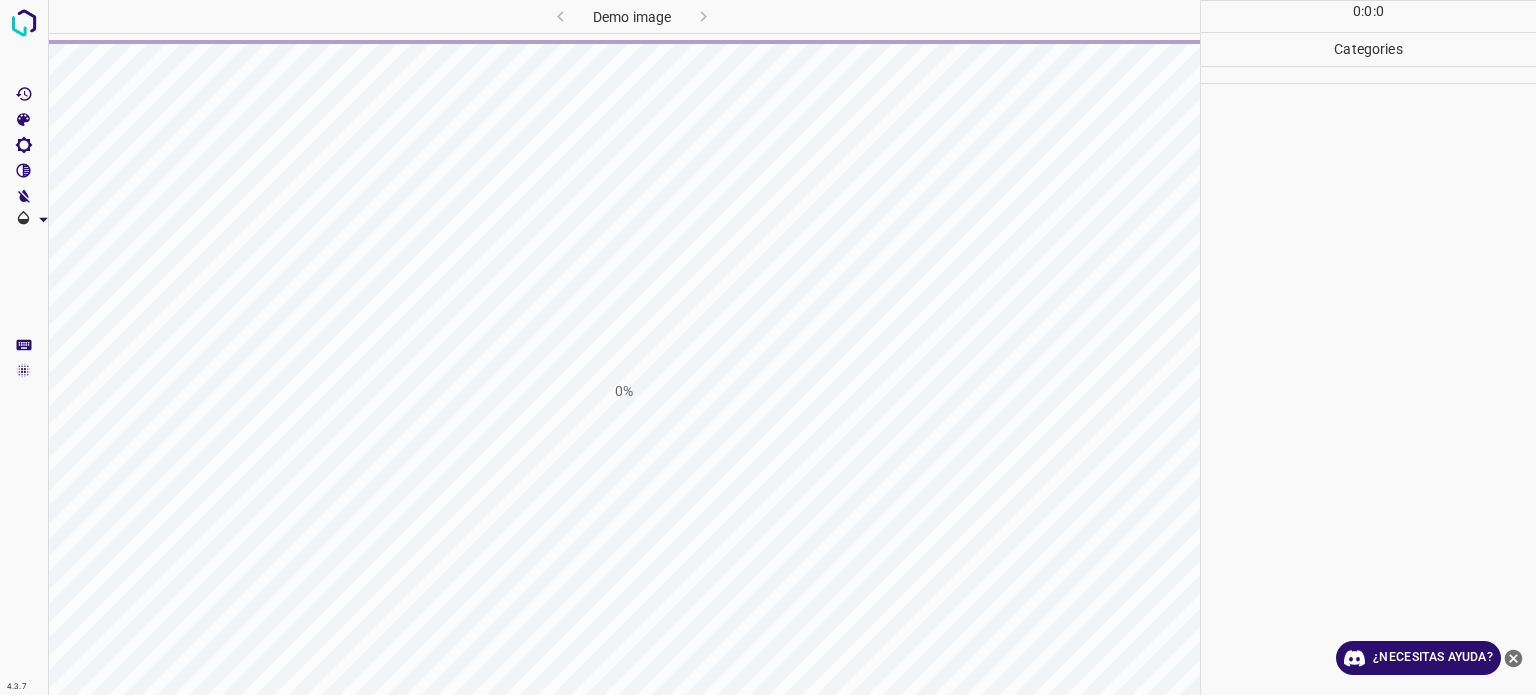 scroll, scrollTop: 0, scrollLeft: 0, axis: both 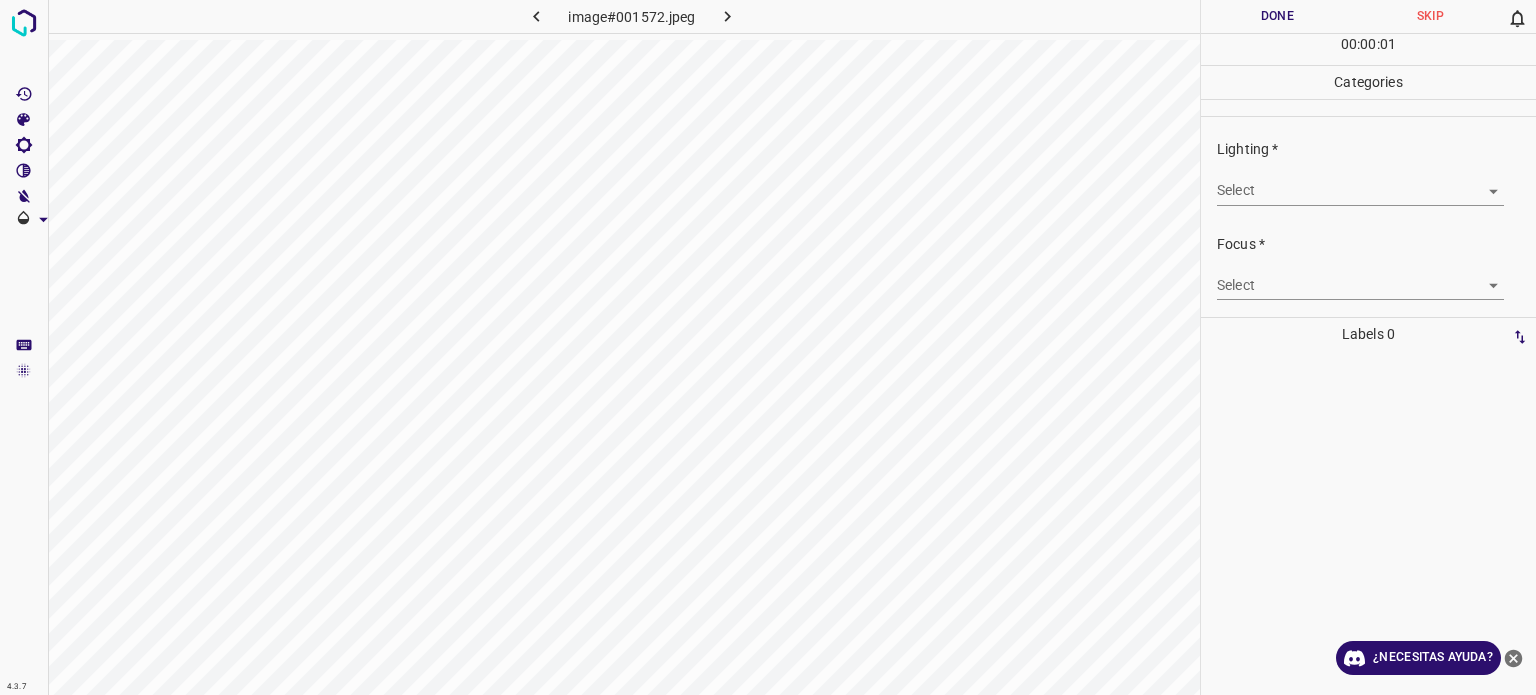 click on "4.3.7 image#001572.jpeg Done Skip 0 00   : 00   : 01   Categories Lighting *  Select ​ Focus *  Select ​ Overall *  Select ​ Labels   0 Categories 1 Lighting 2 Focus 3 Overall Tools Space Change between modes (Draw & Edit) I Auto labeling R Restore zoom M Zoom in N Zoom out Delete Delete selecte label Filters Z Restore filters X Saturation filter C Brightness filter V Contrast filter B Gray scale filter General O Download ¿Necesitas ayuda? Texto original Valora esta traducción Tu opinión servirá para ayudar a mejorar el Traductor de Google - Texto - Esconder - Borrar" at bounding box center [768, 347] 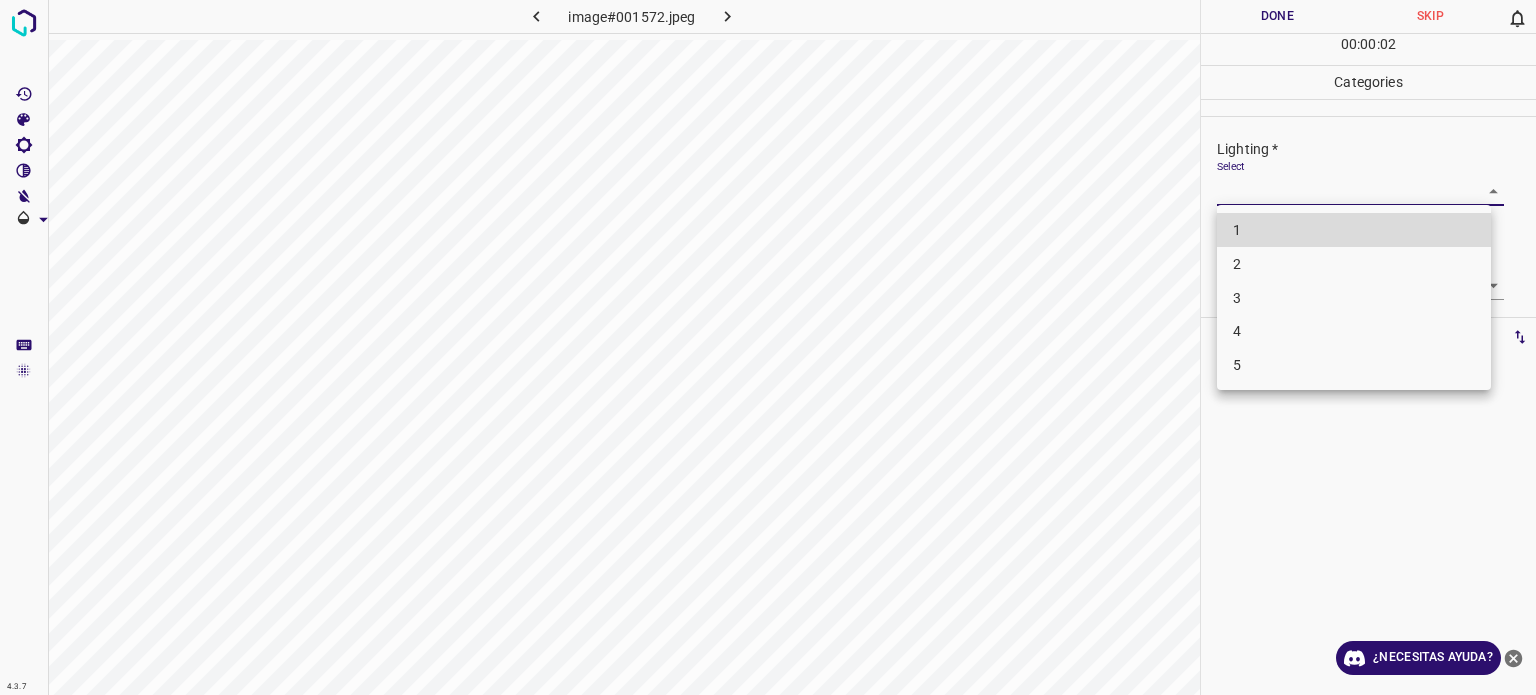 click on "3" at bounding box center (1354, 298) 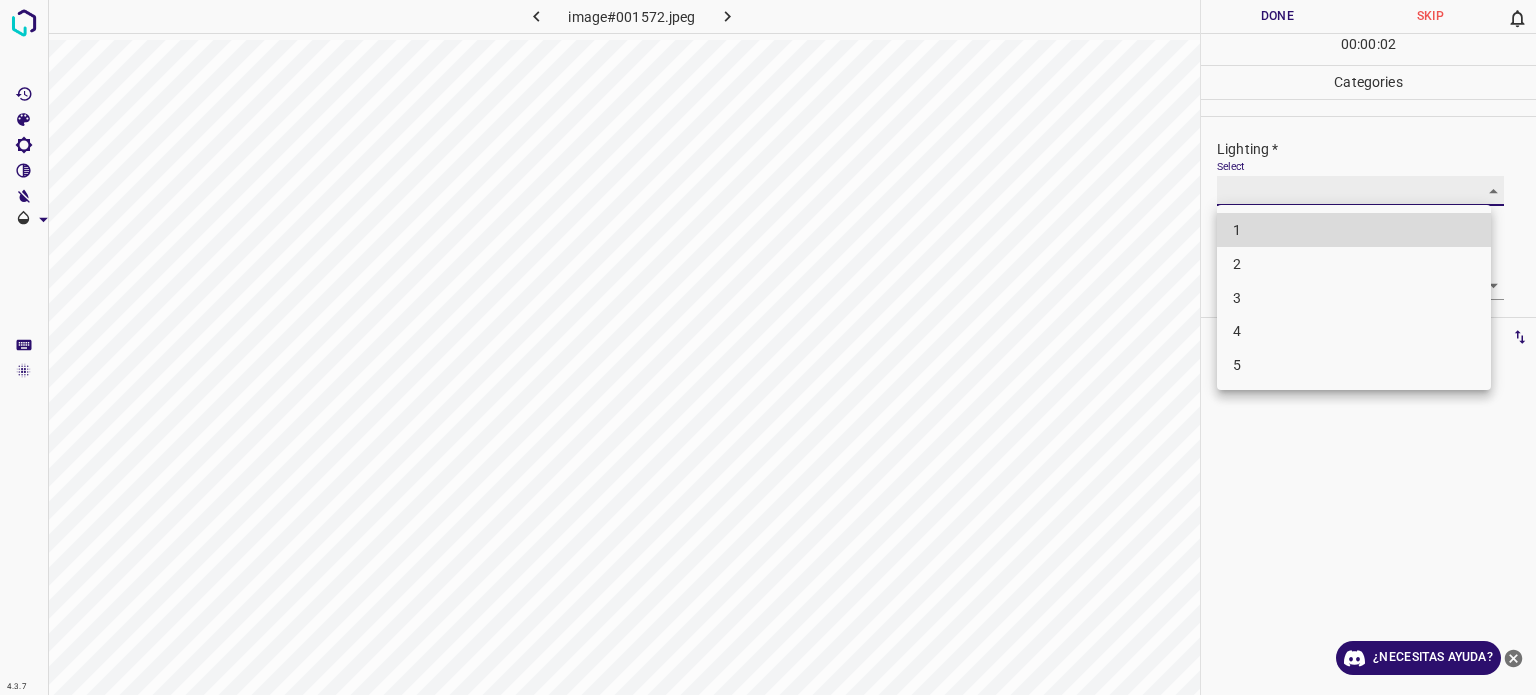 type on "3" 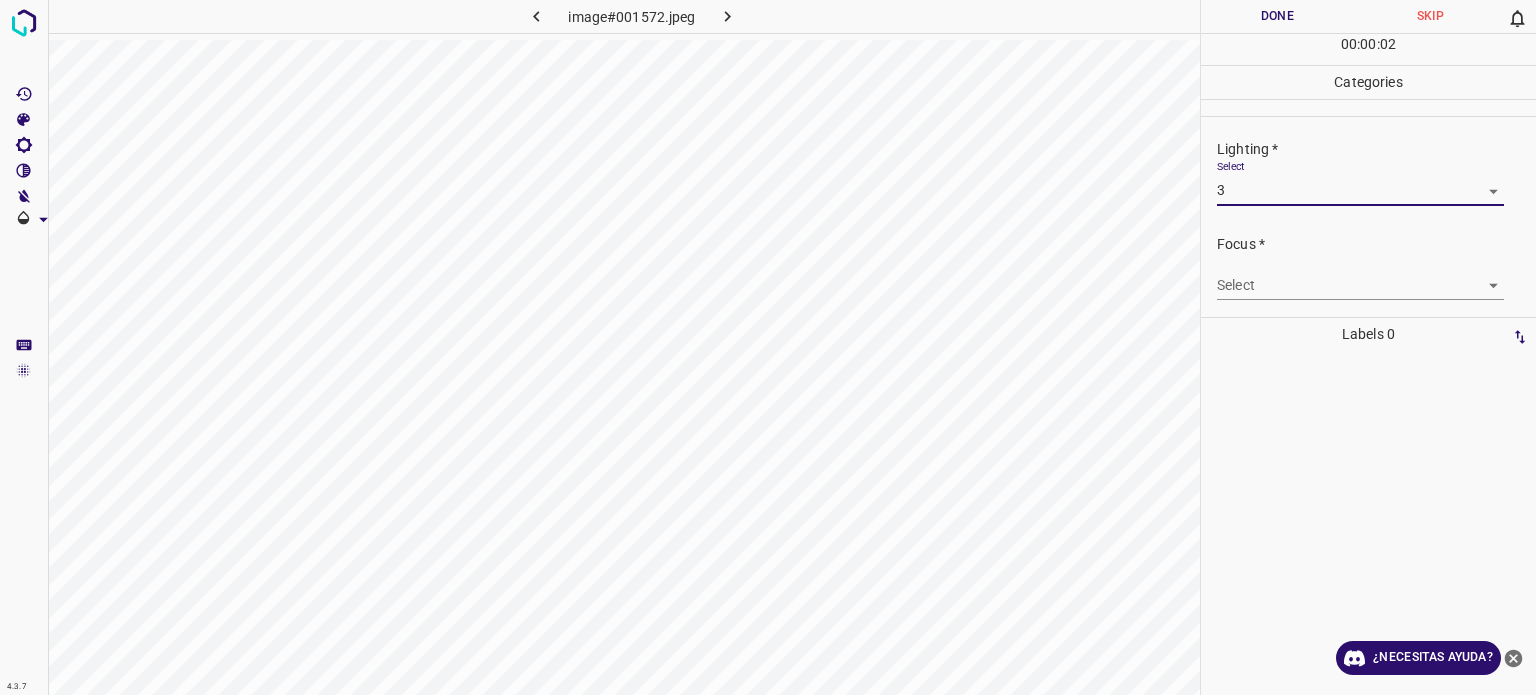 click on "4.3.7 image#001572.jpeg Done Skip 0 00   : 00   : 02   Categories Lighting *  Select 3 3 Focus *  Select ​ Overall *  Select ​ Labels   0 Categories 1 Lighting 2 Focus 3 Overall Tools Space Change between modes (Draw & Edit) I Auto labeling R Restore zoom M Zoom in N Zoom out Delete Delete selecte label Filters Z Restore filters X Saturation filter C Brightness filter V Contrast filter B Gray scale filter General O Download ¿Necesitas ayuda? Texto original Valora esta traducción Tu opinión servirá para ayudar a mejorar el Traductor de Google - Texto - Esconder - Borrar" at bounding box center [768, 347] 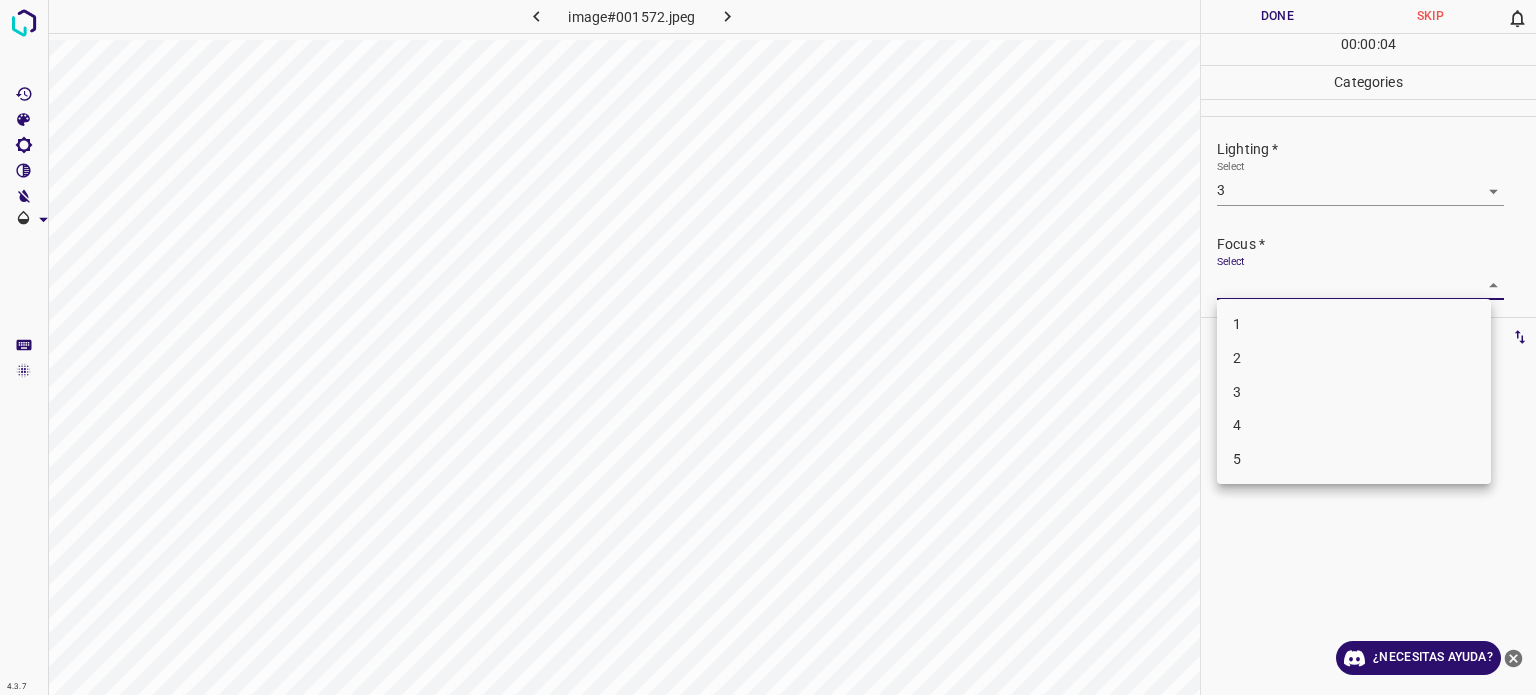 click on "3" at bounding box center (1354, 392) 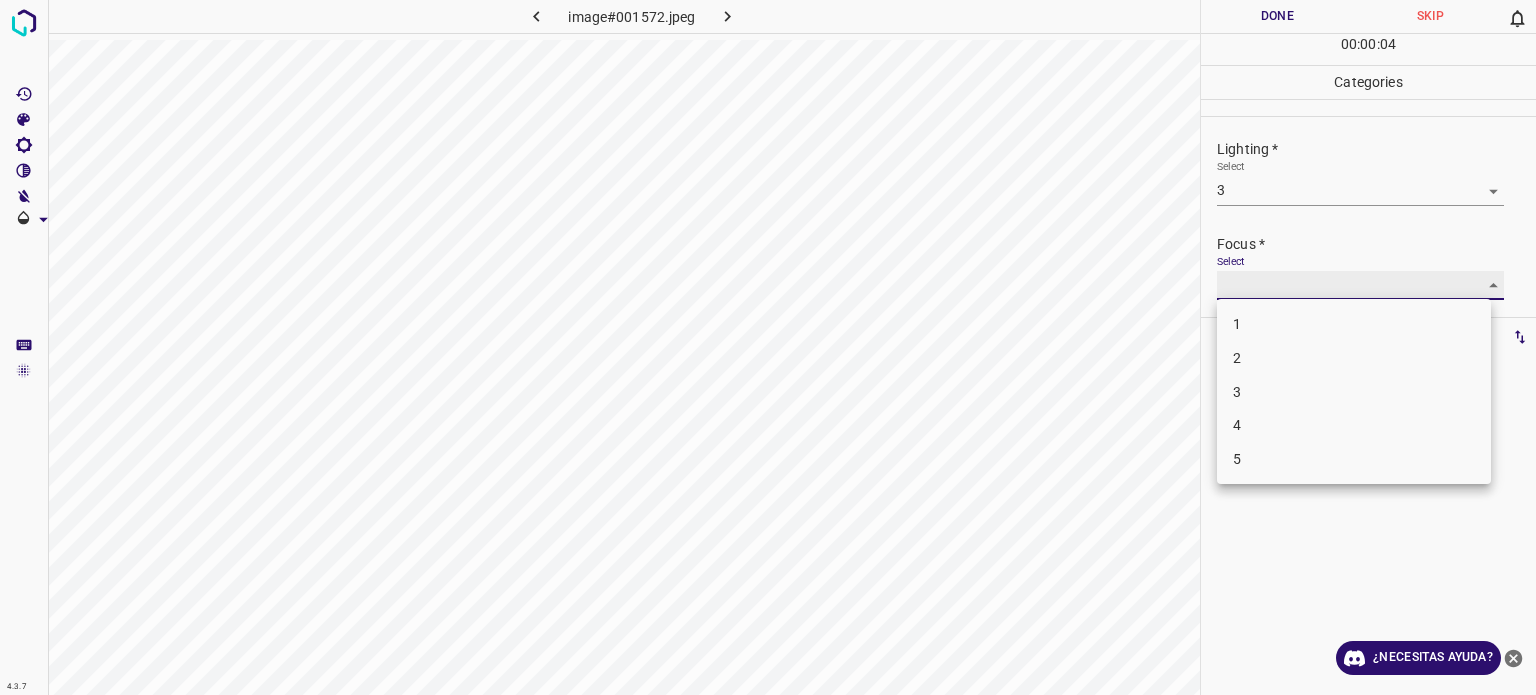 type on "3" 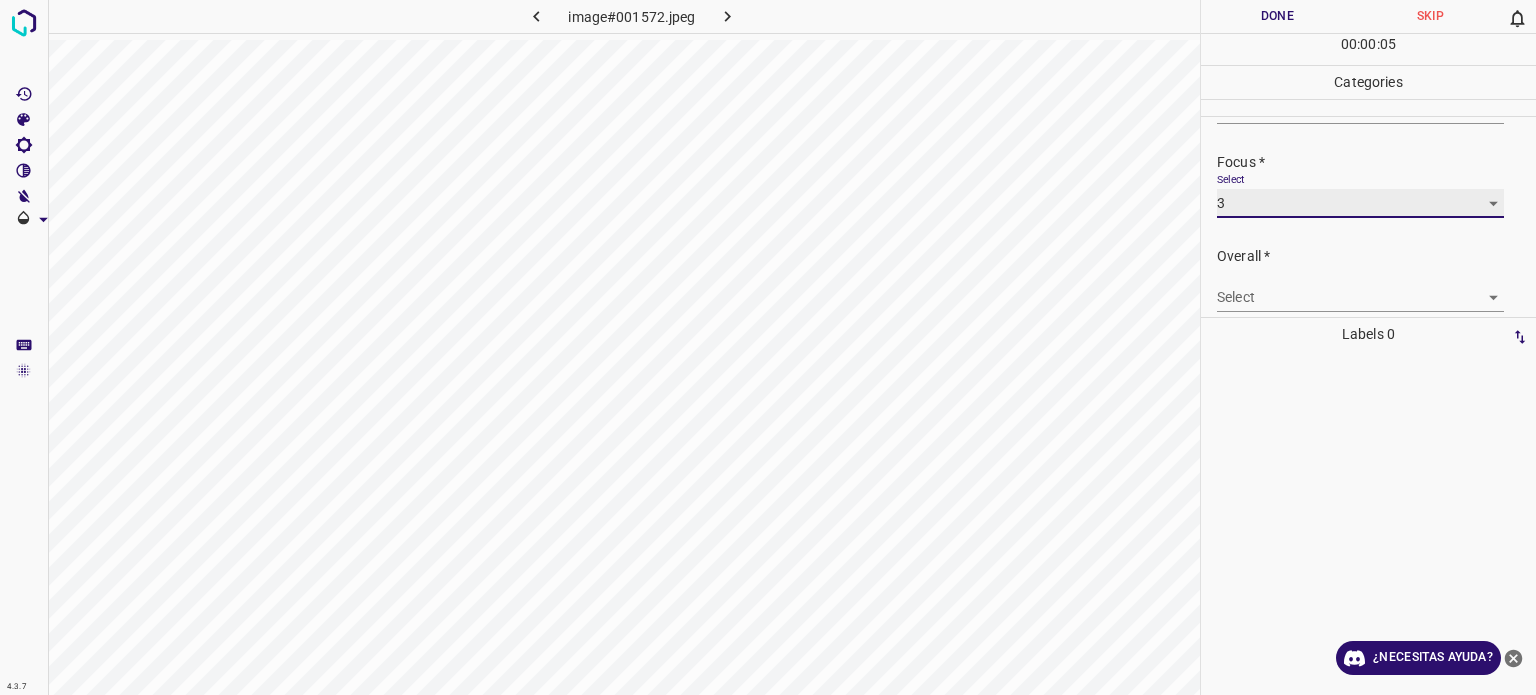 scroll, scrollTop: 98, scrollLeft: 0, axis: vertical 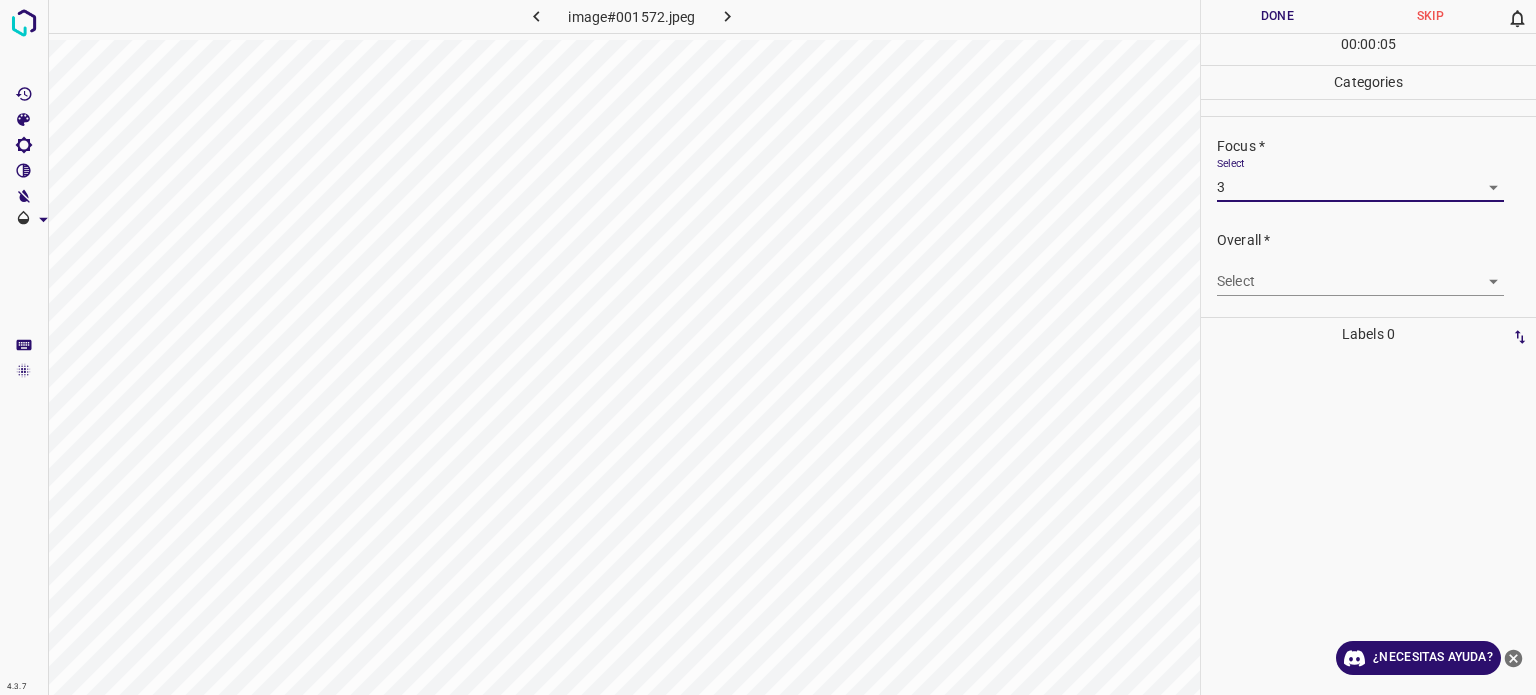 click on "4.3.7 image#001572.jpeg Done Skip 0 00   : 00   : 05   Categories Lighting *  Select 3 3 Focus *  Select 3 3 Overall *  Select ​ Labels   0 Categories 1 Lighting 2 Focus 3 Overall Tools Space Change between modes (Draw & Edit) I Auto labeling R Restore zoom M Zoom in N Zoom out Delete Delete selecte label Filters Z Restore filters X Saturation filter C Brightness filter V Contrast filter B Gray scale filter General O Download ¿Necesitas ayuda? Texto original Valora esta traducción Tu opinión servirá para ayudar a mejorar el Traductor de Google - Texto - Esconder - Borrar" at bounding box center [768, 347] 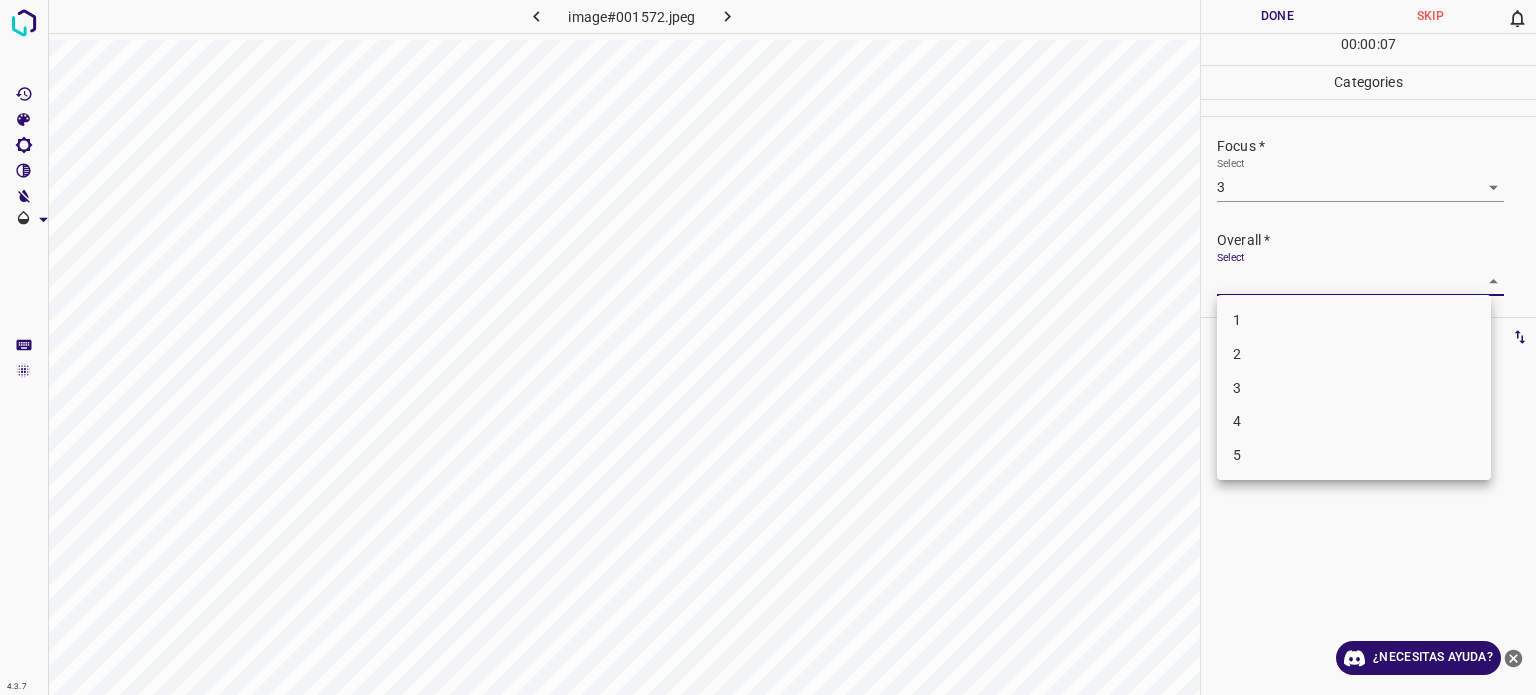 click on "3" at bounding box center (1354, 388) 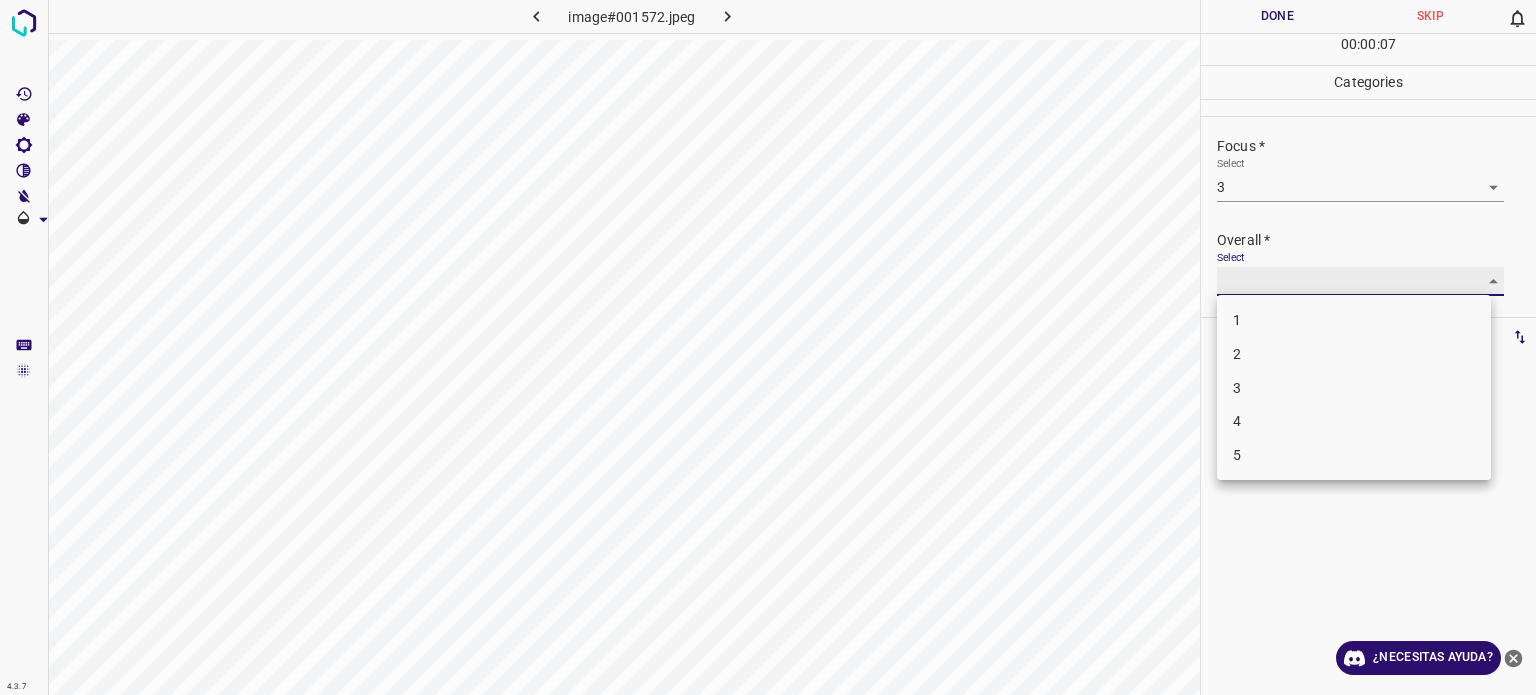 type on "3" 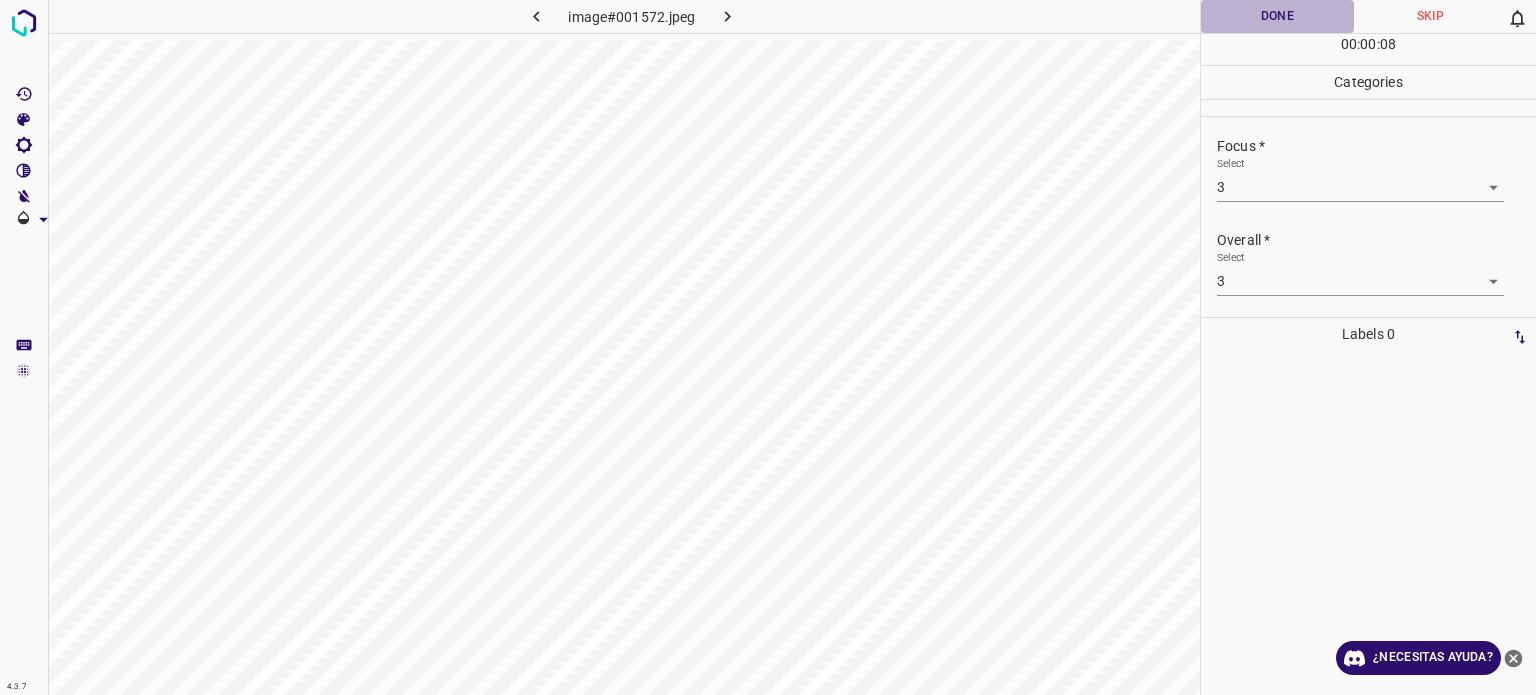 click on "Done" at bounding box center [1277, 16] 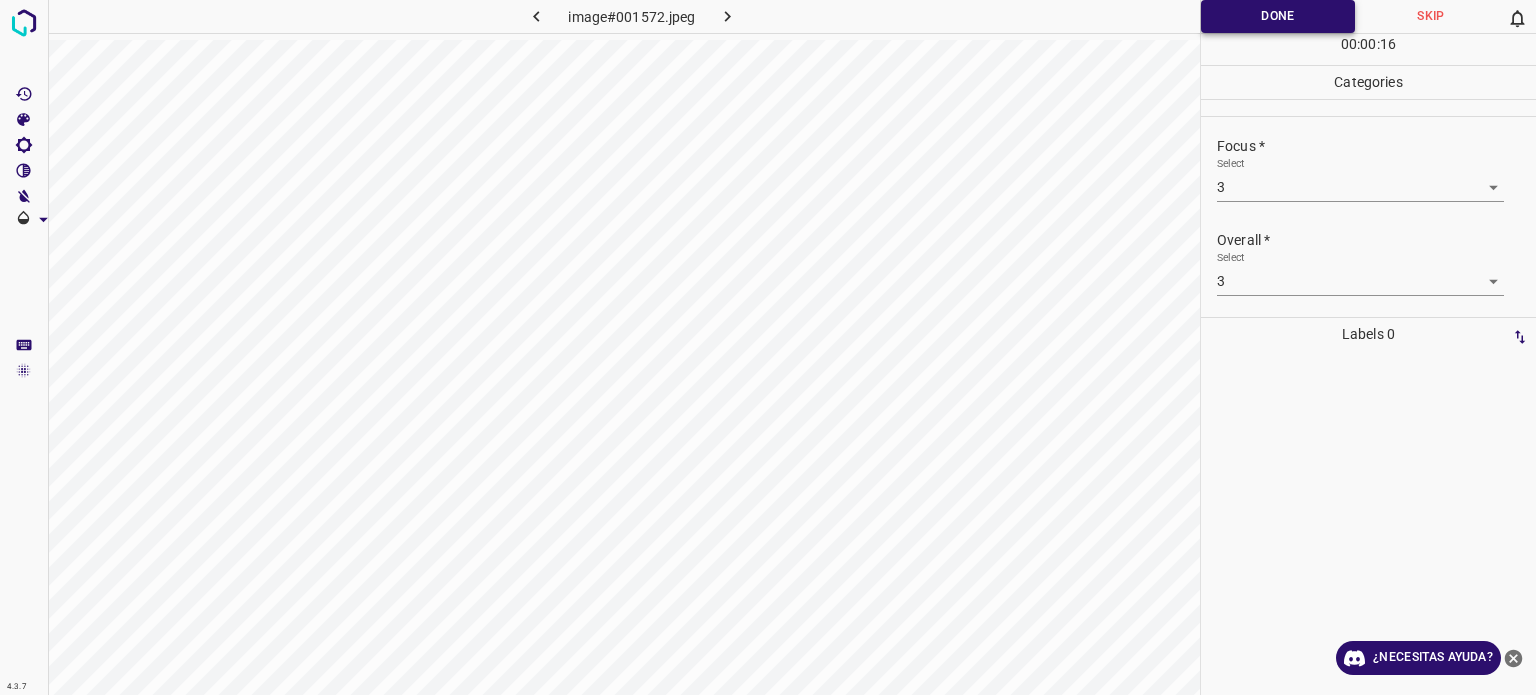click on "Done" at bounding box center [1278, 16] 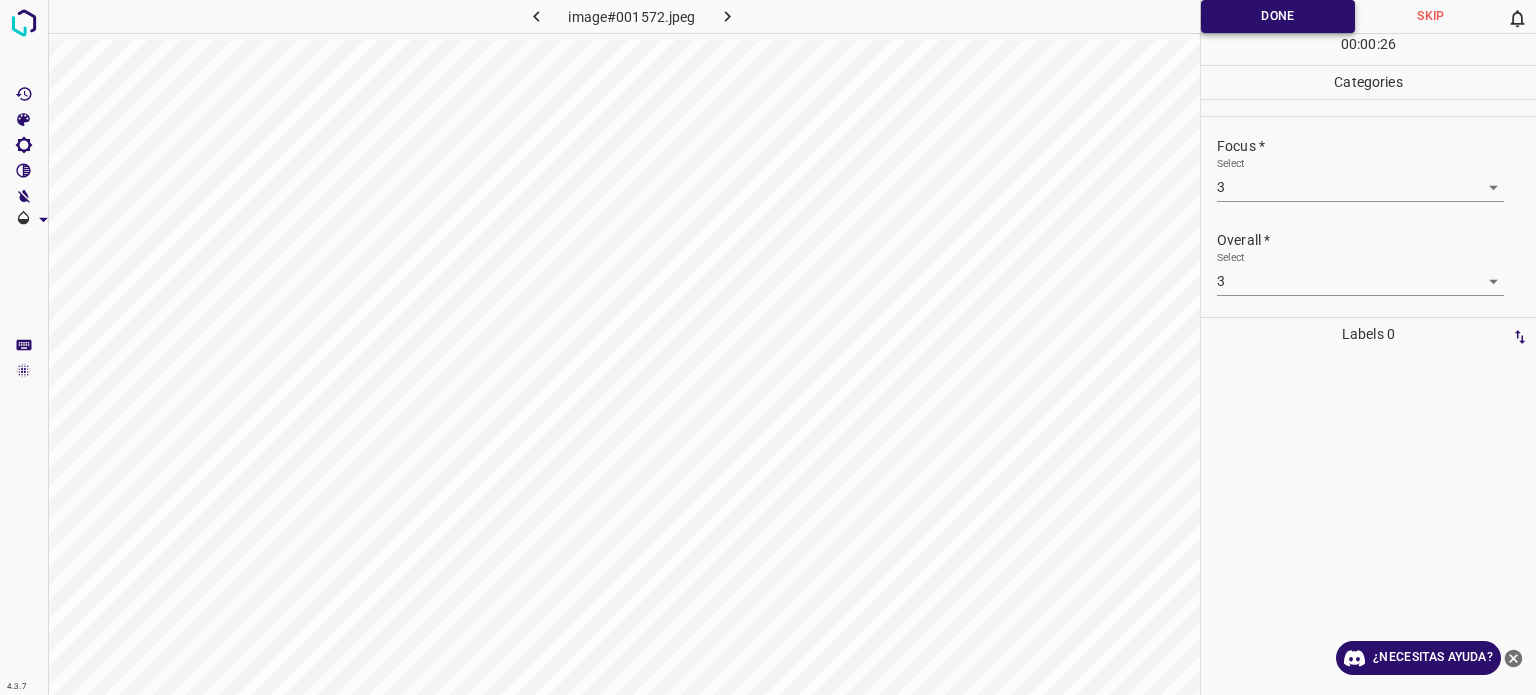 click on "Done" at bounding box center [1278, 16] 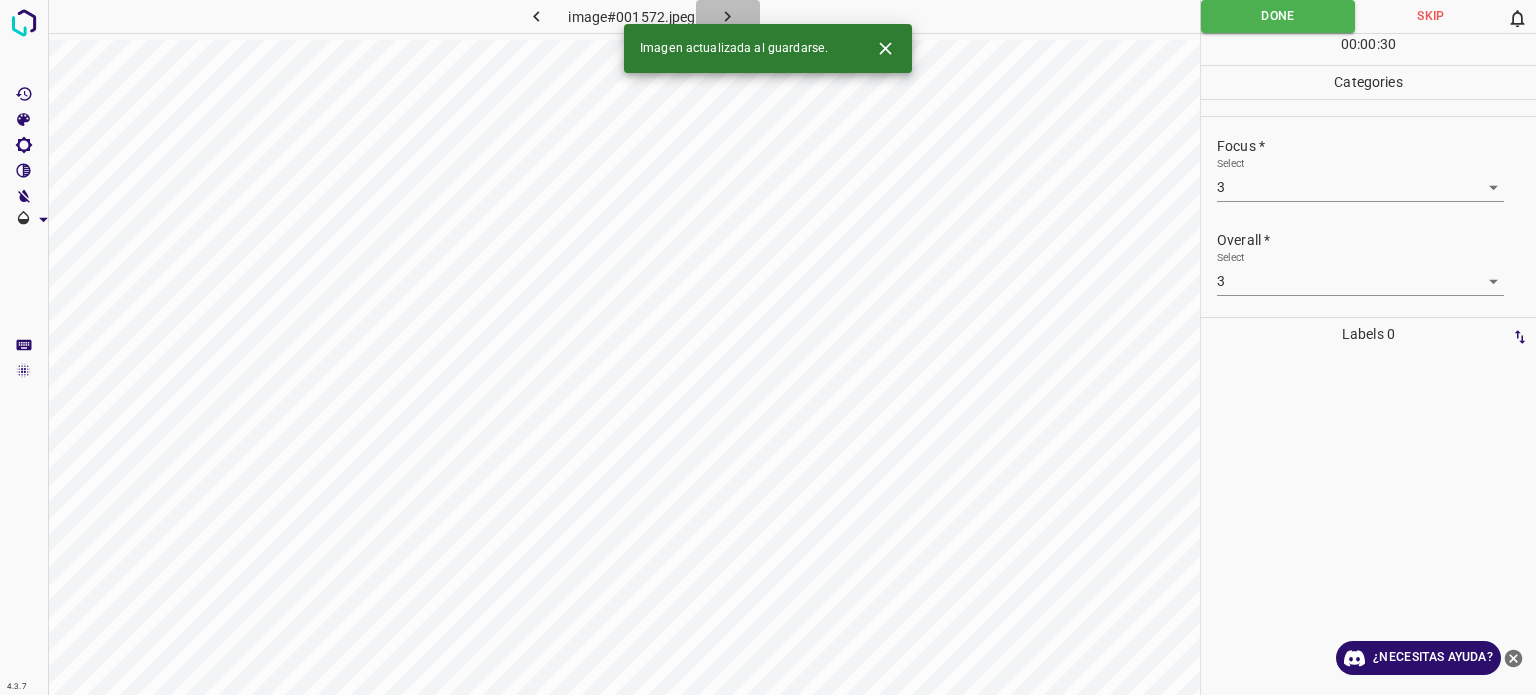 click 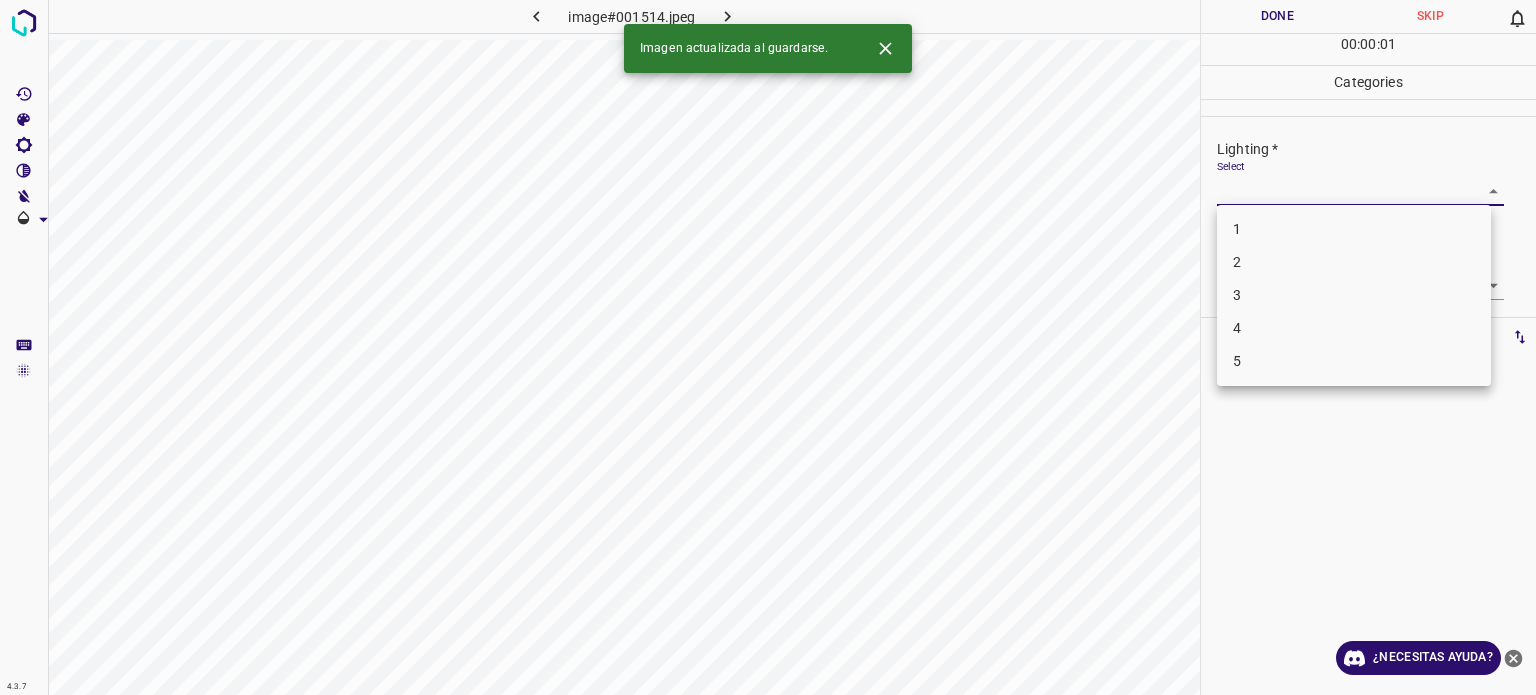 click on "4.3.7 image#001514.jpeg Done Skip 0 00   : 00   : 01   Categories Lighting *  Select ​ Focus *  Select ​ Overall *  Select ​ Labels   0 Categories 1 Lighting 2 Focus 3 Overall Tools Space Change between modes (Draw & Edit) I Auto labeling R Restore zoom M Zoom in N Zoom out Delete Delete selecte label Filters Z Restore filters X Saturation filter C Brightness filter V Contrast filter B Gray scale filter General O Download Imagen actualizada al guardarse. ¿Necesitas ayuda? Texto original Valora esta traducción Tu opinión servirá para ayudar a mejorar el Traductor de Google - Texto - Esconder - Borrar 1 2 3 4 5" at bounding box center [768, 347] 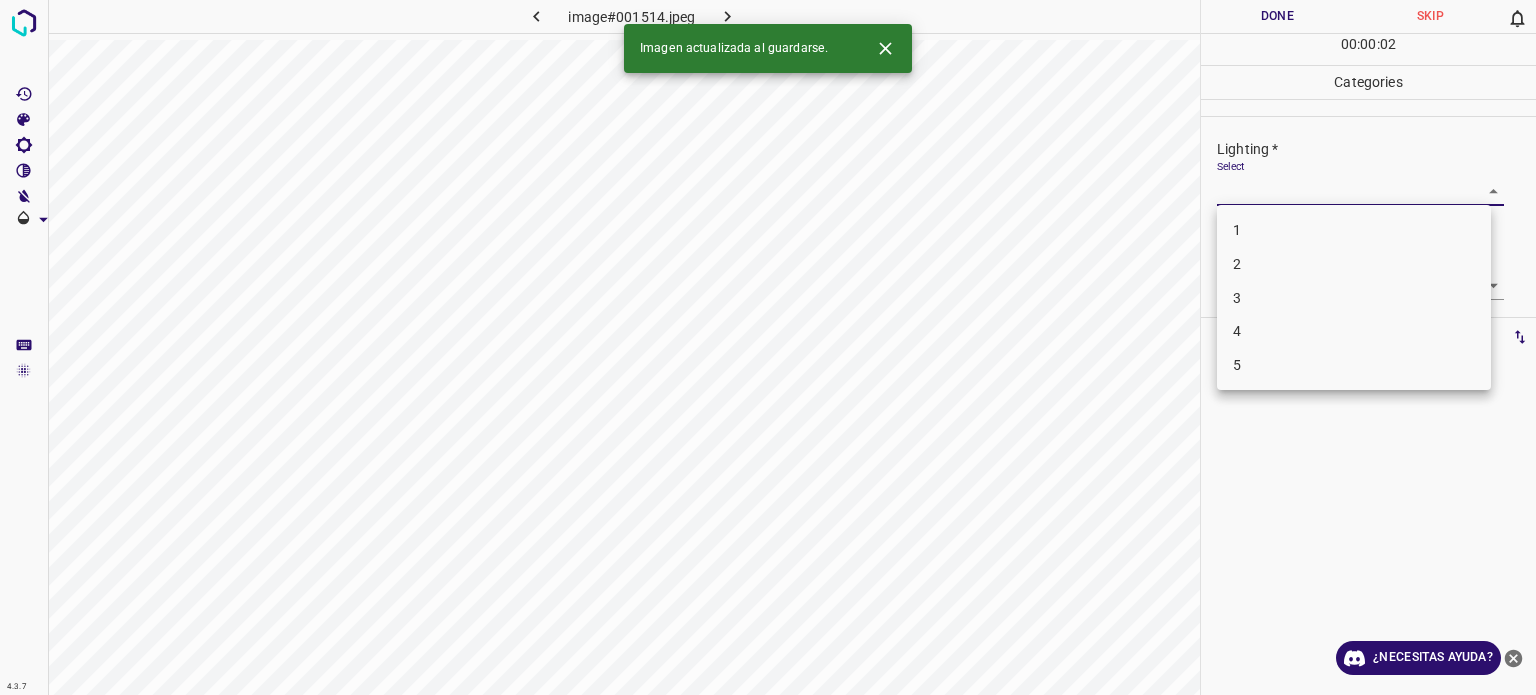 click on "3" at bounding box center (1354, 298) 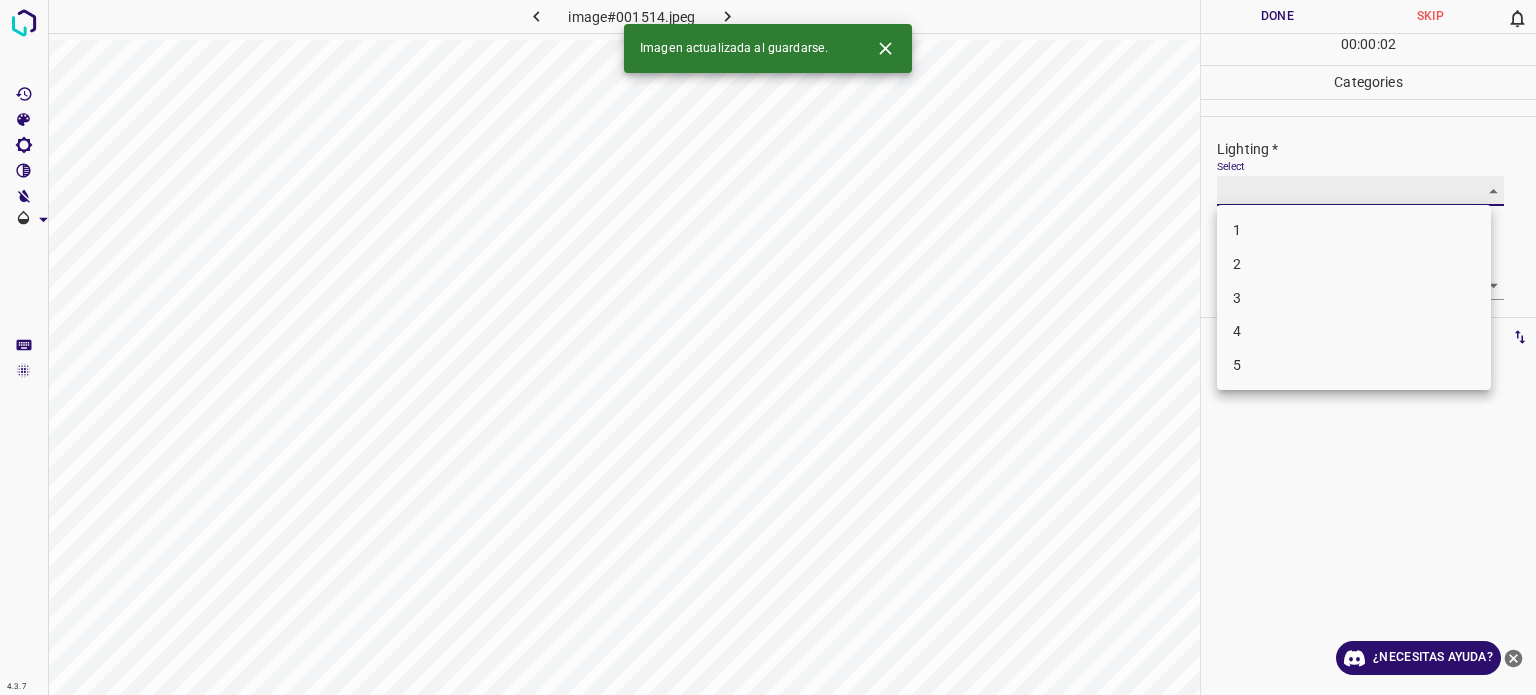 type on "3" 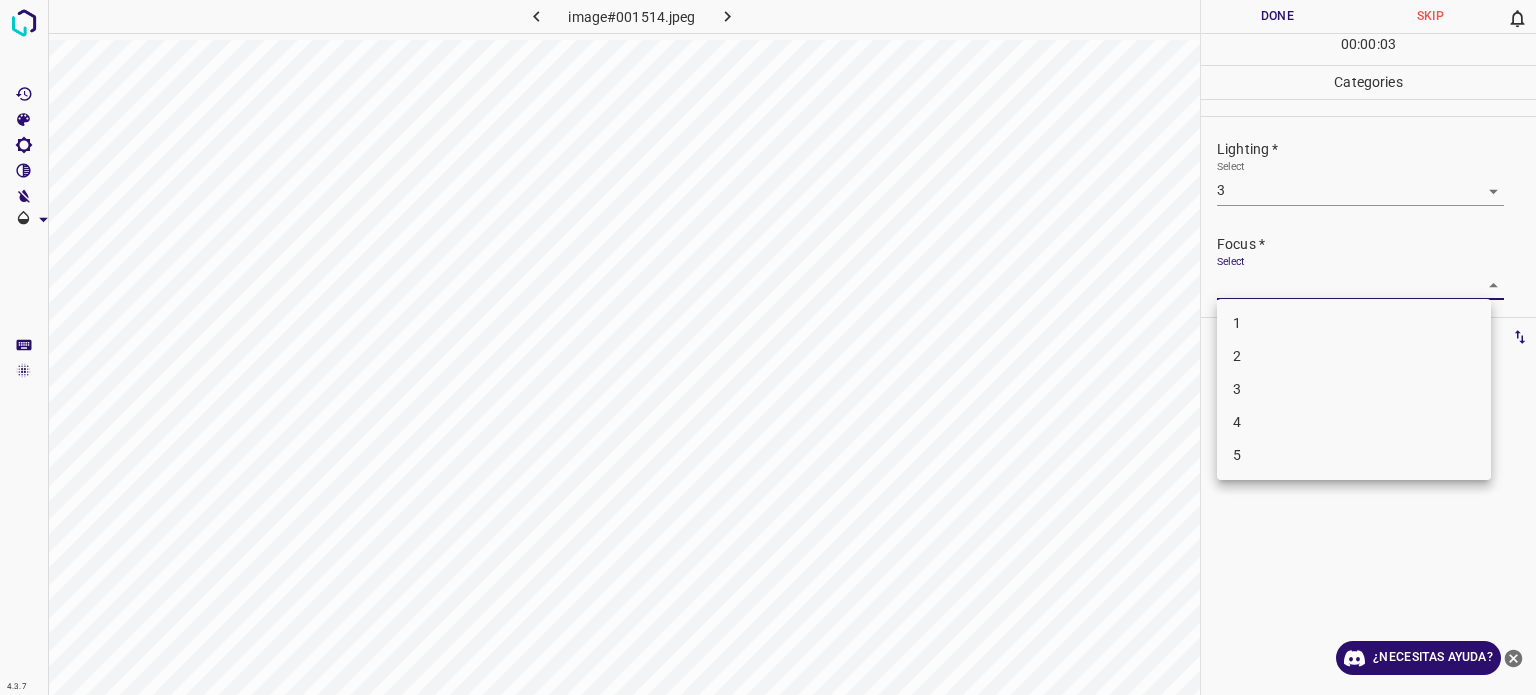 click on "4.3.7 image#001514.jpeg Done Skip 0 00   : 00   : 03   Categories Lighting *  Select 3 3 Focus *  Select ​ Overall *  Select ​ Labels   0 Categories 1 Lighting 2 Focus 3 Overall Tools Space Change between modes (Draw & Edit) I Auto labeling R Restore zoom M Zoom in N Zoom out Delete Delete selecte label Filters Z Restore filters X Saturation filter C Brightness filter V Contrast filter B Gray scale filter General O Download ¿Necesitas ayuda? Texto original Valora esta traducción Tu opinión servirá para ayudar a mejorar el Traductor de Google - Texto - Esconder - Borrar 1 2 3 4 5" at bounding box center [768, 347] 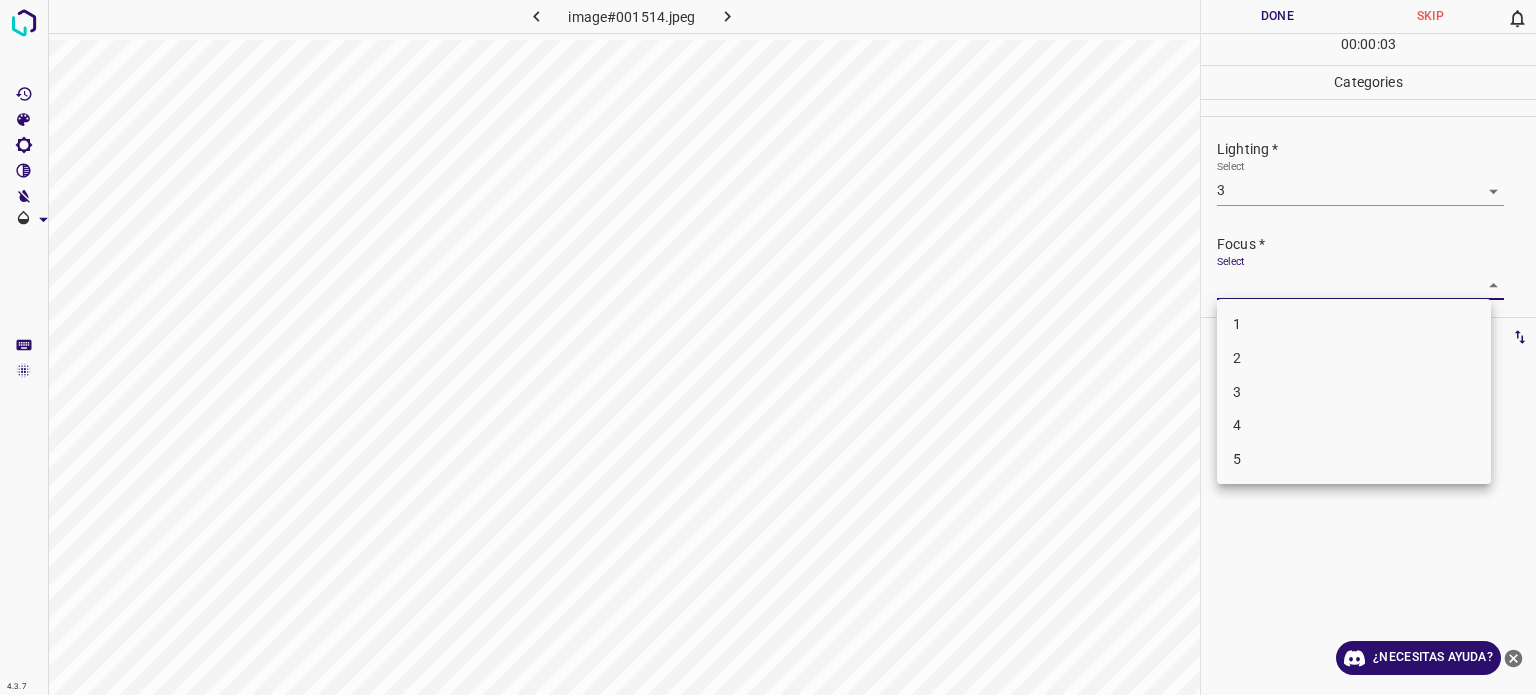 click on "3" at bounding box center (1354, 392) 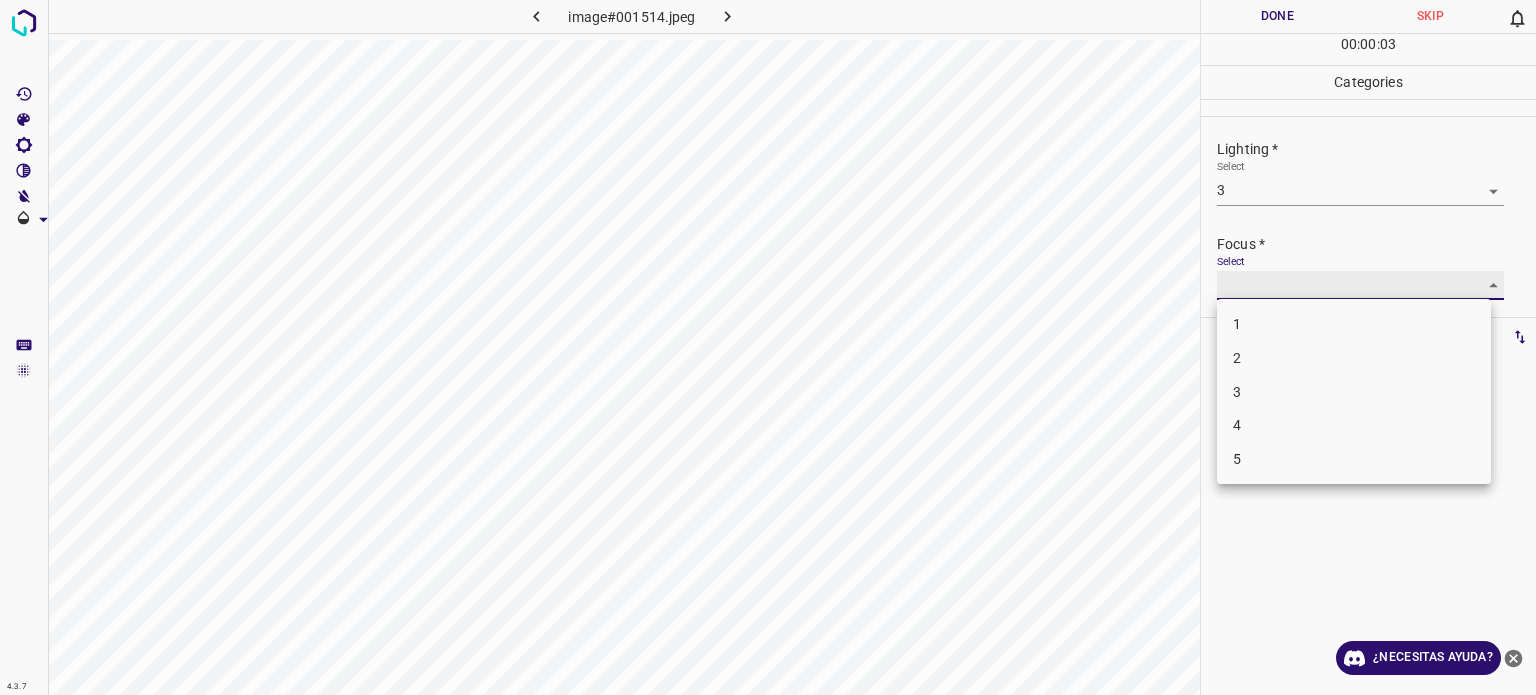 type on "3" 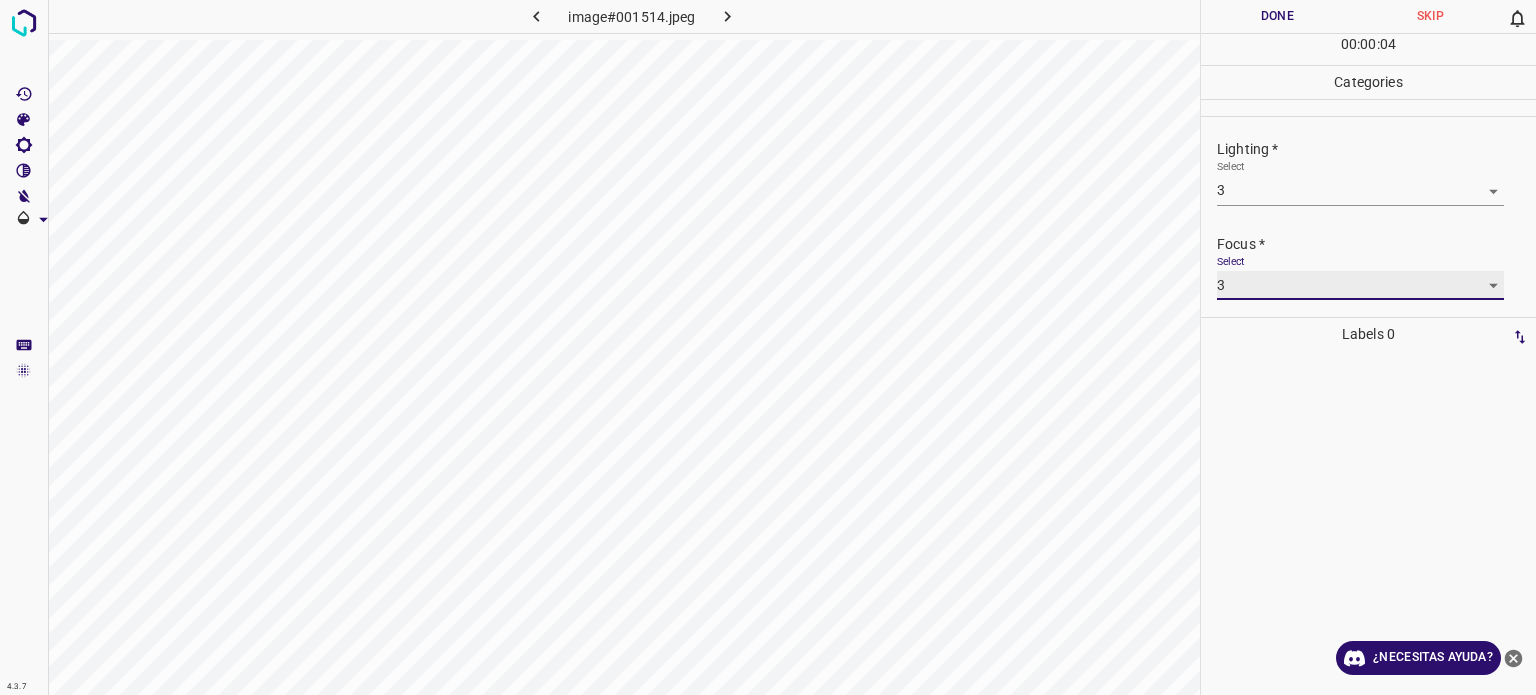 scroll, scrollTop: 98, scrollLeft: 0, axis: vertical 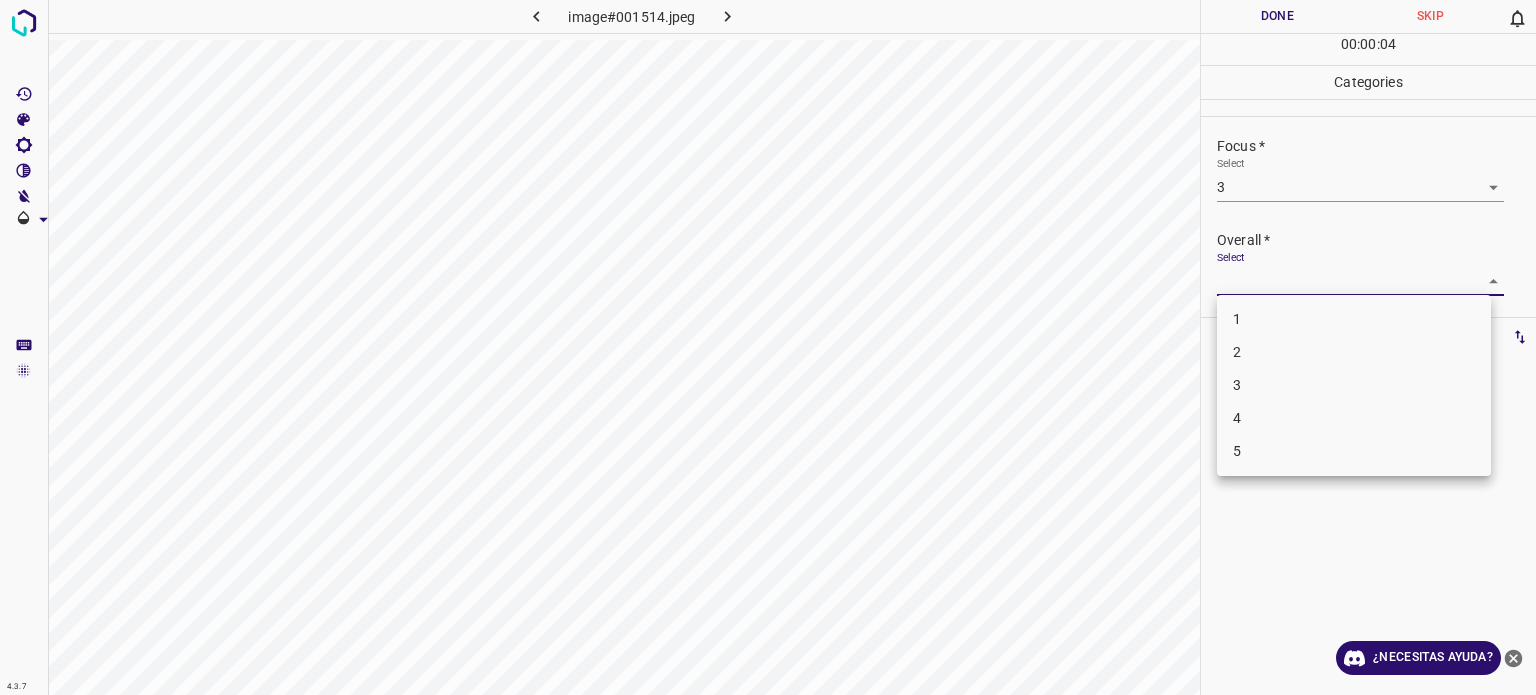 click on "4.3.7 image#001514.jpeg Done Skip 0 00   : 00   : 04   Categories Lighting *  Select 3 3 Focus *  Select 3 3 Overall *  Select ​ Labels   0 Categories 1 Lighting 2 Focus 3 Overall Tools Space Change between modes (Draw & Edit) I Auto labeling R Restore zoom M Zoom in N Zoom out Delete Delete selecte label Filters Z Restore filters X Saturation filter C Brightness filter V Contrast filter B Gray scale filter General O Download ¿Necesitas ayuda? Texto original Valora esta traducción Tu opinión servirá para ayudar a mejorar el Traductor de Google - Texto - Esconder - Borrar 1 2 3 4 5" at bounding box center (768, 347) 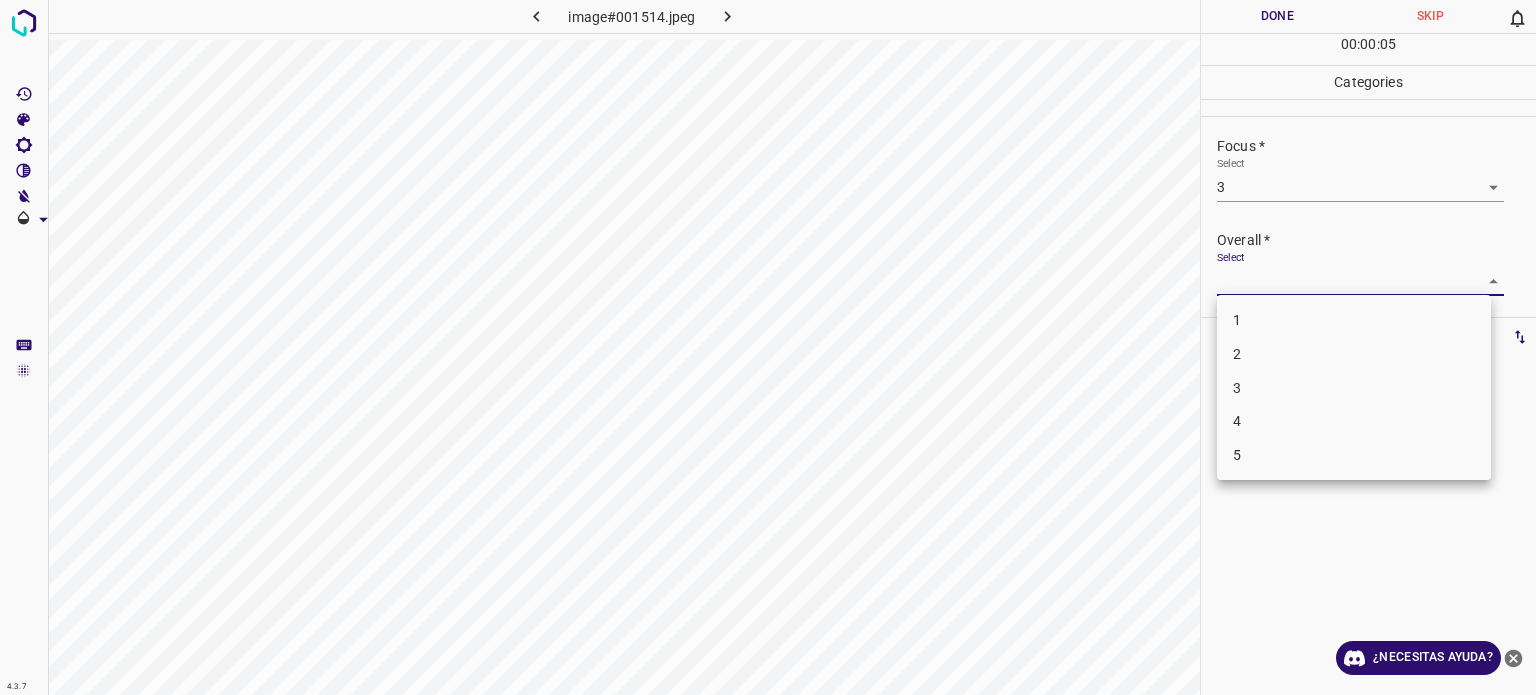 click on "3" at bounding box center [1354, 388] 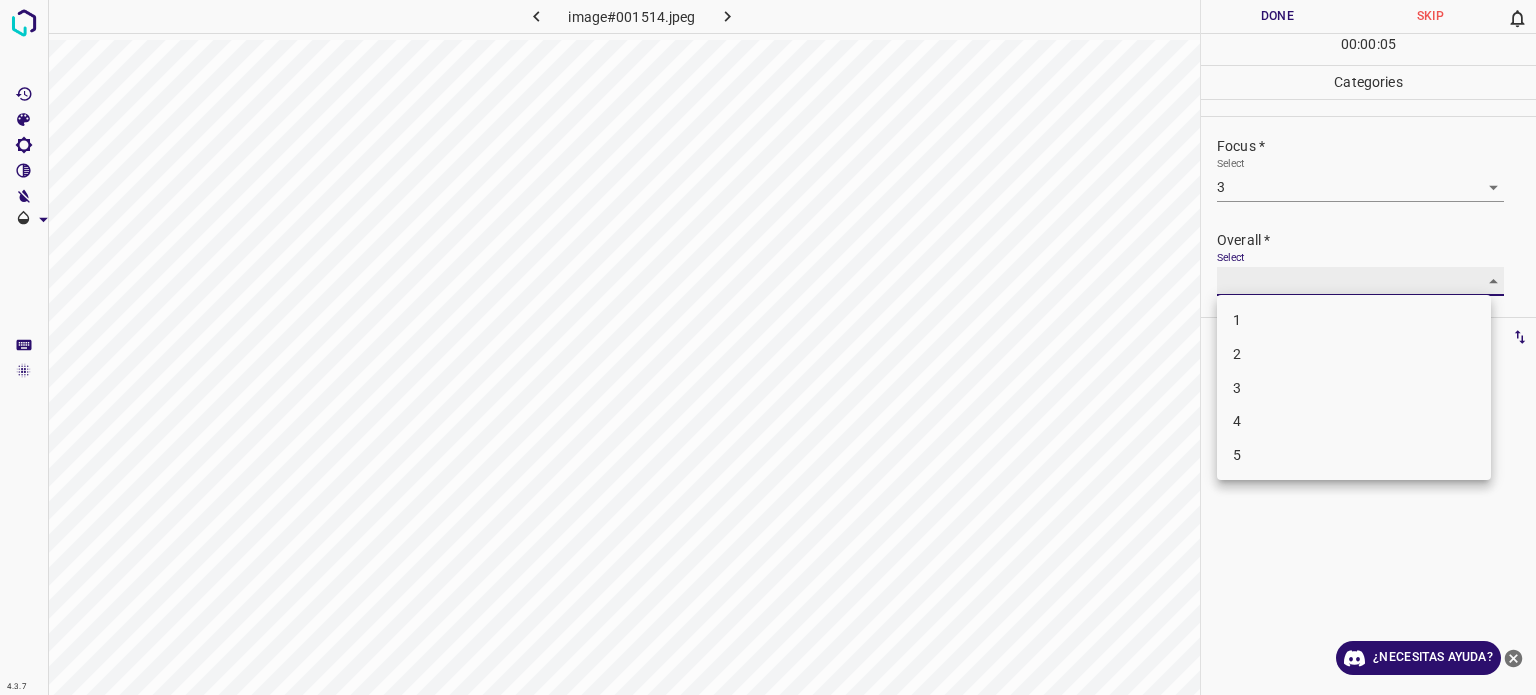 type on "3" 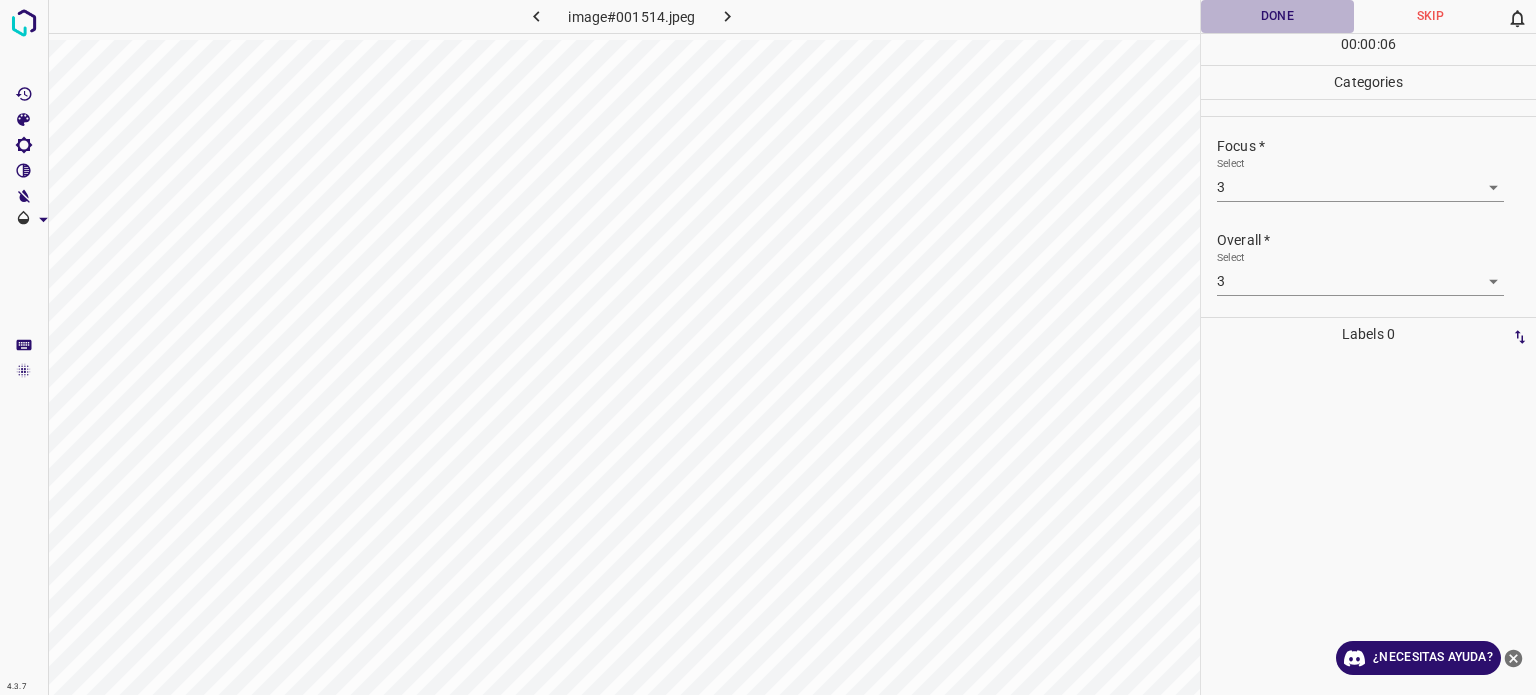 click on "Done" at bounding box center [1277, 16] 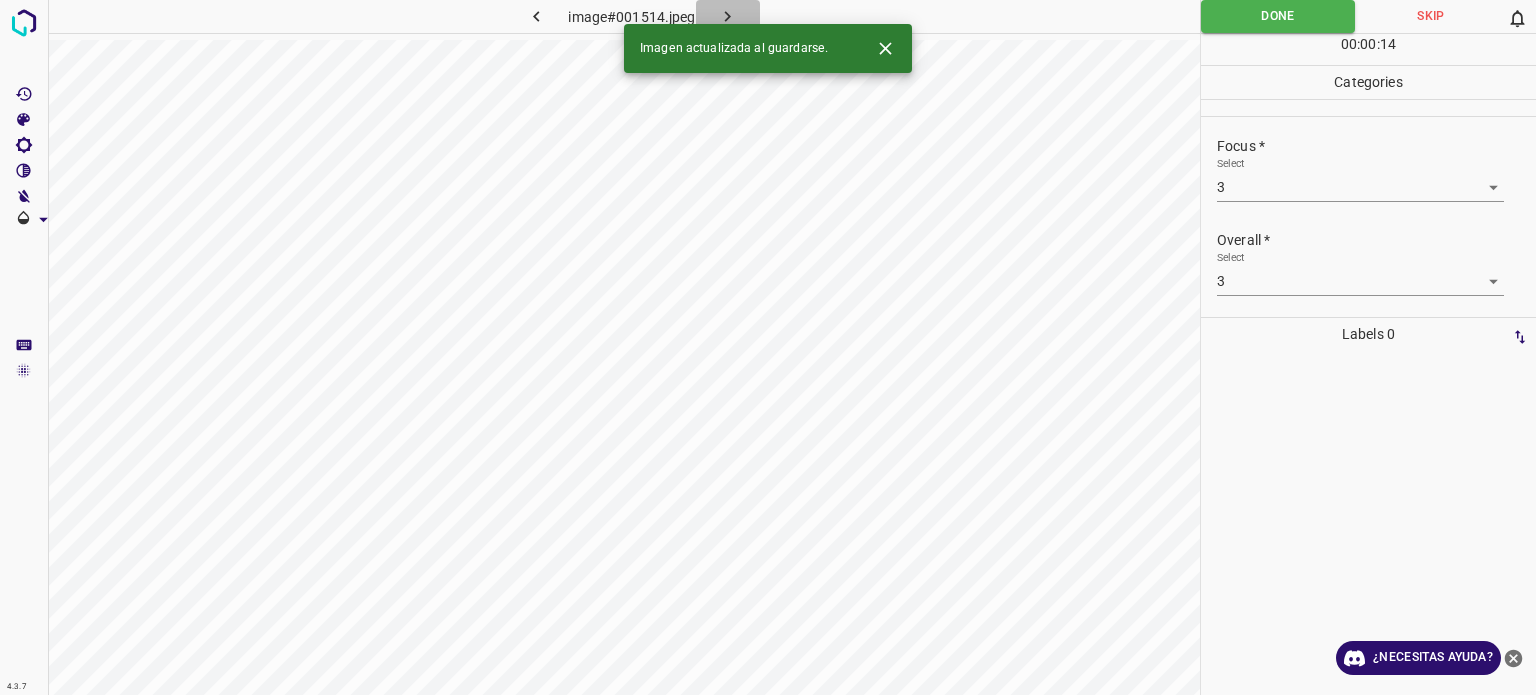 click 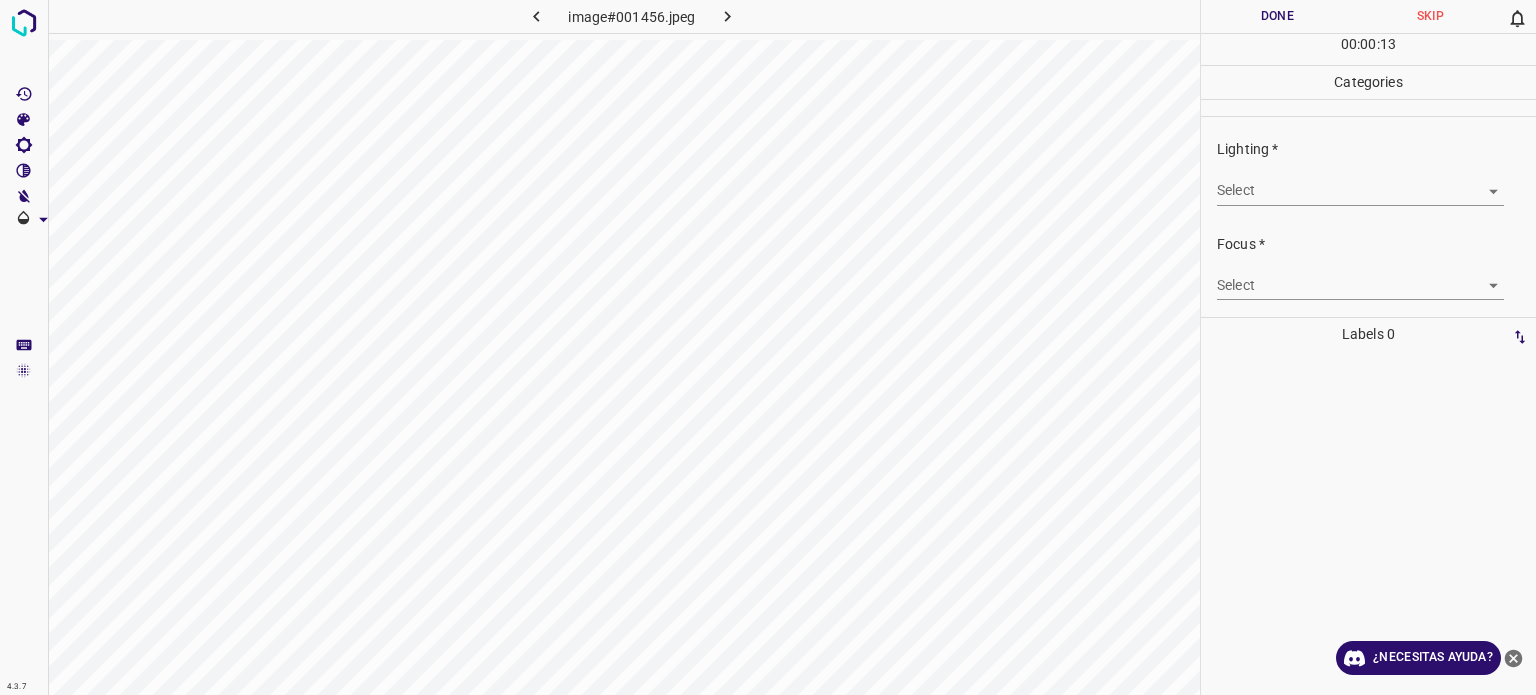 click on "4.3.7 image#001456.jpeg Done Skip 0 00   : 00   : 13   Categories Lighting *  Select ​ Focus *  Select ​ Overall *  Select ​ Labels   0 Categories 1 Lighting 2 Focus 3 Overall Tools Space Change between modes (Draw & Edit) I Auto labeling R Restore zoom M Zoom in N Zoom out Delete Delete selecte label Filters Z Restore filters X Saturation filter C Brightness filter V Contrast filter B Gray scale filter General O Download ¿Necesitas ayuda? Texto original Valora esta traducción Tu opinión servirá para ayudar a mejorar el Traductor de Google - Texto - Esconder - Borrar" at bounding box center (768, 347) 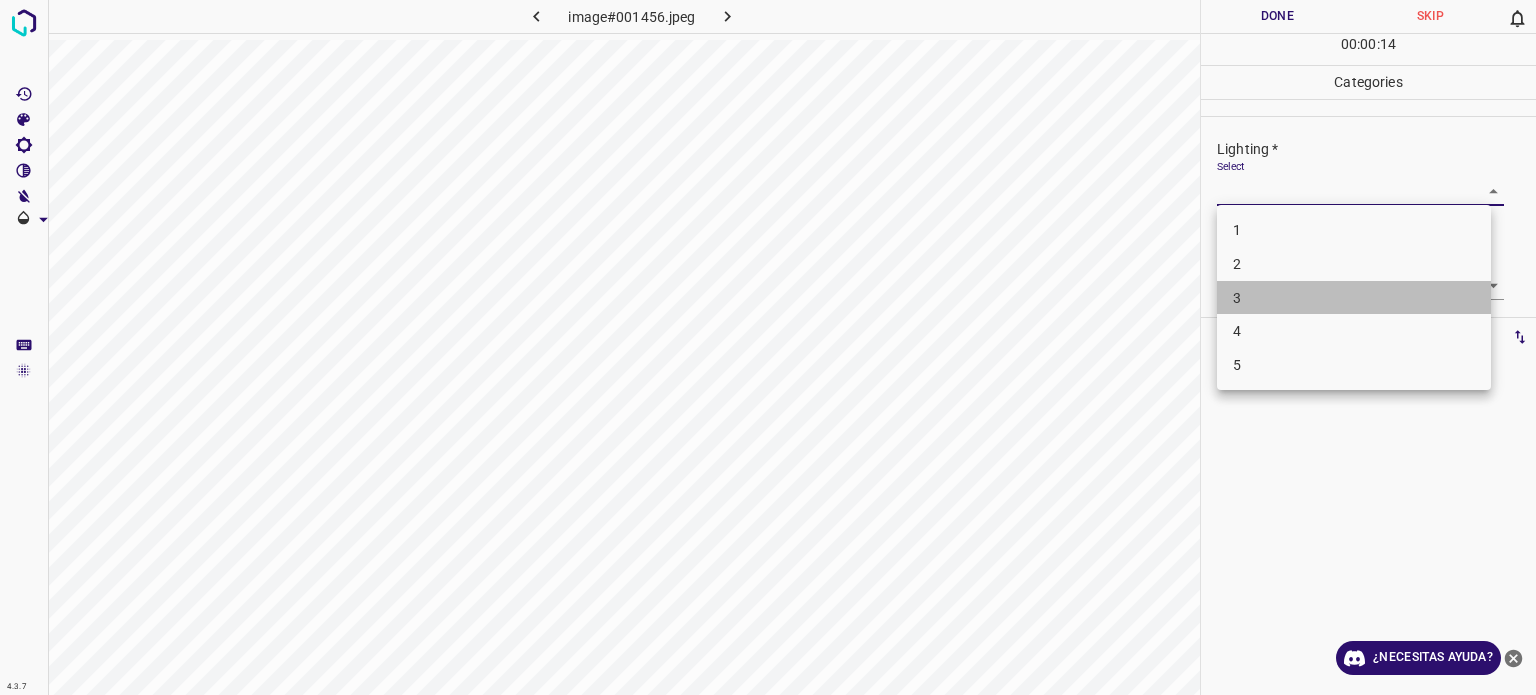 click on "3" at bounding box center (1354, 298) 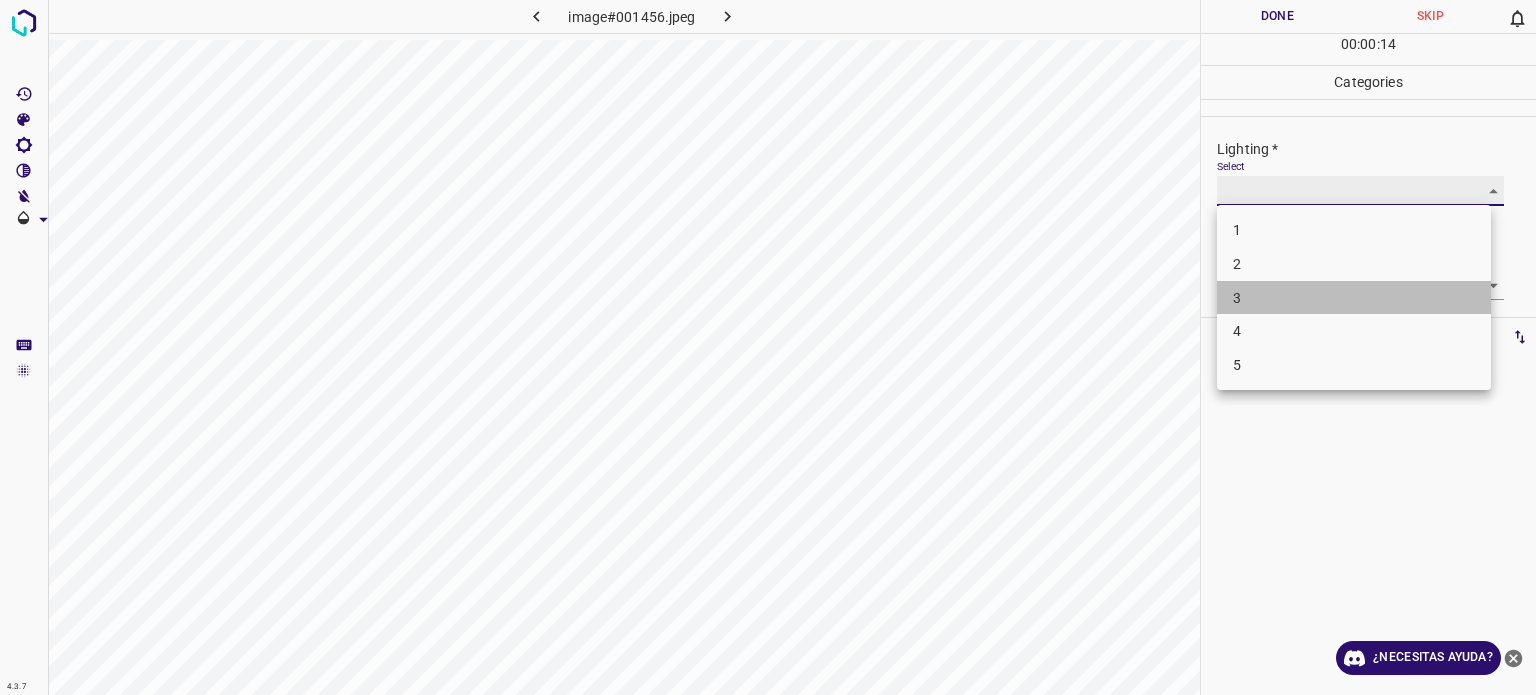type on "3" 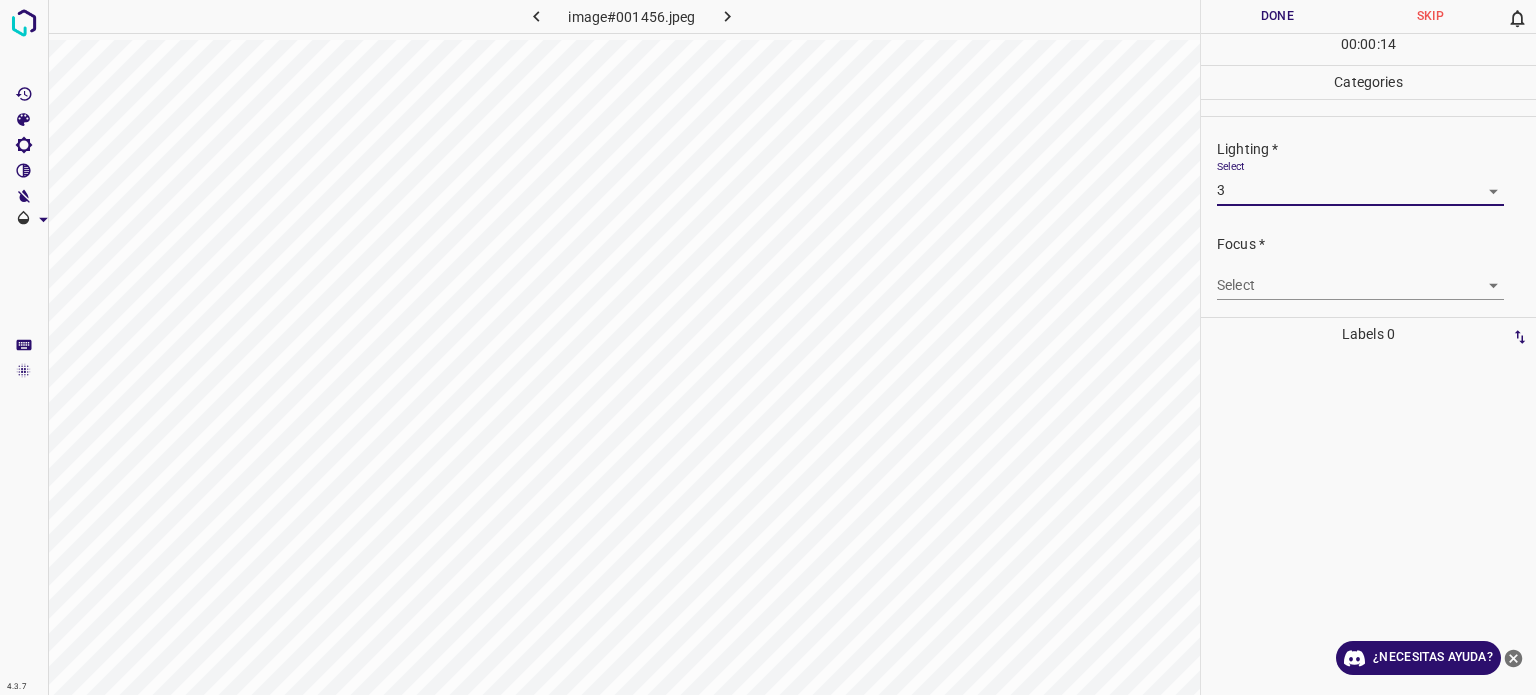 click on "4.3.7 image#001456.jpeg Done Skip 0 00   : 00   : 14   Categories Lighting *  Select 3 3 Focus *  Select ​ Overall *  Select ​ Labels   0 Categories 1 Lighting 2 Focus 3 Overall Tools Space Change between modes (Draw & Edit) I Auto labeling R Restore zoom M Zoom in N Zoom out Delete Delete selecte label Filters Z Restore filters X Saturation filter C Brightness filter V Contrast filter B Gray scale filter General O Download ¿Necesitas ayuda? Texto original Valora esta traducción Tu opinión servirá para ayudar a mejorar el Traductor de Google - Texto - Esconder - Borrar" at bounding box center (768, 347) 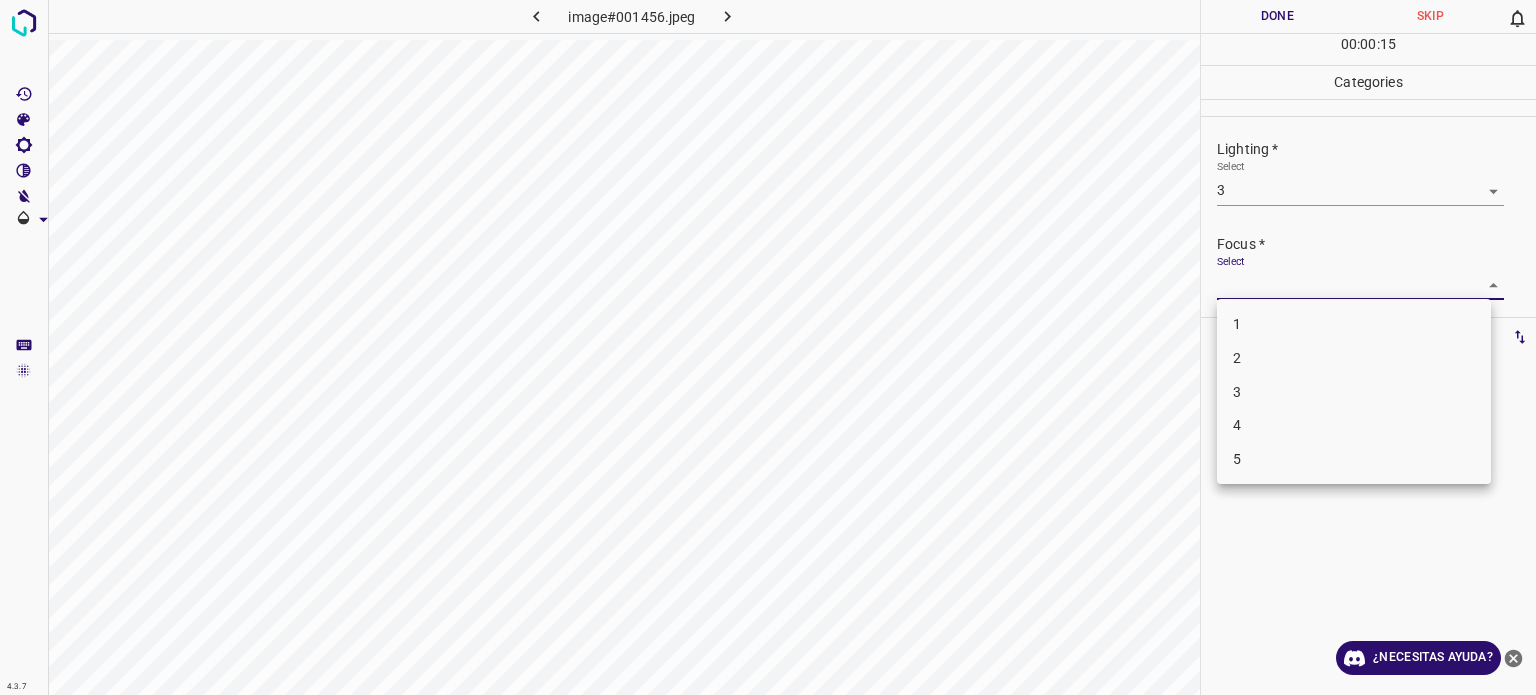 click on "3" at bounding box center (1354, 392) 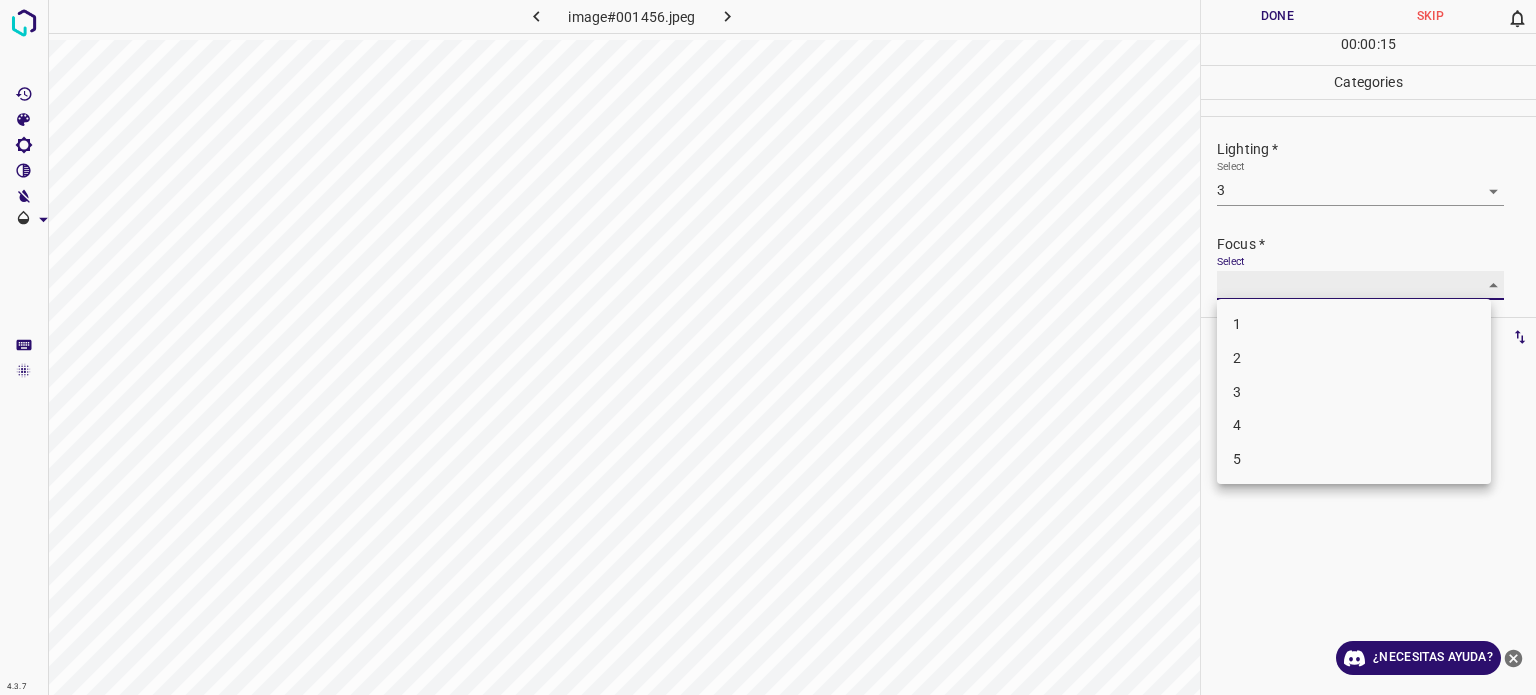 type on "3" 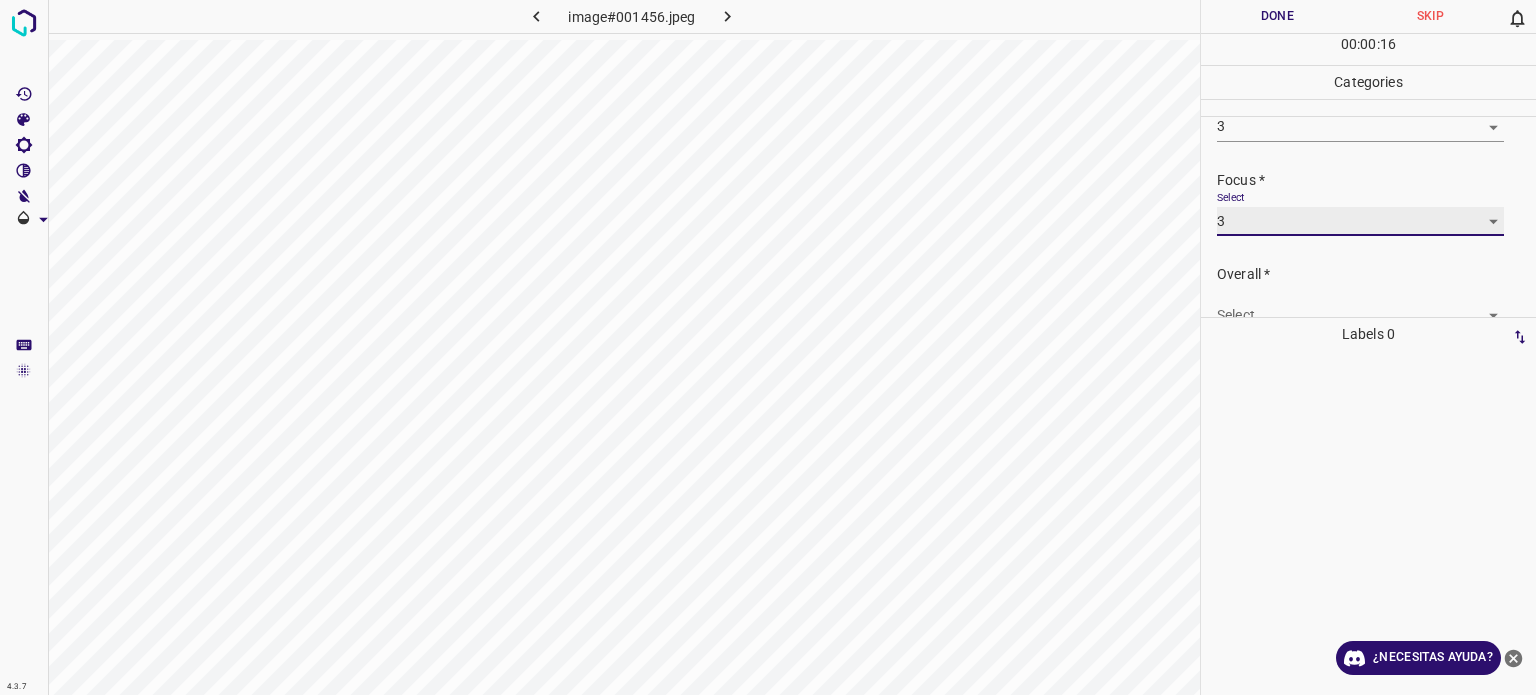 scroll, scrollTop: 98, scrollLeft: 0, axis: vertical 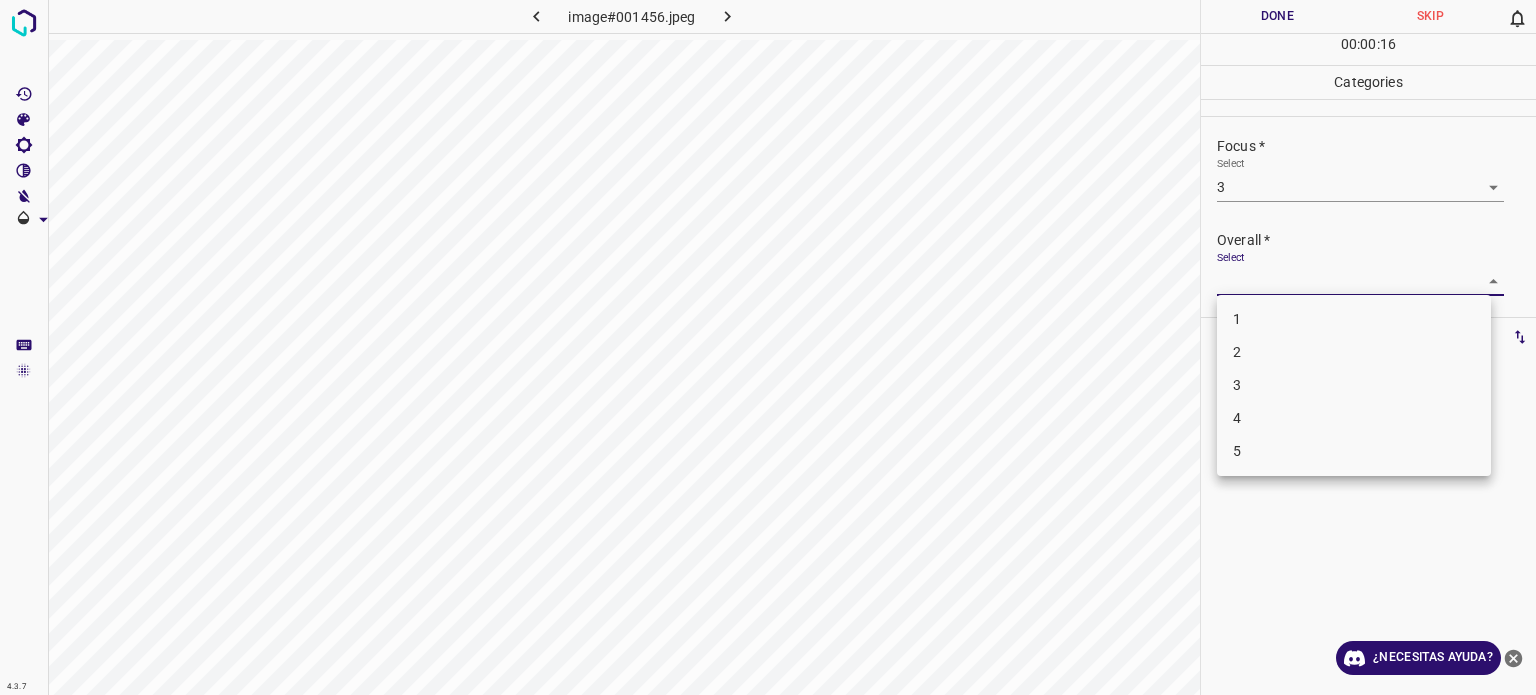 click on "4.3.7 image#001456.jpeg Done Skip 0 00 : 00 : 16 Categories Lighting * Select 3 3 Focus * Select 3 3 Overall * Select ​ Labels 0 Categories 1 Lighting 2 Focus 3 Overall Tools Space Change between modes (Draw & Edit) I Auto labeling R Restore zoom M Zoom in N Zoom out Delete Delete selecte label Filters Z Restore filters X Saturation filter C Brightness filter V Contrast filter B Gray scale filter General O Download ¿Necesitas ayuda? Texto original Valora esta traducción Tu opinión servirá para ayudar a mejorar el Traductor de Google - Texto - Esconder - Borrar 1 2 3 4 5" at bounding box center [768, 347] 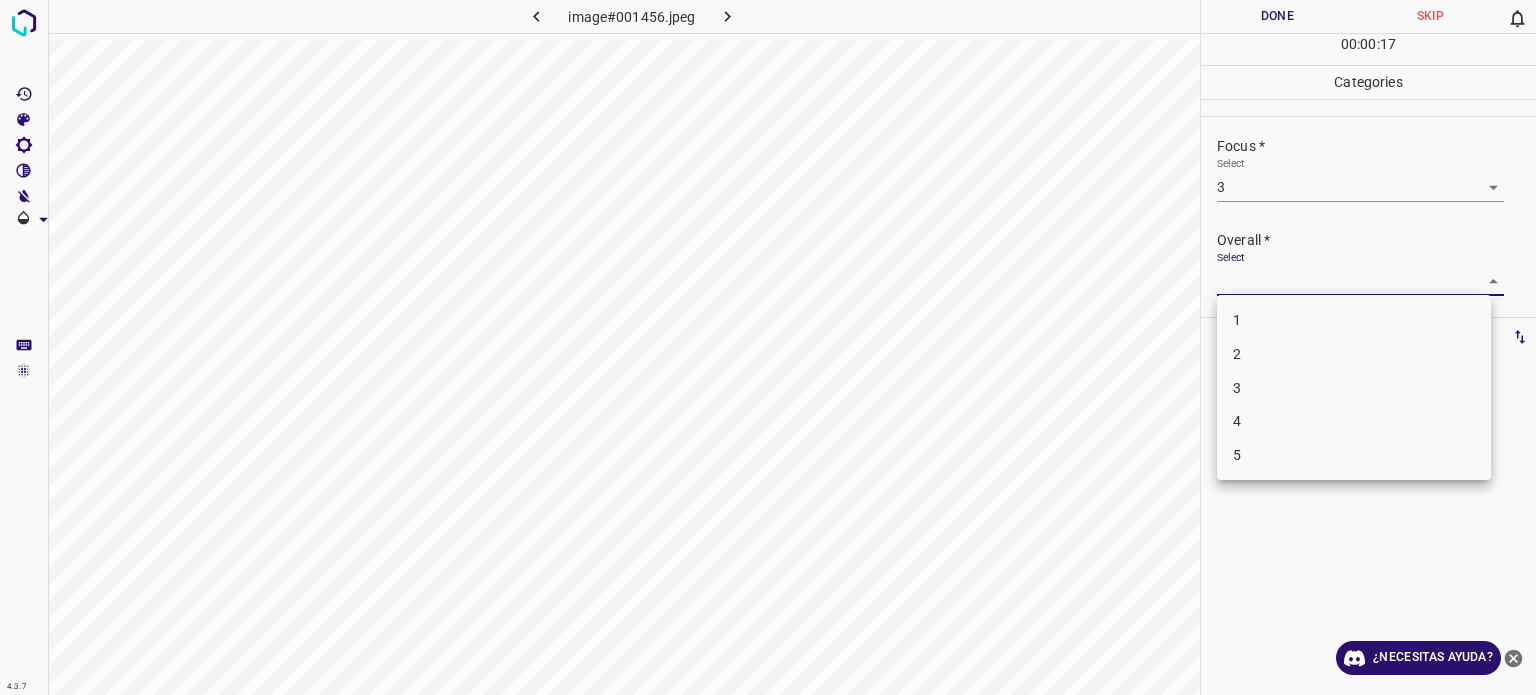 click on "3" at bounding box center [1354, 388] 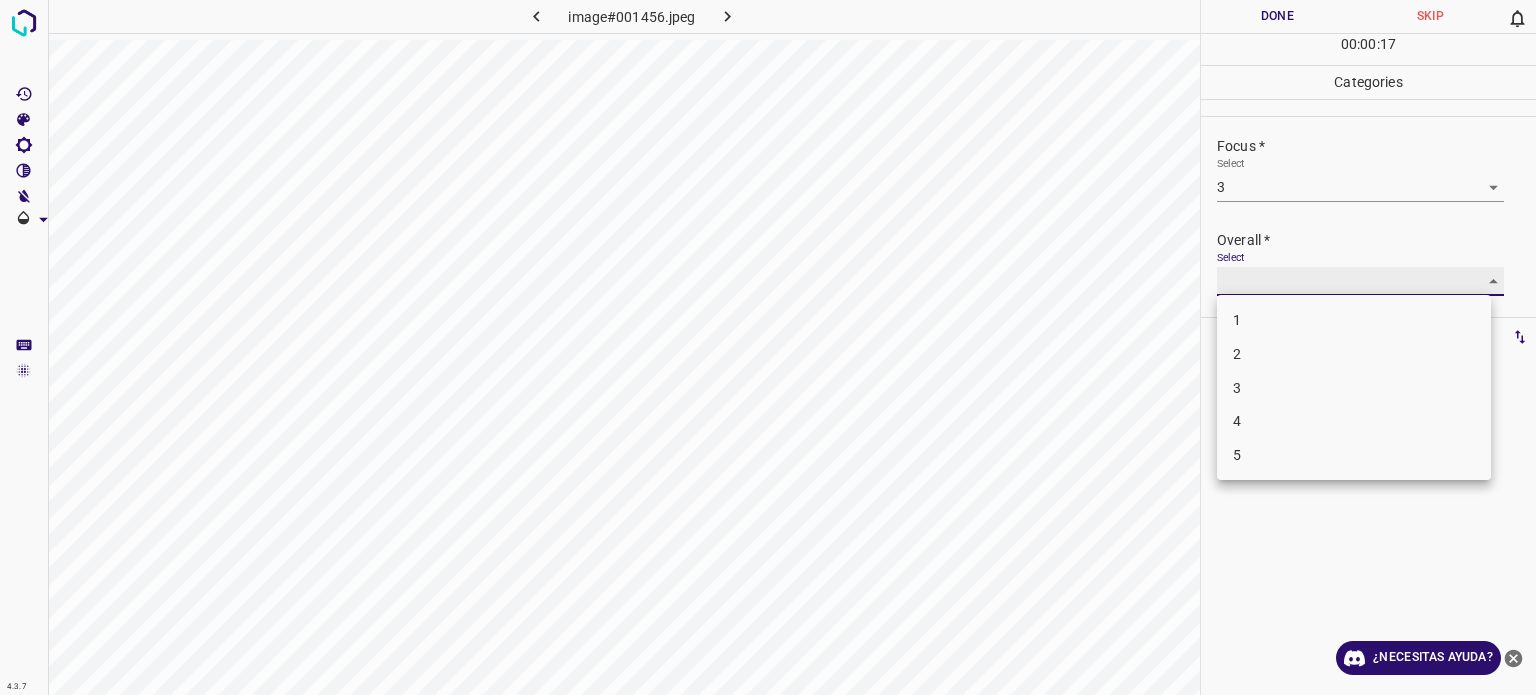 type on "3" 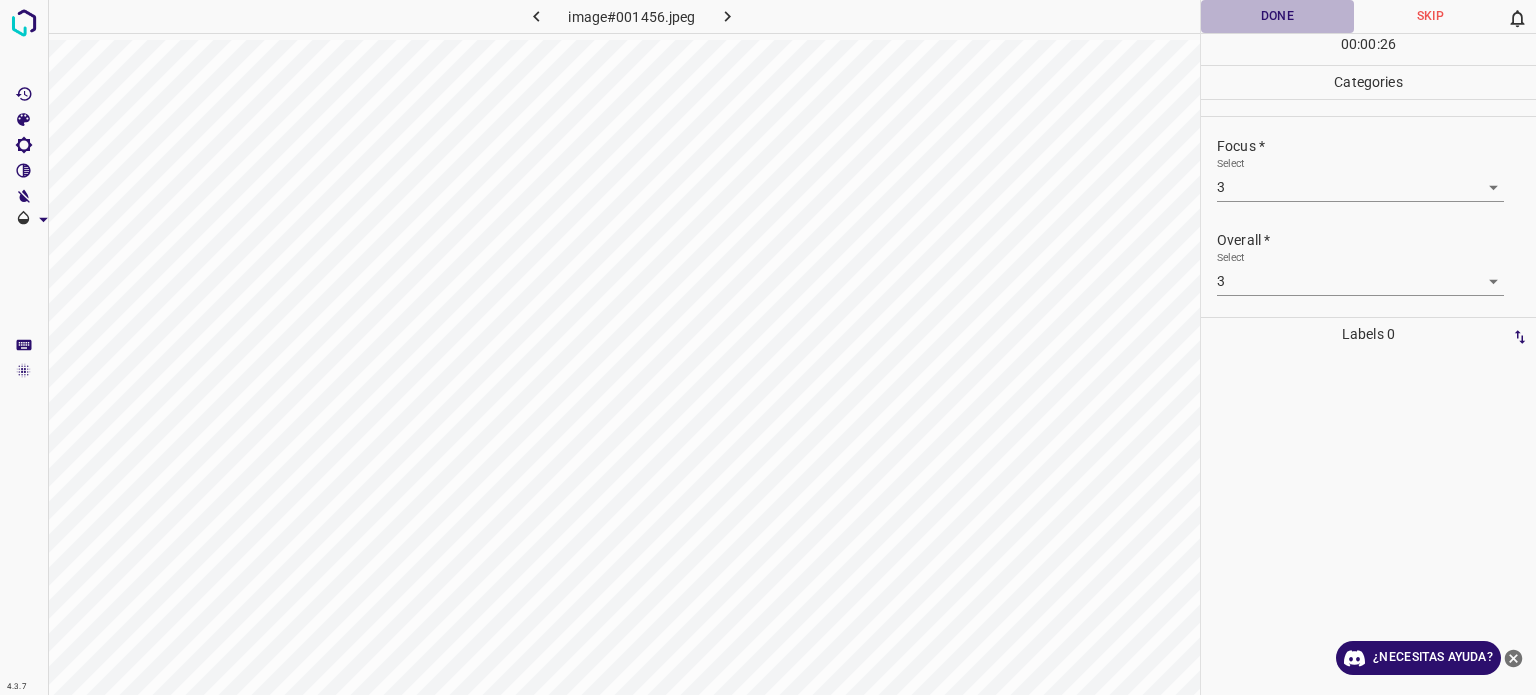 click on "Done" at bounding box center [1277, 16] 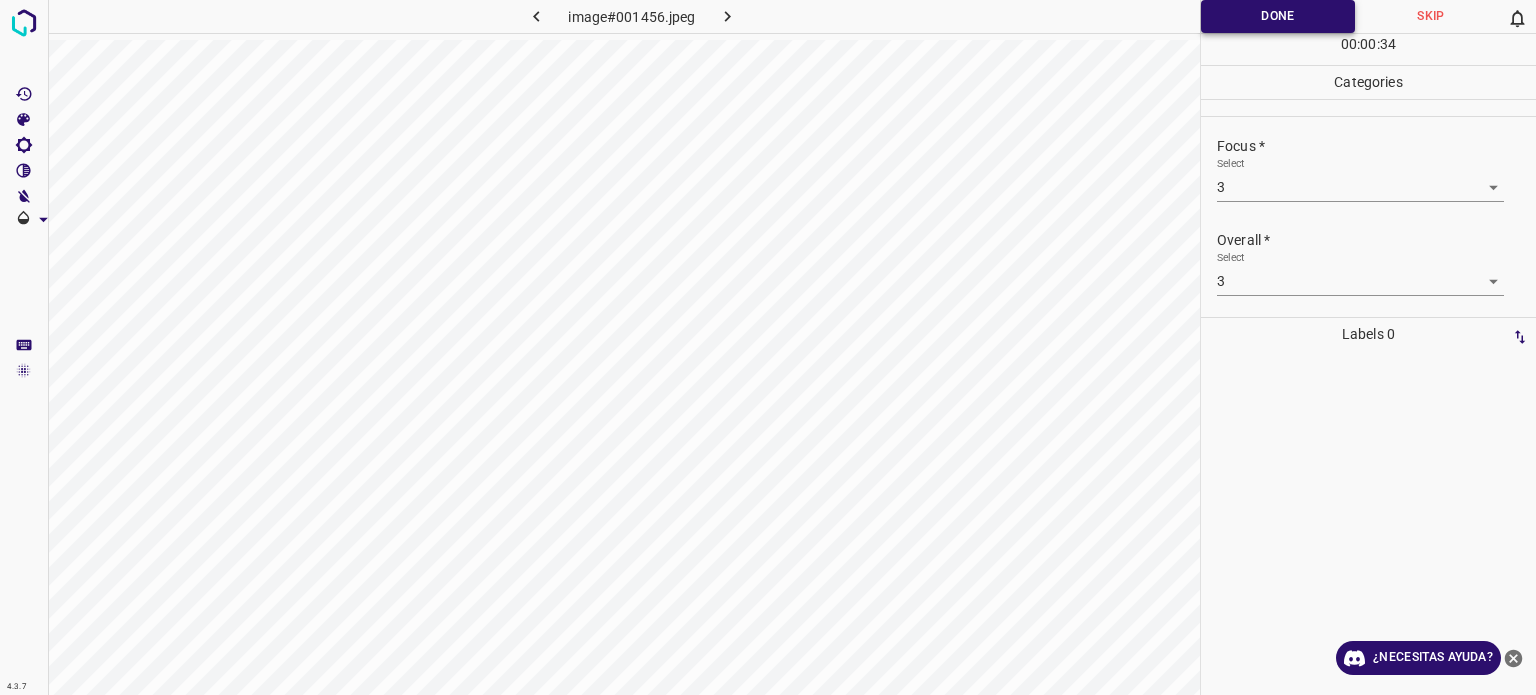 click on "Done" at bounding box center [1278, 16] 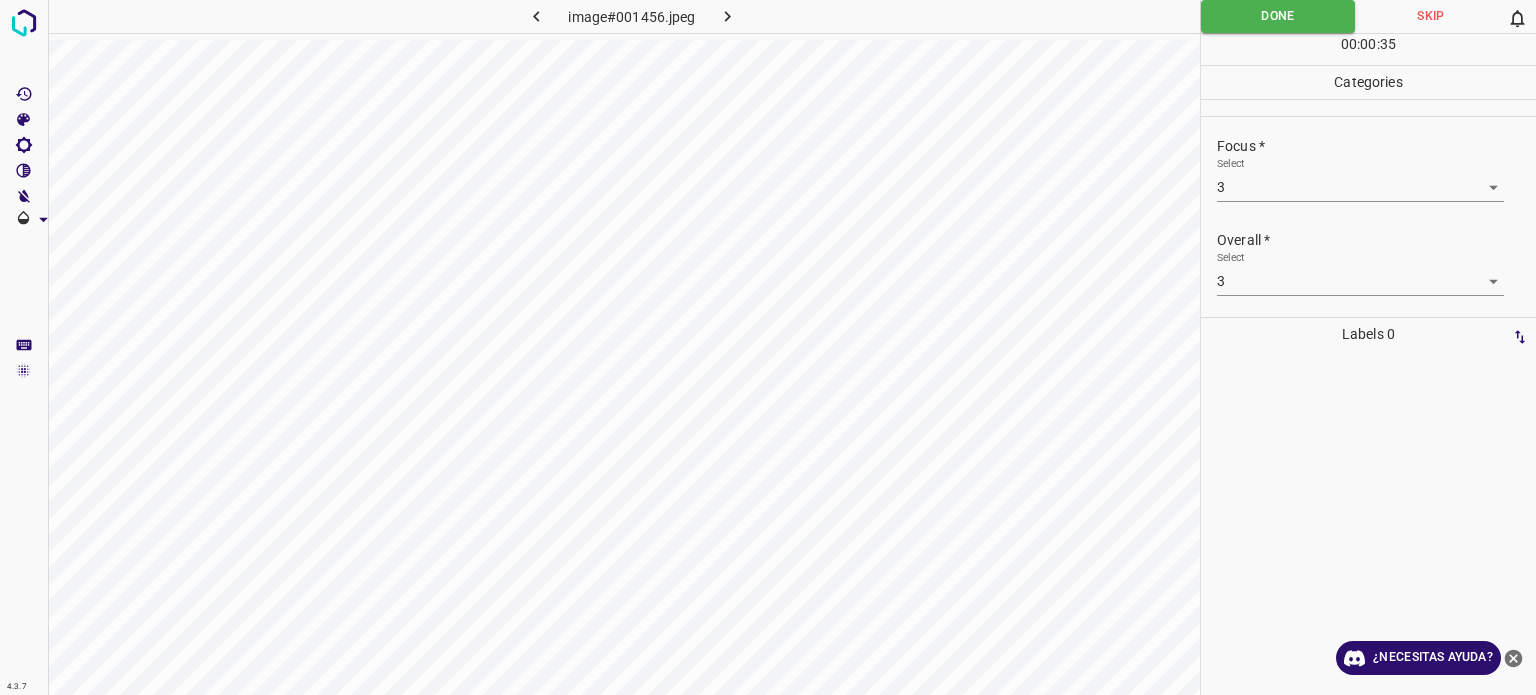 click 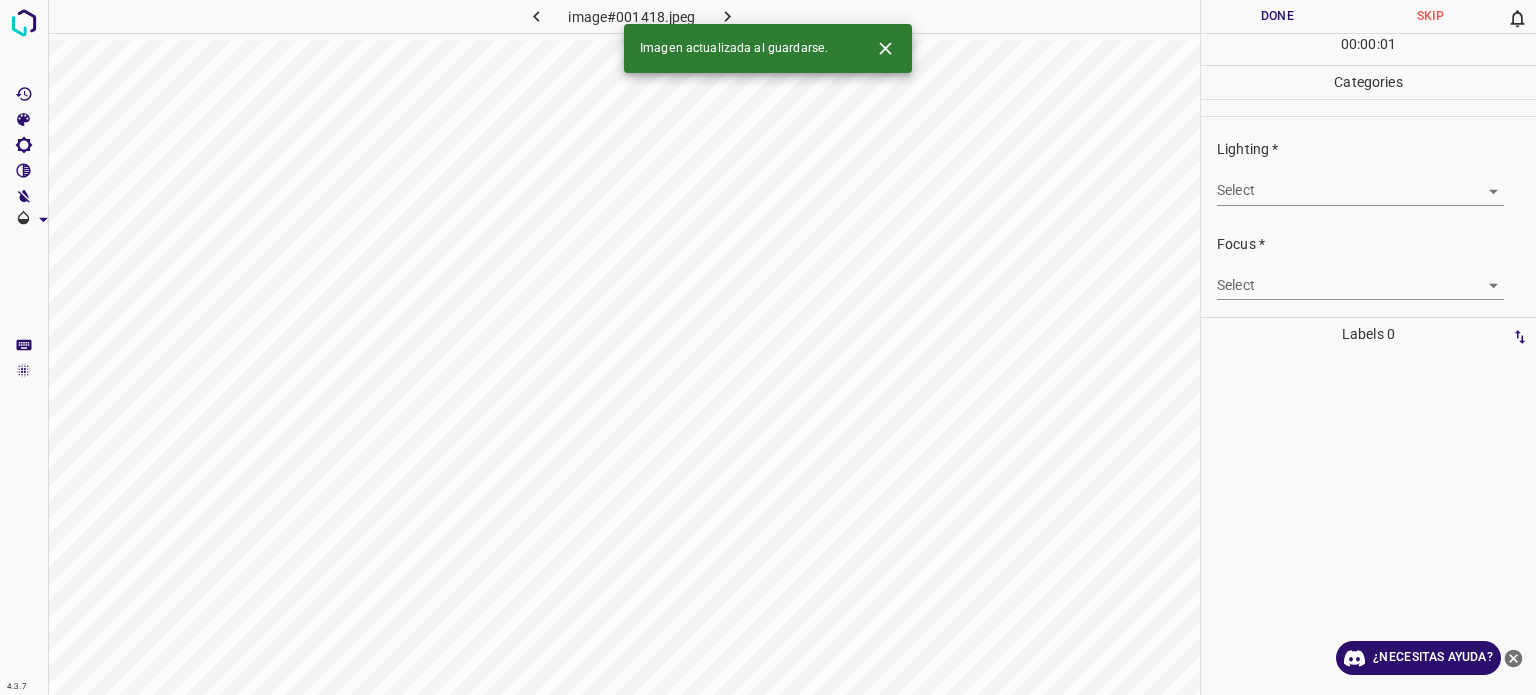 click on "Select ​" at bounding box center (1360, 182) 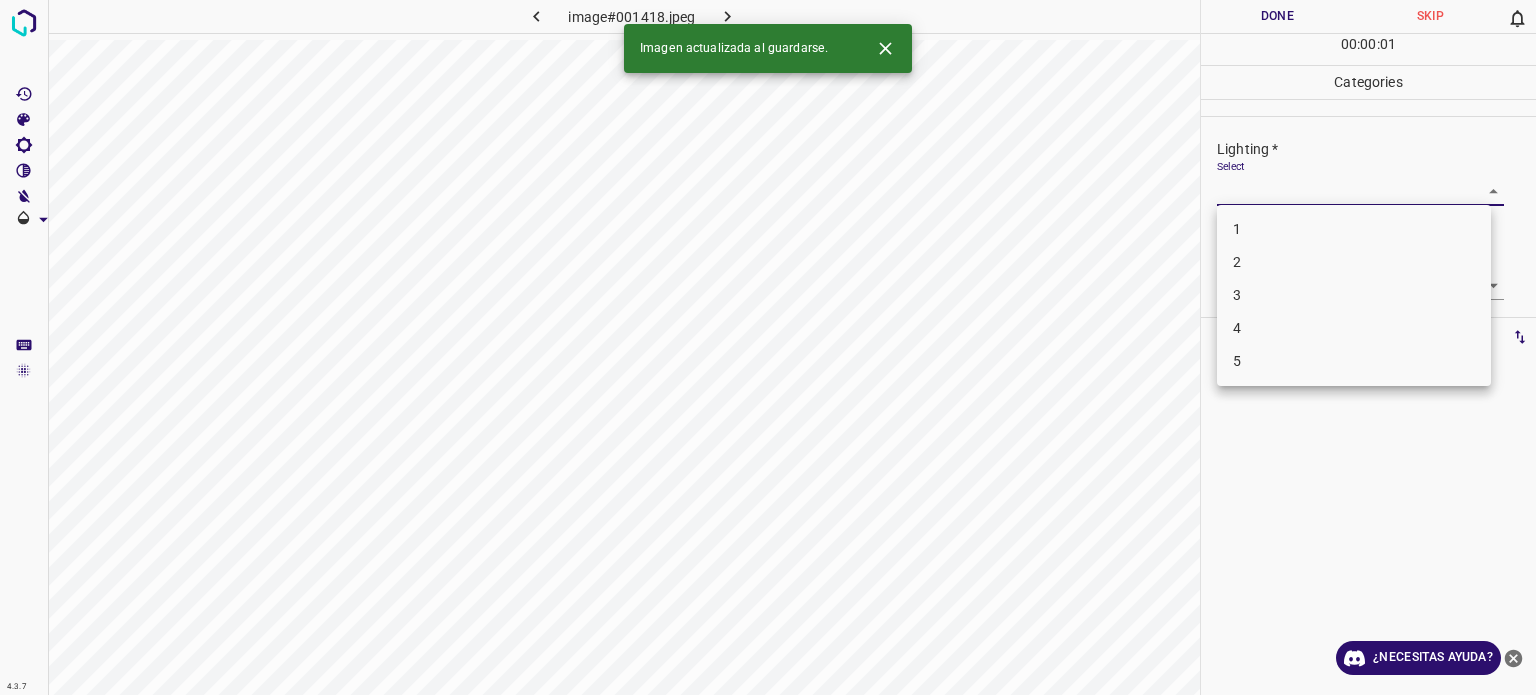 click on "4.3.7 image#001418.jpeg Done Skip 0 00   : 00   : 01   Categories Lighting *  Select ​ Focus *  Select ​ Overall *  Select ​ Labels   0 Categories 1 Lighting 2 Focus 3 Overall Tools Space Change between modes (Draw & Edit) I Auto labeling R Restore zoom M Zoom in N Zoom out Delete Delete selecte label Filters Z Restore filters X Saturation filter C Brightness filter V Contrast filter B Gray scale filter General O Download Imagen actualizada al guardarse. ¿Necesitas ayuda? Texto original Valora esta traducción Tu opinión servirá para ayudar a mejorar el Traductor de Google - Texto - Esconder - Borrar 1 2 3 4 5" at bounding box center [768, 347] 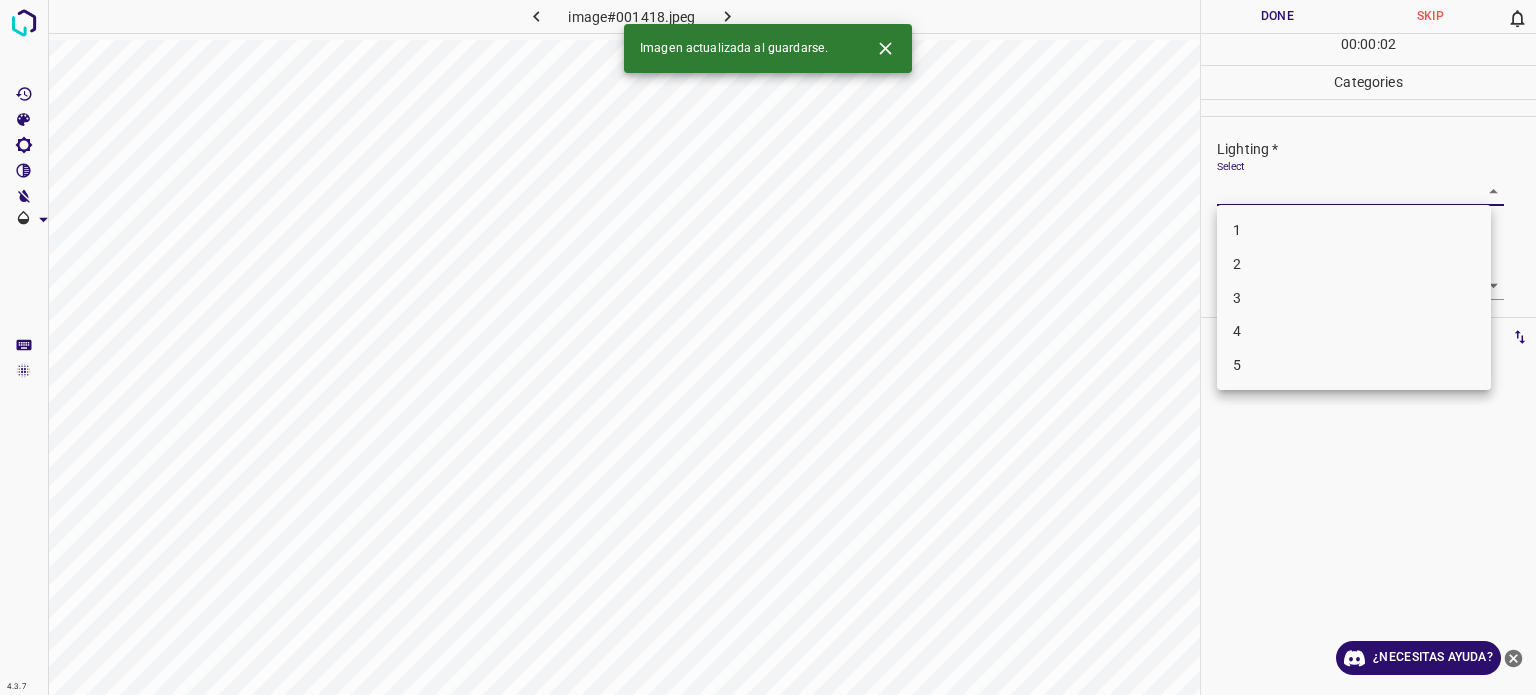 click on "3" at bounding box center (1354, 298) 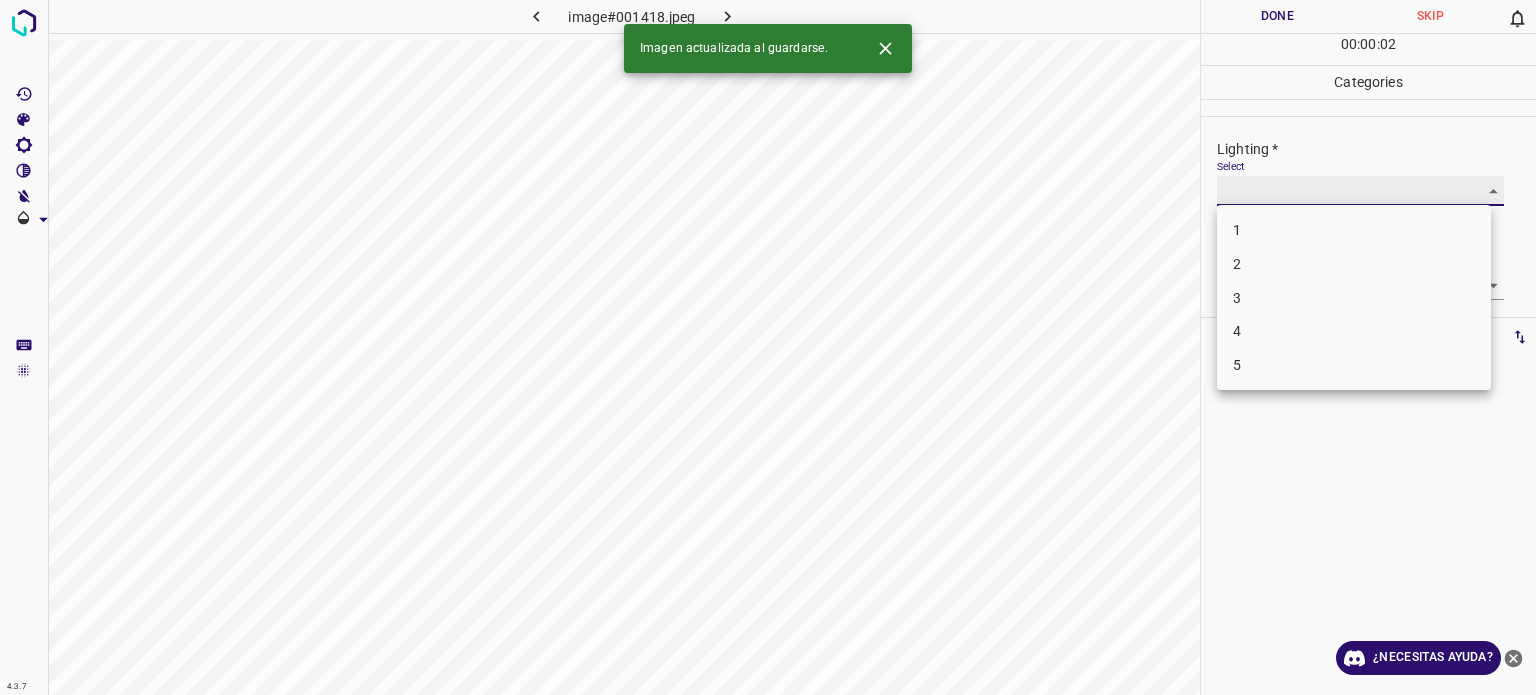 type on "3" 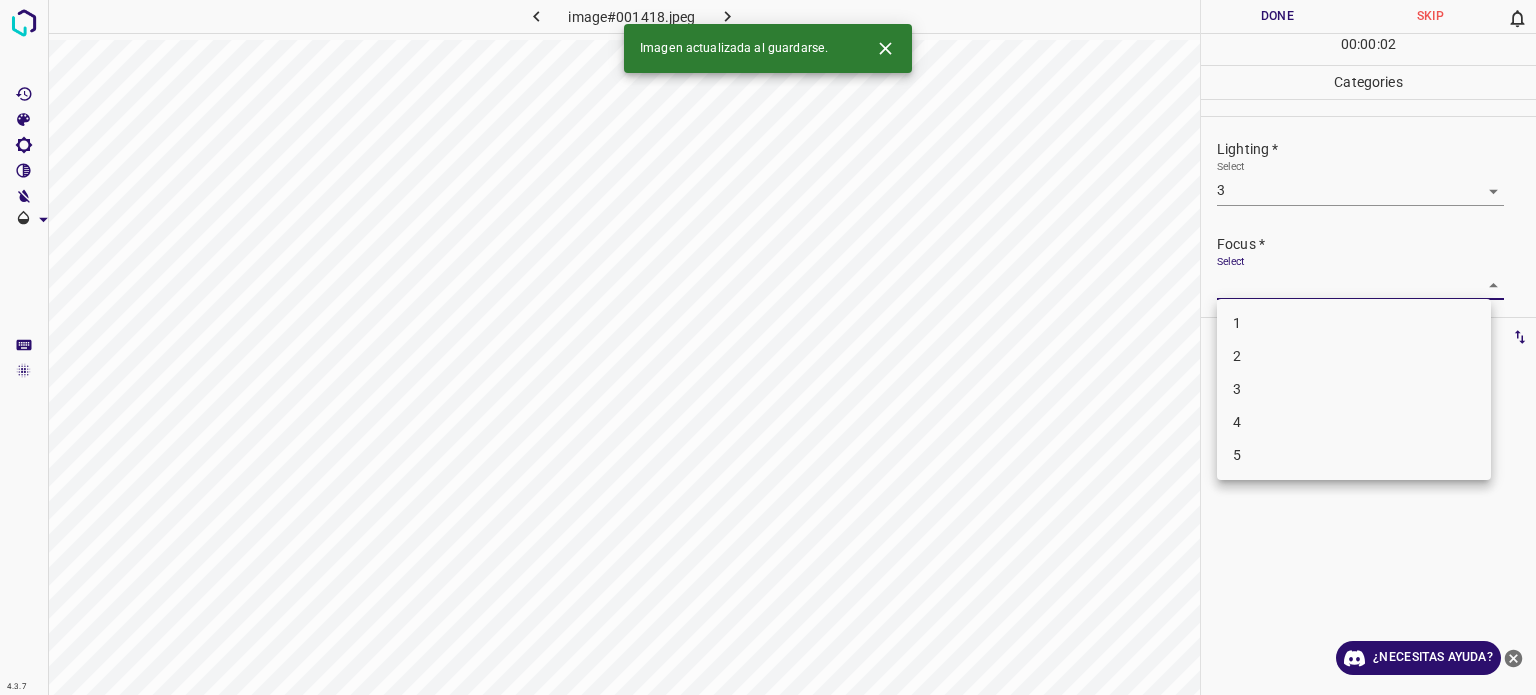 click on "4.3.7 image#001418.jpeg Done Skip 0 00   : 00   : 02   Categories Lighting *  Select 3 3 Focus *  Select ​ Overall *  Select ​ Labels   0 Categories 1 Lighting 2 Focus 3 Overall Tools Space Change between modes (Draw & Edit) I Auto labeling R Restore zoom M Zoom in N Zoom out Delete Delete selecte label Filters Z Restore filters X Saturation filter C Brightness filter V Contrast filter B Gray scale filter General O Download Imagen actualizada al guardarse. ¿Necesitas ayuda? Texto original Valora esta traducción Tu opinión servirá para ayudar a mejorar el Traductor de Google - Texto - Esconder - Borrar 1 2 3 4 5" at bounding box center [768, 347] 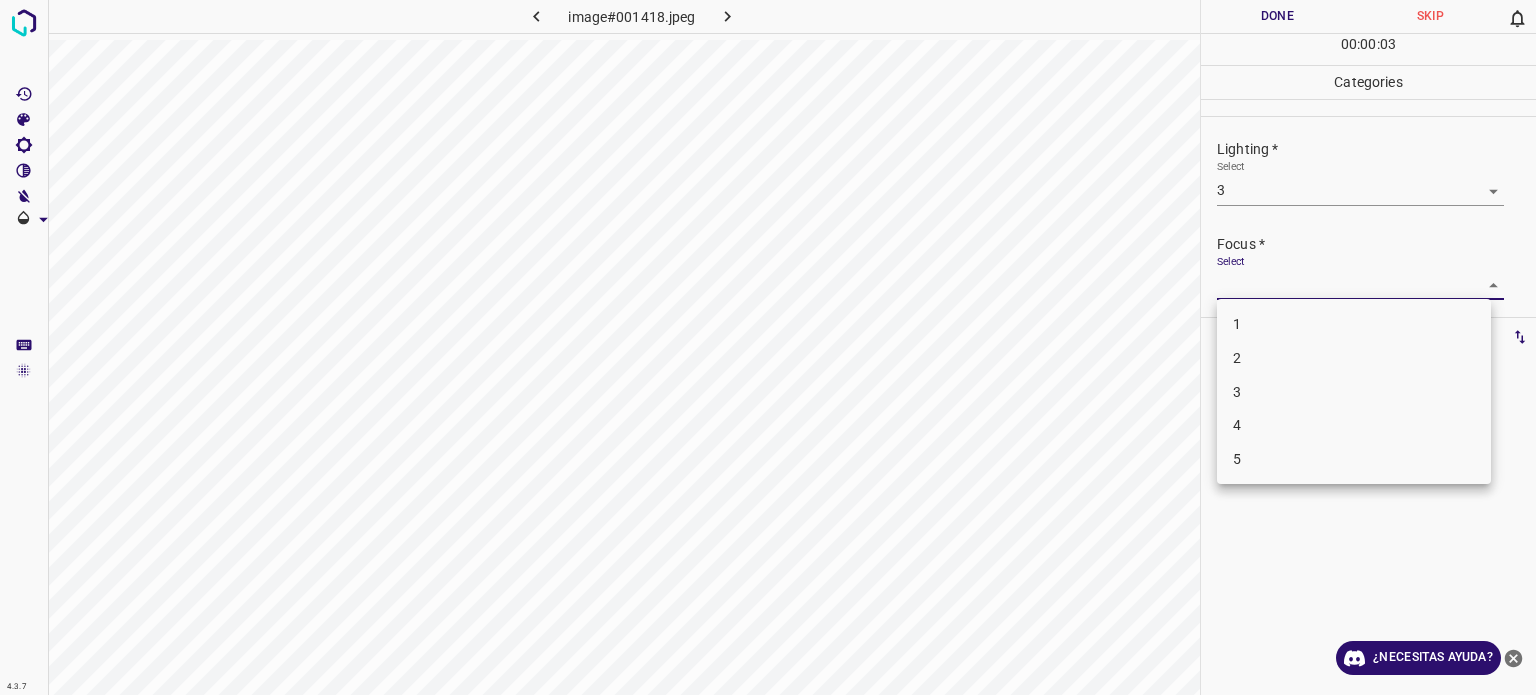 click on "2" at bounding box center (1354, 358) 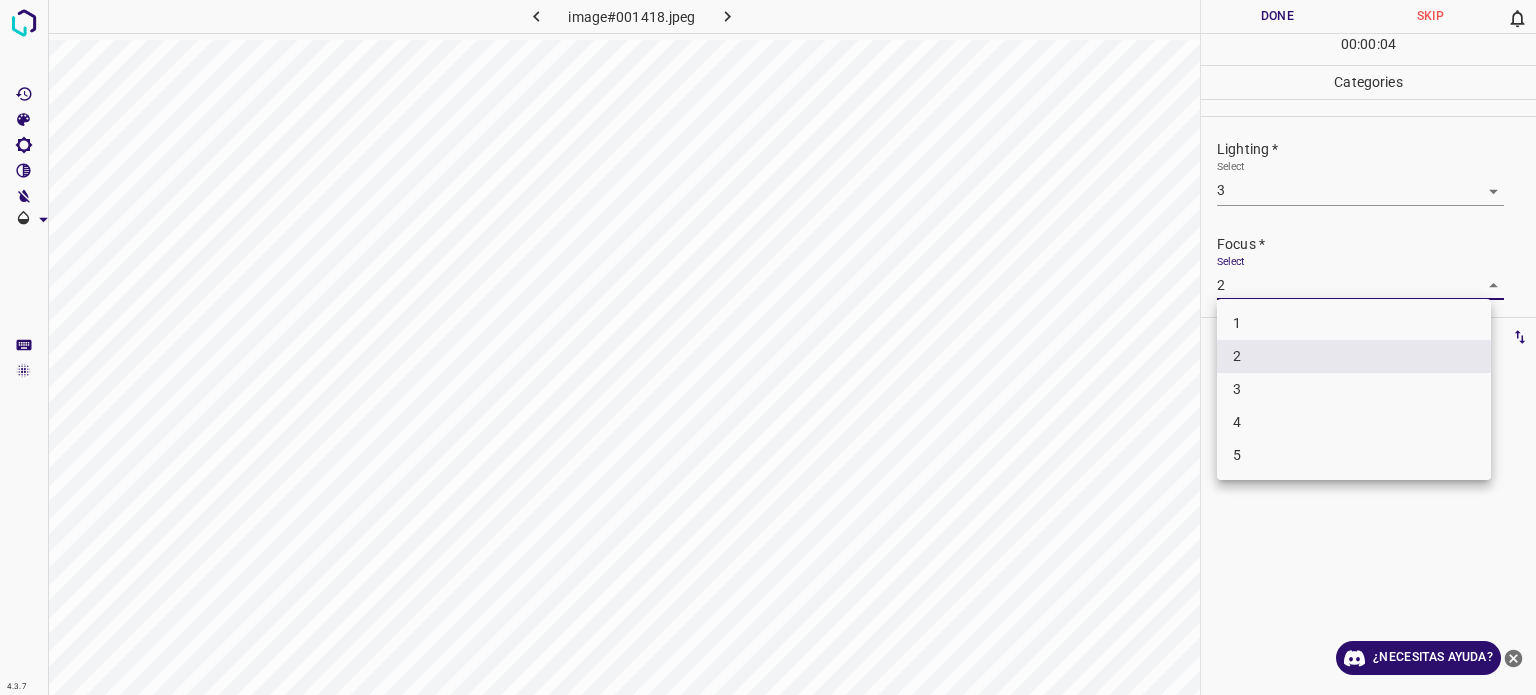 click on "4.3.7 image#001418.jpeg Done Skip 0 00 : 00 : 04 Categories Lighting * Select 3 3 Focus * Select 2 2 Overall * Select Labels 0 Categories 1 Lighting 2 Focus 3 Overall Tools Space Change between modes (Draw & Edit) I Auto labeling R Restore zoom M Zoom in N Zoom out Delete Delete selected label Filters Z Restore filters X Saturation filter C Brightness filter V Contrast filter B Gray scale filter General O Download ¿Necesitas ayuda? Texto original Valora esta traducción Tu opinión servirá para ayudar a mejorar el Traductor de Google - Texto - Esconder - Borrar 1 2 3 4 5" at bounding box center [768, 347] 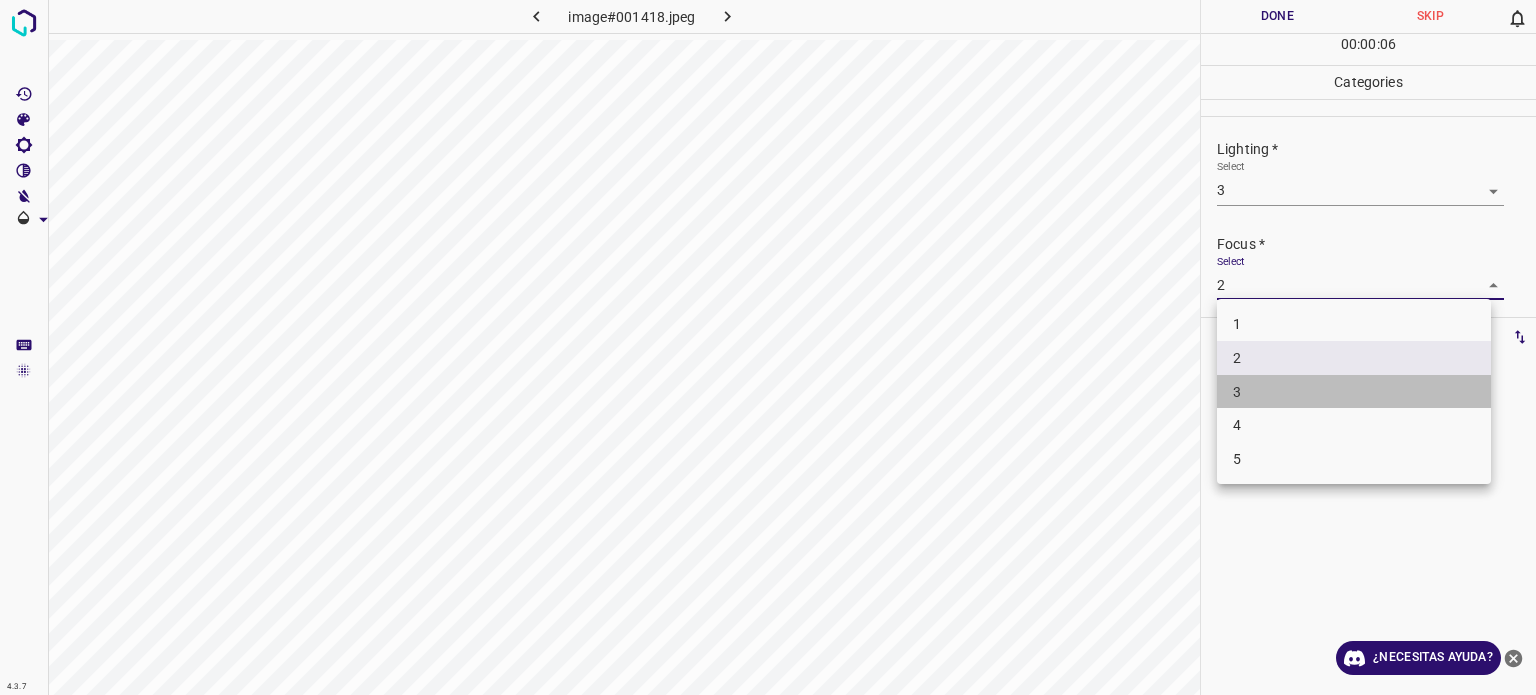 click on "3" at bounding box center [1237, 391] 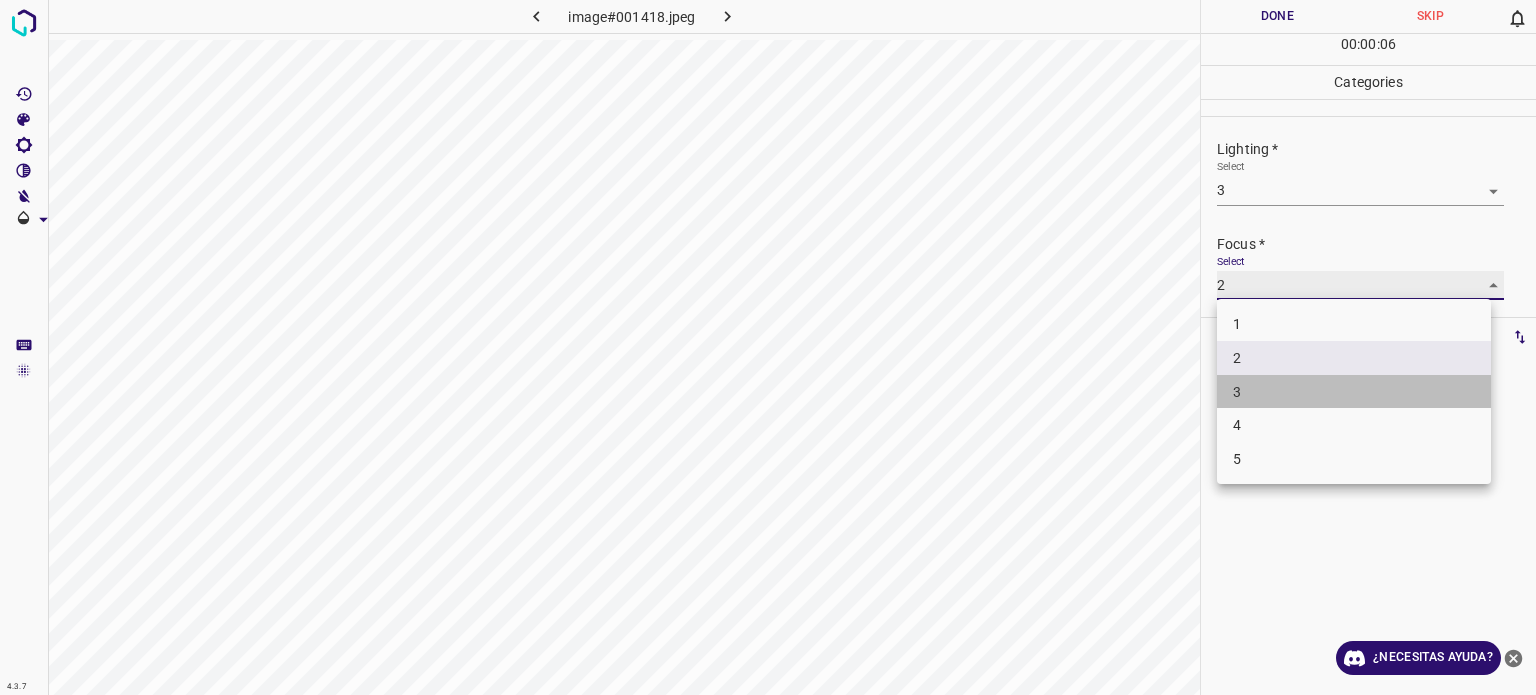 type on "3" 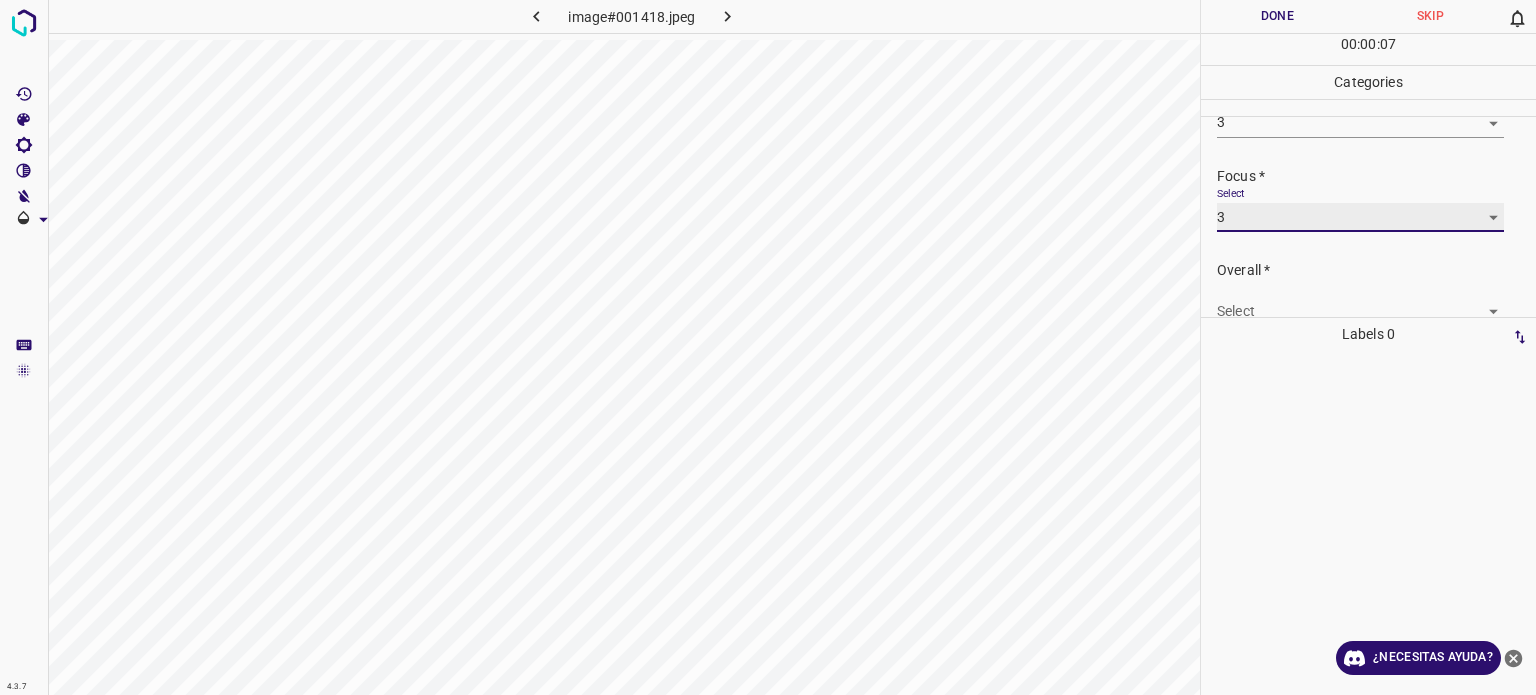 scroll, scrollTop: 98, scrollLeft: 0, axis: vertical 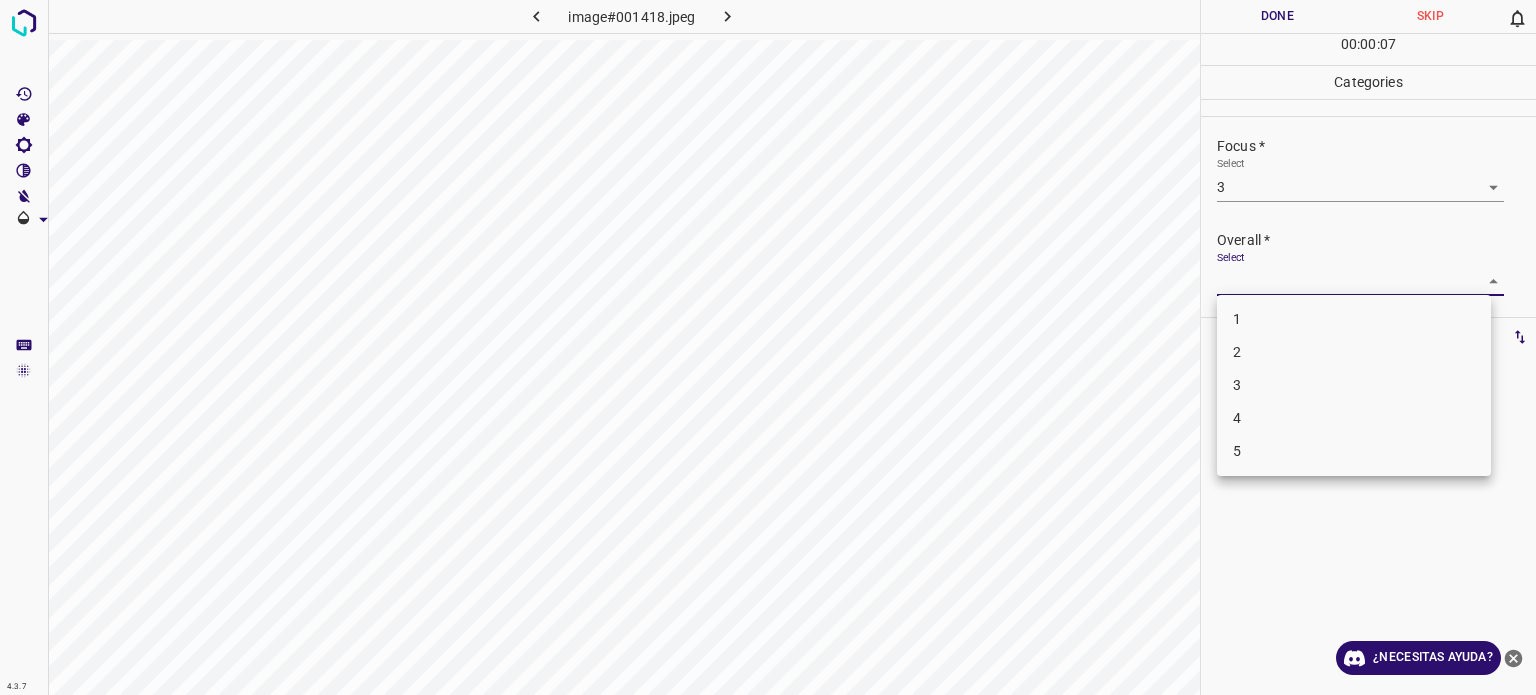 click on "4.3.7 image#001418.jpeg Done Skip 0 00   : 00   : 07   Categories Lighting *  Select 3 3 Focus *  Select 3 3 Overall *  Select ​ Labels   0 Categories 1 Lighting 2 Focus 3 Overall Tools Space Change between modes (Draw & Edit) I Auto labeling R Restore zoom M Zoom in N Zoom out Delete Delete selecte label Filters Z Restore filters X Saturation filter C Brightness filter V Contrast filter B Gray scale filter General O Download ¿Necesitas ayuda? Texto original Valora esta traducción Tu opinión servirá para ayudar a mejorar el Traductor de Google - Texto - Esconder - Borrar 1 2 3 4 5" at bounding box center (768, 347) 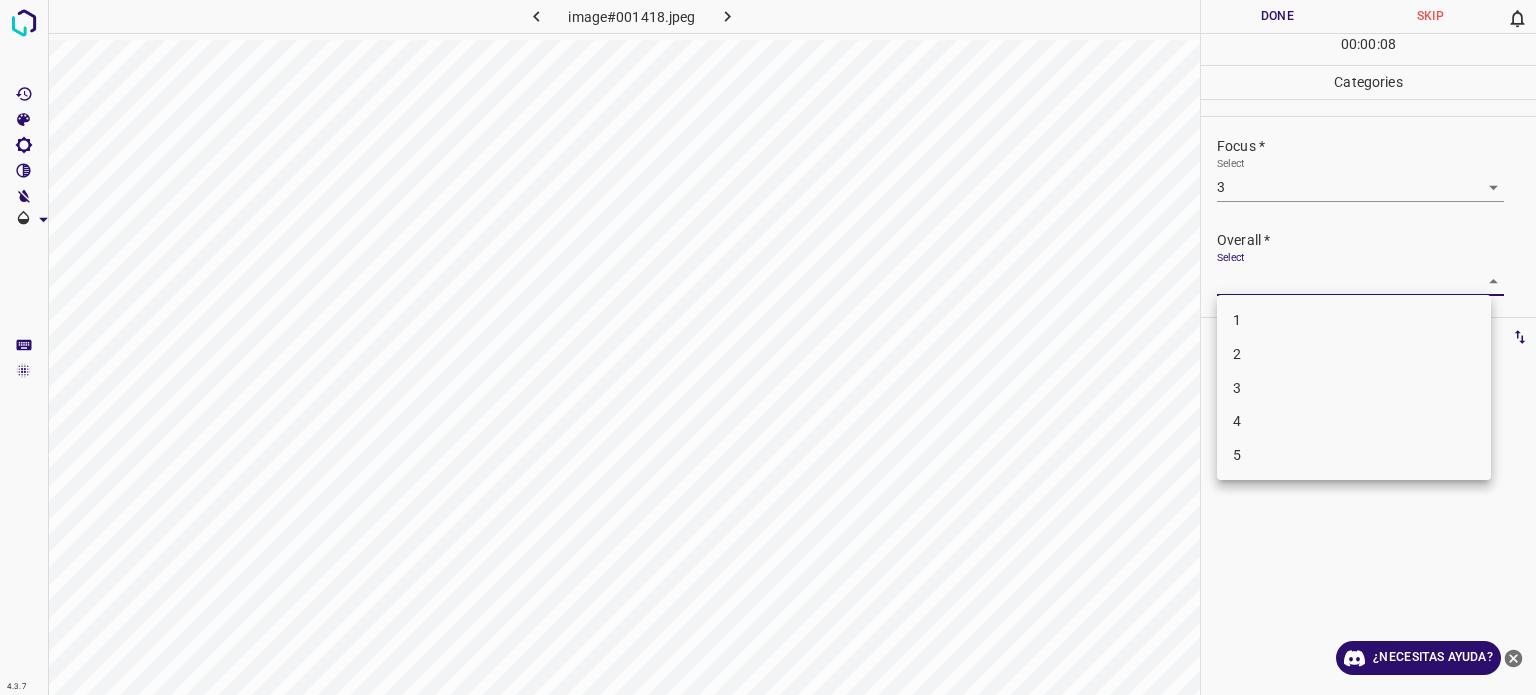 click on "3" at bounding box center (1237, 387) 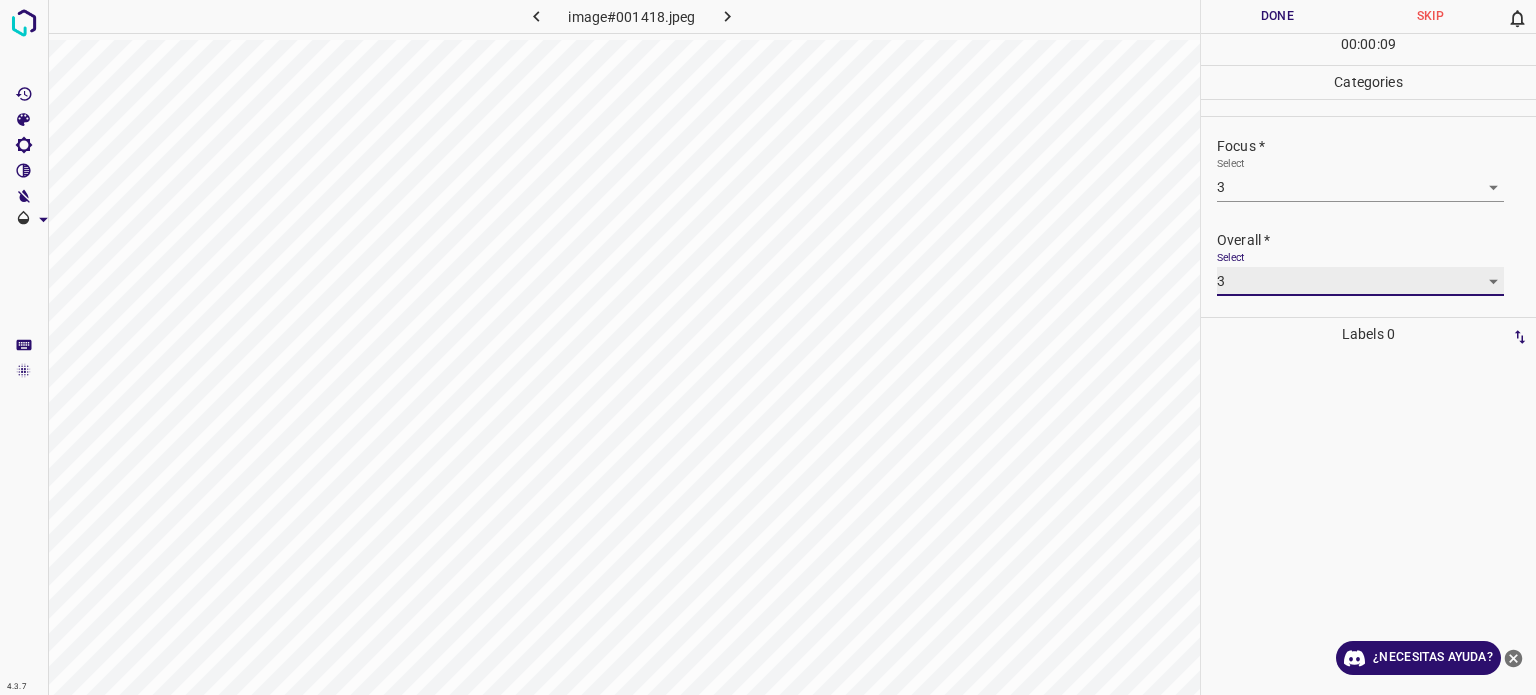 type on "3" 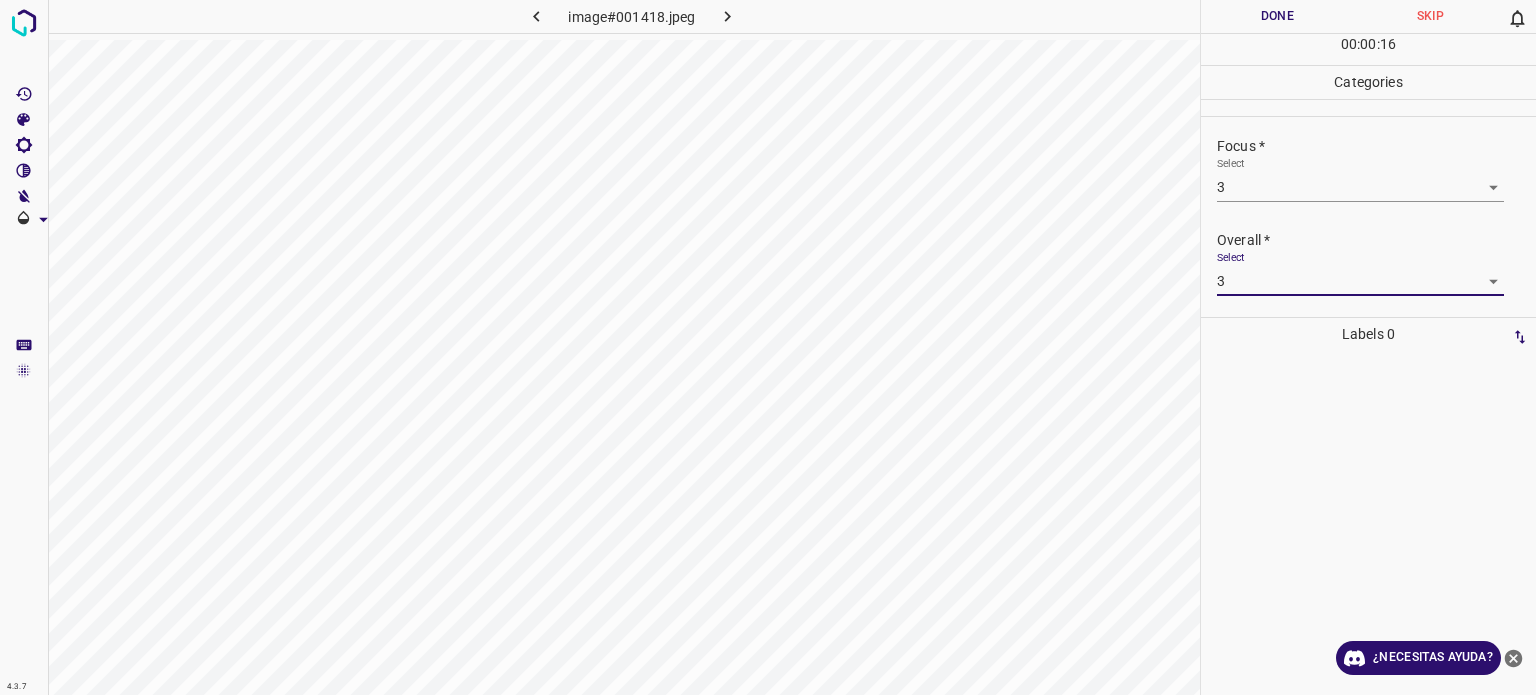 click on "Done" at bounding box center (1277, 16) 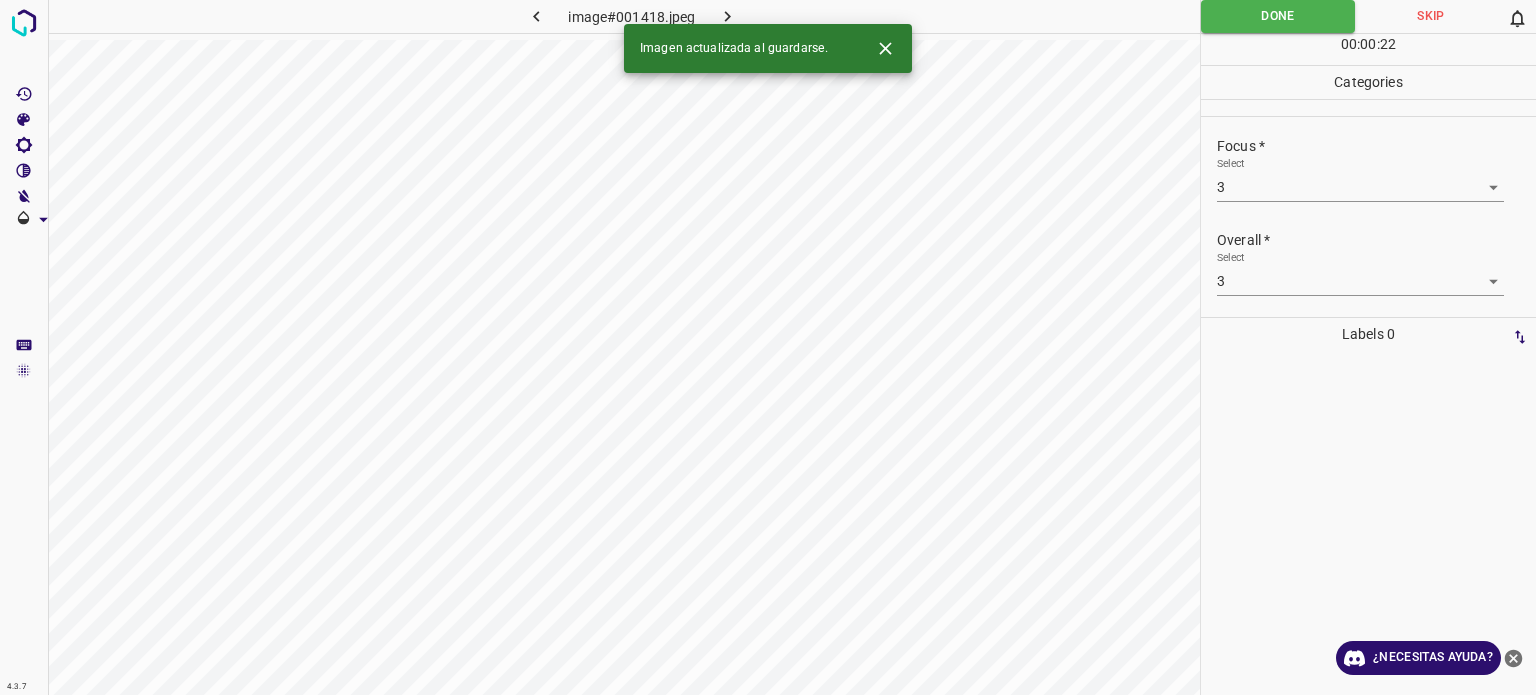 click 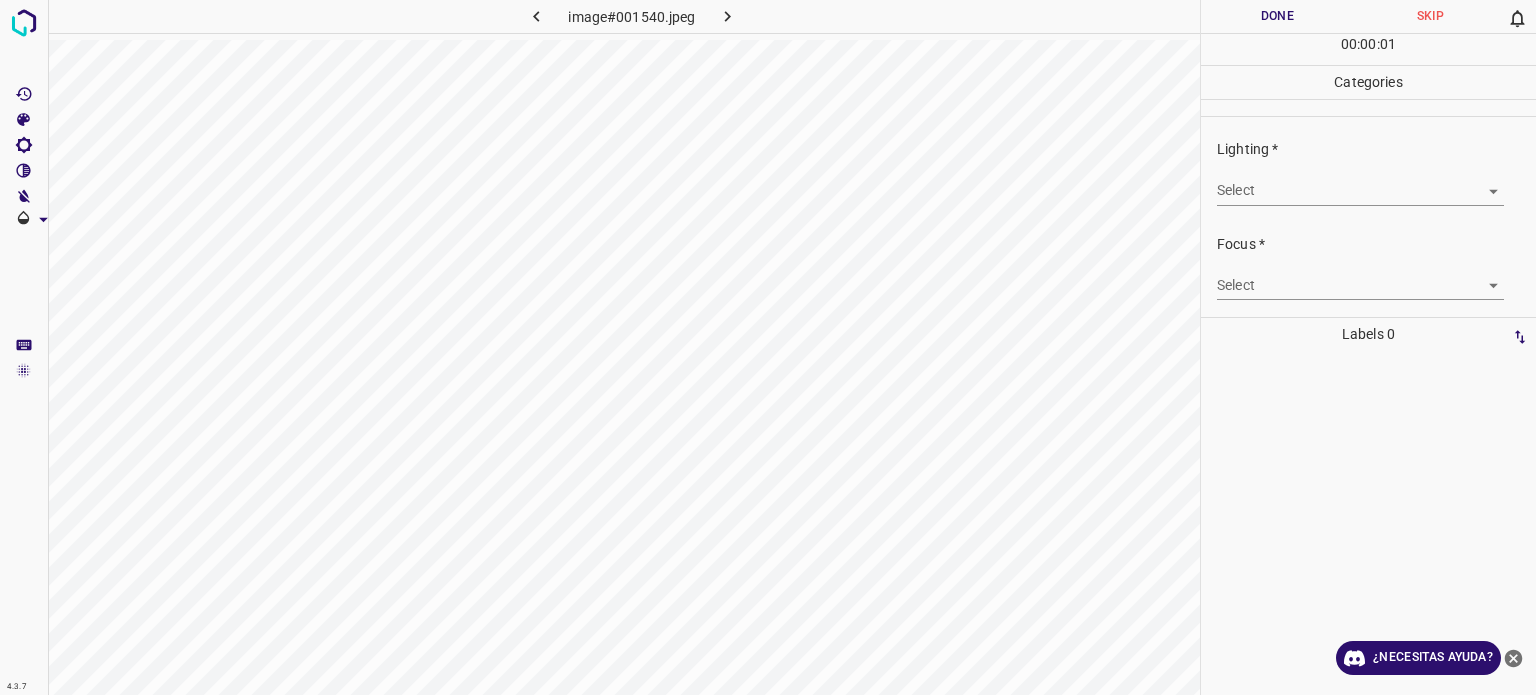 click on "4.3.7 image#001540.jpeg Done Skip 0 00   : 00   : 01   Categories Lighting *  Select ​ Focus *  Select ​ Overall *  Select ​ Labels   0 Categories 1 Lighting 2 Focus 3 Overall Tools Space Change between modes (Draw & Edit) I Auto labeling R Restore zoom M Zoom in N Zoom out Delete Delete selecte label Filters Z Restore filters X Saturation filter C Brightness filter V Contrast filter B Gray scale filter General O Download ¿Necesitas ayuda? Texto original Valora esta traducción Tu opinión servirá para ayudar a mejorar el Traductor de Google - Texto - Esconder - Borrar" at bounding box center [768, 347] 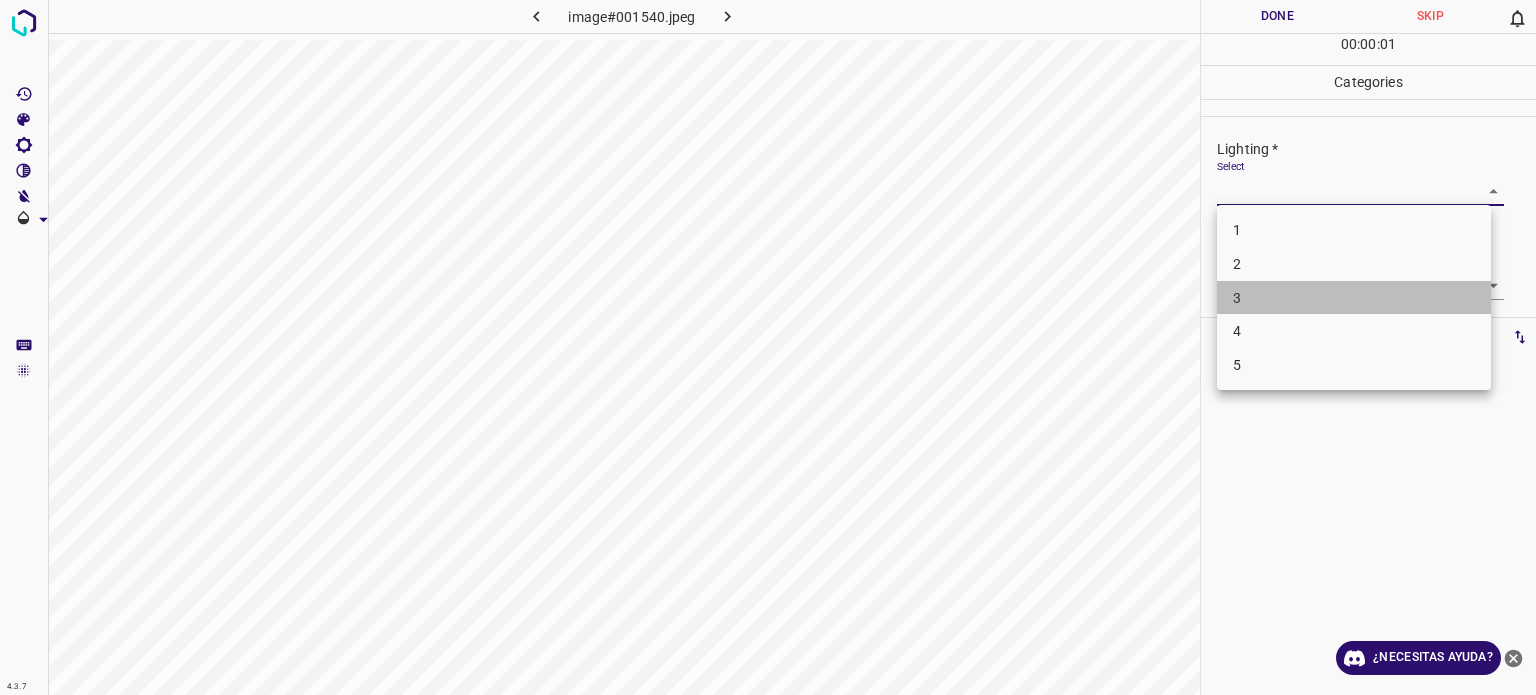 click on "3" at bounding box center (1354, 298) 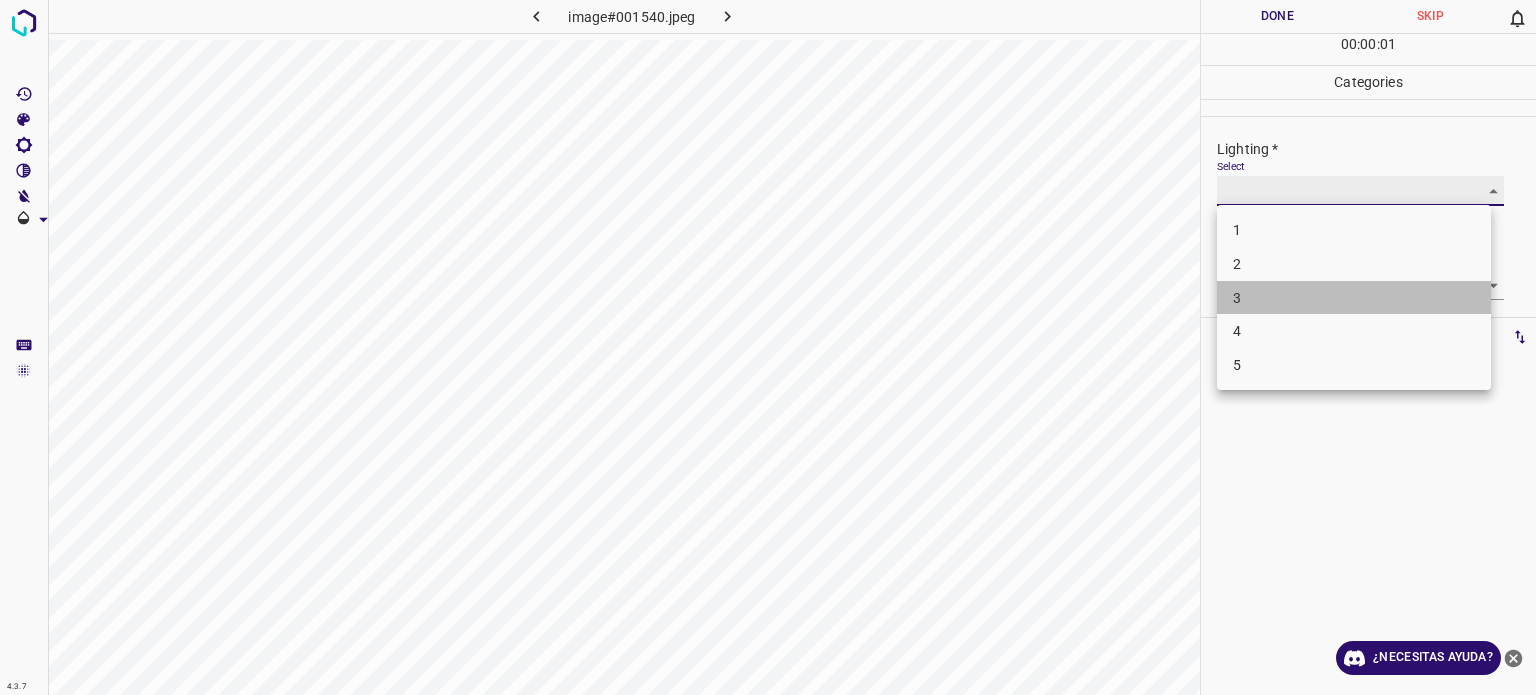 type on "3" 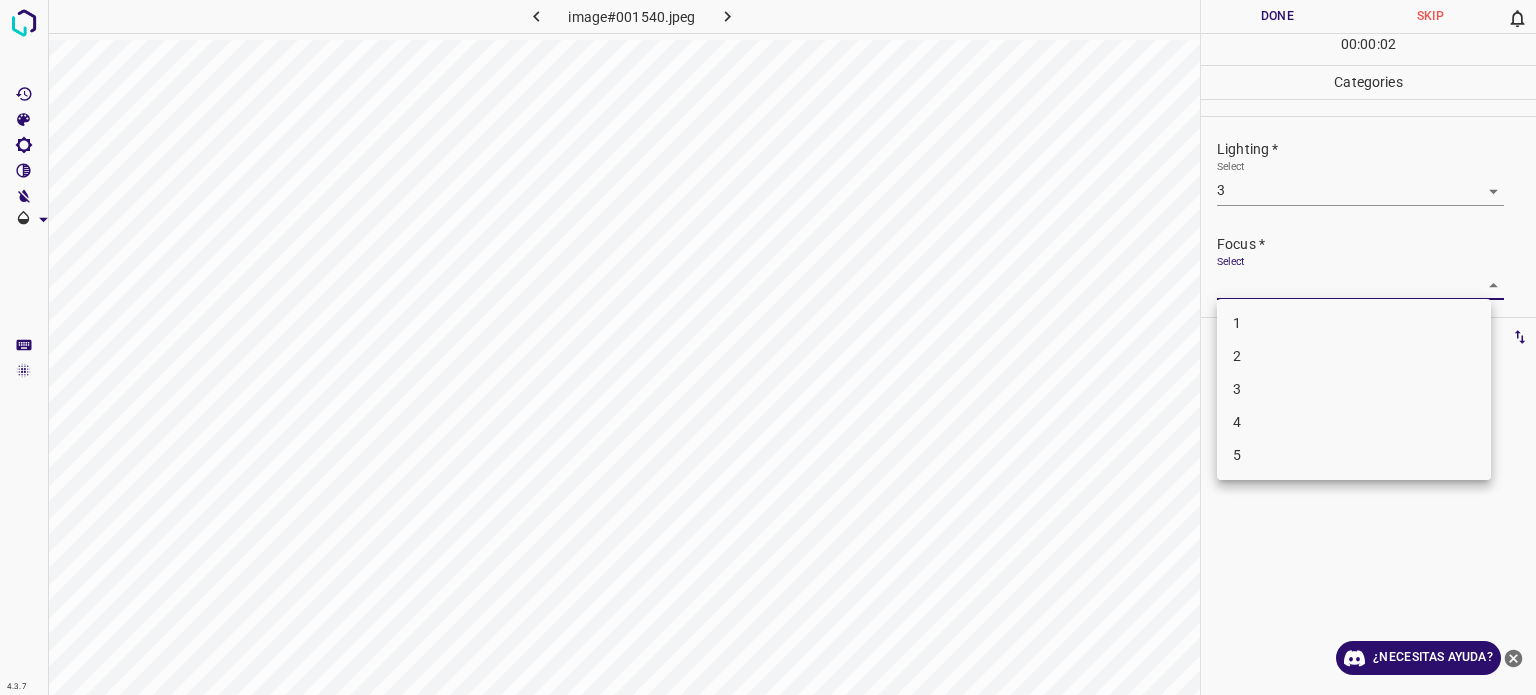 click on "4.3.7 image#001540.jpeg Done Skip 0 00   : 00   : 02   Categories Lighting *  Select 3 3 Focus *  Select ​ Overall *  Select ​ Labels   0 Categories 1 Lighting 2 Focus 3 Overall Tools Space Change between modes (Draw & Edit) I Auto labeling R Restore zoom M Zoom in N Zoom out Delete Delete selecte label Filters Z Restore filters X Saturation filter C Brightness filter V Contrast filter B Gray scale filter General O Download ¿Necesitas ayuda? Texto original Valora esta traducción Tu opinión servirá para ayudar a mejorar el Traductor de Google - Texto - Esconder - Borrar 1 2 3 4 5" at bounding box center (768, 347) 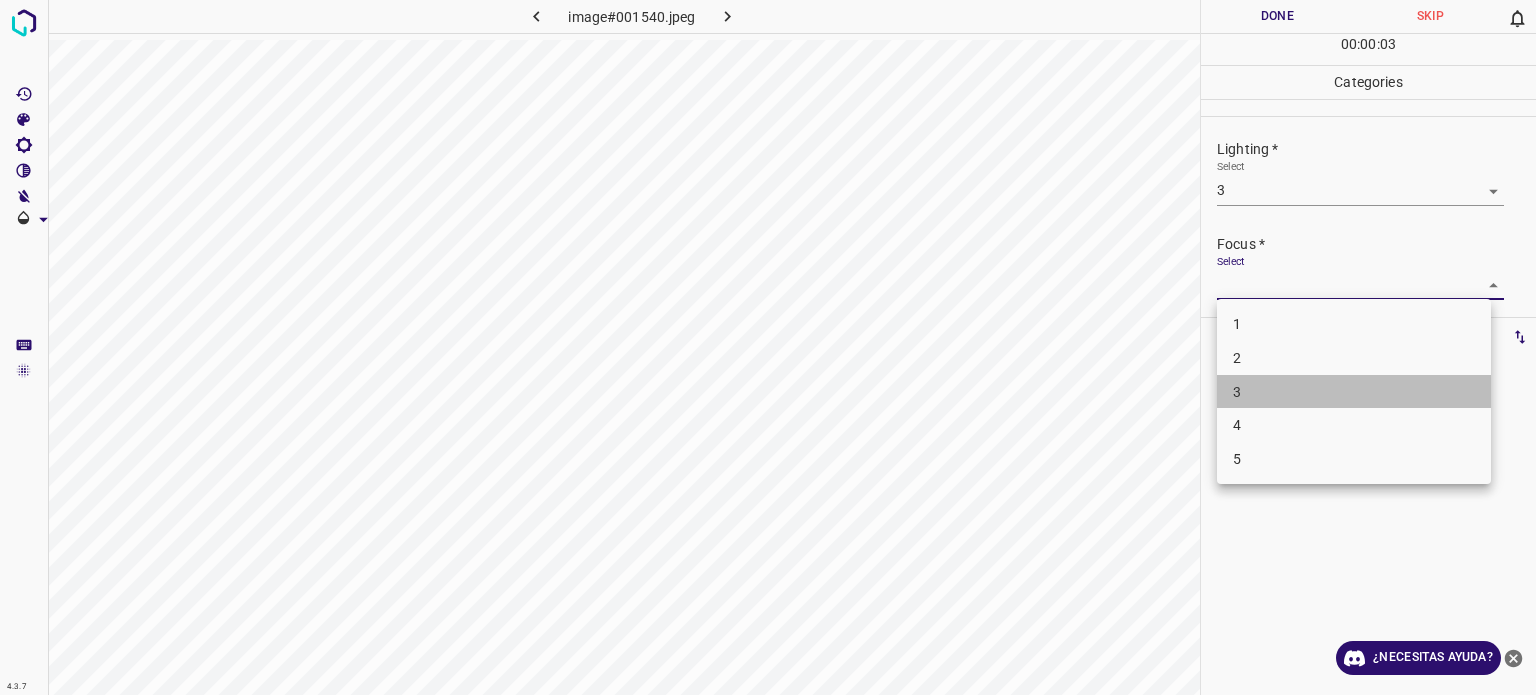 click on "3" at bounding box center [1354, 392] 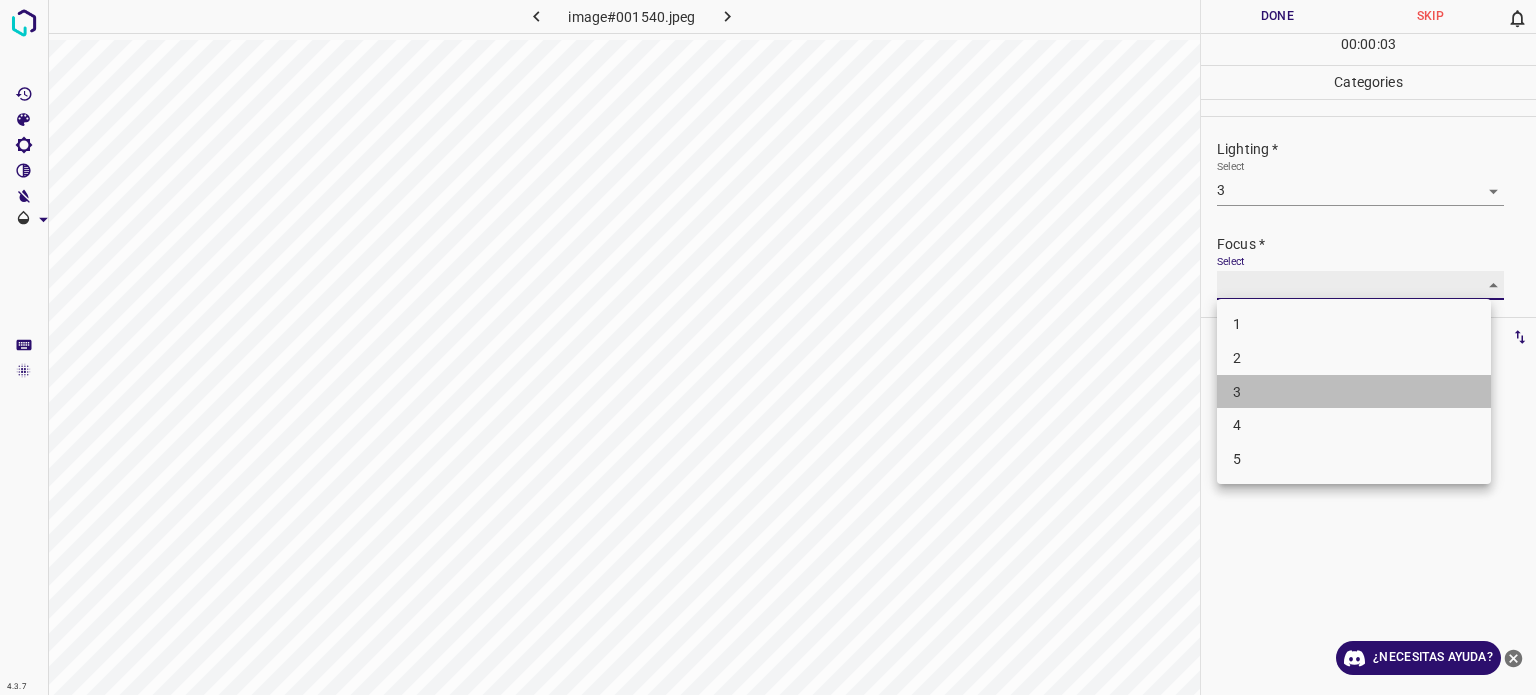 type on "3" 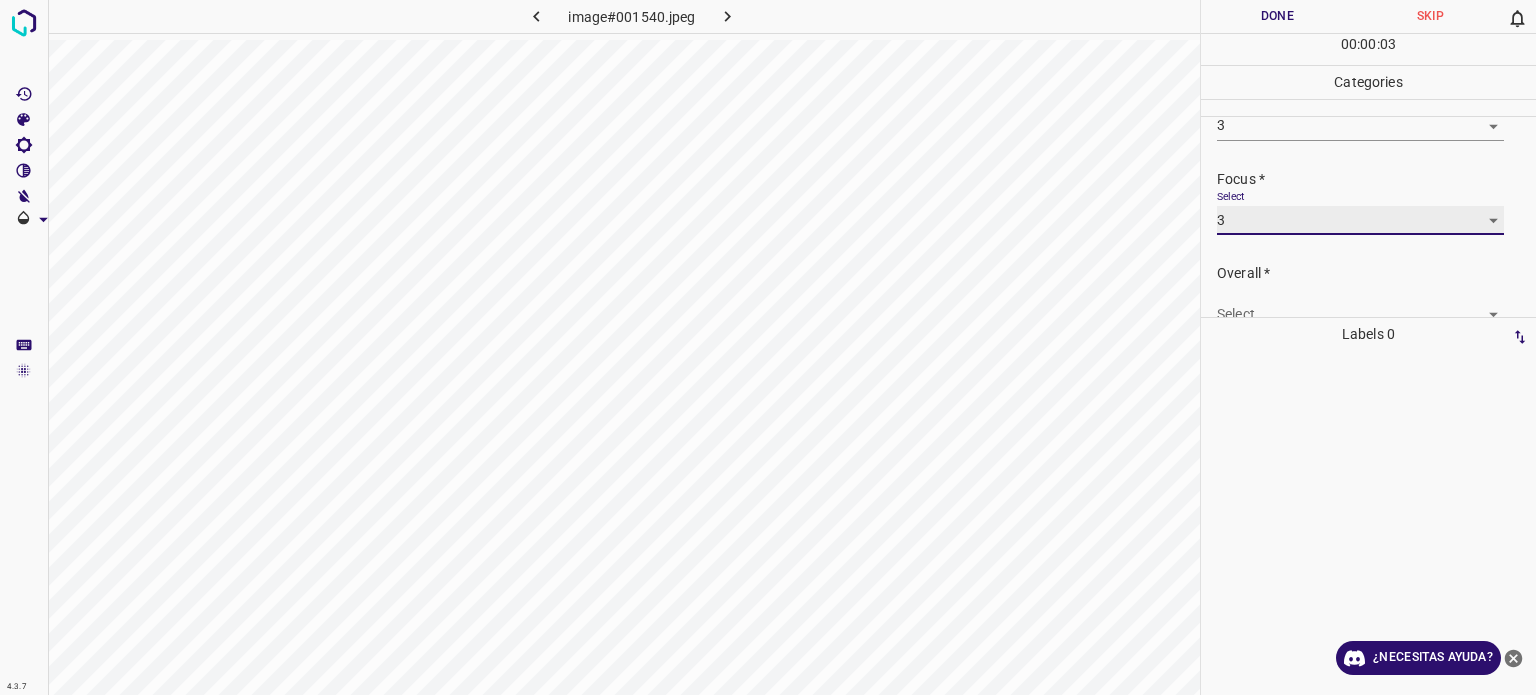 scroll, scrollTop: 98, scrollLeft: 0, axis: vertical 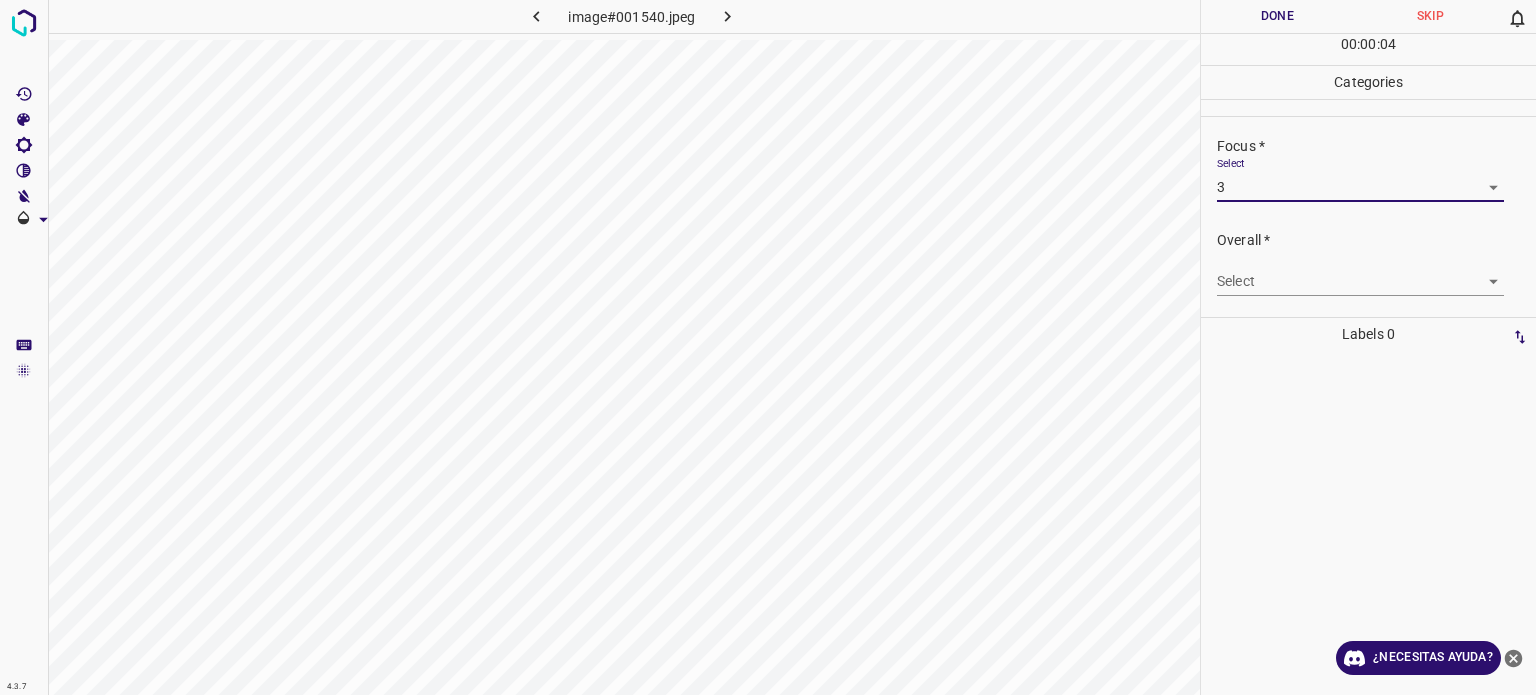 click on "4.3.7 image#001540.jpeg Done Skip 0 00   : 00   : 04   Categories Lighting *  Select 3 3 Focus *  Select 3 3 Overall *  Select ​ Labels   0 Categories 1 Lighting 2 Focus 3 Overall Tools Space Change between modes (Draw & Edit) I Auto labeling R Restore zoom M Zoom in N Zoom out Delete Delete selecte label Filters Z Restore filters X Saturation filter C Brightness filter V Contrast filter B Gray scale filter General O Download ¿Necesitas ayuda? Texto original Valora esta traducción Tu opinión servirá para ayudar a mejorar el Traductor de Google - Texto - Esconder - Borrar" at bounding box center [768, 347] 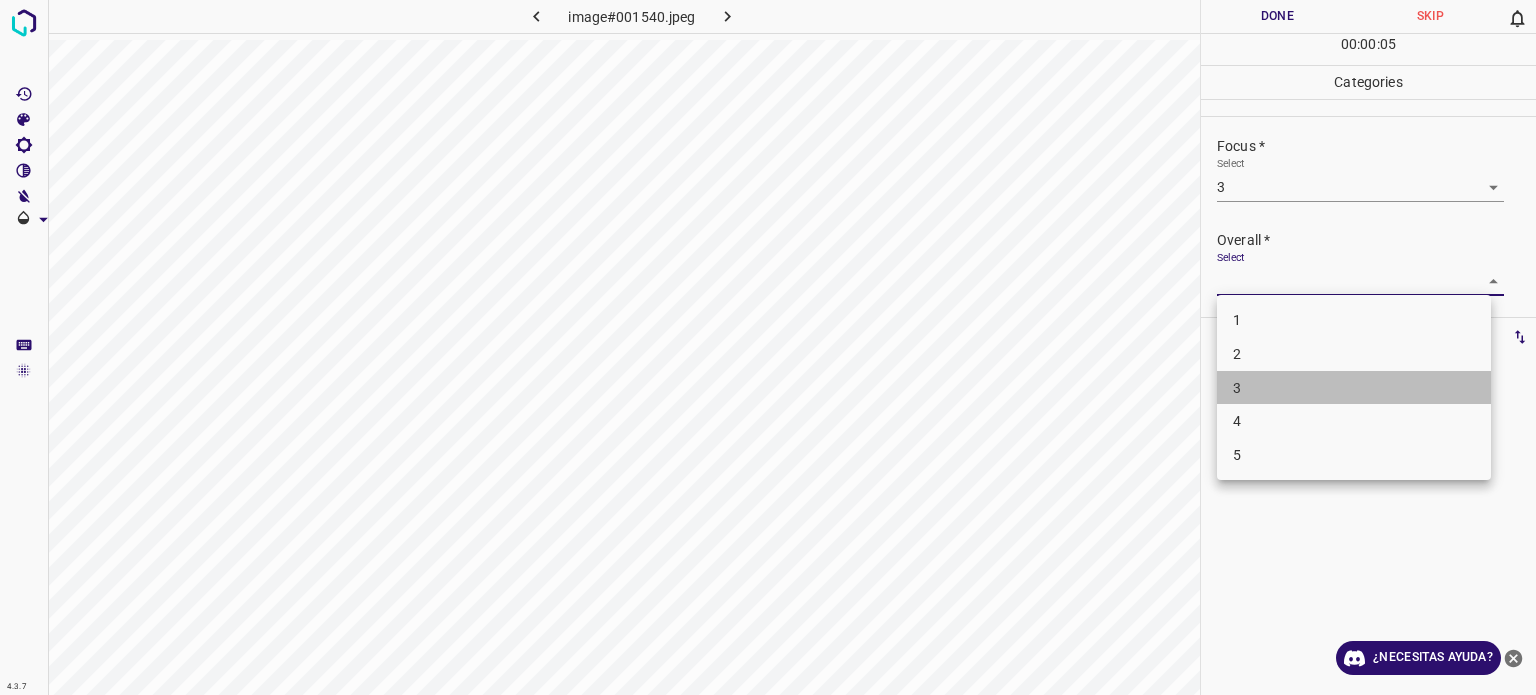 click on "3" at bounding box center [1354, 388] 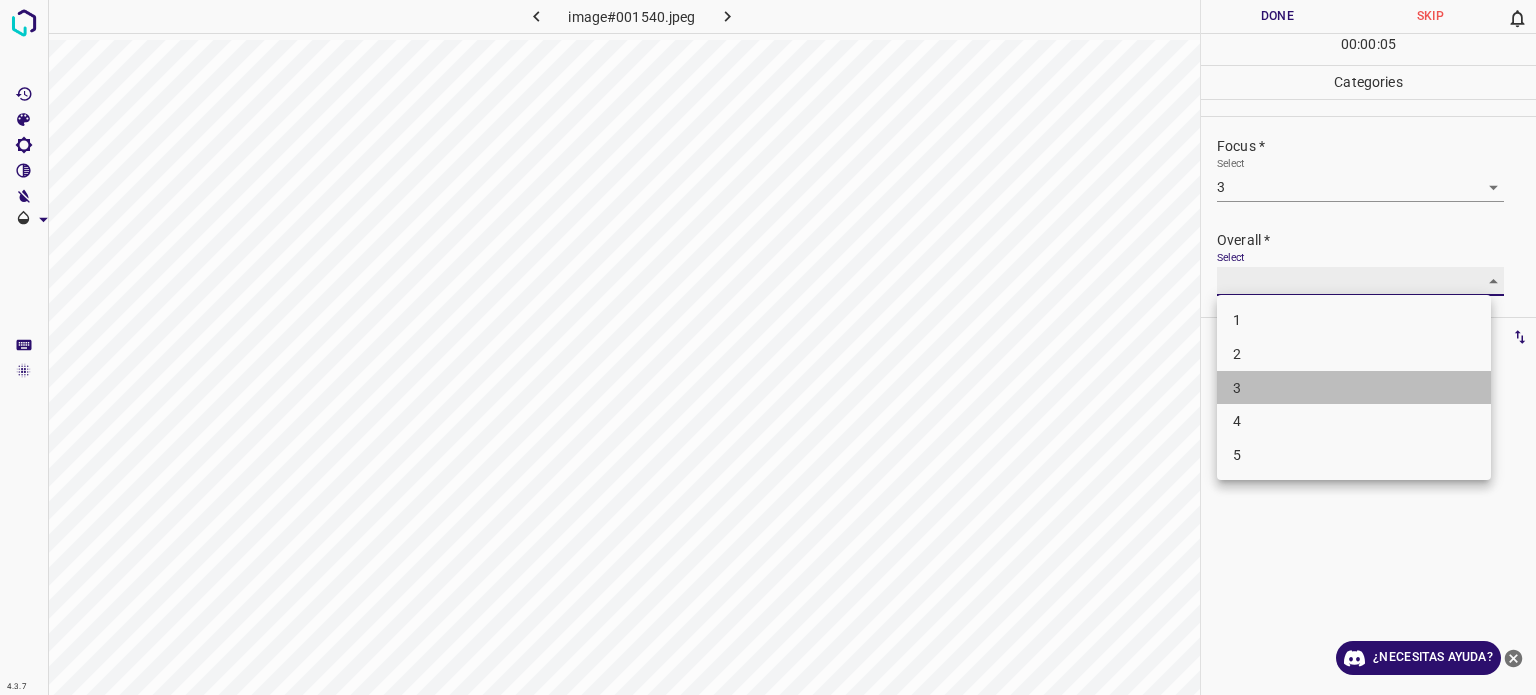 type on "3" 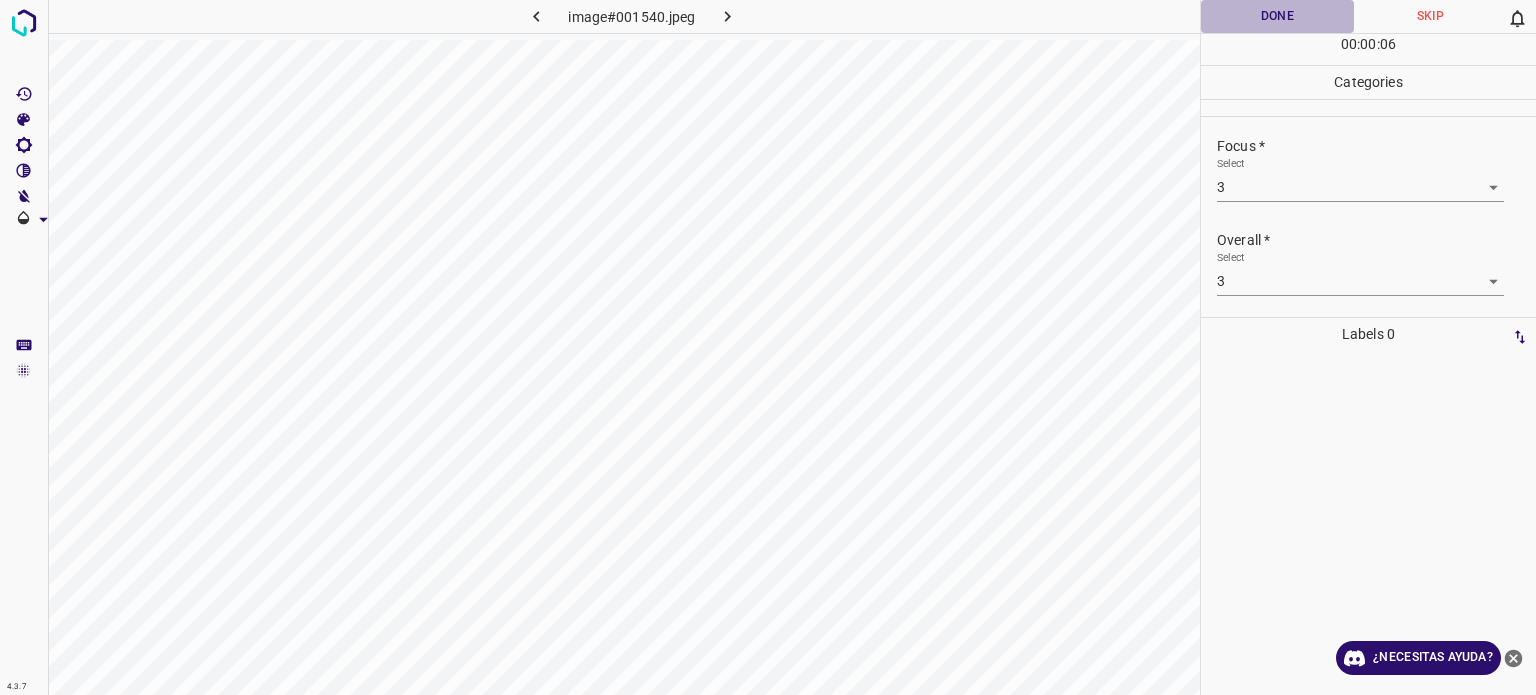 click on "Done" at bounding box center [1277, 16] 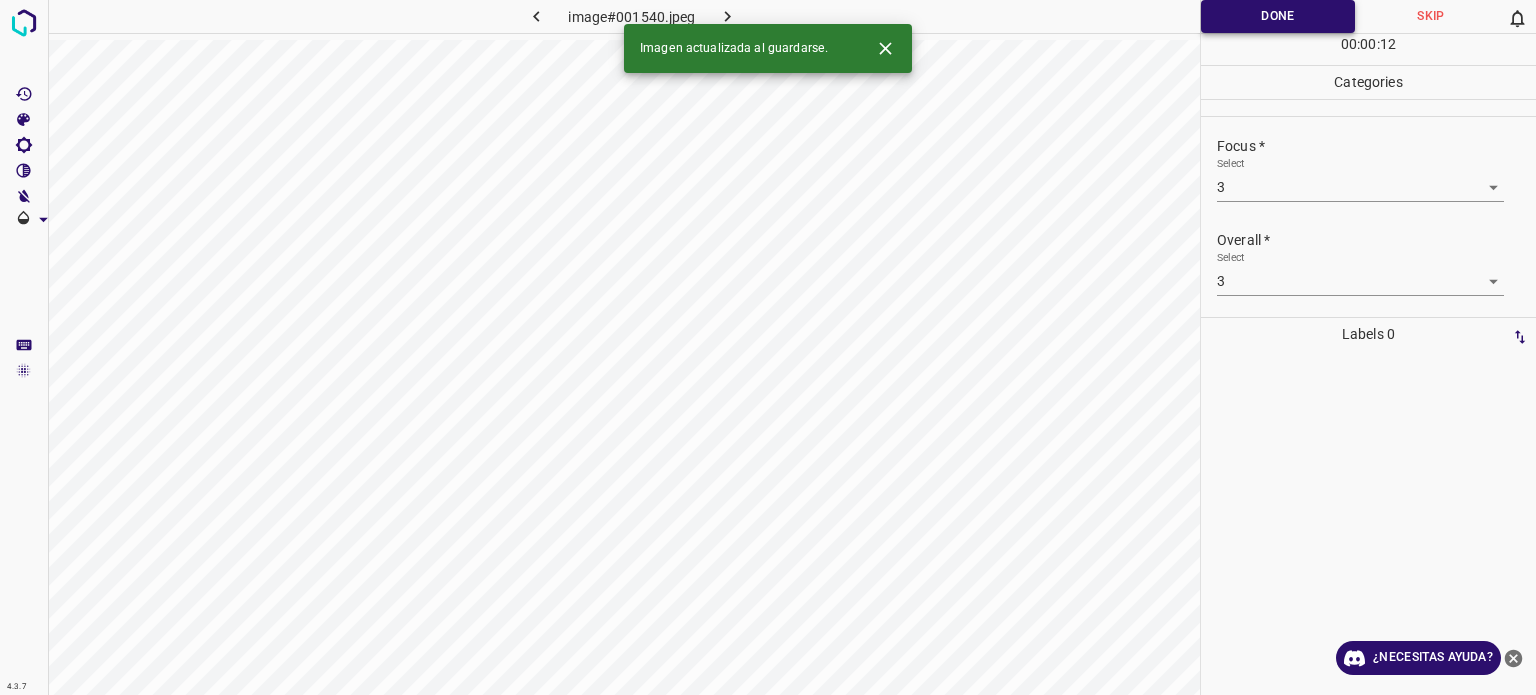 click on "Done" at bounding box center [1278, 16] 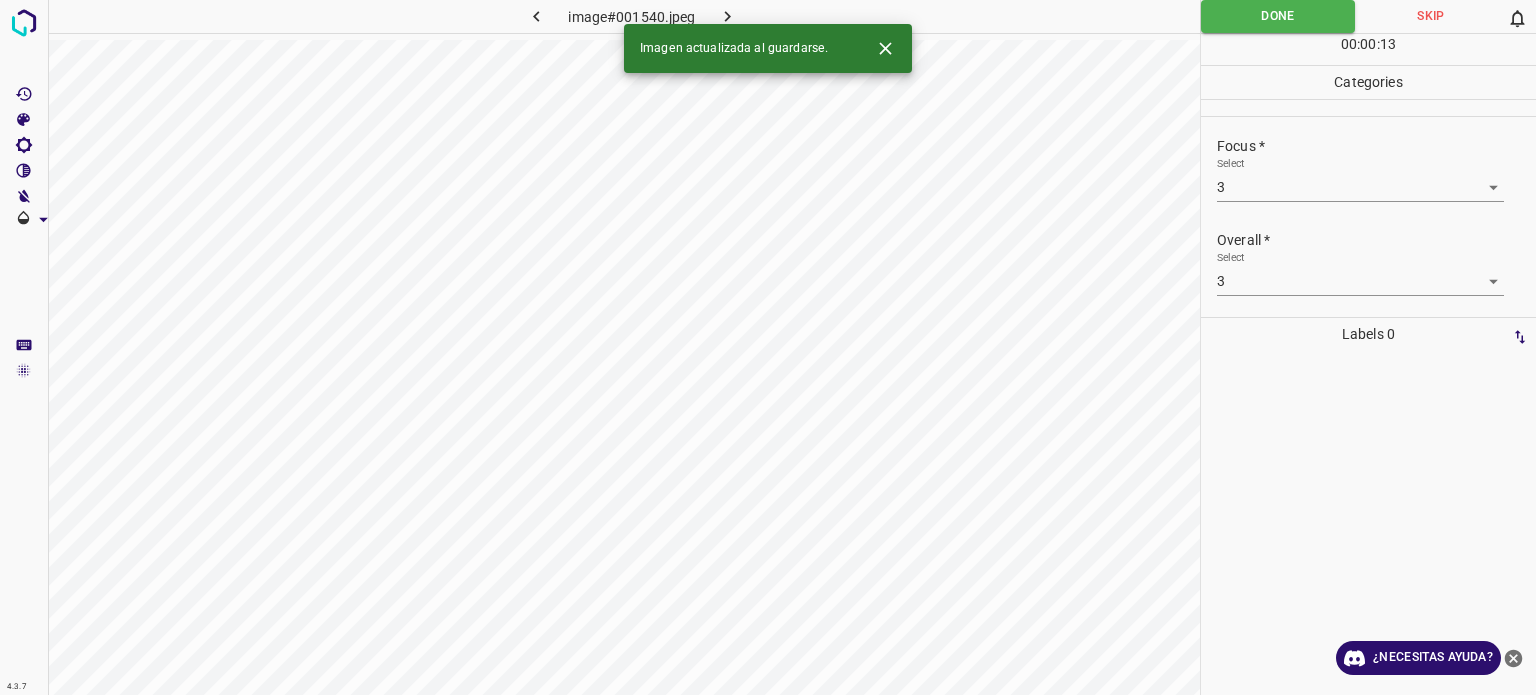 click 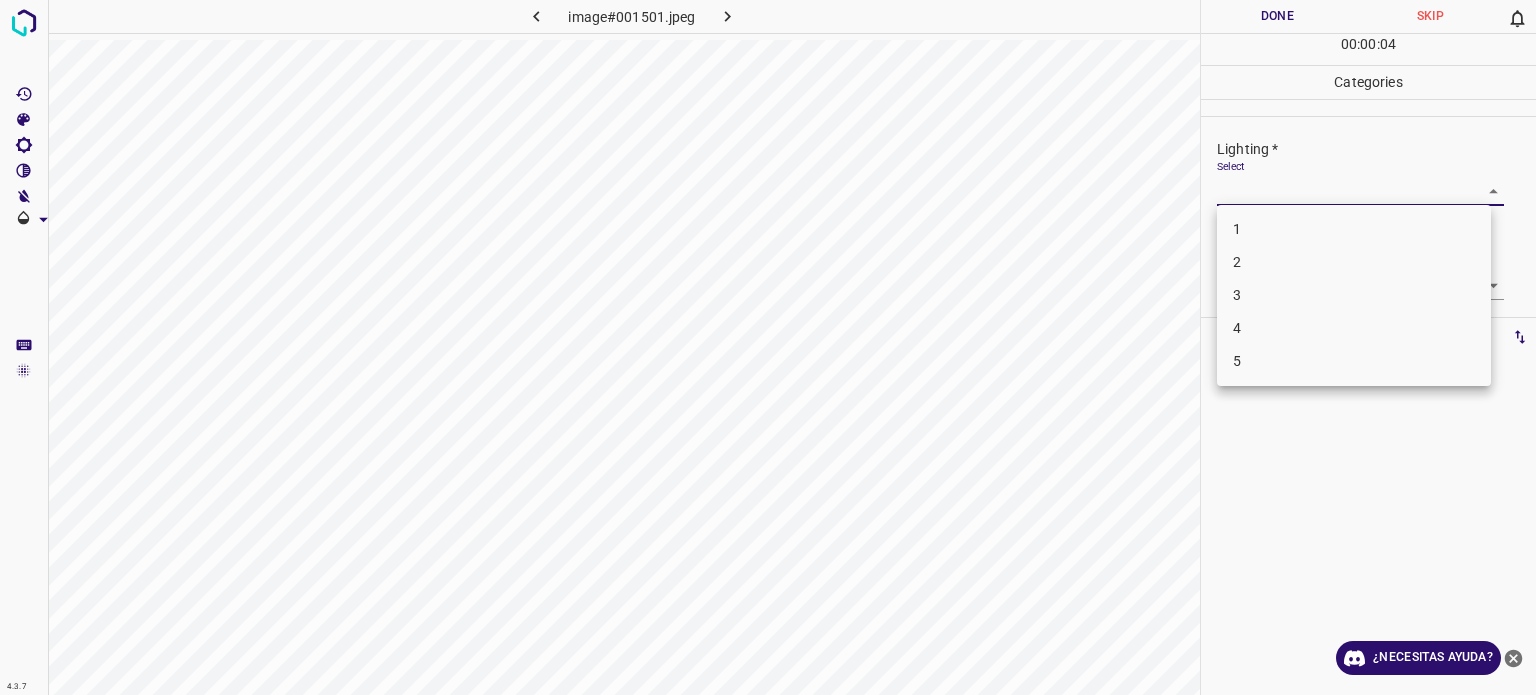click on "4.3.7 image#001501.jpeg Done Skip 0 00   : 00   : 04   Categories Lighting *  Select ​ Focus *  Select ​ Overall *  Select ​ Labels   0 Categories 1 Lighting 2 Focus 3 Overall Tools Space Change between modes (Draw & Edit) I Auto labeling R Restore zoom M Zoom in N Zoom out Delete Delete selecte label Filters Z Restore filters X Saturation filter C Brightness filter V Contrast filter B Gray scale filter General O Download ¿Necesitas ayuda? Texto original Valora esta traducción Tu opinión servirá para ayudar a mejorar el Traductor de Google - Texto - Esconder - Borrar 1 2 3 4 5" at bounding box center [768, 347] 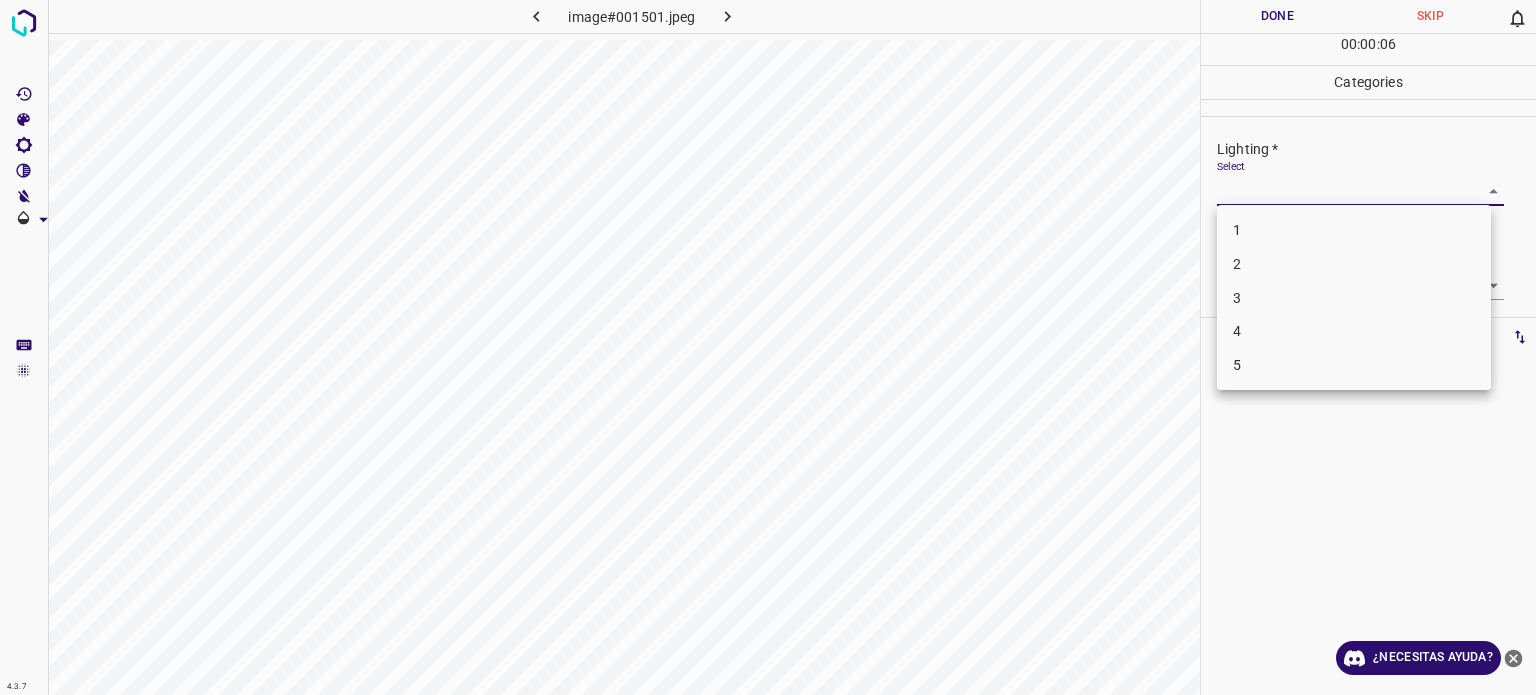 click on "2" at bounding box center [1354, 264] 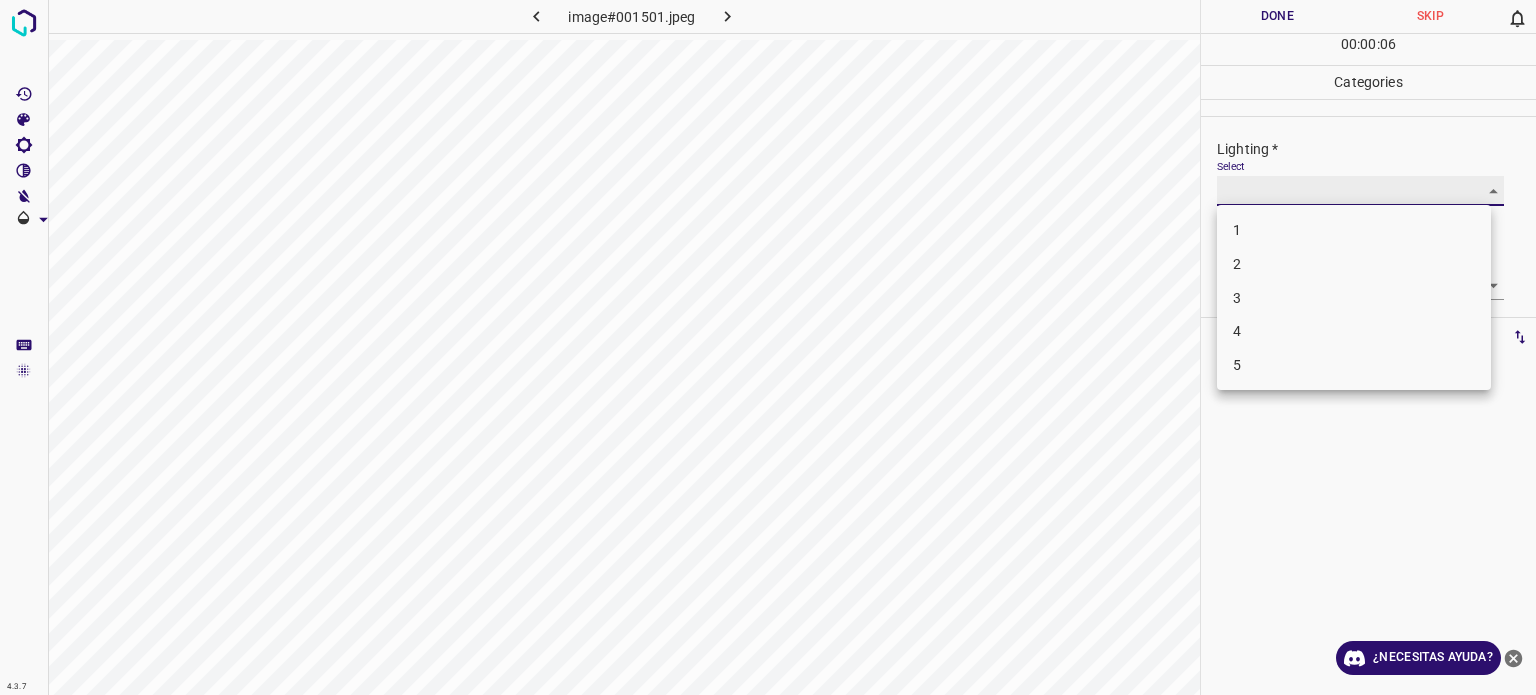 type on "2" 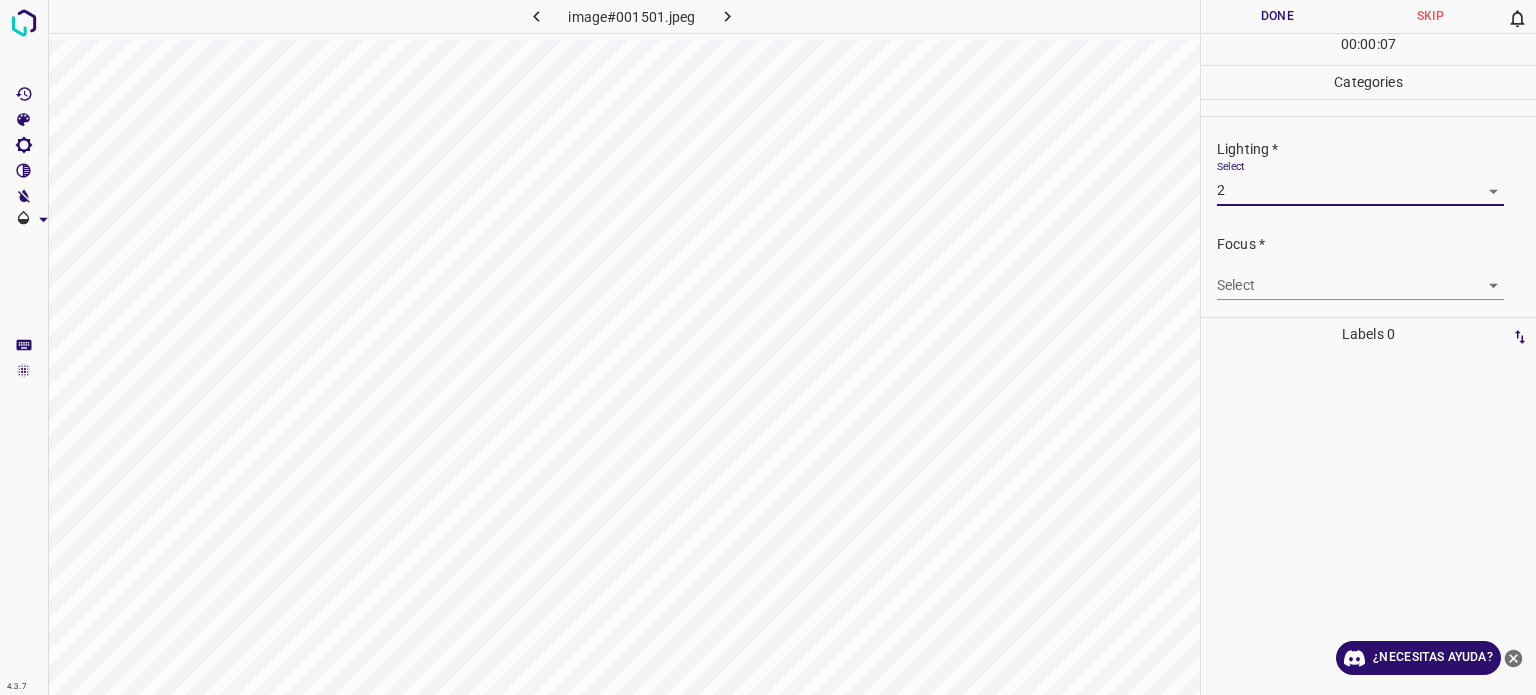 click on "4.3.7 image#001501.jpeg Done Skip 0 00   : 00   : 07   Categories Lighting *  Select 2 2 Focus *  Select ​ Overall *  Select ​ Labels   0 Categories 1 Lighting 2 Focus 3 Overall Tools Space Change between modes (Draw & Edit) I Auto labeling R Restore zoom M Zoom in N Zoom out Delete Delete selecte label Filters Z Restore filters X Saturation filter C Brightness filter V Contrast filter B Gray scale filter General O Download ¿Necesitas ayuda? Texto original Valora esta traducción Tu opinión servirá para ayudar a mejorar el Traductor de Google - Texto - Esconder - Borrar" at bounding box center [768, 347] 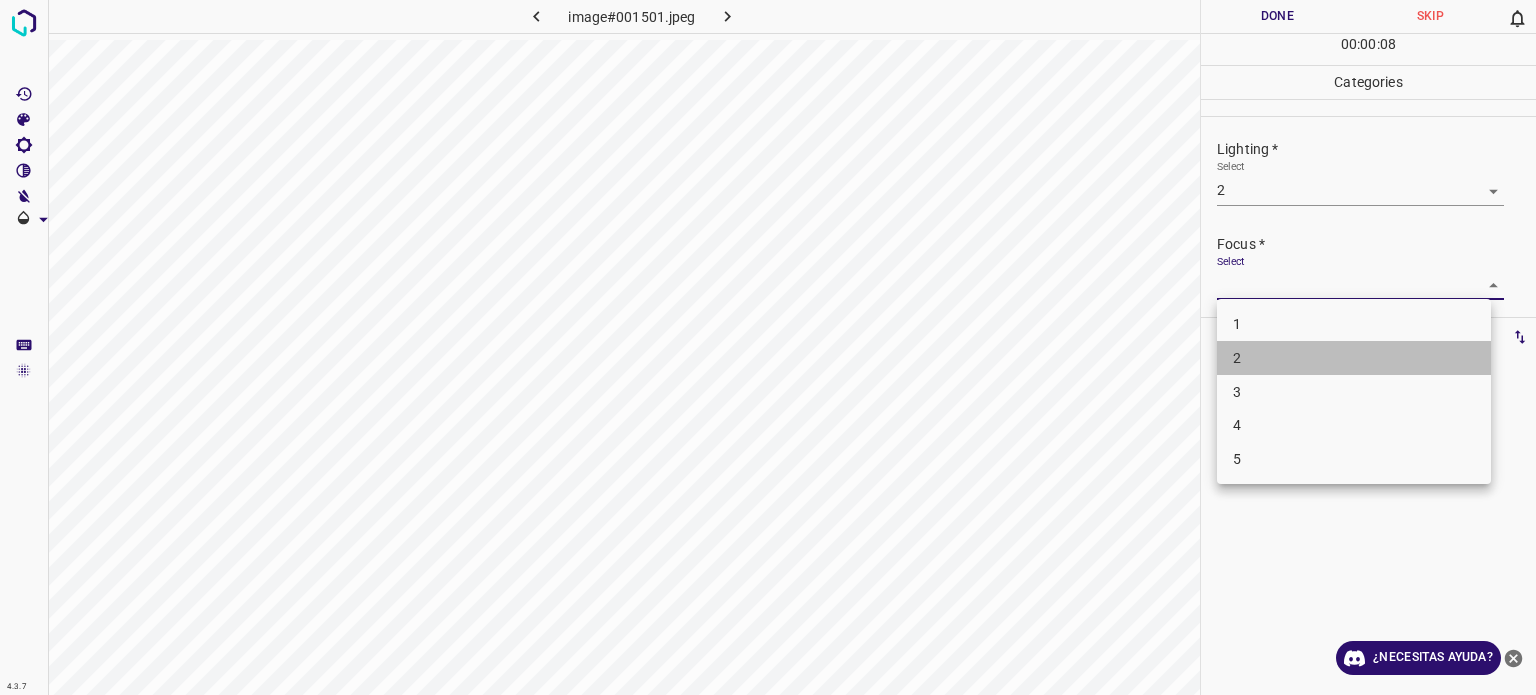 click on "2" at bounding box center [1354, 358] 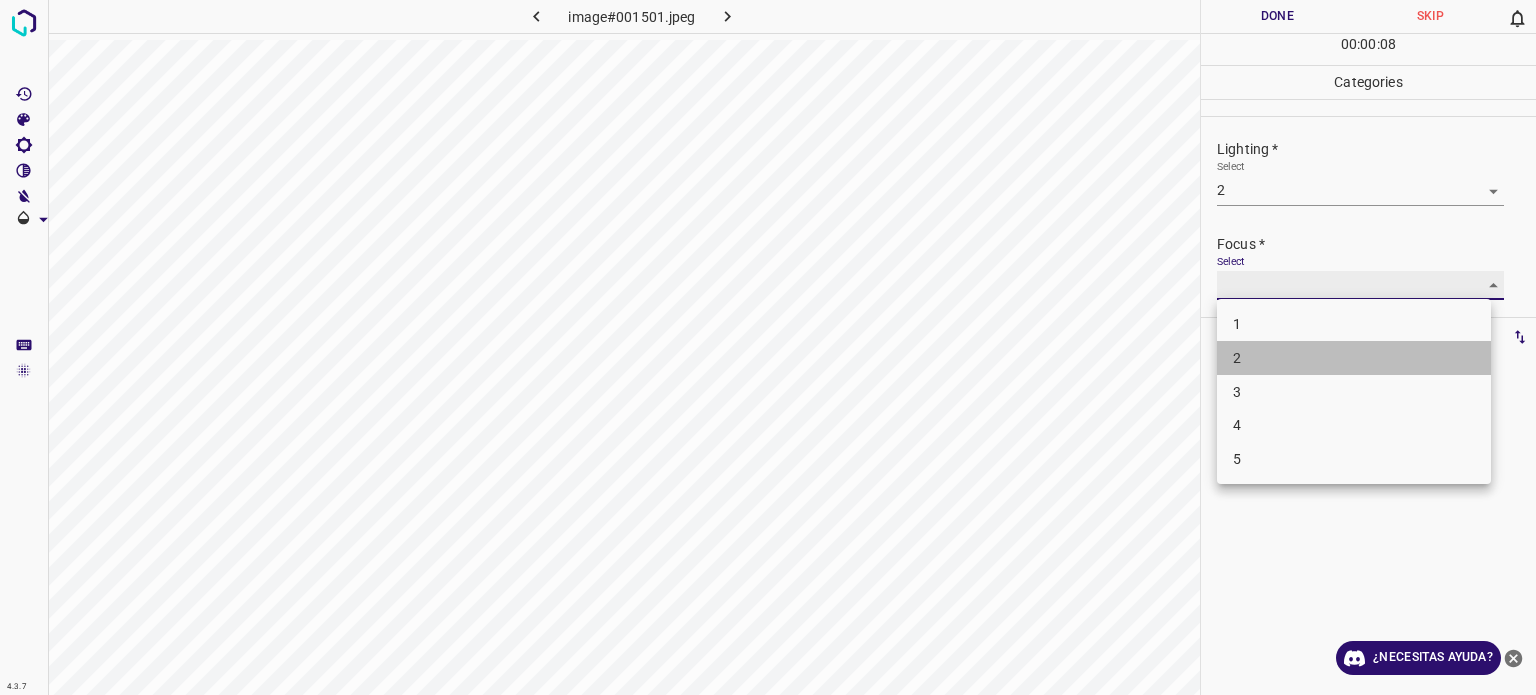 type on "2" 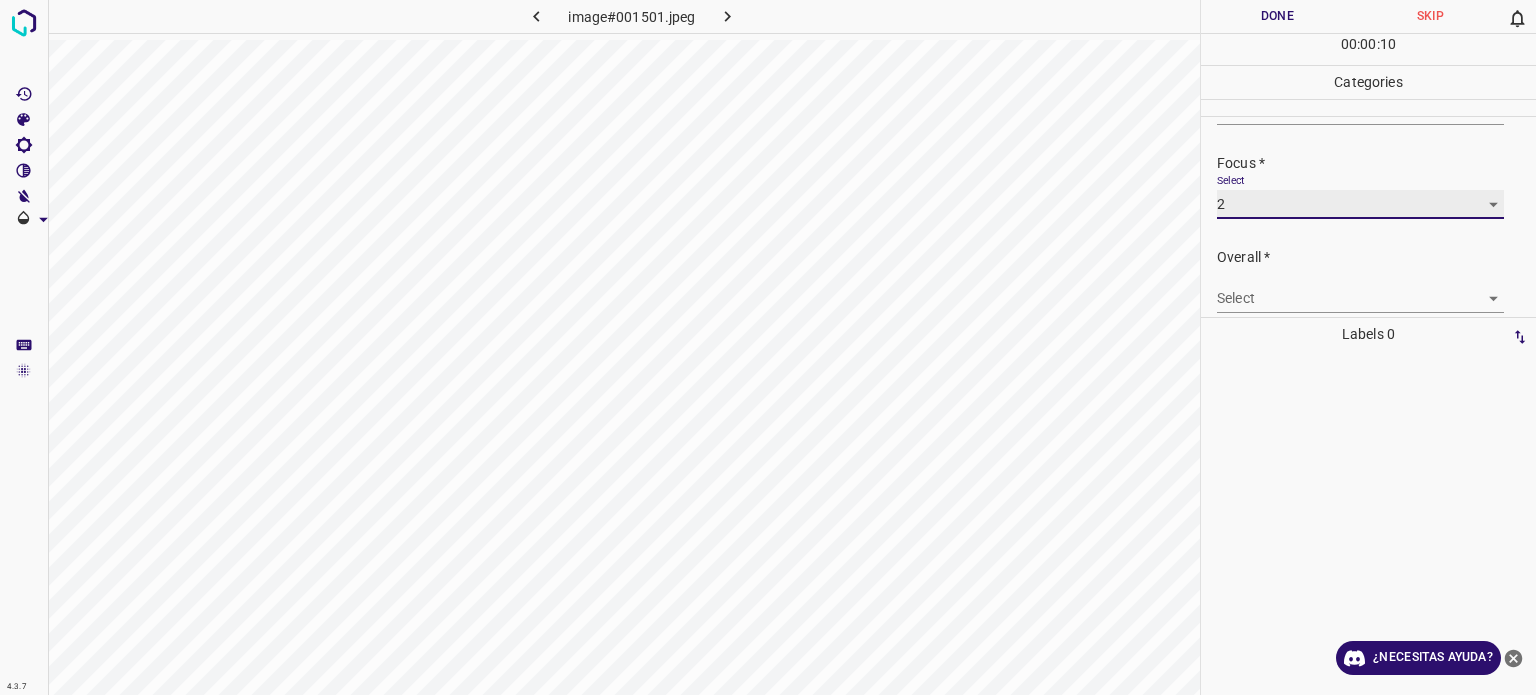 scroll, scrollTop: 98, scrollLeft: 0, axis: vertical 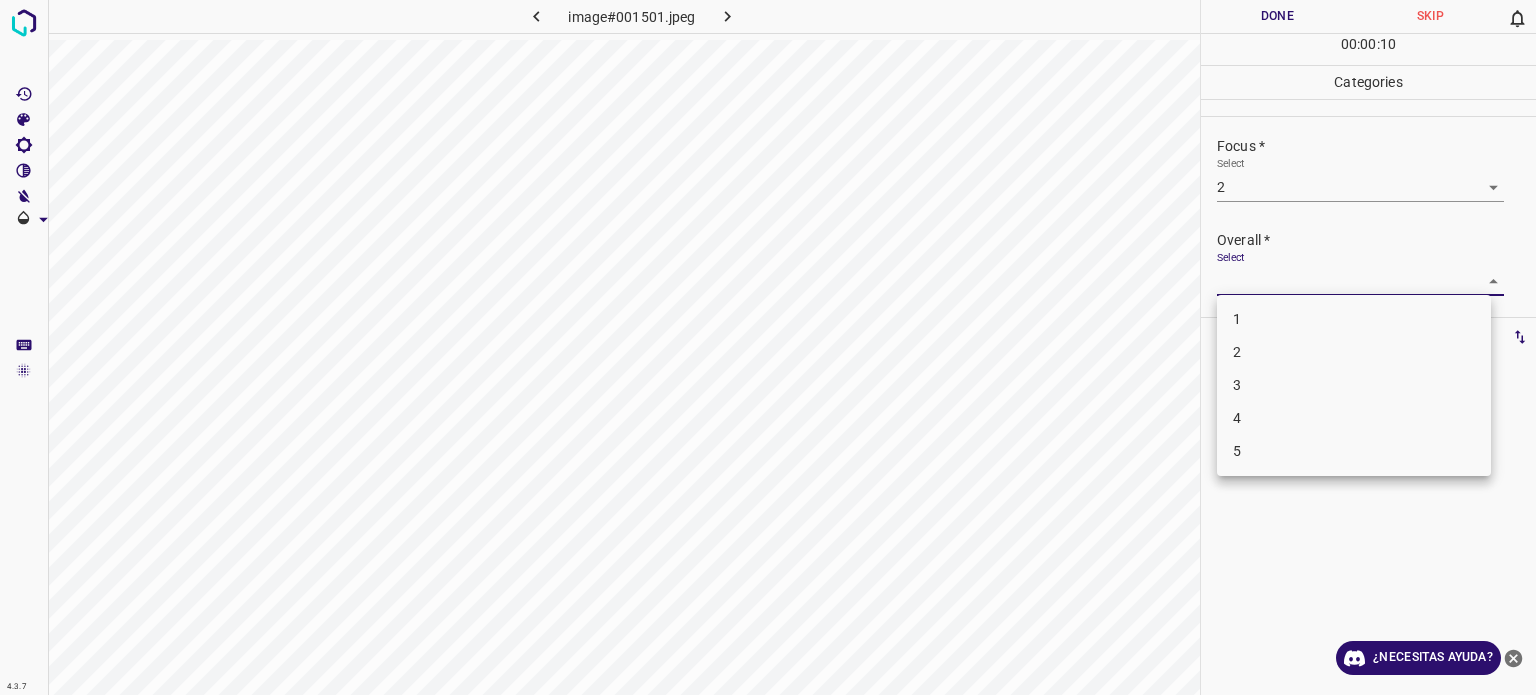 click on "4.3.7 image#001501.jpeg Done Skip 0 00   : 00   : 10   Categories Lighting *  Select 2 2 Focus *  Select 2 2 Overall *  Select ​ Labels   0 Categories 1 Lighting 2 Focus 3 Overall Tools Space Change between modes (Draw & Edit) I Auto labeling R Restore zoom M Zoom in N Zoom out Delete Delete selecte label Filters Z Restore filters X Saturation filter C Brightness filter V Contrast filter B Gray scale filter General O Download ¿Necesitas ayuda? Texto original Valora esta traducción Tu opinión servirá para ayudar a mejorar el Traductor de Google - Texto - Esconder - Borrar 1 2 3 4 5" at bounding box center (768, 347) 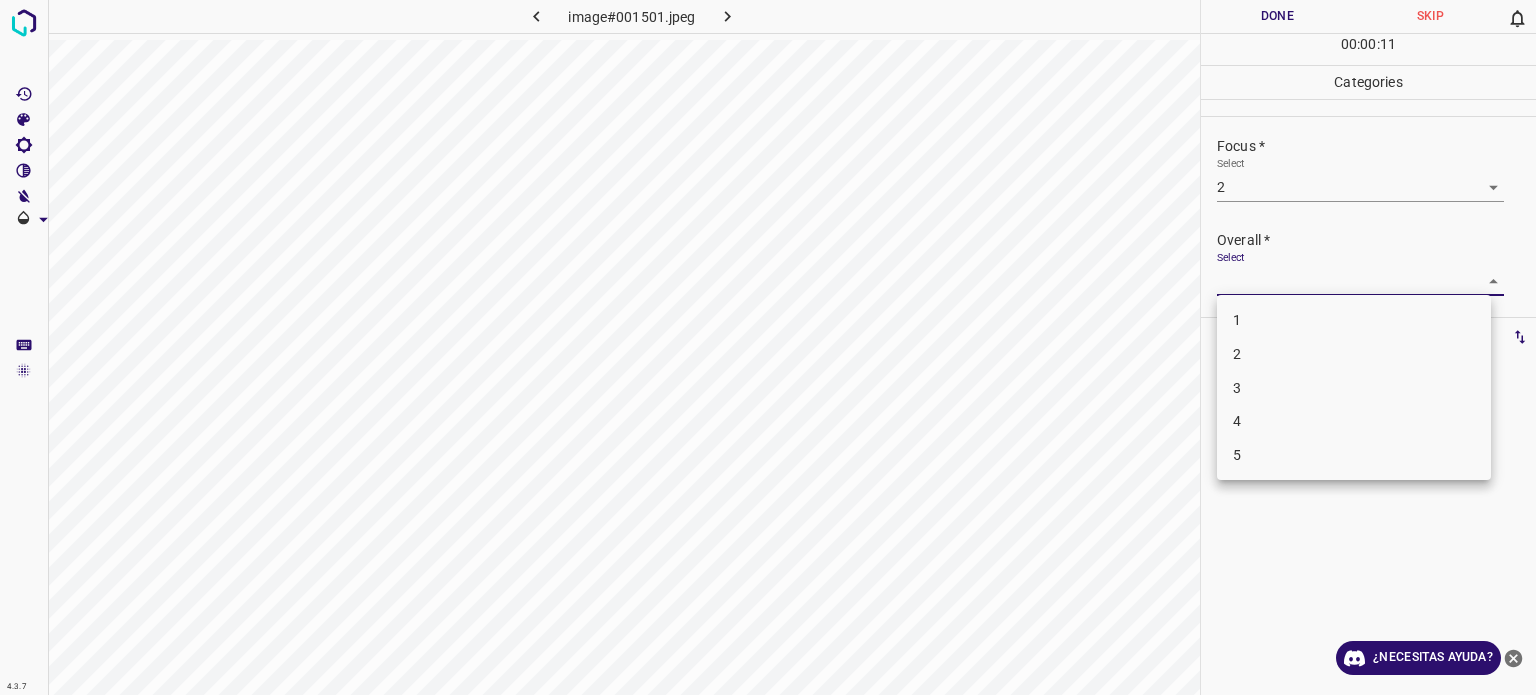 click on "2" at bounding box center (1237, 354) 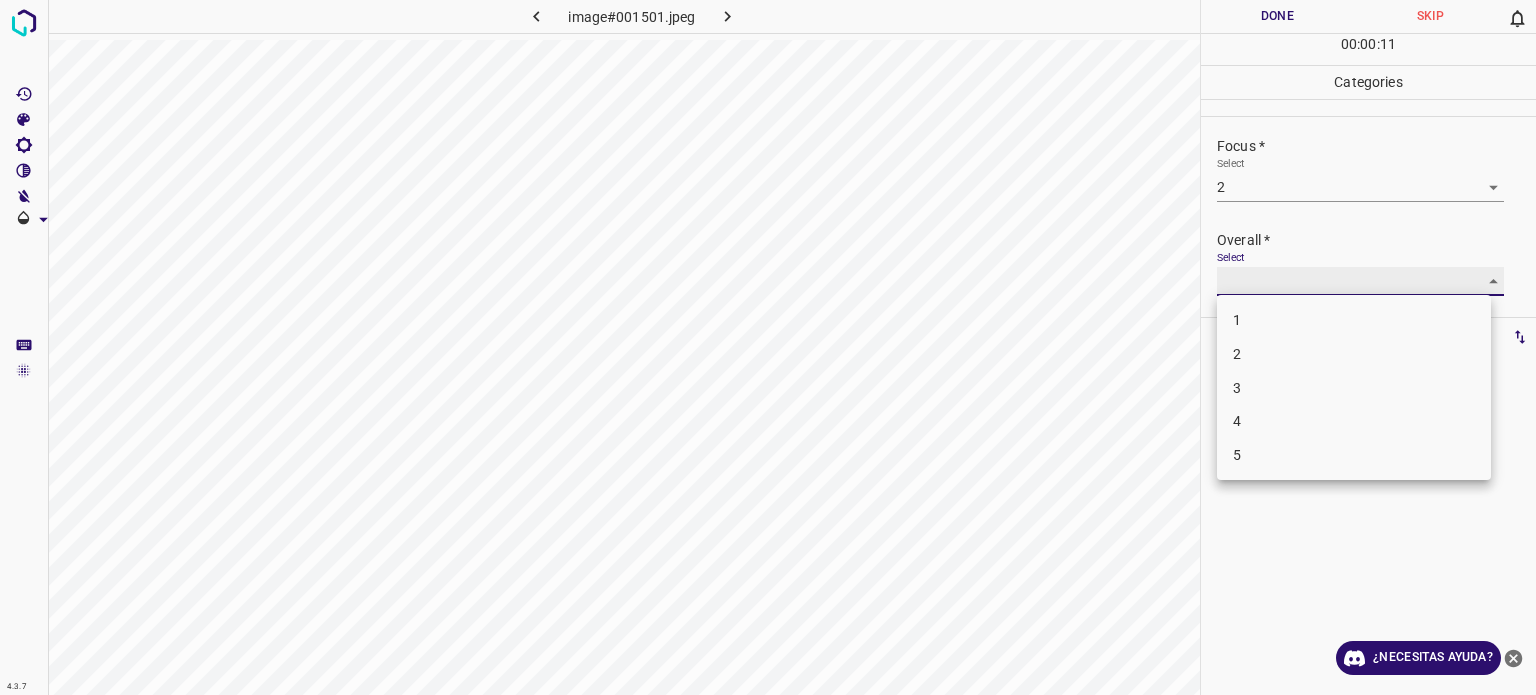 type on "2" 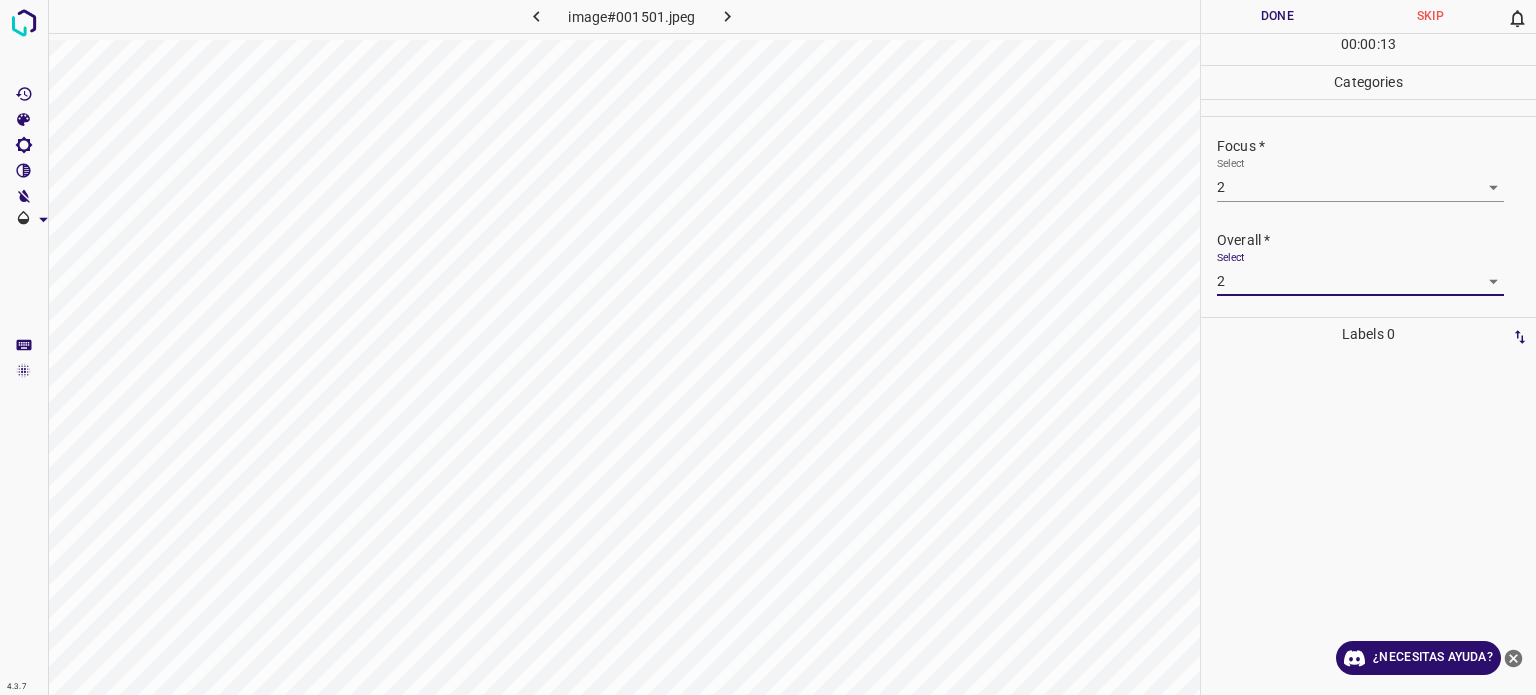 click on "Done" at bounding box center (1277, 16) 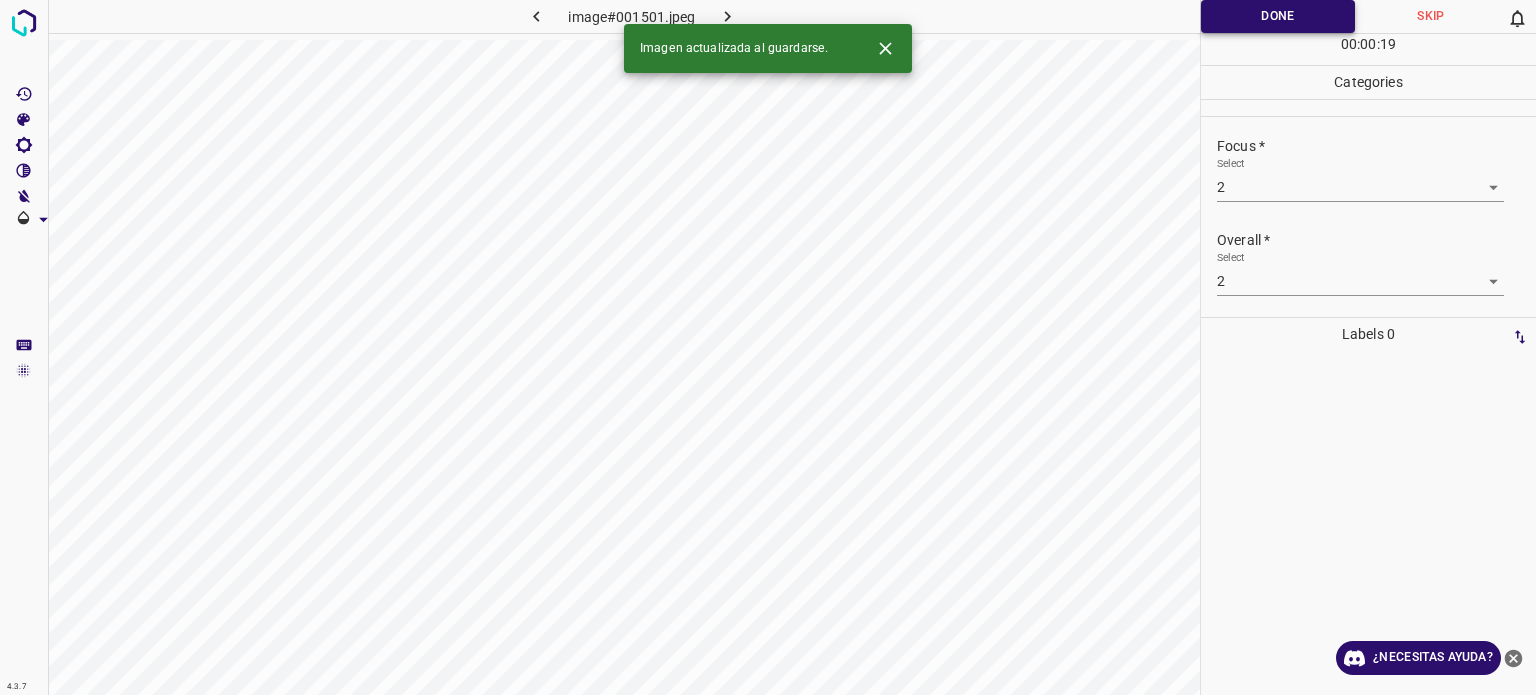 click on "Done" at bounding box center [1278, 16] 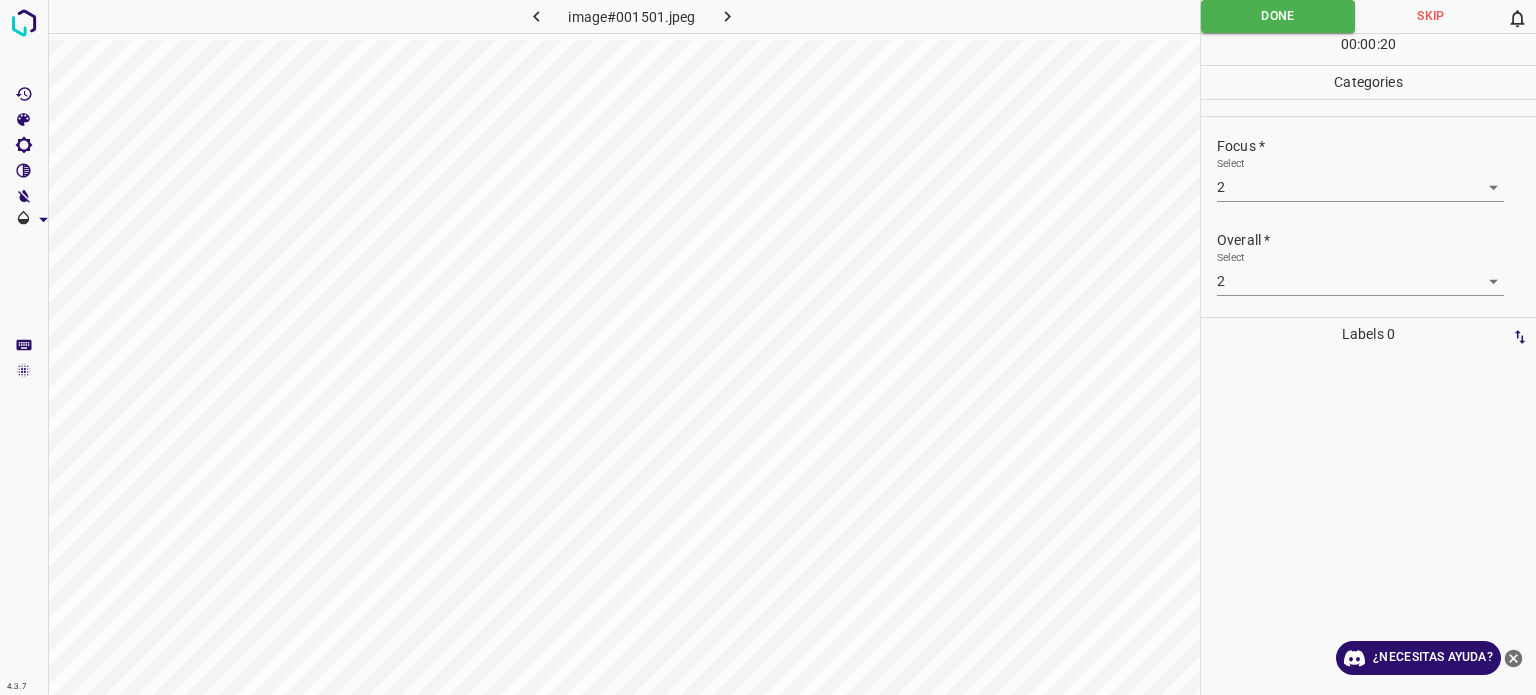 click 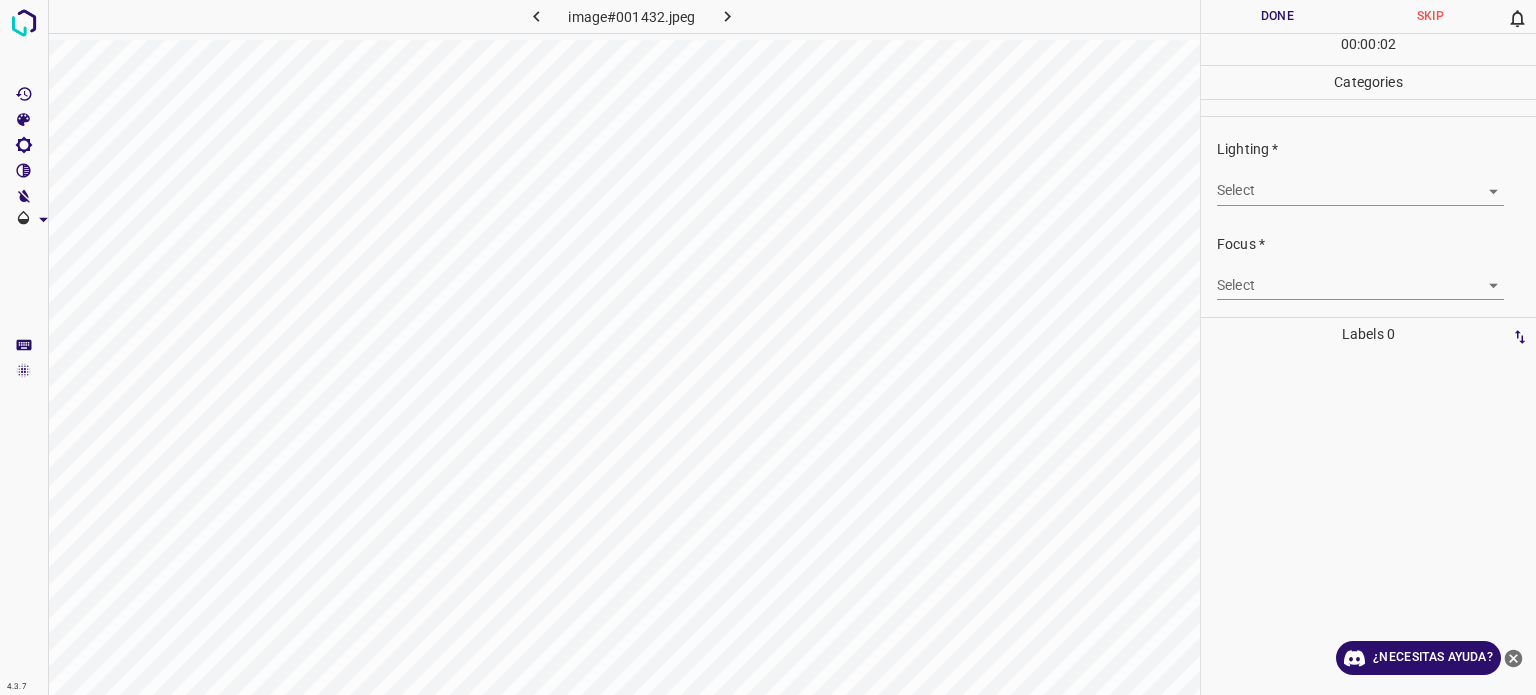 click on "4.3.7 image#001432.jpeg Done Skip 0 00   : 00   : 02   Categories Lighting *  Select ​ Focus *  Select ​ Overall *  Select ​ Labels   0 Categories 1 Lighting 2 Focus 3 Overall Tools Space Change between modes (Draw & Edit) I Auto labeling R Restore zoom M Zoom in N Zoom out Delete Delete selecte label Filters Z Restore filters X Saturation filter C Brightness filter V Contrast filter B Gray scale filter General O Download ¿Necesitas ayuda? Texto original Valora esta traducción Tu opinión servirá para ayudar a mejorar el Traductor de Google - Texto - Esconder - Borrar" at bounding box center [768, 347] 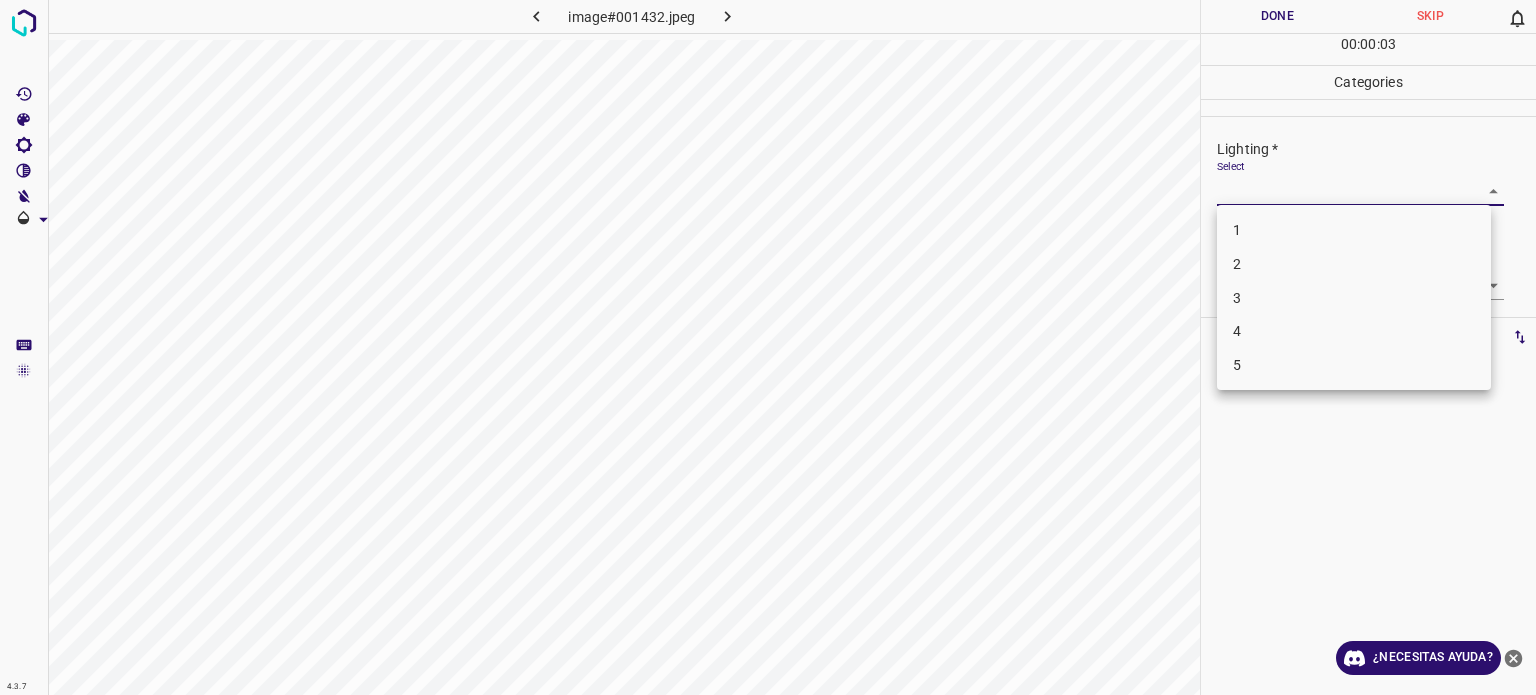 click on "3" at bounding box center [1354, 298] 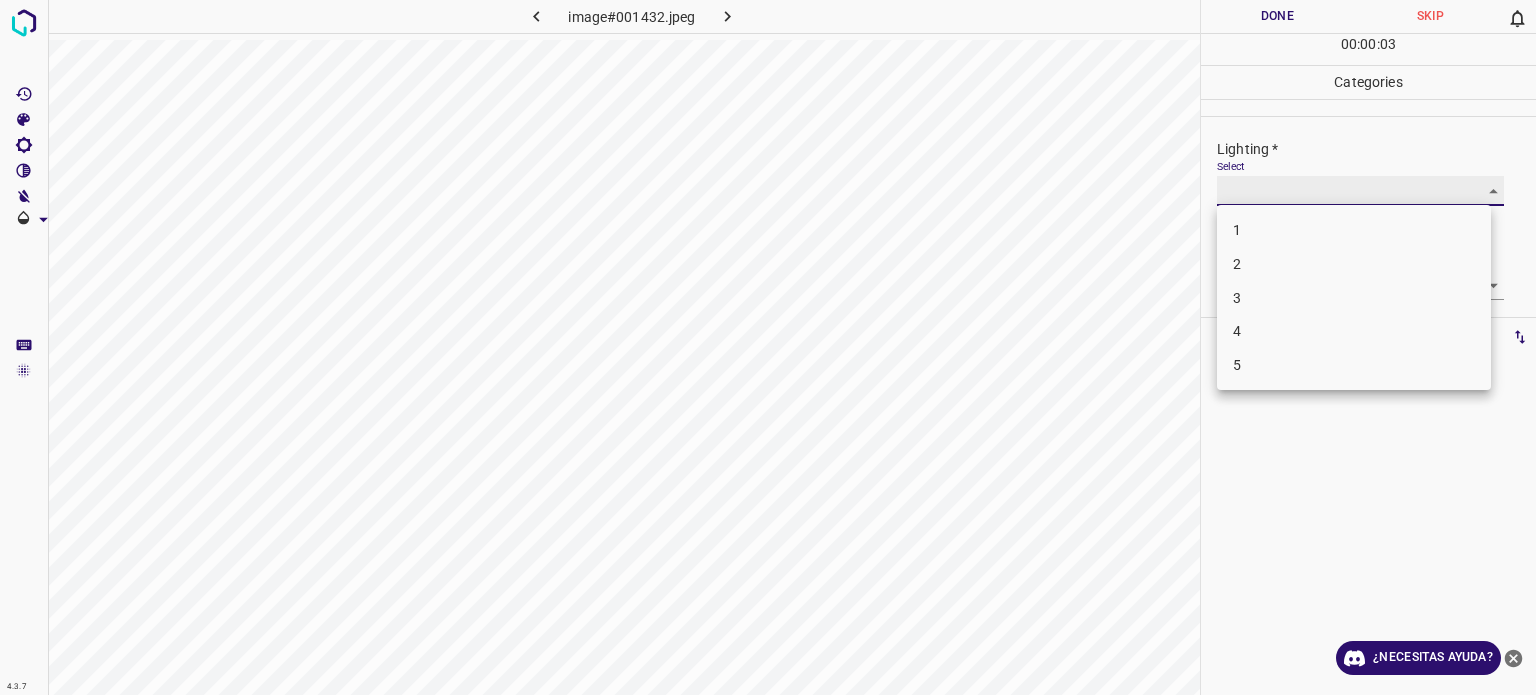 type on "3" 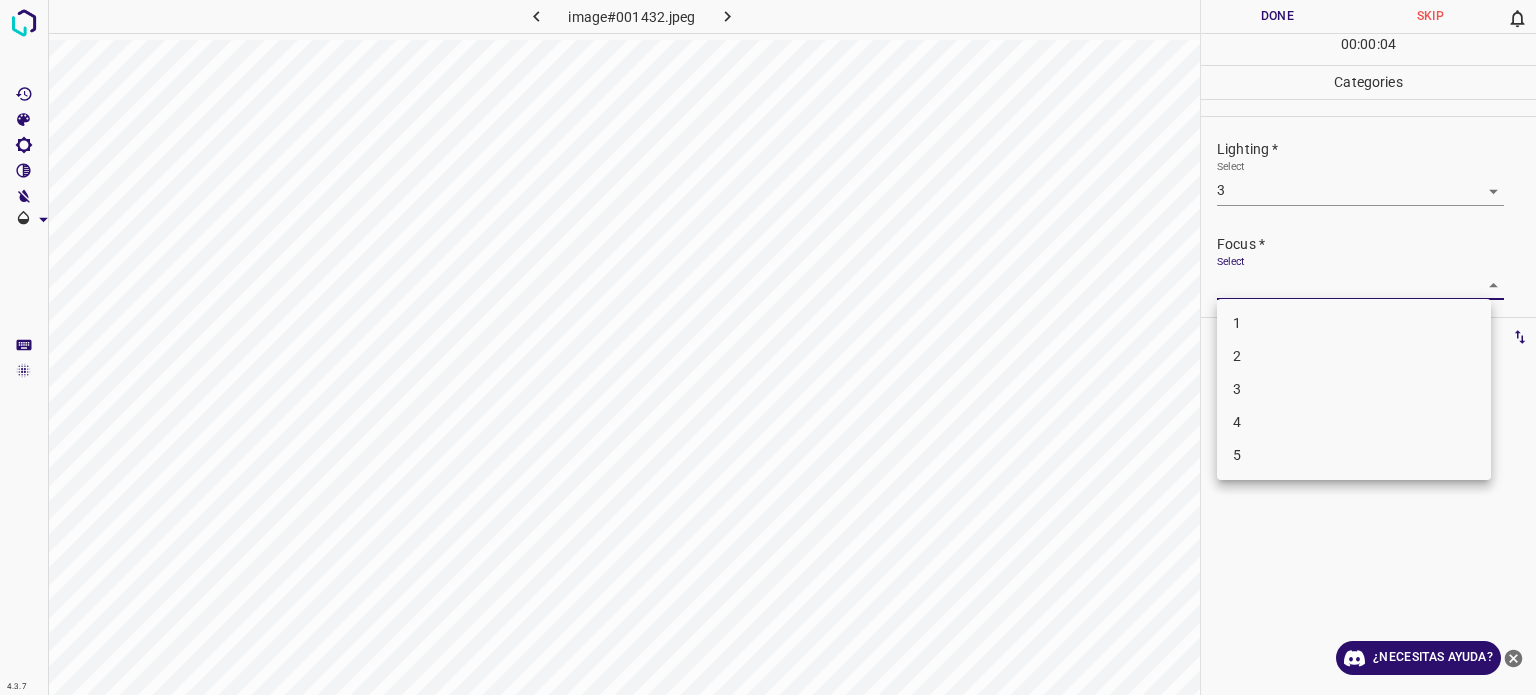 click on "4.3.7 image#001432.jpeg Done Skip 0 00   : 00   : 04   Categories Lighting *  Select 3 3 Focus *  Select ​ Overall *  Select ​ Labels   0 Categories 1 Lighting 2 Focus 3 Overall Tools Space Change between modes (Draw & Edit) I Auto labeling R Restore zoom M Zoom in N Zoom out Delete Delete selecte label Filters Z Restore filters X Saturation filter C Brightness filter V Contrast filter B Gray scale filter General O Download ¿Necesitas ayuda? Texto original Valora esta traducción Tu opinión servirá para ayudar a mejorar el Traductor de Google - Texto - Esconder - Borrar 1 2 3 4 5" at bounding box center [768, 347] 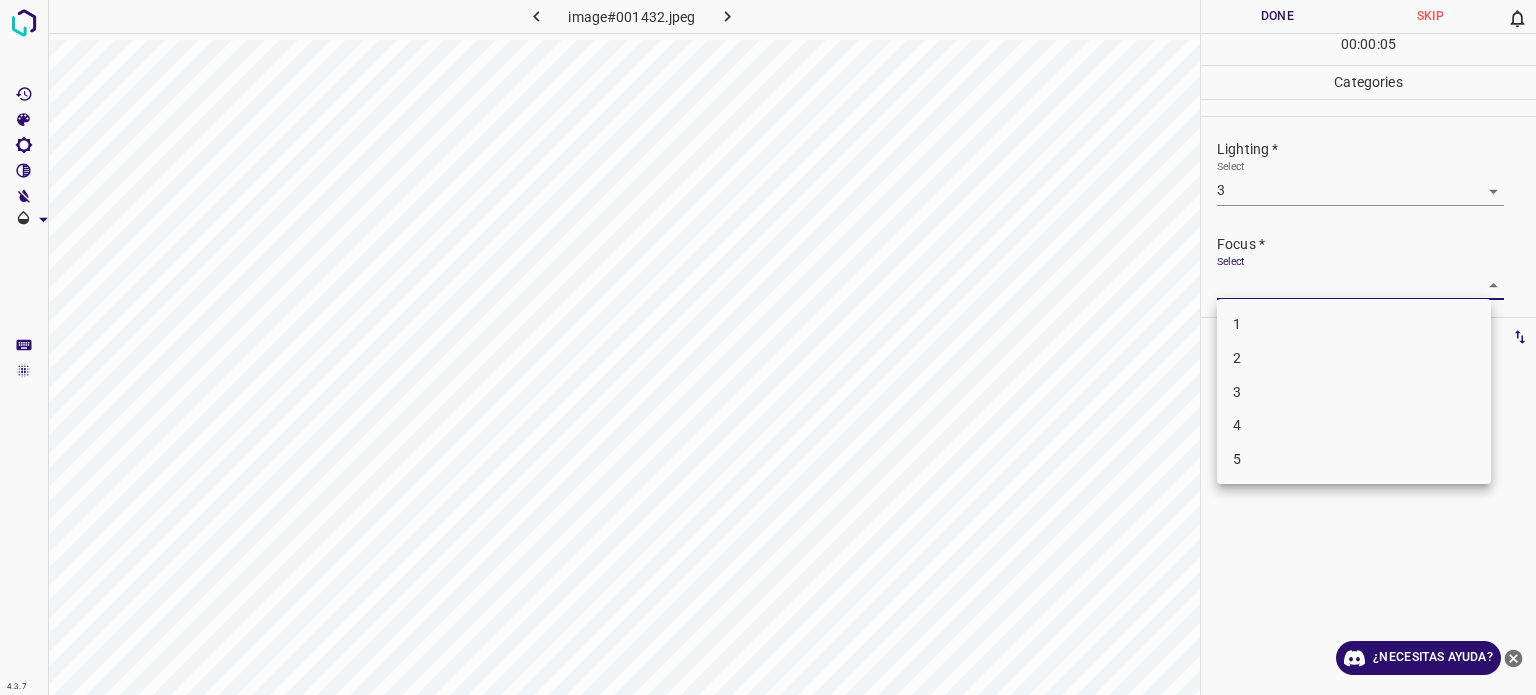 click on "3" at bounding box center [1354, 392] 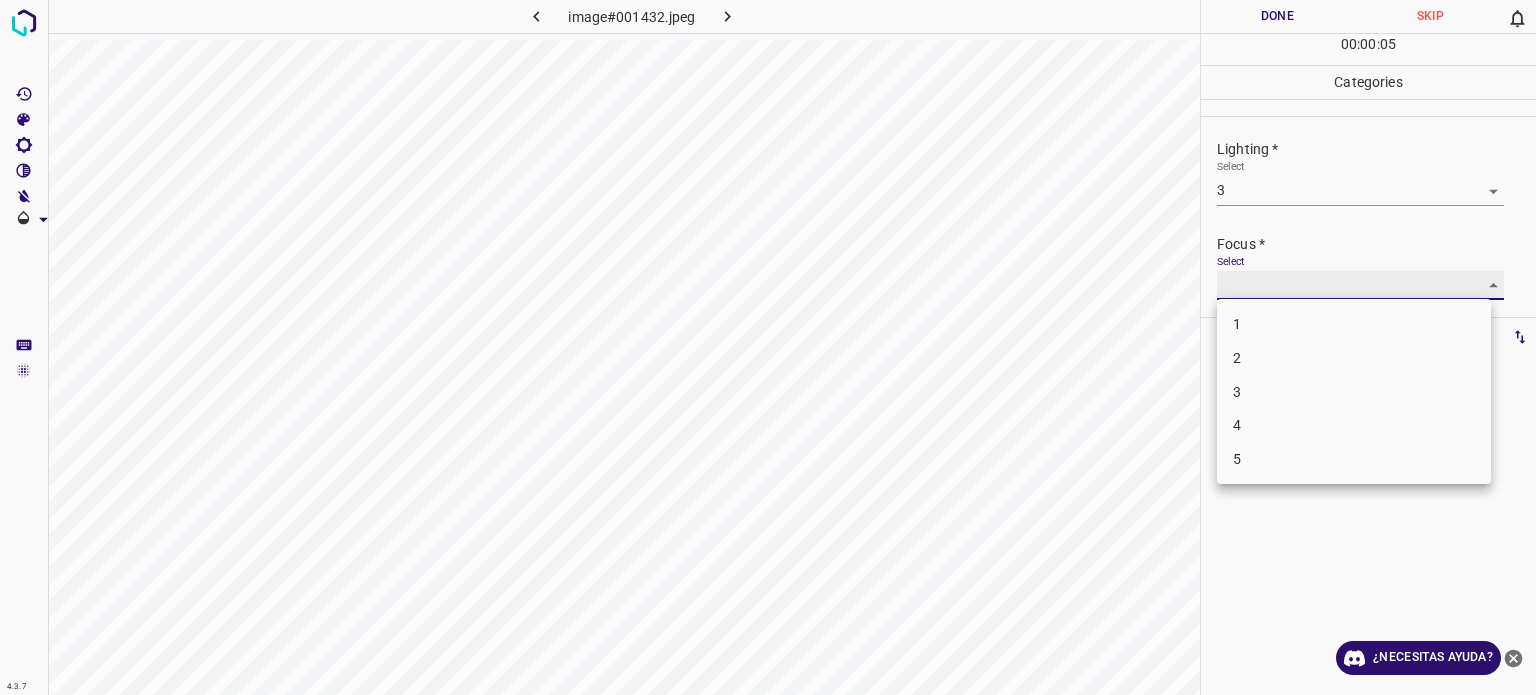 type on "3" 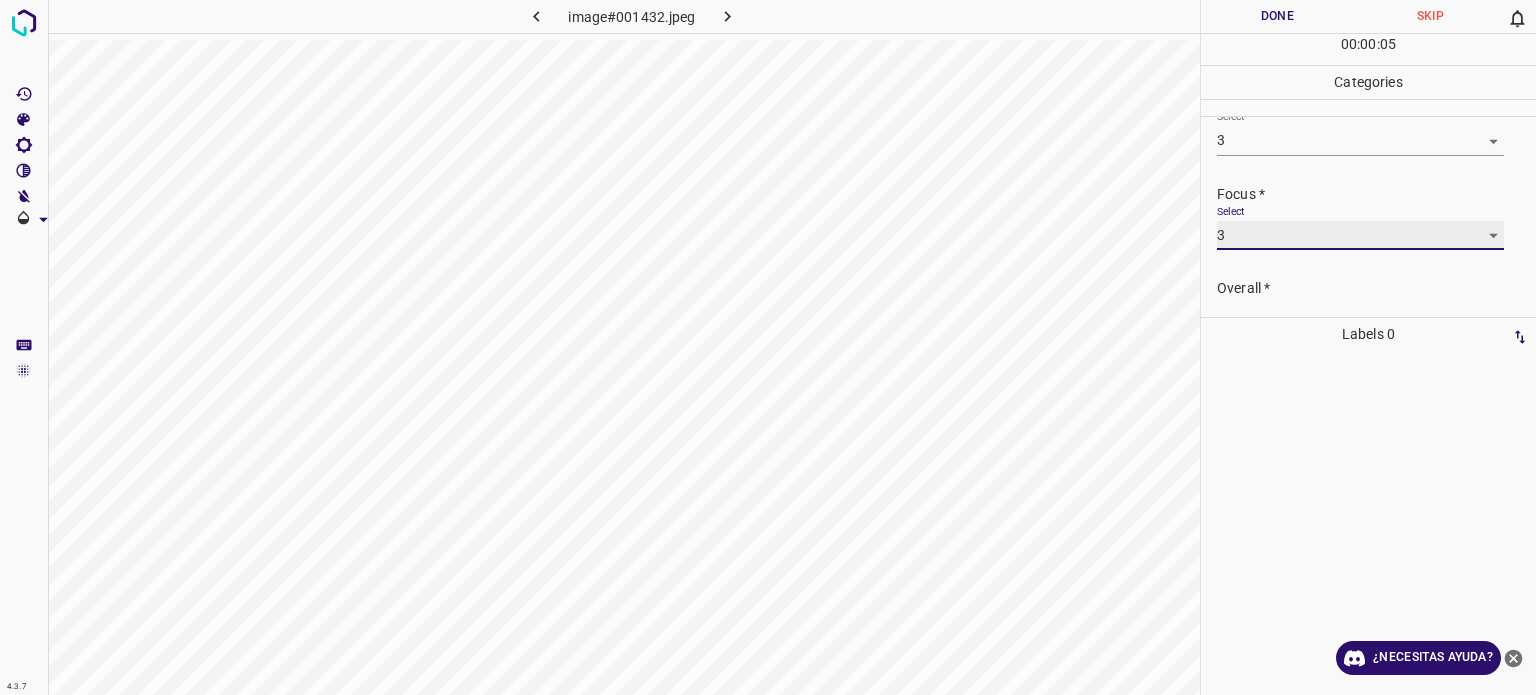 scroll, scrollTop: 98, scrollLeft: 0, axis: vertical 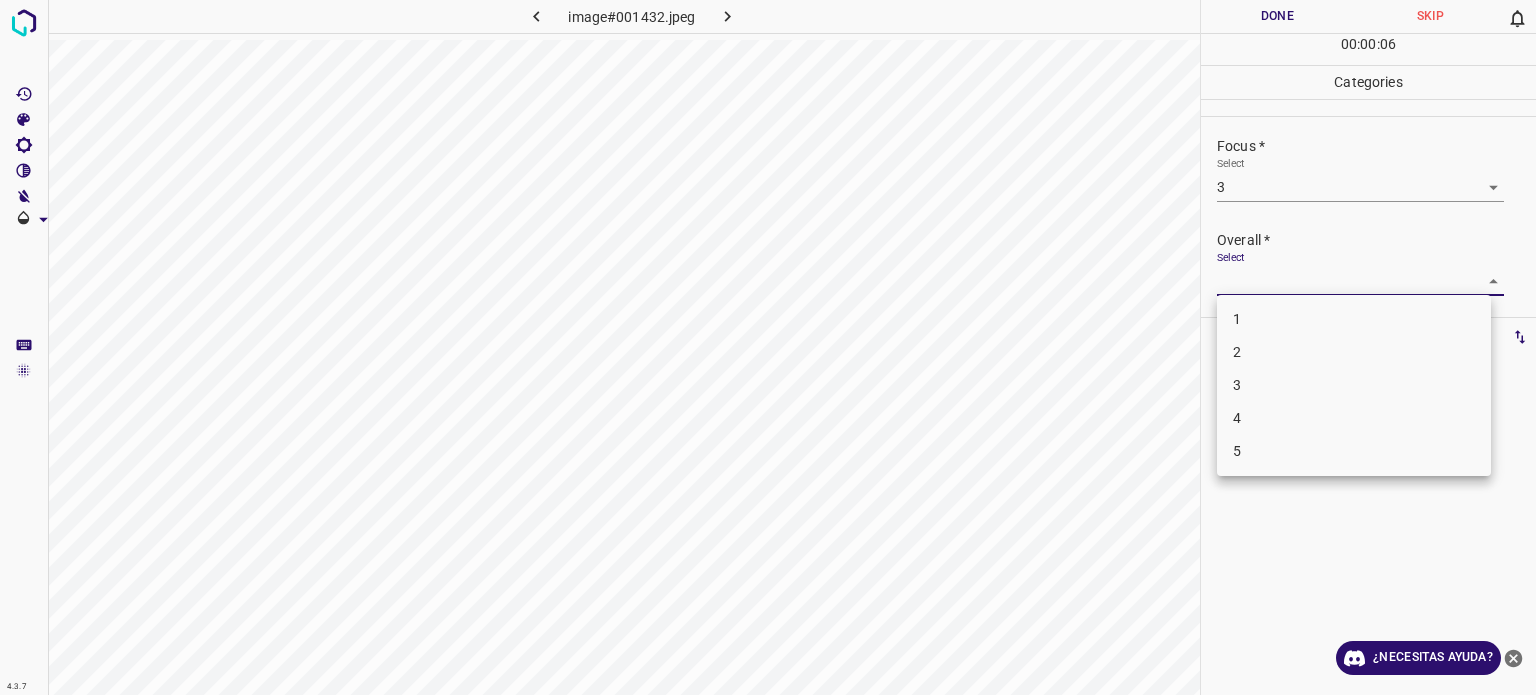 click on "4.3.7 image#001432.jpeg Done Skip 0 00   : 00   : 06   Categories Lighting *  Select 3 3 Focus *  Select 3 3 Overall *  Select ​ Labels   0 Categories 1 Lighting 2 Focus 3 Overall Tools Space Change between modes (Draw & Edit) I Auto labeling R Restore zoom M Zoom in N Zoom out Delete Delete selecte label Filters Z Restore filters X Saturation filter C Brightness filter V Contrast filter B Gray scale filter General O Download ¿Necesitas ayuda? Texto original Valora esta traducción Tu opinión servirá para ayudar a mejorar el Traductor de Google - Texto - Esconder - Borrar 1 2 3 4 5" at bounding box center (768, 347) 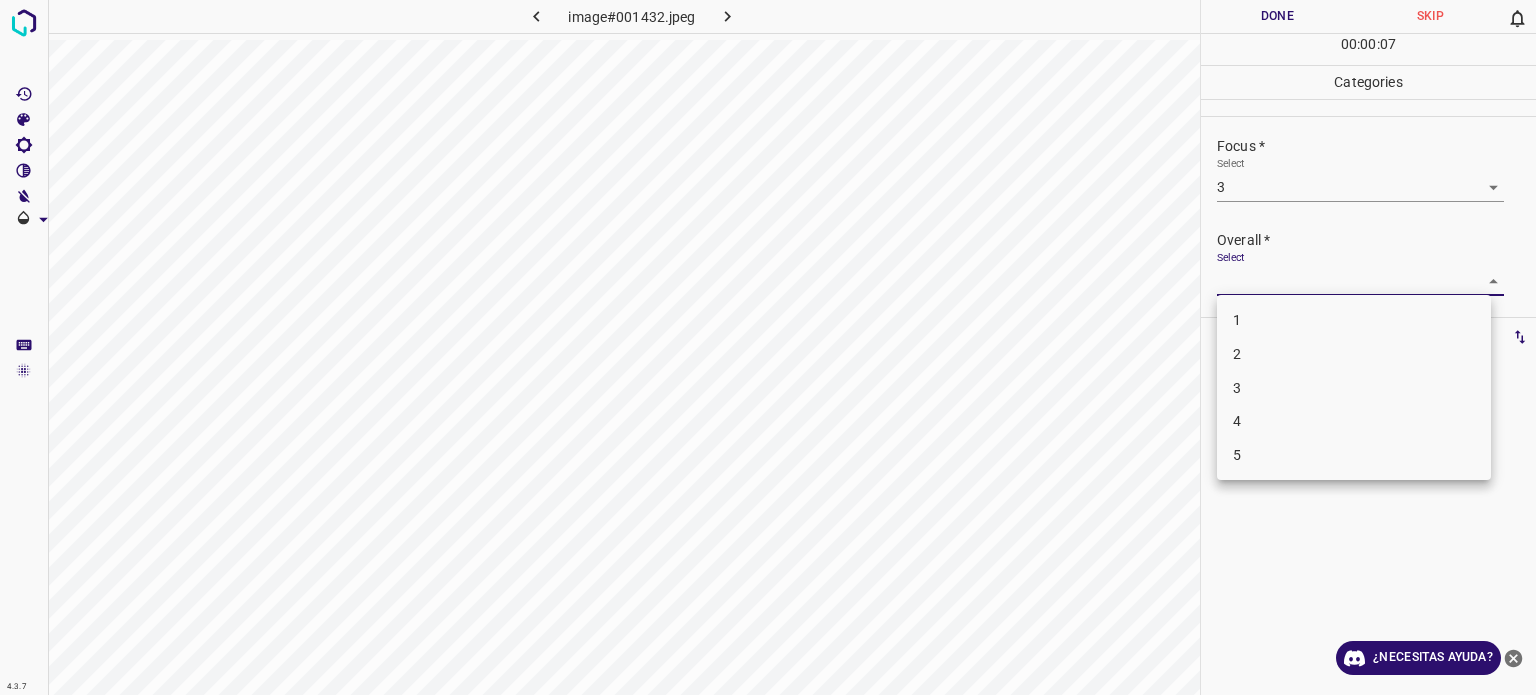 drag, startPoint x: 1260, startPoint y: 383, endPoint x: 1257, endPoint y: 372, distance: 11.401754 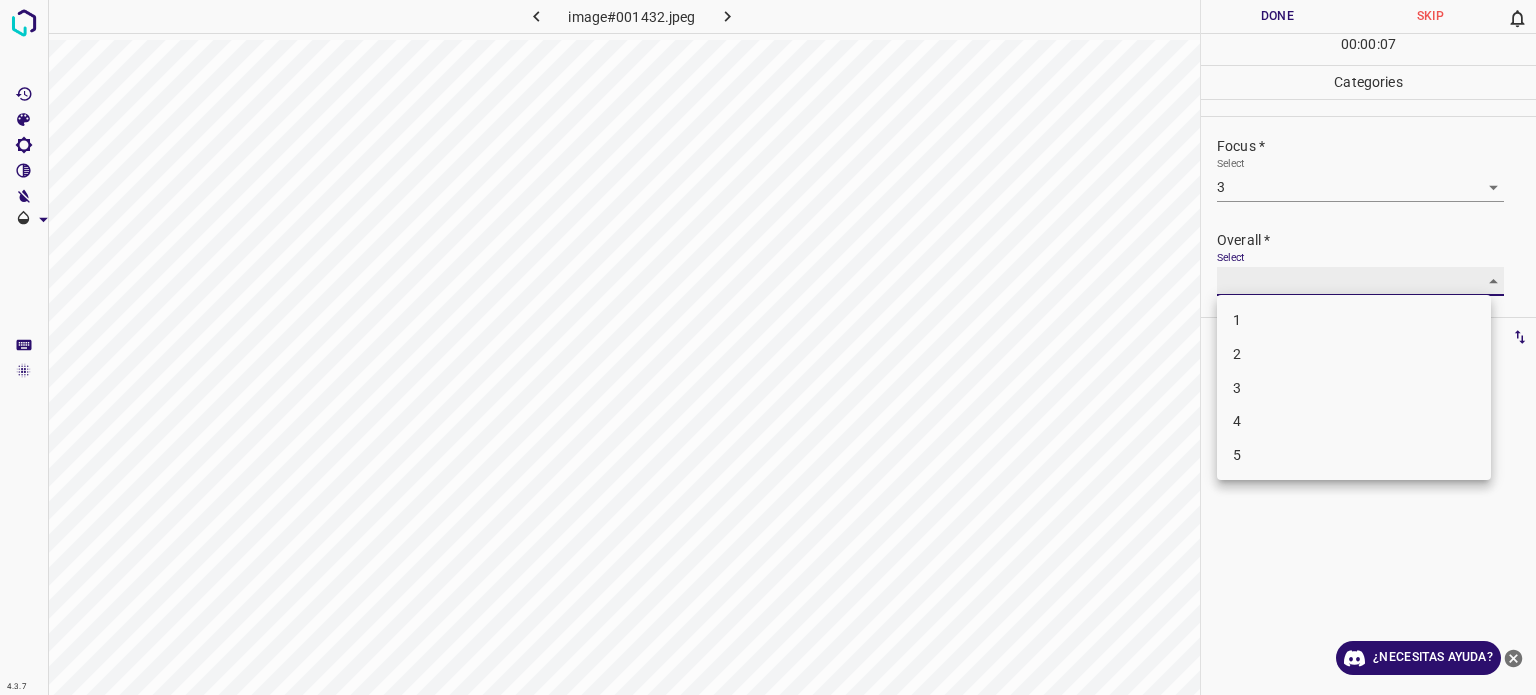 type on "3" 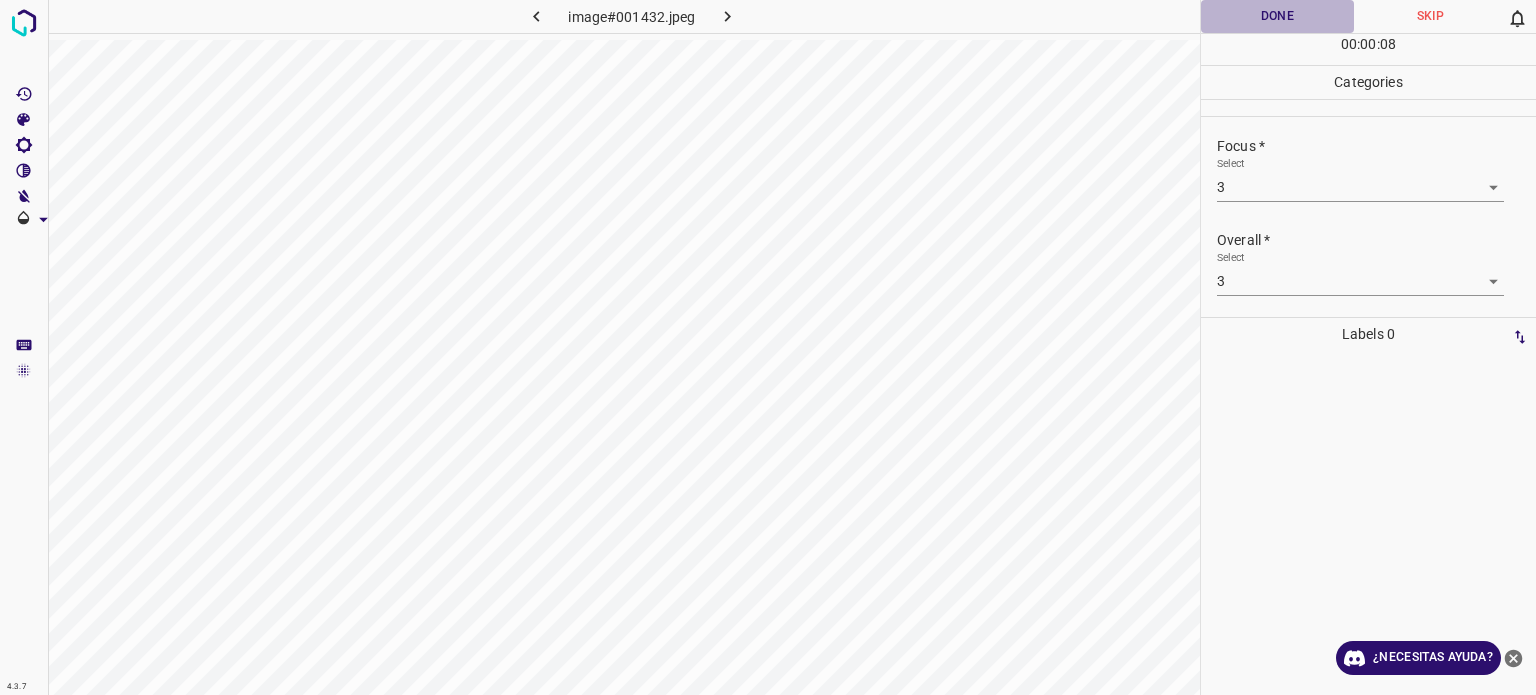 click on "Done" at bounding box center (1277, 16) 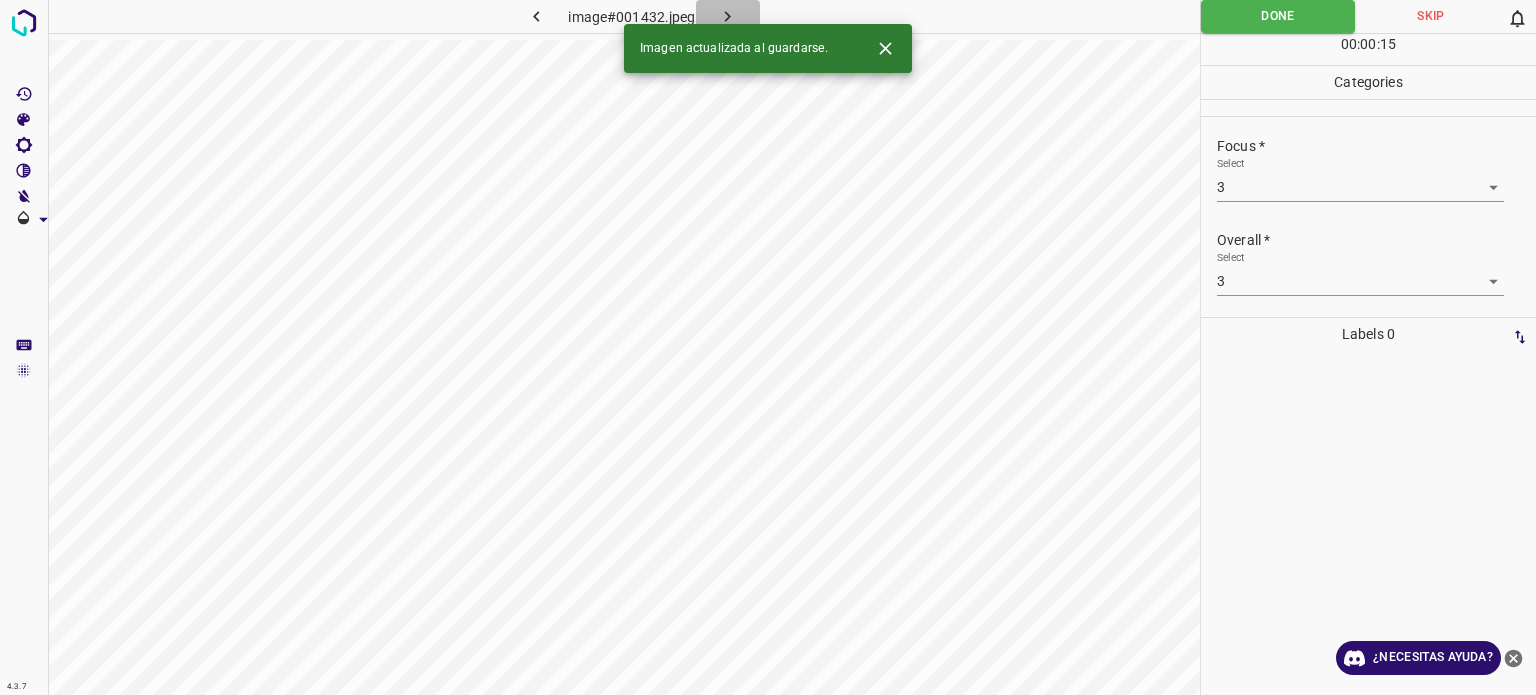 click 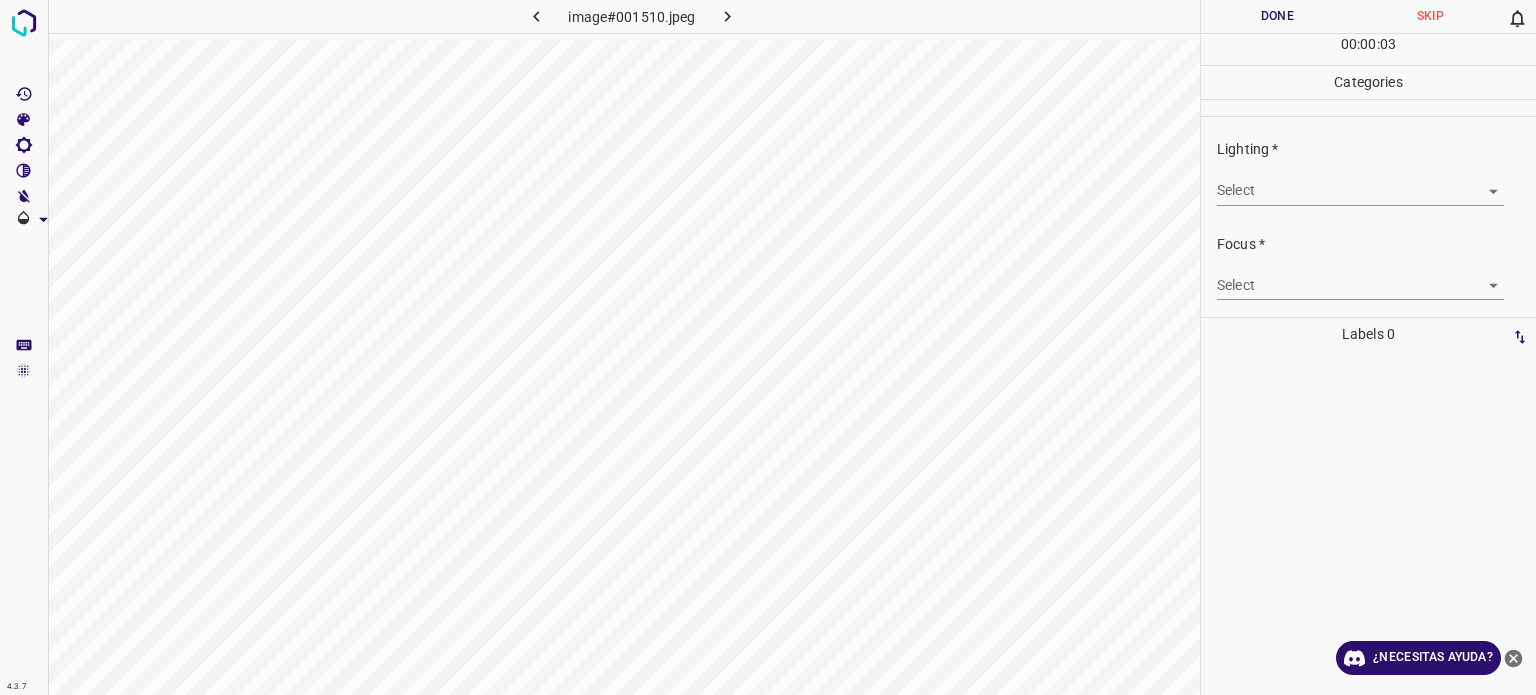 click on "4.3.7 image#[HASH] Done Skip 0 00   : 00   : 03   Categories Lighting *  Select ​ Focus *  Select ​ Overall *  Select ​ Labels   0 Categories 1 Lighting 2 Focus 3 Overall Tools Space Change between modes (Draw & Edit) I Auto labeling R Restore zoom M Zoom in N Zoom out Delete Delete selecte label Filters Z Restore filters X Saturation filter C Brightness filter V Contrast filter B Gray scale filter General O Download ¿Necesitas ayuda? Texto original Valora esta traducción Tu opinión servirá para ayudar a mejorar el Traductor de Google - Texto - Esconder - Borrar" at bounding box center [768, 347] 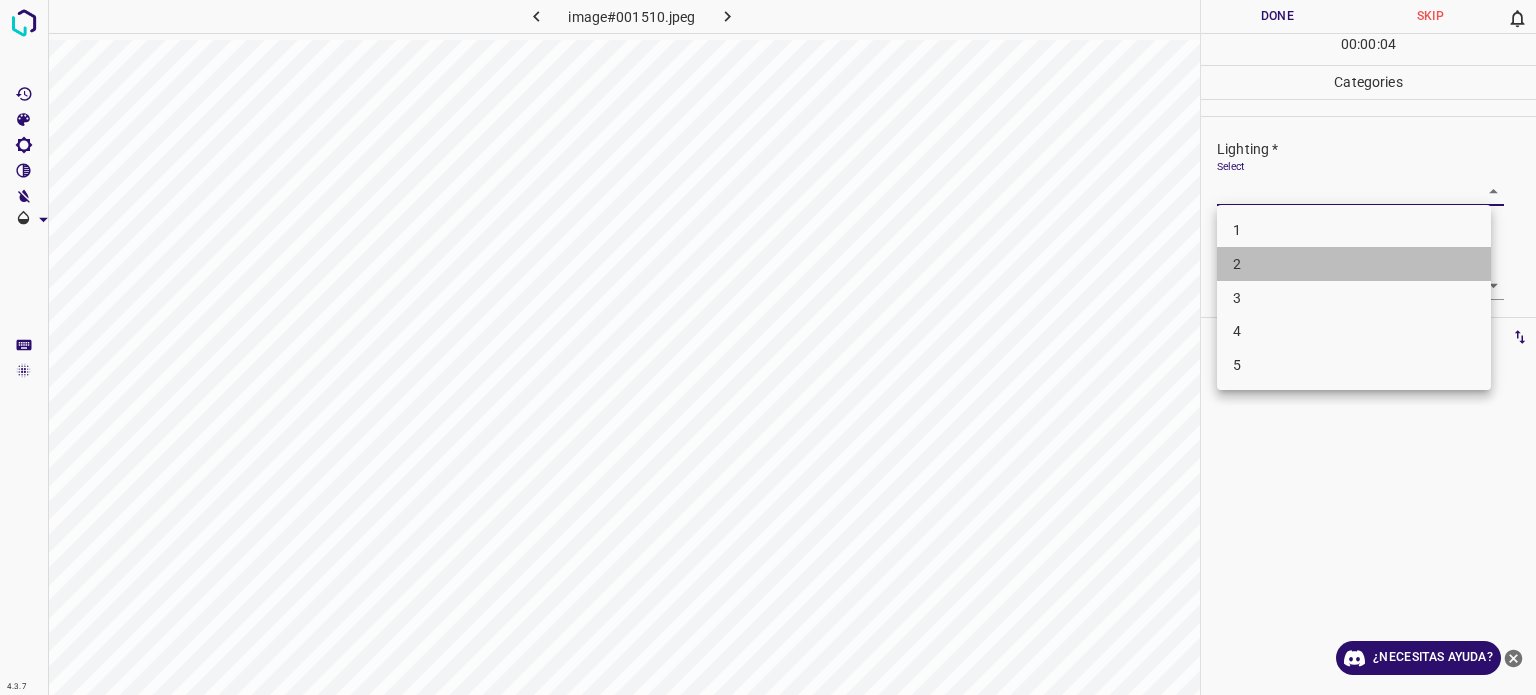 click on "2" at bounding box center (1354, 264) 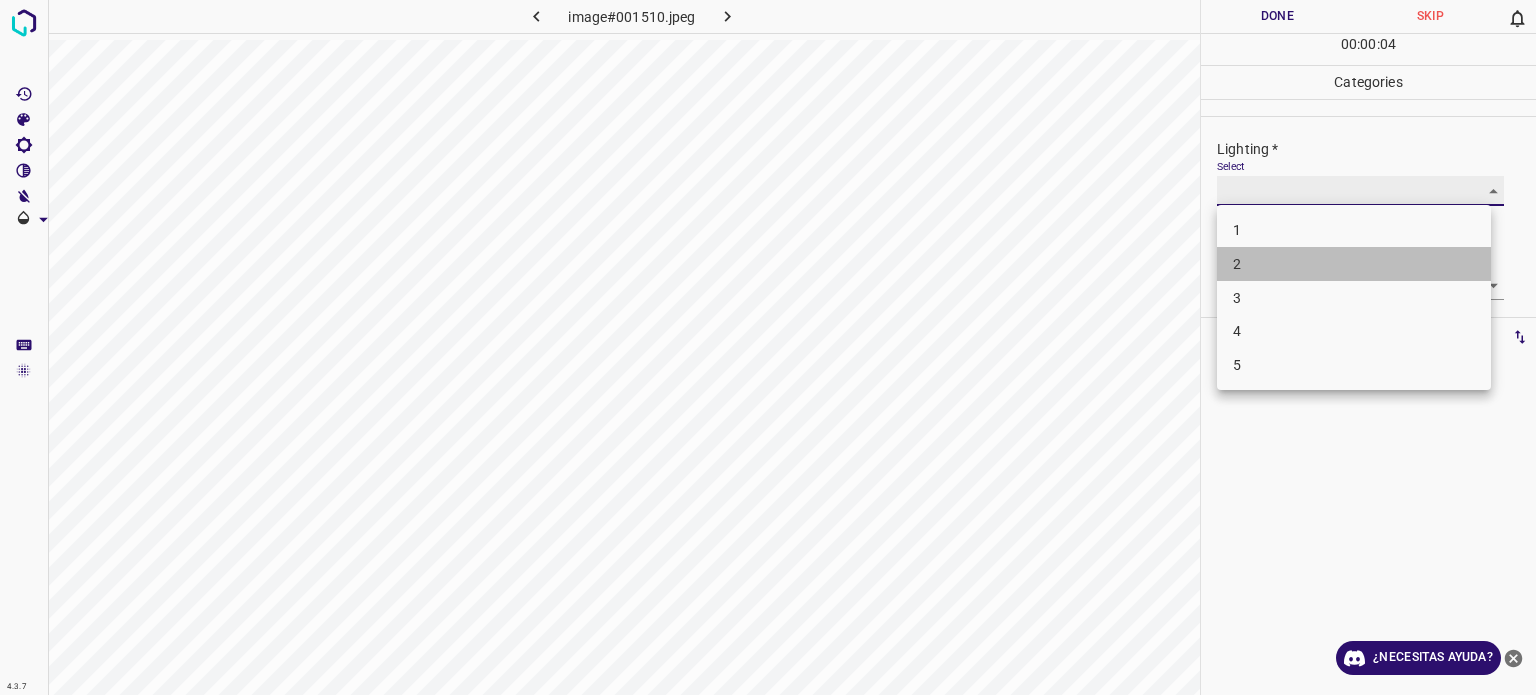 type on "2" 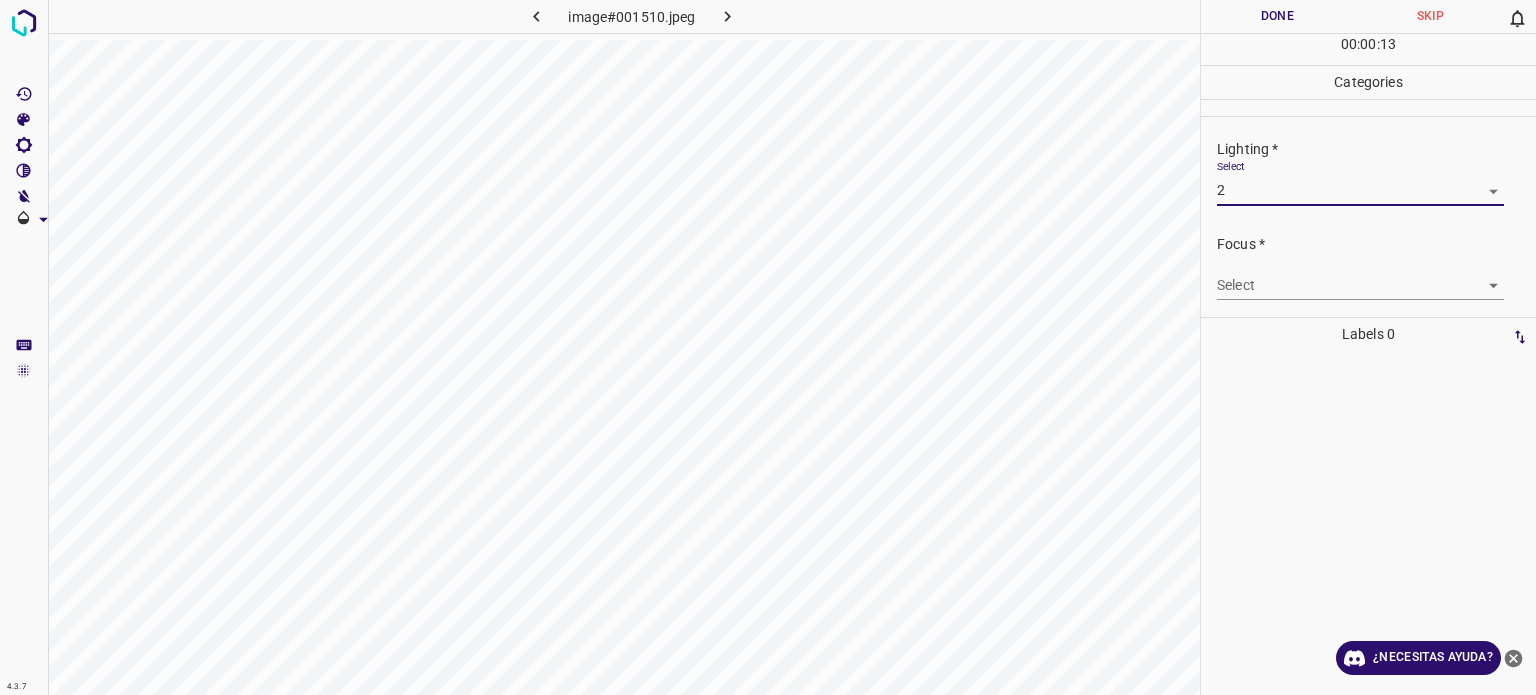 click on "4.3.7 image#001510.jpeg Done Skip 0 00   : 00   : 13   Categories Lighting *  Select 2 2 Focus *  Select ​ Overall *  Select ​ Labels   0 Categories 1 Lighting 2 Focus 3 Overall Tools Space Change between modes (Draw & Edit) I Auto labeling R Restore zoom M Zoom in N Zoom out Delete Delete selecte label Filters Z Restore filters X Saturation filter C Brightness filter V Contrast filter B Gray scale filter General O Download ¿Necesitas ayuda? Texto original Valora esta traducción Tu opinión servirá para ayudar a mejorar el Traductor de Google - Texto - Esconder - Borrar" at bounding box center (768, 347) 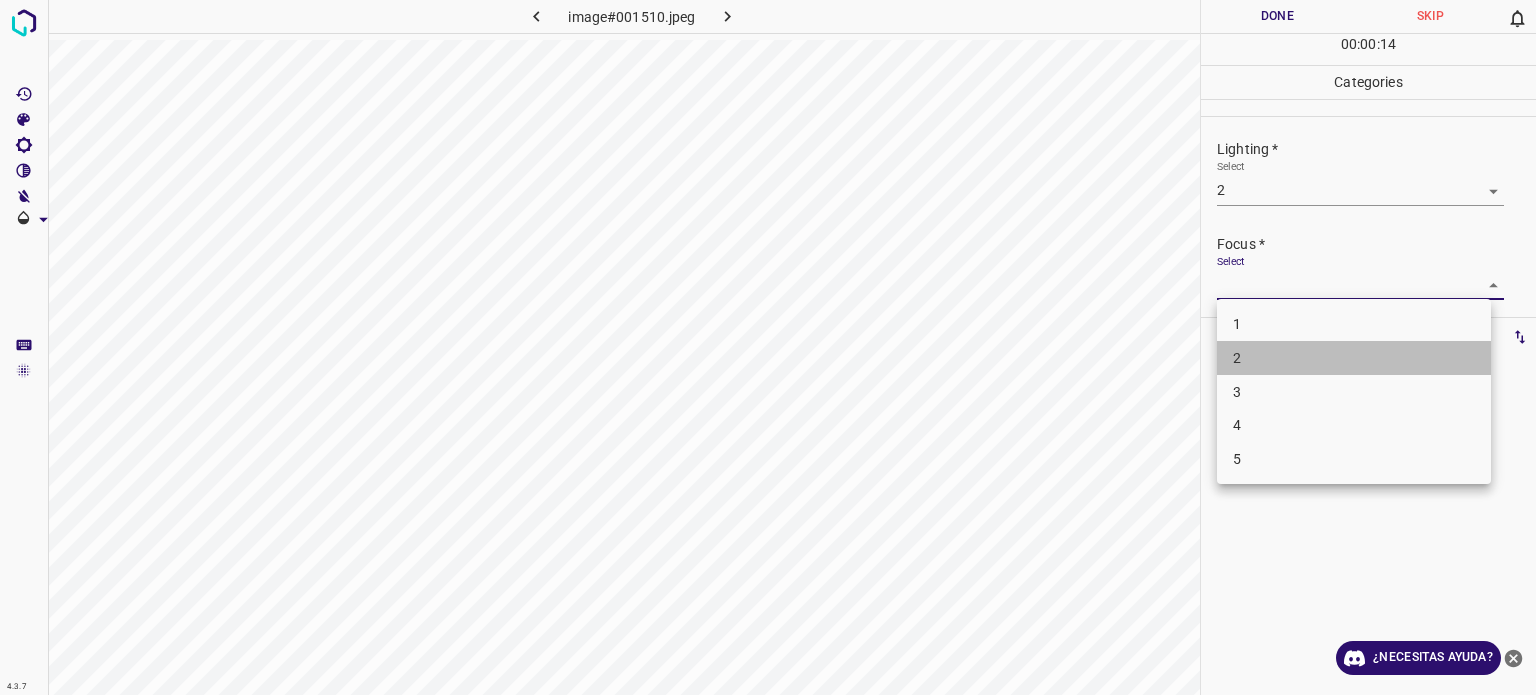 click on "2" at bounding box center [1237, 358] 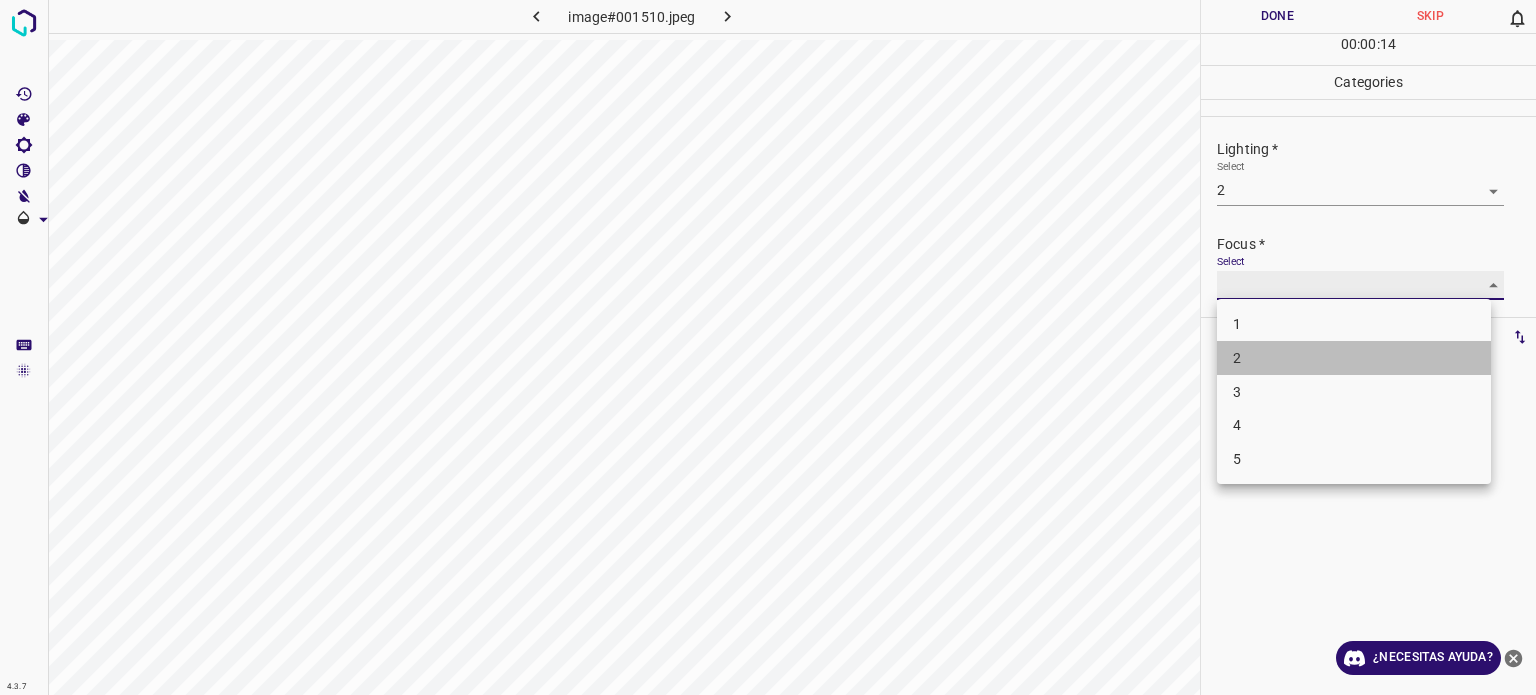 type on "2" 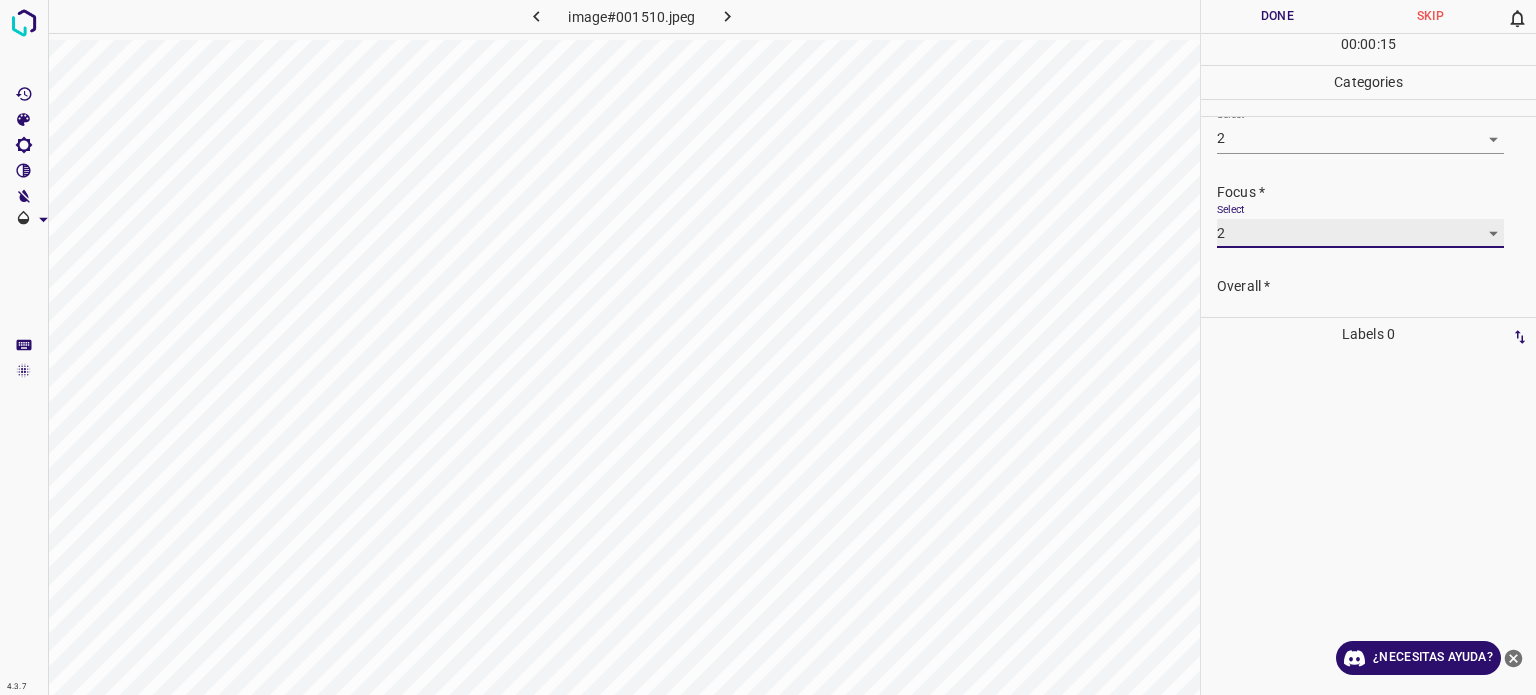 scroll, scrollTop: 98, scrollLeft: 0, axis: vertical 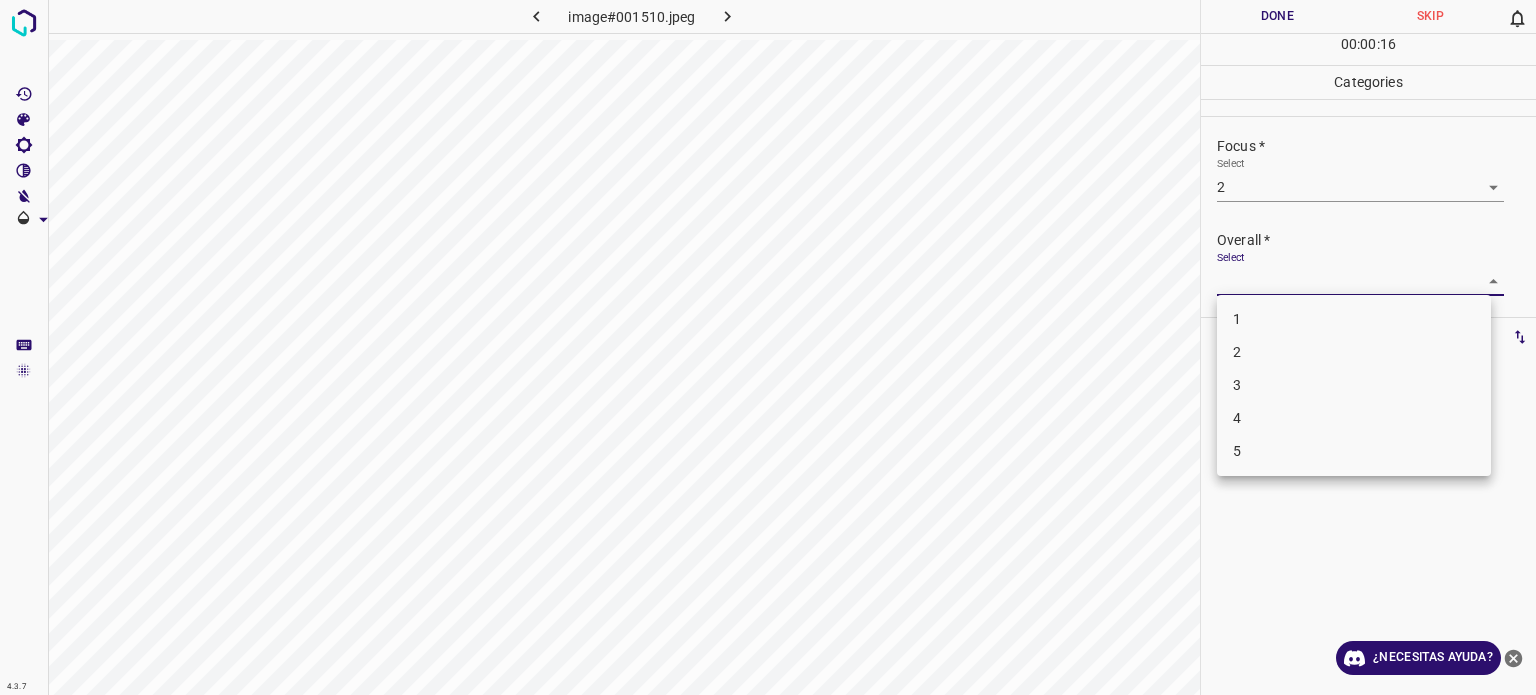 click on "4.3.7 image#001510.jpeg Done Skip 0 00   : 00   : 16   Categories Lighting *  Select 2 2 Focus *  Select 2 2 Overall *  Select ​ Labels   0 Categories 1 Lighting 2 Focus 3 Overall Tools Space Change between modes (Draw & Edit) I Auto labeling R Restore zoom M Zoom in N Zoom out Delete Delete selecte label Filters Z Restore filters X Saturation filter C Brightness filter V Contrast filter B Gray scale filter General O Download ¿Necesitas ayuda? Texto original Valora esta traducción Tu opinión servirá para ayudar a mejorar el Traductor de Google - Texto - Esconder - Borrar 1 2 3 4 5" at bounding box center [768, 347] 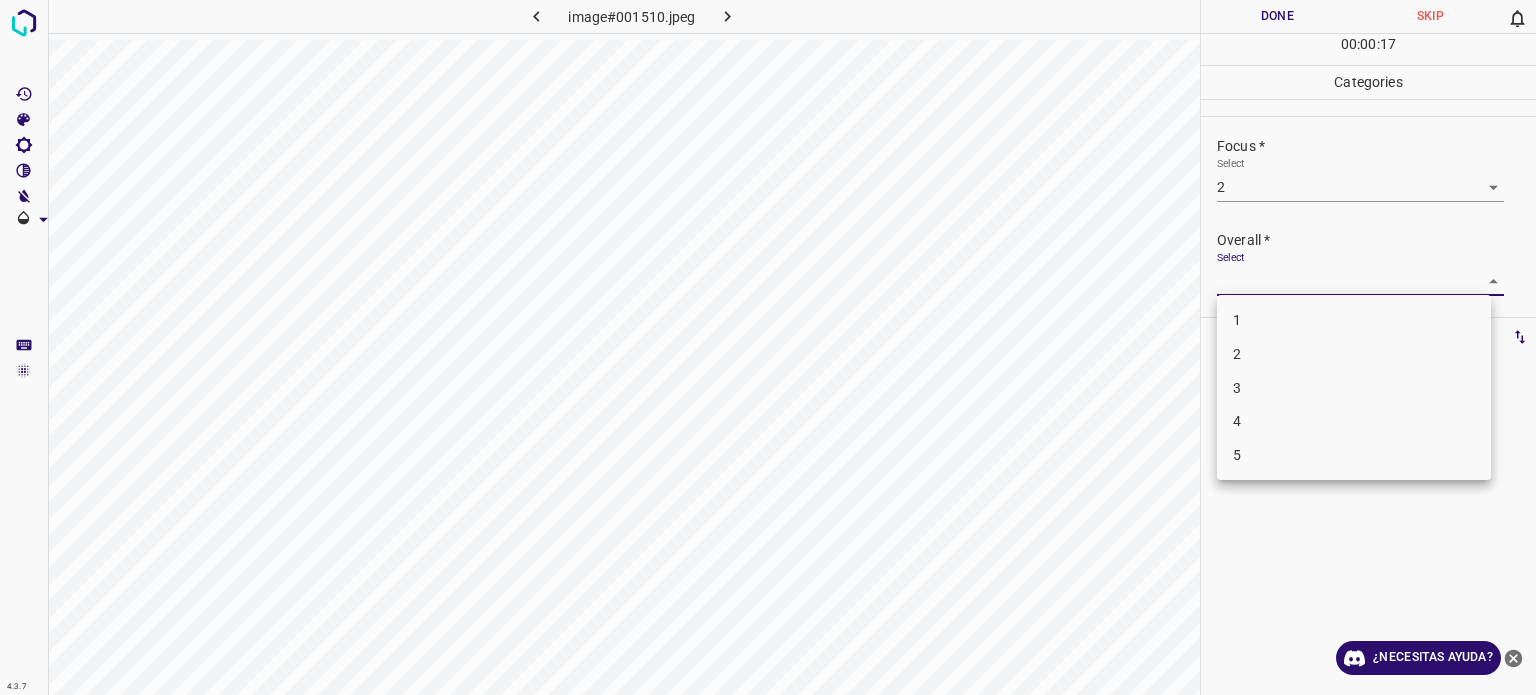 click on "2" at bounding box center [1354, 354] 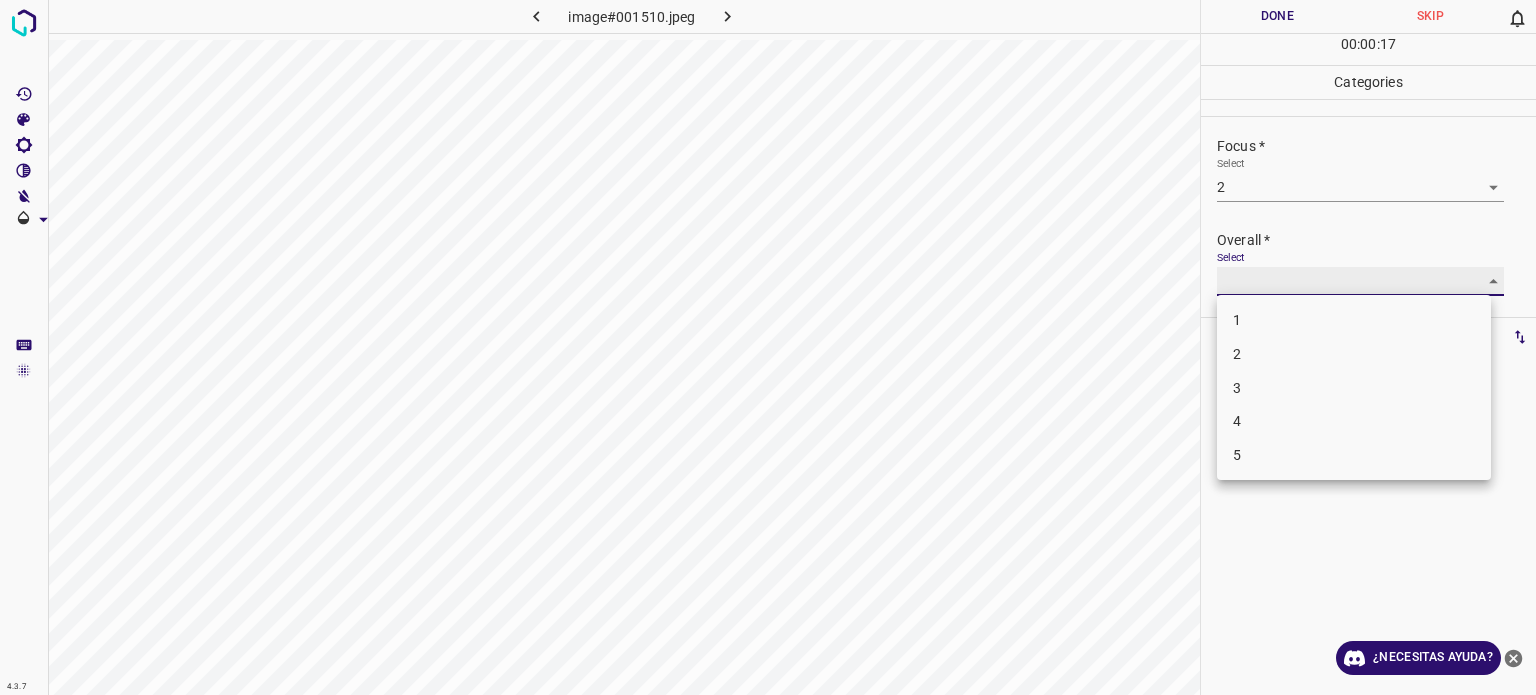 type on "2" 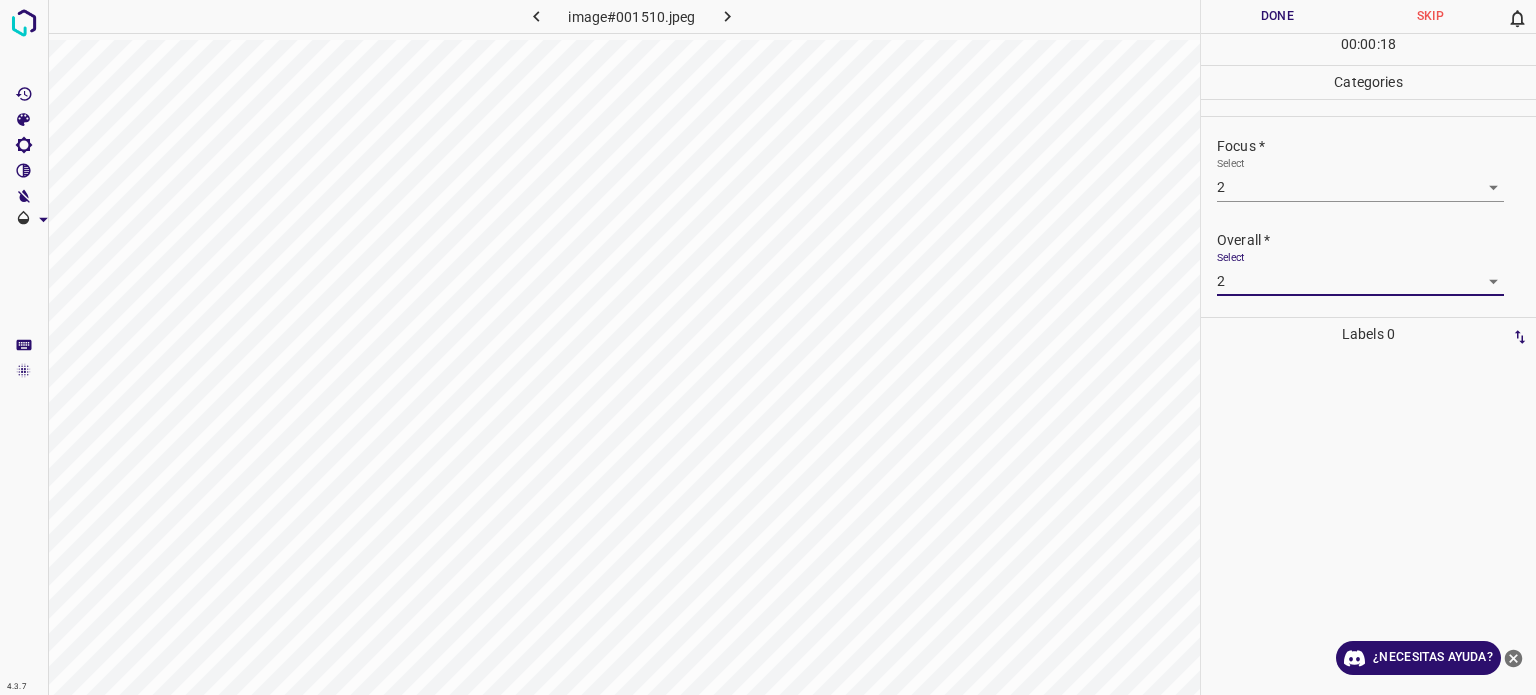 click on "Done" at bounding box center [1277, 16] 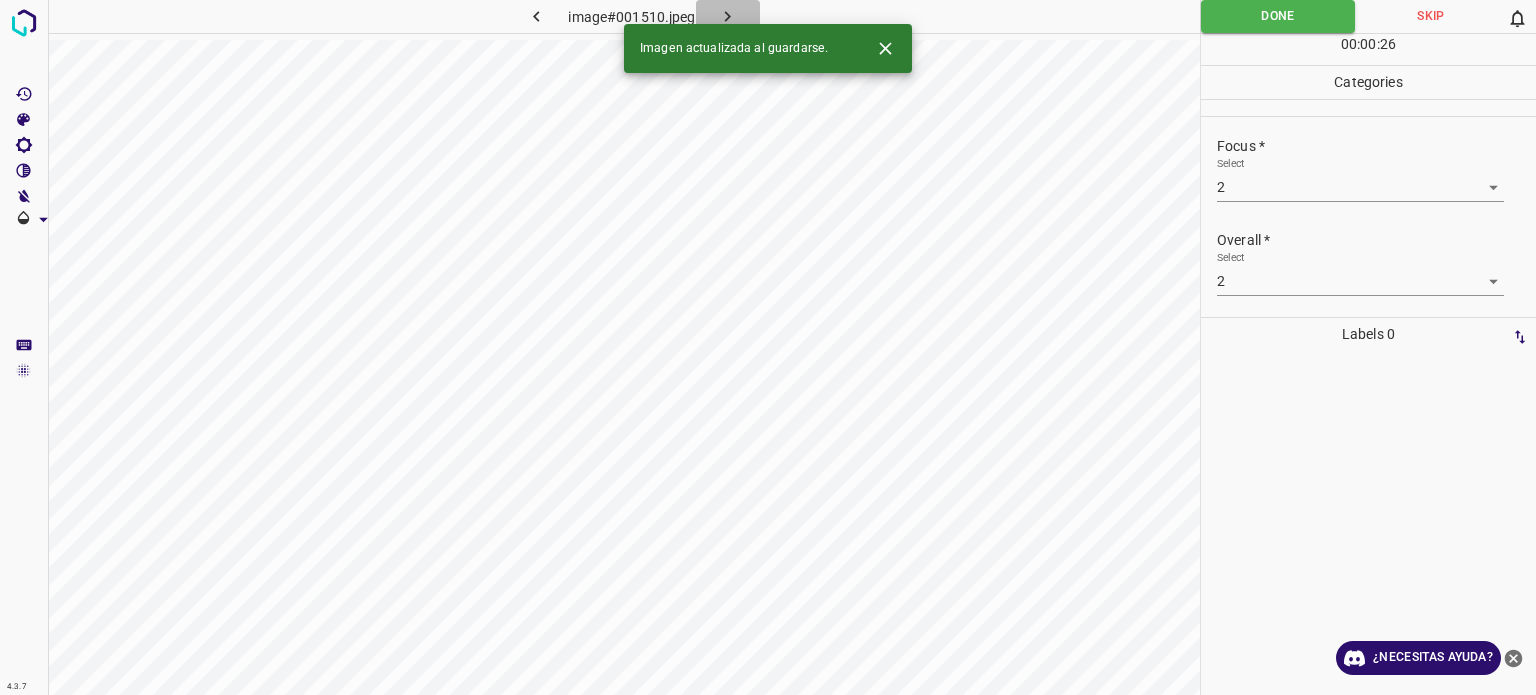click 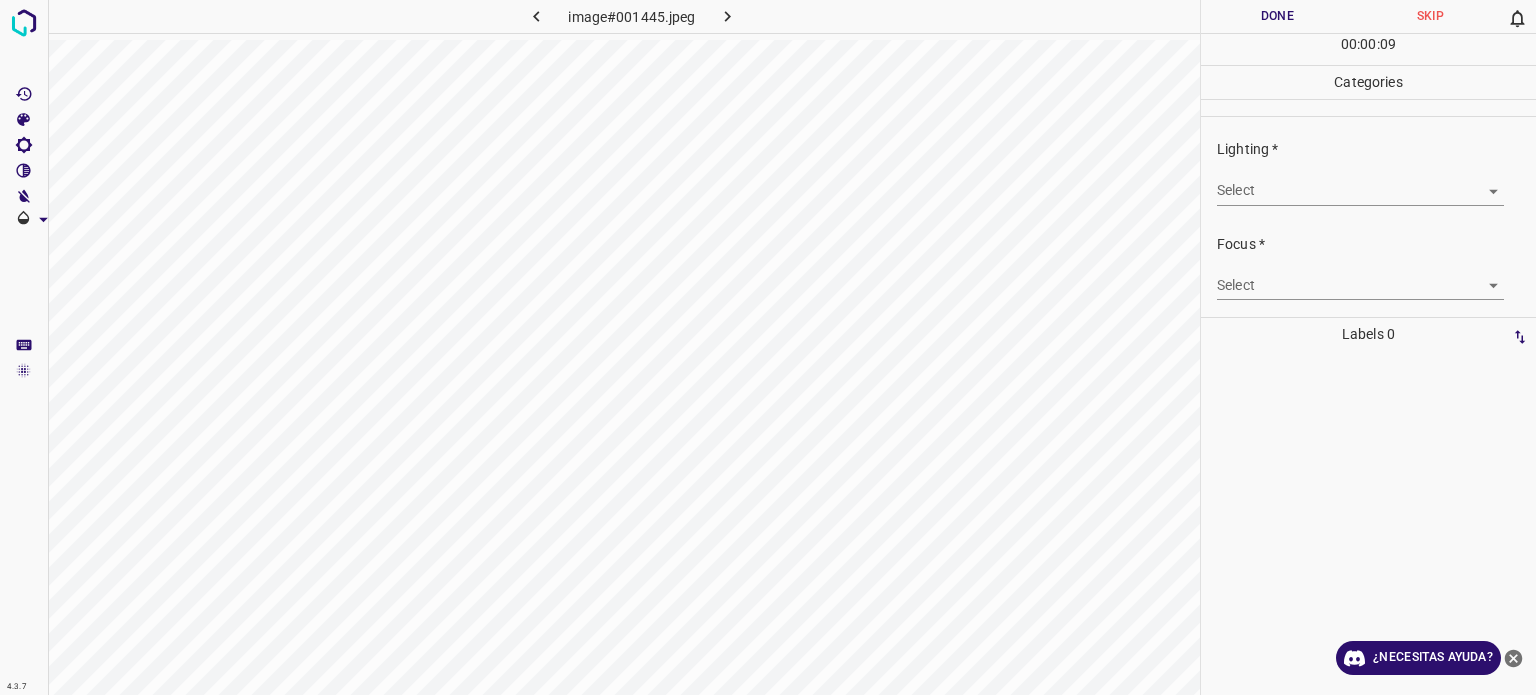 click on "4.3.7 image#001445.jpeg Done Skip 0 00   : 00   : 09   Categories Lighting *  Select ​ Focus *  Select ​ Overall *  Select ​ Labels   0 Categories 1 Lighting 2 Focus 3 Overall Tools Space Change between modes (Draw & Edit) I Auto labeling R Restore zoom M Zoom in N Zoom out Delete Delete selecte label Filters Z Restore filters X Saturation filter C Brightness filter V Contrast filter B Gray scale filter General O Download ¿Necesitas ayuda? Texto original Valora esta traducción Tu opinión servirá para ayudar a mejorar el Traductor de Google - Texto - Esconder - Borrar" at bounding box center (768, 347) 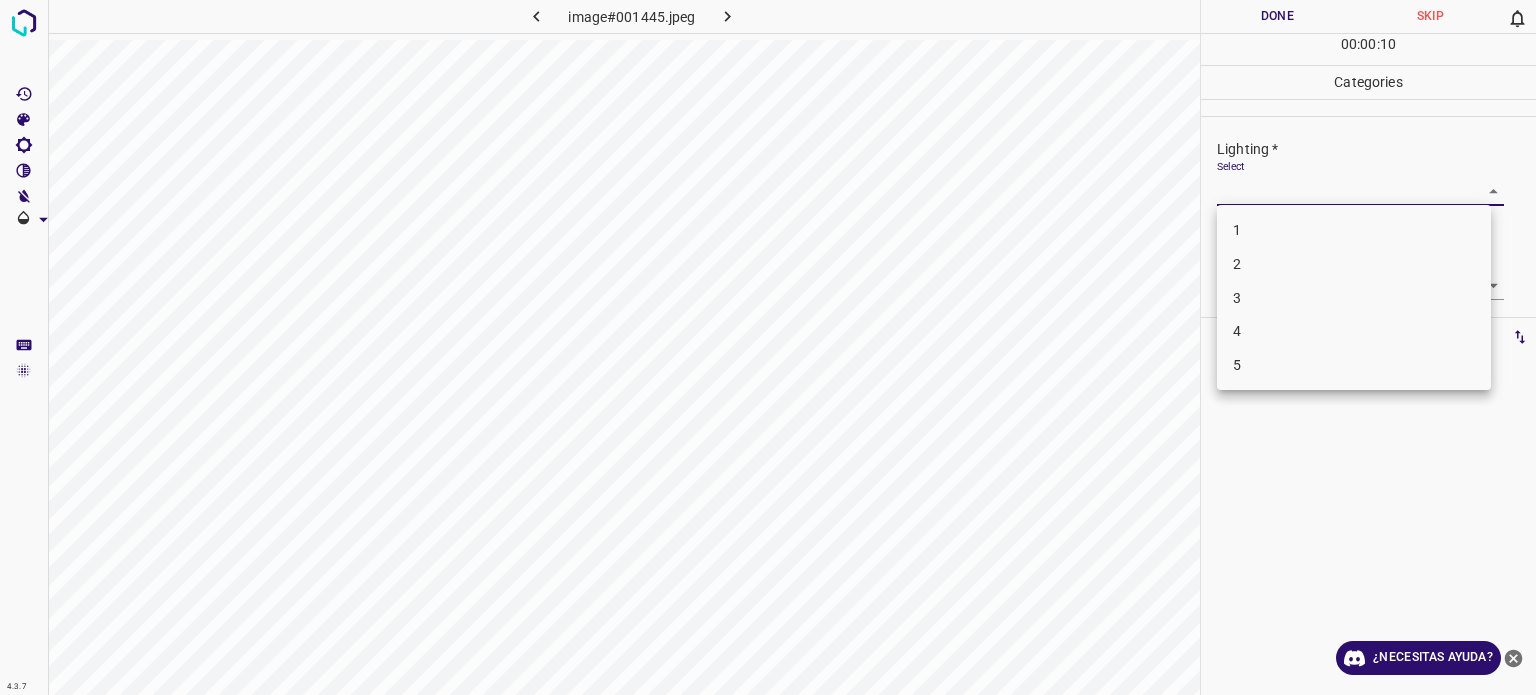 click on "3" at bounding box center (1354, 298) 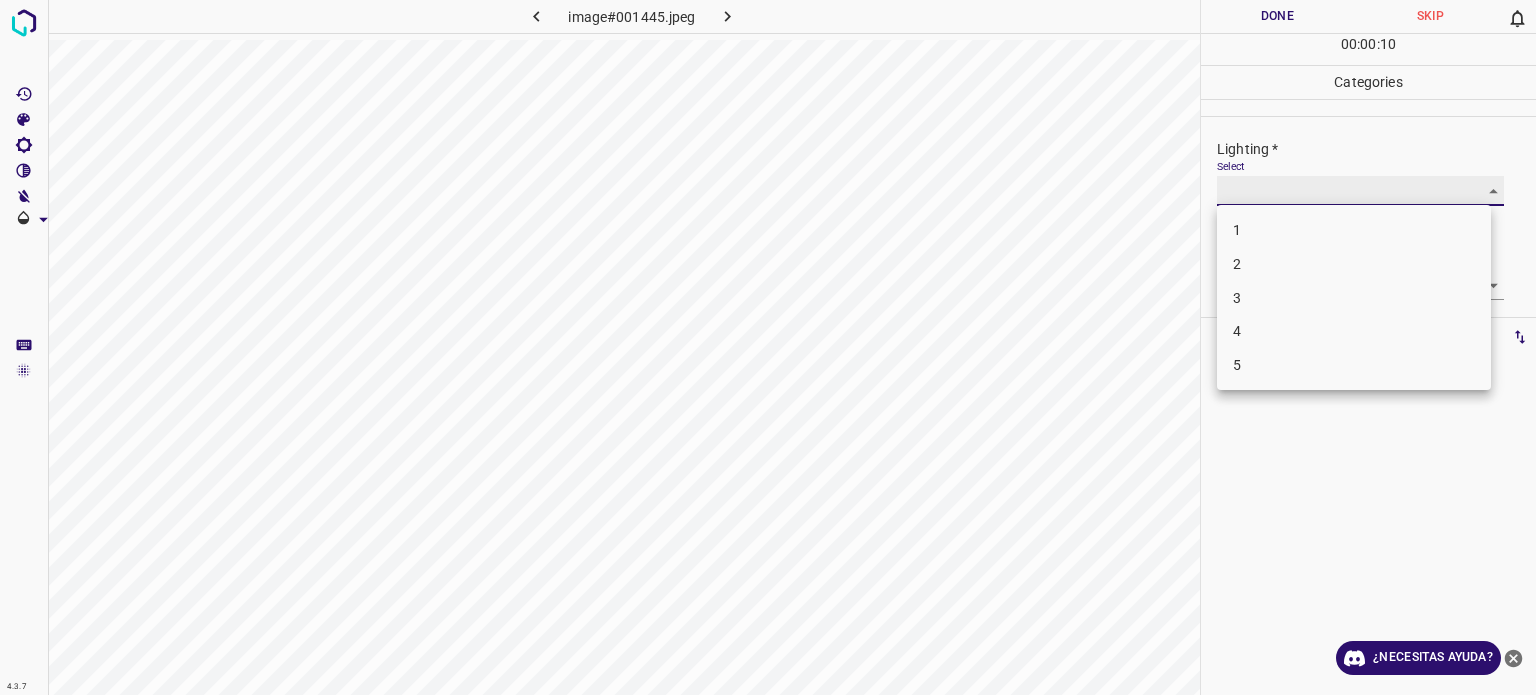 type on "3" 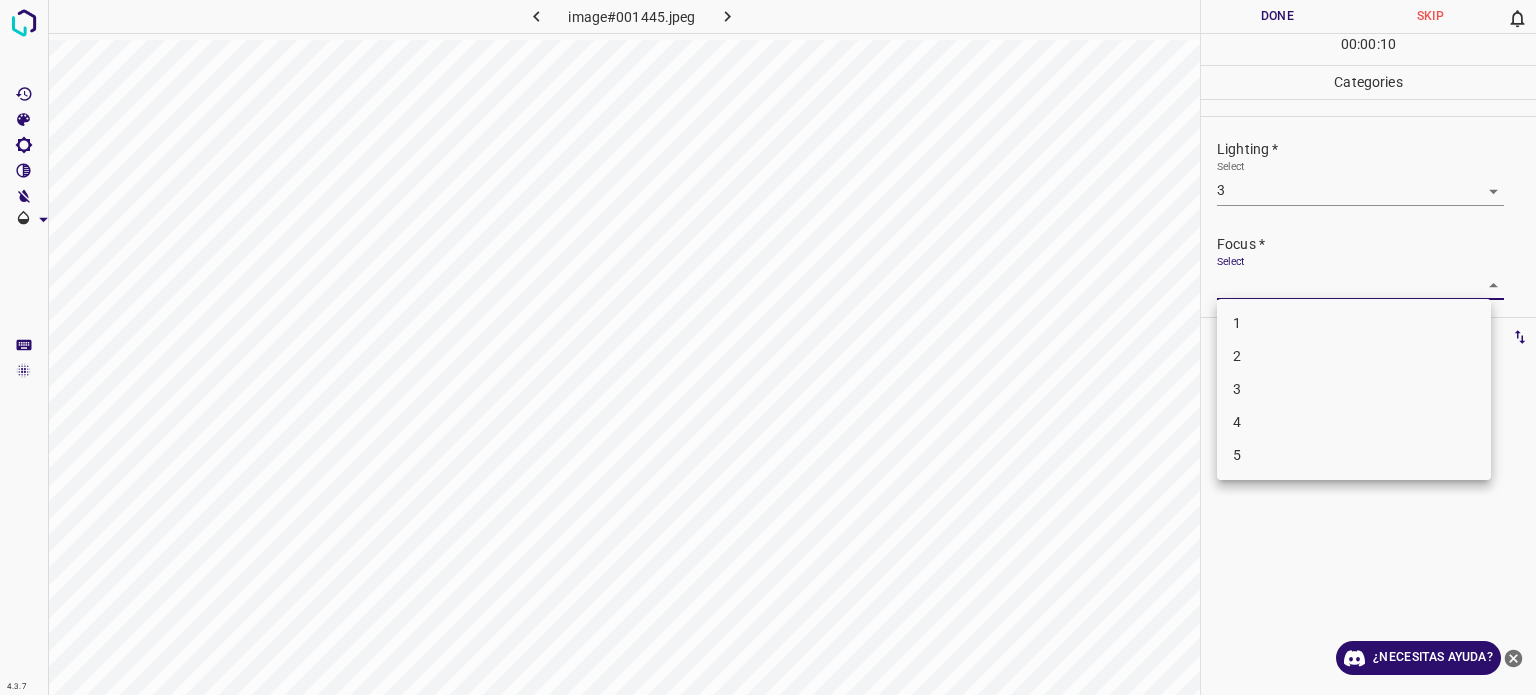 click on "4.3.7 image#001445.jpeg Done Skip 0 00   : 00   : 10   Categories Lighting *  Select 3 3 Focus *  Select ​ Overall *  Select ​ Labels   0 Categories 1 Lighting 2 Focus 3 Overall Tools Space Change between modes (Draw & Edit) I Auto labeling R Restore zoom M Zoom in N Zoom out Delete Delete selecte label Filters Z Restore filters X Saturation filter C Brightness filter V Contrast filter B Gray scale filter General O Download ¿Necesitas ayuda? Texto original Valora esta traducción Tu opinión servirá para ayudar a mejorar el Traductor de Google - Texto - Esconder - Borrar 1 2 3 4 5" at bounding box center (768, 347) 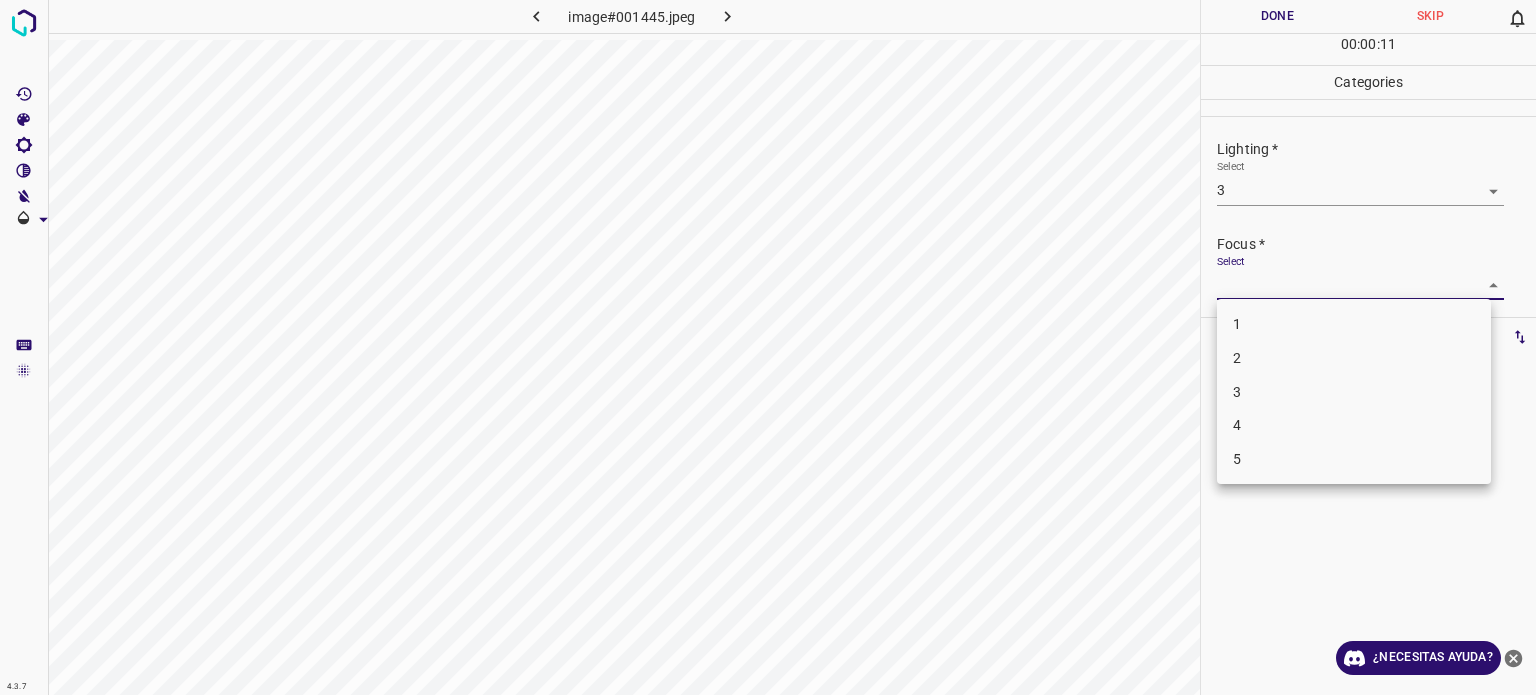 click on "3" at bounding box center (1354, 392) 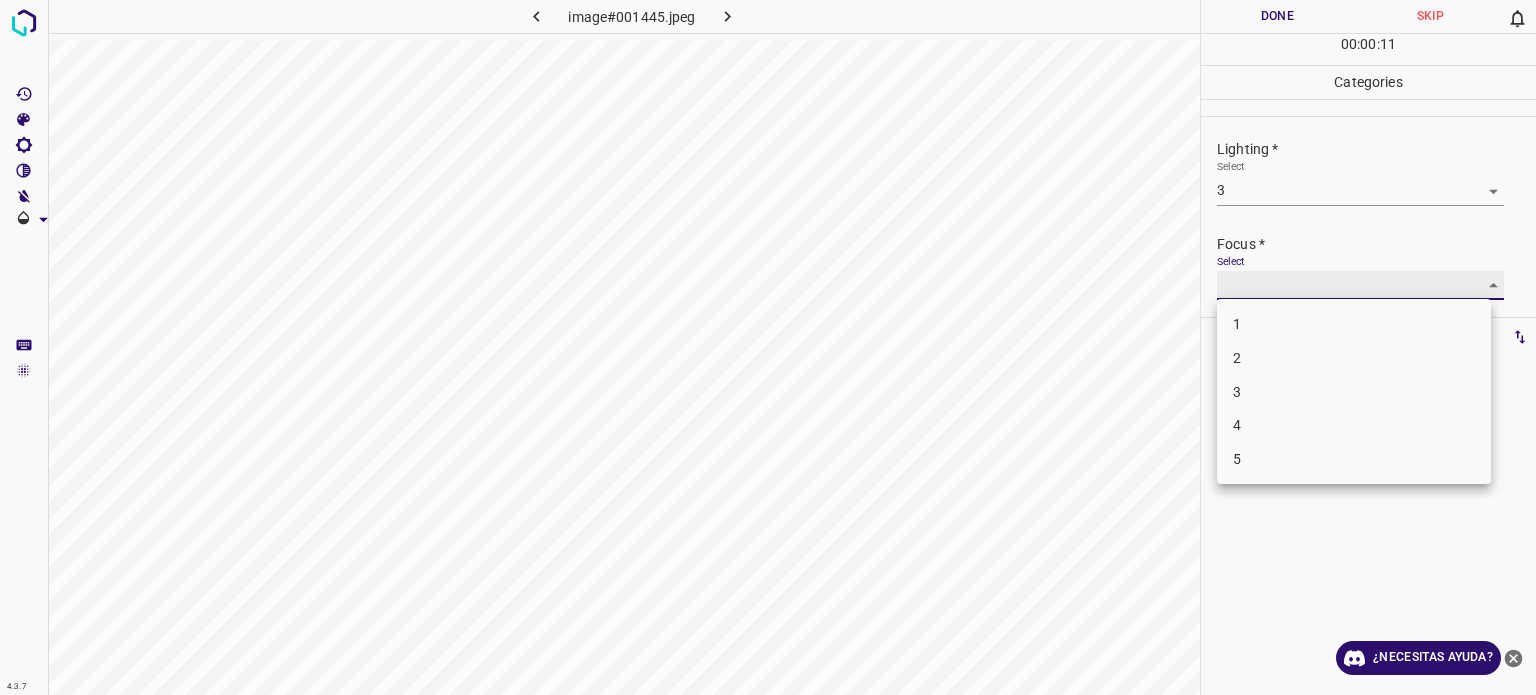 type on "3" 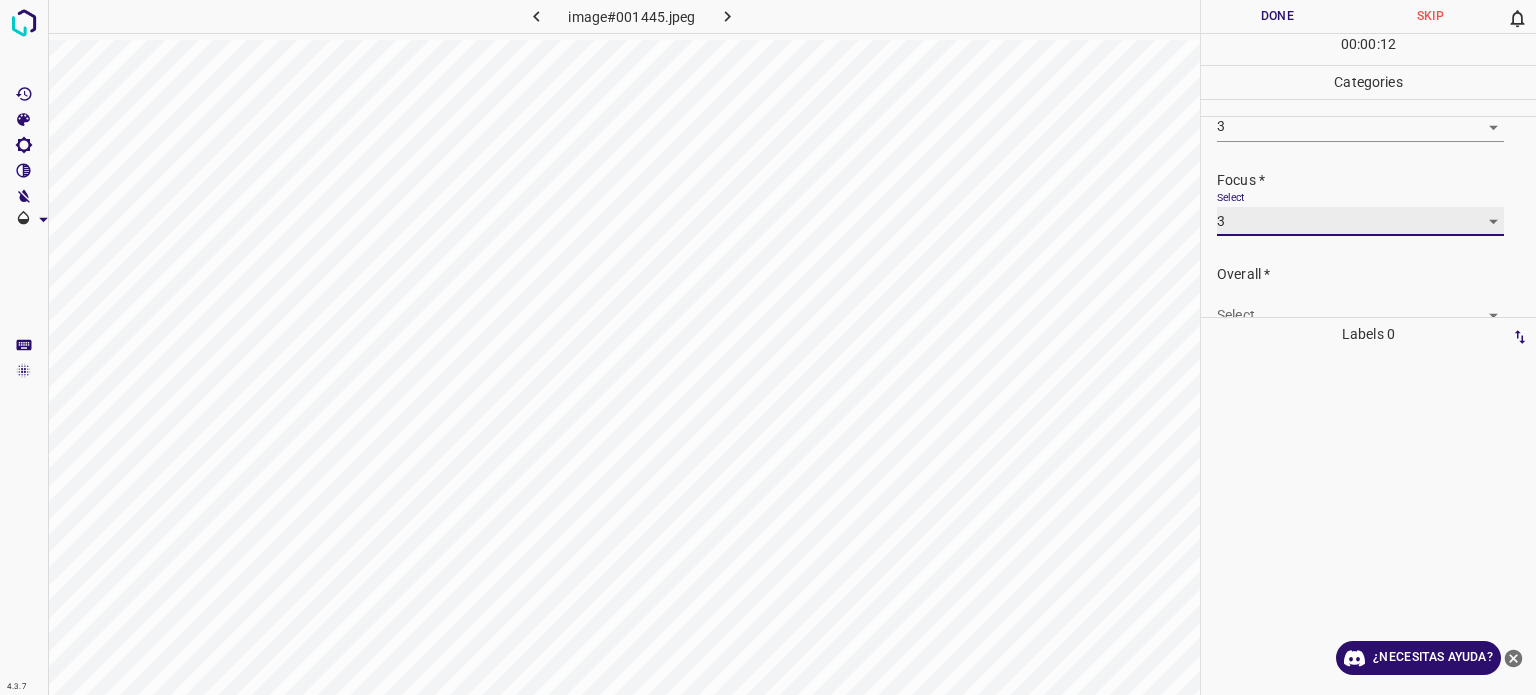 scroll, scrollTop: 98, scrollLeft: 0, axis: vertical 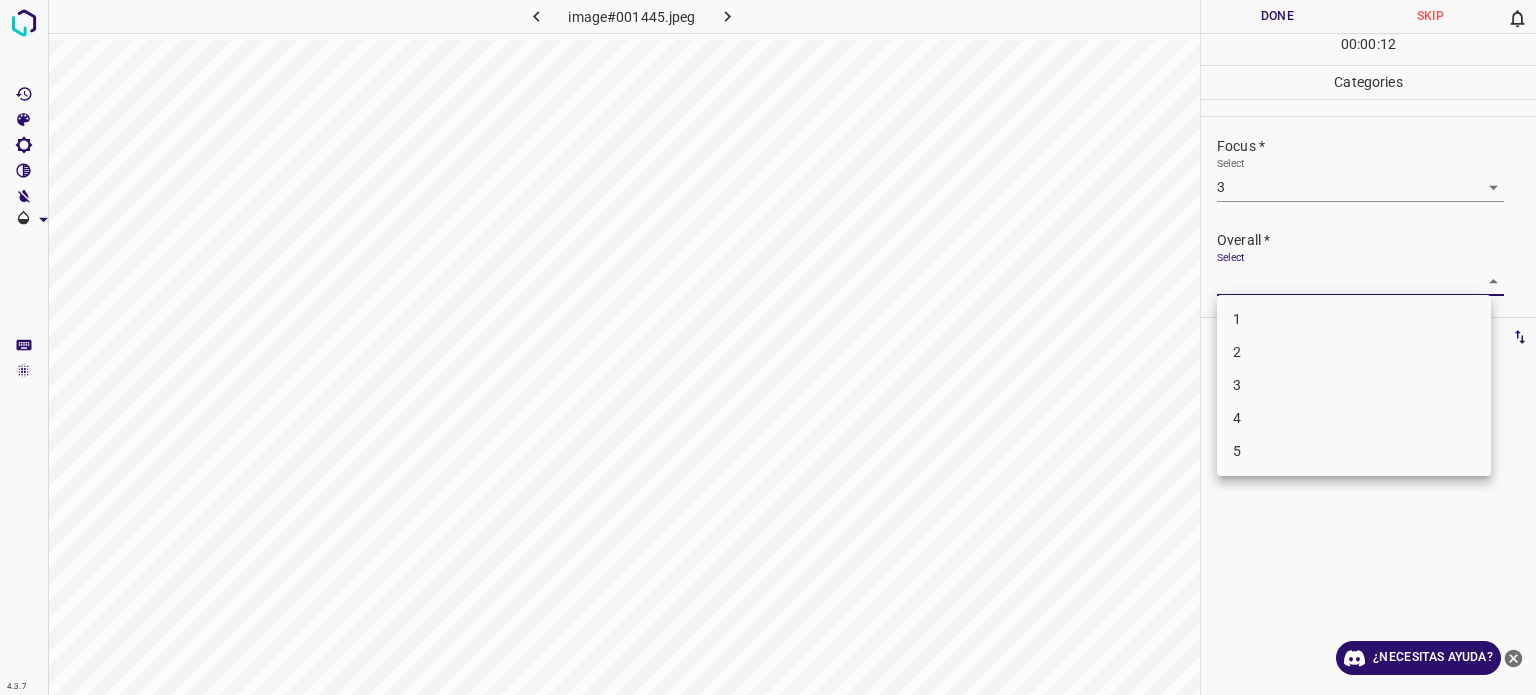 click on "4.3.7 image#001445.jpeg Done Skip 0 00   : 00   : 12   Categories Lighting *  Select 3 3 Focus *  Select 3 3 Overall *  Select ​ Labels   0 Categories 1 Lighting 2 Focus 3 Overall Tools Space Change between modes (Draw & Edit) I Auto labeling R Restore zoom M Zoom in N Zoom out Delete Delete selecte label Filters Z Restore filters X Saturation filter C Brightness filter V Contrast filter B Gray scale filter General O Download ¿Necesitas ayuda? Texto original Valora esta traducción Tu opinión servirá para ayudar a mejorar el Traductor de Google - Texto - Esconder - Borrar 1 2 3 4 5" at bounding box center [768, 347] 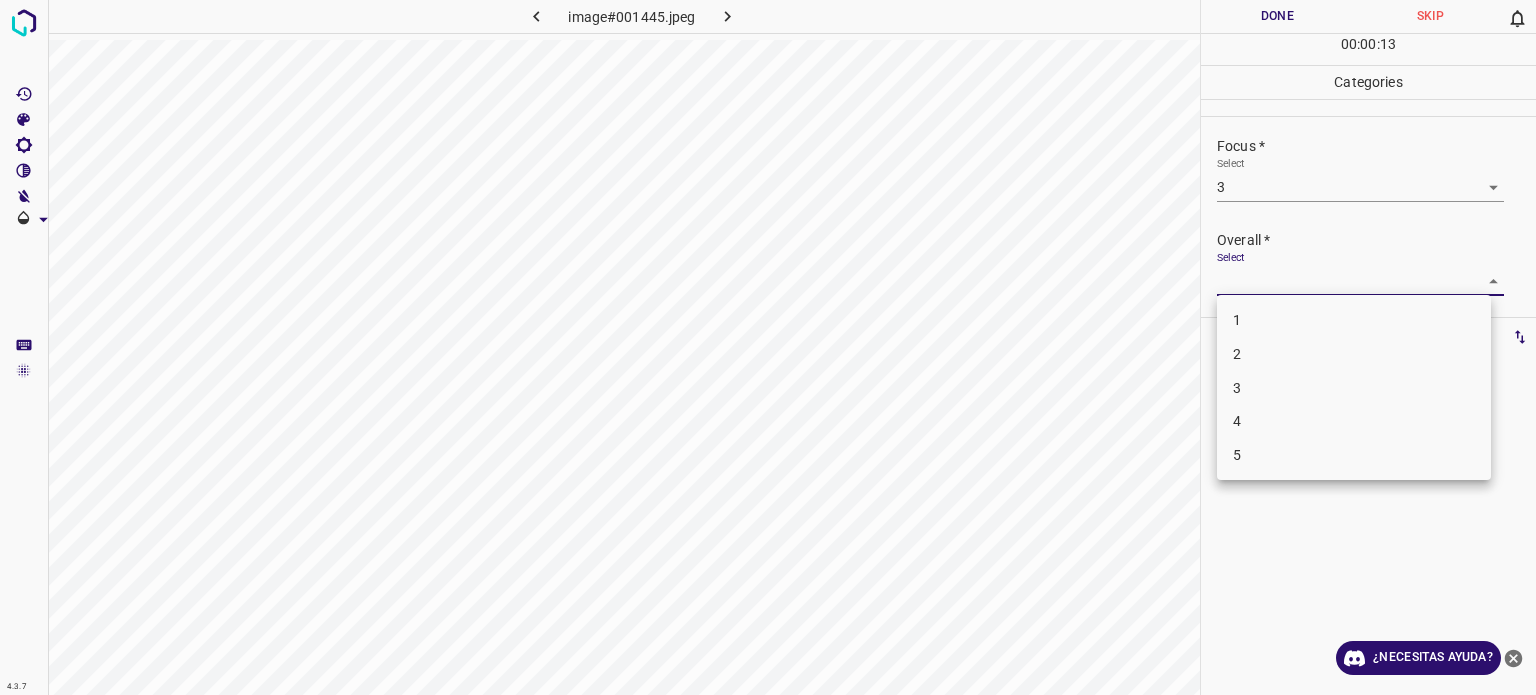 click on "3" at bounding box center [1237, 388] 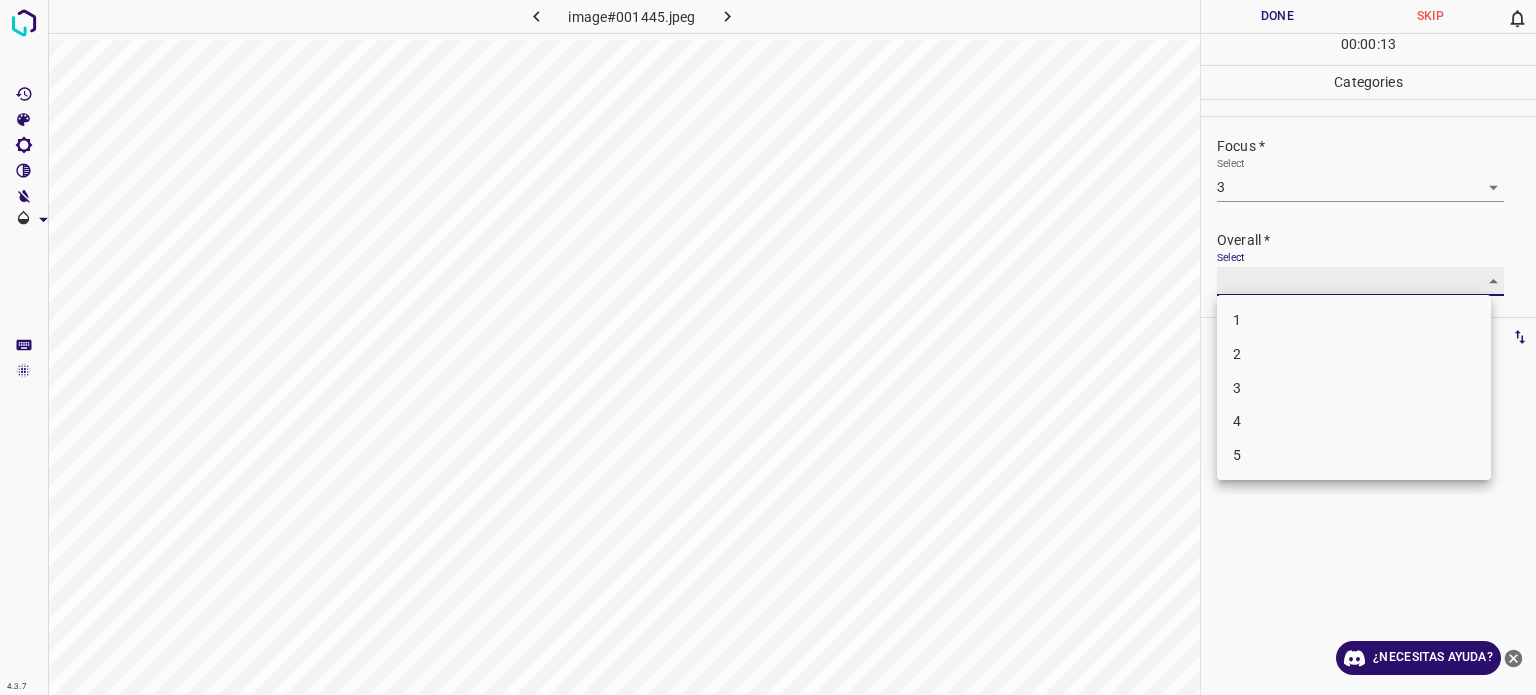 type on "3" 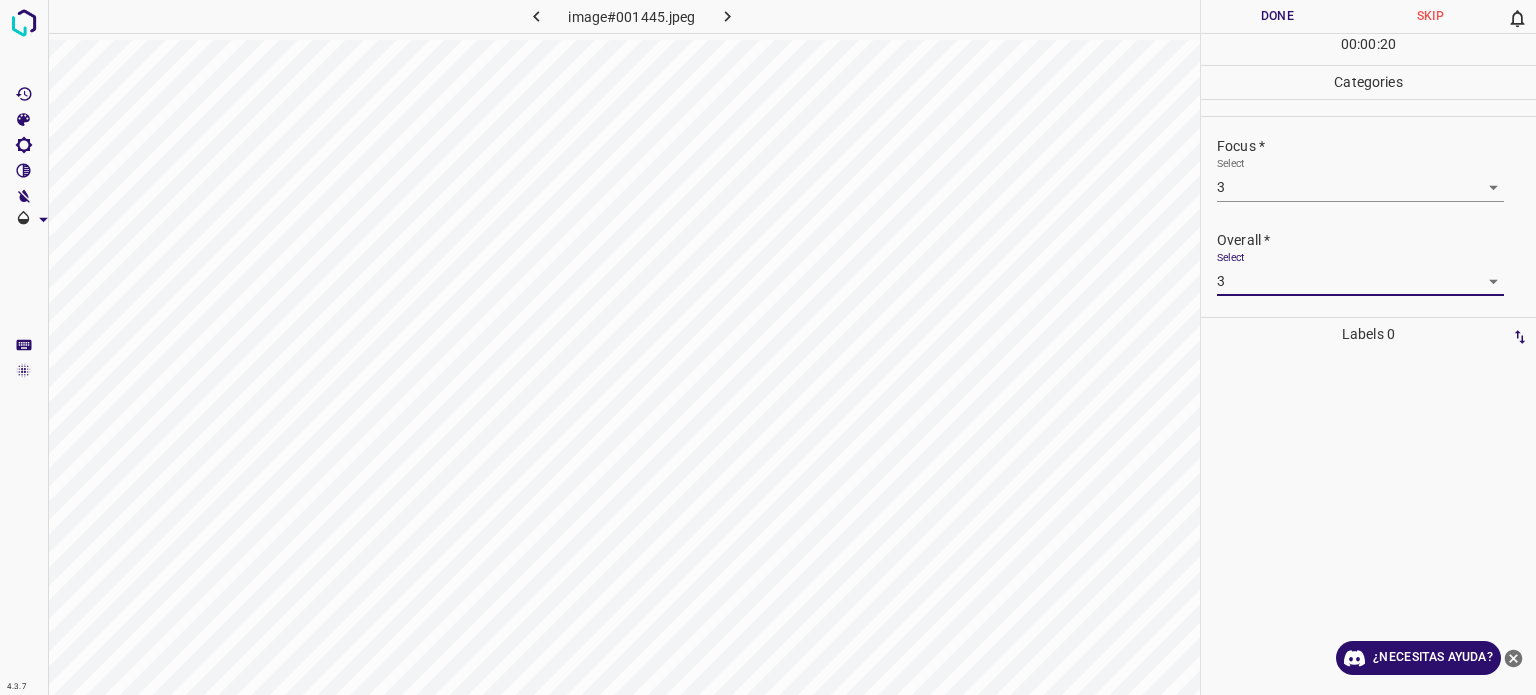 click on "Done" at bounding box center (1277, 16) 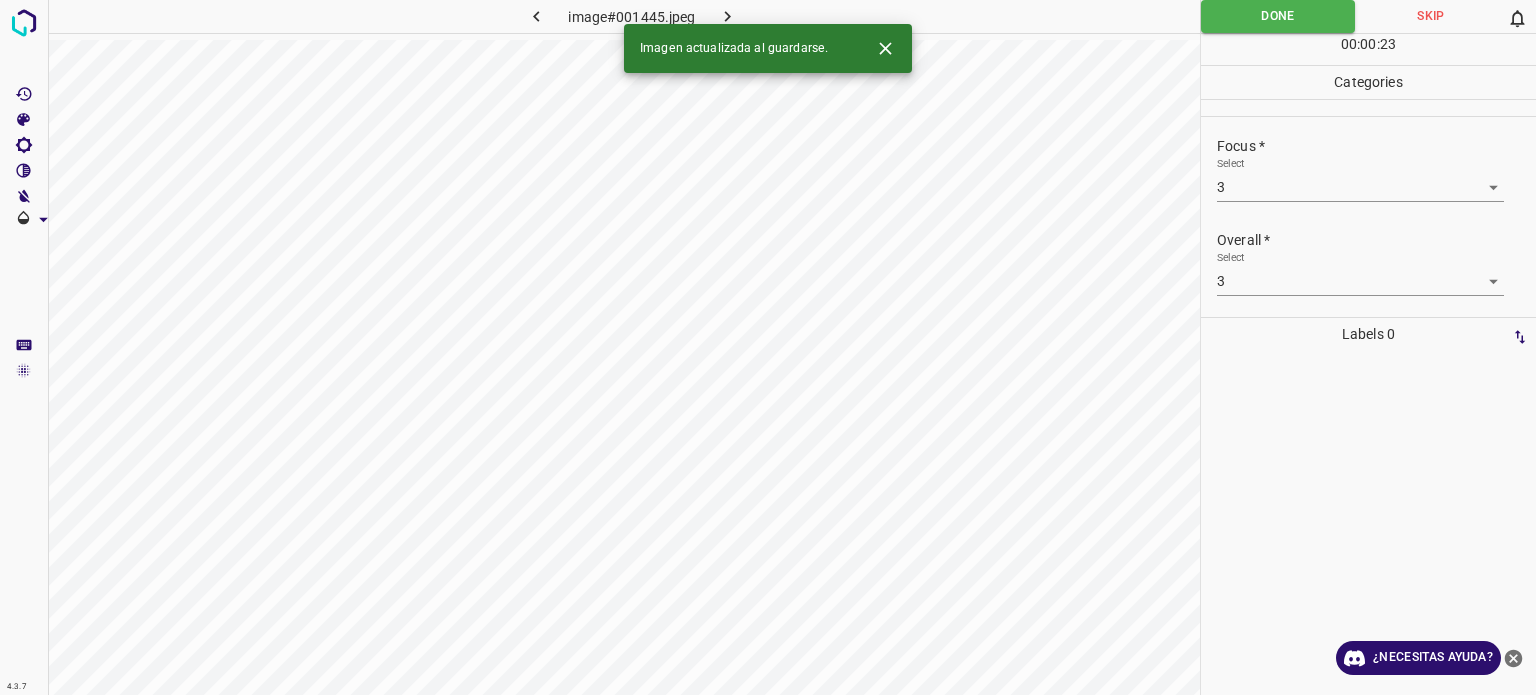 click 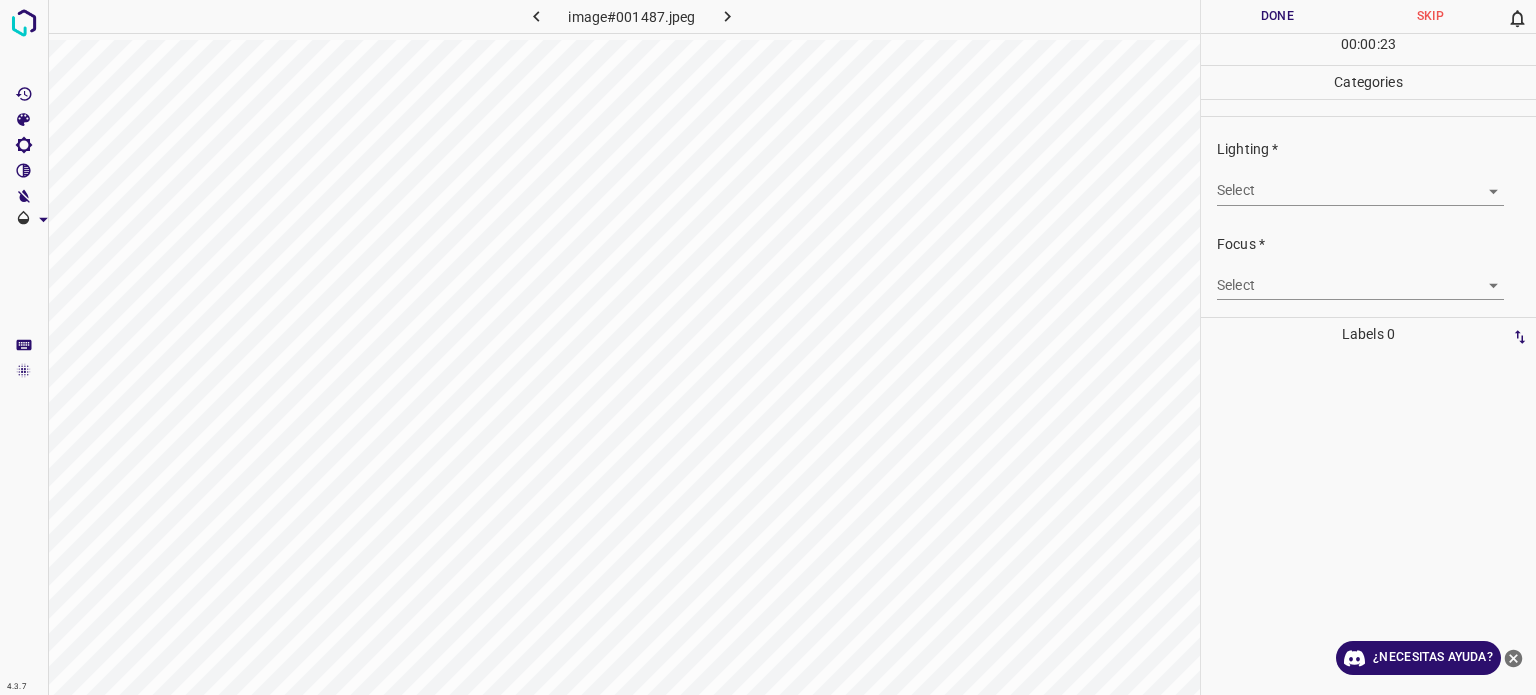 click on "4.3.7 image#001487.jpeg Done Skip 0 00   : 00   : 23   Categories Lighting *  Select ​ Focus *  Select ​ Overall *  Select ​ Labels   0 Categories 1 Lighting 2 Focus 3 Overall Tools Space Change between modes (Draw & Edit) I Auto labeling R Restore zoom M Zoom in N Zoom out Delete Delete selecte label Filters Z Restore filters X Saturation filter C Brightness filter V Contrast filter B Gray scale filter General O Download ¿Necesitas ayuda? Texto original Valora esta traducción Tu opinión servirá para ayudar a mejorar el Traductor de Google - Texto - Esconder - Borrar" at bounding box center (768, 347) 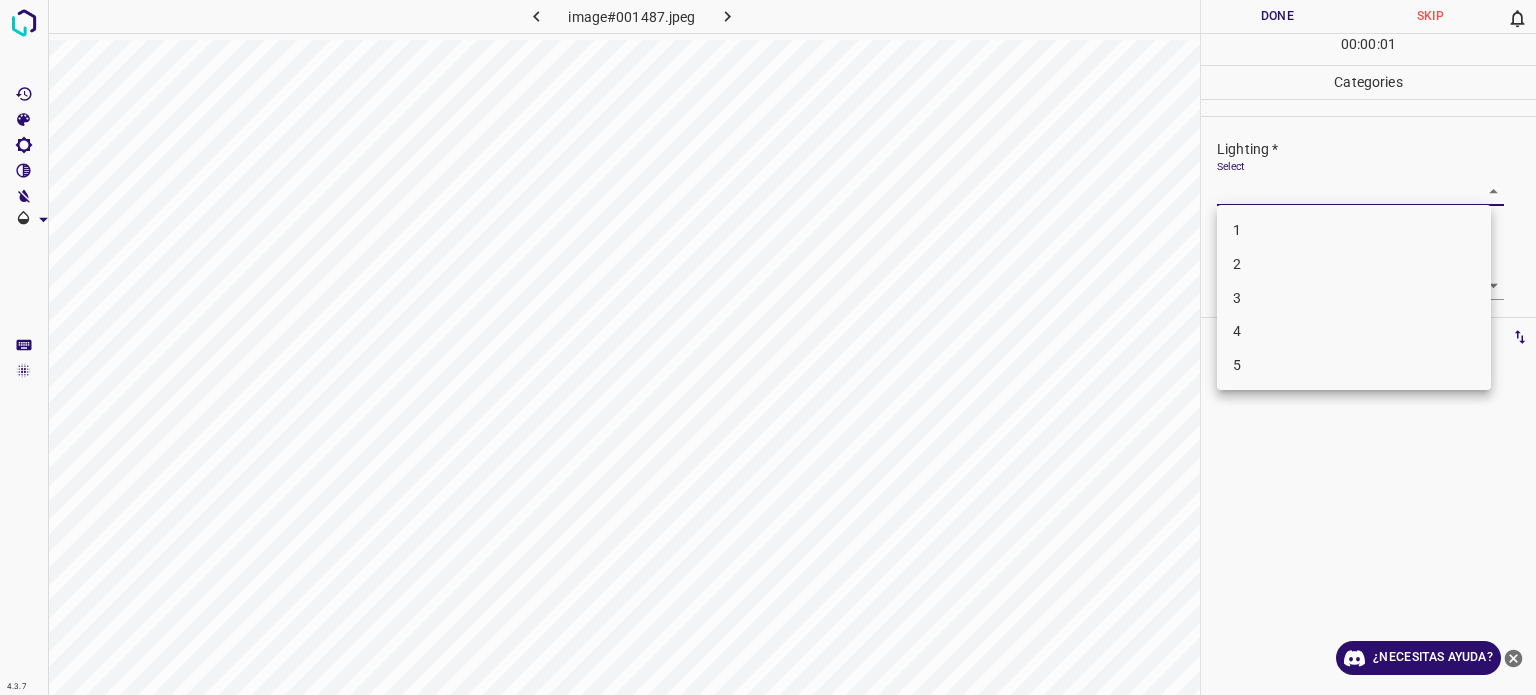 click on "3" at bounding box center [1354, 298] 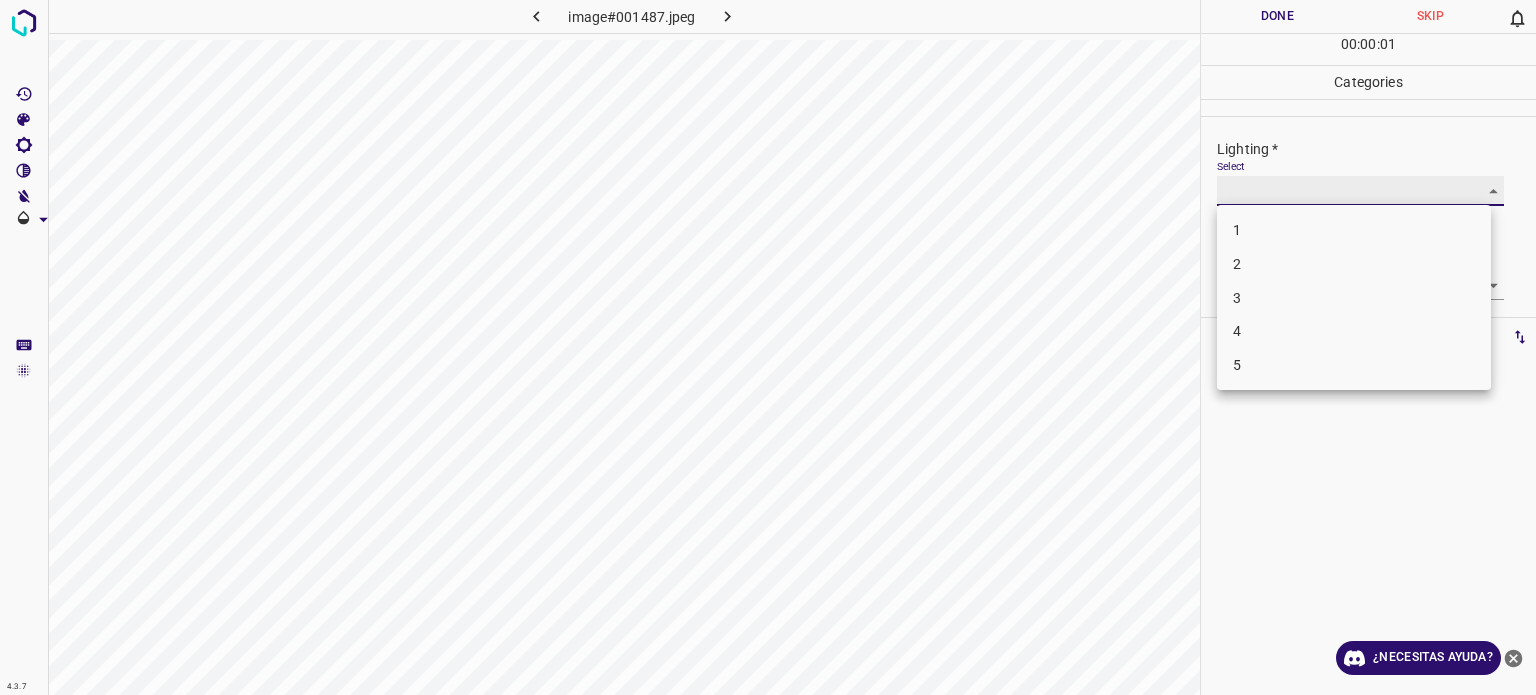 type on "3" 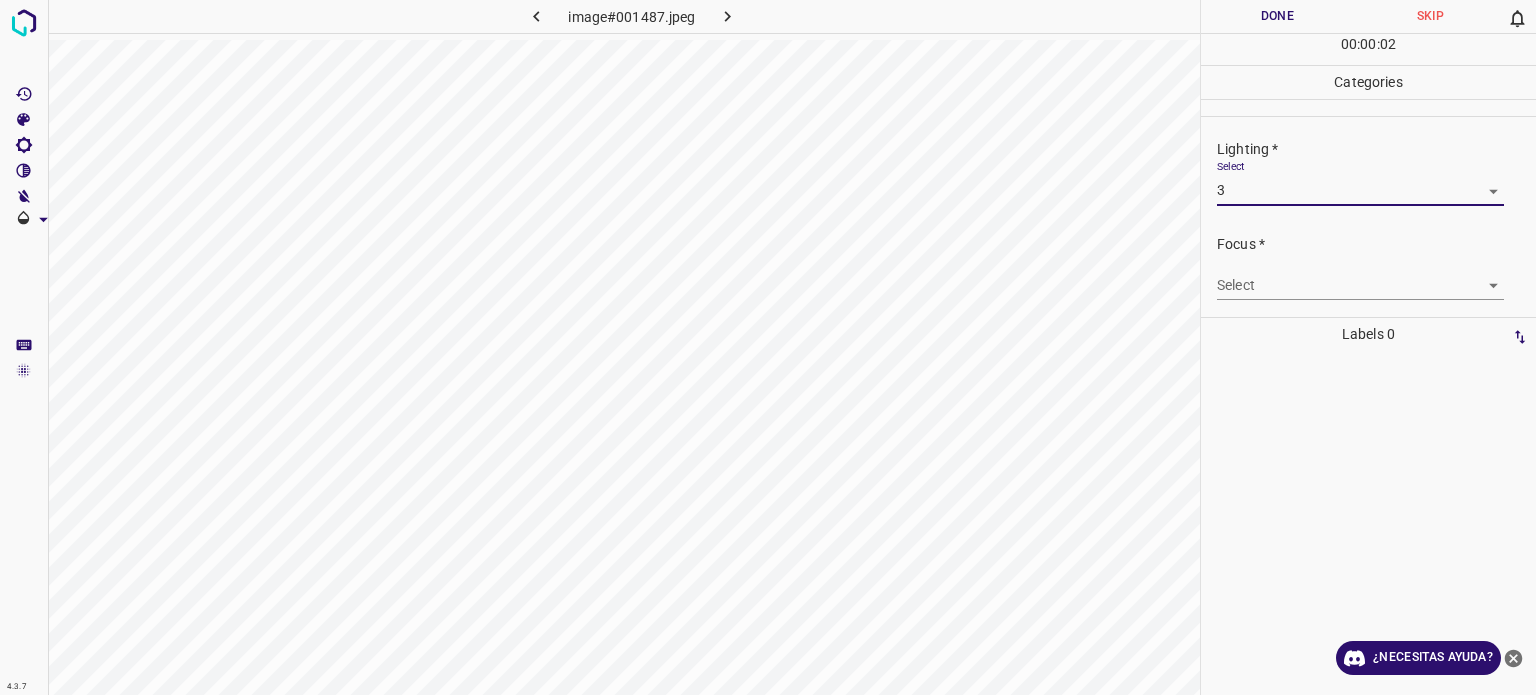 click on "4.3.7 image#001487.jpeg Done Skip 0 00   : 00   : 02   Categories Lighting *  Select 3 3 Focus *  Select ​ Overall *  Select ​ Labels   0 Categories 1 Lighting 2 Focus 3 Overall Tools Space Change between modes (Draw & Edit) I Auto labeling R Restore zoom M Zoom in N Zoom out Delete Delete selecte label Filters Z Restore filters X Saturation filter C Brightness filter V Contrast filter B Gray scale filter General O Download ¿Necesitas ayuda? Texto original Valora esta traducción Tu opinión servirá para ayudar a mejorar el Traductor de Google - Texto - Esconder - Borrar" at bounding box center (768, 347) 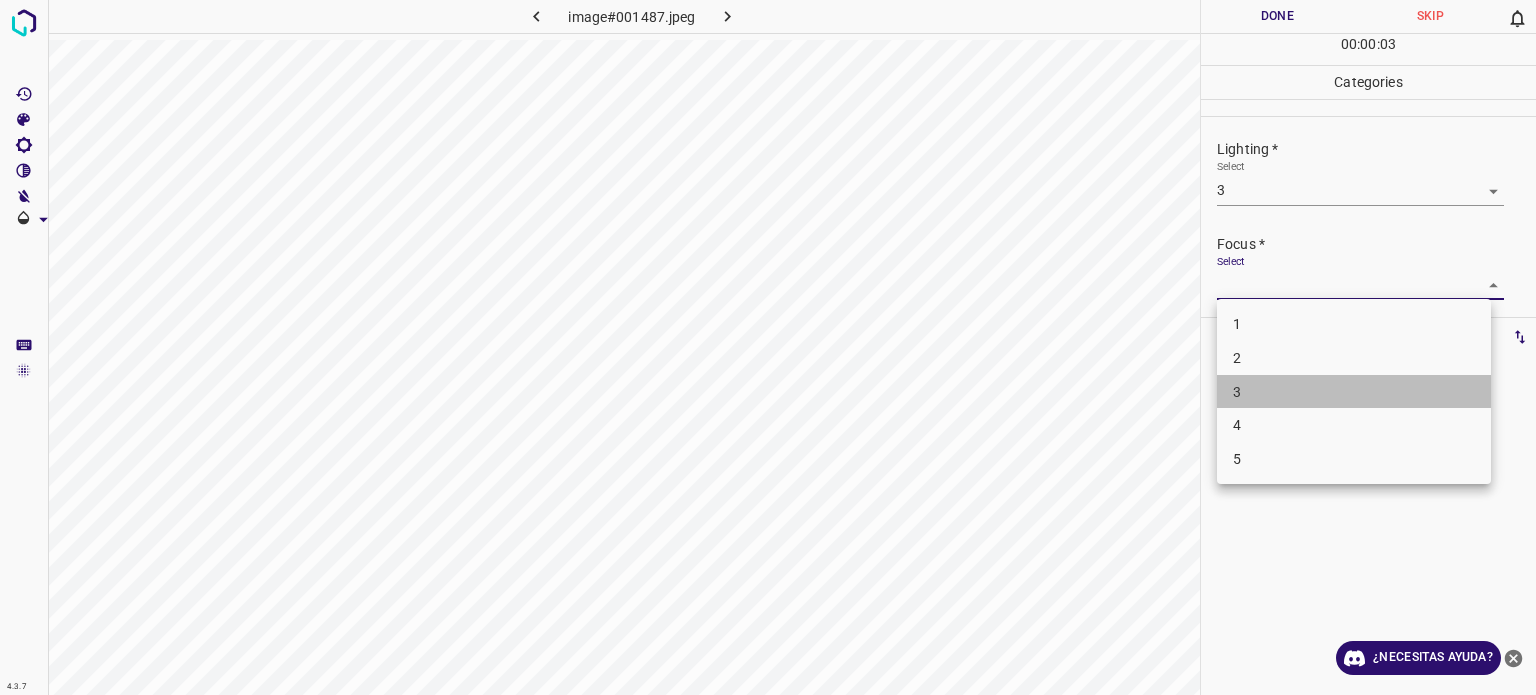 click on "3" at bounding box center [1237, 391] 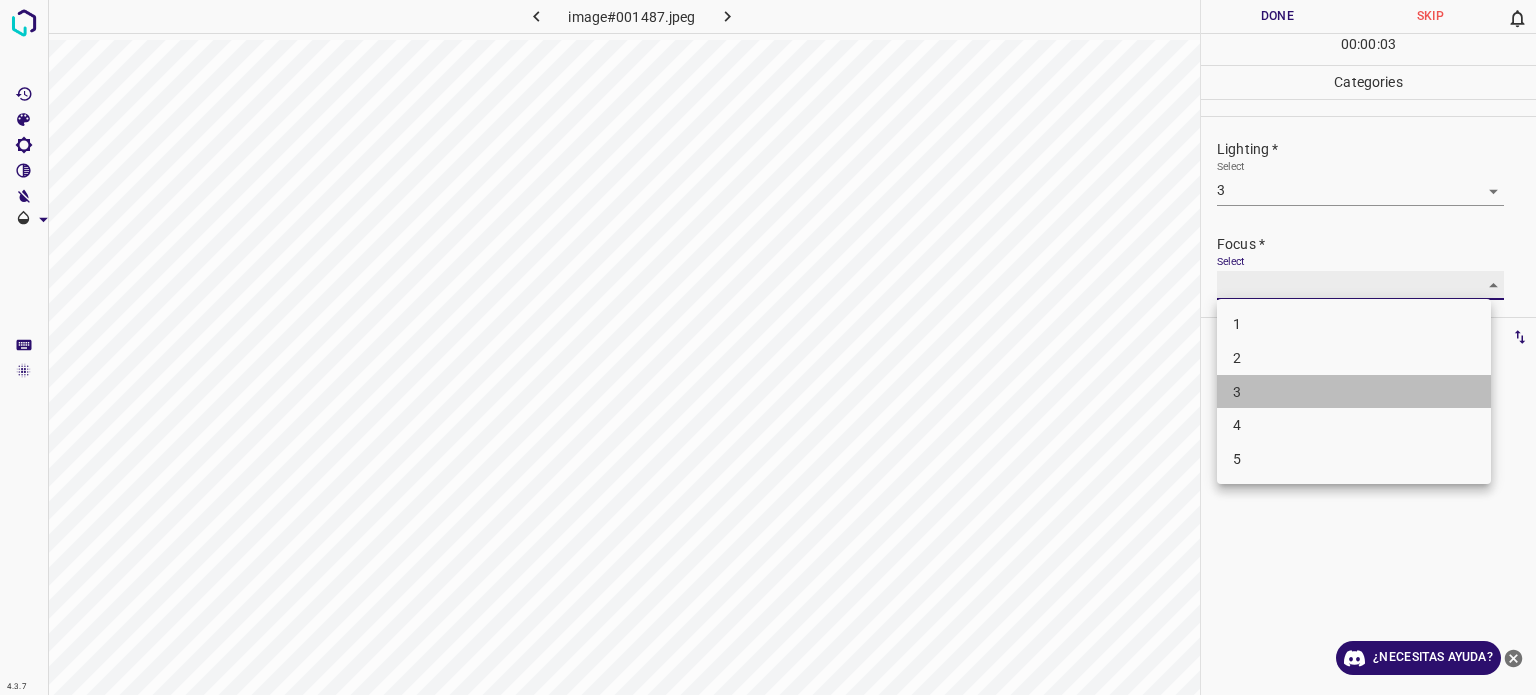 type on "3" 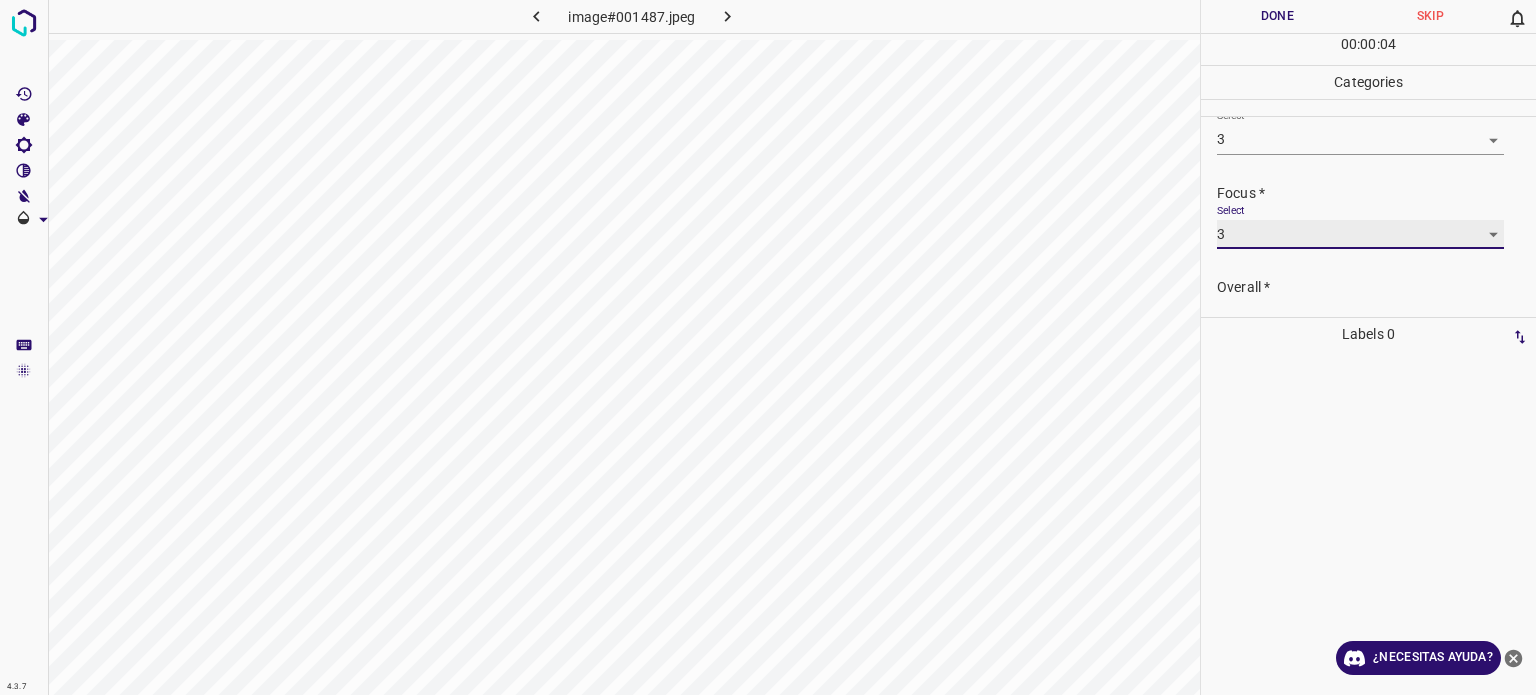 scroll, scrollTop: 98, scrollLeft: 0, axis: vertical 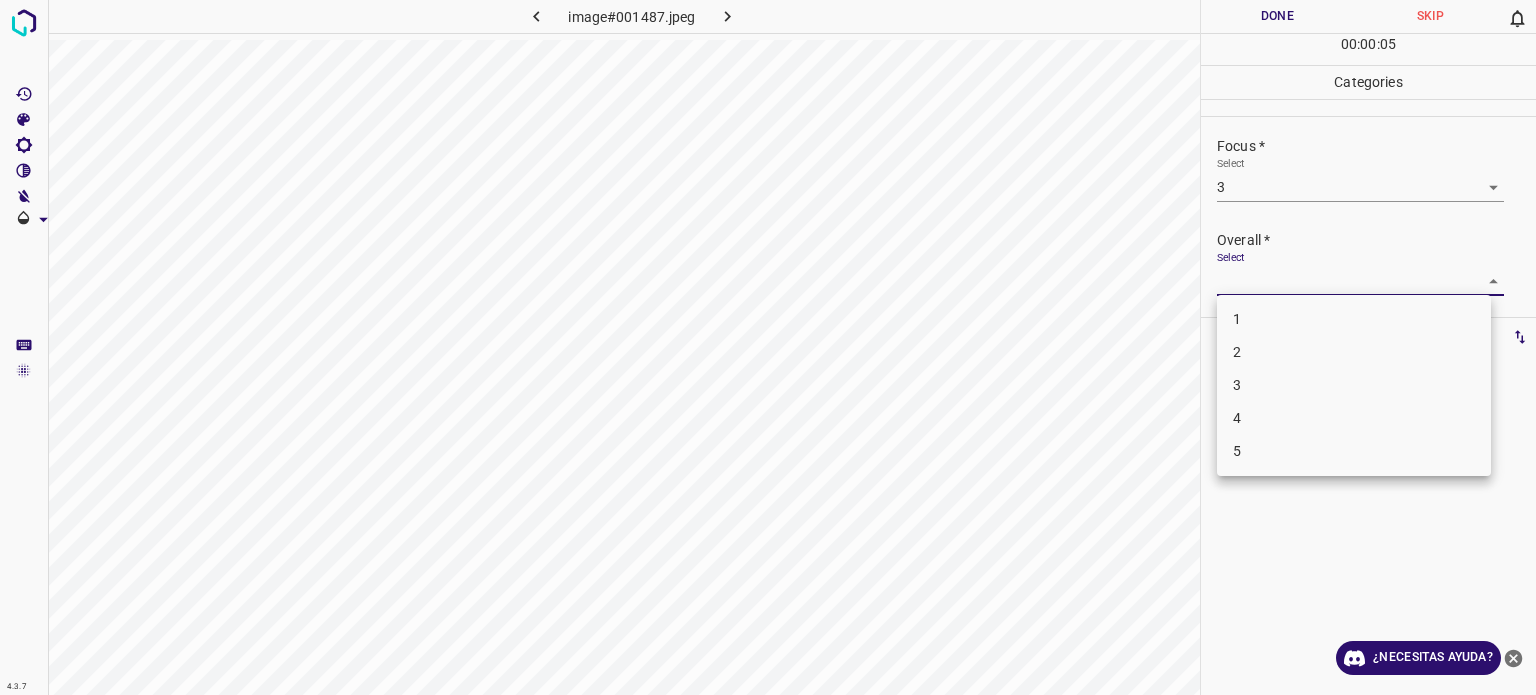 click on "4.3.7 image#001487.jpeg Done Skip 0 00 : 00 : 05 Categories Lighting * Select 3 3 Focus * Select 3 3 Overall * Select Labels 0 Categories 1 Lighting 2 Focus 3 Overall Tools Space Change between modes (Draw & Edit) I Auto labeling R Restore zoom M Zoom in N Zoom out Delete Delete selected label Filters Z Restore filters X Saturation filter C Brightness filter V Contrast filter B Gray scale filter General O Download ¿Necesitas ayuda? Texto original Valora esta traducción Tu opinión servirá para ayudar a mejorar el Traductor de Google - Texto - Esconder - Borrar 1 2 3 4 5" at bounding box center (768, 347) 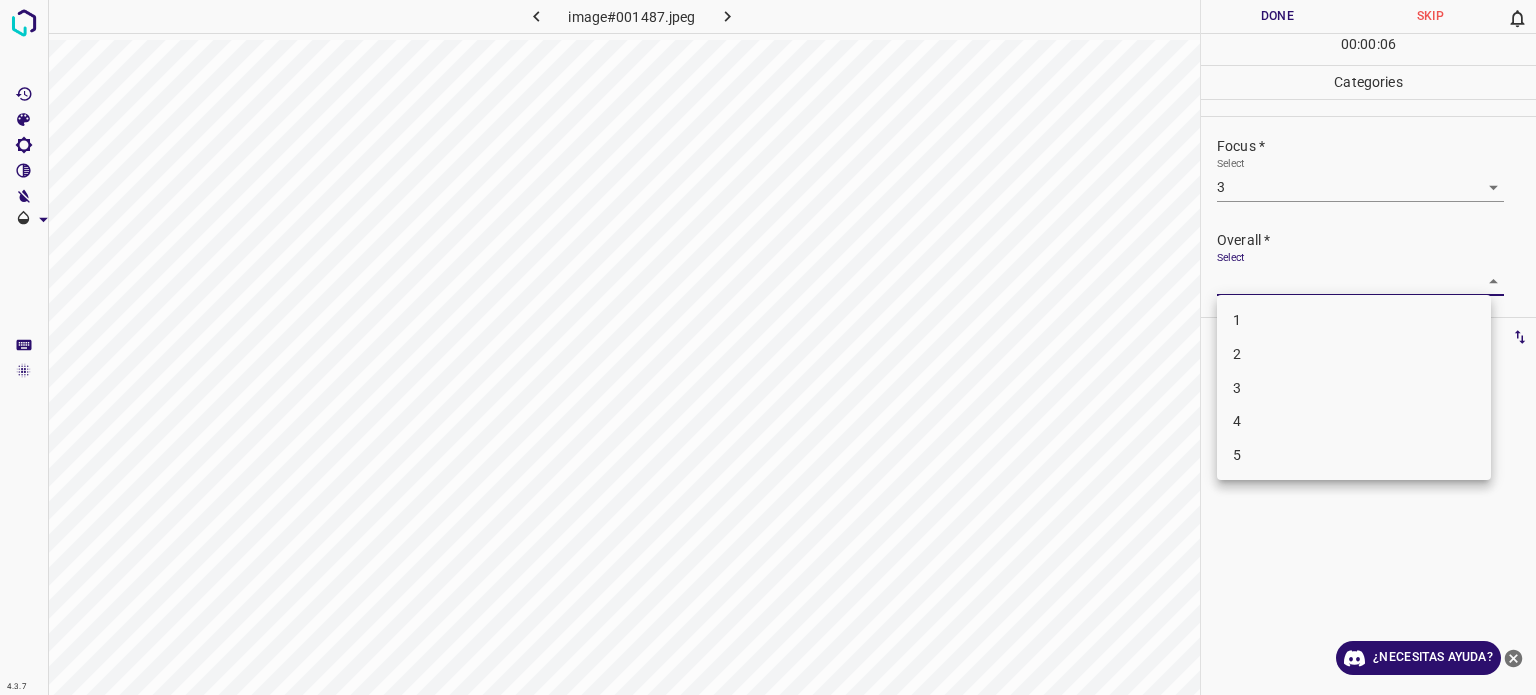 click on "3" at bounding box center (1237, 387) 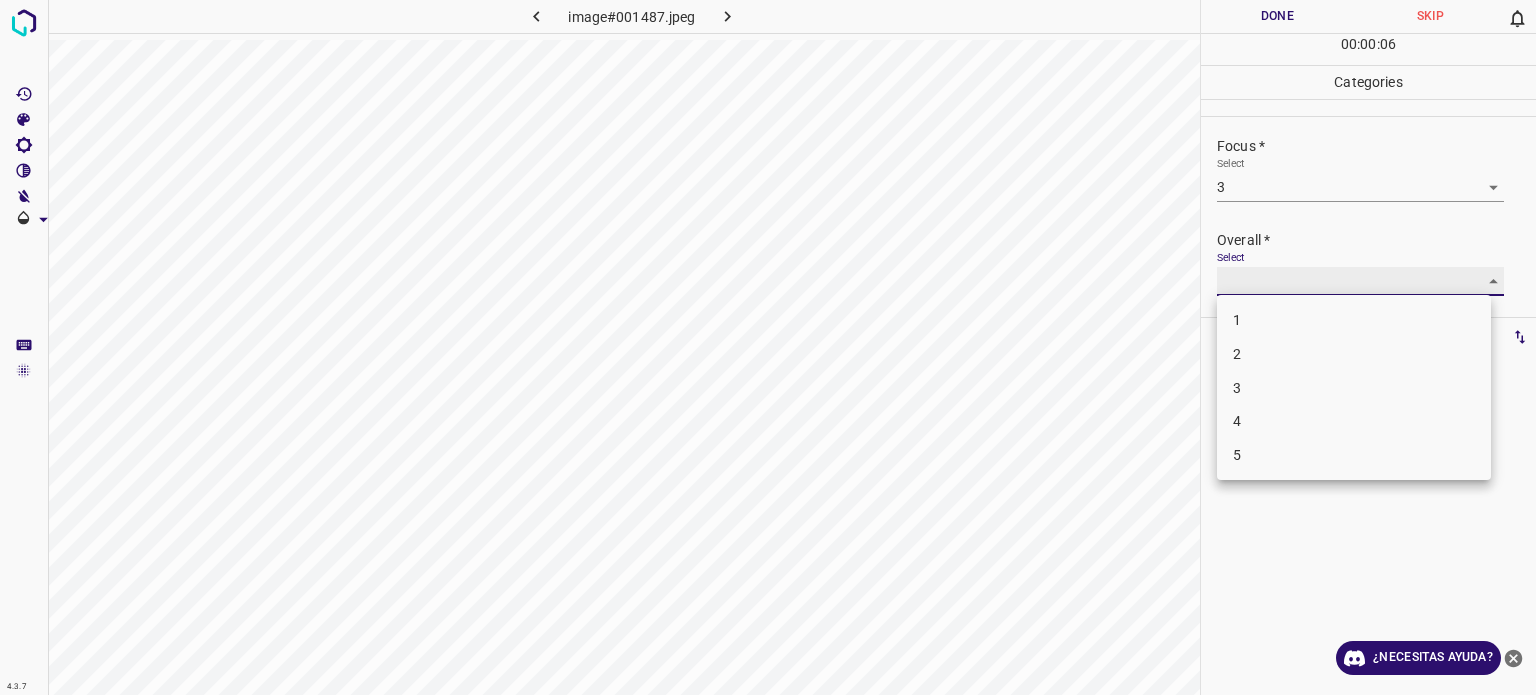 type on "3" 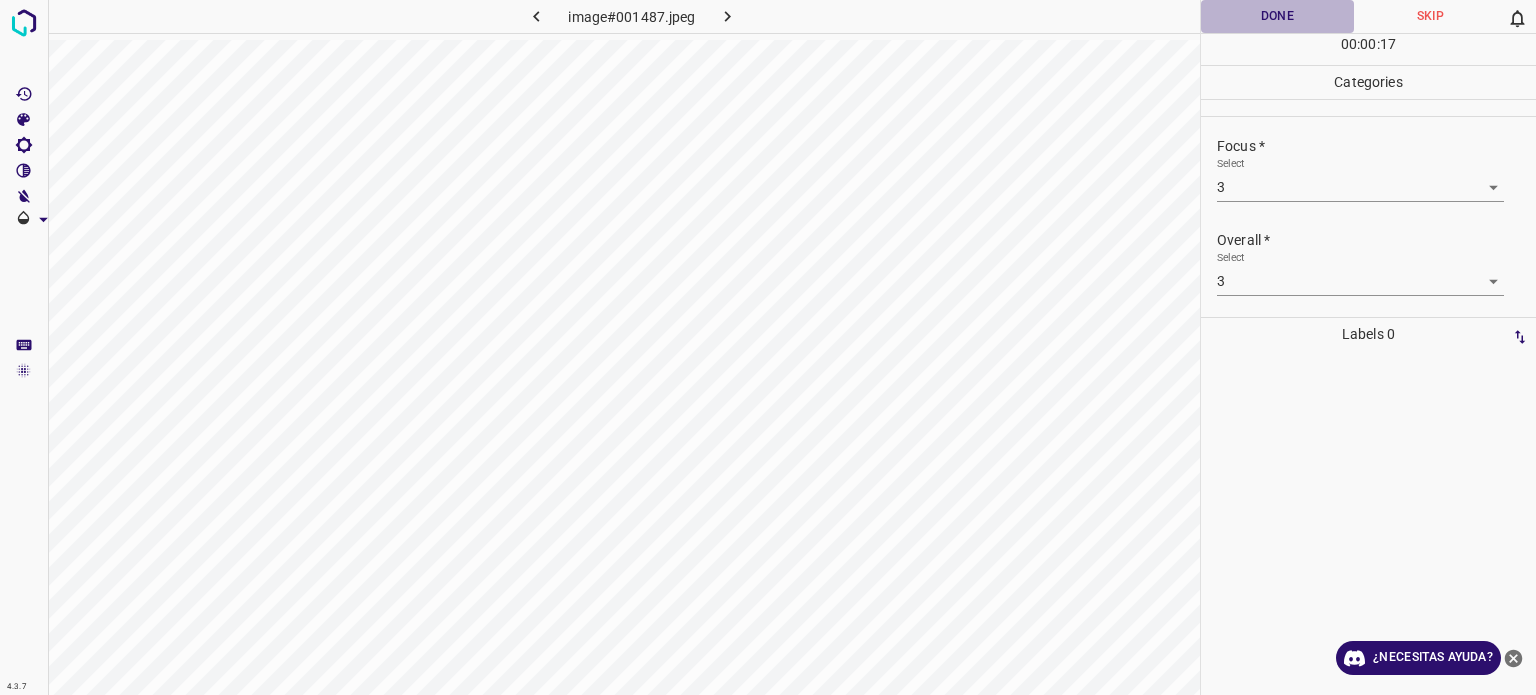 click on "Done" at bounding box center [1277, 16] 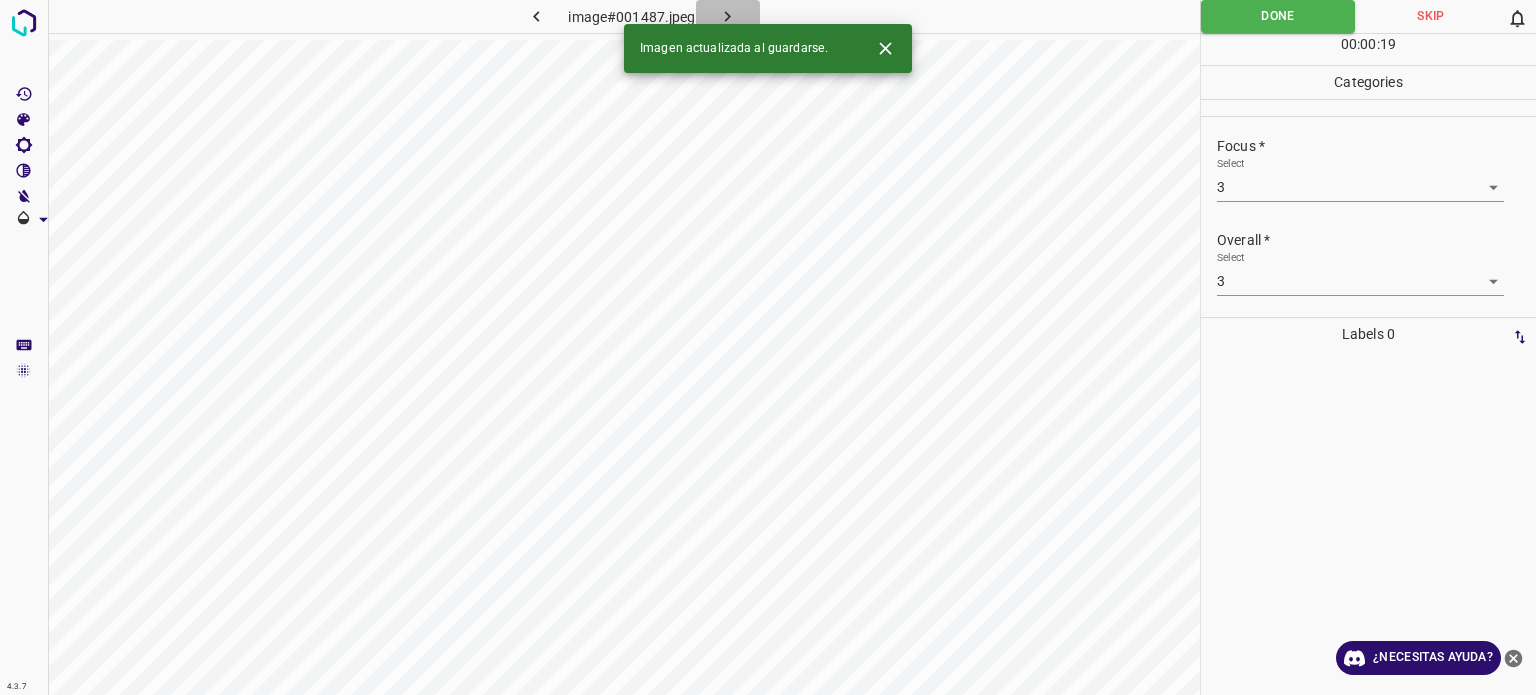 click 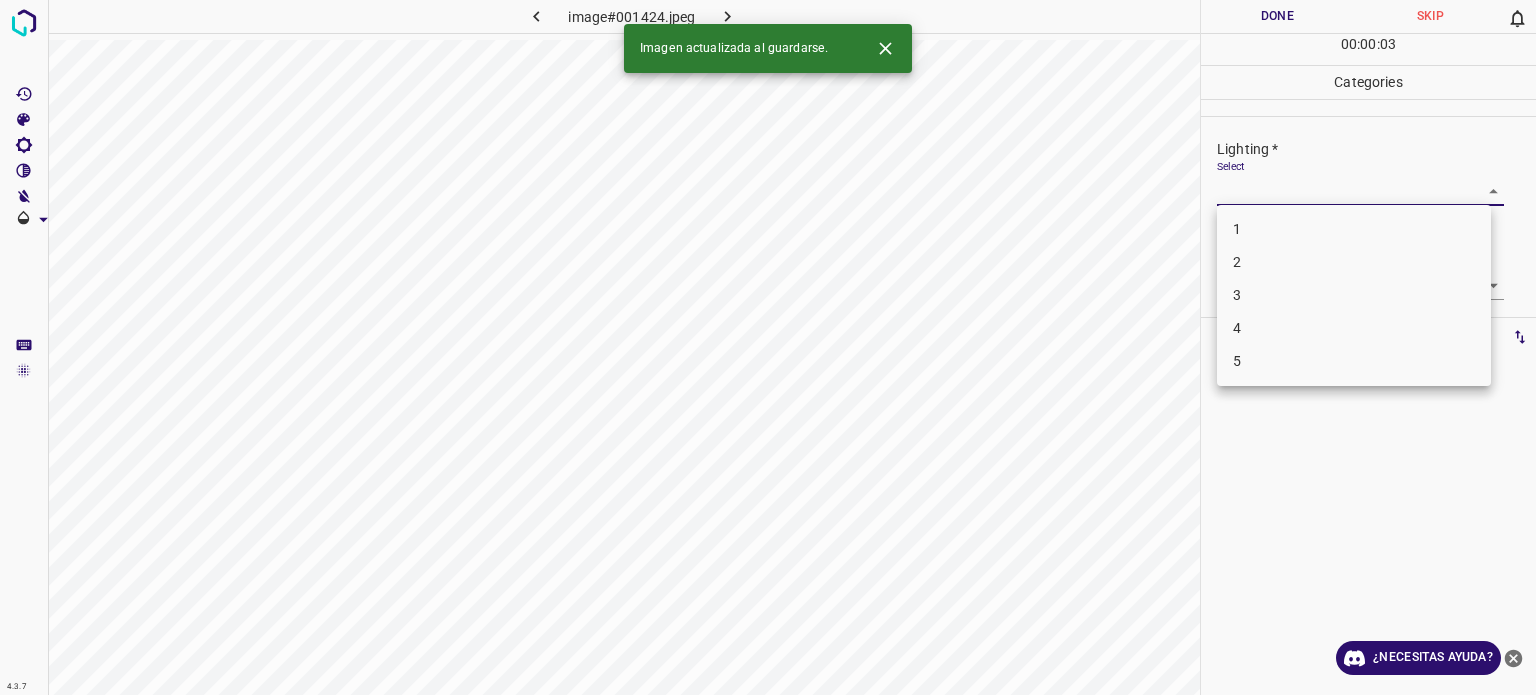 click on "4.3.7 image#001424.jpeg Done Skip 0 00   : 00   : 03   Categories Lighting *  Select ​ Focus *  Select ​ Overall *  Select ​ Labels   0 Categories 1 Lighting 2 Focus 3 Overall Tools Space Change between modes (Draw & Edit) I Auto labeling R Restore zoom M Zoom in N Zoom out Delete Delete selecte label Filters Z Restore filters X Saturation filter C Brightness filter V Contrast filter B Gray scale filter General O Download Imagen actualizada al guardarse. ¿Necesitas ayuda? Texto original Valora esta traducción Tu opinión servirá para ayudar a mejorar el Traductor de Google - Texto - Esconder - Borrar 1 2 3 4 5" at bounding box center [768, 347] 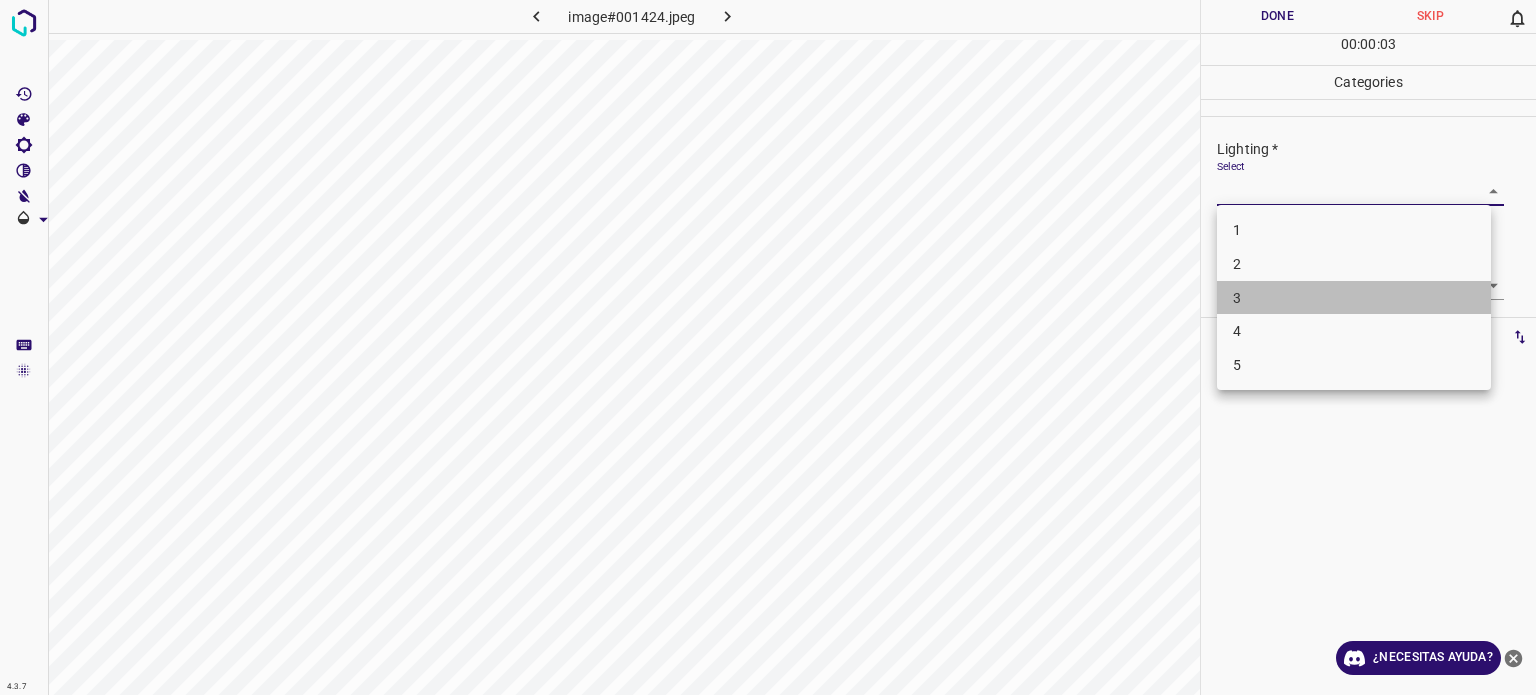 click on "3" at bounding box center (1354, 298) 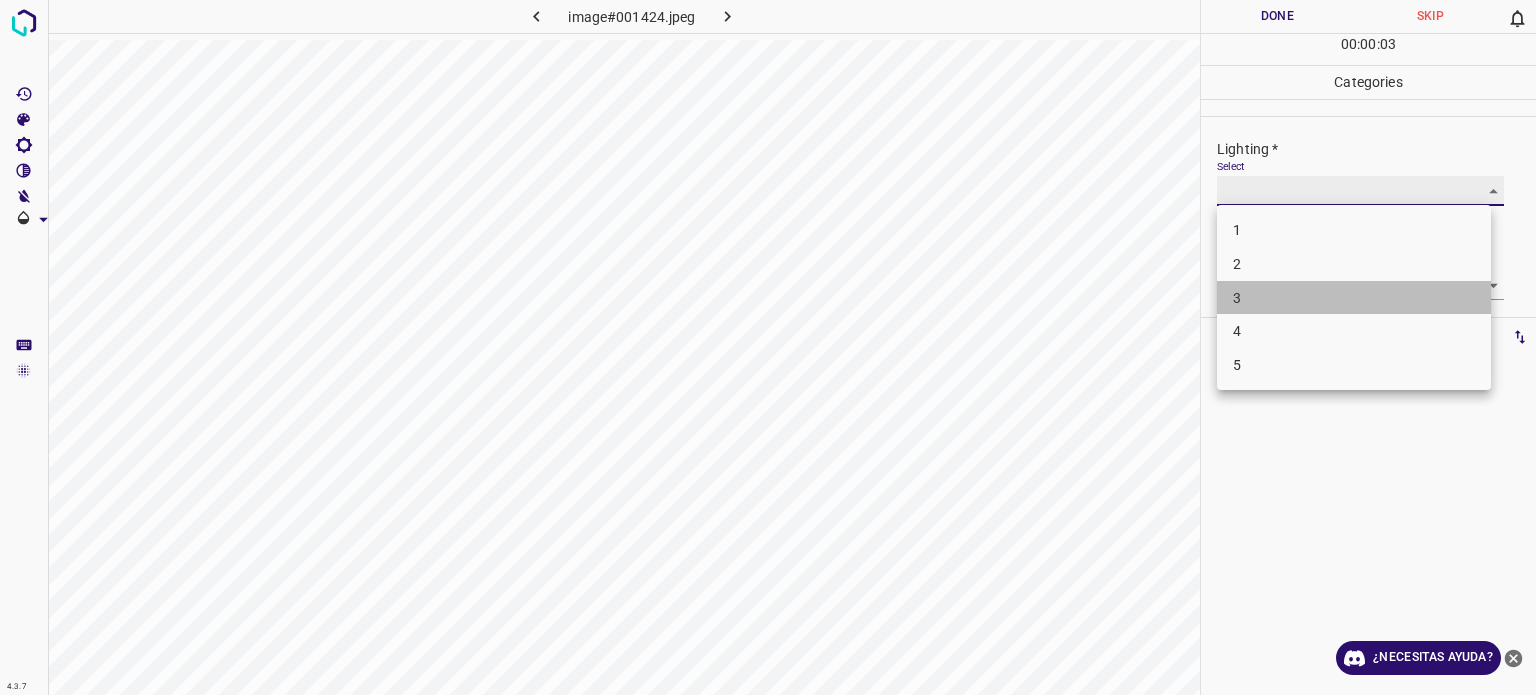 type on "3" 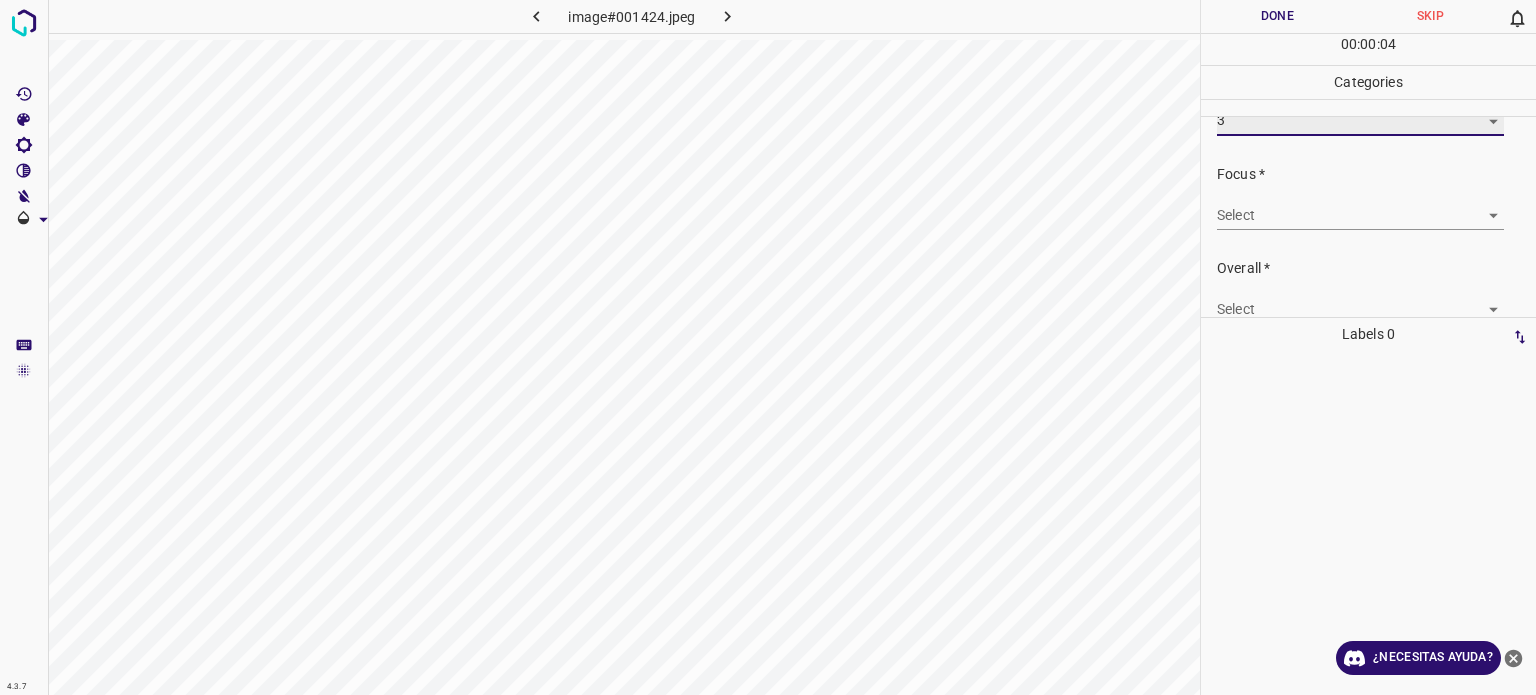 scroll, scrollTop: 98, scrollLeft: 0, axis: vertical 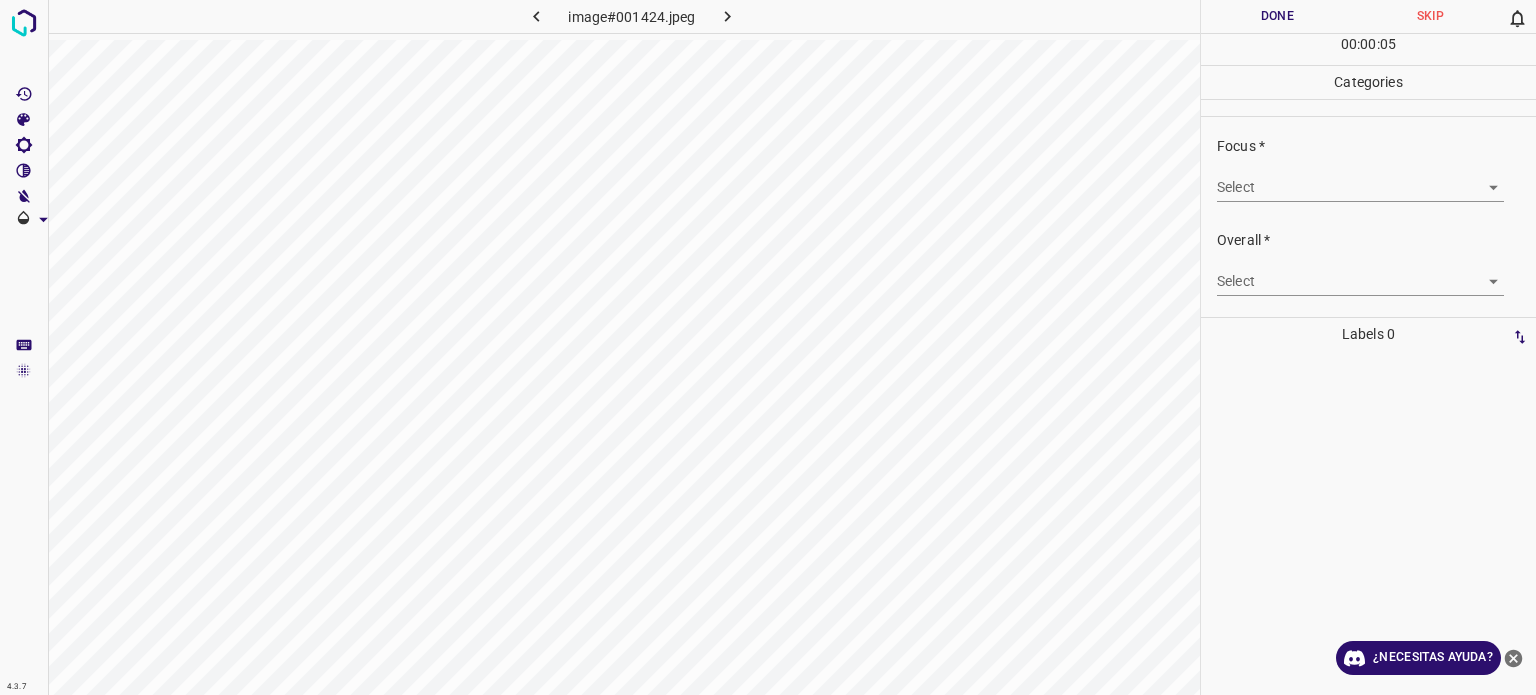click on "Focus *  Select ​" at bounding box center [1368, 169] 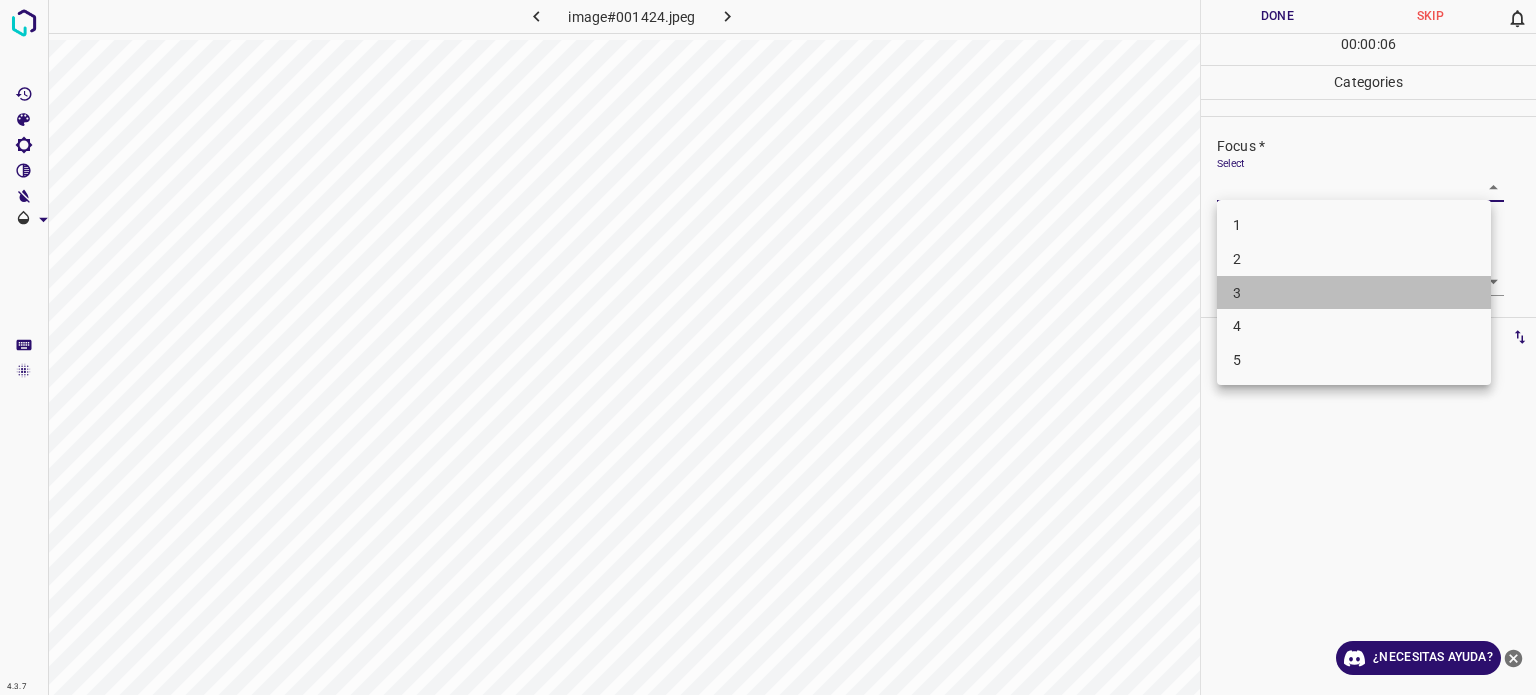click on "3" at bounding box center (1237, 292) 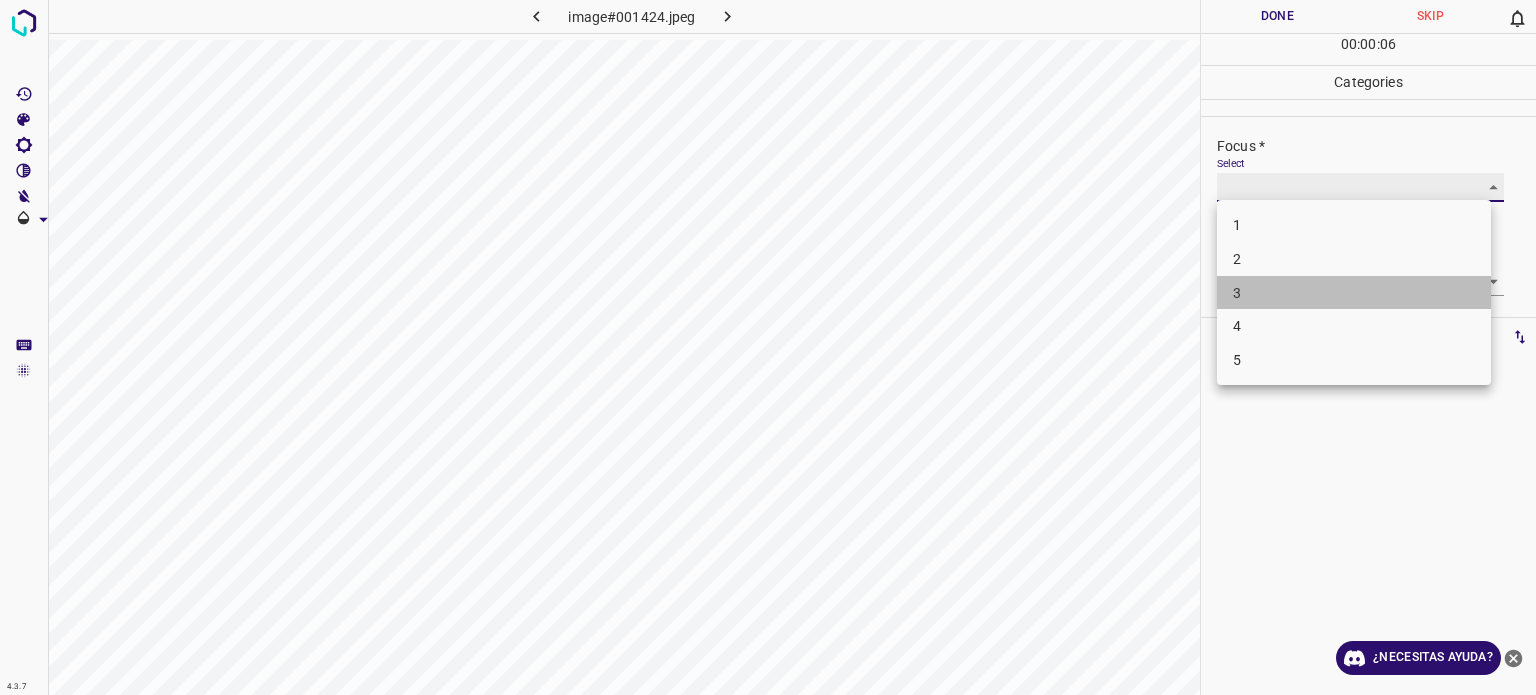 type on "3" 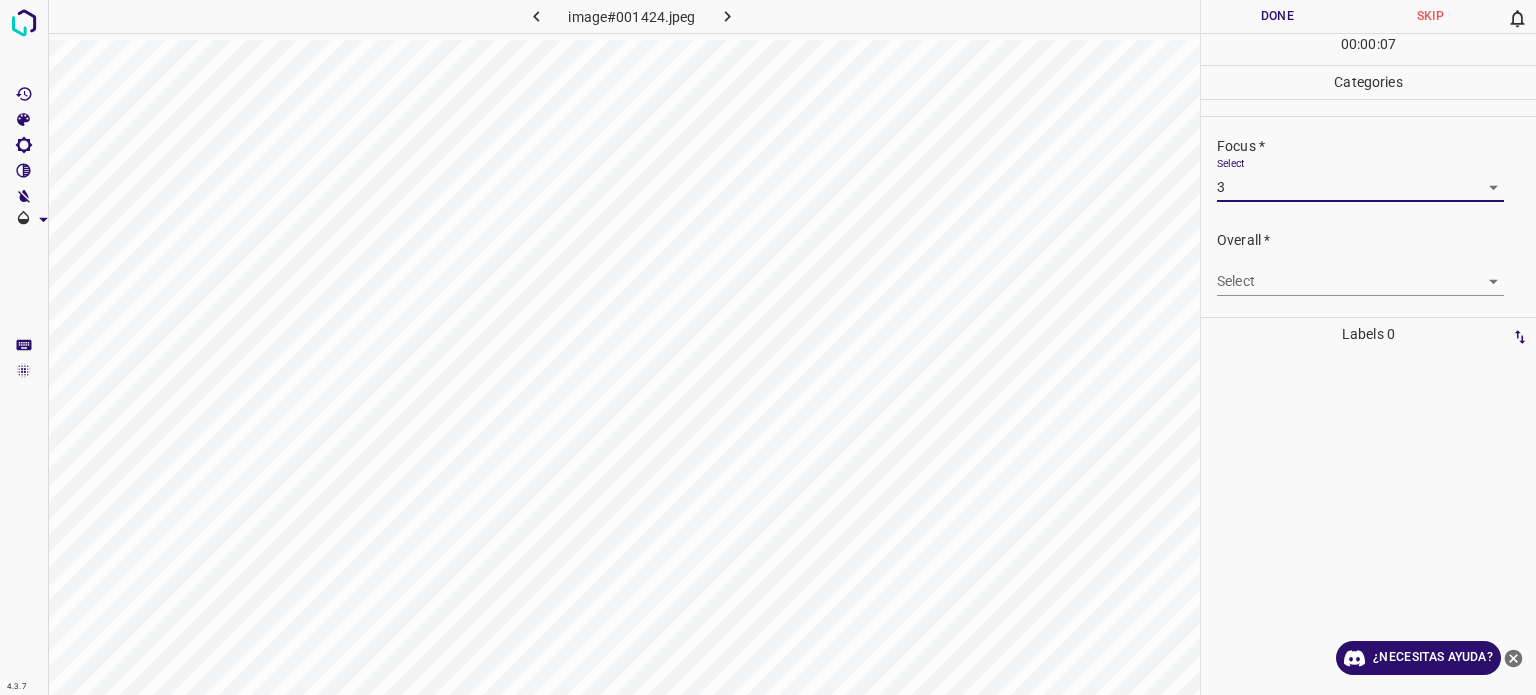click on "4.3.7 image#001424.jpeg Done Skip 0 00   : 00   : 07   Categories Lighting *  Select 3 3 Focus *  Select 3 3 Overall *  Select ​ Labels   0 Categories 1 Lighting 2 Focus 3 Overall Tools Space Change between modes (Draw & Edit) I Auto labeling R Restore zoom M Zoom in N Zoom out Delete Delete selecte label Filters Z Restore filters X Saturation filter C Brightness filter V Contrast filter B Gray scale filter General O Download ¿Necesitas ayuda? Texto original Valora esta traducción Tu opinión servirá para ayudar a mejorar el Traductor de Google - Texto - Esconder - Borrar" at bounding box center (768, 347) 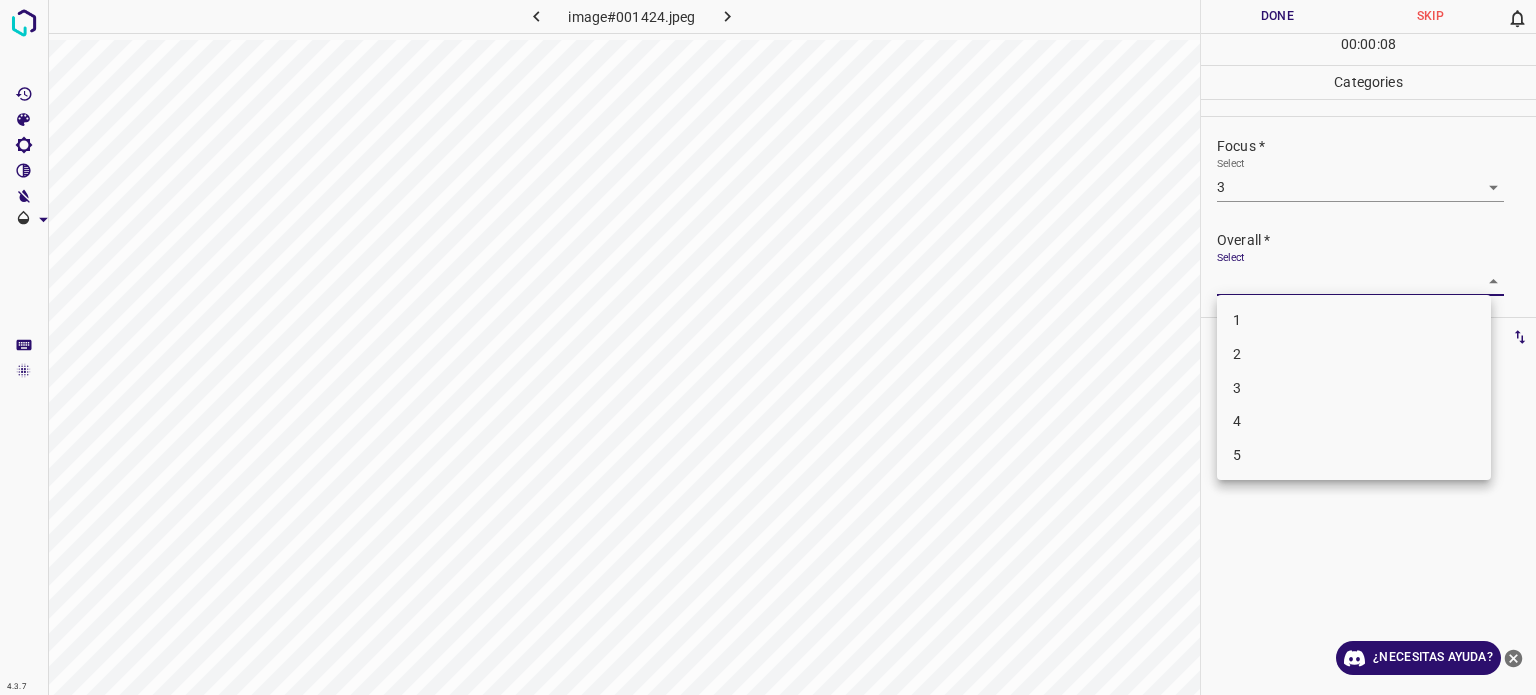 click on "3" at bounding box center (1354, 388) 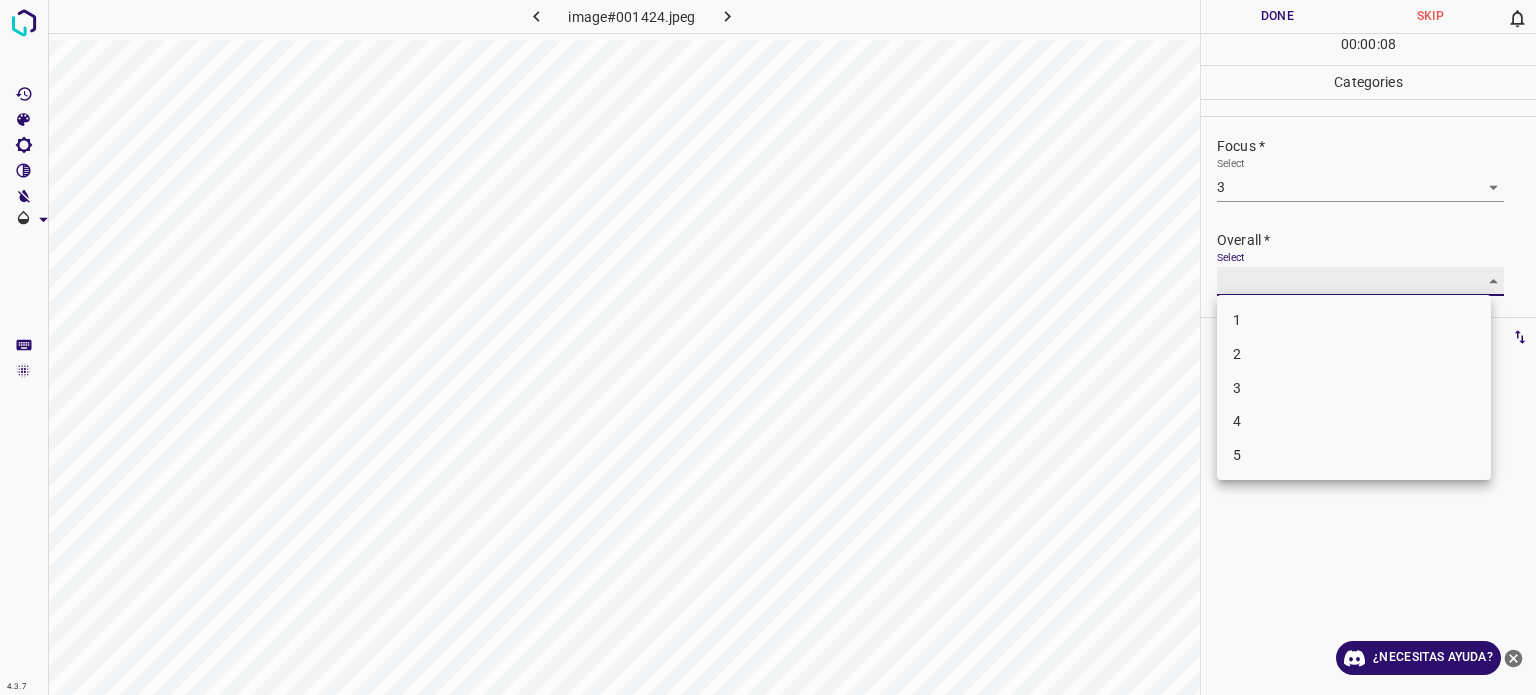 type on "3" 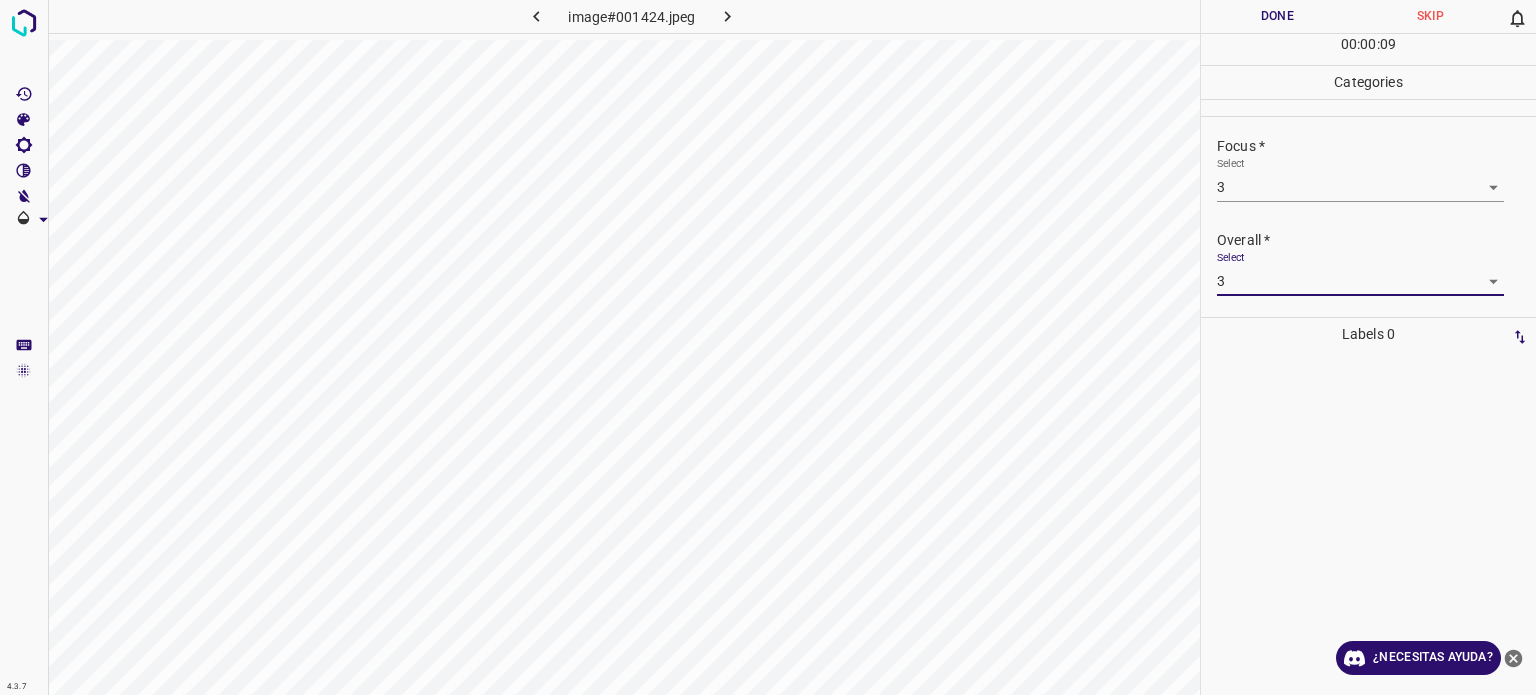 click on "Done" at bounding box center [1277, 16] 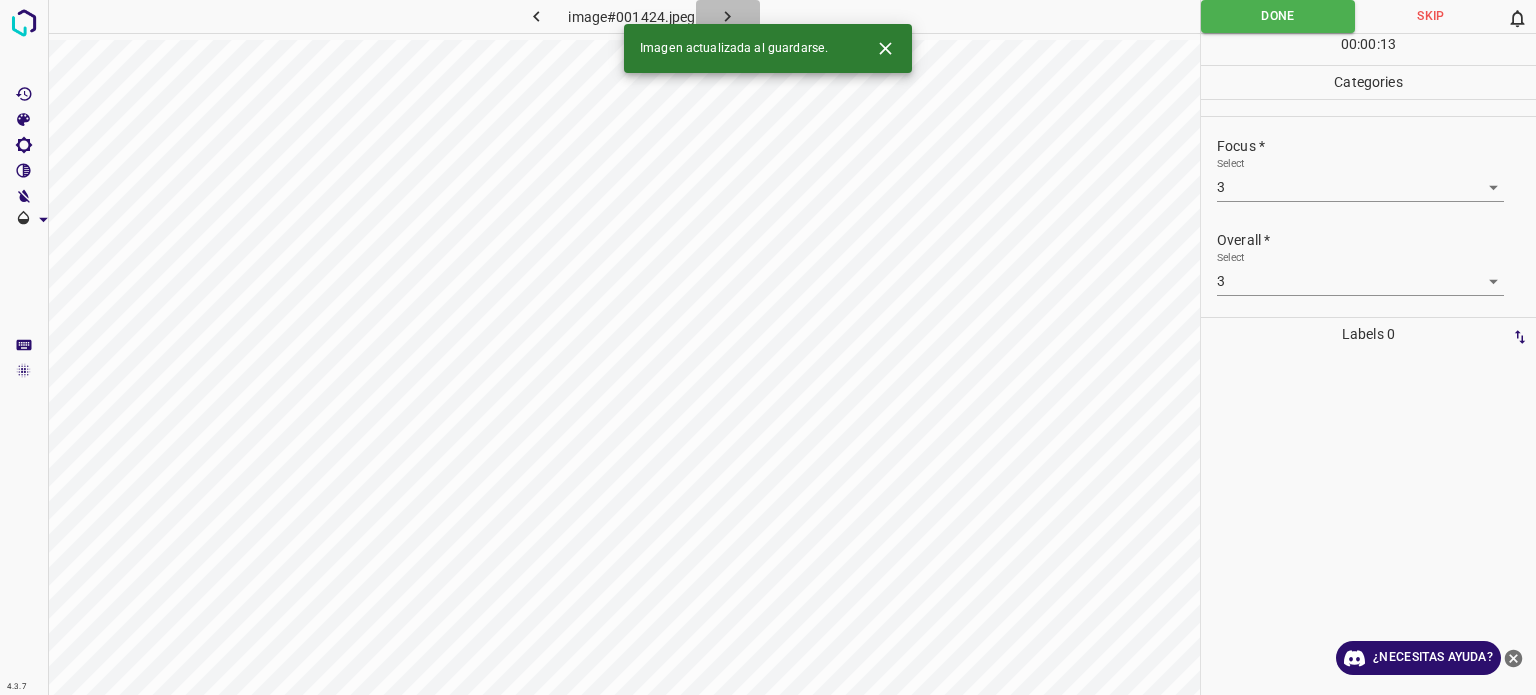 click 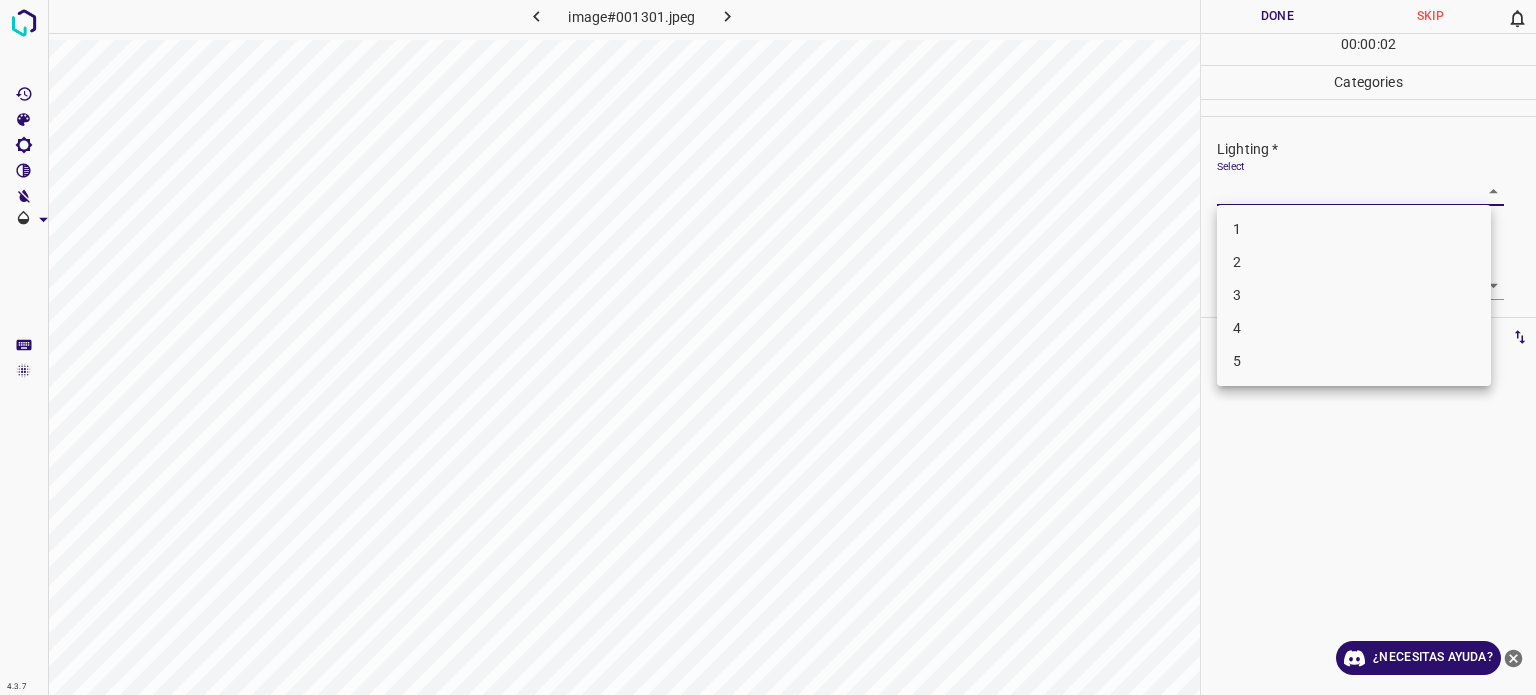 click on "4.3.7 image#[HASH] Done Skip 0 00   : 00   : 02   Categories Lighting *  Select ​ Focus *  Select ​ Overall *  Select ​ Labels   0 Categories 1 Lighting 2 Focus 3 Overall Tools Space Change between modes (Draw & Edit) I Auto labeling R Restore zoom M Zoom in N Zoom out Delete Delete selecte label Filters Z Restore filters X Saturation filter C Brightness filter V Contrast filter B Gray scale filter General O Download ¿Necesitas ayuda? Texto original Valora esta traducción Tu opinión servirá para ayudar a mejorar el Traductor de Google - Texto - Esconder - Borrar 1 2 3 4 5" at bounding box center (768, 347) 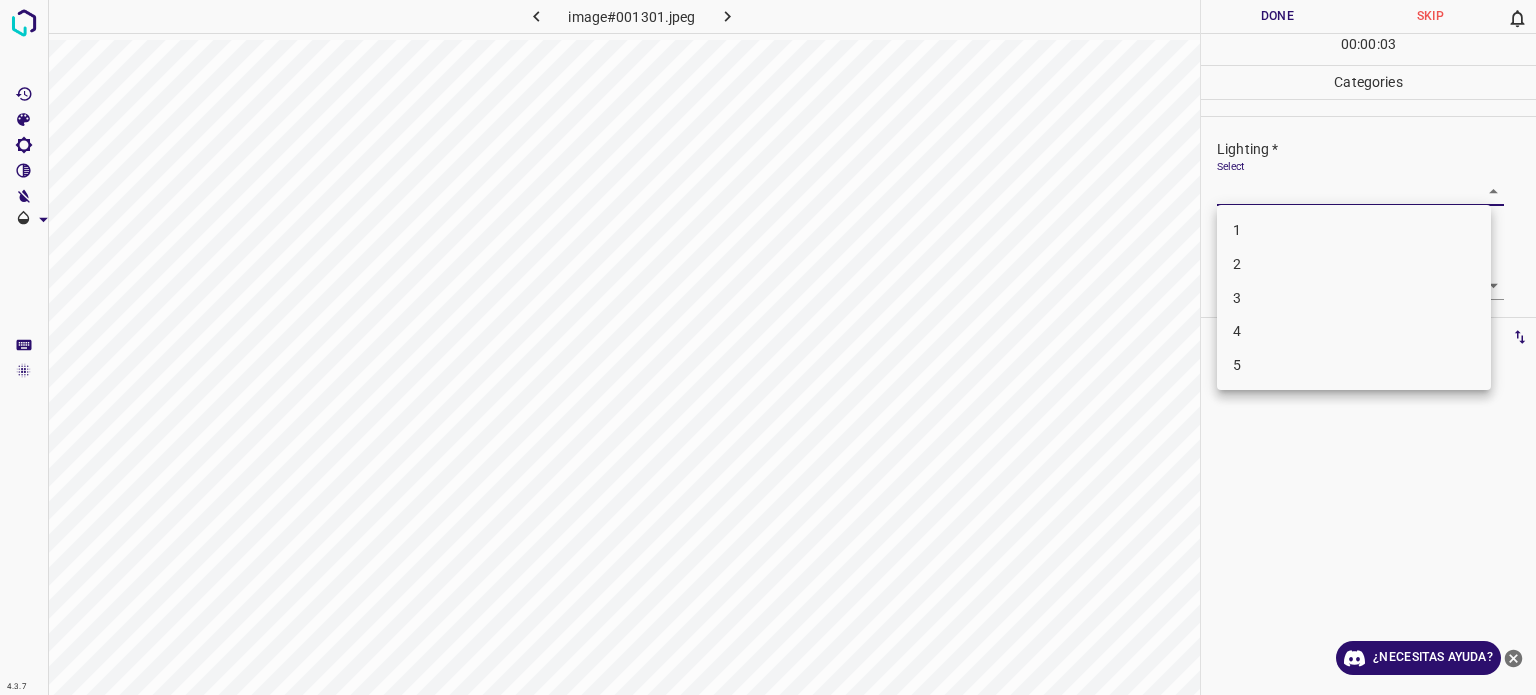 click on "3" at bounding box center (1354, 298) 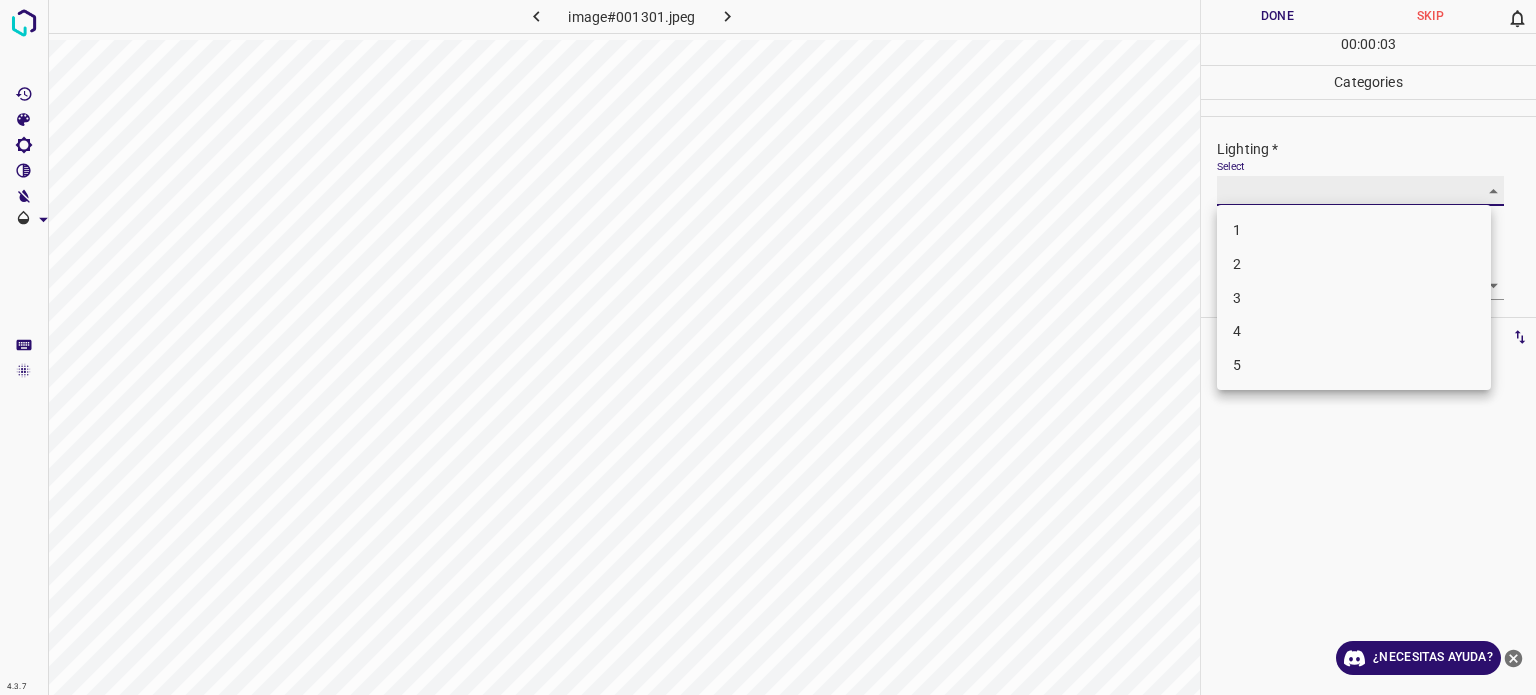 type on "3" 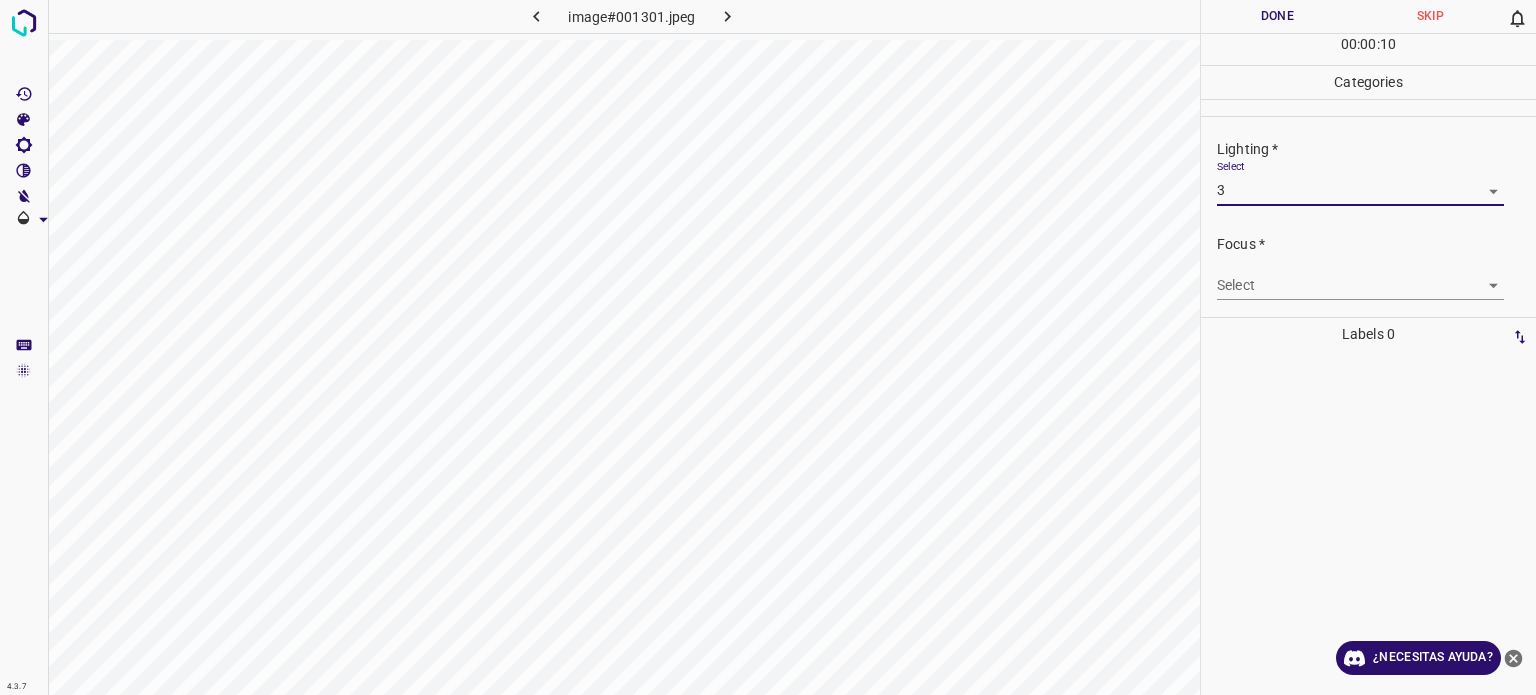 click on "4.3.7 image#001301.jpeg Done Skip 0 00   : 00   : 10   Categories Lighting *  Select 3 3 Focus *  Select ​ Overall *  Select ​ Labels   0 Categories 1 Lighting 2 Focus 3 Overall Tools Space Change between modes (Draw & Edit) I Auto labeling R Restore zoom M Zoom in N Zoom out Delete Delete selecte label Filters Z Restore filters X Saturation filter C Brightness filter V Contrast filter B Gray scale filter General O Download ¿Necesitas ayuda? Texto original Valora esta traducción Tu opinión servirá para ayudar a mejorar el Traductor de Google - Texto - Esconder - Borrar" at bounding box center (768, 347) 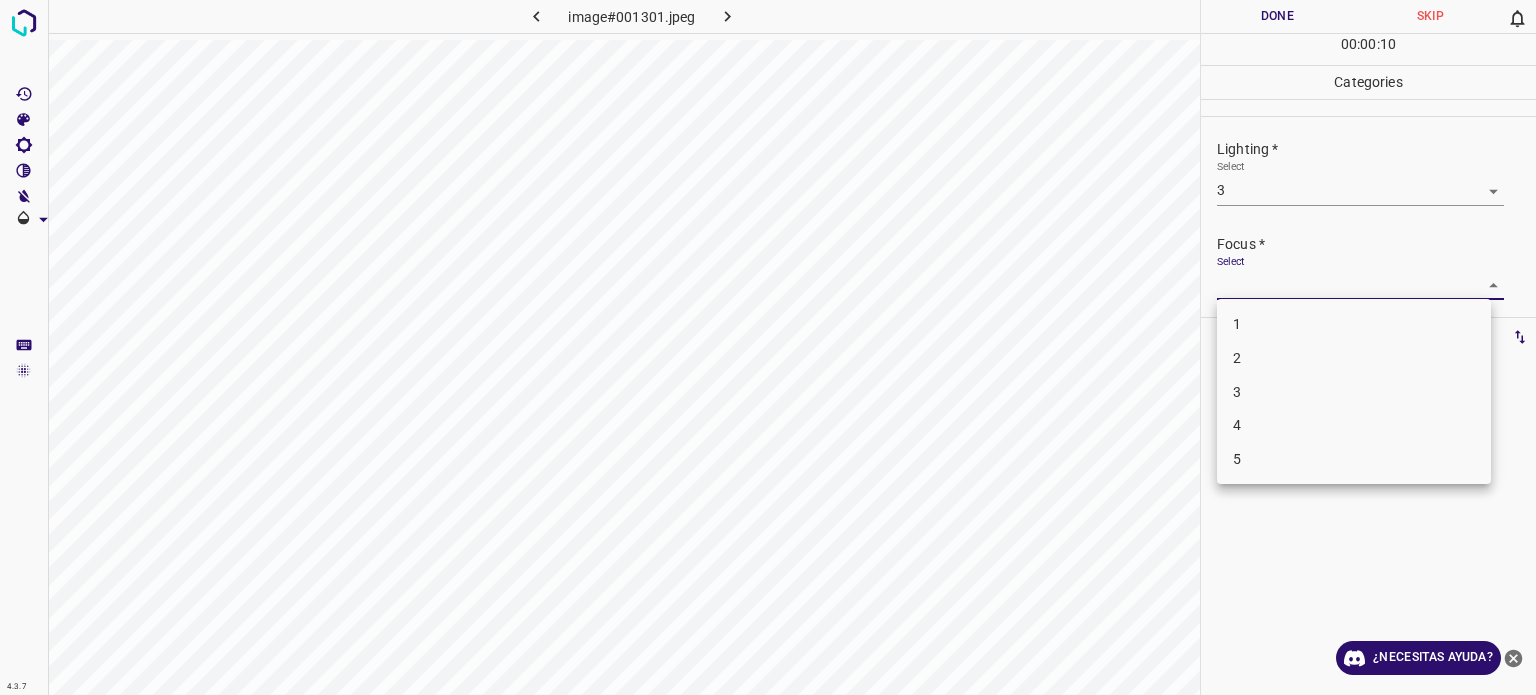 drag, startPoint x: 1253, startPoint y: 391, endPoint x: 1251, endPoint y: 370, distance: 21.095022 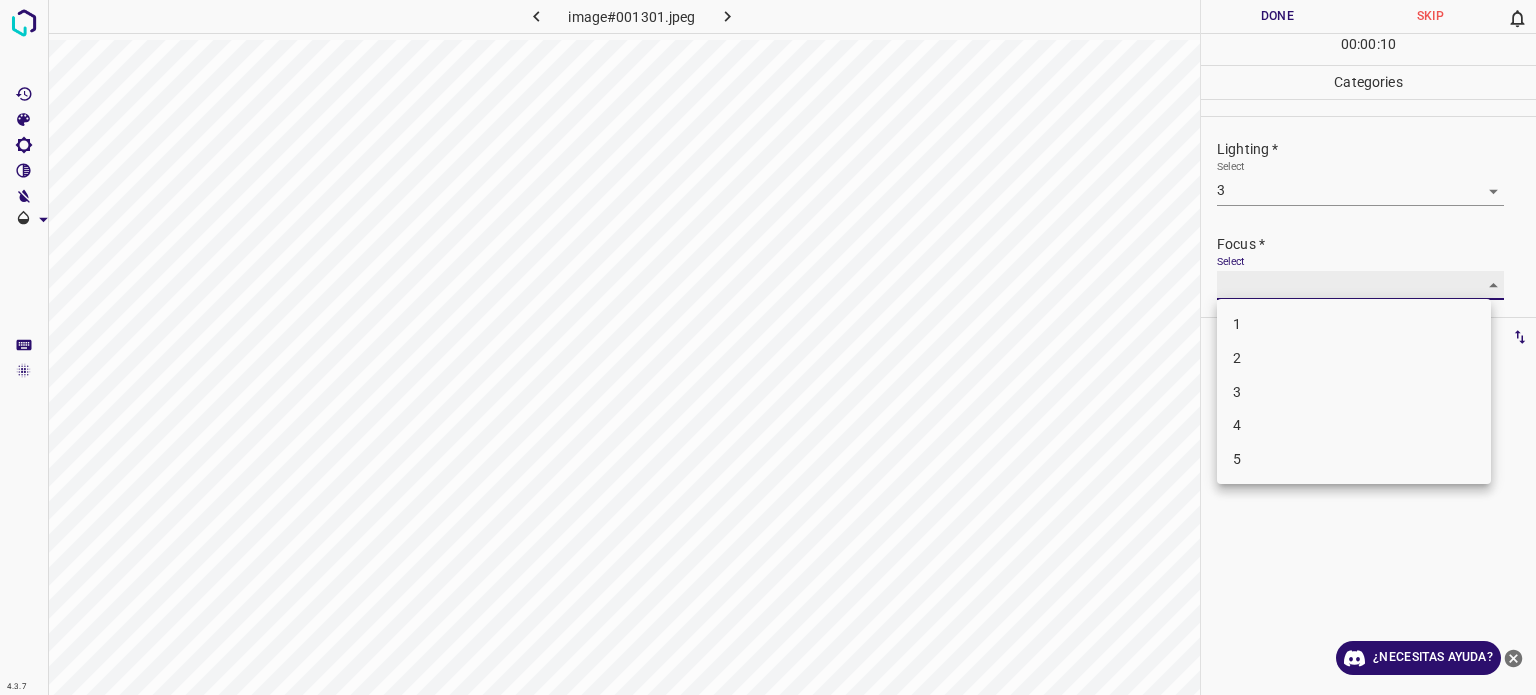 type on "3" 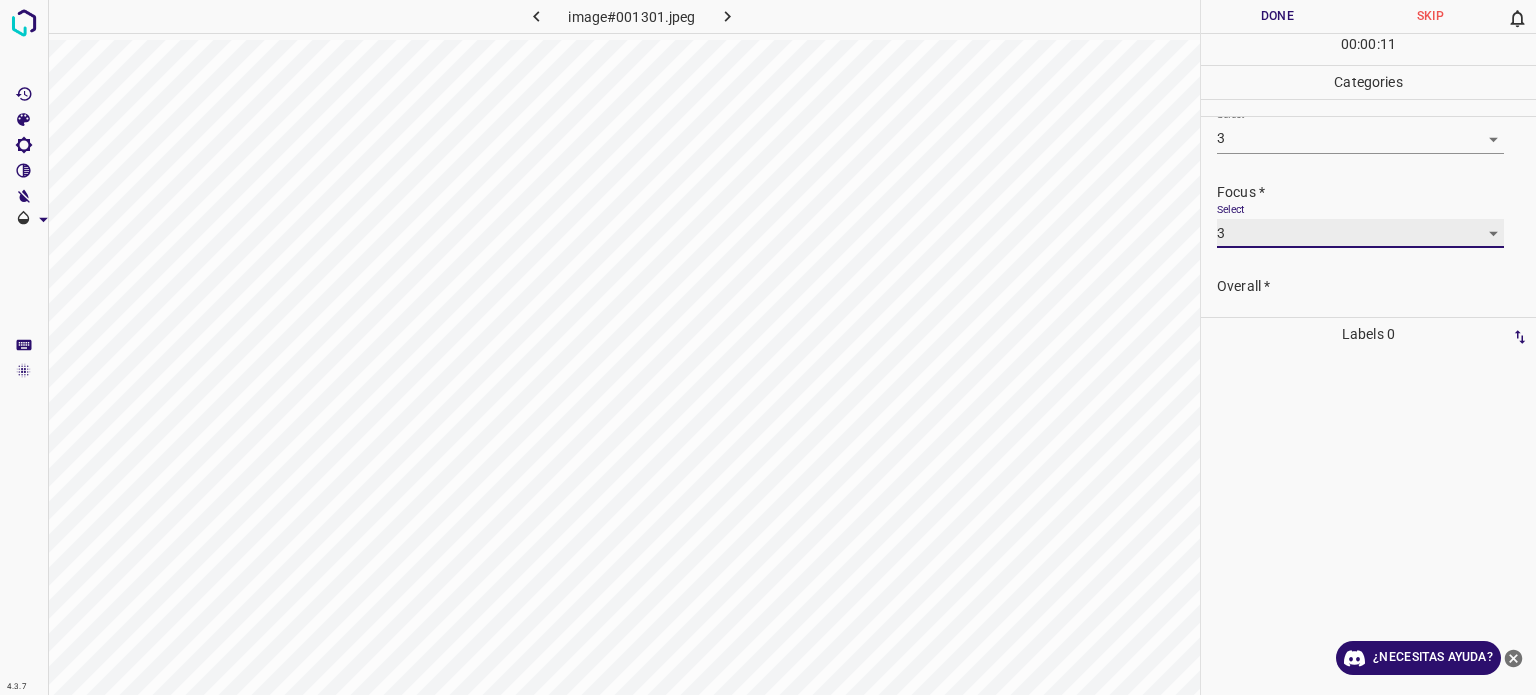 scroll, scrollTop: 98, scrollLeft: 0, axis: vertical 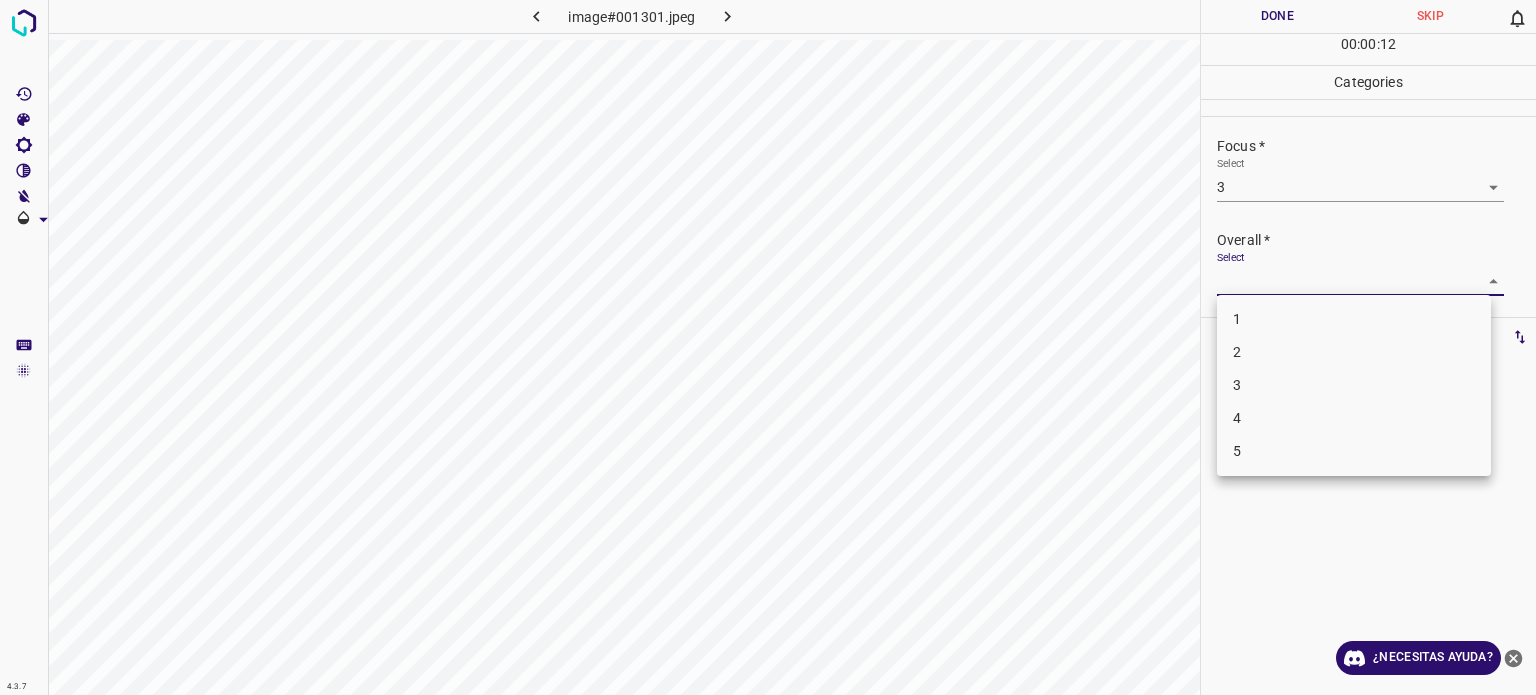 click on "4.3.7 image#001301.jpeg Done Skip 0 00 : 00 : 12 Categories Lighting * Select 3 3 Focus * Select 3 3 Overall * Select Labels 0 Categories 1 Lighting 2 Focus 3 Overall Tools Space Change between modes (Draw & Edit) I Auto labeling R Restore zoom M Zoom in N Zoom out Delete Delete selected label Filters Z Restore filters X Saturation filter C Brightness filter V Contrast filter B Gray scale filter General O Download ¿Necesitas ayuda? Texto original Valora esta traducción Tu opinión servirá para ayudar a mejorar el Traductor de Google - Texto - Esconder - Borrar 1 2 3 4 5" at bounding box center [768, 347] 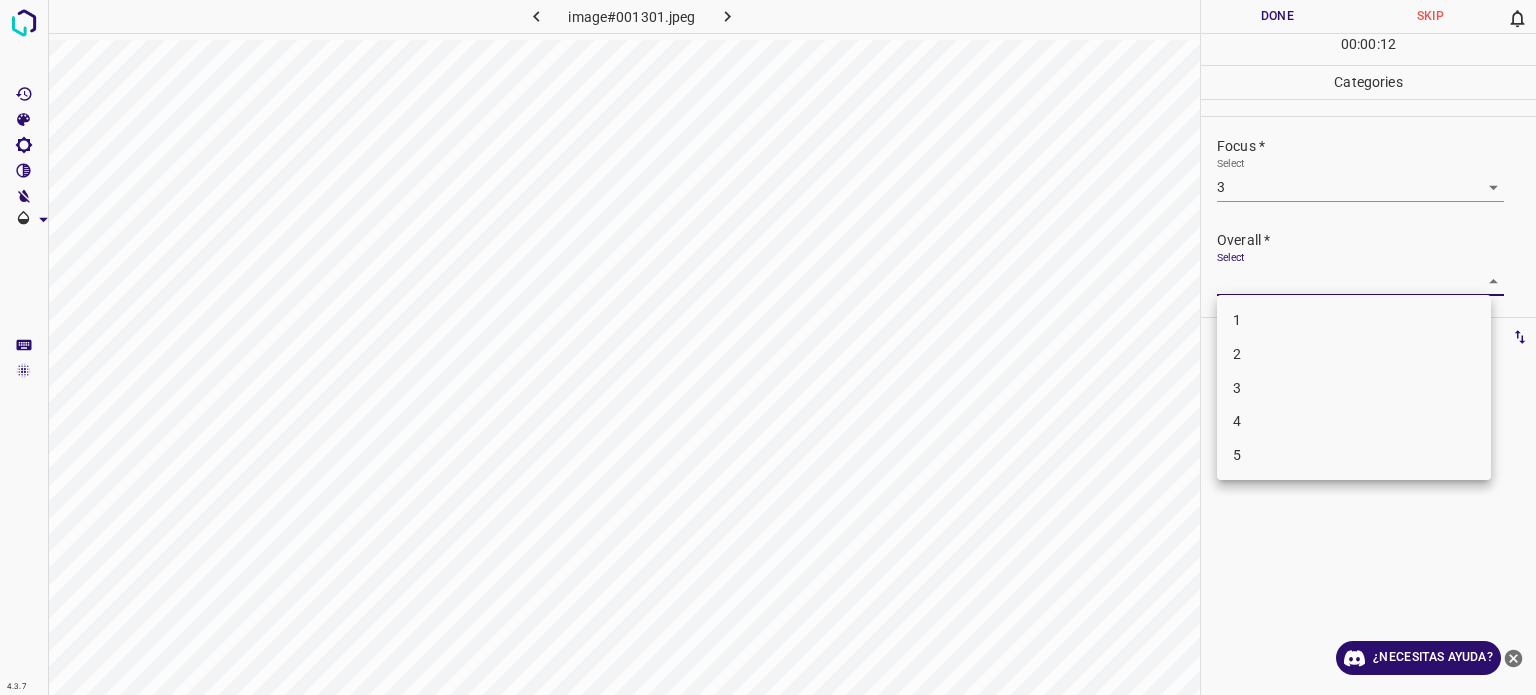 click on "3" at bounding box center [1354, 388] 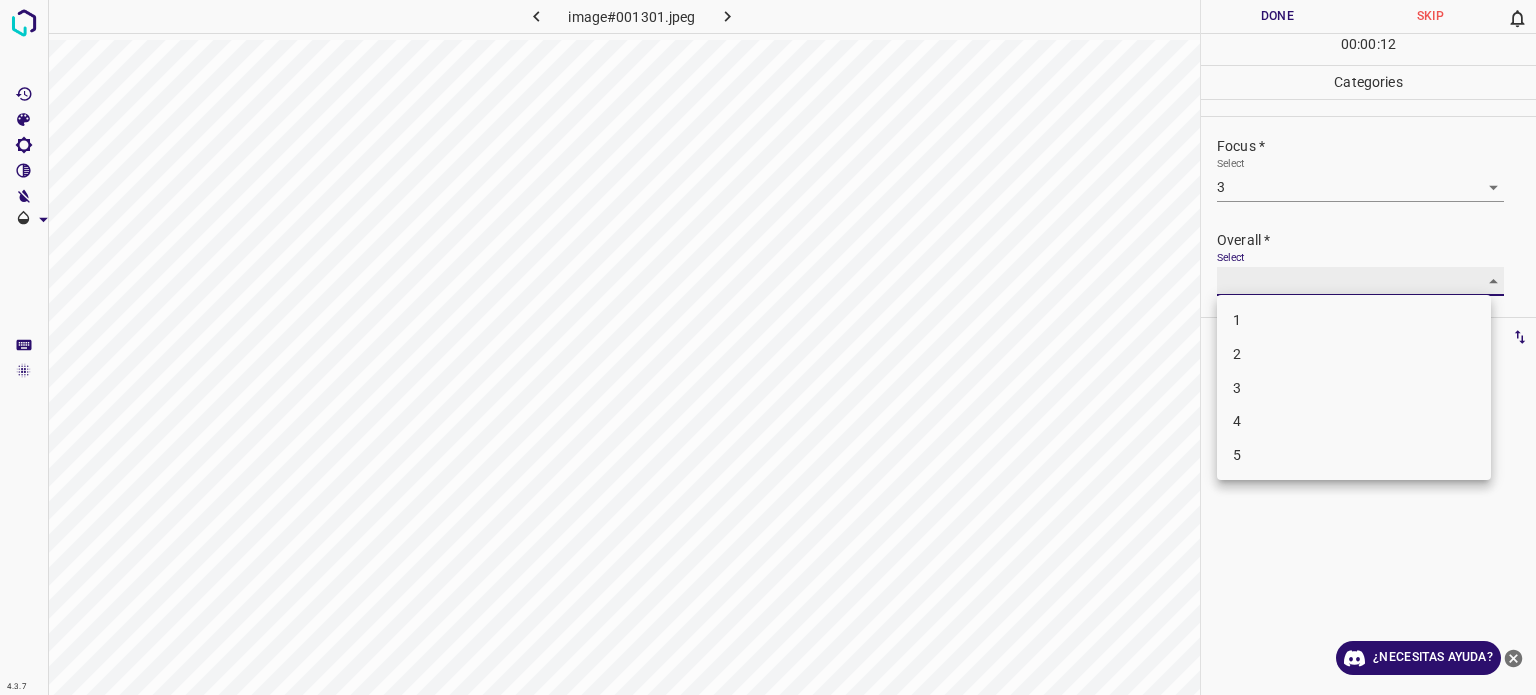 type on "3" 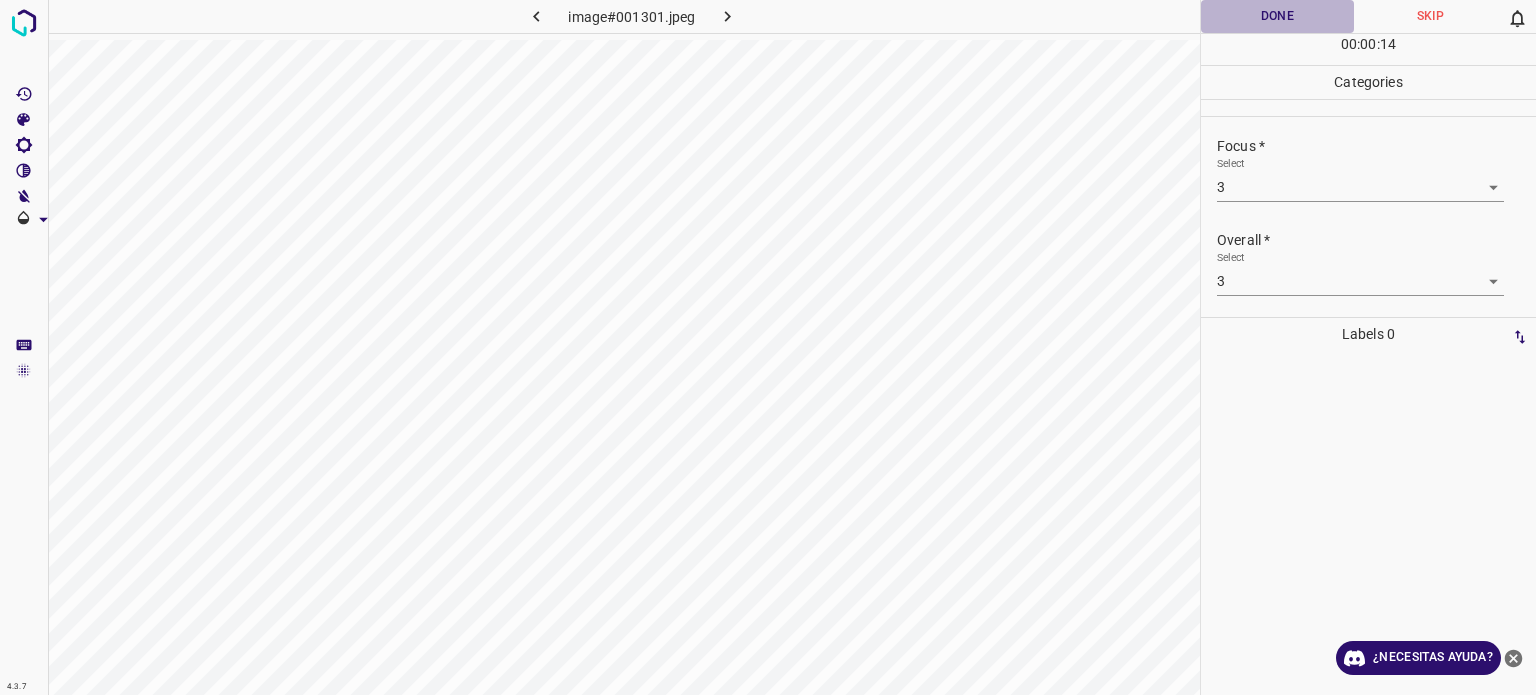 click on "Done" at bounding box center (1277, 16) 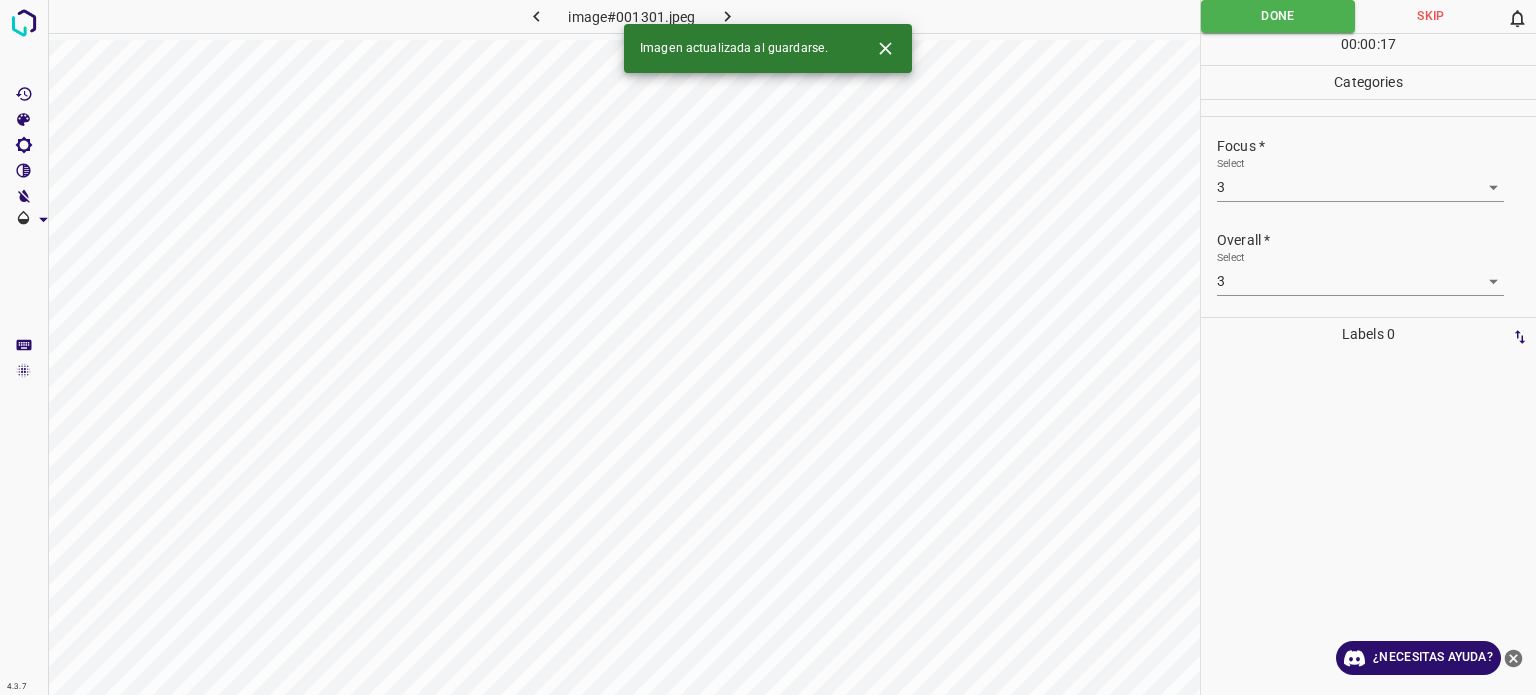 click 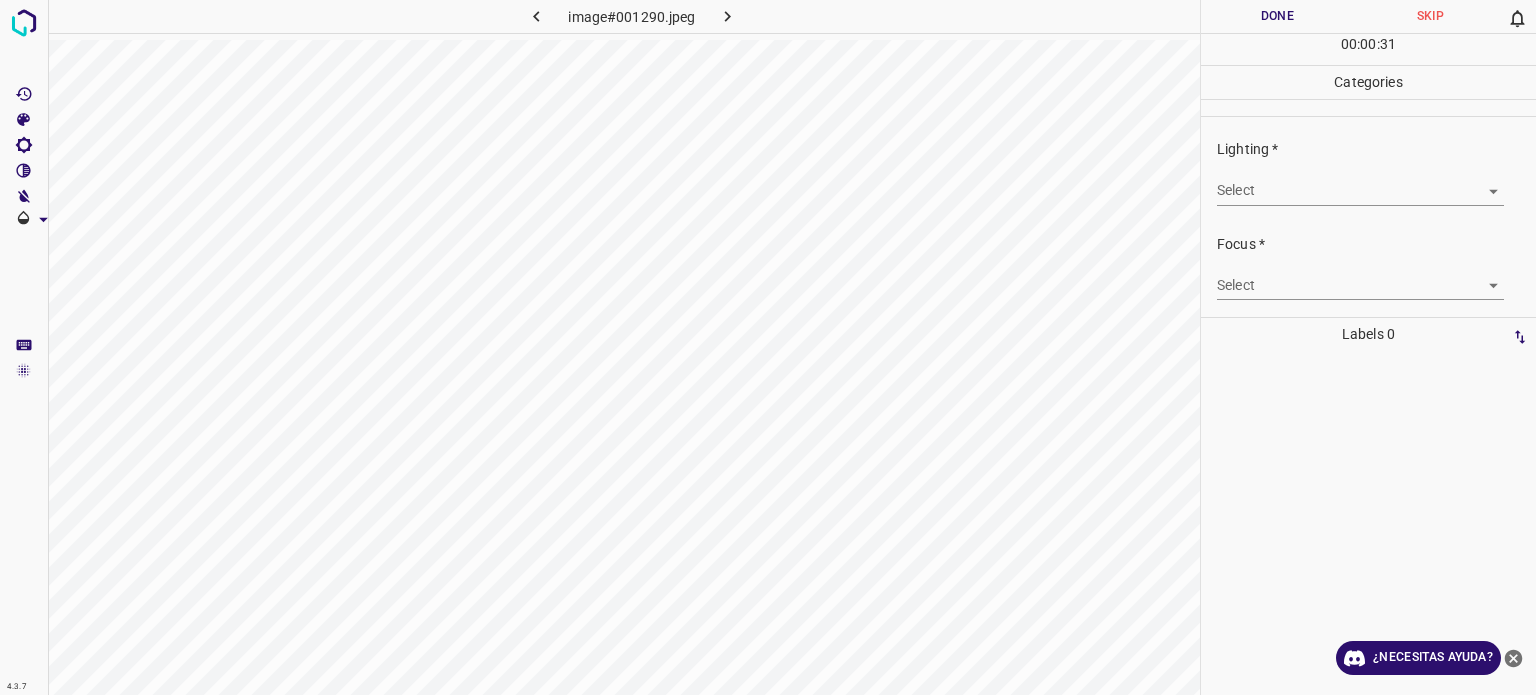click on "Select ​" at bounding box center (1360, 182) 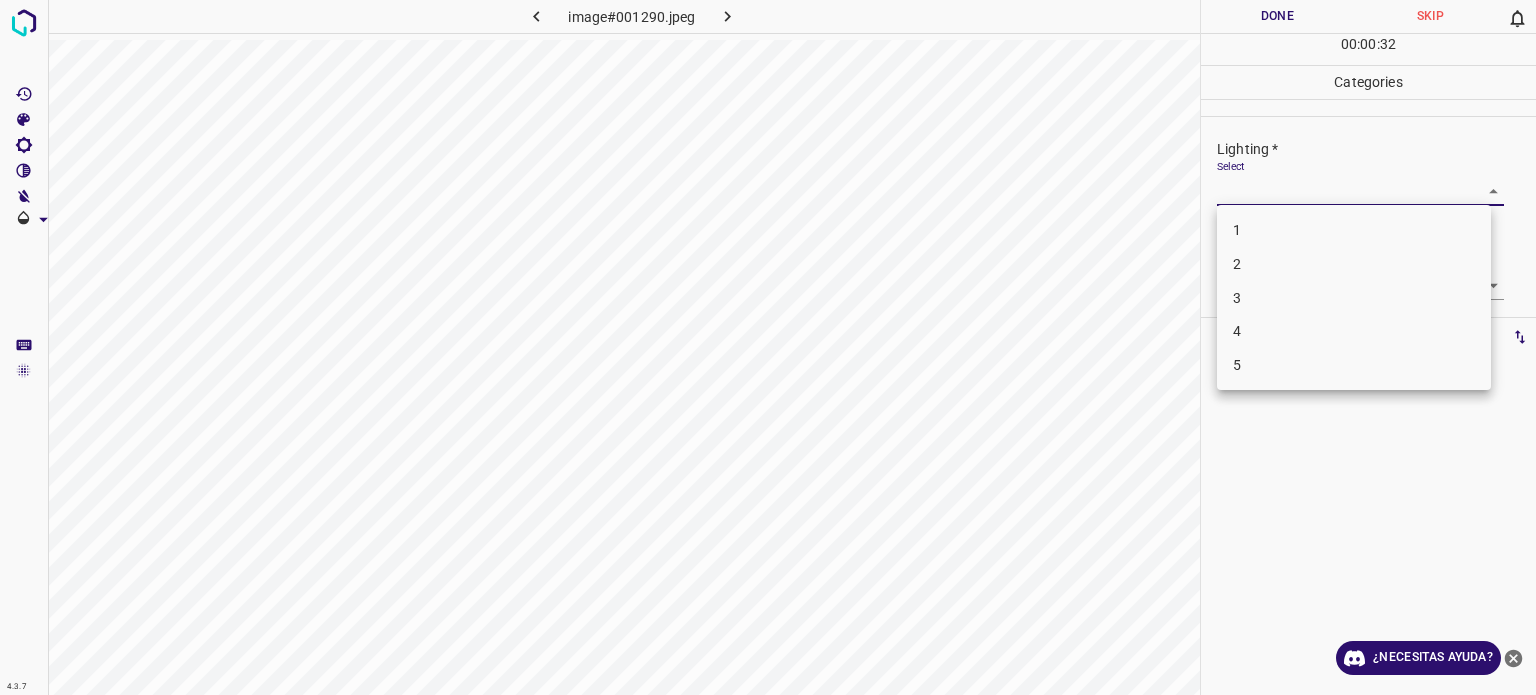 click on "3" at bounding box center (1354, 298) 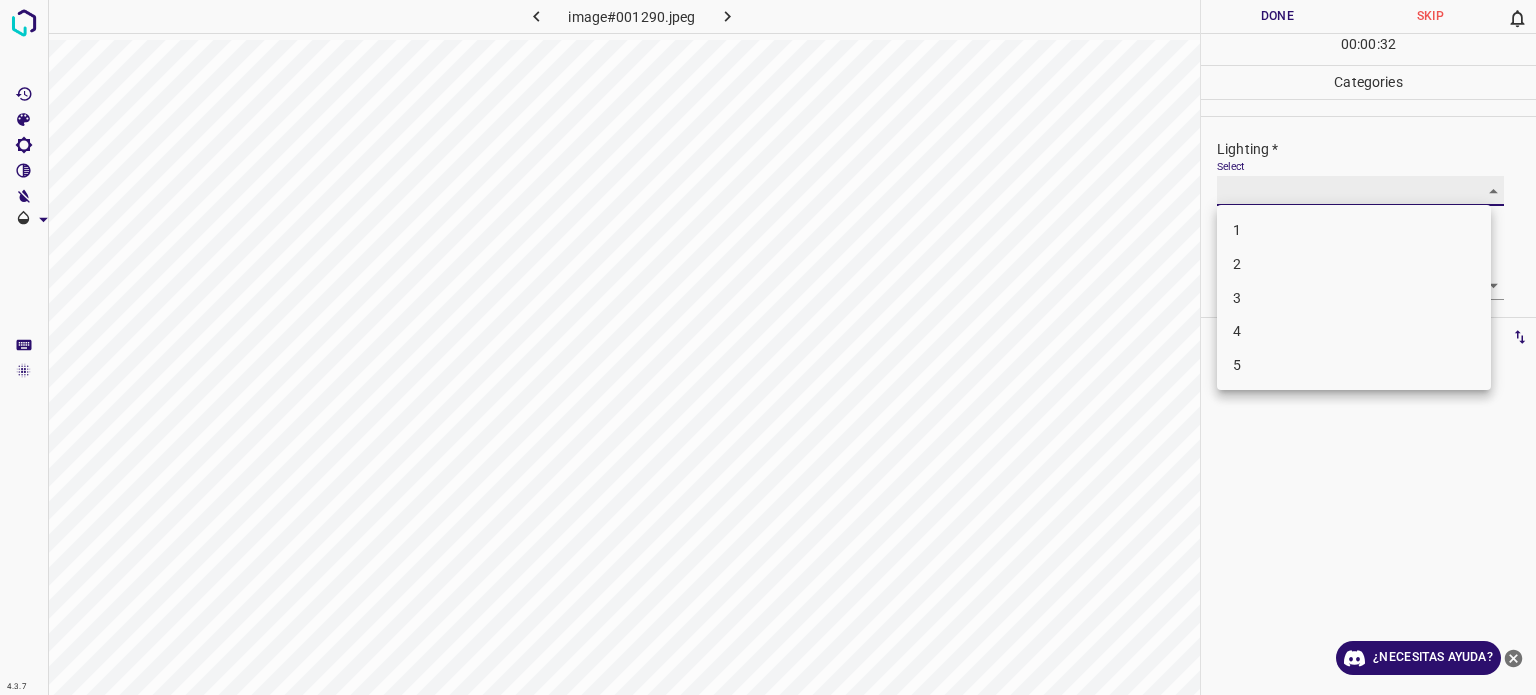 type on "3" 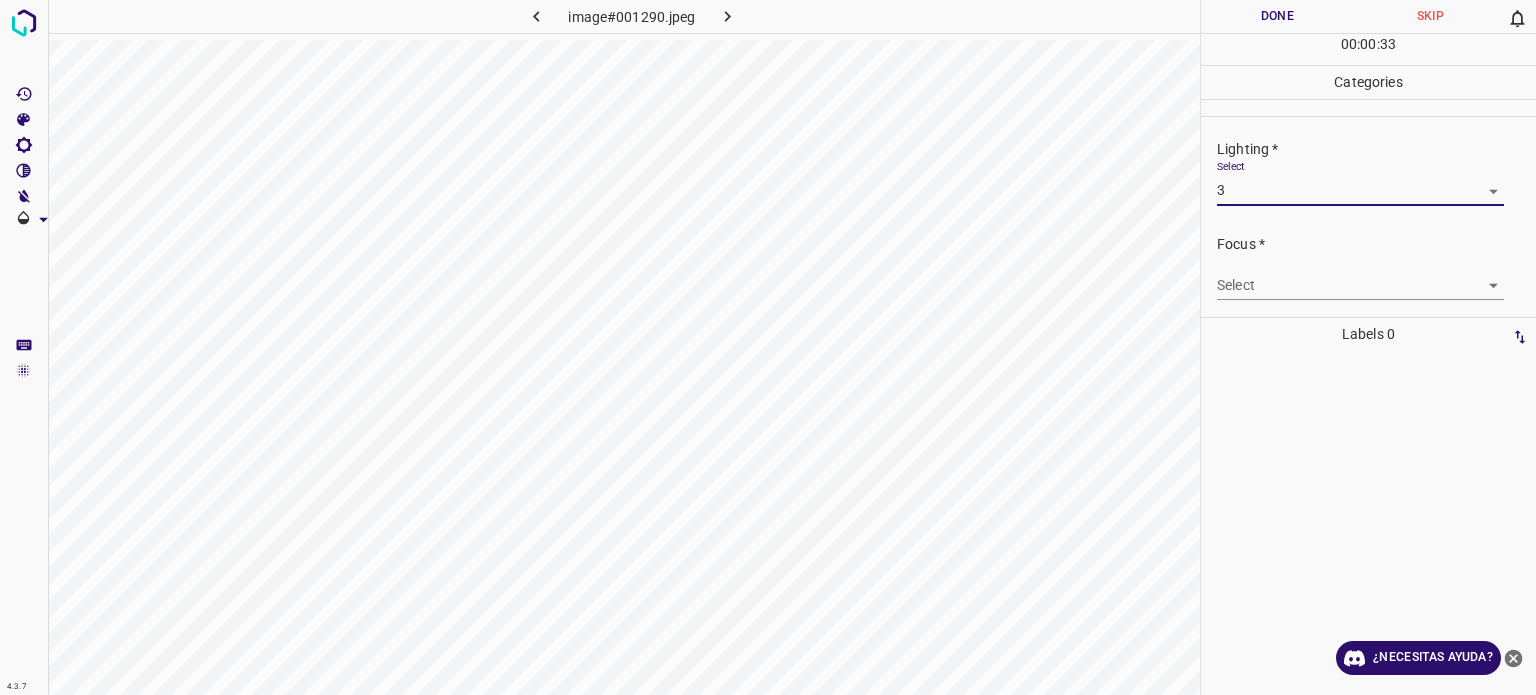 click on "4.3.7 image#001290.jpeg Done Skip 0 00   : 00   : 33   Categories Lighting *  Select 3 3 Focus *  Select ​ Overall *  Select ​ Labels   0 Categories 1 Lighting 2 Focus 3 Overall Tools Space Change between modes (Draw & Edit) I Auto labeling R Restore zoom M Zoom in N Zoom out Delete Delete selecte label Filters Z Restore filters X Saturation filter C Brightness filter V Contrast filter B Gray scale filter General O Download ¿Necesitas ayuda? Texto original Valora esta traducción Tu opinión servirá para ayudar a mejorar el Traductor de Google - Texto - Esconder - Borrar" at bounding box center [768, 347] 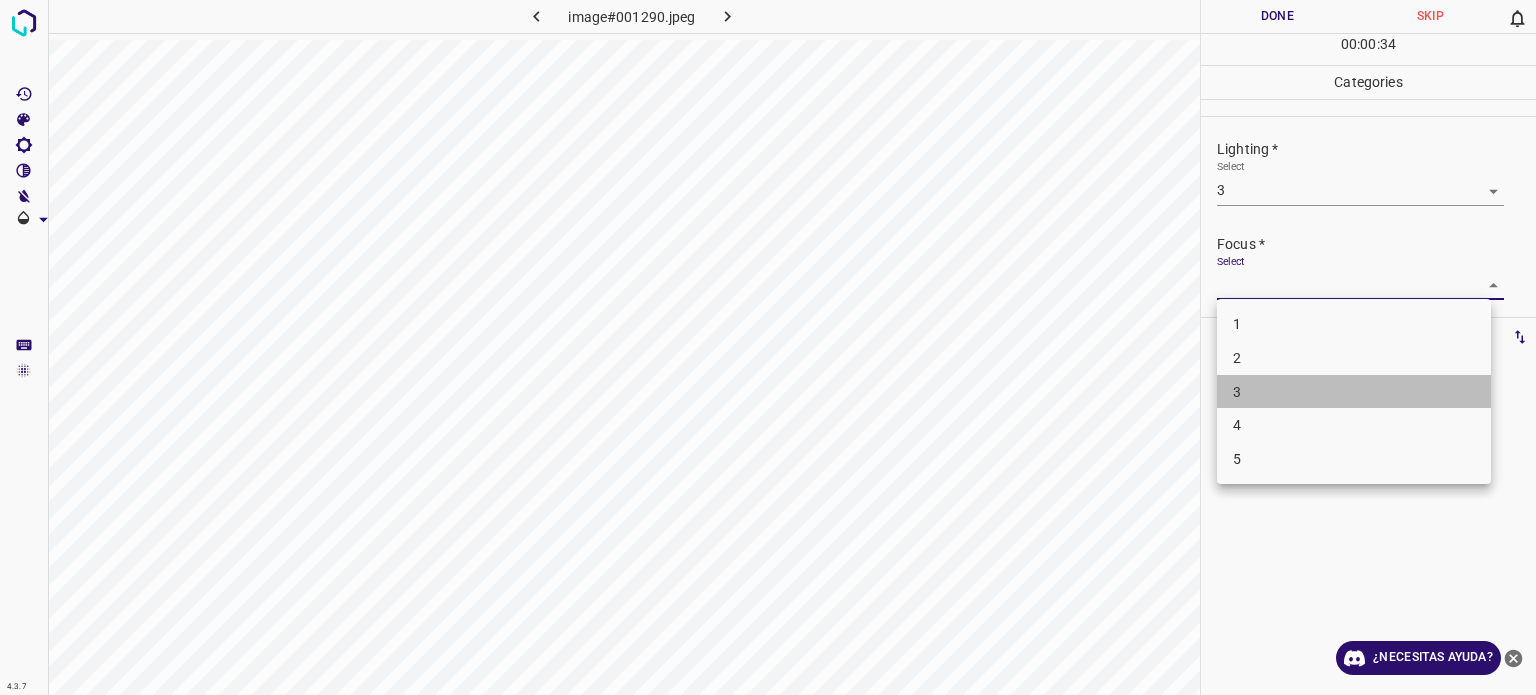 click on "3" at bounding box center [1354, 392] 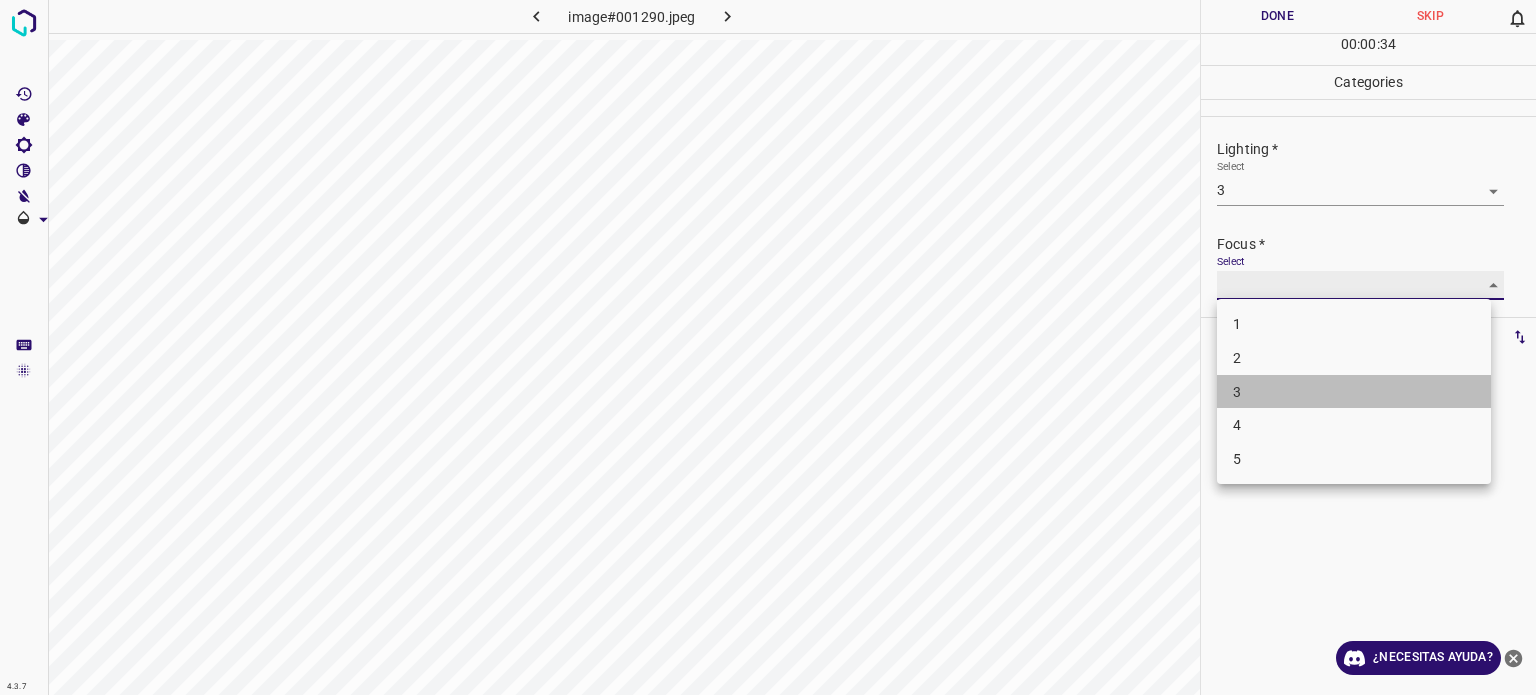 type on "3" 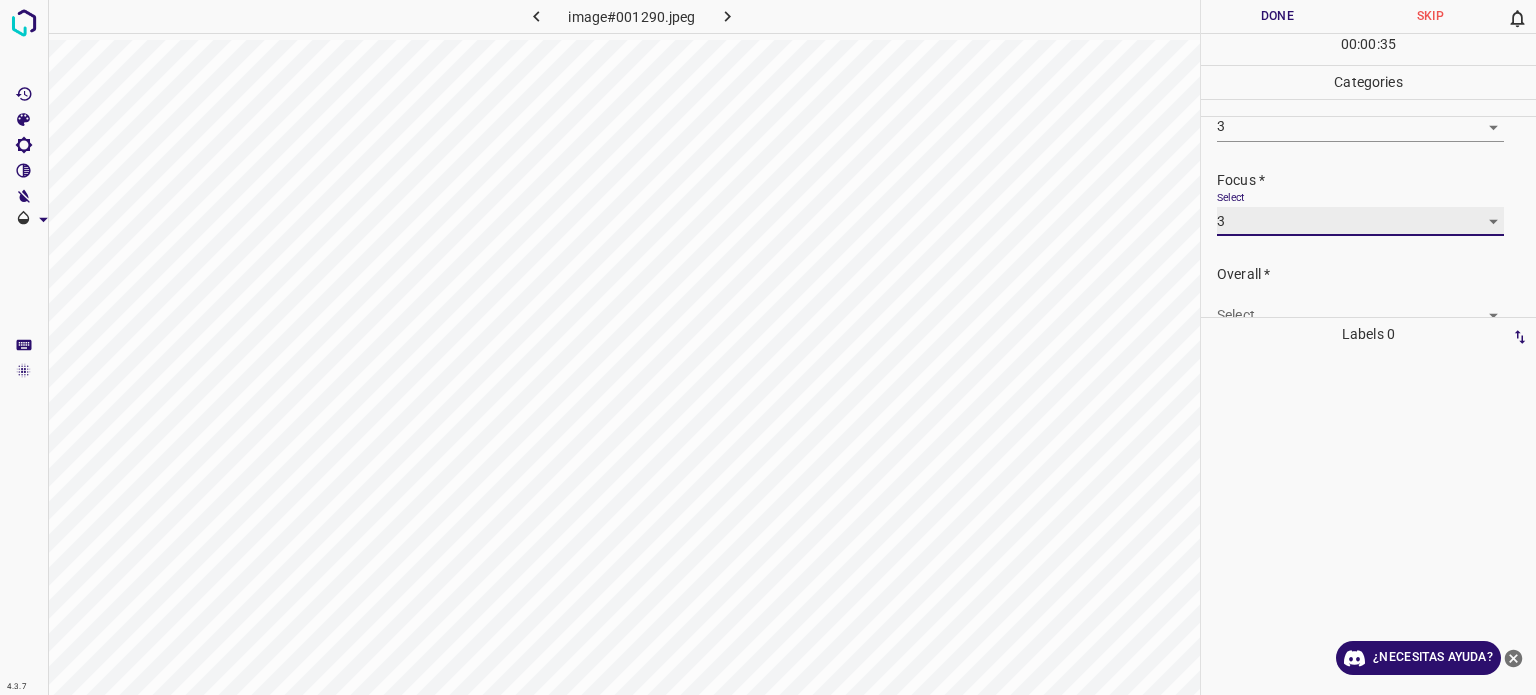 scroll, scrollTop: 98, scrollLeft: 0, axis: vertical 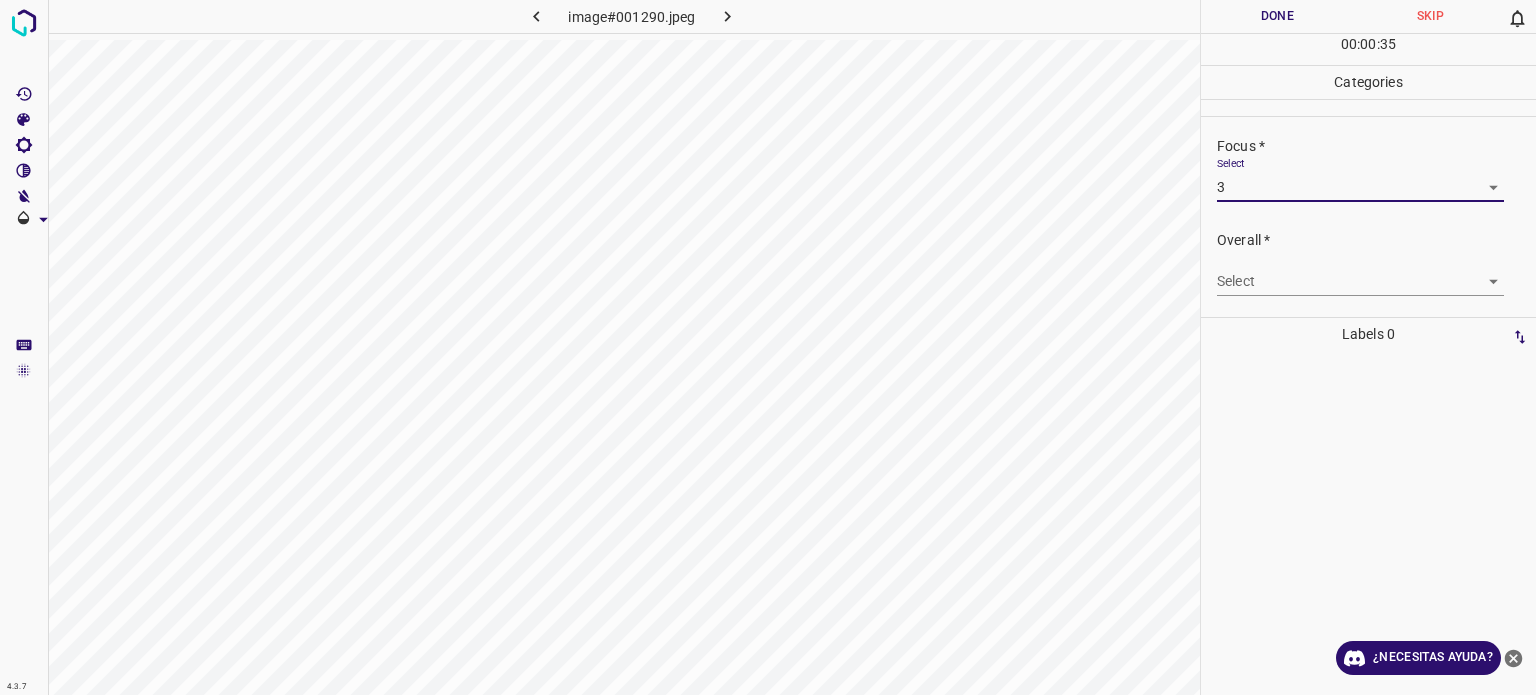 click on "4.3.7 image#001290.jpeg Done Skip 0 00   : 00   : 35   Categories Lighting *  Select 3 3 Focus *  Select 3 3 Overall *  Select ​ Labels   0 Categories 1 Lighting 2 Focus 3 Overall Tools Space Change between modes (Draw & Edit) I Auto labeling R Restore zoom M Zoom in N Zoom out Delete Delete selecte label Filters Z Restore filters X Saturation filter C Brightness filter V Contrast filter B Gray scale filter General O Download ¿Necesitas ayuda? Texto original Valora esta traducción Tu opinión servirá para ayudar a mejorar el Traductor de Google - Texto - Esconder - Borrar" at bounding box center [768, 347] 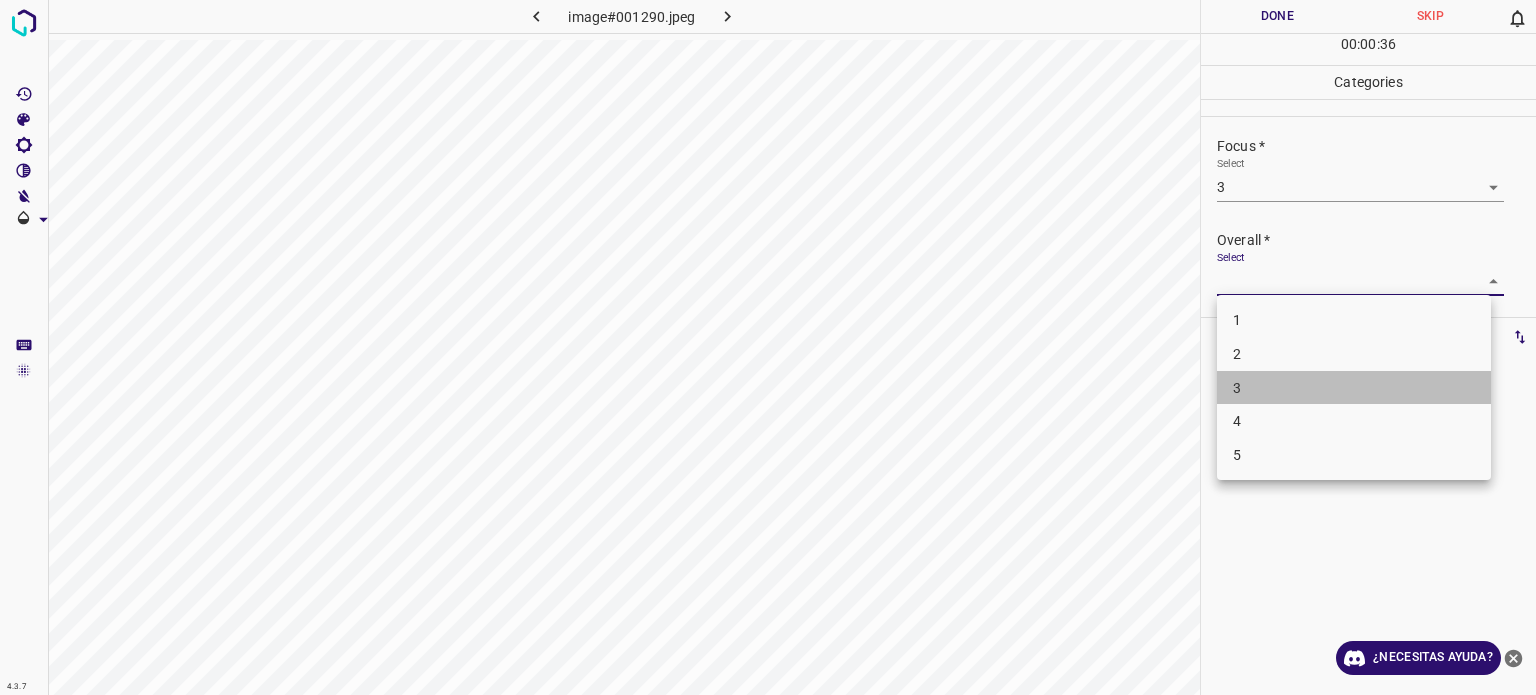 click on "3" at bounding box center (1354, 388) 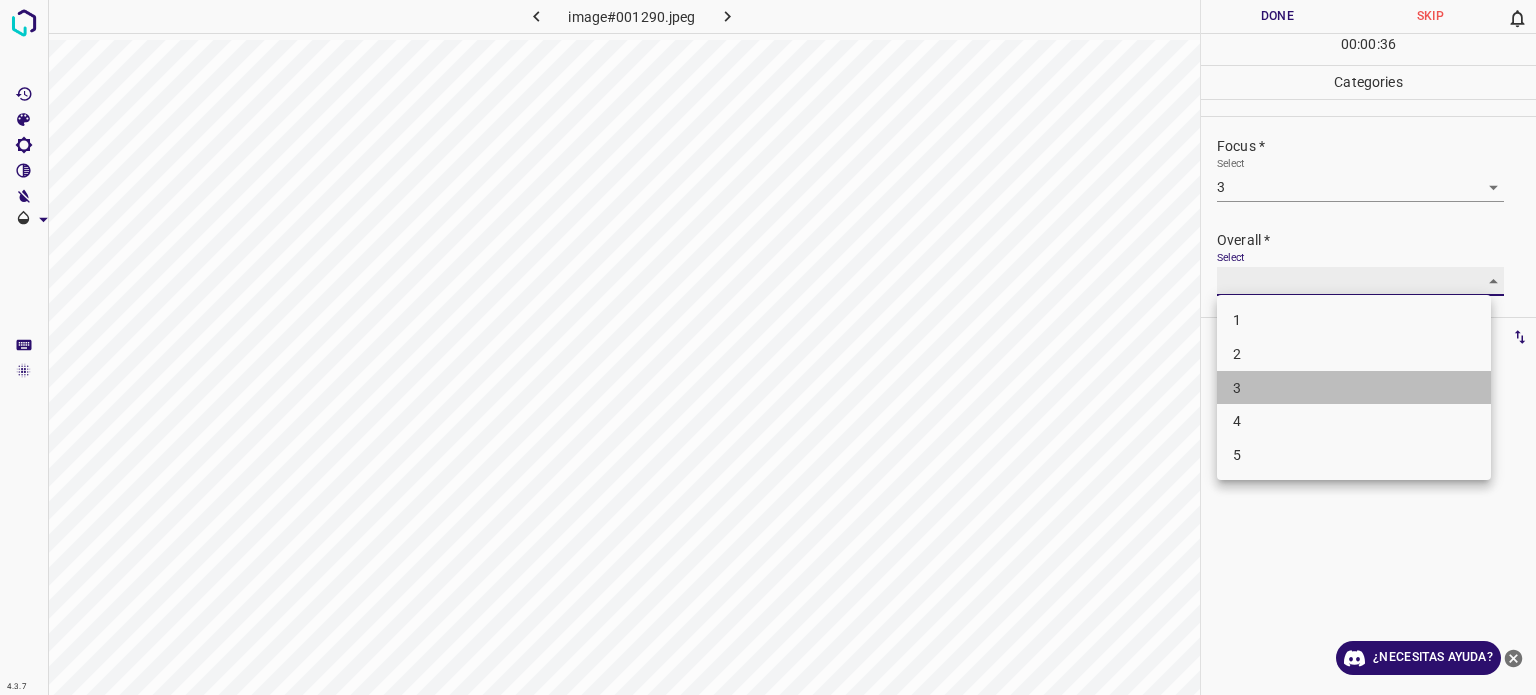type on "3" 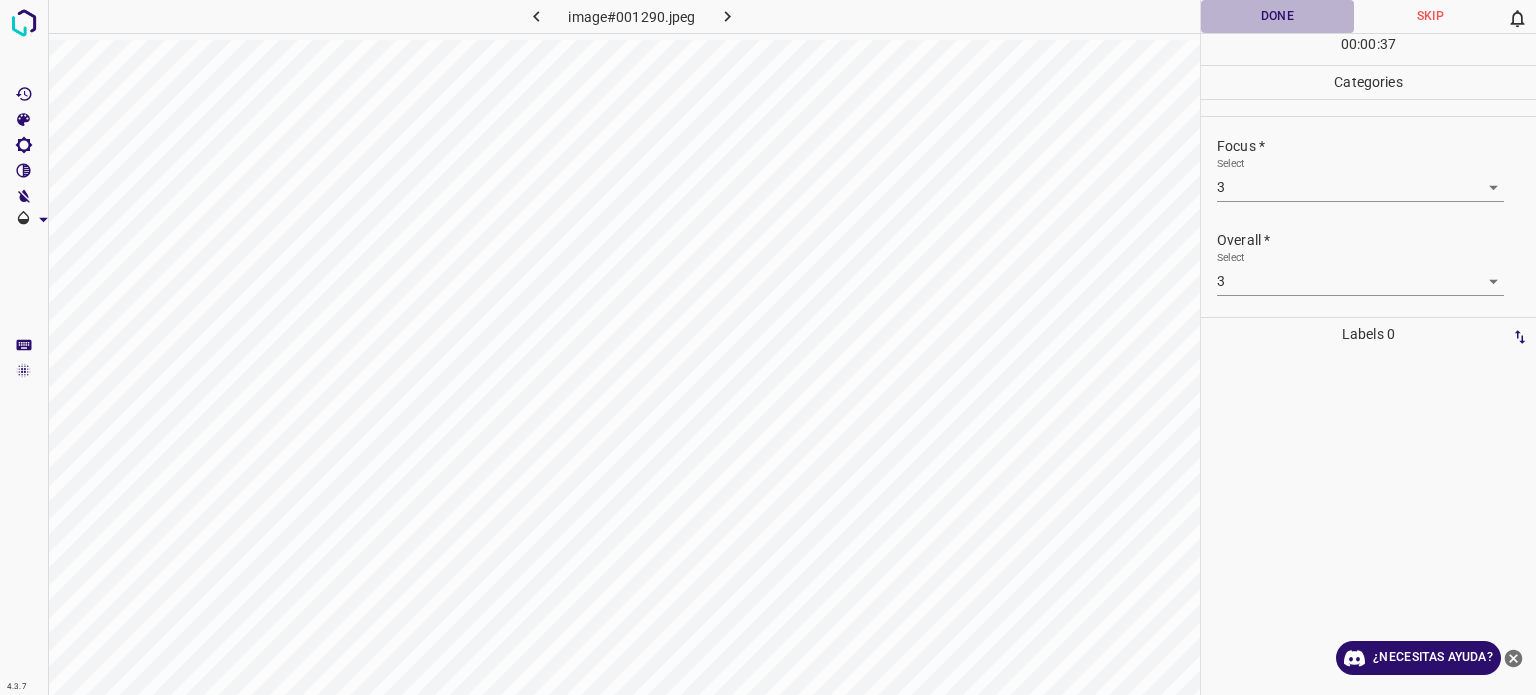 click on "Done" at bounding box center (1277, 16) 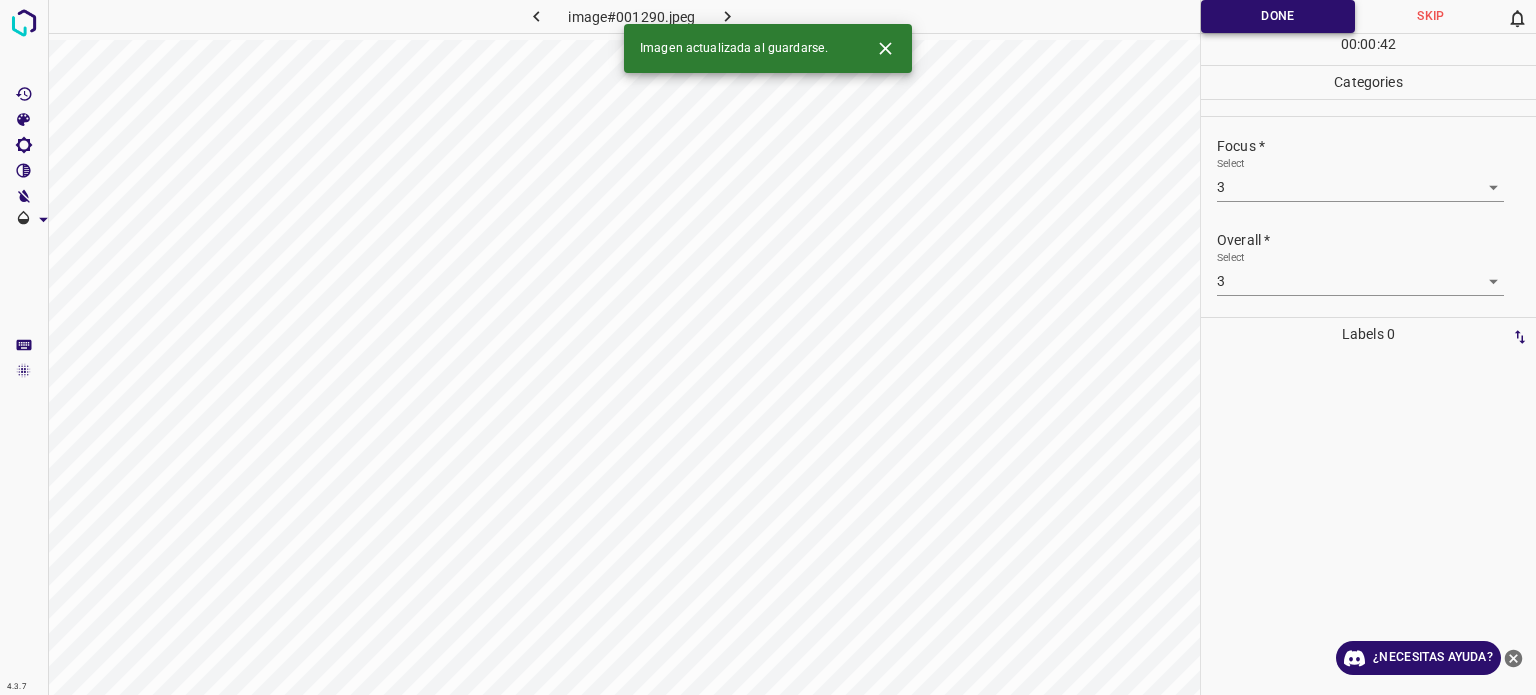 click on "Done" at bounding box center (1278, 16) 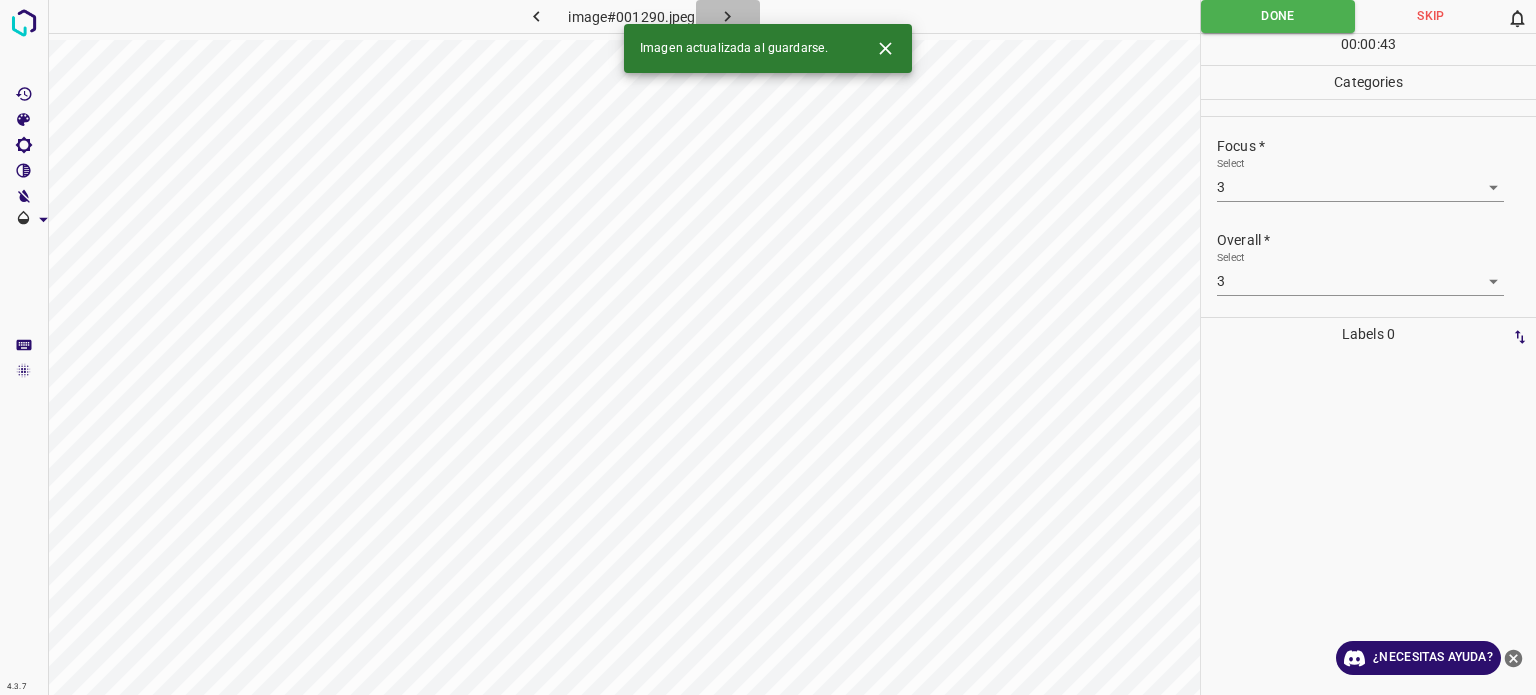 click 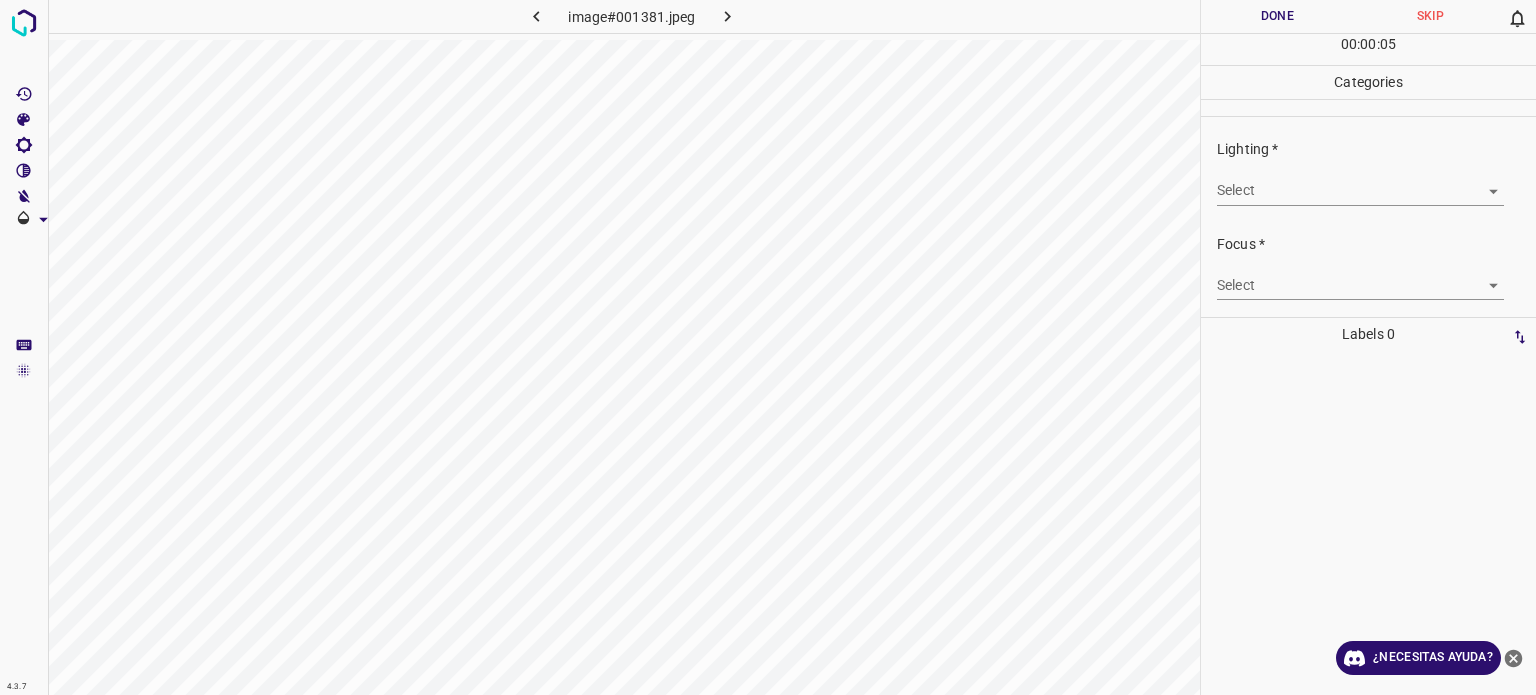 click on "4.3.7 image#001381.jpeg Done Skip 0 00   : 00   : 05   Categories Lighting *  Select ​ Focus *  Select ​ Overall *  Select ​ Labels   0 Categories 1 Lighting 2 Focus 3 Overall Tools Space Change between modes (Draw & Edit) I Auto labeling R Restore zoom M Zoom in N Zoom out Delete Delete selecte label Filters Z Restore filters X Saturation filter C Brightness filter V Contrast filter B Gray scale filter General O Download ¿Necesitas ayuda? Texto original Valora esta traducción Tu opinión servirá para ayudar a mejorar el Traductor de Google - Texto - Esconder - Borrar" at bounding box center [768, 347] 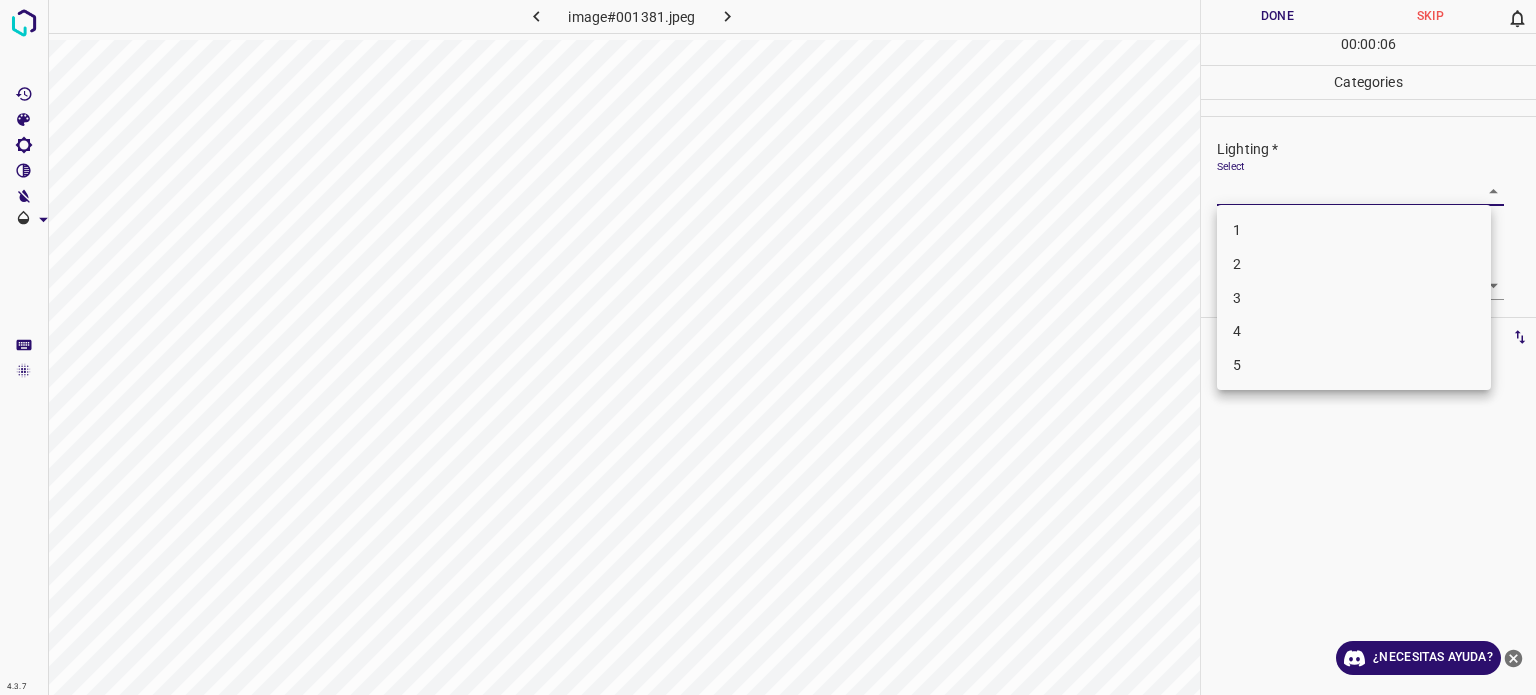 click on "4" at bounding box center (1354, 331) 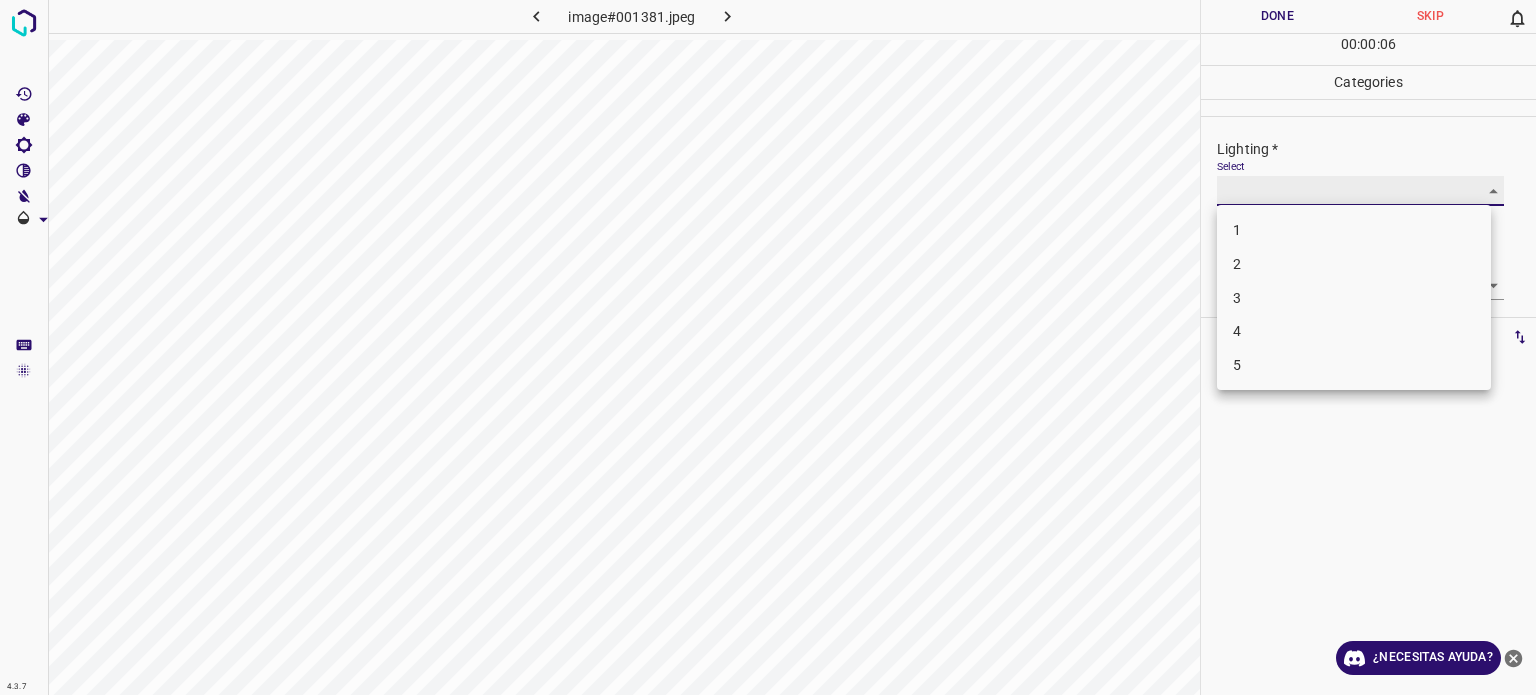 type on "4" 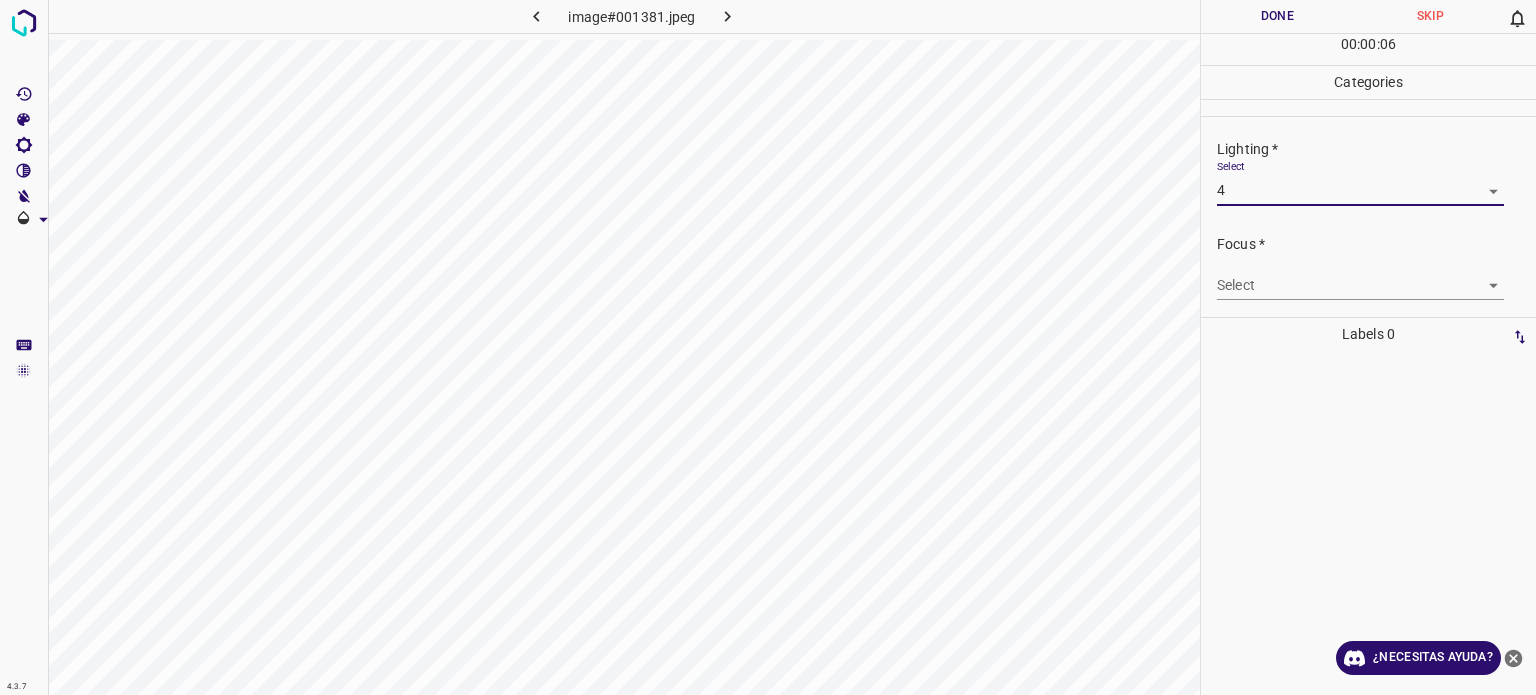 click on "4.3.7 image#001381.jpeg Done Skip 0 00   : 00   : 06   Categories Lighting *  Select 4 4 Focus *  Select ​ Overall *  Select ​ Labels   0 Categories 1 Lighting 2 Focus 3 Overall Tools Space Change between modes (Draw & Edit) I Auto labeling R Restore zoom M Zoom in N Zoom out Delete Delete selecte label Filters Z Restore filters X Saturation filter C Brightness filter V Contrast filter B Gray scale filter General O Download ¿Necesitas ayuda? Texto original Valora esta traducción Tu opinión servirá para ayudar a mejorar el Traductor de Google - Texto - Esconder - Borrar" at bounding box center [768, 347] 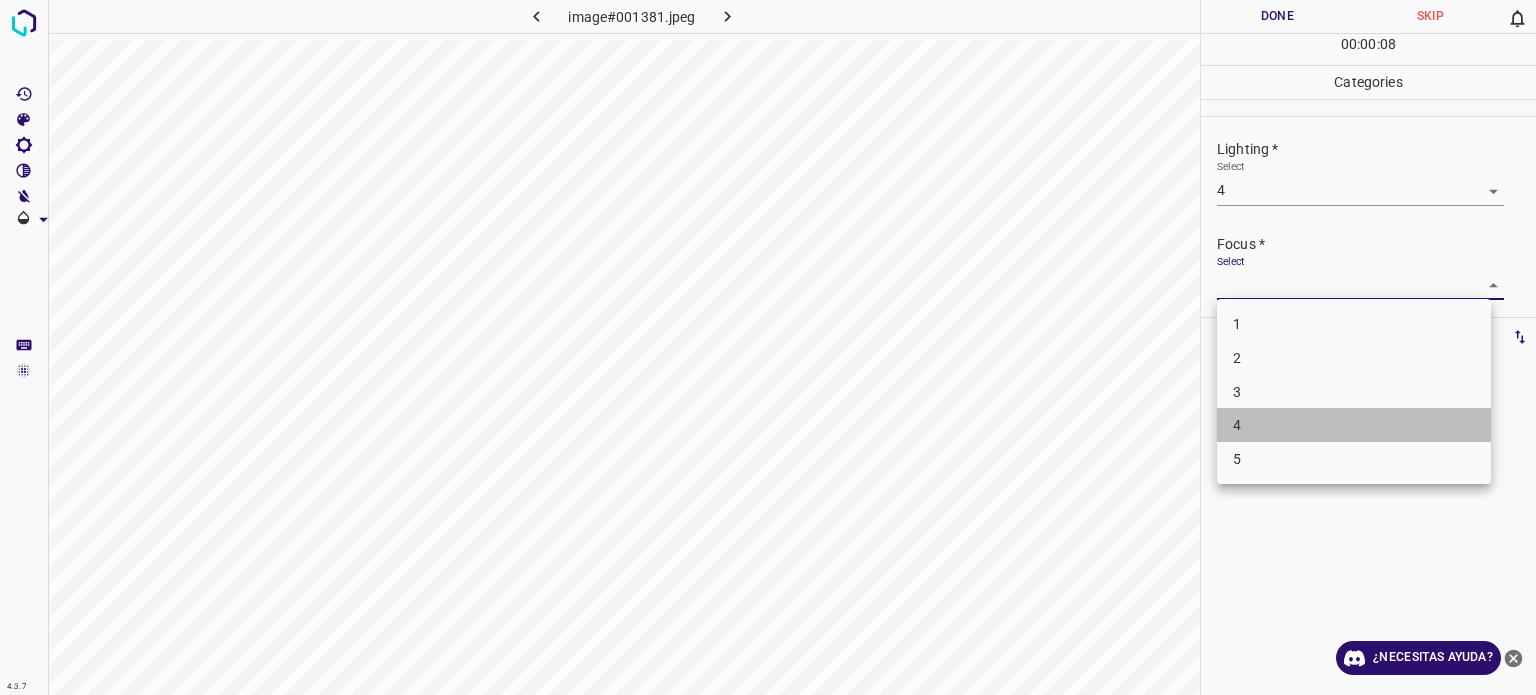 click on "4" at bounding box center [1354, 425] 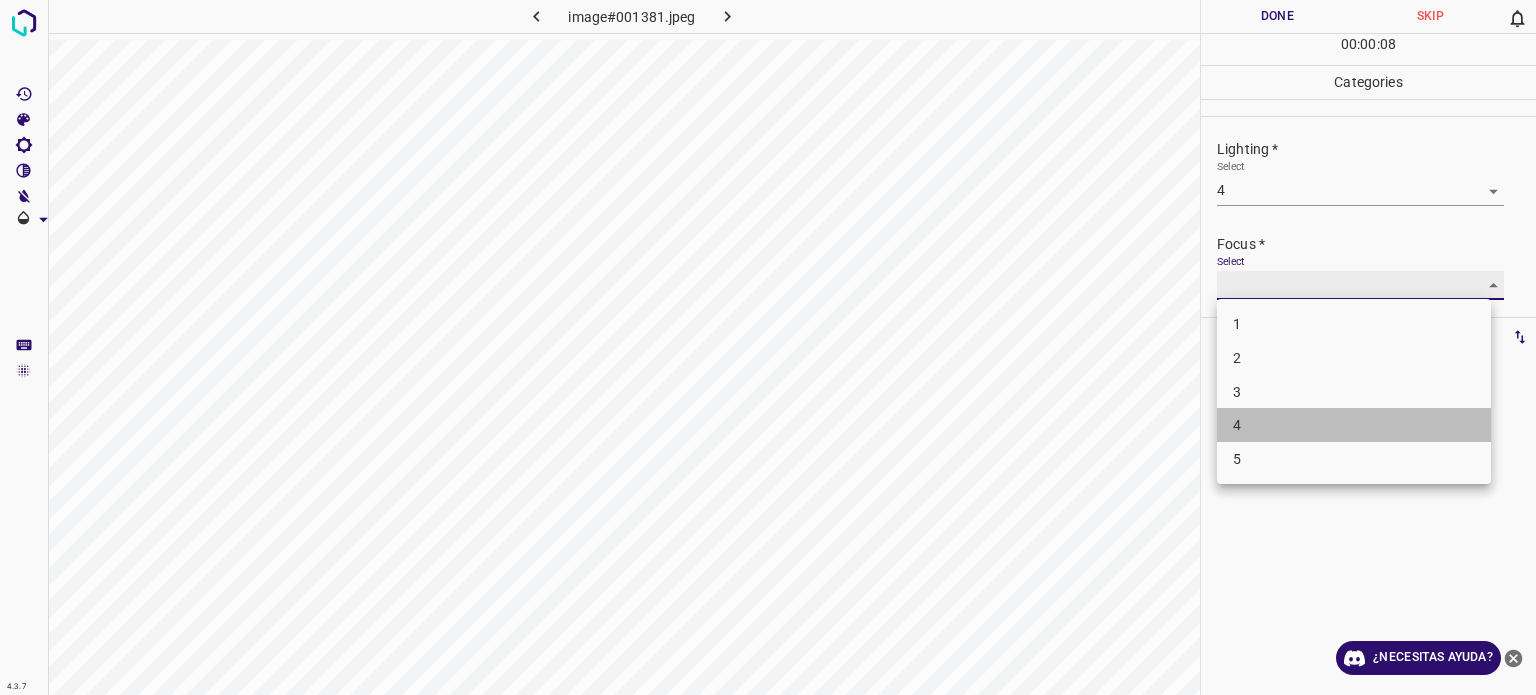 type on "4" 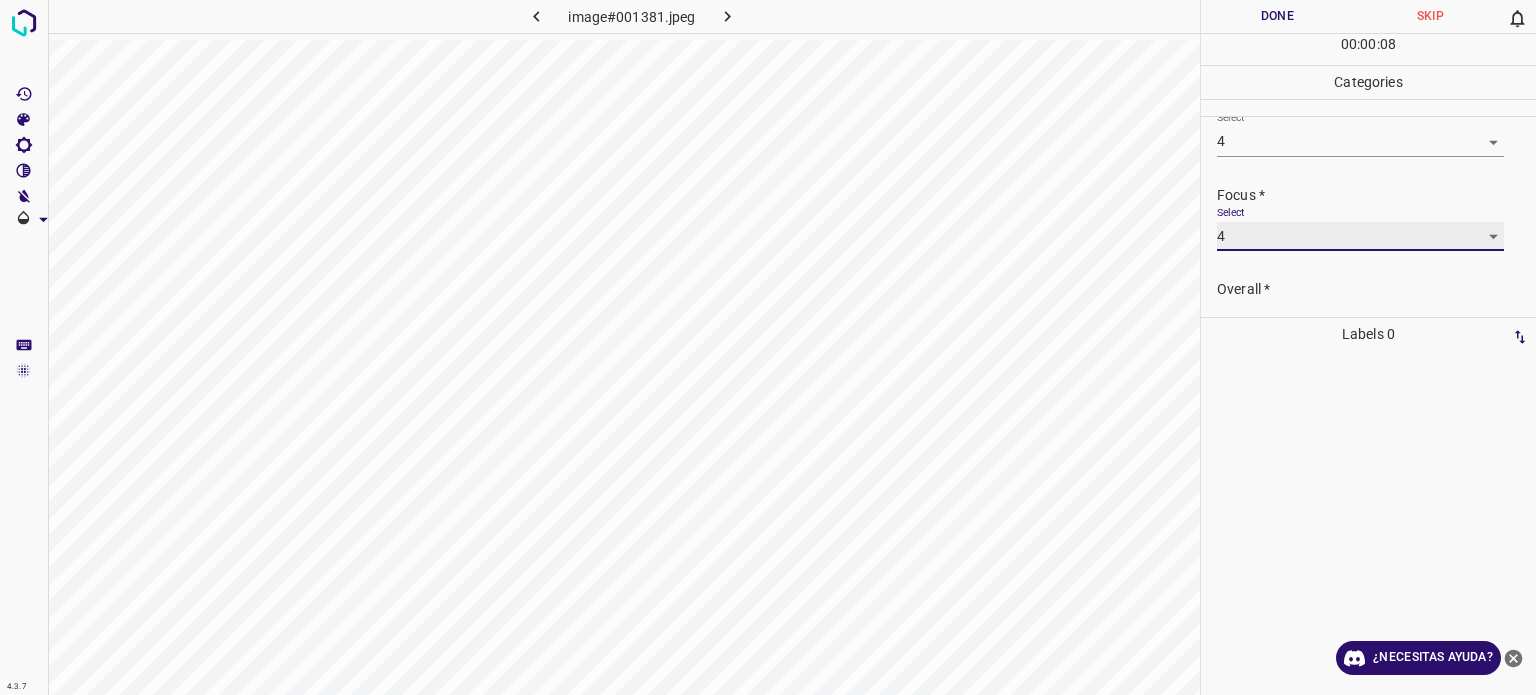 scroll, scrollTop: 98, scrollLeft: 0, axis: vertical 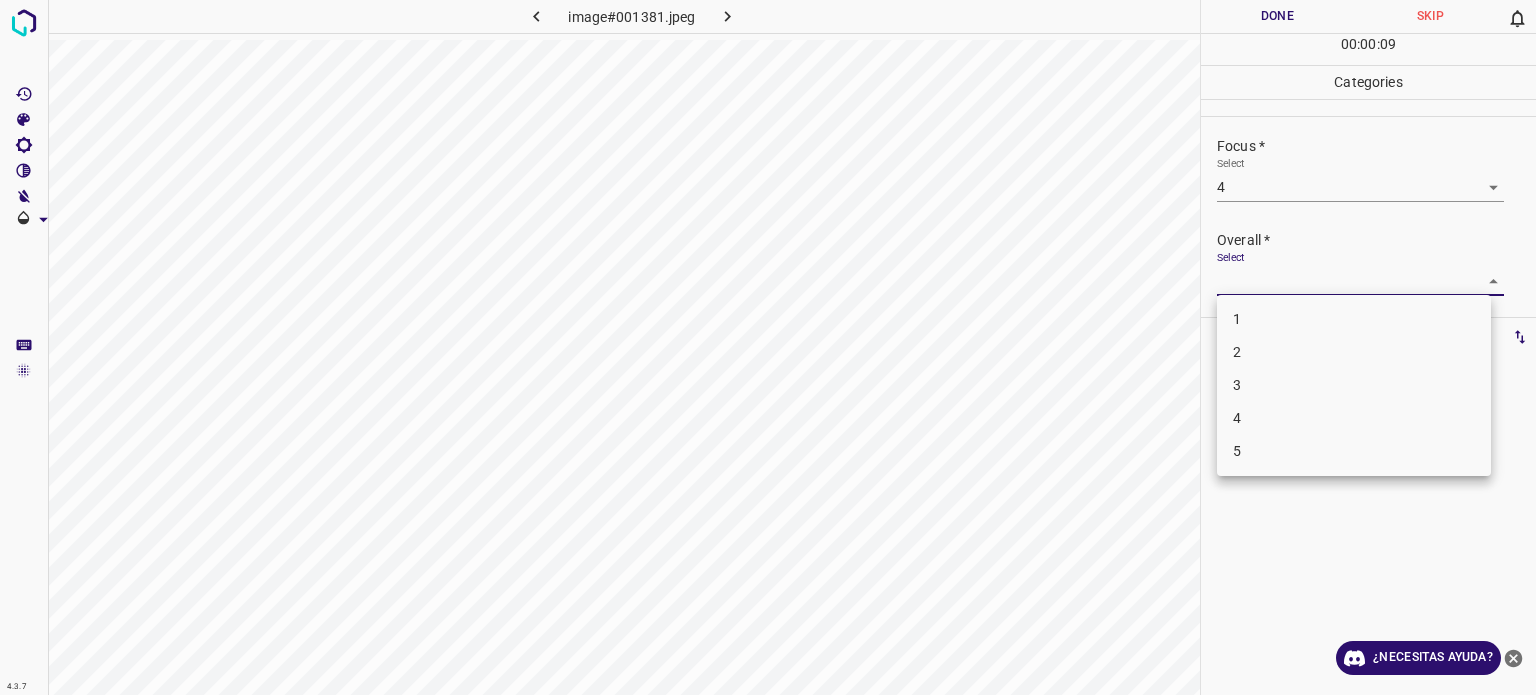 drag, startPoint x: 1243, startPoint y: 283, endPoint x: 1248, endPoint y: 351, distance: 68.18358 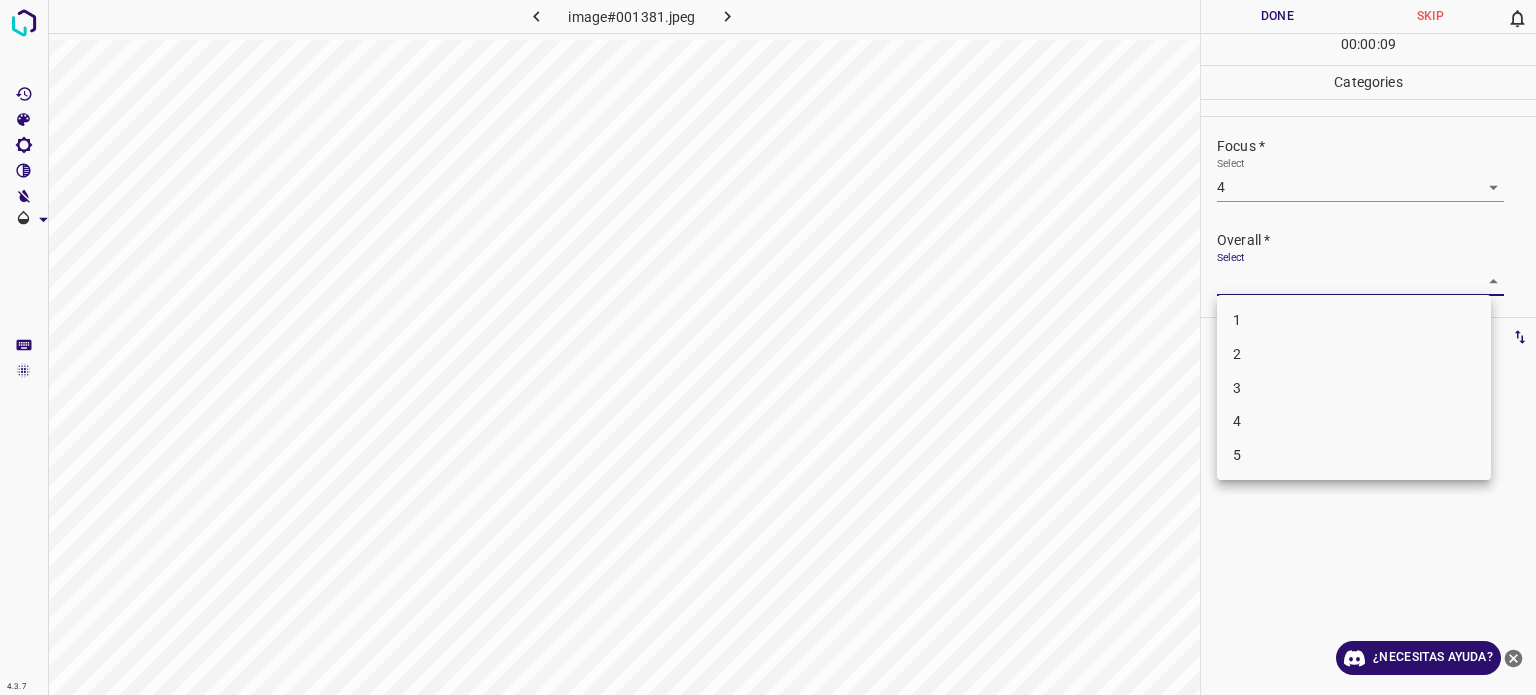 drag, startPoint x: 1238, startPoint y: 418, endPoint x: 1240, endPoint y: 401, distance: 17.117243 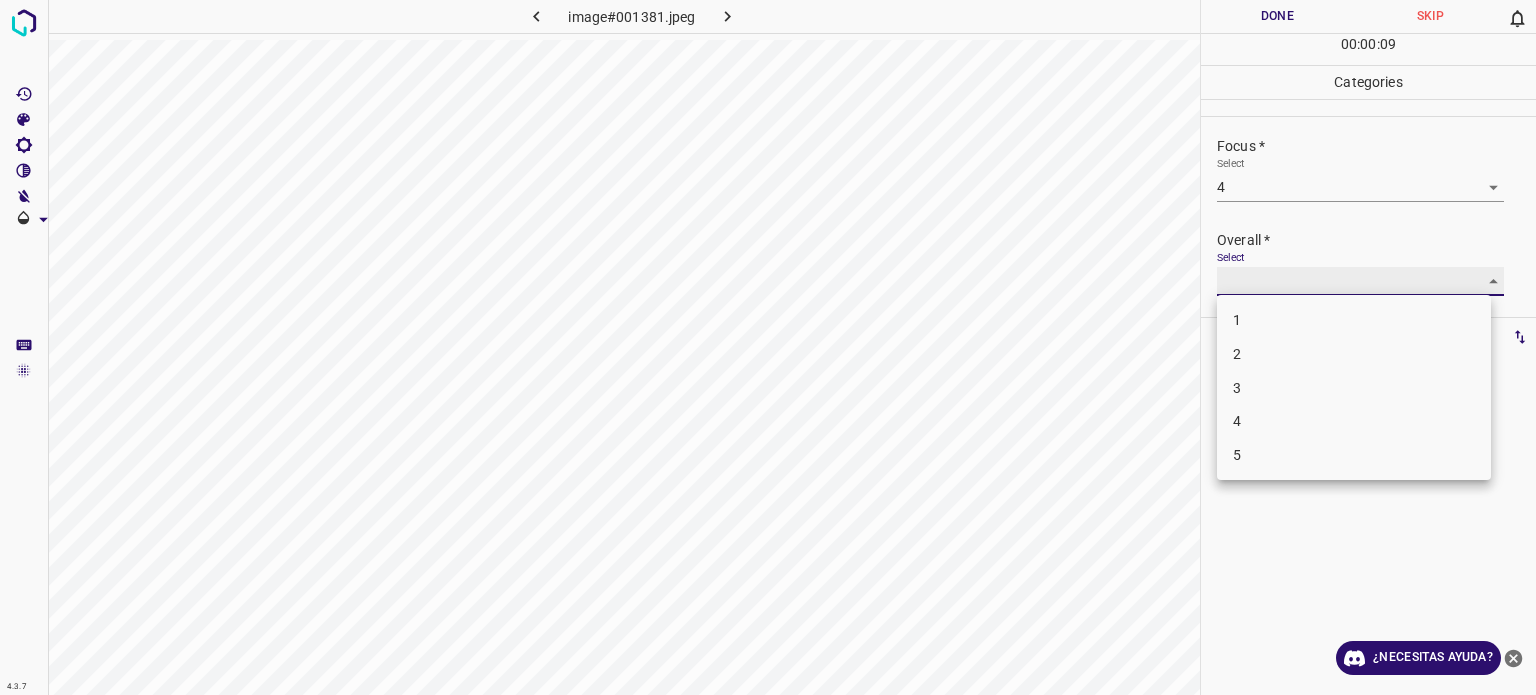 type on "4" 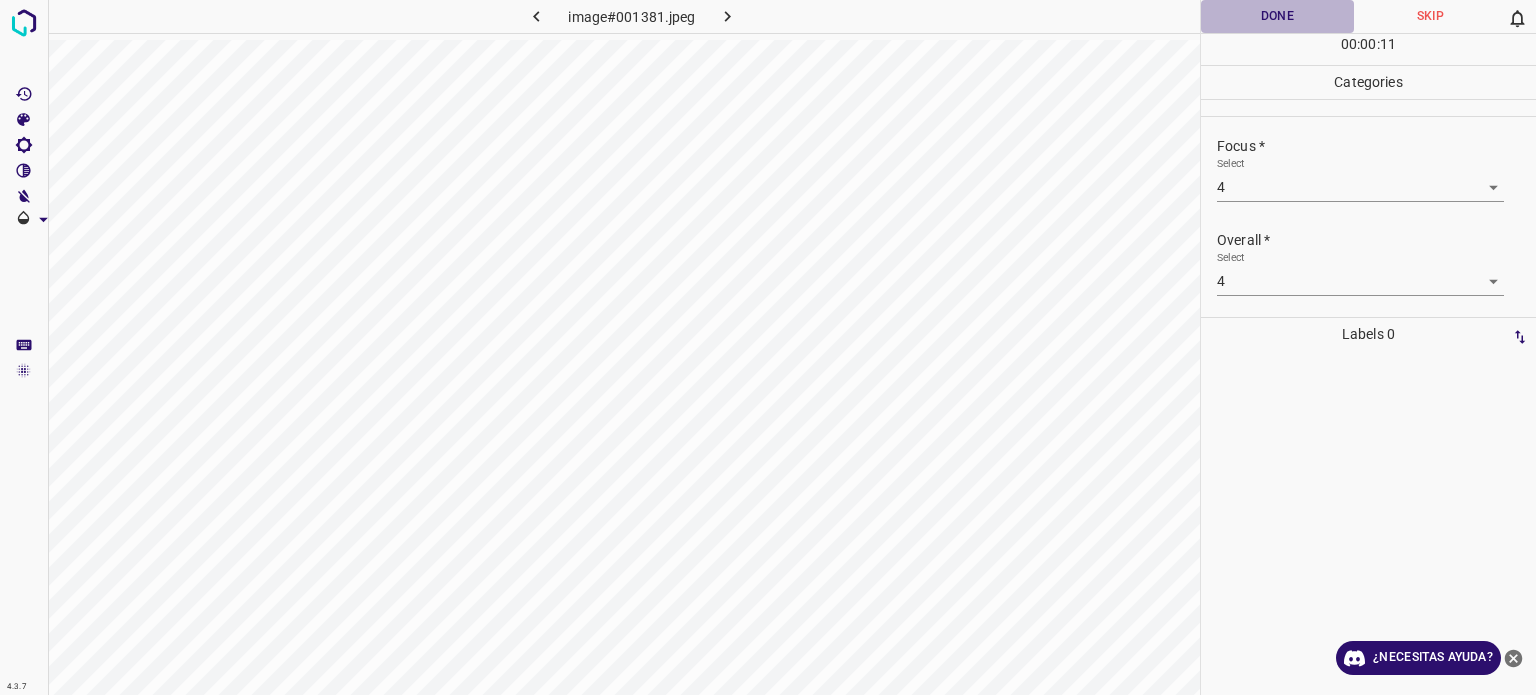 click on "Done" at bounding box center (1277, 16) 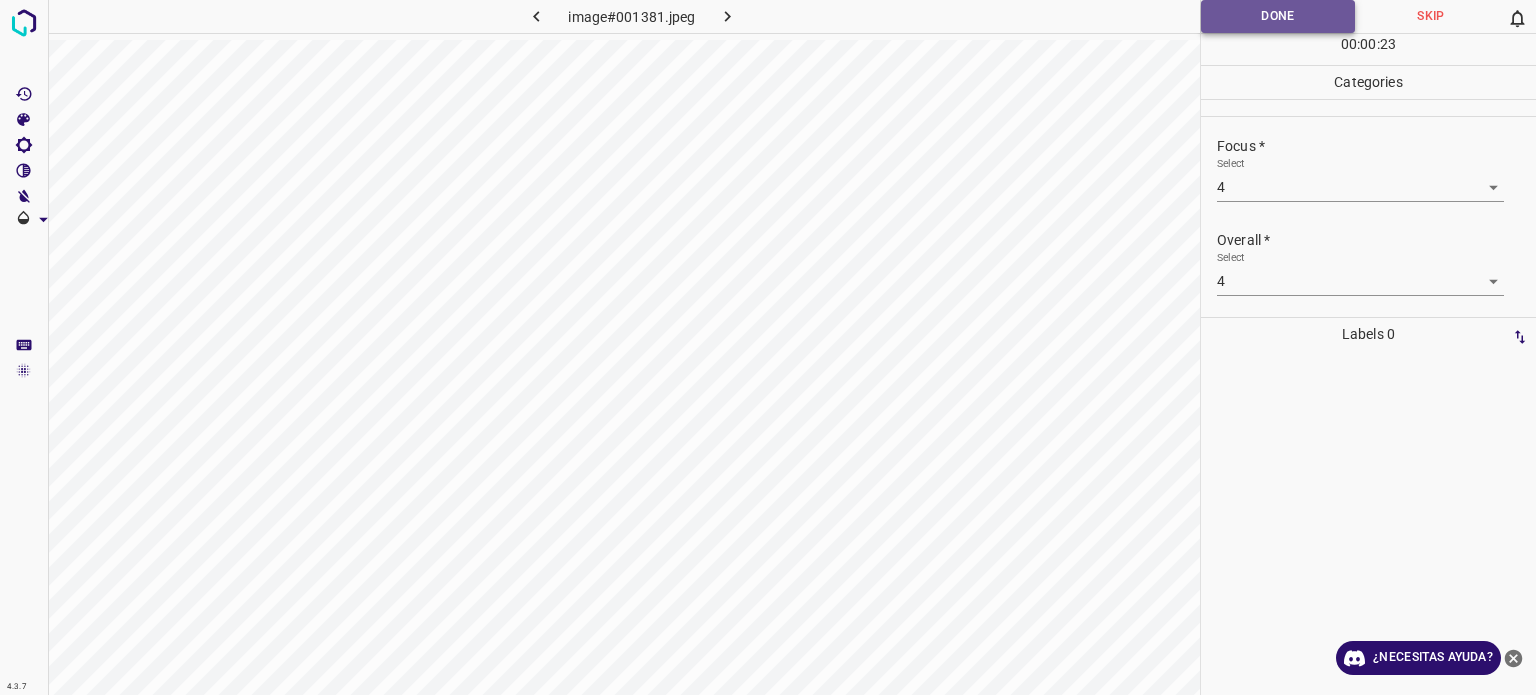 click on "Done" at bounding box center (1278, 16) 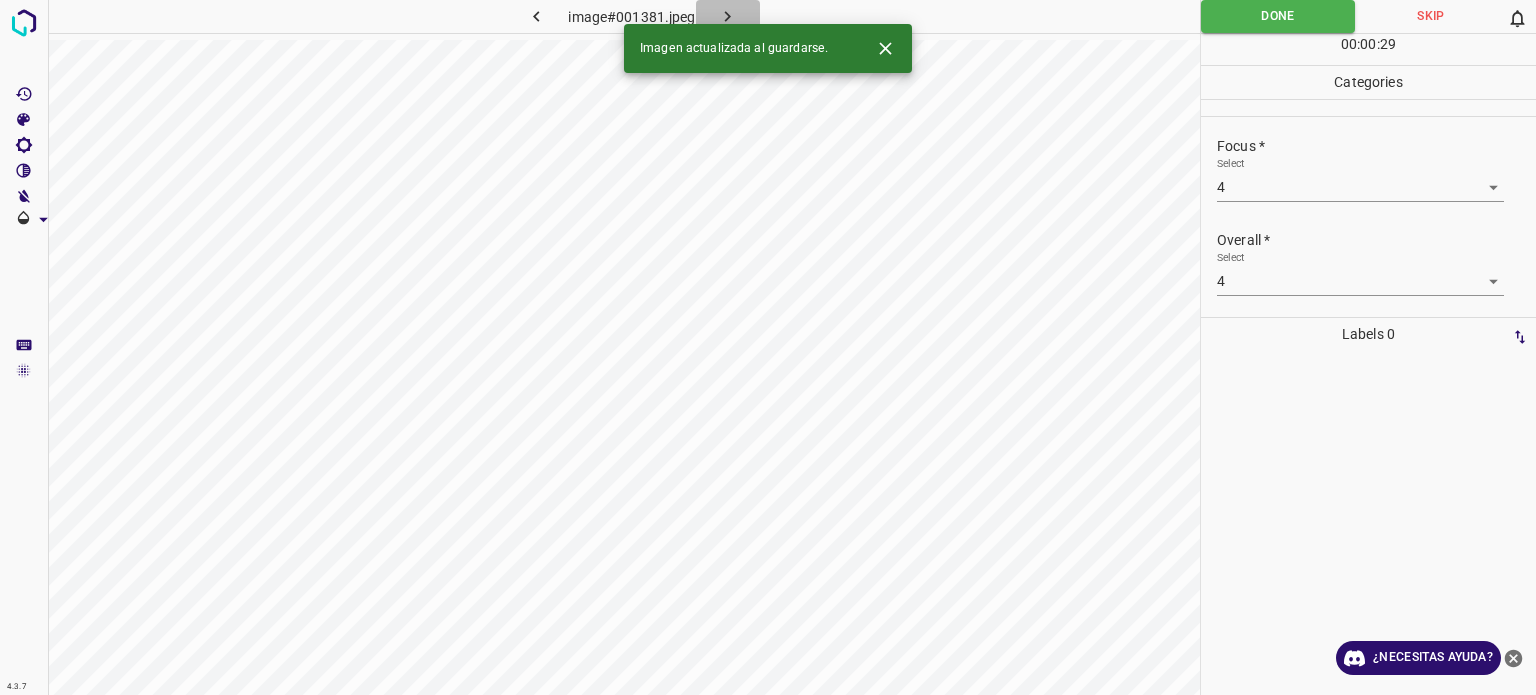 click 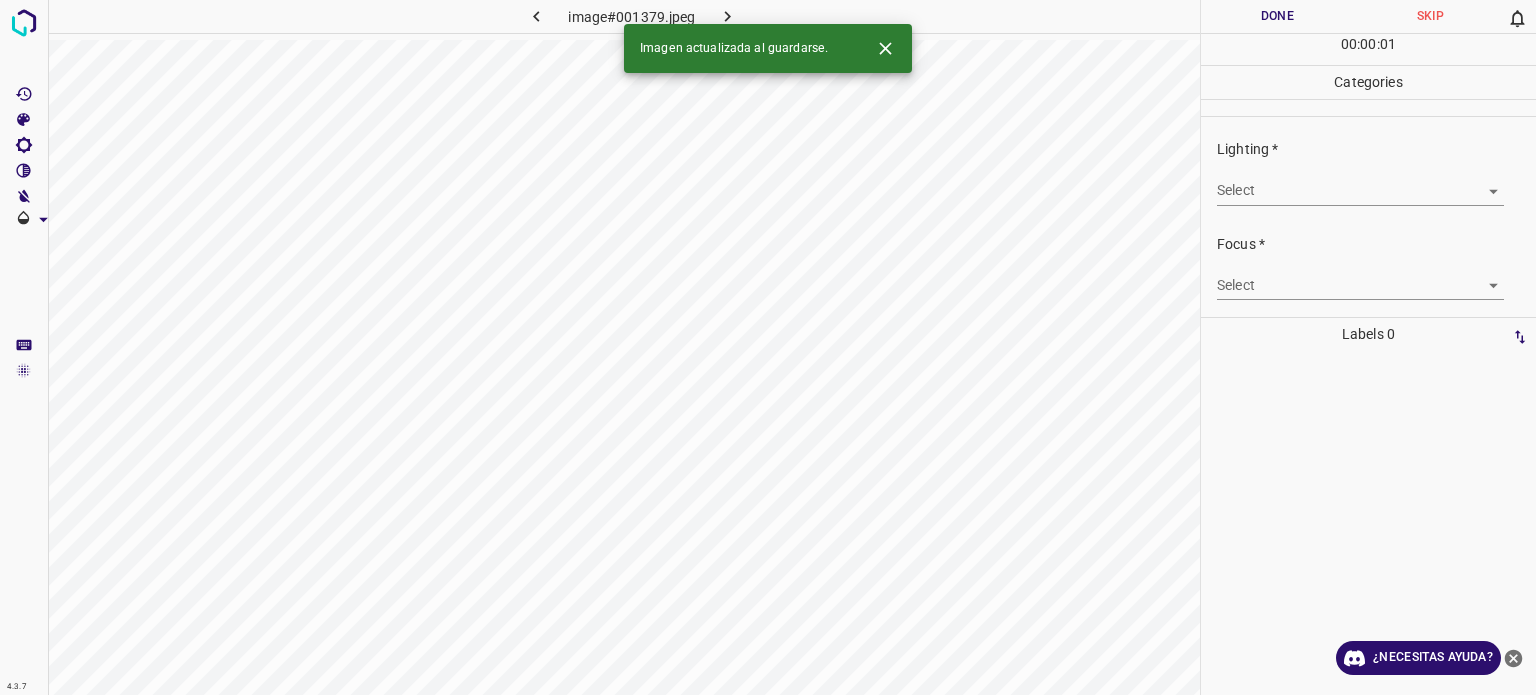 click on "4.3.7 image#001379.jpeg Done Skip 0 00 : 00 : 01 Categories Lighting * Select Focus * Select Overall * Select Labels 0 Categories 1 Lighting 2 Focus 3 Overall Tools Space Change between modes (Draw & Edit) I Auto labeling R Restore zoom M Zoom in N Zoom out Delete Delete selected label Filters Z Restore filters X Saturation filter C Brightness filter V Contrast filter B Gray scale filter General O Download Imagen actualizada al guardarse. ¿Necesitas ayuda? Texto original Valora esta traducción Tu opinión servirá para ayudar a mejorar el Traductor de Google - Texto - Esconder - Borrar" at bounding box center (768, 347) 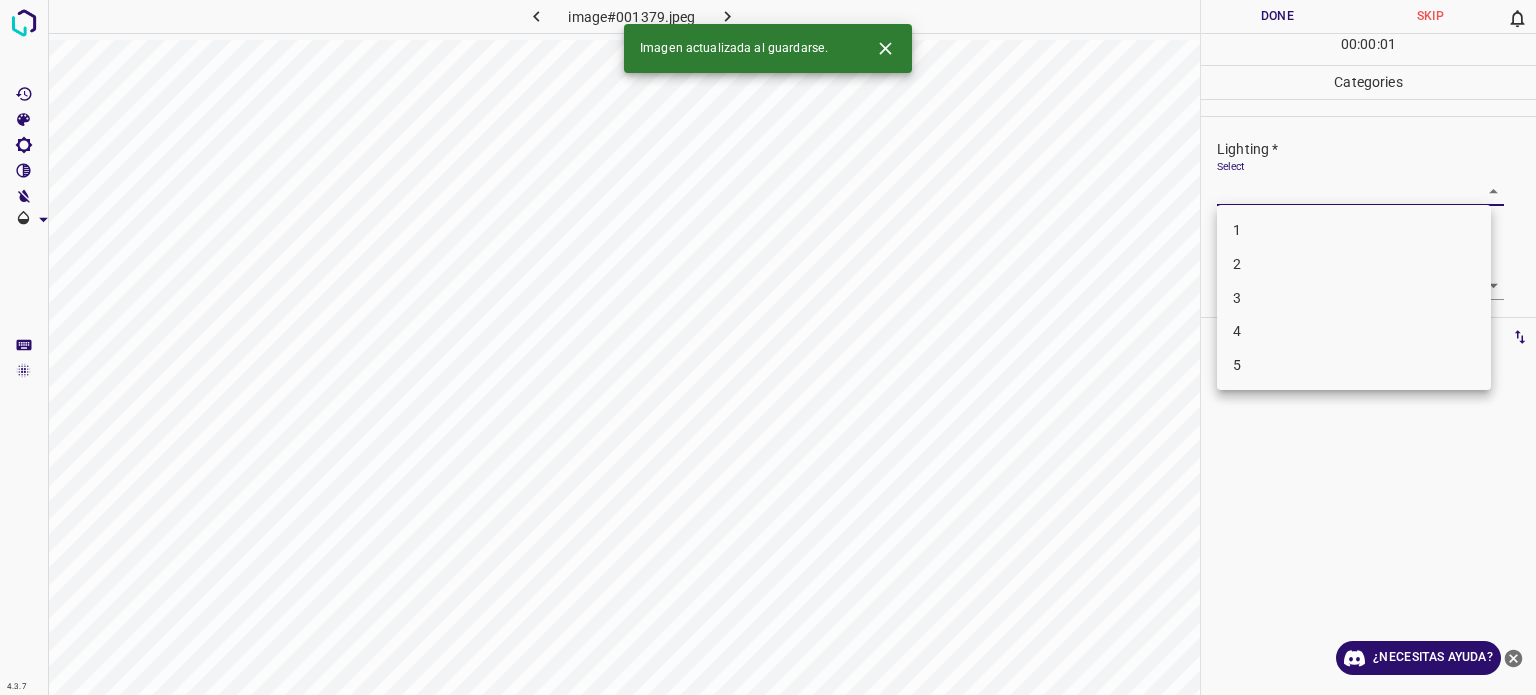 click on "2" at bounding box center [1354, 264] 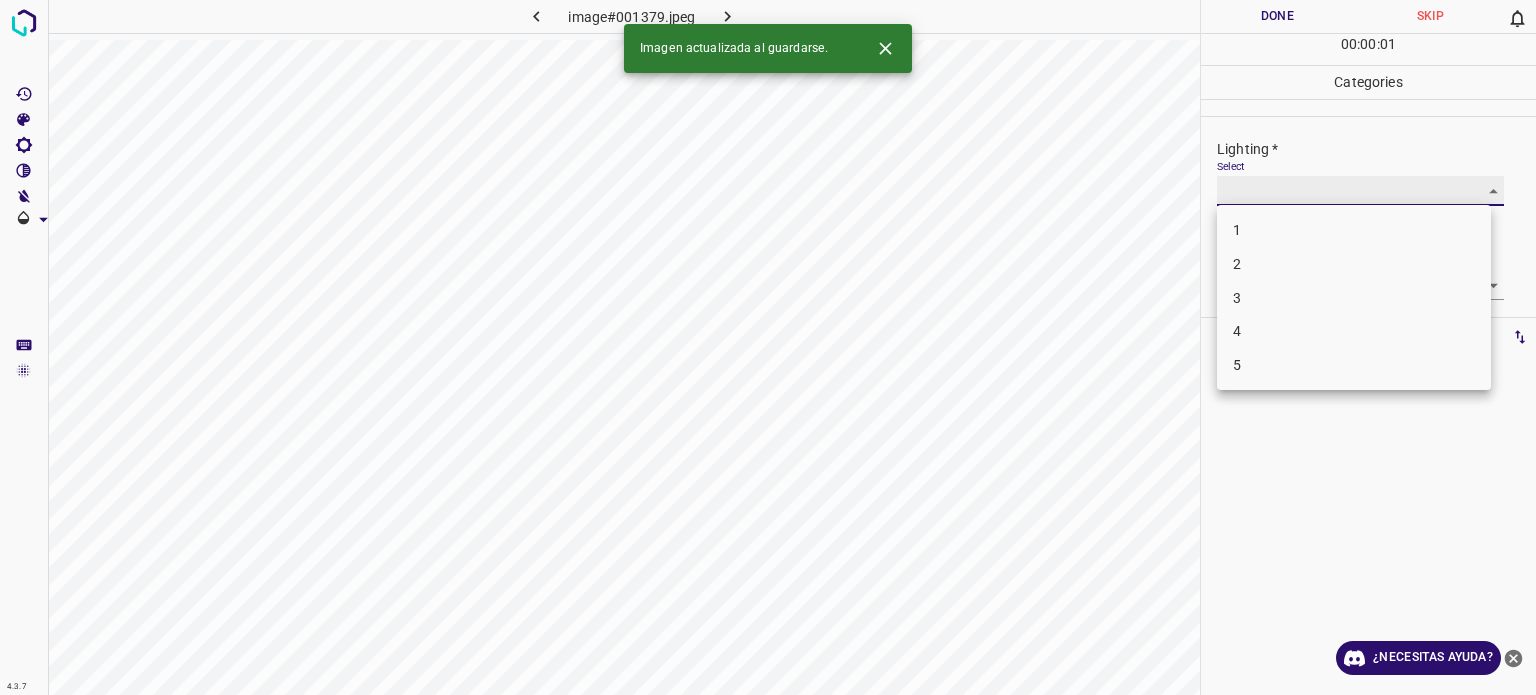 type on "2" 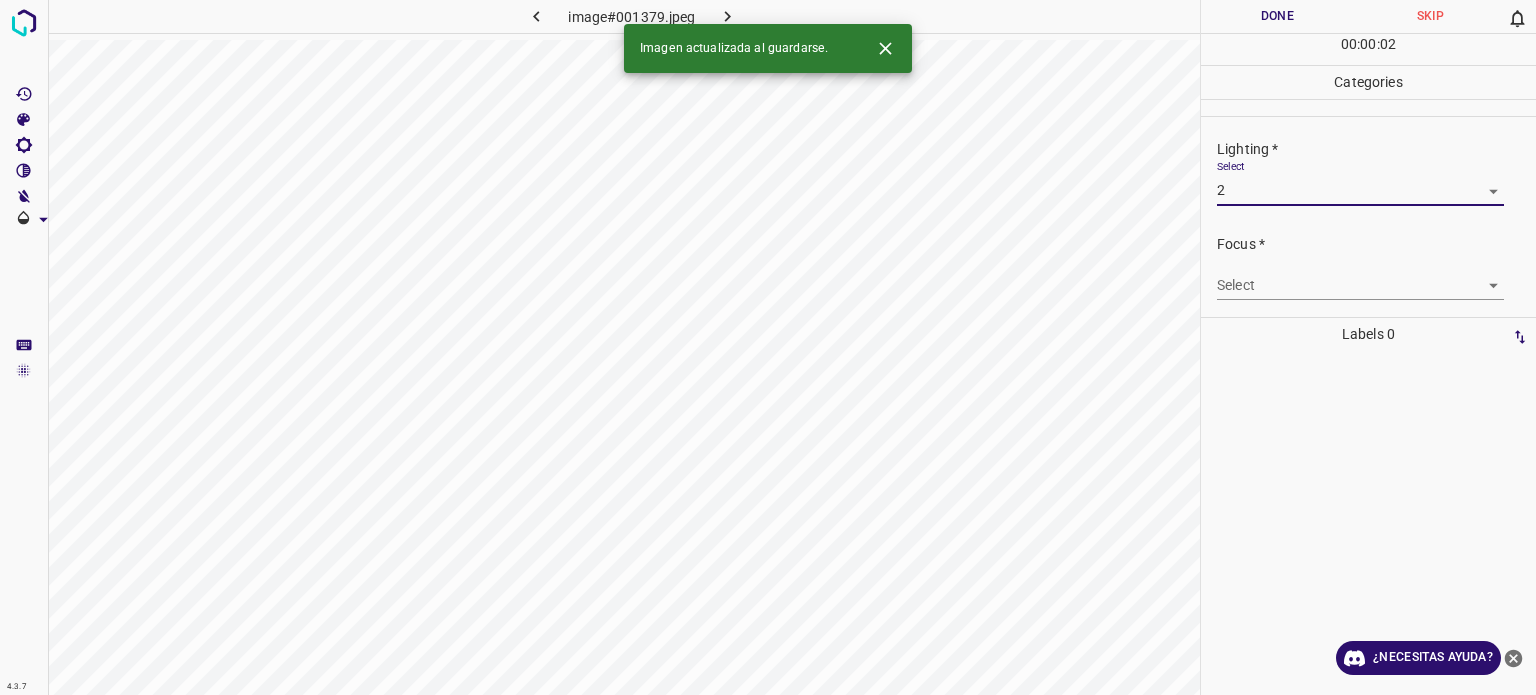 click on "4.3.7 image#001379.jpeg Done Skip 0 00   : 00   : 02   Categories Lighting *  Select 2 2 Focus *  Select ​ Overall *  Select ​ Labels   0 Categories 1 Lighting 2 Focus 3 Overall Tools Space Change between modes (Draw & Edit) I Auto labeling R Restore zoom M Zoom in N Zoom out Delete Delete selecte label Filters Z Restore filters X Saturation filter C Brightness filter V Contrast filter B Gray scale filter General O Download Imagen actualizada al guardarse. ¿Necesitas ayuda? Texto original Valora esta traducción Tu opinión servirá para ayudar a mejorar el Traductor de Google - Texto - Esconder - Borrar" at bounding box center [768, 347] 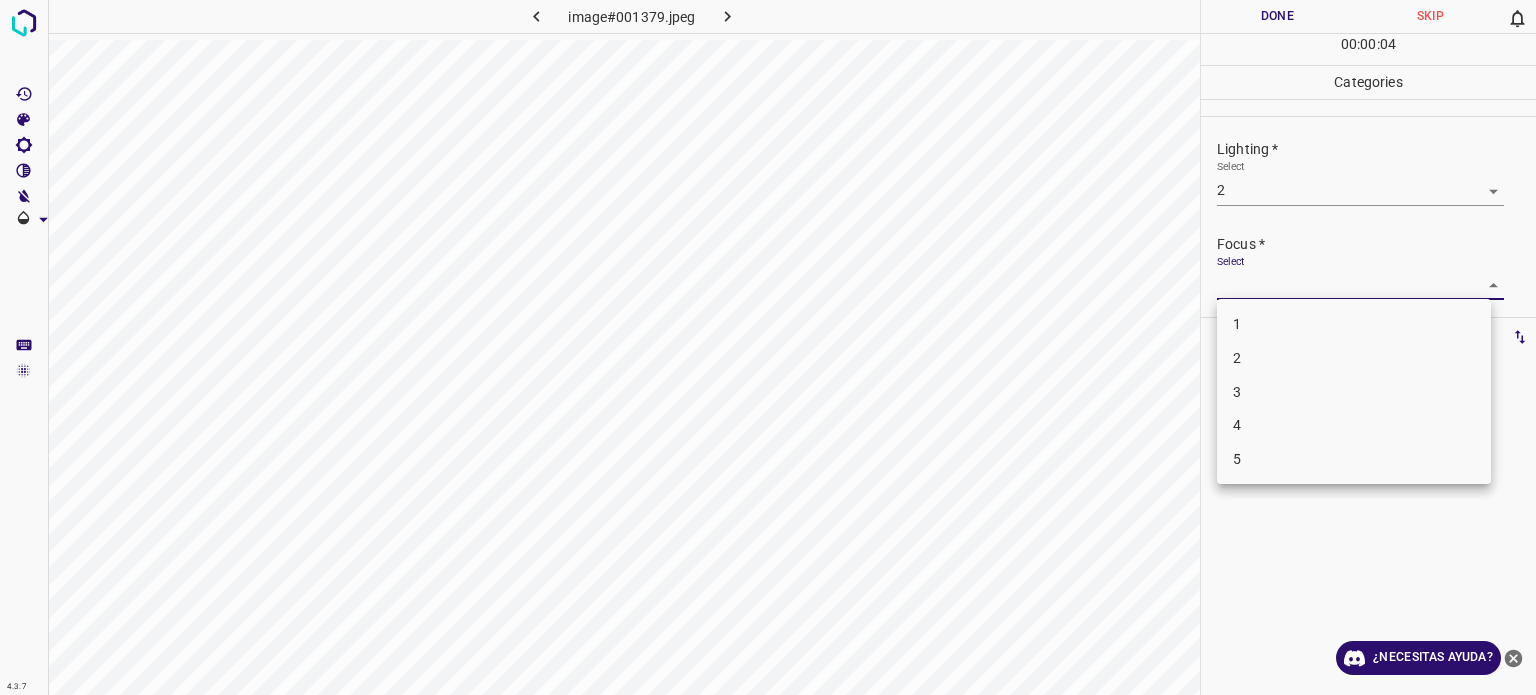 click on "2" at bounding box center [1354, 358] 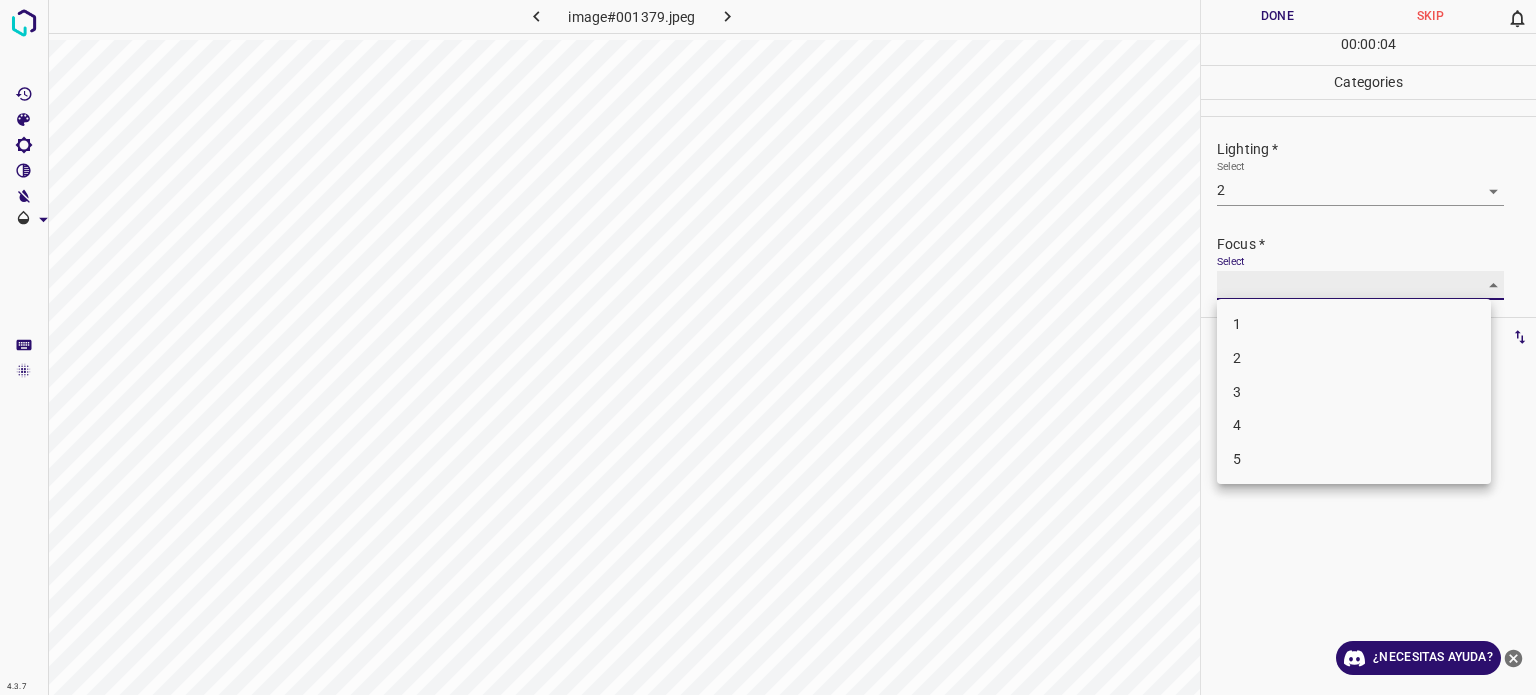 type on "2" 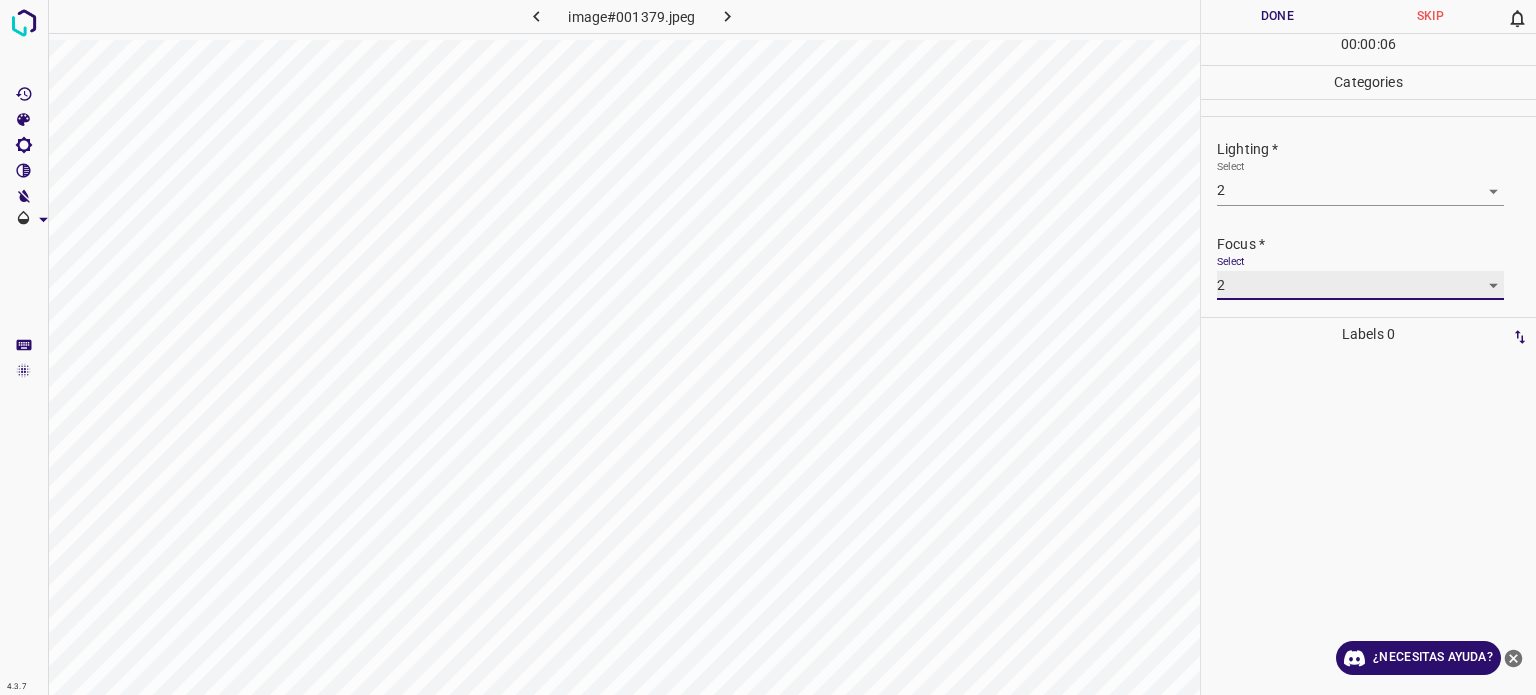 scroll, scrollTop: 98, scrollLeft: 0, axis: vertical 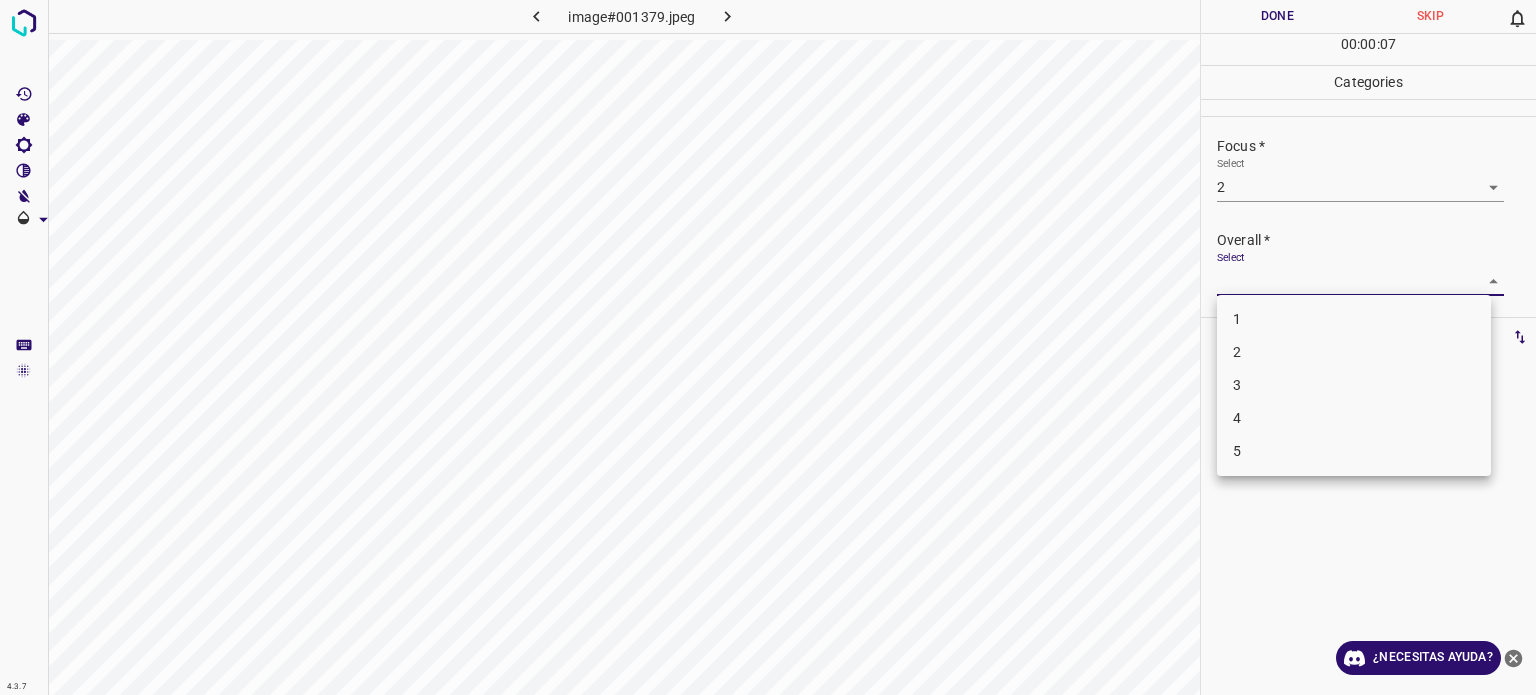 drag, startPoint x: 1246, startPoint y: 279, endPoint x: 1241, endPoint y: 295, distance: 16.763054 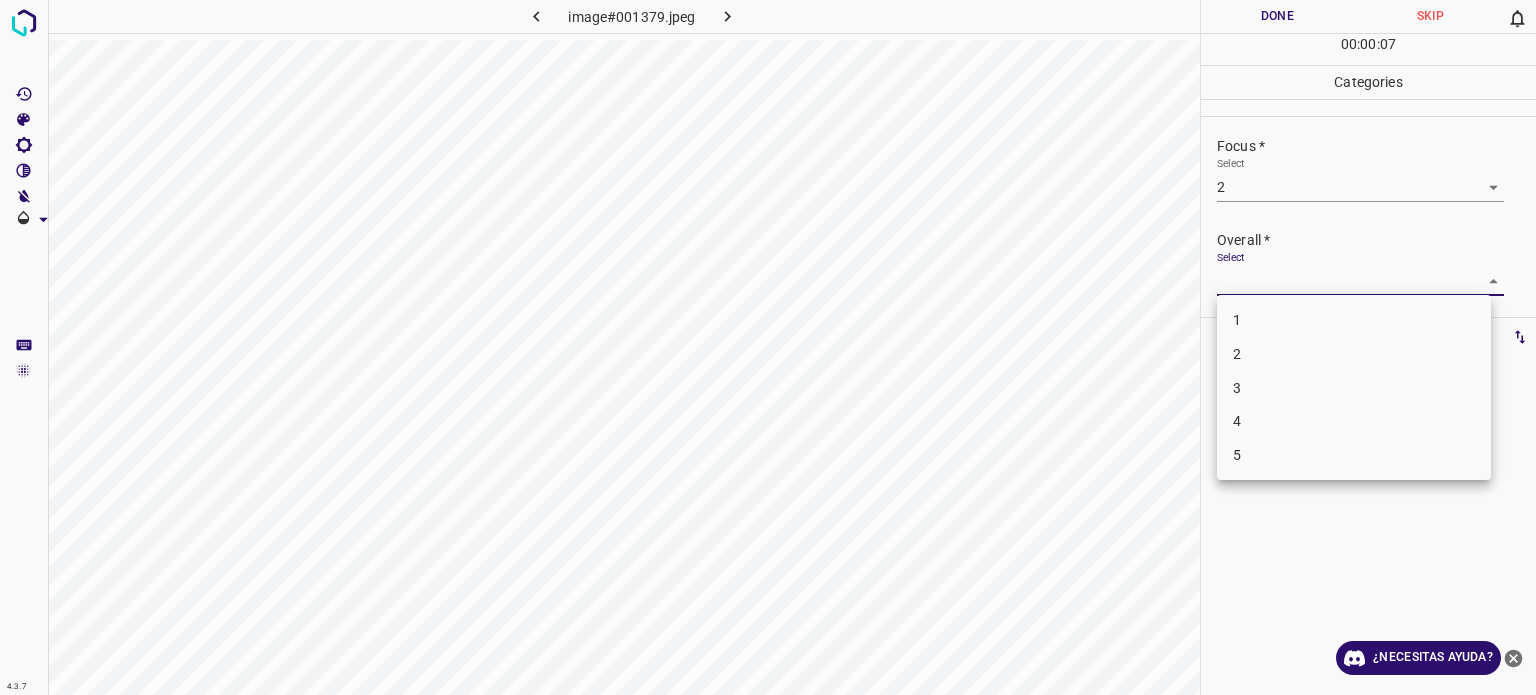 drag, startPoint x: 1240, startPoint y: 363, endPoint x: 1240, endPoint y: 349, distance: 14 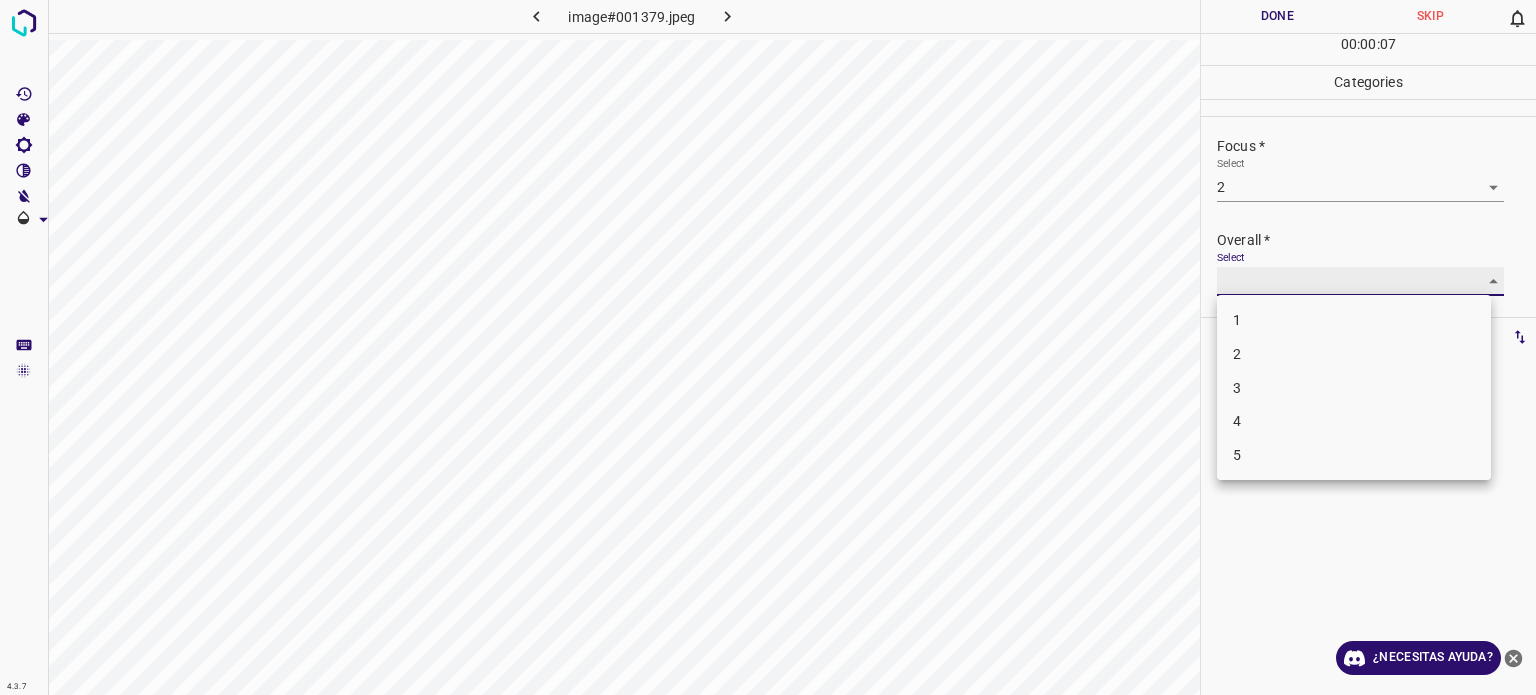 type on "2" 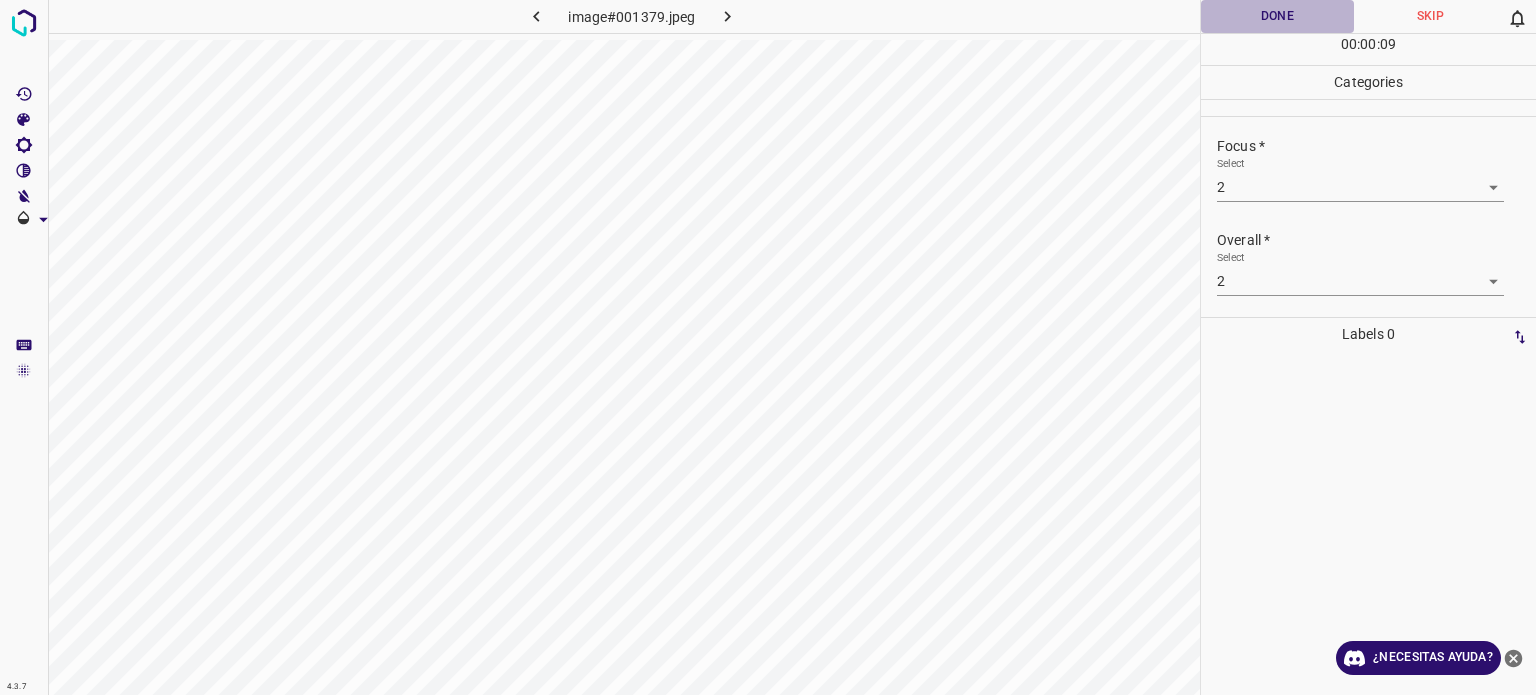 click on "Done" at bounding box center [1277, 16] 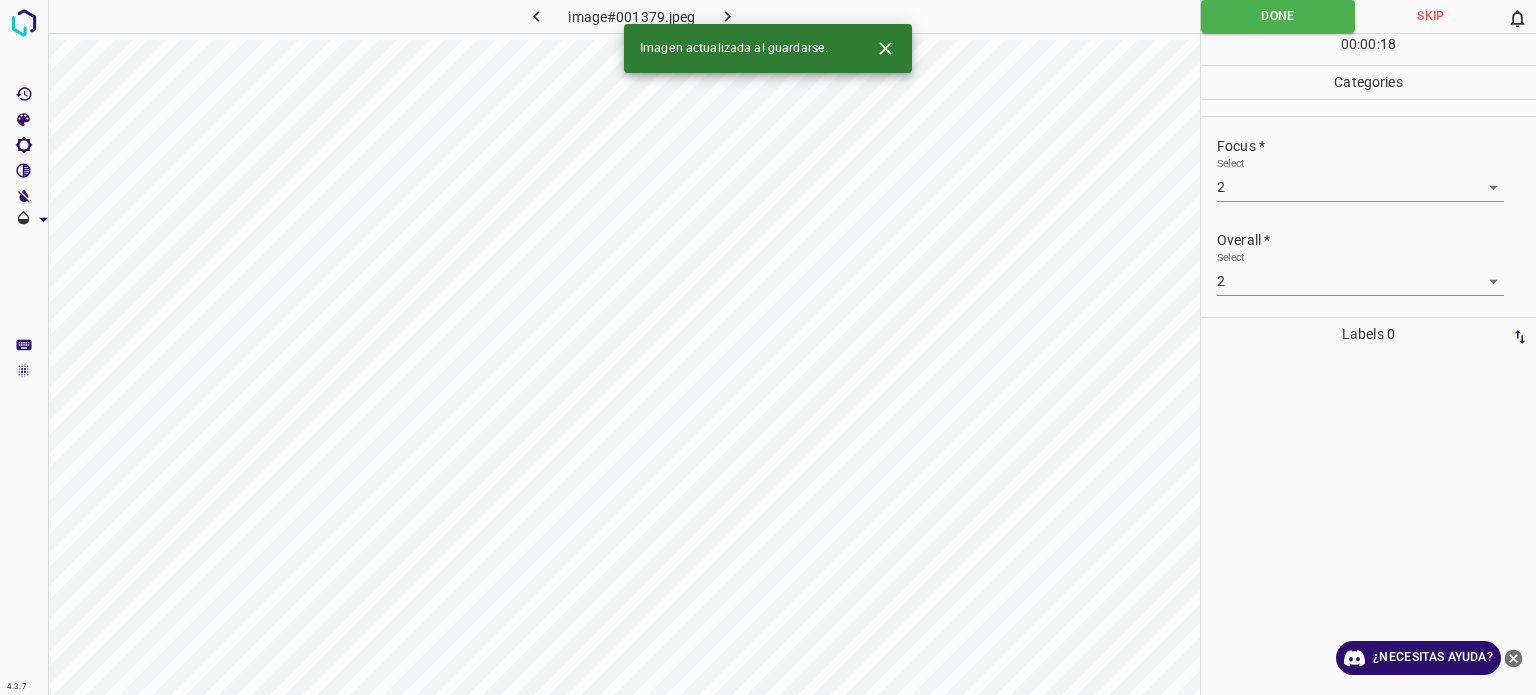 click 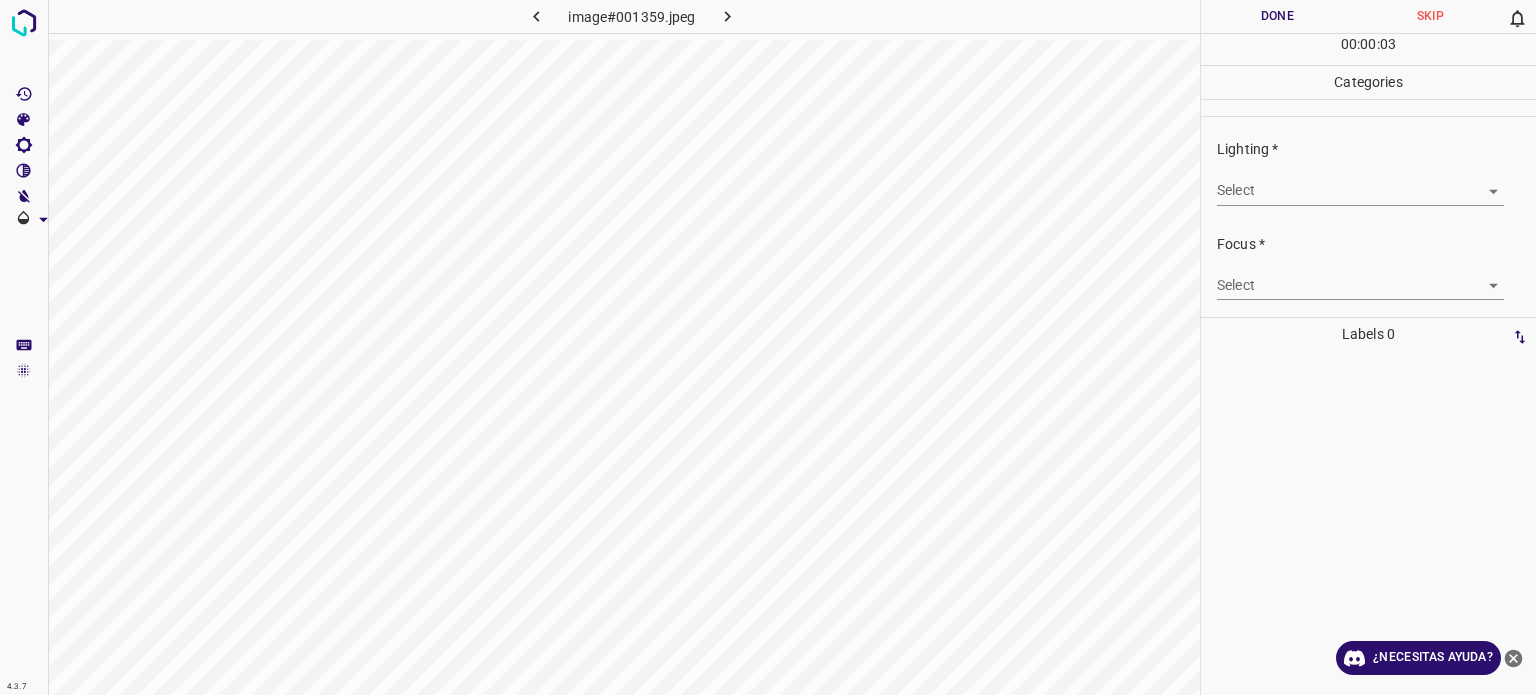 click on "4.3.7 image#001359.jpeg Done Skip 0 00   : 00   : 03   Categories Lighting *  Select ​ Focus *  Select ​ Overall *  Select ​ Labels   0 Categories 1 Lighting 2 Focus 3 Overall Tools Space Change between modes (Draw & Edit) I Auto labeling R Restore zoom M Zoom in N Zoom out Delete Delete selecte label Filters Z Restore filters X Saturation filter C Brightness filter V Contrast filter B Gray scale filter General O Download ¿Necesitas ayuda? Texto original Valora esta traducción Tu opinión servirá para ayudar a mejorar el Traductor de Google - Texto - Esconder - Borrar" at bounding box center (768, 347) 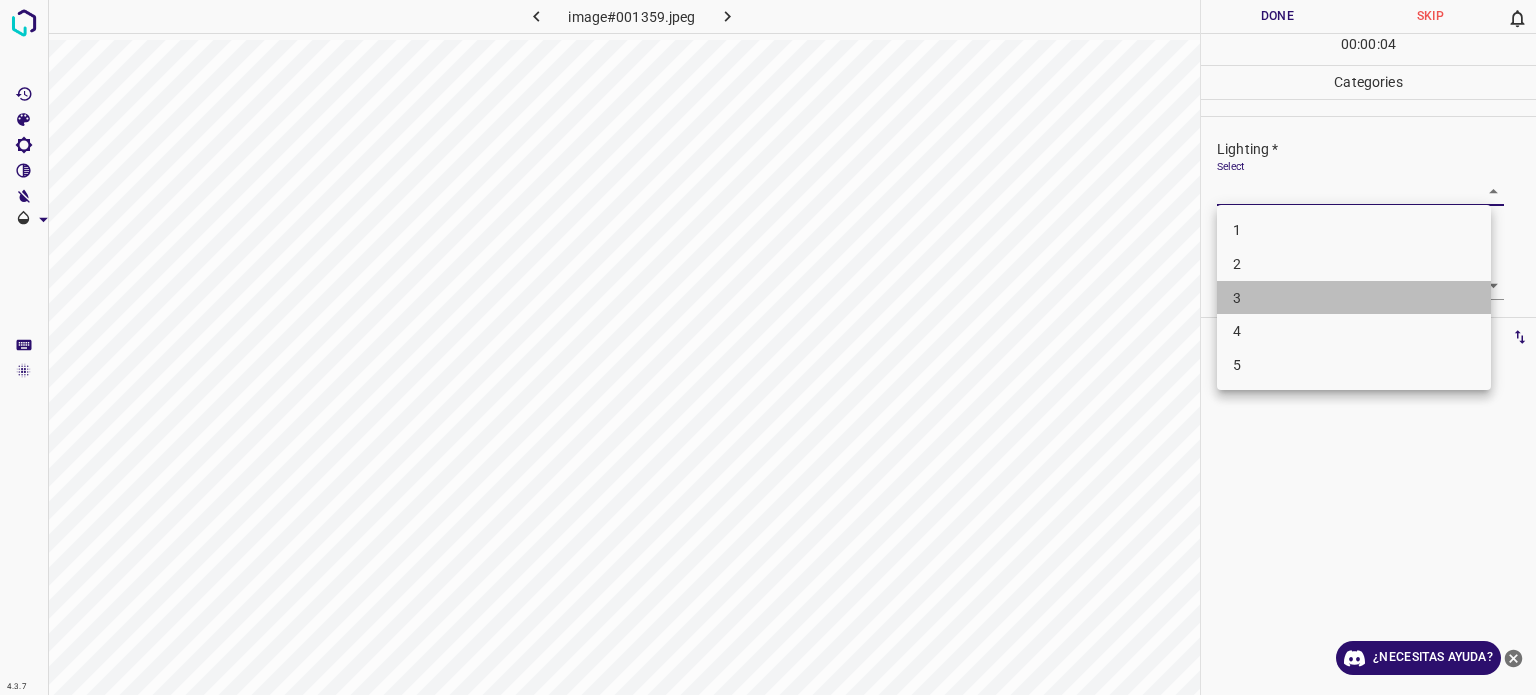 click on "3" at bounding box center (1354, 298) 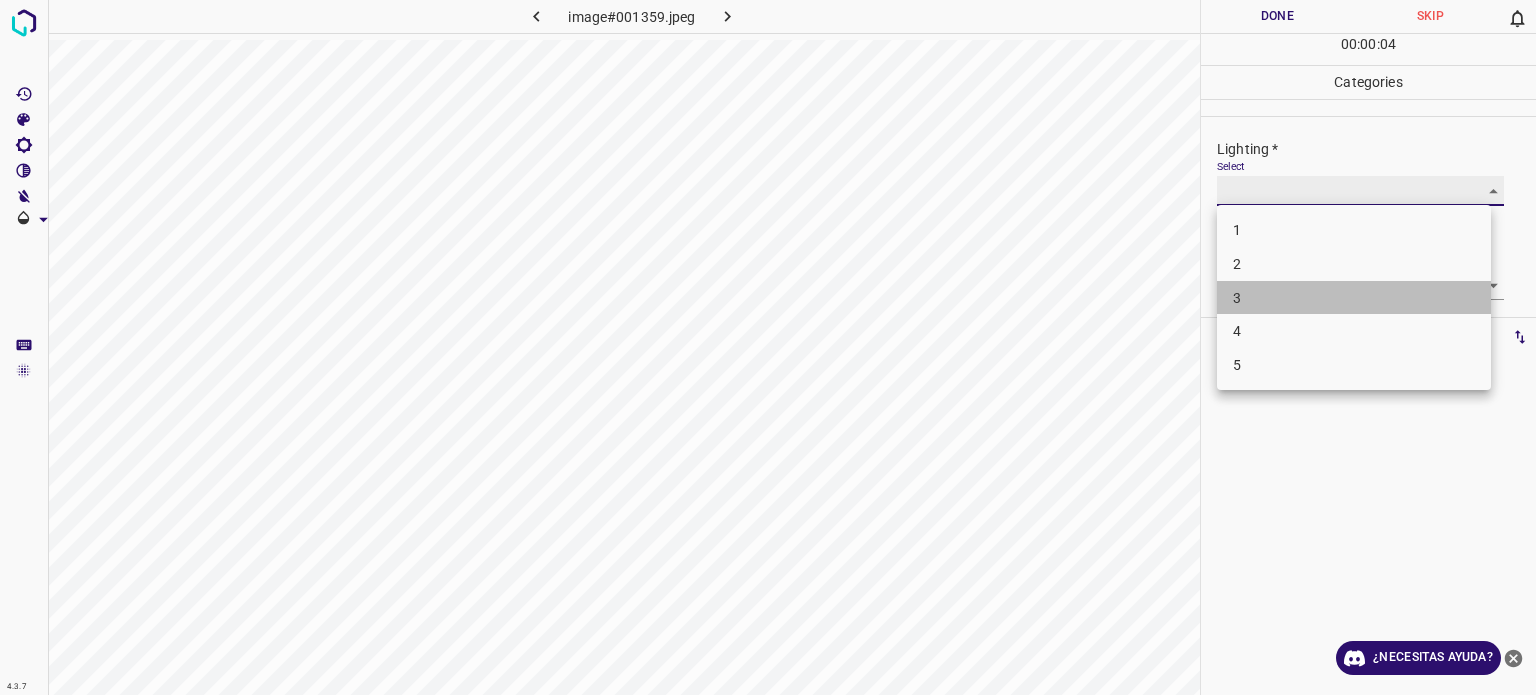 type on "3" 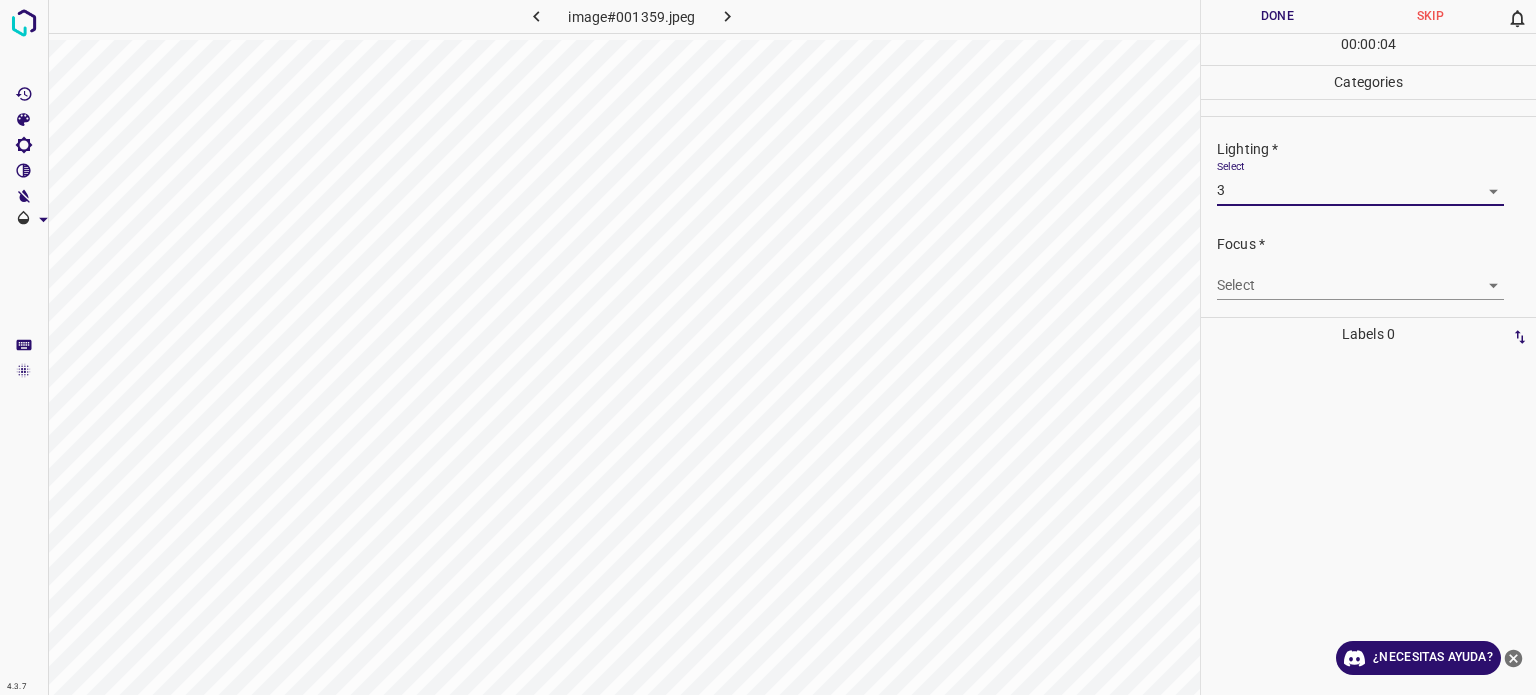 click on "4.3.7 image#001359.jpeg Done Skip 0 00   : 00   : 04   Categories Lighting *  Select 3 3 Focus *  Select ​ Overall *  Select ​ Labels   0 Categories 1 Lighting 2 Focus 3 Overall Tools Space Change between modes (Draw & Edit) I Auto labeling R Restore zoom M Zoom in N Zoom out Delete Delete selecte label Filters Z Restore filters X Saturation filter C Brightness filter V Contrast filter B Gray scale filter General O Download ¿Necesitas ayuda? Texto original Valora esta traducción Tu opinión servirá para ayudar a mejorar el Traductor de Google - Texto - Esconder - Borrar" at bounding box center (768, 347) 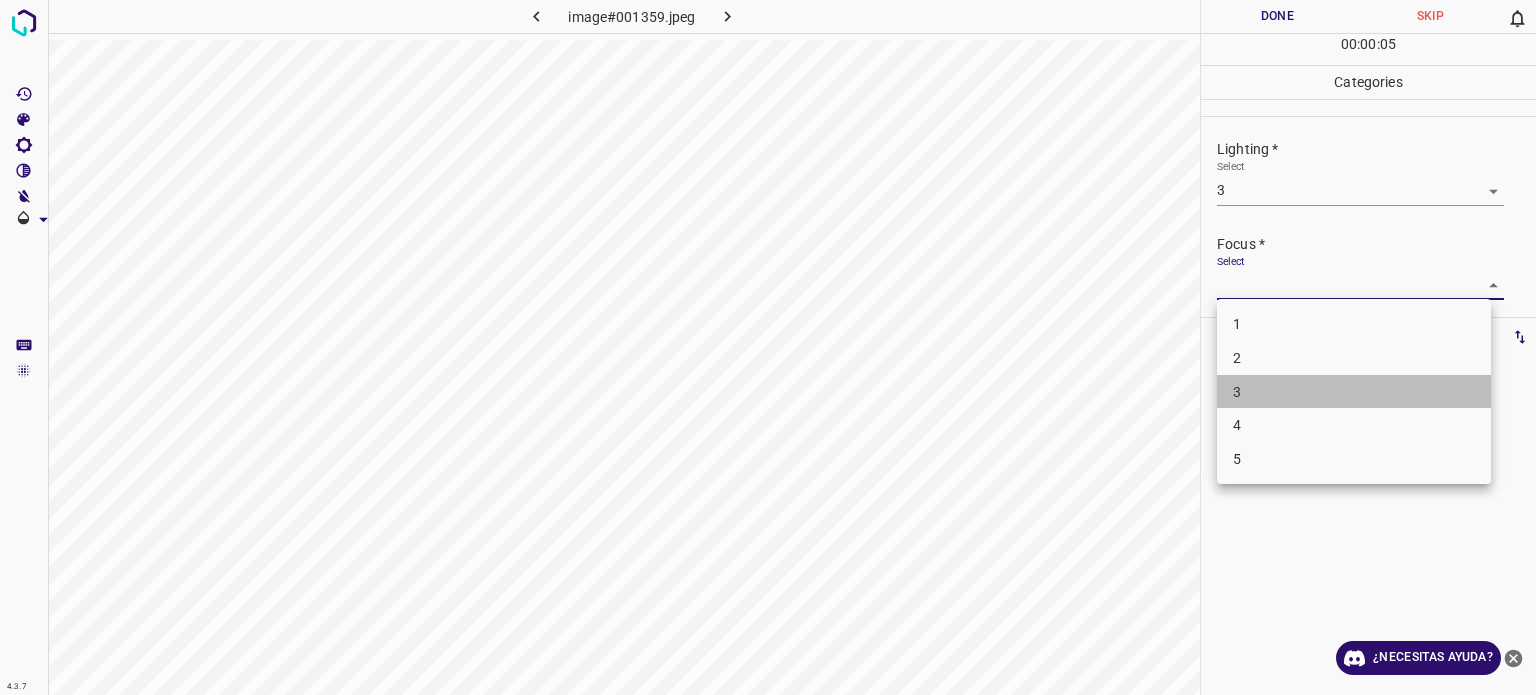 click on "3" at bounding box center [1354, 392] 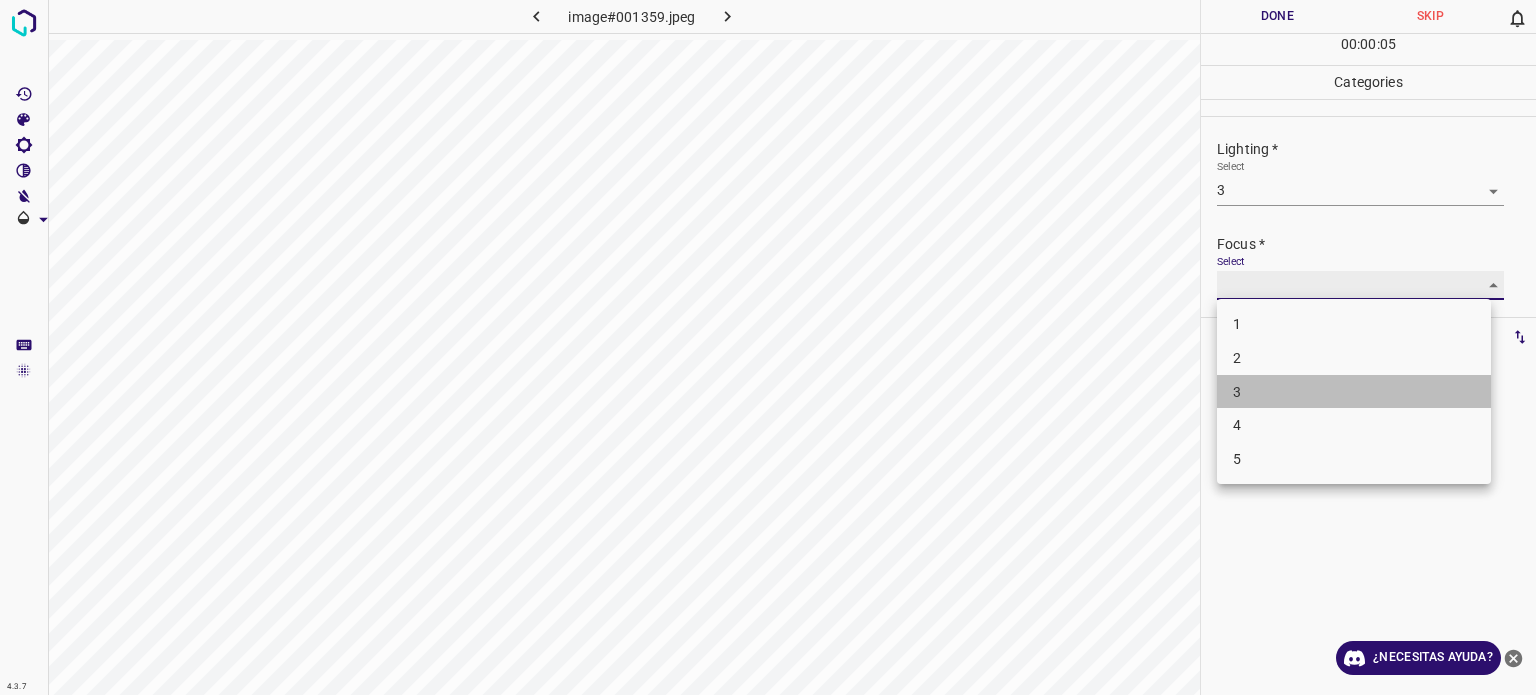 type on "3" 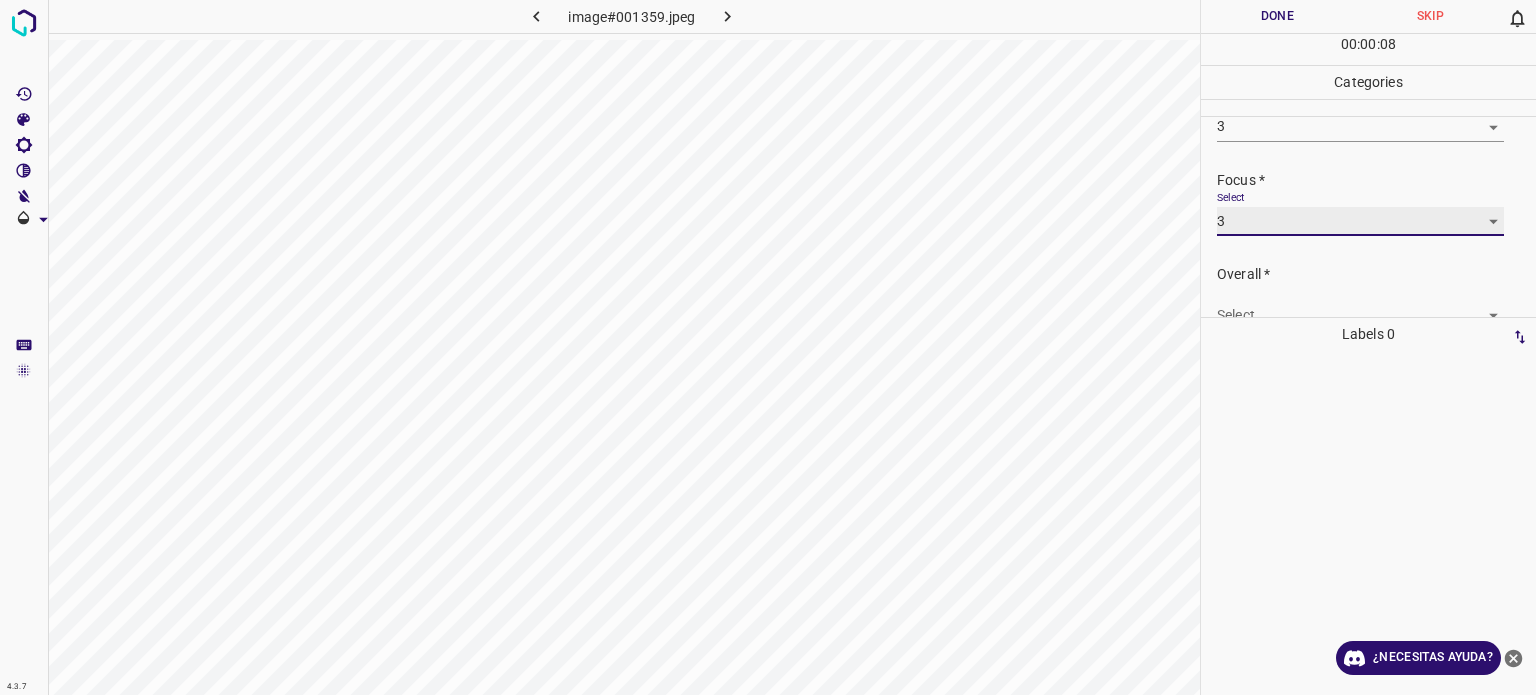 scroll, scrollTop: 98, scrollLeft: 0, axis: vertical 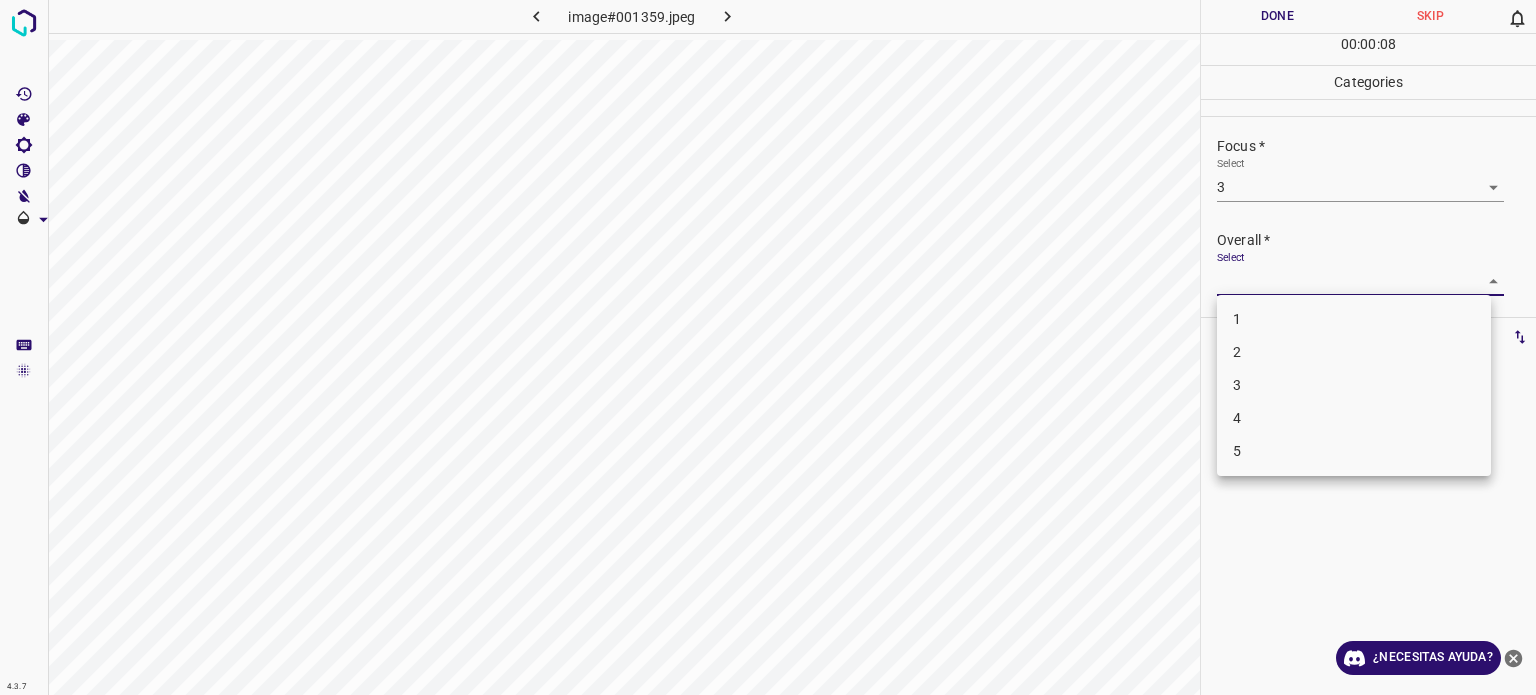 click on "4.3.7 image#001359.jpeg Done Skip 0 00   : 00   : 08   Categories Lighting *  Select 3 3 Focus *  Select 3 3 Overall *  Select ​ Labels   0 Categories 1 Lighting 2 Focus 3 Overall Tools Space Change between modes (Draw & Edit) I Auto labeling R Restore zoom M Zoom in N Zoom out Delete Delete selecte label Filters Z Restore filters X Saturation filter C Brightness filter V Contrast filter B Gray scale filter General O Download ¿Necesitas ayuda? Texto original Valora esta traducción Tu opinión servirá para ayudar a mejorar el Traductor de Google - Texto - Esconder - Borrar 1 2 3 4 5" at bounding box center (768, 347) 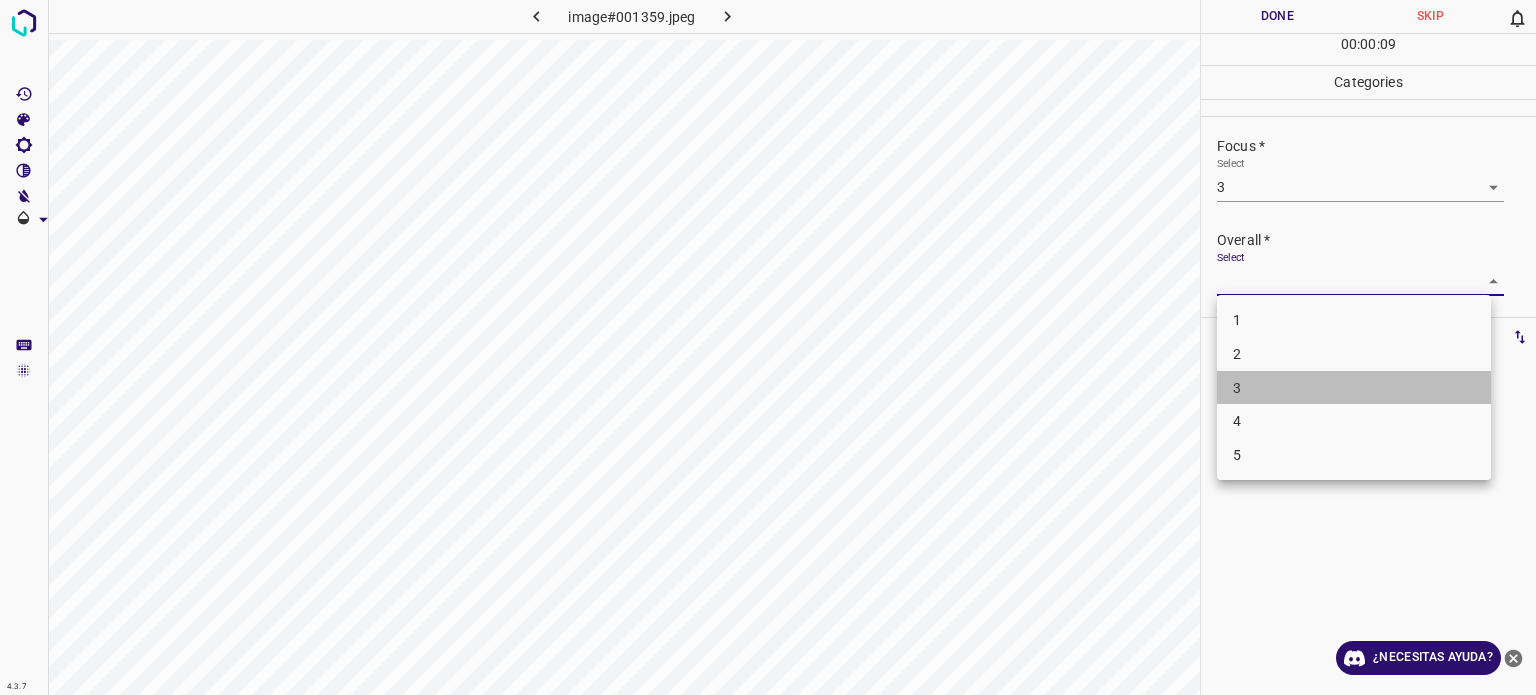 click on "3" at bounding box center (1237, 387) 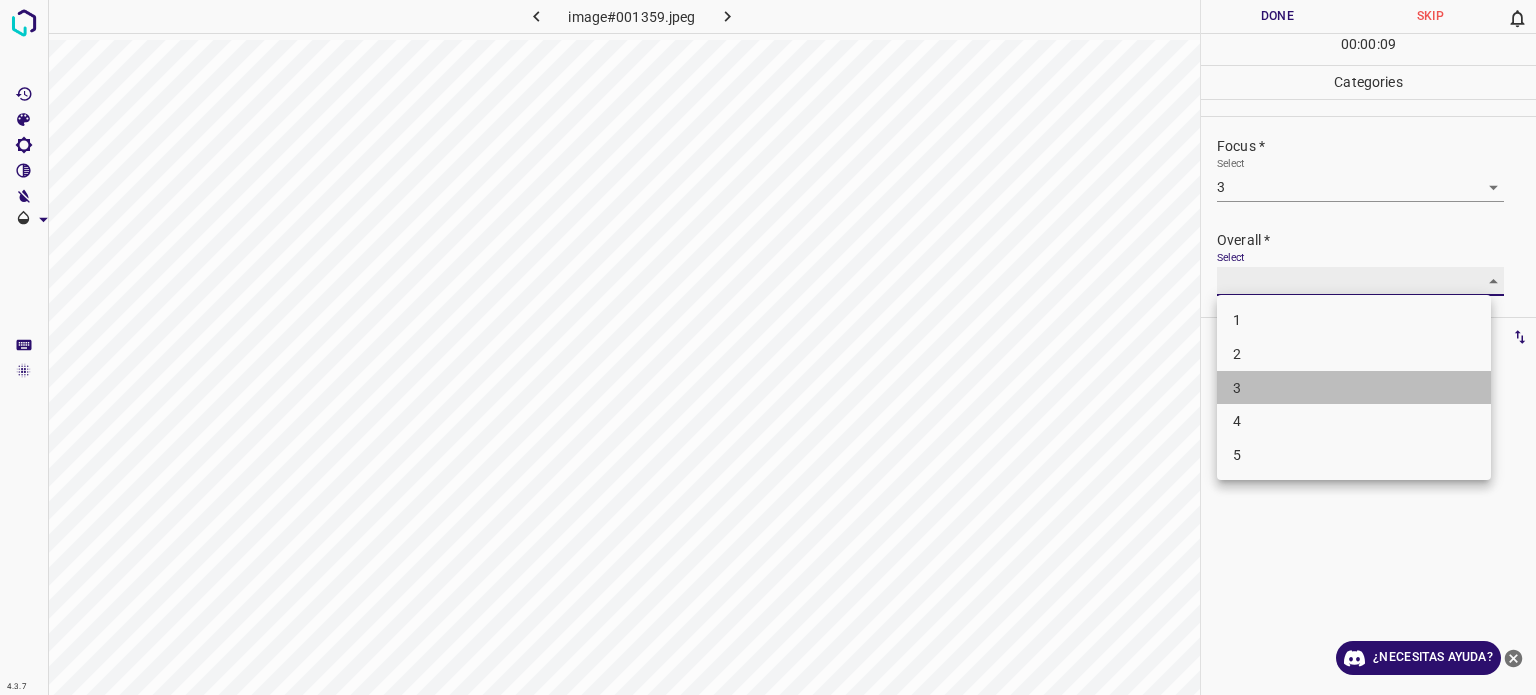 type on "3" 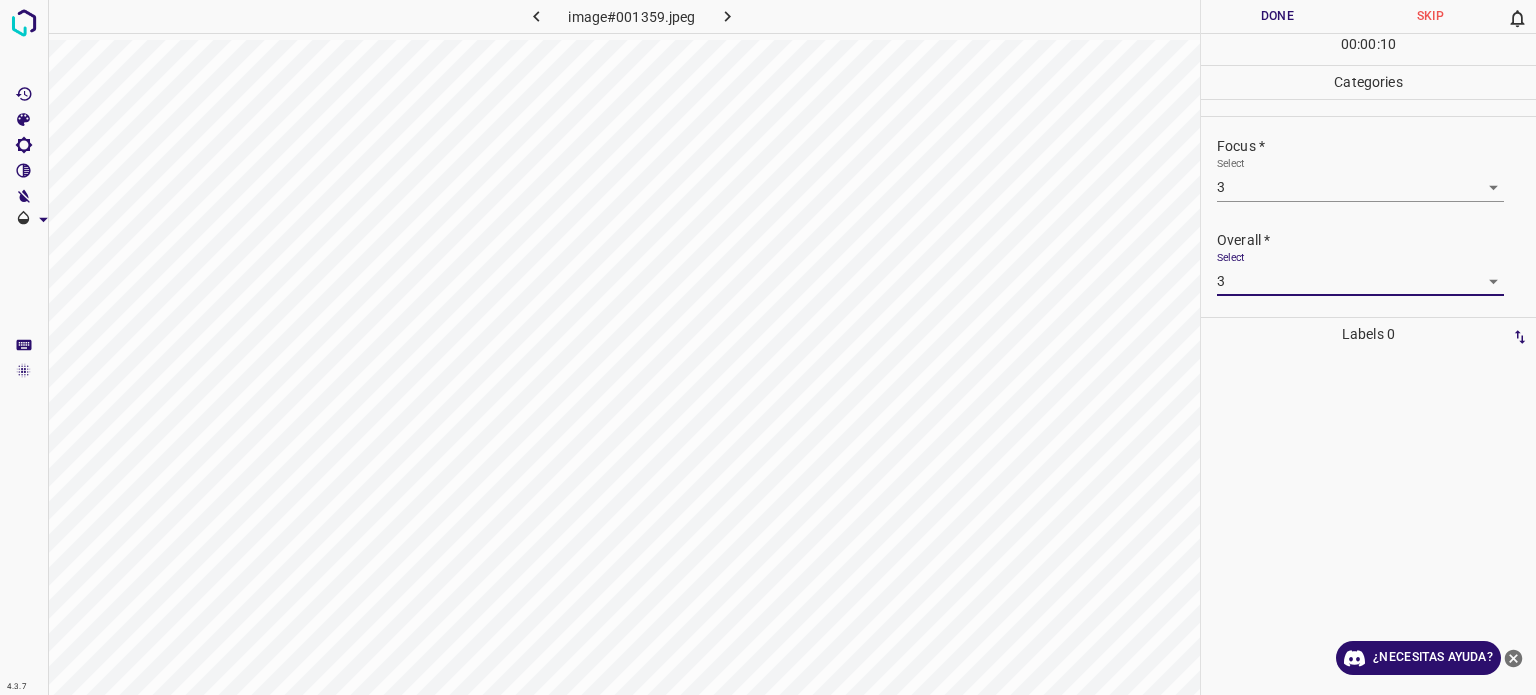 click on "Done" at bounding box center (1277, 16) 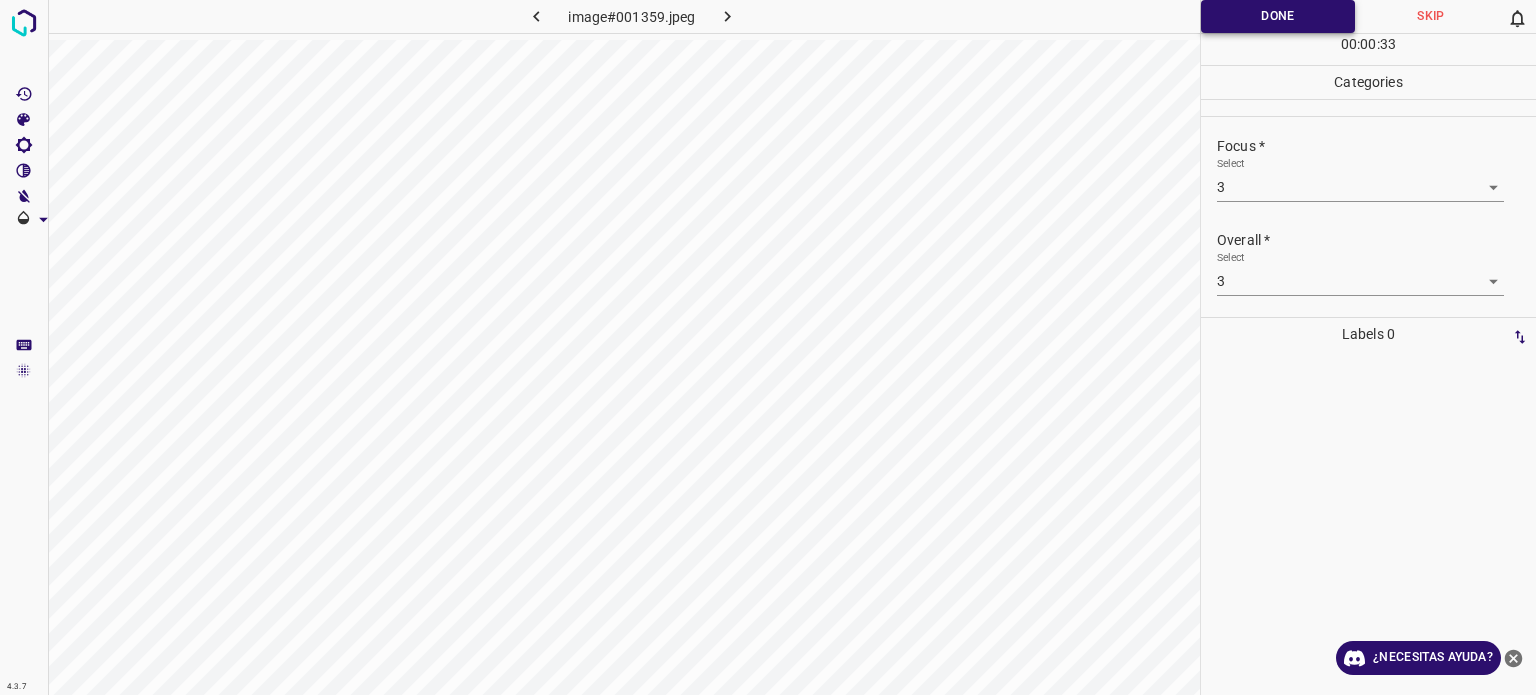 click on "Done" at bounding box center [1278, 16] 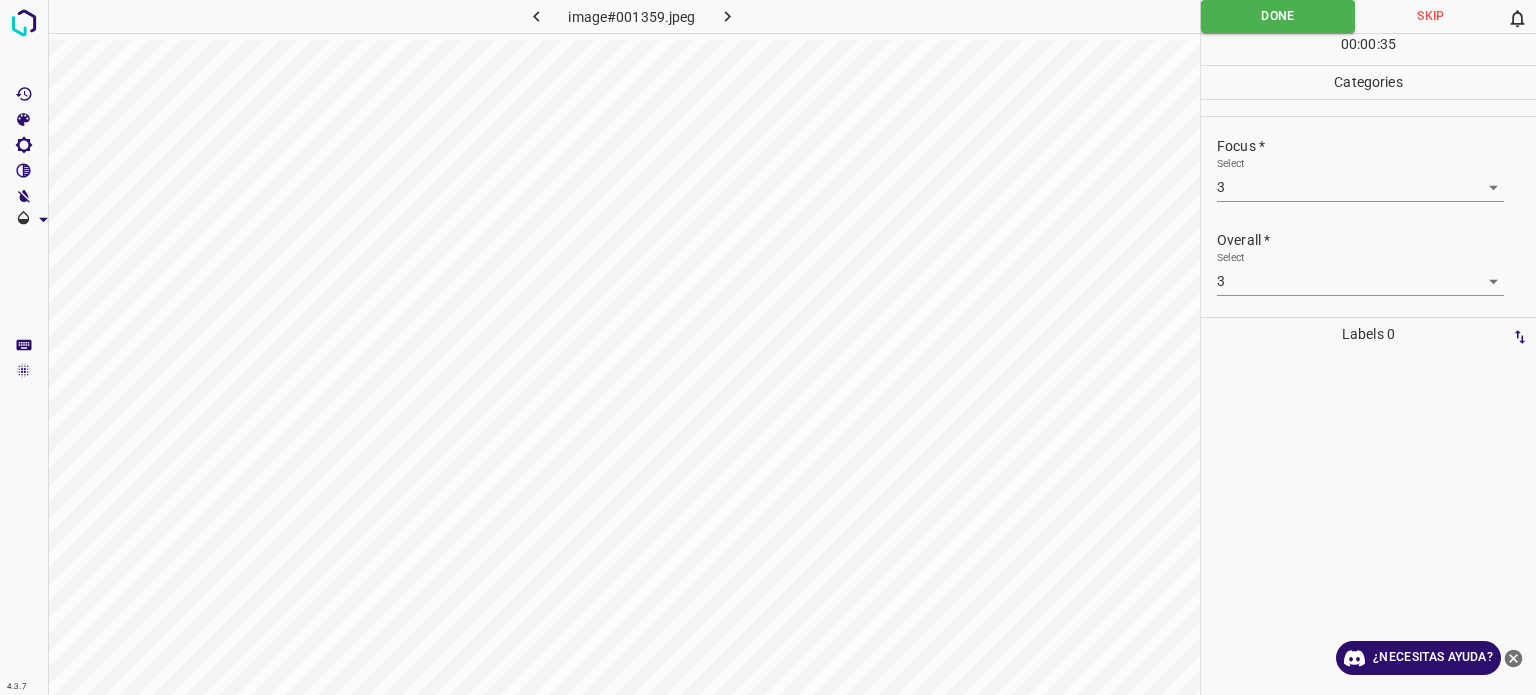 click 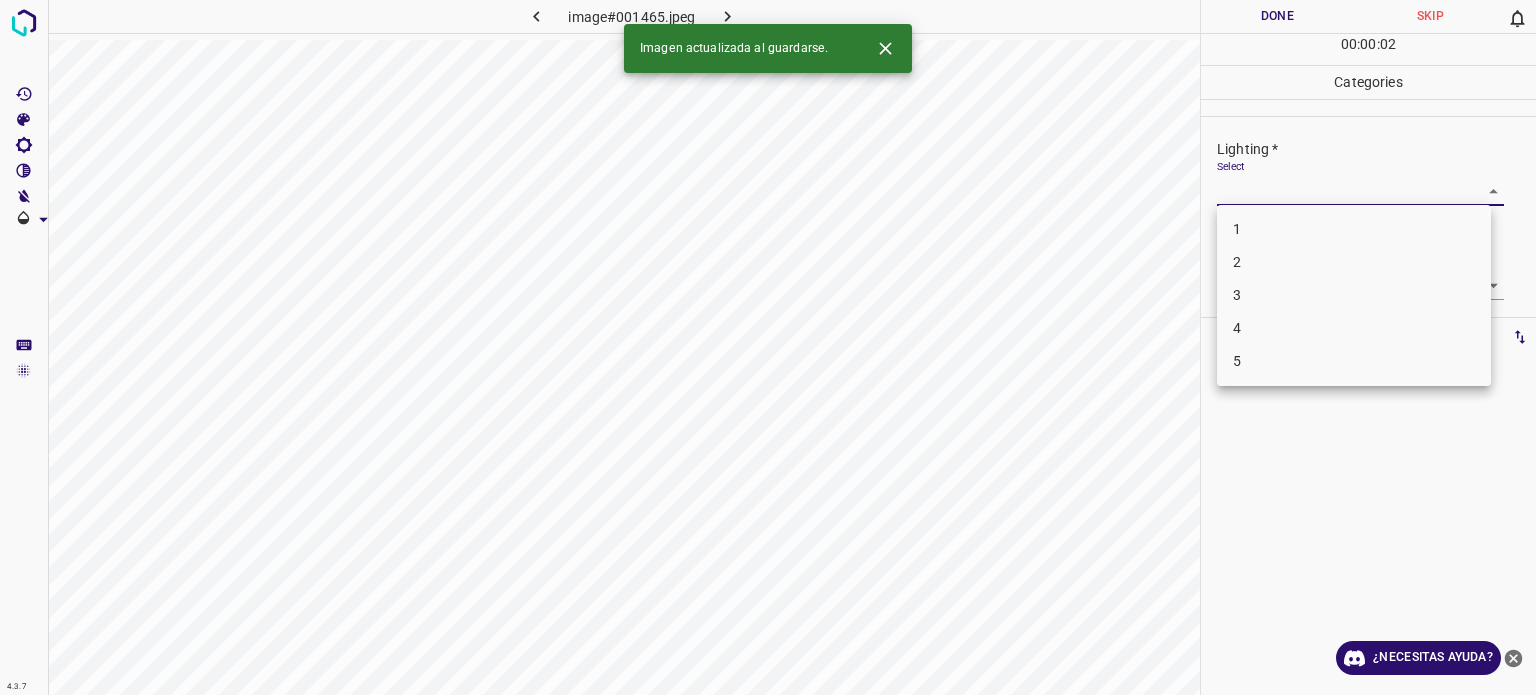 click on "4.3.7 image#001465.jpeg Done Skip 0 00   : 00   : 02   Categories Lighting *  Select ​ Focus *  Select ​ Overall *  Select ​ Labels   0 Categories 1 Lighting 2 Focus 3 Overall Tools Space Change between modes (Draw & Edit) I Auto labeling R Restore zoom M Zoom in N Zoom out Delete Delete selecte label Filters Z Restore filters X Saturation filter C Brightness filter V Contrast filter B Gray scale filter General O Download Imagen actualizada al guardarse. ¿Necesitas ayuda? Texto original Valora esta traducción Tu opinión servirá para ayudar a mejorar el Traductor de Google - Texto - Esconder - Borrar 1 2 3 4 5" at bounding box center (768, 347) 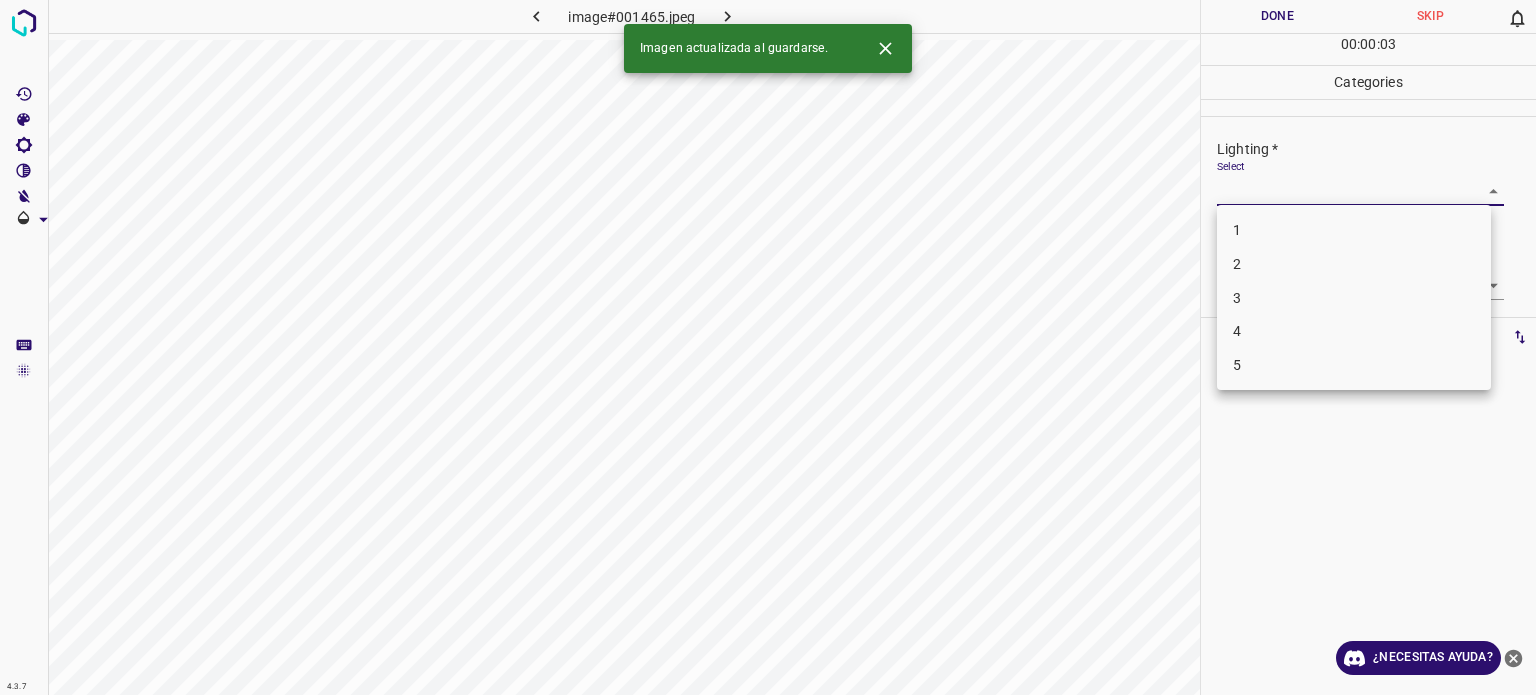 click on "3" at bounding box center (1354, 298) 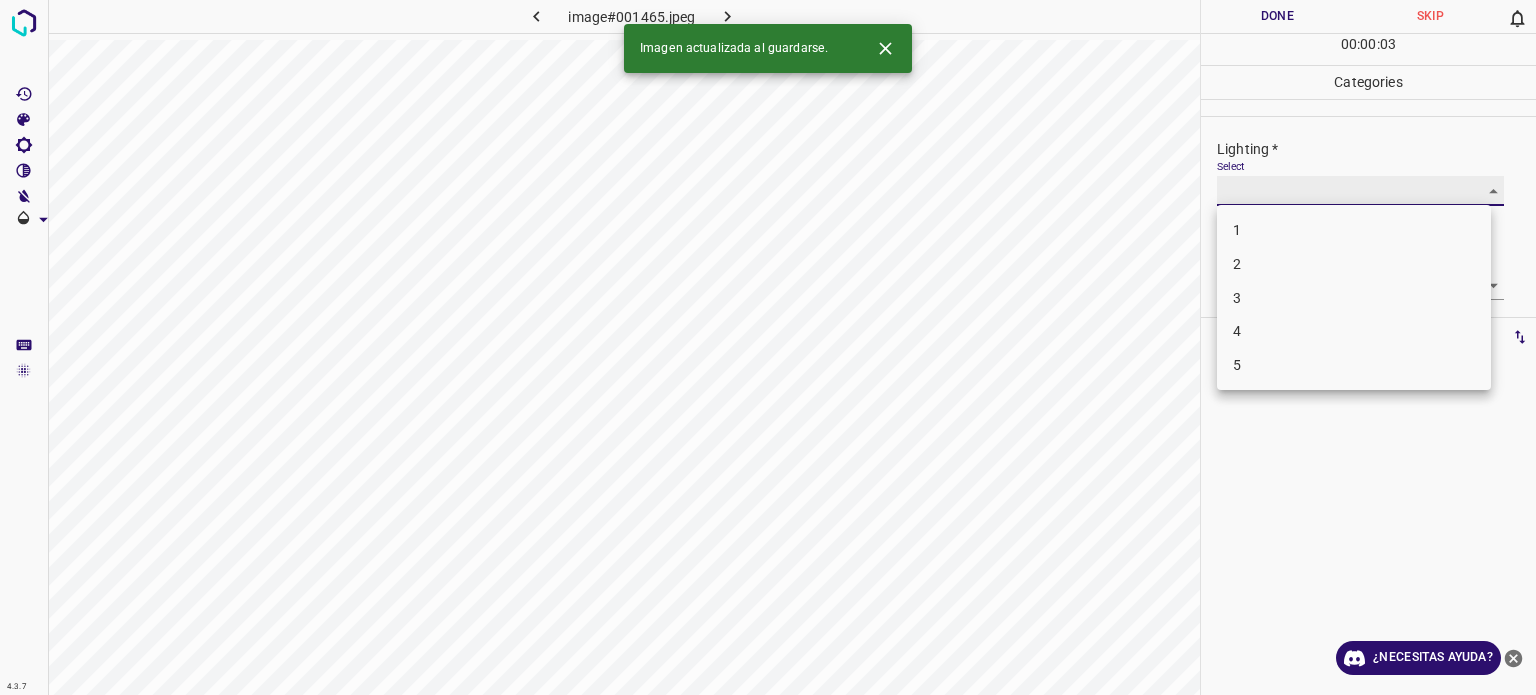 type on "3" 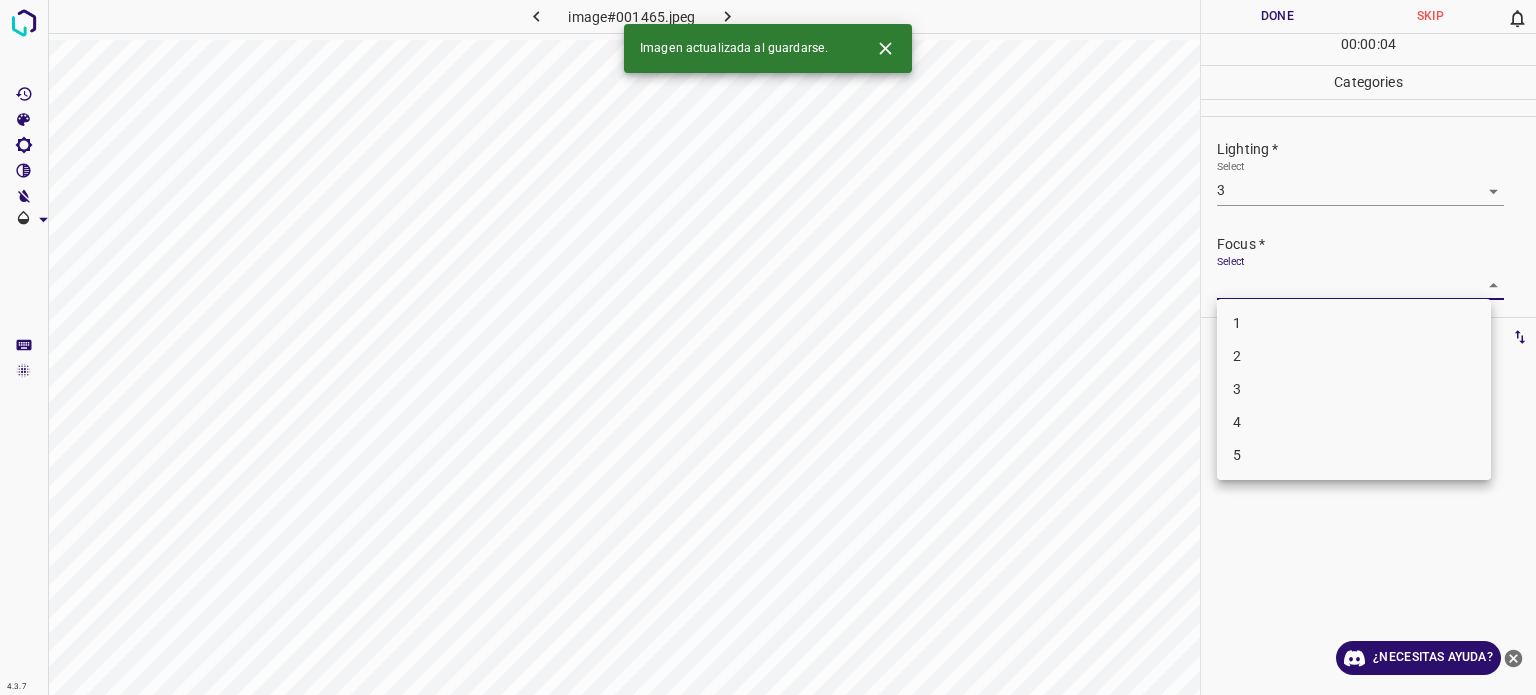 click on "4.3.7 image#001465.jpeg Done Skip 0 00   : 00   : 04   Categories Lighting *  Select 3 3 Focus *  Select ​ Overall *  Select ​ Labels   0 Categories 1 Lighting 2 Focus 3 Overall Tools Space Change between modes (Draw & Edit) I Auto labeling R Restore zoom M Zoom in N Zoom out Delete Delete selecte label Filters Z Restore filters X Saturation filter C Brightness filter V Contrast filter B Gray scale filter General O Download Imagen actualizada al guardarse. ¿Necesitas ayuda? Texto original Valora esta traducción Tu opinión servirá para ayudar a mejorar el Traductor de Google - Texto - Esconder - Borrar 1 2 3 4 5" at bounding box center (768, 347) 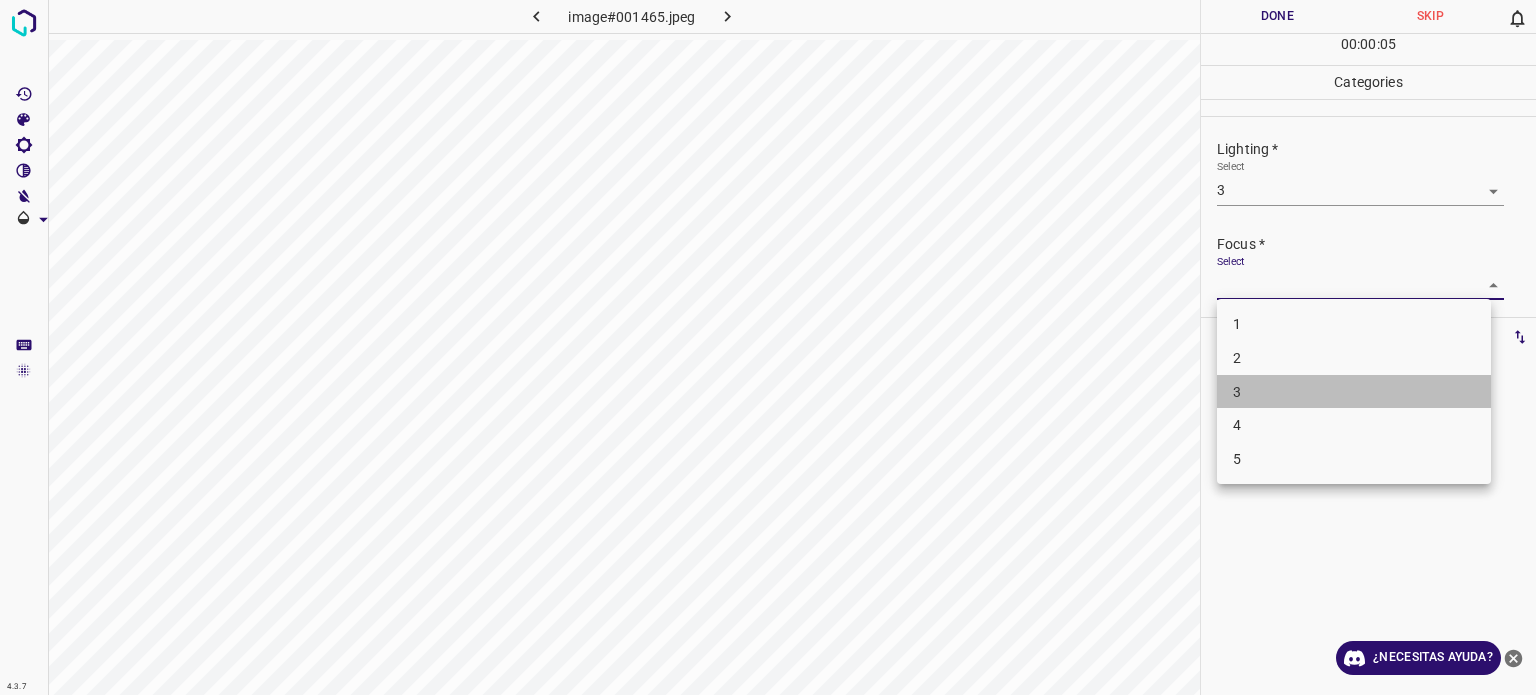 click on "3" at bounding box center (1354, 392) 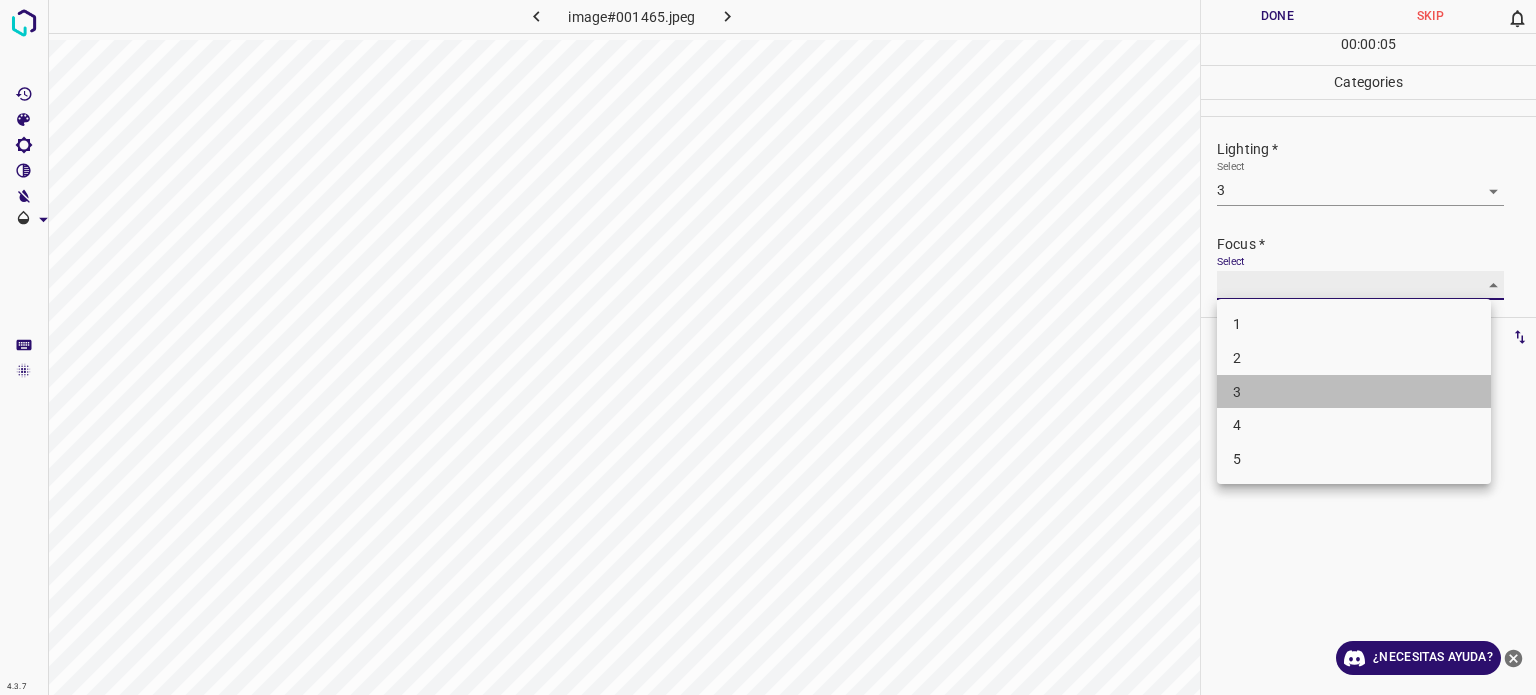 type on "3" 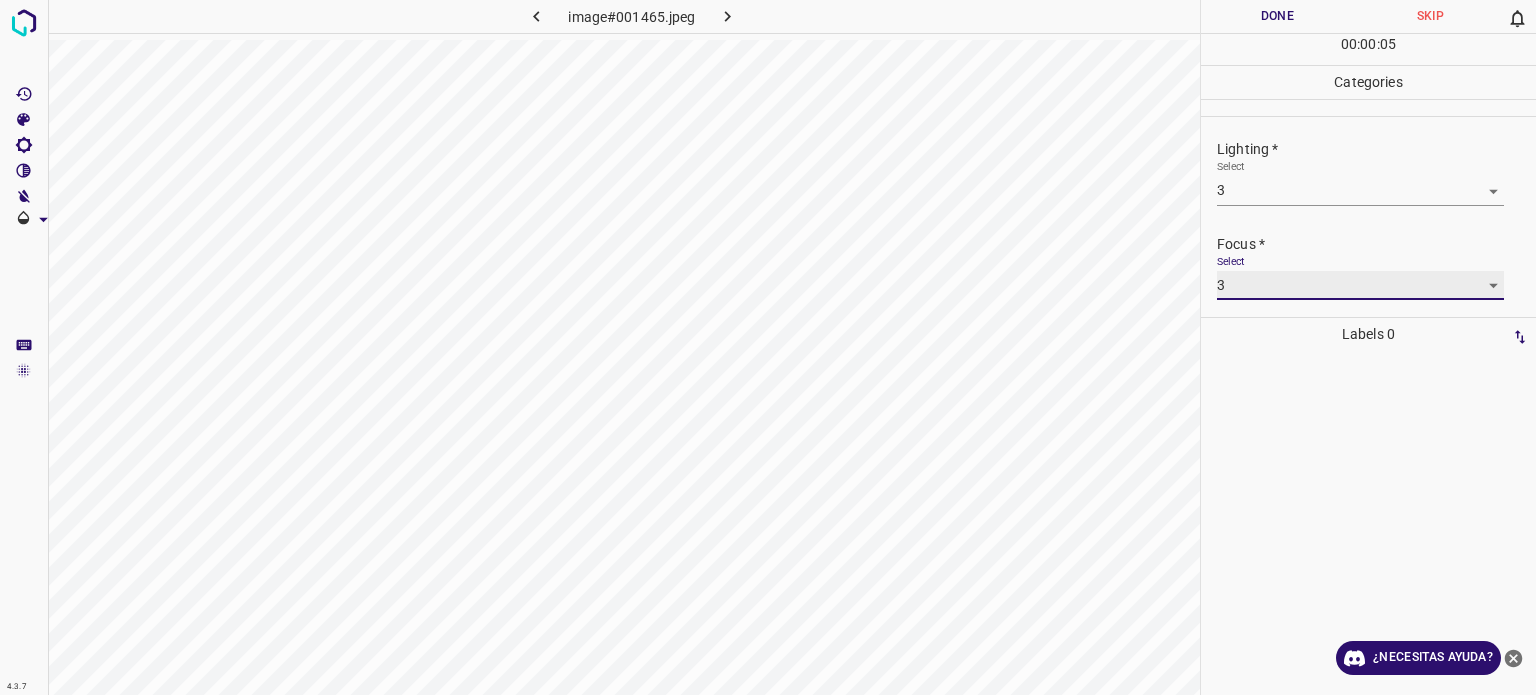 scroll, scrollTop: 98, scrollLeft: 0, axis: vertical 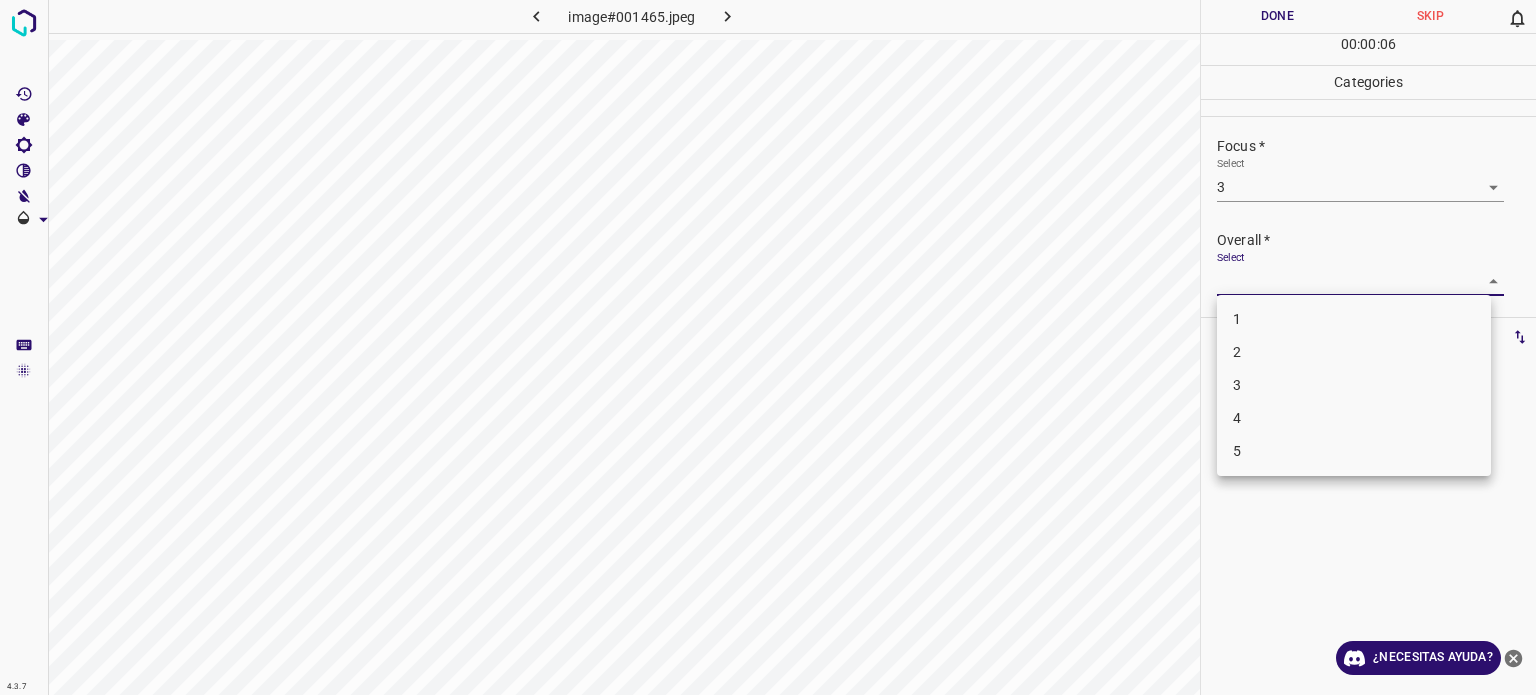 click on "4.3.7 image#001465.jpeg Done Skip 0 00   : 00   : 06   Categories Lighting *  Select 3 3 Focus *  Select 3 3 Overall *  Select ​ Labels   0 Categories 1 Lighting 2 Focus 3 Overall Tools Space Change between modes (Draw & Edit) I Auto labeling R Restore zoom M Zoom in N Zoom out Delete Delete selecte label Filters Z Restore filters X Saturation filter C Brightness filter V Contrast filter B Gray scale filter General O Download ¿Necesitas ayuda? Texto original Valora esta traducción Tu opinión servirá para ayudar a mejorar el Traductor de Google - Texto - Esconder - Borrar 1 2 3 4 5" at bounding box center [768, 347] 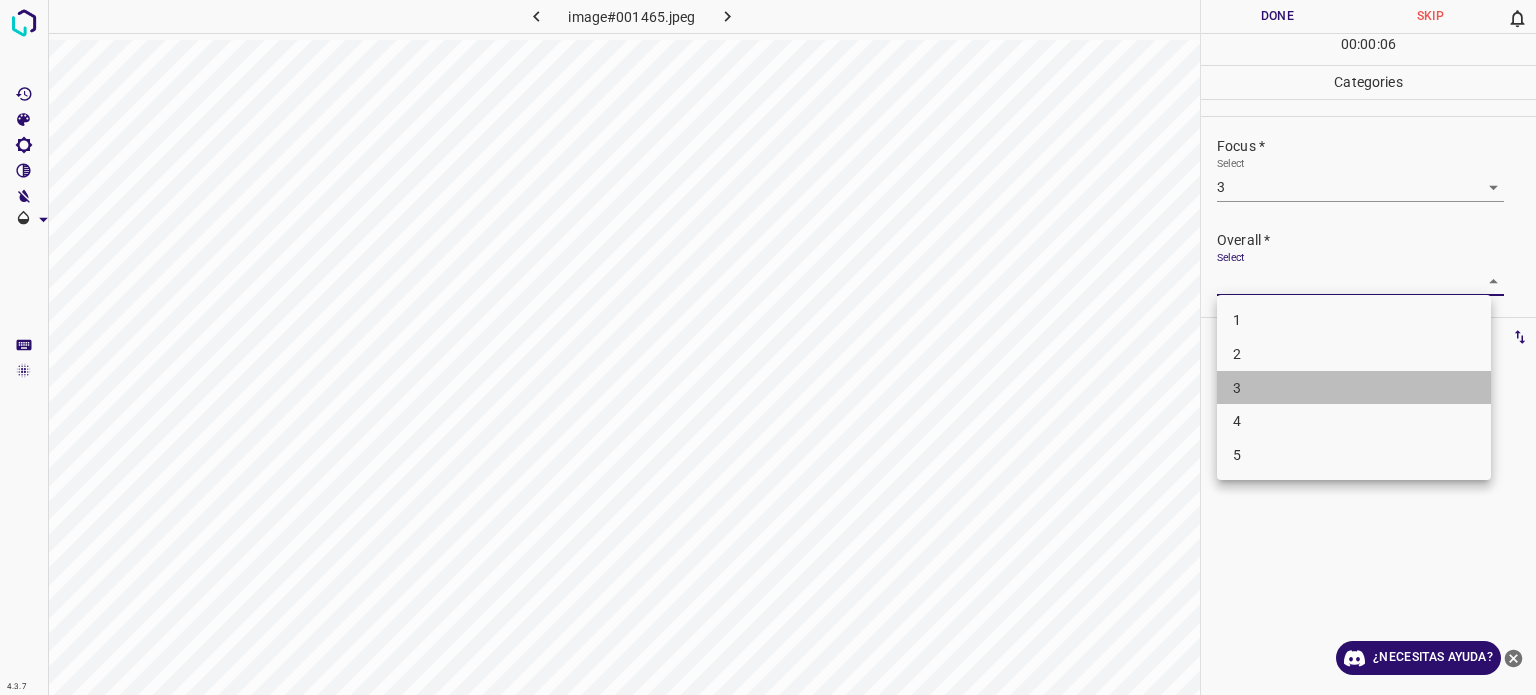 click on "3" at bounding box center [1237, 388] 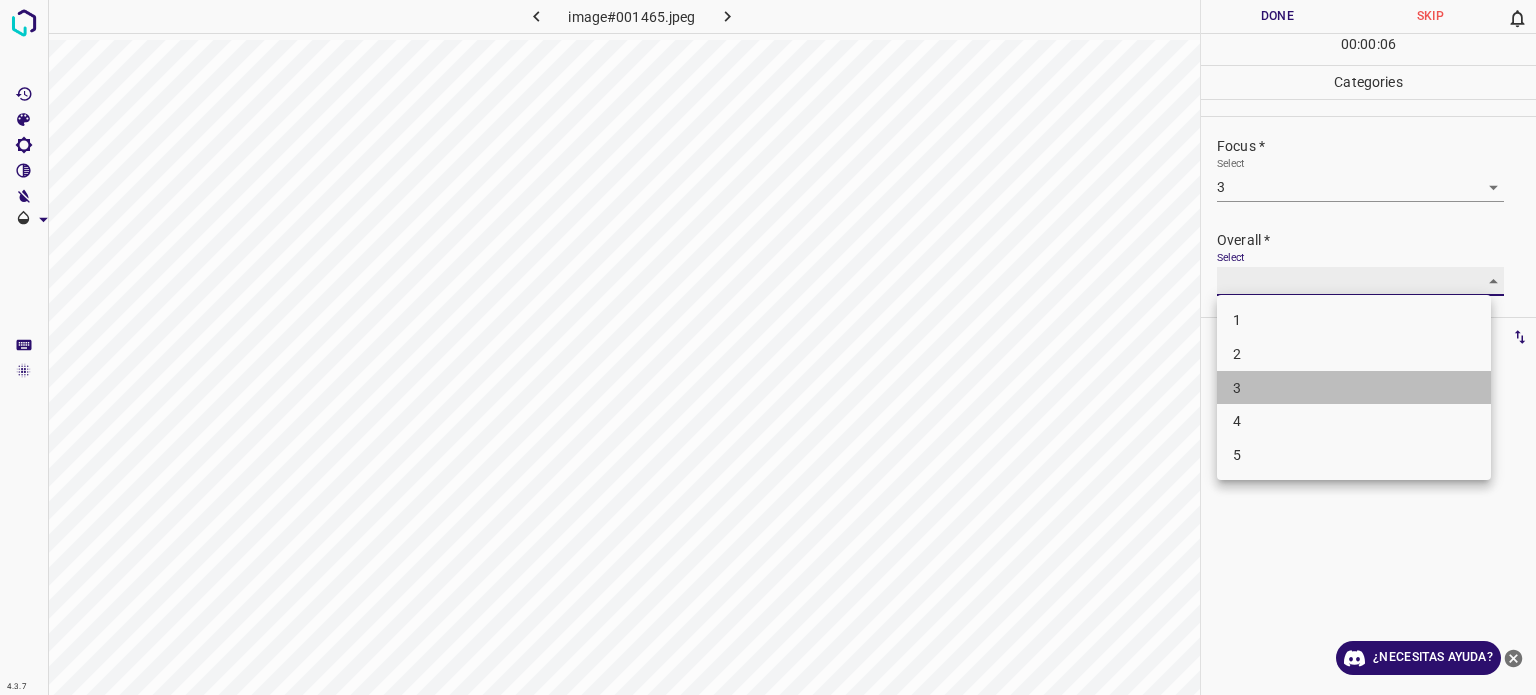 type on "3" 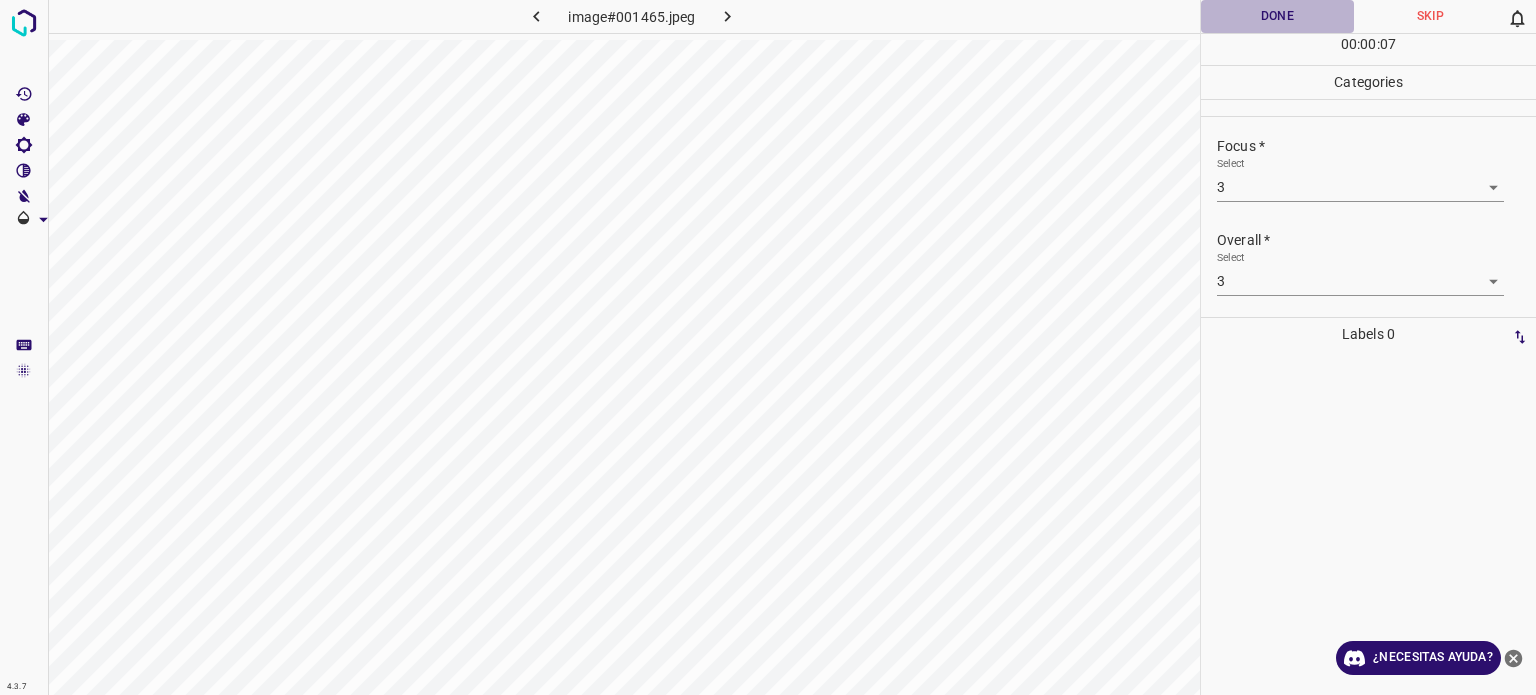 click on "Done" at bounding box center (1277, 16) 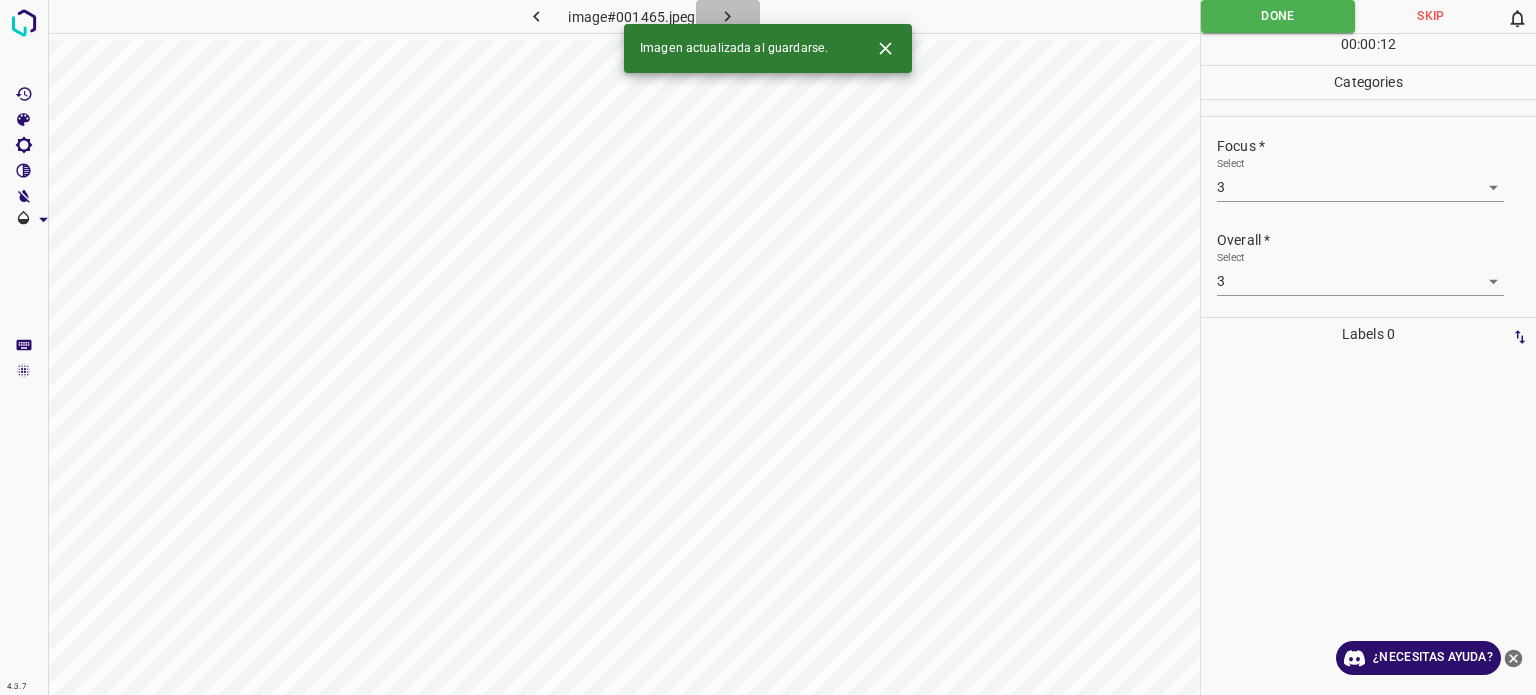 click 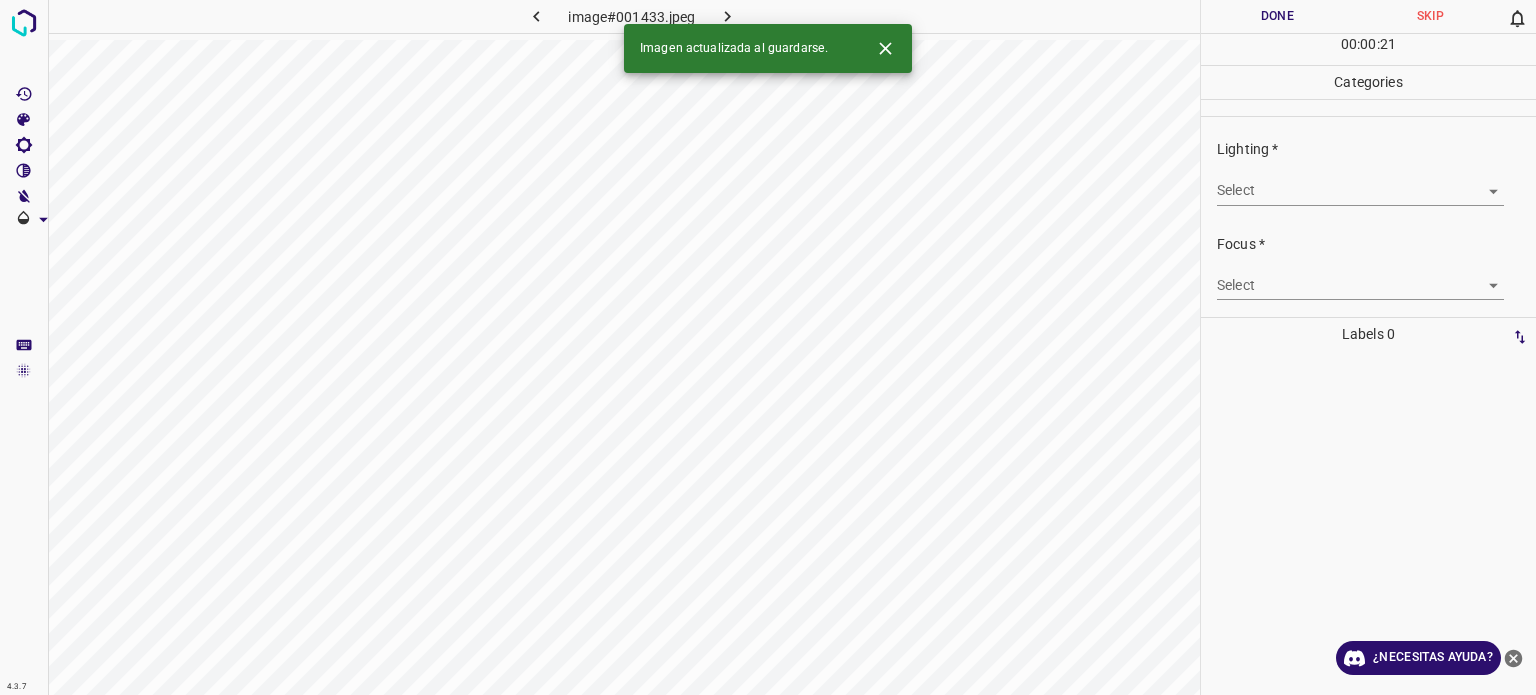 click on "4.3.7 image#001433.jpeg Done Skip 0 00   : 00   : 21   Categories Lighting *  Select ​ Focus *  Select ​ Overall *  Select ​ Labels   0 Categories 1 Lighting 2 Focus 3 Overall Tools Space Change between modes (Draw & Edit) I Auto labeling R Restore zoom M Zoom in N Zoom out Delete Delete selecte label Filters Z Restore filters X Saturation filter C Brightness filter V Contrast filter B Gray scale filter General O Download Imagen actualizada al guardarse. ¿Necesitas ayuda? Texto original Valora esta traducción Tu opinión servirá para ayudar a mejorar el Traductor de Google - Texto - Esconder - Borrar" at bounding box center [768, 347] 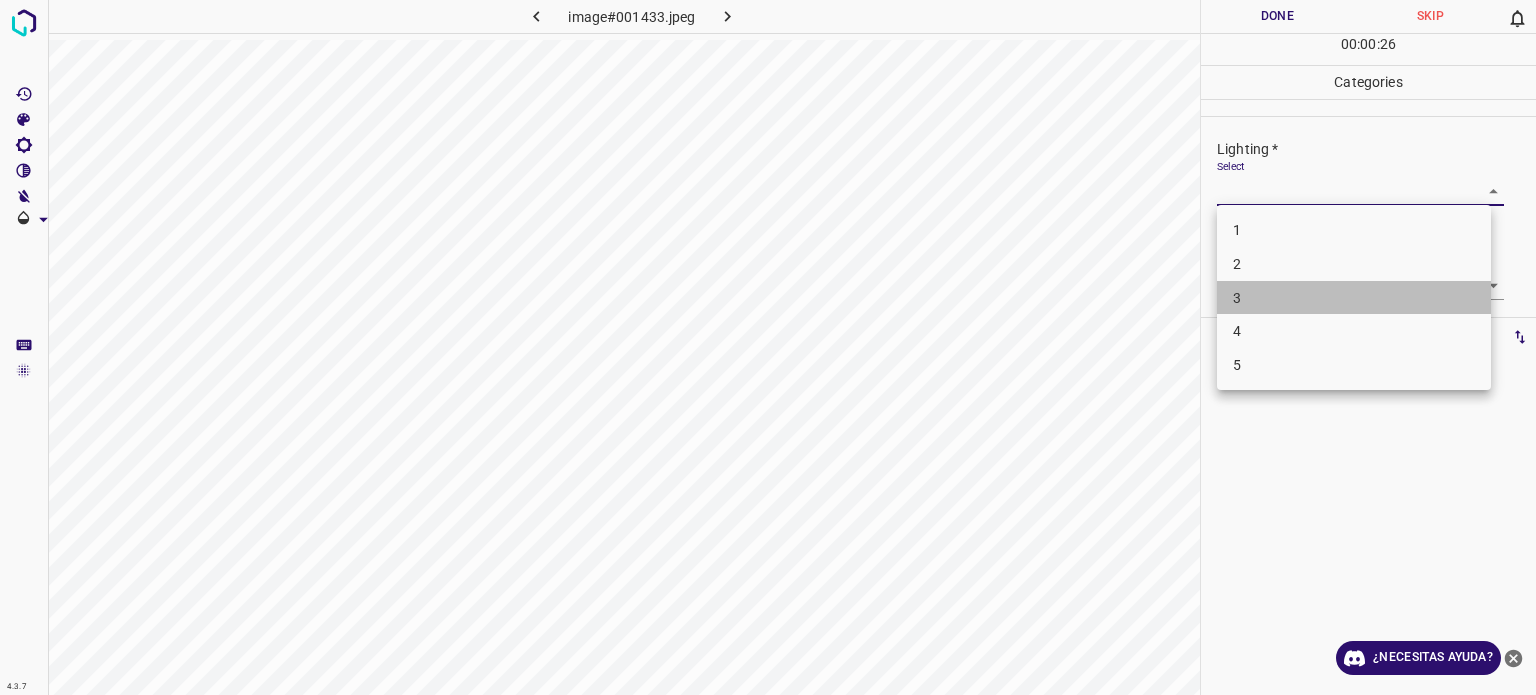 click on "3" at bounding box center (1237, 297) 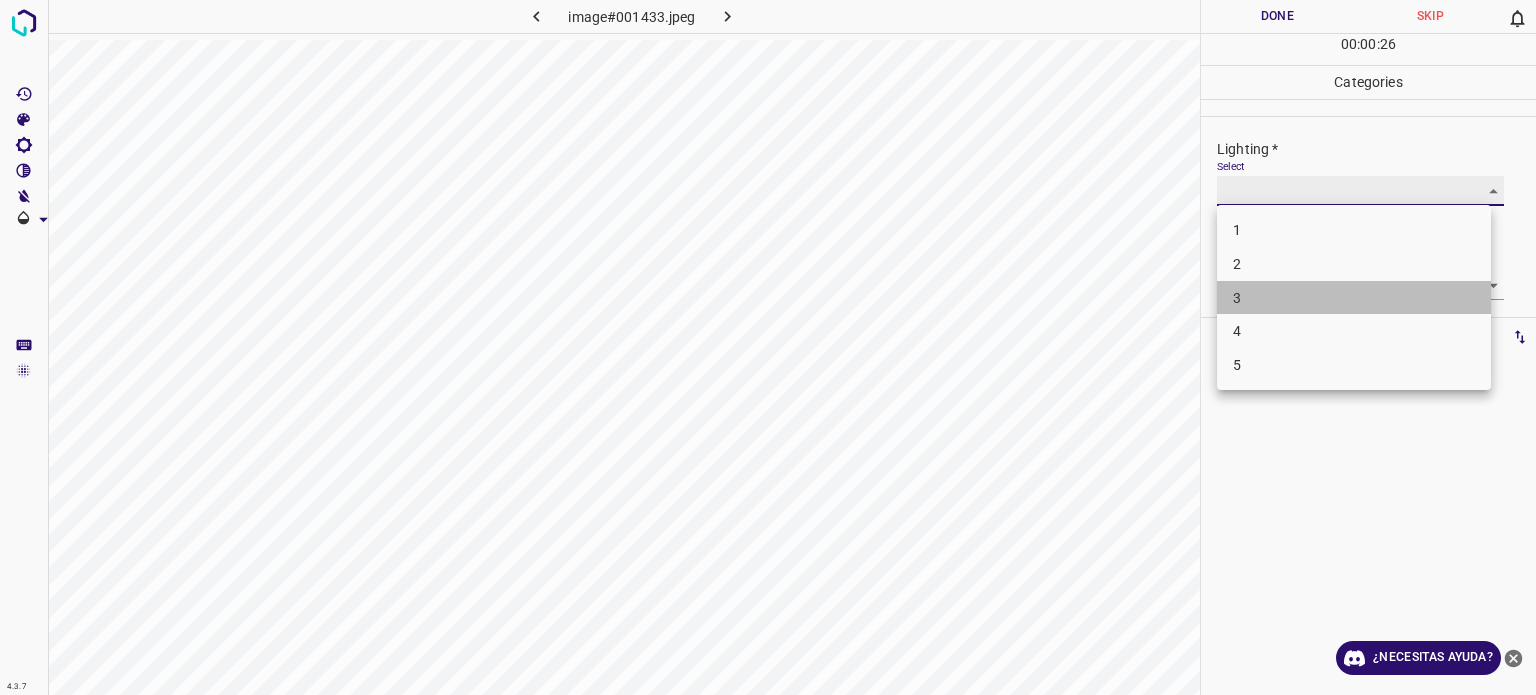 type on "3" 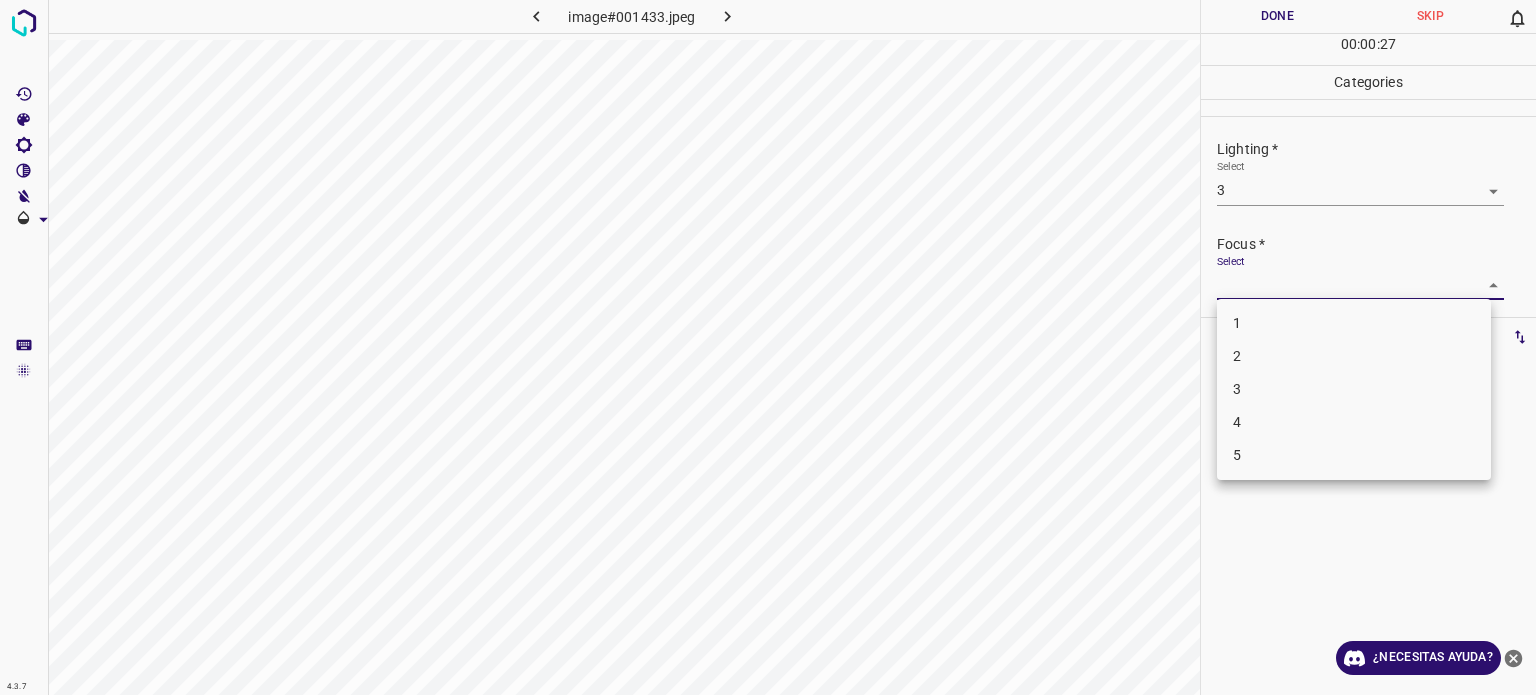 click on "4.3.7 image#001433.jpeg Done Skip 0 00   : 00   : 27   Categories Lighting *  Select 3 3 Focus *  Select ​ Overall *  Select ​ Labels   0 Categories 1 Lighting 2 Focus 3 Overall Tools Space Change between modes (Draw & Edit) I Auto labeling R Restore zoom M Zoom in N Zoom out Delete Delete selecte label Filters Z Restore filters X Saturation filter C Brightness filter V Contrast filter B Gray scale filter General O Download ¿Necesitas ayuda? Texto original Valora esta traducción Tu opinión servirá para ayudar a mejorar el Traductor de Google - Texto - Esconder - Borrar 1 2 3 4 5" at bounding box center (768, 347) 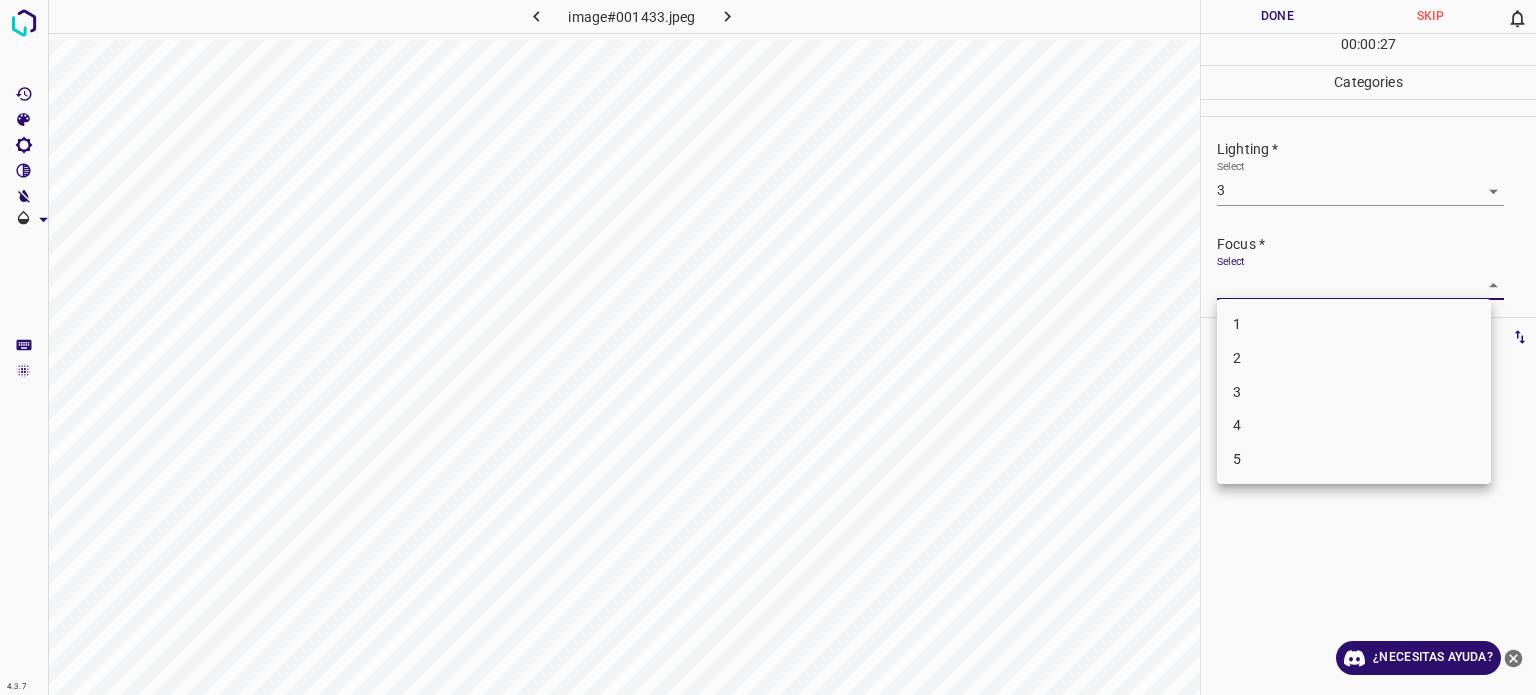 click on "3" at bounding box center [1237, 391] 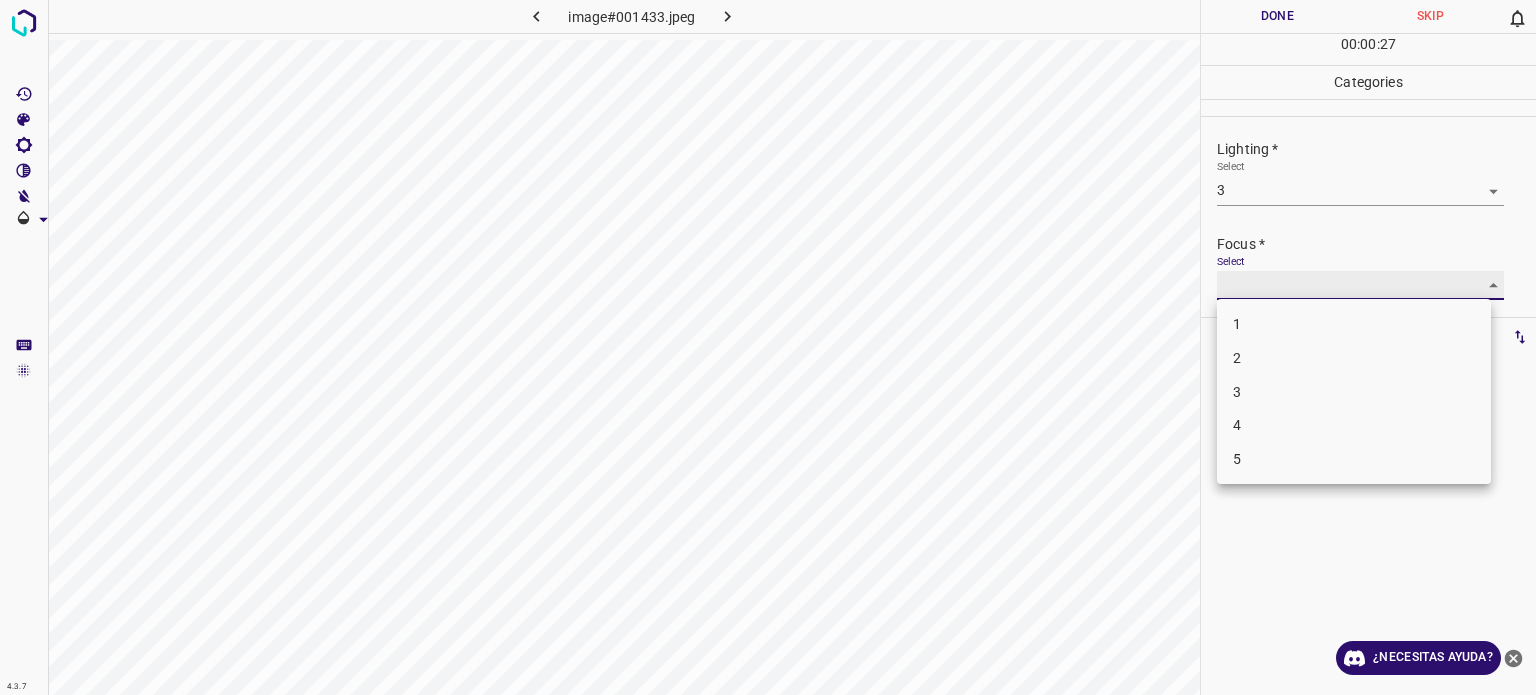 type on "3" 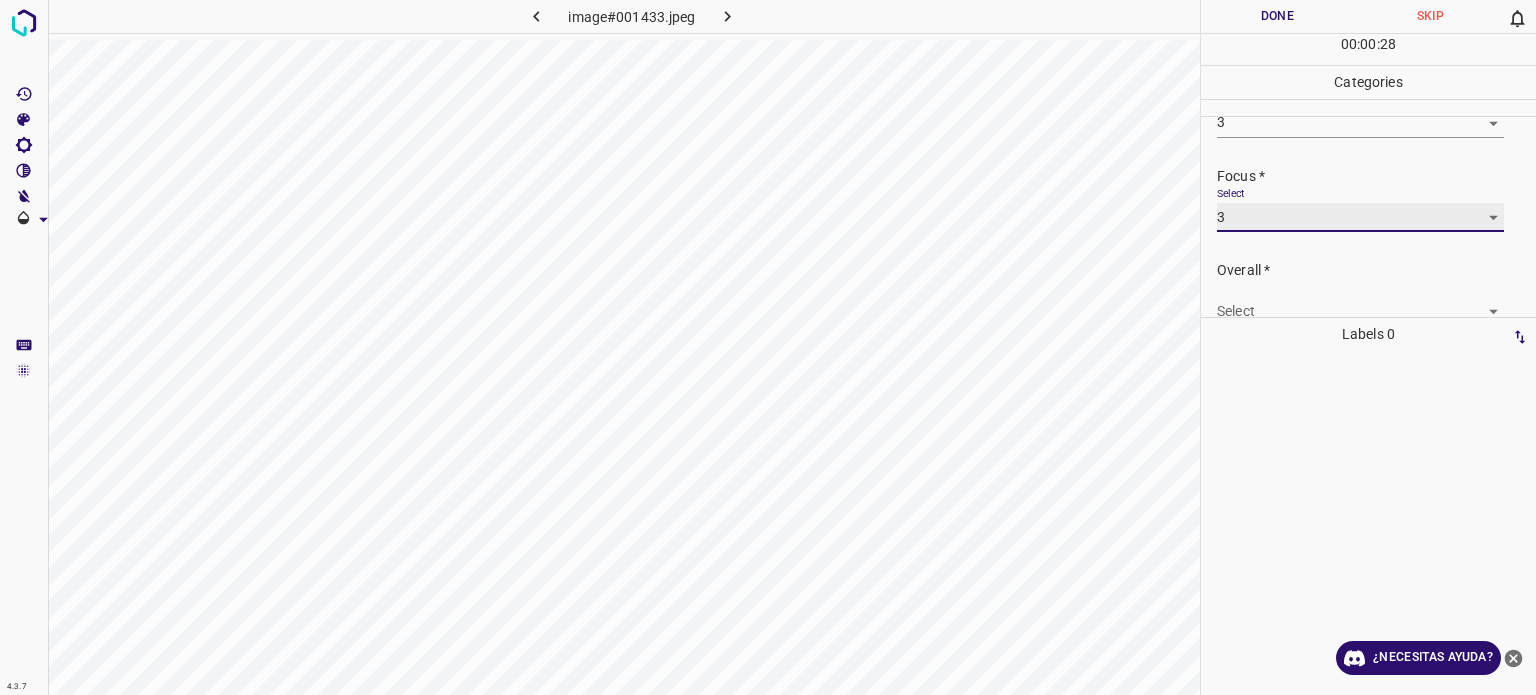 scroll, scrollTop: 98, scrollLeft: 0, axis: vertical 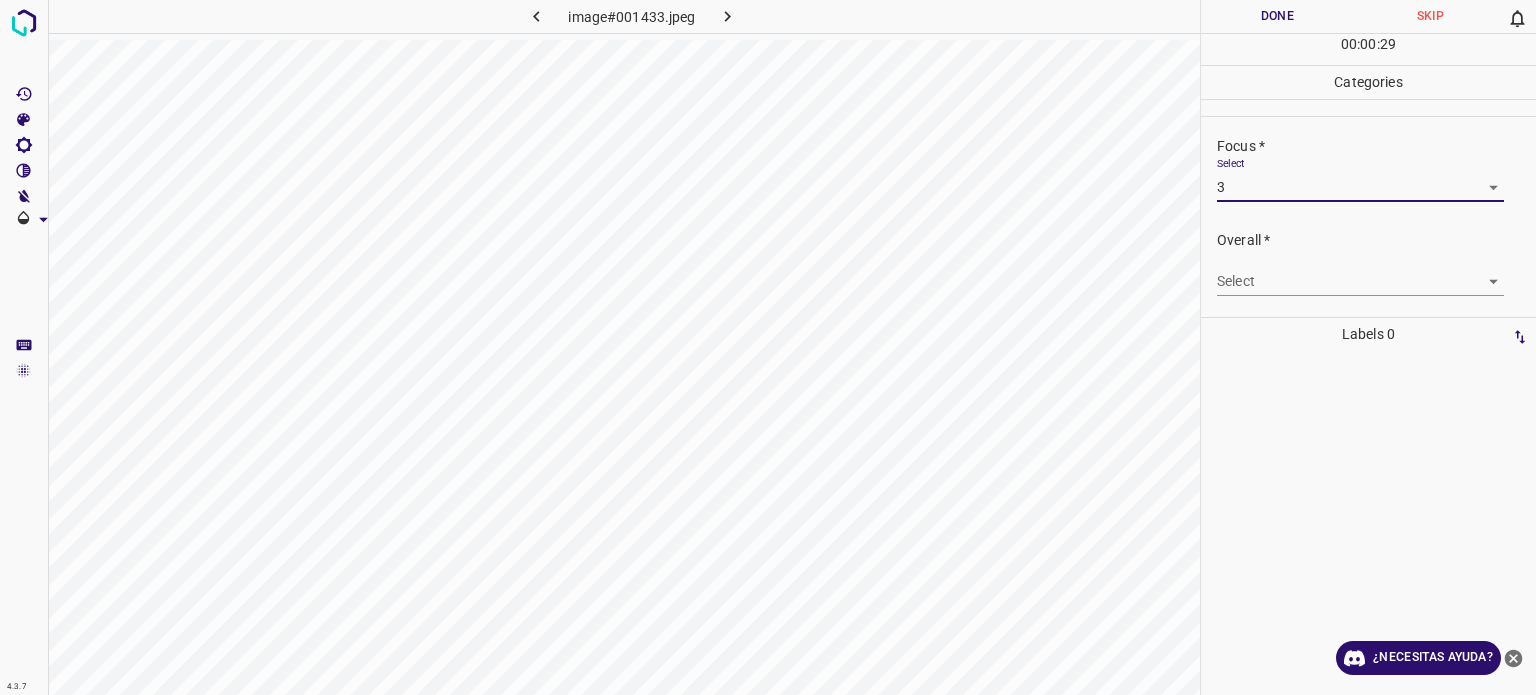 click on "4.3.7 image#001433.jpeg Done Skip 0 00   : 00   : 29   Categories Lighting *  Select 3 3 Focus *  Select 3 3 Overall *  Select ​ Labels   0 Categories 1 Lighting 2 Focus 3 Overall Tools Space Change between modes (Draw & Edit) I Auto labeling R Restore zoom M Zoom in N Zoom out Delete Delete selecte label Filters Z Restore filters X Saturation filter C Brightness filter V Contrast filter B Gray scale filter General O Download ¿Necesitas ayuda? Texto original Valora esta traducción Tu opinión servirá para ayudar a mejorar el Traductor de Google - Texto - Esconder - Borrar" at bounding box center [768, 347] 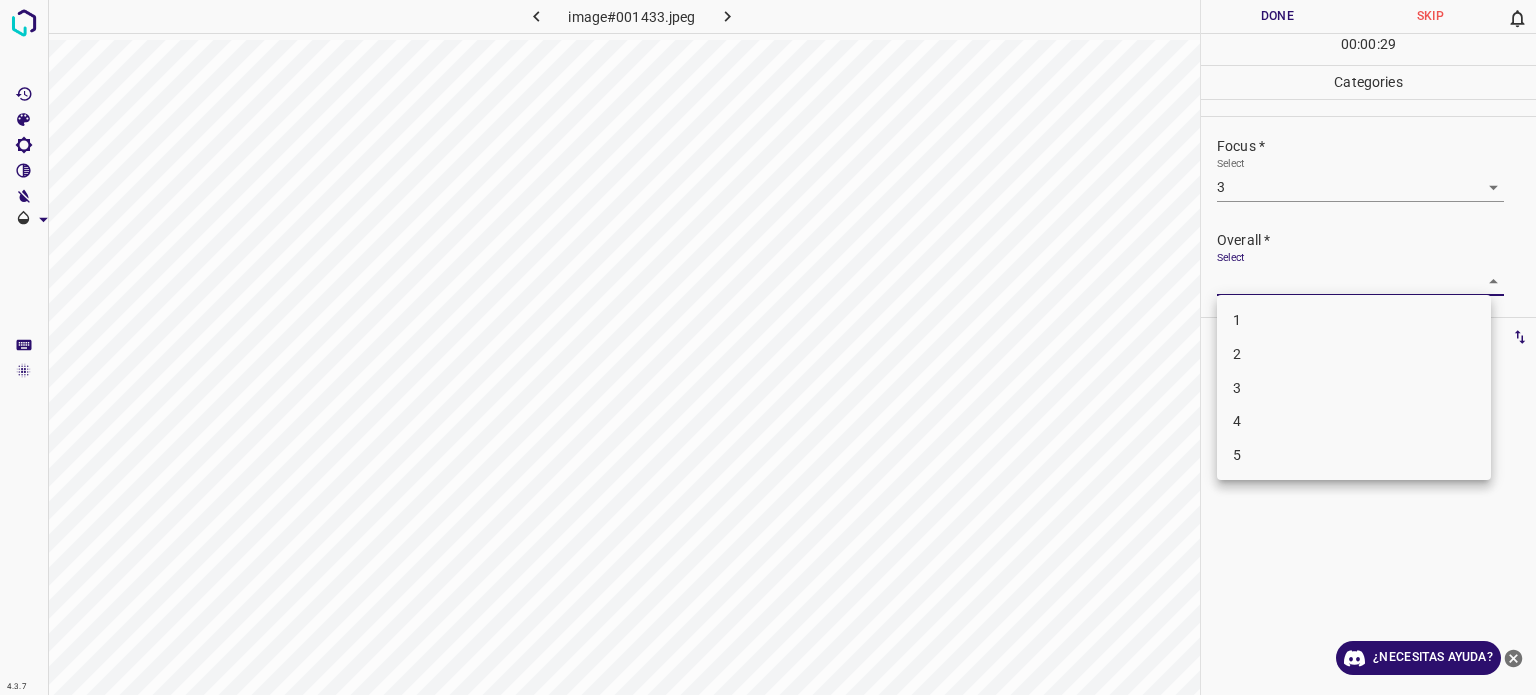 click on "3" at bounding box center [1354, 388] 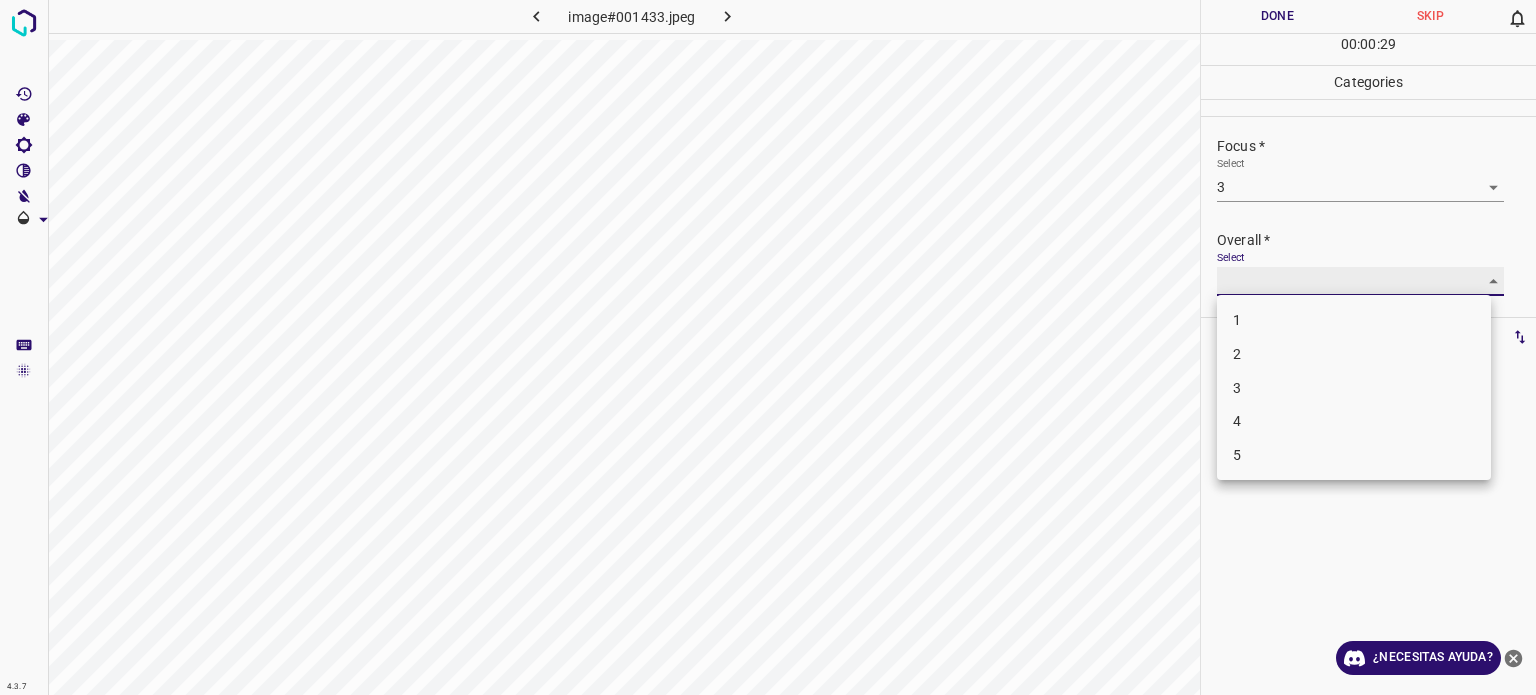 type on "3" 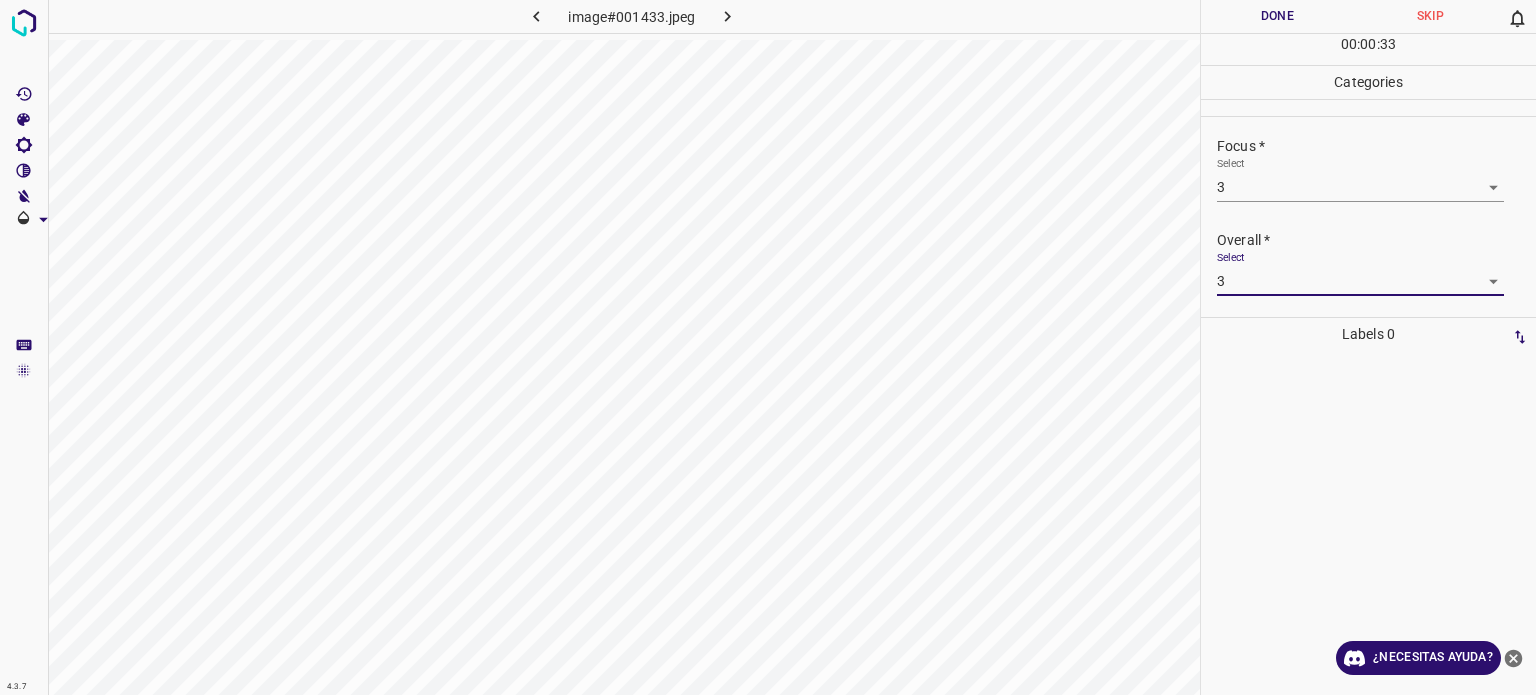 click on "Done" at bounding box center (1277, 16) 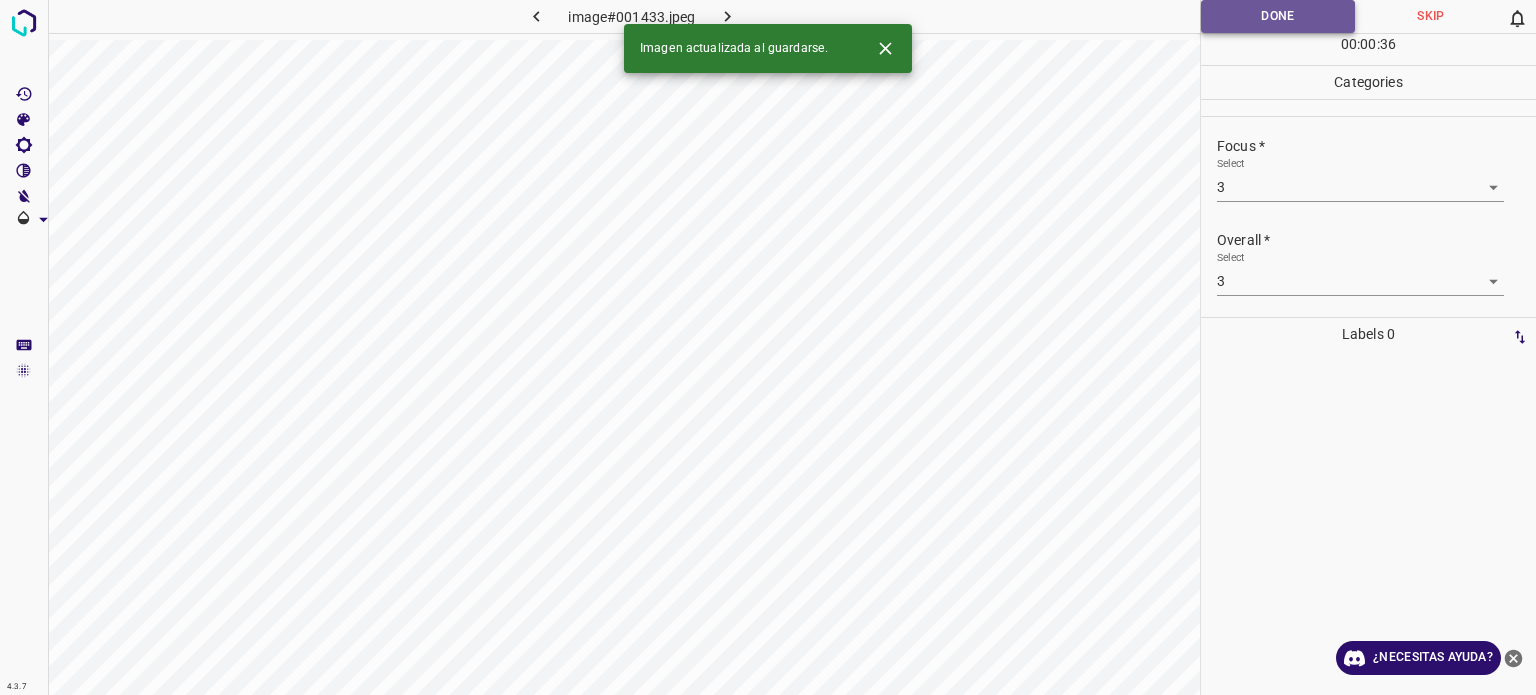 click on "Done" at bounding box center [1278, 16] 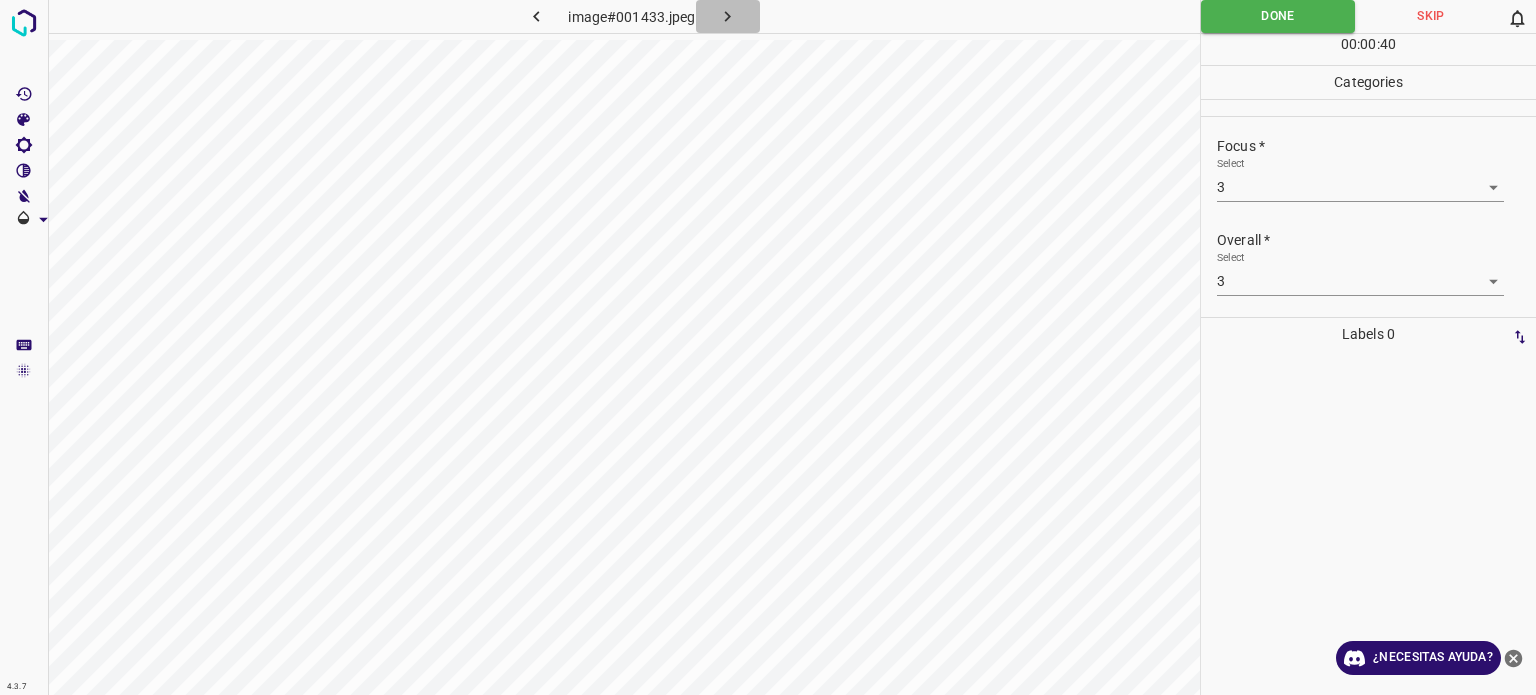 click 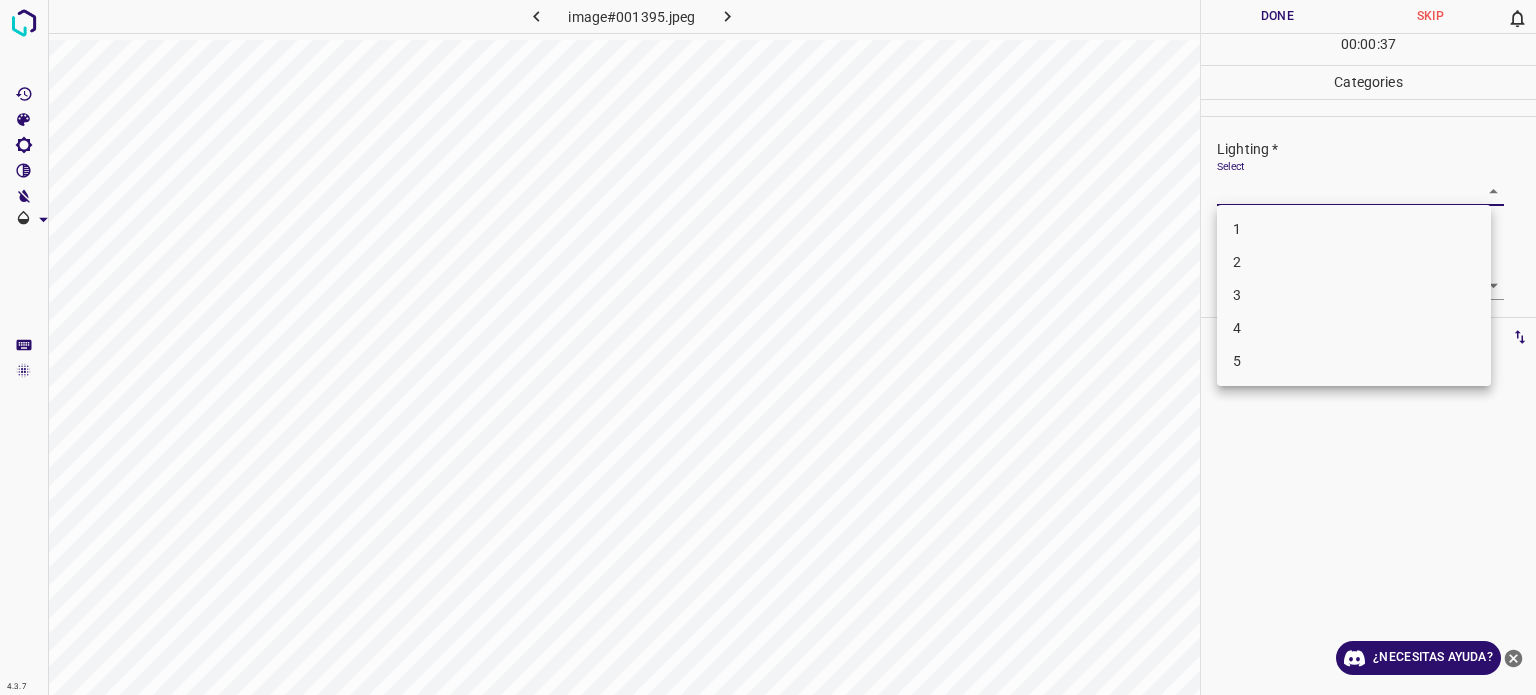 drag, startPoint x: 1221, startPoint y: 196, endPoint x: 1236, endPoint y: 203, distance: 16.552946 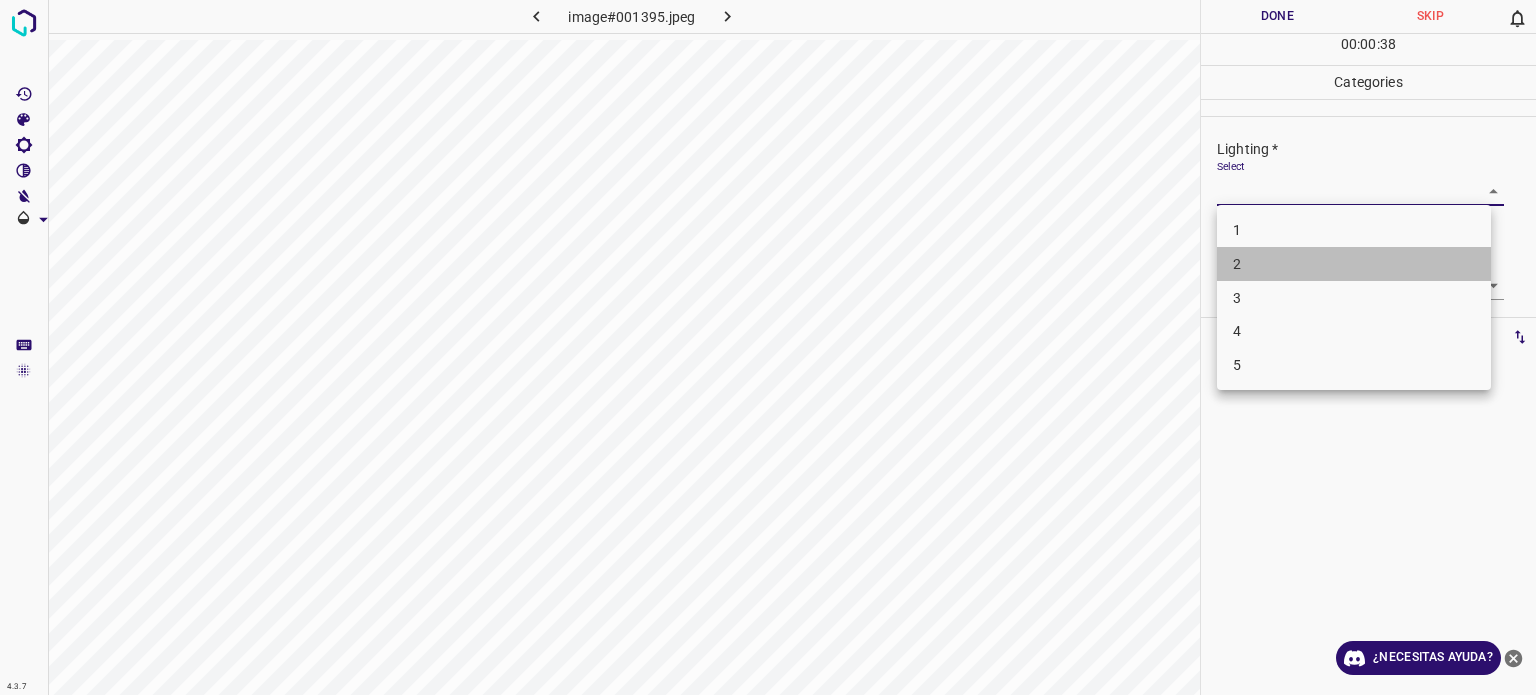 click on "2" at bounding box center [1354, 264] 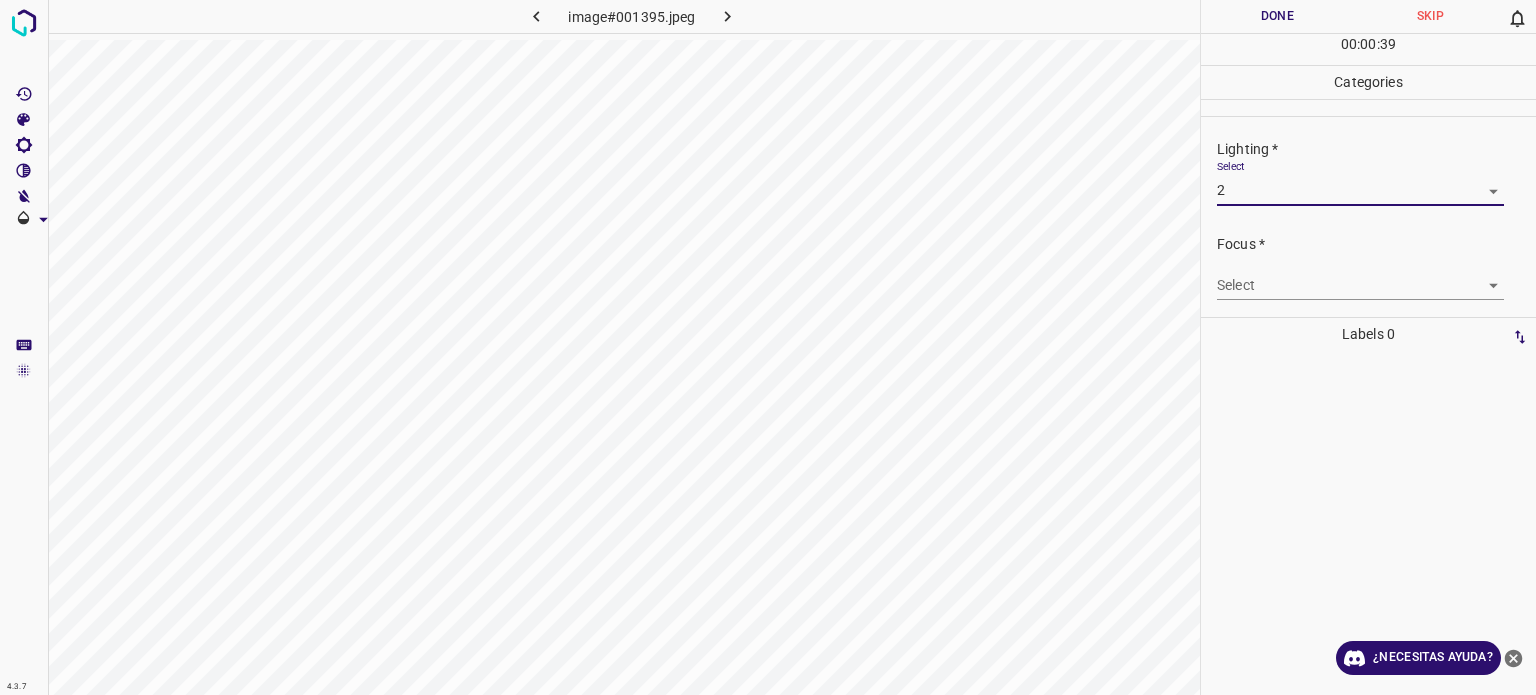 click on "4.3.7 image#001395.jpeg Done Skip 0 00   : 00   : 39   Categories Lighting *  Select 2 2 Focus *  Select ​ Overall *  Select ​ Labels   0 Categories 1 Lighting 2 Focus 3 Overall Tools Space Change between modes (Draw & Edit) I Auto labeling R Restore zoom M Zoom in N Zoom out Delete Delete selecte label Filters Z Restore filters X Saturation filter C Brightness filter V Contrast filter B Gray scale filter General O Download ¿Necesitas ayuda? Texto original Valora esta traducción Tu opinión servirá para ayudar a mejorar el Traductor de Google - Texto - Esconder - Borrar" at bounding box center (768, 347) 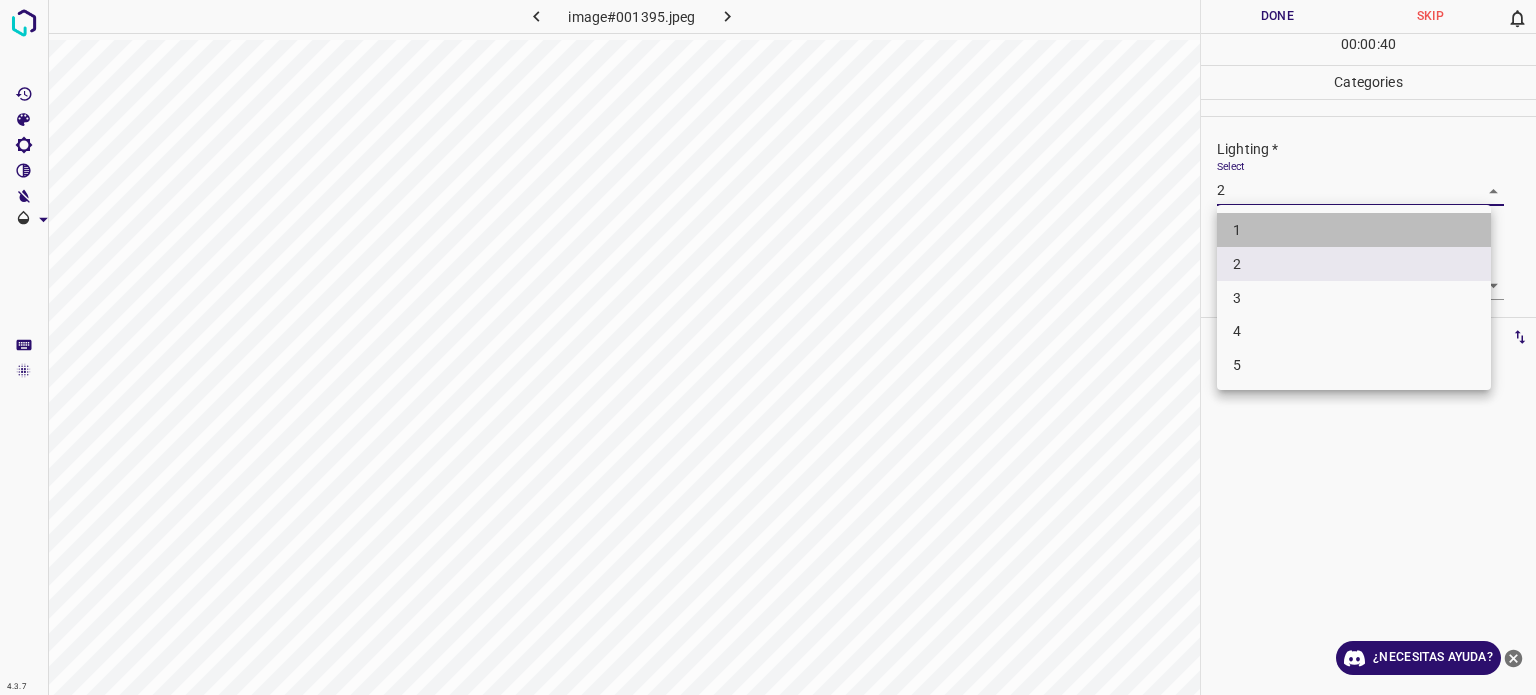 click on "1" at bounding box center [1354, 230] 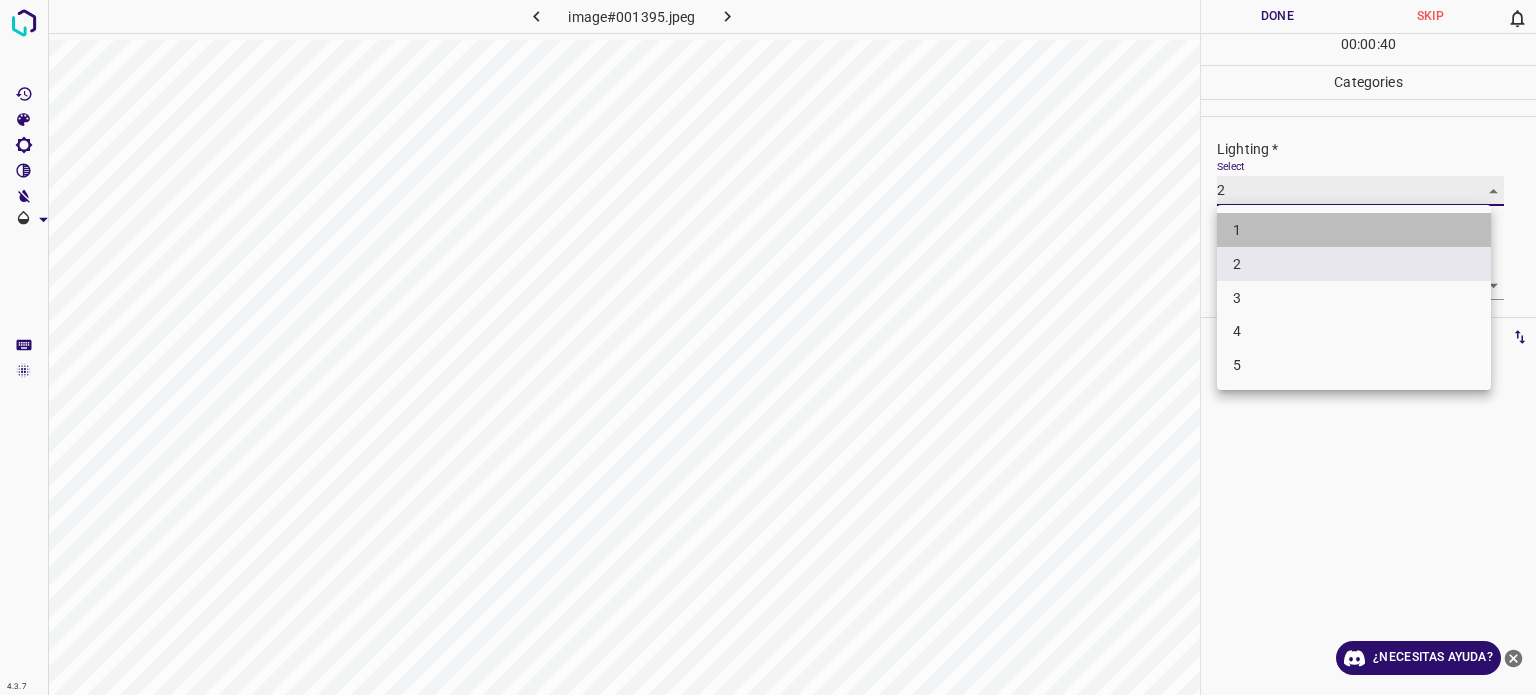 type on "1" 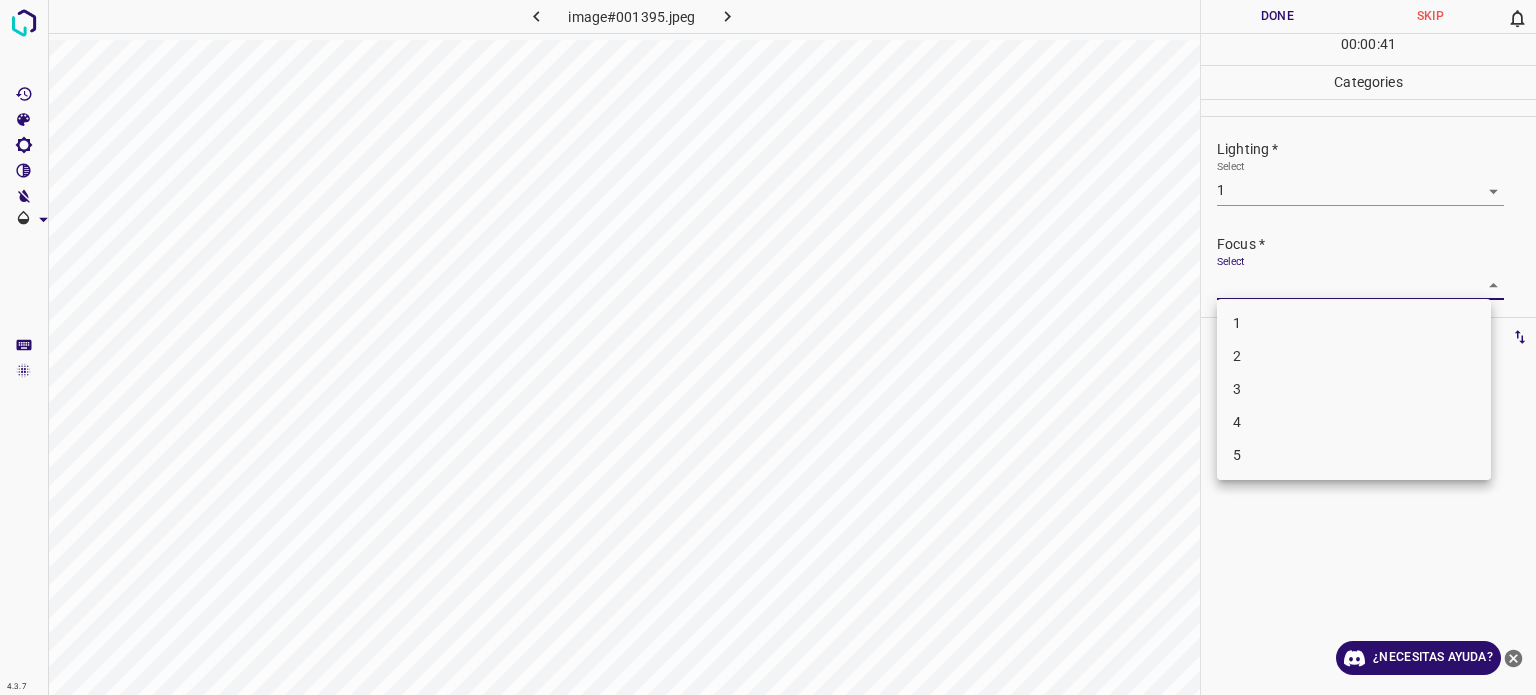 click on "4.3.7 image#001395.jpeg Done Skip 0 00 : 00 : 41 Categories Lighting * Select 1 1 Focus * Select ​ Overall * Select ​ Labels 0 Categories 1 Lighting 2 Focus 3 Overall Tools Space Change between modes (Draw & Edit) I Auto labeling R Restore zoom M Zoom in N Zoom out Delete Delete selecte label Filters Z Restore filters X Saturation filter C Brightness filter V Contrast filter B Gray scale filter General O Download ¿Necesitas ayuda? Texto original Valora esta traducción Tu opinión servirá para ayudar a mejorar el Traductor de Google - Texto - Esconder - Borrar 1 2 3 4 5" at bounding box center (768, 347) 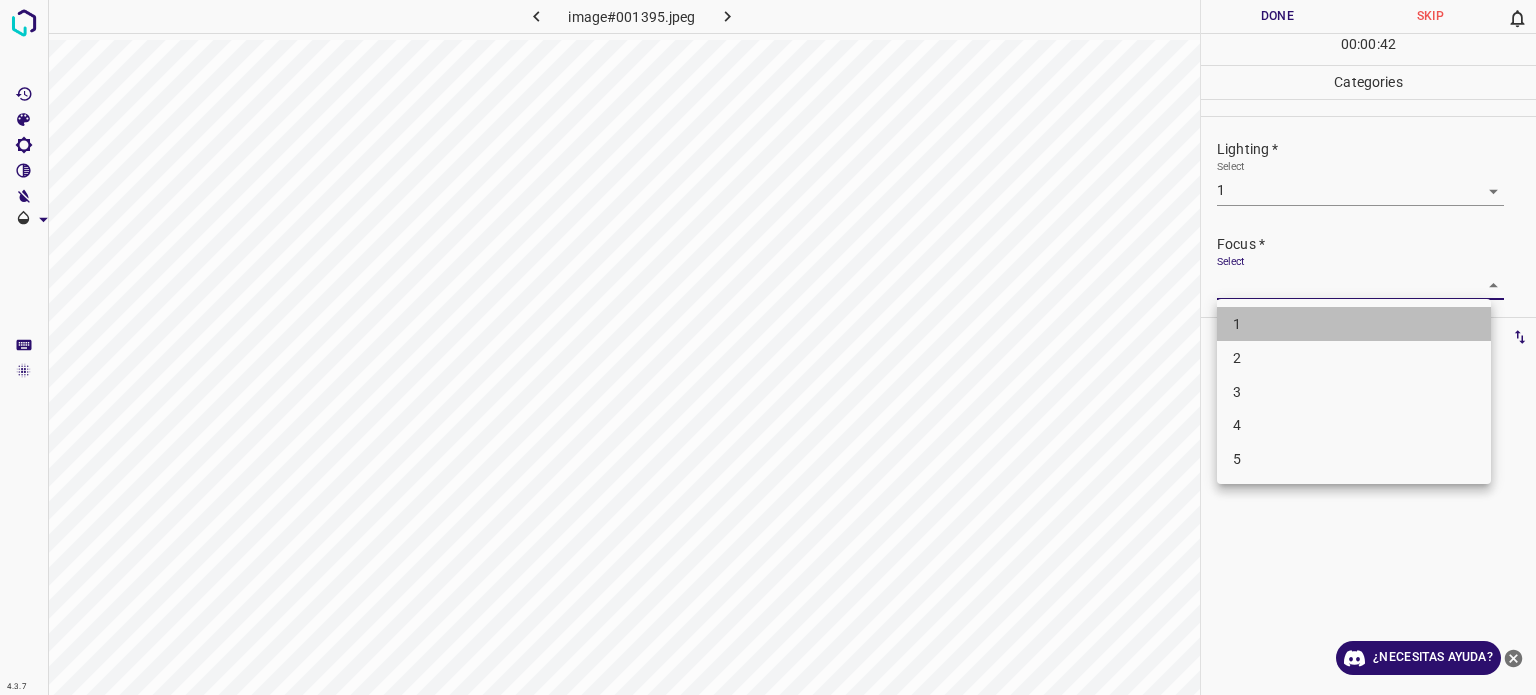 click on "1" at bounding box center (1354, 324) 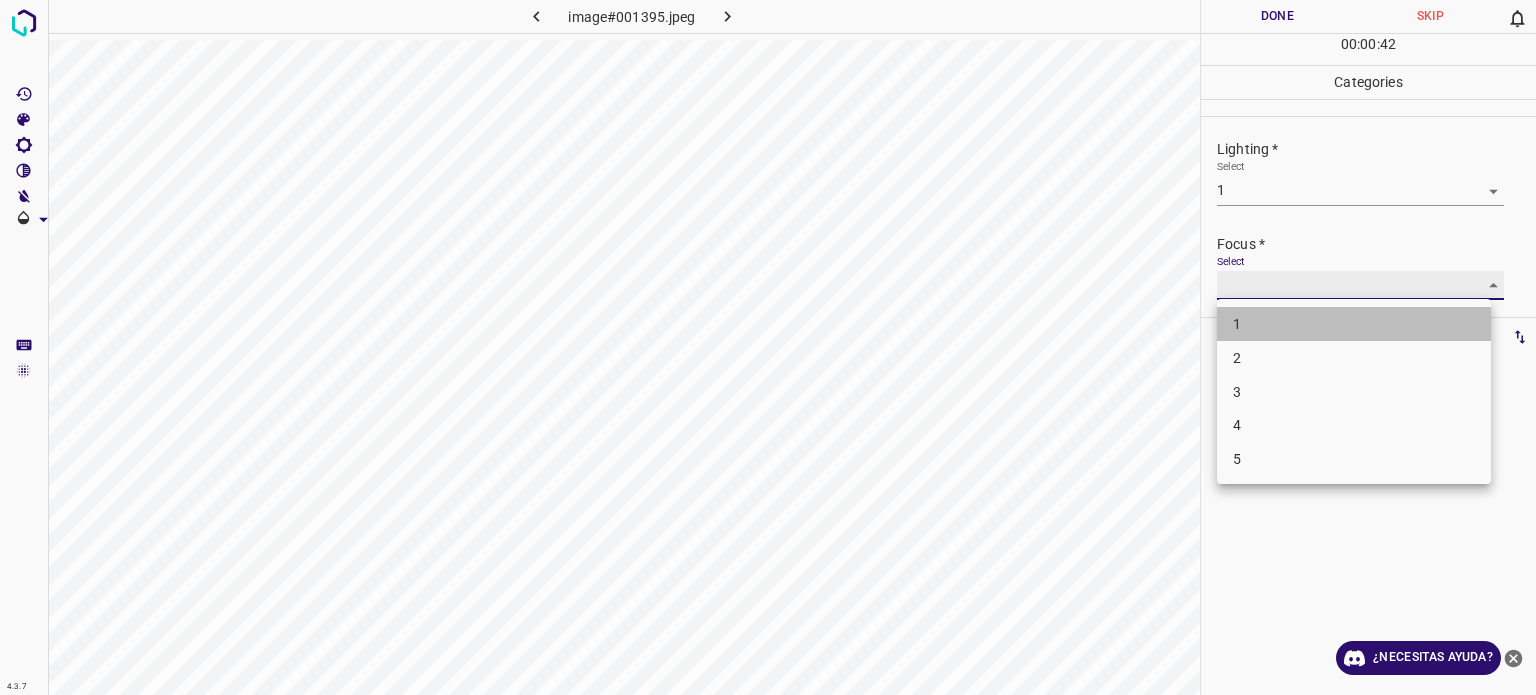 type on "1" 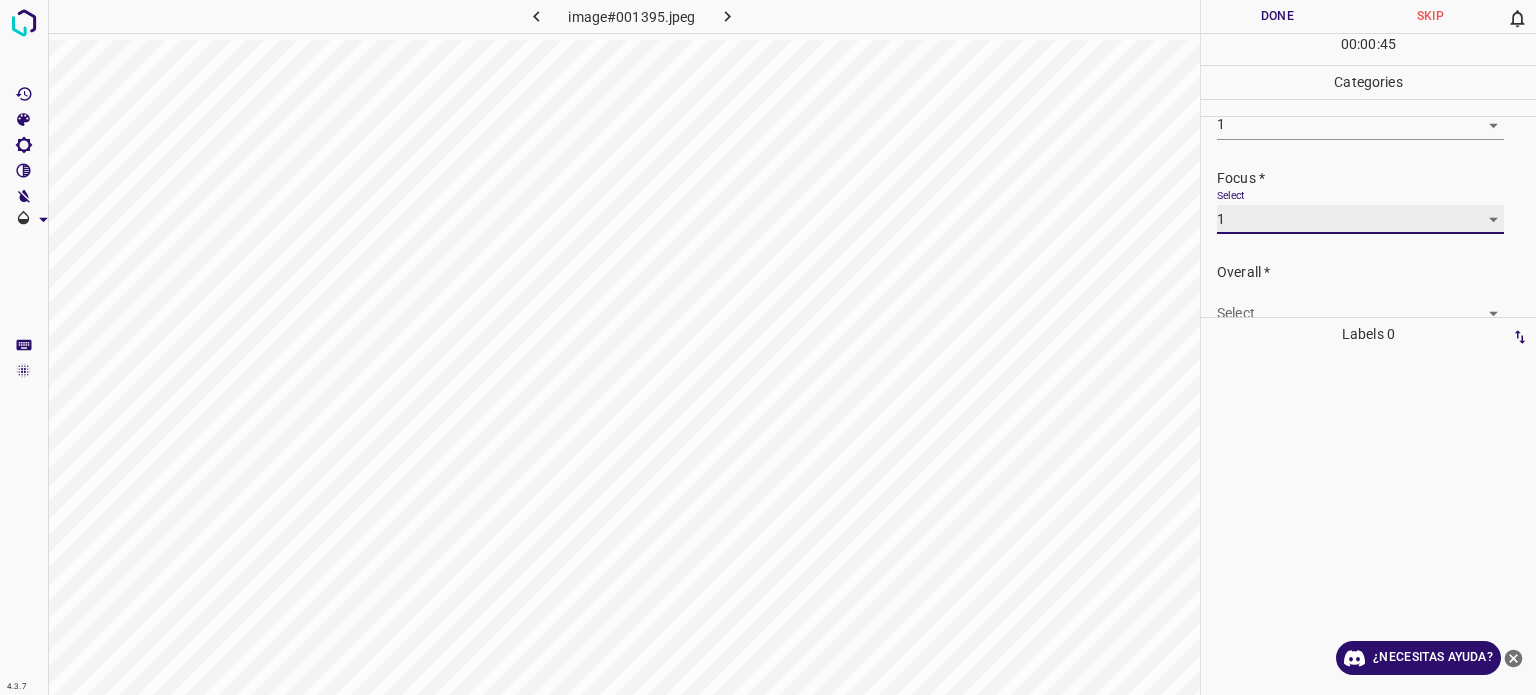 scroll, scrollTop: 98, scrollLeft: 0, axis: vertical 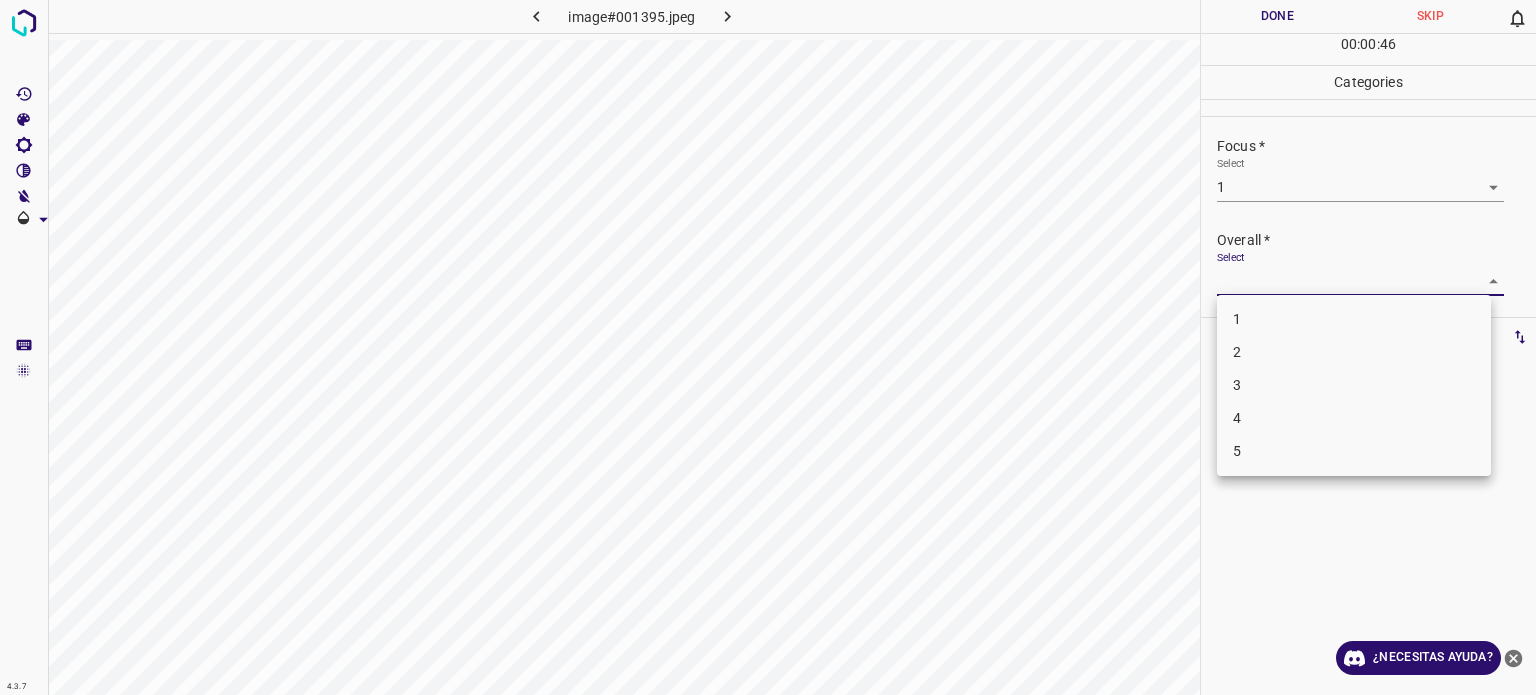 click on "4.3.7 image#001395.jpeg Done Skip 0 00   : 00   : 46   Categories Lighting *  Select 1 1 Focus *  Select 1 1 Overall *  Select ​ Labels   0 Categories 1 Lighting 2 Focus 3 Overall Tools Space Change between modes (Draw & Edit) I Auto labeling R Restore zoom M Zoom in N Zoom out Delete Delete selecte label Filters Z Restore filters X Saturation filter C Brightness filter V Contrast filter B Gray scale filter General O Download ¿Necesitas ayuda? Texto original Valora esta traducción Tu opinión servirá para ayudar a mejorar el Traductor de Google - Texto - Esconder - Borrar 1 2 3 4 5" at bounding box center [768, 347] 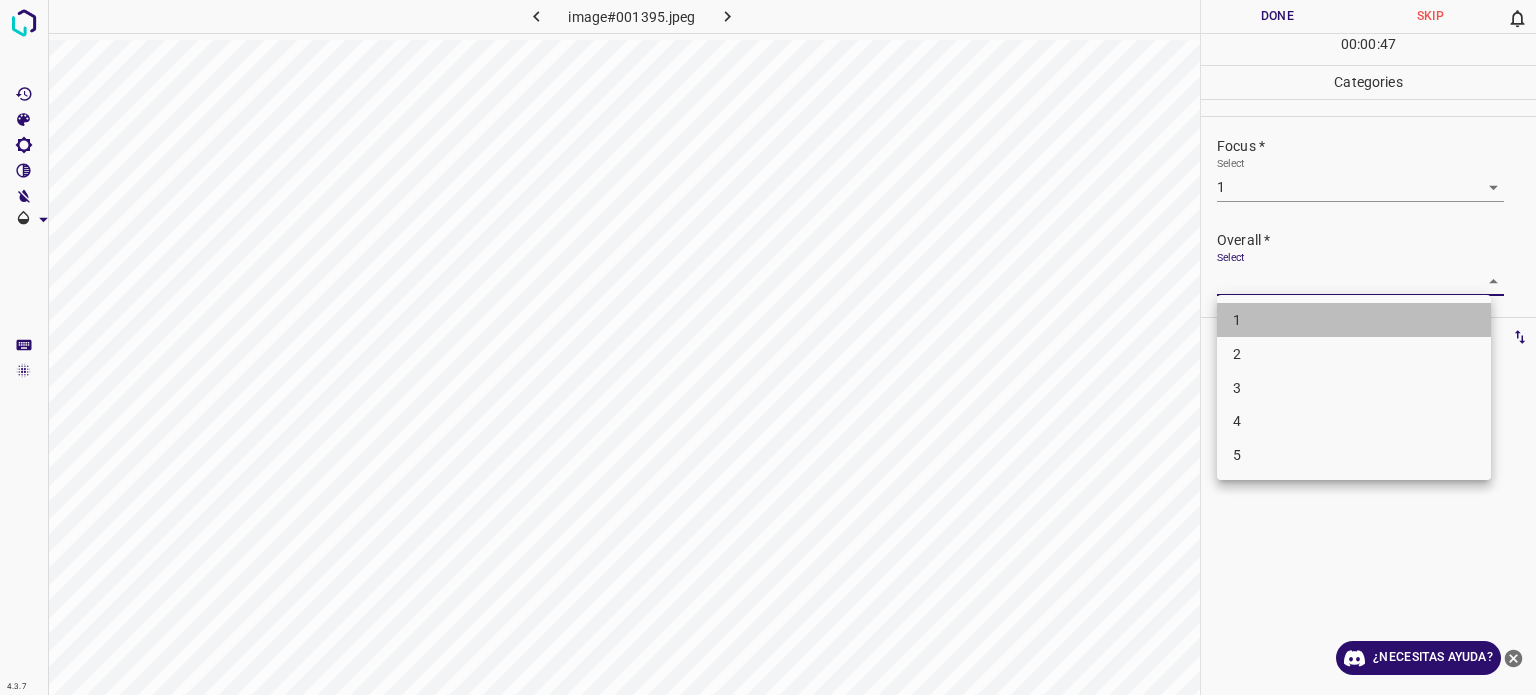 click on "1" at bounding box center (1237, 320) 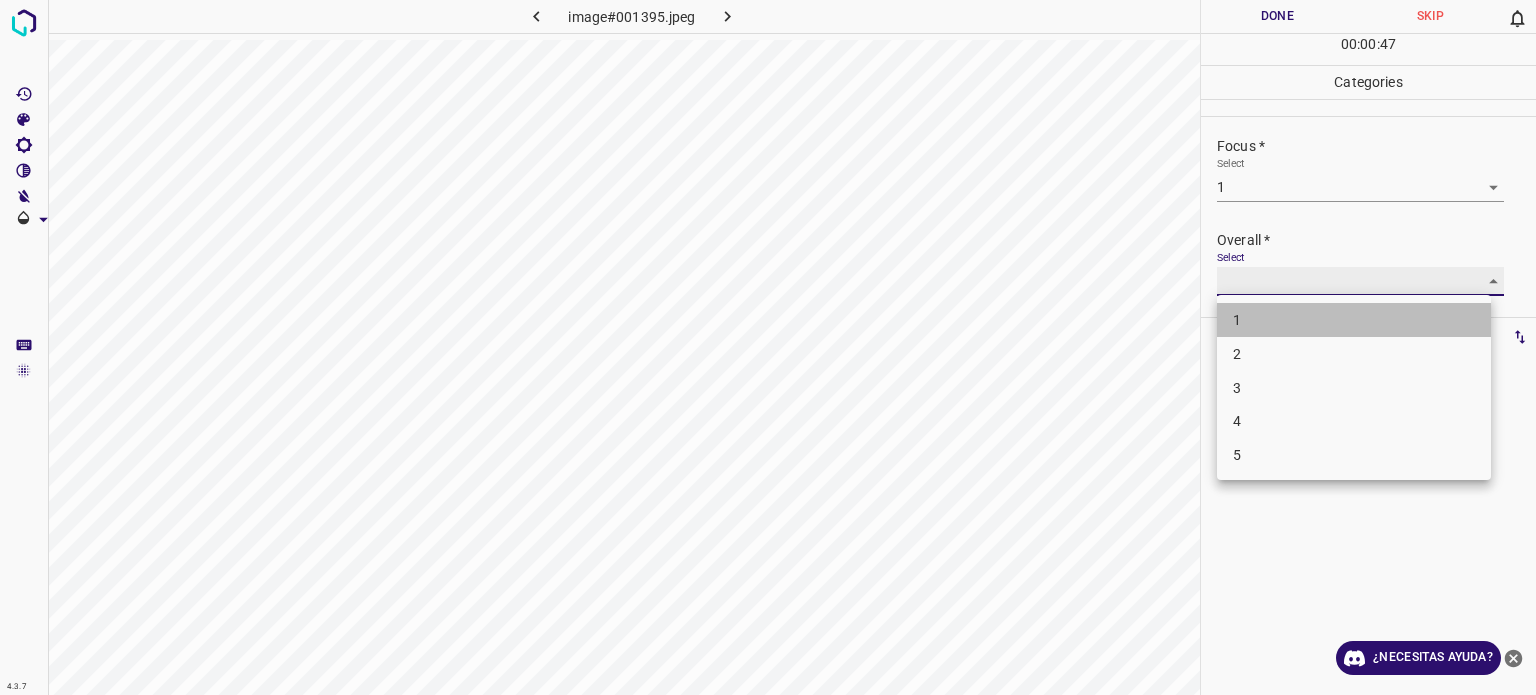 type on "1" 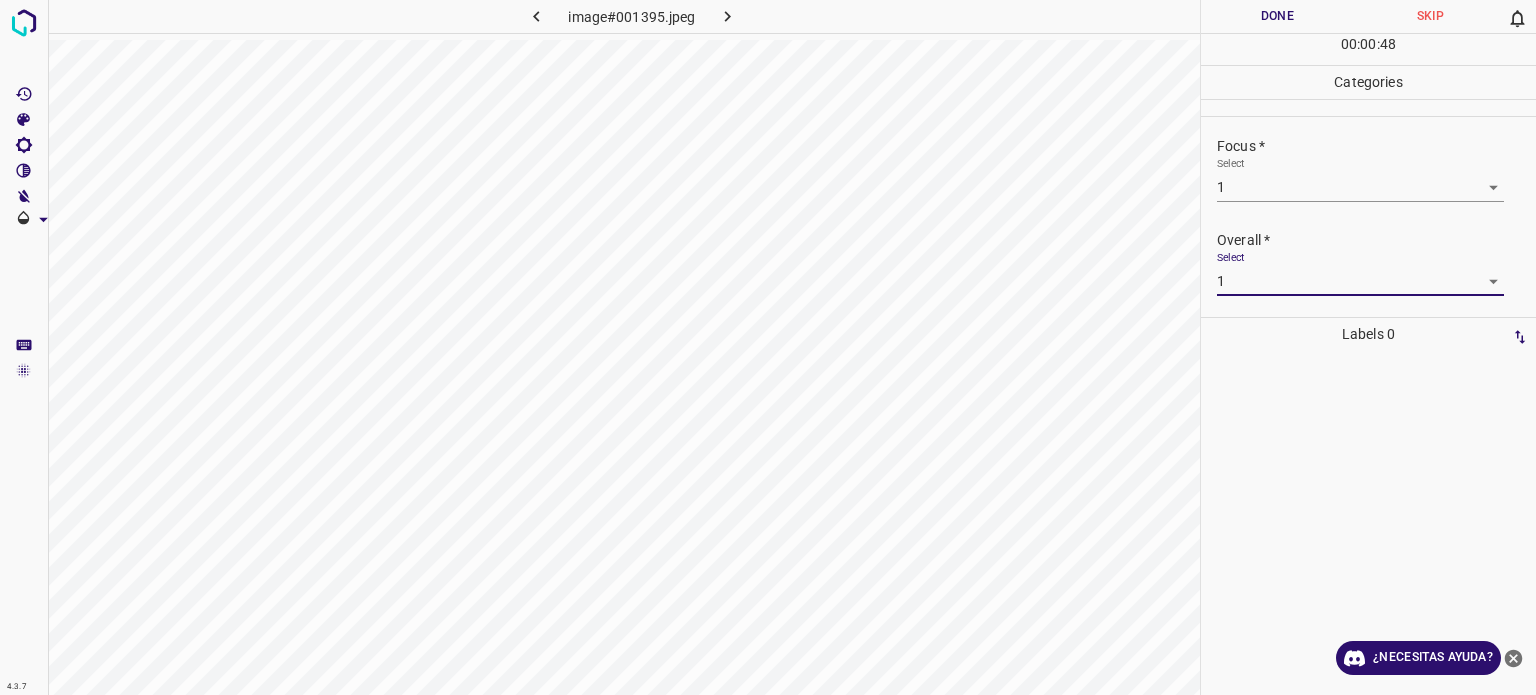 click on "Done" at bounding box center (1277, 16) 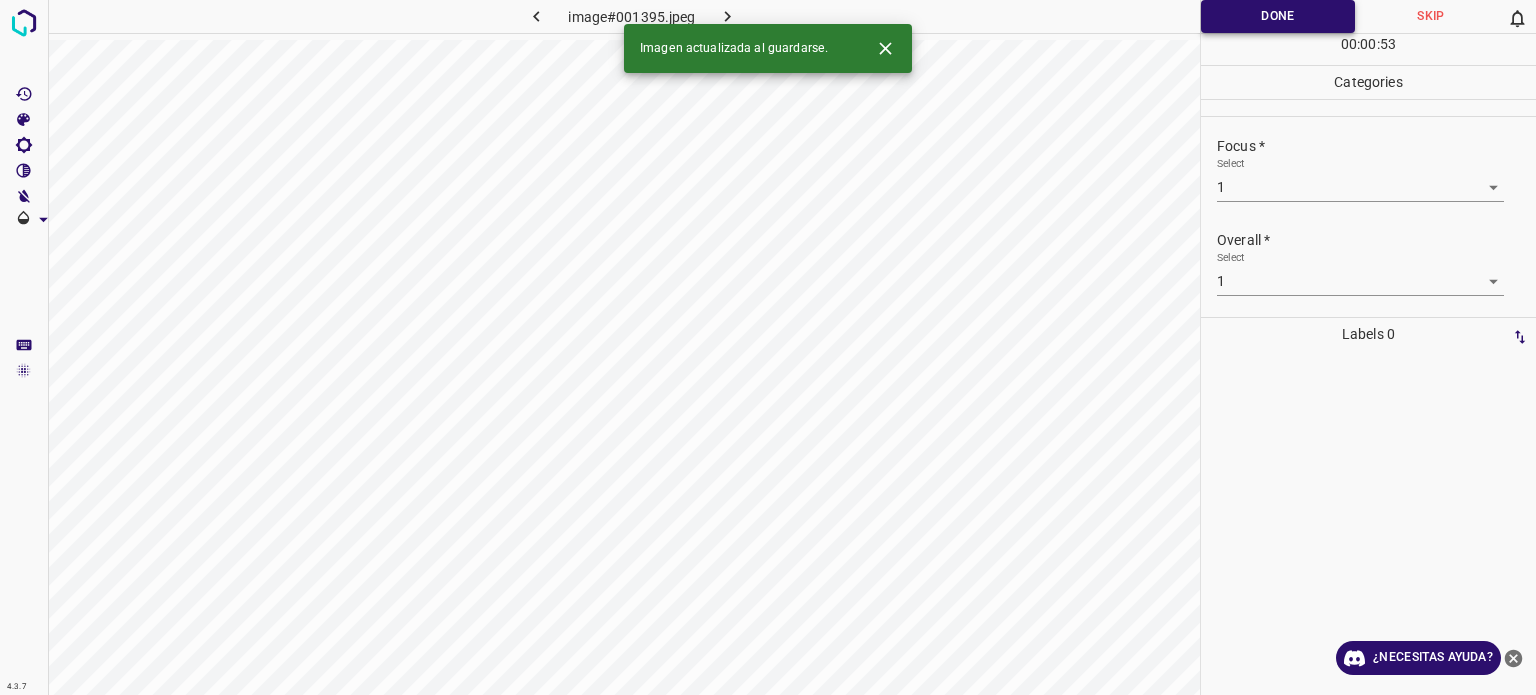 click on "Done" at bounding box center (1278, 16) 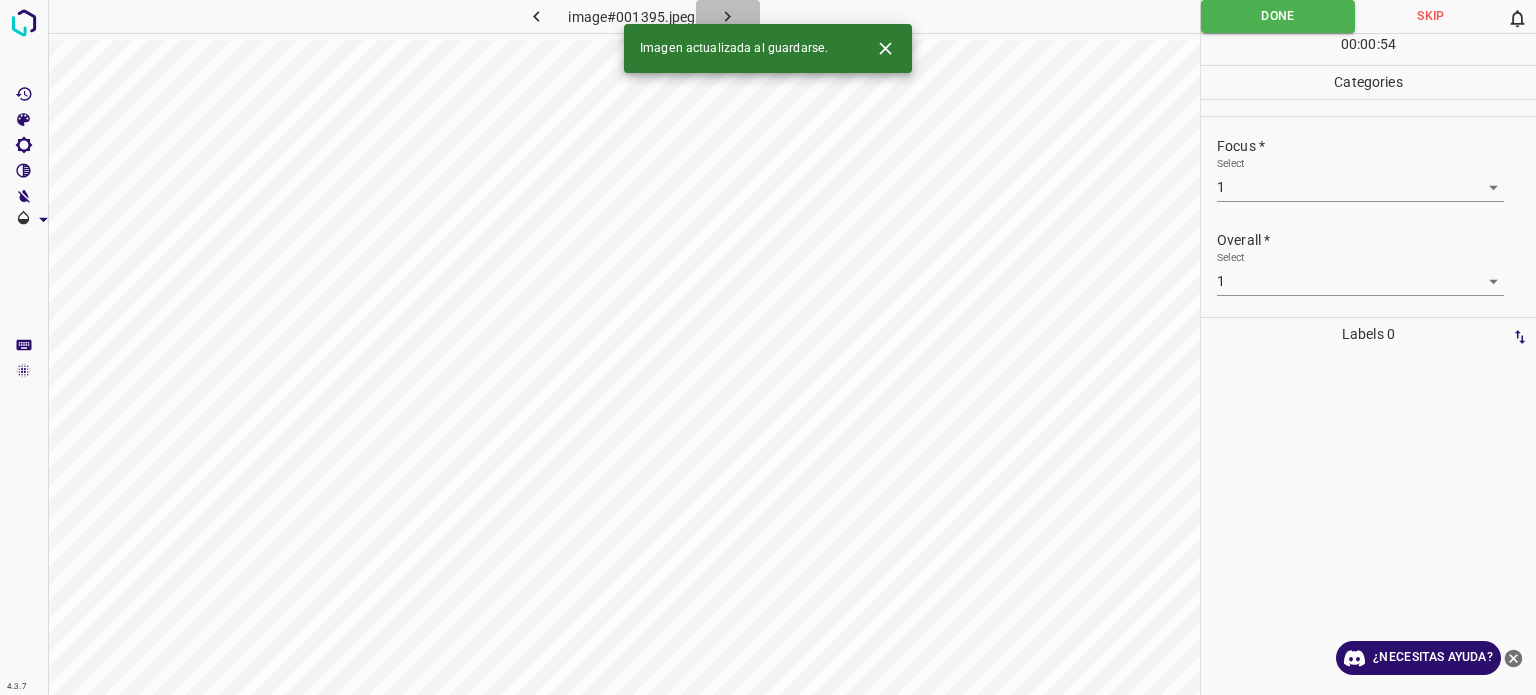 click at bounding box center (728, 16) 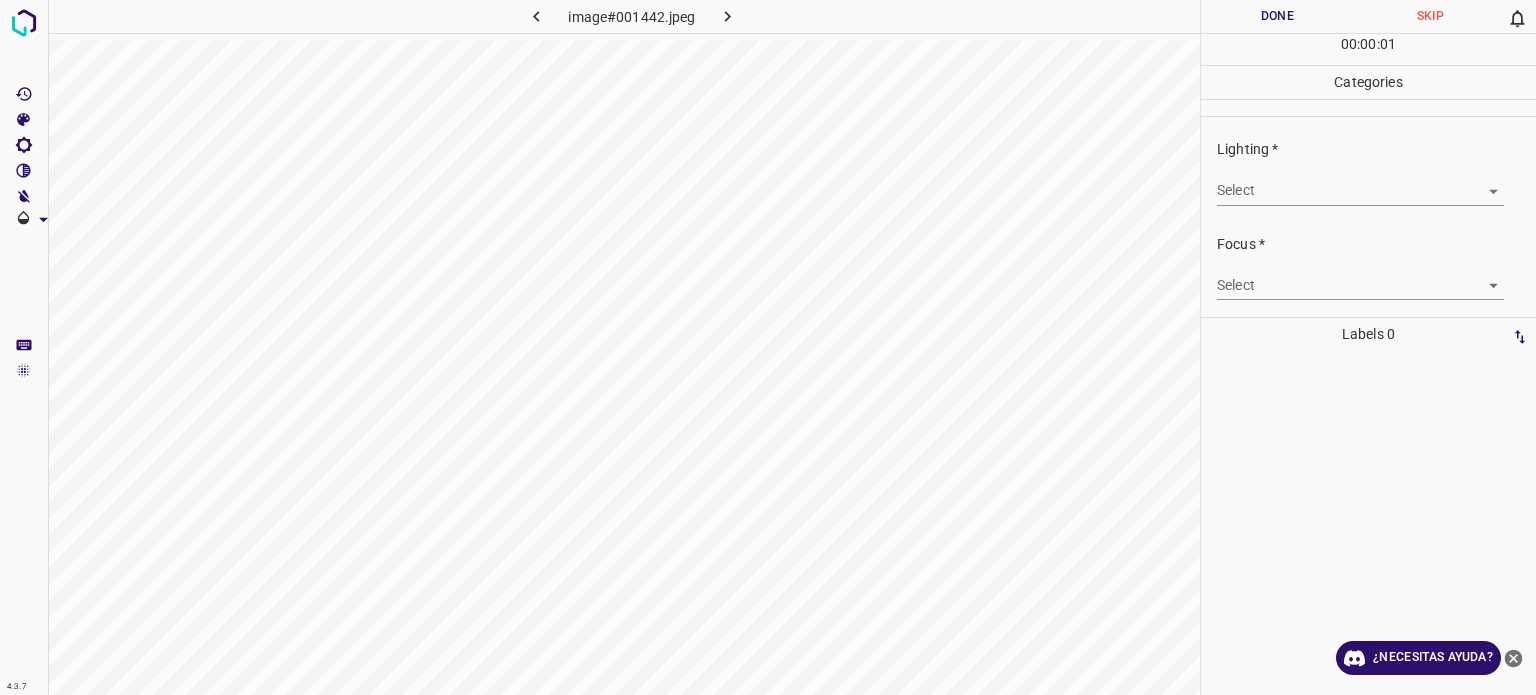 click on "4.3.7 image#001442.jpeg Done Skip 0 00 : 00 : 01 Categories Lighting * Select ​ Focus * Select ​ Overall * Select ​ Labels 0 Categories 1 Lighting 2 Focus 3 Overall Tools Space Change between modes (Draw & Edit) I Auto labeling R Restore zoom M Zoom in N Zoom out Delete Delete selecte label Filters Z Restore filters X Saturation filter C Brightness filter V Contrast filter B Gray scale filter General O Download ¿Necesitas ayuda? Texto original Valora esta traducción Tu opinión servirá para ayudar a mejorar el Traductor de Google - Texto - Esconder - Borrar" at bounding box center [768, 347] 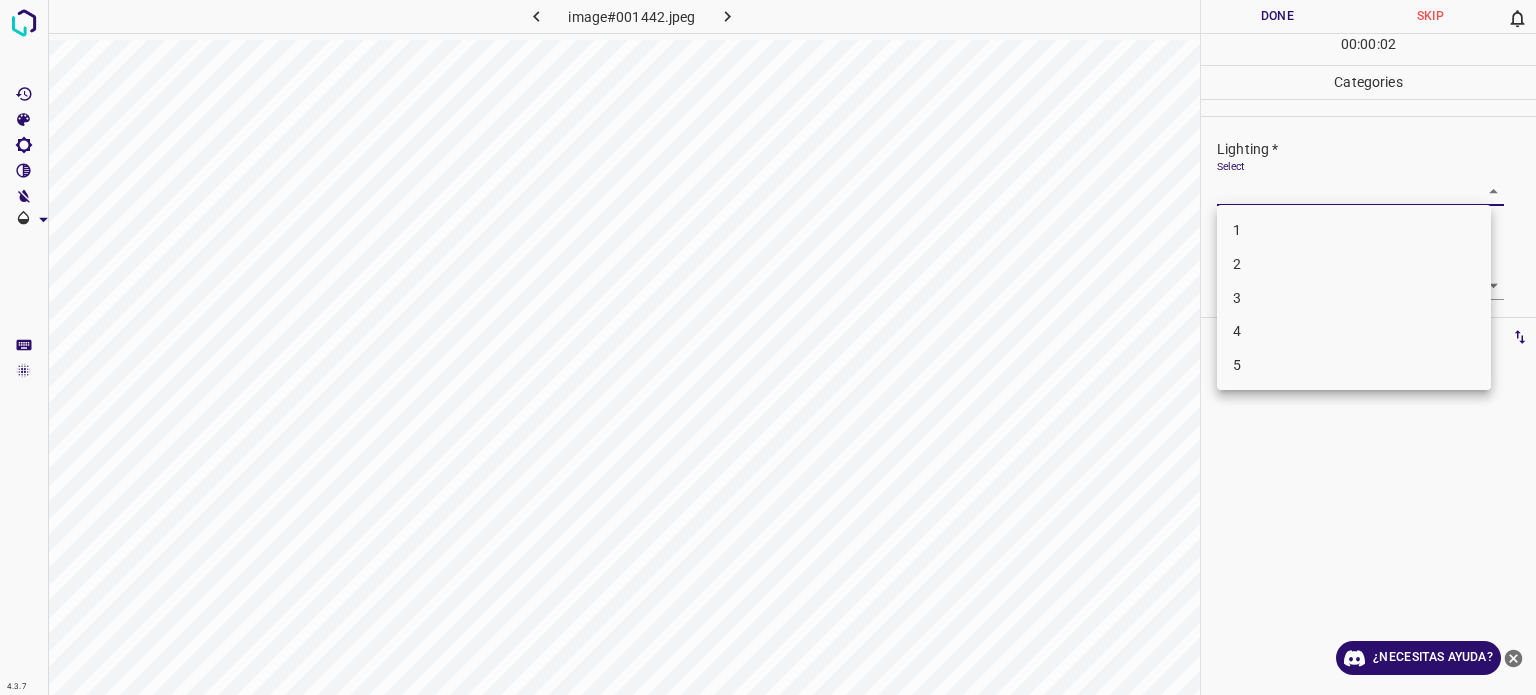 click on "2" at bounding box center (1237, 264) 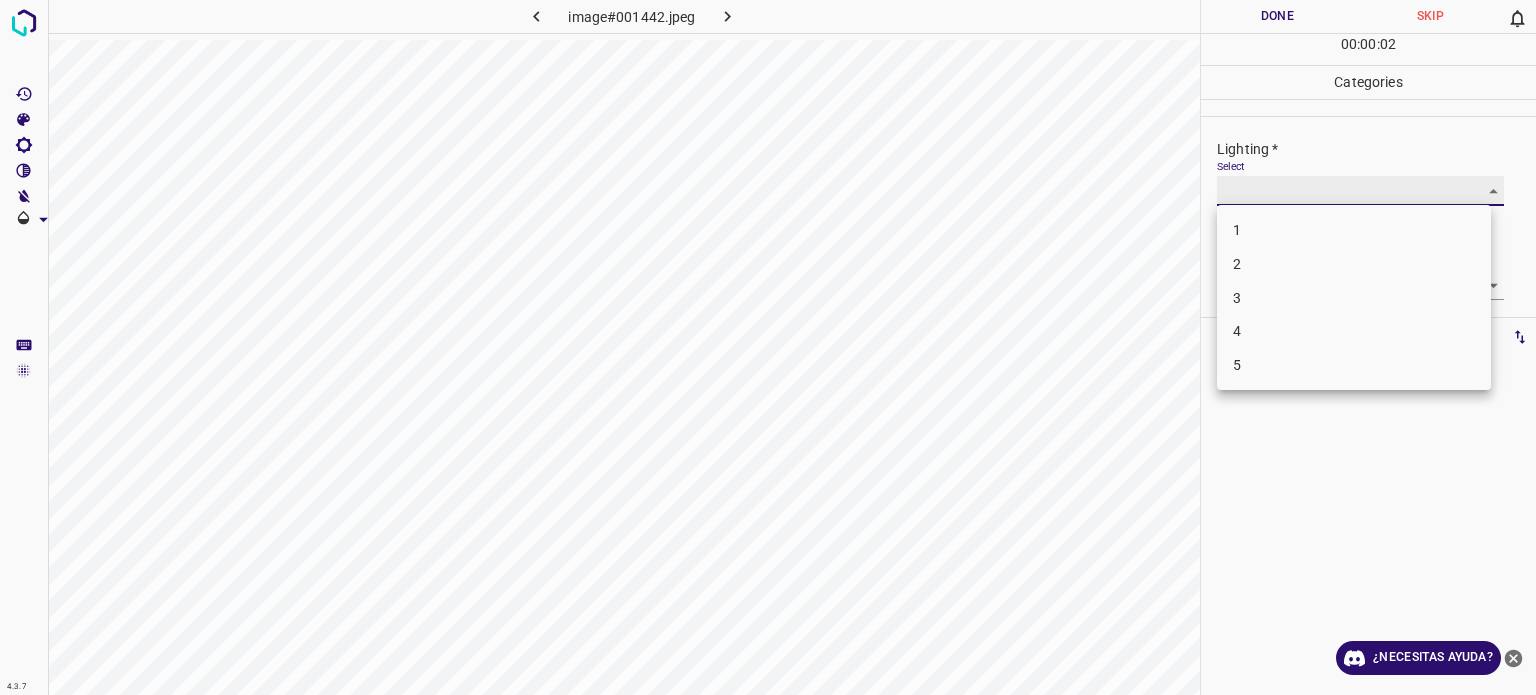type on "2" 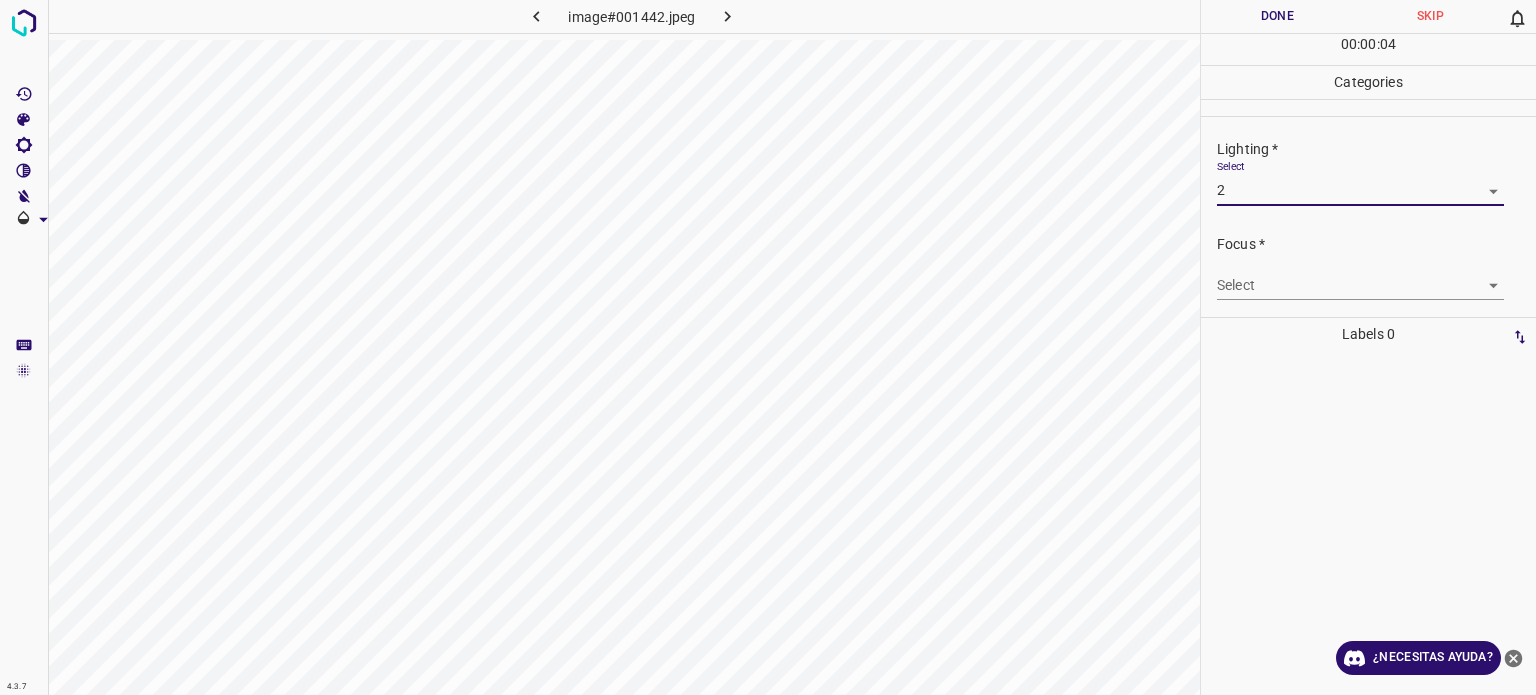 click on "4.3.7 image#001442.jpeg Done Skip 0 00 : 00 : 04 Categories Lighting * Select 2 2 Focus * Select Overall * Select Labels 0 Categories 1 Lighting 2 Focus 3 Overall Tools Space Change between modes (Draw & Edit) I Auto labeling R Restore zoom M Zoom in N Zoom out Delete Delete selected label Filters Z Restore filters X Saturation filter C Brightness filter V Contrast filter B Gray scale filter General O Download ¿Necesitas ayuda? Texto original Valora esta traducción Tu opinión servirá para ayudar a mejorar el Traductor de Google - Texto - Esconder - Borrar" at bounding box center (768, 347) 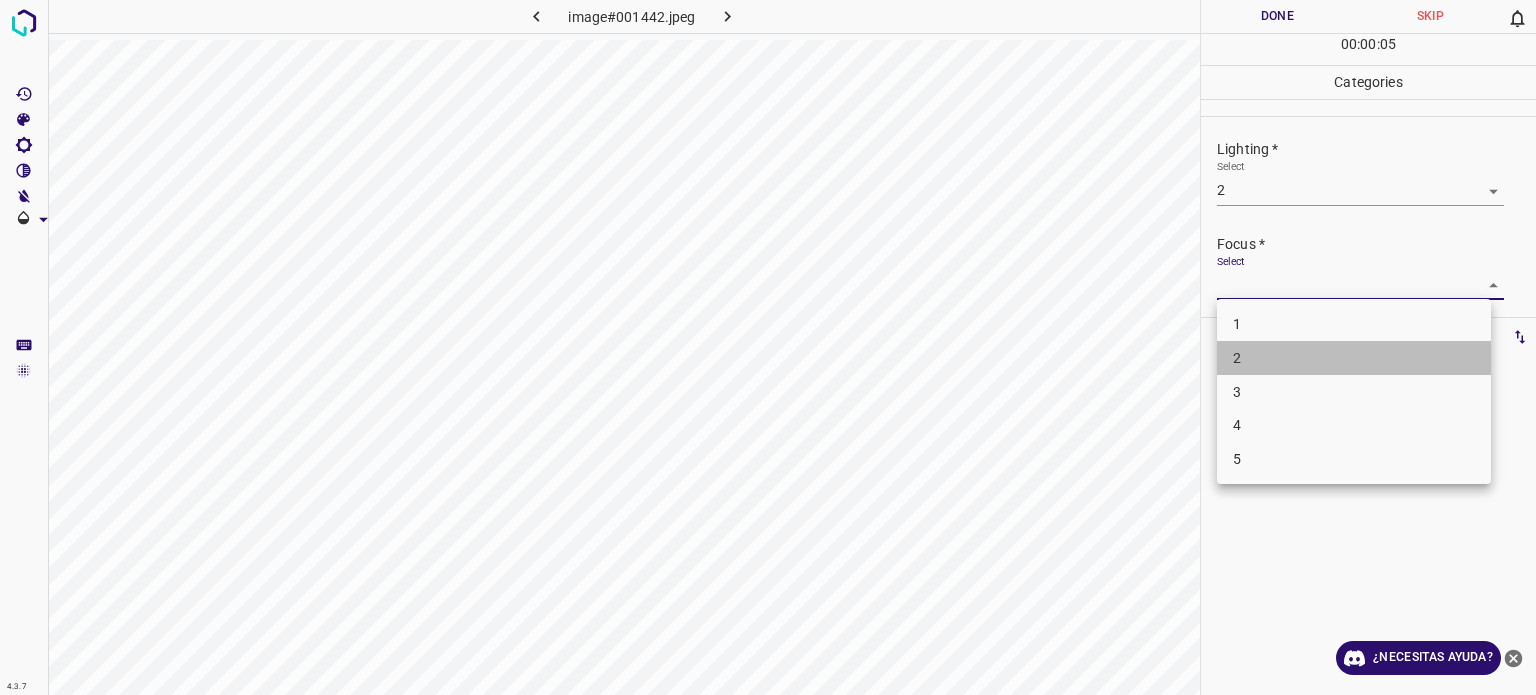 drag, startPoint x: 1242, startPoint y: 361, endPoint x: 1244, endPoint y: 310, distance: 51.0392 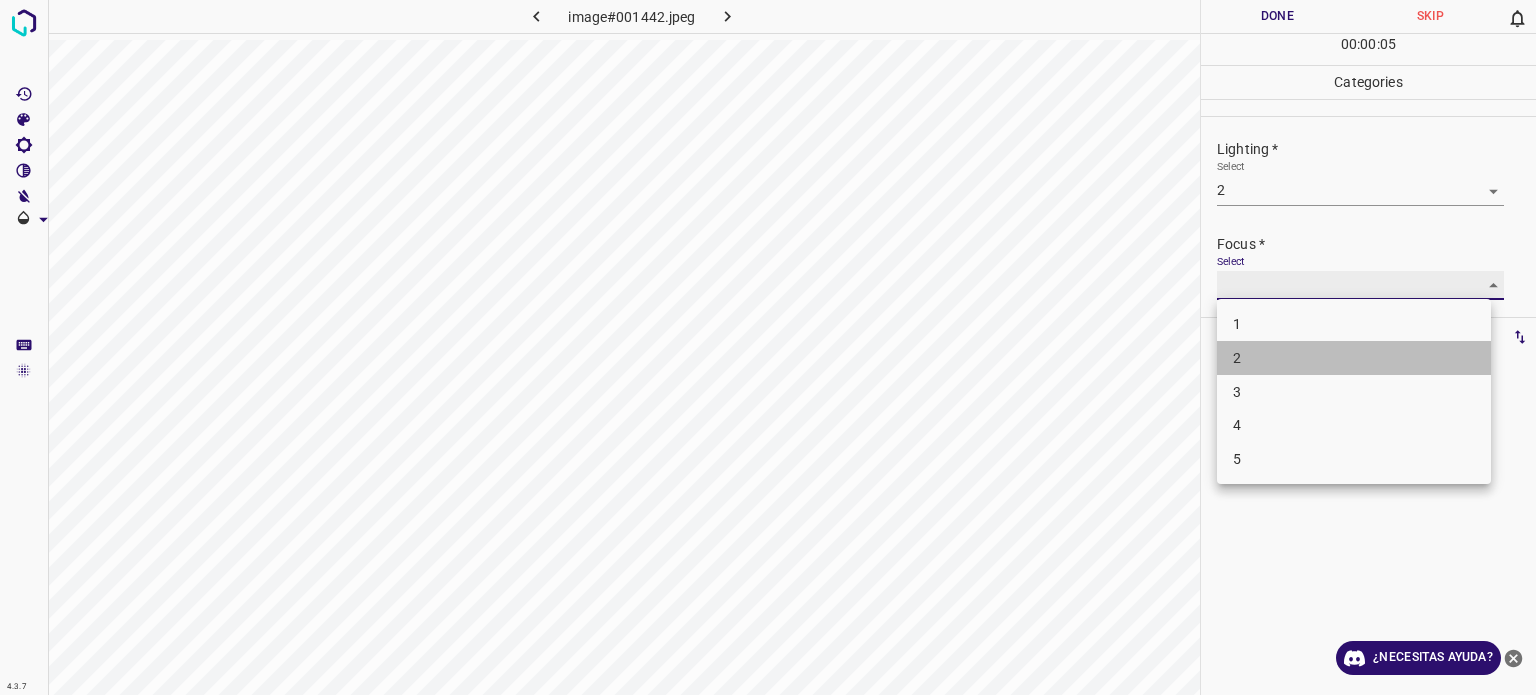 type on "2" 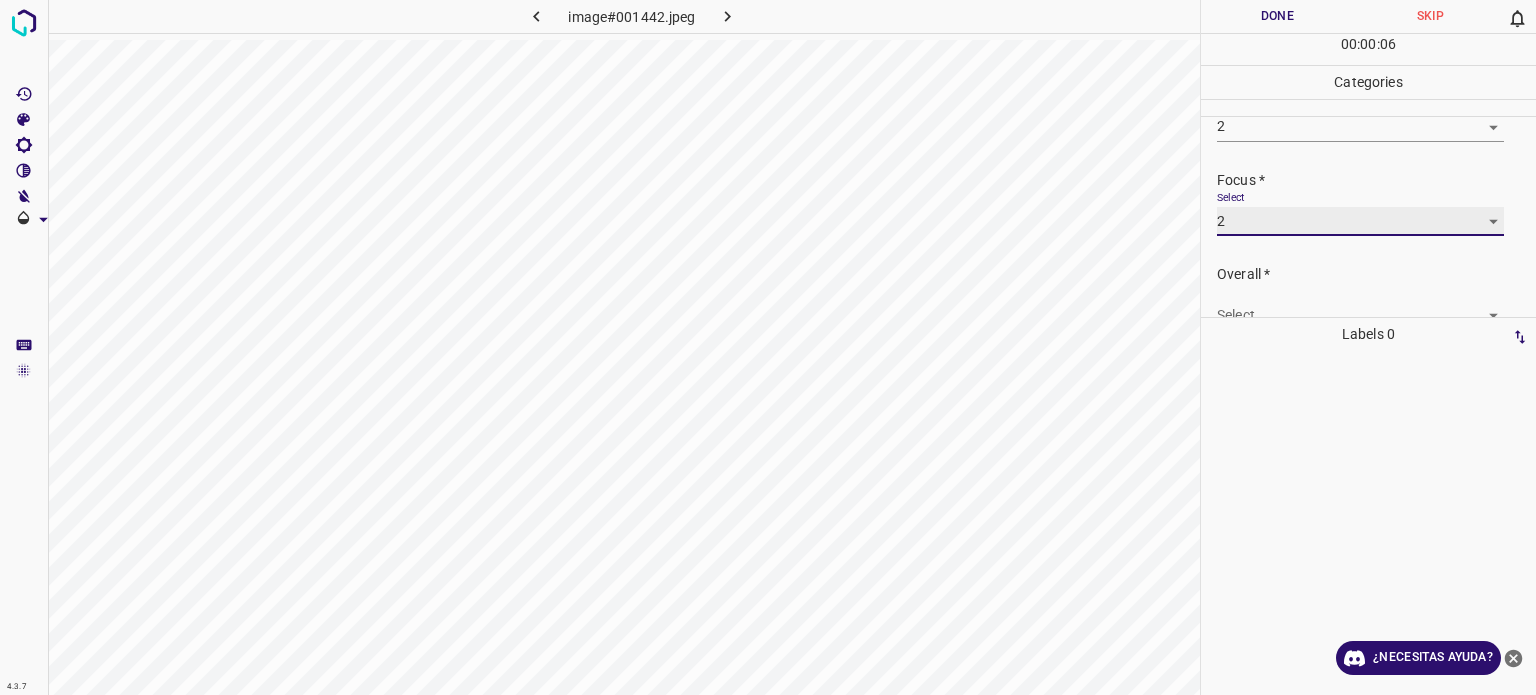 scroll, scrollTop: 98, scrollLeft: 0, axis: vertical 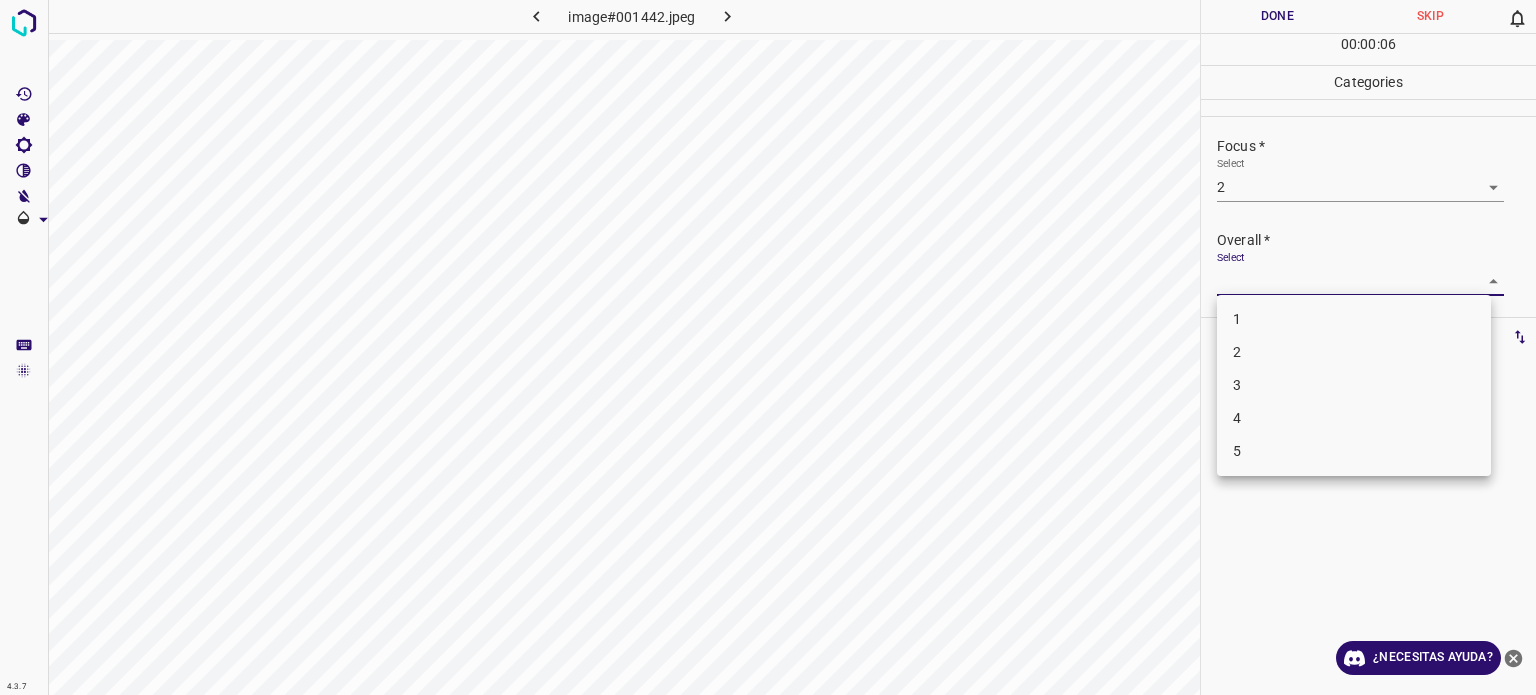 click on "4.3.7 image#001442.jpeg Done Skip 0 00 : 00 : 06 Categories Lighting * Select 2 2 Focus * Select 2 2 Overall * Select ​ Labels 0 Categories 1 Lighting 2 Focus 3 Overall Tools Space Change between modes (Draw & Edit) I Auto labeling R Restore zoom M Zoom in N Zoom out Delete Delete selecte label Filters Z Restore filters X Saturation filter C Brightness filter V Contrast filter B Gray scale filter General O Download ¿Necesitas ayuda? Texto original Valora esta traducción Tu opinión servirá para ayudar a mejorar el Traductor de Google - Texto - Esconder - Borrar 1 2 3 4 5" at bounding box center (768, 347) 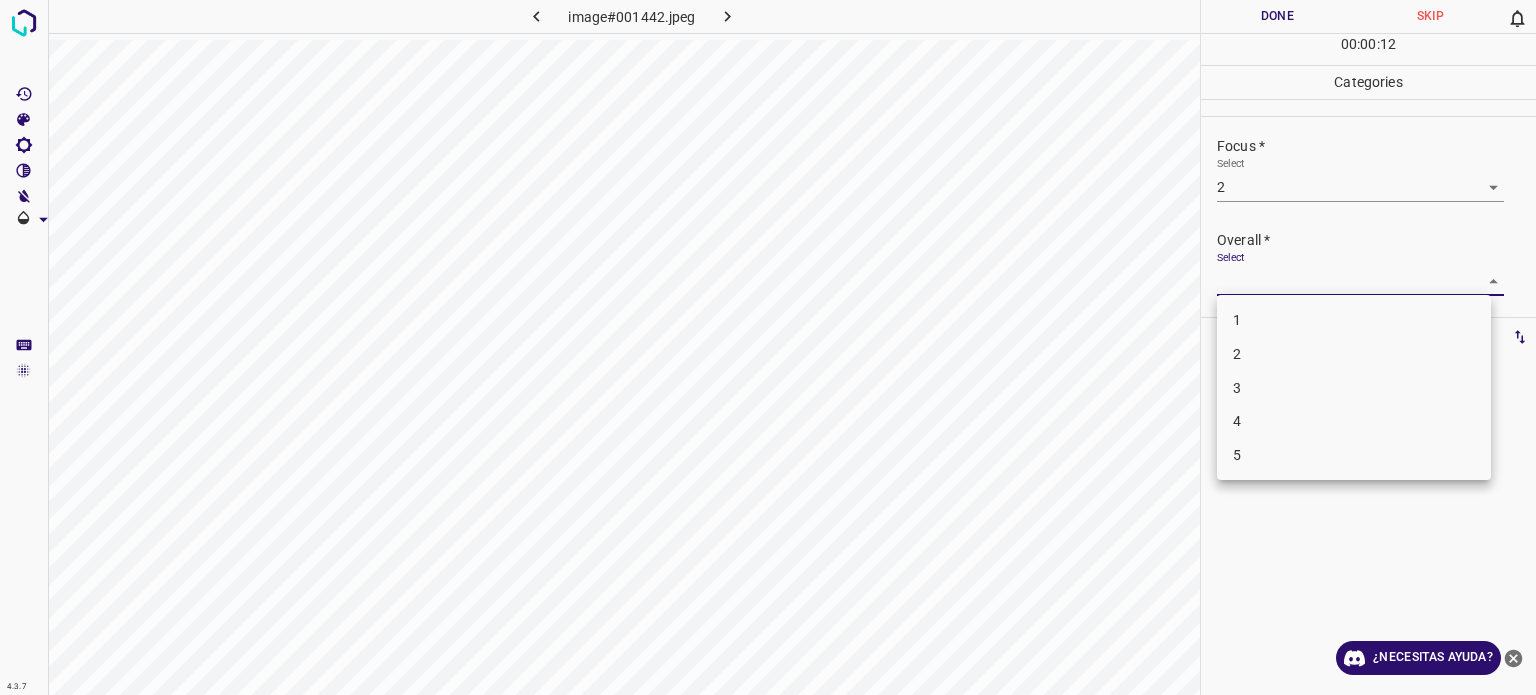 click on "2" at bounding box center (1237, 354) 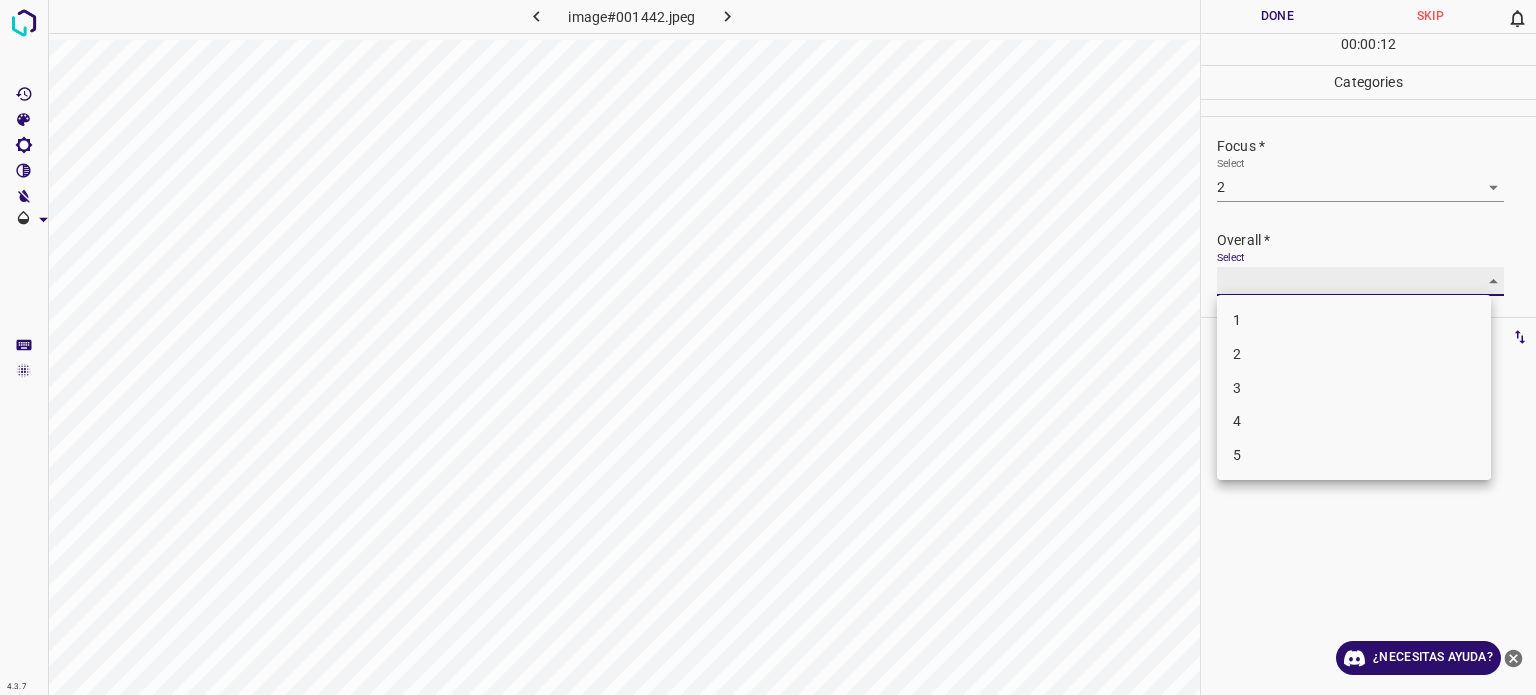 type on "2" 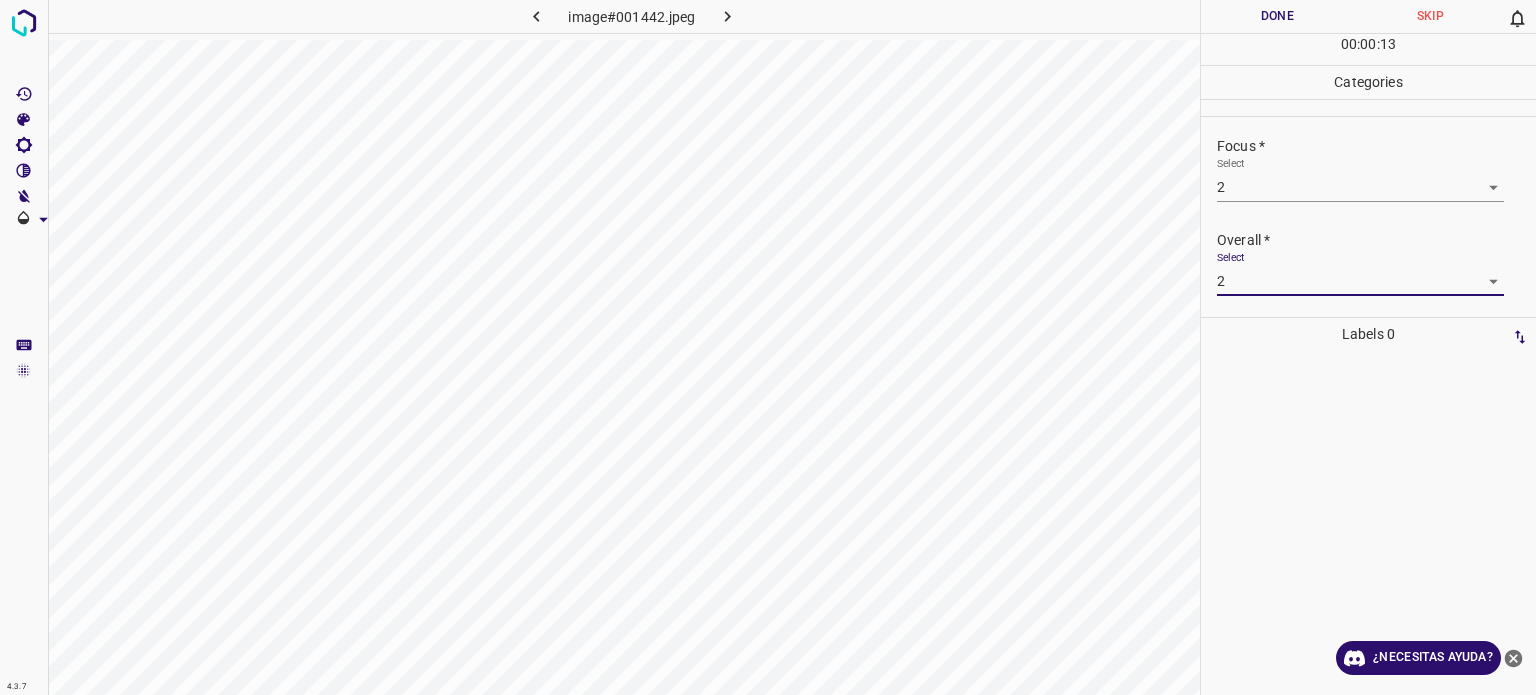 click on "Done" at bounding box center [1277, 16] 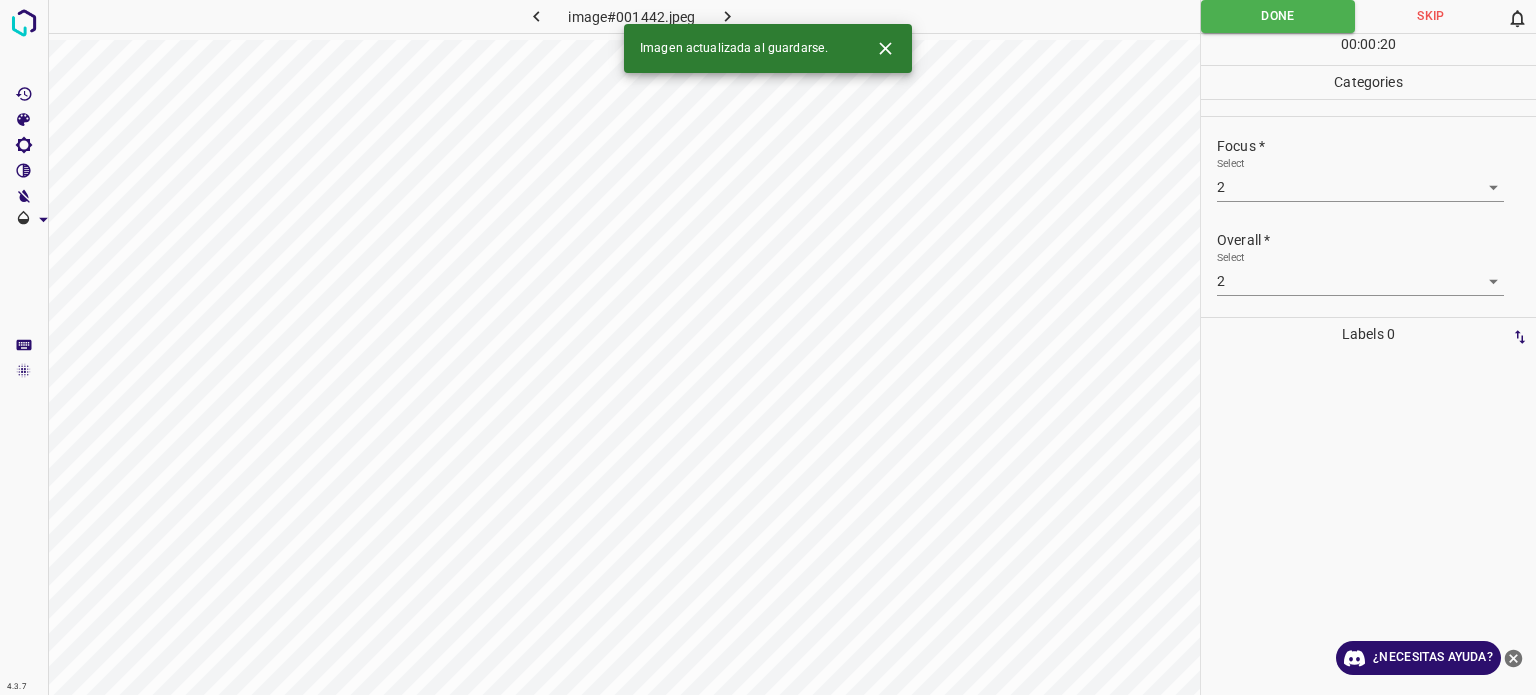 click on "00   : 00   : 20" at bounding box center (1368, 49) 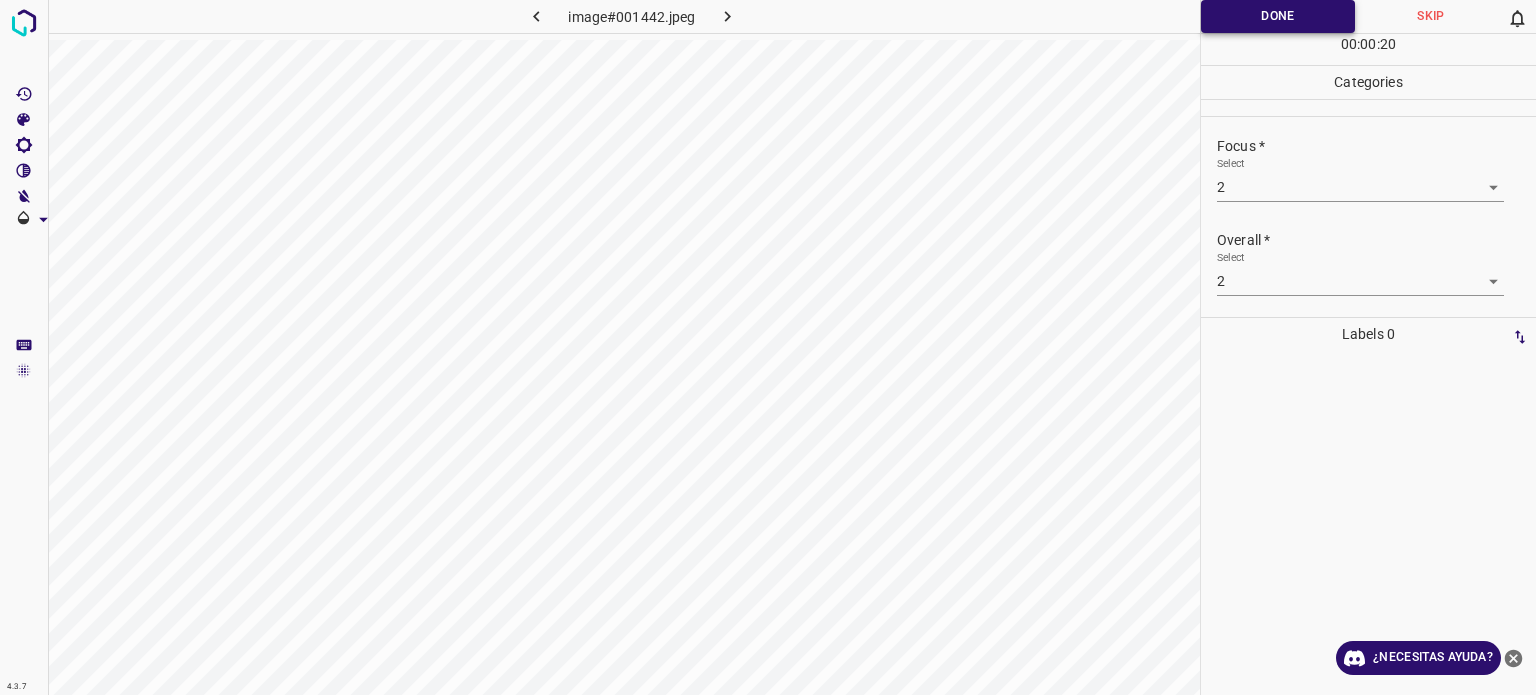 click on "Done" at bounding box center (1278, 16) 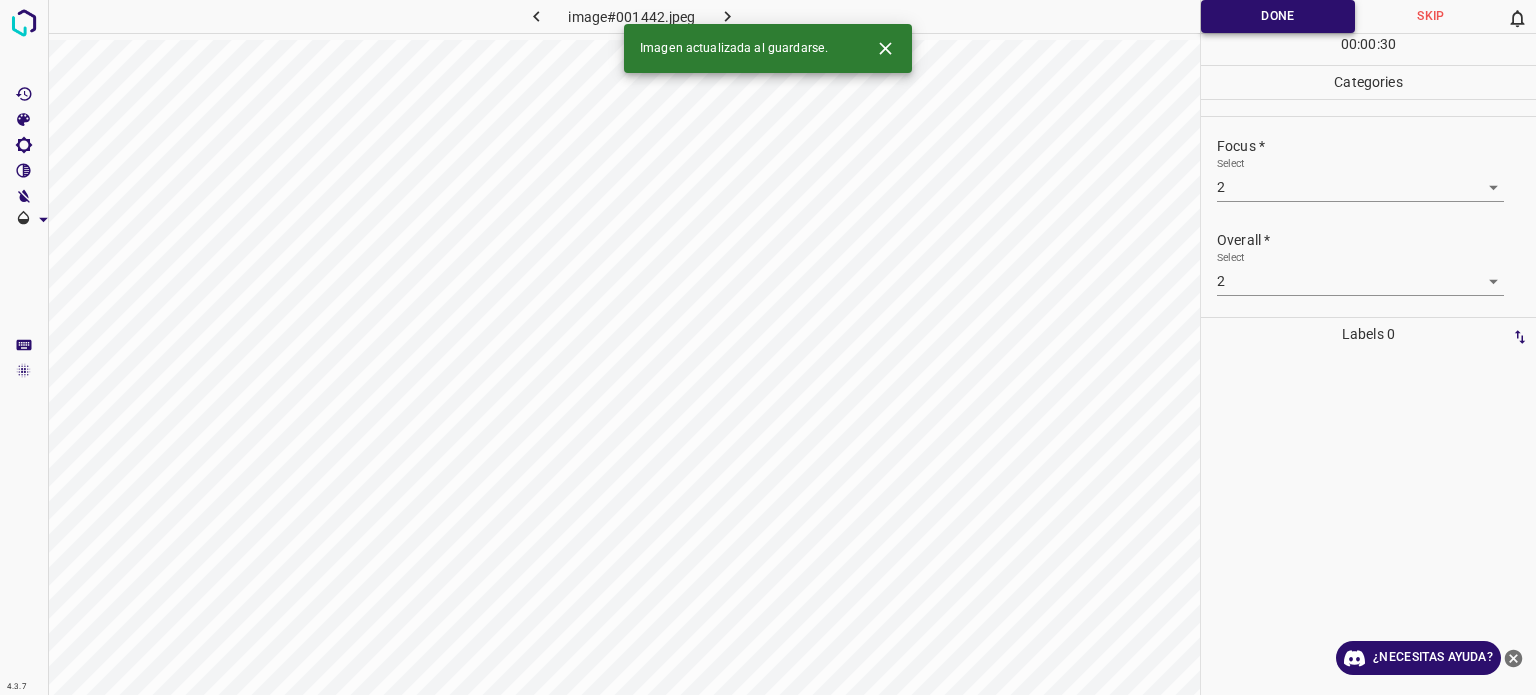 click on "Done" at bounding box center (1278, 16) 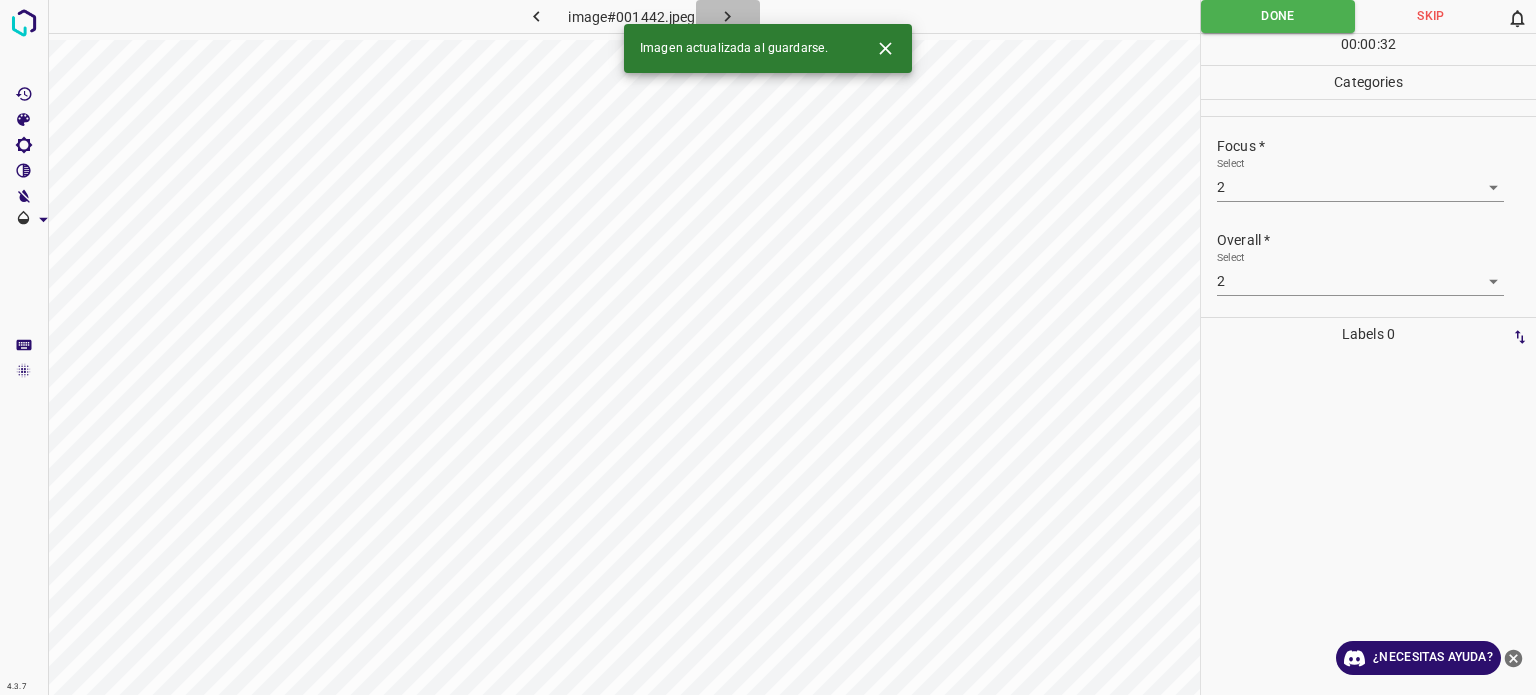 click 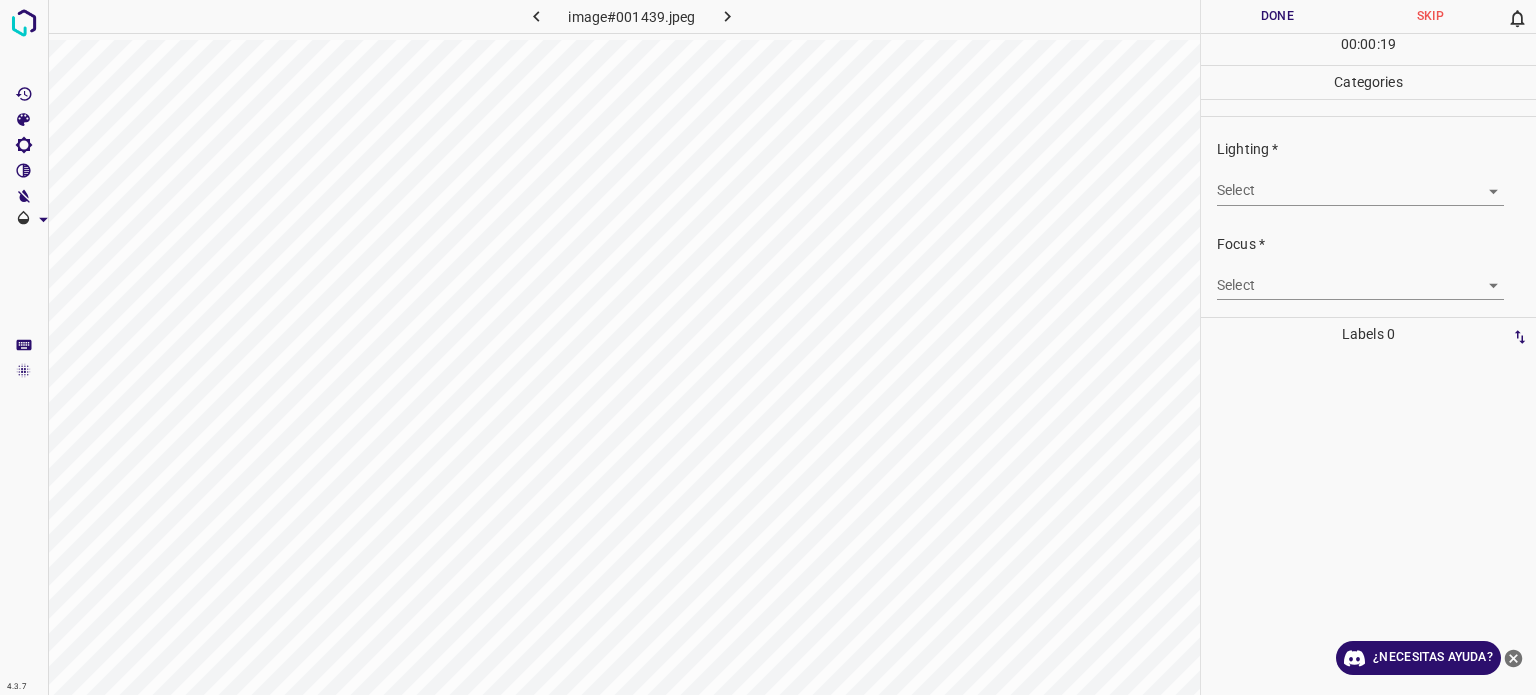 click on "4.3.7 image#001439.jpeg Done Skip 0 00 : 00 : 19 Categories Lighting * Select ​ Focus * Select ​ Overall * Select ​ Labels 0 Categories 1 Lighting 2 Focus 3 Overall Tools Space Change between modes (Draw & Edit) I Auto labeling R Restore zoom M Zoom in N Zoom out Delete Delete selecte label Filters Z Restore filters X Saturation filter C Brightness filter V Contrast filter B Gray scale filter General O Download ¿Necesitas ayuda? Texto original Valora esta traducción Tu opinión servirá para ayudar a mejorar el Traductor de Google - Texto - Esconder - Borrar" at bounding box center [768, 347] 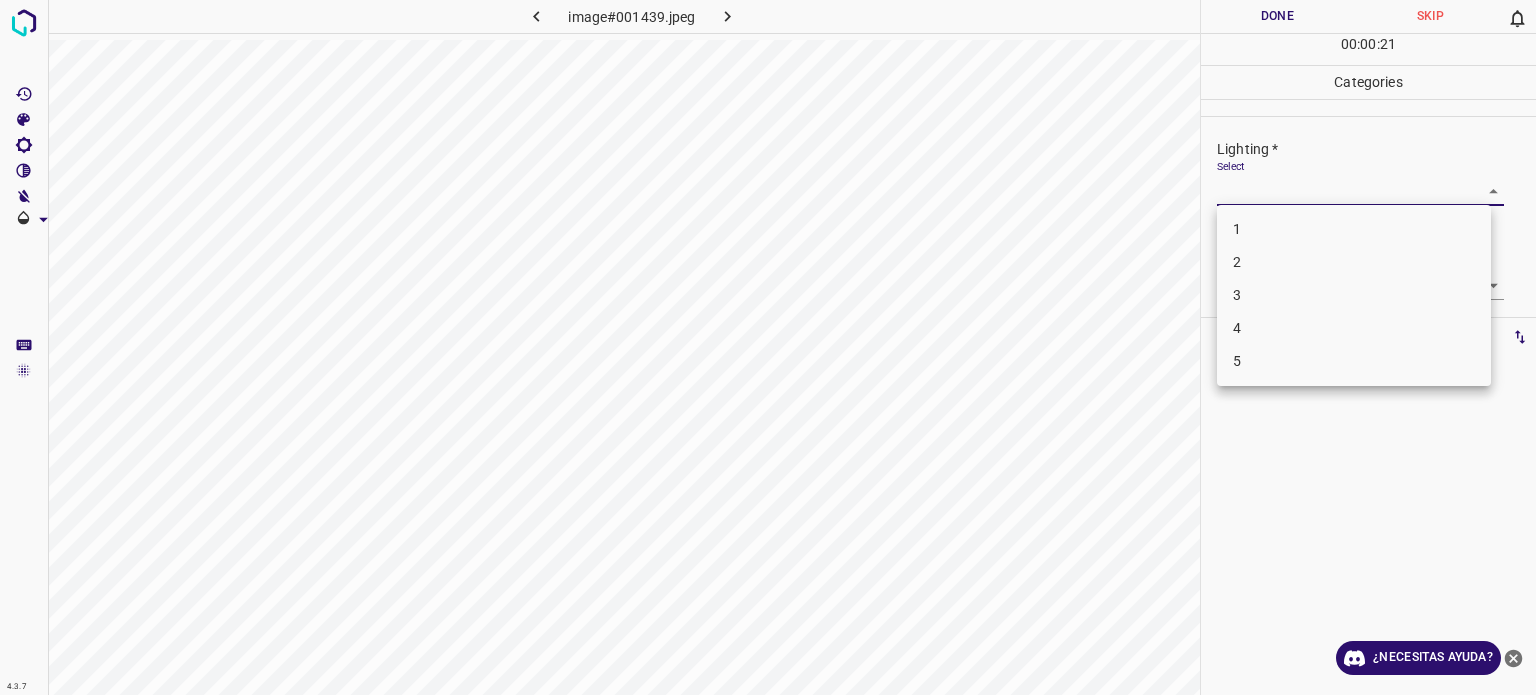 click on "2" at bounding box center (1354, 262) 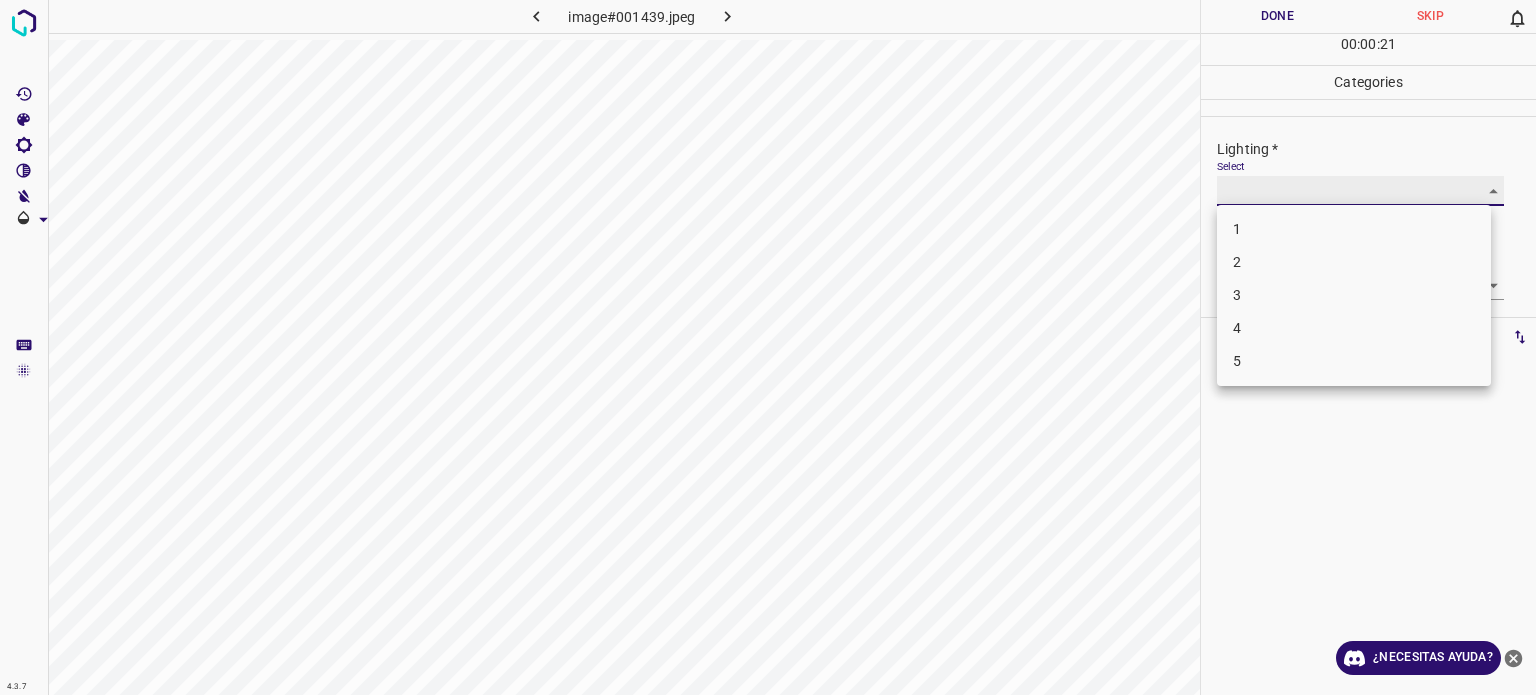 type on "2" 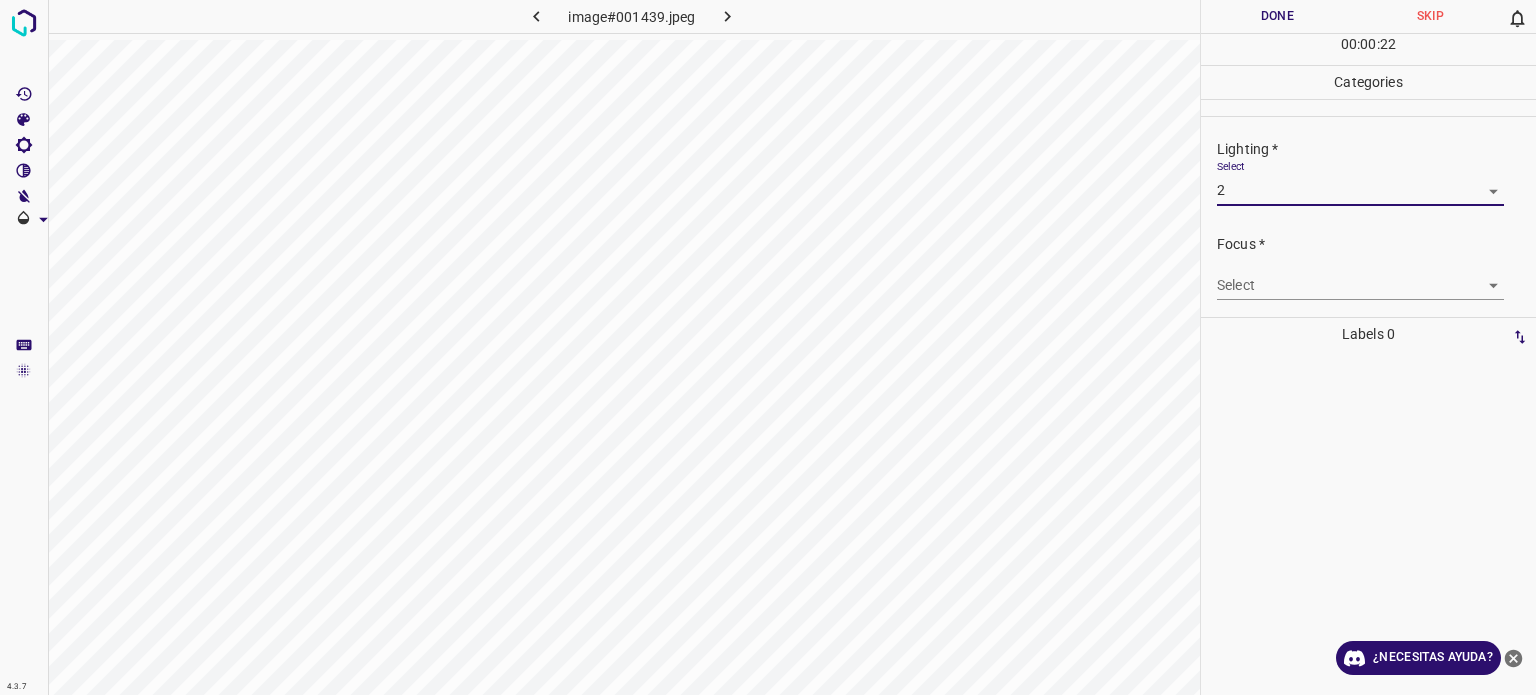 click on "4.3.7 image#001439.jpeg Done Skip 0 00   : 00   : 22   Categories Lighting *  Select 2 2 Focus *  Select ​ Overall *  Select ​ Labels   0 Categories 1 Lighting 2 Focus 3 Overall Tools Space Change between modes (Draw & Edit) I Auto labeling R Restore zoom M Zoom in N Zoom out Delete Delete selecte label Filters Z Restore filters X Saturation filter C Brightness filter V Contrast filter B Gray scale filter General O Download ¿Necesitas ayuda? Texto original Valora esta traducción Tu opinión servirá para ayudar a mejorar el Traductor de Google - Texto - Esconder - Borrar" at bounding box center [768, 347] 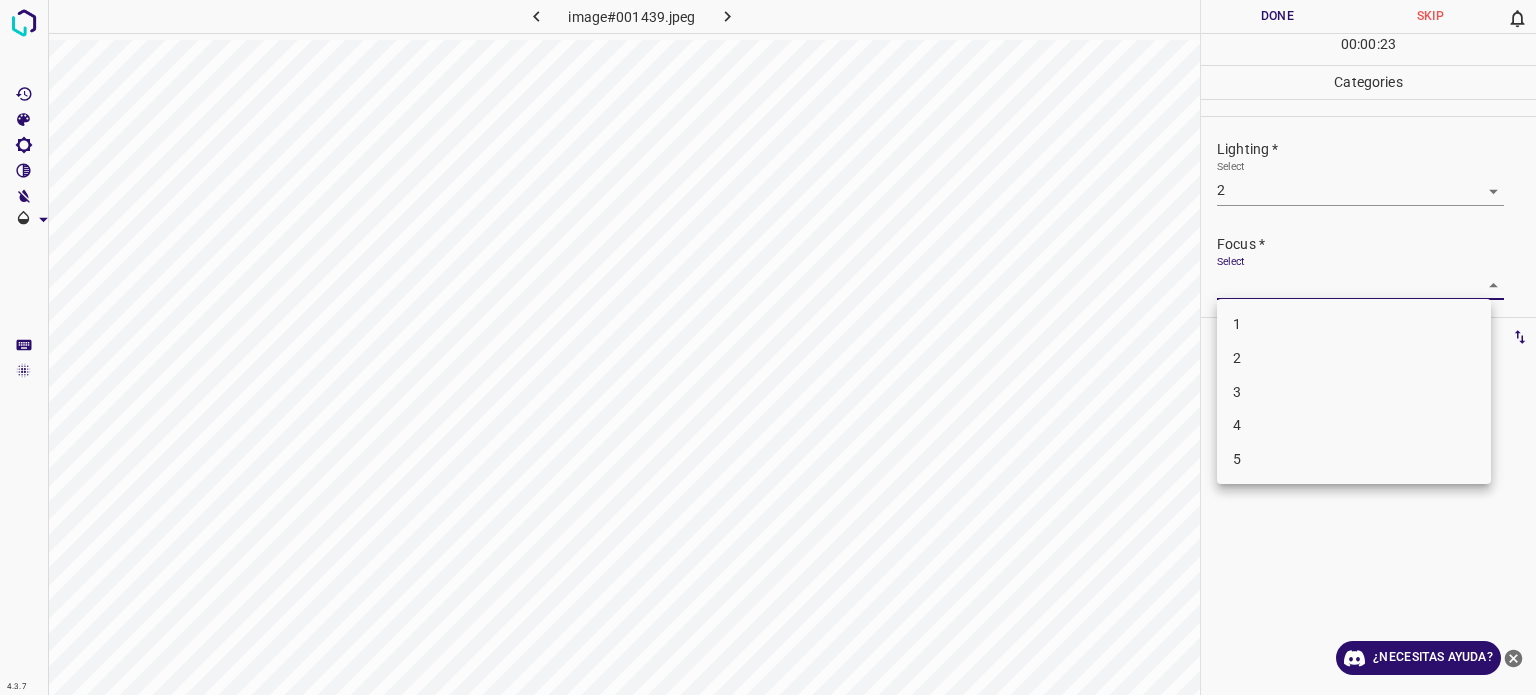 click on "2" at bounding box center [1237, 358] 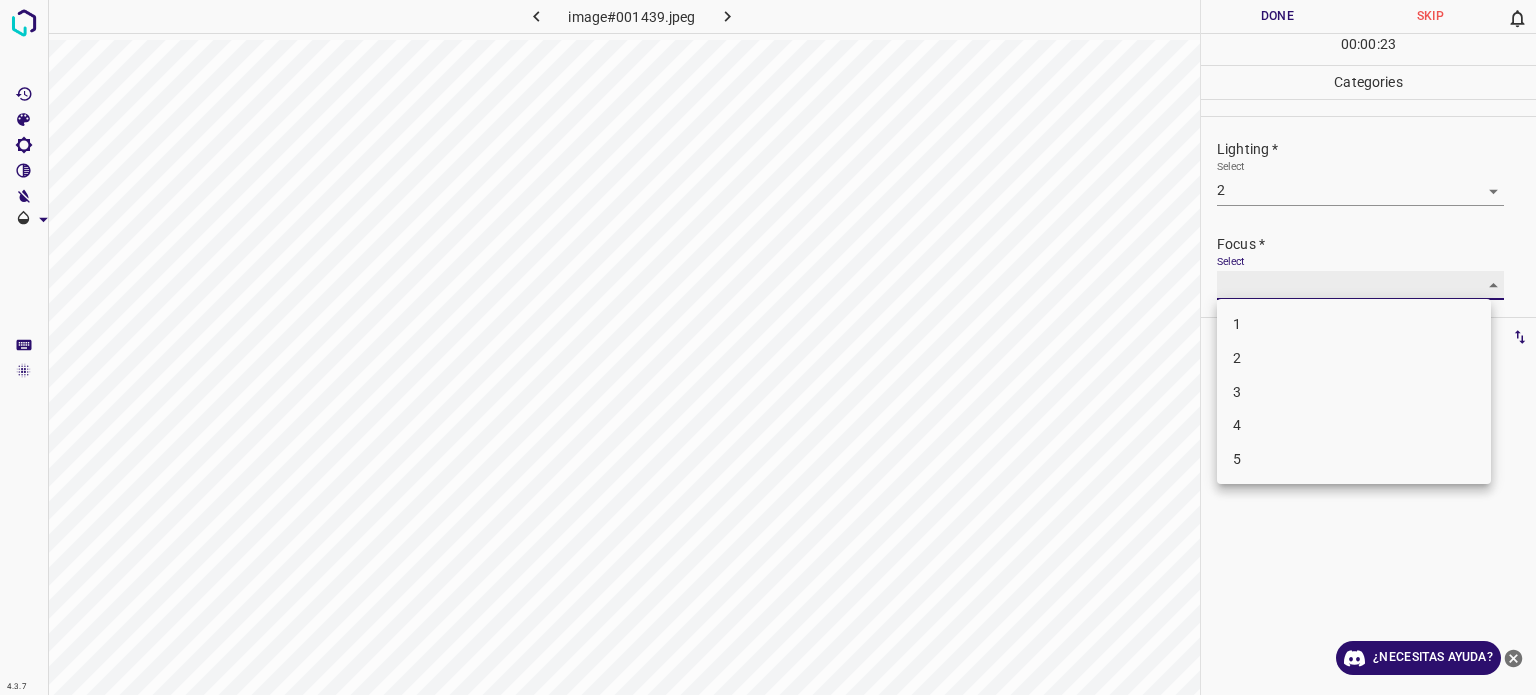 type on "2" 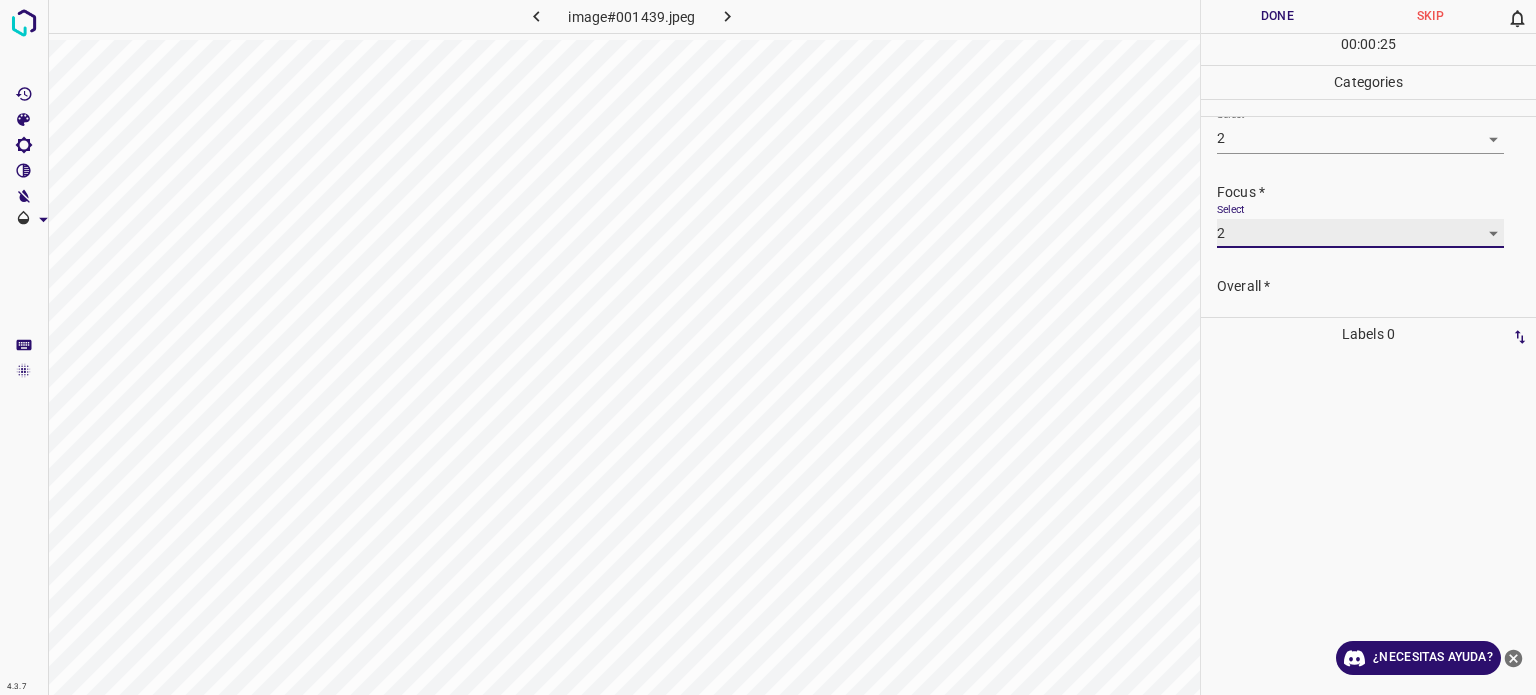 scroll, scrollTop: 98, scrollLeft: 0, axis: vertical 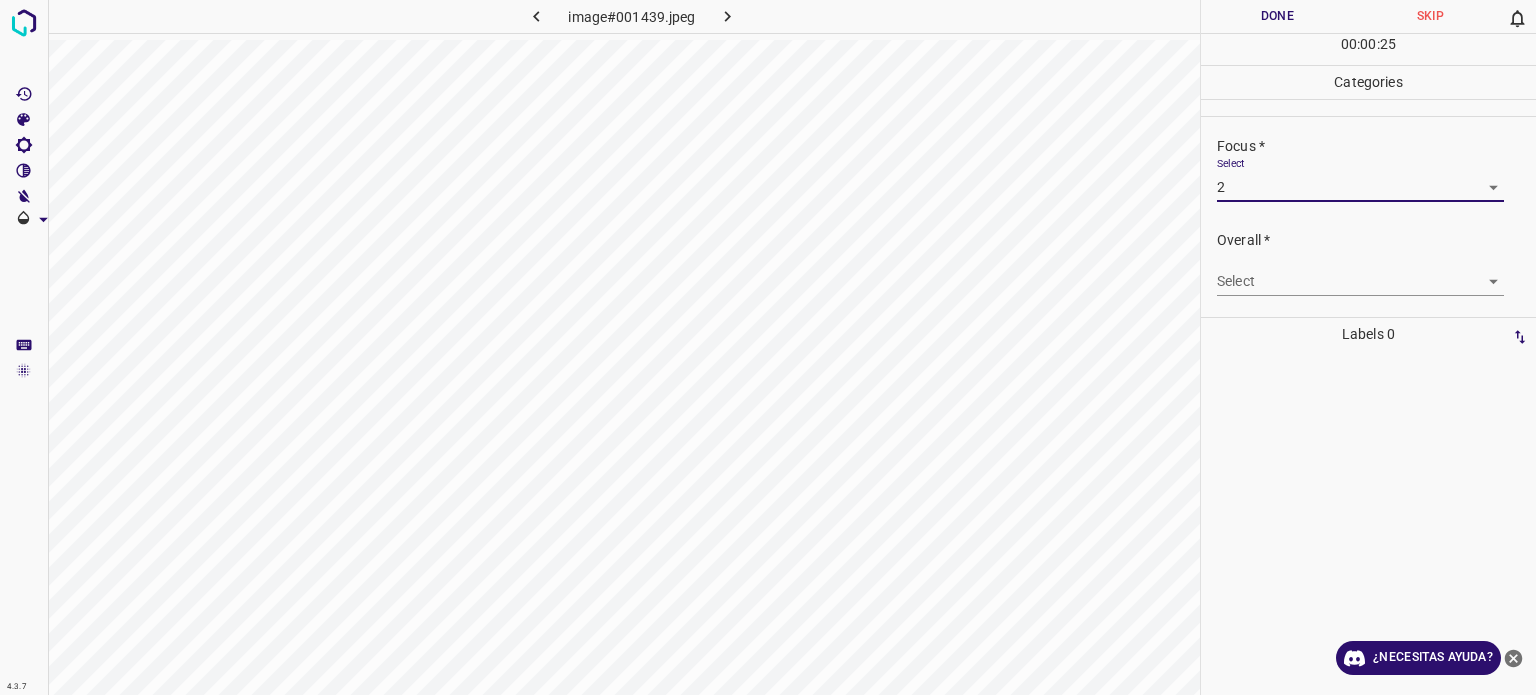click on "4.3.7 image#001439.jpeg Done Skip 0 00   : 00   : 25   Categories Lighting *  Select 2 2 Focus *  Select 2 2 Overall *  Select ​ Labels   0 Categories 1 Lighting 2 Focus 3 Overall Tools Space Change between modes (Draw & Edit) I Auto labeling R Restore zoom M Zoom in N Zoom out Delete Delete selecte label Filters Z Restore filters X Saturation filter C Brightness filter V Contrast filter B Gray scale filter General O Download ¿Necesitas ayuda? Texto original Valora esta traducción Tu opinión servirá para ayudar a mejorar el Traductor de Google - Texto - Esconder - Borrar" at bounding box center [768, 347] 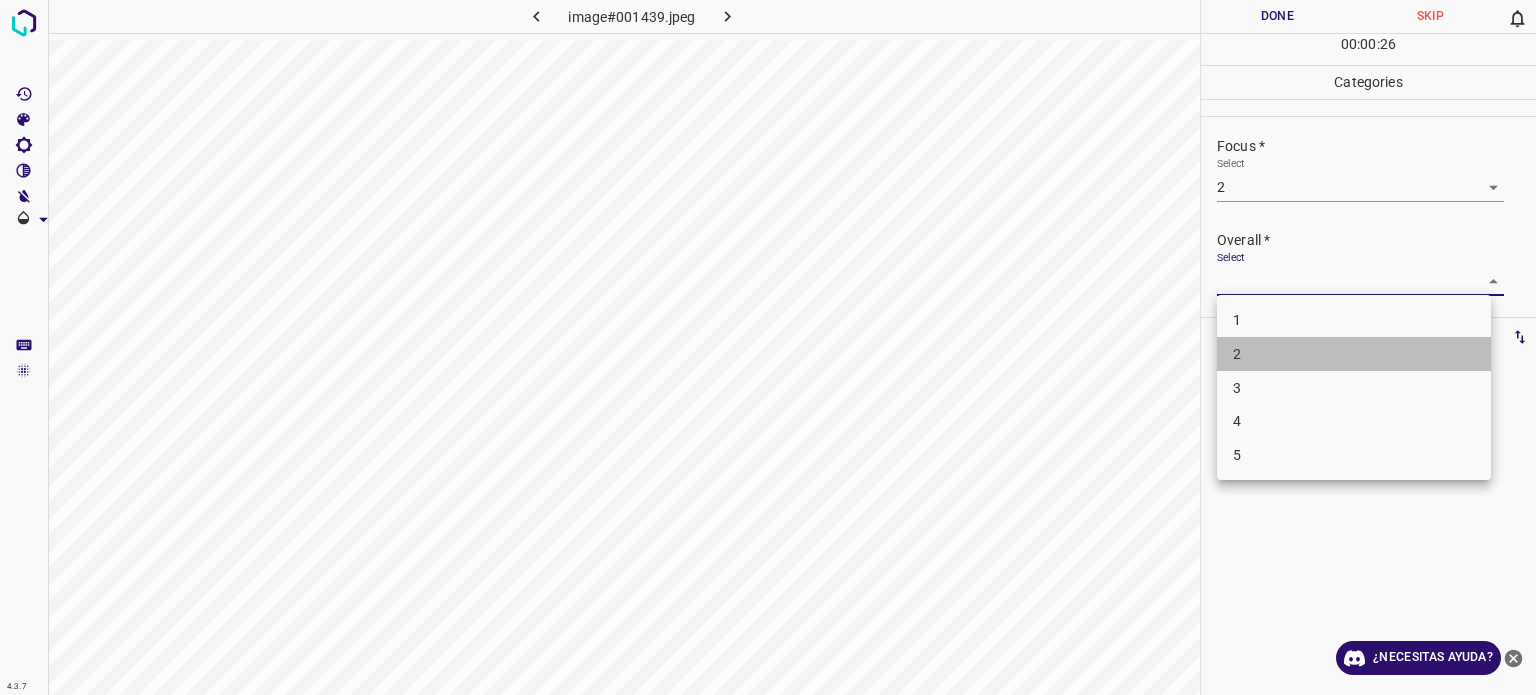 click on "2" at bounding box center (1237, 354) 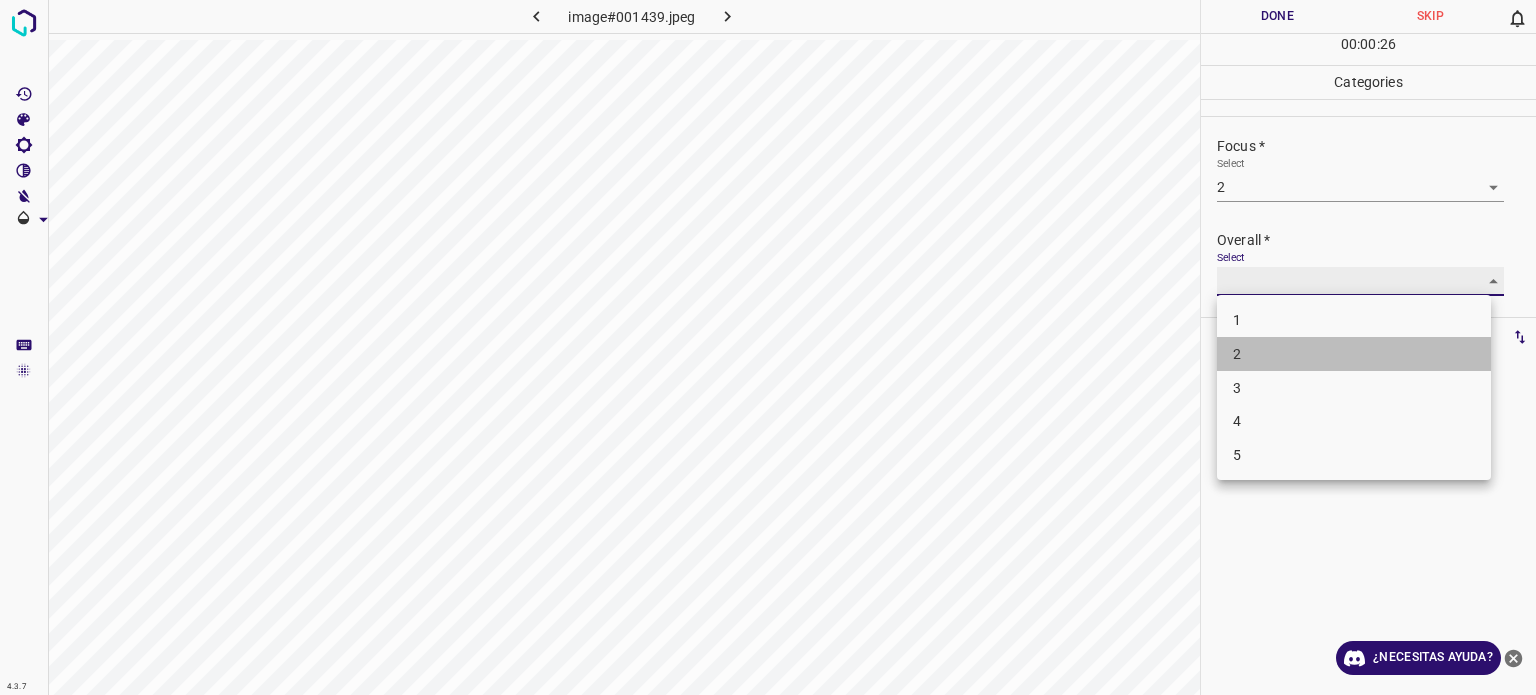 type on "2" 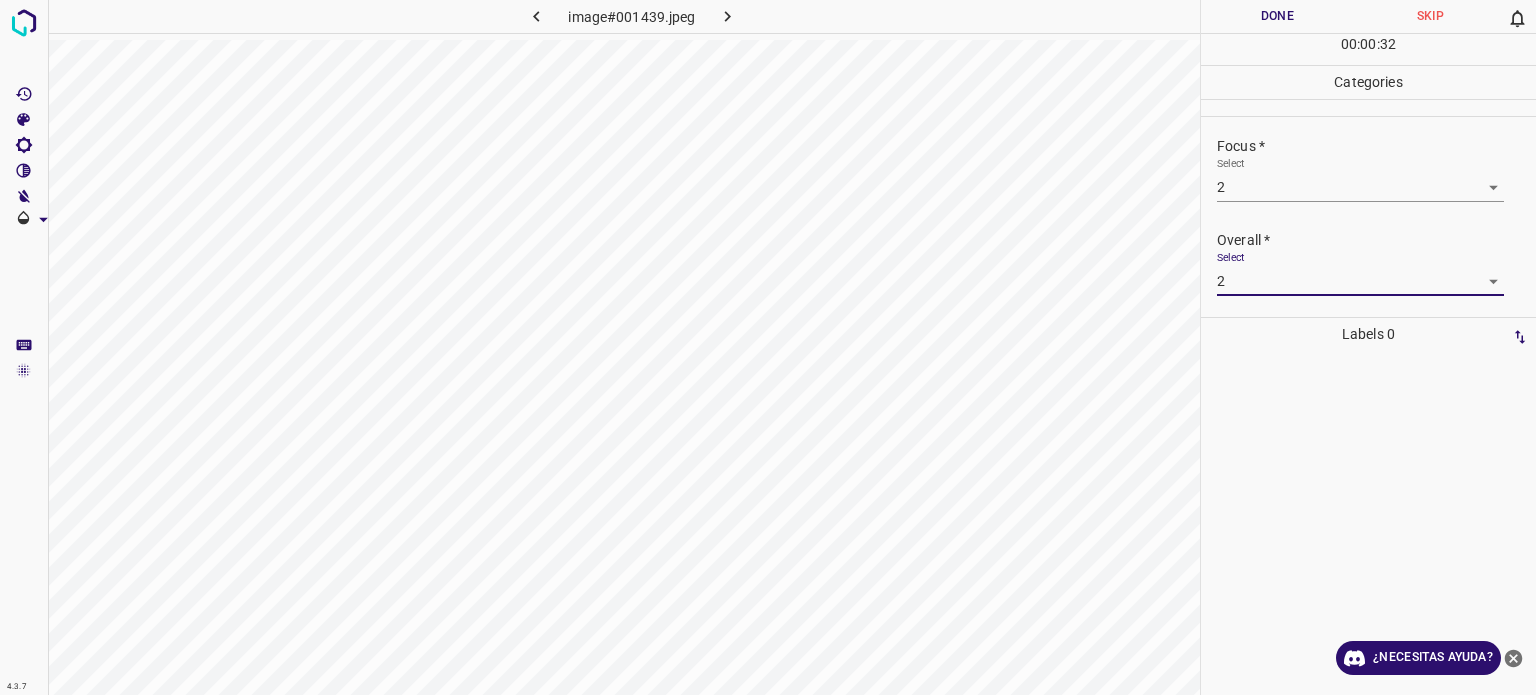 click on "Done" at bounding box center (1277, 16) 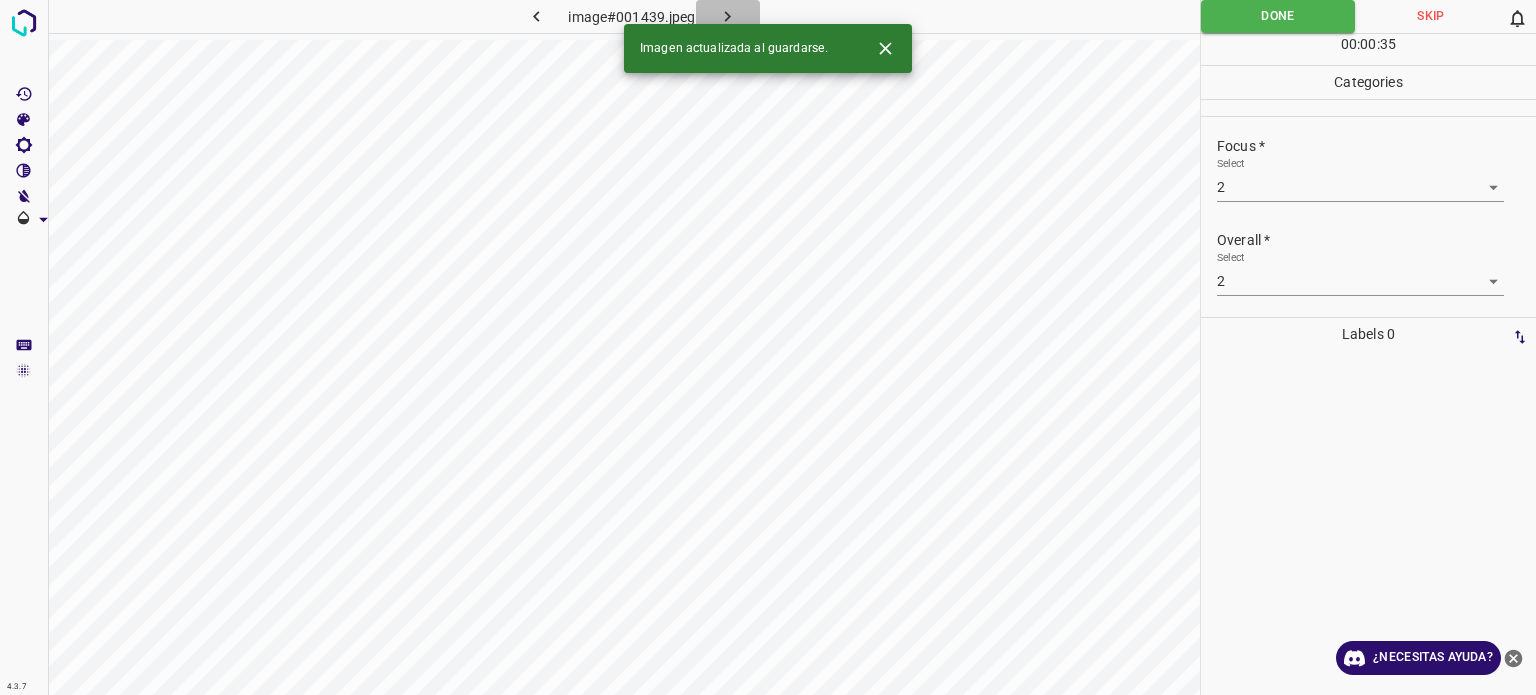 click 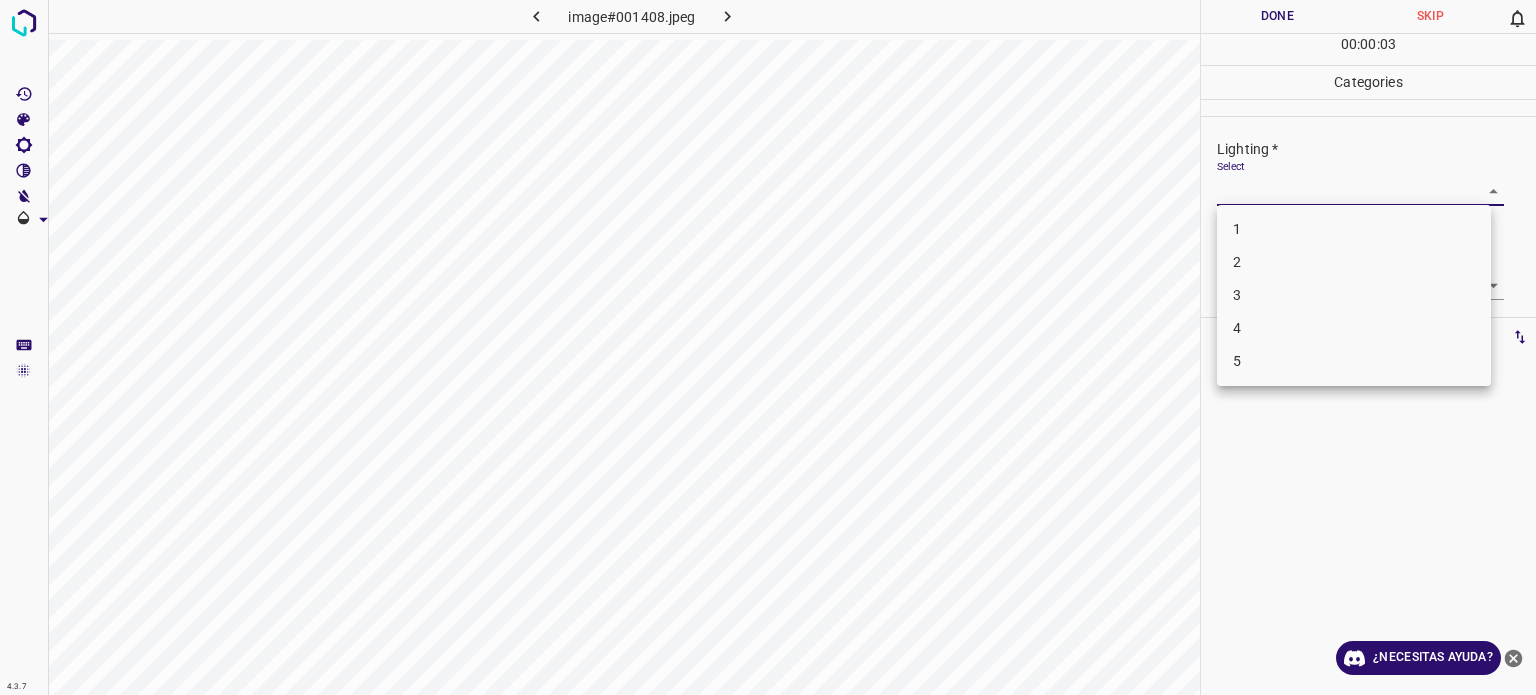 click on "4.3.7 image#001408.jpeg Done Skip 0 00   : 00   : 03   Categories Lighting *  Select ​ Focus *  Select ​ Overall *  Select ​ Labels   0 Categories 1 Lighting 2 Focus 3 Overall Tools Space Change between modes (Draw & Edit) I Auto labeling R Restore zoom M Zoom in N Zoom out Delete Delete selecte label Filters Z Restore filters X Saturation filter C Brightness filter V Contrast filter B Gray scale filter General O Download ¿Necesitas ayuda? Texto original Valora esta traducción Tu opinión servirá para ayudar a mejorar el Traductor de Google - Texto - Esconder - Borrar 1 2 3 4 5" at bounding box center (768, 347) 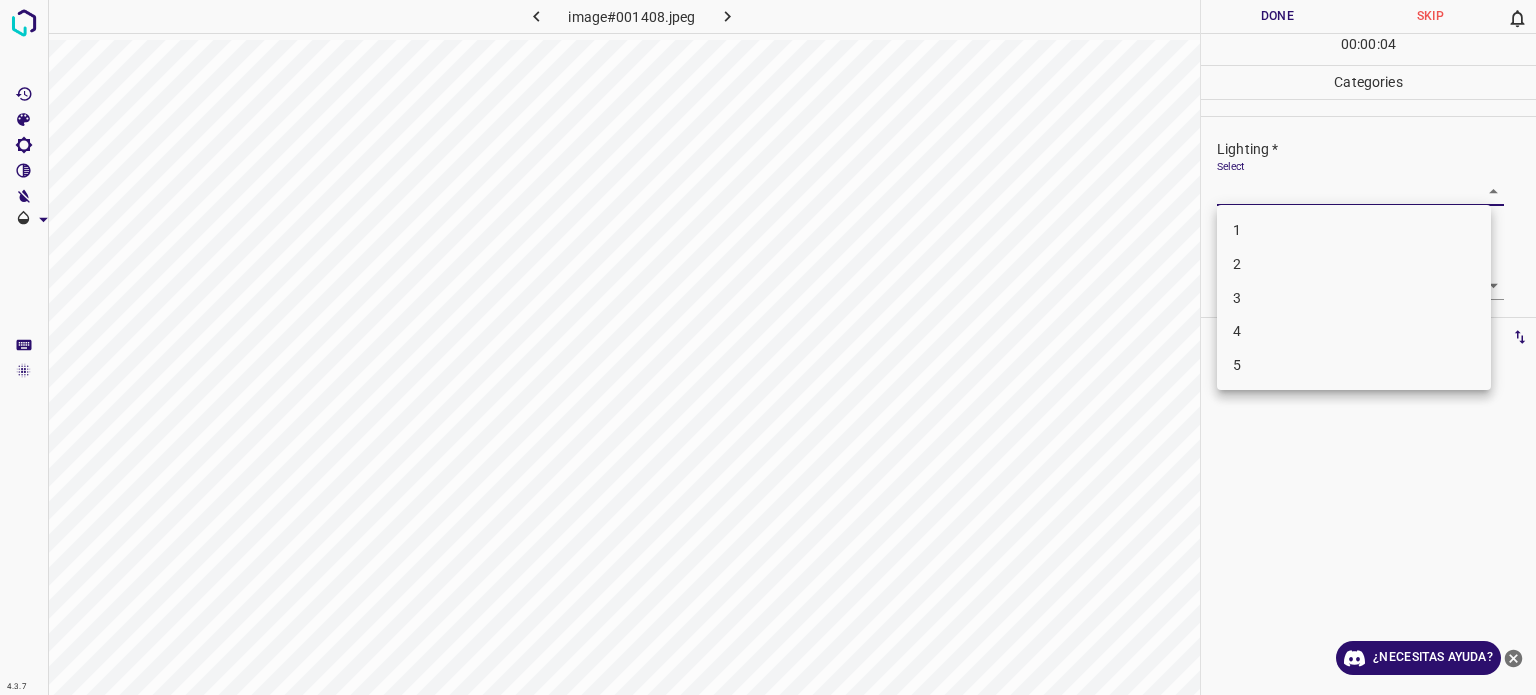 click on "3" at bounding box center [1354, 298] 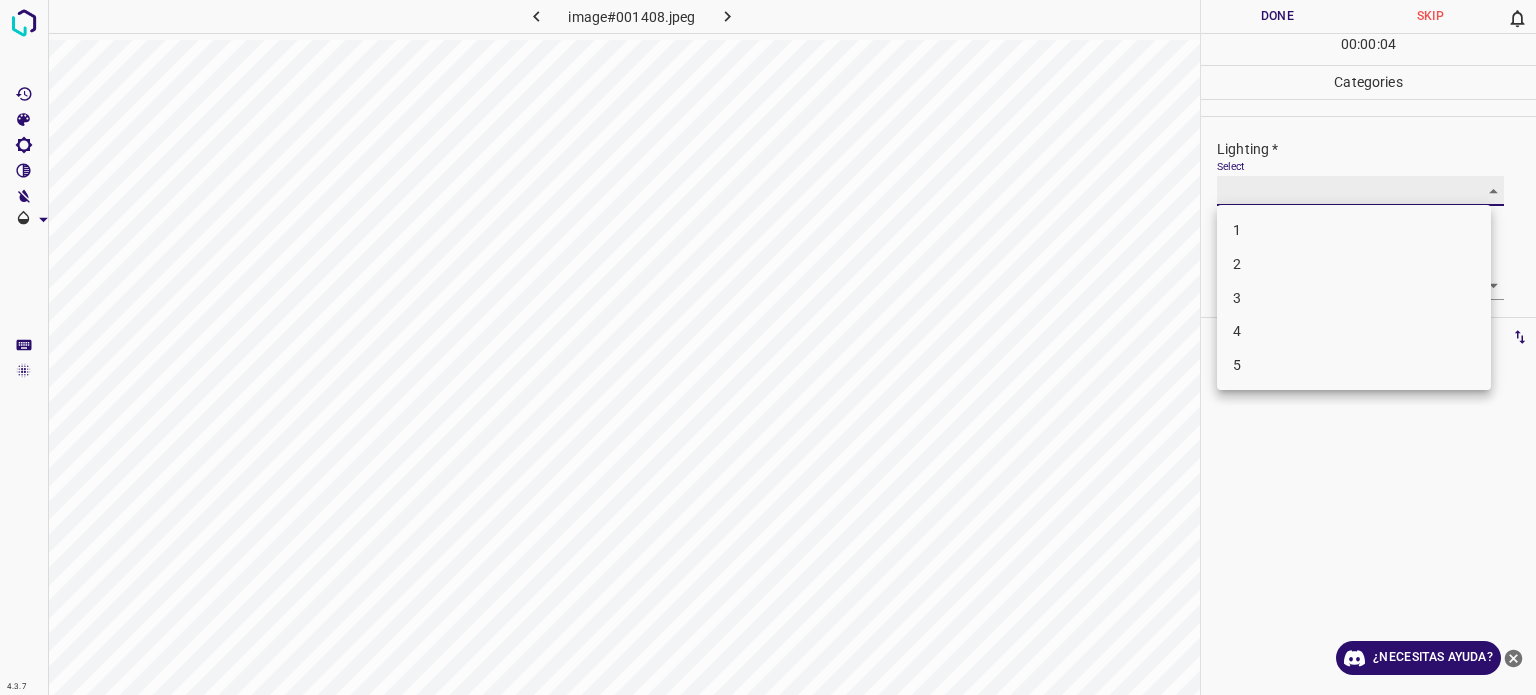 type on "3" 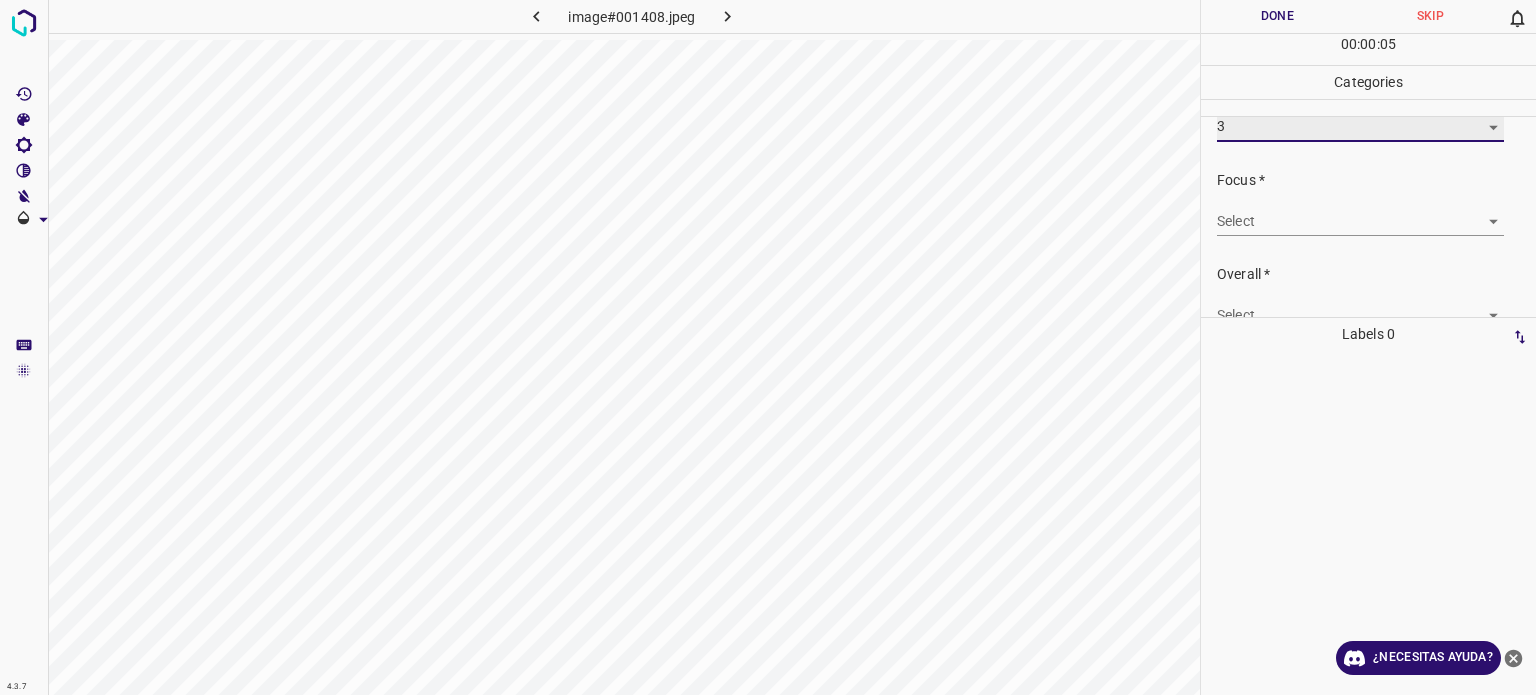 scroll, scrollTop: 98, scrollLeft: 0, axis: vertical 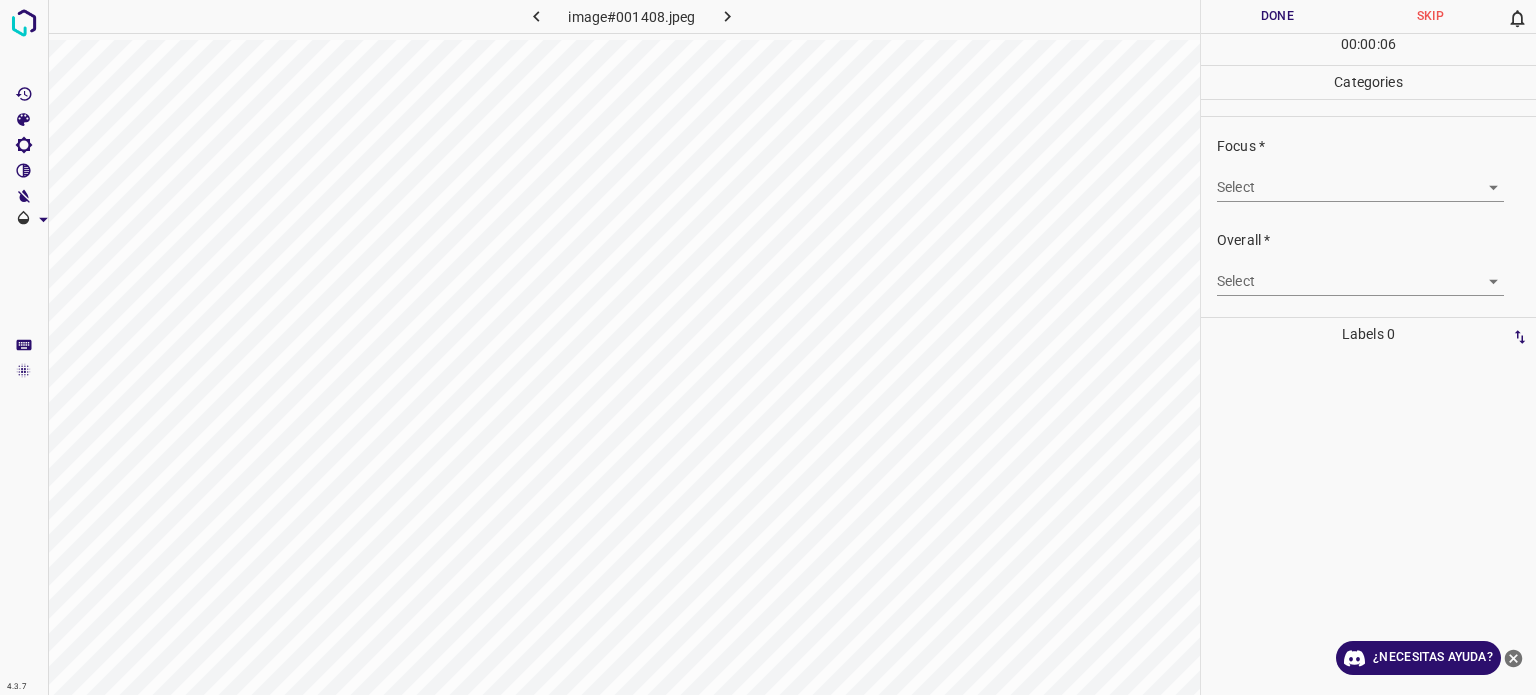 click on "4.3.7 image#001408.jpeg Done Skip 0 00   : 00   : 06   Categories Lighting *  Select 3 3 Focus *  Select ​ Overall *  Select ​ Labels   0 Categories 1 Lighting 2 Focus 3 Overall Tools Space Change between modes (Draw & Edit) I Auto labeling R Restore zoom M Zoom in N Zoom out Delete Delete selecte label Filters Z Restore filters X Saturation filter C Brightness filter V Contrast filter B Gray scale filter General O Download ¿Necesitas ayuda? Texto original Valora esta traducción Tu opinión servirá para ayudar a mejorar el Traductor de Google - Texto - Esconder - Borrar" at bounding box center [768, 347] 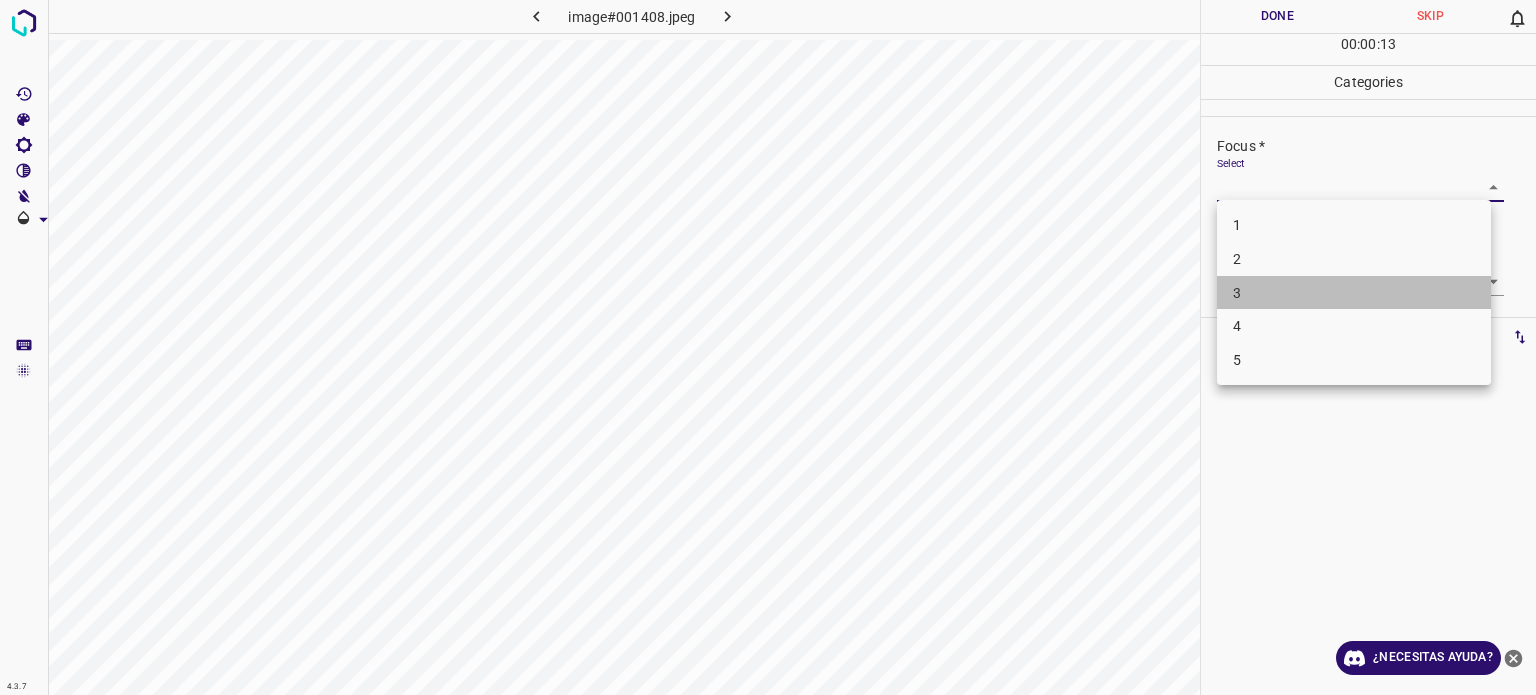 click on "3" at bounding box center (1354, 293) 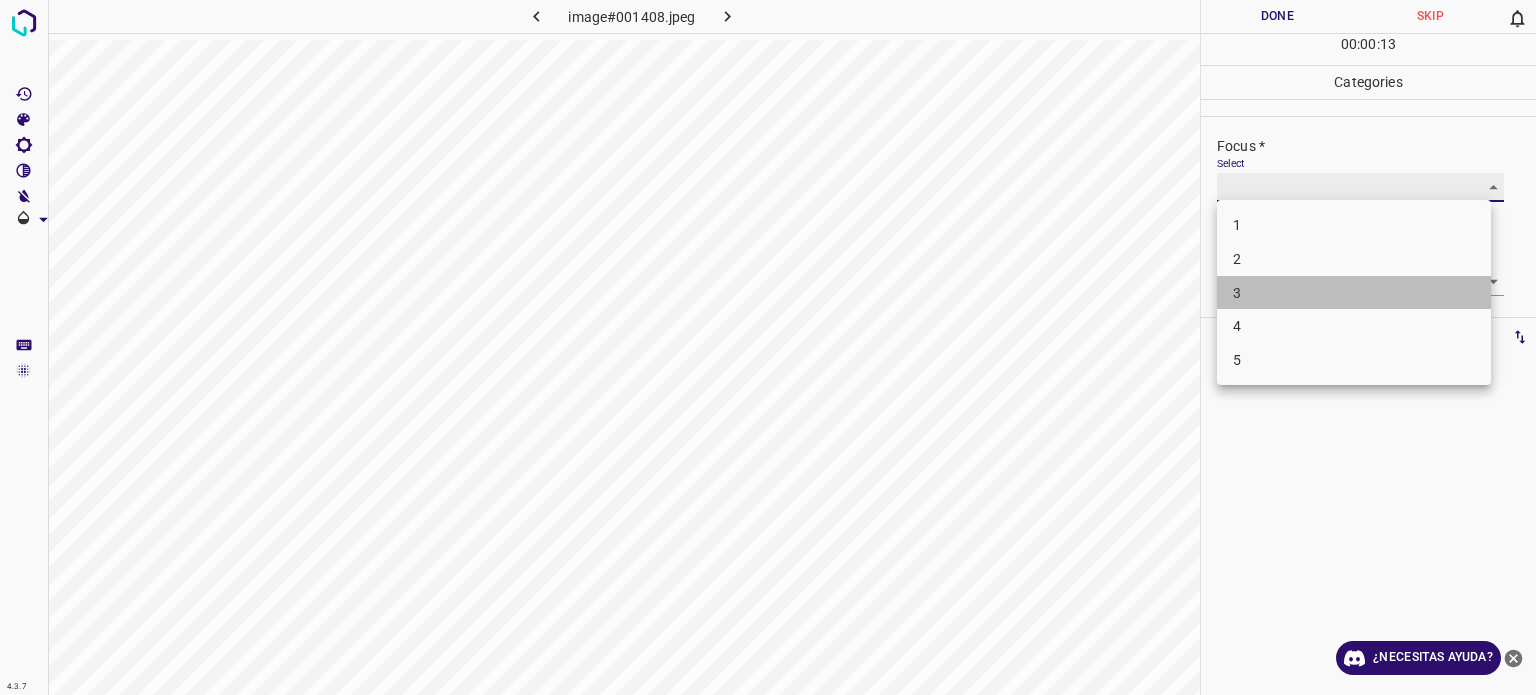 type on "3" 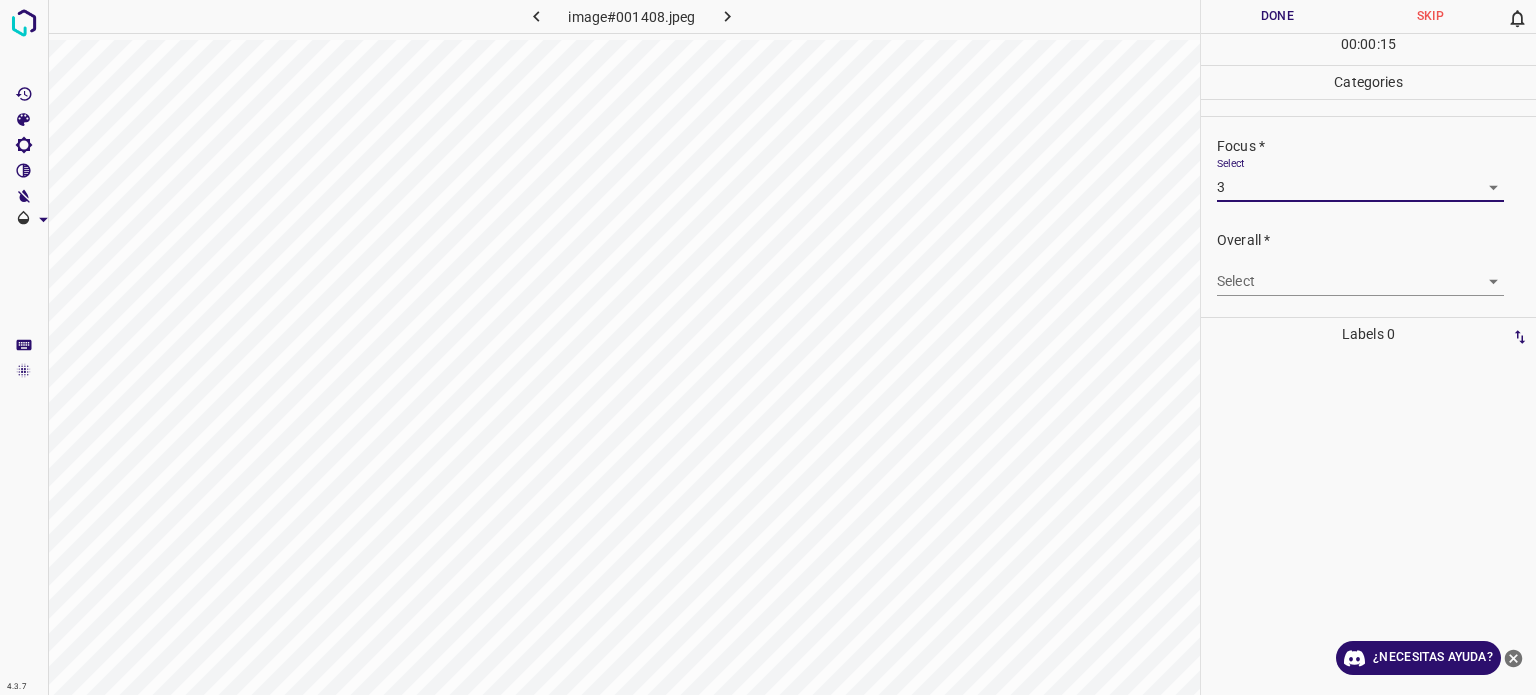 click on "4.3.7 image#001408.jpeg Done Skip 0 00   : 00   : 15   Categories Lighting *  Select 3 3 Focus *  Select 3 3 Overall *  Select ​ Labels   0 Categories 1 Lighting 2 Focus 3 Overall Tools Space Change between modes (Draw & Edit) I Auto labeling R Restore zoom M Zoom in N Zoom out Delete Delete selecte label Filters Z Restore filters X Saturation filter C Brightness filter V Contrast filter B Gray scale filter General O Download ¿Necesitas ayuda? Texto original Valora esta traducción Tu opinión servirá para ayudar a mejorar el Traductor de Google - Texto - Esconder - Borrar" at bounding box center (768, 347) 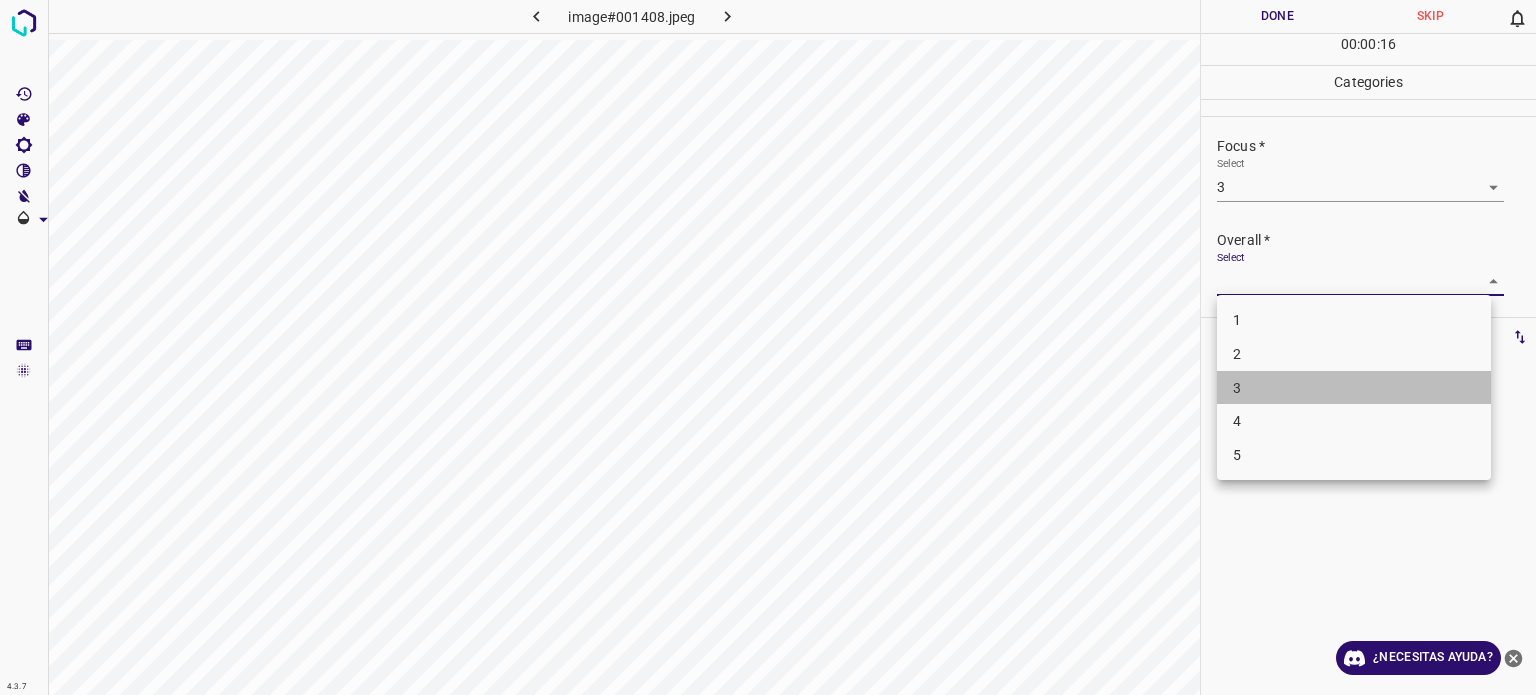 click on "3" at bounding box center (1237, 387) 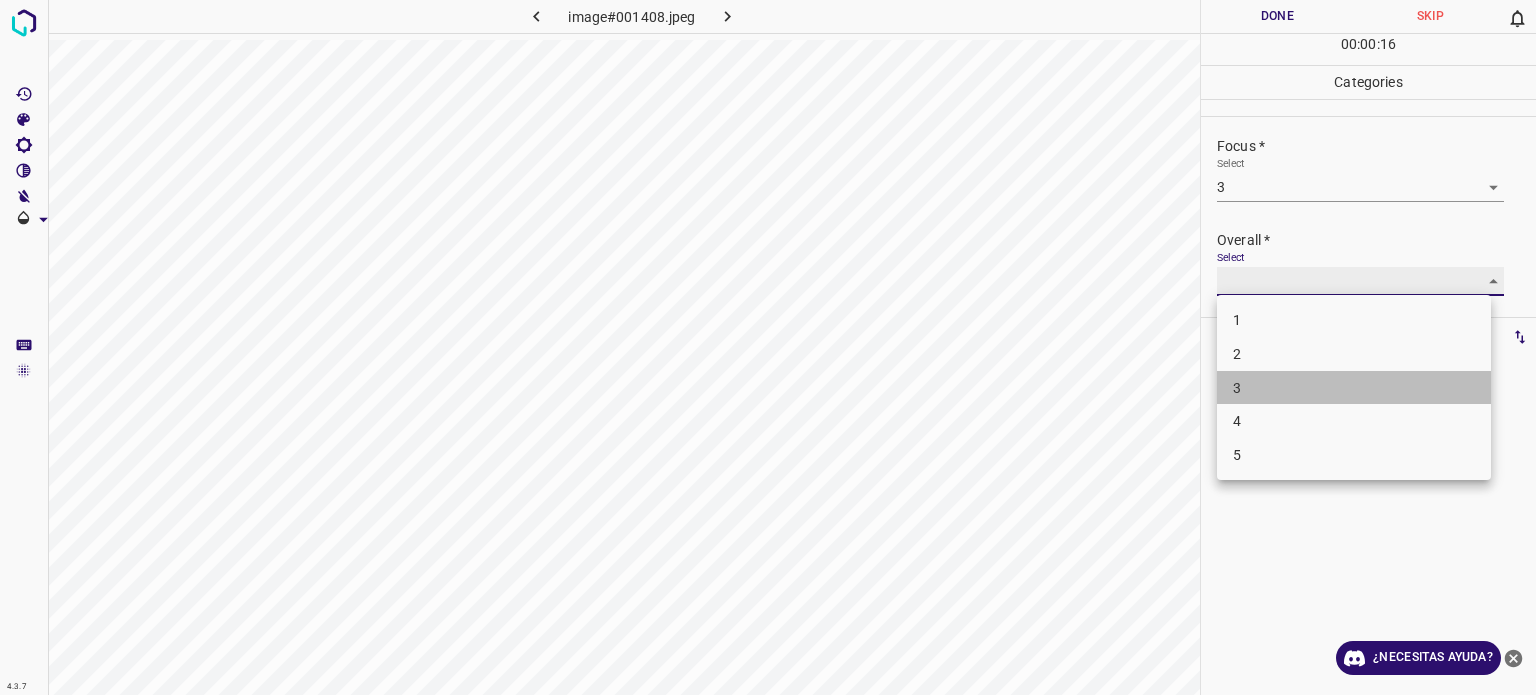 type on "3" 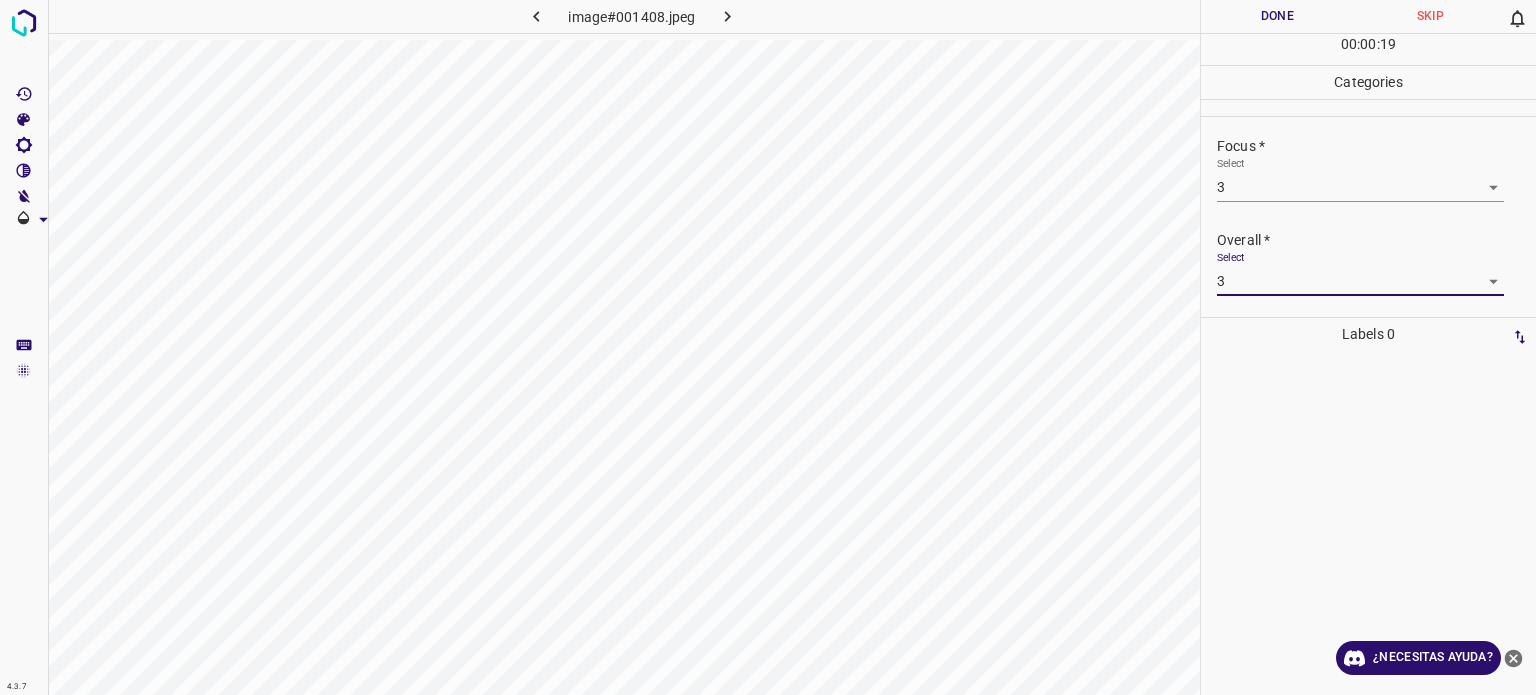 click on "Done" at bounding box center [1277, 16] 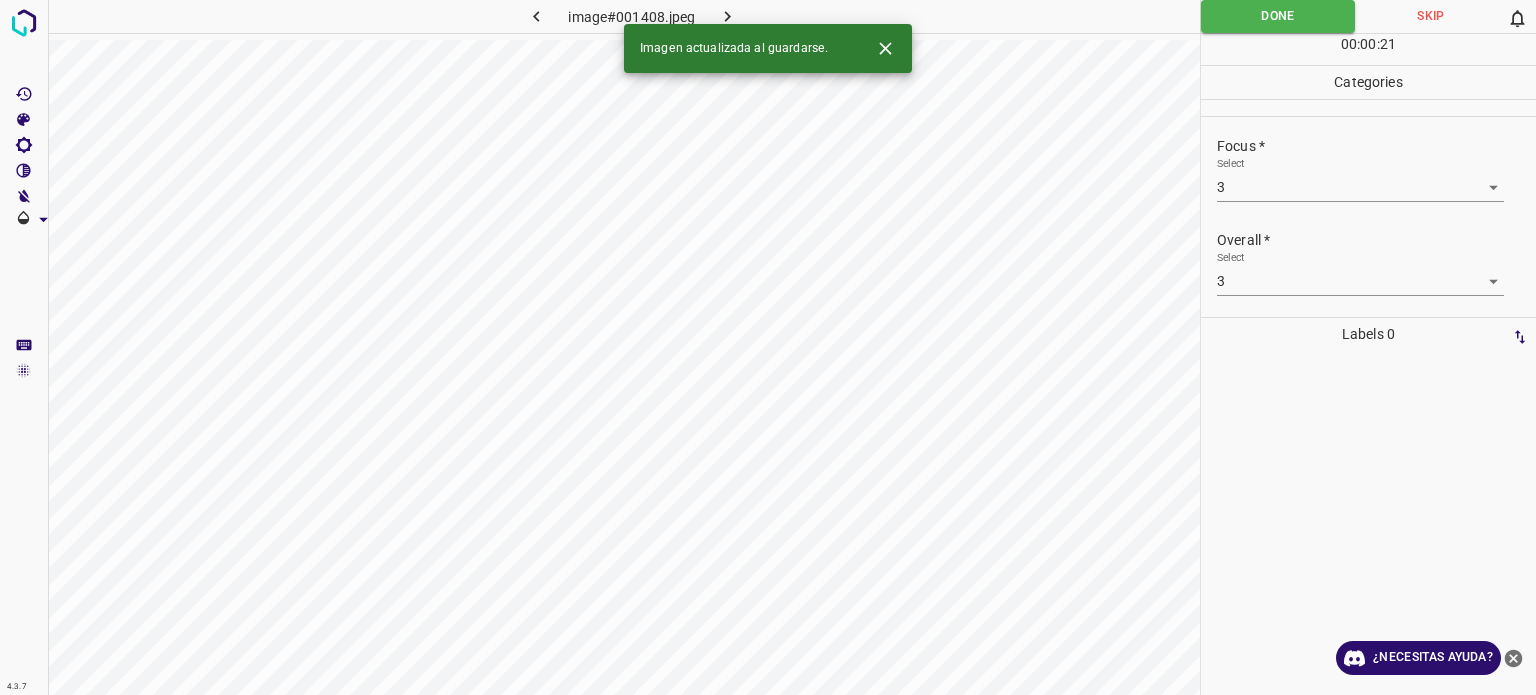 click 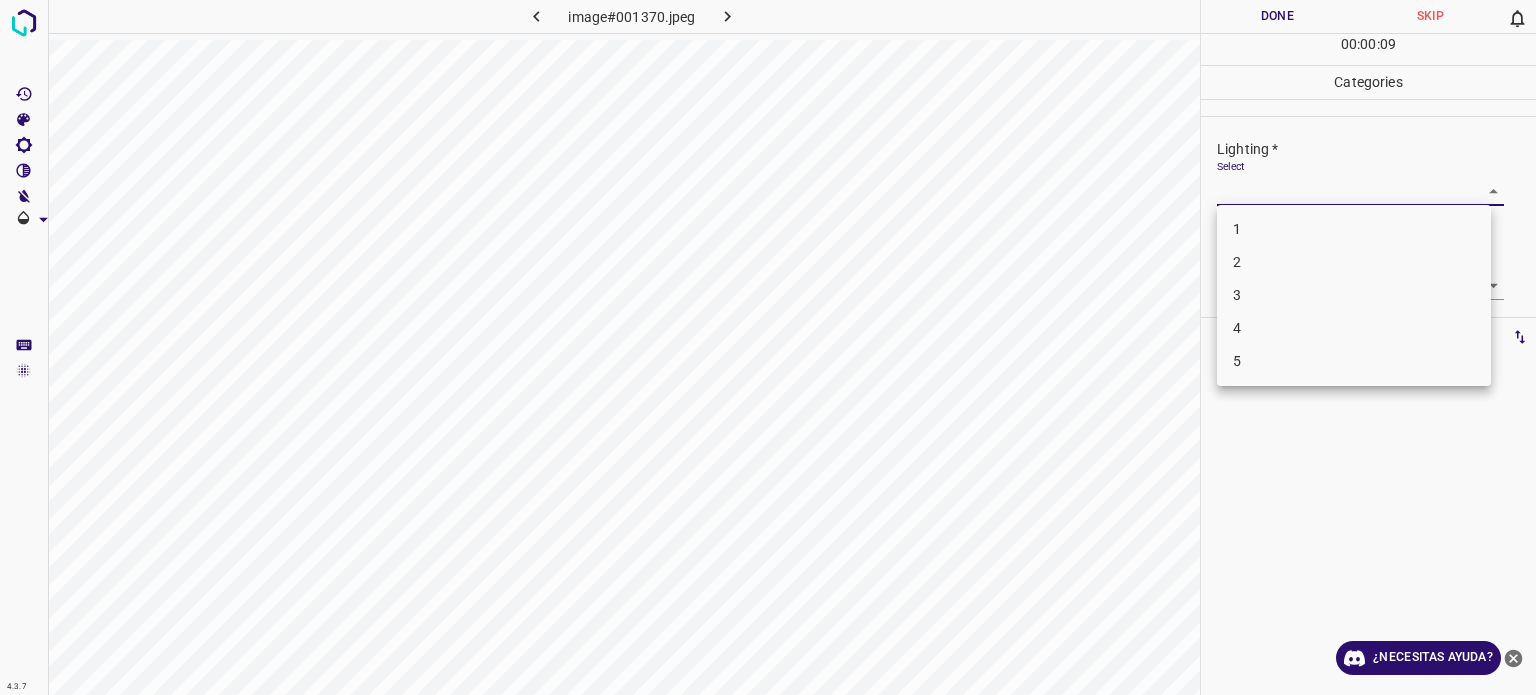 click on "4.3.7 image#001370.jpeg Done Skip 0 00   : 00   : 09   Categories Lighting *  Select ​ Focus *  Select ​ Overall *  Select ​ Labels   0 Categories 1 Lighting 2 Focus 3 Overall Tools Space Change between modes (Draw & Edit) I Auto labeling R Restore zoom M Zoom in N Zoom out Delete Delete selecte label Filters Z Restore filters X Saturation filter C Brightness filter V Contrast filter B Gray scale filter General O Download ¿Necesitas ayuda? Texto original Valora esta traducción Tu opinión servirá para ayudar a mejorar el Traductor de Google - Texto - Esconder - Borrar 1 2 3 4 5" at bounding box center (768, 347) 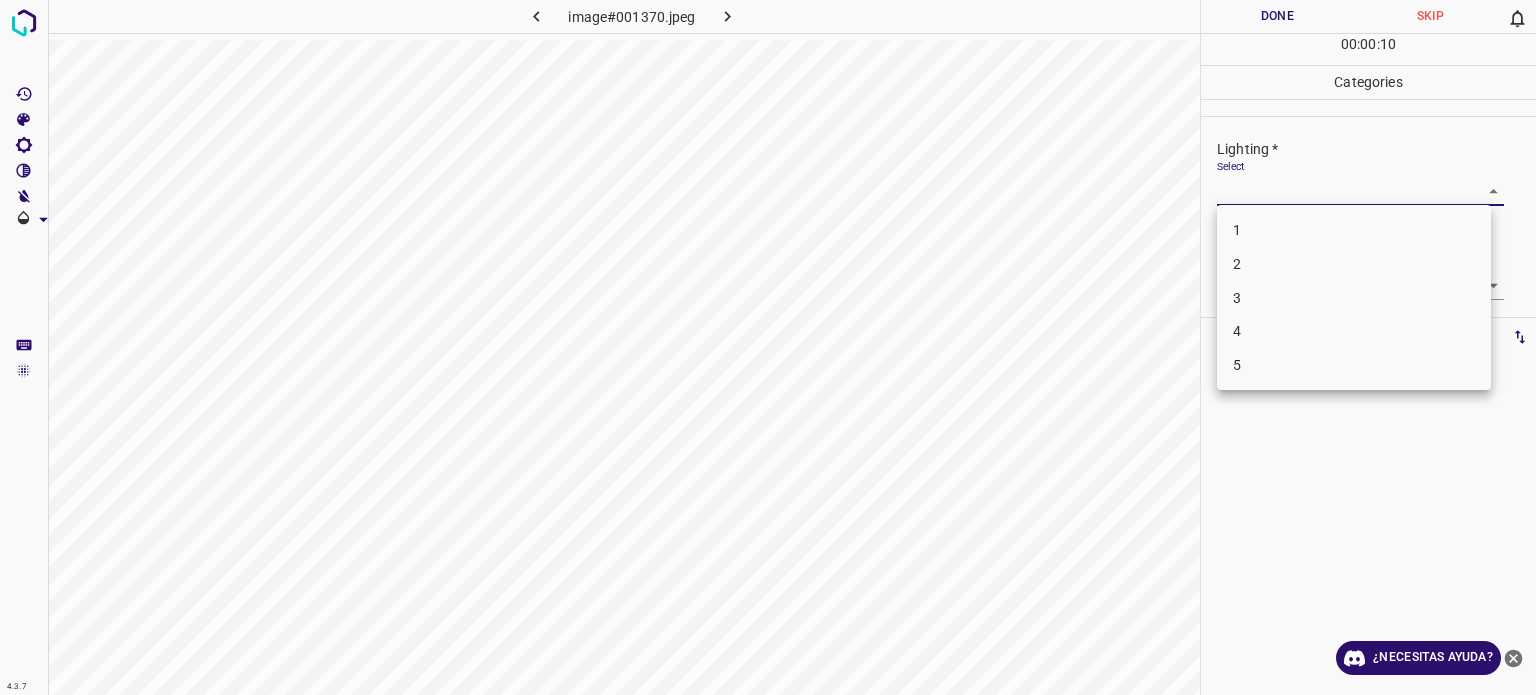 click on "4" at bounding box center (1354, 331) 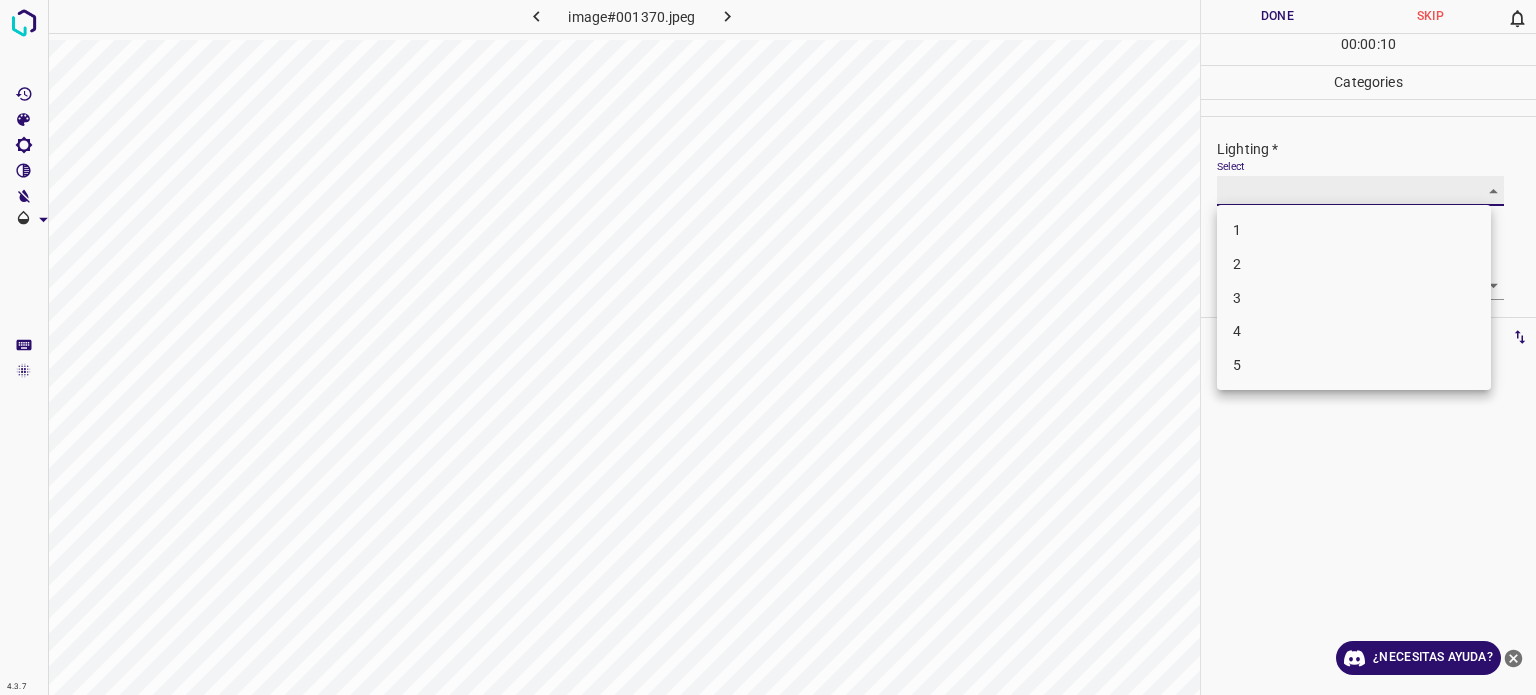type on "4" 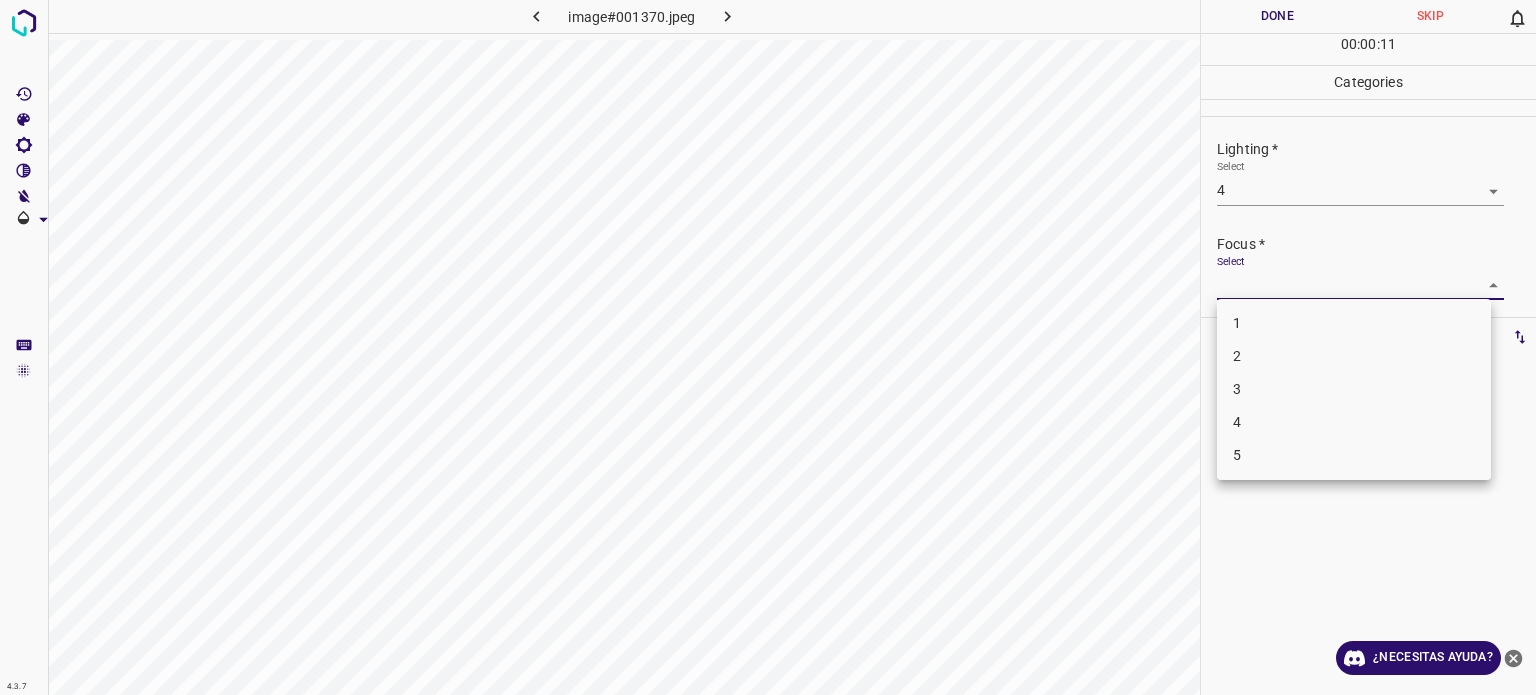 click on "4.3.7 image#001370.jpeg Done Skip 0 00   : 00   : 11   Categories Lighting *  Select 4 4 Focus *  Select ​ Overall *  Select ​ Labels   0 Categories 1 Lighting 2 Focus 3 Overall Tools Space Change between modes (Draw & Edit) I Auto labeling R Restore zoom M Zoom in N Zoom out Delete Delete selecte label Filters Z Restore filters X Saturation filter C Brightness filter V Contrast filter B Gray scale filter General O Download ¿Necesitas ayuda? Texto original Valora esta traducción Tu opinión servirá para ayudar a mejorar el Traductor de Google - Texto - Esconder - Borrar 1 2 3 4 5" at bounding box center [768, 347] 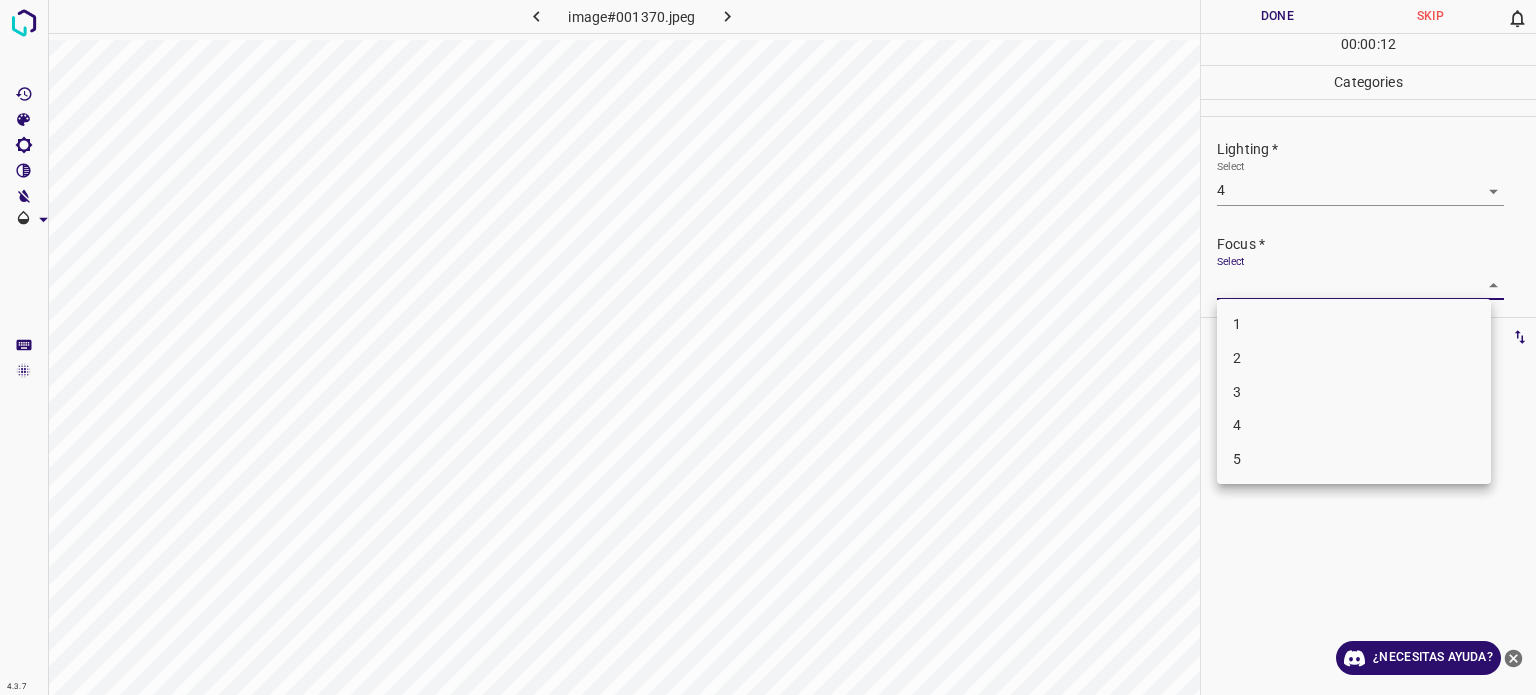 click on "4" at bounding box center (1354, 425) 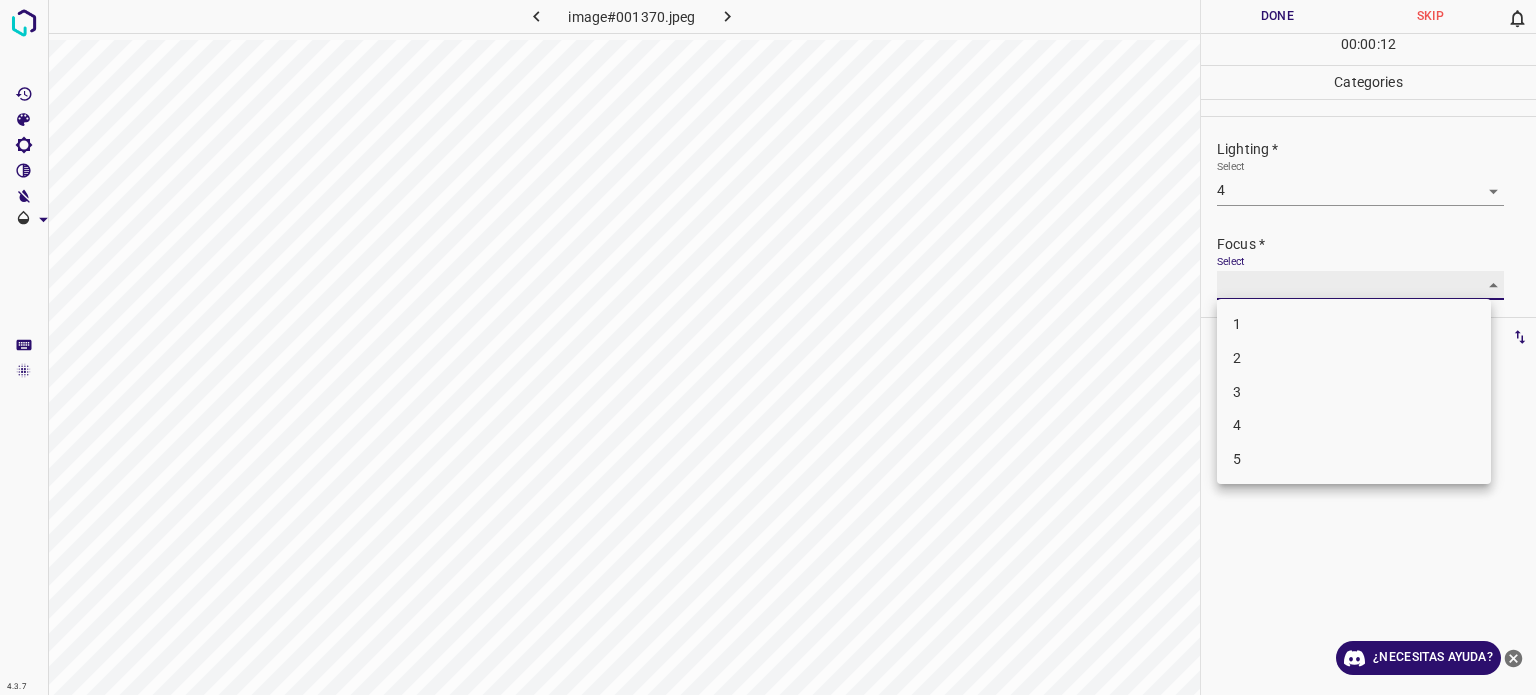 type on "4" 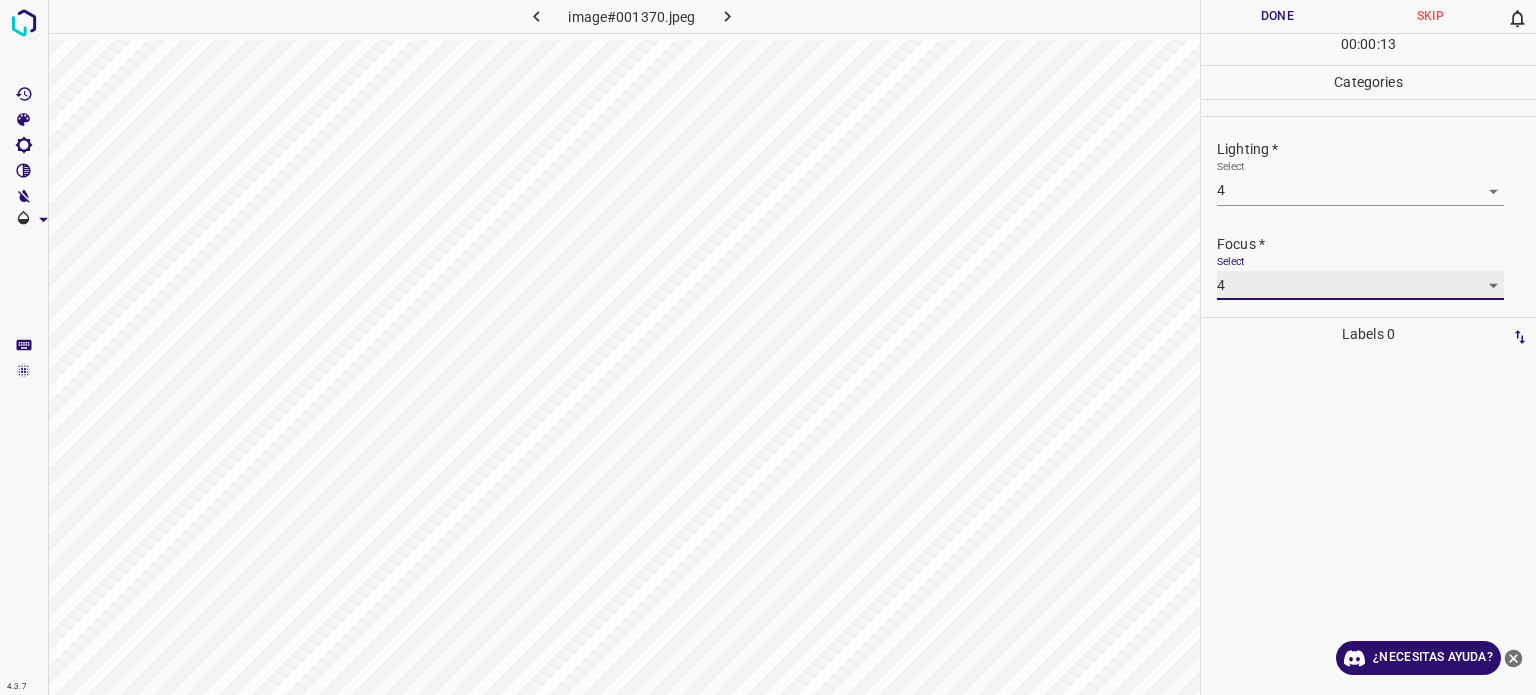 scroll, scrollTop: 98, scrollLeft: 0, axis: vertical 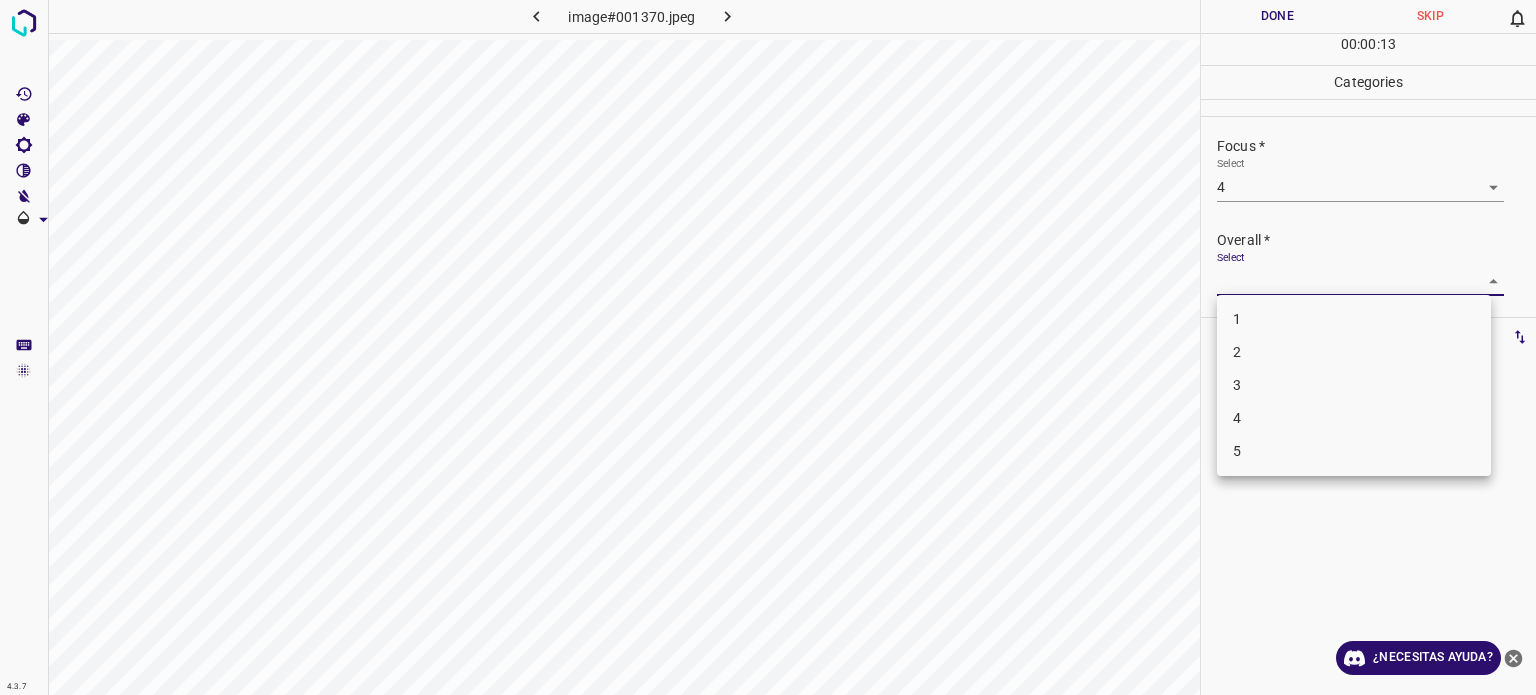 drag, startPoint x: 1226, startPoint y: 272, endPoint x: 1240, endPoint y: 303, distance: 34.0147 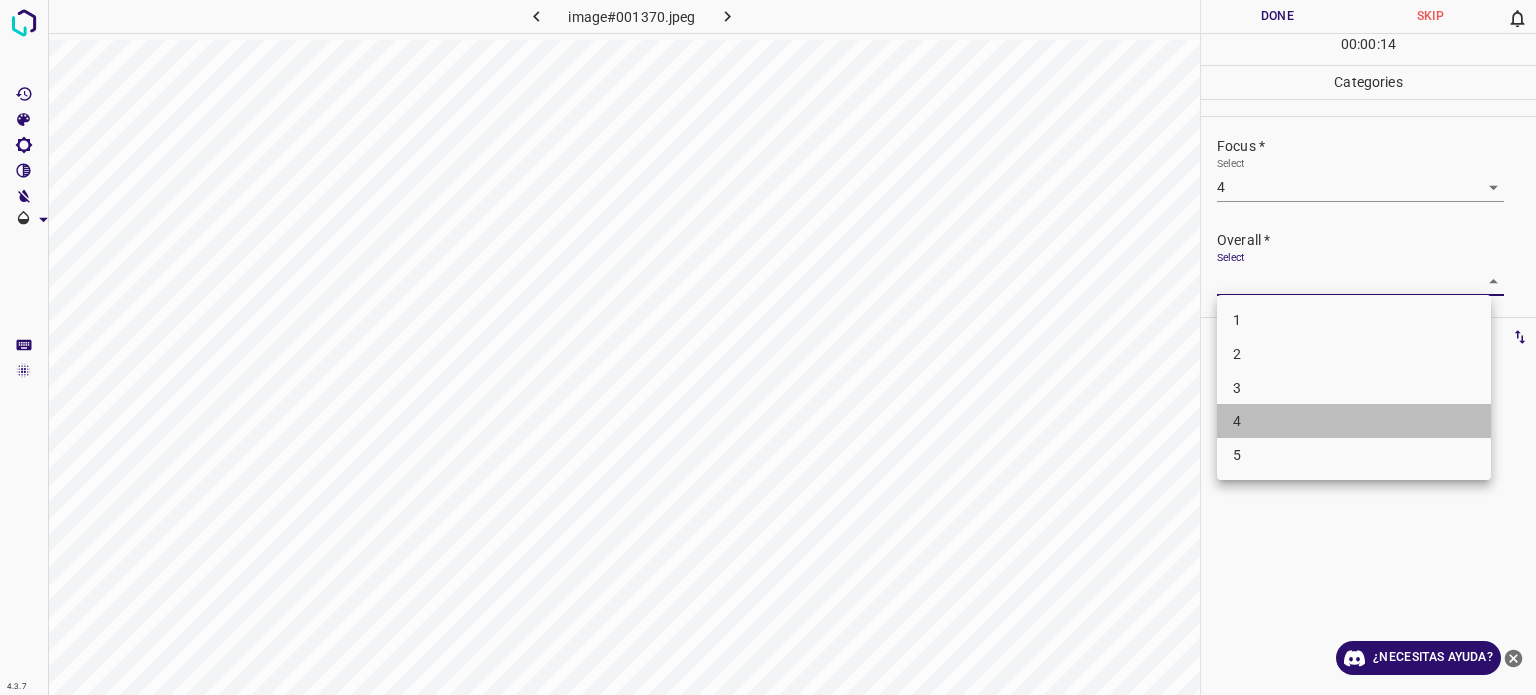 click on "4" at bounding box center (1237, 421) 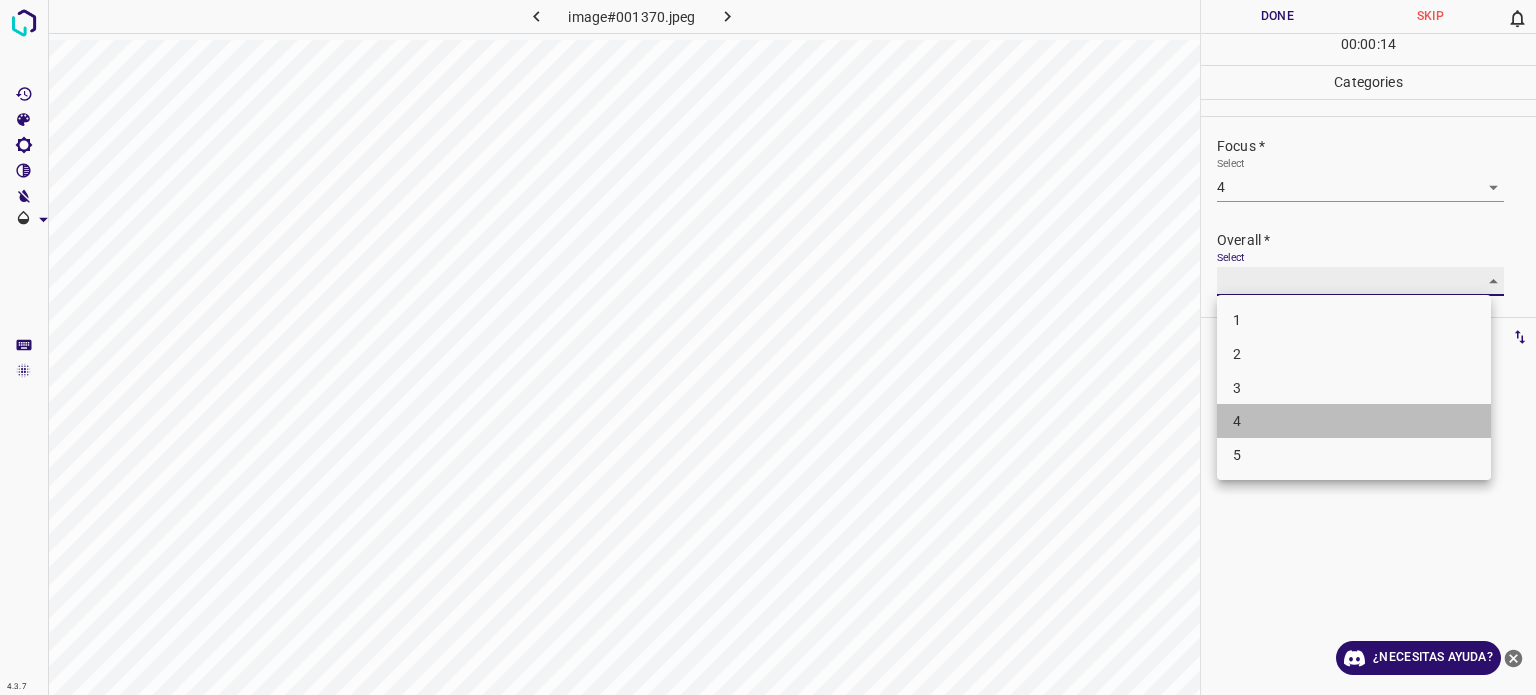 type on "4" 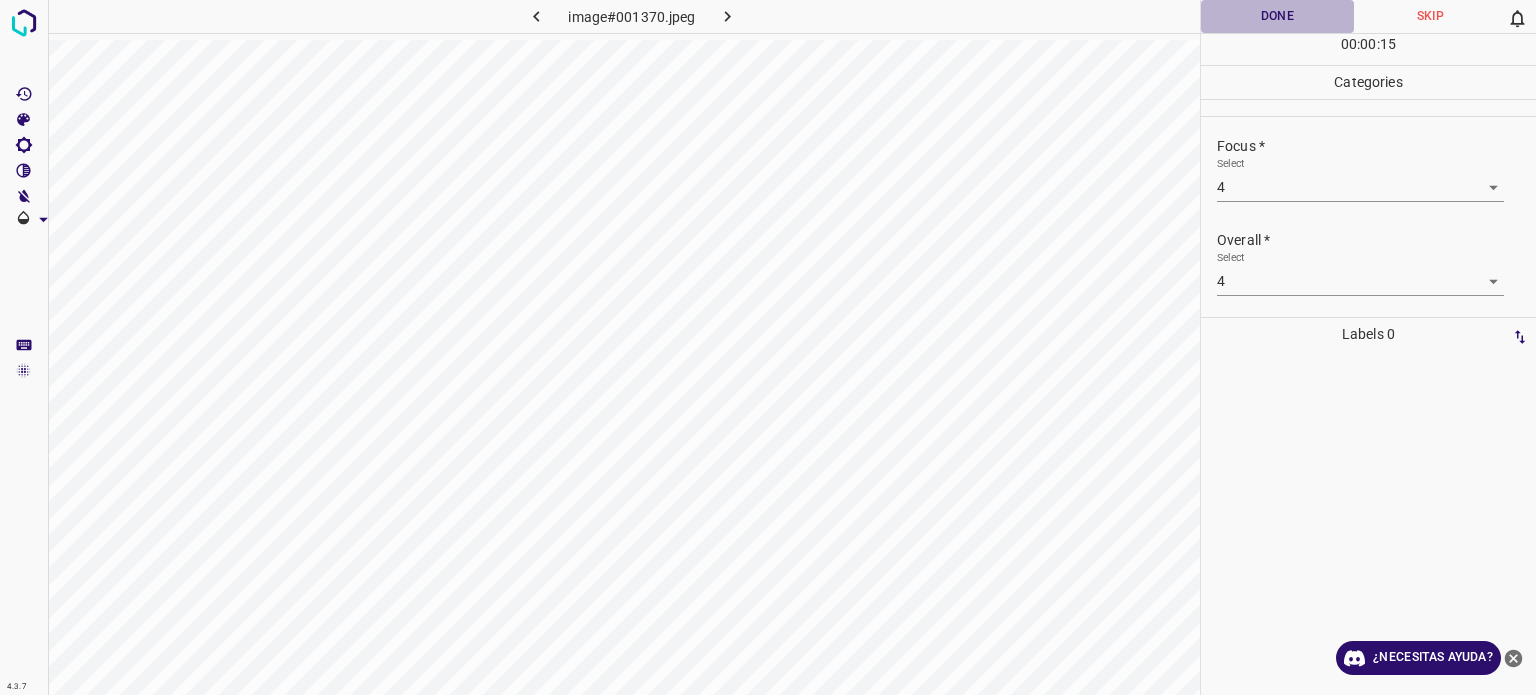click on "Done" at bounding box center (1277, 16) 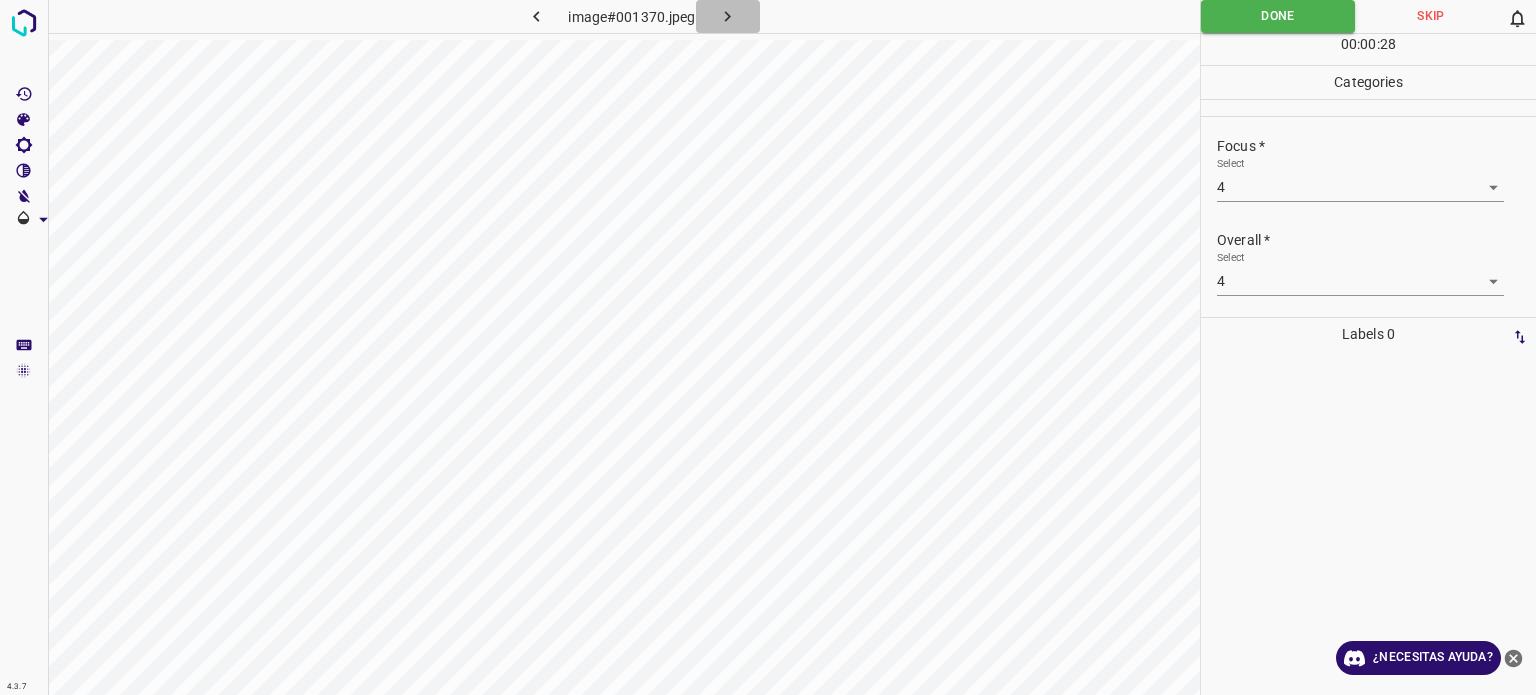 click 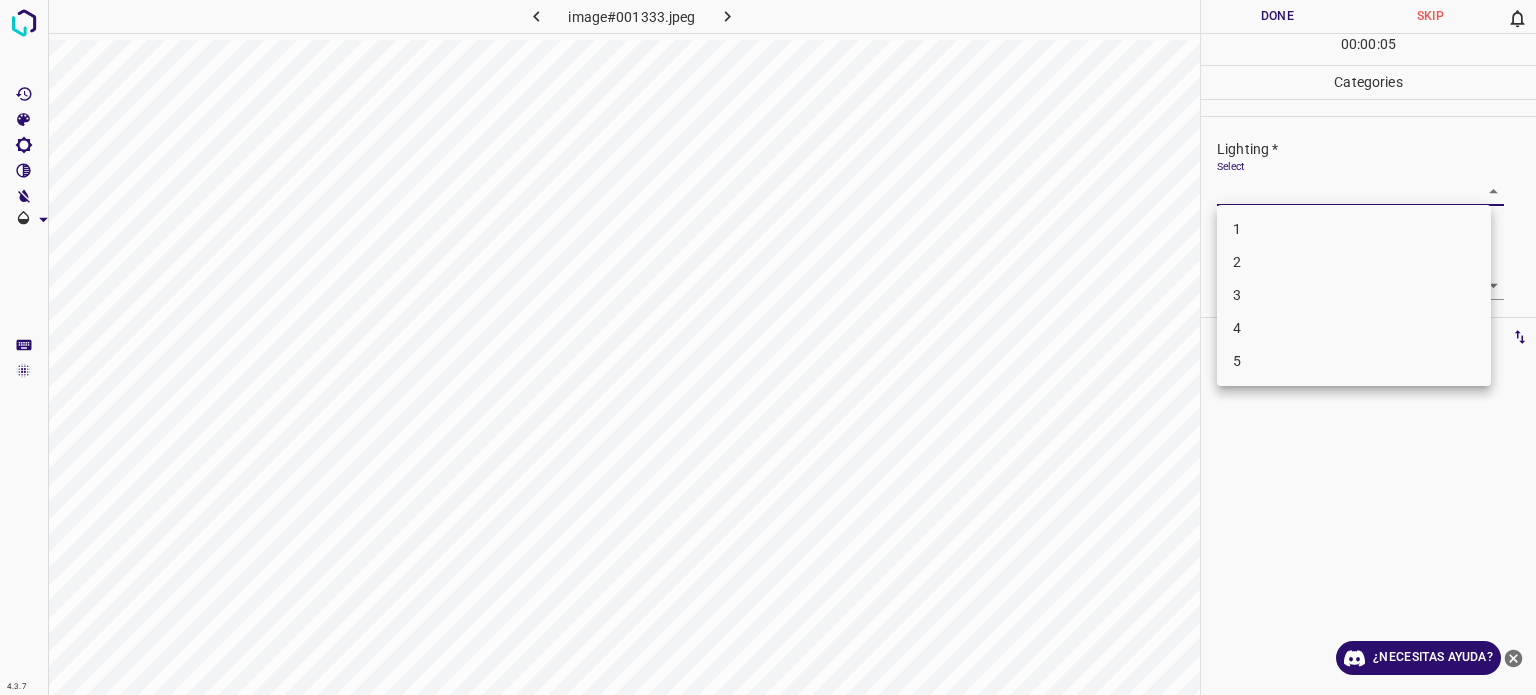 click on "4.3.7 image#001333.jpeg Done Skip 0 00   : 00   : 05   Categories Lighting *  Select ​ Focus *  Select ​ Overall *  Select ​ Labels   0 Categories 1 Lighting 2 Focus 3 Overall Tools Space Change between modes (Draw & Edit) I Auto labeling R Restore zoom M Zoom in N Zoom out Delete Delete selecte label Filters Z Restore filters X Saturation filter C Brightness filter V Contrast filter B Gray scale filter General O Download ¿Necesitas ayuda? Texto original Valora esta traducción Tu opinión servirá para ayudar a mejorar el Traductor de Google - Texto - Esconder - Borrar 1 2 3 4 5" at bounding box center (768, 347) 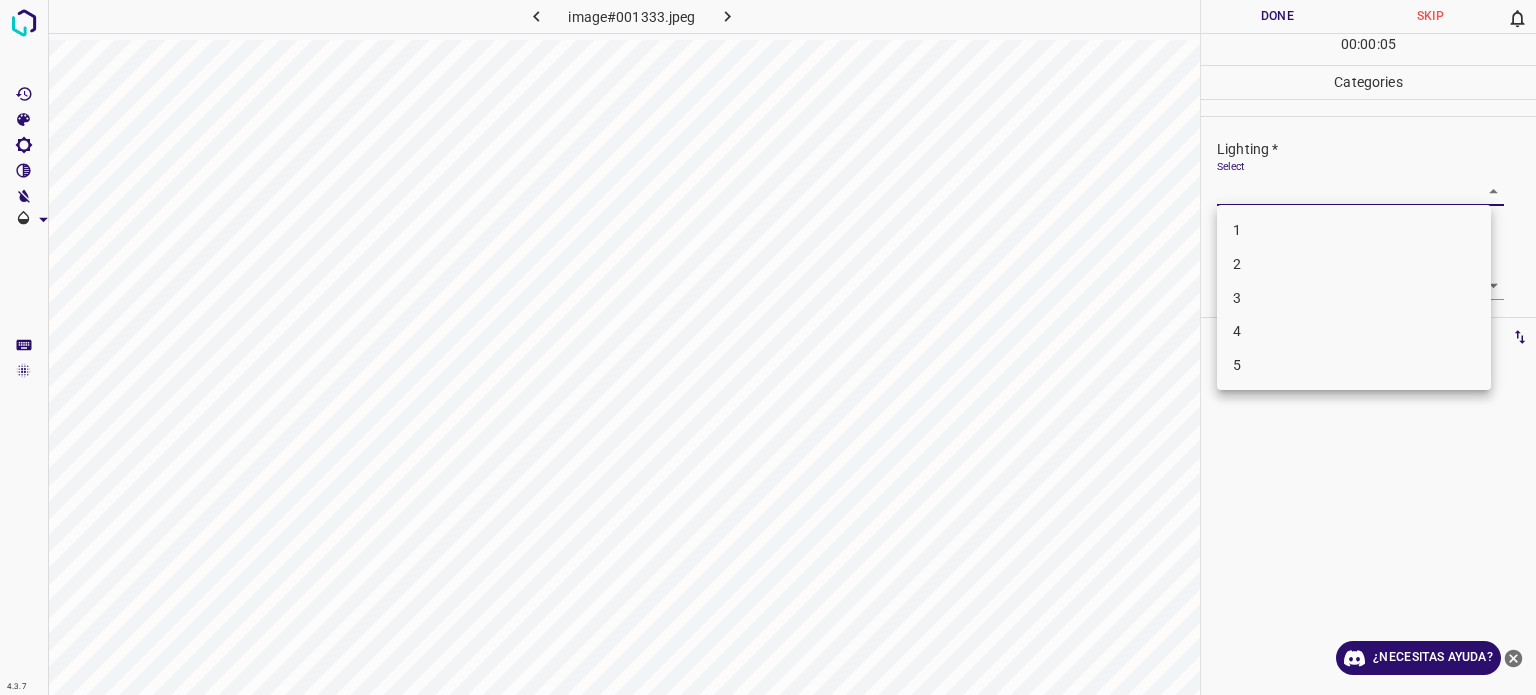 click on "3" at bounding box center (1354, 298) 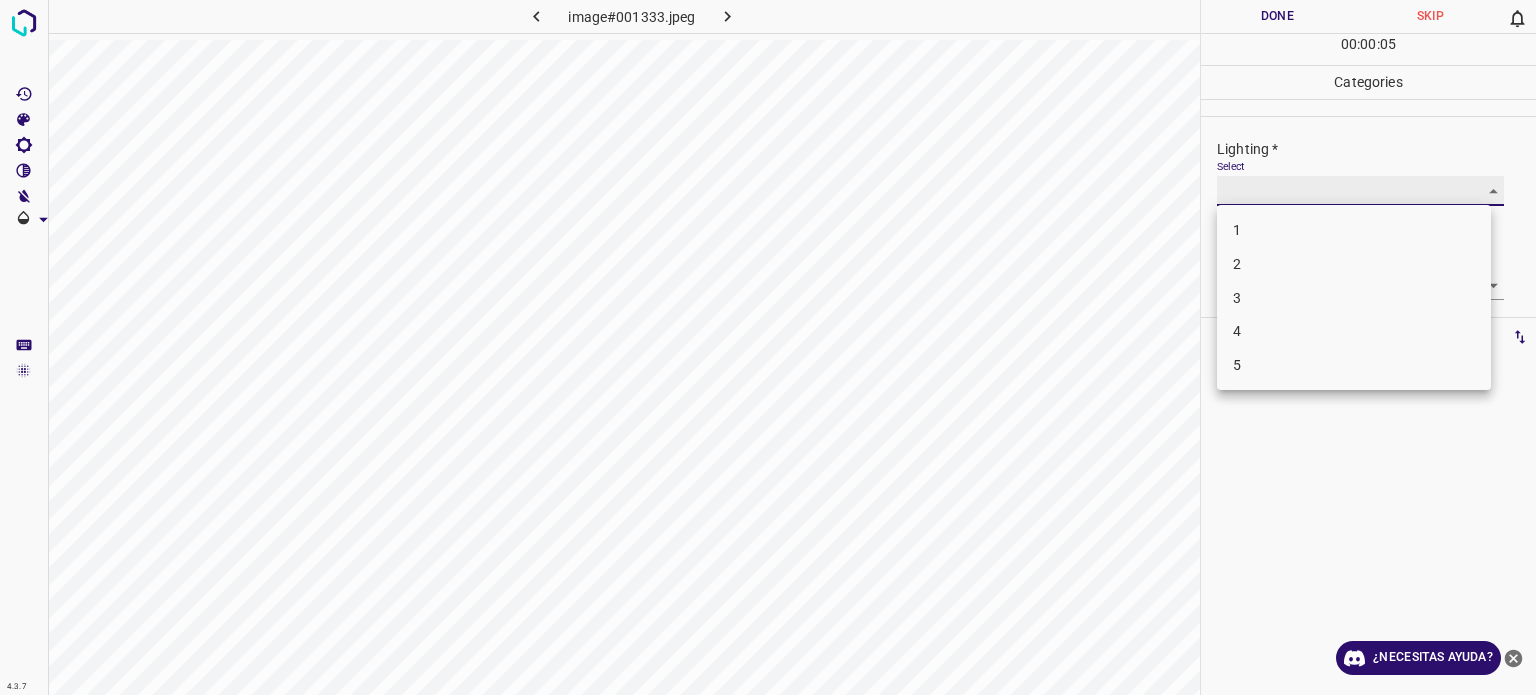 type on "3" 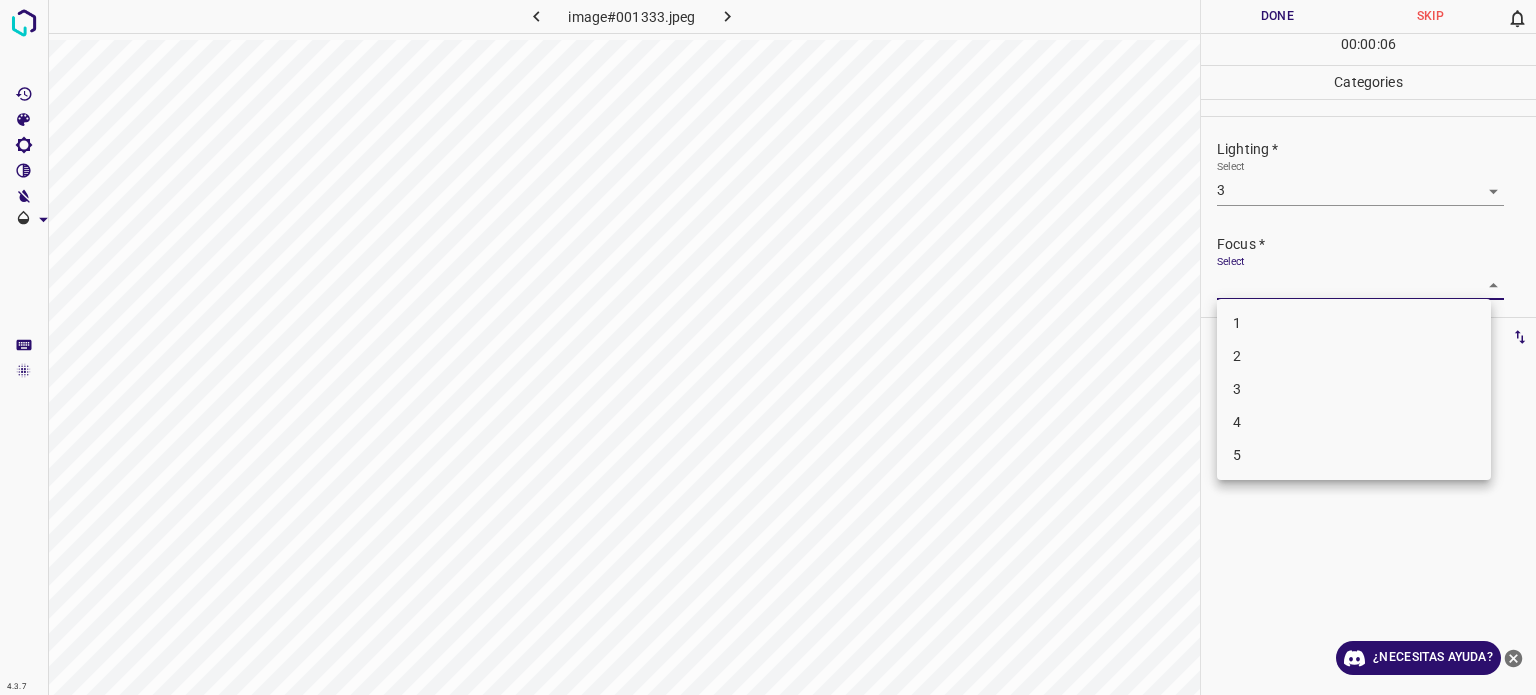 click on "4.3.7 image#001333.jpeg Done Skip 0 00 : 00 : 06 Categories Lighting * Select 3 3 Focus * Select Overall * Select Labels 0 Categories 1 Lighting 2 Focus 3 Overall Tools Space Change between modes (Draw & Edit) I Auto labeling R Restore zoom M Zoom in N Zoom out Delete Delete selected label Filters Z Restore filters X Saturation filter C Brightness filter V Contrast filter B Gray scale filter General O Download ¿Necesitas ayuda? Texto original Valora esta traducción Tu opinión servirá para ayudar a mejorar el Traductor de Google - Texto - Esconder - Borrar 1 2 3 4 5" at bounding box center (768, 347) 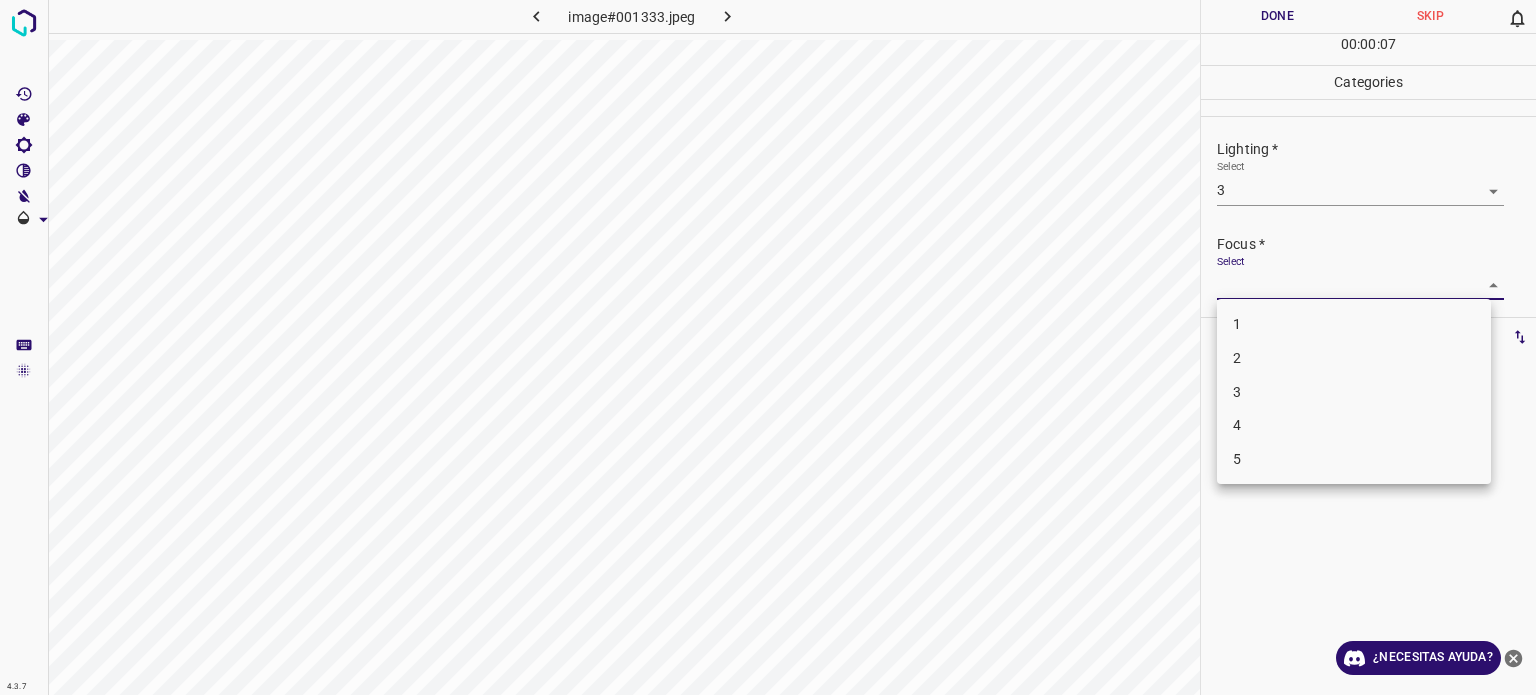 click on "3" at bounding box center [1354, 392] 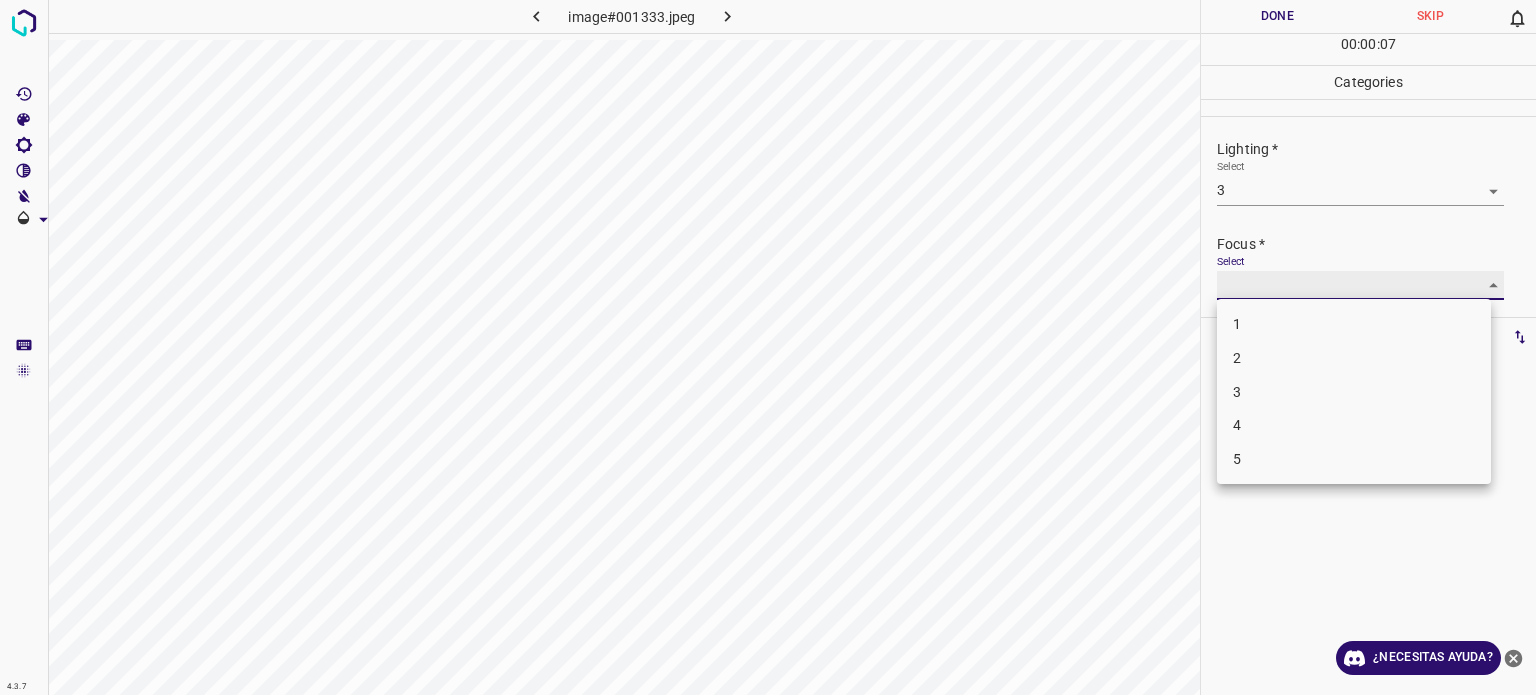 type on "3" 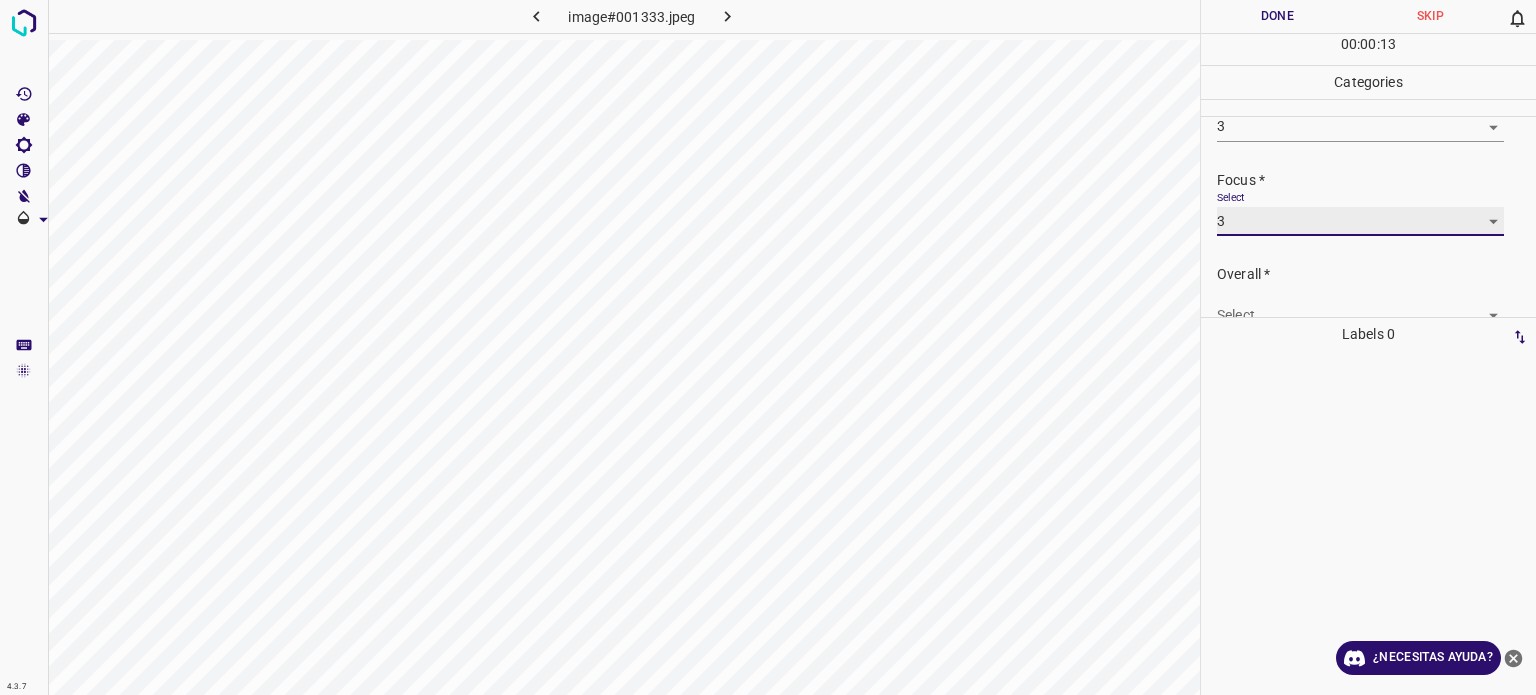 scroll, scrollTop: 98, scrollLeft: 0, axis: vertical 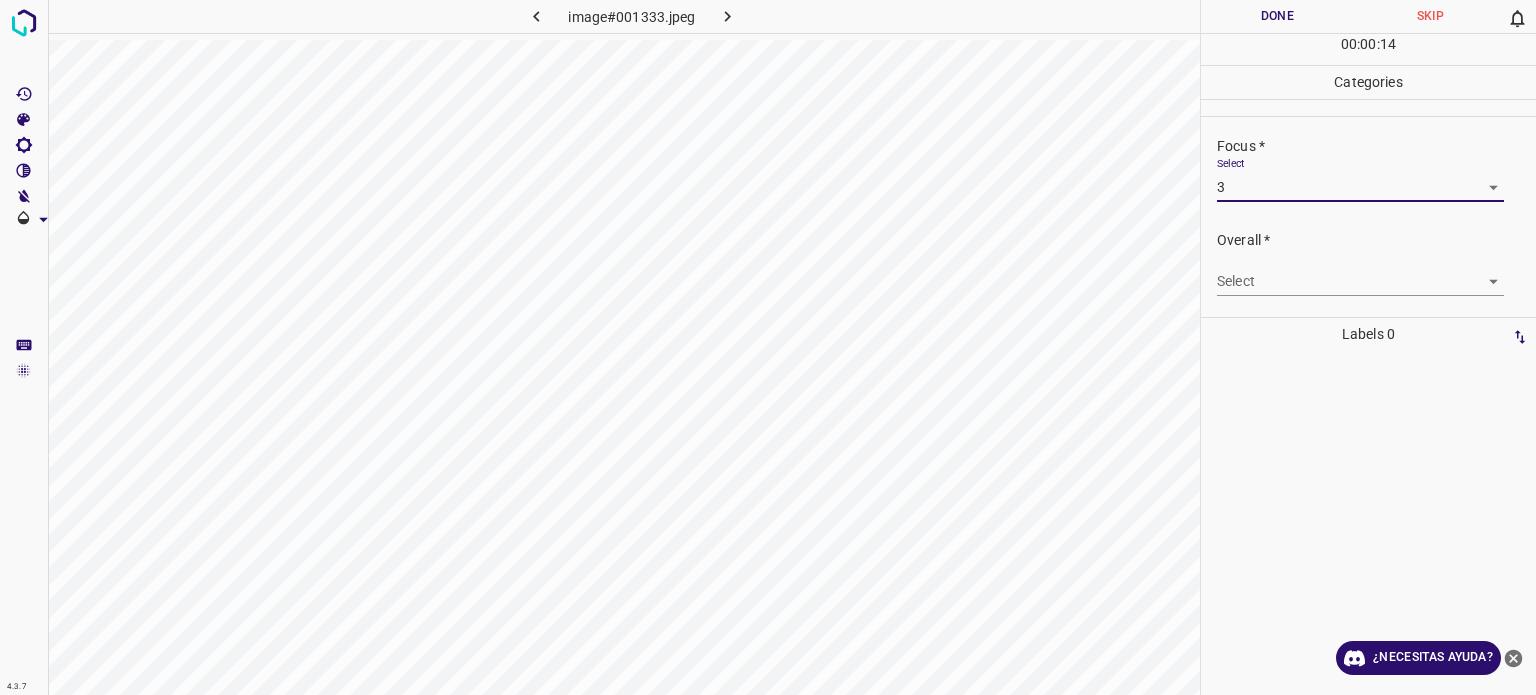 click on "4.3.7 image#001333.jpeg Done Skip 0 00   : 00   : 14   Categories Lighting *  Select 3 3 Focus *  Select 3 3 Overall *  Select ​ Labels   0 Categories 1 Lighting 2 Focus 3 Overall Tools Space Change between modes (Draw & Edit) I Auto labeling R Restore zoom M Zoom in N Zoom out Delete Delete selecte label Filters Z Restore filters X Saturation filter C Brightness filter V Contrast filter B Gray scale filter General O Download ¿Necesitas ayuda? Texto original Valora esta traducción Tu opinión servirá para ayudar a mejorar el Traductor de Google - Texto - Esconder - Borrar" at bounding box center [768, 347] 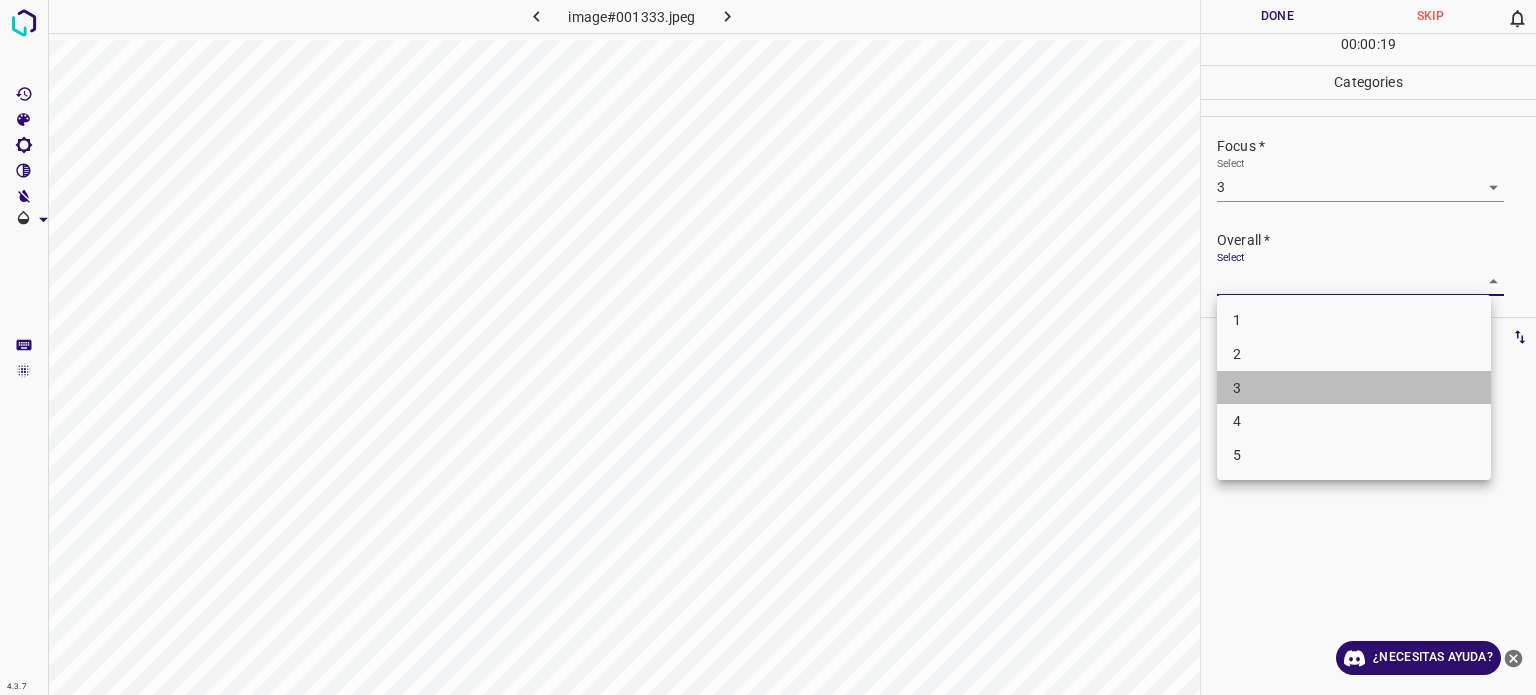 click on "3" at bounding box center [1354, 388] 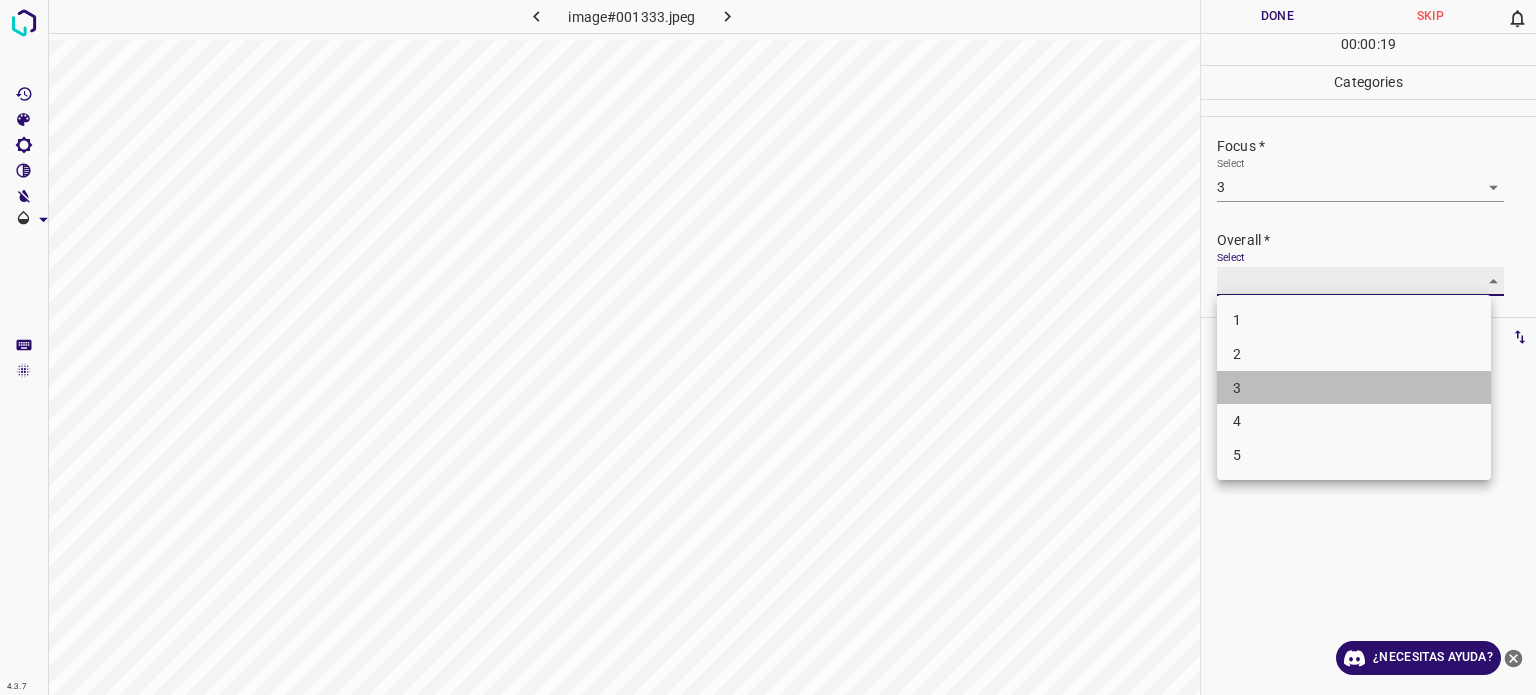 type on "3" 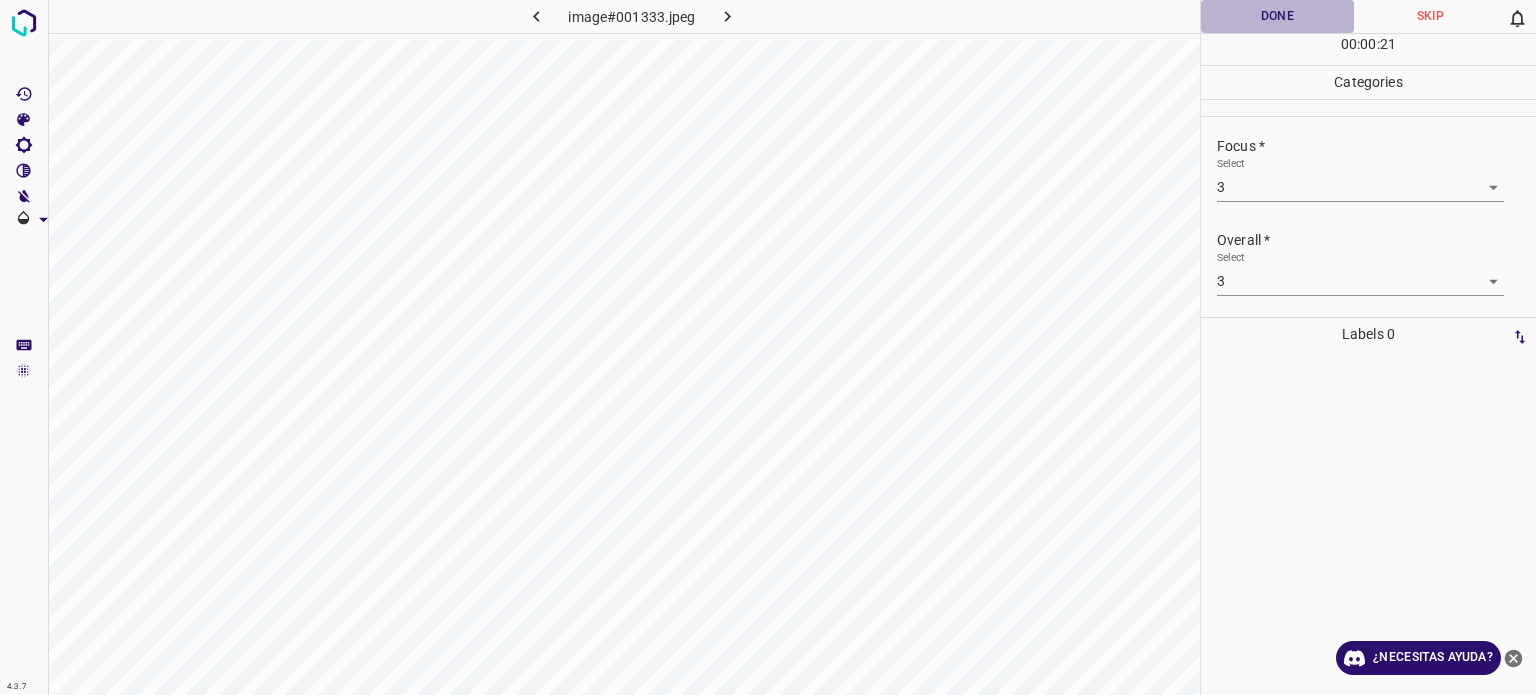 click on "Done" at bounding box center (1277, 16) 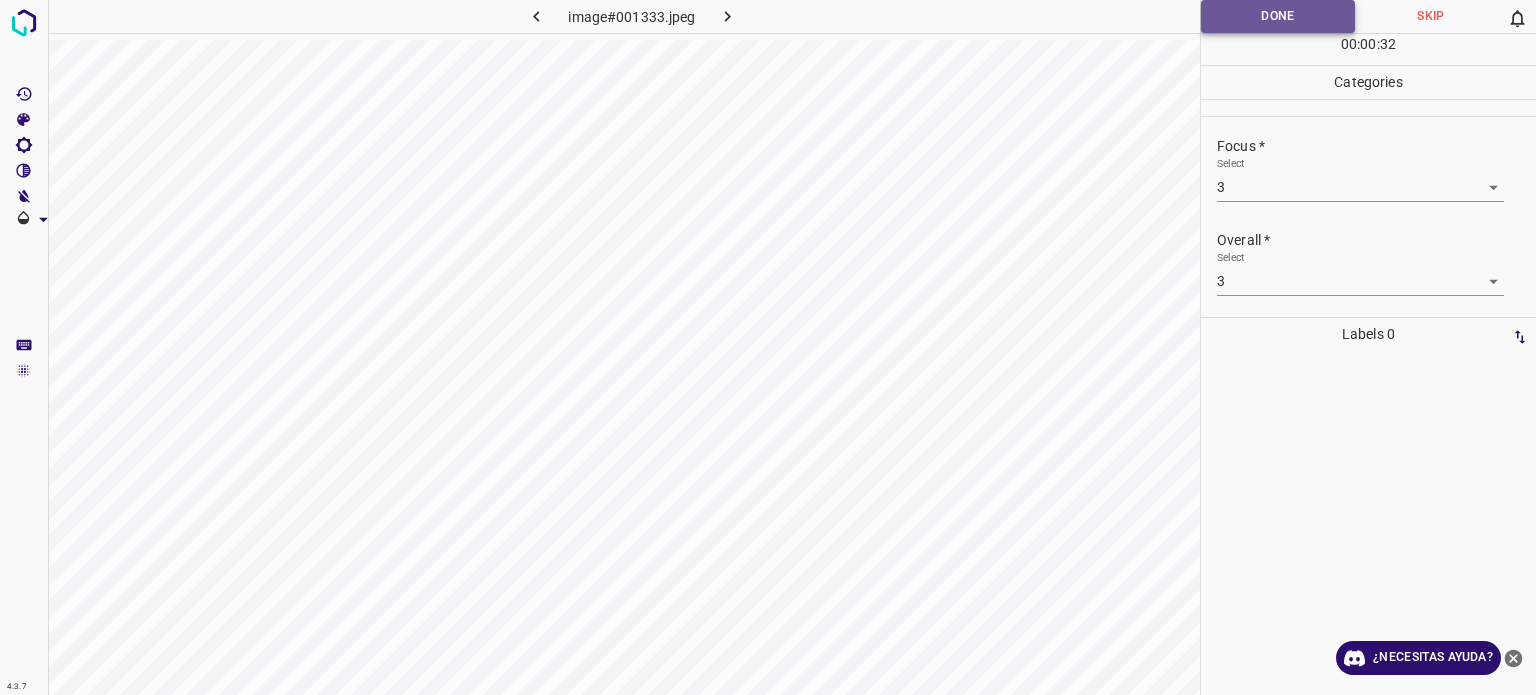 click on "Done" at bounding box center [1278, 16] 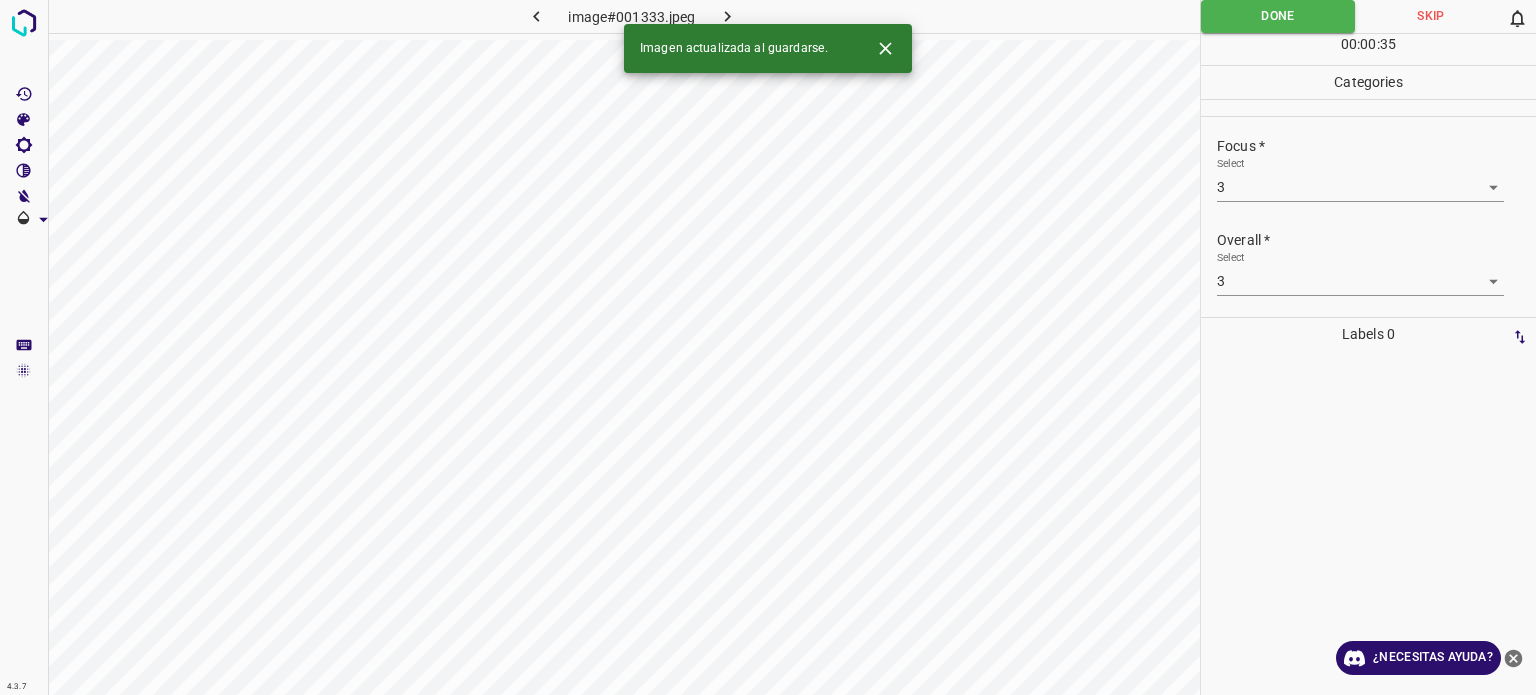 click 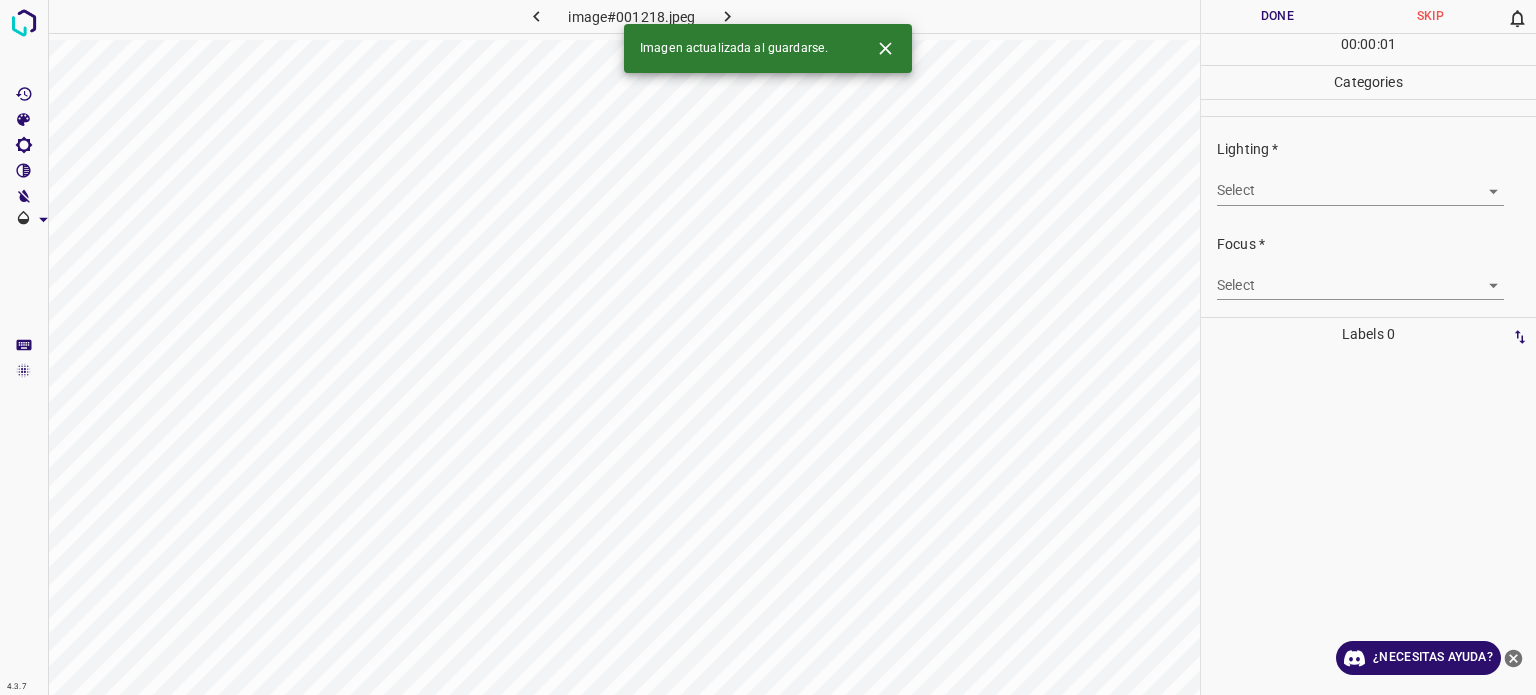 click on "4.3.7 image#001218.jpeg Done Skip 0 00   : 00   : 01   Categories Lighting *  Select ​ Focus *  Select ​ Overall *  Select ​ Labels   0 Categories 1 Lighting 2 Focus 3 Overall Tools Space Change between modes (Draw & Edit) I Auto labeling R Restore zoom M Zoom in N Zoom out Delete Delete selecte label Filters Z Restore filters X Saturation filter C Brightness filter V Contrast filter B Gray scale filter General O Download Imagen actualizada al guardarse. ¿Necesitas ayuda? Texto original Valora esta traducción Tu opinión servirá para ayudar a mejorar el Traductor de Google - Texto - Esconder - Borrar" at bounding box center [768, 347] 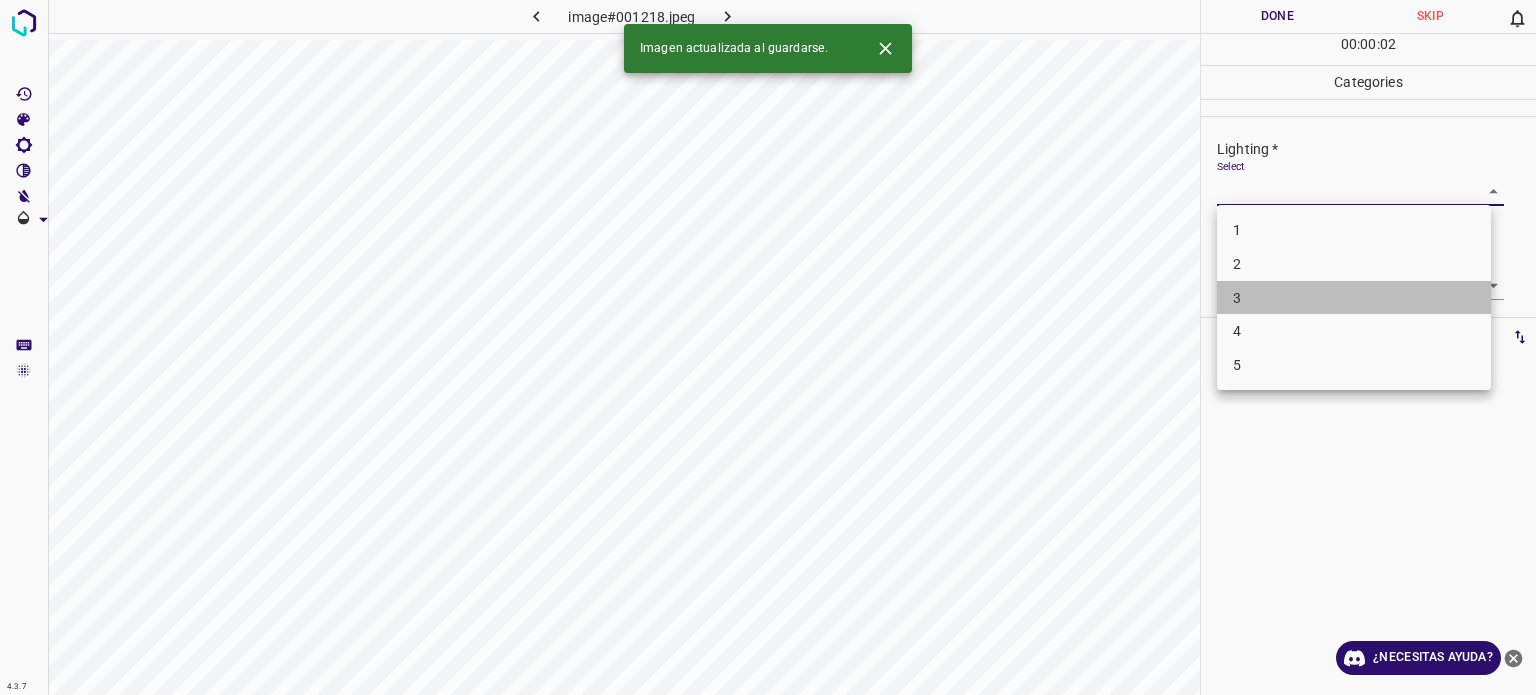 click on "3" at bounding box center [1354, 298] 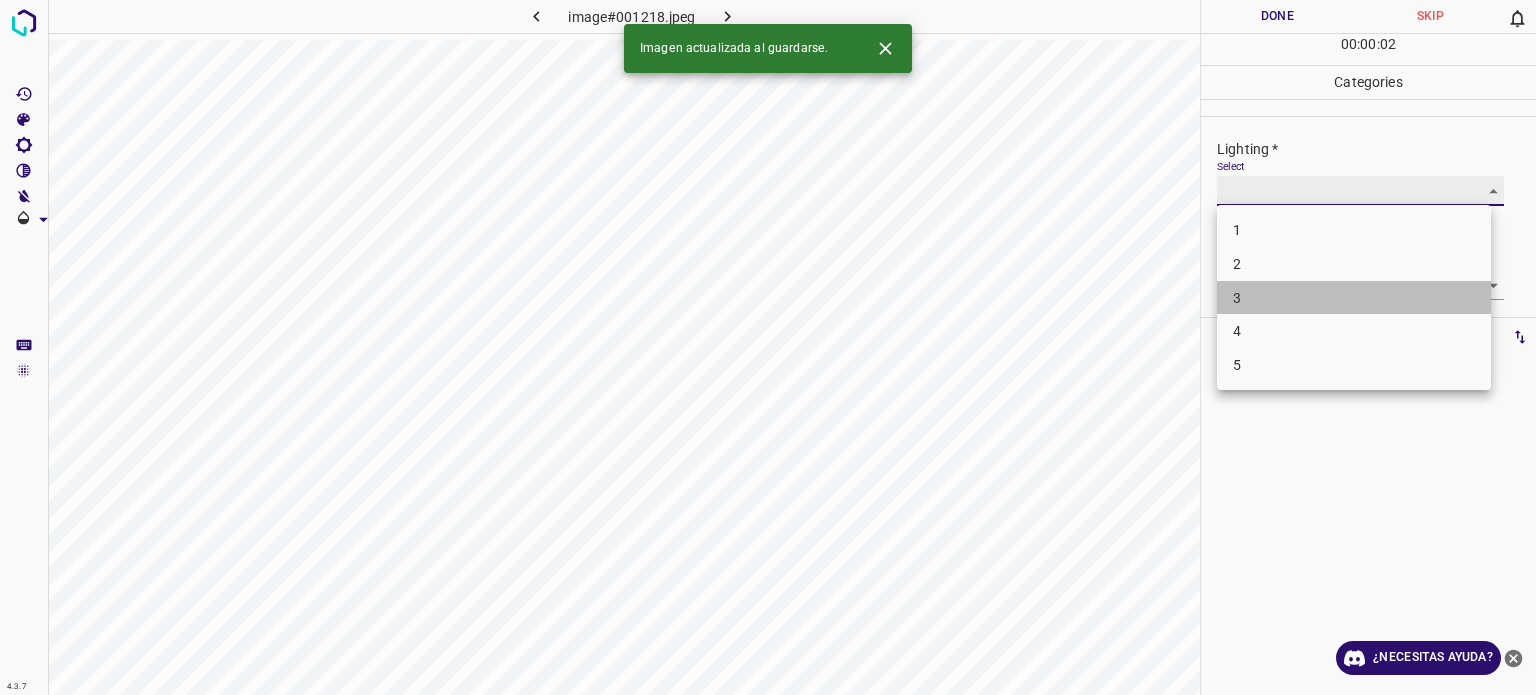 type on "3" 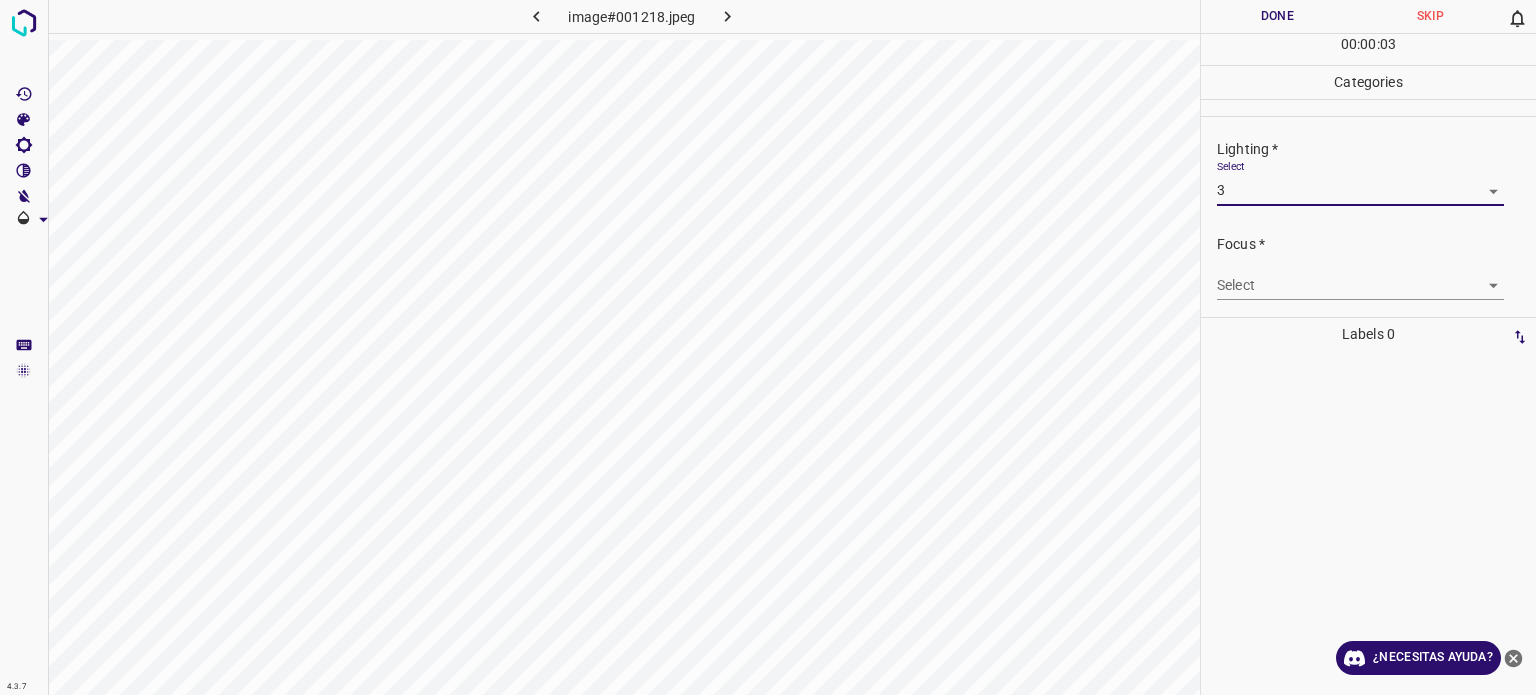 click on "4.3.7 image#001218.jpeg Done Skip 0 00 : 00 : 03 Categories Lighting * Select 3 3 Focus * Select Overall * Select Labels 0 Categories 1 Lighting 2 Focus 3 Overall Tools Space Change between modes (Draw & Edit) I Auto labeling R Restore zoom M Zoom in N Zoom out Delete Delete selected label Filters Z Restore filters X Saturation filter C Brightness filter V Contrast filter B Gray scale filter General O Download ¿Necesitas ayuda? Texto original Valora esta traducción Tu opinión servirá para ayudar a mejorar el Traductor de Google - Texto - Esconder - Borrar" at bounding box center [768, 347] 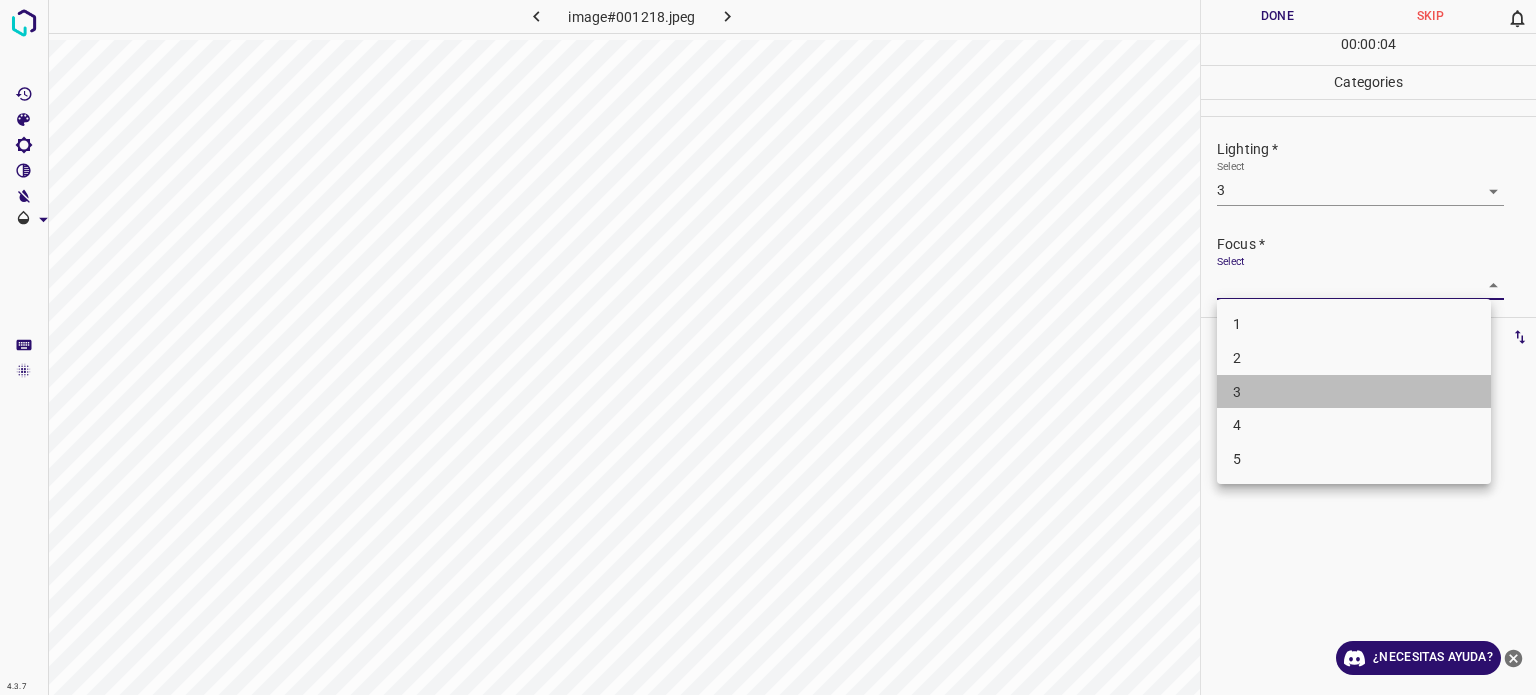 drag, startPoint x: 1240, startPoint y: 395, endPoint x: 1243, endPoint y: 380, distance: 15.297058 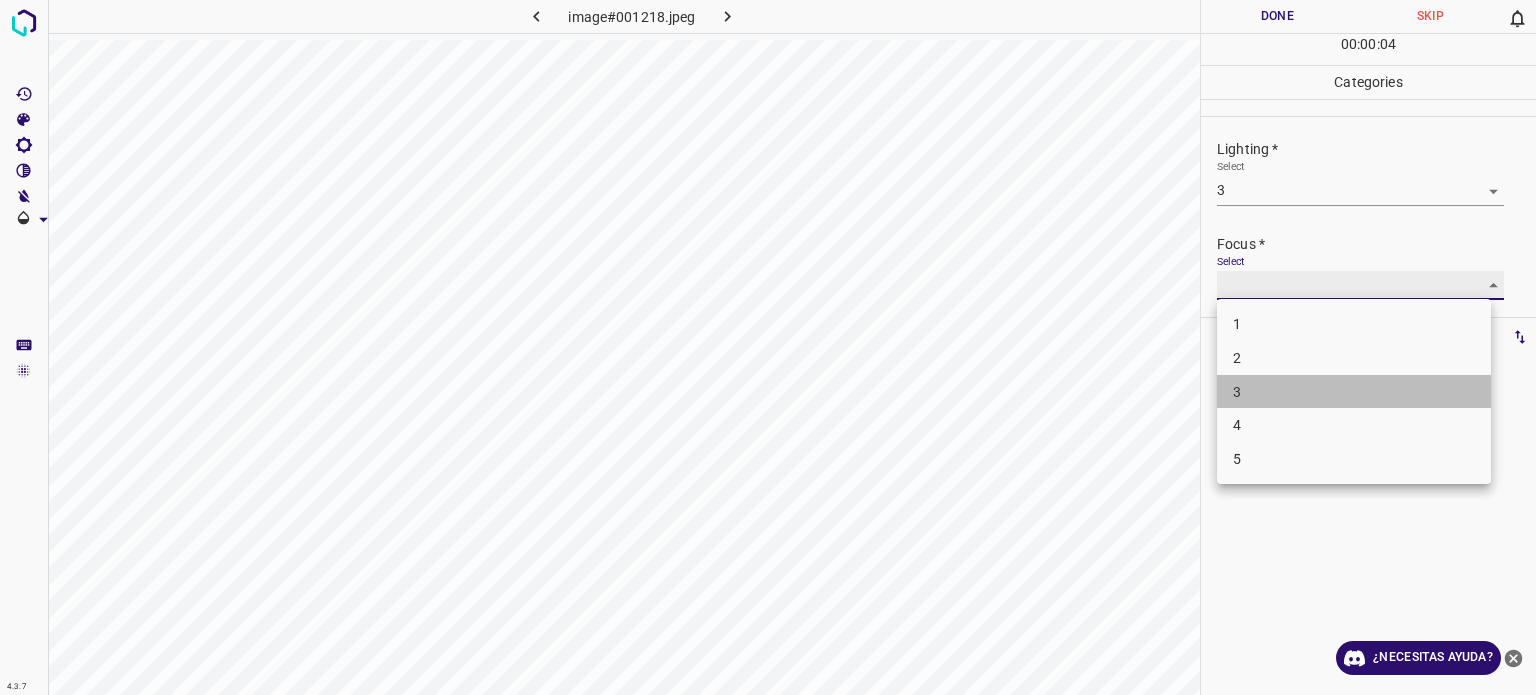 type on "3" 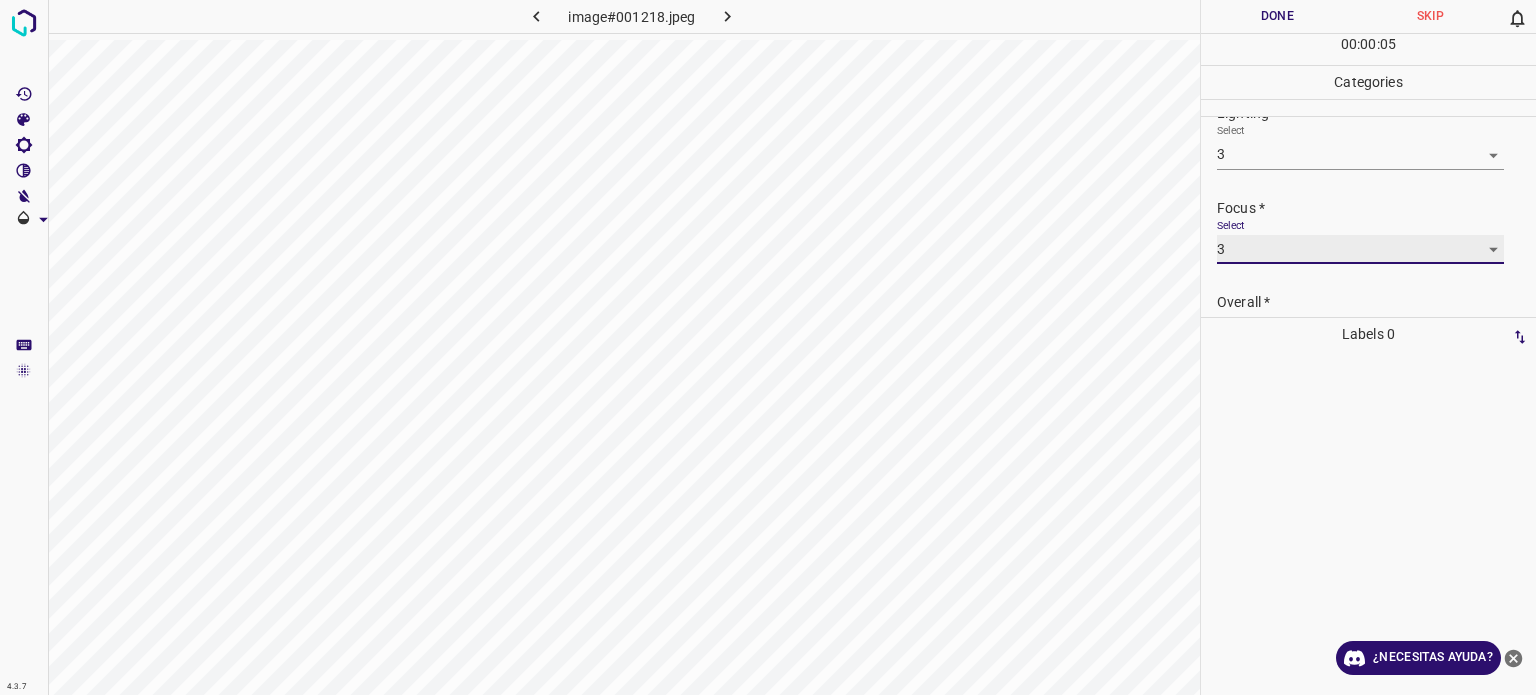 scroll, scrollTop: 98, scrollLeft: 0, axis: vertical 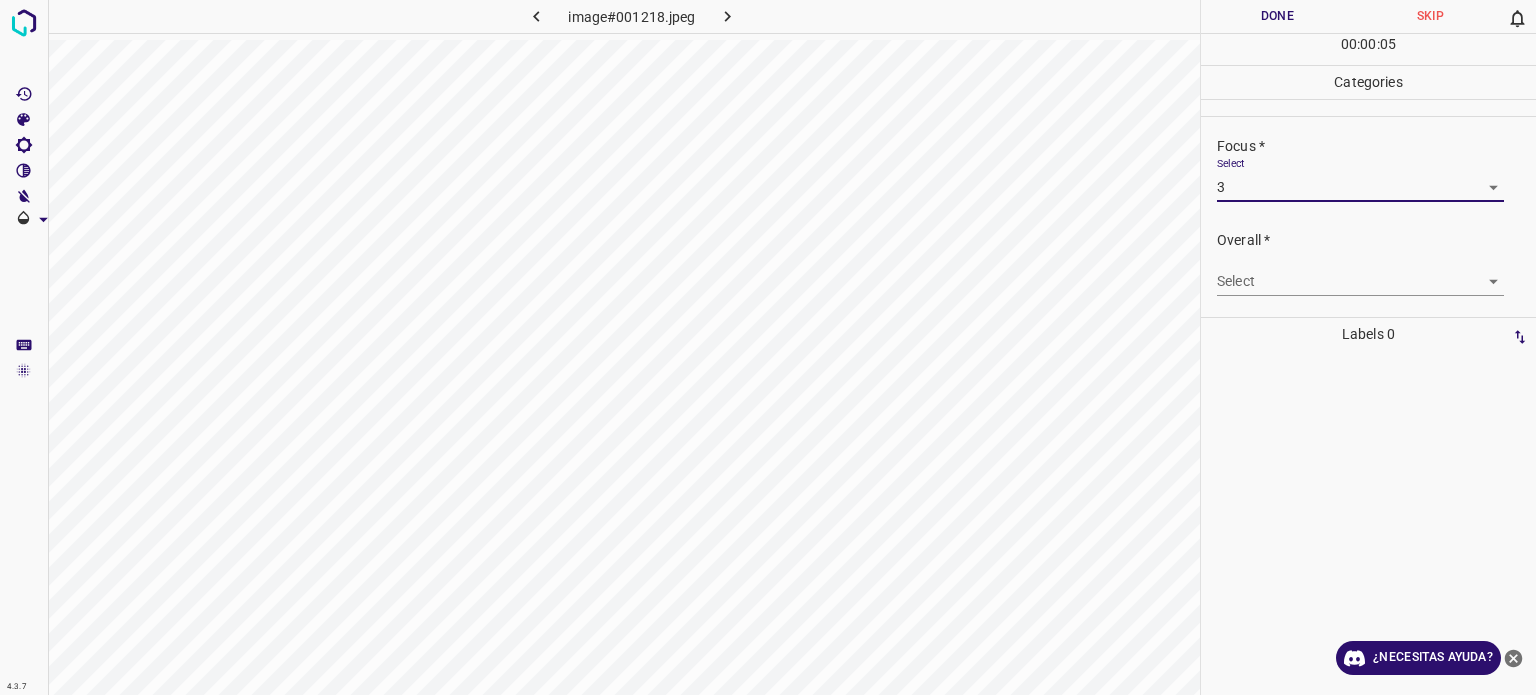 click on "4.3.7 image#001218.jpeg Done Skip 0 00   : 00   : 05   Categories Lighting *  Select 3 3 Focus *  Select 3 3 Overall *  Select ​ Labels   0 Categories 1 Lighting 2 Focus 3 Overall Tools Space Change between modes (Draw & Edit) I Auto labeling R Restore zoom M Zoom in N Zoom out Delete Delete selecte label Filters Z Restore filters X Saturation filter C Brightness filter V Contrast filter B Gray scale filter General O Download ¿Necesitas ayuda? Texto original Valora esta traducción Tu opinión servirá para ayudar a mejorar el Traductor de Google - Texto - Esconder - Borrar" at bounding box center (768, 347) 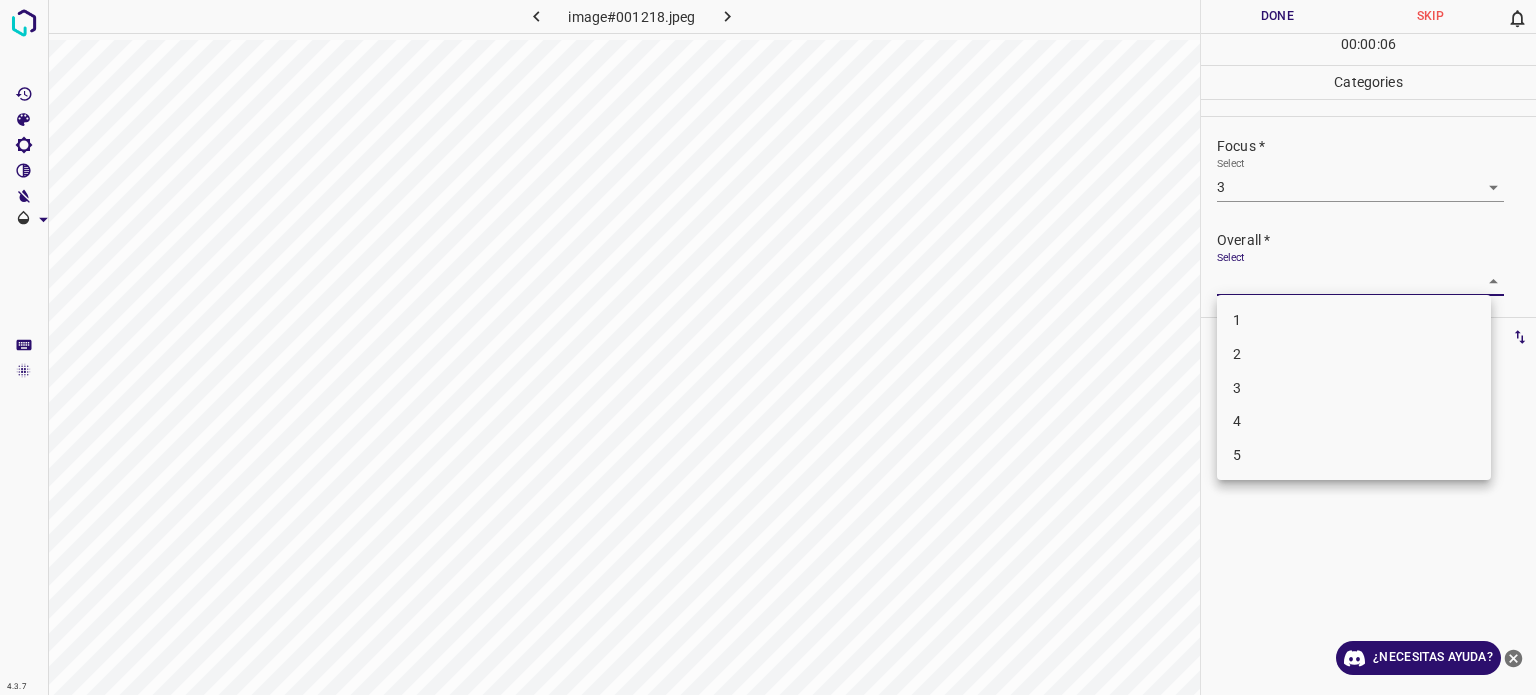 click on "3" at bounding box center (1237, 387) 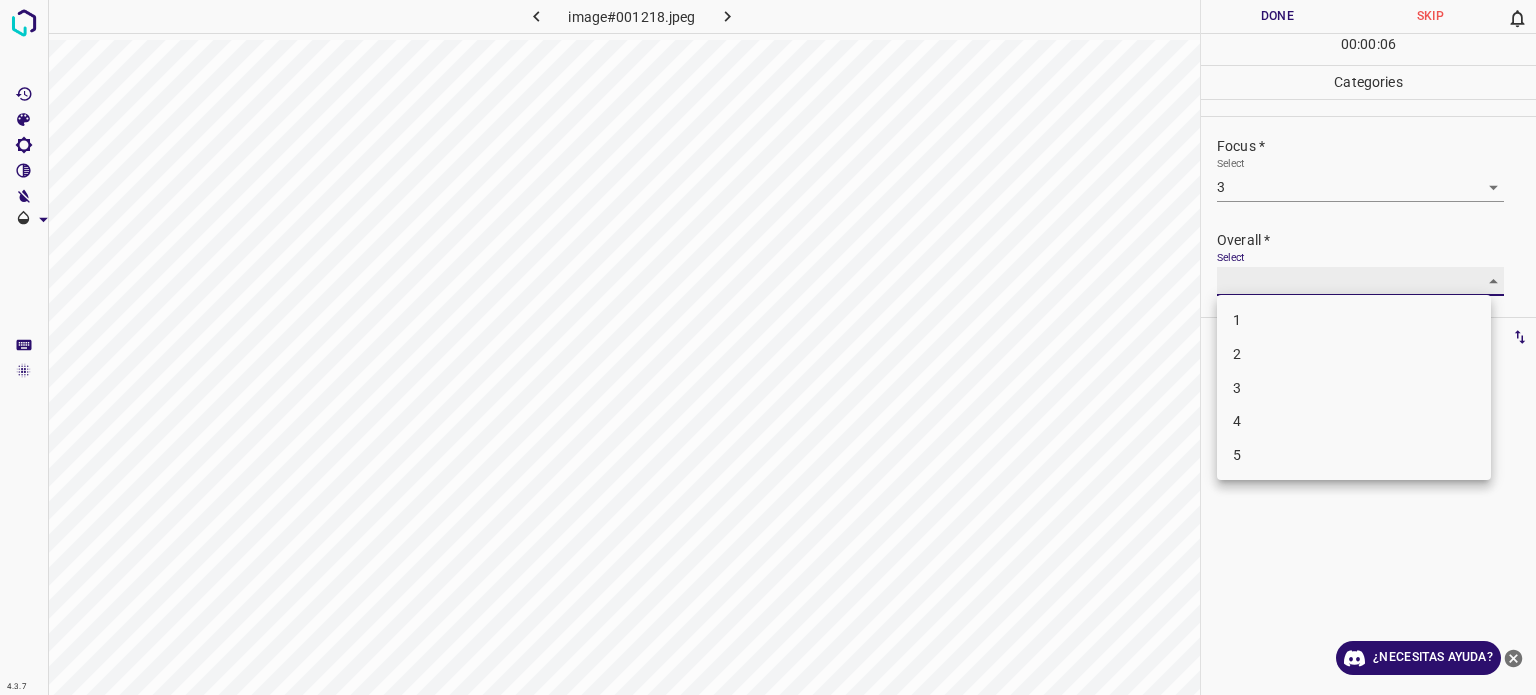 type on "3" 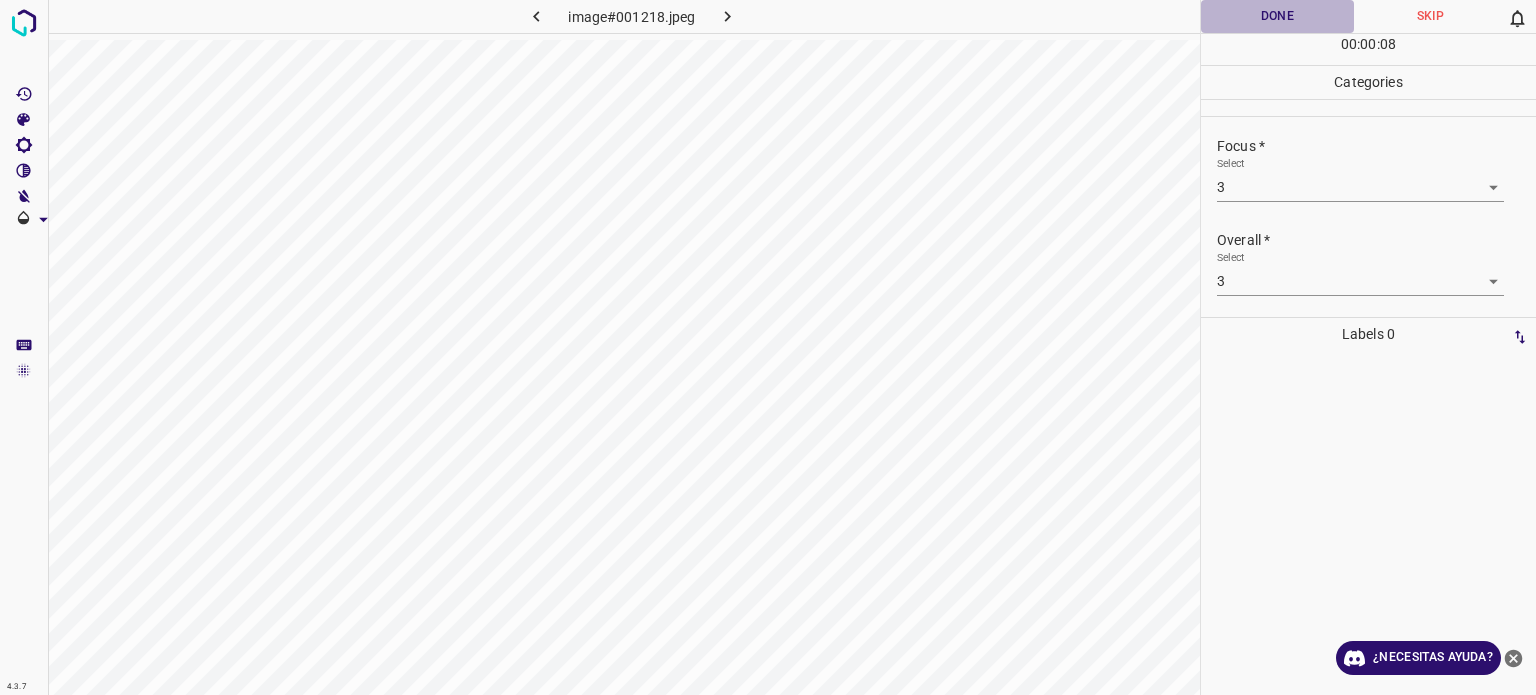 click on "Done" at bounding box center [1277, 16] 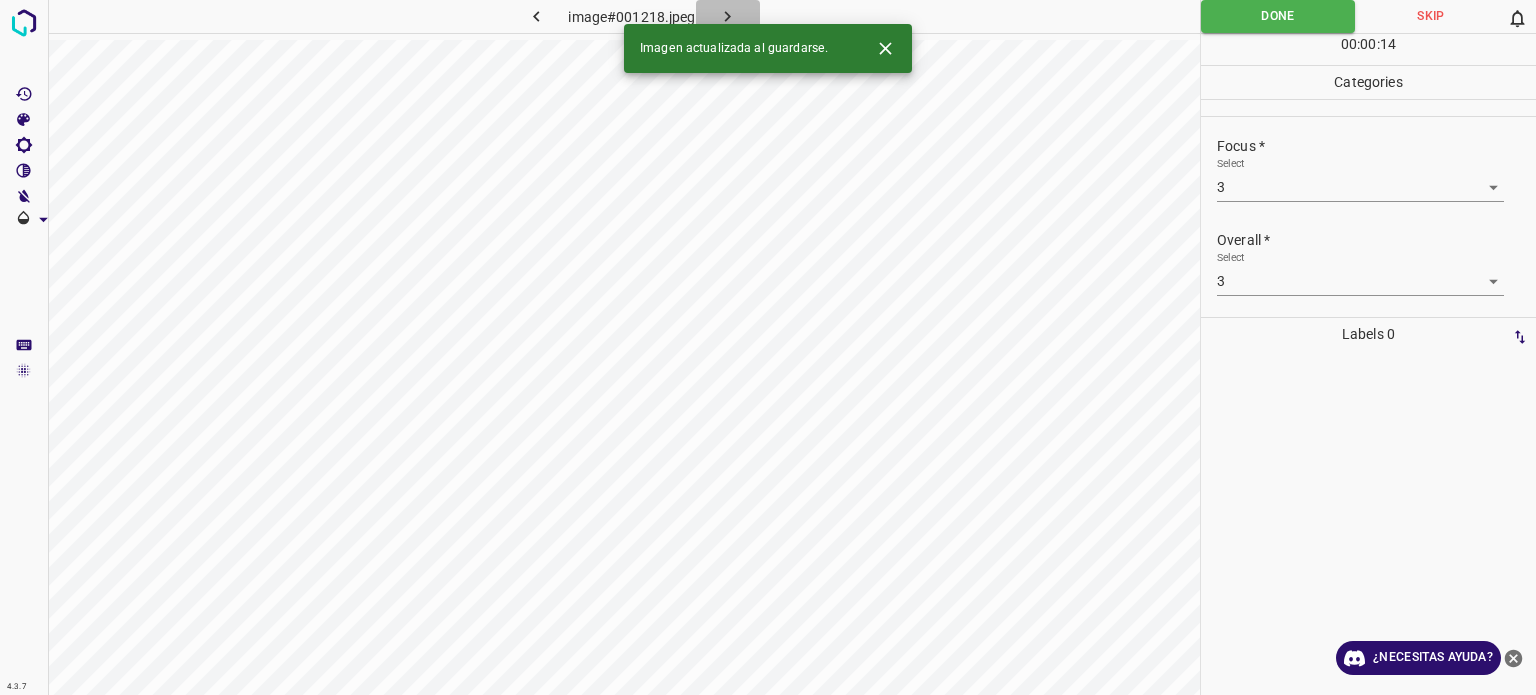 click 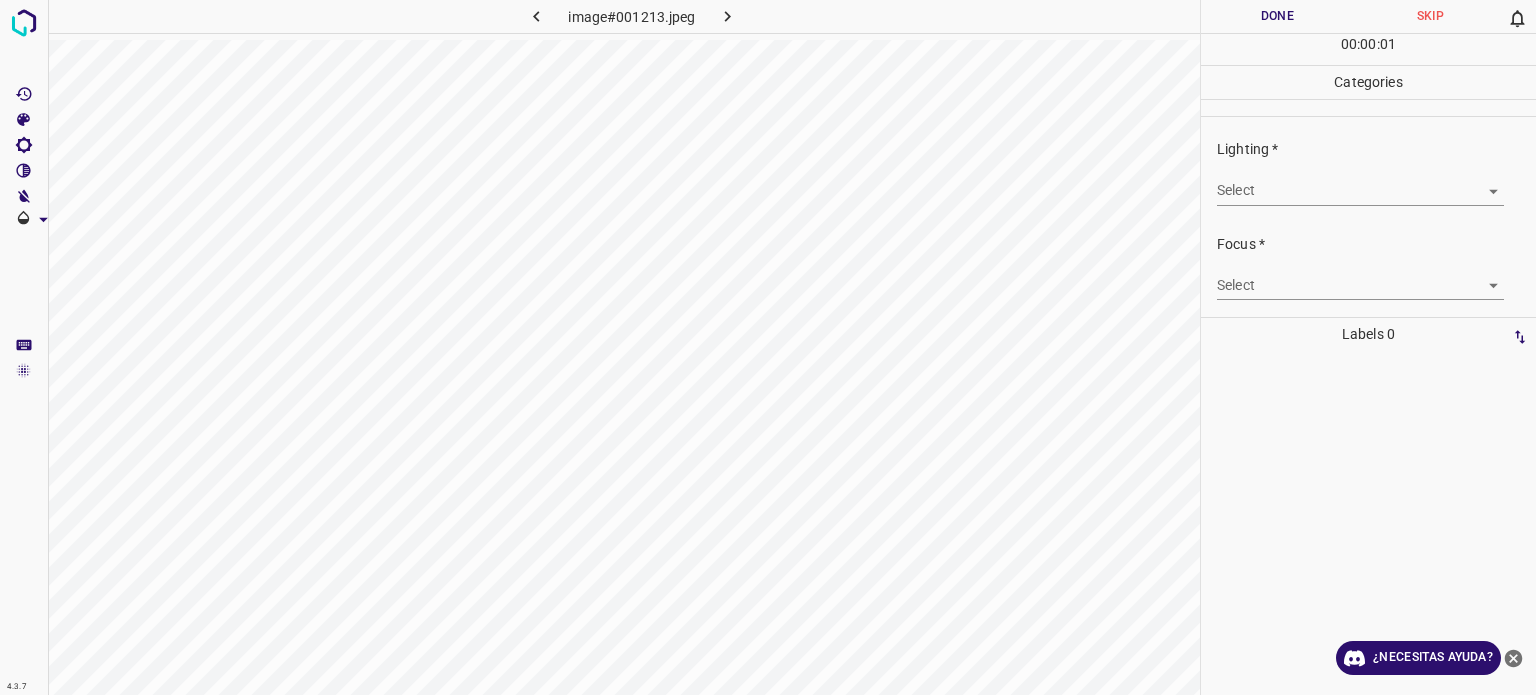 click on "4.3.7 image#001213.jpeg Done Skip 0 00   : 00   : 01   Categories Lighting *  Select ​ Focus *  Select ​ Overall *  Select ​ Labels   0 Categories 1 Lighting 2 Focus 3 Overall Tools Space Change between modes (Draw & Edit) I Auto labeling R Restore zoom M Zoom in N Zoom out Delete Delete selecte label Filters Z Restore filters X Saturation filter C Brightness filter V Contrast filter B Gray scale filter General O Download ¿Necesitas ayuda? Texto original Valora esta traducción Tu opinión servirá para ayudar a mejorar el Traductor de Google - Texto - Esconder - Borrar" at bounding box center [768, 347] 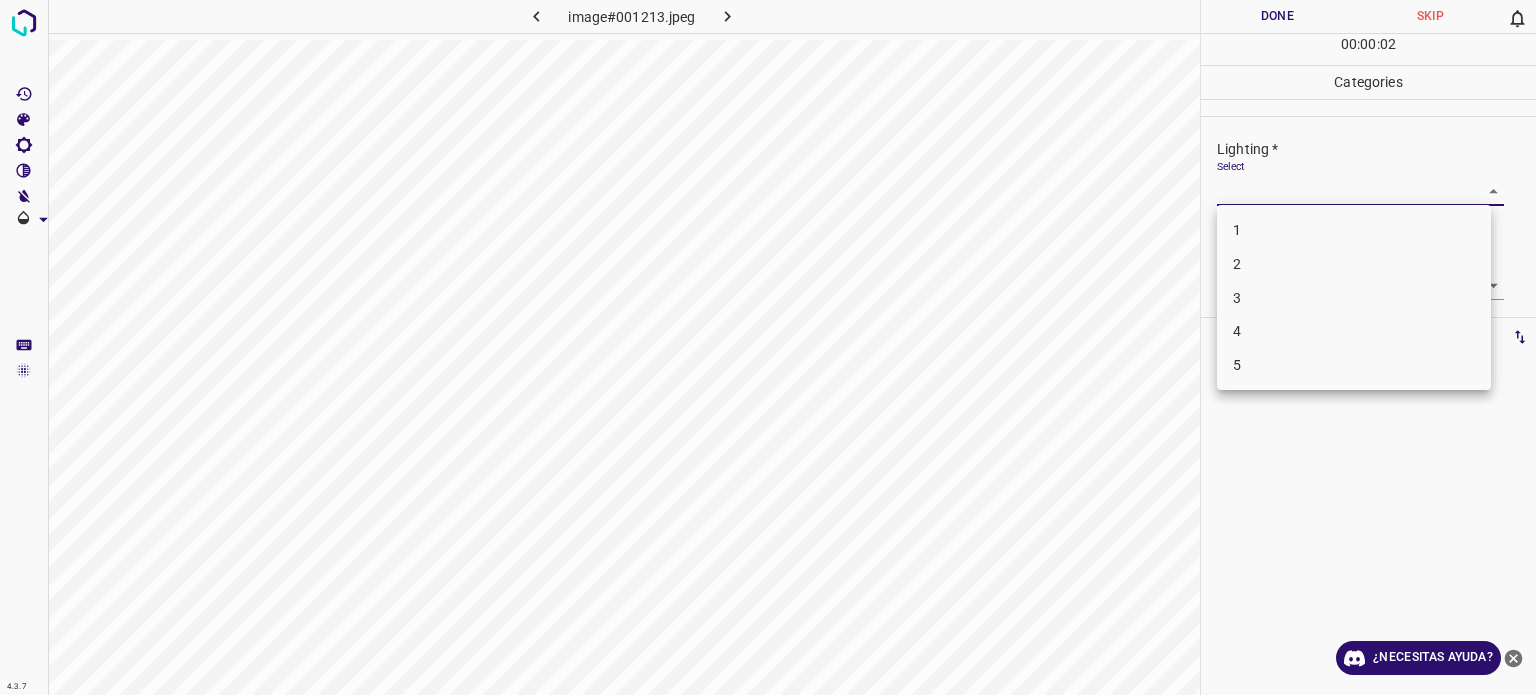click on "1" at bounding box center (1354, 230) 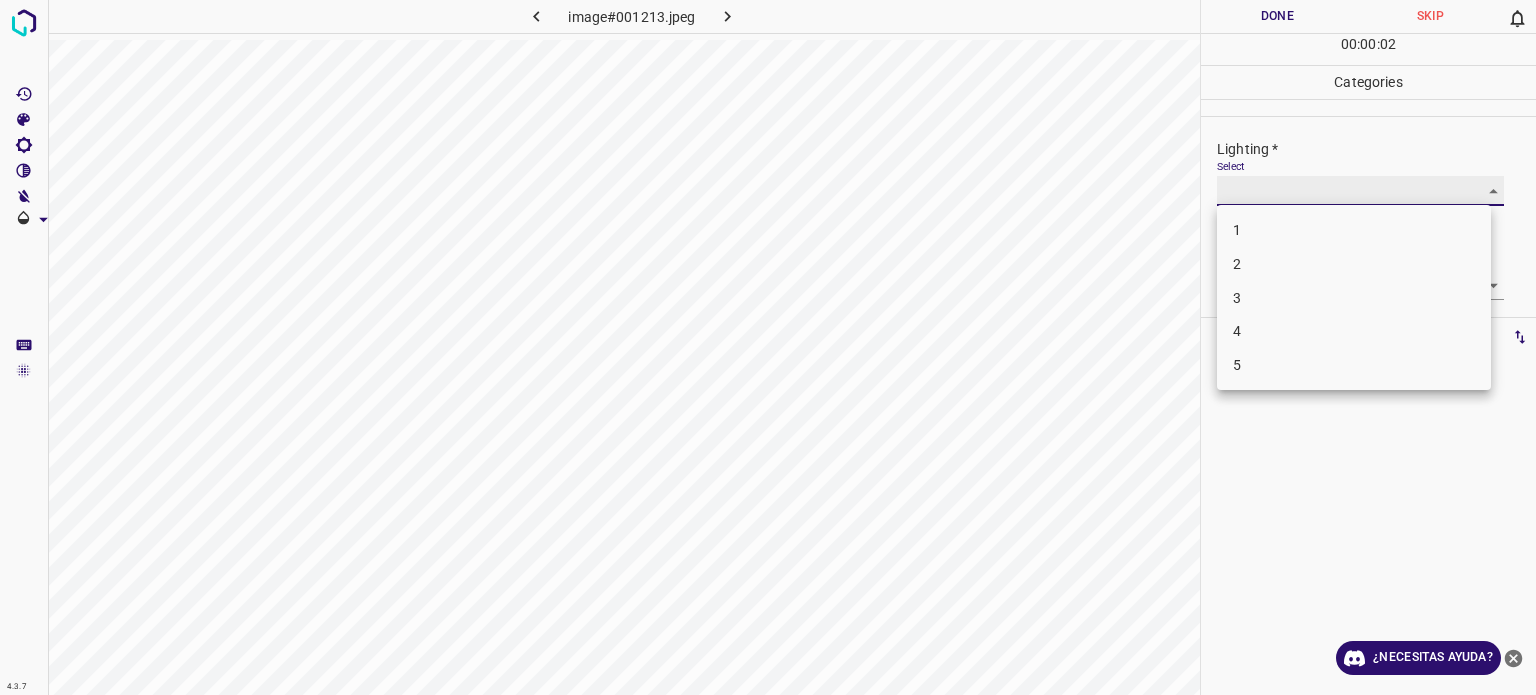 type on "1" 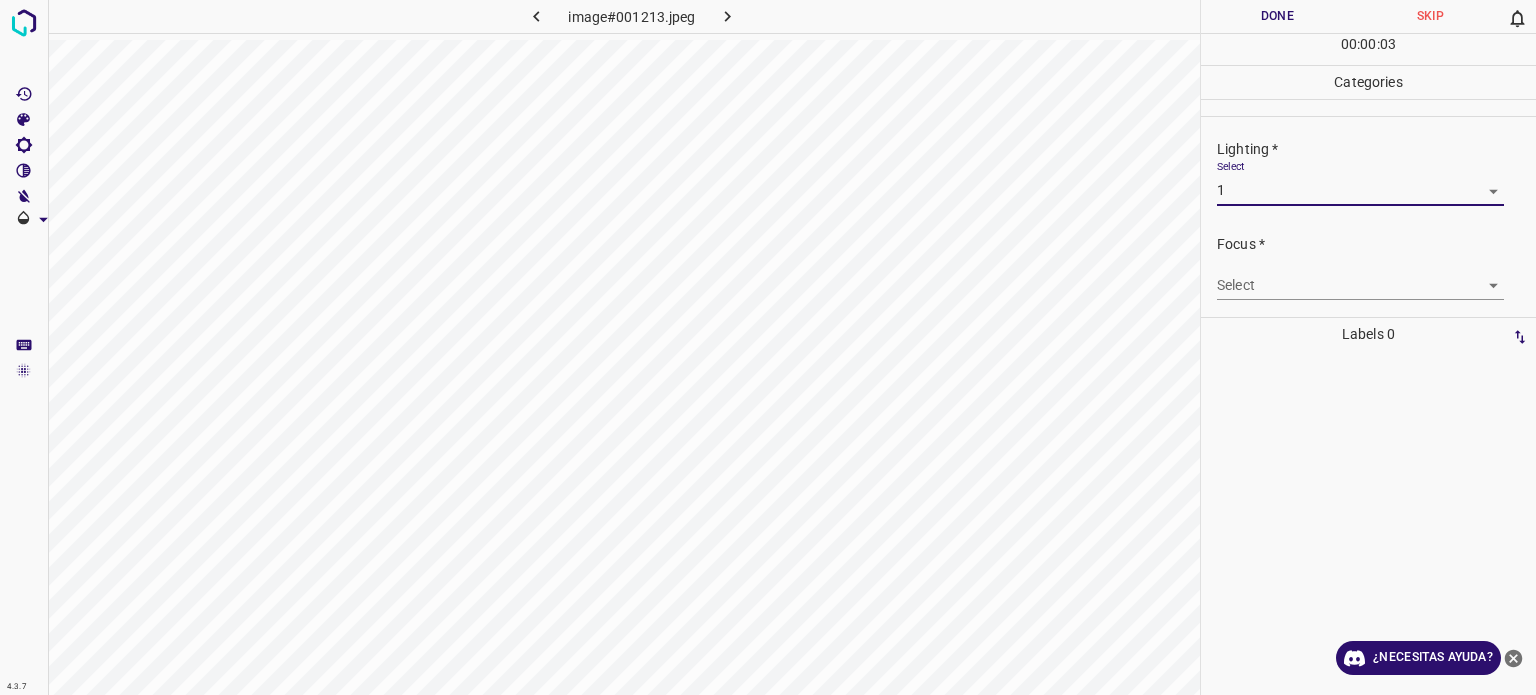 click on "4.3.7 image#001213.jpeg Done Skip 0 00   : 00   : 03   Categories Lighting *  Select 1 1 Focus *  Select ​ Overall *  Select ​ Labels   0 Categories 1 Lighting 2 Focus 3 Overall Tools Space Change between modes (Draw & Edit) I Auto labeling R Restore zoom M Zoom in N Zoom out Delete Delete selecte label Filters Z Restore filters X Saturation filter C Brightness filter V Contrast filter B Gray scale filter General O Download ¿Necesitas ayuda? Texto original Valora esta traducción Tu opinión servirá para ayudar a mejorar el Traductor de Google - Texto - Esconder - Borrar" at bounding box center (768, 347) 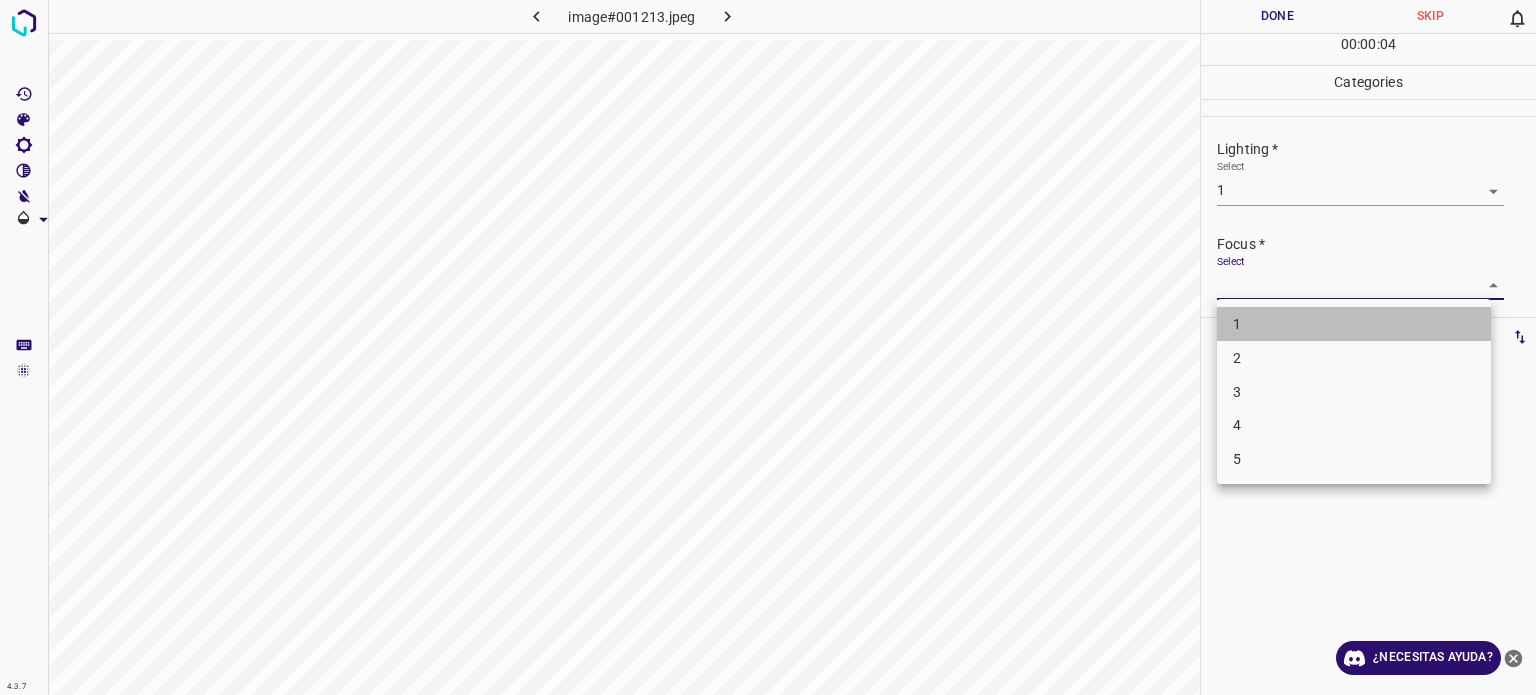 click on "1" at bounding box center (1354, 324) 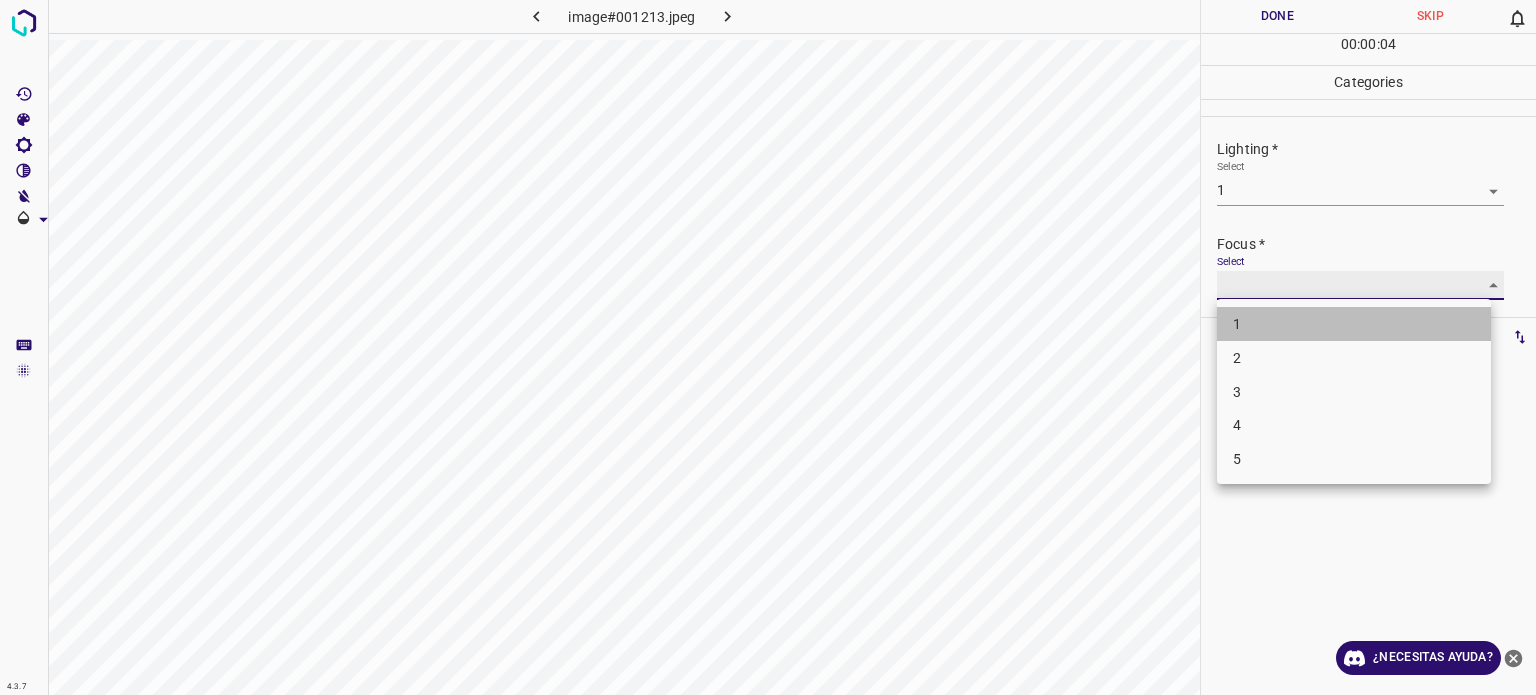 type on "1" 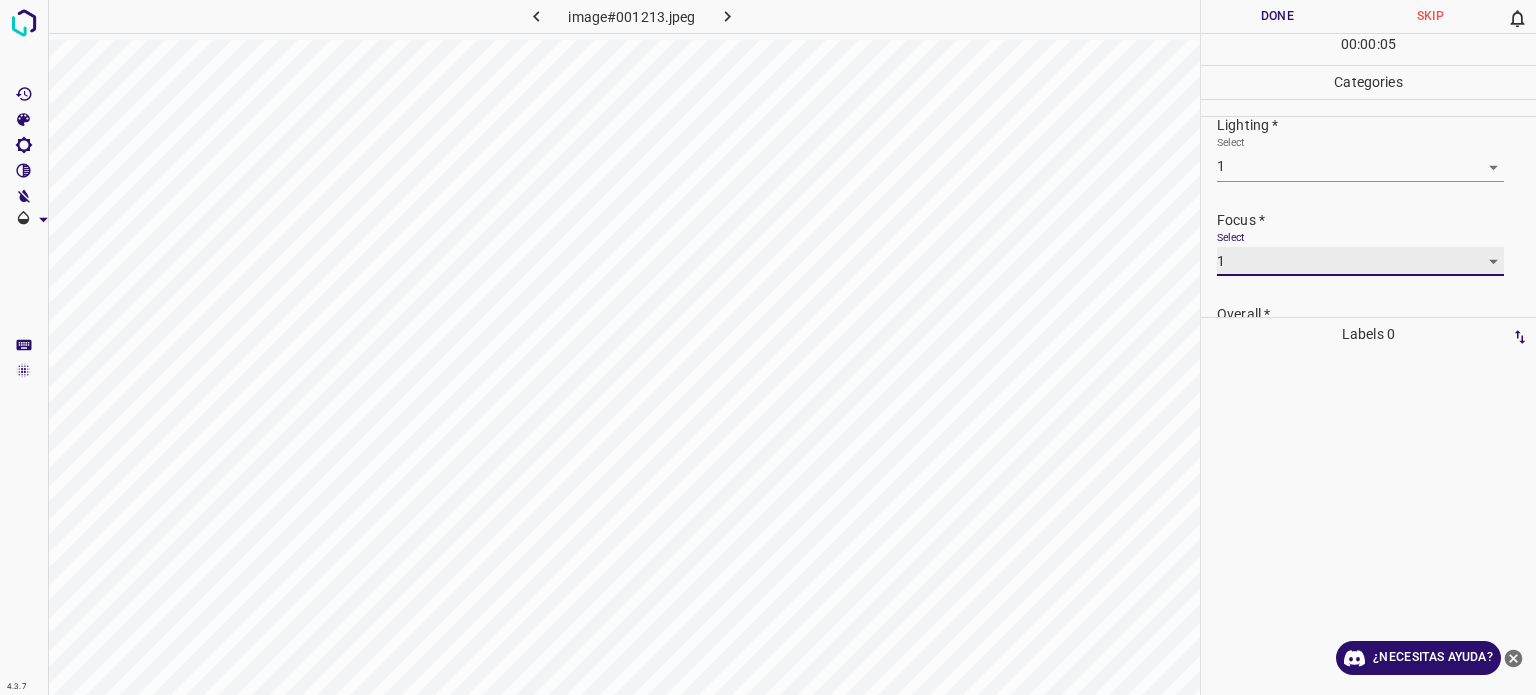 scroll, scrollTop: 98, scrollLeft: 0, axis: vertical 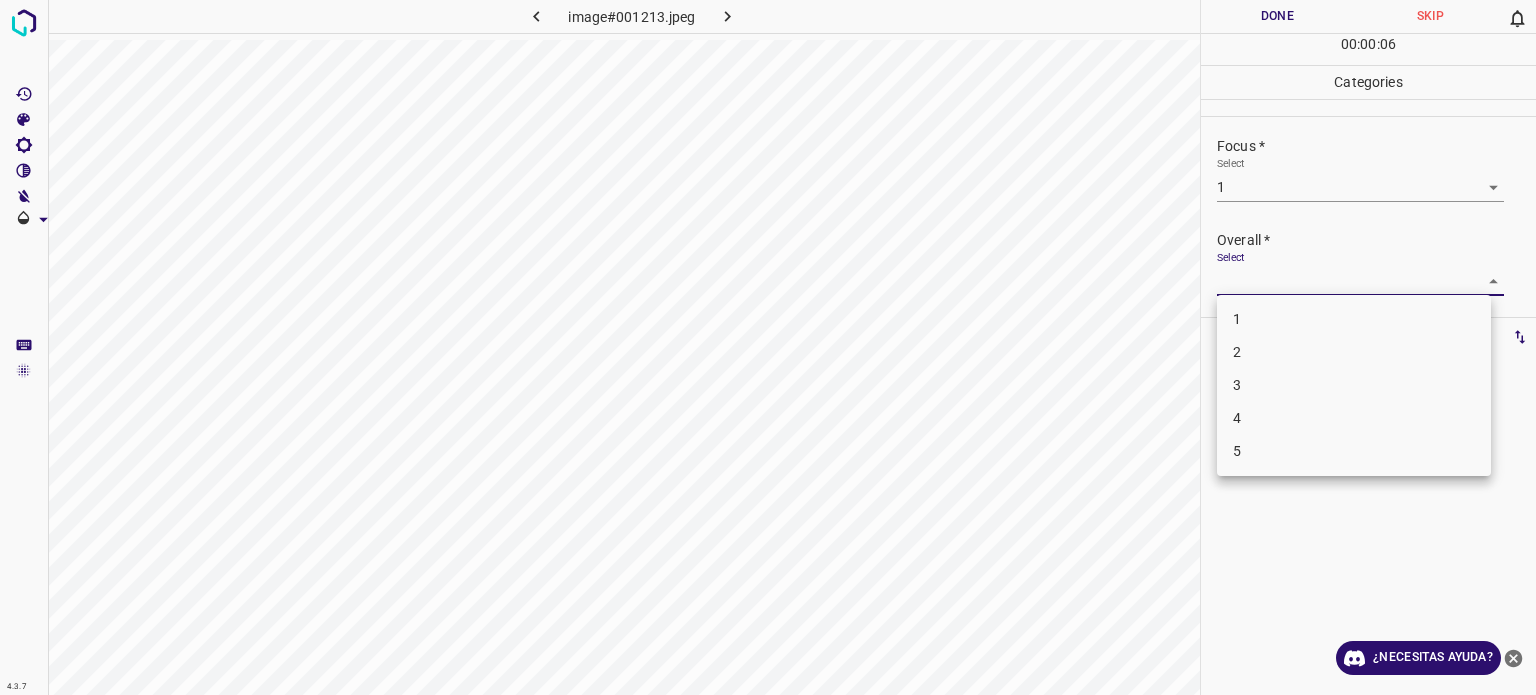 click on "4.3.7 image#001213.jpeg Done Skip 0 00   : 00   : 06   Categories Lighting *  Select 1 1 Focus *  Select 1 1 Overall *  Select ​ Labels   0 Categories 1 Lighting 2 Focus 3 Overall Tools Space Change between modes (Draw & Edit) I Auto labeling R Restore zoom M Zoom in N Zoom out Delete Delete selecte label Filters Z Restore filters X Saturation filter C Brightness filter V Contrast filter B Gray scale filter General O Download ¿Necesitas ayuda? Texto original Valora esta traducción Tu opinión servirá para ayudar a mejorar el Traductor de Google - Texto - Esconder - Borrar 1 2 3 4 5" at bounding box center [768, 347] 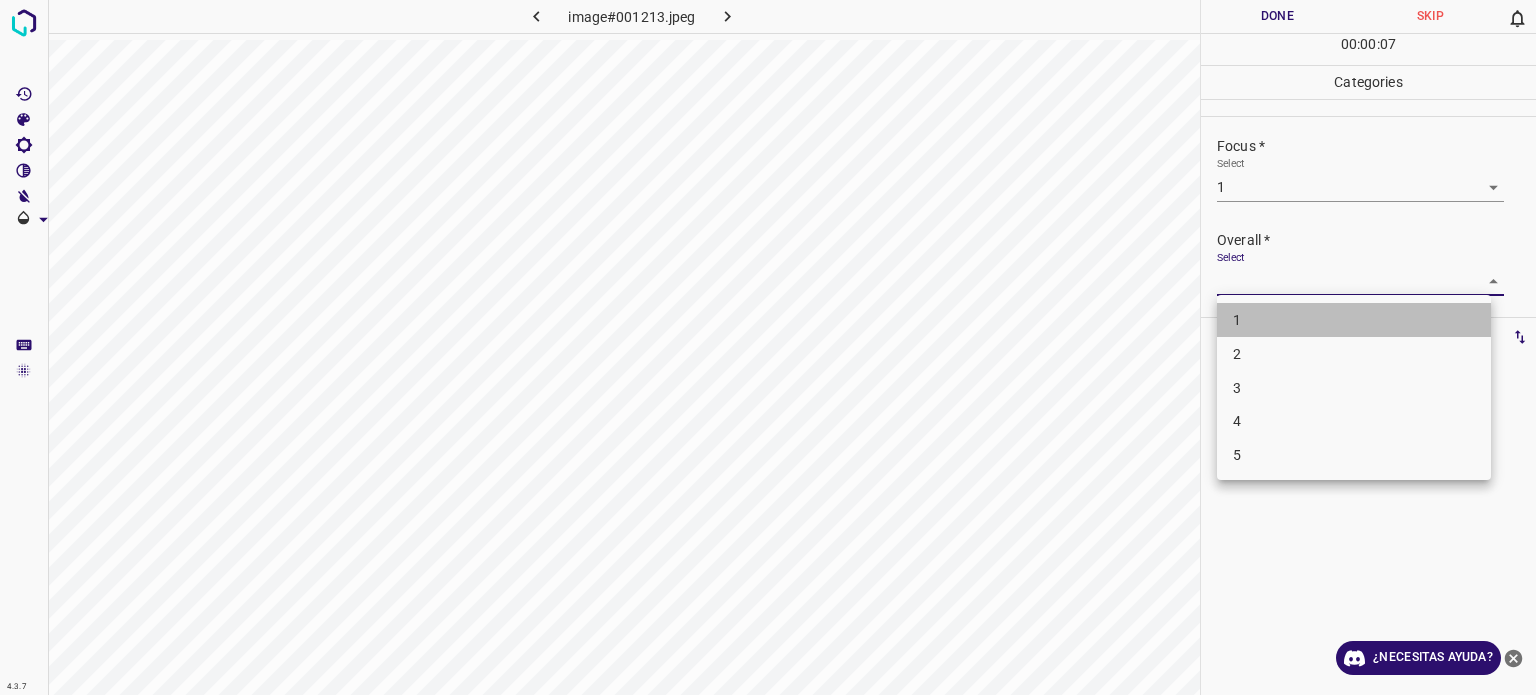 click on "1" at bounding box center [1237, 320] 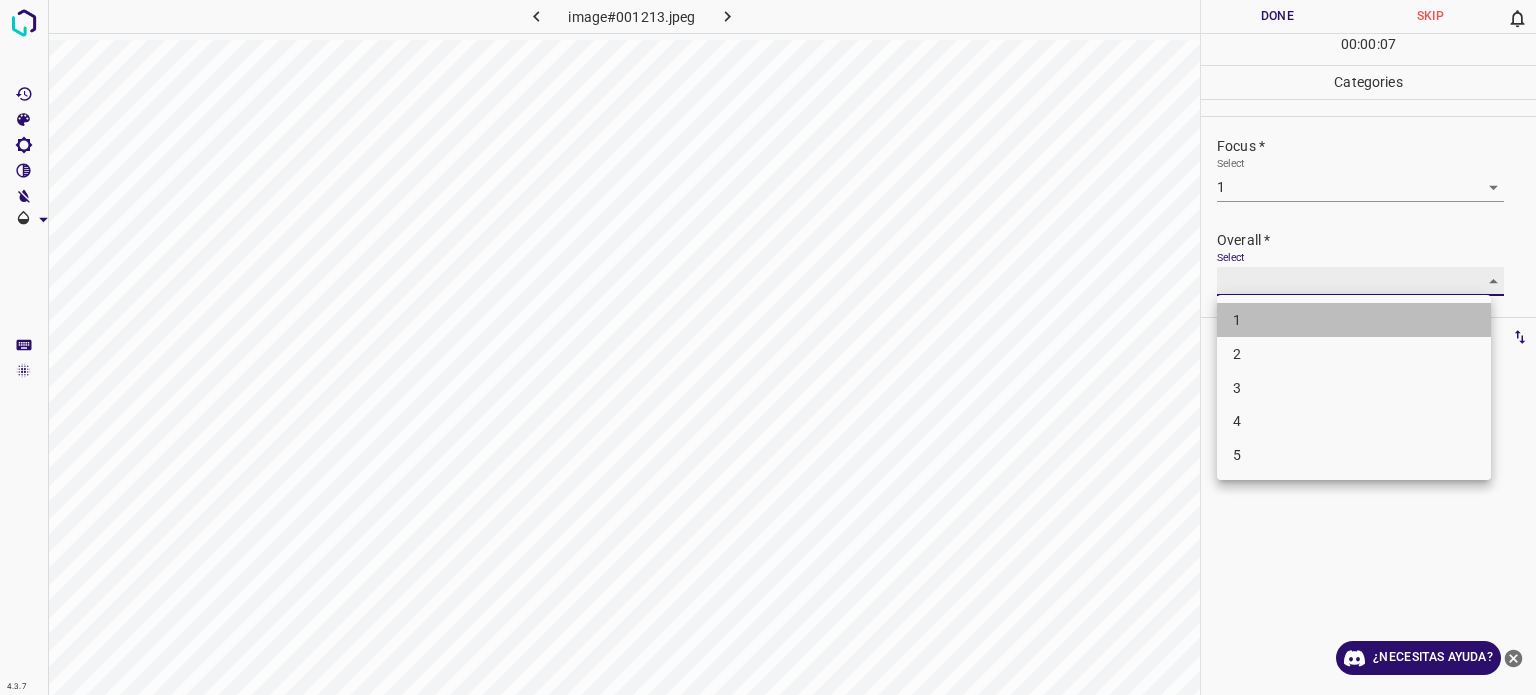 type on "1" 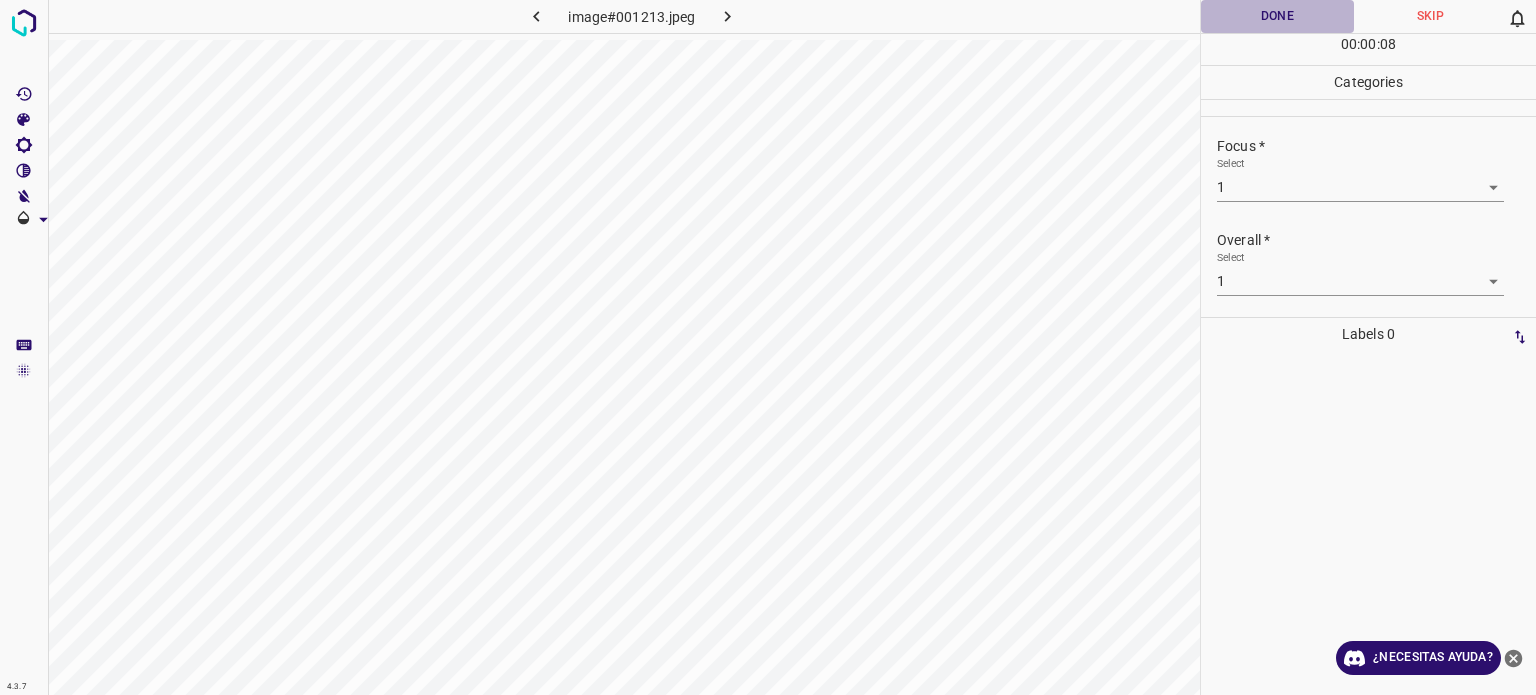 click on "Done" at bounding box center [1277, 16] 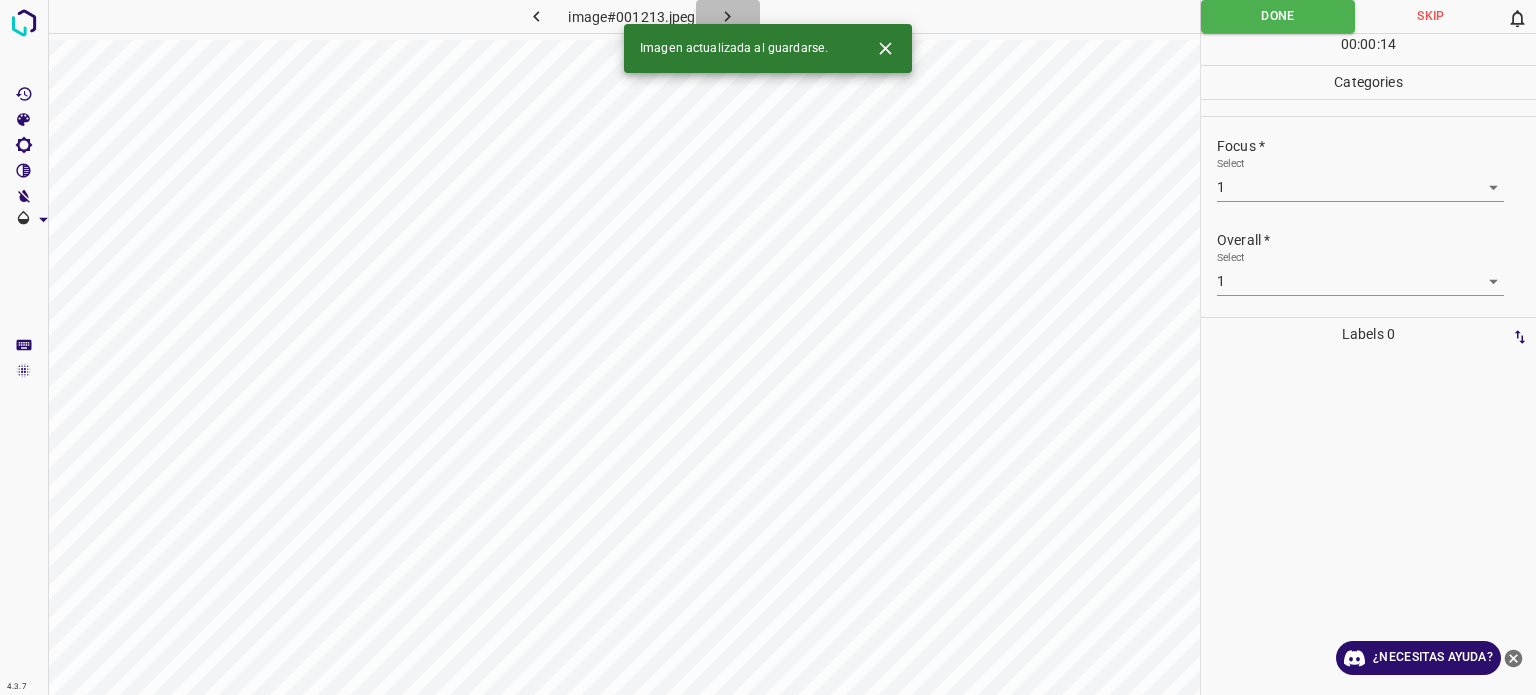 click 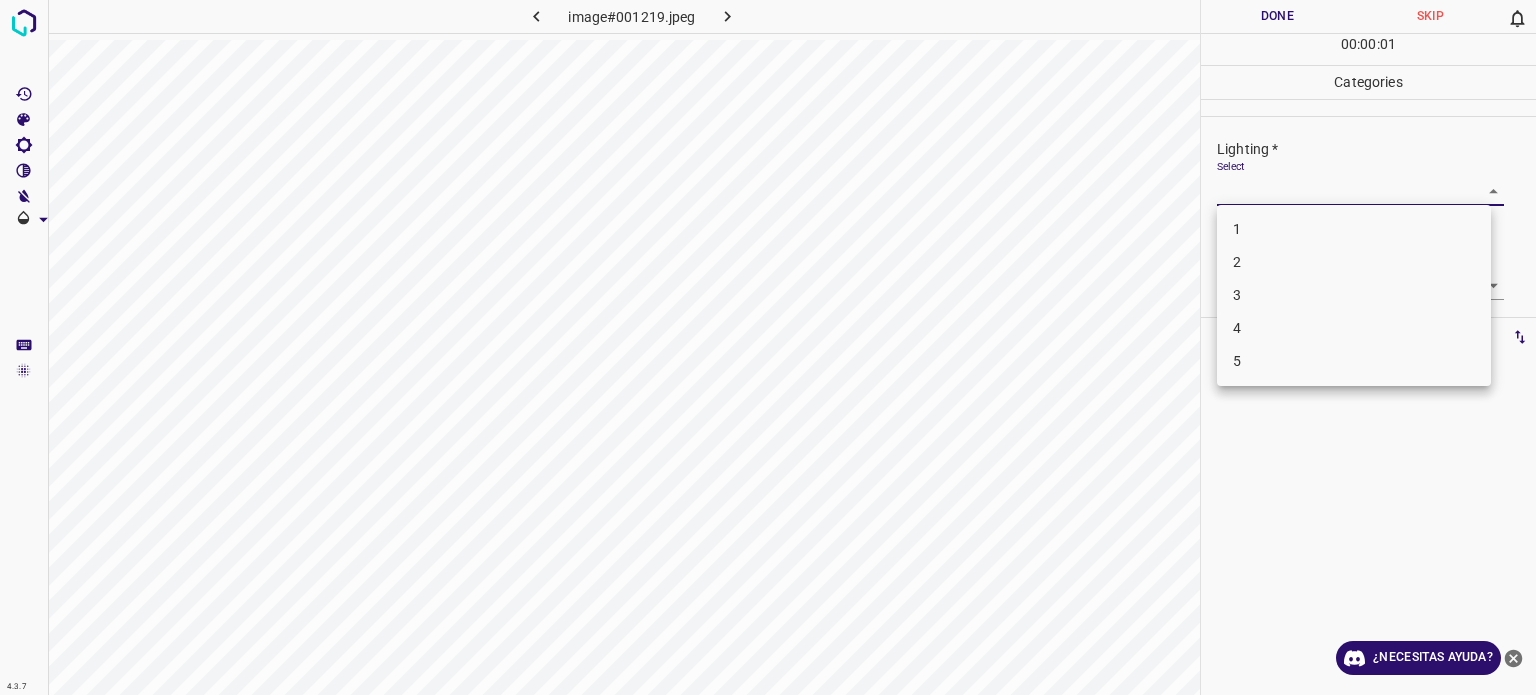 click on "4.3.7 image#001219.jpeg Done Skip 0 00   : 00   : 01   Categories Lighting *  Select ​ Focus *  Select ​ Overall *  Select ​ Labels   0 Categories 1 Lighting 2 Focus 3 Overall Tools Space Change between modes (Draw & Edit) I Auto labeling R Restore zoom M Zoom in N Zoom out Delete Delete selecte label Filters Z Restore filters X Saturation filter C Brightness filter V Contrast filter B Gray scale filter General O Download ¿Necesitas ayuda? Texto original Valora esta traducción Tu opinión servirá para ayudar a mejorar el Traductor de Google - Texto - Esconder - Borrar 1 2 3 4 5" at bounding box center [768, 347] 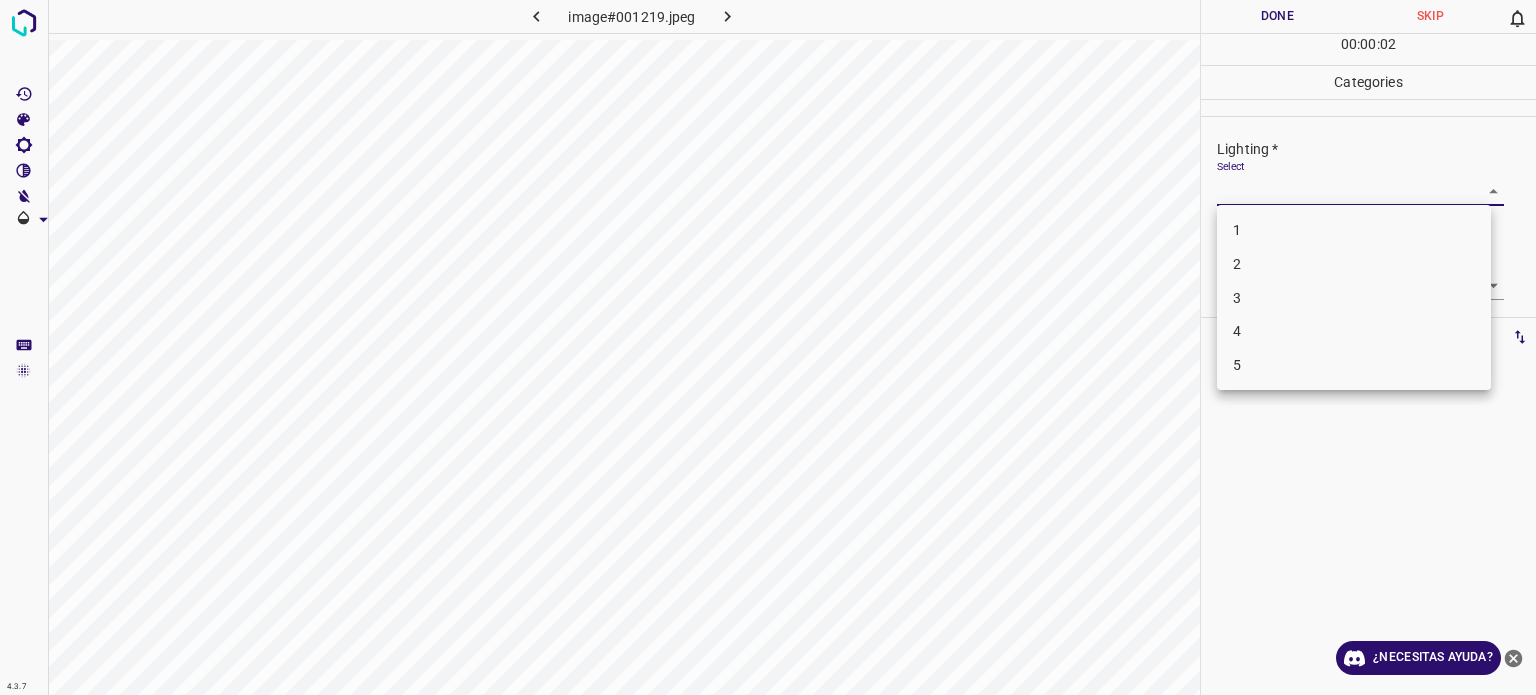 click on "3" at bounding box center (1354, 298) 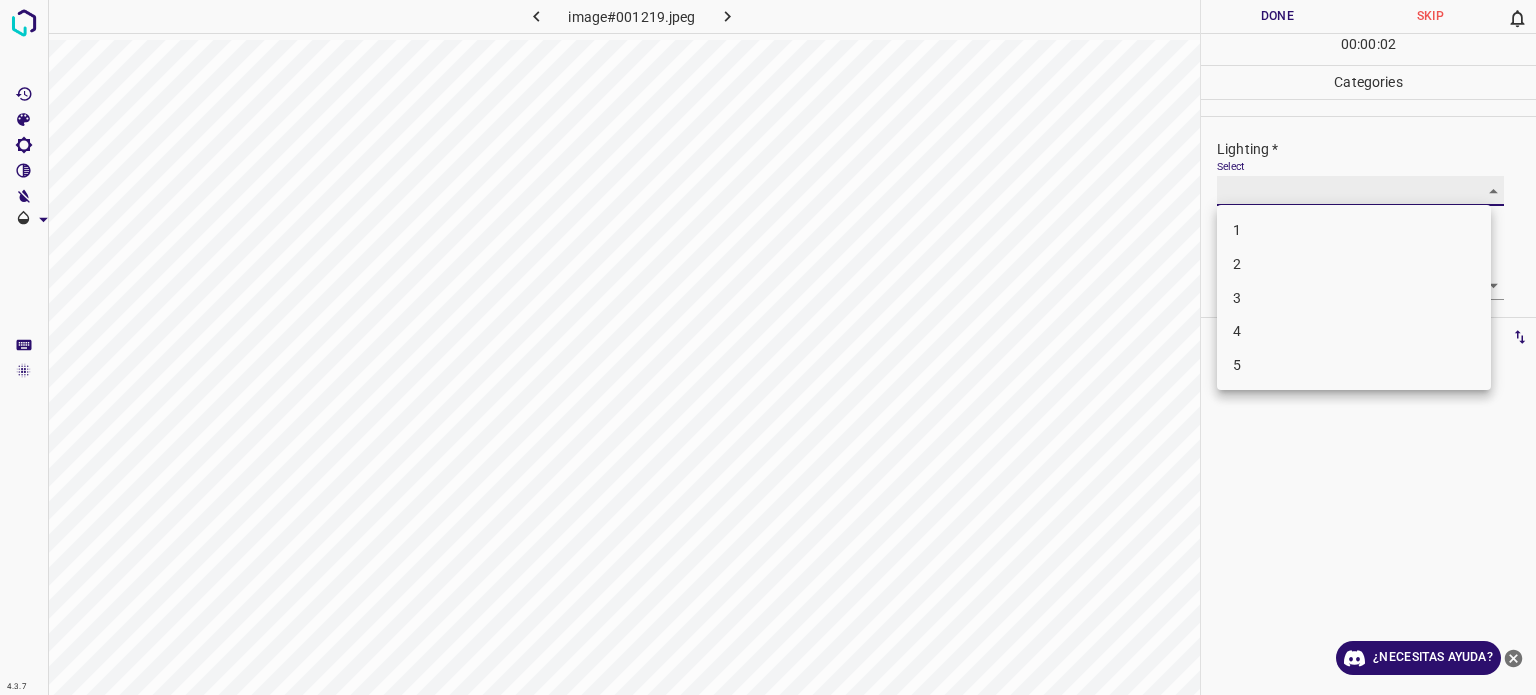 type on "3" 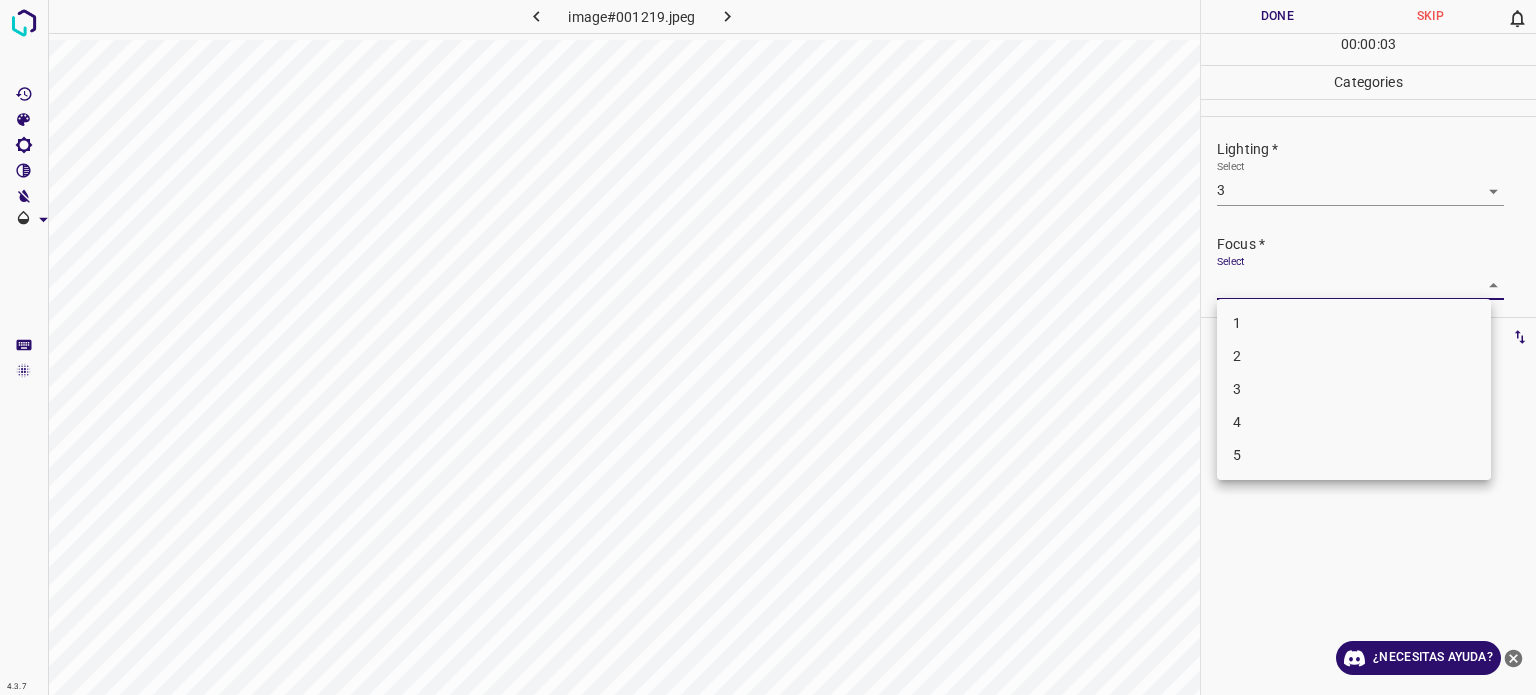 click on "4.3.7 image#001219.jpeg Done Skip 0 00   : 00   : 03   Categories Lighting *  Select 3 3 Focus *  Select ​ Overall *  Select ​ Labels   0 Categories 1 Lighting 2 Focus 3 Overall Tools Space Change between modes (Draw & Edit) I Auto labeling R Restore zoom M Zoom in N Zoom out Delete Delete selecte label Filters Z Restore filters X Saturation filter C Brightness filter V Contrast filter B Gray scale filter General O Download ¿Necesitas ayuda? Texto original Valora esta traducción Tu opinión servirá para ayudar a mejorar el Traductor de Google - Texto - Esconder - Borrar 1 2 3 4 5" at bounding box center (768, 347) 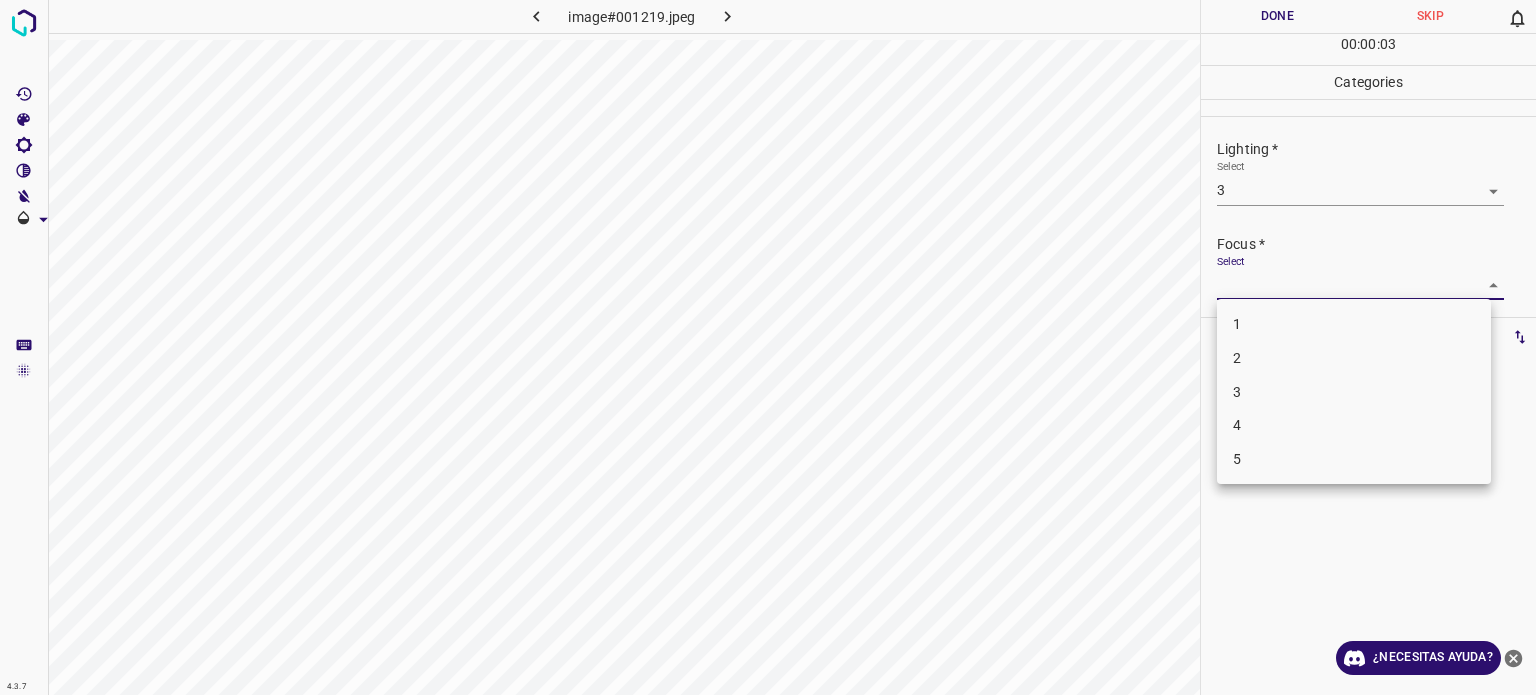 click on "3" at bounding box center [1354, 392] 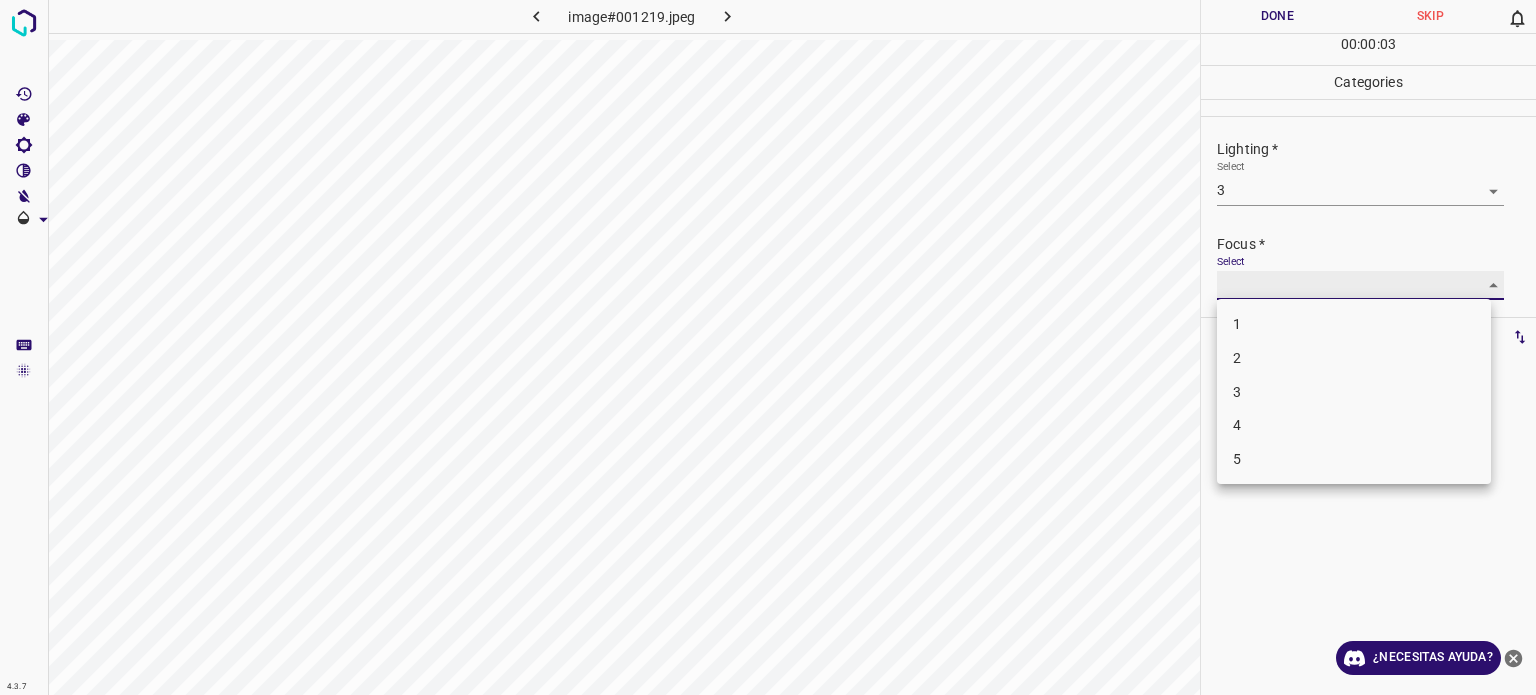 type on "3" 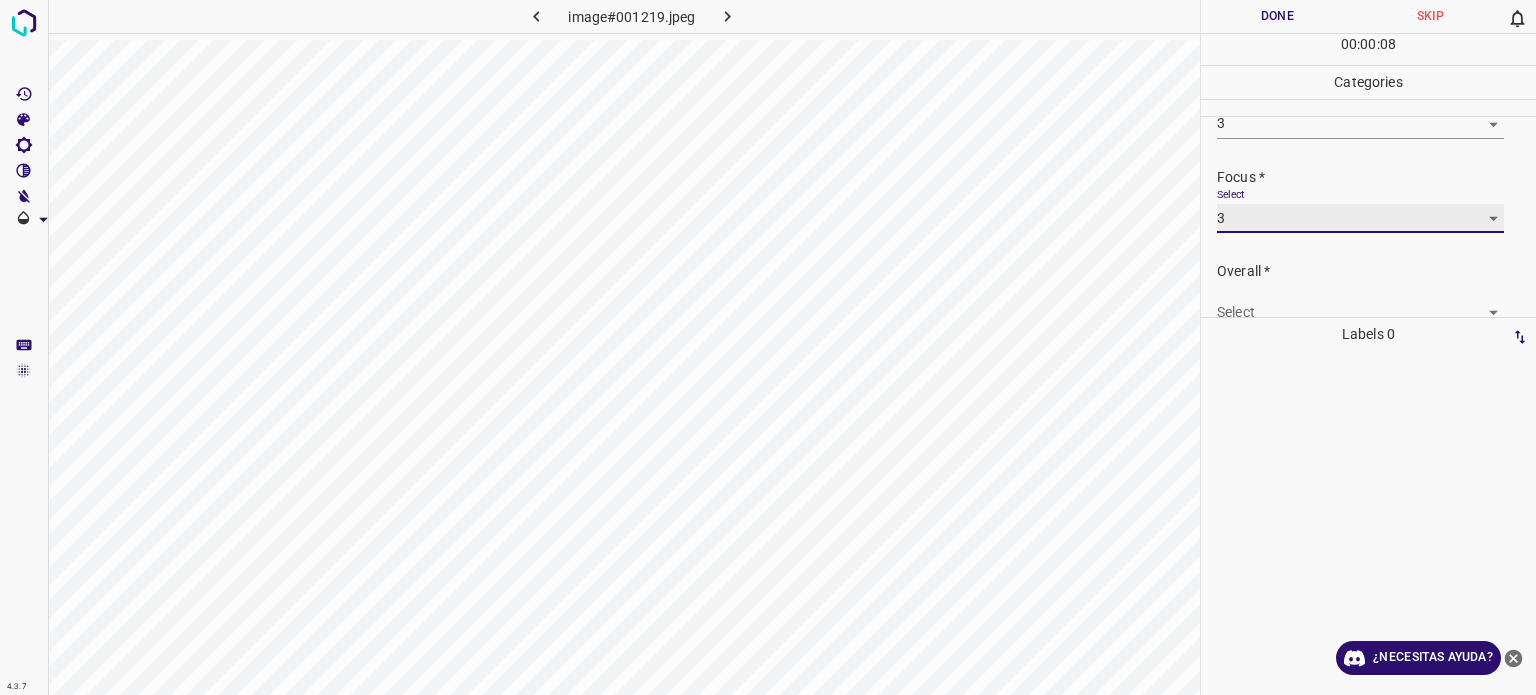 scroll, scrollTop: 98, scrollLeft: 0, axis: vertical 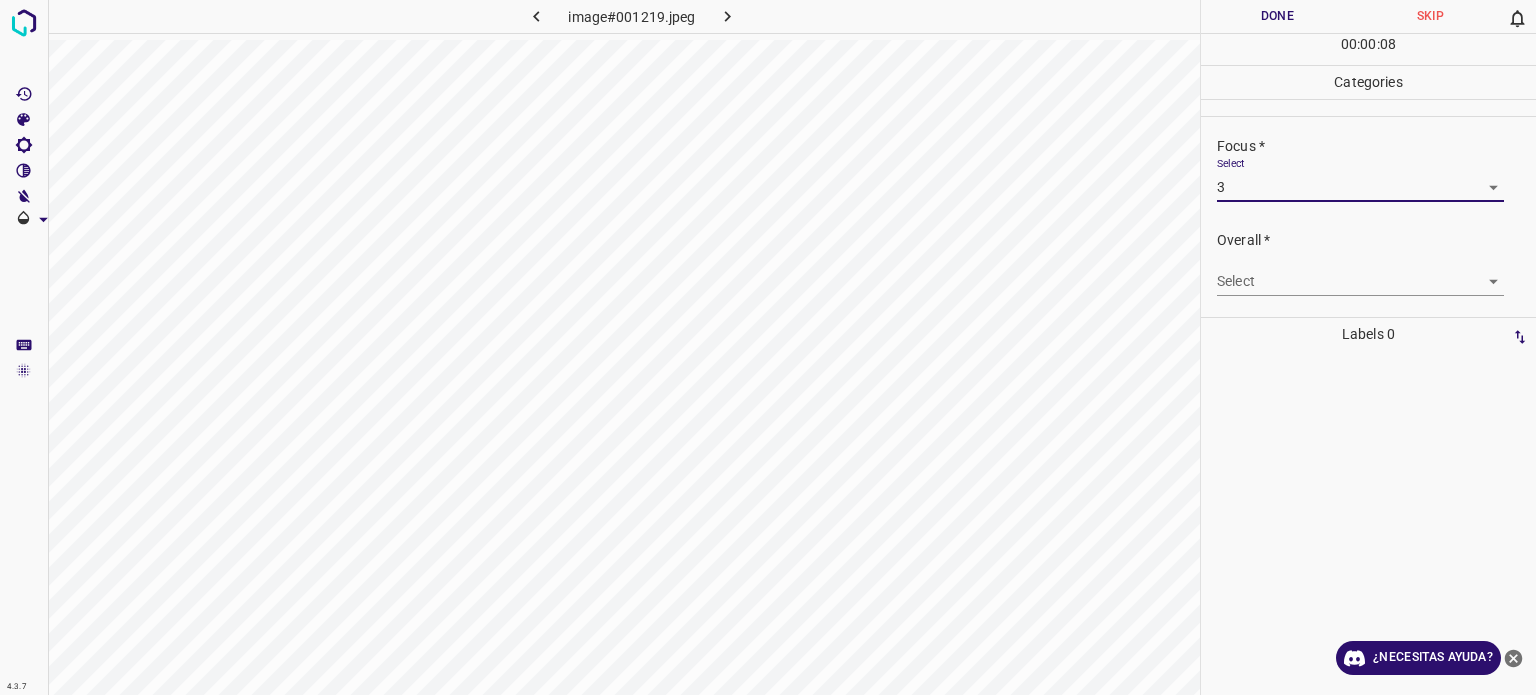 click on "4.3.7 image#001219.jpeg Done Skip 0 00 : 00 : 08 Categories Lighting * Select 3 3 Focus * Select 3 3 Overall * Select ​ Labels 0 Categories 1 Lighting 2 Focus 3 Overall Tools Space Change between modes (Draw & Edit) I Auto labeling R Restore zoom M Zoom in N Zoom out Delete Delete selecte label Filters Z Restore filters X Saturation filter C Brightness filter V Contrast filter B Gray scale filter General O Download ¿Necesitas ayuda? Texto original Valora esta traducción Tu opinión servirá para ayudar a mejorar el Traductor de Google - Texto - Esconder - Borrar" at bounding box center (768, 347) 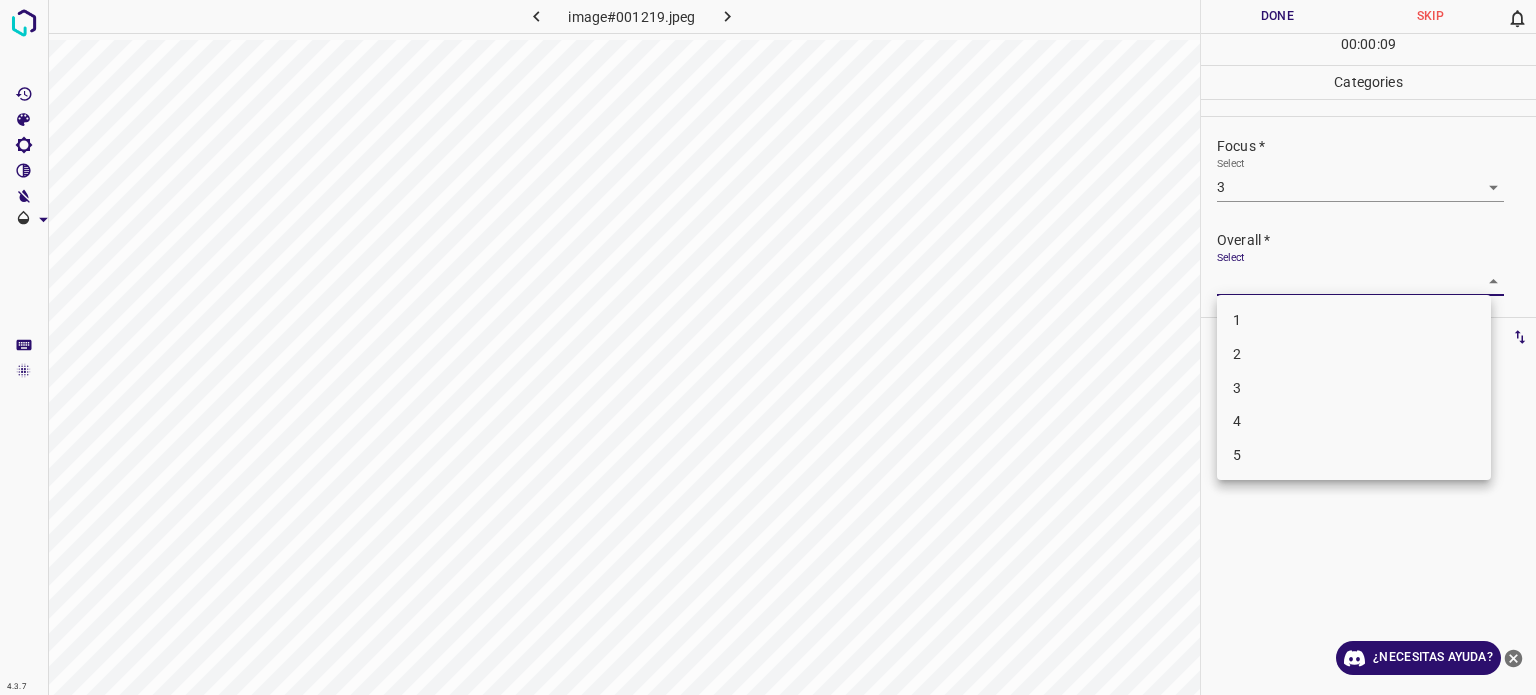click on "3" at bounding box center [1237, 387] 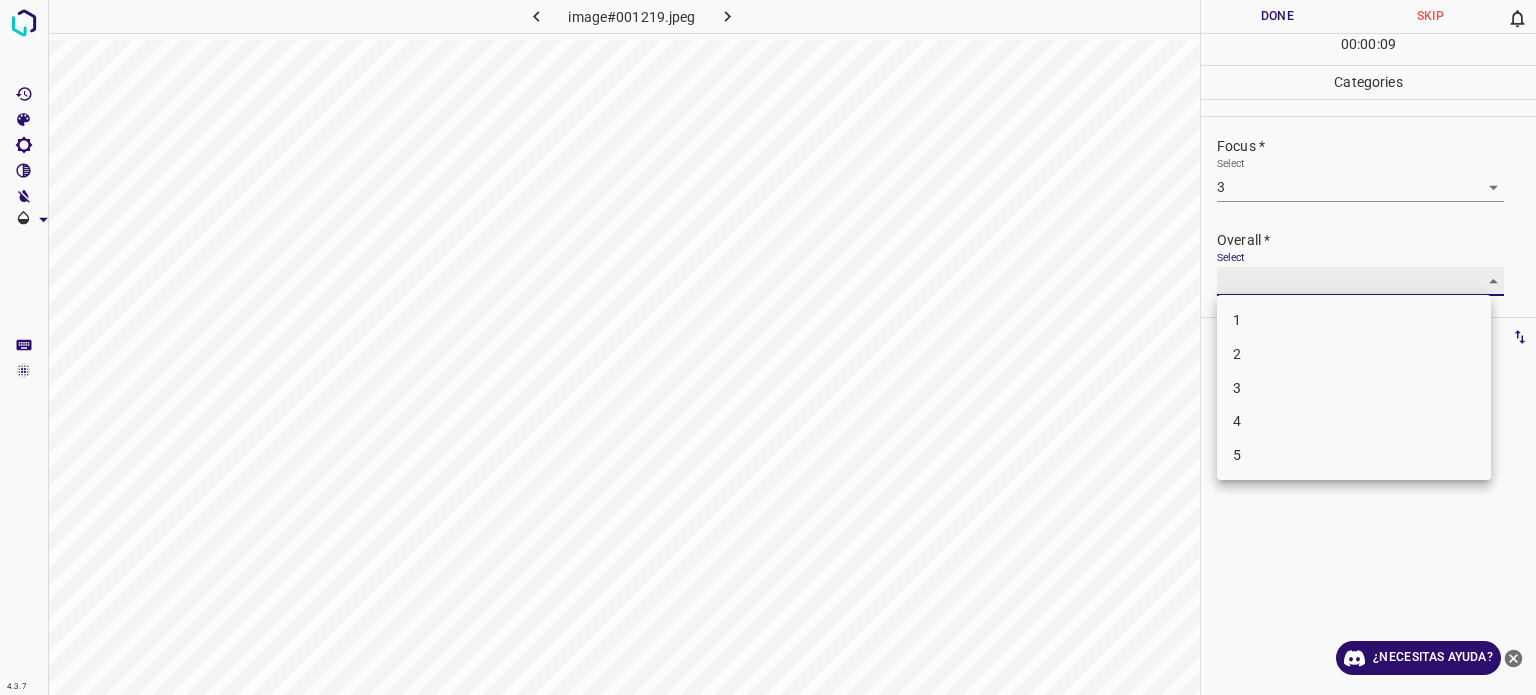 type on "3" 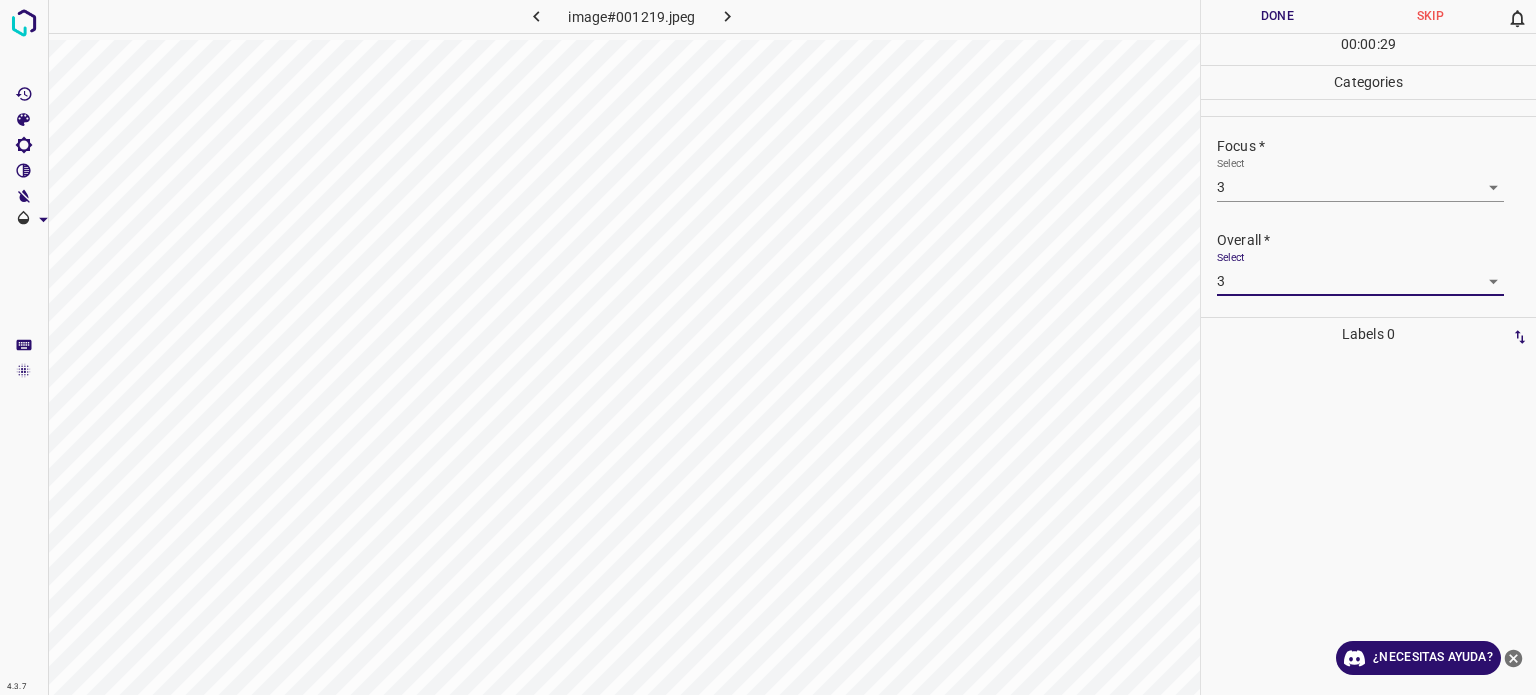 click on "Done" at bounding box center [1277, 16] 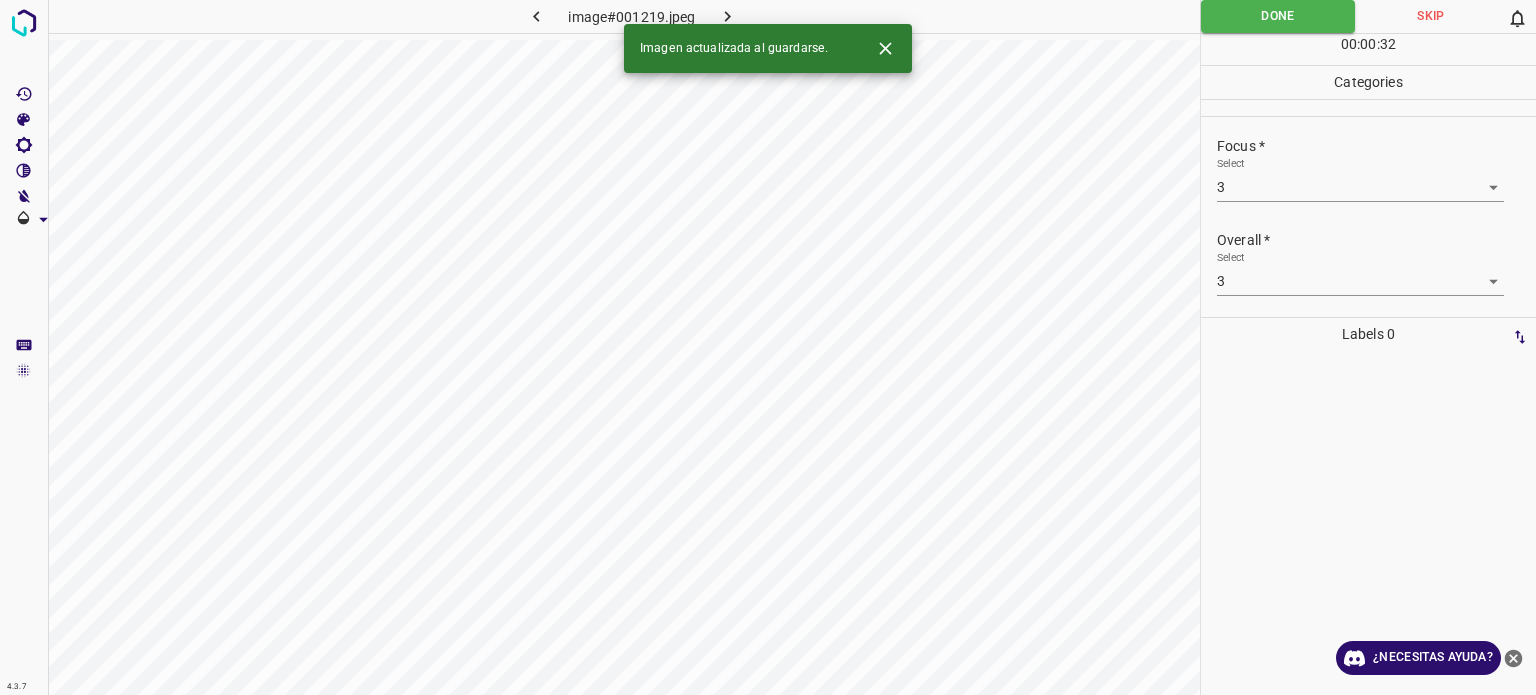 click 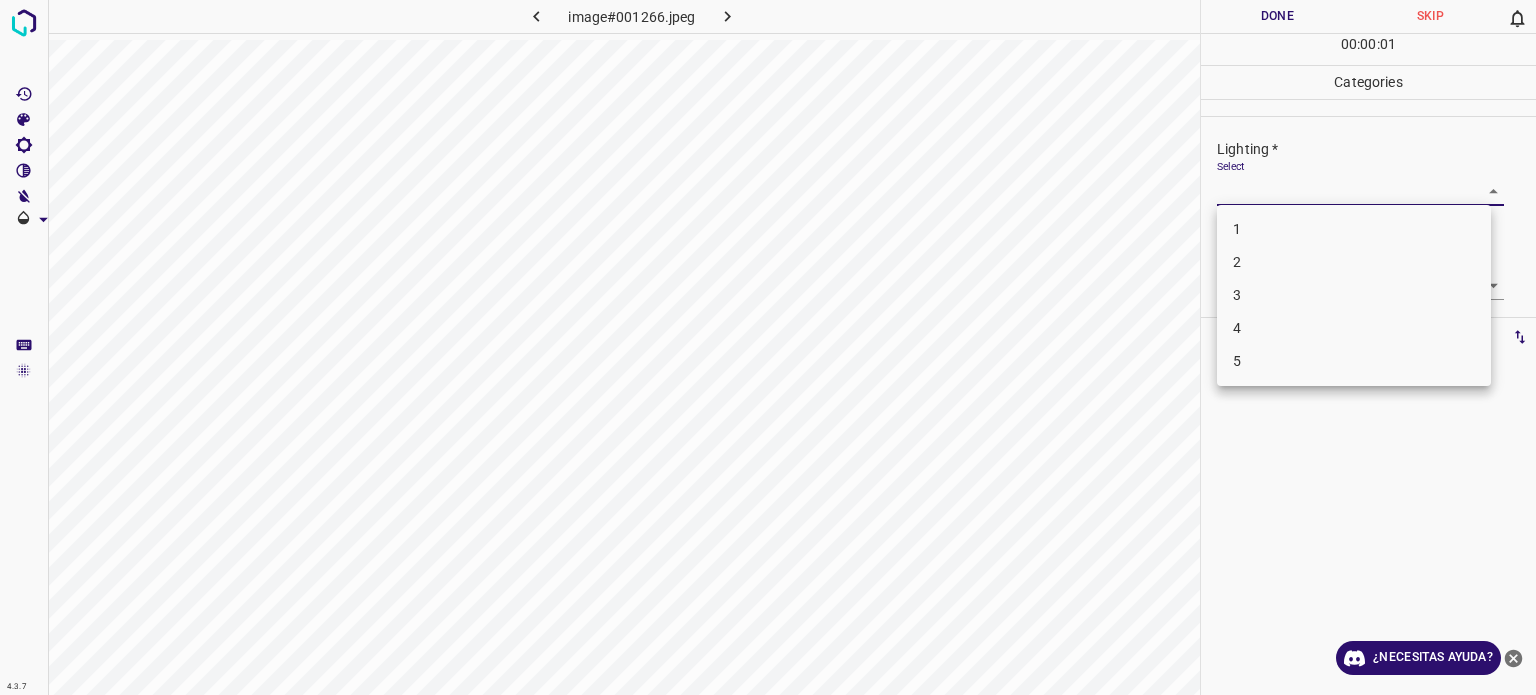 click on "4.3.7 image#001266.jpeg Done Skip 0 00 : 00 : 01 Categories Lighting * Select ​ Focus * Select ​ Overall * Select ​ Labels 0 Categories 1 Lighting 2 Focus 3 Overall Tools Space Change between modes (Draw & Edit) I Auto labeling R Restore zoom M Zoom in N Zoom out Delete Delete selecte label Filters Z Restore filters X Saturation filter C Brightness filter V Contrast filter B Gray scale filter General O Download ¿Necesitas ayuda? Texto original Valora esta traducción Tu opinión servirá para ayudar a mejorar el Traductor de Google - Texto - Esconder - Borrar 1 2 3 4 5" at bounding box center (768, 347) 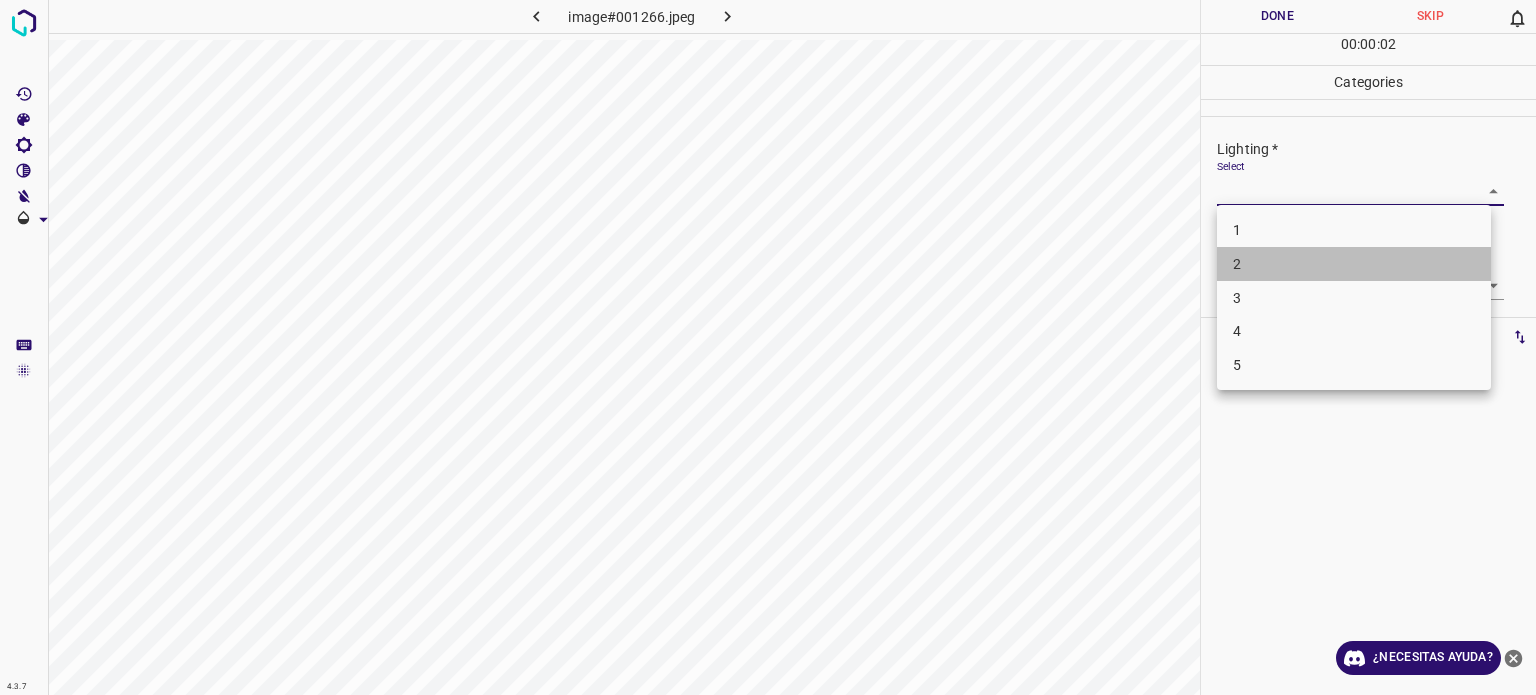click on "2" at bounding box center [1354, 264] 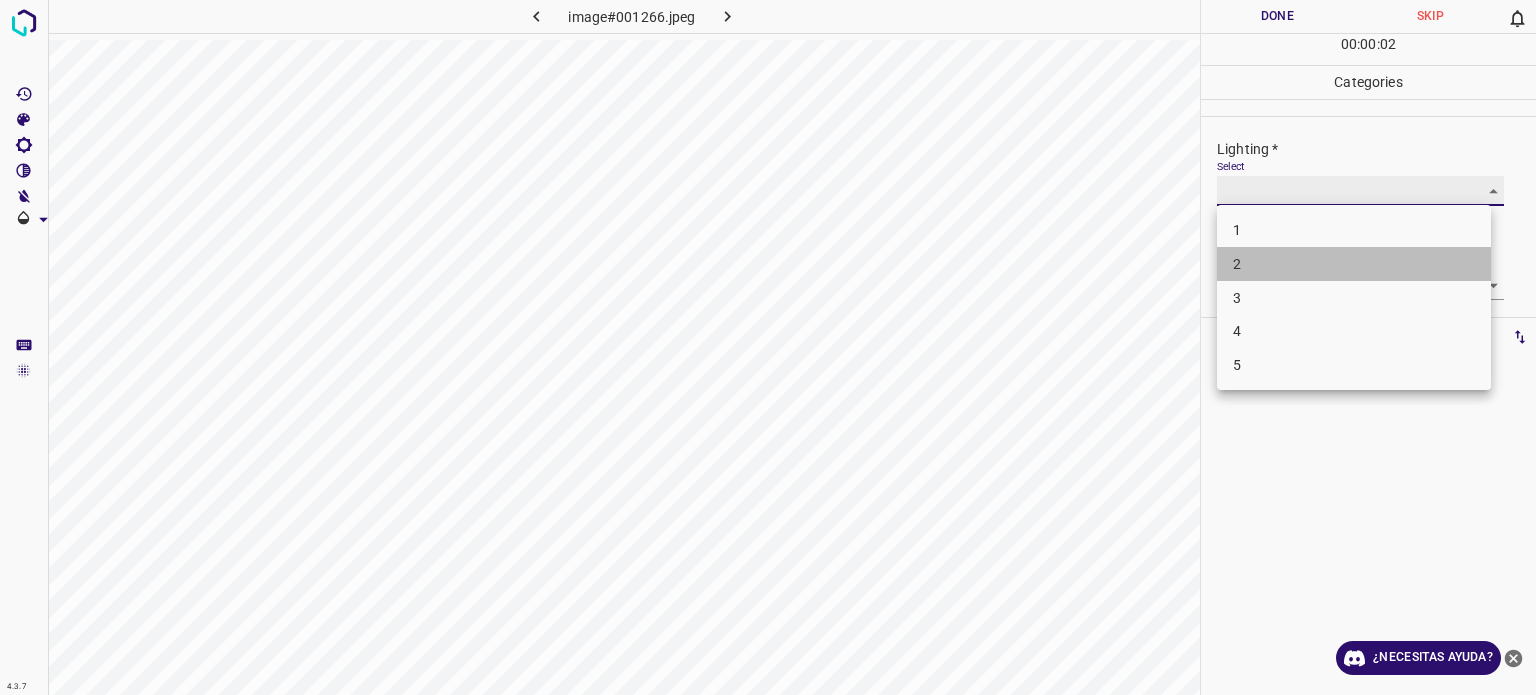 type on "2" 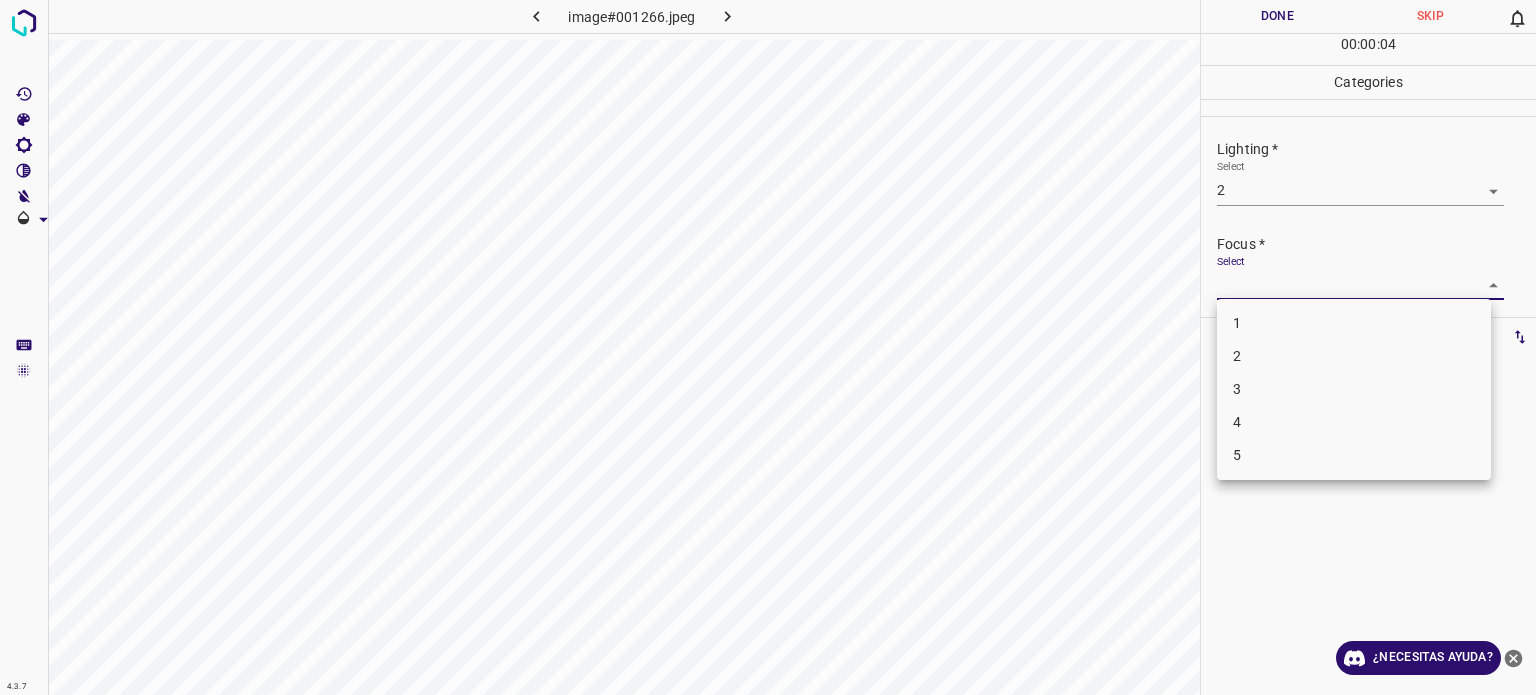 click on "4.3.7 image#001266.jpeg Done Skip 0 00   : 00   : 04   Categories Lighting *  Select 2 2 Focus *  Select ​ Overall *  Select ​ Labels   0 Categories 1 Lighting 2 Focus 3 Overall Tools Space Change between modes (Draw & Edit) I Auto labeling R Restore zoom M Zoom in N Zoom out Delete Delete selecte label Filters Z Restore filters X Saturation filter C Brightness filter V Contrast filter B Gray scale filter General O Download ¿Necesitas ayuda? Texto original Valora esta traducción Tu opinión servirá para ayudar a mejorar el Traductor de Google - Texto - Esconder - Borrar 1 2 3 4 5" at bounding box center (768, 347) 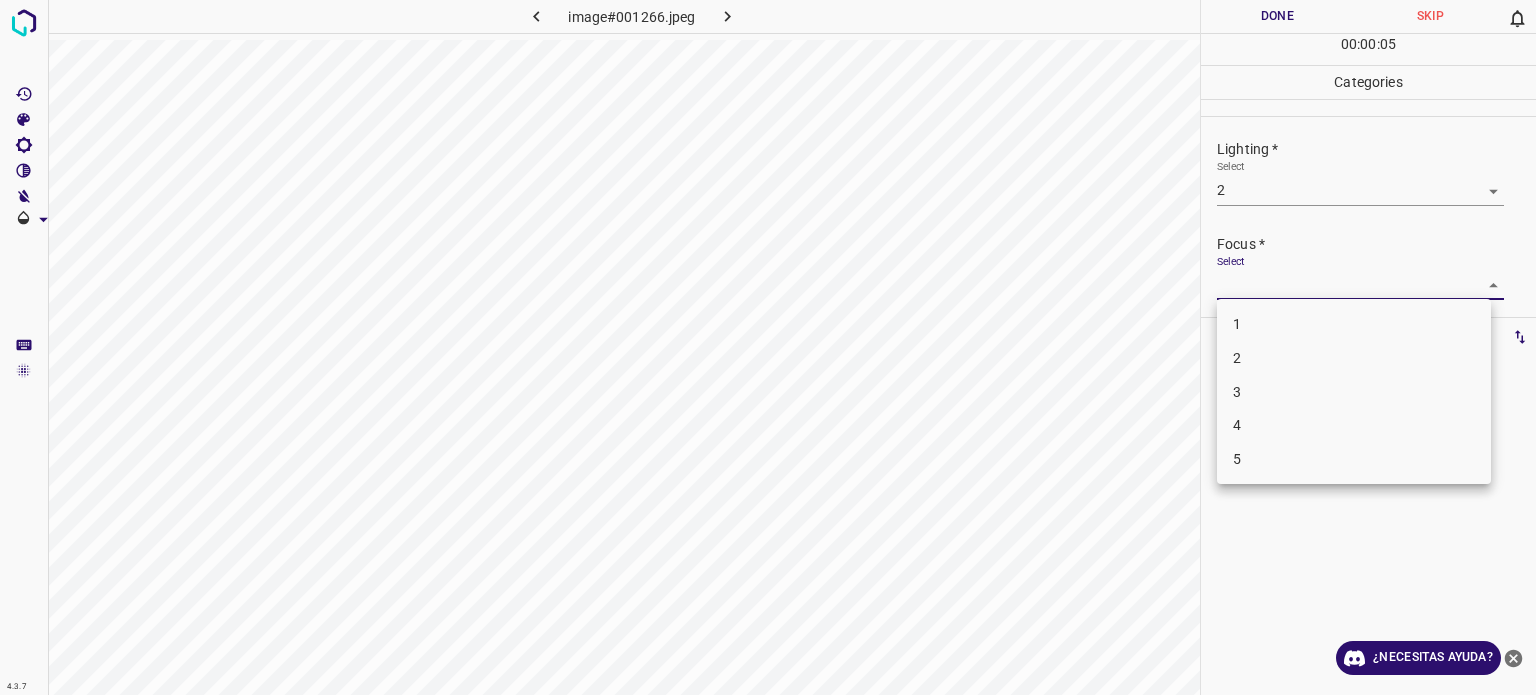 click on "2" at bounding box center (1237, 358) 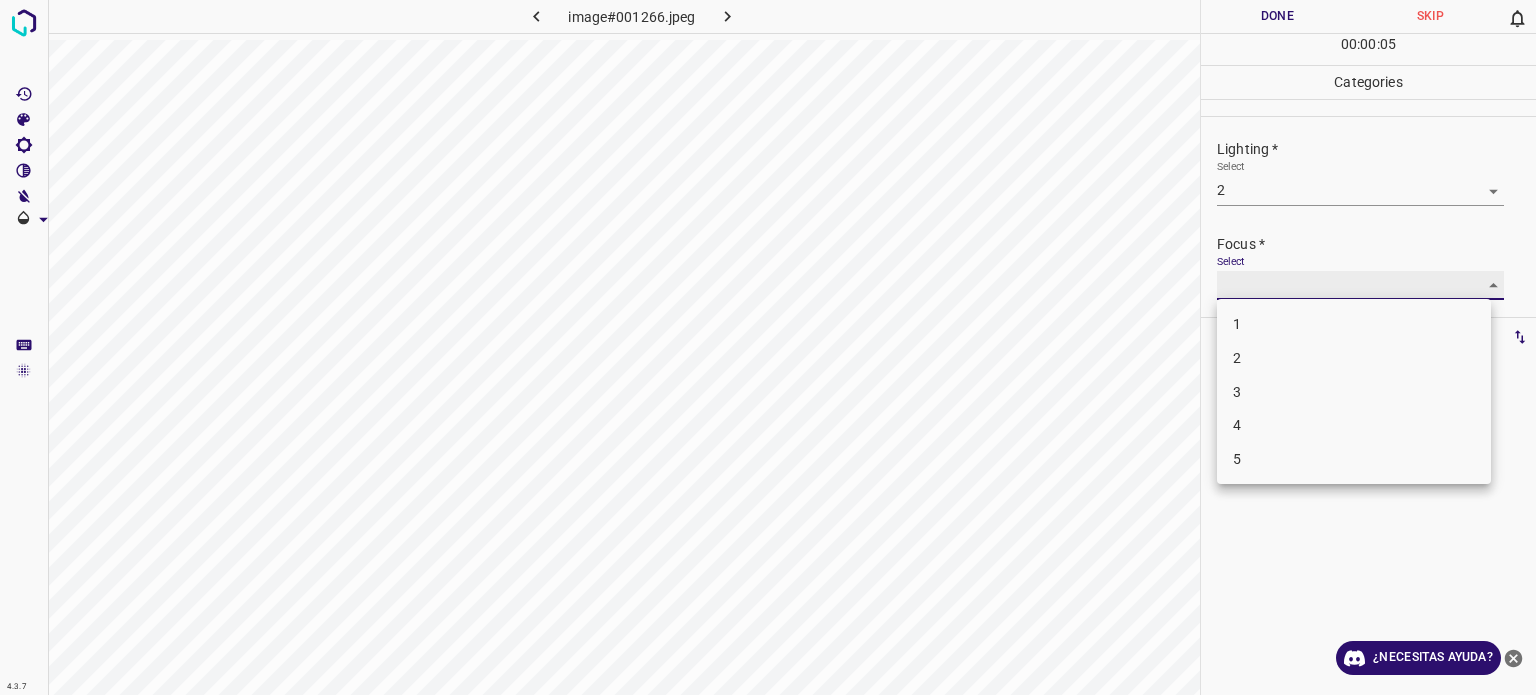 type on "2" 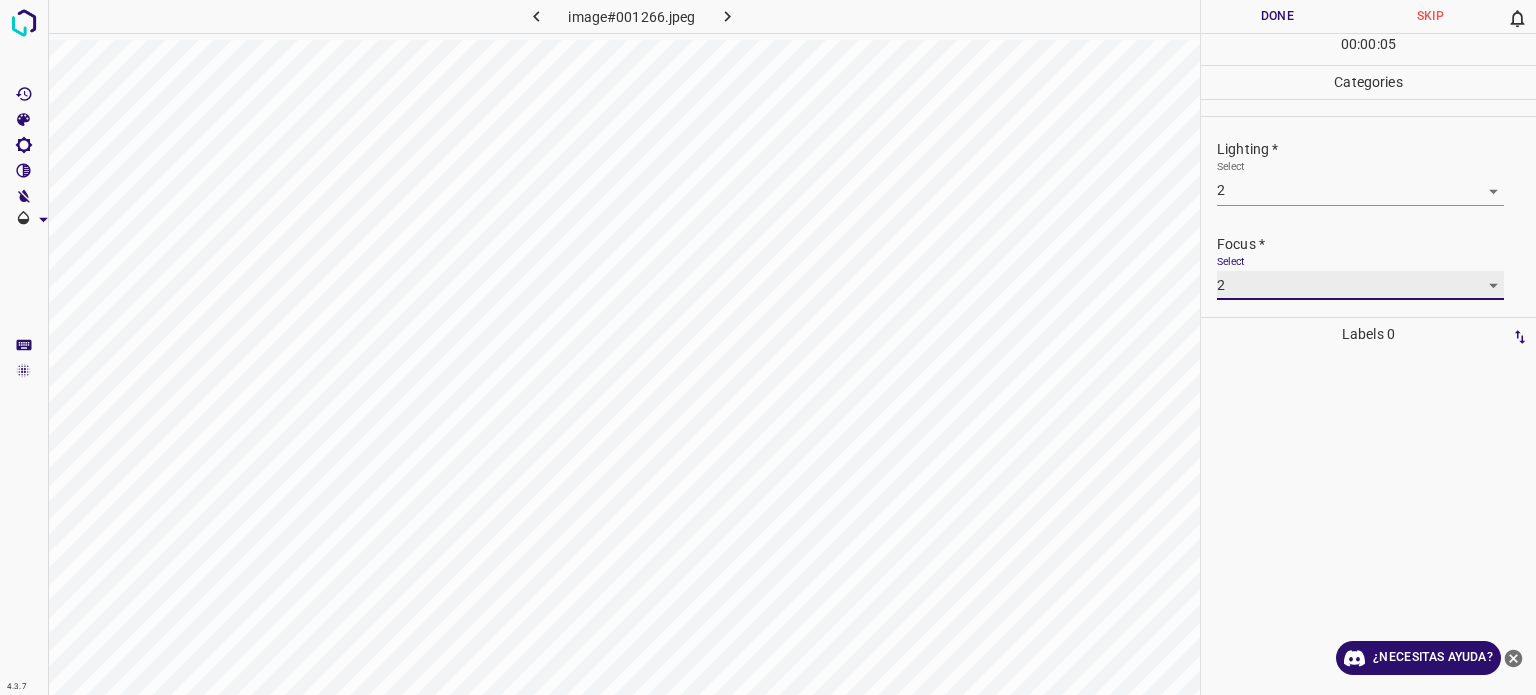 scroll, scrollTop: 98, scrollLeft: 0, axis: vertical 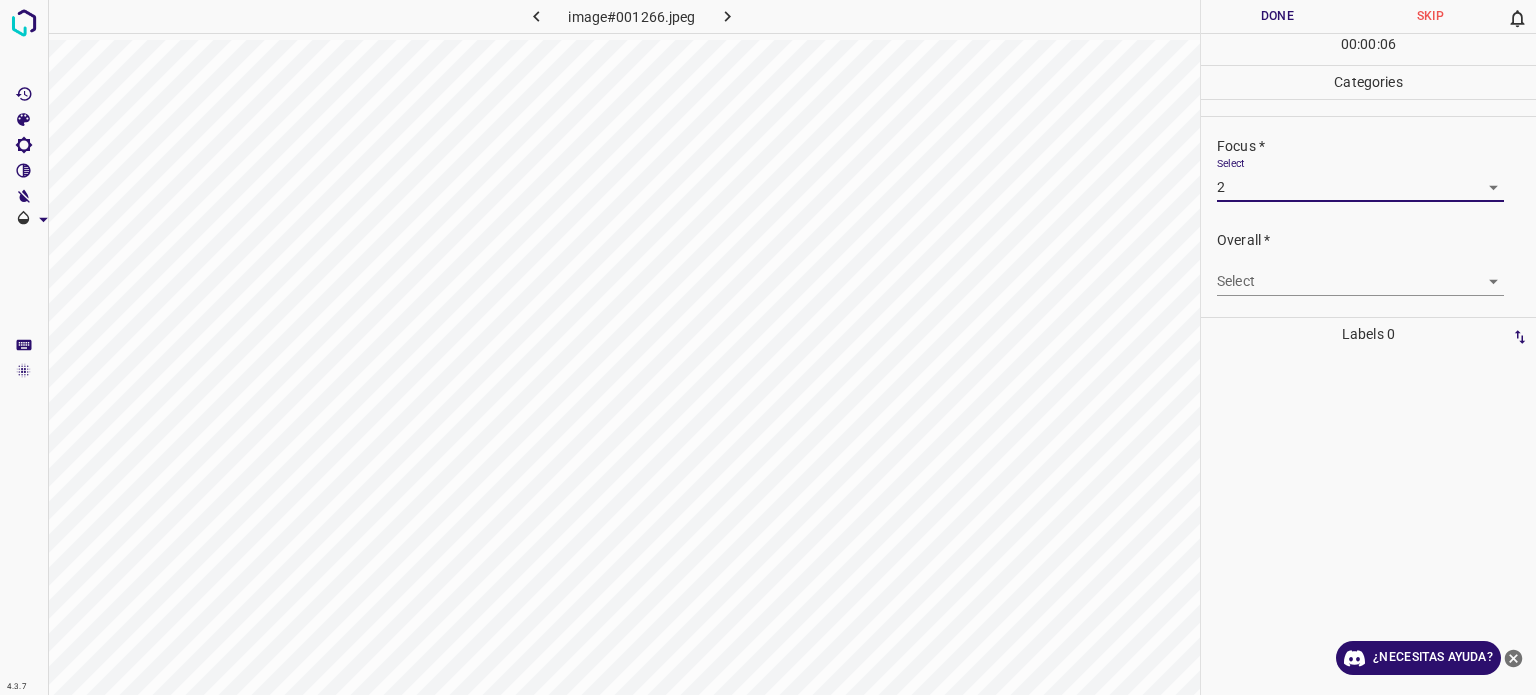 click on "4.3.7 image#001266.jpeg Done Skip 0 00 : 00 : 06 Categories Lighting * Select 2 2 Focus * Select 2 2 Overall * Select ​ Labels 0 Categories 1 Lighting 2 Focus 3 Overall Tools Space Change between modes (Draw & Edit) I Auto labeling R Restore zoom M Zoom in N Zoom out Delete Delete selecte label Filters Z Restore filters X Saturation filter C Brightness filter V Contrast filter B Gray scale filter General O Download ¿Necesitas ayuda? Texto original Valora esta traducción Tu opinión servirá para ayudar a mejorar el Traductor de Google - Texto - Esconder - Borrar" at bounding box center (768, 347) 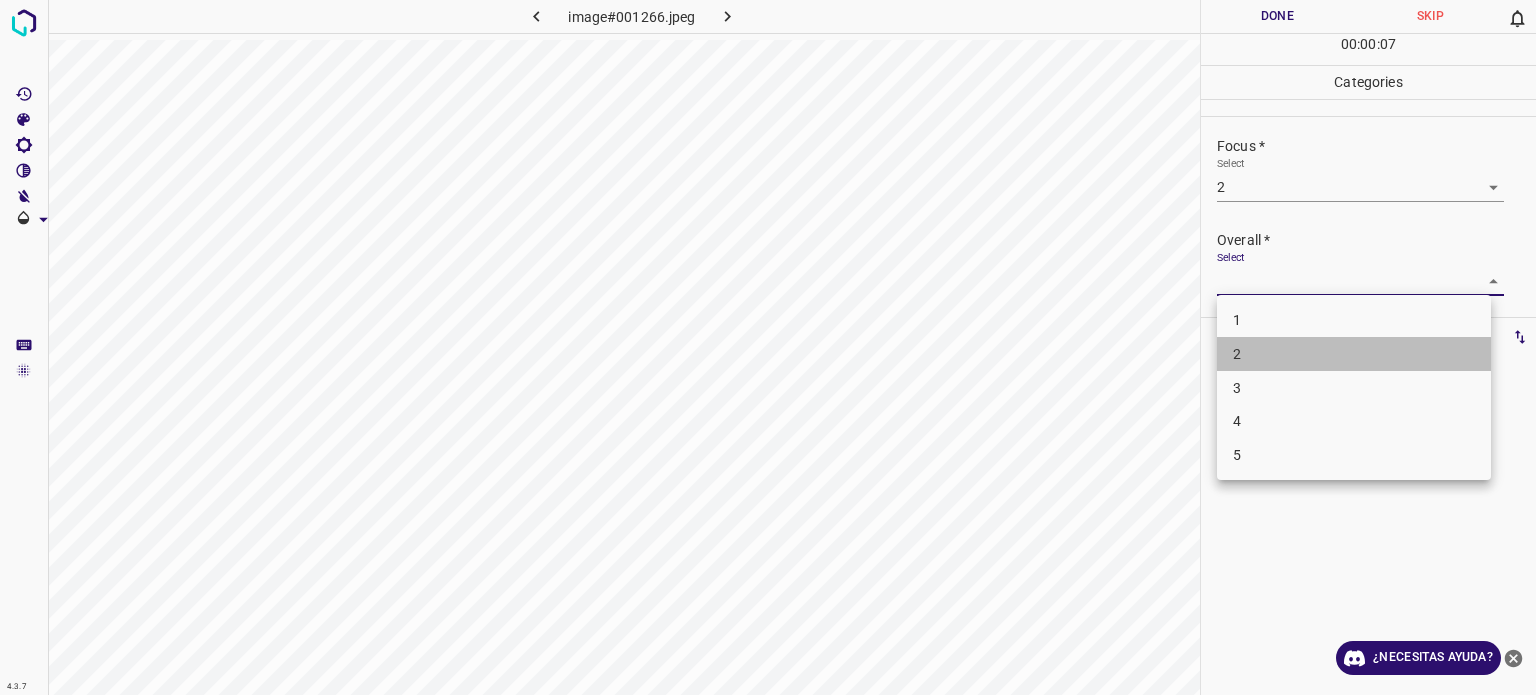 click on "2" at bounding box center (1237, 354) 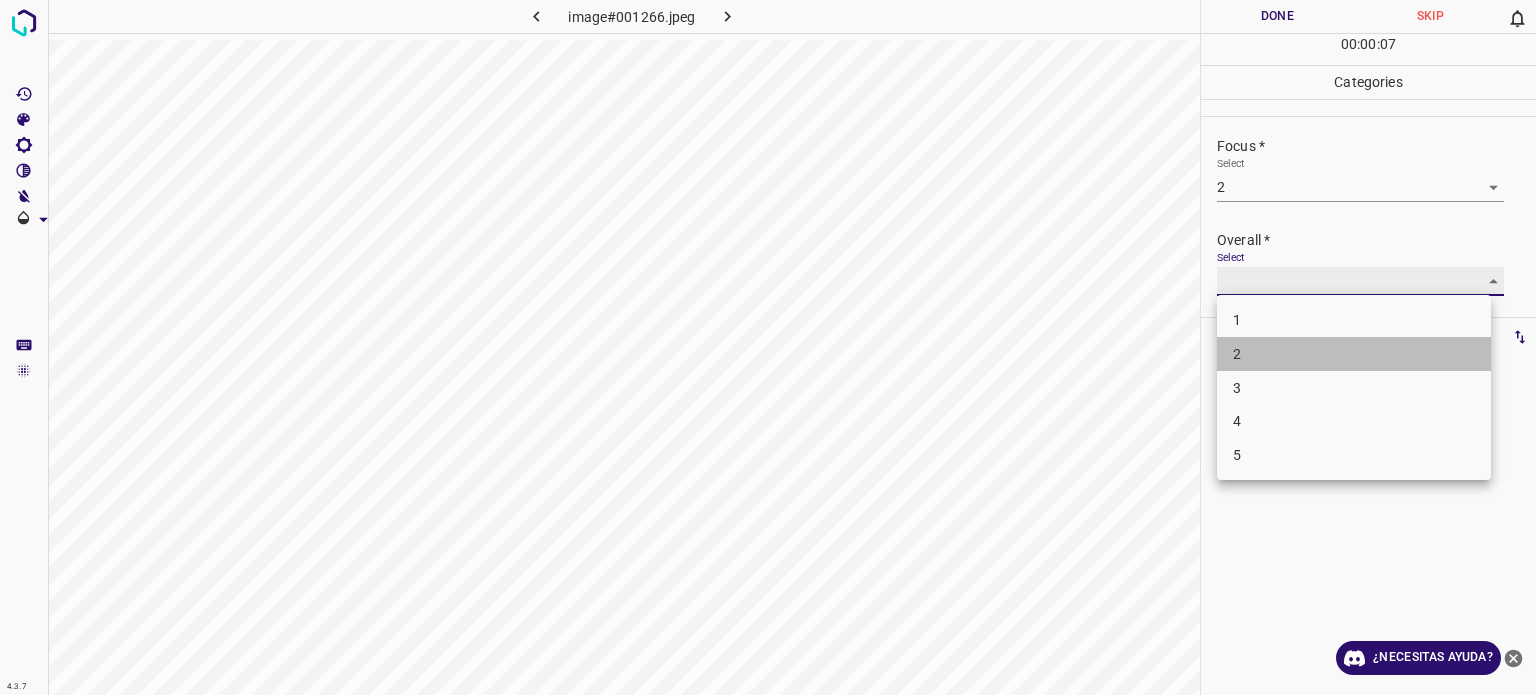 type on "2" 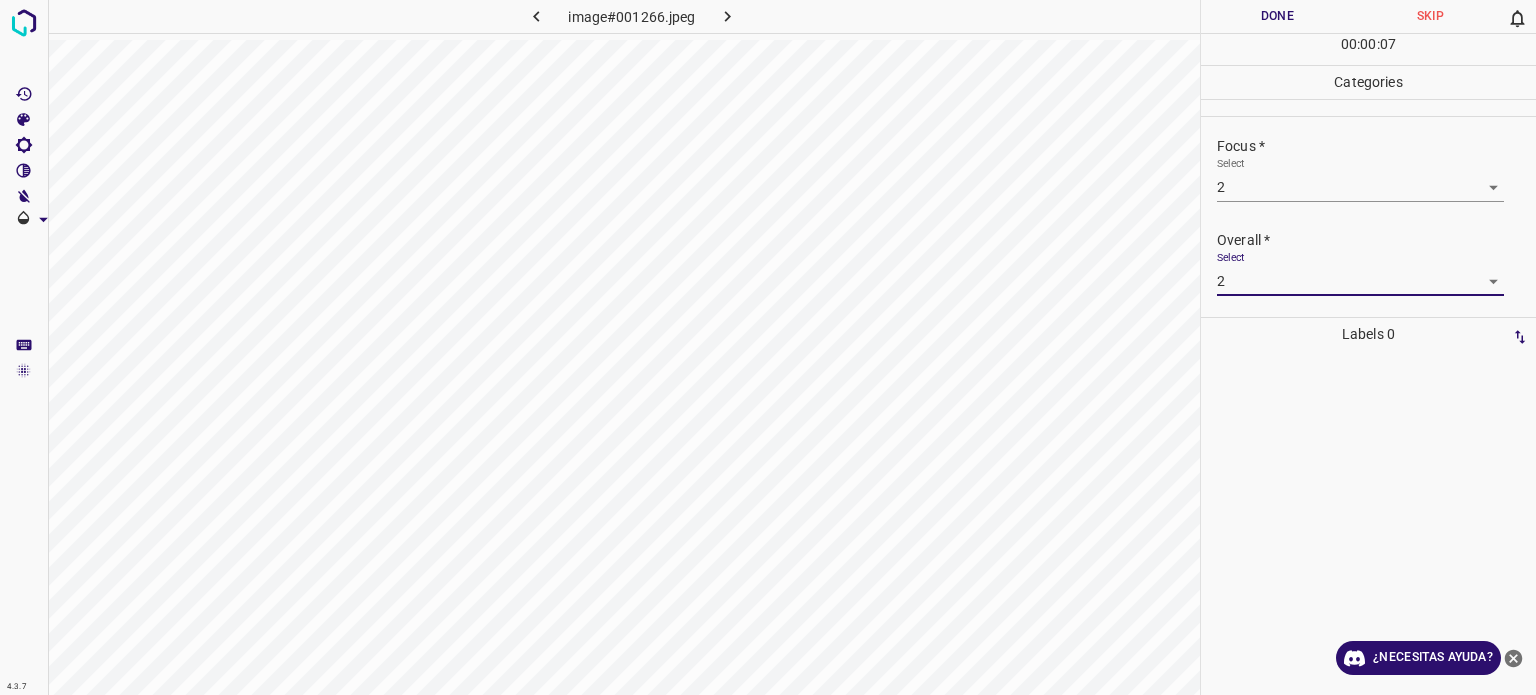 click on "Done" at bounding box center [1277, 16] 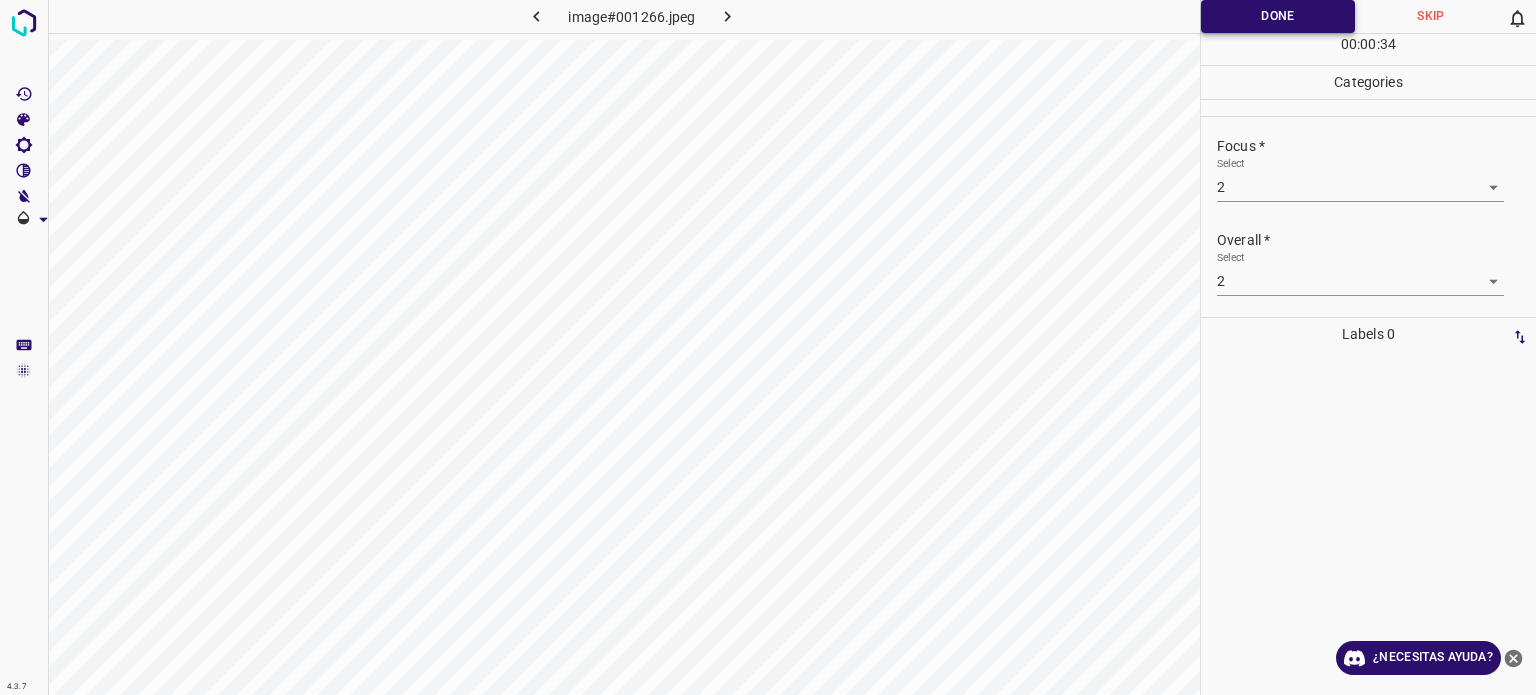 click on "Done" at bounding box center [1278, 16] 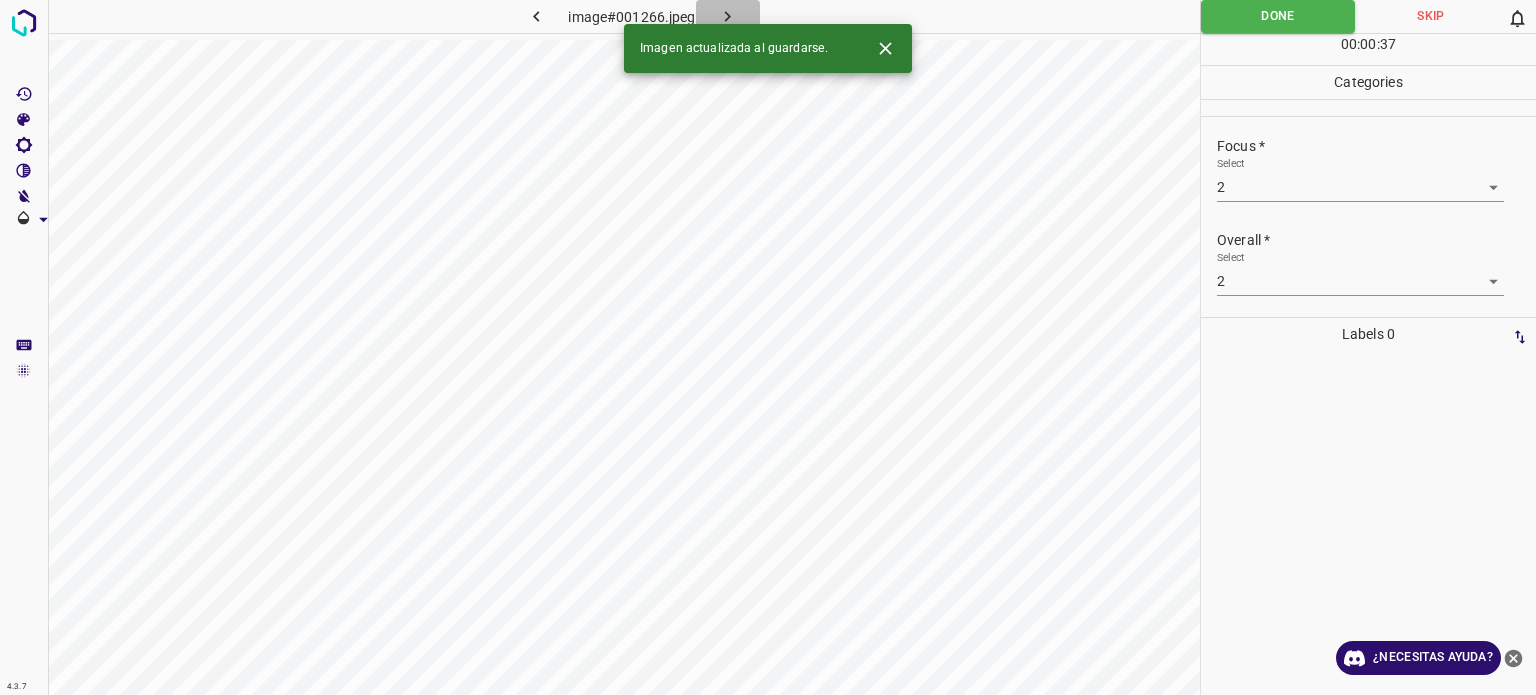 click 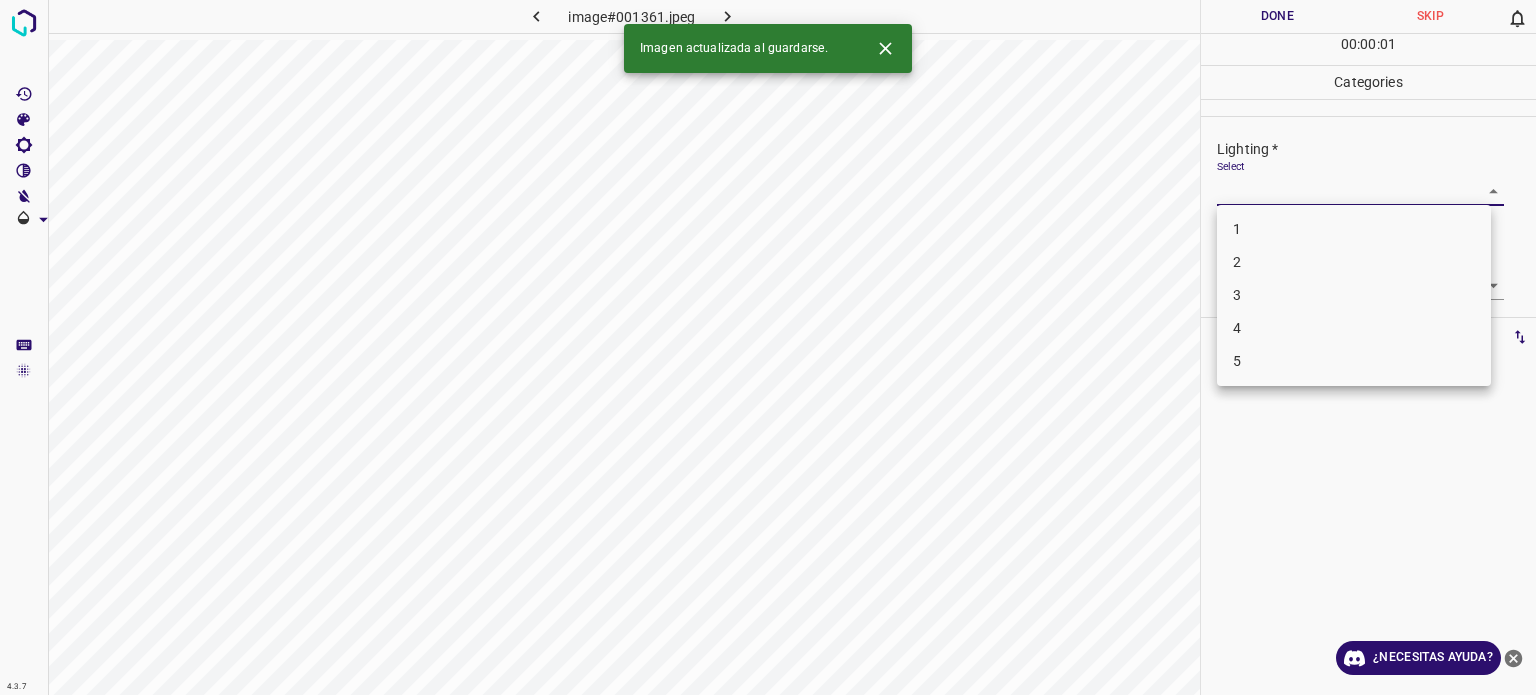 click on "4.3.7 image#001361.jpeg Done Skip 0 00   : 00   : 01   Categories Lighting *  Select ​ Focus *  Select ​ Overall *  Select ​ Labels   0 Categories 1 Lighting 2 Focus 3 Overall Tools Space Change between modes (Draw & Edit) I Auto labeling R Restore zoom M Zoom in N Zoom out Delete Delete selecte label Filters Z Restore filters X Saturation filter C Brightness filter V Contrast filter B Gray scale filter General O Download Imagen actualizada al guardarse. ¿Necesitas ayuda? Texto original Valora esta traducción Tu opinión servirá para ayudar a mejorar el Traductor de Google - Texto - Esconder - Borrar 1 2 3 4 5" at bounding box center [768, 347] 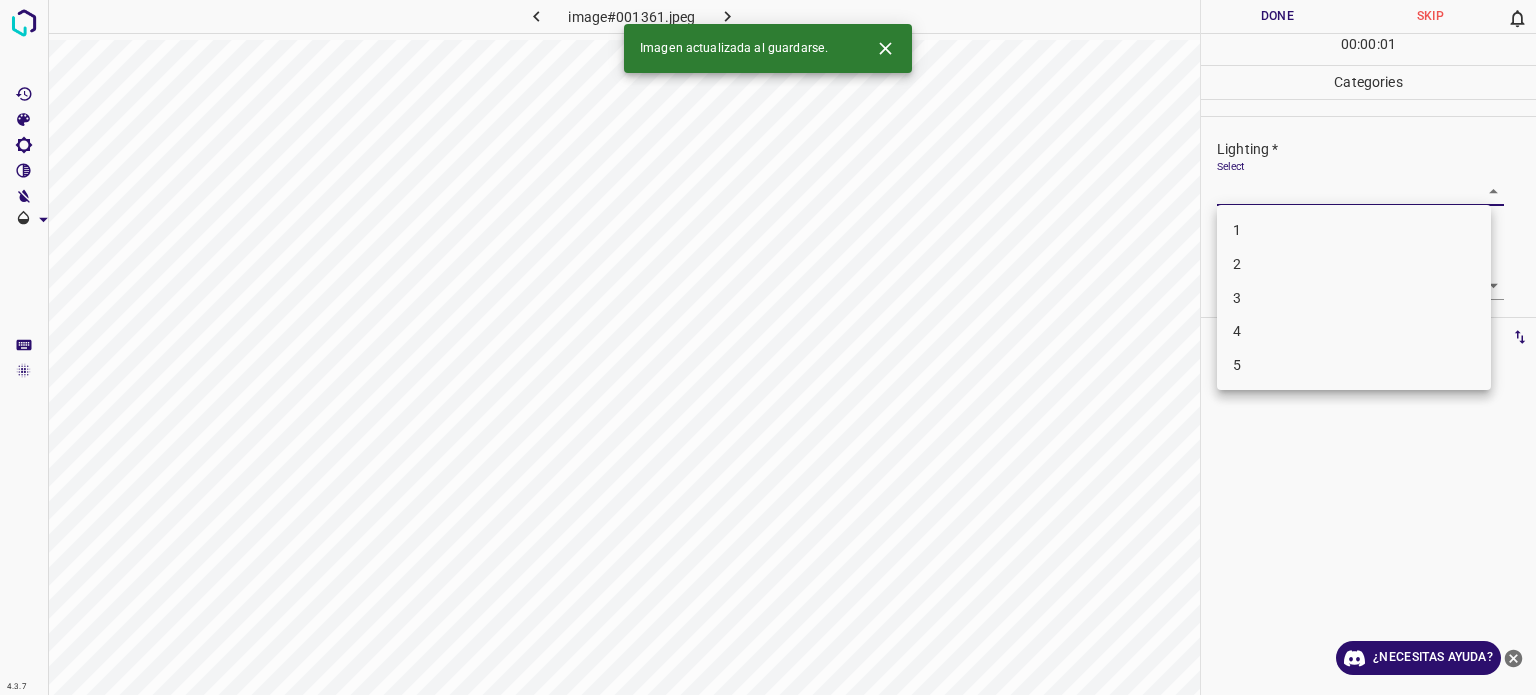 click on "3" at bounding box center (1237, 297) 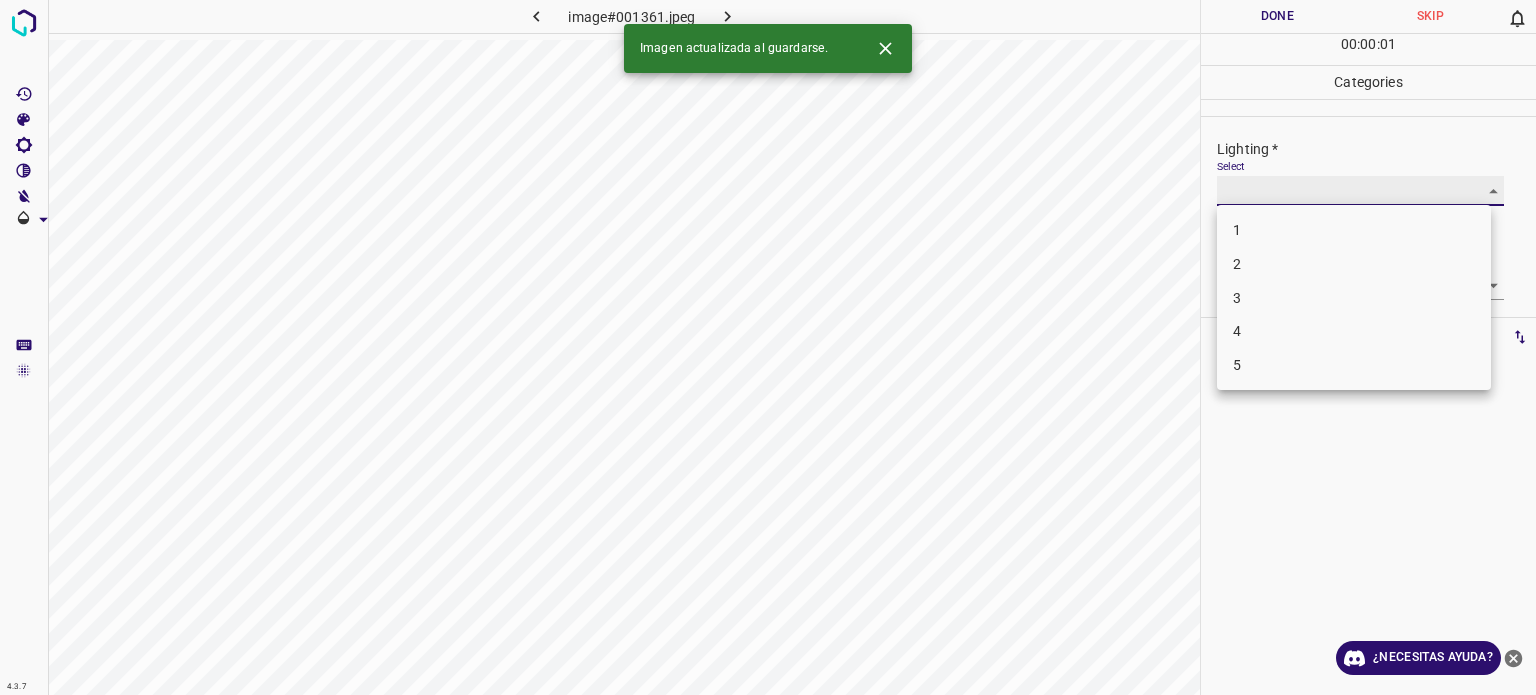 type on "3" 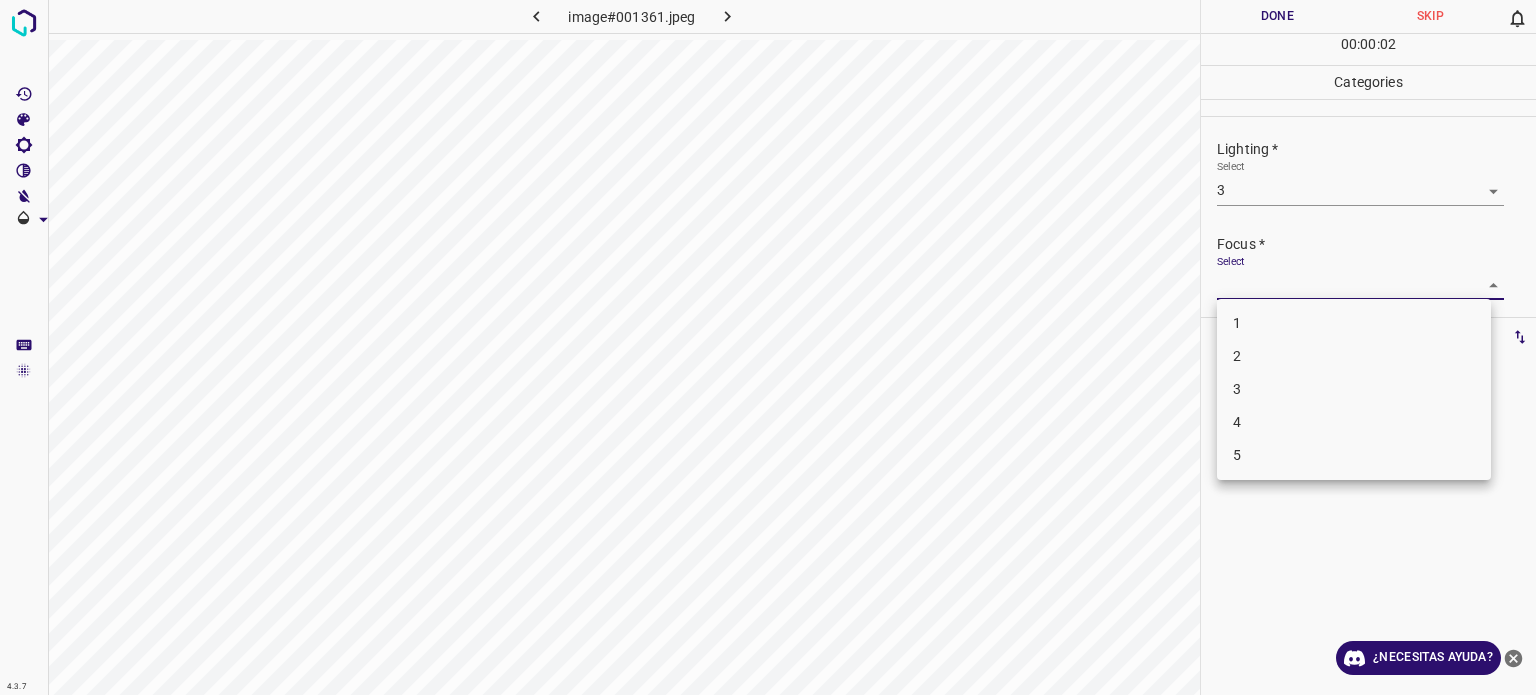 click on "4.3.7 image#001361.jpeg Done Skip 0 00   : 00   : 02   Categories Lighting *  Select 3 3 Focus *  Select ​ Overall *  Select ​ Labels   0 Categories 1 Lighting 2 Focus 3 Overall Tools Space Change between modes (Draw & Edit) I Auto labeling R Restore zoom M Zoom in N Zoom out Delete Delete selecte label Filters Z Restore filters X Saturation filter C Brightness filter V Contrast filter B Gray scale filter General O Download ¿Necesitas ayuda? Texto original Valora esta traducción Tu opinión servirá para ayudar a mejorar el Traductor de Google - Texto - Esconder - Borrar 1 2 3 4 5" at bounding box center (768, 347) 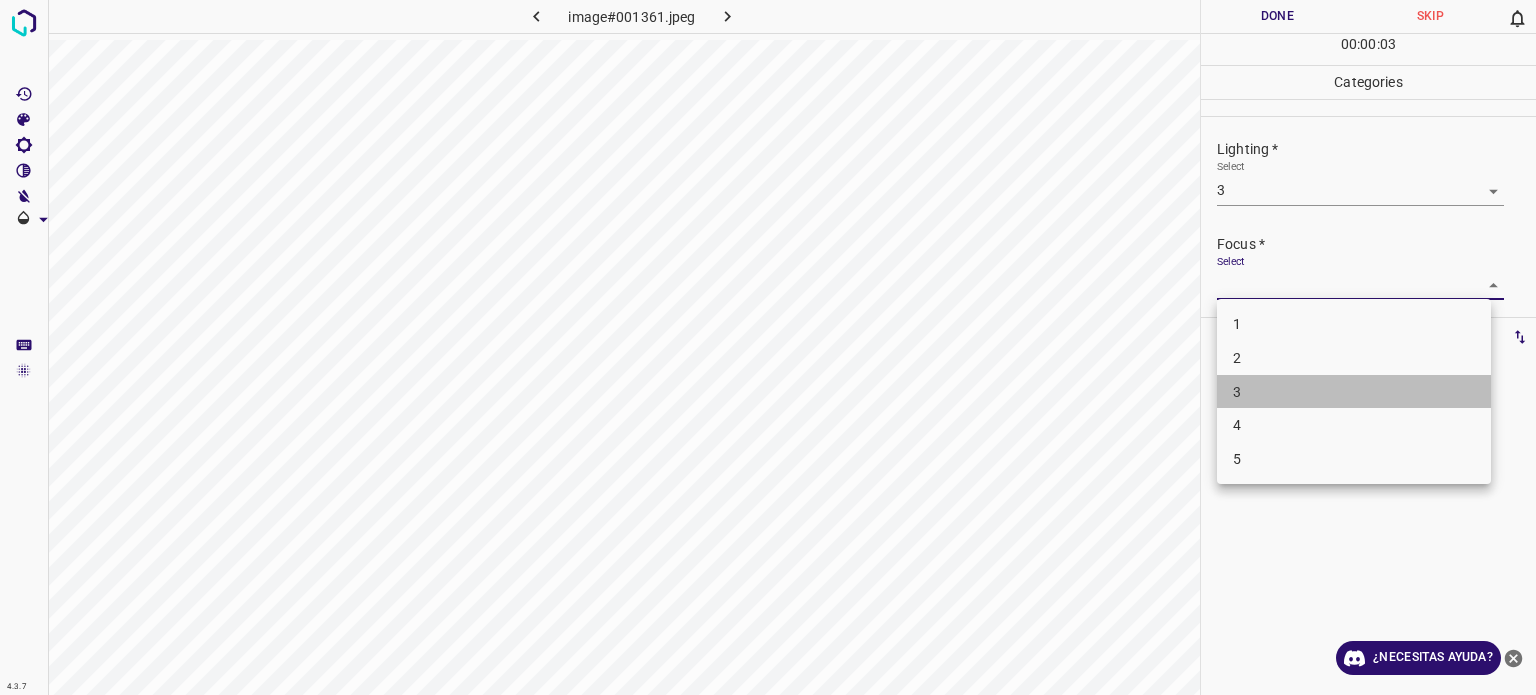 click on "3" at bounding box center (1237, 391) 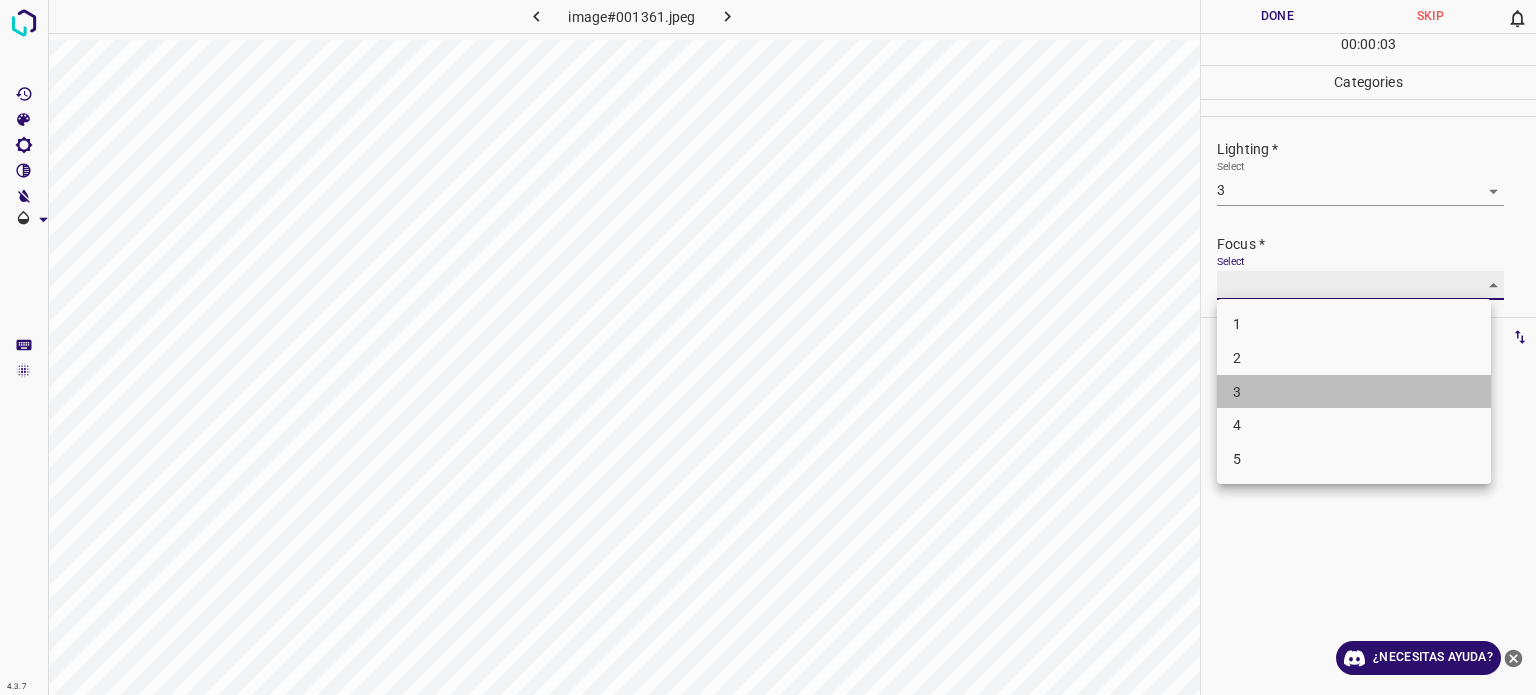 type on "3" 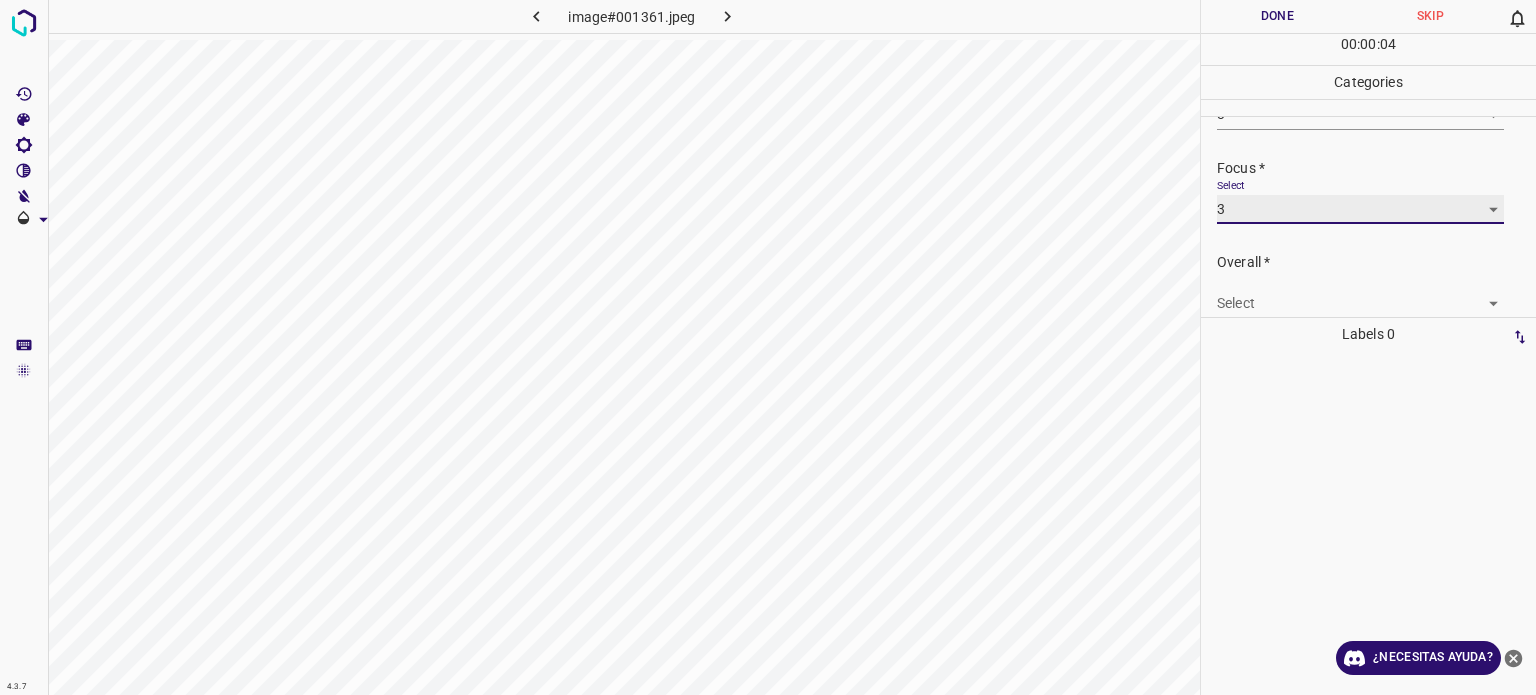 scroll, scrollTop: 98, scrollLeft: 0, axis: vertical 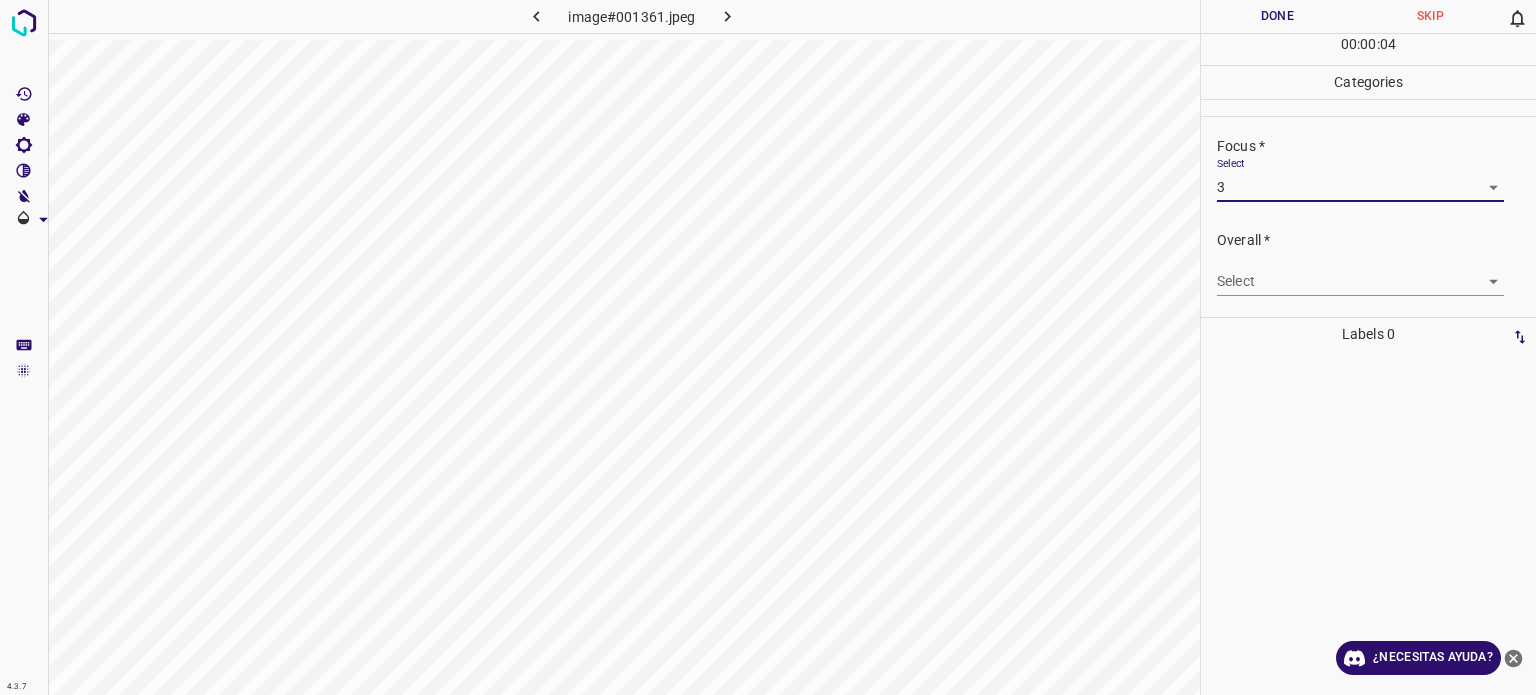 click on "4.3.7 image#001361.jpeg Done Skip 0 00   : 00   : 04   Categories Lighting *  Select 3 3 Focus *  Select 3 3 Overall *  Select ​ Labels   0 Categories 1 Lighting 2 Focus 3 Overall Tools Space Change between modes (Draw & Edit) I Auto labeling R Restore zoom M Zoom in N Zoom out Delete Delete selecte label Filters Z Restore filters X Saturation filter C Brightness filter V Contrast filter B Gray scale filter General O Download ¿Necesitas ayuda? Texto original Valora esta traducción Tu opinión servirá para ayudar a mejorar el Traductor de Google - Texto - Esconder - Borrar" at bounding box center [768, 347] 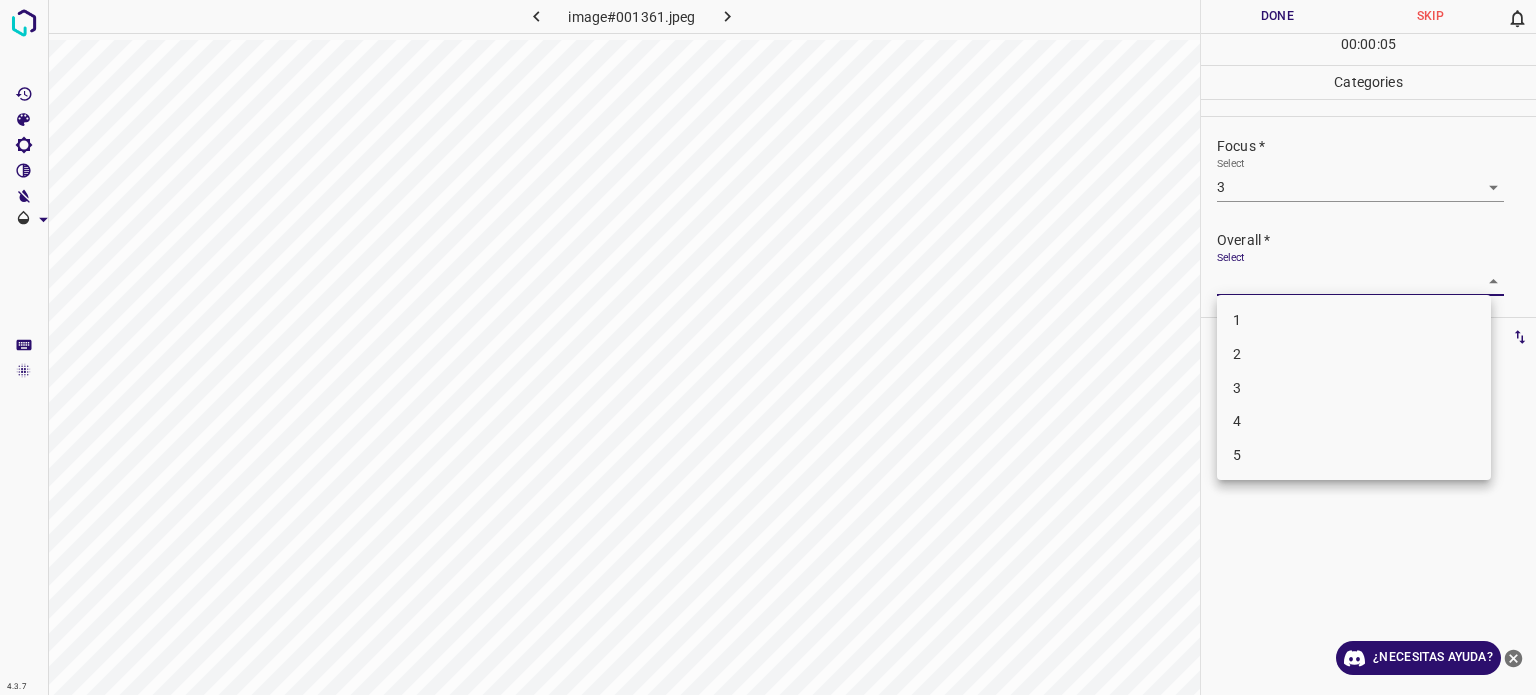 click on "3" at bounding box center [1237, 387] 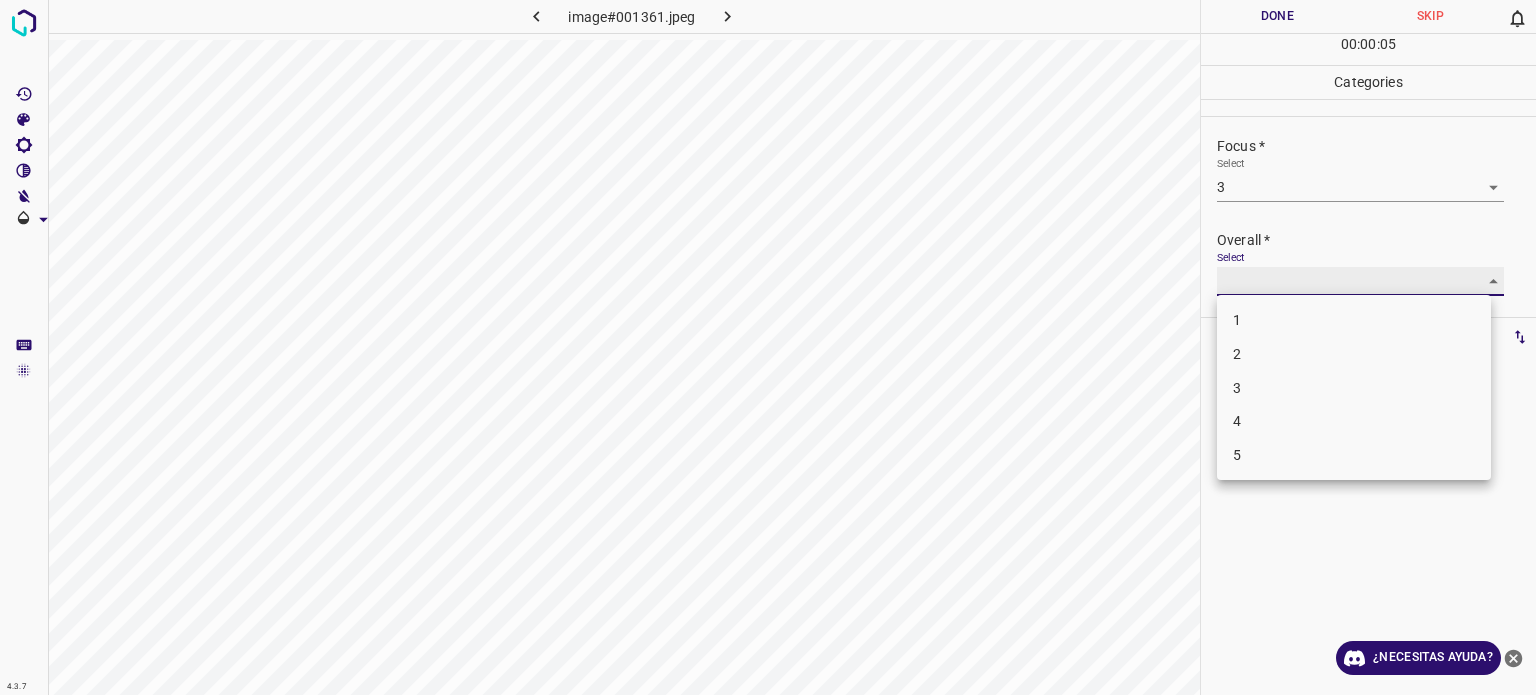 type on "3" 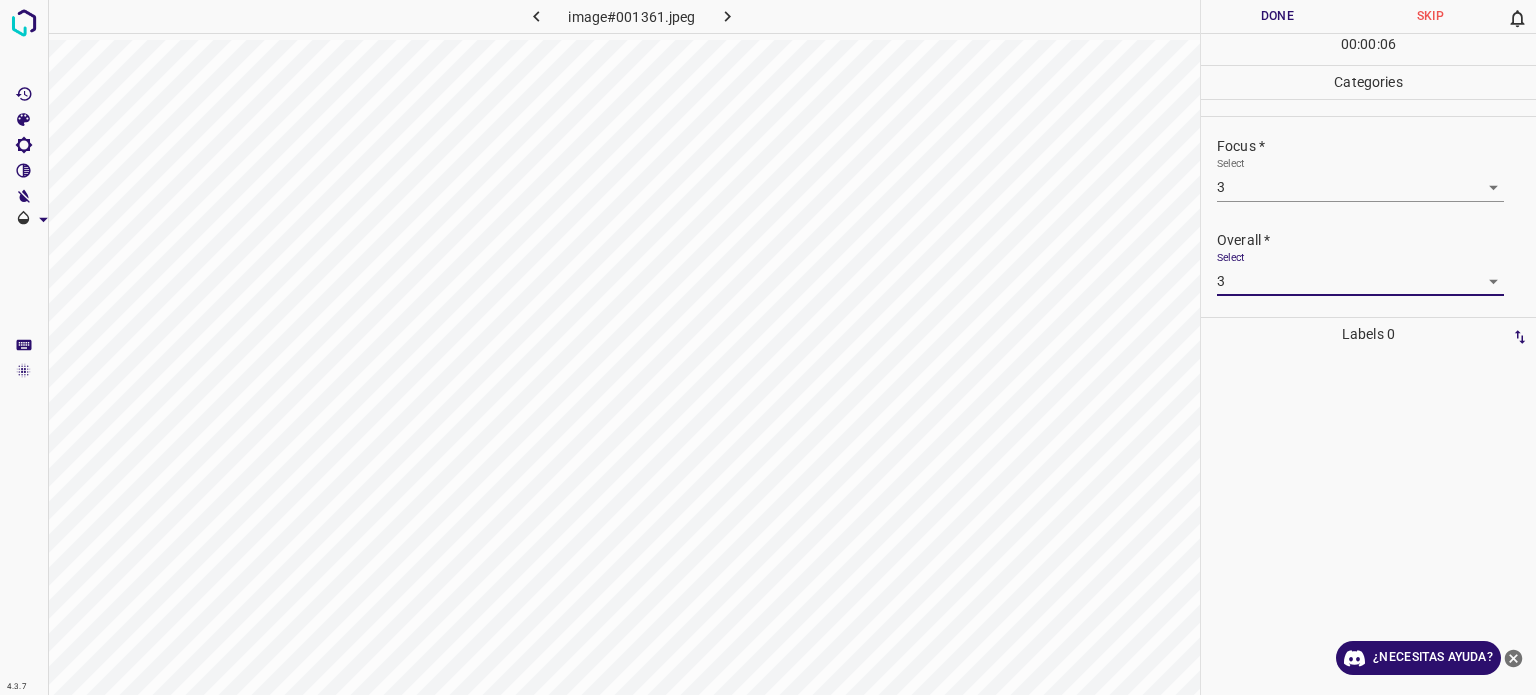 click on "Done" at bounding box center (1277, 16) 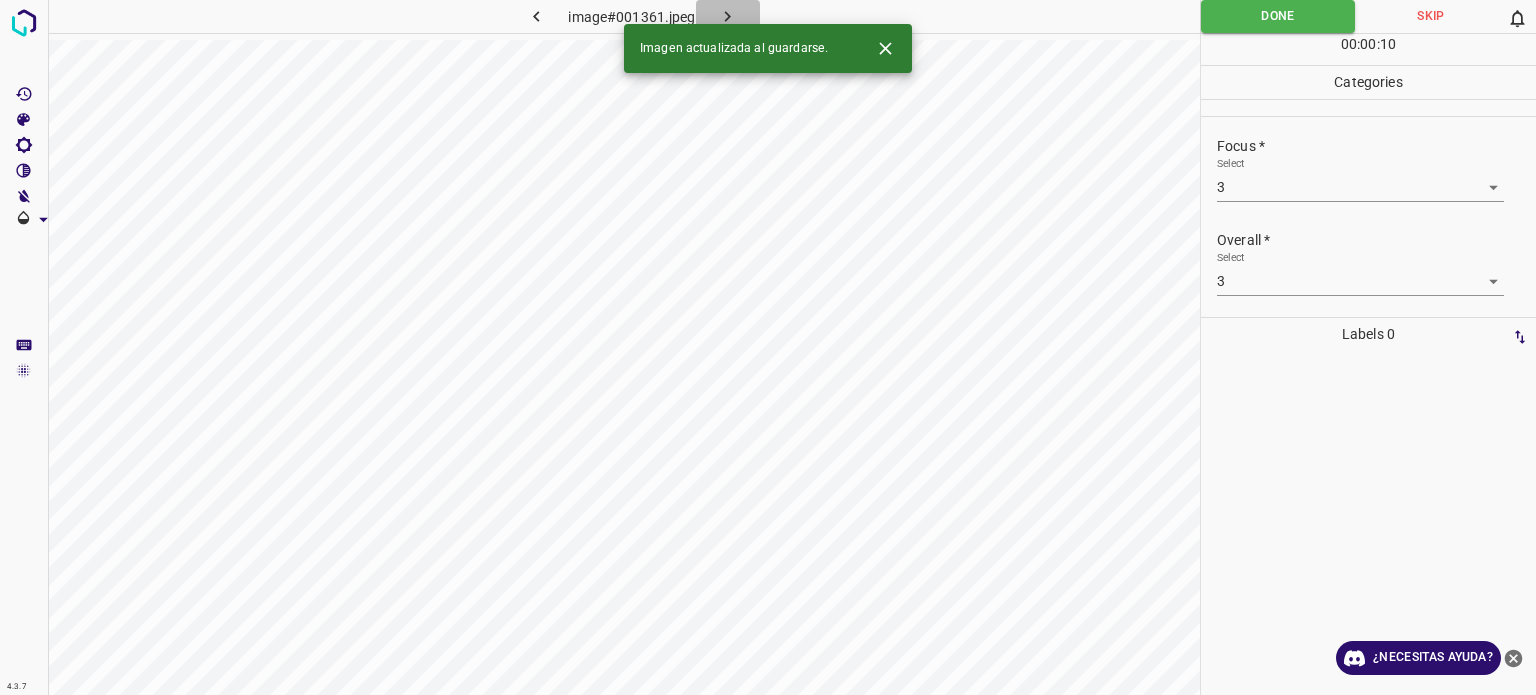 click 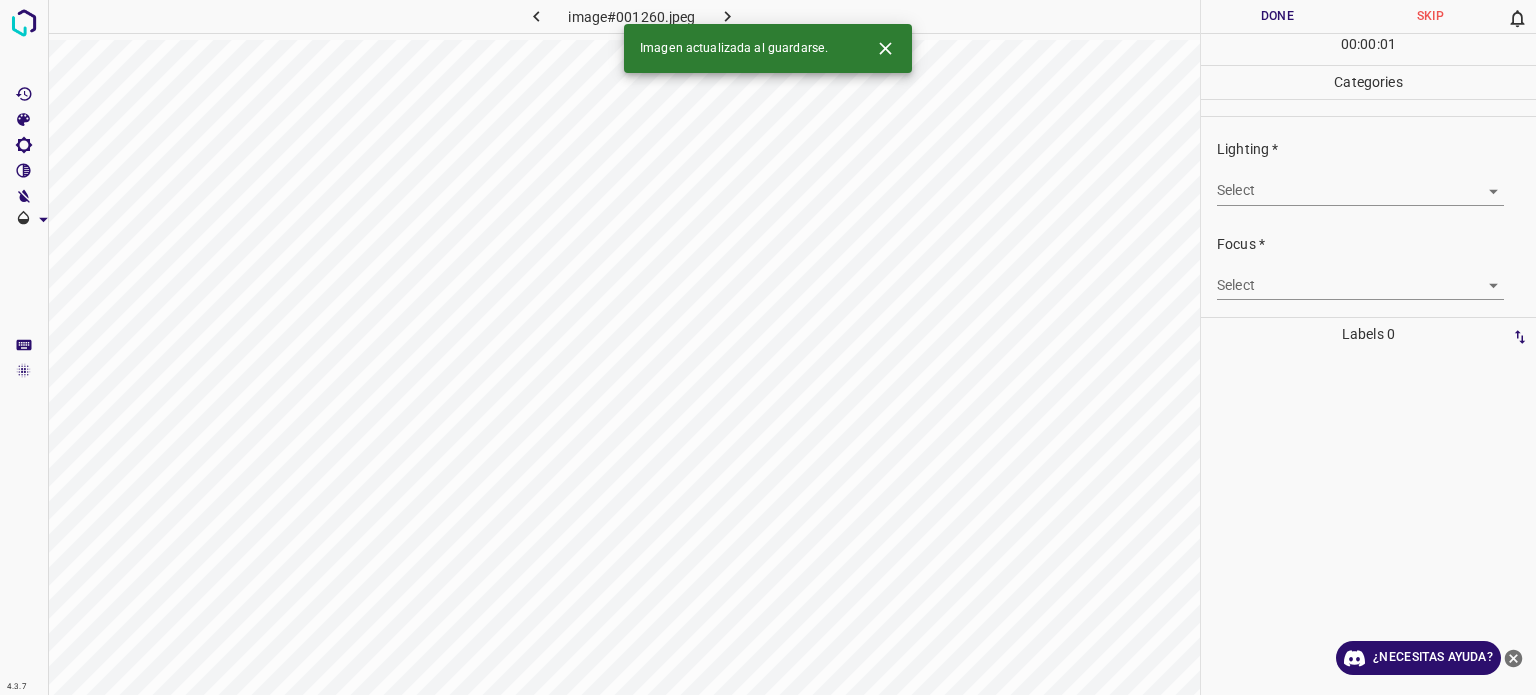 click on "4.3.7 image#001260.jpeg Done Skip 0 00   : 00   : 01   Categories Lighting *  Select ​ Focus *  Select ​ Overall *  Select ​ Labels   0 Categories 1 Lighting 2 Focus 3 Overall Tools Space Change between modes (Draw & Edit) I Auto labeling R Restore zoom M Zoom in N Zoom out Delete Delete selecte label Filters Z Restore filters X Saturation filter C Brightness filter V Contrast filter B Gray scale filter General O Download Imagen actualizada al guardarse. ¿Necesitas ayuda? Texto original Valora esta traducción Tu opinión servirá para ayudar a mejorar el Traductor de Google - Texto - Esconder - Borrar" at bounding box center (768, 347) 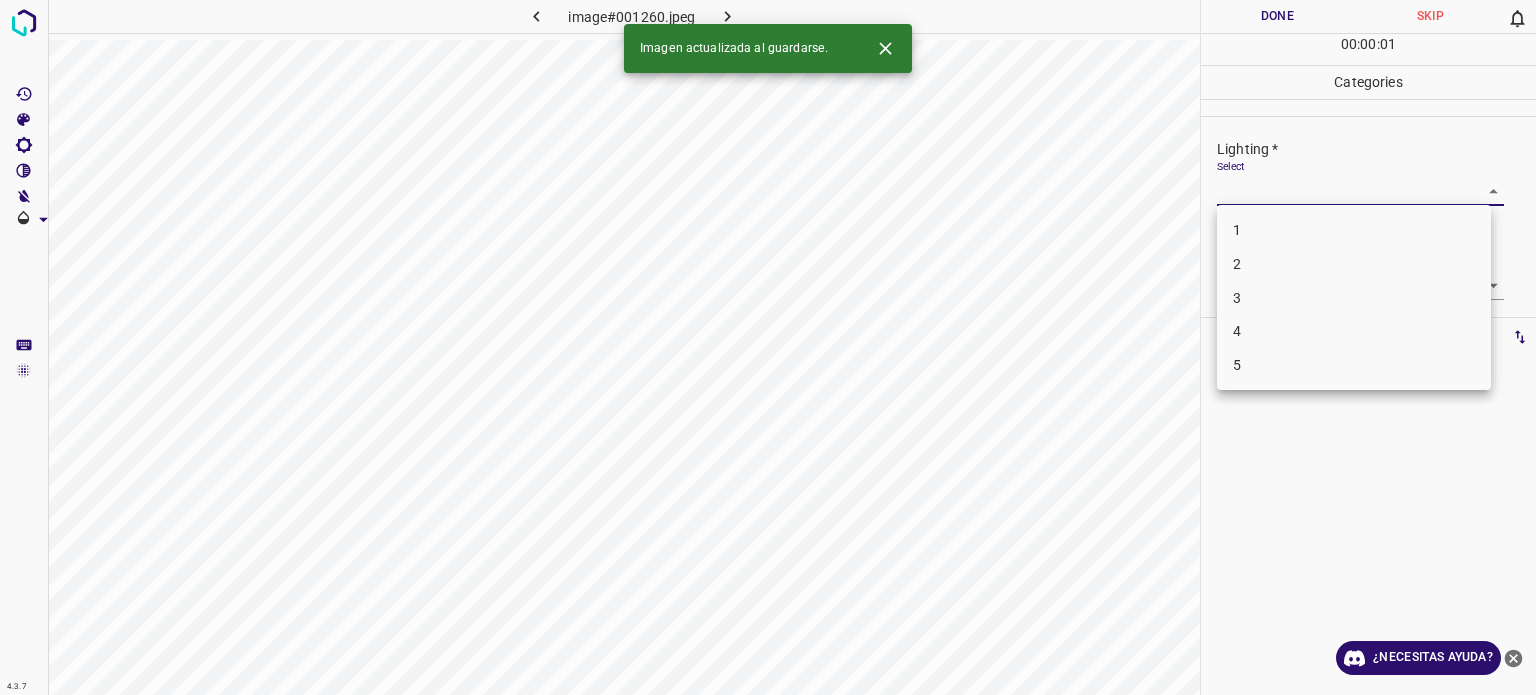 click on "3" at bounding box center (1354, 298) 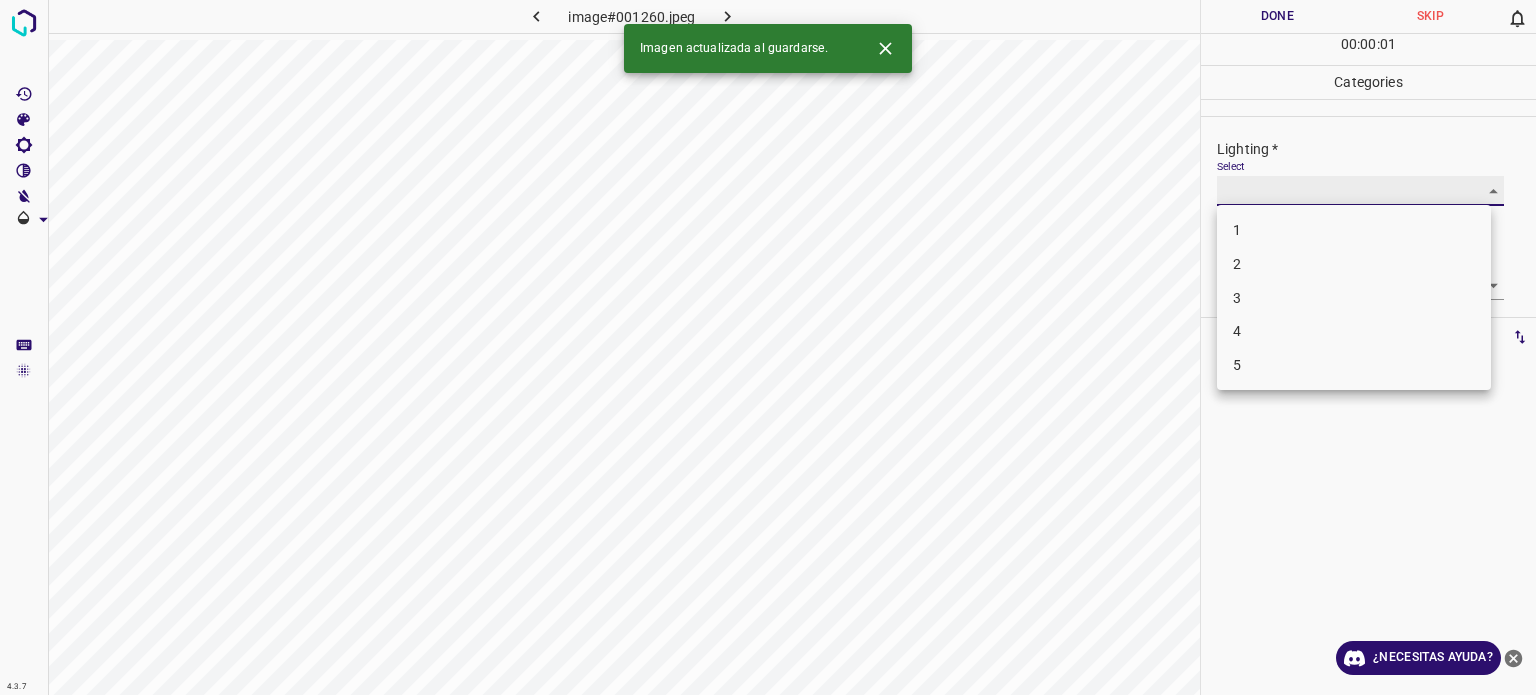 type on "3" 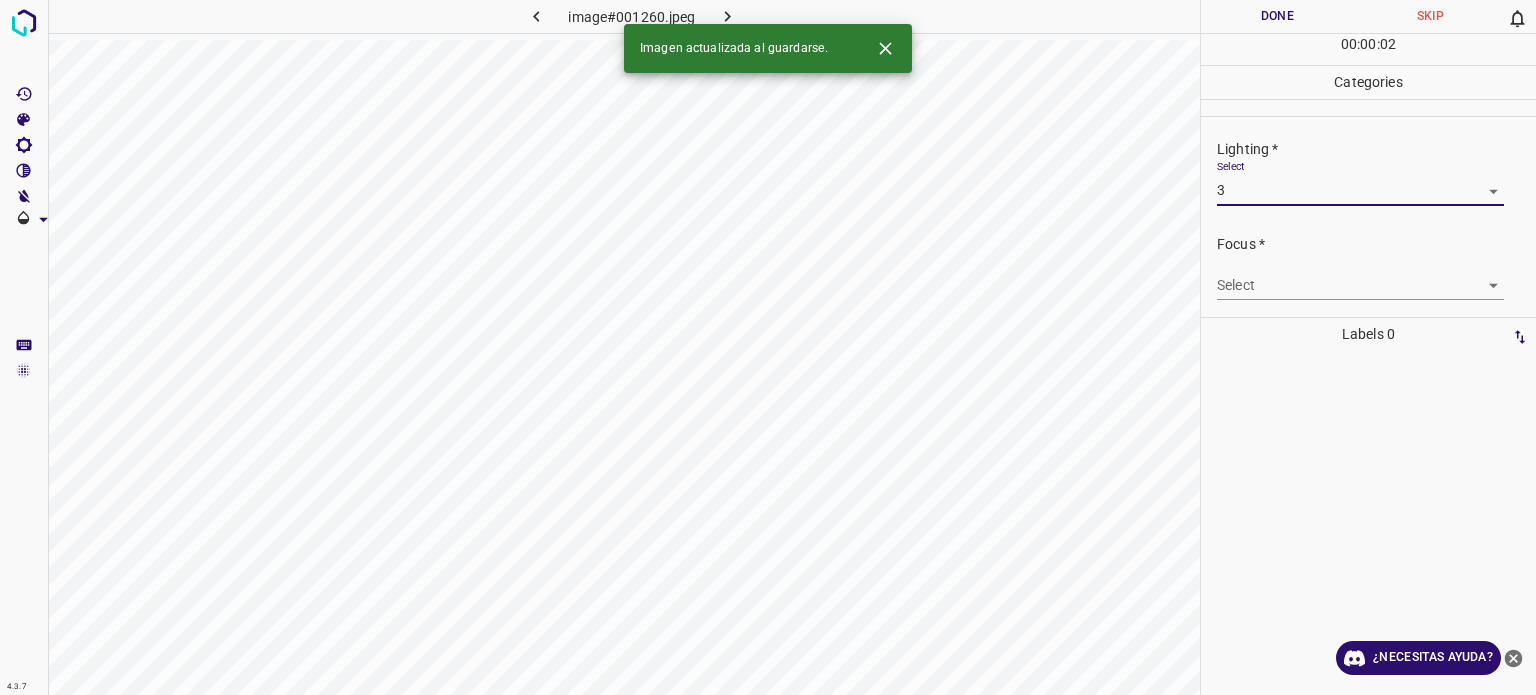 click on "4.3.7 image#001260.jpeg Done Skip 0 00   : 00   : 02   Categories Lighting *  Select 3 3 Focus *  Select ​ Overall *  Select ​ Labels   0 Categories 1 Lighting 2 Focus 3 Overall Tools Space Change between modes (Draw & Edit) I Auto labeling R Restore zoom M Zoom in N Zoom out Delete Delete selecte label Filters Z Restore filters X Saturation filter C Brightness filter V Contrast filter B Gray scale filter General O Download Imagen actualizada al guardarse. ¿Necesitas ayuda? Texto original Valora esta traducción Tu opinión servirá para ayudar a mejorar el Traductor de Google - Texto - Esconder - Borrar" at bounding box center (768, 347) 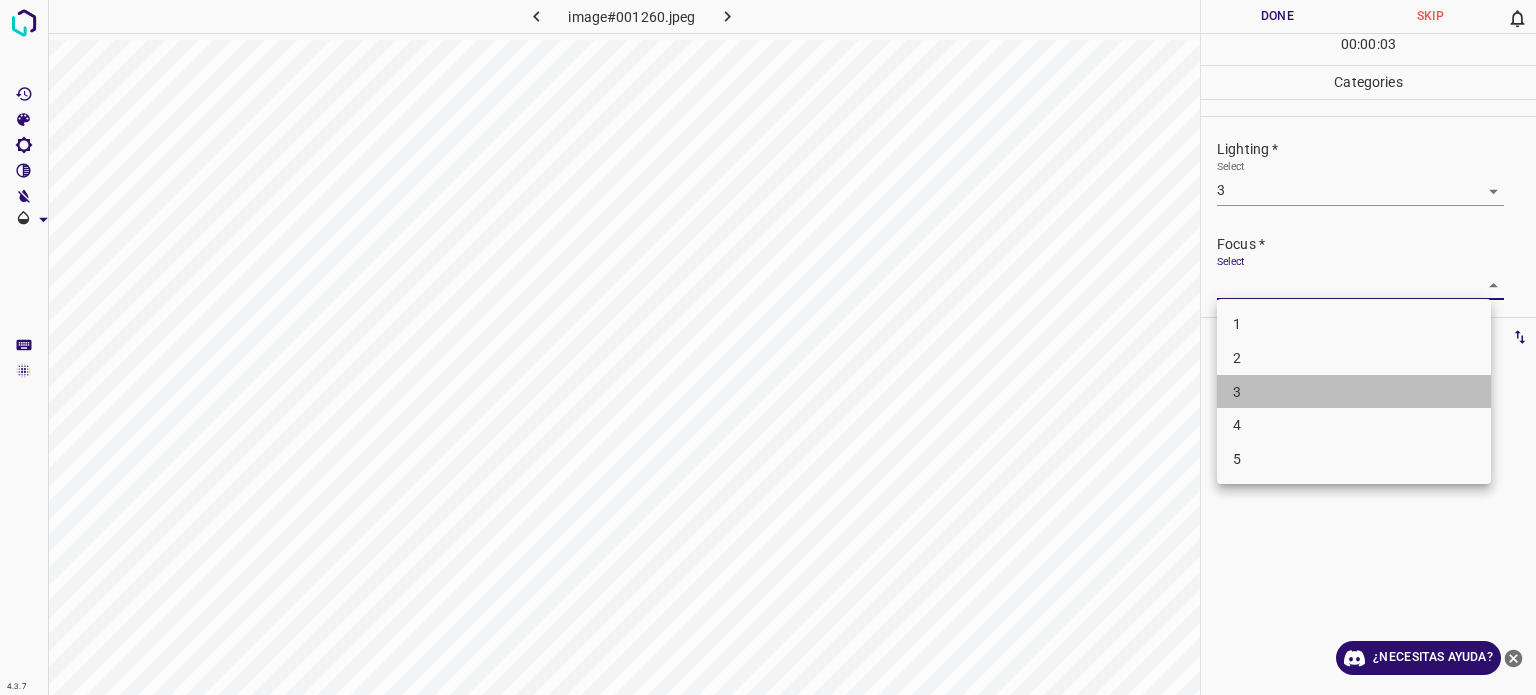 click on "3" at bounding box center (1354, 392) 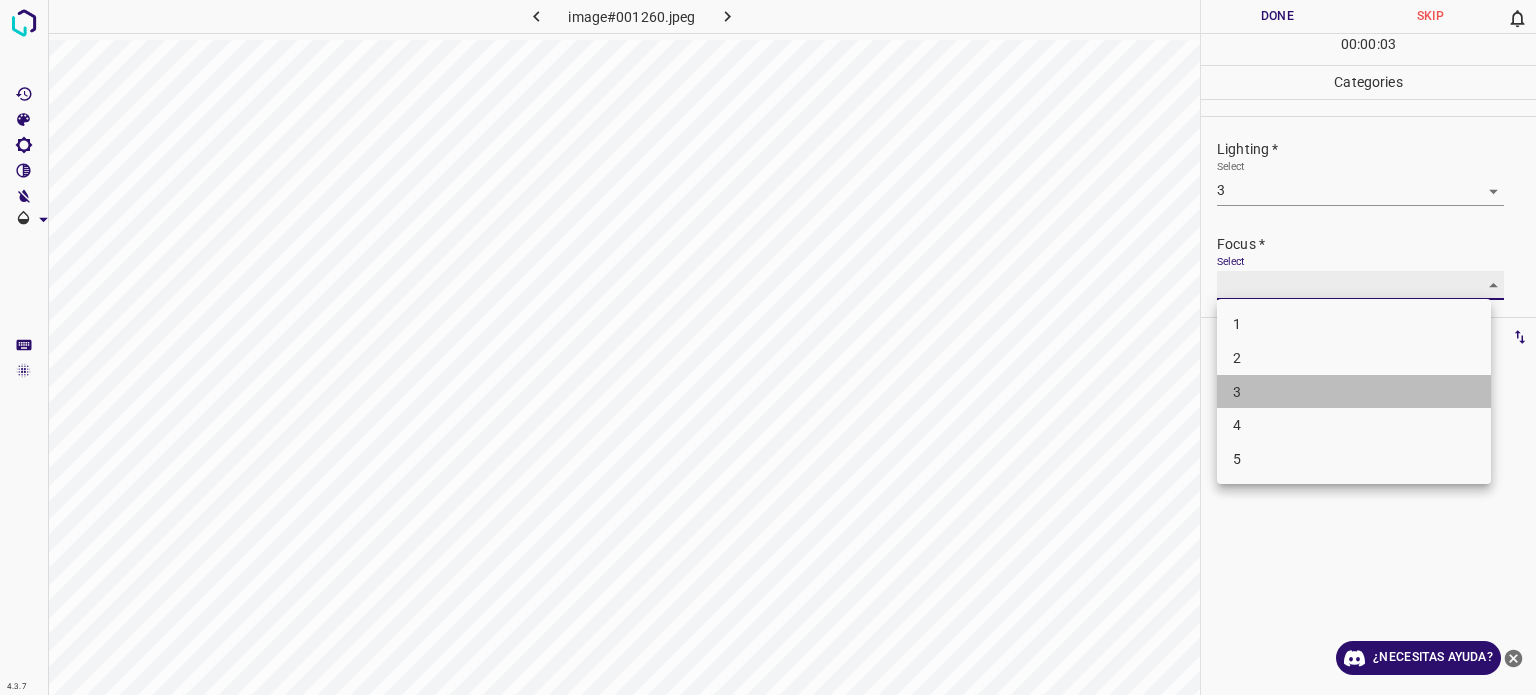 type on "3" 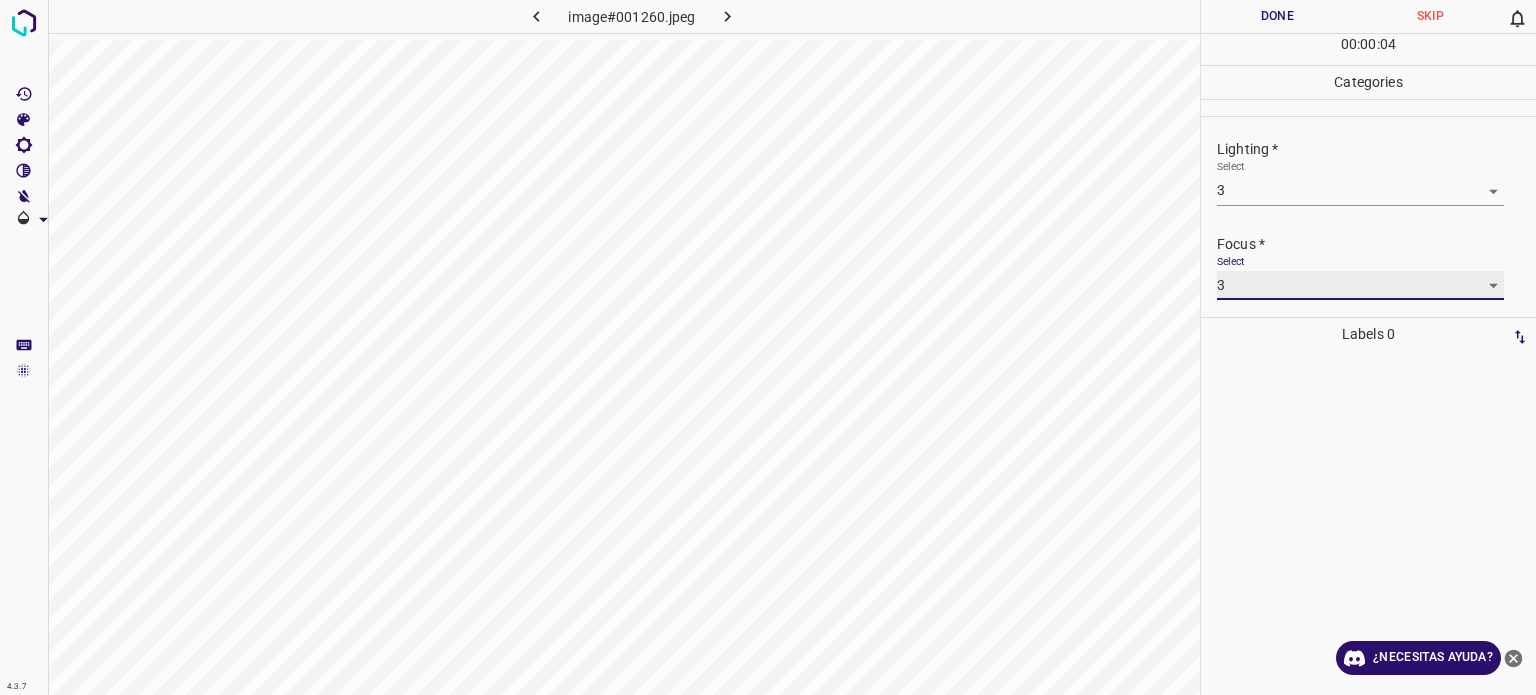 scroll, scrollTop: 98, scrollLeft: 0, axis: vertical 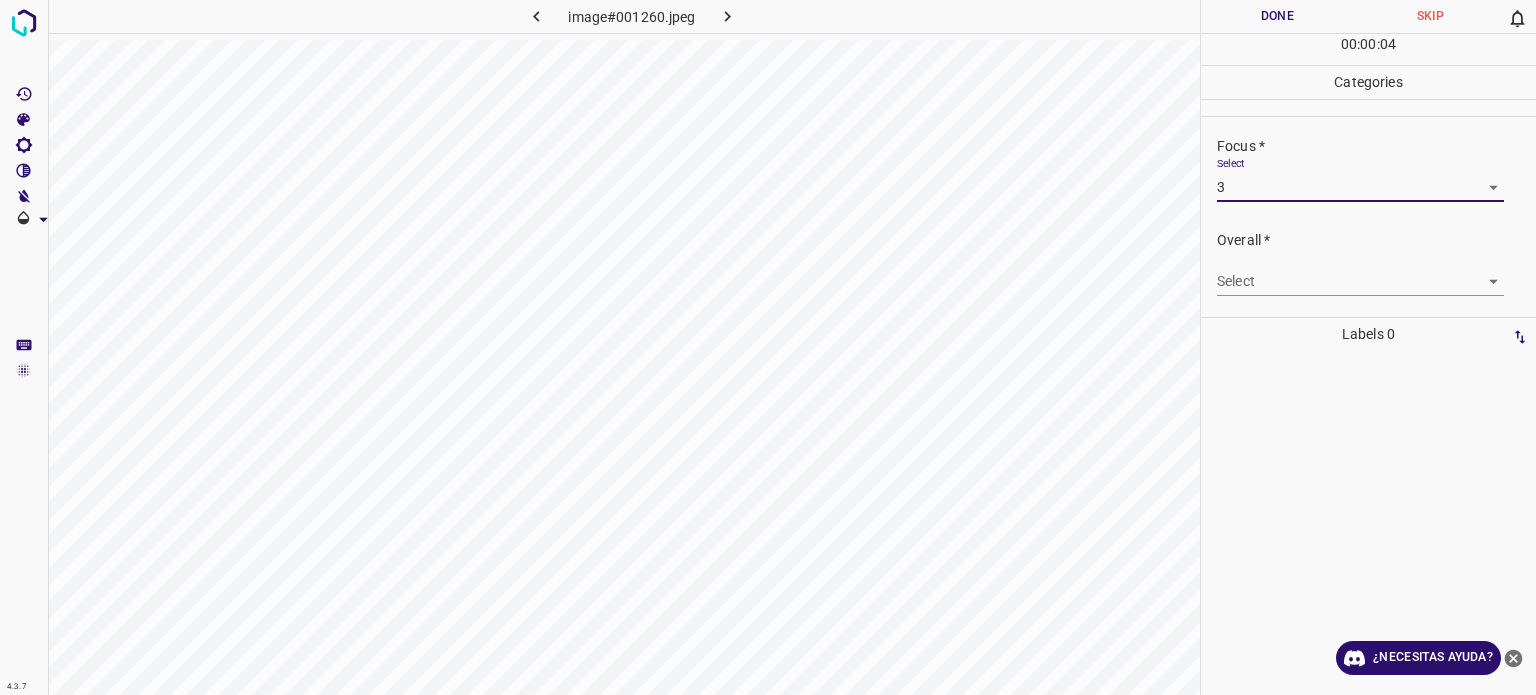 click on "4.3.7 image#001260.jpeg Done Skip 0 00   : 00   : 04   Categories Lighting *  Select 3 3 Focus *  Select 3 3 Overall *  Select ​ Labels   0 Categories 1 Lighting 2 Focus 3 Overall Tools Space Change between modes (Draw & Edit) I Auto labeling R Restore zoom M Zoom in N Zoom out Delete Delete selecte label Filters Z Restore filters X Saturation filter C Brightness filter V Contrast filter B Gray scale filter General O Download ¿Necesitas ayuda? Texto original Valora esta traducción Tu opinión servirá para ayudar a mejorar el Traductor de Google - Texto - Esconder - Borrar" at bounding box center (768, 347) 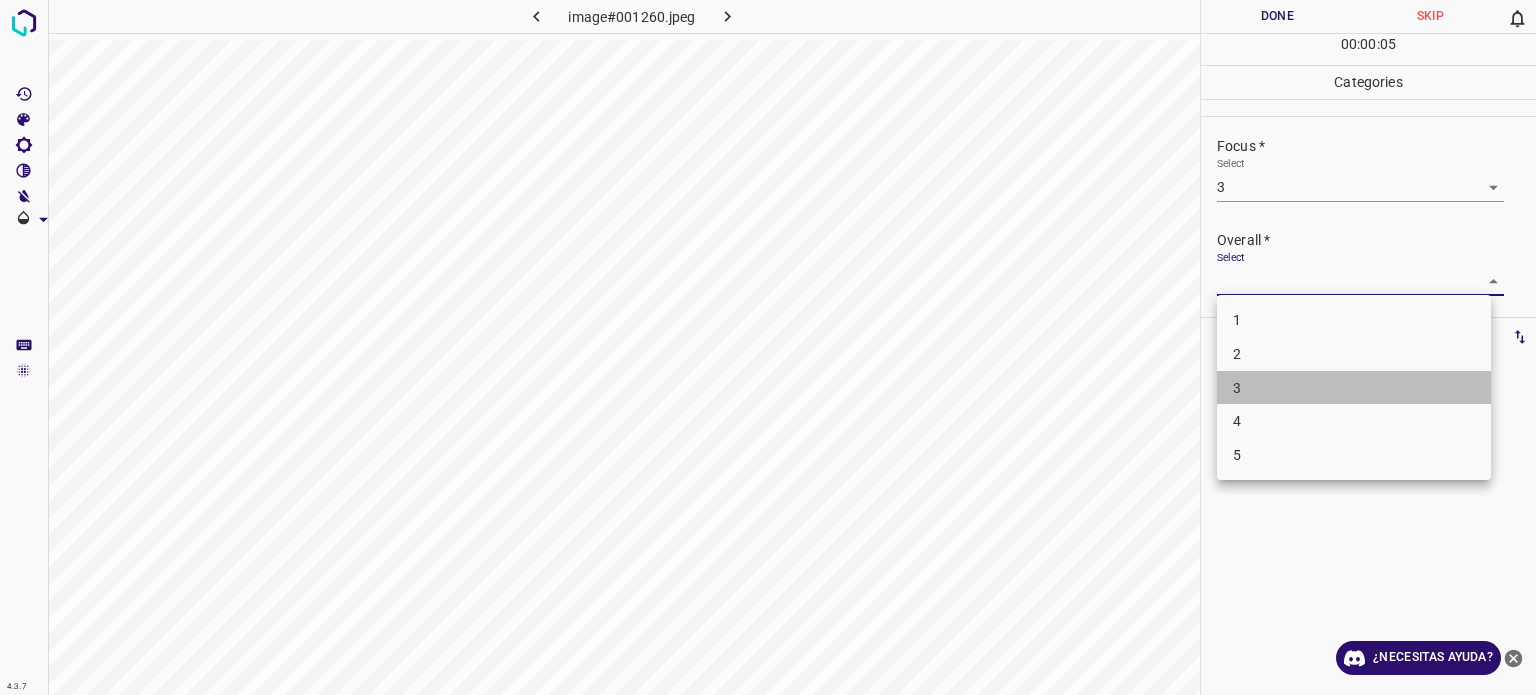click on "3" at bounding box center (1237, 387) 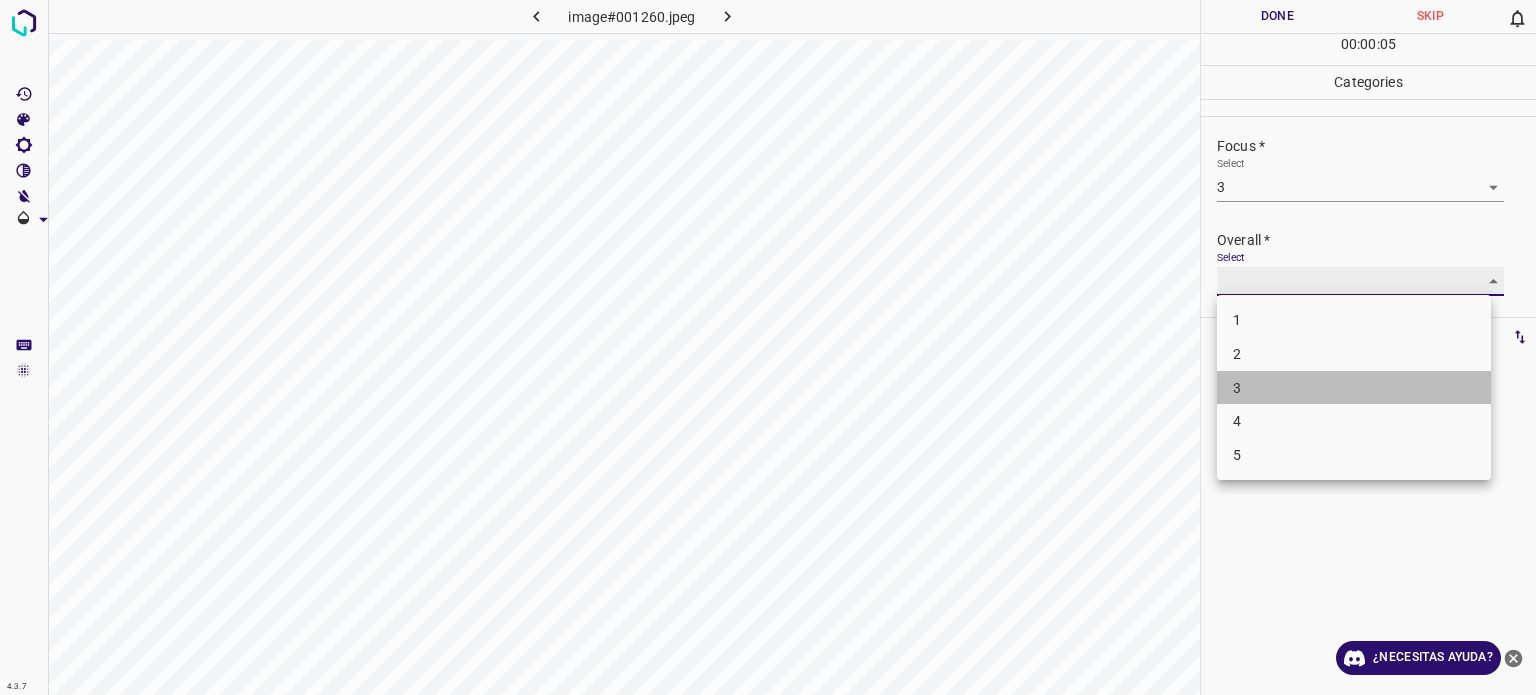 type on "3" 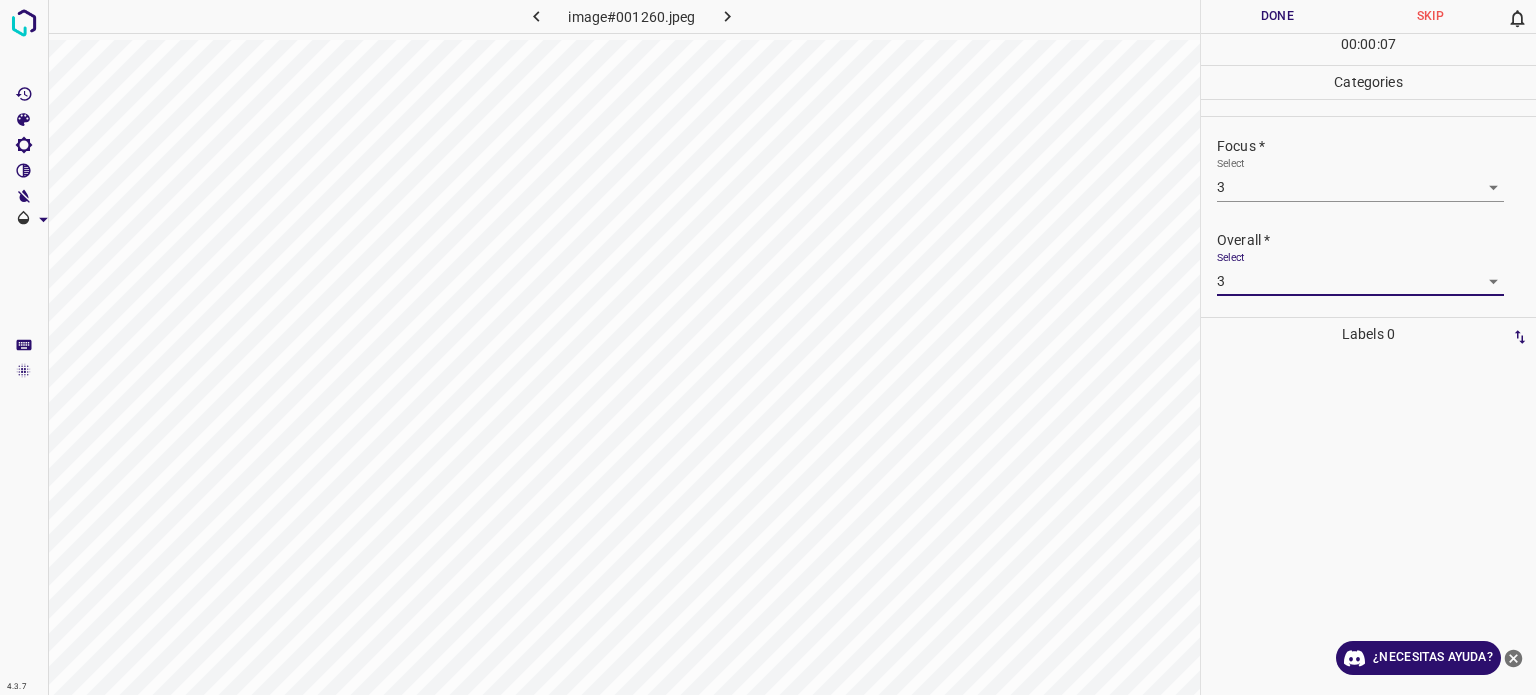 click on "Done" at bounding box center (1277, 16) 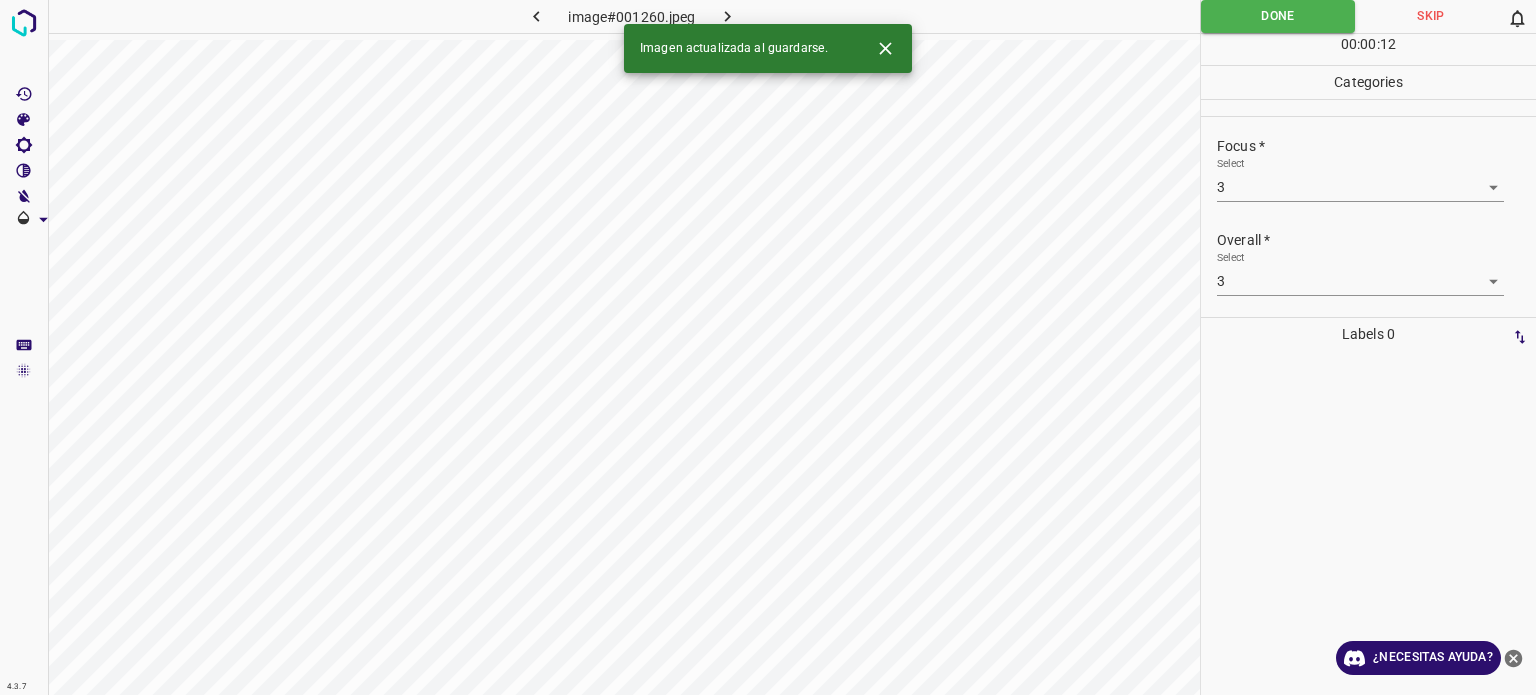 click 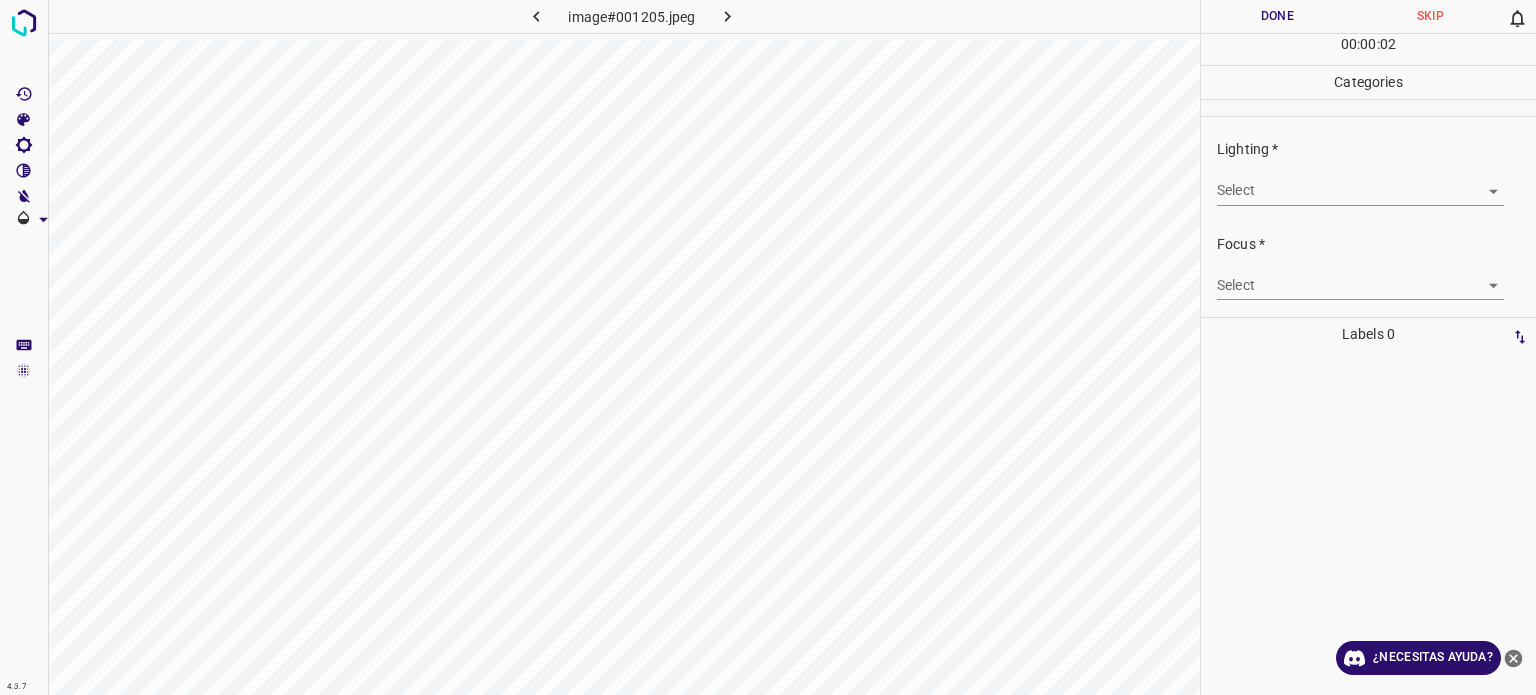 drag, startPoint x: 1240, startPoint y: 169, endPoint x: 1242, endPoint y: 182, distance: 13.152946 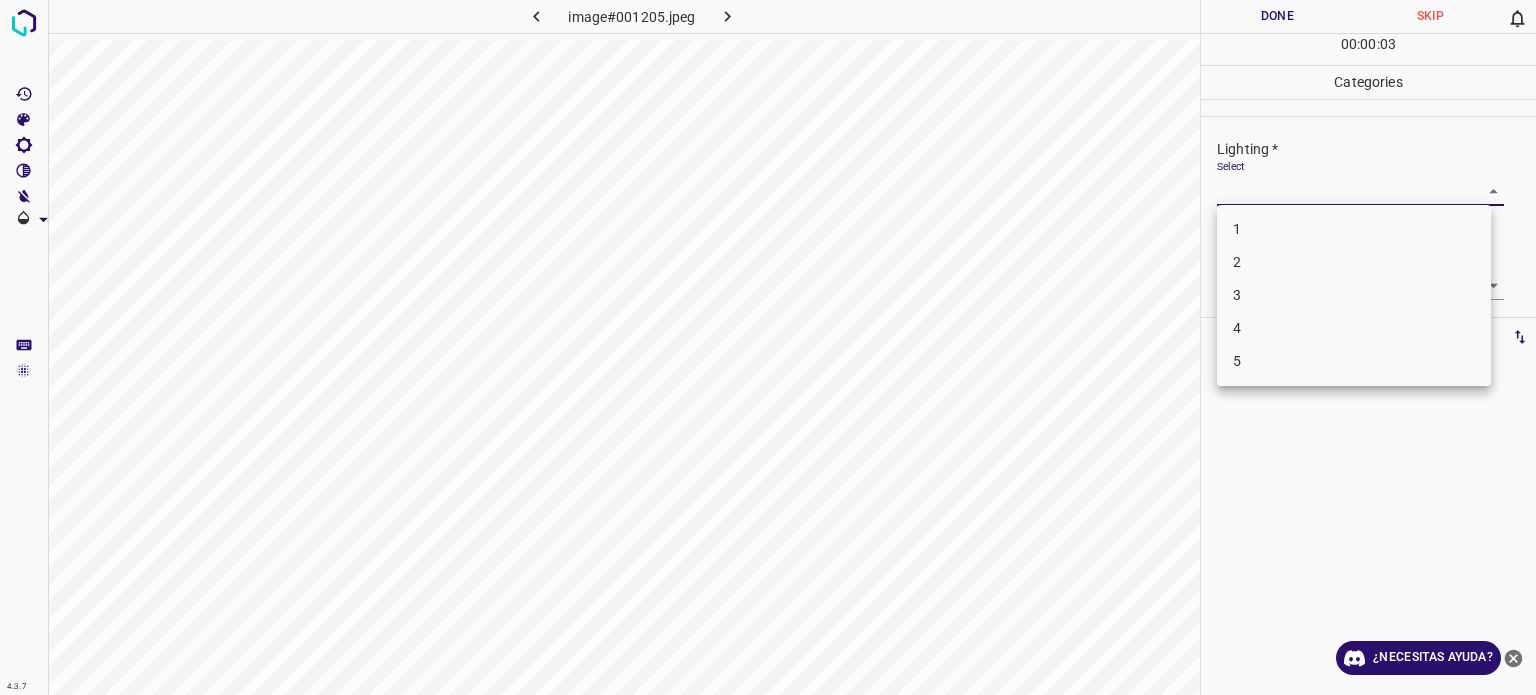click on "4.3.7 image#001205.jpeg Done Skip 0 00   : 00   : 03   Categories Lighting *  Select ​ Focus *  Select ​ Overall *  Select ​ Labels   0 Categories 1 Lighting 2 Focus 3 Overall Tools Space Change between modes (Draw & Edit) I Auto labeling R Restore zoom M Zoom in N Zoom out Delete Delete selecte label Filters Z Restore filters X Saturation filter C Brightness filter V Contrast filter B Gray scale filter General O Download ¿Necesitas ayuda? Texto original Valora esta traducción Tu opinión servirá para ayudar a mejorar el Traductor de Google - Texto - Esconder - Borrar 1 2 3 4 5" at bounding box center (768, 347) 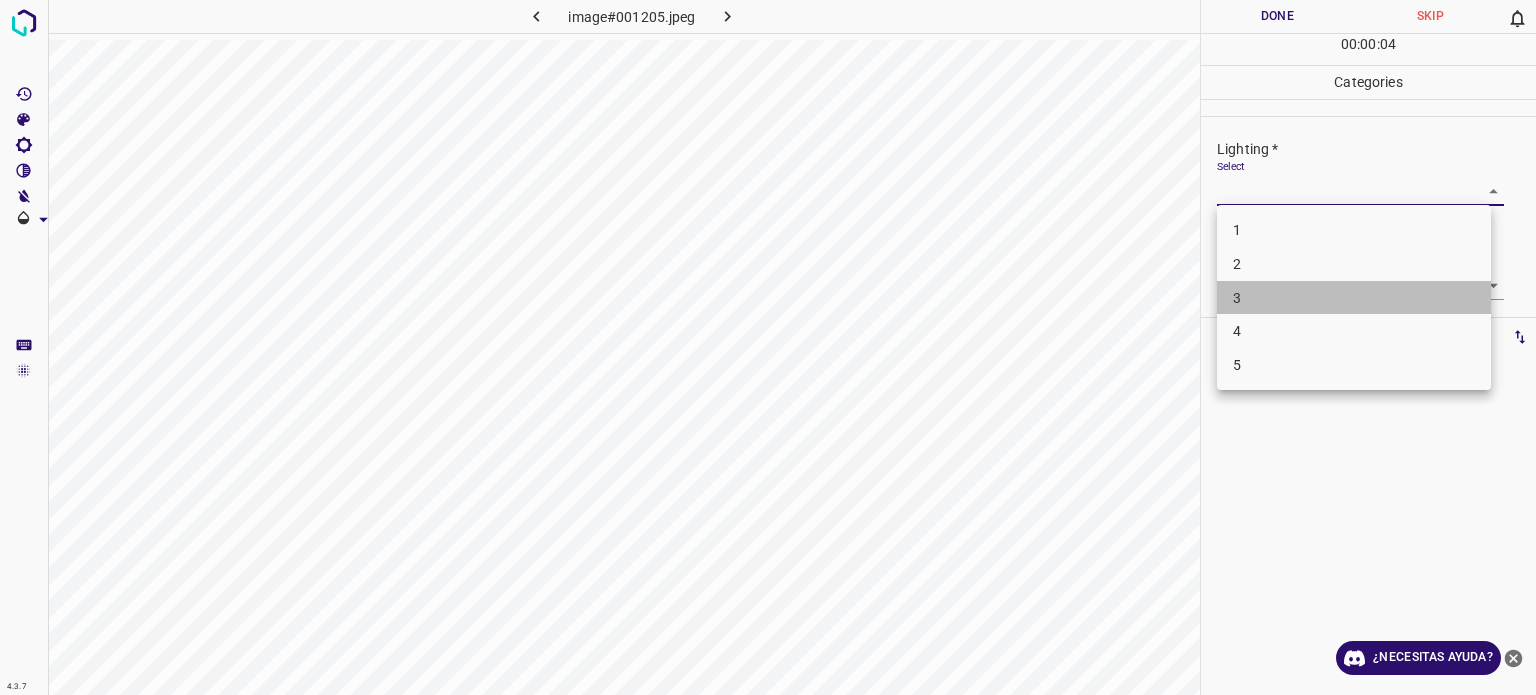 click on "3" at bounding box center (1354, 298) 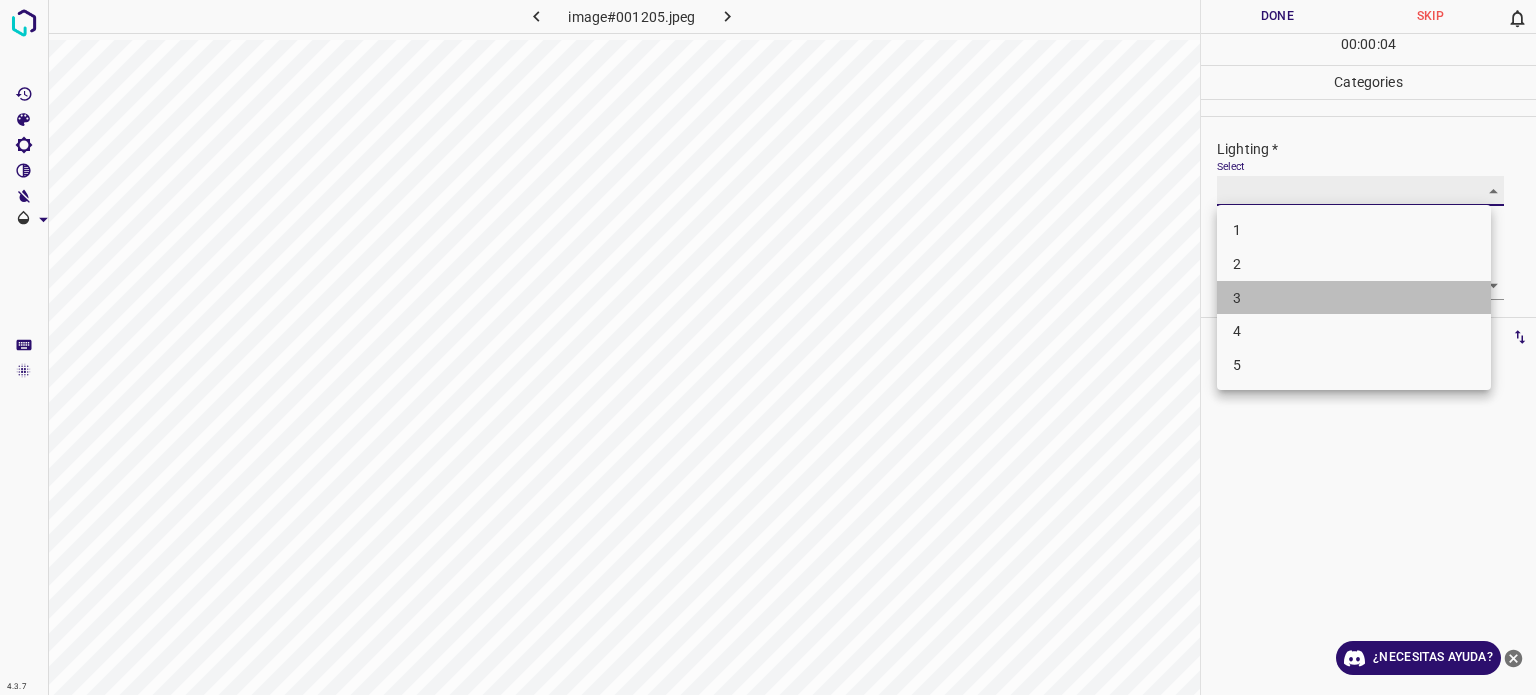type on "3" 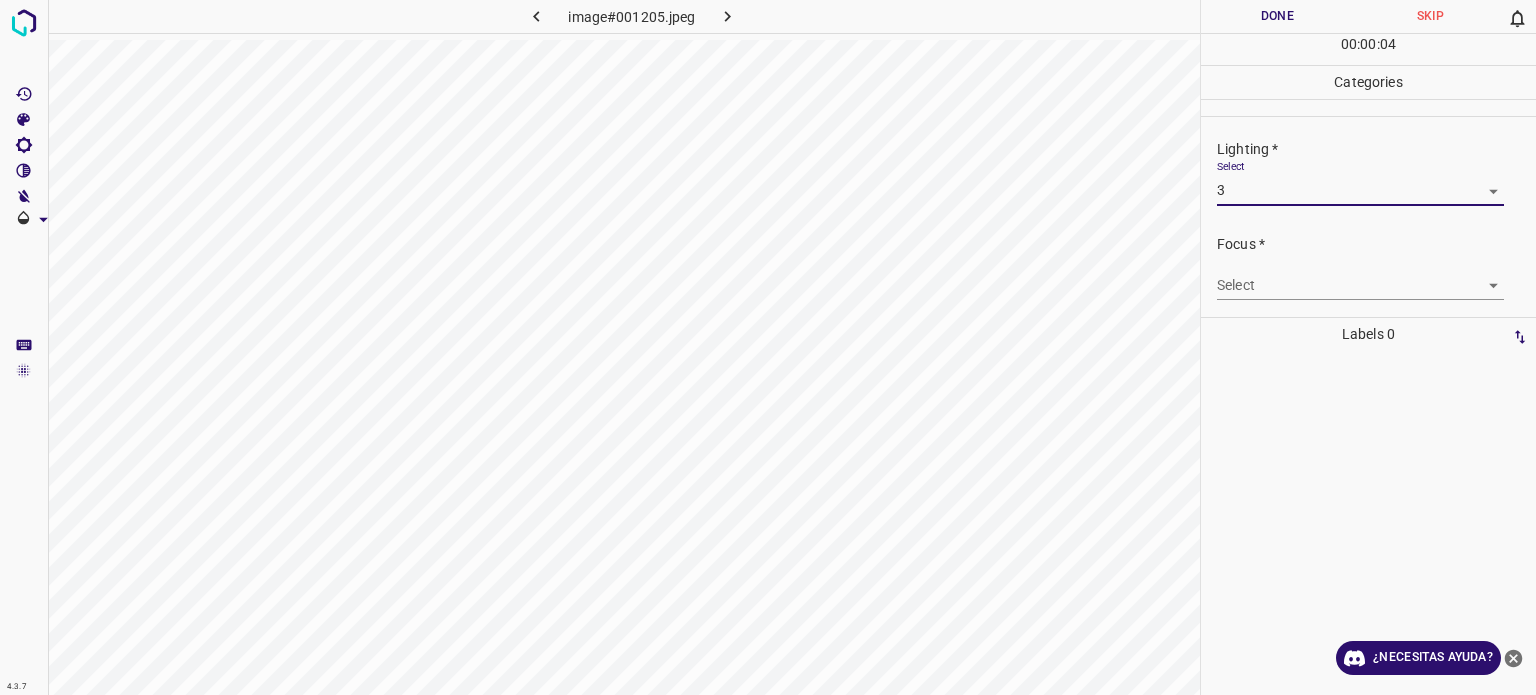 click on "4.3.7 image#001205.jpeg Done Skip 0 00   : 00   : 04   Categories Lighting *  Select 3 3 Focus *  Select ​ Overall *  Select ​ Labels   0 Categories 1 Lighting 2 Focus 3 Overall Tools Space Change between modes (Draw & Edit) I Auto labeling R Restore zoom M Zoom in N Zoom out Delete Delete selecte label Filters Z Restore filters X Saturation filter C Brightness filter V Contrast filter B Gray scale filter General O Download ¿Necesitas ayuda? Texto original Valora esta traducción Tu opinión servirá para ayudar a mejorar el Traductor de Google - Texto - Esconder - Borrar" at bounding box center (768, 347) 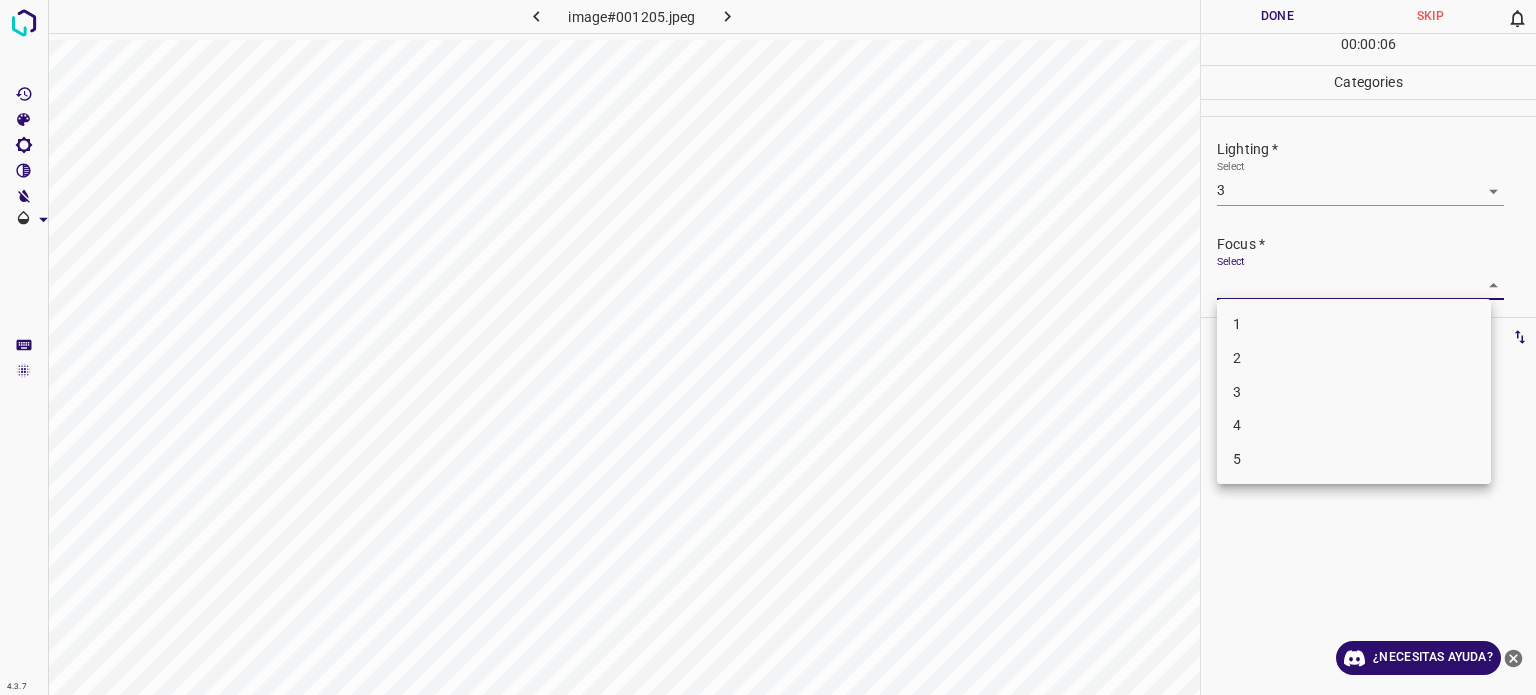 click on "3" at bounding box center (1237, 391) 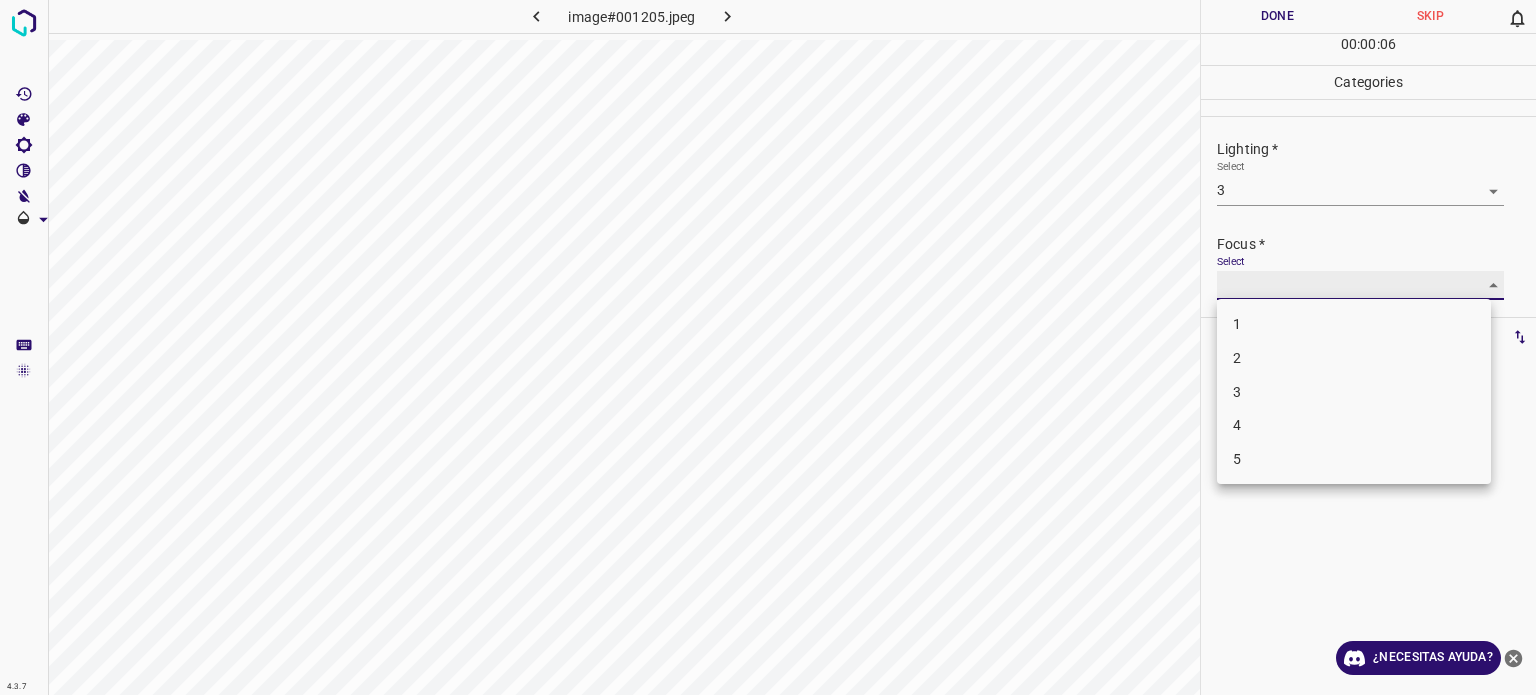 type on "3" 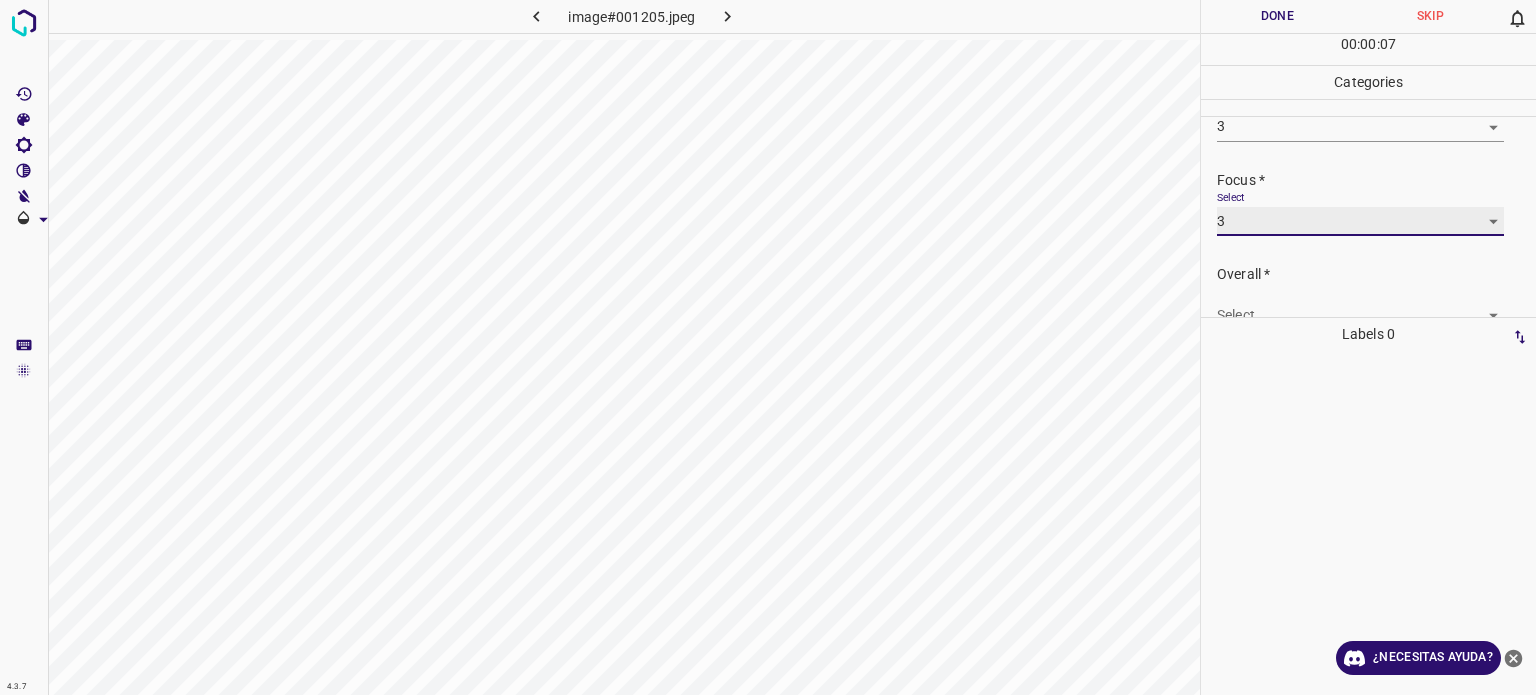 scroll, scrollTop: 98, scrollLeft: 0, axis: vertical 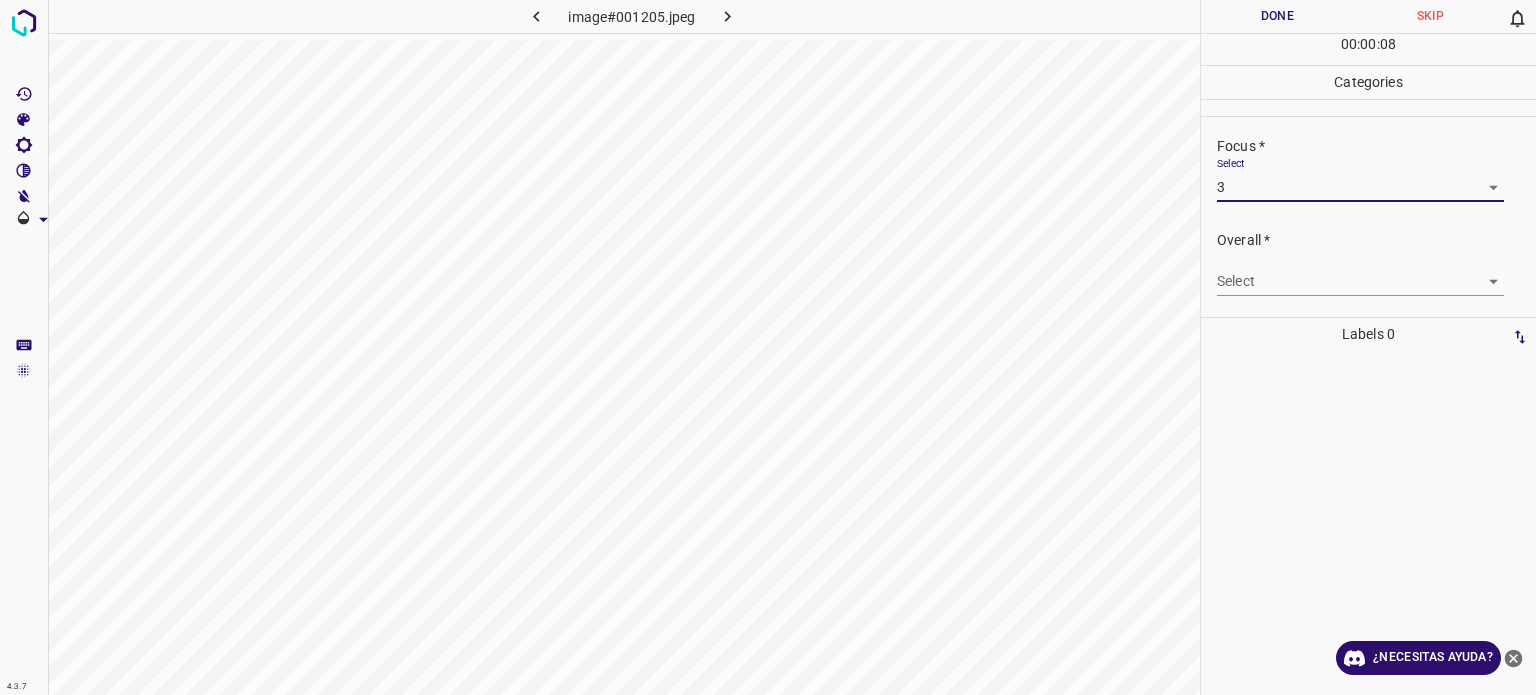 click on "4.3.7 image#001205.jpeg Done Skip 0 00   : 00   : 08   Categories Lighting *  Select 3 3 Focus *  Select 3 3 Overall *  Select ​ Labels   0 Categories 1 Lighting 2 Focus 3 Overall Tools Space Change between modes (Draw & Edit) I Auto labeling R Restore zoom M Zoom in N Zoom out Delete Delete selecte label Filters Z Restore filters X Saturation filter C Brightness filter V Contrast filter B Gray scale filter General O Download ¿Necesitas ayuda? Texto original Valora esta traducción Tu opinión servirá para ayudar a mejorar el Traductor de Google - Texto - Esconder - Borrar" at bounding box center [768, 347] 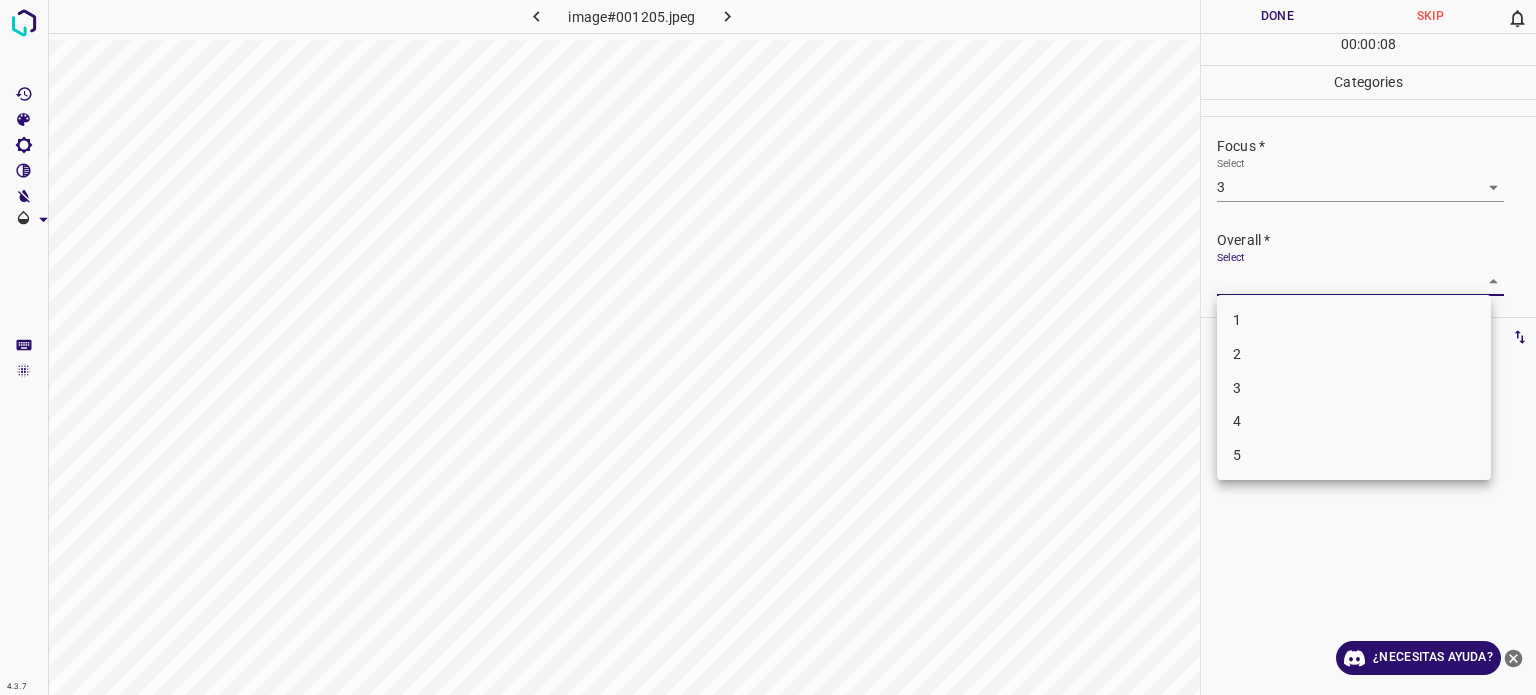 drag, startPoint x: 1243, startPoint y: 392, endPoint x: 1240, endPoint y: 337, distance: 55.081757 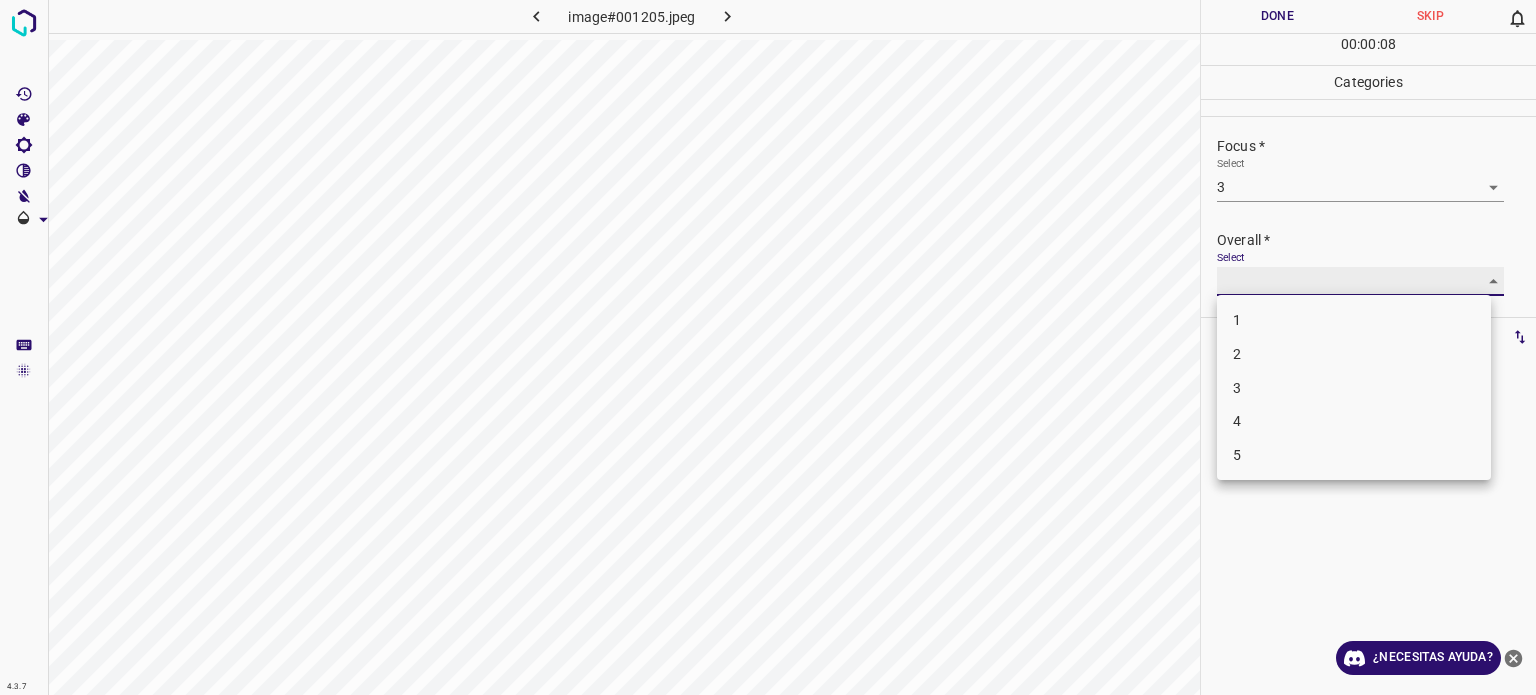 type on "3" 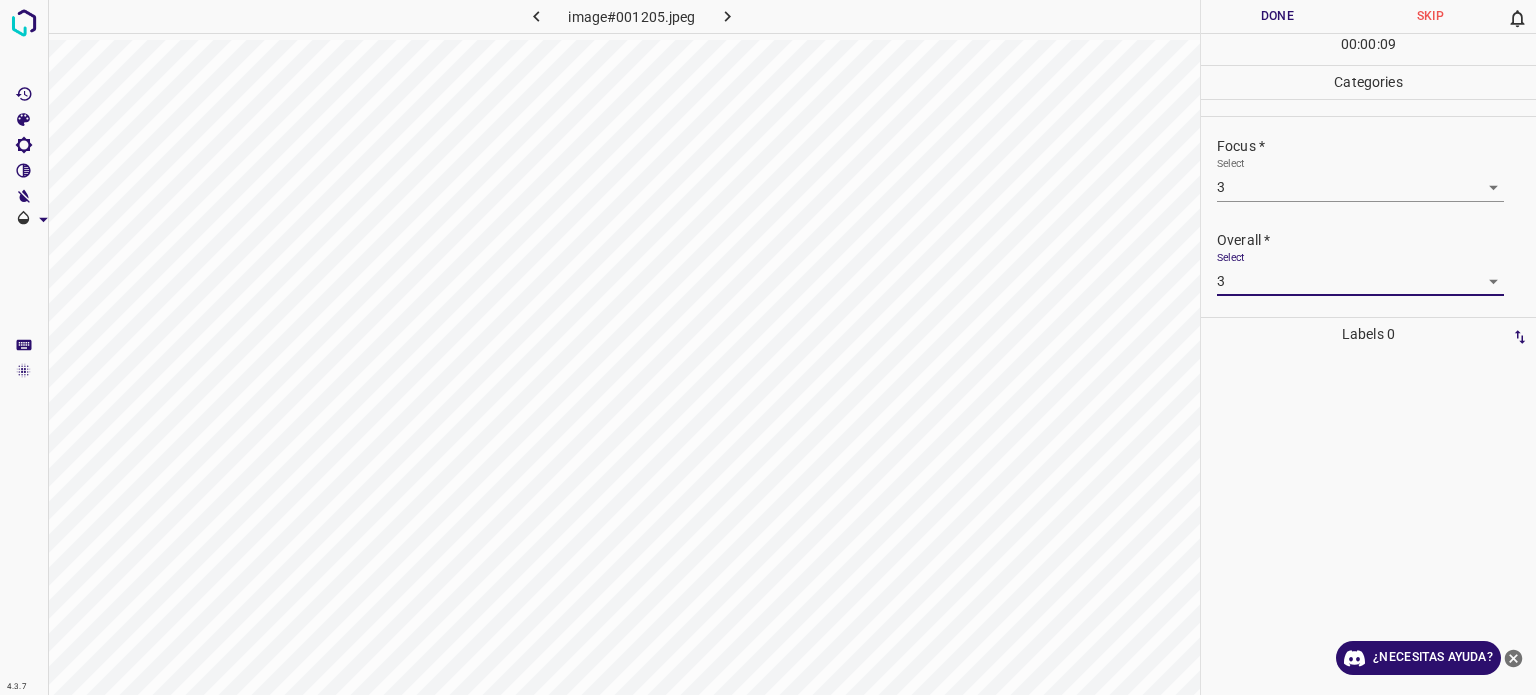 click on "Done" at bounding box center (1277, 16) 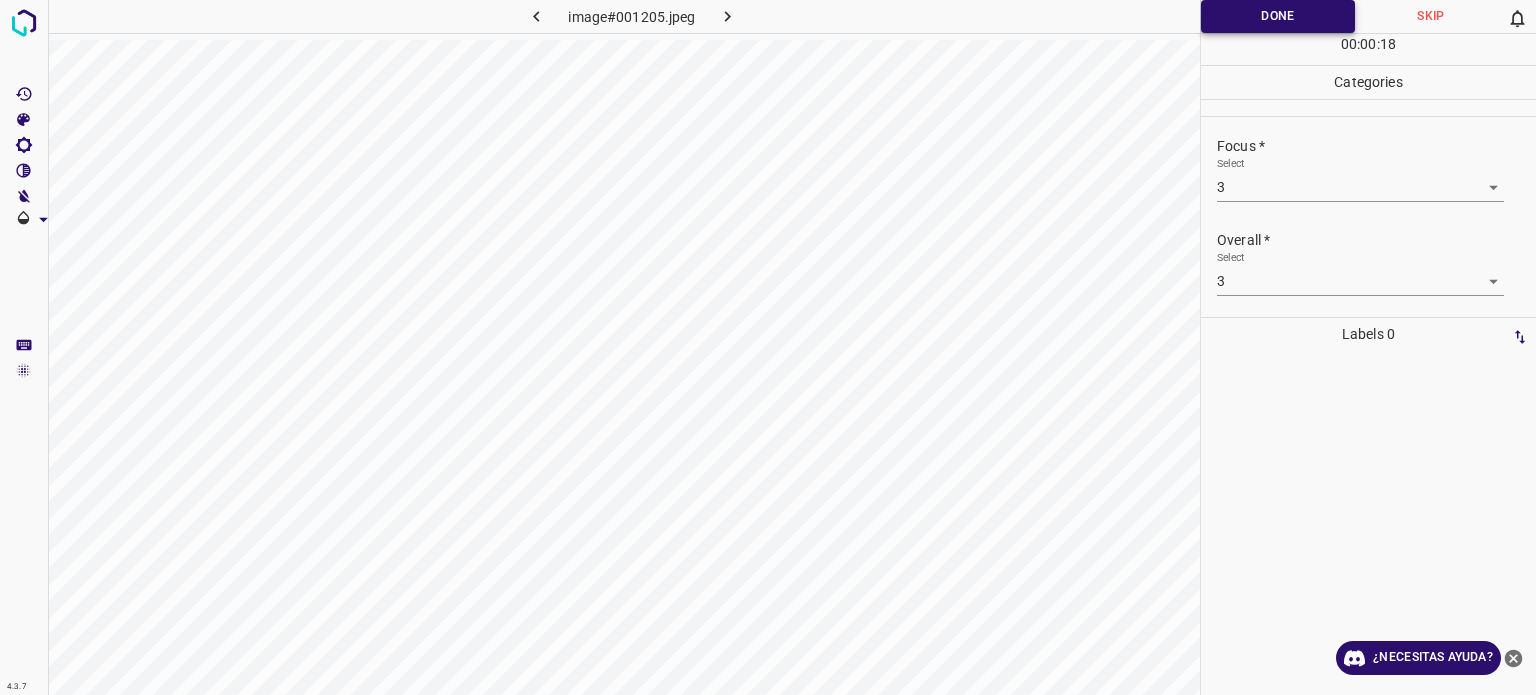 click on "Done" at bounding box center [1278, 16] 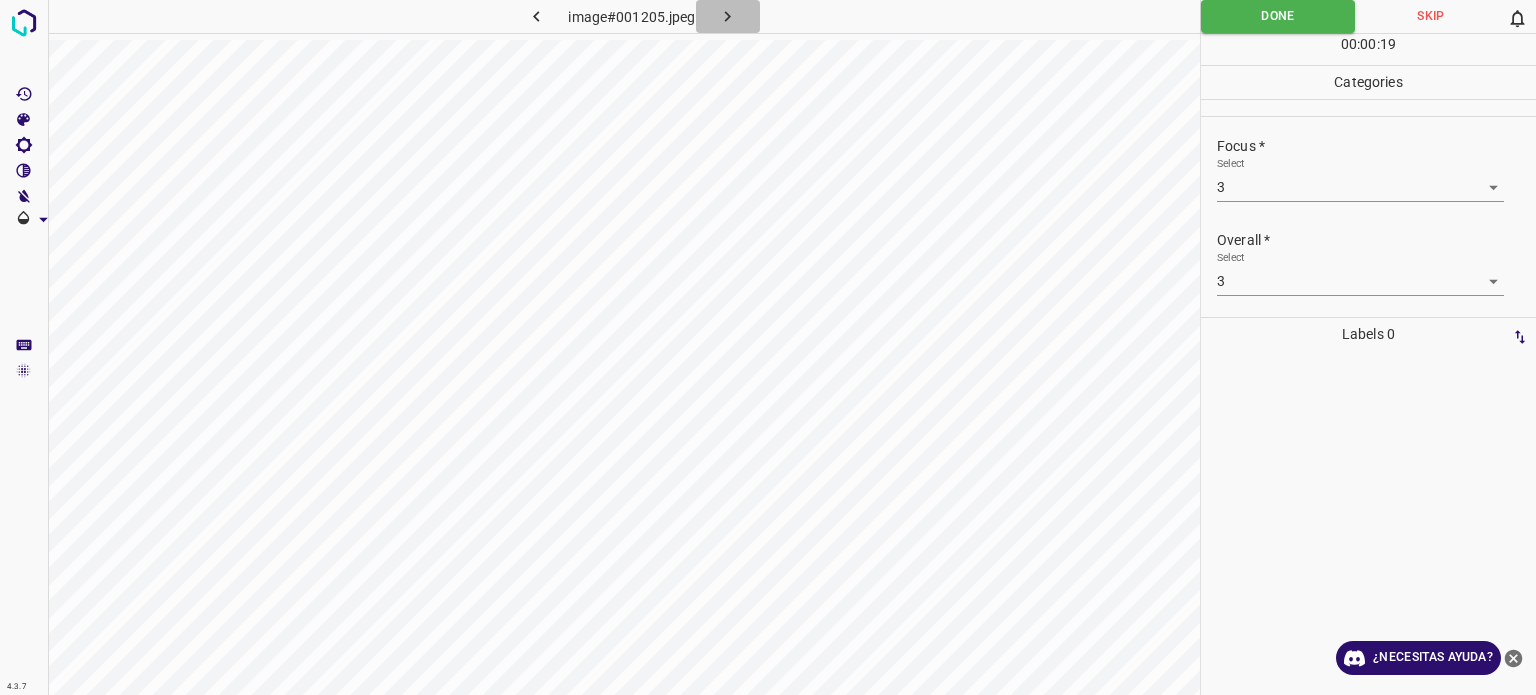 click 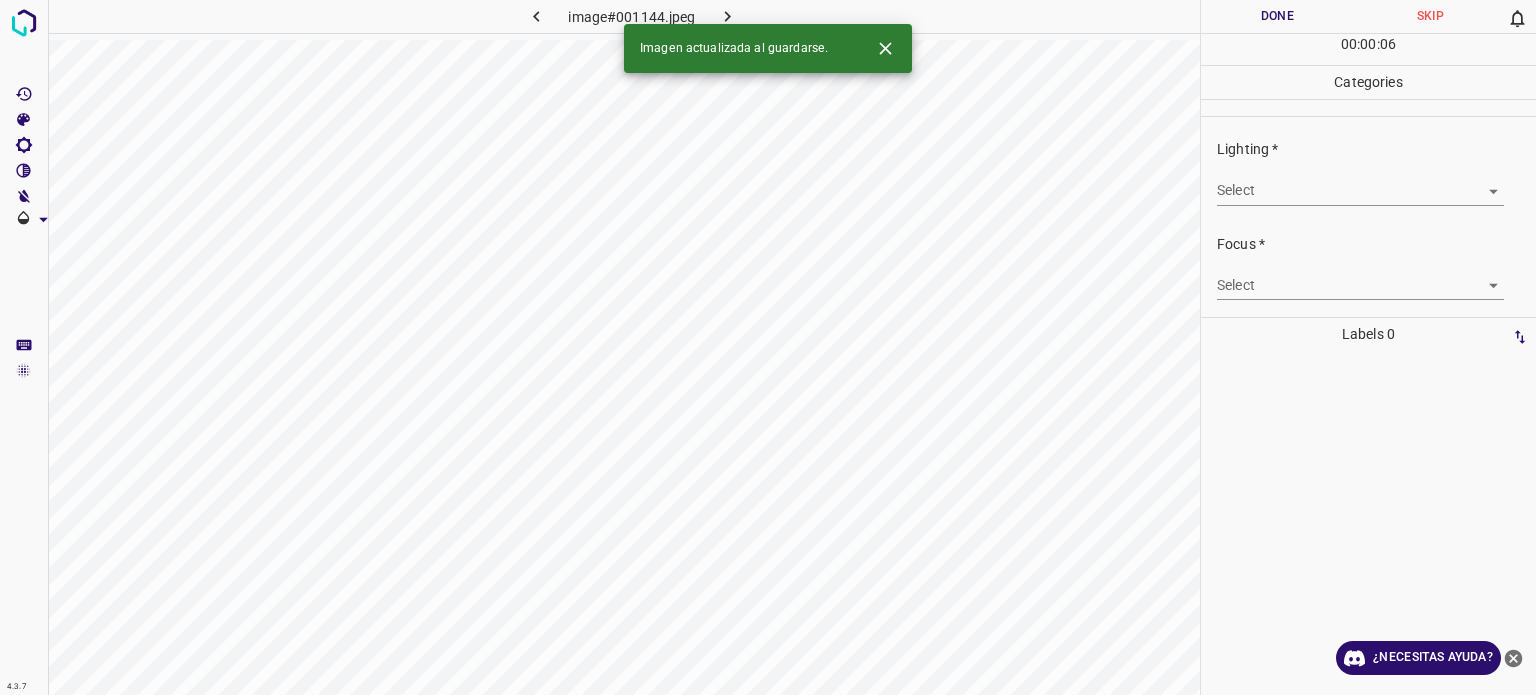 click on "4.3.7 image#001144.jpeg Done Skip 0 00   : 00   : 06   Categories Lighting *  Select ​ Focus *  Select ​ Overall *  Select ​ Labels   0 Categories 1 Lighting 2 Focus 3 Overall Tools Space Change between modes (Draw & Edit) I Auto labeling R Restore zoom M Zoom in N Zoom out Delete Delete selecte label Filters Z Restore filters X Saturation filter C Brightness filter V Contrast filter B Gray scale filter General O Download Imagen actualizada al guardarse. ¿Necesitas ayuda? Texto original Valora esta traducción Tu opinión servirá para ayudar a mejorar el Traductor de Google - Texto - Esconder - Borrar" at bounding box center (768, 347) 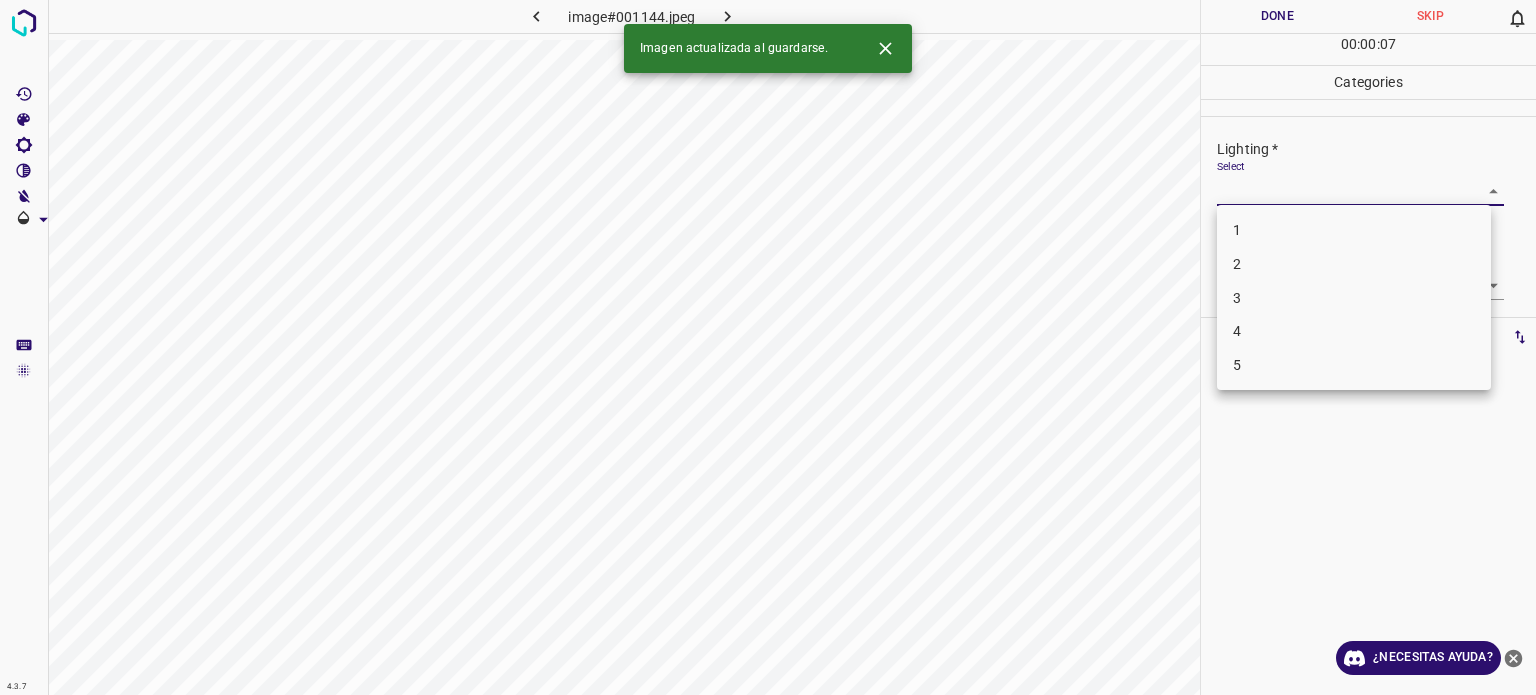 click on "2" at bounding box center (1237, 264) 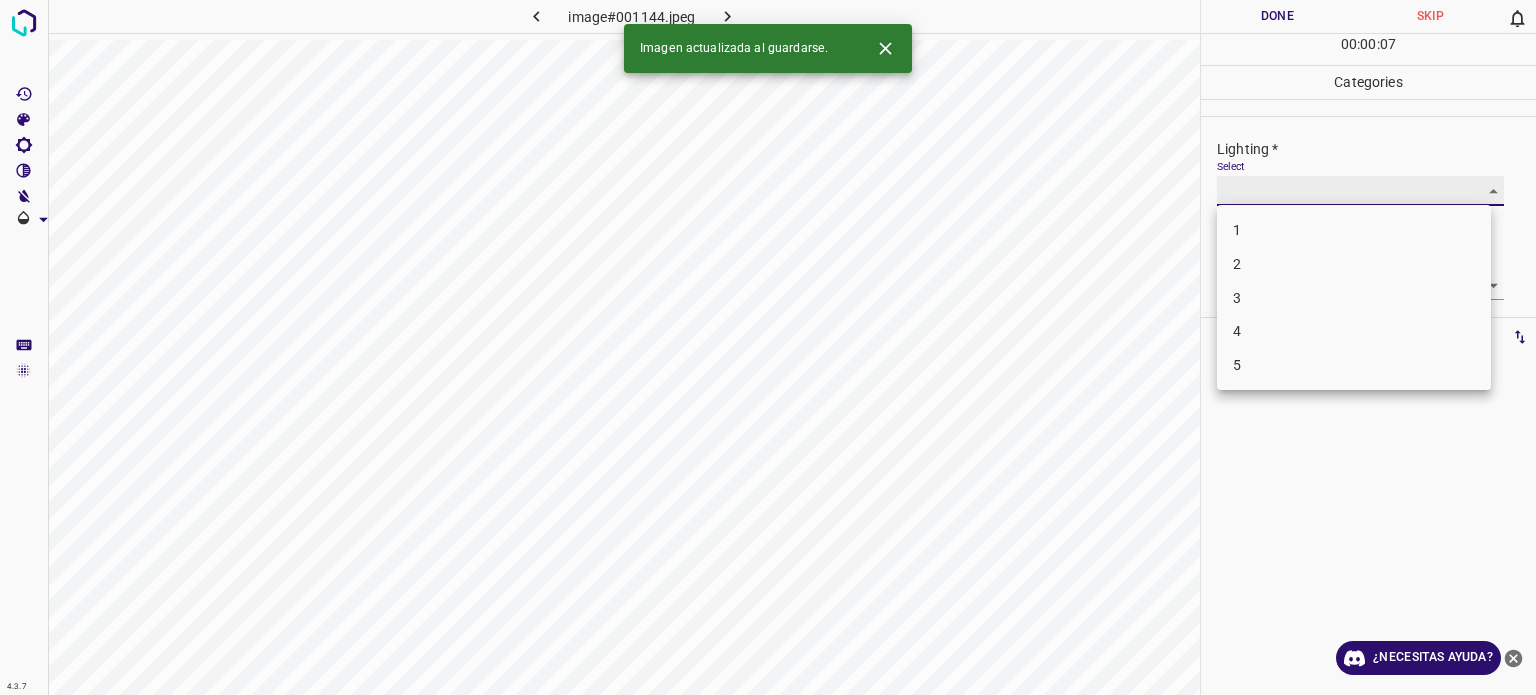 type on "2" 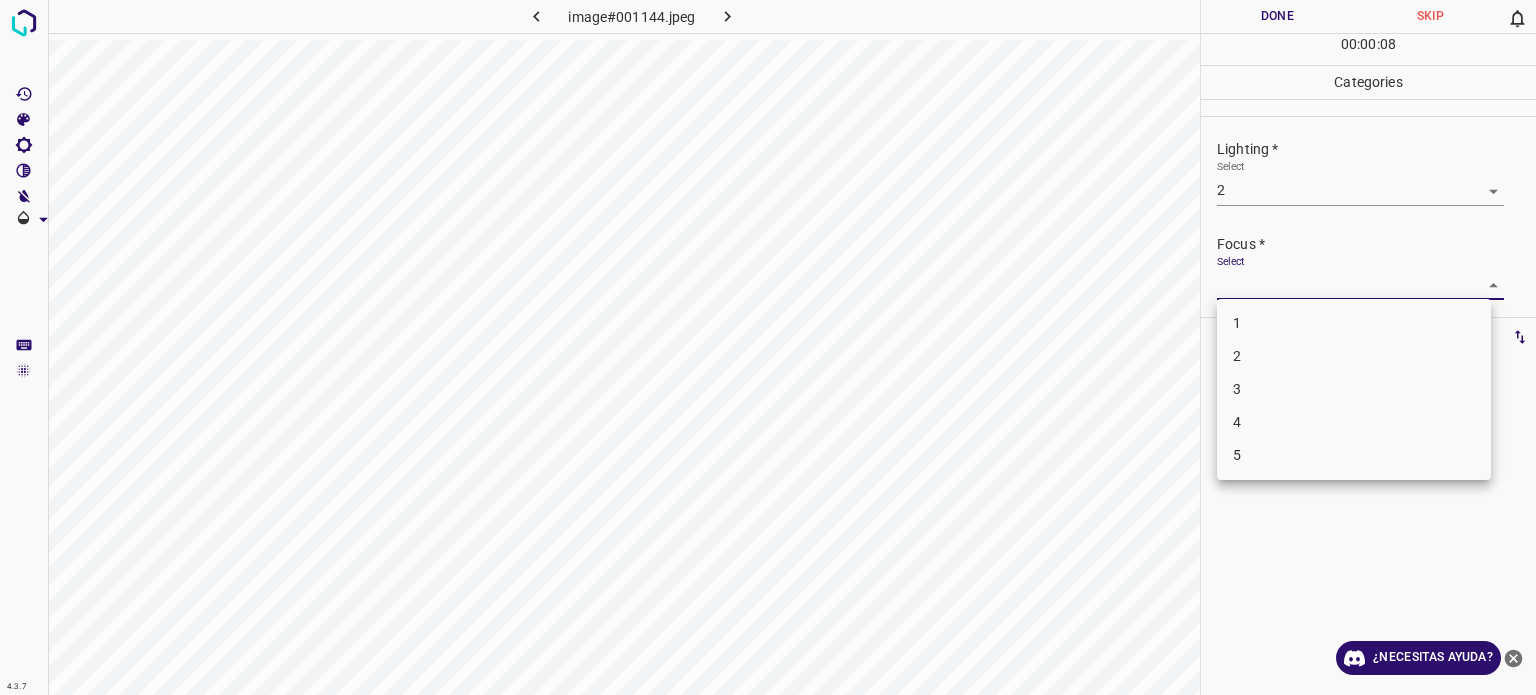 click on "4.3.7 image#001144.jpeg Done Skip 0 00   : 00   : 08   Categories Lighting *  Select 2 2 Focus *  Select ​ Overall *  Select ​ Labels   0 Categories 1 Lighting 2 Focus 3 Overall Tools Space Change between modes (Draw & Edit) I Auto labeling R Restore zoom M Zoom in N Zoom out Delete Delete selecte label Filters Z Restore filters X Saturation filter C Brightness filter V Contrast filter B Gray scale filter General O Download ¿Necesitas ayuda? Texto original Valora esta traducción Tu opinión servirá para ayudar a mejorar el Traductor de Google - Texto - Esconder - Borrar 1 2 3 4 5" at bounding box center [768, 347] 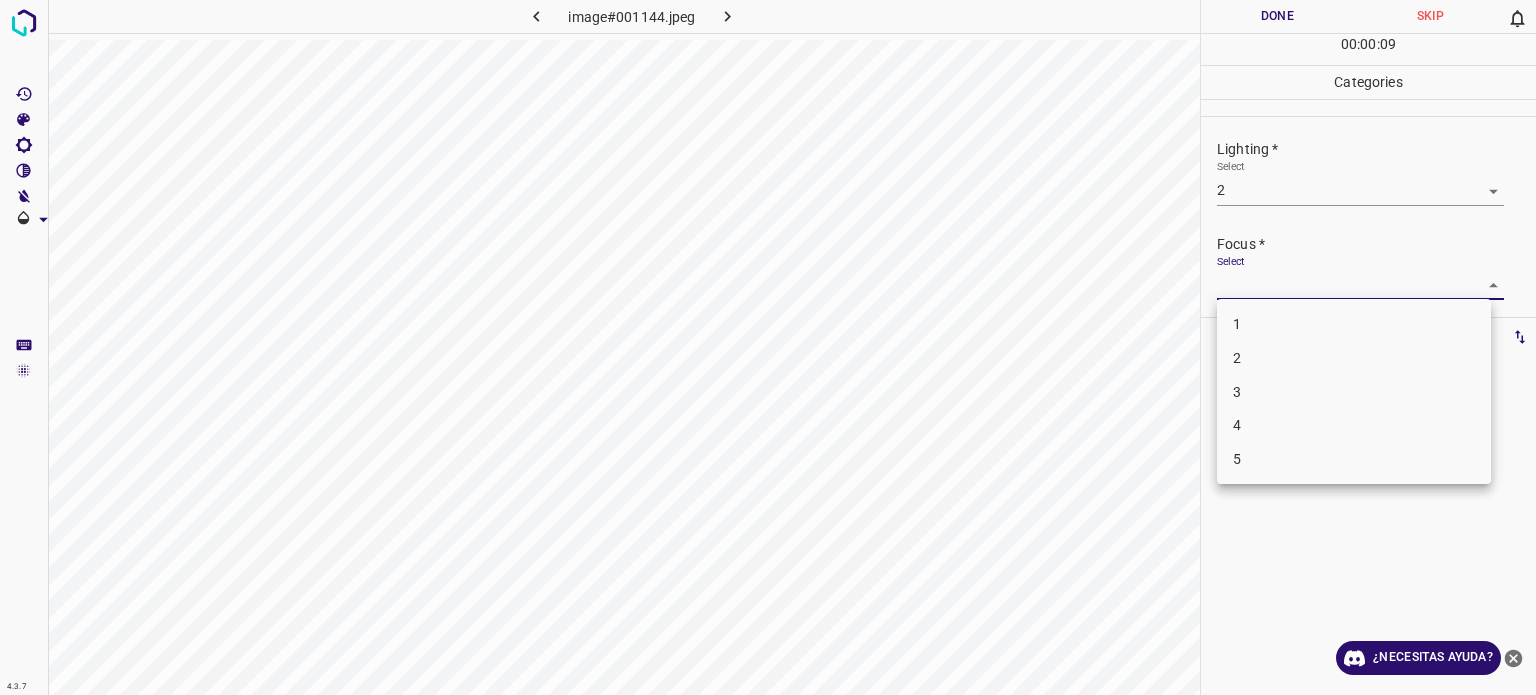 click on "2" at bounding box center [1237, 358] 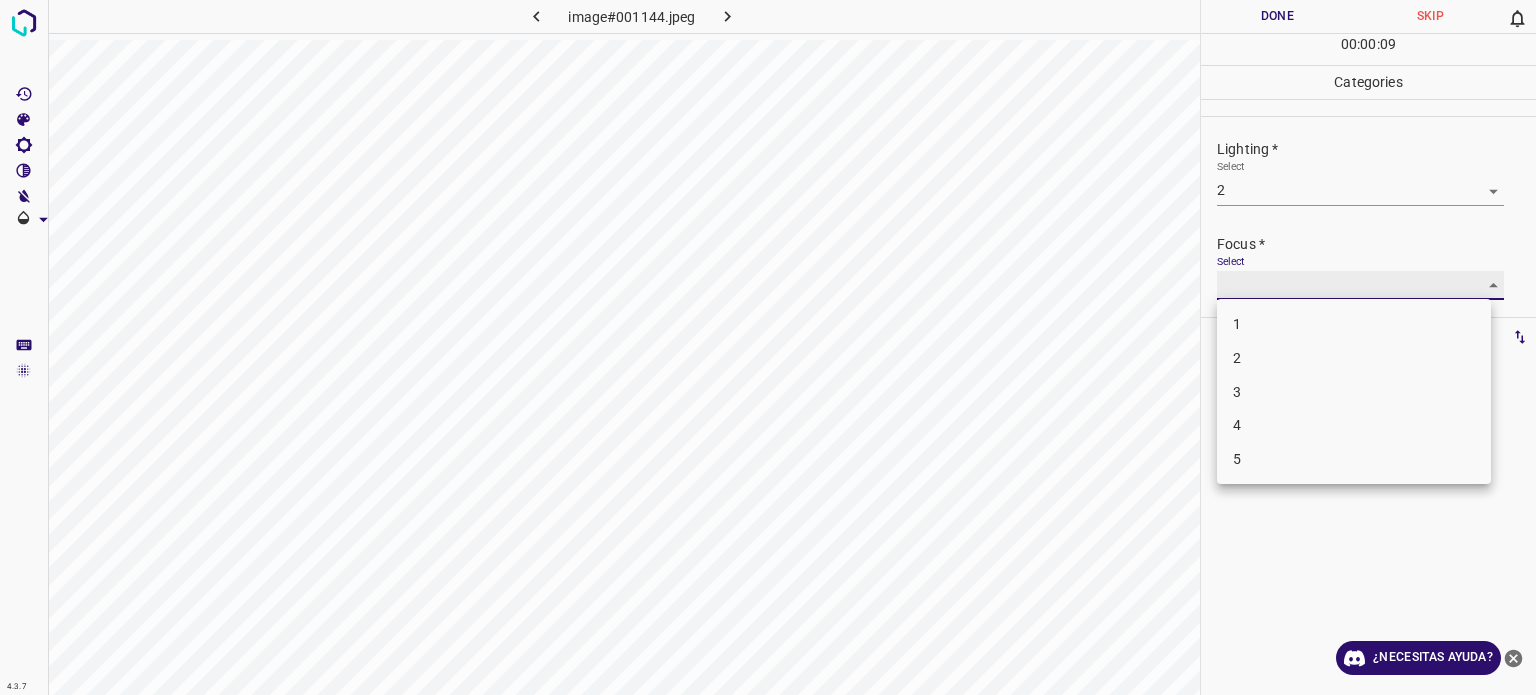 type on "2" 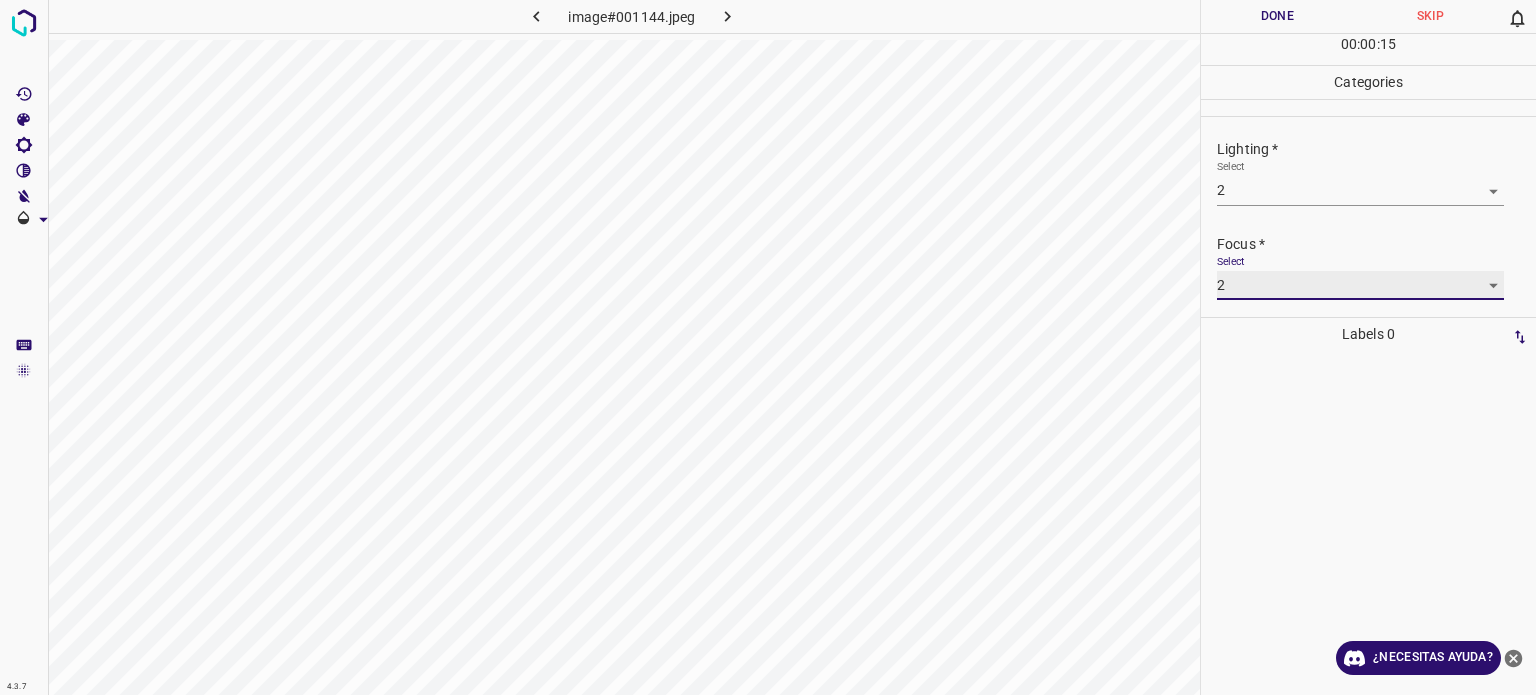 scroll, scrollTop: 98, scrollLeft: 0, axis: vertical 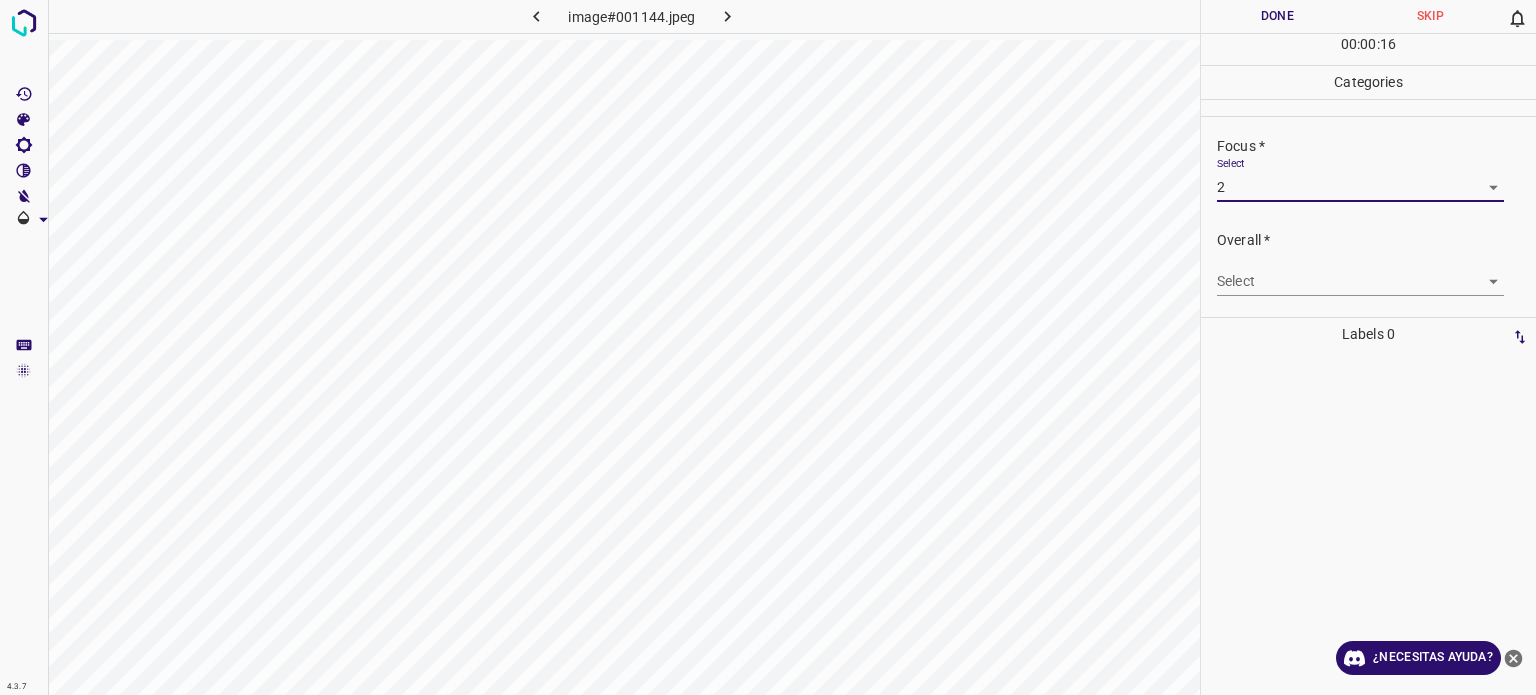 click on "4.3.7 image#001144.jpeg Done Skip 0 00   : 00   : 16   Categories Lighting *  Select 2 2 Focus *  Select 2 2 Overall *  Select ​ Labels   0 Categories 1 Lighting 2 Focus 3 Overall Tools Space Change between modes (Draw & Edit) I Auto labeling R Restore zoom M Zoom in N Zoom out Delete Delete selecte label Filters Z Restore filters X Saturation filter C Brightness filter V Contrast filter B Gray scale filter General O Download ¿Necesitas ayuda? Texto original Valora esta traducción Tu opinión servirá para ayudar a mejorar el Traductor de Google - Texto - Esconder - Borrar" at bounding box center (768, 347) 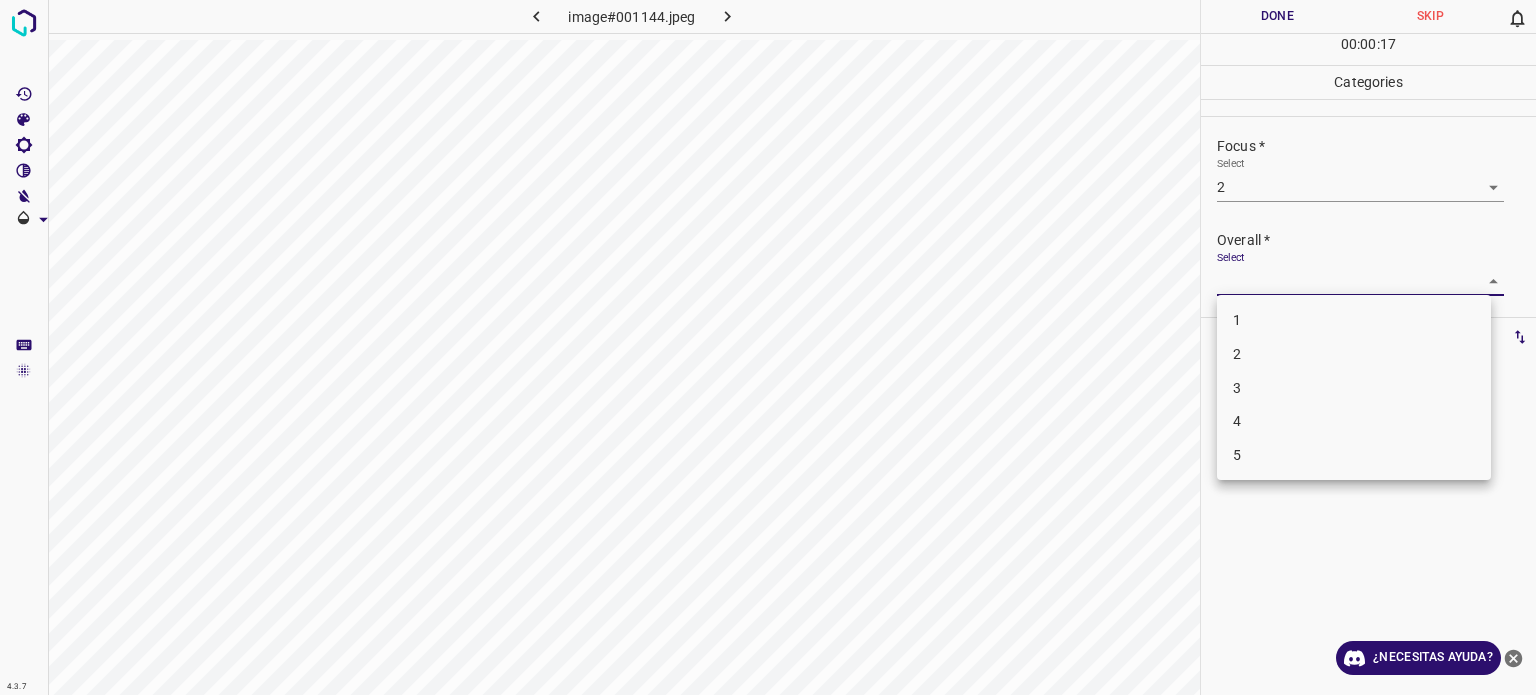 click on "2" at bounding box center [1237, 354] 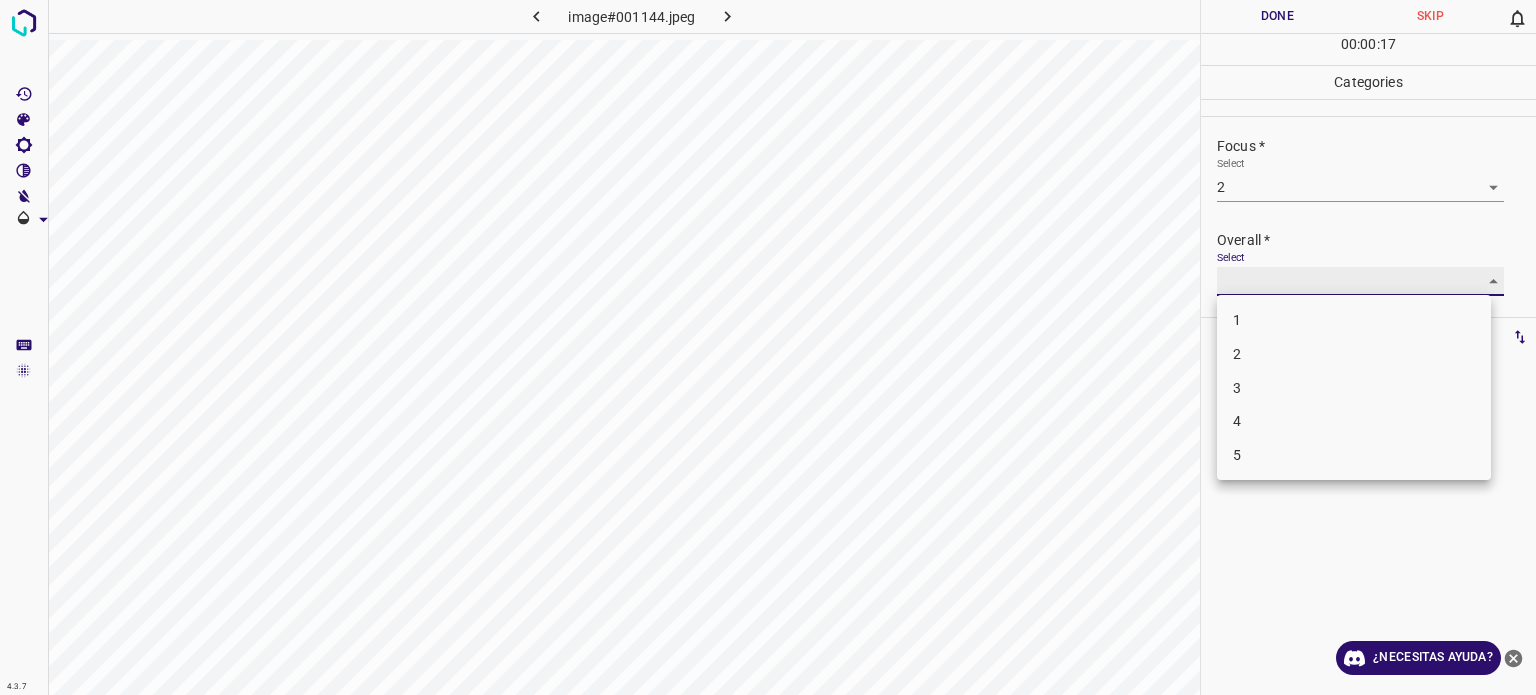 type on "2" 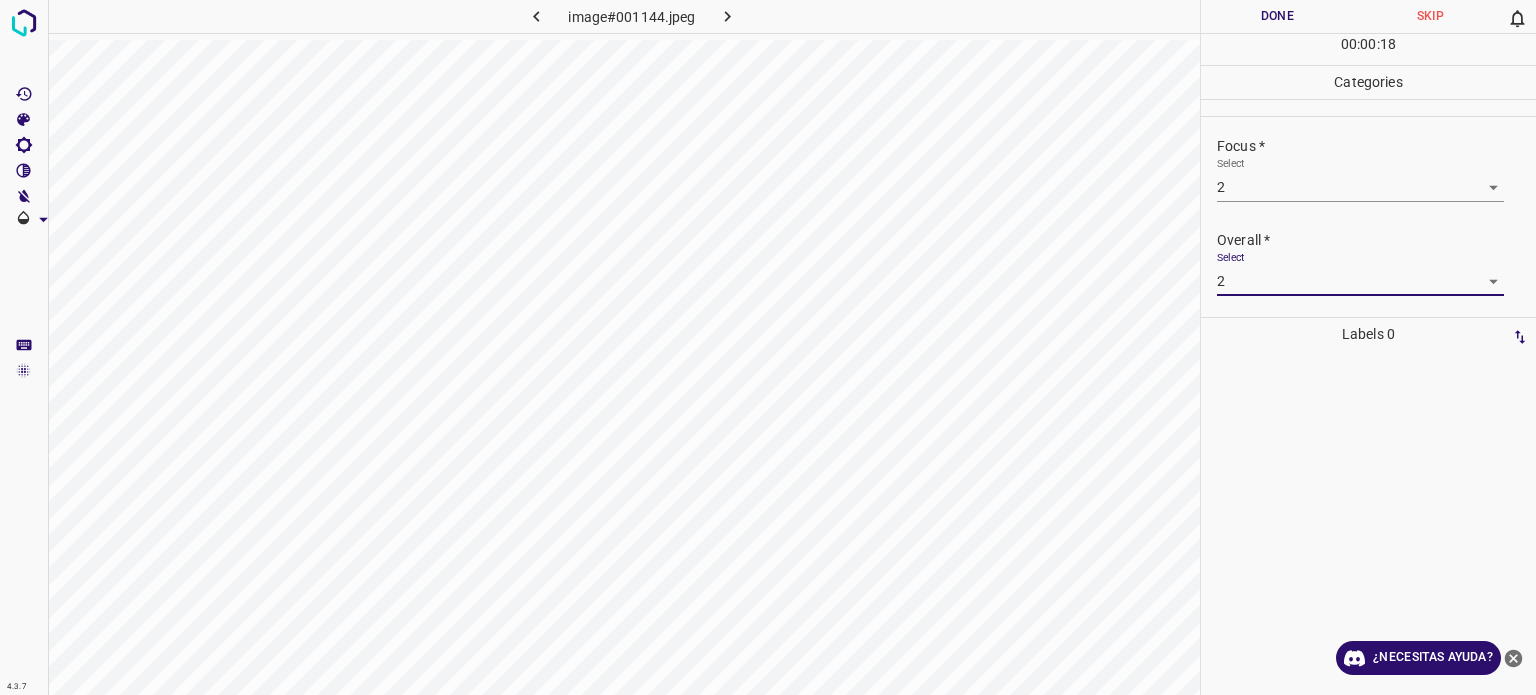 click on "Done" at bounding box center [1277, 16] 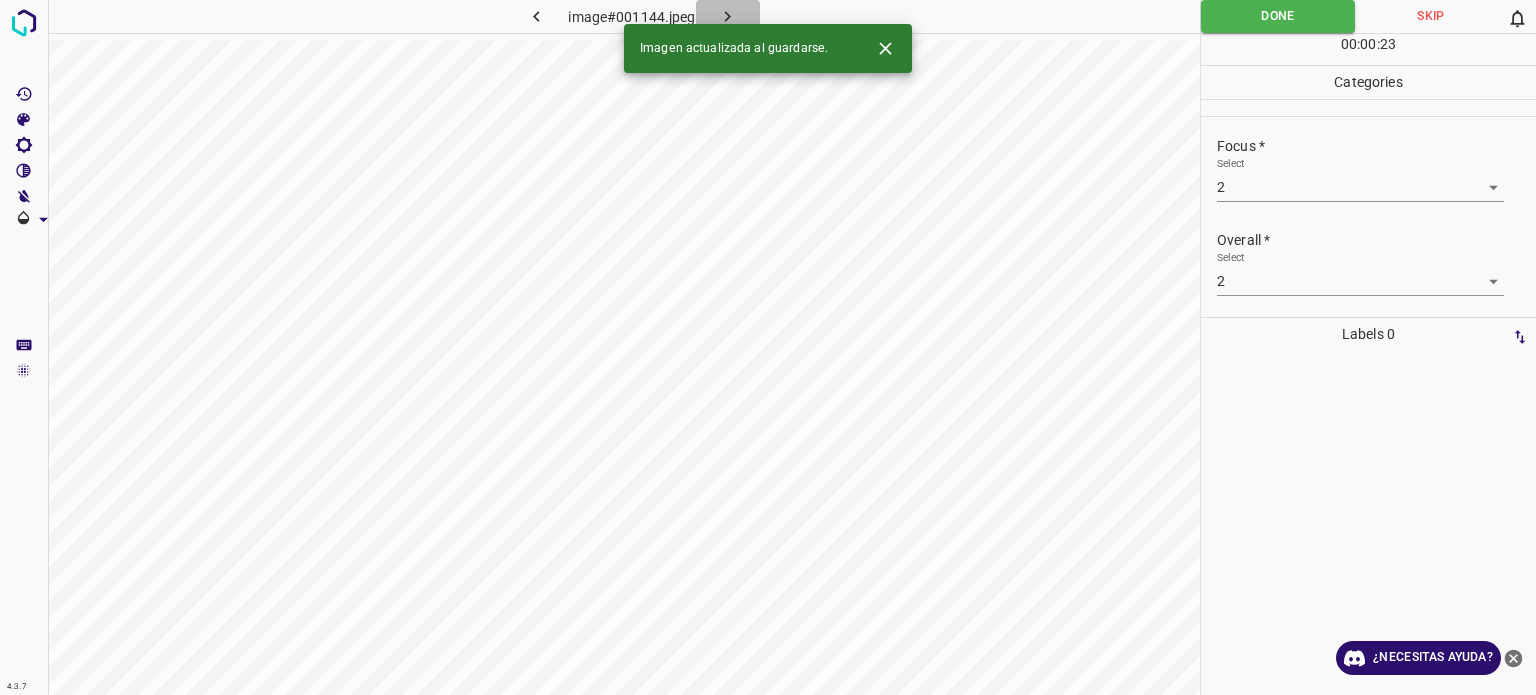 click 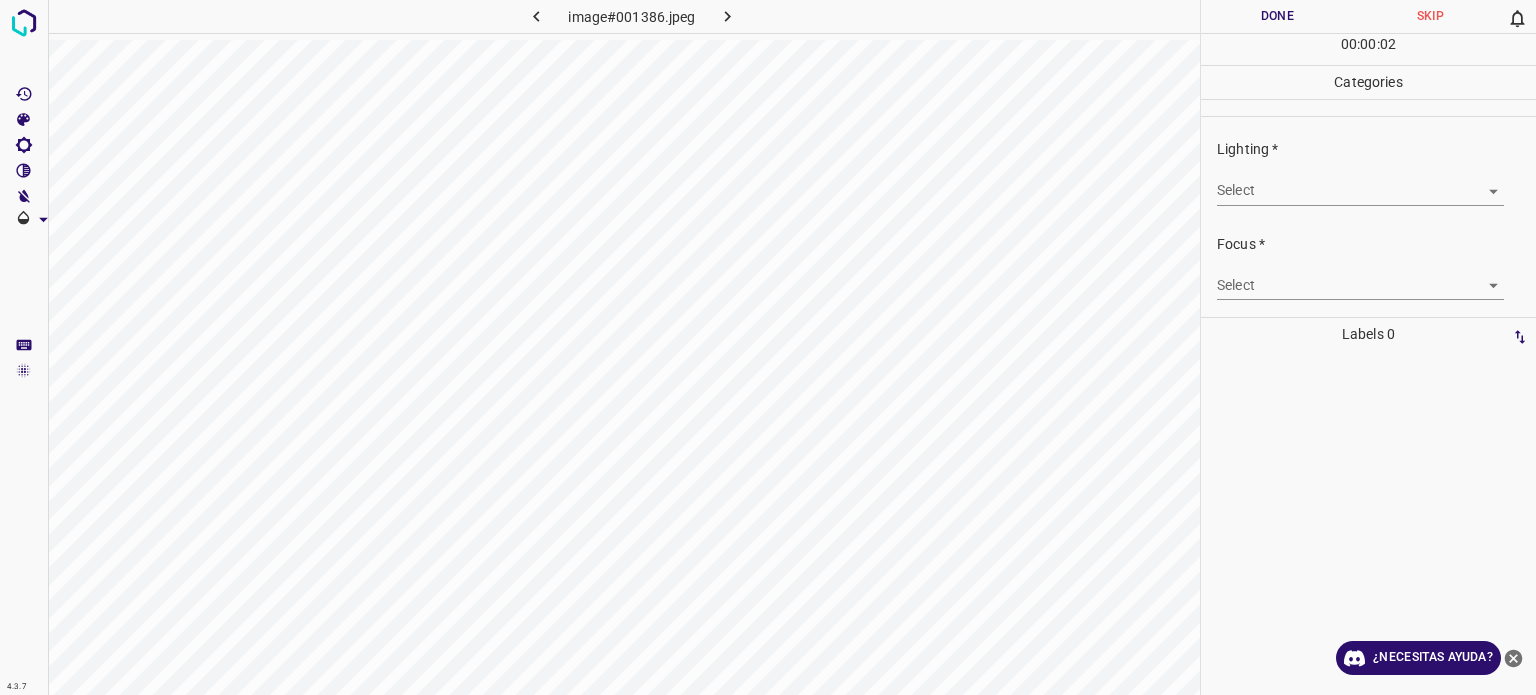 click on "4.3.7 image#001386.jpeg Done Skip 0 00   : 00   : 02   Categories Lighting *  Select ​ Focus *  Select ​ Overall *  Select ​ Labels   0 Categories 1 Lighting 2 Focus 3 Overall Tools Space Change between modes (Draw & Edit) I Auto labeling R Restore zoom M Zoom in N Zoom out Delete Delete selecte label Filters Z Restore filters X Saturation filter C Brightness filter V Contrast filter B Gray scale filter General O Download ¿Necesitas ayuda? Texto original Valora esta traducción Tu opinión servirá para ayudar a mejorar el Traductor de Google - Texto - Esconder - Borrar" at bounding box center [768, 347] 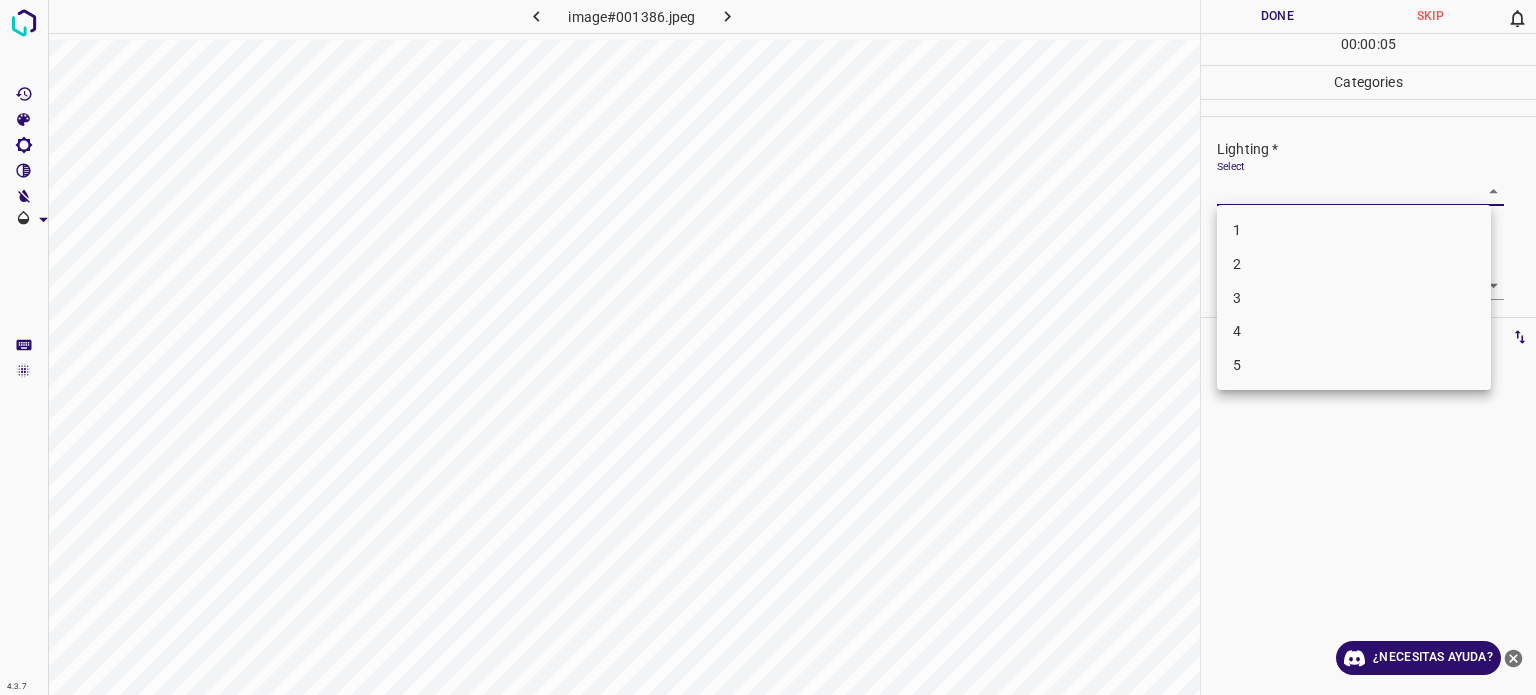click on "3" at bounding box center (1354, 298) 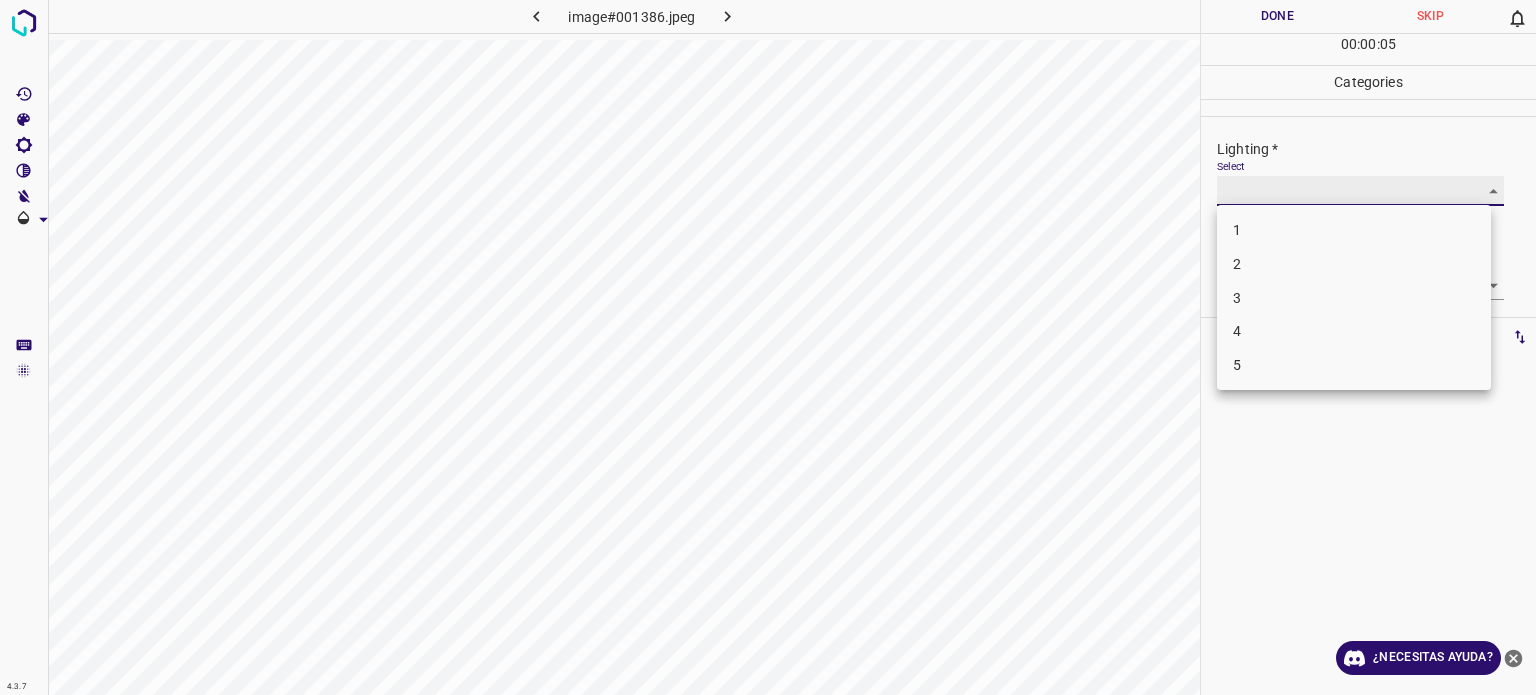 type on "3" 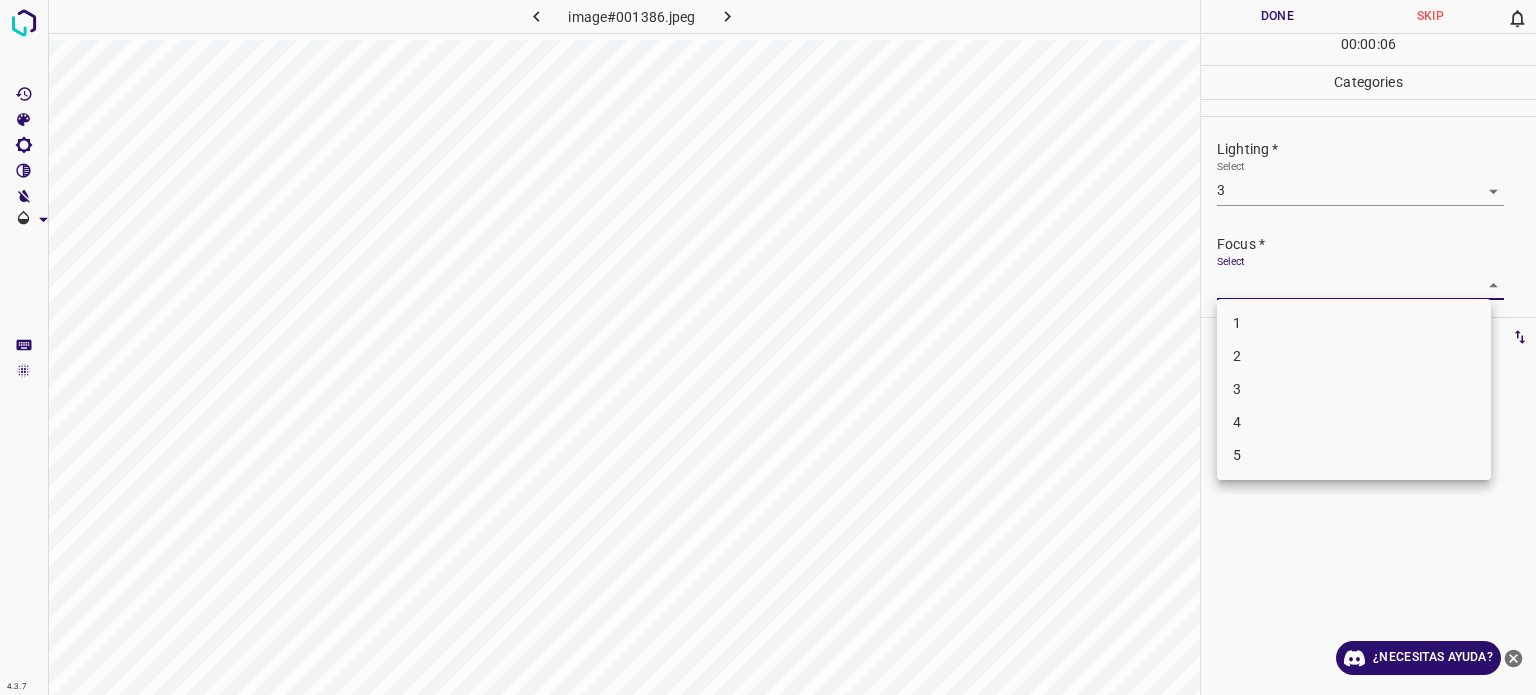 click on "4.3.7 image#001386.jpeg Done Skip 0 00   : 00   : 06   Categories Lighting *  Select 3 3 Focus *  Select ​ Overall *  Select ​ Labels   0 Categories 1 Lighting 2 Focus 3 Overall Tools Space Change between modes (Draw & Edit) I Auto labeling R Restore zoom M Zoom in N Zoom out Delete Delete selecte label Filters Z Restore filters X Saturation filter C Brightness filter V Contrast filter B Gray scale filter General O Download ¿Necesitas ayuda? Texto original Valora esta traducción Tu opinión servirá para ayudar a mejorar el Traductor de Google - Texto - Esconder - Borrar 1 2 3 4 5" at bounding box center (768, 347) 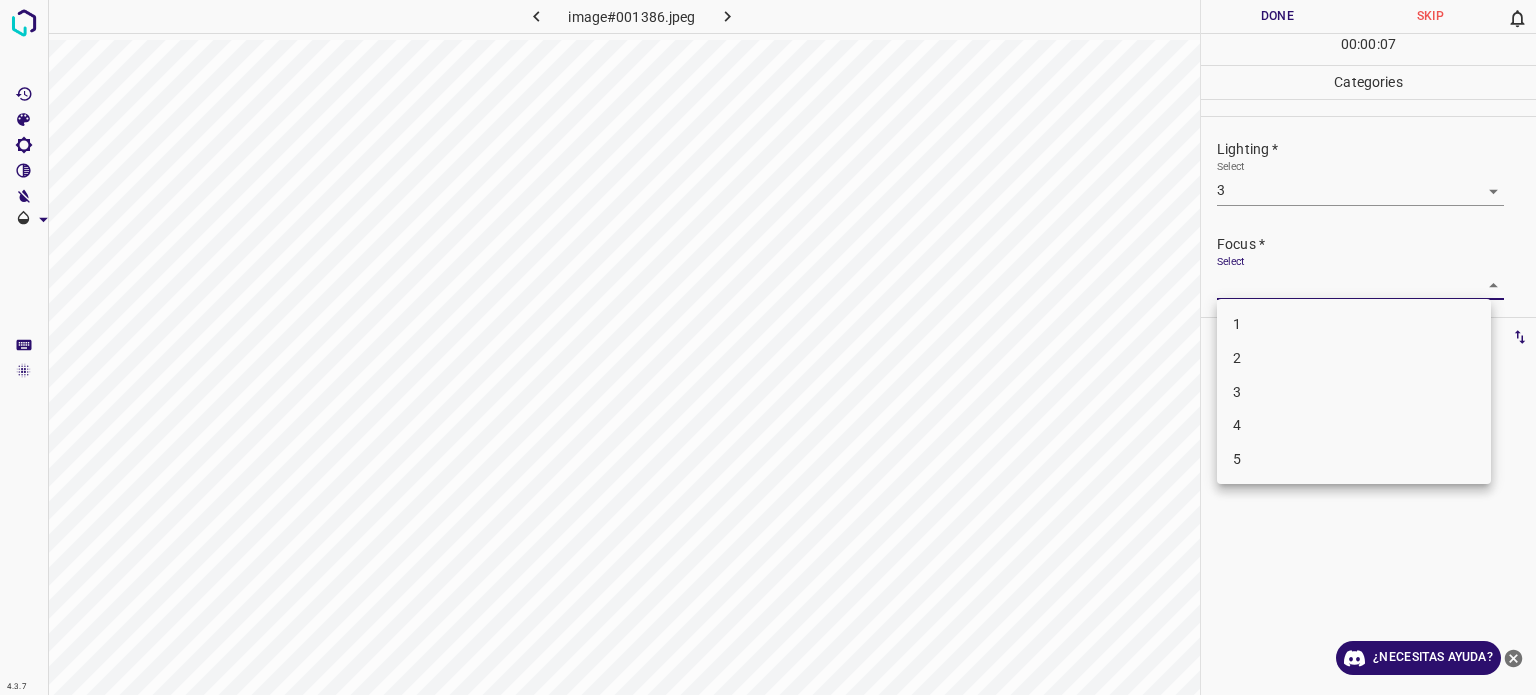 click on "3" at bounding box center (1354, 392) 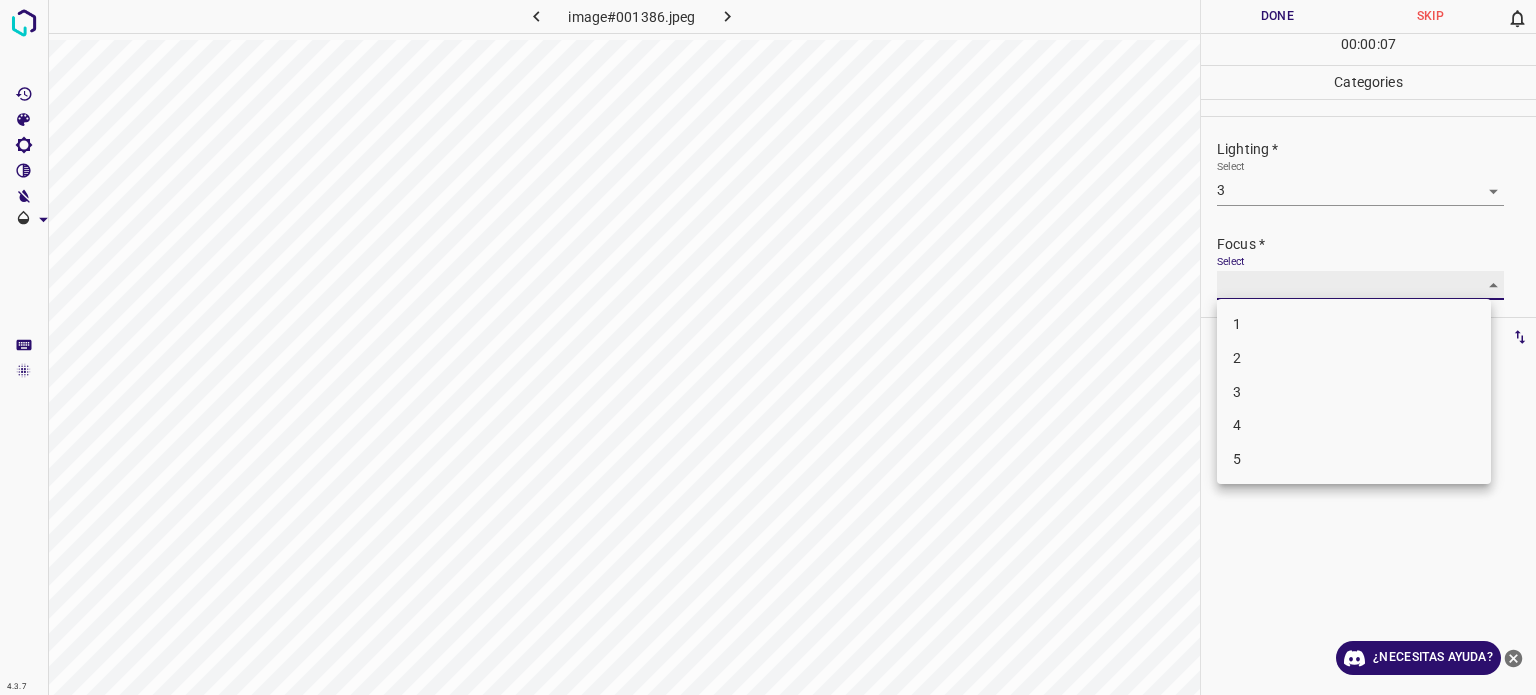 type on "3" 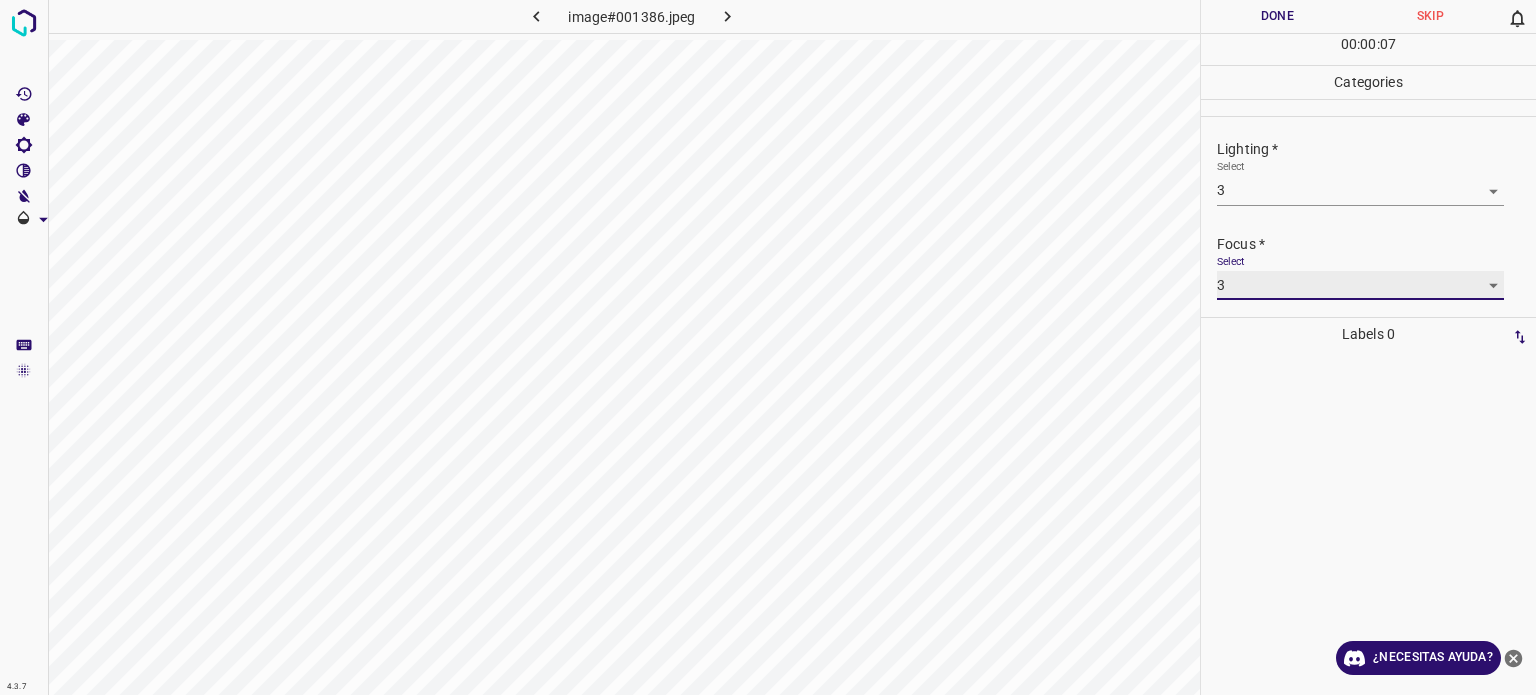 scroll, scrollTop: 98, scrollLeft: 0, axis: vertical 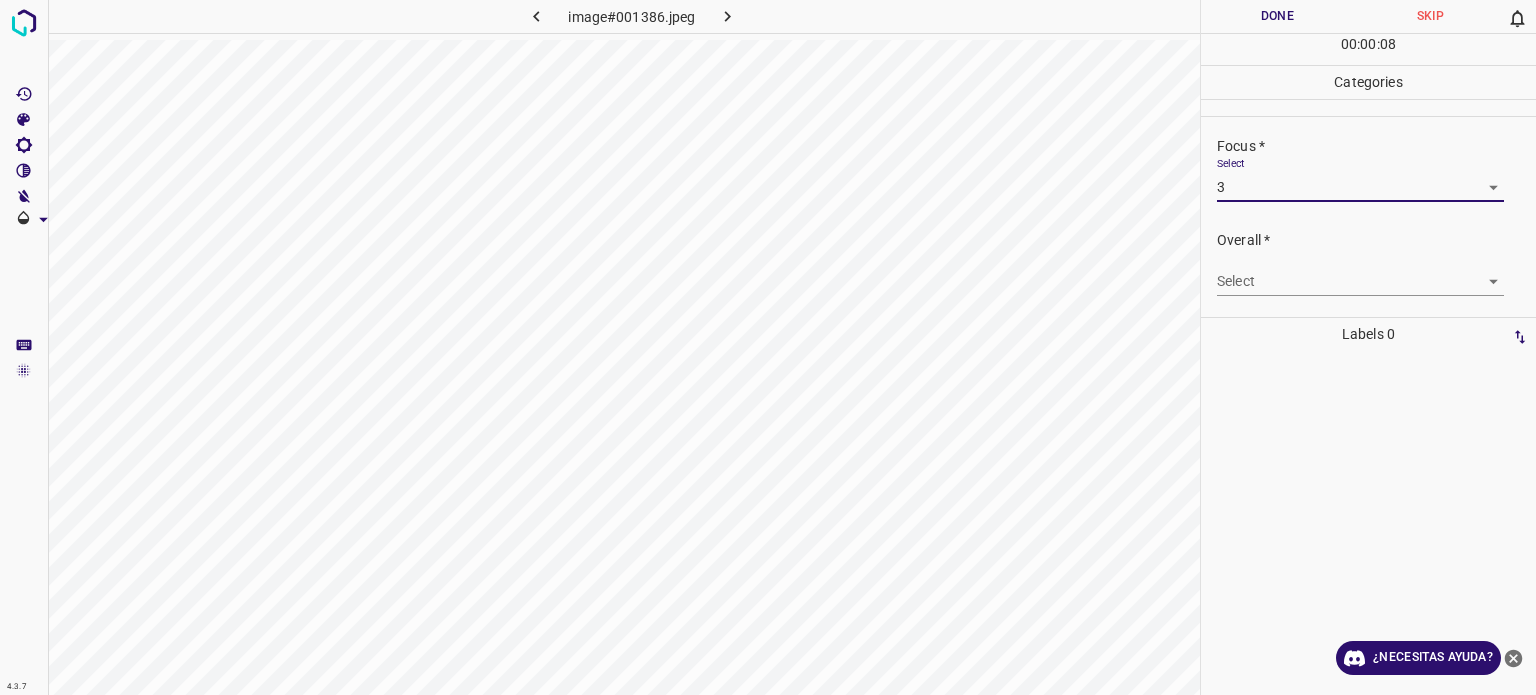 click on "4.3.7 image#001386.jpeg Done Skip 0 00   : 00   : 08   Categories Lighting *  Select 3 3 Focus *  Select 3 3 Overall *  Select ​ Labels   0 Categories 1 Lighting 2 Focus 3 Overall Tools Space Change between modes (Draw & Edit) I Auto labeling R Restore zoom M Zoom in N Zoom out Delete Delete selecte label Filters Z Restore filters X Saturation filter C Brightness filter V Contrast filter B Gray scale filter General O Download ¿Necesitas ayuda? Texto original Valora esta traducción Tu opinión servirá para ayudar a mejorar el Traductor de Google - Texto - Esconder - Borrar" at bounding box center [768, 347] 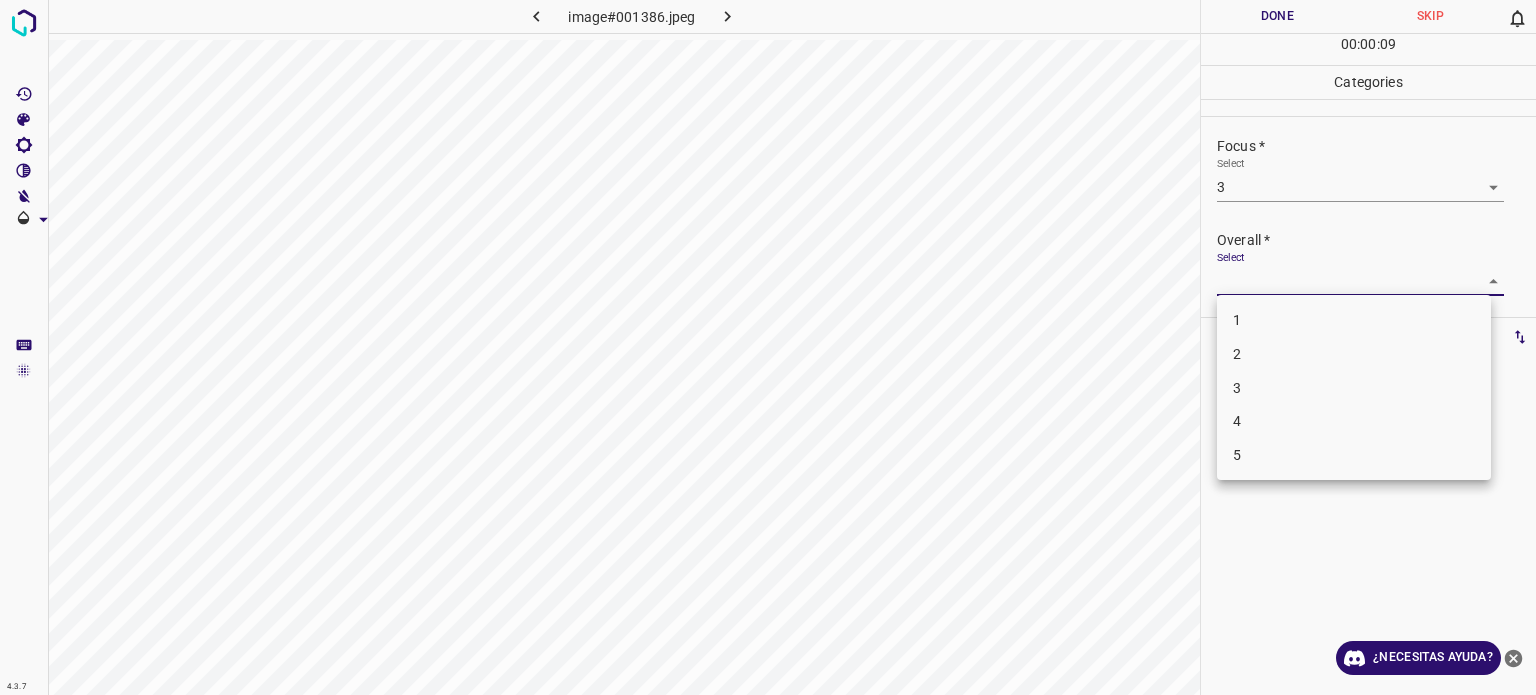 click on "3" at bounding box center (1354, 388) 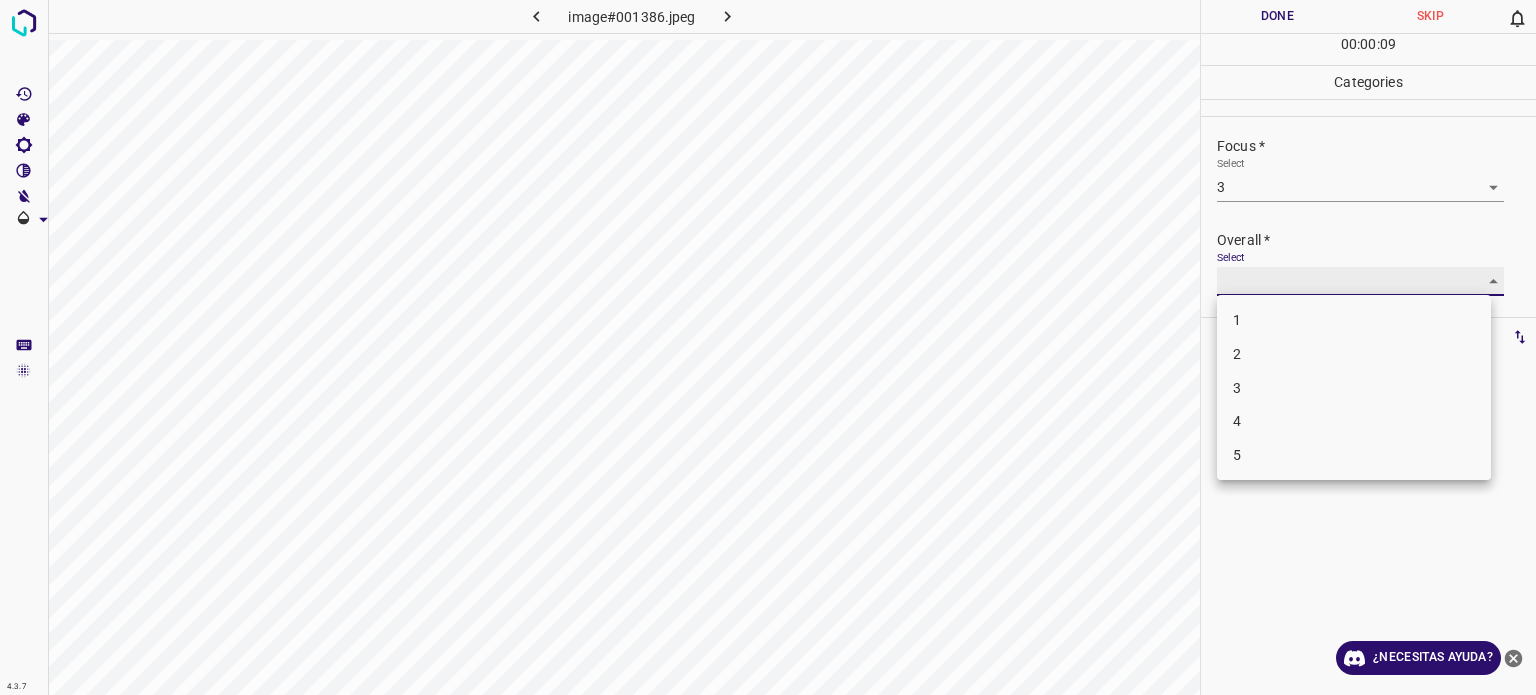 type on "3" 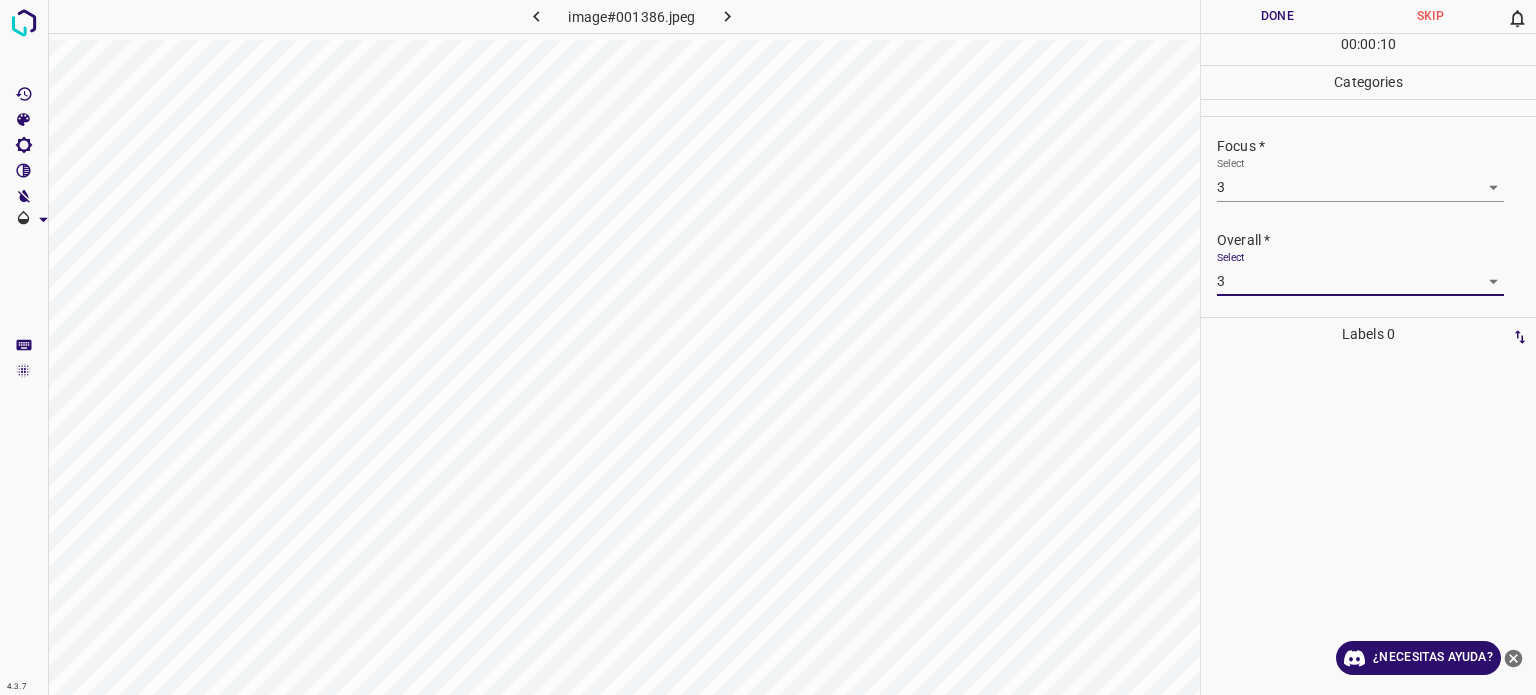 click on "Done" at bounding box center (1277, 16) 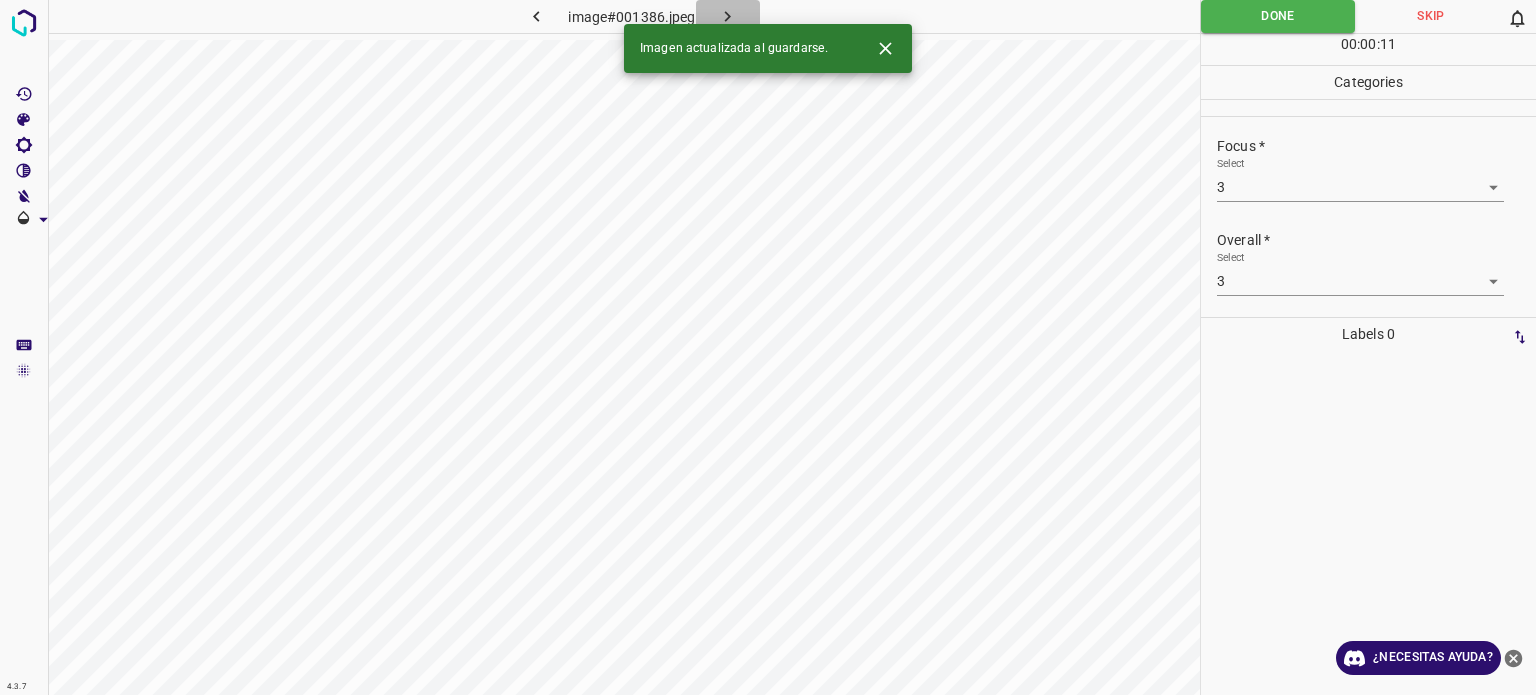 click 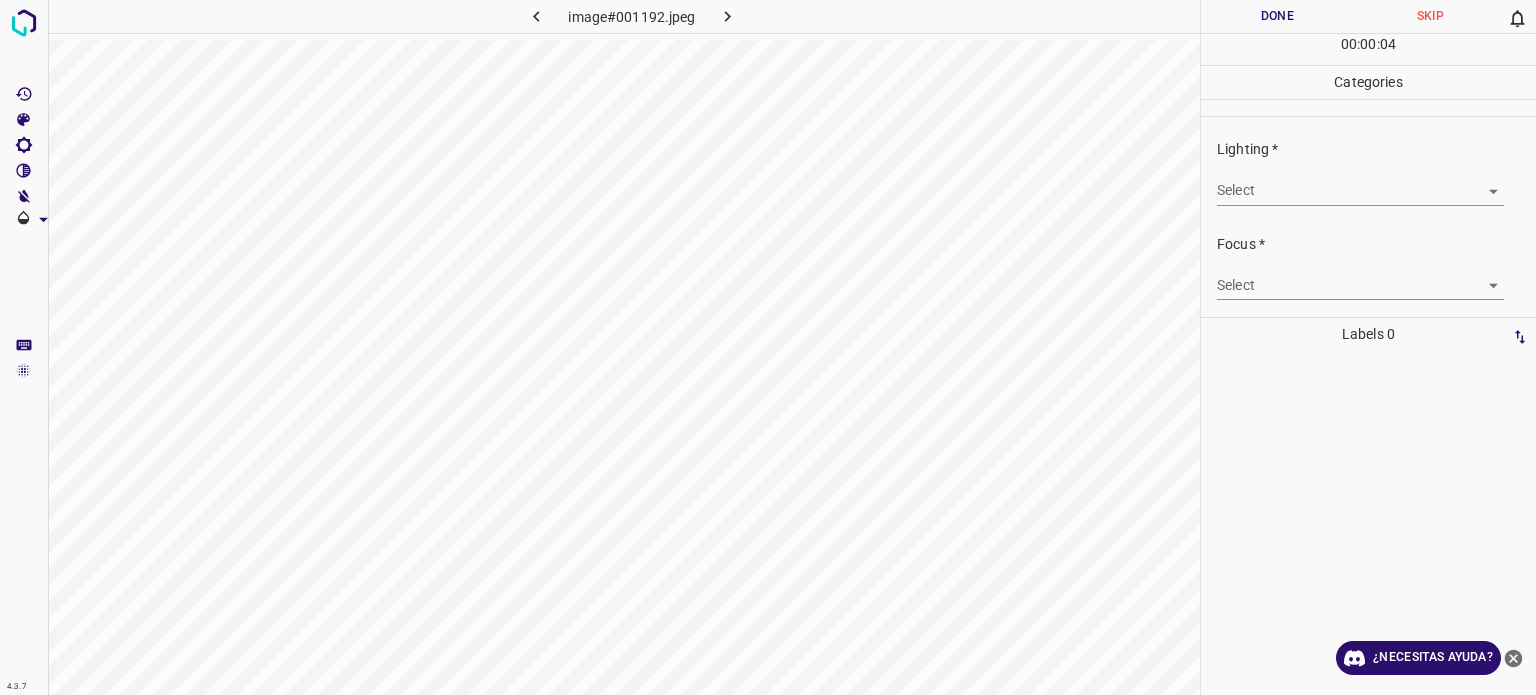 click on "4.3.7 image#001192.jpeg Done Skip 0 00   : 00   : 04   Categories Lighting *  Select ​ Focus *  Select ​ Overall *  Select ​ Labels   0 Categories 1 Lighting 2 Focus 3 Overall Tools Space Change between modes (Draw & Edit) I Auto labeling R Restore zoom M Zoom in N Zoom out Delete Delete selecte label Filters Z Restore filters X Saturation filter C Brightness filter V Contrast filter B Gray scale filter General O Download ¿Necesitas ayuda? Texto original Valora esta traducción Tu opinión servirá para ayudar a mejorar el Traductor de Google - Texto - Esconder - Borrar" at bounding box center [768, 347] 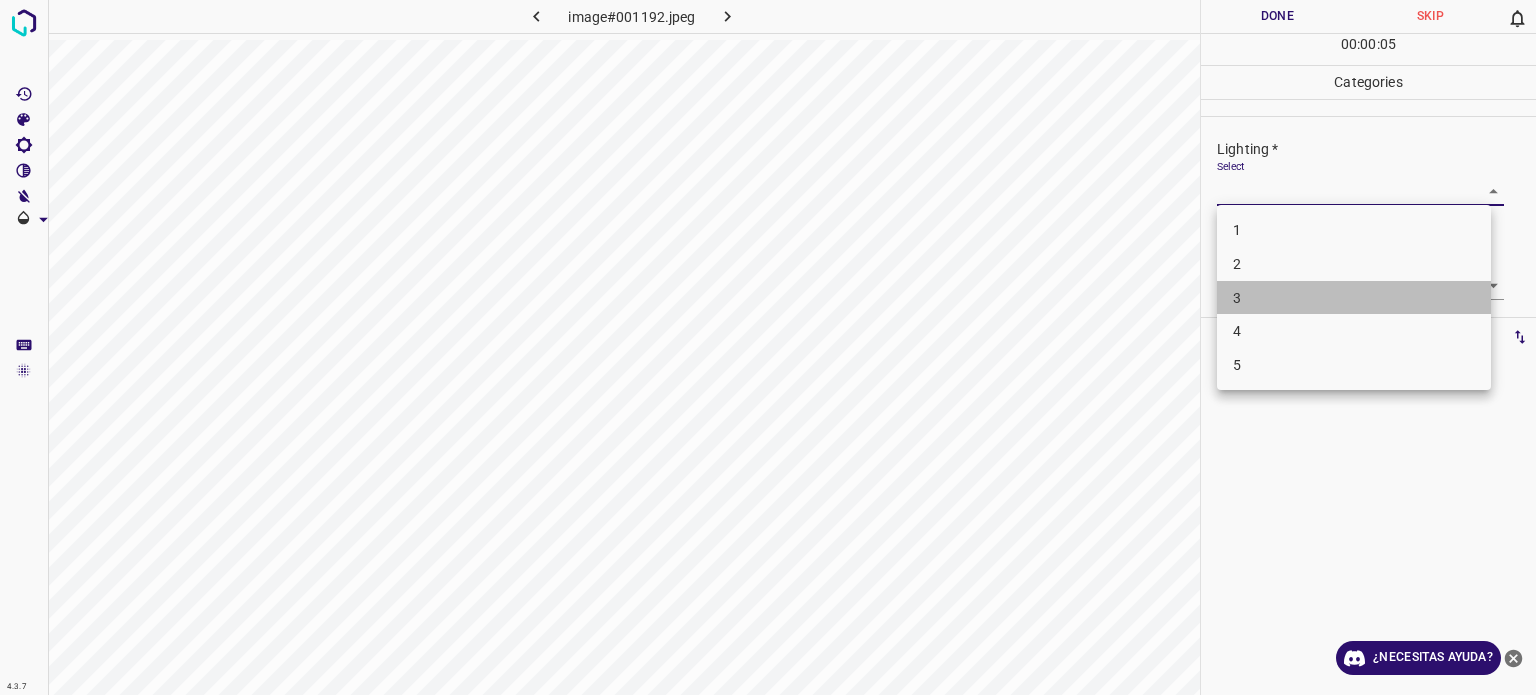 click on "3" at bounding box center (1237, 297) 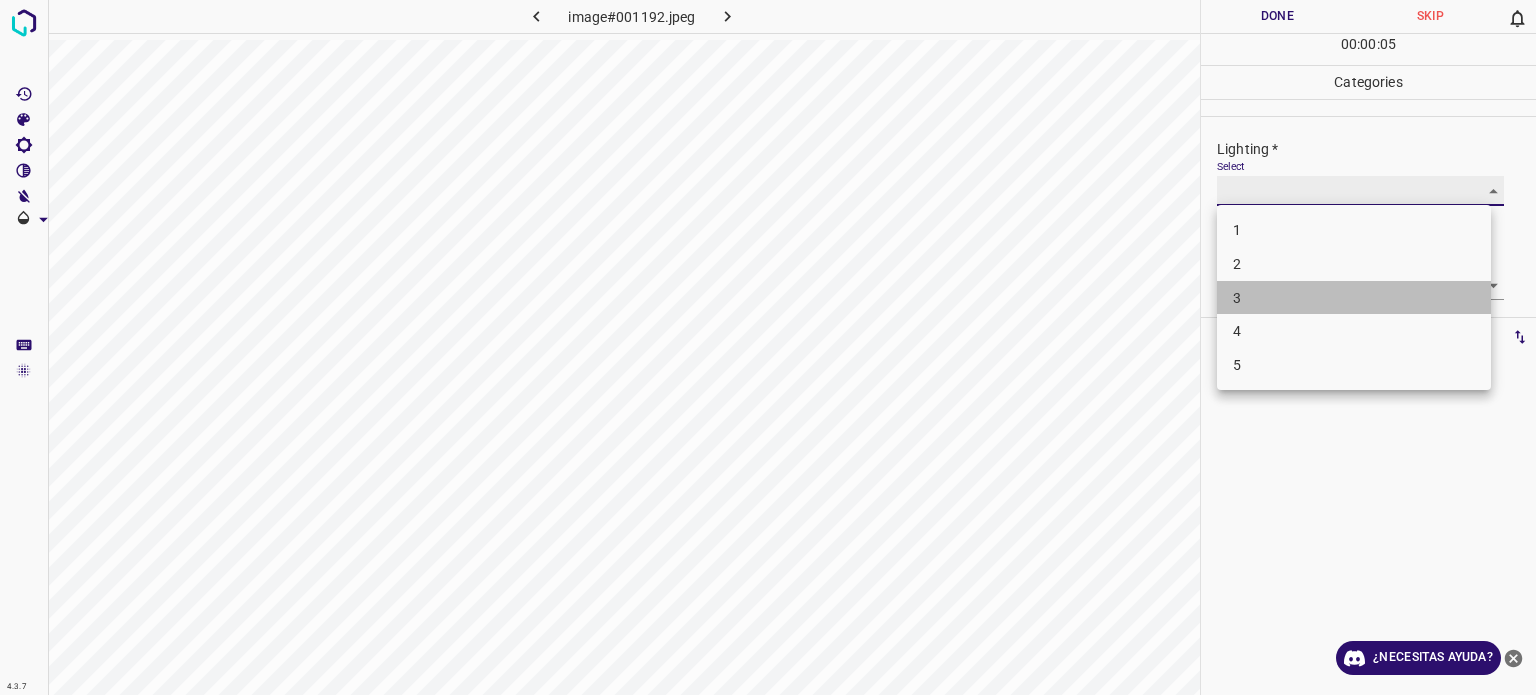 type on "3" 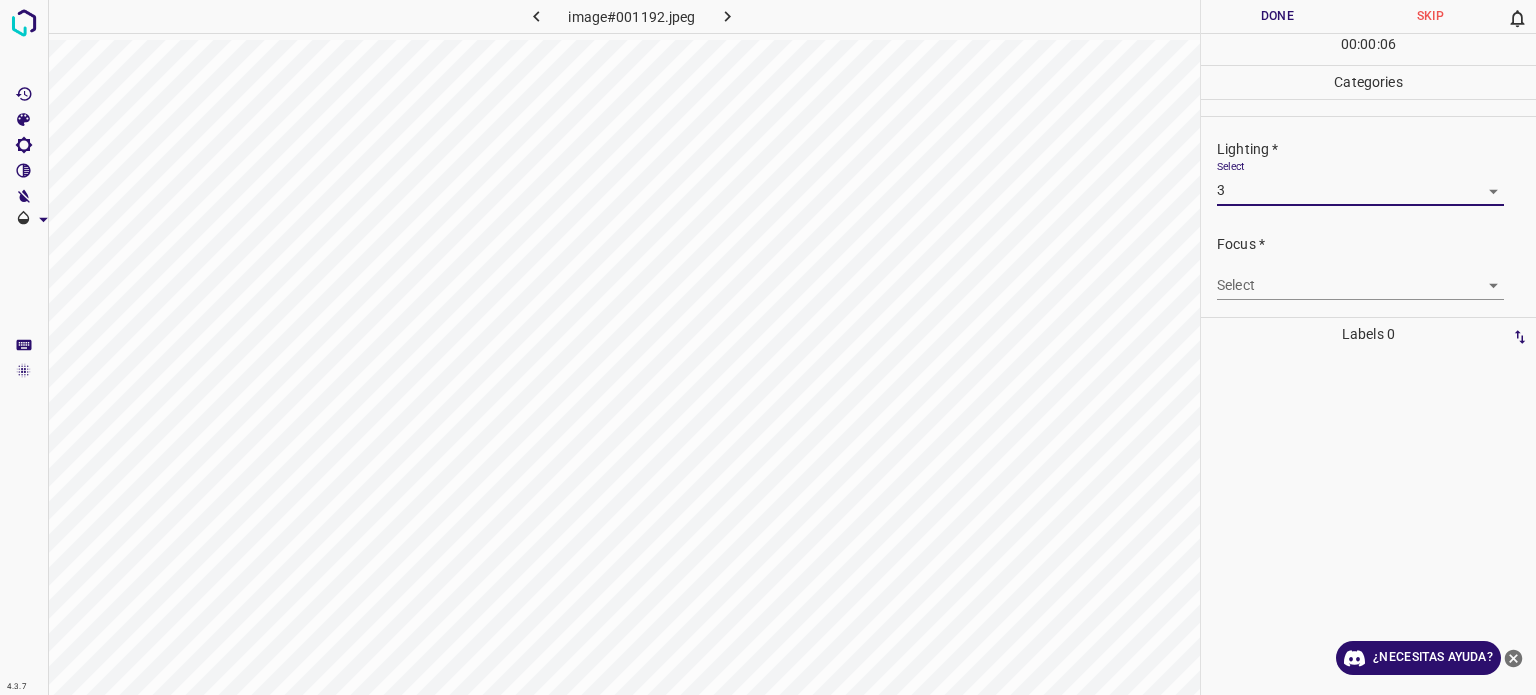 click on "4.3.7 image#001192.jpeg Done Skip 0 00   : 00   : 06   Categories Lighting *  Select 3 3 Focus *  Select ​ Overall *  Select ​ Labels   0 Categories 1 Lighting 2 Focus 3 Overall Tools Space Change between modes (Draw & Edit) I Auto labeling R Restore zoom M Zoom in N Zoom out Delete Delete selecte label Filters Z Restore filters X Saturation filter C Brightness filter V Contrast filter B Gray scale filter General O Download ¿Necesitas ayuda? Texto original Valora esta traducción Tu opinión servirá para ayudar a mejorar el Traductor de Google - Texto - Esconder - Borrar" at bounding box center [768, 347] 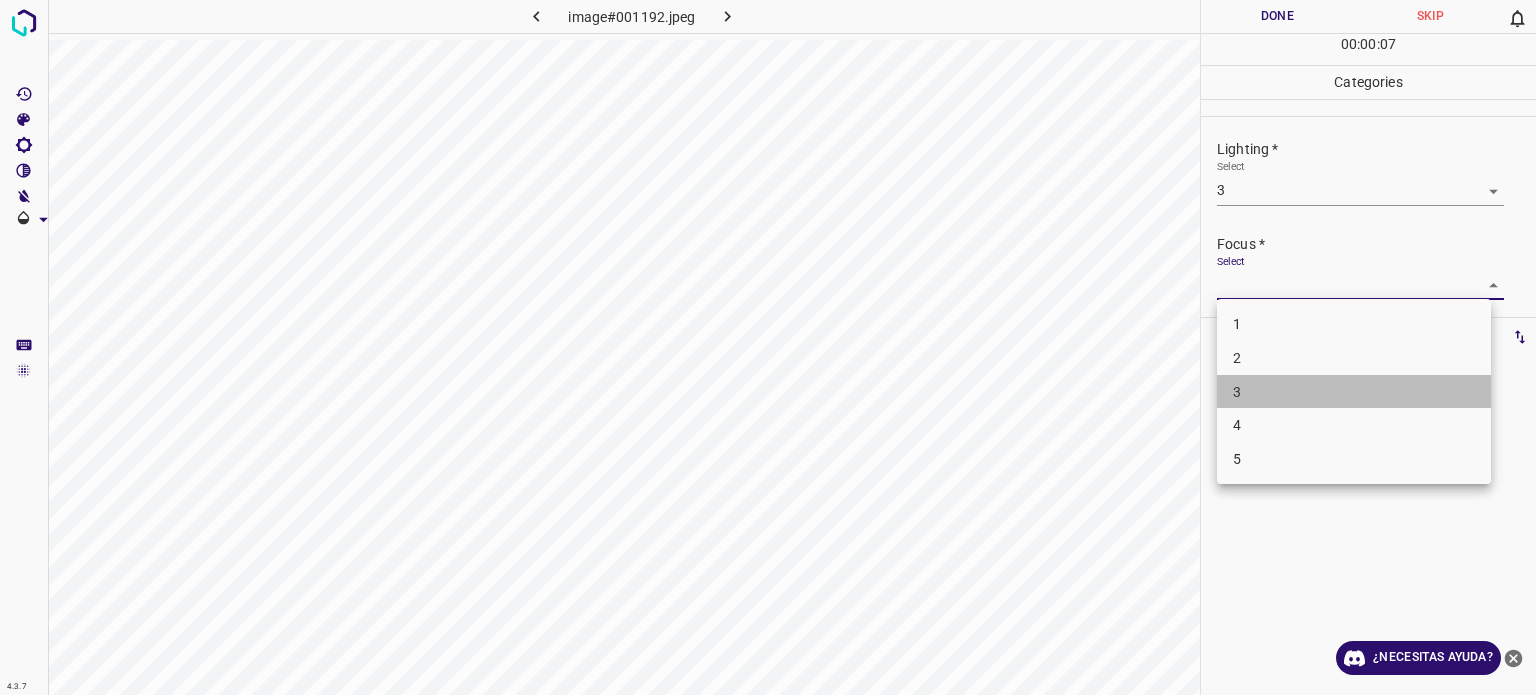 drag, startPoint x: 1233, startPoint y: 394, endPoint x: 1237, endPoint y: 370, distance: 24.33105 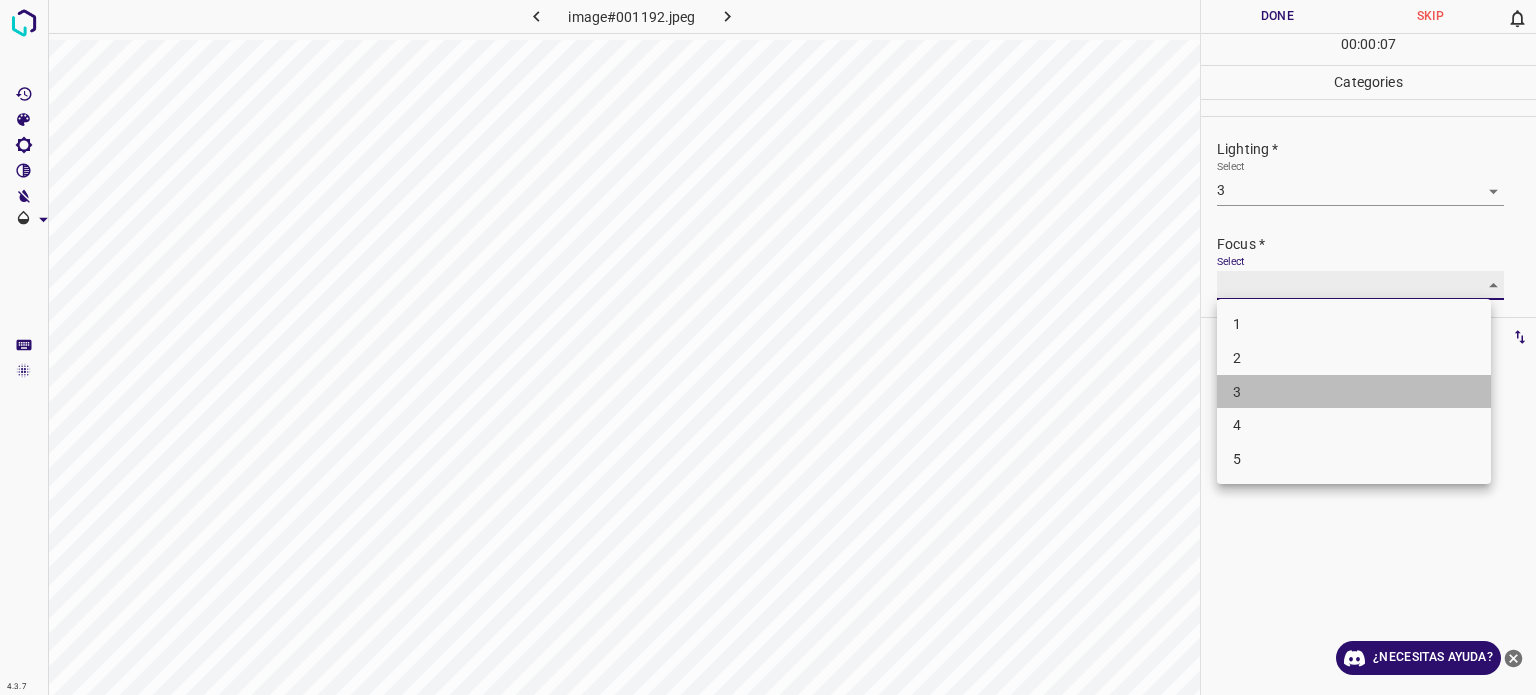 type on "3" 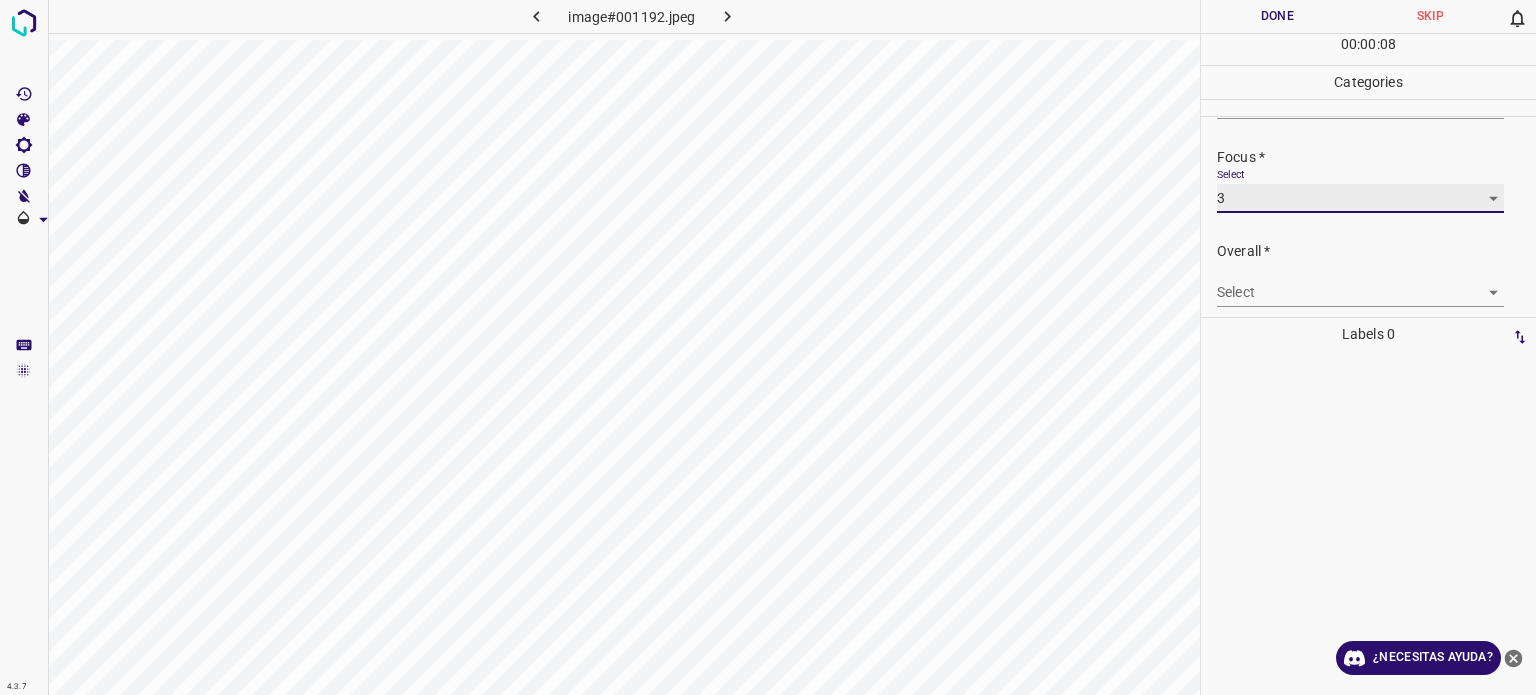 scroll, scrollTop: 98, scrollLeft: 0, axis: vertical 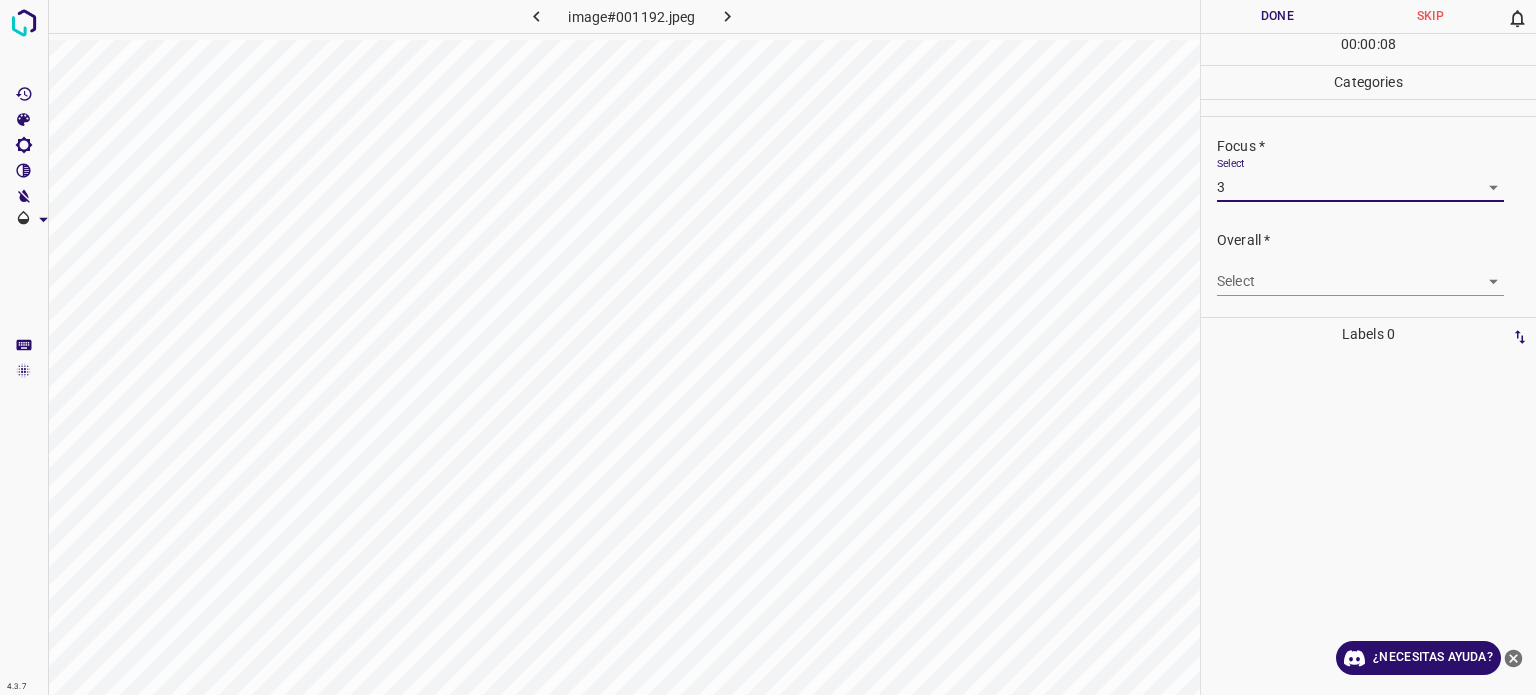 click on "4.3.7 image#001192.jpeg Done Skip 0 00   : 00   : 08   Categories Lighting *  Select 3 3 Focus *  Select 3 3 Overall *  Select ​ Labels   0 Categories 1 Lighting 2 Focus 3 Overall Tools Space Change between modes (Draw & Edit) I Auto labeling R Restore zoom M Zoom in N Zoom out Delete Delete selecte label Filters Z Restore filters X Saturation filter C Brightness filter V Contrast filter B Gray scale filter General O Download ¿Necesitas ayuda? Texto original Valora esta traducción Tu opinión servirá para ayudar a mejorar el Traductor de Google - Texto - Esconder - Borrar" at bounding box center [768, 347] 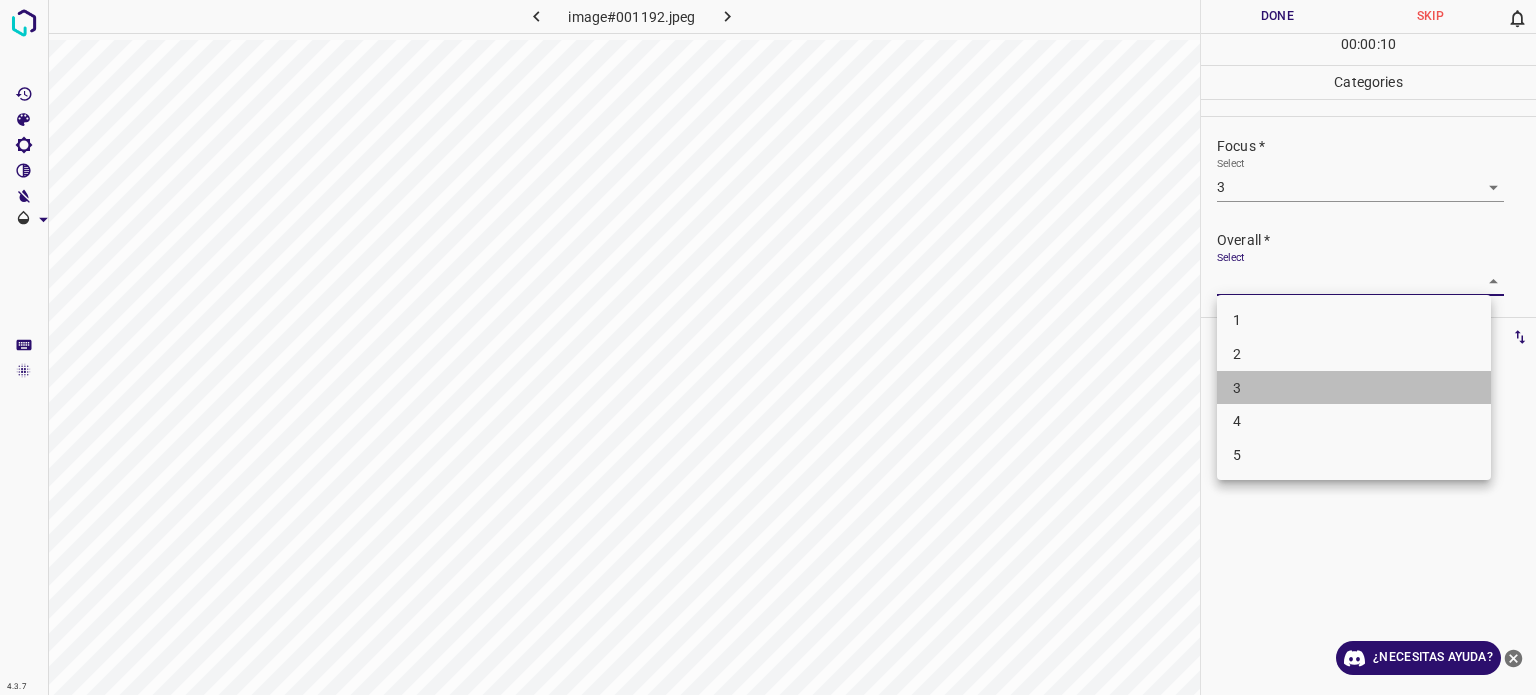 drag, startPoint x: 1227, startPoint y: 386, endPoint x: 1229, endPoint y: 319, distance: 67.02985 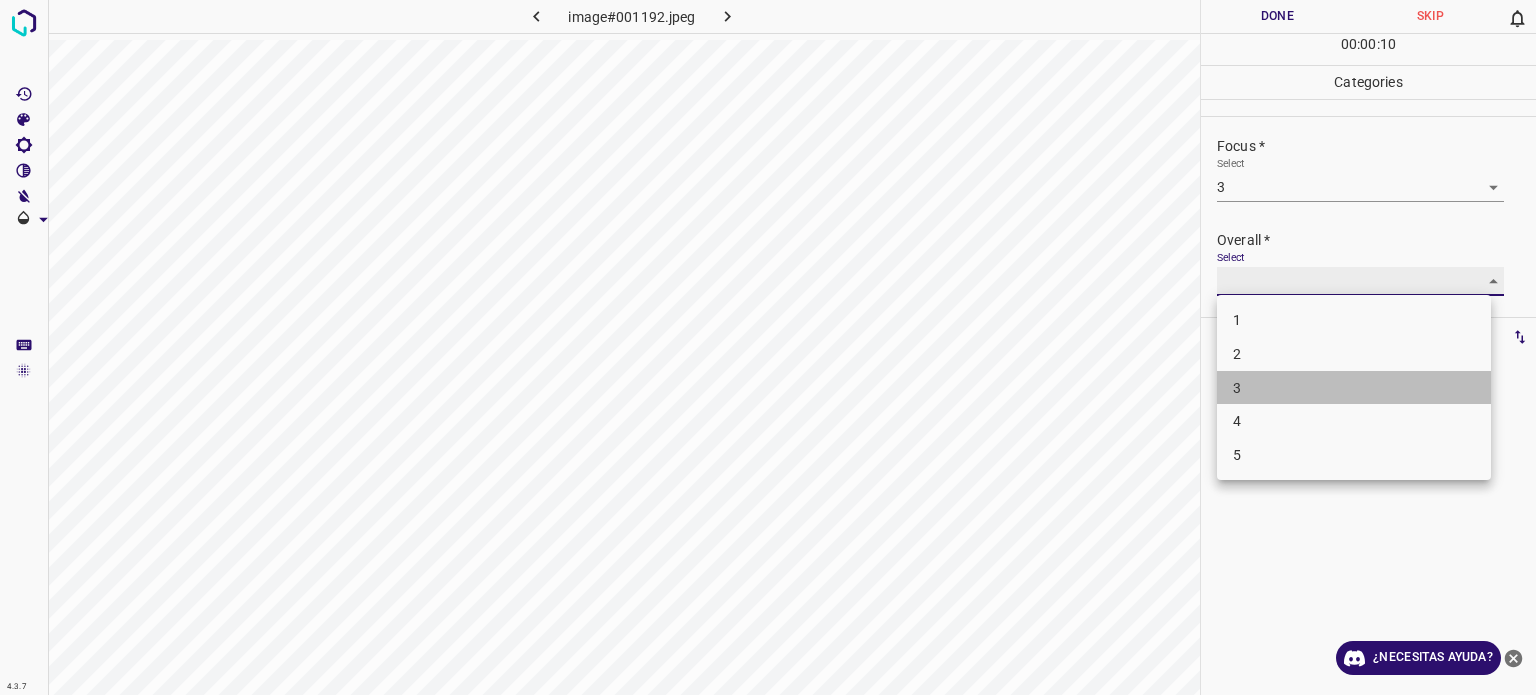 type on "3" 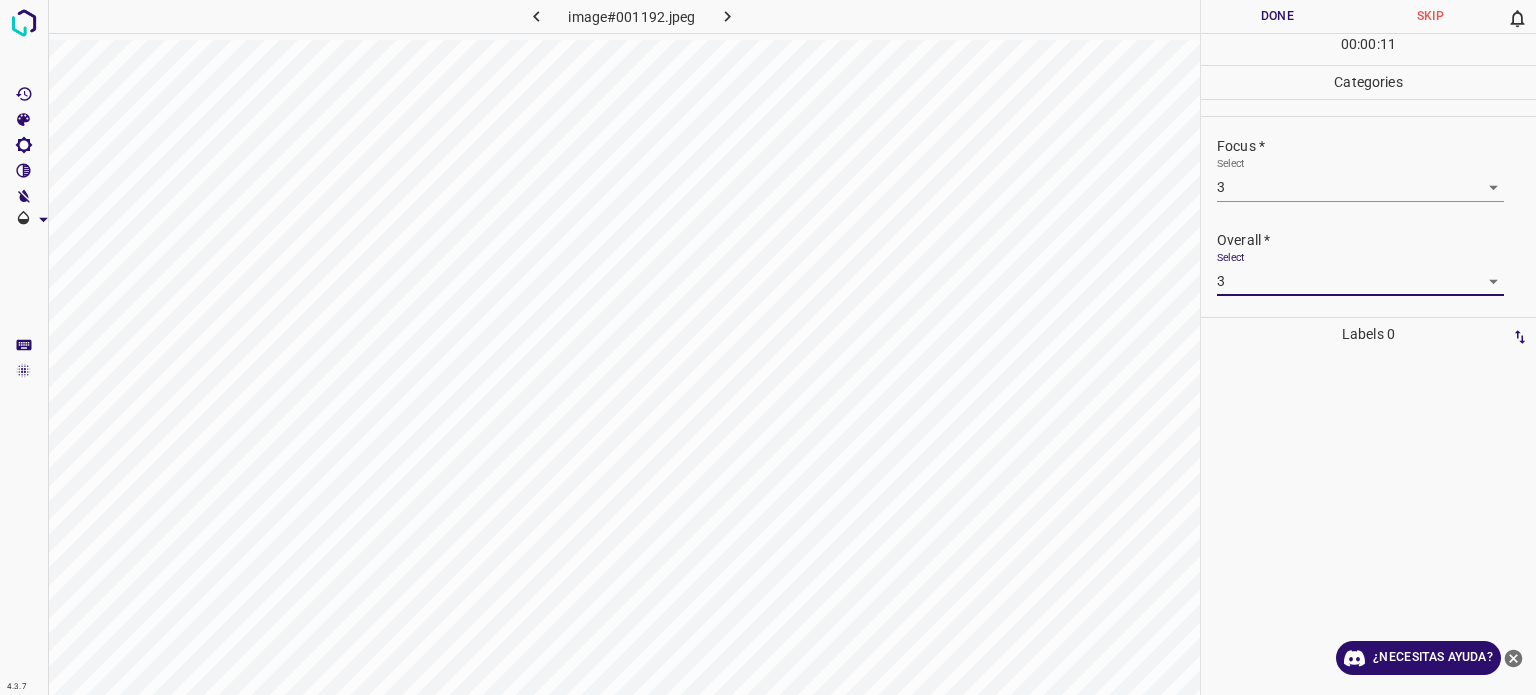 click on "Done" at bounding box center (1277, 16) 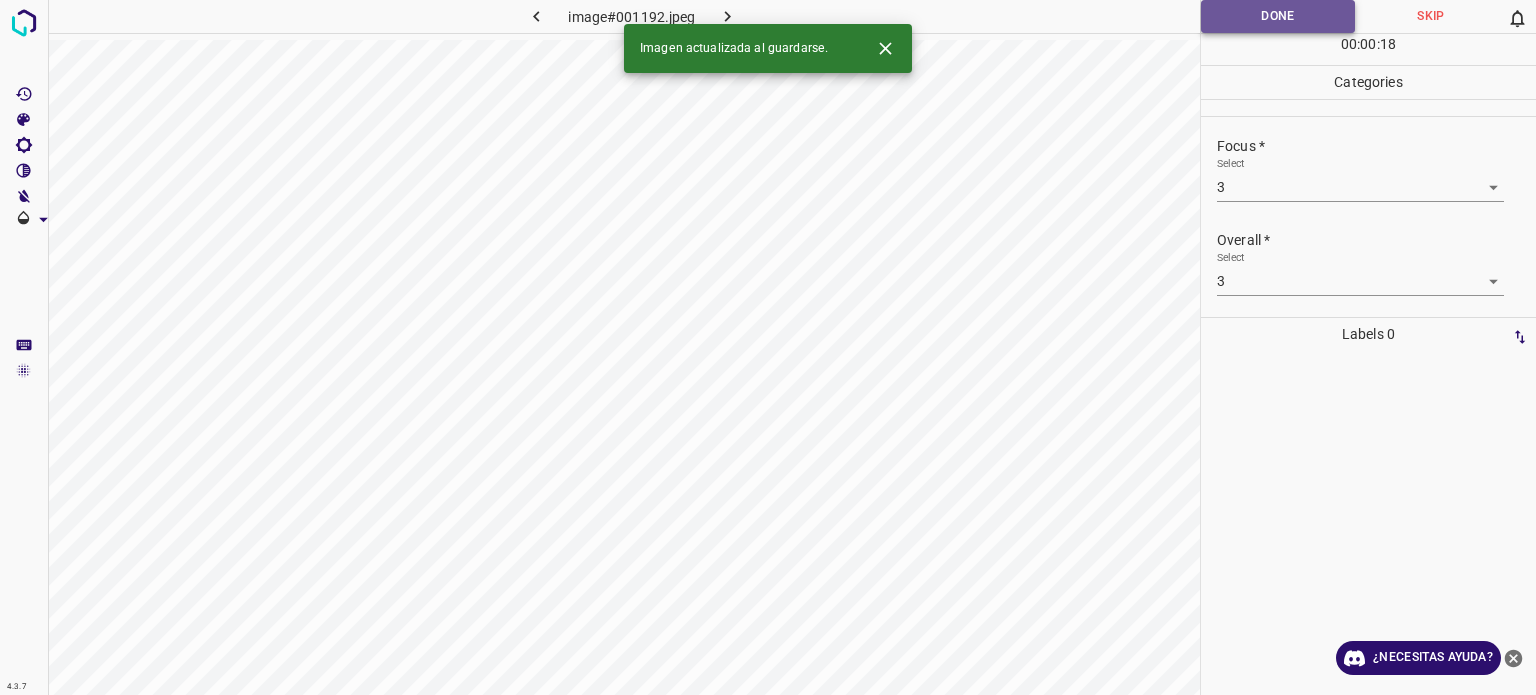 click on "Done" at bounding box center [1278, 16] 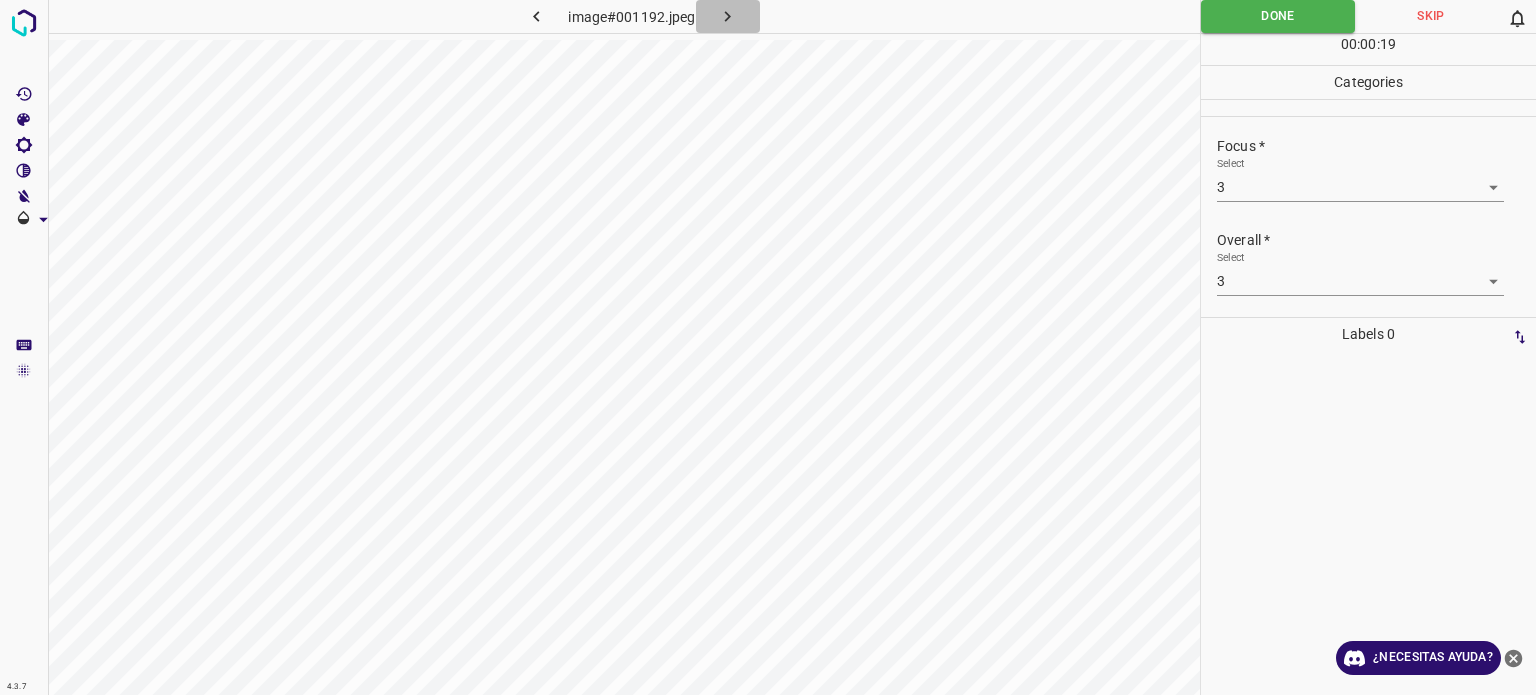 click at bounding box center [728, 16] 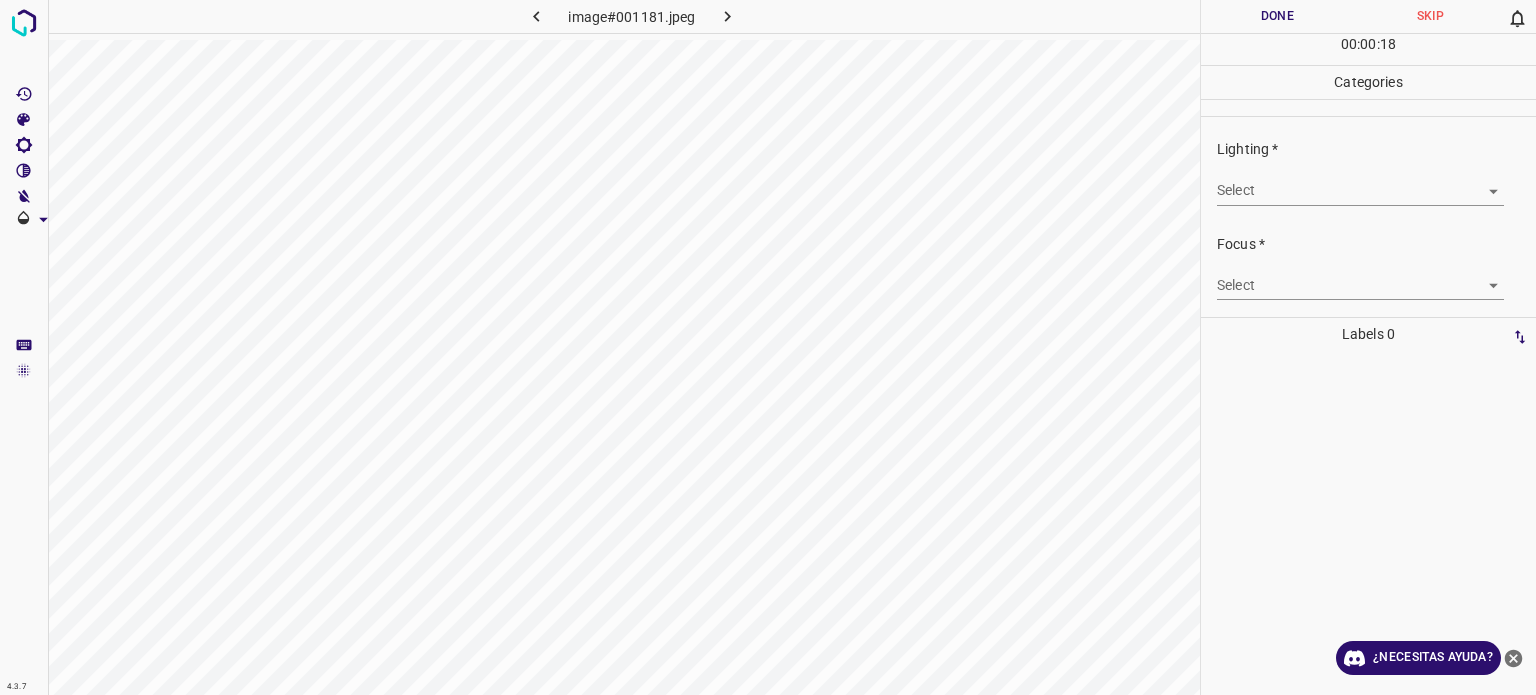 click on "4.3.7 image#001181.jpeg Done Skip 0 00 : 00 : 18 Categories Lighting * Select ​ Focus * Select ​ Overall * Select ​ Labels 0 Categories 1 Lighting 2 Focus 3 Overall Tools Space Change between modes (Draw & Edit) I Auto labeling R Restore zoom M Zoom in N Zoom out Delete Delete selecte label Filters Z Restore filters X Saturation filter C Brightness filter V Contrast filter B Gray scale filter General O Download ¿Necesitas ayuda? Texto original Valora esta traducción Tu opinión servirá para ayudar a mejorar el Traductor de Google - Texto - Esconder - Borrar" at bounding box center (768, 347) 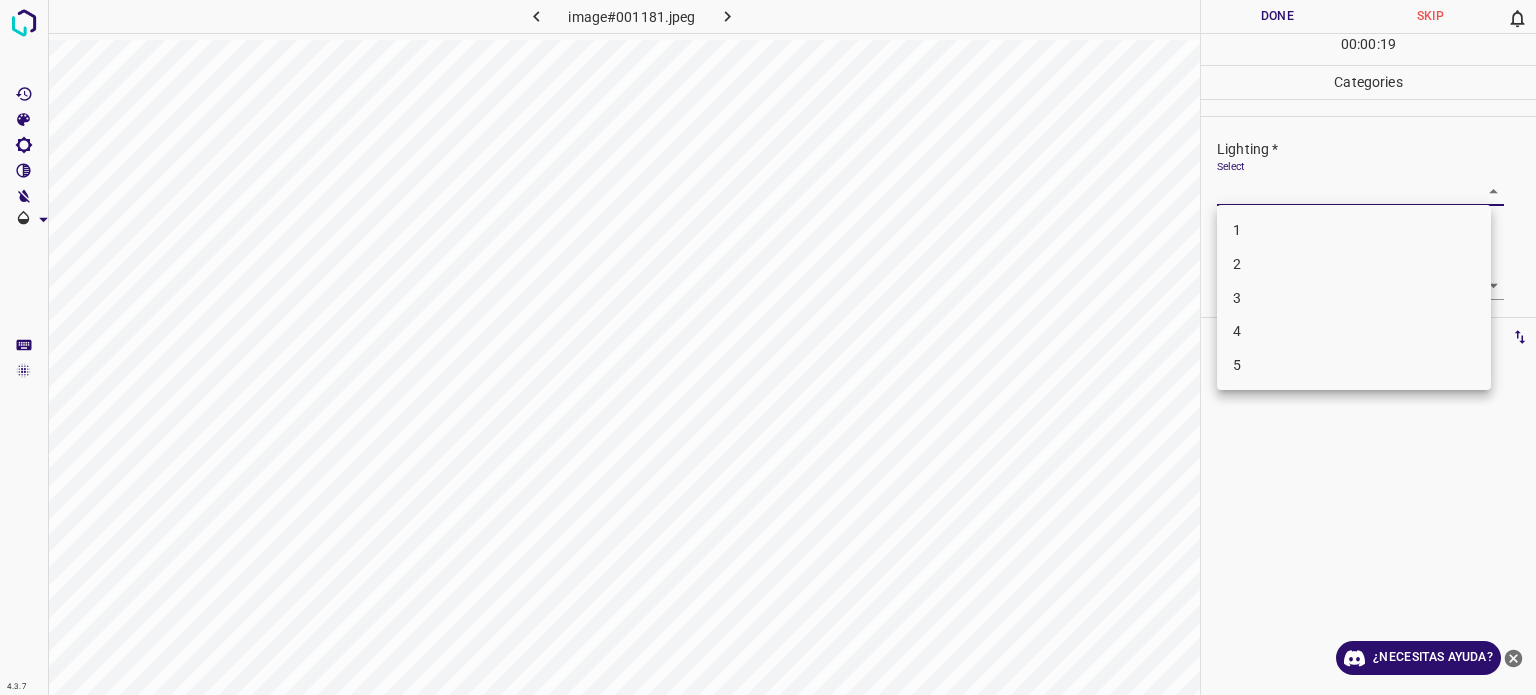 click on "3" at bounding box center (1354, 298) 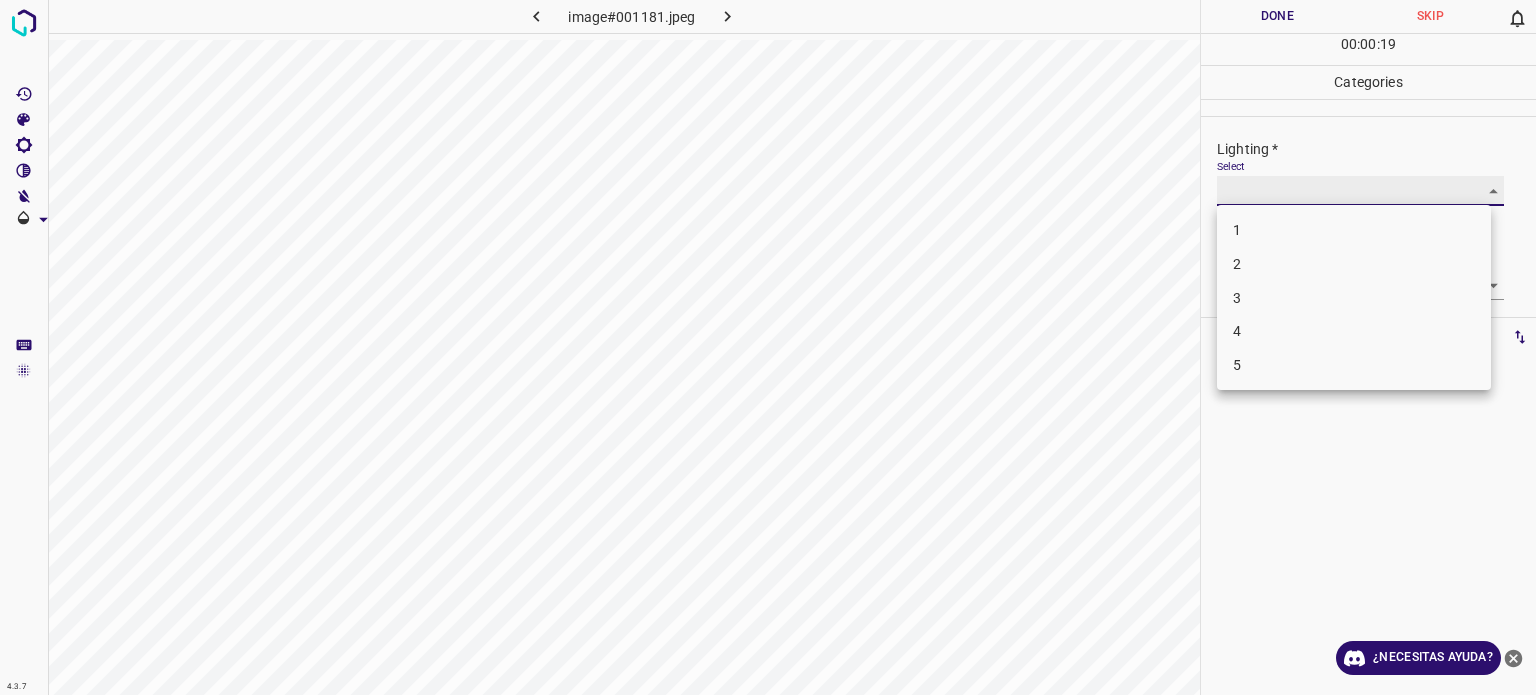 type on "3" 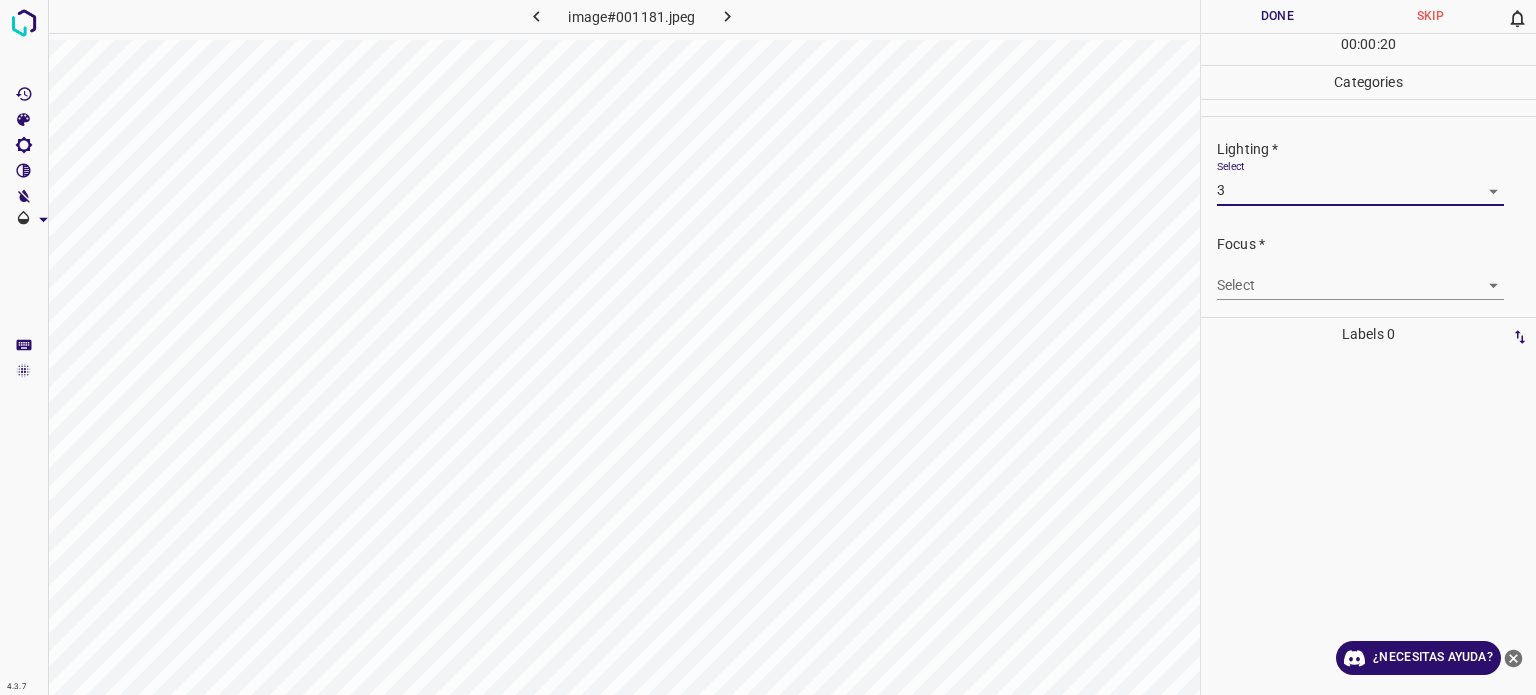 click on "4.3.7 image#001181.jpeg Done Skip 0 00 : 00 : 20 Categories Lighting * Select 3 3 Focus * Select ​ Overall * Select ​ Labels 0 Categories 1 Lighting 2 Focus 3 Overall Tools Space Change between modes (Draw & Edit) I Auto labeling R Restore zoom M Zoom in N Zoom out Delete Delete selecte label Filters Z Restore filters X Saturation filter C Brightness filter V Contrast filter B Gray scale filter General O Download ¿Necesitas ayuda? Texto original Valora esta traducción Tu opinión servirá para ayudar a mejorar el Traductor de Google - Texto - Esconder - Borrar" at bounding box center [768, 347] 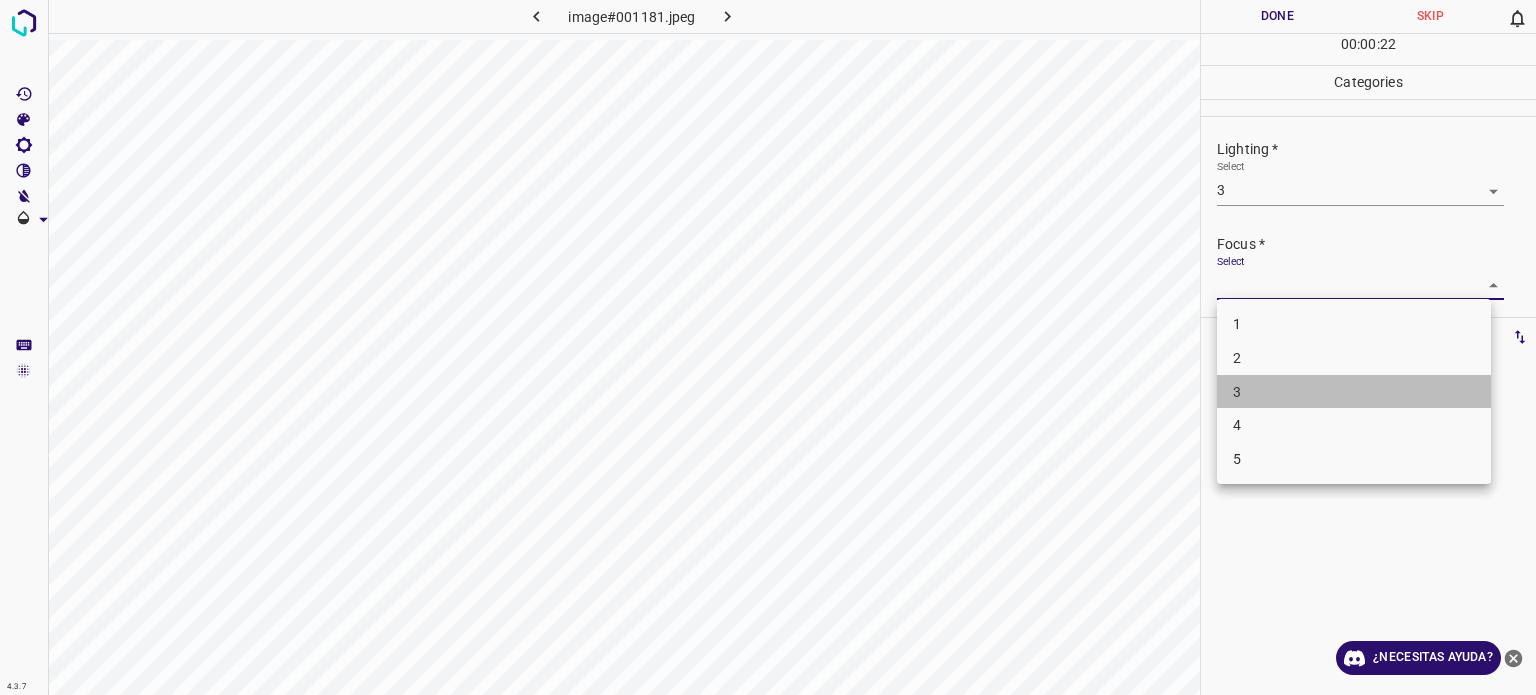 click on "3" at bounding box center [1354, 392] 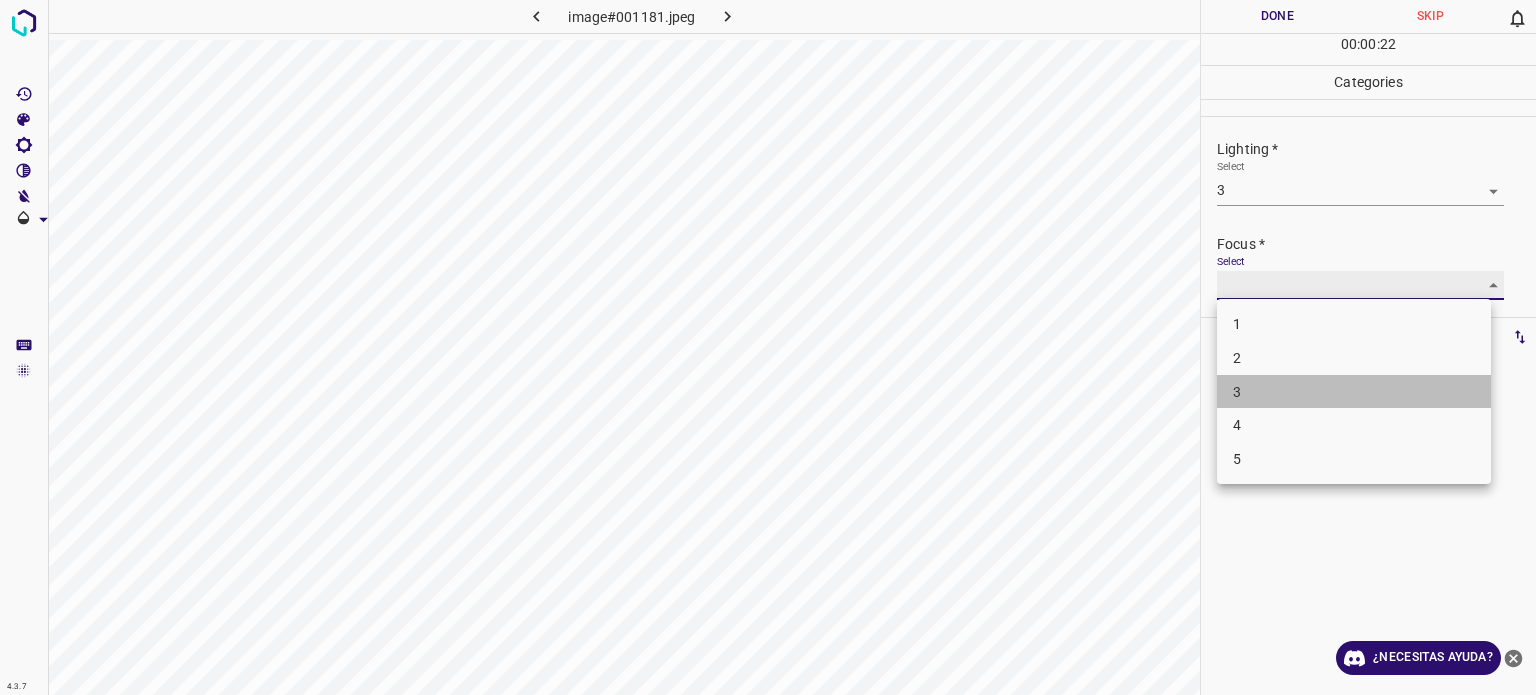 type on "3" 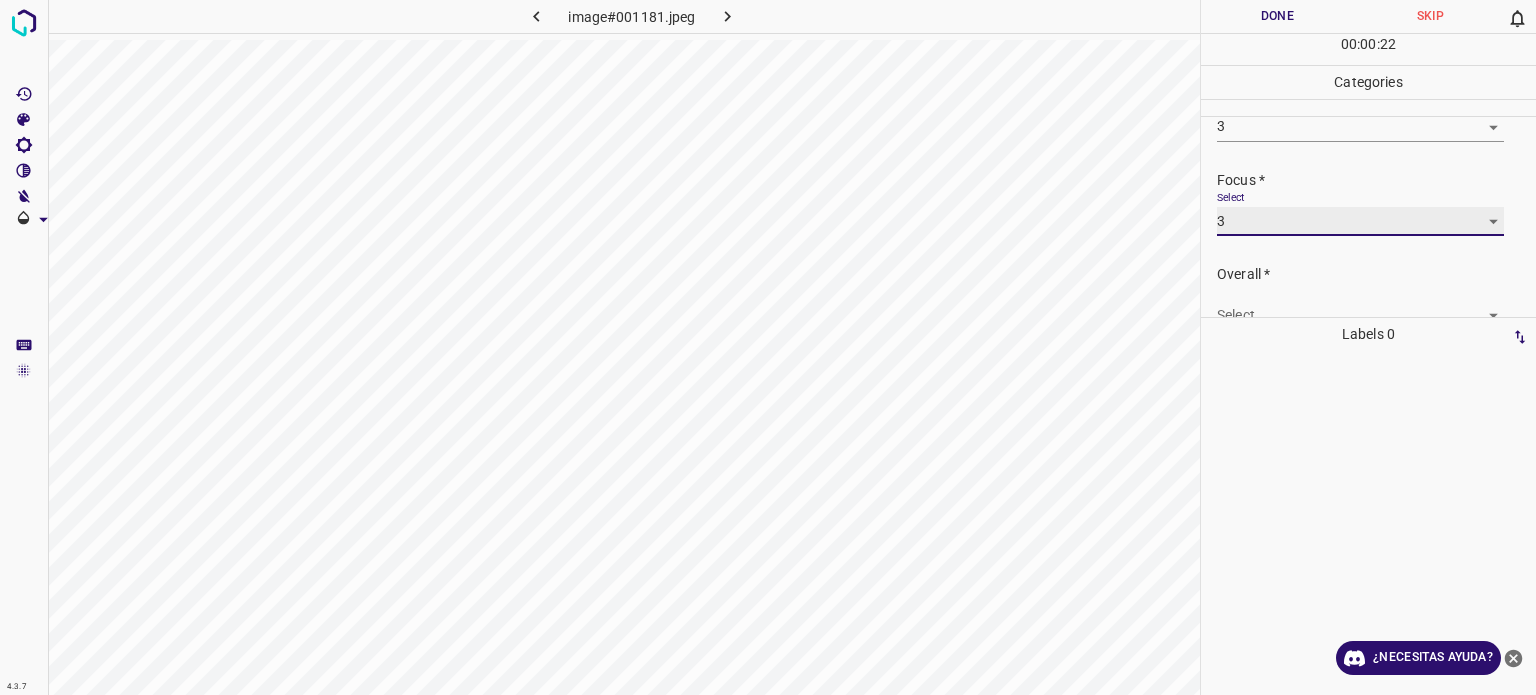 scroll, scrollTop: 98, scrollLeft: 0, axis: vertical 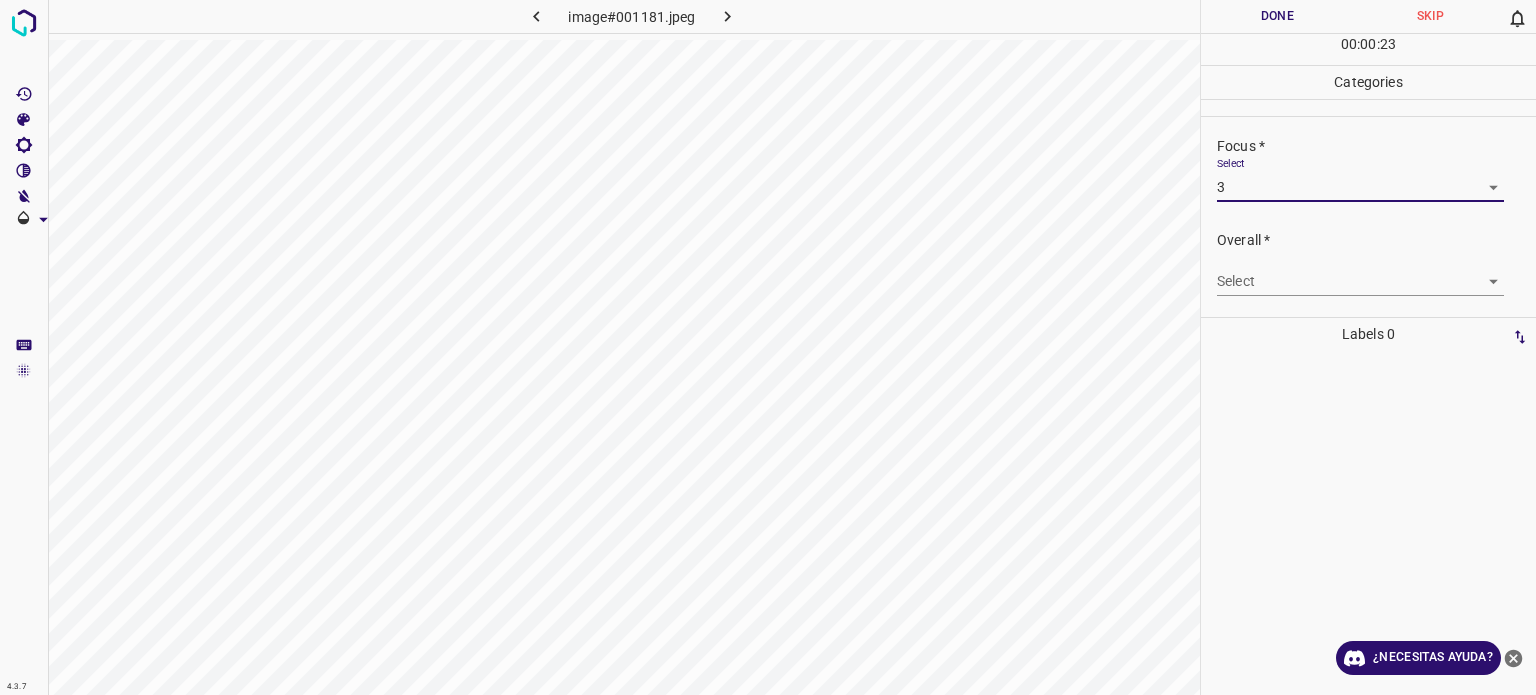 click on "4.3.7 image#001181.jpeg Done Skip 0 00   : 00   : 23   Categories Lighting *  Select 3 3 Focus *  Select 3 3 Overall *  Select ​ Labels   0 Categories 1 Lighting 2 Focus 3 Overall Tools Space Change between modes (Draw & Edit) I Auto labeling R Restore zoom M Zoom in N Zoom out Delete Delete selecte label Filters Z Restore filters X Saturation filter C Brightness filter V Contrast filter B Gray scale filter General O Download ¿Necesitas ayuda? Texto original Valora esta traducción Tu opinión servirá para ayudar a mejorar el Traductor de Google - Texto - Esconder - Borrar" at bounding box center [768, 347] 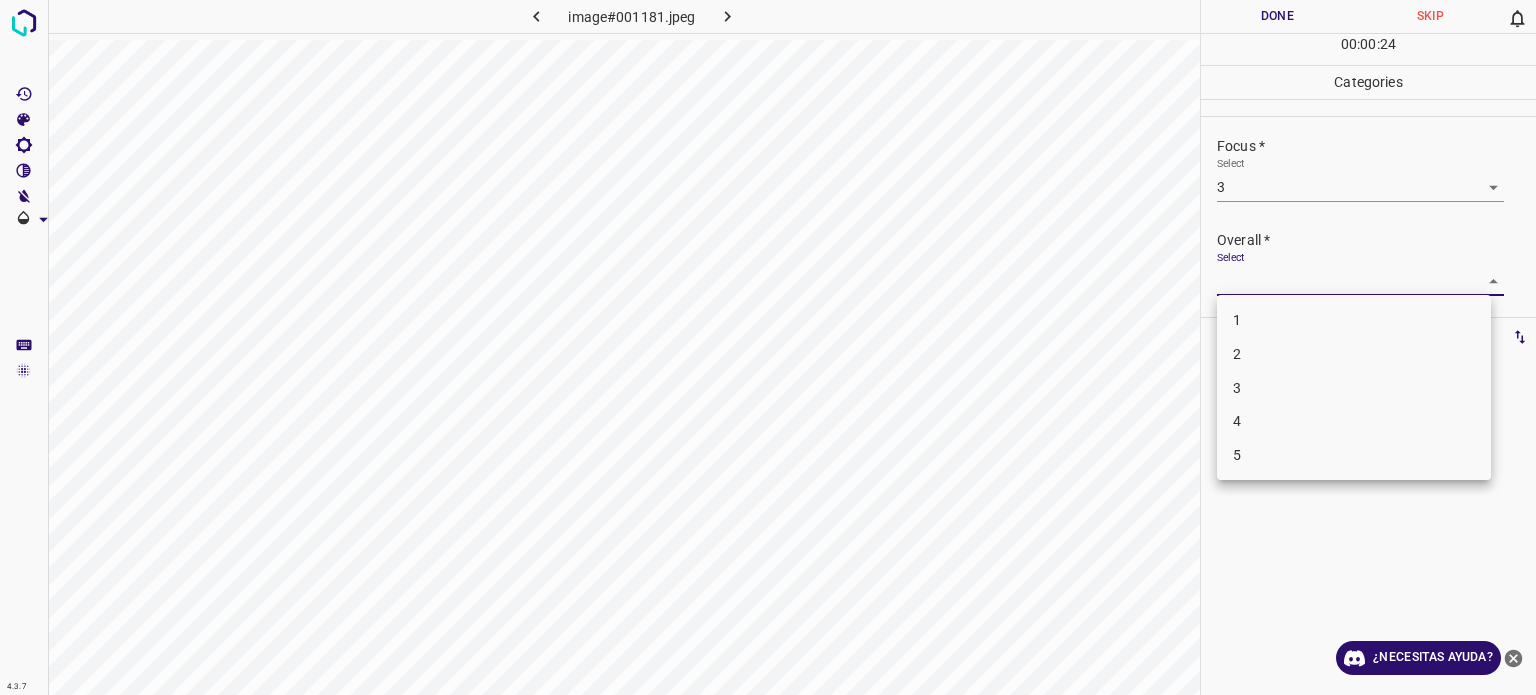 drag, startPoint x: 1242, startPoint y: 379, endPoint x: 1257, endPoint y: 350, distance: 32.649654 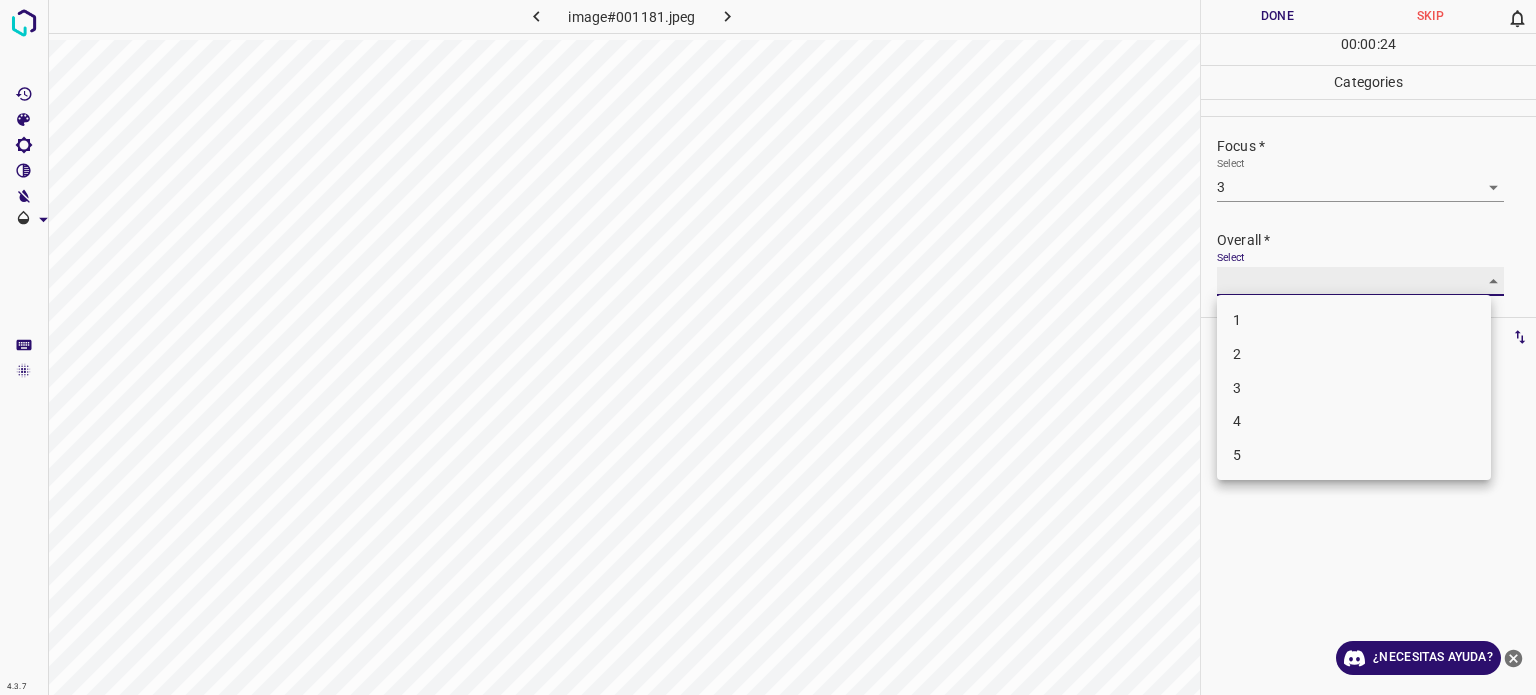 type on "3" 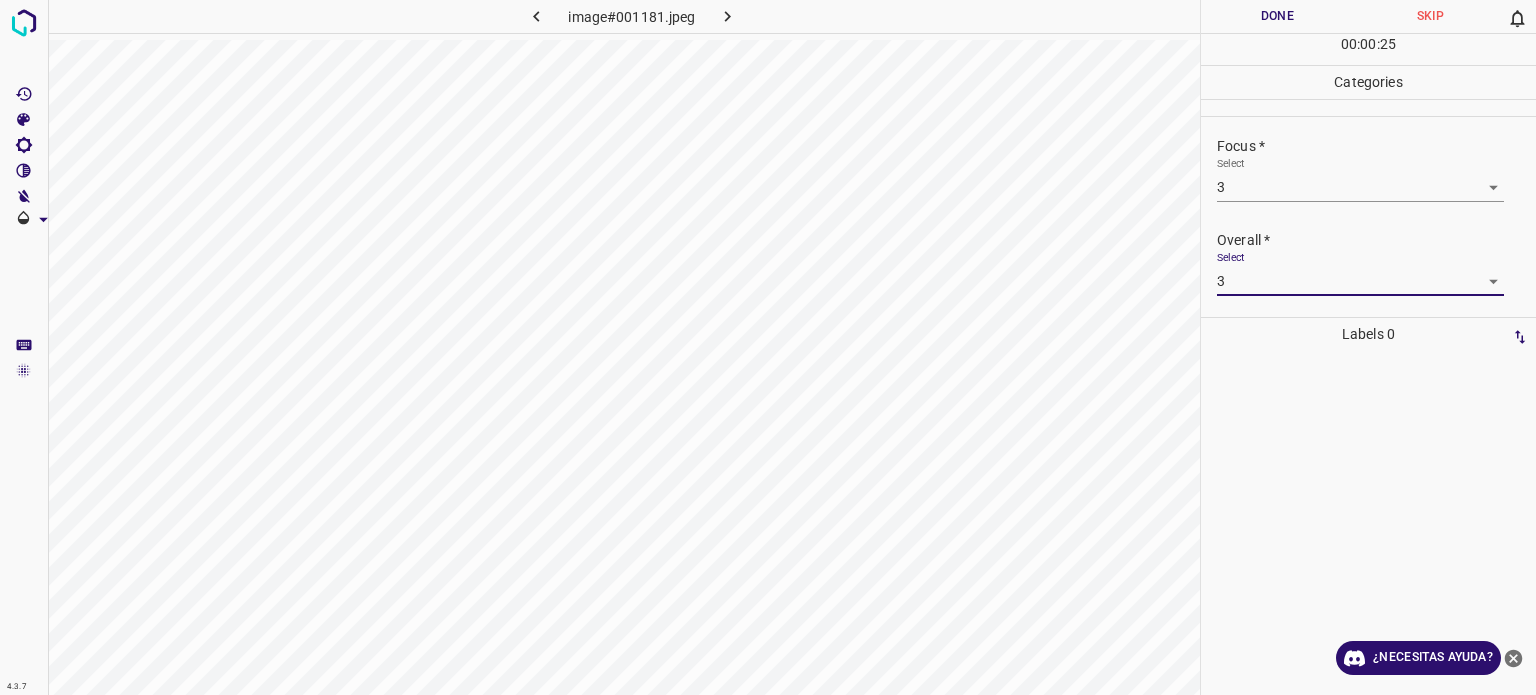 click on "Done" at bounding box center [1277, 16] 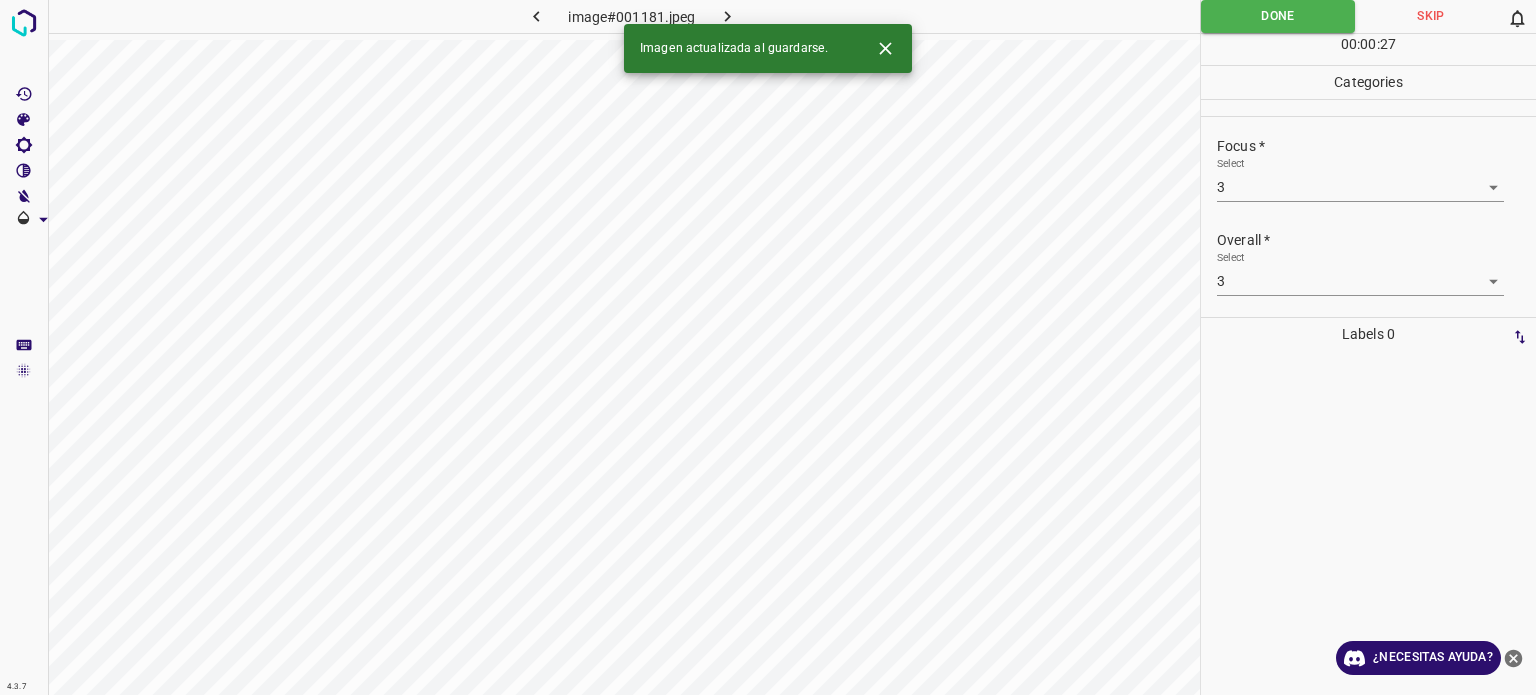 click 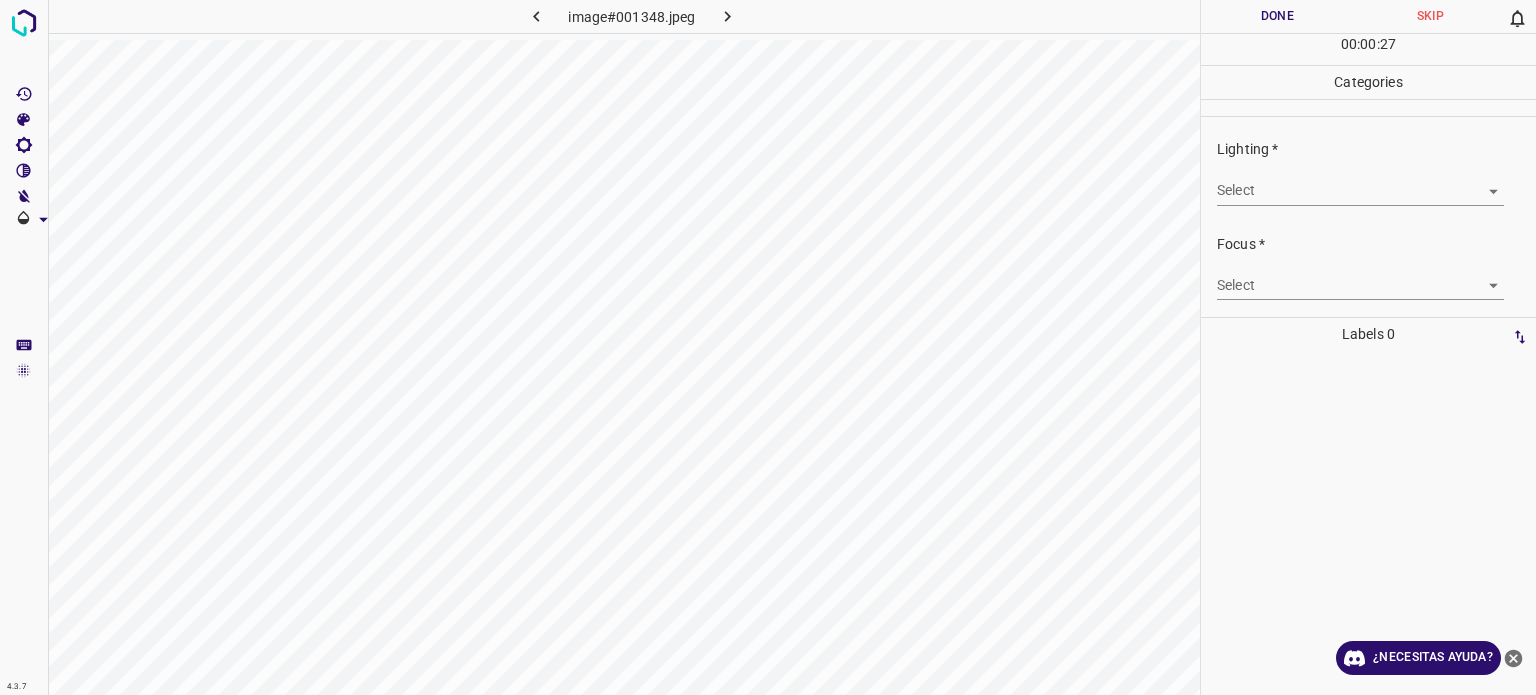 click on "4.3.7 image#001348.jpeg Done Skip 0 00   : 00   : 27   Categories Lighting *  Select ​ Focus *  Select ​ Overall *  Select ​ Labels   0 Categories 1 Lighting 2 Focus 3 Overall Tools Space Change between modes (Draw & Edit) I Auto labeling R Restore zoom M Zoom in N Zoom out Delete Delete selecte label Filters Z Restore filters X Saturation filter C Brightness filter V Contrast filter B Gray scale filter General O Download ¿Necesitas ayuda? Texto original Valora esta traducción Tu opinión servirá para ayudar a mejorar el Traductor de Google - Texto - Esconder - Borrar" at bounding box center [768, 347] 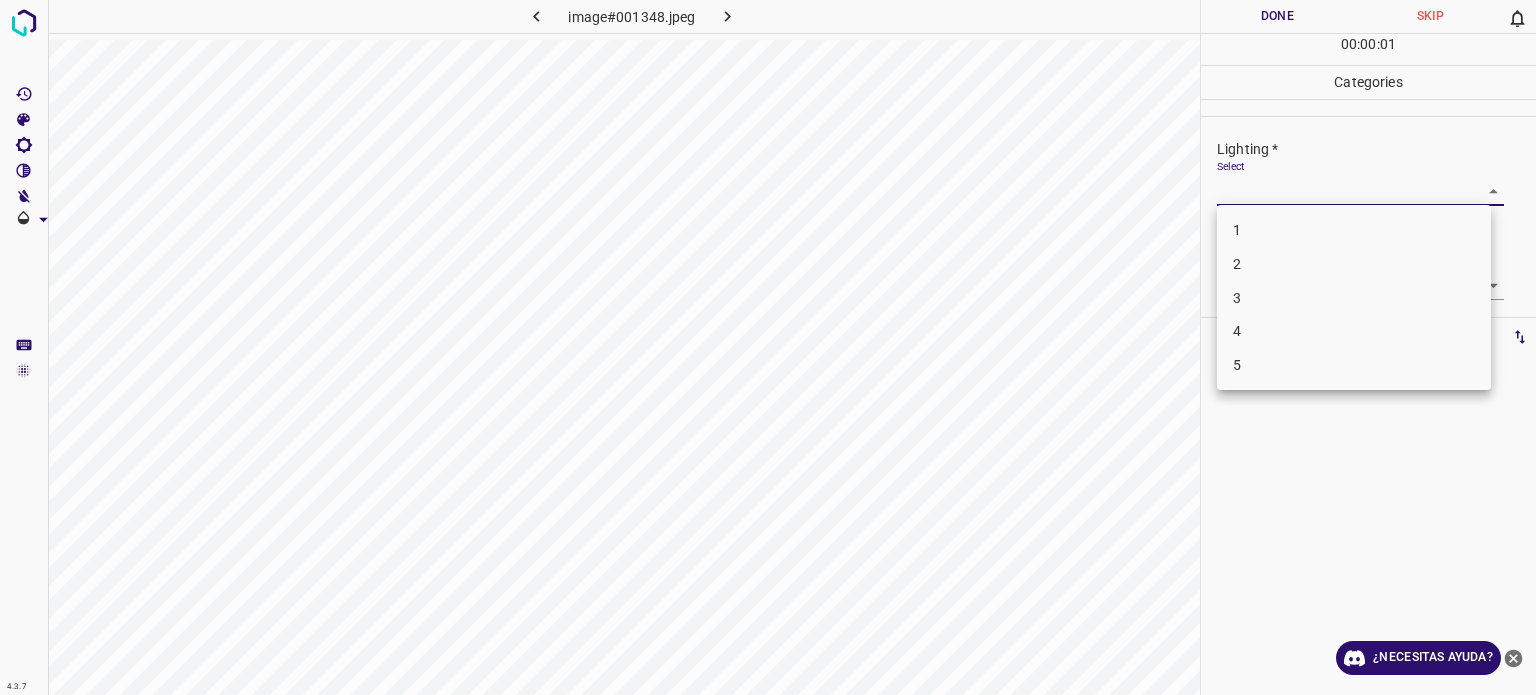 click on "3" at bounding box center [1354, 298] 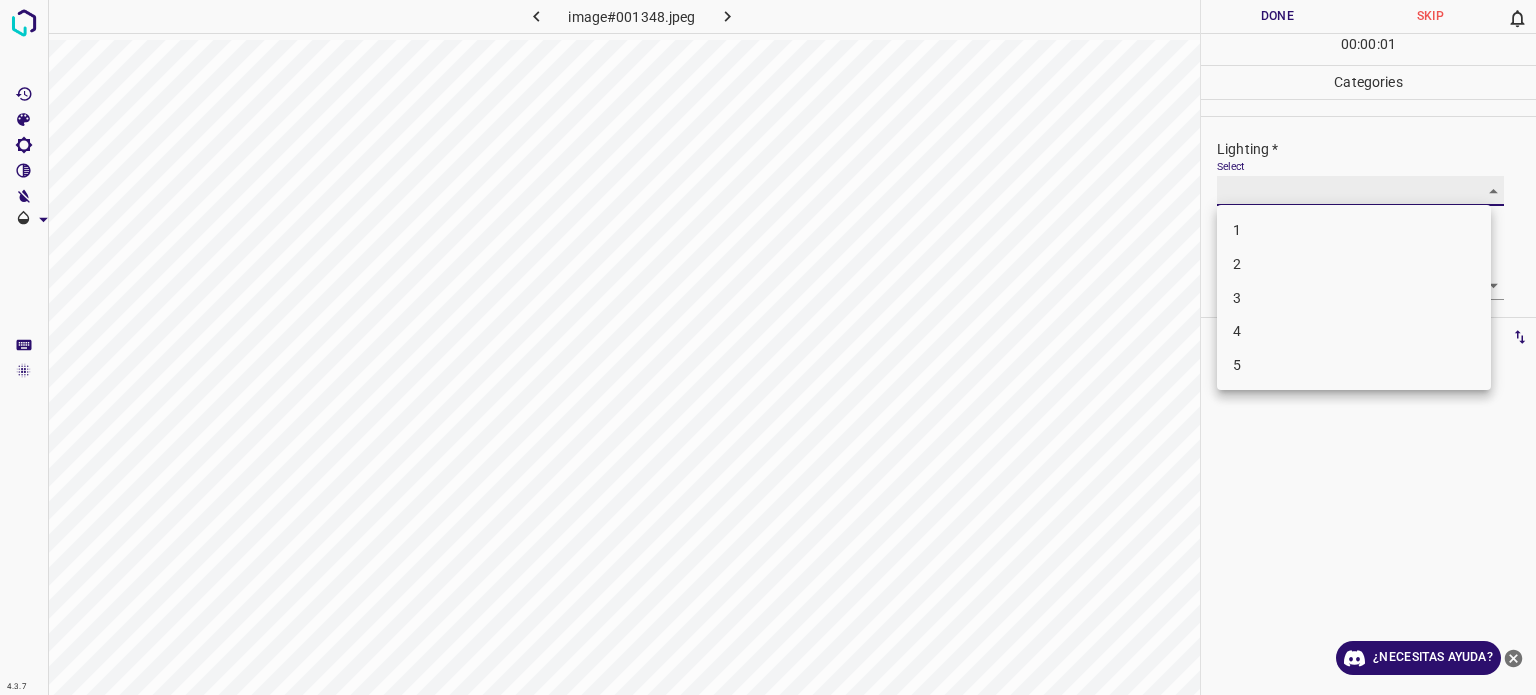 type on "3" 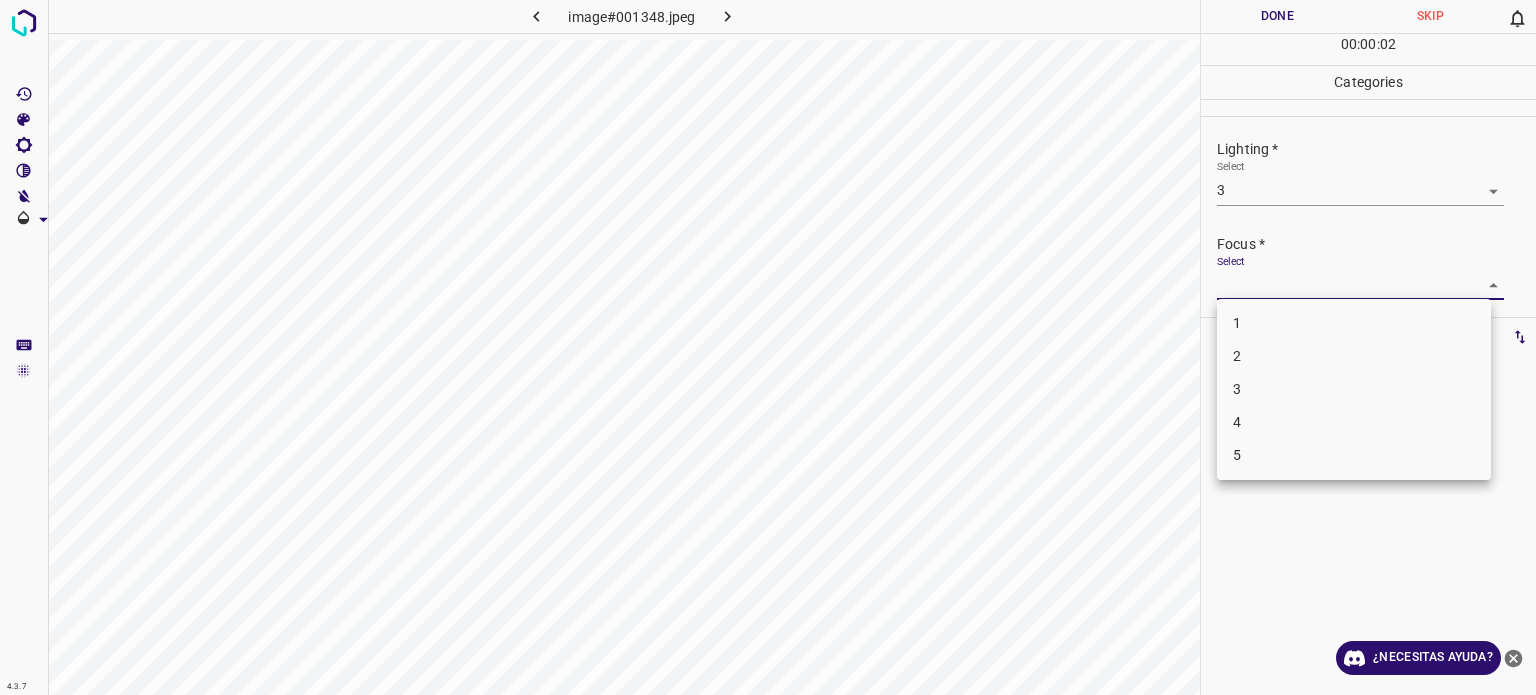 click on "4.3.7 image#001348.jpeg Done Skip 0 00 : 00 : 02 Categories Lighting * Select 3 3 Focus * Select ​ Overall * Select ​ Labels 0 Categories 1 Lighting 2 Focus 3 Overall Tools Space Change between modes (Draw & Edit) I Auto labeling R Restore zoom M Zoom in N Zoom out Delete Delete selecte label Filters Z Restore filters X Saturation filter C Brightness filter V Contrast filter B Gray scale filter General O Download ¿Necesitas ayuda? Texto original Valora esta traducción Tu opinión servirá para ayudar a mejorar el Traductor de Google - Texto - Esconder - Borrar 1 2 3 4 5" at bounding box center [768, 347] 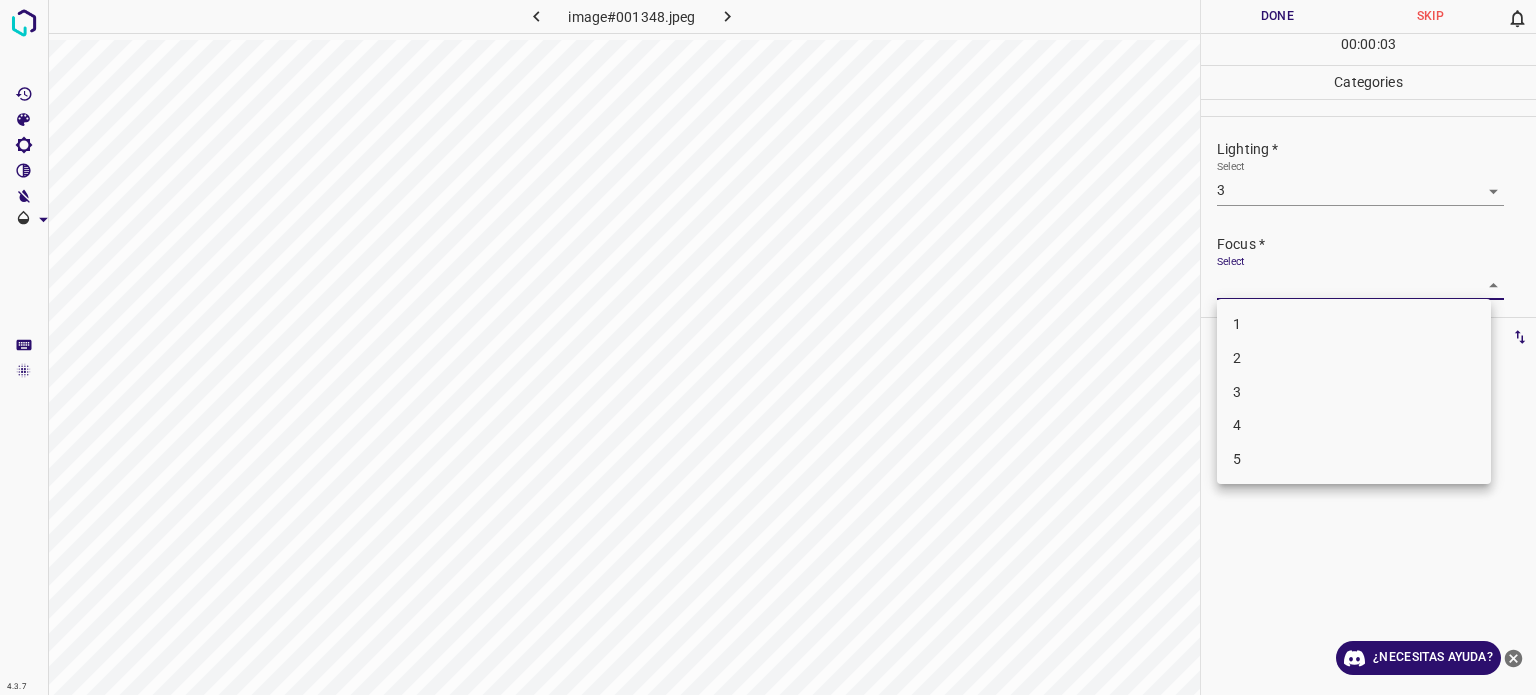 click on "3" at bounding box center (1354, 392) 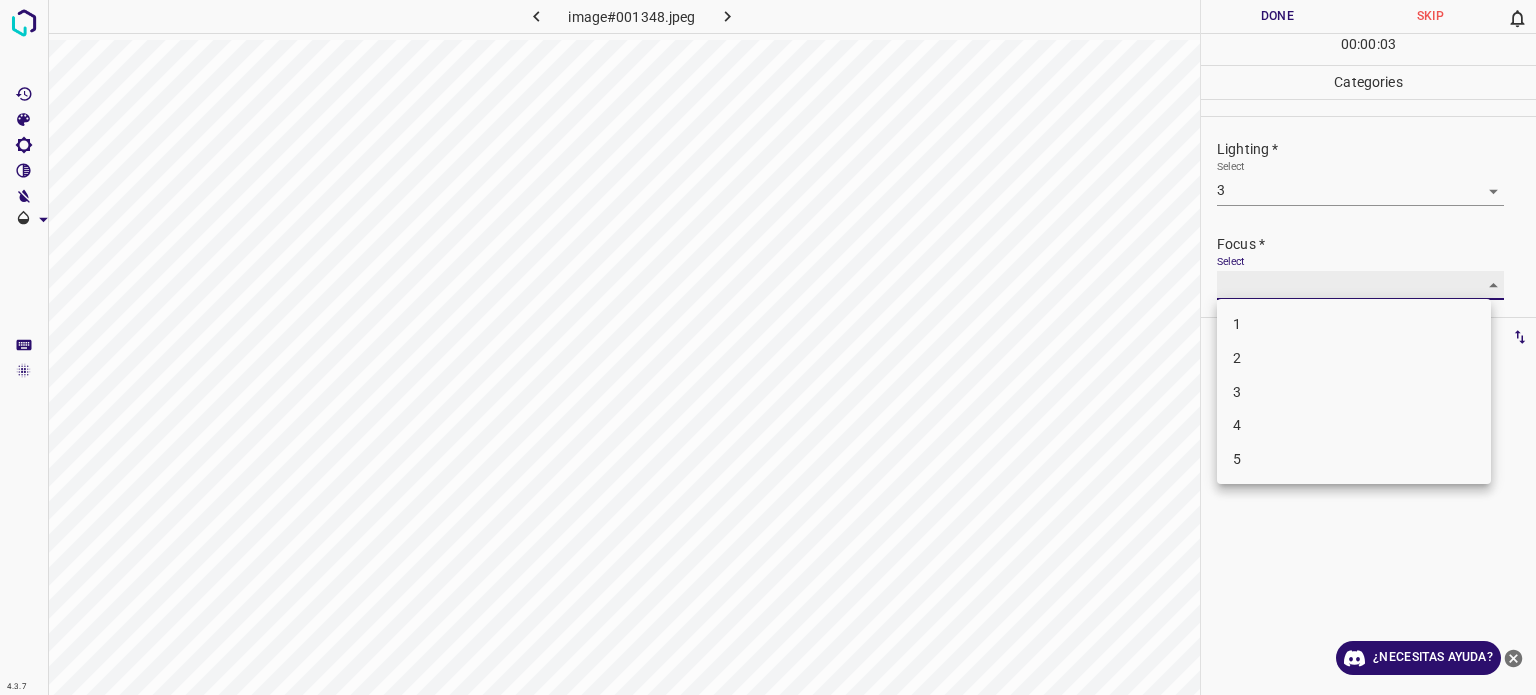 type on "3" 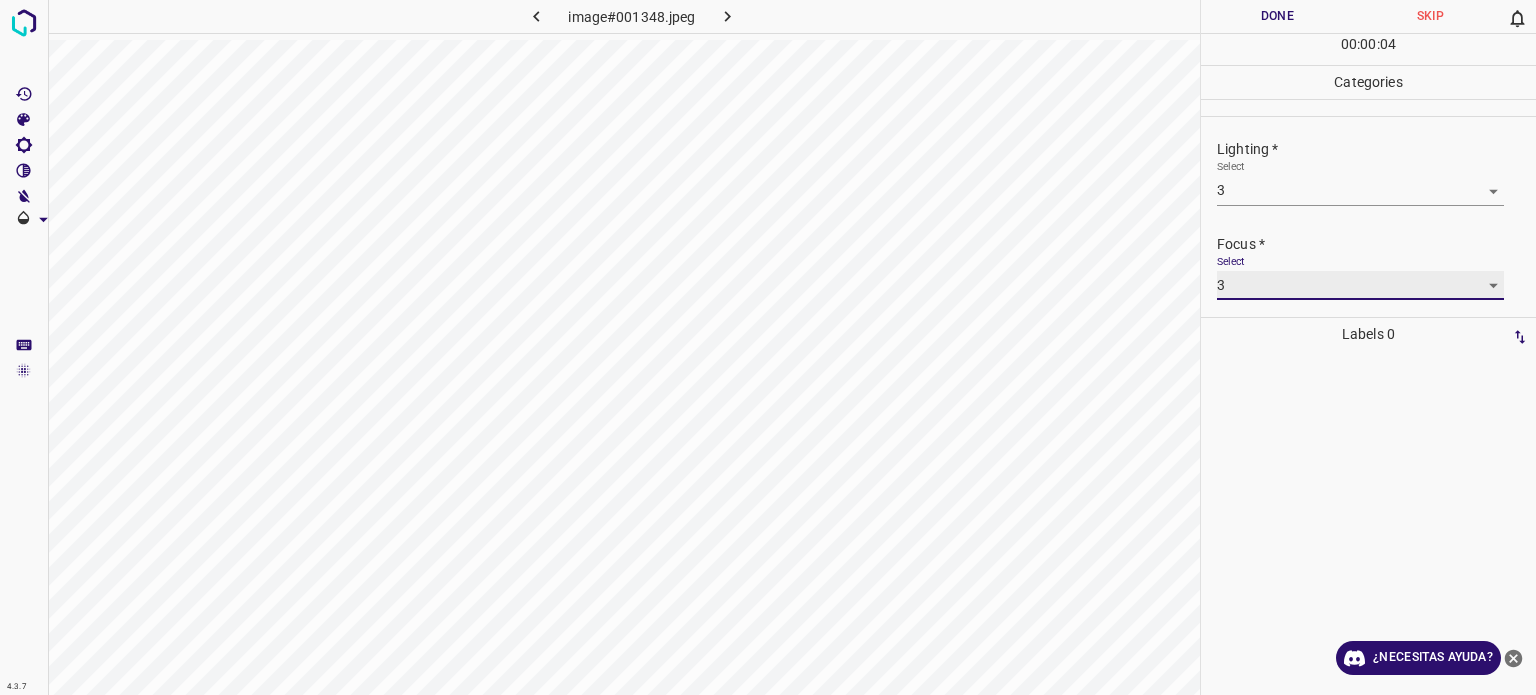 scroll, scrollTop: 98, scrollLeft: 0, axis: vertical 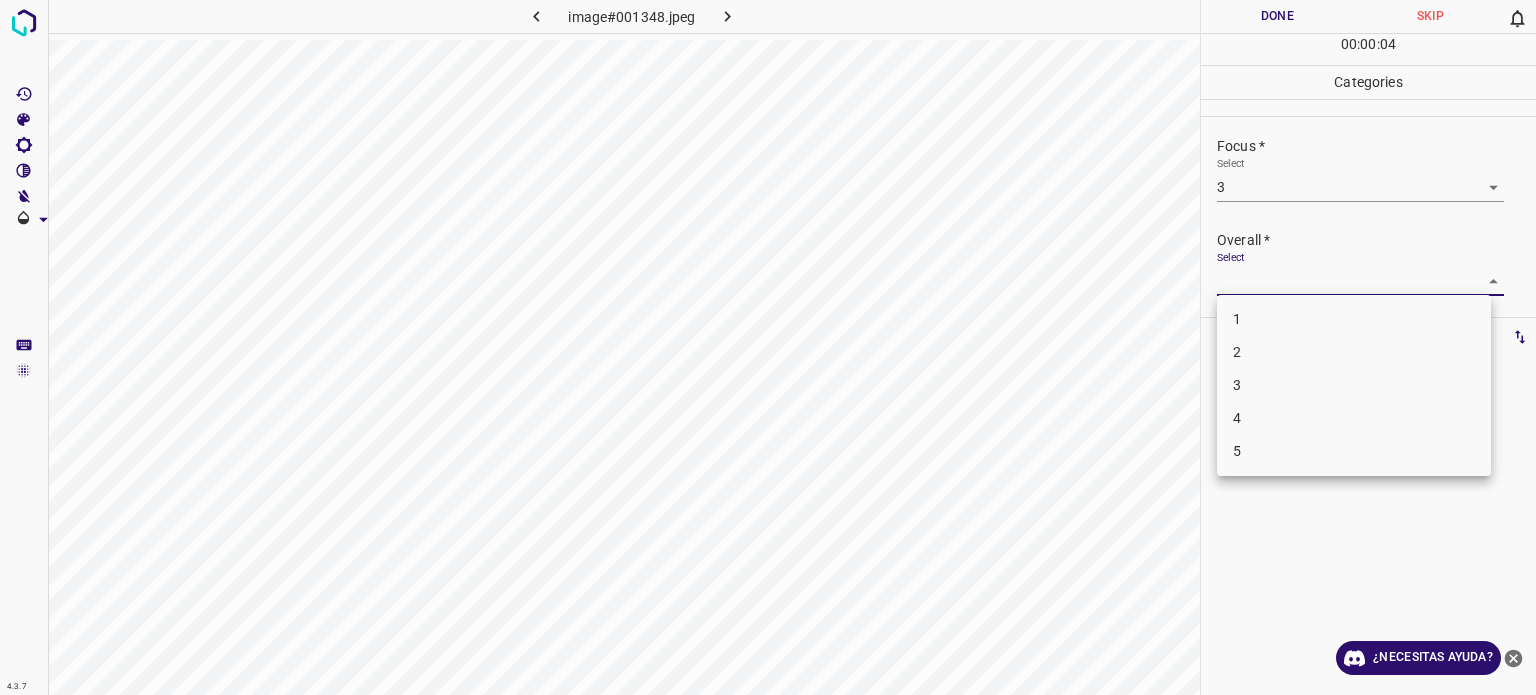 click on "4.3.7 image#001348.jpeg Done Skip 0 00 : 00 : 04 Categories Lighting * Select 3 3 Focus * Select 3 3 Overall * Select Labels 0 Categories 1 Lighting 2 Focus 3 Overall Tools Space Change between modes (Draw & Edit) I Auto labeling R Restore zoom M Zoom in N Zoom out Delete Delete selected label Filters Z Restore filters X Saturation filter C Brightness filter V Contrast filter B Gray scale filter General O Download ¿Necesitas ayuda? Texto original Valora esta traducción Tu opinión servirá para ayudar a mejorar el Traductor de Google - Texto - Esconder - Borrar 1 2 3 4 5" at bounding box center (768, 347) 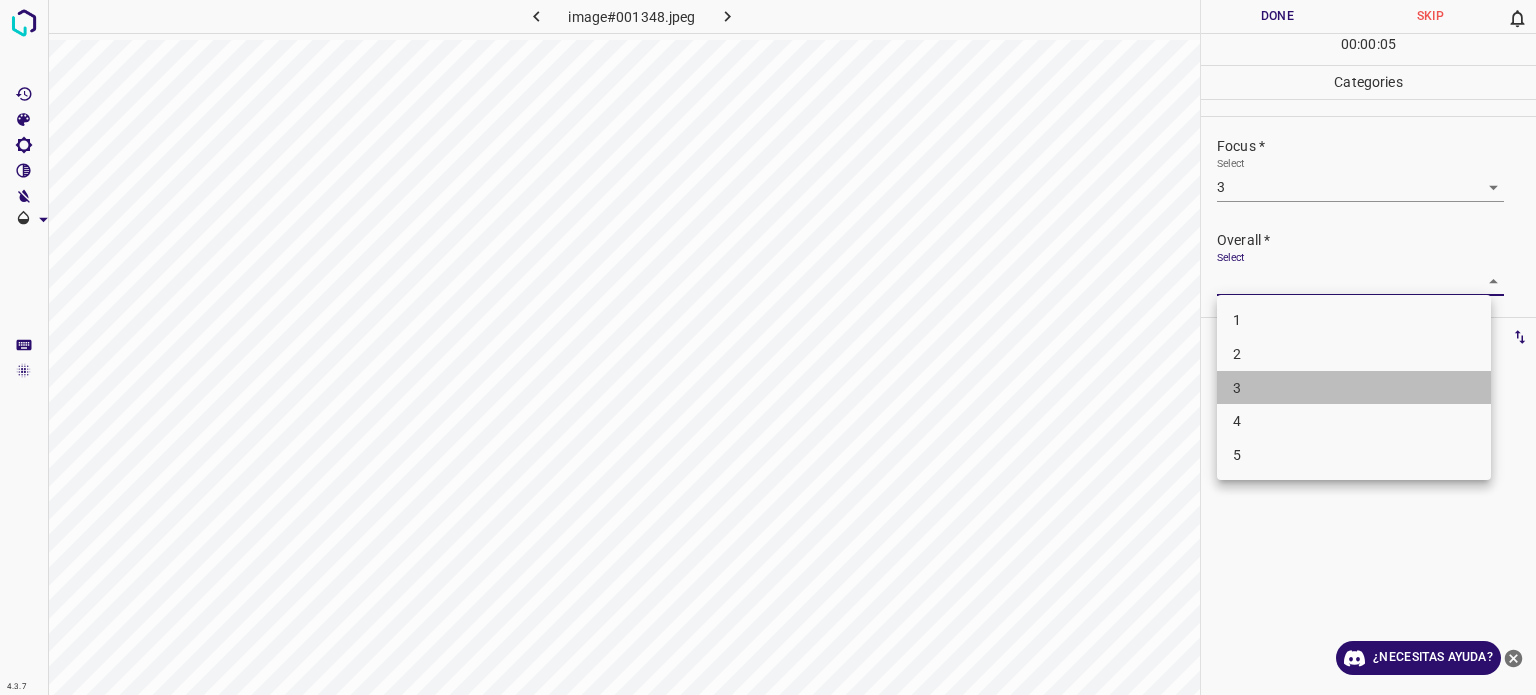 click on "3" at bounding box center (1354, 388) 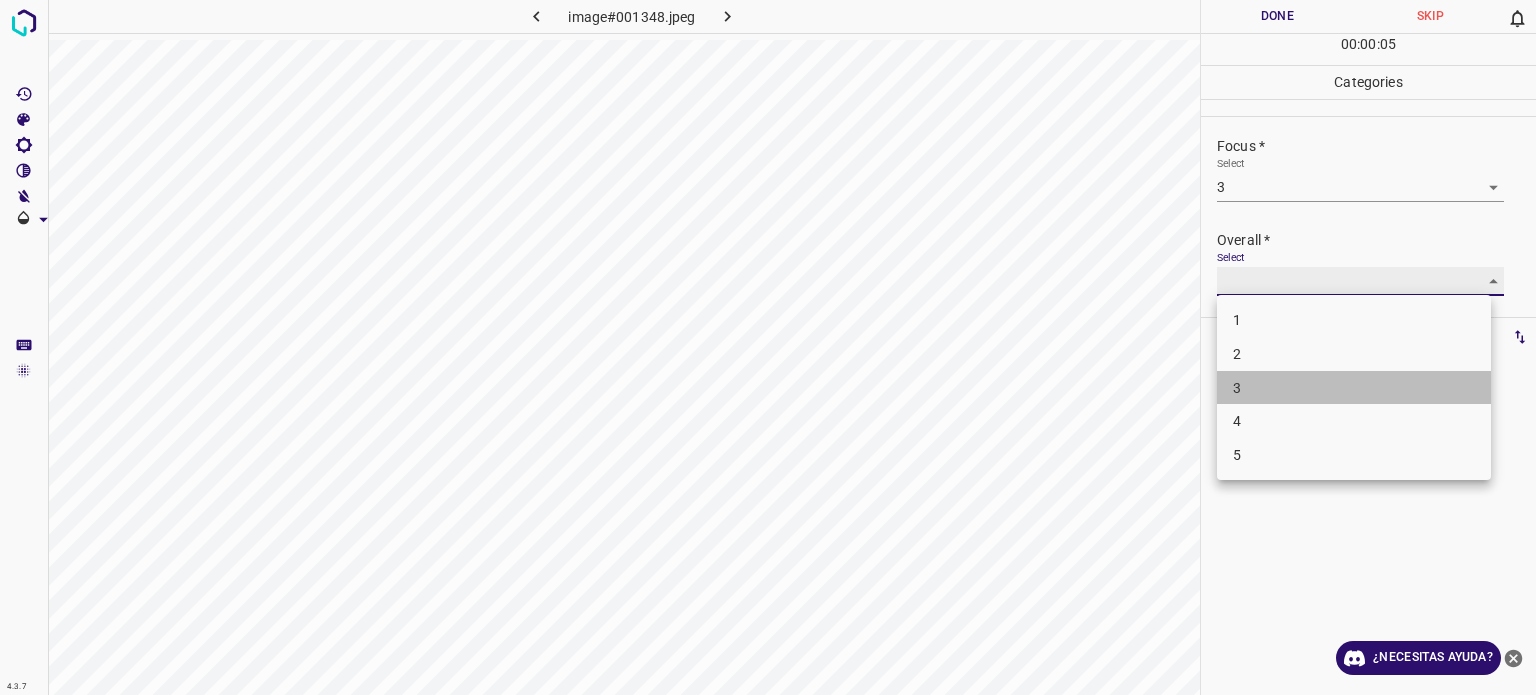 type on "3" 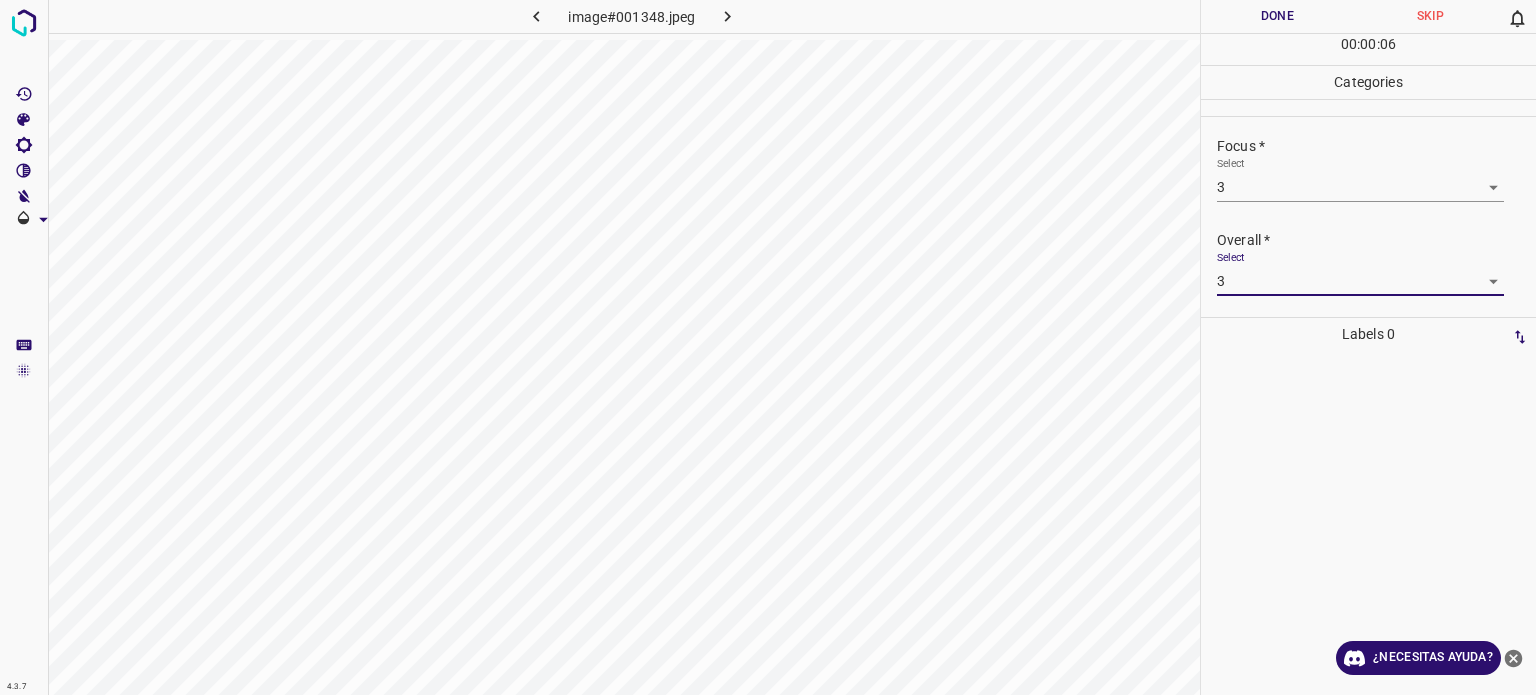 click on "Done" at bounding box center (1277, 16) 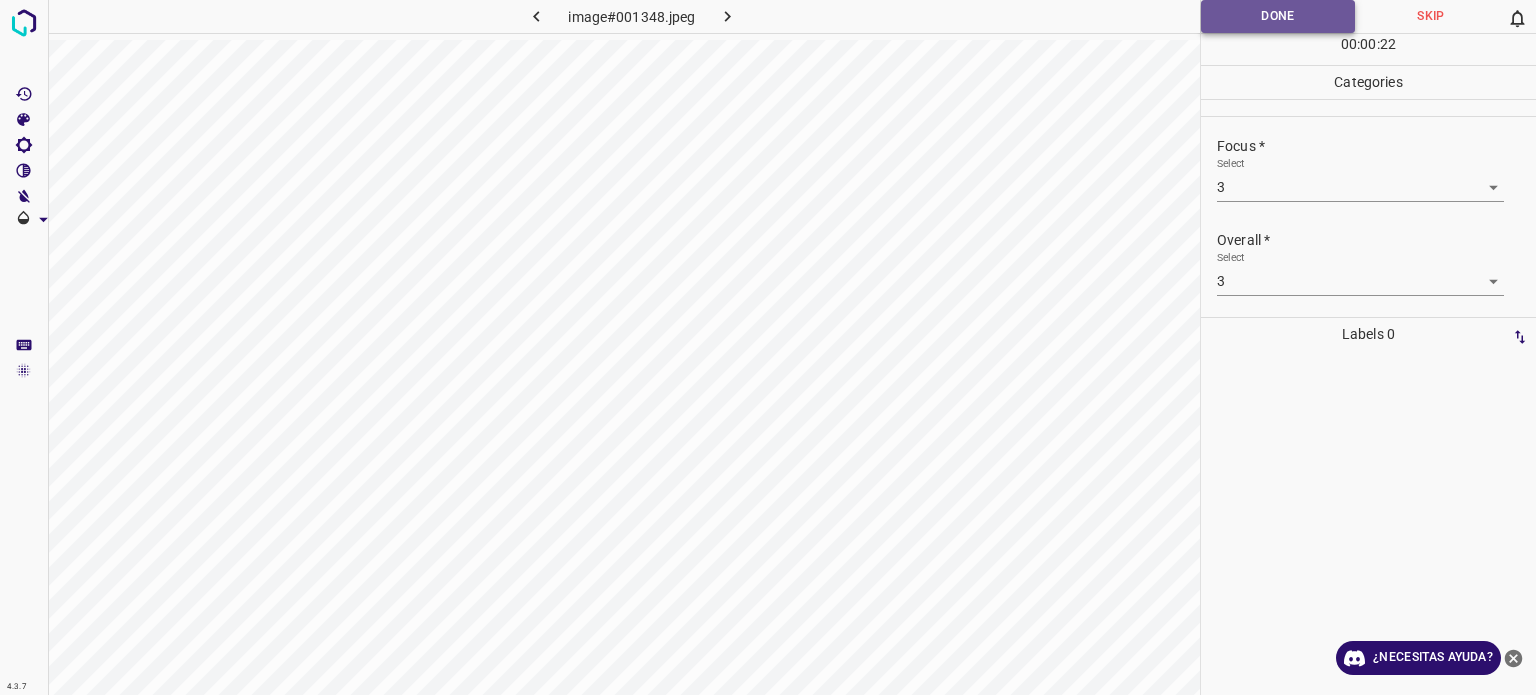 click on "Done" at bounding box center (1278, 16) 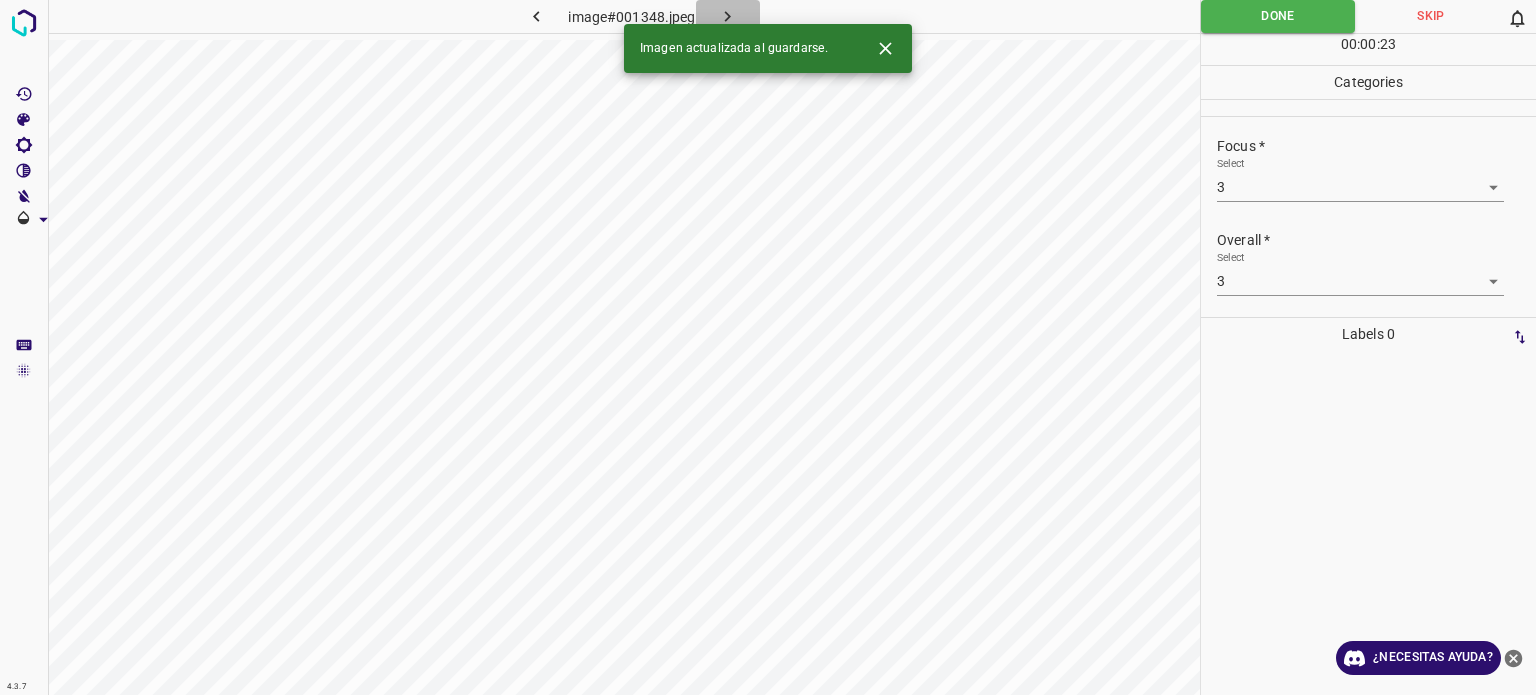 click 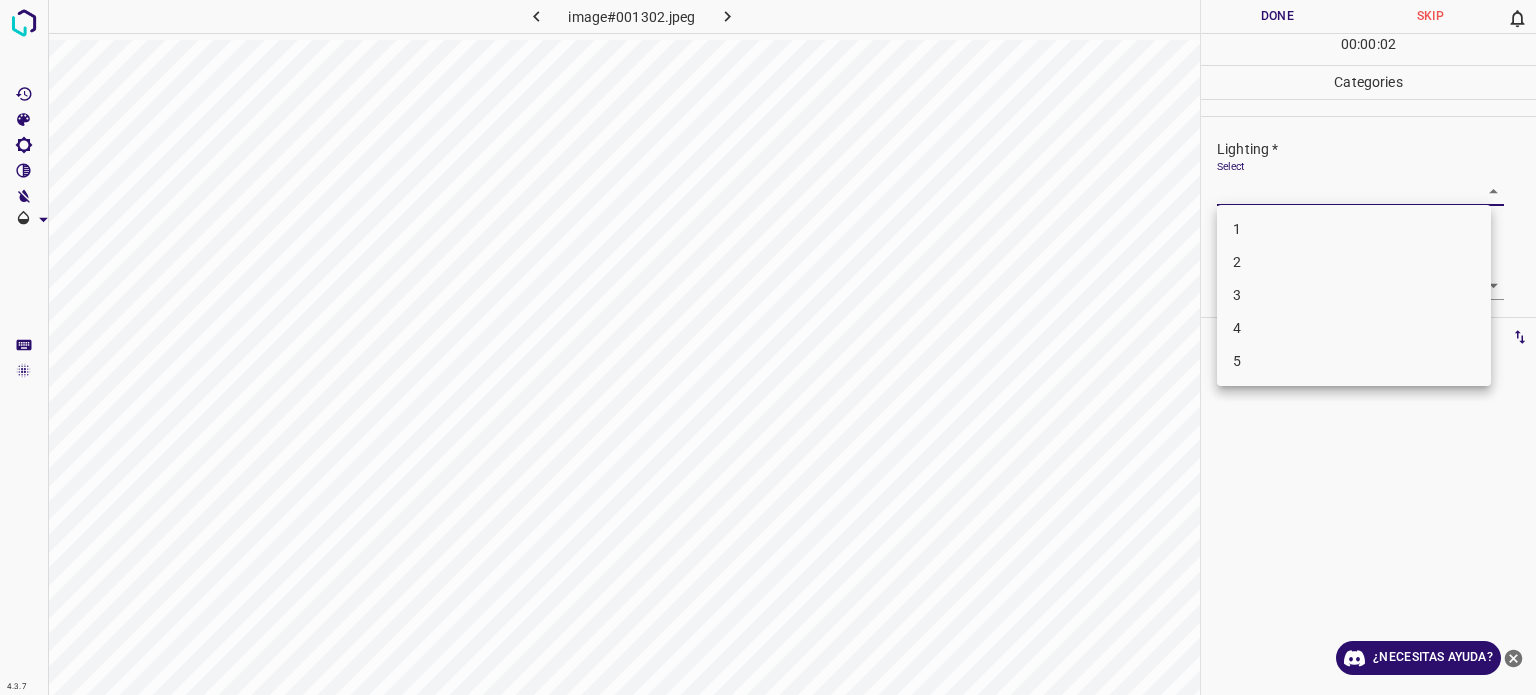 click on "4.3.7 image#001302.jpeg Done Skip 0 00   : 00   : 02   Categories Lighting *  Select ​ Focus *  Select ​ Overall *  Select ​ Labels   0 Categories 1 Lighting 2 Focus 3 Overall Tools Space Change between modes (Draw & Edit) I Auto labeling R Restore zoom M Zoom in N Zoom out Delete Delete selecte label Filters Z Restore filters X Saturation filter C Brightness filter V Contrast filter B Gray scale filter General O Download ¿Necesitas ayuda? Texto original Valora esta traducción Tu opinión servirá para ayudar a mejorar el Traductor de Google - Texto - Esconder - Borrar 1 2 3 4 5" at bounding box center (768, 347) 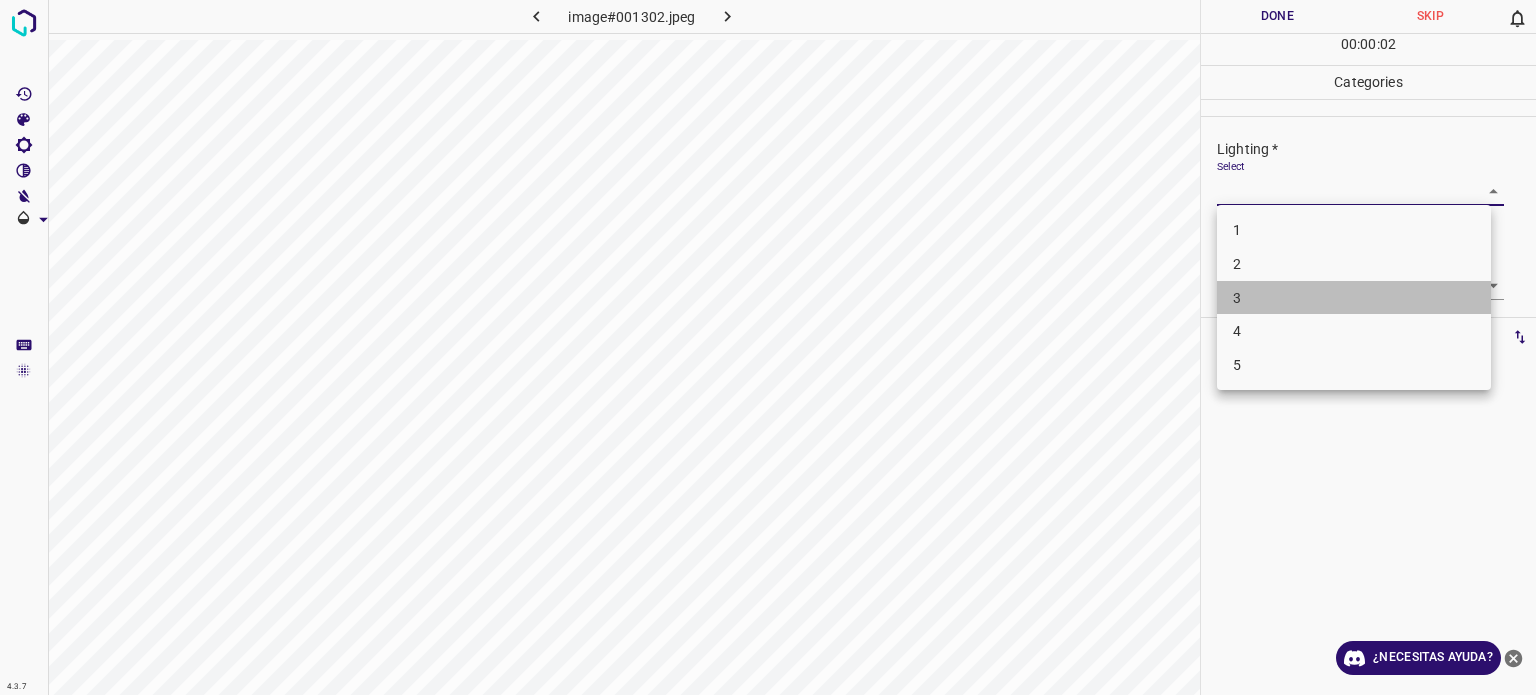 click on "3" at bounding box center (1354, 298) 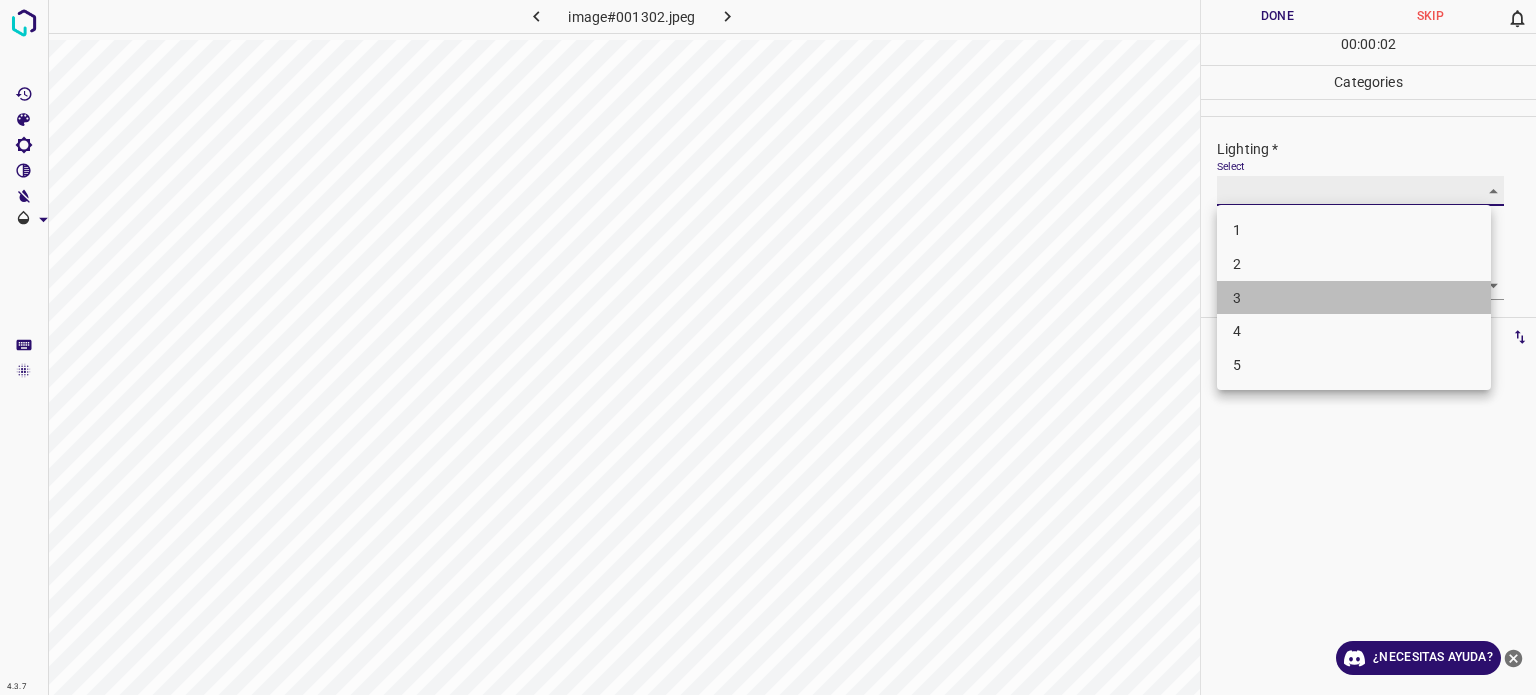 type on "3" 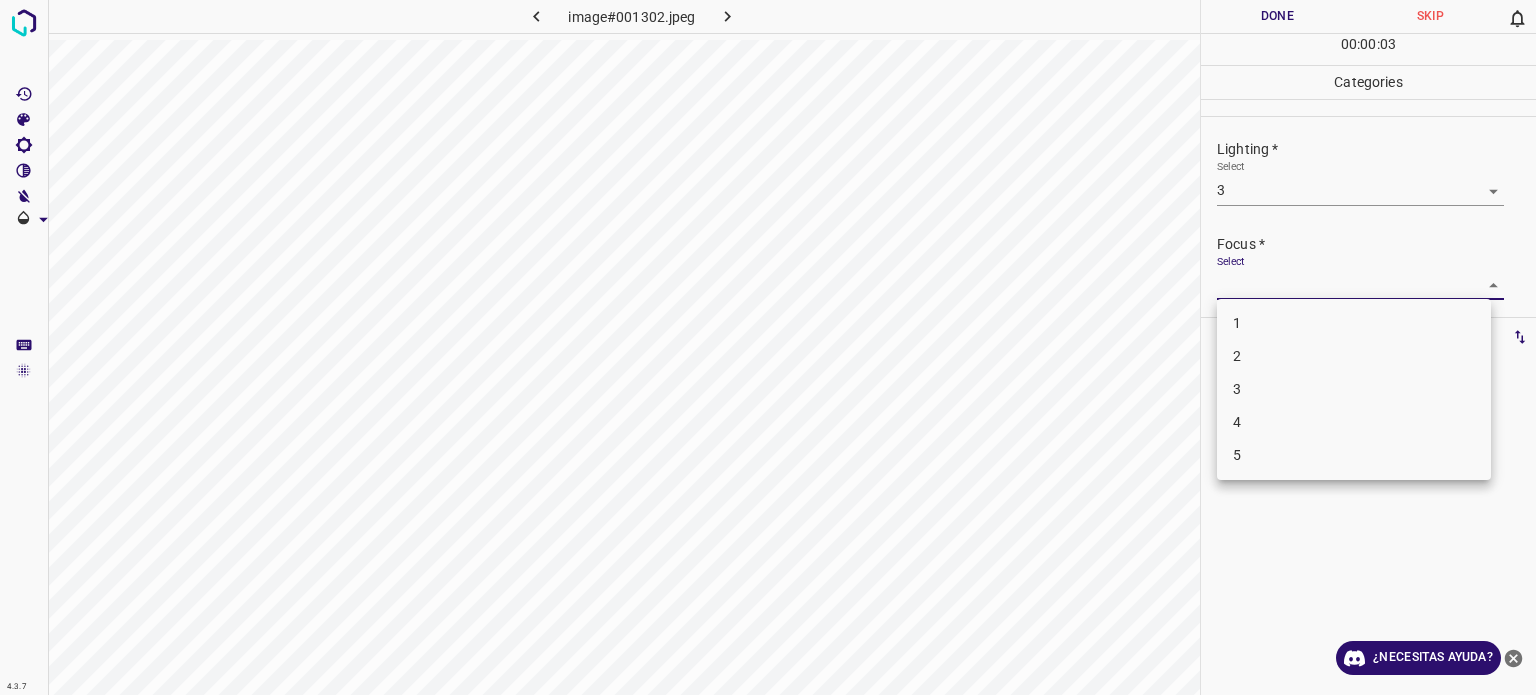 click on "4.3.7 image#001302.jpeg Done Skip 0 00   : 00   : 03   Categories Lighting *  Select 3 3 Focus *  Select ​ Overall *  Select ​ Labels   0 Categories 1 Lighting 2 Focus 3 Overall Tools Space Change between modes (Draw & Edit) I Auto labeling R Restore zoom M Zoom in N Zoom out Delete Delete selecte label Filters Z Restore filters X Saturation filter C Brightness filter V Contrast filter B Gray scale filter General O Download ¿Necesitas ayuda? Texto original Valora esta traducción Tu opinión servirá para ayudar a mejorar el Traductor de Google - Texto - Esconder - Borrar 1 2 3 4 5" at bounding box center [768, 347] 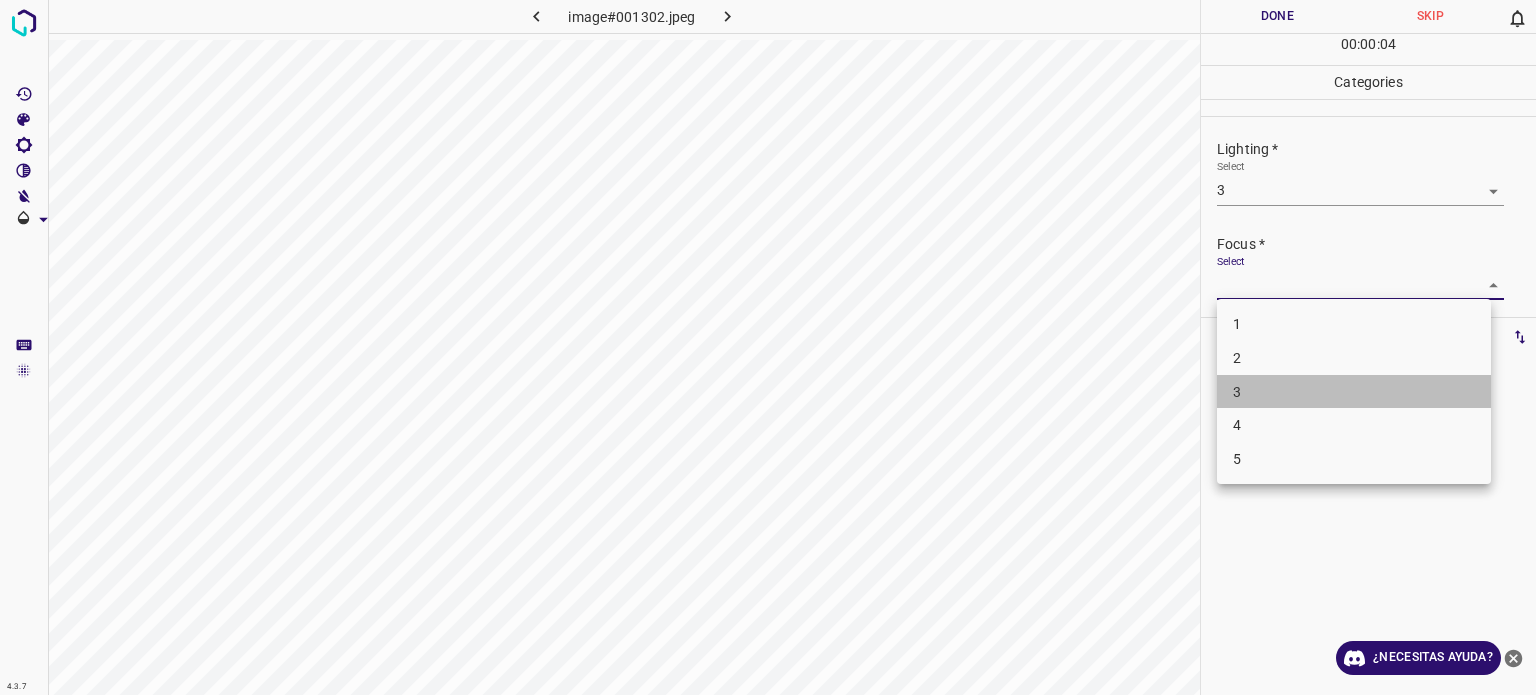 drag, startPoint x: 1248, startPoint y: 383, endPoint x: 1255, endPoint y: 366, distance: 18.384777 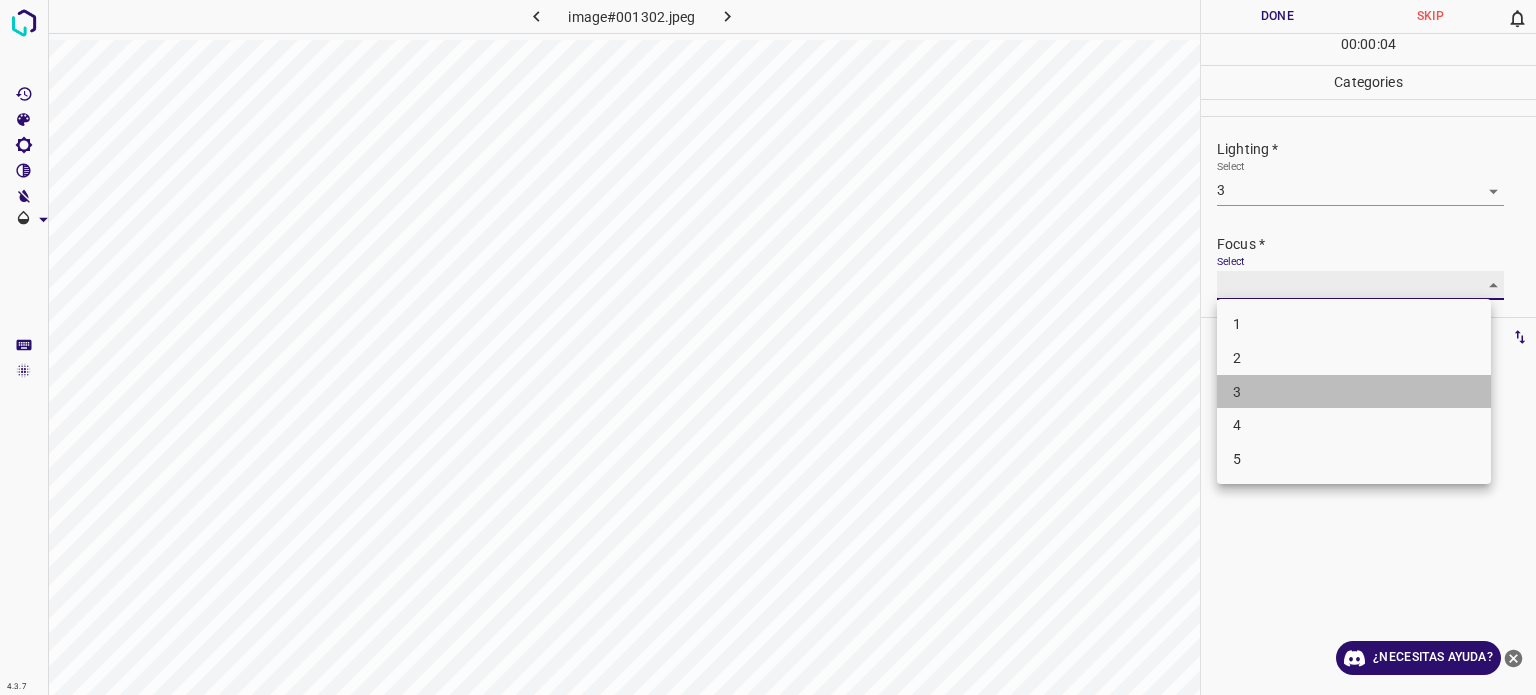type on "3" 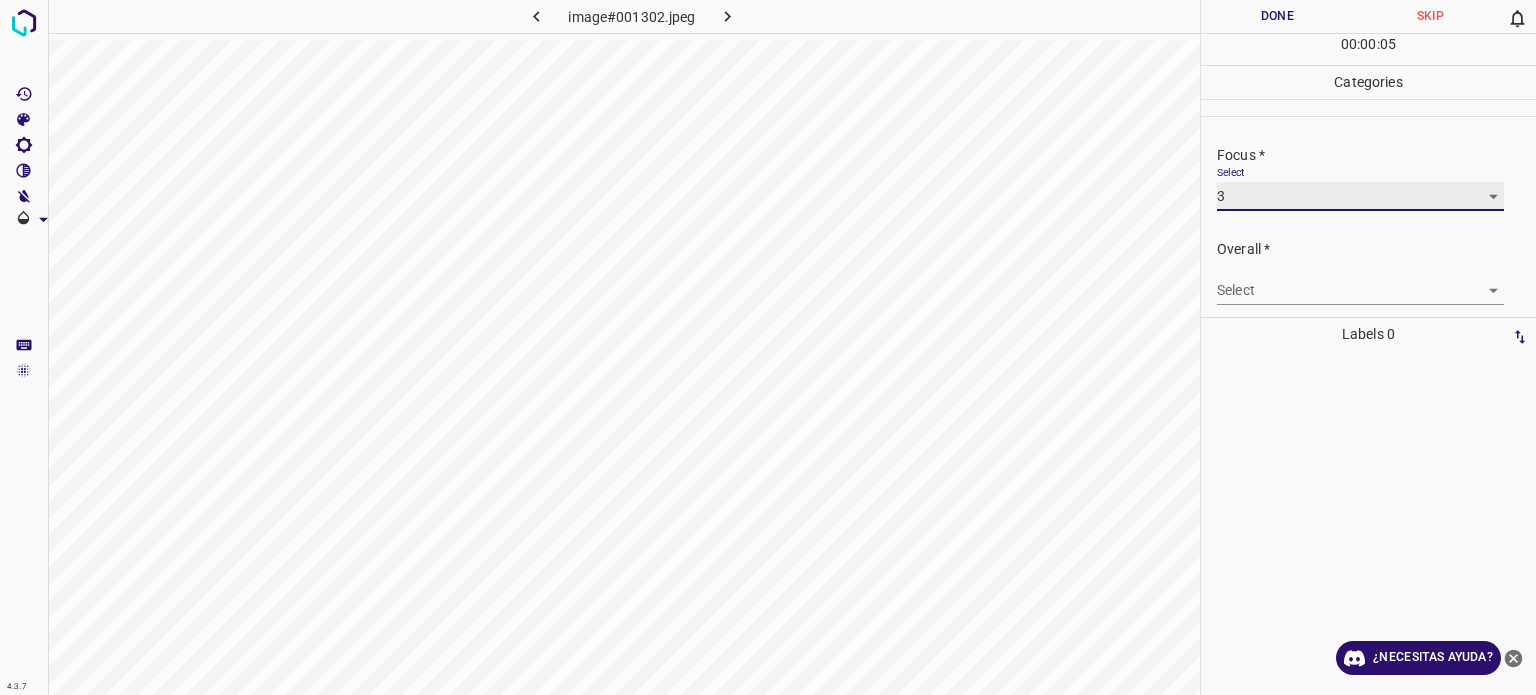 scroll, scrollTop: 98, scrollLeft: 0, axis: vertical 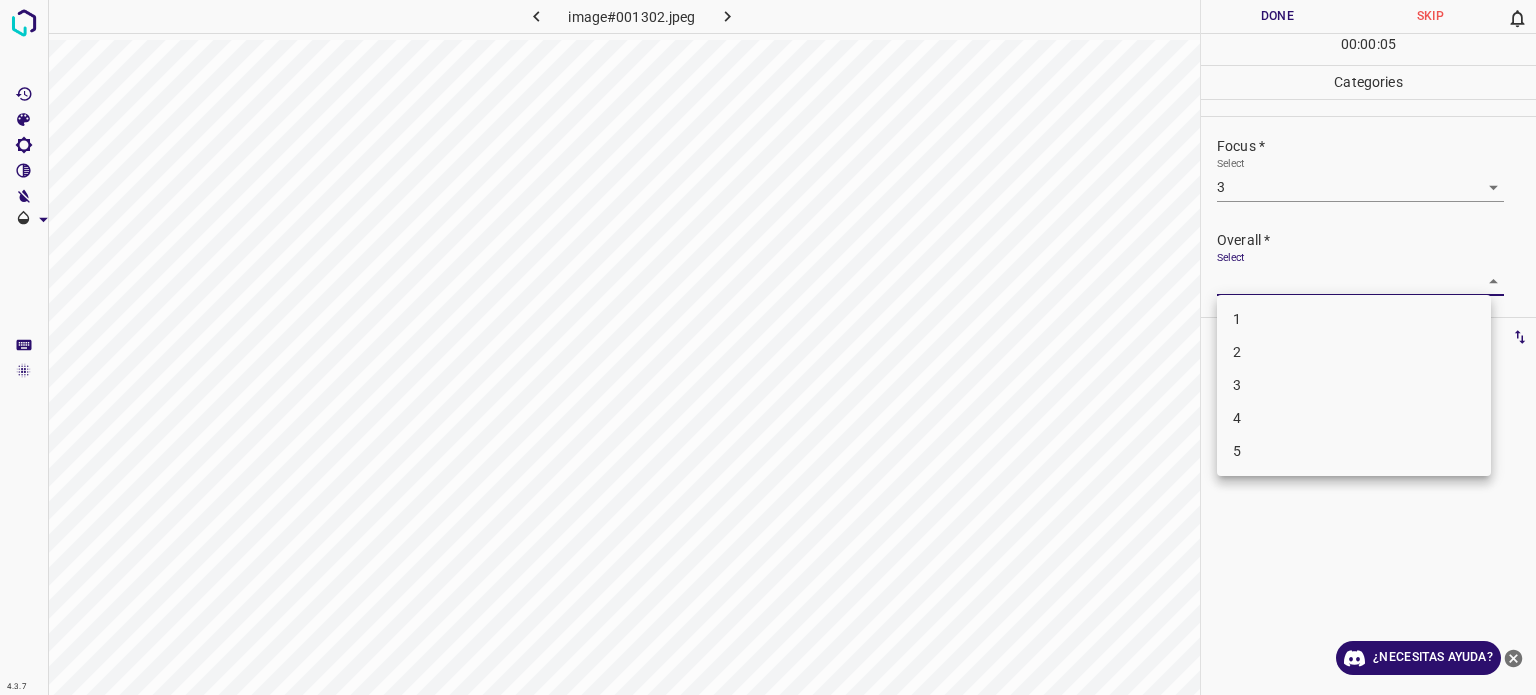 click on "4.3.7 image#001302.jpeg Done Skip 0 00   : 00   : 05   Categories Lighting *  Select 3 3 Focus *  Select 3 3 Overall *  Select ​ Labels   0 Categories 1 Lighting 2 Focus 3 Overall Tools Space Change between modes (Draw & Edit) I Auto labeling R Restore zoom M Zoom in N Zoom out Delete Delete selecte label Filters Z Restore filters X Saturation filter C Brightness filter V Contrast filter B Gray scale filter General O Download ¿Necesitas ayuda? Texto original Valora esta traducción Tu opinión servirá para ayudar a mejorar el Traductor de Google - Texto - Esconder - Borrar 1 2 3 4 5" at bounding box center (768, 347) 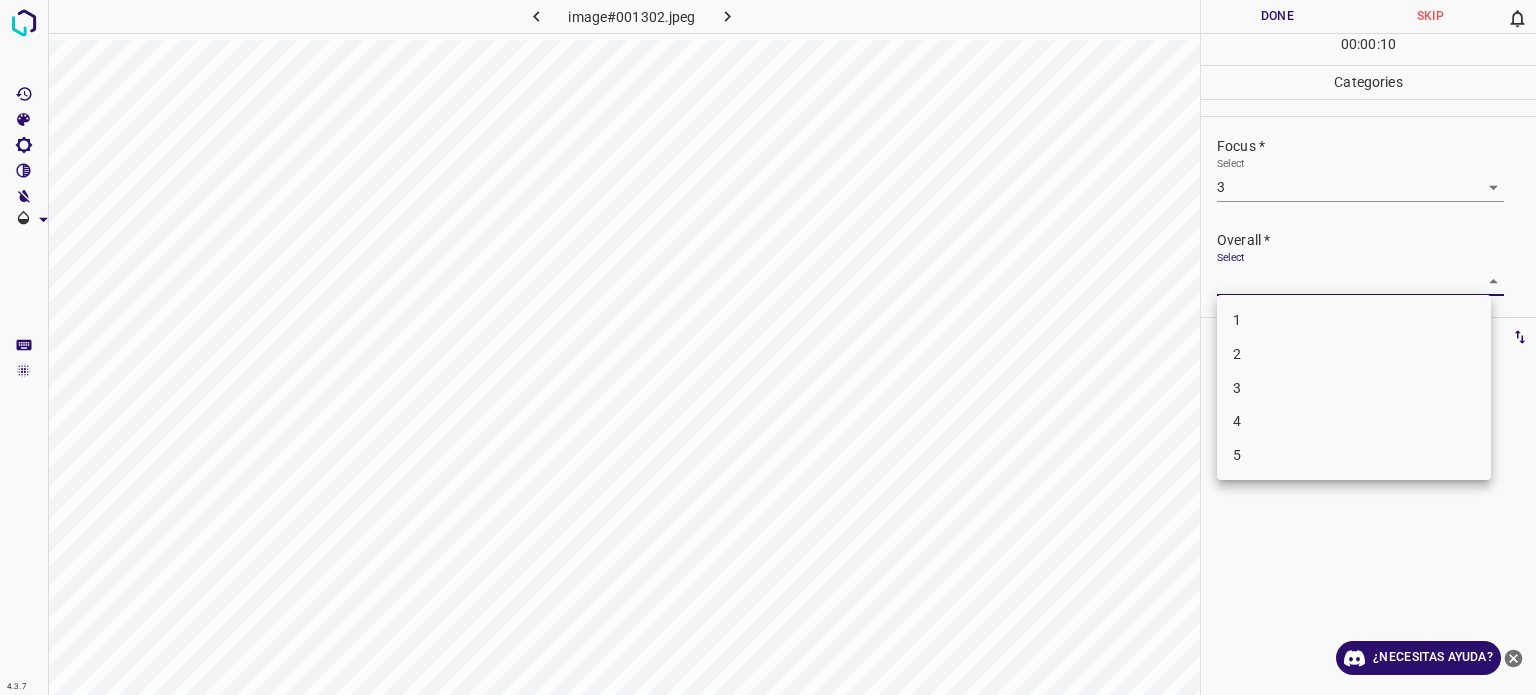 click on "3" at bounding box center (1354, 388) 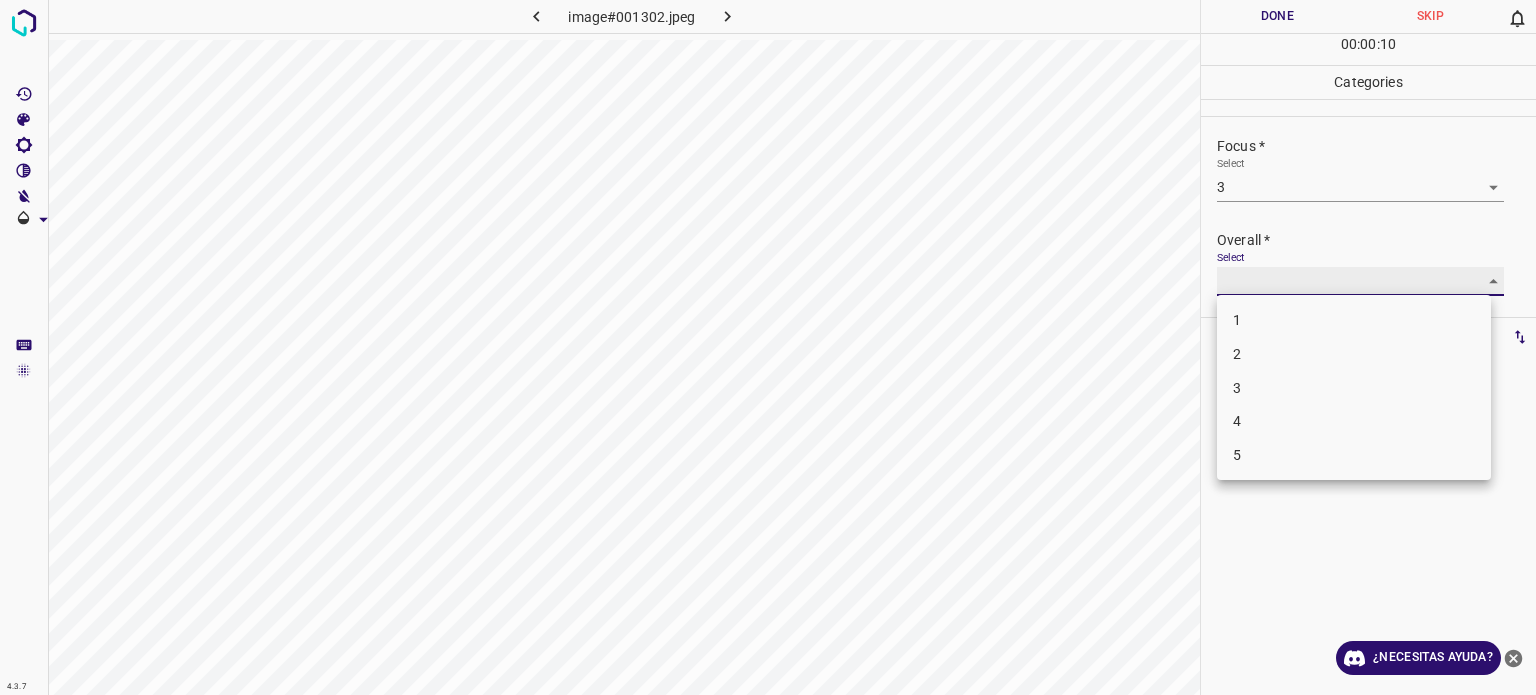 type on "3" 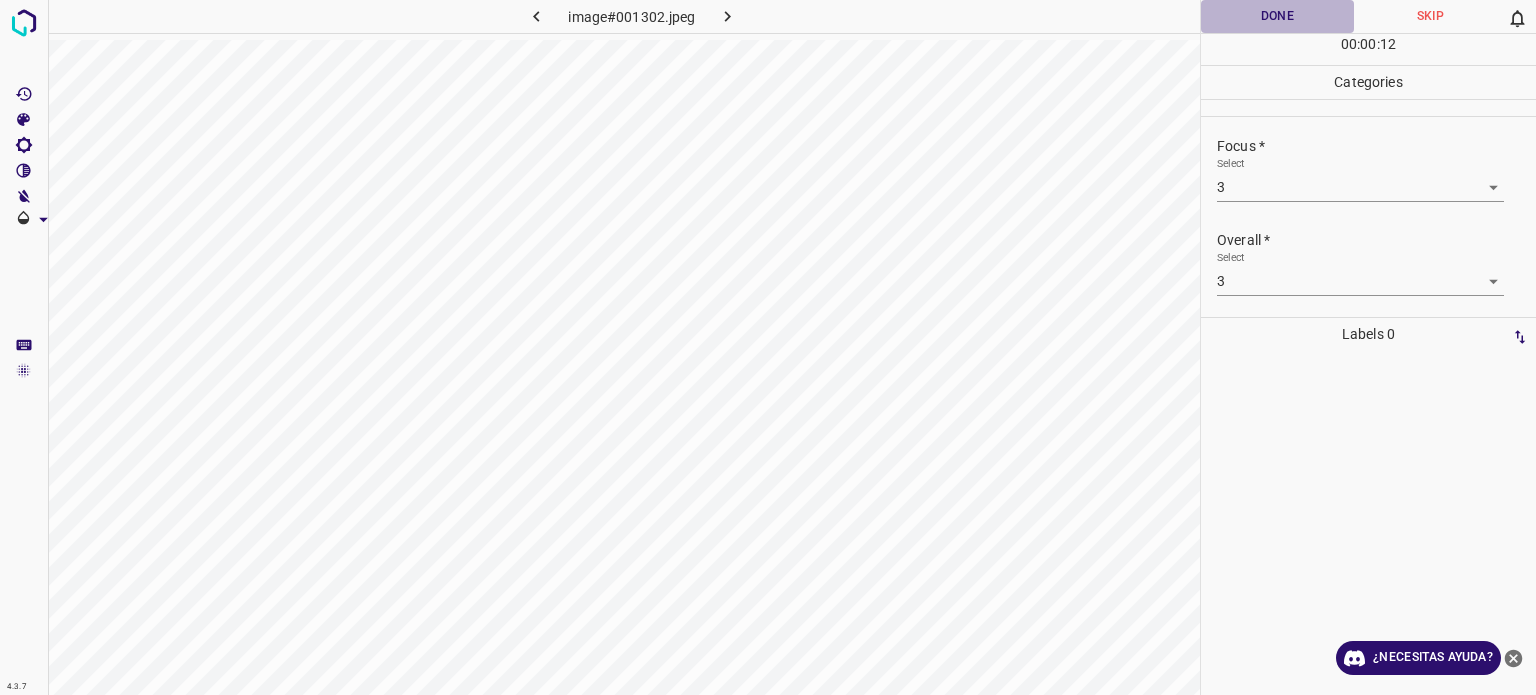 click on "Done" at bounding box center (1277, 16) 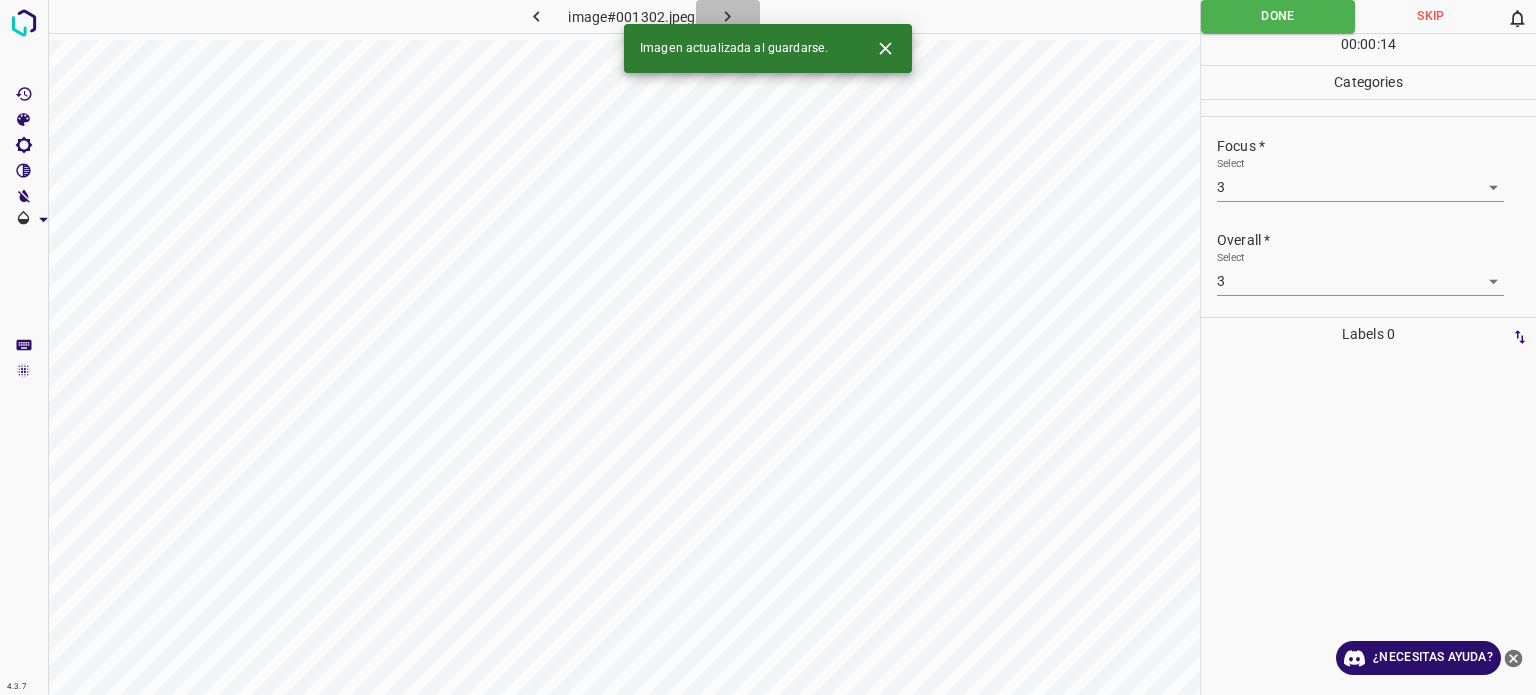 click 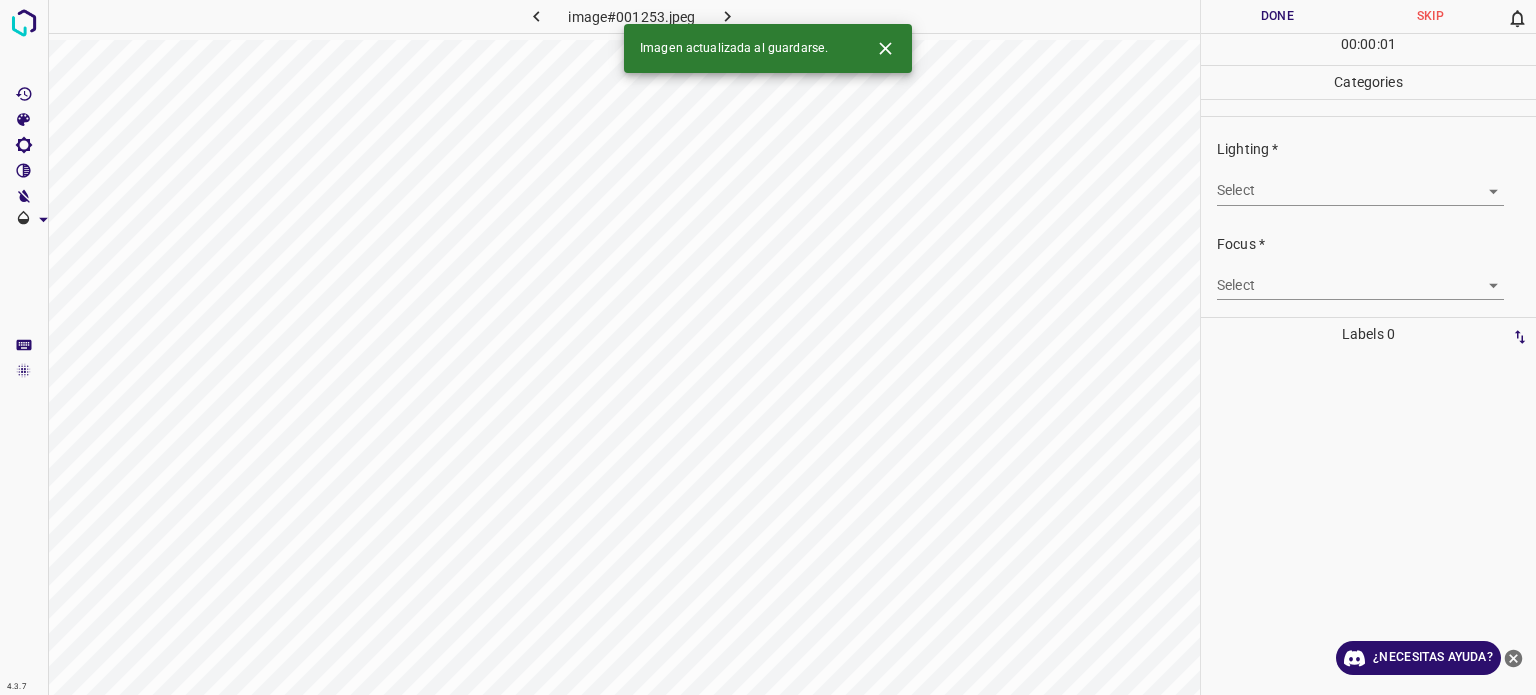 click on "4.3.7 image#001253.jpeg Done Skip 0 00   : 00   : 01   Categories Lighting *  Select ​ Focus *  Select ​ Overall *  Select ​ Labels   0 Categories 1 Lighting 2 Focus 3 Overall Tools Space Change between modes (Draw & Edit) I Auto labeling R Restore zoom M Zoom in N Zoom out Delete Delete selecte label Filters Z Restore filters X Saturation filter C Brightness filter V Contrast filter B Gray scale filter General O Download Imagen actualizada al guardarse. ¿Necesitas ayuda? Texto original Valora esta traducción Tu opinión servirá para ayudar a mejorar el Traductor de Google - Texto - Esconder - Borrar" at bounding box center [768, 347] 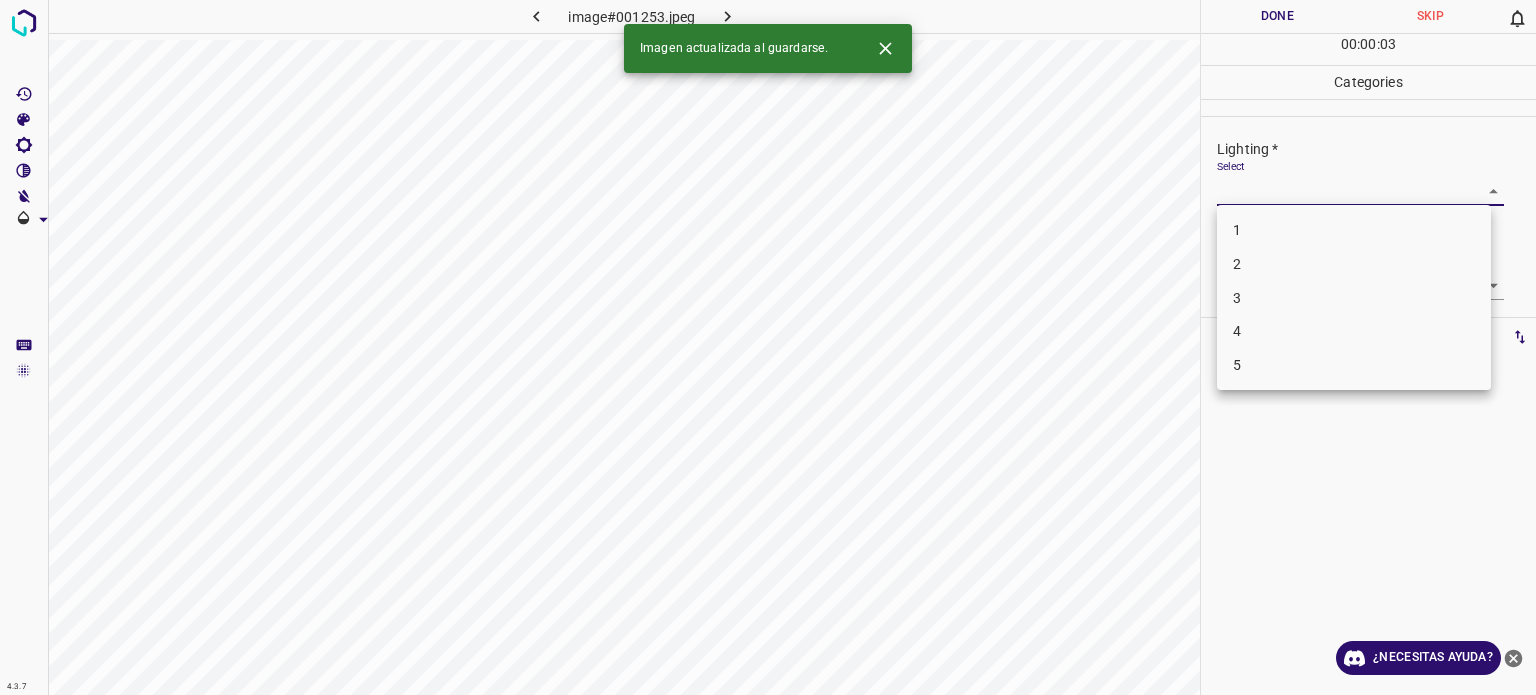 click on "3" at bounding box center [1237, 297] 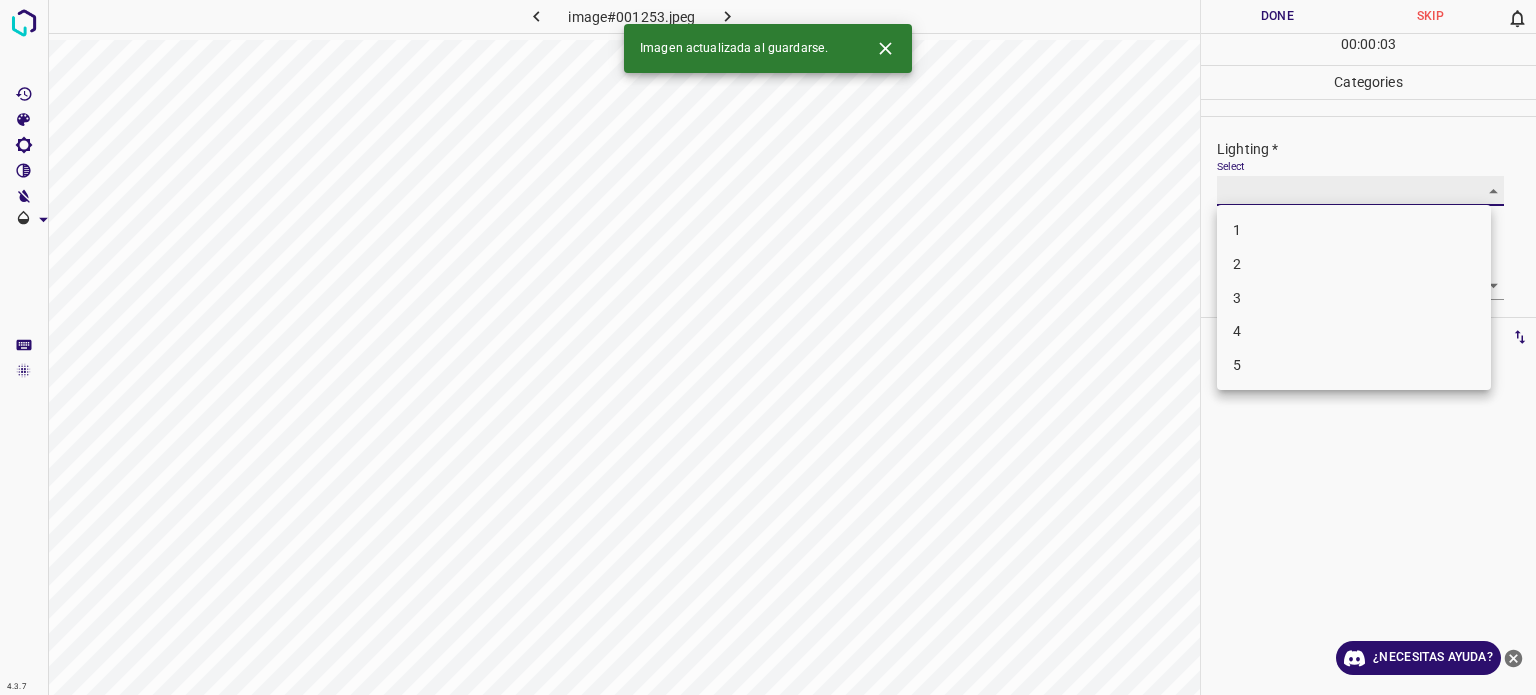 type on "3" 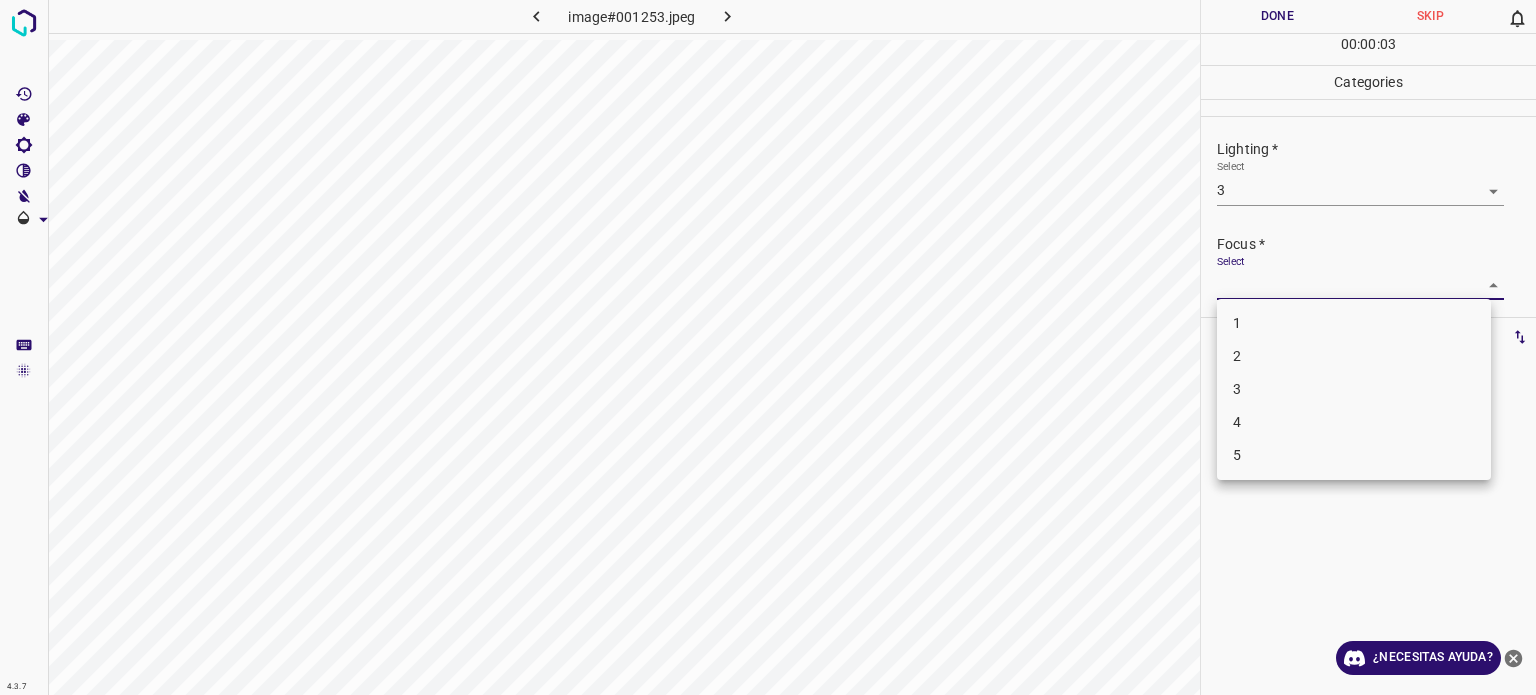 click on "4.3.7 image#001253.jpeg Done Skip 0 00 : 00 : 03 Categories Lighting * Select 3 3 Focus * Select ​ Overall * Select ​ Labels 0 Categories 1 Lighting 2 Focus 3 Overall Tools Space Change between modes (Draw & Edit) I Auto labeling R Restore zoom M Zoom in N Zoom out Delete Delete selecte label Filters Z Restore filters X Saturation filter C Brightness filter V Contrast filter B Gray scale filter General O Download ¿Necesitas ayuda? Texto original Valora esta traducción Tu opinión servirá para ayudar a mejorar el Traductor de Google - Texto - Esconder - Borrar 1 2 3 4 5" at bounding box center (768, 347) 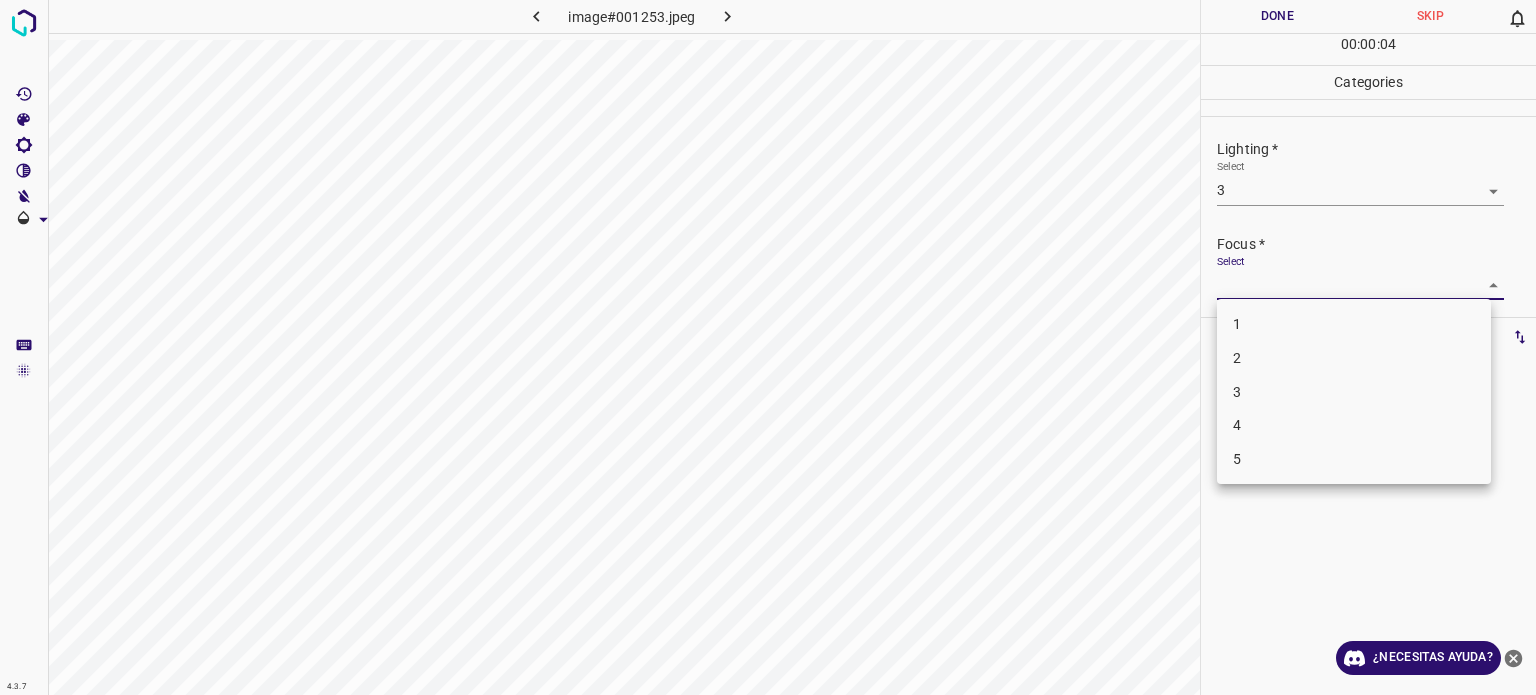 click on "3" at bounding box center (1354, 392) 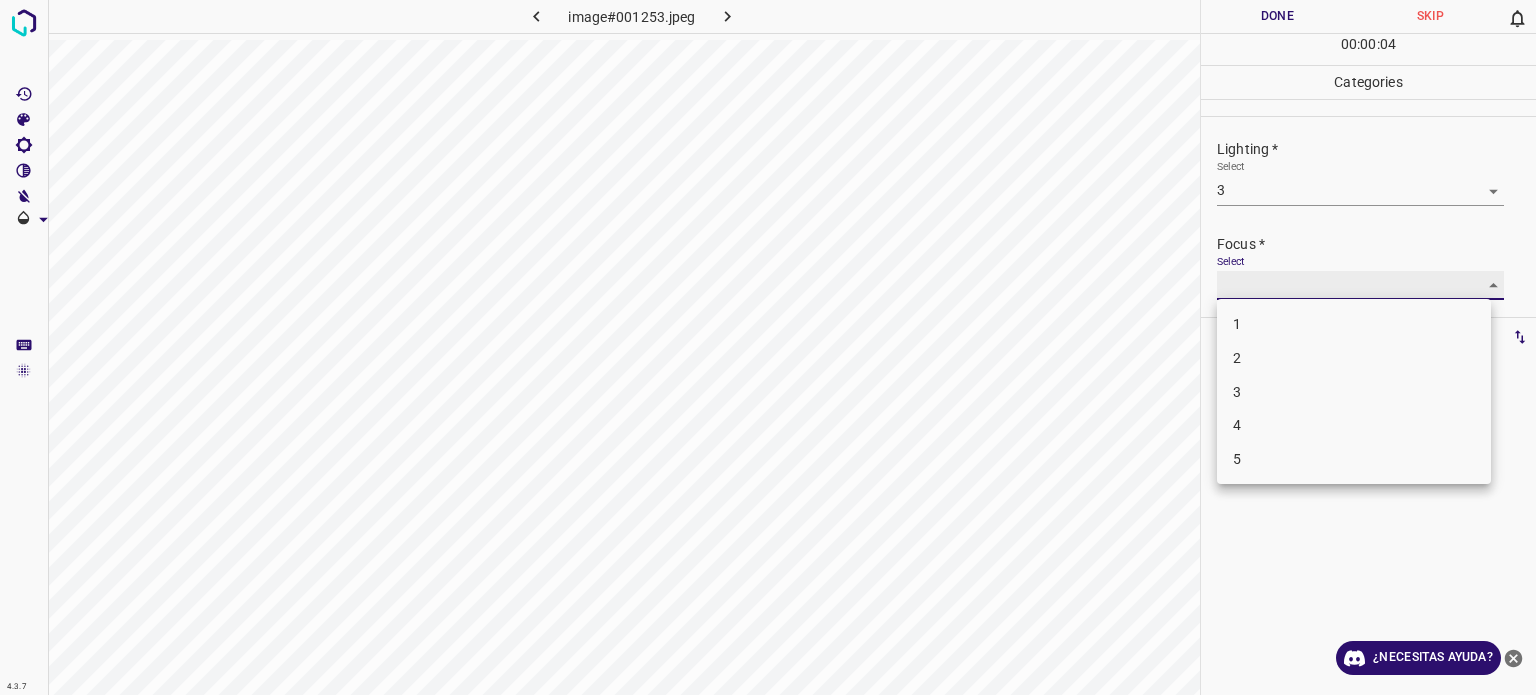 type on "3" 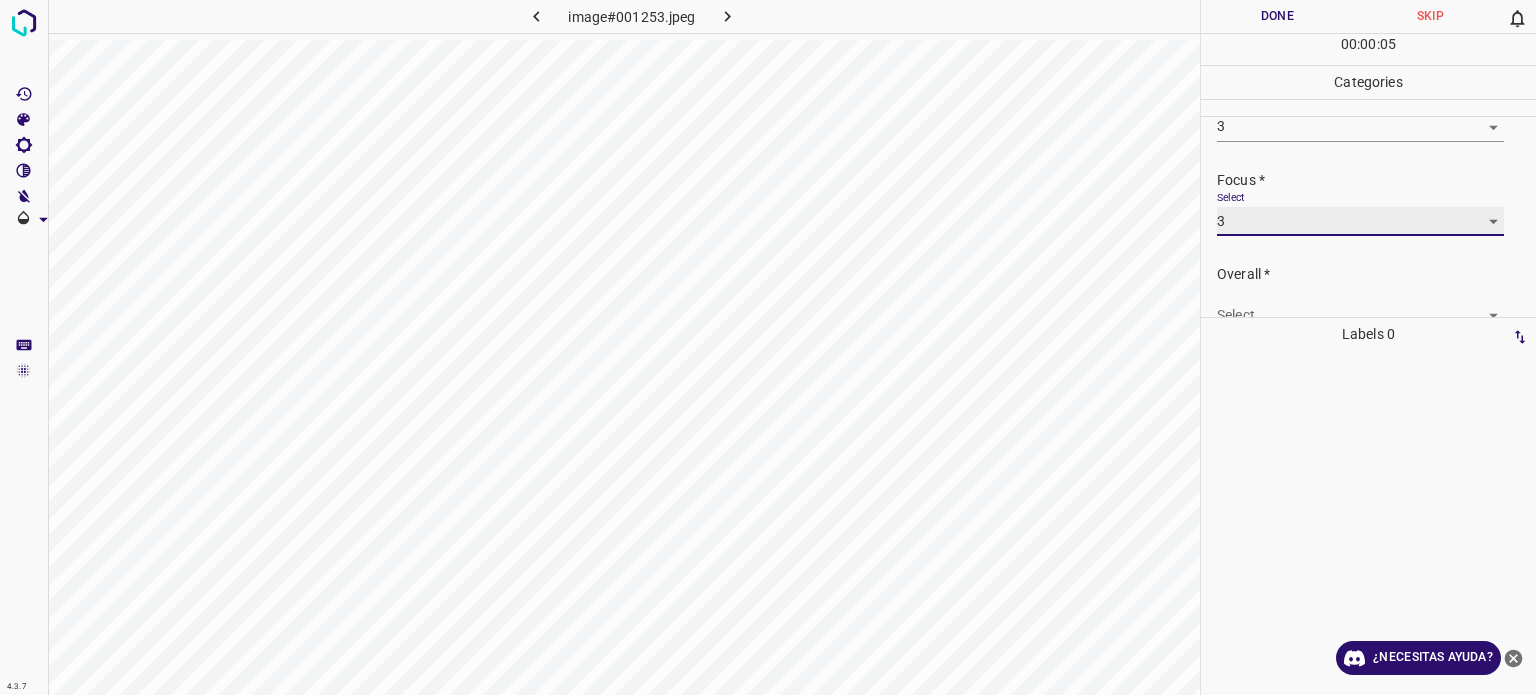 scroll, scrollTop: 98, scrollLeft: 0, axis: vertical 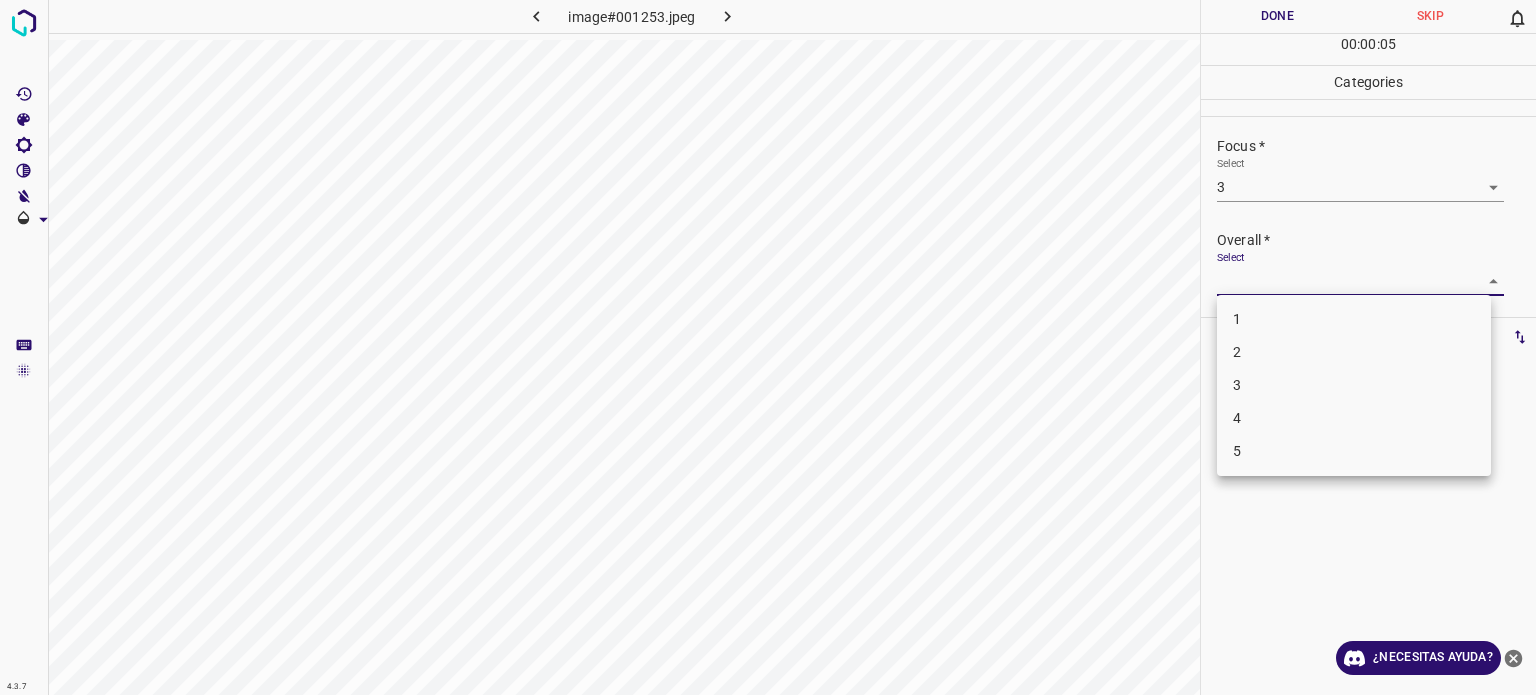 click on "4.3.7 image#001253.jpeg Done Skip 0 00 : 00 : 05 Categories Lighting * Select 3 3 Focus * Select 3 3 Overall * Select ​ Labels 0 Categories 1 Lighting 2 Focus 3 Overall Tools Space Change between modes (Draw & Edit) I Auto labeling R Restore zoom M Zoom in N Zoom out Delete Delete selecte label Filters Z Restore filters X Saturation filter C Brightness filter V Contrast filter B Gray scale filter General O Download ¿Necesitas ayuda? Texto original Valora esta traducción Tu opinión servirá para ayudar a mejorar el Traductor de Google - Texto - Esconder - Borrar 1 2 3 4 5" at bounding box center [768, 347] 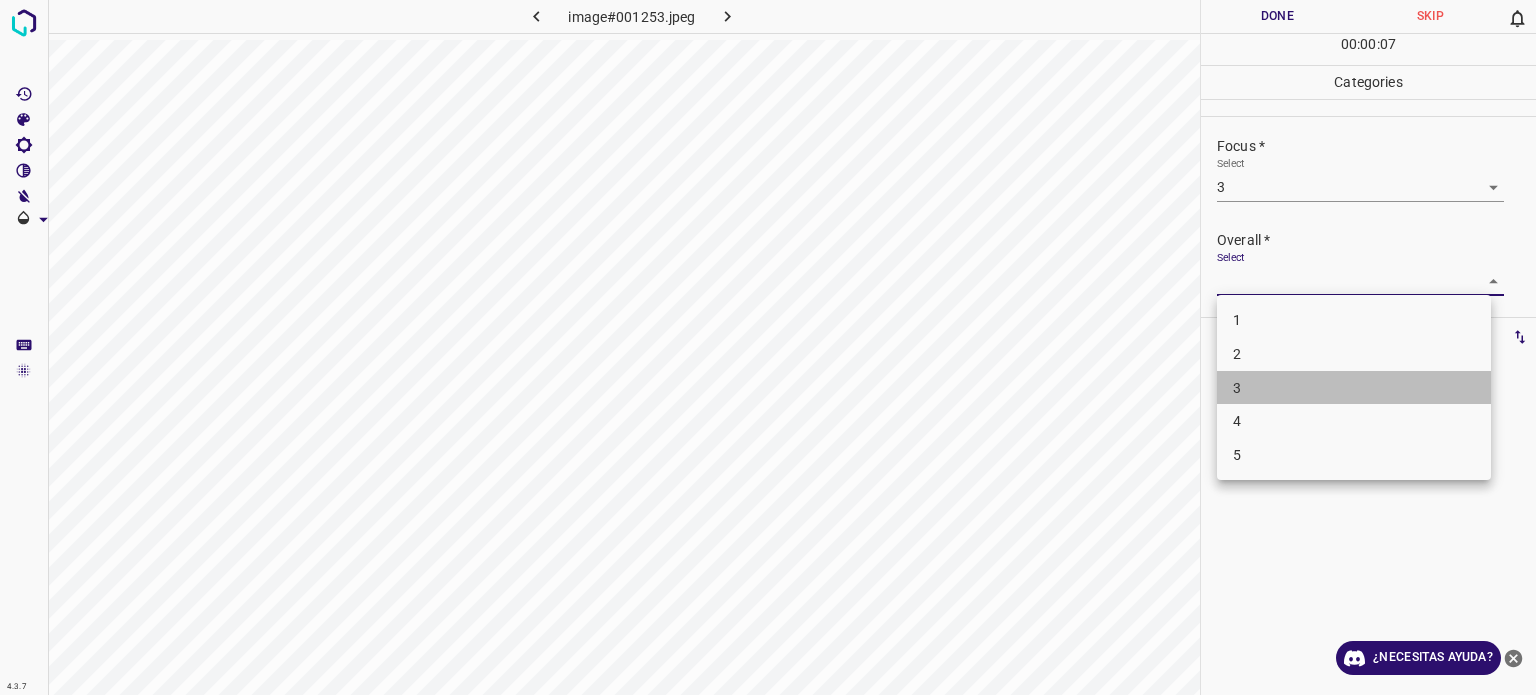 click on "3" at bounding box center [1354, 388] 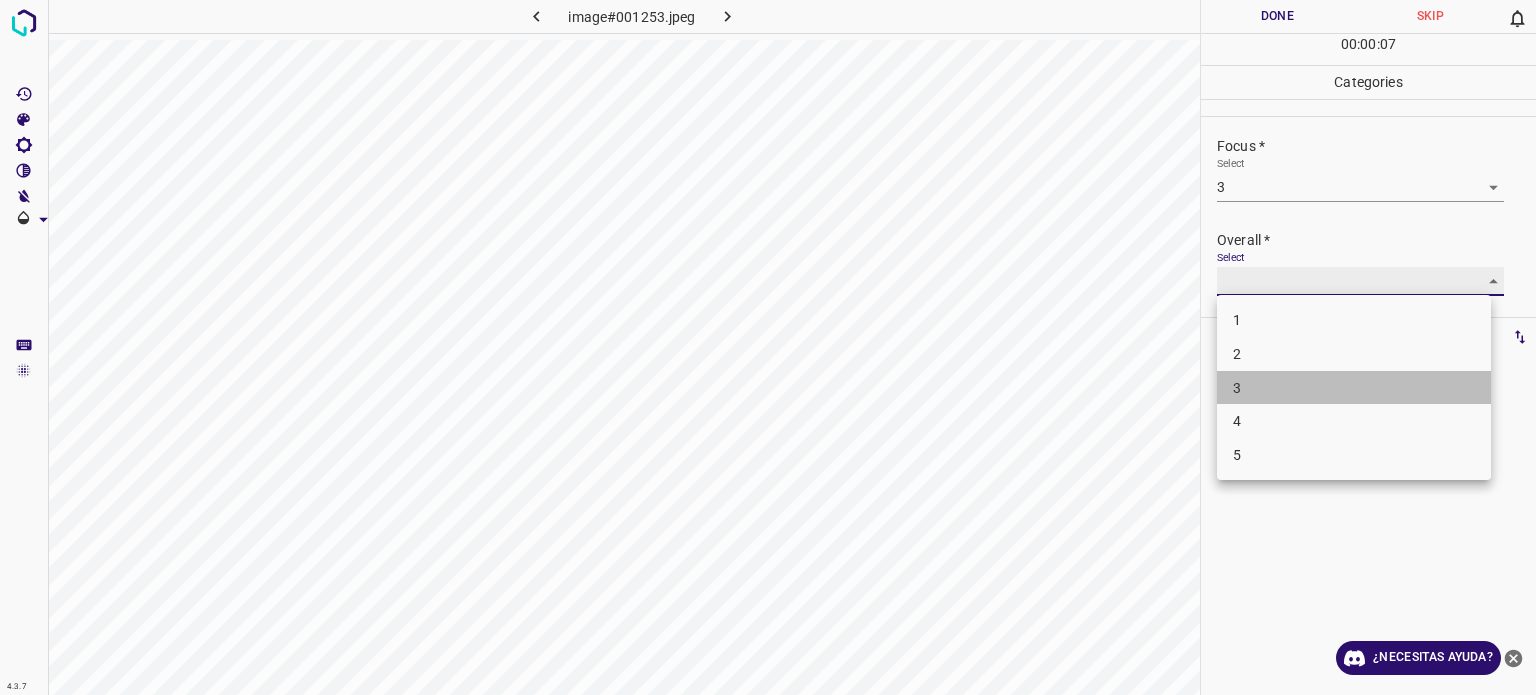 type on "3" 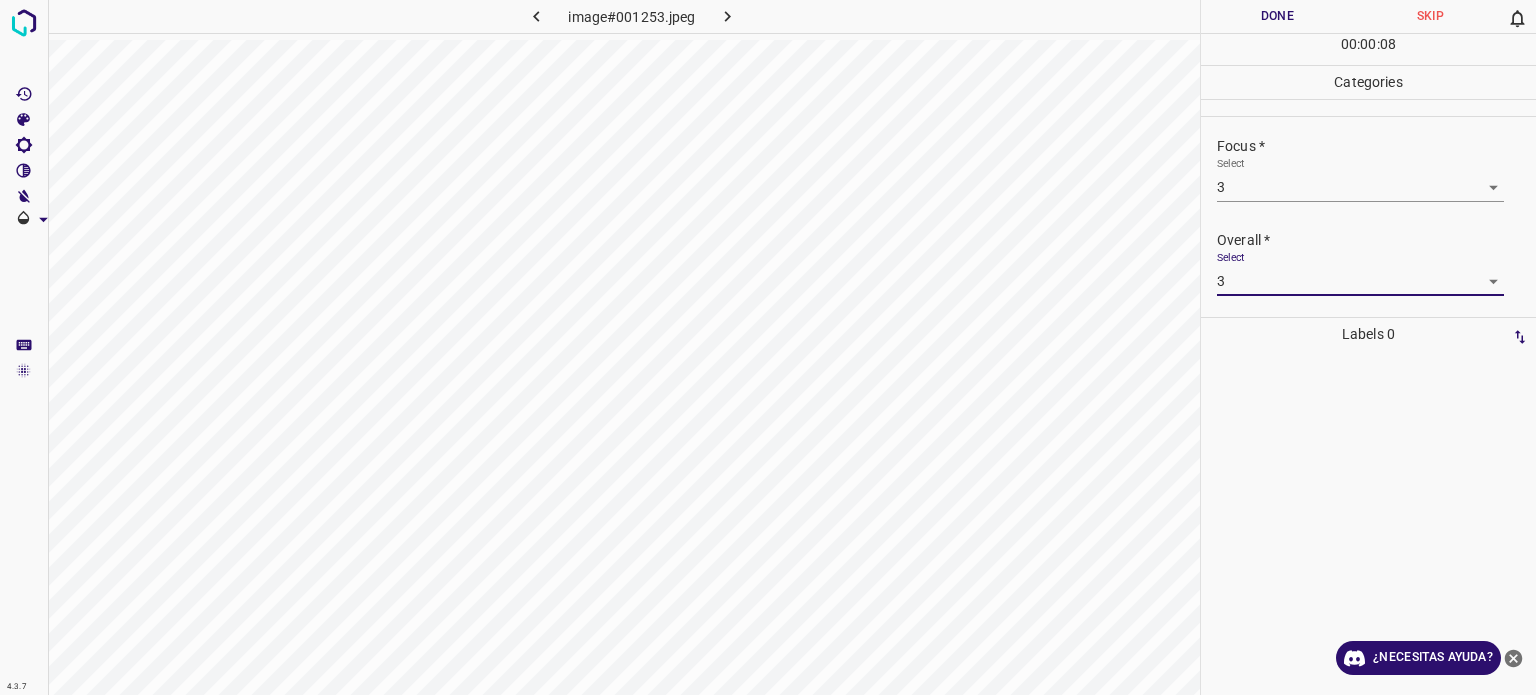 click on "Done" at bounding box center [1277, 16] 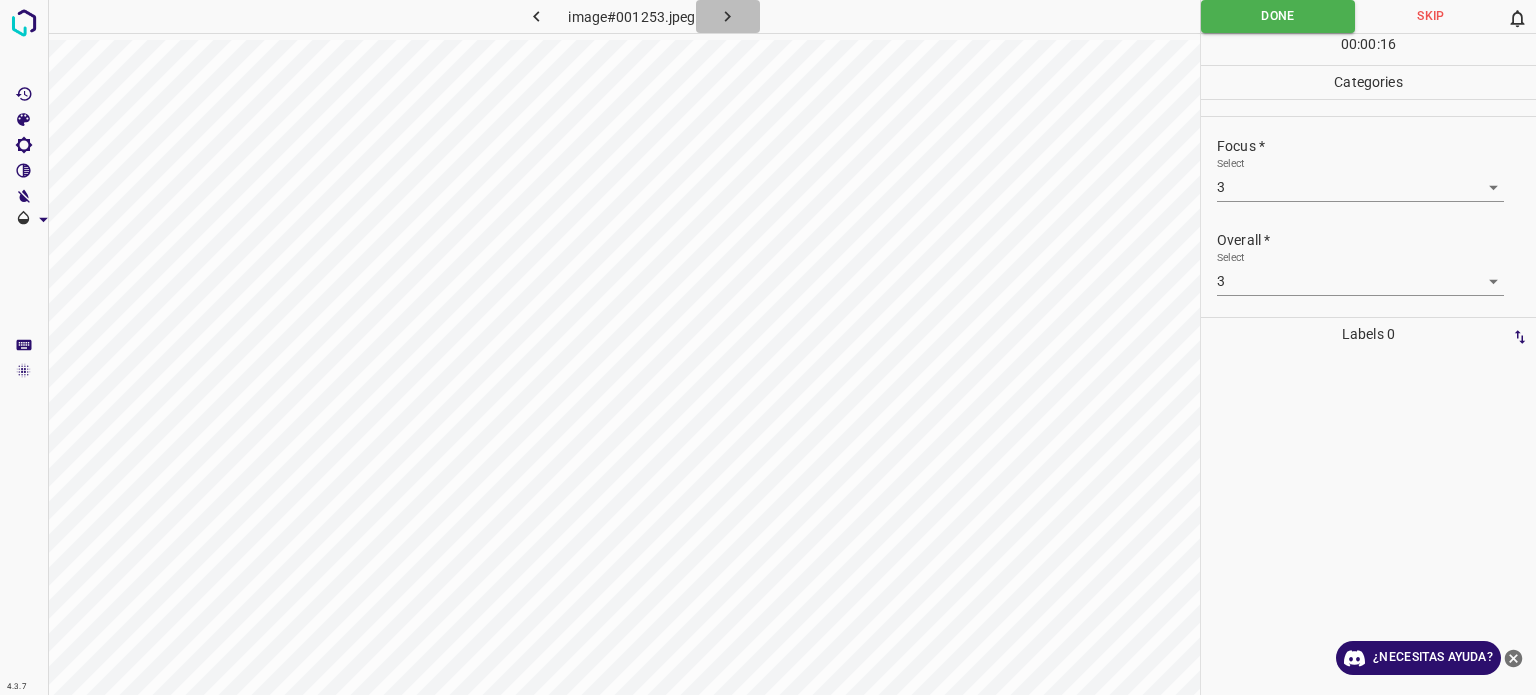 click 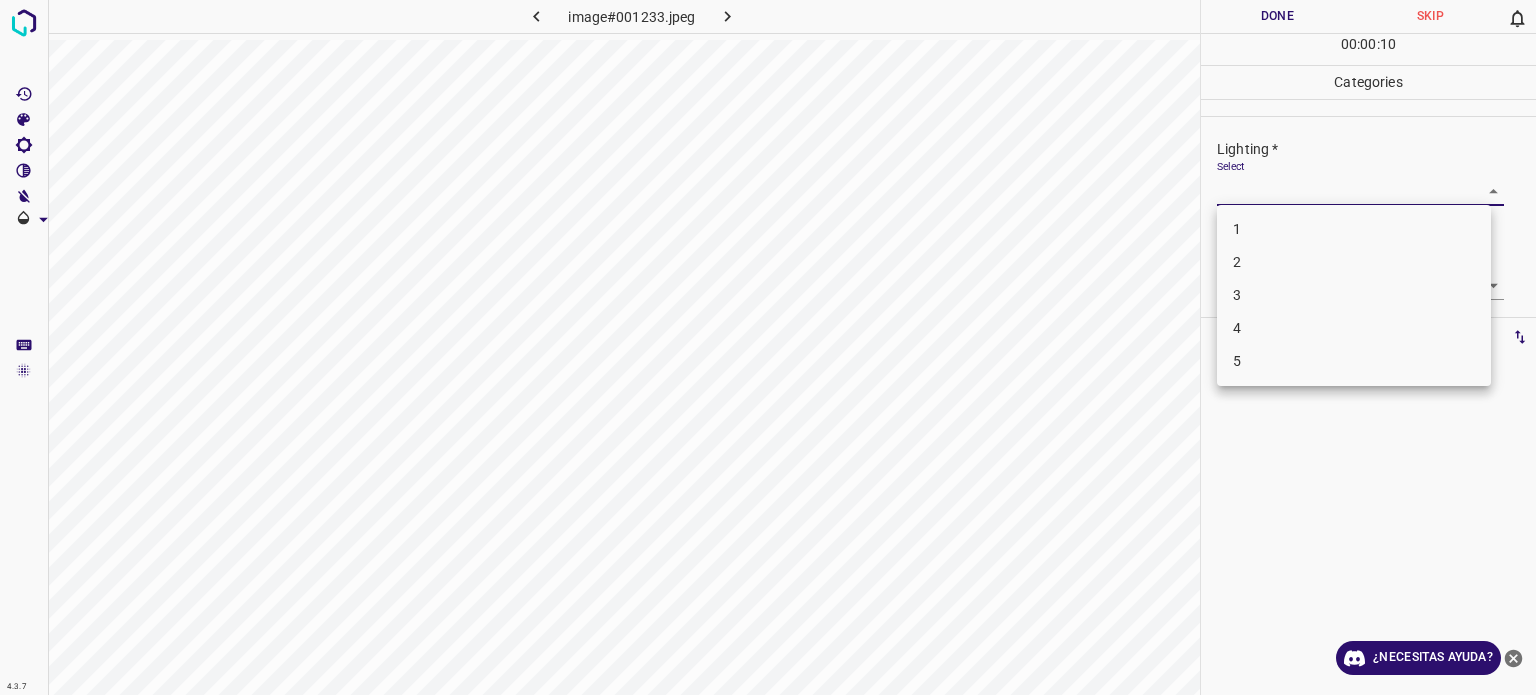 click on "4.3.7 image#001233.jpeg Done Skip 0 00 : 00 : 10 Categories Lighting * Select ​ Focus * Select ​ Overall * Select ​ Labels 0 Categories 1 Lighting 2 Focus 3 Overall Tools Space Change between modes (Draw & Edit) I Auto labeling R Restore zoom M Zoom in N Zoom out Delete Delete selecte label Filters Z Restore filters X Saturation filter C Brightness filter V Contrast filter B Gray scale filter General O Download ¿Necesitas ayuda? Texto original Valora esta traducción Tu opinión servirá para ayudar a mejorar el Traductor de Google - Texto - Esconder - Borrar 1 2 3 4 5" at bounding box center (768, 347) 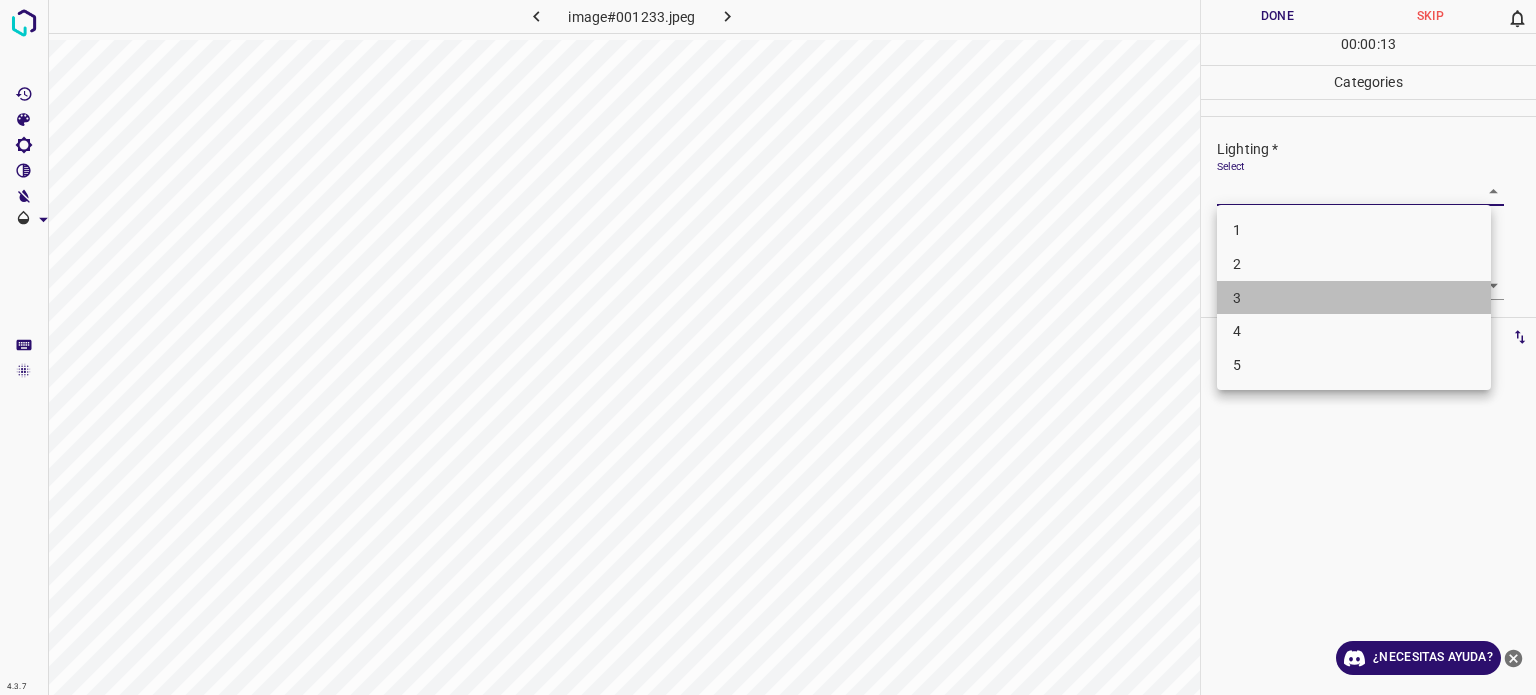 click on "3" at bounding box center (1354, 298) 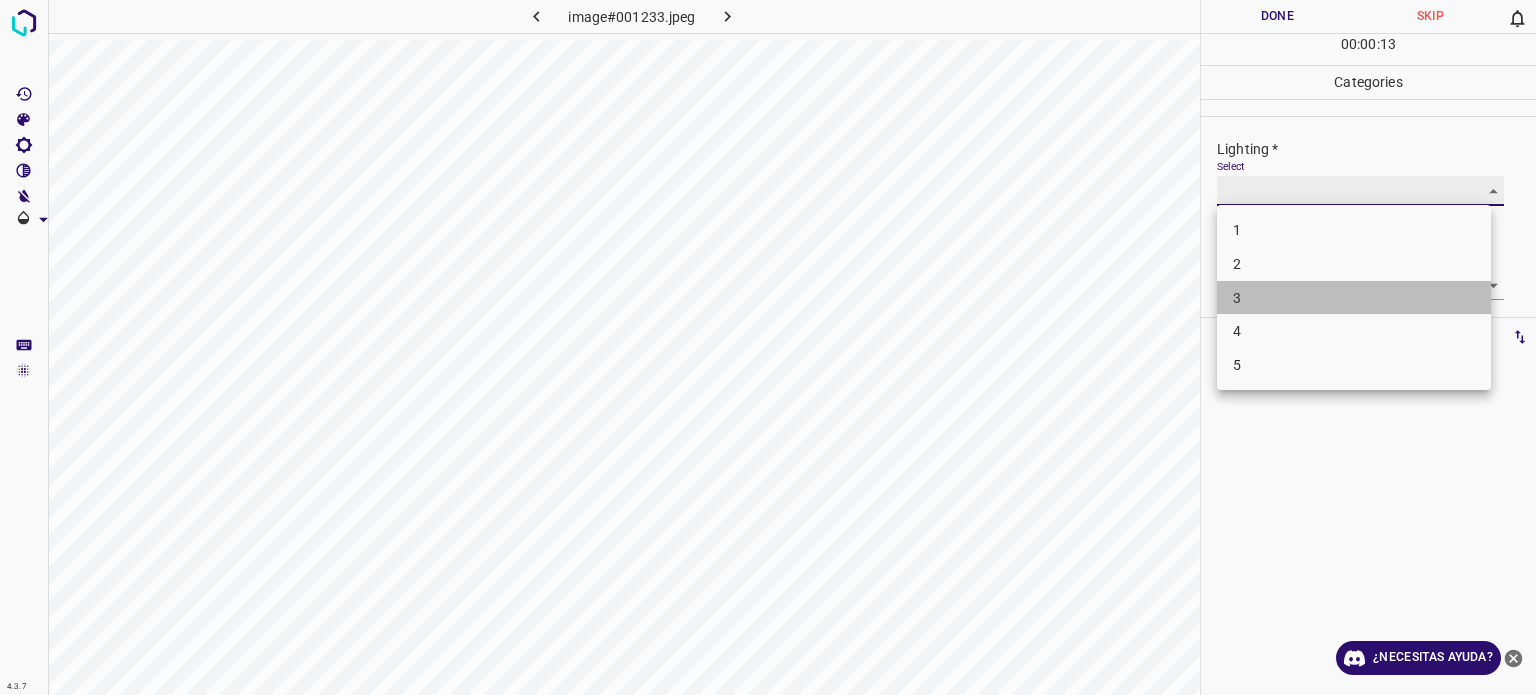 type on "3" 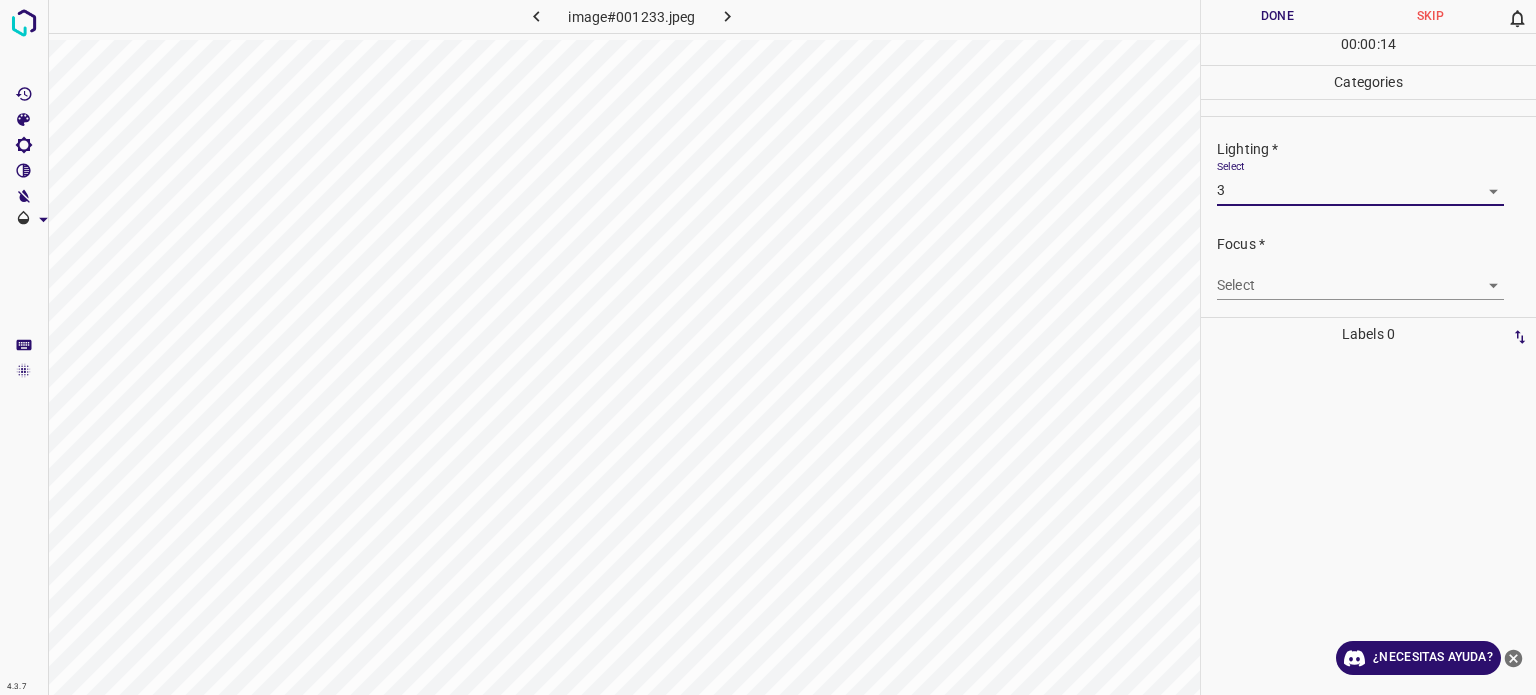 click on "4.3.7 image#001233.jpeg Done Skip 0 00   : 00   : 14   Categories Lighting *  Select 3 3 Focus *  Select ​ Overall *  Select ​ Labels   0 Categories 1 Lighting 2 Focus 3 Overall Tools Space Change between modes (Draw & Edit) I Auto labeling R Restore zoom M Zoom in N Zoom out Delete Delete selecte label Filters Z Restore filters X Saturation filter C Brightness filter V Contrast filter B Gray scale filter General O Download ¿Necesitas ayuda? Texto original Valora esta traducción Tu opinión servirá para ayudar a mejorar el Traductor de Google - Texto - Esconder - Borrar" at bounding box center (768, 347) 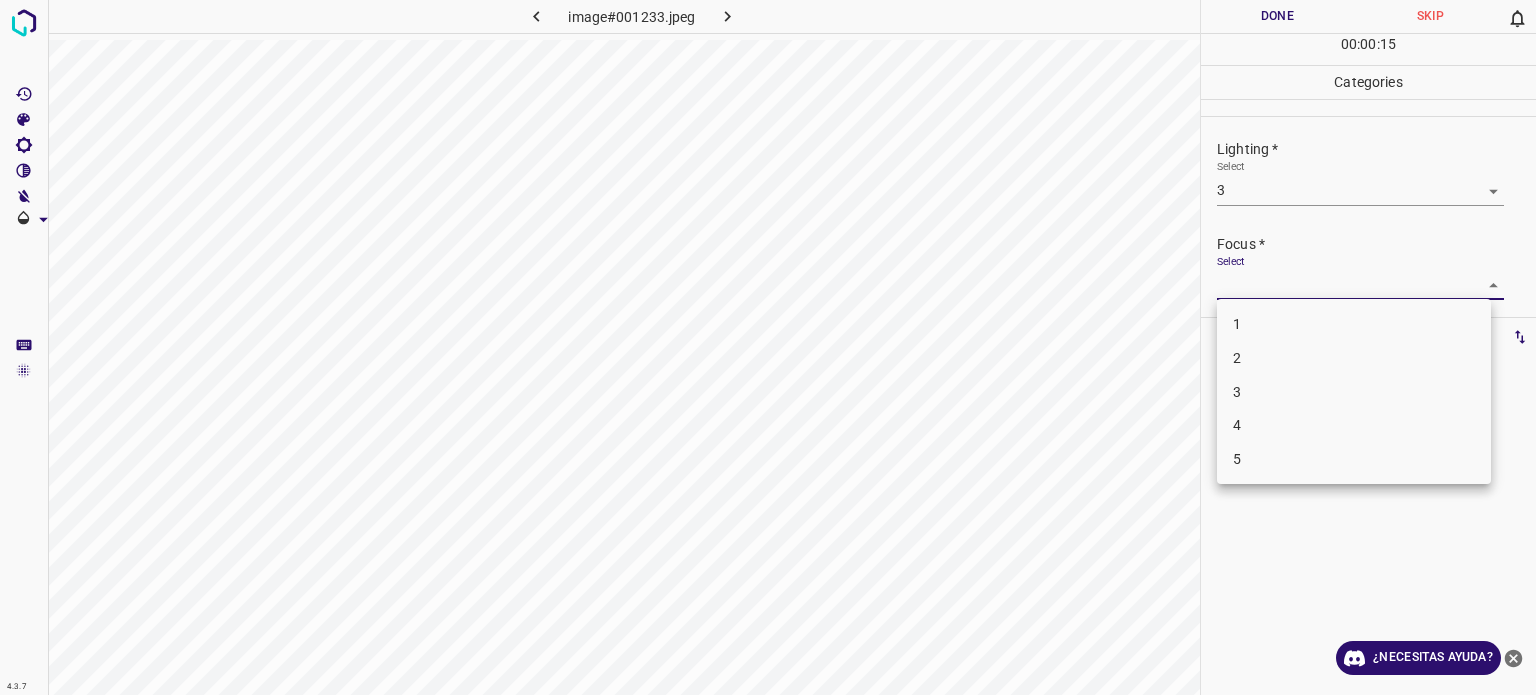 click on "3" at bounding box center (1354, 392) 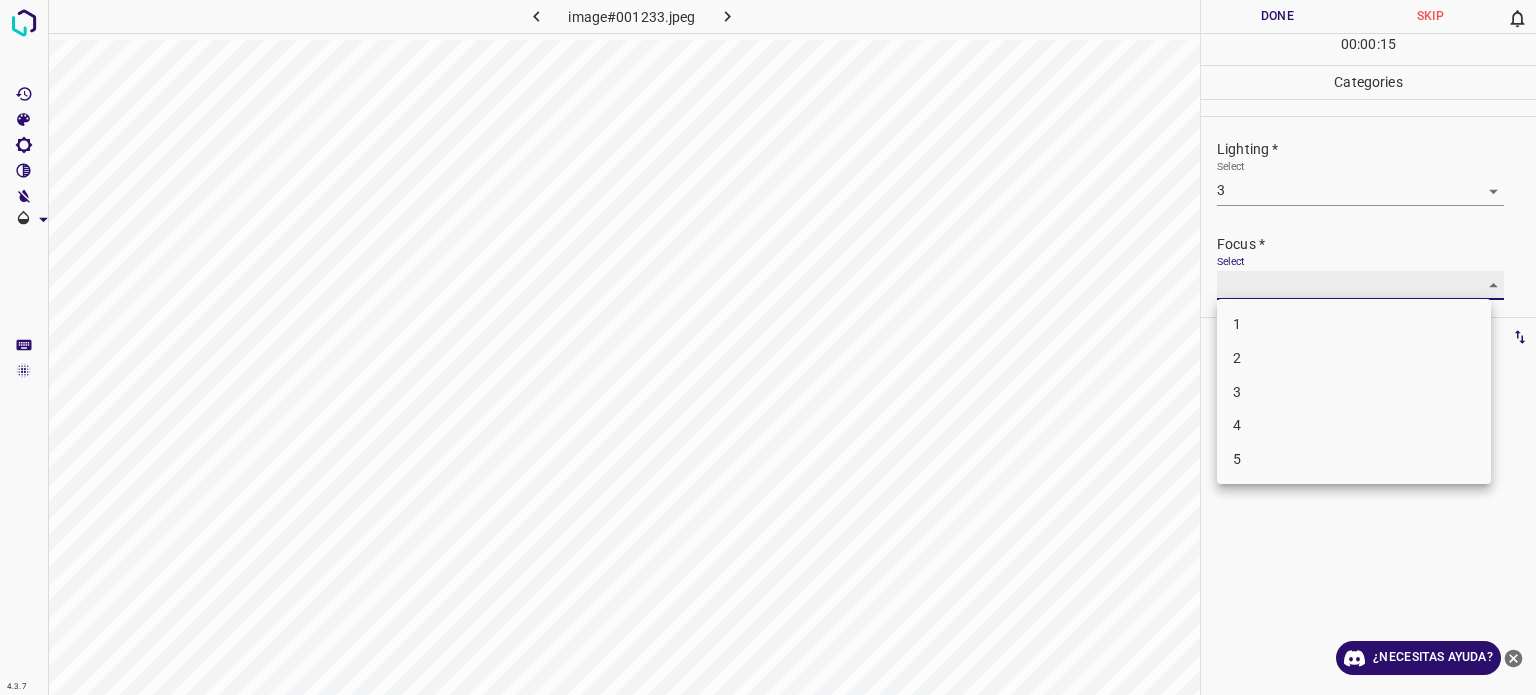 type on "3" 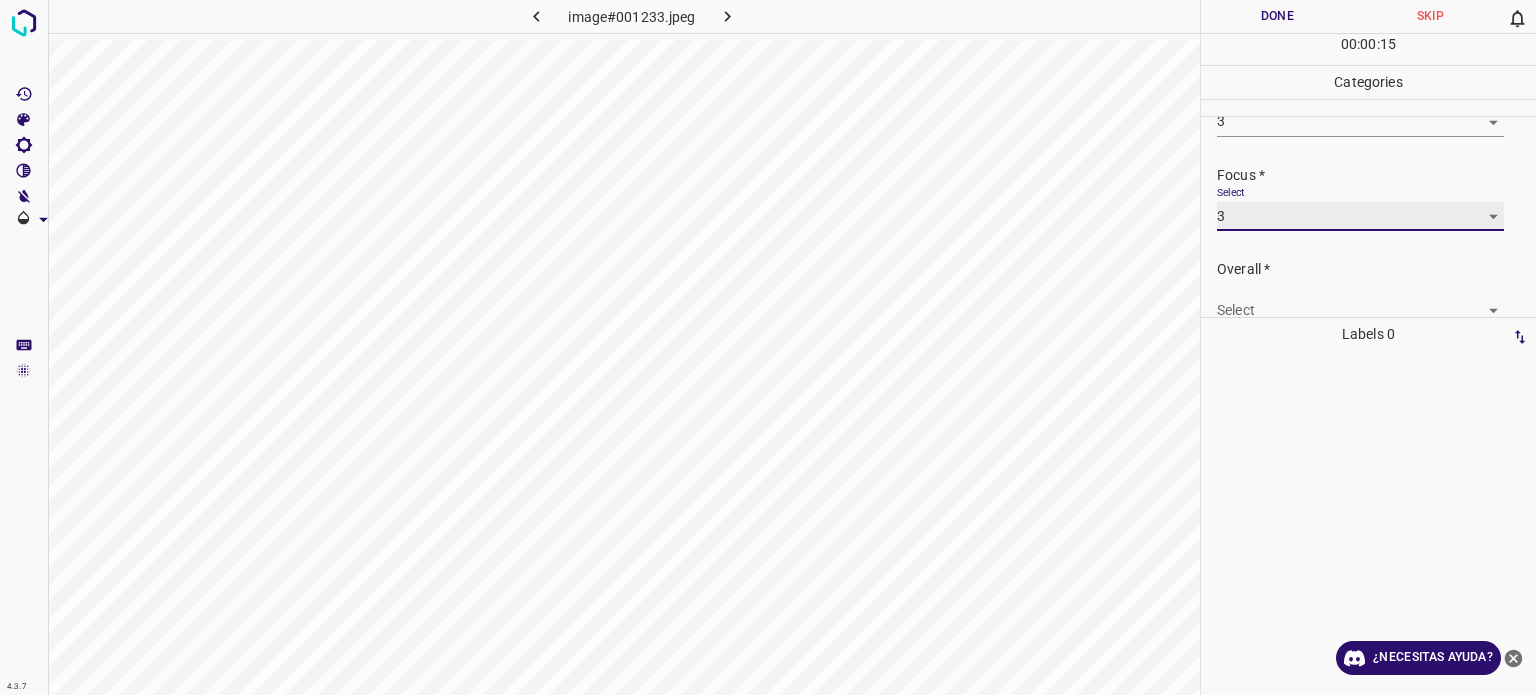 scroll, scrollTop: 98, scrollLeft: 0, axis: vertical 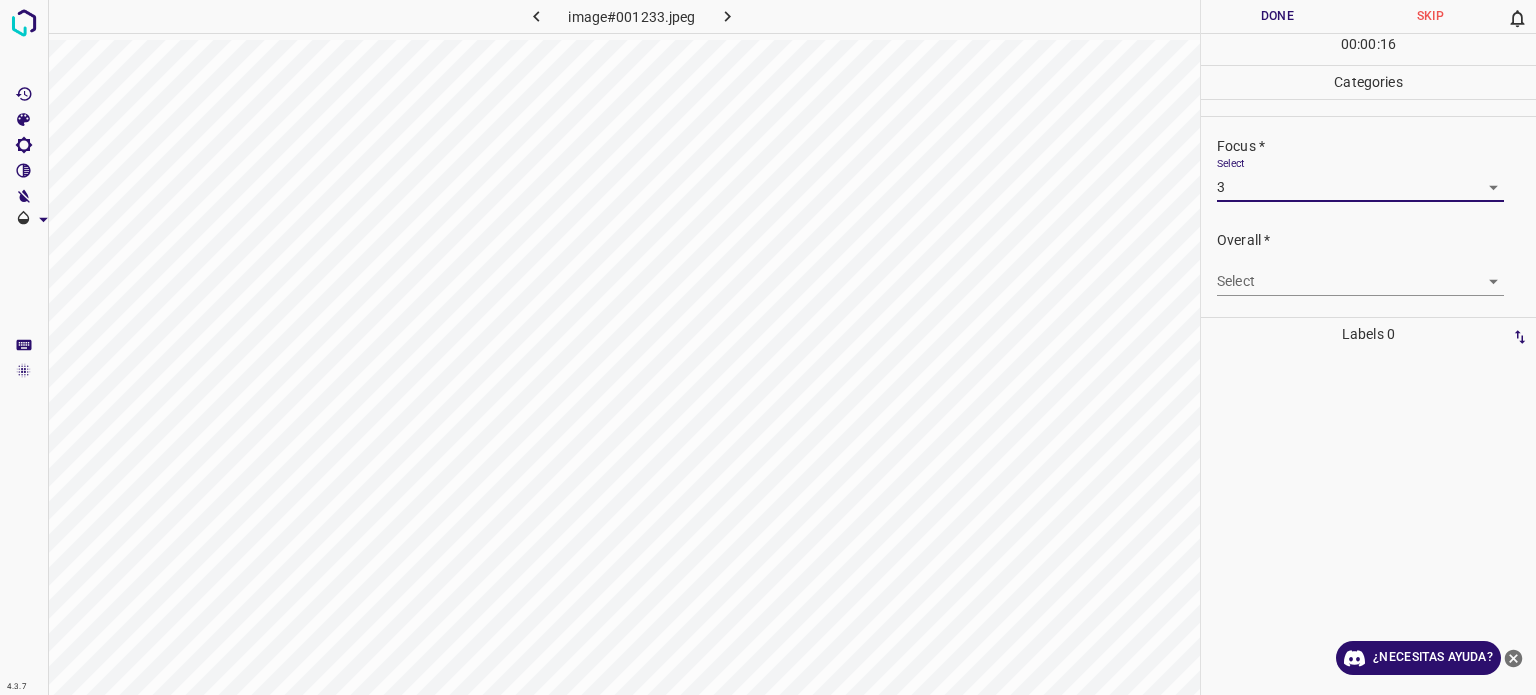 click on "4.3.7 image#001233.jpeg Done Skip 0 00   : 00   : 16   Categories Lighting *  Select 3 3 Focus *  Select 3 3 Overall *  Select ​ Labels   0 Categories 1 Lighting 2 Focus 3 Overall Tools Space Change between modes (Draw & Edit) I Auto labeling R Restore zoom M Zoom in N Zoom out Delete Delete selecte label Filters Z Restore filters X Saturation filter C Brightness filter V Contrast filter B Gray scale filter General O Download ¿Necesitas ayuda? Texto original Valora esta traducción Tu opinión servirá para ayudar a mejorar el Traductor de Google - Texto - Esconder - Borrar" at bounding box center [768, 347] 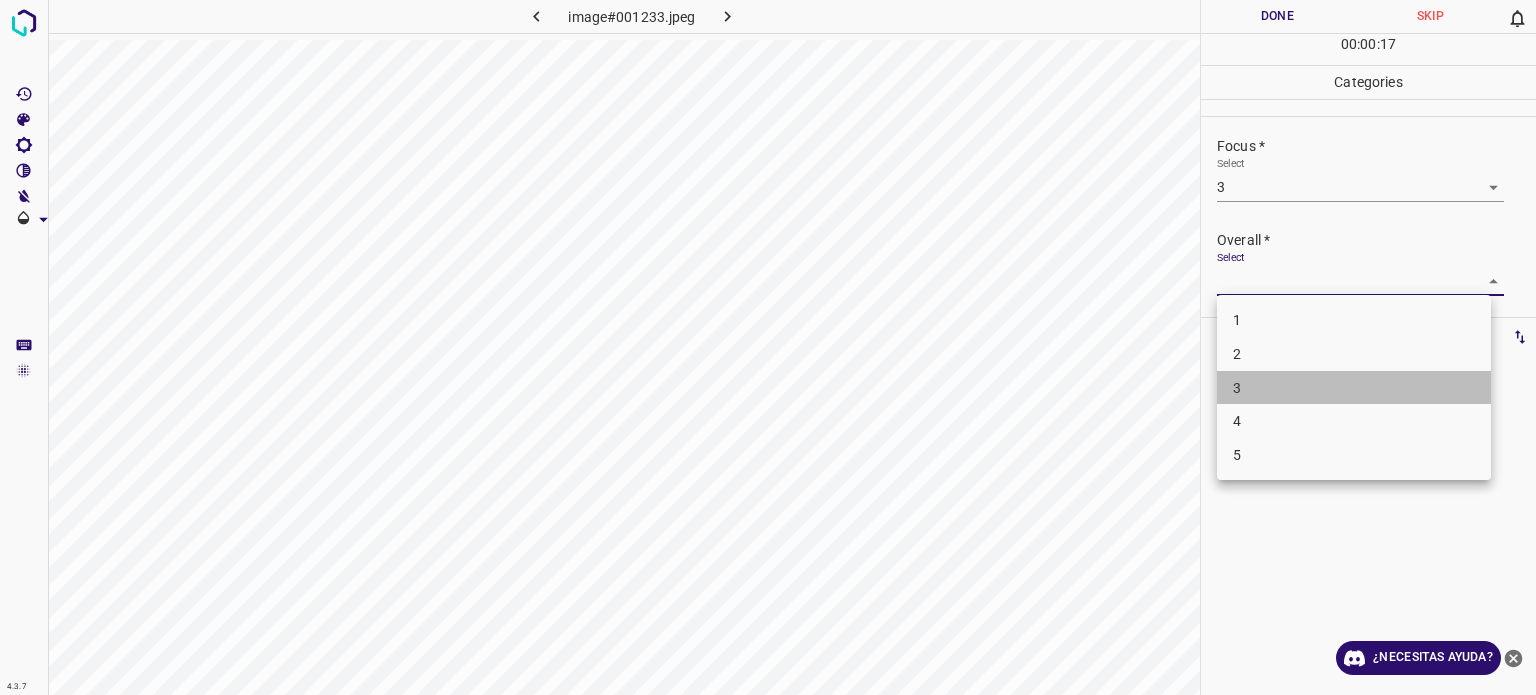 click on "3" at bounding box center [1237, 387] 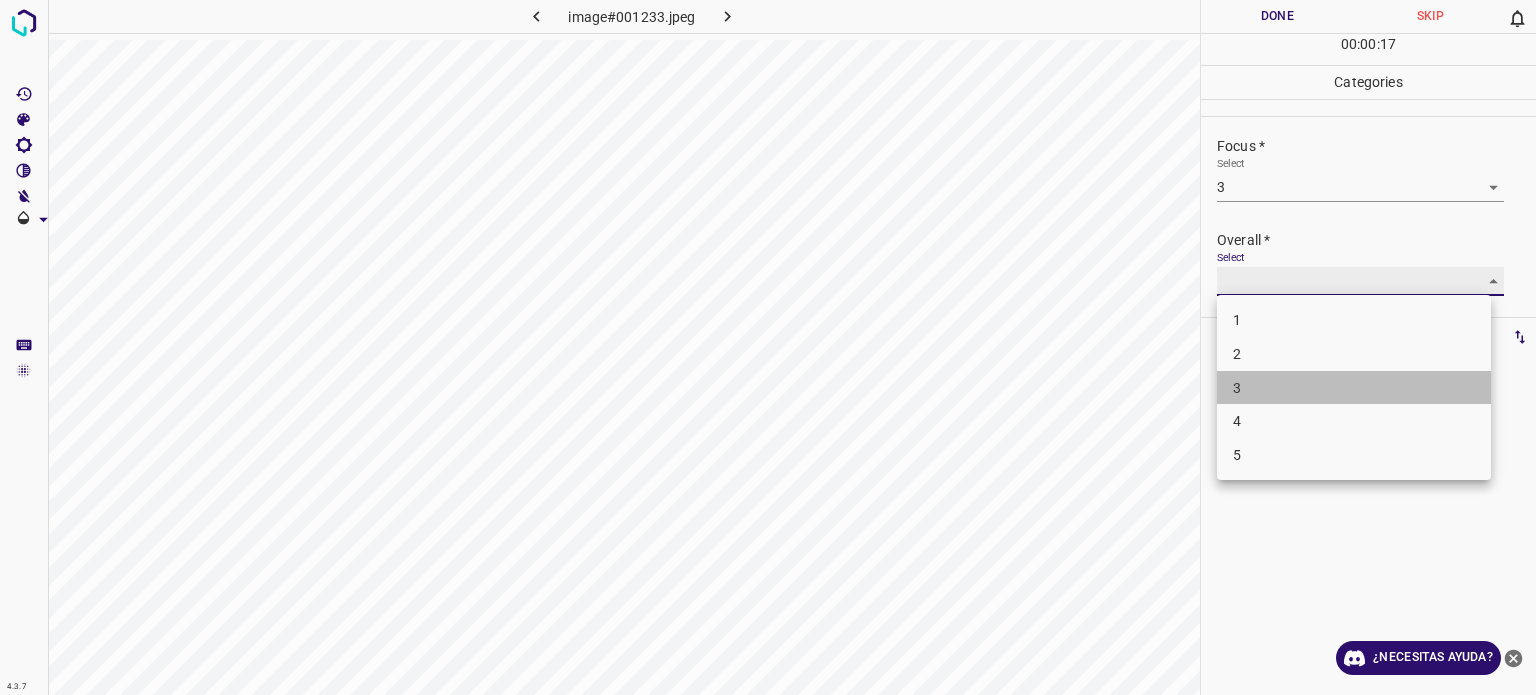 type on "3" 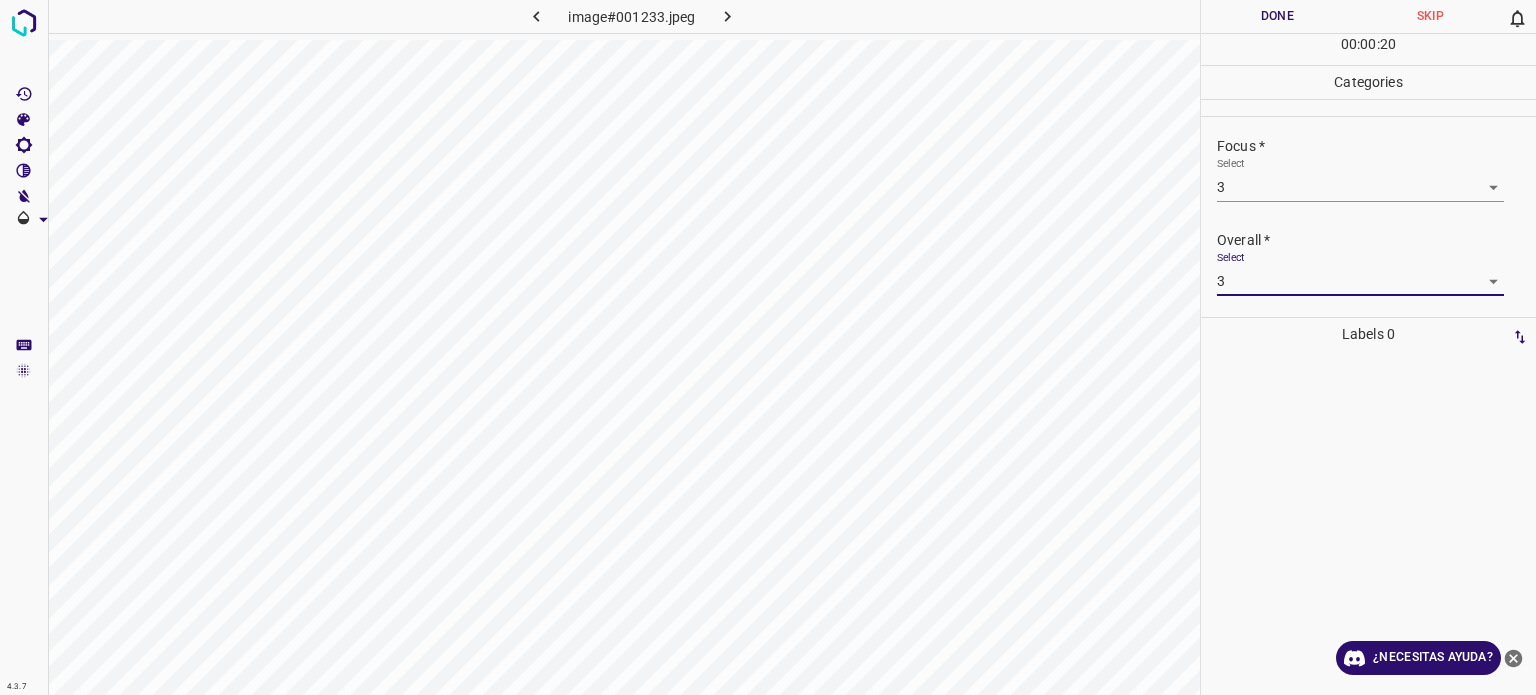 click on "Done" at bounding box center (1277, 16) 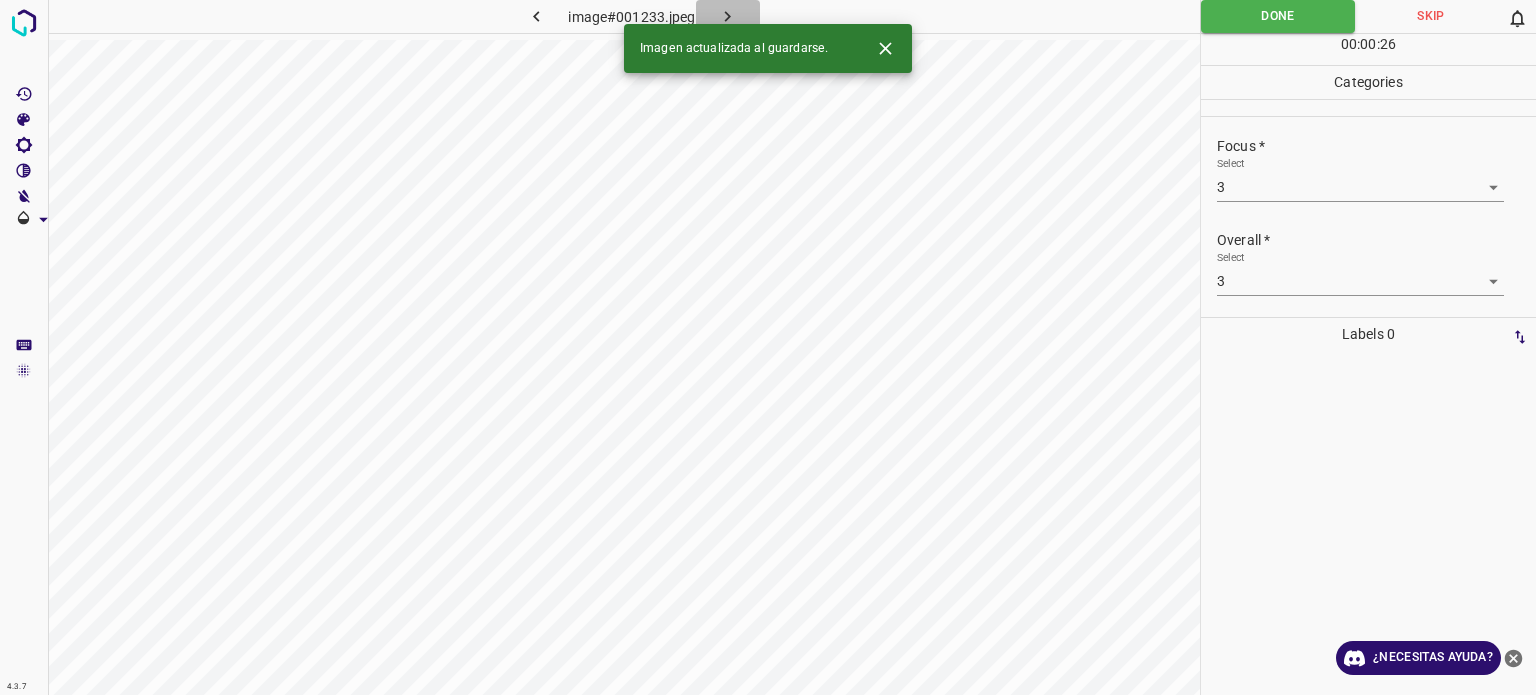 click 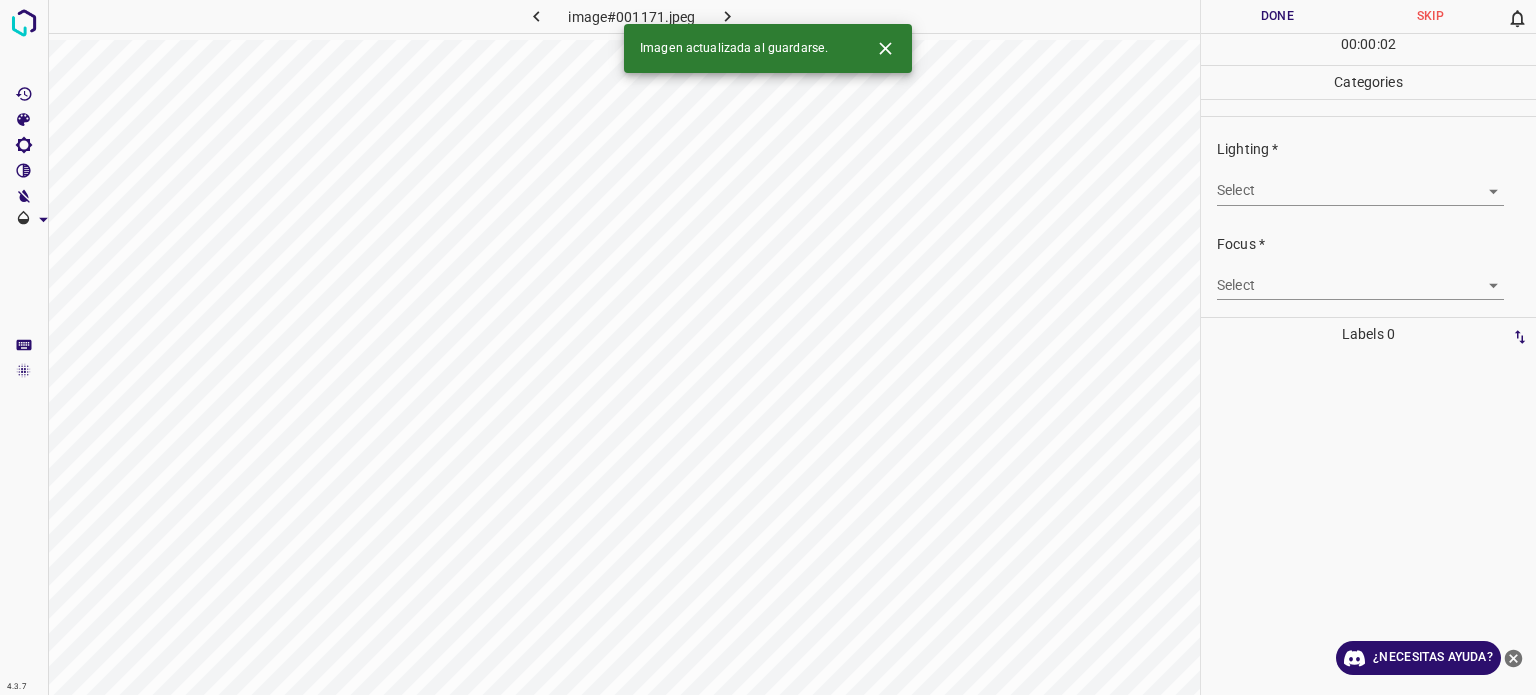 click on "4.3.7 image#[HASH] Done Skip 0 00   : 00   : 02   Categories Lighting *  Select ​ Focus *  Select ​ Overall *  Select ​ Labels   0 Categories 1 Lighting 2 Focus 3 Overall Tools Space Change between modes (Draw & Edit) I Auto labeling R Restore zoom M Zoom in N Zoom out Delete Delete selecte label Filters Z Restore filters X Saturation filter C Brightness filter V Contrast filter B Gray scale filter General O Download Imagen actualizada al guardarse. ¿Necesitas ayuda? Texto original Valora esta traducción Tu opinión servirá para ayudar a mejorar el Traductor de Google - Texto - Esconder - Borrar" at bounding box center (768, 347) 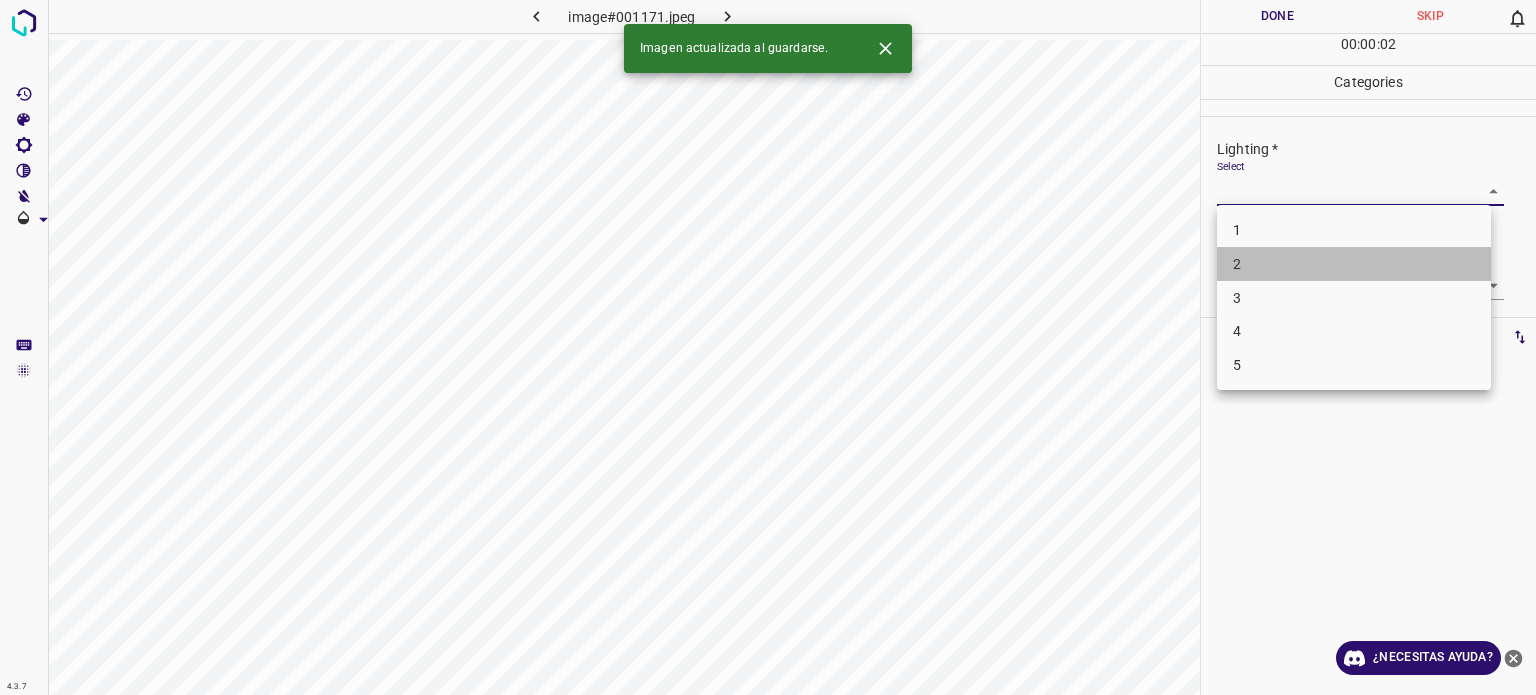 click on "2" at bounding box center (1354, 264) 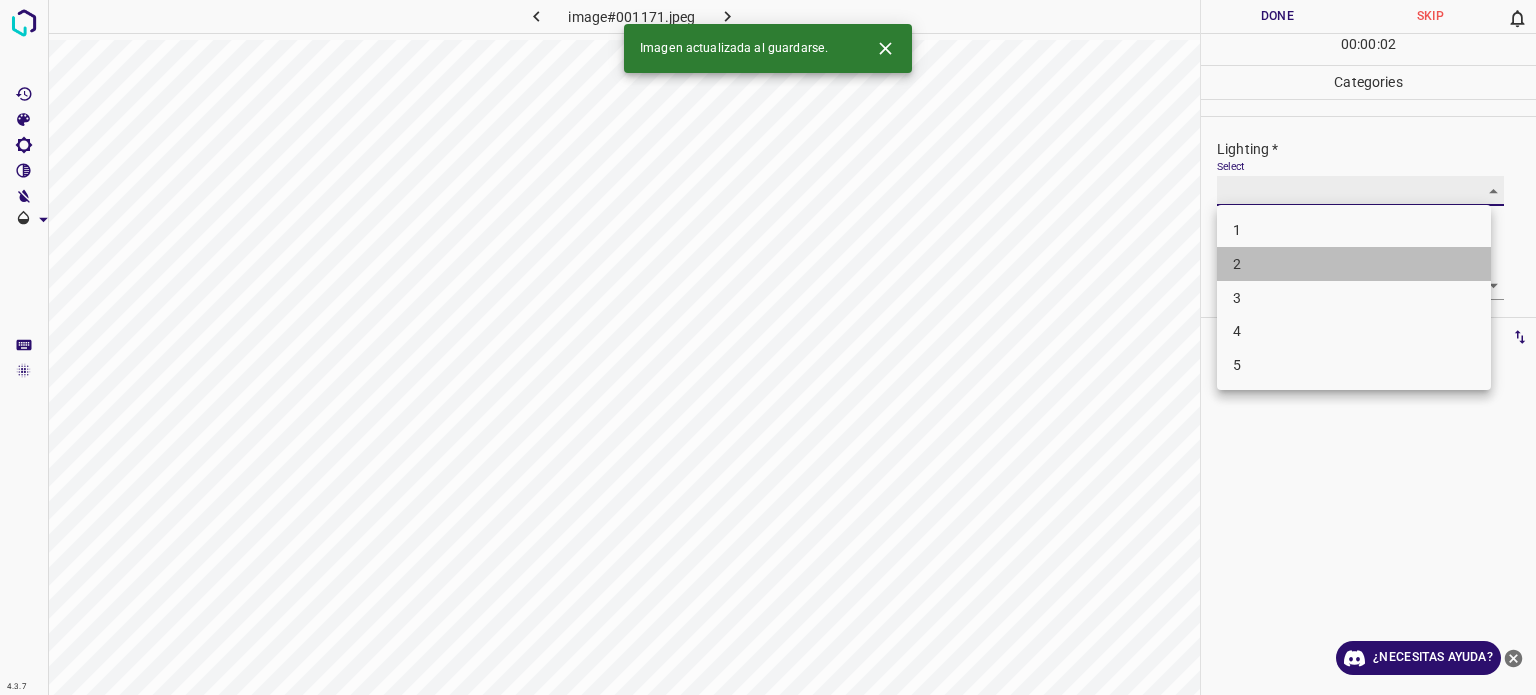 type on "2" 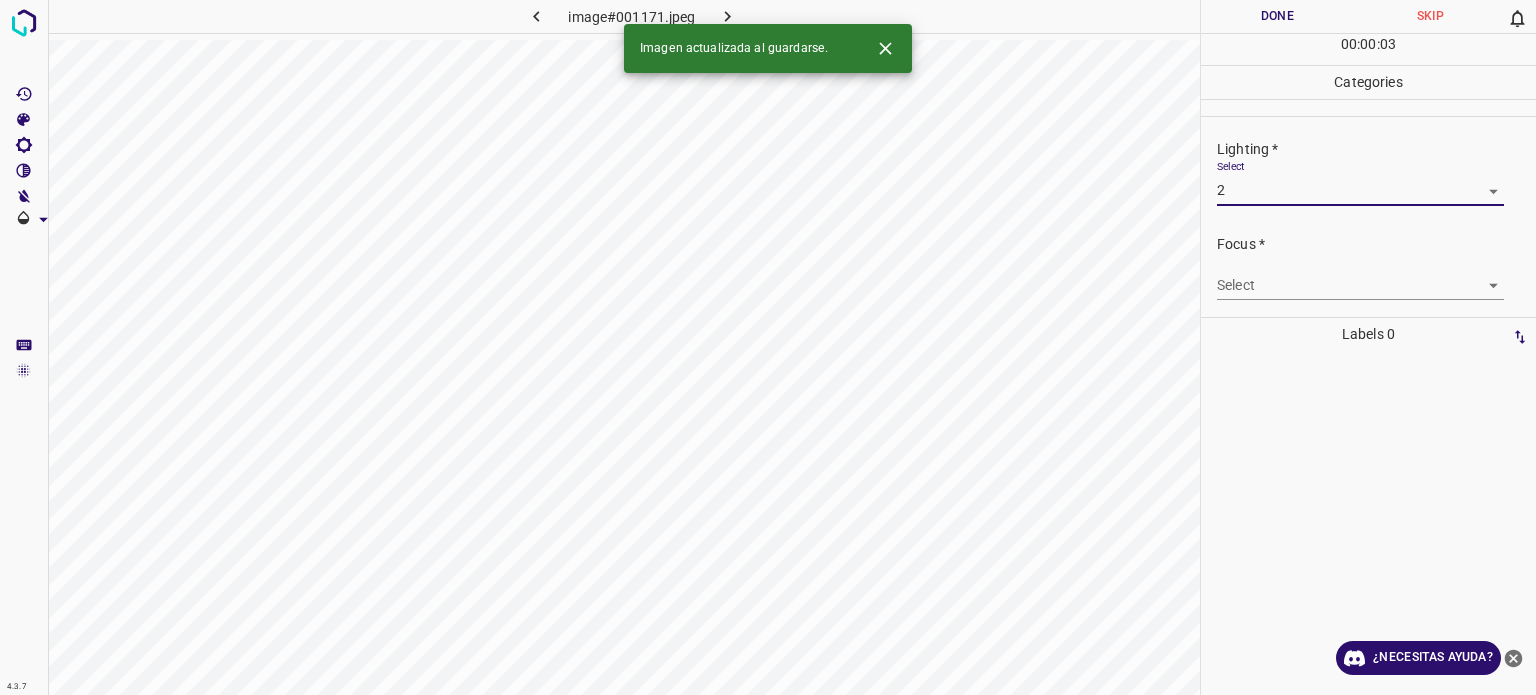 click on "4.3.7 image#001171.jpeg Done Skip 0 00   : 00   : 03   Categories Lighting *  Select 2 2 Focus *  Select ​ Overall *  Select ​ Labels   0 Categories 1 Lighting 2 Focus 3 Overall Tools Space Change between modes (Draw & Edit) I Auto labeling R Restore zoom M Zoom in N Zoom out Delete Delete selecte label Filters Z Restore filters X Saturation filter C Brightness filter V Contrast filter B Gray scale filter General O Download Imagen actualizada al guardarse. ¿Necesitas ayuda? Texto original Valora esta traducción Tu opinión servirá para ayudar a mejorar el Traductor de Google - Texto - Esconder - Borrar" at bounding box center [768, 347] 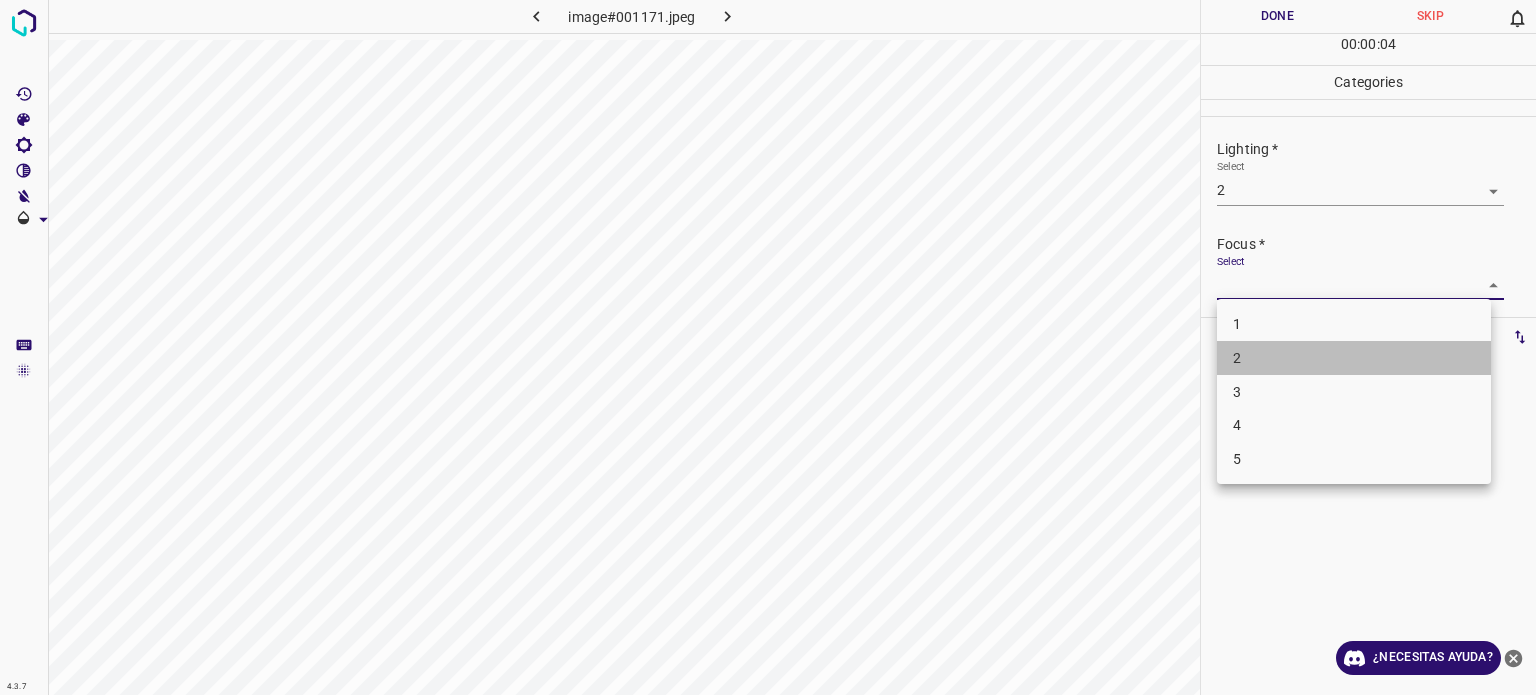 click on "2" at bounding box center (1237, 358) 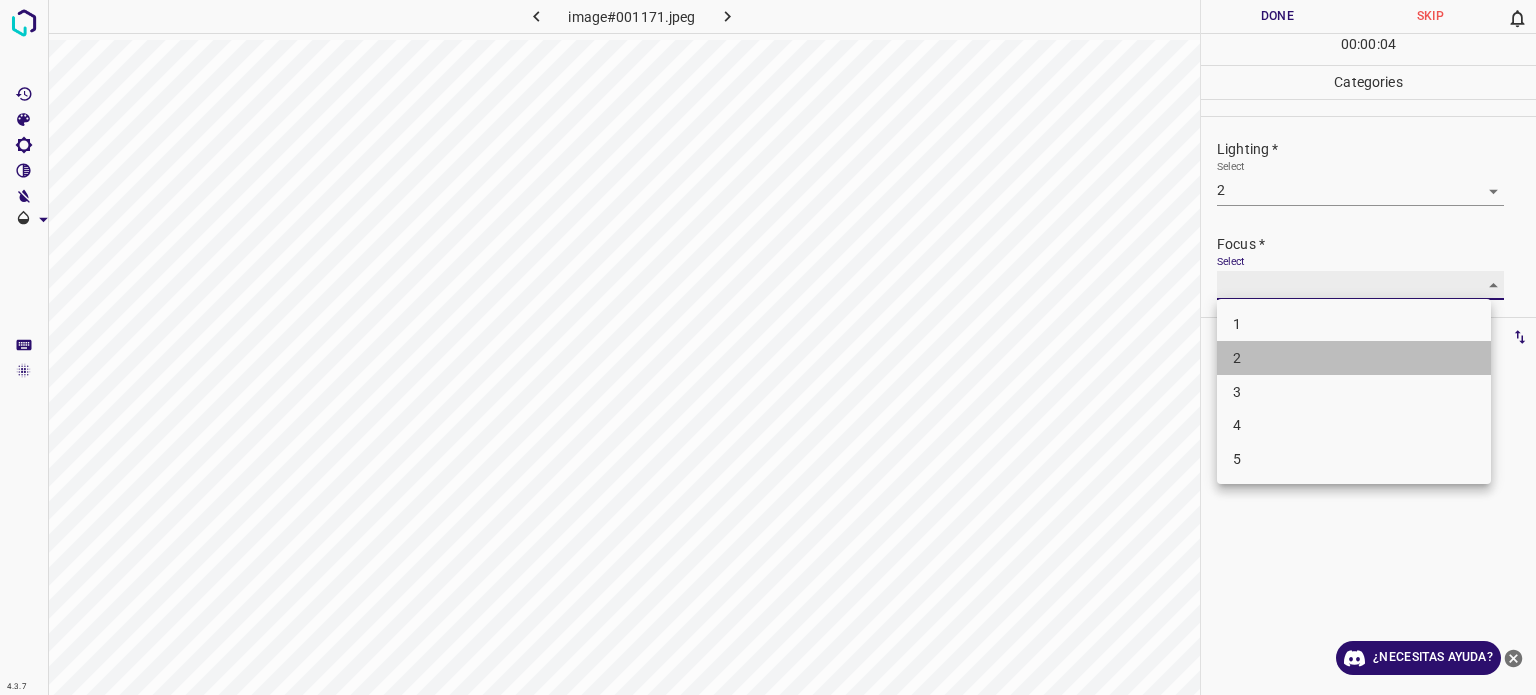 type on "2" 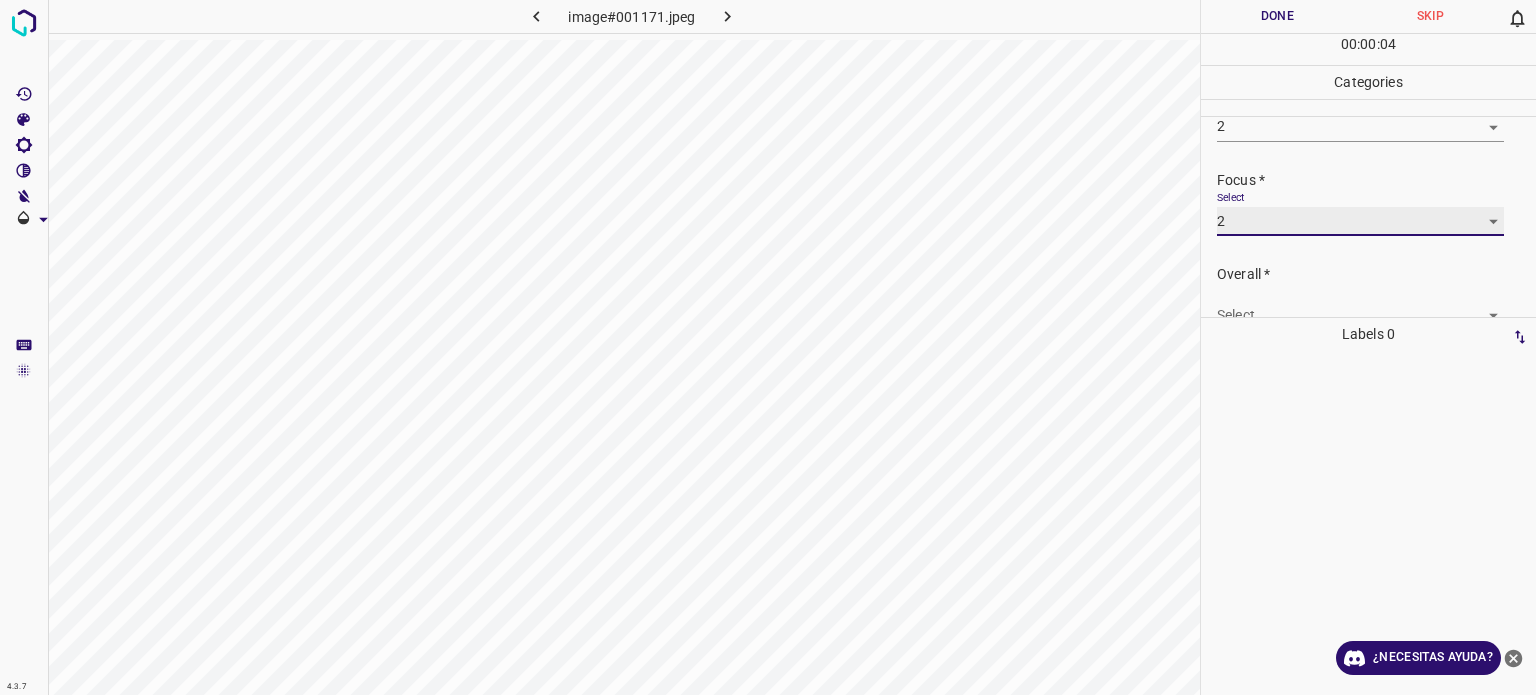 scroll, scrollTop: 98, scrollLeft: 0, axis: vertical 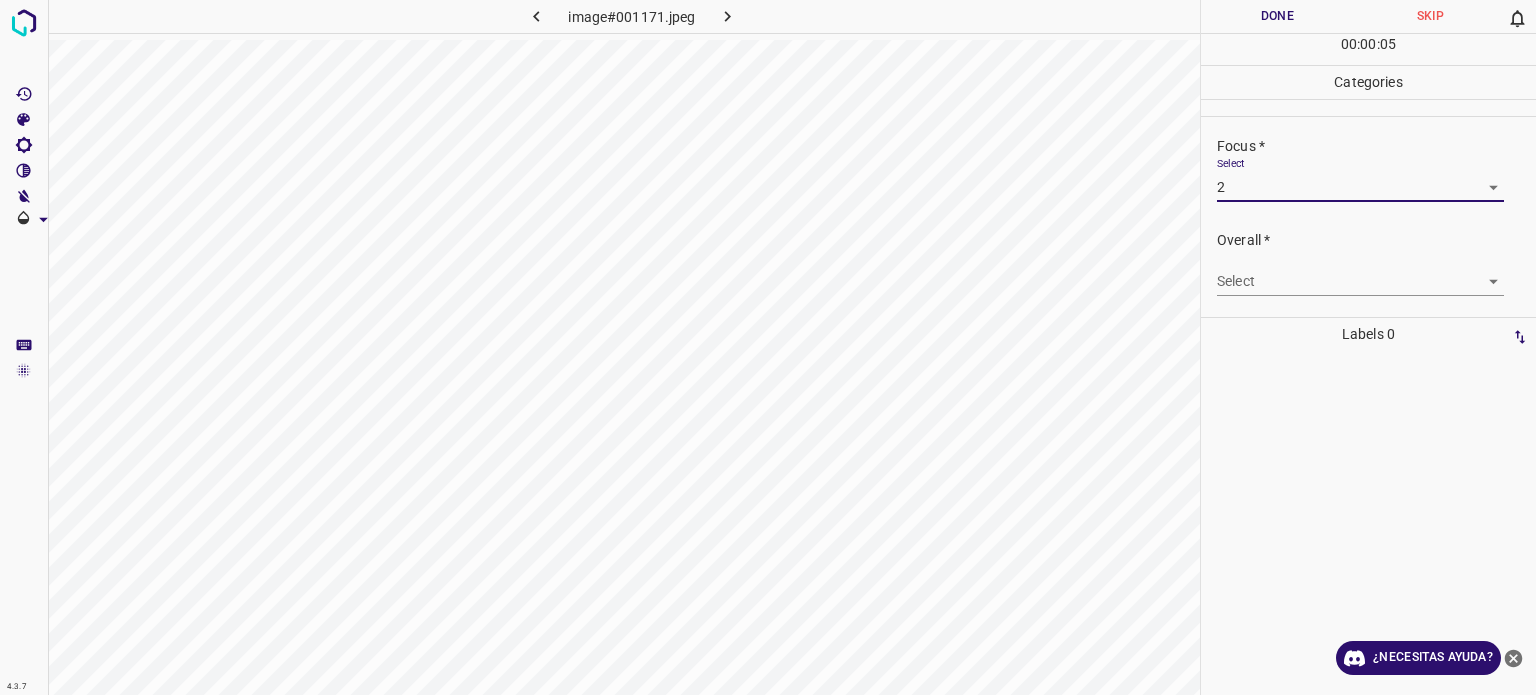 click on "4.3.7 image#001171.jpeg Done Skip 0 00   : 00   : 05   Categories Lighting *  Select 2 2 Focus *  Select 2 2 Overall *  Select ​ Labels   0 Categories 1 Lighting 2 Focus 3 Overall Tools Space Change between modes (Draw & Edit) I Auto labeling R Restore zoom M Zoom in N Zoom out Delete Delete selecte label Filters Z Restore filters X Saturation filter C Brightness filter V Contrast filter B Gray scale filter General O Download ¿Necesitas ayuda? Texto original Valora esta traducción Tu opinión servirá para ayudar a mejorar el Traductor de Google - Texto - Esconder - Borrar" at bounding box center (768, 347) 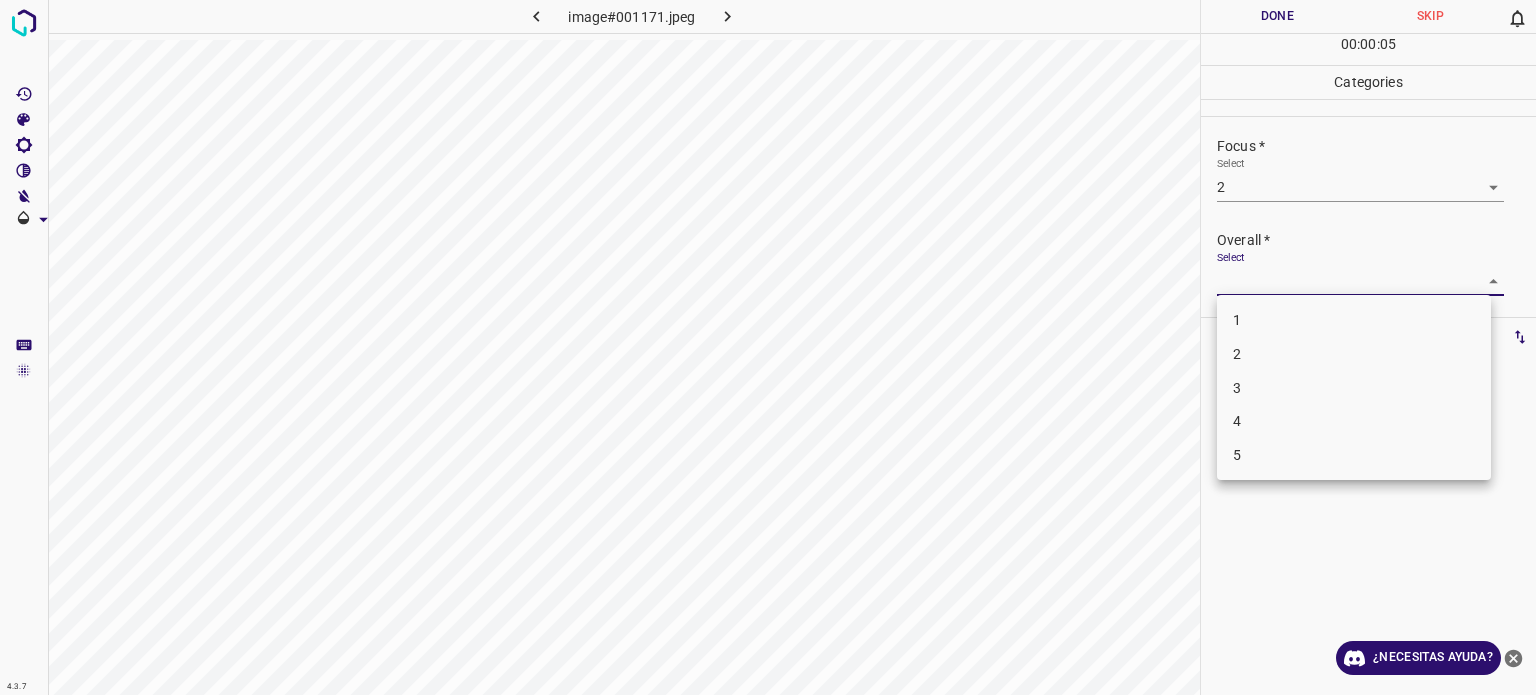 click on "2" at bounding box center (1237, 354) 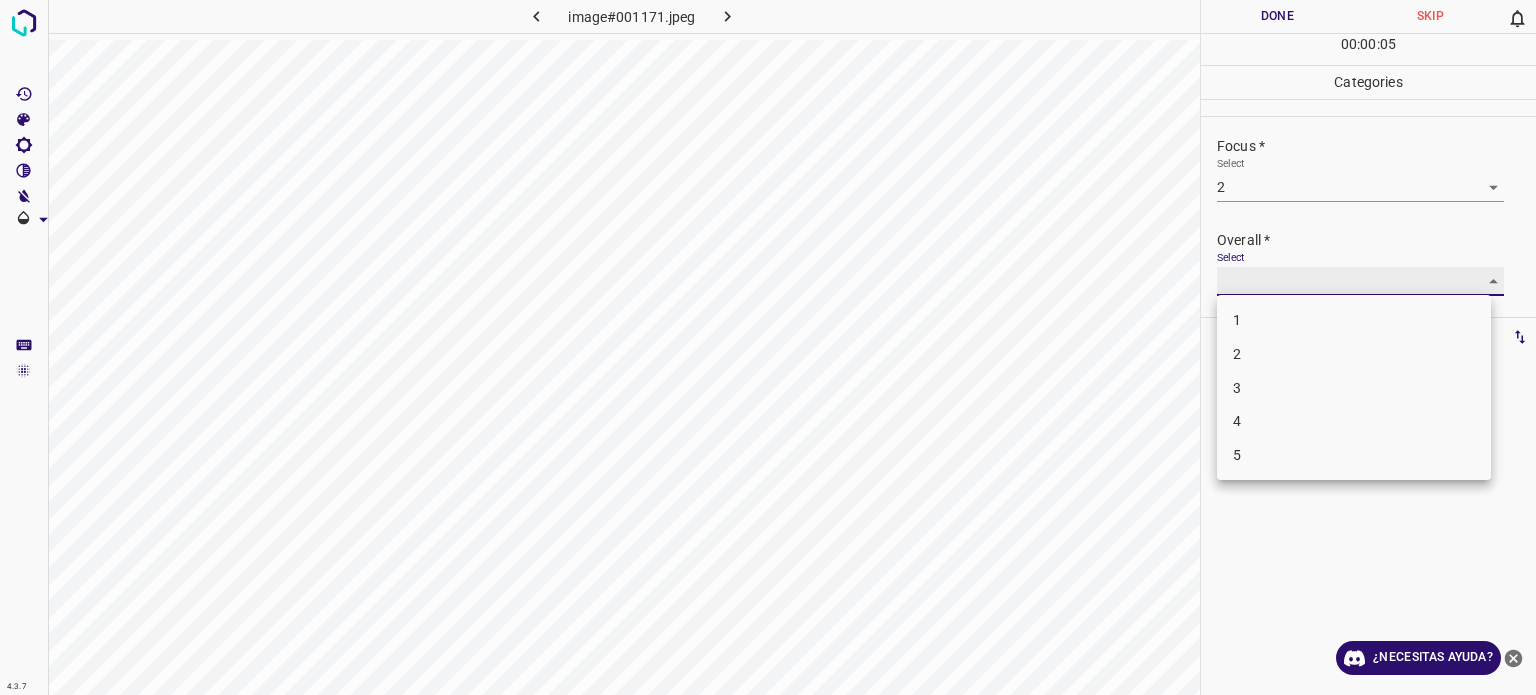 type on "2" 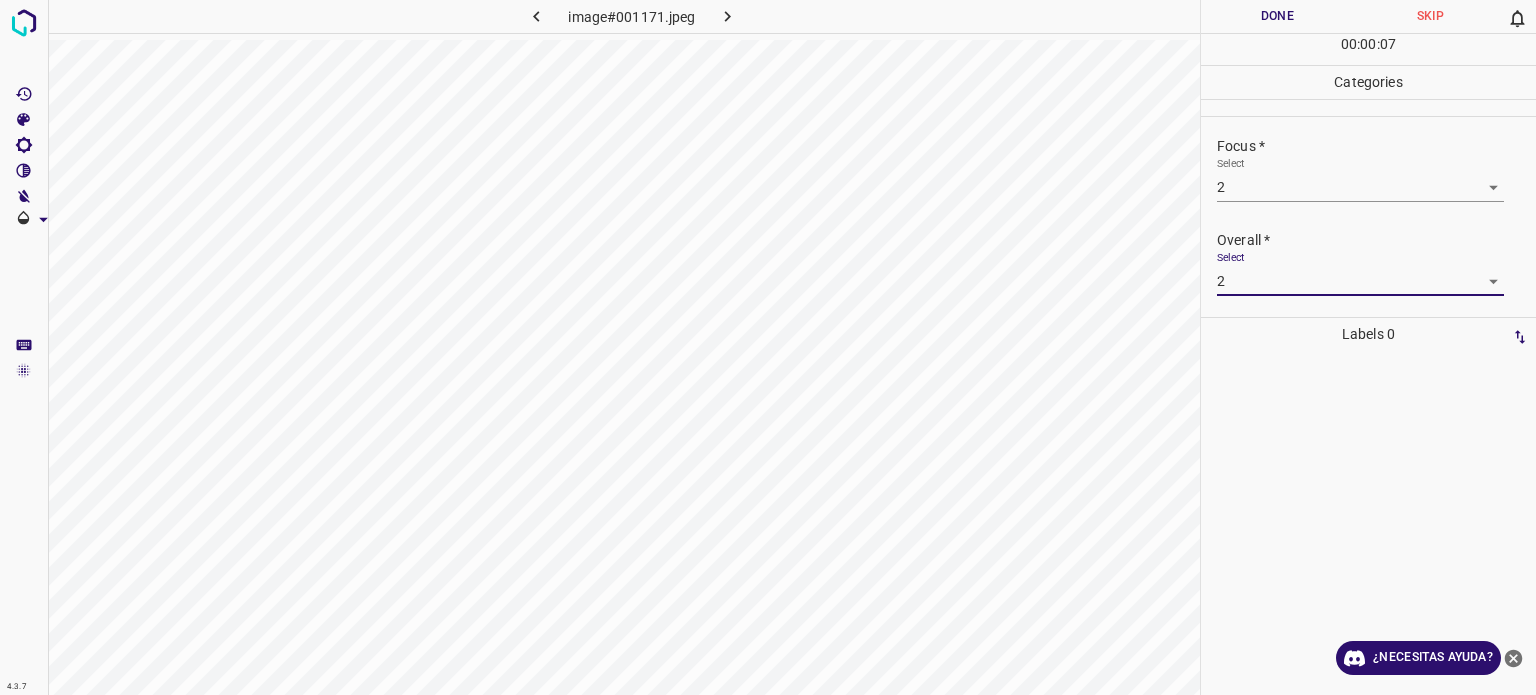 click on "Done" at bounding box center [1277, 16] 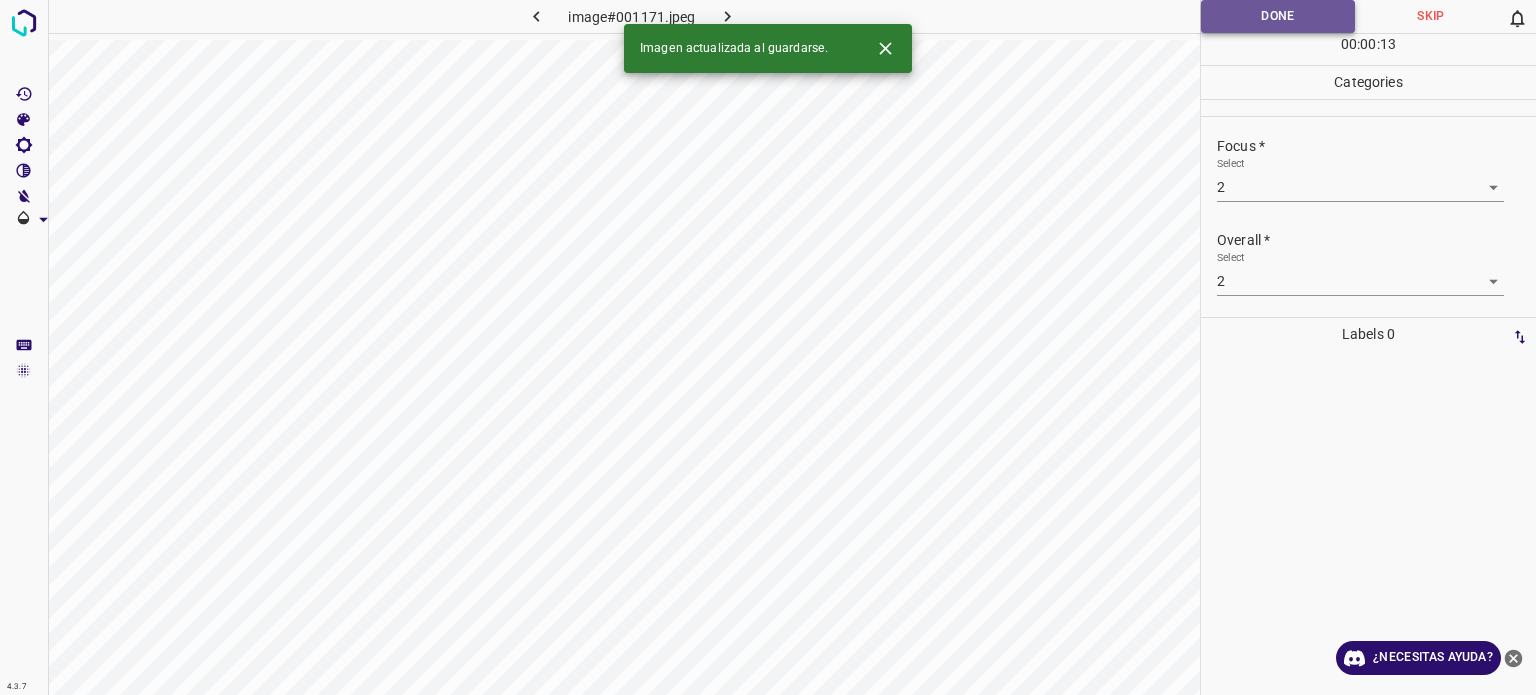 click on "Done" at bounding box center (1278, 16) 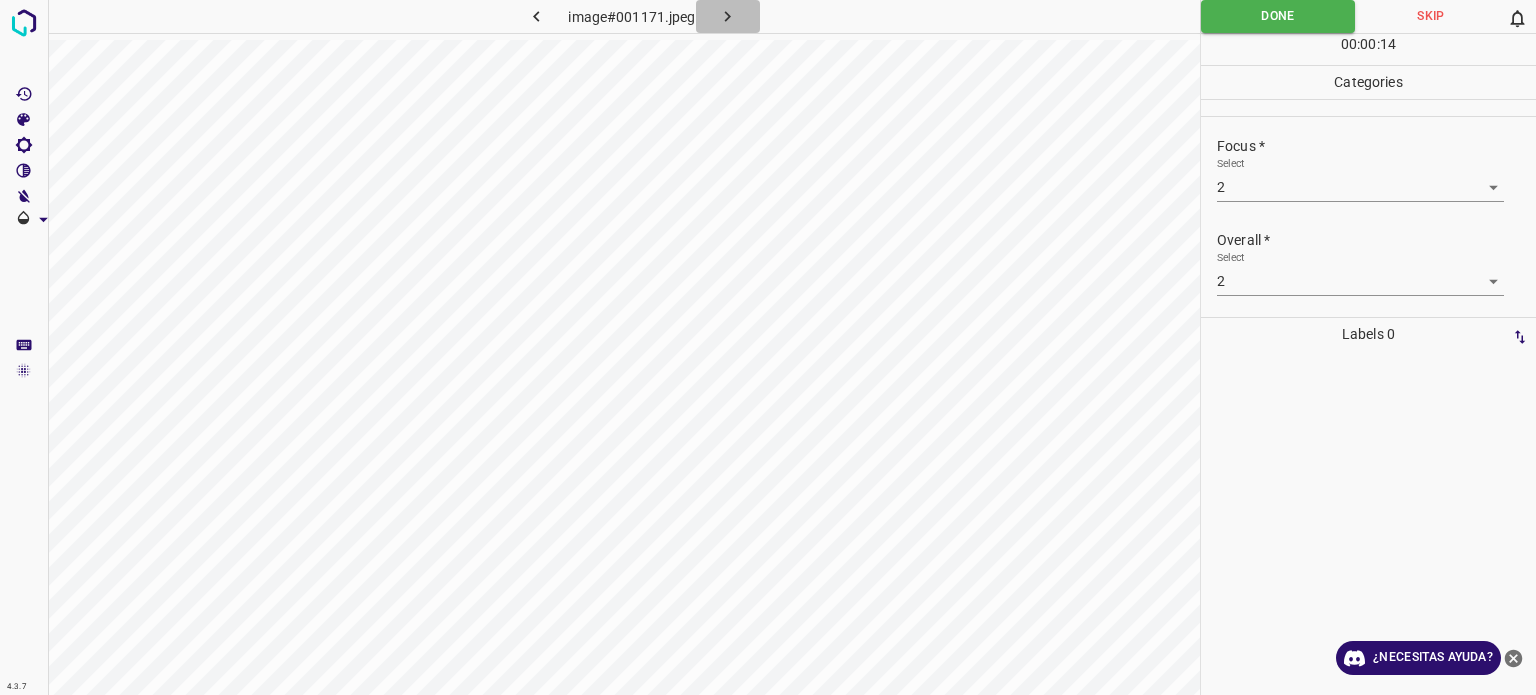 click 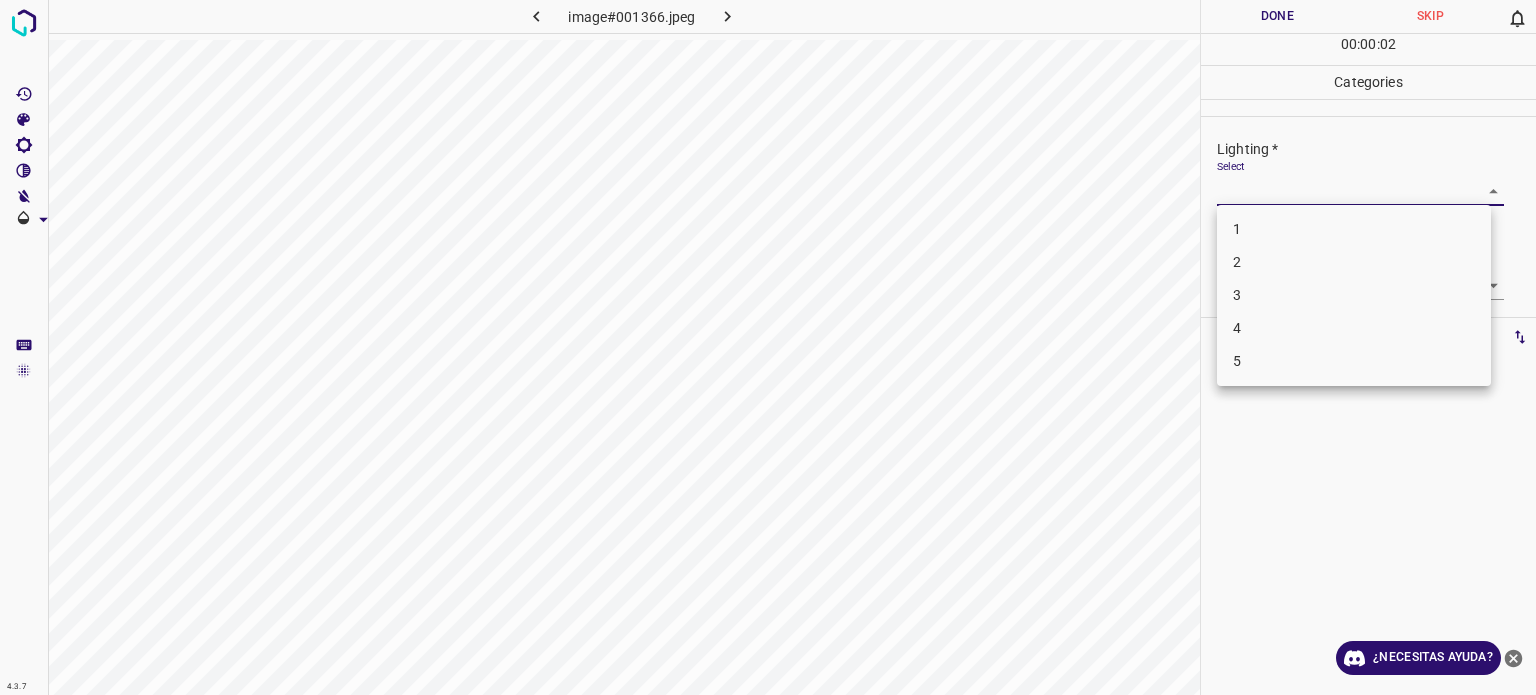 drag, startPoint x: 1287, startPoint y: 175, endPoint x: 1288, endPoint y: 187, distance: 12.0415945 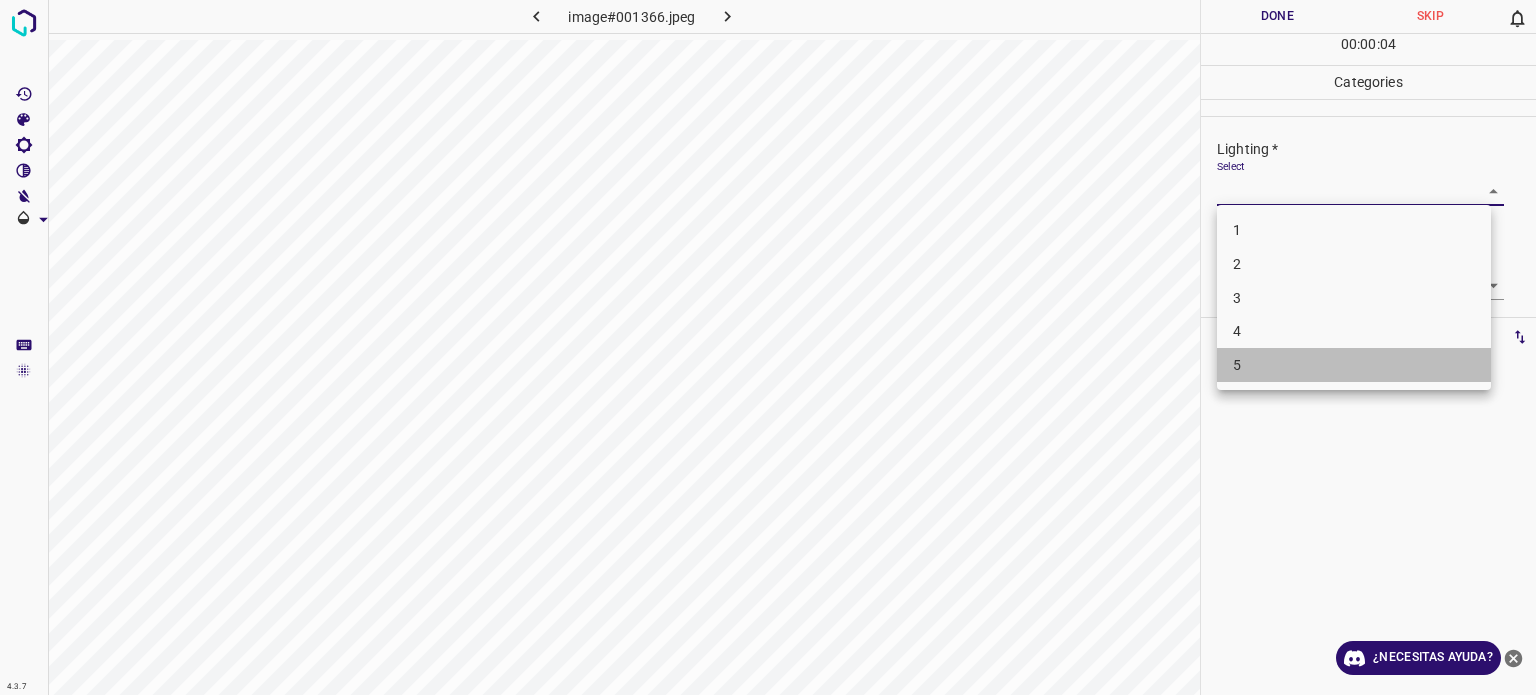 drag, startPoint x: 1251, startPoint y: 365, endPoint x: 1252, endPoint y: 336, distance: 29.017237 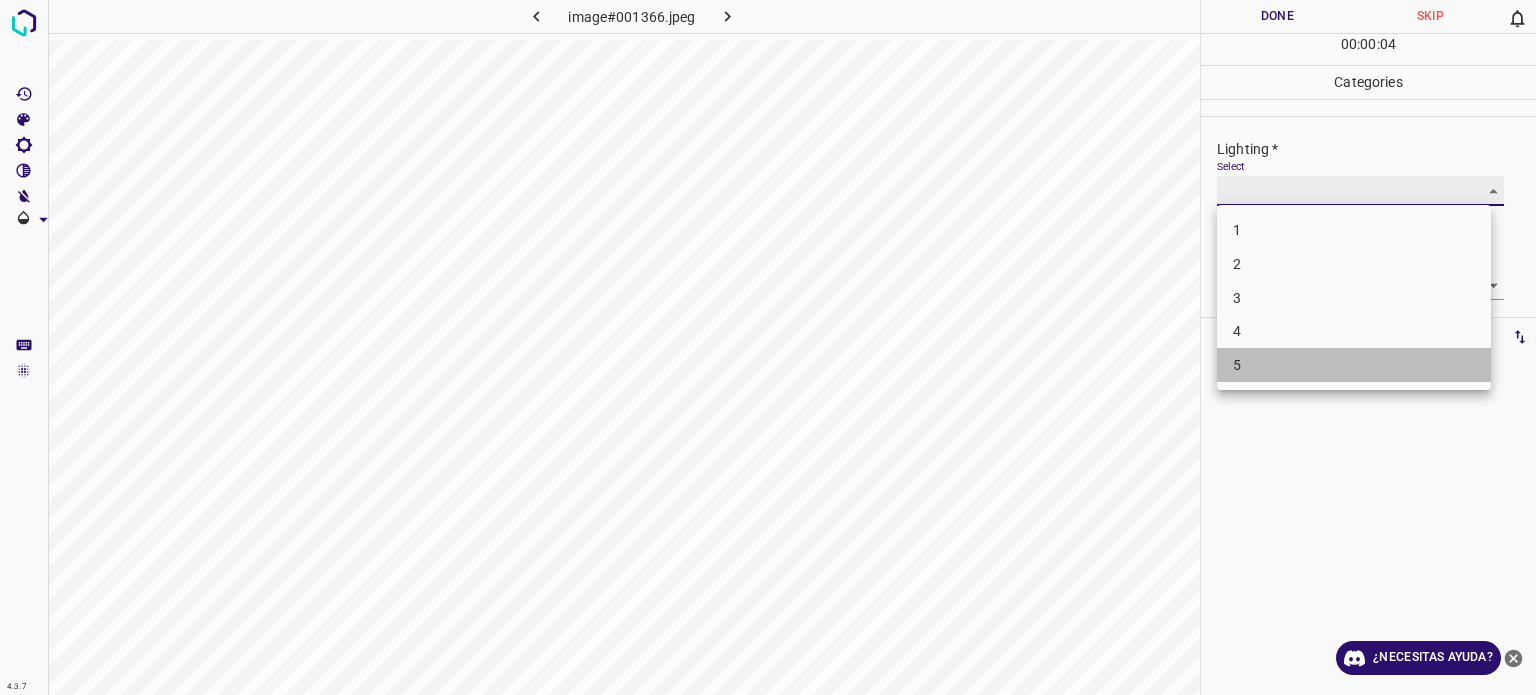 type on "5" 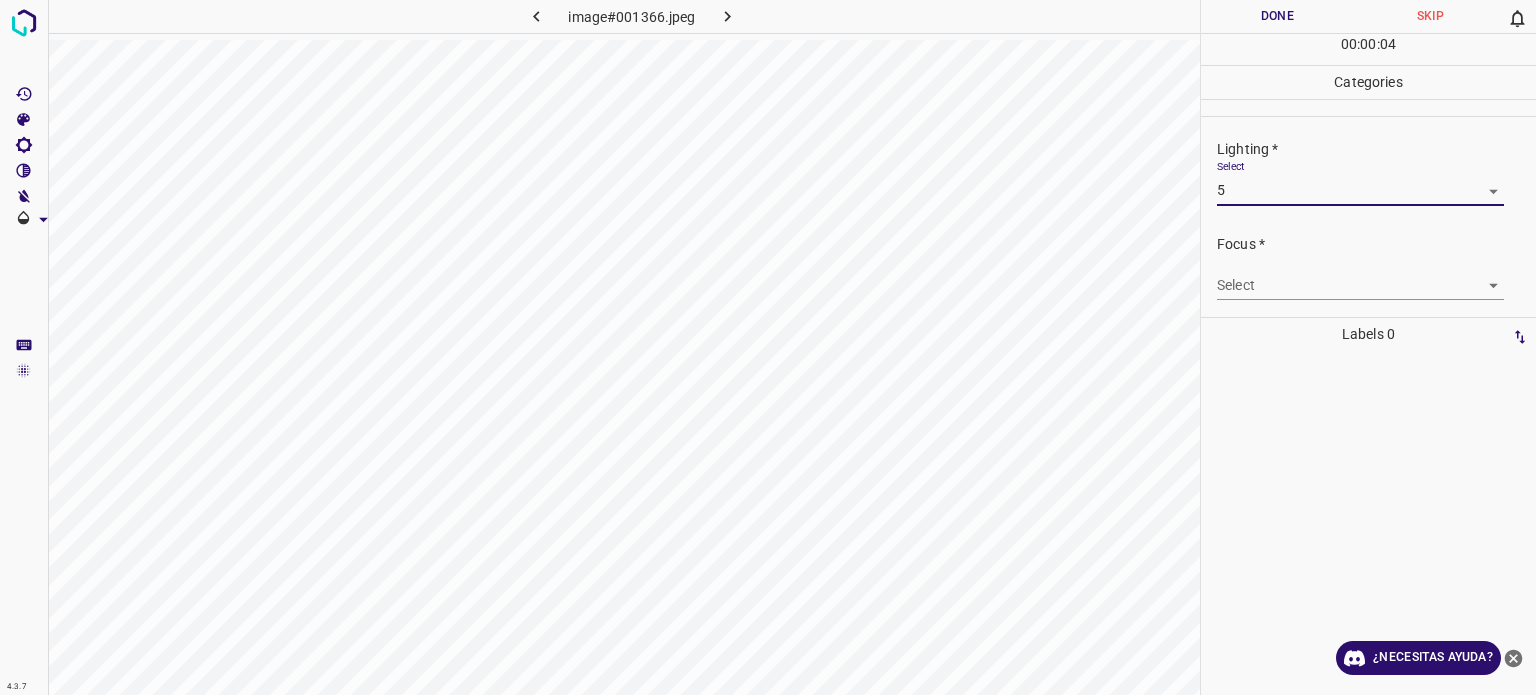click on "4.3.7 image#001366.jpeg Done Skip 0 00   : 00   : 04   Categories Lighting *  Select 5 5 Focus *  Select ​ Overall *  Select ​ Labels   0 Categories 1 Lighting 2 Focus 3 Overall Tools Space Change between modes (Draw & Edit) I Auto labeling R Restore zoom M Zoom in N Zoom out Delete Delete selecte label Filters Z Restore filters X Saturation filter C Brightness filter V Contrast filter B Gray scale filter General O Download ¿Necesitas ayuda? Texto original Valora esta traducción Tu opinión servirá para ayudar a mejorar el Traductor de Google - Texto - Esconder - Borrar" at bounding box center (768, 347) 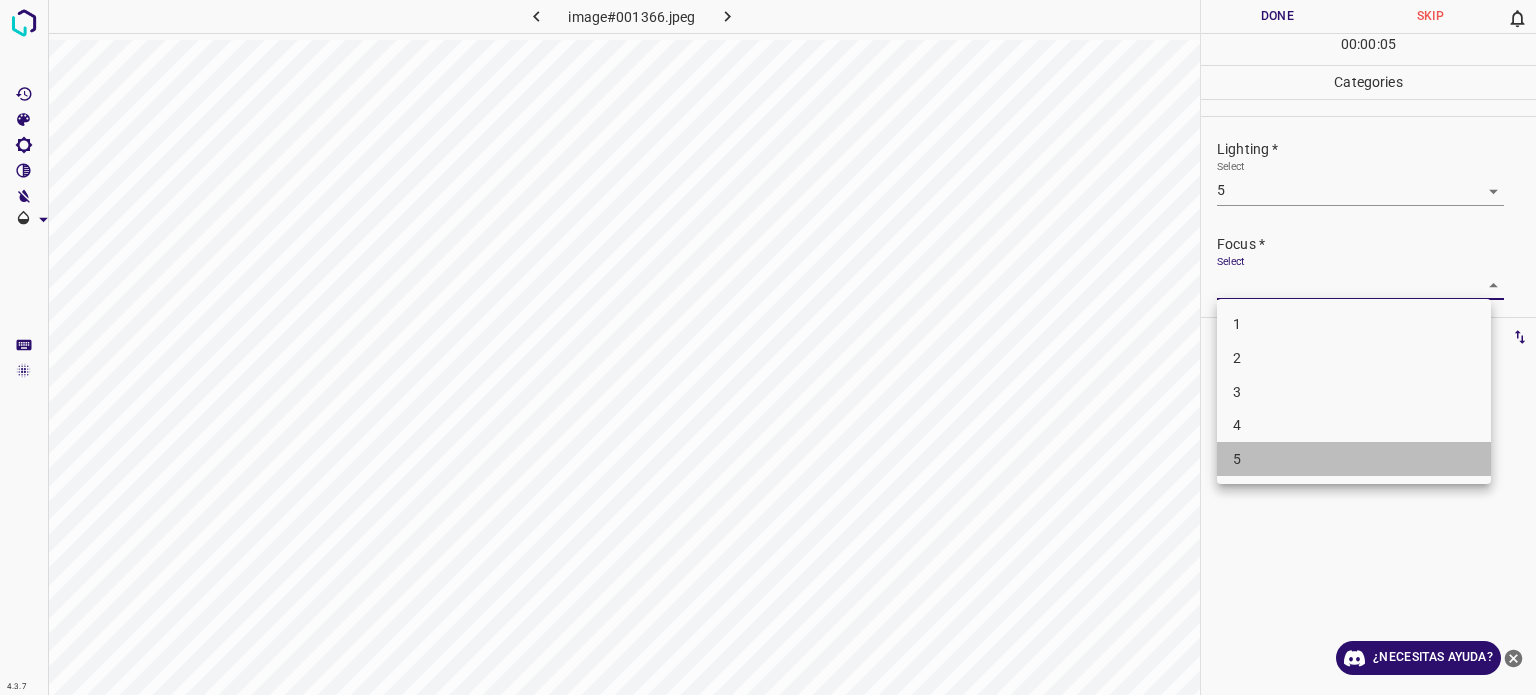 click on "5" at bounding box center [1354, 459] 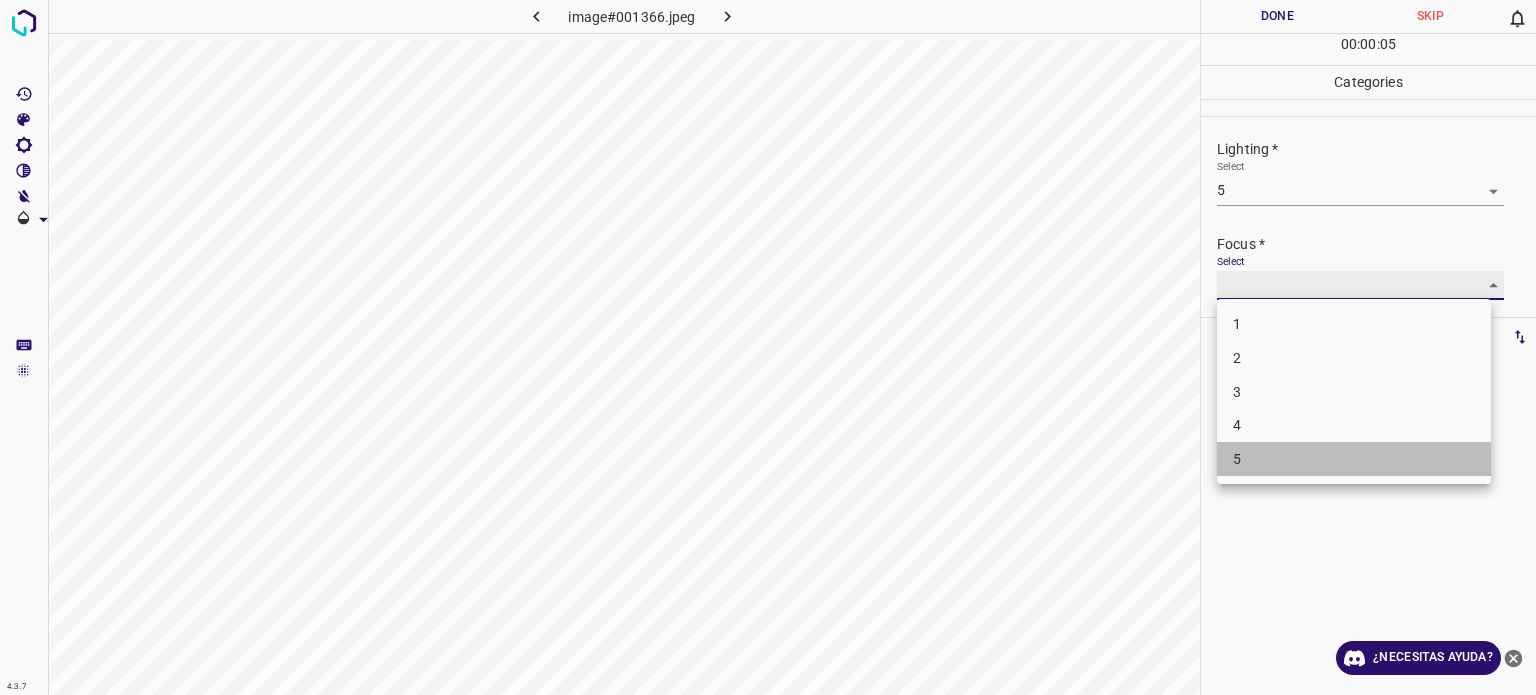 type on "5" 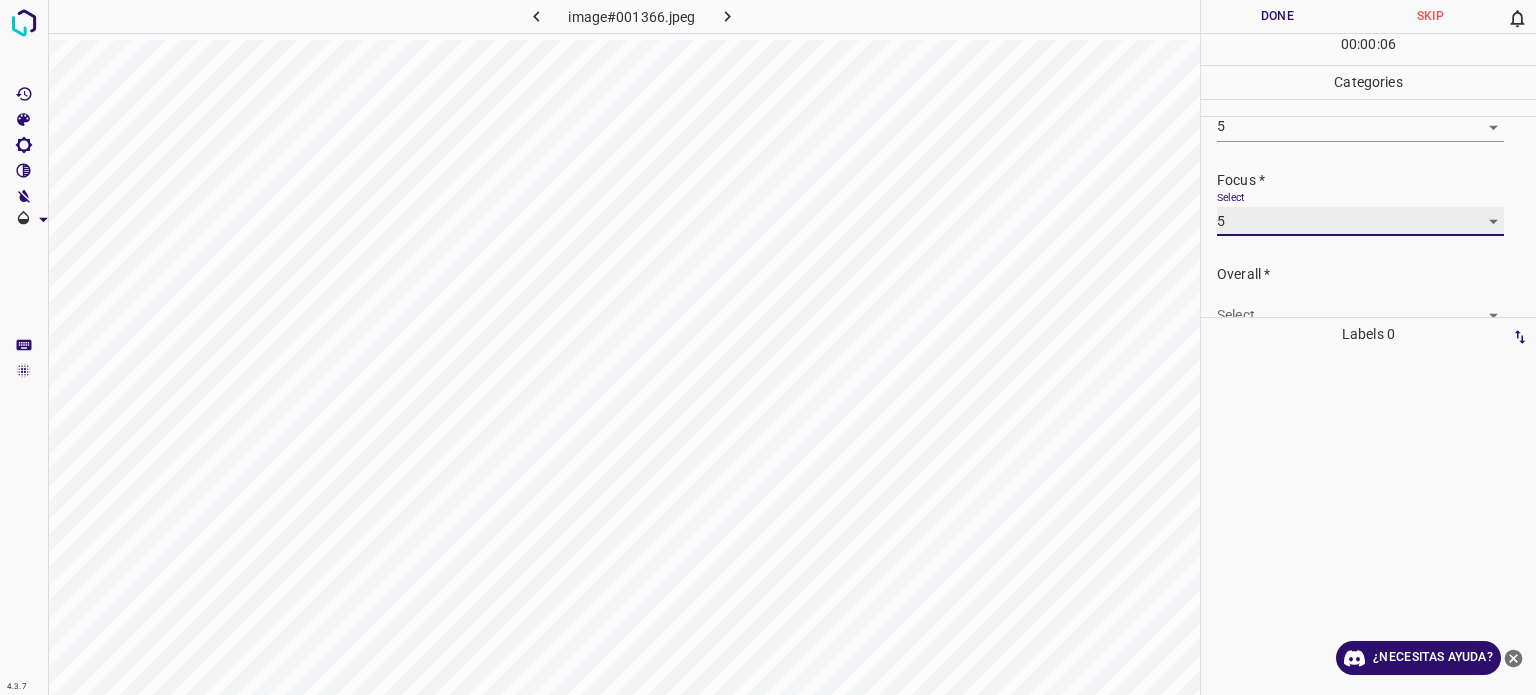 scroll, scrollTop: 98, scrollLeft: 0, axis: vertical 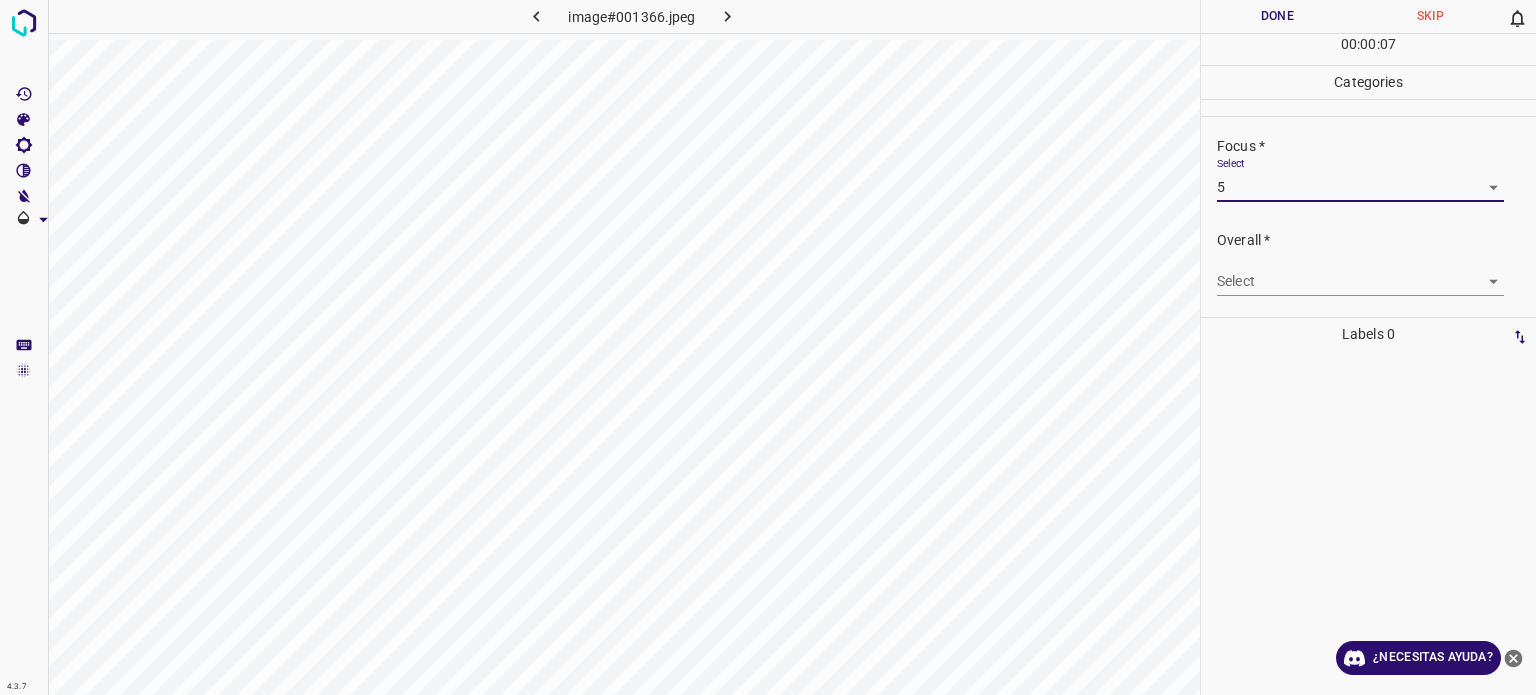 click on "4.3.7 image#001366.jpeg Done Skip 0 00 : 00 : 07 Categories Lighting * Select 5 5 Focus * Select 5 5 Overall * Select ​ Labels 0 Categories 1 Lighting 2 Focus 3 Overall Tools Space Change between modes (Draw & Edit) I Auto labeling R Restore zoom M Zoom in N Zoom out Delete Delete selecte label Filters Z Restore filters X Saturation filter C Brightness filter V Contrast filter B Gray scale filter General O Download ¿Necesitas ayuda? Texto original Valora esta traducción Tu opinión servirá para ayudar a mejorar el Traductor de Google - Texto - Esconder - Borrar 1 2 3 4 5" at bounding box center (768, 347) 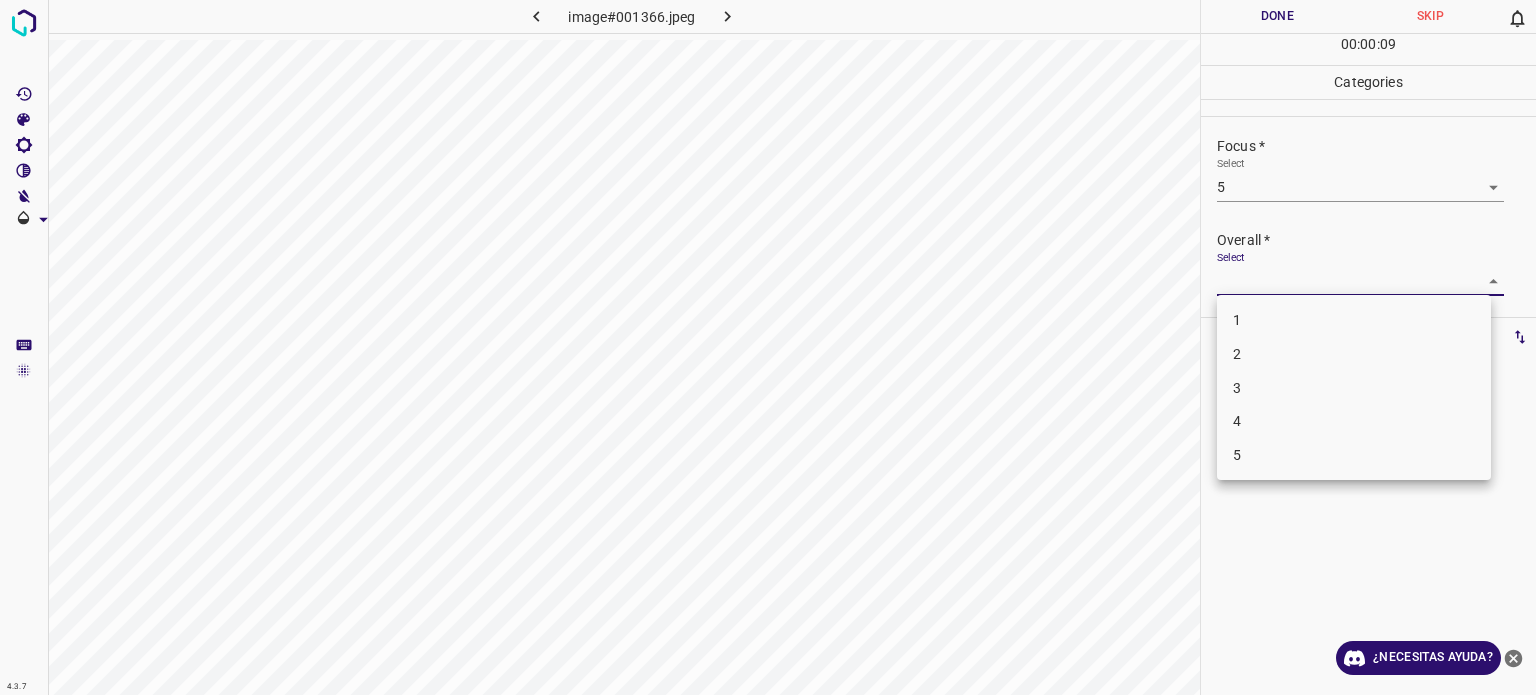 click on "5" at bounding box center (1354, 455) 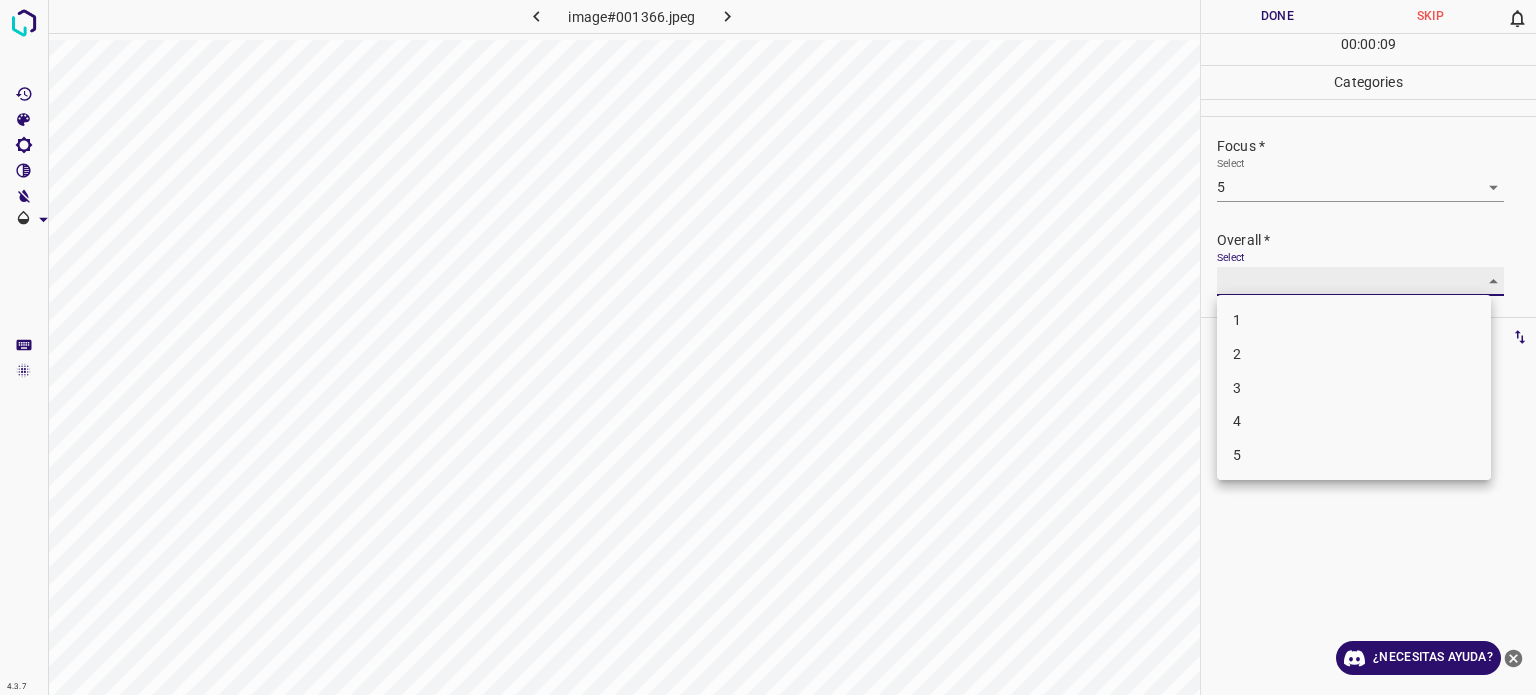 type on "5" 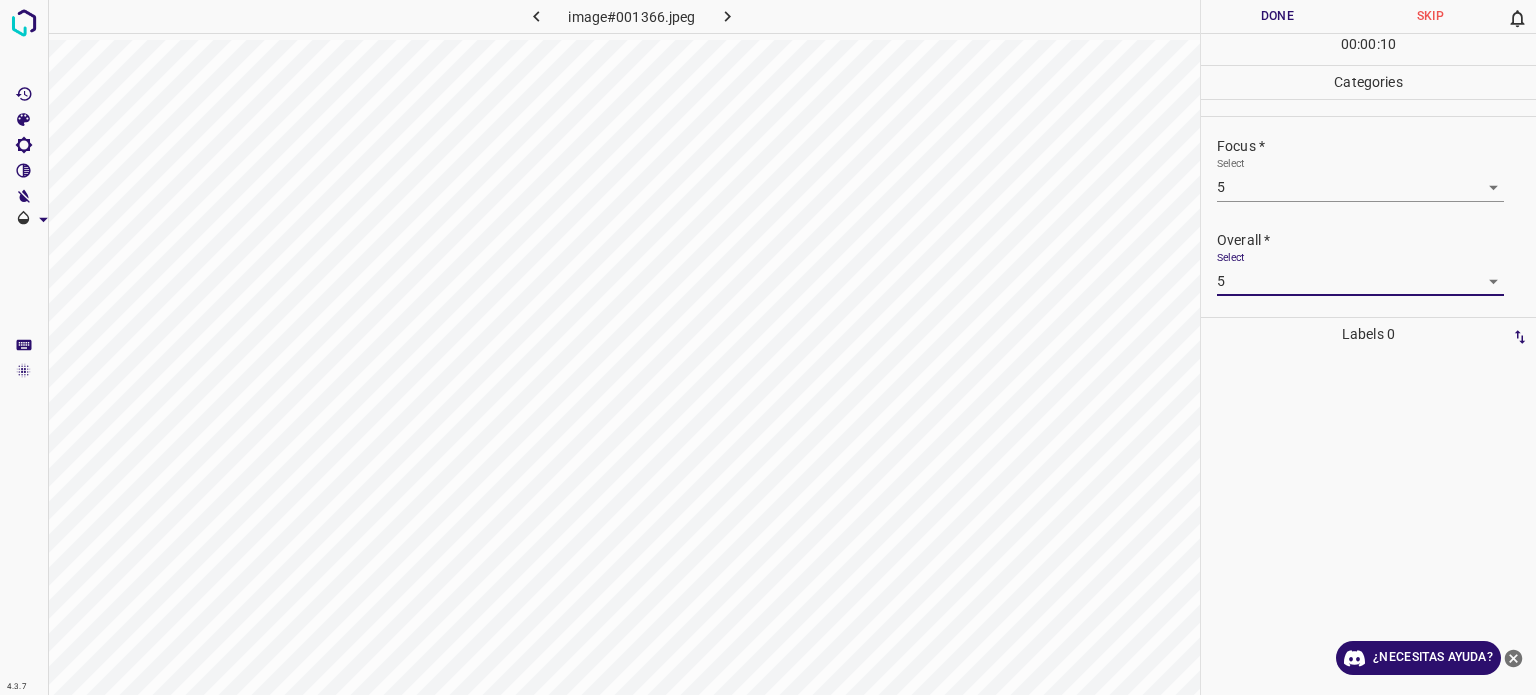 click on "Done" at bounding box center [1277, 16] 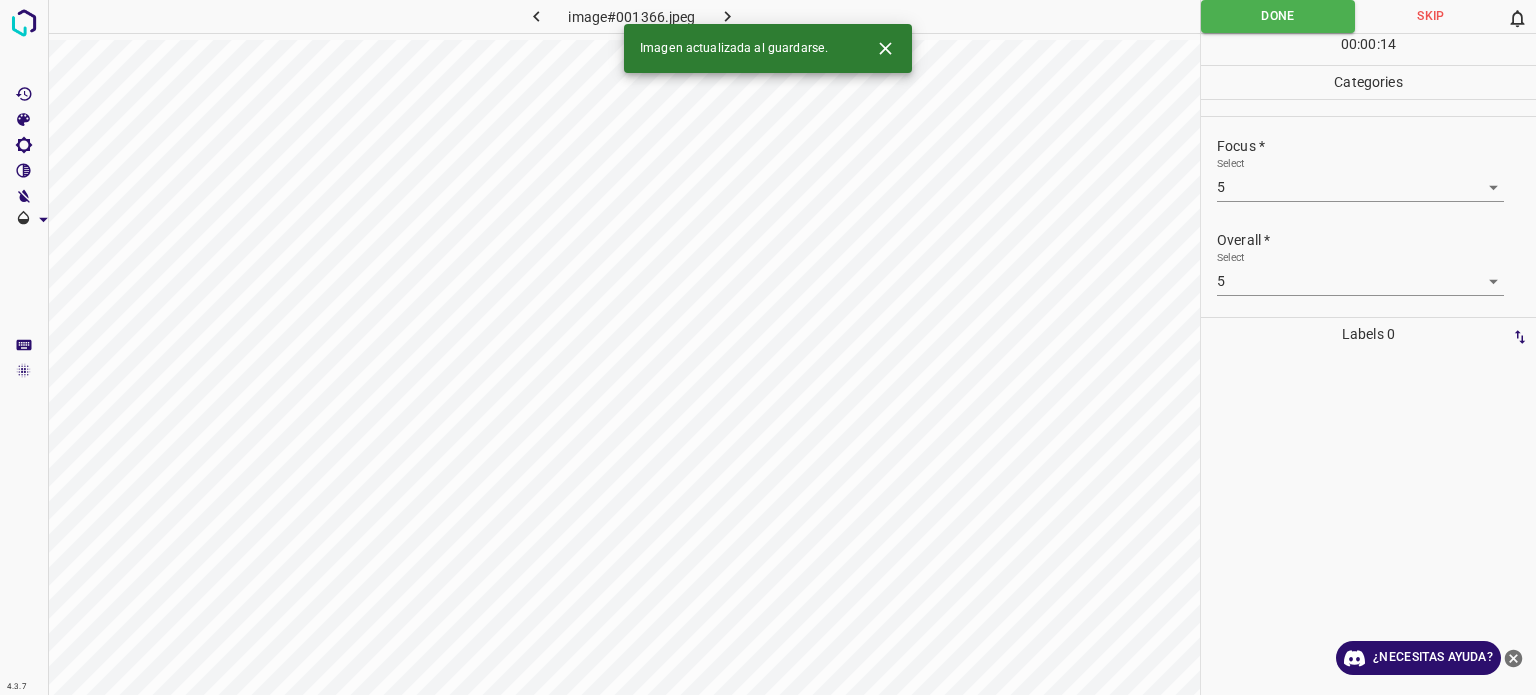 click 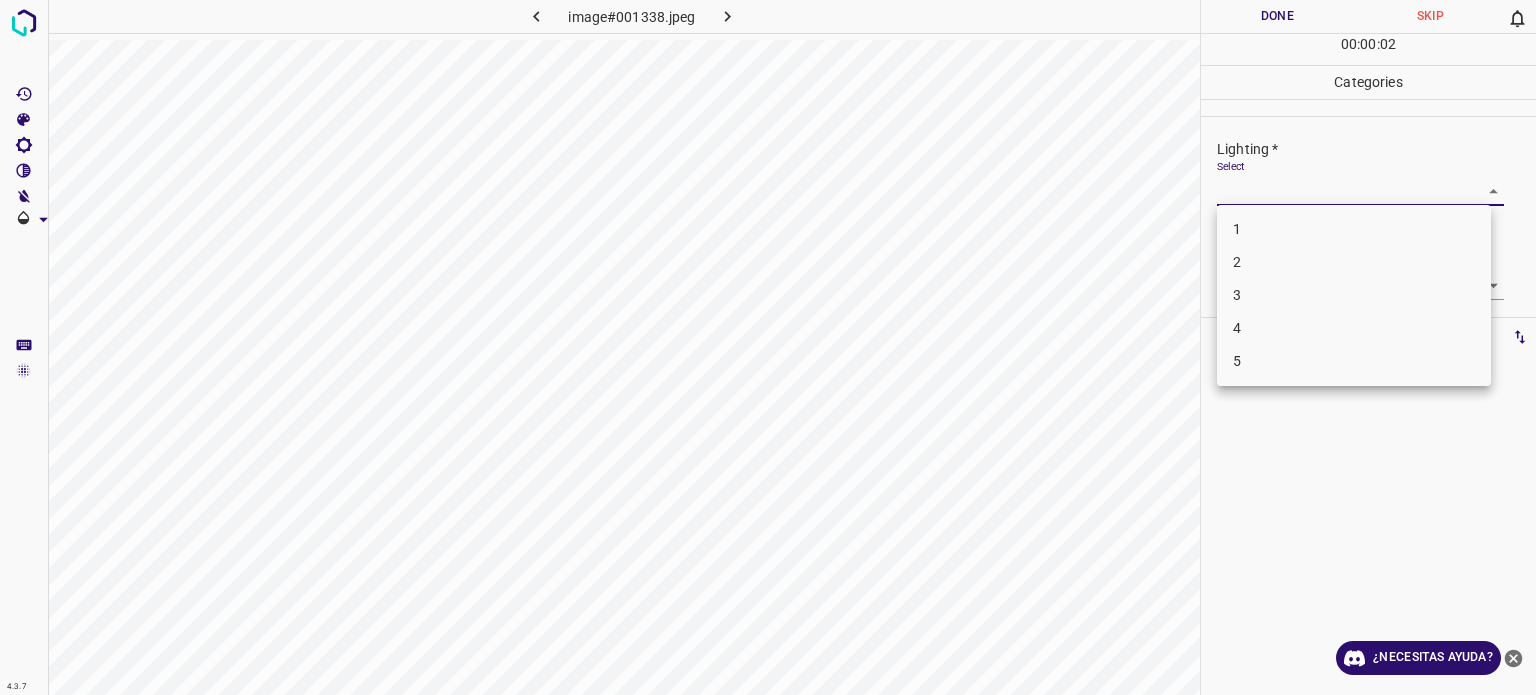 click on "4.3.7 image#001338.jpeg Done Skip 0 00   : 00   : 02   Categories Lighting *  Select ​ Focus *  Select ​ Overall *  Select ​ Labels   0 Categories 1 Lighting 2 Focus 3 Overall Tools Space Change between modes (Draw & Edit) I Auto labeling R Restore zoom M Zoom in N Zoom out Delete Delete selecte label Filters Z Restore filters X Saturation filter C Brightness filter V Contrast filter B Gray scale filter General O Download ¿Necesitas ayuda? Texto original Valora esta traducción Tu opinión servirá para ayudar a mejorar el Traductor de Google - Texto - Esconder - Borrar 1 2 3 4 5" at bounding box center [768, 347] 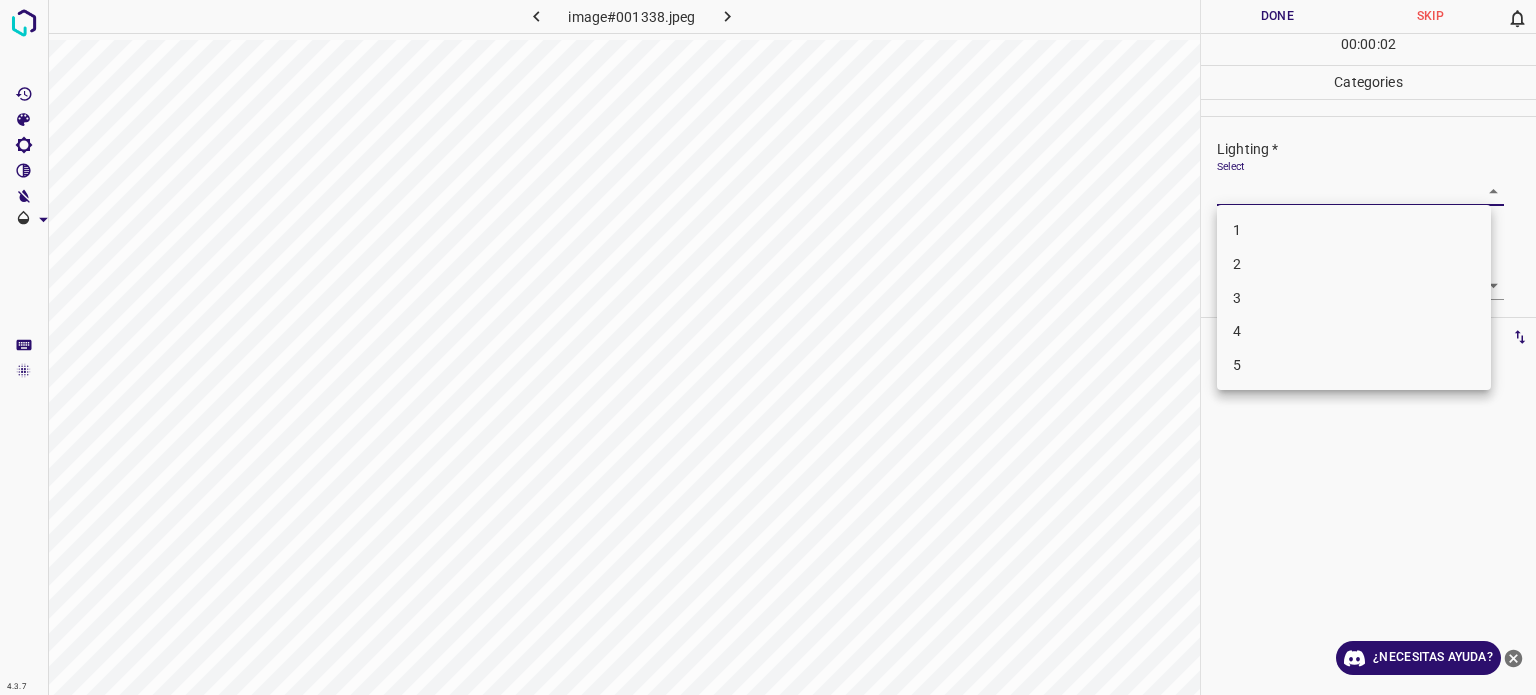 click on "2" at bounding box center (1354, 264) 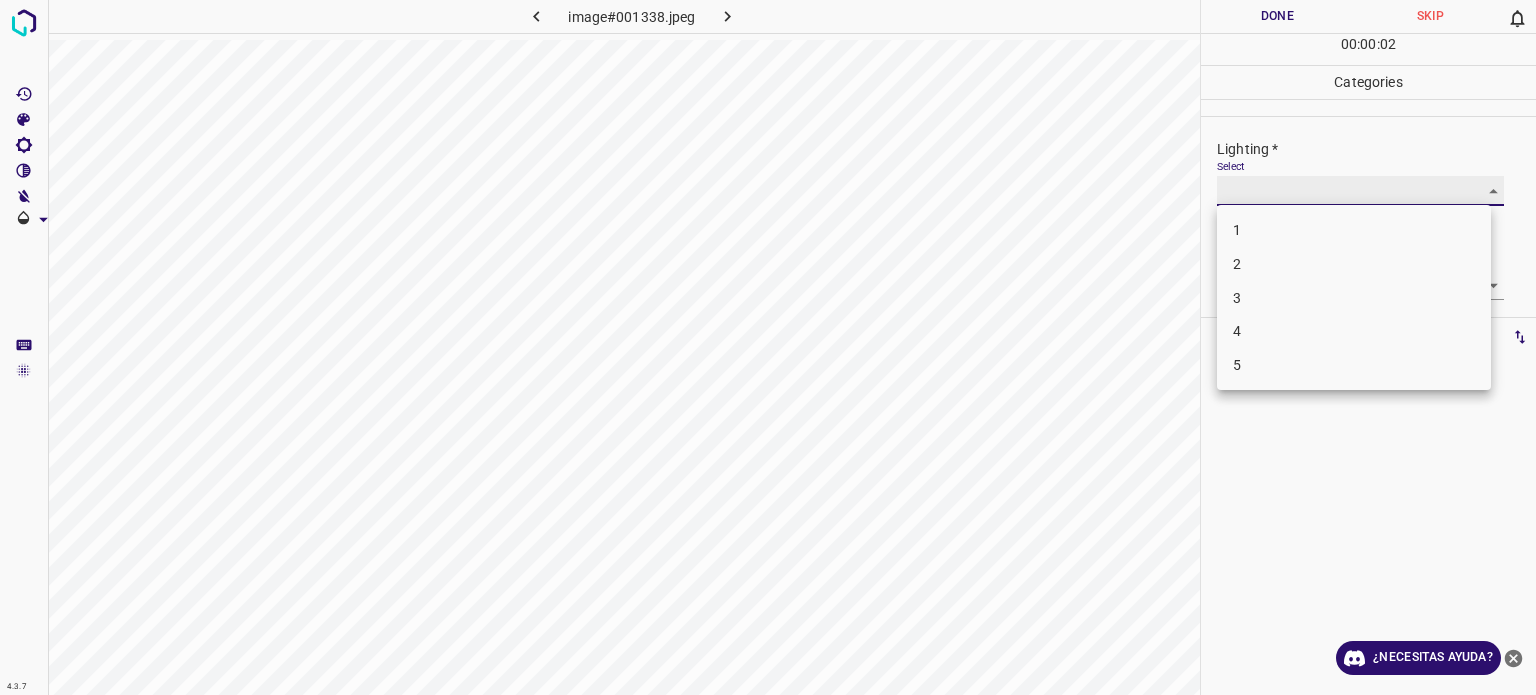 type on "2" 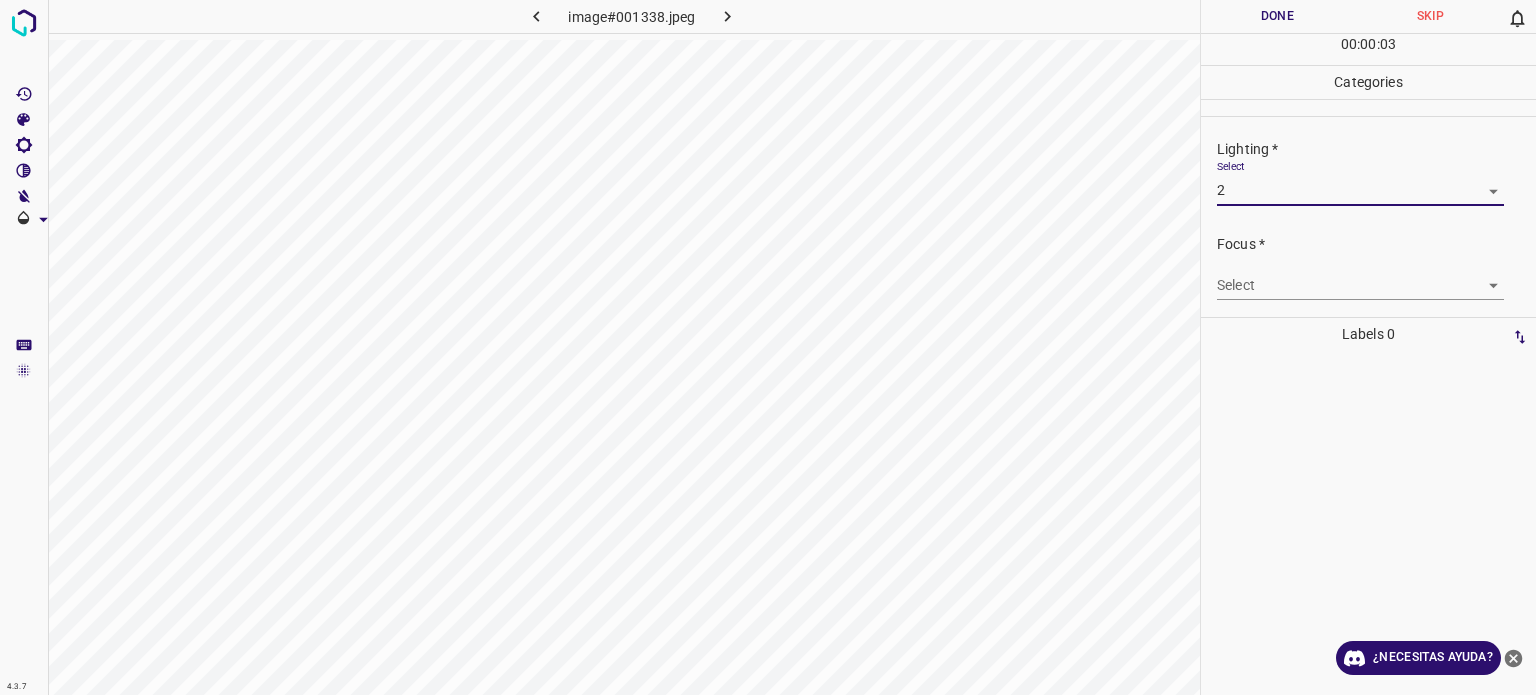 click on "4.3.7 image#001338.jpeg Done Skip 0 00   : 00   : 03   Categories Lighting *  Select 2 2 Focus *  Select ​ Overall *  Select ​ Labels   0 Categories 1 Lighting 2 Focus 3 Overall Tools Space Change between modes (Draw & Edit) I Auto labeling R Restore zoom M Zoom in N Zoom out Delete Delete selecte label Filters Z Restore filters X Saturation filter C Brightness filter V Contrast filter B Gray scale filter General O Download ¿Necesitas ayuda? Texto original Valora esta traducción Tu opinión servirá para ayudar a mejorar el Traductor de Google - Texto - Esconder - Borrar" at bounding box center (768, 347) 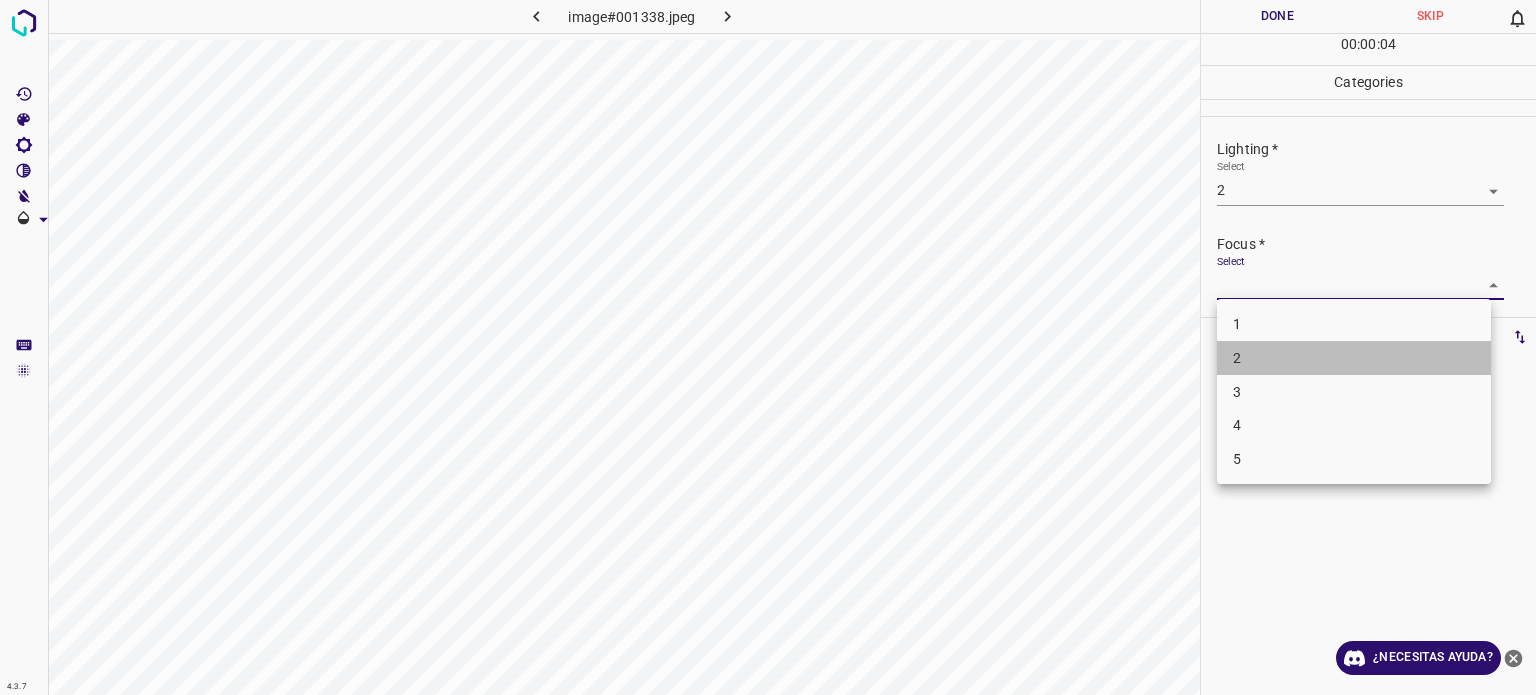 click on "2" at bounding box center [1354, 358] 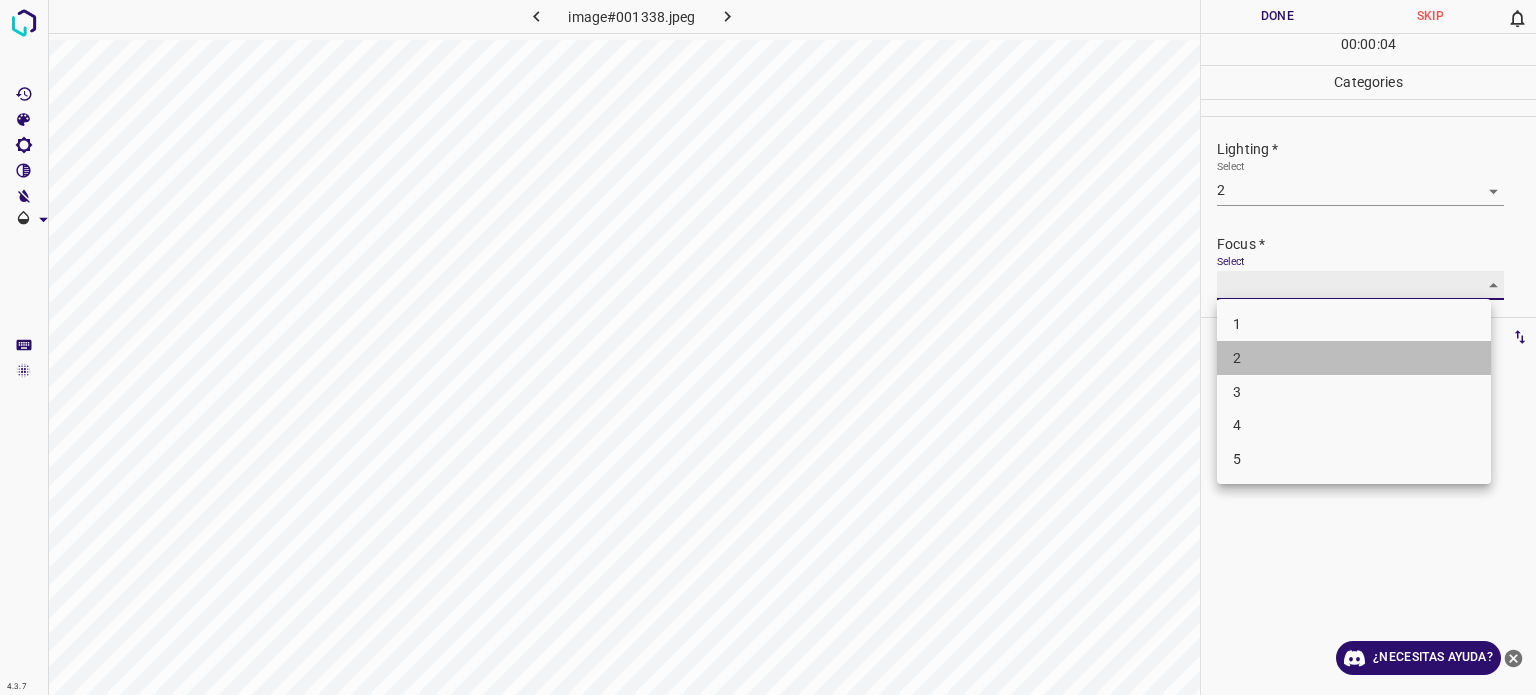 type on "2" 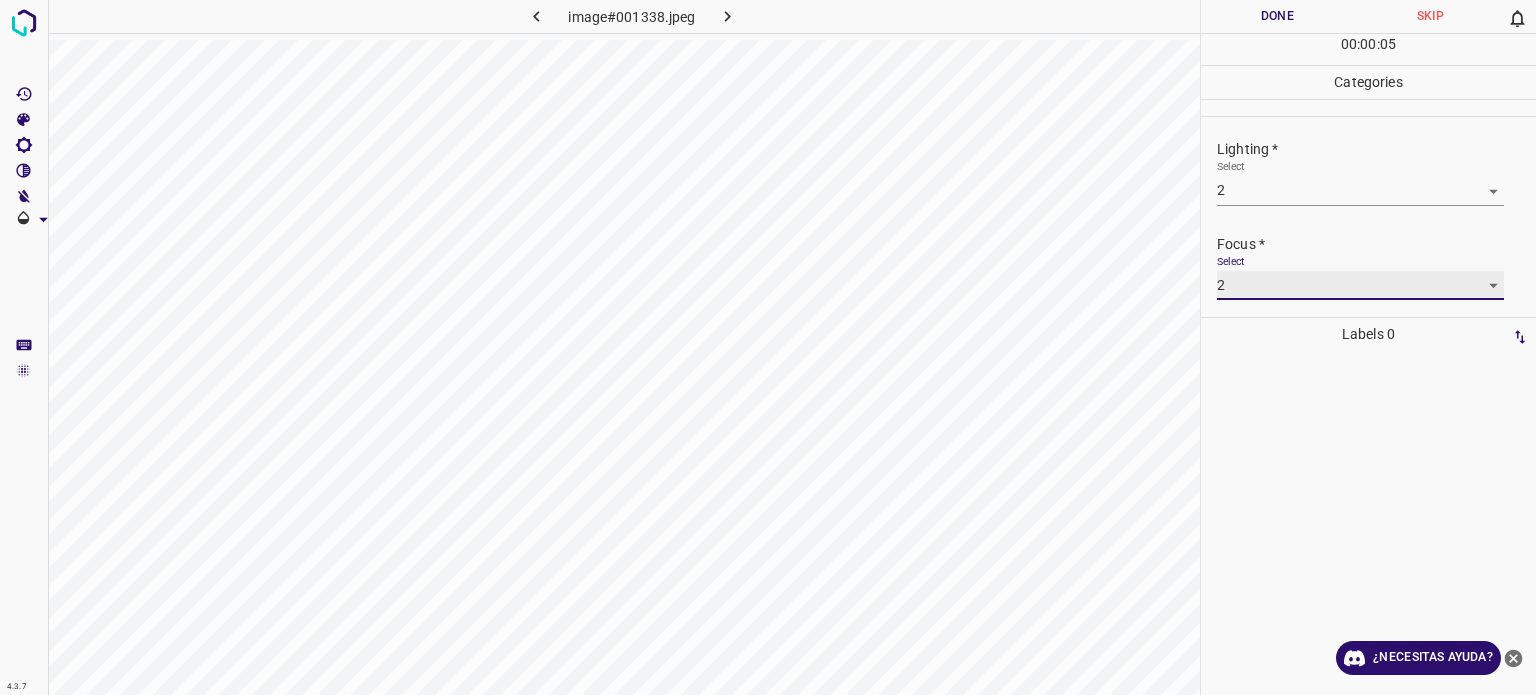 scroll, scrollTop: 98, scrollLeft: 0, axis: vertical 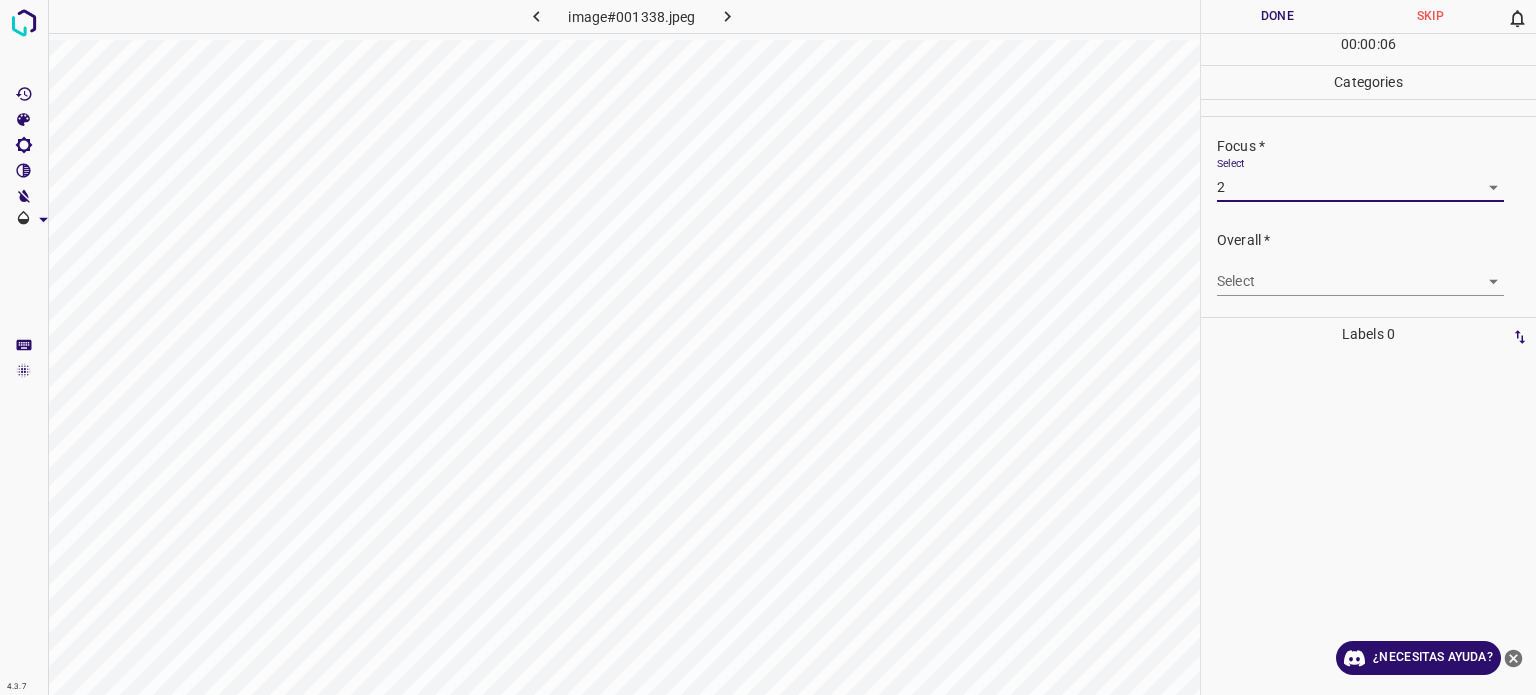 click on "4.3.7 image#001338.jpeg Done Skip 0 00   : 00   : 06   Categories Lighting *  Select 2 2 Focus *  Select 2 2 Overall *  Select ​ Labels   0 Categories 1 Lighting 2 Focus 3 Overall Tools Space Change between modes (Draw & Edit) I Auto labeling R Restore zoom M Zoom in N Zoom out Delete Delete selecte label Filters Z Restore filters X Saturation filter C Brightness filter V Contrast filter B Gray scale filter General O Download ¿Necesitas ayuda? Texto original Valora esta traducción Tu opinión servirá para ayudar a mejorar el Traductor de Google - Texto - Esconder - Borrar" at bounding box center (768, 347) 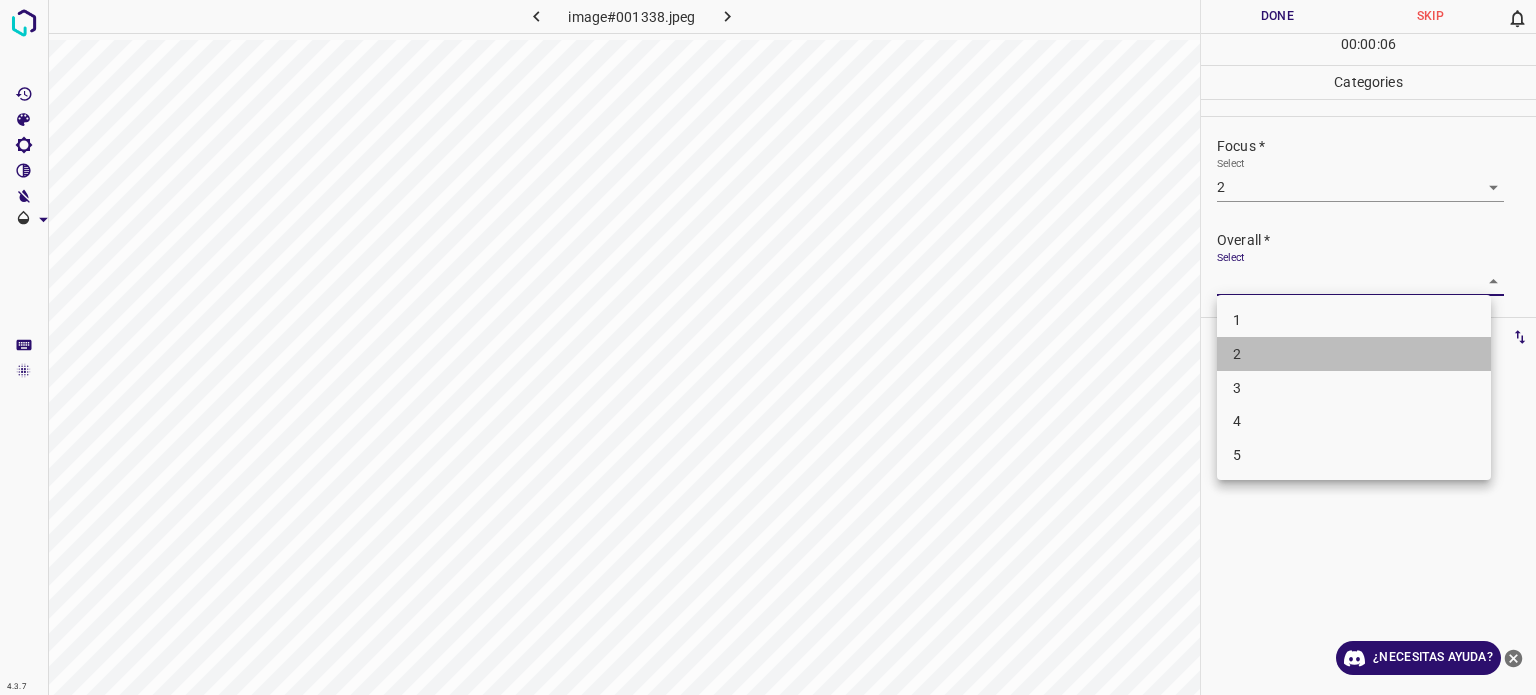drag, startPoint x: 1239, startPoint y: 366, endPoint x: 1241, endPoint y: 318, distance: 48.04165 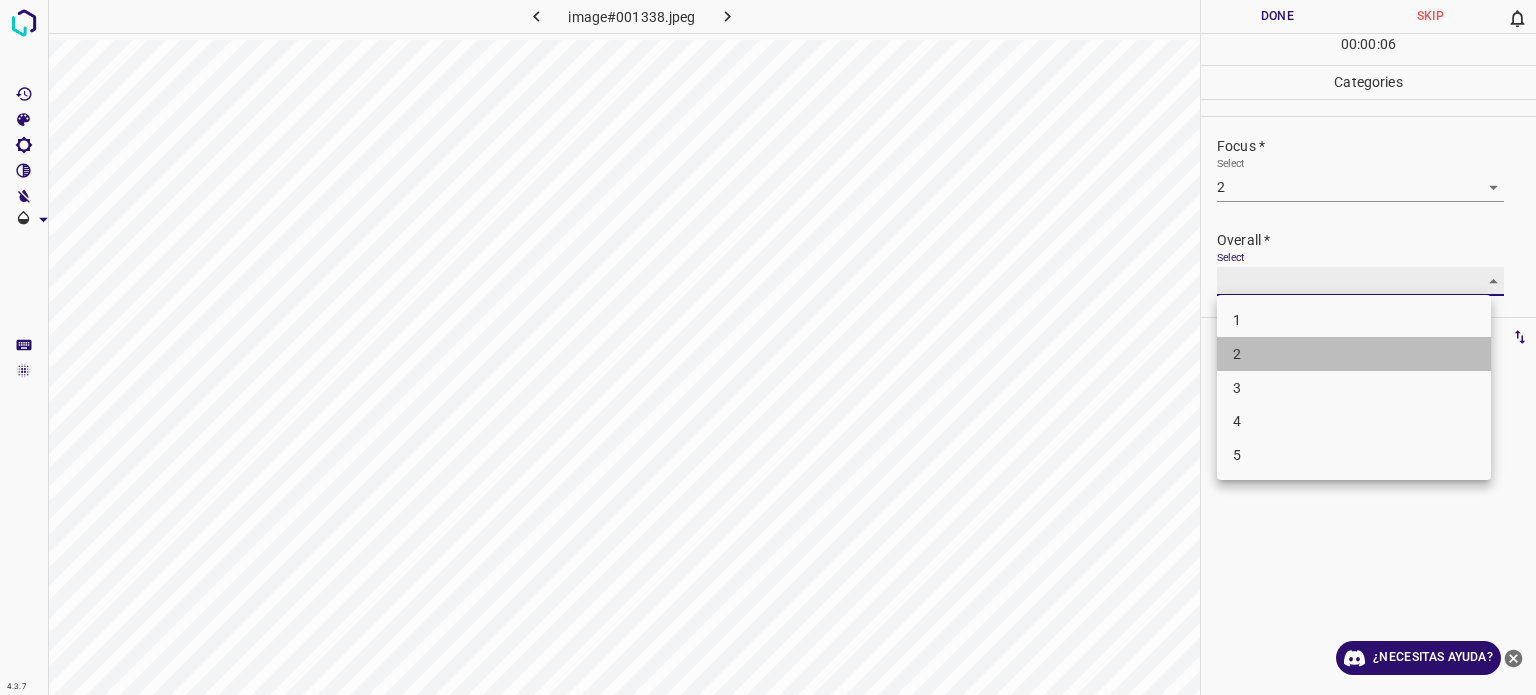type on "2" 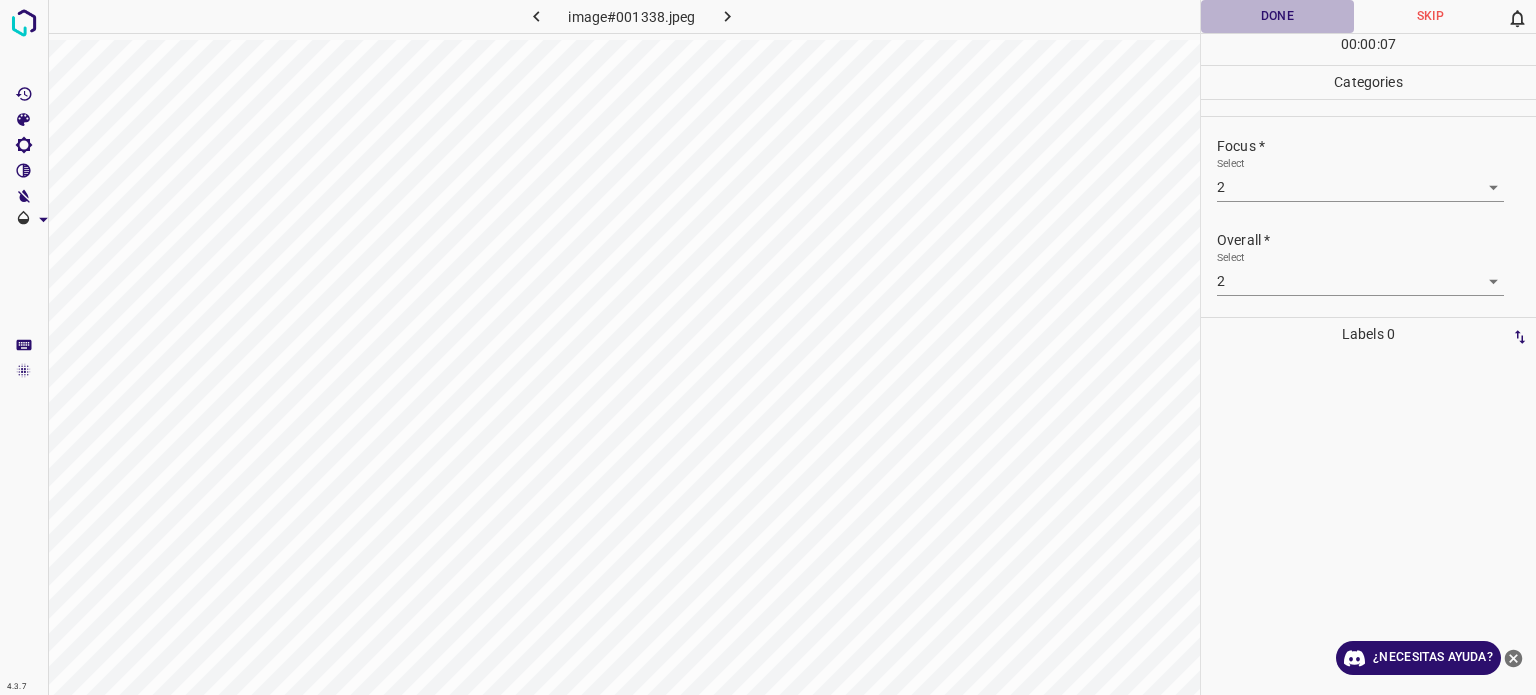 click on "Done" at bounding box center [1277, 16] 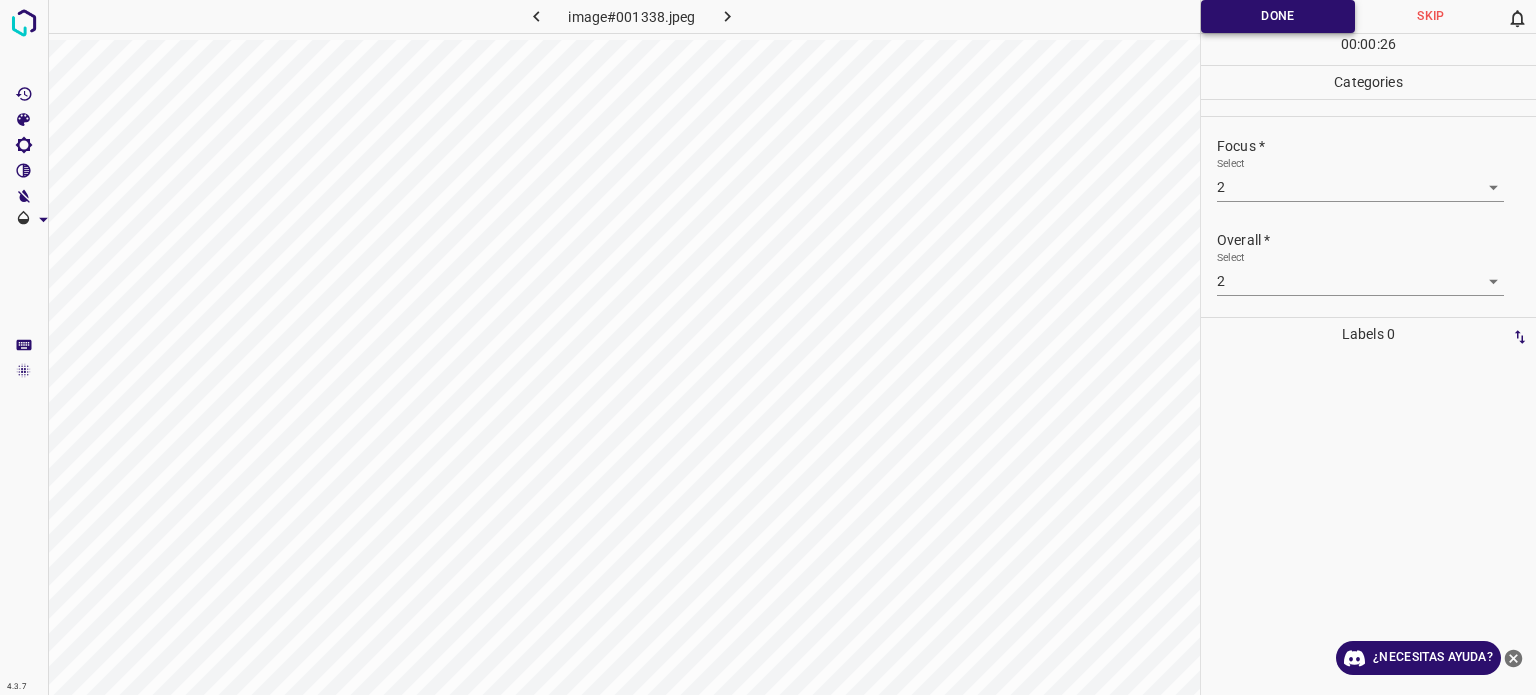 click on "Done" at bounding box center (1278, 16) 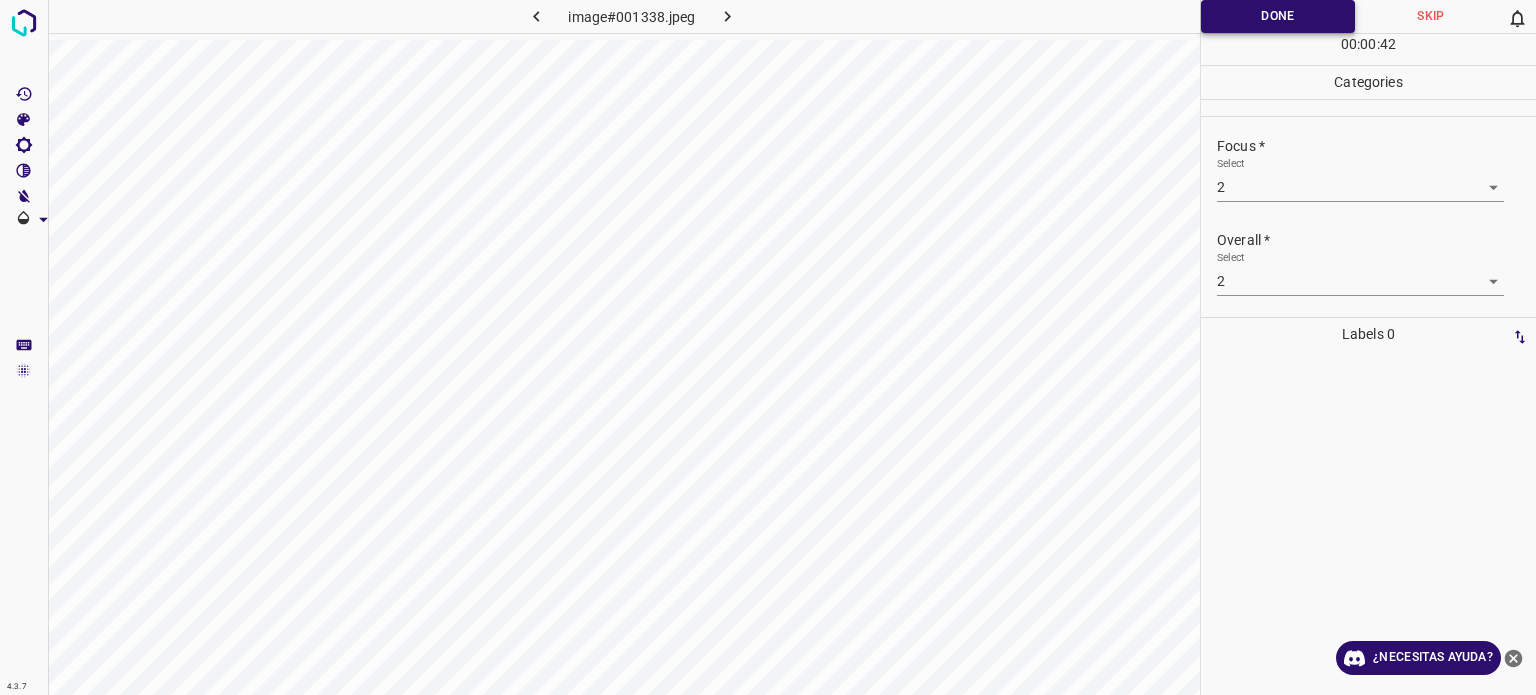 click on "Done" at bounding box center (1278, 16) 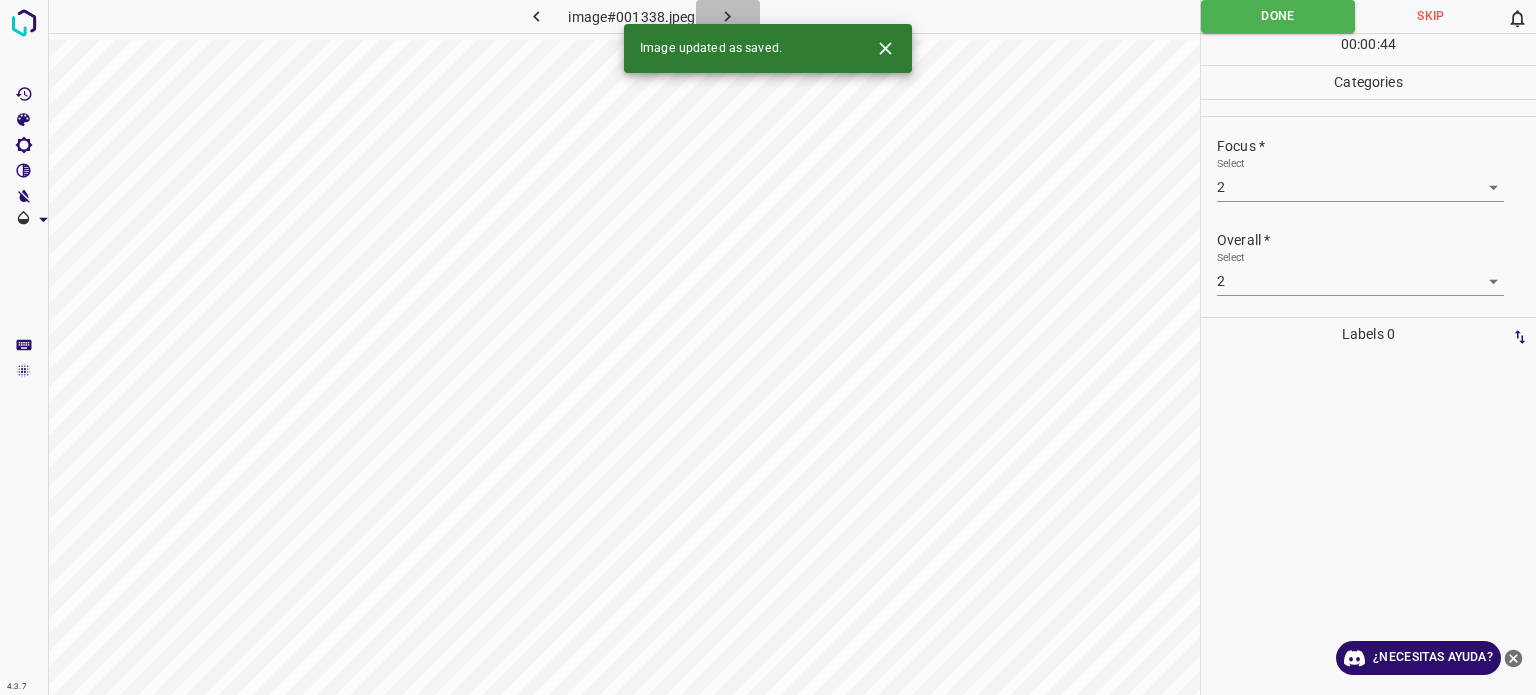 click at bounding box center (728, 16) 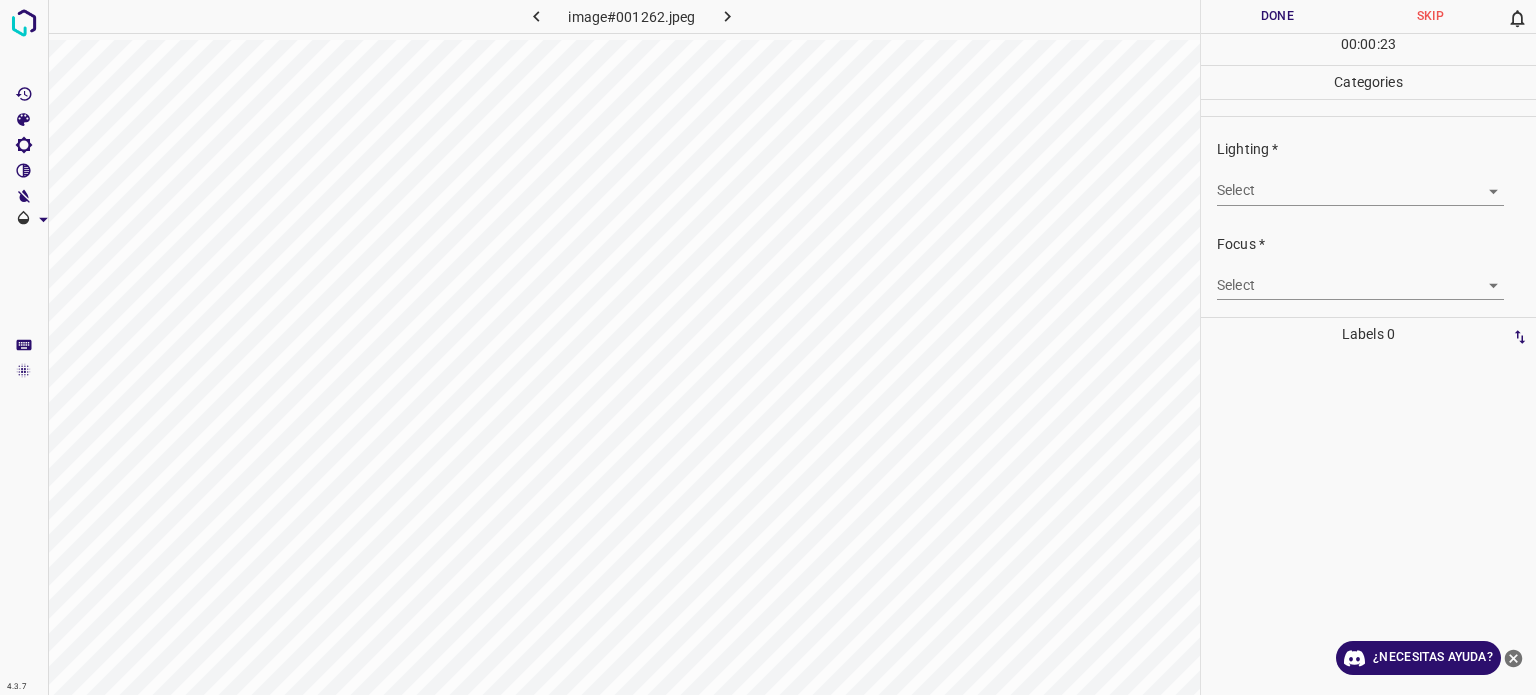 click on "4.3.7 image#001262.jpeg Done Skip 0 00 : 00 : 23 Categories Lighting * Select ​ Focus * Select ​ Overall * Select ​ Labels 0 Categories 1 Lighting 2 Focus 3 Overall Tools Space Change between modes (Draw & Edit) I Auto labeling R Restore zoom M Zoom in N Zoom out Delete Delete selecte label Filters Z Restore filters X Saturation filter C Brightness filter V Contrast filter B Gray scale filter General O Download ¿Necesitas ayuda? Texto original Valora esta traducción Tu opinión servirá para ayudar a mejorar el Traductor de Google - Texto - Esconder - Borrar" at bounding box center [768, 347] 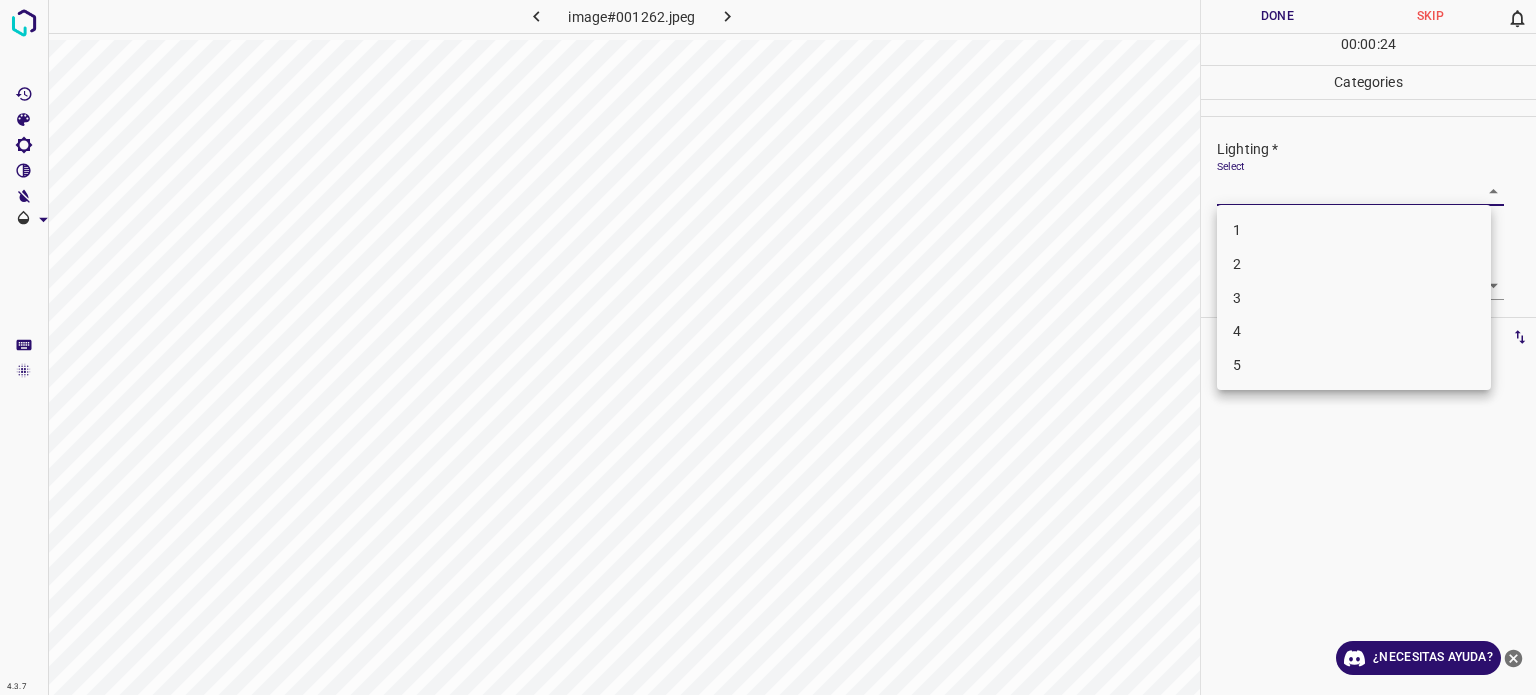 click on "3" at bounding box center [1354, 298] 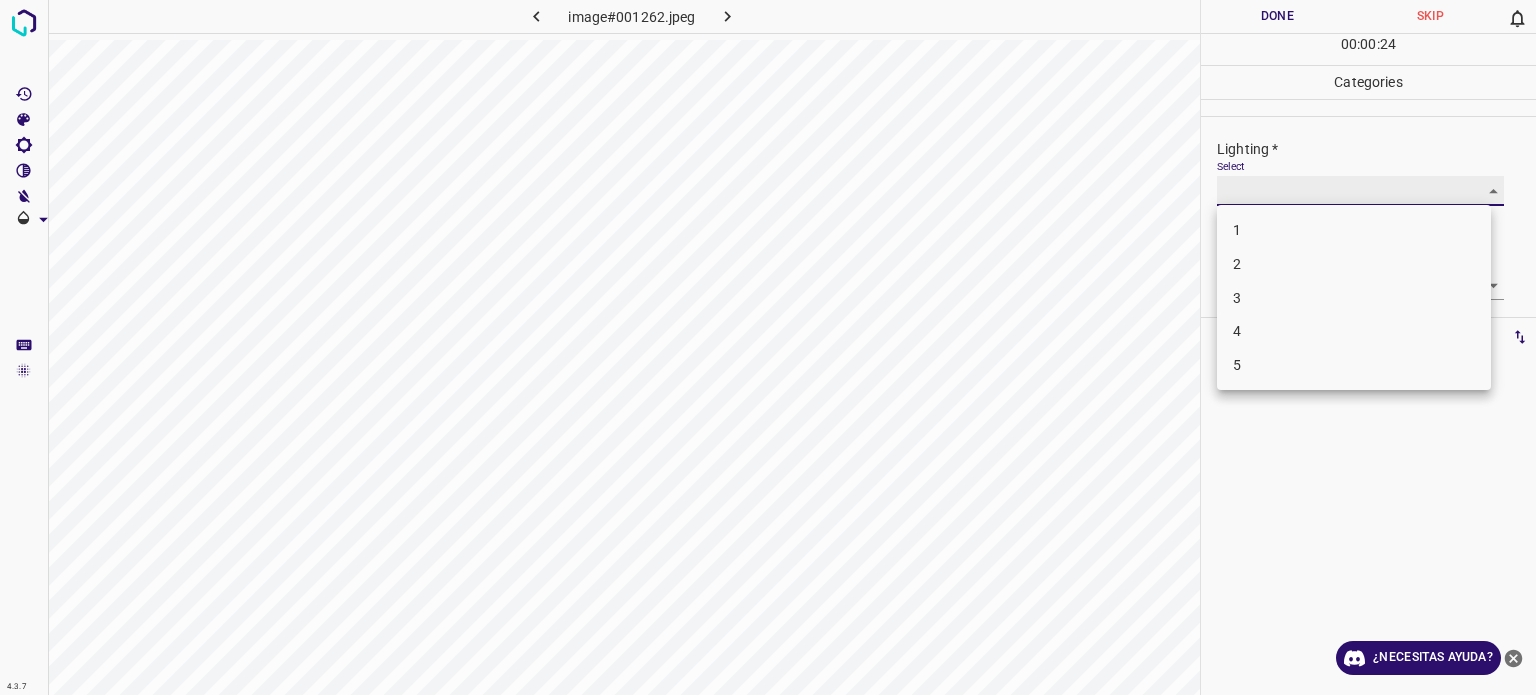 type on "3" 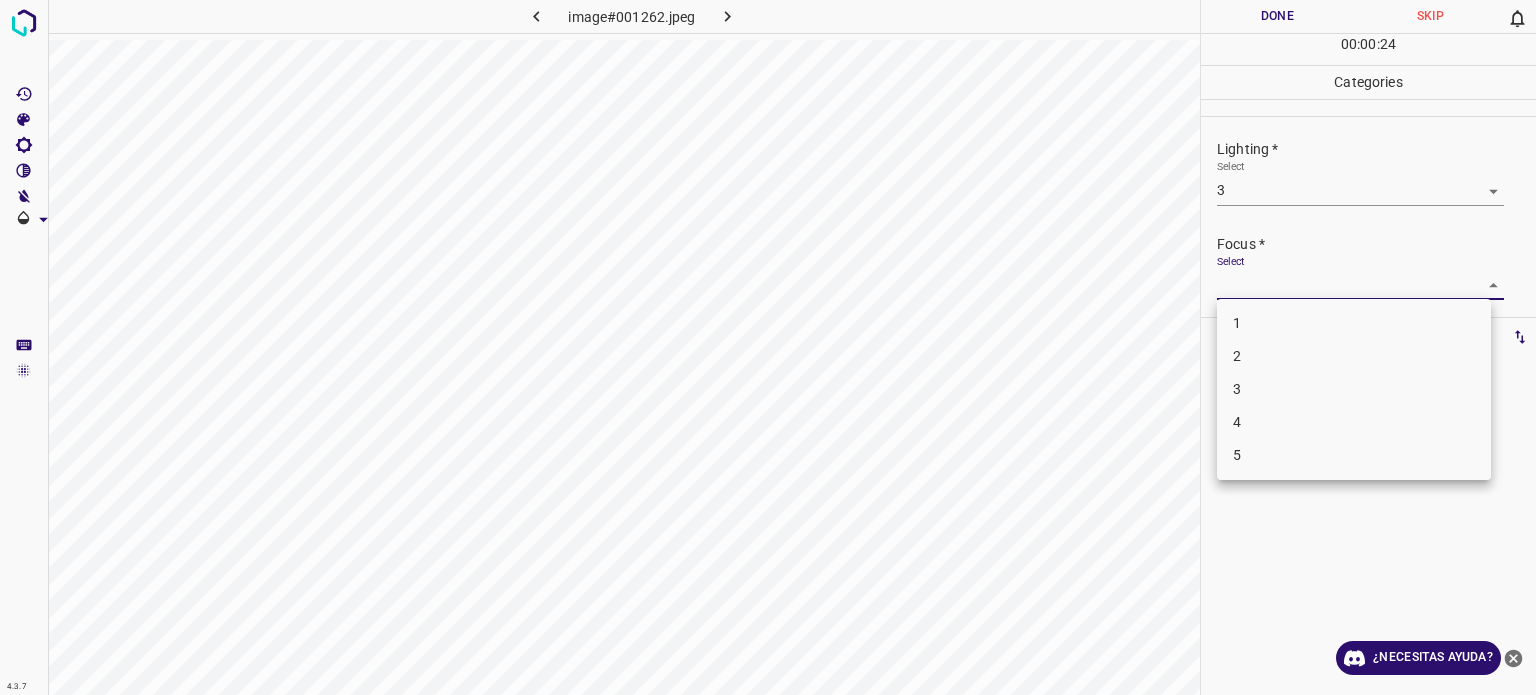click on "4.3.7 image#001262.jpeg Done Skip 0 00   : 00   : 24   Categories Lighting *  Select 3 3 Focus *  Select ​ Overall *  Select ​ Labels   0 Categories 1 Lighting 2 Focus 3 Overall Tools Space Change between modes (Draw & Edit) I Auto labeling R Restore zoom M Zoom in N Zoom out Delete Delete selecte label Filters Z Restore filters X Saturation filter C Brightness filter V Contrast filter B Gray scale filter General O Download ¿Necesitas ayuda? Texto original Valora esta traducción Tu opinión servirá para ayudar a mejorar el Traductor de Google - Texto - Esconder - Borrar 1 2 3 4 5" at bounding box center (768, 347) 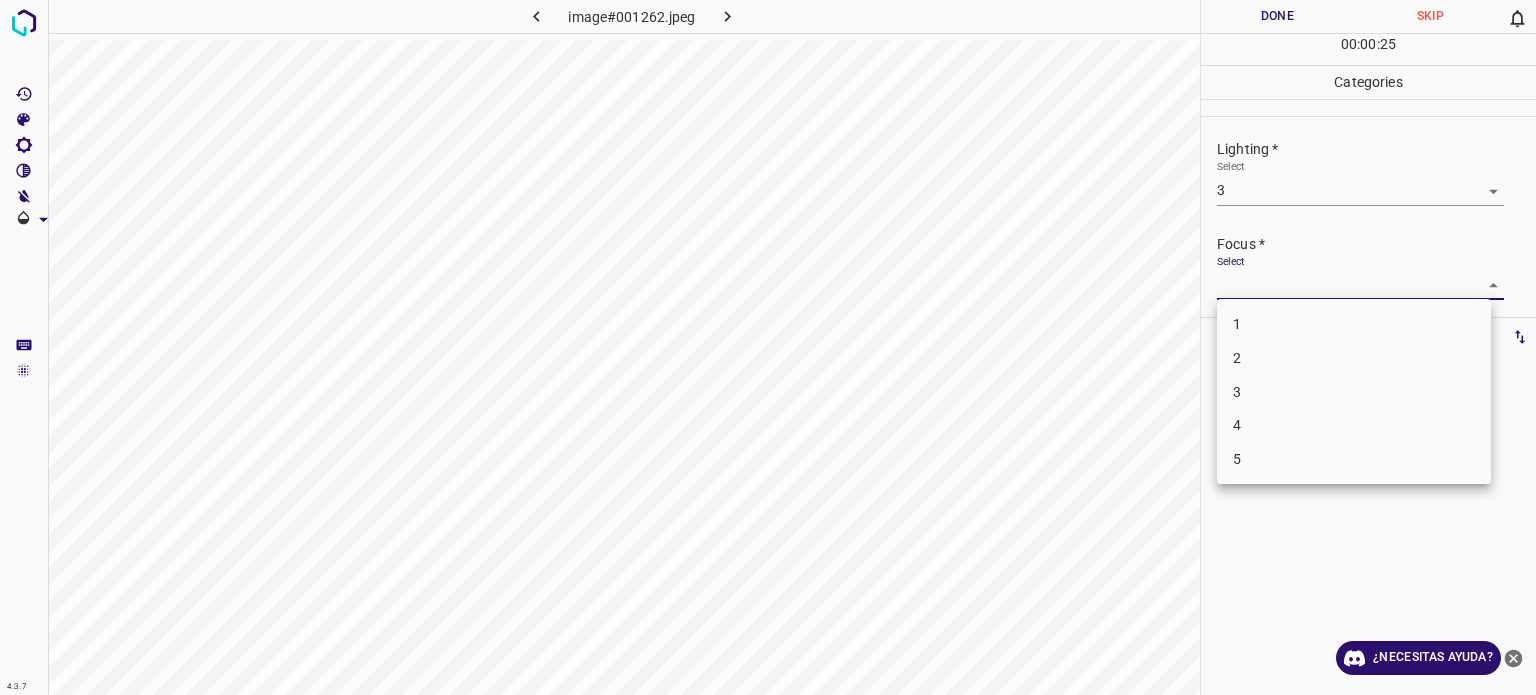 click on "3" at bounding box center [1354, 392] 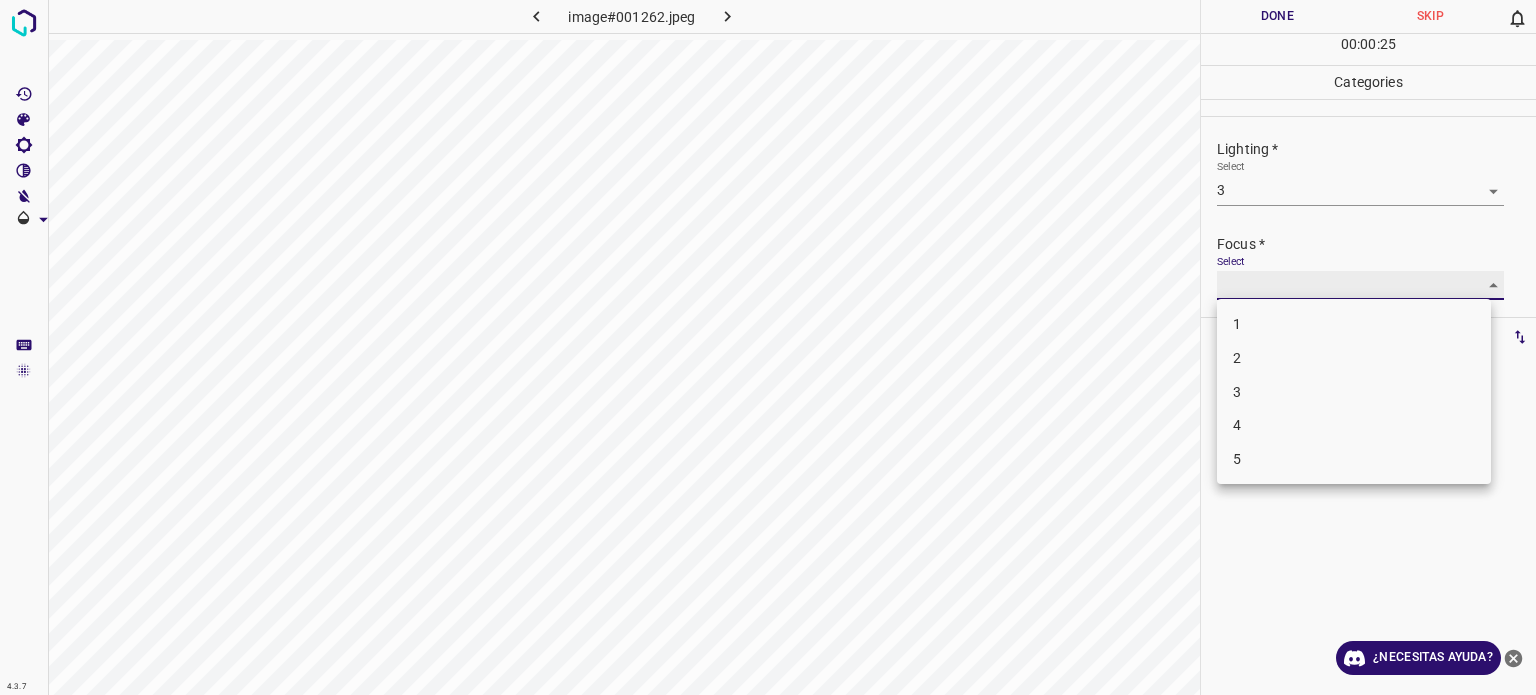 type on "3" 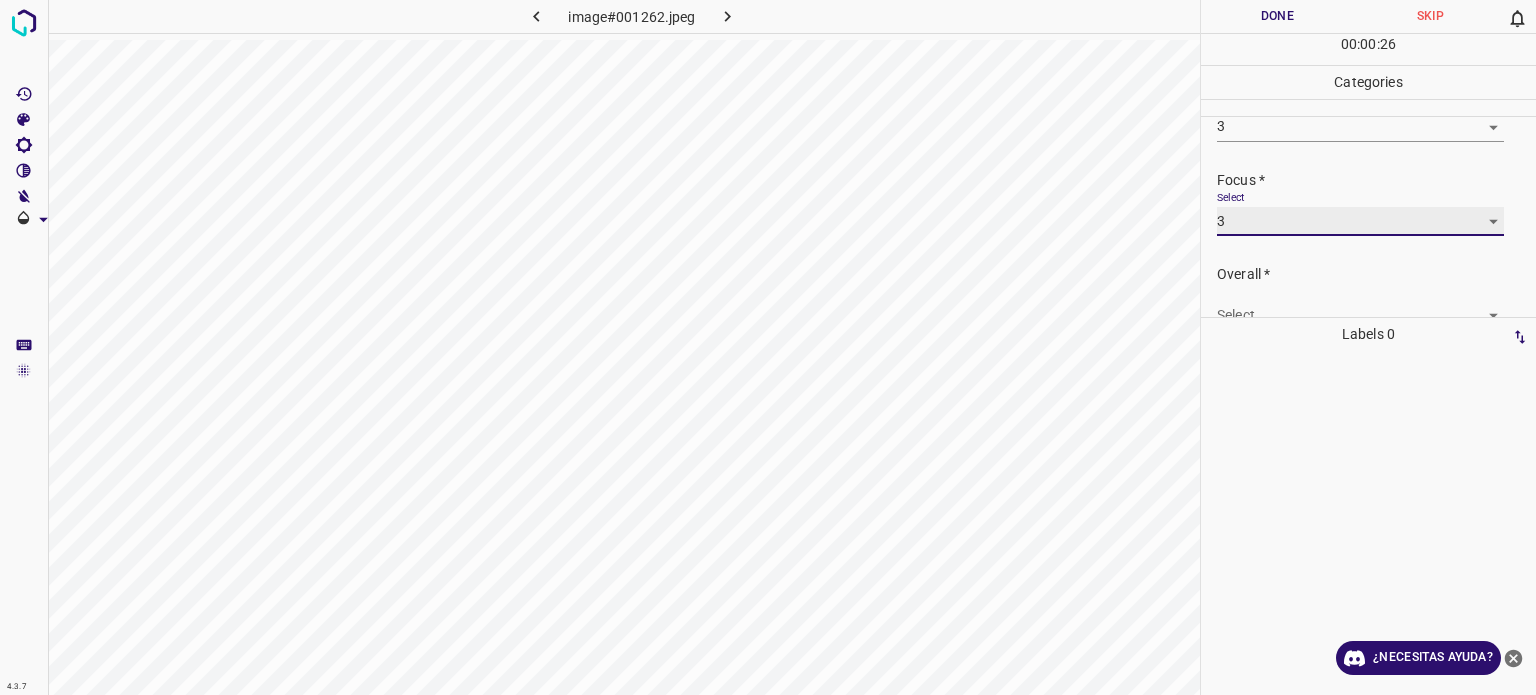 scroll, scrollTop: 98, scrollLeft: 0, axis: vertical 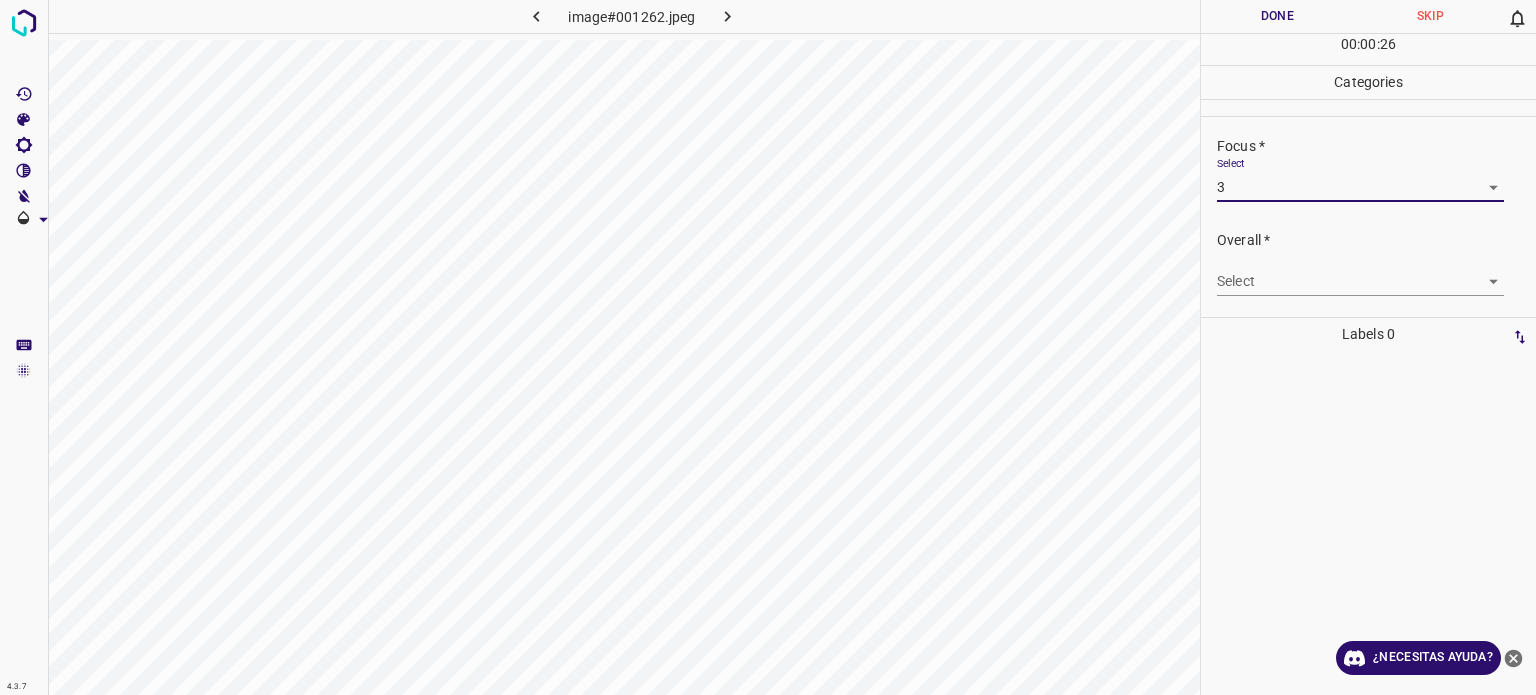 click on "4.3.7 image#001262.jpeg Done Skip 0 00 : 00 : 26 Categories Lighting * Select 3 3 Focus * Select 3 3 Overall * Select ​ Labels 0 Categories 1 Lighting 2 Focus 3 Overall Tools Space Change between modes (Draw & Edit) I Auto labeling R Restore zoom M Zoom in N Zoom out Delete Delete selecte label Filters Z Restore filters X Saturation filter C Brightness filter V Contrast filter B Gray scale filter General O Download ¿Necesitas ayuda? Texto original Valora esta traducción Tu opinión servirá para ayudar a mejorar el Traductor de Google - Texto - Esconder - Borrar" at bounding box center (768, 347) 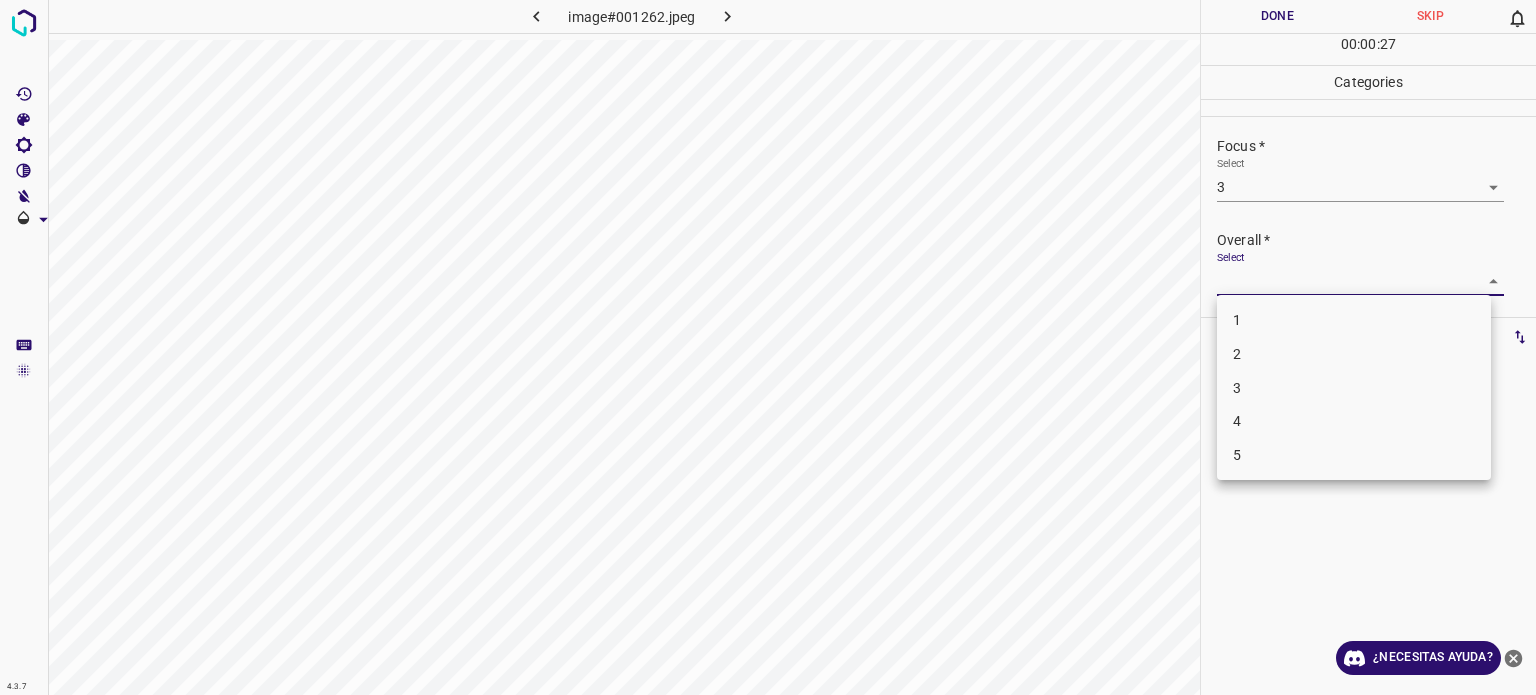 click on "3" at bounding box center [1354, 388] 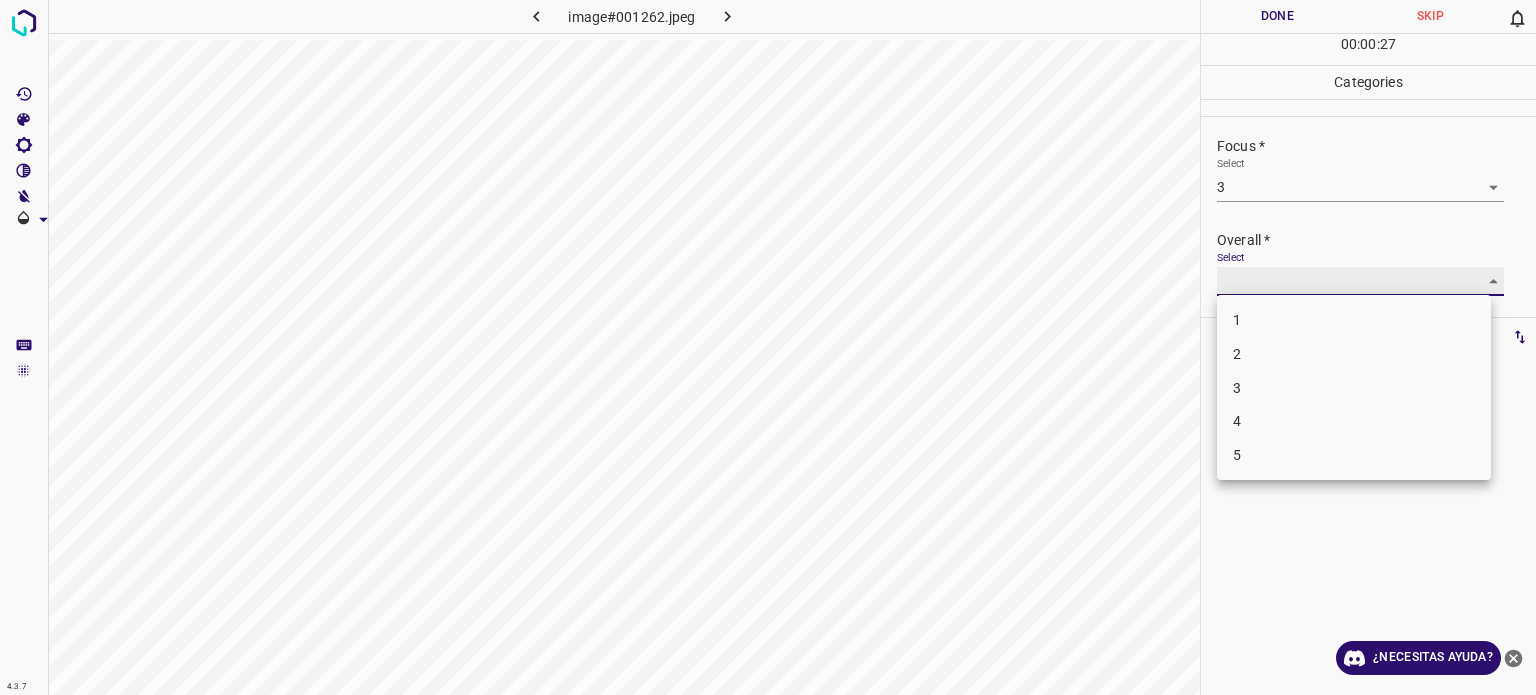 type on "3" 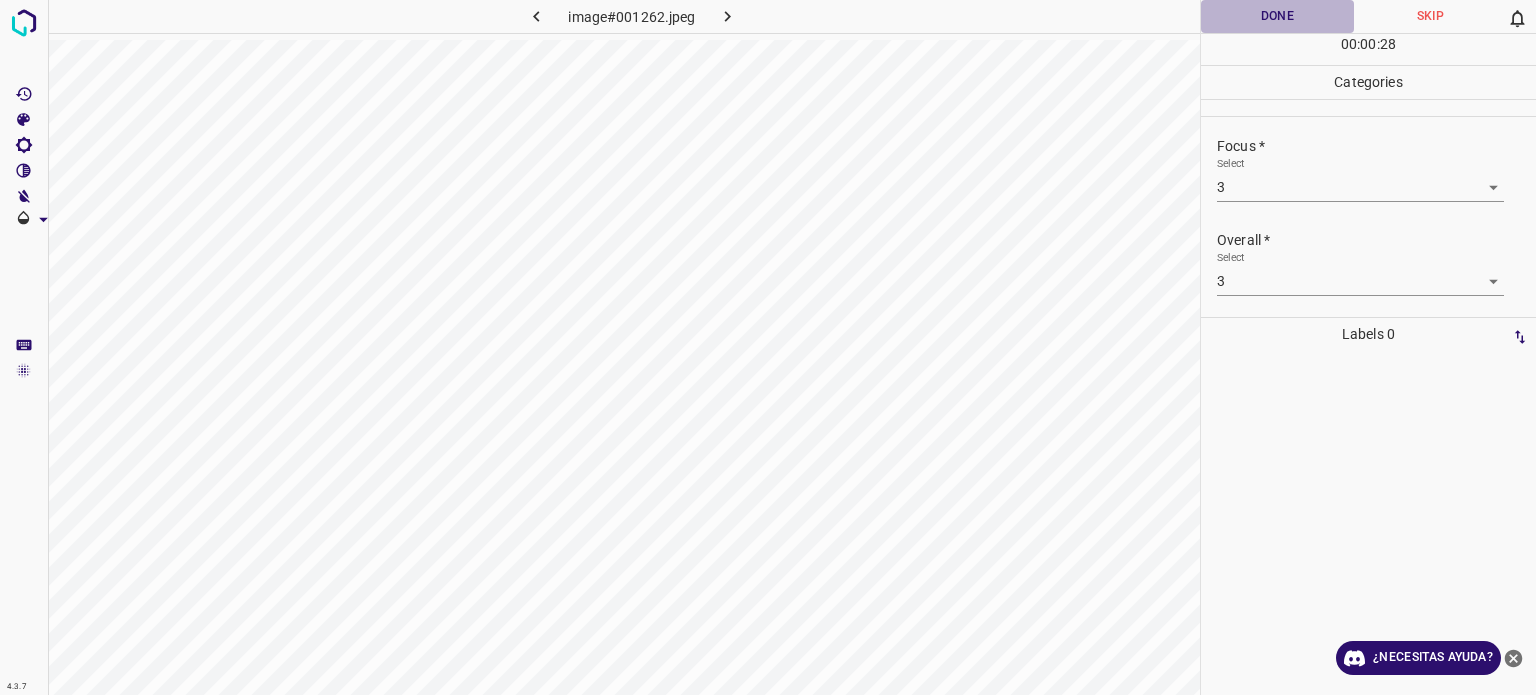 click on "Done" at bounding box center [1277, 16] 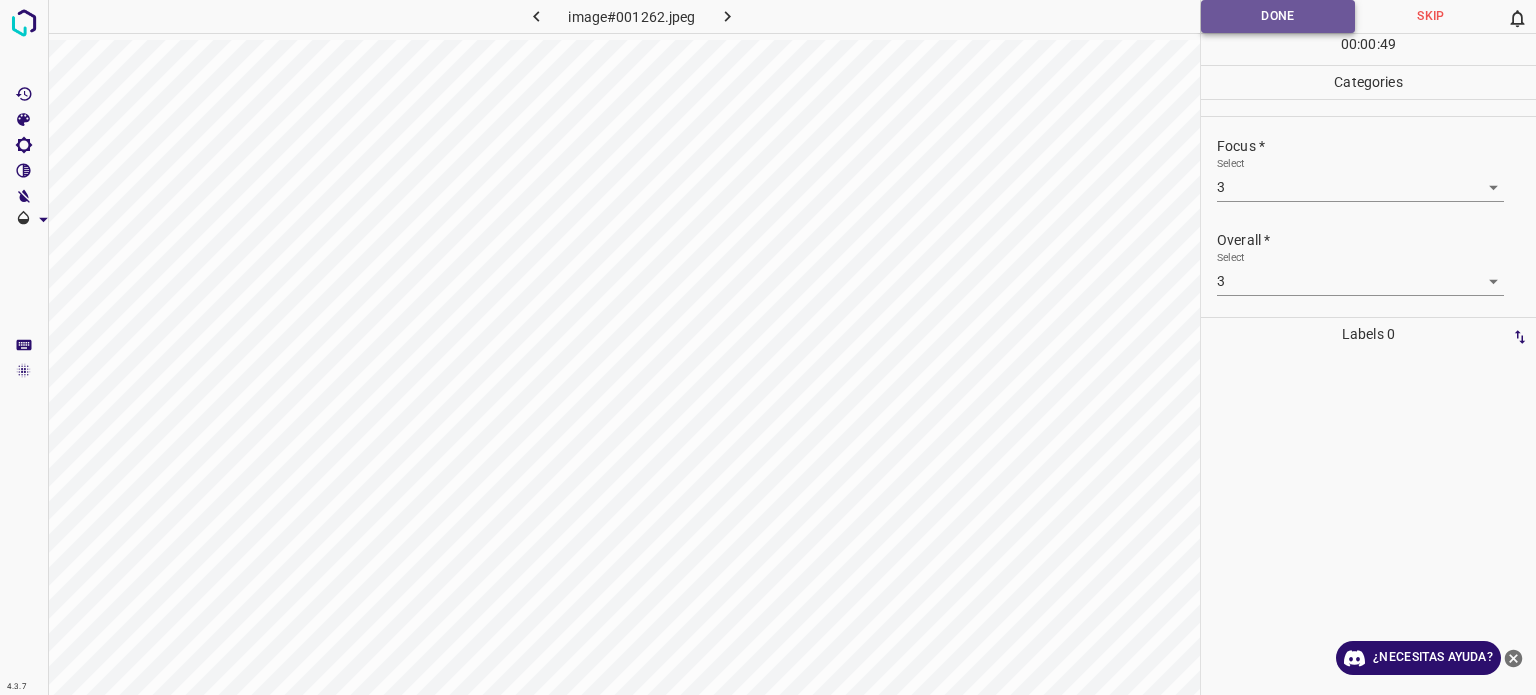 click on "Done" at bounding box center [1278, 16] 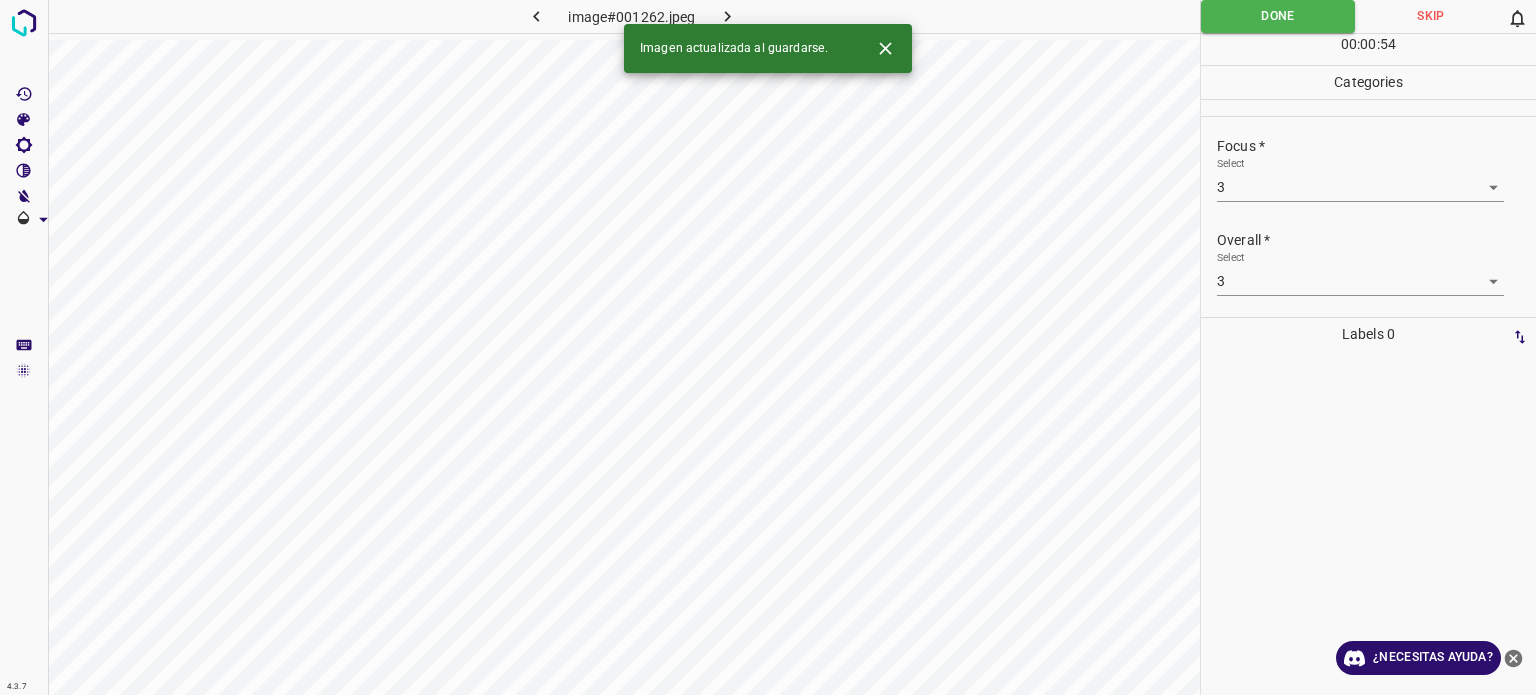 click 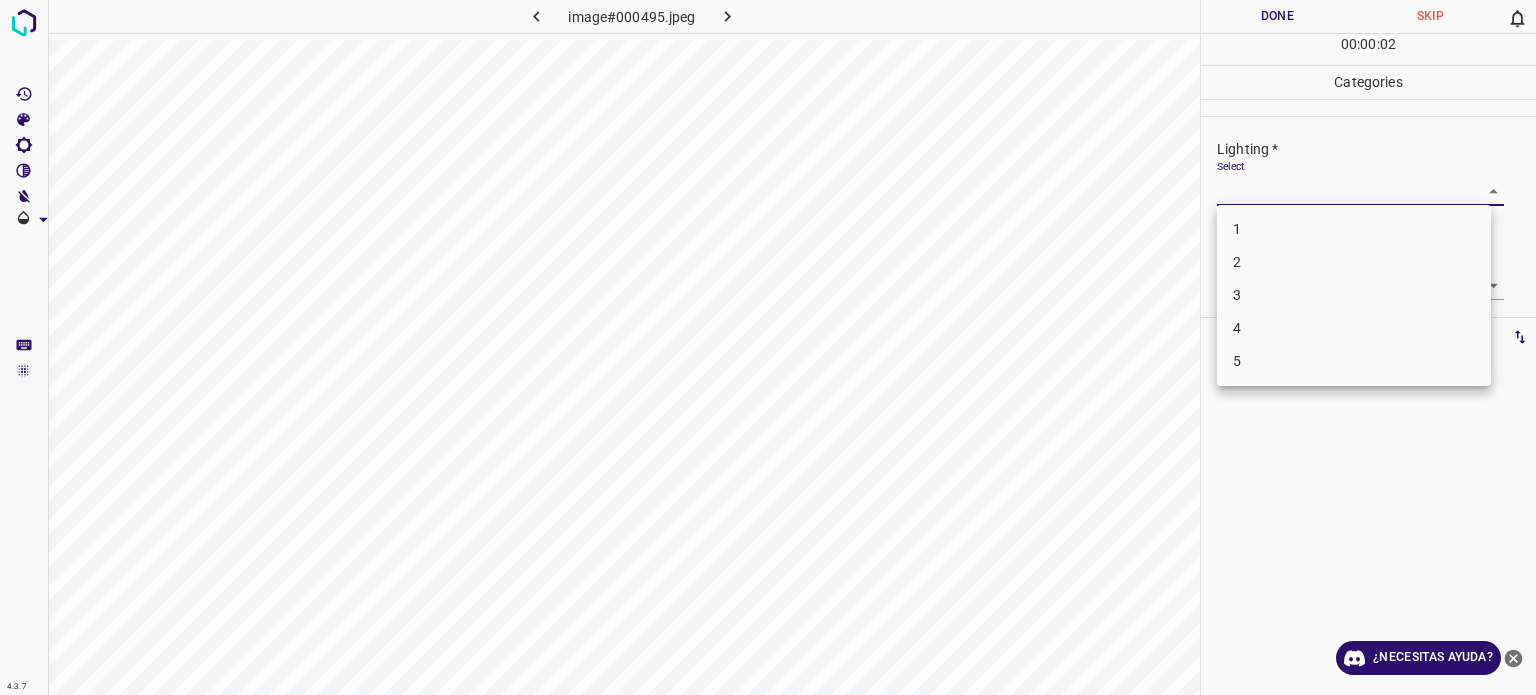 click on "4.3.7 image#000495.jpeg Done Skip 0 00   : 00   : 02   Categories Lighting *  Select ​ Focus *  Select ​ Overall *  Select ​ Labels   0 Categories 1 Lighting 2 Focus 3 Overall Tools Space Change between modes (Draw & Edit) I Auto labeling R Restore zoom M Zoom in N Zoom out Delete Delete selecte label Filters Z Restore filters X Saturation filter C Brightness filter V Contrast filter B Gray scale filter General O Download ¿Necesitas ayuda? Texto original Valora esta traducción Tu opinión servirá para ayudar a mejorar el Traductor de Google - Texto - Esconder - Borrar 1 2 3 4 5" at bounding box center [768, 347] 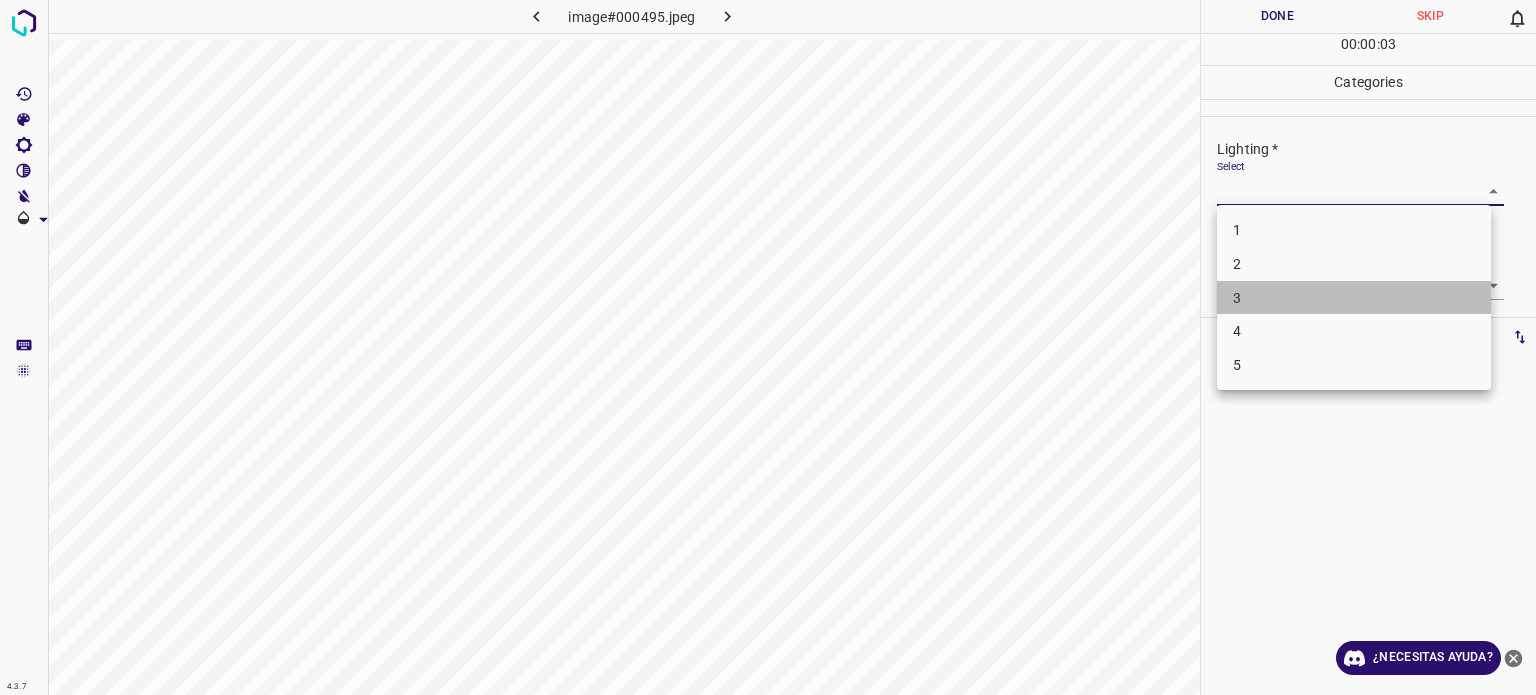 click on "3" at bounding box center (1354, 298) 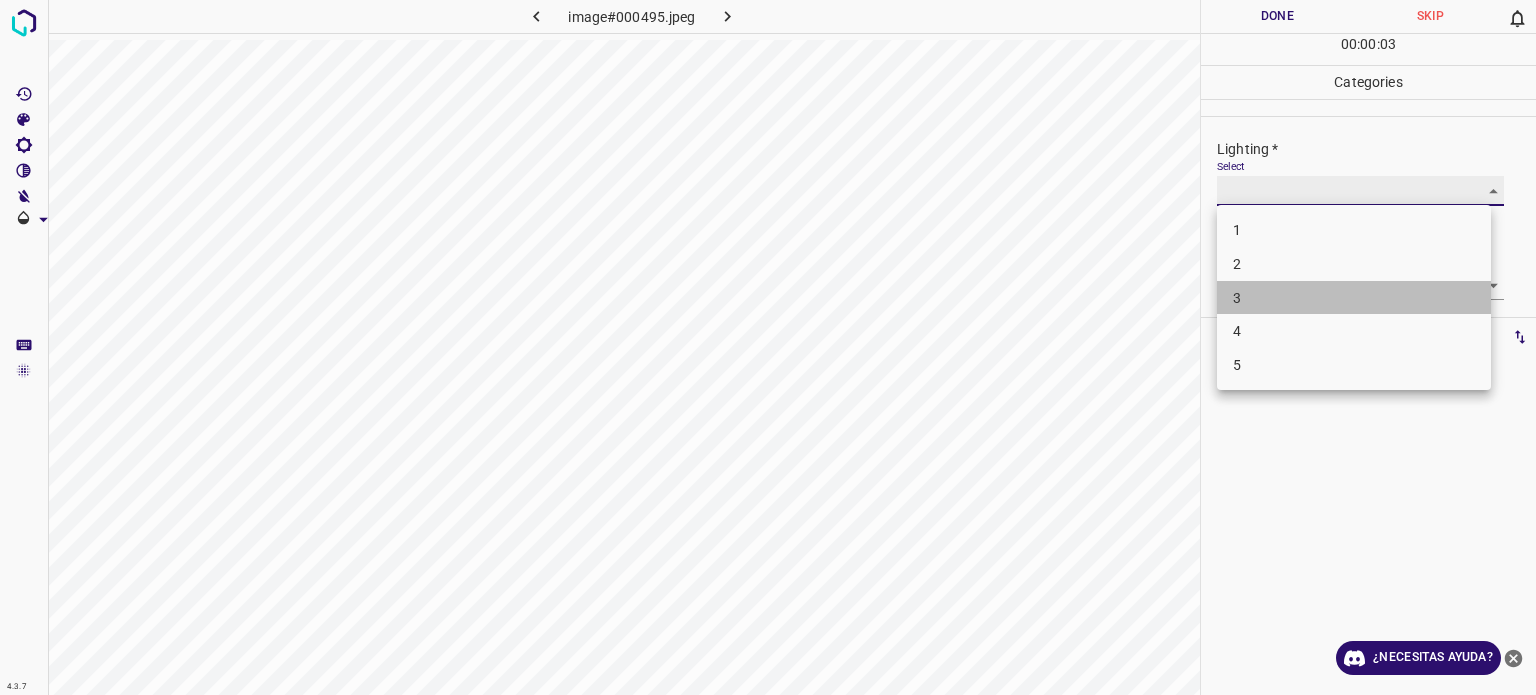 type on "3" 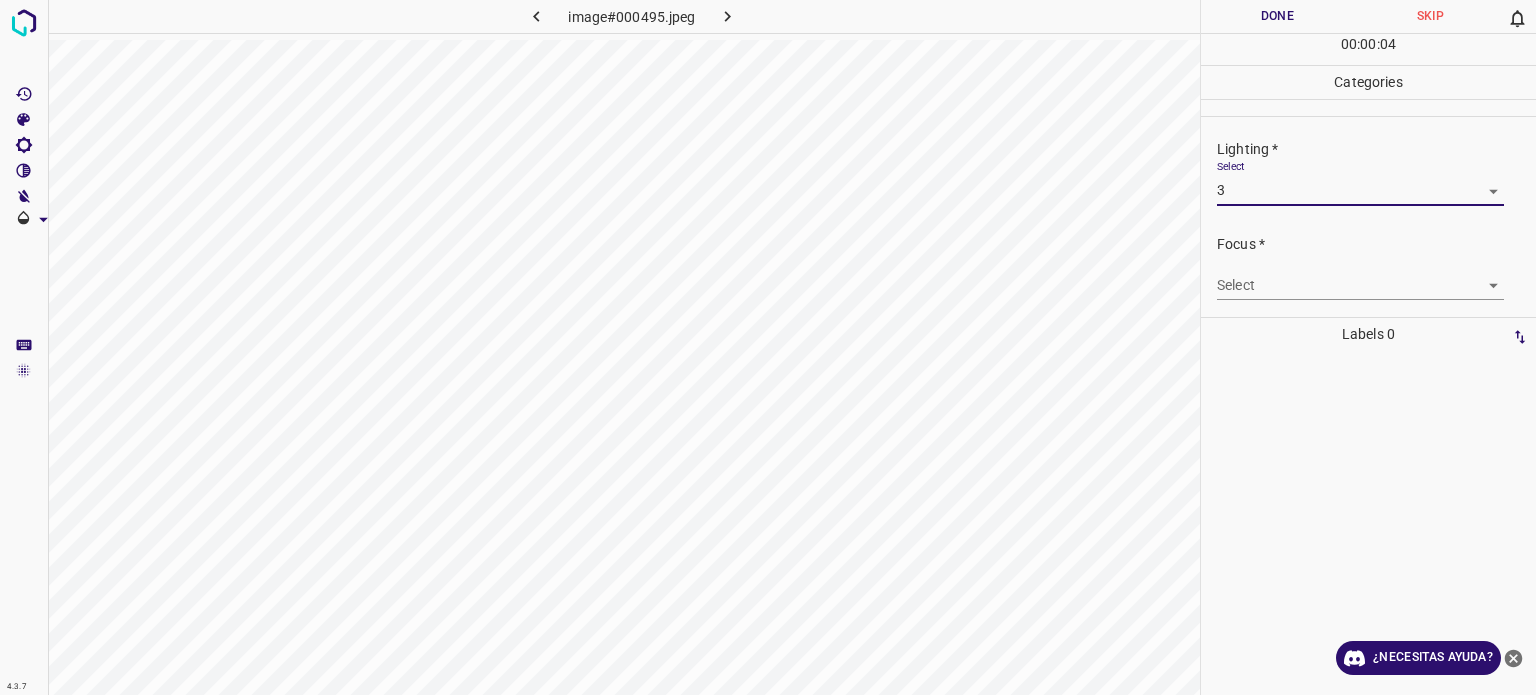 click on "4.3.7 image#000495.jpeg Done Skip 0 00 : 00 : 04 Categories Lighting * Select 3 3 Focus * Select ​ Overall * Select ​ Labels 0 Categories 1 Lighting 2 Focus 3 Overall Tools Space Change between modes (Draw & Edit) I Auto labeling R Restore zoom M Zoom in N Zoom out Delete Delete selecte label Filters Z Restore filters X Saturation filter C Brightness filter V Contrast filter B Gray scale filter General O Download ¿Necesitas ayuda? Texto original Valora esta traducción Tu opinión servirá para ayudar a mejorar el Traductor de Google - Texto - Esconder - Borrar" at bounding box center (768, 347) 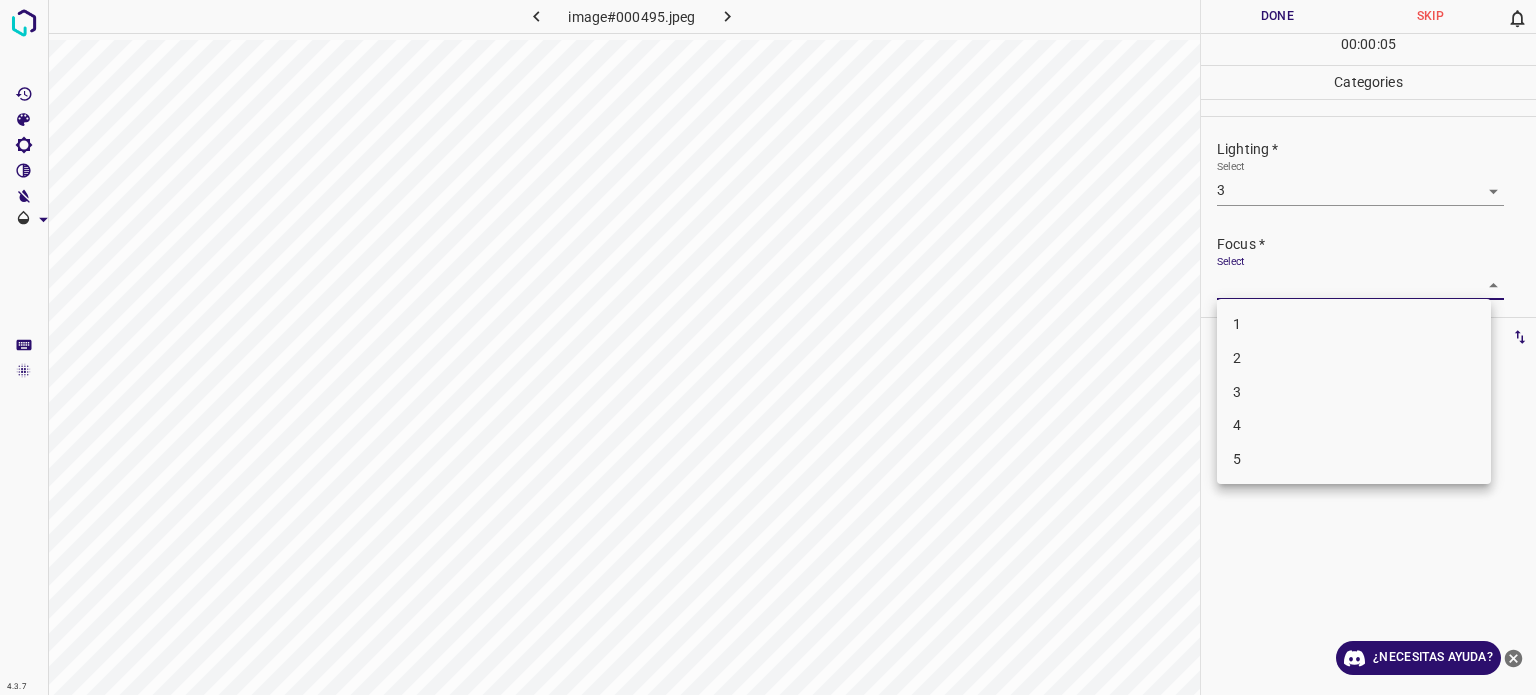 click on "3" at bounding box center [1354, 392] 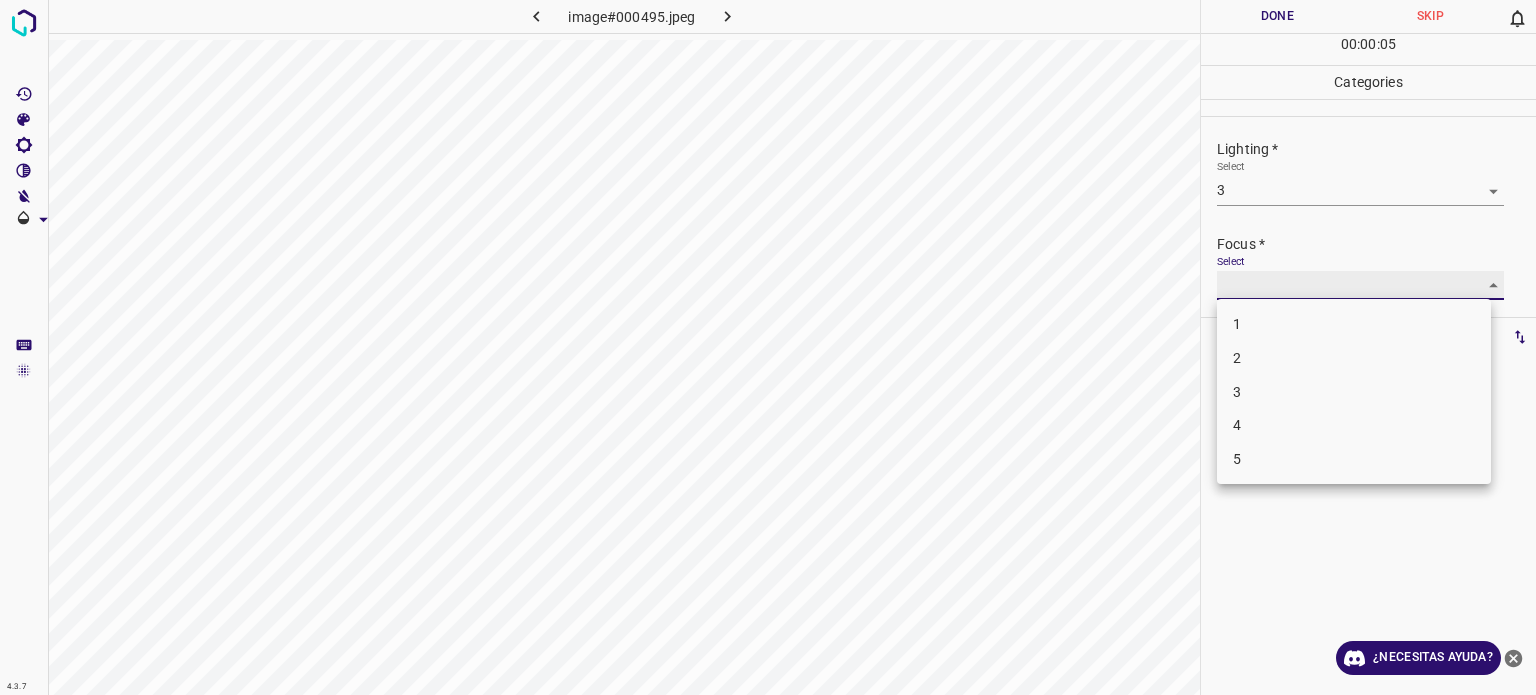 type on "3" 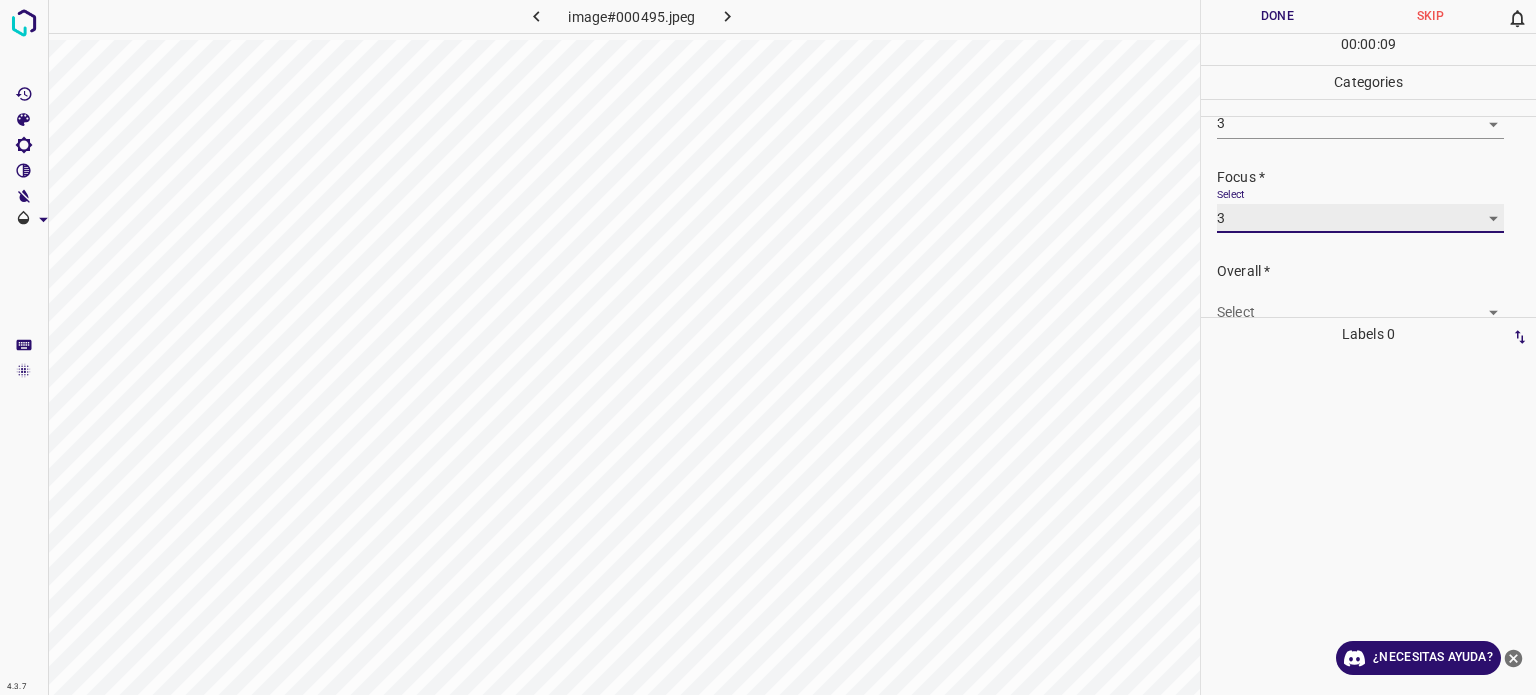 scroll, scrollTop: 98, scrollLeft: 0, axis: vertical 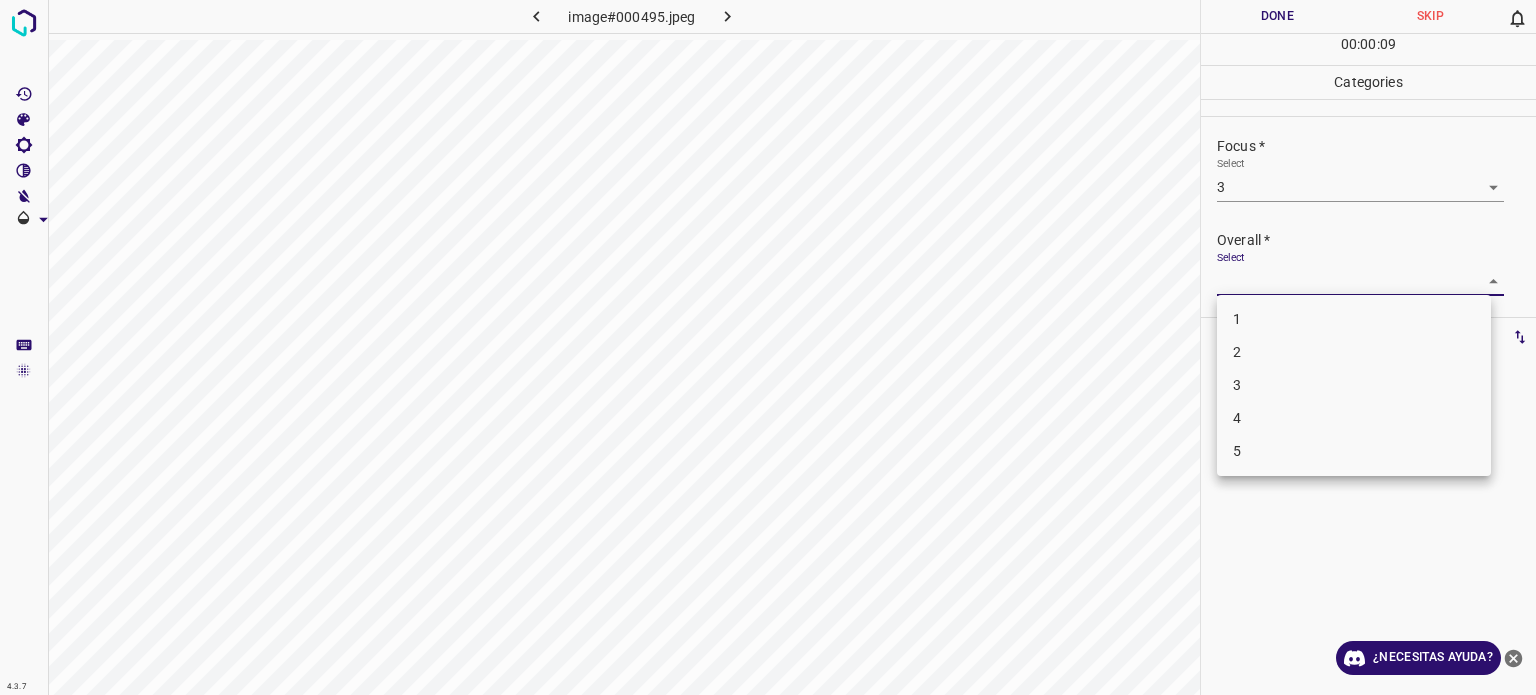 click on "4.3.7 image#[HASH] Done Skip 0 00   : 00   : 09   Categories Lighting *  Select 3 3 Focus *  Select 3 3 Overall *  Select ​ Labels   0 Categories 1 Lighting 2 Focus 3 Overall Tools Space Change between modes (Draw & Edit) I Auto labeling R Restore zoom M Zoom in N Zoom out Delete Delete selecte label Filters Z Restore filters X Saturation filter C Brightness filter V Contrast filter B Gray scale filter General O Download ¿Necesitas ayuda? Texto original Valora esta traducción Tu opinión servirá para ayudar a mejorar el Traductor de Google - Texto - Esconder - Borrar 1 2 3 4 5" at bounding box center [768, 347] 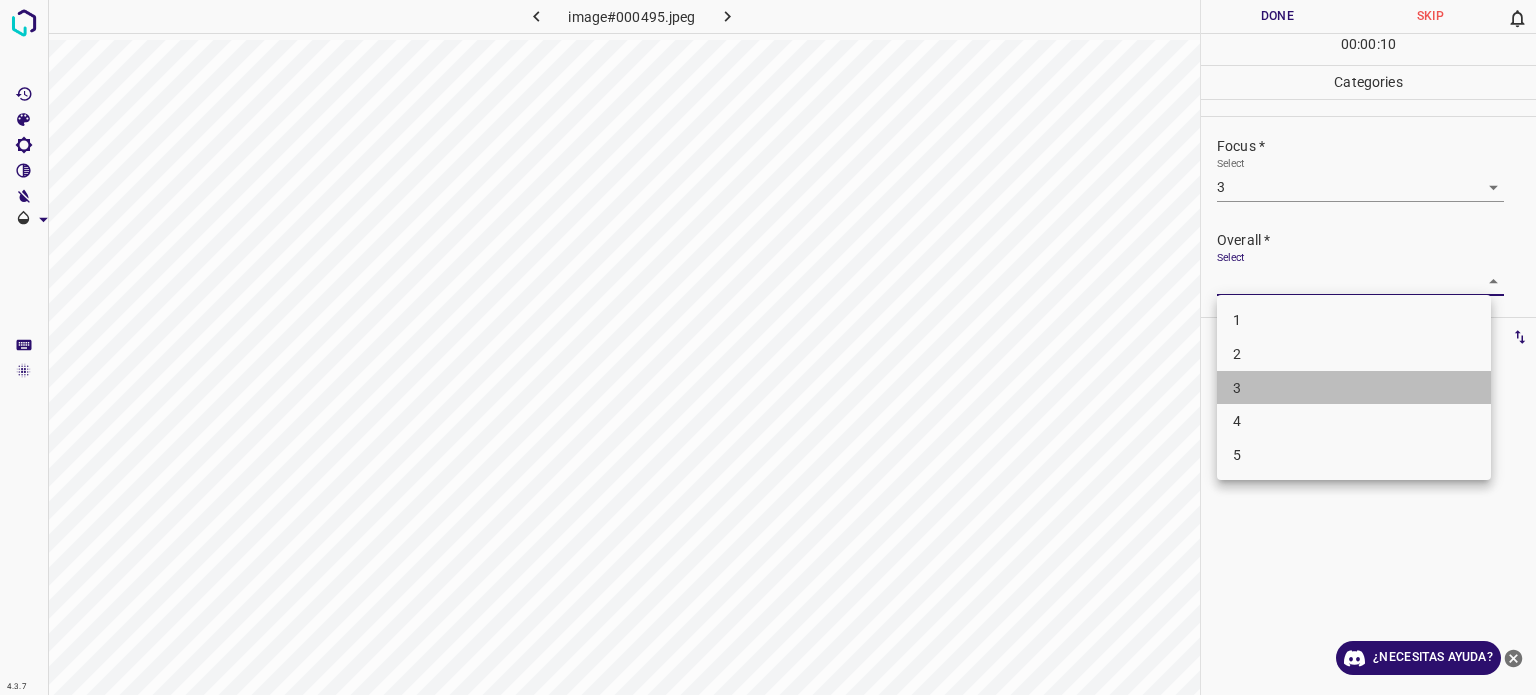 click on "3" at bounding box center (1354, 388) 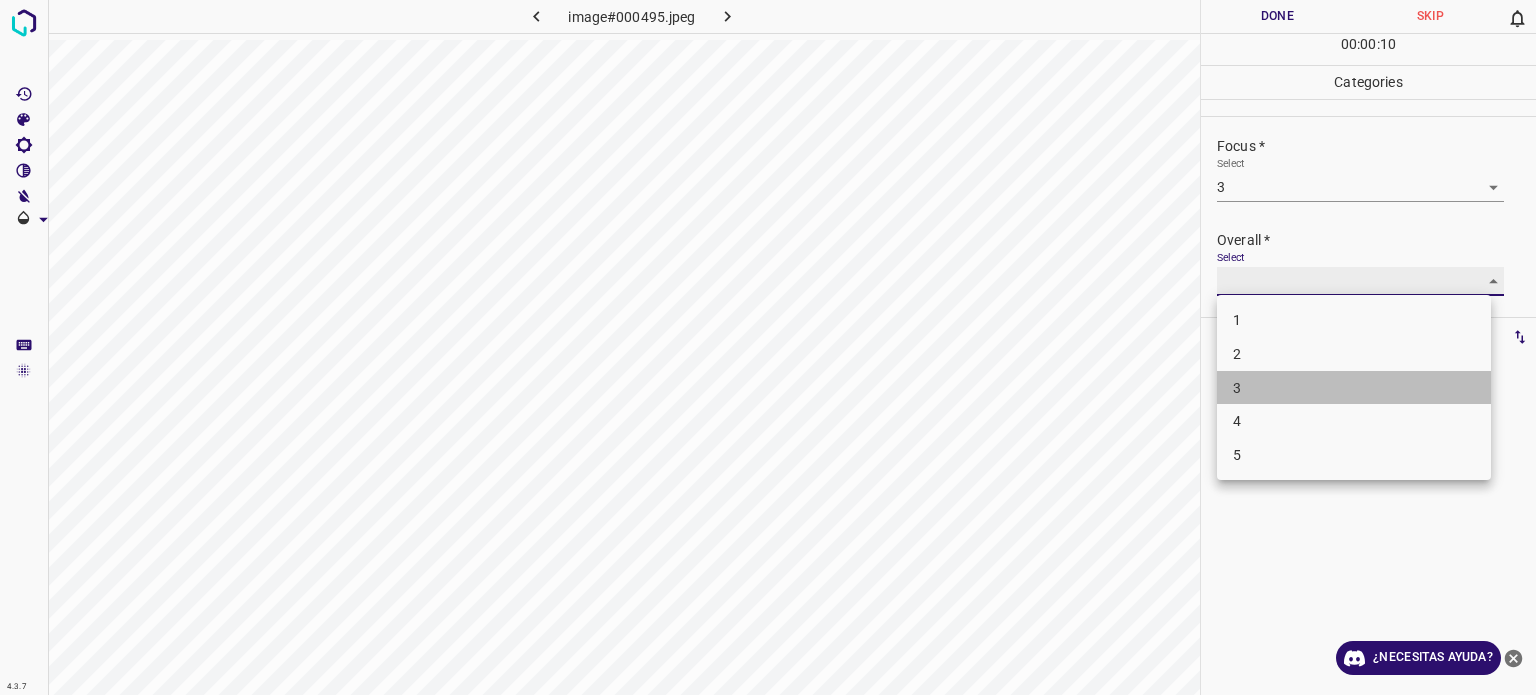 type on "3" 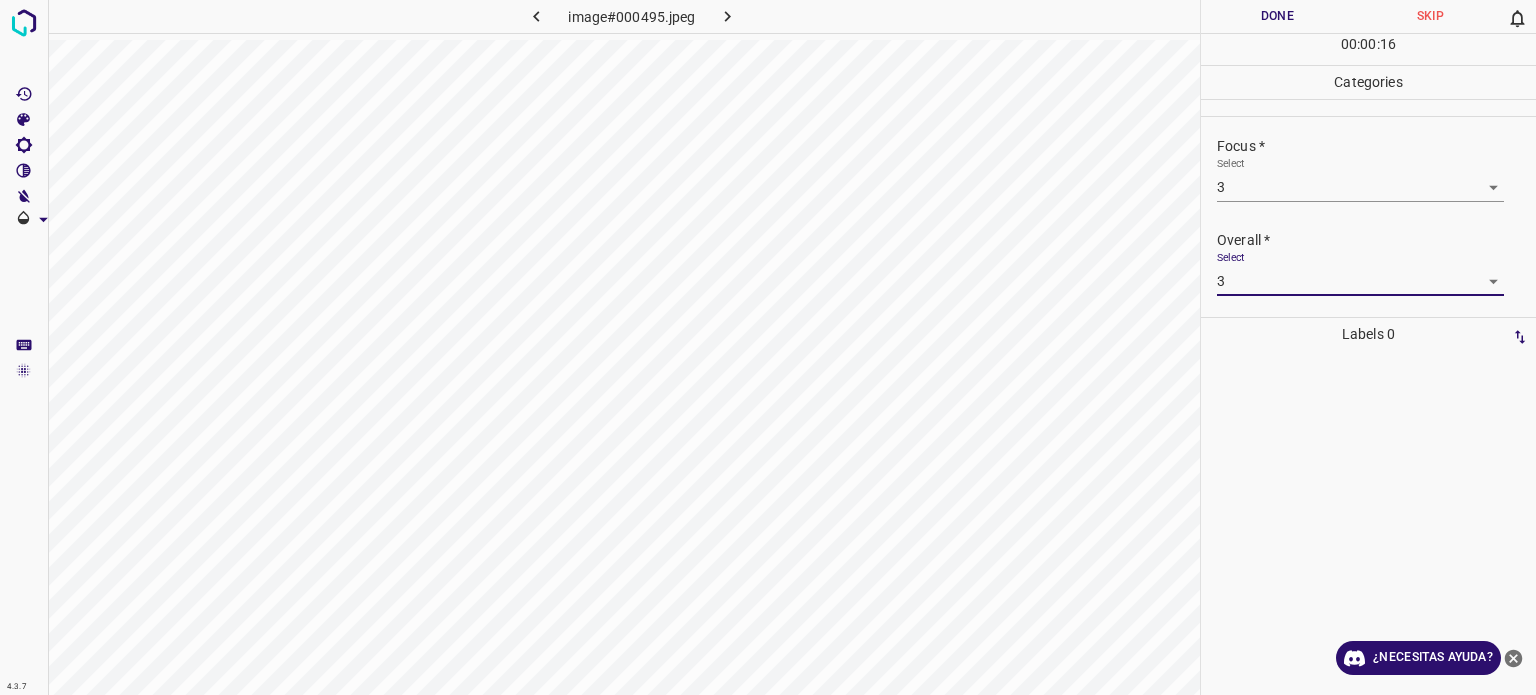 click on "Done" at bounding box center (1277, 16) 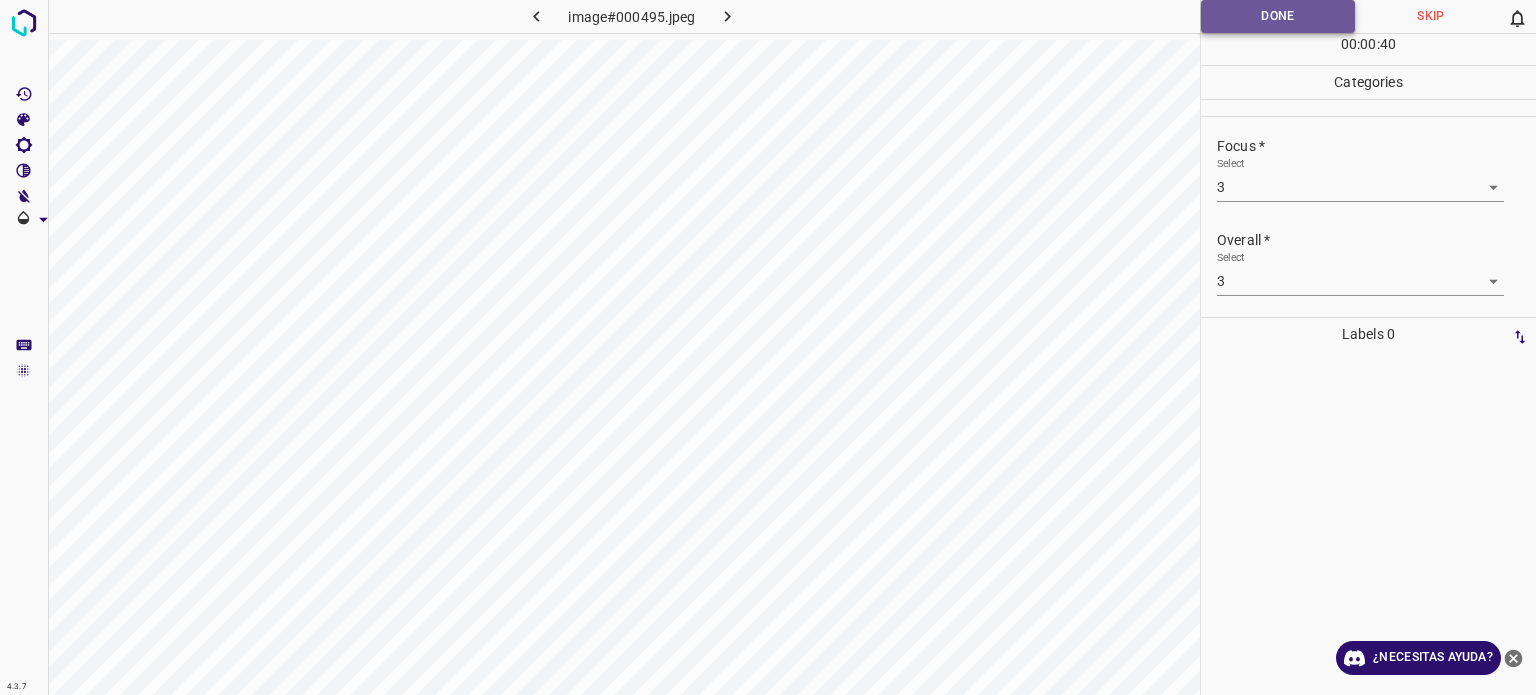 click on "Done" at bounding box center (1278, 16) 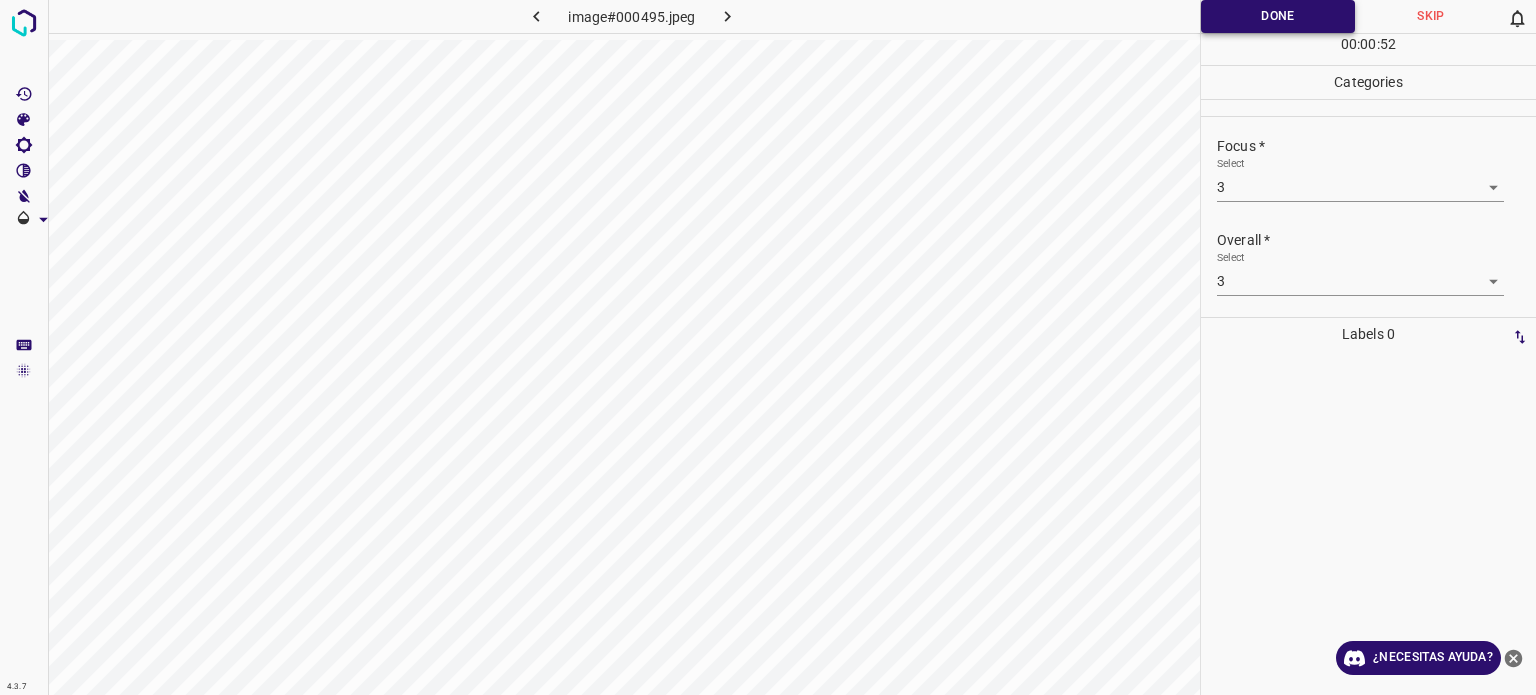 click on "Done" at bounding box center (1278, 16) 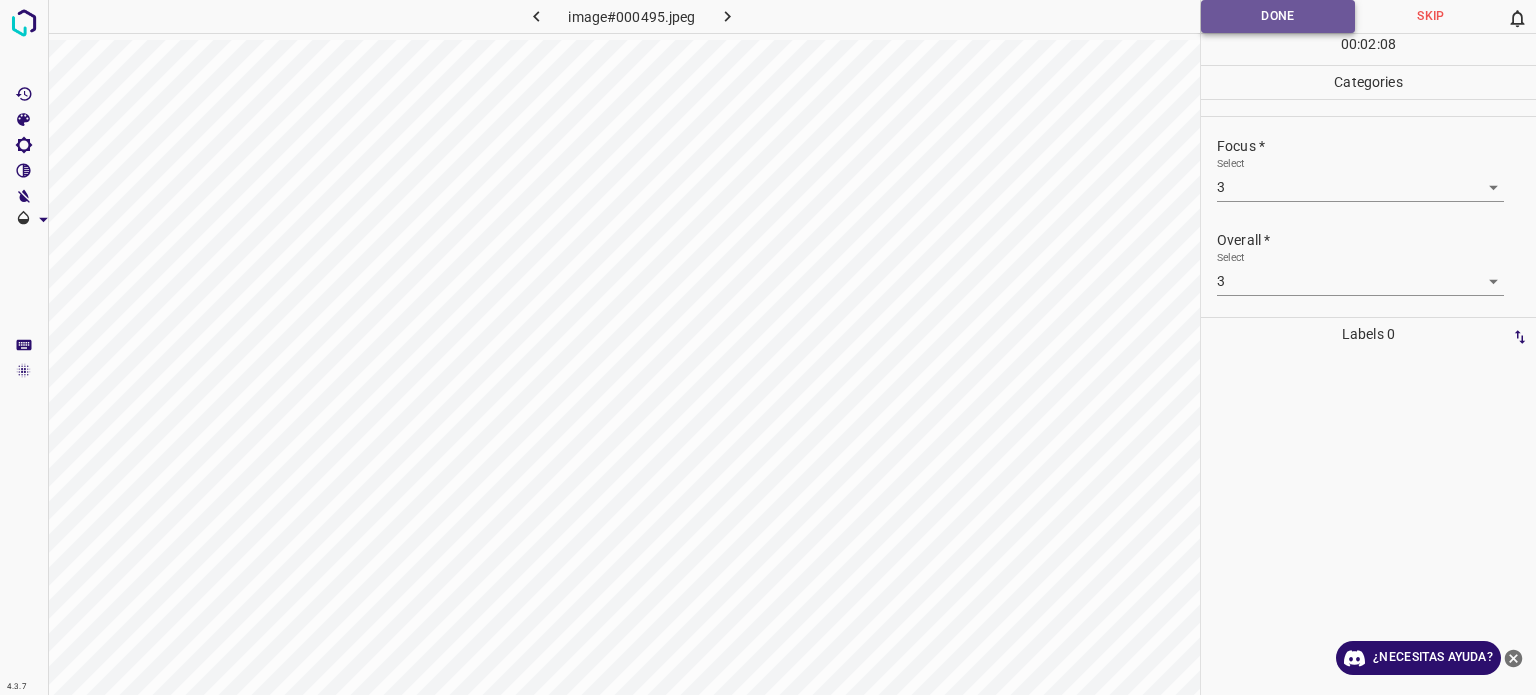 click on "Done" at bounding box center (1278, 16) 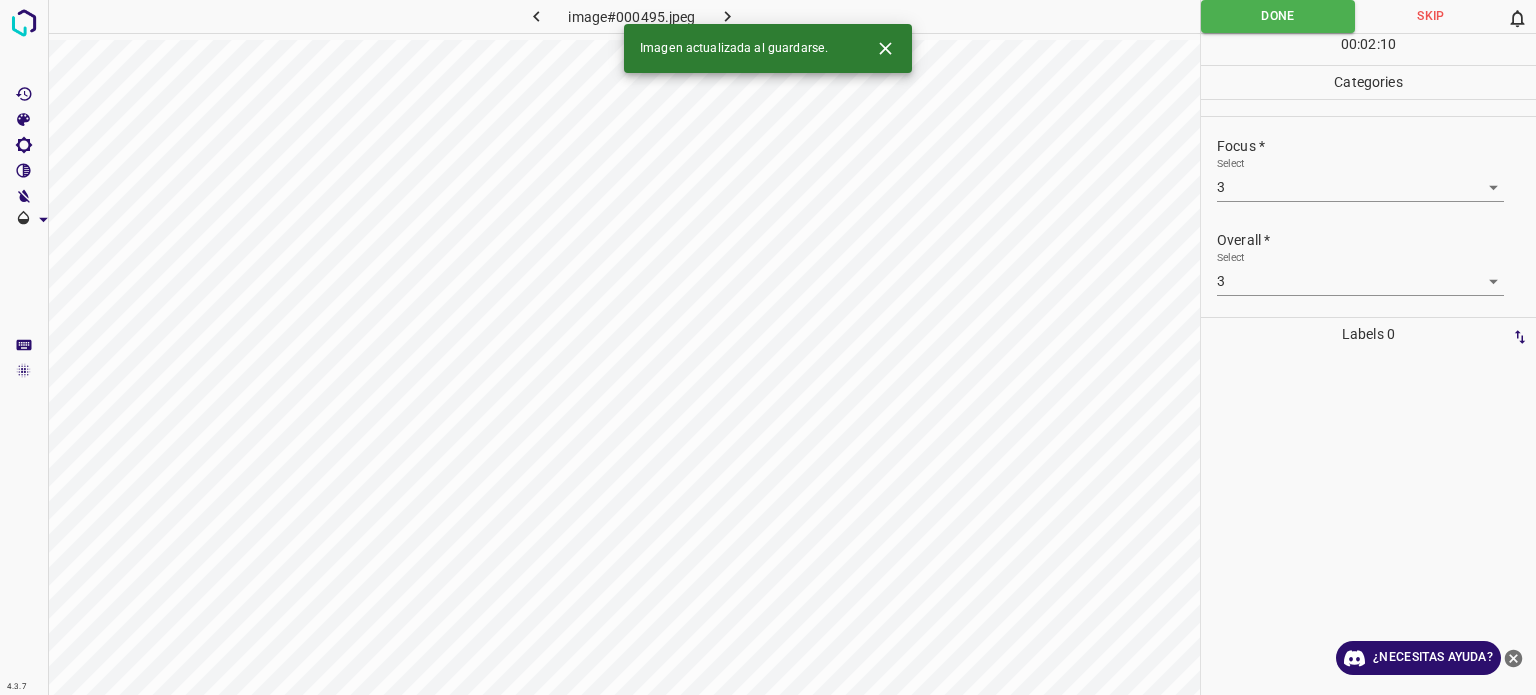 click on "Imagen actualizada al guardarse." at bounding box center (768, 48) 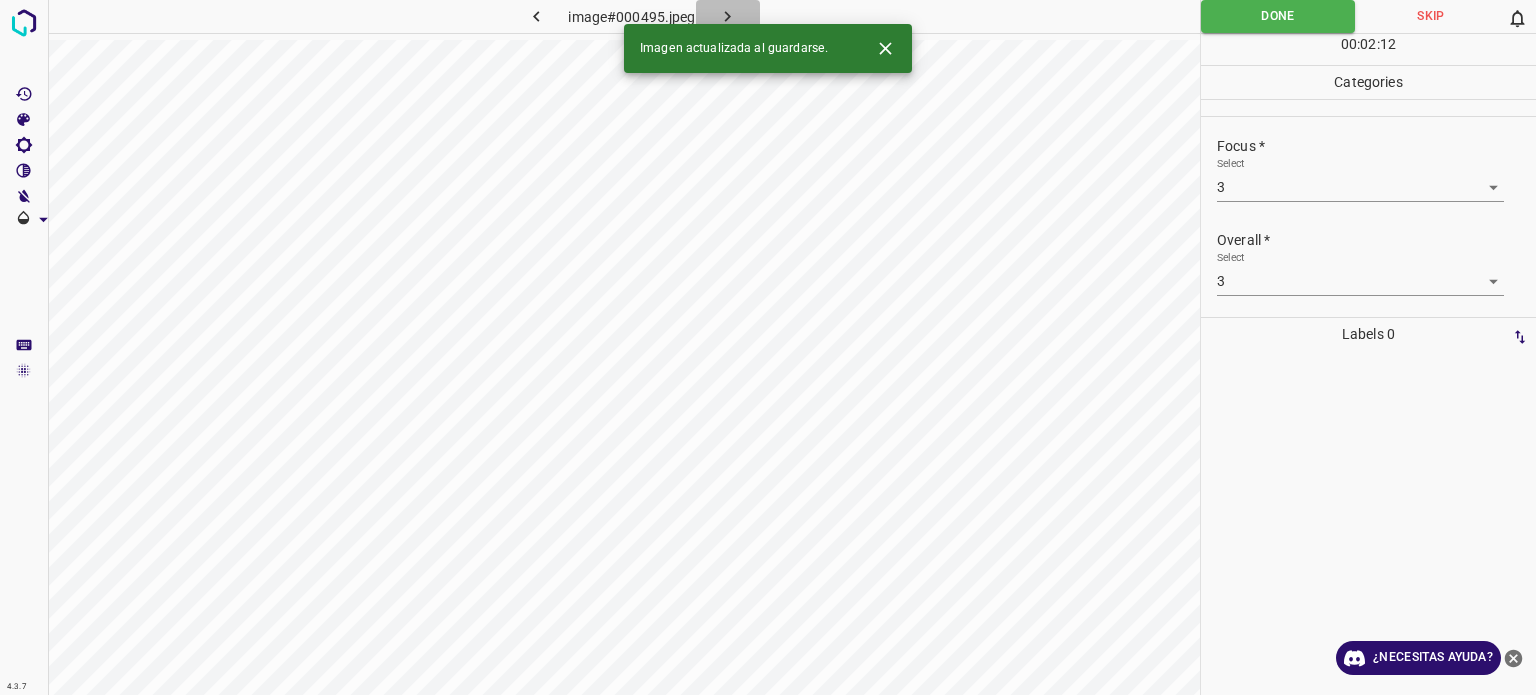 click 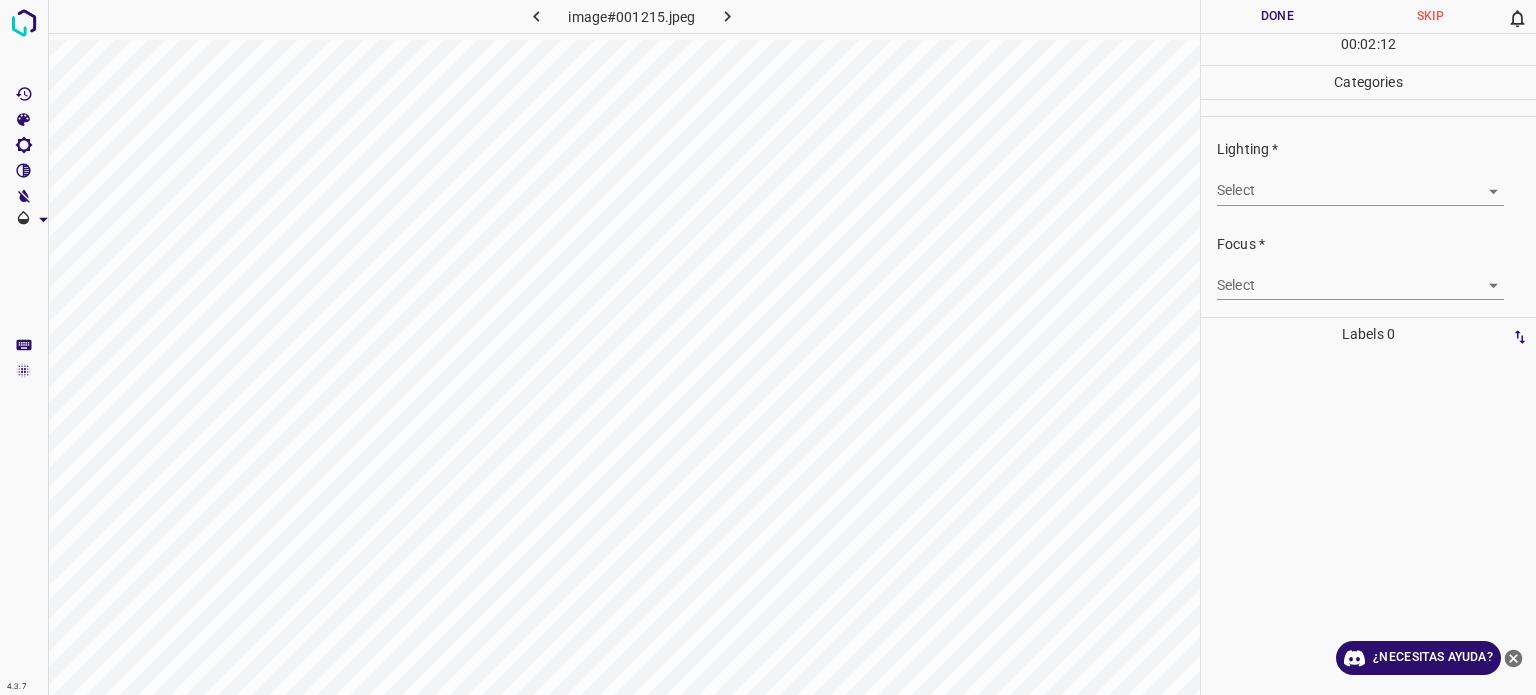 click on "4.3.7 image#001215.jpeg Done Skip 0 00   : 02   : 12   Categories Lighting *  Select ​ Focus *  Select ​ Overall *  Select ​ Labels   0 Categories 1 Lighting 2 Focus 3 Overall Tools Space Change between modes (Draw & Edit) I Auto labeling R Restore zoom M Zoom in N Zoom out Delete Delete selecte label Filters Z Restore filters X Saturation filter C Brightness filter V Contrast filter B Gray scale filter General O Download ¿Necesitas ayuda? Texto original Valora esta traducción Tu opinión servirá para ayudar a mejorar el Traductor de Google - Texto - Esconder - Borrar" at bounding box center [768, 347] 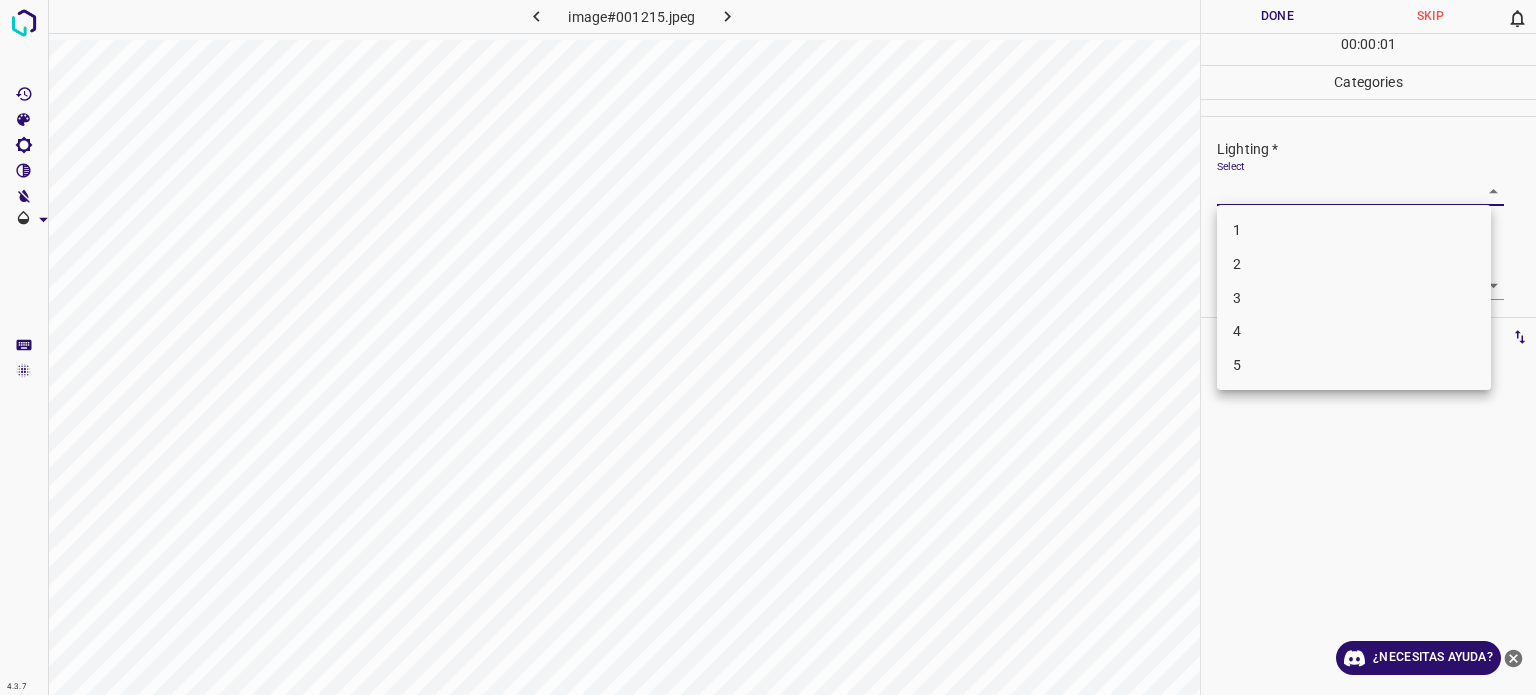 click on "3" at bounding box center [1354, 298] 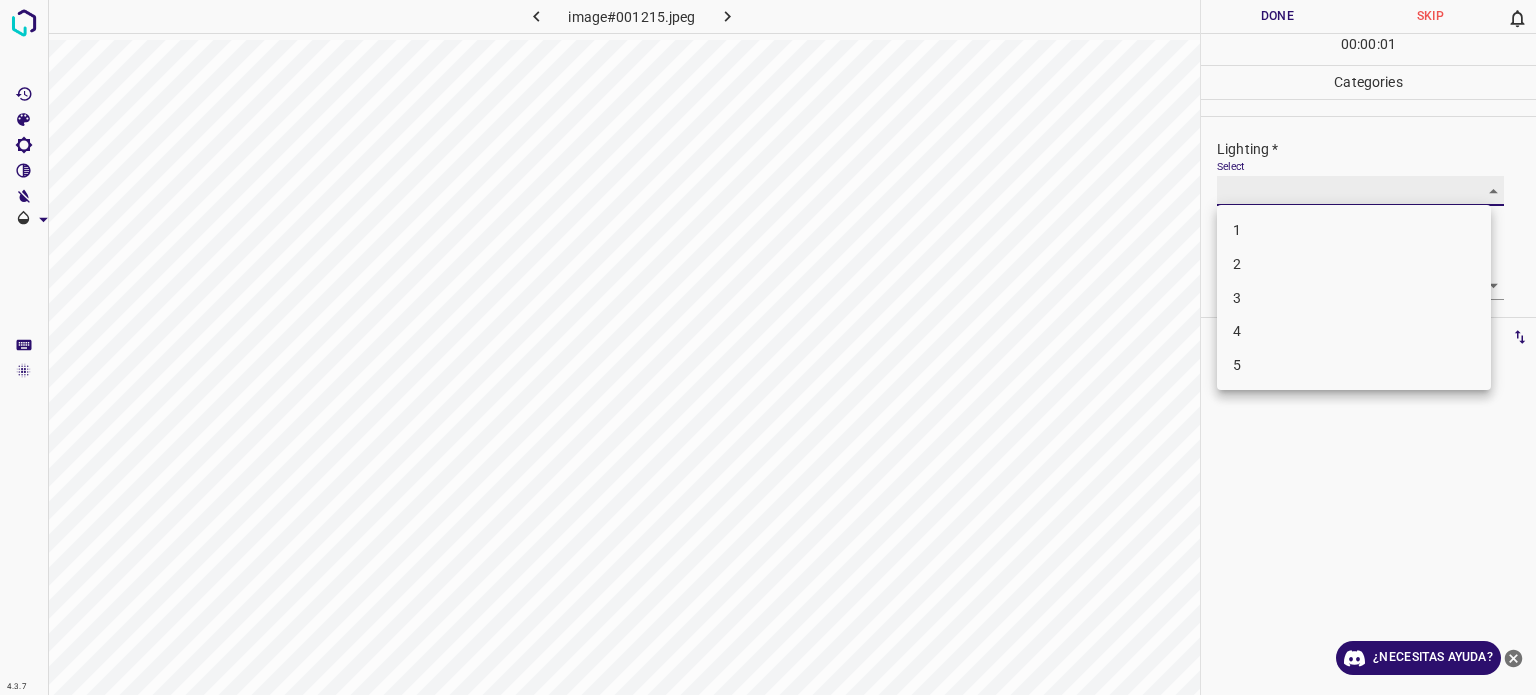 type on "3" 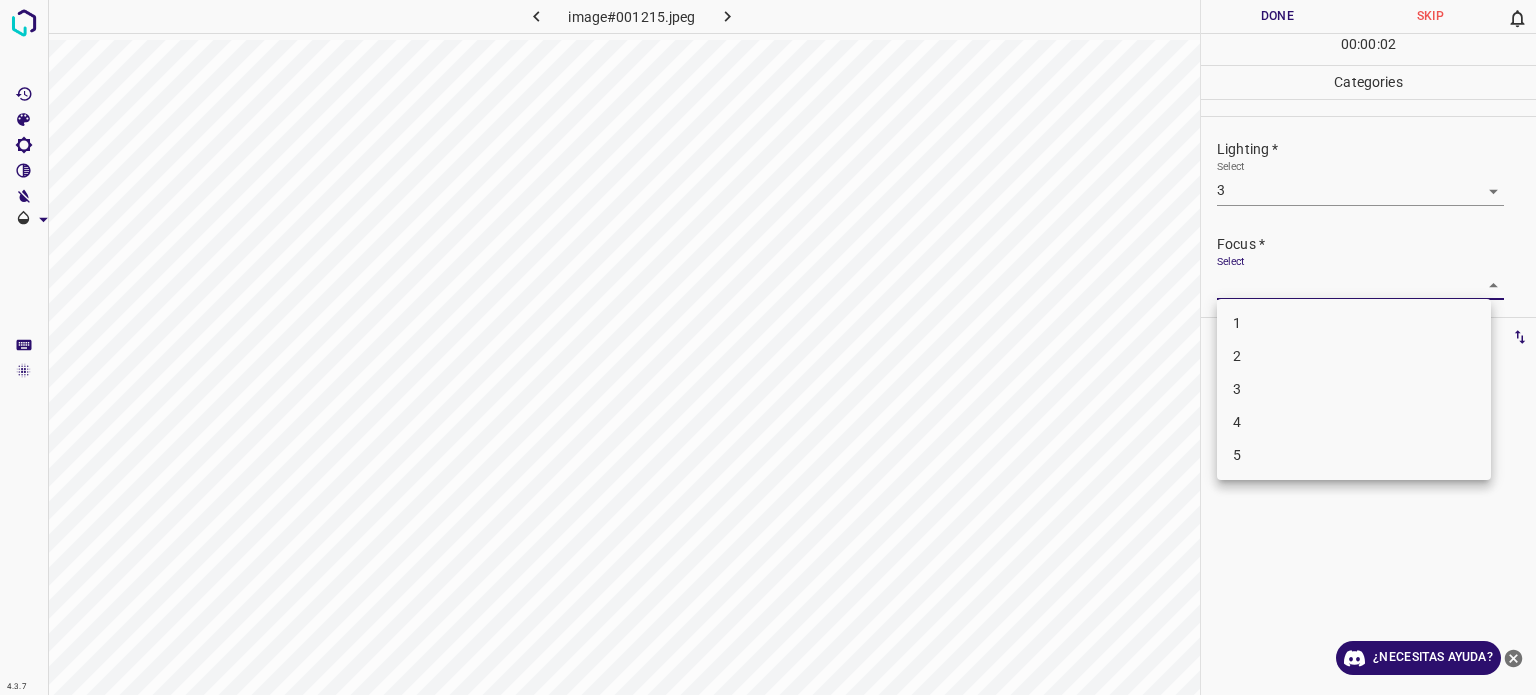 click on "4.3.7 image#001215.jpeg Done Skip 0 00   : 00   : 02   Categories Lighting *  Select 3 3 Focus *  Select ​ Overall *  Select ​ Labels   0 Categories 1 Lighting 2 Focus 3 Overall Tools Space Change between modes (Draw & Edit) I Auto labeling R Restore zoom M Zoom in N Zoom out Delete Delete selecte label Filters Z Restore filters X Saturation filter C Brightness filter V Contrast filter B Gray scale filter General O Download ¿Necesitas ayuda? Texto original Valora esta traducción Tu opinión servirá para ayudar a mejorar el Traductor de Google - Texto - Esconder - Borrar 1 2 3 4 5" at bounding box center (768, 347) 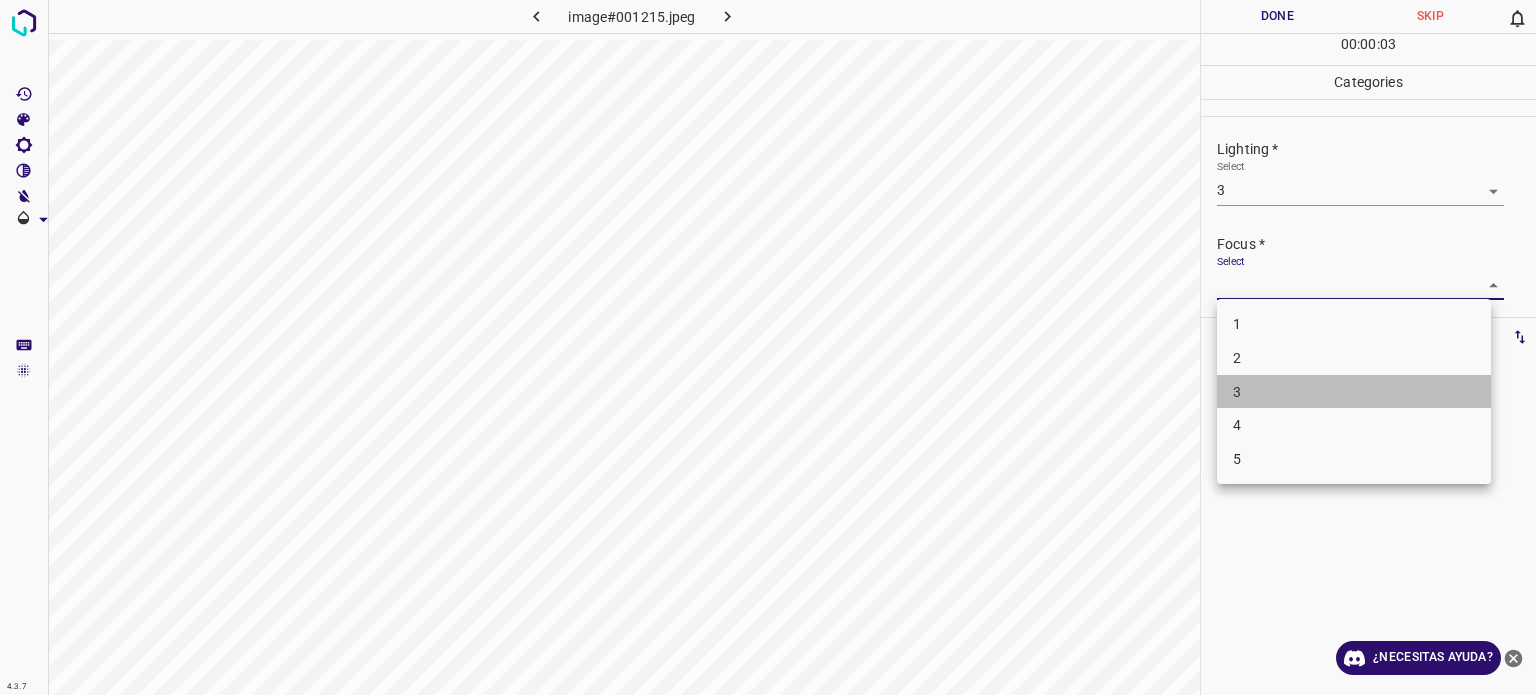 click on "3" at bounding box center [1354, 392] 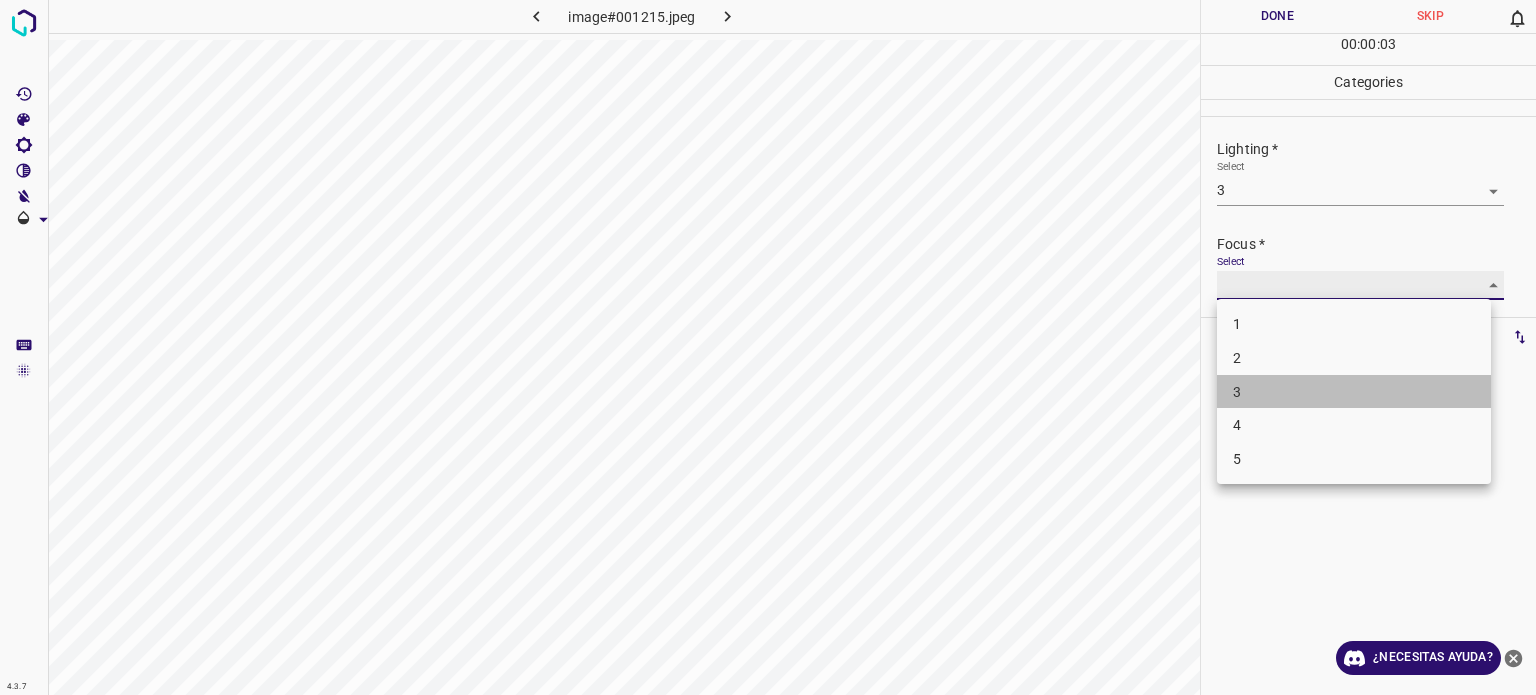 type on "3" 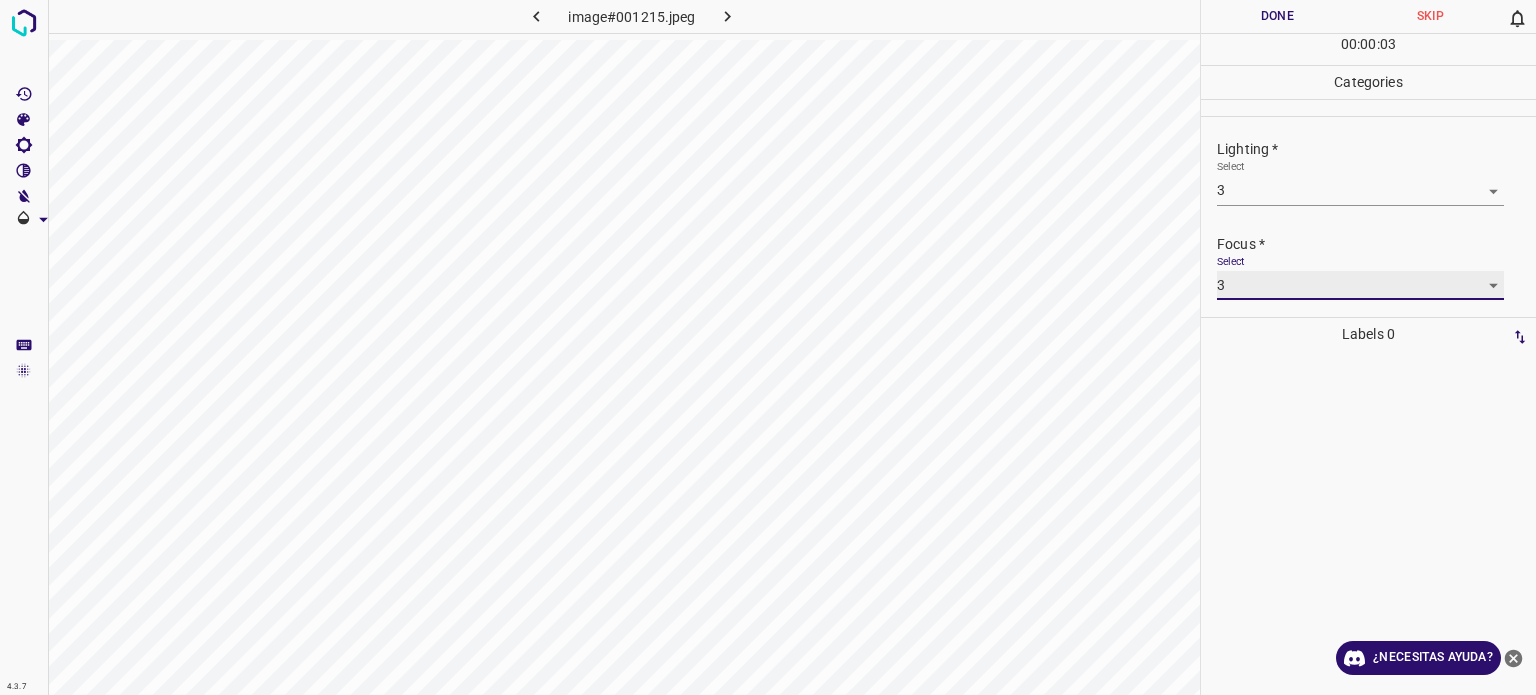 scroll, scrollTop: 98, scrollLeft: 0, axis: vertical 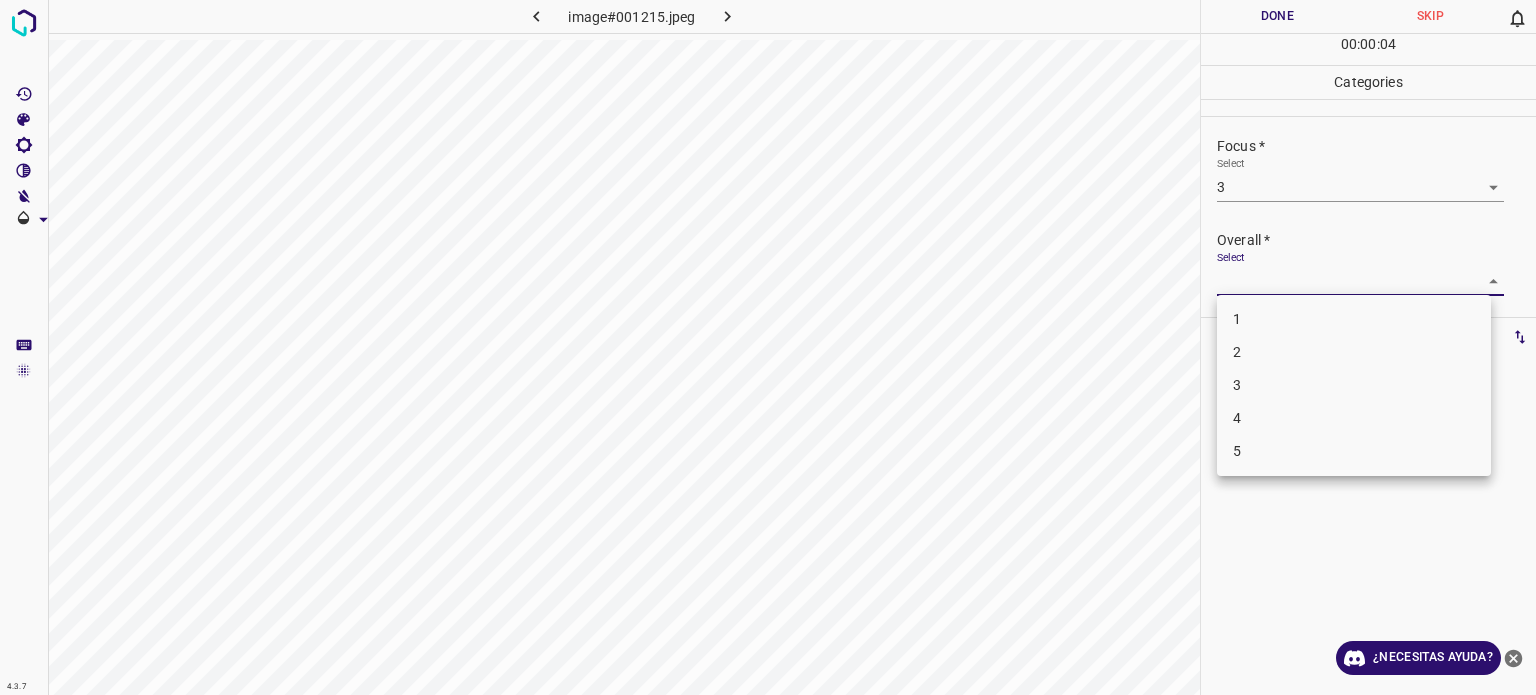 click on "4.3.7 image#001215.jpeg Done Skip 0 00   : 00   : 04   Categories Lighting *  Select 3 3 Focus *  Select 3 3 Overall *  Select ​ Labels   0 Categories 1 Lighting 2 Focus 3 Overall Tools Space Change between modes (Draw & Edit) I Auto labeling R Restore zoom M Zoom in N Zoom out Delete Delete selecte label Filters Z Restore filters X Saturation filter C Brightness filter V Contrast filter B Gray scale filter General O Download ¿Necesitas ayuda? Texto original Valora esta traducción Tu opinión servirá para ayudar a mejorar el Traductor de Google - Texto - Esconder - Borrar 1 2 3 4 5" at bounding box center (768, 347) 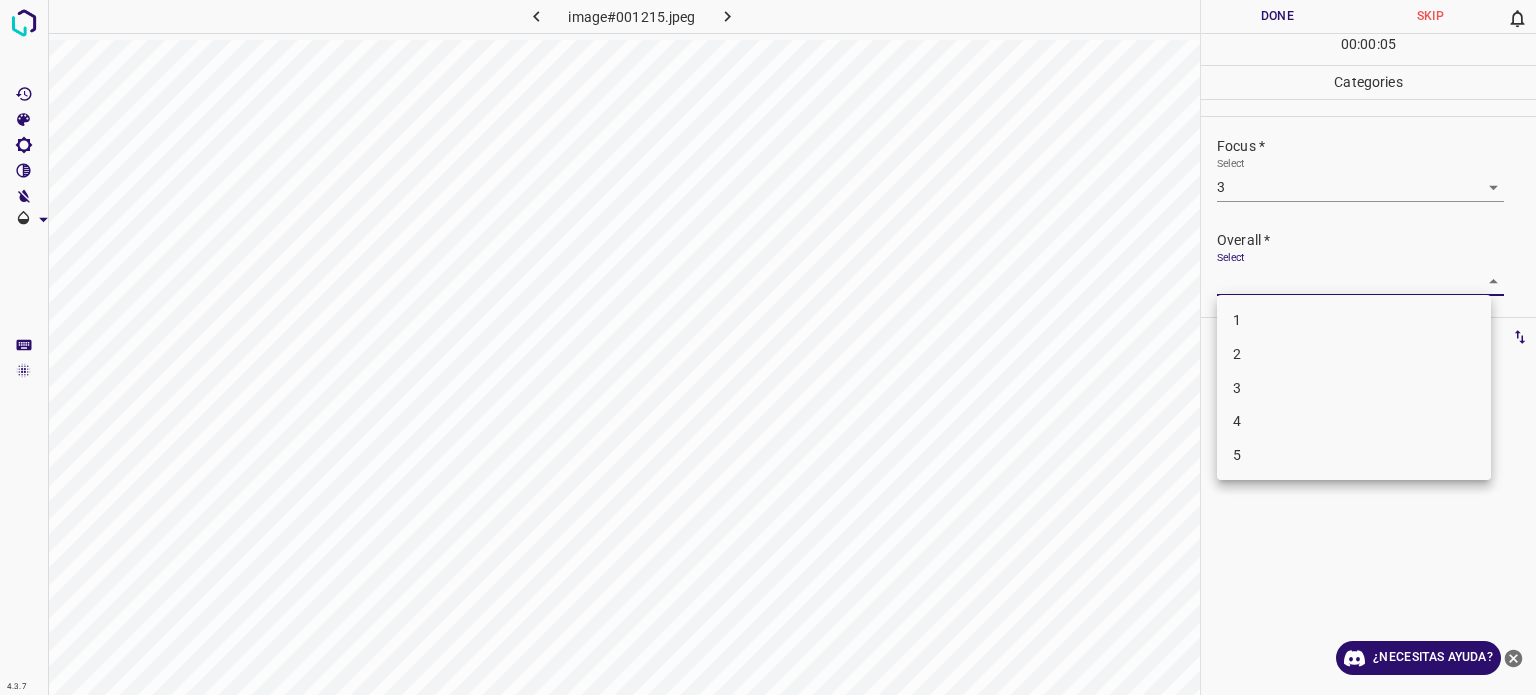 click on "3" at bounding box center [1354, 388] 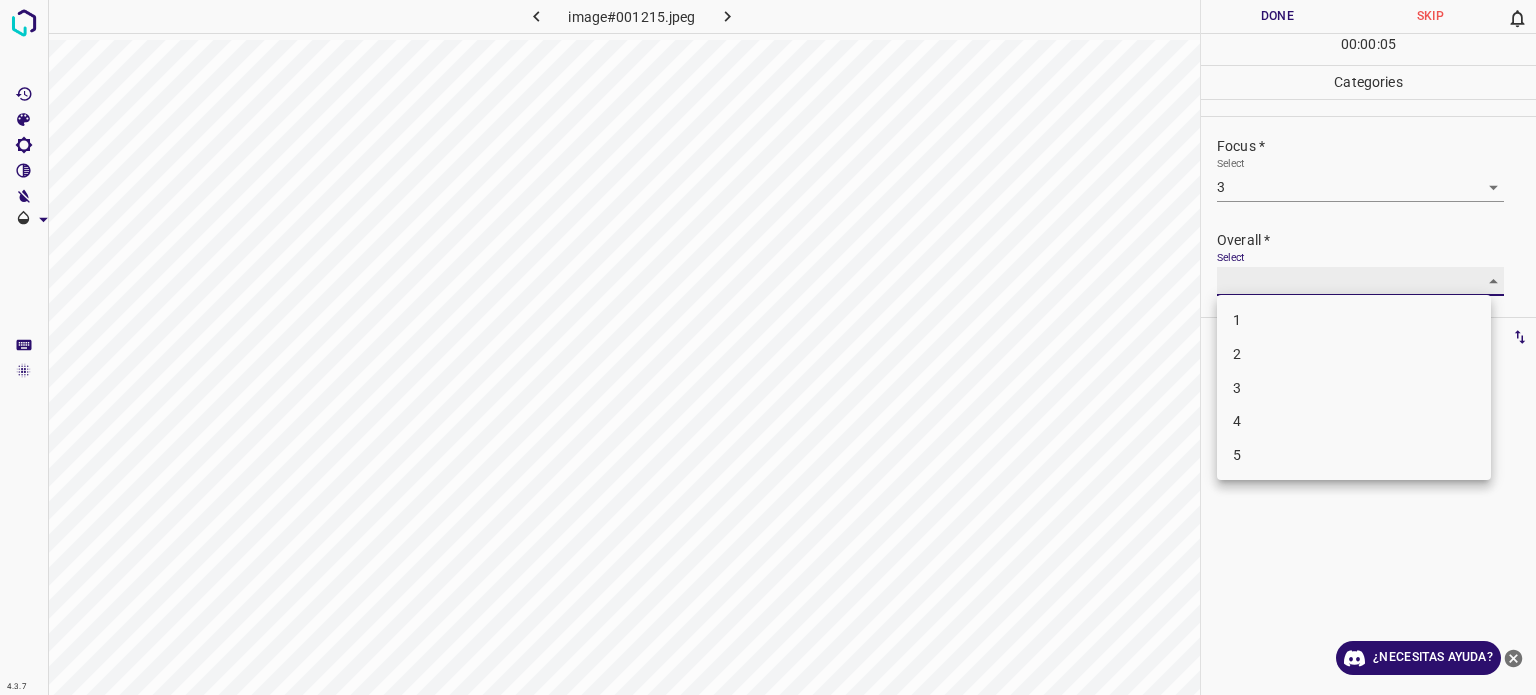 type on "3" 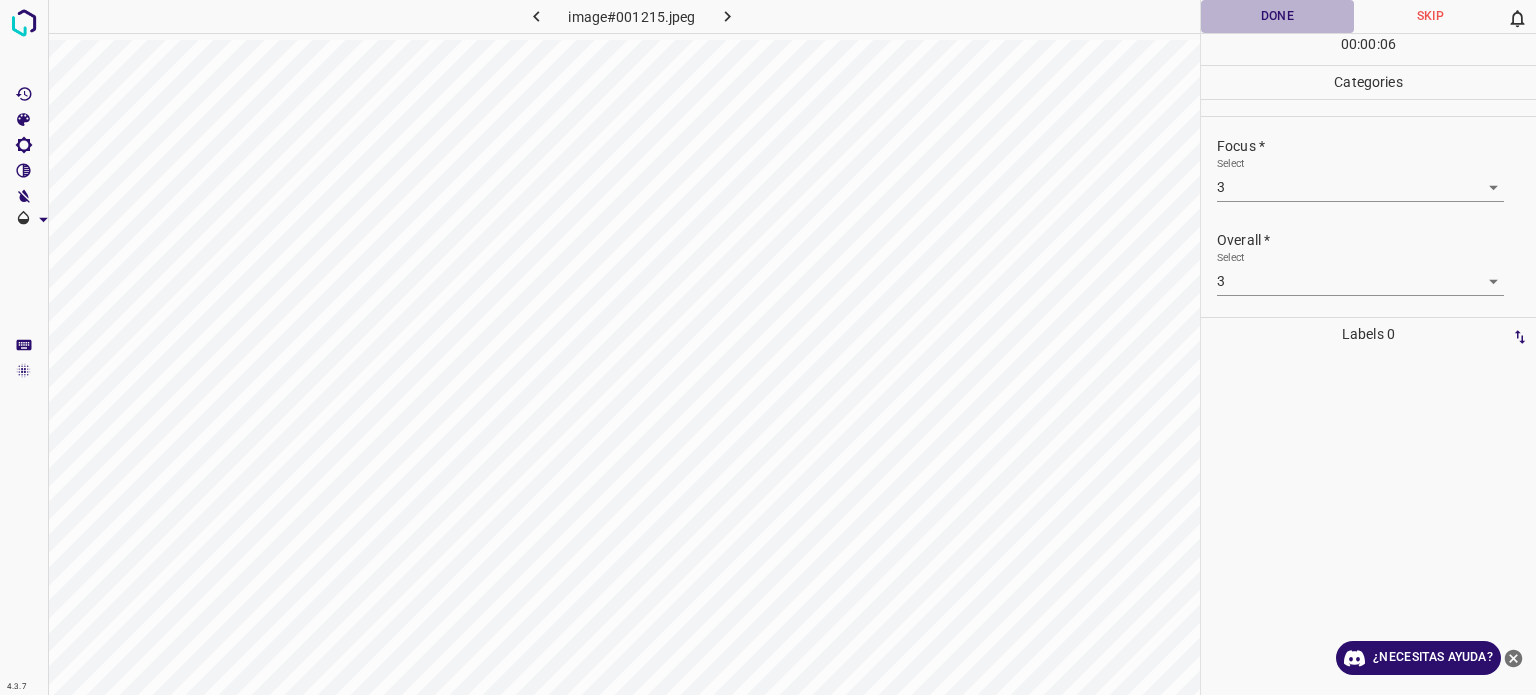 click on "Done" at bounding box center (1277, 16) 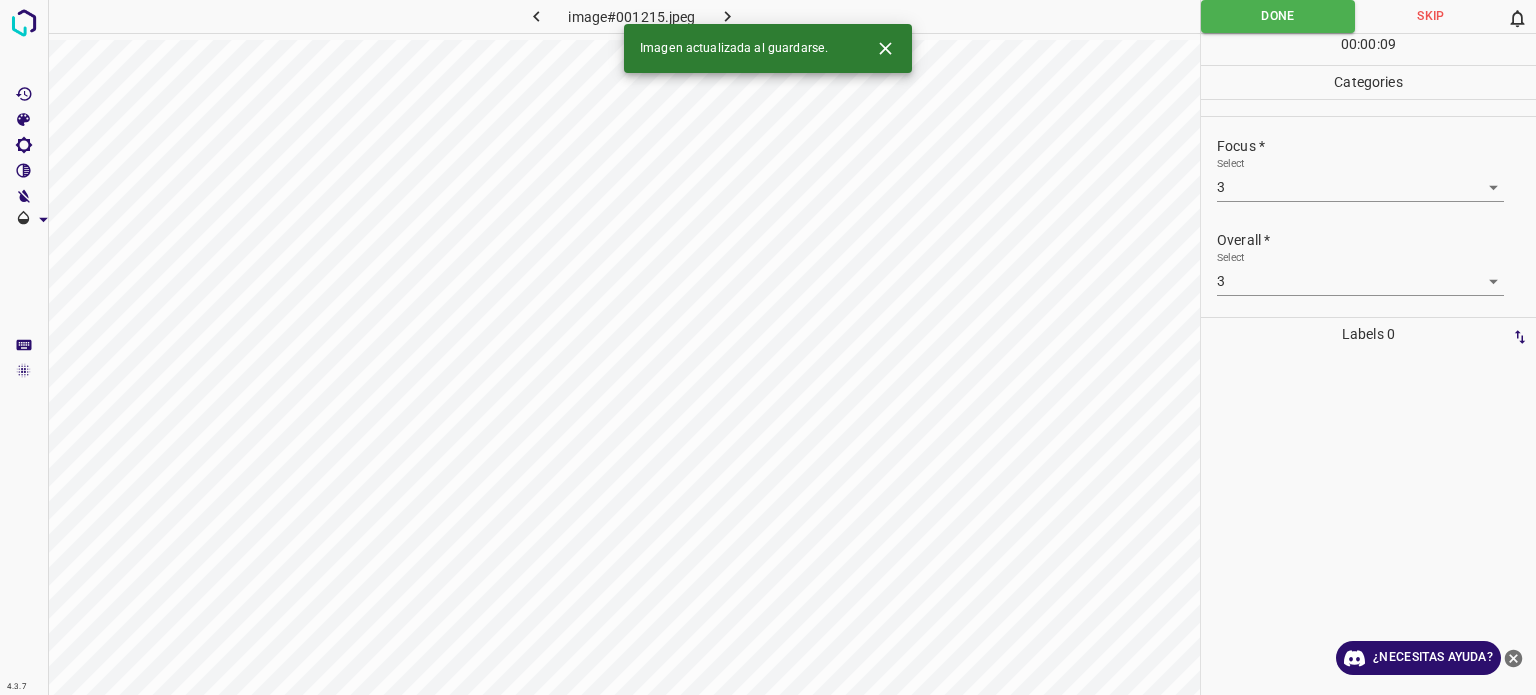 click 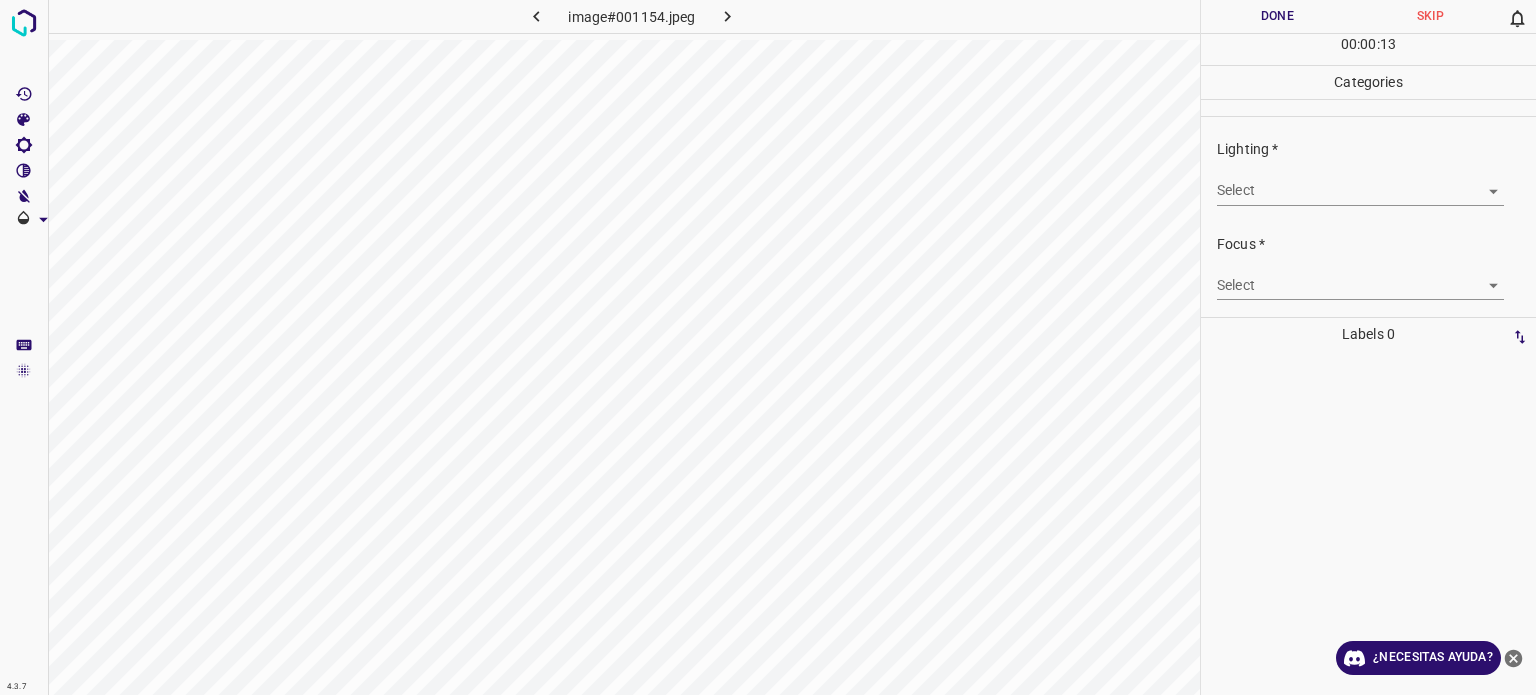 click on "4.3.7 image#001154.jpeg Done Skip 0 00 : 00 : 13 Categories Lighting * Select ​ Focus * Select ​ Overall * Select ​ Labels 0 Categories 1 Lighting 2 Focus 3 Overall Tools Space Change between modes (Draw & Edit) I Auto labeling R Restore zoom M Zoom in N Zoom out Delete Delete selecte label Filters Z Restore filters X Saturation filter C Brightness filter V Contrast filter B Gray scale filter General O Download ¿Necesitas ayuda? Texto original Valora esta traducción Tu opinión servirá para ayudar a mejorar el Traductor de Google - Texto - Esconder - Borrar" at bounding box center [768, 347] 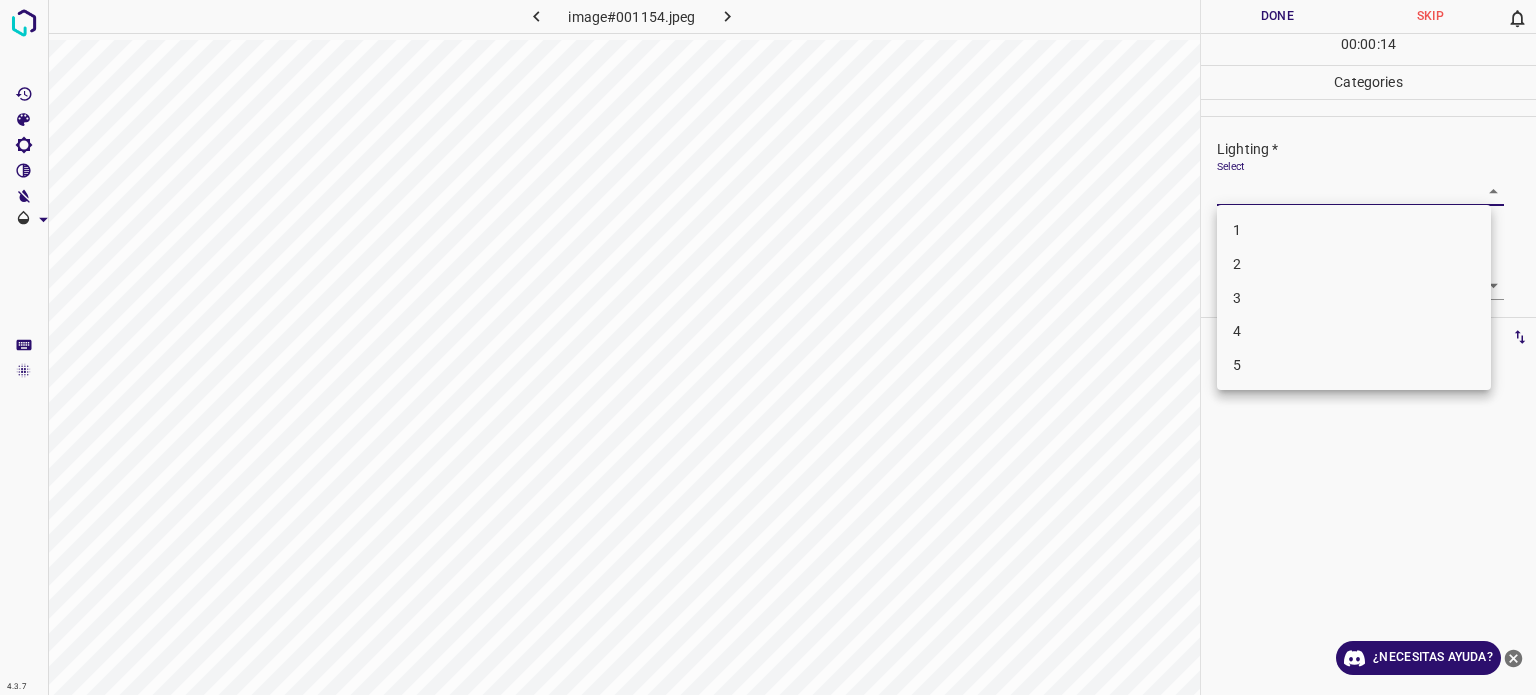 click on "2" at bounding box center (1354, 264) 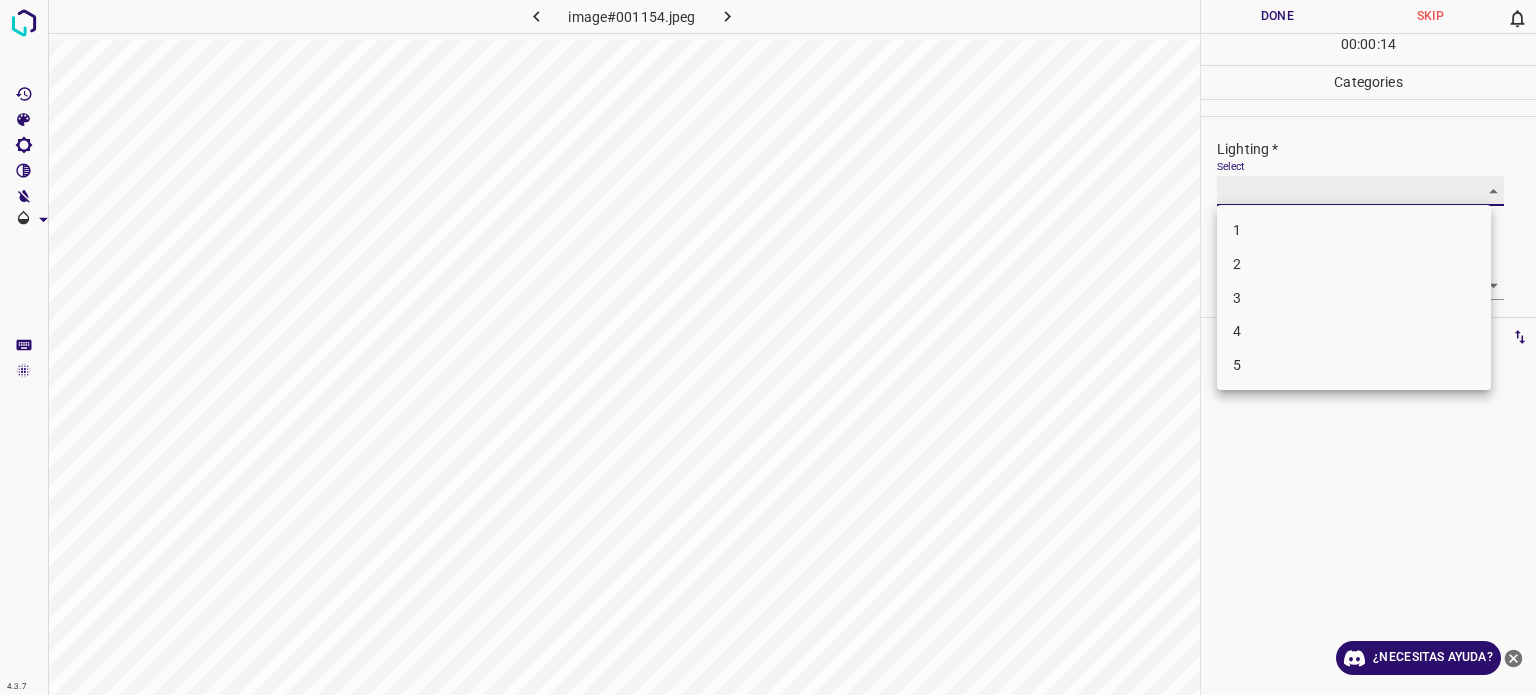 type on "2" 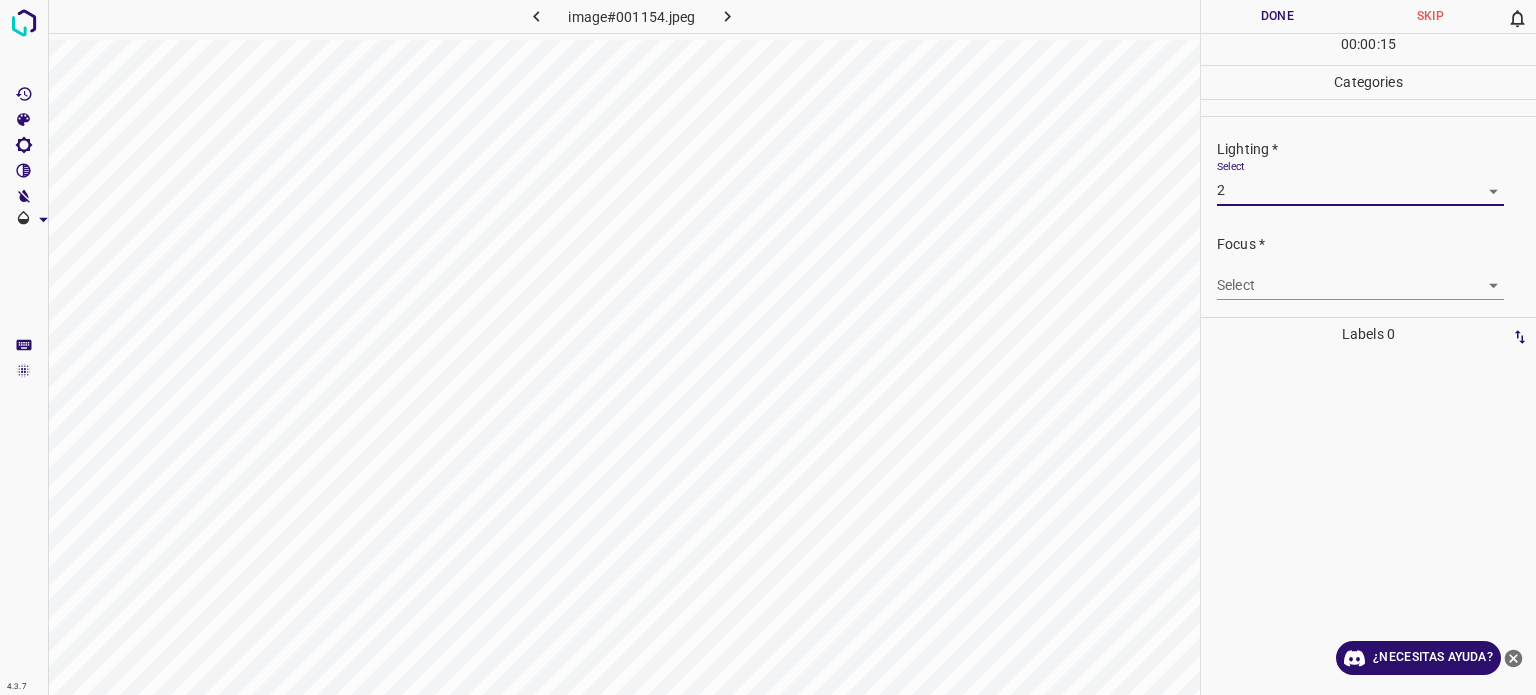 click on "4.3.7 image#001154.jpeg Done Skip 0 00   : 00   : 15   Categories Lighting *  Select 2 2 Focus *  Select ​ Overall *  Select ​ Labels   0 Categories 1 Lighting 2 Focus 3 Overall Tools Space Change between modes (Draw & Edit) I Auto labeling R Restore zoom M Zoom in N Zoom out Delete Delete selecte label Filters Z Restore filters X Saturation filter C Brightness filter V Contrast filter B Gray scale filter General O Download ¿Necesitas ayuda? Texto original Valora esta traducción Tu opinión servirá para ayudar a mejorar el Traductor de Google - Texto - Esconder - Borrar" at bounding box center [768, 347] 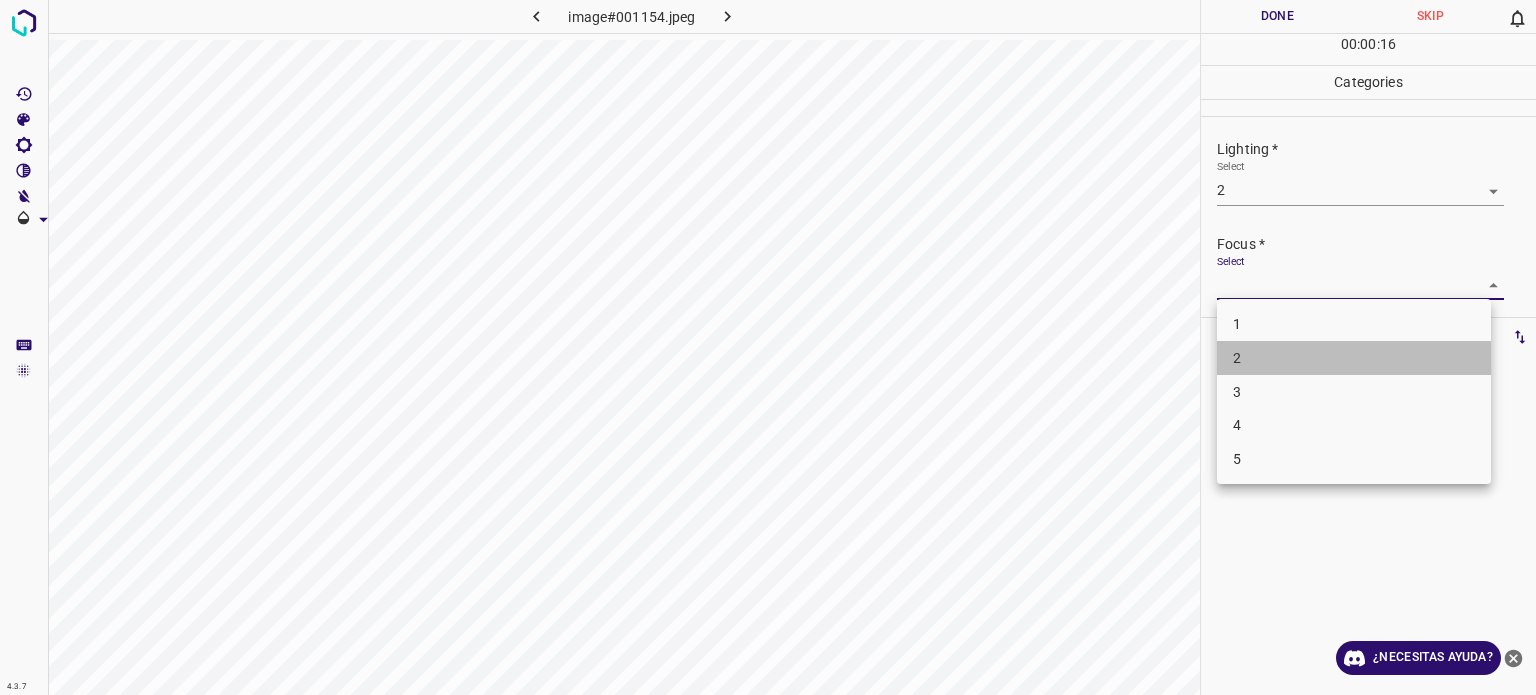 click on "2" at bounding box center [1354, 358] 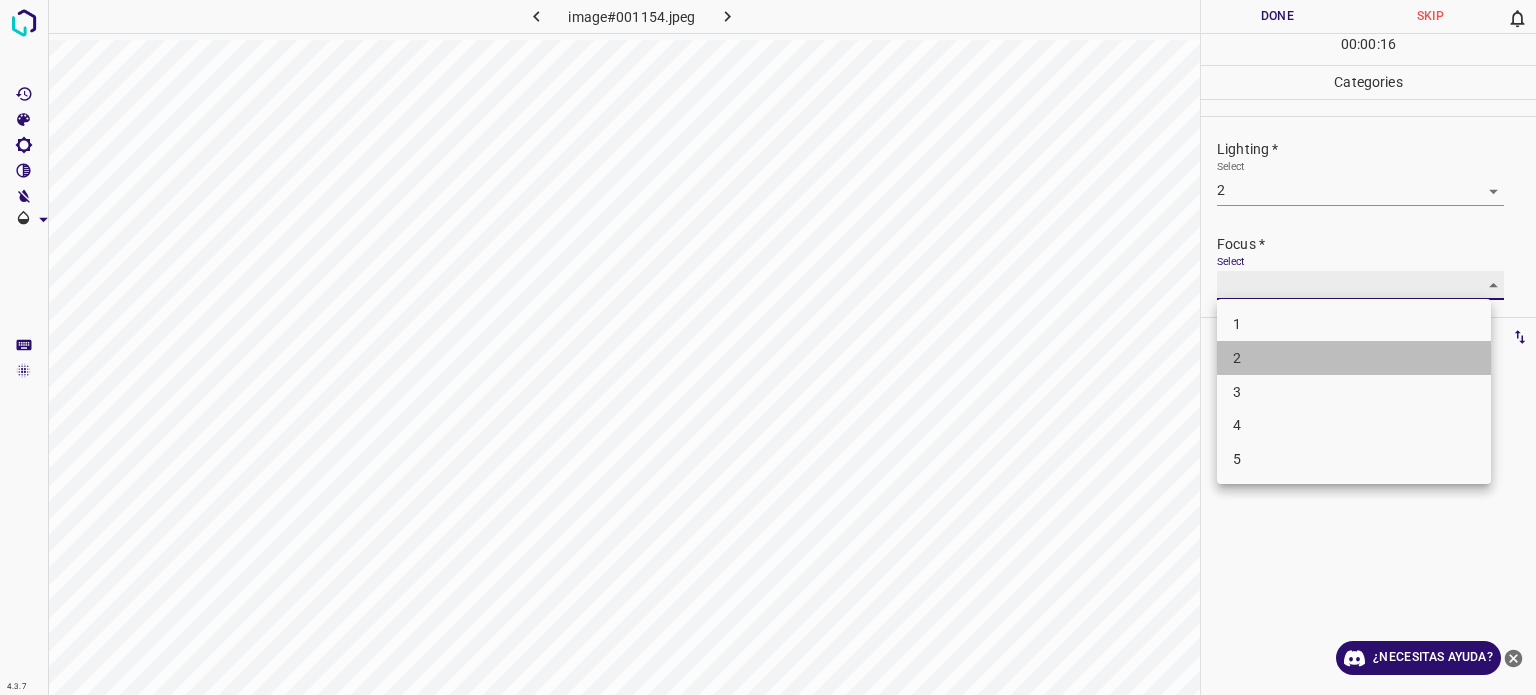 type on "2" 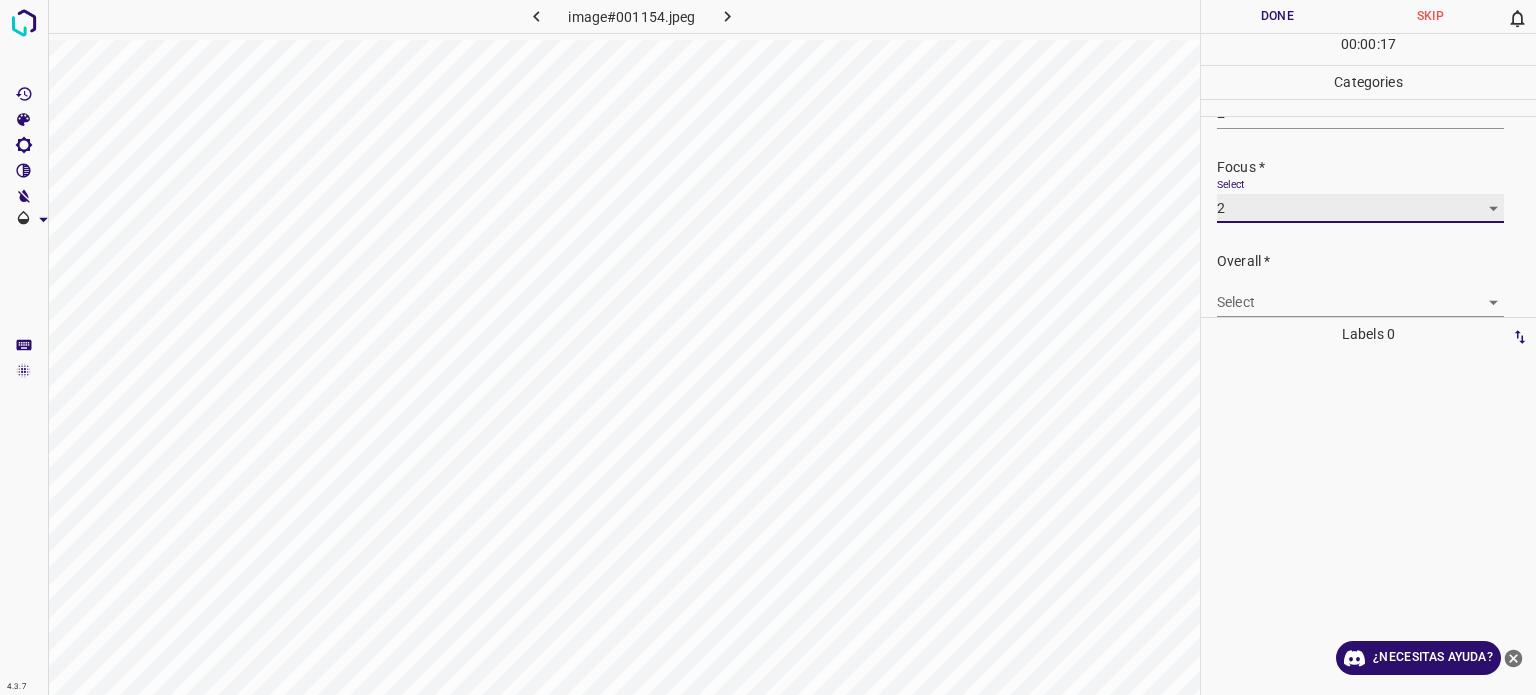 scroll, scrollTop: 98, scrollLeft: 0, axis: vertical 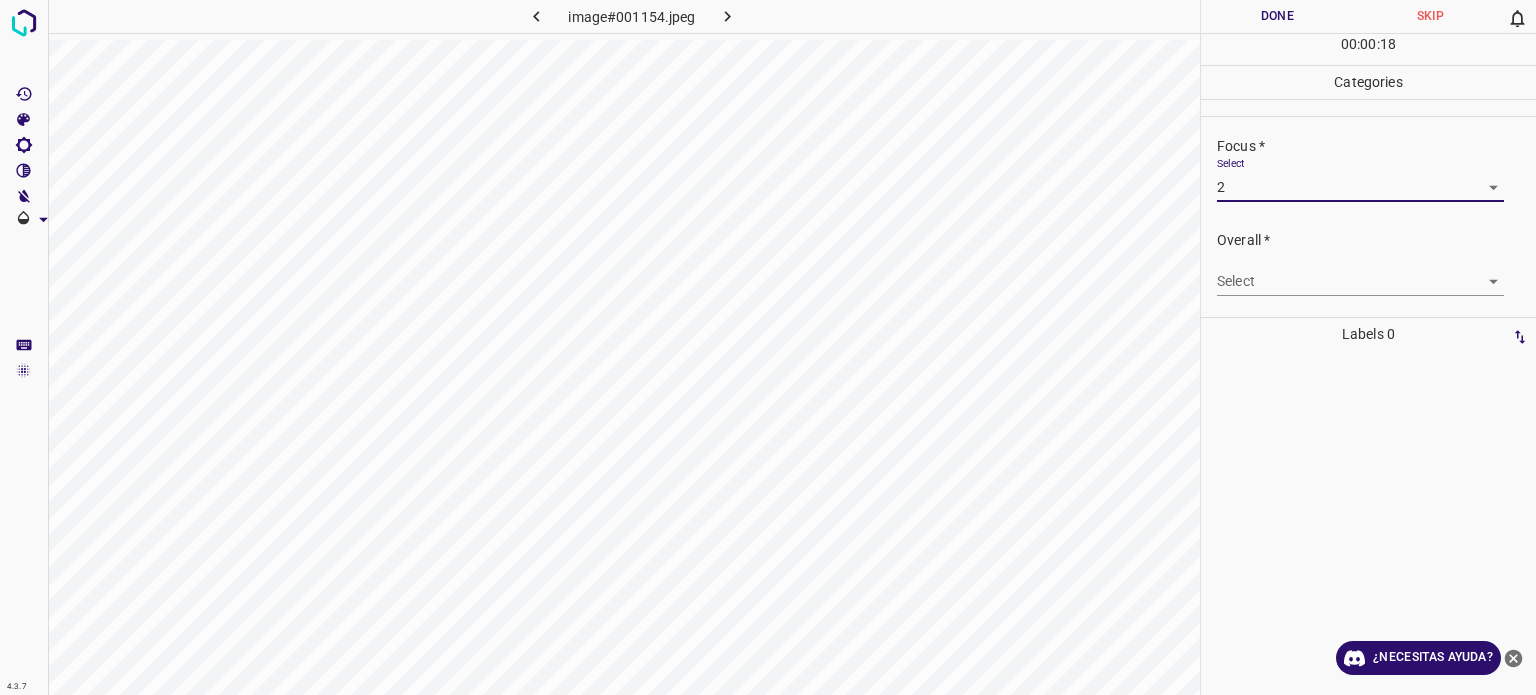 click on "4.3.7 image#[HASH] Done Skip 0 00   : 00   : 18   Categories Lighting *  Select 2 2 Focus *  Select 2 2 Overall *  Select ​ Labels   0 Categories 1 Lighting 2 Focus 3 Overall Tools Space Change between modes (Draw & Edit) I Auto labeling R Restore zoom M Zoom in N Zoom out Delete Delete selecte label Filters Z Restore filters X Saturation filter C Brightness filter V Contrast filter B Gray scale filter General O Download ¿Necesitas ayuda? Texto original Valora esta traducción Tu opinión servirá para ayudar a mejorar el Traductor de Google - Texto - Esconder - Borrar" at bounding box center [768, 347] 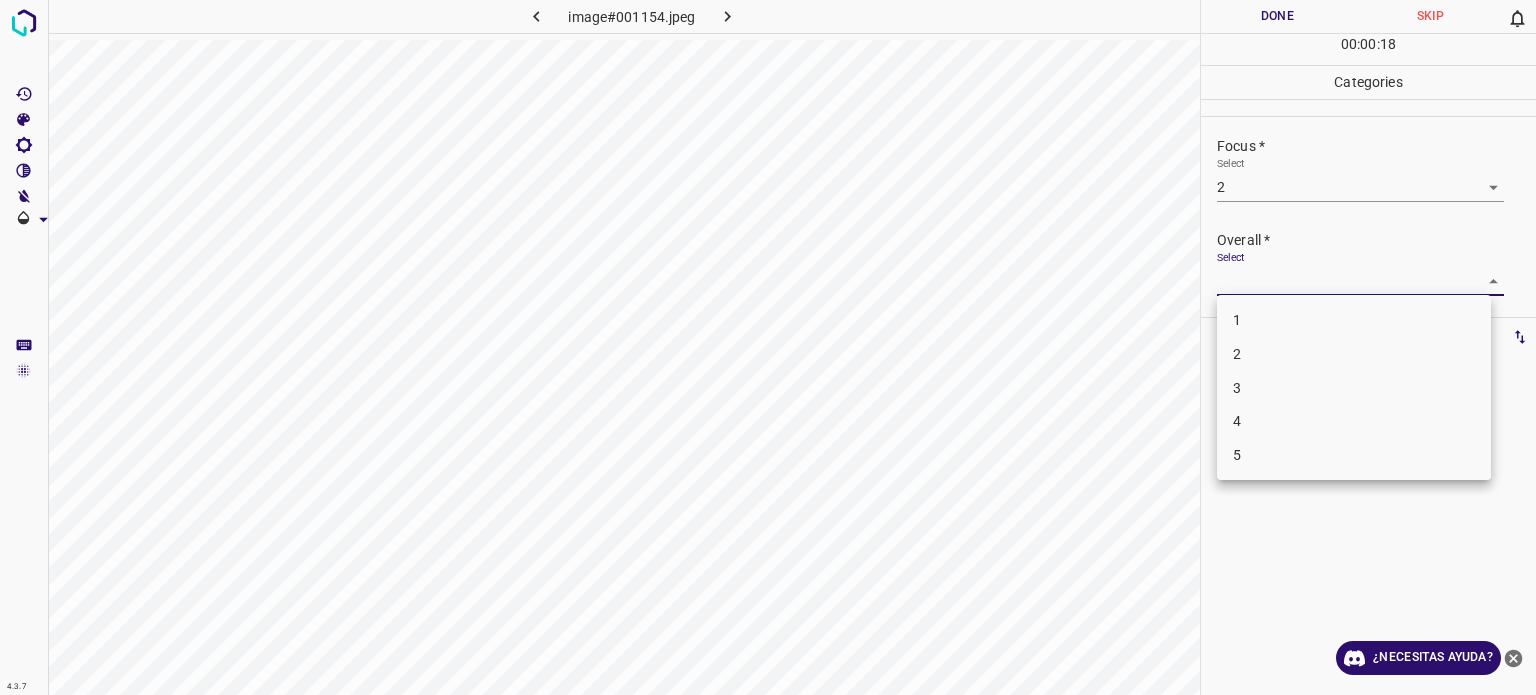 click on "2" at bounding box center (1237, 354) 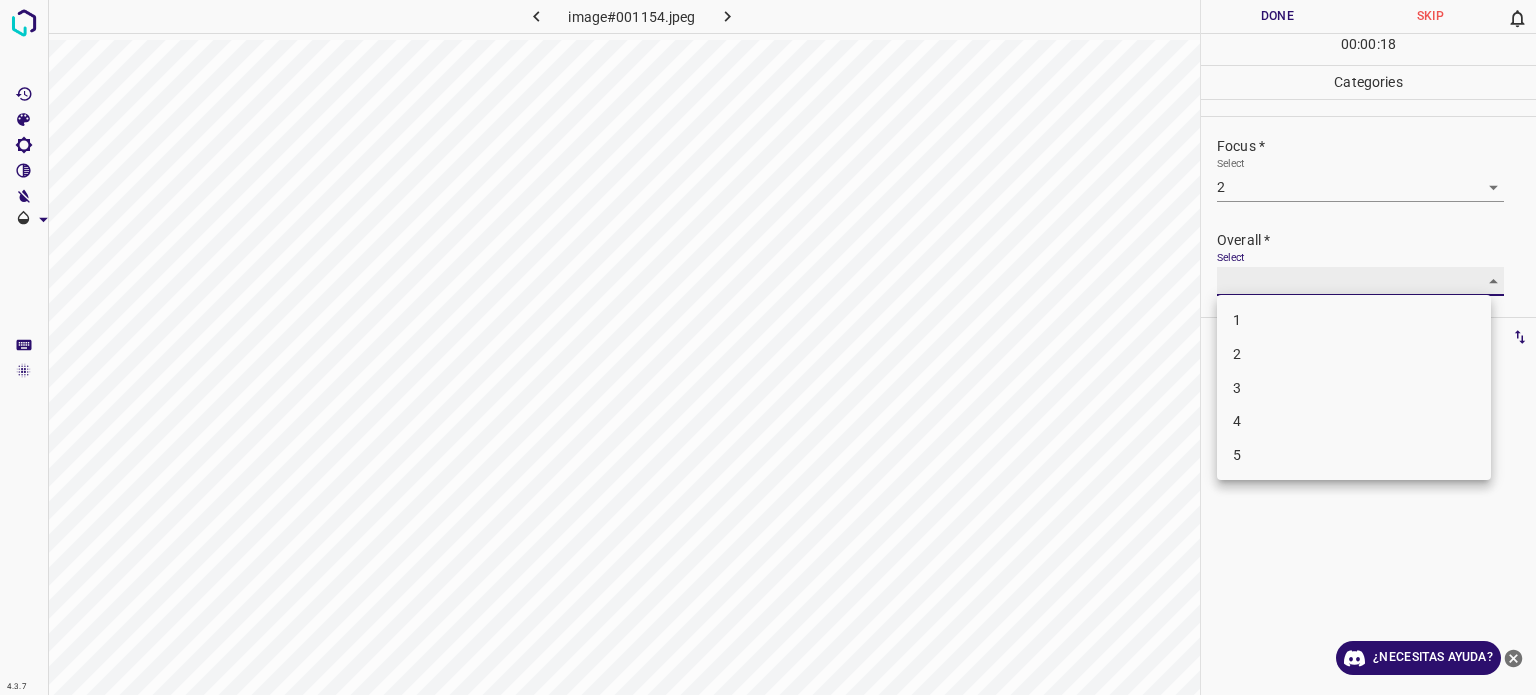 type on "2" 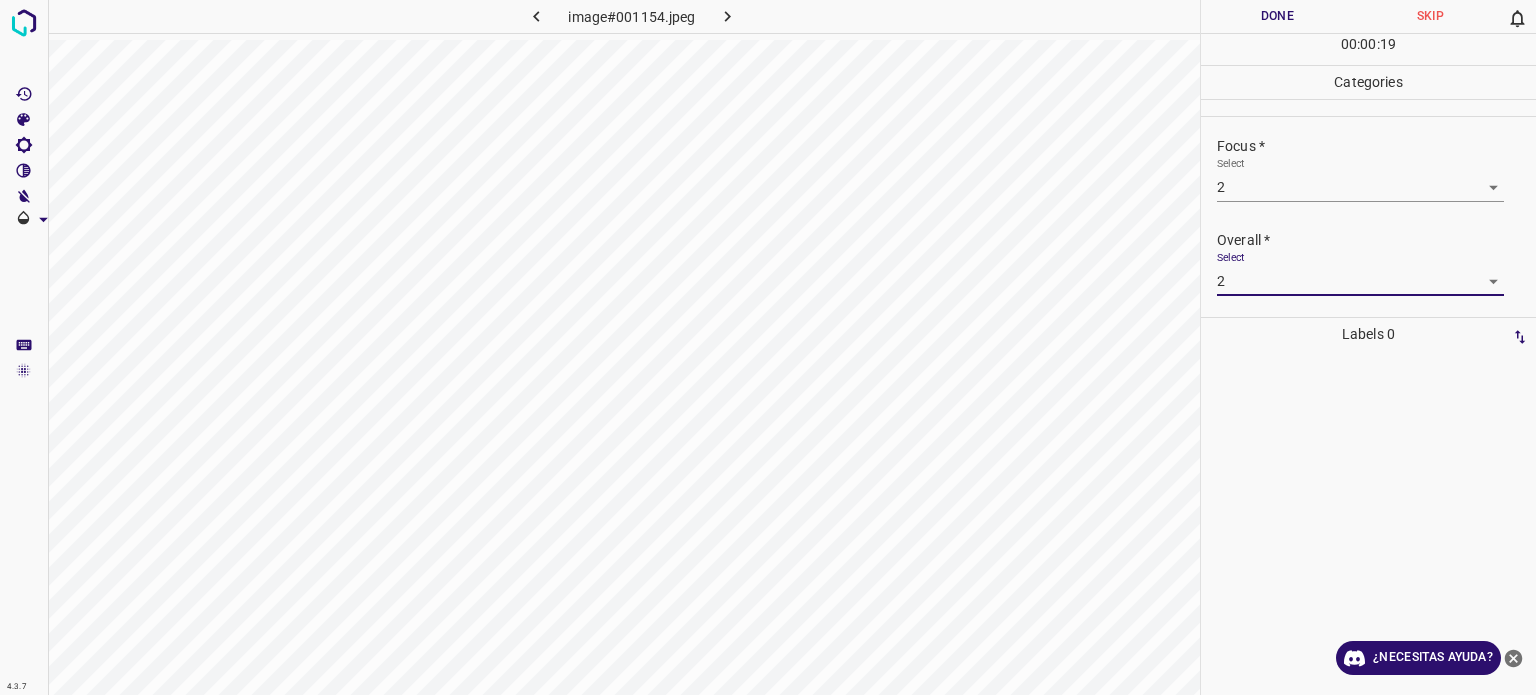 click on "Done" at bounding box center (1277, 16) 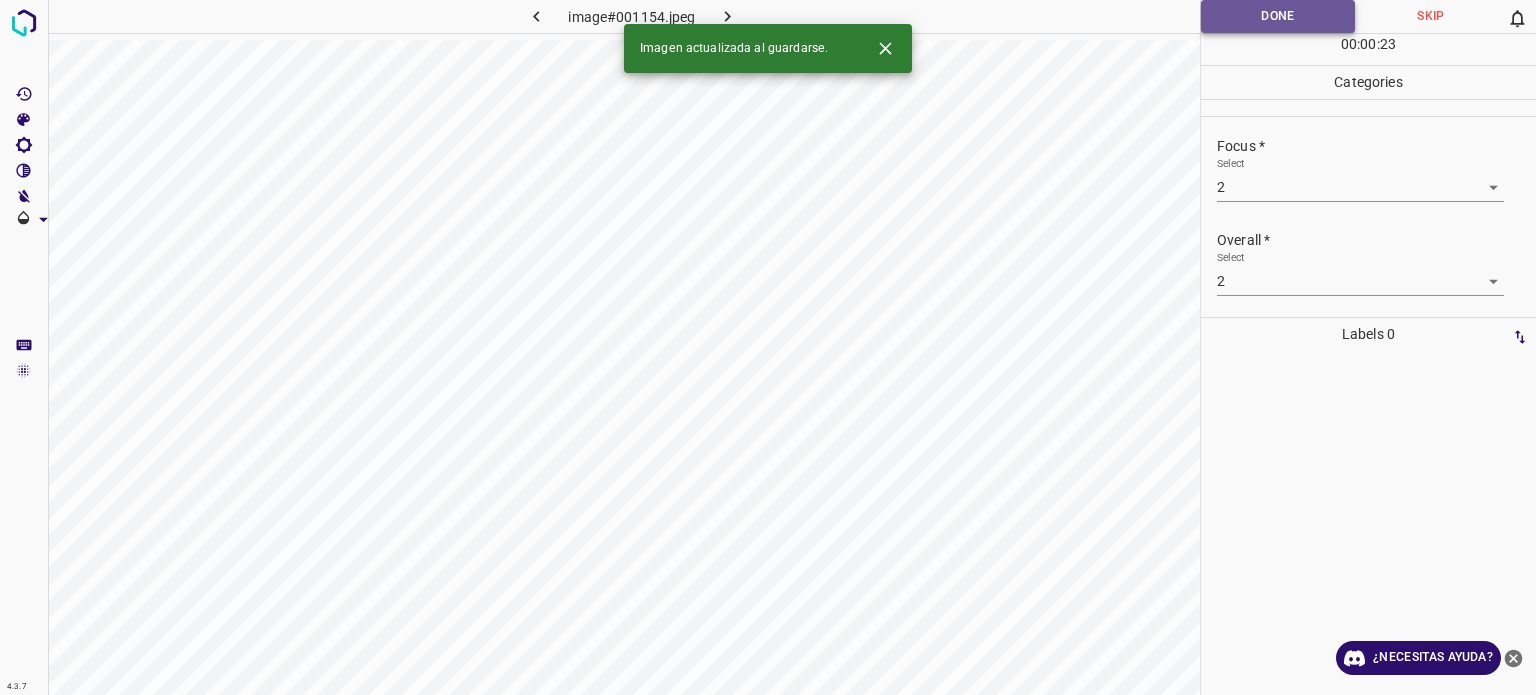 click on "Done" at bounding box center [1278, 16] 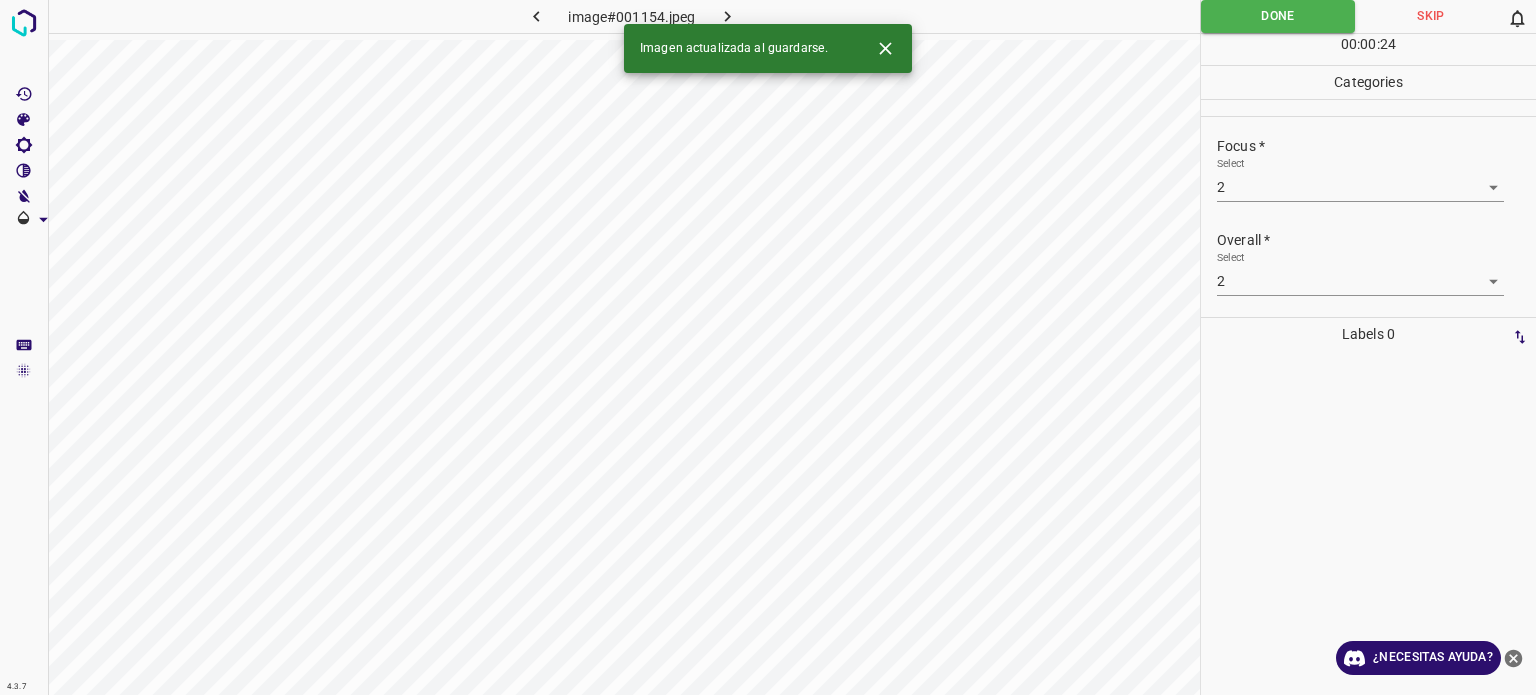 click 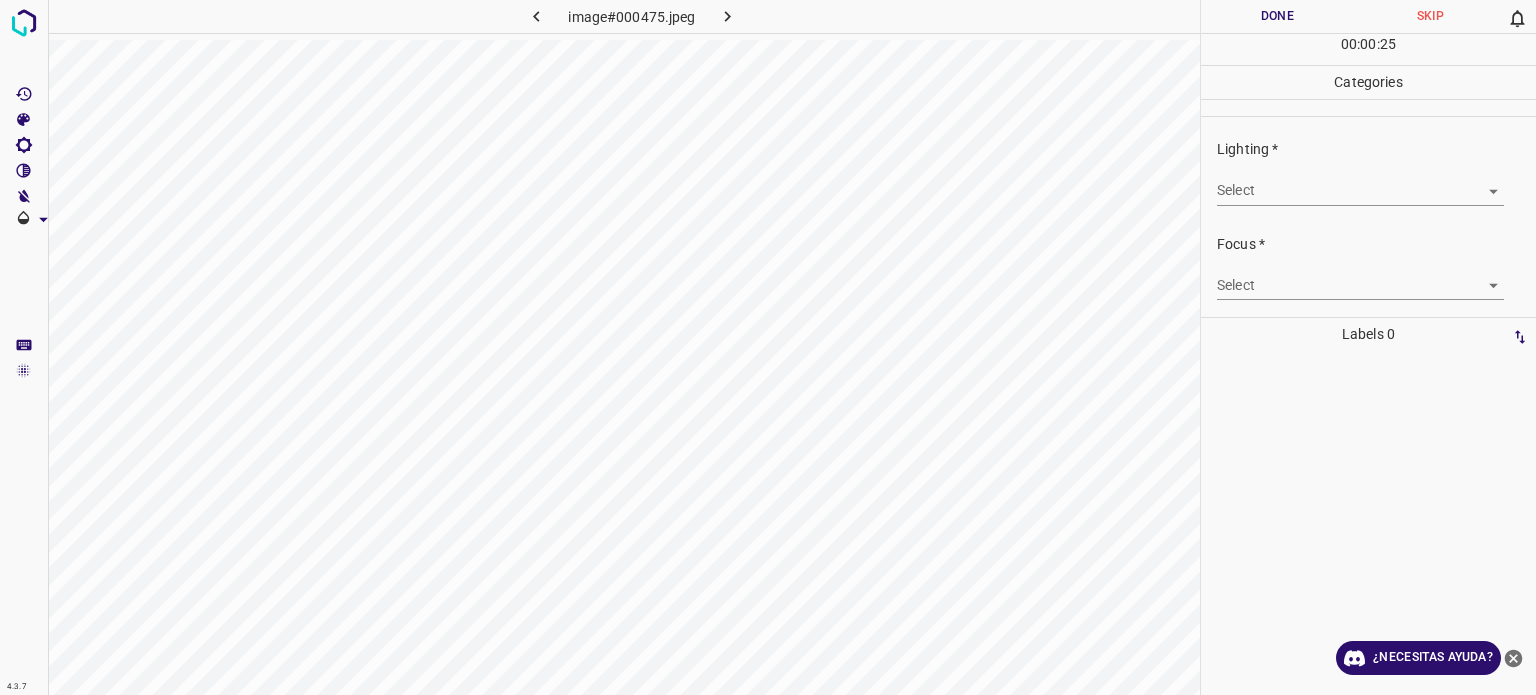 click on "4.3.7 image#000475.jpeg Done Skip 0 00 : 00 : 25 Categories Lighting * Select Focus * Select Overall * Select Labels 0 Categories 1 Lighting 2 Focus 3 Overall Tools Space Change between modes (Draw & Edit) I Auto labeling R Restore zoom M Zoom in N Zoom out Delete Delete selected label Filters Z Restore filters X Saturation filter C Brightness filter V Contrast filter B Gray scale filter General O Download ¿Necesitas ayuda? Texto original Valora esta traducción Tu opinión servirá para ayudar a mejorar el Traductor de Google - Texto - Esconder - Borrar" at bounding box center (768, 347) 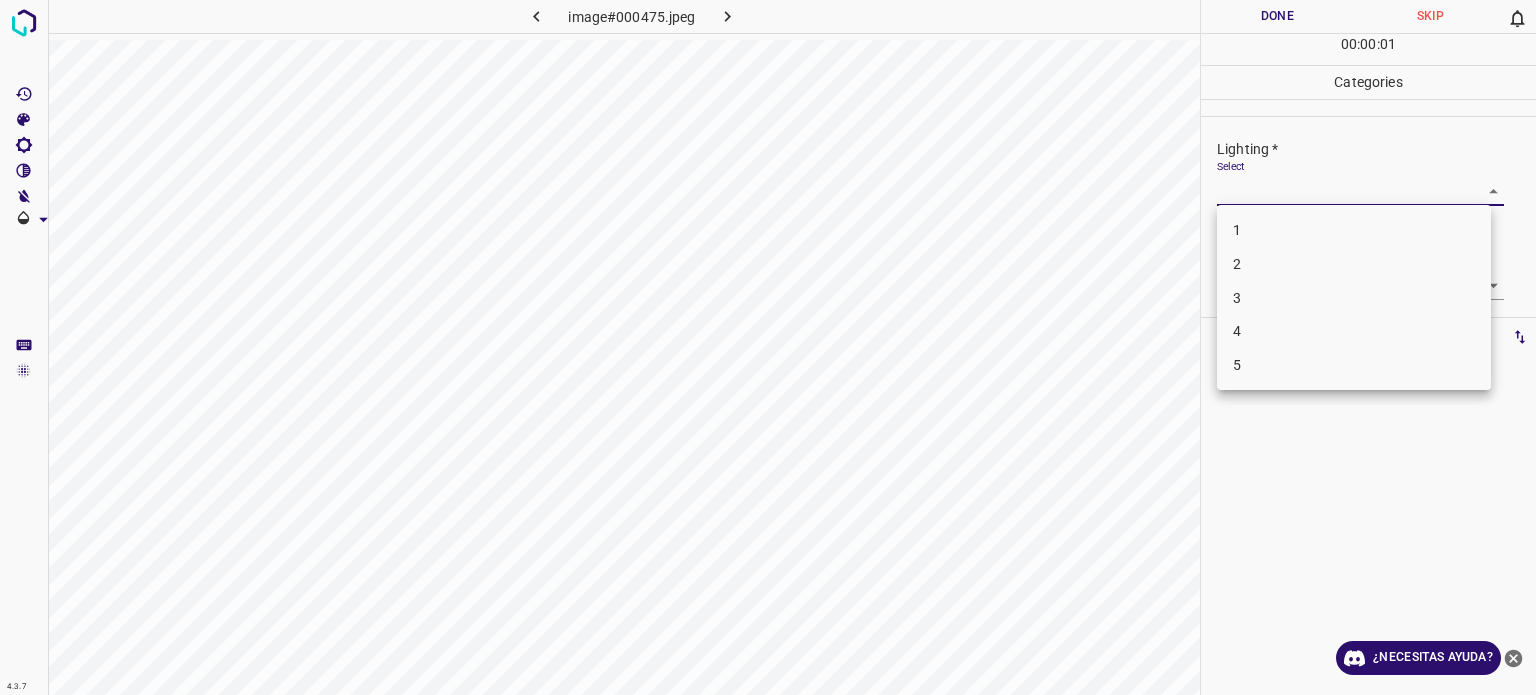 click on "3" at bounding box center (1354, 298) 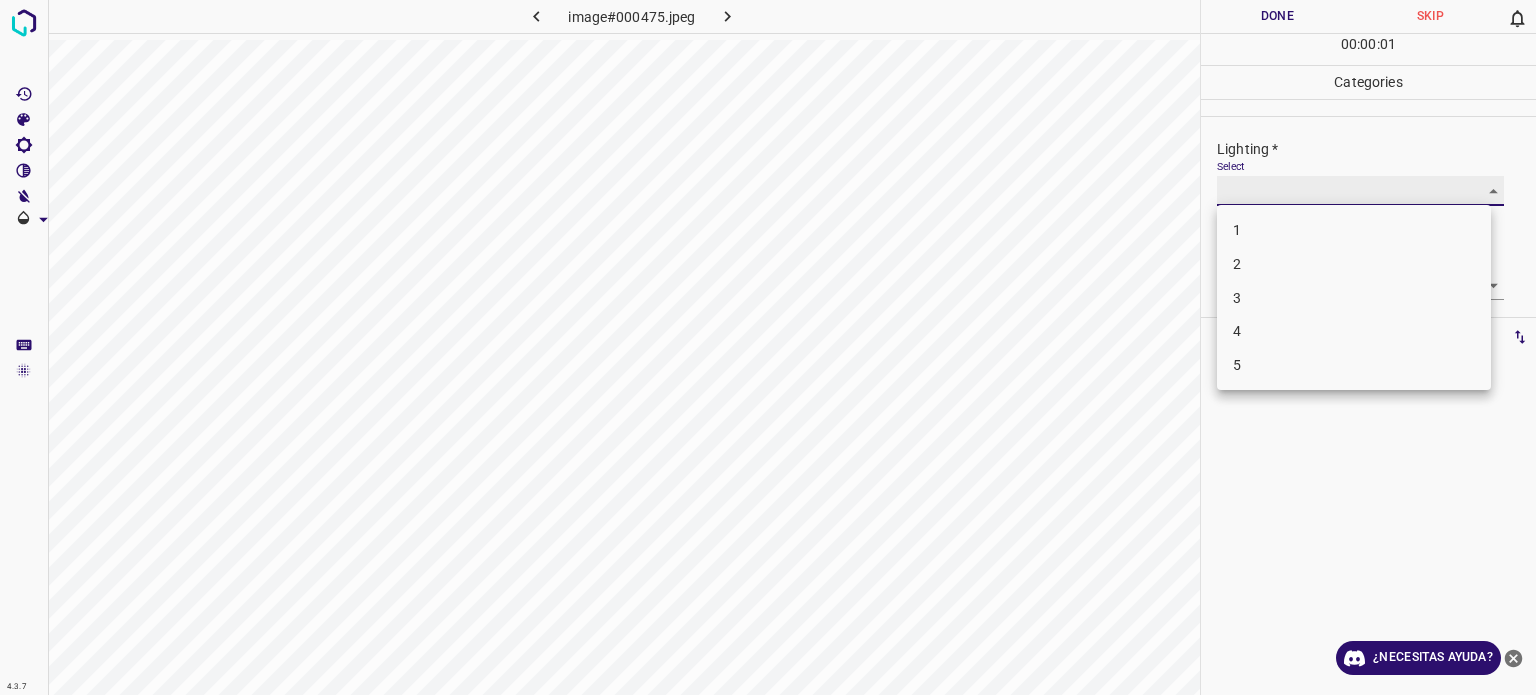 type on "3" 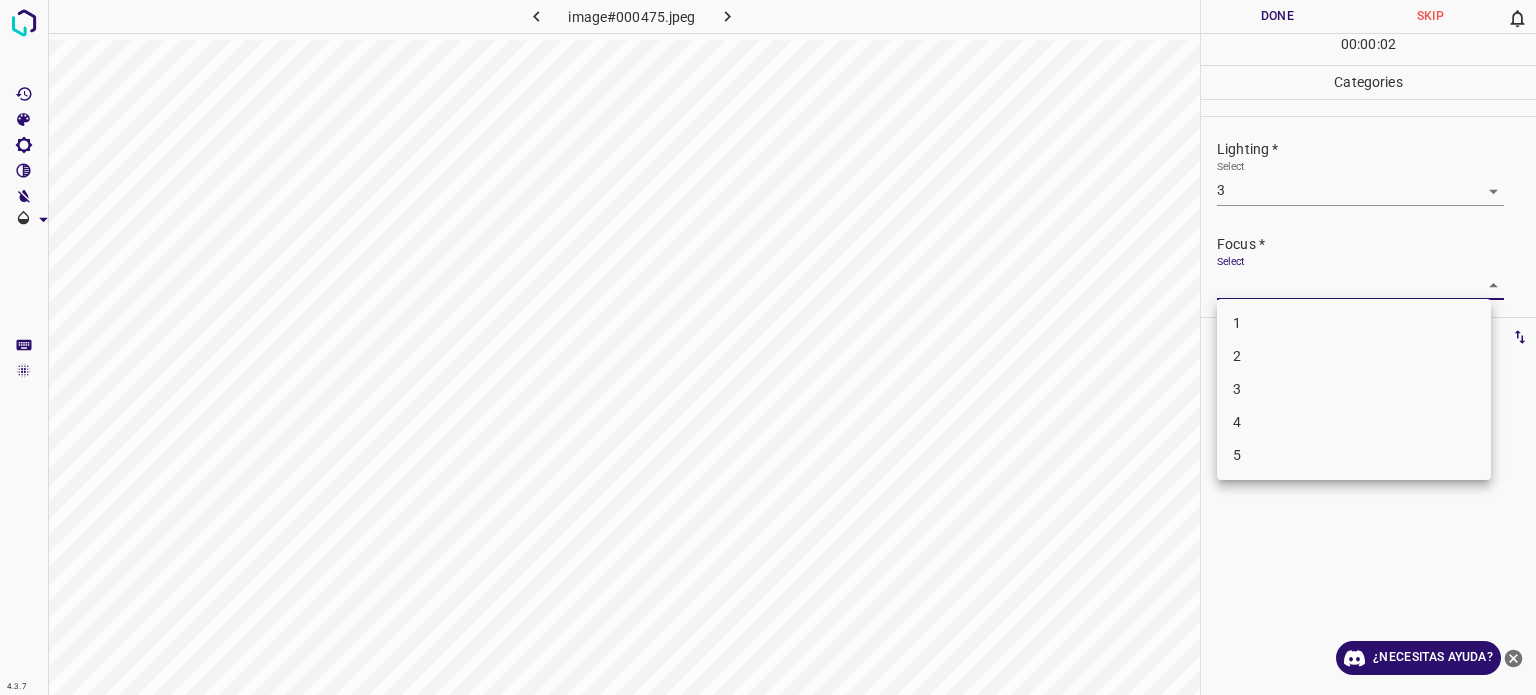 drag, startPoint x: 1240, startPoint y: 283, endPoint x: 1244, endPoint y: 338, distance: 55.145264 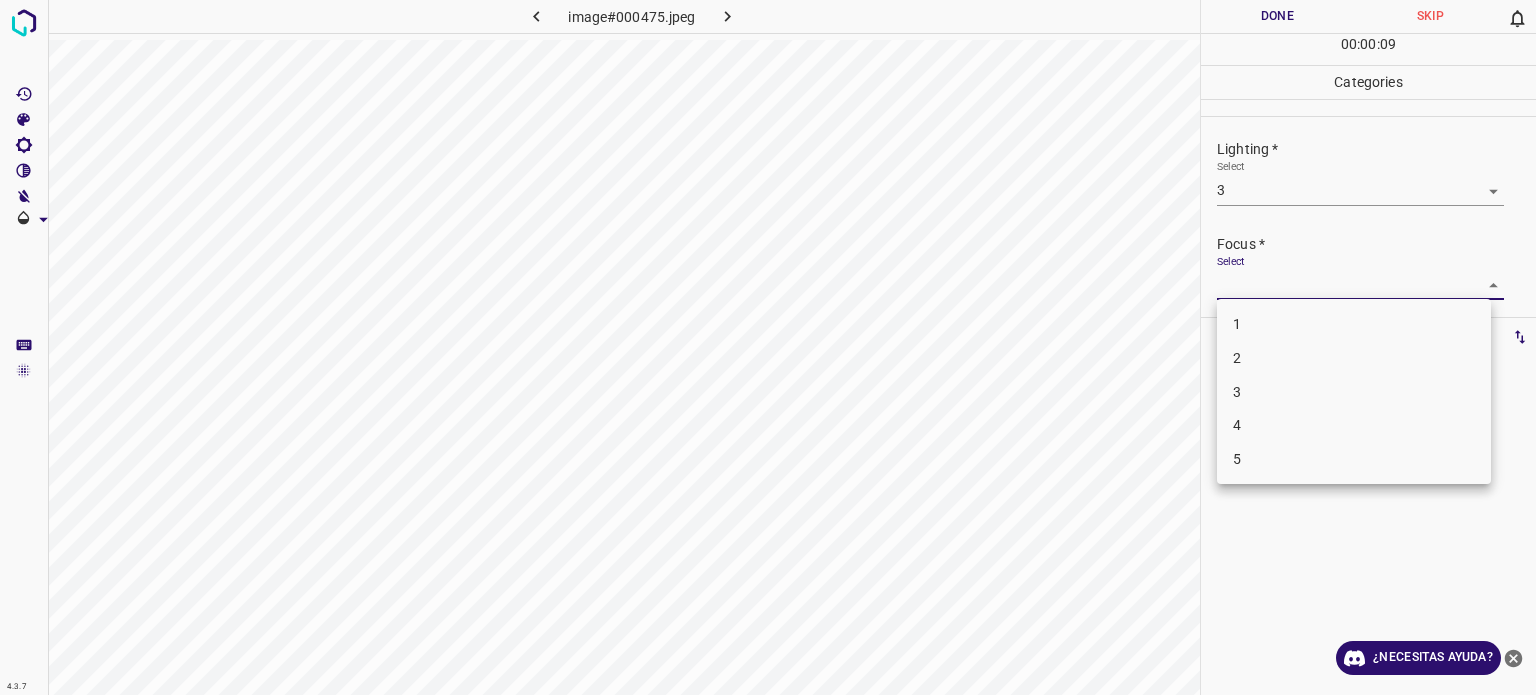 click on "3" at bounding box center [1354, 392] 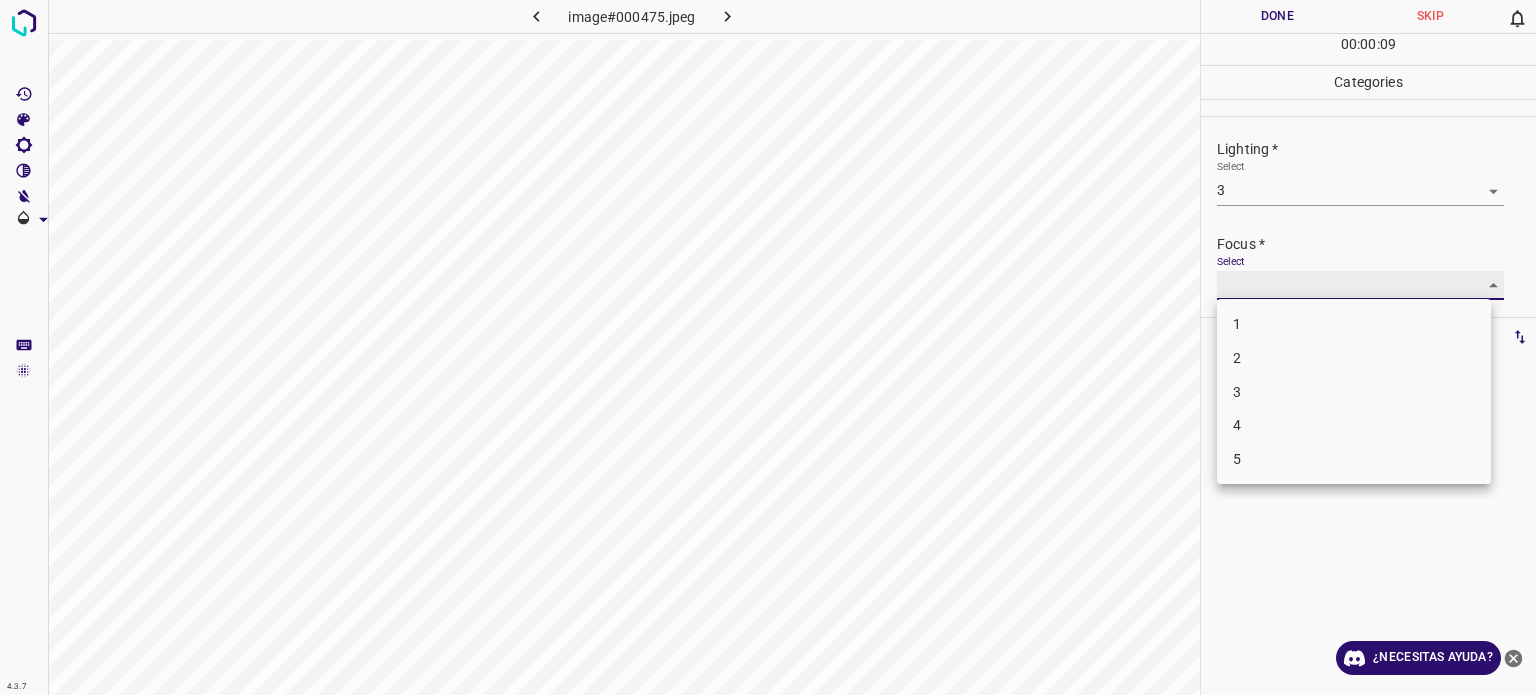 type on "3" 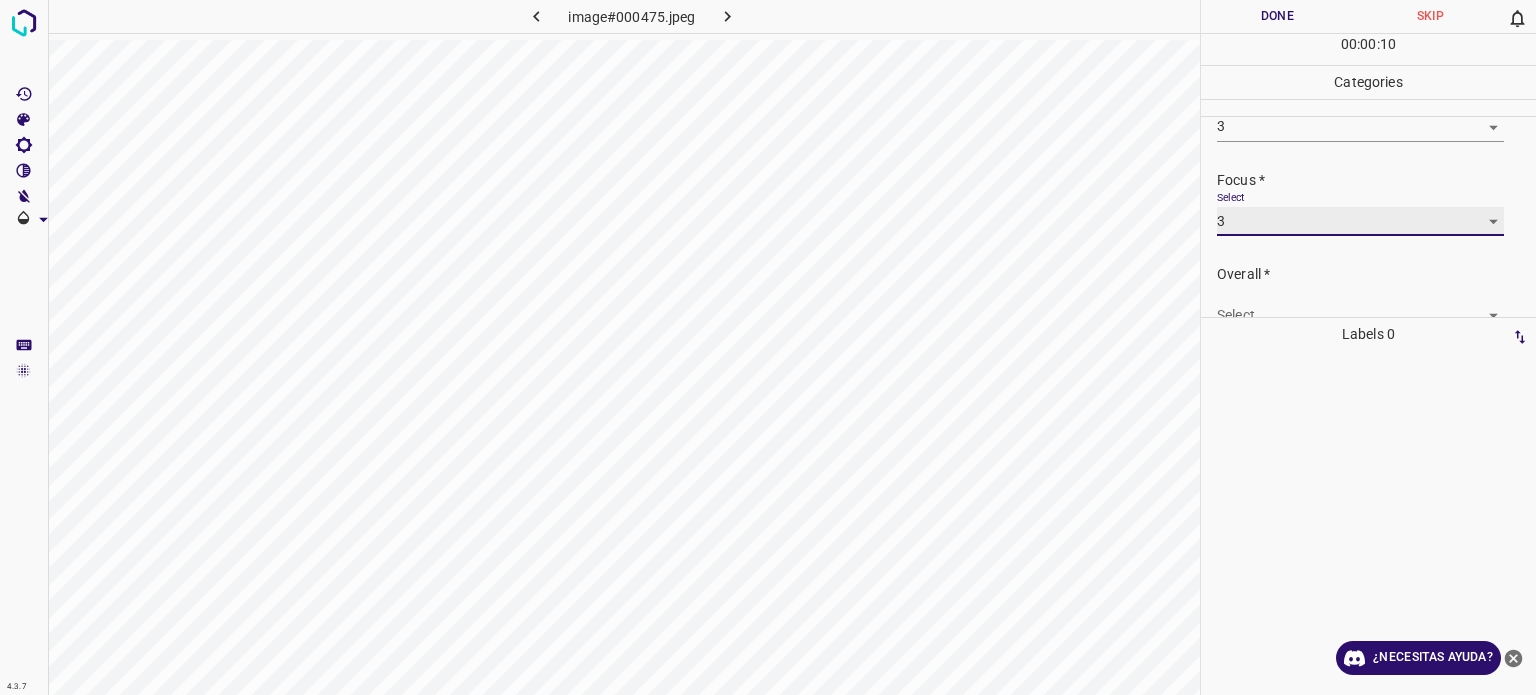 scroll, scrollTop: 98, scrollLeft: 0, axis: vertical 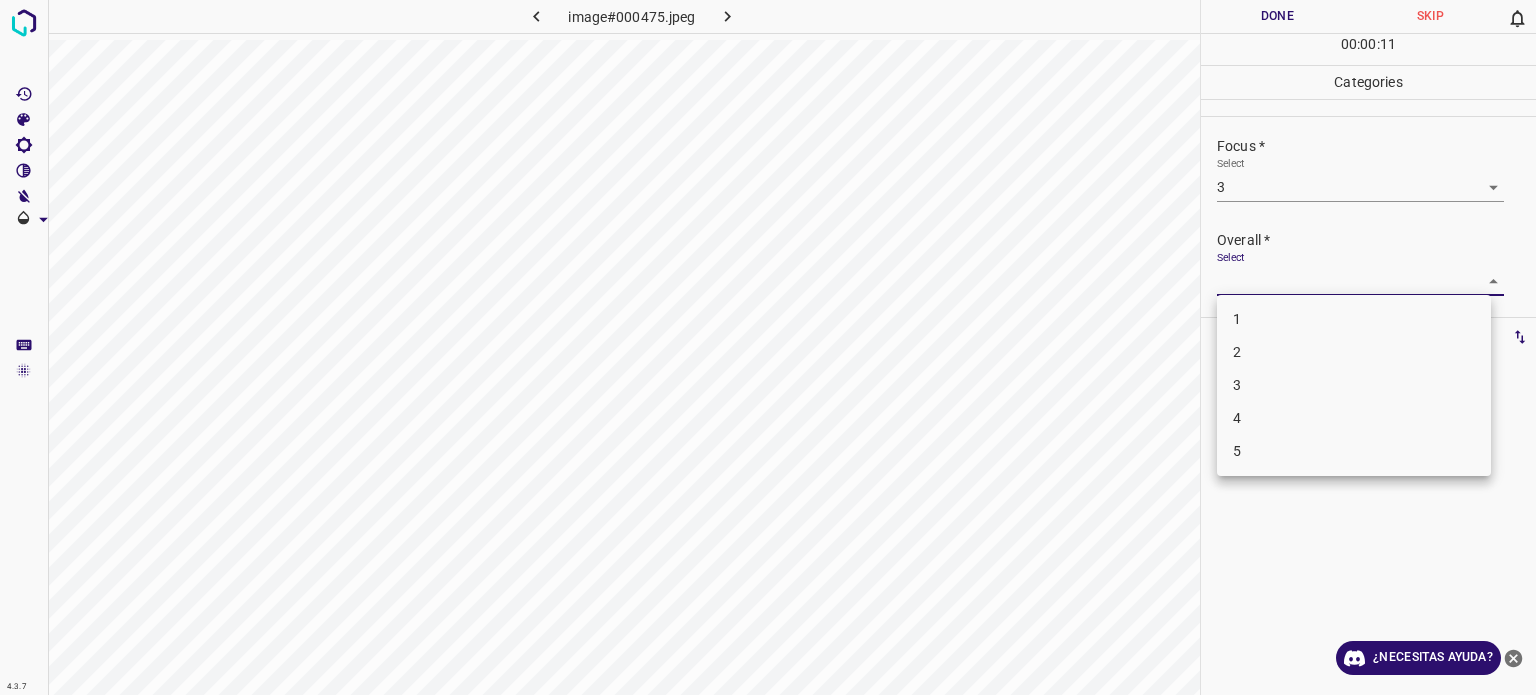 click on "4.3.7 image#000475.jpeg Done Skip 0 00   : 00   : 11   Categories Lighting *  Select 3 3 Focus *  Select 3 3 Overall *  Select ​ Labels   0 Categories 1 Lighting 2 Focus 3 Overall Tools Space Change between modes (Draw & Edit) I Auto labeling R Restore zoom M Zoom in N Zoom out Delete Delete selecte label Filters Z Restore filters X Saturation filter C Brightness filter V Contrast filter B Gray scale filter General O Download ¿Necesitas ayuda? Texto original Valora esta traducción Tu opinión servirá para ayudar a mejorar el Traductor de Google - Texto - Esconder - Borrar 1 2 3 4 5" at bounding box center (768, 347) 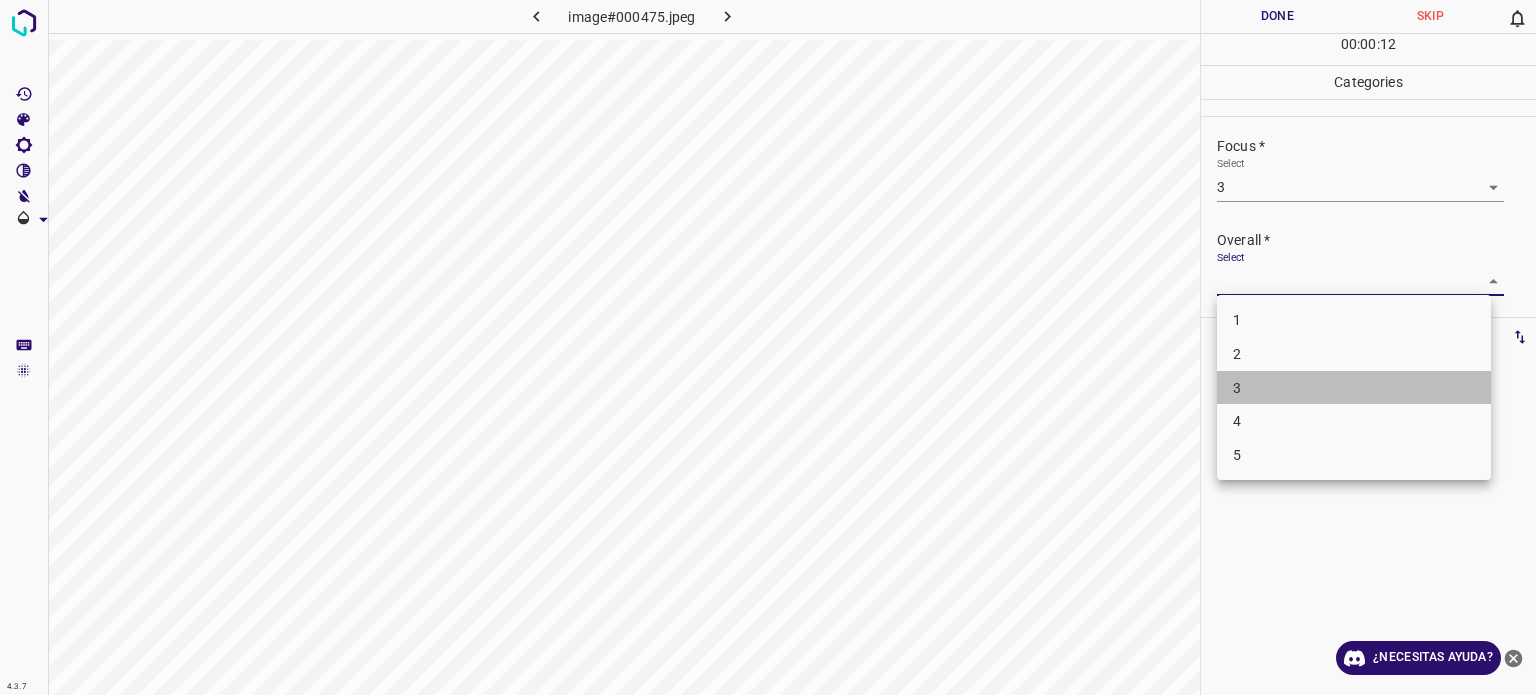 click on "3" at bounding box center [1354, 388] 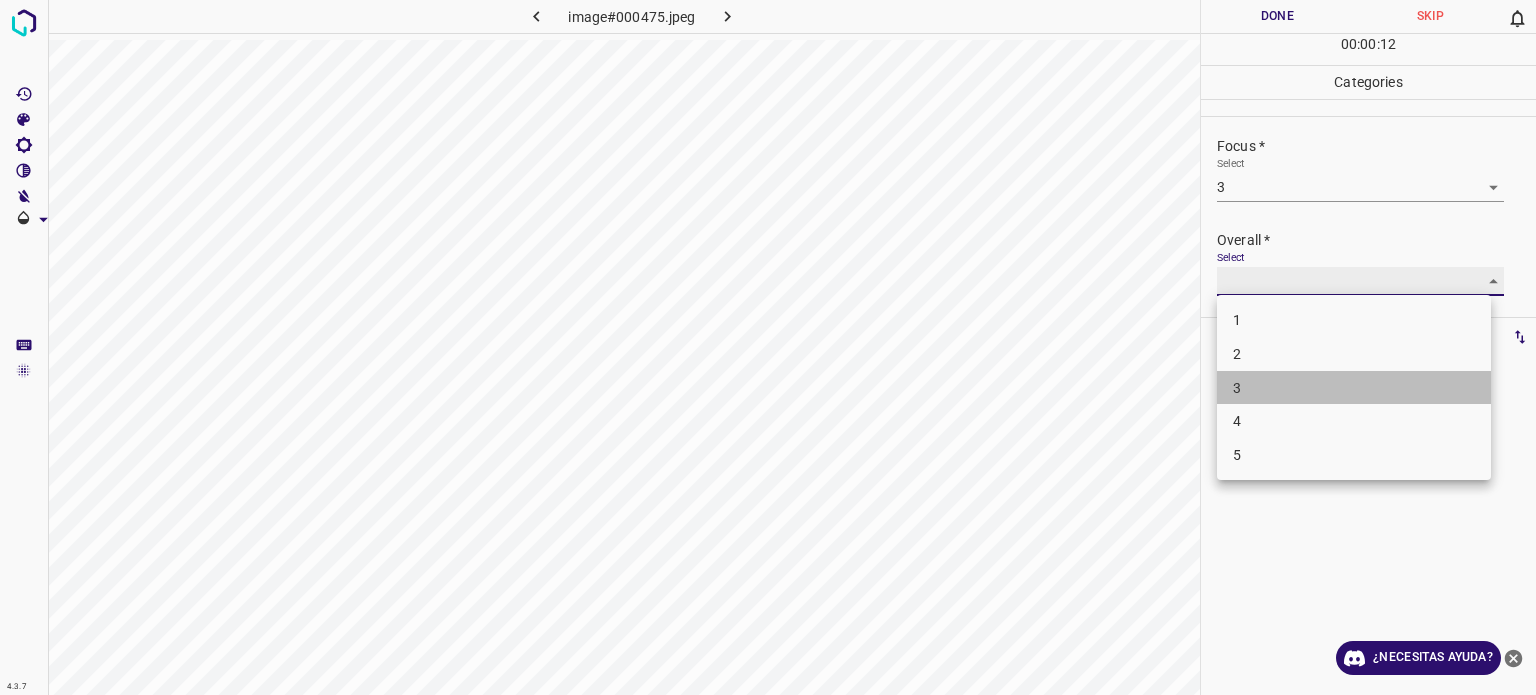 type on "3" 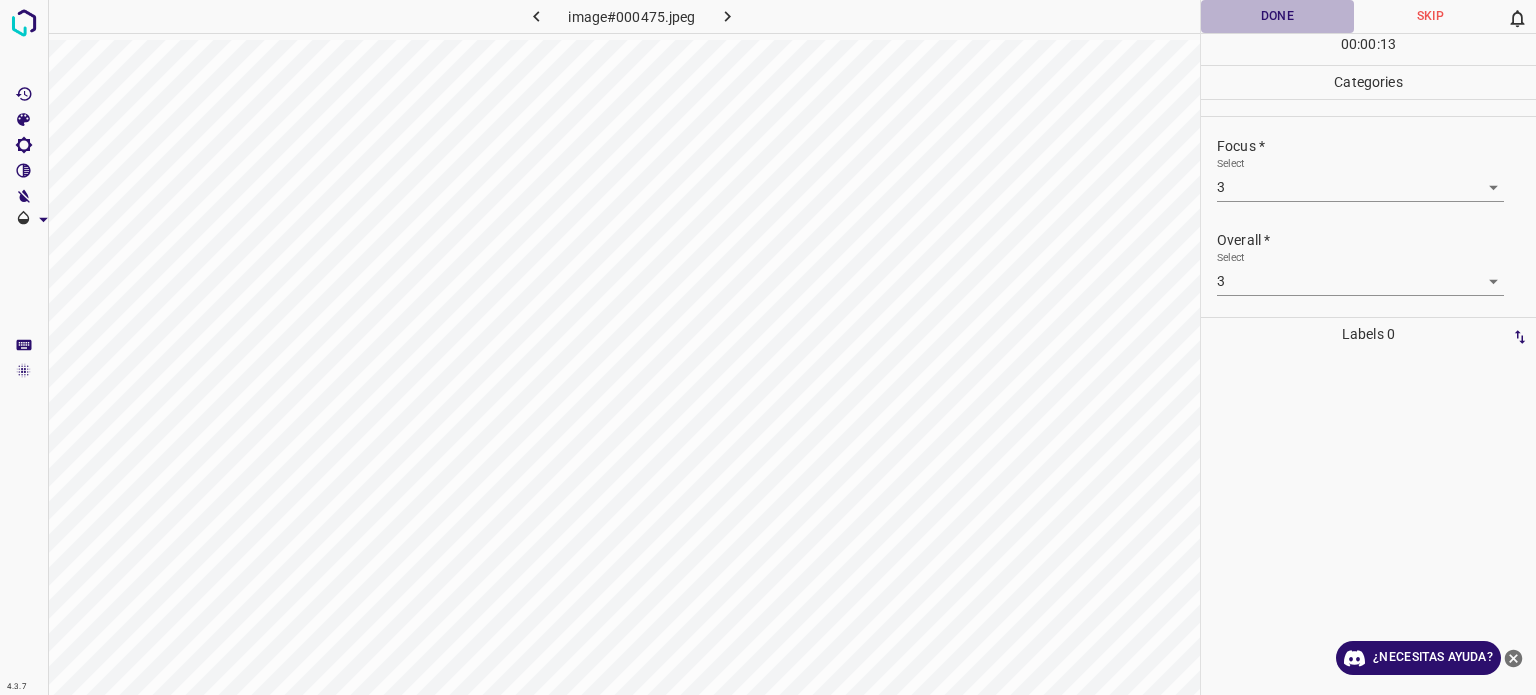 click on "Done" at bounding box center [1277, 16] 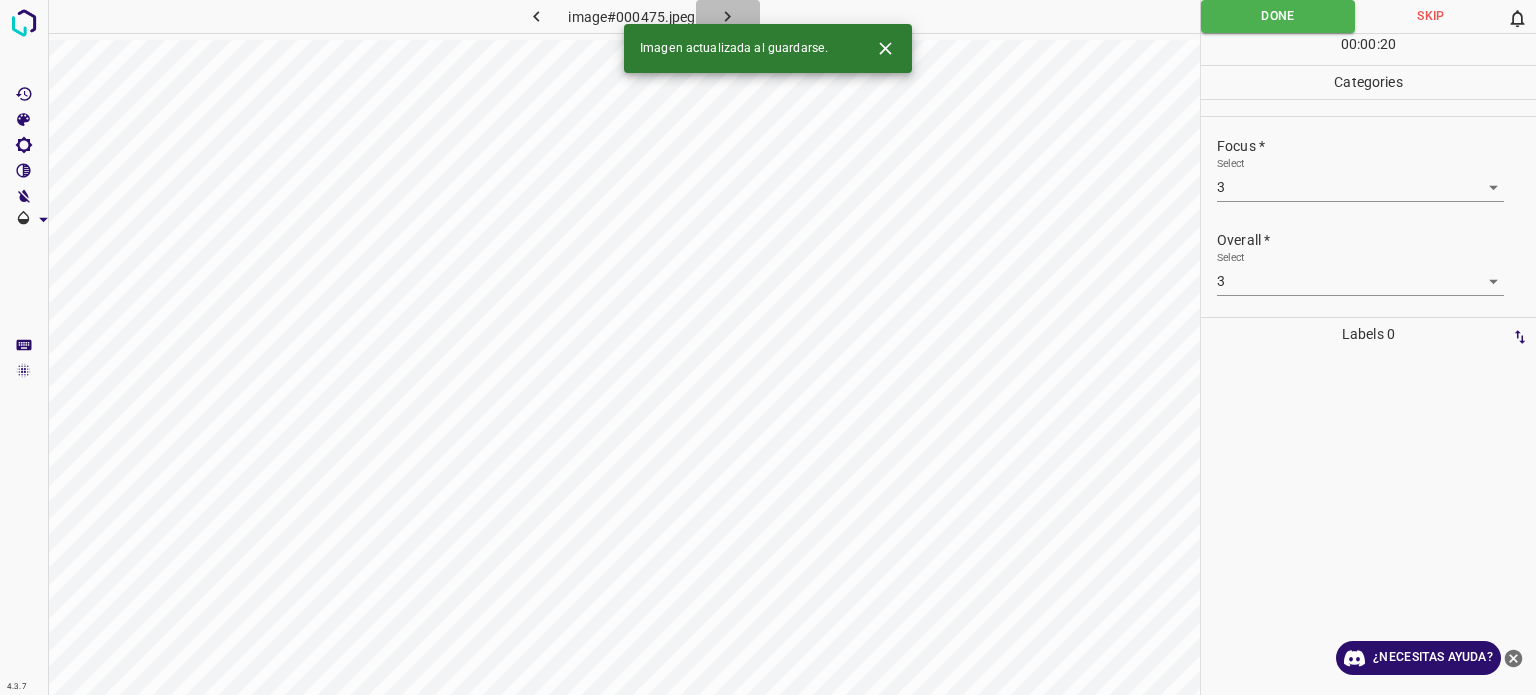 click 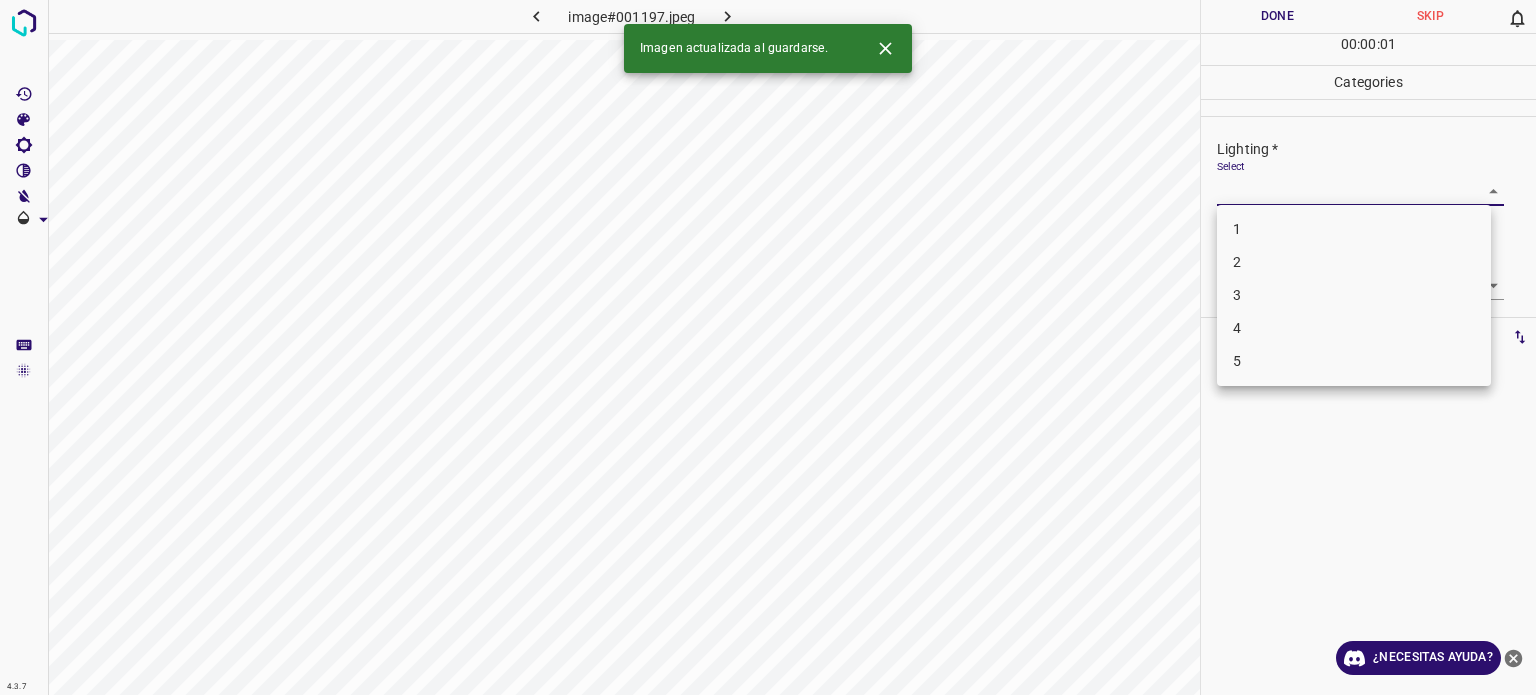 click on "4.3.7 image#001197.jpeg Done Skip 0 00   : 00   : 01   Categories Lighting *  Select ​ Focus *  Select ​ Overall *  Select ​ Labels   0 Categories 1 Lighting 2 Focus 3 Overall Tools Space Change between modes (Draw & Edit) I Auto labeling R Restore zoom M Zoom in N Zoom out Delete Delete selecte label Filters Z Restore filters X Saturation filter C Brightness filter V Contrast filter B Gray scale filter General O Download Imagen actualizada al guardarse. ¿Necesitas ayuda? Texto original Valora esta traducción Tu opinión servirá para ayudar a mejorar el Traductor de Google - Texto - Esconder - Borrar 1 2 3 4 5" at bounding box center (768, 347) 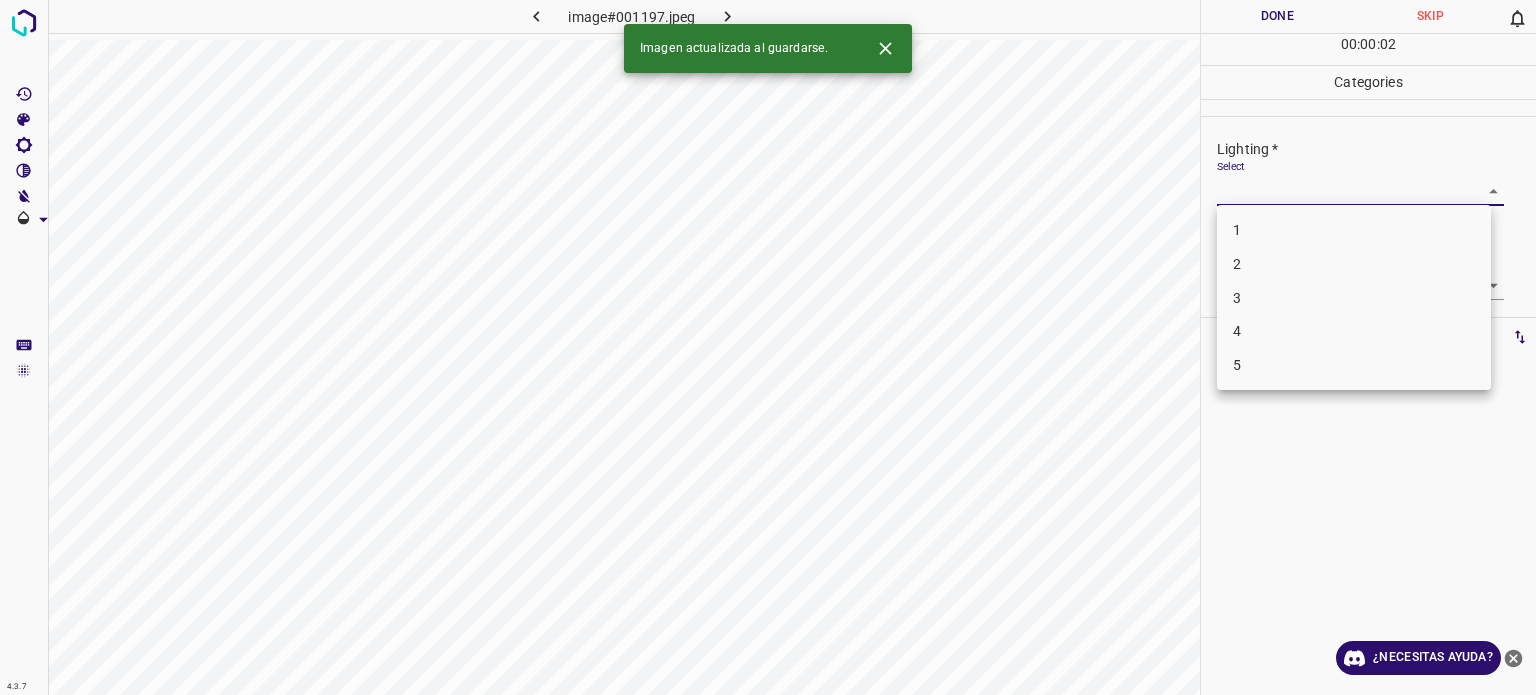 click on "3" at bounding box center [1354, 298] 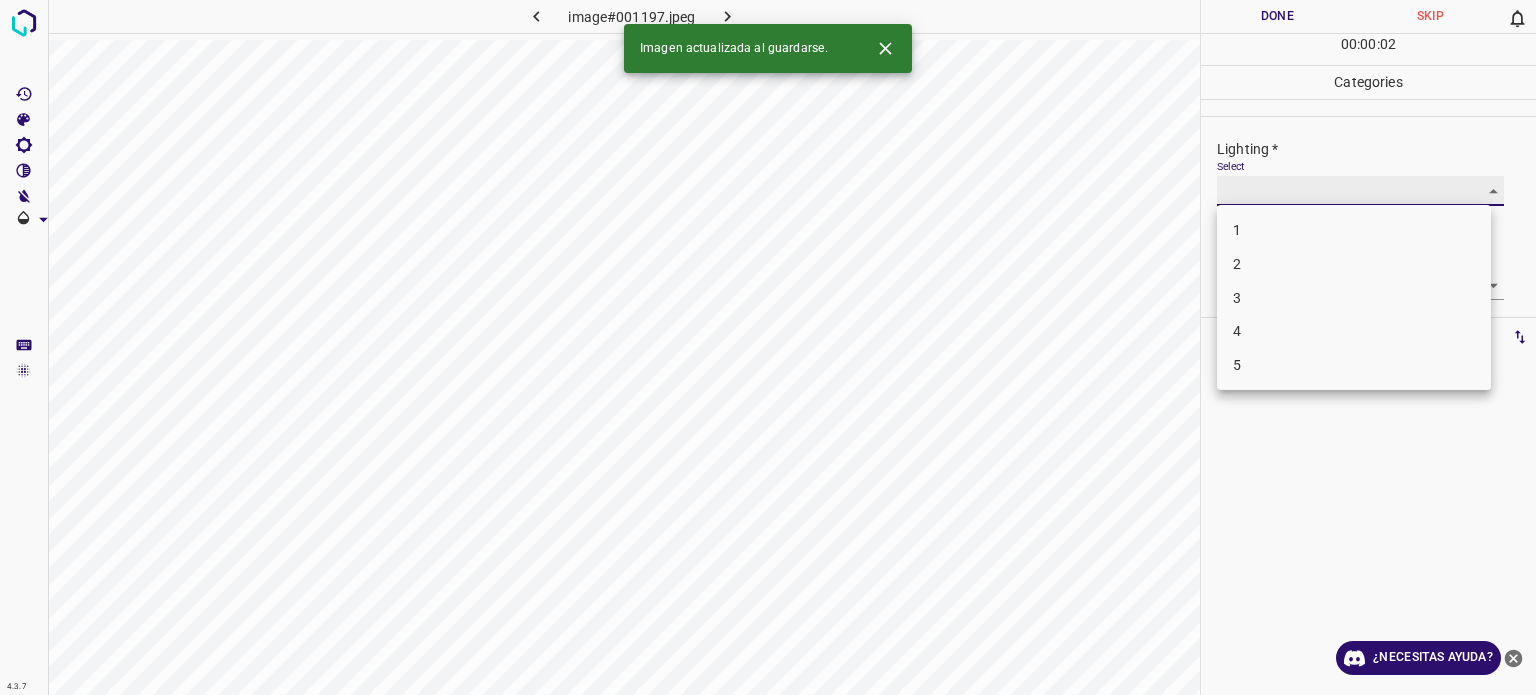 type on "3" 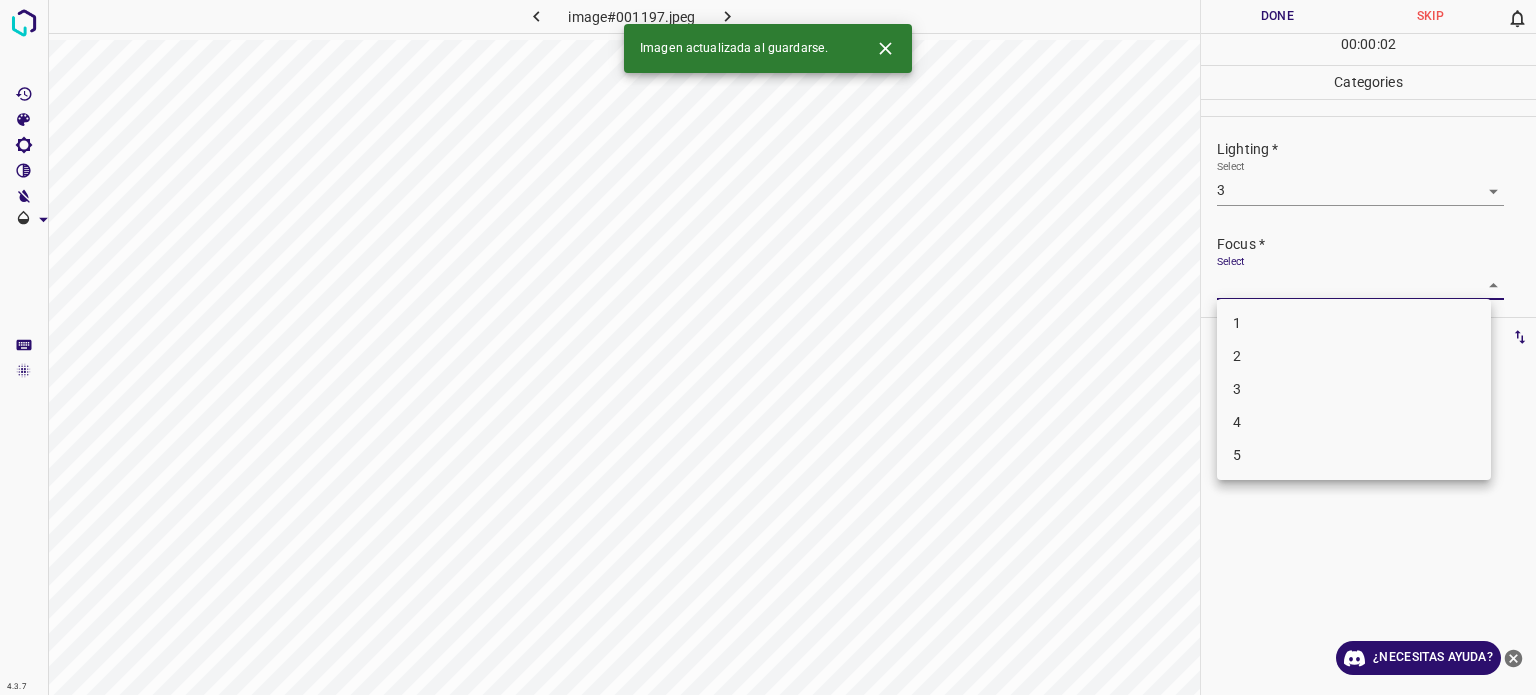 click on "4.3.7 image#001197.jpeg Done Skip 0 00   : 00   : 02   Categories Lighting *  Select 3 3 Focus *  Select ​ Overall *  Select ​ Labels   0 Categories 1 Lighting 2 Focus 3 Overall Tools Space Change between modes (Draw & Edit) I Auto labeling R Restore zoom M Zoom in N Zoom out Delete Delete selecte label Filters Z Restore filters X Saturation filter C Brightness filter V Contrast filter B Gray scale filter General O Download Imagen actualizada al guardarse. ¿Necesitas ayuda? Texto original Valora esta traducción Tu opinión servirá para ayudar a mejorar el Traductor de Google - Texto - Esconder - Borrar 1 2 3 4 5" at bounding box center (768, 347) 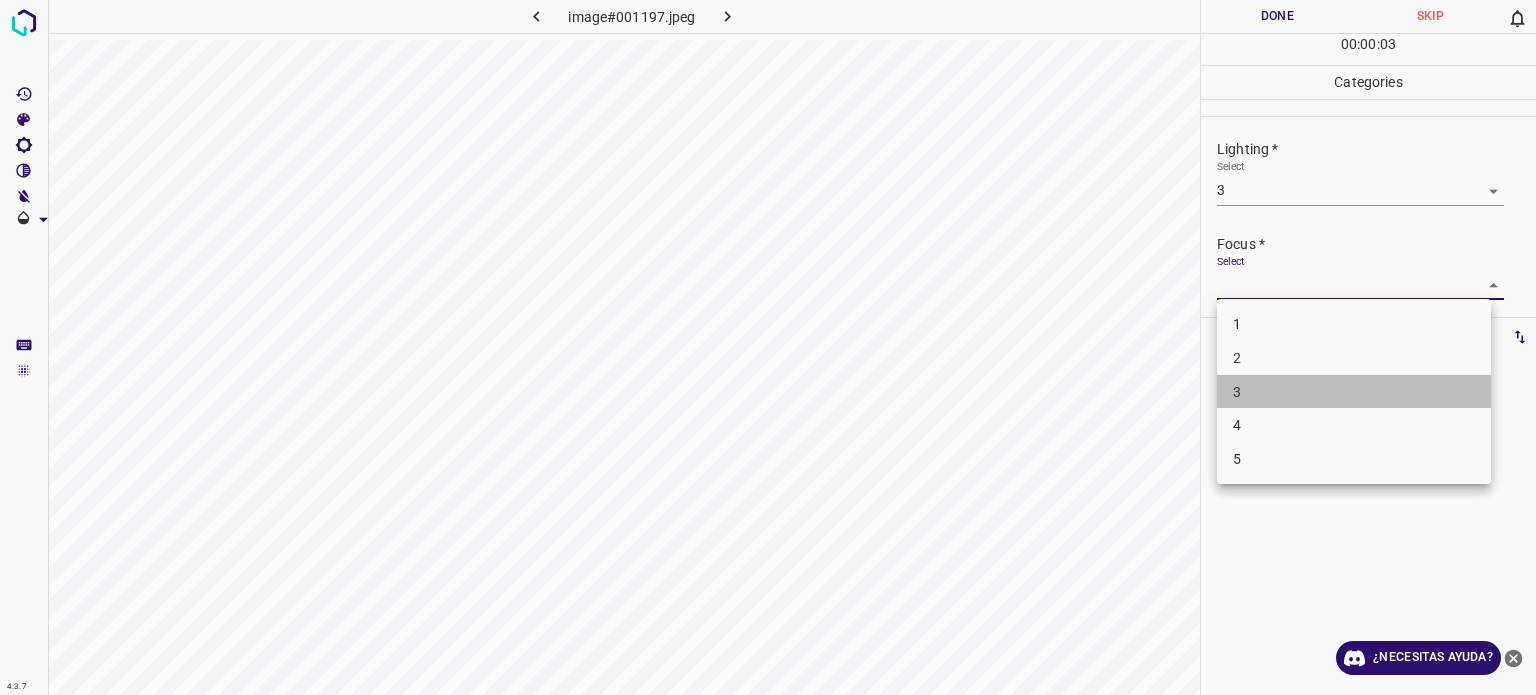 drag, startPoint x: 1257, startPoint y: 400, endPoint x: 1251, endPoint y: 358, distance: 42.426407 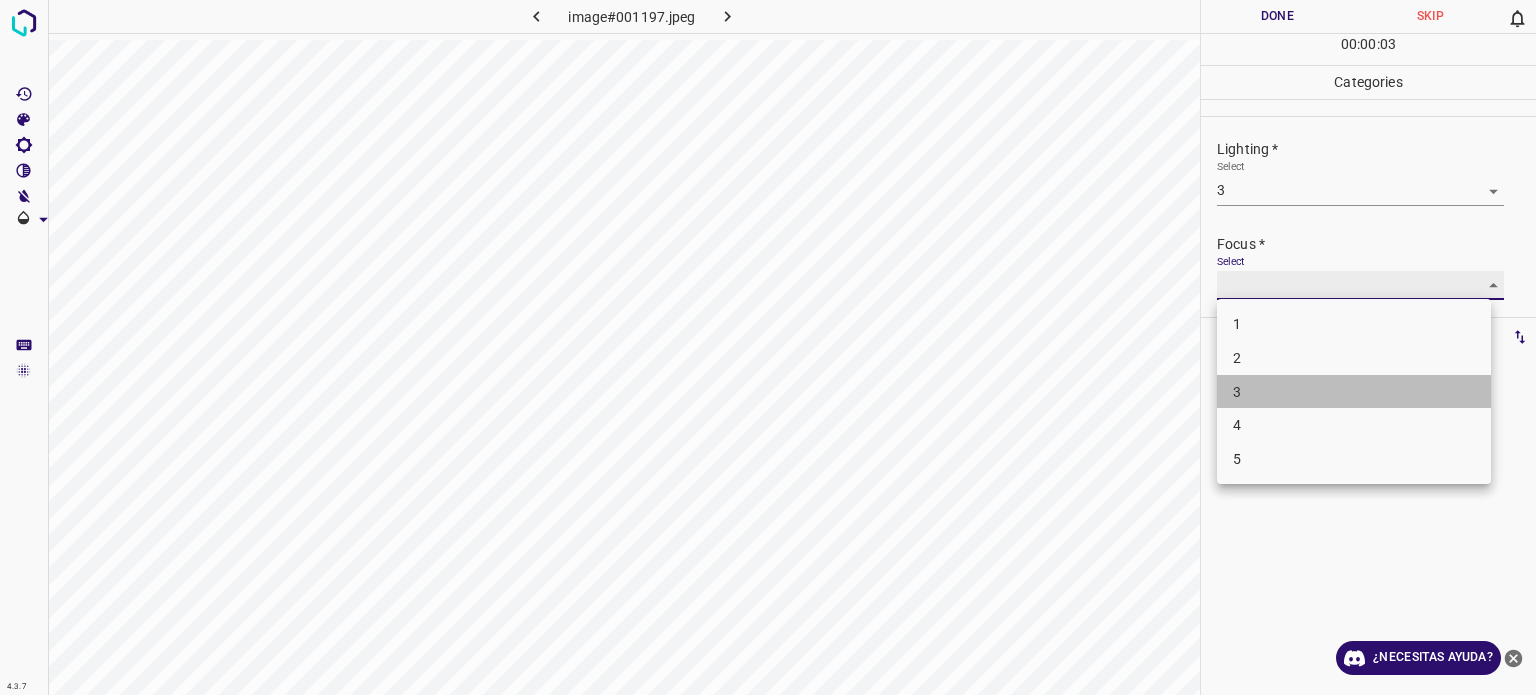 type on "3" 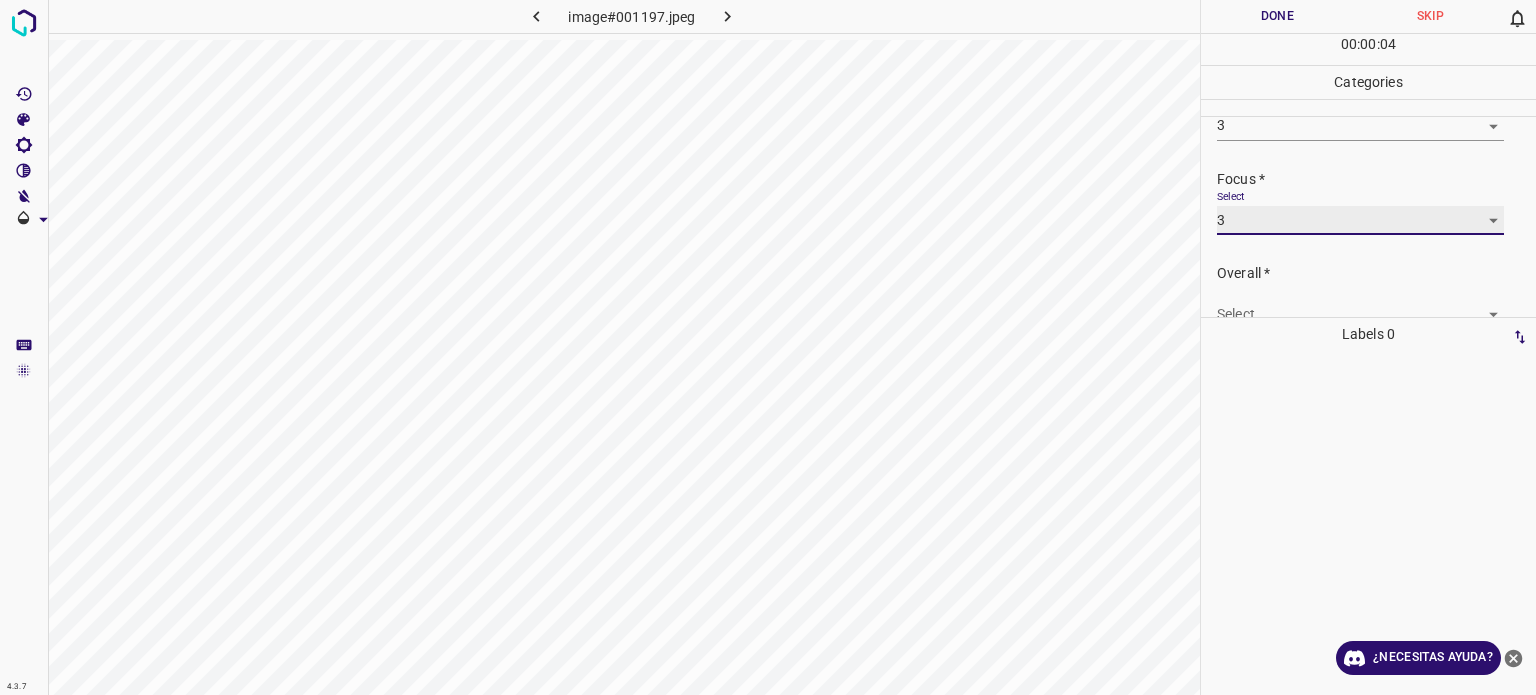scroll, scrollTop: 98, scrollLeft: 0, axis: vertical 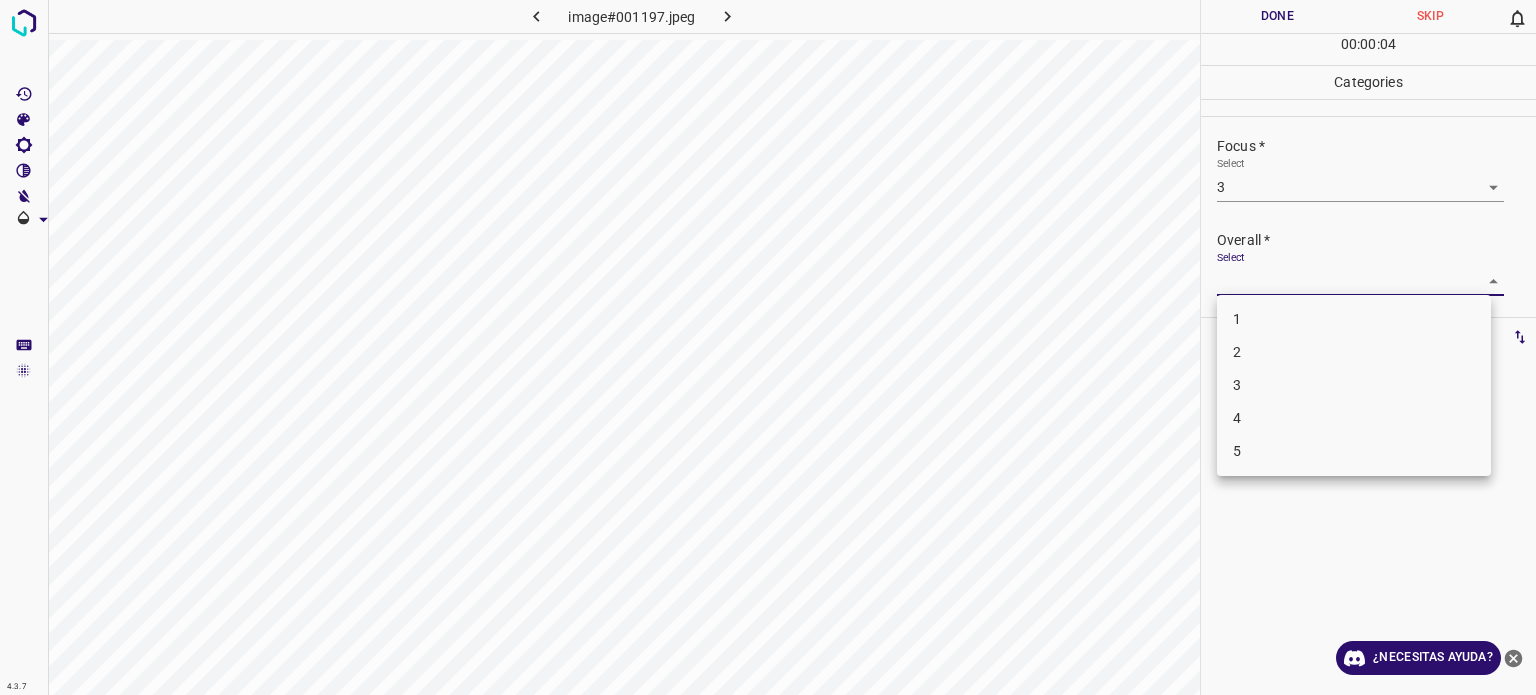 click on "4.3.7 image#001197.jpeg Done Skip 0 00 : 00 : 04 Categories Lighting * Select 3 3 Focus * Select 3 3 Overall * Select ​ Labels 0 Categories 1 Lighting 2 Focus 3 Overall Tools Space Change between modes (Draw & Edit) I Auto labeling R Restore zoom M Zoom in N Zoom out Delete Delete selecte label Filters Z Restore filters X Saturation filter C Brightness filter V Contrast filter B Gray scale filter General O Download ¿Necesitas ayuda? Texto original Valora esta traducción Tu opinión servirá para ayudar a mejorar el Traductor de Google - Texto - Esconder - Borrar 1 2 3 4 5" at bounding box center (768, 347) 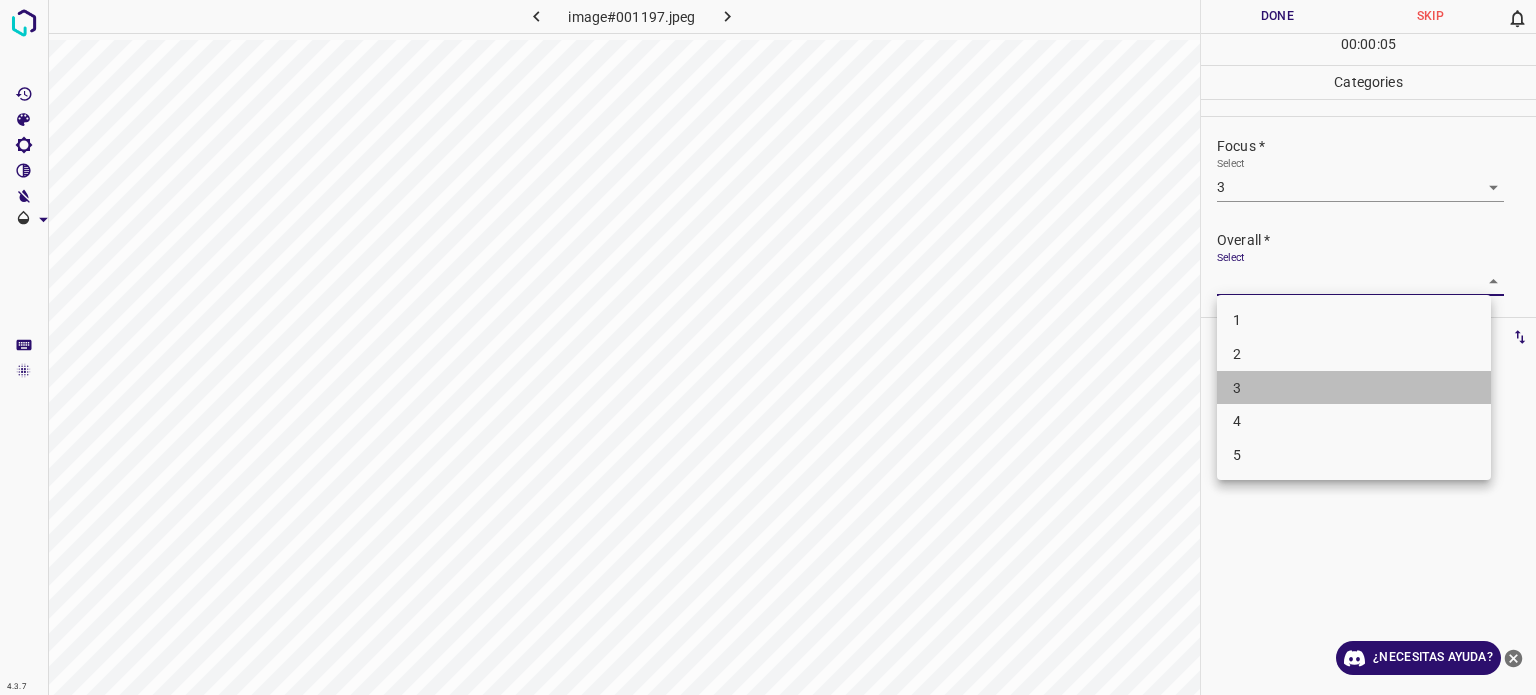 click on "3" at bounding box center [1354, 388] 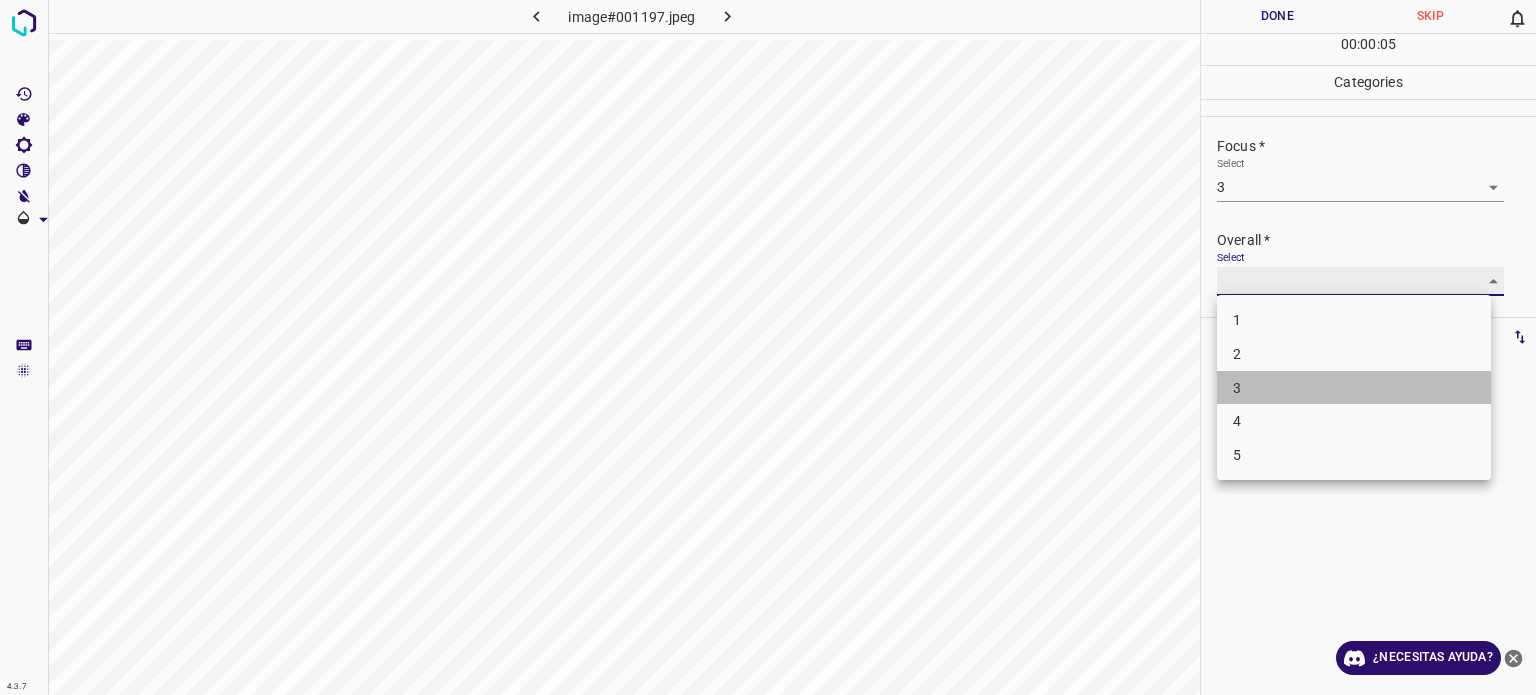 type on "3" 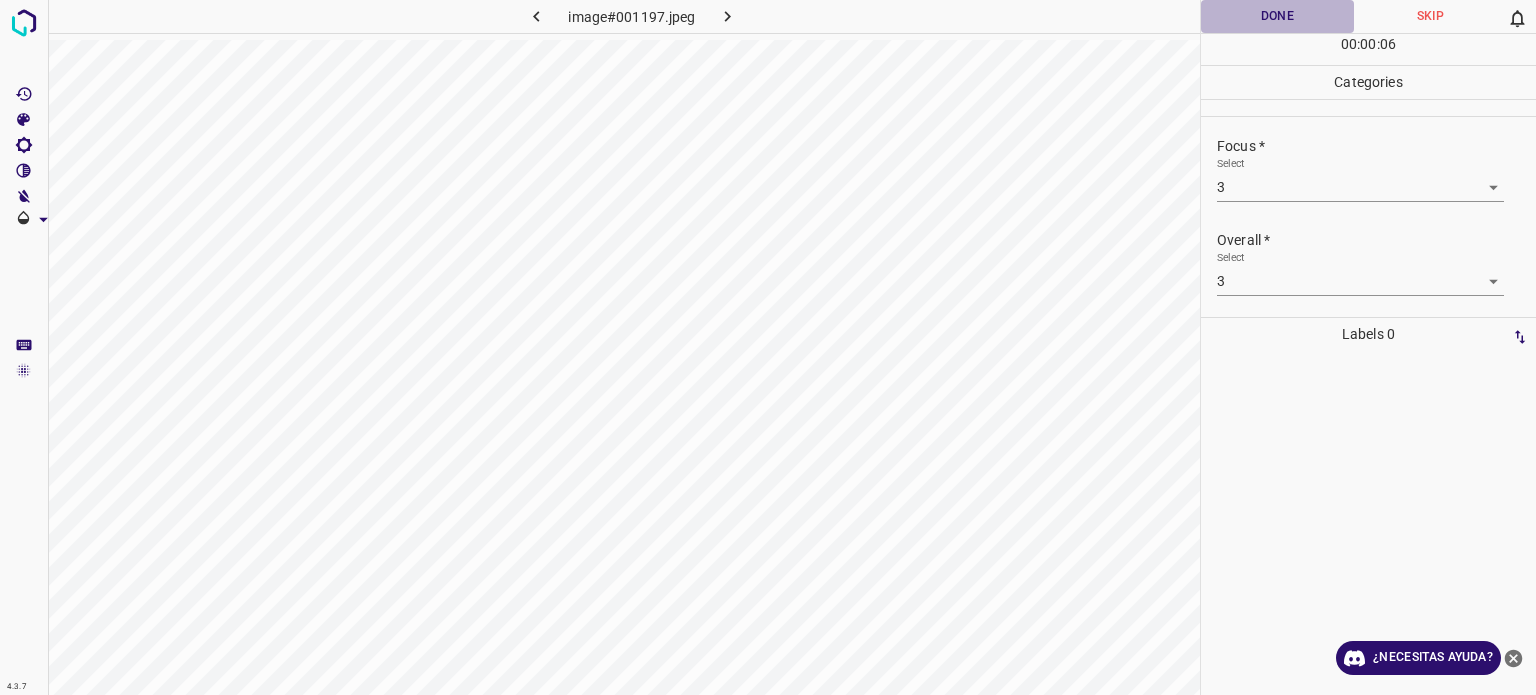 click on "Done" at bounding box center [1277, 16] 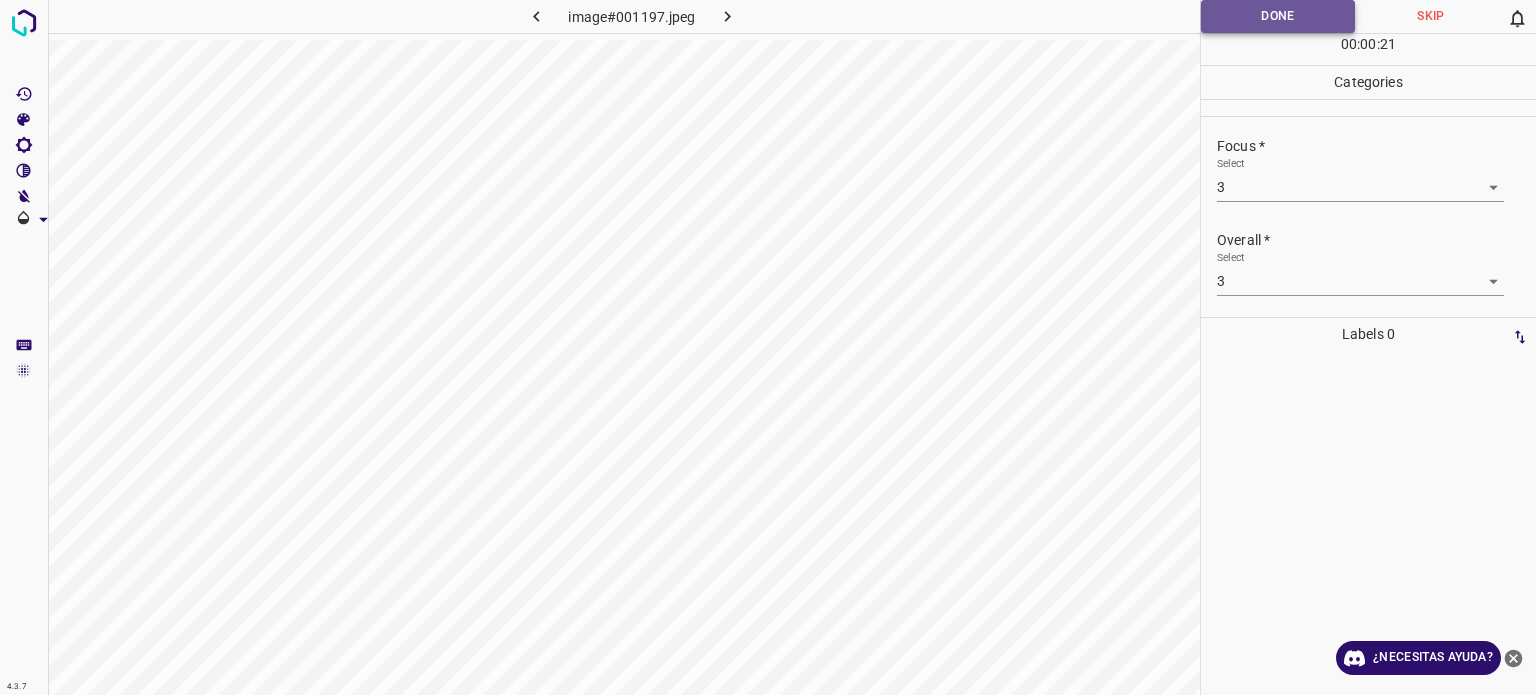 click on "Done" at bounding box center [1278, 16] 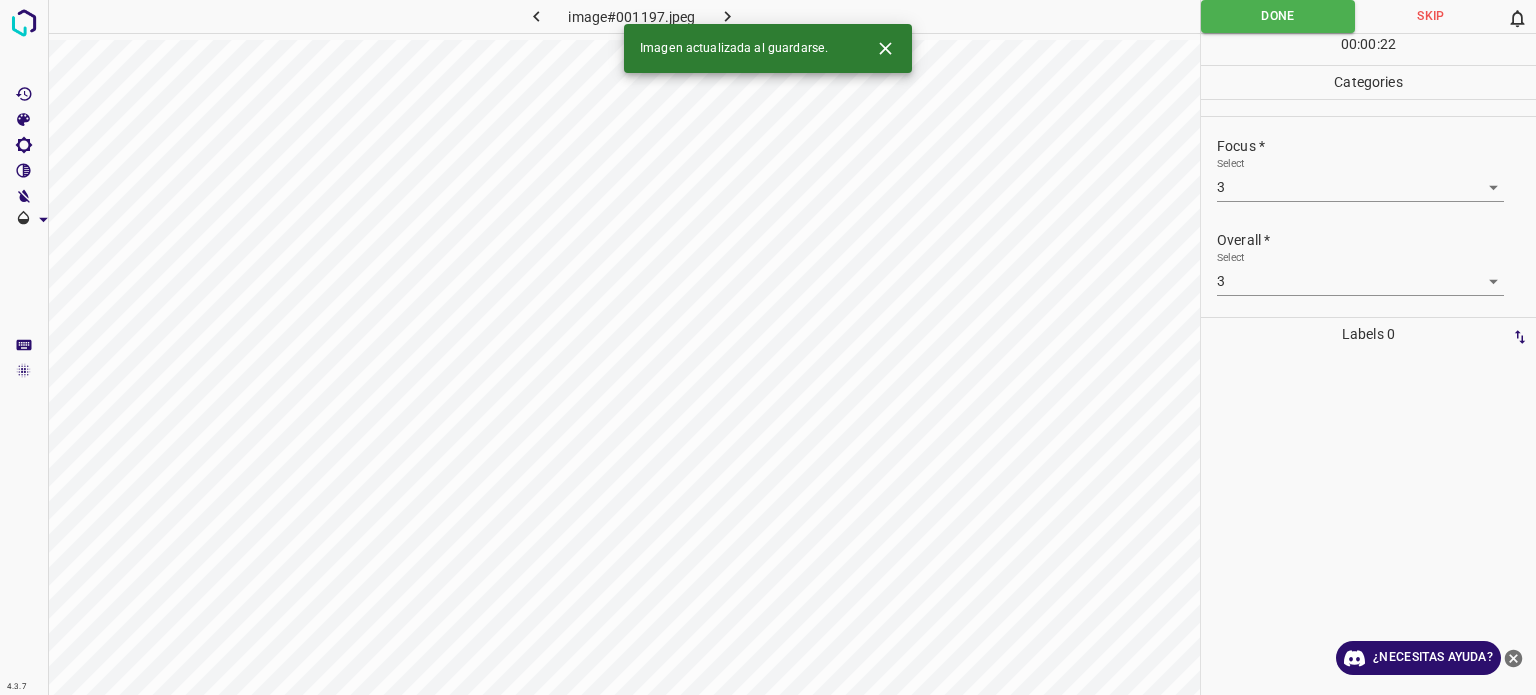 click 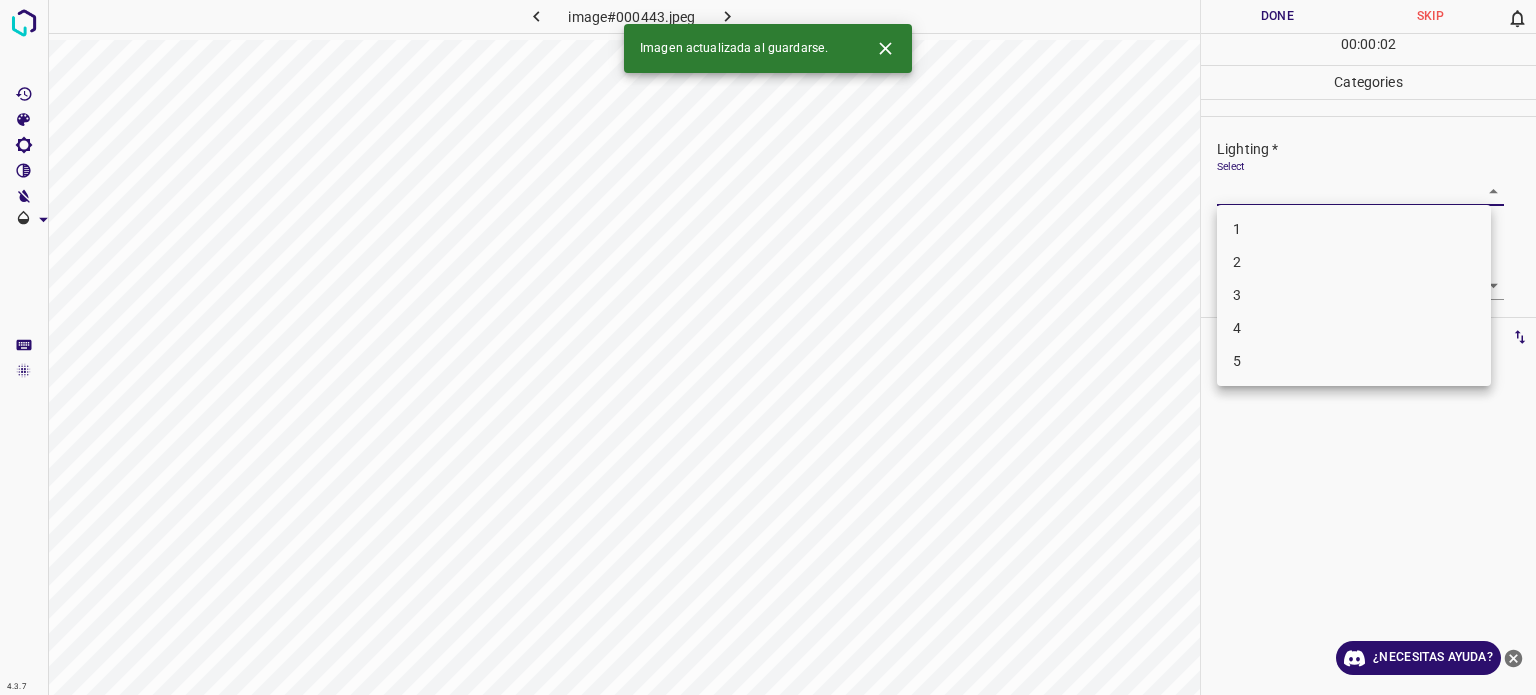 drag, startPoint x: 1269, startPoint y: 195, endPoint x: 1244, endPoint y: 251, distance: 61.326992 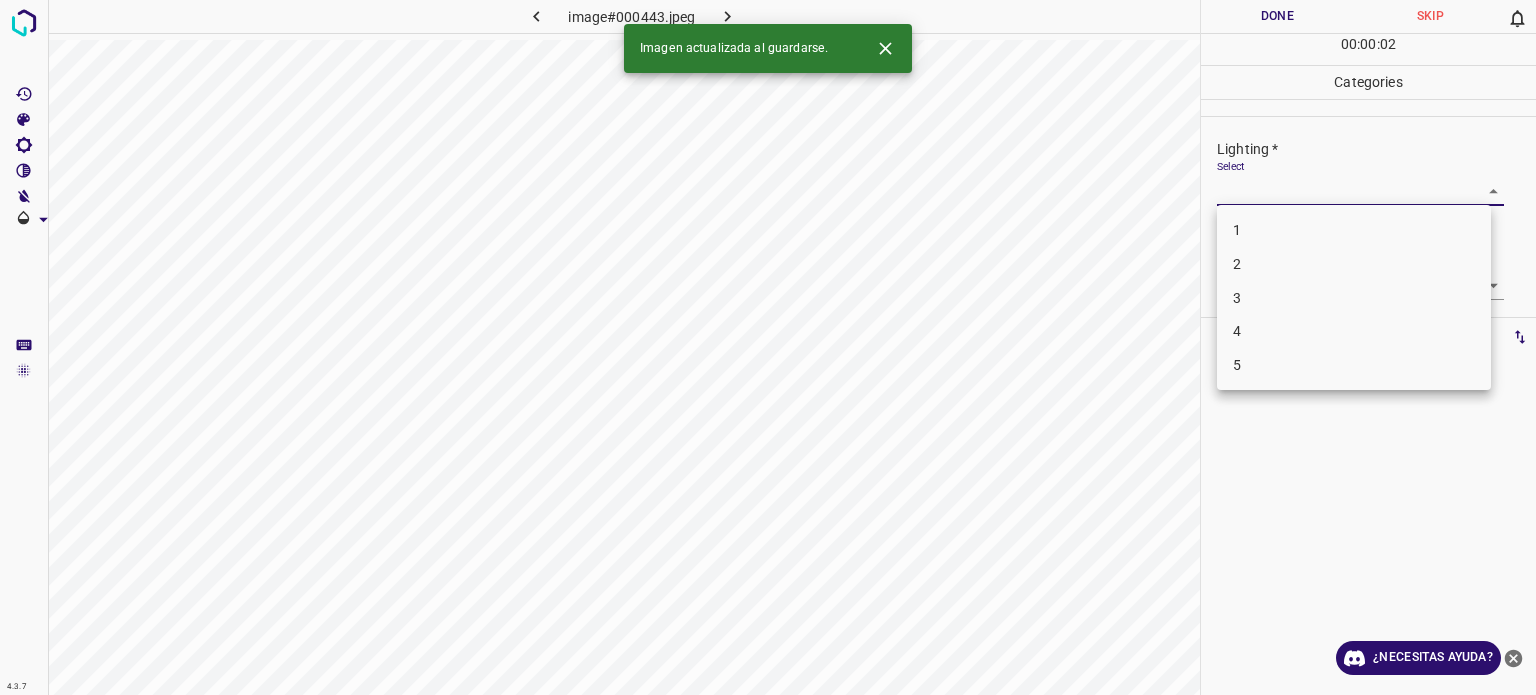 click on "3" at bounding box center (1237, 297) 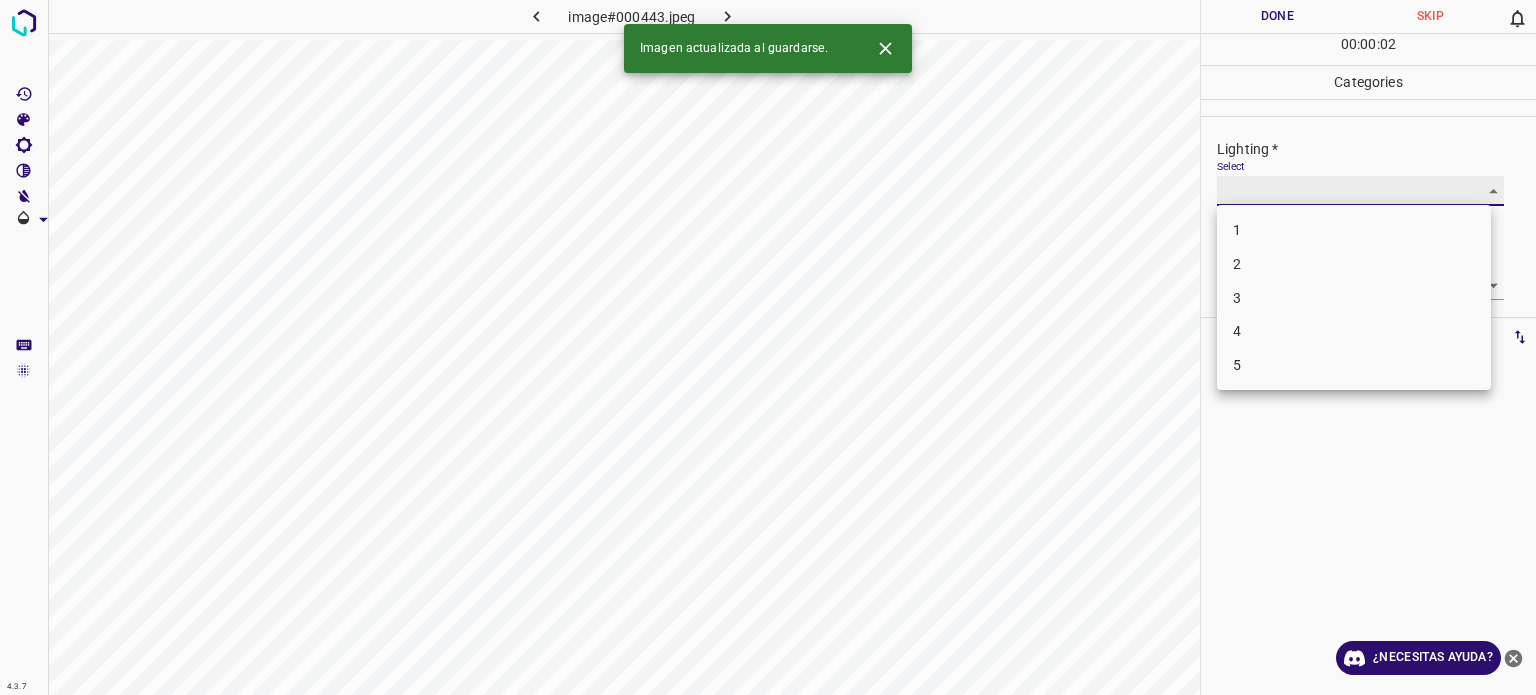 type on "3" 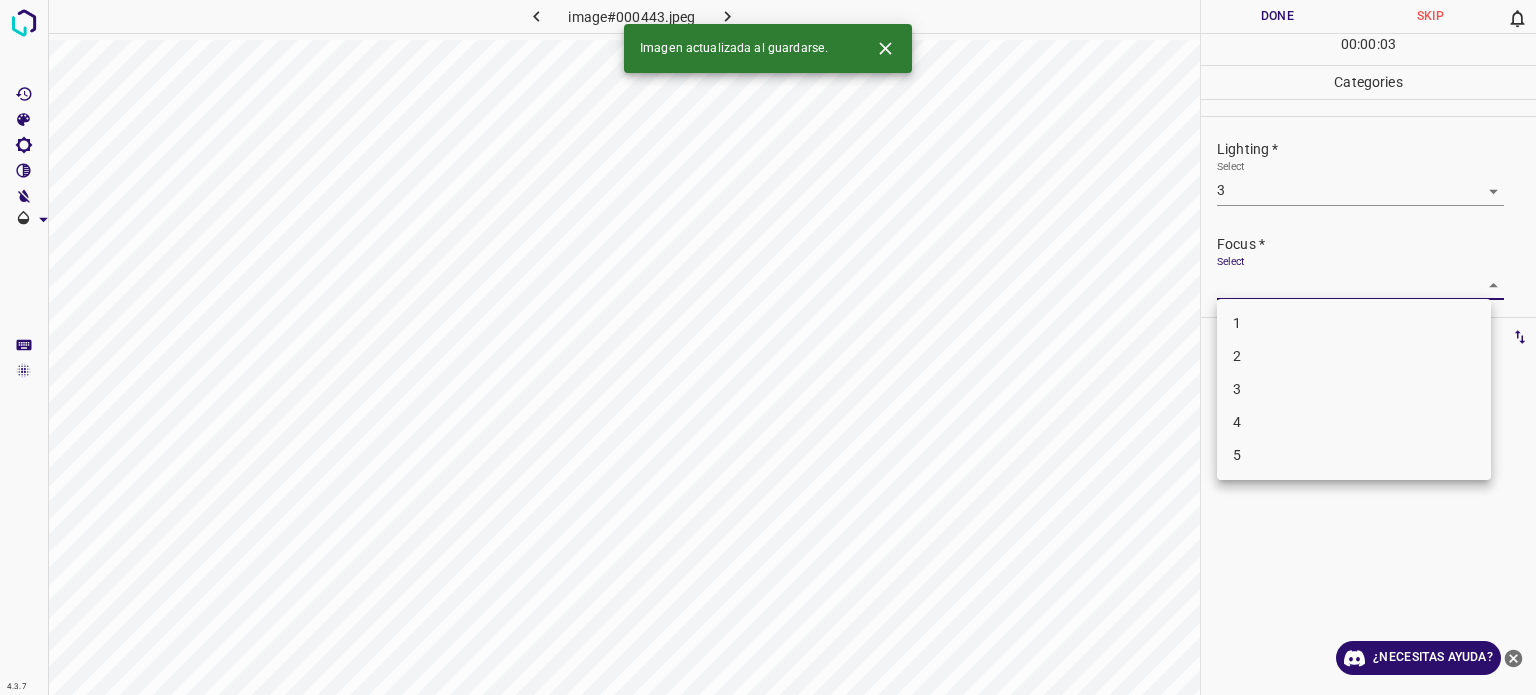 click on "4.3.7 image#000443.jpeg Done Skip 0 00   : 00   : 03   Categories Lighting *  Select 3 3 Focus *  Select ​ Overall *  Select ​ Labels   0 Categories 1 Lighting 2 Focus 3 Overall Tools Space Change between modes (Draw & Edit) I Auto labeling R Restore zoom M Zoom in N Zoom out Delete Delete selecte label Filters Z Restore filters X Saturation filter C Brightness filter V Contrast filter B Gray scale filter General O Download Imagen actualizada al guardarse. ¿Necesitas ayuda? Texto original Valora esta traducción Tu opinión servirá para ayudar a mejorar el Traductor de Google - Texto - Esconder - Borrar 1 2 3 4 5" at bounding box center (768, 347) 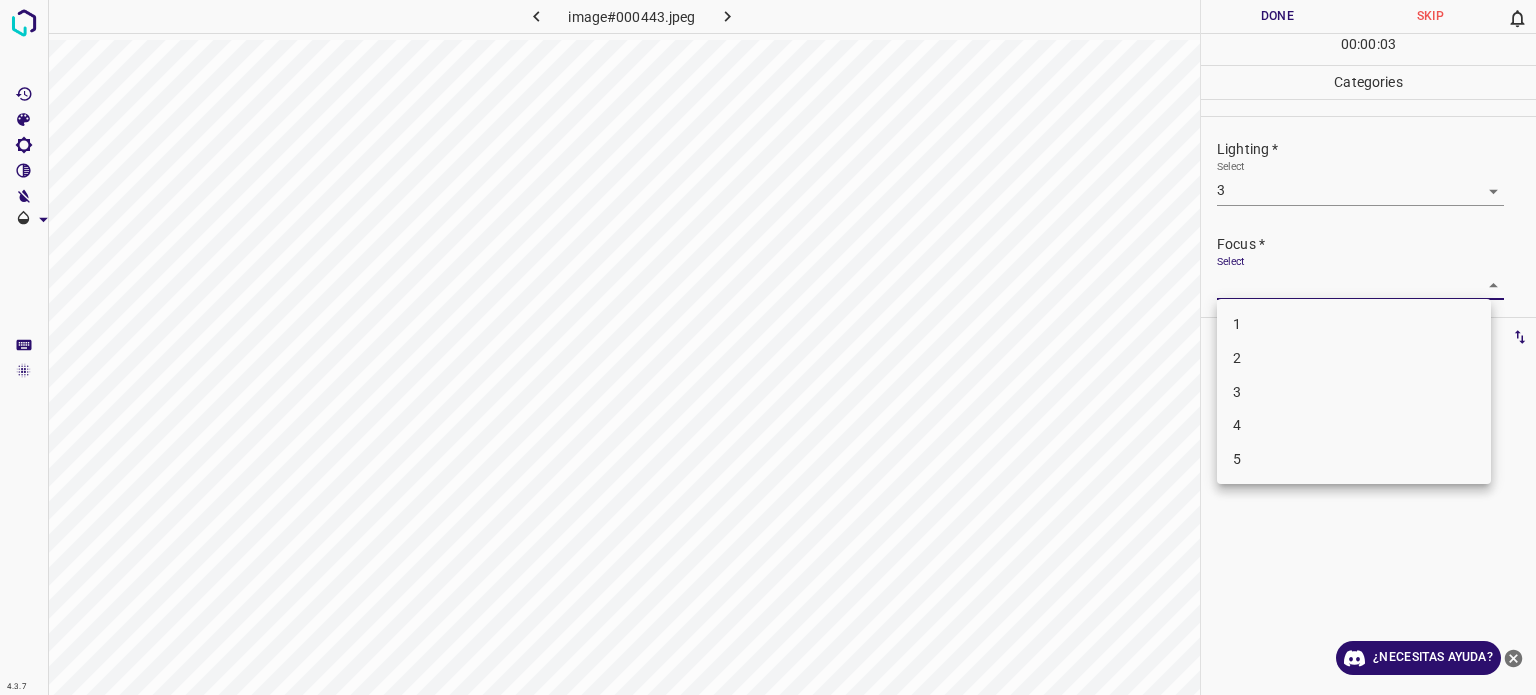 click on "3" at bounding box center (1354, 392) 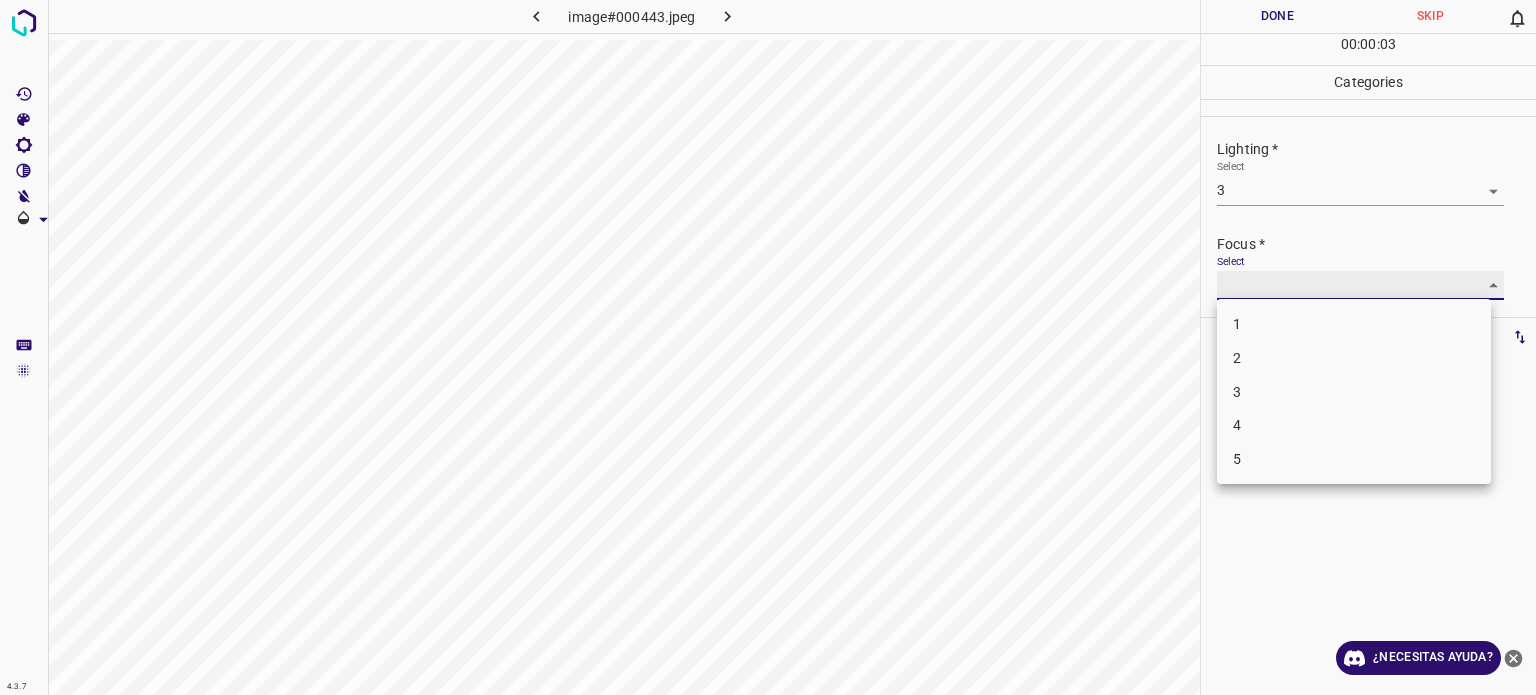 type on "3" 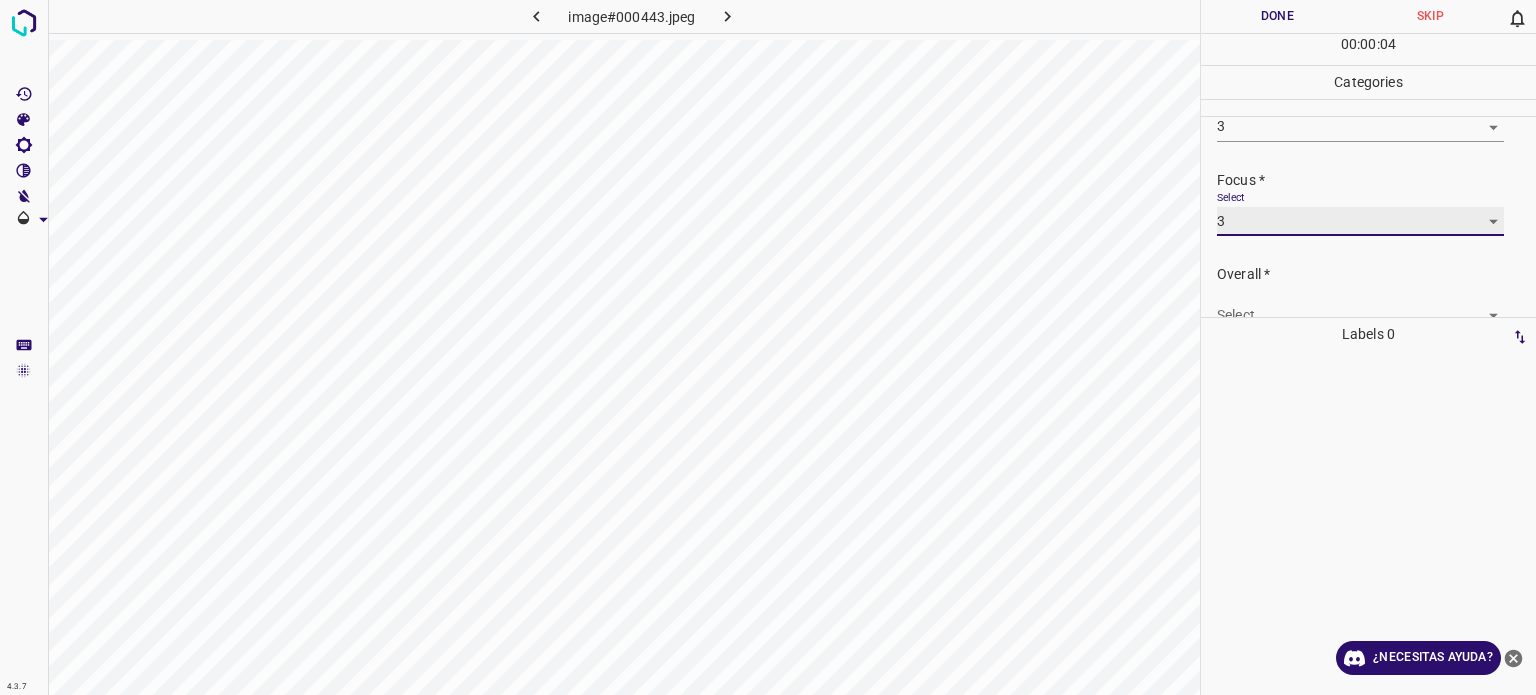 scroll, scrollTop: 98, scrollLeft: 0, axis: vertical 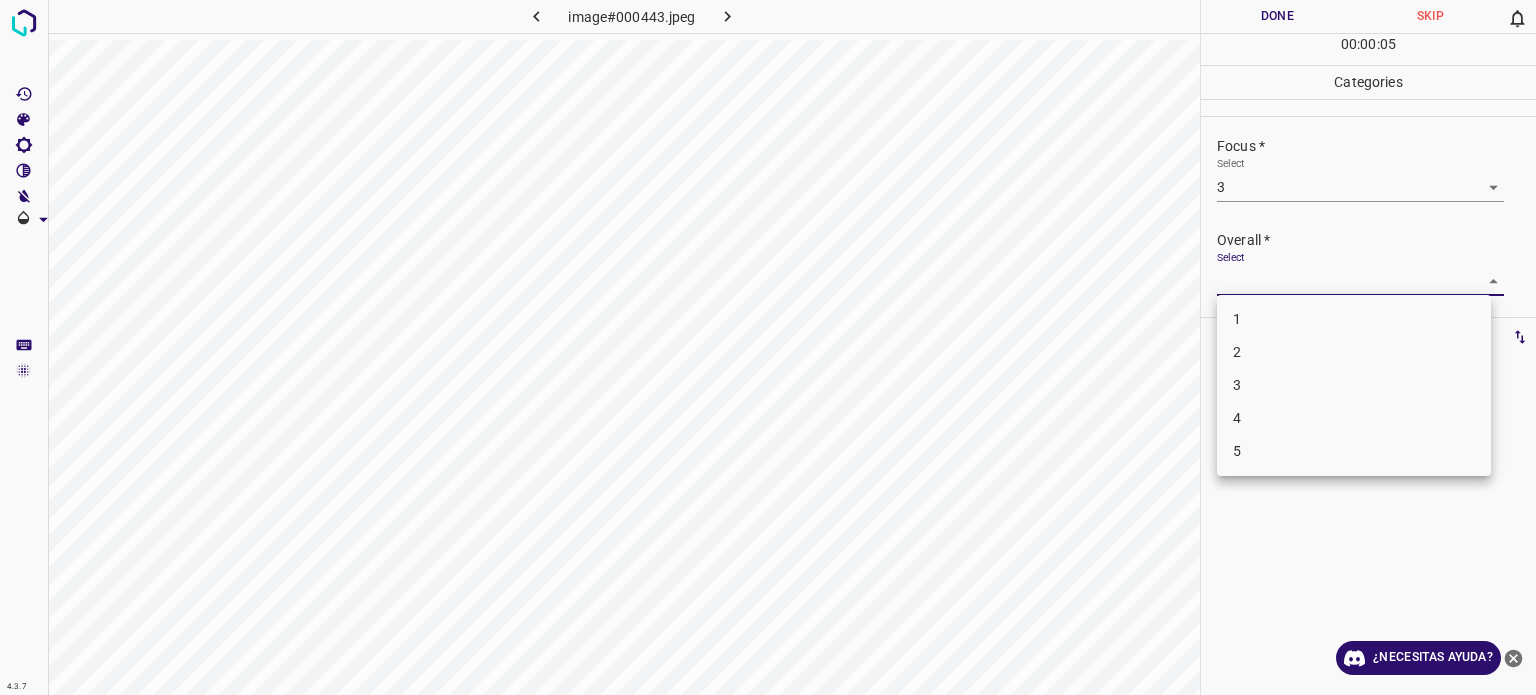 click on "4.3.7 image#000443.jpeg Done Skip 0 00 : 00 : 05 Categories Lighting * Select 3 3 Focus * Select 3 3 Overall * Select ​ Labels 0 Categories 1 Lighting 2 Focus 3 Overall Tools Space Change between modes (Draw & Edit) I Auto labeling R Restore zoom M Zoom in N Zoom out Delete Delete selecte label Filters Z Restore filters X Saturation filter C Brightness filter V Contrast filter B Gray scale filter General O Download ¿Necesitas ayuda? Texto original Valora esta traducción Tu opinión servirá para ayudar a mejorar el Traductor de Google - Texto - Esconder - Borrar 1 2 3 4 5" at bounding box center (768, 347) 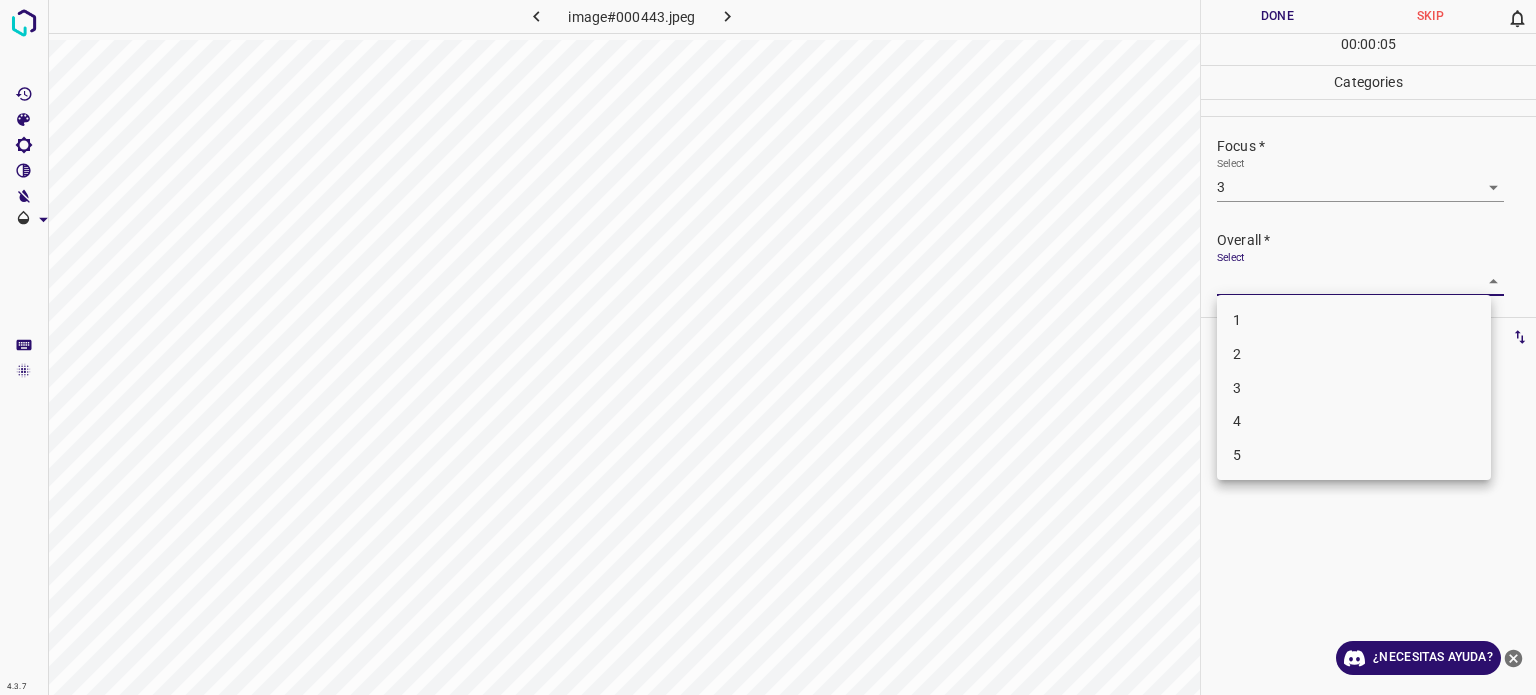 click on "3" at bounding box center [1354, 388] 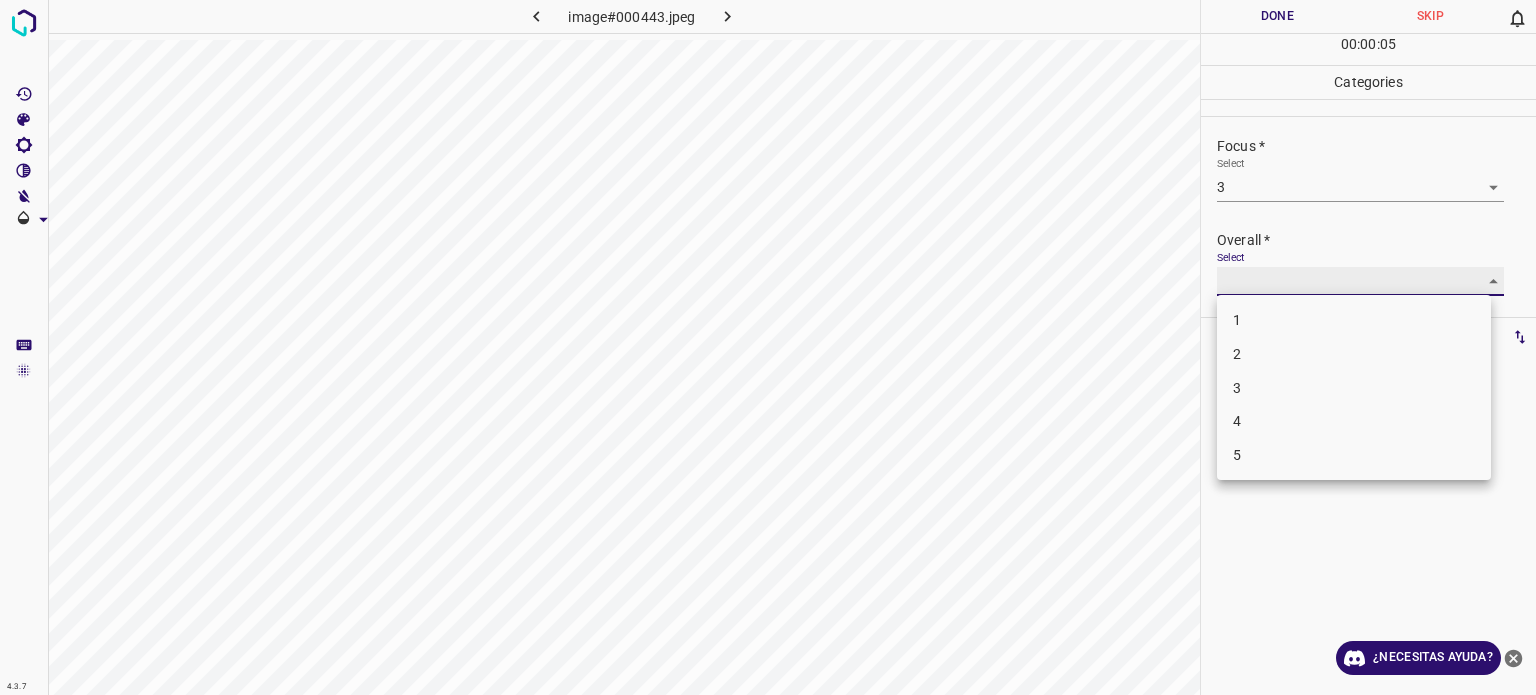 type on "3" 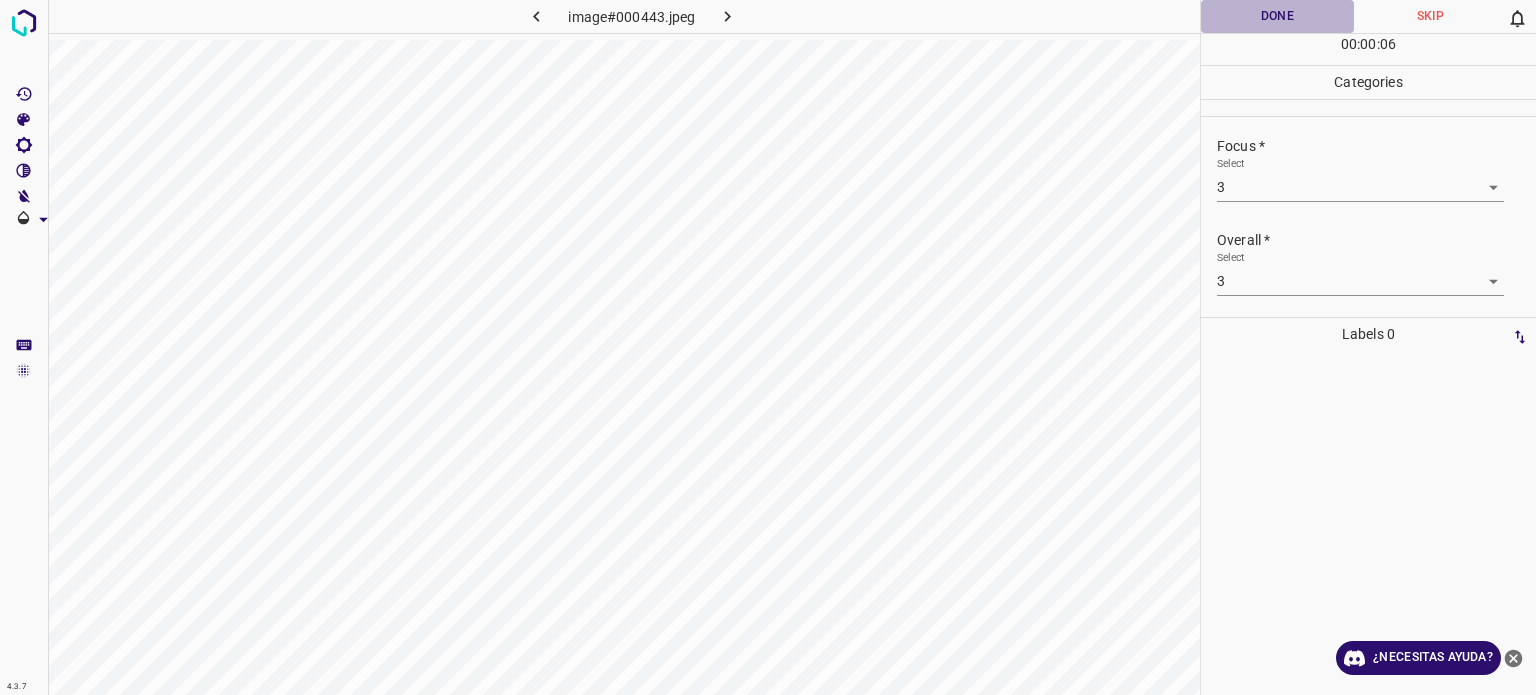 click on "Done" at bounding box center [1277, 16] 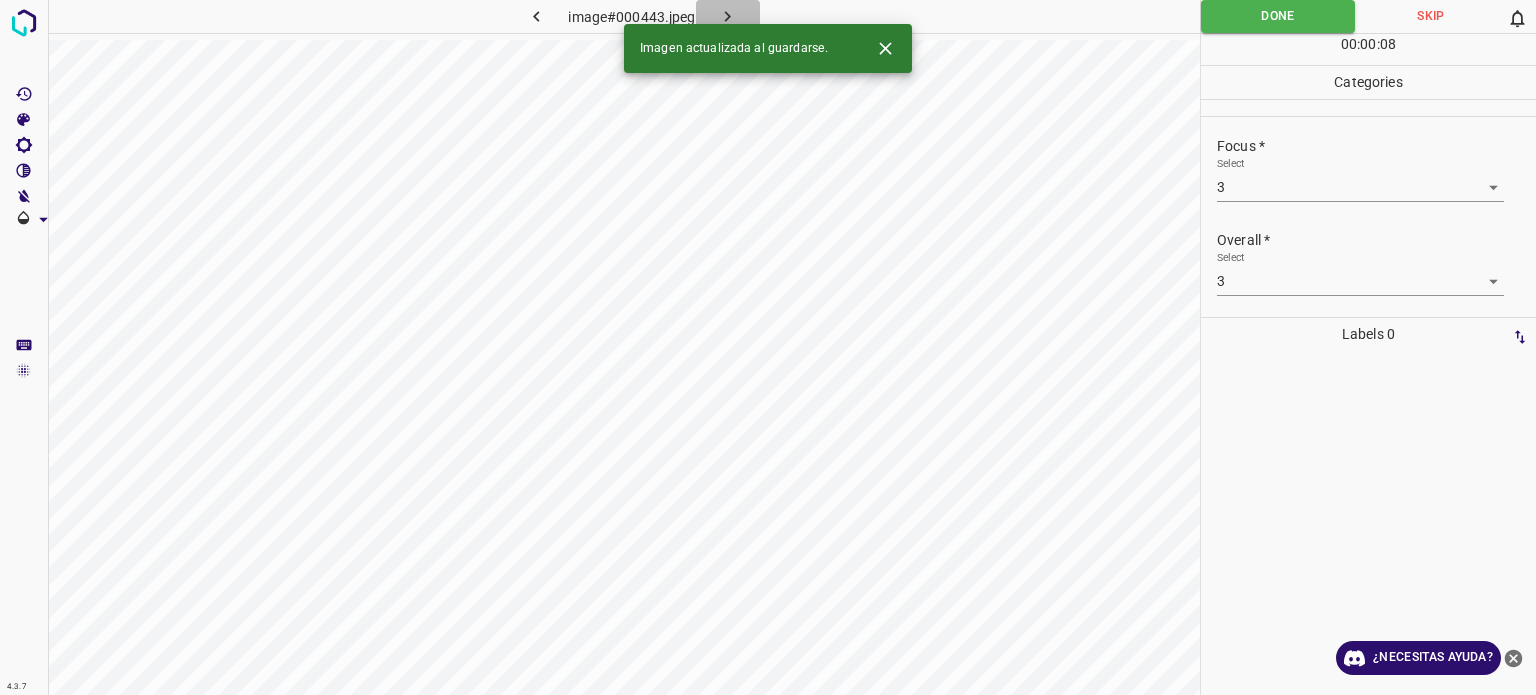 click 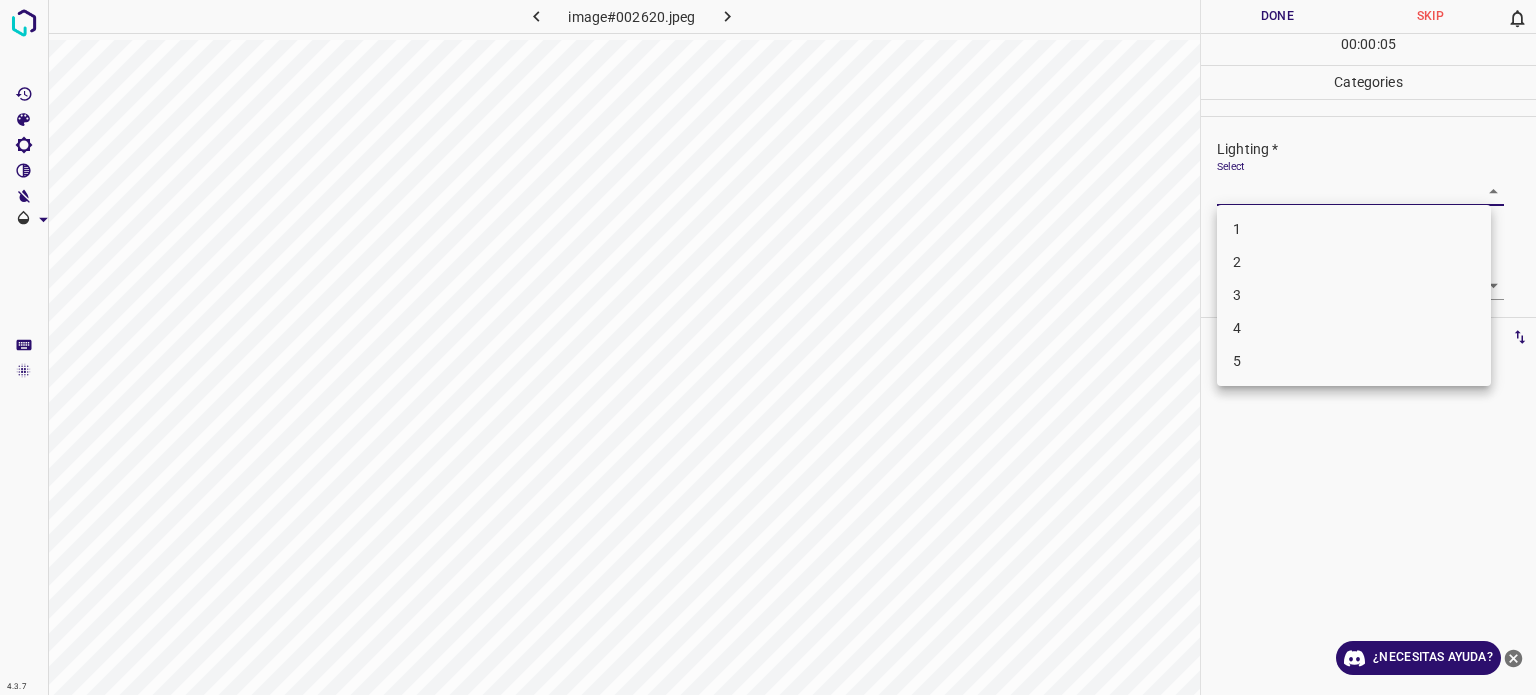 click on "4.3.7 image#002620.jpeg Done Skip 0 00   : 00   : 05   Categories Lighting *  Select ​ Focus *  Select ​ Overall *  Select ​ Labels   0 Categories 1 Lighting 2 Focus 3 Overall Tools Space Change between modes (Draw & Edit) I Auto labeling R Restore zoom M Zoom in N Zoom out Delete Delete selecte label Filters Z Restore filters X Saturation filter C Brightness filter V Contrast filter B Gray scale filter General O Download ¿Necesitas ayuda? Texto original Valora esta traducción Tu opinión servirá para ayudar a mejorar el Traductor de Google - Texto - Esconder - Borrar 1 2 3 4 5" at bounding box center (768, 347) 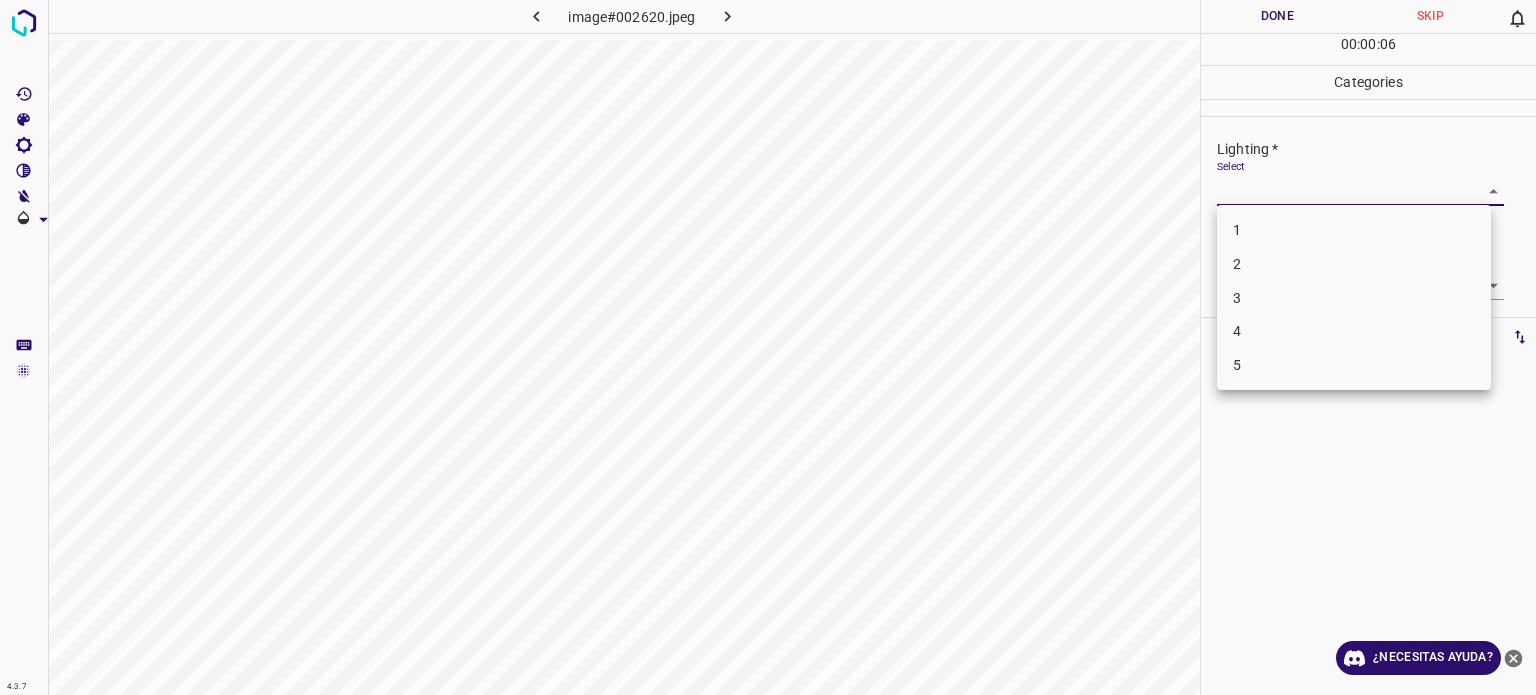 click on "3" at bounding box center (1354, 298) 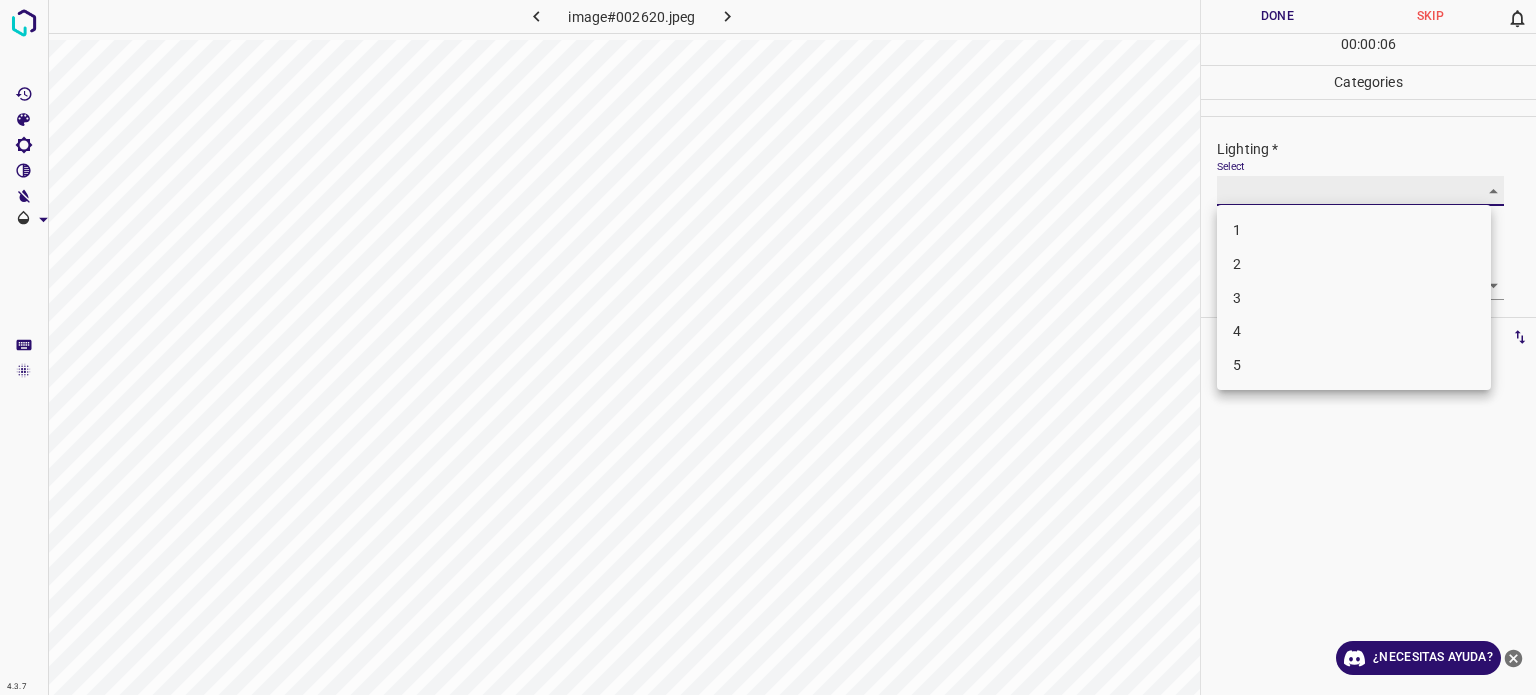 type on "3" 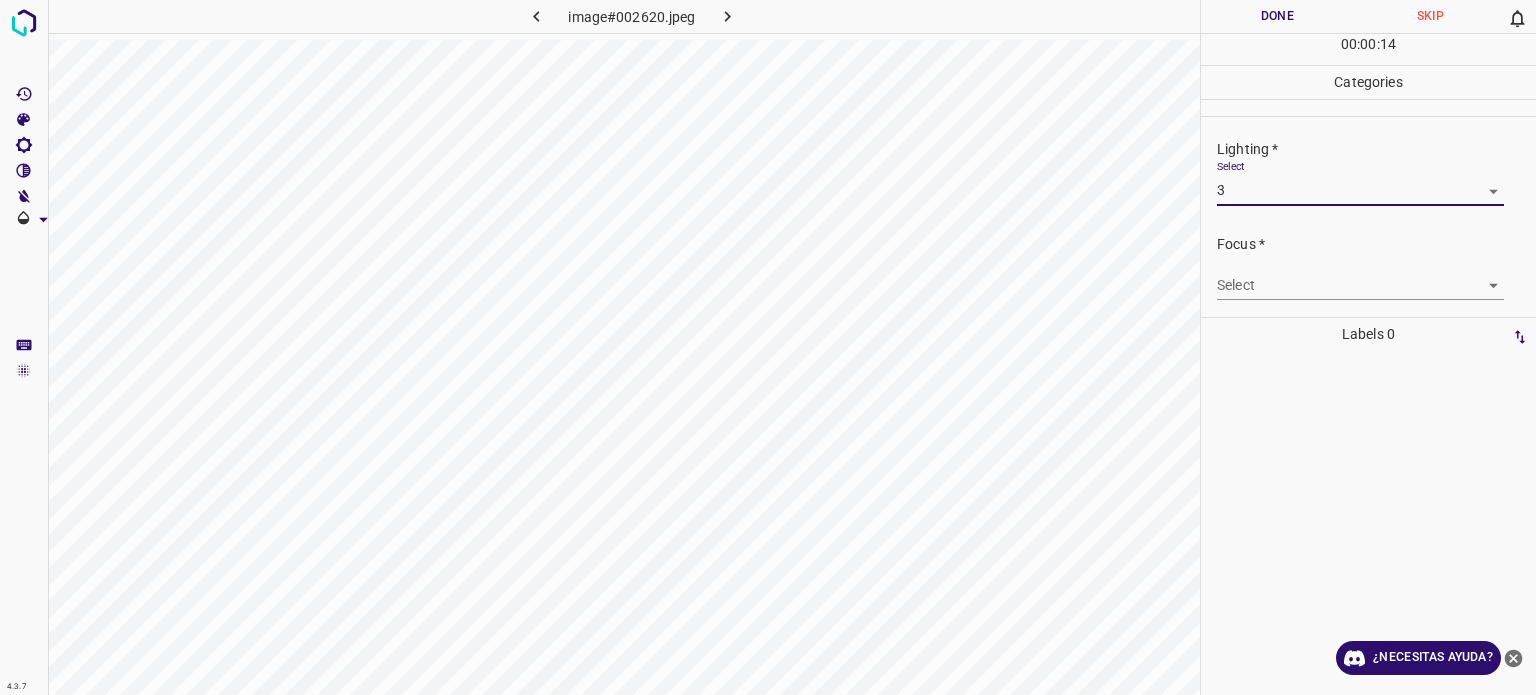 click on "4.3.7 image#002620.jpeg Done Skip 0 00   : 00   : 14   Categories Lighting *  Select 3 3 Focus *  Select ​ Overall *  Select ​ Labels   0 Categories 1 Lighting 2 Focus 3 Overall Tools Space Change between modes (Draw & Edit) I Auto labeling R Restore zoom M Zoom in N Zoom out Delete Delete selecte label Filters Z Restore filters X Saturation filter C Brightness filter V Contrast filter B Gray scale filter General O Download ¿Necesitas ayuda? Texto original Valora esta traducción Tu opinión servirá para ayudar a mejorar el Traductor de Google - Texto - Esconder - Borrar" at bounding box center [768, 347] 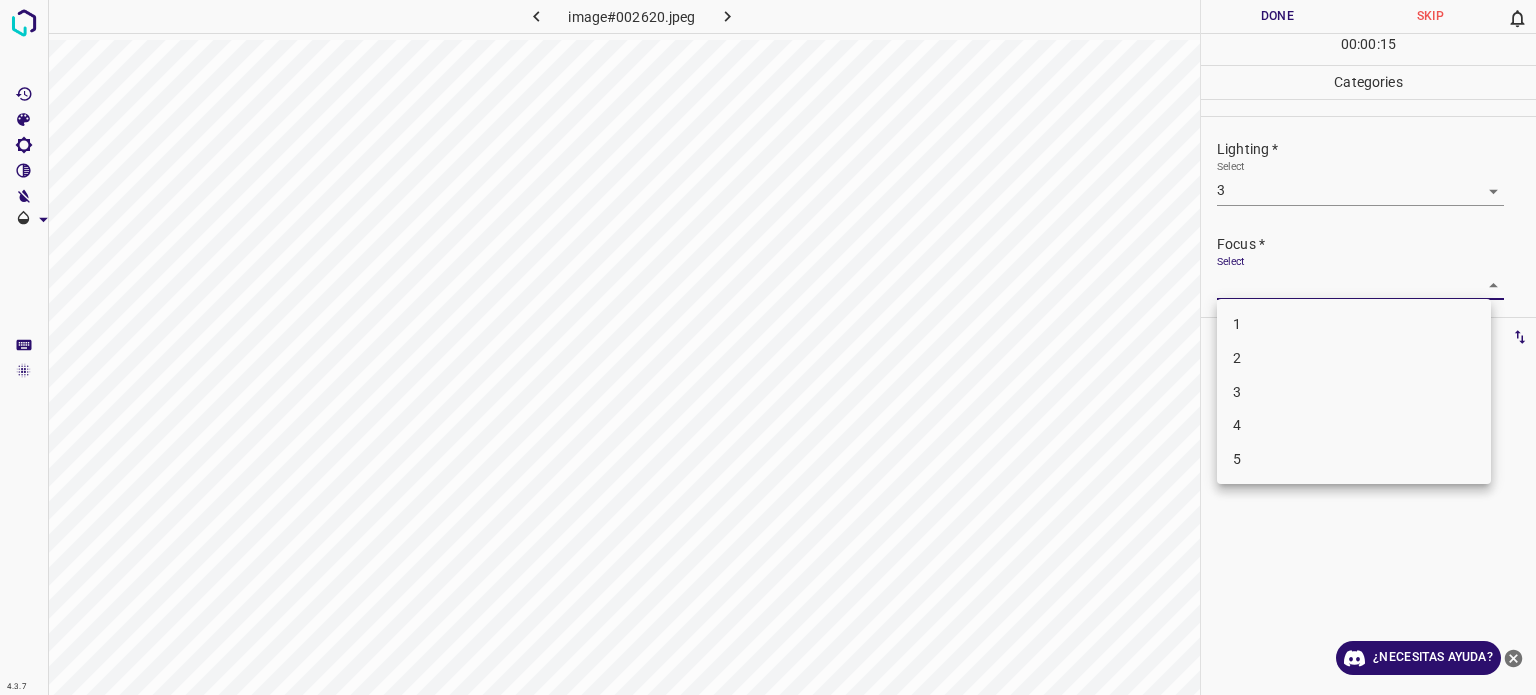 click on "3" at bounding box center [1354, 392] 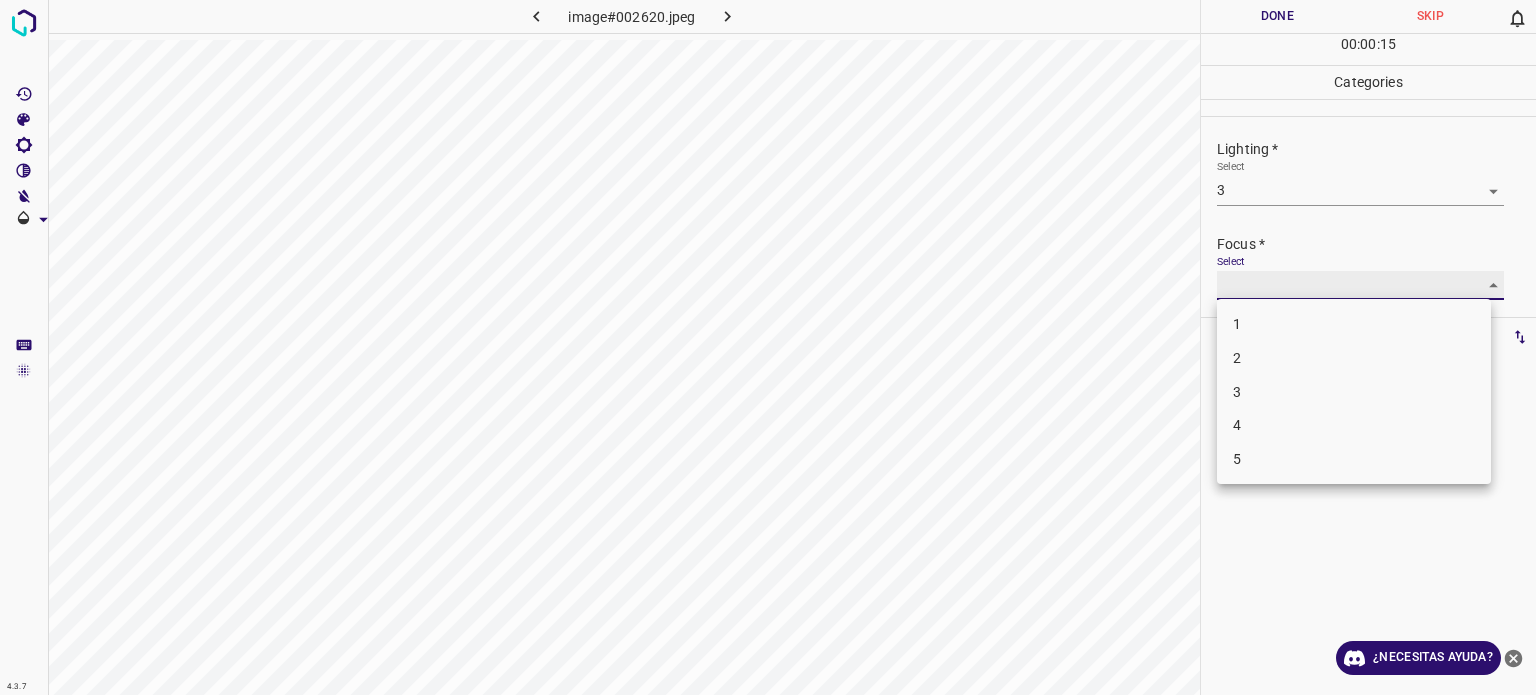 type on "3" 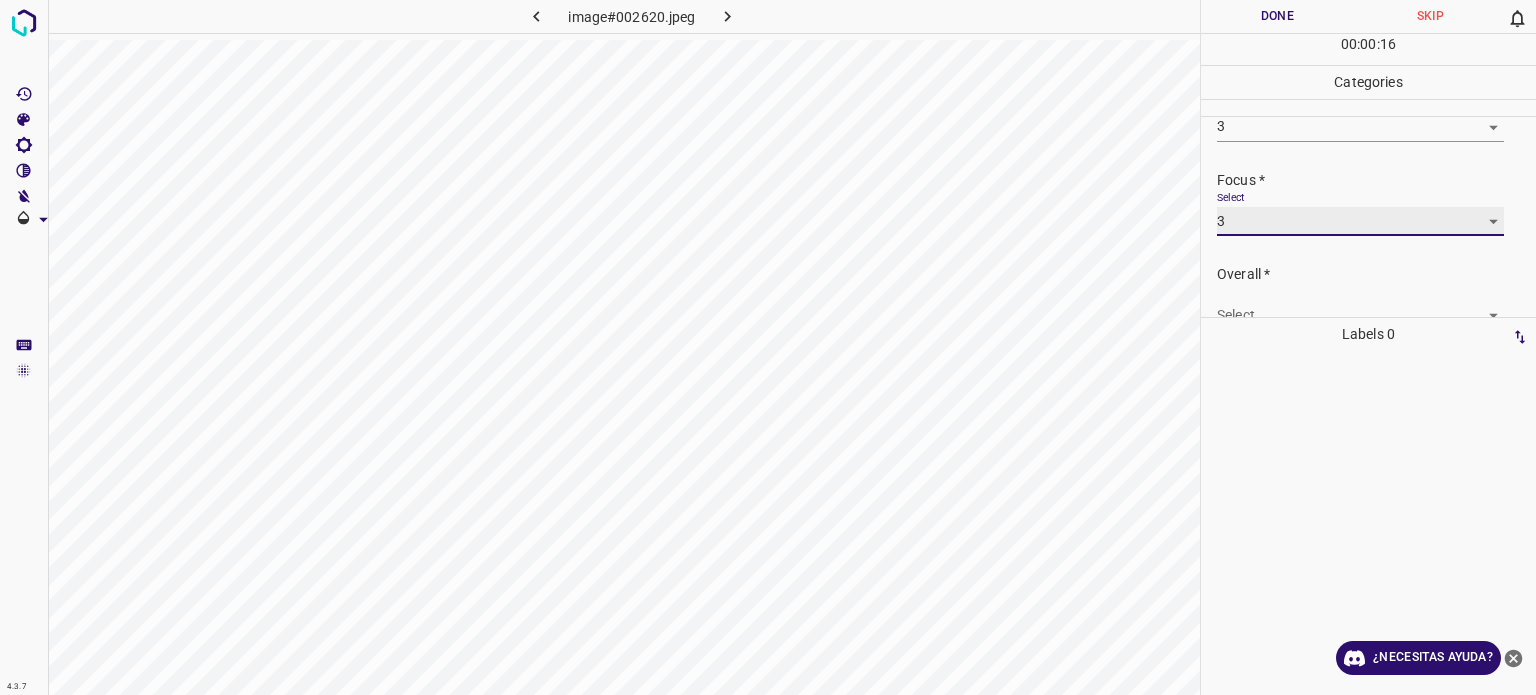 scroll, scrollTop: 98, scrollLeft: 0, axis: vertical 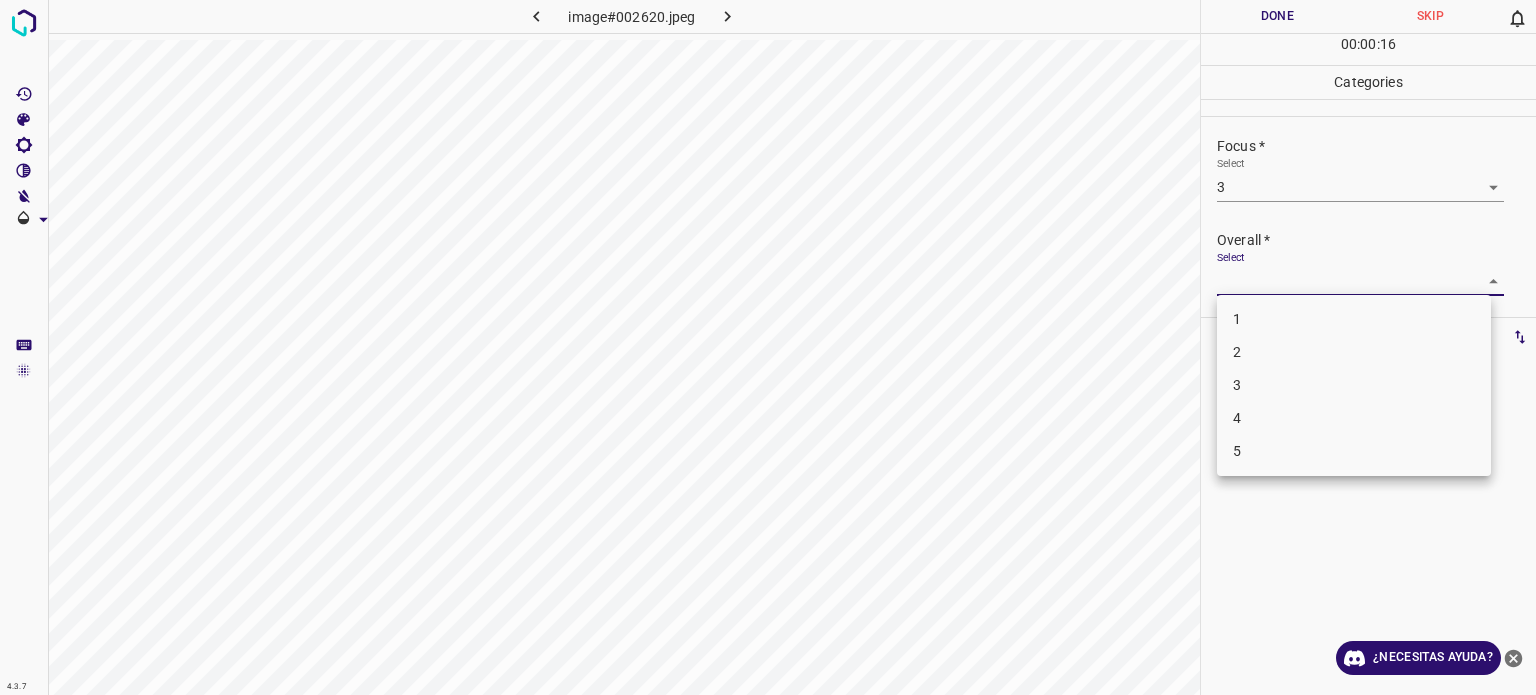 click on "4.3.7 image#002620.jpeg Done Skip 0 00   : 00   : 16   Categories Lighting *  Select 3 3 Focus *  Select 3 3 Overall *  Select ​ Labels   0 Categories 1 Lighting 2 Focus 3 Overall Tools Space Change between modes (Draw & Edit) I Auto labeling R Restore zoom M Zoom in N Zoom out Delete Delete selecte label Filters Z Restore filters X Saturation filter C Brightness filter V Contrast filter B Gray scale filter General O Download ¿Necesitas ayuda? Texto original Valora esta traducción Tu opinión servirá para ayudar a mejorar el Traductor de Google - Texto - Esconder - Borrar 1 2 3 4 5" at bounding box center (768, 347) 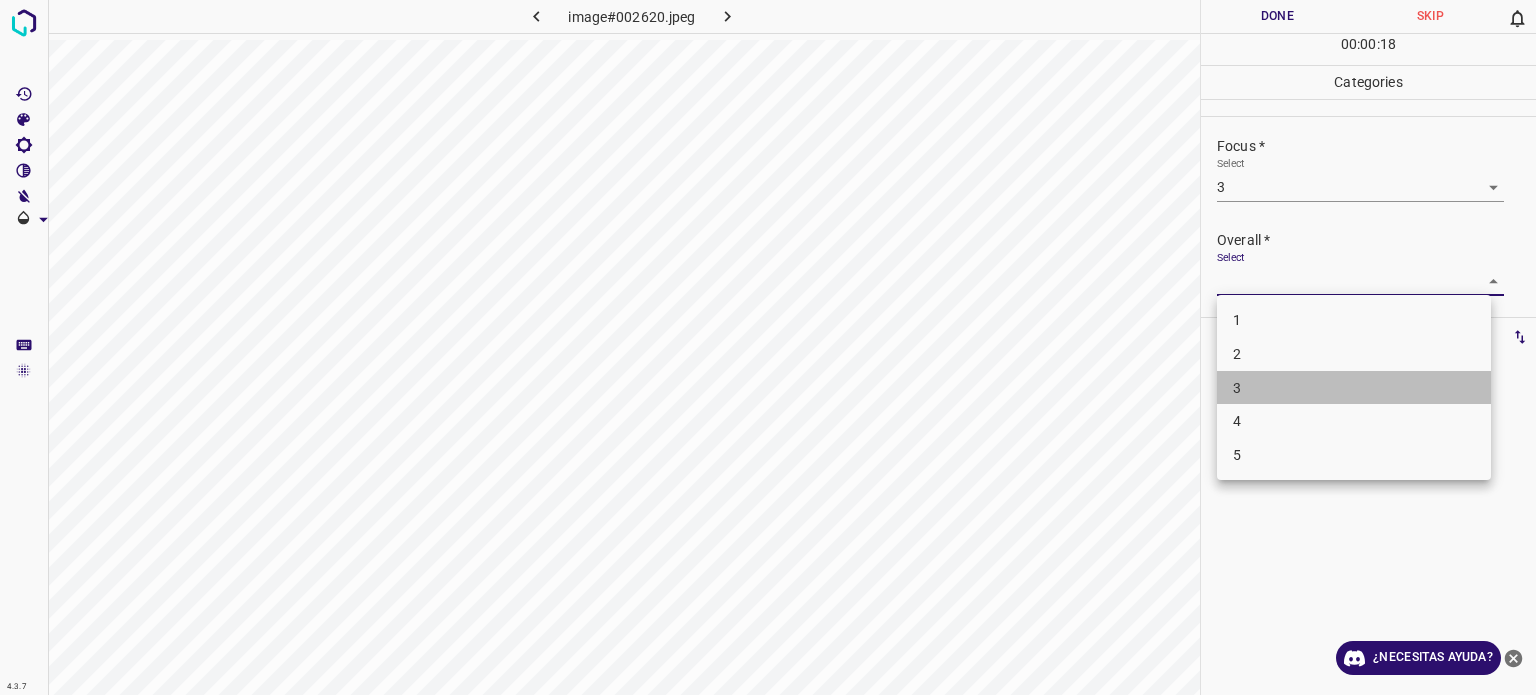 click on "3" at bounding box center (1354, 388) 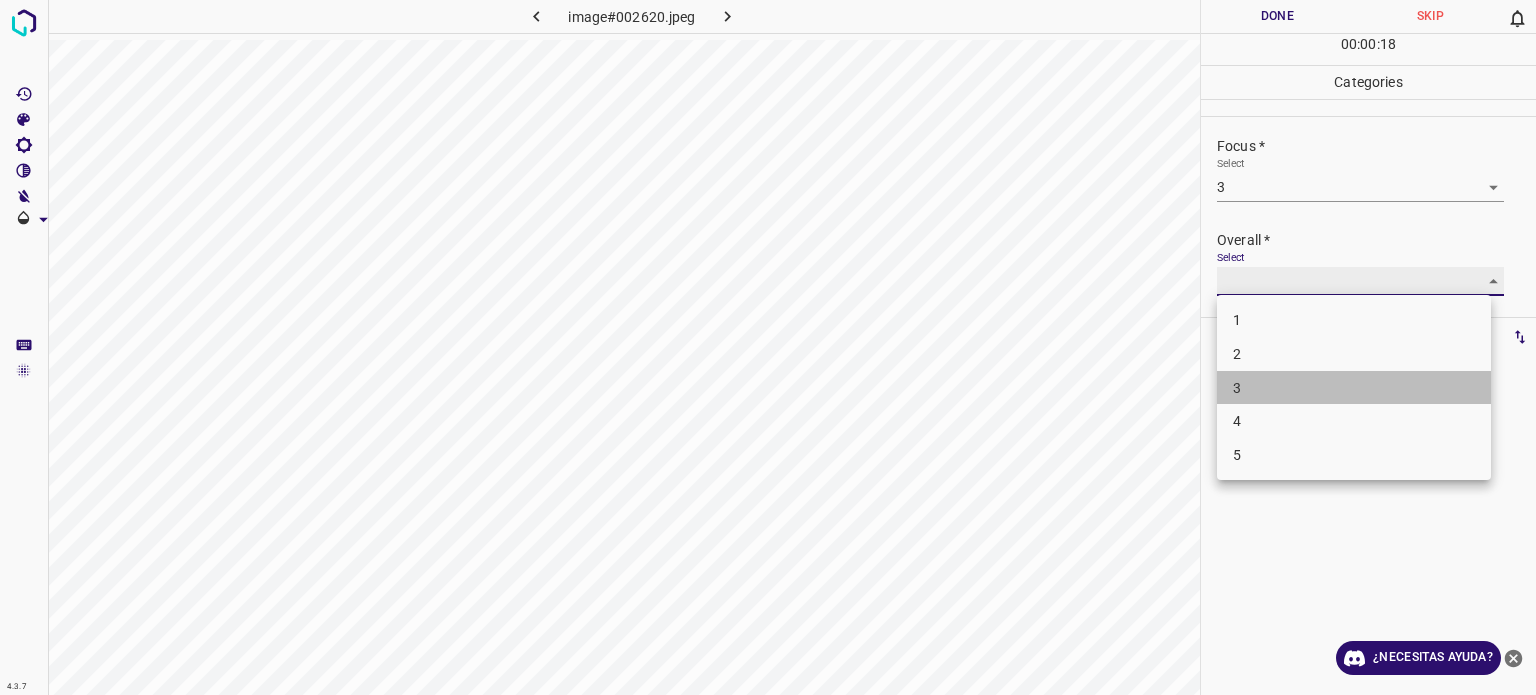 type on "3" 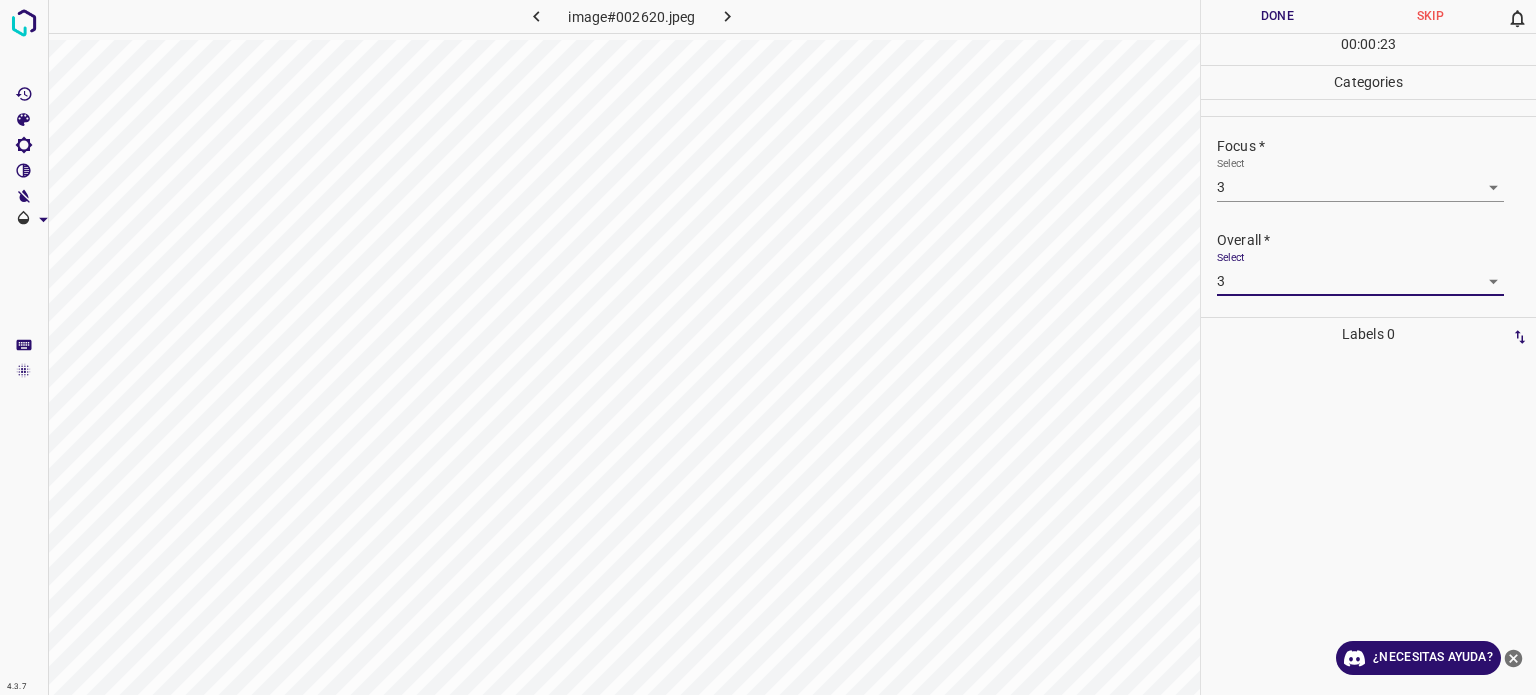 click on "Done" at bounding box center [1277, 16] 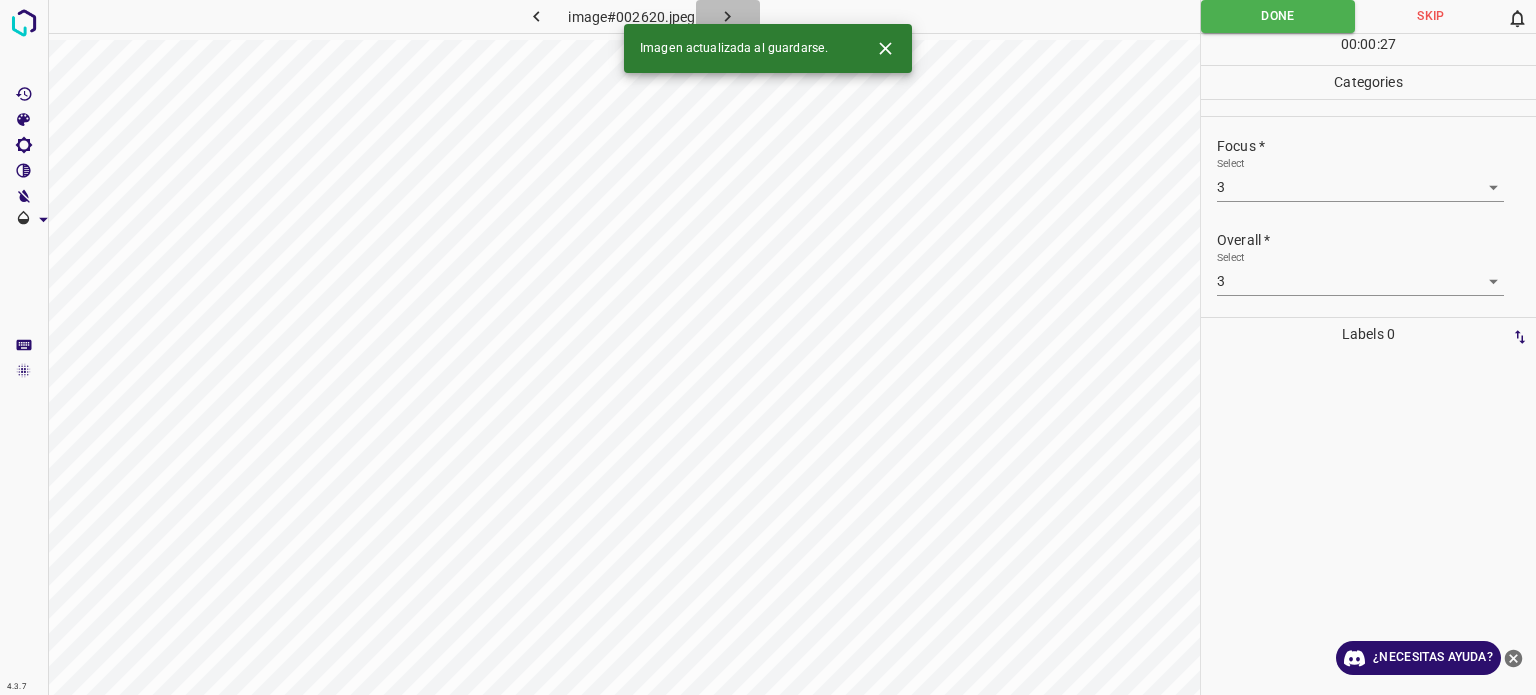 click at bounding box center [728, 16] 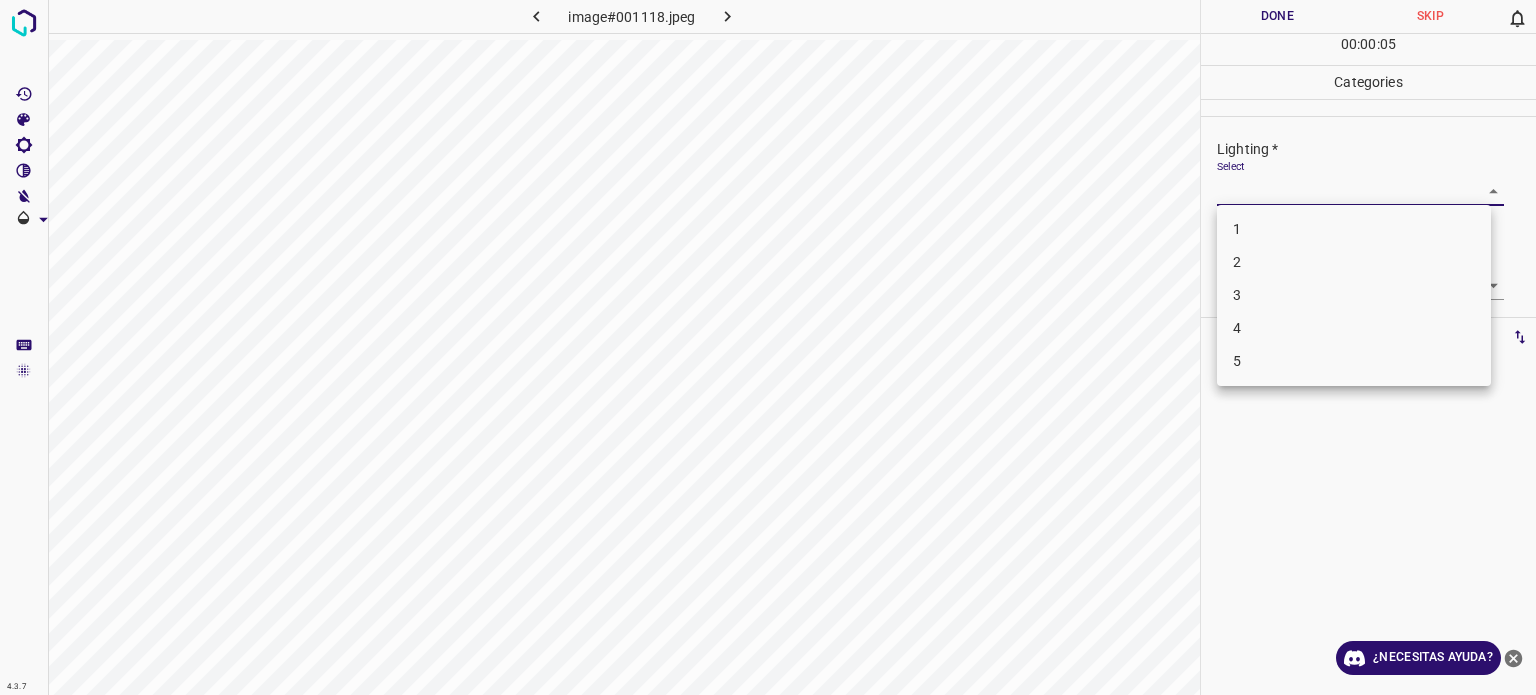 click on "4.3.7 image#001118.jpeg Done Skip 0 00   : 00   : 05   Categories Lighting *  Select ​ Focus *  Select ​ Overall *  Select ​ Labels   0 Categories 1 Lighting 2 Focus 3 Overall Tools Space Change between modes (Draw & Edit) I Auto labeling R Restore zoom M Zoom in N Zoom out Delete Delete selecte label Filters Z Restore filters X Saturation filter C Brightness filter V Contrast filter B Gray scale filter General O Download ¿Necesitas ayuda? Texto original Valora esta traducción Tu opinión servirá para ayudar a mejorar el Traductor de Google - Texto - Esconder - Borrar 1 2 3 4 5" at bounding box center [768, 347] 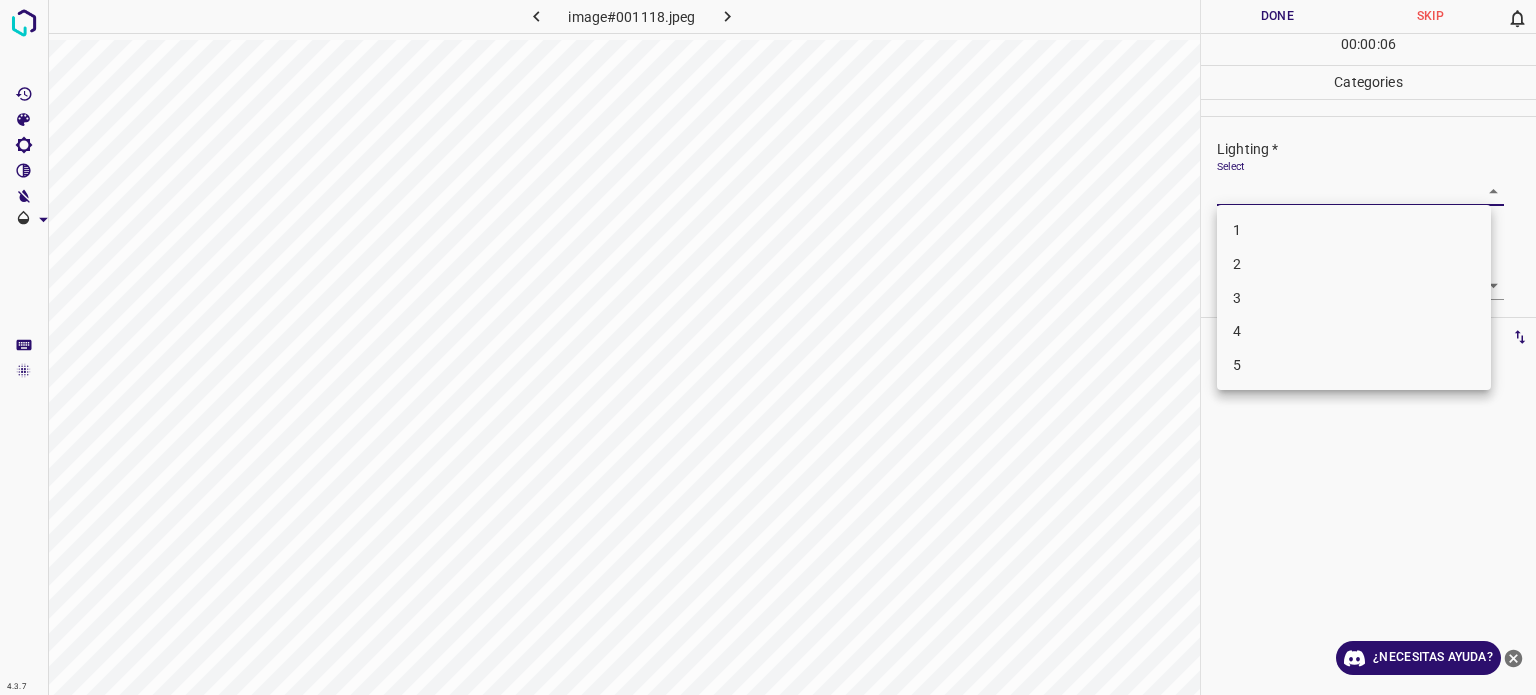 click on "3" at bounding box center (1354, 298) 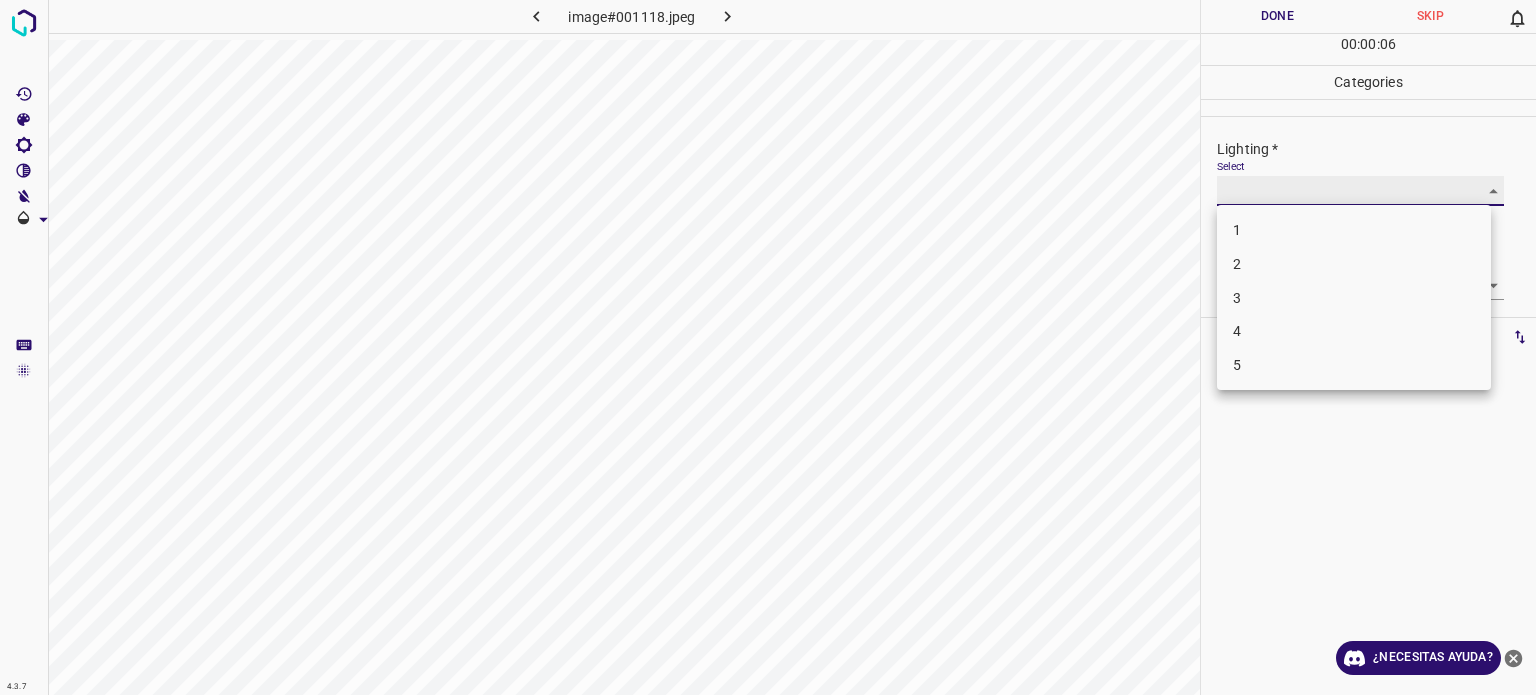 type on "3" 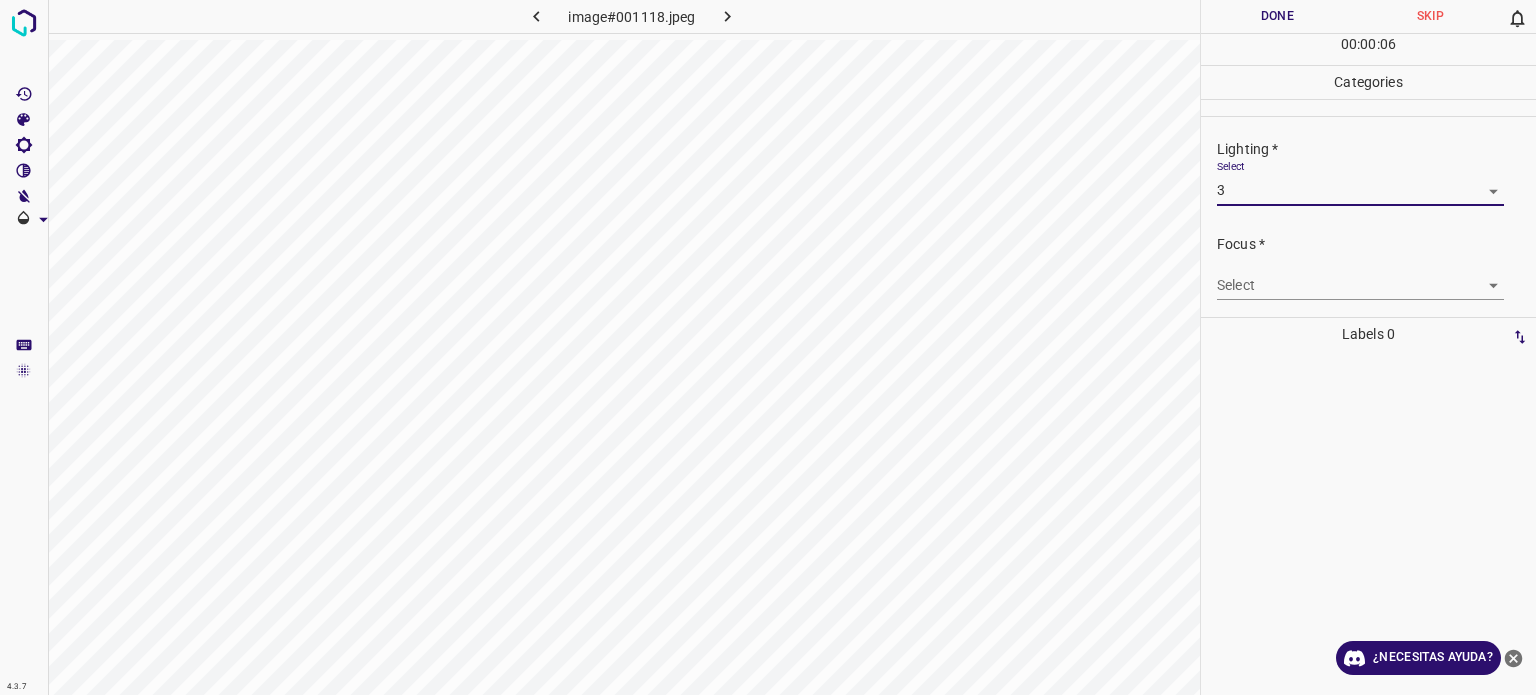 click on "4.3.7 image#001118.jpeg Done Skip 0 00   : 00   : 06   Categories Lighting *  Select 3 3 Focus *  Select ​ Overall *  Select ​ Labels   0 Categories 1 Lighting 2 Focus 3 Overall Tools Space Change between modes (Draw & Edit) I Auto labeling R Restore zoom M Zoom in N Zoom out Delete Delete selecte label Filters Z Restore filters X Saturation filter C Brightness filter V Contrast filter B Gray scale filter General O Download ¿Necesitas ayuda? Texto original Valora esta traducción Tu opinión servirá para ayudar a mejorar el Traductor de Google - Texto - Esconder - Borrar" at bounding box center (768, 347) 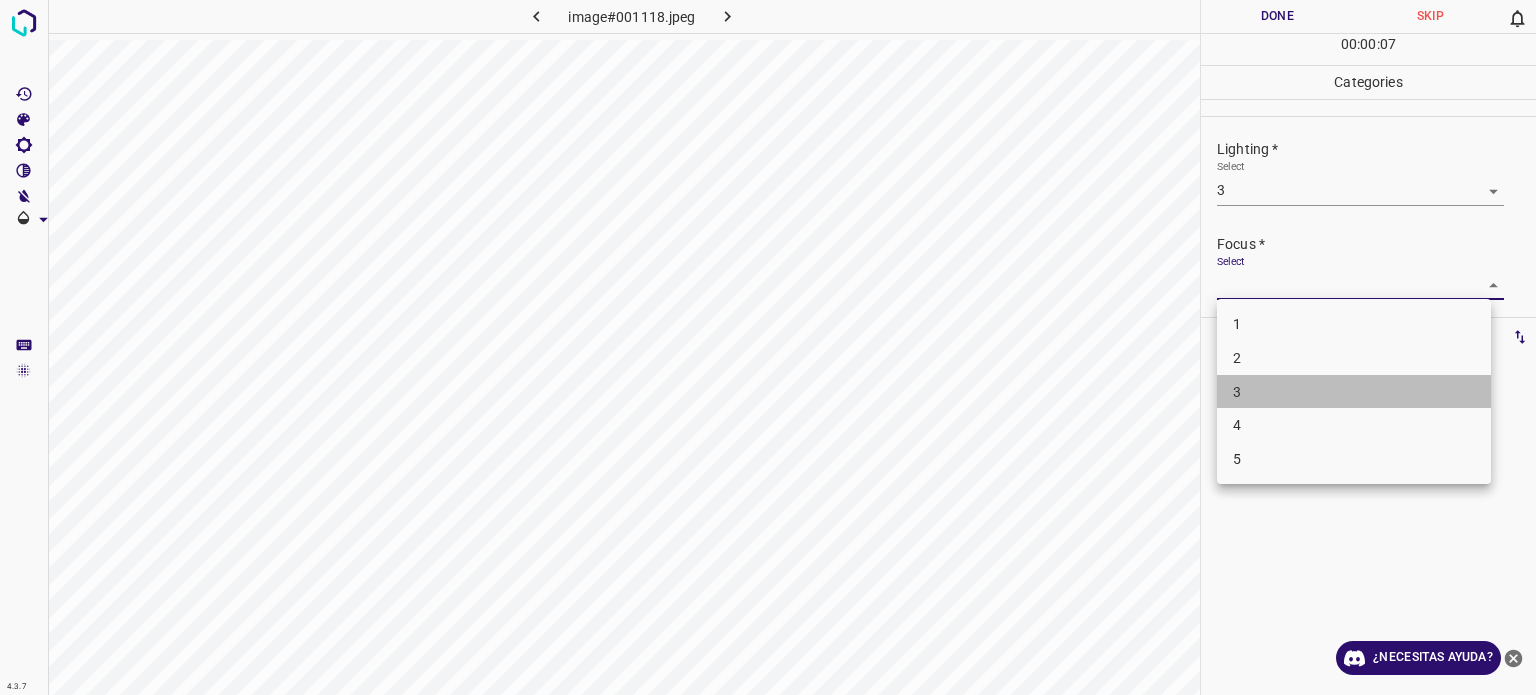 click on "3" at bounding box center (1354, 392) 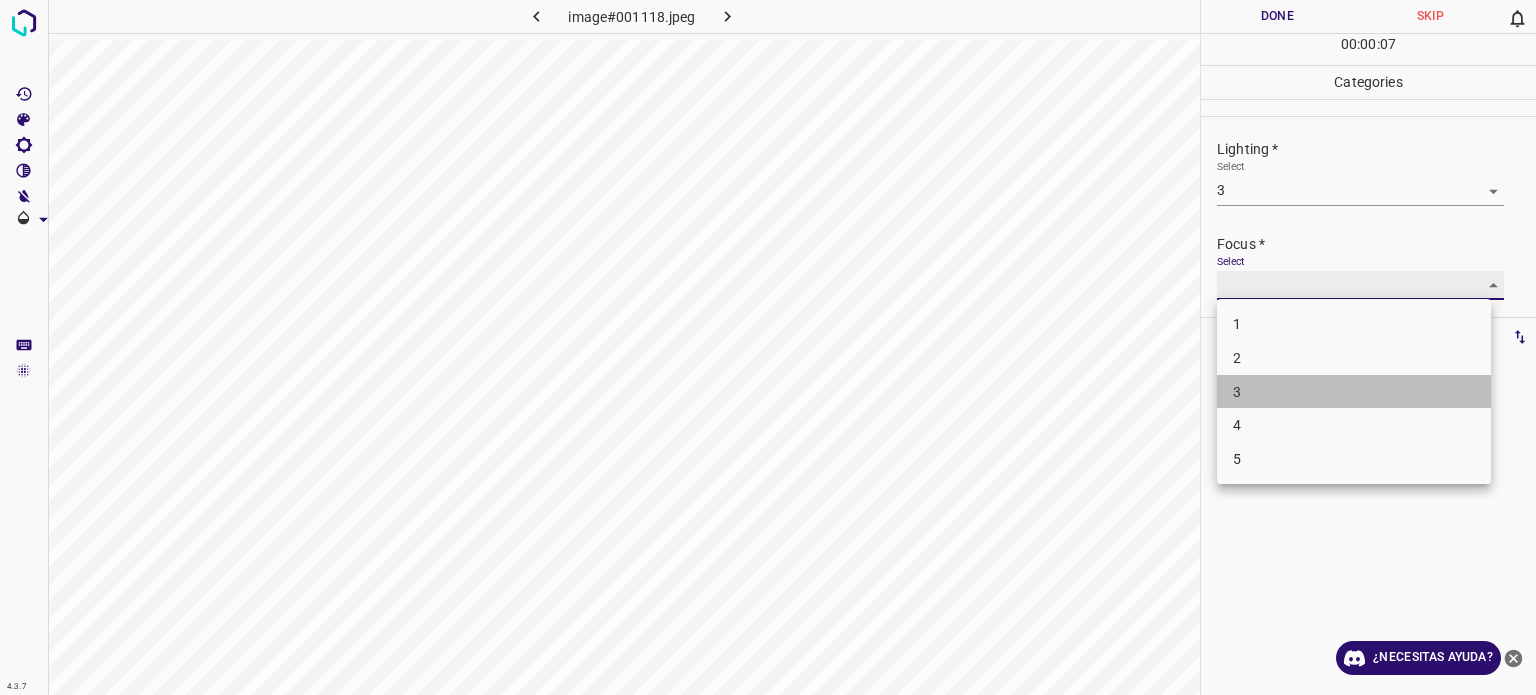type on "3" 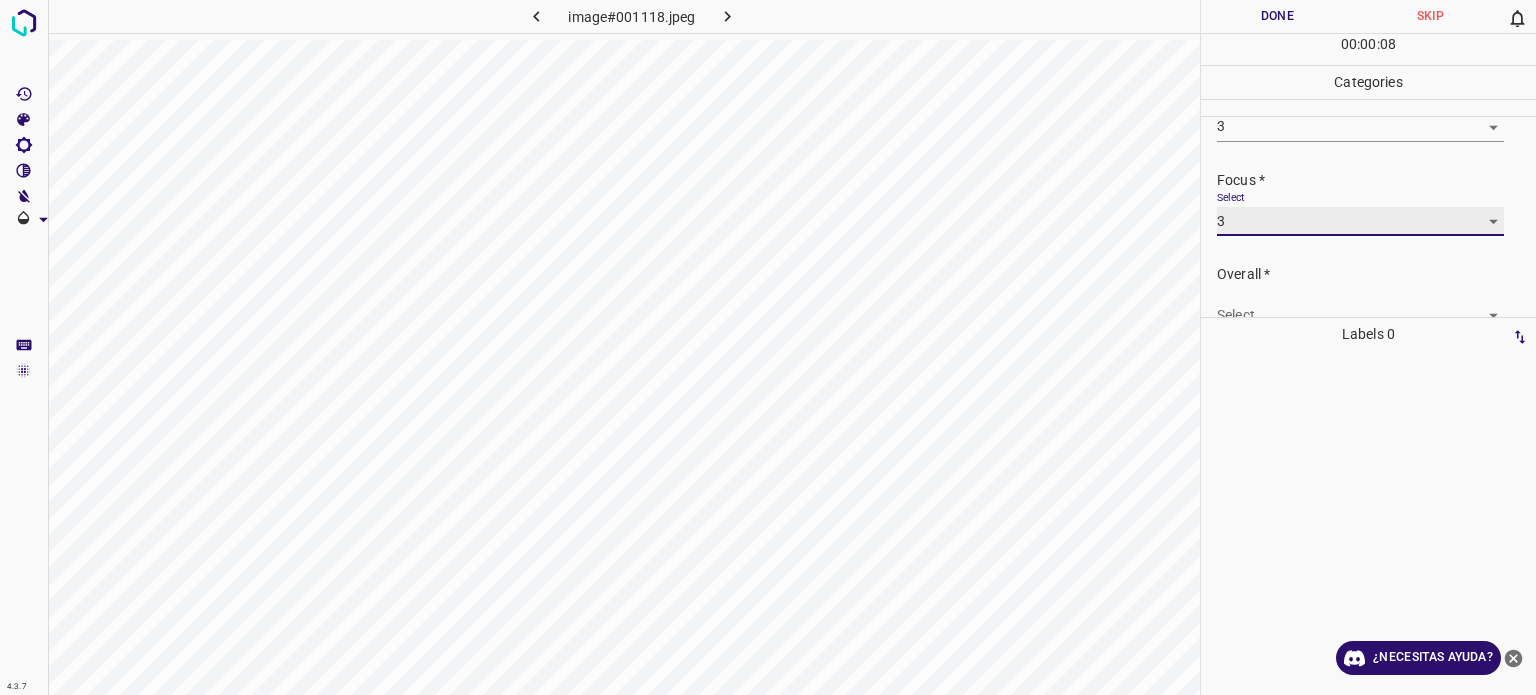 scroll, scrollTop: 98, scrollLeft: 0, axis: vertical 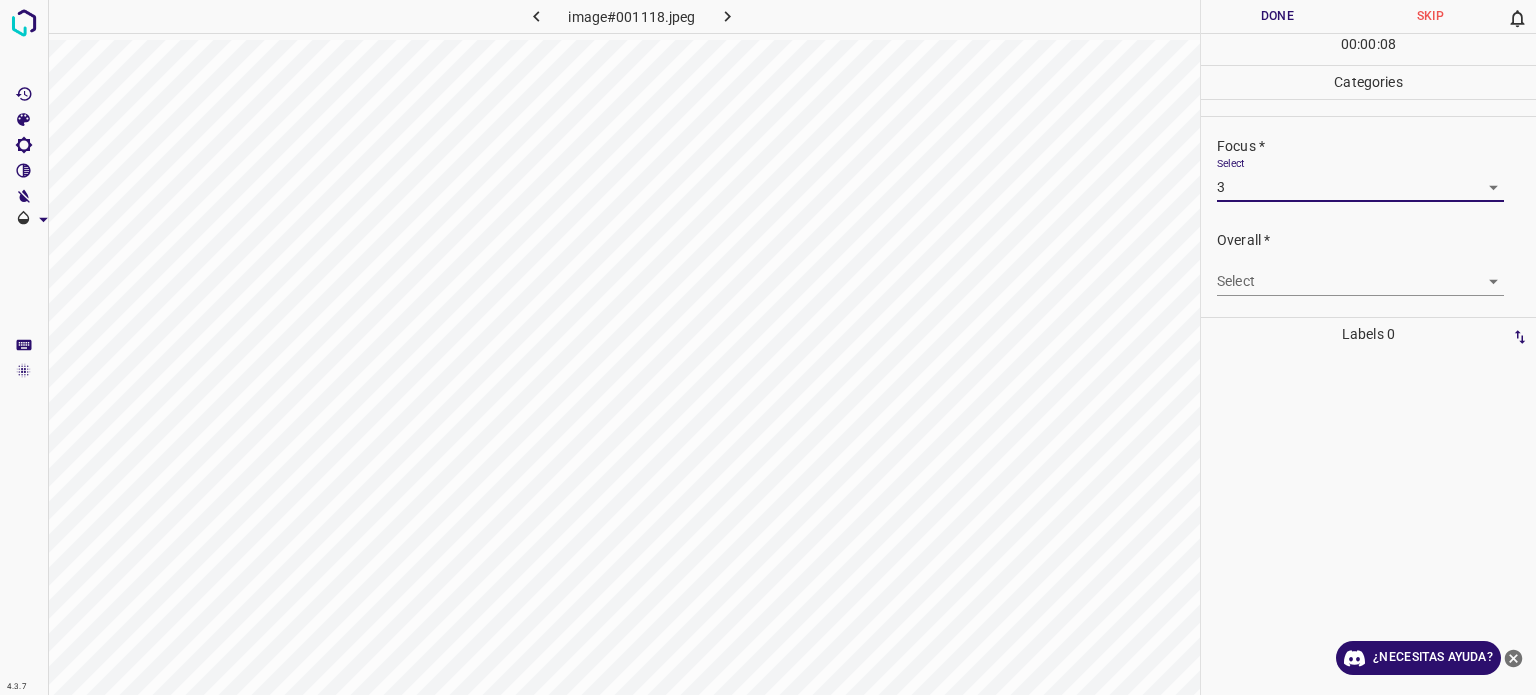 click on "4.3.7 image#001118.jpeg Done Skip 0 00 : 00 : 08 Categories Lighting * Select 3 3 Focus * Select 3 3 Overall * Select ​ Labels 0 Categories 1 Lighting 2 Focus 3 Overall Tools Space Change between modes (Draw & Edit) I Auto labeling R Restore zoom M Zoom in N Zoom out Delete Delete selecte label Filters Z Restore filters X Saturation filter C Brightness filter V Contrast filter B Gray scale filter General O Download ¿Necesitas ayuda? Texto original Valora esta traducción Tu opinión servirá para ayudar a mejorar el Traductor de Google - Texto - Esconder - Borrar" at bounding box center (768, 347) 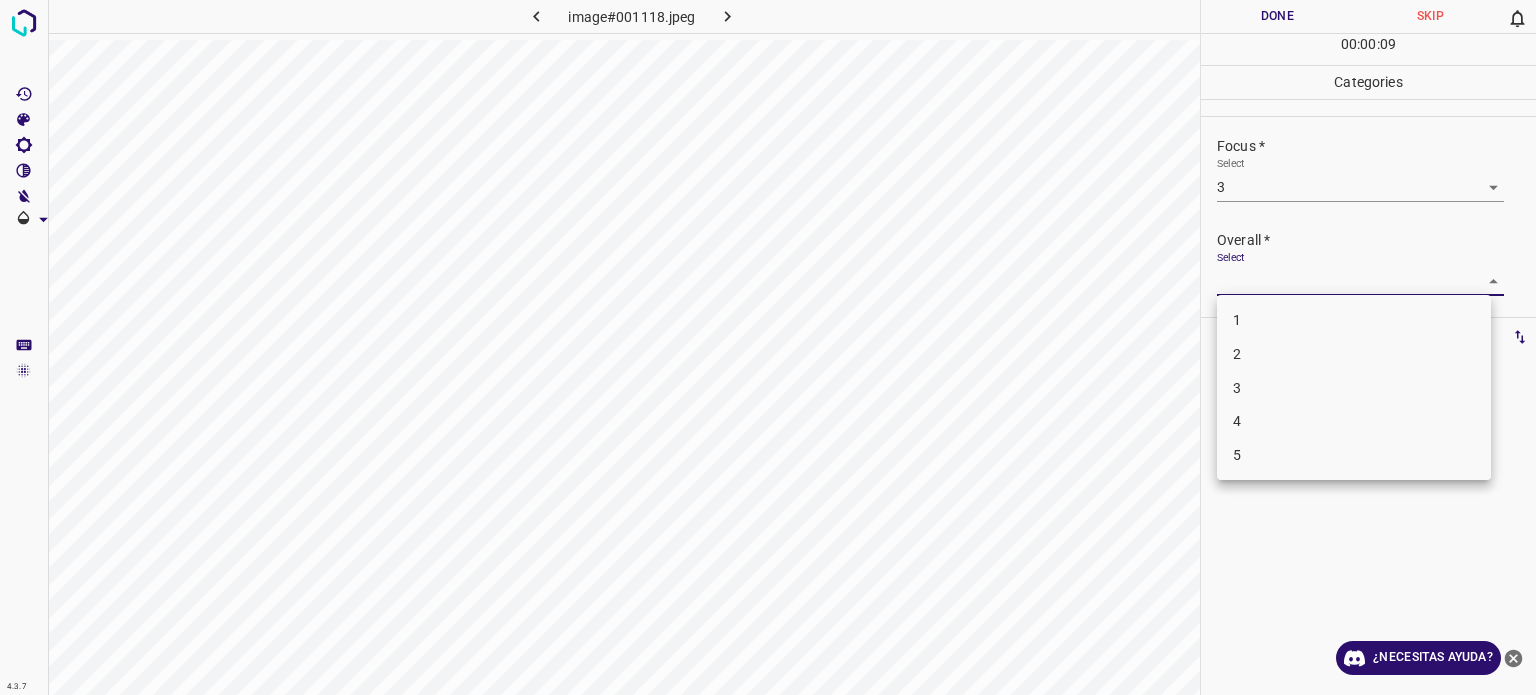 click on "3" at bounding box center [1354, 388] 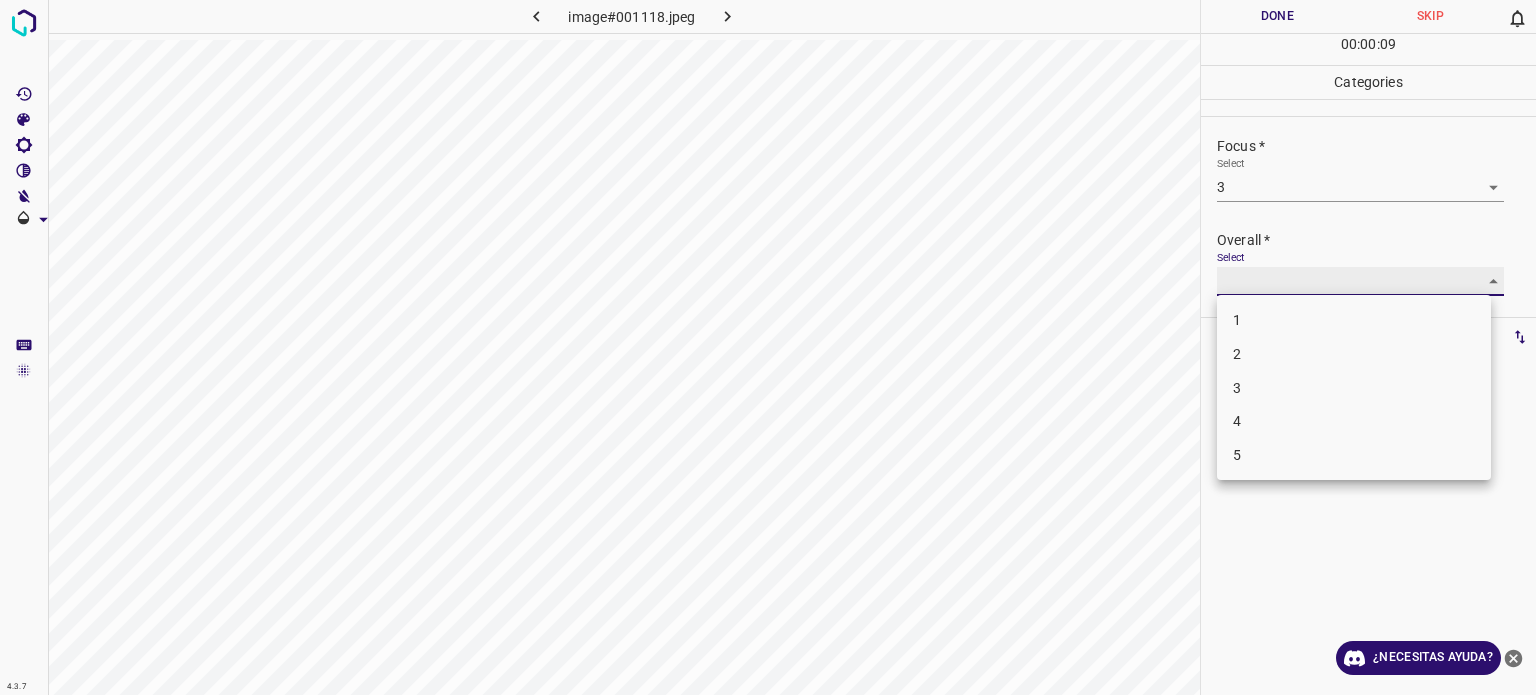 type on "3" 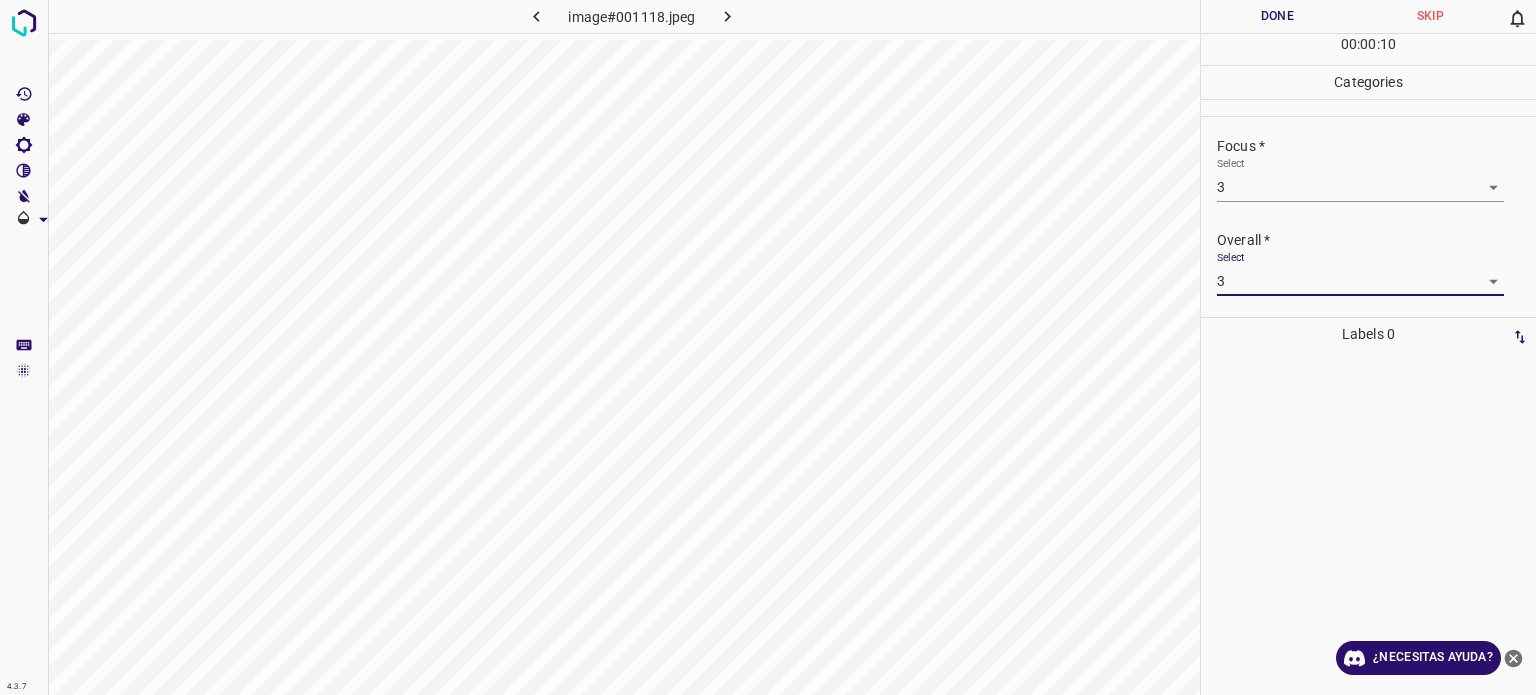 click on "Done" at bounding box center [1277, 16] 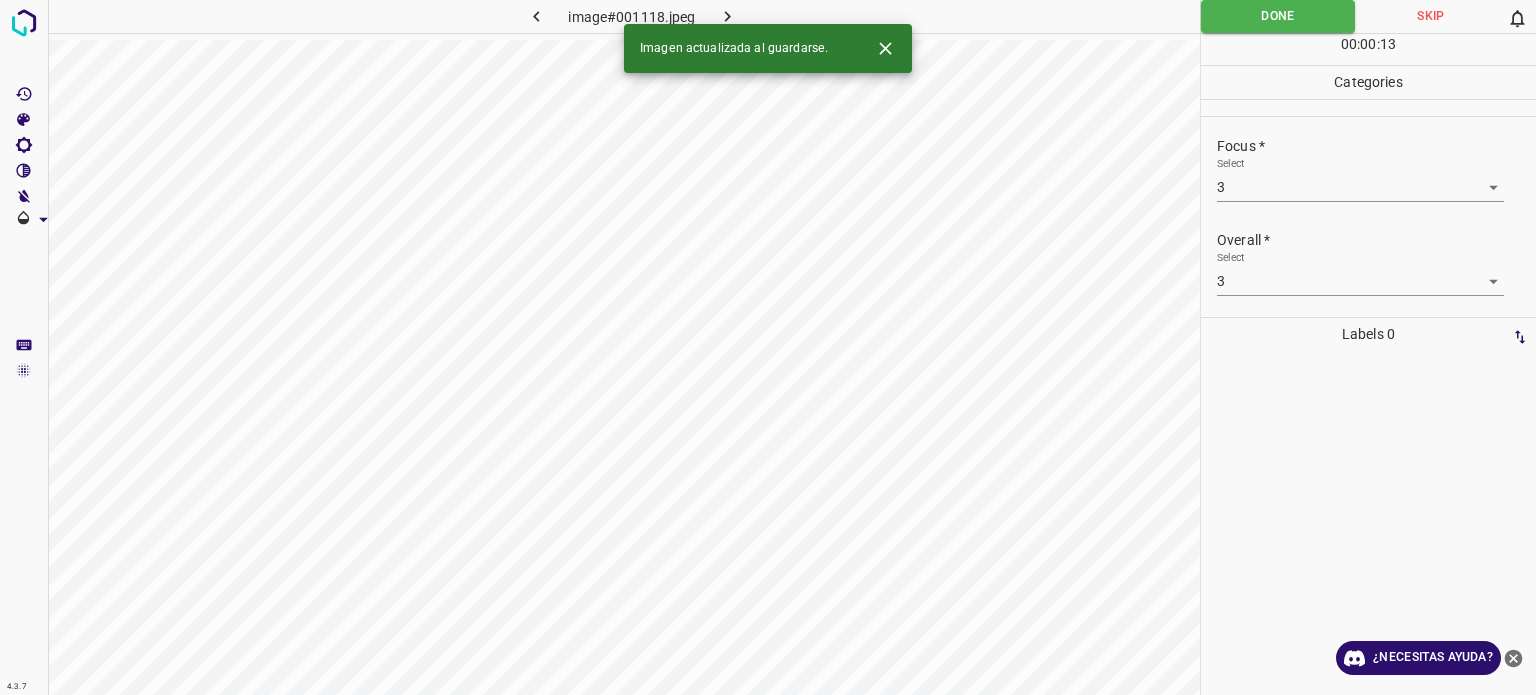 click 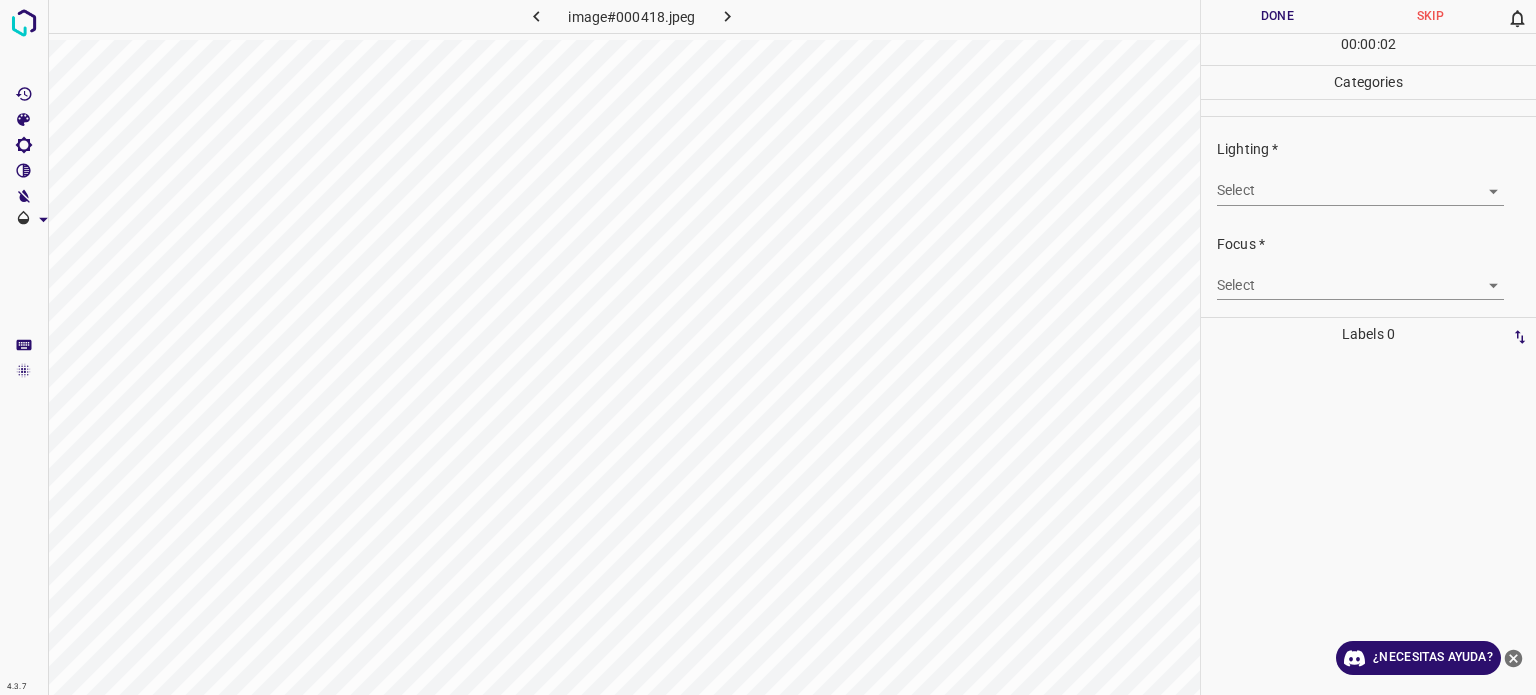 click on "4.3.7 image#000418.jpeg Done Skip 0 00 : 00 : 02 Categories Lighting * Select ​ Focus * Select ​ Overall * Select ​ Labels 0 Categories 1 Lighting 2 Focus 3 Overall Tools Space Change between modes (Draw & Edit) I Auto labeling R Restore zoom M Zoom in N Zoom out Delete Delete selecte label Filters Z Restore filters X Saturation filter C Brightness filter V Contrast filter B Gray scale filter General O Download ¿Necesitas ayuda? Texto original Valora esta traducción Tu opinión servirá para ayudar a mejorar el Traductor de Google - Texto - Esconder - Borrar 1 2 3 4 5" at bounding box center [768, 347] 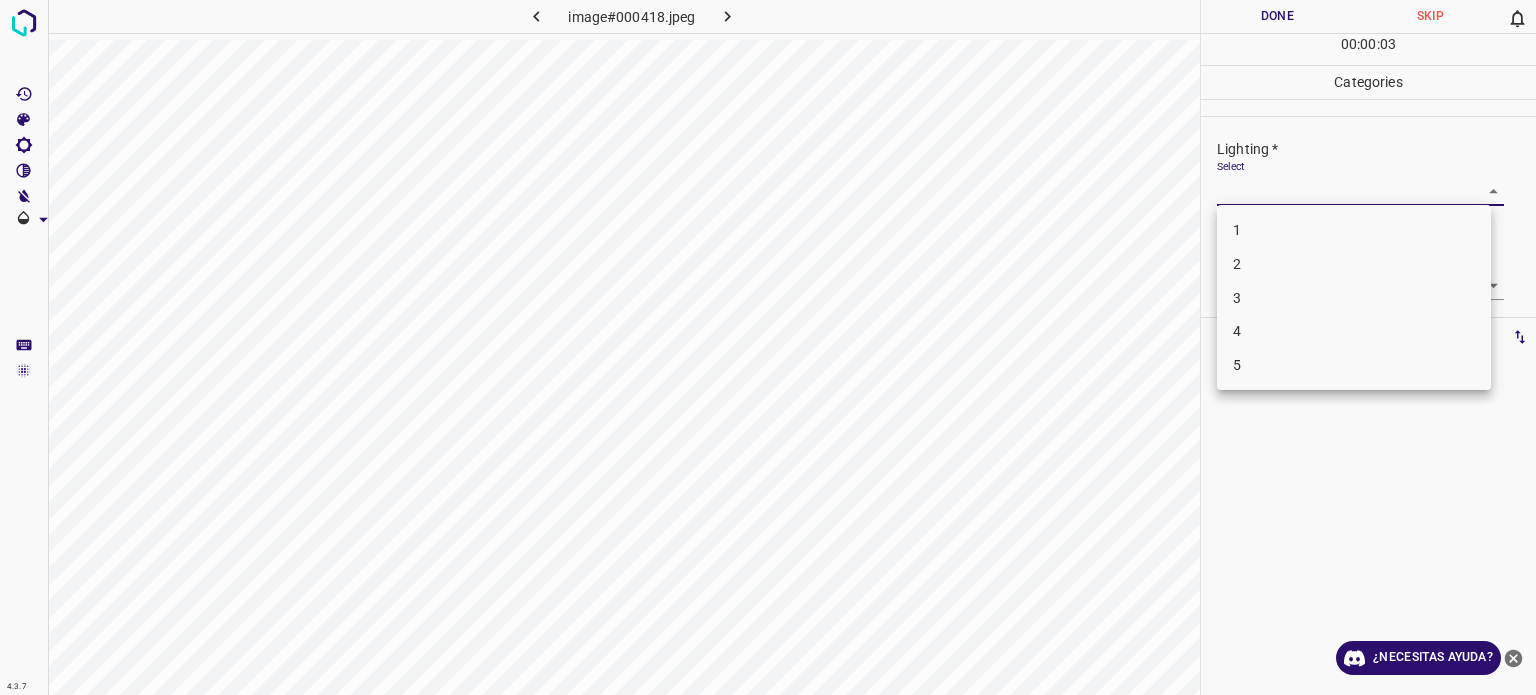 click on "3" at bounding box center (1354, 298) 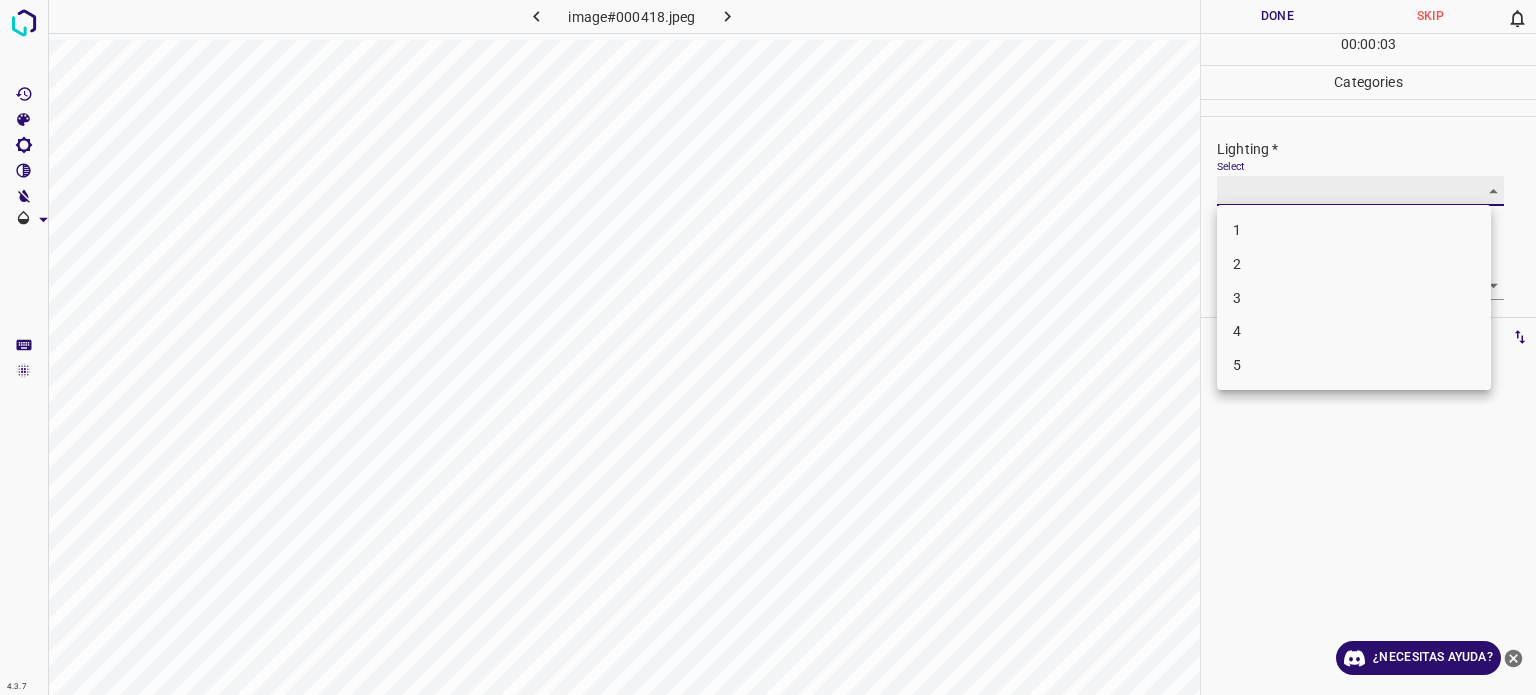 type on "3" 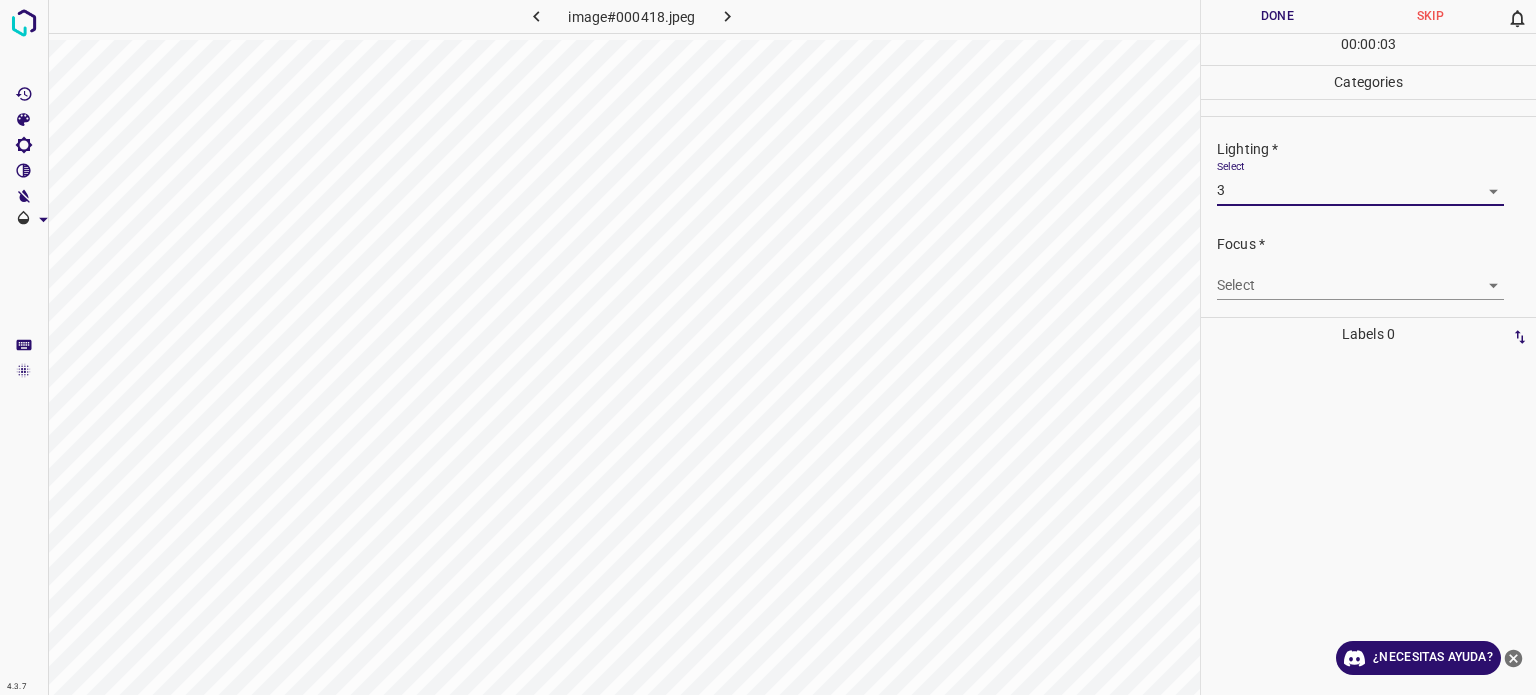 click on "4.3.7 image#000418.jpeg Done Skip 0 00   : 00   : 03   Categories Lighting *  Select 3 3 Focus *  Select ​ Overall *  Select ​ Labels   0 Categories 1 Lighting 2 Focus 3 Overall Tools Space Change between modes (Draw & Edit) I Auto labeling R Restore zoom M Zoom in N Zoom out Delete Delete selecte label Filters Z Restore filters X Saturation filter C Brightness filter V Contrast filter B Gray scale filter General O Download ¿Necesitas ayuda? Texto original Valora esta traducción Tu opinión servirá para ayudar a mejorar el Traductor de Google - Texto - Esconder - Borrar" at bounding box center [768, 347] 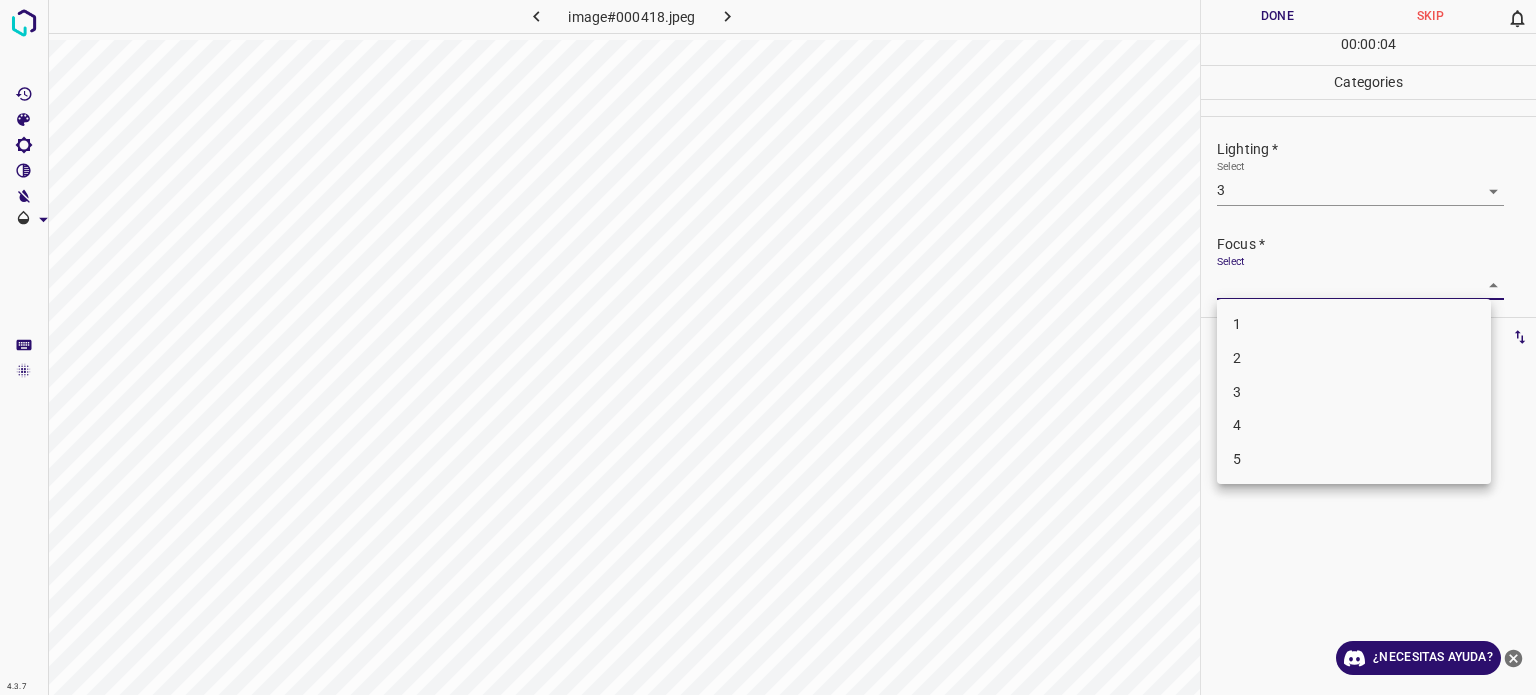 click on "3" at bounding box center [1237, 391] 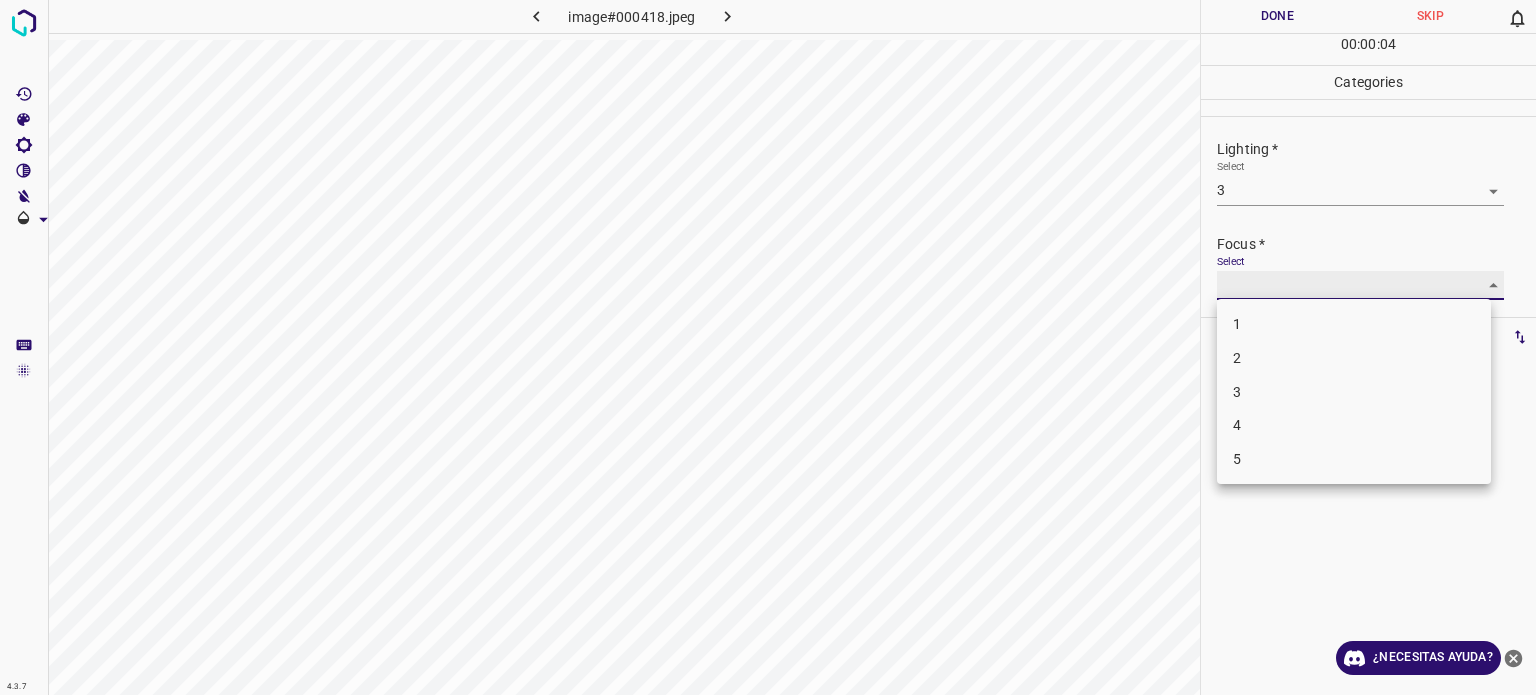 type on "3" 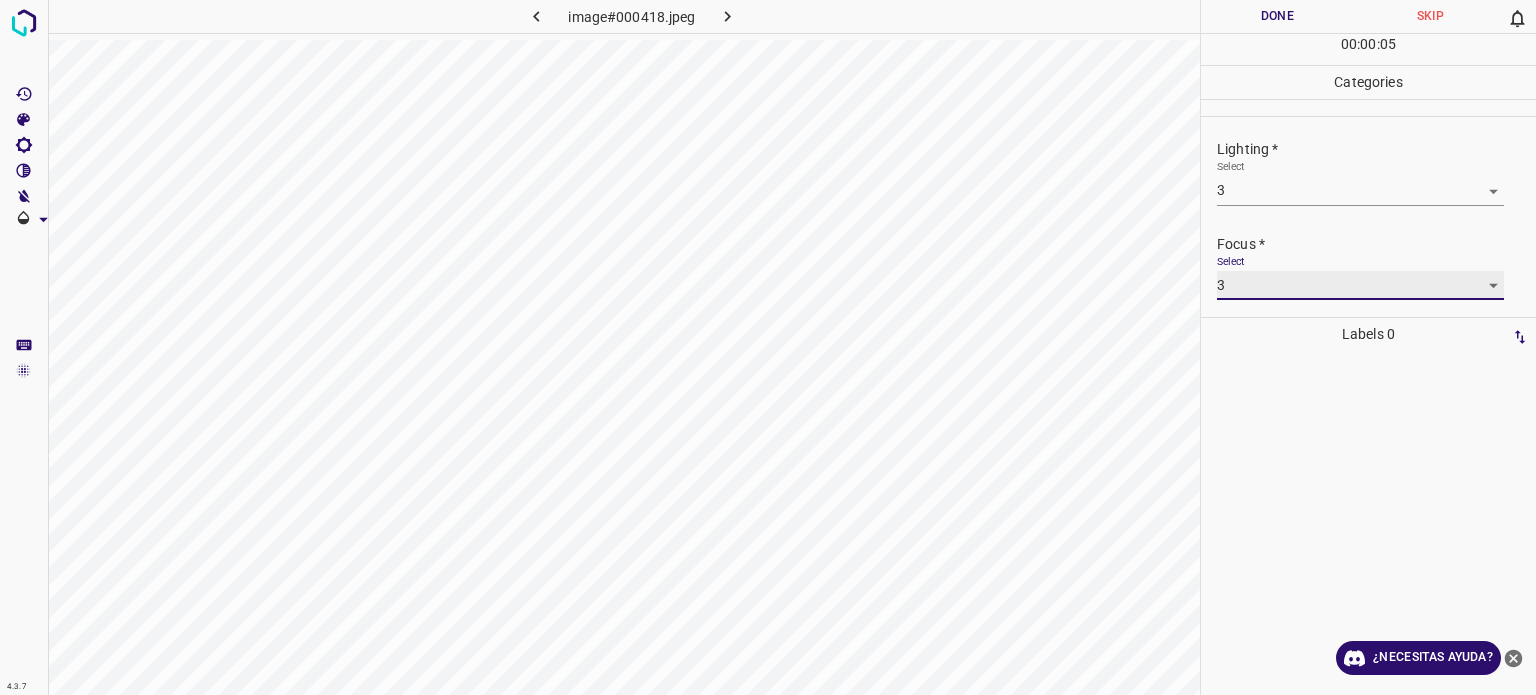 scroll, scrollTop: 98, scrollLeft: 0, axis: vertical 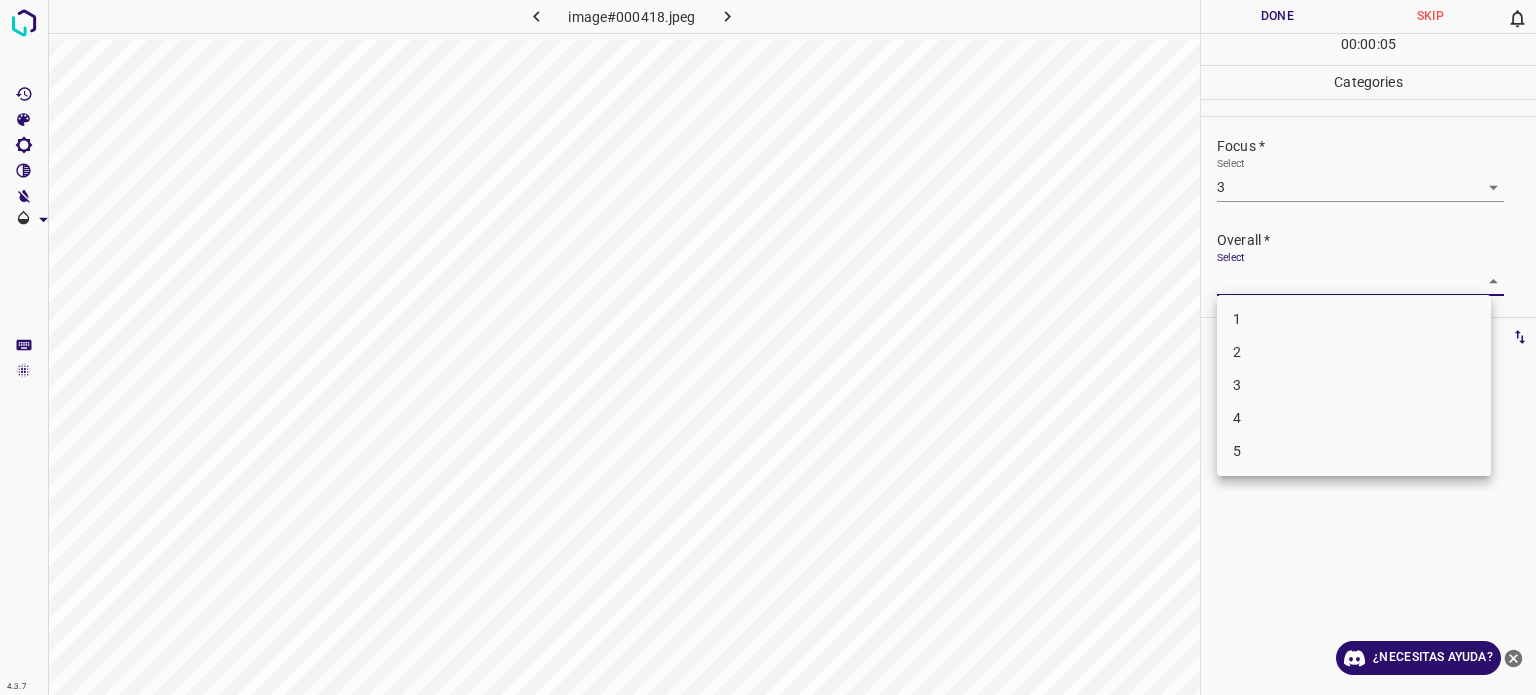 click on "4.3.7 image#000418.jpeg Done Skip 0 00   : 00   : 05   Categories Lighting *  Select 3 3 Focus *  Select 3 3 Overall *  Select ​ Labels   0 Categories 1 Lighting 2 Focus 3 Overall Tools Space Change between modes (Draw & Edit) I Auto labeling R Restore zoom M Zoom in N Zoom out Delete Delete selecte label Filters Z Restore filters X Saturation filter C Brightness filter V Contrast filter B Gray scale filter General O Download ¿Necesitas ayuda? Texto original Valora esta traducción Tu opinión servirá para ayudar a mejorar el Traductor de Google - Texto - Esconder - Borrar 1 2 3 4 5" at bounding box center (768, 347) 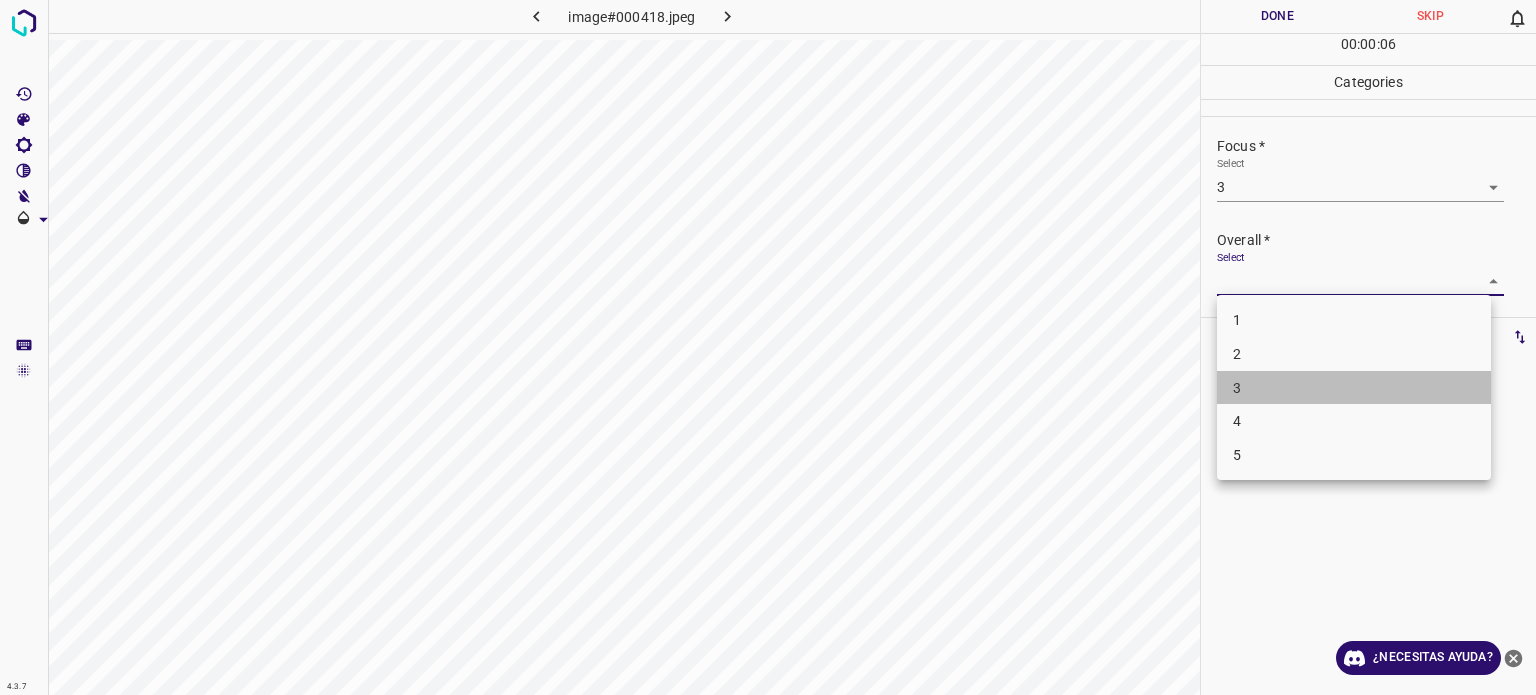 click on "3" at bounding box center (1237, 387) 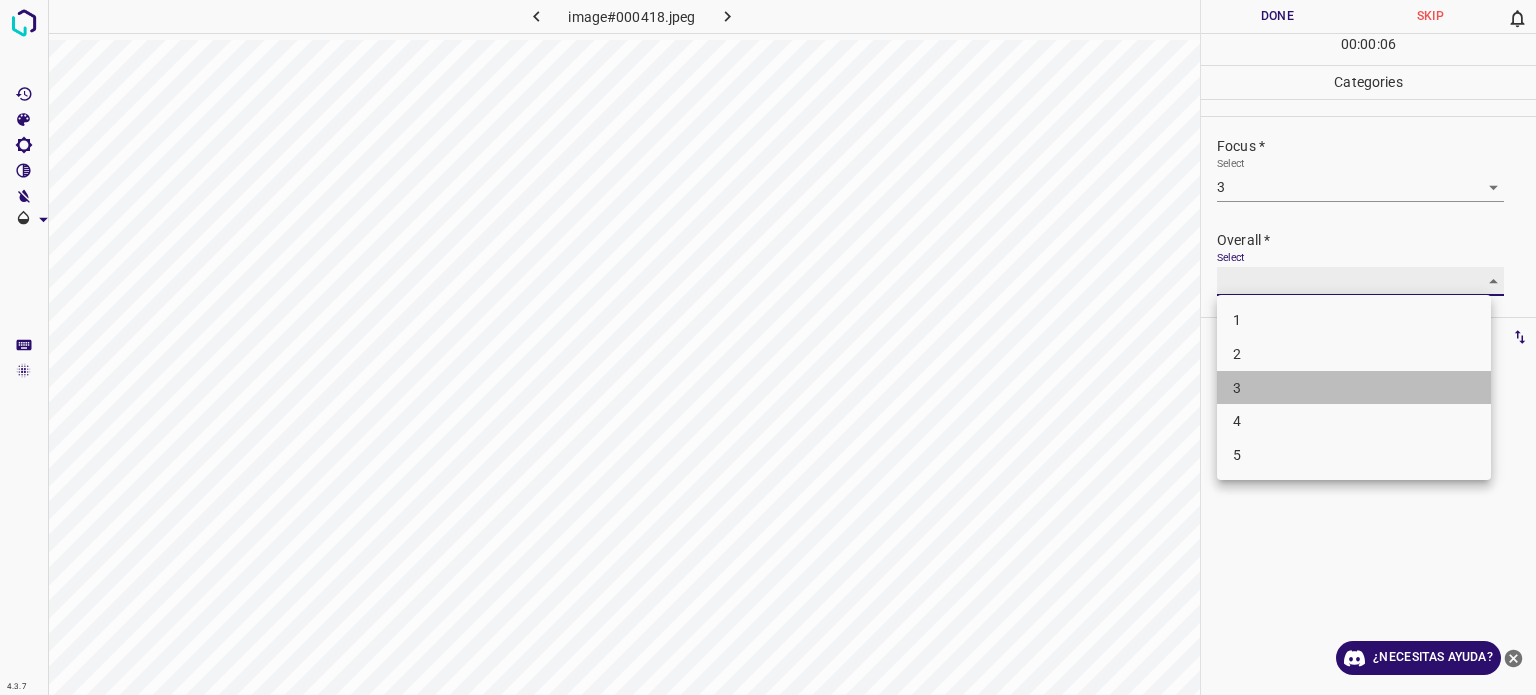 type on "3" 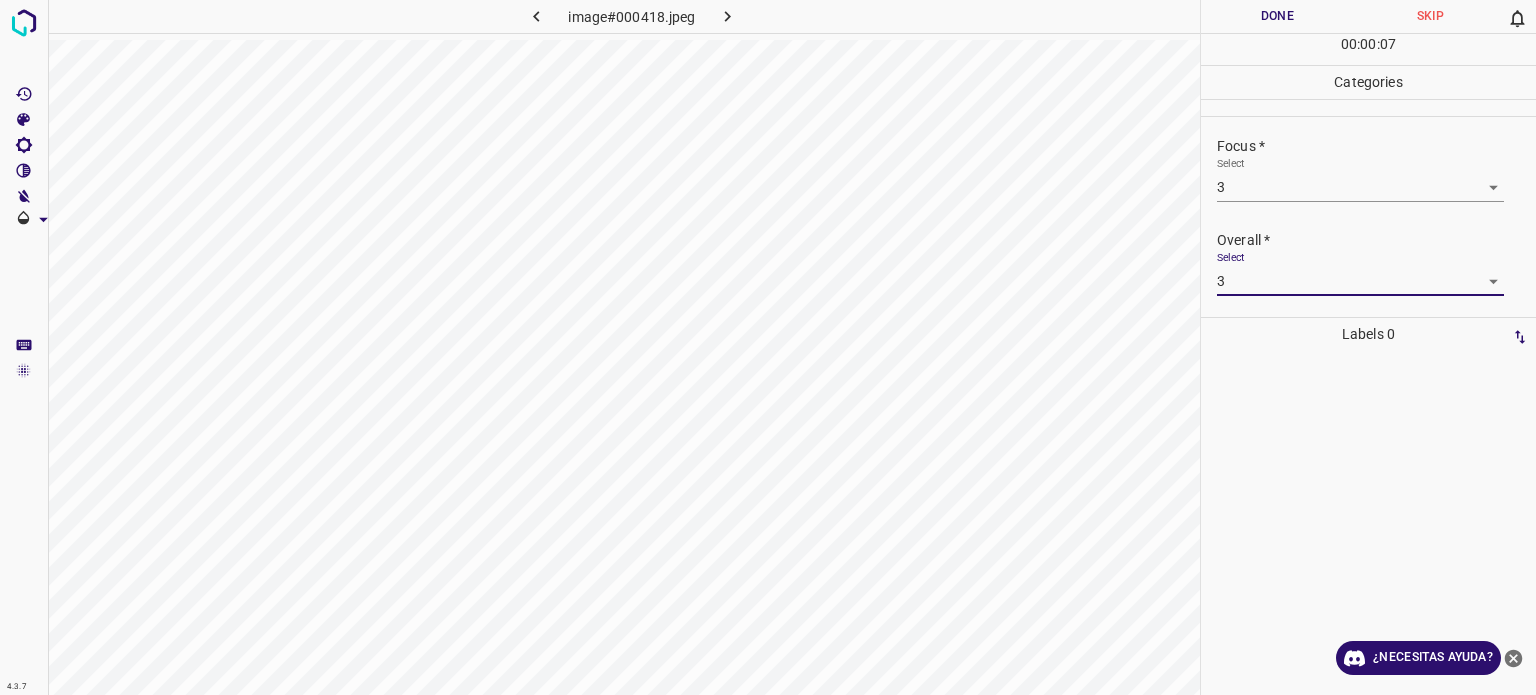 click on "Done" at bounding box center (1277, 16) 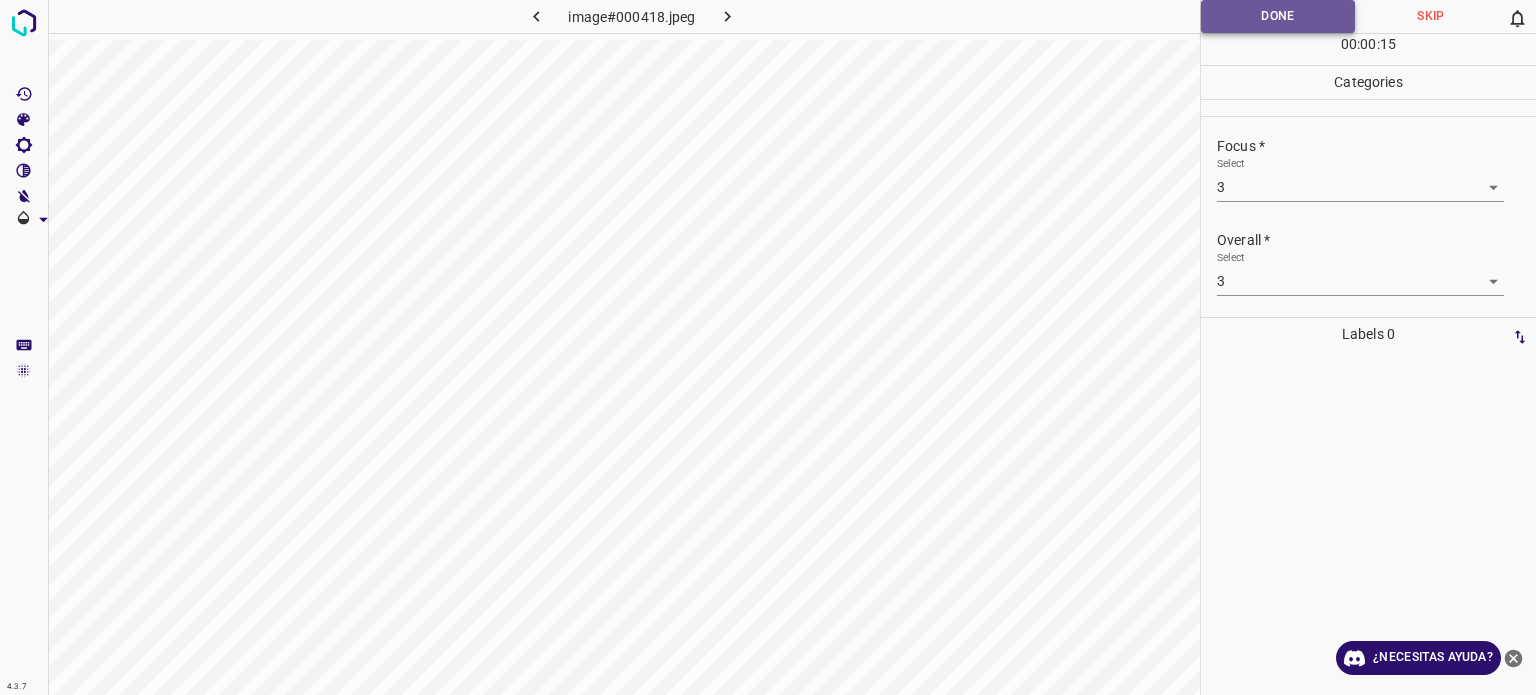 click on "Done" at bounding box center [1278, 16] 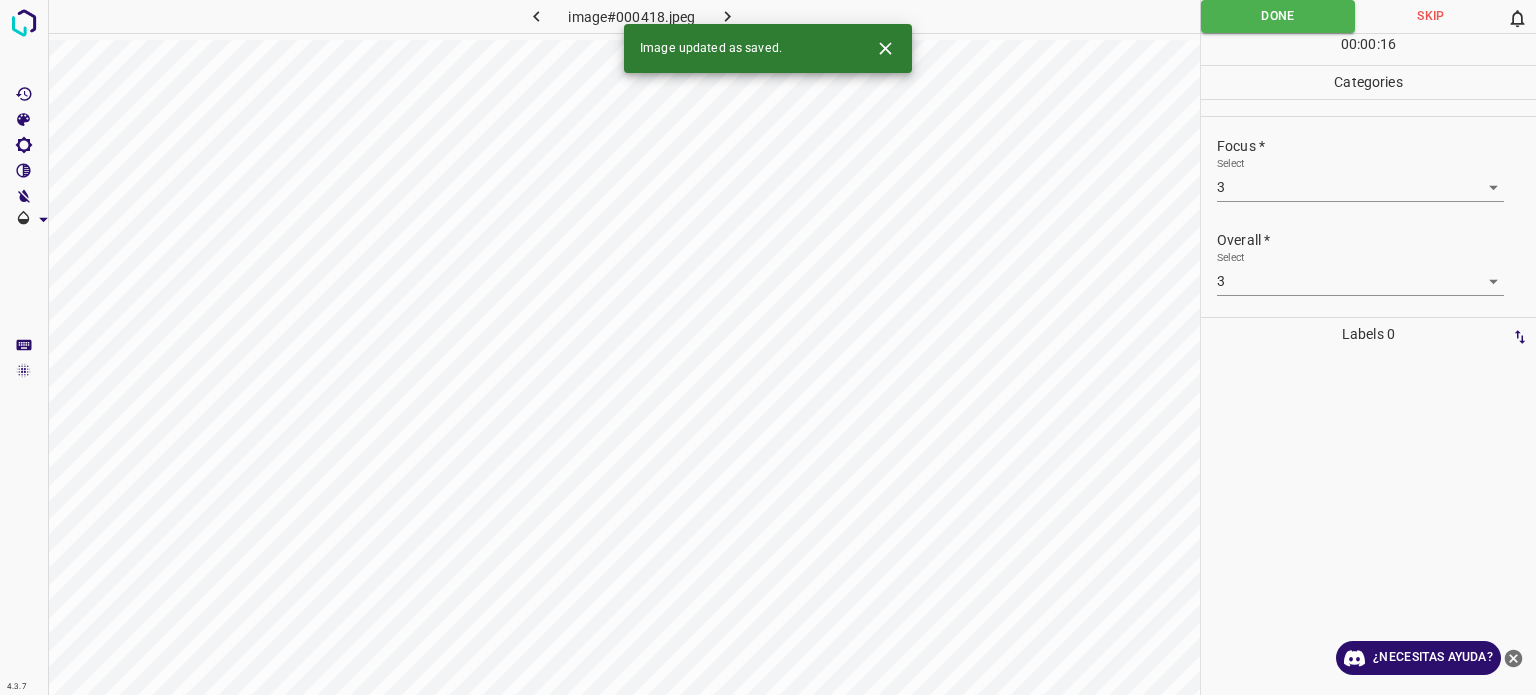 click at bounding box center (728, 16) 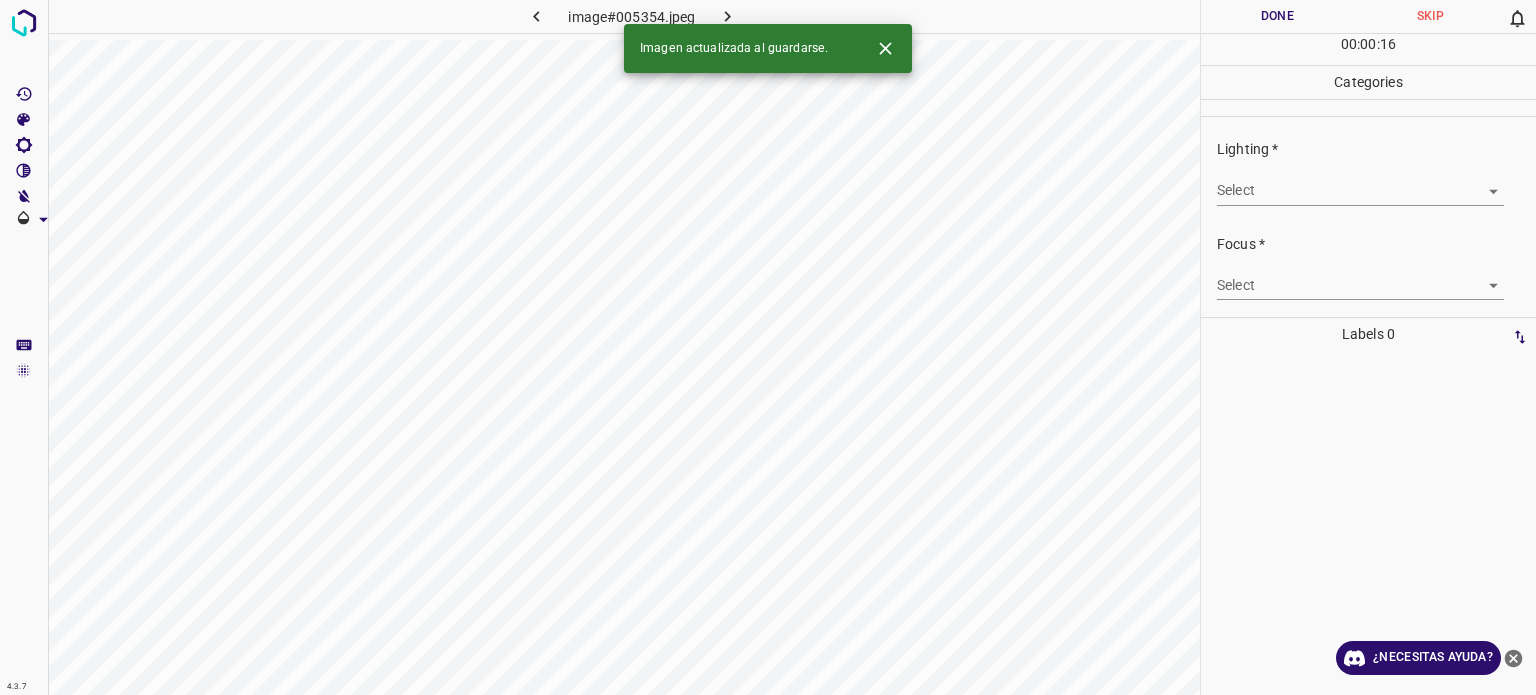 click on "4.3.7 image#005354.jpeg Done Skip 0 00 : 00 : 16 Categories Lighting * Select ​ Focus * Select ​ Overall * Select ​ Labels 0 Categories 1 Lighting 2 Focus 3 Overall Tools Space Change between modes (Draw & Edit) I Auto labeling R Restore zoom M Zoom in N Zoom out Delete Delete selecte label Filters Z Restore filters X Saturation filter C Brightness filter V Contrast filter B Gray scale filter General O Download Imagen actualizada al guardarse. ¿Necesitas ayuda? Texto original Valora esta traducción Tu opinión servirá para ayudar a mejorar el Traductor de Google - Texto - Esconder - Borrar" at bounding box center [768, 347] 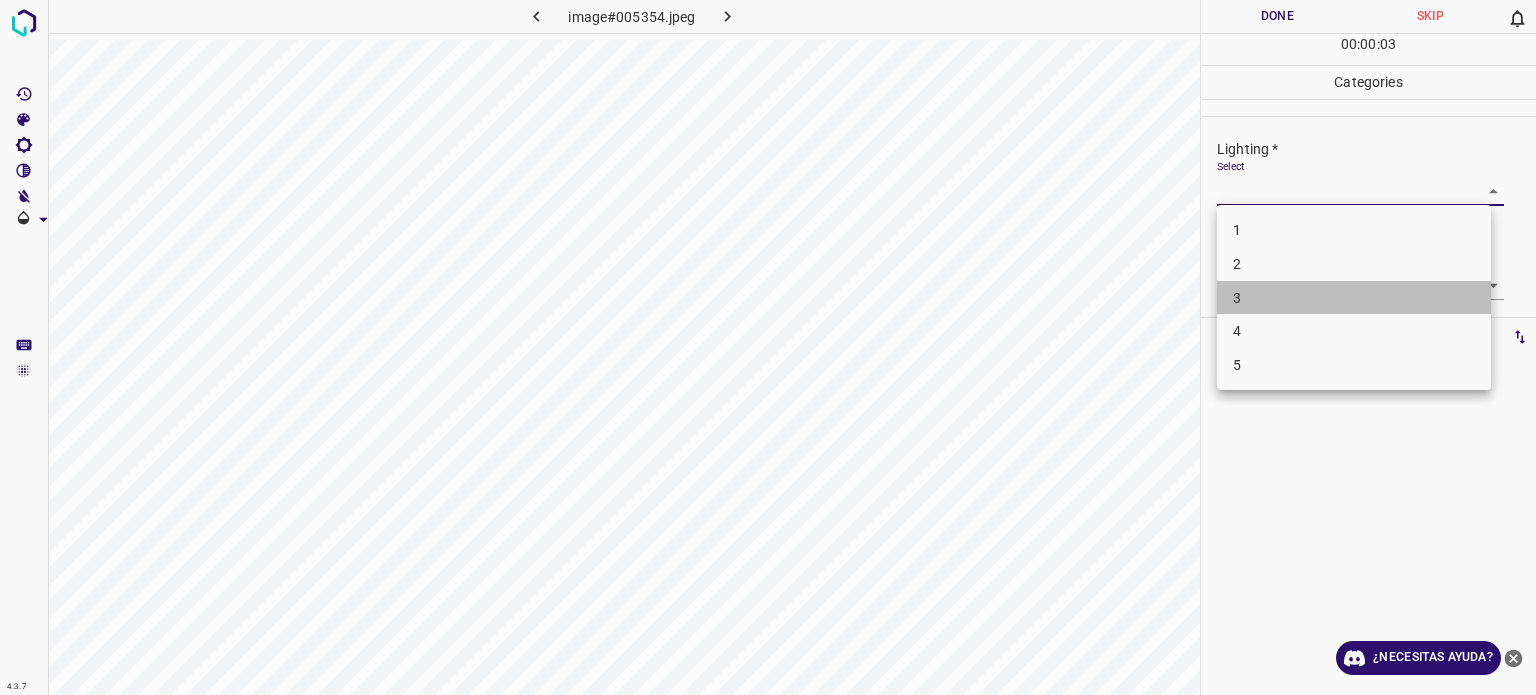 click on "3" at bounding box center [1354, 298] 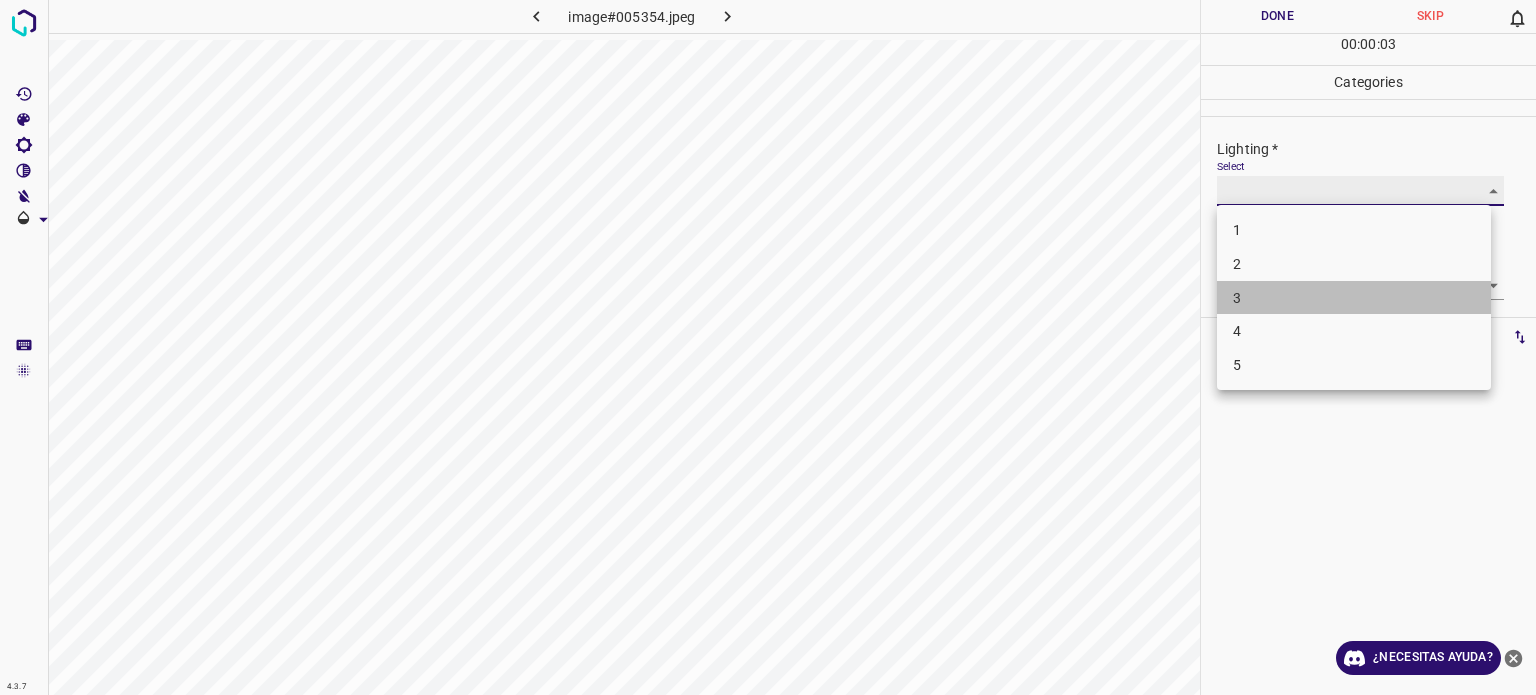 type on "3" 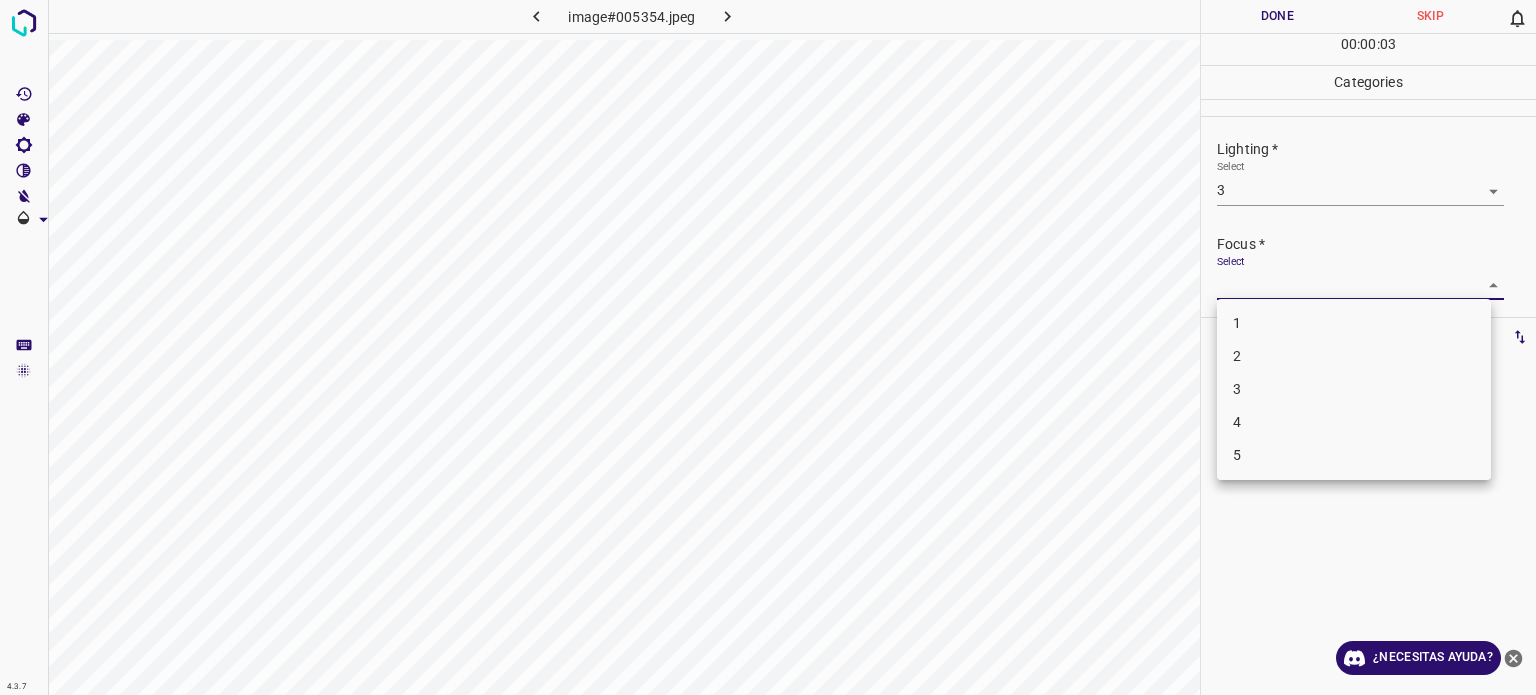 click on "4.3.7 image#005354.jpeg Done Skip 0 00   : 00   : 03   Categories Lighting *  Select 3 3 Focus *  Select ​ Overall *  Select ​ Labels   0 Categories 1 Lighting 2 Focus 3 Overall Tools Space Change between modes (Draw & Edit) I Auto labeling R Restore zoom M Zoom in N Zoom out Delete Delete selecte label Filters Z Restore filters X Saturation filter C Brightness filter V Contrast filter B Gray scale filter General O Download ¿Necesitas ayuda? Texto original Valora esta traducción Tu opinión servirá para ayudar a mejorar el Traductor de Google - Texto - Esconder - Borrar 1 2 3 4 5" at bounding box center (768, 347) 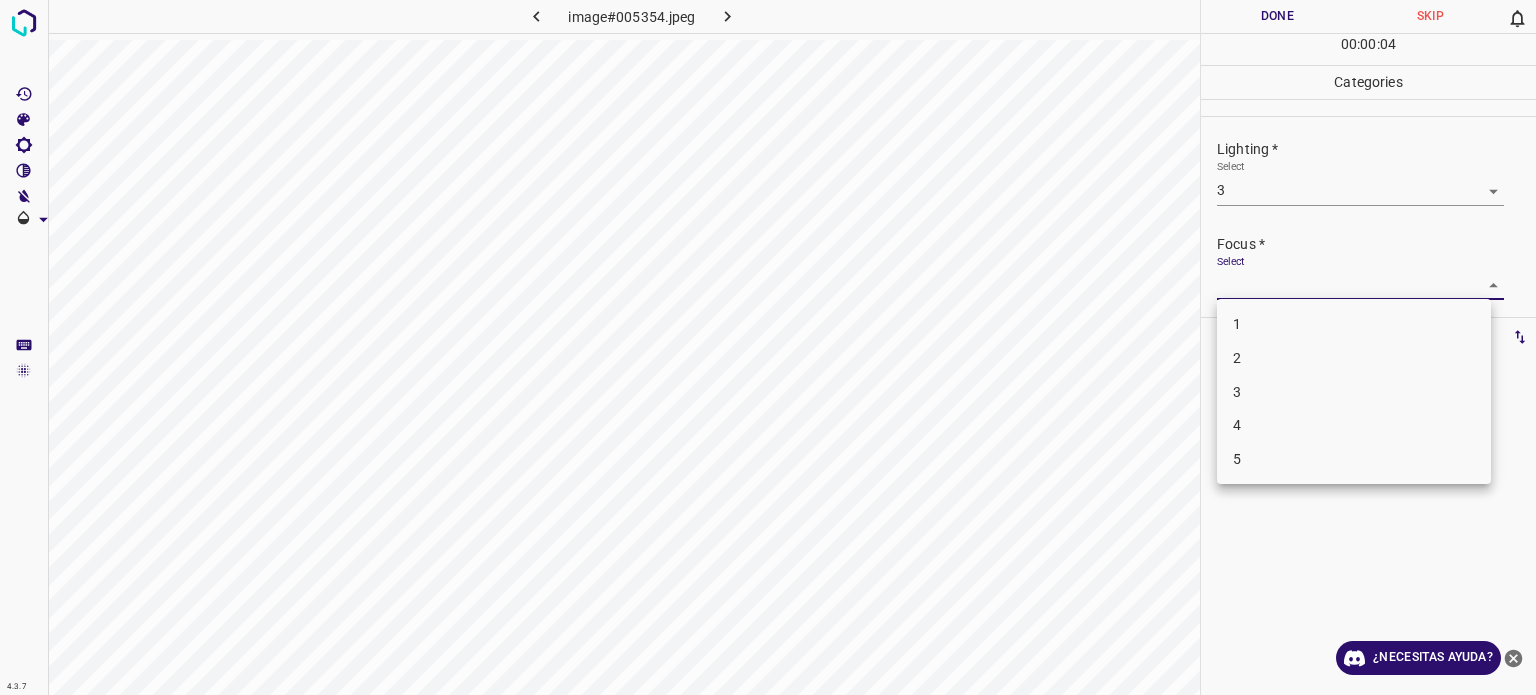 click on "3" at bounding box center [1354, 392] 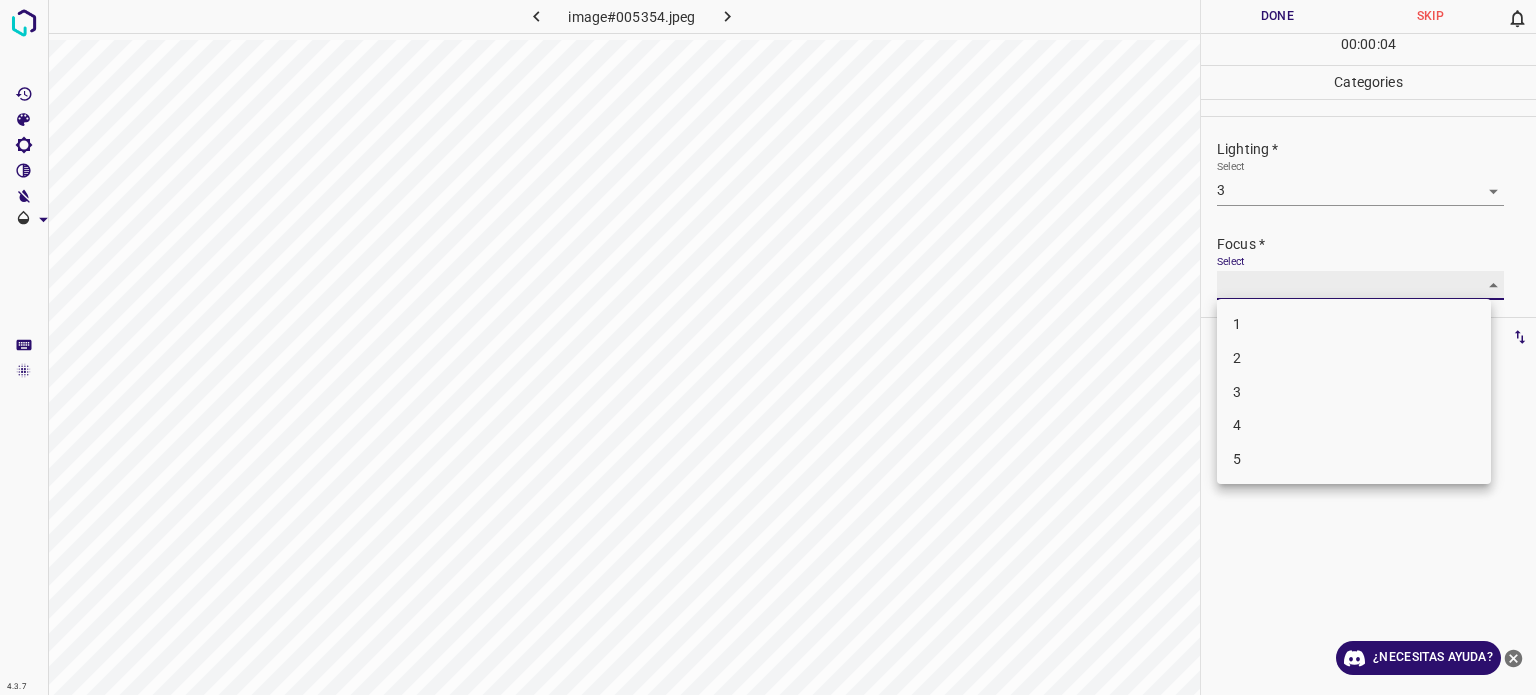 type on "3" 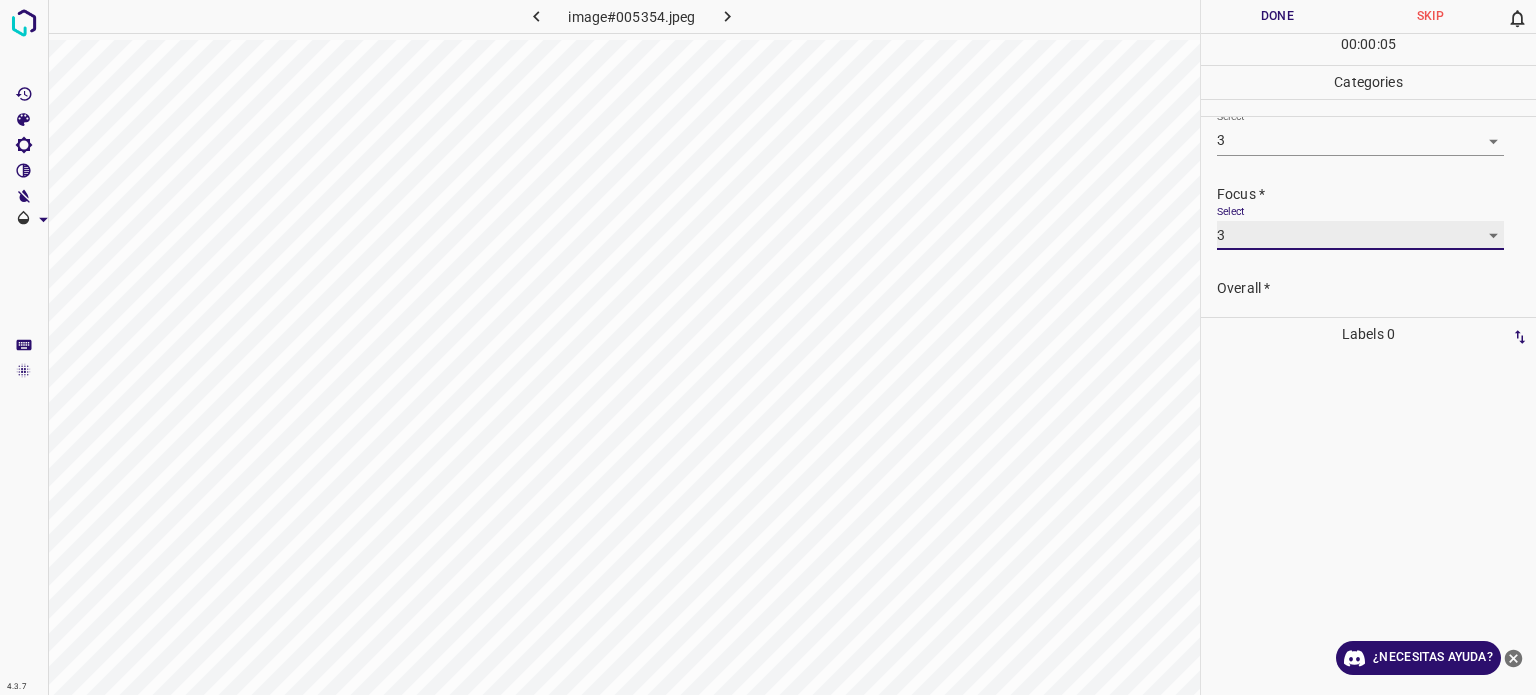 scroll, scrollTop: 98, scrollLeft: 0, axis: vertical 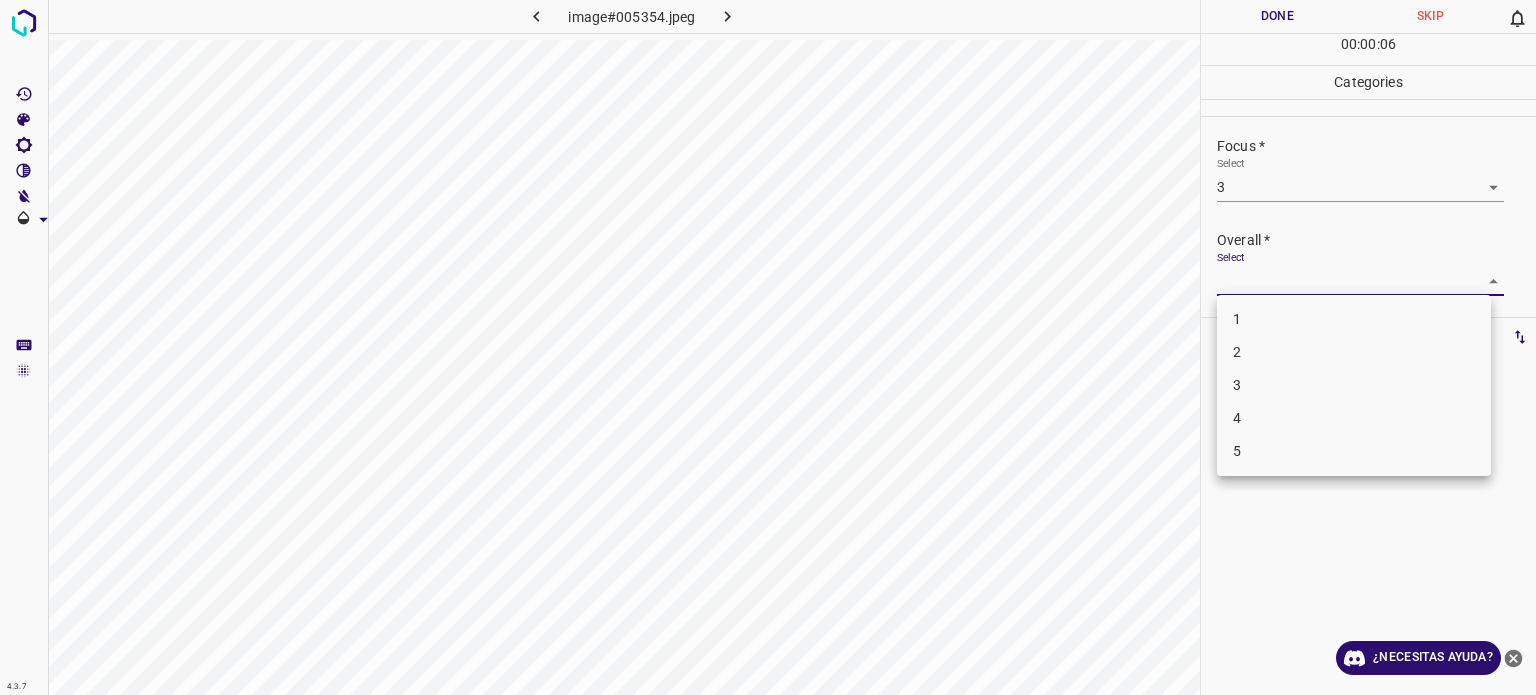 click on "4.3.7 image#005354.jpeg Done Skip 0 00   : 00   : 06   Categories Lighting *  Select 3 3 Focus *  Select 3 3 Overall *  Select ​ Labels   0 Categories 1 Lighting 2 Focus 3 Overall Tools Space Change between modes (Draw & Edit) I Auto labeling R Restore zoom M Zoom in N Zoom out Delete Delete selecte label Filters Z Restore filters X Saturation filter C Brightness filter V Contrast filter B Gray scale filter General O Download ¿Necesitas ayuda? Texto original Valora esta traducción Tu opinión servirá para ayudar a mejorar el Traductor de Google - Texto - Esconder - Borrar 1 2 3 4 5" at bounding box center [768, 347] 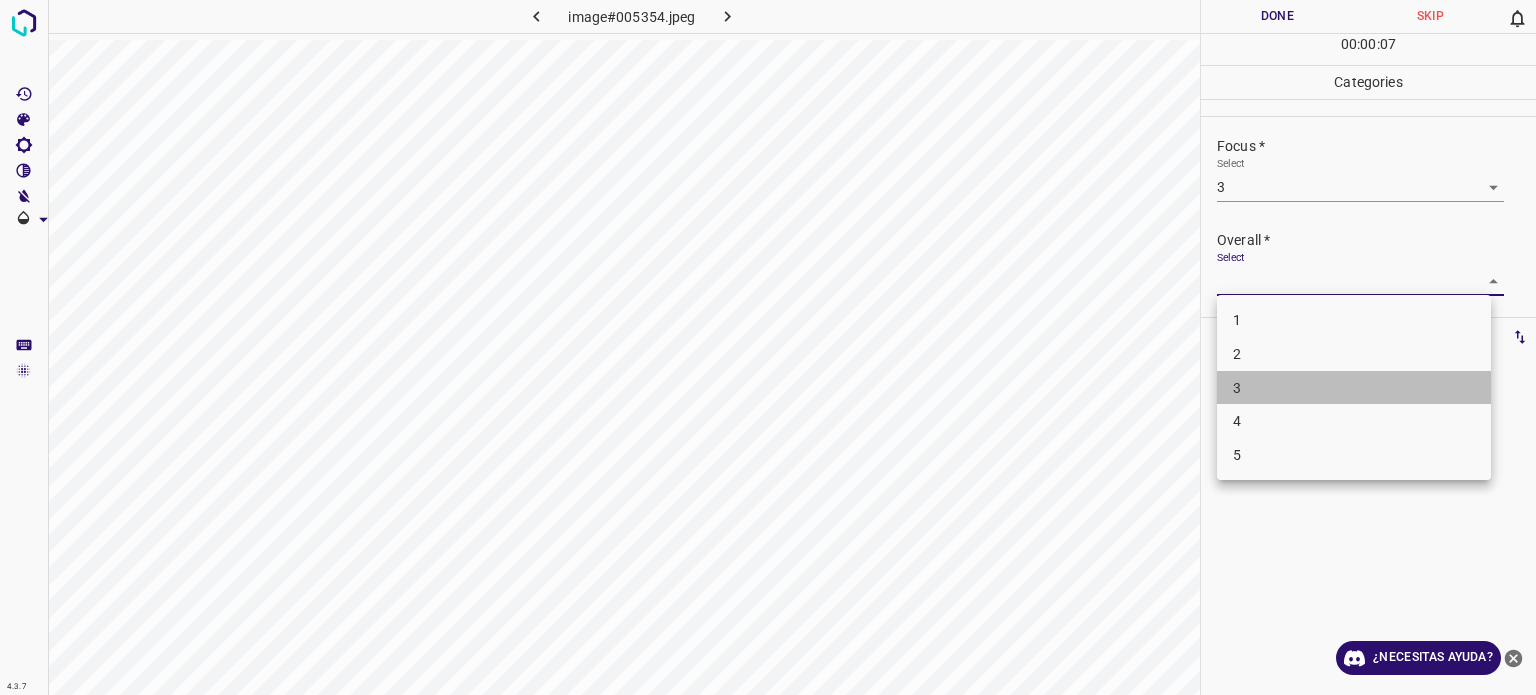 drag, startPoint x: 1239, startPoint y: 382, endPoint x: 1240, endPoint y: 350, distance: 32.01562 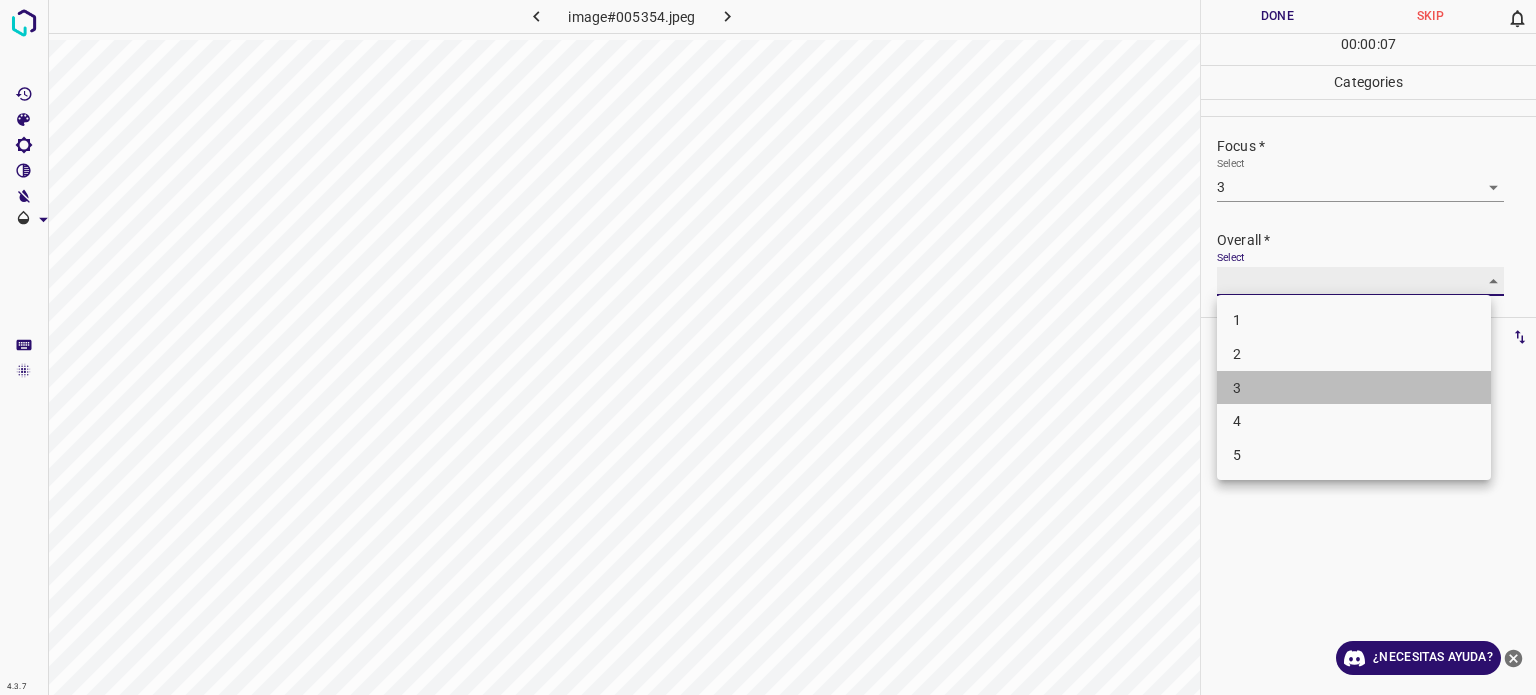 type on "3" 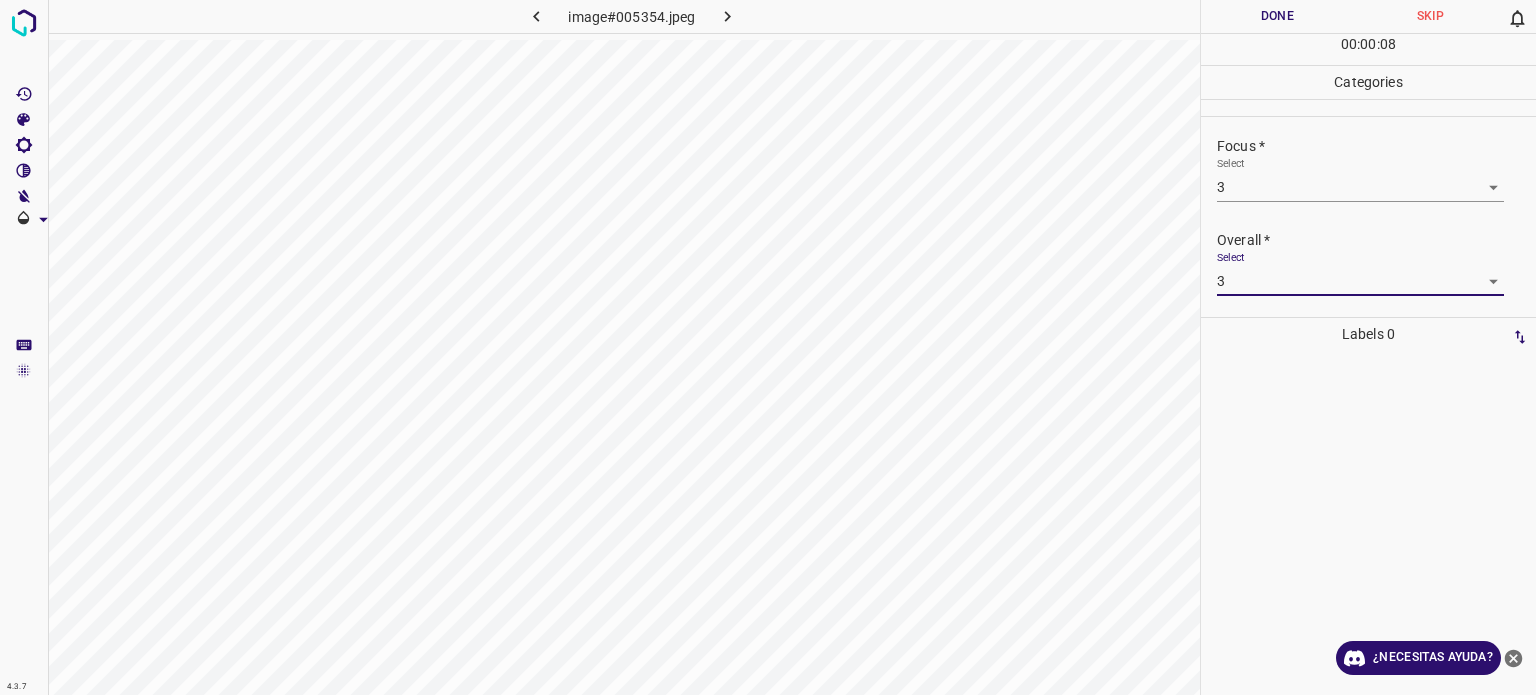 click on "Done" at bounding box center (1277, 16) 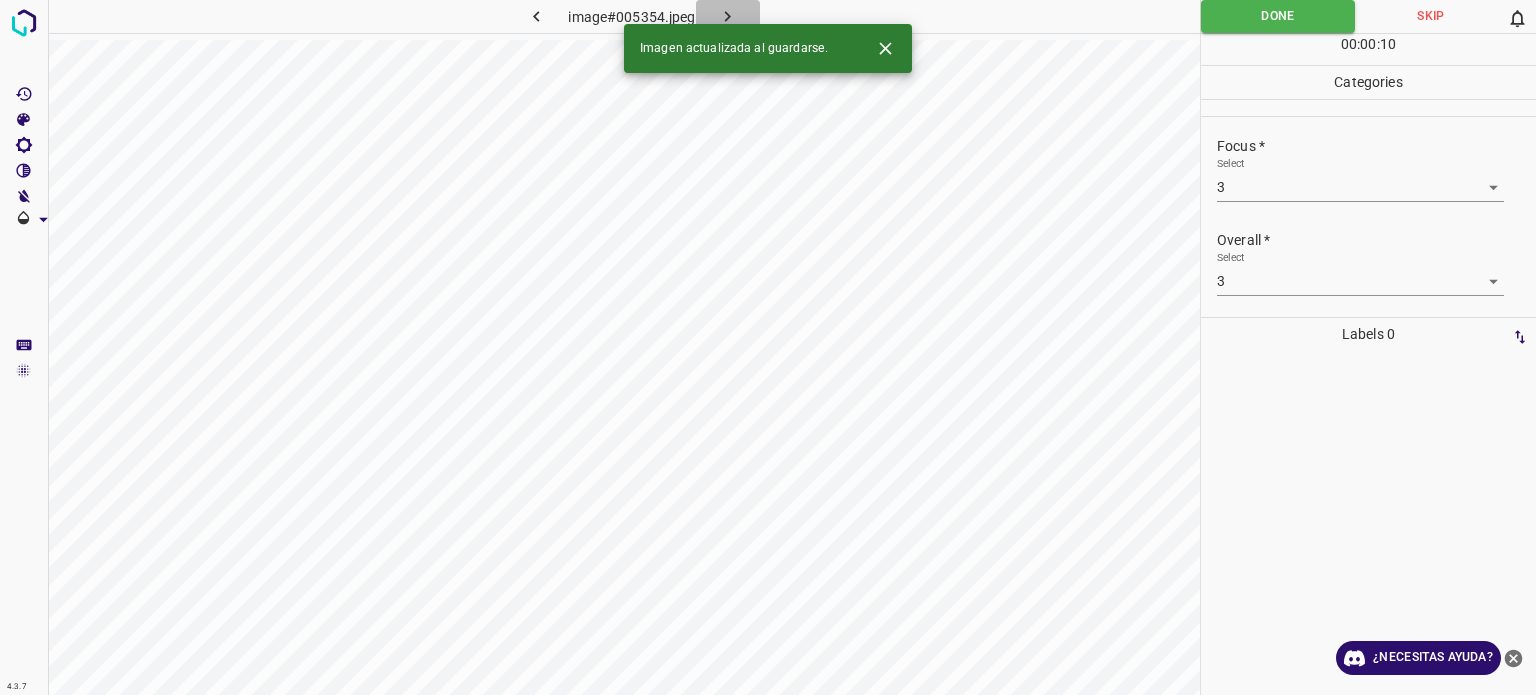 click 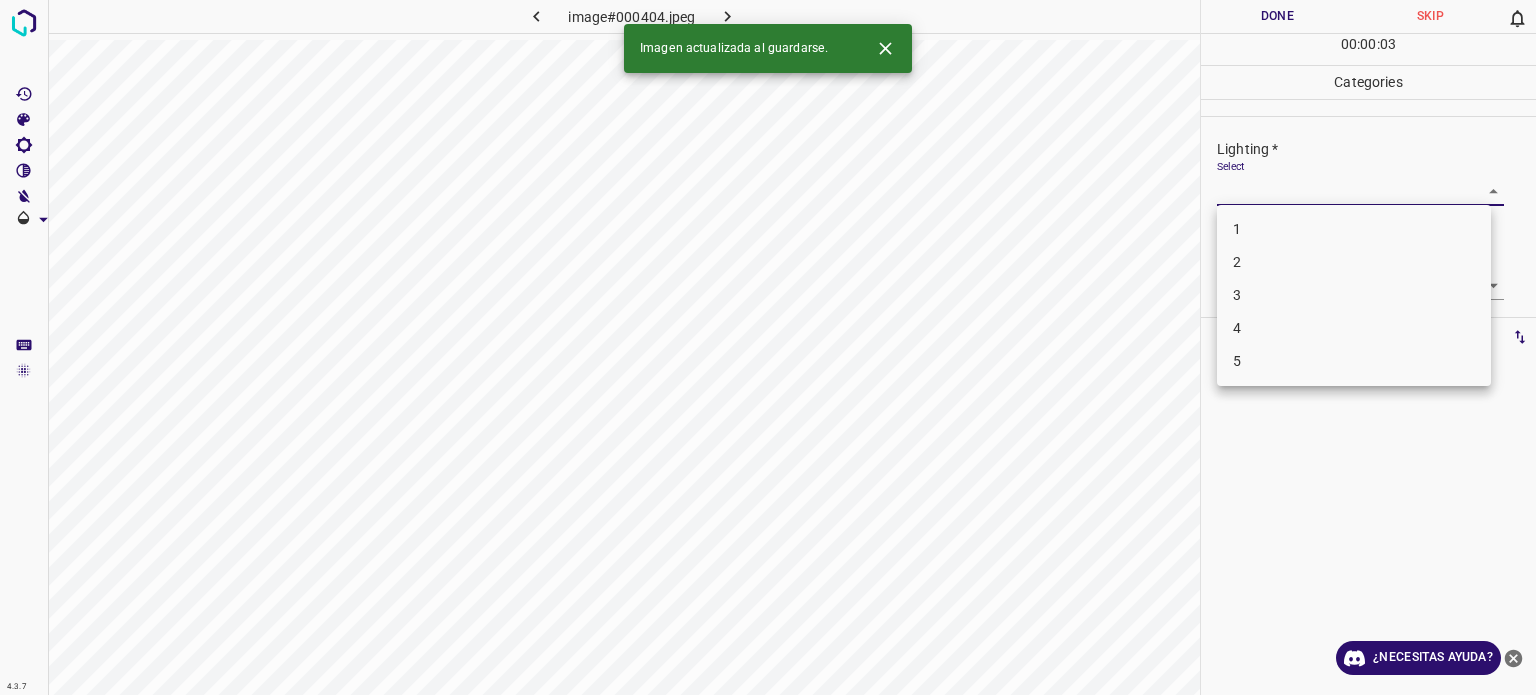click on "4.3.7 image#000404.jpeg Done Skip 0 00   : 00   : 03   Categories Lighting *  Select ​ Focus *  Select ​ Overall *  Select ​ Labels   0 Categories 1 Lighting 2 Focus 3 Overall Tools Space Change between modes (Draw & Edit) I Auto labeling R Restore zoom M Zoom in N Zoom out Delete Delete selecte label Filters Z Restore filters X Saturation filter C Brightness filter V Contrast filter B Gray scale filter General O Download Imagen actualizada al guardarse. ¿Necesitas ayuda? Texto original Valora esta traducción Tu opinión servirá para ayudar a mejorar el Traductor de Google - Texto - Esconder - Borrar 1 2 3 4 5" at bounding box center [768, 347] 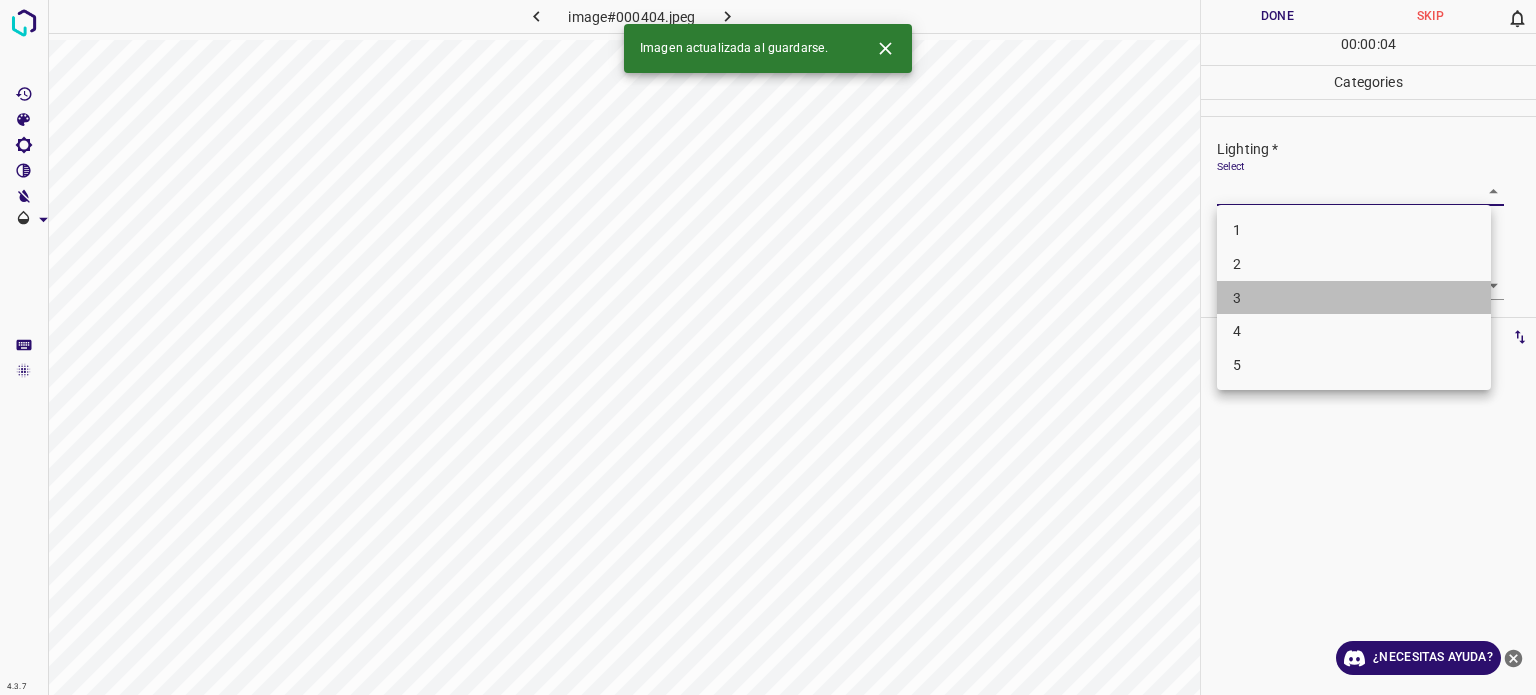click on "3" at bounding box center (1354, 298) 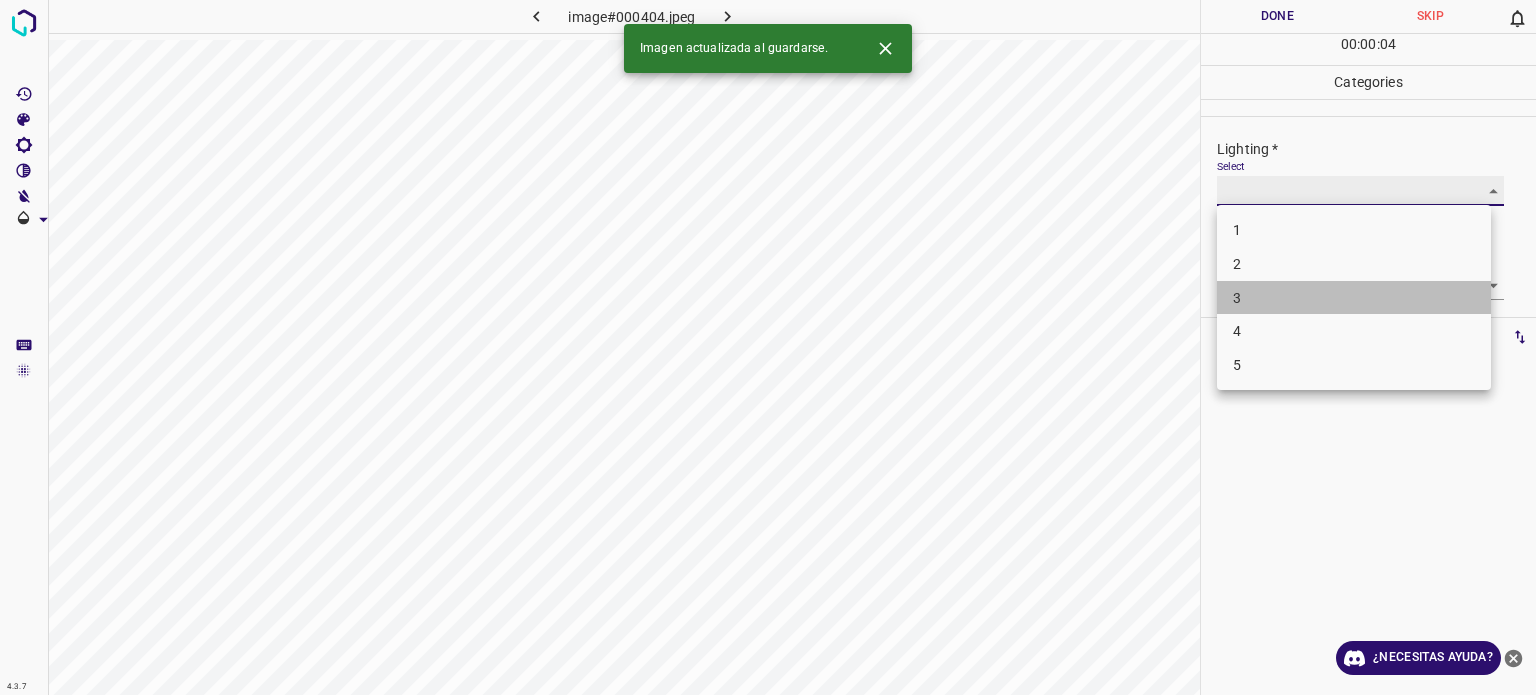 type on "3" 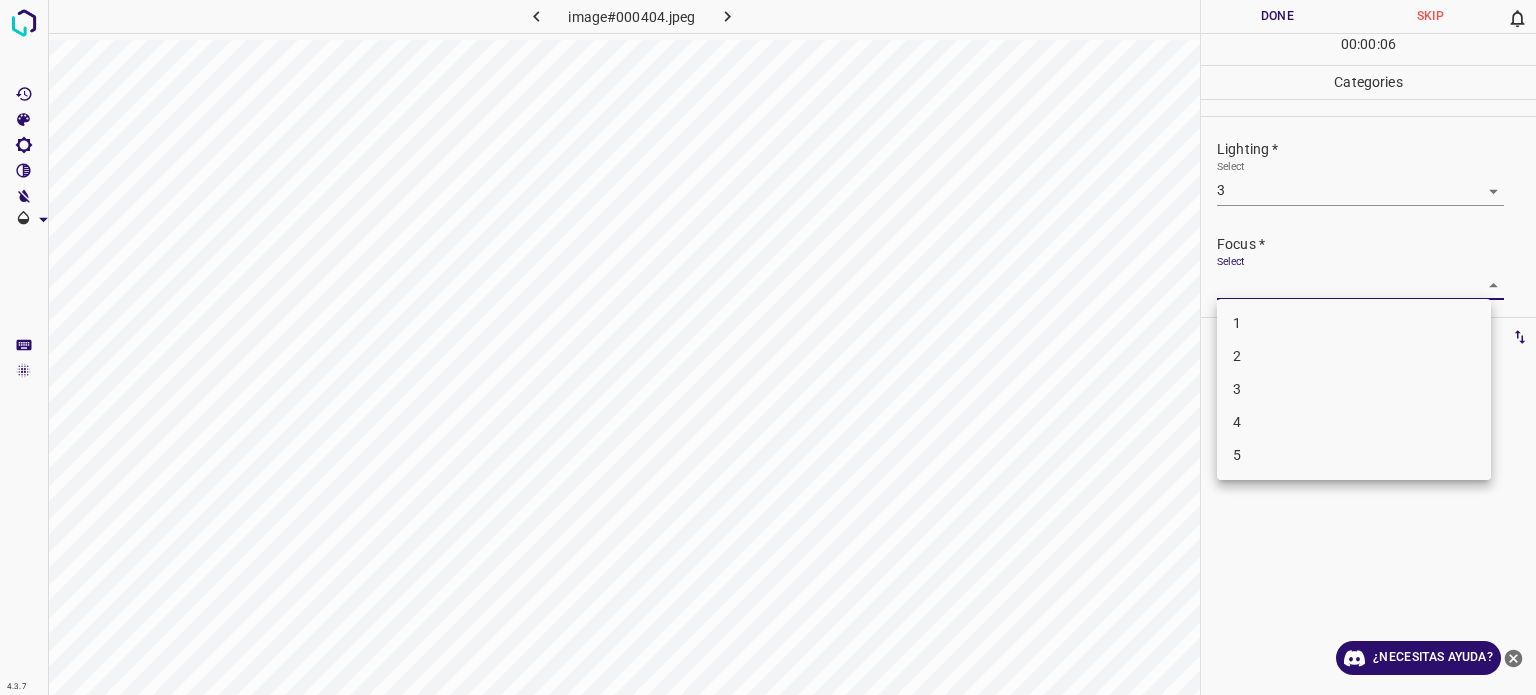 click on "4.3.7 image#000404.jpeg Done Skip 0 00   : 00   : 06   Categories Lighting *  Select 3 3 Focus *  Select ​ Overall *  Select ​ Labels   0 Categories 1 Lighting 2 Focus 3 Overall Tools Space Change between modes (Draw & Edit) I Auto labeling R Restore zoom M Zoom in N Zoom out Delete Delete selecte label Filters Z Restore filters X Saturation filter C Brightness filter V Contrast filter B Gray scale filter General O Download ¿Necesitas ayuda? Texto original Valora esta traducción Tu opinión servirá para ayudar a mejorar el Traductor de Google - Texto - Esconder - Borrar 1 2 3 4 5" at bounding box center [768, 347] 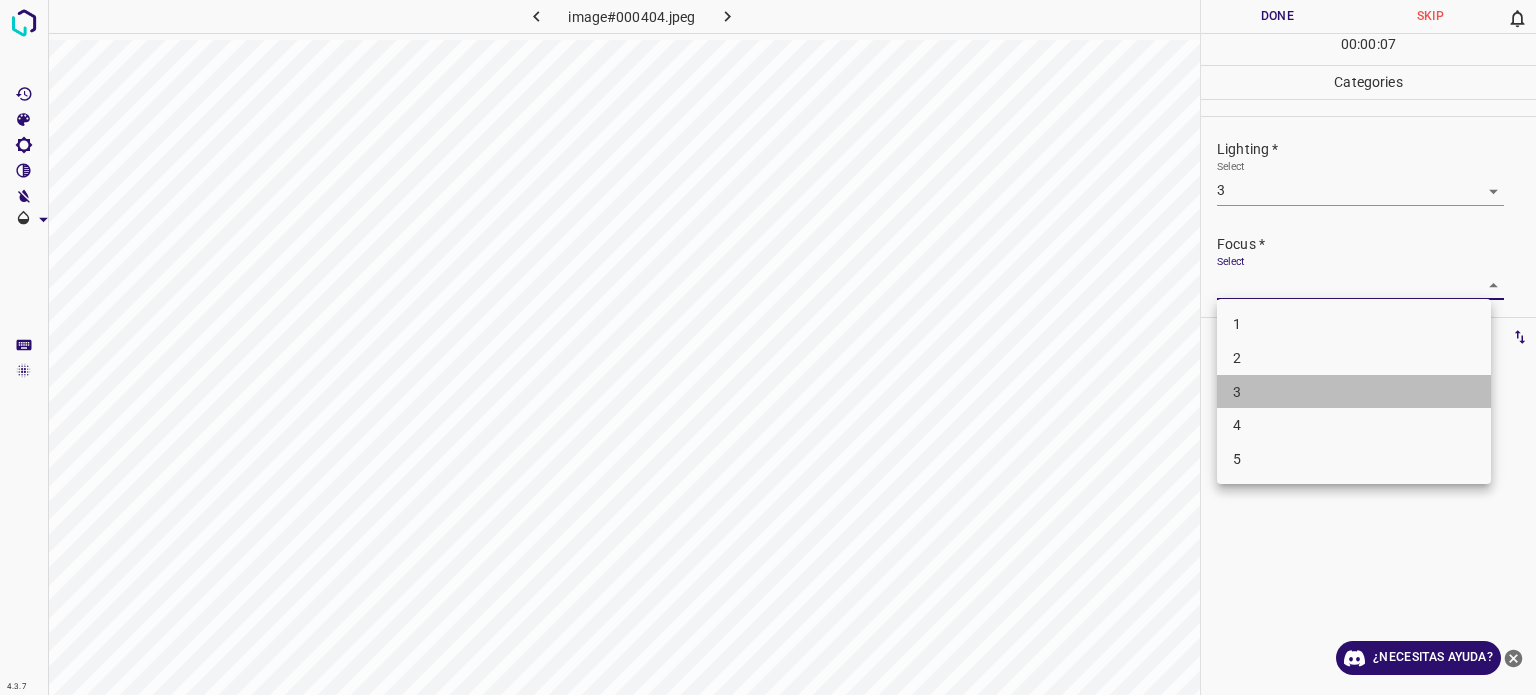 click on "3" at bounding box center [1354, 392] 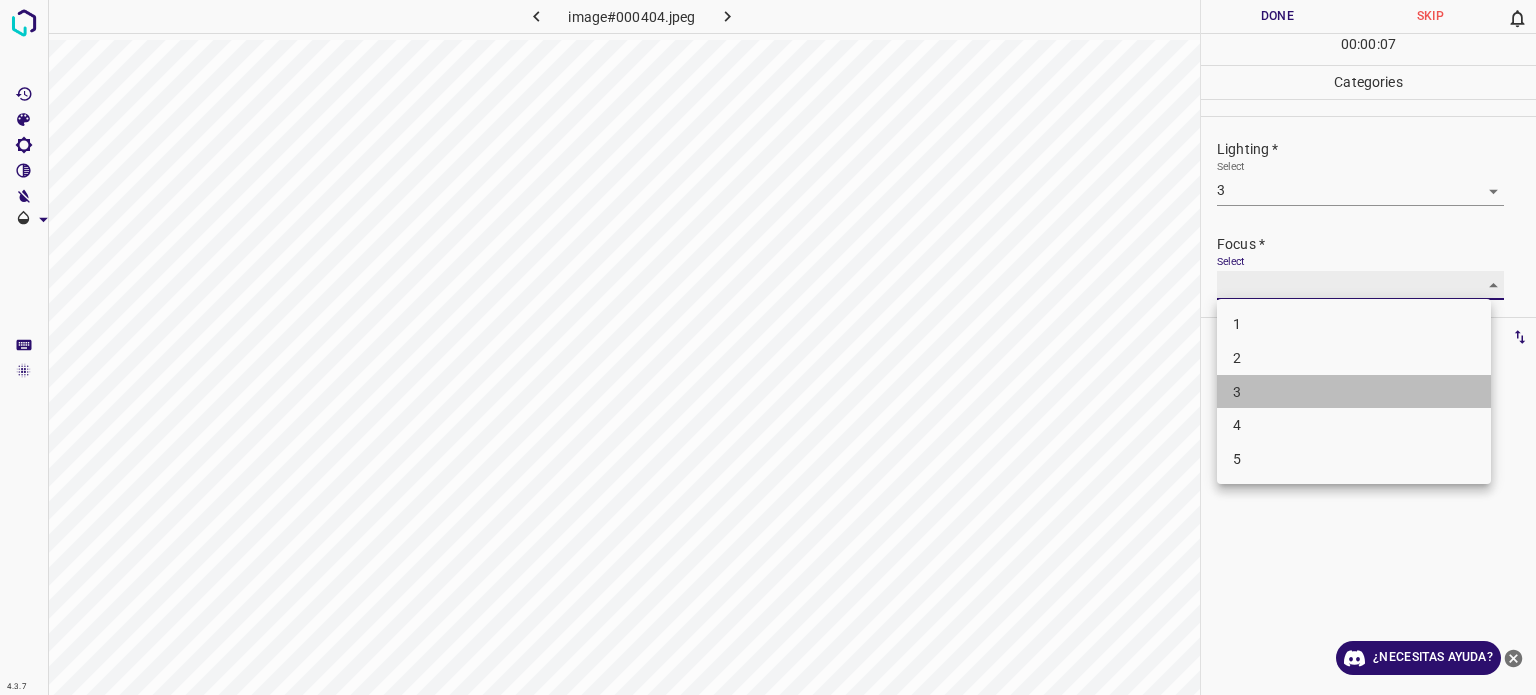 type on "3" 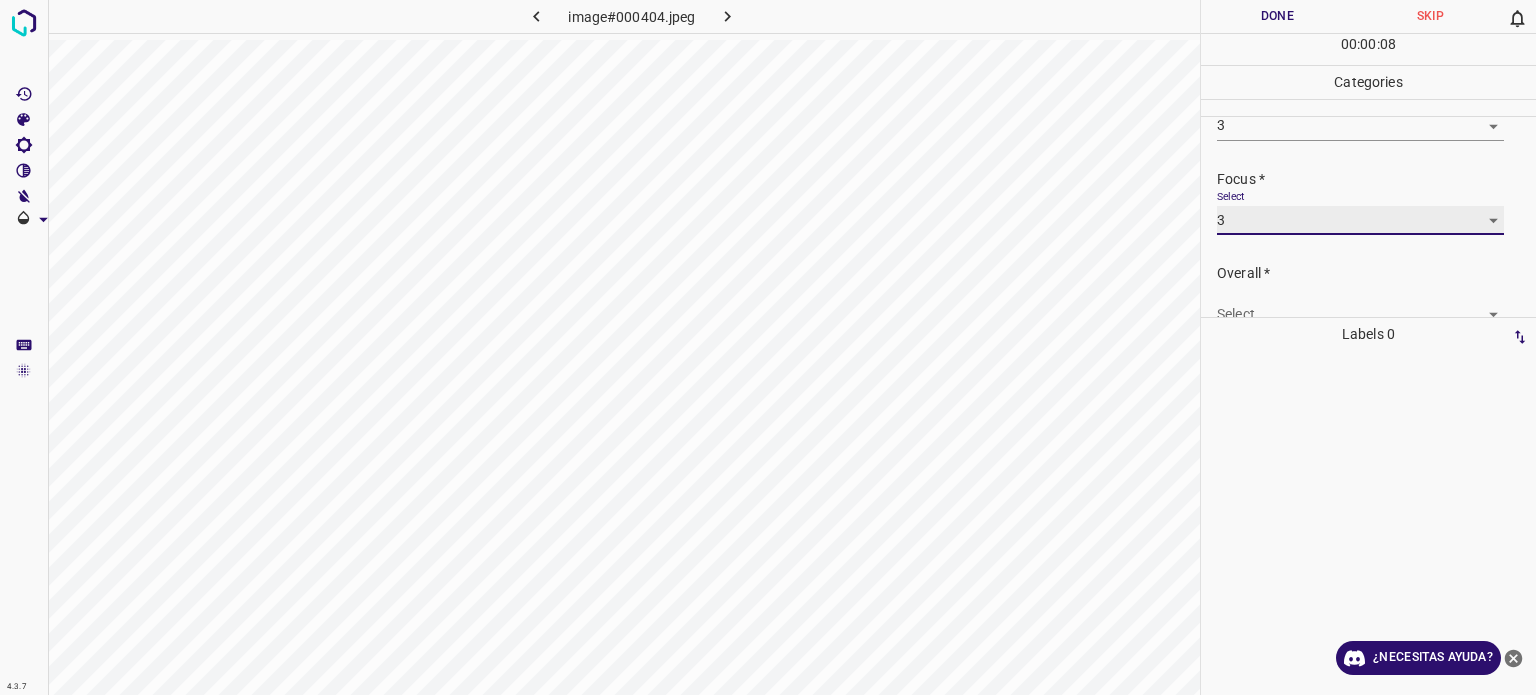 scroll, scrollTop: 98, scrollLeft: 0, axis: vertical 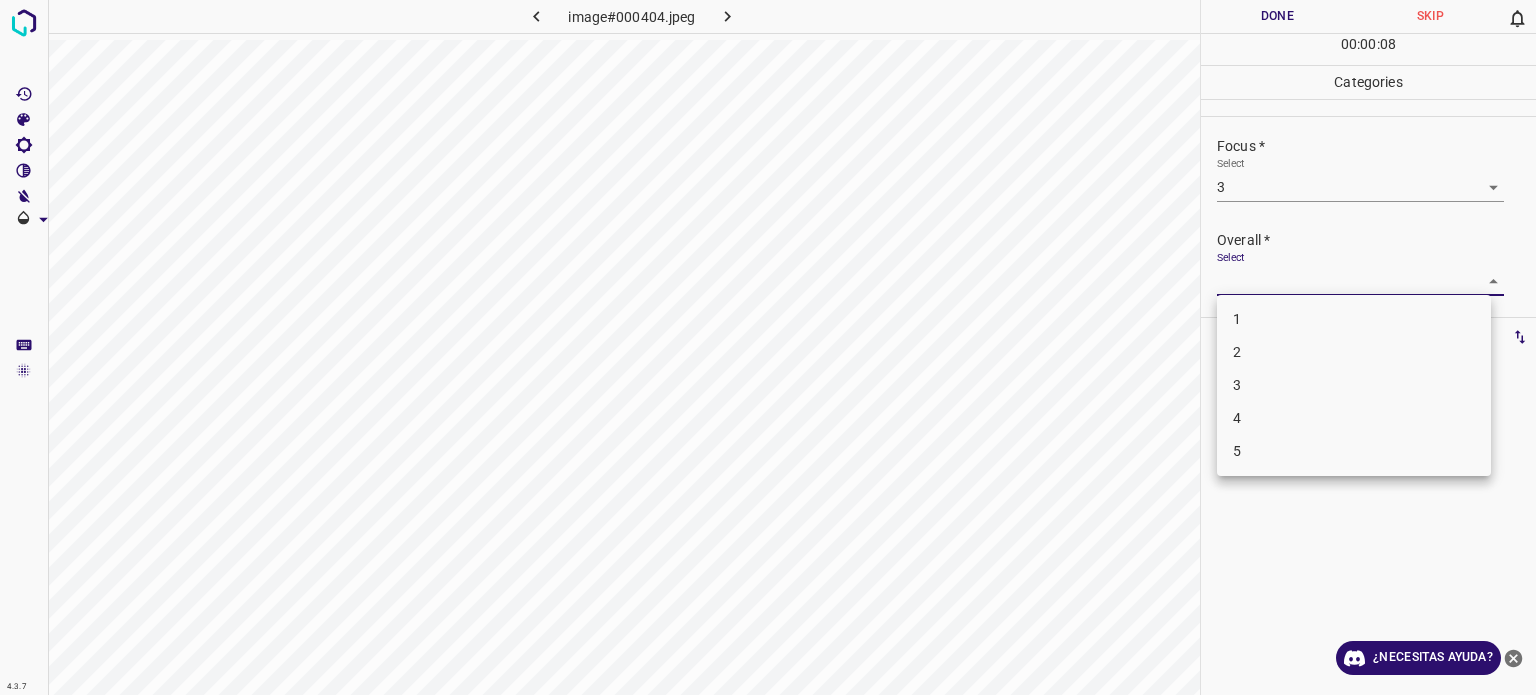 click on "4.3.7 image#000404.jpeg Done Skip 0 00   : 00   : 08   Categories Lighting *  Select 3 3 Focus *  Select 3 3 Overall *  Select ​ Labels   0 Categories 1 Lighting 2 Focus 3 Overall Tools Space Change between modes (Draw & Edit) I Auto labeling R Restore zoom M Zoom in N Zoom out Delete Delete selecte label Filters Z Restore filters X Saturation filter C Brightness filter V Contrast filter B Gray scale filter General O Download ¿Necesitas ayuda? Texto original Valora esta traducción Tu opinión servirá para ayudar a mejorar el Traductor de Google - Texto - Esconder - Borrar 1 2 3 4 5" at bounding box center [768, 347] 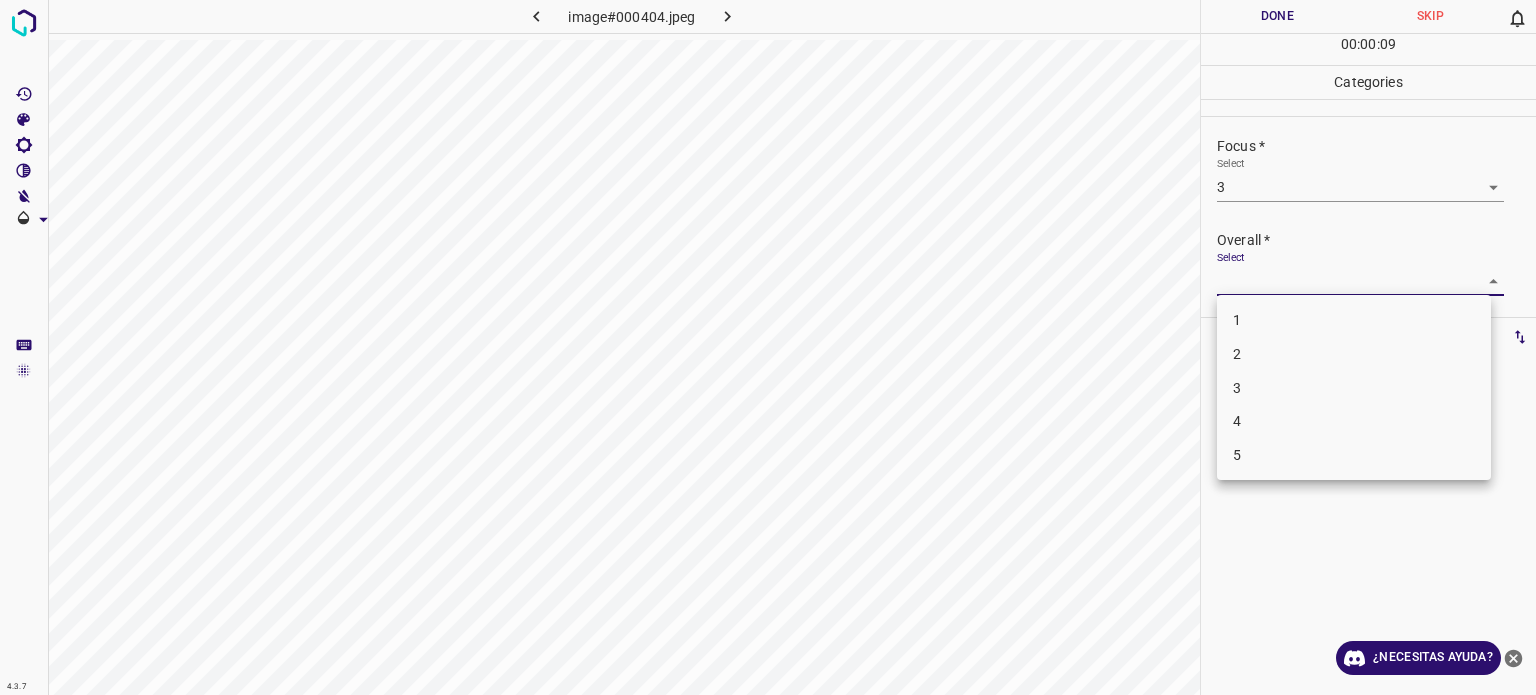 click on "3" at bounding box center [1354, 388] 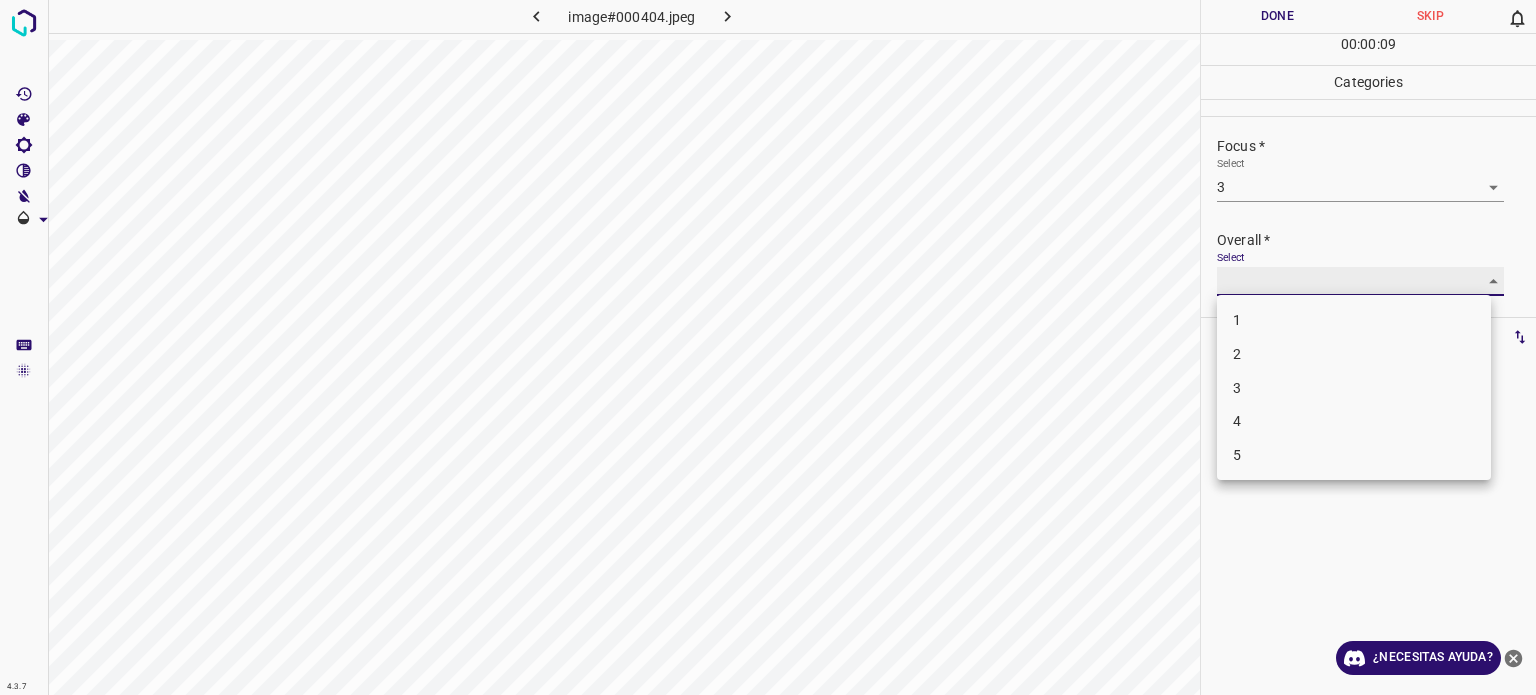 type on "3" 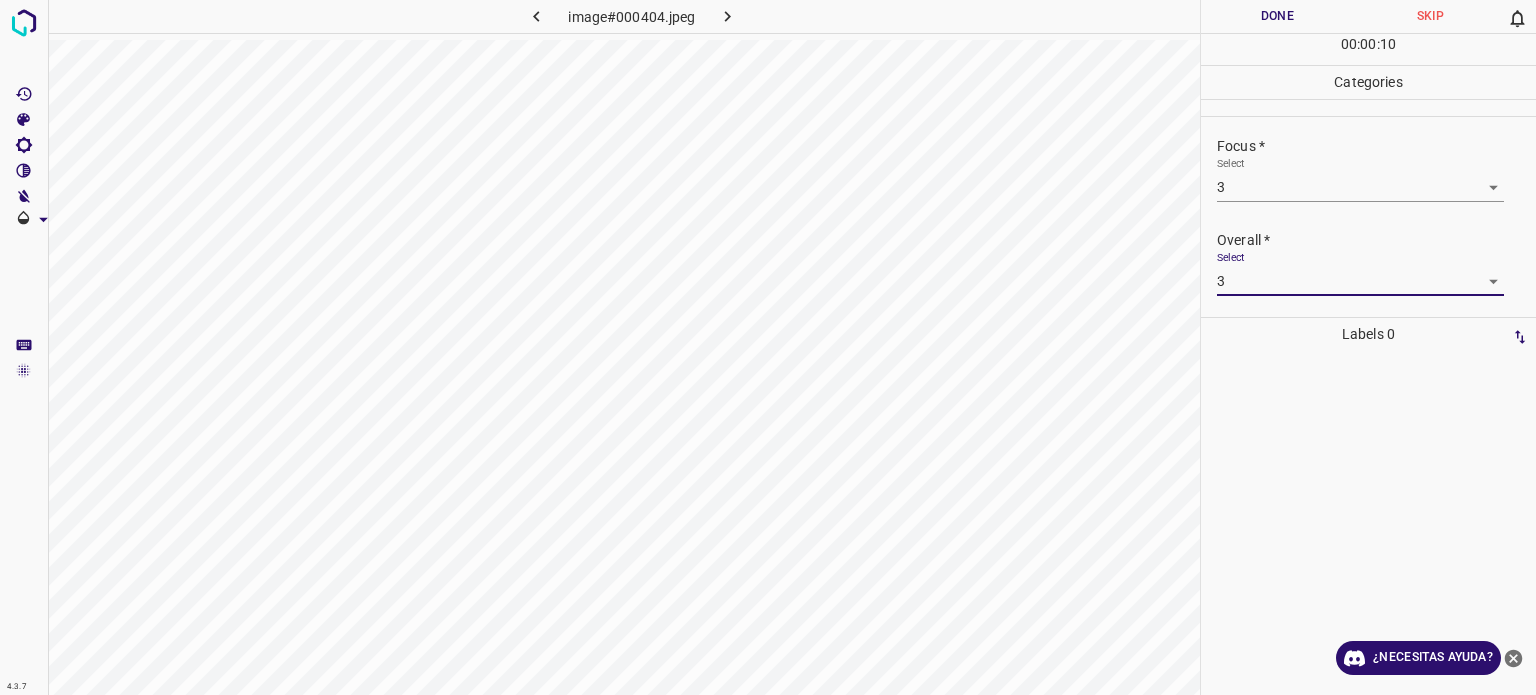 click on "Done" at bounding box center [1277, 16] 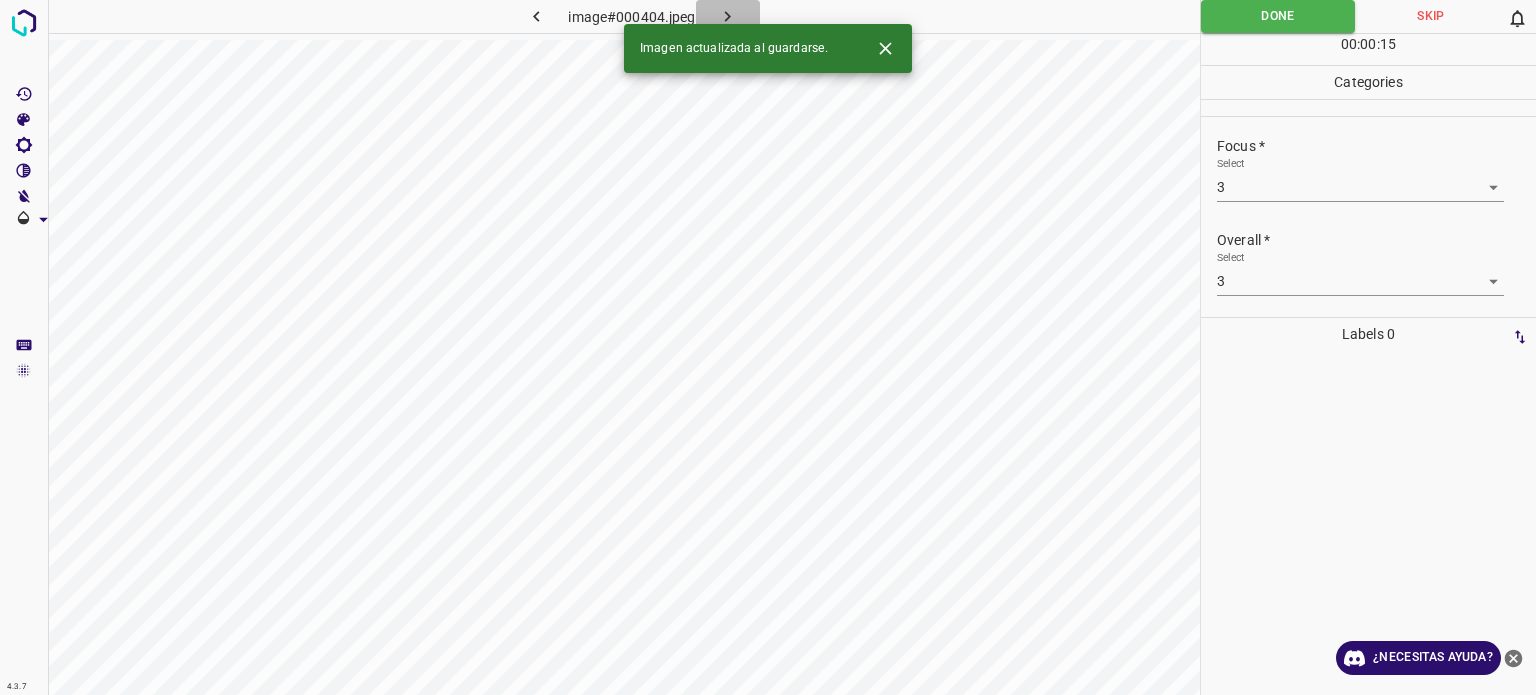 click 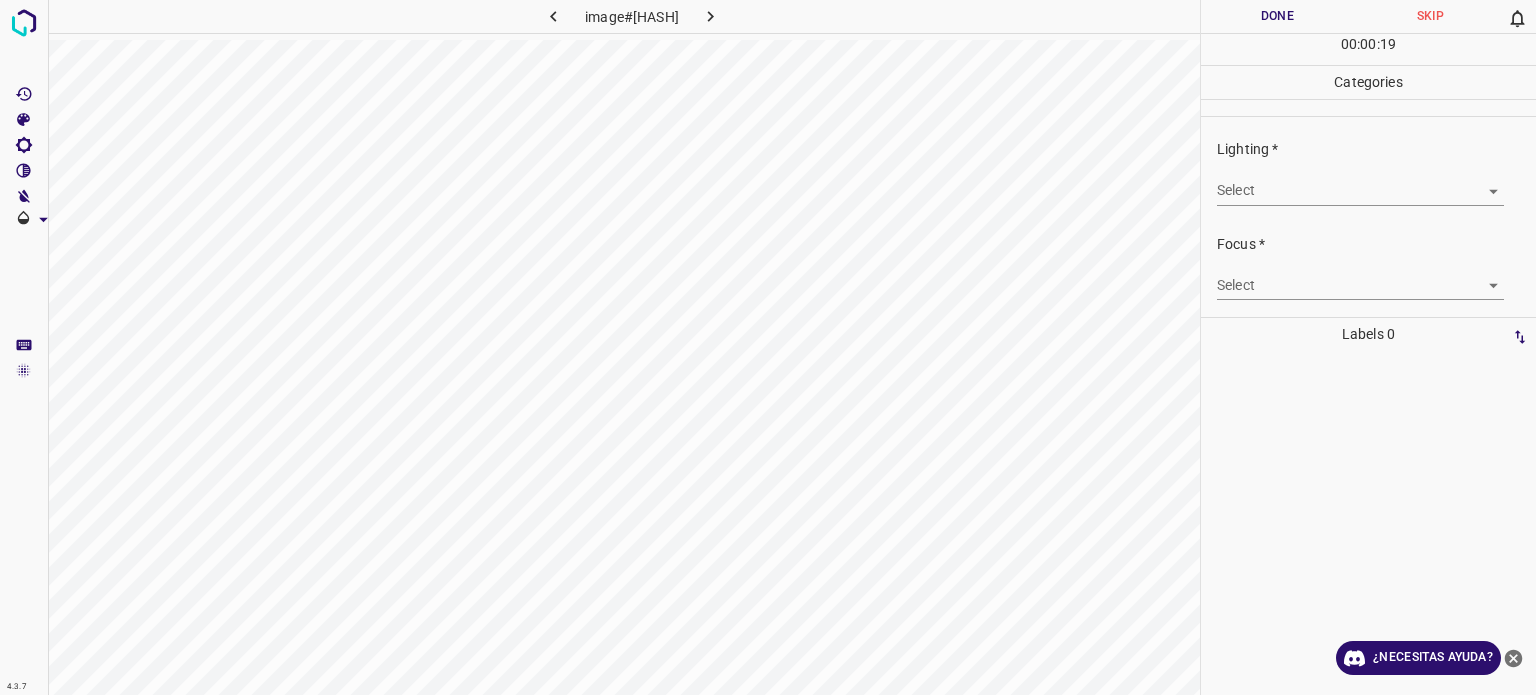 click on "4.3.7 image#001174.jpeg Done Skip 0 00 : 00 : 19 Categories Lighting * Select ​ Focus * Select ​ Overall * Select ​ Labels 0 Categories 1 Lighting 2 Focus 3 Overall Tools Space Change between modes (Draw & Edit) I Auto labeling R Restore zoom M Zoom in N Zoom out Delete Delete selecte label Filters Z Restore filters X Saturation filter C Brightness filter V Contrast filter B Gray scale filter General O Download ¿Necesitas ayuda? Texto original Valora esta traducción Tu opinión servirá para ayudar a mejorar el Traductor de Google - Texto - Esconder - Borrar" at bounding box center (768, 347) 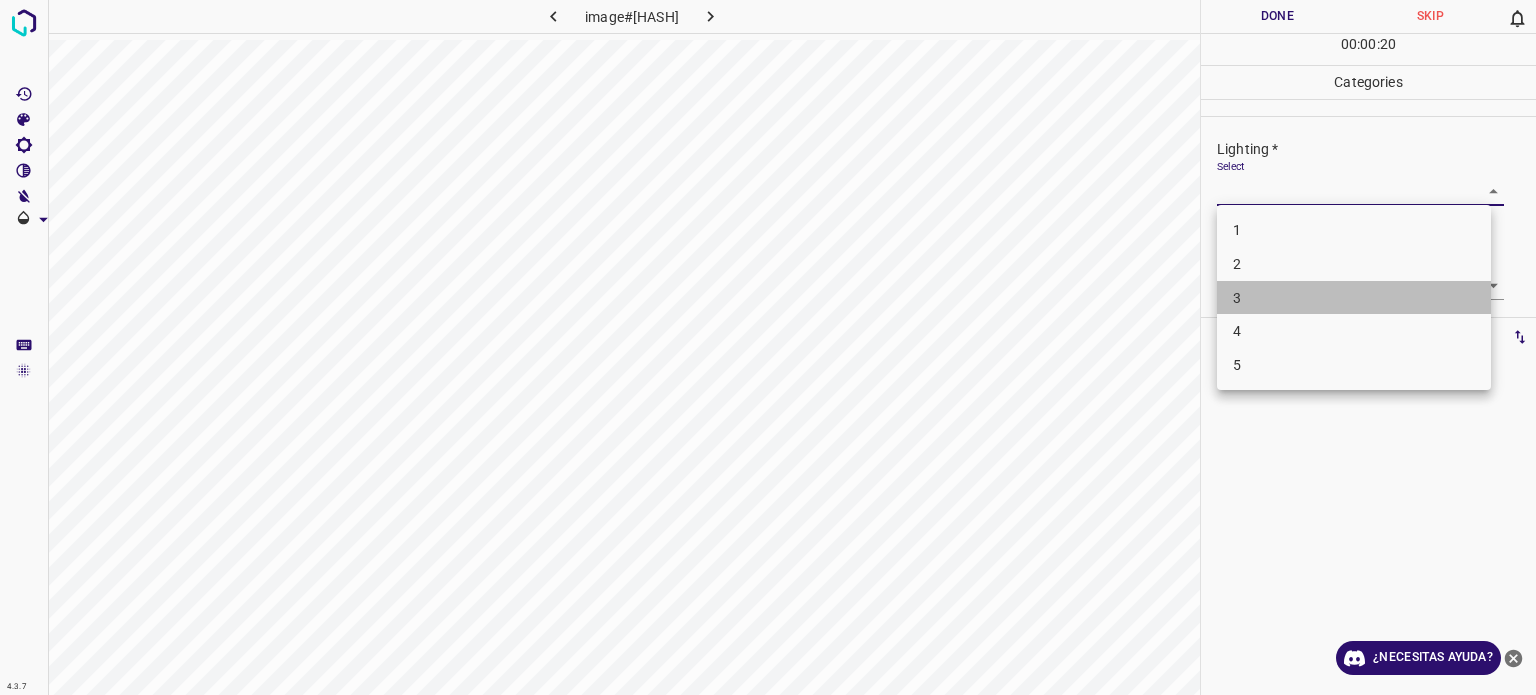 click on "3" at bounding box center (1354, 298) 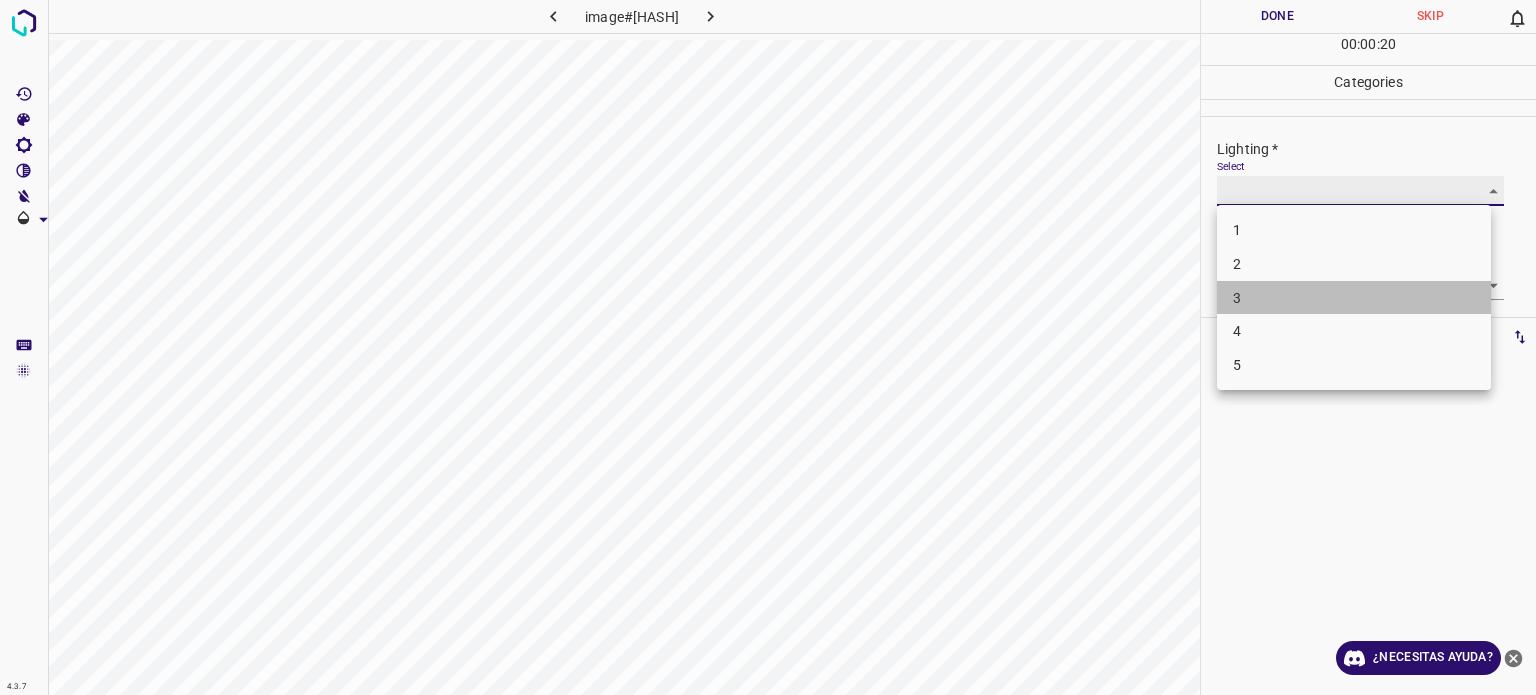 type on "3" 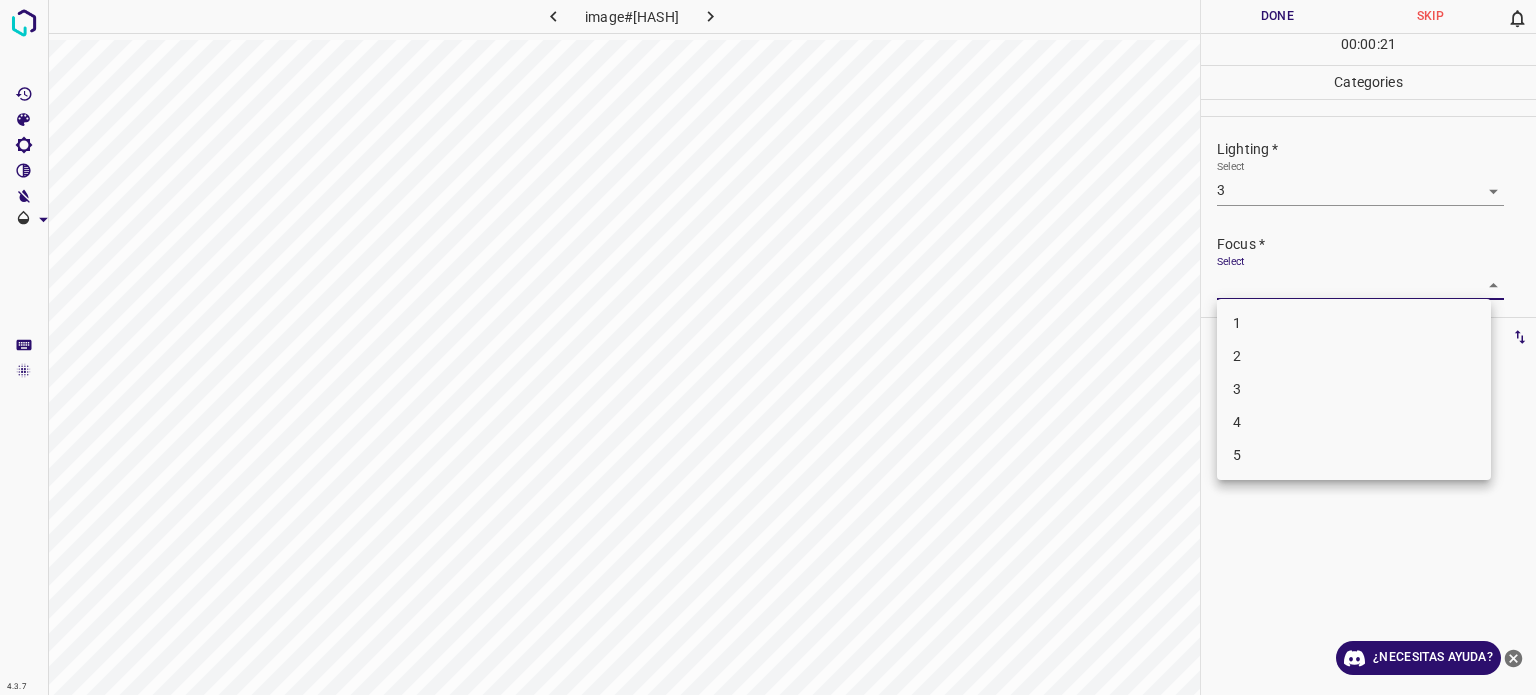 click on "4.3.7 image#001174.jpeg Done Skip 0 00 : 00 : 21 Categories Lighting * Select 3 3 Focus * Select ​ Overall * Select ​ Labels 0 Categories 1 Lighting 2 Focus 3 Overall Tools Space Change between modes (Draw & Edit) I Auto labeling R Restore zoom M Zoom in N Zoom out Delete Delete selecte label Filters Z Restore filters X Saturation filter C Brightness filter V Contrast filter B Gray scale filter General O Download ¿Necesitas ayuda? Texto original Valora esta traducción Tu opinión servirá para ayudar a mejorar el Traductor de Google - Texto - Esconder - Borrar 1 2 3 4 5" at bounding box center (768, 347) 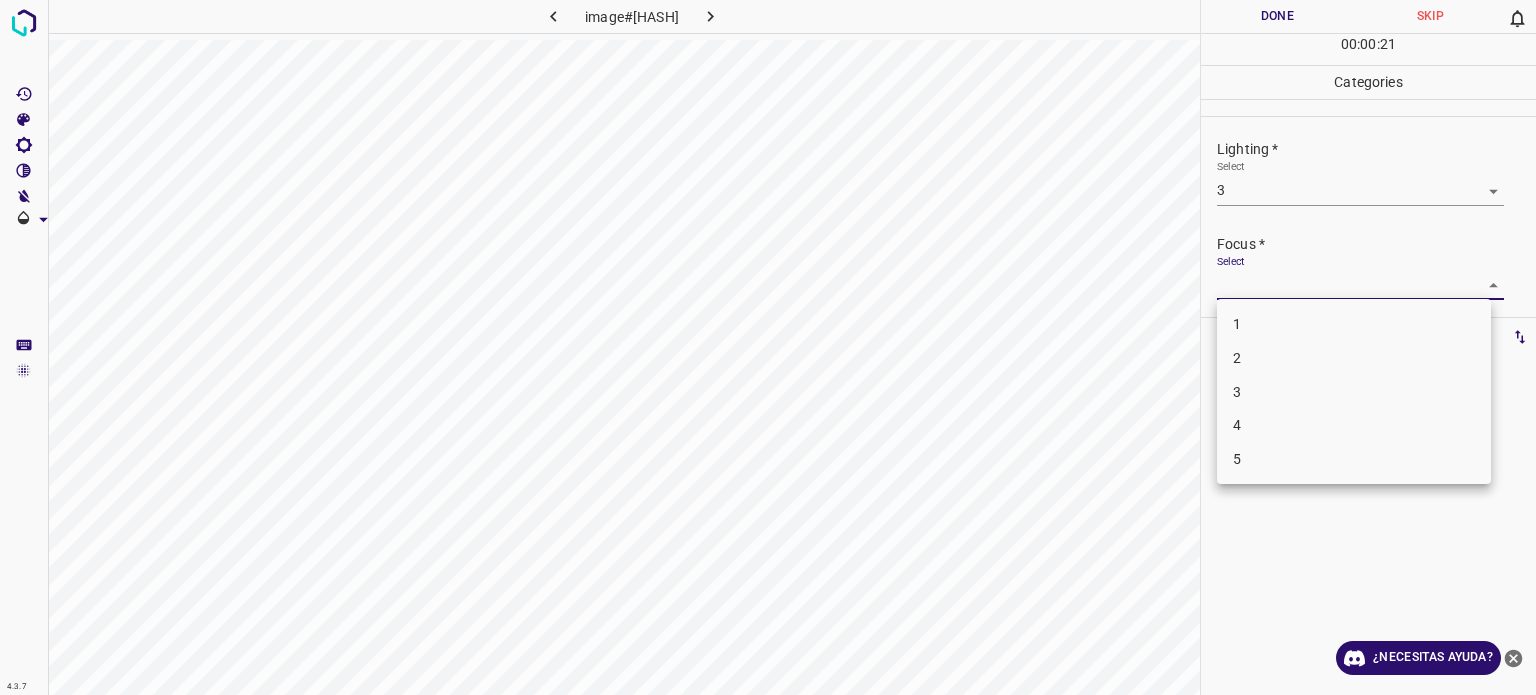 click on "3" at bounding box center (1354, 392) 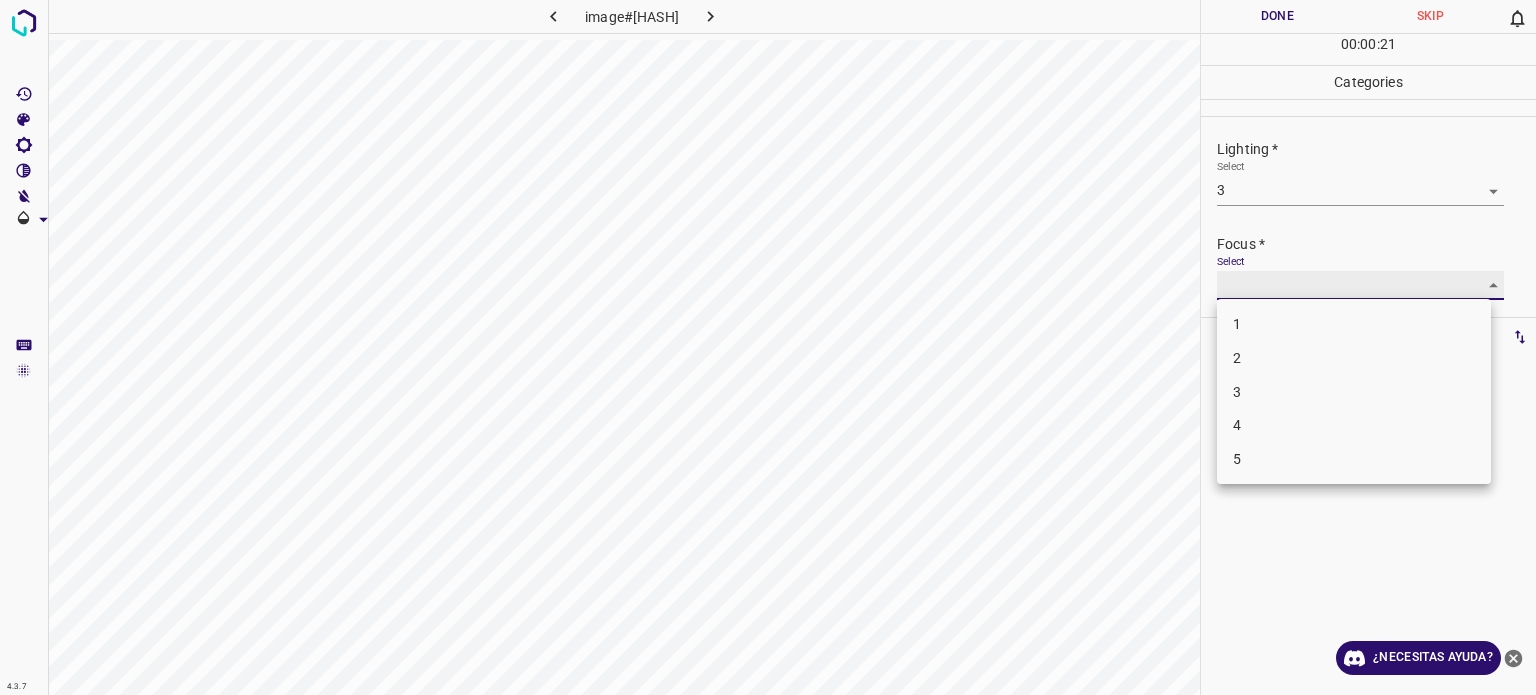 type on "3" 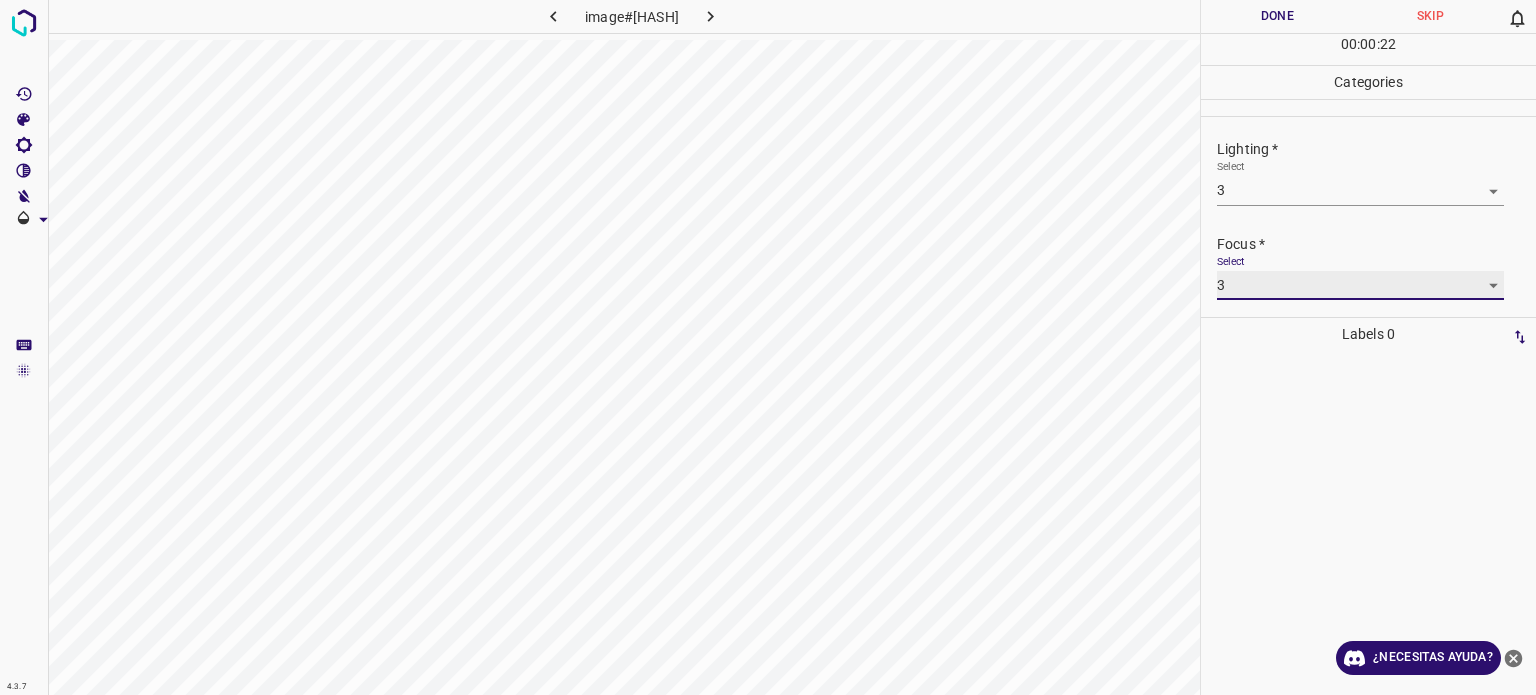 scroll, scrollTop: 98, scrollLeft: 0, axis: vertical 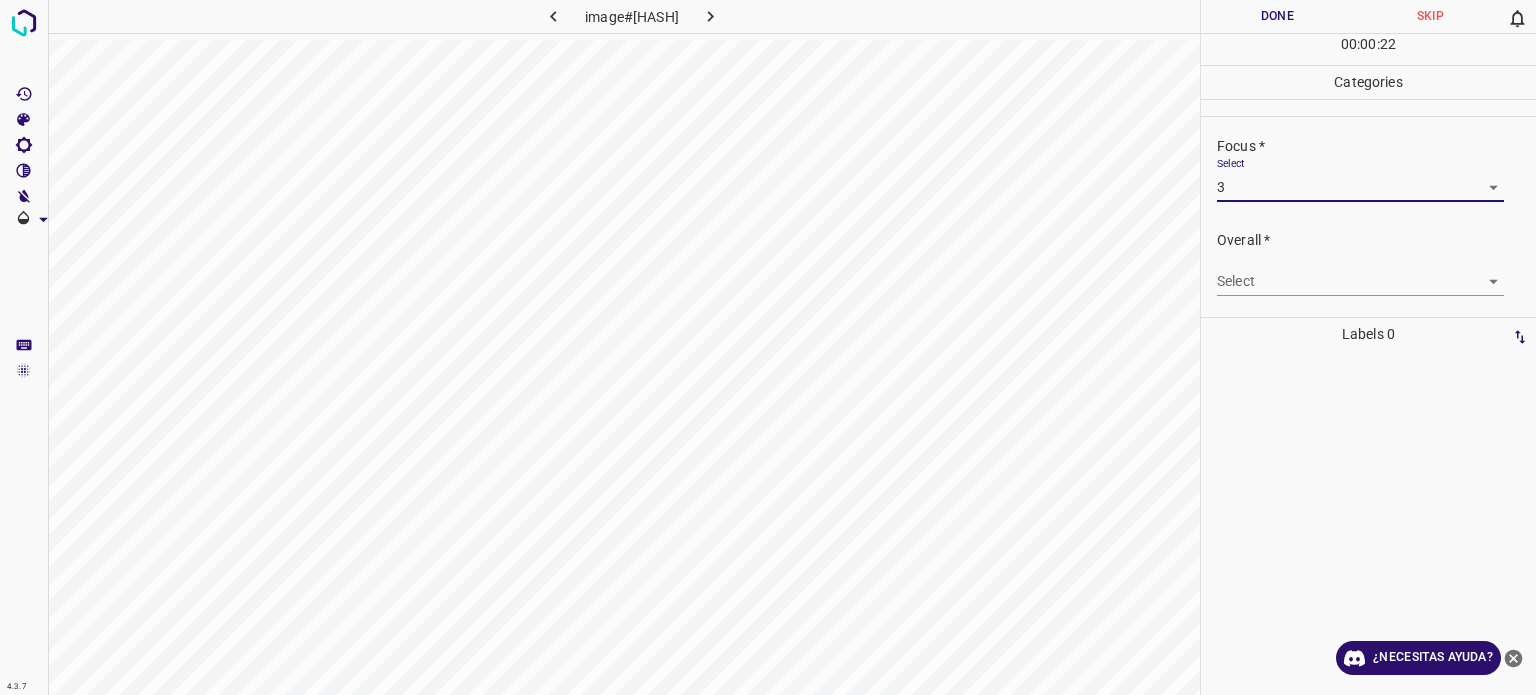 click on "4.3.7 image#001174.jpeg Done Skip 0 00   : 00   : 22   Categories Lighting *  Select 3 3 Focus *  Select 3 3 Overall *  Select ​ Labels   0 Categories 1 Lighting 2 Focus 3 Overall Tools Space Change between modes (Draw & Edit) I Auto labeling R Restore zoom M Zoom in N Zoom out Delete Delete selecte label Filters Z Restore filters X Saturation filter C Brightness filter V Contrast filter B Gray scale filter General O Download ¿Necesitas ayuda? Texto original Valora esta traducción Tu opinión servirá para ayudar a mejorar el Traductor de Google - Texto - Esconder - Borrar" at bounding box center [768, 347] 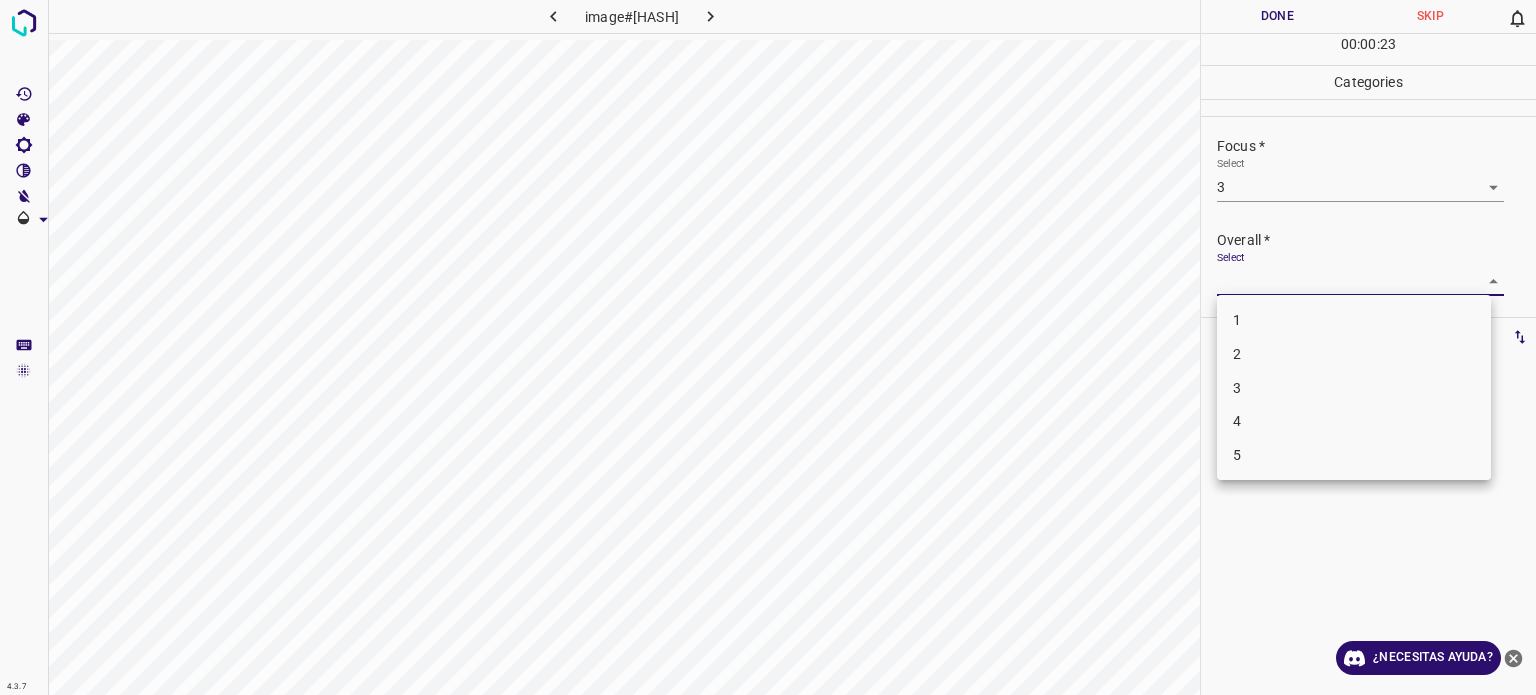 click on "3" at bounding box center (1237, 387) 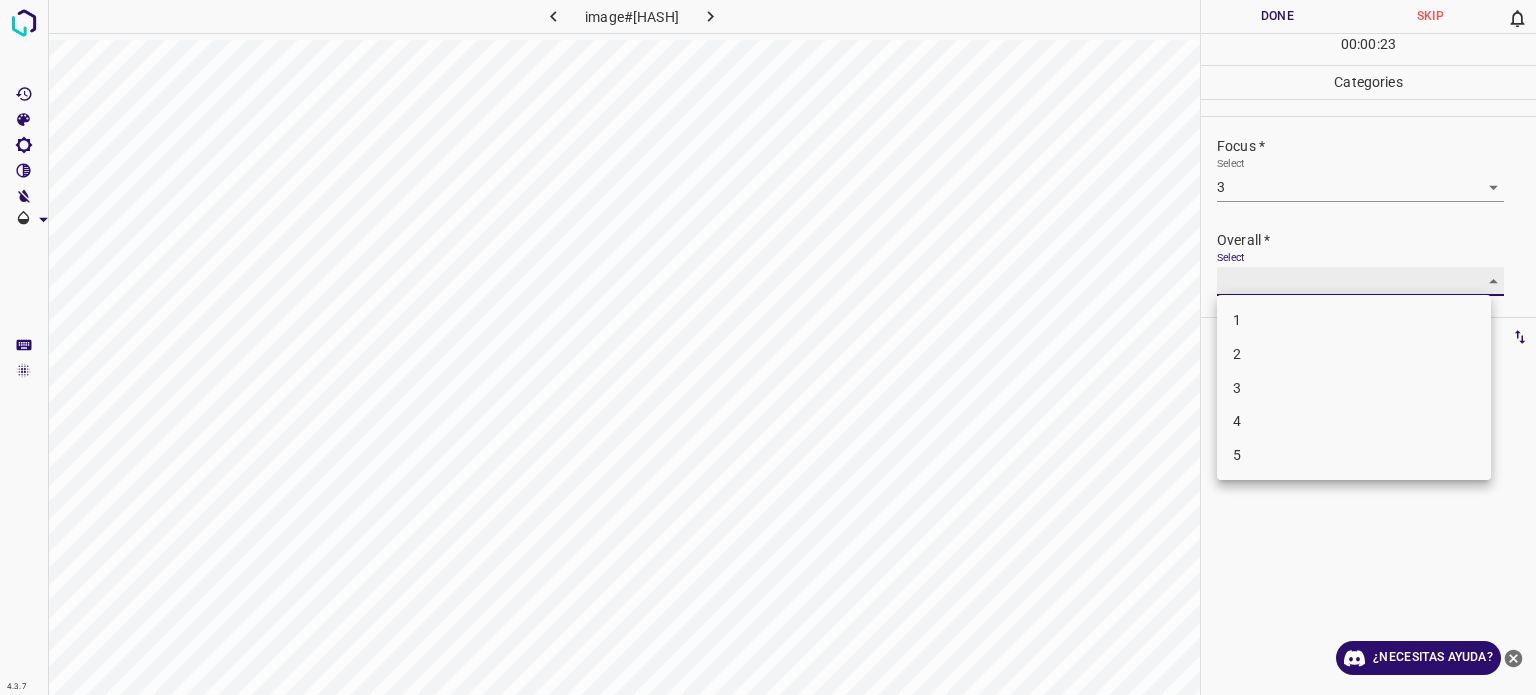 type on "3" 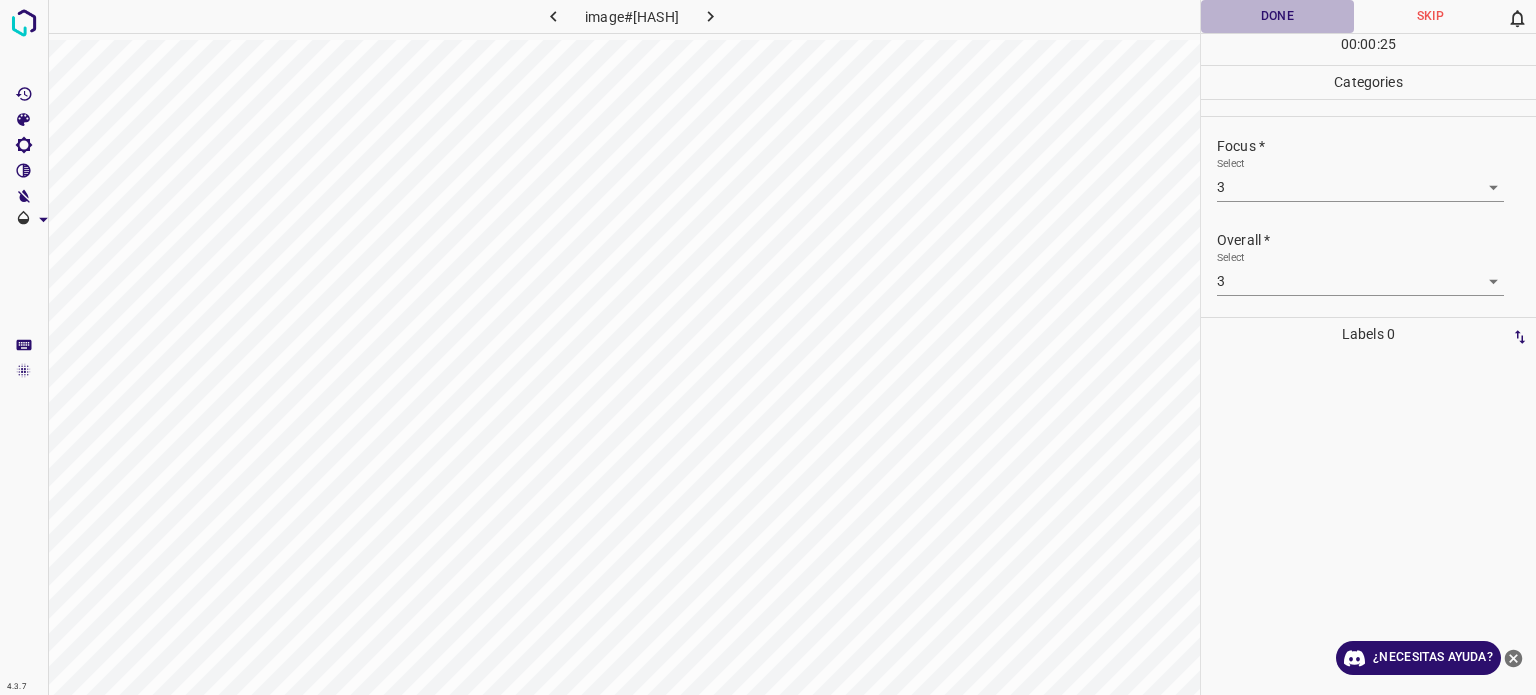 click on "Done" at bounding box center (1277, 16) 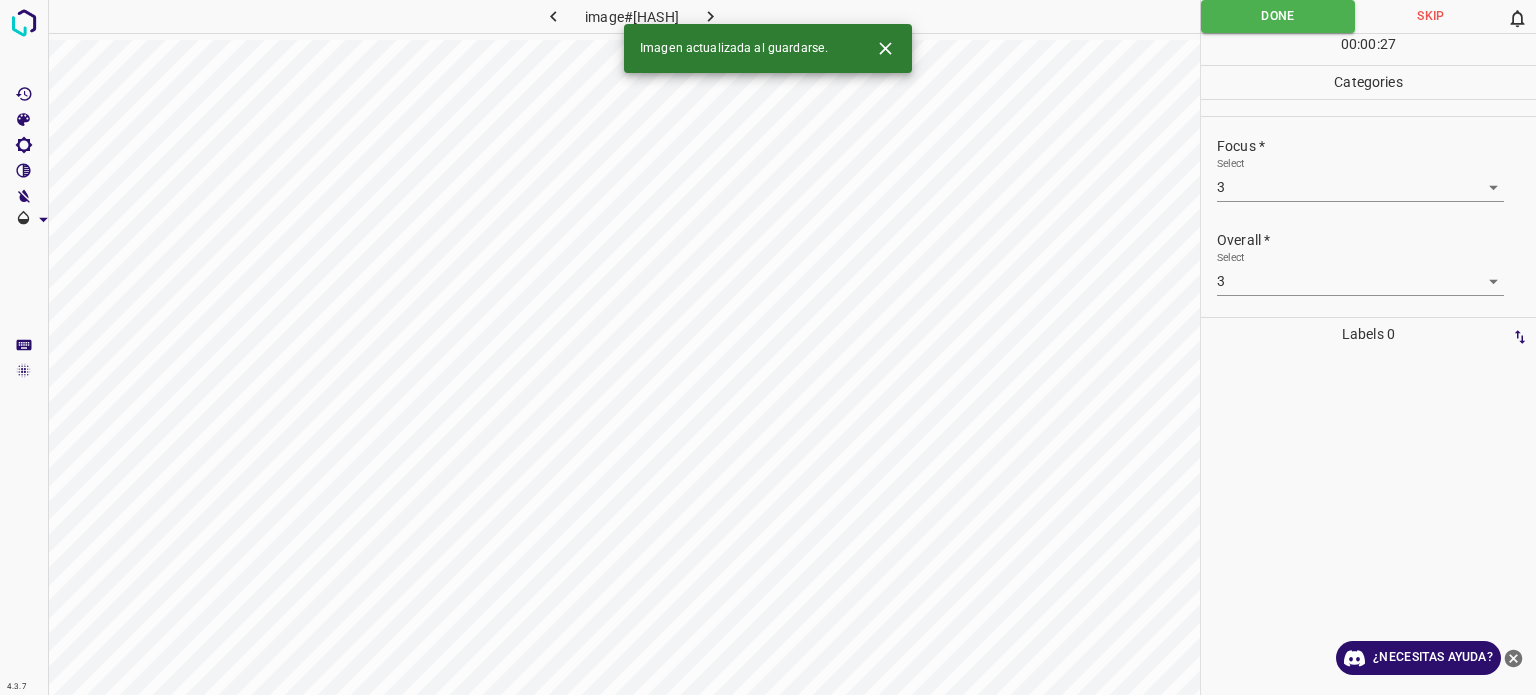 click 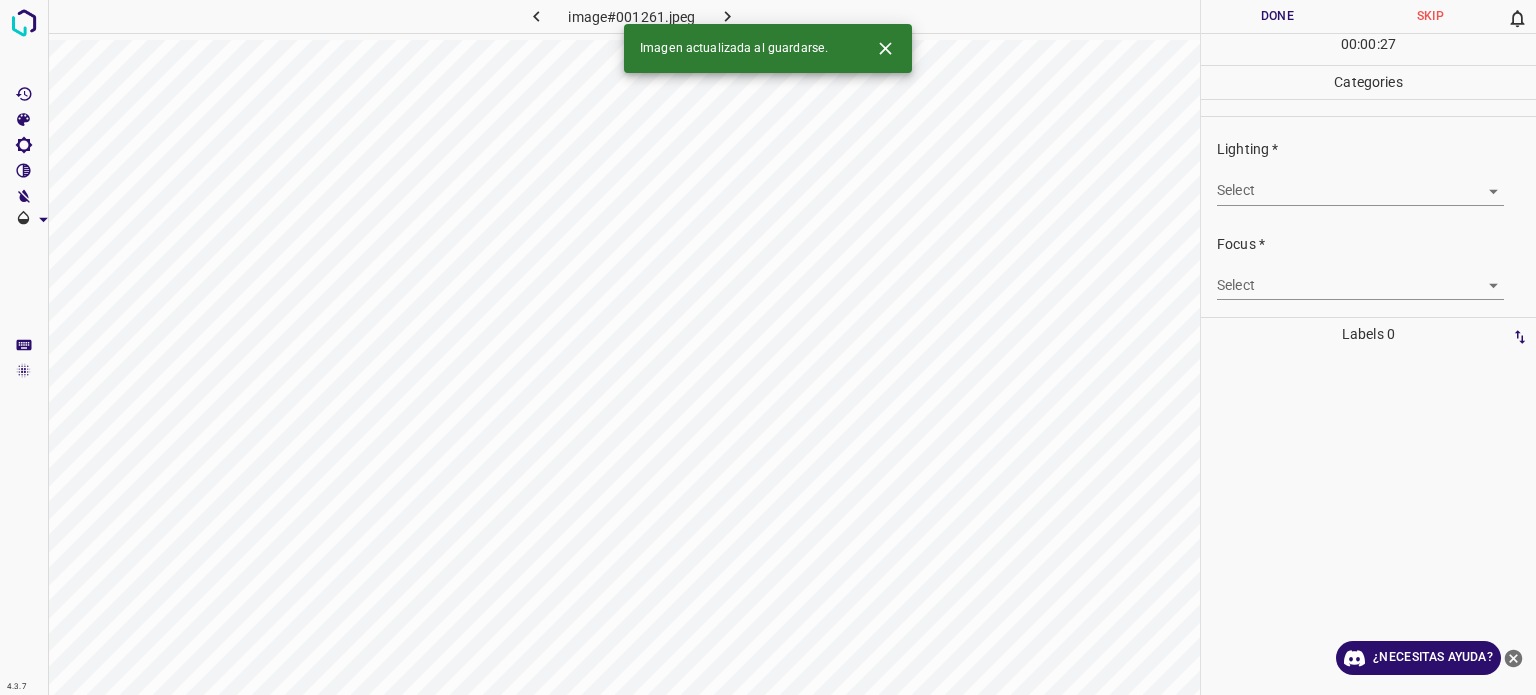 click on "4.3.7 image#001261.jpeg Done Skip 0 00   : 00   : 27   Categories Lighting *  Select ​ Focus *  Select ​ Overall *  Select ​ Labels   0 Categories 1 Lighting 2 Focus 3 Overall Tools Space Change between modes (Draw & Edit) I Auto labeling R Restore zoom M Zoom in N Zoom out Delete Delete selecte label Filters Z Restore filters X Saturation filter C Brightness filter V Contrast filter B Gray scale filter General O Download Imagen actualizada al guardarse. ¿Necesitas ayuda? Texto original Valora esta traducción Tu opinión servirá para ayudar a mejorar el Traductor de Google - Texto - Esconder - Borrar" at bounding box center (768, 347) 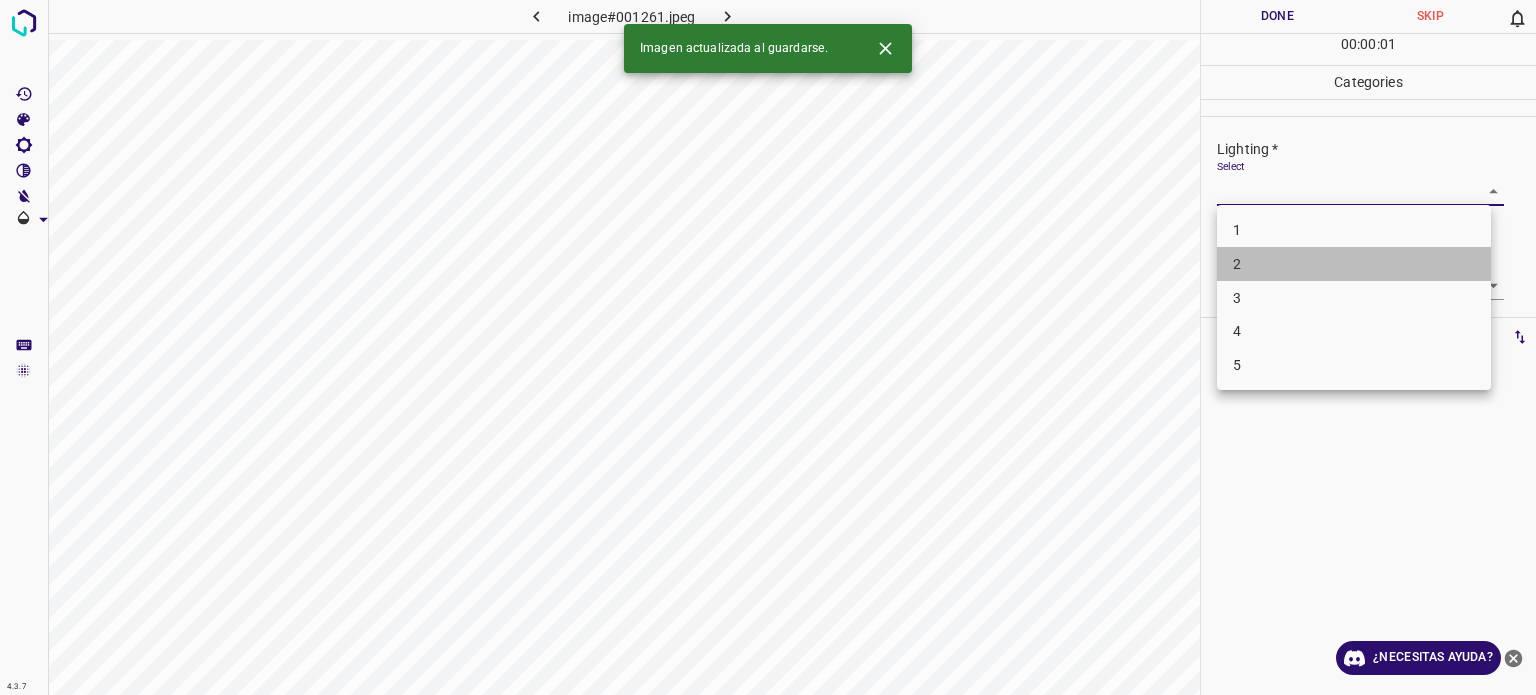 click on "2" at bounding box center [1237, 264] 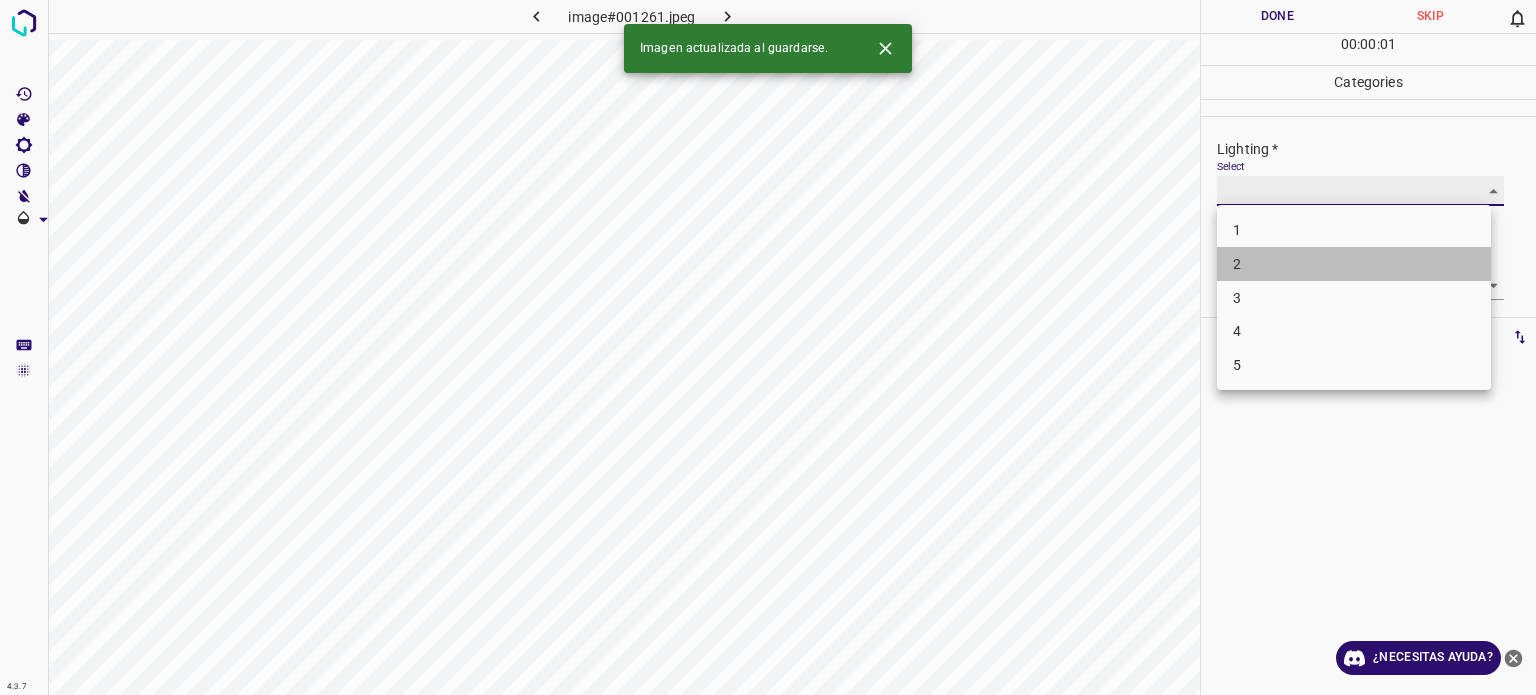 type on "2" 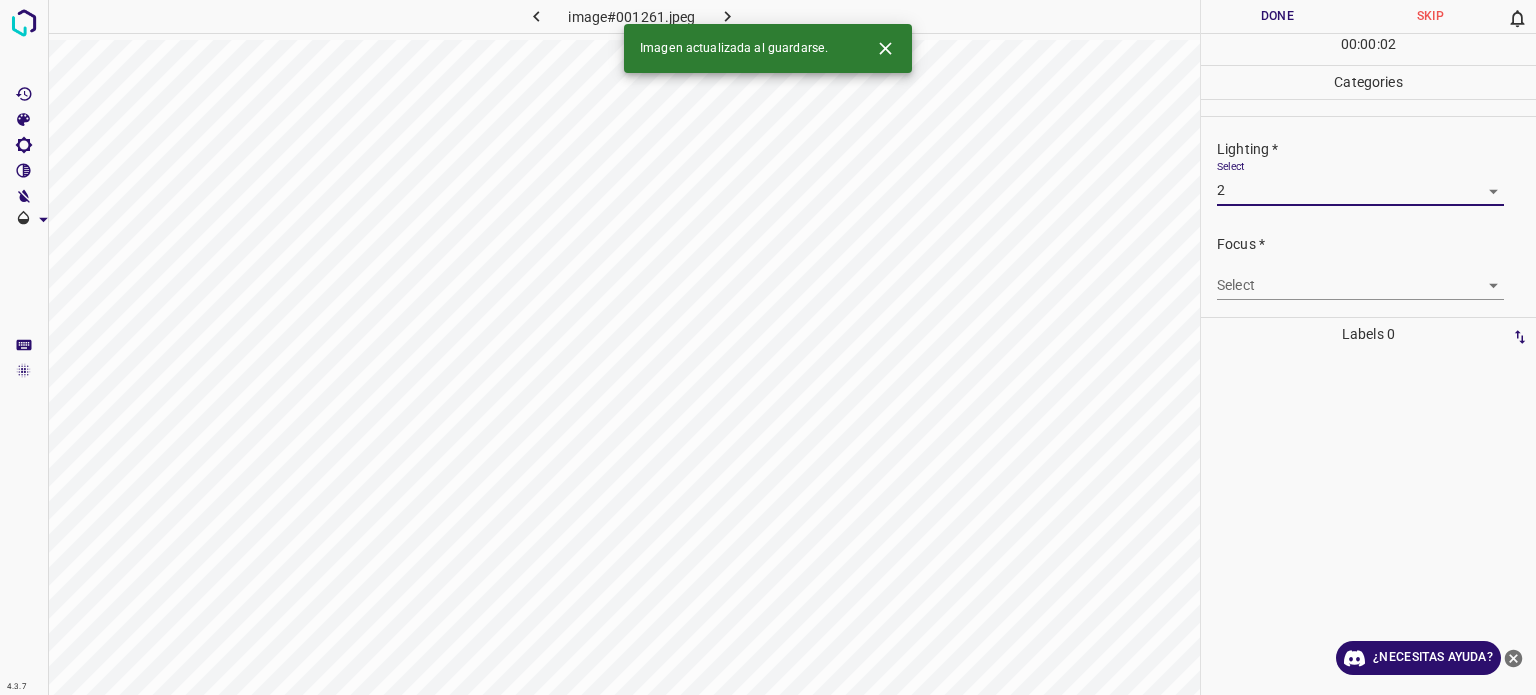 click on "4.3.7 image#001261.jpeg Done Skip 0 00   : 00   : 02   Categories Lighting *  Select 2 2 Focus *  Select ​ Overall *  Select ​ Labels   0 Categories 1 Lighting 2 Focus 3 Overall Tools Space Change between modes (Draw & Edit) I Auto labeling R Restore zoom M Zoom in N Zoom out Delete Delete selecte label Filters Z Restore filters X Saturation filter C Brightness filter V Contrast filter B Gray scale filter General O Download Imagen actualizada al guardarse. ¿Necesitas ayuda? Texto original Valora esta traducción Tu opinión servirá para ayudar a mejorar el Traductor de Google - Texto - Esconder - Borrar" at bounding box center [768, 347] 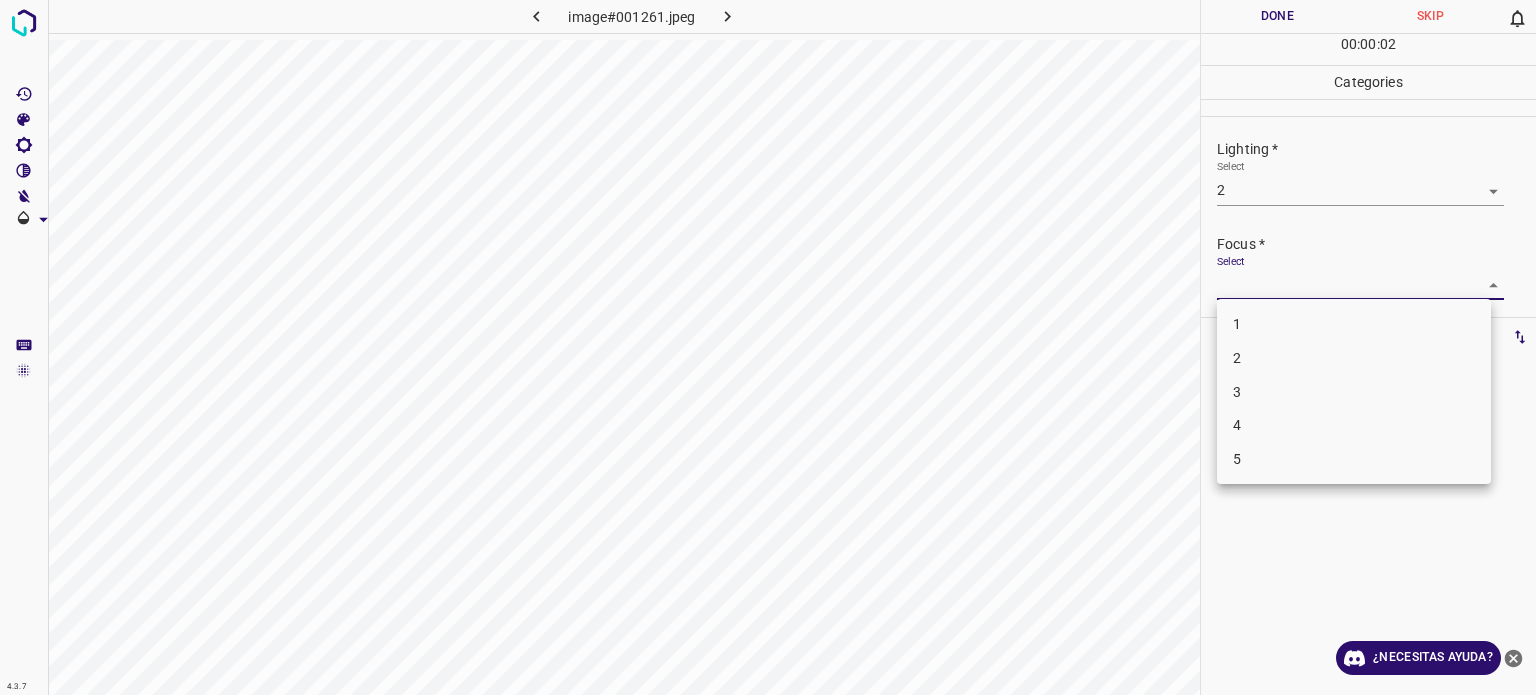 click on "2" at bounding box center (1354, 358) 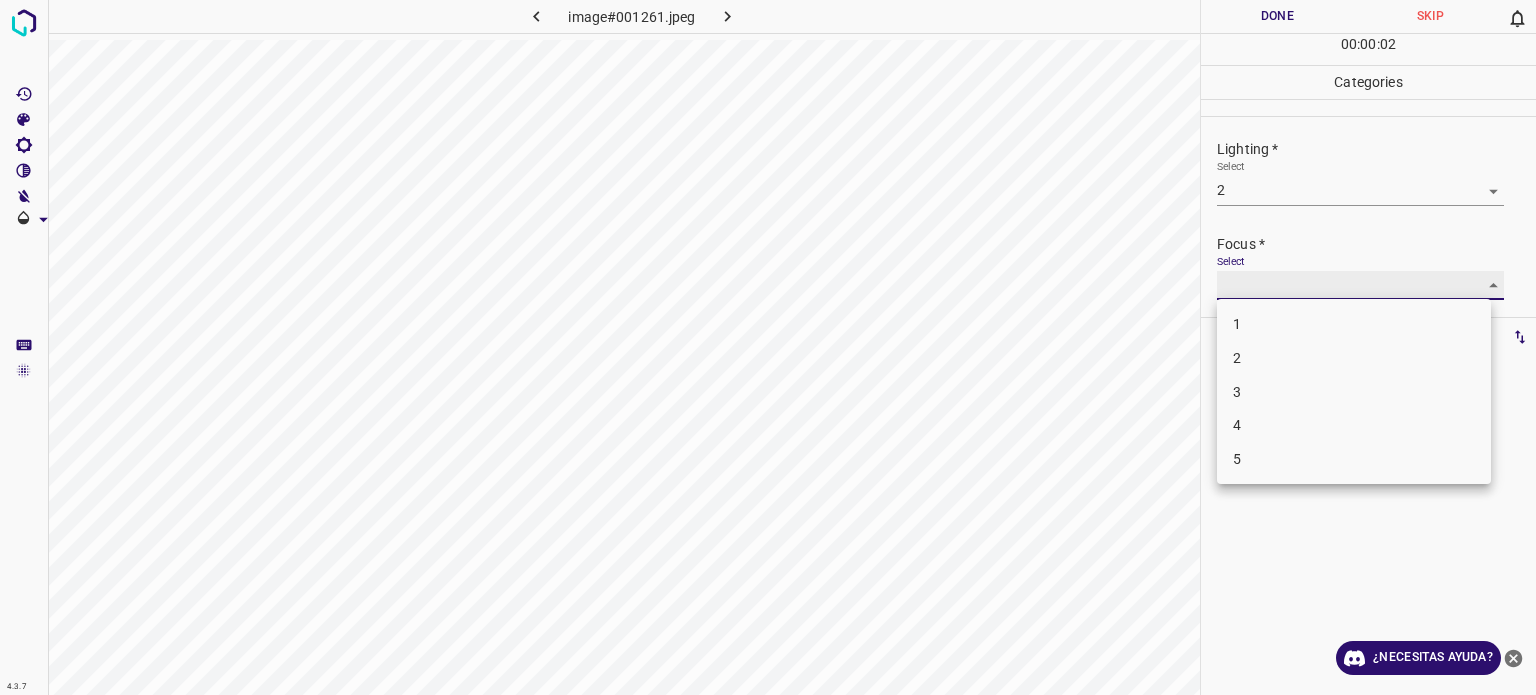type on "2" 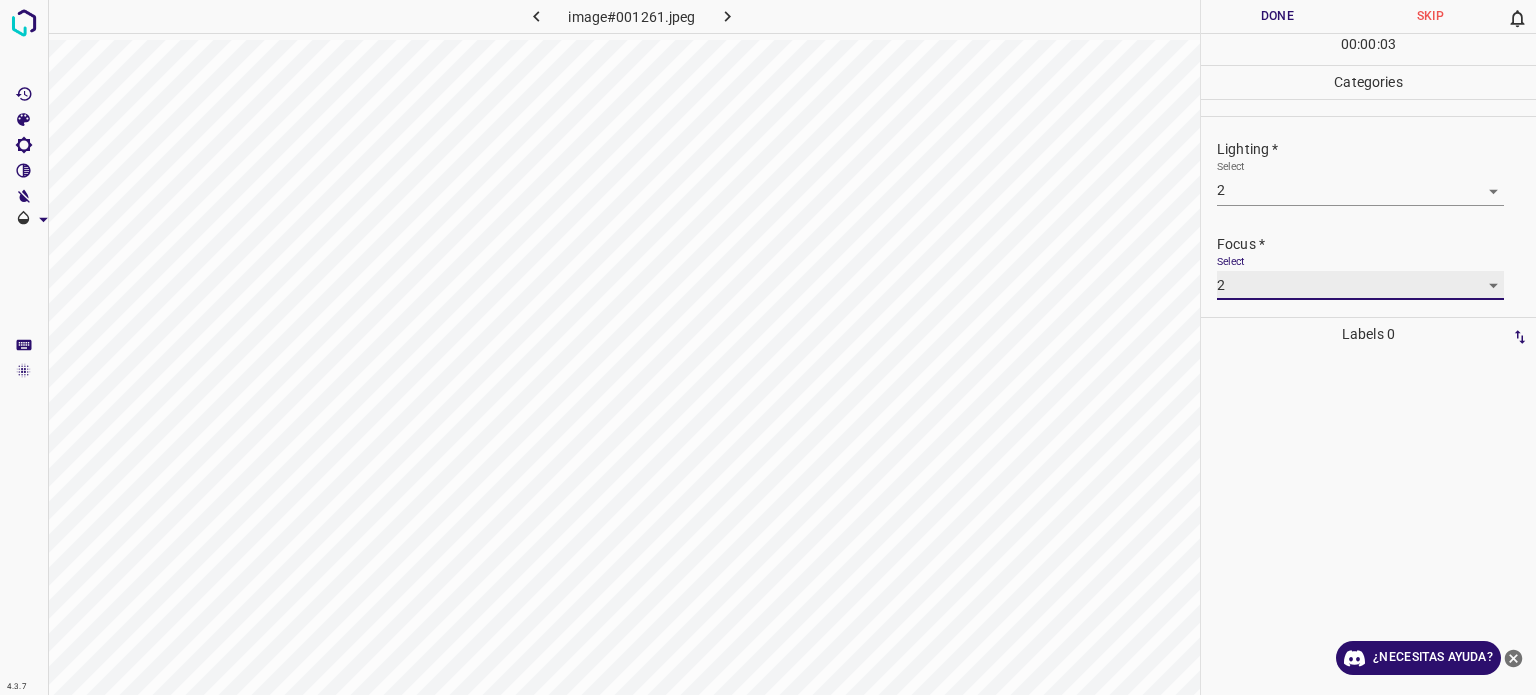 scroll, scrollTop: 98, scrollLeft: 0, axis: vertical 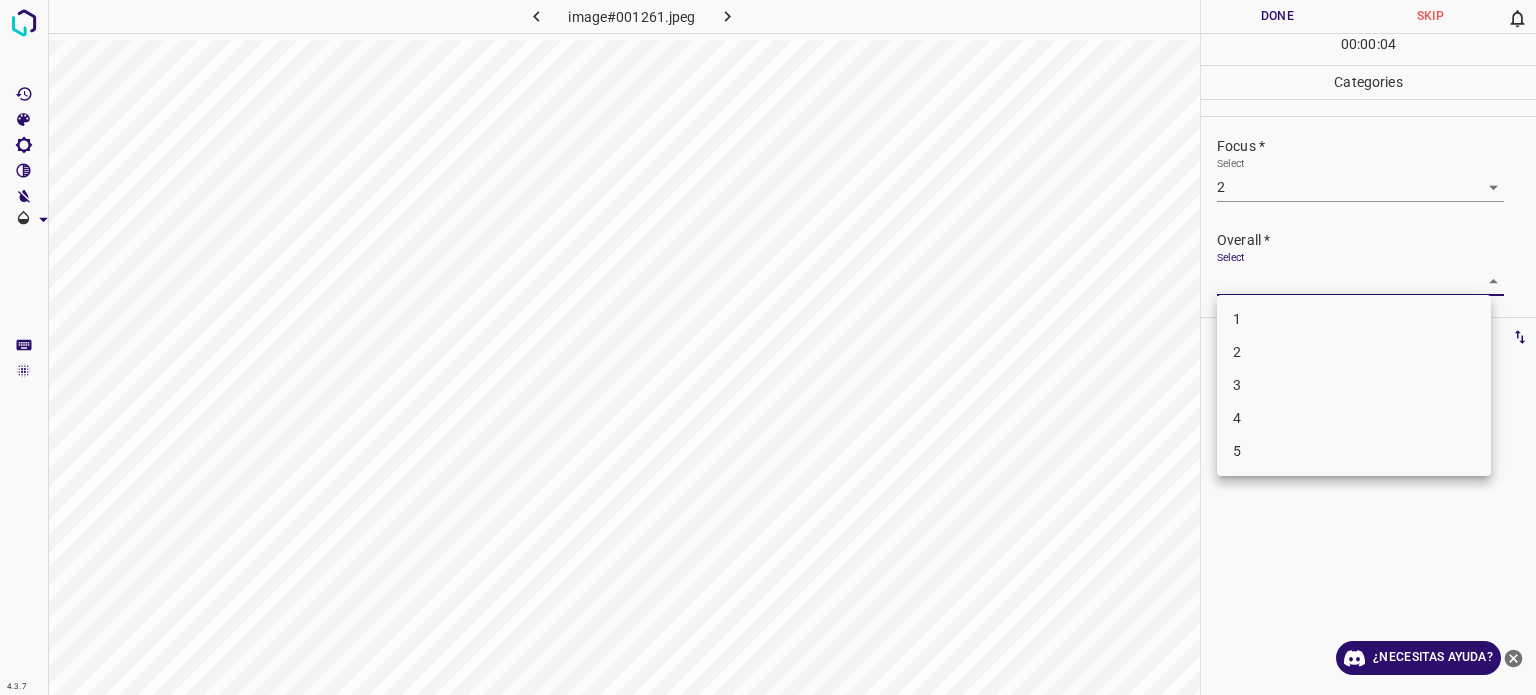 click on "4.3.7 image#001261.jpeg Done Skip 0 00   : 00   : 04   Categories Lighting *  Select 2 2 Focus *  Select 2 2 Overall *  Select ​ Labels   0 Categories 1 Lighting 2 Focus 3 Overall Tools Space Change between modes (Draw & Edit) I Auto labeling R Restore zoom M Zoom in N Zoom out Delete Delete selecte label Filters Z Restore filters X Saturation filter C Brightness filter V Contrast filter B Gray scale filter General O Download ¿Necesitas ayuda? Texto original Valora esta traducción Tu opinión servirá para ayudar a mejorar el Traductor de Google - Texto - Esconder - Borrar 1 2 3 4 5" at bounding box center (768, 347) 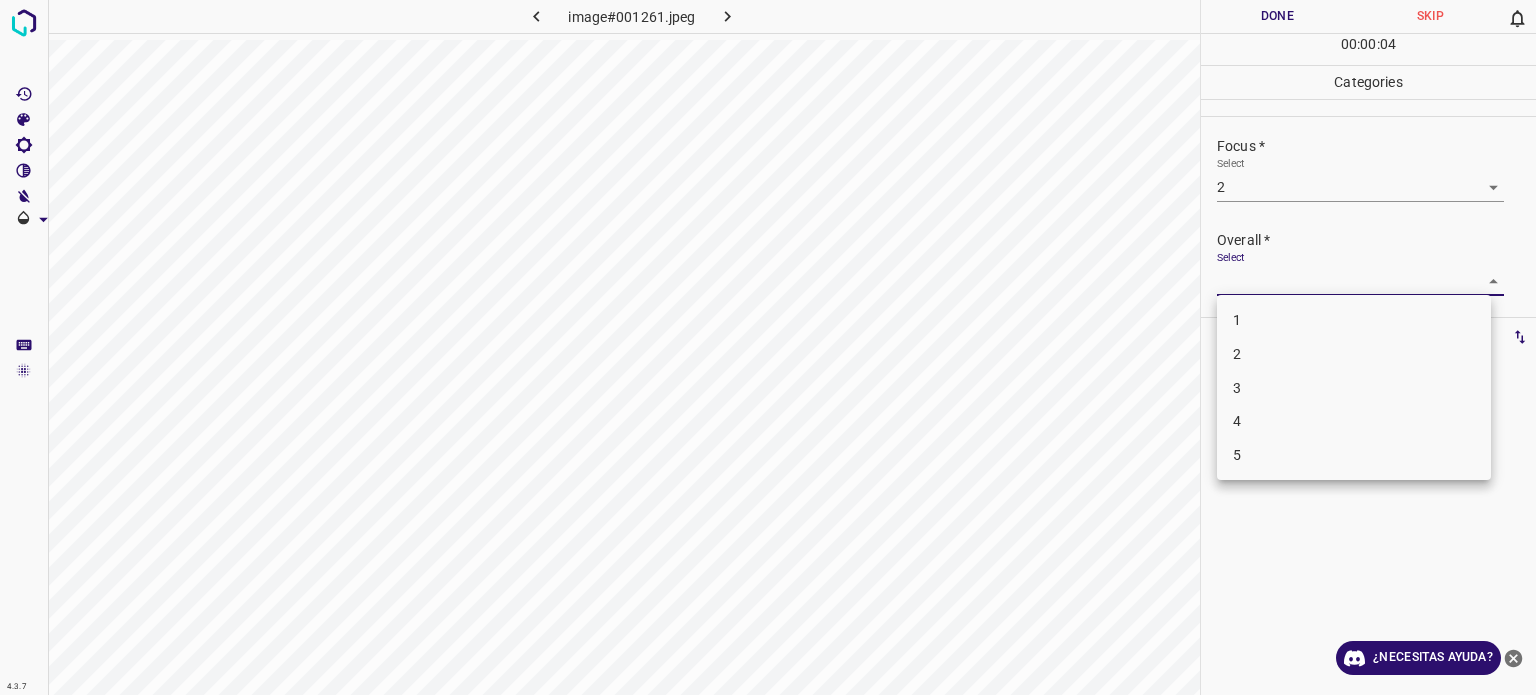 click on "2" at bounding box center (1354, 354) 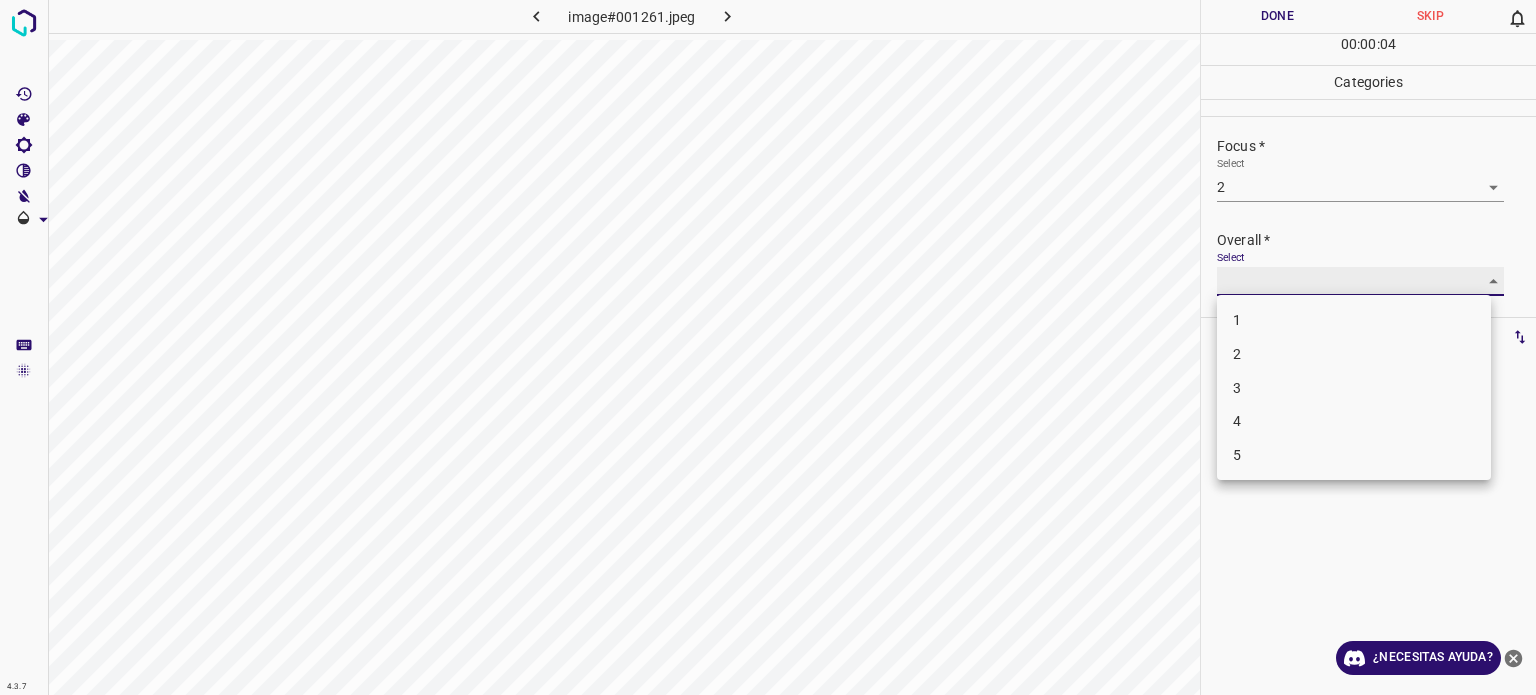 type on "2" 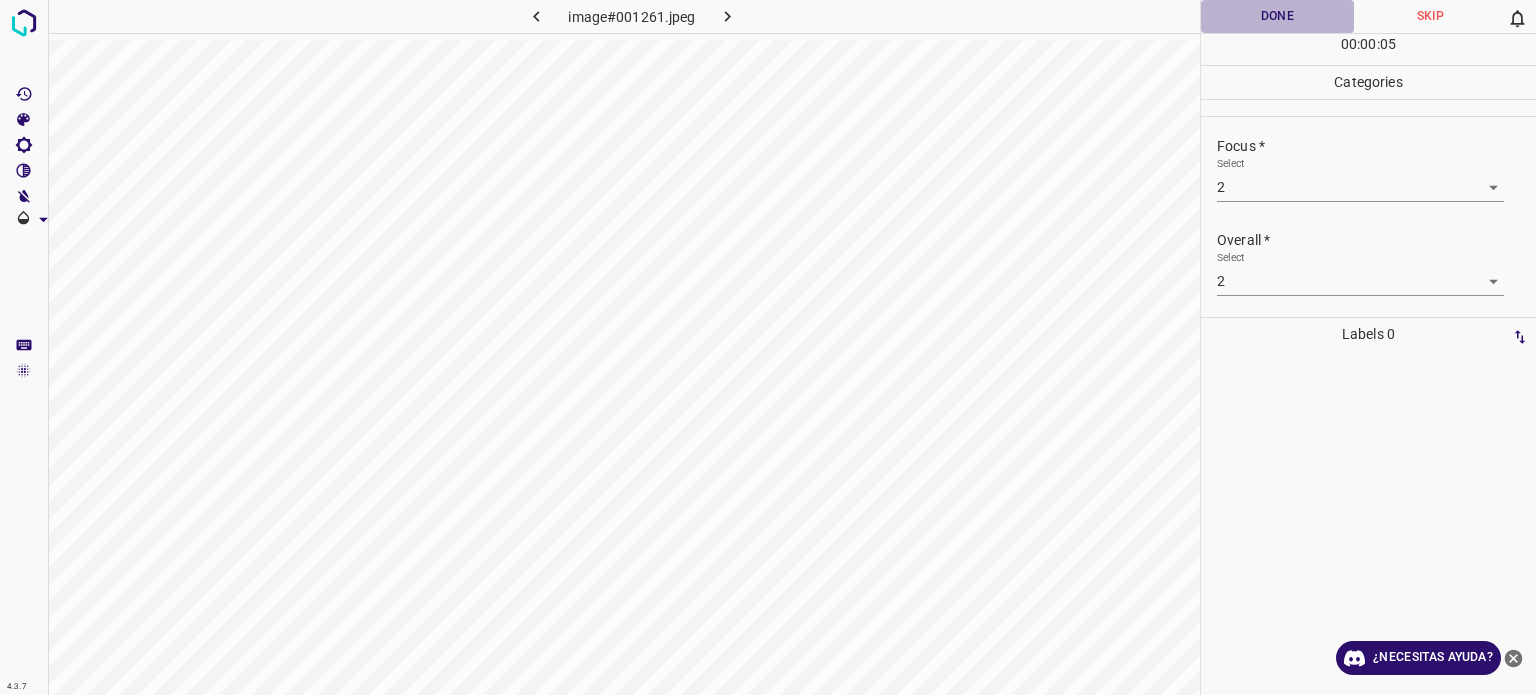 click on "Done" at bounding box center [1277, 16] 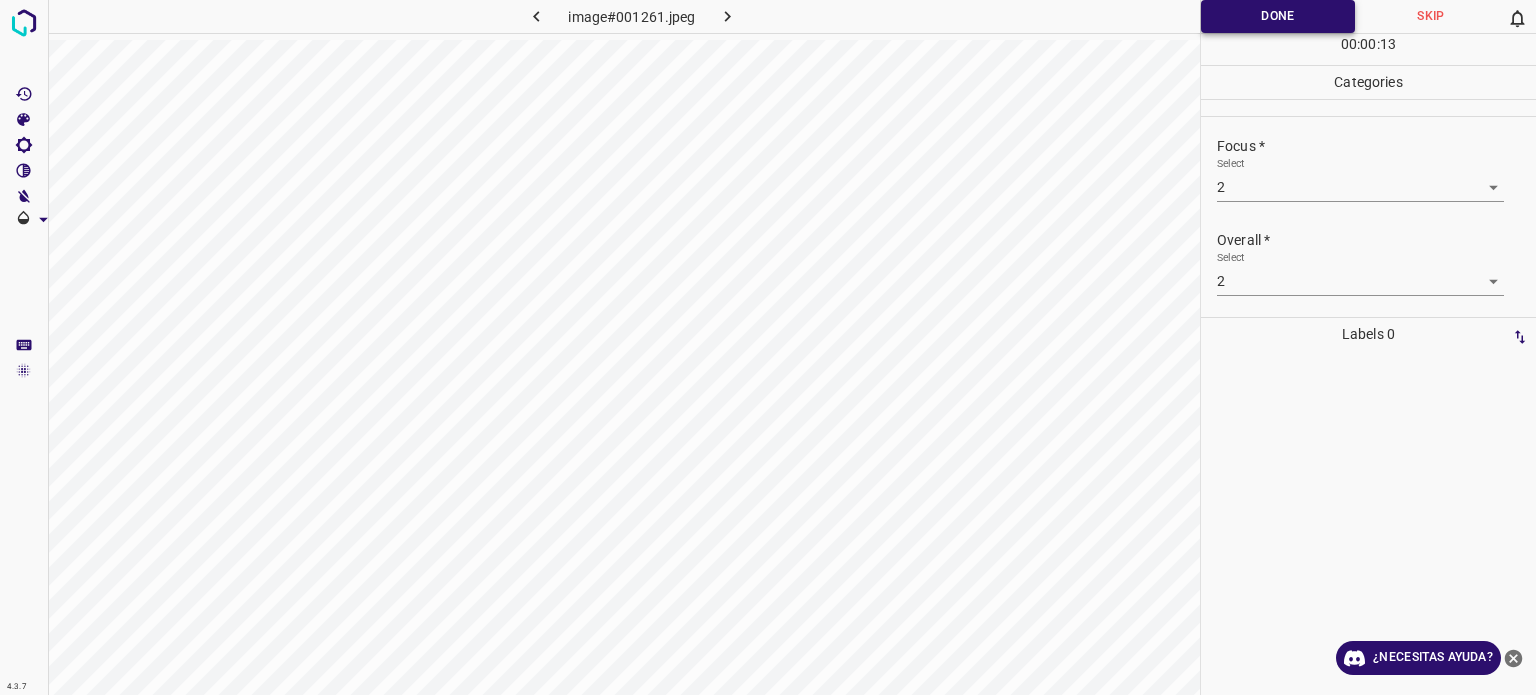 click on "Done" at bounding box center (1278, 16) 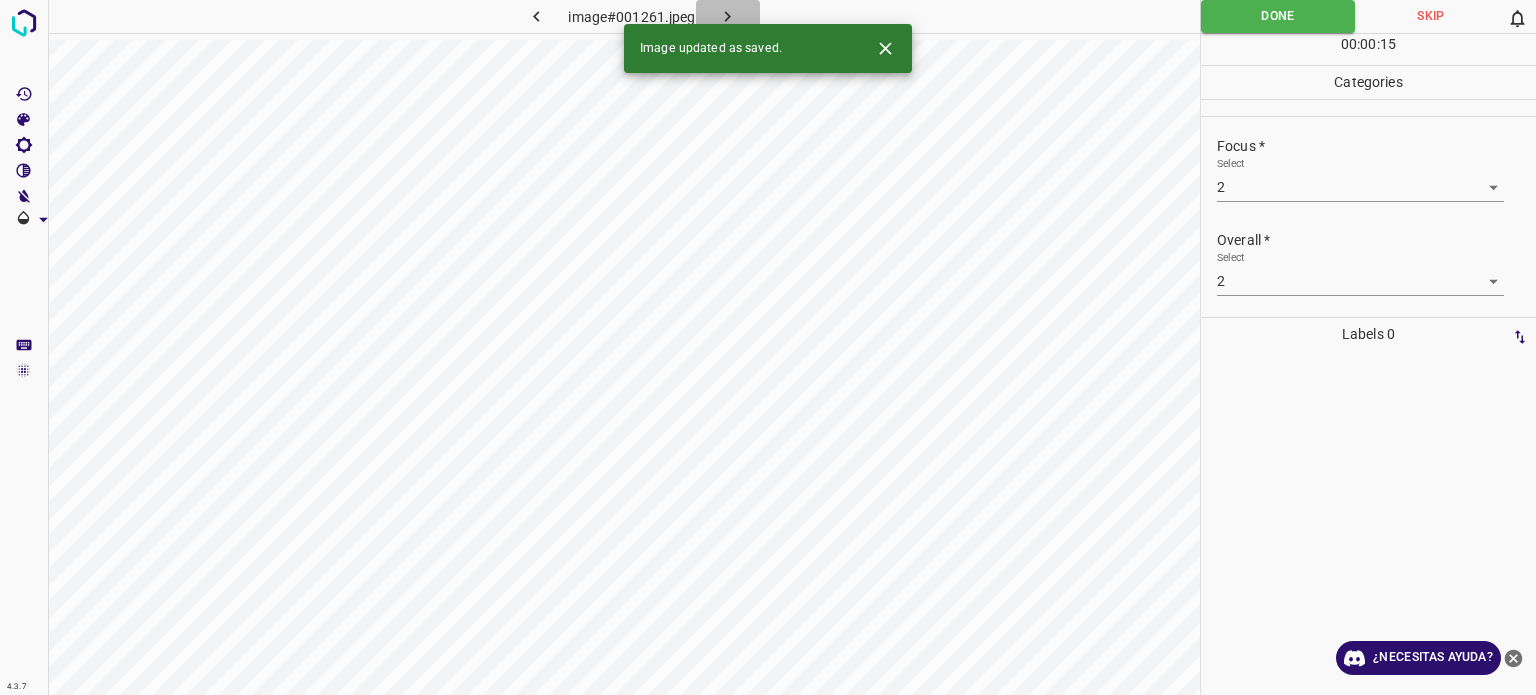 click 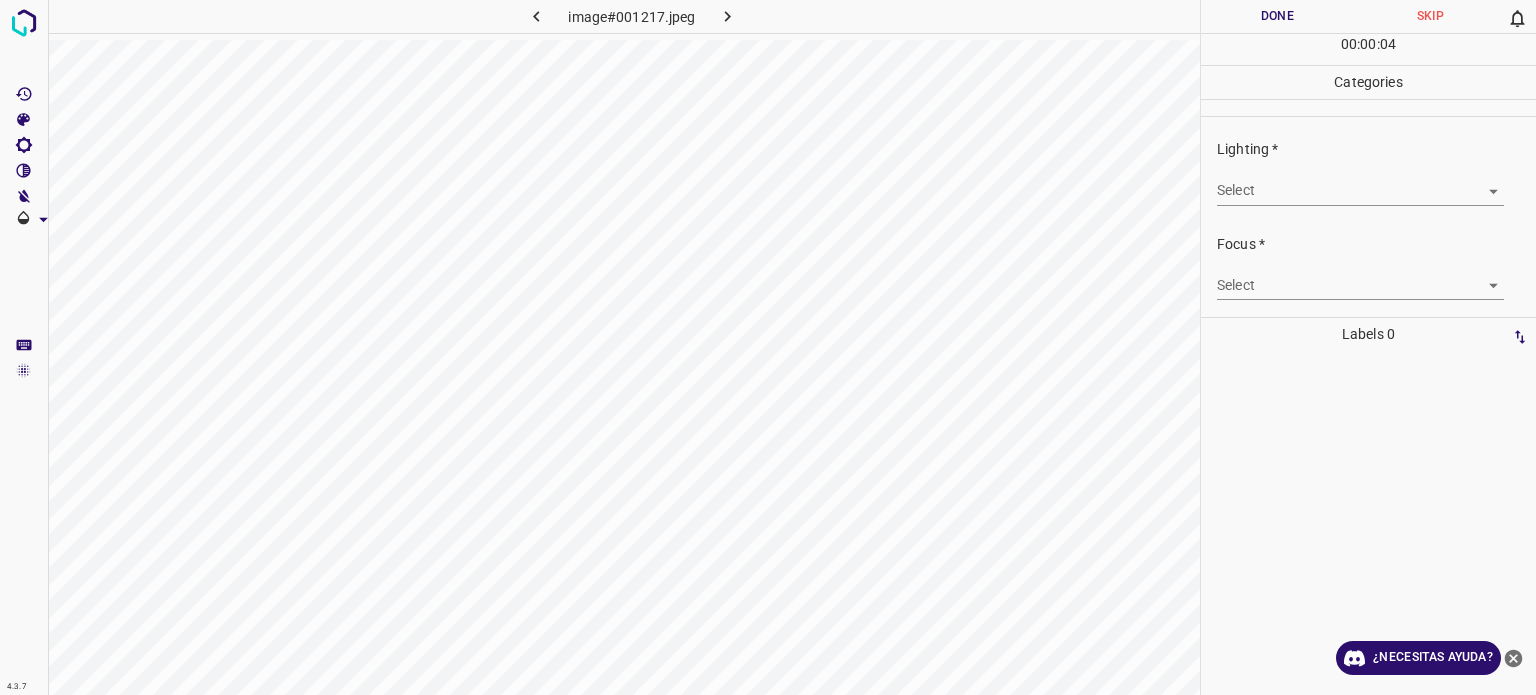 click on "4.3.7 image#001217.jpeg Done Skip 0 00   : 00   : 04   Categories Lighting *  Select ​ Focus *  Select ​ Overall *  Select ​ Labels   0 Categories 1 Lighting 2 Focus 3 Overall Tools Space Change between modes (Draw & Edit) I Auto labeling R Restore zoom M Zoom in N Zoom out Delete Delete selecte label Filters Z Restore filters X Saturation filter C Brightness filter V Contrast filter B Gray scale filter General O Download ¿Necesitas ayuda? Texto original Valora esta traducción Tu opinión servirá para ayudar a mejorar el Traductor de Google - Texto - Esconder - Borrar" at bounding box center (768, 347) 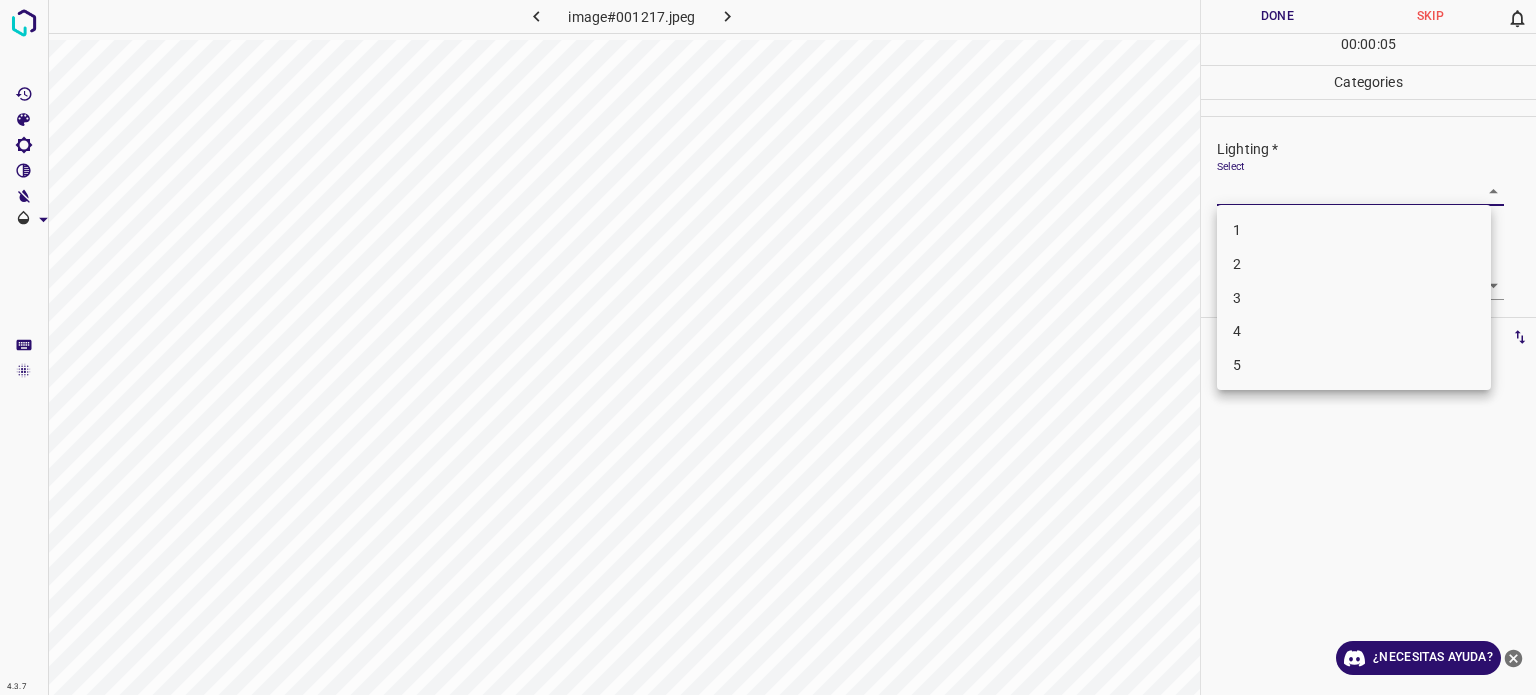 click on "3" at bounding box center (1354, 298) 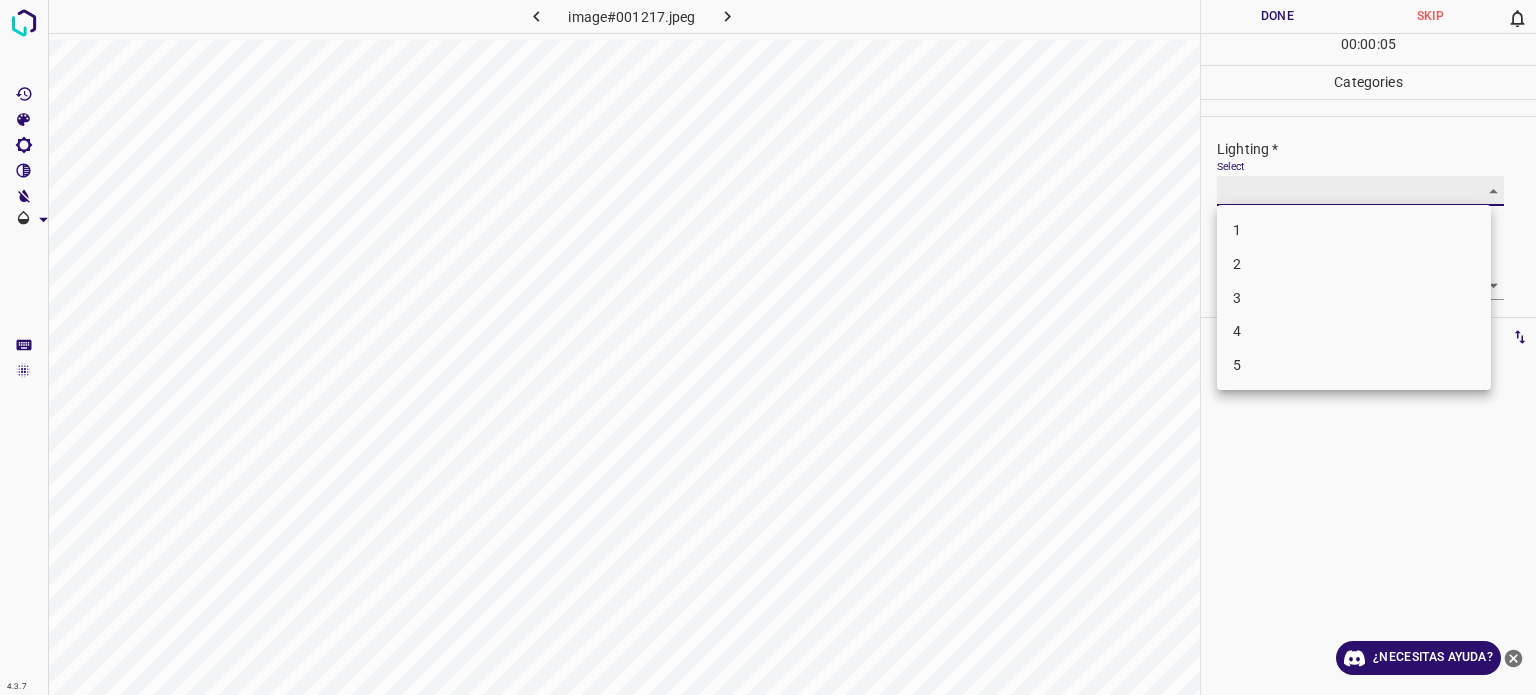 type on "3" 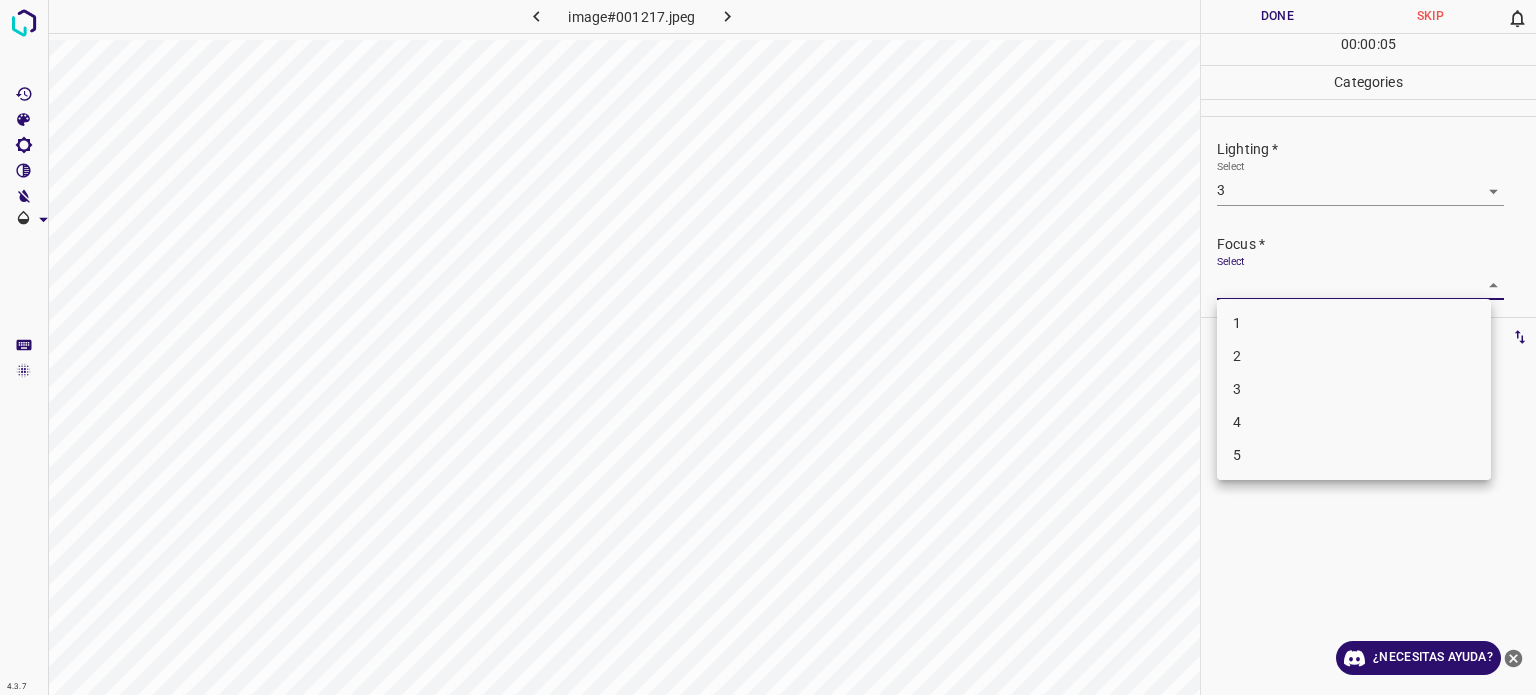 click on "4.3.7 image#001217.jpeg Done Skip 0 00   : 00   : 05   Categories Lighting *  Select 3 3 Focus *  Select ​ Overall *  Select ​ Labels   0 Categories 1 Lighting 2 Focus 3 Overall Tools Space Change between modes (Draw & Edit) I Auto labeling R Restore zoom M Zoom in N Zoom out Delete Delete selecte label Filters Z Restore filters X Saturation filter C Brightness filter V Contrast filter B Gray scale filter General O Download ¿Necesitas ayuda? Texto original Valora esta traducción Tu opinión servirá para ayudar a mejorar el Traductor de Google - Texto - Esconder - Borrar 1 2 3 4 5" at bounding box center [768, 347] 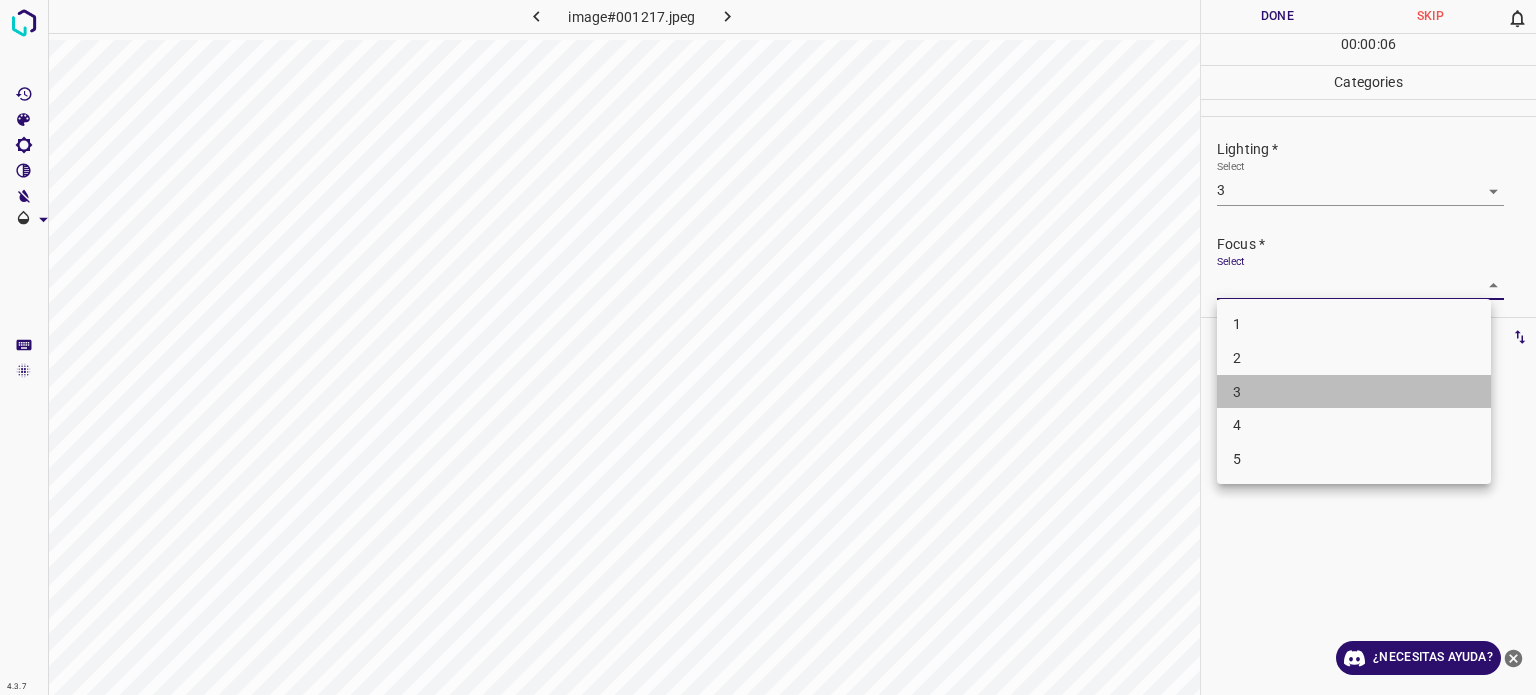 click on "3" at bounding box center [1237, 391] 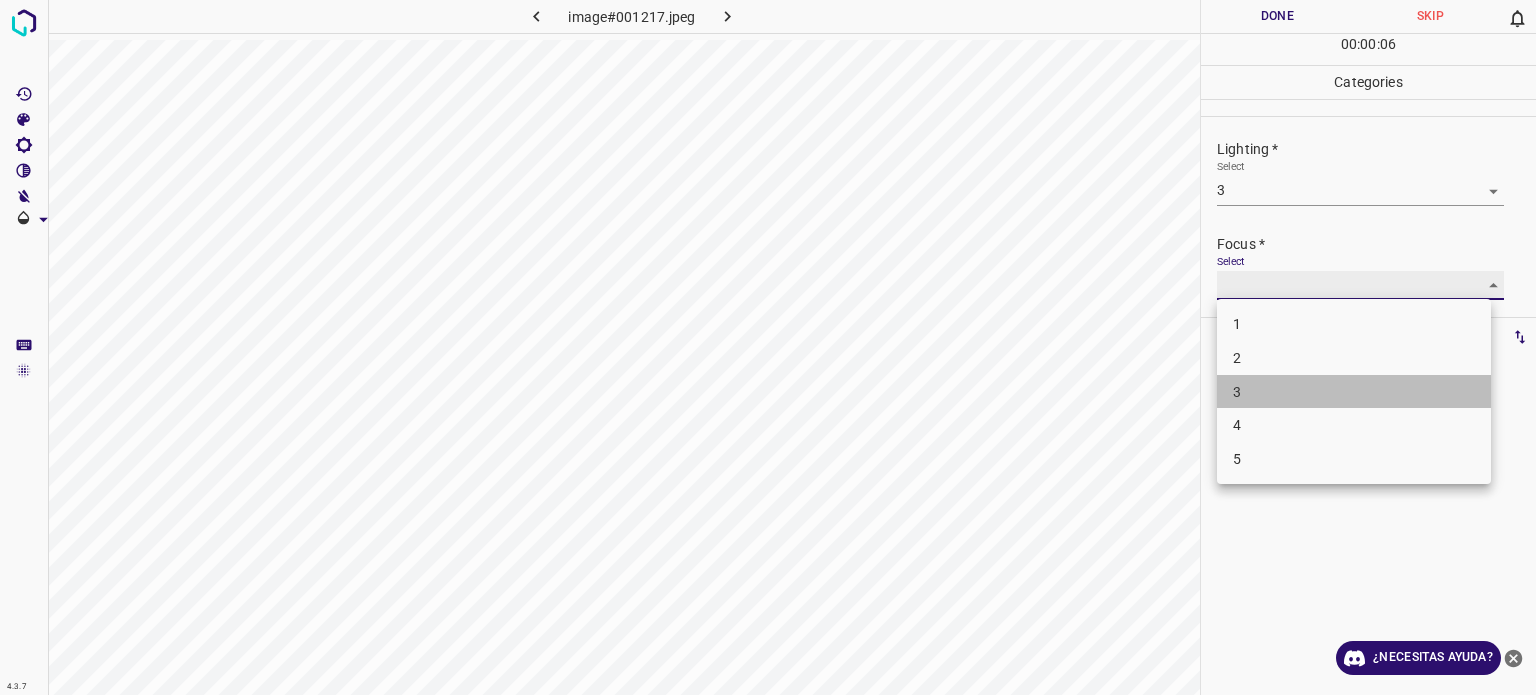 type on "3" 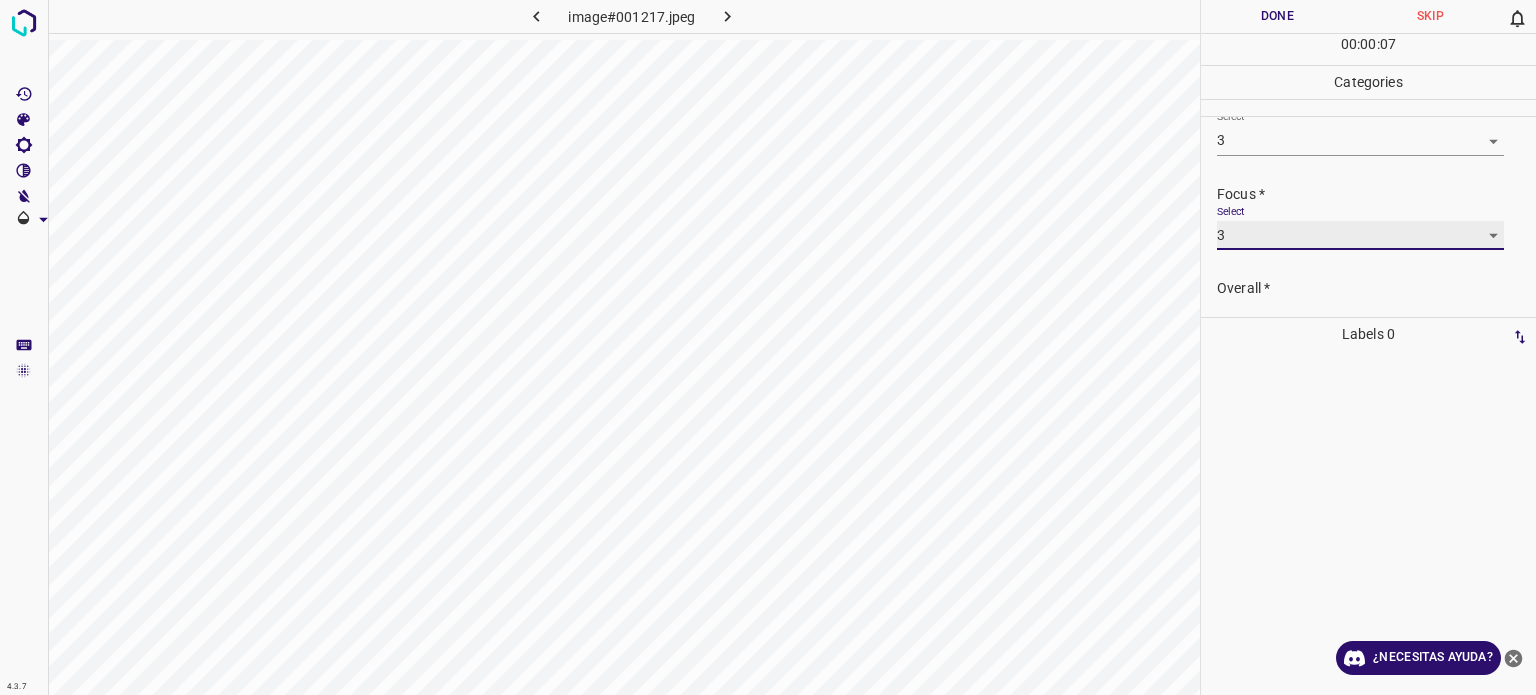 scroll, scrollTop: 98, scrollLeft: 0, axis: vertical 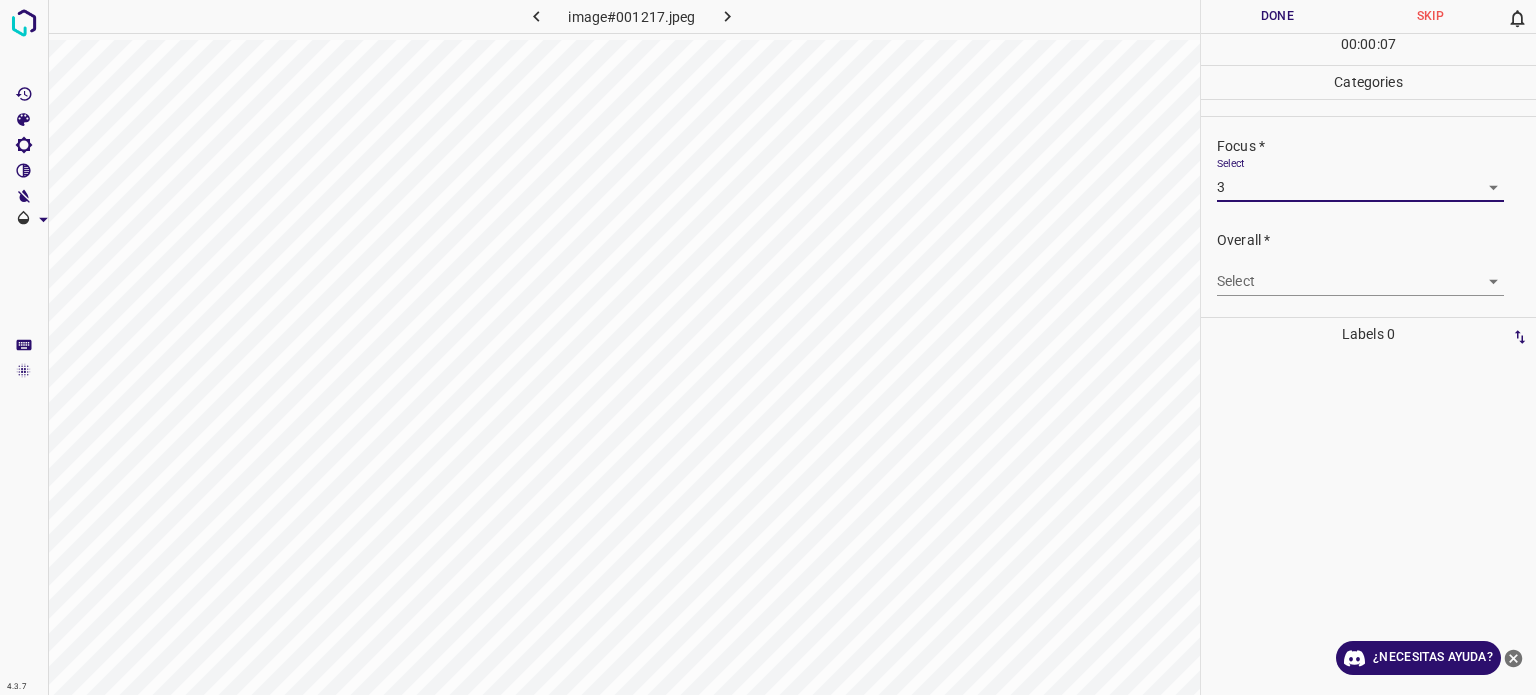 click on "4.3.7 image#001217.jpeg Done Skip 0 00 : 00 : 07 Categories Lighting * Select 3 3 Focus * Select 3 3 Overall * Select ​ Labels 0 Categories 1 Lighting 2 Focus 3 Overall Tools Space Change between modes (Draw & Edit) I Auto labeling R Restore zoom M Zoom in N Zoom out Delete Delete selecte label Filters Z Restore filters X Saturation filter C Brightness filter V Contrast filter B Gray scale filter General O Download ¿Necesitas ayuda? Texto original Valora esta traducción Tu opinión servirá para ayudar a mejorar el Traductor de Google - Texto - Esconder - Borrar" at bounding box center (768, 347) 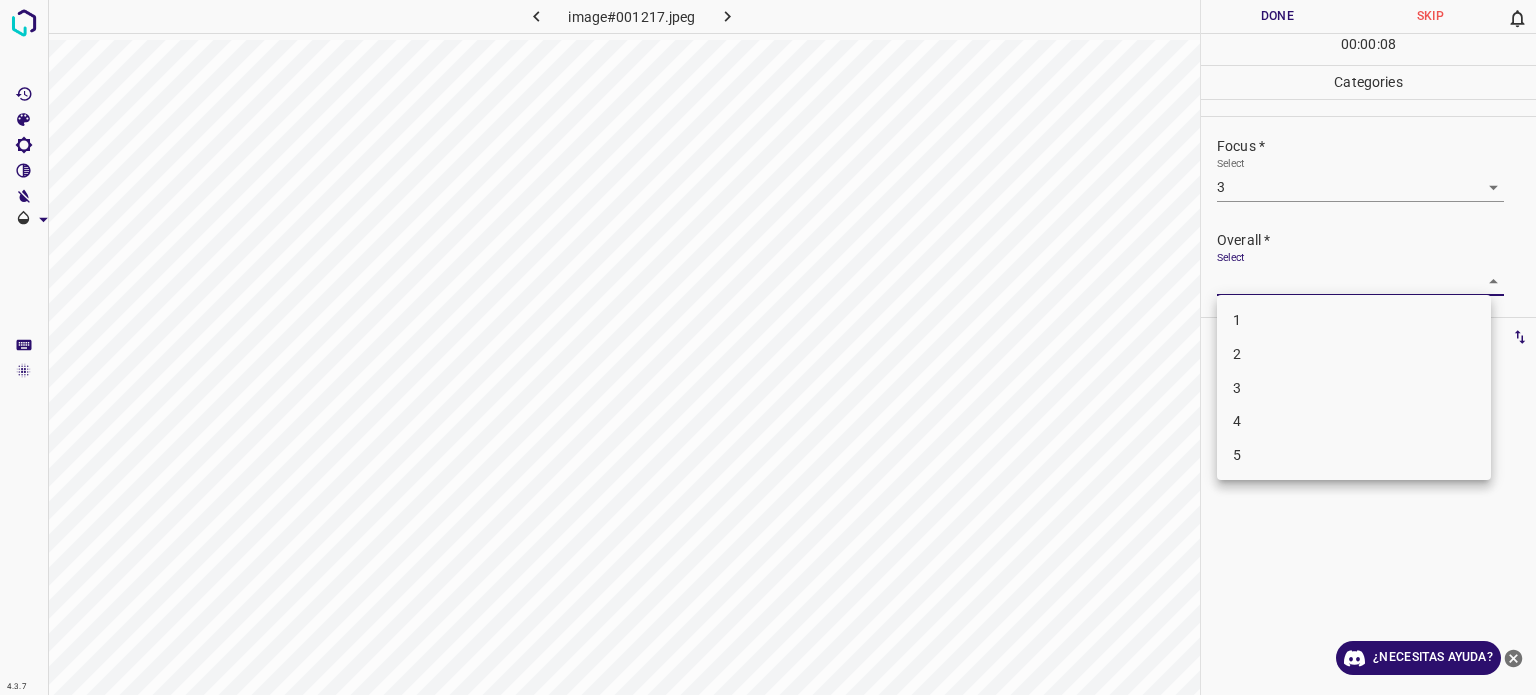 click on "3" at bounding box center [1237, 387] 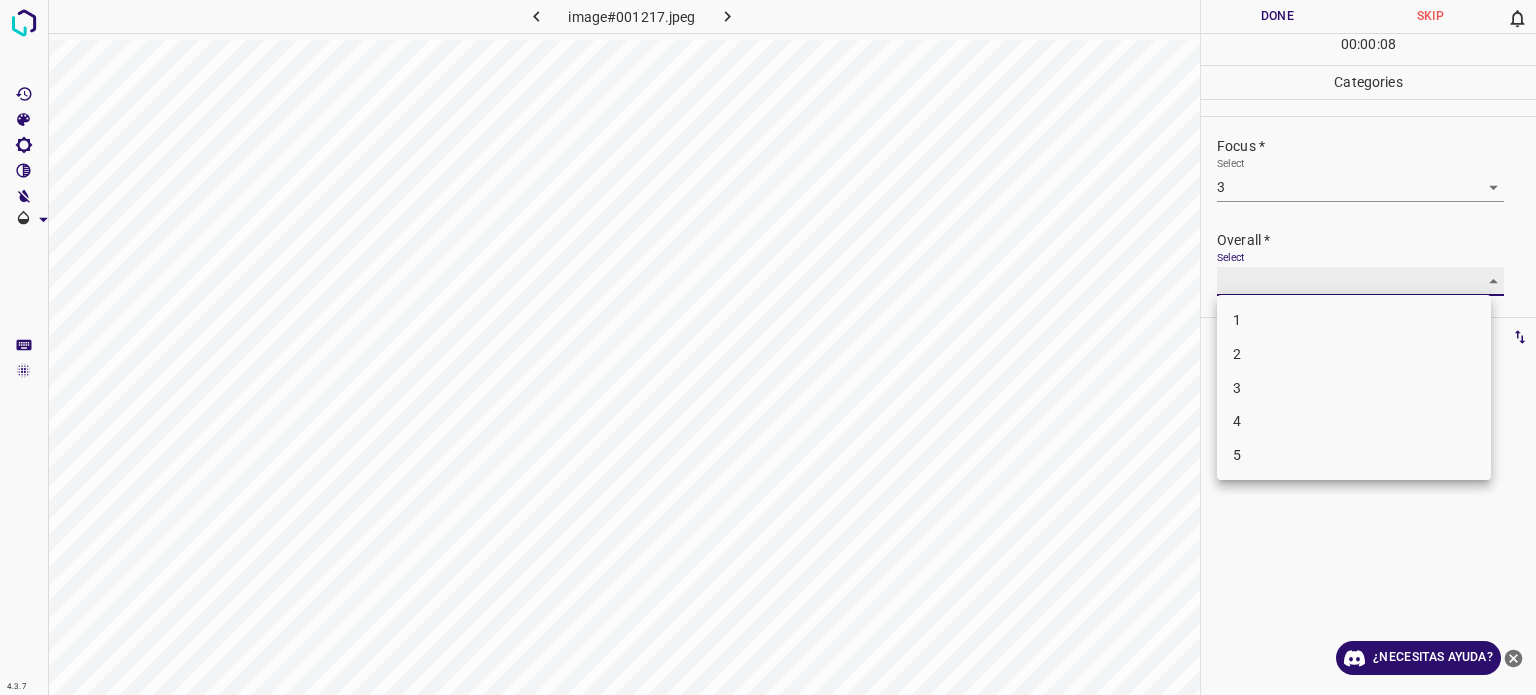 type on "3" 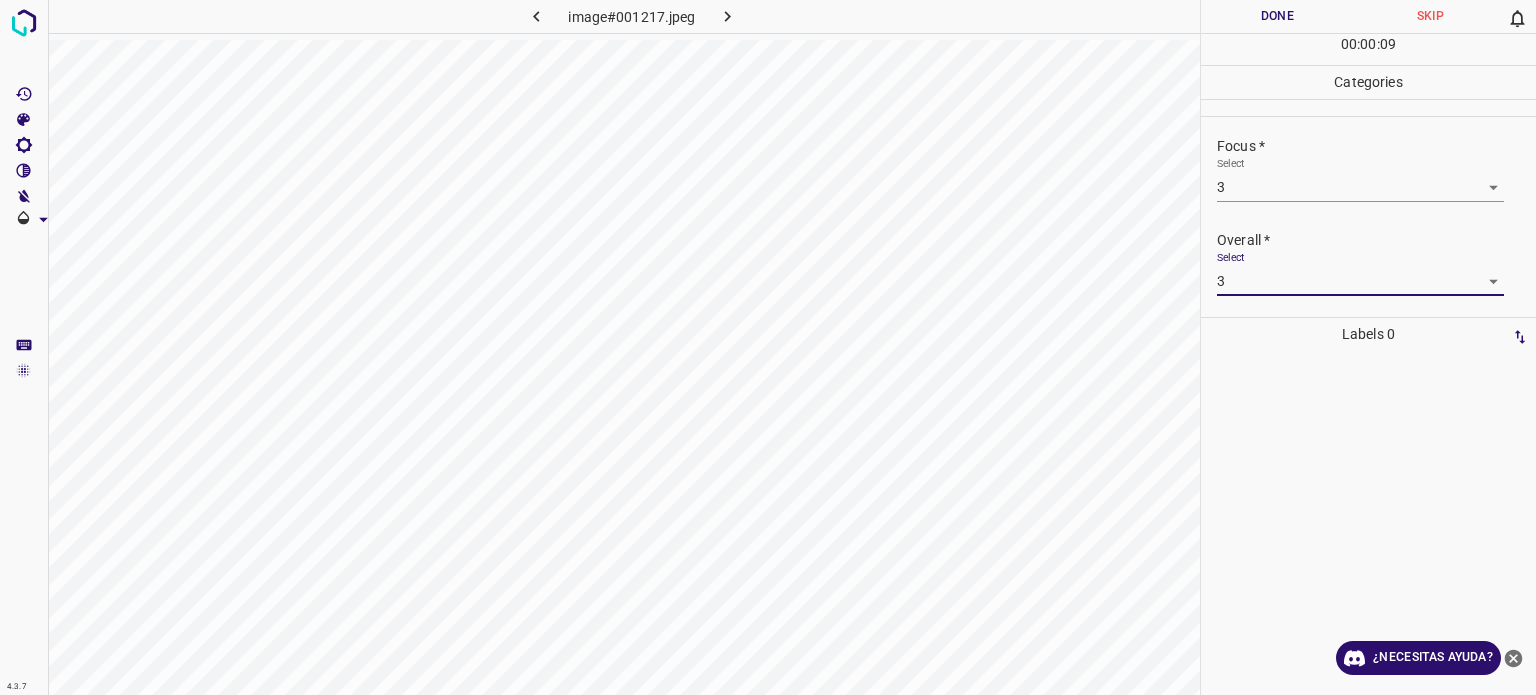 click on "Done" at bounding box center [1277, 16] 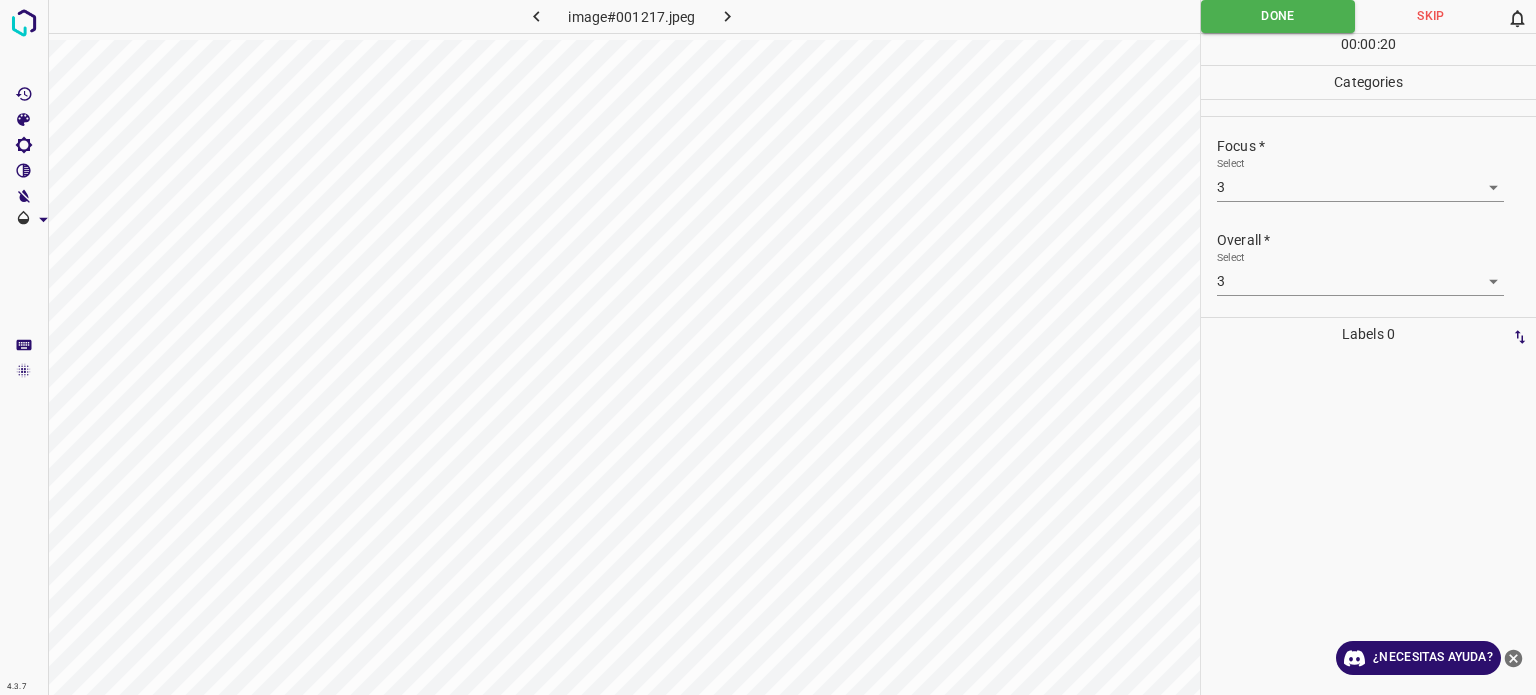 click on "00   : 00   : 20" at bounding box center (1368, 49) 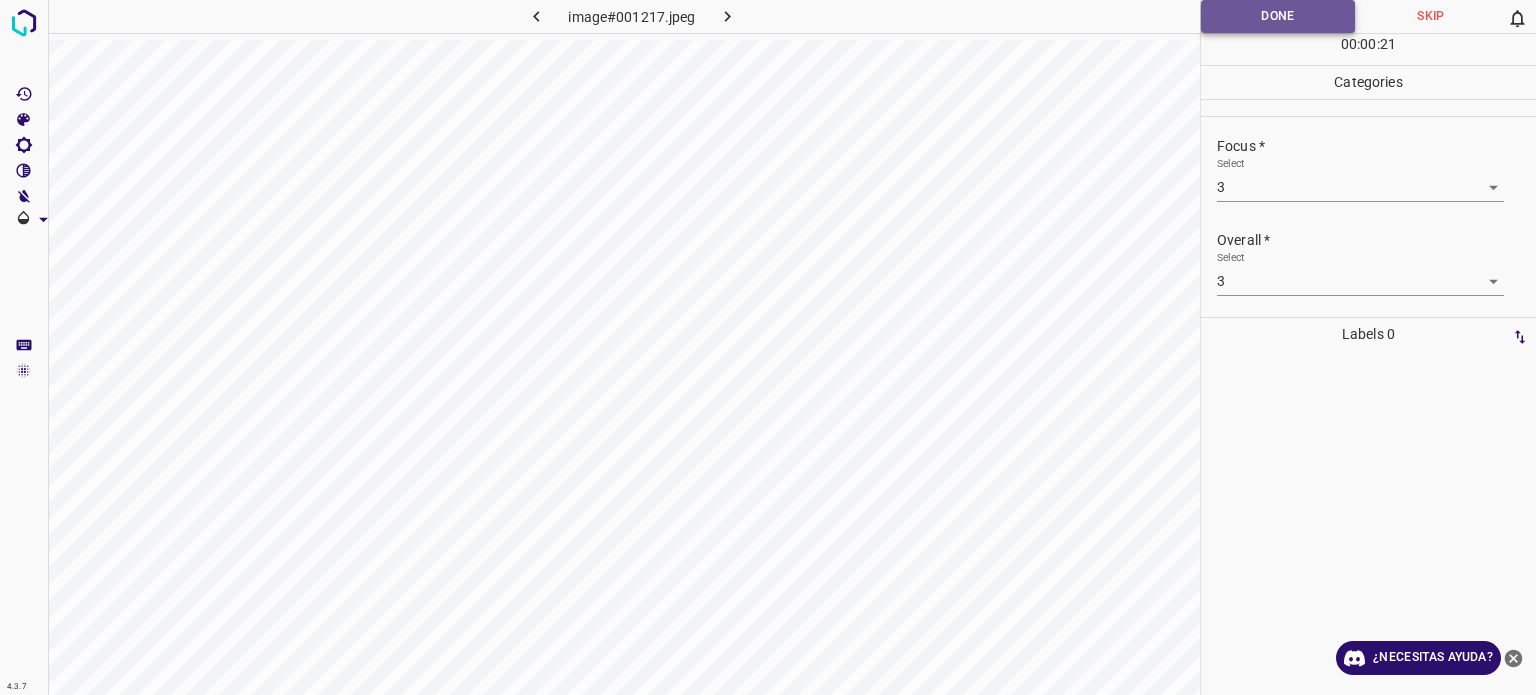 click on "Done" at bounding box center (1278, 16) 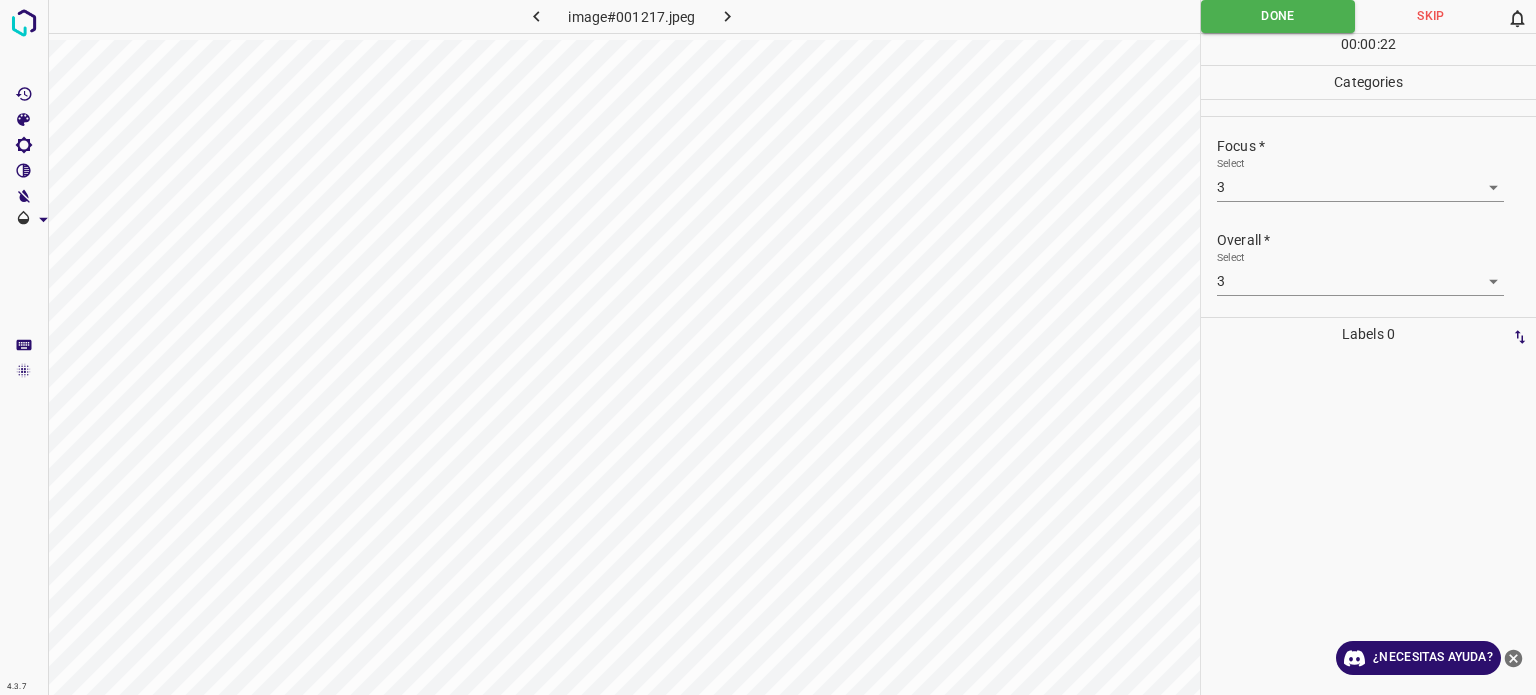 click 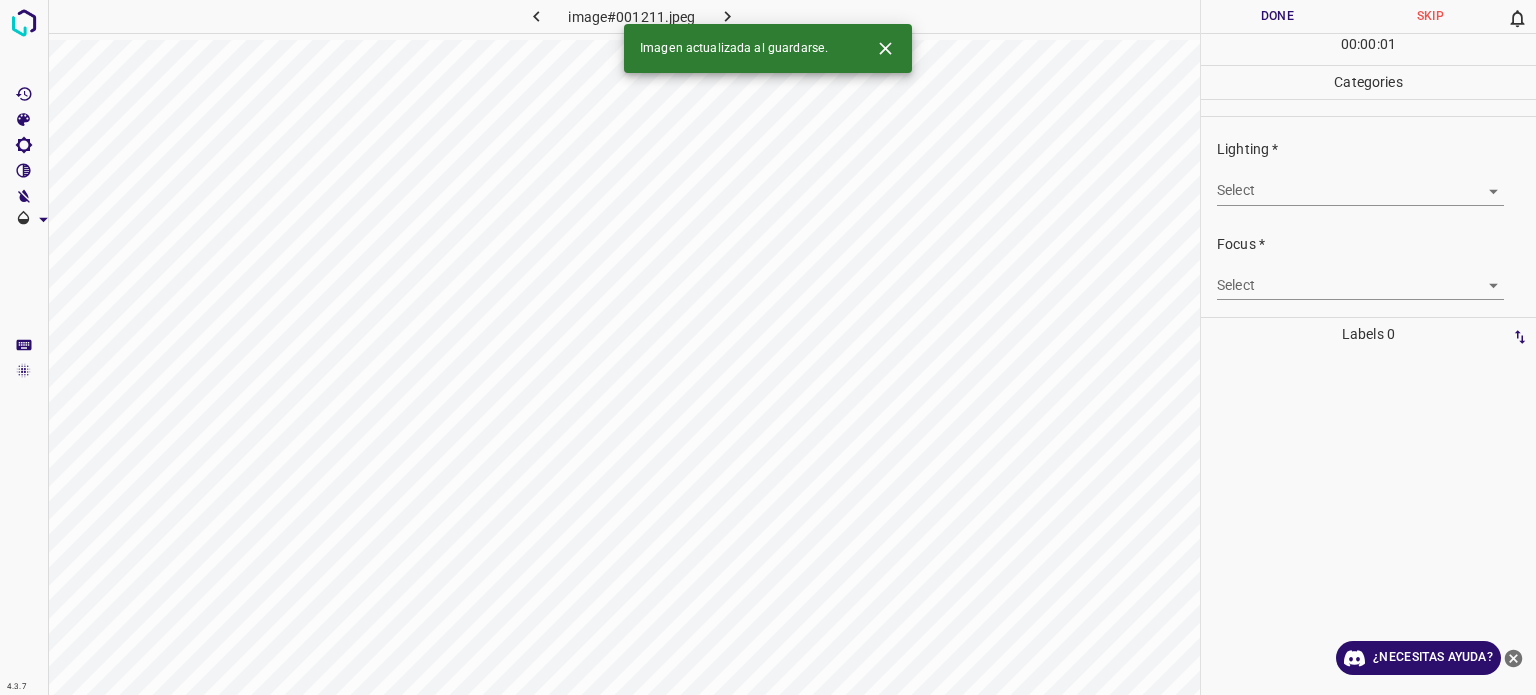 click on "4.3.7 image#001211.jpeg Done Skip 0 00   : 00   : 01   Categories Lighting *  Select ​ Focus *  Select ​ Overall *  Select ​ Labels   0 Categories 1 Lighting 2 Focus 3 Overall Tools Space Change between modes (Draw & Edit) I Auto labeling R Restore zoom M Zoom in N Zoom out Delete Delete selecte label Filters Z Restore filters X Saturation filter C Brightness filter V Contrast filter B Gray scale filter General O Download Imagen actualizada al guardarse. ¿Necesitas ayuda? Texto original Valora esta traducción Tu opinión servirá para ayudar a mejorar el Traductor de Google - Texto - Esconder - Borrar" at bounding box center [768, 347] 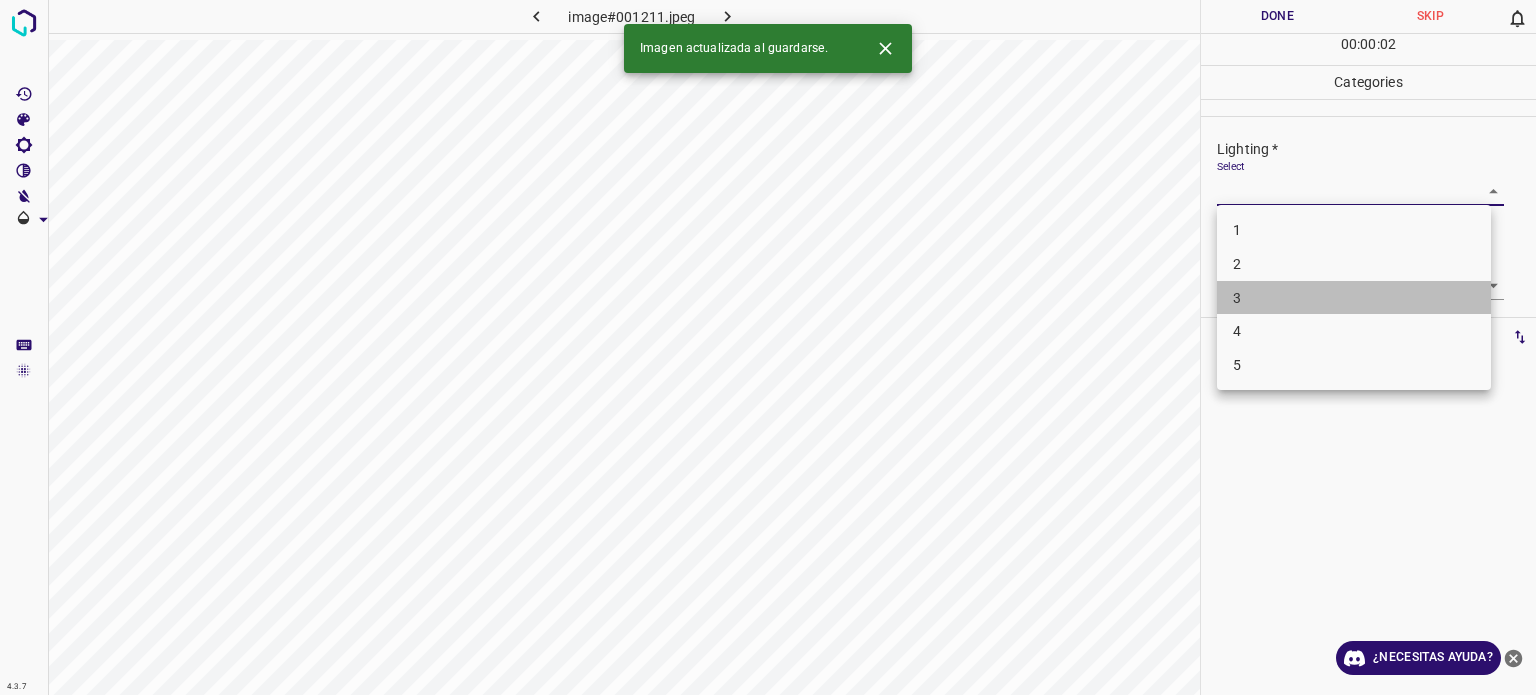 click on "3" at bounding box center [1237, 297] 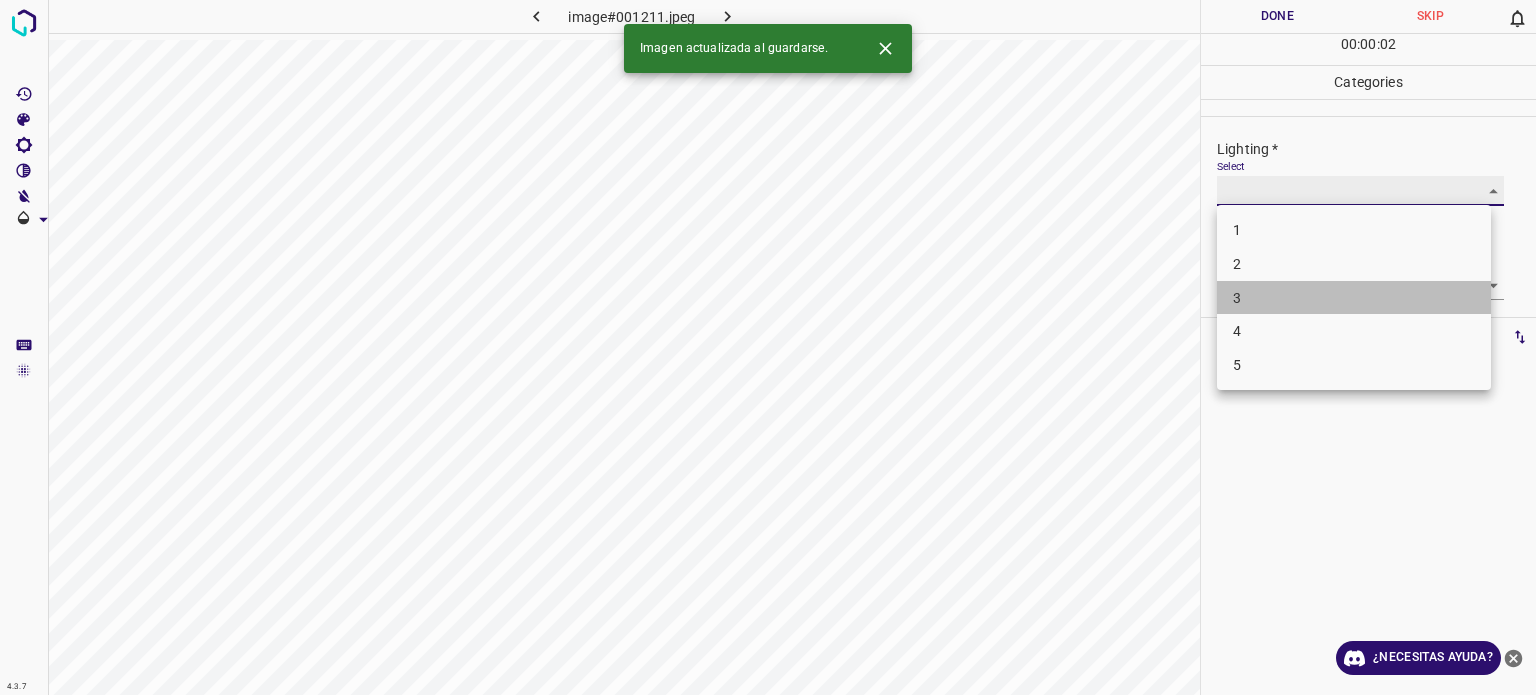 type on "3" 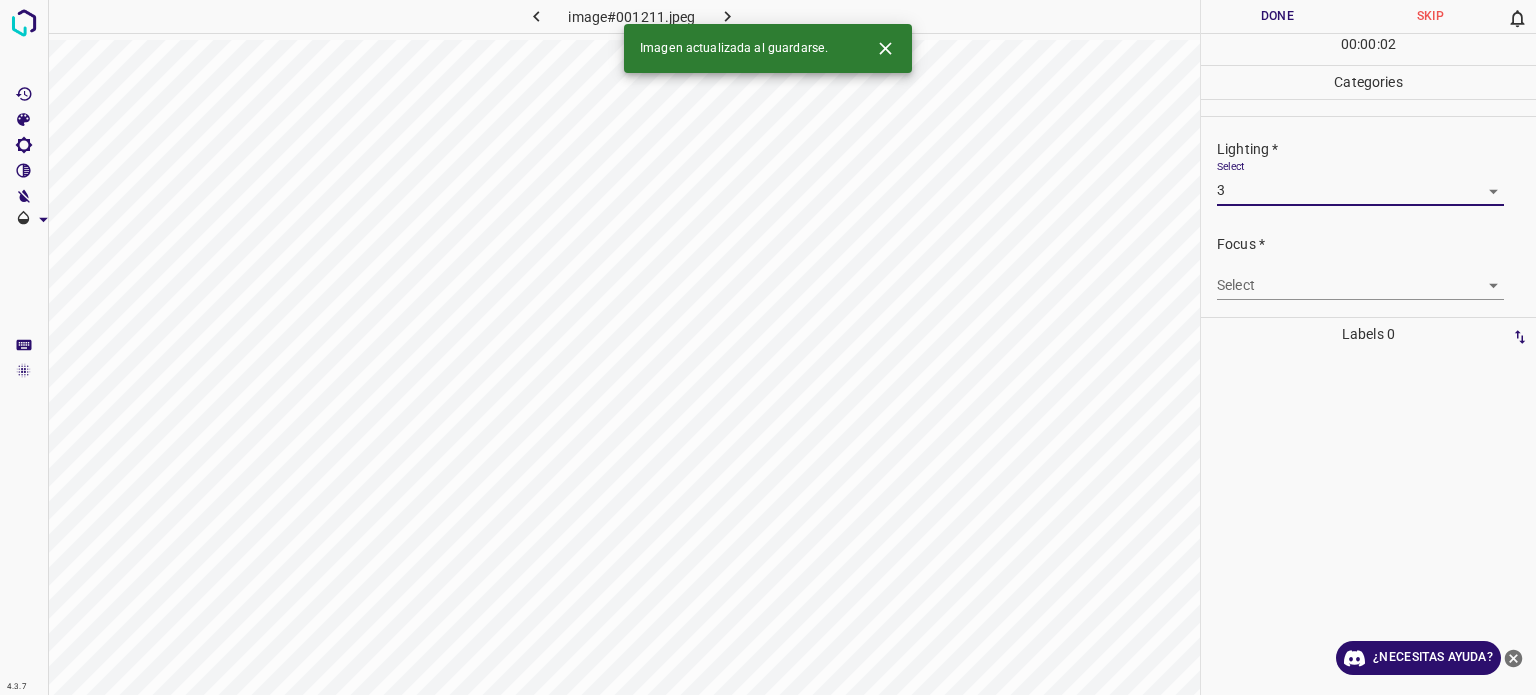 click on "4.3.7 image#[HASH] Done Skip 0 00   : 00   : 02   Categories Lighting *  Select 3 3 Focus *  Select ​ Overall *  Select ​ Labels   0 Categories 1 Lighting 2 Focus 3 Overall Tools Space Change between modes (Draw & Edit) I Auto labeling R Restore zoom M Zoom in N Zoom out Delete Delete selecte label Filters Z Restore filters X Saturation filter C Brightness filter V Contrast filter B Gray scale filter General O Download Imagen actualizada al guardarse. ¿Necesitas ayuda? Texto original Valora esta traducción Tu opinión servirá para ayudar a mejorar el Traductor de Google - Texto - Esconder - Borrar" at bounding box center [768, 347] 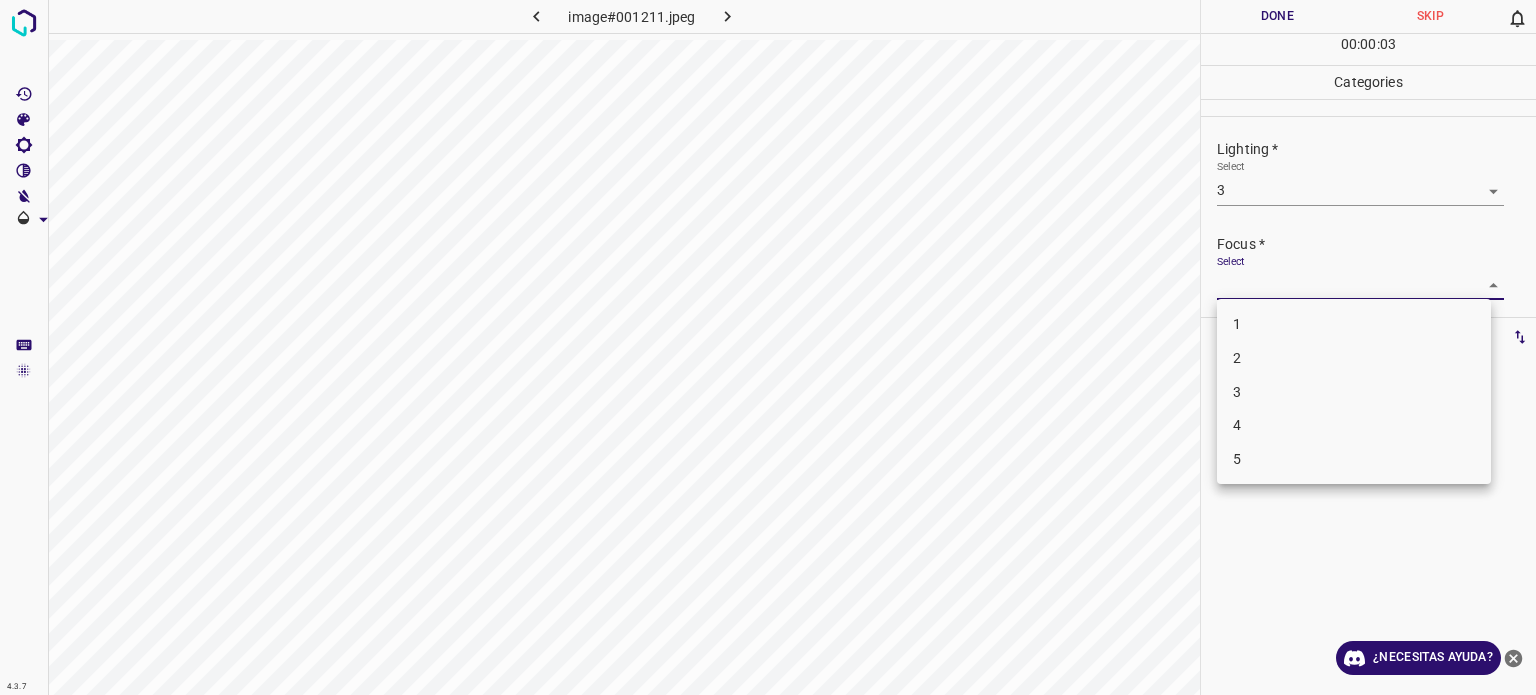 drag, startPoint x: 1252, startPoint y: 393, endPoint x: 1252, endPoint y: 364, distance: 29 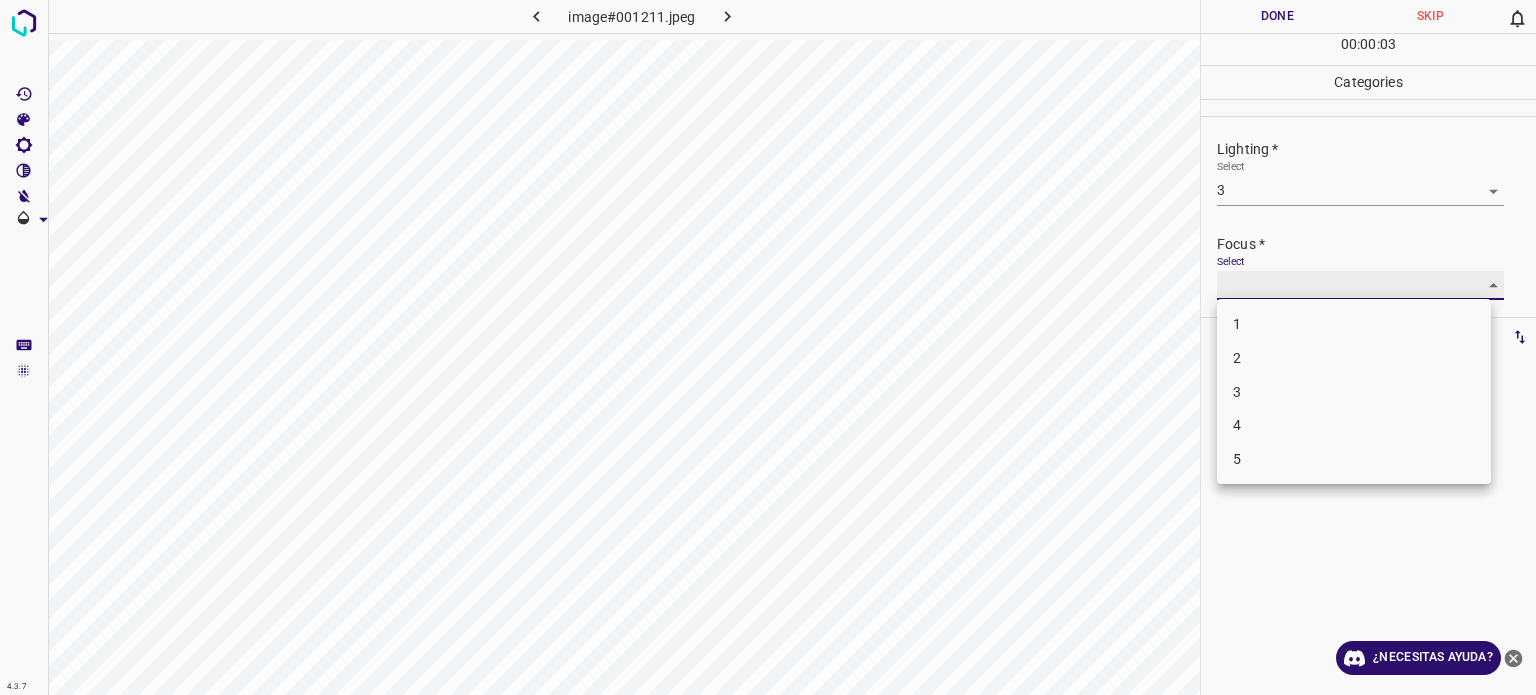 type on "3" 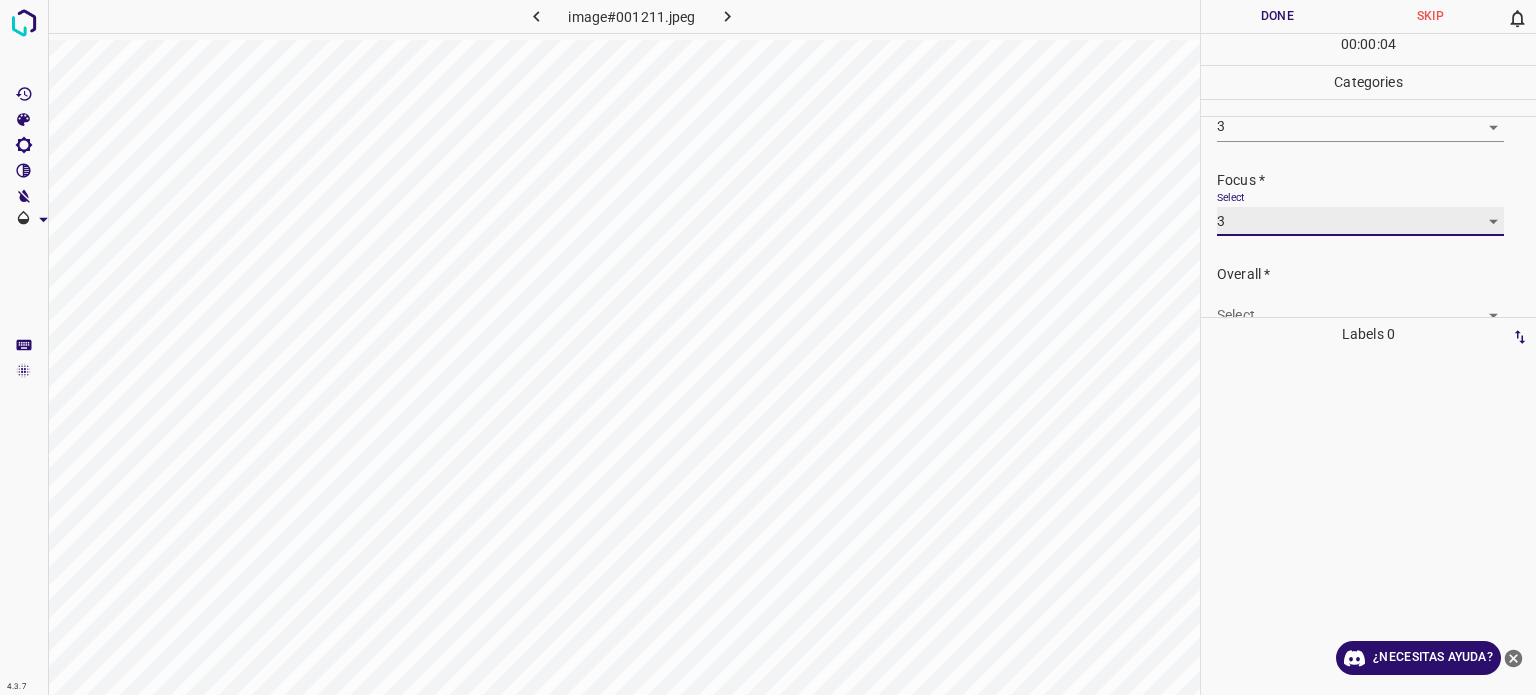 scroll, scrollTop: 98, scrollLeft: 0, axis: vertical 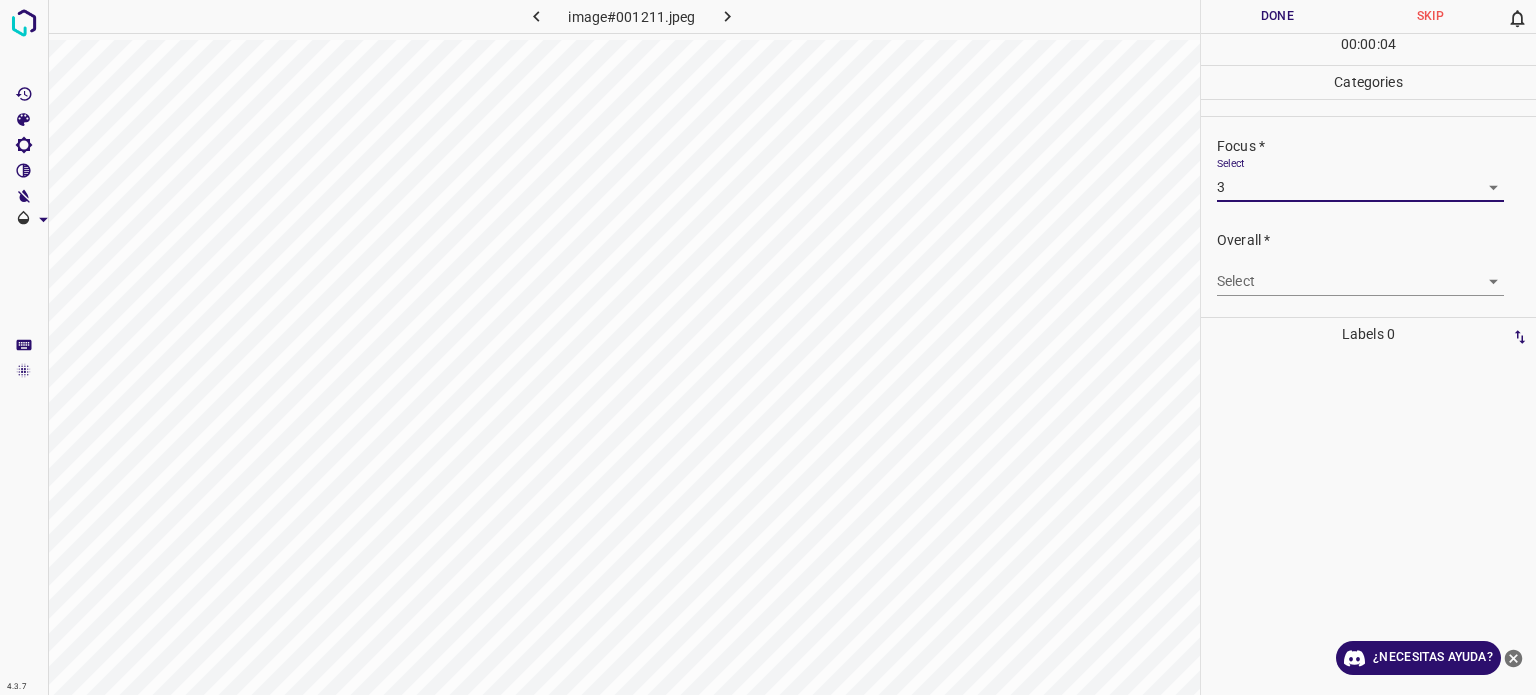 click on "4.3.7 image#001211.jpeg Done Skip 0 00   : 00   : 04   Categories Lighting *  Select 3 3 Focus *  Select 3 3 Overall *  Select ​ Labels   0 Categories 1 Lighting 2 Focus 3 Overall Tools Space Change between modes (Draw & Edit) I Auto labeling R Restore zoom M Zoom in N Zoom out Delete Delete selecte label Filters Z Restore filters X Saturation filter C Brightness filter V Contrast filter B Gray scale filter General O Download ¿Necesitas ayuda? Texto original Valora esta traducción Tu opinión servirá para ayudar a mejorar el Traductor de Google - Texto - Esconder - Borrar" at bounding box center (768, 347) 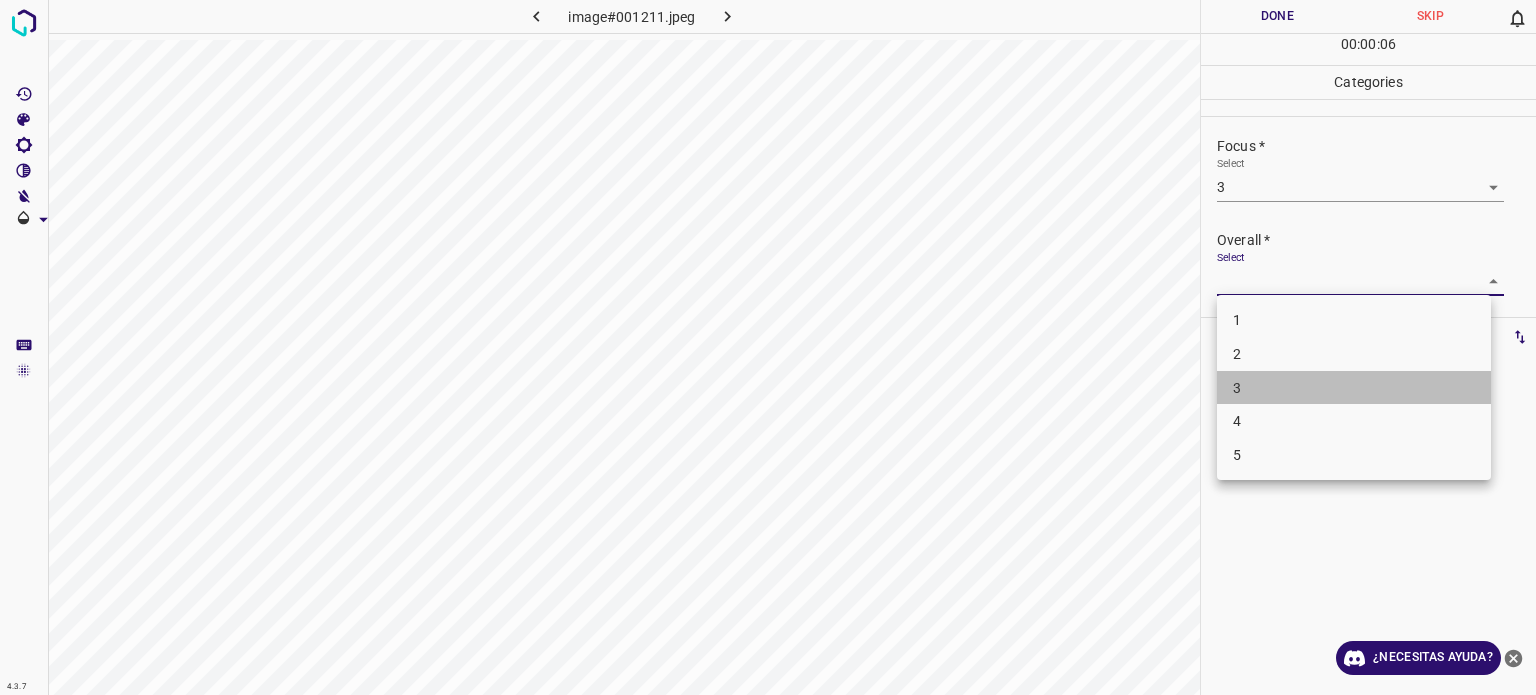 drag, startPoint x: 1253, startPoint y: 399, endPoint x: 1253, endPoint y: 382, distance: 17 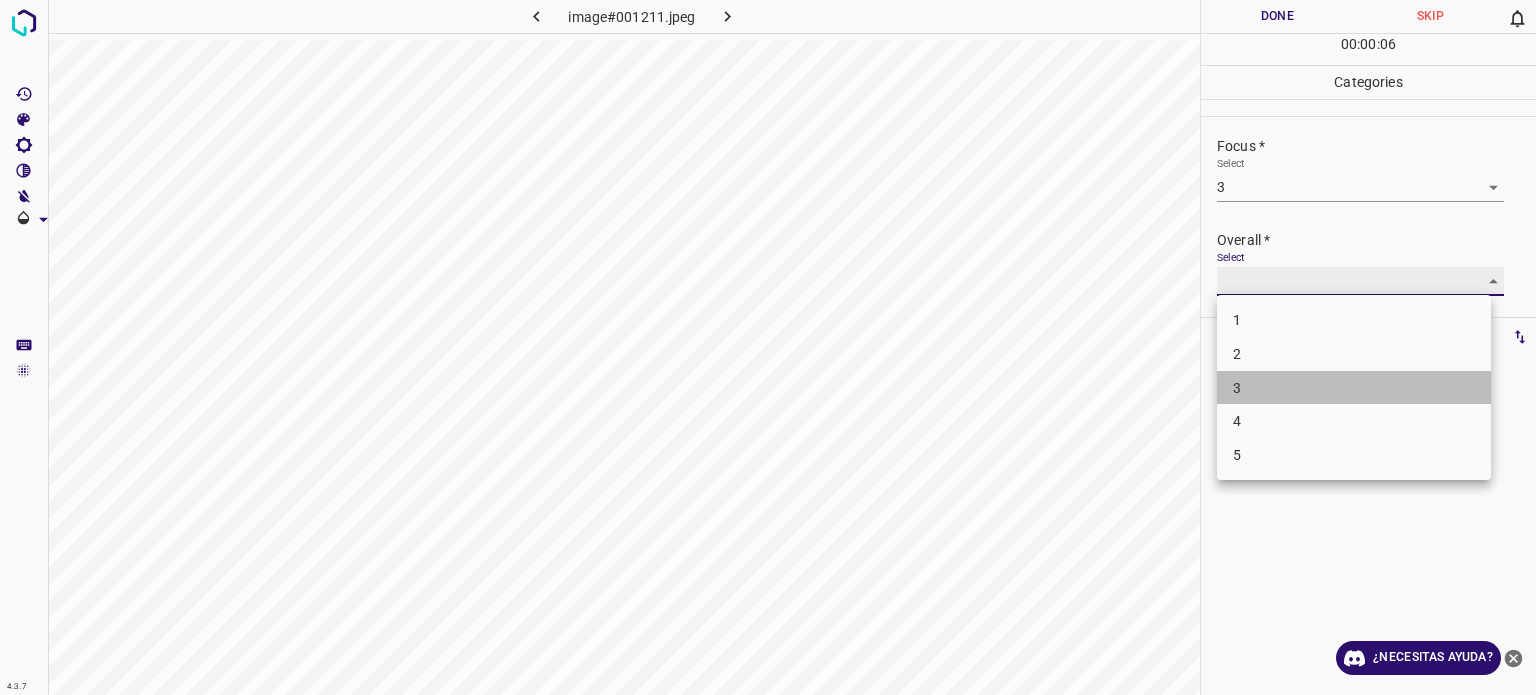 type on "3" 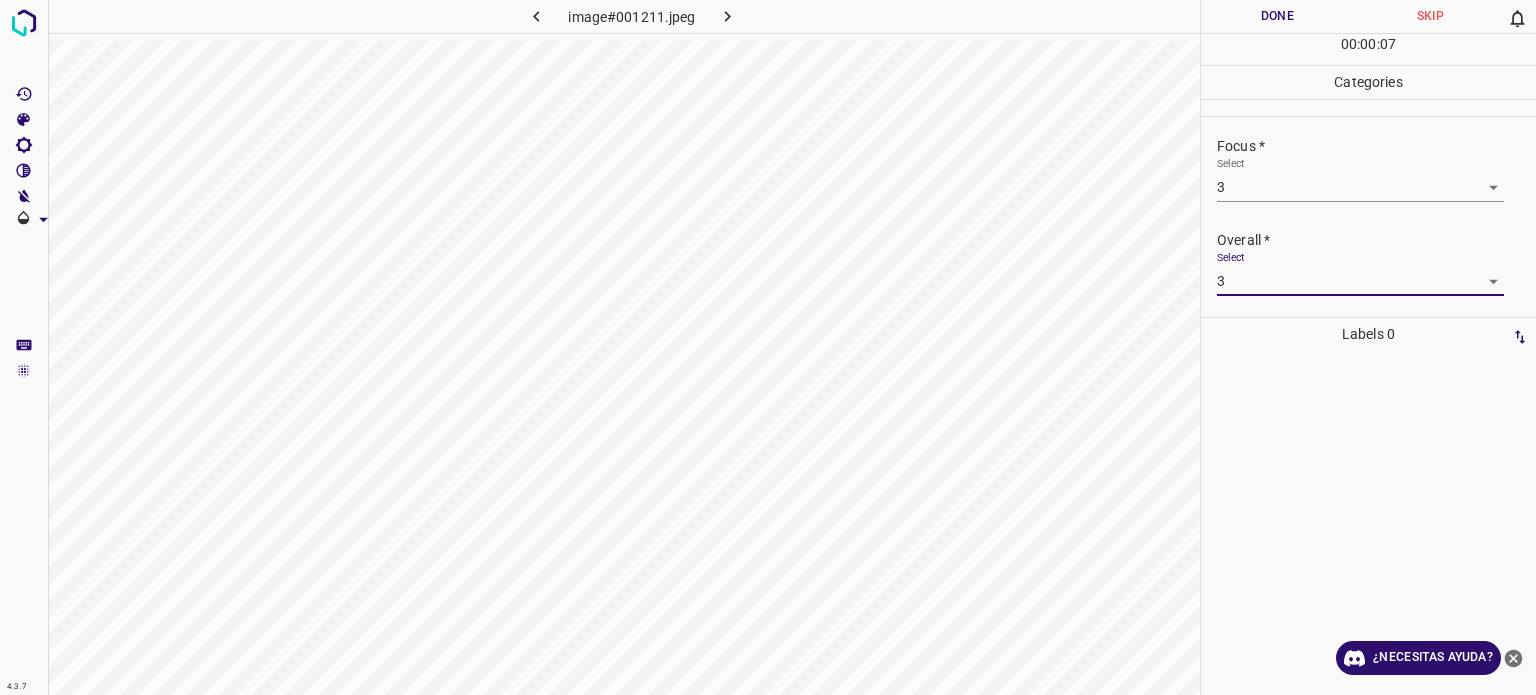 click on "Done" at bounding box center (1277, 16) 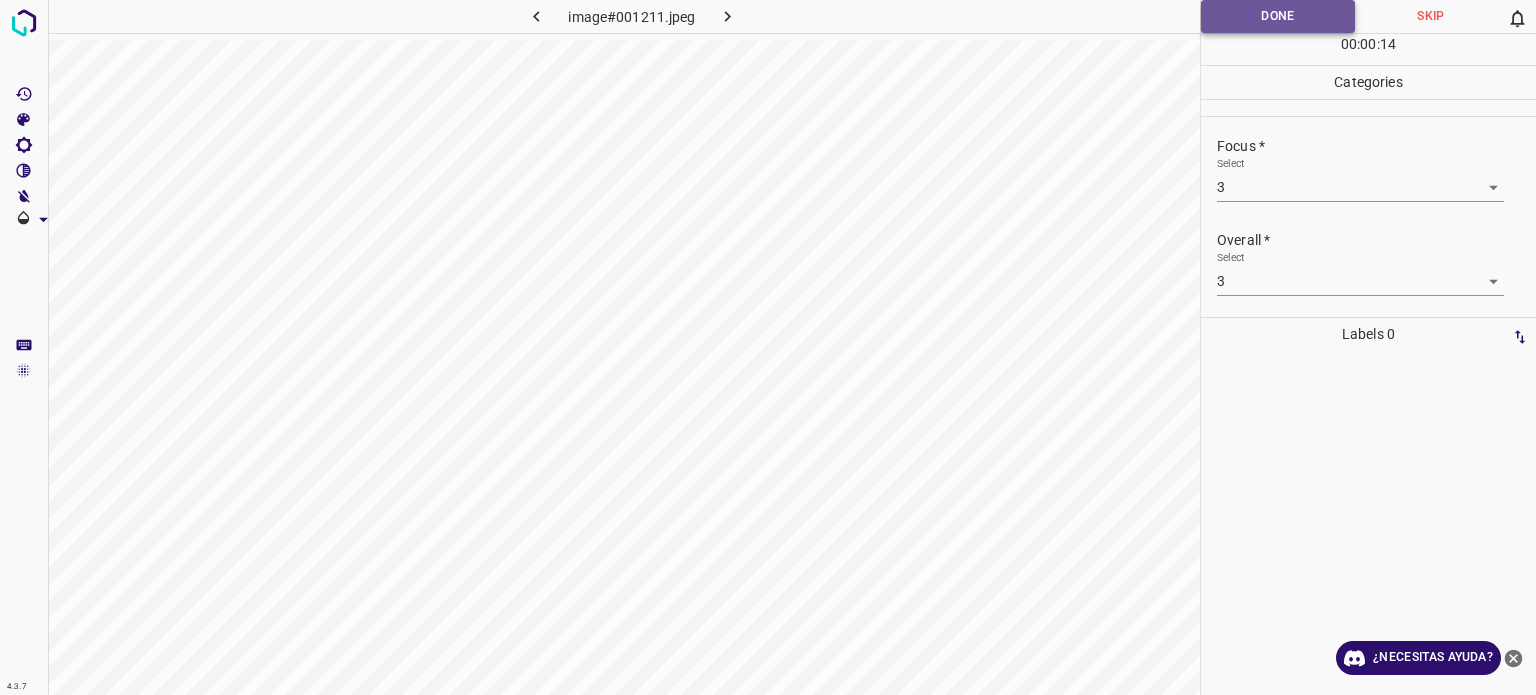 click on "Done" at bounding box center [1278, 16] 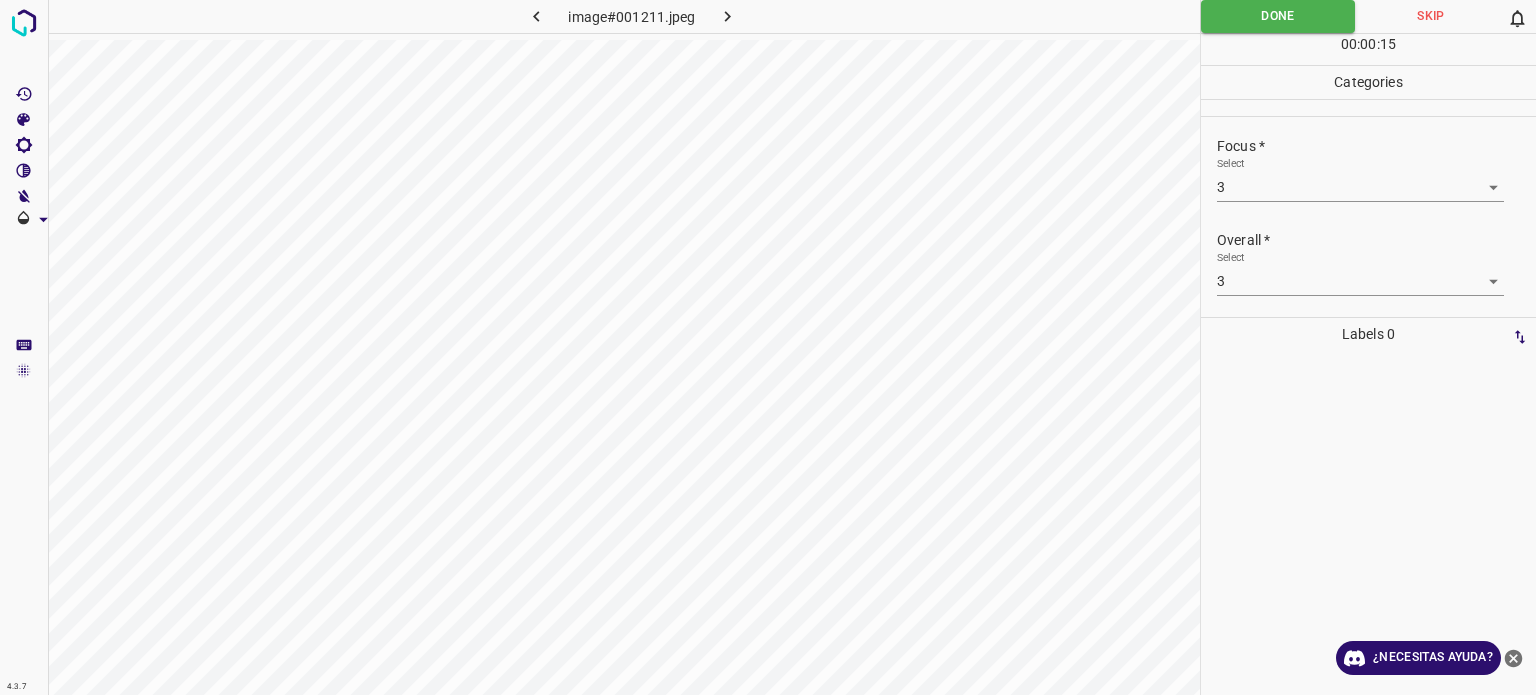 click 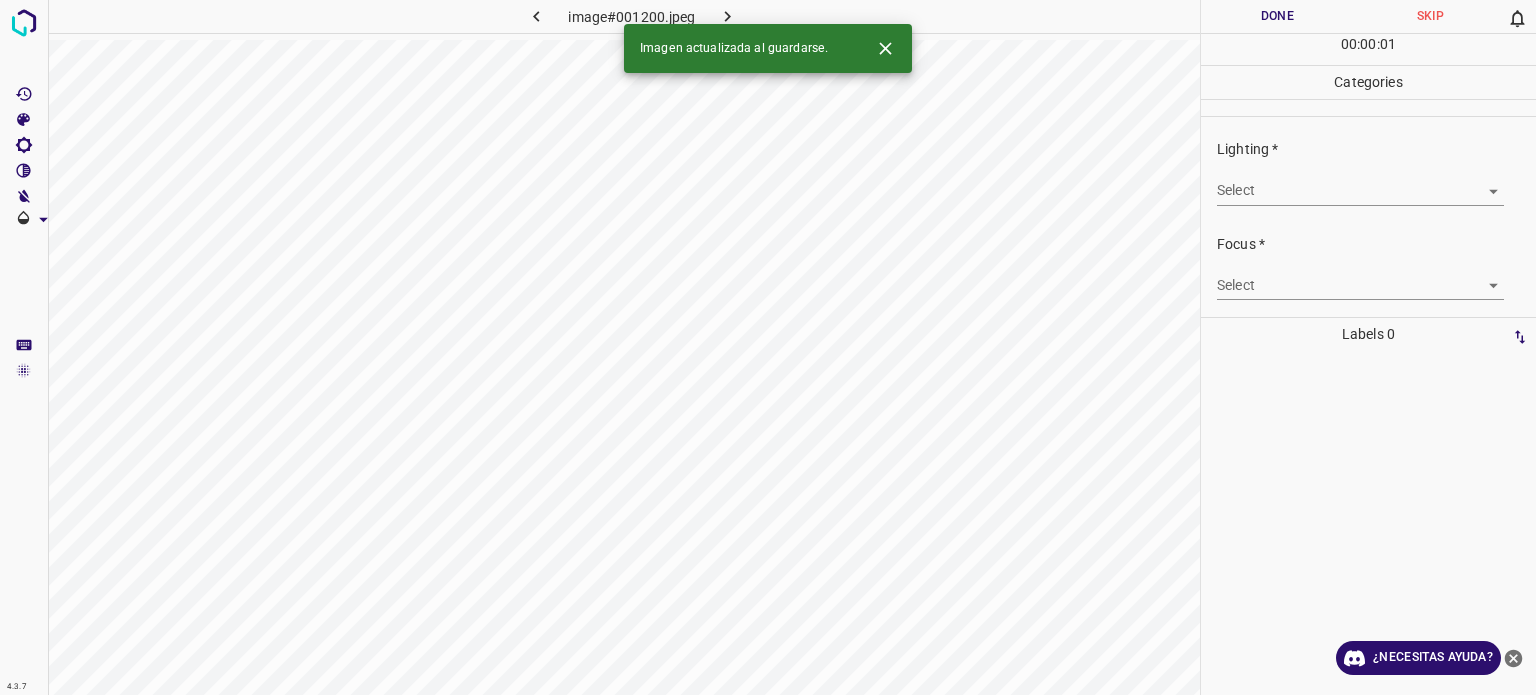 click on "4.3.7 image#001200.jpeg Done Skip 0 00   : 00   : 01   Categories Lighting *  Select ​ Focus *  Select ​ Overall *  Select ​ Labels   0 Categories 1 Lighting 2 Focus 3 Overall Tools Space Change between modes (Draw & Edit) I Auto labeling R Restore zoom M Zoom in N Zoom out Delete Delete selecte label Filters Z Restore filters X Saturation filter C Brightness filter V Contrast filter B Gray scale filter General O Download Imagen actualizada al guardarse. ¿Necesitas ayuda? Texto original Valora esta traducción Tu opinión servirá para ayudar a mejorar el Traductor de Google - Texto - Esconder - Borrar" at bounding box center [768, 347] 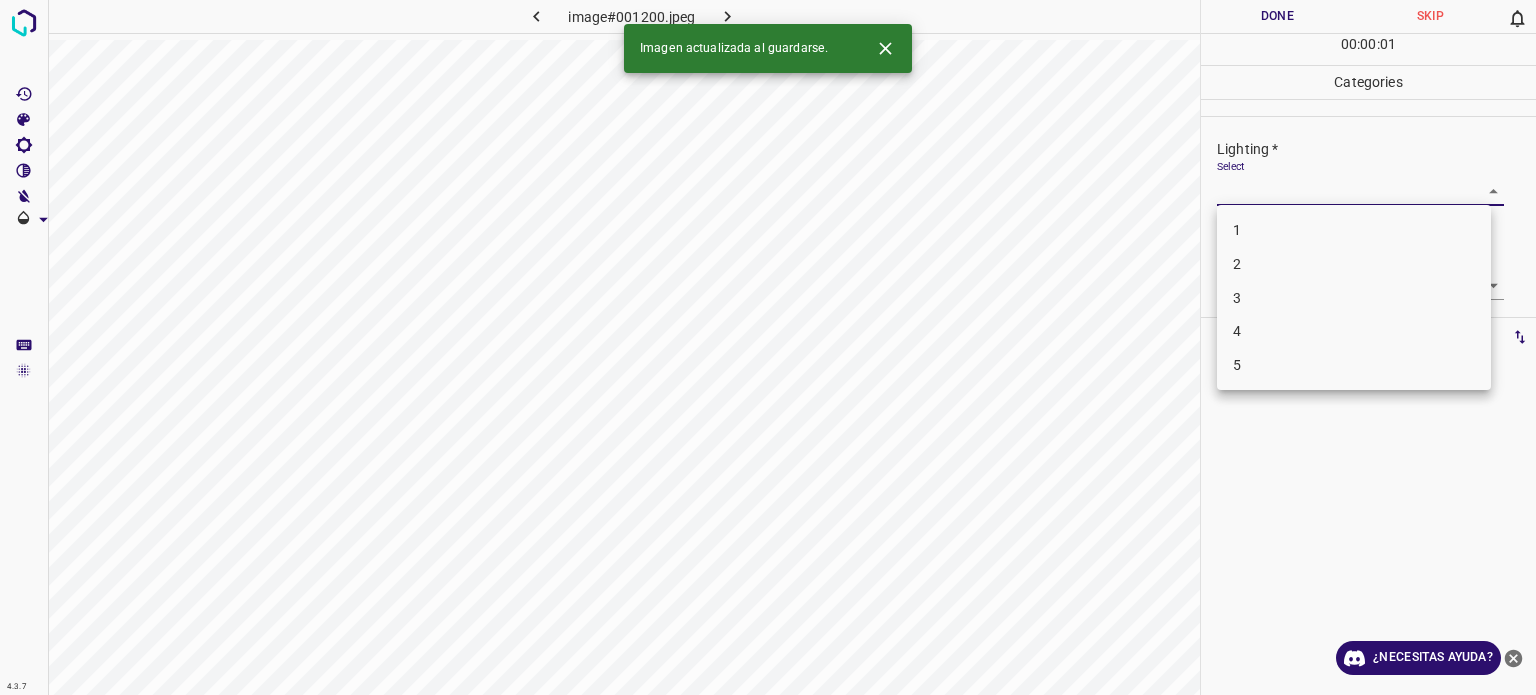 click on "2" at bounding box center [1354, 264] 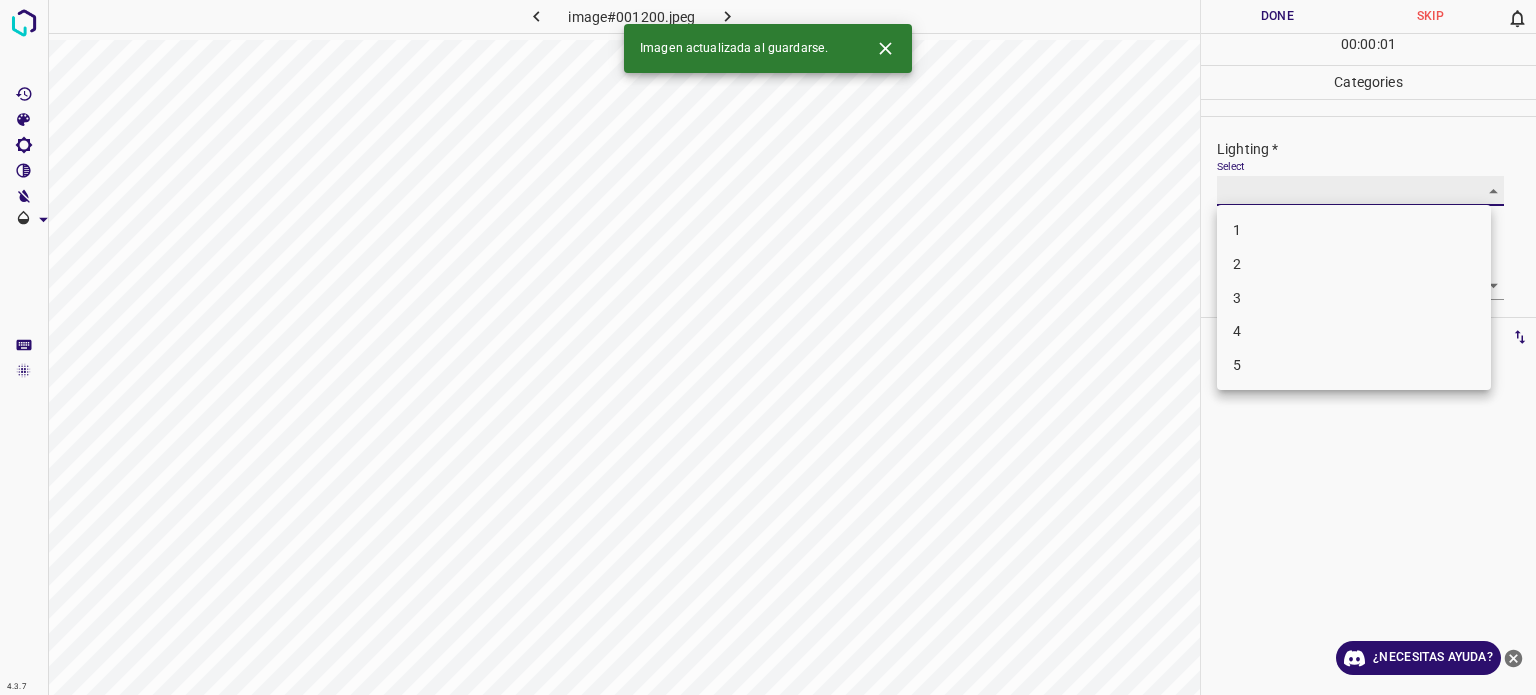 type on "2" 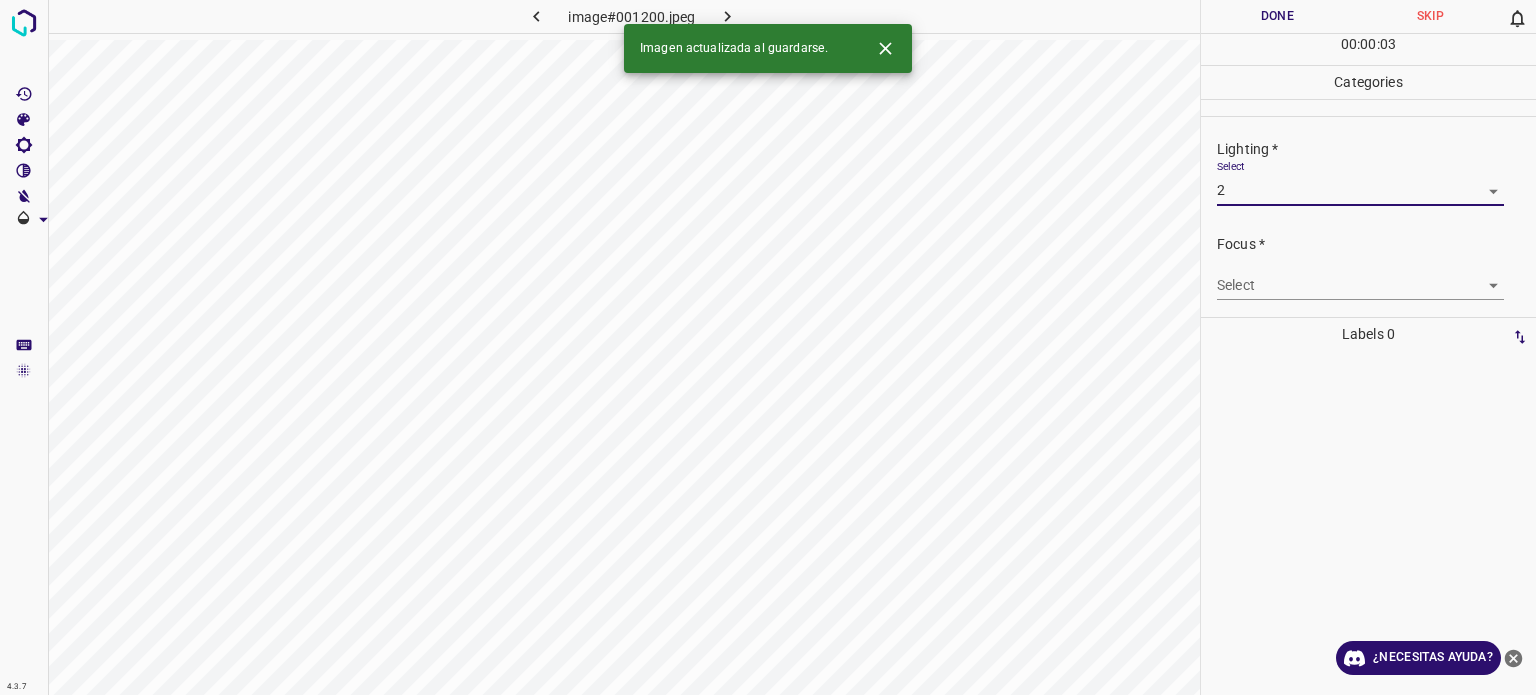 click on "4.3.7 image#001200.jpeg Done Skip 0 00   : 00   : 03   Categories Lighting *  Select 2 2 Focus *  Select ​ Overall *  Select ​ Labels   0 Categories 1 Lighting 2 Focus 3 Overall Tools Space Change between modes (Draw & Edit) I Auto labeling R Restore zoom M Zoom in N Zoom out Delete Delete selecte label Filters Z Restore filters X Saturation filter C Brightness filter V Contrast filter B Gray scale filter General O Download Imagen actualizada al guardarse. ¿Necesitas ayuda? Texto original Valora esta traducción Tu opinión servirá para ayudar a mejorar el Traductor de Google - Texto - Esconder - Borrar" at bounding box center (768, 347) 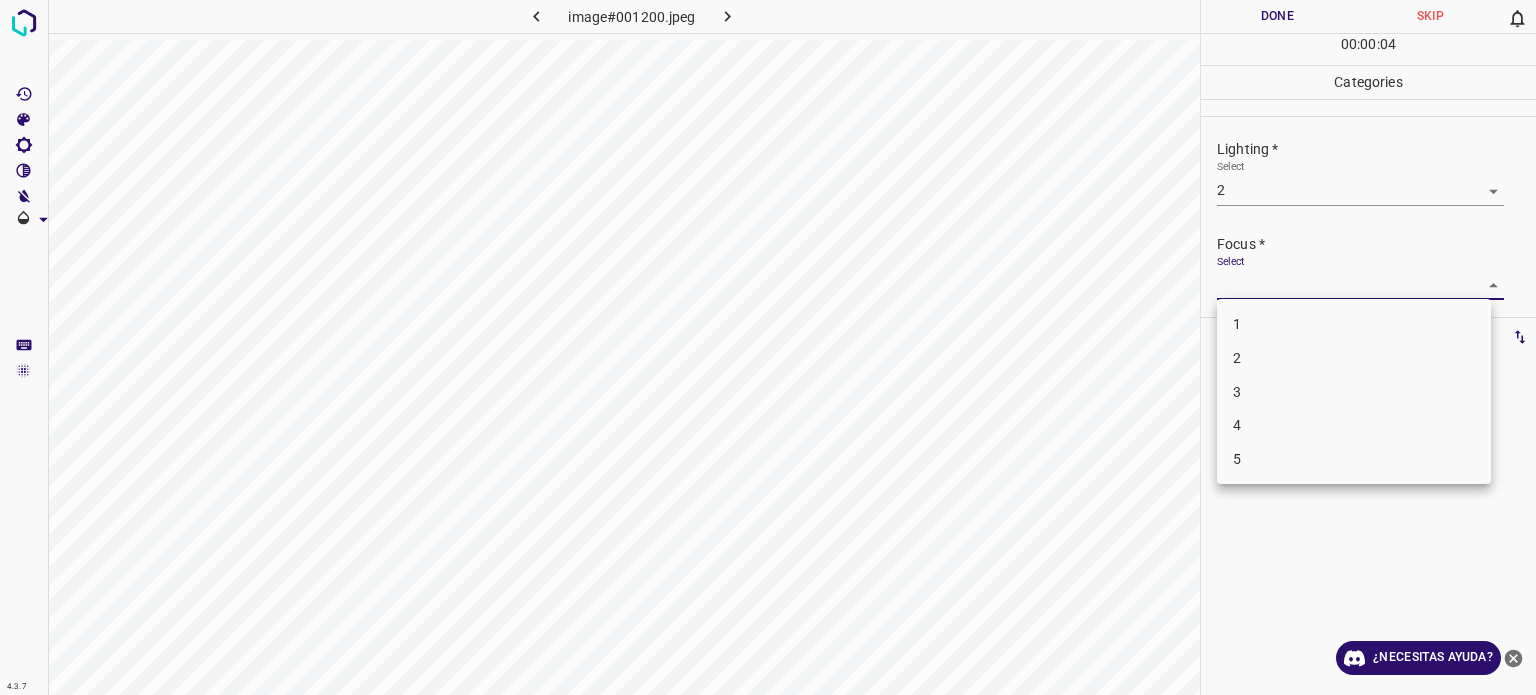 click on "2" at bounding box center [1237, 358] 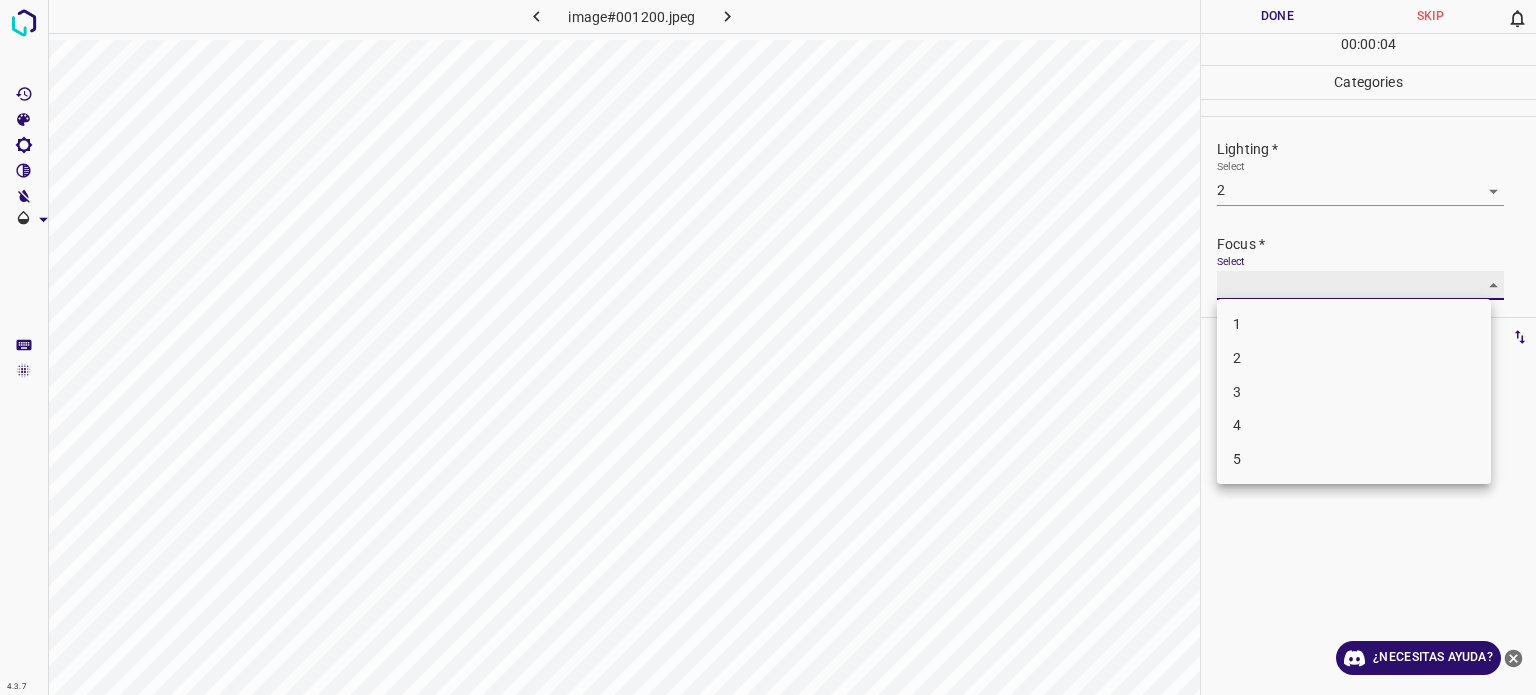 type on "2" 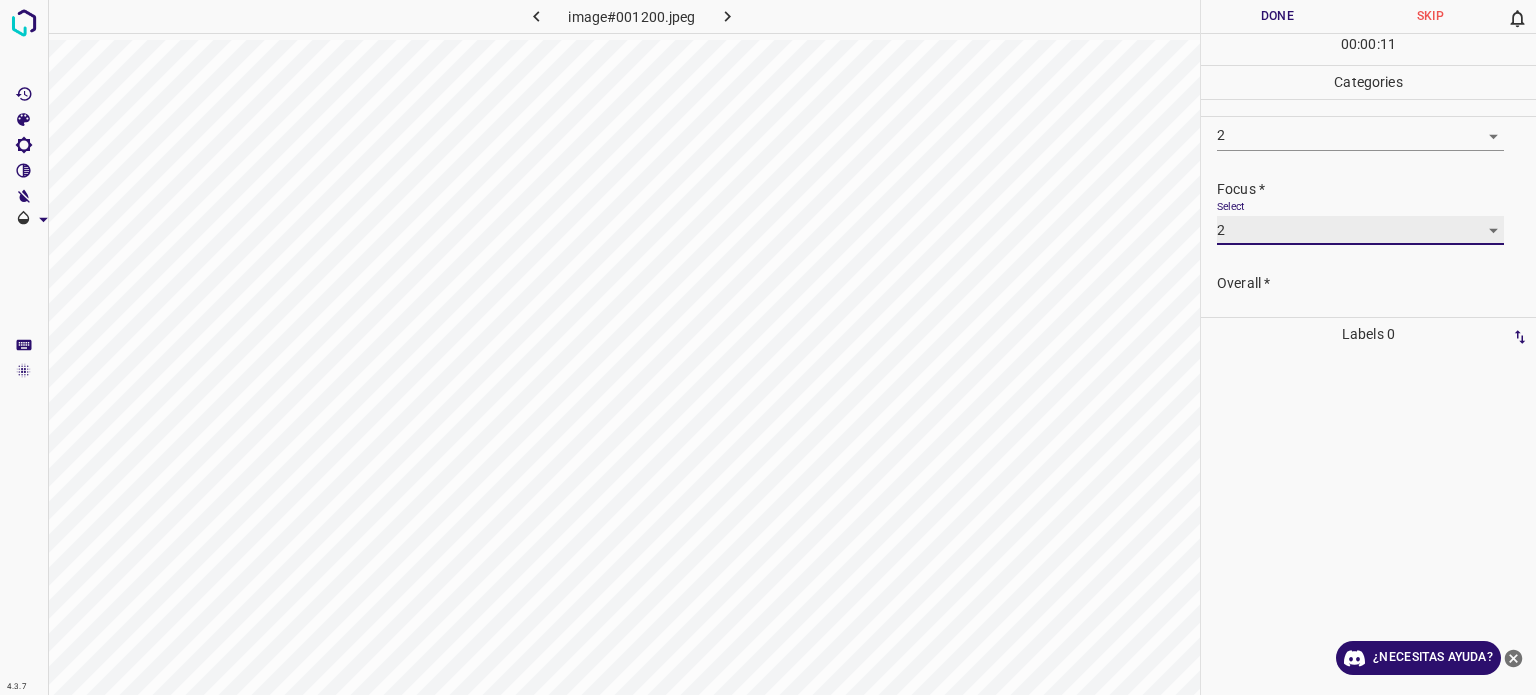 scroll, scrollTop: 98, scrollLeft: 0, axis: vertical 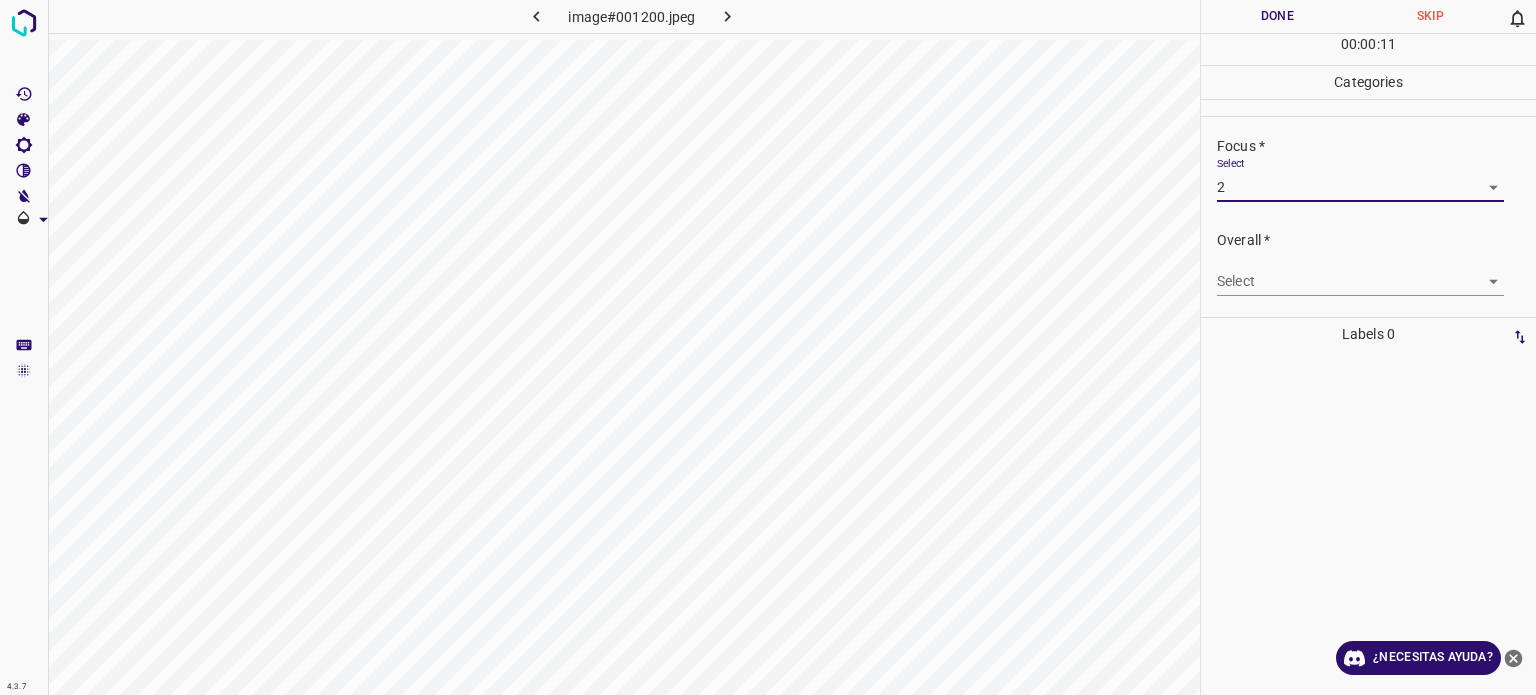 click on "4.3.7 image#001200.jpeg Done Skip 0 00   : 00   : 11   Categories Lighting *  Select 2 2 Focus *  Select 2 2 Overall *  Select ​ Labels   0 Categories 1 Lighting 2 Focus 3 Overall Tools Space Change between modes (Draw & Edit) I Auto labeling R Restore zoom M Zoom in N Zoom out Delete Delete selecte label Filters Z Restore filters X Saturation filter C Brightness filter V Contrast filter B Gray scale filter General O Download ¿Necesitas ayuda? Texto original Valora esta traducción Tu opinión servirá para ayudar a mejorar el Traductor de Google - Texto - Esconder - Borrar" at bounding box center (768, 347) 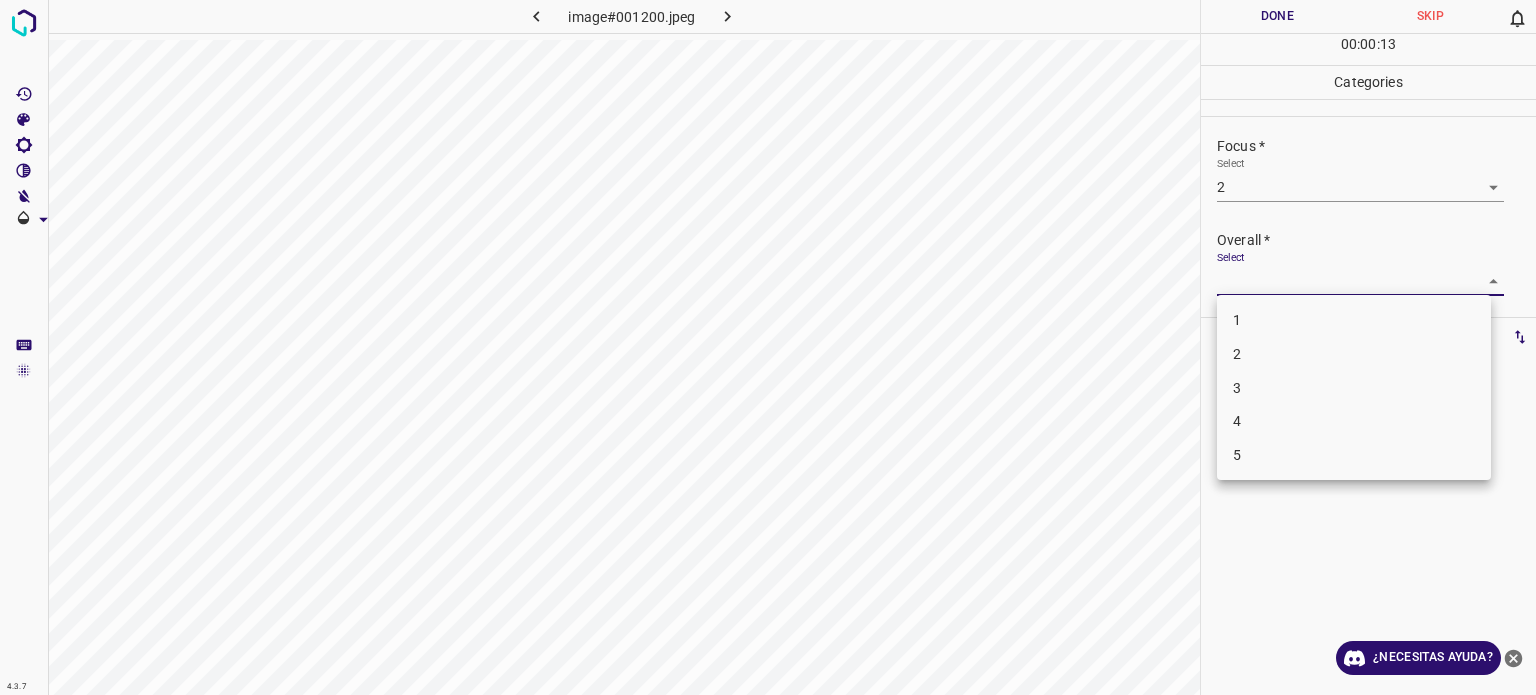 click on "2" at bounding box center [1354, 354] 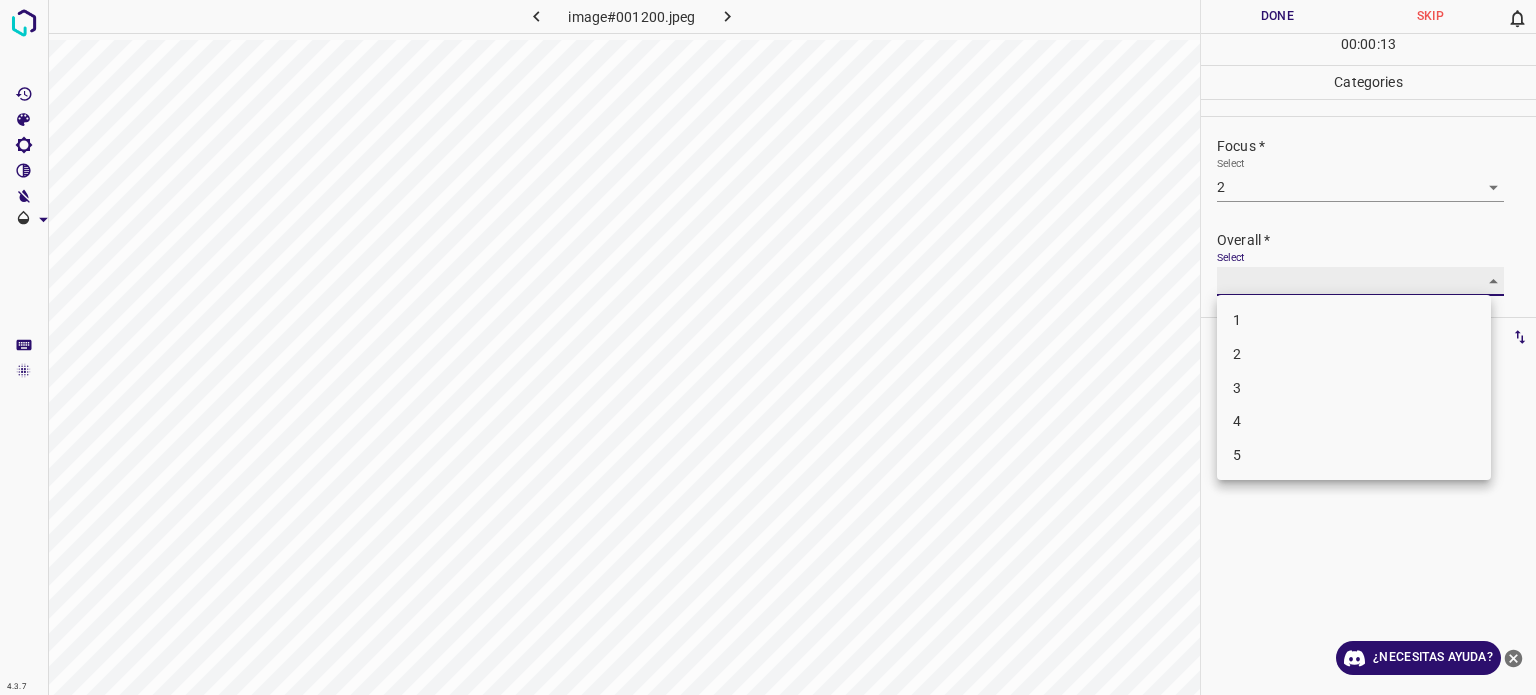 type on "2" 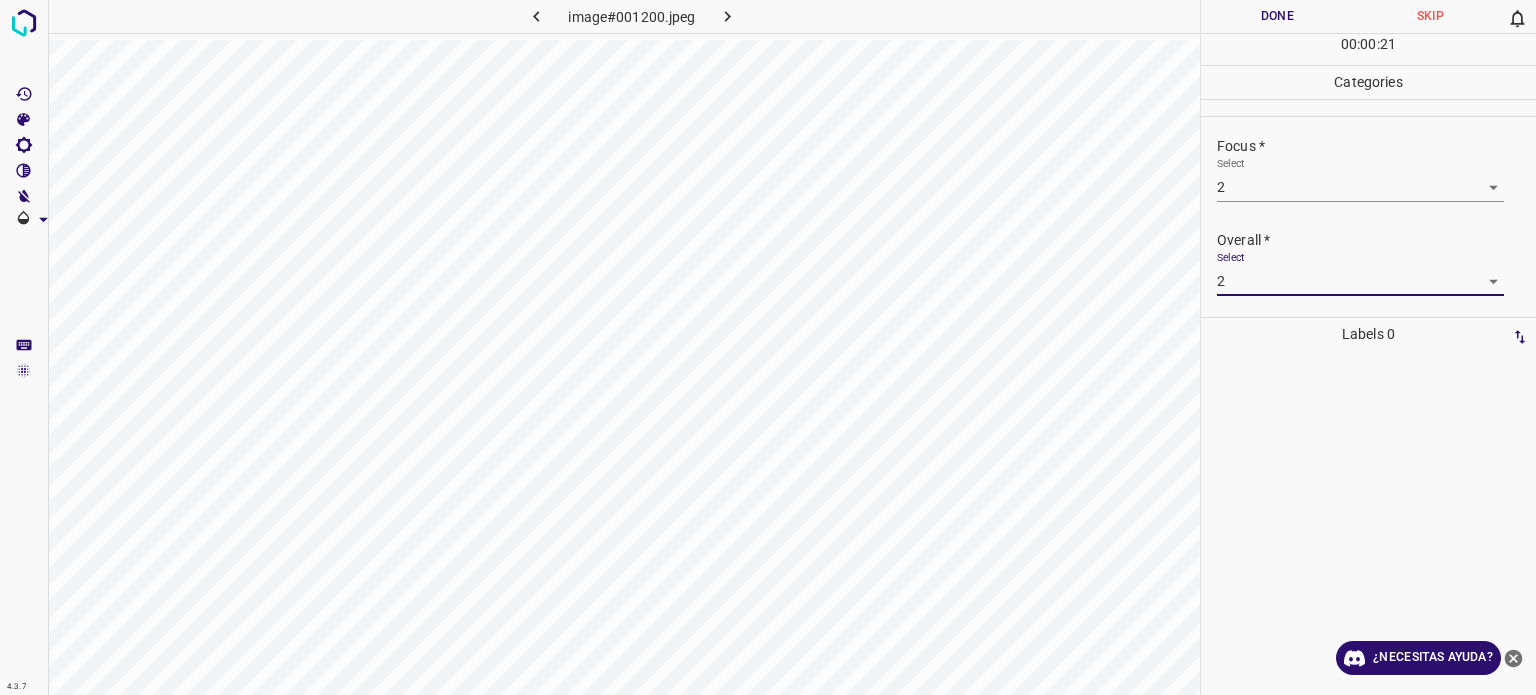 click on "Done" at bounding box center (1277, 16) 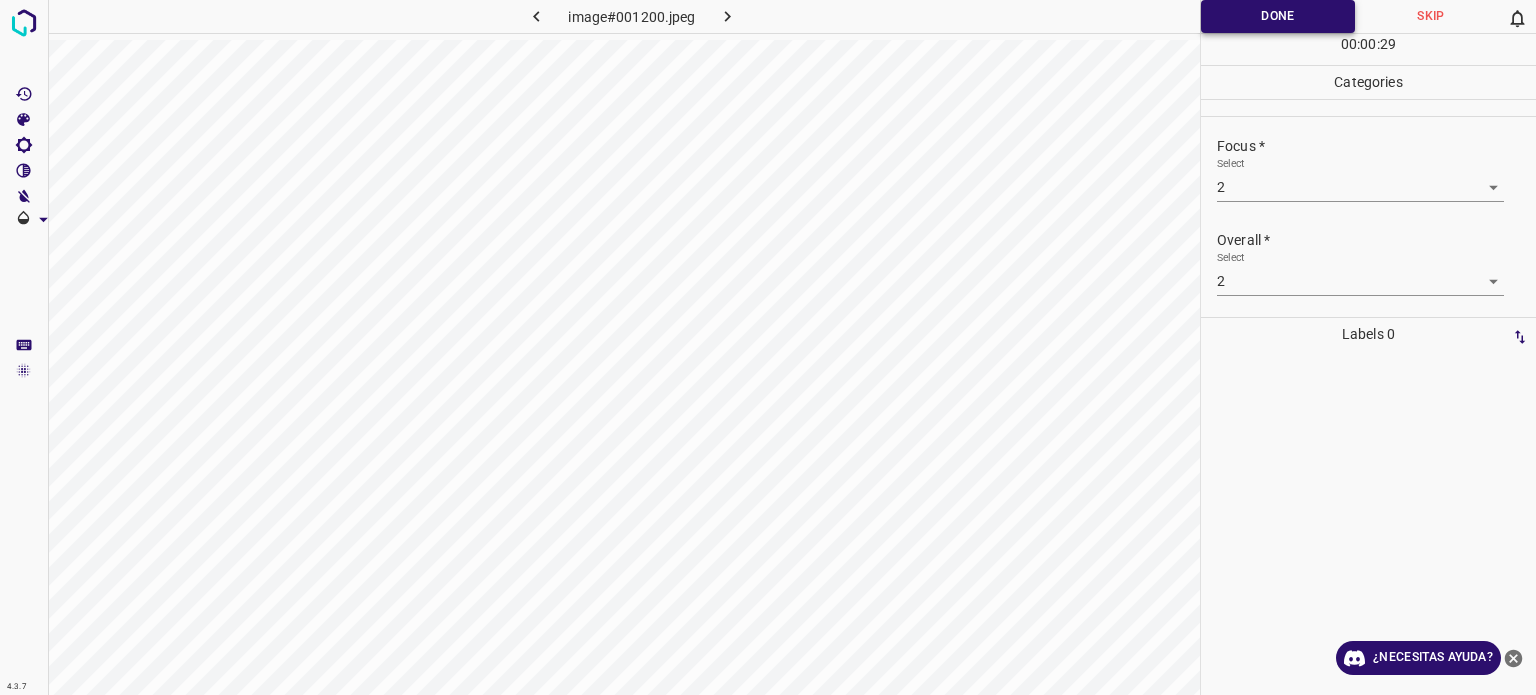 click on "Done" at bounding box center (1278, 16) 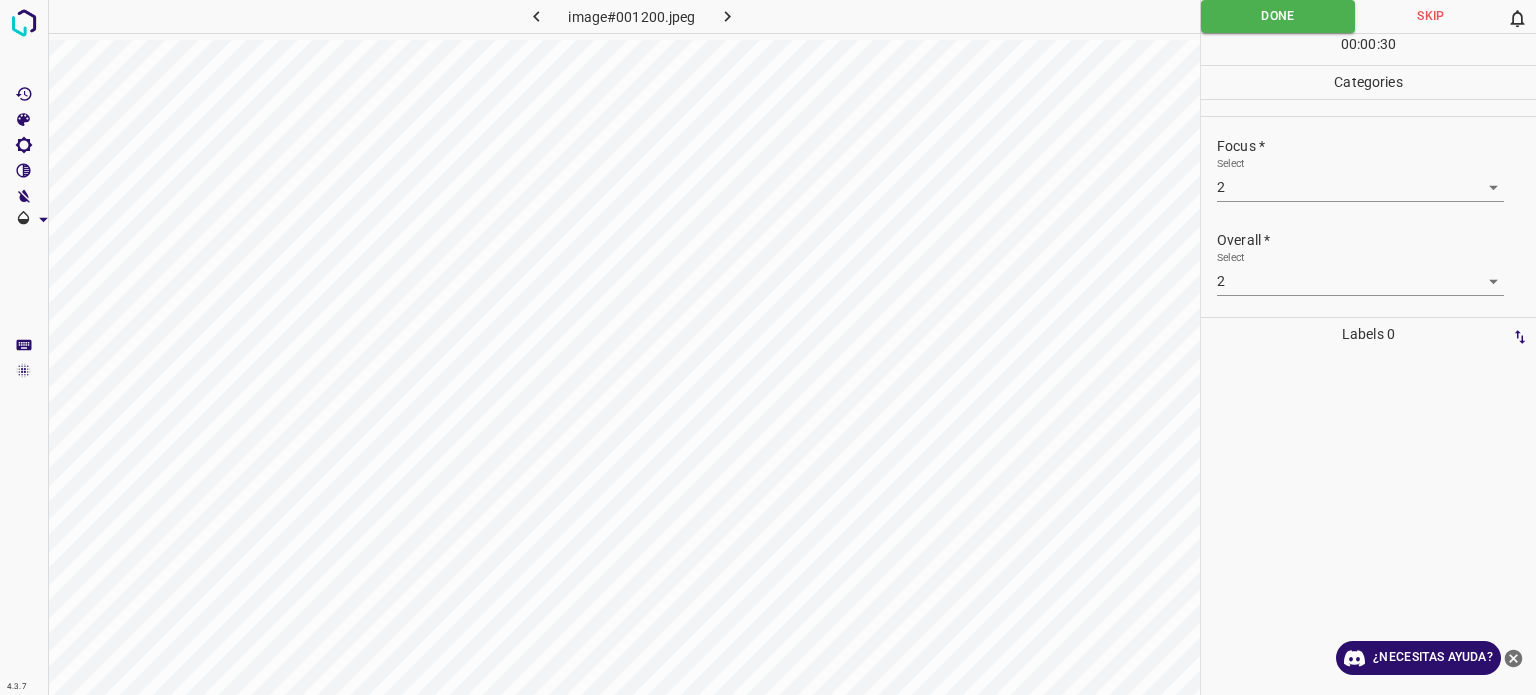click 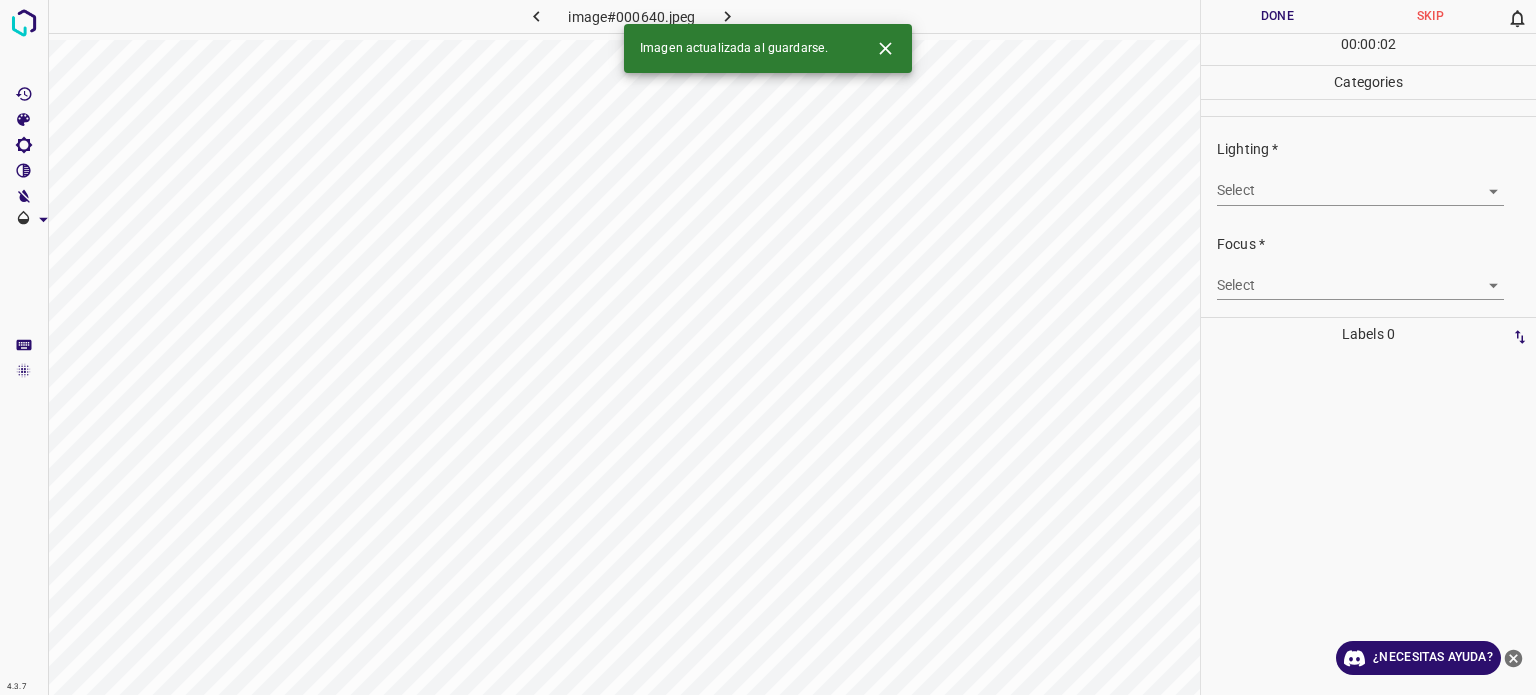 click on "4.3.7 image#000640.jpeg Done Skip 0 00   : 00   : 02   Categories Lighting *  Select ​ Focus *  Select ​ Overall *  Select ​ Labels   0 Categories 1 Lighting 2 Focus 3 Overall Tools Space Change between modes (Draw & Edit) I Auto labeling R Restore zoom M Zoom in N Zoom out Delete Delete selecte label Filters Z Restore filters X Saturation filter C Brightness filter V Contrast filter B Gray scale filter General O Download Imagen actualizada al guardarse. ¿Necesitas ayuda? Texto original Valora esta traducción Tu opinión servirá para ayudar a mejorar el Traductor de Google - Texto - Esconder - Borrar" at bounding box center [768, 347] 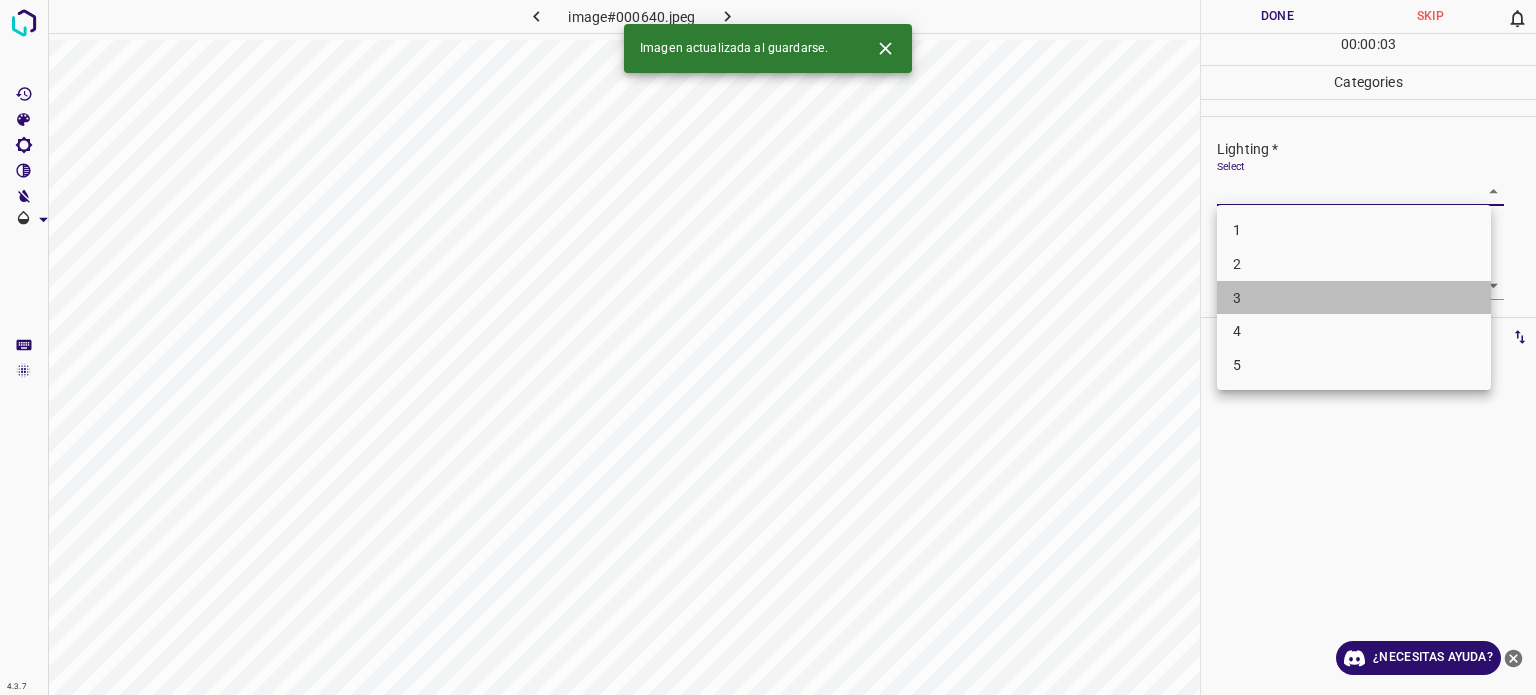 click on "3" at bounding box center (1354, 298) 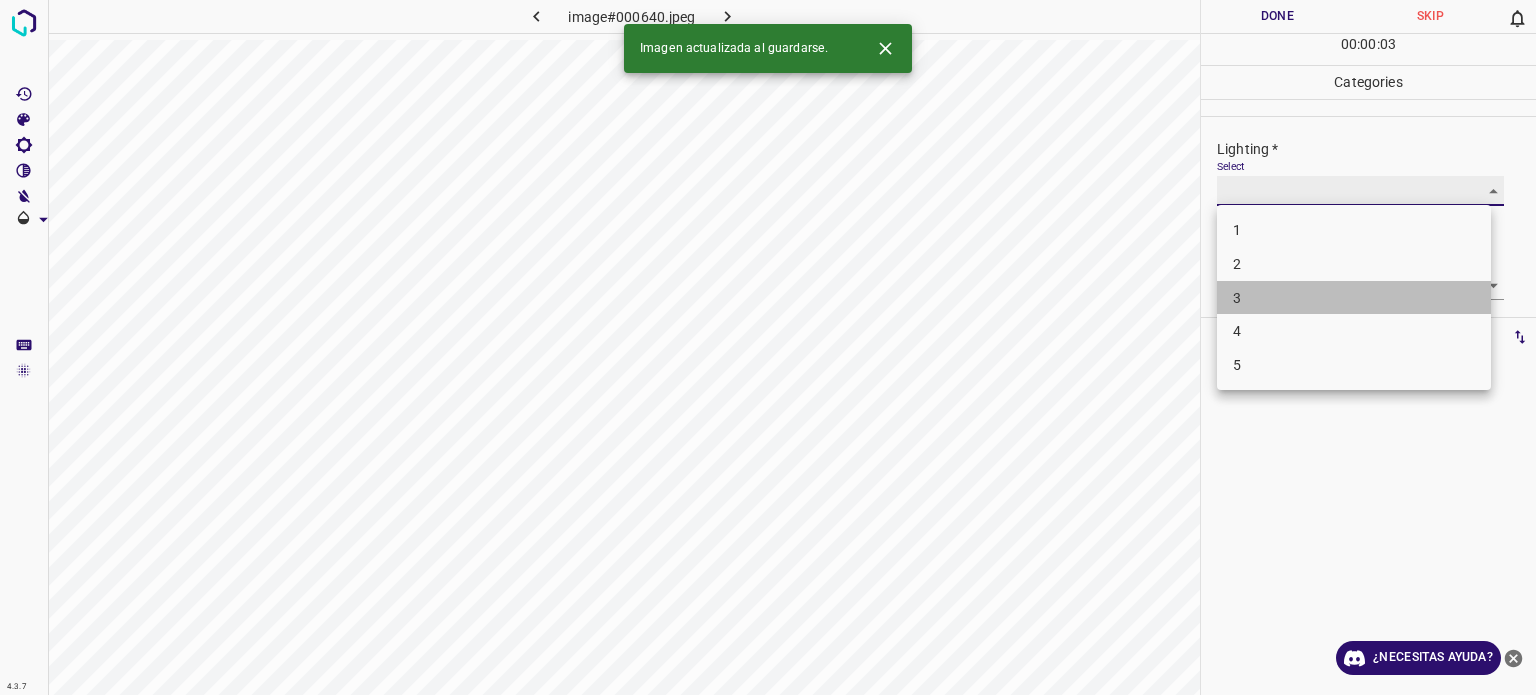 type on "3" 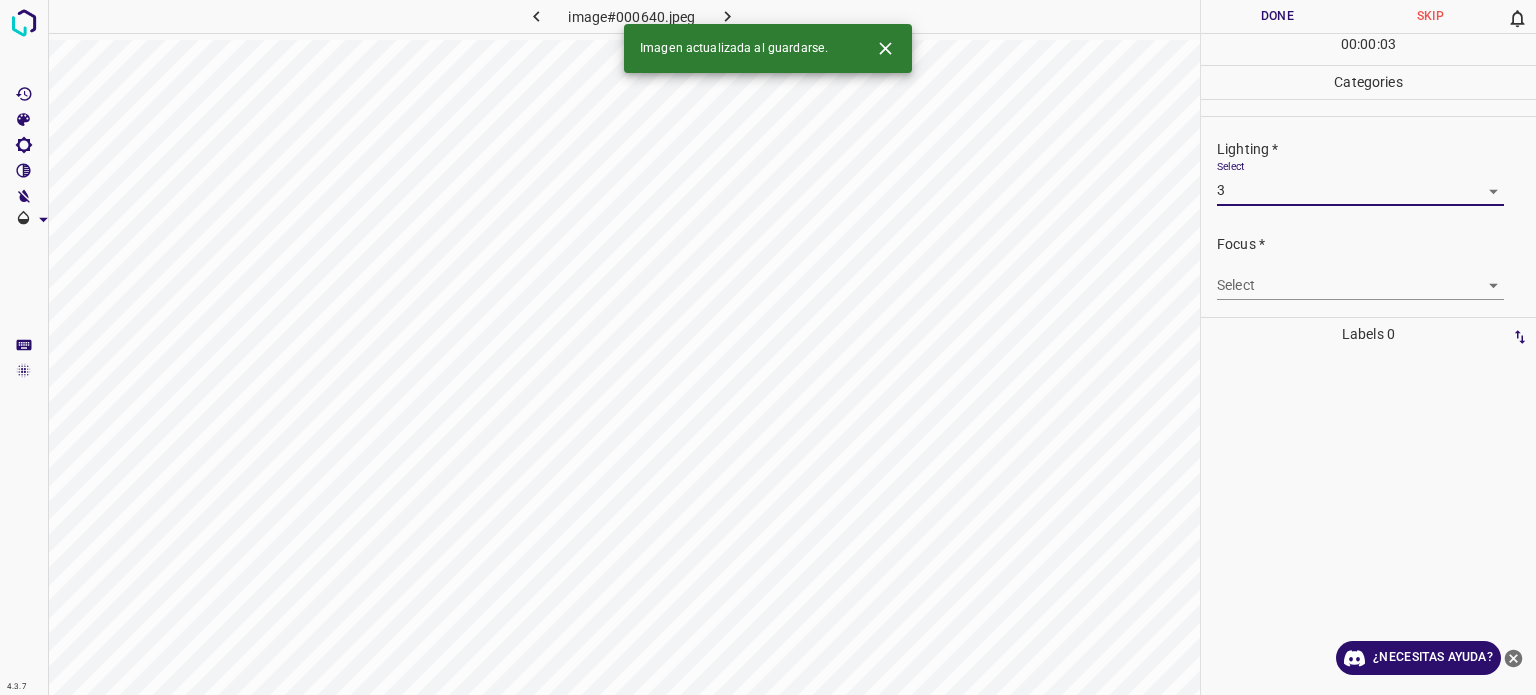 click on "4.3.7 image#000640.jpeg Done Skip 0 00   : 00   : 03   Categories Lighting *  Select 3 3 Focus *  Select ​ Overall *  Select ​ Labels   0 Categories 1 Lighting 2 Focus 3 Overall Tools Space Change between modes (Draw & Edit) I Auto labeling R Restore zoom M Zoom in N Zoom out Delete Delete selecte label Filters Z Restore filters X Saturation filter C Brightness filter V Contrast filter B Gray scale filter General O Download Imagen actualizada al guardarse. ¿Necesitas ayuda? Texto original Valora esta traducción Tu opinión servirá para ayudar a mejorar el Traductor de Google - Texto - Esconder - Borrar" at bounding box center [768, 347] 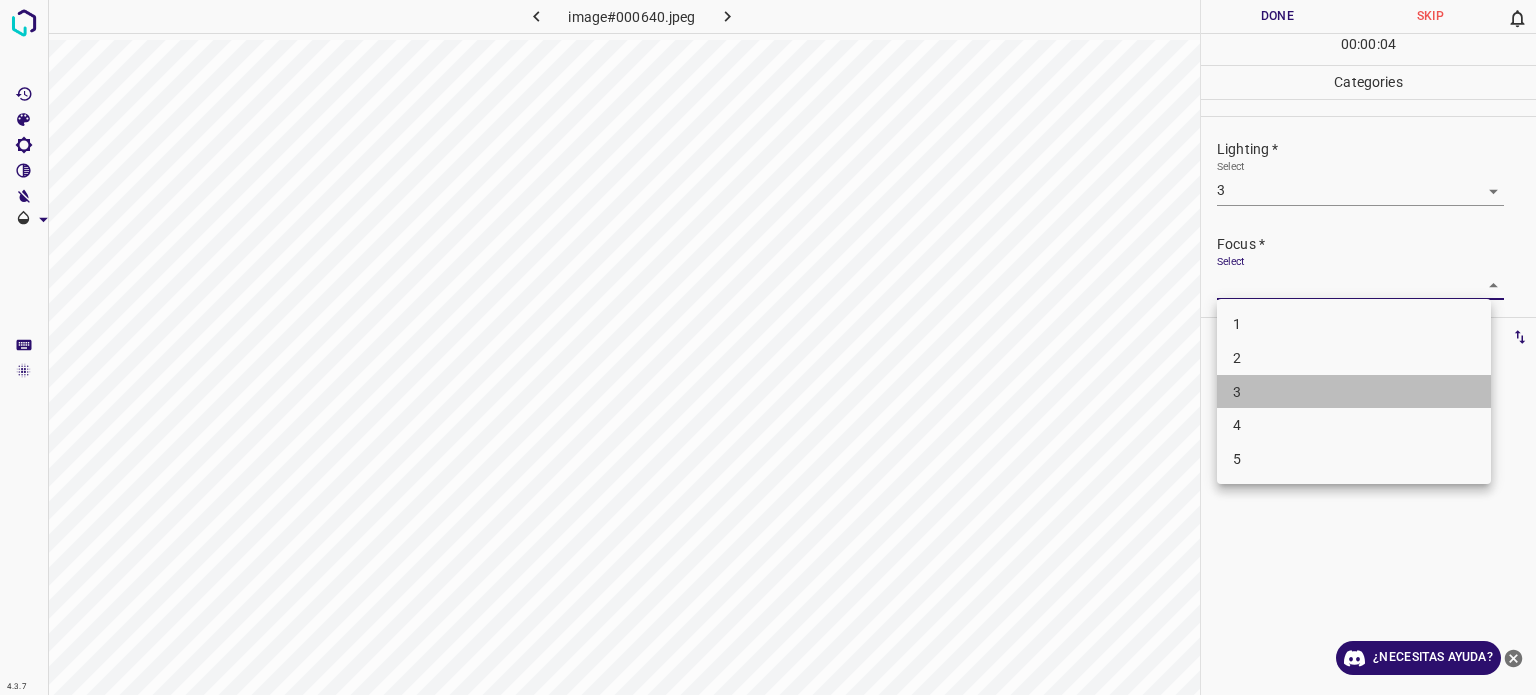 click on "3" at bounding box center (1237, 391) 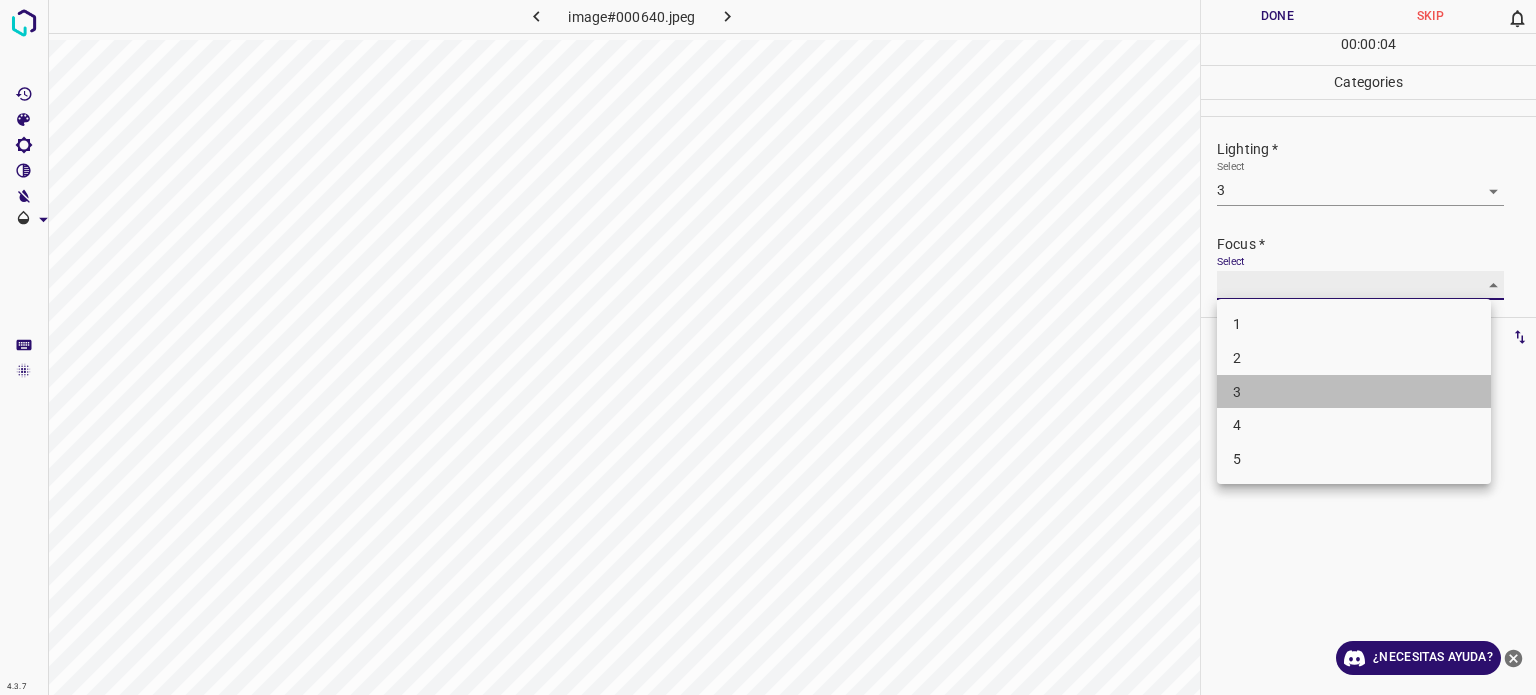 type on "3" 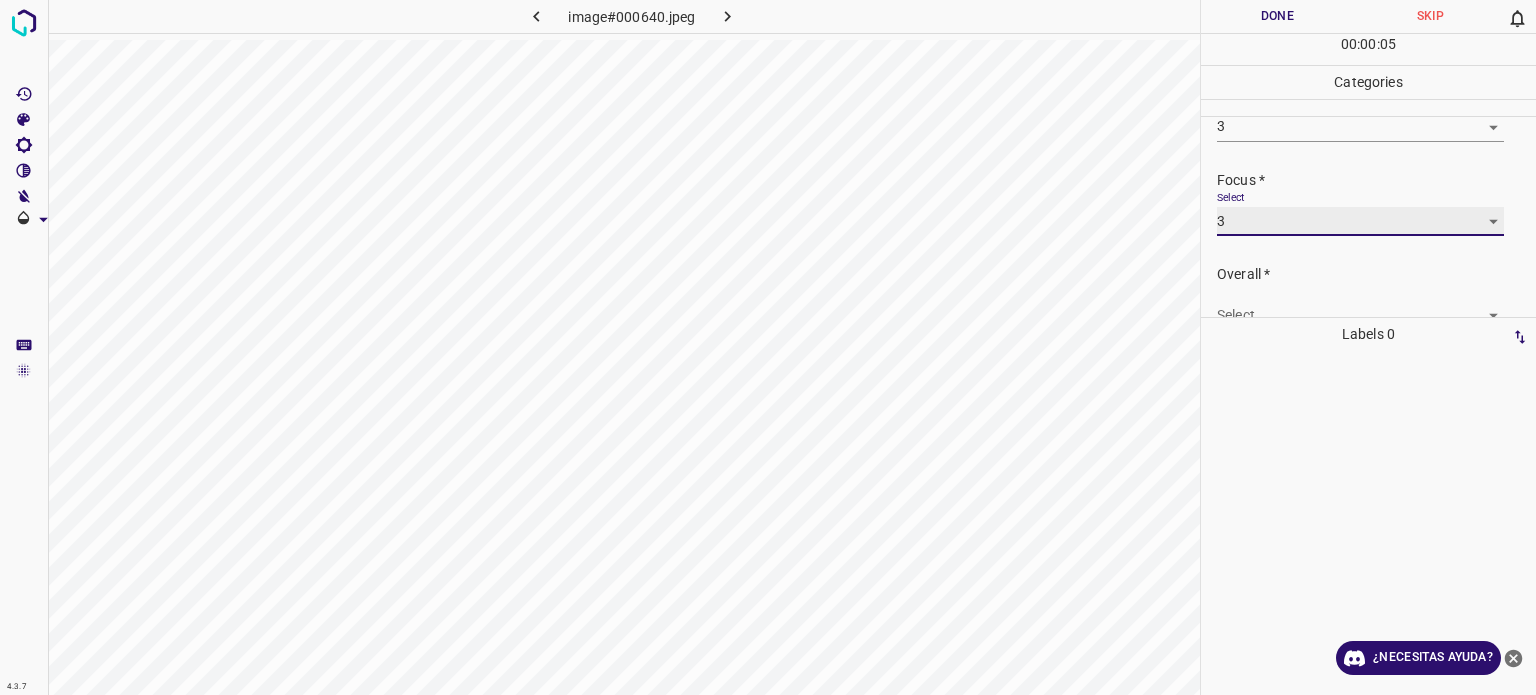 scroll, scrollTop: 98, scrollLeft: 0, axis: vertical 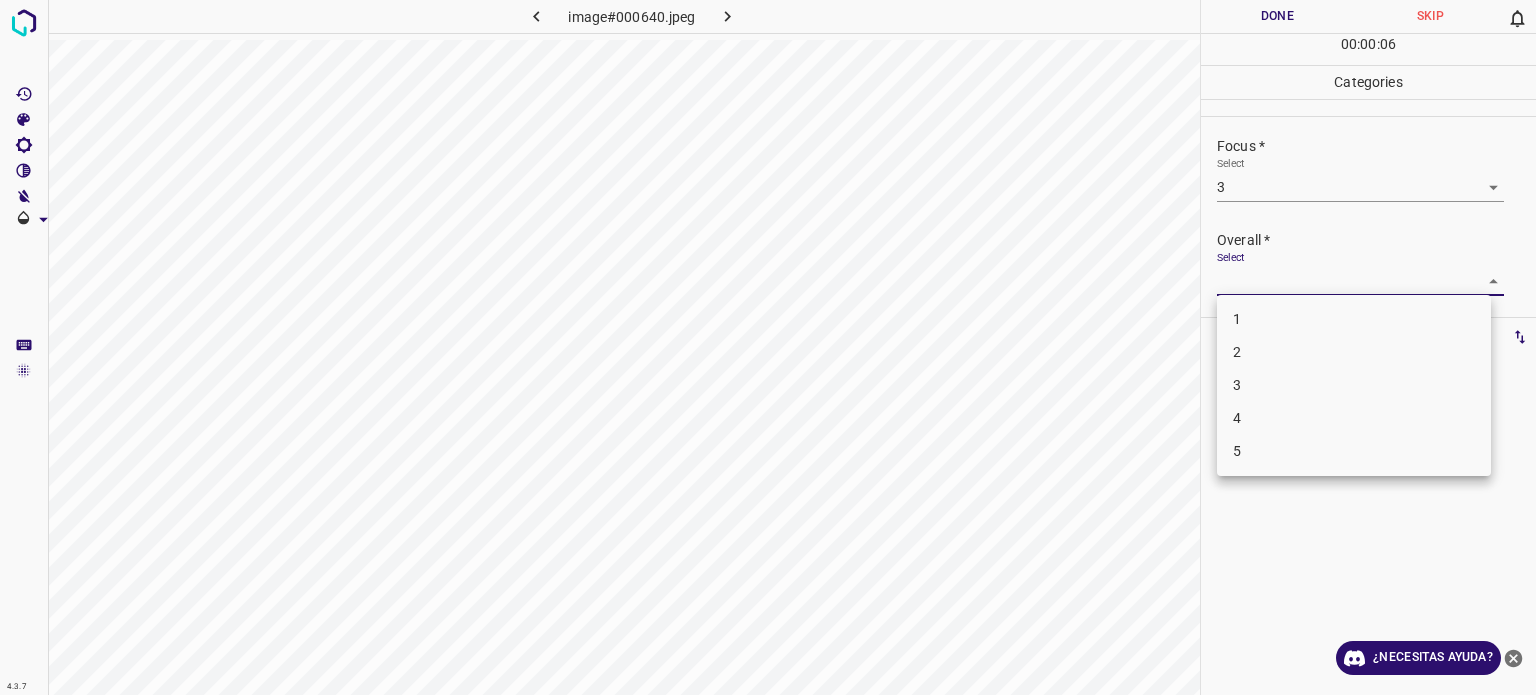 click on "4.3.7 image#000640.jpeg Done Skip 0 00   : 00   : 06   Categories Lighting *  Select 3 3 Focus *  Select 3 3 Overall *  Select ​ Labels   0 Categories 1 Lighting 2 Focus 3 Overall Tools Space Change between modes (Draw & Edit) I Auto labeling R Restore zoom M Zoom in N Zoom out Delete Delete selecte label Filters Z Restore filters X Saturation filter C Brightness filter V Contrast filter B Gray scale filter General O Download ¿Necesitas ayuda? Texto original Valora esta traducción Tu opinión servirá para ayudar a mejorar el Traductor de Google - Texto - Esconder - Borrar 1 2 3 4 5" at bounding box center (768, 347) 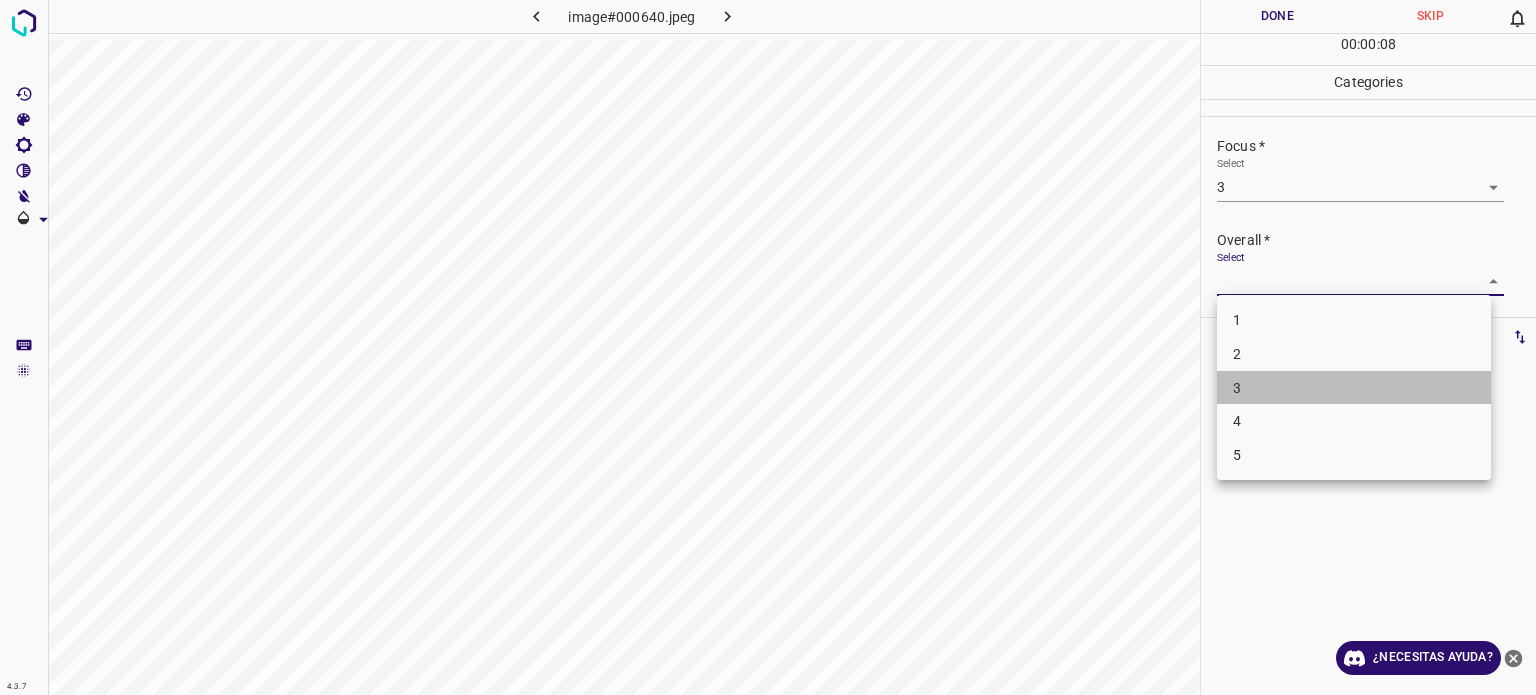 click on "3" at bounding box center (1237, 387) 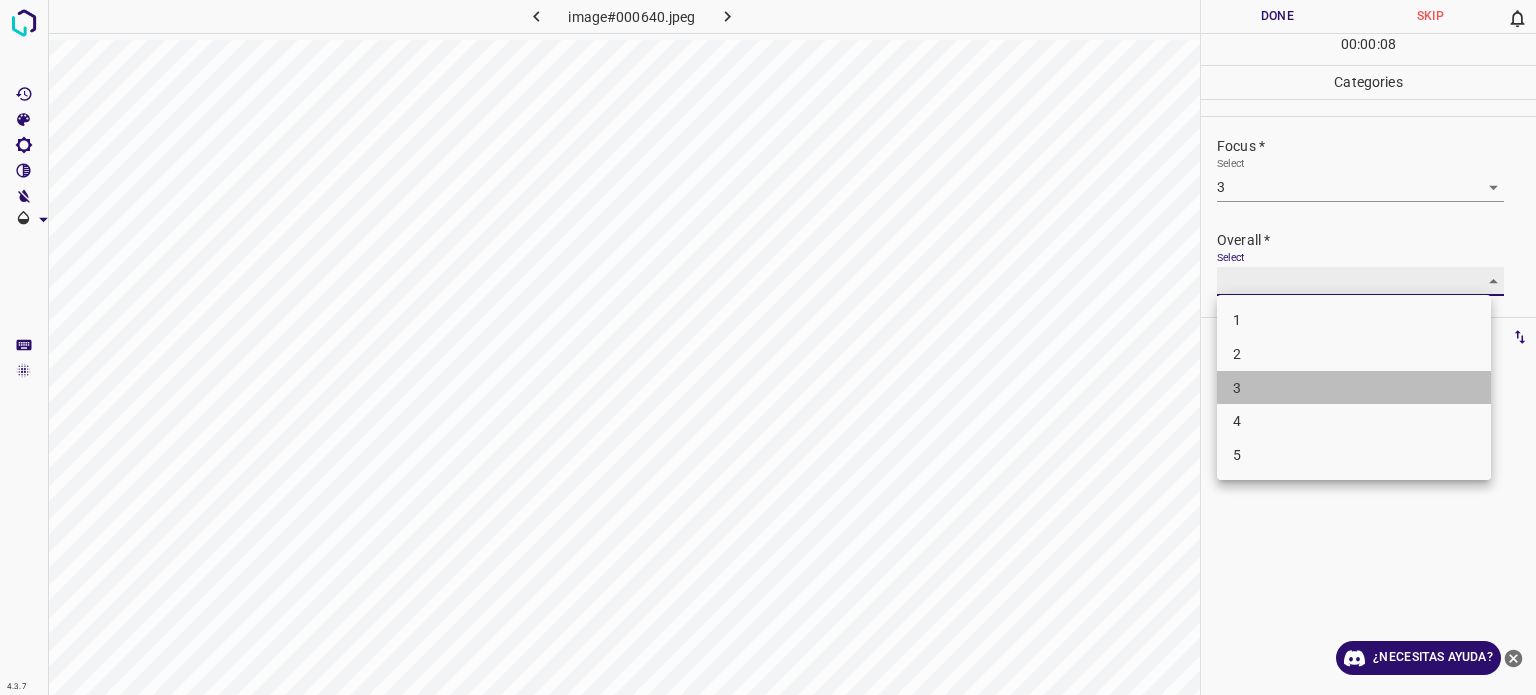 type on "3" 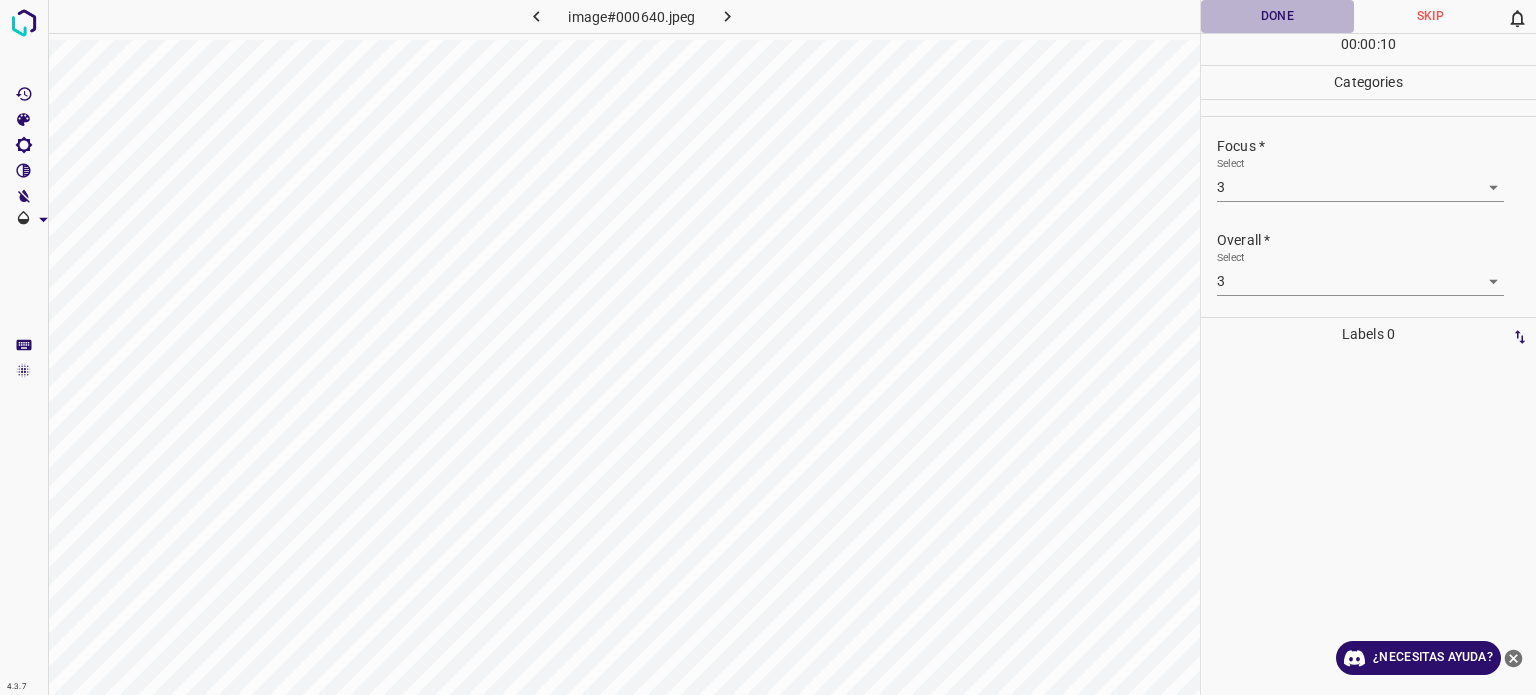 click on "Done" at bounding box center (1277, 16) 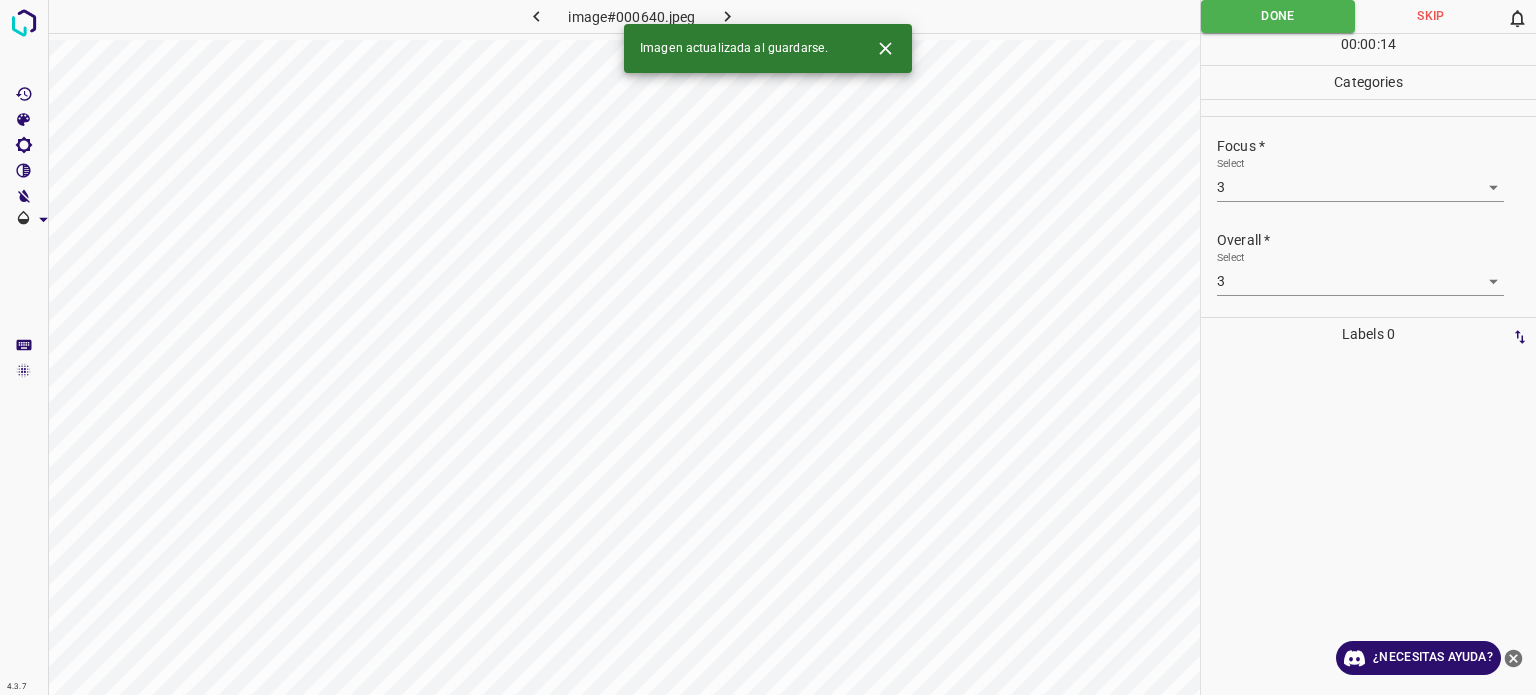 click 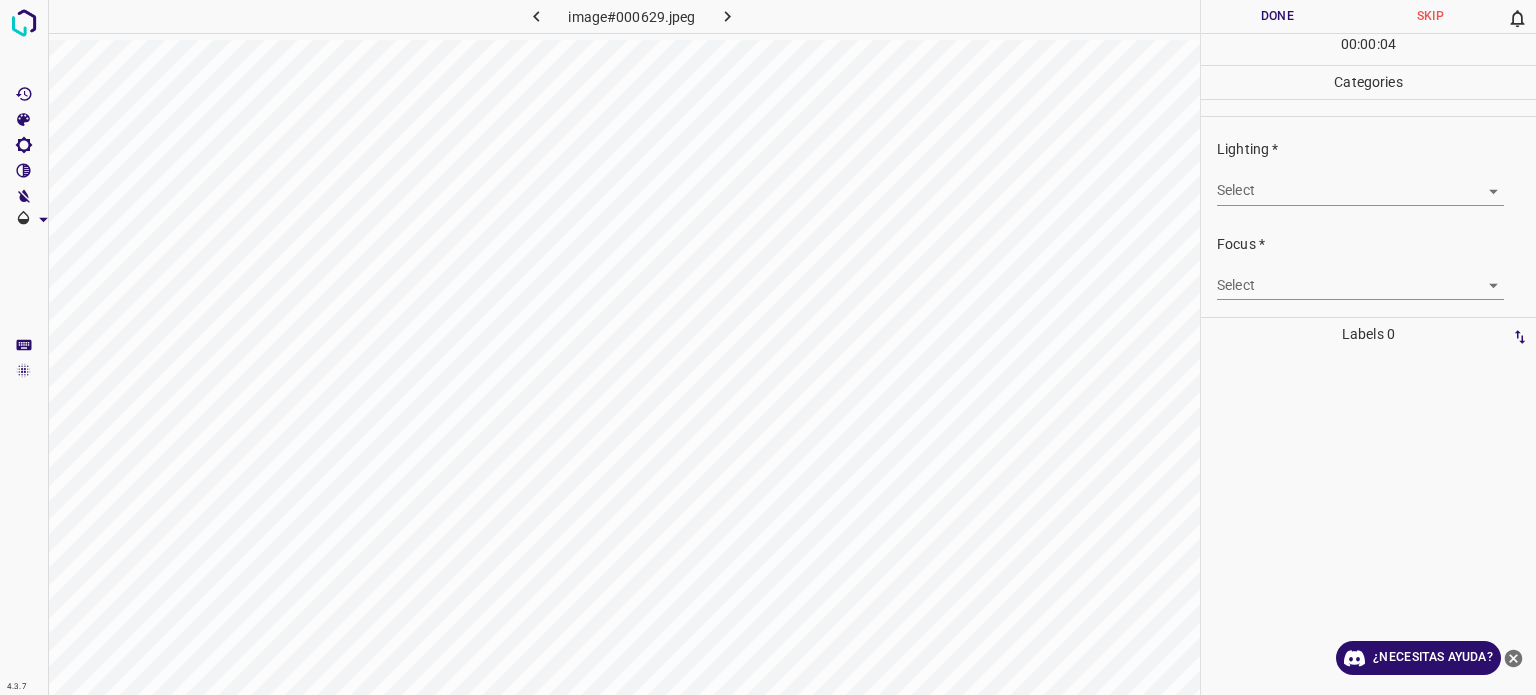 click on "4.3.7 image#000629.jpeg Done Skip 0 00   : 00   : 04   Categories Lighting *  Select ​ Focus *  Select ​ Overall *  Select ​ Labels   0 Categories 1 Lighting 2 Focus 3 Overall Tools Space Change between modes (Draw & Edit) I Auto labeling R Restore zoom M Zoom in N Zoom out Delete Delete selecte label Filters Z Restore filters X Saturation filter C Brightness filter V Contrast filter B Gray scale filter General O Download ¿Necesitas ayuda? Texto original Valora esta traducción Tu opinión servirá para ayudar a mejorar el Traductor de Google - Texto - Esconder - Borrar" at bounding box center [768, 347] 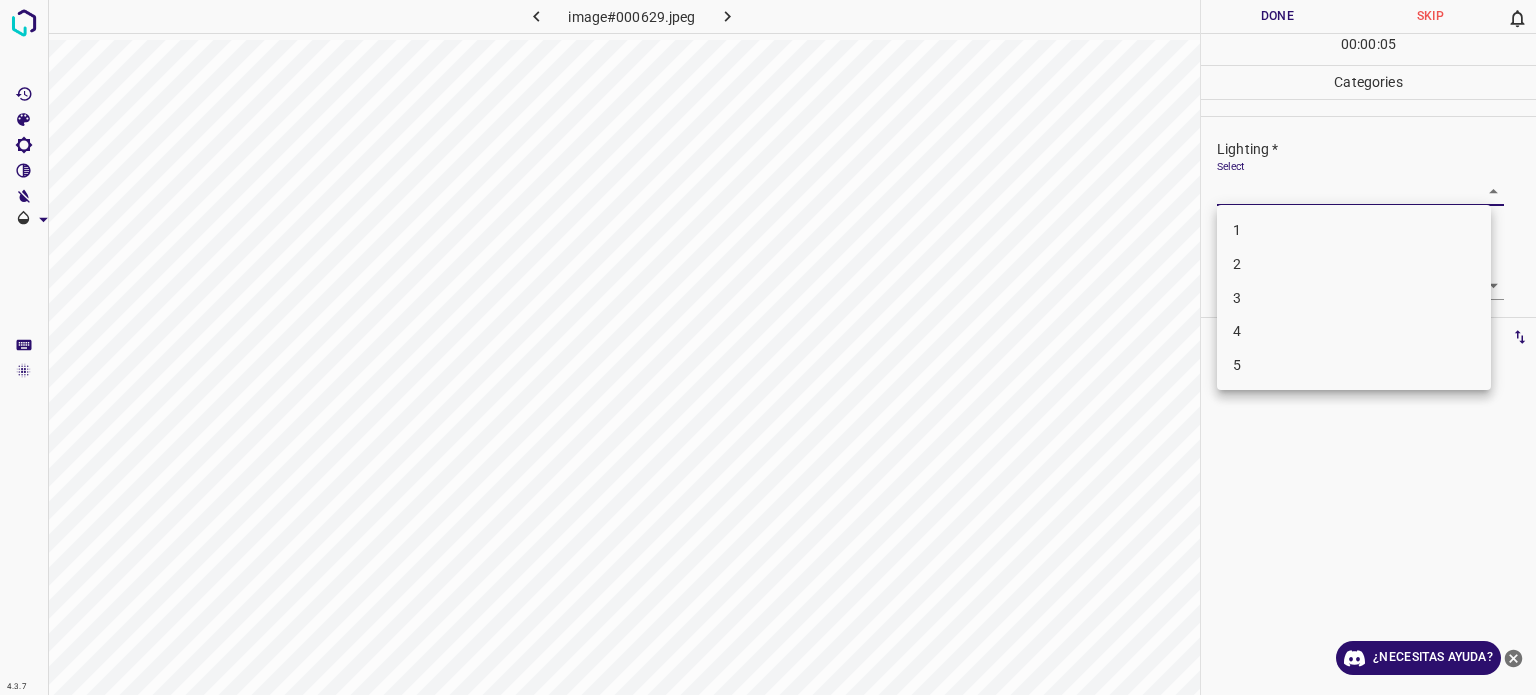 click on "3" at bounding box center [1354, 298] 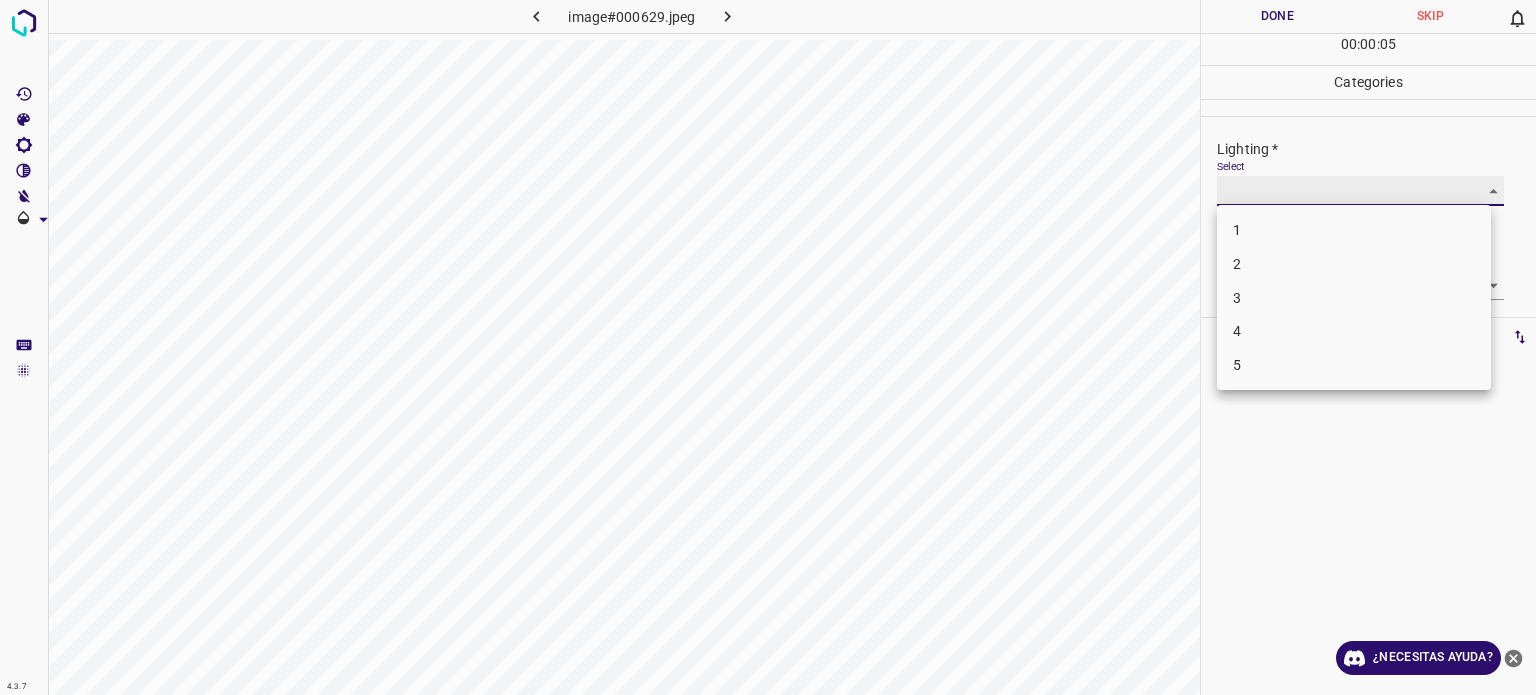 type on "3" 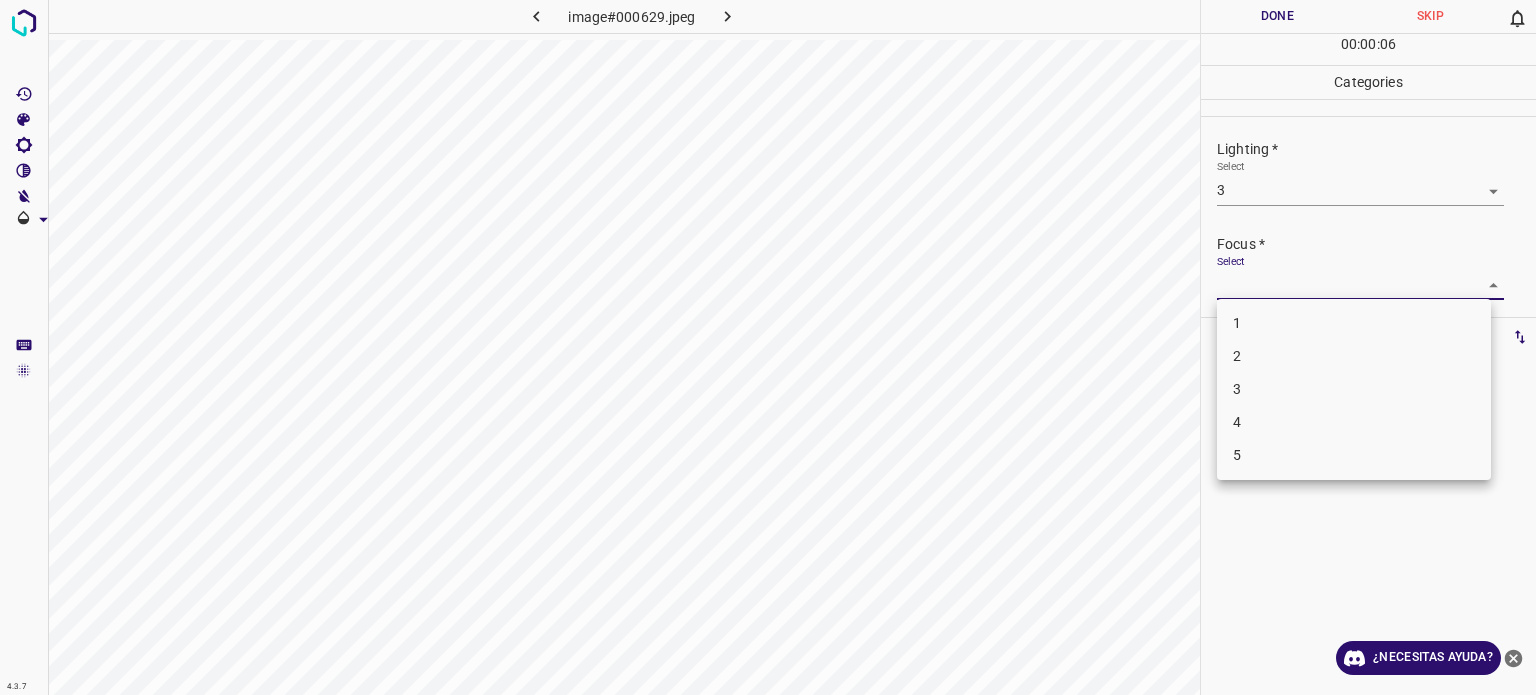 click on "4.3.7 image#000629.jpeg Done Skip 0 00   : 00   : 06   Categories Lighting *  Select 3 3 Focus *  Select ​ Overall *  Select ​ Labels   0 Categories 1 Lighting 2 Focus 3 Overall Tools Space Change between modes (Draw & Edit) I Auto labeling R Restore zoom M Zoom in N Zoom out Delete Delete selecte label Filters Z Restore filters X Saturation filter C Brightness filter V Contrast filter B Gray scale filter General O Download ¿Necesitas ayuda? Texto original Valora esta traducción Tu opinión servirá para ayudar a mejorar el Traductor de Google - Texto - Esconder - Borrar 1 2 3 4 5" at bounding box center [768, 347] 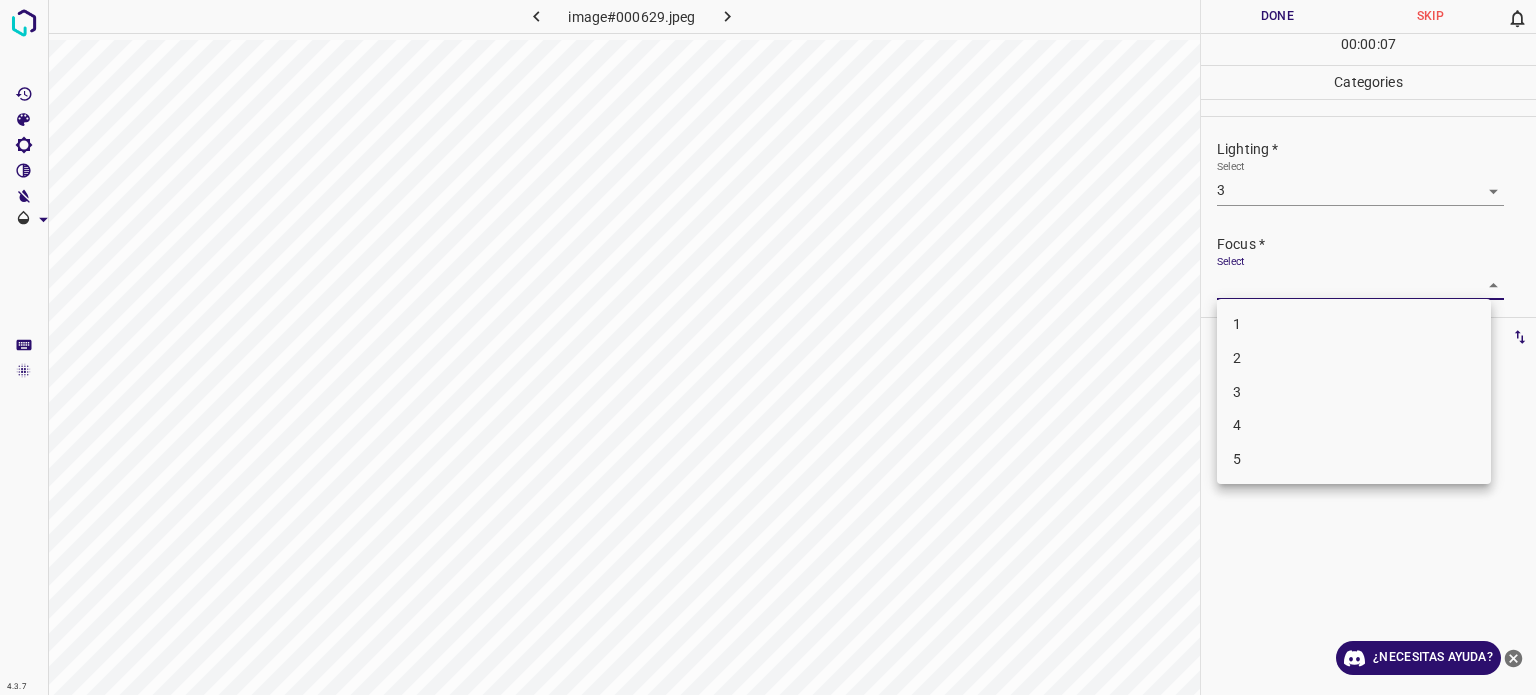 click on "3" at bounding box center [1237, 391] 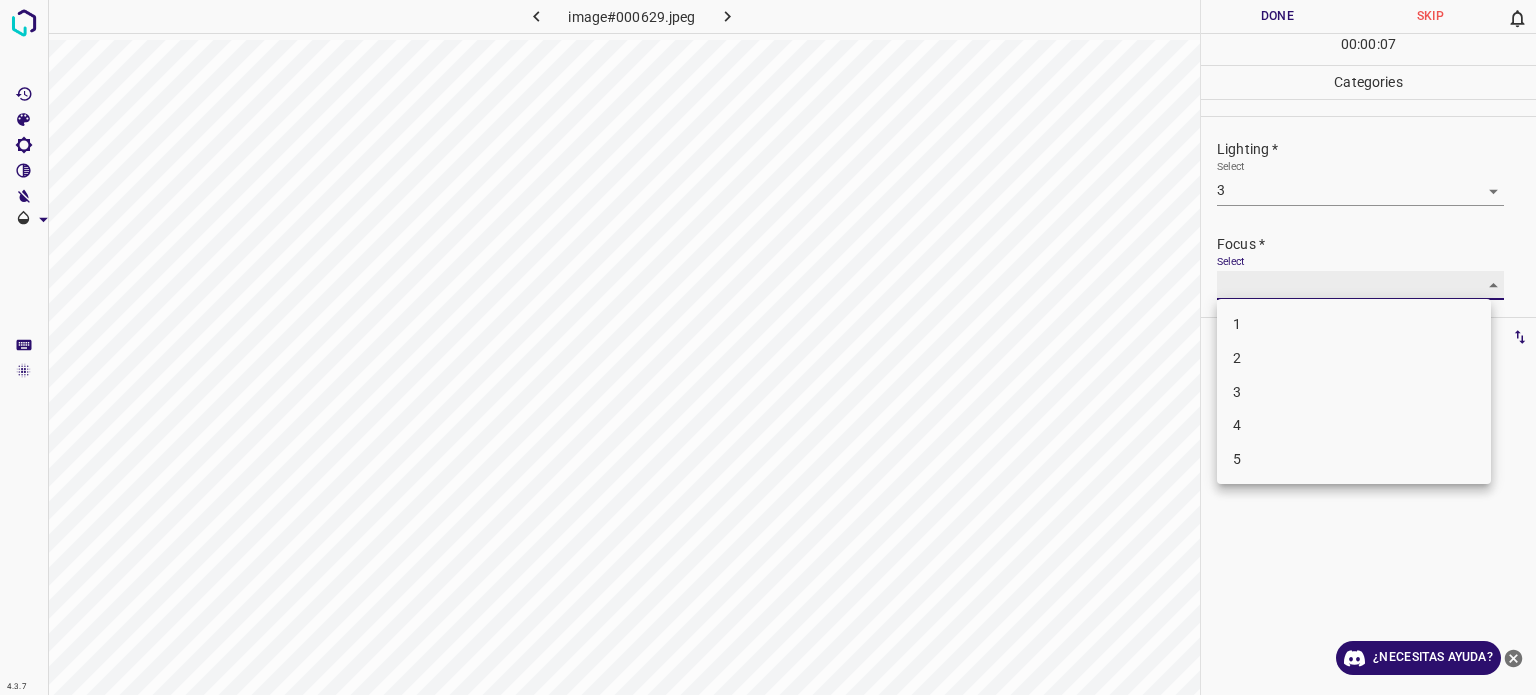 type on "3" 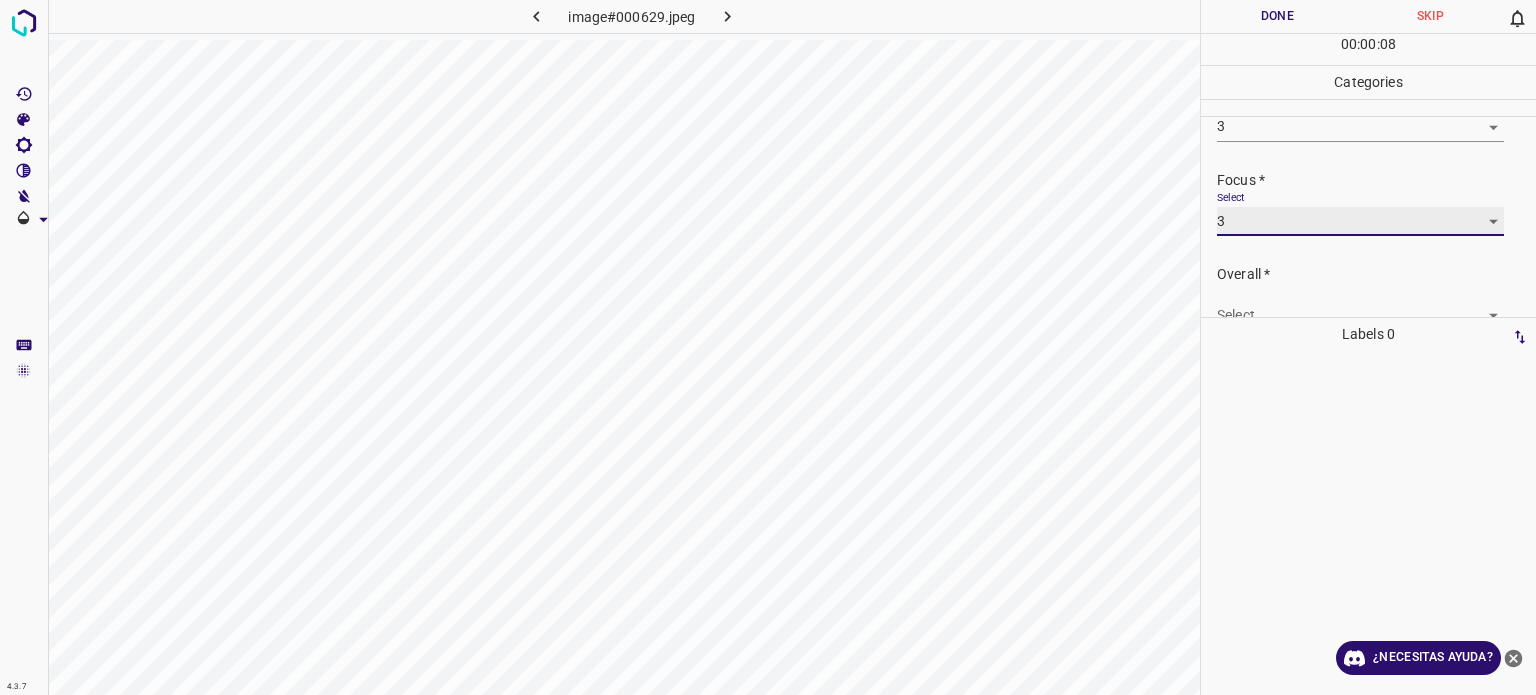 scroll, scrollTop: 98, scrollLeft: 0, axis: vertical 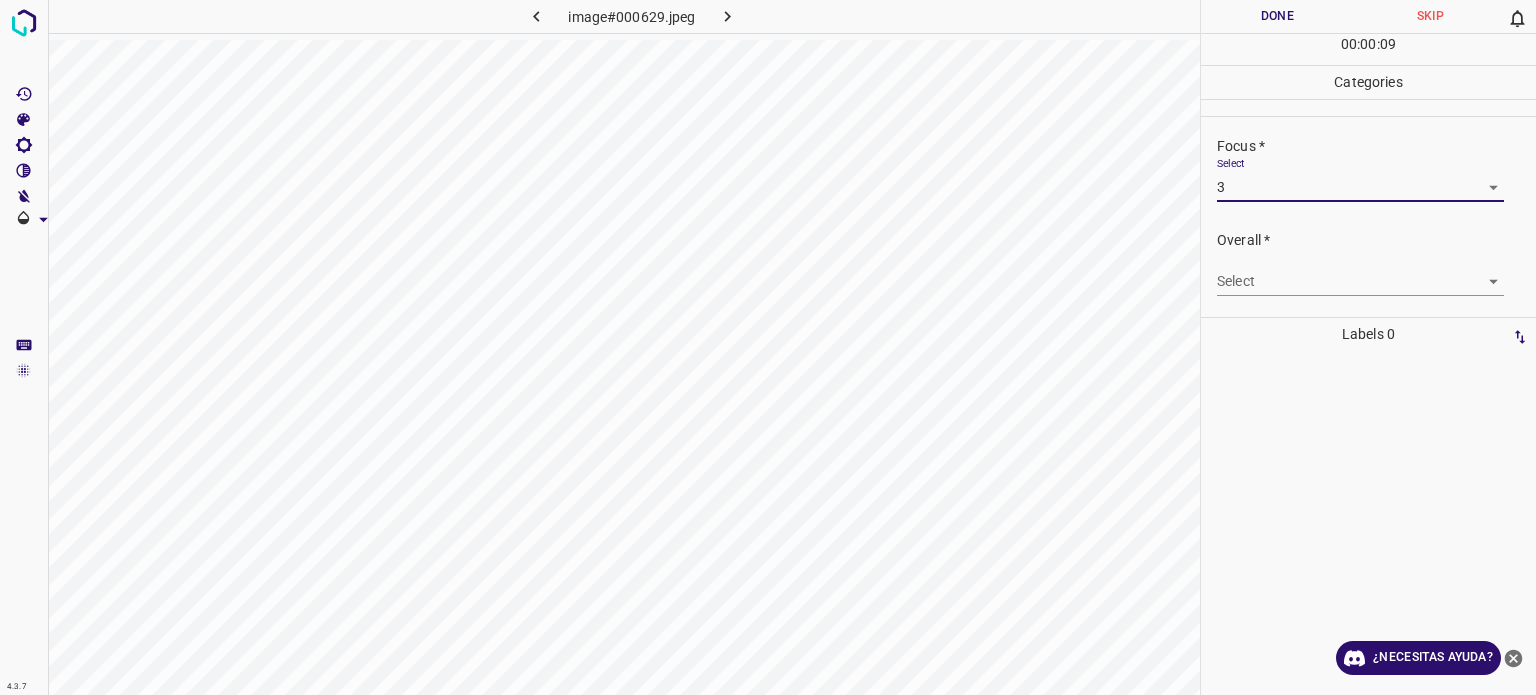 click on "4.3.7 image#[HASH] Done Skip 0 00   : 00   : 09   Categories Lighting *  Select 3 3 Focus *  Select 3 3 Overall *  Select ​ Labels   0 Categories 1 Lighting 2 Focus 3 Overall Tools Space Change between modes (Draw & Edit) I Auto labeling R Restore zoom M Zoom in N Zoom out Delete Delete selecte label Filters Z Restore filters X Saturation filter C Brightness filter V Contrast filter B Gray scale filter General O Download ¿Necesitas ayuda? Texto original Valora esta traducción Tu opinión servirá para ayudar a mejorar el Traductor de Google - Texto - Esconder - Borrar" at bounding box center (768, 347) 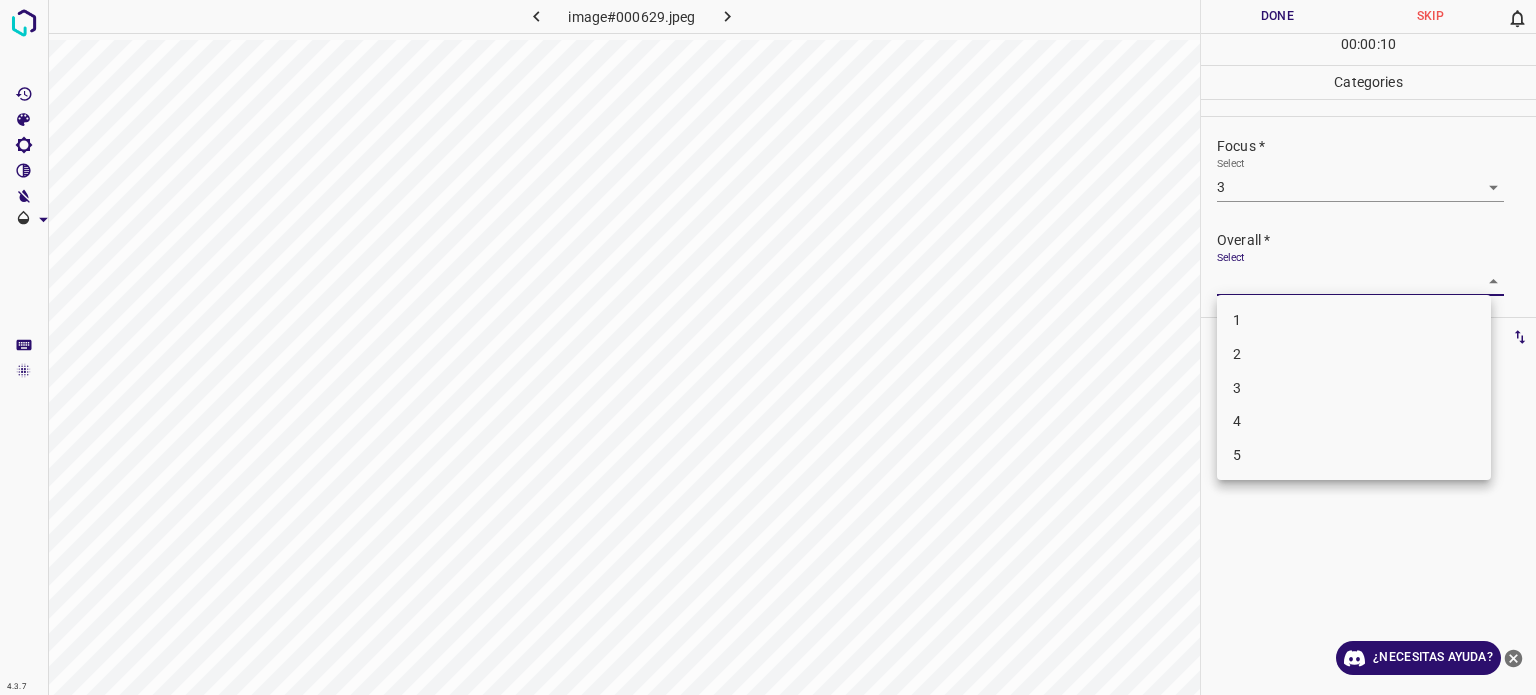 drag, startPoint x: 1249, startPoint y: 395, endPoint x: 1240, endPoint y: 407, distance: 15 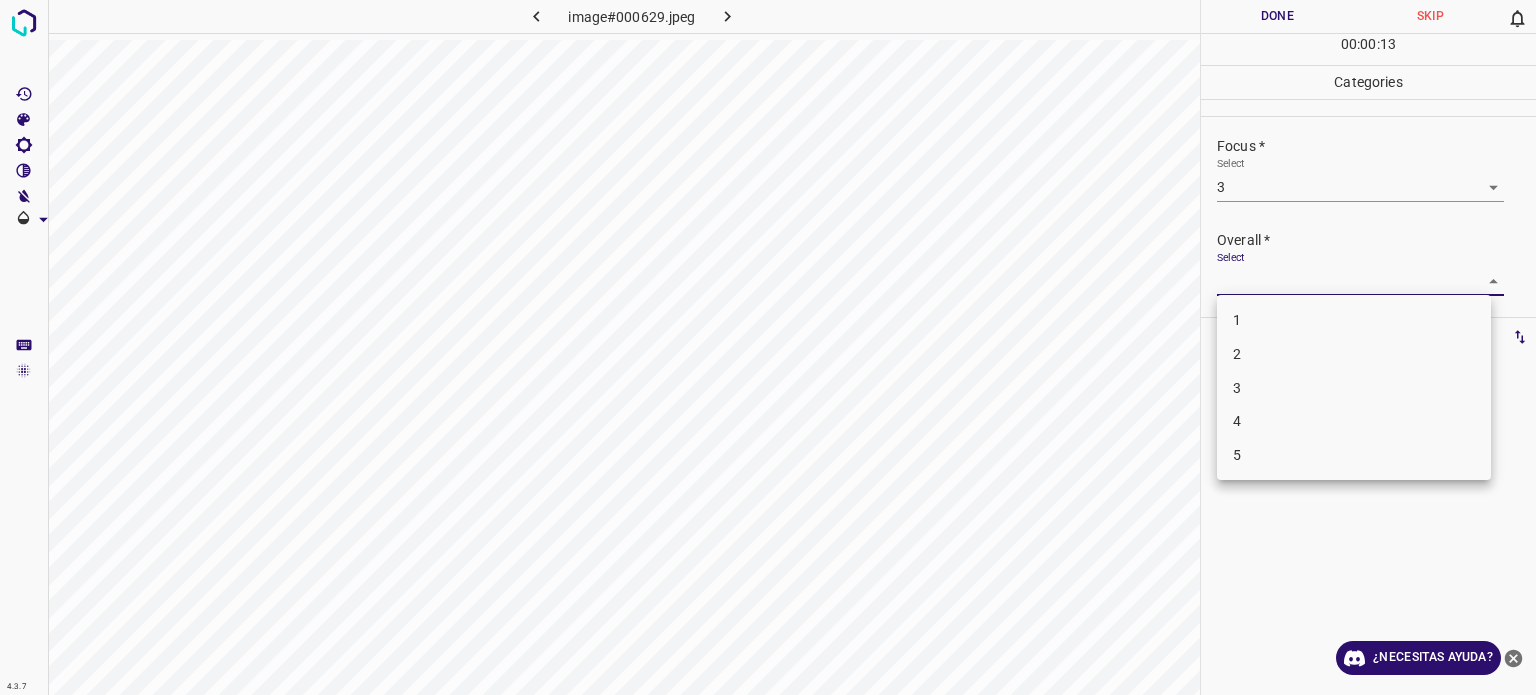 click on "3" at bounding box center (1354, 388) 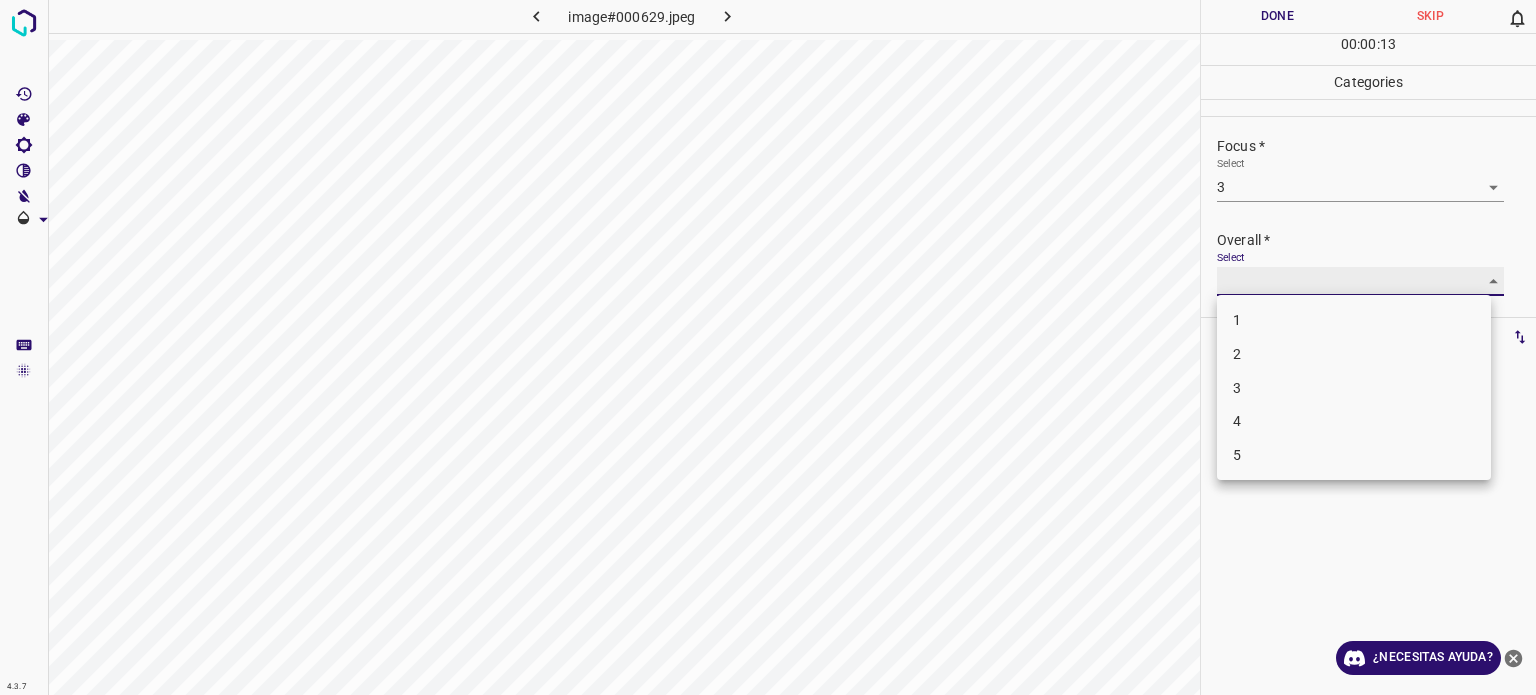 type on "3" 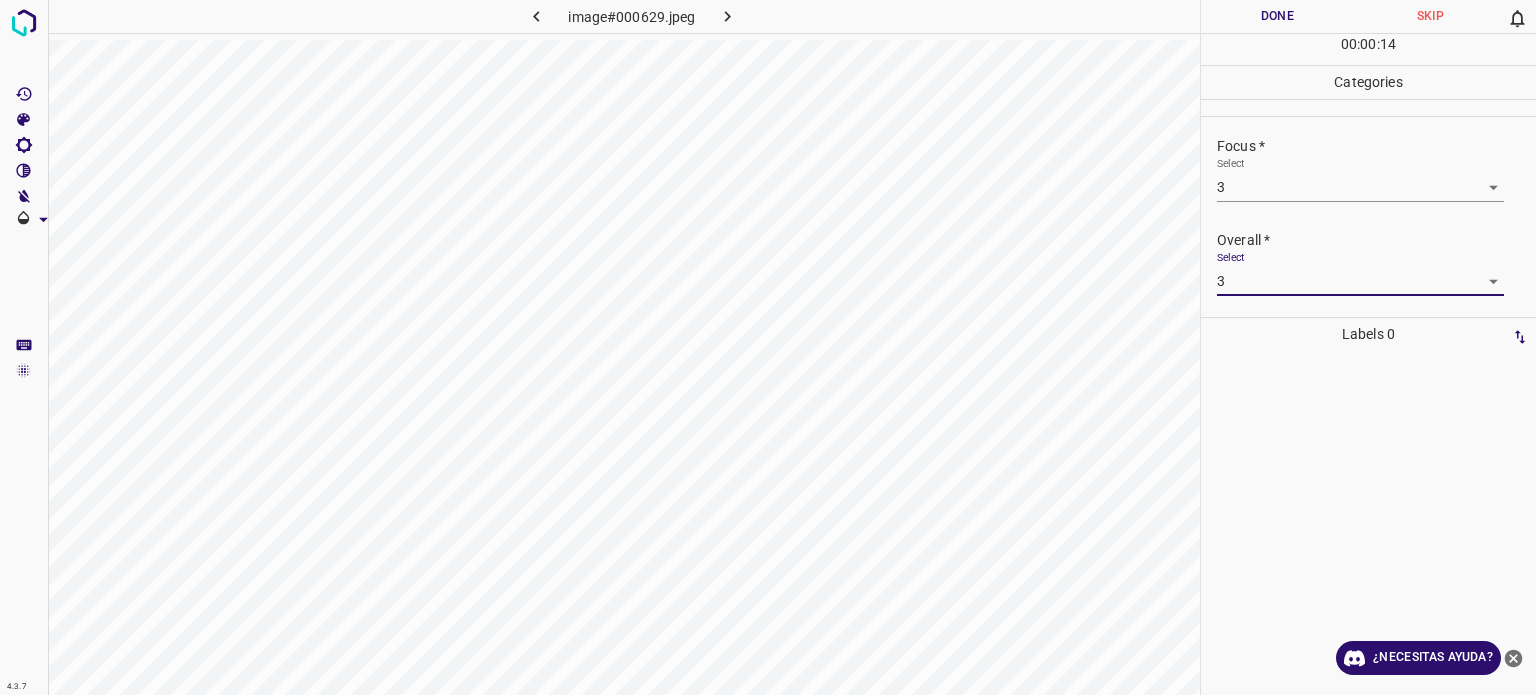 click on "Done" at bounding box center (1277, 16) 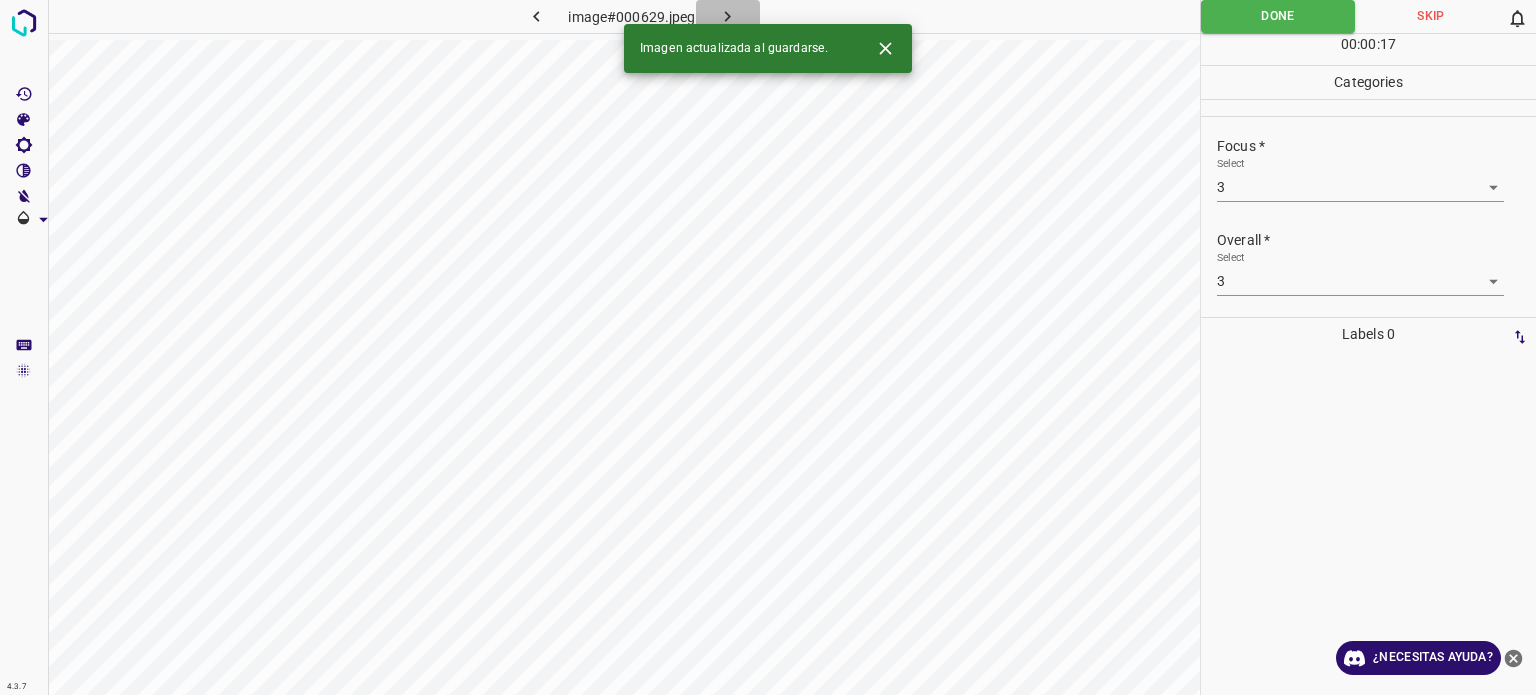 click at bounding box center (728, 16) 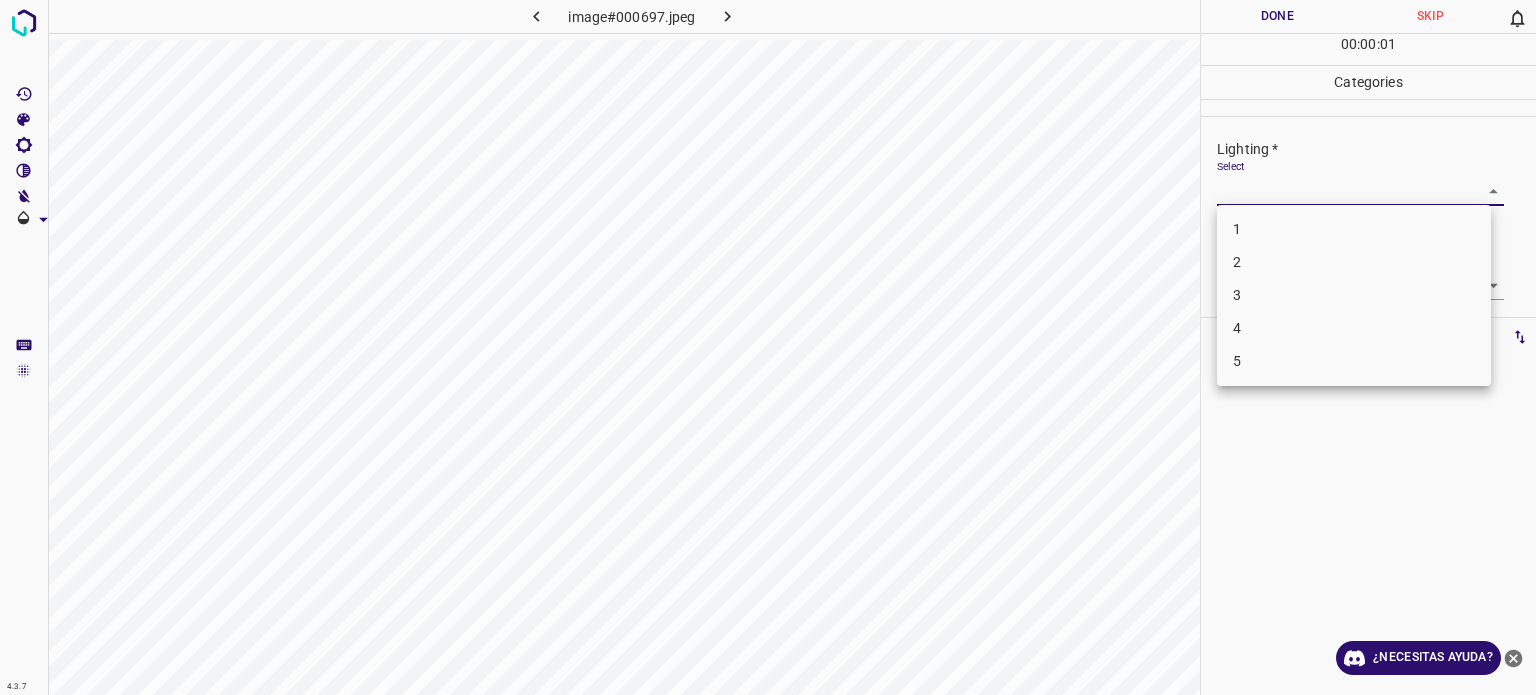 drag, startPoint x: 1229, startPoint y: 197, endPoint x: 1237, endPoint y: 248, distance: 51.62364 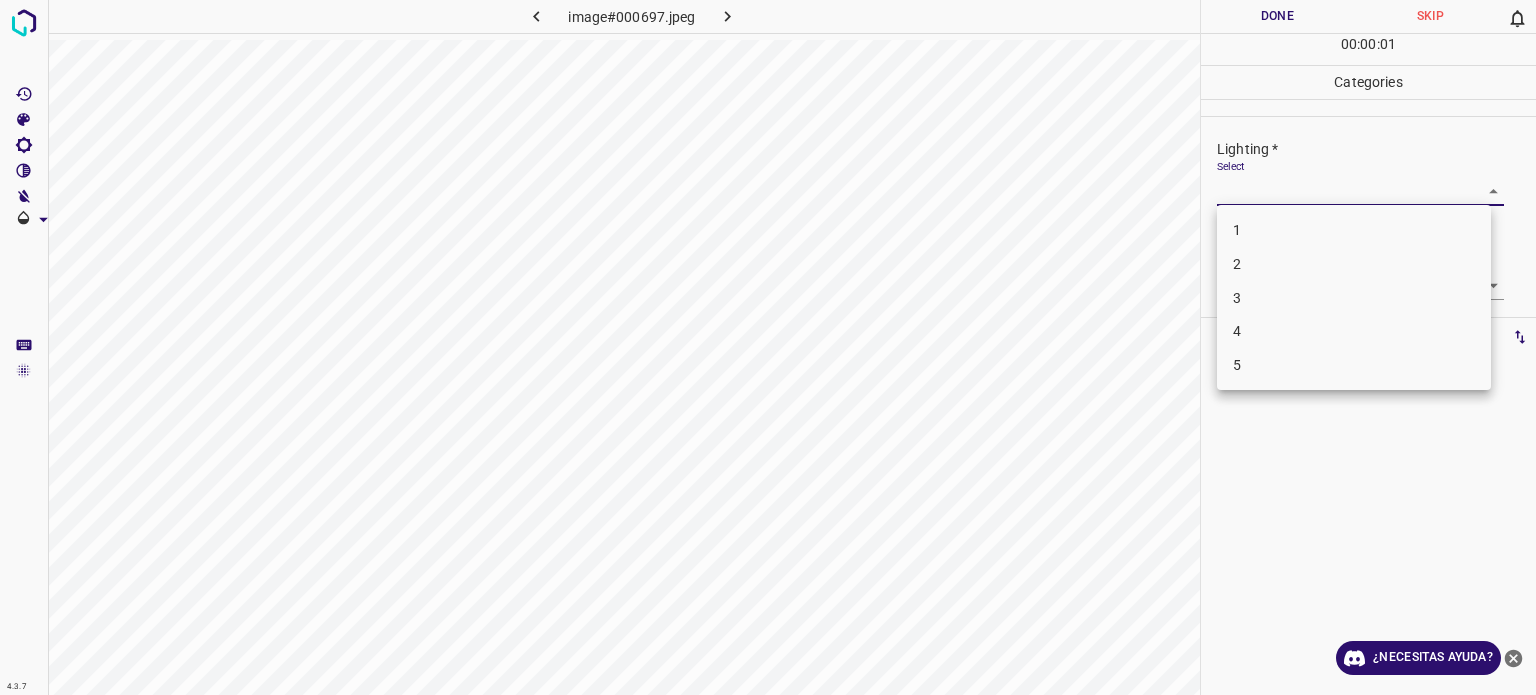 click on "3" at bounding box center [1354, 298] 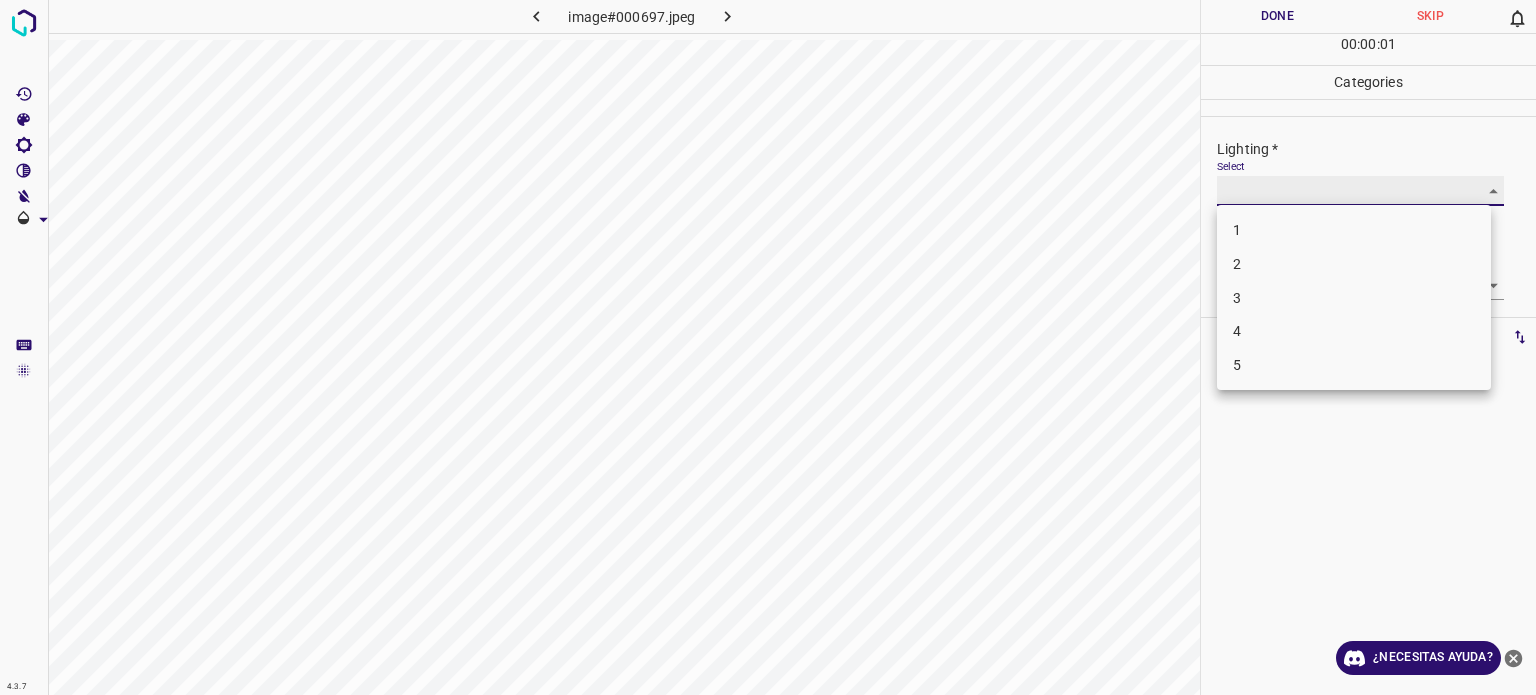 type on "3" 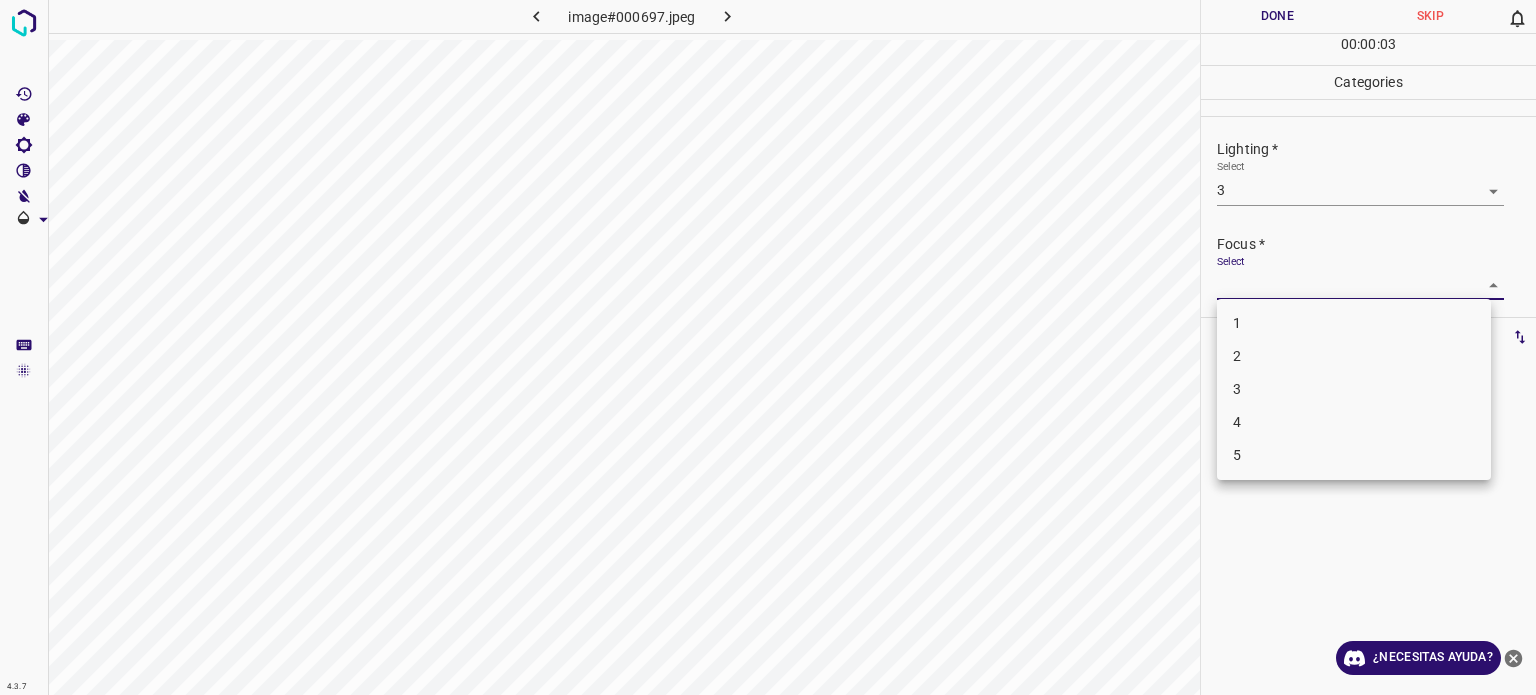 click on "4.3.7 image#[HASH] Done Skip 0 00   : 00   : 03   Categories Lighting *  Select 3 3 Focus *  Select ​ Overall *  Select ​ Labels   0 Categories 1 Lighting 2 Focus 3 Overall Tools Space Change between modes (Draw & Edit) I Auto labeling R Restore zoom M Zoom in N Zoom out Delete Delete selecte label Filters Z Restore filters X Saturation filter C Brightness filter V Contrast filter B Gray scale filter General O Download ¿Necesitas ayuda? Texto original Valora esta traducción Tu opinión servirá para ayudar a mejorar el Traductor de Google - Texto - Esconder - Borrar 1 2 3 4 5" at bounding box center (768, 347) 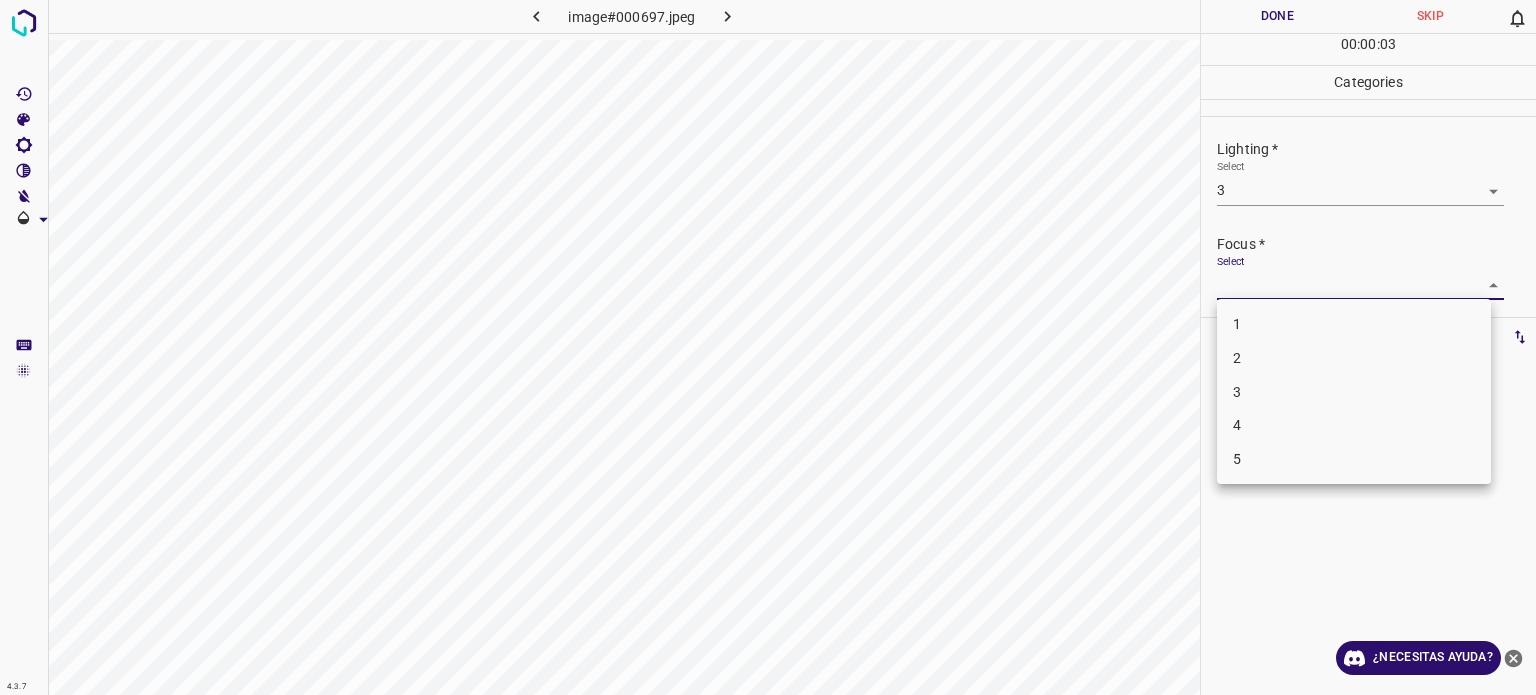 click on "3" at bounding box center [1354, 392] 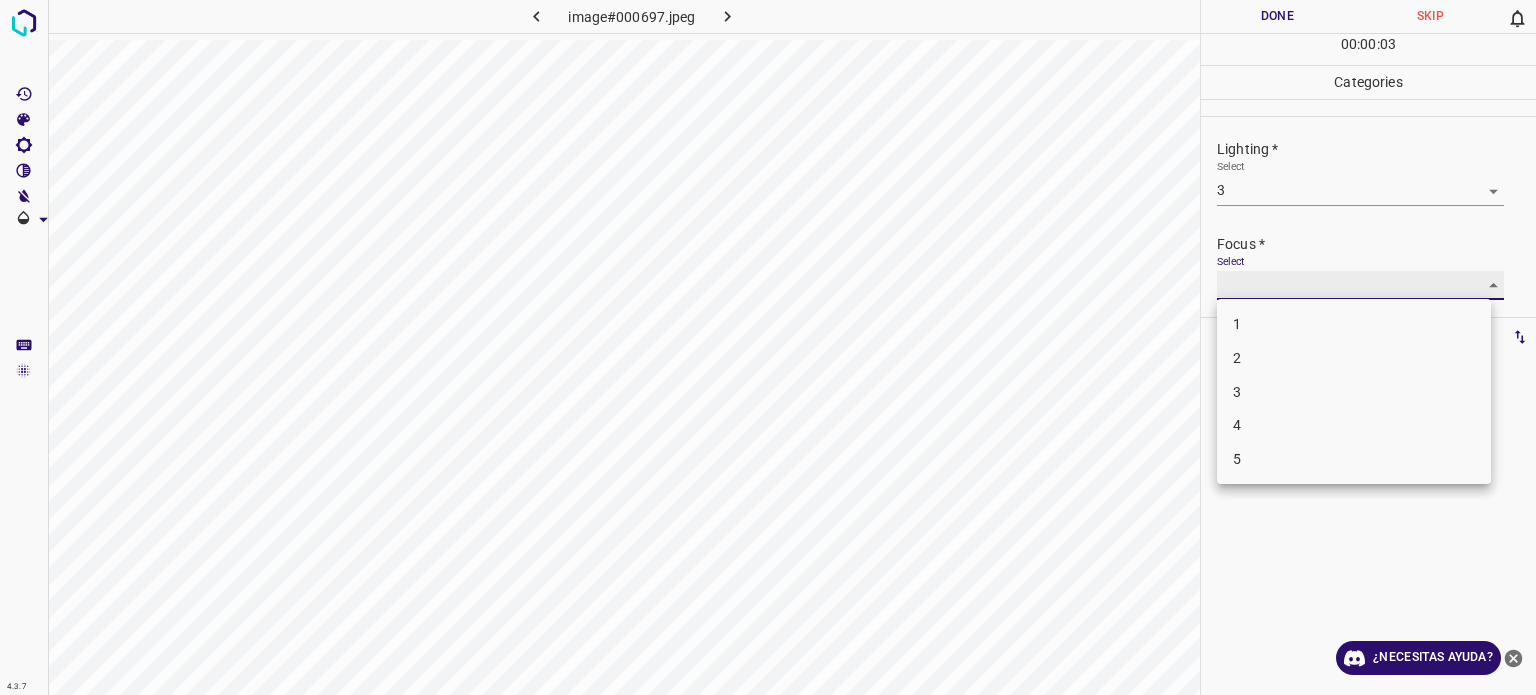 type on "3" 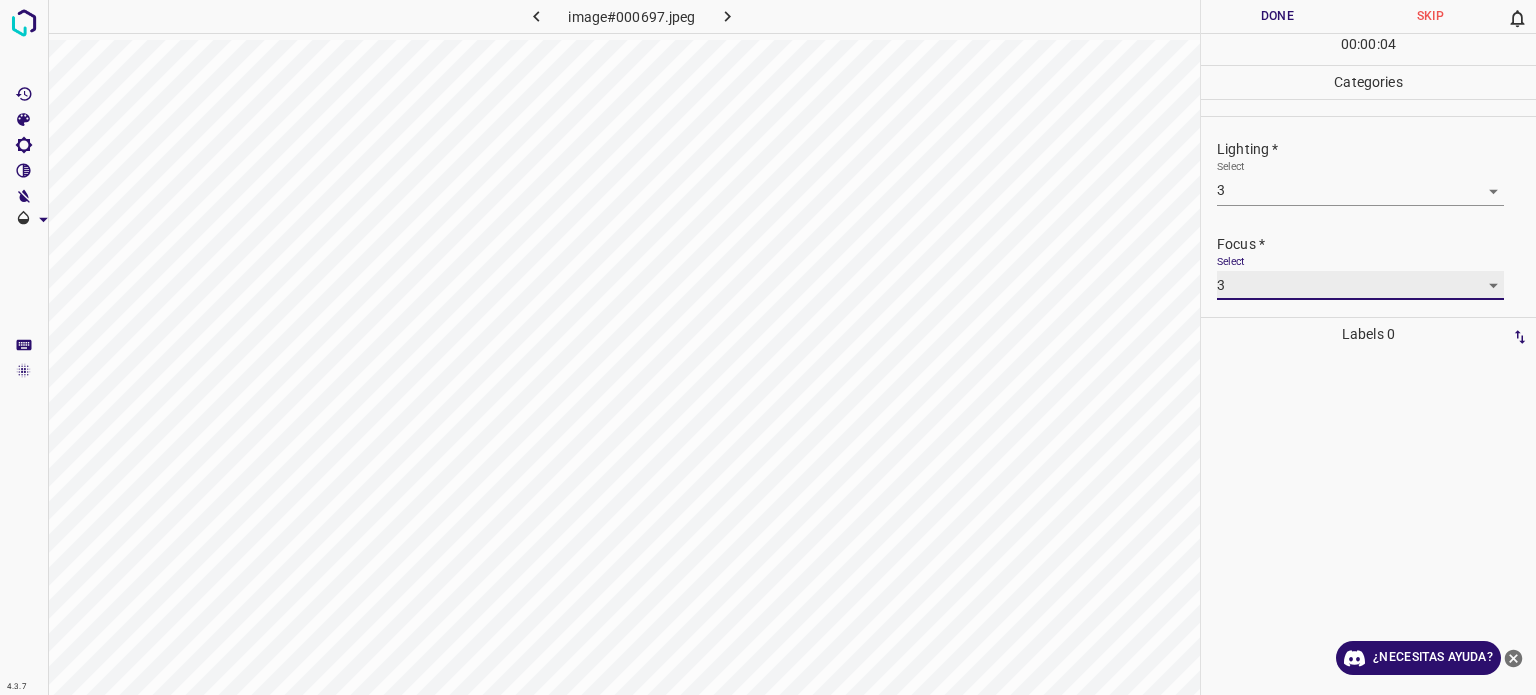 scroll, scrollTop: 98, scrollLeft: 0, axis: vertical 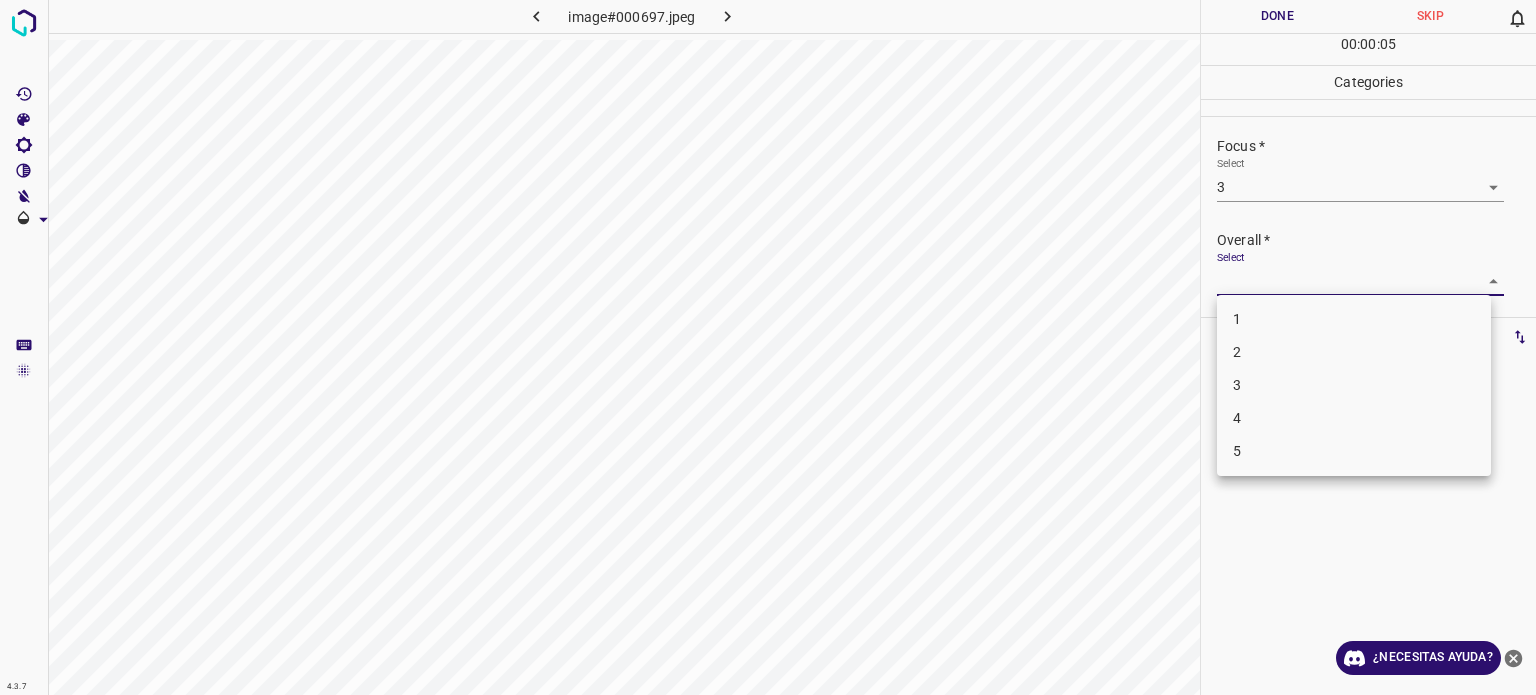 click on "4.3.7 image#000697.jpeg Done Skip 0 00 : 00 : 05 Categories Lighting * Select 3 3 Focus * Select 3 3 Overall * Select ​ Labels 0 Categories 1 Lighting 2 Focus 3 Overall Tools Space Change between modes (Draw & Edit) I Auto labeling R Restore zoom M Zoom in N Zoom out Delete Delete selecte label Filters Z Restore filters X Saturation filter C Brightness filter V Contrast filter B Gray scale filter General O Download ¿Necesitas ayuda? Texto original Valora esta traducción Tu opinión servirá para ayudar a mejorar el Traductor de Google - Texto - Esconder - Borrar 1 2 3 4 5" at bounding box center [768, 347] 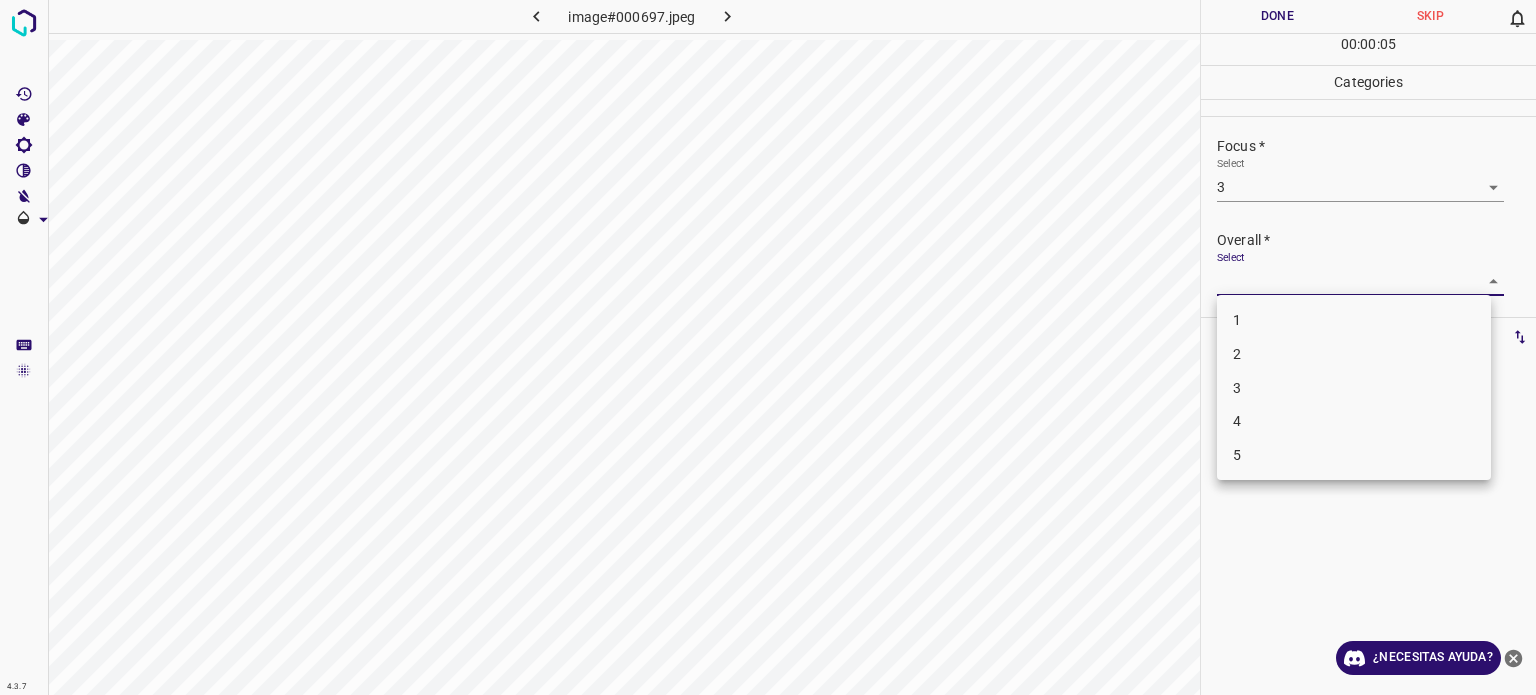 click on "3" at bounding box center (1354, 388) 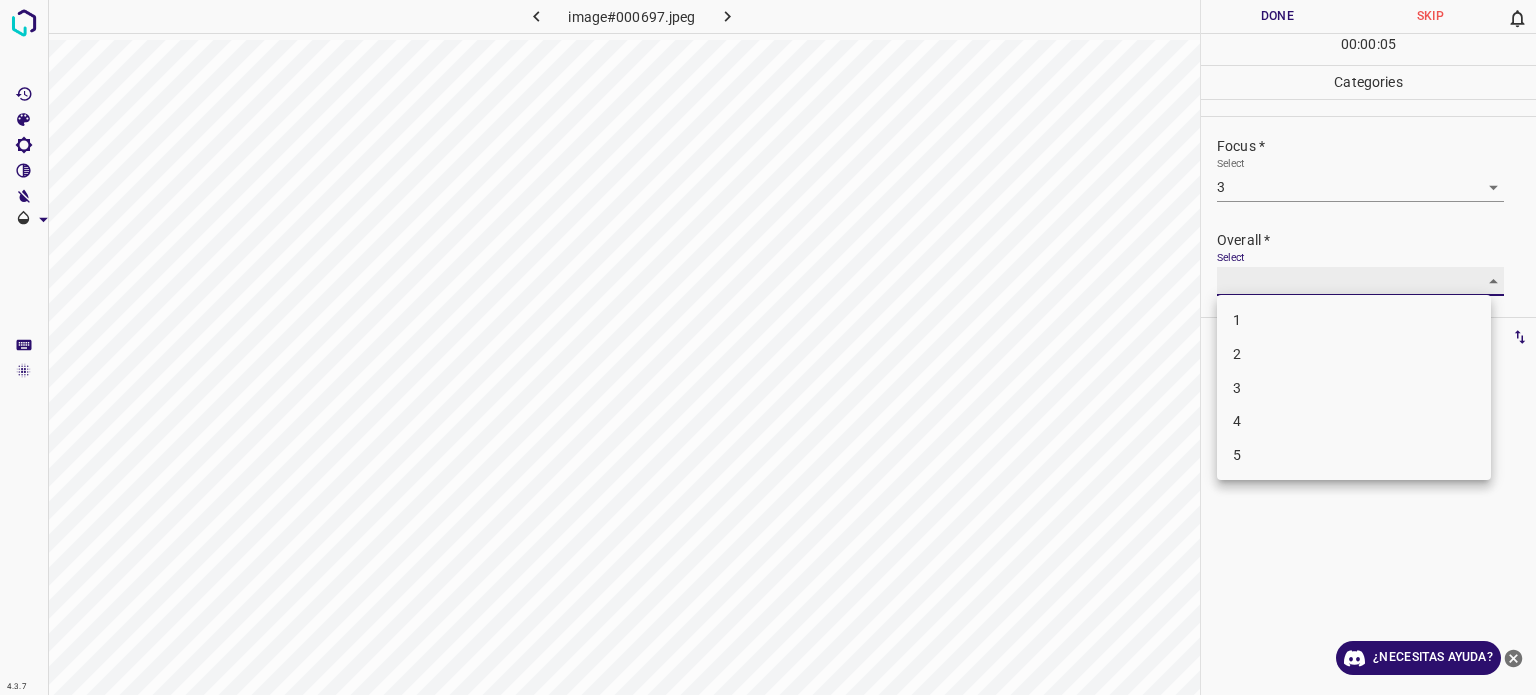 type on "3" 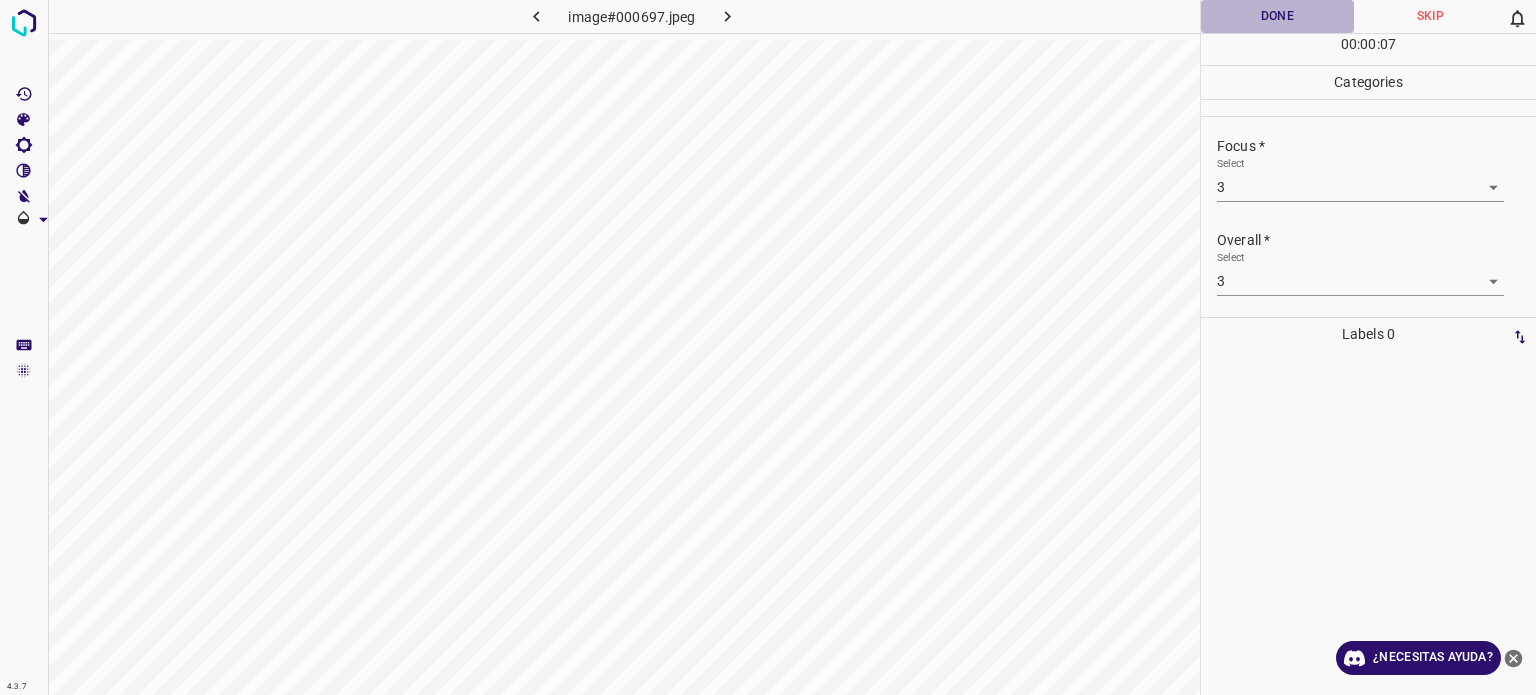 click on "Done" at bounding box center [1277, 16] 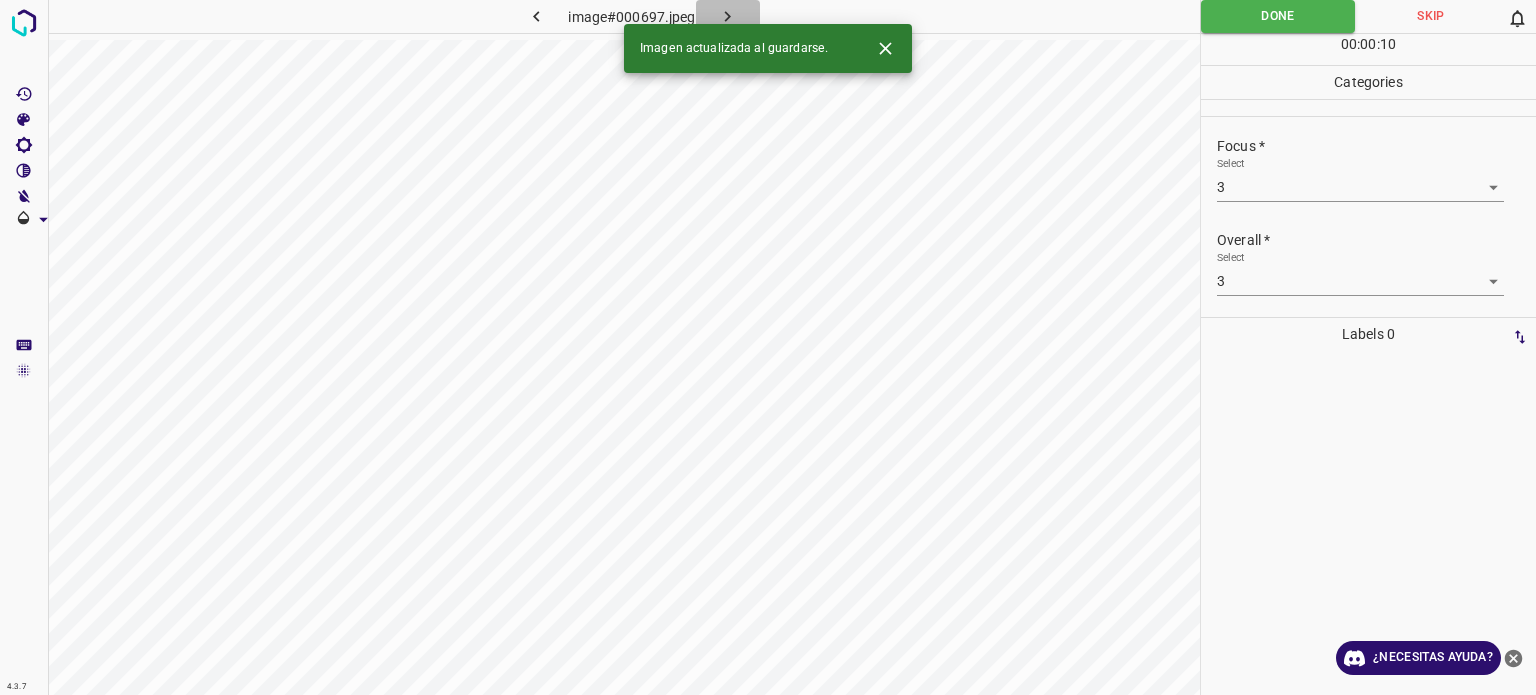 click 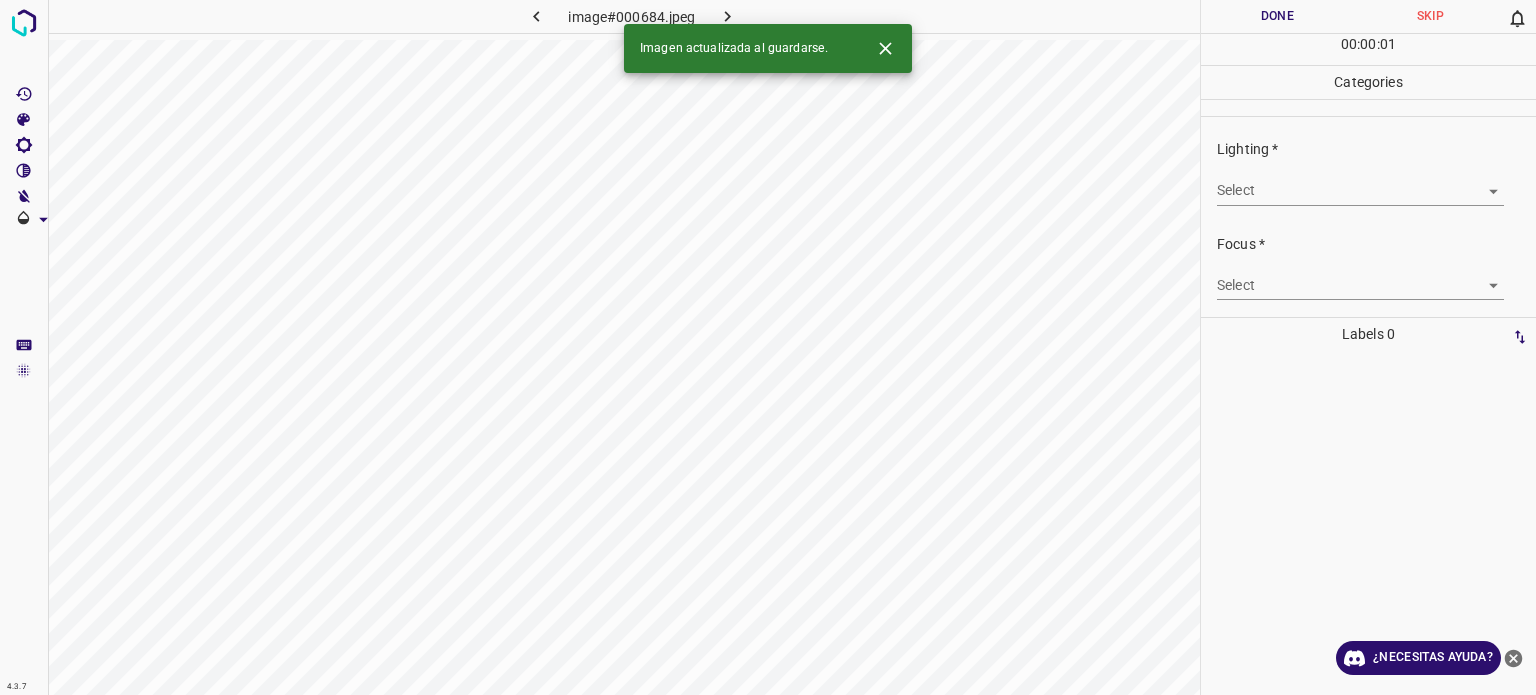 click on "4.3.7 image#000684.jpeg Done Skip 0 00   : 00   : 01   Categories Lighting *  Select ​ Focus *  Select ​ Overall *  Select ​ Labels   0 Categories 1 Lighting 2 Focus 3 Overall Tools Space Change between modes (Draw & Edit) I Auto labeling R Restore zoom M Zoom in N Zoom out Delete Delete selecte label Filters Z Restore filters X Saturation filter C Brightness filter V Contrast filter B Gray scale filter General O Download Imagen actualizada al guardarse. ¿Necesitas ayuda? Texto original Valora esta traducción Tu opinión servirá para ayudar a mejorar el Traductor de Google - Texto - Esconder - Borrar" at bounding box center [768, 347] 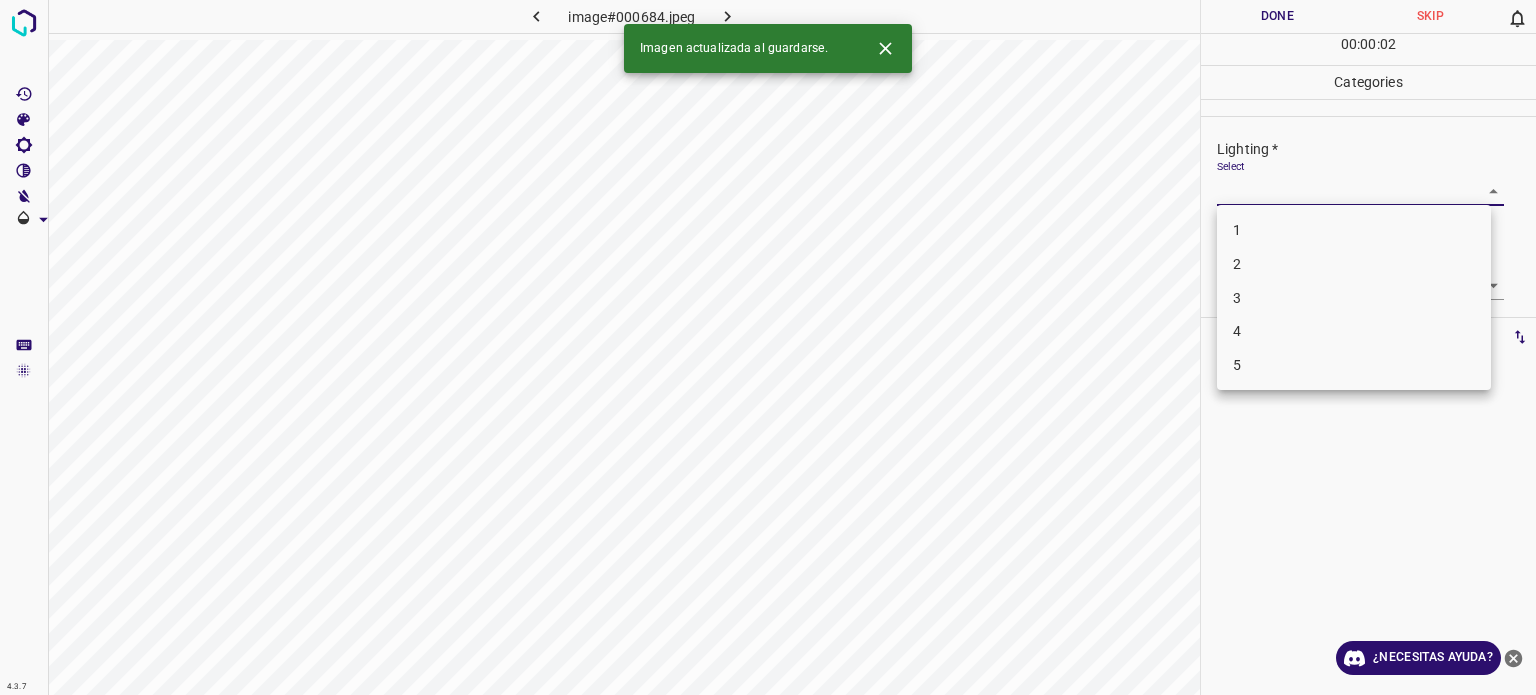click on "3" at bounding box center (1354, 298) 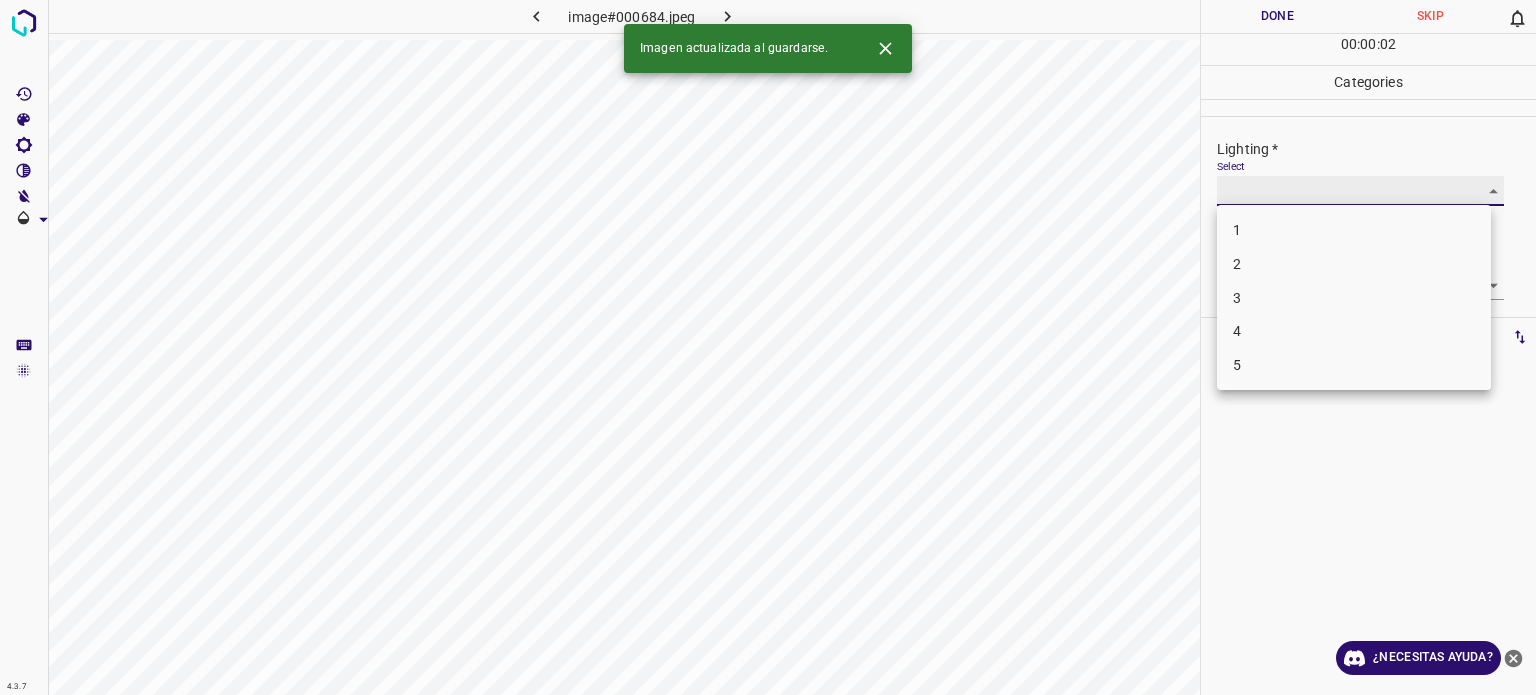 type on "3" 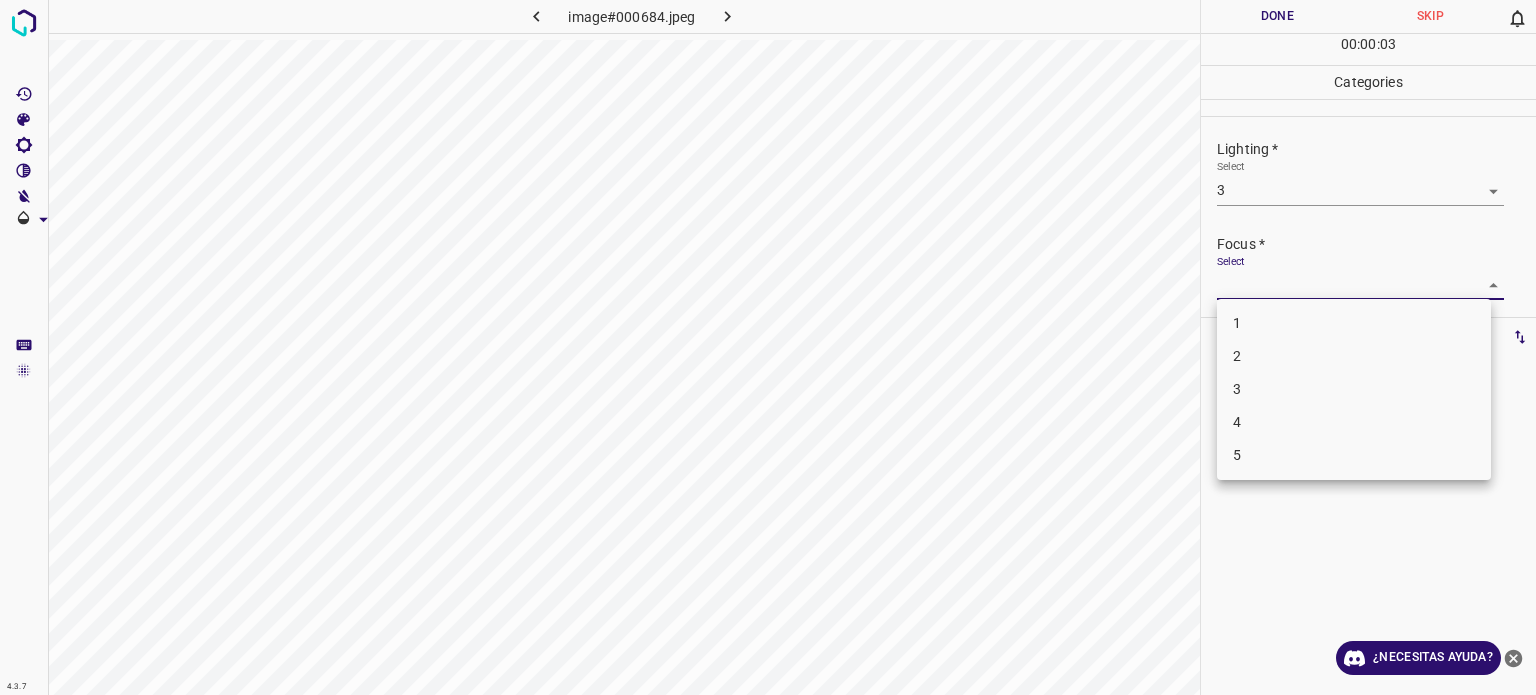 click on "4.3.7 image#000684.jpeg Done Skip 0 00 : 00 : 03 Categories Lighting * Select 3 3 Focus * Select ​ Overall * Select ​ Labels 0 Categories 1 Lighting 2 Focus 3 Overall Tools Space Change between modes (Draw & Edit) I Auto labeling R Restore zoom M Zoom in N Zoom out Delete Delete selecte label Filters Z Restore filters X Saturation filter C Brightness filter V Contrast filter B Gray scale filter General O Download ¿Necesitas ayuda? Texto original Valora esta traducción Tu opinión servirá para ayudar a mejorar el Traductor de Google - Texto - Esconder - Borrar 1 2 3 4 5" at bounding box center (768, 347) 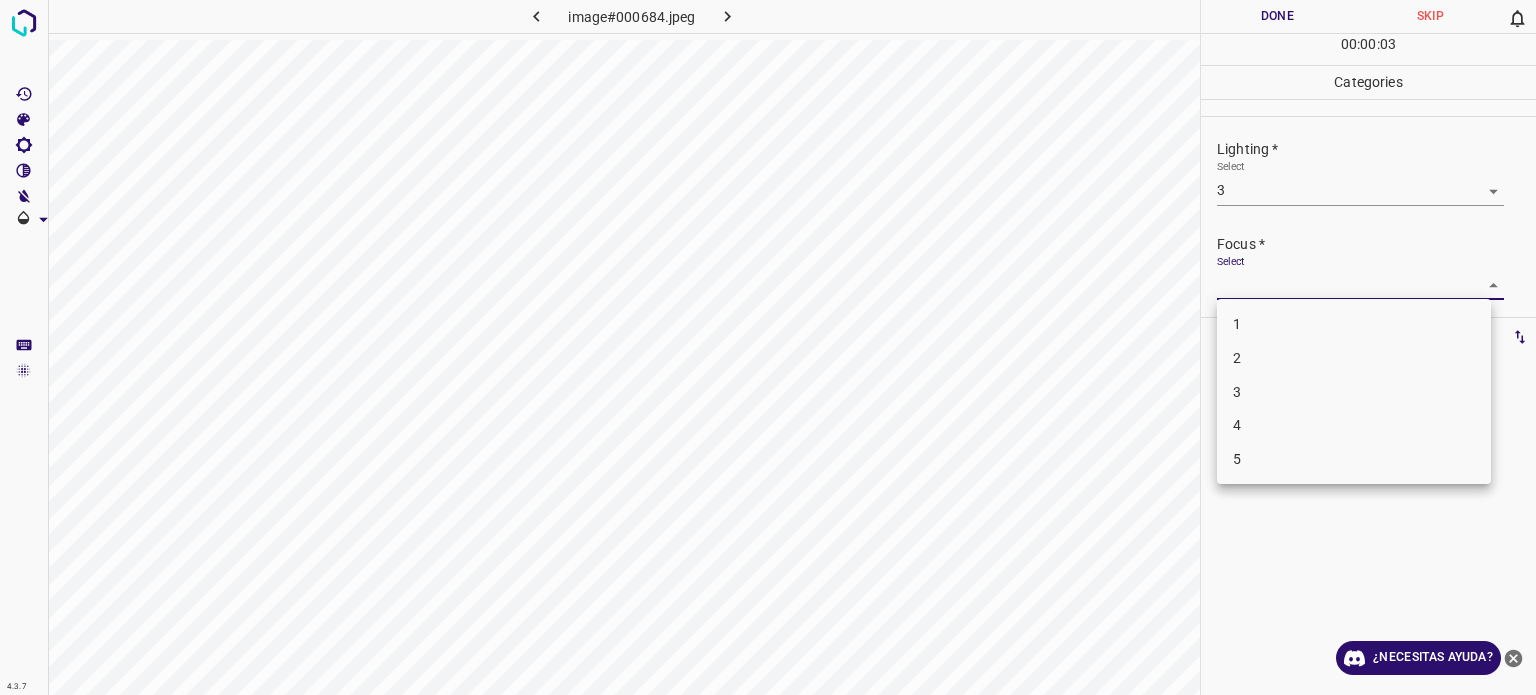 click on "3" at bounding box center (1354, 392) 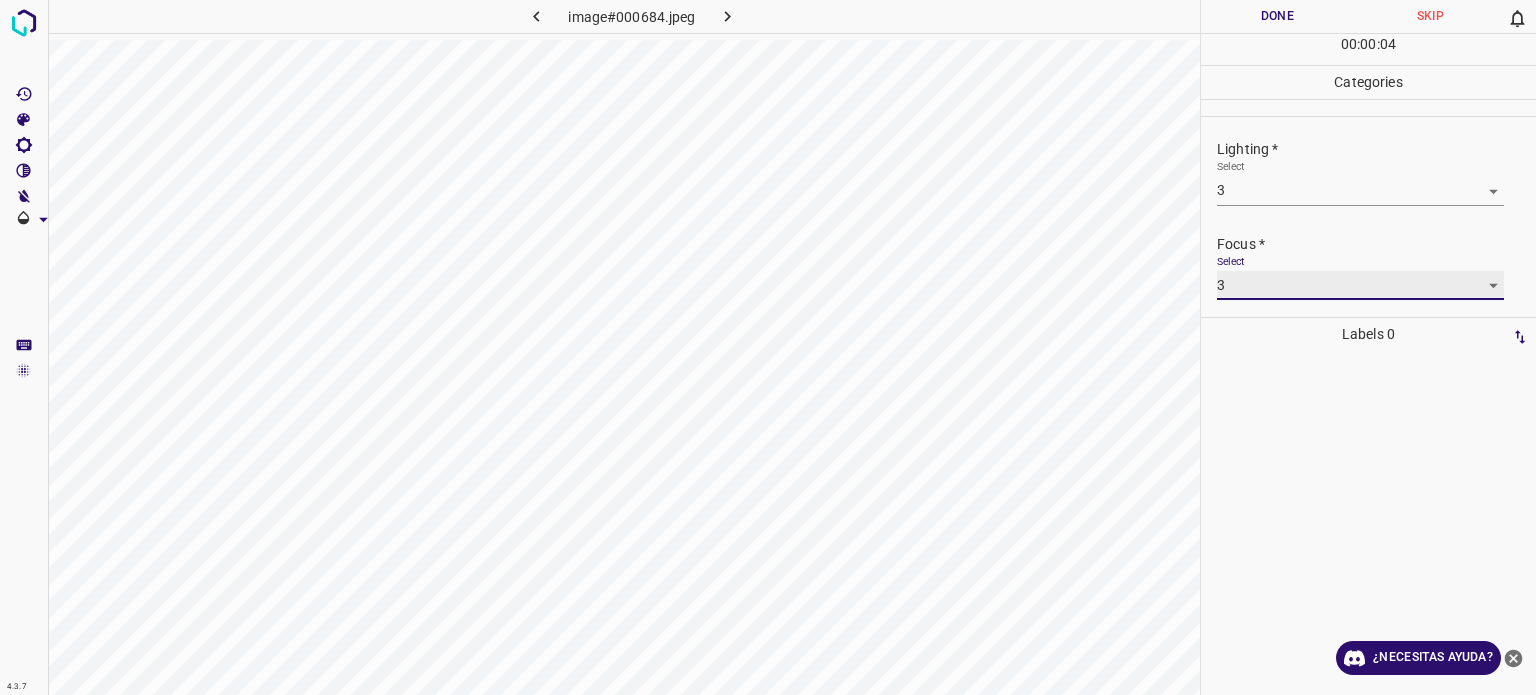 type on "3" 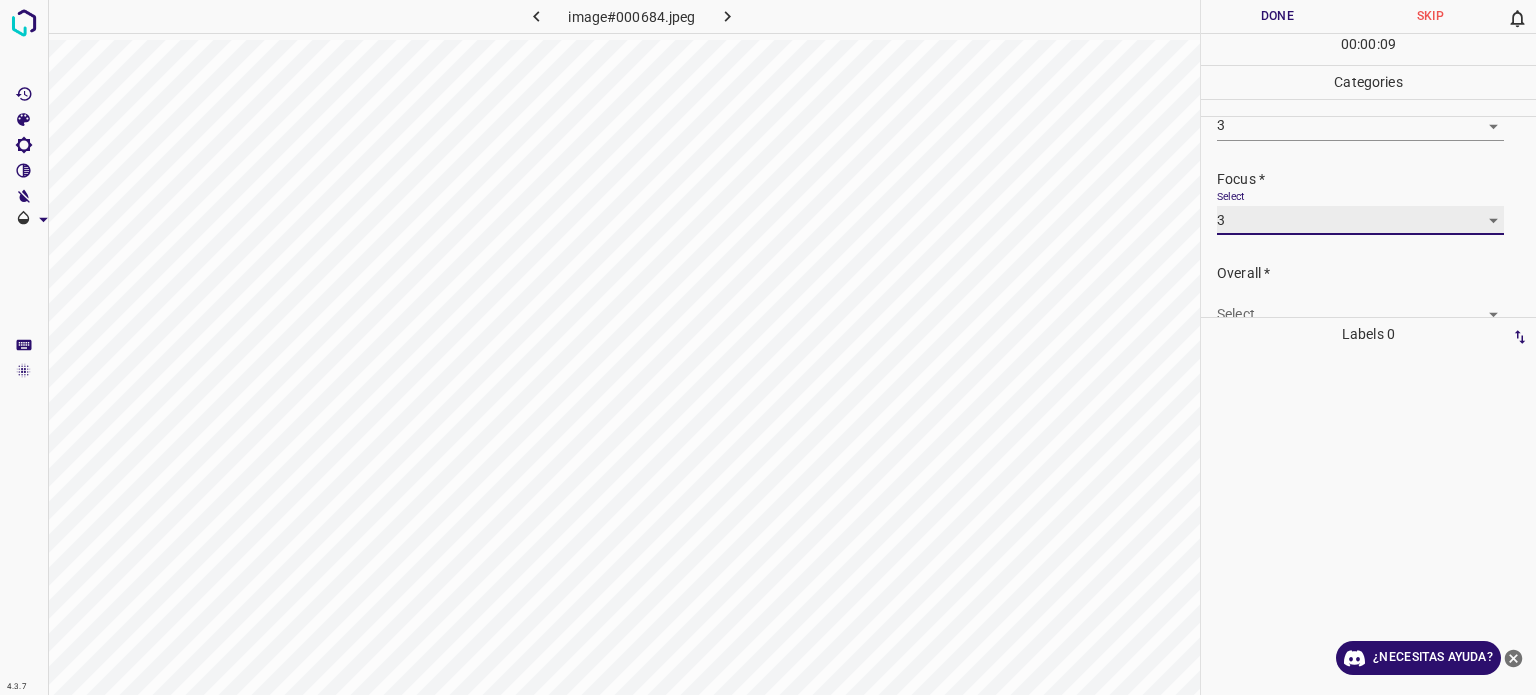scroll, scrollTop: 98, scrollLeft: 0, axis: vertical 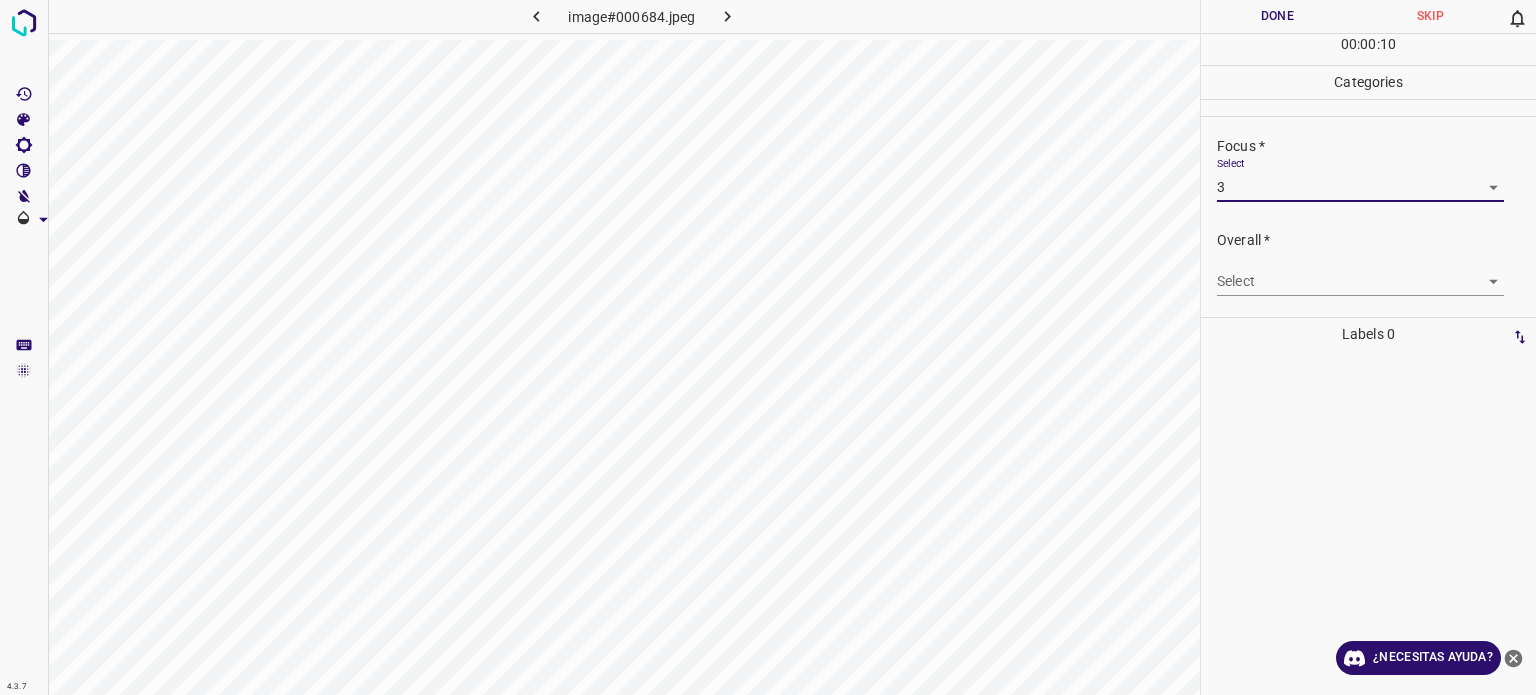 click on "4.3.7 image#000684.jpeg Done Skip 0 00   : 00   : 10   Categories Lighting *  Select 3 3 Focus *  Select 3 3 Overall *  Select ​ Labels   0 Categories 1 Lighting 2 Focus 3 Overall Tools Space Change between modes (Draw & Edit) I Auto labeling R Restore zoom M Zoom in N Zoom out Delete Delete selecte label Filters Z Restore filters X Saturation filter C Brightness filter V Contrast filter B Gray scale filter General O Download ¿Necesitas ayuda? Texto original Valora esta traducción Tu opinión servirá para ayudar a mejorar el Traductor de Google - Texto - Esconder - Borrar" at bounding box center [768, 347] 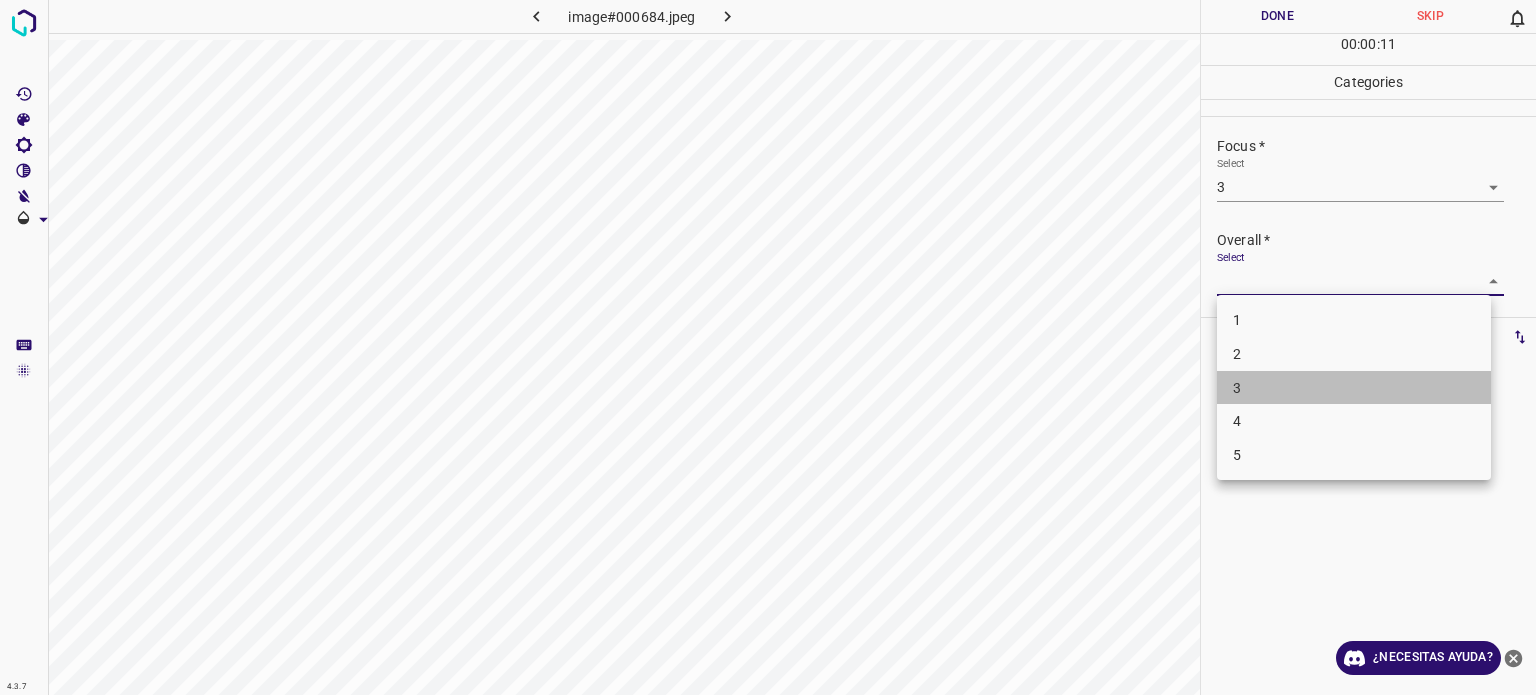 click on "3" at bounding box center (1354, 388) 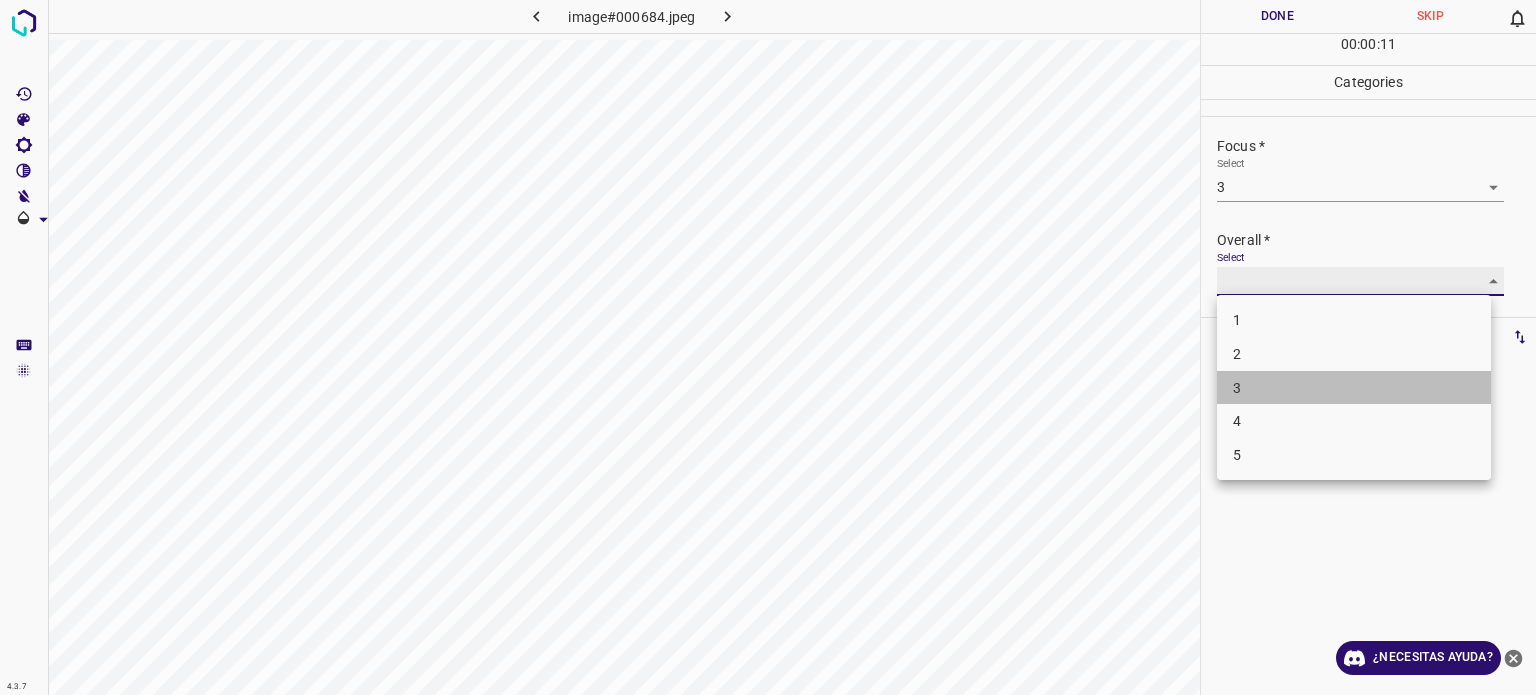 type on "3" 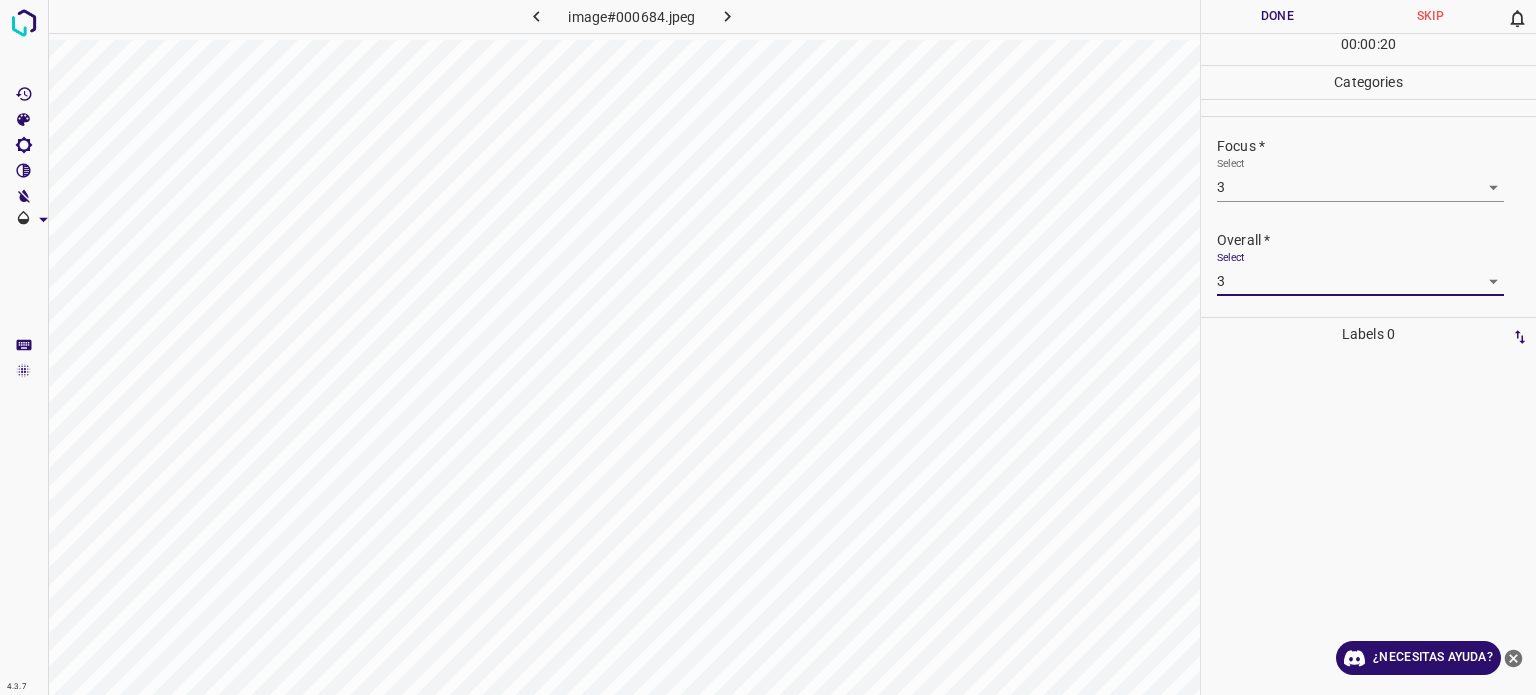 click on "Done" at bounding box center [1277, 16] 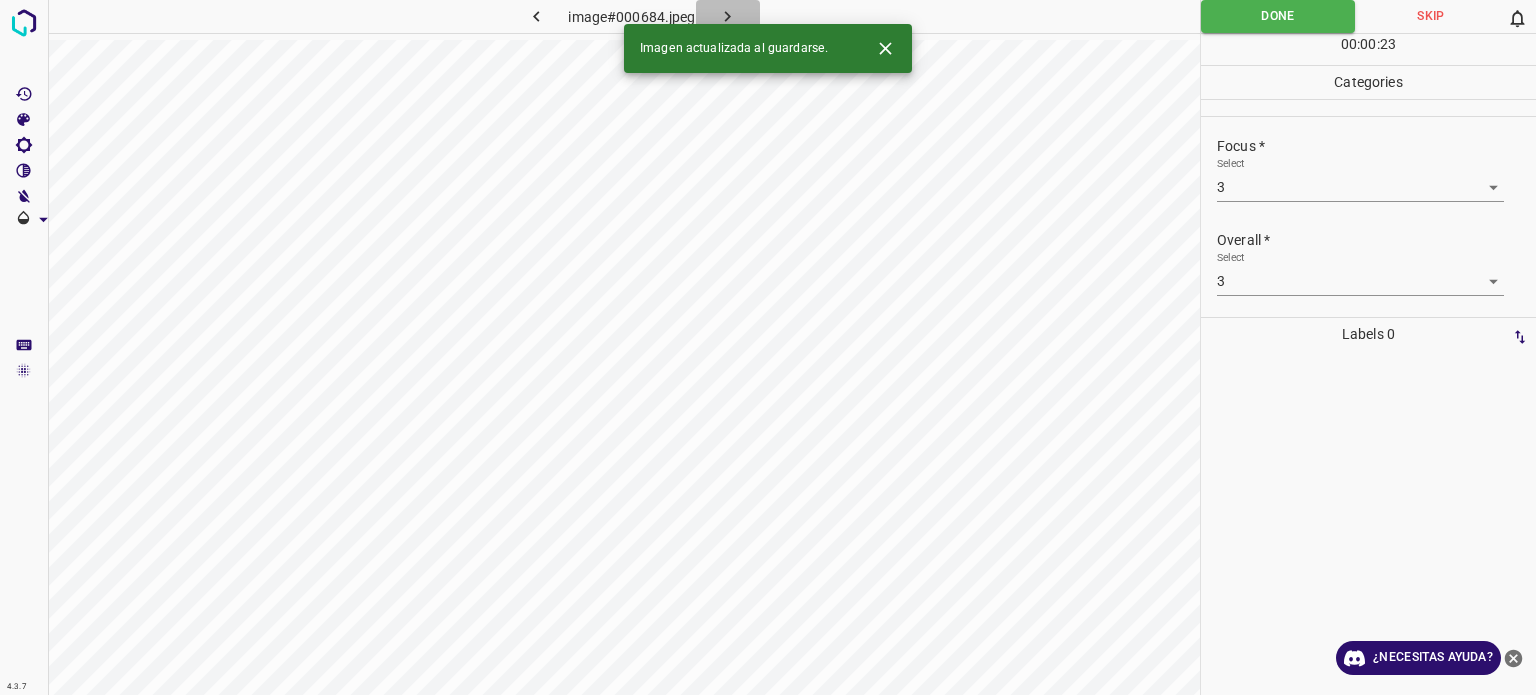 click 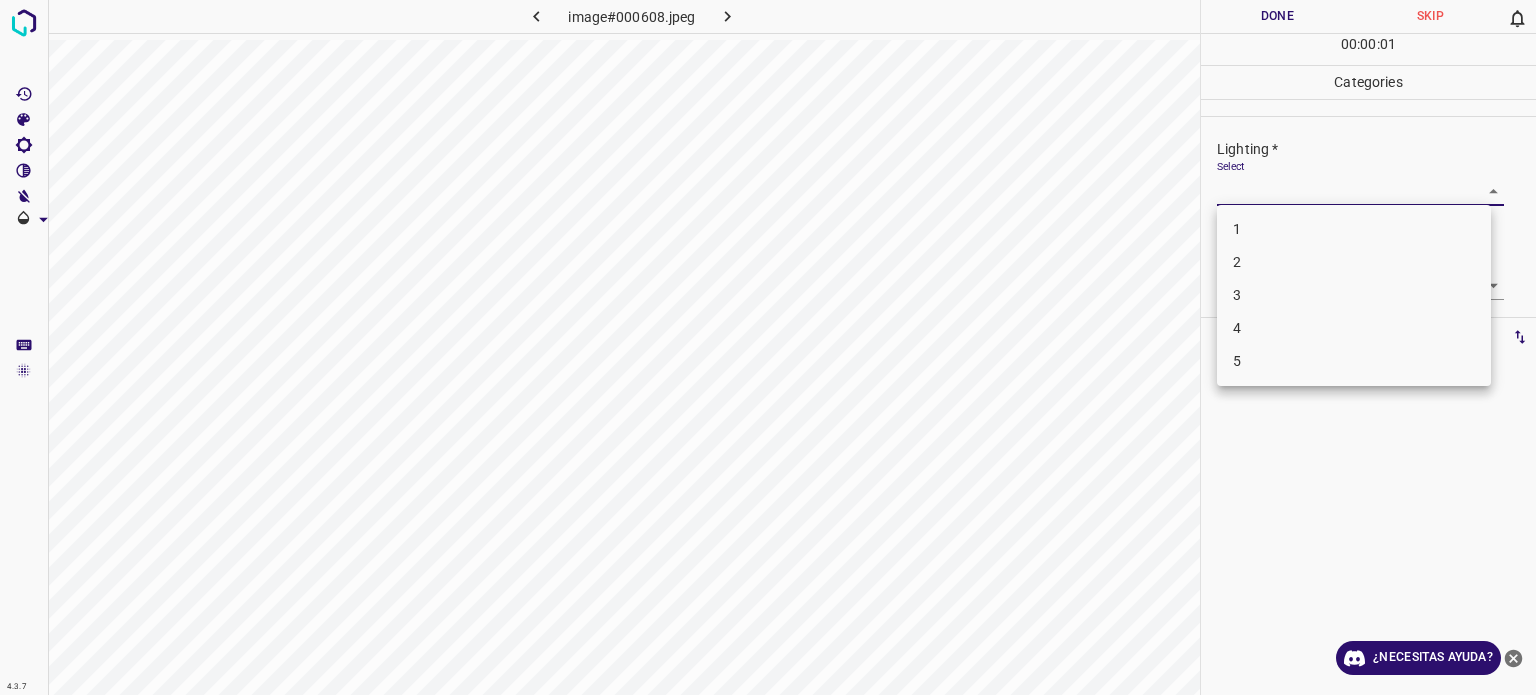 click on "4.3.7 image#000608.jpeg Done Skip 0 00   : 00   : 01   Categories Lighting *  Select ​ Focus *  Select ​ Overall *  Select ​ Labels   0 Categories 1 Lighting 2 Focus 3 Overall Tools Space Change between modes (Draw & Edit) I Auto labeling R Restore zoom M Zoom in N Zoom out Delete Delete selecte label Filters Z Restore filters X Saturation filter C Brightness filter V Contrast filter B Gray scale filter General O Download ¿Necesitas ayuda? Texto original Valora esta traducción Tu opinión servirá para ayudar a mejorar el Traductor de Google - Texto - Esconder - Borrar 1 2 3 4 5" at bounding box center [768, 347] 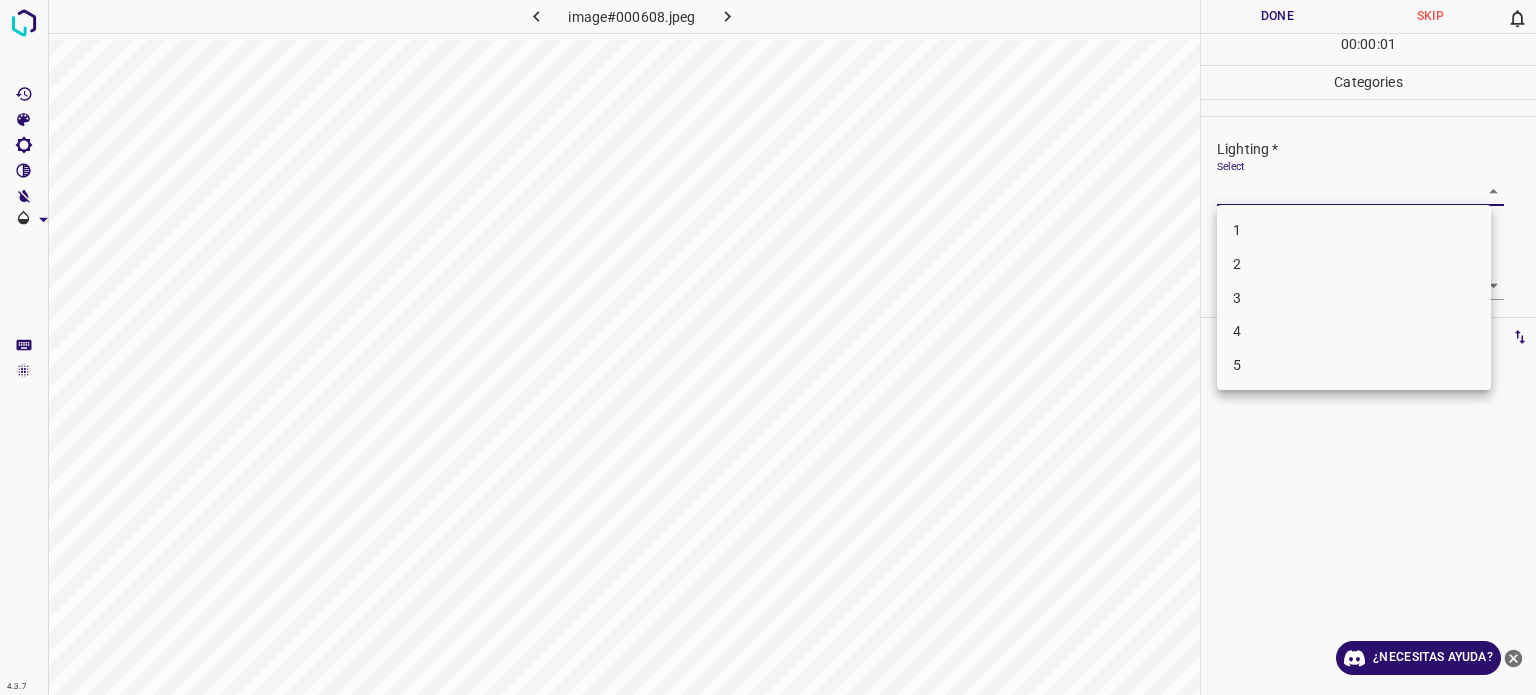click on "3" at bounding box center (1354, 298) 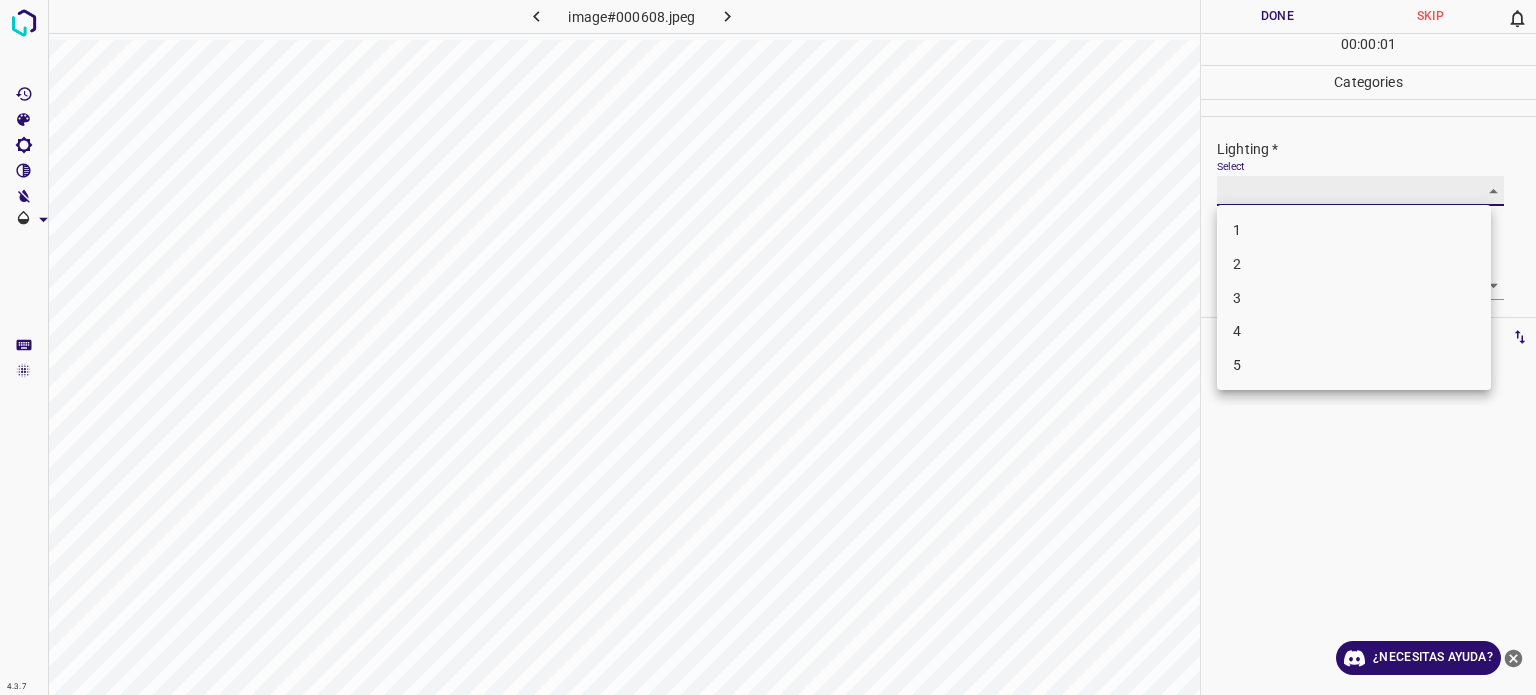 type on "3" 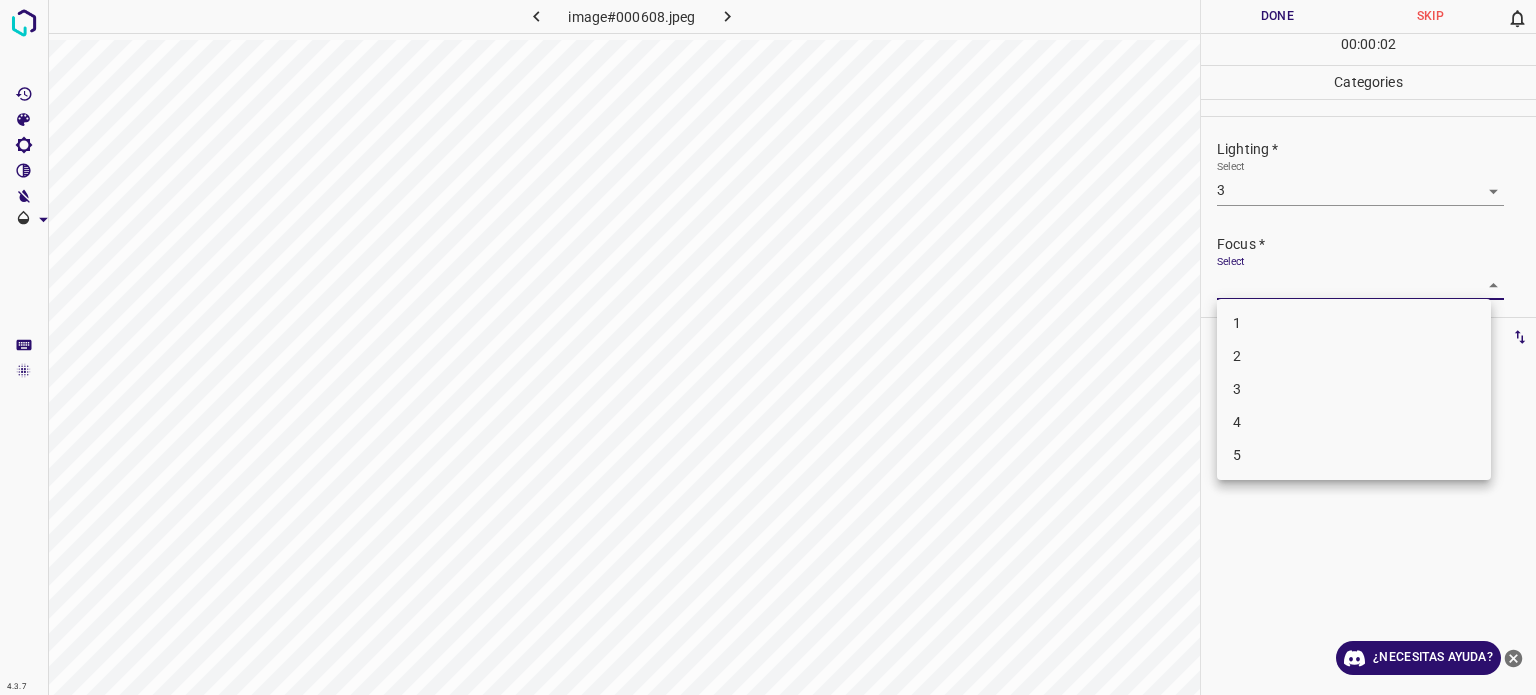 click on "4.3.7 image#000608.jpeg Done Skip 0 00   : 00   : 02   Categories Lighting *  Select 3 3 Focus *  Select ​ Overall *  Select ​ Labels   0 Categories 1 Lighting 2 Focus 3 Overall Tools Space Change between modes (Draw & Edit) I Auto labeling R Restore zoom M Zoom in N Zoom out Delete Delete selecte label Filters Z Restore filters X Saturation filter C Brightness filter V Contrast filter B Gray scale filter General O Download ¿Necesitas ayuda? Texto original Valora esta traducción Tu opinión servirá para ayudar a mejorar el Traductor de Google - Texto - Esconder - Borrar 1 2 3 4 5" at bounding box center [768, 347] 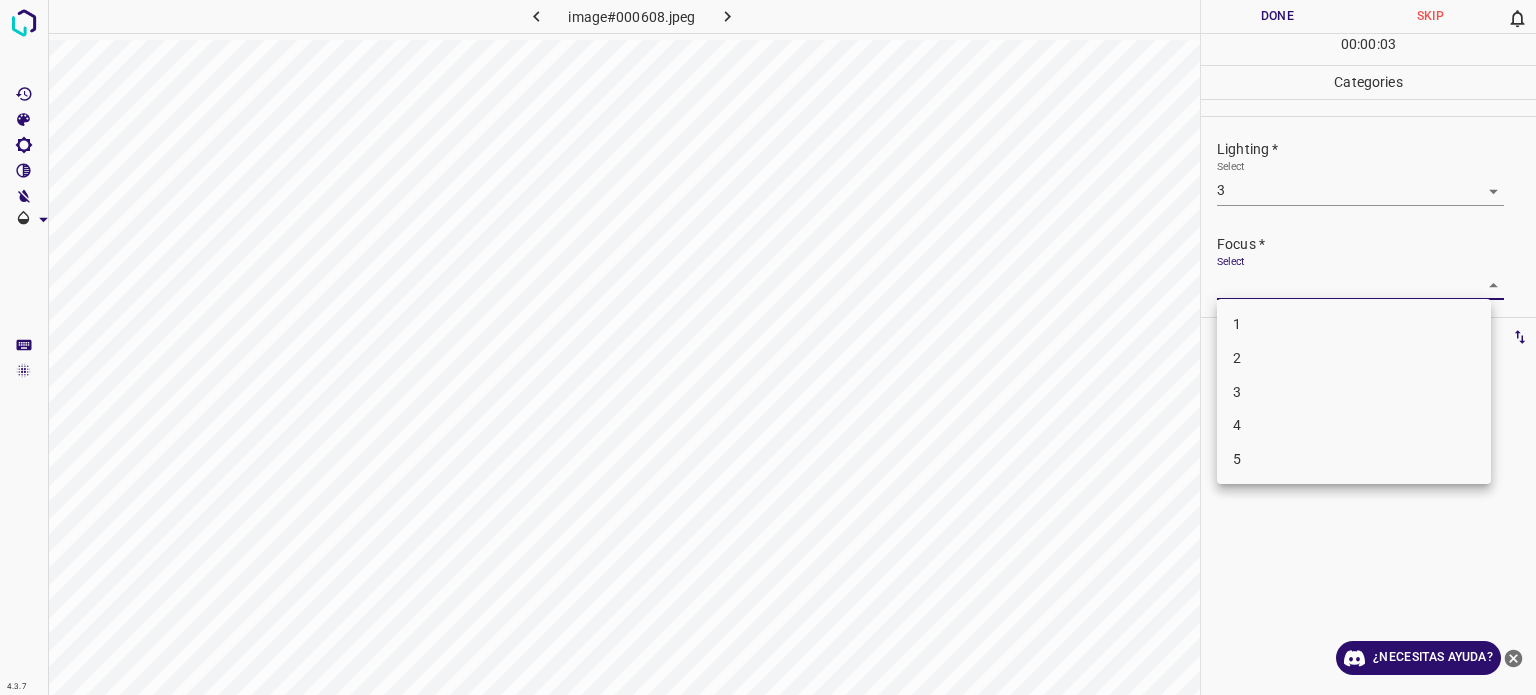 click on "3" at bounding box center [1354, 392] 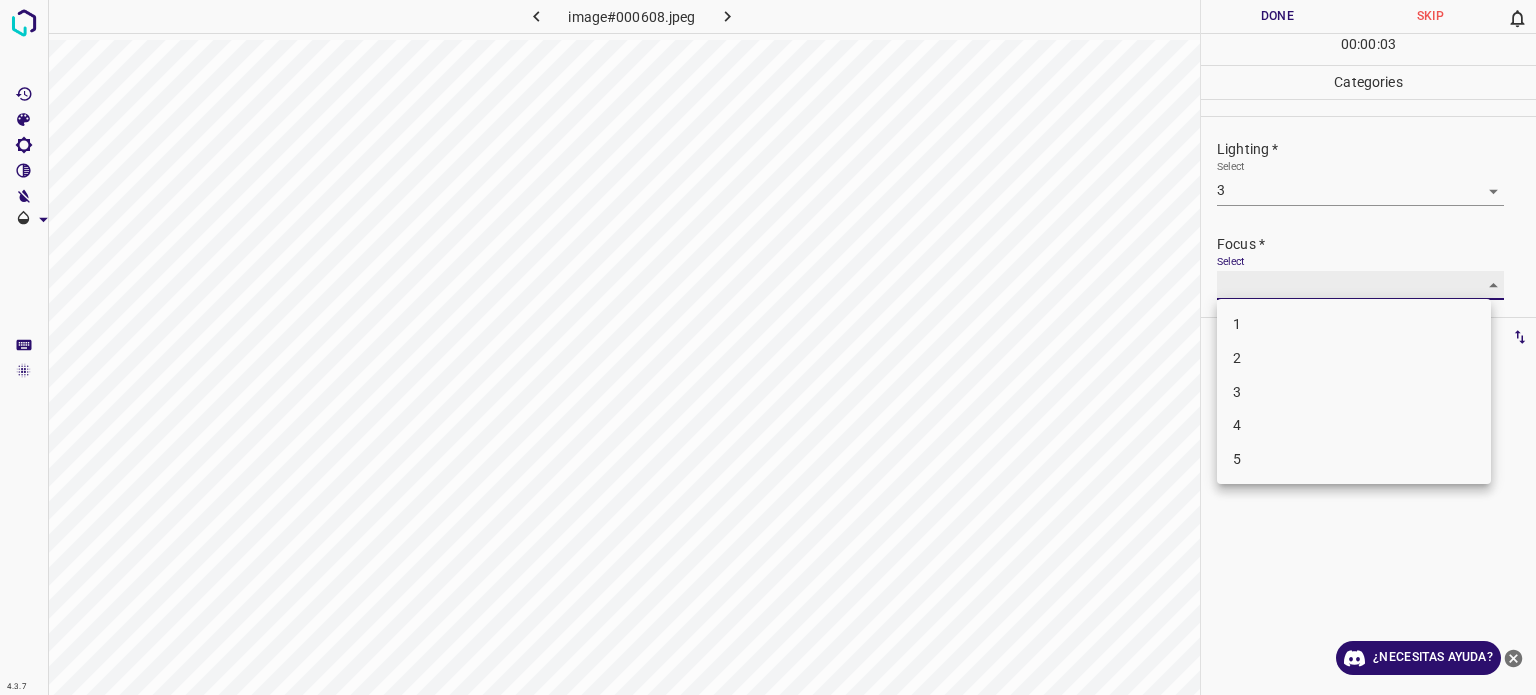 type on "3" 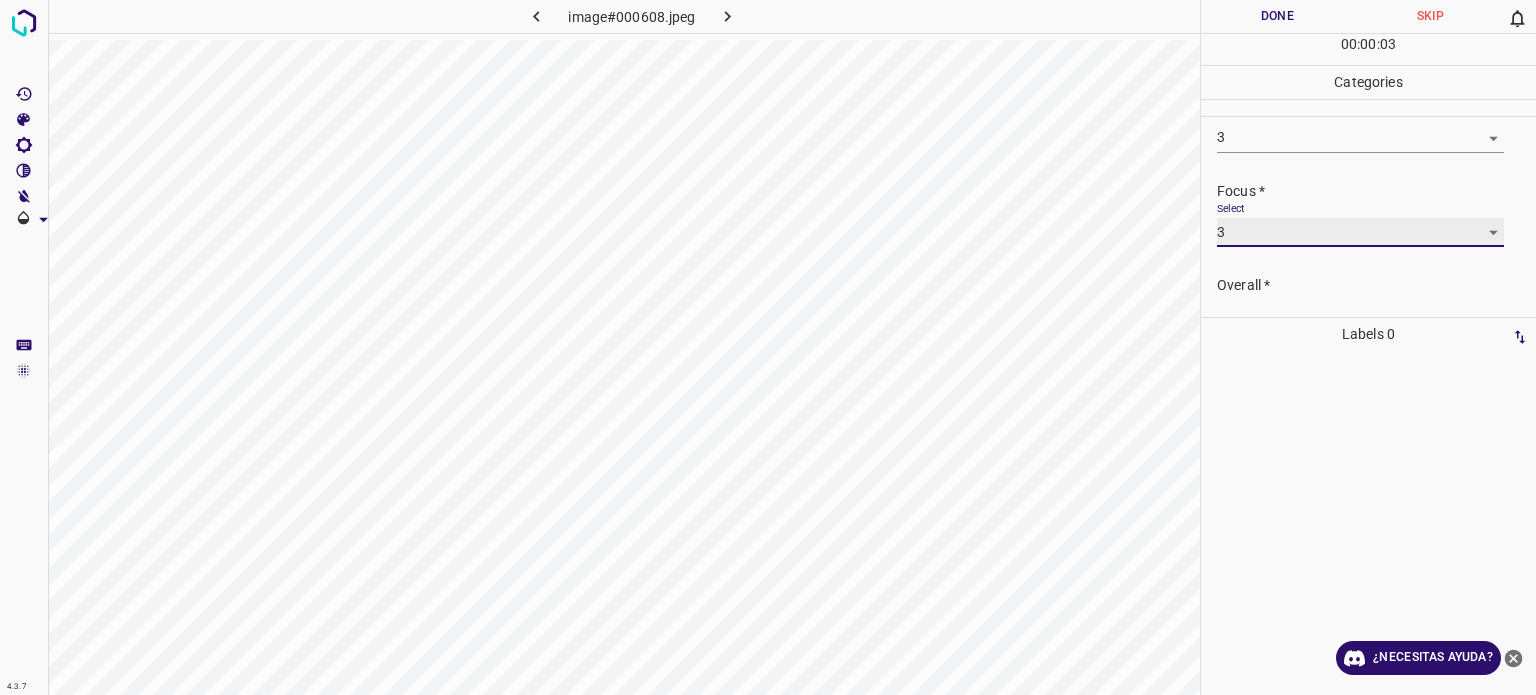 scroll, scrollTop: 98, scrollLeft: 0, axis: vertical 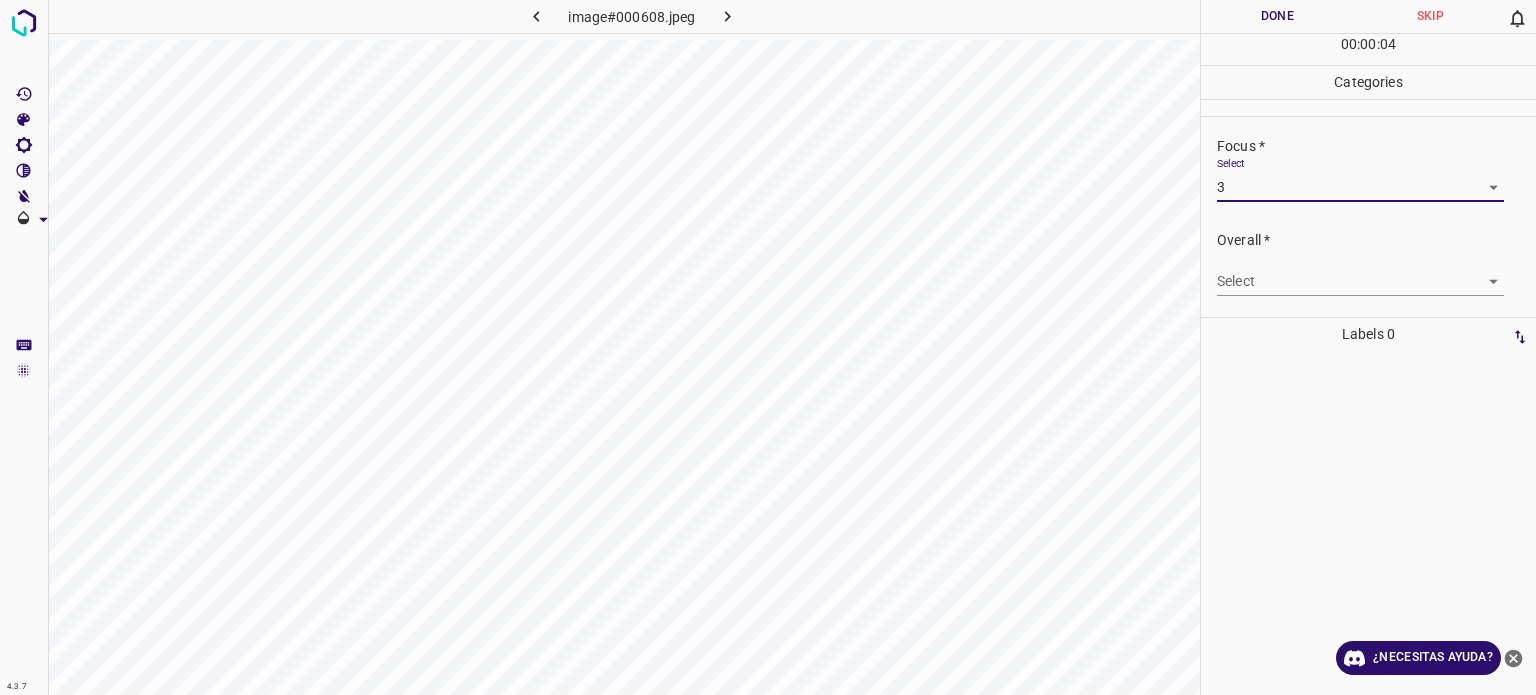 click on "4.3.7 image#000608.jpeg Done Skip 0 00   : 00   : 04   Categories Lighting *  Select 3 3 Focus *  Select 3 3 Overall *  Select ​ Labels   0 Categories 1 Lighting 2 Focus 3 Overall Tools Space Change between modes (Draw & Edit) I Auto labeling R Restore zoom M Zoom in N Zoom out Delete Delete selecte label Filters Z Restore filters X Saturation filter C Brightness filter V Contrast filter B Gray scale filter General O Download ¿Necesitas ayuda? Texto original Valora esta traducción Tu opinión servirá para ayudar a mejorar el Traductor de Google - Texto - Esconder - Borrar" at bounding box center [768, 347] 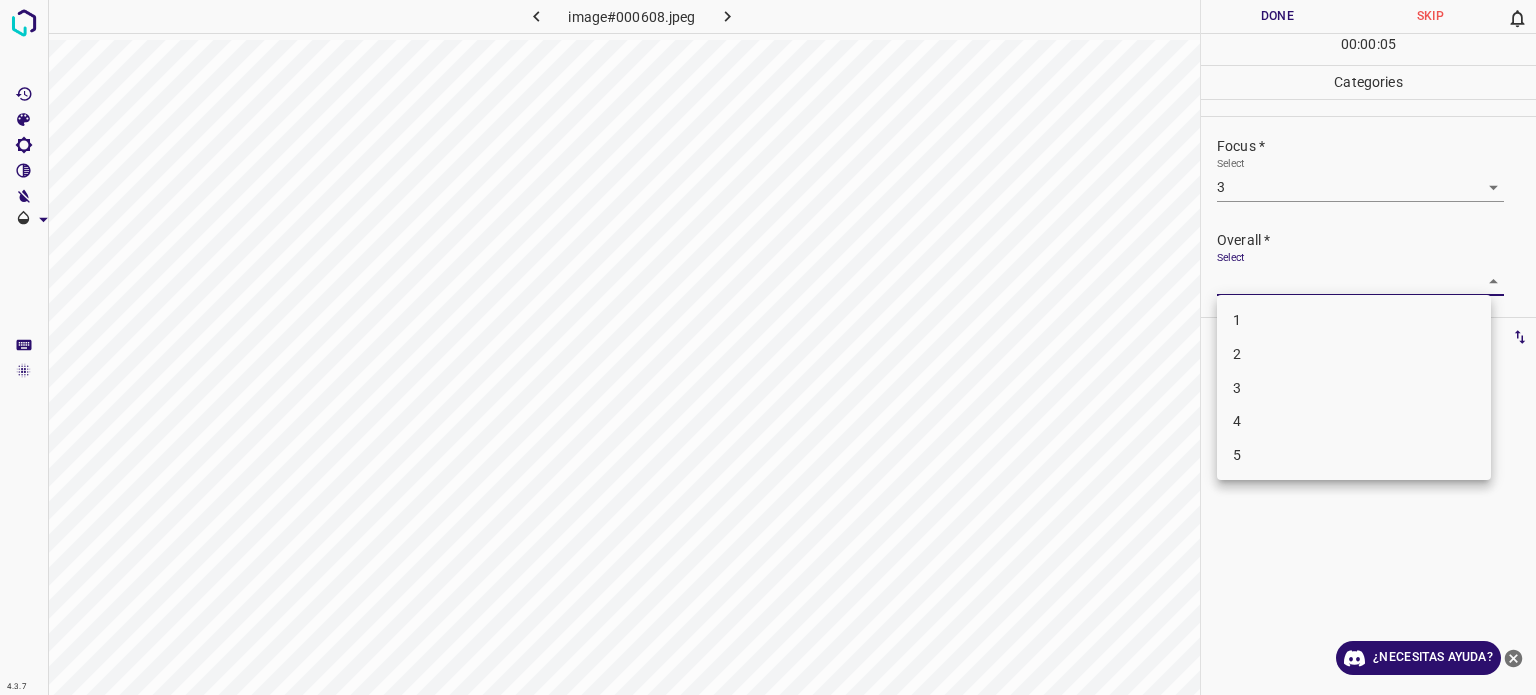 click on "3" at bounding box center (1354, 388) 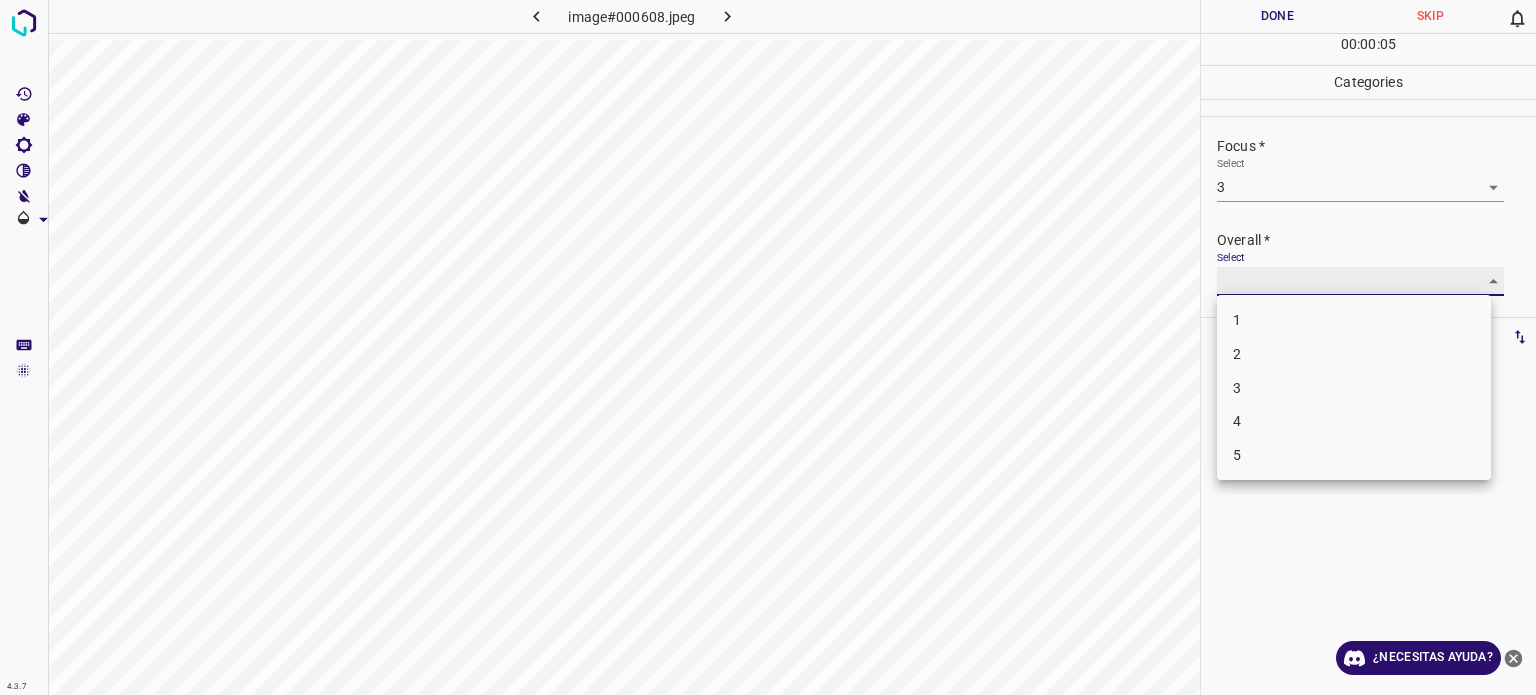 type on "3" 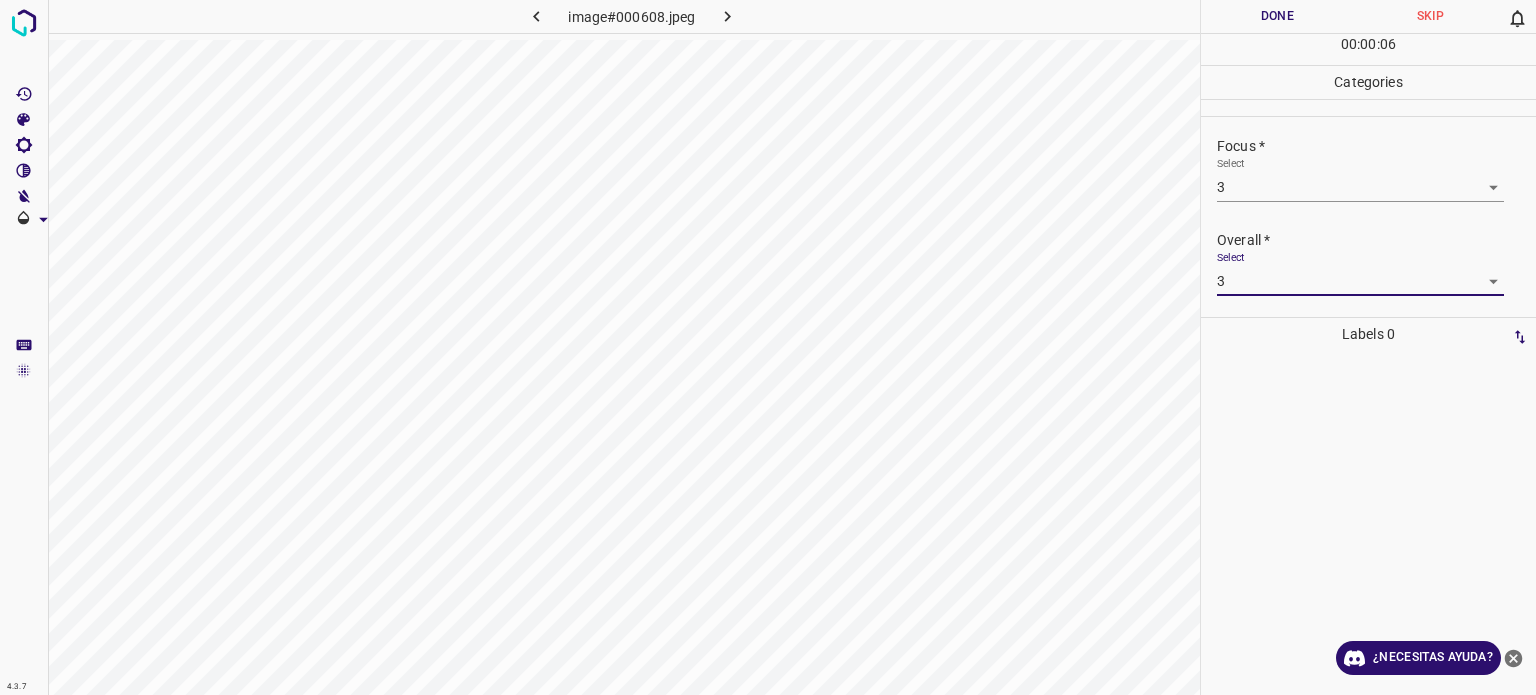 click on "Done" at bounding box center (1277, 16) 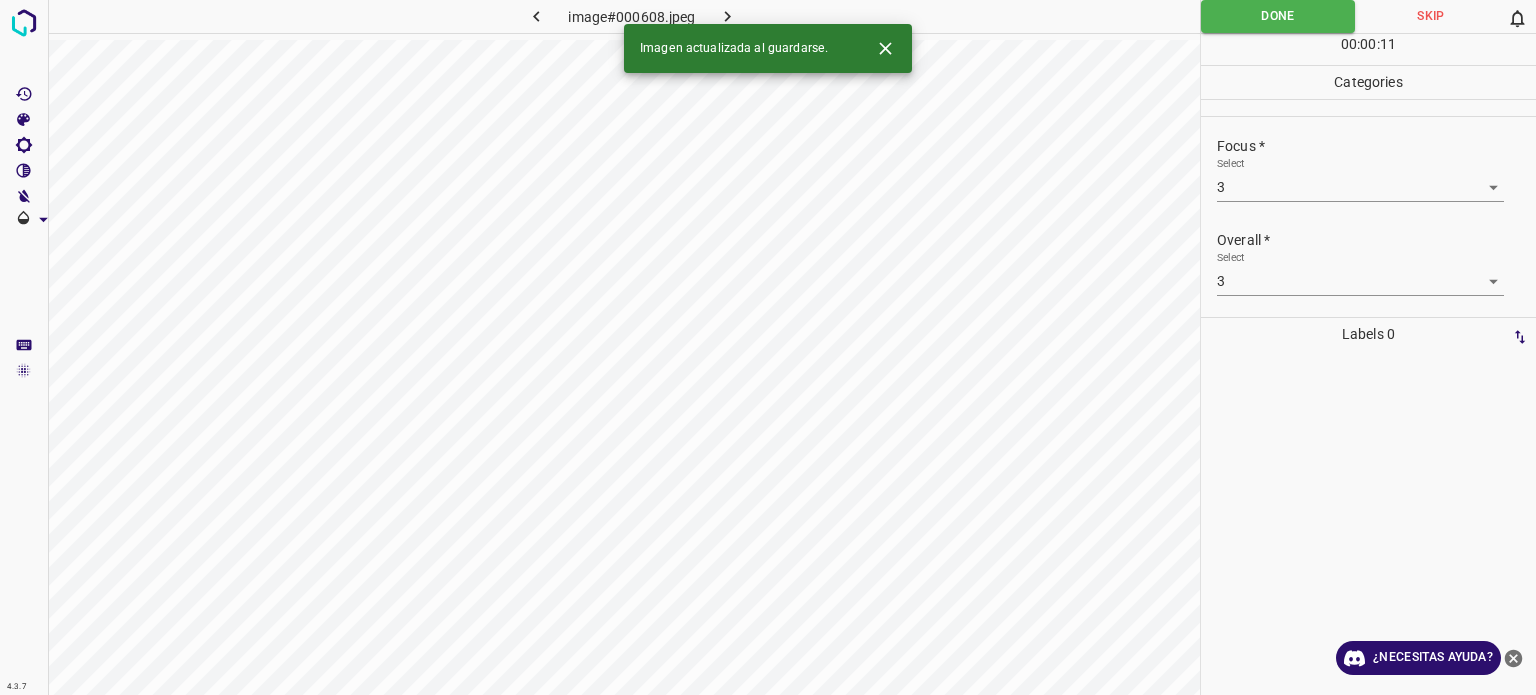 click 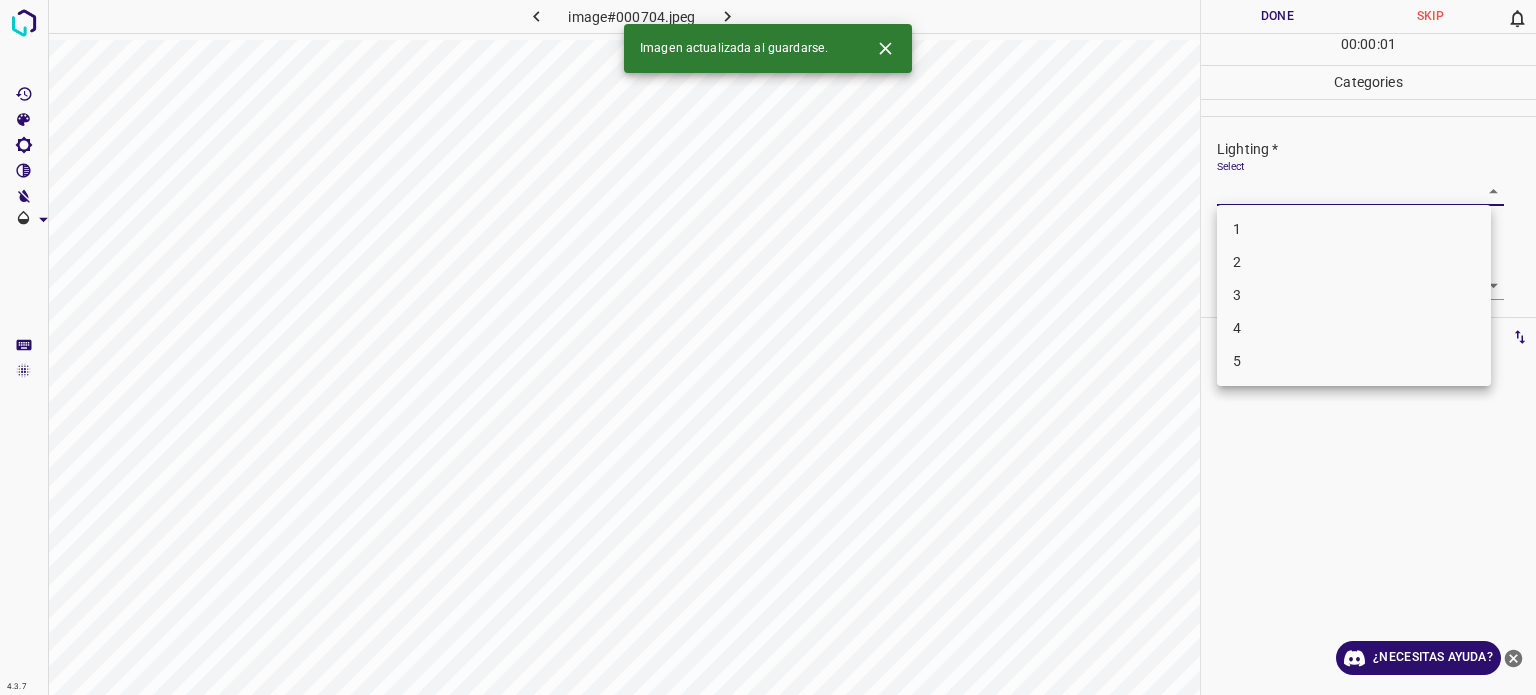 drag, startPoint x: 1245, startPoint y: 183, endPoint x: 1252, endPoint y: 233, distance: 50.48762 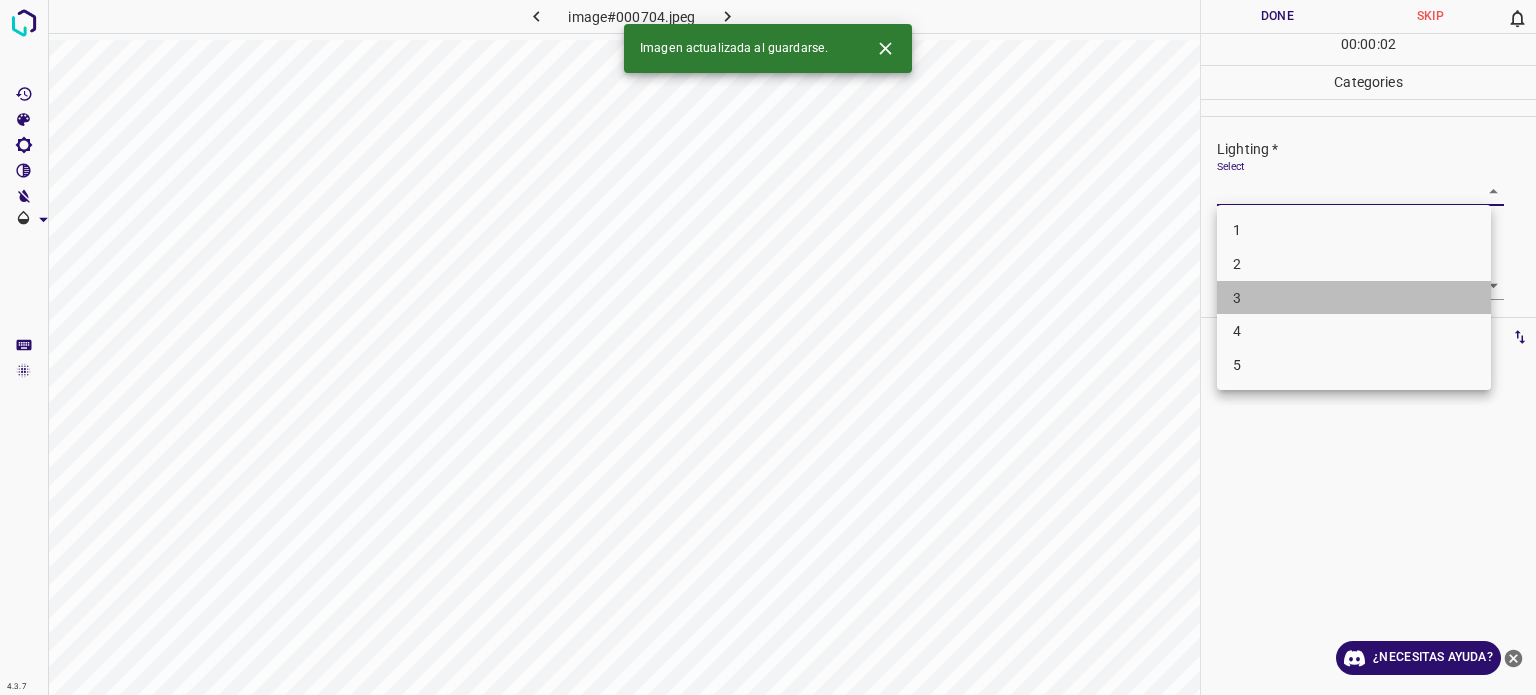 click on "3" at bounding box center (1354, 298) 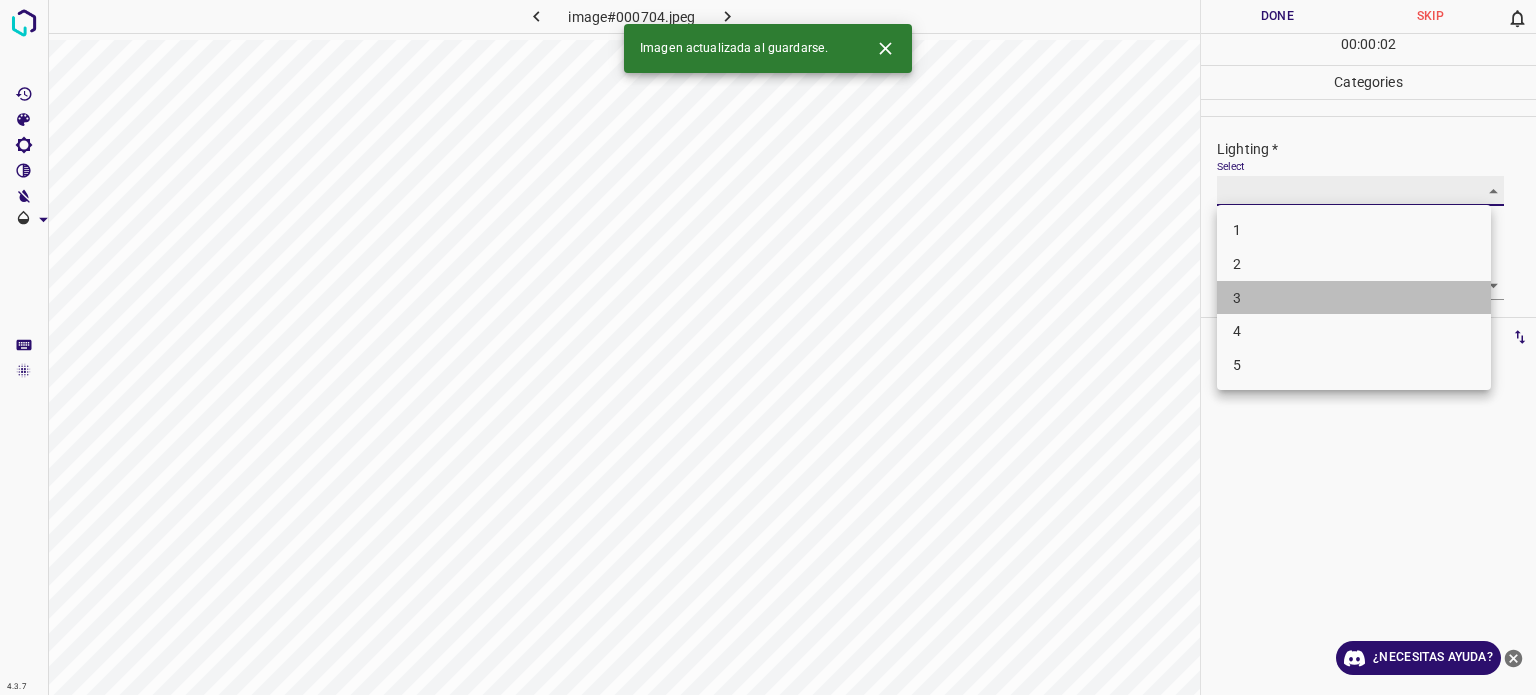 type on "3" 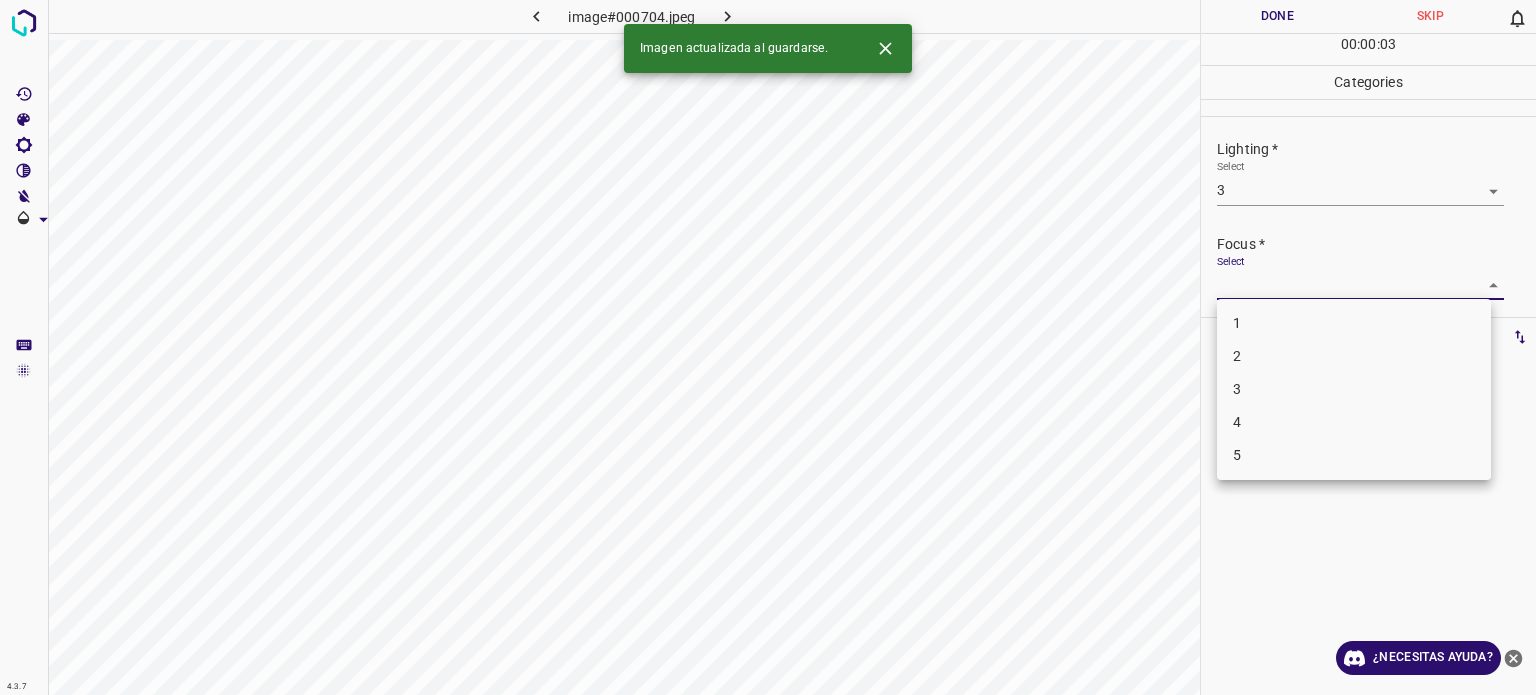 click on "4.3.7 image#000704.jpeg Done Skip 0 00 : 00 : 03 Categories Lighting * Select 3 3 Focus * Select ​ Overall * Select ​ Labels 0 Categories 1 Lighting 2 Focus 3 Overall Tools Space Change between modes (Draw & Edit) I Auto labeling R Restore zoom M Zoom in N Zoom out Delete Delete selecte label Filters Z Restore filters X Saturation filter C Brightness filter V Contrast filter B Gray scale filter General O Download Imagen actualizada al guardarse. ¿Necesitas ayuda? Texto original Valora esta traducción Tu opinión servirá para ayudar a mejorar el Traductor de Google - Texto - Esconder - Borrar 1 2 3 4 5" at bounding box center [768, 347] 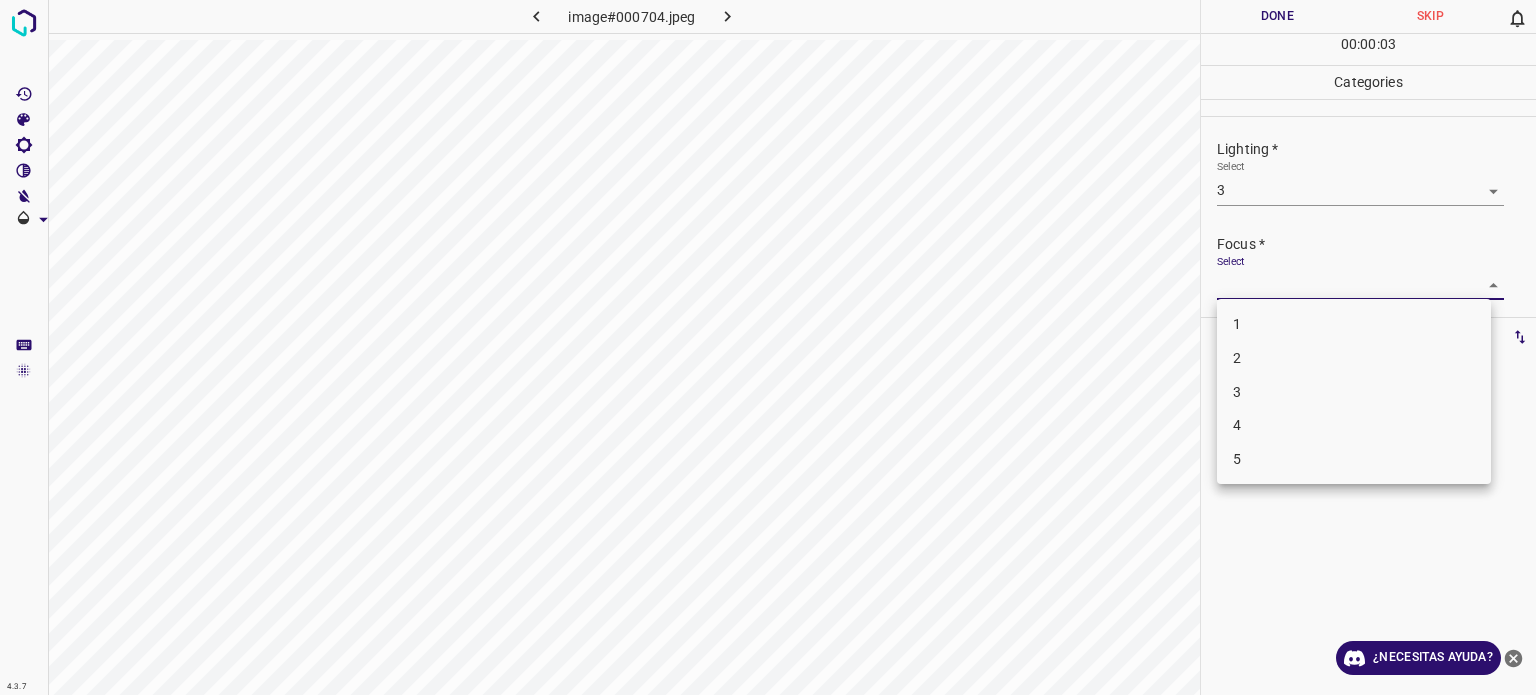 click on "3" at bounding box center [1354, 392] 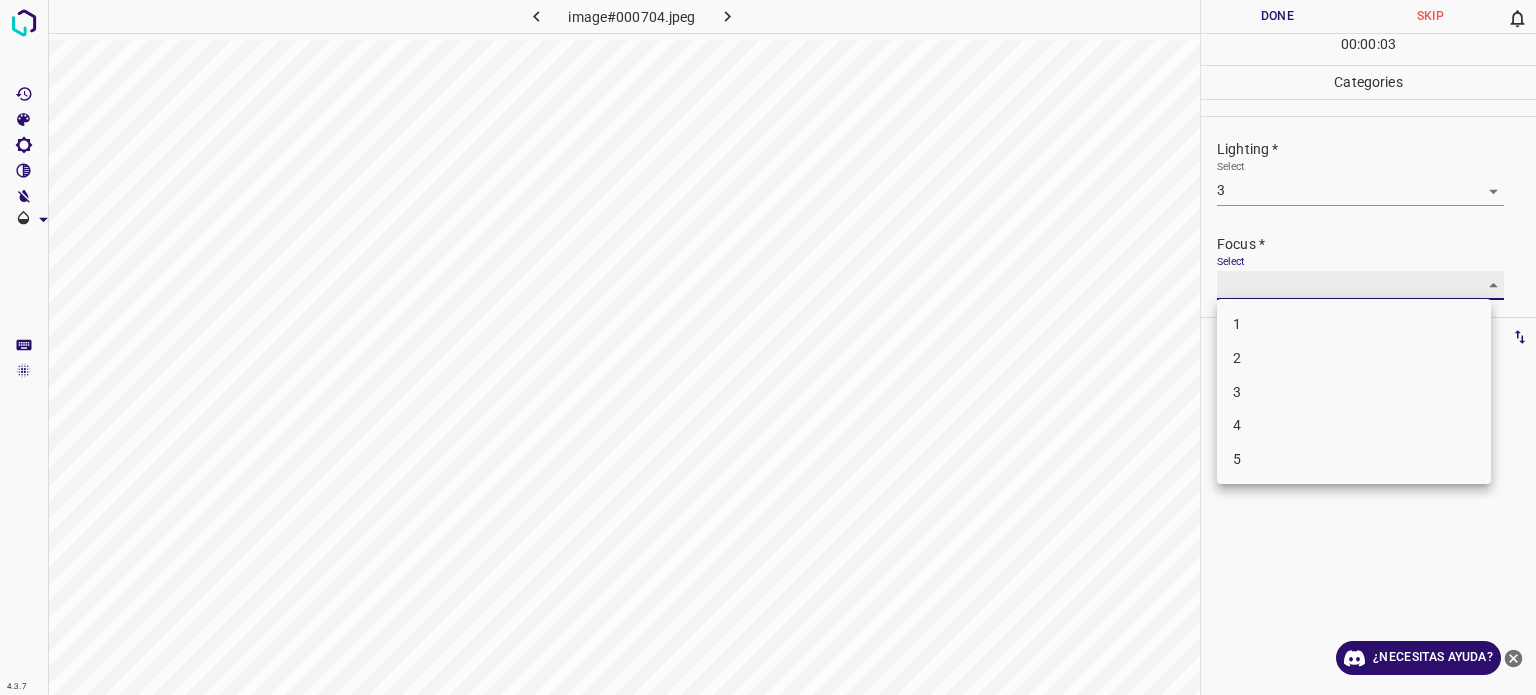 type on "3" 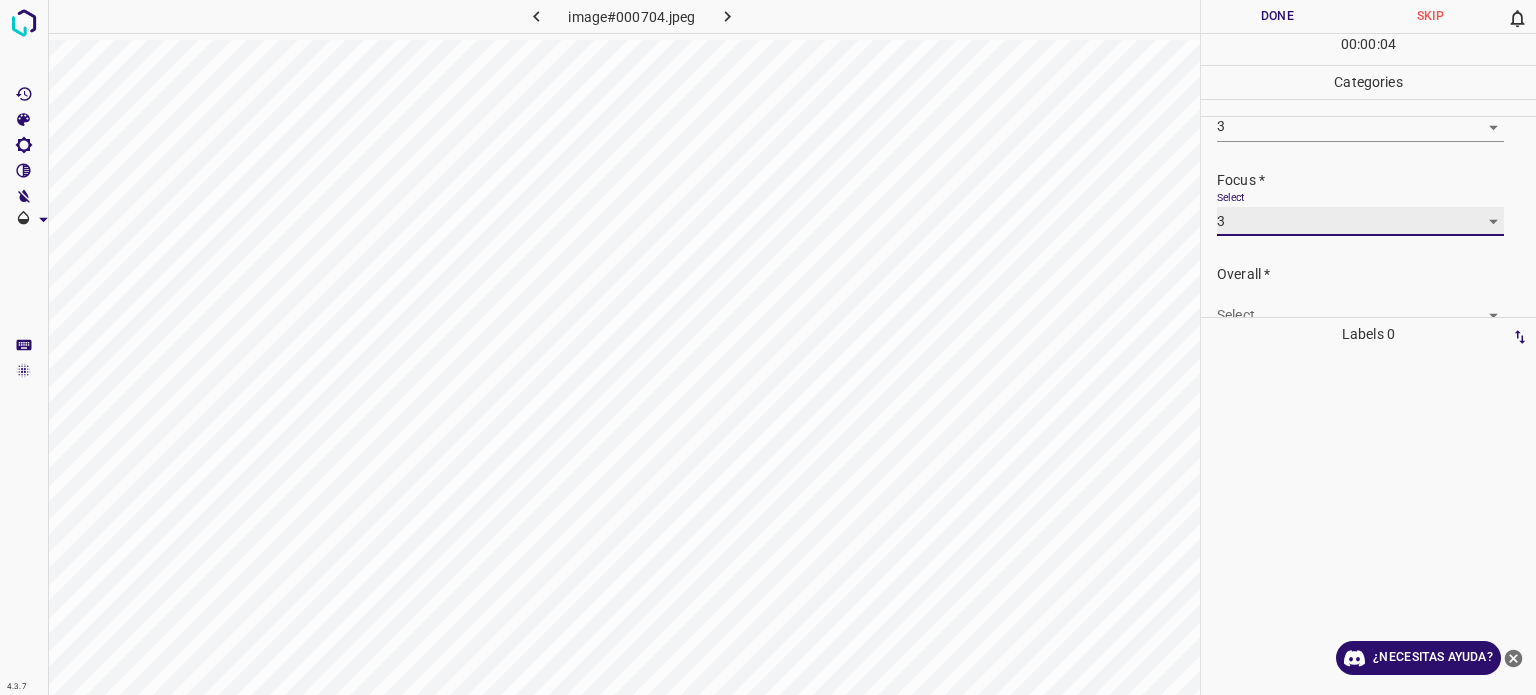 scroll, scrollTop: 98, scrollLeft: 0, axis: vertical 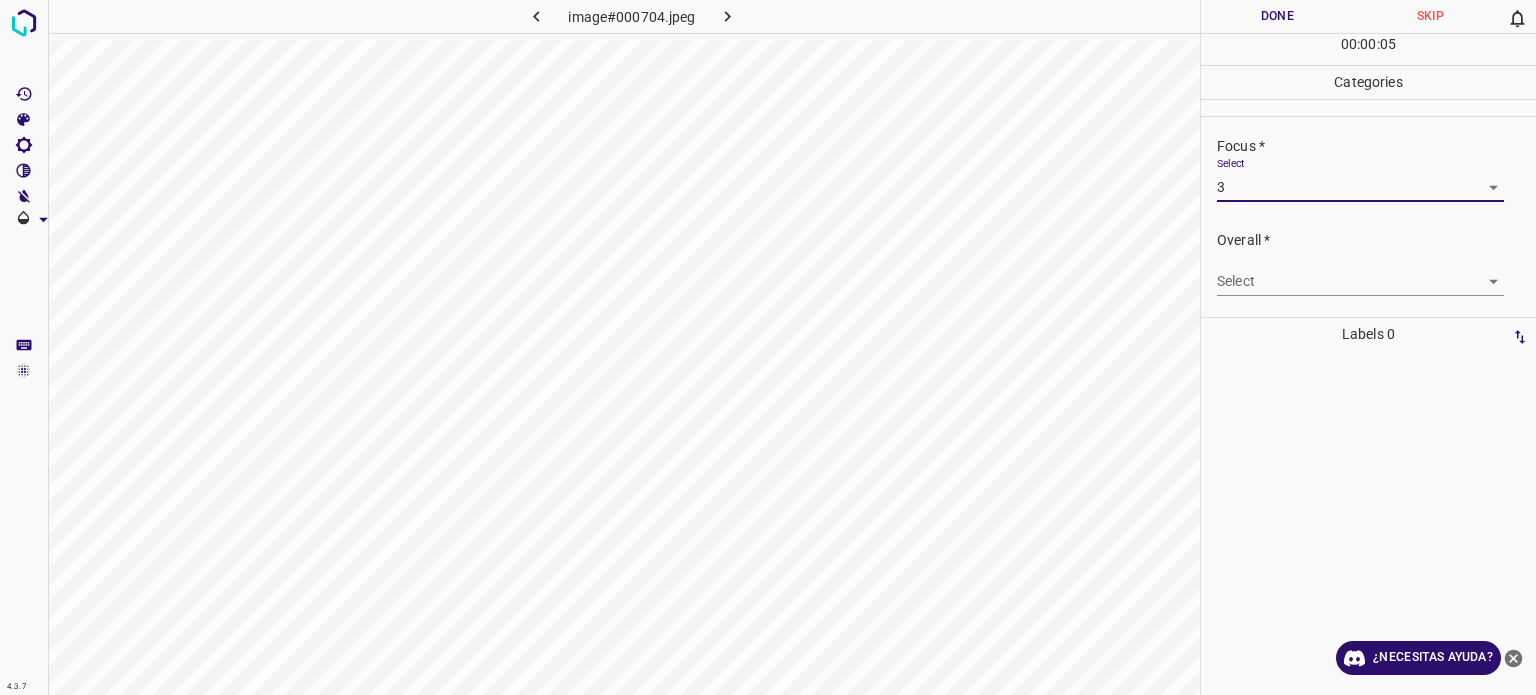 click on "4.3.7 image#000704.jpeg Done Skip 0 00   : 00   : 05   Categories Lighting *  Select 3 3 Focus *  Select 3 3 Overall *  Select ​ Labels   0 Categories 1 Lighting 2 Focus 3 Overall Tools Space Change between modes (Draw & Edit) I Auto labeling R Restore zoom M Zoom in N Zoom out Delete Delete selecte label Filters Z Restore filters X Saturation filter C Brightness filter V Contrast filter B Gray scale filter General O Download ¿Necesitas ayuda? Texto original Valora esta traducción Tu opinión servirá para ayudar a mejorar el Traductor de Google - Texto - Esconder - Borrar" at bounding box center (768, 347) 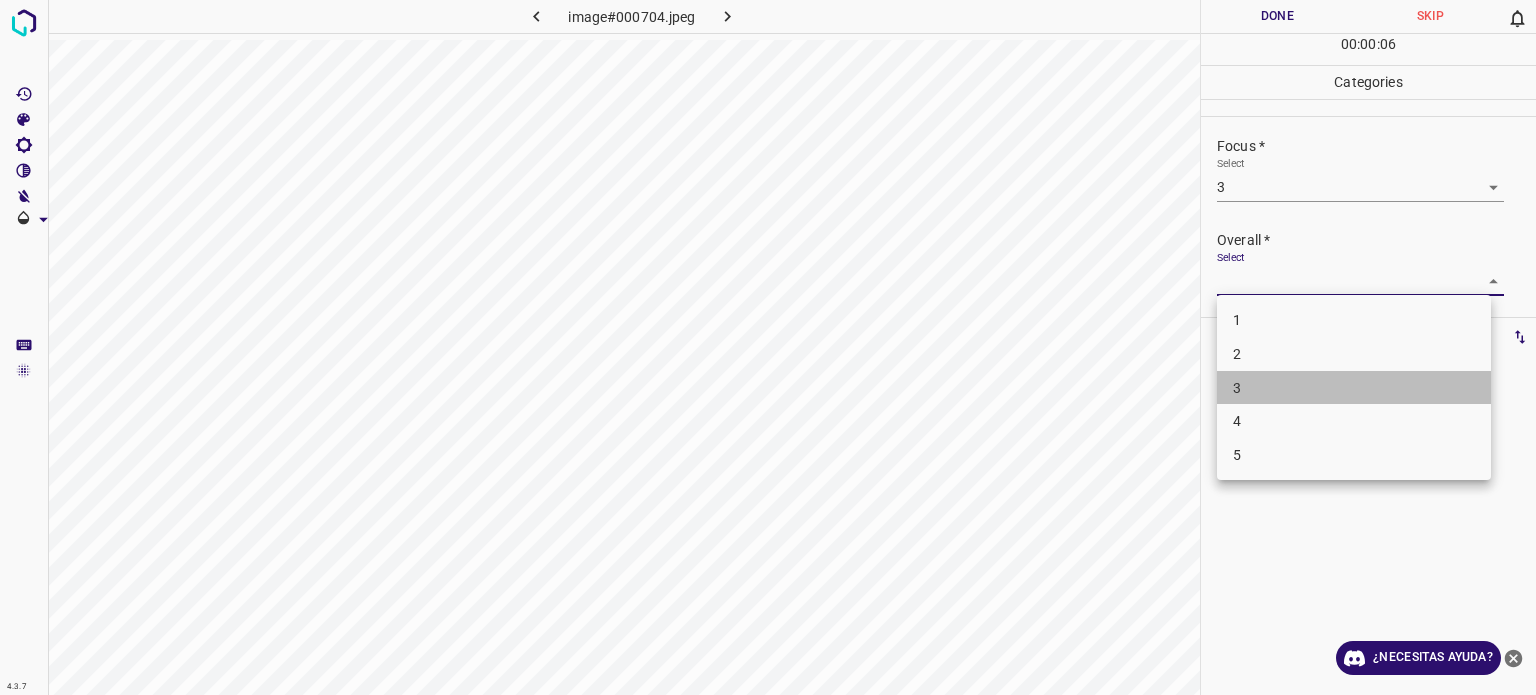 click on "3" at bounding box center (1354, 388) 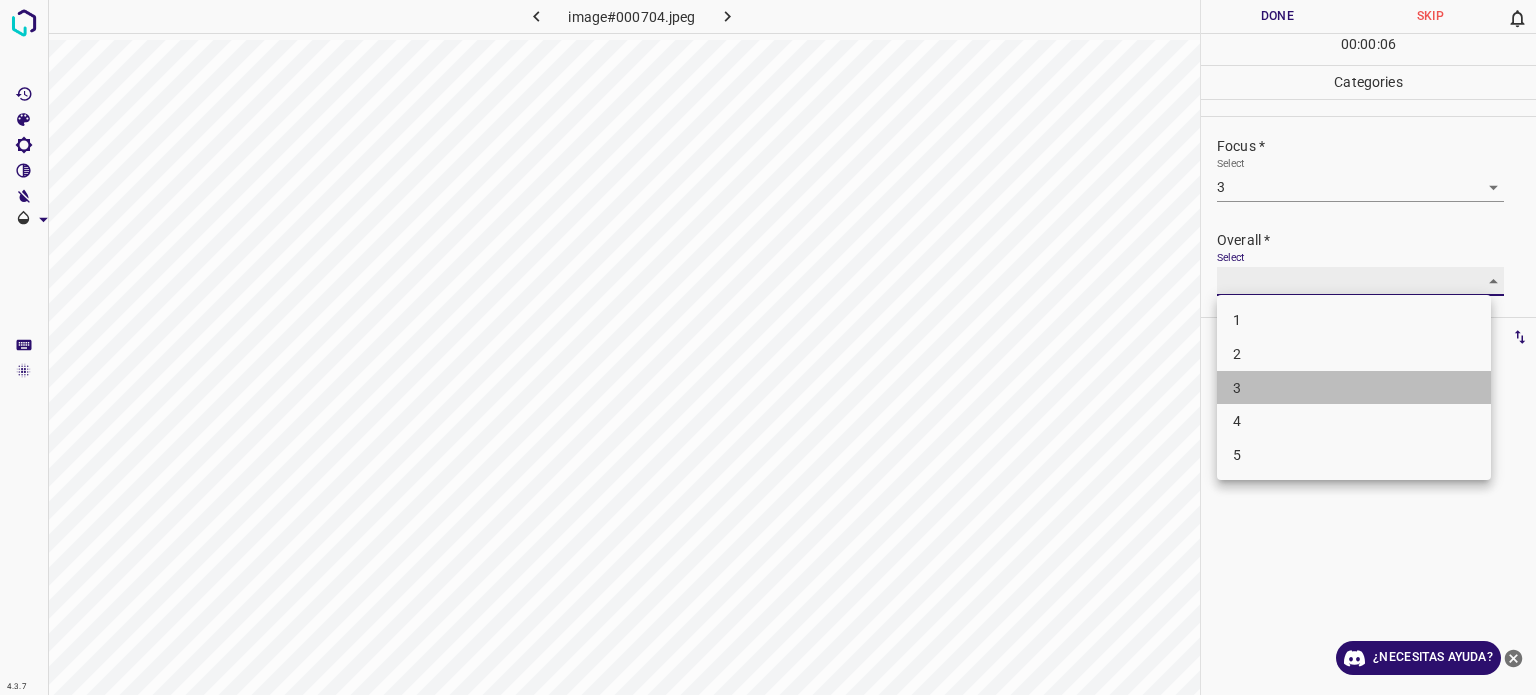 type on "3" 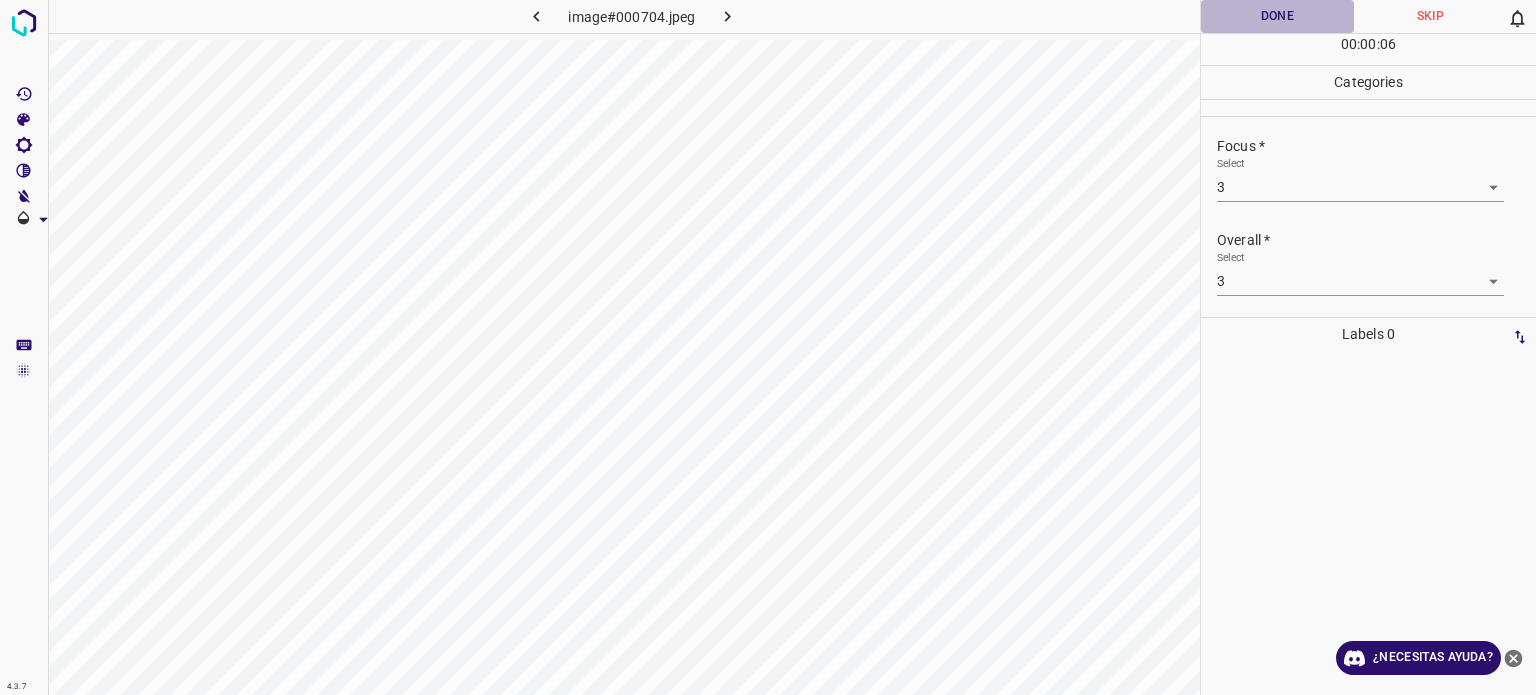 click on "Done" at bounding box center [1277, 16] 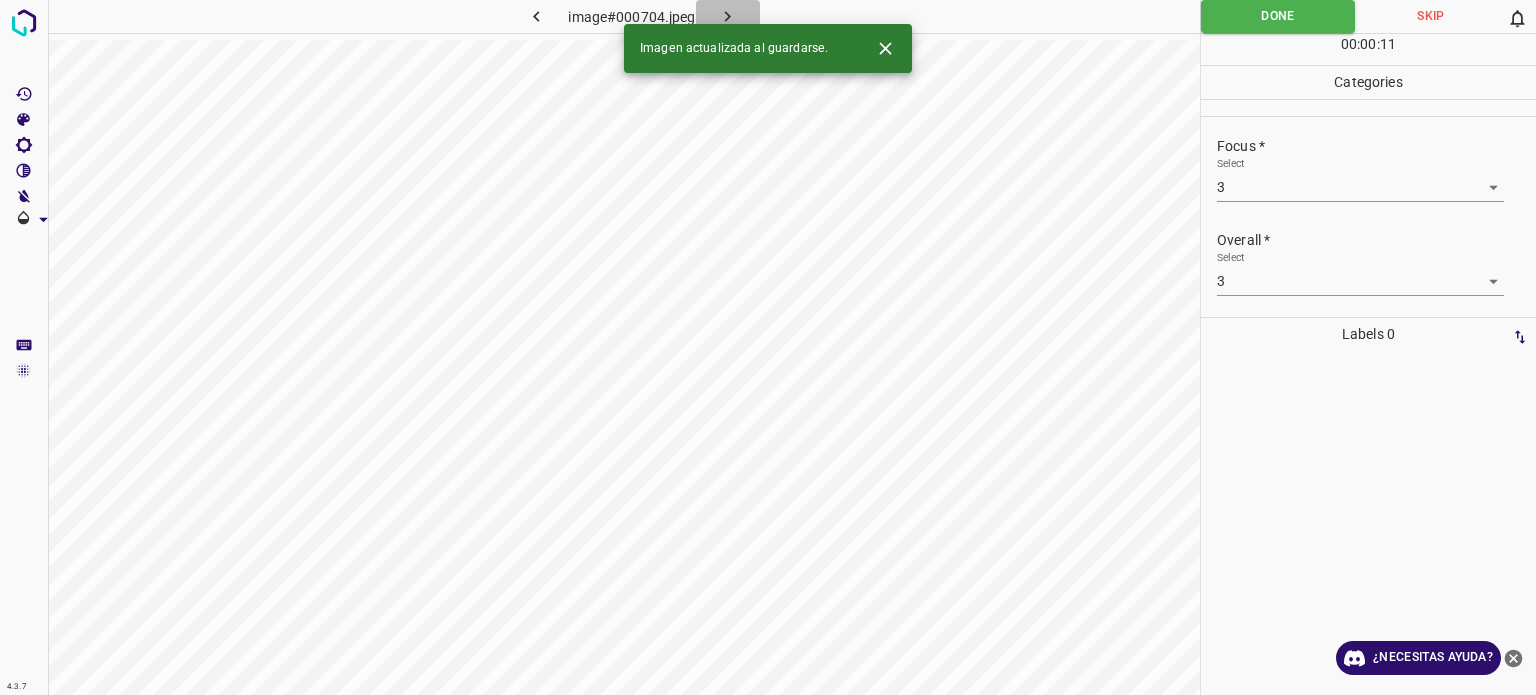 click 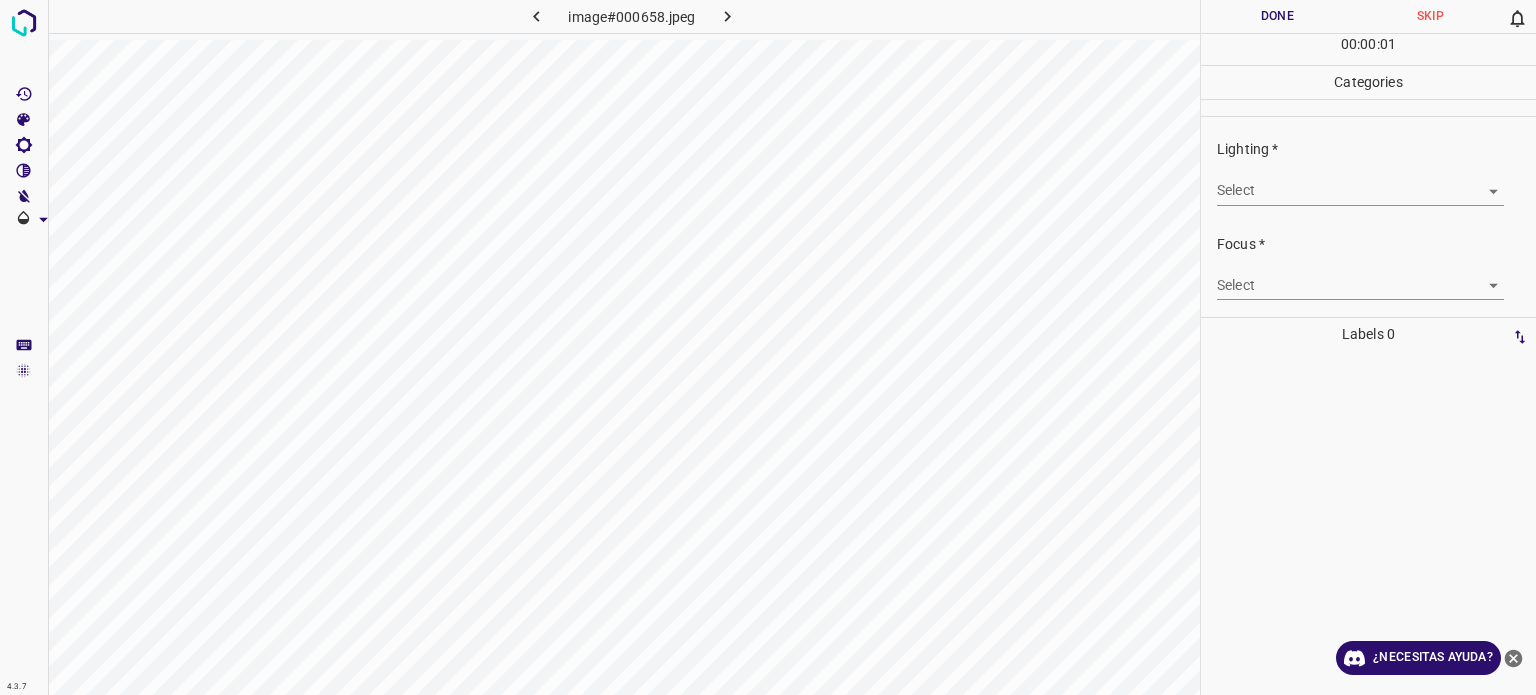 click on "4.3.7 image#000658.jpeg Done Skip 0 00   : 00   : 01   Categories Lighting *  Select ​ Focus *  Select ​ Overall *  Select ​ Labels   0 Categories 1 Lighting 2 Focus 3 Overall Tools Space Change between modes (Draw & Edit) I Auto labeling R Restore zoom M Zoom in N Zoom out Delete Delete selecte label Filters Z Restore filters X Saturation filter C Brightness filter V Contrast filter B Gray scale filter General O Download ¿Necesitas ayuda? Texto original Valora esta traducción Tu opinión servirá para ayudar a mejorar el Traductor de Google - Texto - Esconder - Borrar" at bounding box center [768, 347] 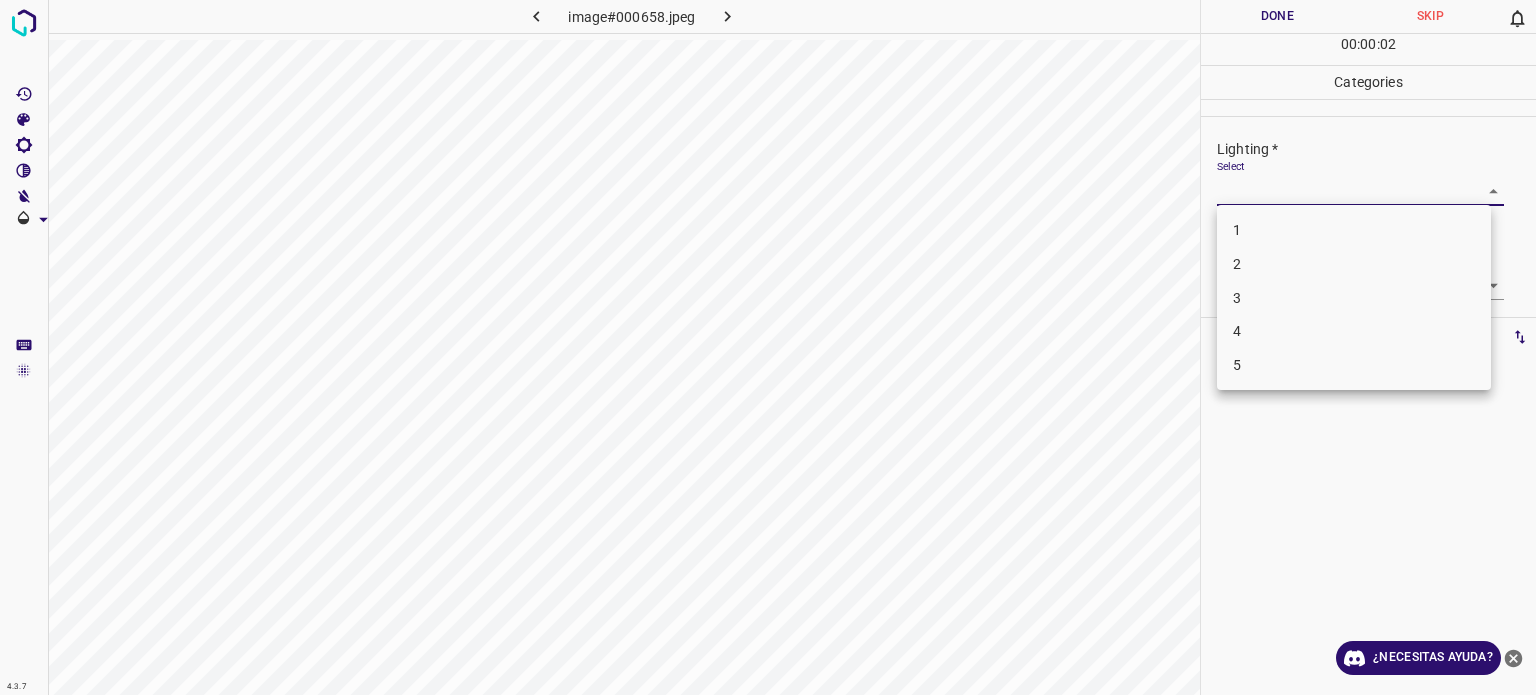 click on "3" at bounding box center (1354, 298) 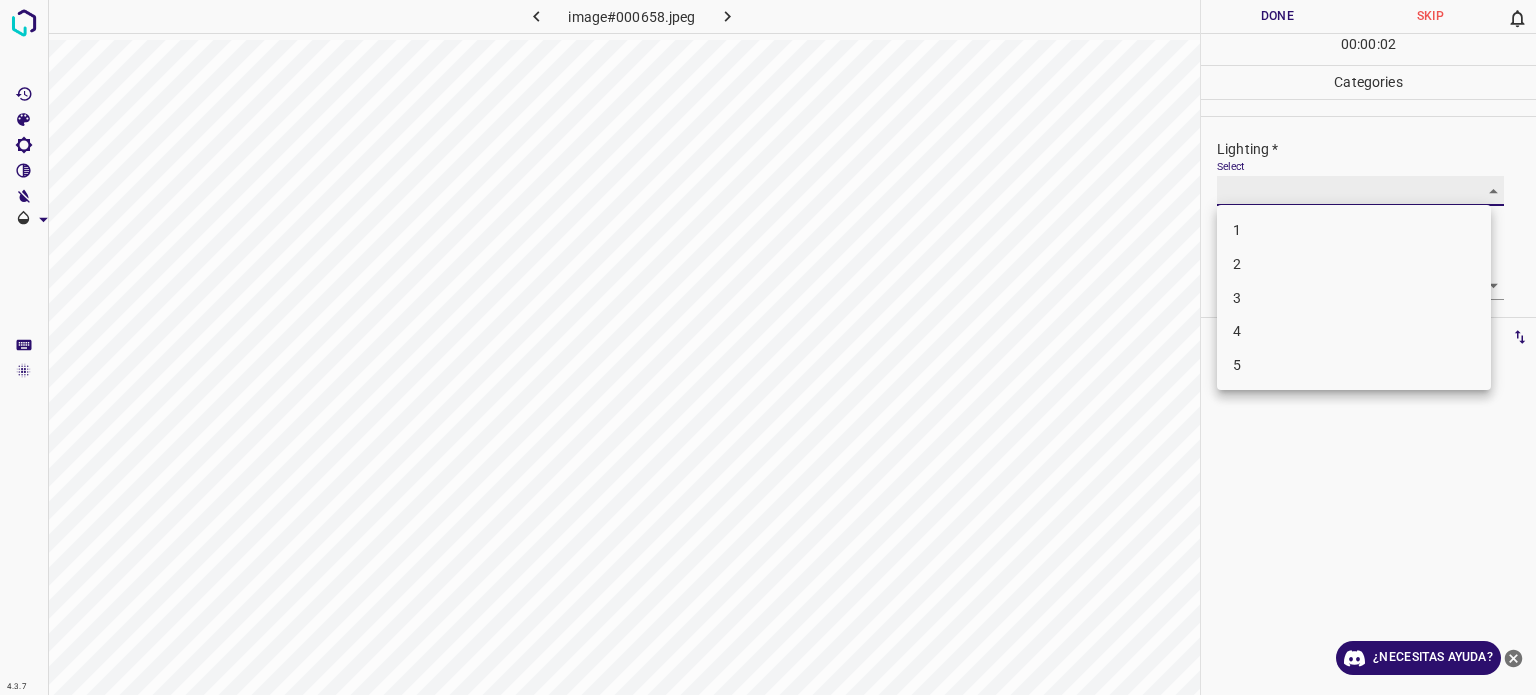 type on "3" 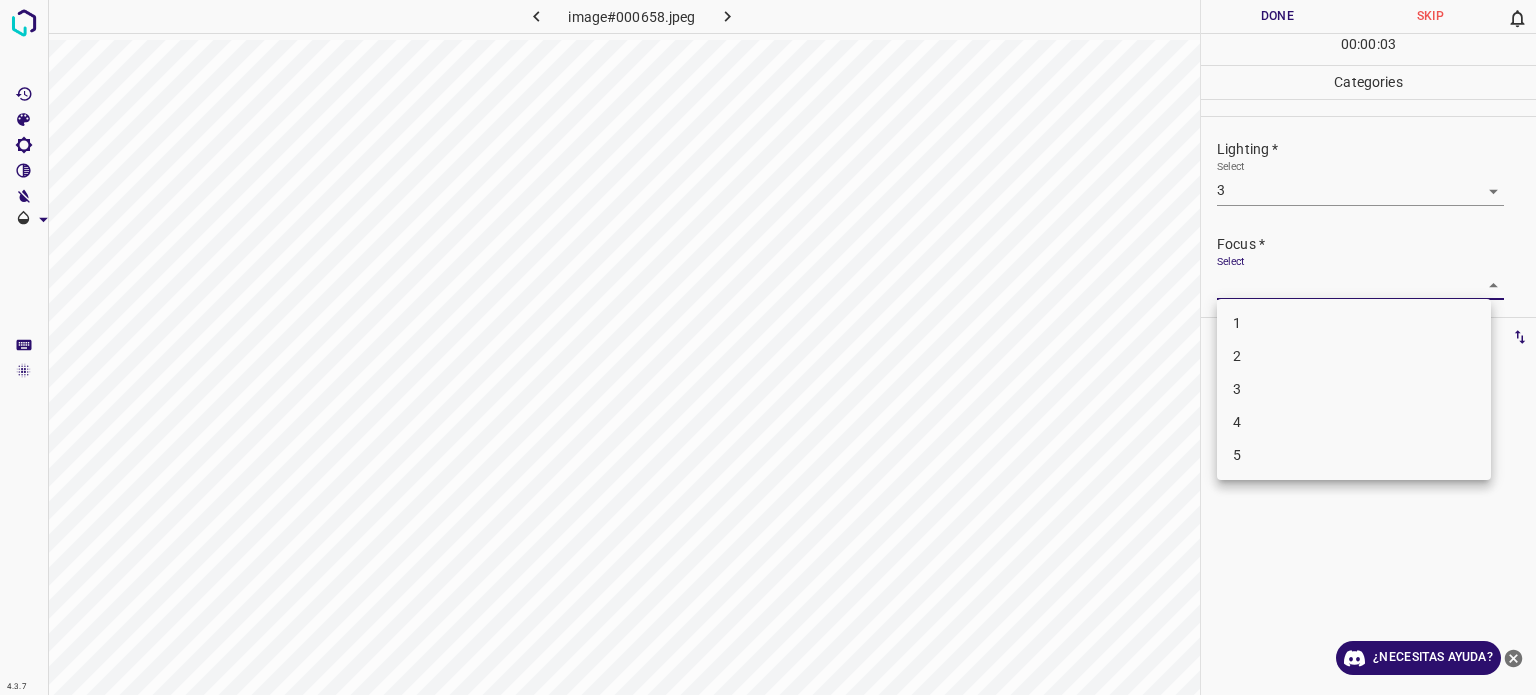 click on "4.3.7 image#000658.jpeg Done Skip 0 00 : 00 : 03 Categories Lighting * Select 3 3 Focus * Select ​ Overall * Select ​ Labels 0 Categories 1 Lighting 2 Focus 3 Overall Tools Space Change between modes (Draw & Edit) I Auto labeling R Restore zoom M Zoom in N Zoom out Delete Delete selecte label Filters Z Restore filters X Saturation filter C Brightness filter V Contrast filter B Gray scale filter General O Download ¿Necesitas ayuda? Texto original Valora esta traducción Tu opinión servirá para ayudar a mejorar el Traductor de Google - Texto - Esconder - Borrar 1 2 3 4 5" at bounding box center [768, 347] 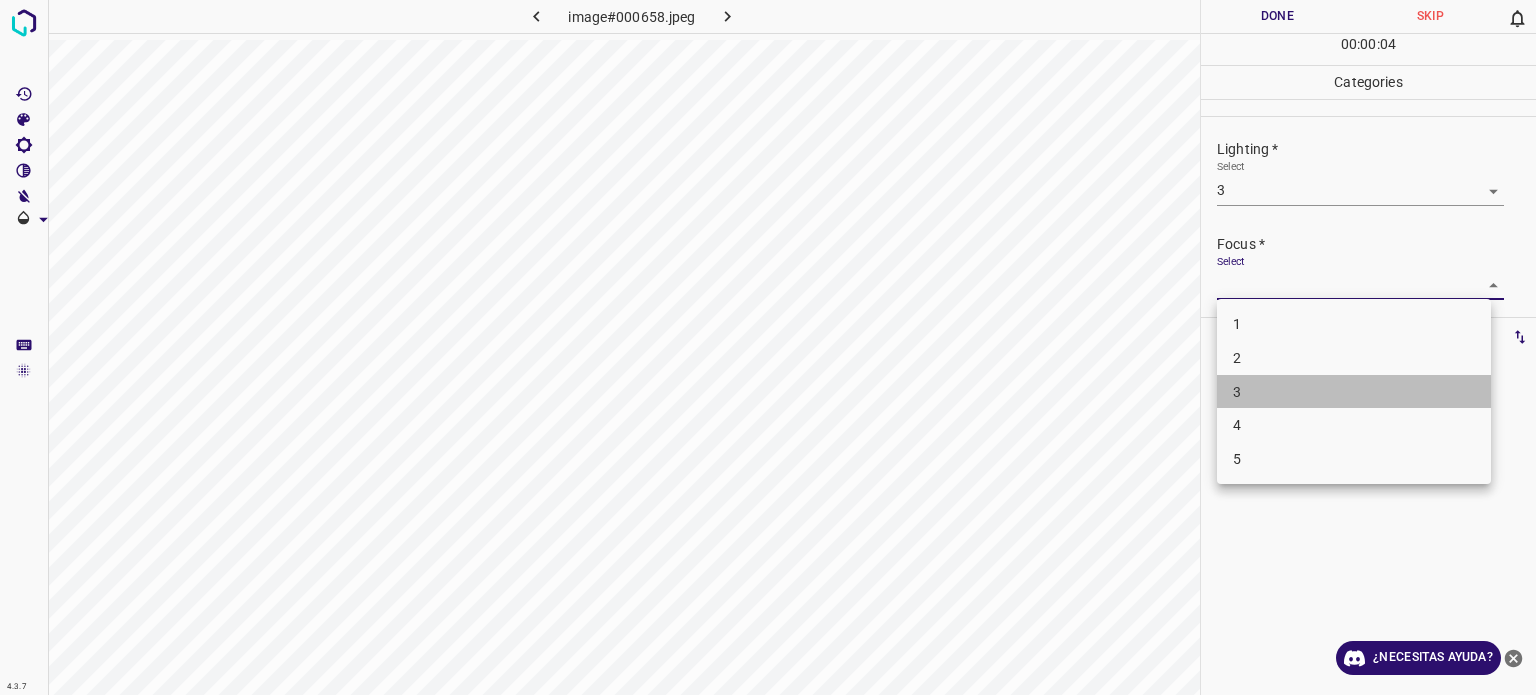 click on "3" at bounding box center (1354, 392) 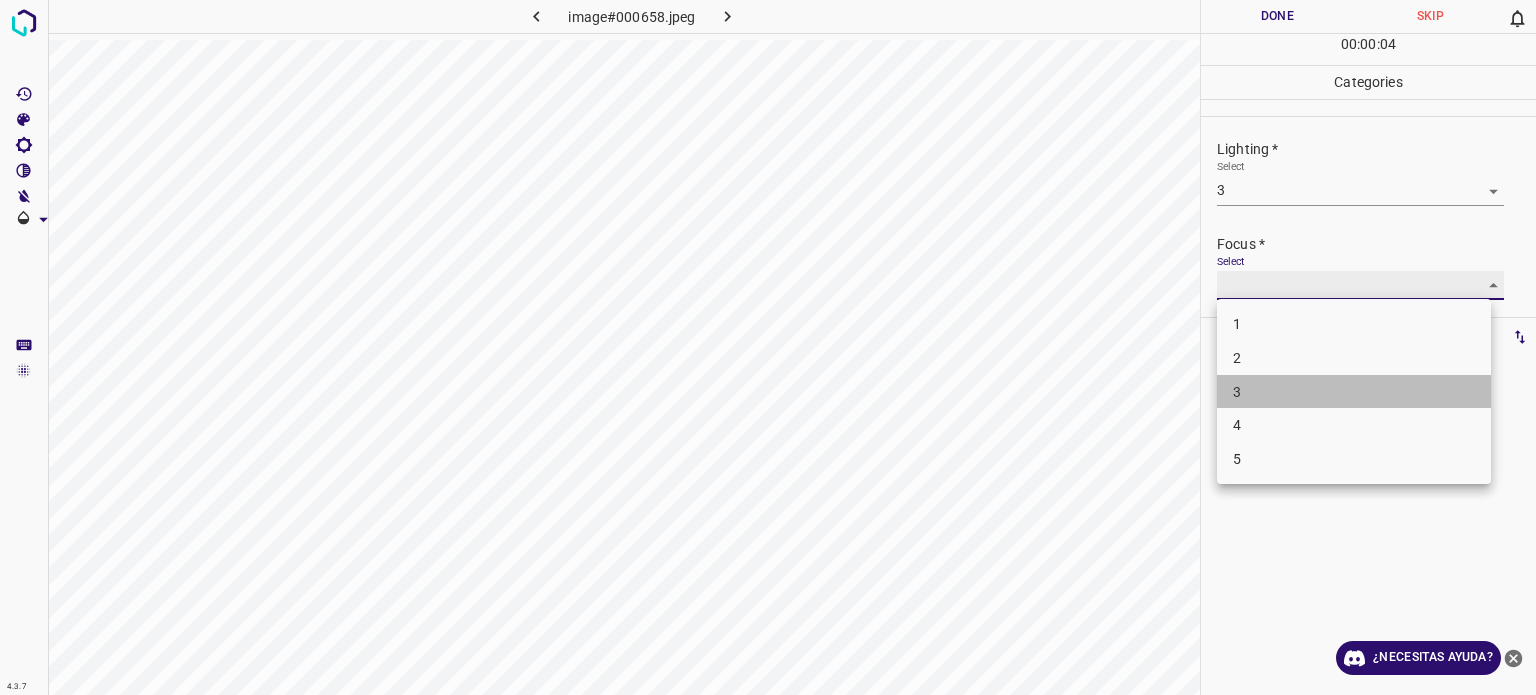 type on "3" 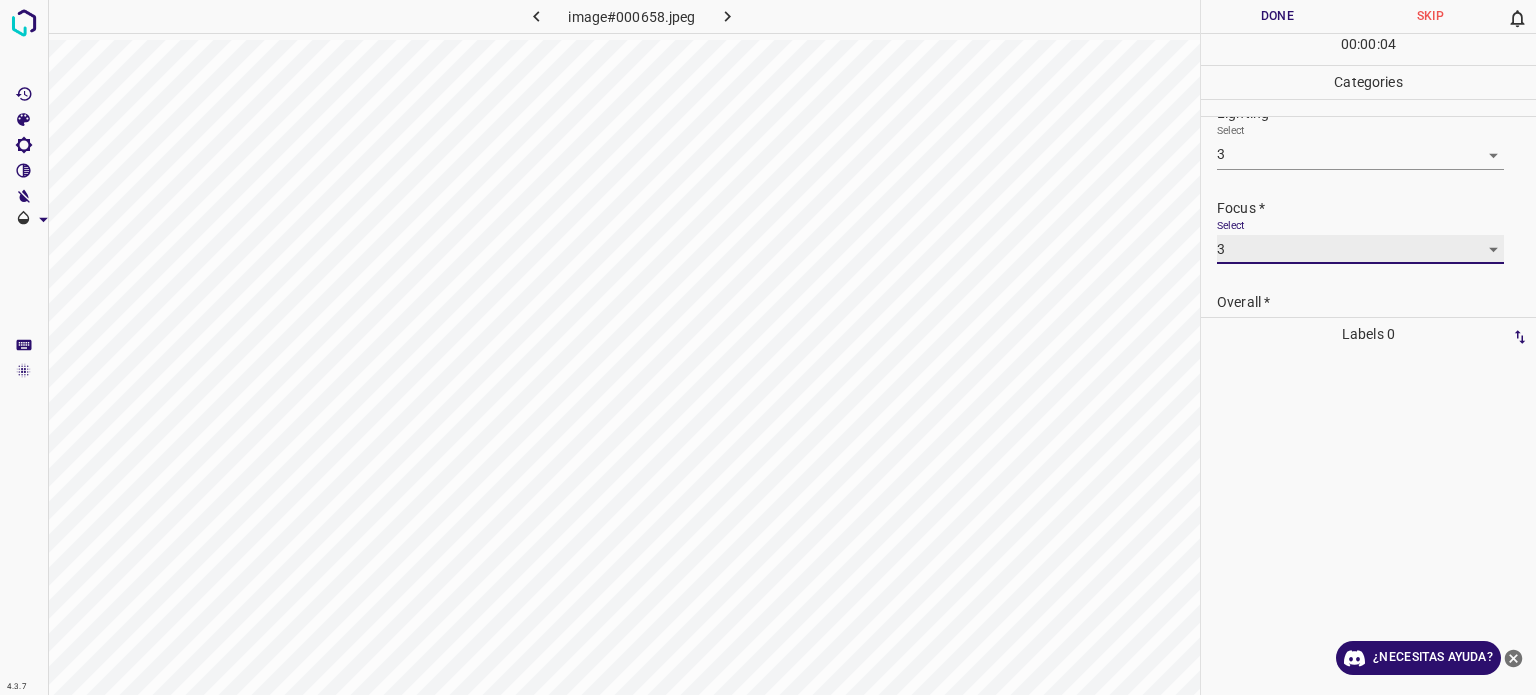 scroll, scrollTop: 98, scrollLeft: 0, axis: vertical 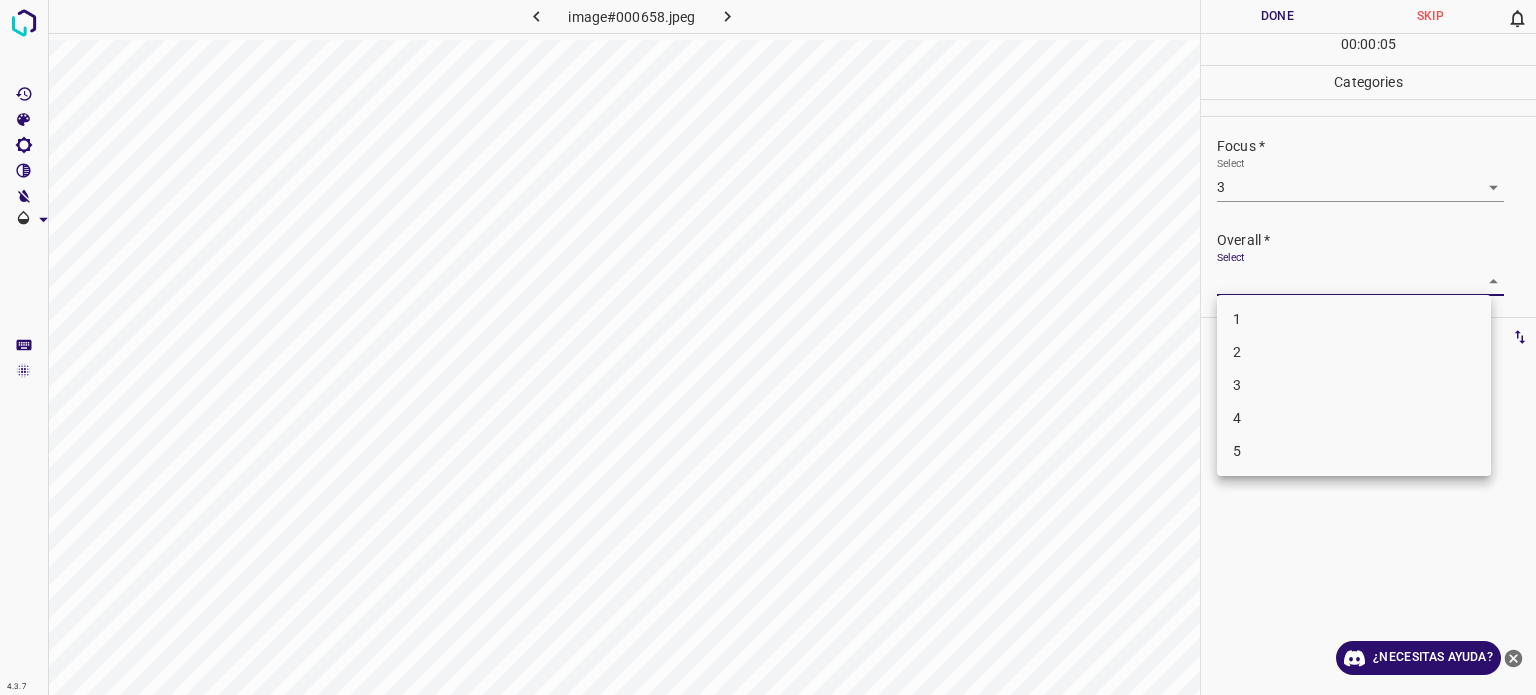 click on "4.3.7 image#000658.jpeg Done Skip 0 00 : 00 : 05 Categories Lighting * Select 3 3 Focus * Select 3 3 Overall * Select ​ Labels 0 Categories 1 Lighting 2 Focus 3 Overall Tools Space Change between modes (Draw & Edit) I Auto labeling R Restore zoom M Zoom in N Zoom out Delete Delete selecte label Filters Z Restore filters X Saturation filter C Brightness filter V Contrast filter B Gray scale filter General O Download ¿Necesitas ayuda? Texto original Valora esta traducción Tu opinión servirá para ayudar a mejorar el Traductor de Google - Texto - Esconder - Borrar 1 2 3 4 5" at bounding box center [768, 347] 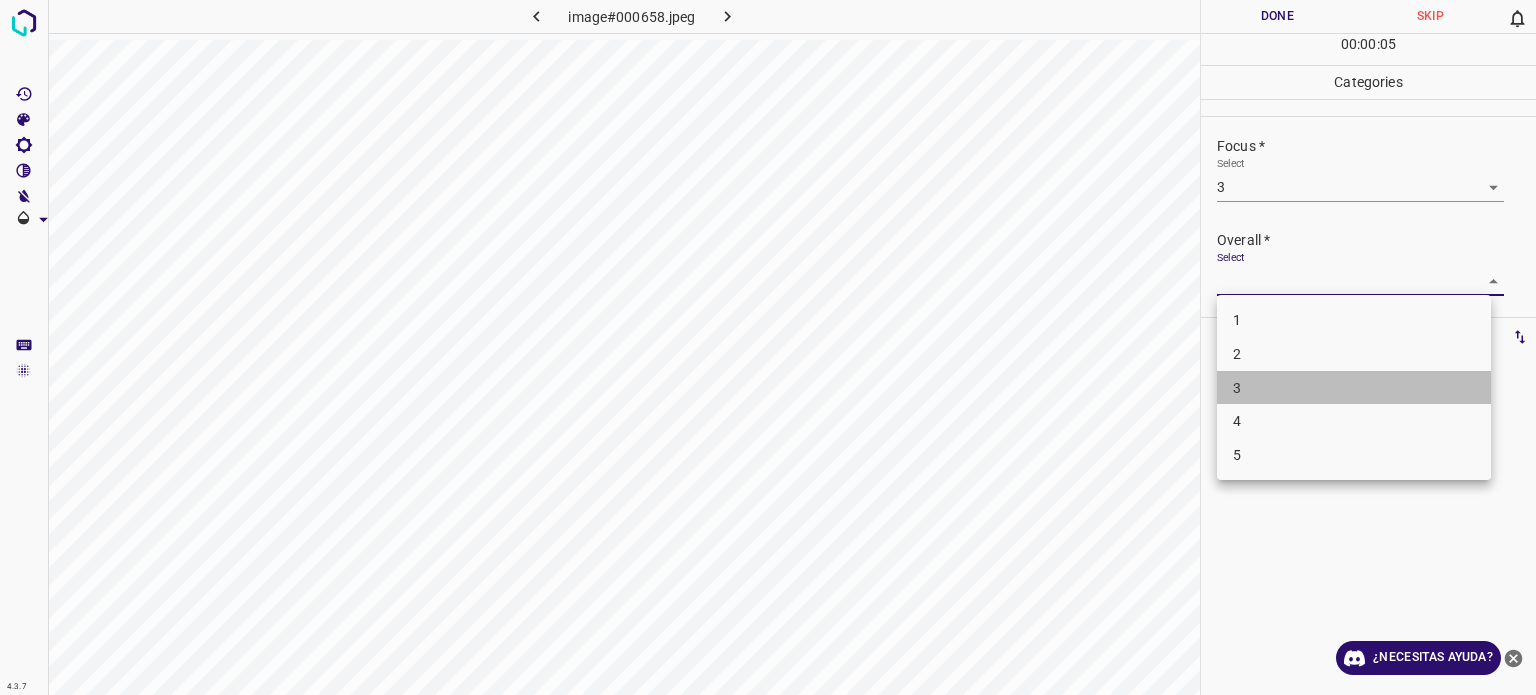 drag, startPoint x: 1244, startPoint y: 380, endPoint x: 1236, endPoint y: 326, distance: 54.589375 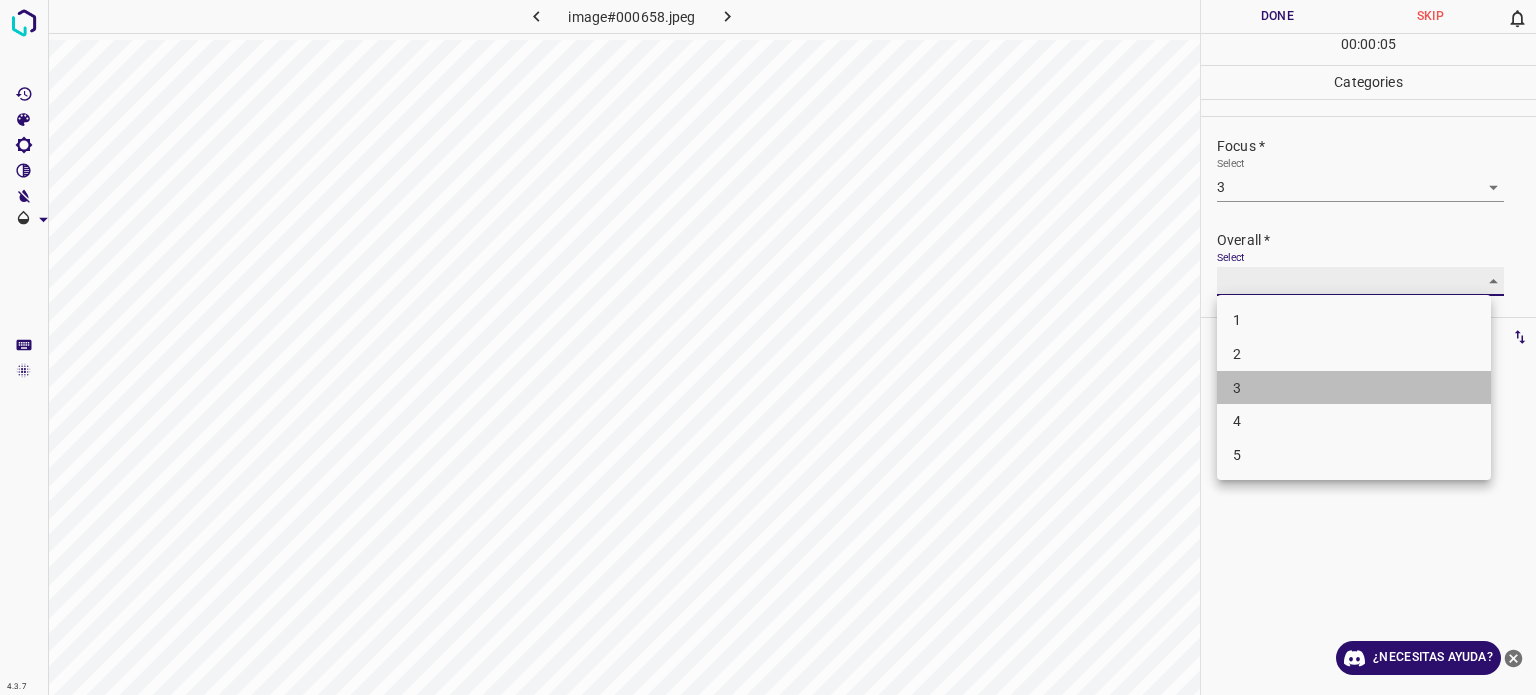 type on "3" 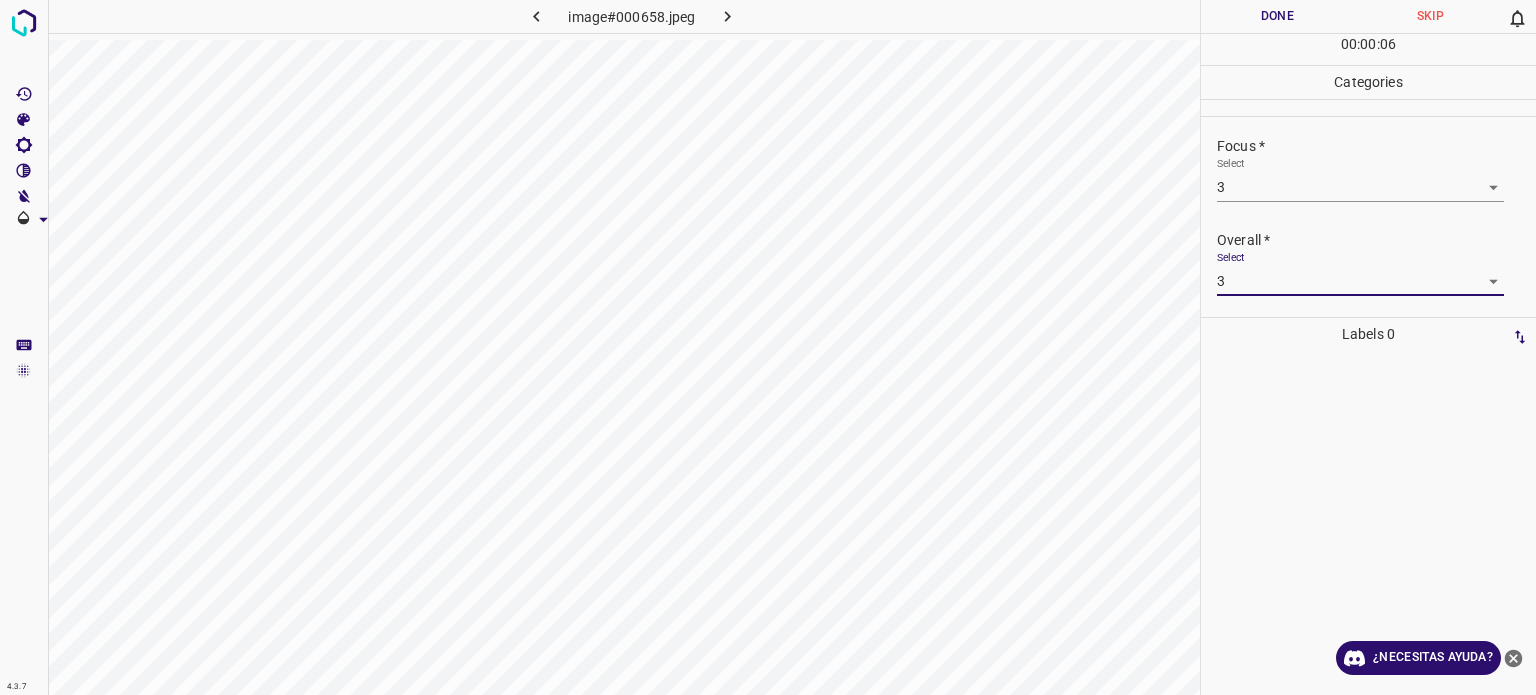 click on "Done" at bounding box center [1277, 16] 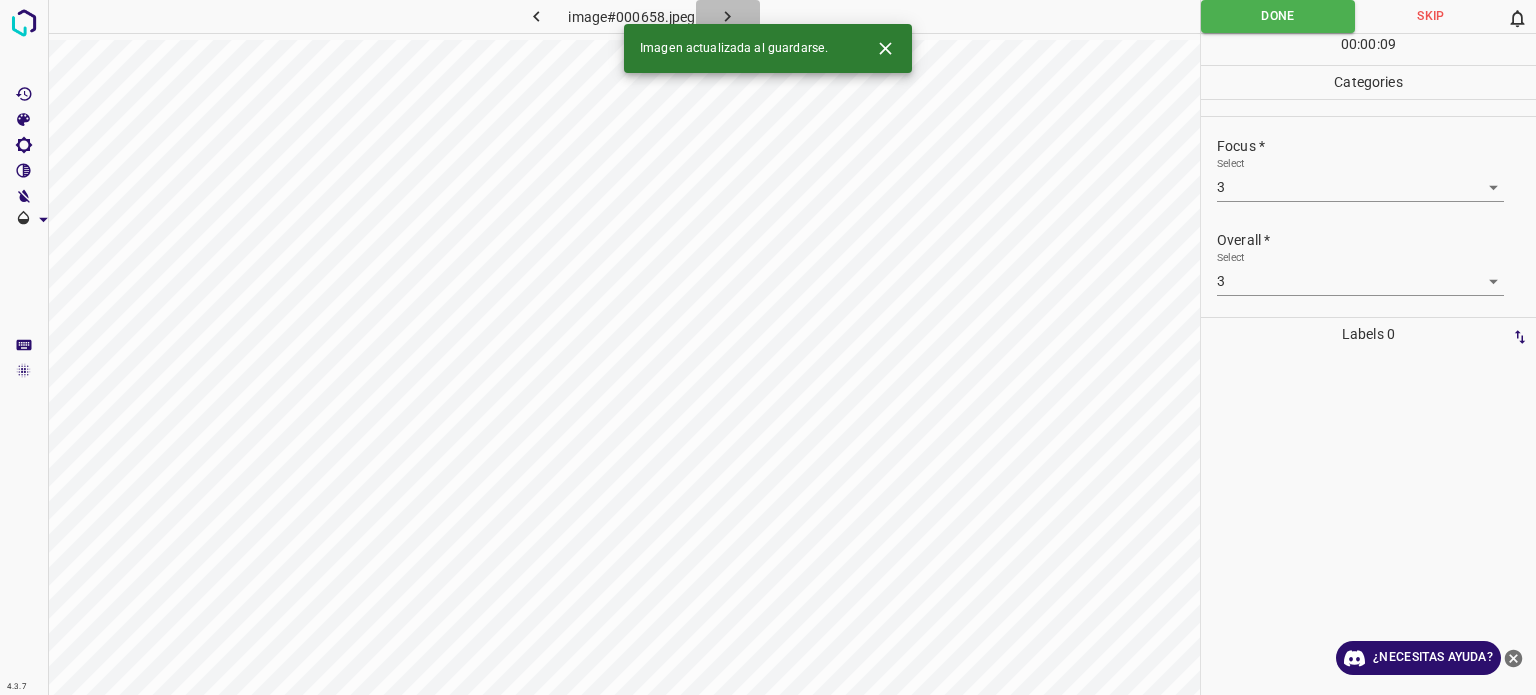 click 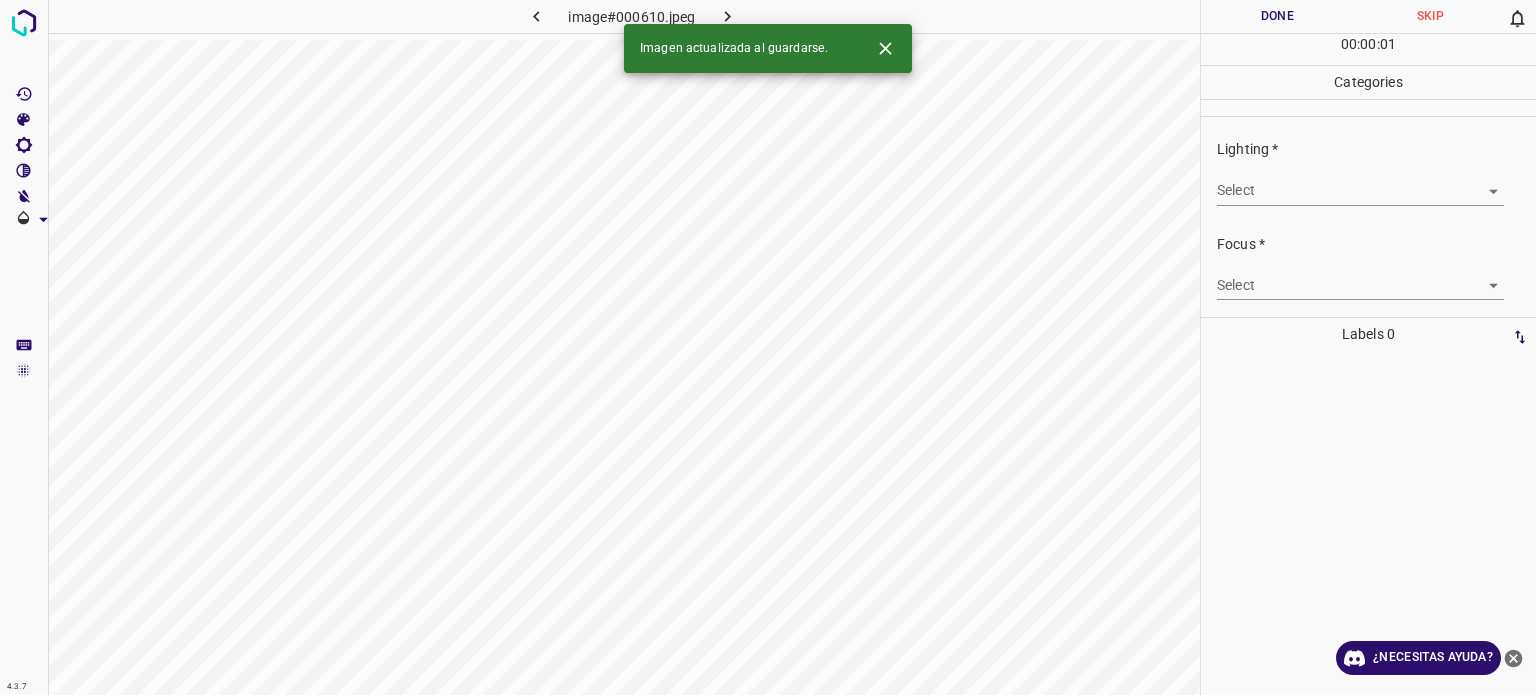 click on "4.3.7 image#000610.jpeg Done Skip 0 00   : 00   : 01   Categories Lighting *  Select ​ Focus *  Select ​ Overall *  Select ​ Labels   0 Categories 1 Lighting 2 Focus 3 Overall Tools Space Change between modes (Draw & Edit) I Auto labeling R Restore zoom M Zoom in N Zoom out Delete Delete selecte label Filters Z Restore filters X Saturation filter C Brightness filter V Contrast filter B Gray scale filter General O Download Imagen actualizada al guardarse. ¿Necesitas ayuda? Texto original Valora esta traducción Tu opinión servirá para ayudar a mejorar el Traductor de Google - Texto - Esconder - Borrar" at bounding box center (768, 347) 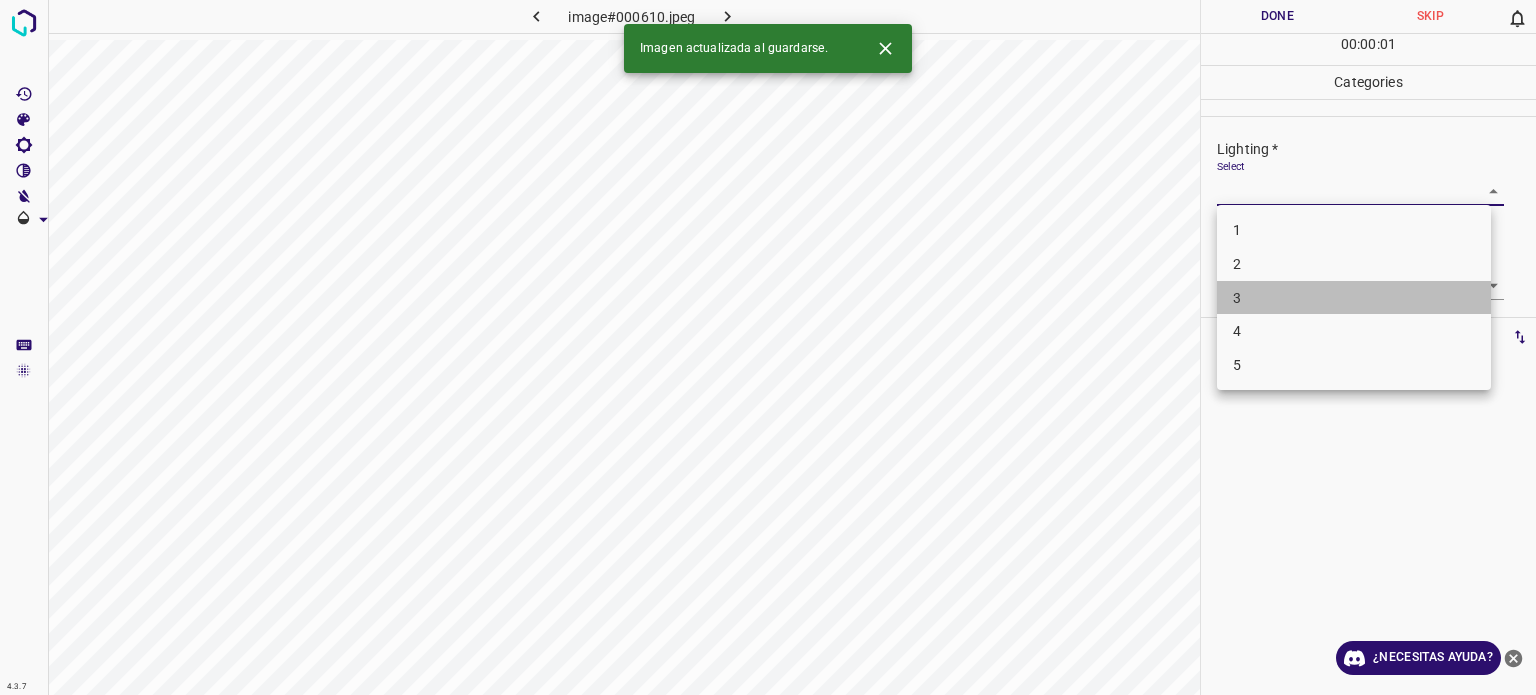 click on "3" at bounding box center [1354, 298] 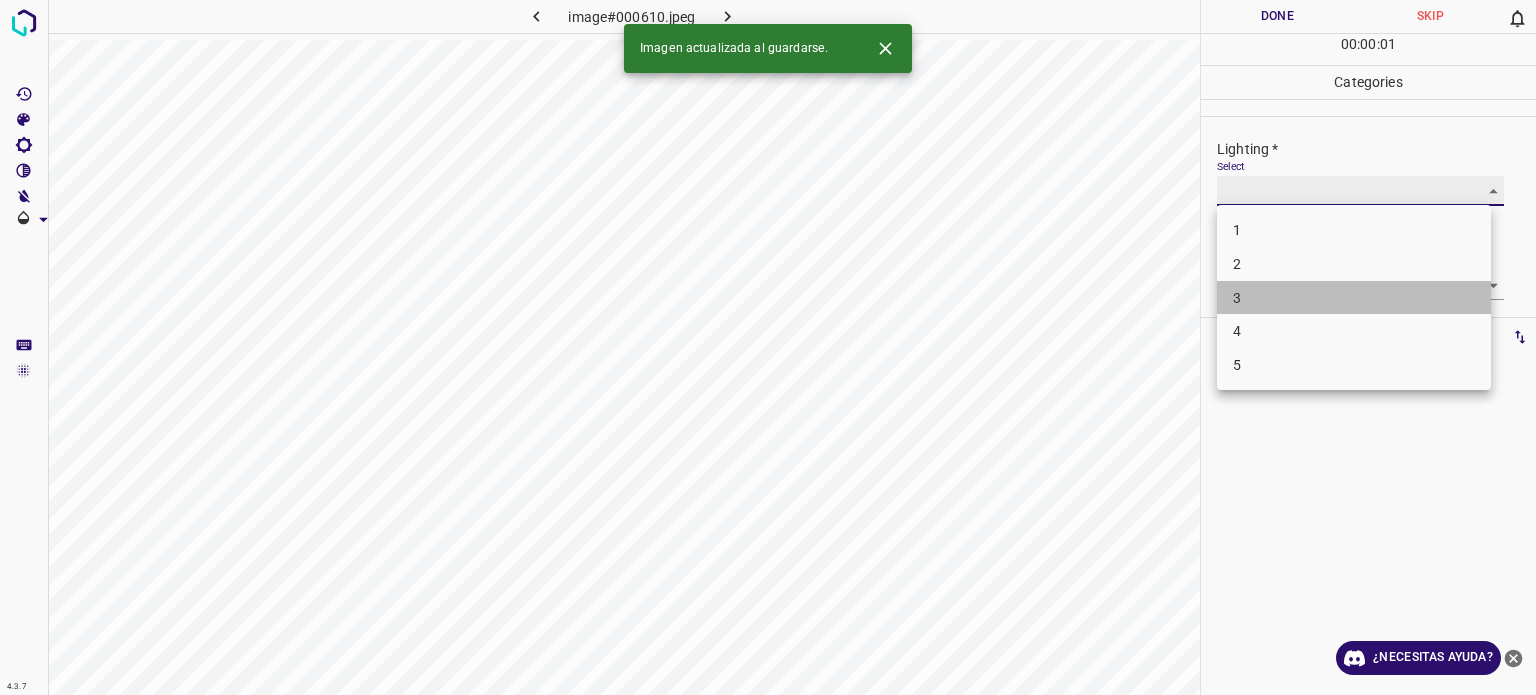 type on "3" 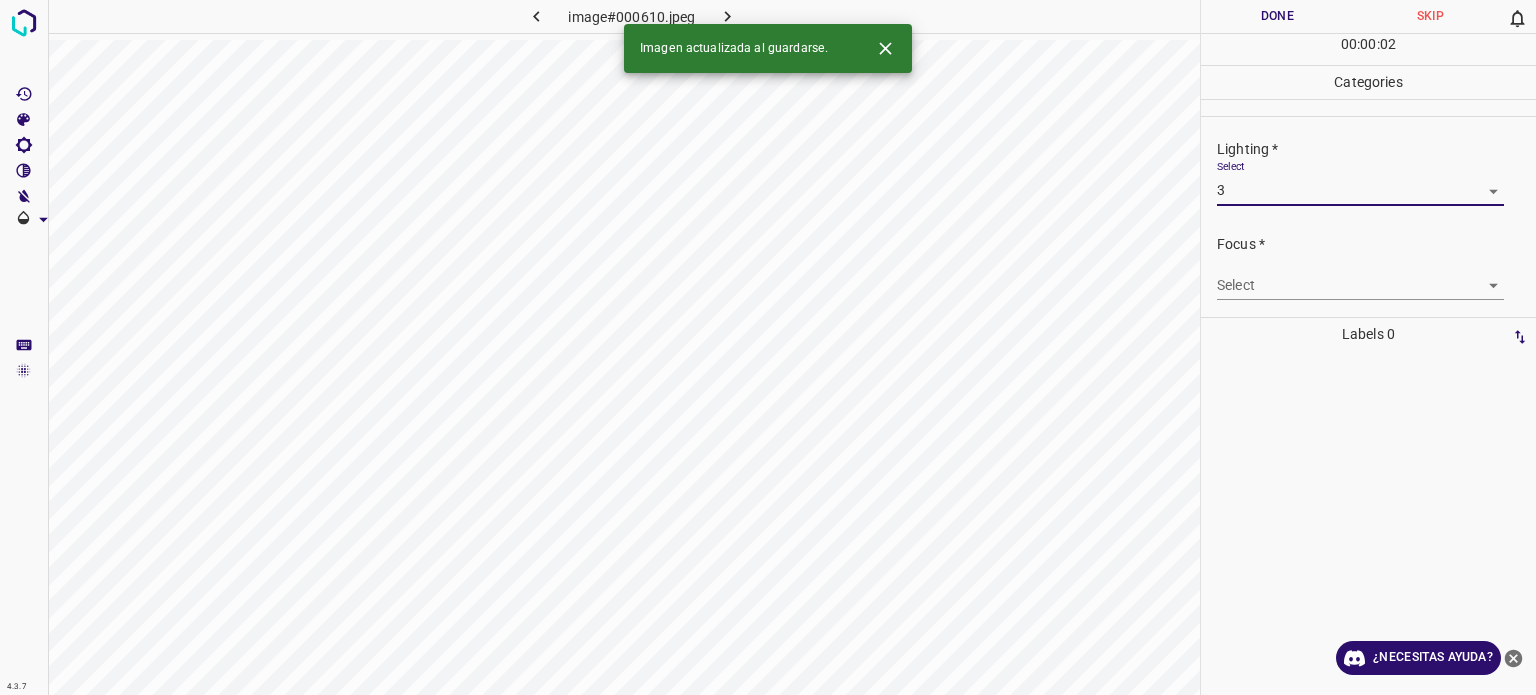 click on "4.3.7 image#000610.jpeg Done Skip 0 00   : 00   : 02   Categories Lighting *  Select 3 3 Focus *  Select ​ Overall *  Select ​ Labels   0 Categories 1 Lighting 2 Focus 3 Overall Tools Space Change between modes (Draw & Edit) I Auto labeling R Restore zoom M Zoom in N Zoom out Delete Delete selecte label Filters Z Restore filters X Saturation filter C Brightness filter V Contrast filter B Gray scale filter General O Download Imagen actualizada al guardarse. ¿Necesitas ayuda? Texto original Valora esta traducción Tu opinión servirá para ayudar a mejorar el Traductor de Google - Texto - Esconder - Borrar" at bounding box center (768, 347) 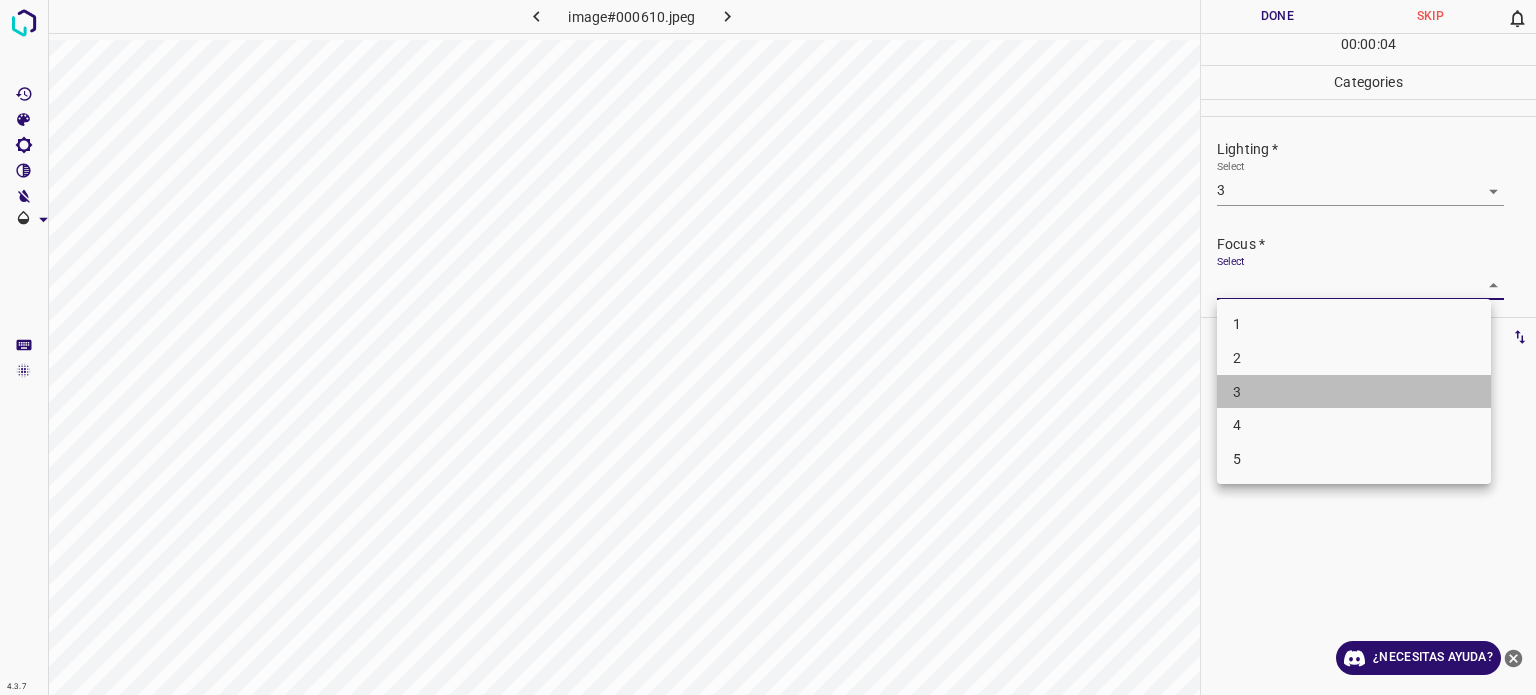 click on "3" at bounding box center [1354, 392] 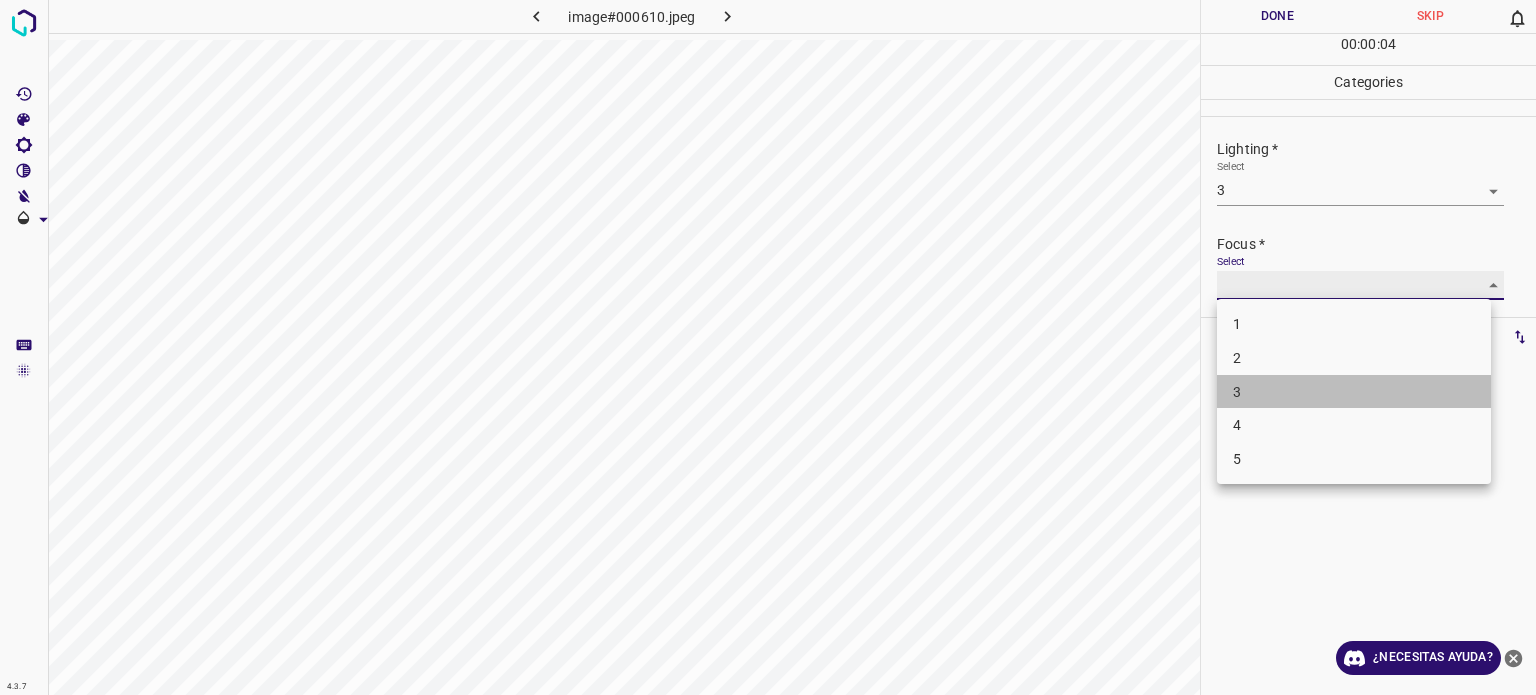 type on "3" 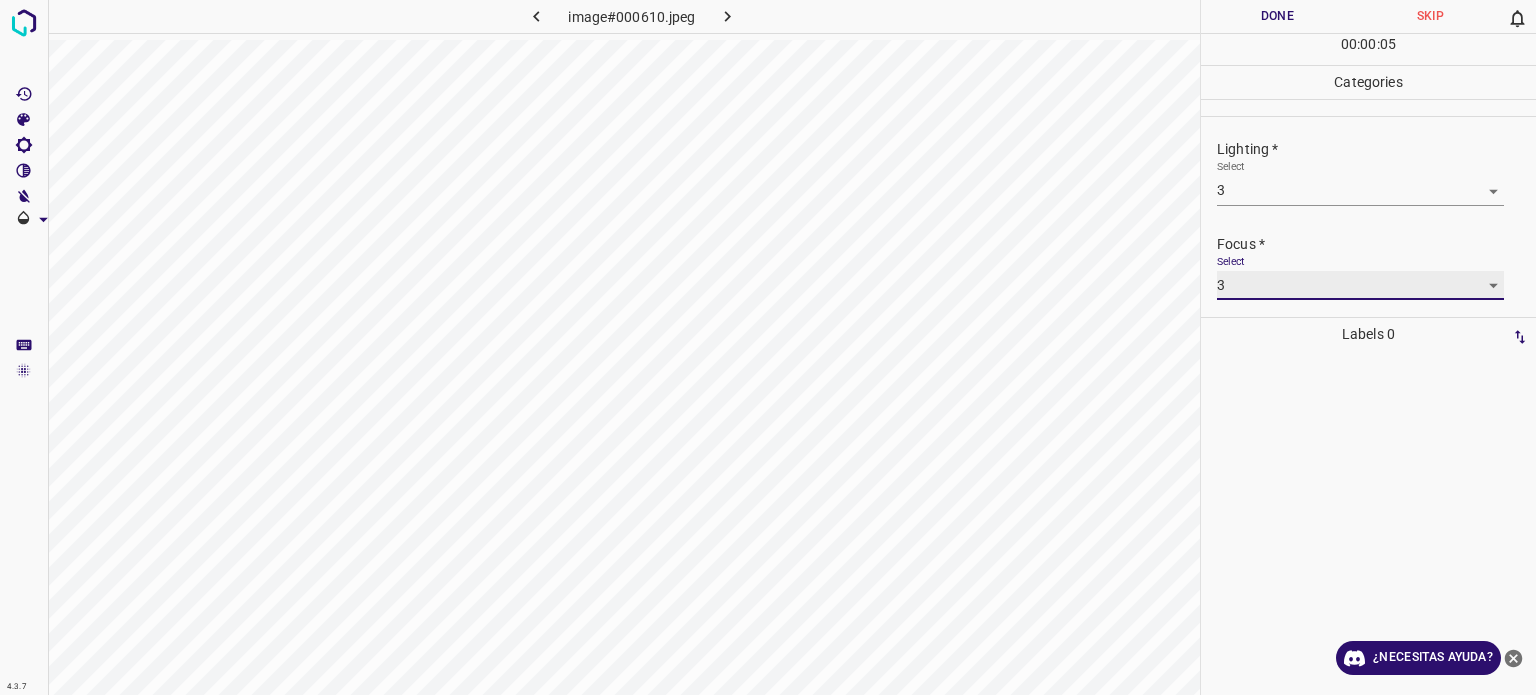 scroll, scrollTop: 98, scrollLeft: 0, axis: vertical 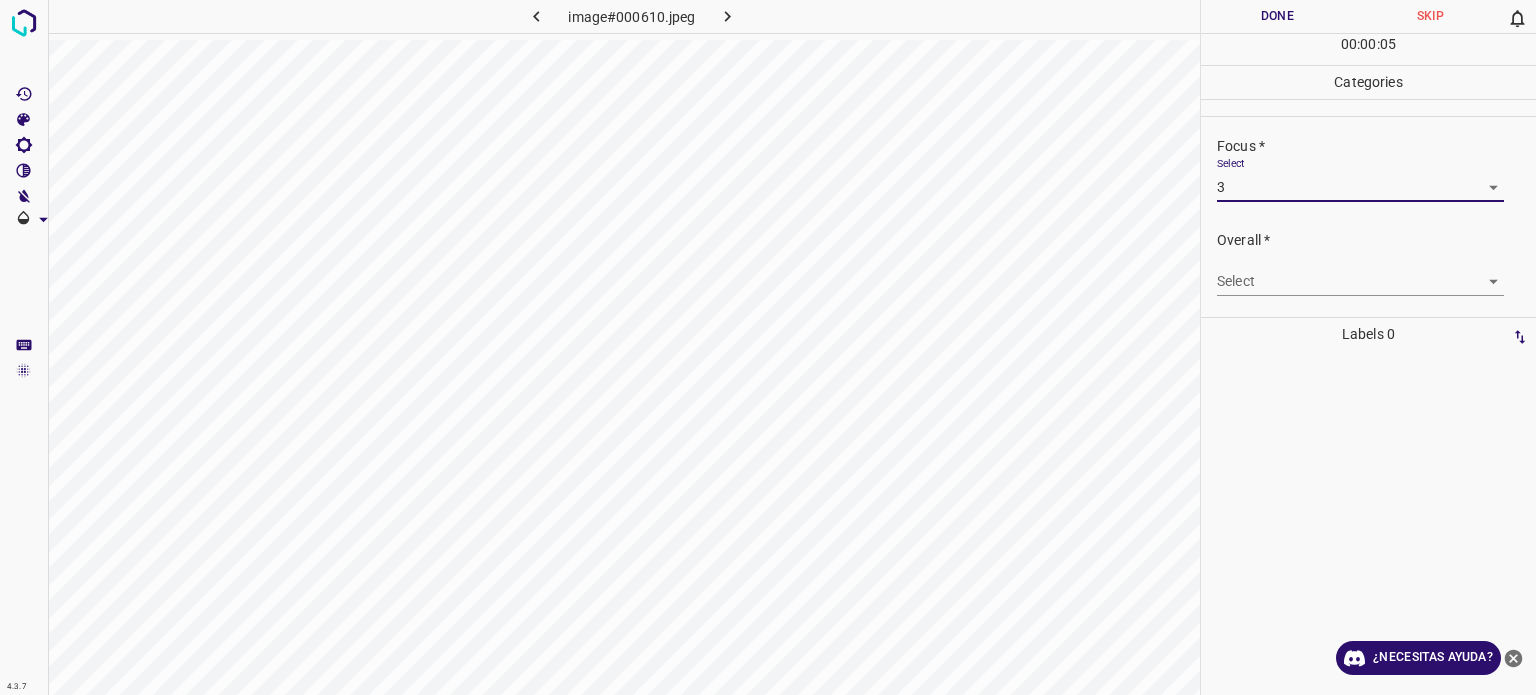 click on "4.3.7 image#000610.jpeg Done Skip 0 00   : 00   : 05   Categories Lighting *  Select 3 3 Focus *  Select 3 3 Overall *  Select ​ Labels   0 Categories 1 Lighting 2 Focus 3 Overall Tools Space Change between modes (Draw & Edit) I Auto labeling R Restore zoom M Zoom in N Zoom out Delete Delete selecte label Filters Z Restore filters X Saturation filter C Brightness filter V Contrast filter B Gray scale filter General O Download ¿Necesitas ayuda? Texto original Valora esta traducción Tu opinión servirá para ayudar a mejorar el Traductor de Google - Texto - Esconder - Borrar" at bounding box center [768, 347] 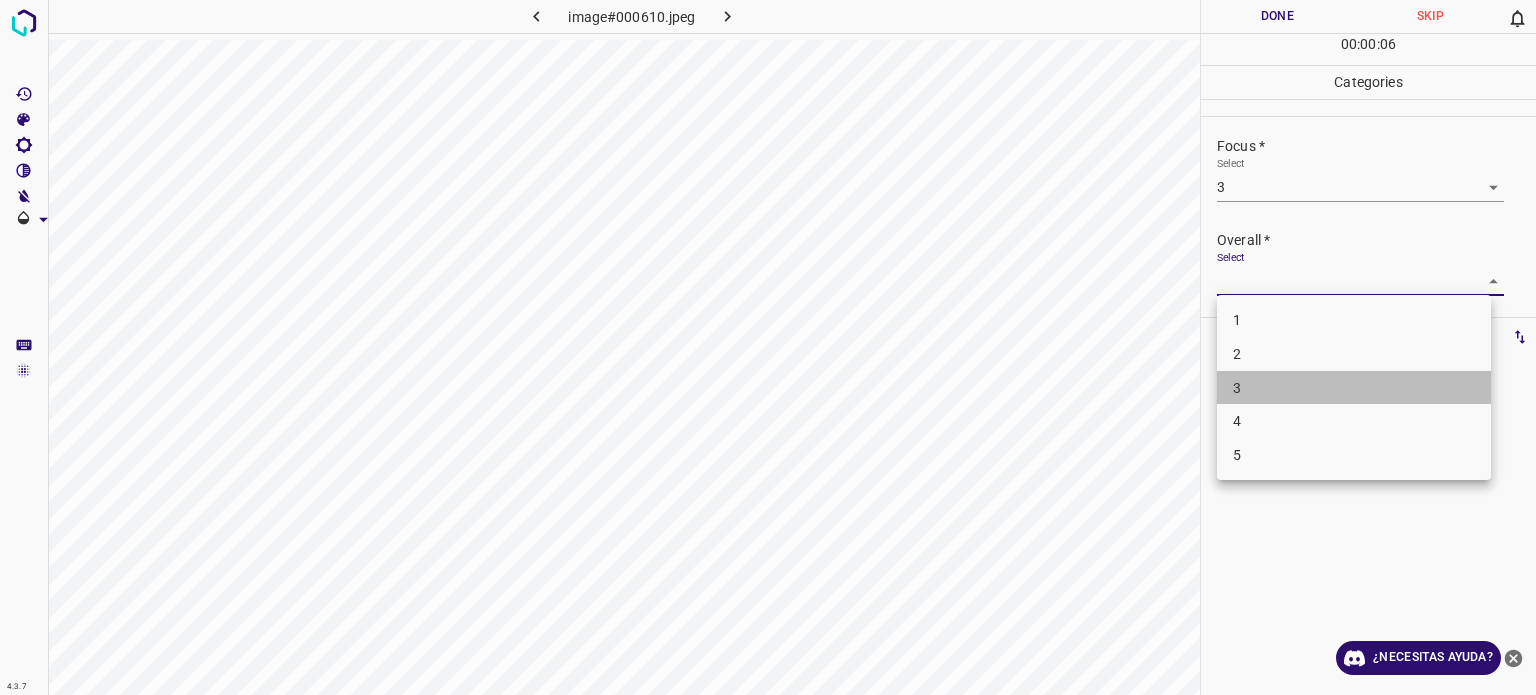 click on "3" at bounding box center (1354, 388) 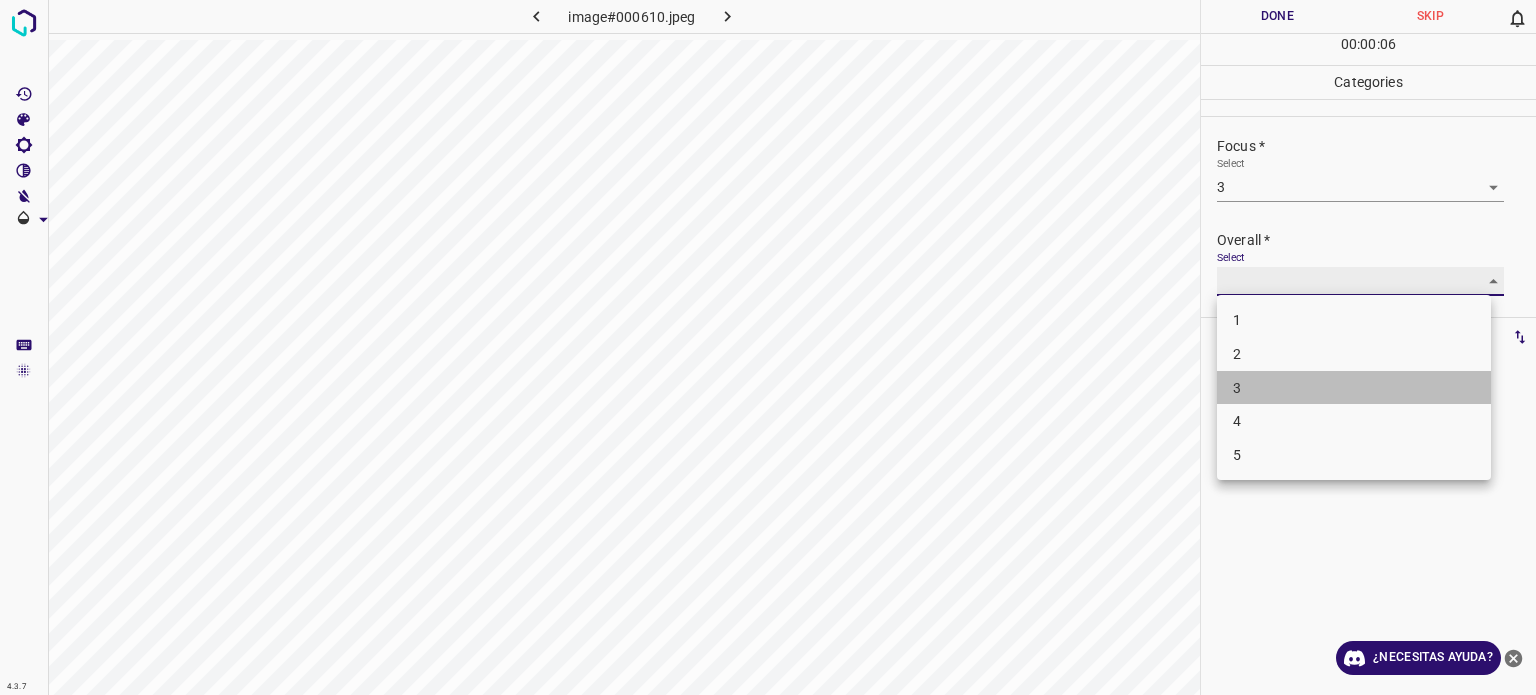type 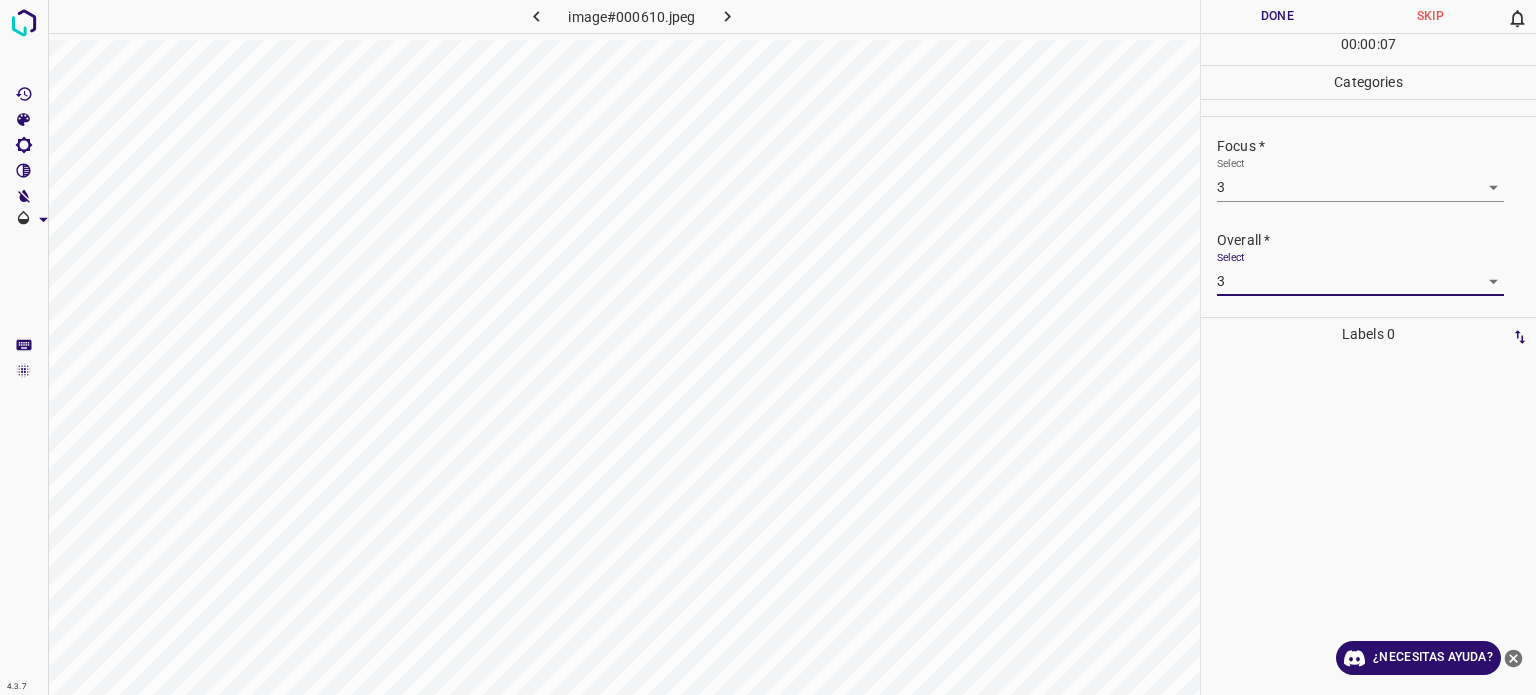 click on "Done" at bounding box center [1277, 16] 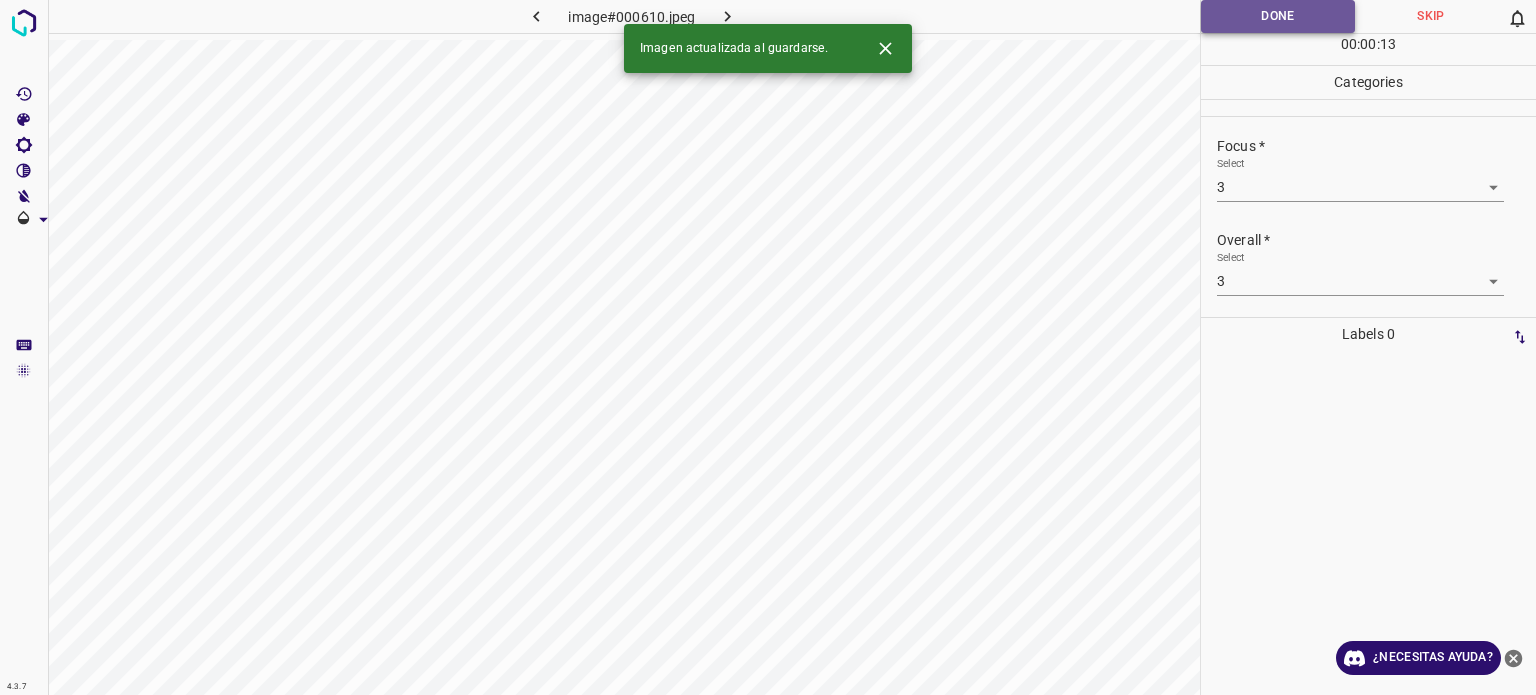 click on "Done" at bounding box center [1278, 16] 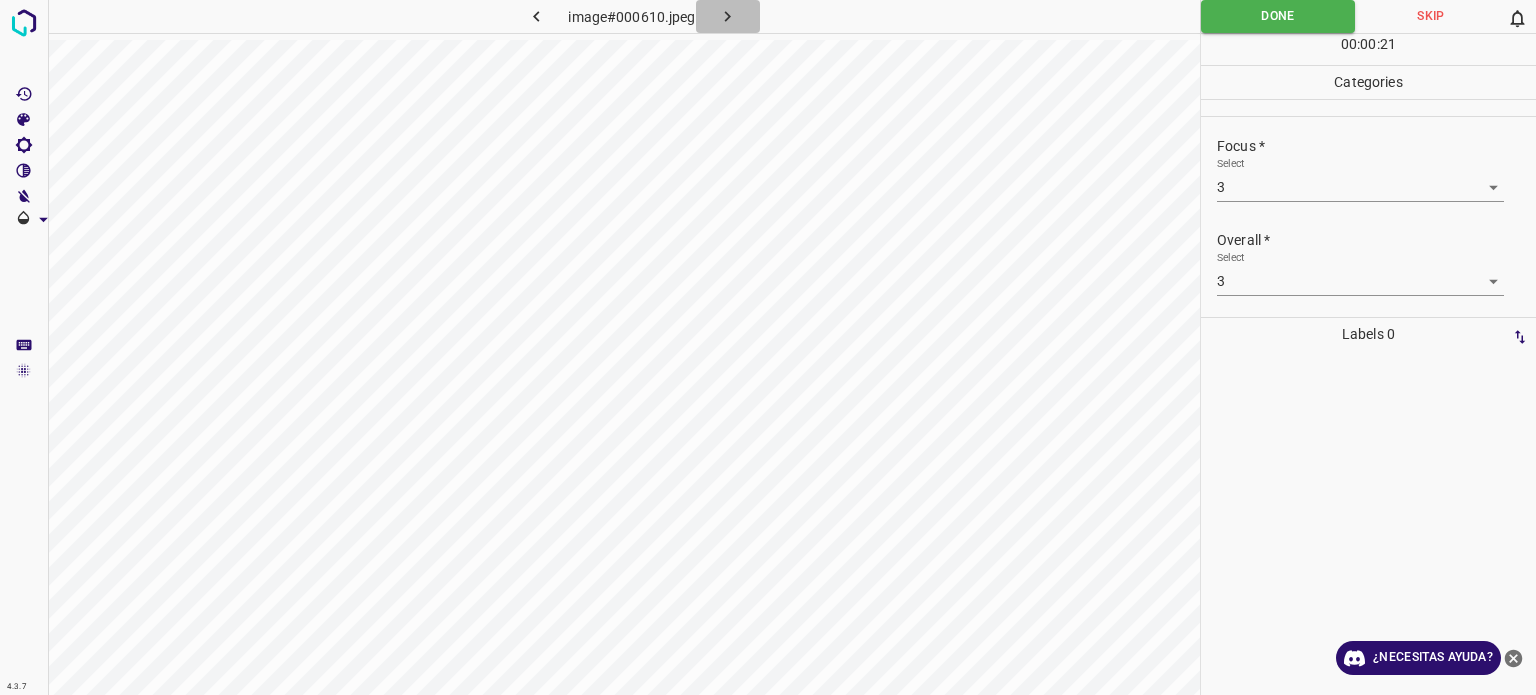 click 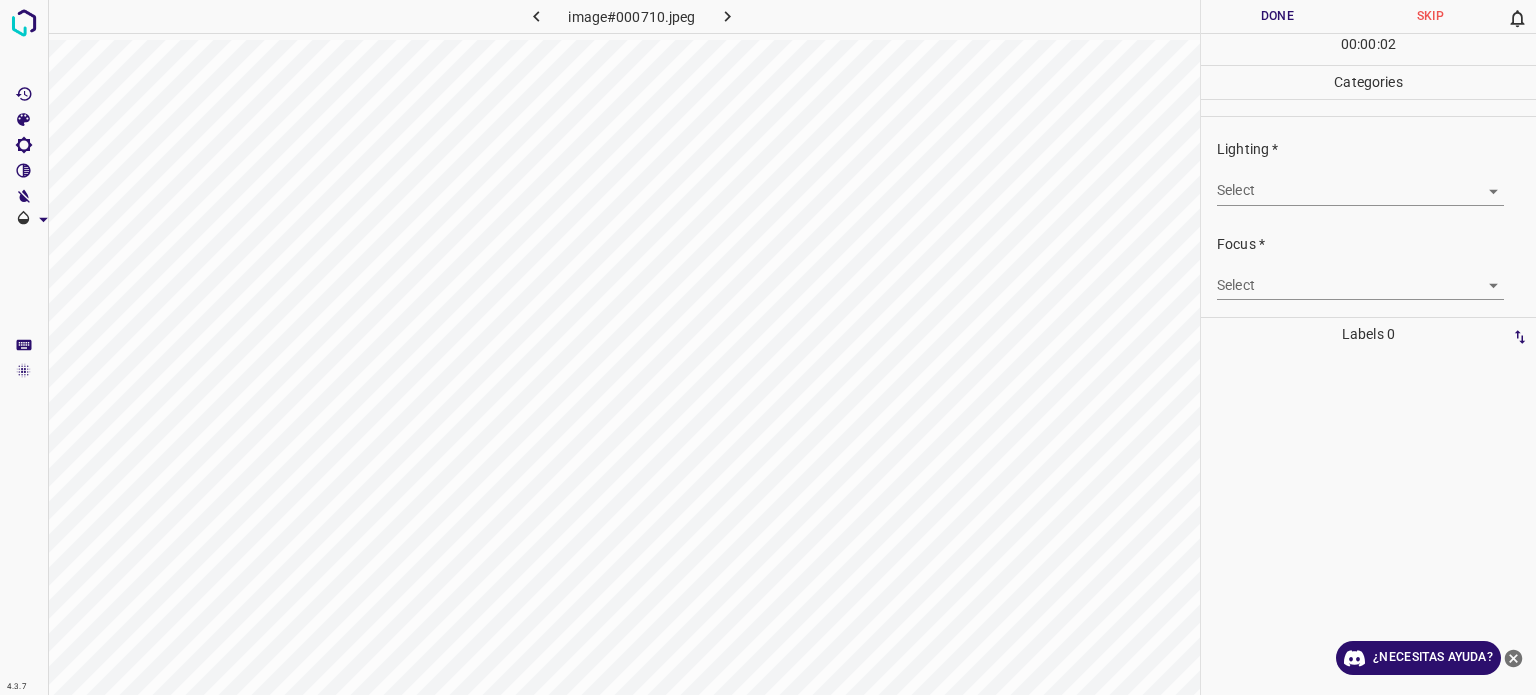 click on "4.3.7 image#000710.jpeg Done Skip 0 00   : 00   : 02   Categories Lighting *  Select ​ Focus *  Select ​ Overall *  Select ​ Labels   0 Categories 1 Lighting 2 Focus 3 Overall Tools Space Change between modes (Draw & Edit) I Auto labeling R Restore zoom M Zoom in N Zoom out Delete Delete selecte label Filters Z Restore filters X Saturation filter C Brightness filter V Contrast filter B Gray scale filter General O Download ¿Necesitas ayuda? Texto original Valora esta traducción Tu opinión servirá para ayudar a mejorar el Traductor de Google - Texto - Esconder - Borrar" at bounding box center [768, 347] 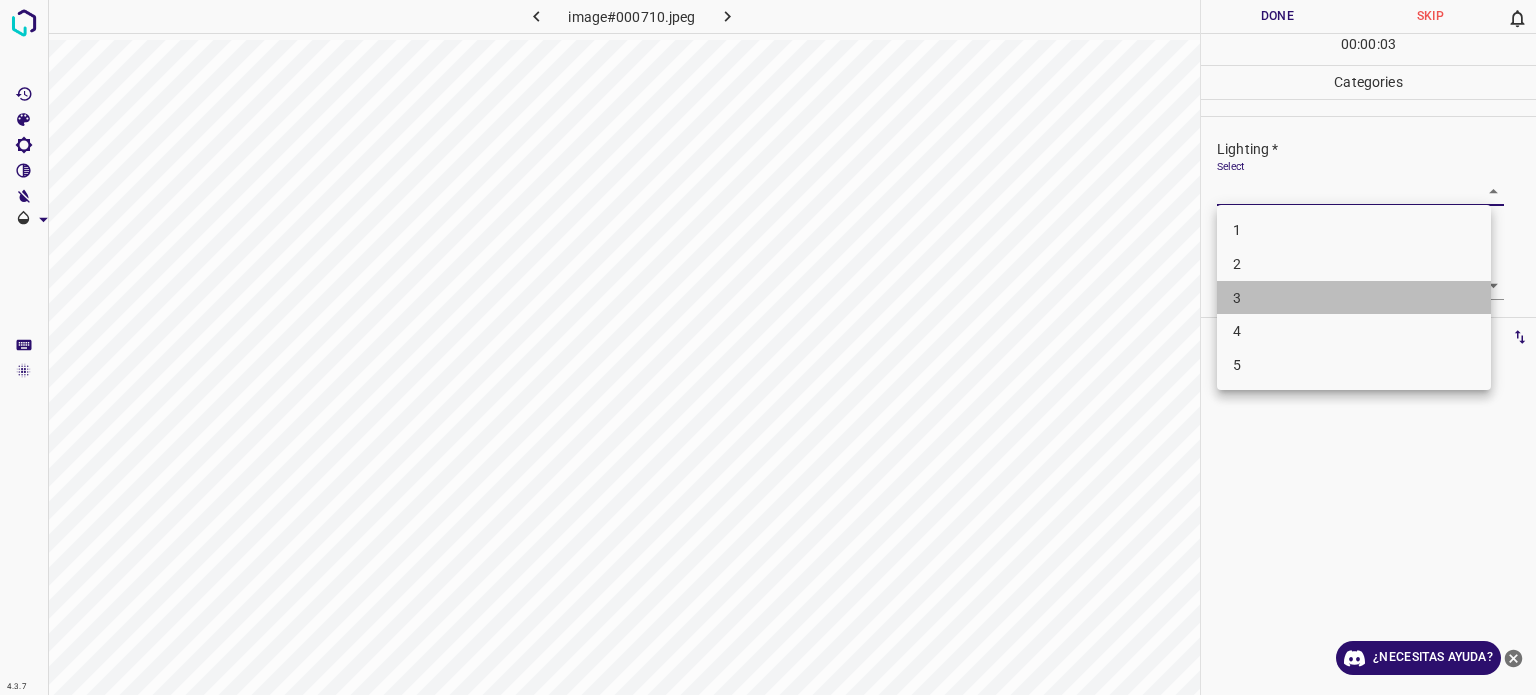 click on "3" at bounding box center [1354, 298] 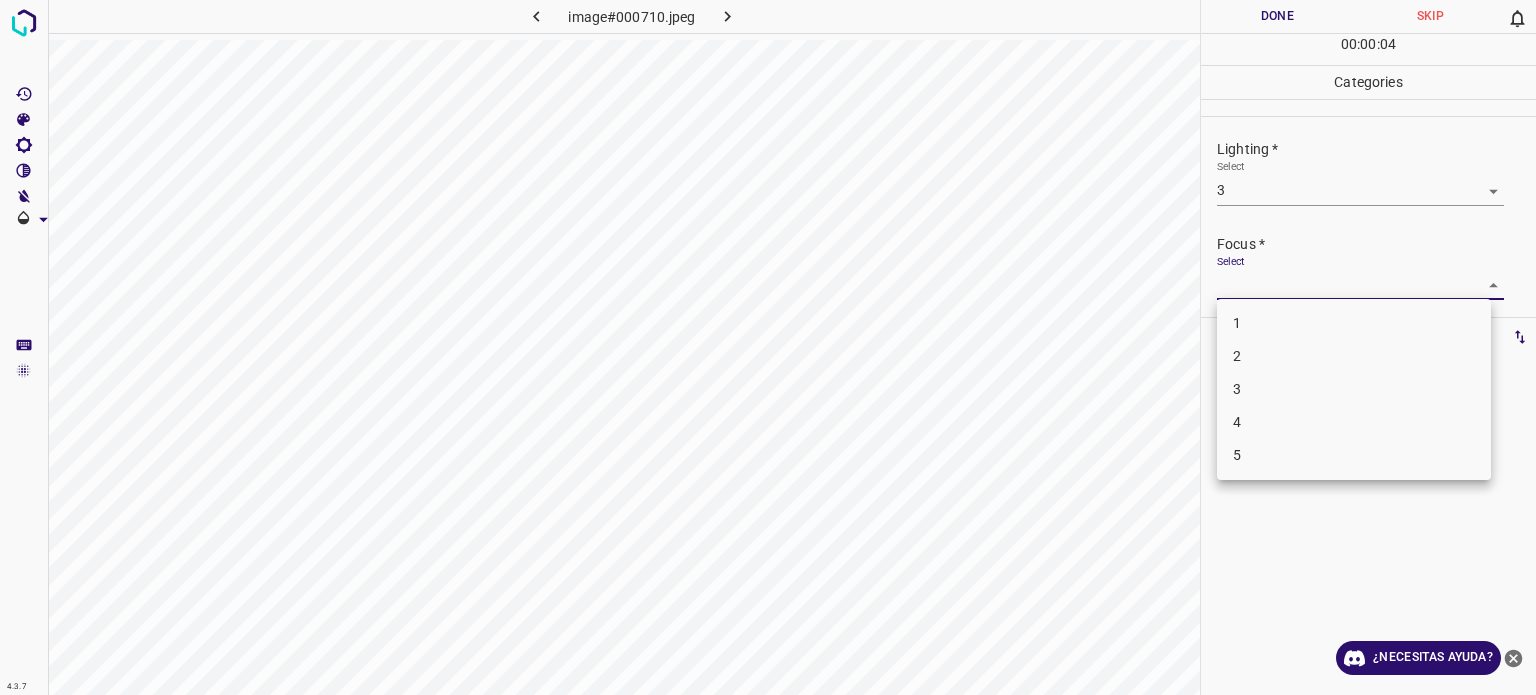 click on "4.3.7 image#000710.jpeg Done Skip 0 00 : 00 : 04 Categories Lighting * Select 3 3 Focus * Select ​ Overall * Select ​ Labels 0 Categories 1 Lighting 2 Focus 3 Overall Tools Space Change between modes (Draw & Edit) I Auto labeling R Restore zoom M Zoom in N Zoom out Delete Delete selecte label Filters Z Restore filters X Saturation filter C Brightness filter V Contrast filter B Gray scale filter General O Download ¿Necesitas ayuda? Texto original Valora esta traducción Tu opinión servirá para ayudar a mejorar el Traductor de Google - Texto - Esconder - Borrar 1 2 3 4 5" at bounding box center (768, 347) 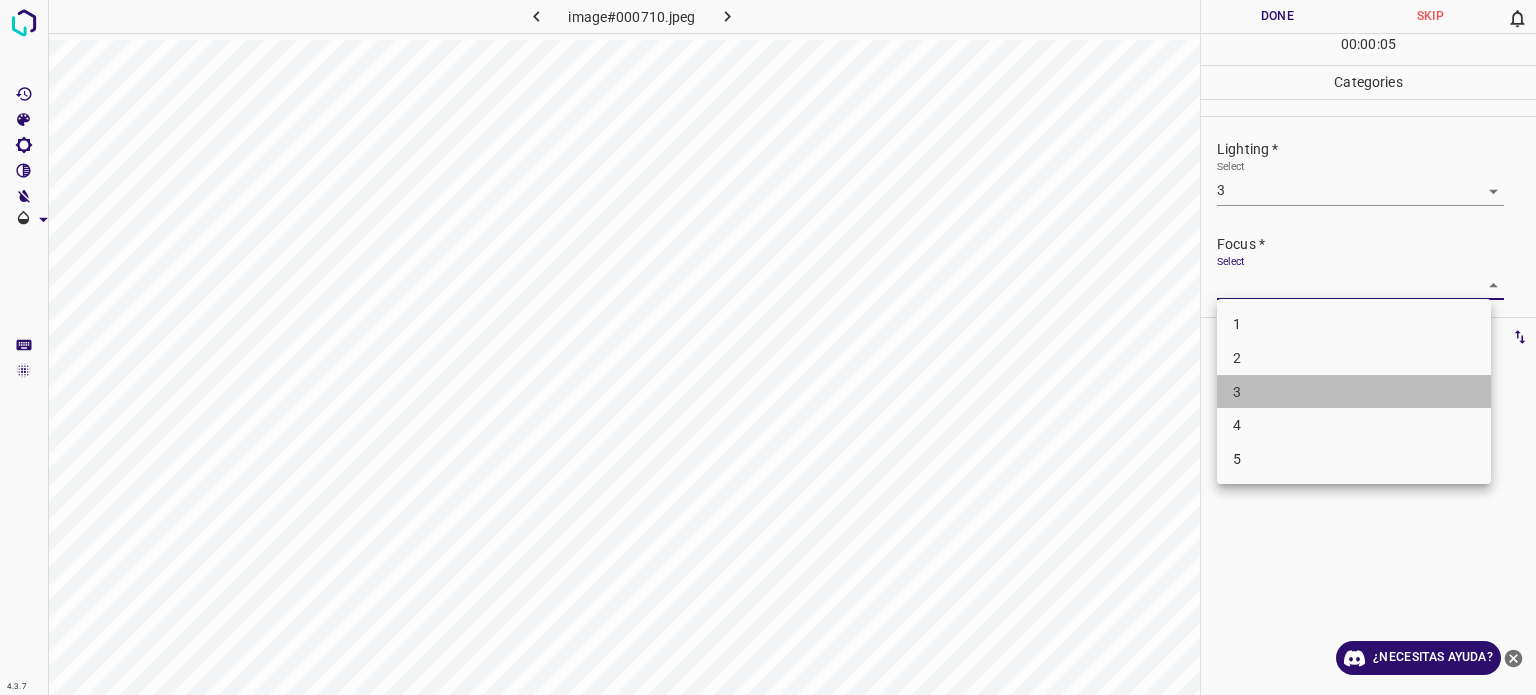 click on "3" at bounding box center (1354, 392) 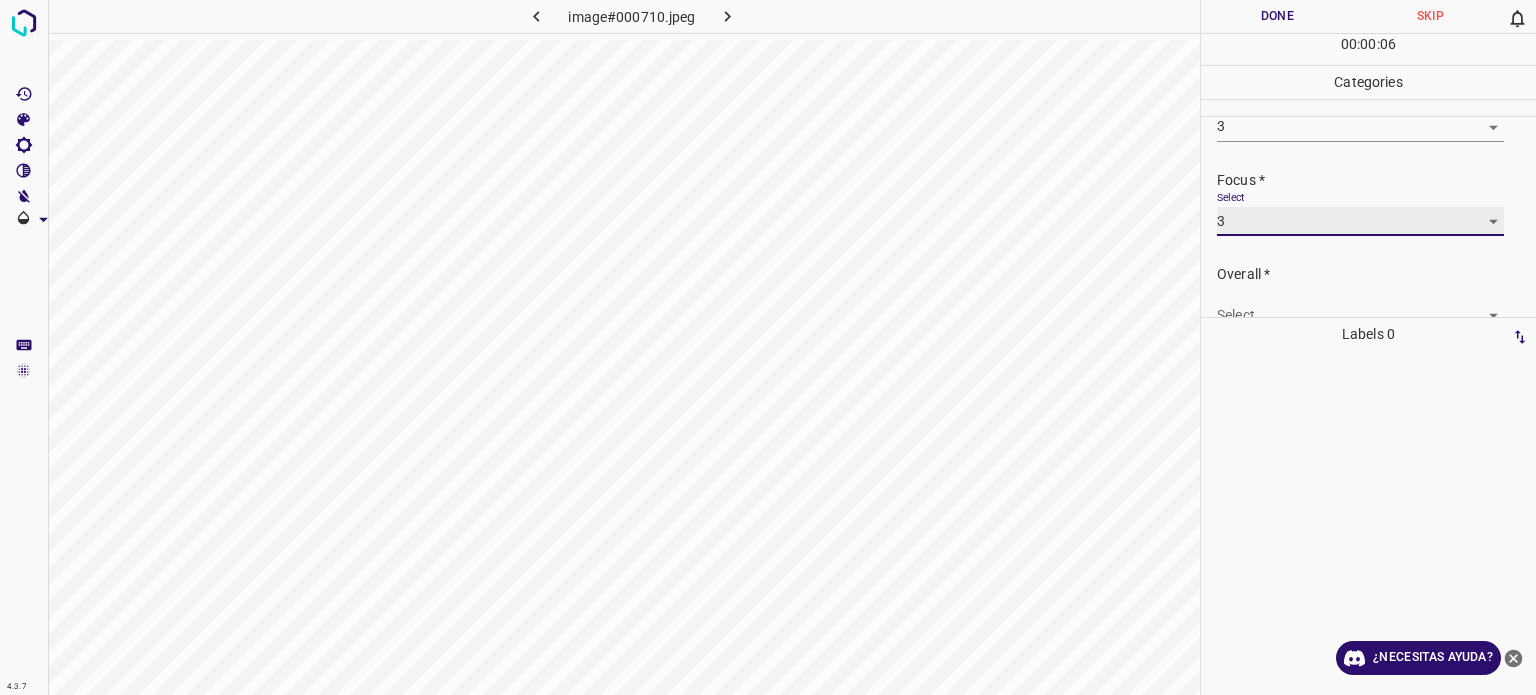 scroll, scrollTop: 98, scrollLeft: 0, axis: vertical 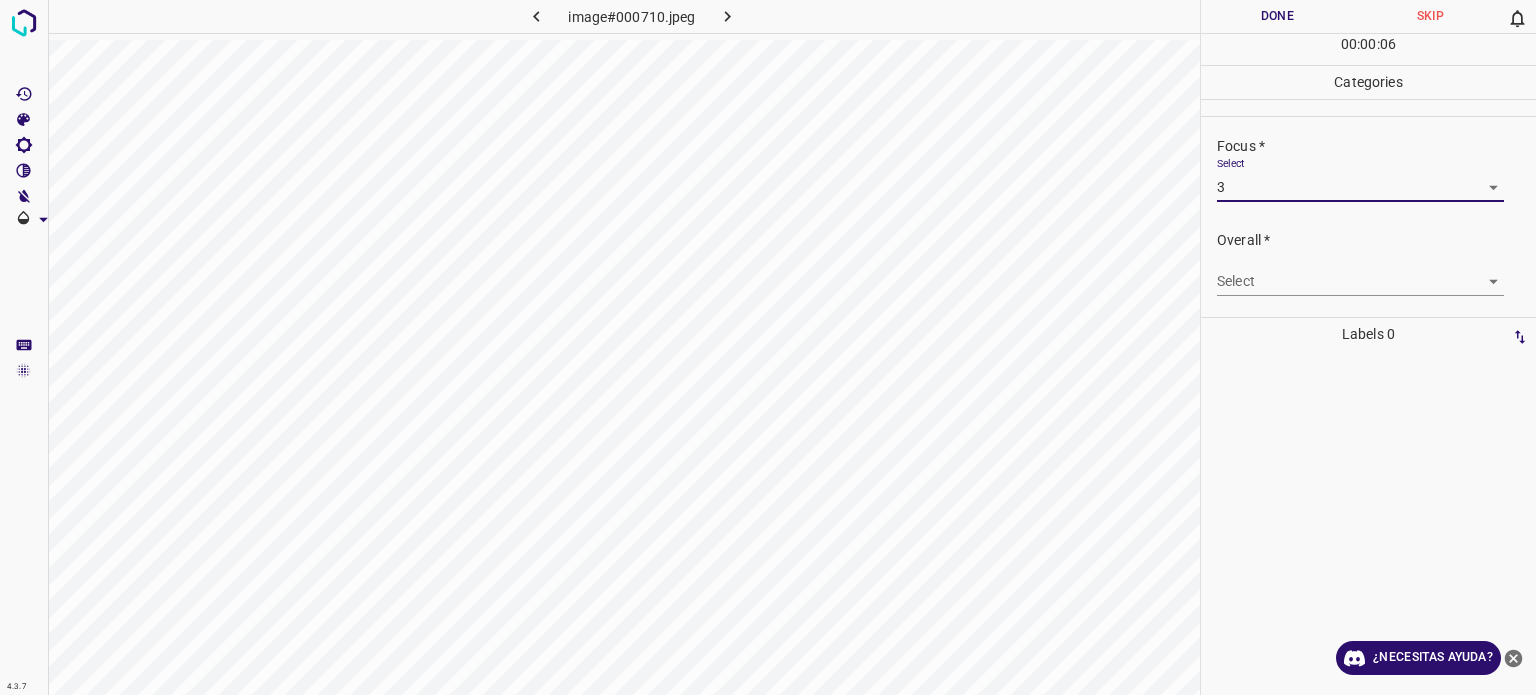 click on "4.3.7 image#000710.jpeg Done Skip 0 00   : 00   : 06   Categories Lighting *  Select 3 3 Focus *  Select 3 3 Overall *  Select ​ Labels   0 Categories 1 Lighting 2 Focus 3 Overall Tools Space Change between modes (Draw & Edit) I Auto labeling R Restore zoom M Zoom in N Zoom out Delete Delete selecte label Filters Z Restore filters X Saturation filter C Brightness filter V Contrast filter B Gray scale filter General O Download ¿Necesitas ayuda? Texto original Valora esta traducción Tu opinión servirá para ayudar a mejorar el Traductor de Google - Texto - Esconder - Borrar" at bounding box center [768, 347] 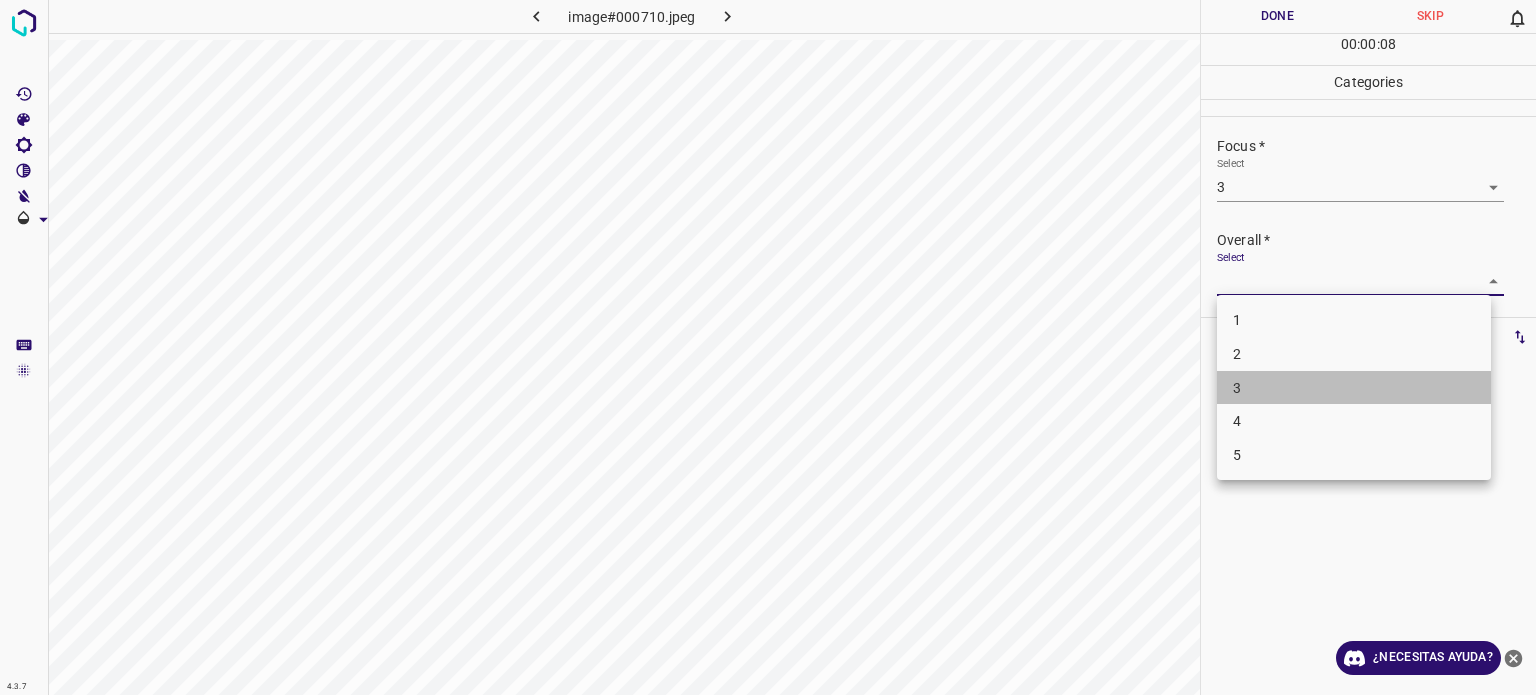click on "3" at bounding box center (1237, 388) 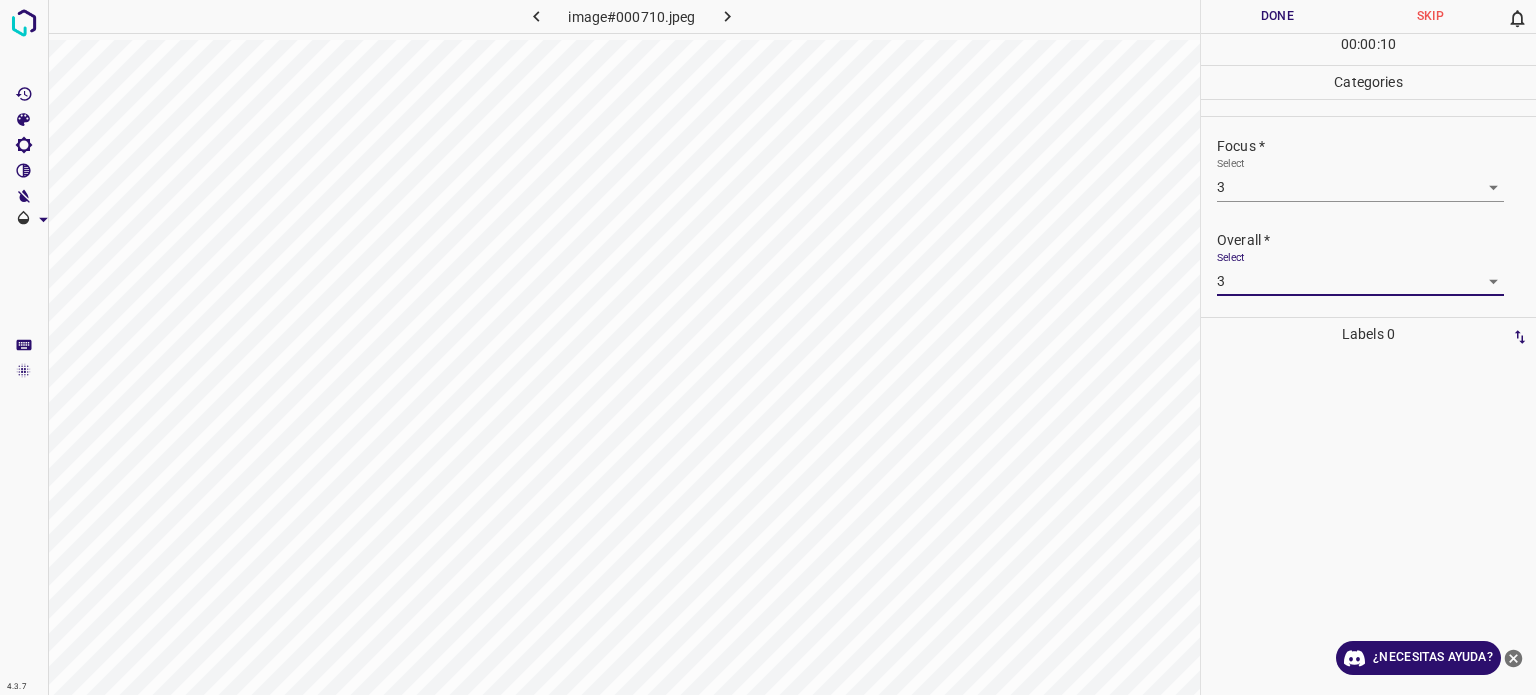 click on "Done" at bounding box center (1277, 16) 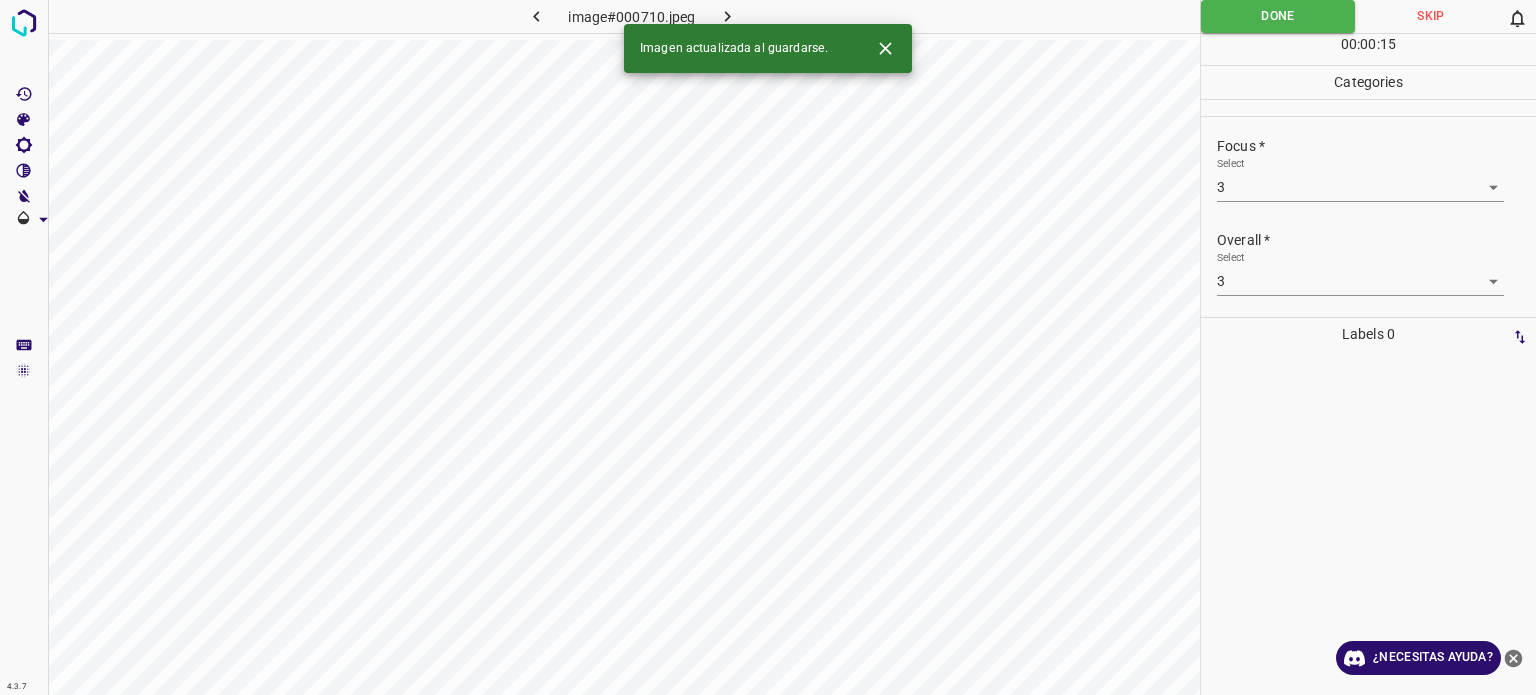 click 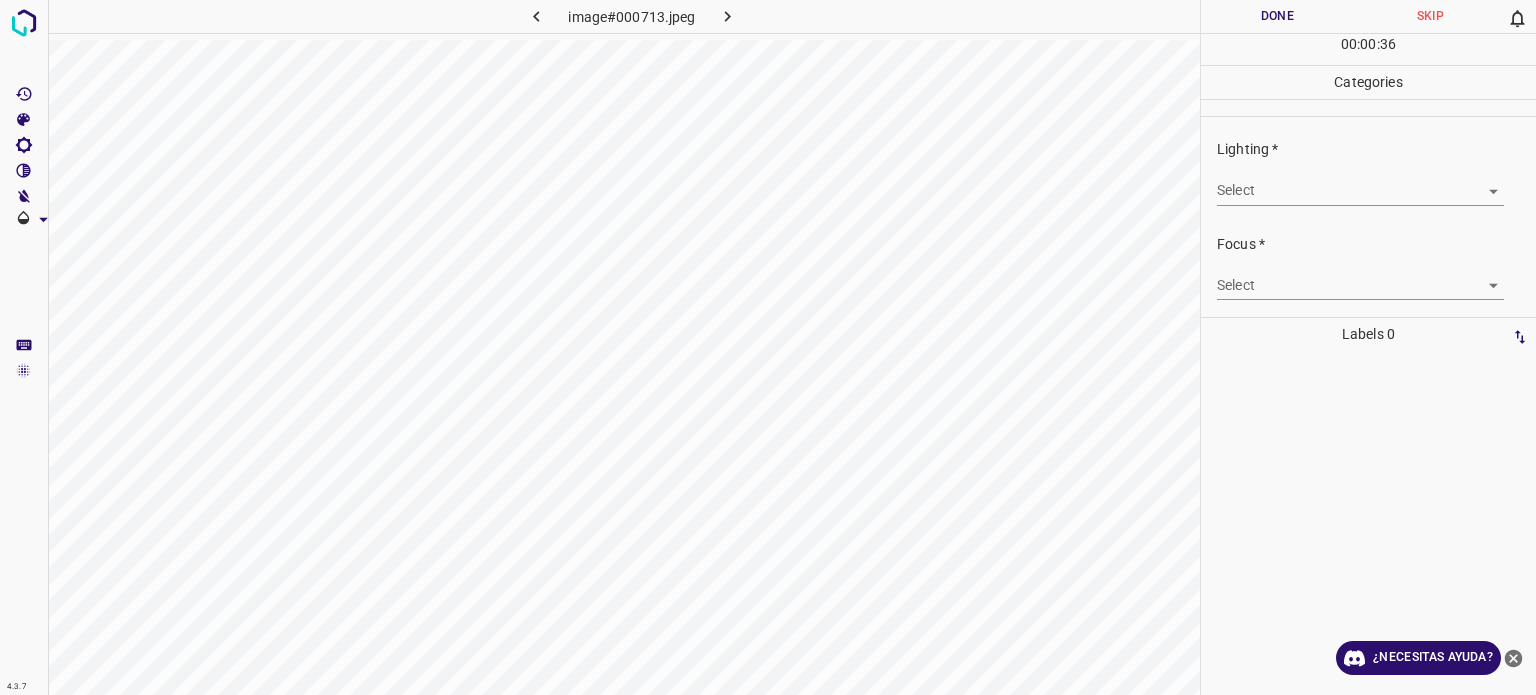 click on "4.3.7 image#000713.jpeg Done Skip 0 00   : 00   : 36   Categories Lighting *  Select ​ Focus *  Select ​ Overall *  Select ​ Labels   0 Categories 1 Lighting 2 Focus 3 Overall Tools Space Change between modes (Draw & Edit) I Auto labeling R Restore zoom M Zoom in N Zoom out Delete Delete selecte label Filters Z Restore filters X Saturation filter C Brightness filter V Contrast filter B Gray scale filter General O Download ¿Necesitas ayuda? Texto original Valora esta traducción Tu opinión servirá para ayudar a mejorar el Traductor de Google - Texto - Esconder - Borrar" at bounding box center (768, 347) 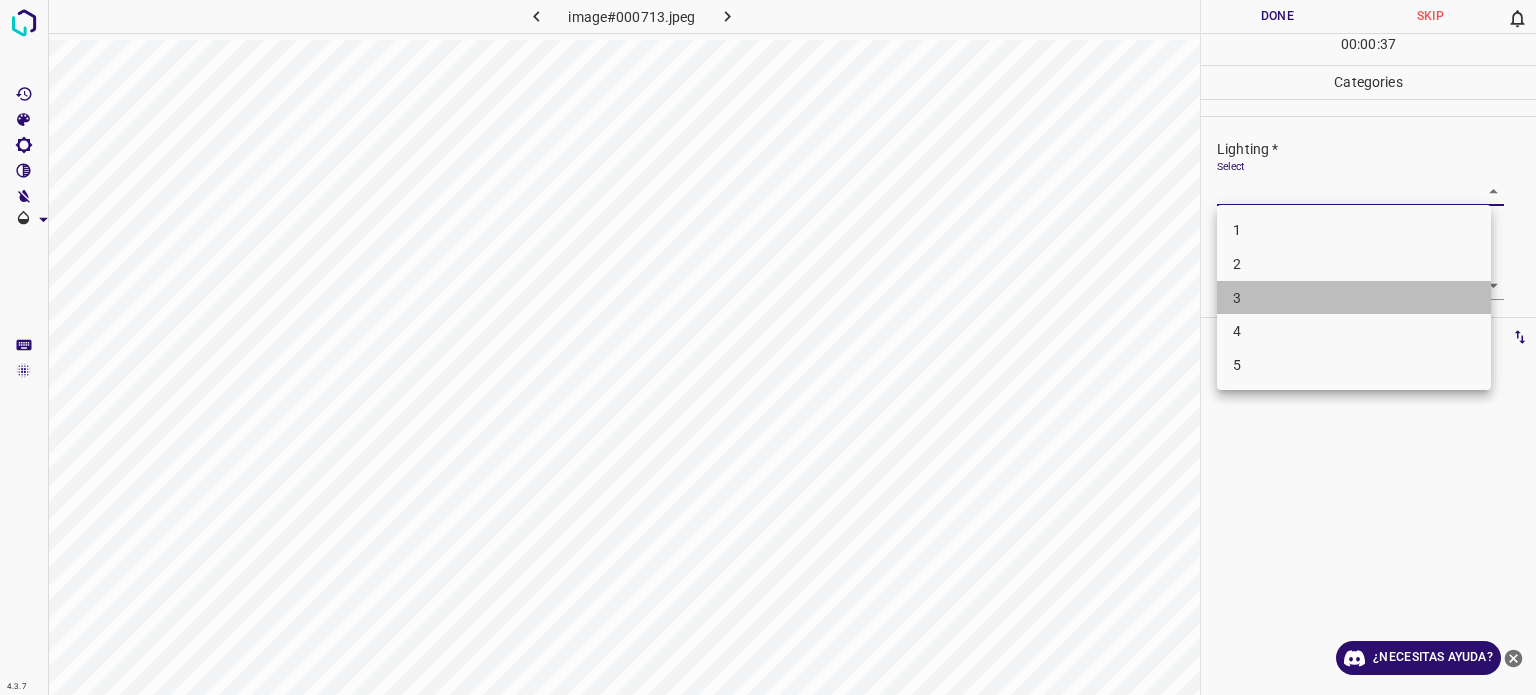 click on "3" at bounding box center [1237, 297] 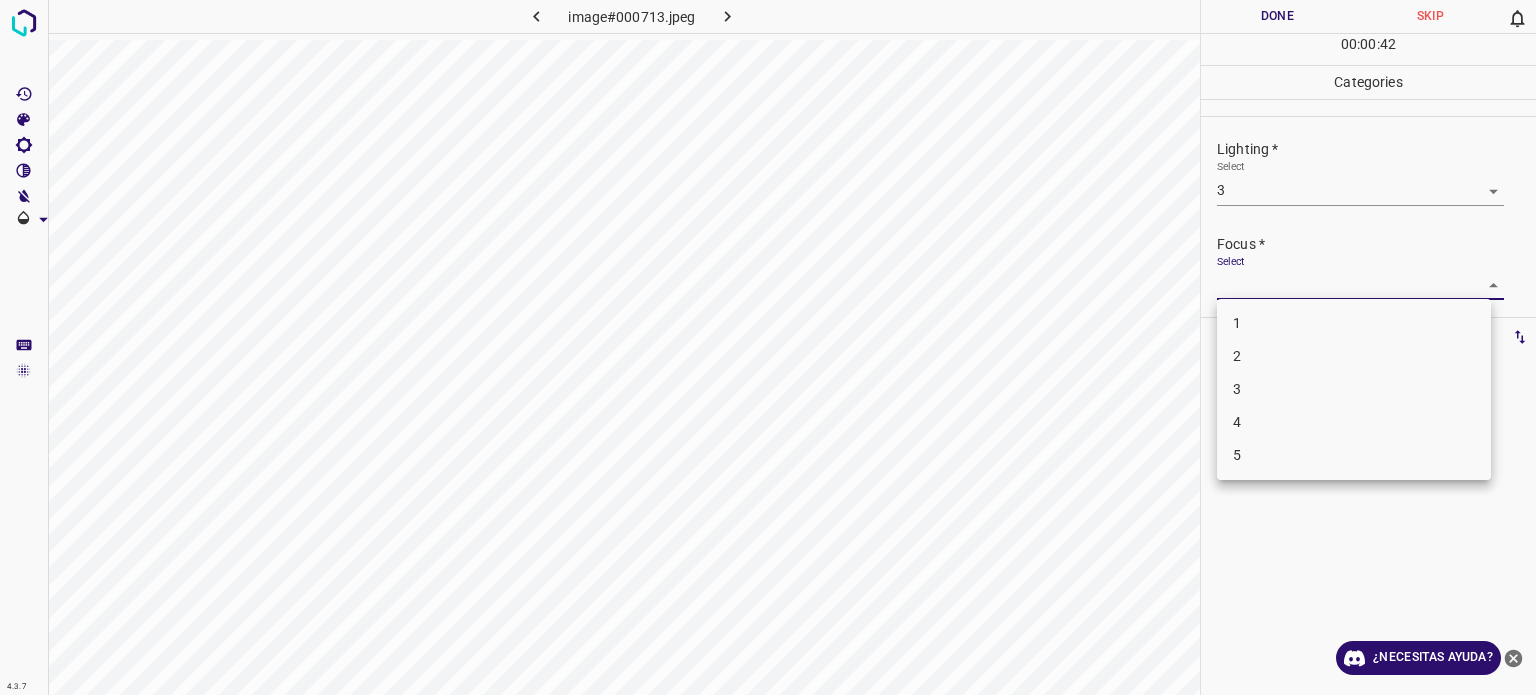 click on "4.3.7 image#000713.jpeg Done Skip 0 00   : 00   : 42   Categories Lighting *  Select 3 3 Focus *  Select ​ Overall *  Select ​ Labels   0 Categories 1 Lighting 2 Focus 3 Overall Tools Space Change between modes (Draw & Edit) I Auto labeling R Restore zoom M Zoom in N Zoom out Delete Delete selecte label Filters Z Restore filters X Saturation filter C Brightness filter V Contrast filter B Gray scale filter General O Download ¿Necesitas ayuda? Texto original Valora esta traducción Tu opinión servirá para ayudar a mejorar el Traductor de Google - Texto - Esconder - Borrar 1 2 3 4 5" at bounding box center [768, 347] 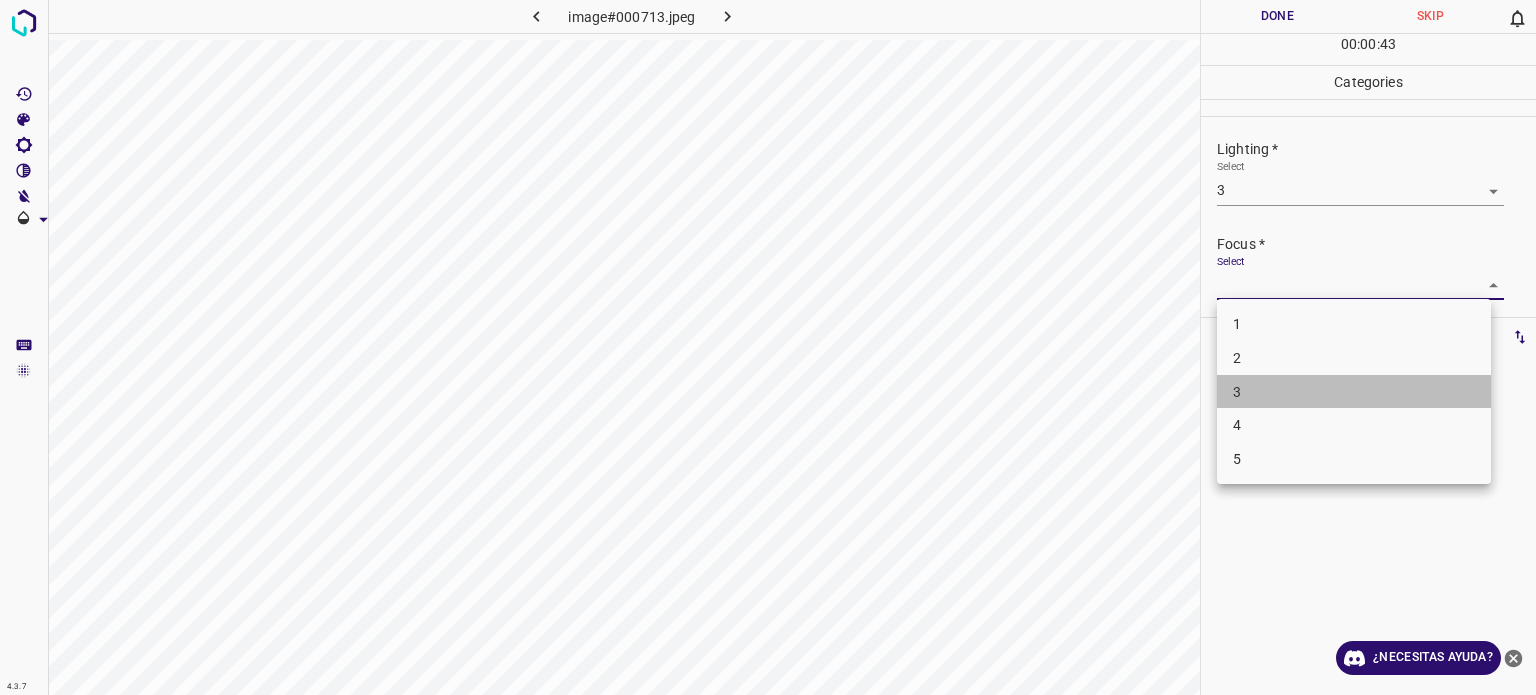 click on "3" at bounding box center (1237, 392) 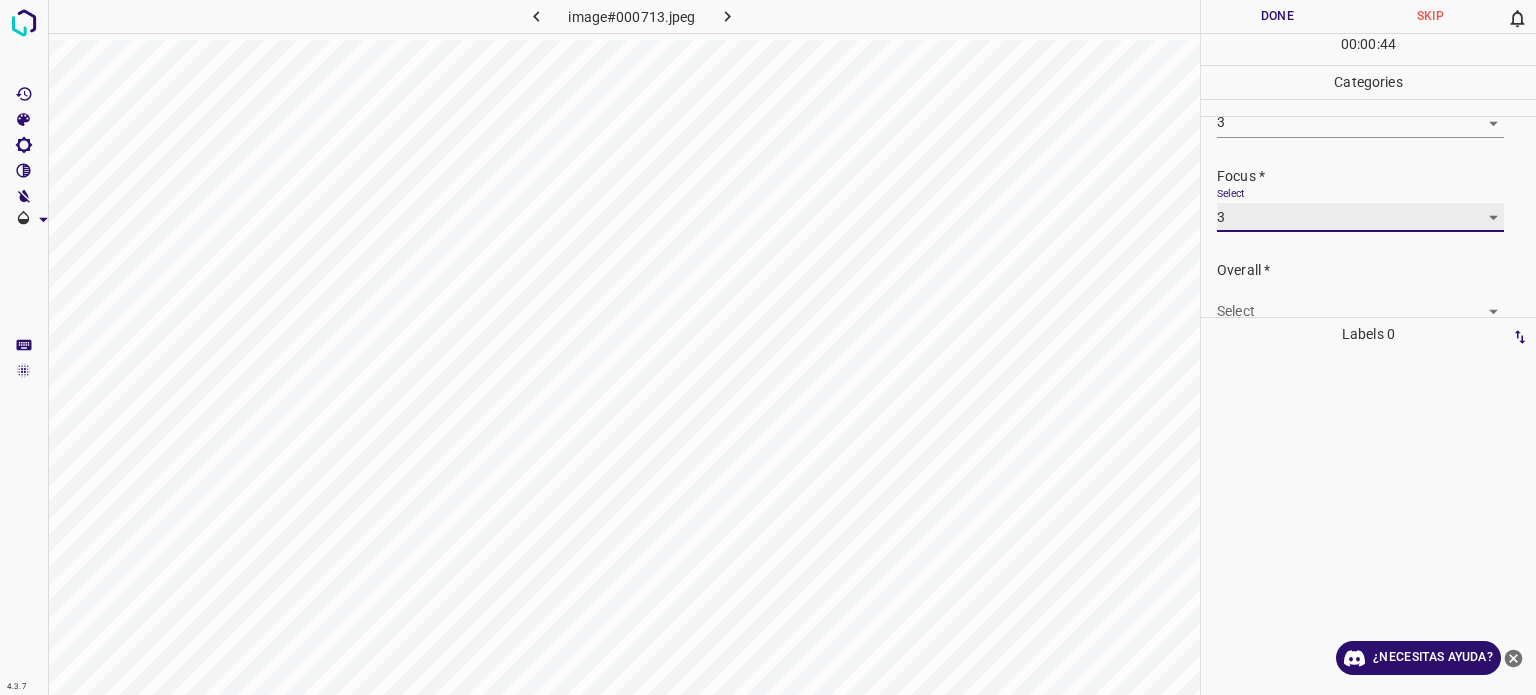 scroll, scrollTop: 98, scrollLeft: 0, axis: vertical 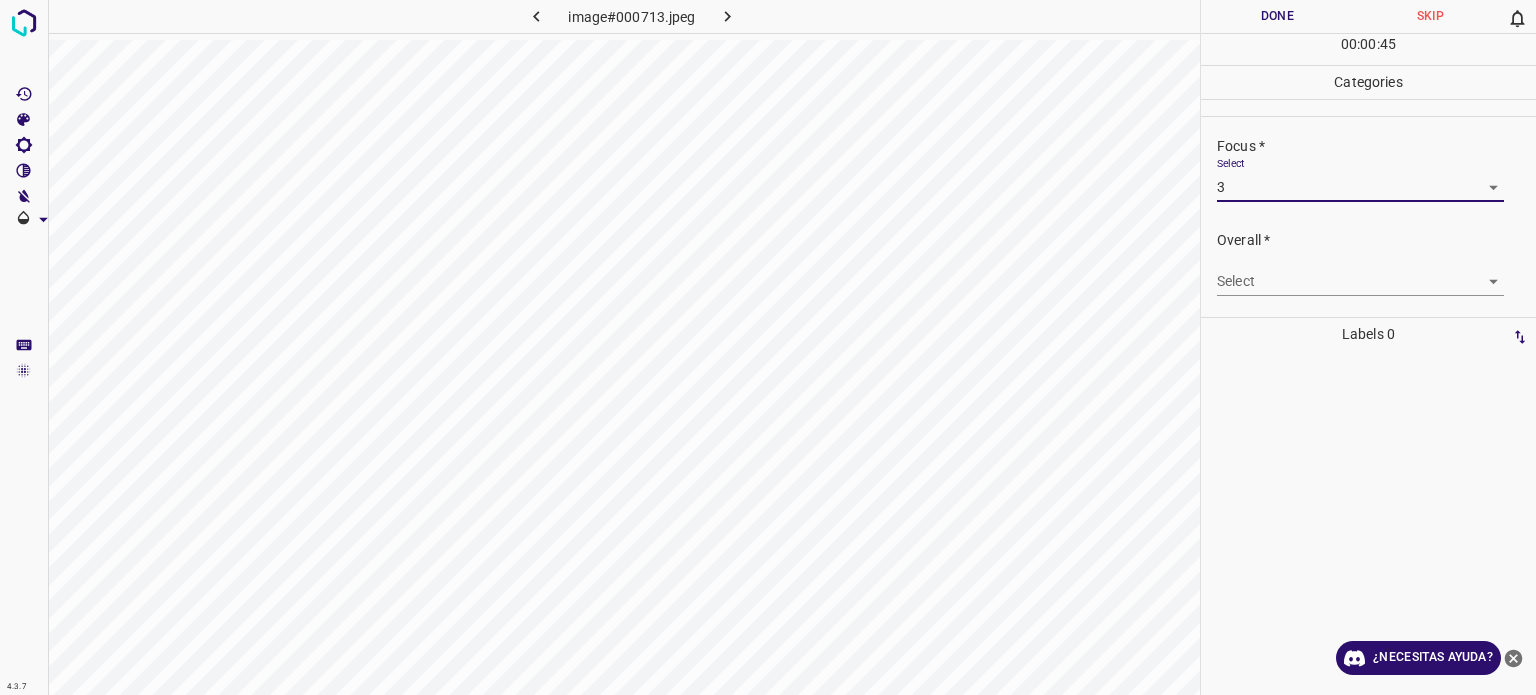 click on "4.3.7 image#000713.jpeg Done Skip 0 00   : 00   : 45   Categories Lighting *  Select 3 3 Focus *  Select 3 3 Overall *  Select ​ Labels   0 Categories 1 Lighting 2 Focus 3 Overall Tools Space Change between modes (Draw & Edit) I Auto labeling R Restore zoom M Zoom in N Zoom out Delete Delete selecte label Filters Z Restore filters X Saturation filter C Brightness filter V Contrast filter B Gray scale filter General O Download ¿Necesitas ayuda? Texto original Valora esta traducción Tu opinión servirá para ayudar a mejorar el Traductor de Google - Texto - Esconder - Borrar" at bounding box center (768, 347) 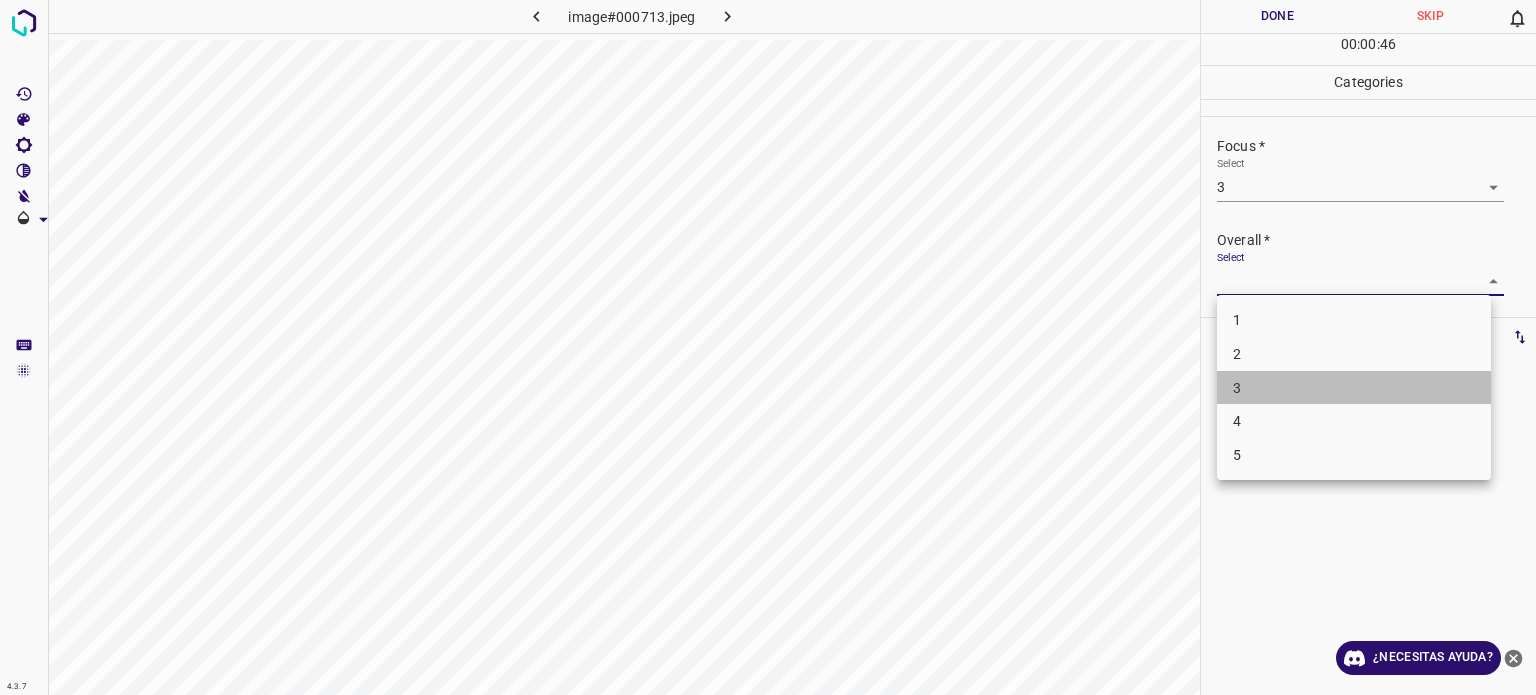 click on "3" at bounding box center [1354, 388] 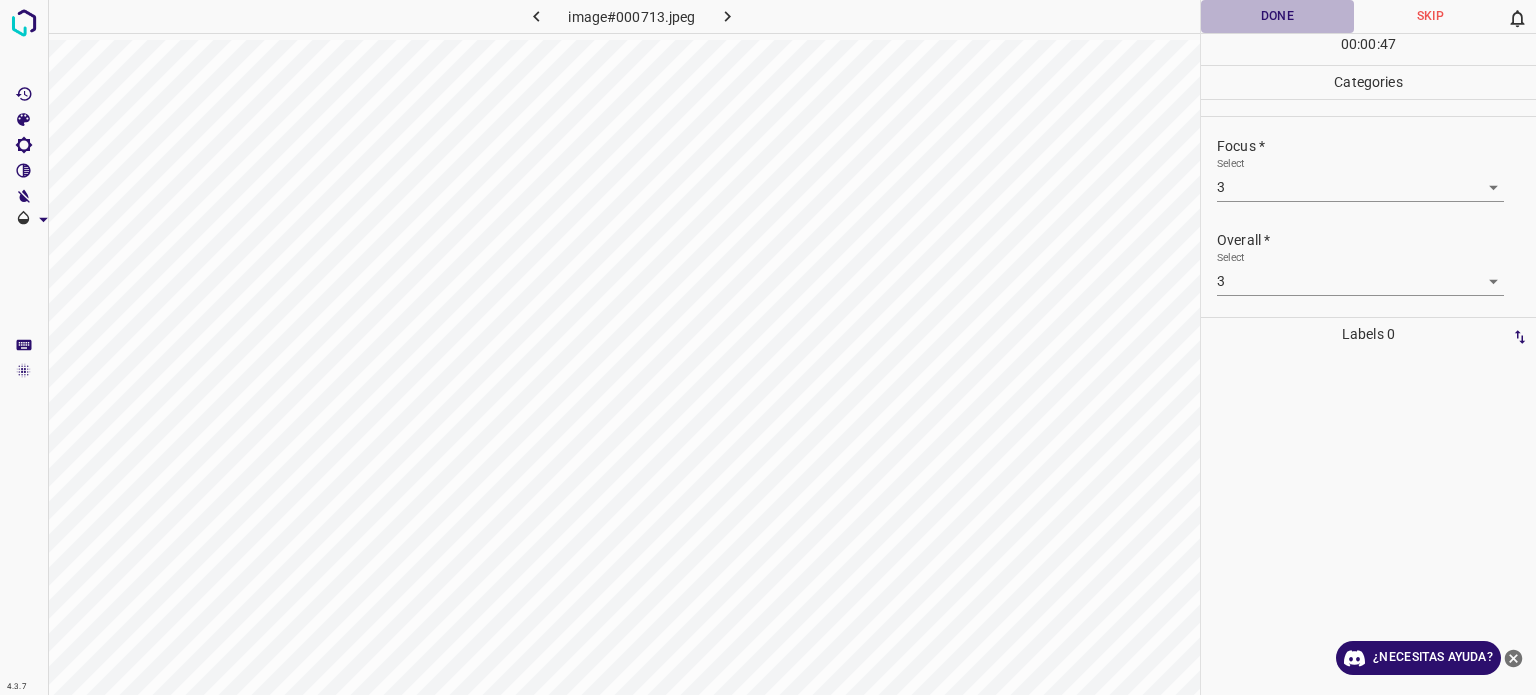 click on "Done" at bounding box center (1277, 16) 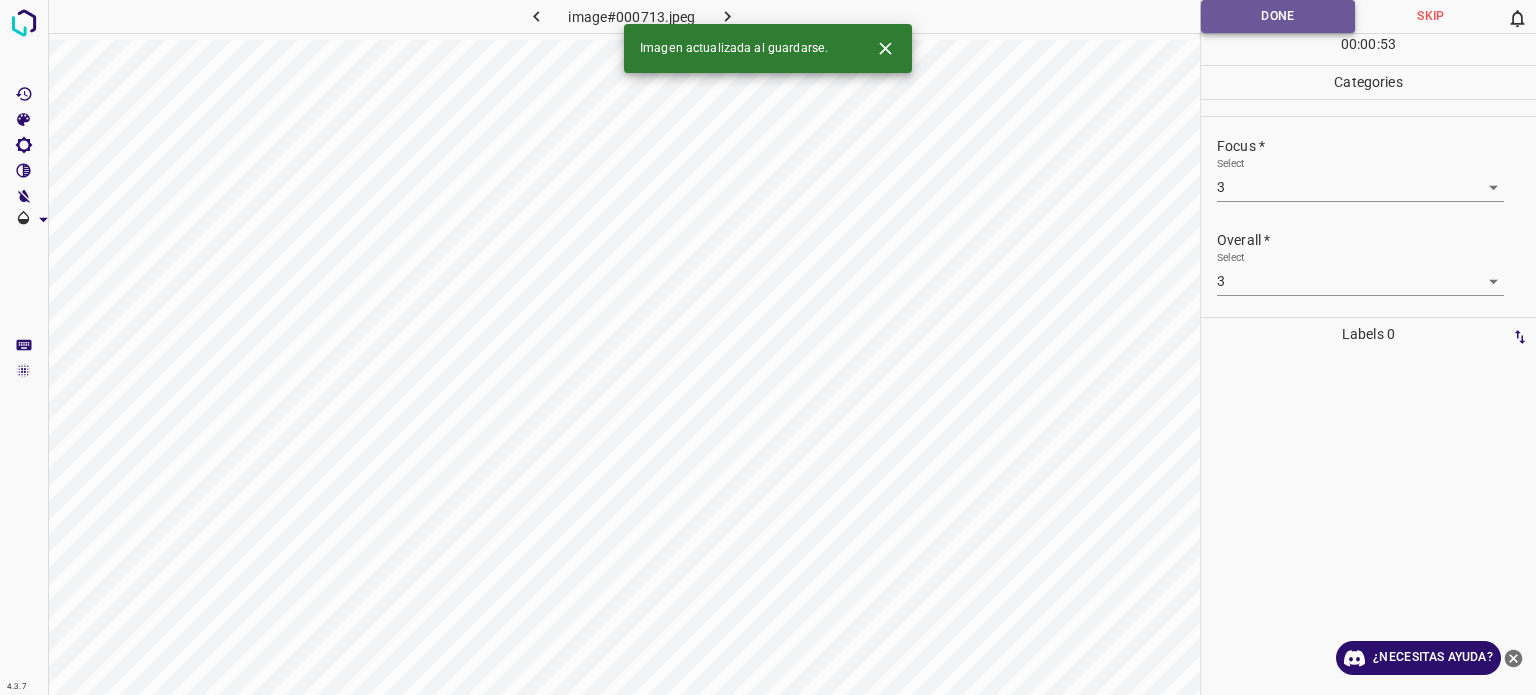 click on "Done" at bounding box center [1278, 16] 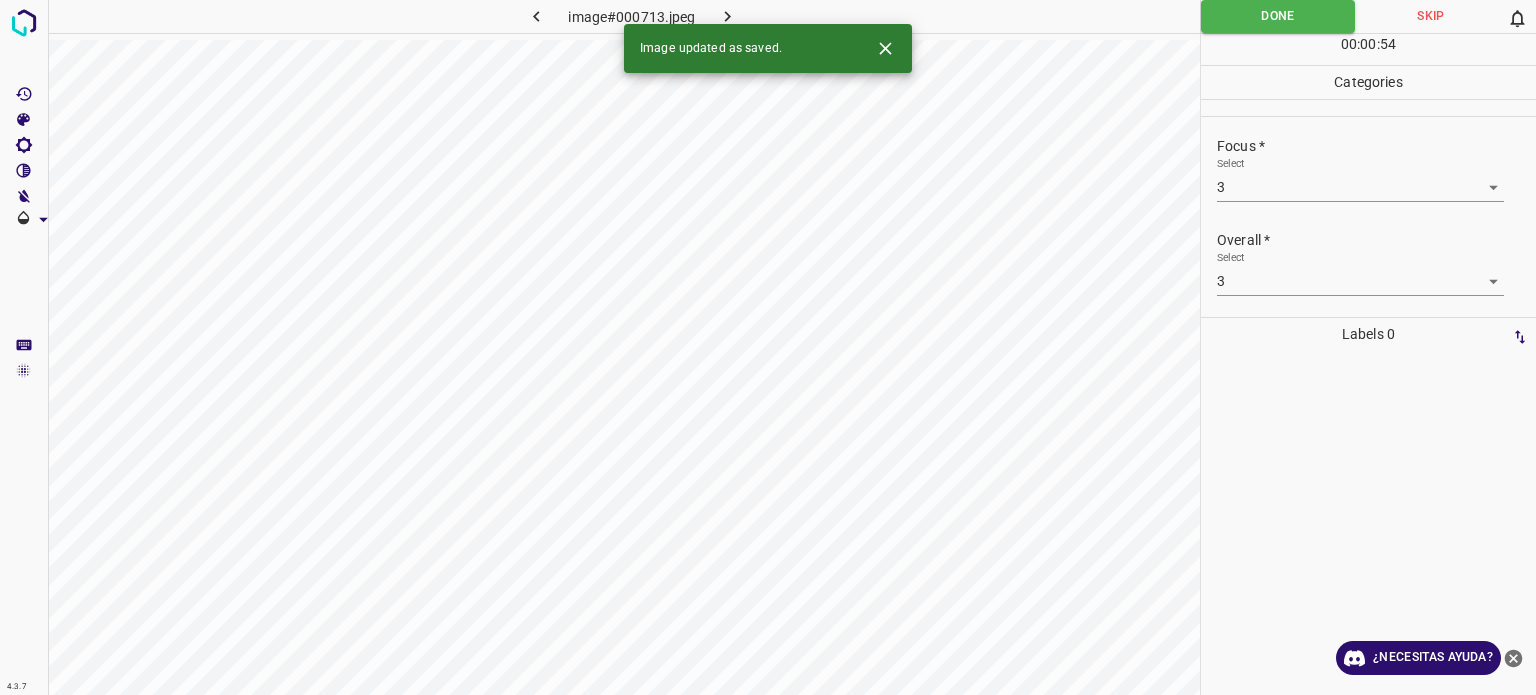 click 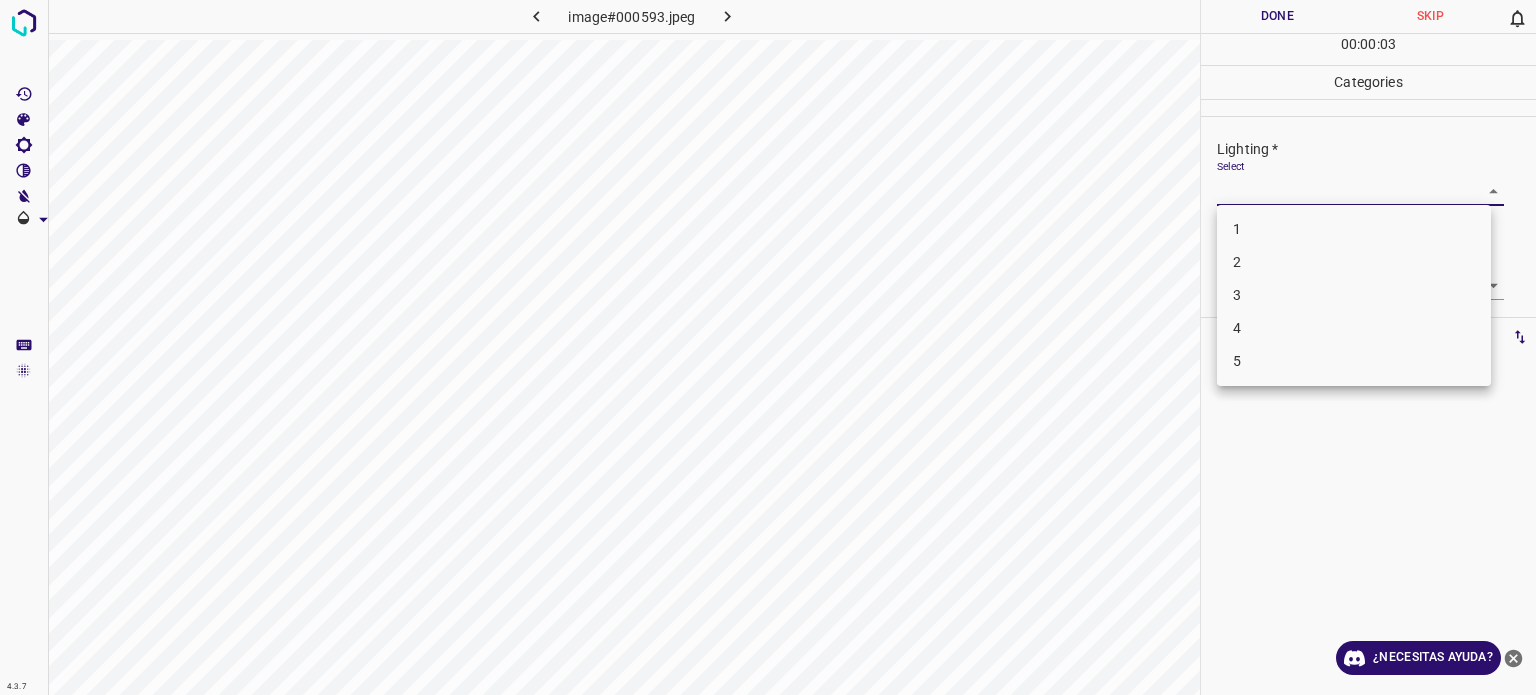 click on "4.3.7 image#000593.jpeg Done Skip 0 00   : 00   : 03   Categories Lighting *  Select ​ Focus *  Select ​ Overall *  Select ​ Labels   0 Categories 1 Lighting 2 Focus 3 Overall Tools Space Change between modes (Draw & Edit) I Auto labeling R Restore zoom M Zoom in N Zoom out Delete Delete selecte label Filters Z Restore filters X Saturation filter C Brightness filter V Contrast filter B Gray scale filter General O Download ¿Necesitas ayuda? Texto original Valora esta traducción Tu opinión servirá para ayudar a mejorar el Traductor de Google - Texto - Esconder - Borrar 1 2 3 4 5" at bounding box center [768, 347] 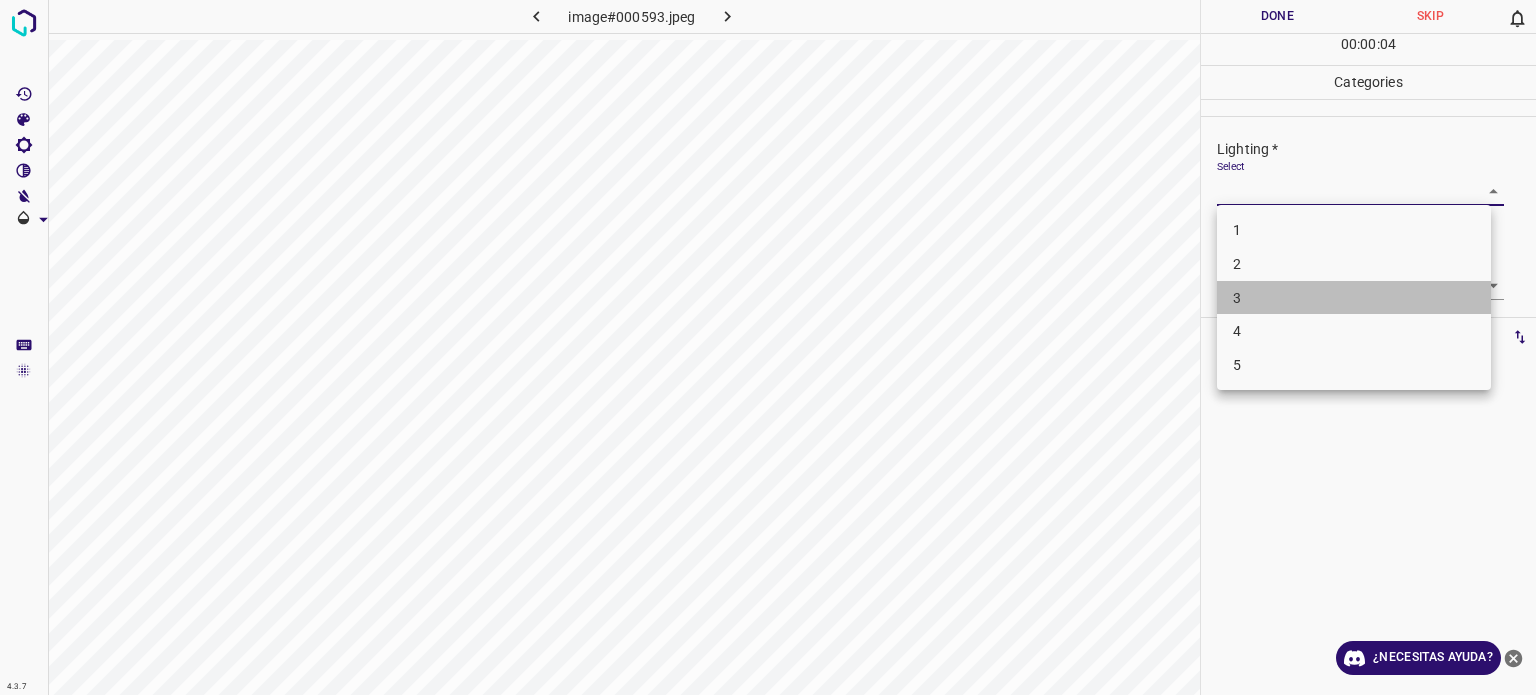 click on "3" at bounding box center [1354, 298] 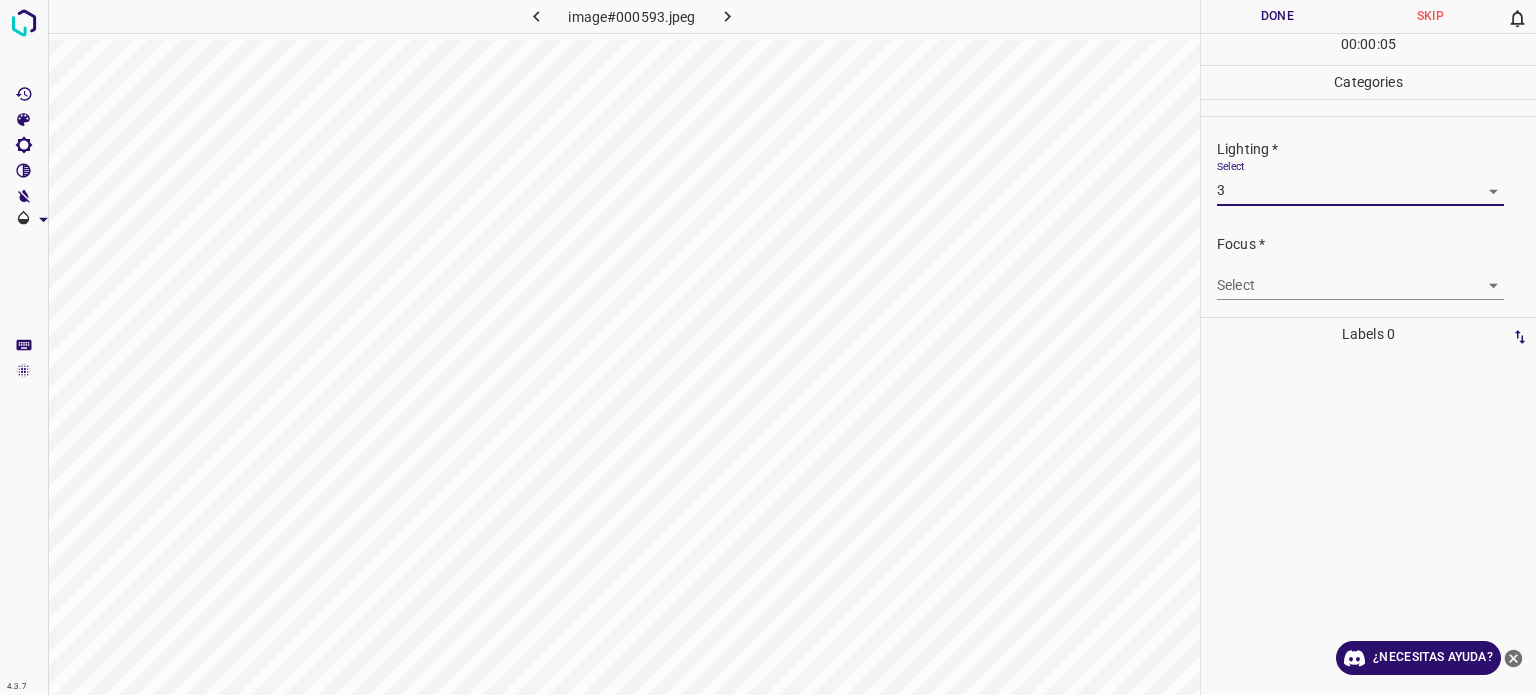 click on "4.3.7 image#000593.jpeg Done Skip 0 00   : 00   : 05   Categories Lighting *  Select 3 3 Focus *  Select ​ Overall *  Select ​ Labels   0 Categories 1 Lighting 2 Focus 3 Overall Tools Space Change between modes (Draw & Edit) I Auto labeling R Restore zoom M Zoom in N Zoom out Delete Delete selecte label Filters Z Restore filters X Saturation filter C Brightness filter V Contrast filter B Gray scale filter General O Download ¿Necesitas ayuda? Texto original Valora esta traducción Tu opinión servirá para ayudar a mejorar el Traductor de Google - Texto - Esconder - Borrar" at bounding box center [768, 347] 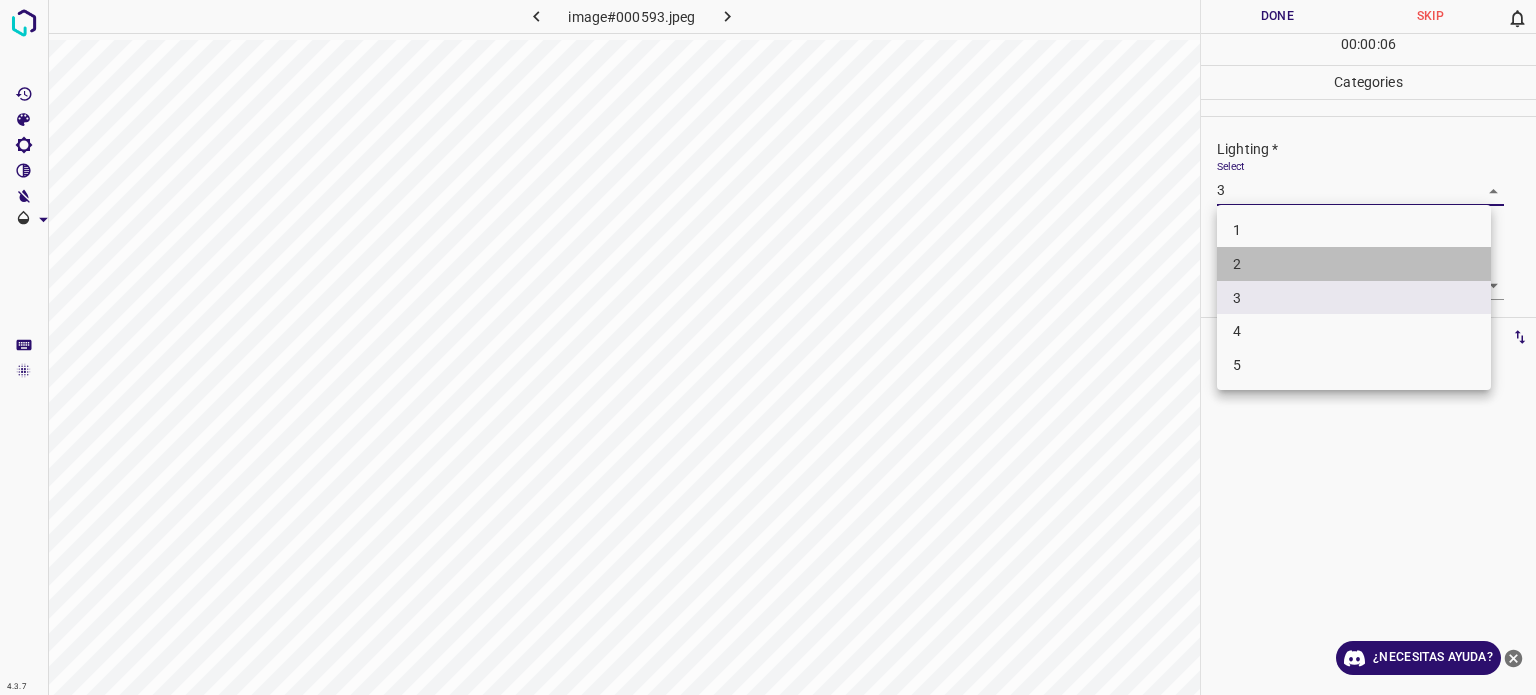 click on "2" at bounding box center (1354, 264) 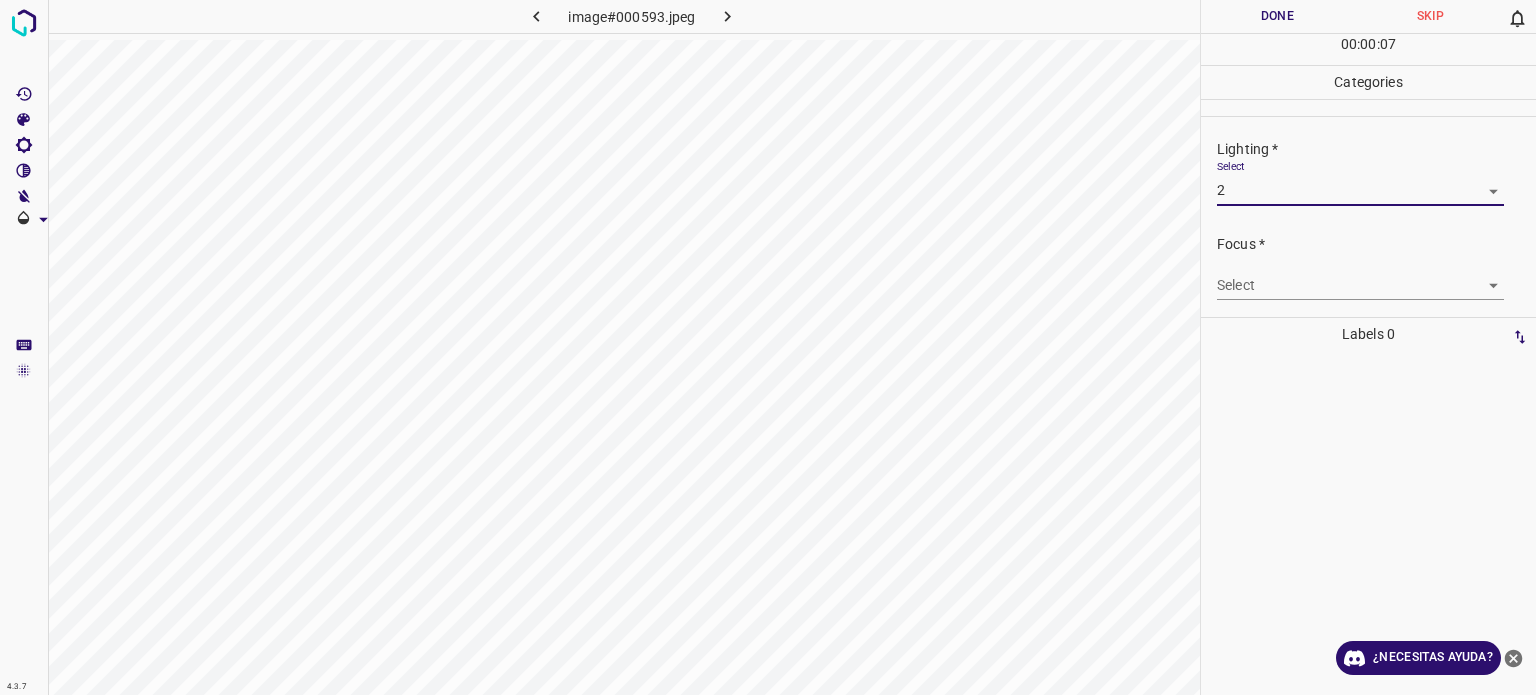 click on "4.3.7 image#000593.jpeg Done Skip 0 00   : 00   : 07   Categories Lighting *  Select 2 2 Focus *  Select ​ Overall *  Select ​ Labels   0 Categories 1 Lighting 2 Focus 3 Overall Tools Space Change between modes (Draw & Edit) I Auto labeling R Restore zoom M Zoom in N Zoom out Delete Delete selecte label Filters Z Restore filters X Saturation filter C Brightness filter V Contrast filter B Gray scale filter General O Download ¿Necesitas ayuda? Texto original Valora esta traducción Tu opinión servirá para ayudar a mejorar el Traductor de Google - Texto - Esconder - Borrar" at bounding box center [768, 347] 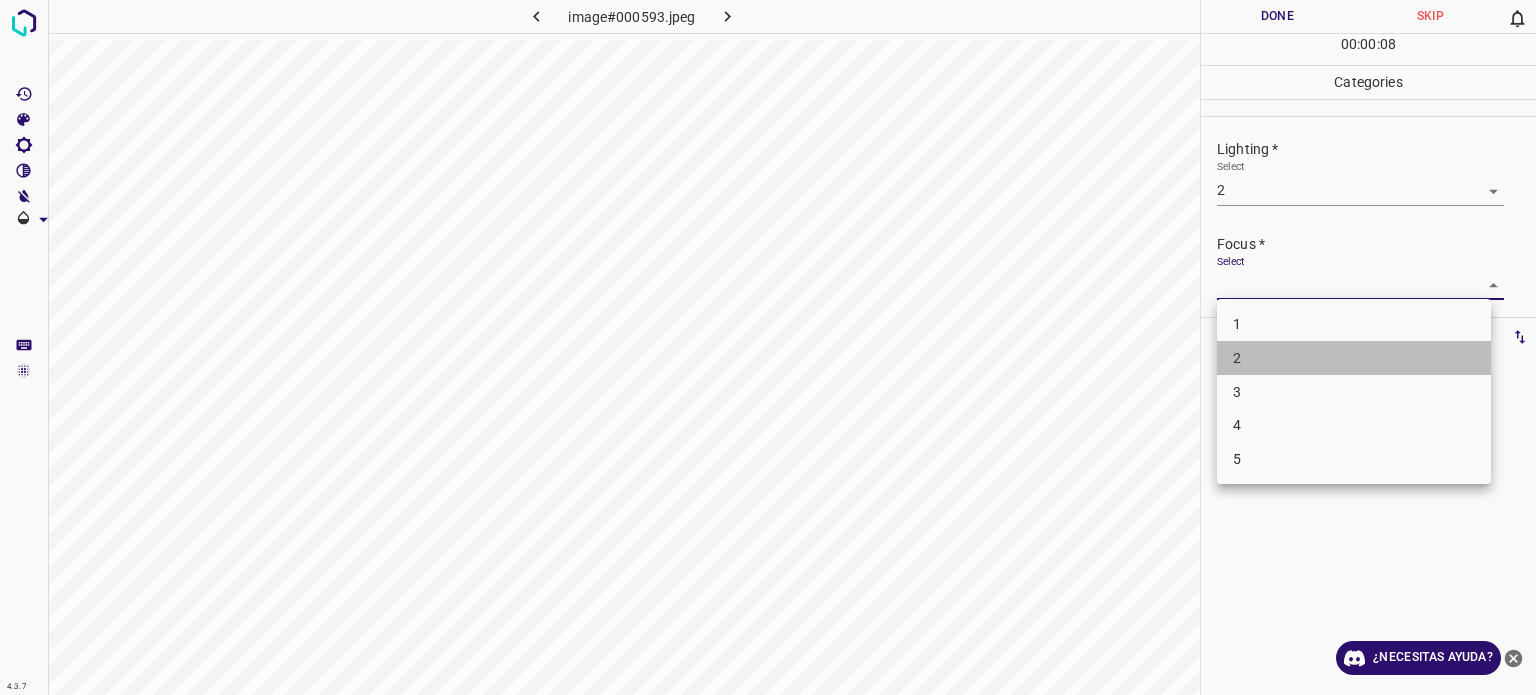 click on "2" at bounding box center [1237, 358] 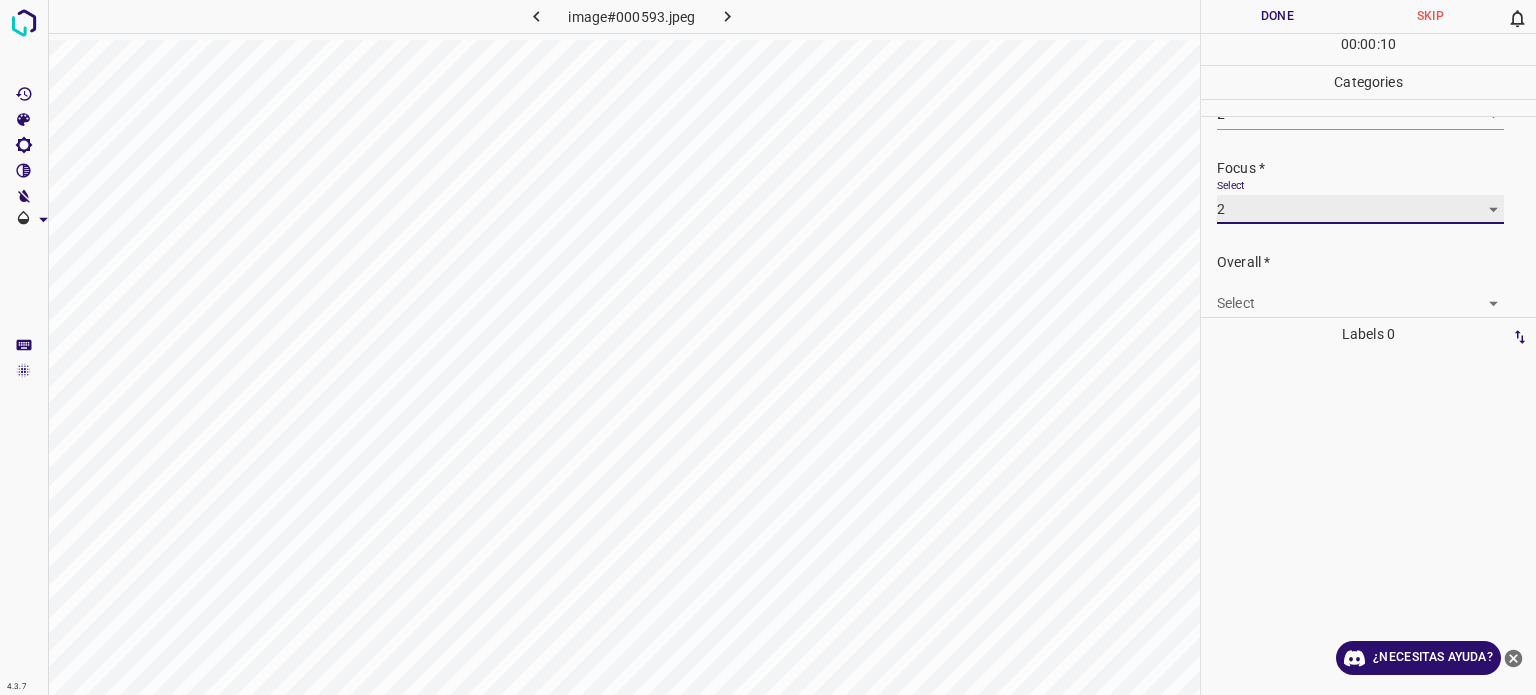 scroll, scrollTop: 98, scrollLeft: 0, axis: vertical 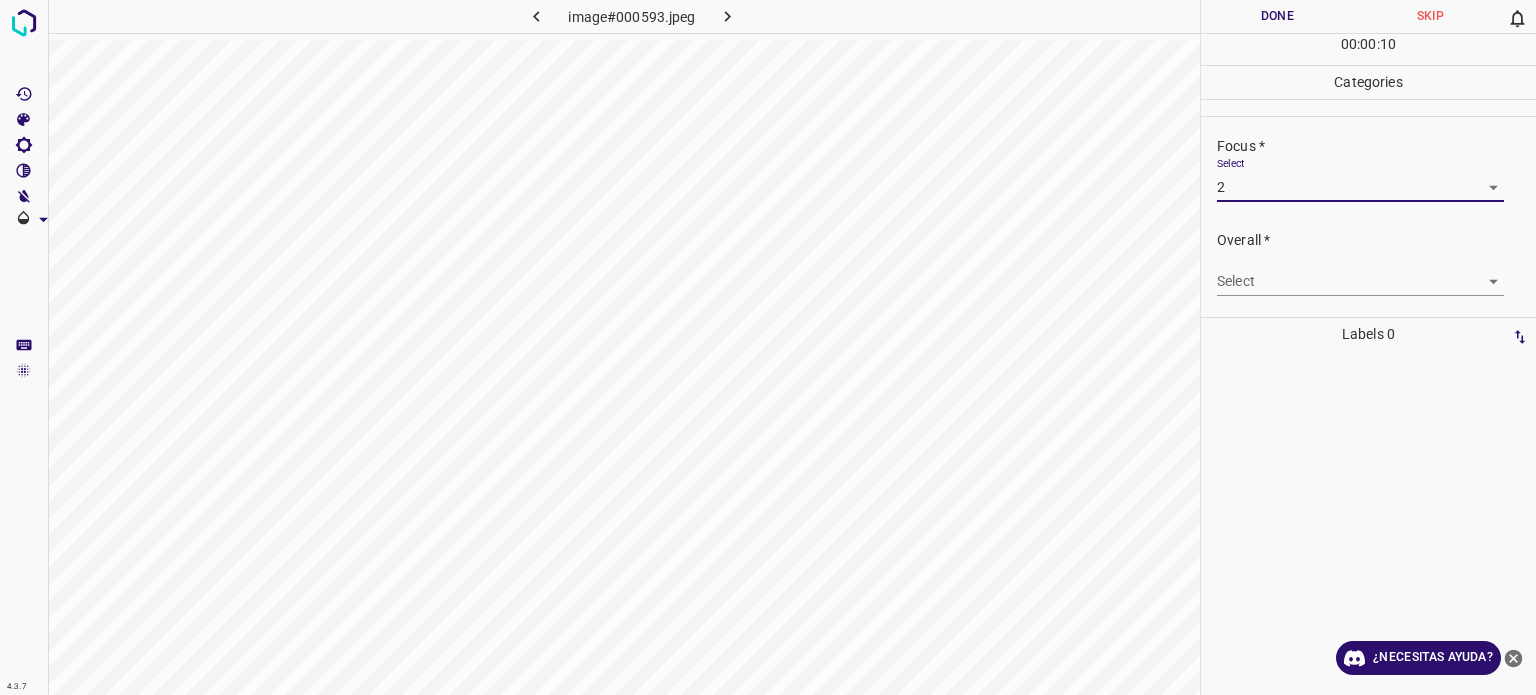 click on "4.3.7 image#000593.jpeg Done Skip 0 00   : 00   : 10   Categories Lighting *  Select 2 2 Focus *  Select 2 2 Overall *  Select ​ Labels   0 Categories 1 Lighting 2 Focus 3 Overall Tools Space Change between modes (Draw & Edit) I Auto labeling R Restore zoom M Zoom in N Zoom out Delete Delete selecte label Filters Z Restore filters X Saturation filter C Brightness filter V Contrast filter B Gray scale filter General O Download ¿Necesitas ayuda? Texto original Valora esta traducción Tu opinión servirá para ayudar a mejorar el Traductor de Google - Texto - Esconder - Borrar" at bounding box center [768, 347] 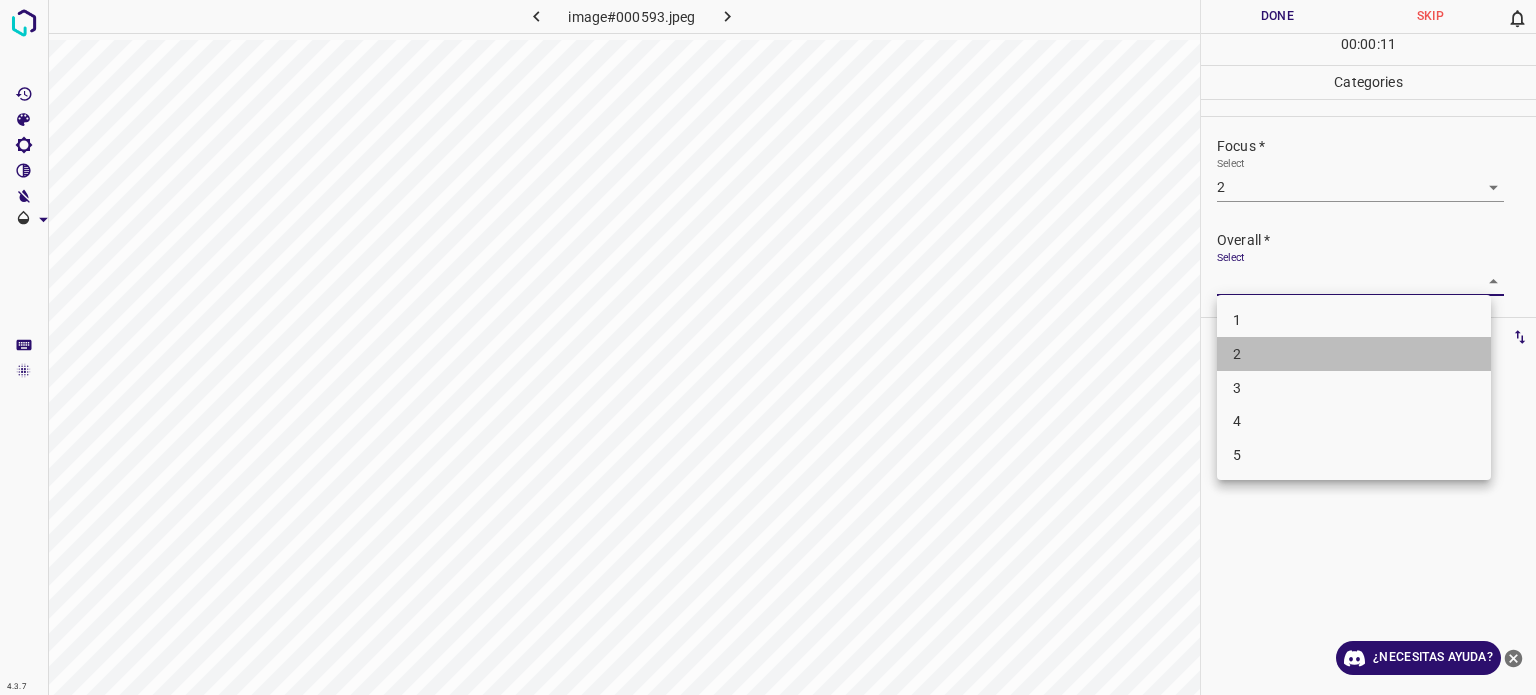 click on "2" at bounding box center [1354, 354] 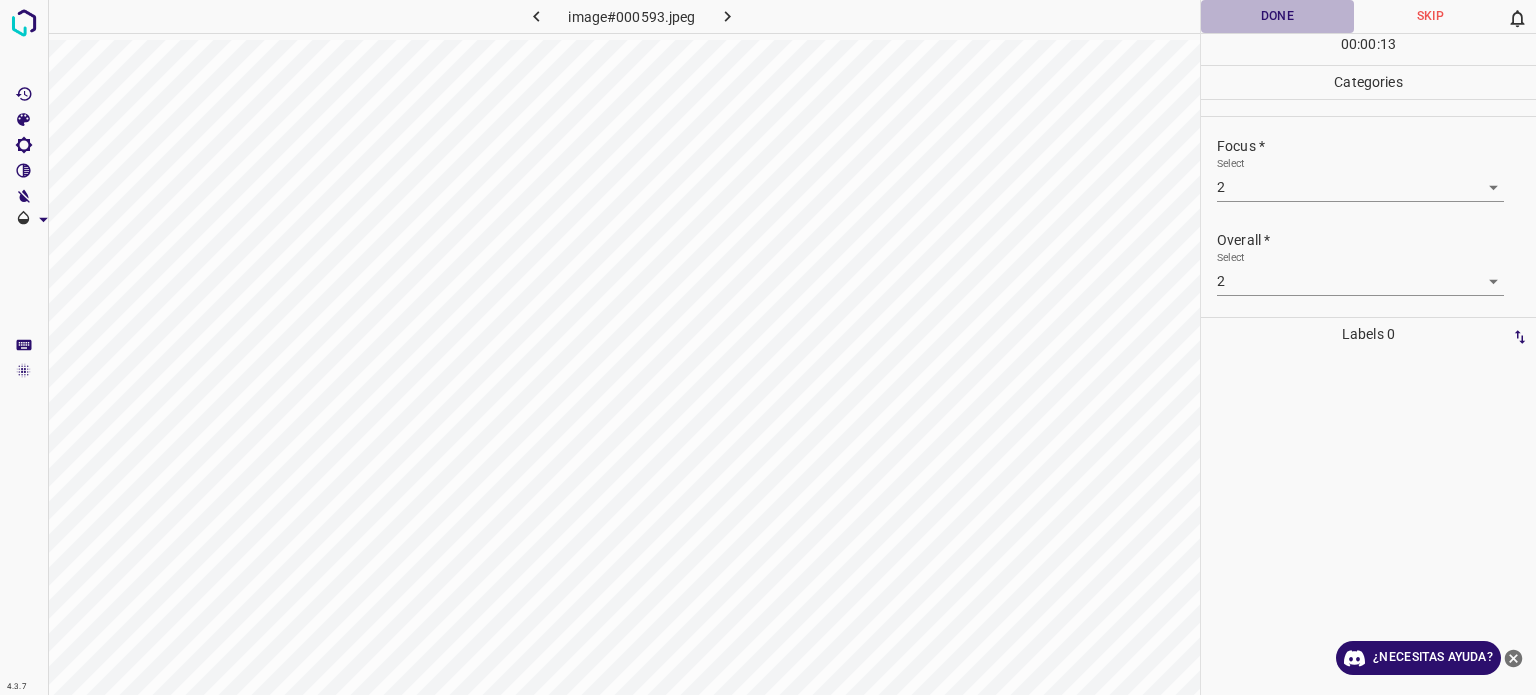 click on "Done" at bounding box center [1277, 16] 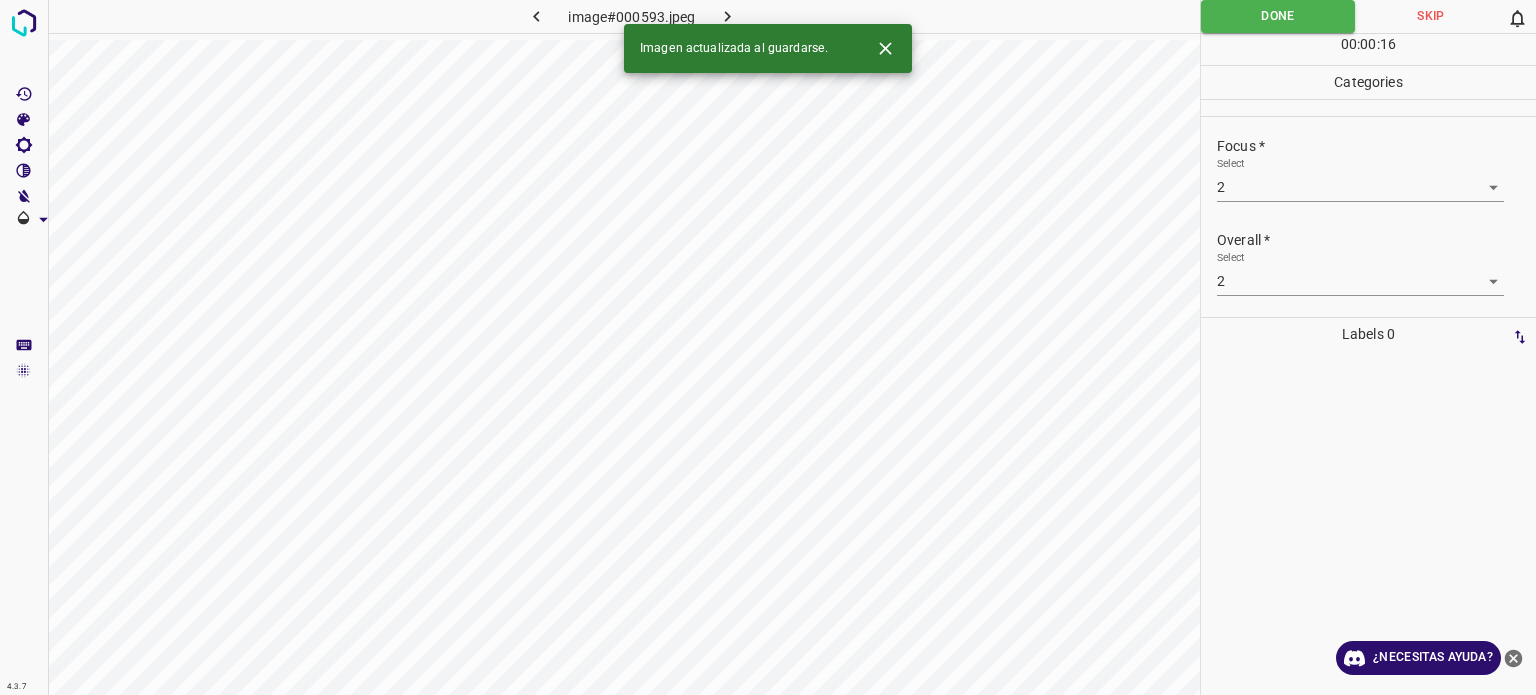 click at bounding box center [728, 16] 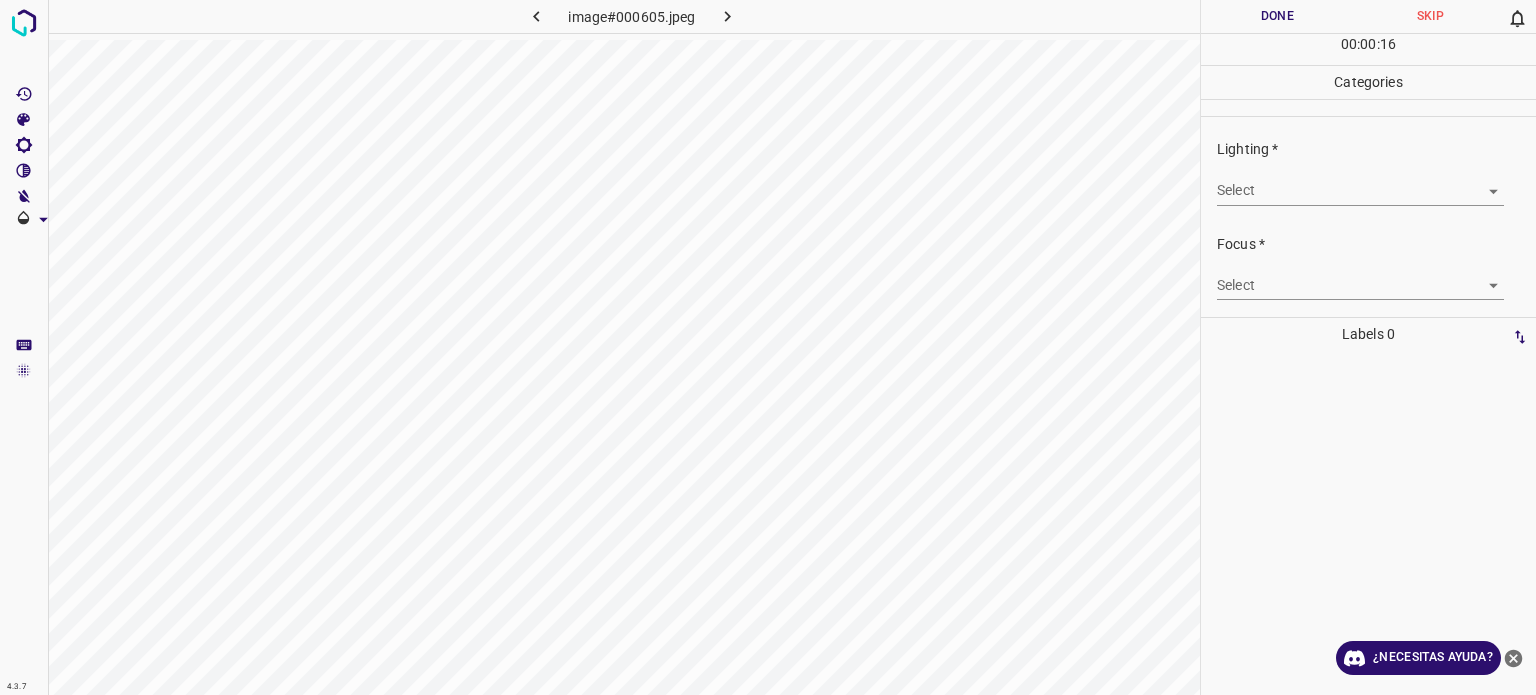 click on "4.3.7 image#[HASH] Done Skip 0 00   : 00   : 16   Categories Lighting *  Select ​ Focus *  Select ​ Overall *  Select ​ Labels   0 Categories 1 Lighting 2 Focus 3 Overall Tools Space Change between modes (Draw & Edit) I Auto labeling R Restore zoom M Zoom in N Zoom out Delete Delete selecte label Filters Z Restore filters X Saturation filter C Brightness filter V Contrast filter B Gray scale filter General O Download ¿Necesitas ayuda? Texto original Valora esta traducción Tu opinión servirá para ayudar a mejorar el Traductor de Google - Texto - Esconder - Borrar" at bounding box center [768, 347] 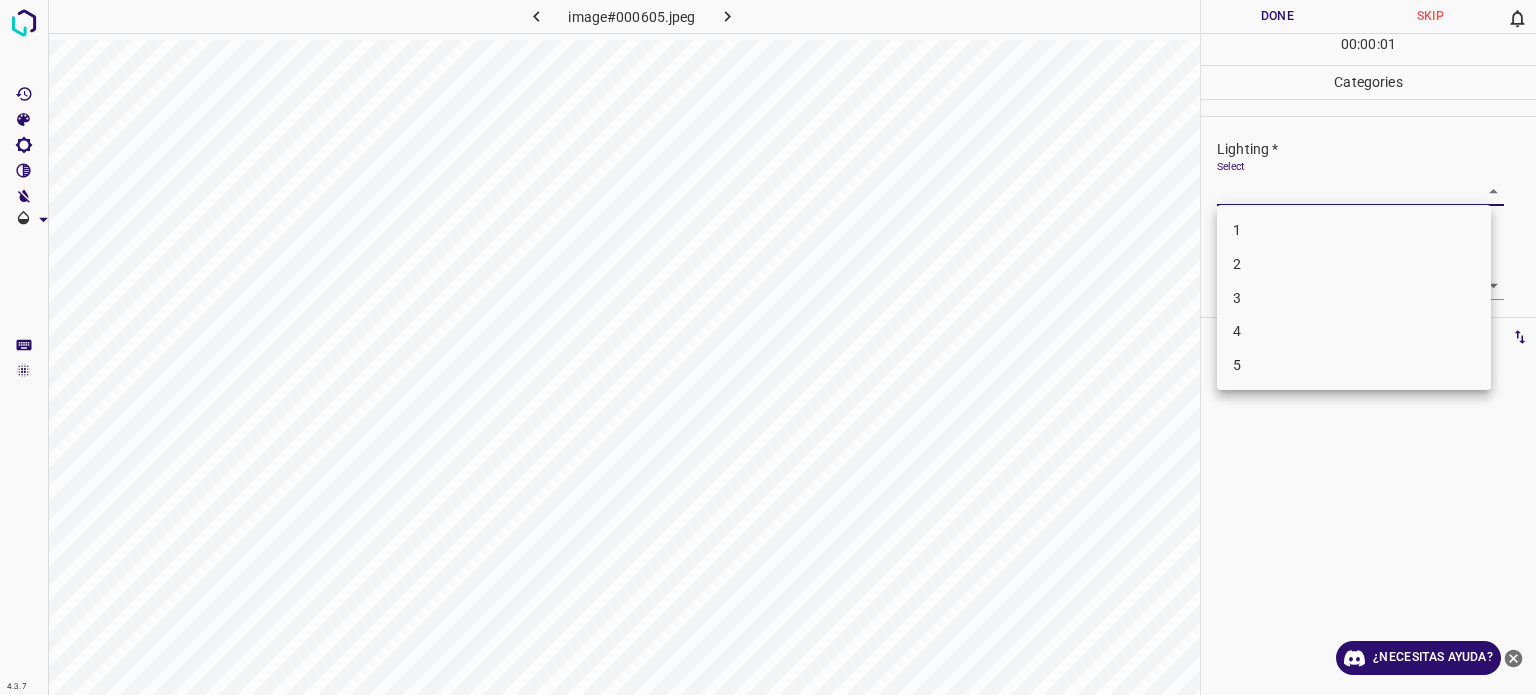 click on "3" at bounding box center (1354, 298) 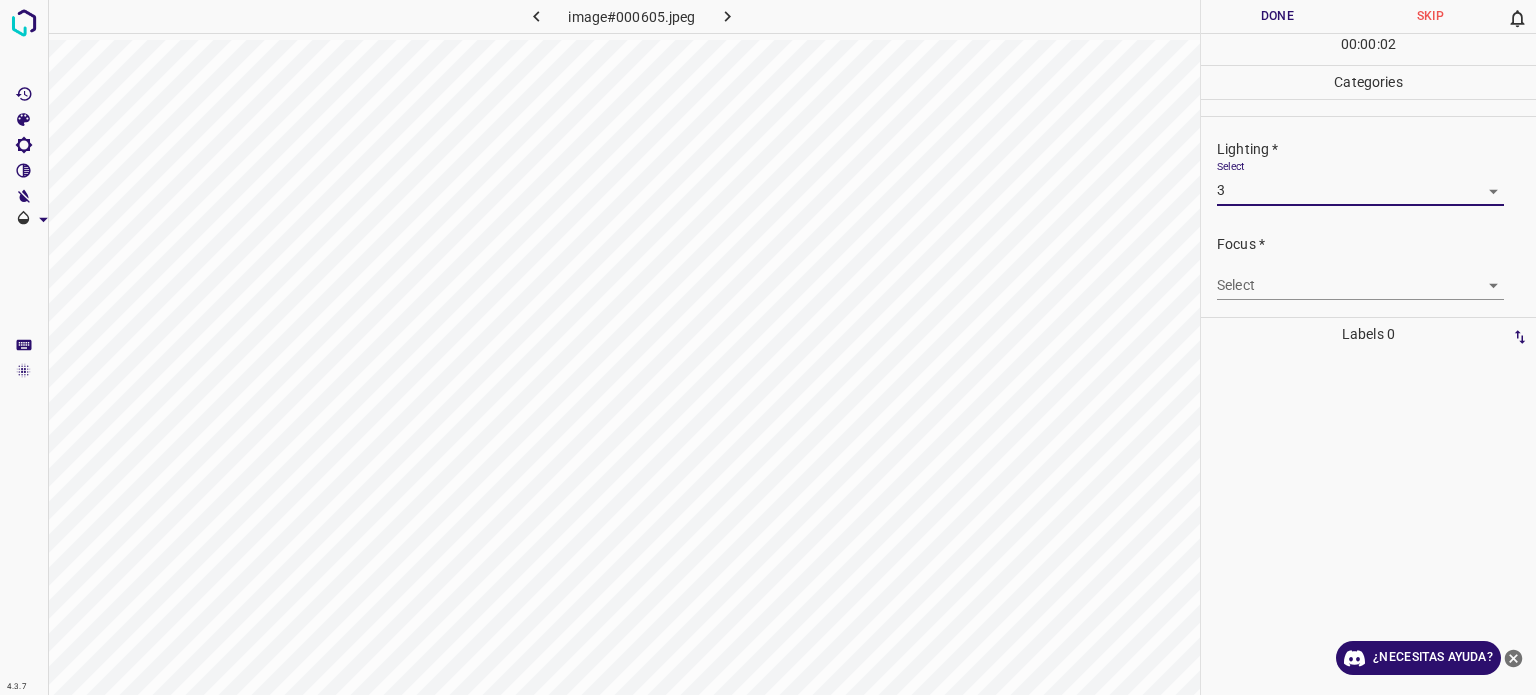 click on "4.3.7 image#000605.jpeg Done Skip 0 00   : 00   : 02   Categories Lighting *  Select 3 3 Focus *  Select ​ Overall *  Select ​ Labels   0 Categories 1 Lighting 2 Focus 3 Overall Tools Space Change between modes (Draw & Edit) I Auto labeling R Restore zoom M Zoom in N Zoom out Delete Delete selecte label Filters Z Restore filters X Saturation filter C Brightness filter V Contrast filter B Gray scale filter General O Download ¿Necesitas ayuda? Texto original Valora esta traducción Tu opinión servirá para ayudar a mejorar el Traductor de Google - Texto - Esconder - Borrar" at bounding box center (768, 347) 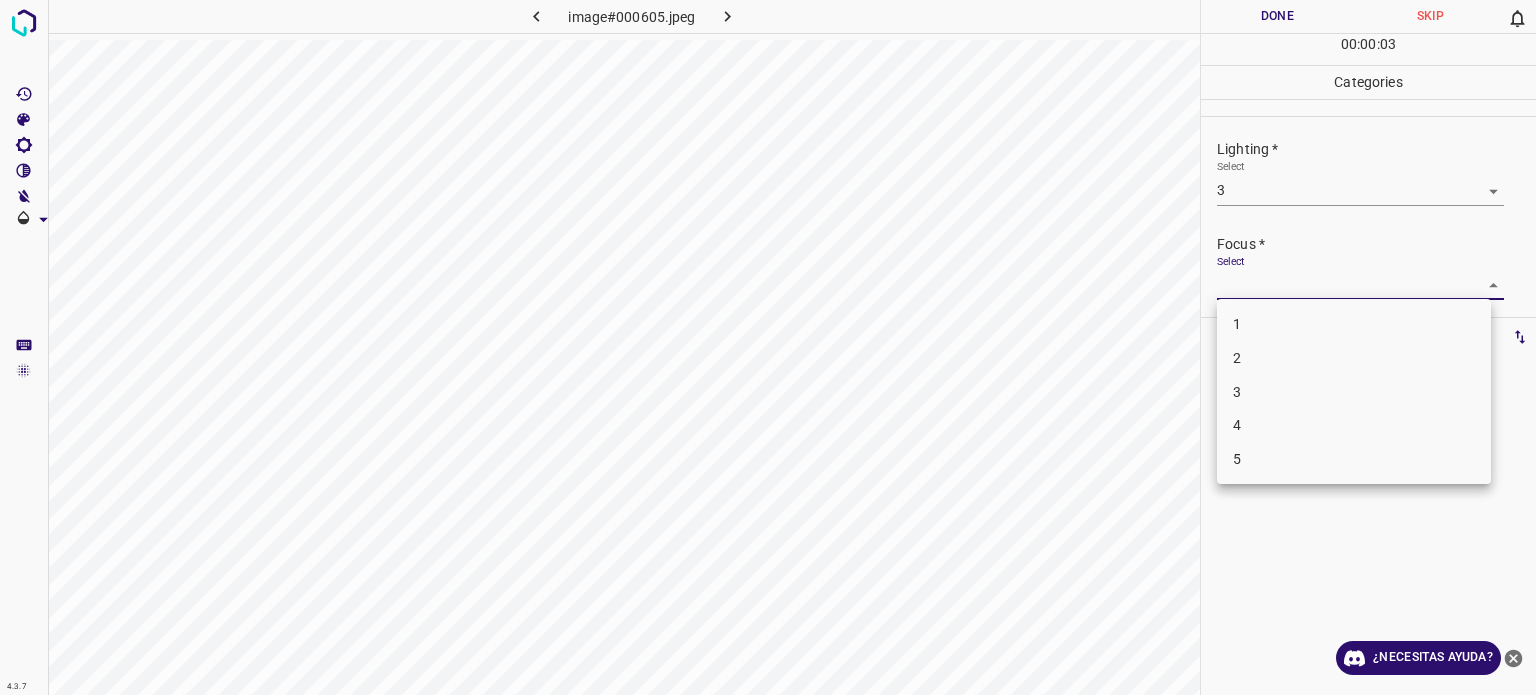 click on "3" at bounding box center [1354, 392] 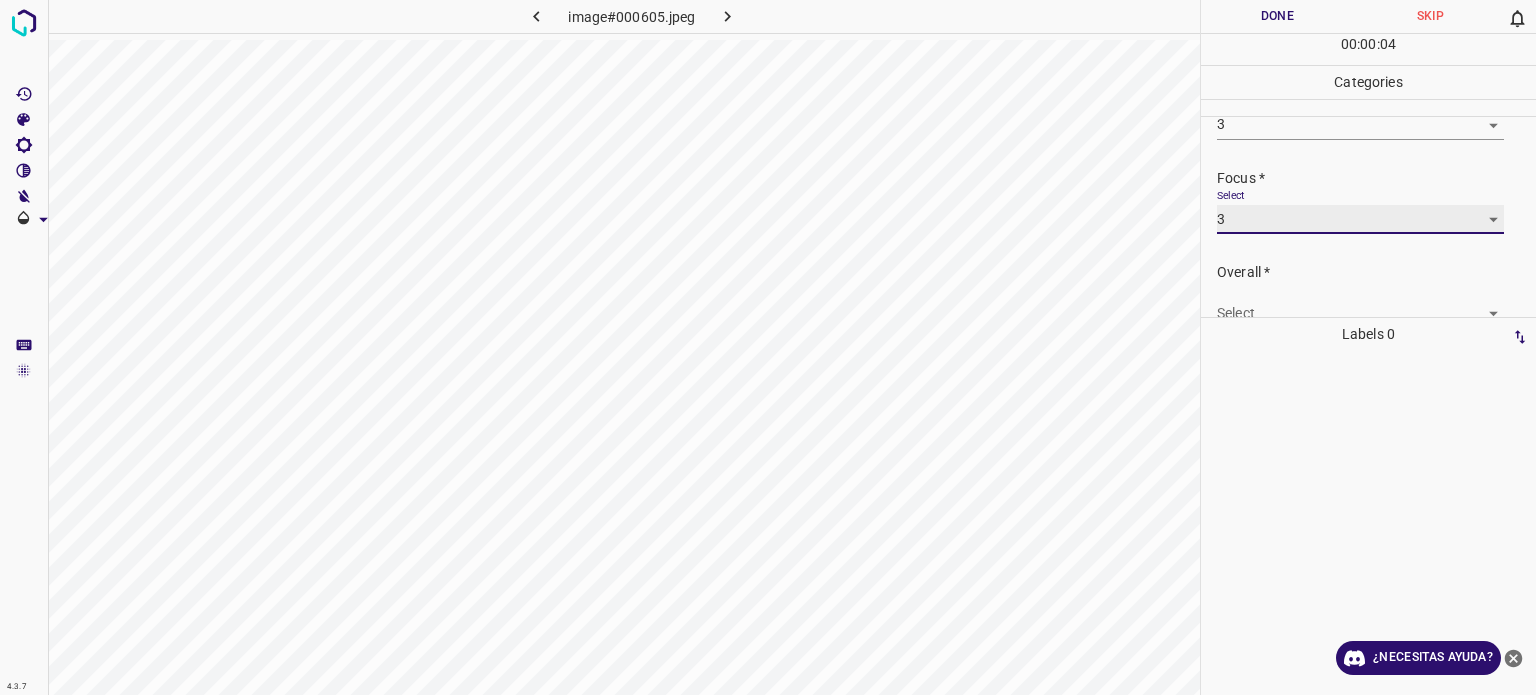 scroll, scrollTop: 98, scrollLeft: 0, axis: vertical 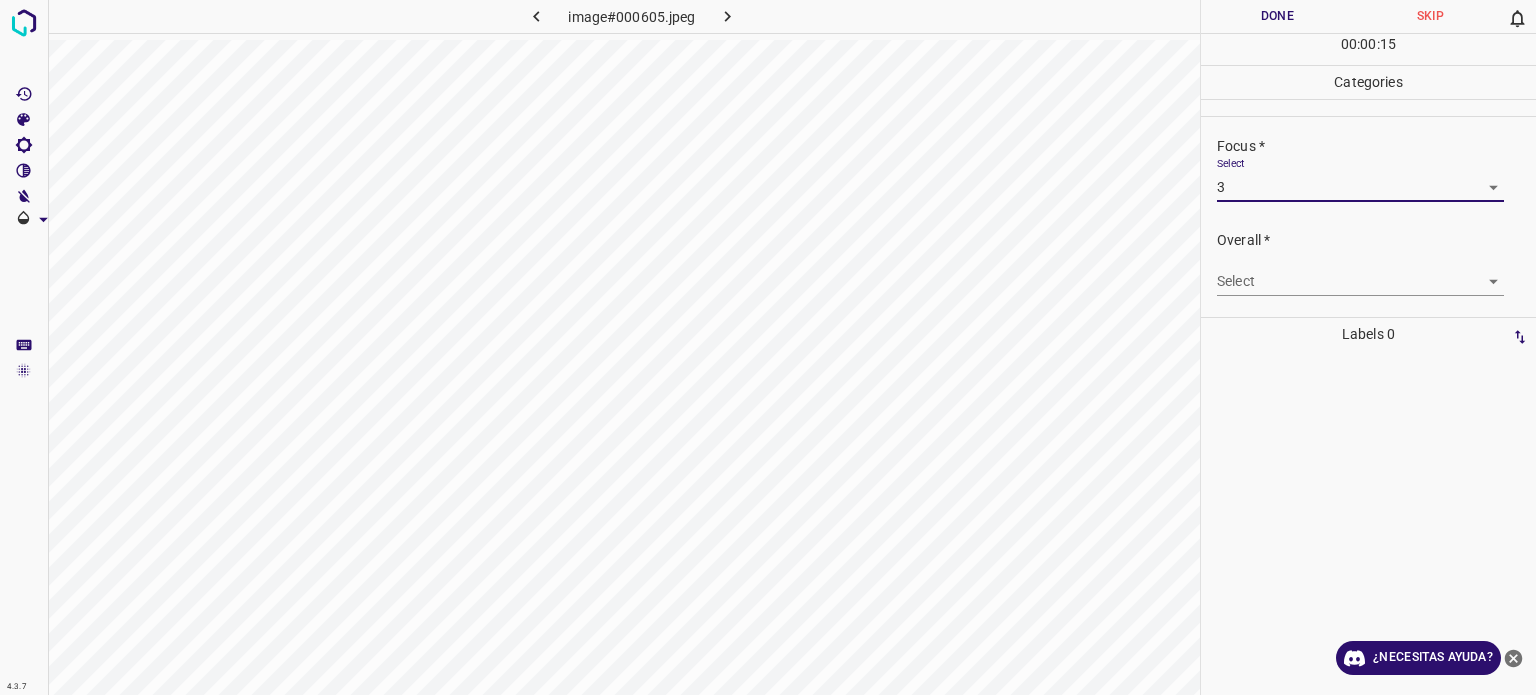 click on "4.3.7 image#[HASH] Done Skip 0 00   : 00   : 15   Categories Lighting *  Select 3 3 Focus *  Select 3 3 Overall *  Select ​ Labels   0 Categories 1 Lighting 2 Focus 3 Overall Tools Space Change between modes (Draw & Edit) I Auto labeling R Restore zoom M Zoom in N Zoom out Delete Delete selecte label Filters Z Restore filters X Saturation filter C Brightness filter V Contrast filter B Gray scale filter General O Download ¿Necesitas ayuda? Texto original Valora esta traducción Tu opinión servirá para ayudar a mejorar el Traductor de Google - Texto - Esconder - Borrar" at bounding box center (768, 347) 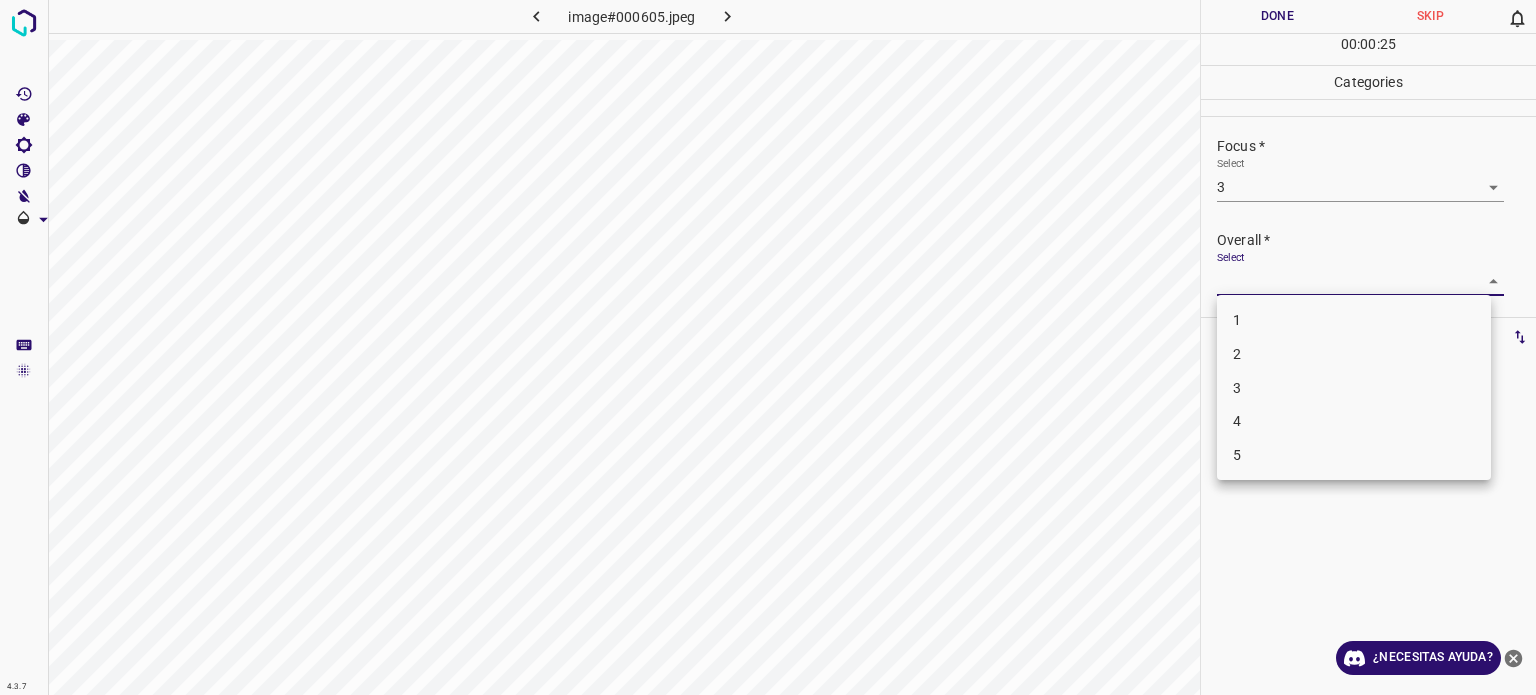 click on "3" at bounding box center [1354, 388] 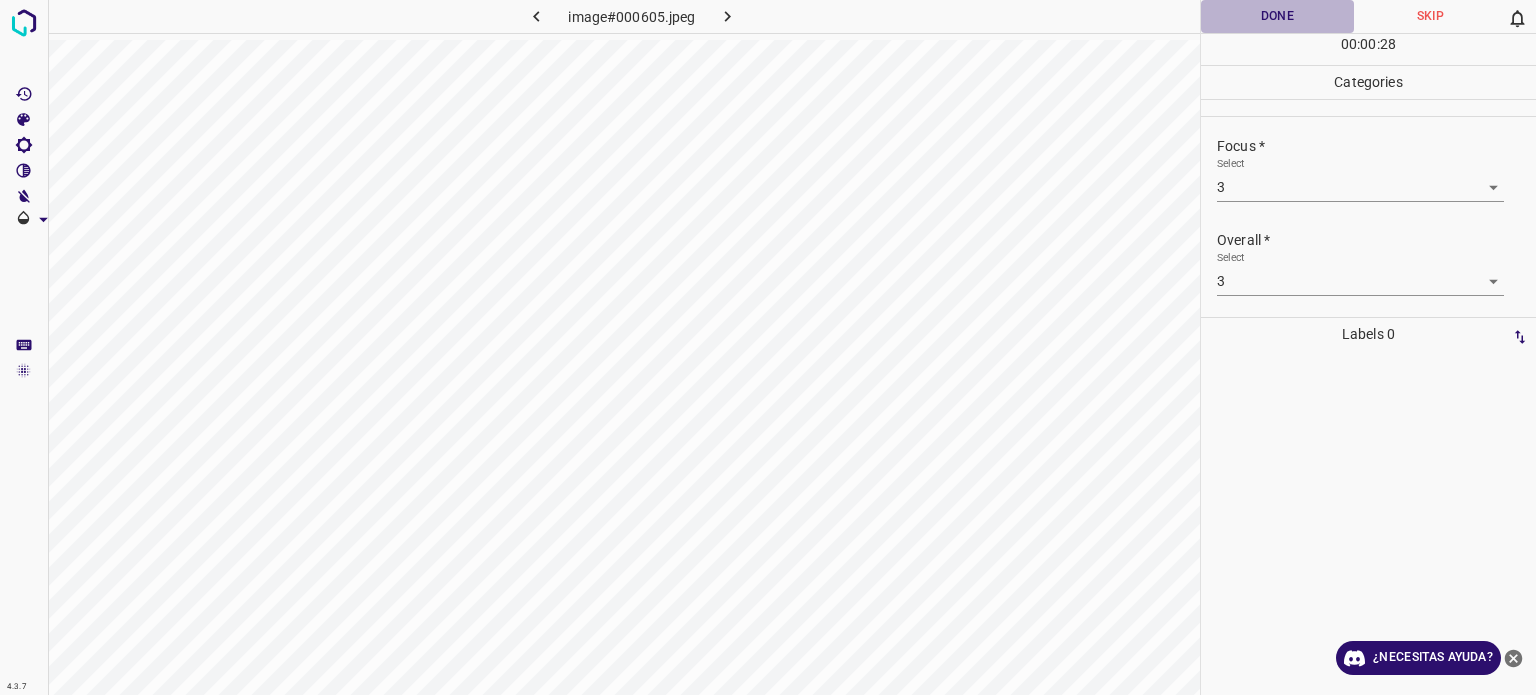 click on "Done" at bounding box center (1277, 16) 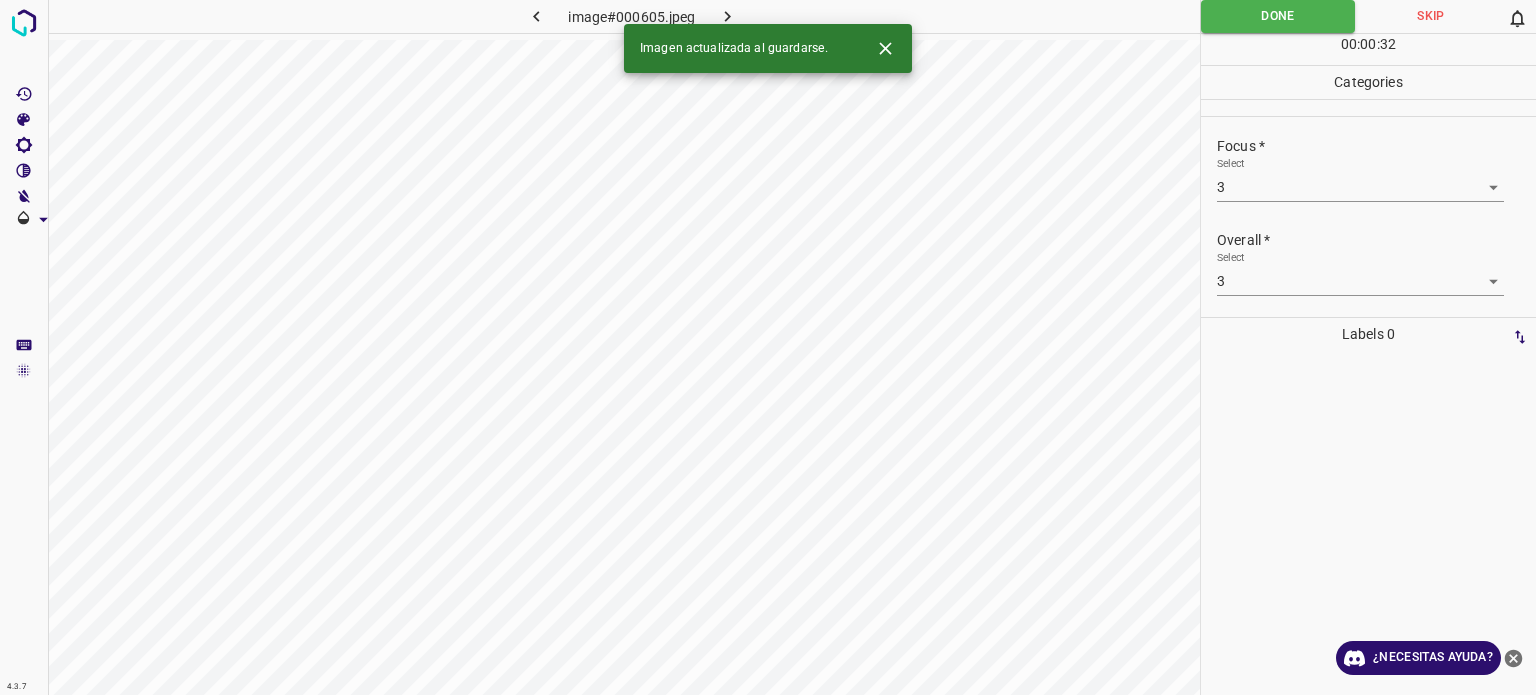 click 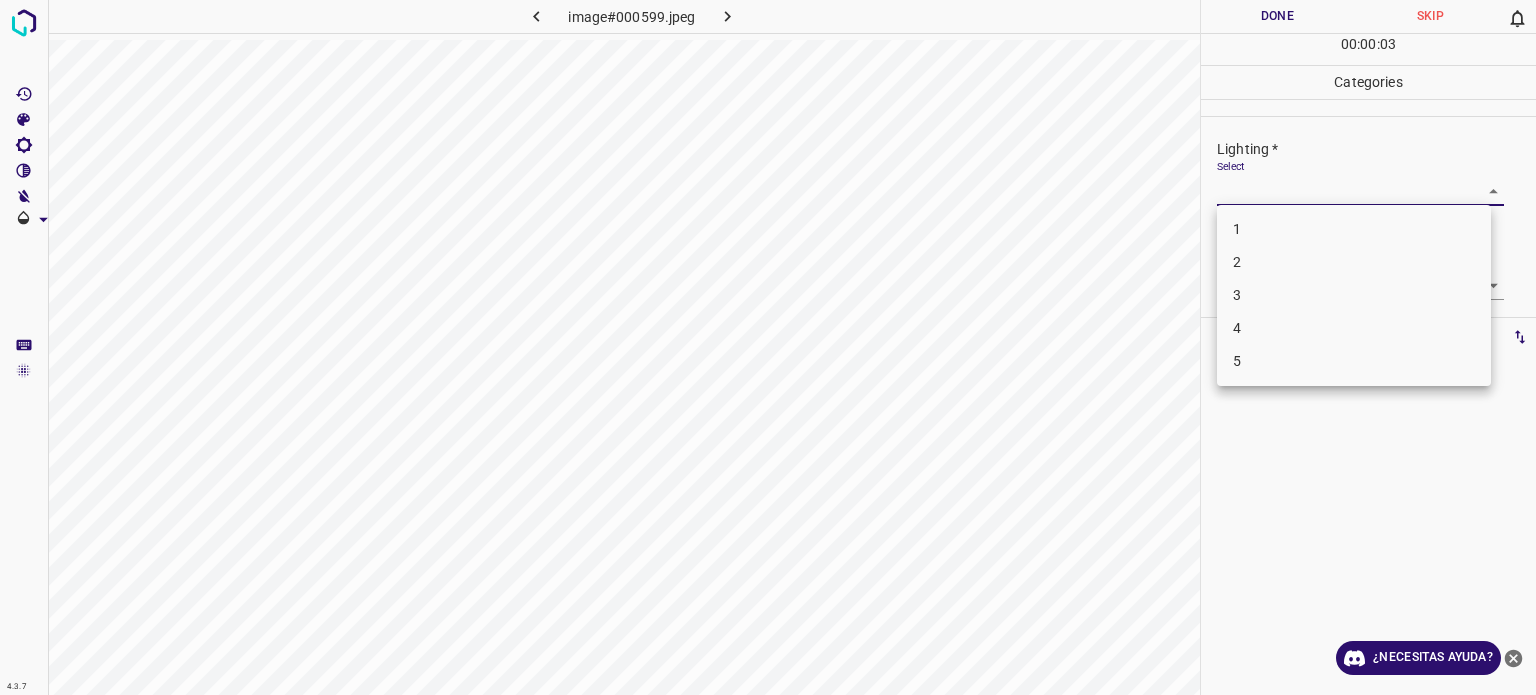 click on "4.3.7 image#[HASH] Done Skip 0 00   : 00   : 03   Categories Lighting *  Select ​ Focus *  Select ​ Overall *  Select ​ Labels   0 Categories 1 Lighting 2 Focus 3 Overall Tools Space Change between modes (Draw & Edit) I Auto labeling R Restore zoom M Zoom in N Zoom out Delete Delete selecte label Filters Z Restore filters X Saturation filter C Brightness filter V Contrast filter B Gray scale filter General O Download ¿Necesitas ayuda? Texto original Valora esta traducción Tu opinión servirá para ayudar a mejorar el Traductor de Google - Texto - Esconder - Borrar 1 2 3 4 5" at bounding box center [768, 347] 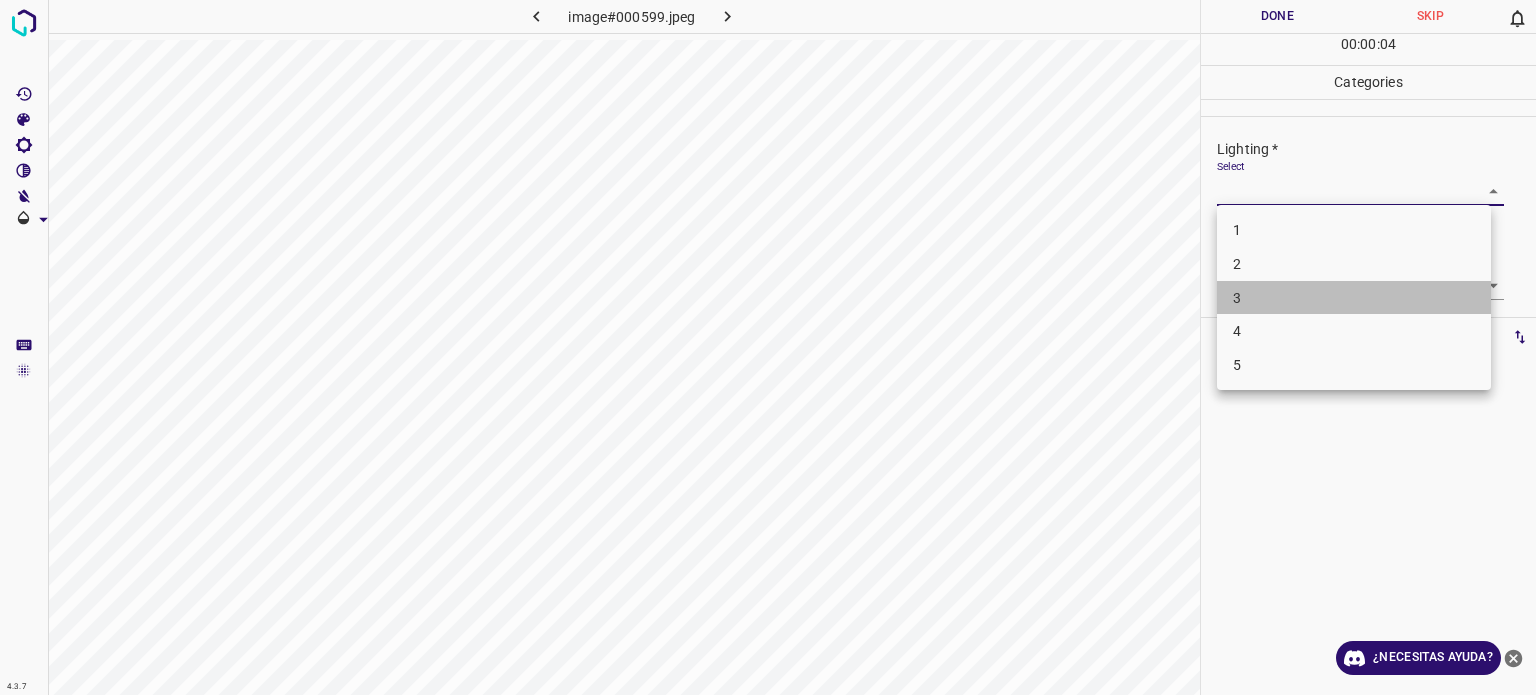 click on "3" at bounding box center (1354, 298) 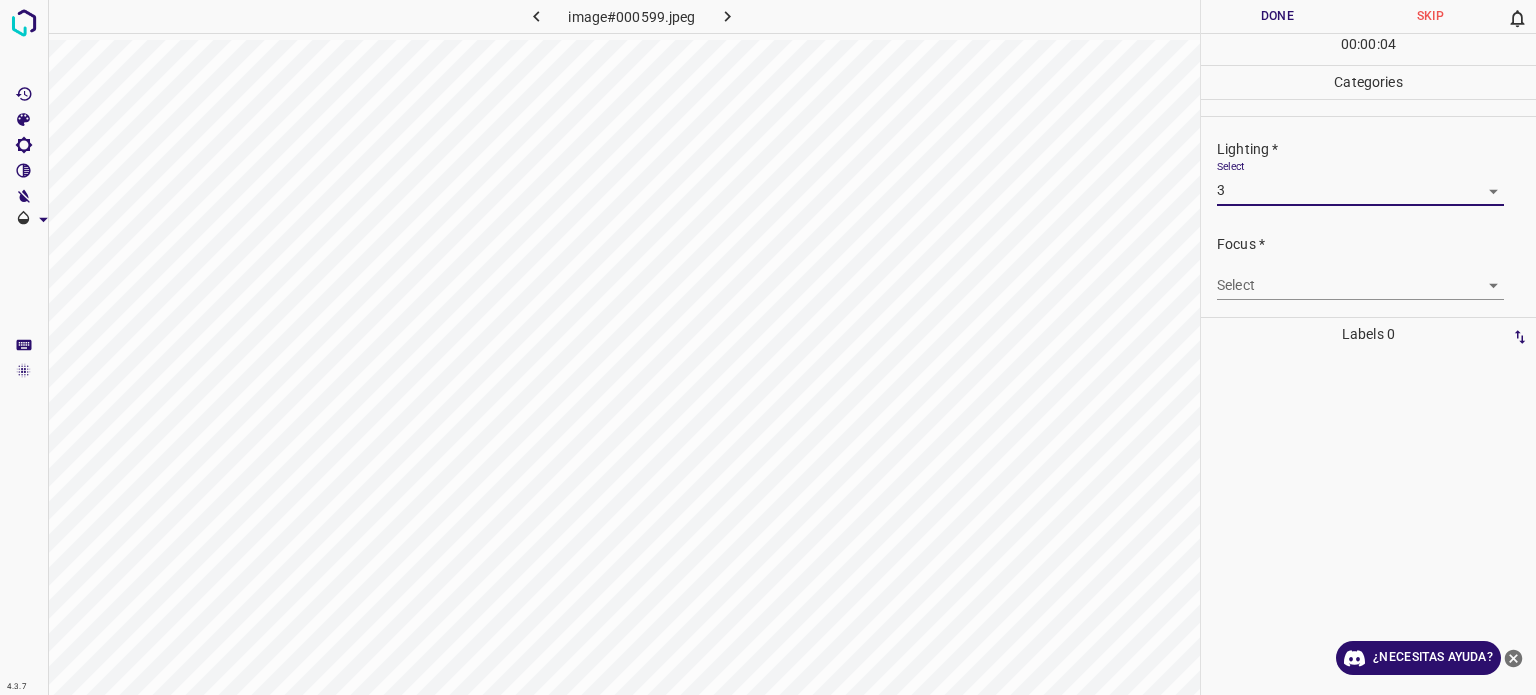 click on "4.3.7 image#000599.jpeg Done Skip 0 00   : 00   : 04   Categories Lighting *  Select 3 3 Focus *  Select ​ Overall *  Select ​ Labels   0 Categories 1 Lighting 2 Focus 3 Overall Tools Space Change between modes (Draw & Edit) I Auto labeling R Restore zoom M Zoom in N Zoom out Delete Delete selecte label Filters Z Restore filters X Saturation filter C Brightness filter V Contrast filter B Gray scale filter General O Download ¿Necesitas ayuda? Texto original Valora esta traducción Tu opinión servirá para ayudar a mejorar el Traductor de Google - Texto - Esconder - Borrar" at bounding box center (768, 347) 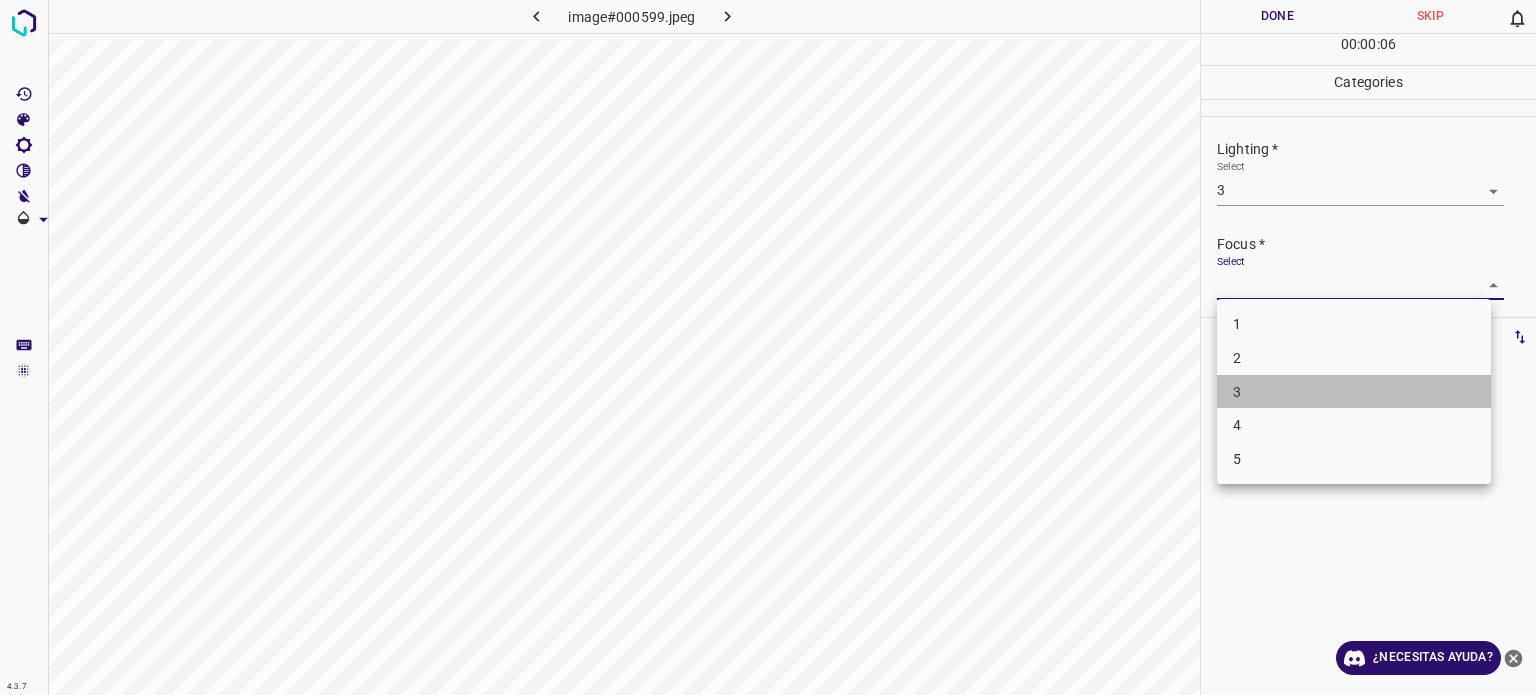 click on "3" at bounding box center (1354, 392) 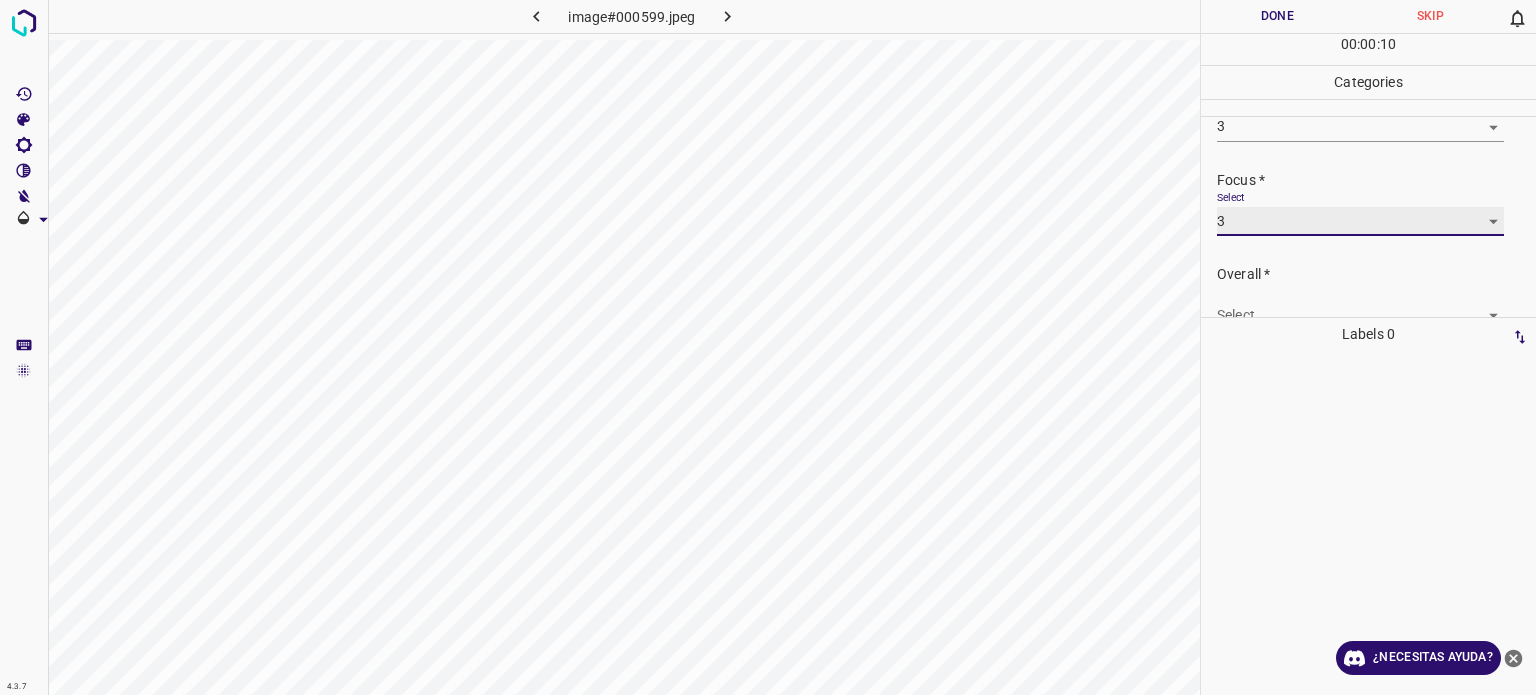 scroll, scrollTop: 98, scrollLeft: 0, axis: vertical 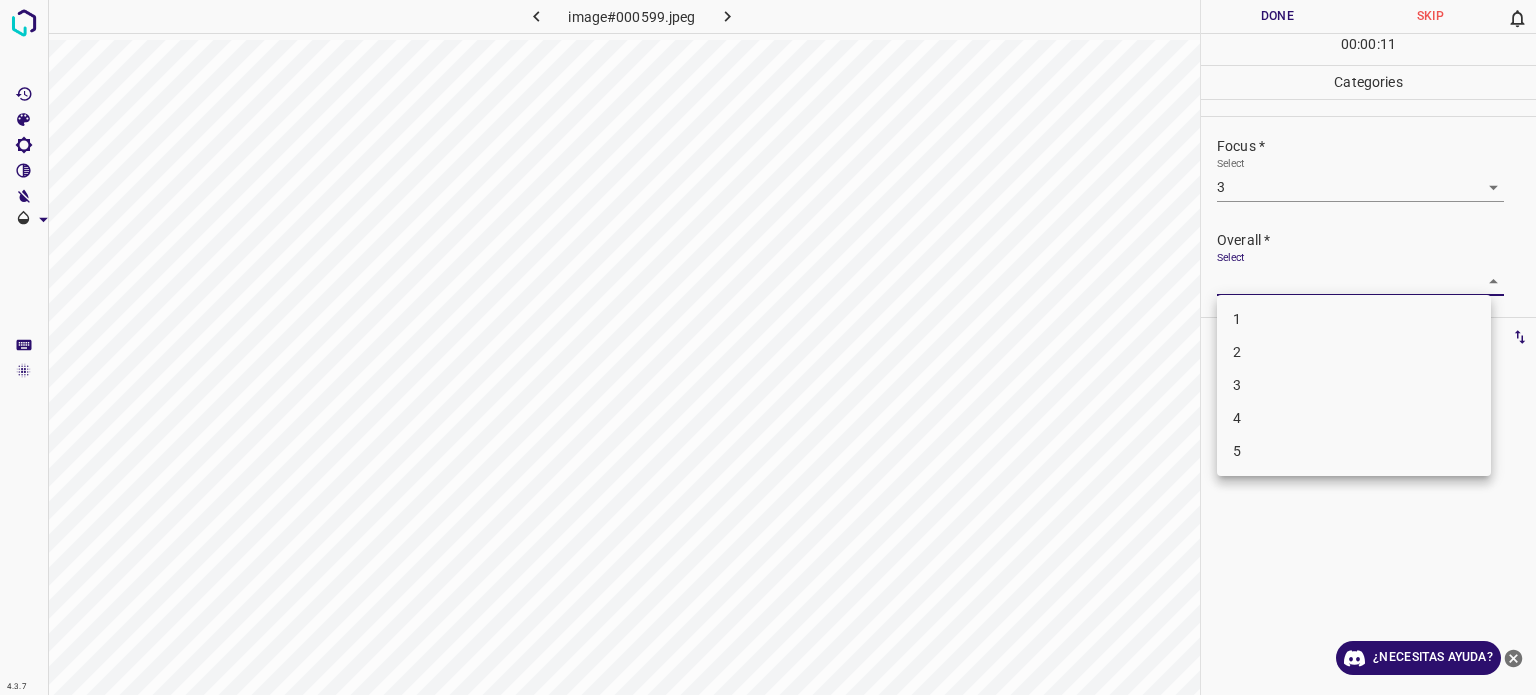click on "4.3.7 image#000599.jpeg Done Skip 0 00 : 00 : 11 Categories Lighting * Select 3 3 Focus * Select 3 3 Overall * Select ​ Labels 0 Categories 1 Lighting 2 Focus 3 Overall Tools Space Change between modes (Draw & Edit) I Auto labeling R Restore zoom M Zoom in N Zoom out Delete Delete selecte label Filters Z Restore filters X Saturation filter C Brightness filter V Contrast filter B Gray scale filter General O Download ¿Necesitas ayuda? Texto original Valora esta traducción Tu opinión servirá para ayudar a mejorar el Traductor de Google - Texto - Esconder - Borrar 1 2 3 4 5" at bounding box center (768, 347) 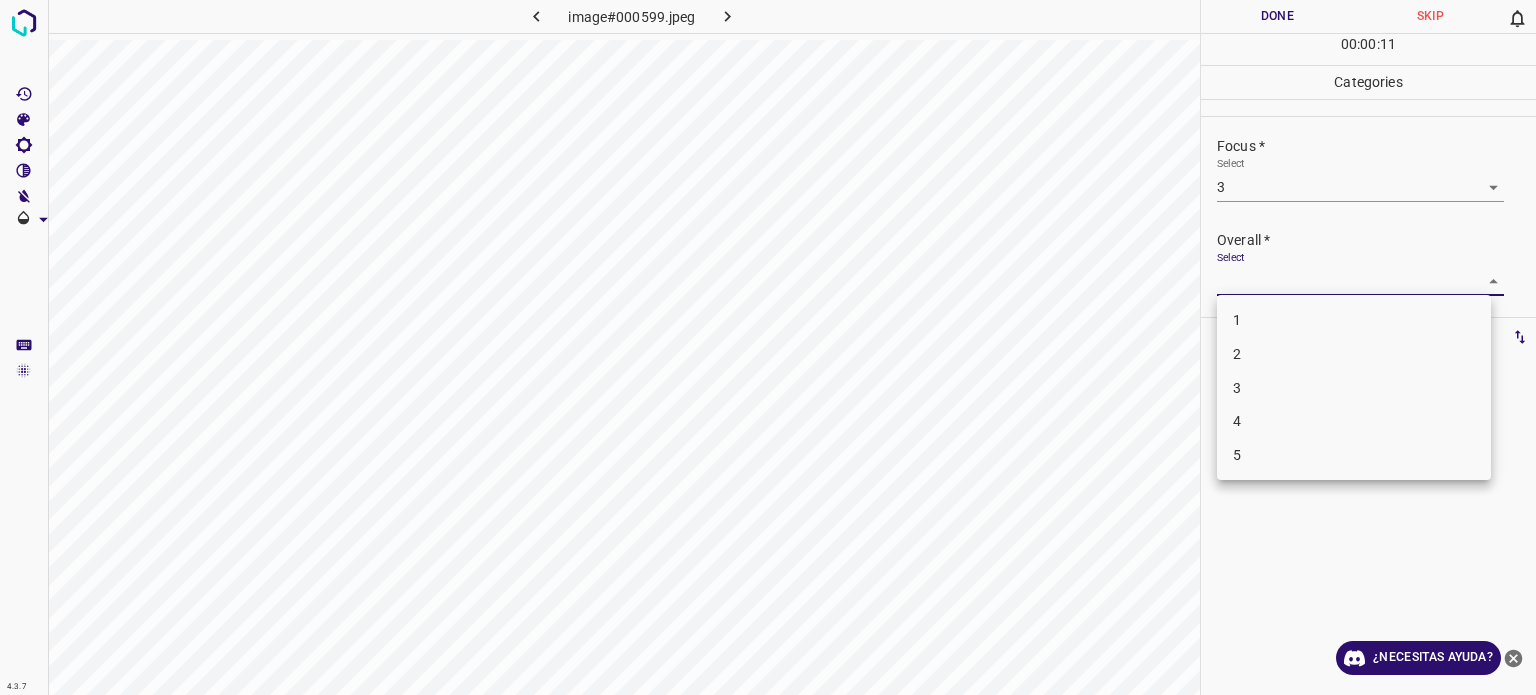 click on "3" at bounding box center (1354, 388) 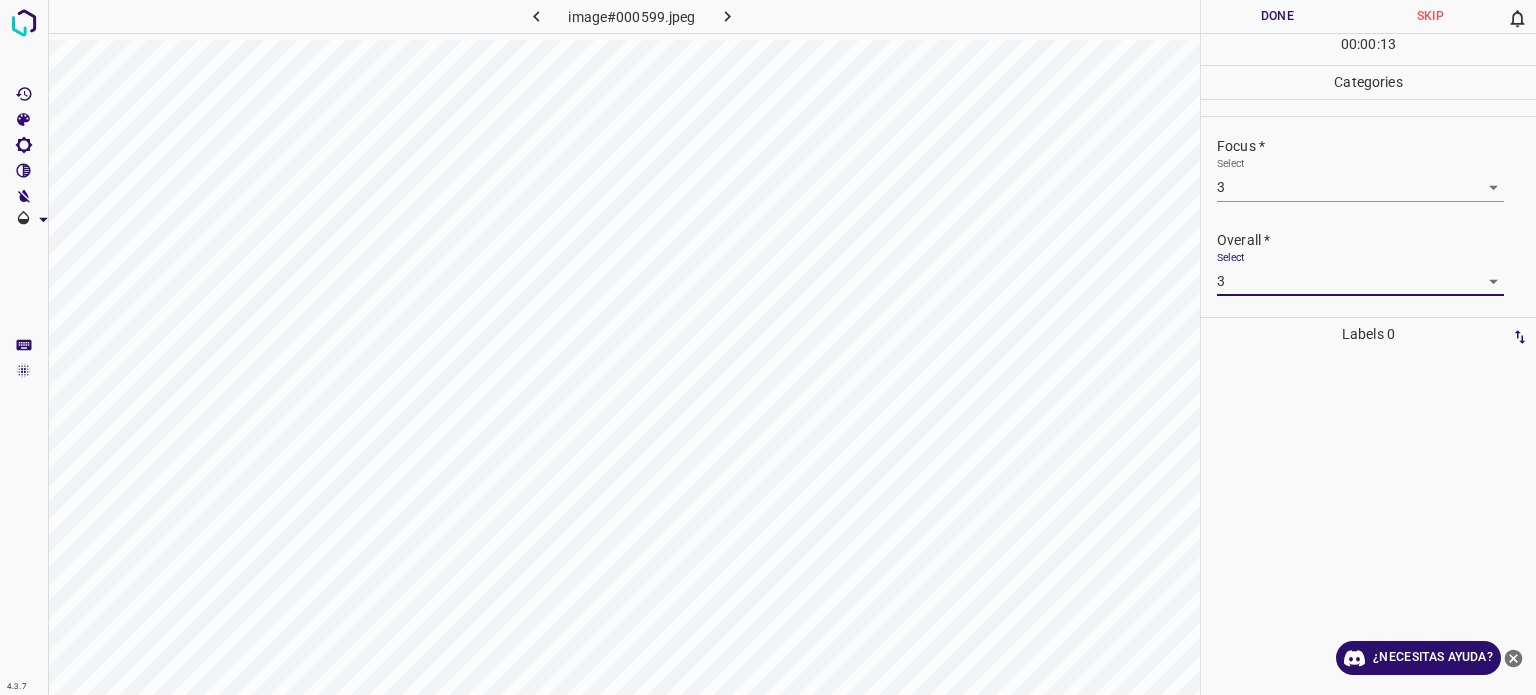 click on "Done" at bounding box center (1277, 16) 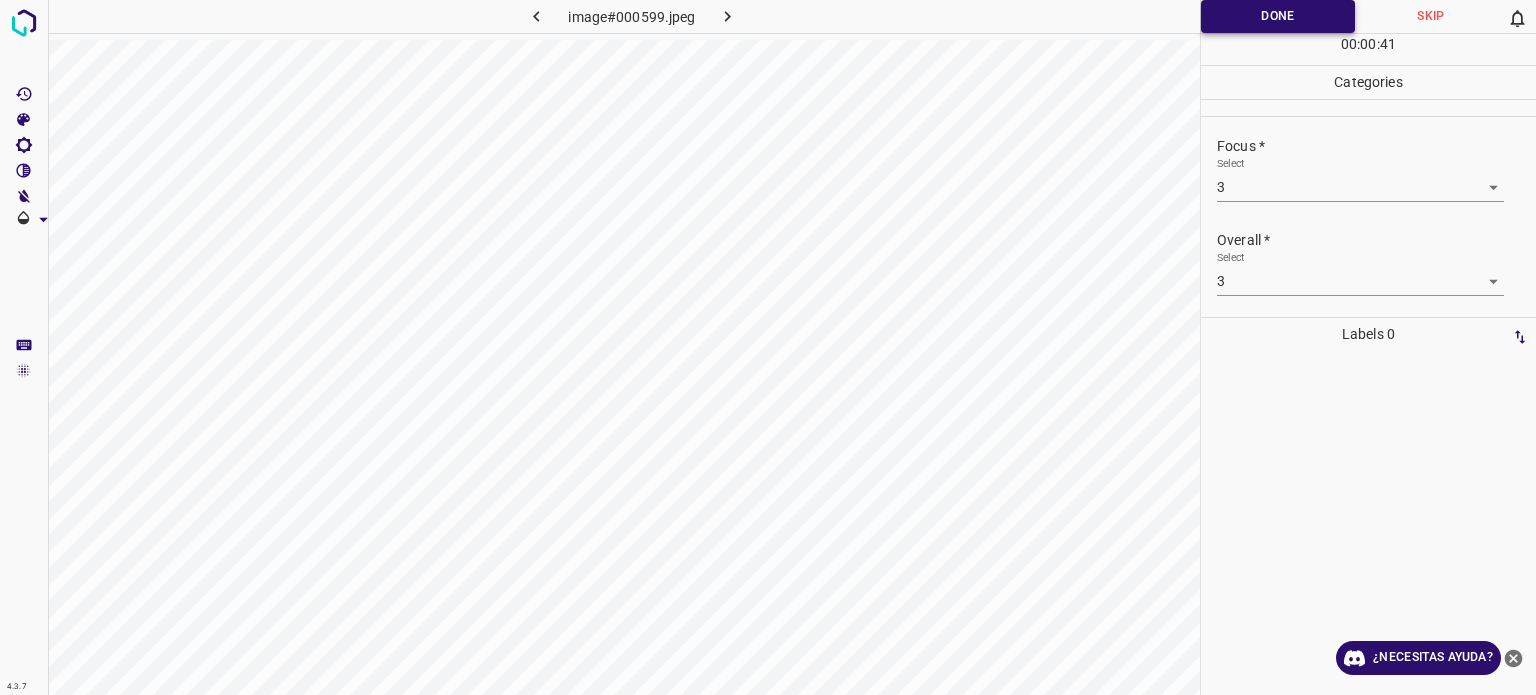 click on "Done" at bounding box center [1278, 16] 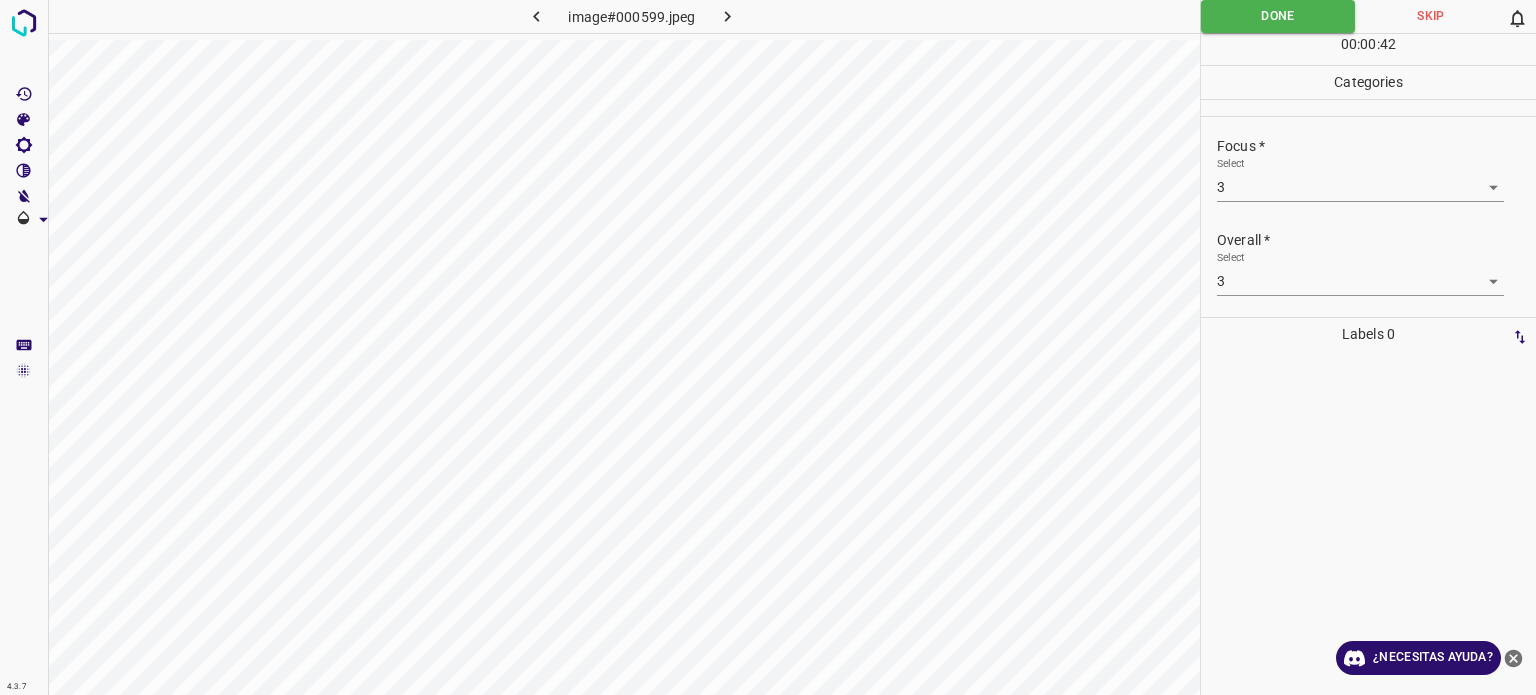 click 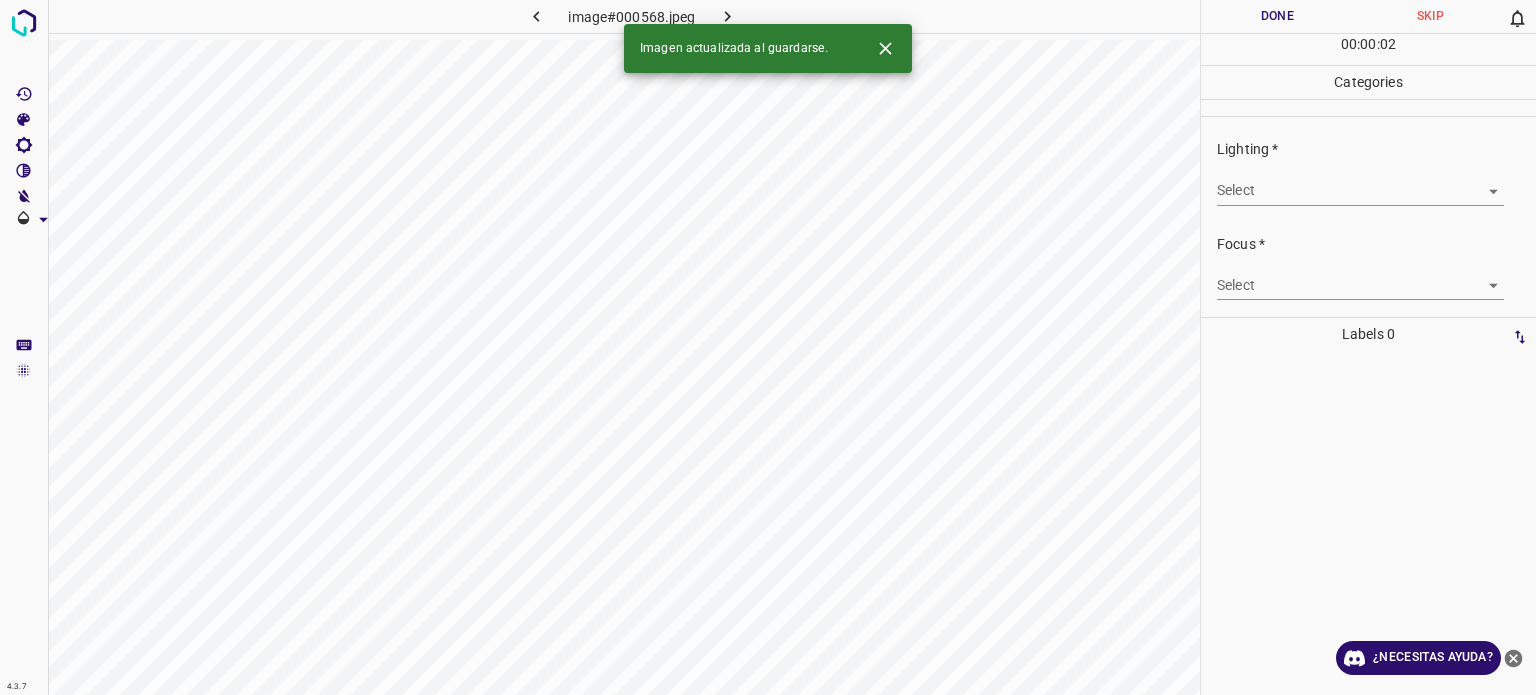 click on "4.3.7 image#000568.jpeg Done Skip 0 00   : 00   : 02   Categories Lighting *  Select ​ Focus *  Select ​ Overall *  Select ​ Labels   0 Categories 1 Lighting 2 Focus 3 Overall Tools Space Change between modes (Draw & Edit) I Auto labeling R Restore zoom M Zoom in N Zoom out Delete Delete selecte label Filters Z Restore filters X Saturation filter C Brightness filter V Contrast filter B Gray scale filter General O Download Imagen actualizada al guardarse. ¿Necesitas ayuda? Texto original Valora esta traducción Tu opinión servirá para ayudar a mejorar el Traductor de Google - Texto - Esconder - Borrar" at bounding box center (768, 347) 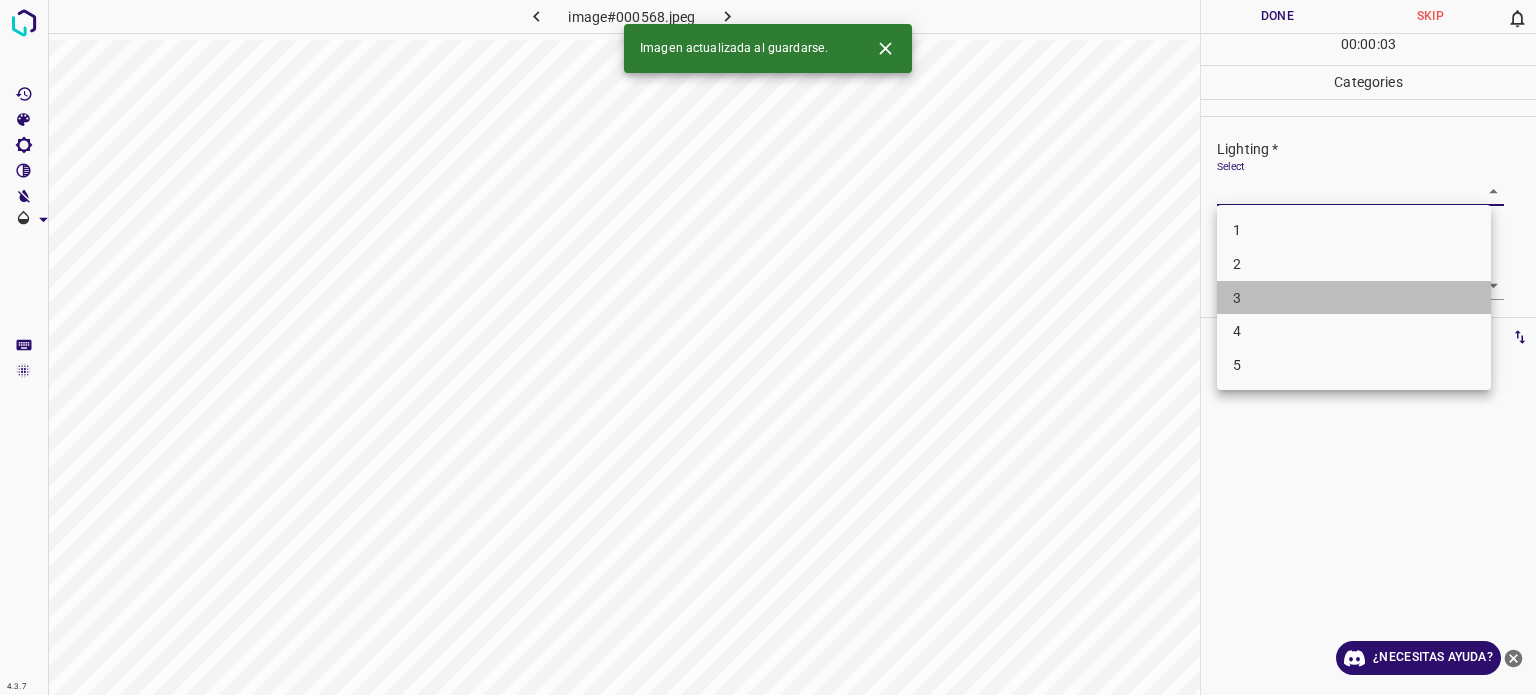 click on "3" at bounding box center [1354, 298] 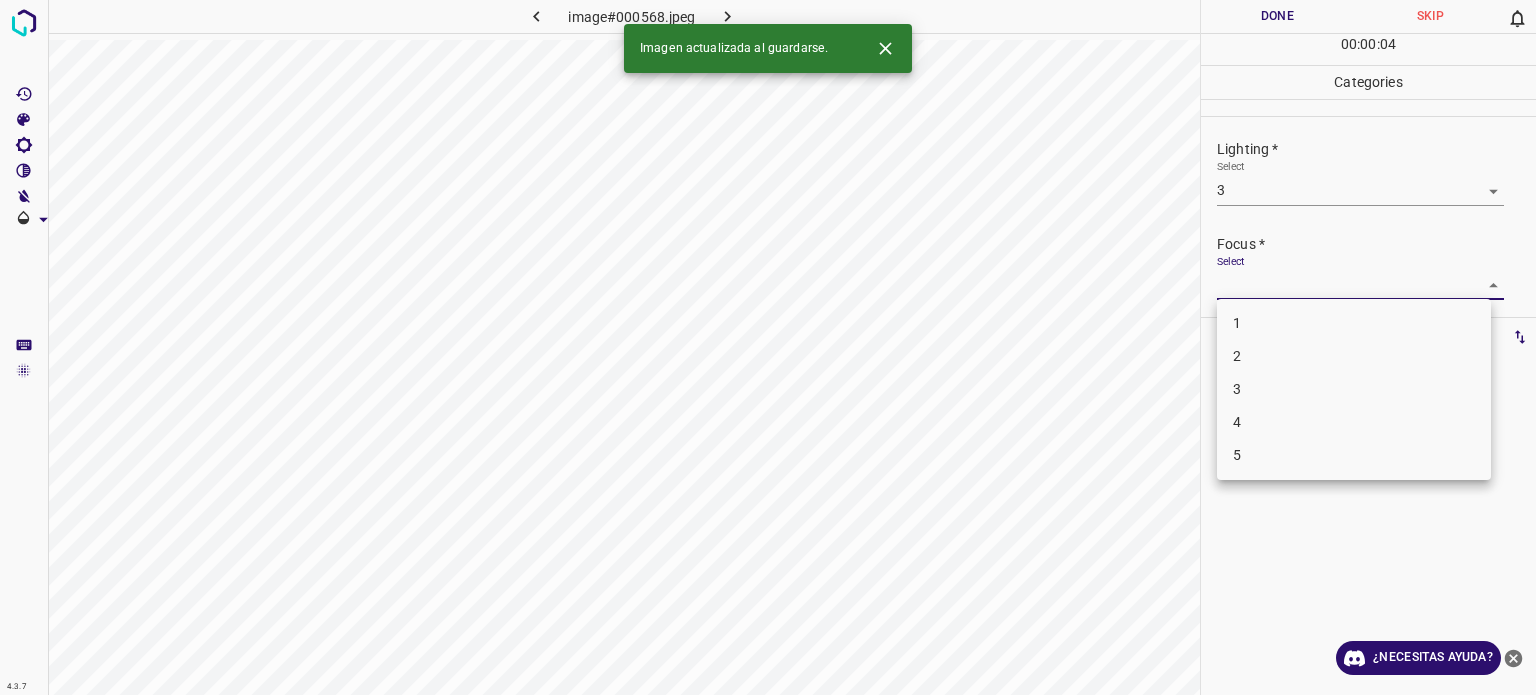 click on "4.3.7 image#000568.jpeg Done Skip 0 00   : 00   : 04   Categories Lighting *  Select 3 3 Focus *  Select ​ Overall *  Select ​ Labels   0 Categories 1 Lighting 2 Focus 3 Overall Tools Space Change between modes (Draw & Edit) I Auto labeling R Restore zoom M Zoom in N Zoom out Delete Delete selecte label Filters Z Restore filters X Saturation filter C Brightness filter V Contrast filter B Gray scale filter General O Download Imagen actualizada al guardarse. ¿Necesitas ayuda? Texto original Valora esta traducción Tu opinión servirá para ayudar a mejorar el Traductor de Google - Texto - Esconder - Borrar 1 2 3 4 5" at bounding box center (768, 347) 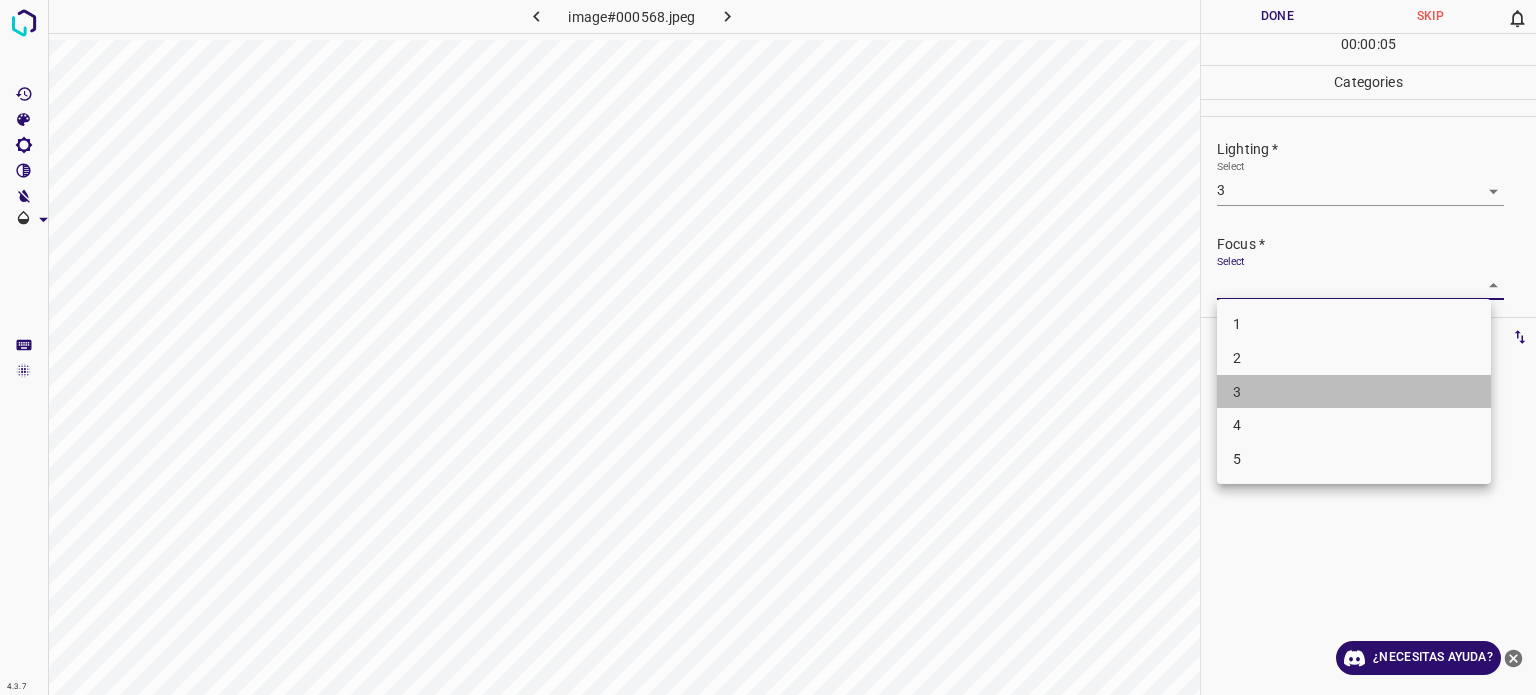 click on "3" at bounding box center (1237, 391) 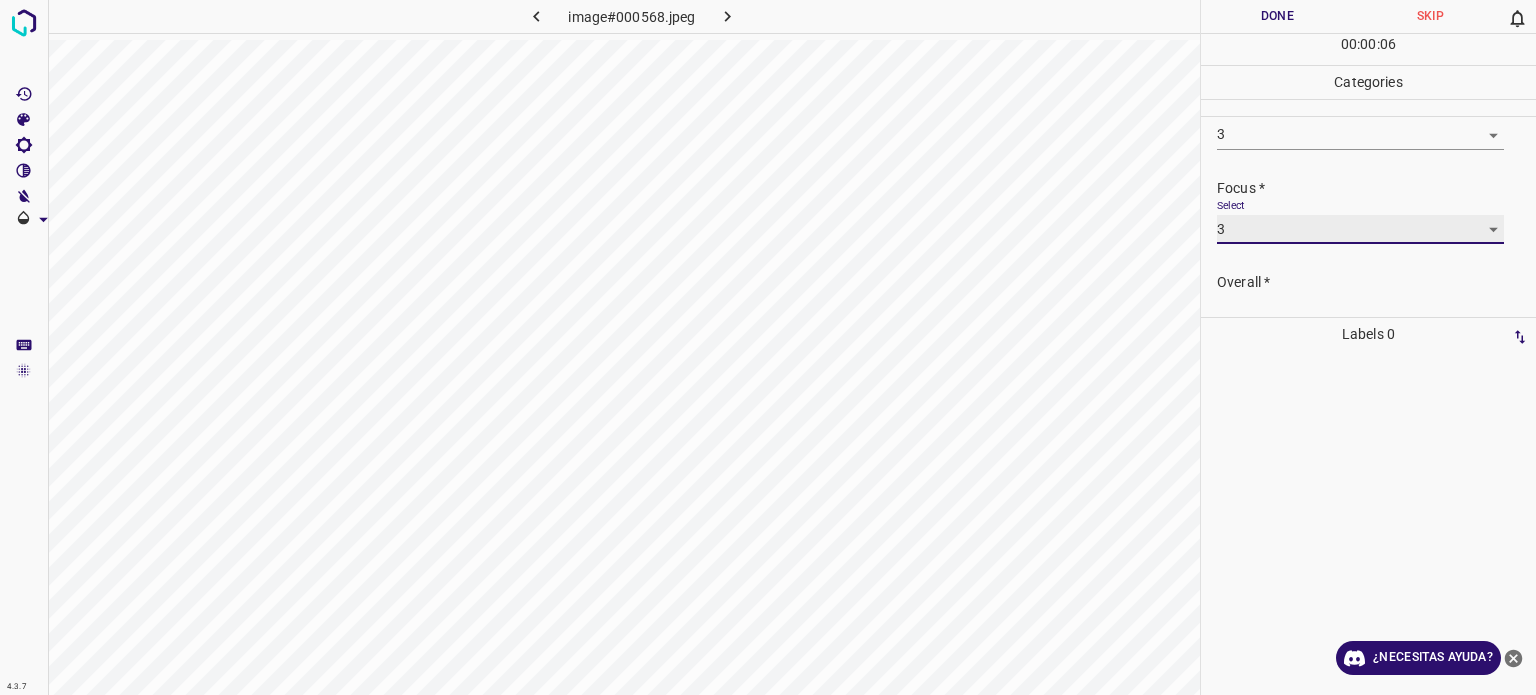 scroll, scrollTop: 98, scrollLeft: 0, axis: vertical 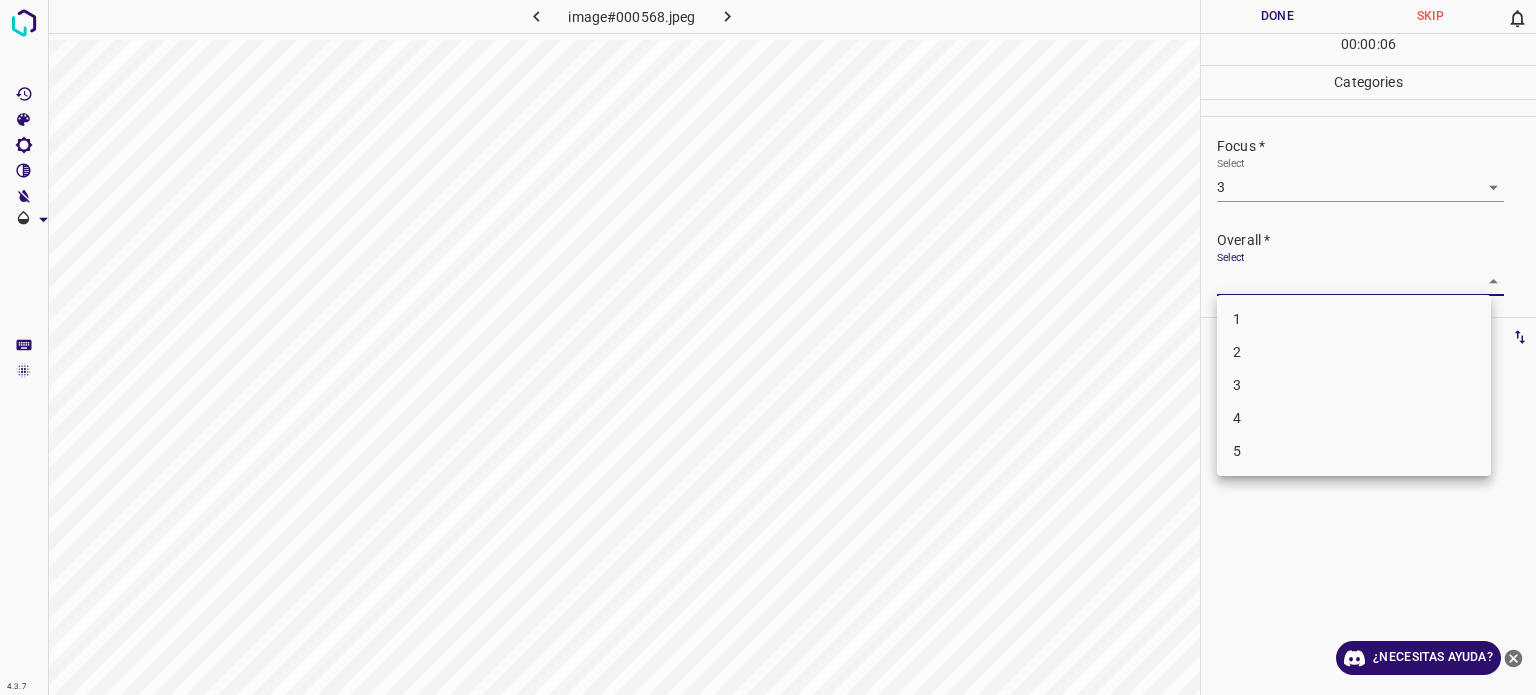click on "4.3.7 image#000568.jpeg Done Skip 0 00 : 00 : 06 Categories Lighting * Select 3 3 Focus * Select 3 3 Overall * Select ​ Labels 0 Categories 1 Lighting 2 Focus 3 Overall Tools Space Change between modes (Draw & Edit) I Auto labeling R Restore zoom M Zoom in N Zoom out Delete Delete selecte label Filters Z Restore filters X Saturation filter C Brightness filter V Contrast filter B Gray scale filter General O Download ¿Necesitas ayuda? Texto original Valora esta traducción Tu opinión servirá para ayudar a mejorar el Traductor de Google - Texto - Esconder - Borrar 1 2 3 4 5" at bounding box center [768, 347] 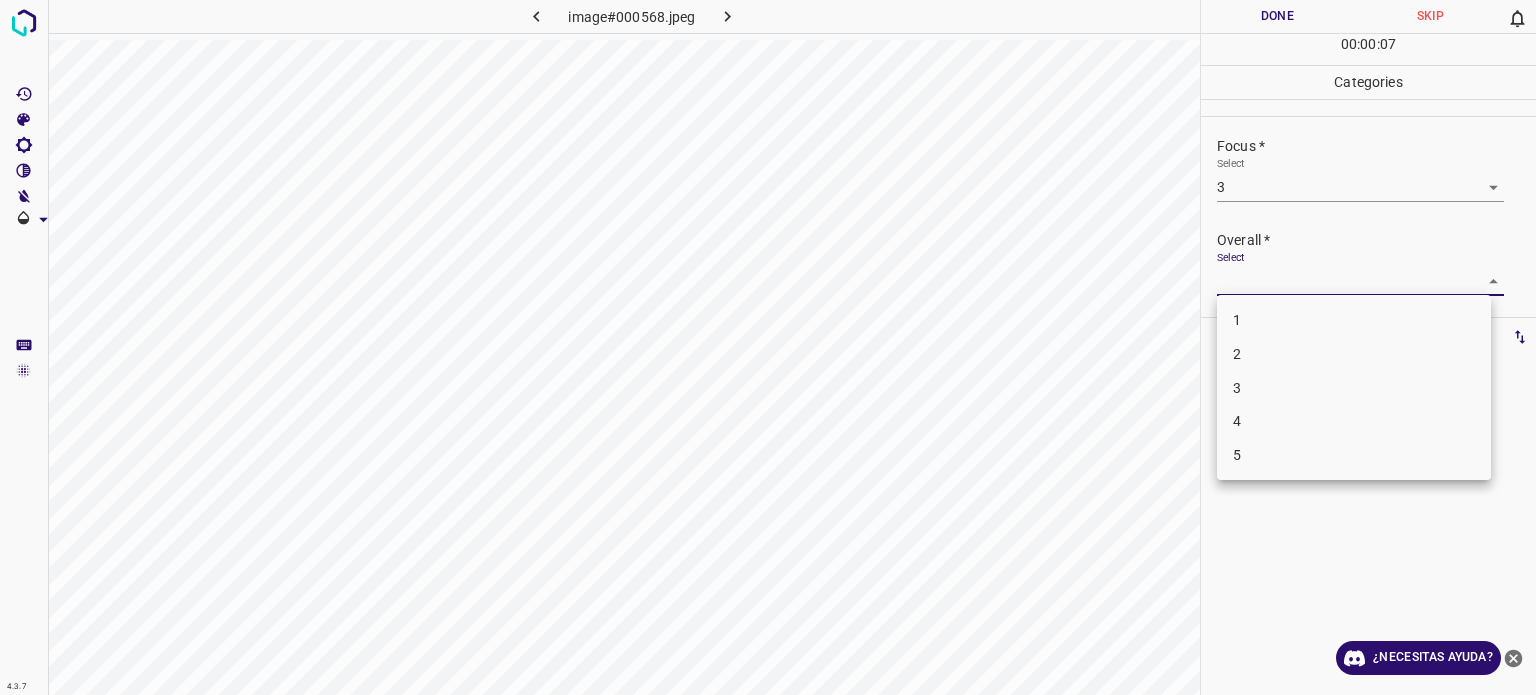 click on "3" at bounding box center [1237, 387] 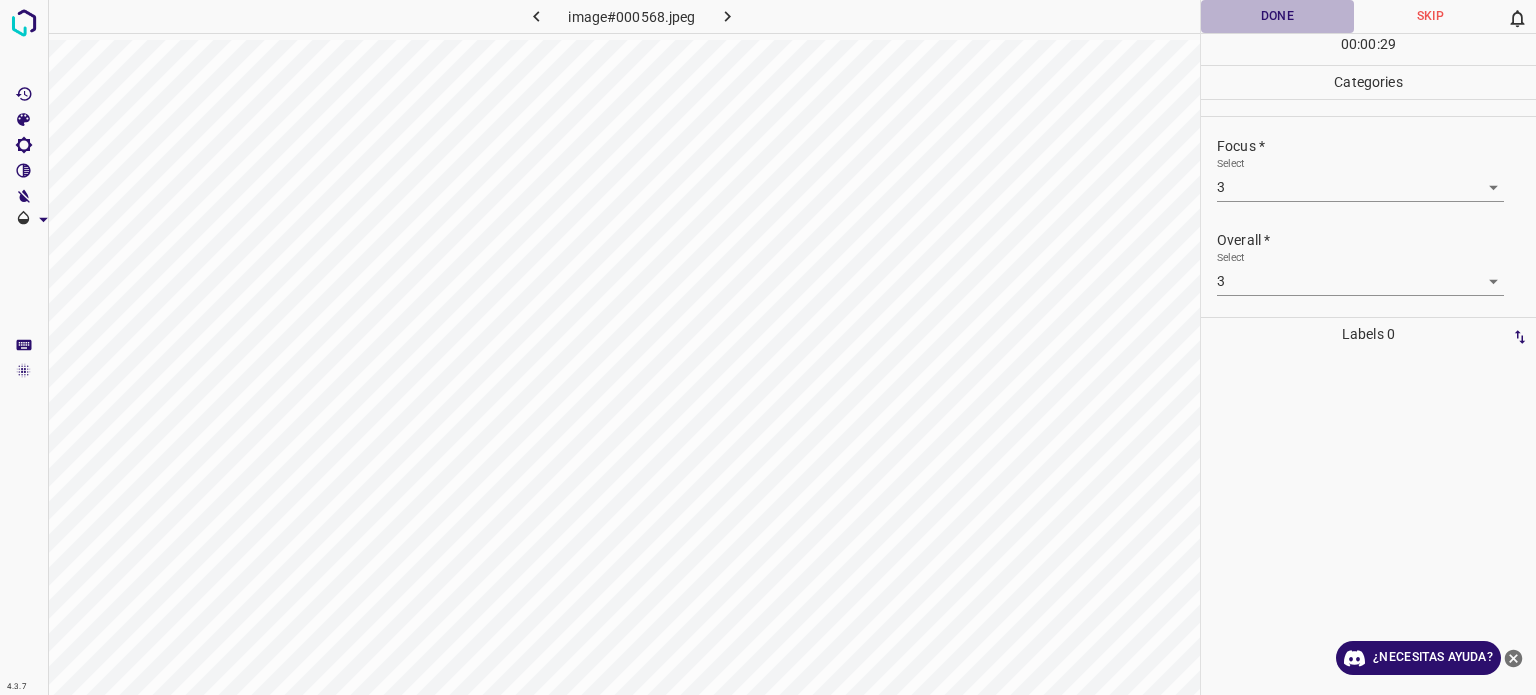 click on "Done" at bounding box center (1277, 16) 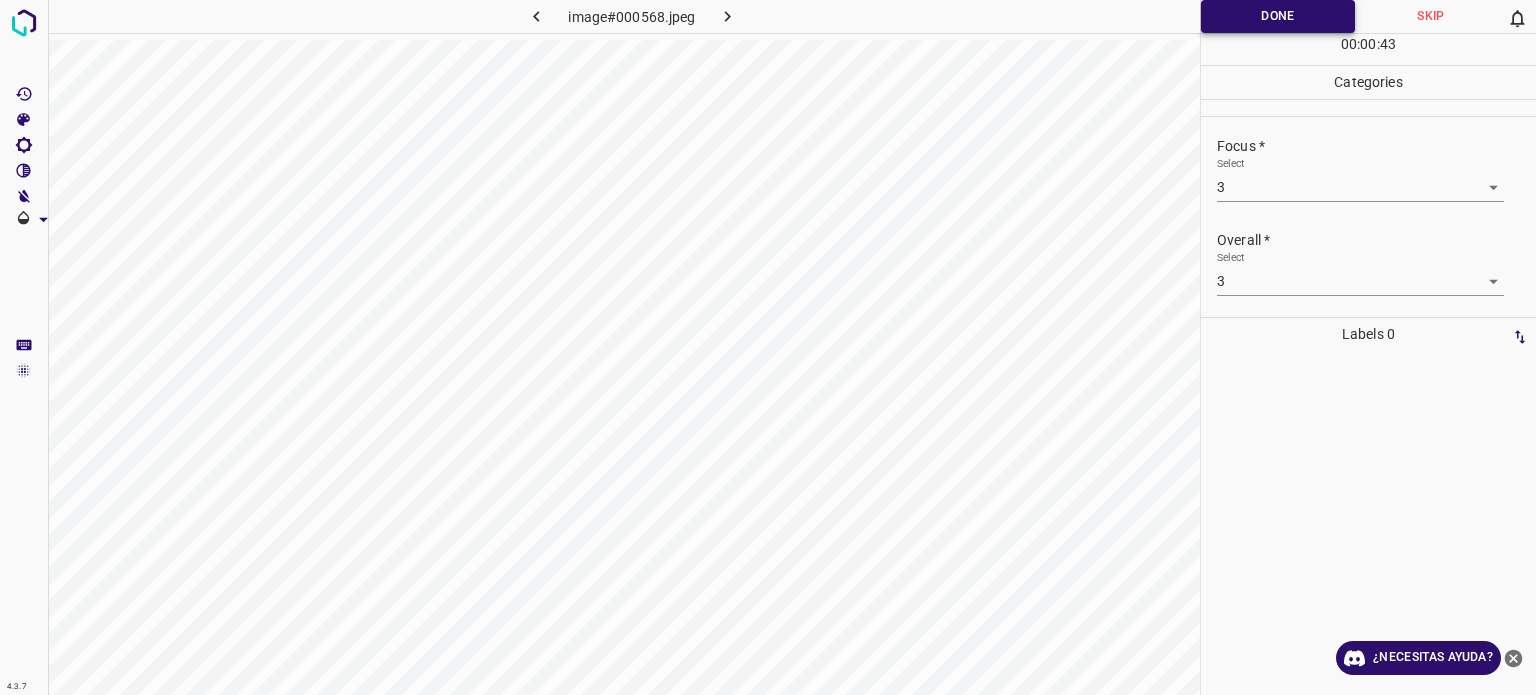 click on "Done" at bounding box center [1278, 16] 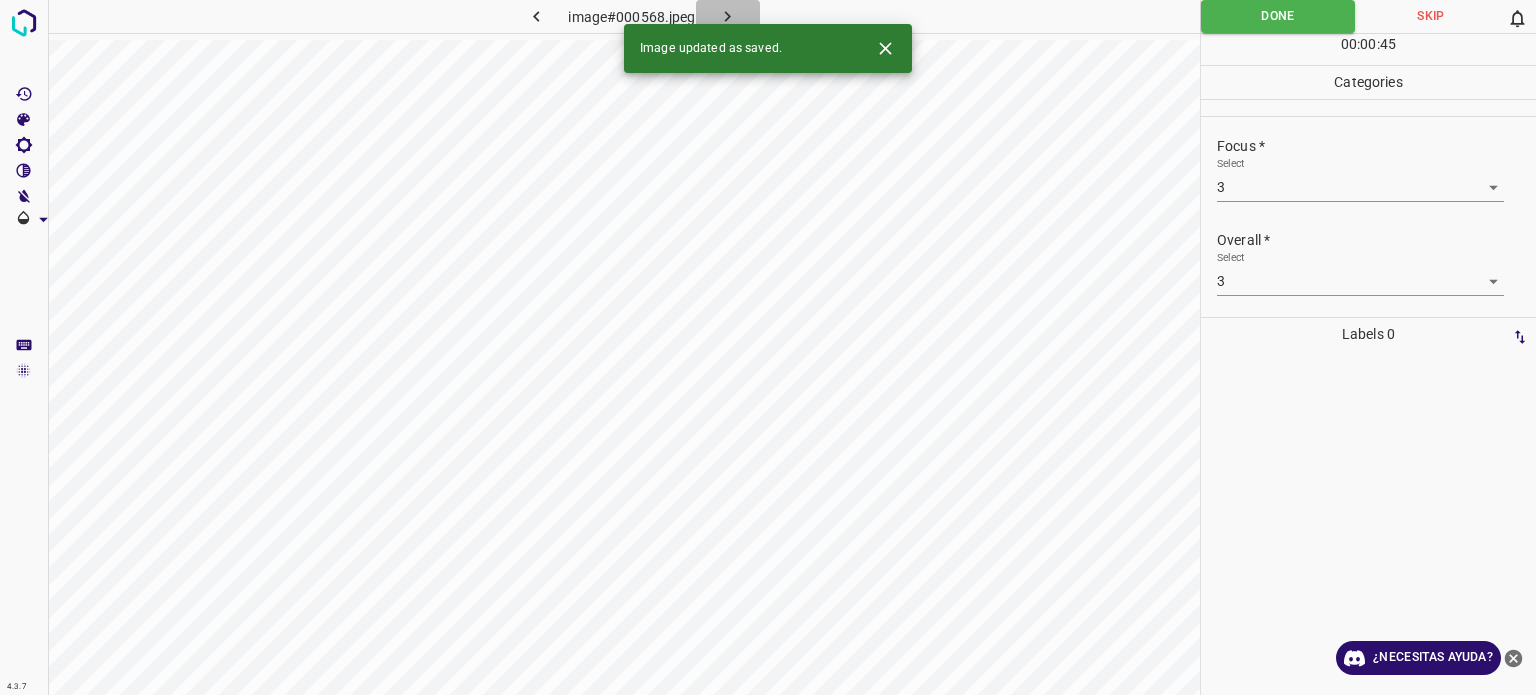 click at bounding box center (728, 16) 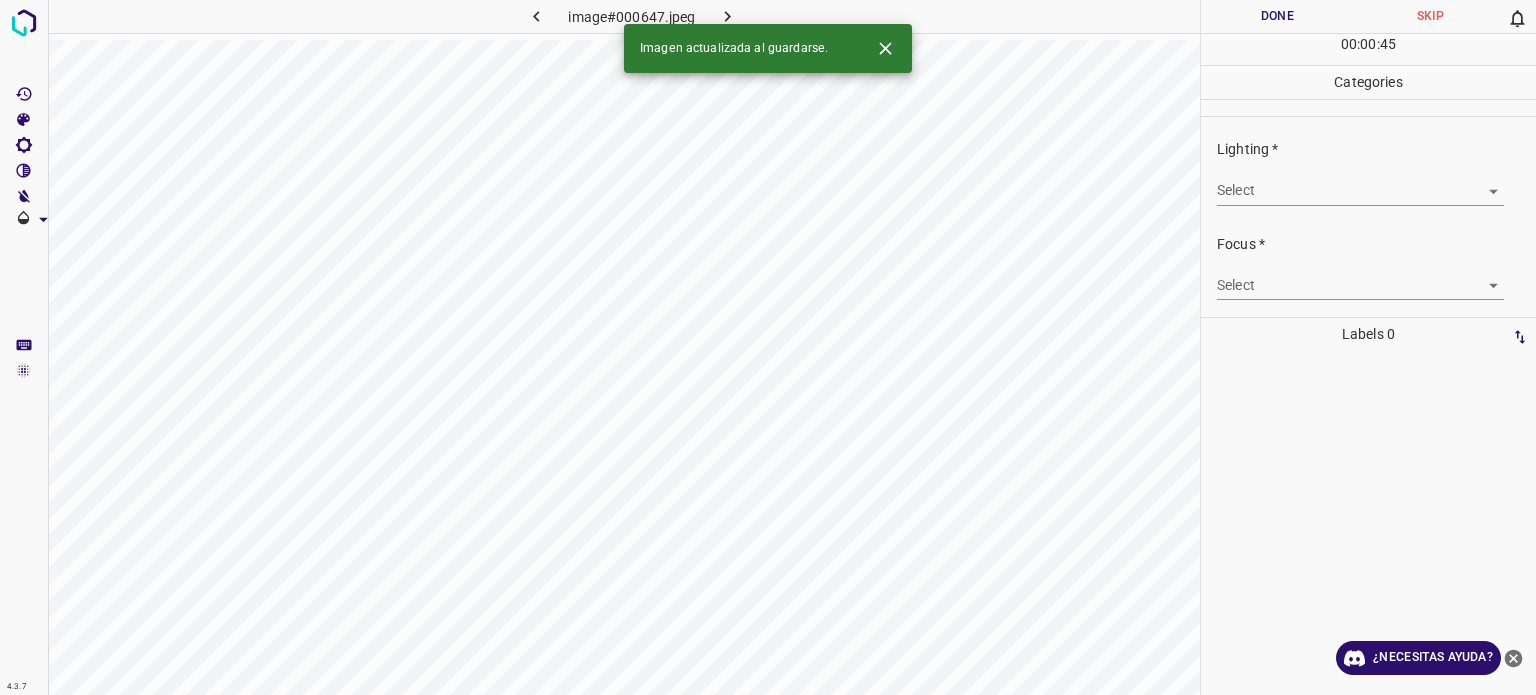 click on "4.3.7 image#000647.jpeg Done Skip 0 00 : 00 : 45 Categories Lighting * Select ​ Focus * Select ​ Overall * Select ​ Labels 0 Categories 1 Lighting 2 Focus 3 Overall Tools Space Change between modes (Draw & Edit) I Auto labeling R Restore zoom M Zoom in N Zoom out Delete Delete selecte label Filters Z Restore filters X Saturation filter C Brightness filter V Contrast filter B Gray scale filter General O Download Imagen actualizada al guardarse. ¿Necesitas ayuda? Texto original Valora esta traducción Tu opinión servirá para ayudar a mejorar el Traductor de Google - Texto - Esconder - Borrar" at bounding box center [768, 347] 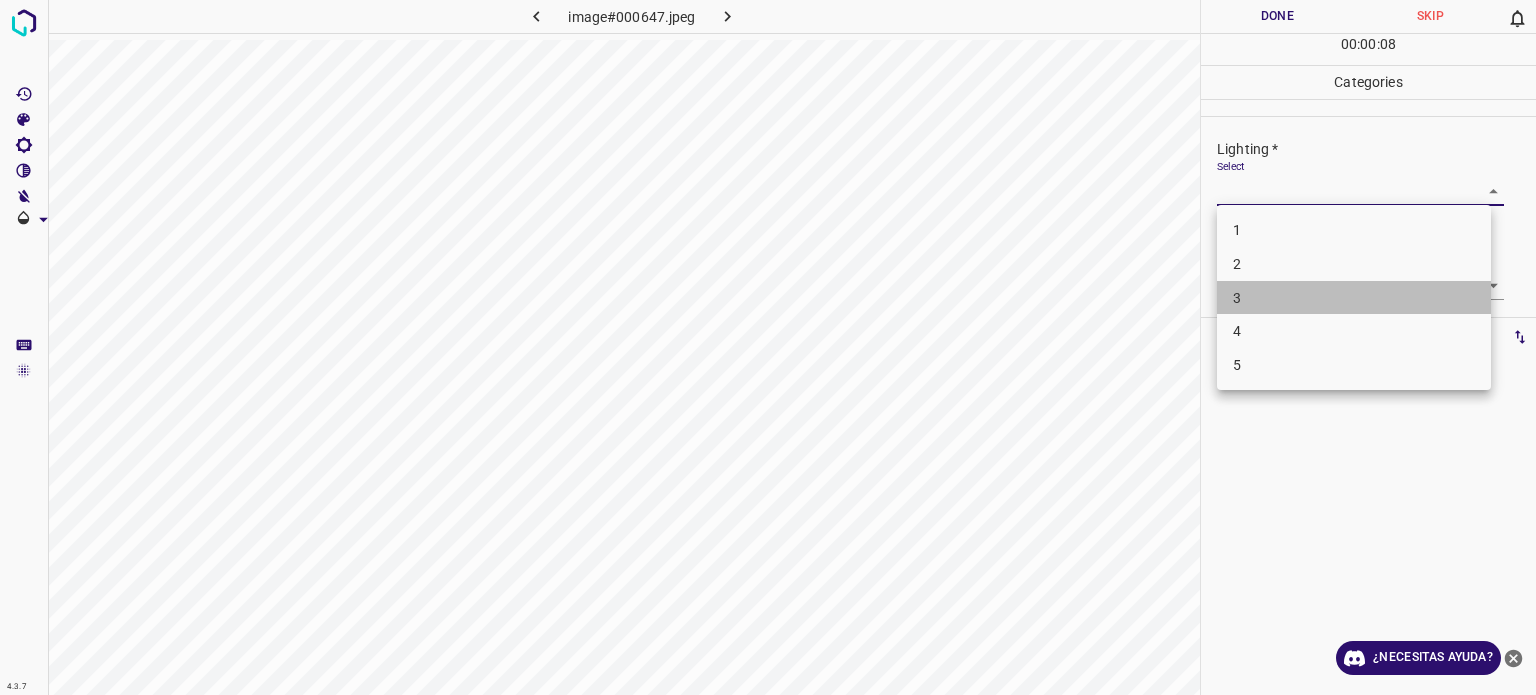 click on "3" at bounding box center [1354, 298] 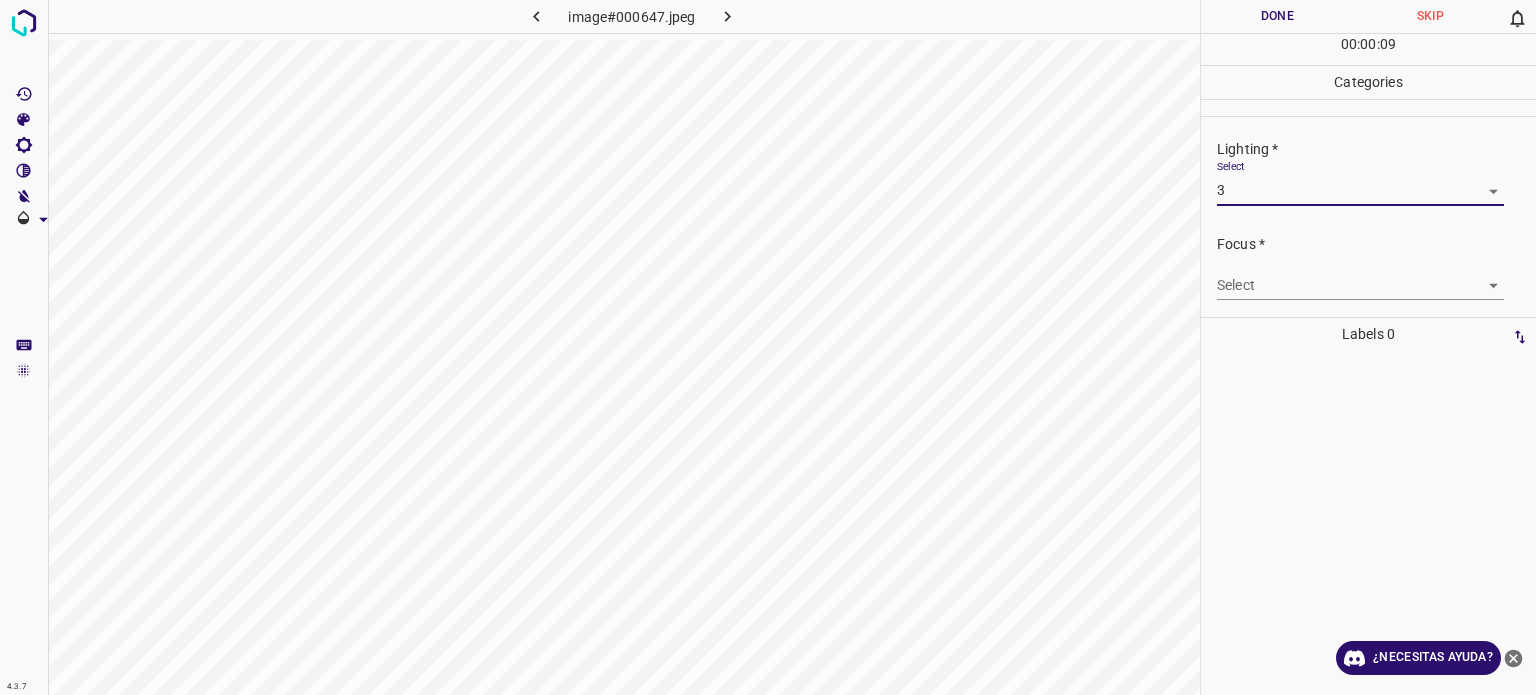 click on "4.3.7 image#000647.jpeg Done Skip 0 00 : 00 : 09 Categories Lighting * Select 3 3 Focus * Select ​ Overall * Select ​ Labels 0 Categories 1 Lighting 2 Focus 3 Overall Tools Space Change between modes (Draw & Edit) I Auto labeling R Restore zoom M Zoom in N Zoom out Delete Delete selecte label Filters Z Restore filters X Saturation filter C Brightness filter V Contrast filter B Gray scale filter General O Download ¿Necesitas ayuda? Texto original Valora esta traducción Tu opinión servirá para ayudar a mejorar el Traductor de Google - Texto - Esconder - Borrar" at bounding box center (768, 347) 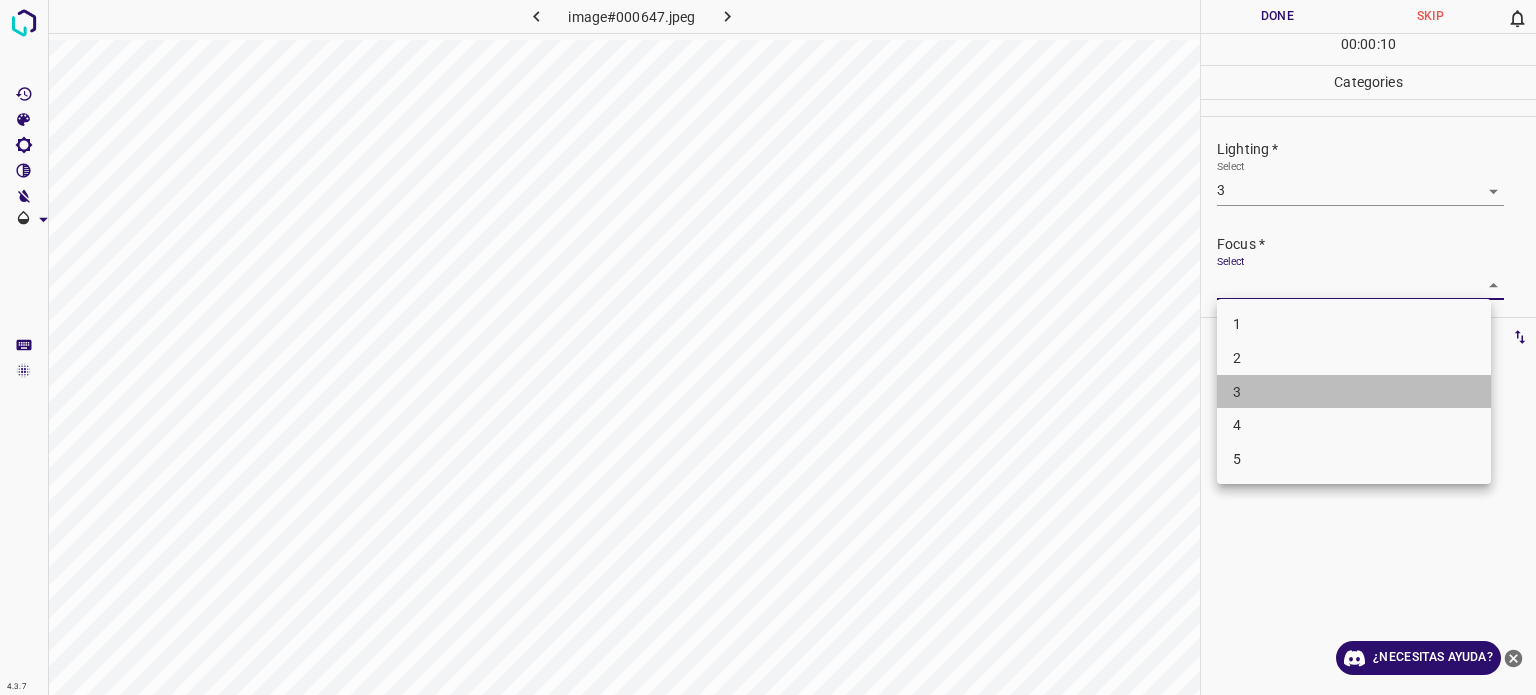 click on "3" at bounding box center (1354, 392) 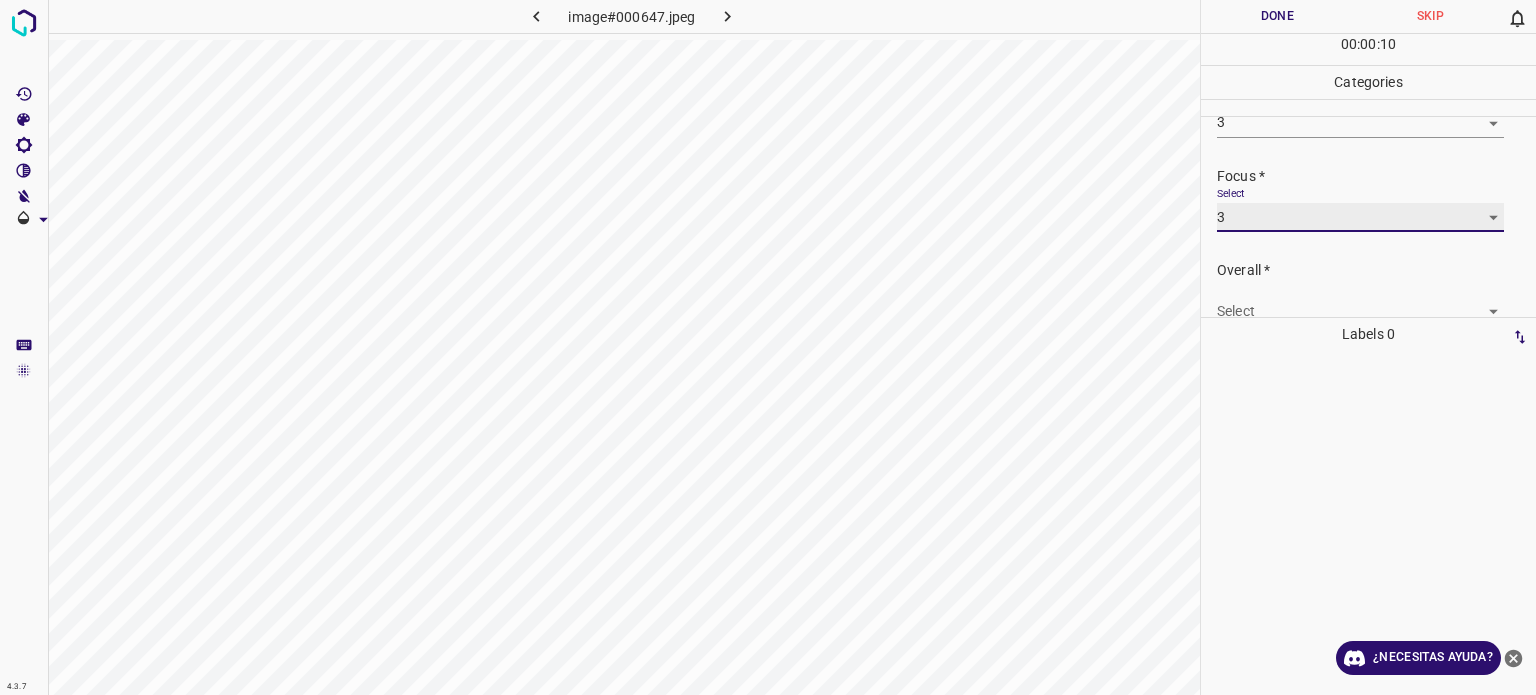 scroll, scrollTop: 98, scrollLeft: 0, axis: vertical 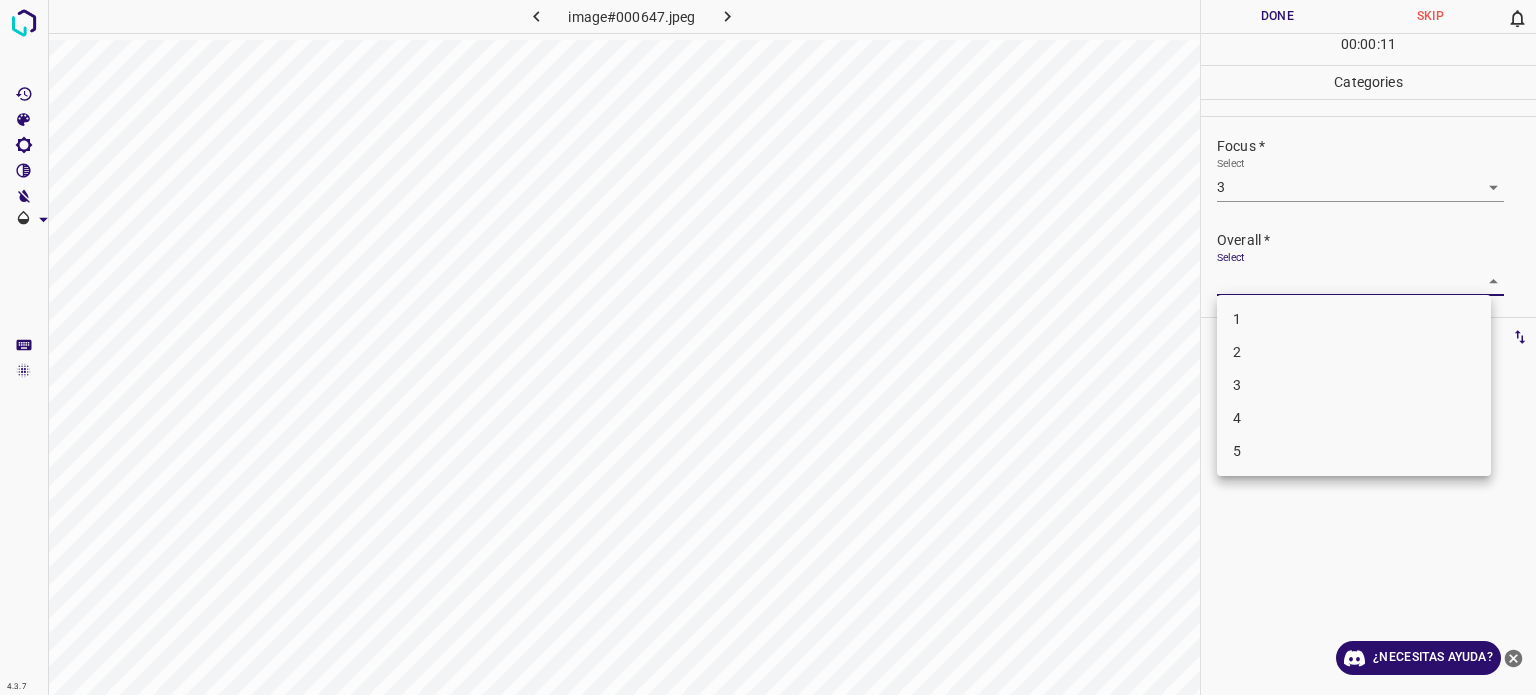 click on "4.3.7 image#000647.jpeg Done Skip 0 00   : 00   : 11   Categories Lighting *  Select 3 3 Focus *  Select 3 3 Overall *  Select ​ Labels   0 Categories 1 Lighting 2 Focus 3 Overall Tools Space Change between modes (Draw & Edit) I Auto labeling R Restore zoom M Zoom in N Zoom out Delete Delete selecte label Filters Z Restore filters X Saturation filter C Brightness filter V Contrast filter B Gray scale filter General O Download ¿Necesitas ayuda? Texto original Valora esta traducción Tu opinión servirá para ayudar a mejorar el Traductor de Google - Texto - Esconder - Borrar 1 2 3 4 5" at bounding box center (768, 347) 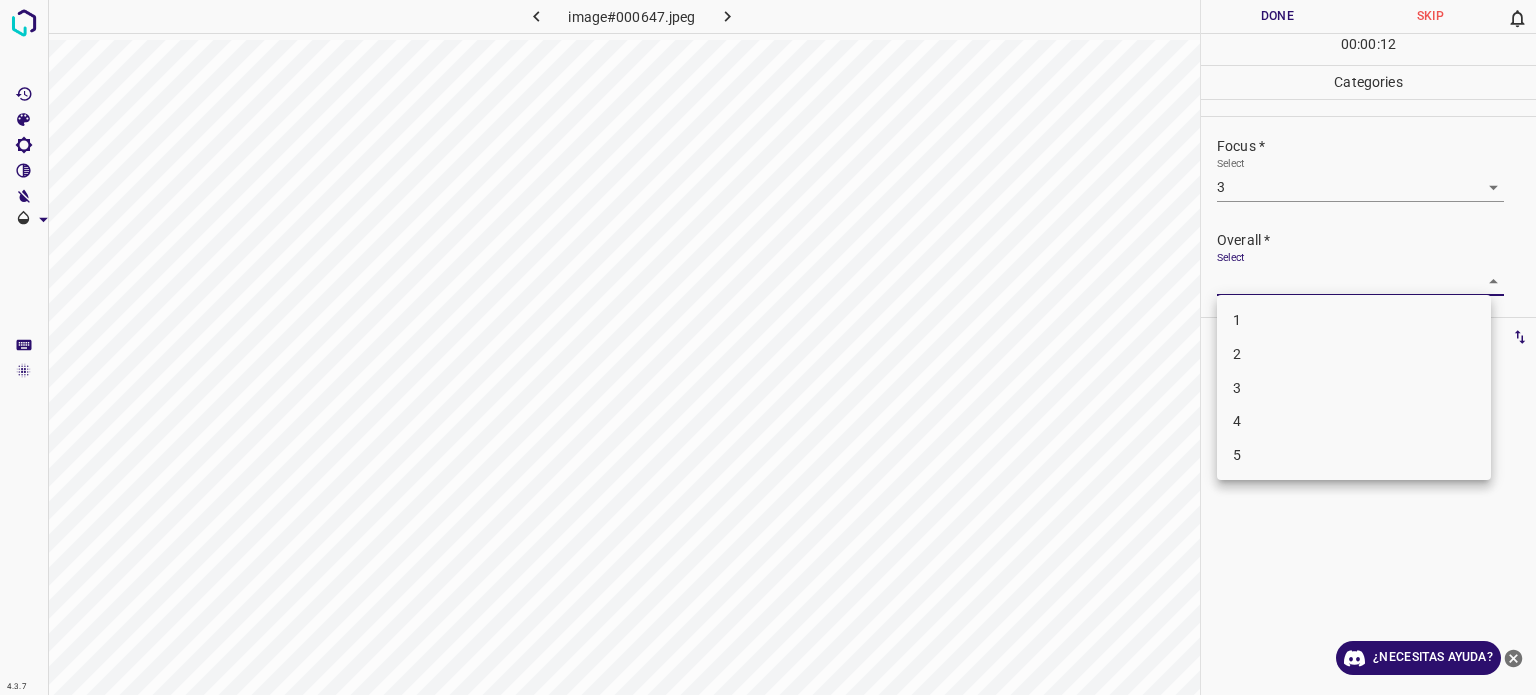 click on "3" at bounding box center [1237, 387] 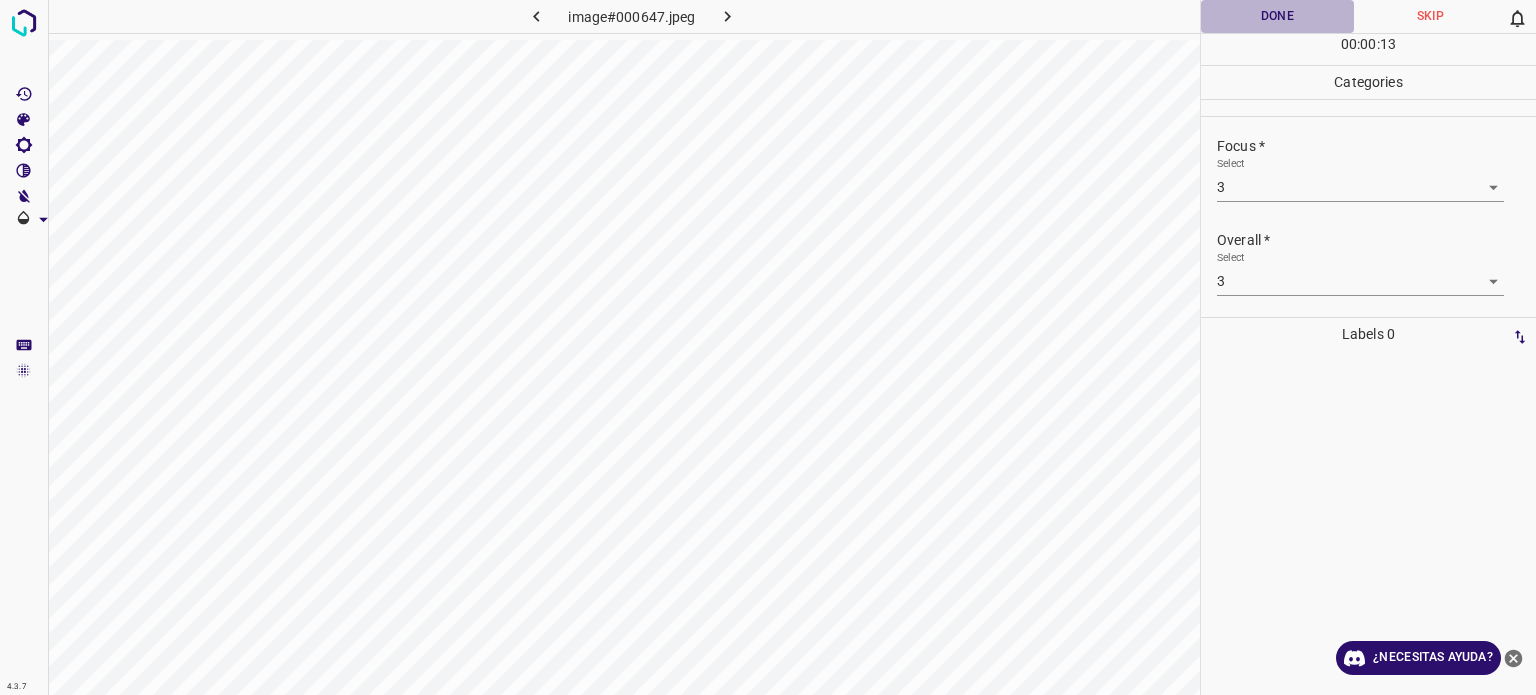 click on "Done" at bounding box center [1277, 16] 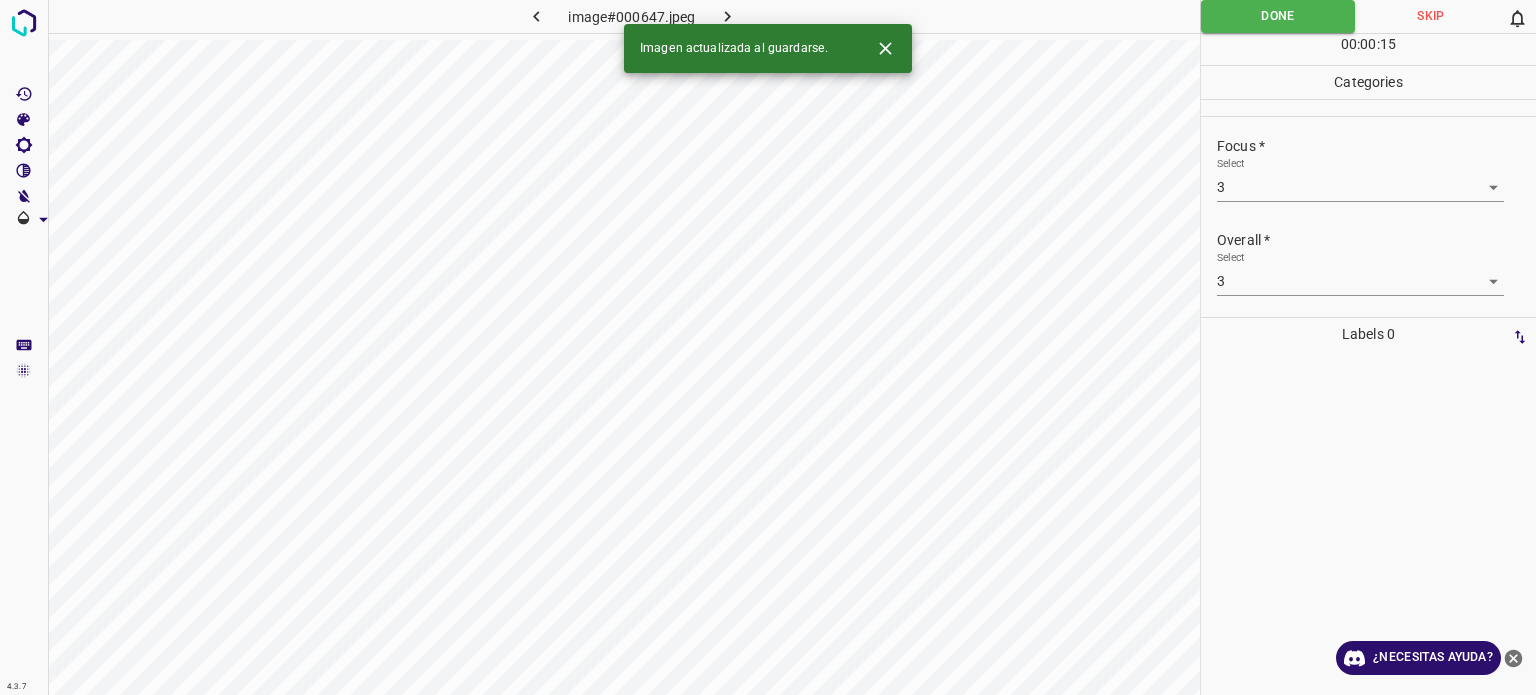 click 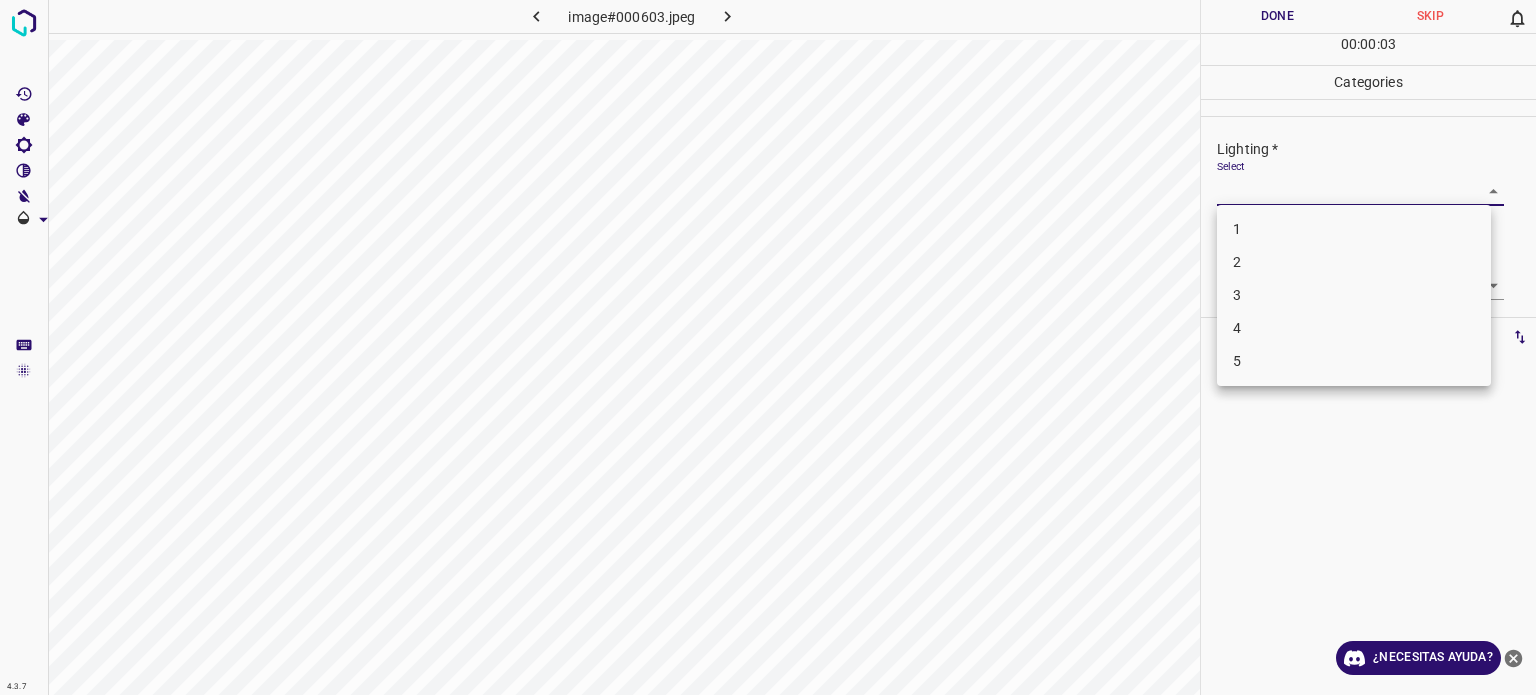 click on "4.3.7 image#000603.jpeg Done Skip 0 00   : 00   : 03   Categories Lighting *  Select ​ Focus *  Select ​ Overall *  Select ​ Labels   0 Categories 1 Lighting 2 Focus 3 Overall Tools Space Change between modes (Draw & Edit) I Auto labeling R Restore zoom M Zoom in N Zoom out Delete Delete selecte label Filters Z Restore filters X Saturation filter C Brightness filter V Contrast filter B Gray scale filter General O Download ¿Necesitas ayuda? Texto original Valora esta traducción Tu opinión servirá para ayudar a mejorar el Traductor de Google - Texto - Esconder - Borrar 1 2 3 4 5" at bounding box center (768, 347) 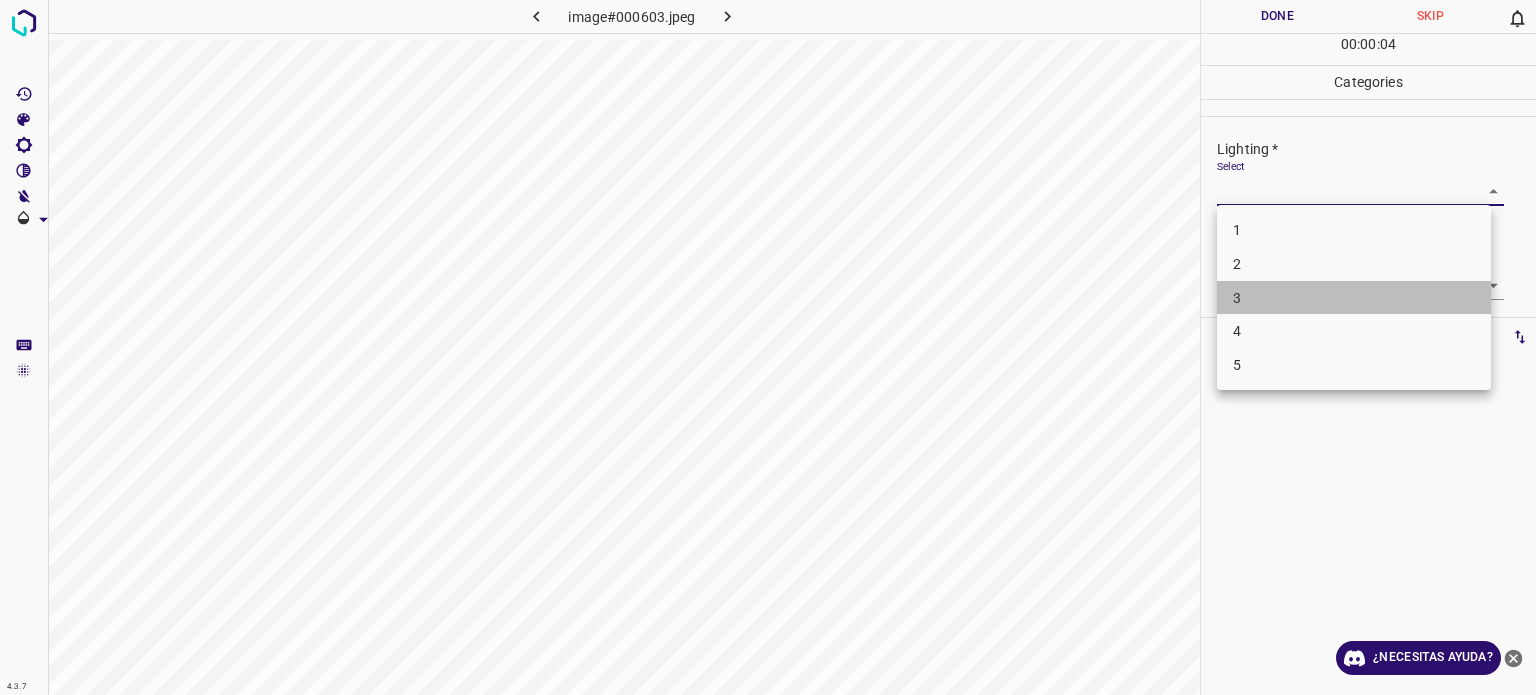 click on "3" at bounding box center (1354, 298) 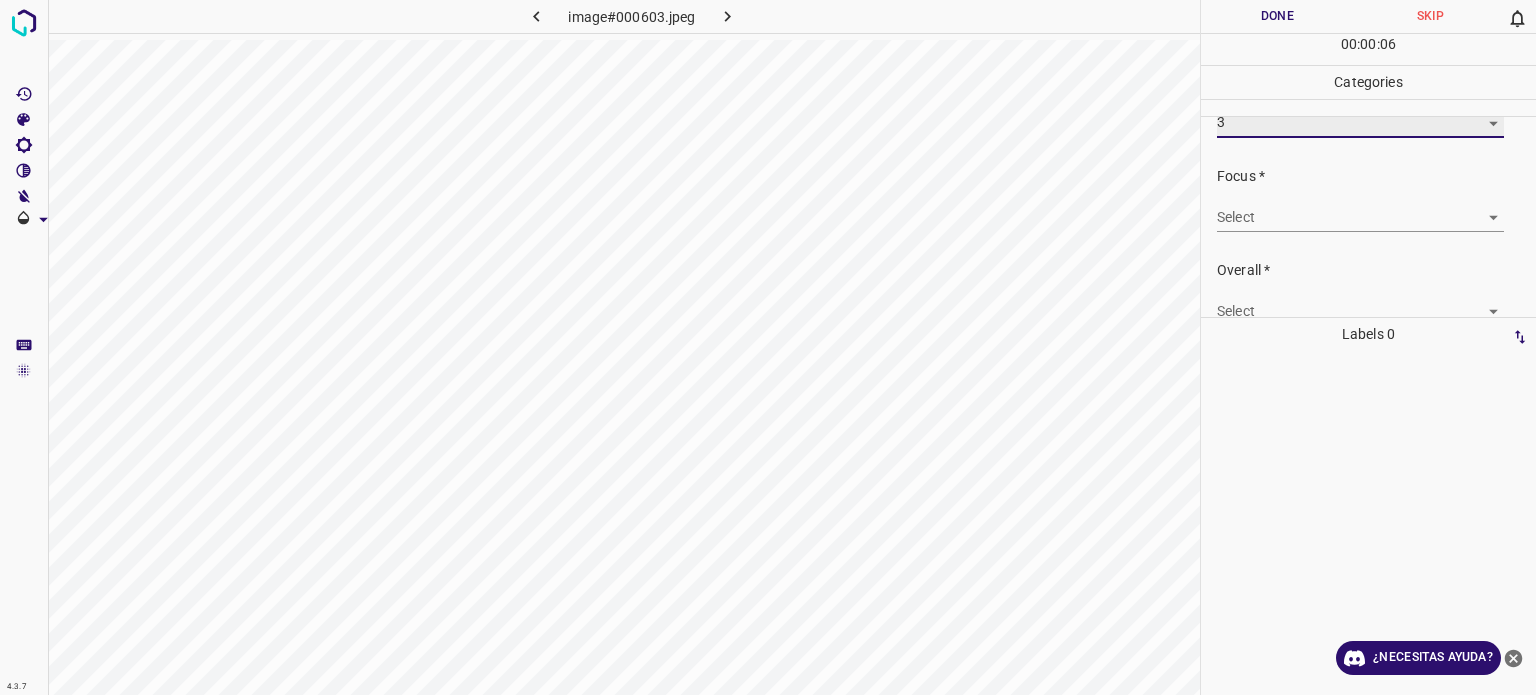 scroll, scrollTop: 98, scrollLeft: 0, axis: vertical 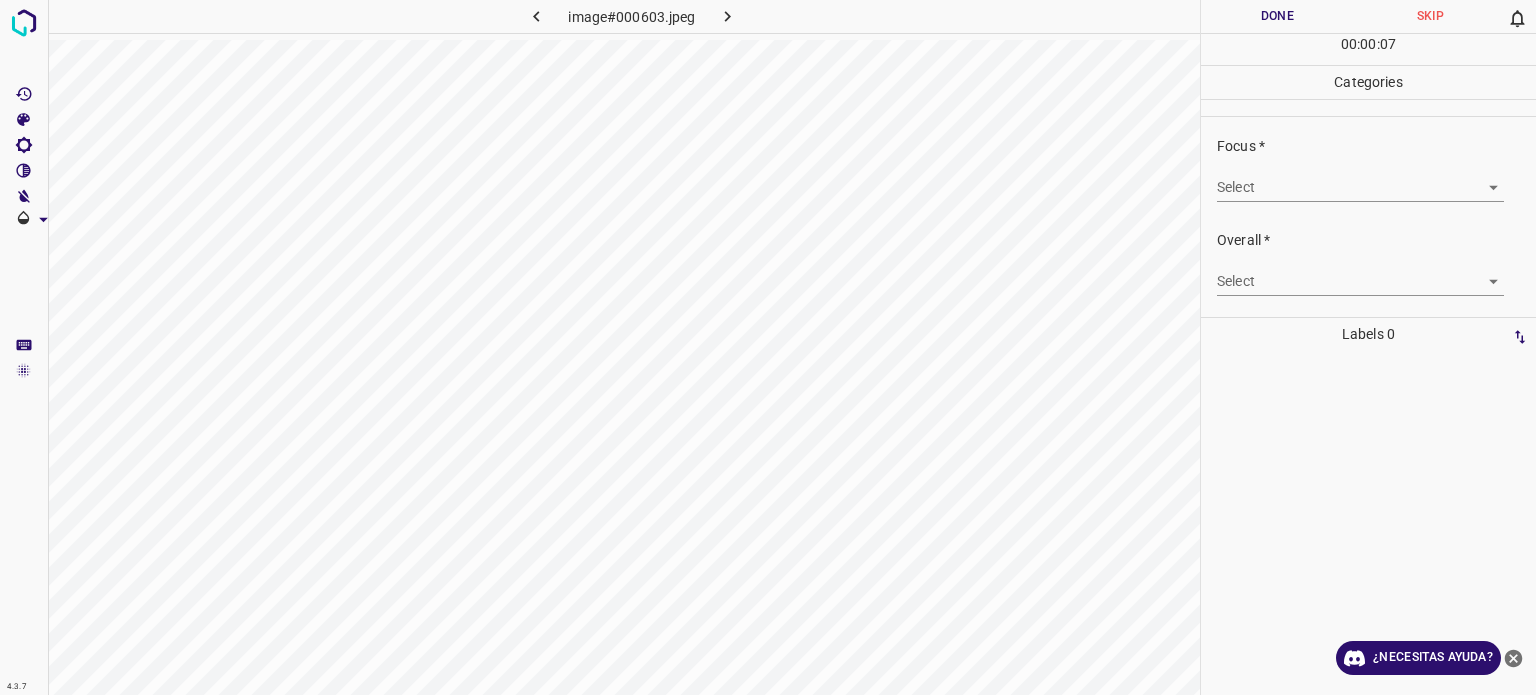 click on "4.3.7 image#000603.jpeg Done Skip 0 00   : 00   : 07   Categories Lighting *  Select 3 3 Focus *  Select ​ Overall *  Select ​ Labels   0 Categories 1 Lighting 2 Focus 3 Overall Tools Space Change between modes (Draw & Edit) I Auto labeling R Restore zoom M Zoom in N Zoom out Delete Delete selecte label Filters Z Restore filters X Saturation filter C Brightness filter V Contrast filter B Gray scale filter General O Download ¿Necesitas ayuda? Texto original Valora esta traducción Tu opinión servirá para ayudar a mejorar el Traductor de Google - Texto - Esconder - Borrar" at bounding box center [768, 347] 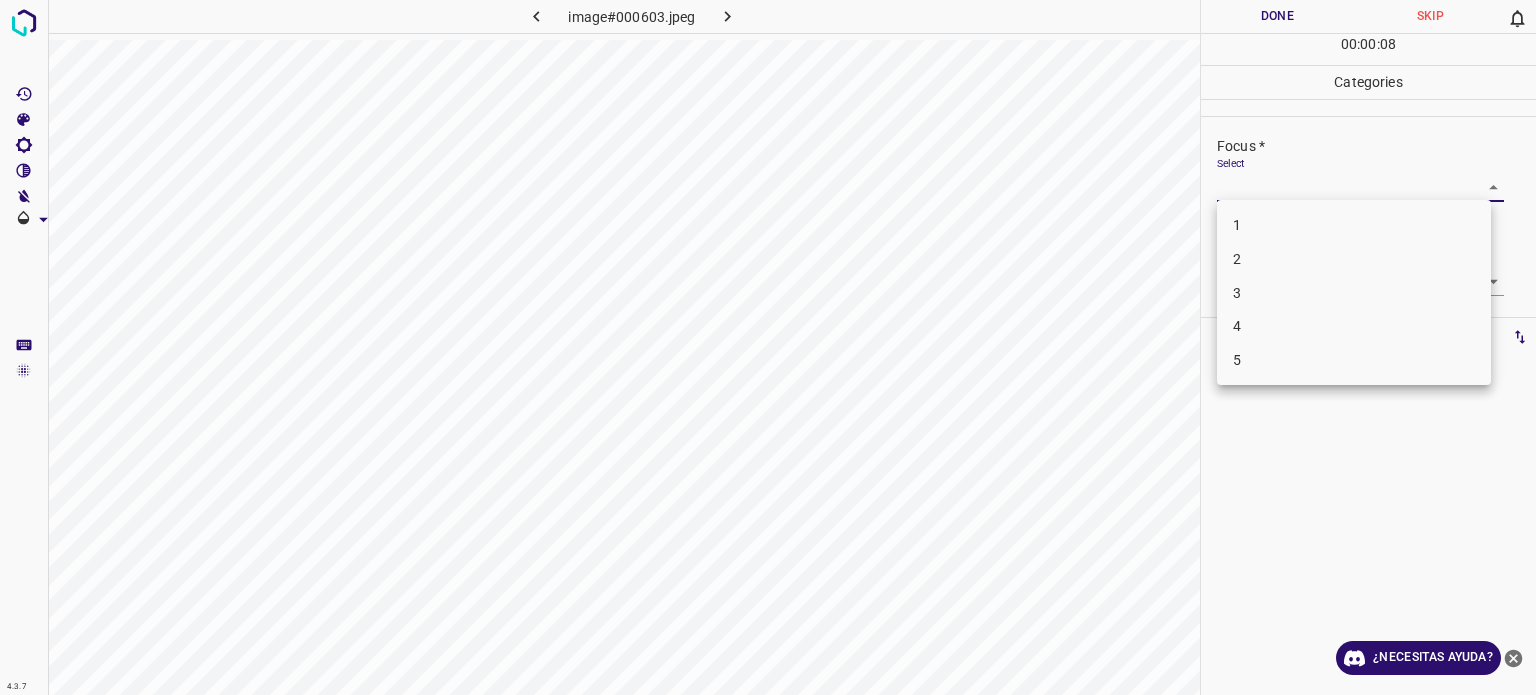 click on "3" at bounding box center (1237, 292) 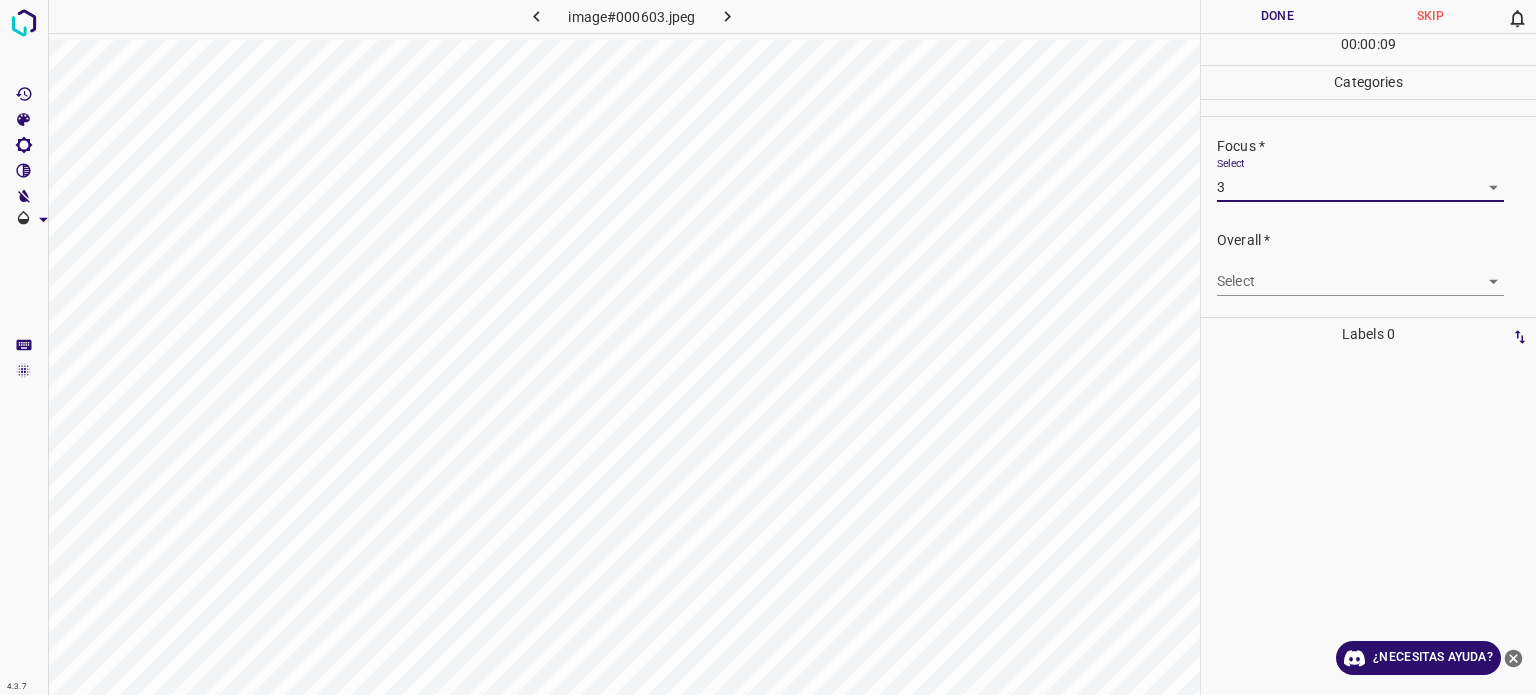 click on "4.3.7 image#000603.jpeg Done Skip 0 00   : 00   : 09   Categories Lighting *  Select 3 3 Focus *  Select 3 3 Overall *  Select ​ Labels   0 Categories 1 Lighting 2 Focus 3 Overall Tools Space Change between modes (Draw & Edit) I Auto labeling R Restore zoom M Zoom in N Zoom out Delete Delete selecte label Filters Z Restore filters X Saturation filter C Brightness filter V Contrast filter B Gray scale filter General O Download ¿Necesitas ayuda? Texto original Valora esta traducción Tu opinión servirá para ayudar a mejorar el Traductor de Google - Texto - Esconder - Borrar" at bounding box center (768, 347) 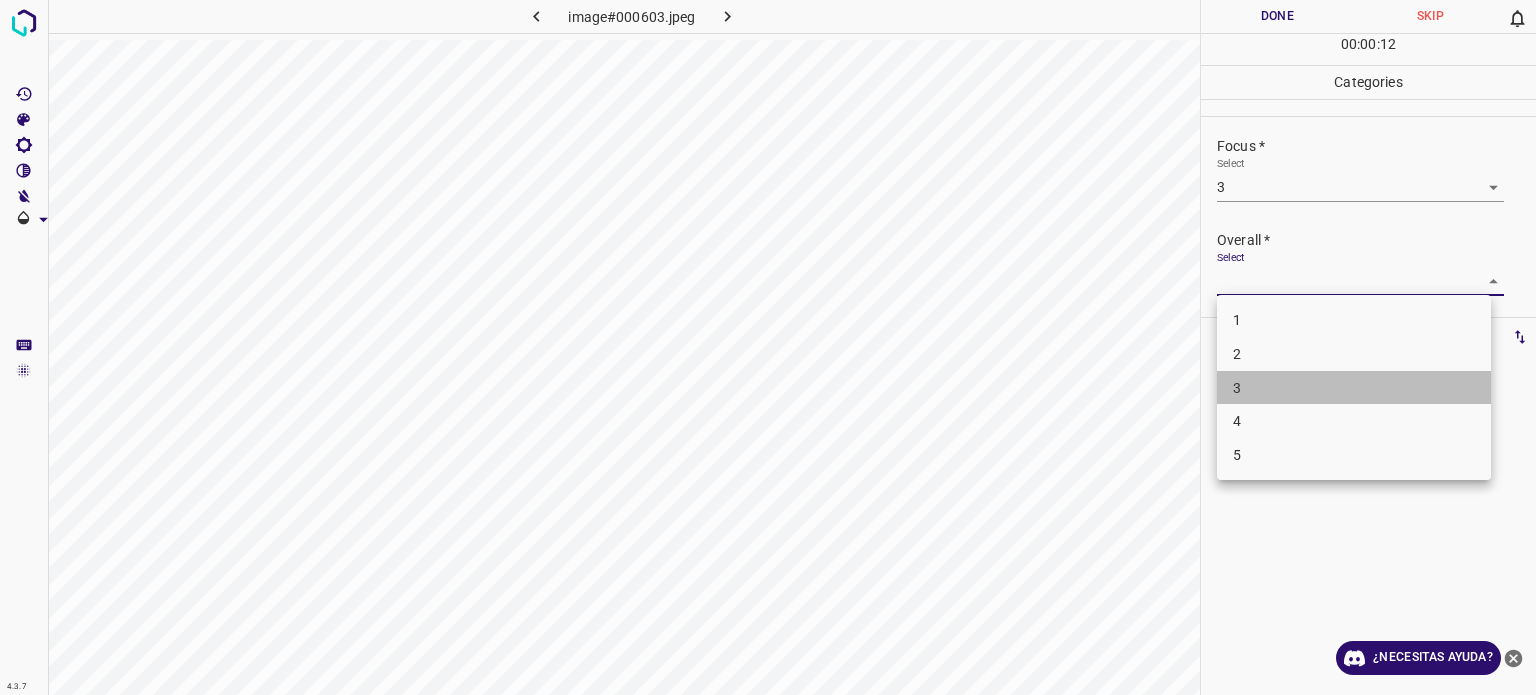 click on "3" at bounding box center (1237, 387) 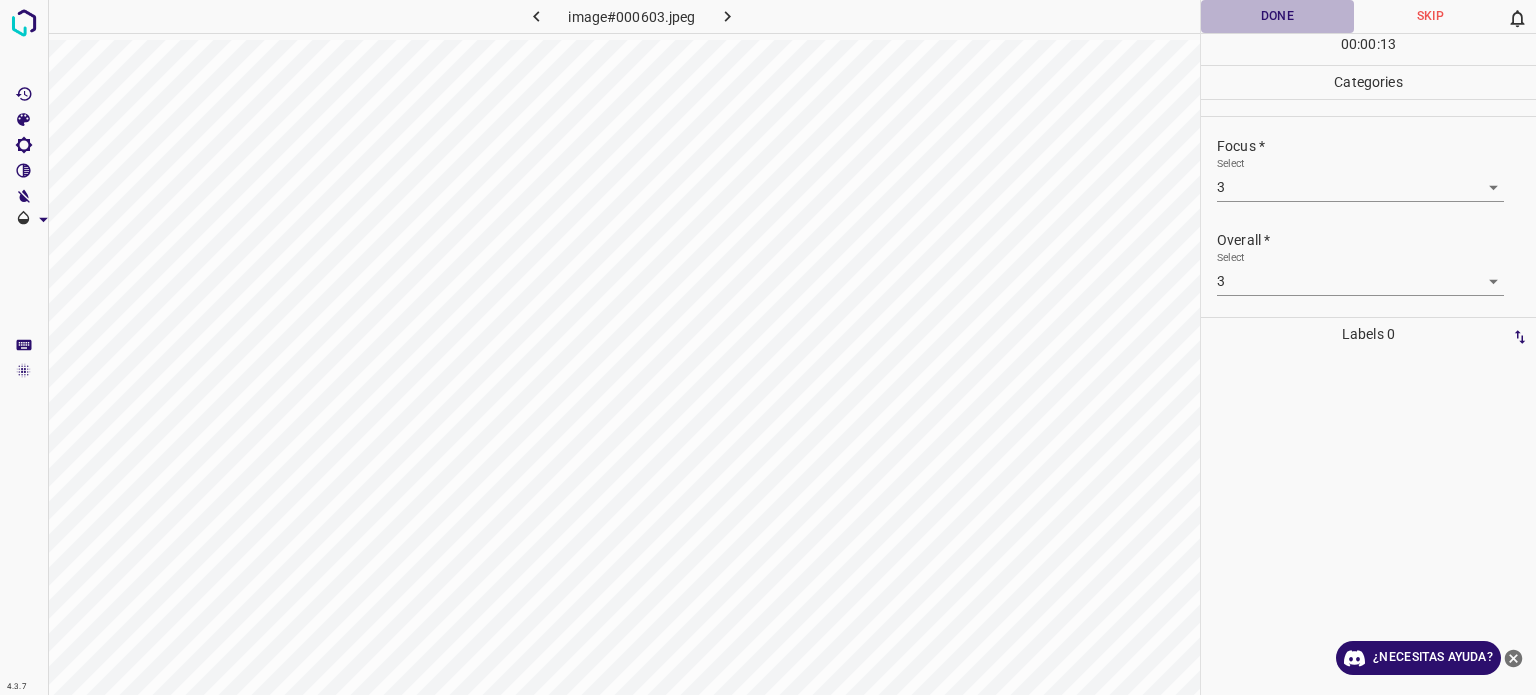 click on "Done" at bounding box center [1277, 16] 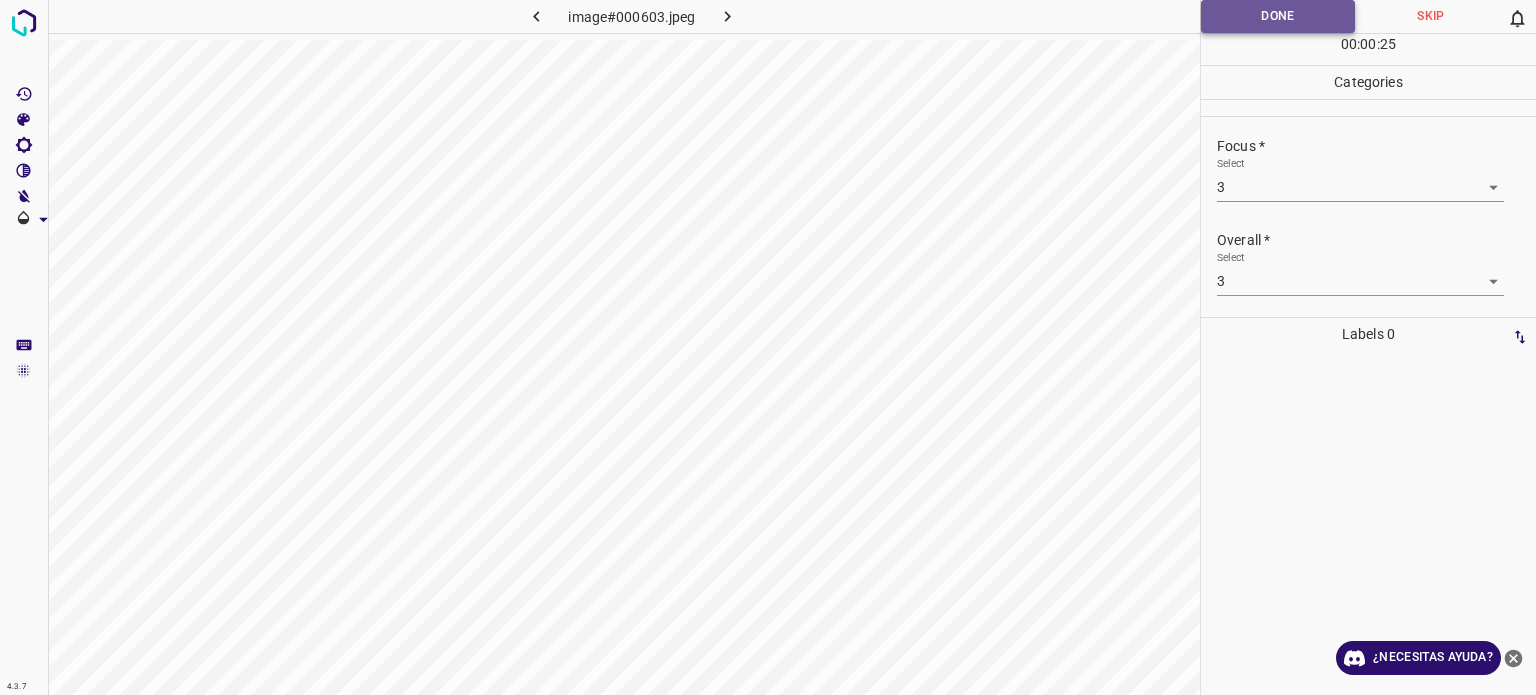 click on "Done" at bounding box center [1278, 16] 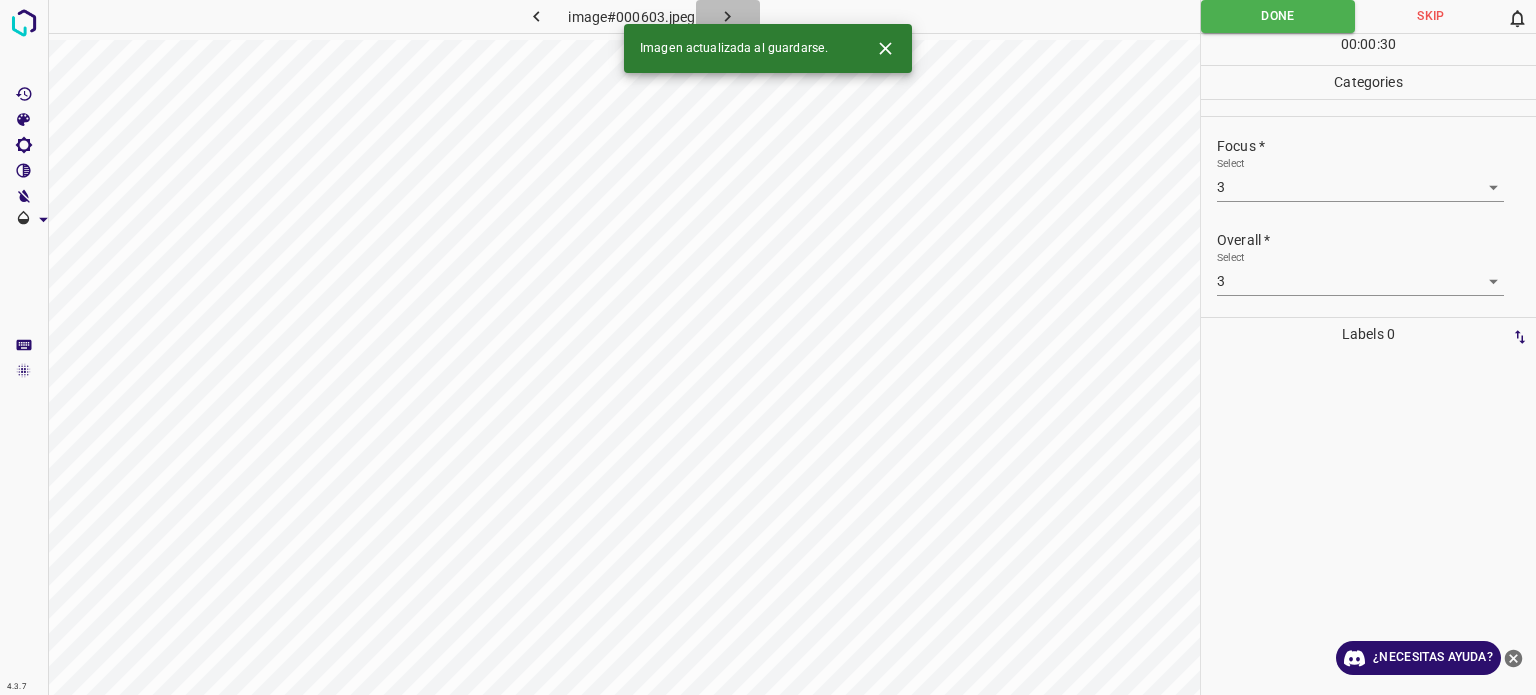 click 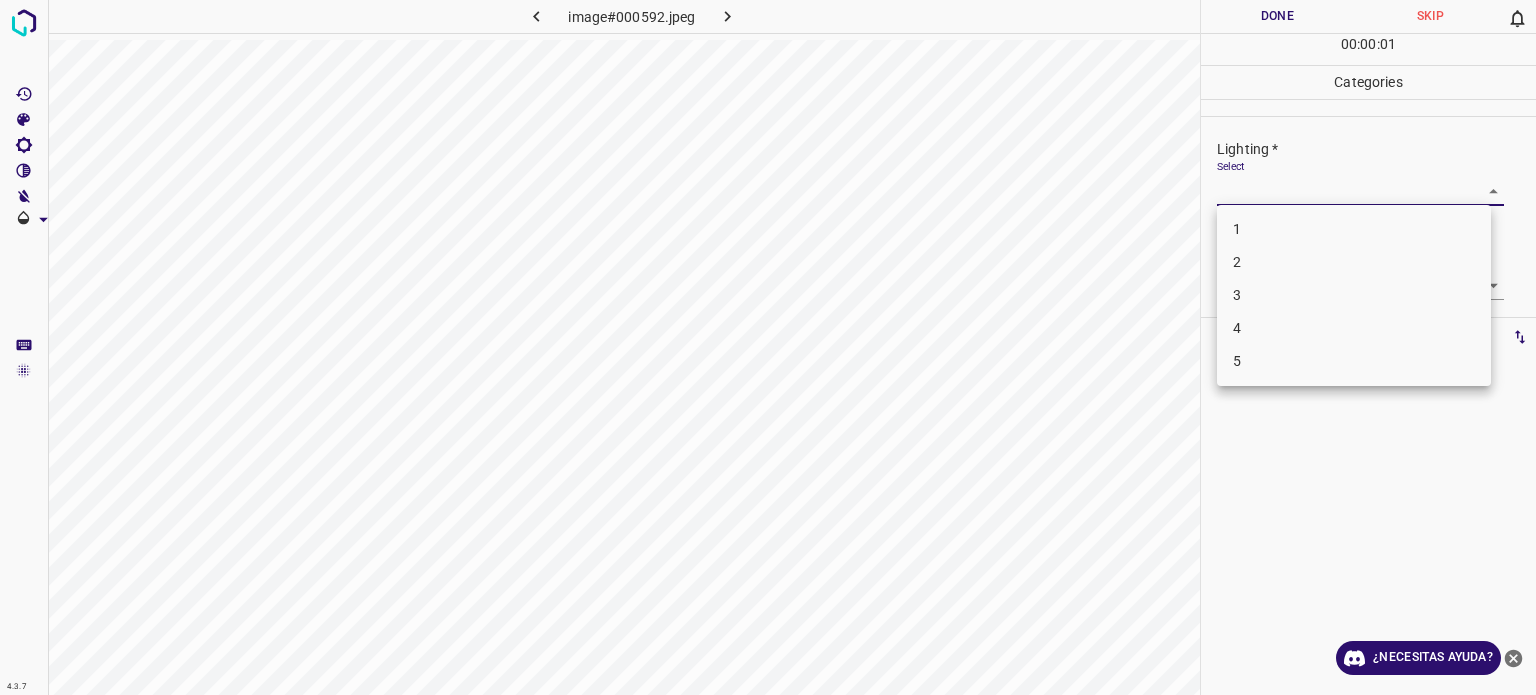 click on "4.3.7 image#000592.jpeg Done Skip 0 00   : 00   : 01   Categories Lighting *  Select ​ Focus *  Select ​ Overall *  Select ​ Labels   0 Categories 1 Lighting 2 Focus 3 Overall Tools Space Change between modes (Draw & Edit) I Auto labeling R Restore zoom M Zoom in N Zoom out Delete Delete selecte label Filters Z Restore filters X Saturation filter C Brightness filter V Contrast filter B Gray scale filter General O Download ¿Necesitas ayuda? Texto original Valora esta traducción Tu opinión servirá para ayudar a mejorar el Traductor de Google - Texto - Esconder - Borrar 1 2 3 4 5" at bounding box center [768, 347] 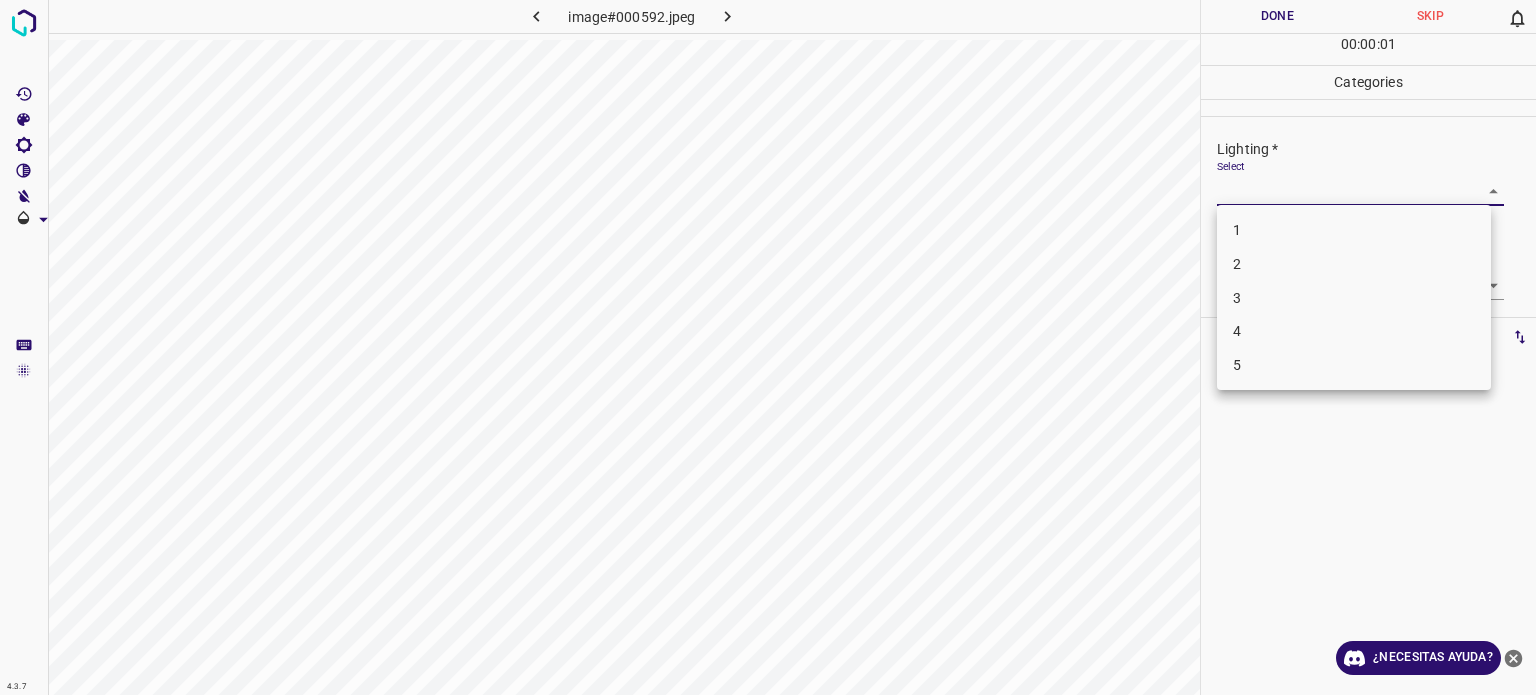 click on "3" at bounding box center [1354, 298] 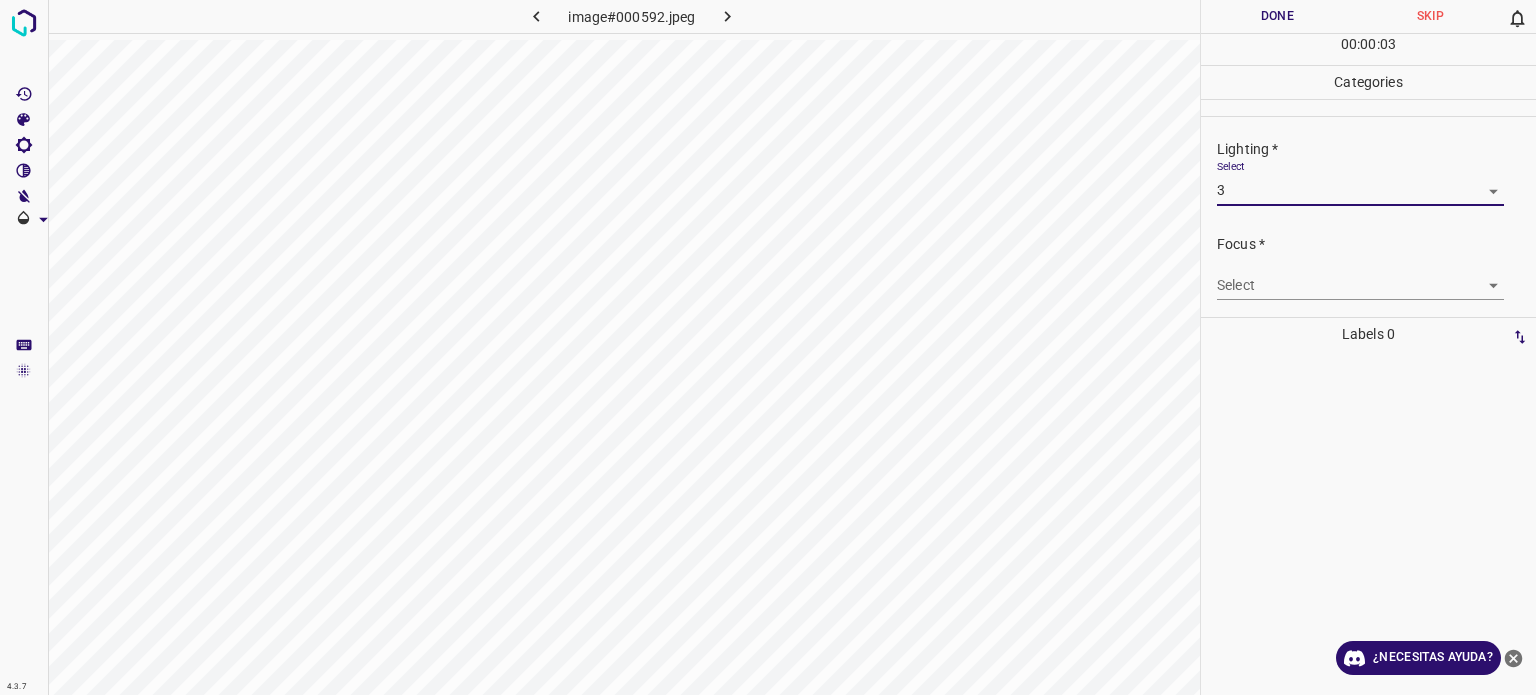 click on "4.3.7 image#000592.jpeg Done Skip 0 00   : 00   : 03   Categories Lighting *  Select 3 3 Focus *  Select ​ Overall *  Select ​ Labels   0 Categories 1 Lighting 2 Focus 3 Overall Tools Space Change between modes (Draw & Edit) I Auto labeling R Restore zoom M Zoom in N Zoom out Delete Delete selecte label Filters Z Restore filters X Saturation filter C Brightness filter V Contrast filter B Gray scale filter General O Download ¿Necesitas ayuda? Texto original Valora esta traducción Tu opinión servirá para ayudar a mejorar el Traductor de Google - Texto - Esconder - Borrar" at bounding box center (768, 347) 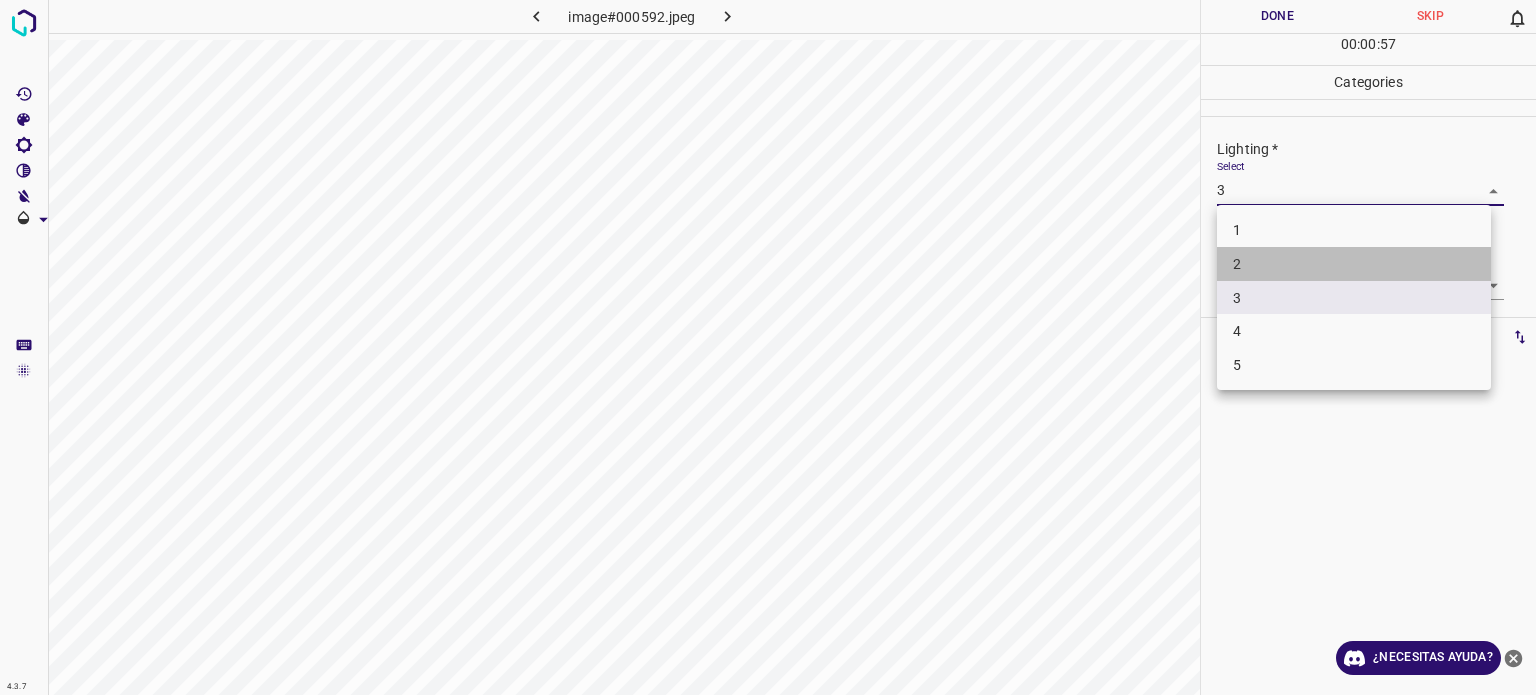 click on "2" at bounding box center [1354, 264] 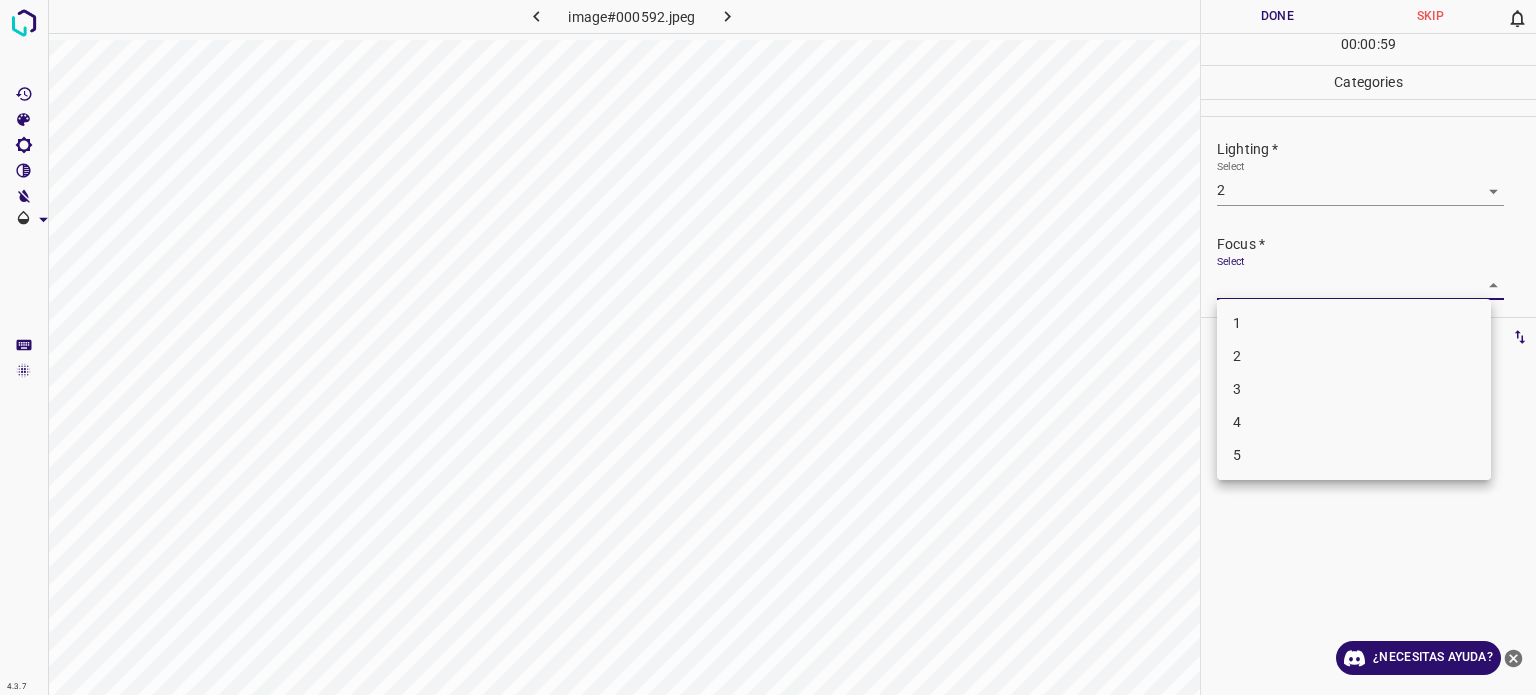 drag, startPoint x: 1225, startPoint y: 279, endPoint x: 1240, endPoint y: 316, distance: 39.92493 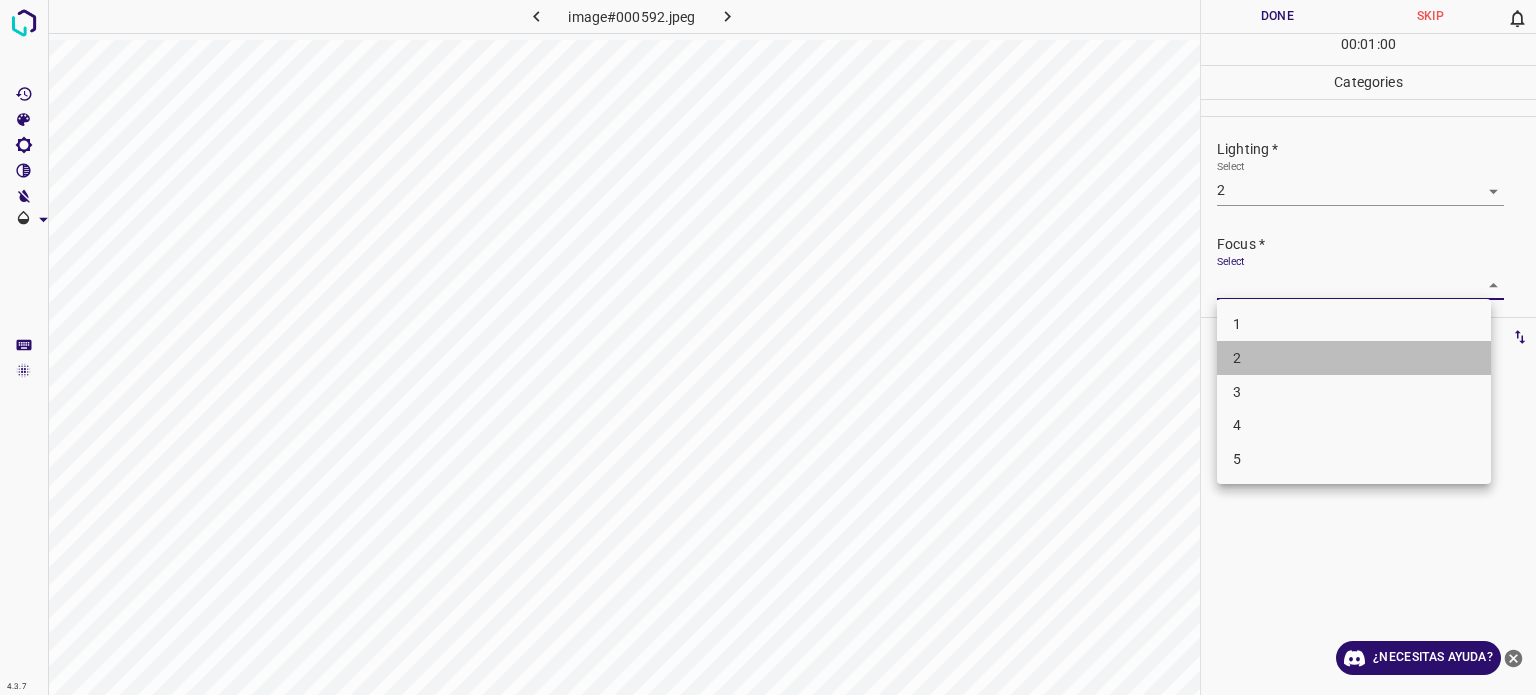 click on "2" at bounding box center (1237, 358) 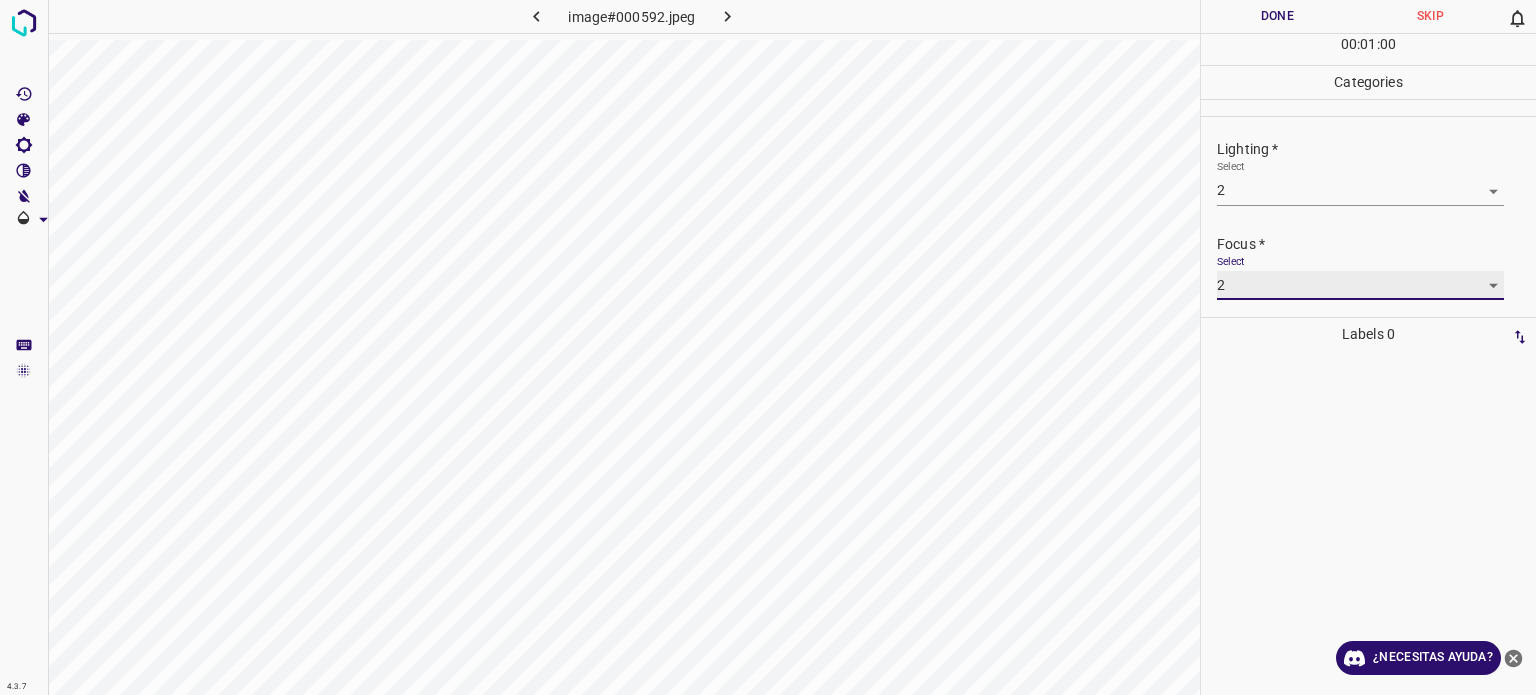 scroll, scrollTop: 98, scrollLeft: 0, axis: vertical 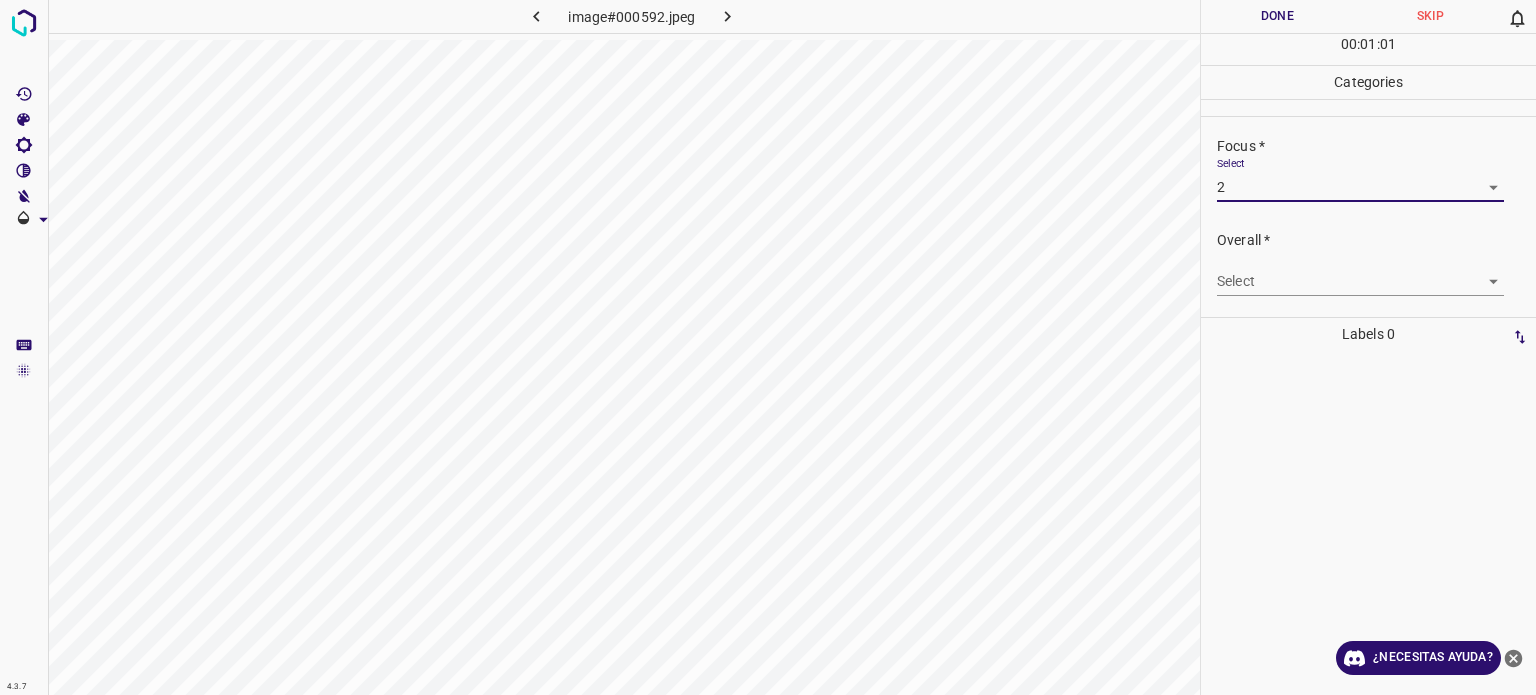 click on "4.3.7 image#000592.jpeg Done Skip 0 00   : 01   : 01   Categories Lighting *  Select 2 2 Focus *  Select 2 2 Overall *  Select ​ Labels   0 Categories 1 Lighting 2 Focus 3 Overall Tools Space Change between modes (Draw & Edit) I Auto labeling R Restore zoom M Zoom in N Zoom out Delete Delete selecte label Filters Z Restore filters X Saturation filter C Brightness filter V Contrast filter B Gray scale filter General O Download ¿Necesitas ayuda? Texto original Valora esta traducción Tu opinión servirá para ayudar a mejorar el Traductor de Google - Texto - Esconder - Borrar" at bounding box center [768, 347] 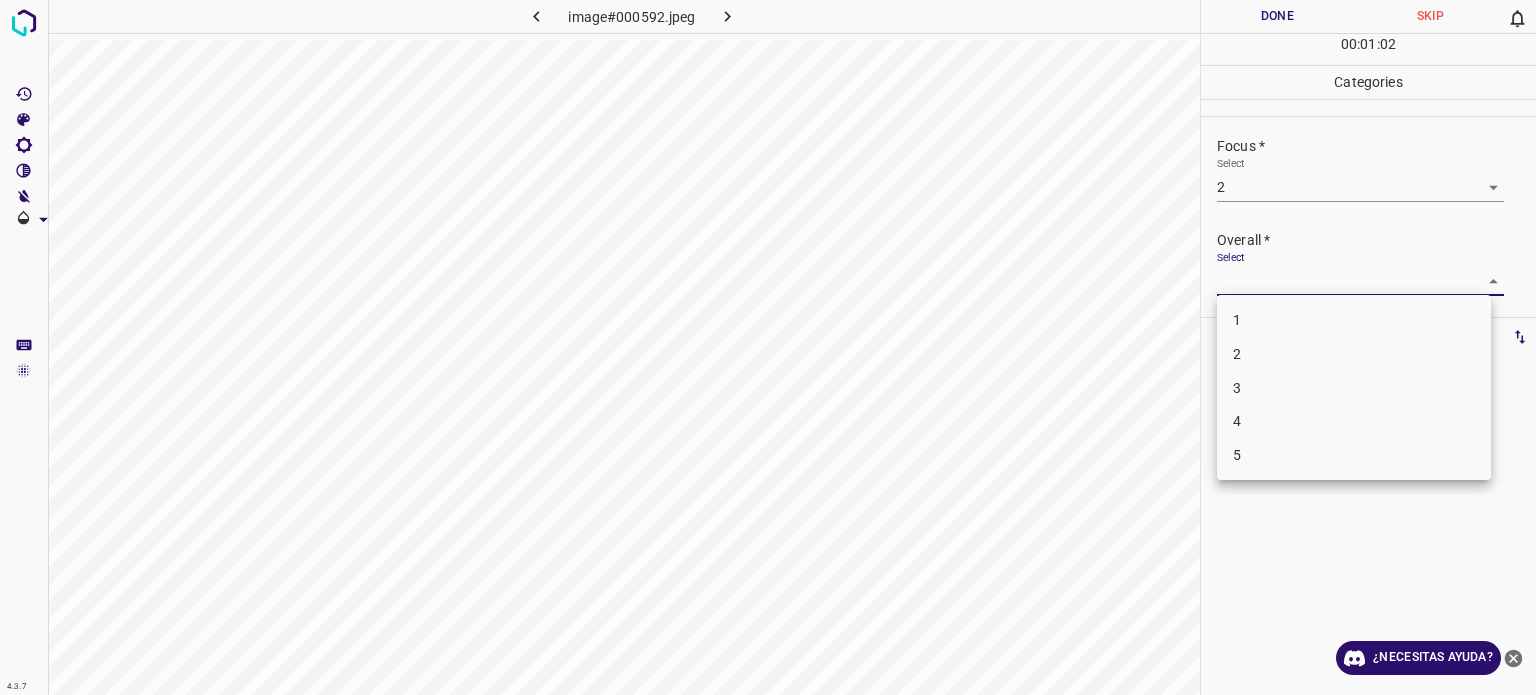 click on "2" at bounding box center (1354, 354) 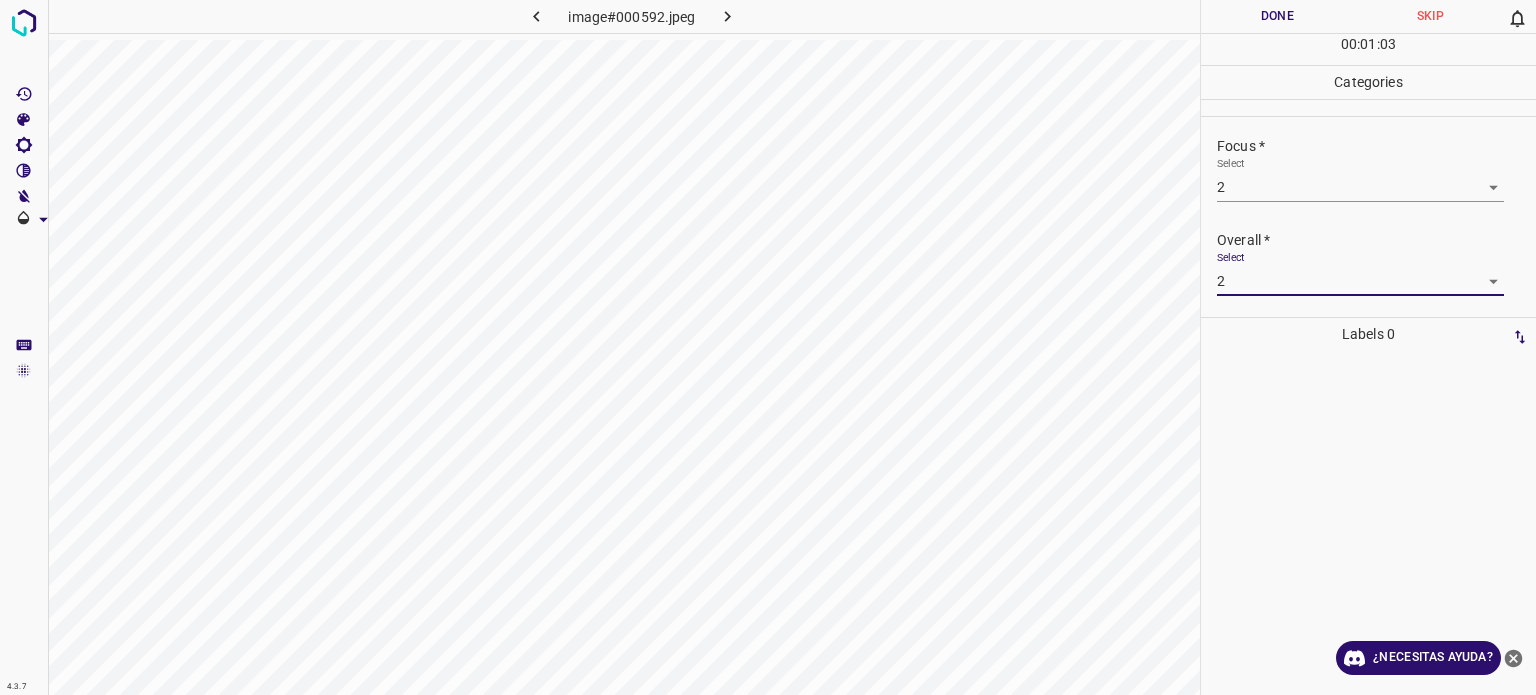 click on "Done" at bounding box center (1277, 16) 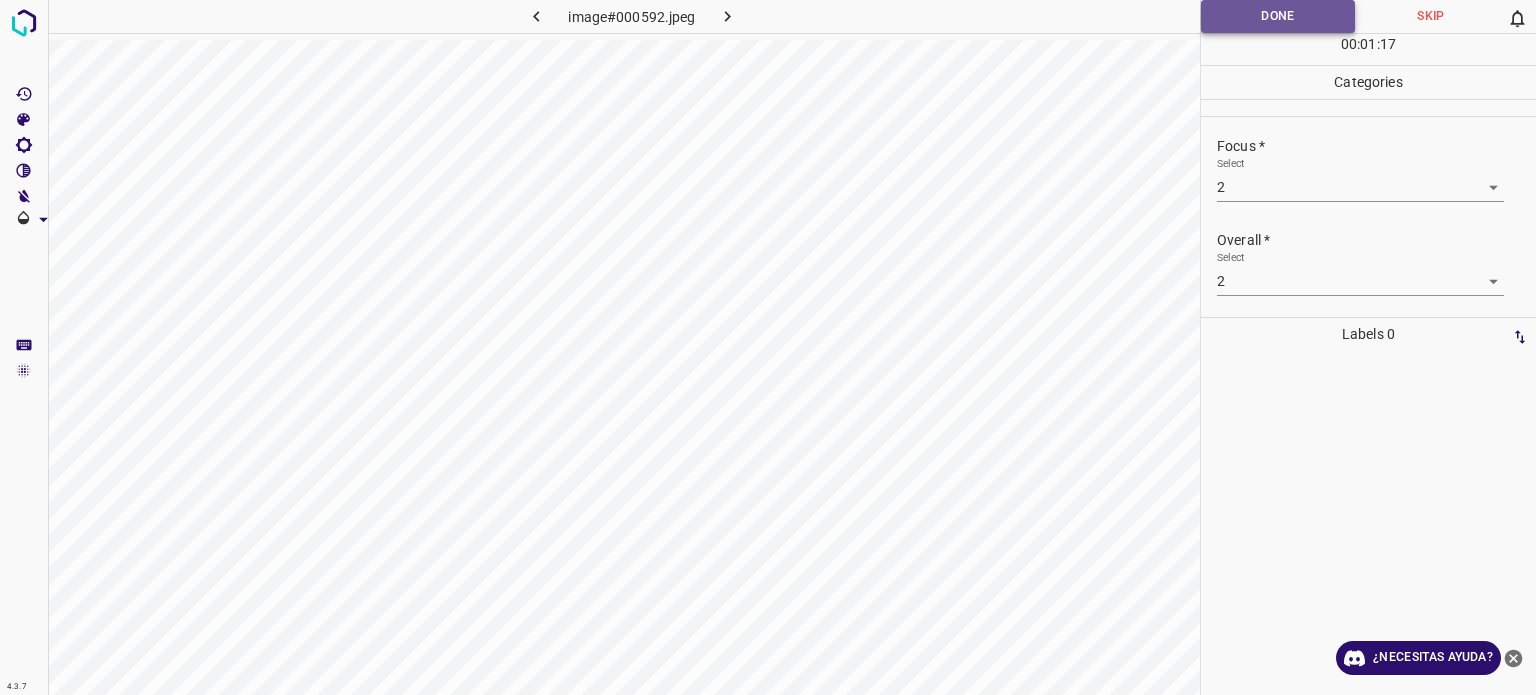 click on "Done" at bounding box center (1278, 16) 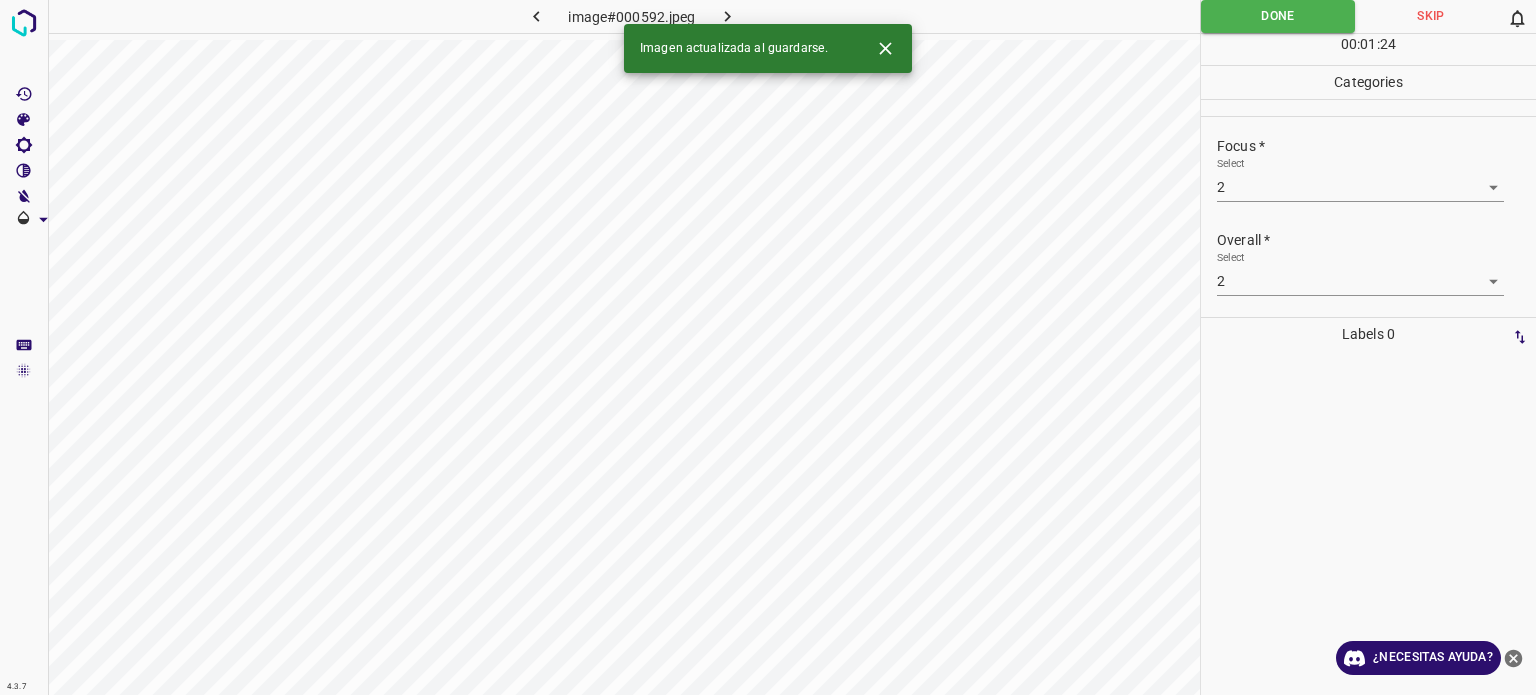 click 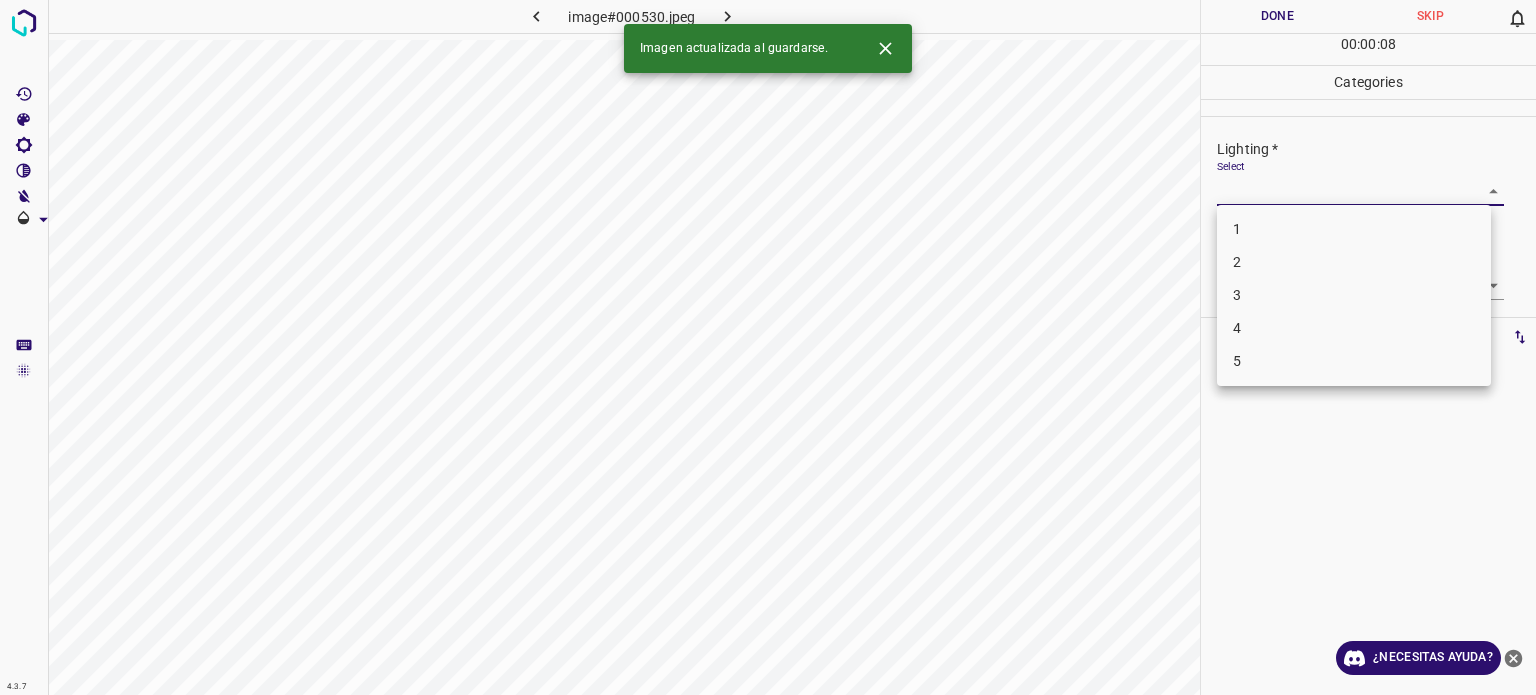 click on "4.3.7 image#000530.jpeg Done Skip 0 00   : 00   : 08   Categories Lighting *  Select ​ Focus *  Select ​ Overall *  Select ​ Labels   0 Categories 1 Lighting 2 Focus 3 Overall Tools Space Change between modes (Draw & Edit) I Auto labeling R Restore zoom M Zoom in N Zoom out Delete Delete selecte label Filters Z Restore filters X Saturation filter C Brightness filter V Contrast filter B Gray scale filter General O Download Imagen actualizada al guardarse. ¿Necesitas ayuda? Texto original Valora esta traducción Tu opinión servirá para ayudar a mejorar el Traductor de Google - Texto - Esconder - Borrar 1 2 3 4 5" at bounding box center (768, 347) 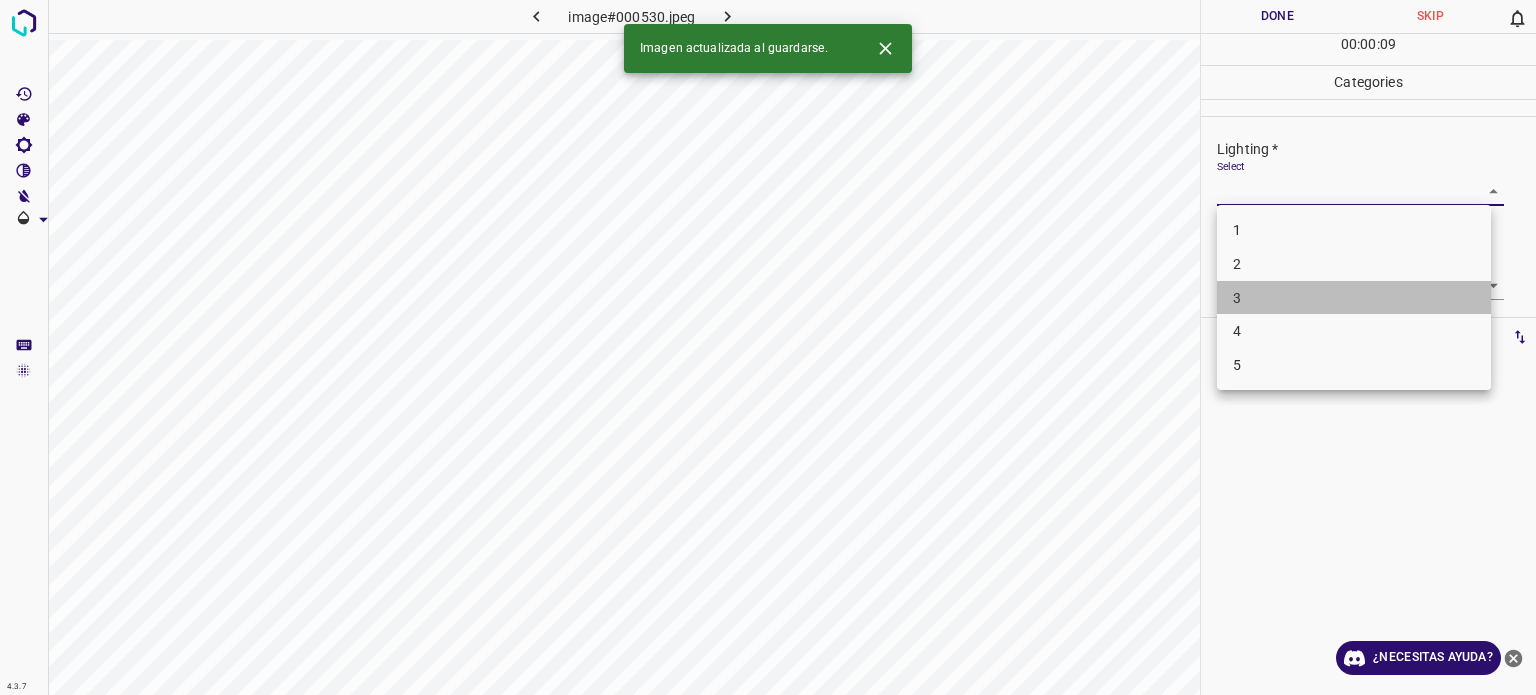 click on "3" at bounding box center (1354, 298) 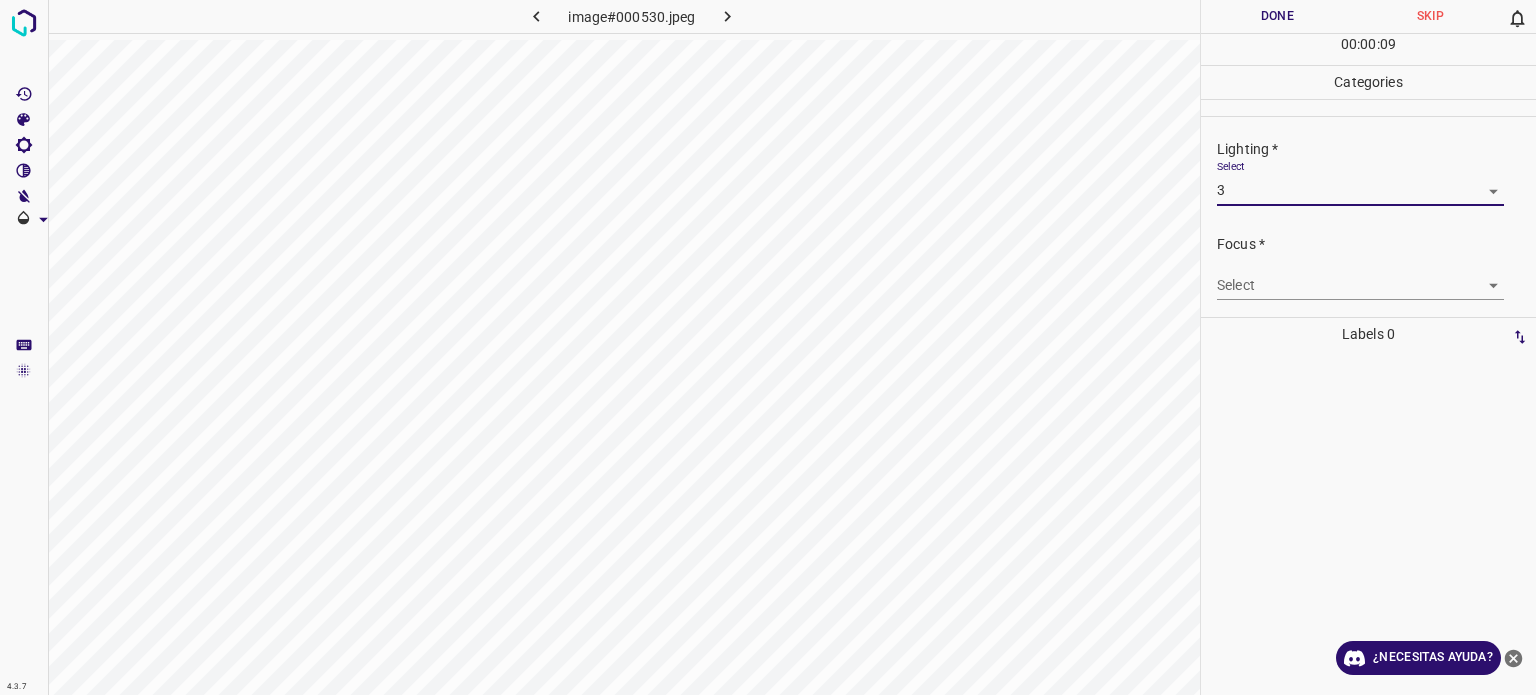 click on "4.3.7 image#000530.jpeg Done Skip 0 00   : 00   : 09   Categories Lighting *  Select 3 3 Focus *  Select ​ Overall *  Select ​ Labels   0 Categories 1 Lighting 2 Focus 3 Overall Tools Space Change between modes (Draw & Edit) I Auto labeling R Restore zoom M Zoom in N Zoom out Delete Delete selecte label Filters Z Restore filters X Saturation filter C Brightness filter V Contrast filter B Gray scale filter General O Download ¿Necesitas ayuda? Texto original Valora esta traducción Tu opinión servirá para ayudar a mejorar el Traductor de Google - Texto - Esconder - Borrar" at bounding box center [768, 347] 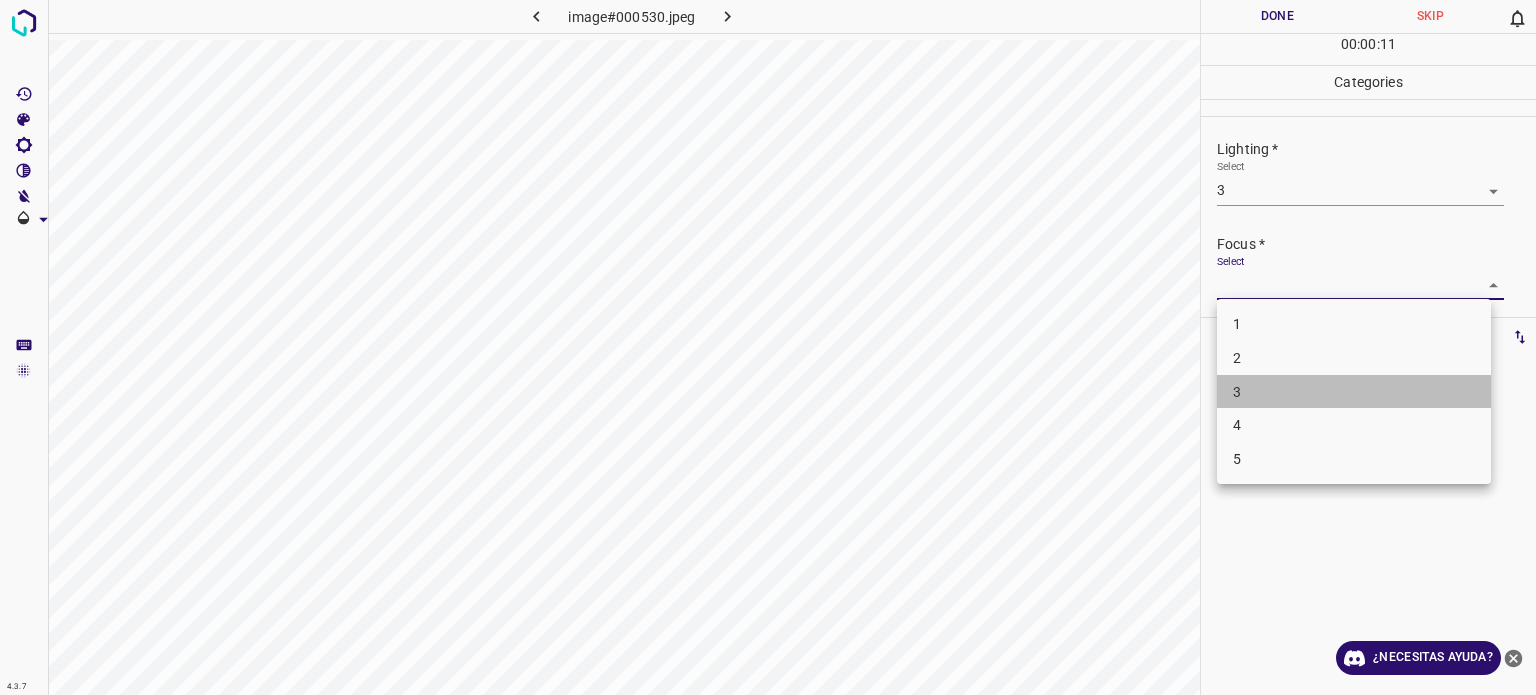click on "3" at bounding box center [1354, 392] 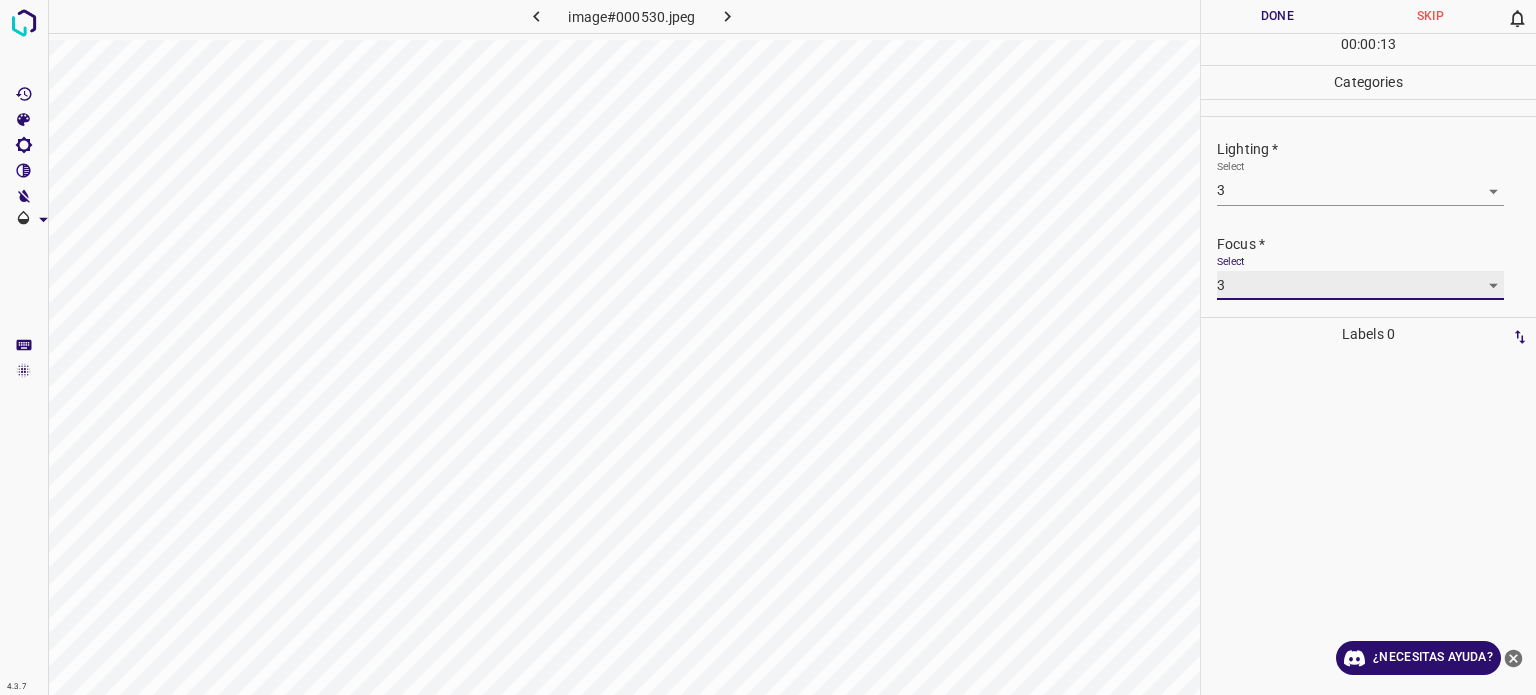 scroll, scrollTop: 98, scrollLeft: 0, axis: vertical 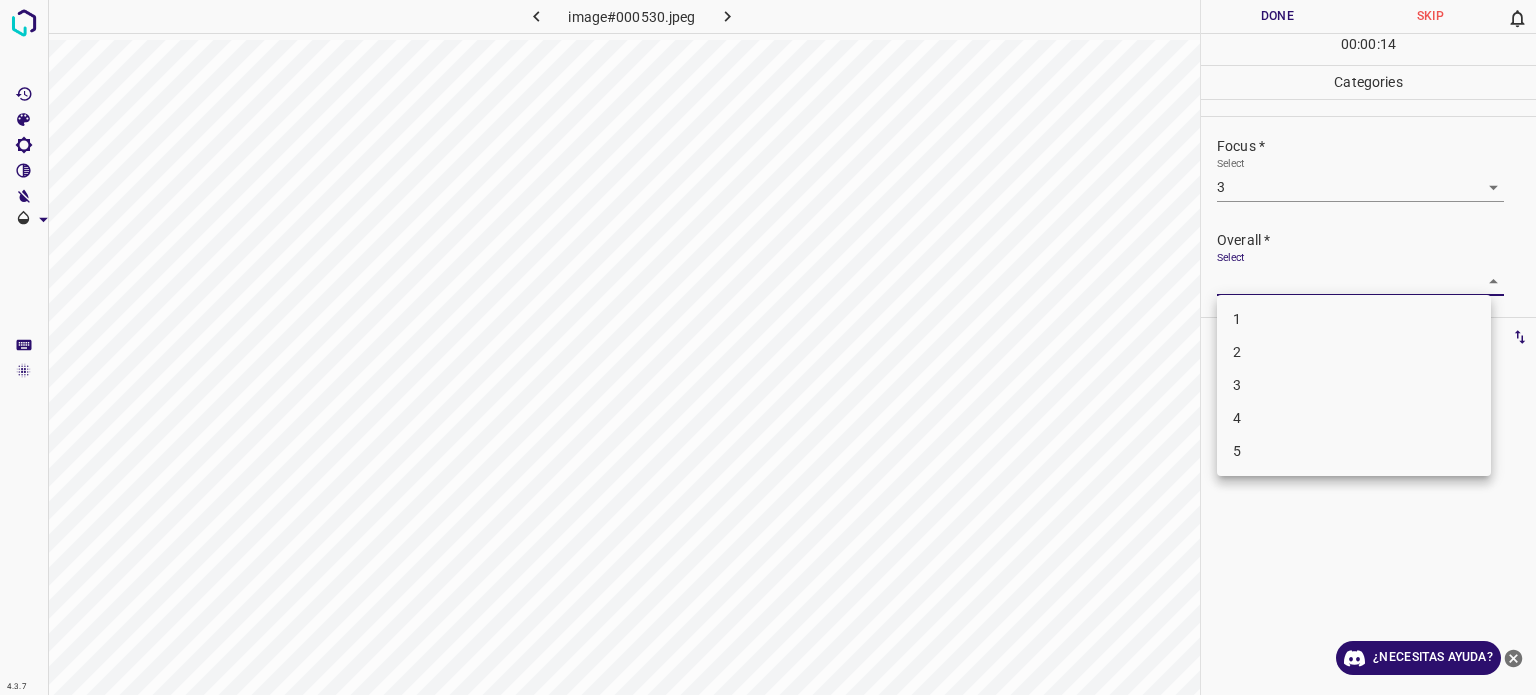 click on "4.3.7 image#000530.jpeg Done Skip 0 00 : 00 : 14 Categories Lighting * Select 3 3 Focus * Select 3 3 Overall * Select ​ Labels 0 Categories 1 Lighting 2 Focus 3 Overall Tools Space Change between modes (Draw & Edit) I Auto labeling R Restore zoom M Zoom in N Zoom out Delete Delete selecte label Filters Z Restore filters X Saturation filter C Brightness filter V Contrast filter B Gray scale filter General O Download ¿Necesitas ayuda? Texto original Valora esta traducción Tu opinión servirá para ayudar a mejorar el Traductor de Google - Texto - Esconder - Borrar 1 2 3 4 5" at bounding box center [768, 347] 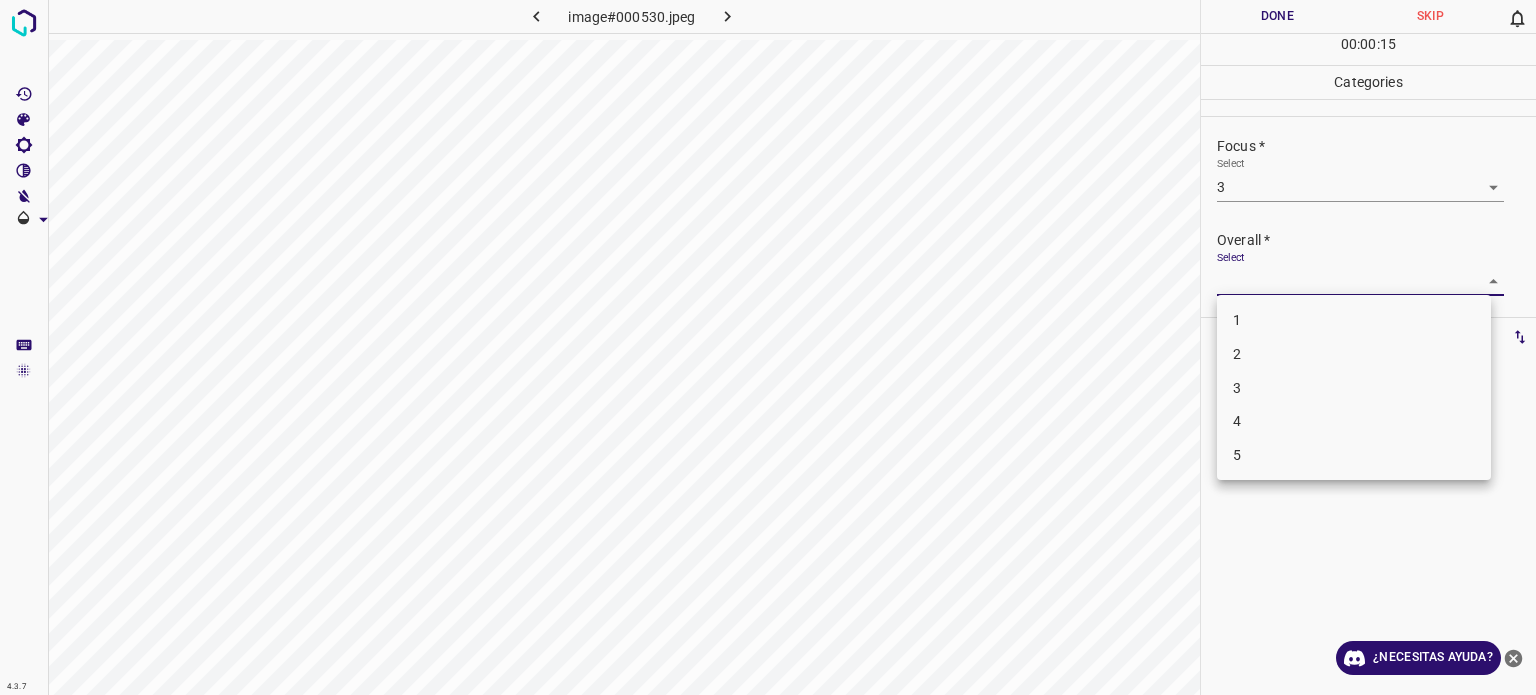 click on "3" at bounding box center (1354, 388) 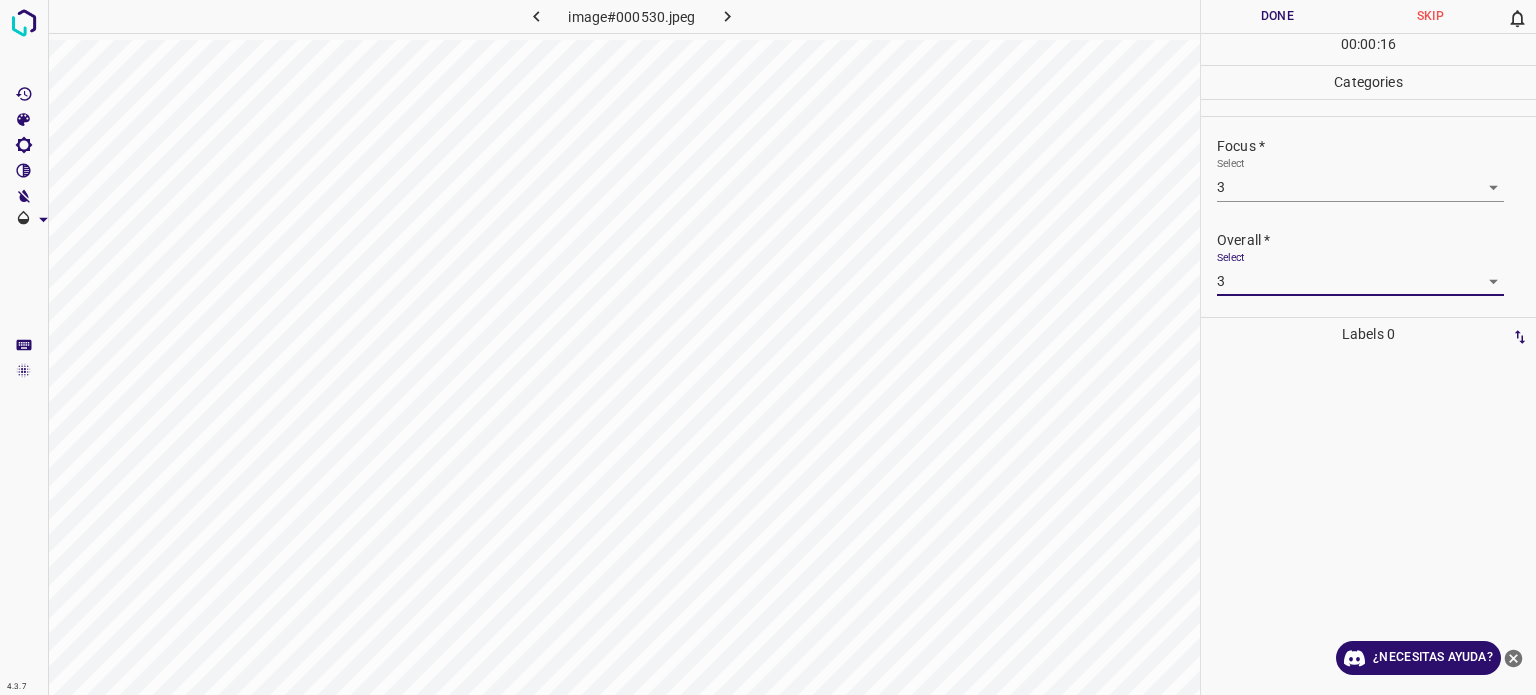 click on "Done" at bounding box center [1277, 16] 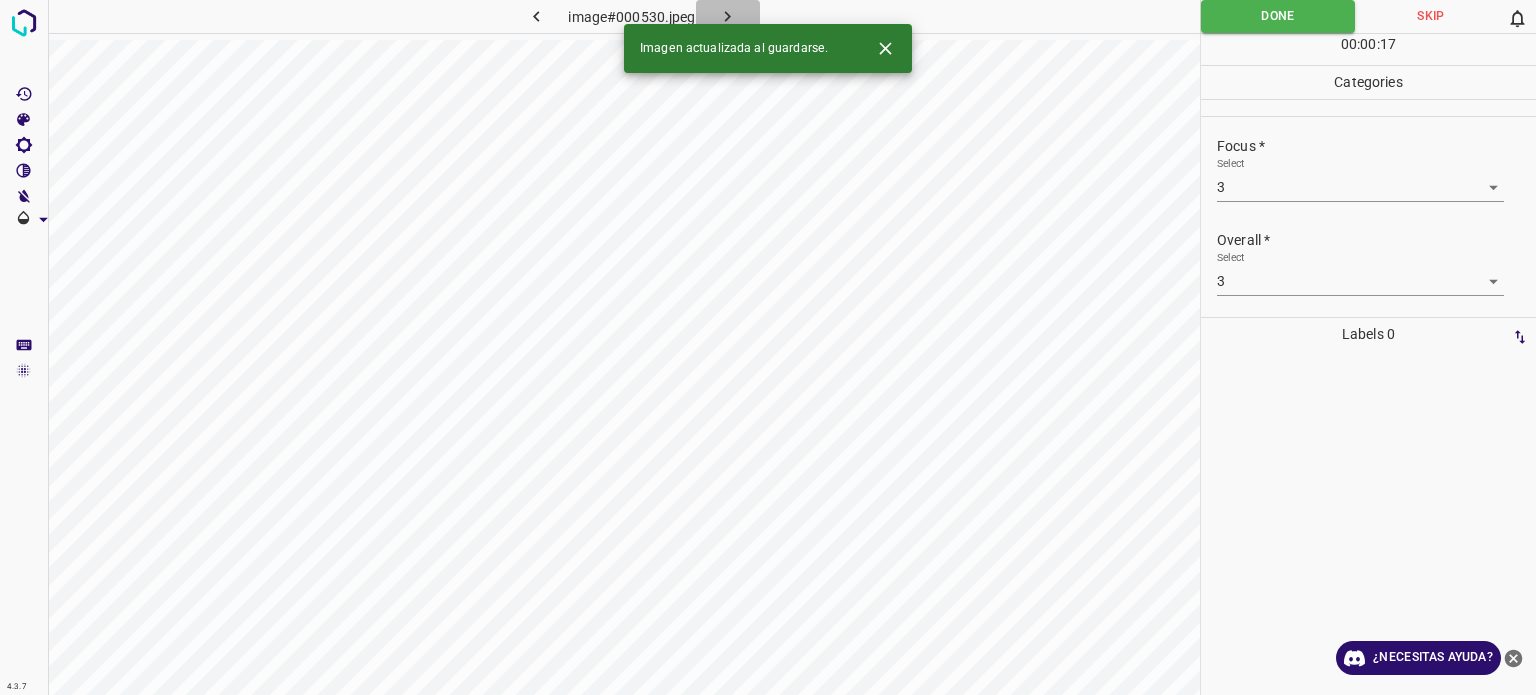 click 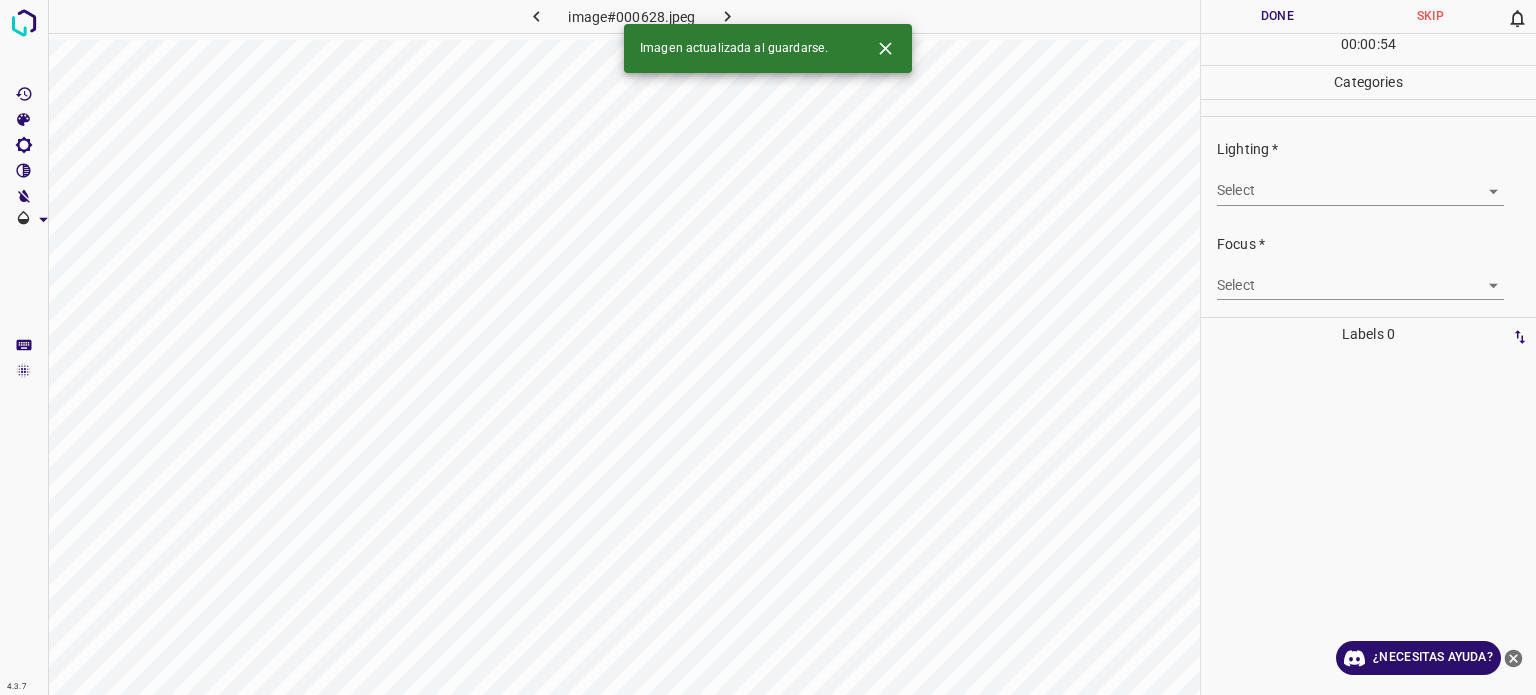 click on "4.3.7 image#000628.jpeg Done Skip 0 00   : 00   : 54   Categories Lighting *  Select ​ Focus *  Select ​ Overall *  Select ​ Labels   0 Categories 1 Lighting 2 Focus 3 Overall Tools Space Change between modes (Draw & Edit) I Auto labeling R Restore zoom M Zoom in N Zoom out Delete Delete selecte label Filters Z Restore filters X Saturation filter C Brightness filter V Contrast filter B Gray scale filter General O Download Imagen actualizada al guardarse. ¿Necesitas ayuda? Texto original Valora esta traducción Tu opinión servirá para ayudar a mejorar el Traductor de Google - Texto - Esconder - Borrar" at bounding box center [768, 347] 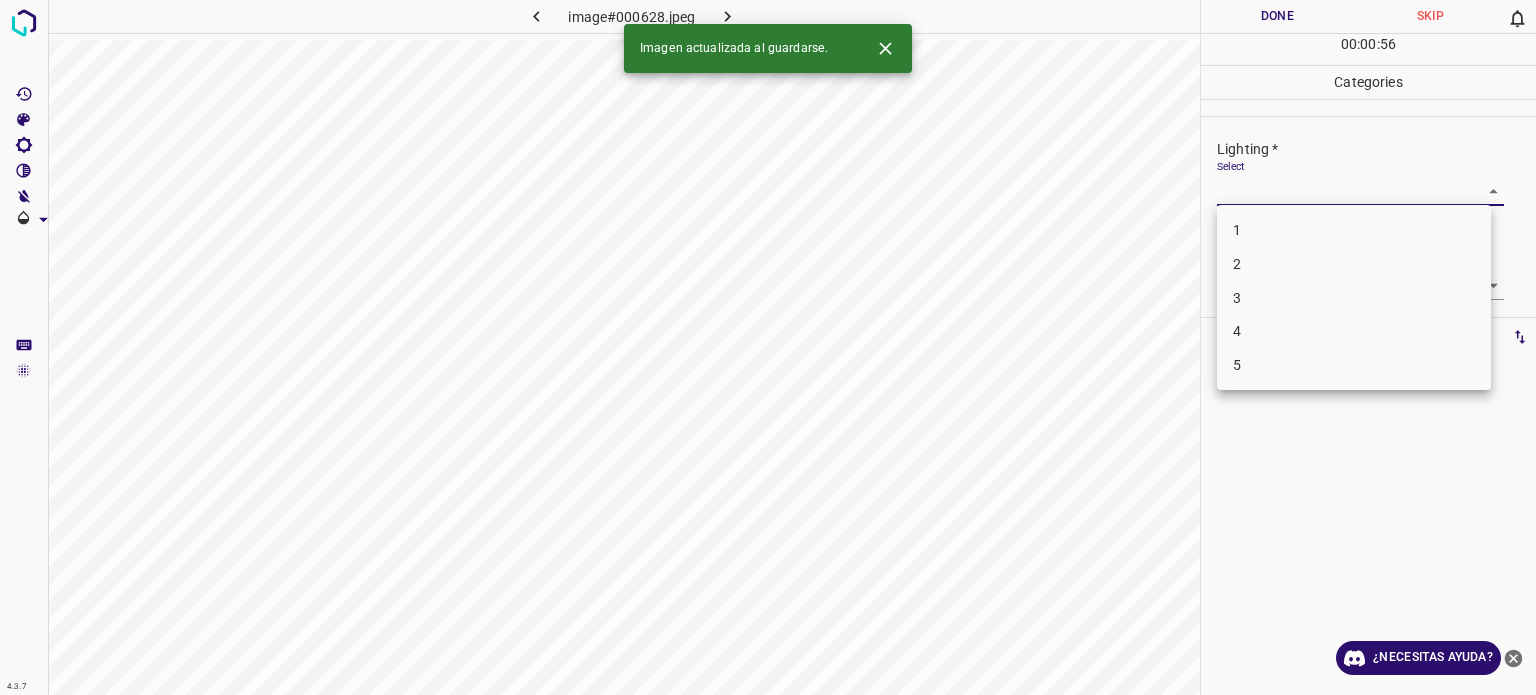 click on "3" at bounding box center [1237, 297] 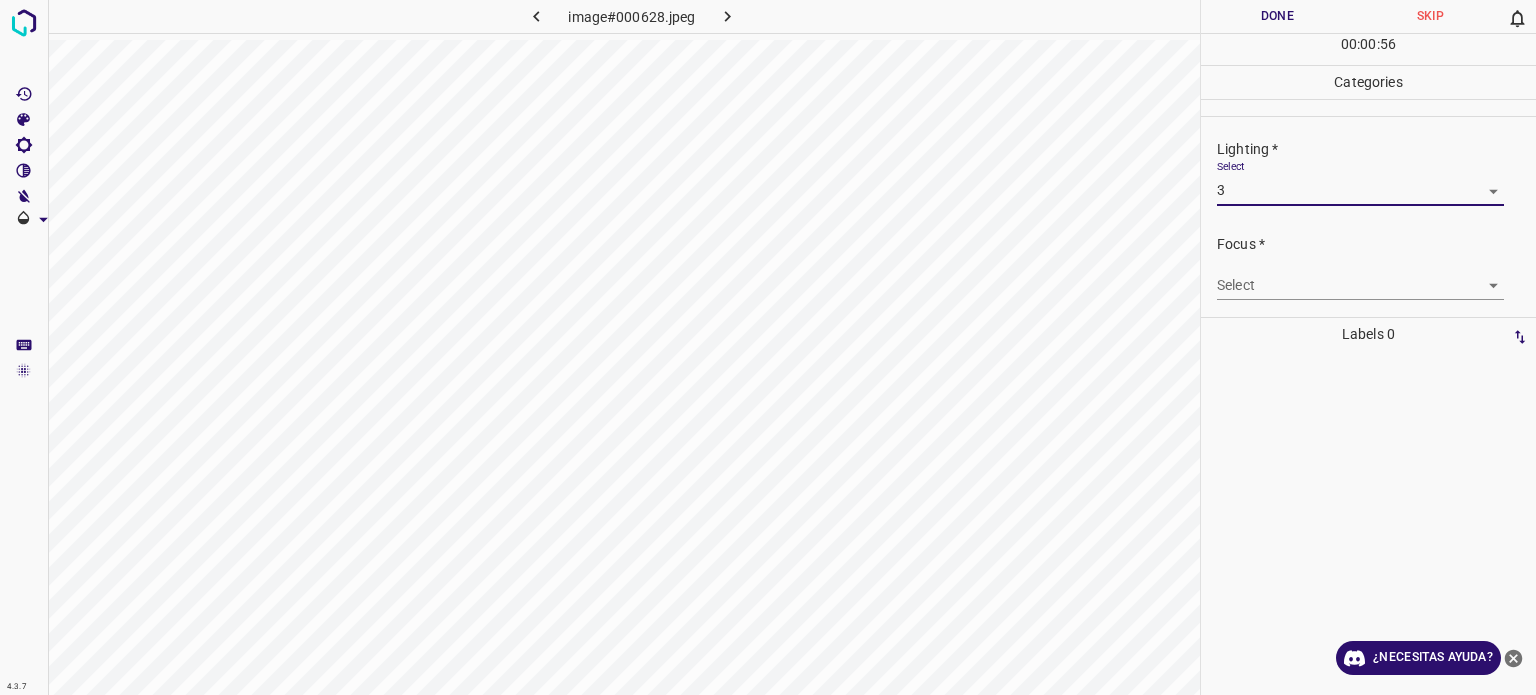 click on "4.3.7 image#000628.jpeg Done Skip 0 00   : 00   : 56   Categories Lighting *  Select 3 3 Focus *  Select ​ Overall *  Select ​ Labels   0 Categories 1 Lighting 2 Focus 3 Overall Tools Space Change between modes (Draw & Edit) I Auto labeling R Restore zoom M Zoom in N Zoom out Delete Delete selecte label Filters Z Restore filters X Saturation filter C Brightness filter V Contrast filter B Gray scale filter General O Download ¿Necesitas ayuda? Texto original Valora esta traducción Tu opinión servirá para ayudar a mejorar el Traductor de Google - Texto - Esconder - Borrar 1 2 3 4 5" at bounding box center (768, 347) 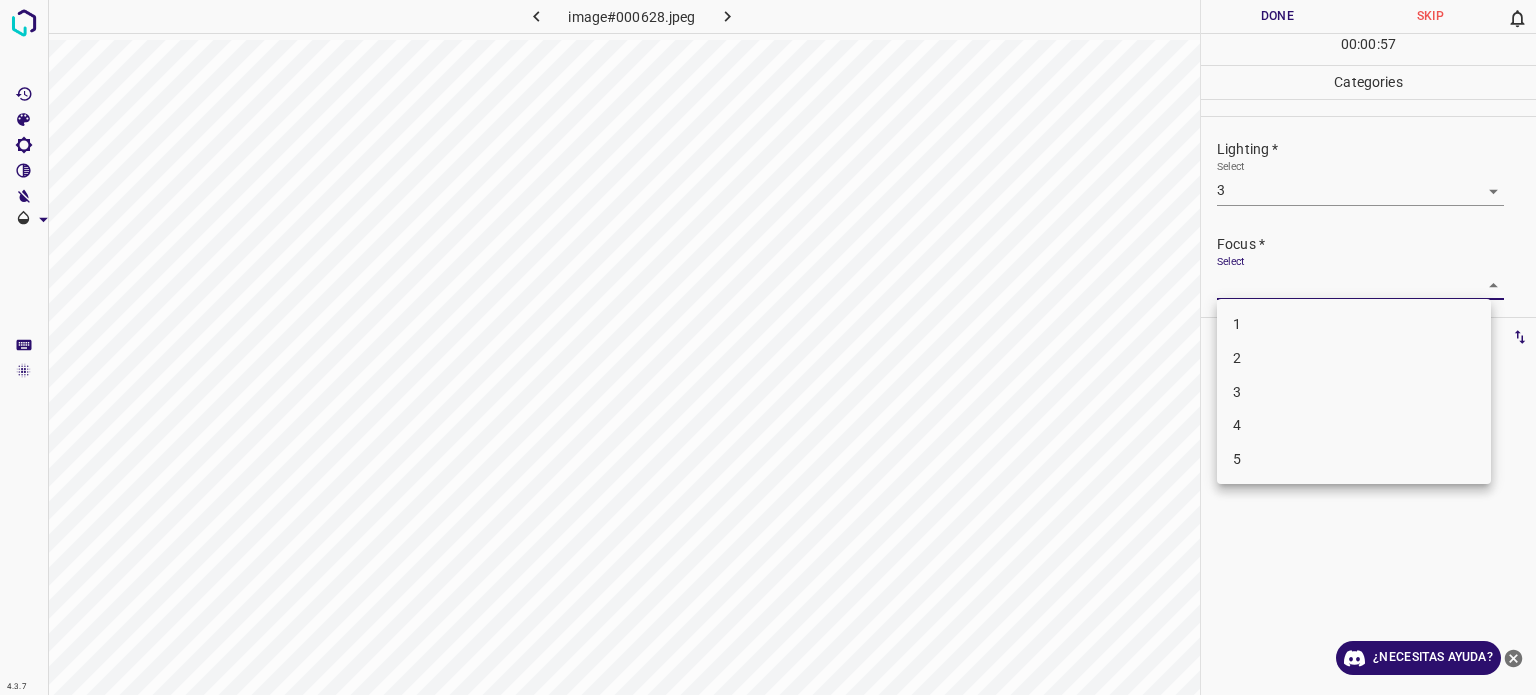click on "3" at bounding box center (1237, 391) 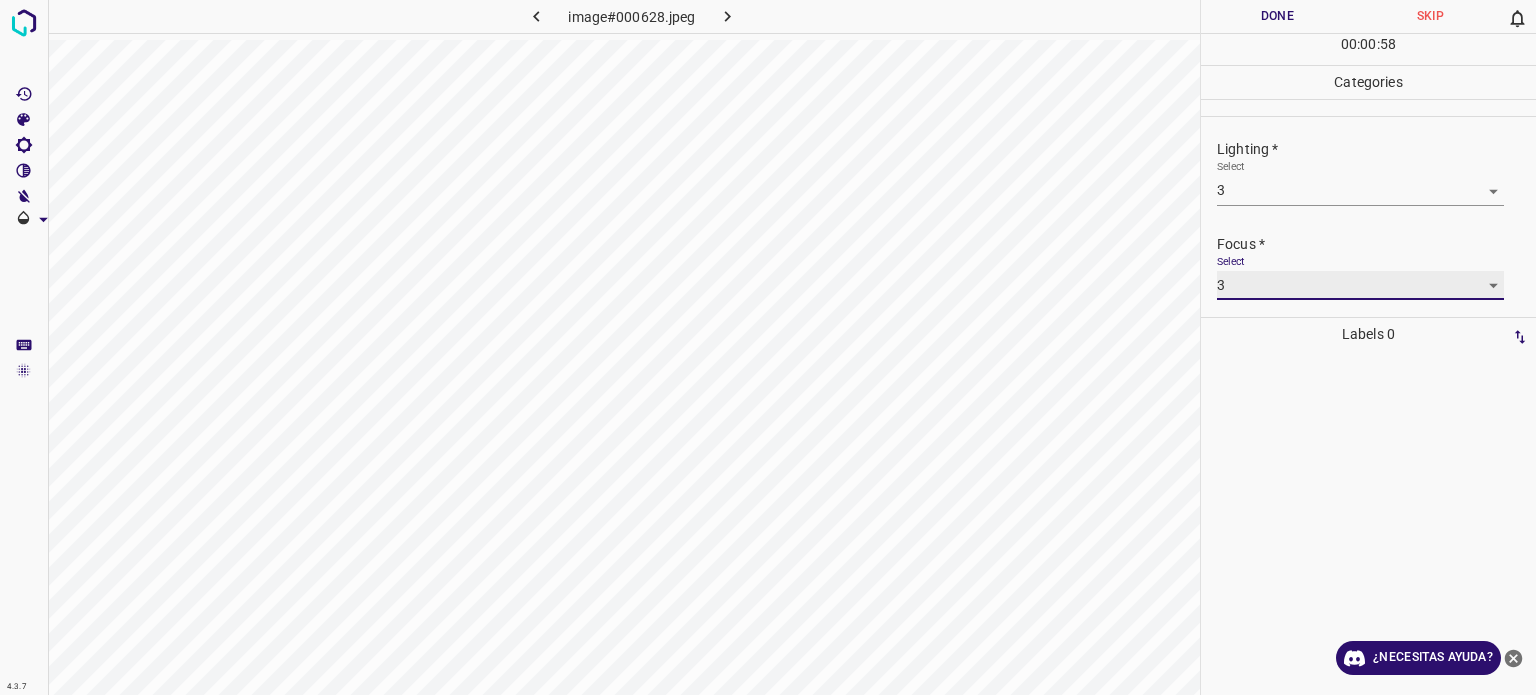 scroll, scrollTop: 98, scrollLeft: 0, axis: vertical 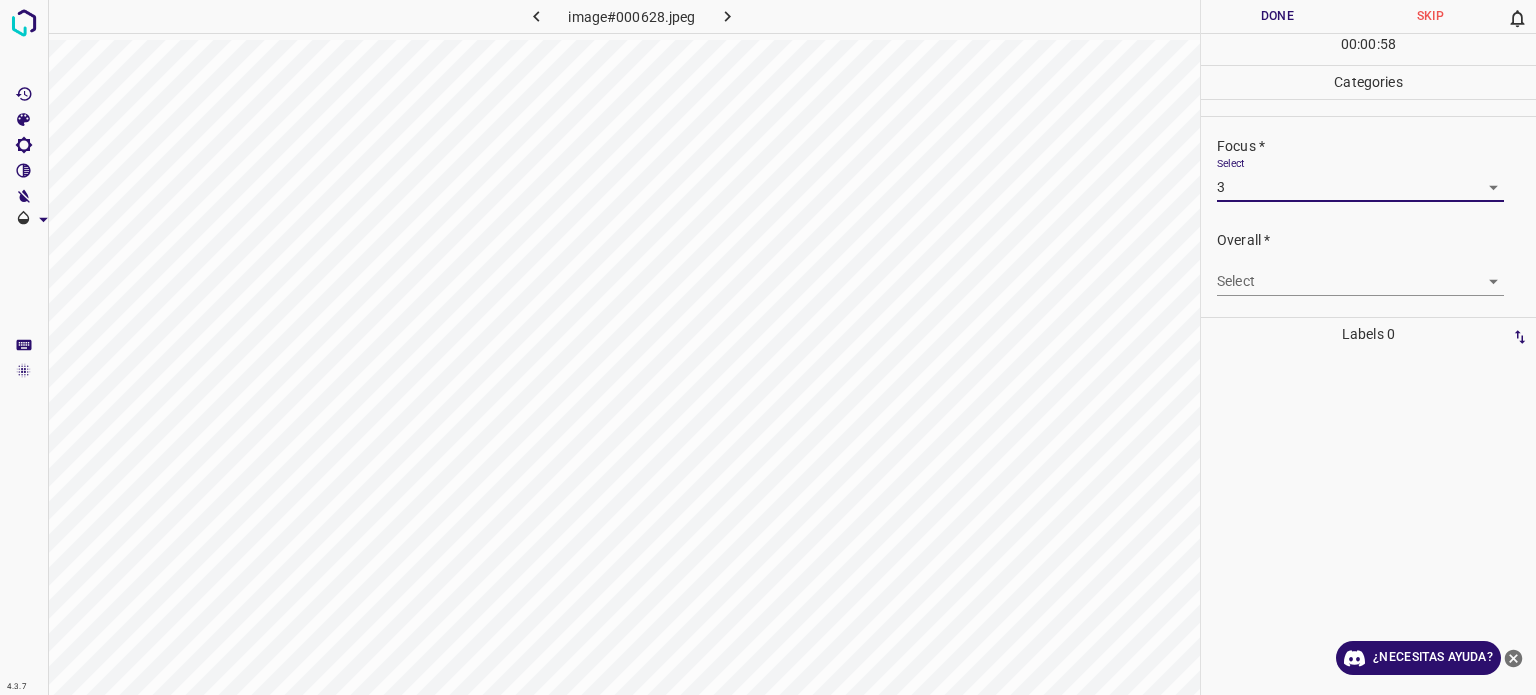 click on "4.3.7 image#000628.jpeg Done Skip 0 00   : 00   : 58   Categories Lighting *  Select 3 3 Focus *  Select 3 3 Overall *  Select ​ Labels   0 Categories 1 Lighting 2 Focus 3 Overall Tools Space Change between modes (Draw & Edit) I Auto labeling R Restore zoom M Zoom in N Zoom out Delete Delete selecte label Filters Z Restore filters X Saturation filter C Brightness filter V Contrast filter B Gray scale filter General O Download ¿Necesitas ayuda? Texto original Valora esta traducción Tu opinión servirá para ayudar a mejorar el Traductor de Google - Texto - Esconder - Borrar" at bounding box center (768, 347) 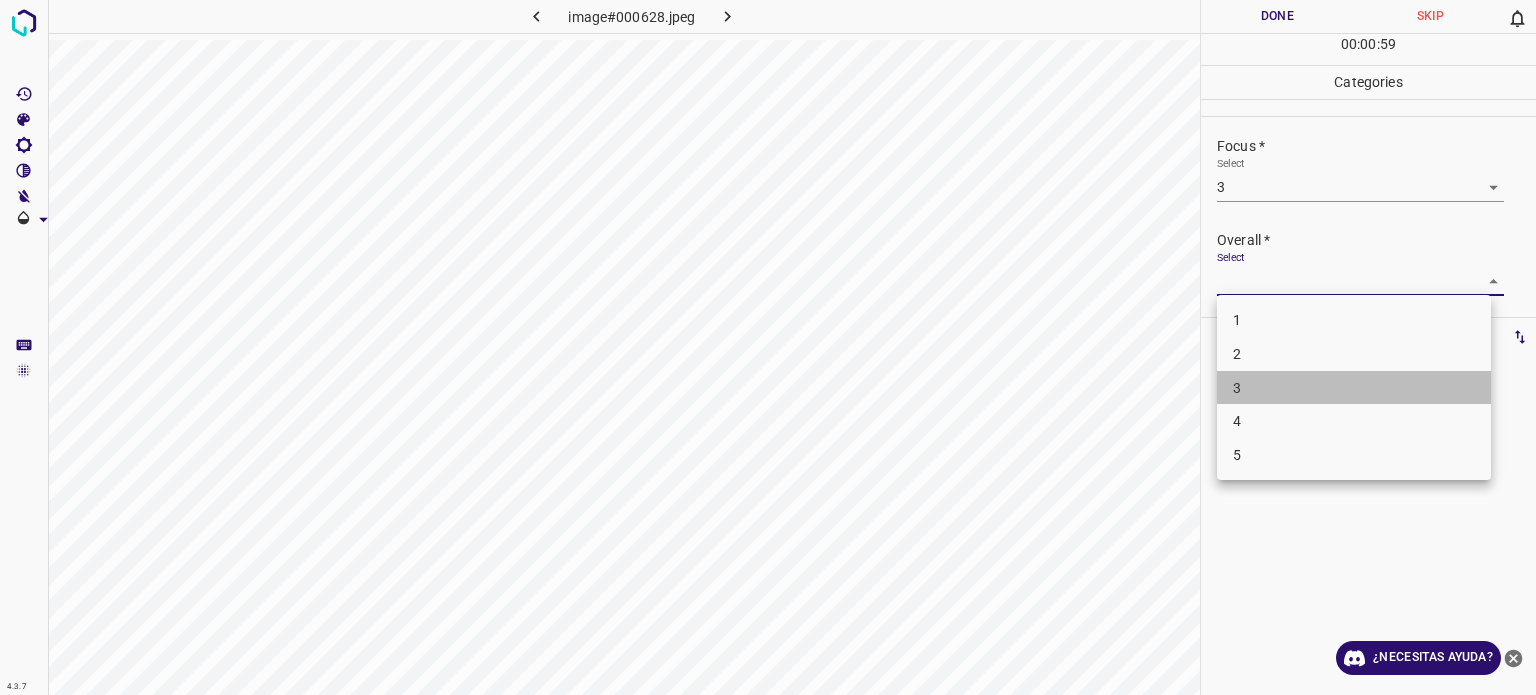 click on "3" at bounding box center [1237, 387] 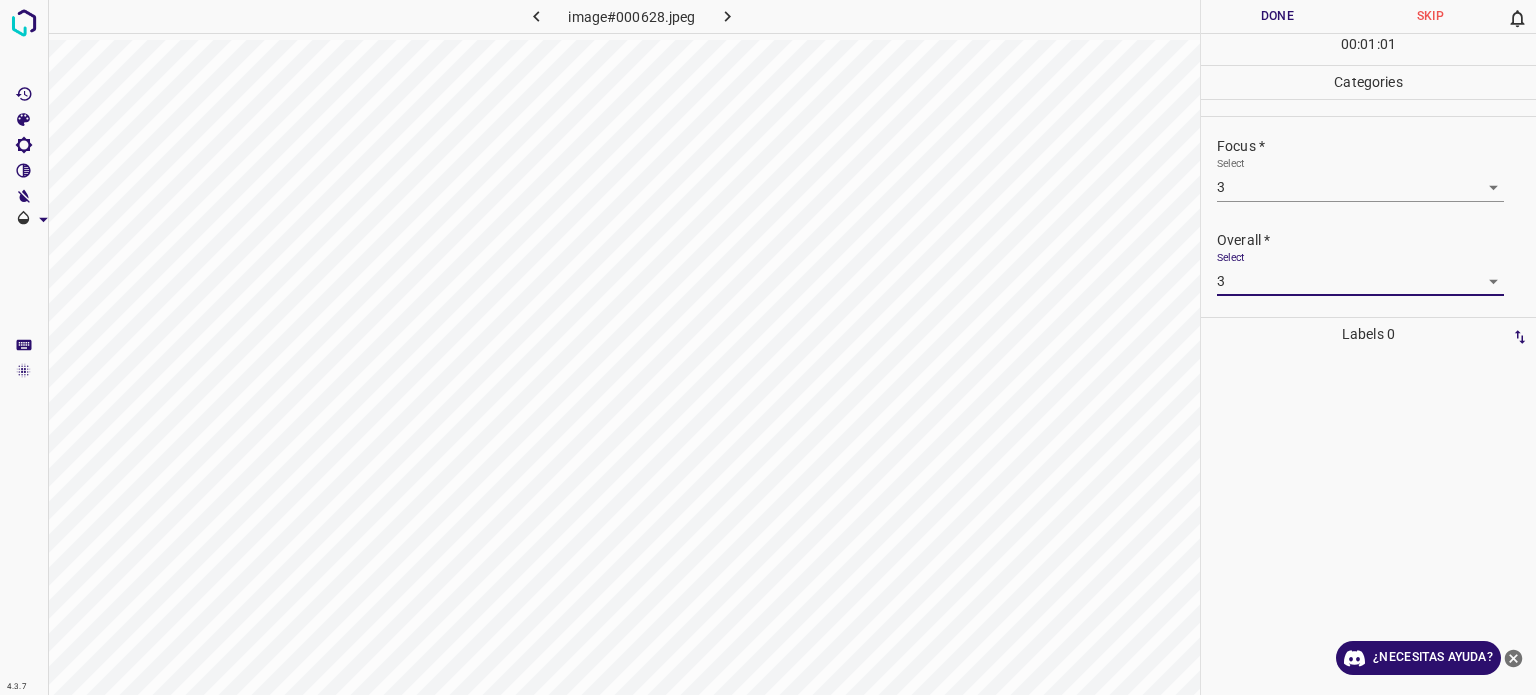 click on "Done" at bounding box center (1277, 16) 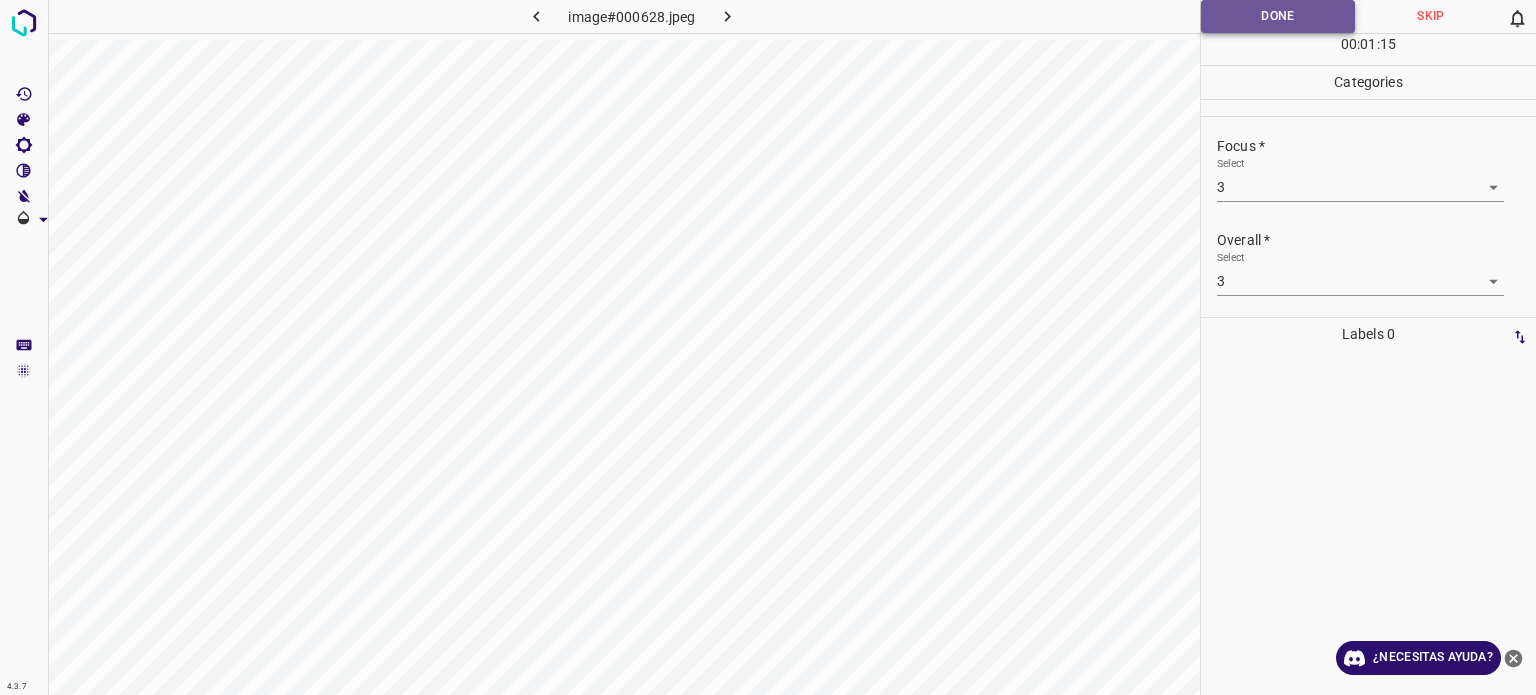 click on "Done" at bounding box center [1278, 16] 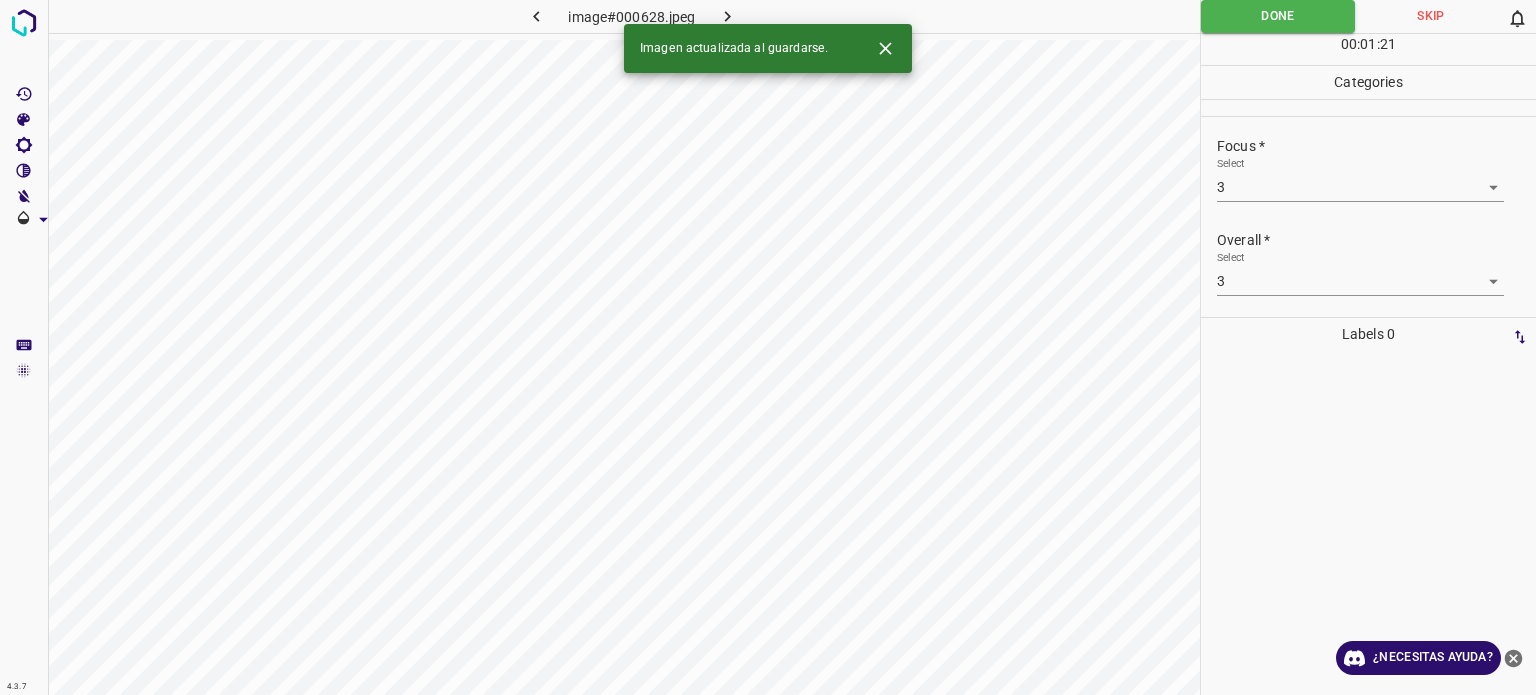click 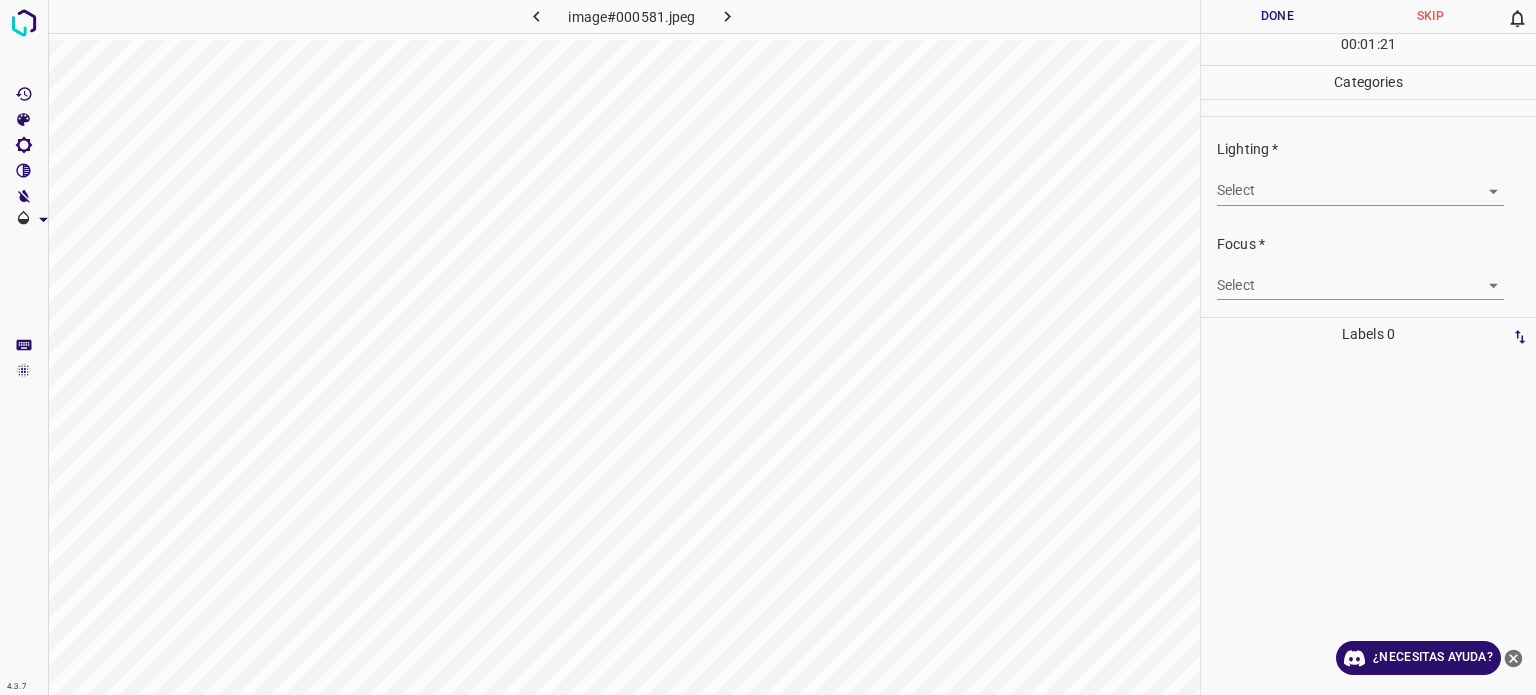 click on "4.3.7 image#000581.jpeg Done Skip 0 00 : 01 : 21 Categories Lighting * Select ​ Focus * Select ​ Overall * Select ​ Labels 0 Categories 1 Lighting 2 Focus 3 Overall Tools Space Change between modes (Draw & Edit) I Auto labeling R Restore zoom M Zoom in N Zoom out Delete Delete selecte label Filters Z Restore filters X Saturation filter C Brightness filter V Contrast filter B Gray scale filter General O Download ¿Necesitas ayuda? Texto original Valora esta traducción Tu opinión servirá para ayudar a mejorar el Traductor de Google - Texto - Esconder - Borrar" at bounding box center [768, 347] 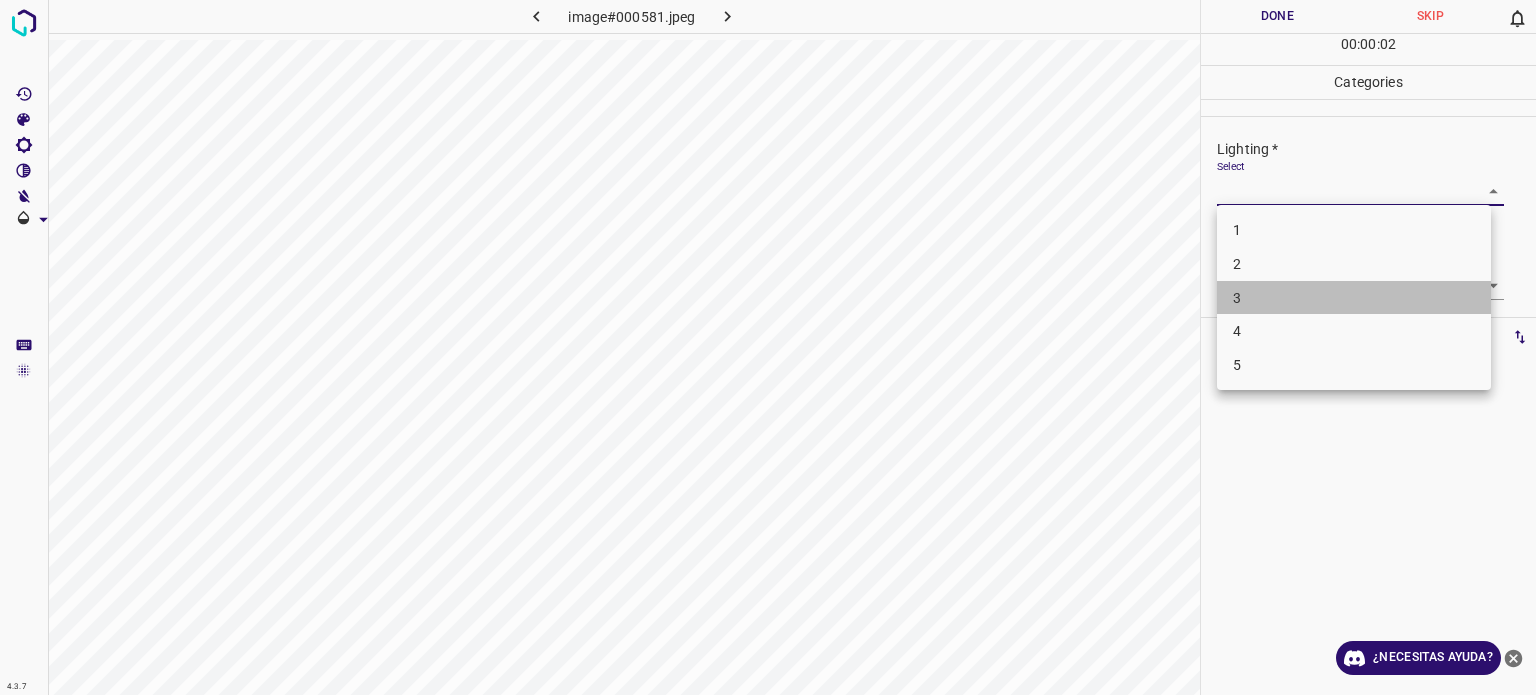 click on "3" at bounding box center (1354, 298) 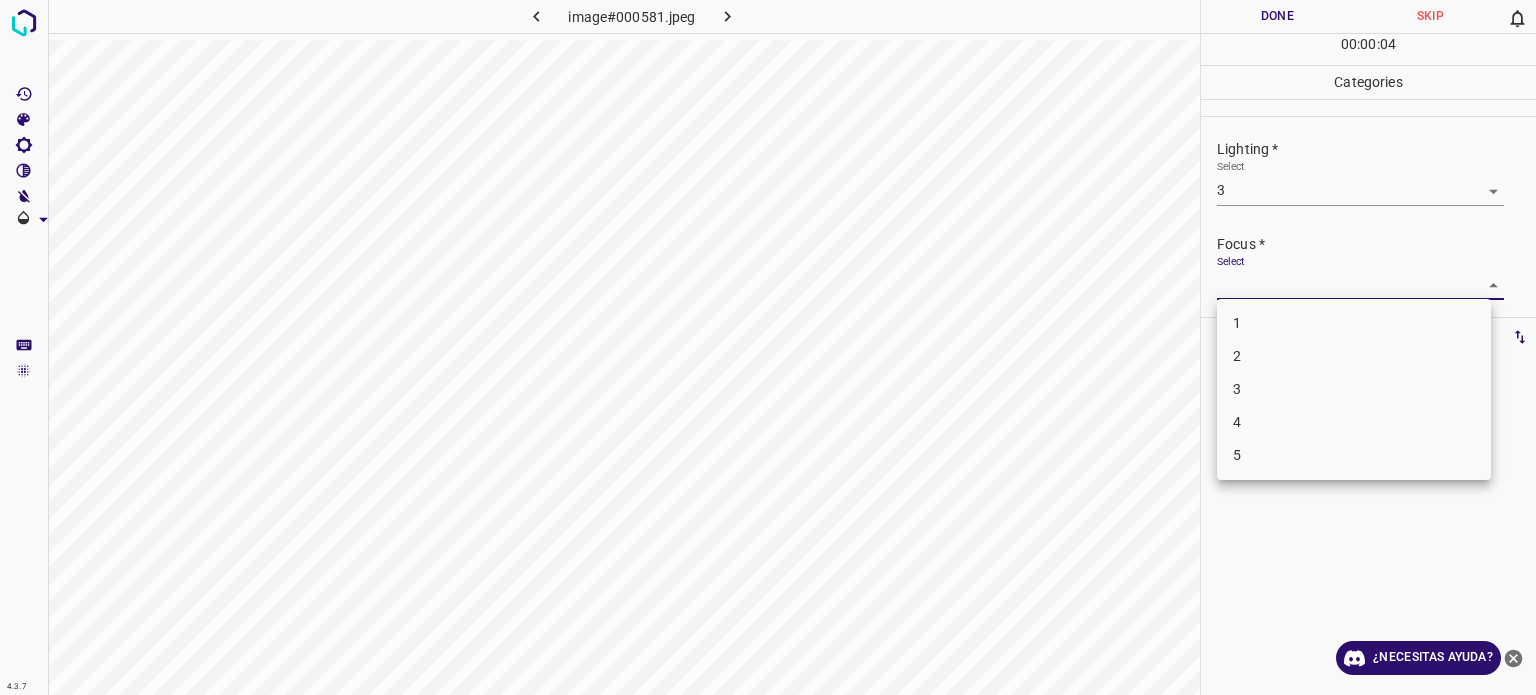 click on "4.3.7 image#000581.jpeg Done Skip 0 00   : 00   : 04   Categories Lighting *  Select 3 3 Focus *  Select ​ Overall *  Select ​ Labels   0 Categories 1 Lighting 2 Focus 3 Overall Tools Space Change between modes (Draw & Edit) I Auto labeling R Restore zoom M Zoom in N Zoom out Delete Delete selecte label Filters Z Restore filters X Saturation filter C Brightness filter V Contrast filter B Gray scale filter General O Download ¿Necesitas ayuda? Texto original Valora esta traducción Tu opinión servirá para ayudar a mejorar el Traductor de Google - Texto - Esconder - Borrar 1 2 3 4 5" at bounding box center (768, 347) 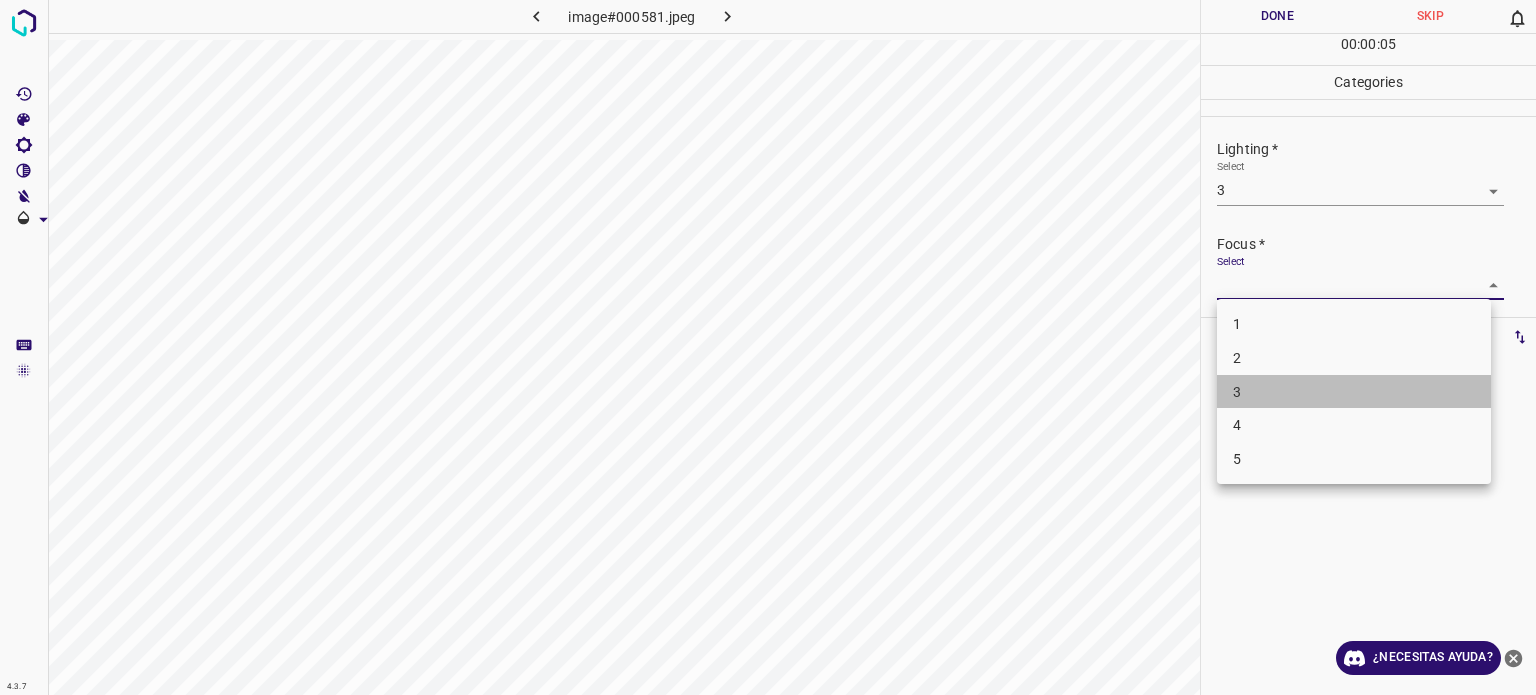 click on "3" at bounding box center [1354, 392] 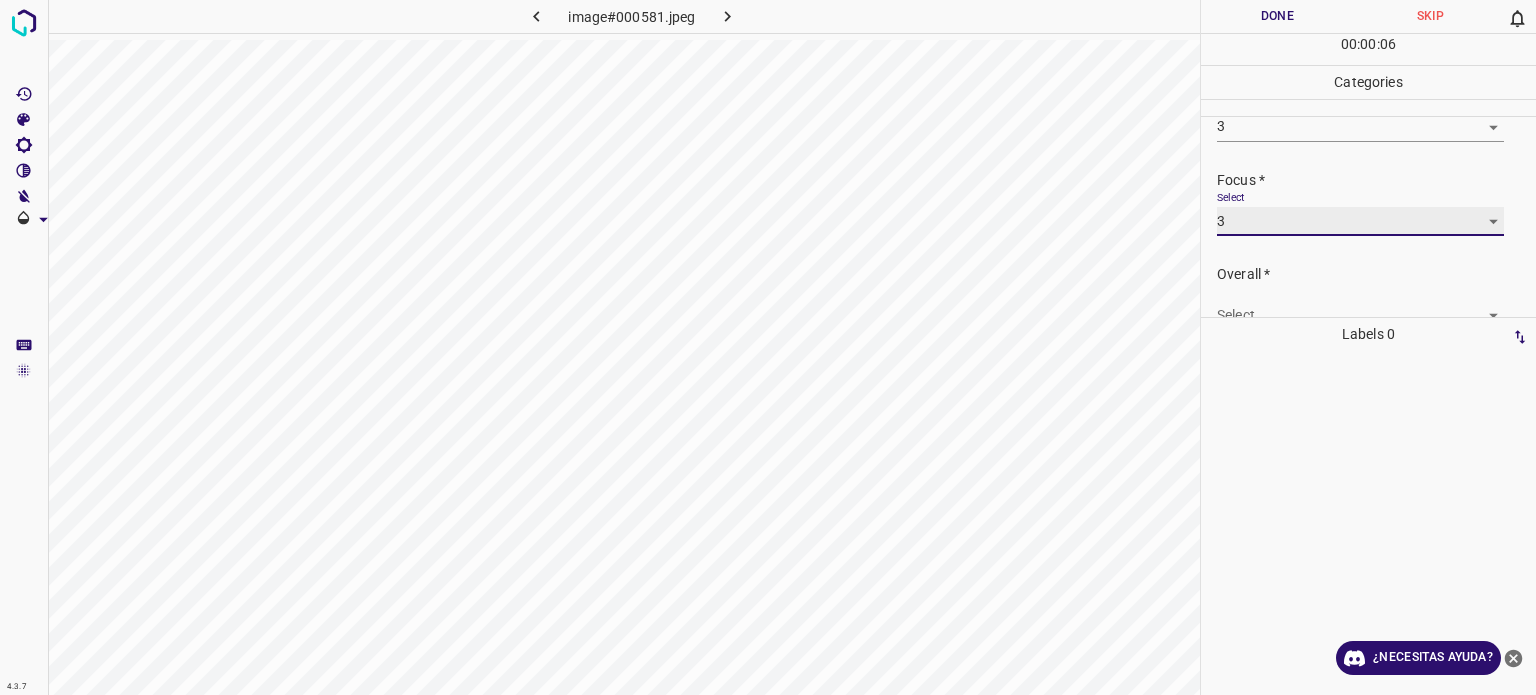 scroll, scrollTop: 98, scrollLeft: 0, axis: vertical 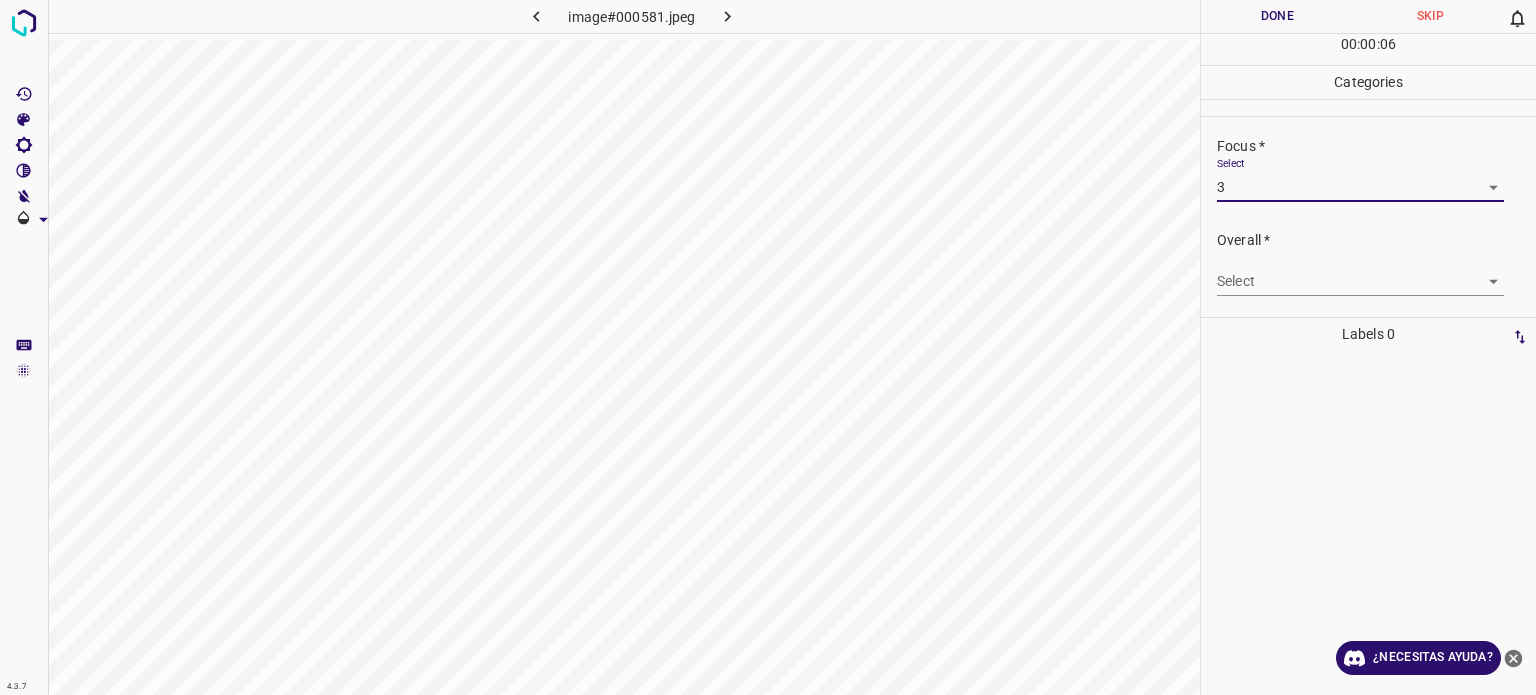 click on "4.3.7 image#000581.jpeg Done Skip 0 00 : 00 : 06 Categories Lighting * Select 3 3 Focus * Select 3 3 Overall * Select ​ Labels 0 Categories 1 Lighting 2 Focus 3 Overall Tools Space Change between modes (Draw & Edit) I Auto labeling R Restore zoom M Zoom in N Zoom out Delete Delete selecte label Filters Z Restore filters X Saturation filter C Brightness filter V Contrast filter B Gray scale filter General O Download ¿Necesitas ayuda? Texto original Valora esta traducción Tu opinión servirá para ayudar a mejorar el Traductor de Google - Texto - Esconder - Borrar" at bounding box center (768, 347) 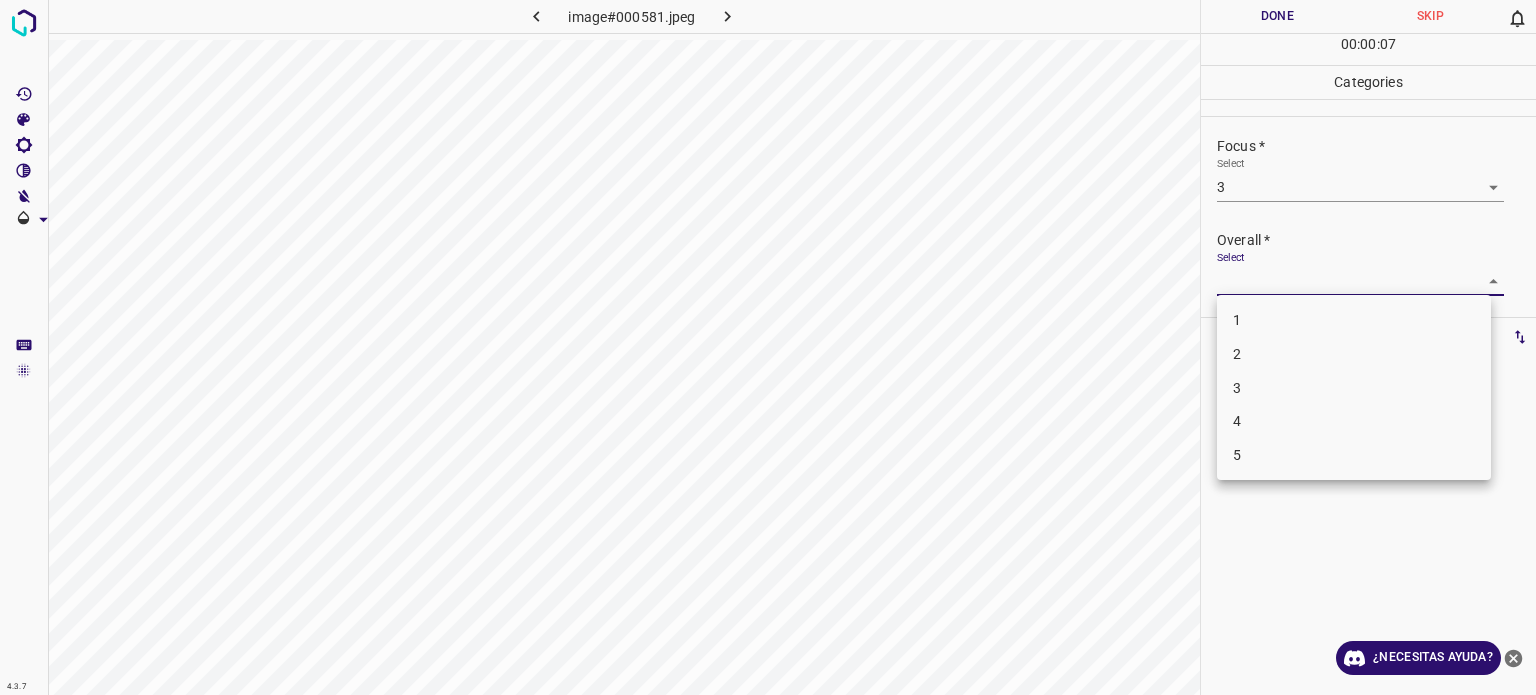 drag, startPoint x: 1236, startPoint y: 384, endPoint x: 1239, endPoint y: 371, distance: 13.341664 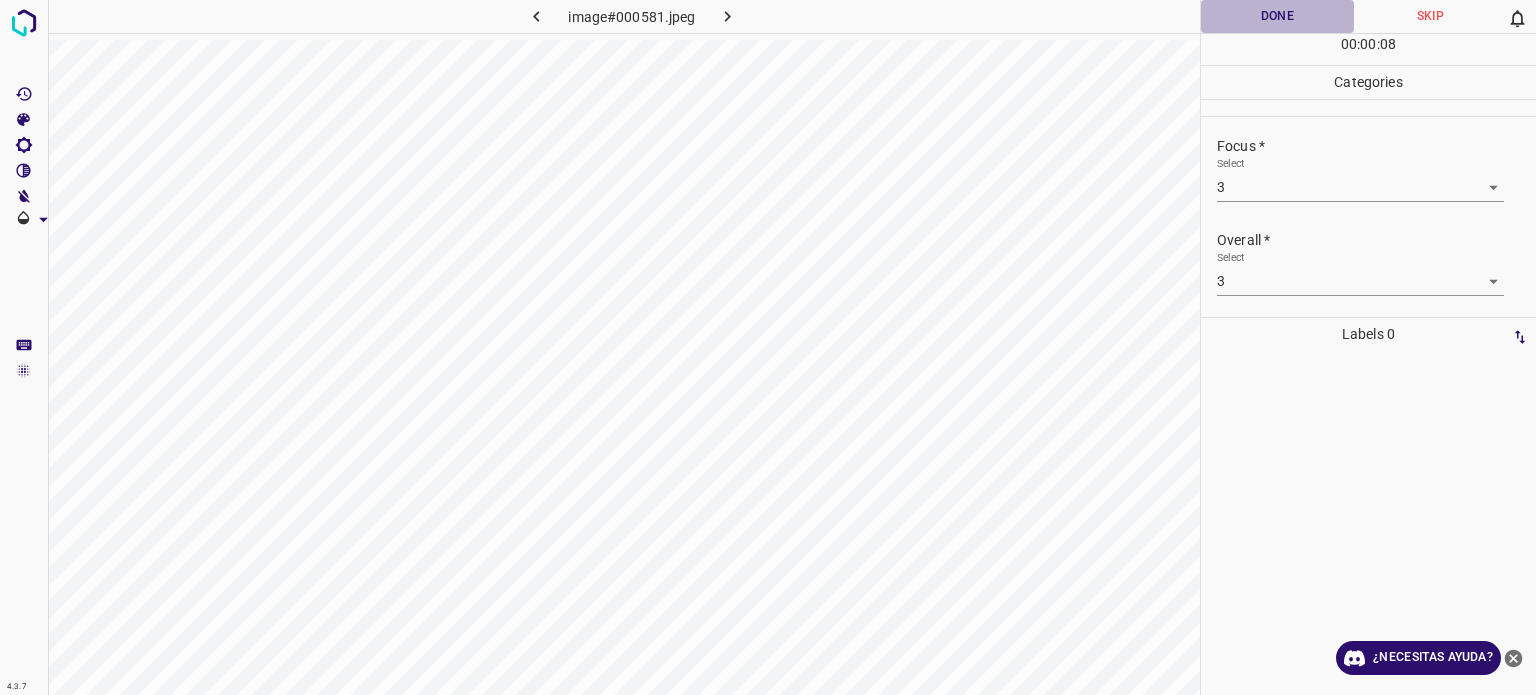 click on "Done" at bounding box center (1277, 16) 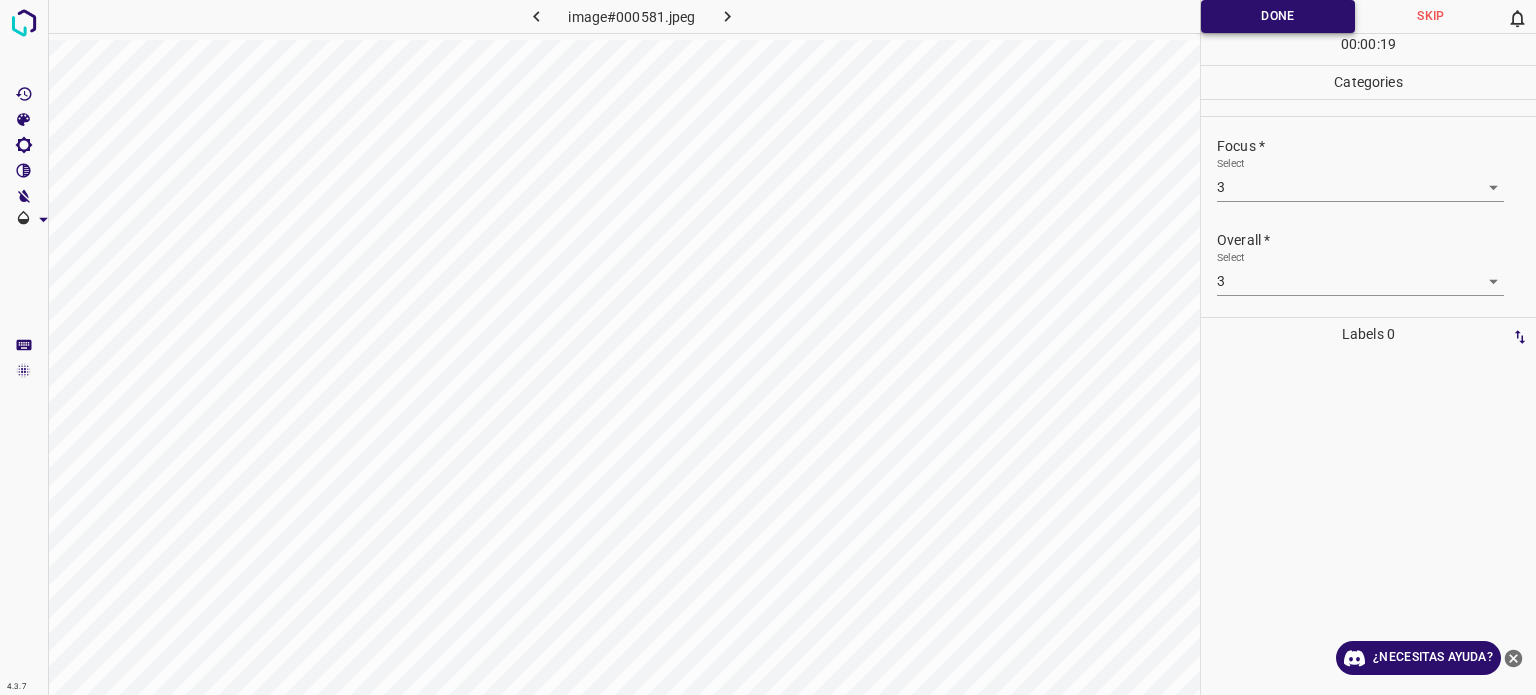 click on "Done" at bounding box center [1278, 16] 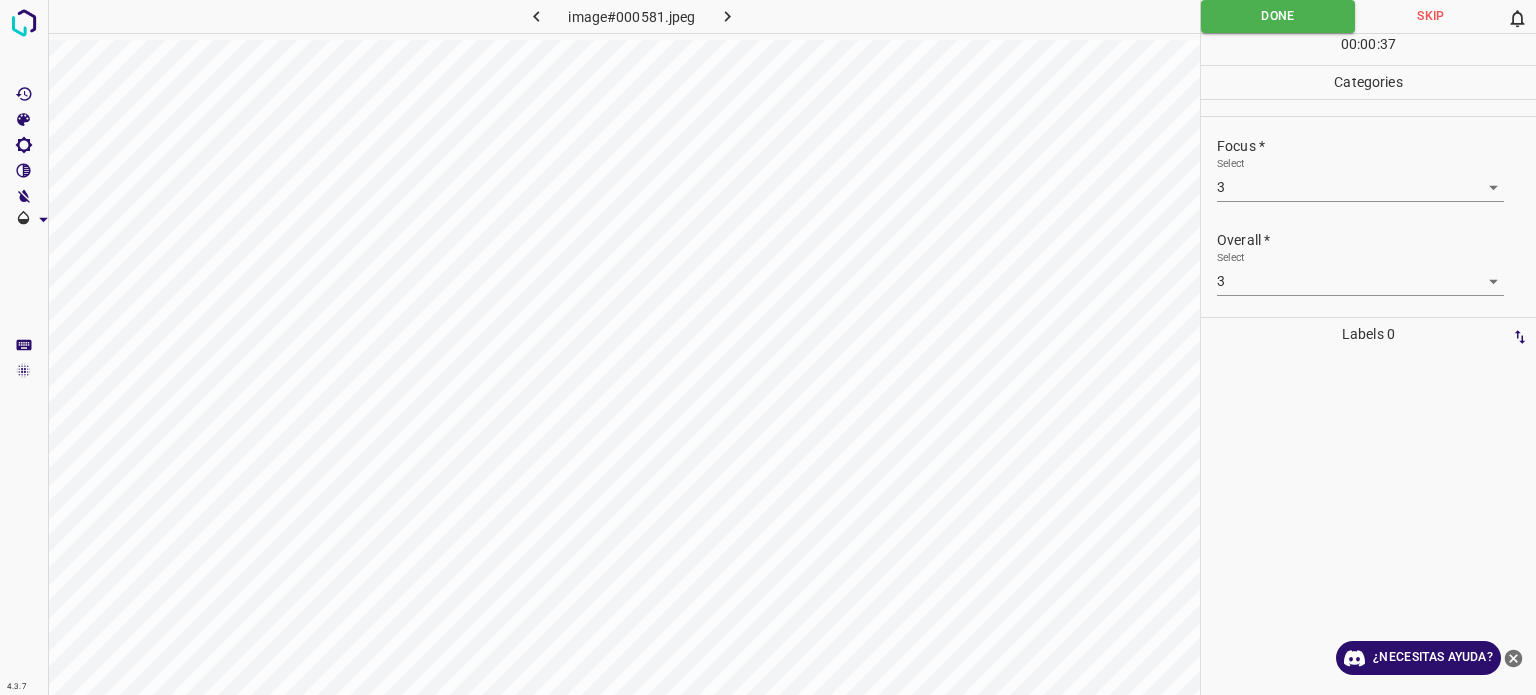 click on "00   : 00   : 37" at bounding box center (1368, 49) 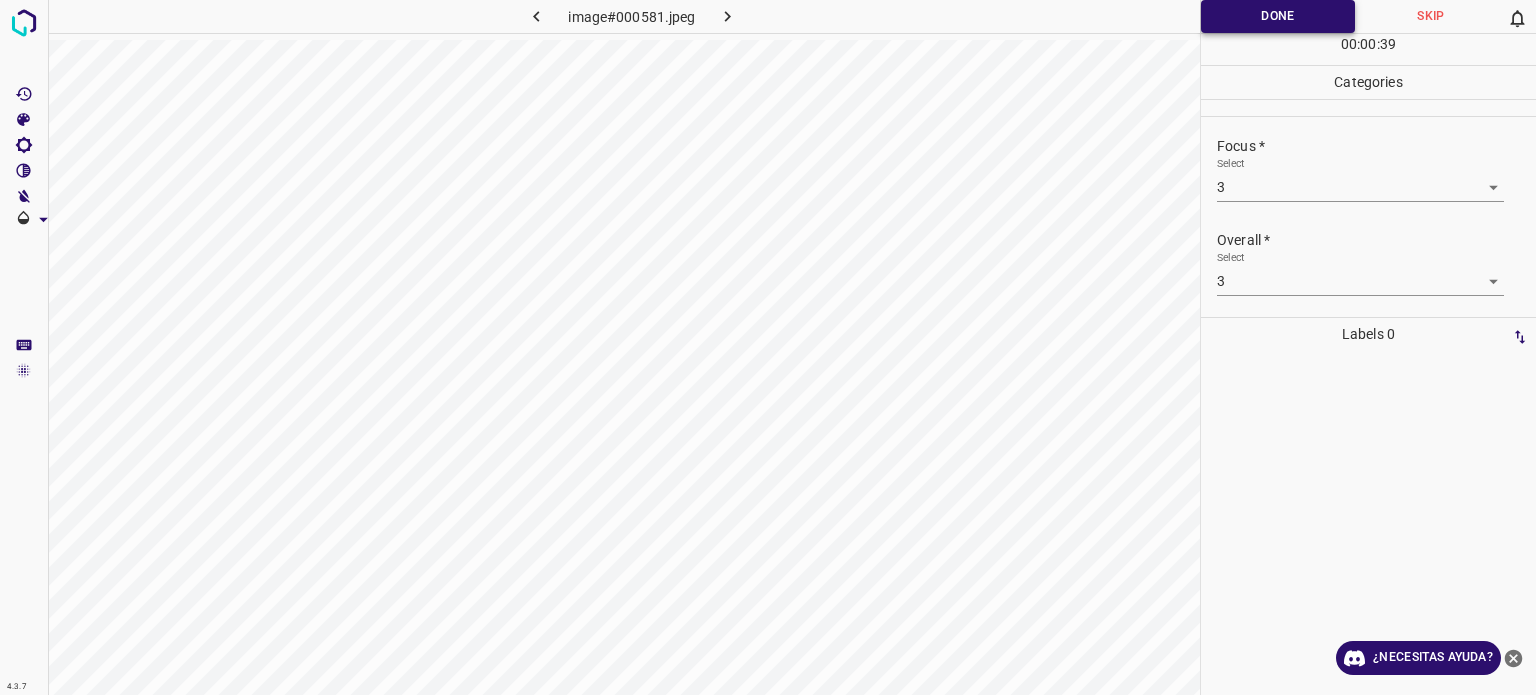 click on "Done" at bounding box center (1278, 16) 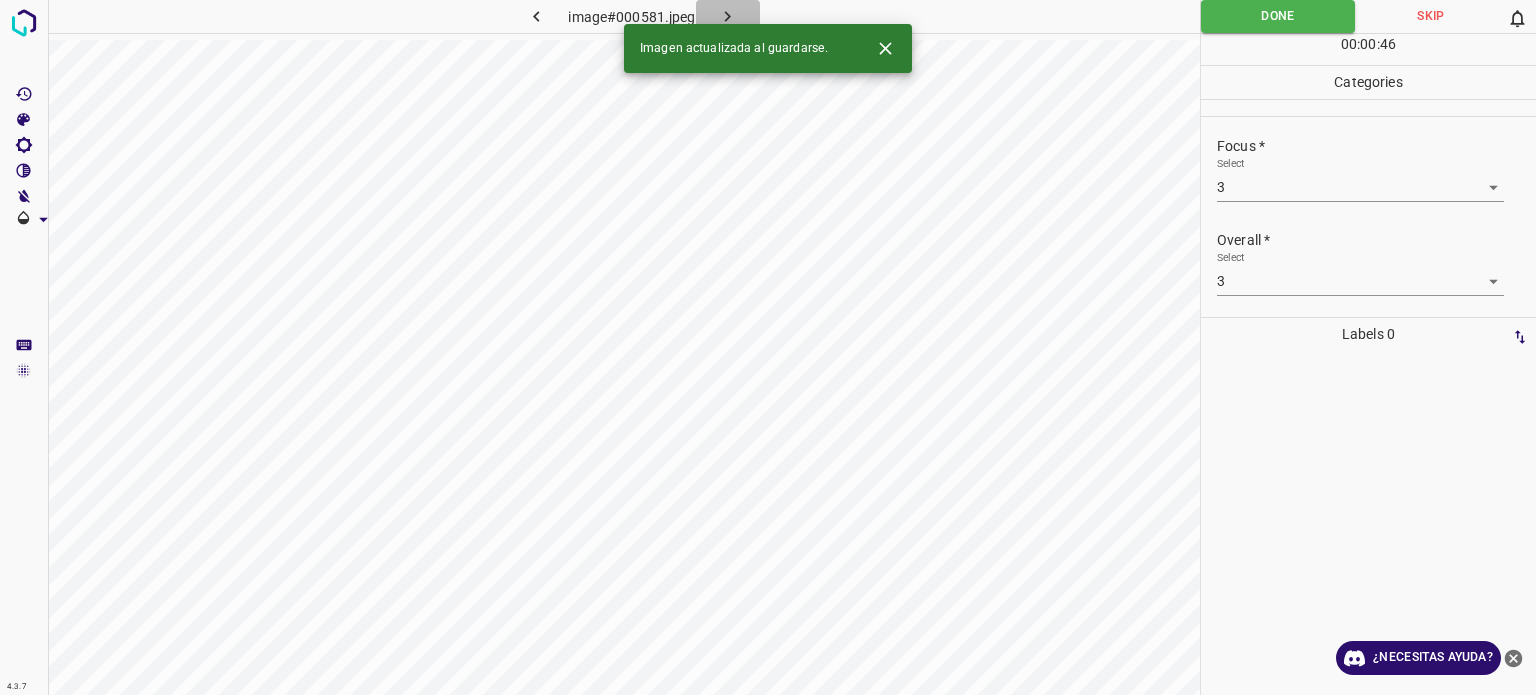click 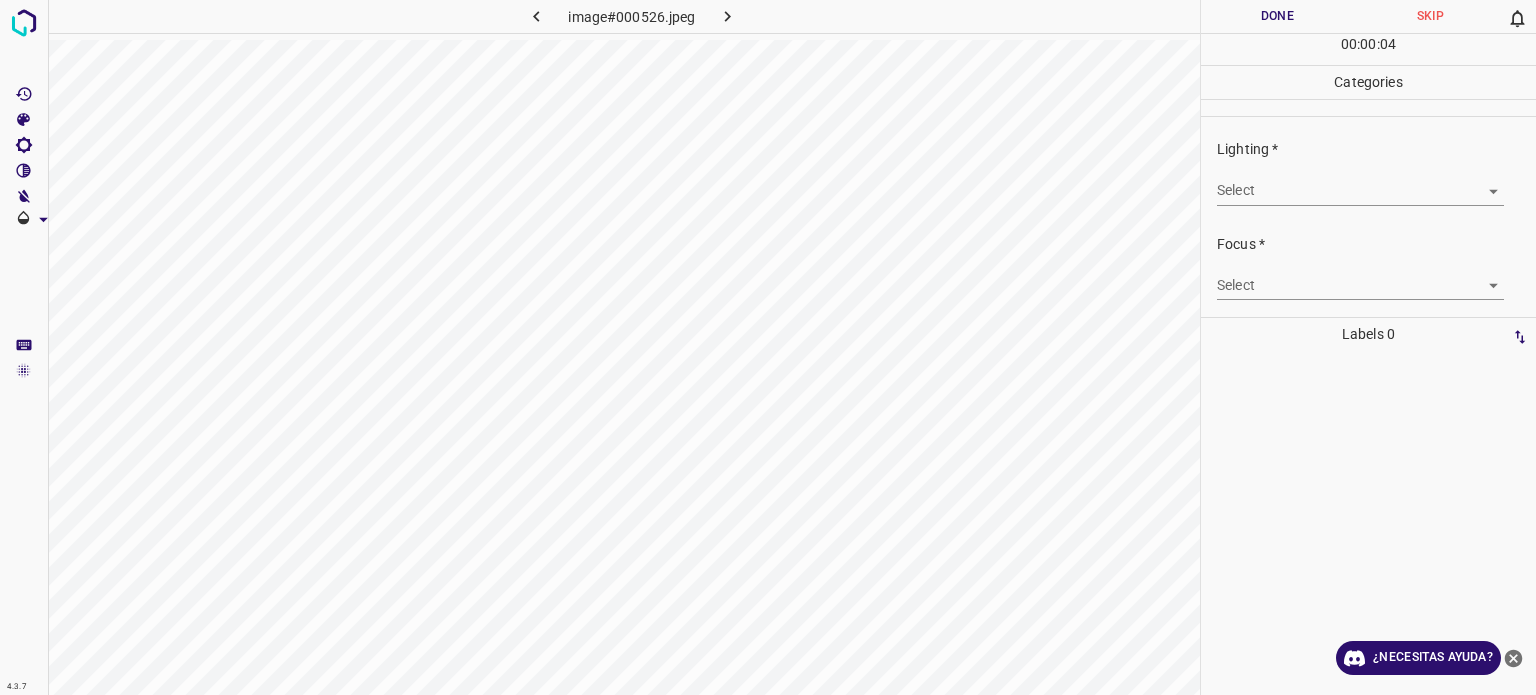 click on "4.3.7 image#000526.jpeg Done Skip 0 00   : 00   : 04   Categories Lighting *  Select ​ Focus *  Select ​ Overall *  Select ​ Labels   0 Categories 1 Lighting 2 Focus 3 Overall Tools Space Change between modes (Draw & Edit) I Auto labeling R Restore zoom M Zoom in N Zoom out Delete Delete selecte label Filters Z Restore filters X Saturation filter C Brightness filter V Contrast filter B Gray scale filter General O Download ¿Necesitas ayuda? Texto original Valora esta traducción Tu opinión servirá para ayudar a mejorar el Traductor de Google - Texto - Esconder - Borrar" at bounding box center (768, 347) 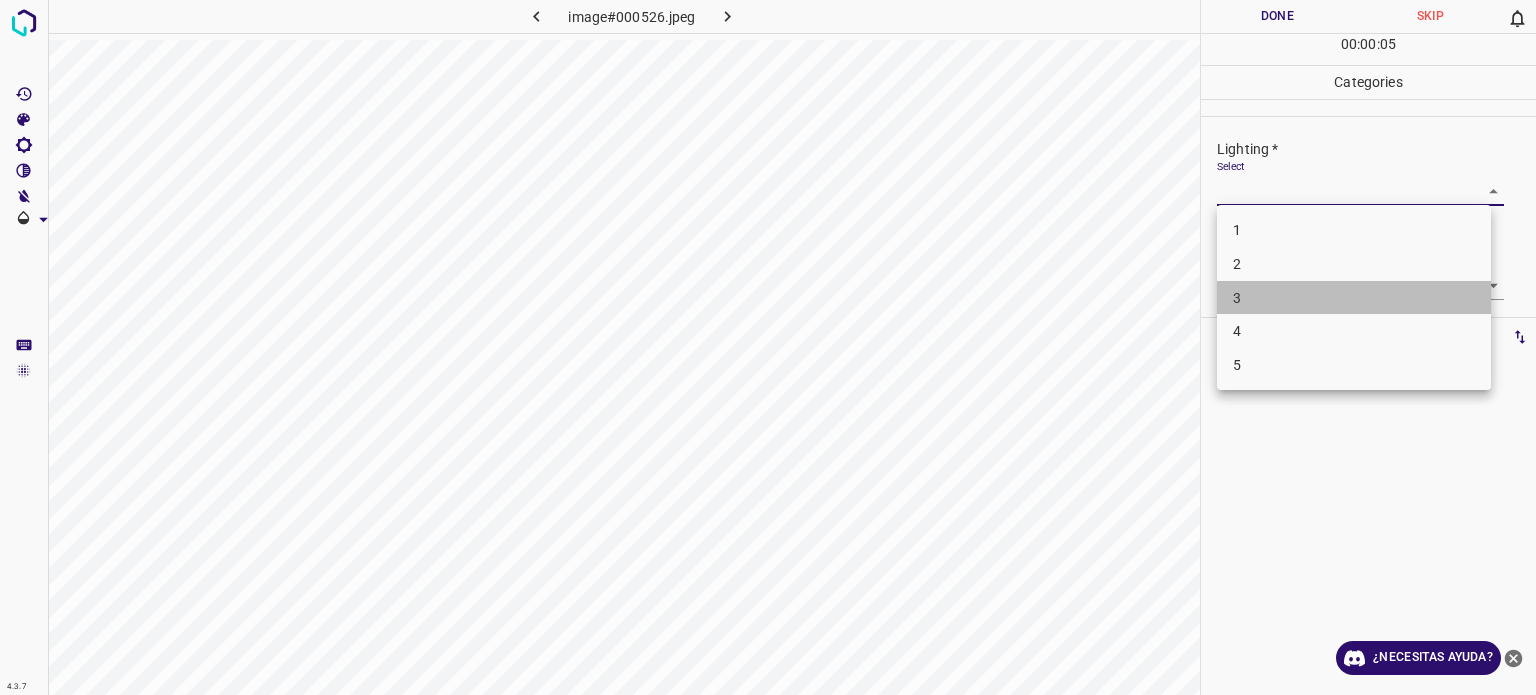 click on "3" at bounding box center (1354, 298) 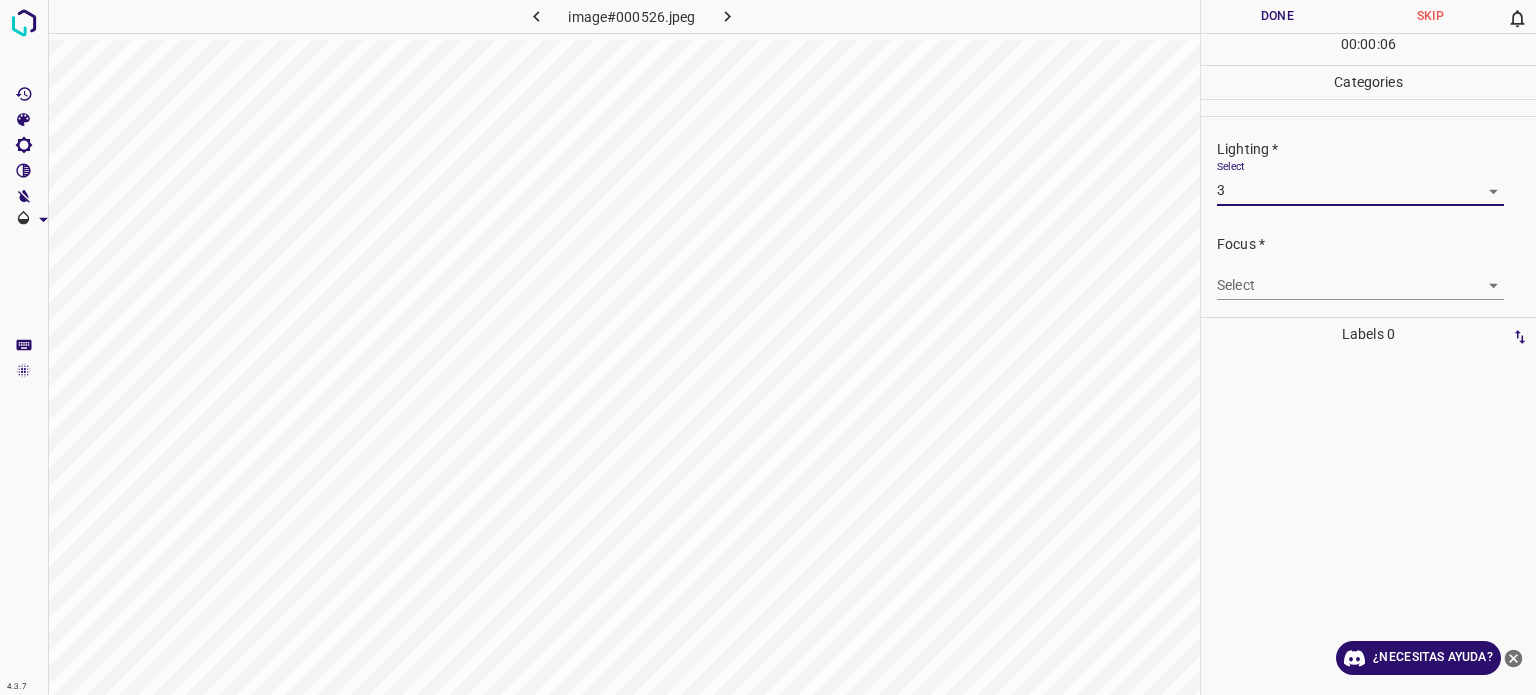 click on "4.3.7 image#000526.jpeg Done Skip 0 00   : 00   : 06   Categories Lighting *  Select 3 3 Focus *  Select ​ Overall *  Select ​ Labels   0 Categories 1 Lighting 2 Focus 3 Overall Tools Space Change between modes (Draw & Edit) I Auto labeling R Restore zoom M Zoom in N Zoom out Delete Delete selecte label Filters Z Restore filters X Saturation filter C Brightness filter V Contrast filter B Gray scale filter General O Download ¿Necesitas ayuda? Texto original Valora esta traducción Tu opinión servirá para ayudar a mejorar el Traductor de Google - Texto - Esconder - Borrar" at bounding box center (768, 347) 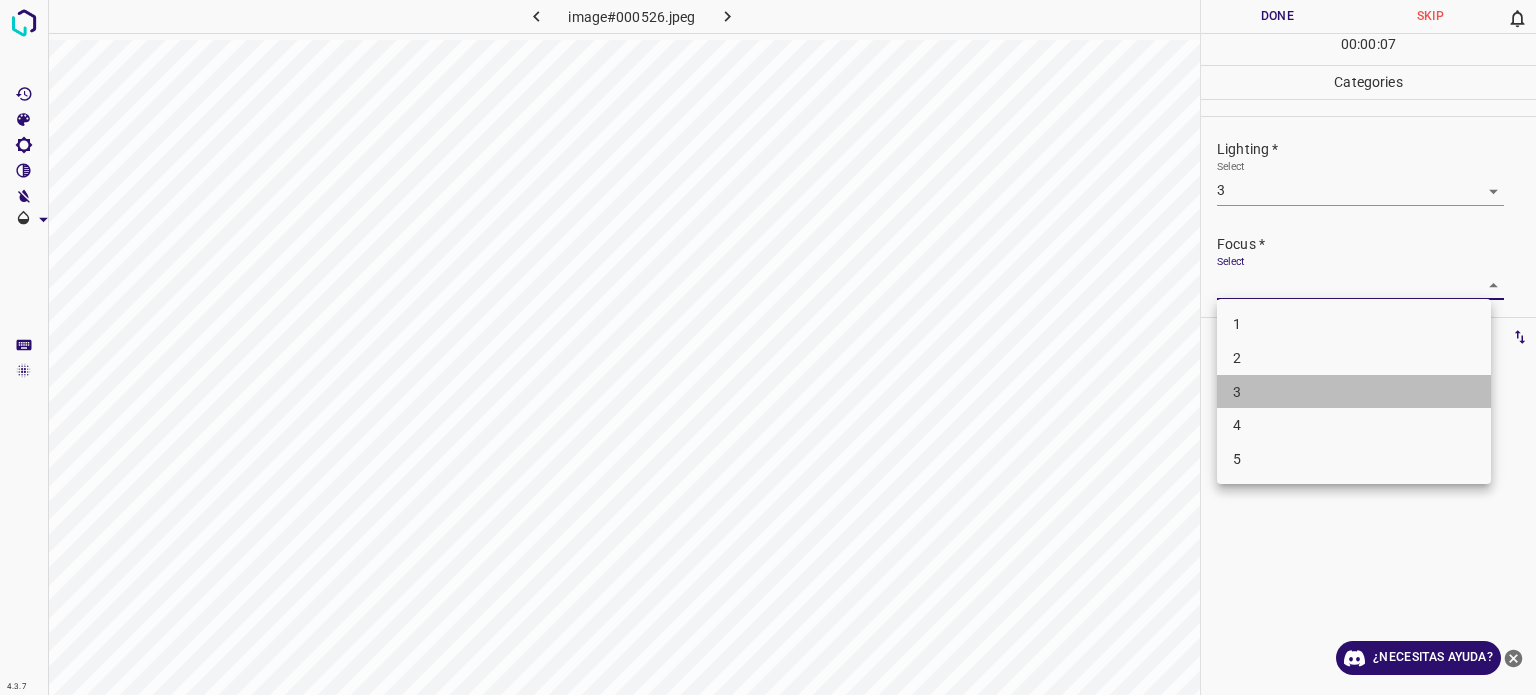 drag, startPoint x: 1235, startPoint y: 392, endPoint x: 1240, endPoint y: 340, distance: 52.23983 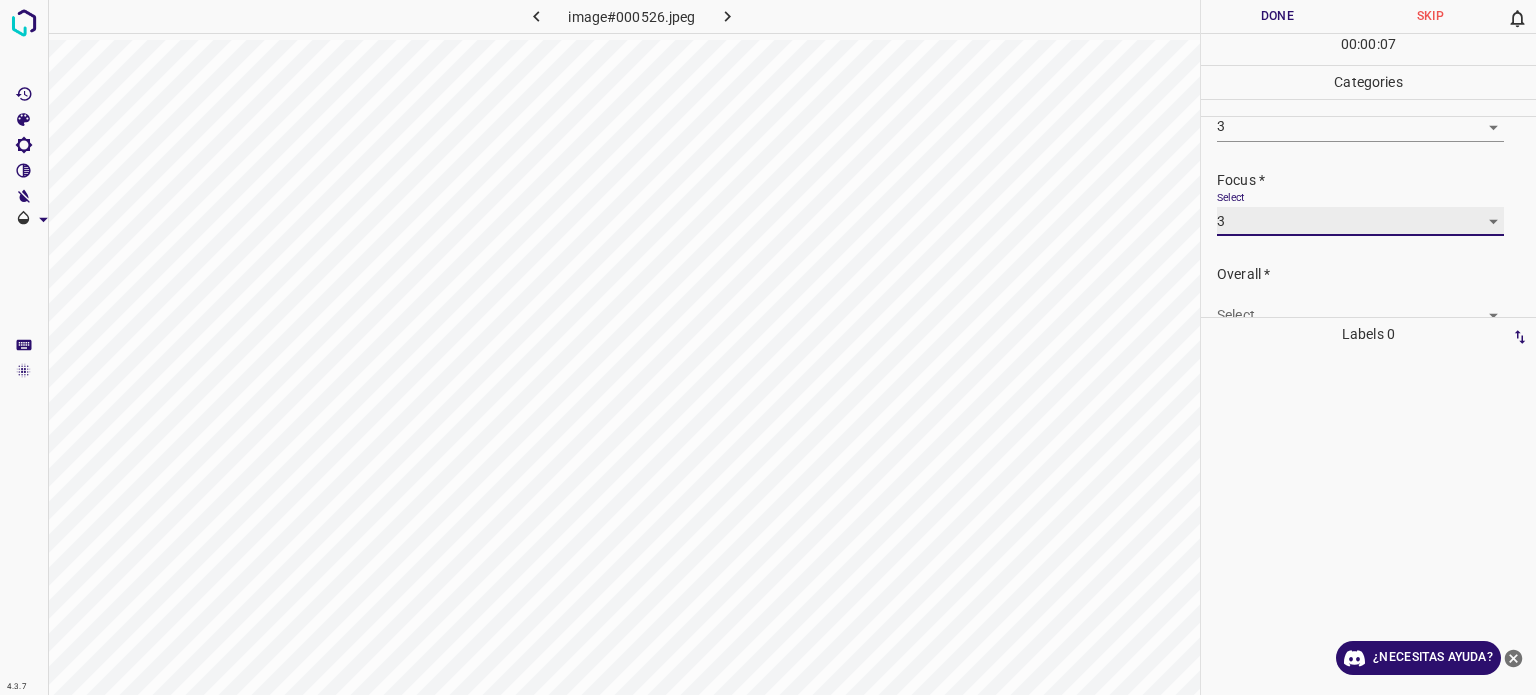 scroll, scrollTop: 98, scrollLeft: 0, axis: vertical 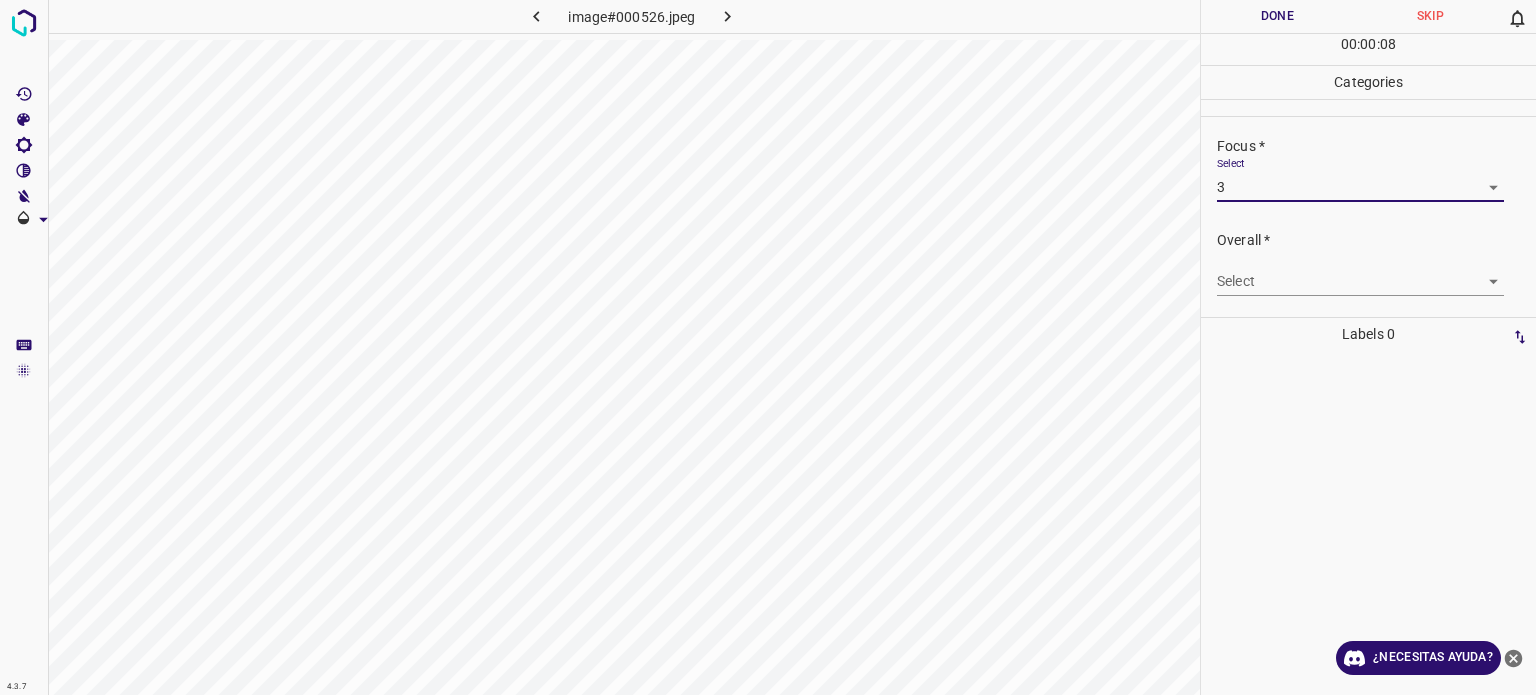click on "4.3.7 image#000526.jpeg Done Skip 0 00   : 00   : 08   Categories Lighting *  Select 3 3 Focus *  Select 3 3 Overall *  Select ​ Labels   0 Categories 1 Lighting 2 Focus 3 Overall Tools Space Change between modes (Draw & Edit) I Auto labeling R Restore zoom M Zoom in N Zoom out Delete Delete selecte label Filters Z Restore filters X Saturation filter C Brightness filter V Contrast filter B Gray scale filter General O Download ¿Necesitas ayuda? Texto original Valora esta traducción Tu opinión servirá para ayudar a mejorar el Traductor de Google - Texto - Esconder - Borrar" at bounding box center (768, 347) 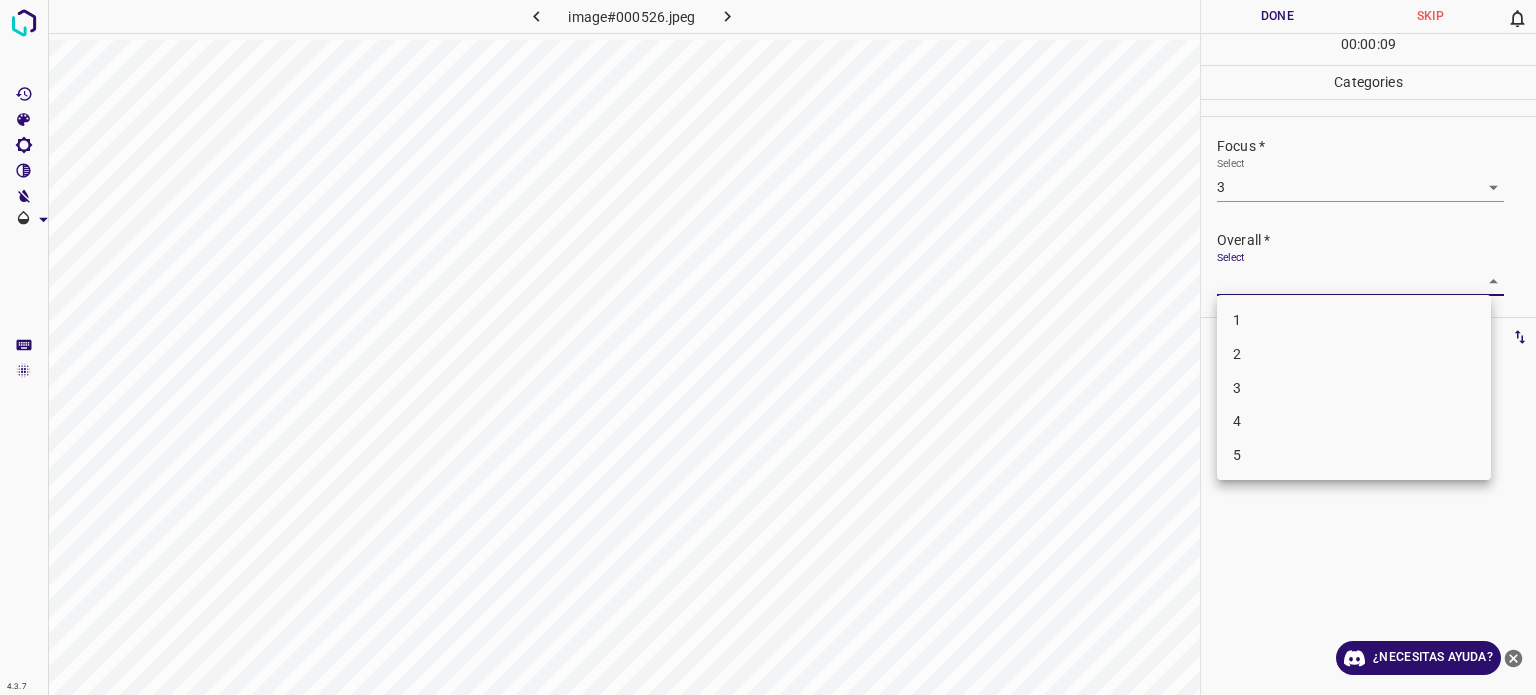 click on "3" at bounding box center [1354, 388] 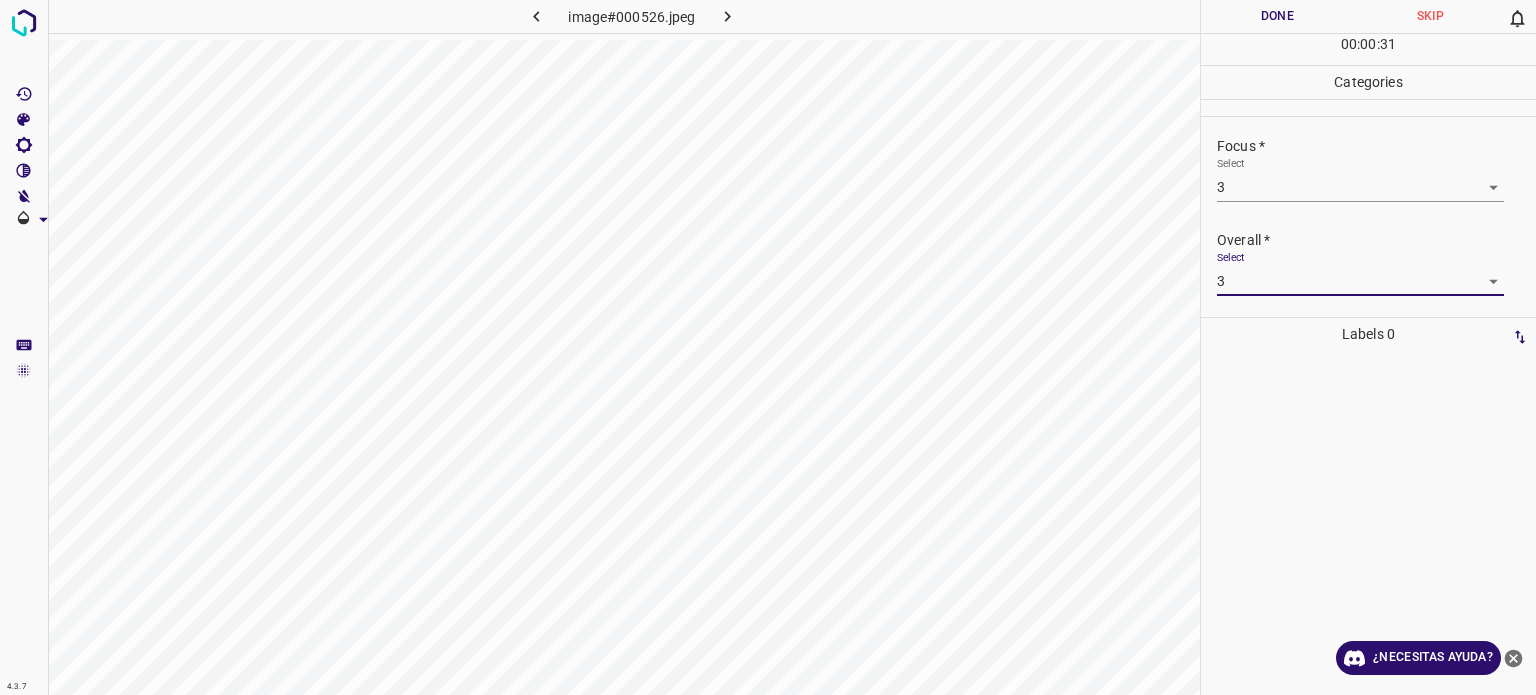 click on "Done" at bounding box center (1277, 16) 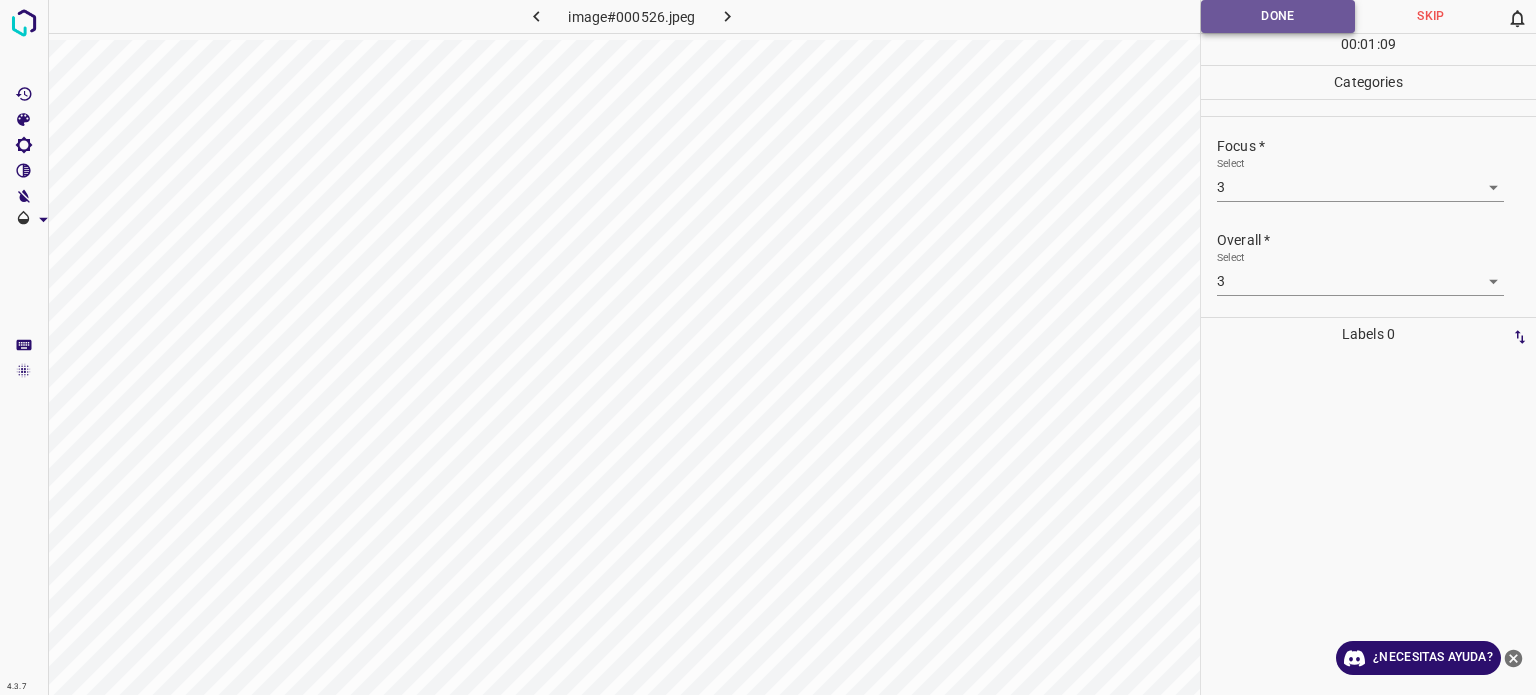 click on "Done" at bounding box center [1278, 16] 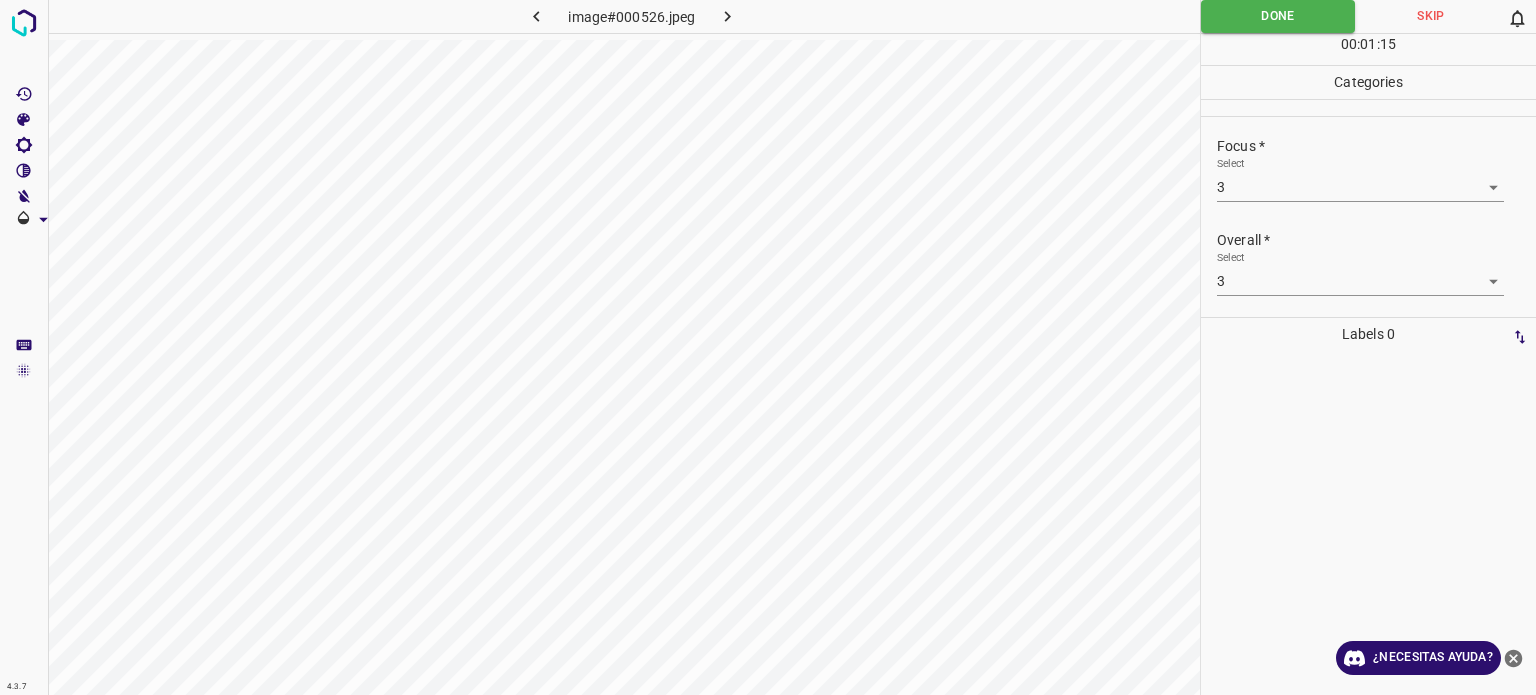 click 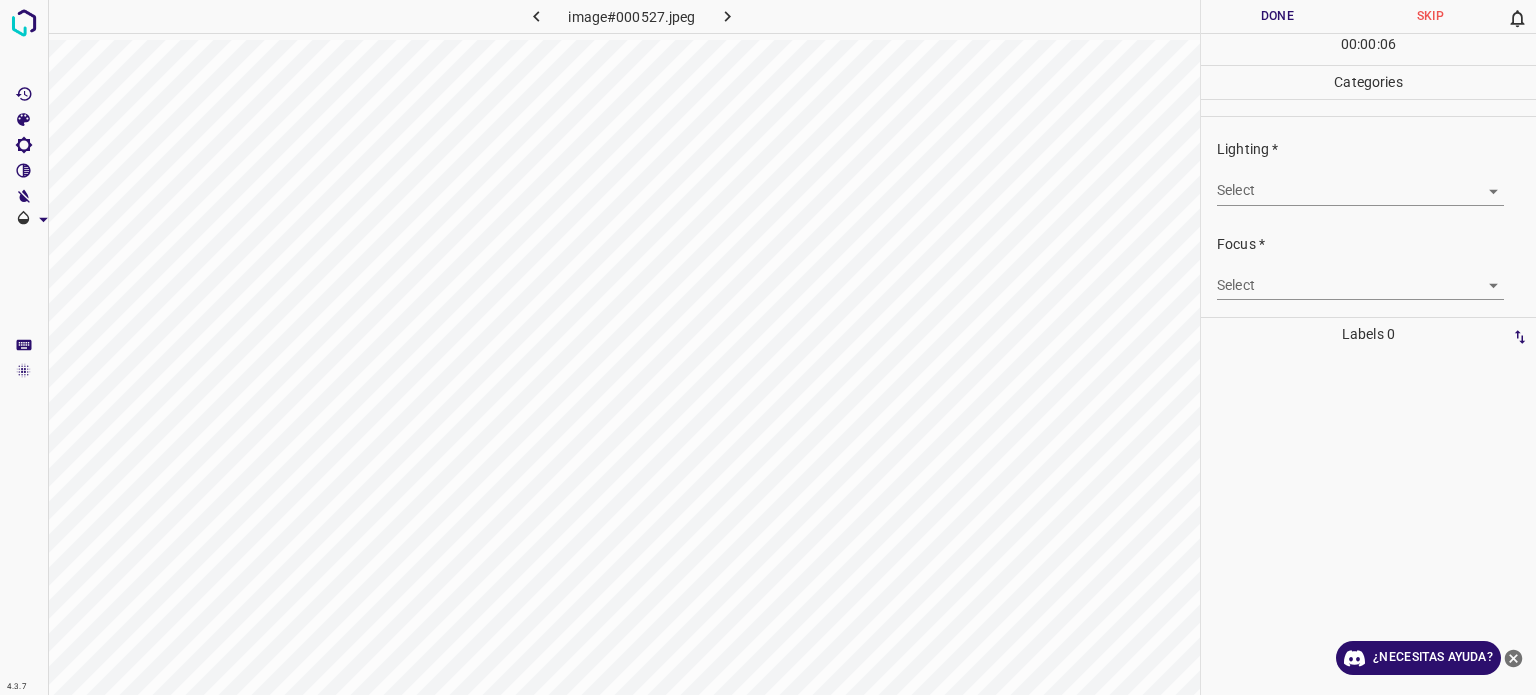 click on "4.3.7 image#000527.jpeg Done Skip 0 00   : 00   : 06   Categories Lighting *  Select ​ Focus *  Select ​ Overall *  Select ​ Labels   0 Categories 1 Lighting 2 Focus 3 Overall Tools Space Change between modes (Draw & Edit) I Auto labeling R Restore zoom M Zoom in N Zoom out Delete Delete selecte label Filters Z Restore filters X Saturation filter C Brightness filter V Contrast filter B Gray scale filter General O Download ¿Necesitas ayuda? Texto original Valora esta traducción Tu opinión servirá para ayudar a mejorar el Traductor de Google - Texto - Esconder - Borrar" at bounding box center (768, 347) 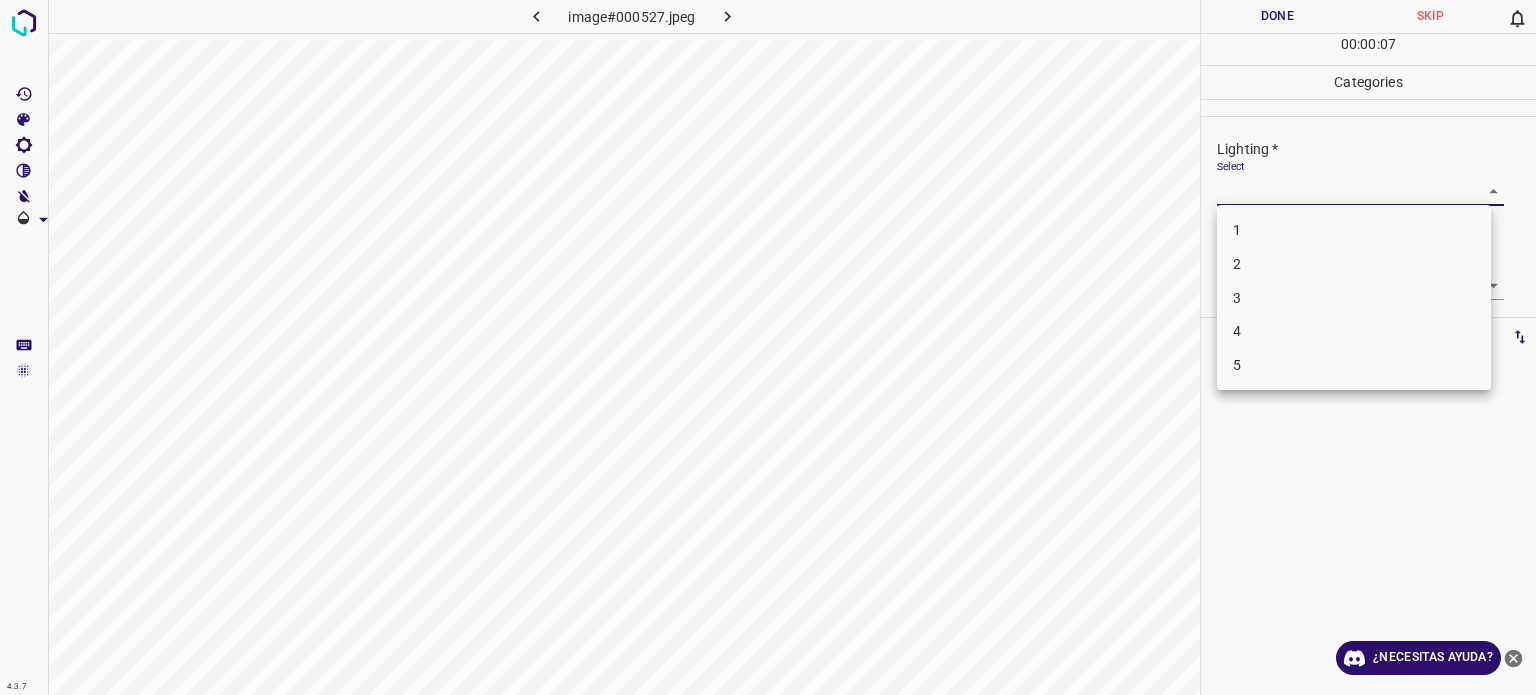 click on "3" at bounding box center [1354, 298] 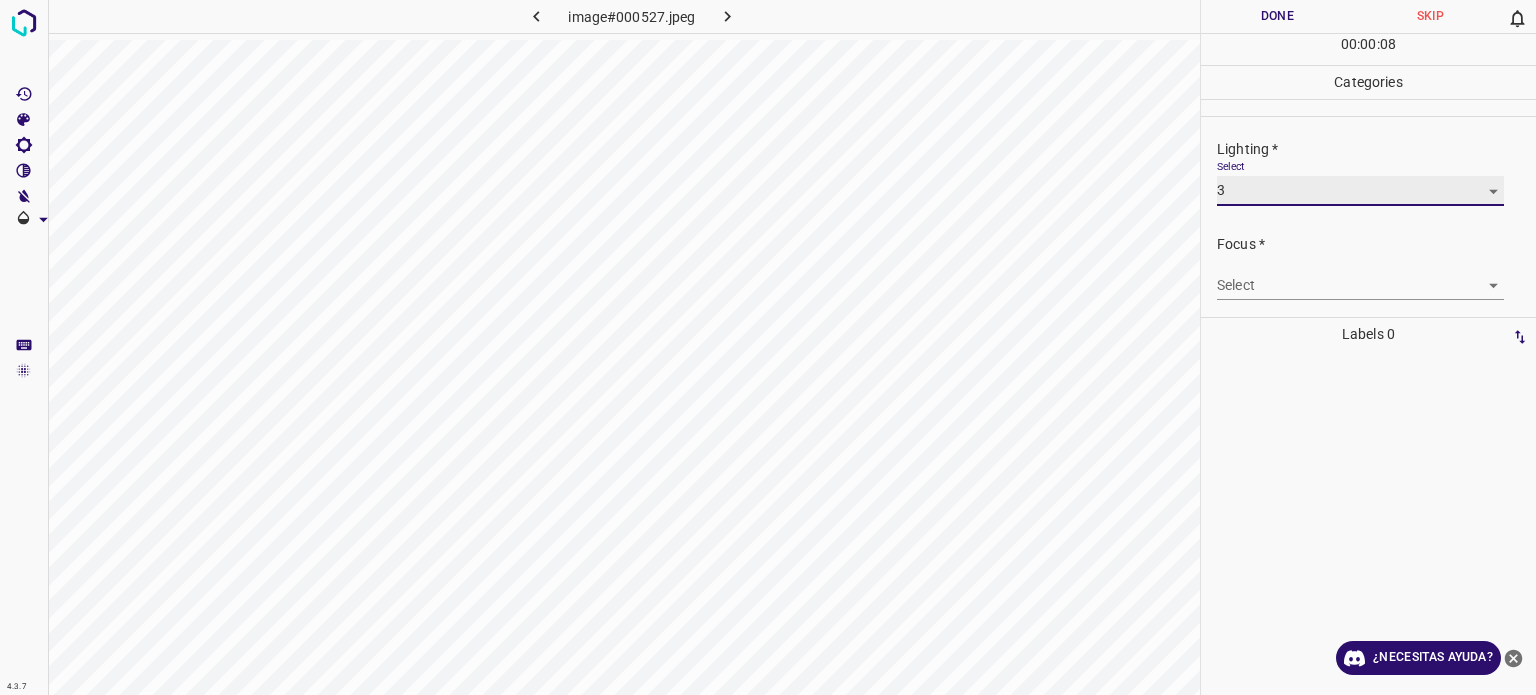 scroll, scrollTop: 98, scrollLeft: 0, axis: vertical 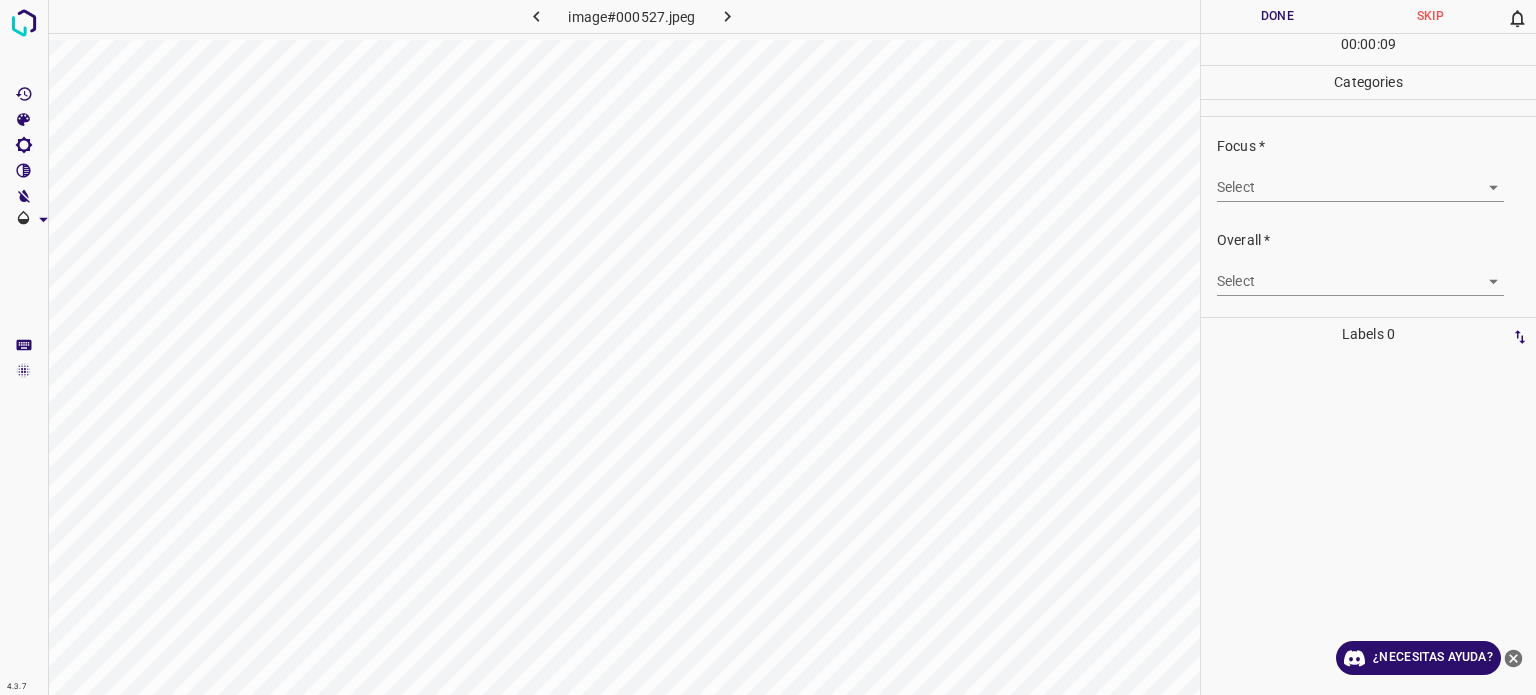 click on "4.3.7 image#[HASH] Done Skip 0 00   : 00   : 09   Categories Lighting *  Select 3 3 Focus *  Select ​ Overall *  Select ​ Labels   0 Categories 1 Lighting 2 Focus 3 Overall Tools Space Change between modes (Draw & Edit) I Auto labeling R Restore zoom M Zoom in N Zoom out Delete Delete selecte label Filters Z Restore filters X Saturation filter C Brightness filter V Contrast filter B Gray scale filter General O Download ¿Necesitas ayuda? Texto original Valora esta traducción Tu opinión servirá para ayudar a mejorar el Traductor de Google - Texto - Esconder - Borrar" at bounding box center [768, 347] 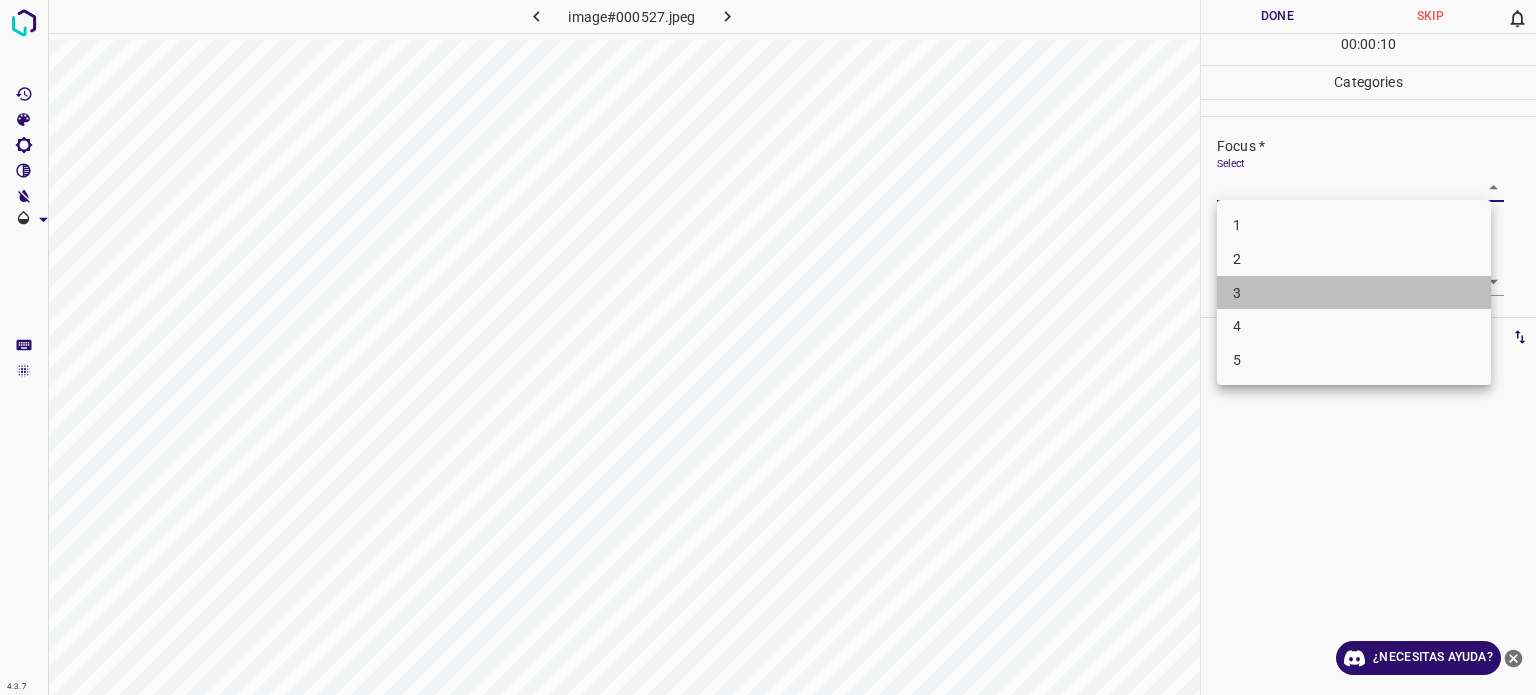 click on "3" at bounding box center (1354, 293) 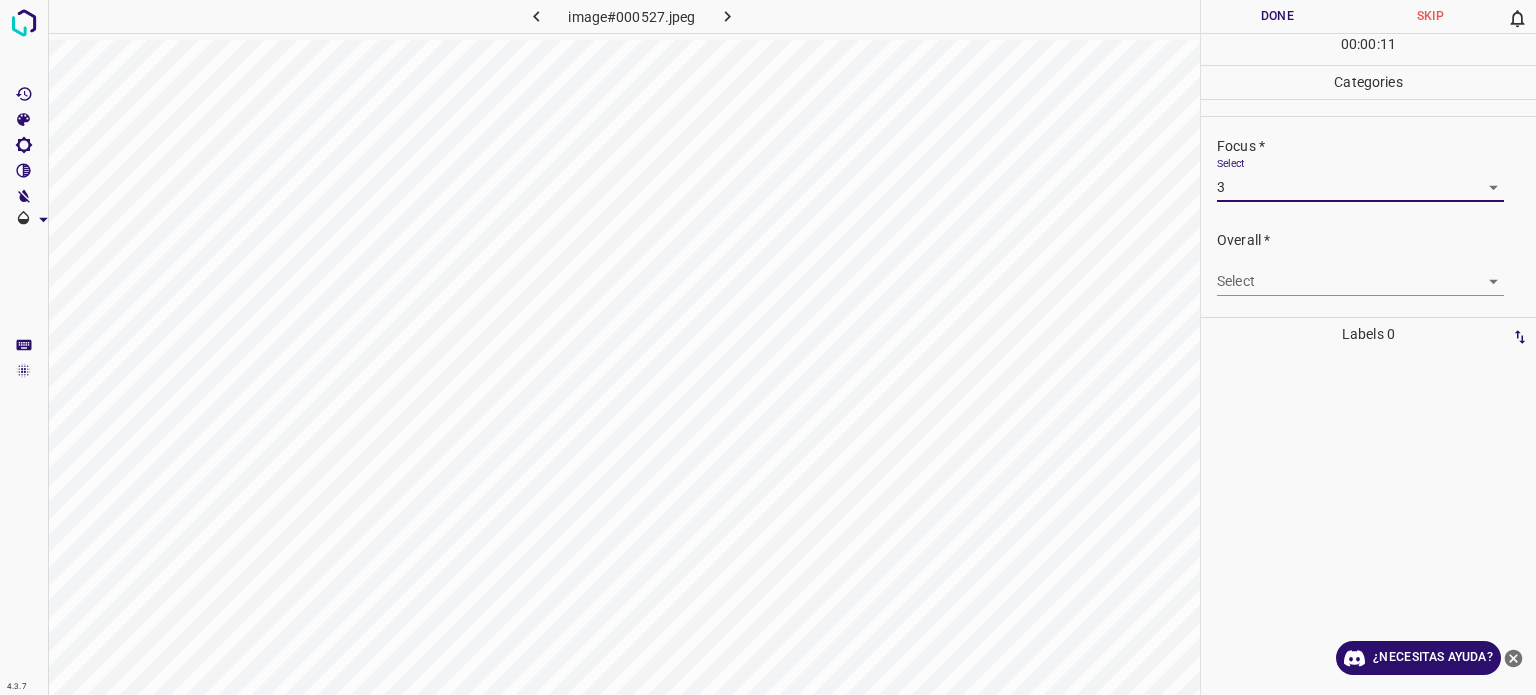 click on "4.3.7 image#000527.jpeg Done Skip 0 00   : 00   : 11   Categories Lighting *  Select 3 3 Focus *  Select 3 3 Overall *  Select ​ Labels   0 Categories 1 Lighting 2 Focus 3 Overall Tools Space Change between modes (Draw & Edit) I Auto labeling R Restore zoom M Zoom in N Zoom out Delete Delete selecte label Filters Z Restore filters X Saturation filter C Brightness filter V Contrast filter B Gray scale filter General O Download ¿Necesitas ayuda? Texto original Valora esta traducción Tu opinión servirá para ayudar a mejorar el Traductor de Google - Texto - Esconder - Borrar" at bounding box center (768, 347) 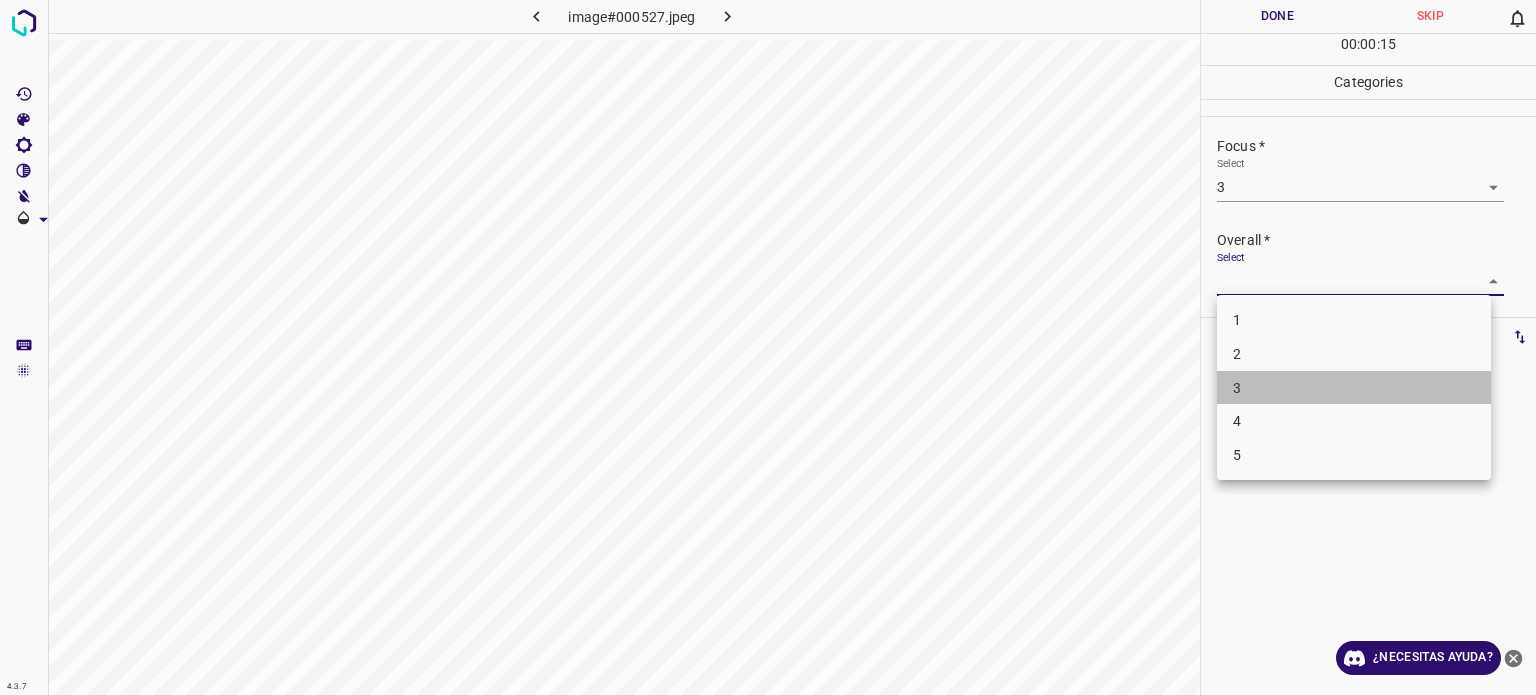 click on "3" at bounding box center (1354, 388) 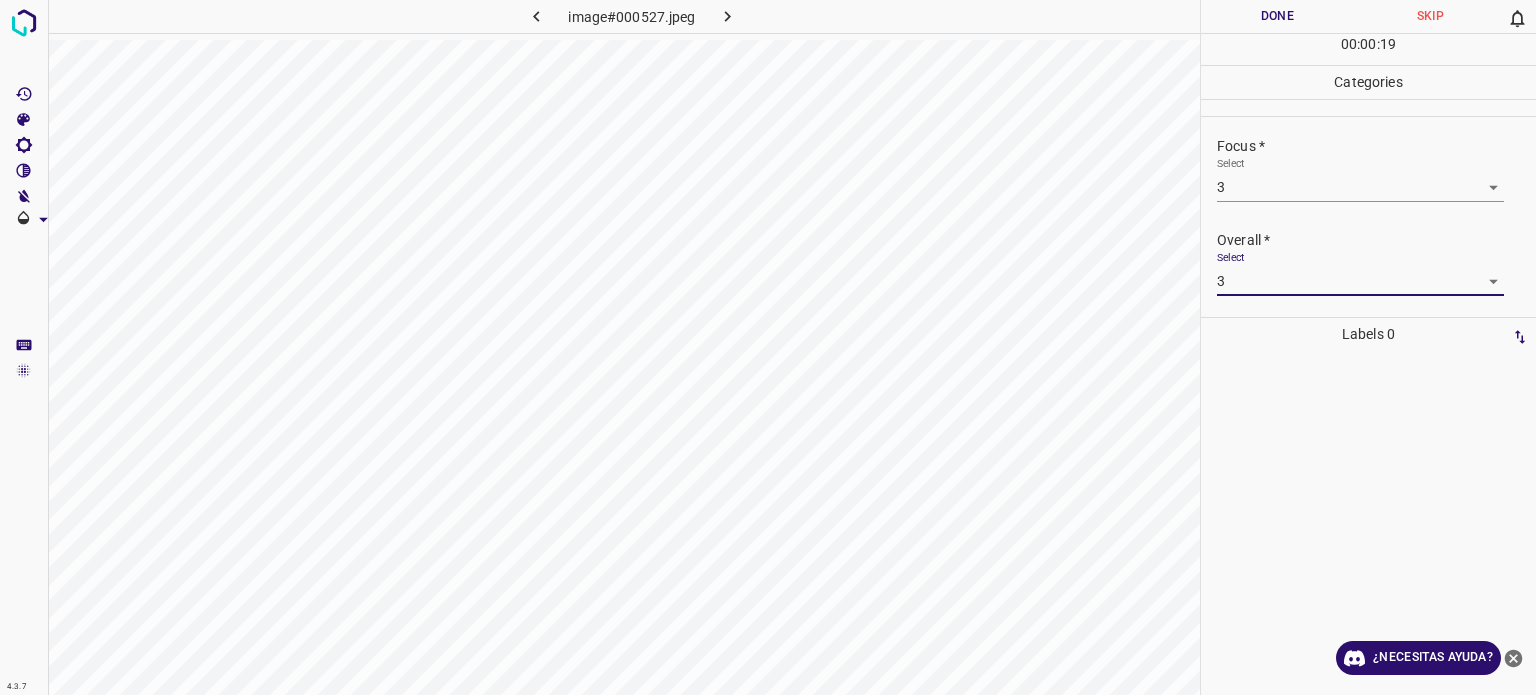 click on "Done" at bounding box center [1277, 16] 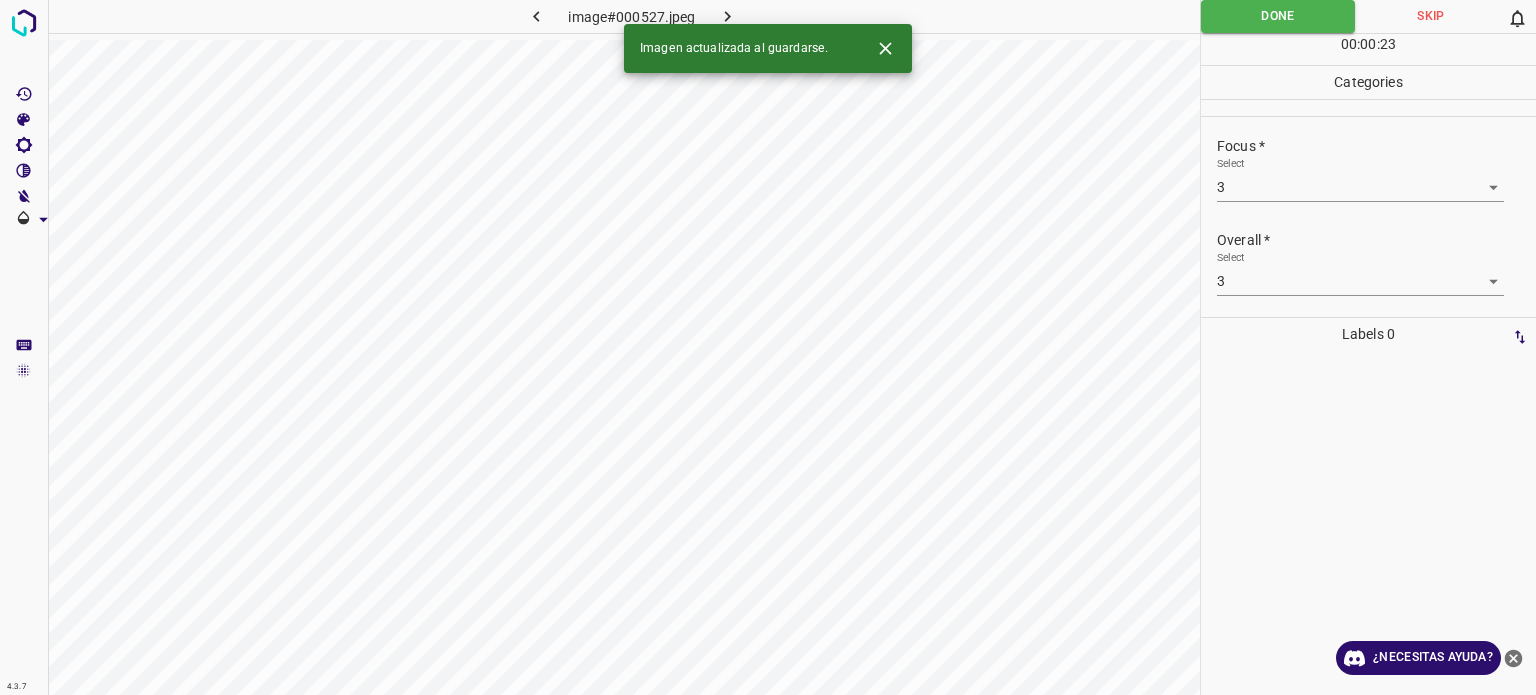 click 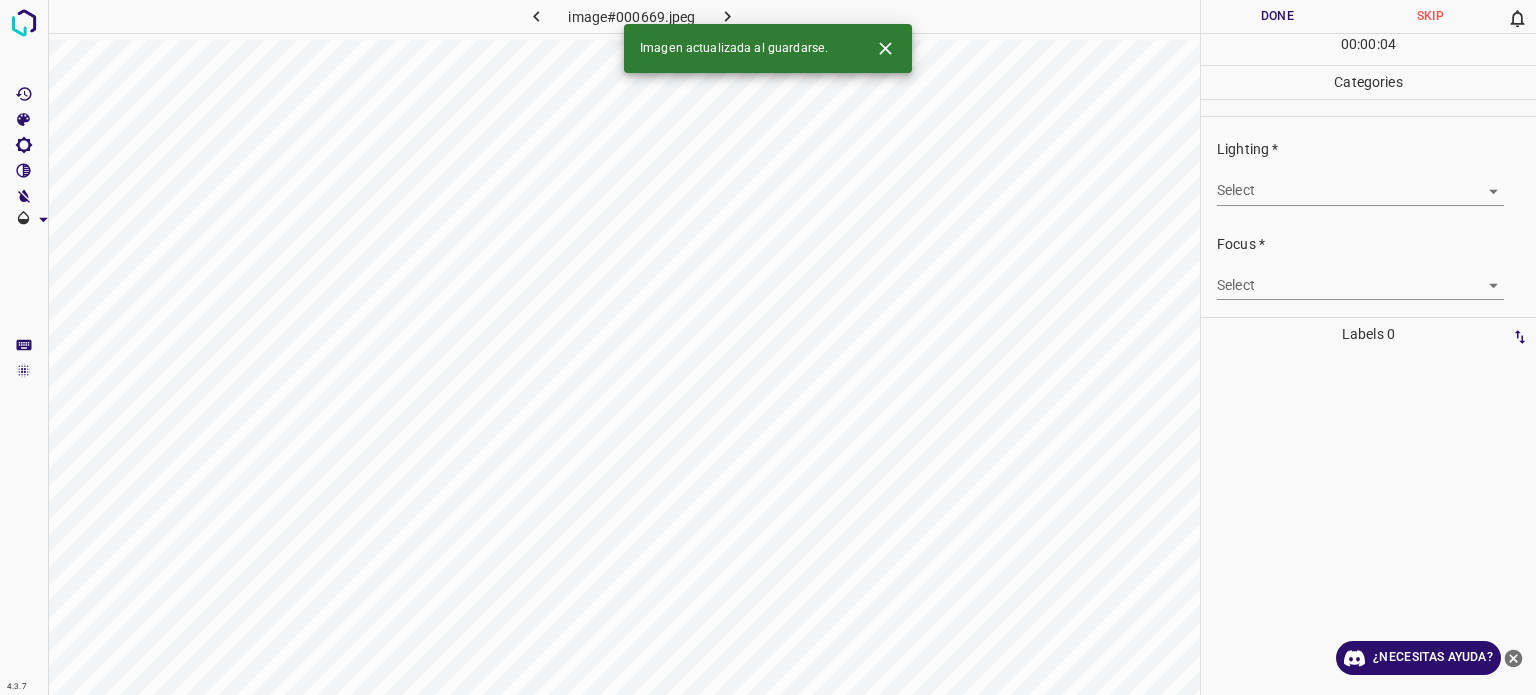 drag, startPoint x: 1203, startPoint y: 188, endPoint x: 1244, endPoint y: 199, distance: 42.44997 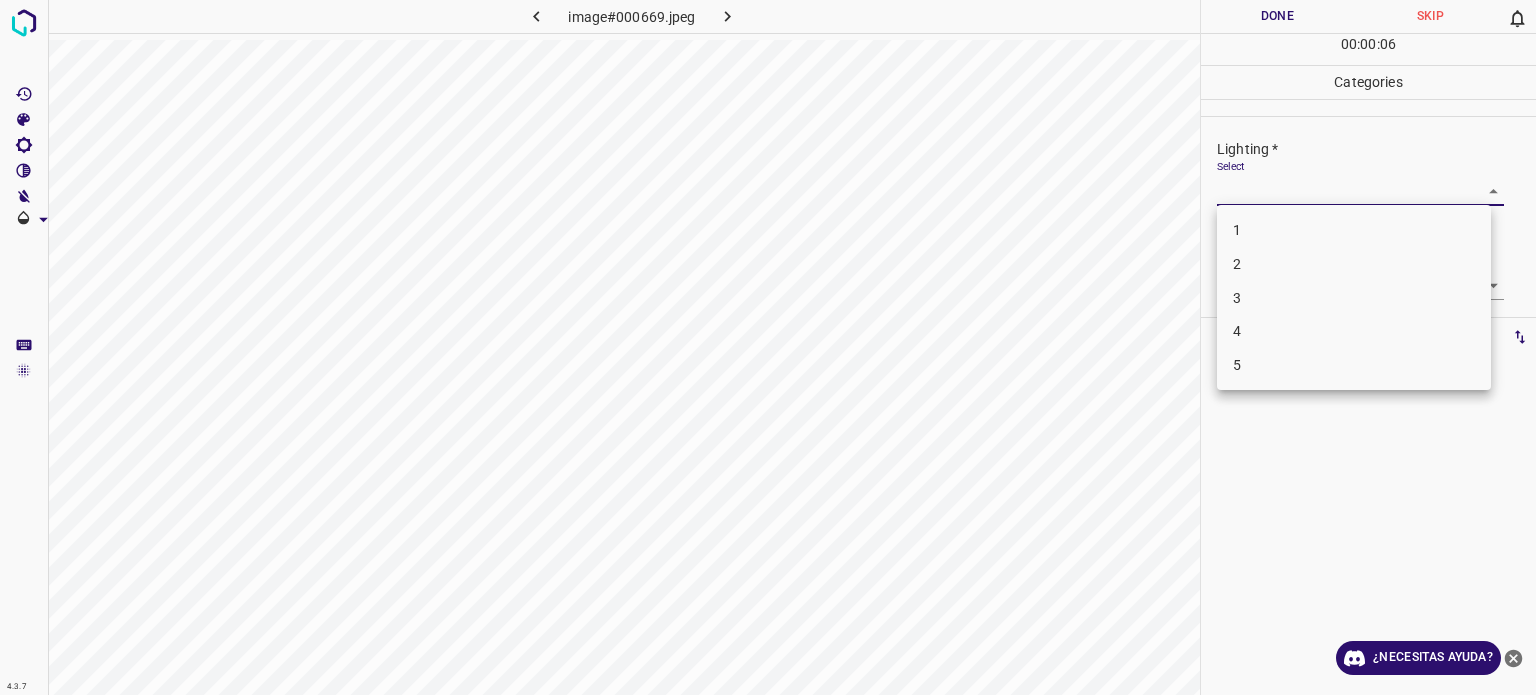 click on "3" at bounding box center [1354, 298] 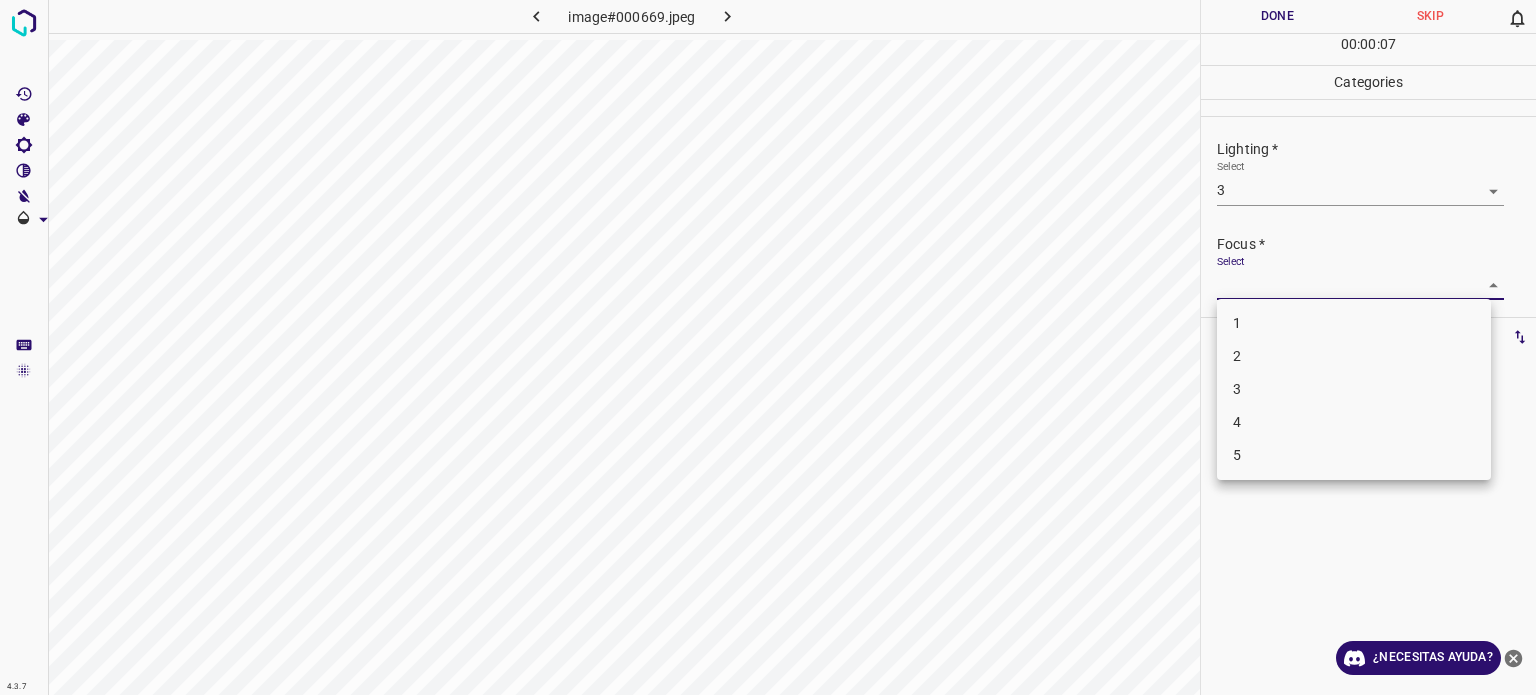 click on "4.3.7 image#[HASH] Done Skip 0 00   : 00   : 07   Categories Lighting *  Select 3 3 Focus *  Select ​ Overall *  Select ​ Labels   0 Categories 1 Lighting 2 Focus 3 Overall Tools Space Change between modes (Draw & Edit) I Auto labeling R Restore zoom M Zoom in N Zoom out Delete Delete selecte label Filters Z Restore filters X Saturation filter C Brightness filter V Contrast filter B Gray scale filter General O Download ¿Necesitas ayuda? Texto original Valora esta traducción Tu opinión servirá para ayudar a mejorar el Traductor de Google - Texto - Esconder - Borrar 1 2 3 4 5" at bounding box center [768, 347] 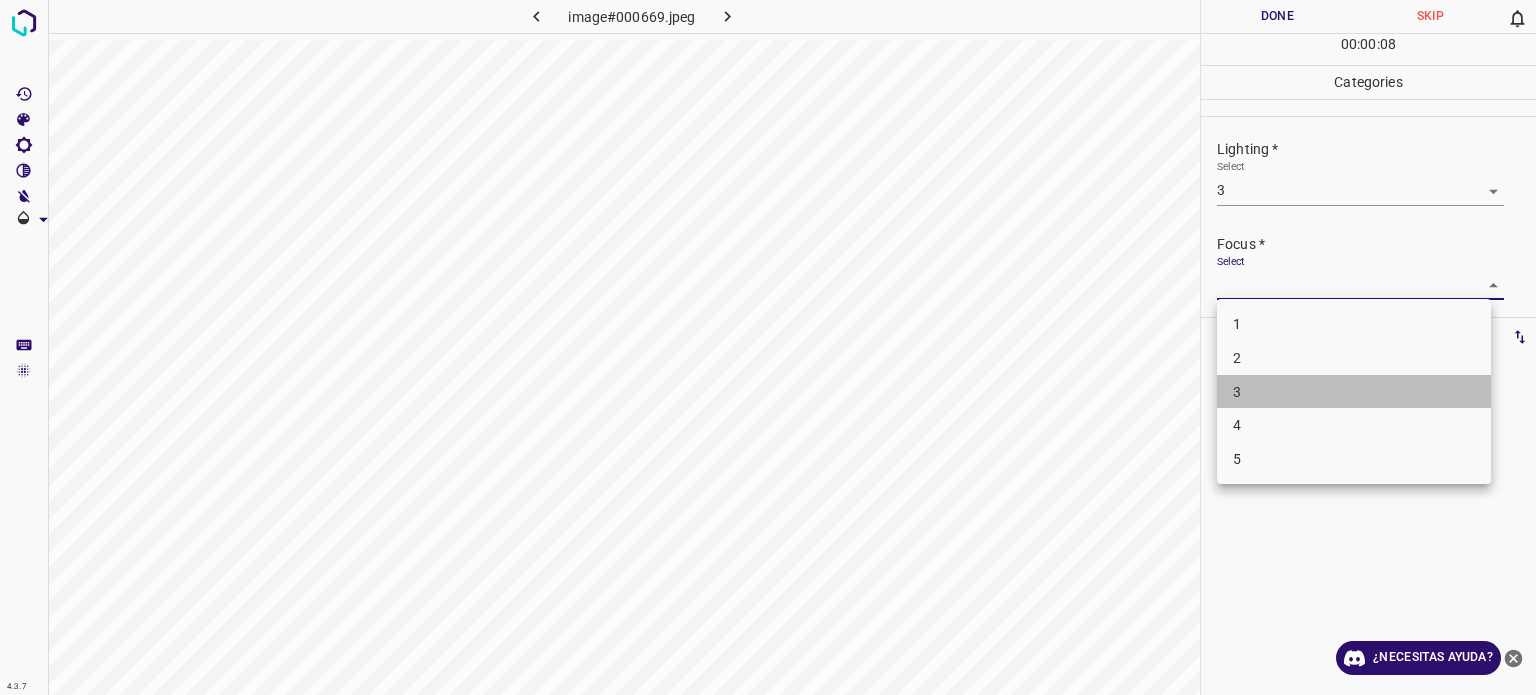 click on "3" at bounding box center (1354, 392) 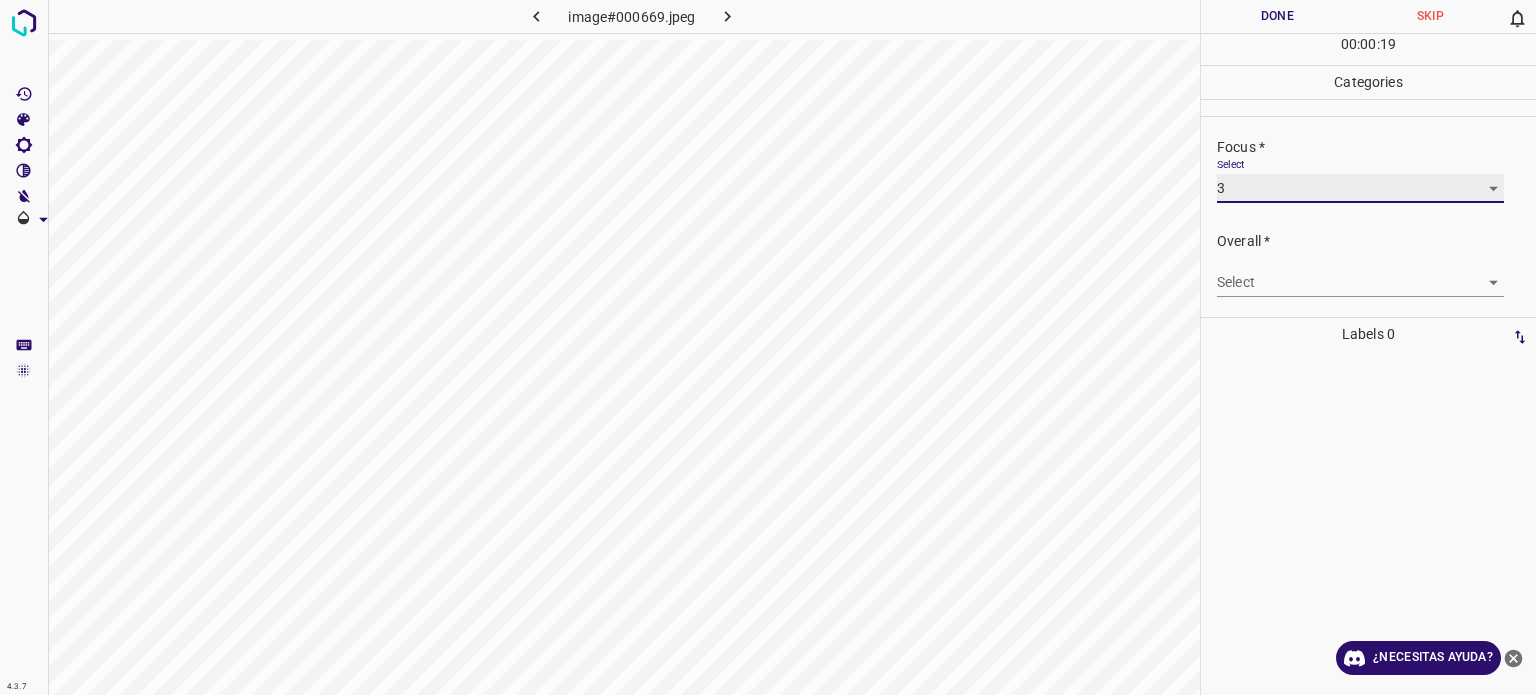 scroll, scrollTop: 98, scrollLeft: 0, axis: vertical 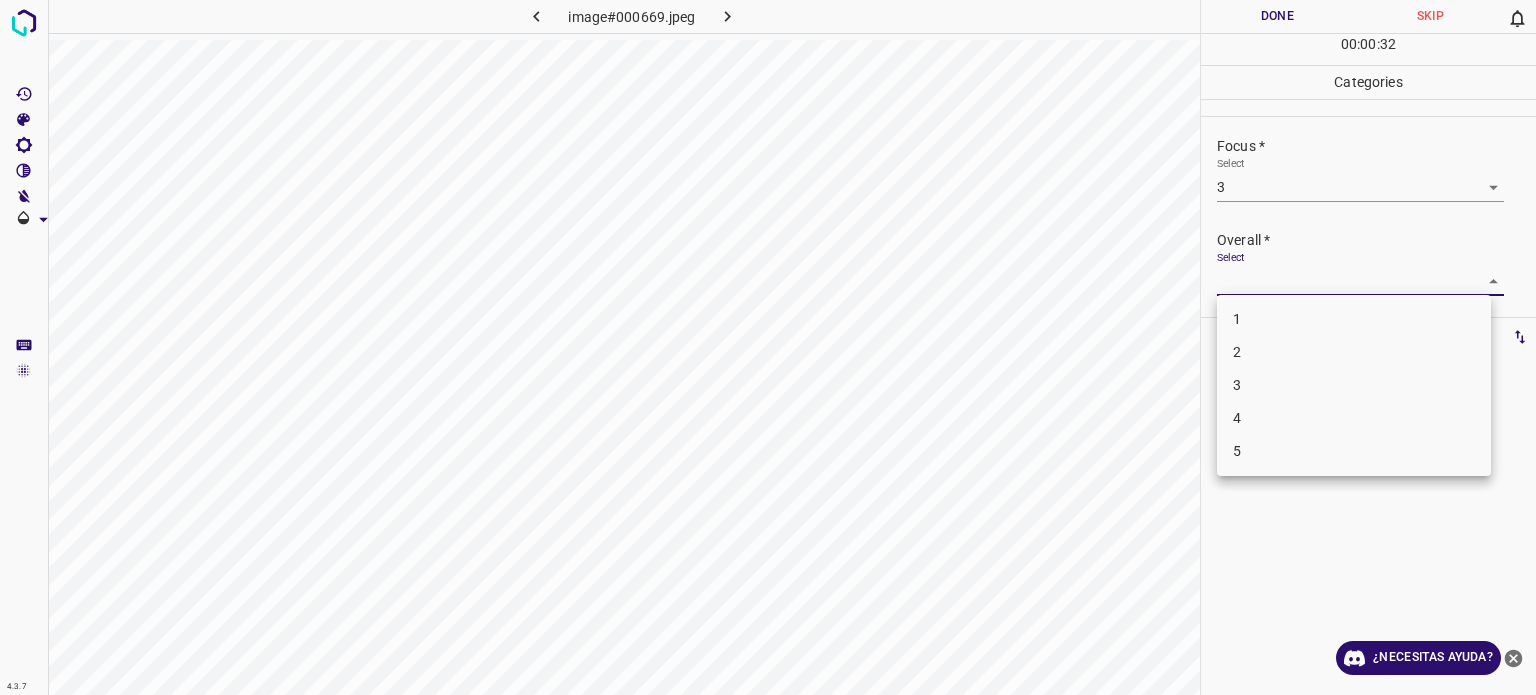 click on "4.3.7 image#[HASH] Done Skip 0 00   : 00   : 32   Categories Lighting *  Select 3 3 Focus *  Select 3 3 Overall *  Select ​ Labels   0 Categories 1 Lighting 2 Focus 3 Overall Tools Space Change between modes (Draw & Edit) I Auto labeling R Restore zoom M Zoom in N Zoom out Delete Delete selecte label Filters Z Restore filters X Saturation filter C Brightness filter V Contrast filter B Gray scale filter General O Download ¿Necesitas ayuda? Texto original Valora esta traducción Tu opinión servirá para ayudar a mejorar el Traductor de Google - Texto - Esconder - Borrar 1 2 3 4 5" at bounding box center [768, 347] 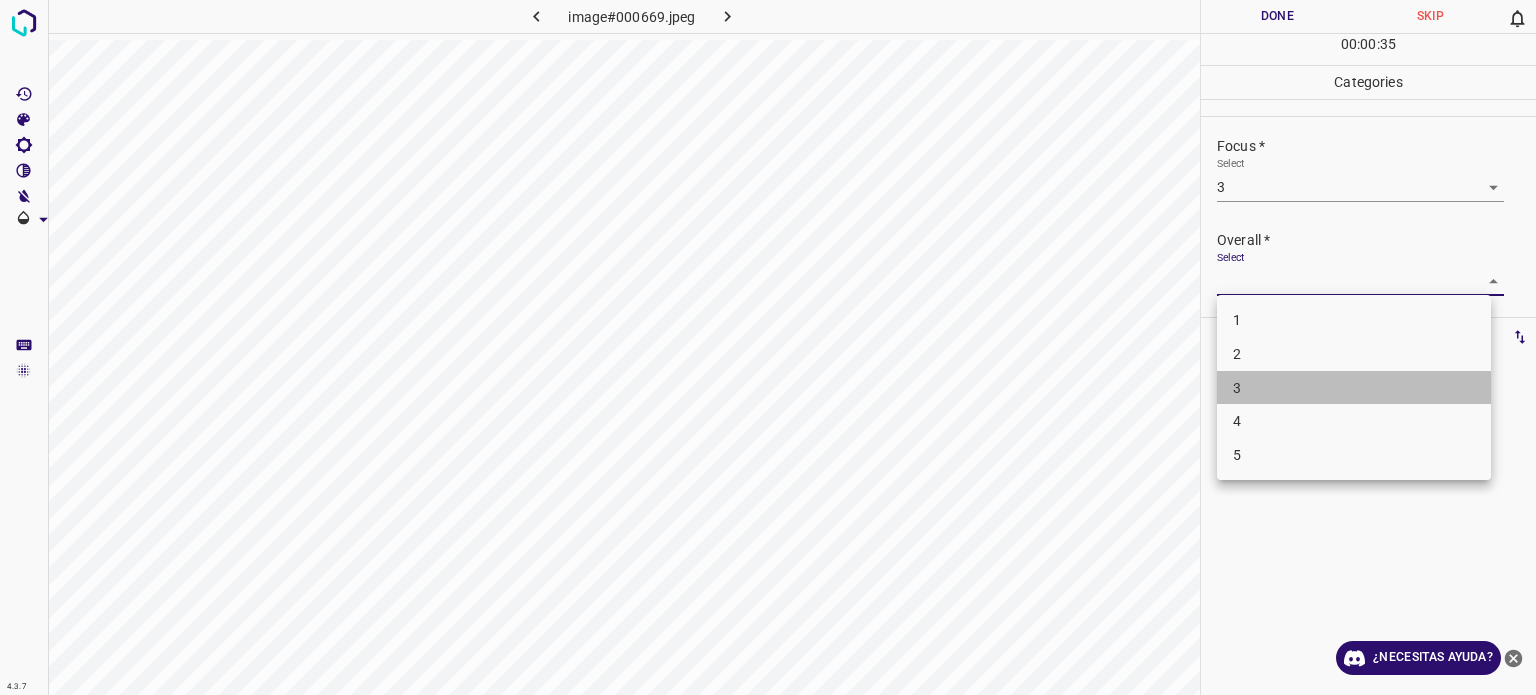 click on "3" at bounding box center [1237, 388] 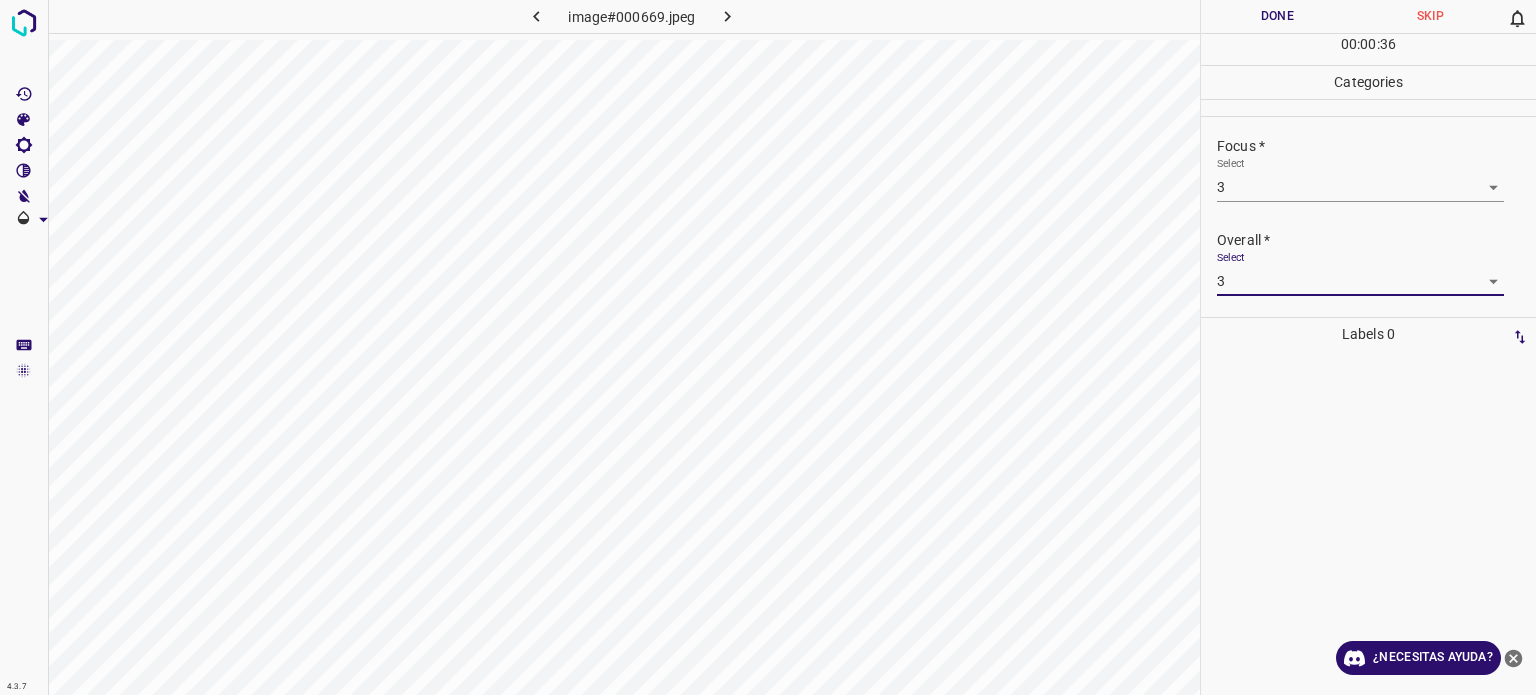 click on "Done" at bounding box center [1277, 16] 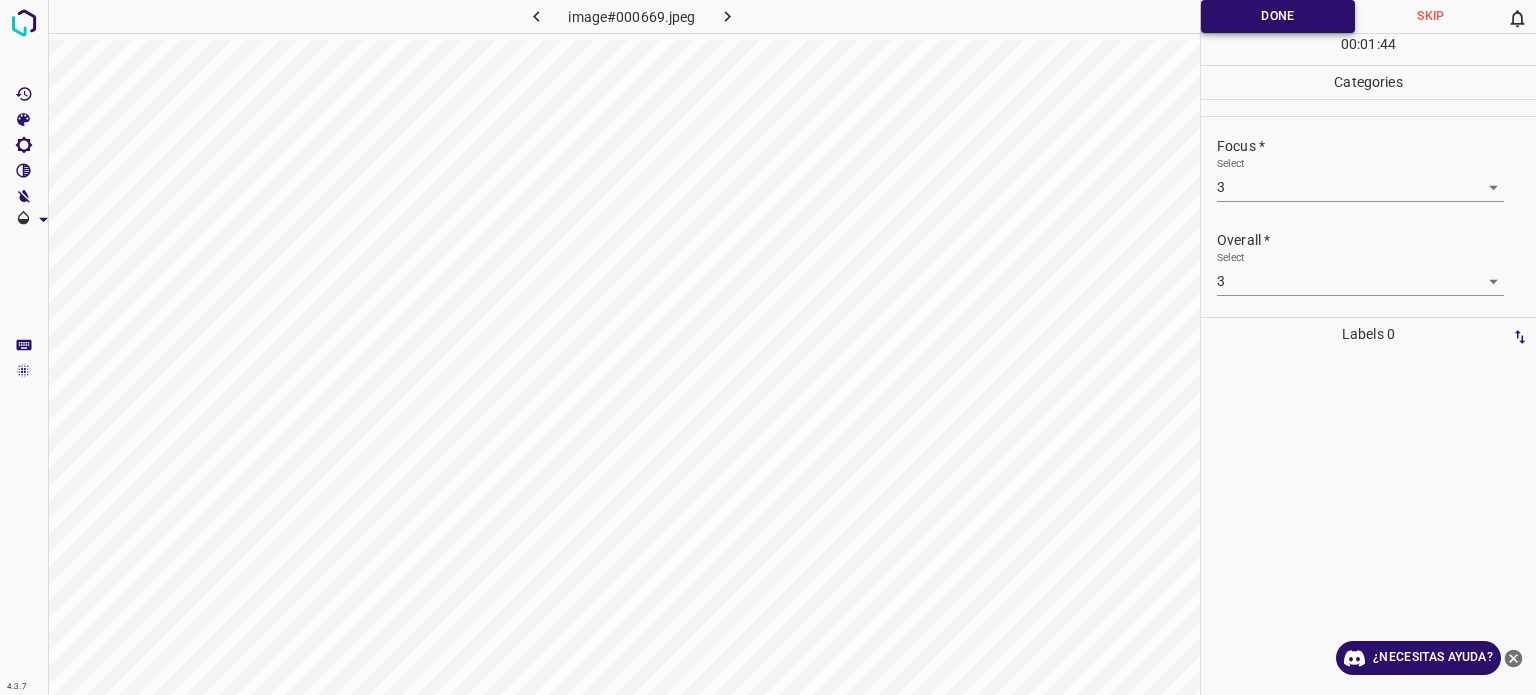 click on "Done" at bounding box center [1278, 16] 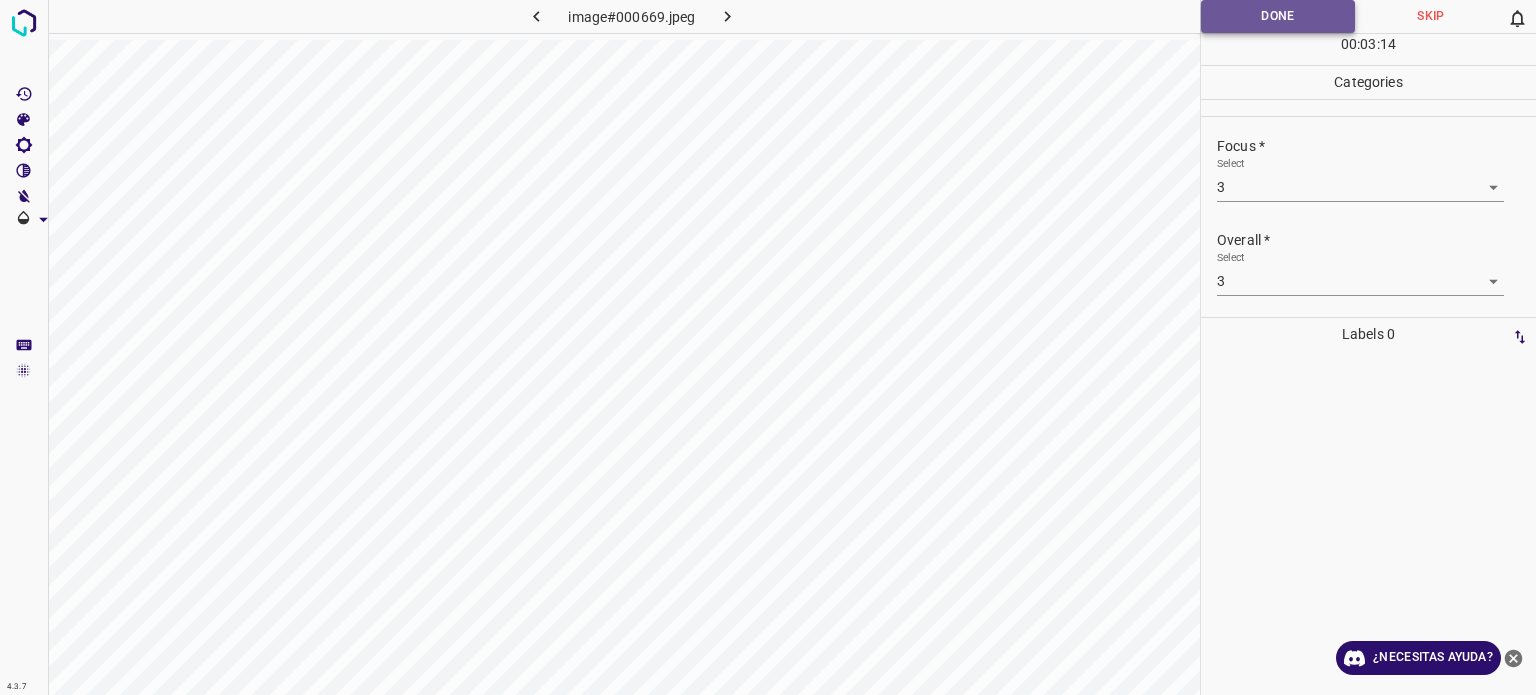 click on "Done" at bounding box center (1278, 16) 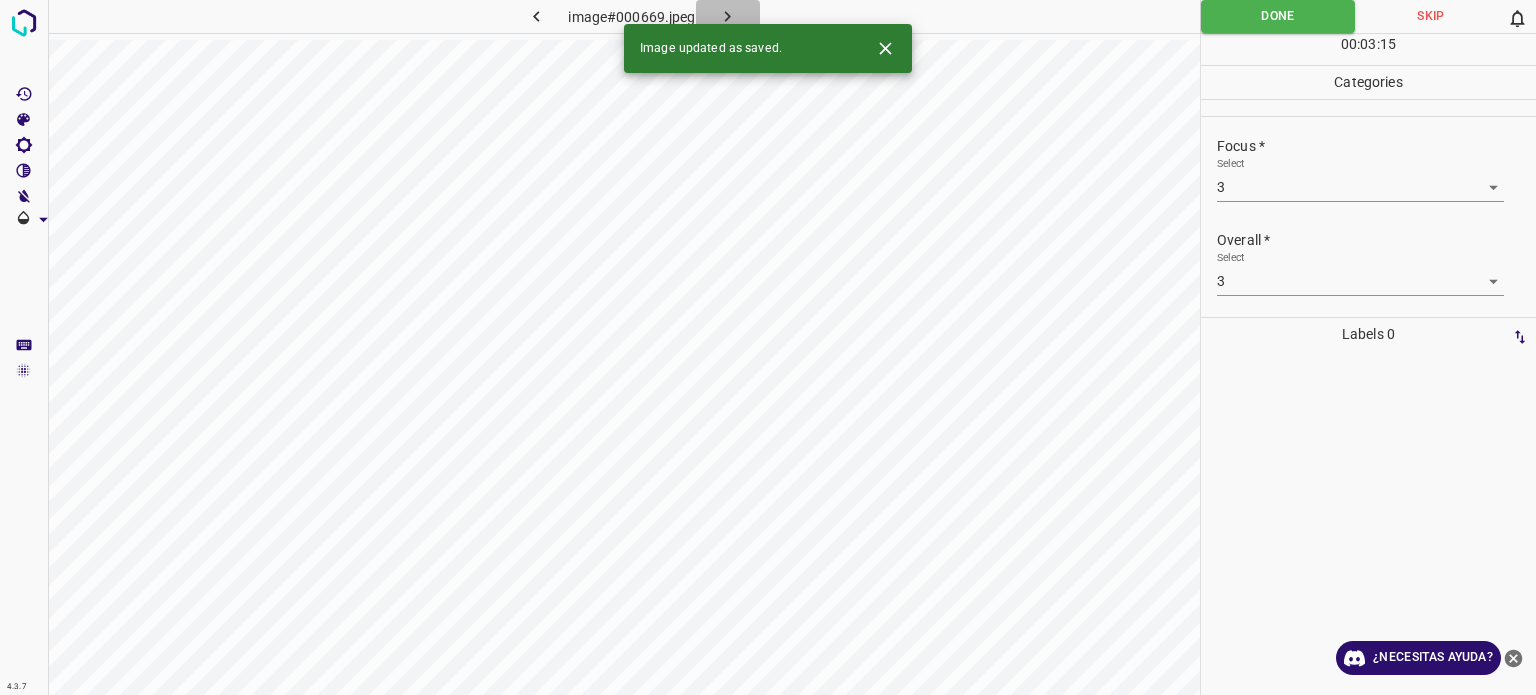 click 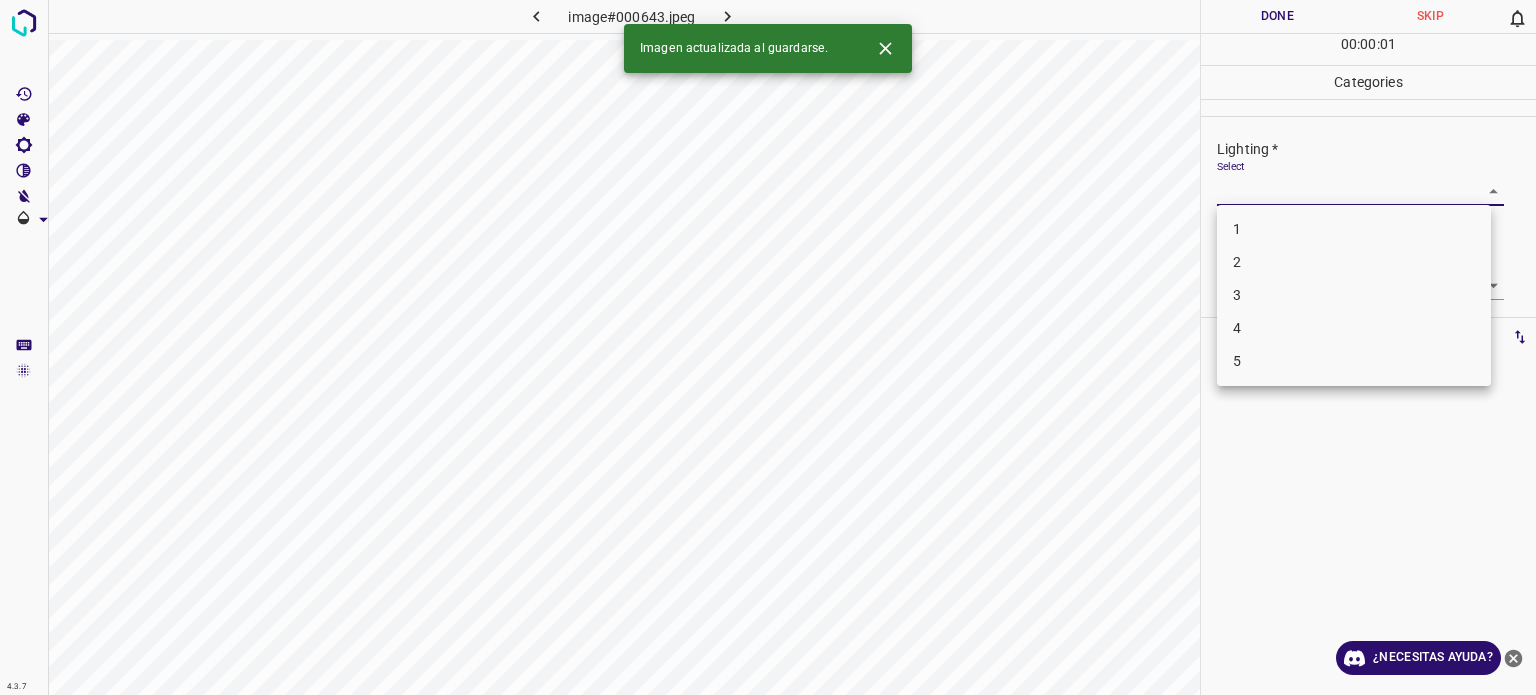 click on "4.3.7 image#000643.jpeg Done Skip 0 00 : 00 : 01 Categories Lighting * Select ​ Focus * Select ​ Overall * Select ​ Labels 0 Categories 1 Lighting 2 Focus 3 Overall Tools Space Change between modes (Draw & Edit) I Auto labeling R Restore zoom M Zoom in N Zoom out Delete Delete selecte label Filters Z Restore filters X Saturation filter C Brightness filter V Contrast filter B Gray scale filter General O Download Imagen actualizada al guardarse. ¿Necesitas ayuda? Texto original Valora esta traducción Tu opinión servirá para ayudar a mejorar el Traductor de Google - Texto - Esconder - Borrar 1 2 3 4 5" at bounding box center (768, 347) 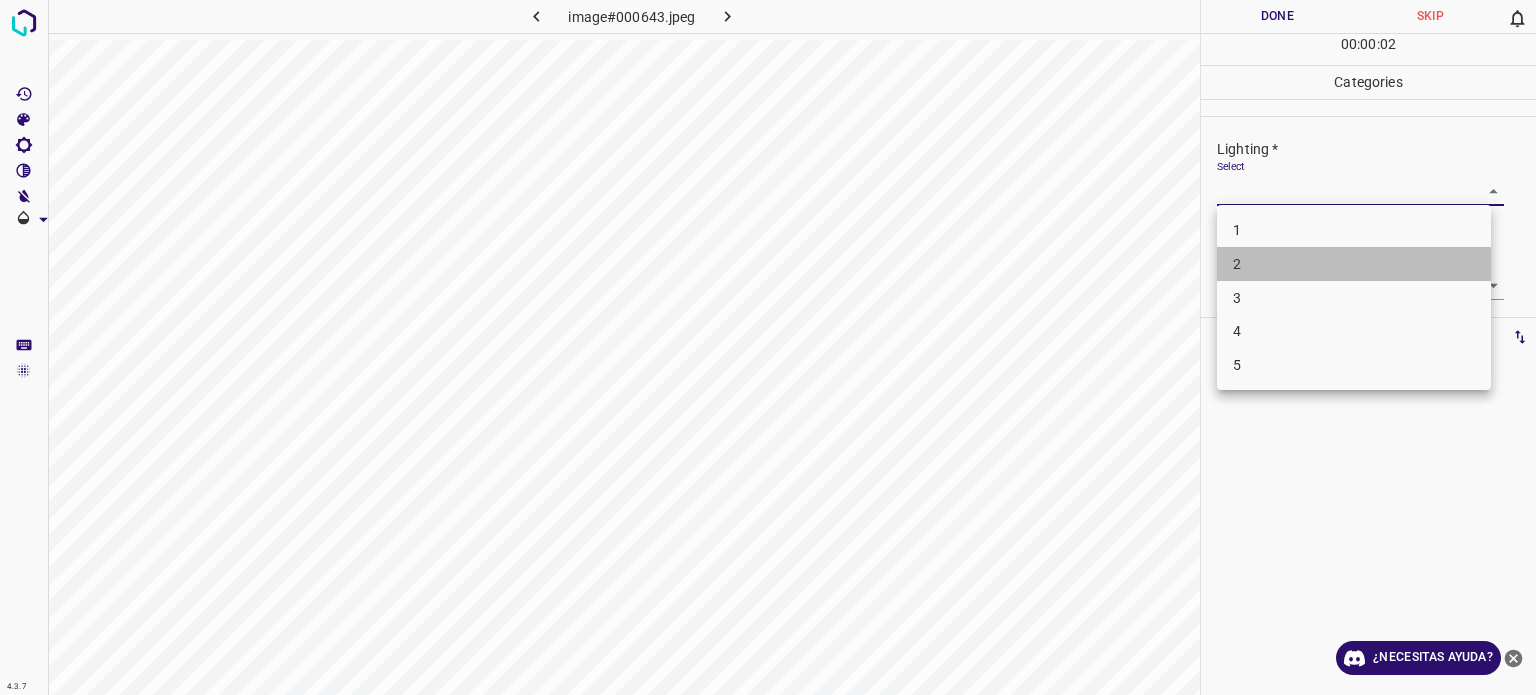 click on "2" at bounding box center (1354, 264) 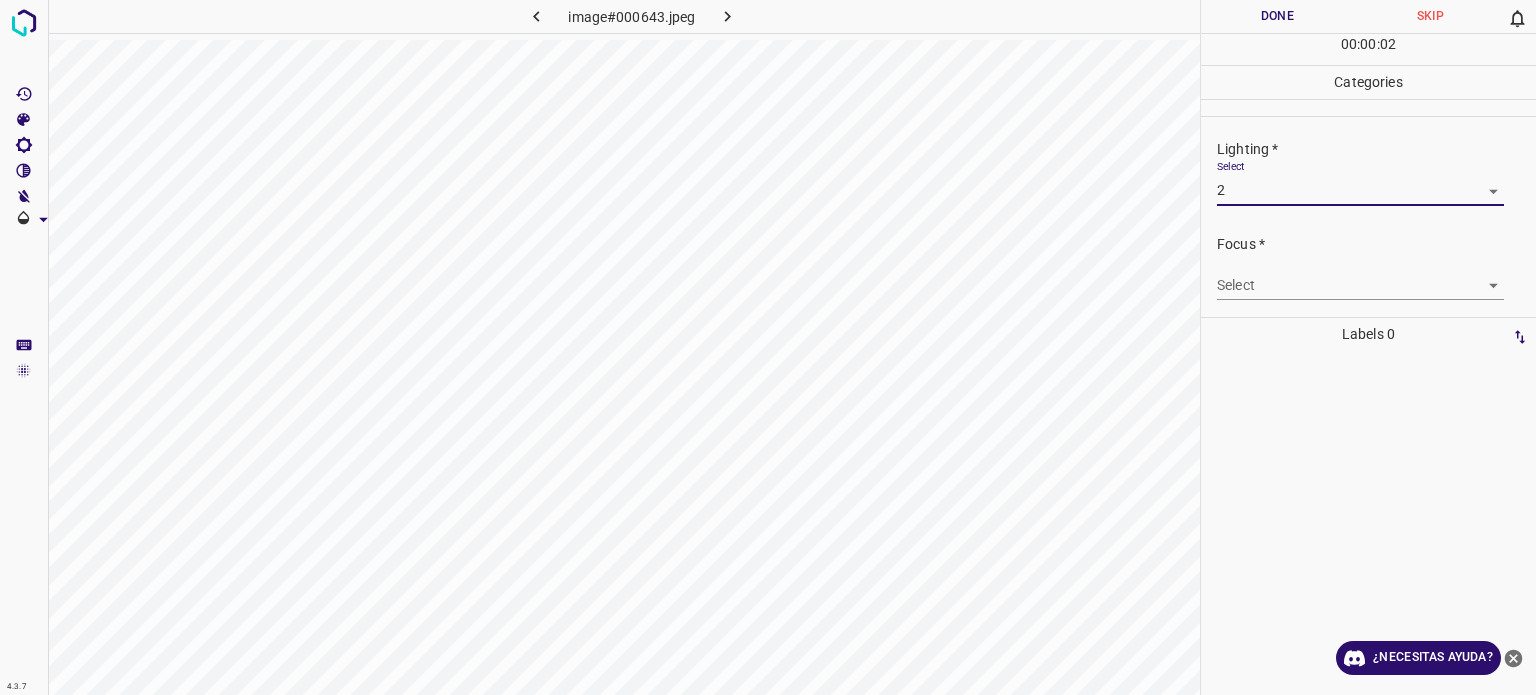 click on "Select ​" at bounding box center [1360, 277] 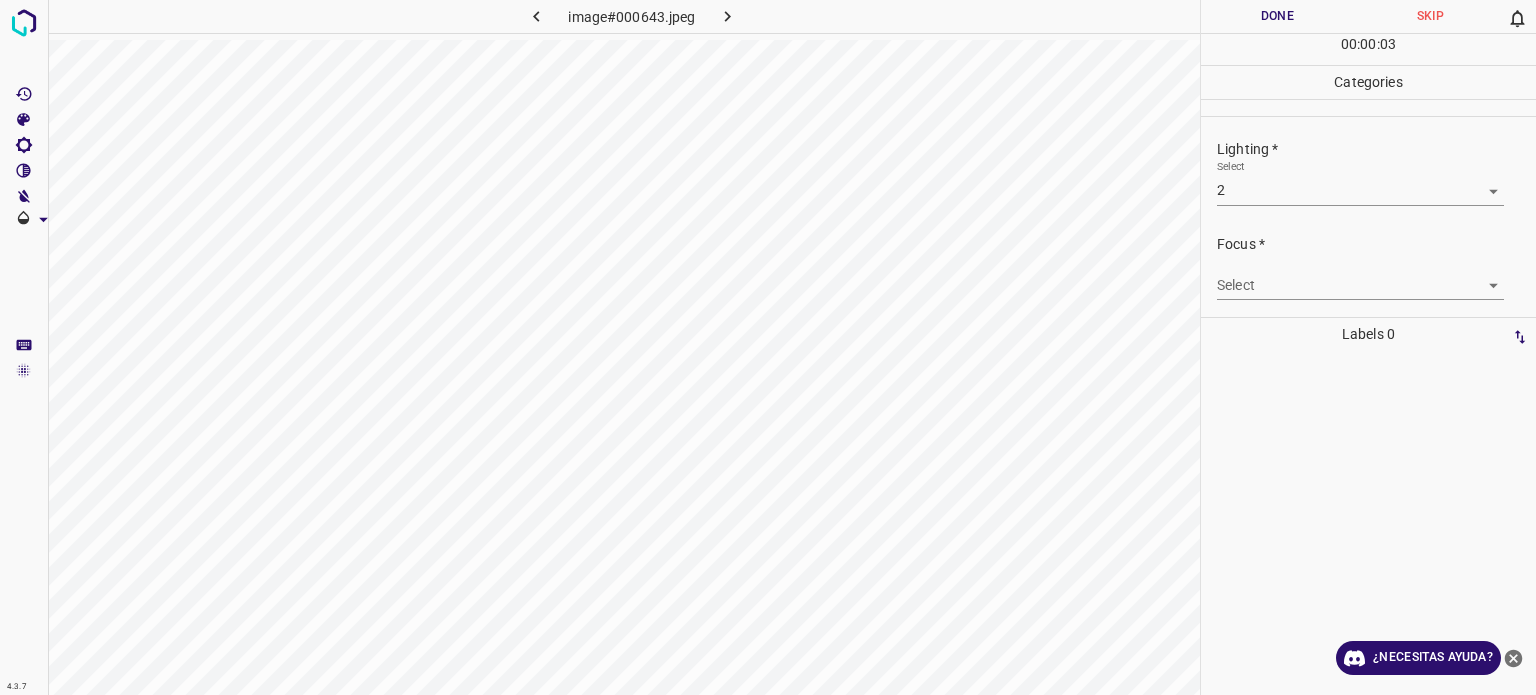 click on "4.3.7 image#000643.jpeg Done Skip 0 00   : 00   : 03   Categories Lighting *  Select 2 2 Focus *  Select ​ Overall *  Select ​ Labels   0 Categories 1 Lighting 2 Focus 3 Overall Tools Space Change between modes (Draw & Edit) I Auto labeling R Restore zoom M Zoom in N Zoom out Delete Delete selecte label Filters Z Restore filters X Saturation filter C Brightness filter V Contrast filter B Gray scale filter General O Download ¿Necesitas ayuda? Texto original Valora esta traducción Tu opinión servirá para ayudar a mejorar el Traductor de Google - Texto - Esconder - Borrar" at bounding box center [768, 347] 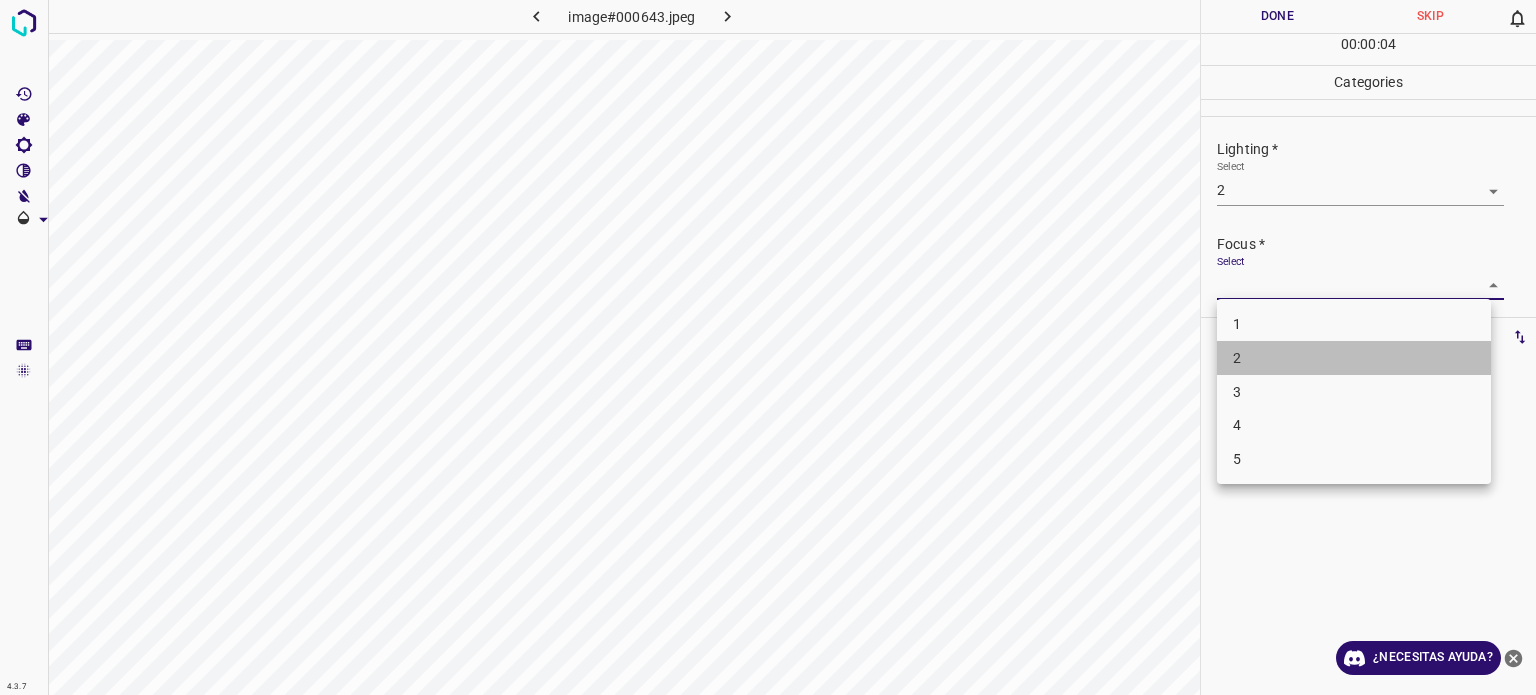 click on "2" at bounding box center (1354, 358) 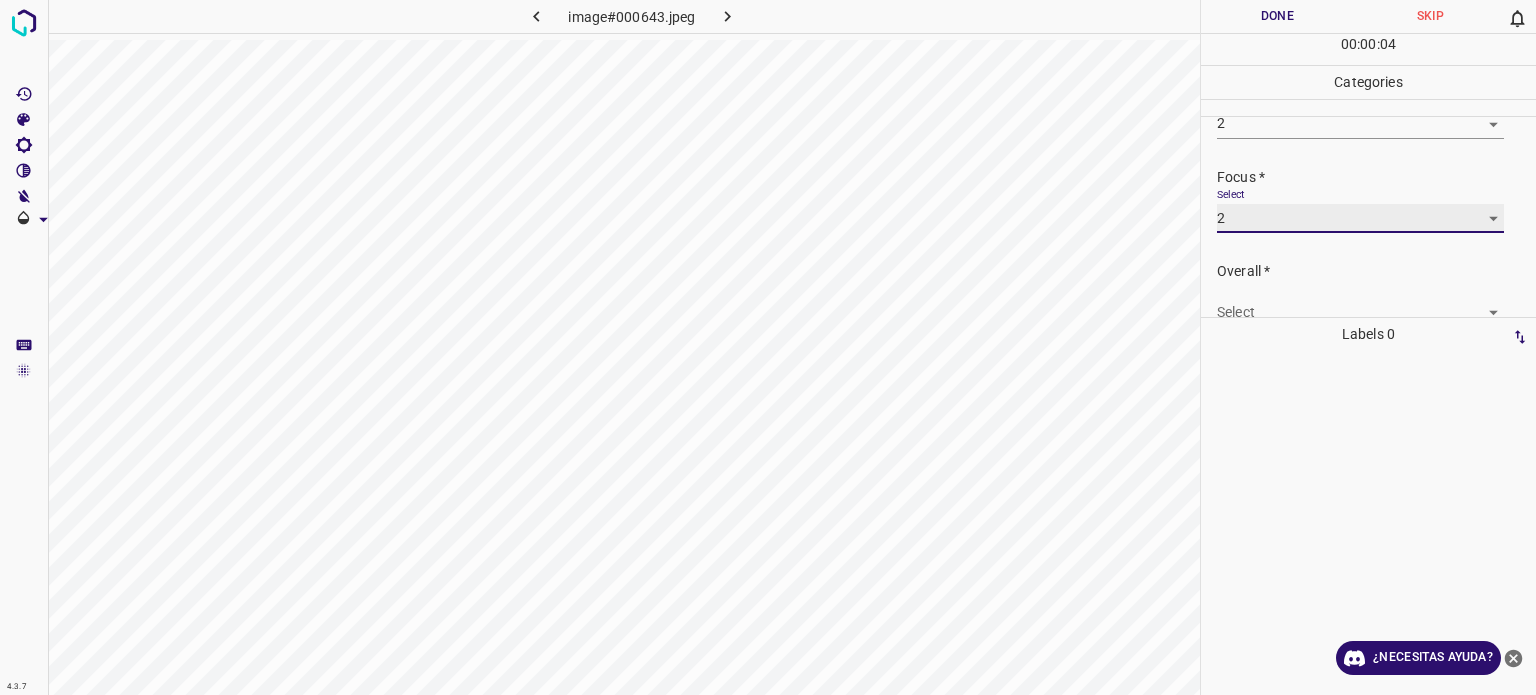 scroll, scrollTop: 98, scrollLeft: 0, axis: vertical 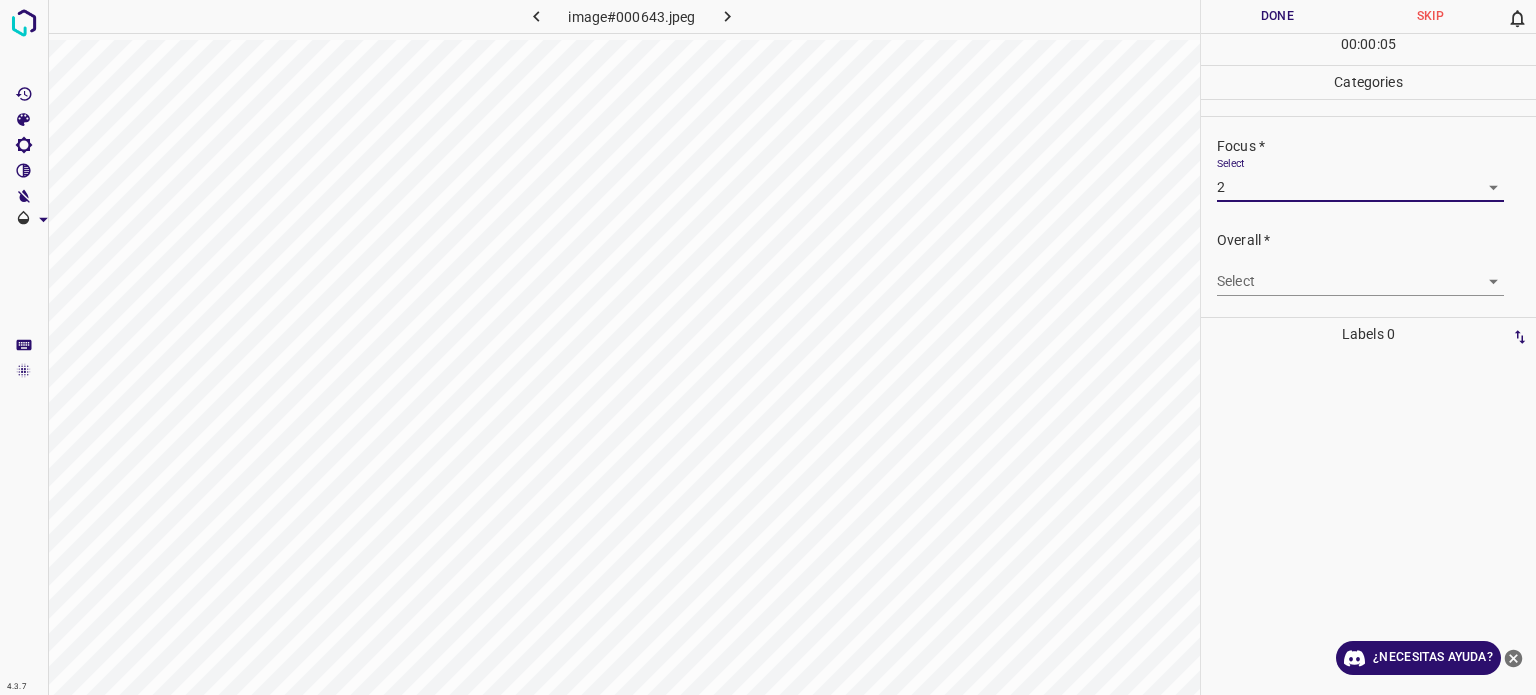 click on "4.3.7 image#000643.jpeg Done Skip 0 00 : 00 : 05 Categories Lighting * Select 2 2 Focus * Select 2 2 Overall * Select Labels 0 Categories 1 Lighting 2 Focus 3 Overall Tools Space Change between modes (Draw & Edit) I Auto labeling R Restore zoom M Zoom in N Zoom out Delete Delete selected label Filters Z Restore filters X Saturation filter C Brightness filter V Contrast filter B Gray scale filter General O Download ¿Necesitas ayuda? Texto original Valora esta traducción Tu opinión servirá para ayudar a mejorar el Traductor de Google - Texto - Esconder - Borrar" at bounding box center (768, 347) 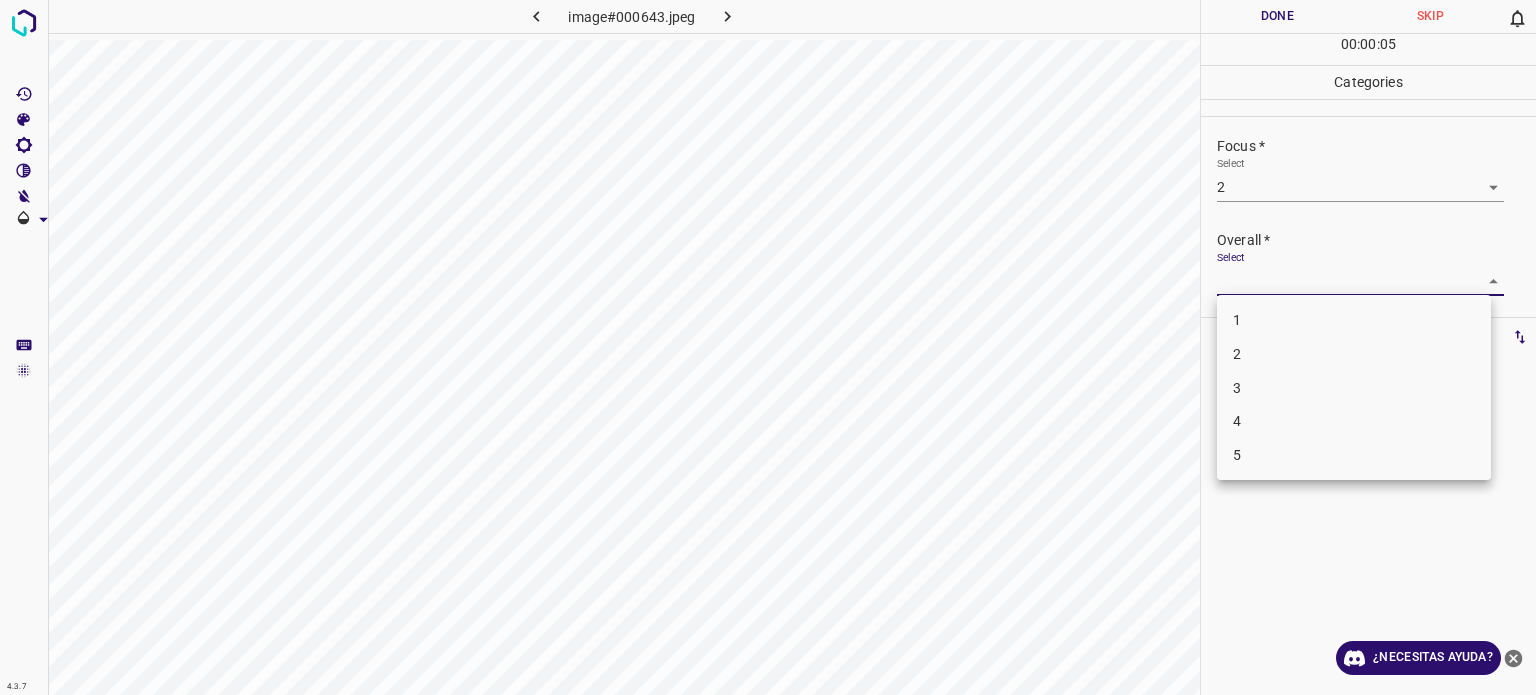 click on "2" at bounding box center (1354, 354) 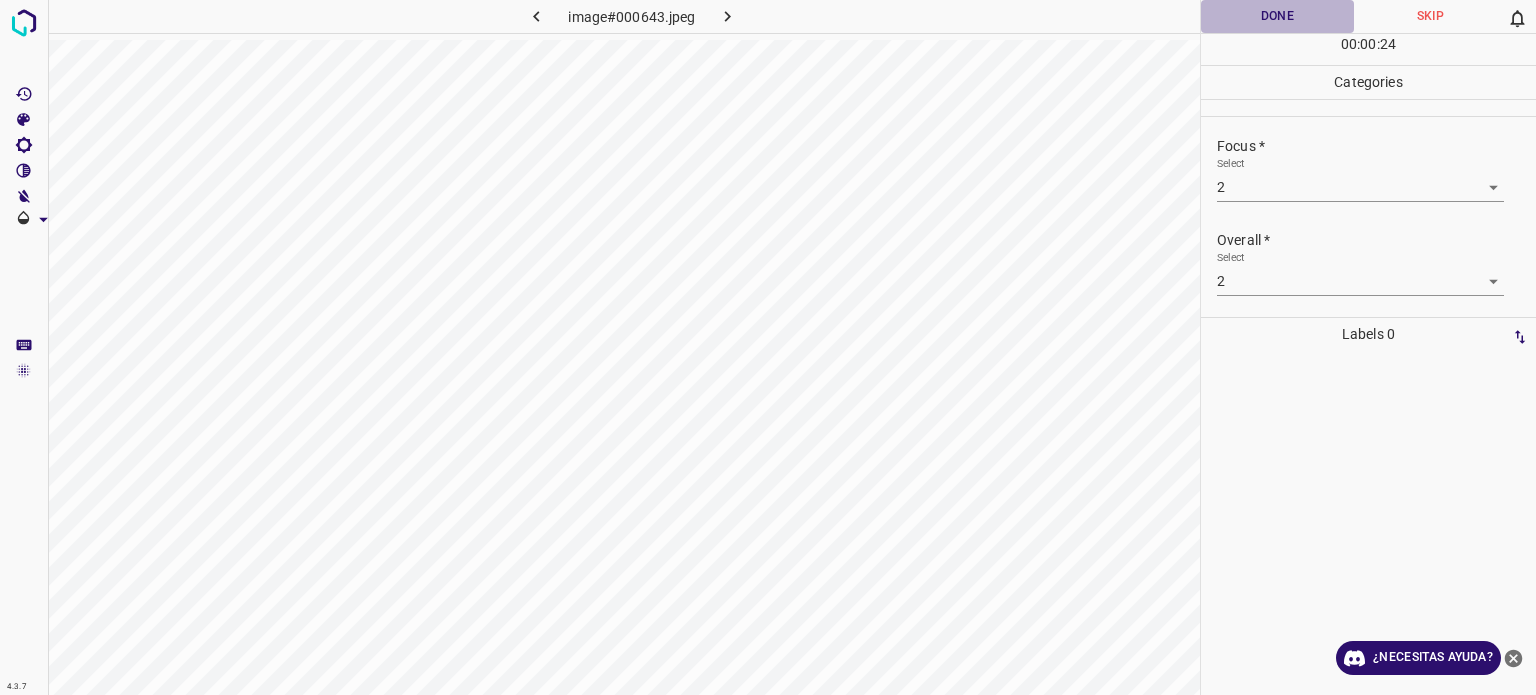 click on "Done" at bounding box center (1277, 16) 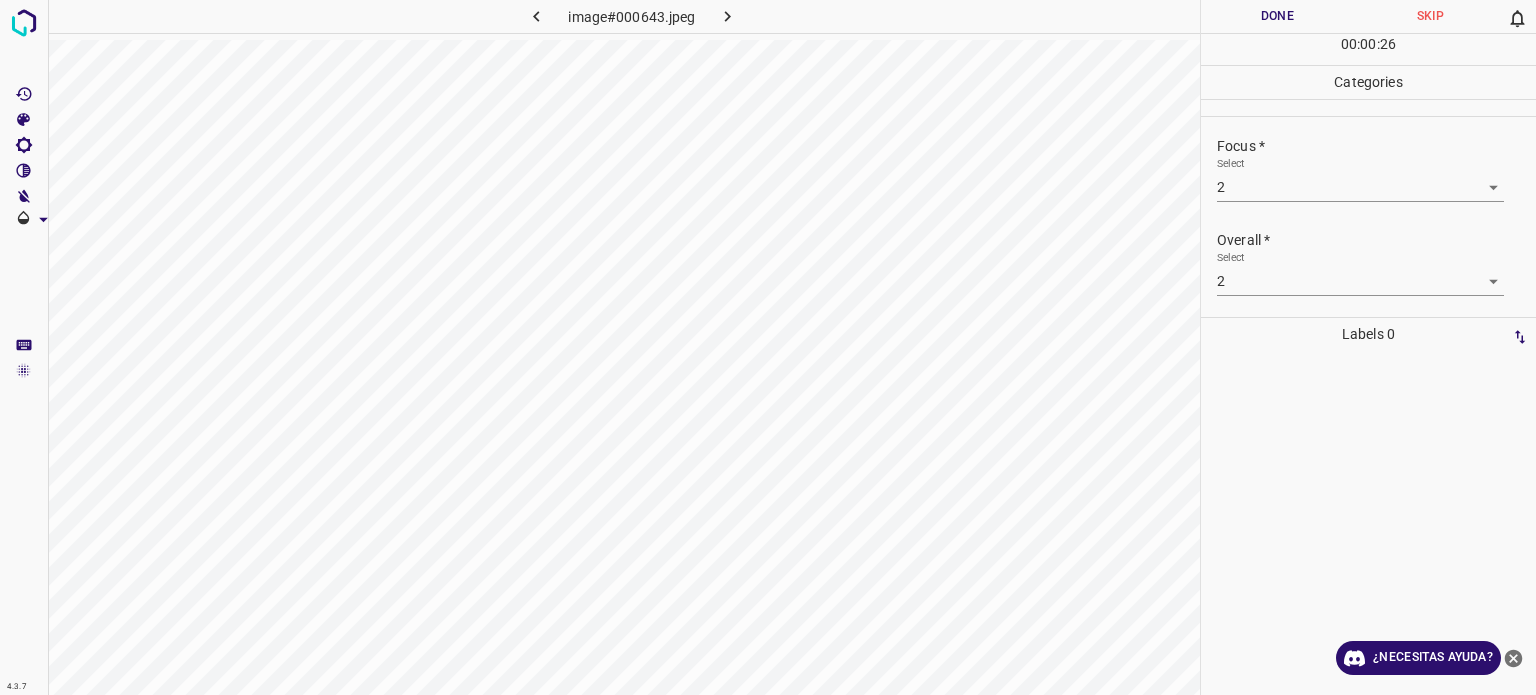 click at bounding box center (728, 16) 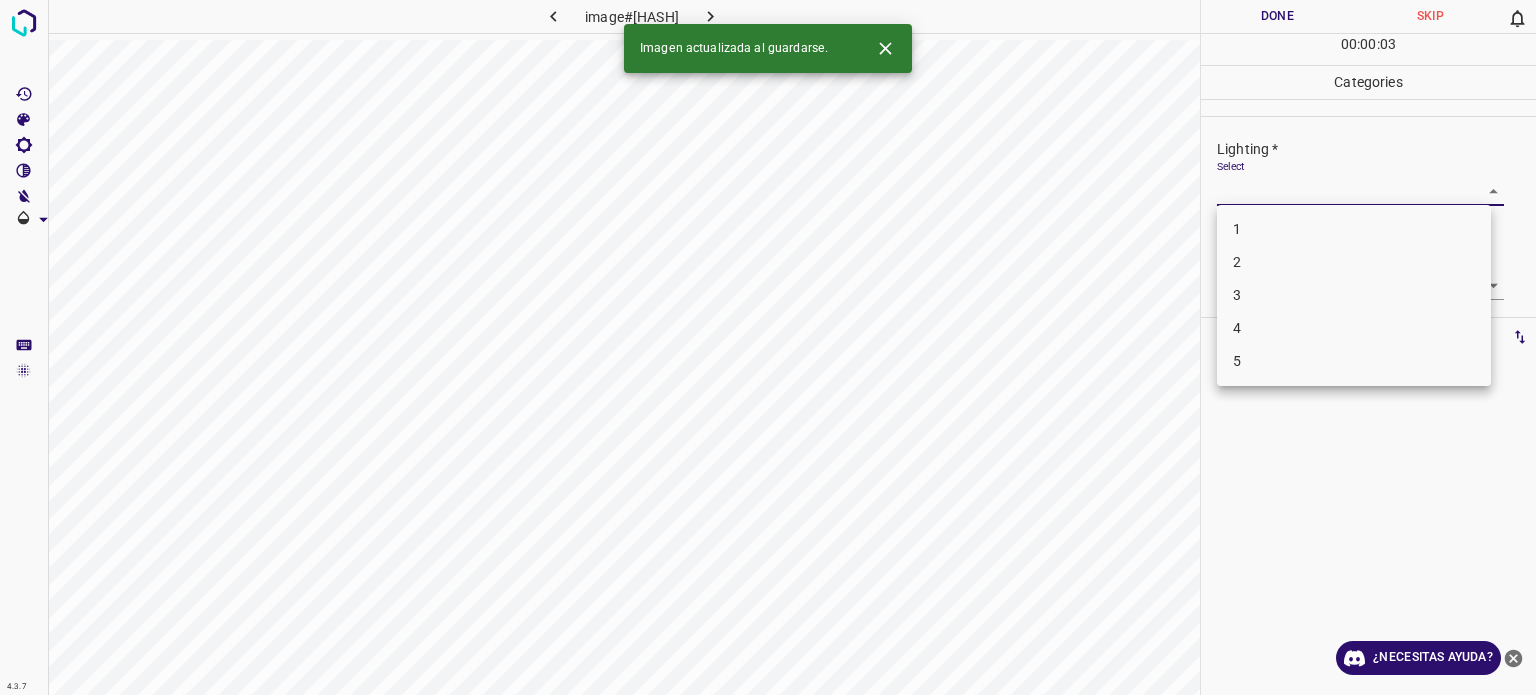 click on "4.3.7 image#000633.jpeg Done Skip 0 00   : 00   : 03   Categories Lighting *  Select ​ Focus *  Select ​ Overall *  Select ​ Labels   0 Categories 1 Lighting 2 Focus 3 Overall Tools Space Change between modes (Draw & Edit) I Auto labeling R Restore zoom M Zoom in N Zoom out Delete Delete selecte label Filters Z Restore filters X Saturation filter C Brightness filter V Contrast filter B Gray scale filter General O Download Imagen actualizada al guardarse. ¿Necesitas ayuda? Texto original Valora esta traducción Tu opinión servirá para ayudar a mejorar el Traductor de Google - Texto - Esconder - Borrar 1 2 3 4 5" at bounding box center (768, 347) 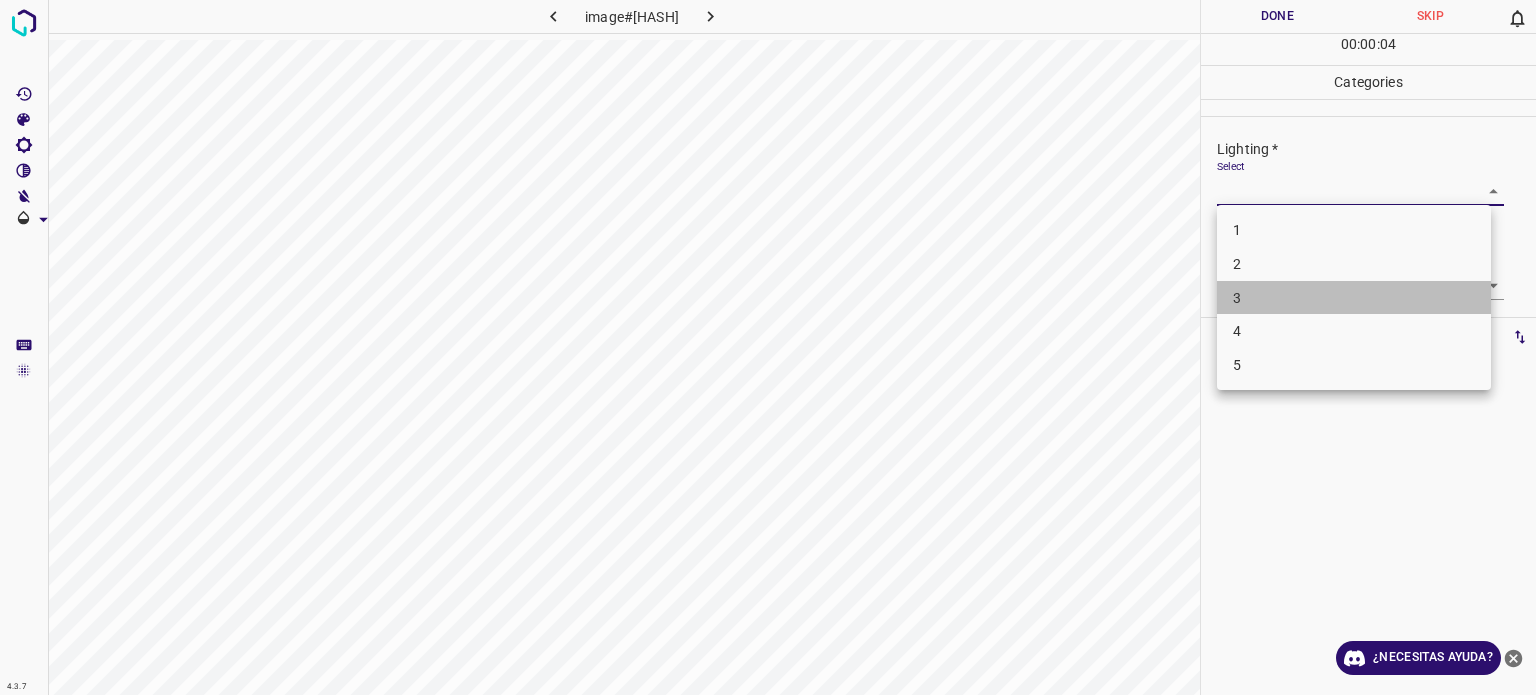 click on "3" at bounding box center (1354, 298) 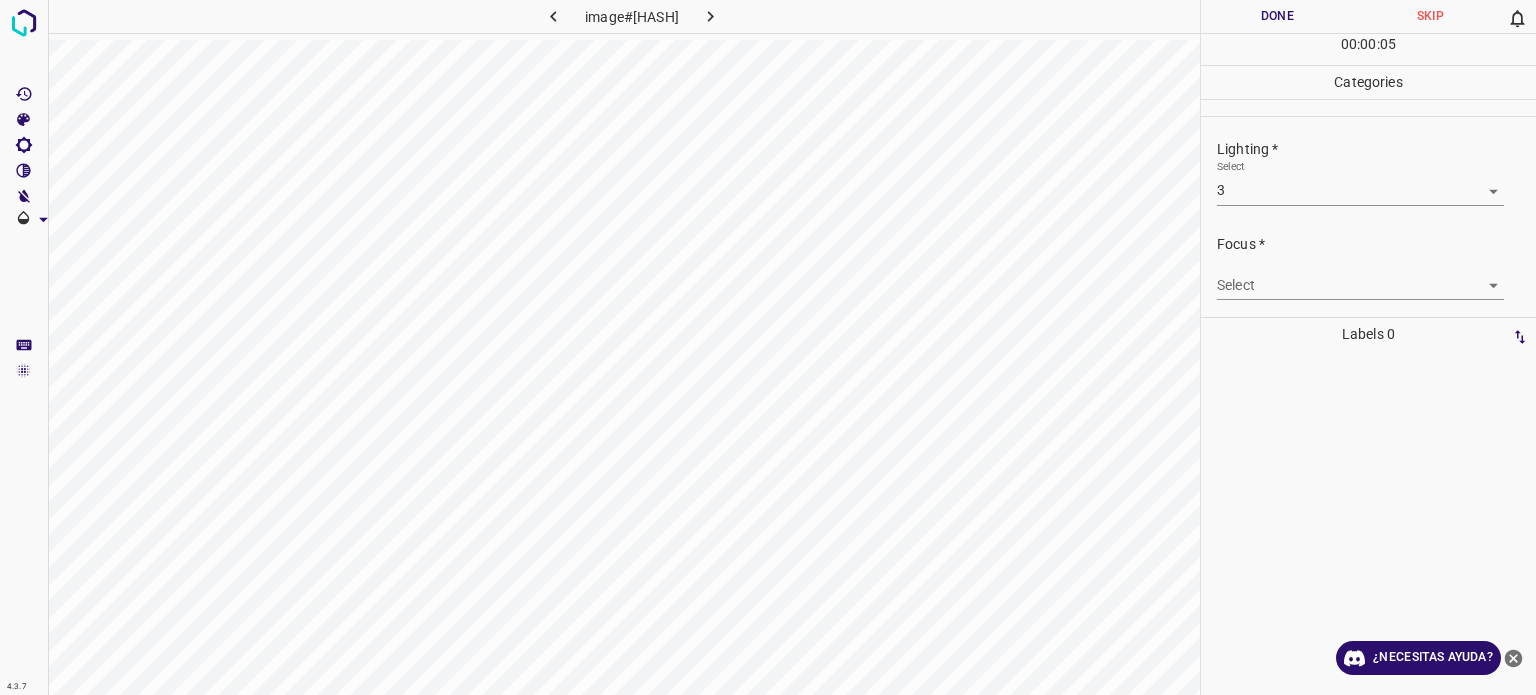click on "4.3.7 image#000633.jpeg Done Skip 0 00   : 00   : 05   Categories Lighting *  Select 3 3 Focus *  Select ​ Overall *  Select ​ Labels   0 Categories 1 Lighting 2 Focus 3 Overall Tools Space Change between modes (Draw & Edit) I Auto labeling R Restore zoom M Zoom in N Zoom out Delete Delete selecte label Filters Z Restore filters X Saturation filter C Brightness filter V Contrast filter B Gray scale filter General O Download ¿Necesitas ayuda? Texto original Valora esta traducción Tu opinión servirá para ayudar a mejorar el Traductor de Google - Texto - Esconder - Borrar" at bounding box center (768, 347) 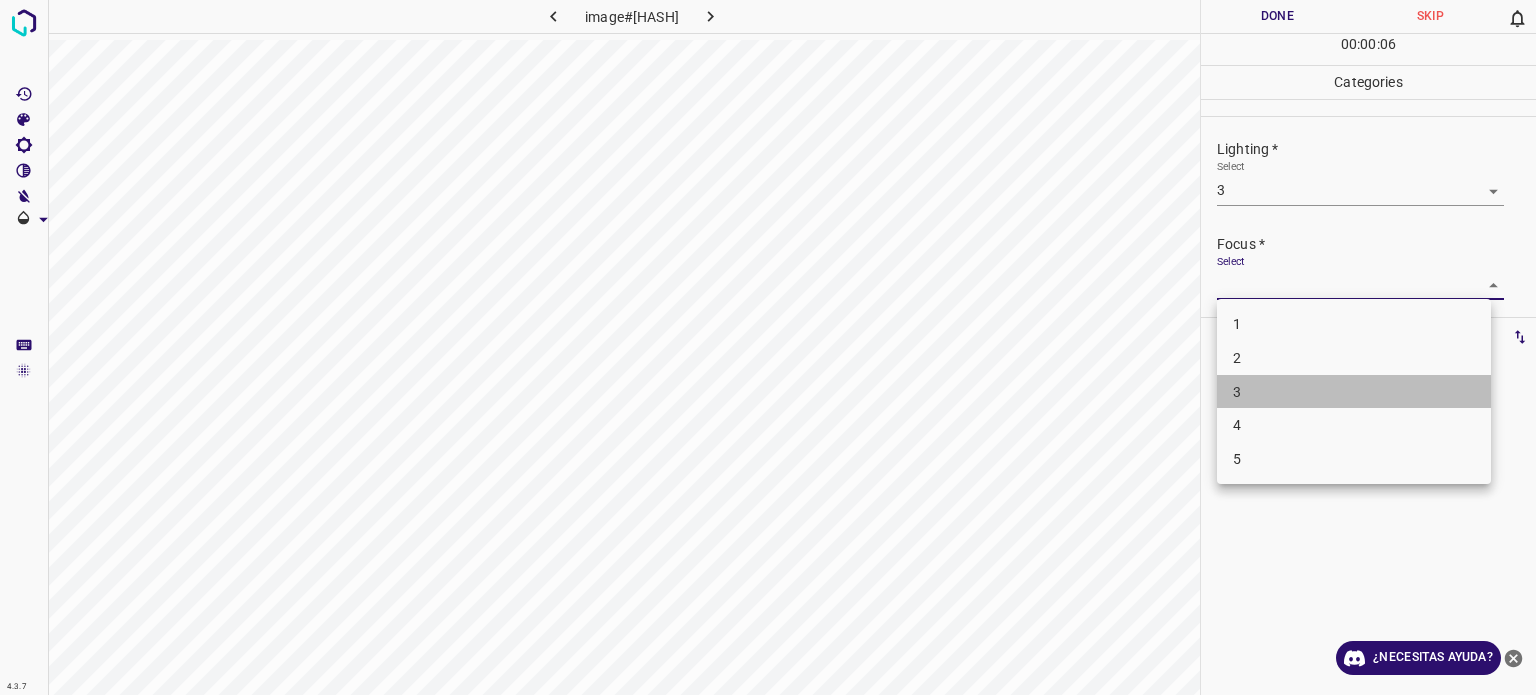 click on "3" at bounding box center [1237, 391] 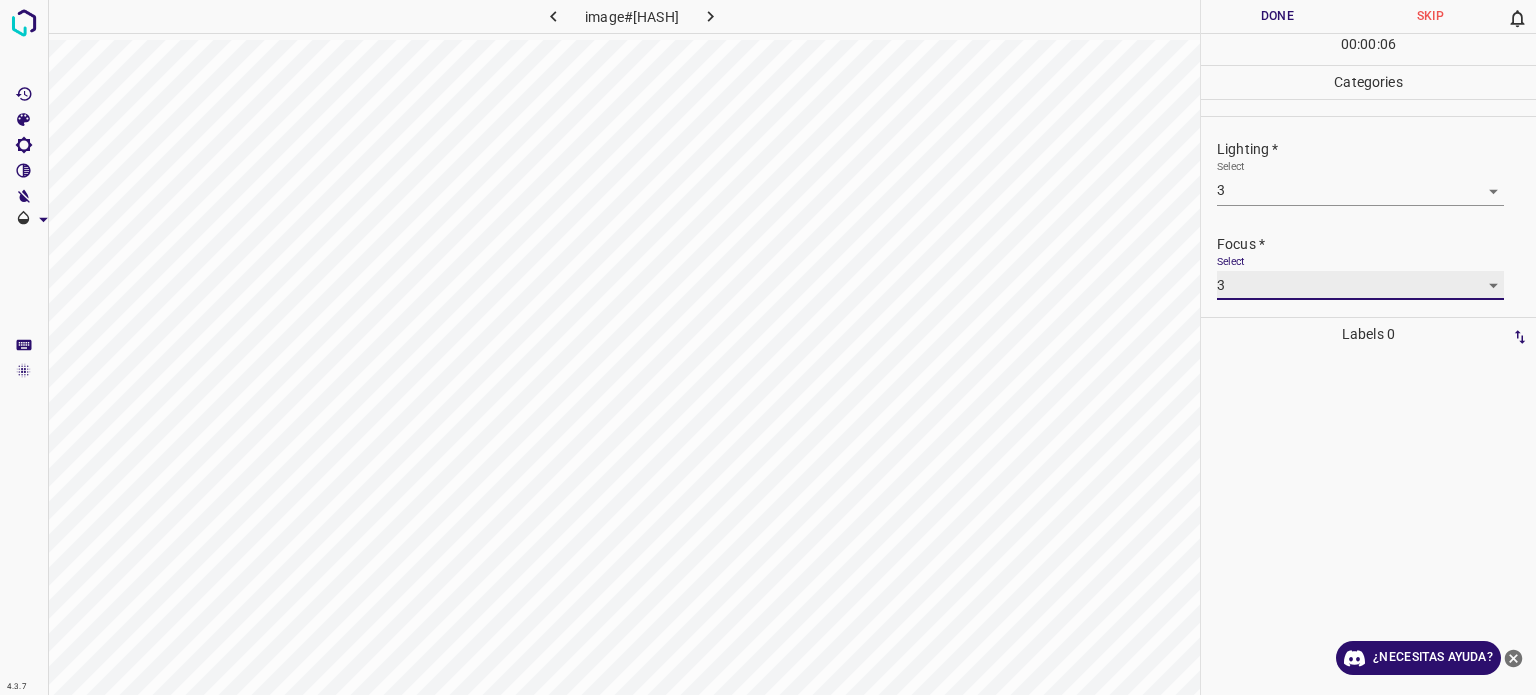 scroll, scrollTop: 98, scrollLeft: 0, axis: vertical 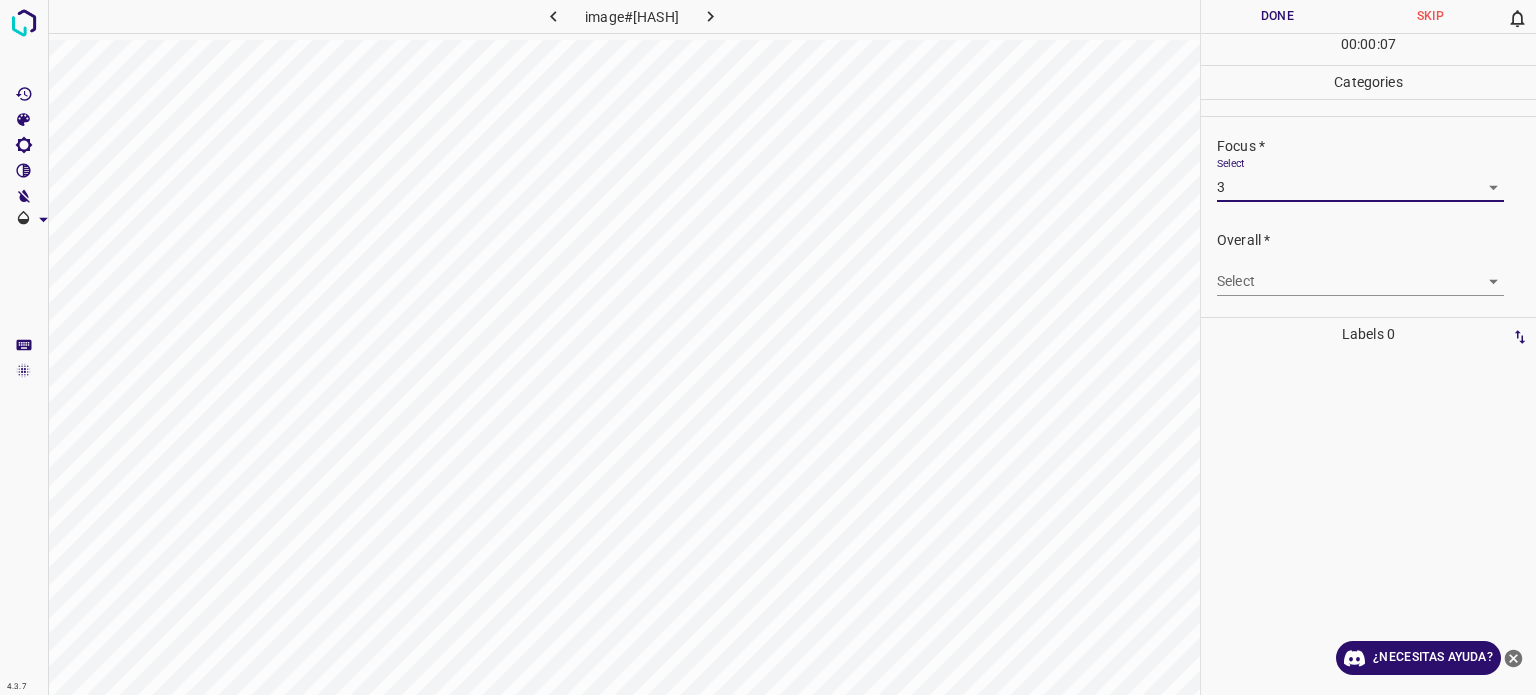 click on "4.3.7 image#000633.jpeg Done Skip 0 00   : 00   : 07   Categories Lighting *  Select 3 3 Focus *  Select 3 3 Overall *  Select ​ Labels   0 Categories 1 Lighting 2 Focus 3 Overall Tools Space Change between modes (Draw & Edit) I Auto labeling R Restore zoom M Zoom in N Zoom out Delete Delete selecte label Filters Z Restore filters X Saturation filter C Brightness filter V Contrast filter B Gray scale filter General O Download ¿Necesitas ayuda? Texto original Valora esta traducción Tu opinión servirá para ayudar a mejorar el Traductor de Google - Texto - Esconder - Borrar" at bounding box center [768, 347] 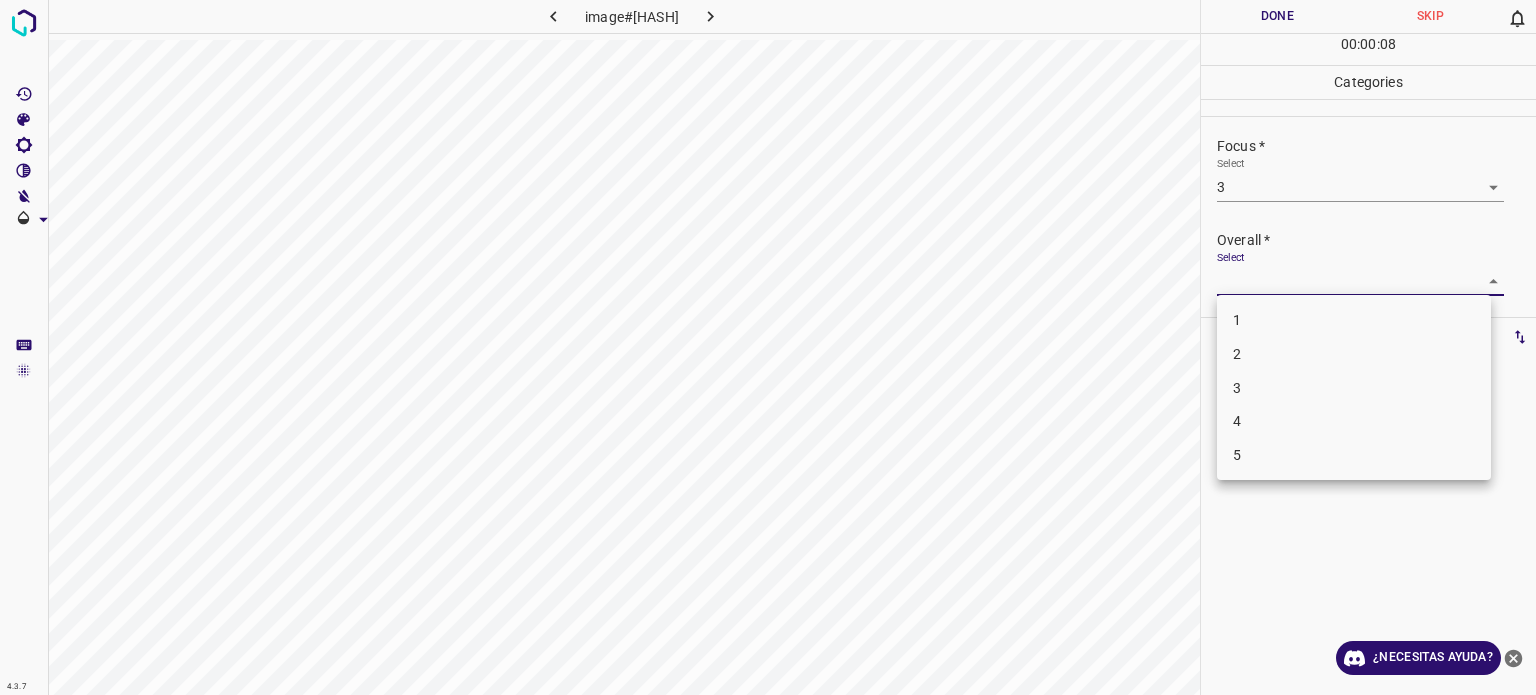 click on "3" at bounding box center [1237, 387] 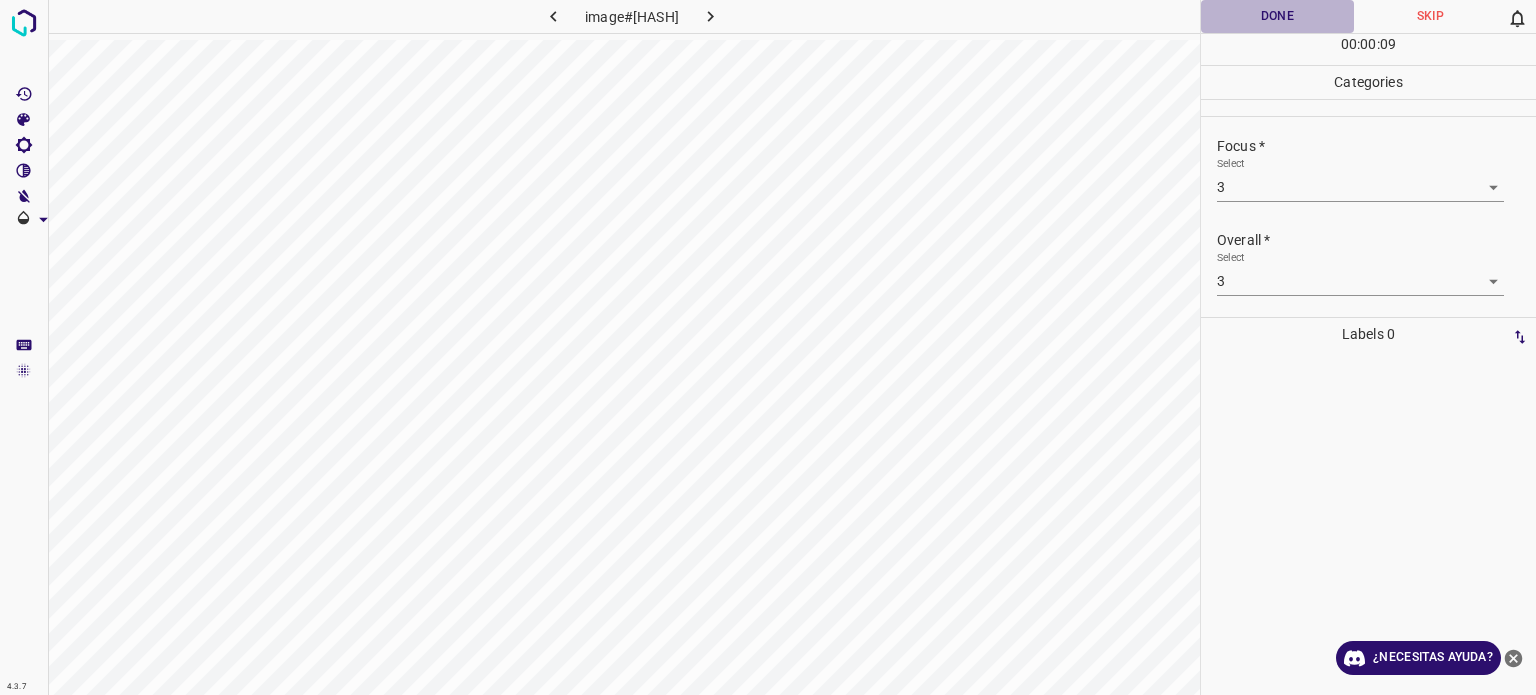 click on "Done" at bounding box center (1277, 16) 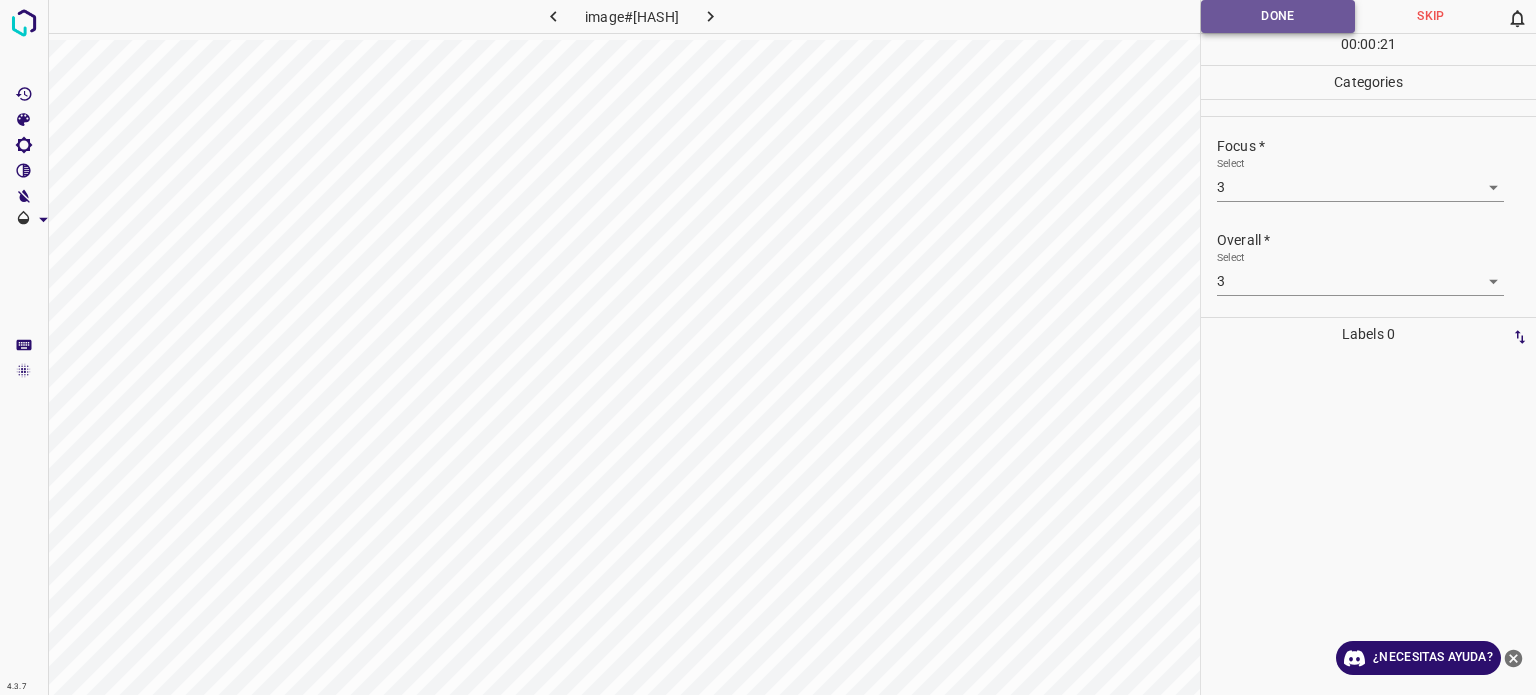 click on "Done" at bounding box center [1278, 16] 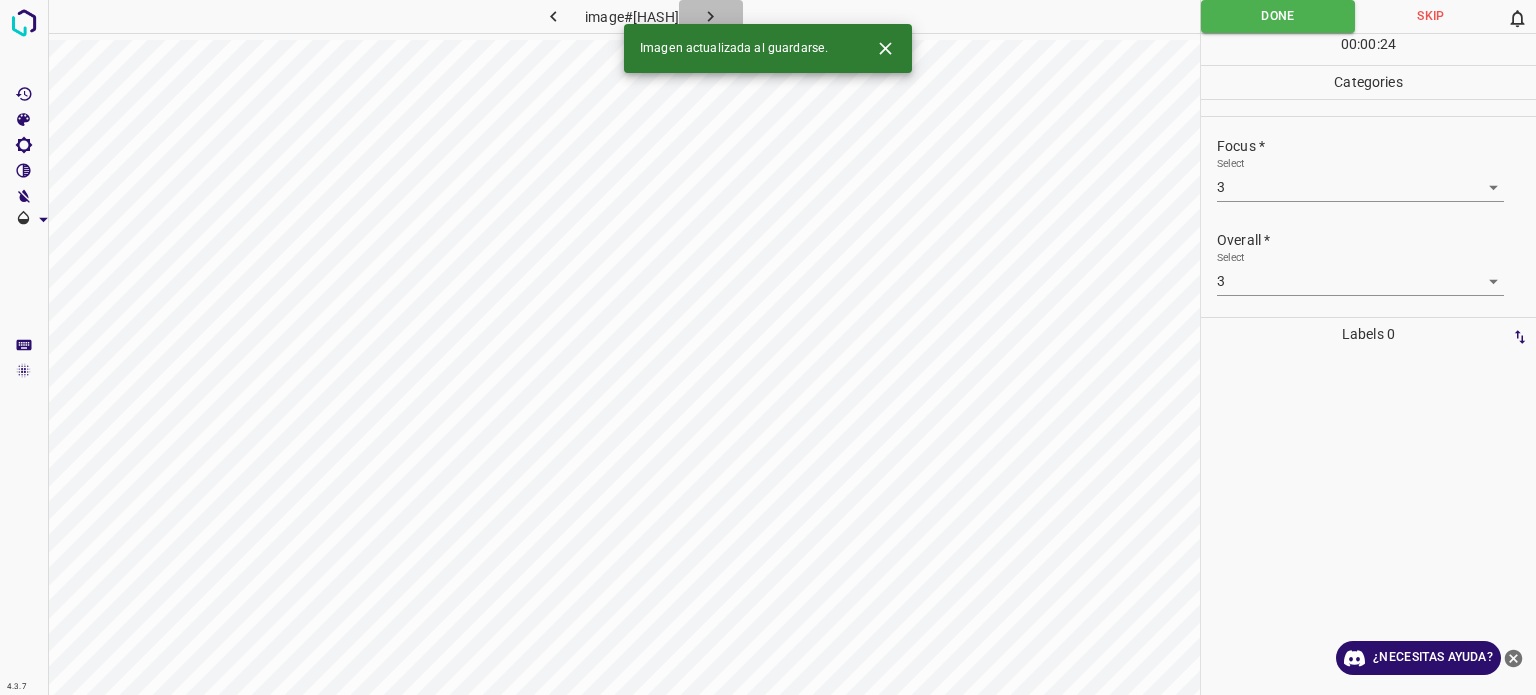 click 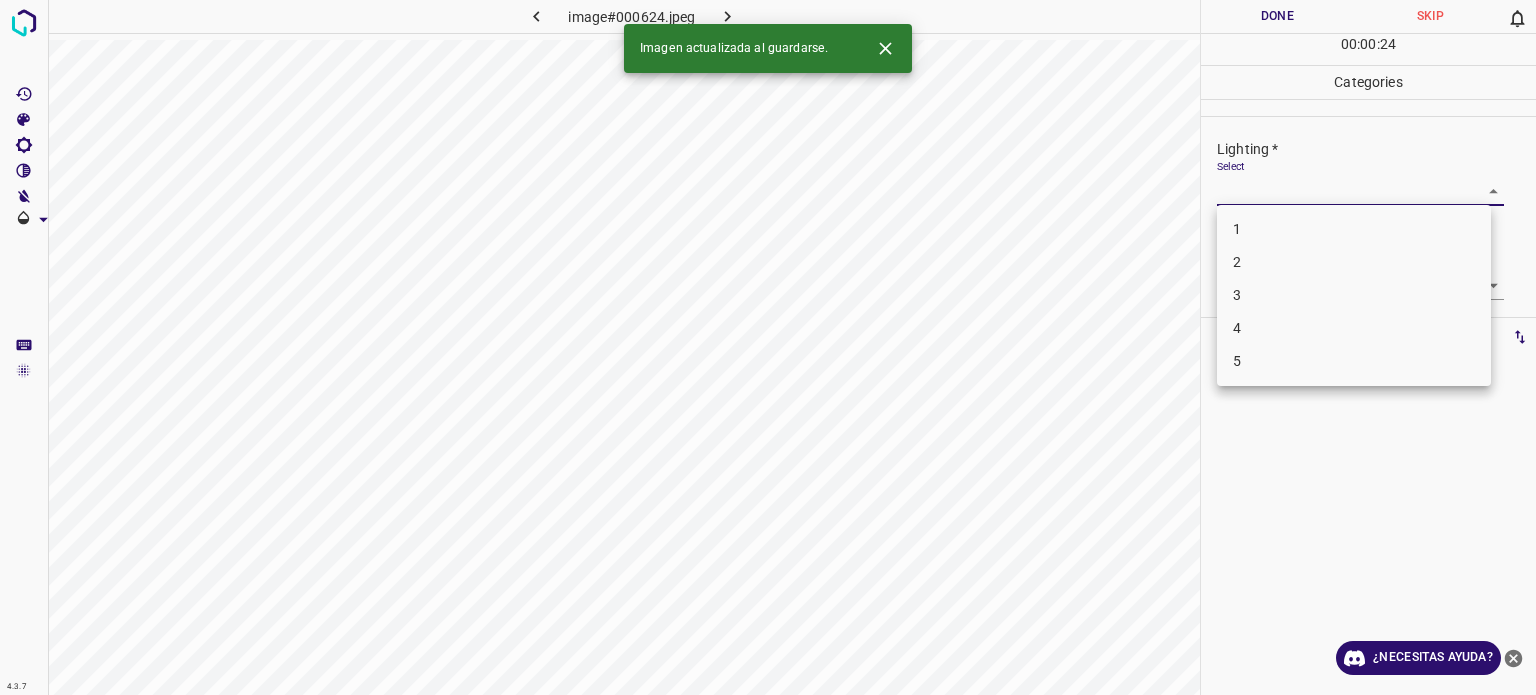 click on "4.3.7 image#000624.jpeg Done Skip 0 00   : 00   : 24   Categories Lighting *  Select ​ Focus *  Select ​ Overall *  Select ​ Labels   0 Categories 1 Lighting 2 Focus 3 Overall Tools Space Change between modes (Draw & Edit) I Auto labeling R Restore zoom M Zoom in N Zoom out Delete Delete selecte label Filters Z Restore filters X Saturation filter C Brightness filter V Contrast filter B Gray scale filter General O Download Imagen actualizada al guardarse. ¿Necesitas ayuda? Texto original Valora esta traducción Tu opinión servirá para ayudar a mejorar el Traductor de Google - Texto - Esconder - Borrar 1 2 3 4 5" at bounding box center (768, 347) 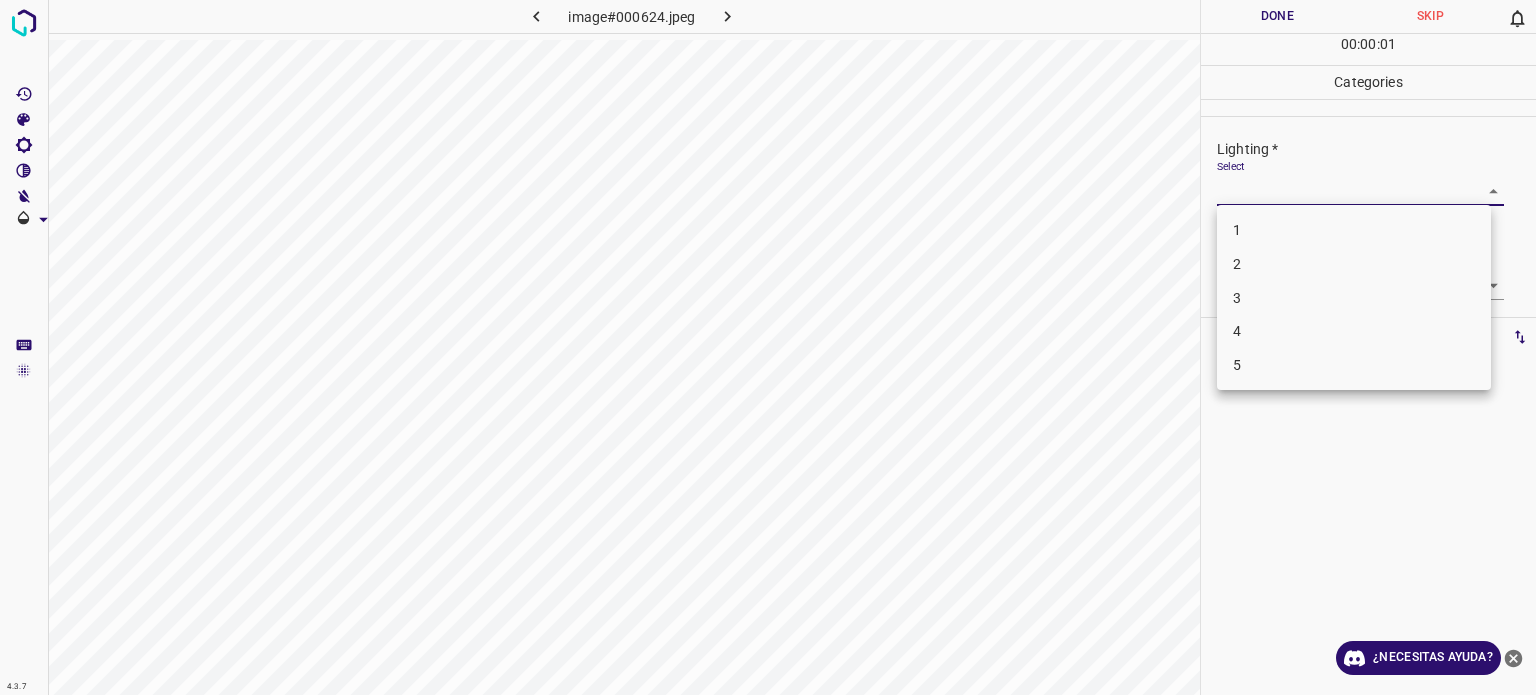 click on "3" at bounding box center [1354, 298] 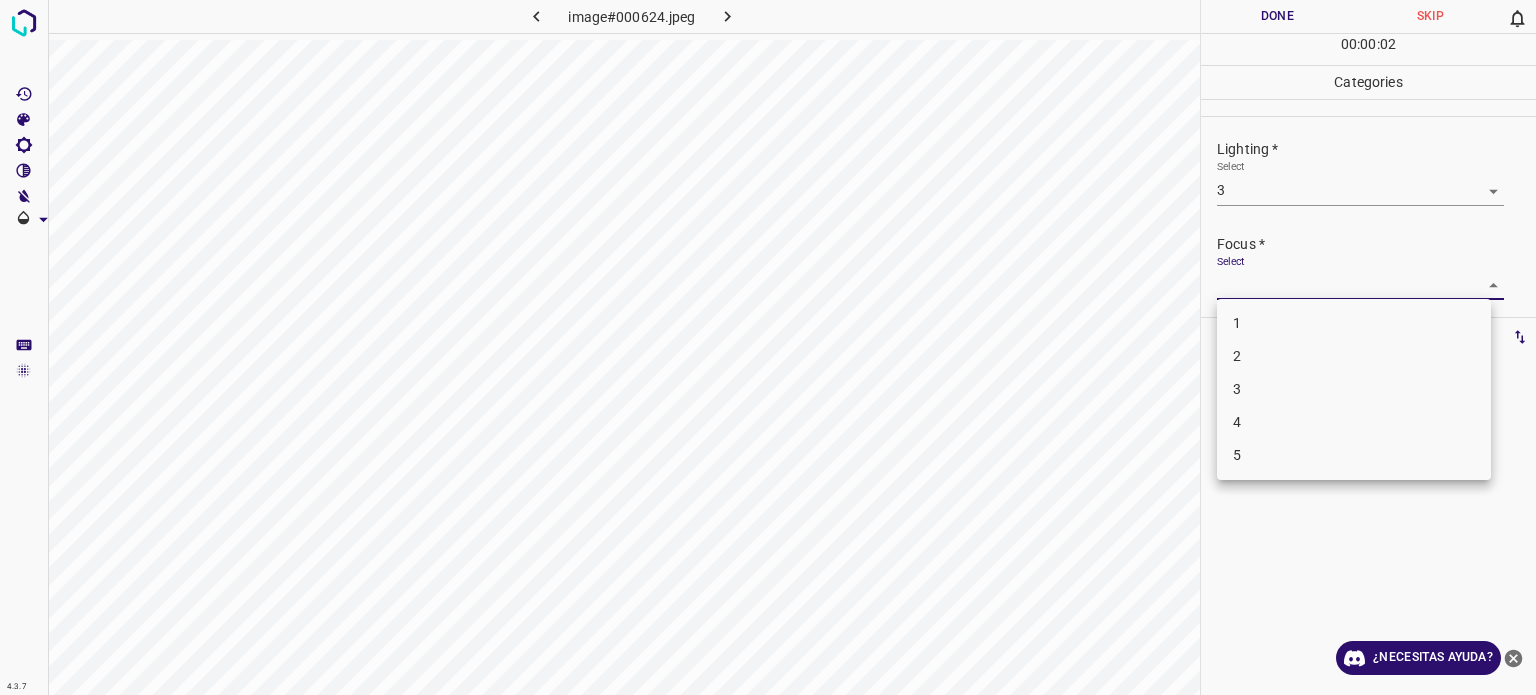 click on "4.3.7 image#000624.jpeg Done Skip 0 00   : 00   : 02   Categories Lighting *  Select 3 3 Focus *  Select ​ Overall *  Select ​ Labels   0 Categories 1 Lighting 2 Focus 3 Overall Tools Space Change between modes (Draw & Edit) I Auto labeling R Restore zoom M Zoom in N Zoom out Delete Delete selecte label Filters Z Restore filters X Saturation filter C Brightness filter V Contrast filter B Gray scale filter General O Download ¿Necesitas ayuda? Texto original Valora esta traducción Tu opinión servirá para ayudar a mejorar el Traductor de Google - Texto - Esconder - Borrar 1 2 3 4 5" at bounding box center (768, 347) 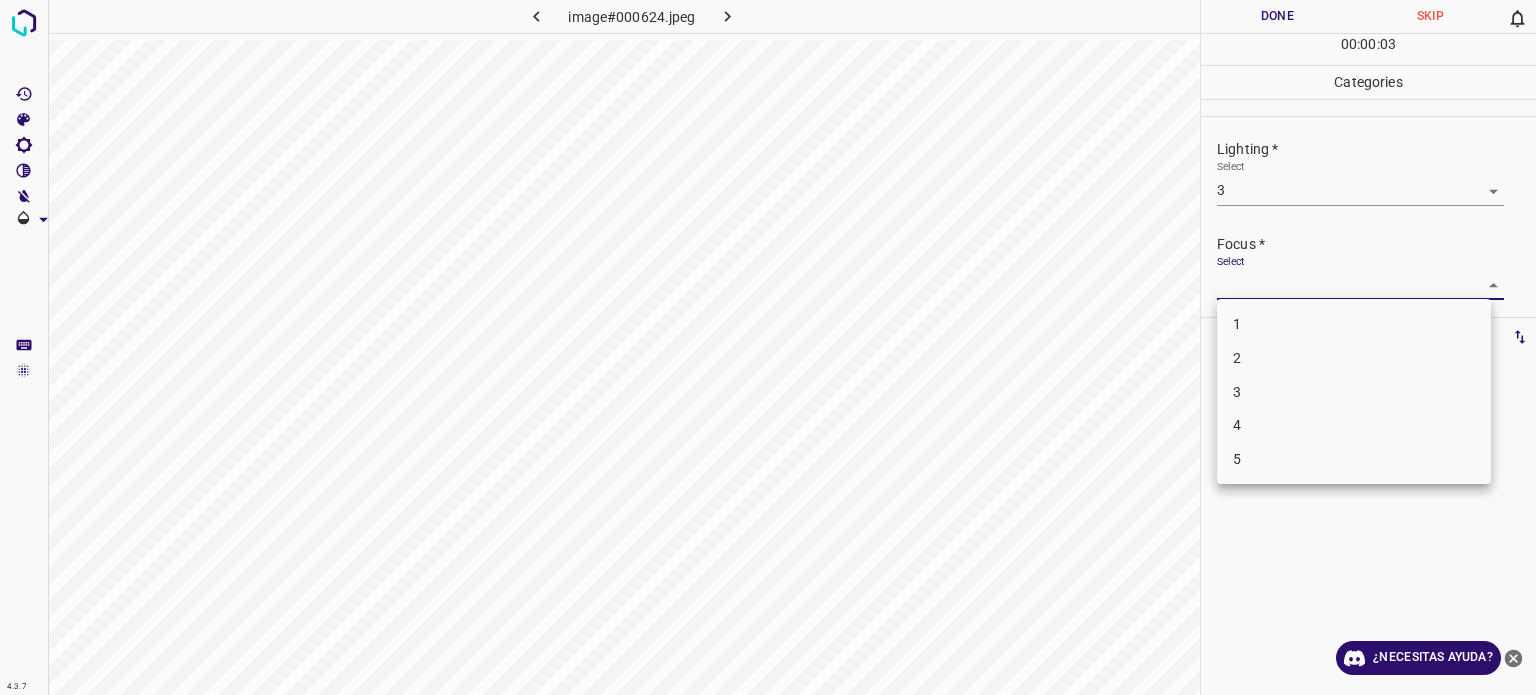 click on "3" at bounding box center [1237, 391] 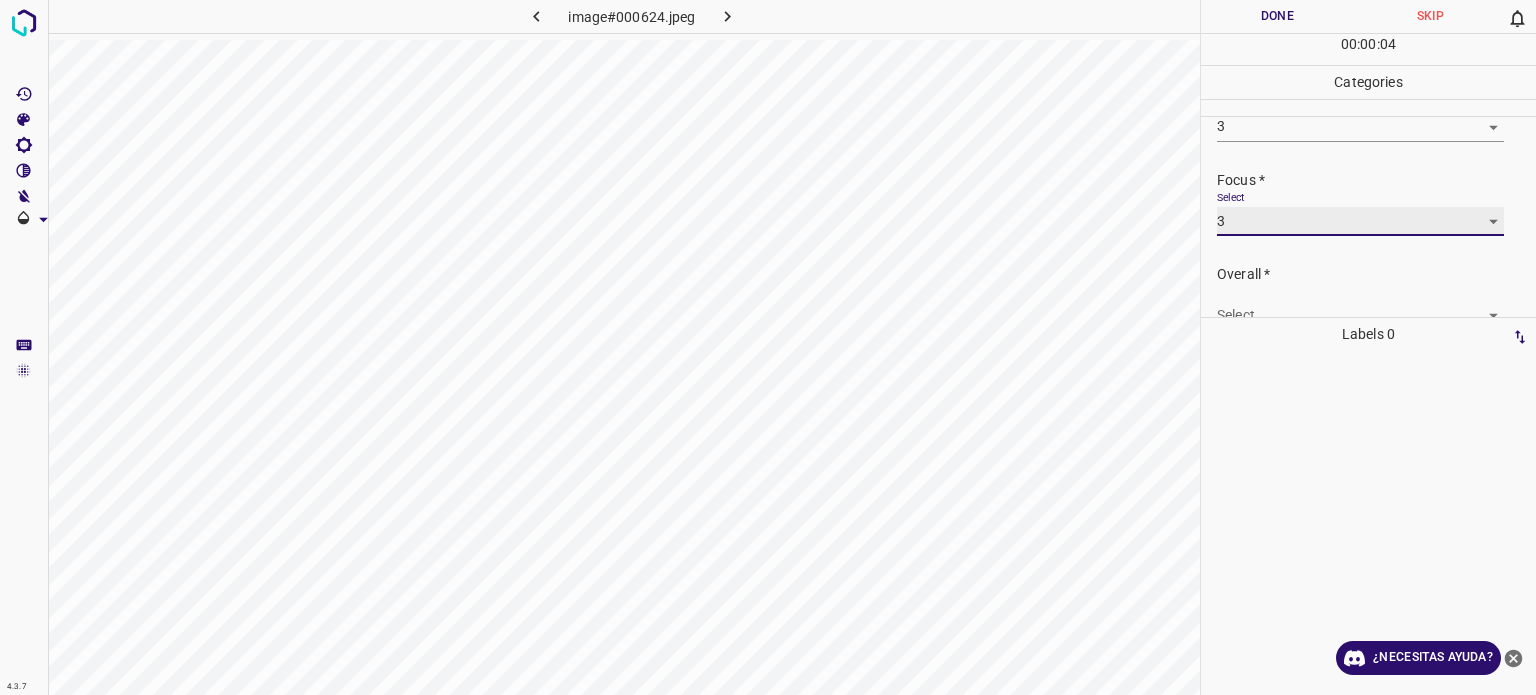 scroll, scrollTop: 98, scrollLeft: 0, axis: vertical 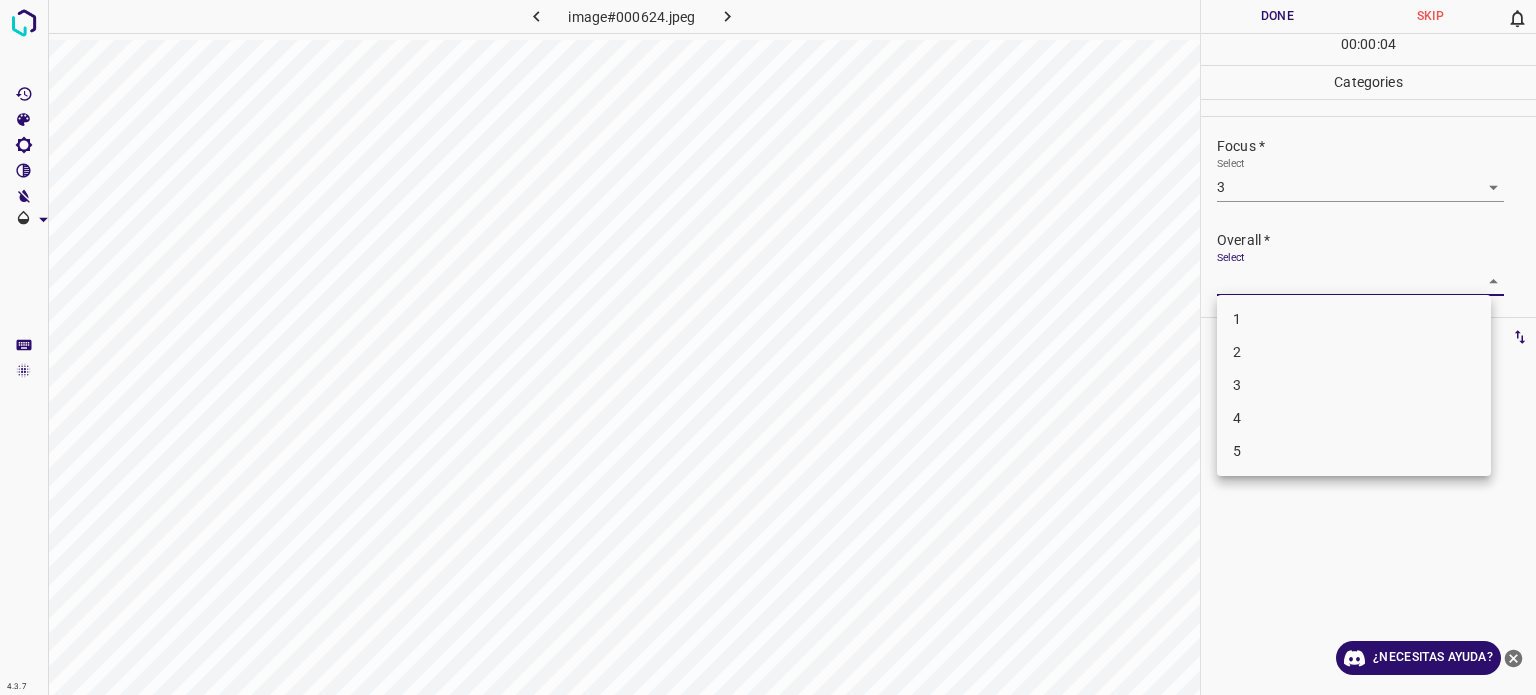 click on "4.3.7 image#000624.jpeg Done Skip 0 00   : 00   : 04   Categories Lighting *  Select 3 3 Focus *  Select 3 3 Overall *  Select ​ Labels   0 Categories 1 Lighting 2 Focus 3 Overall Tools Space Change between modes (Draw & Edit) I Auto labeling R Restore zoom M Zoom in N Zoom out Delete Delete selecte label Filters Z Restore filters X Saturation filter C Brightness filter V Contrast filter B Gray scale filter General O Download ¿Necesitas ayuda? Texto original Valora esta traducción Tu opinión servirá para ayudar a mejorar el Traductor de Google - Texto - Esconder - Borrar 1 2 3 4 5" at bounding box center [768, 347] 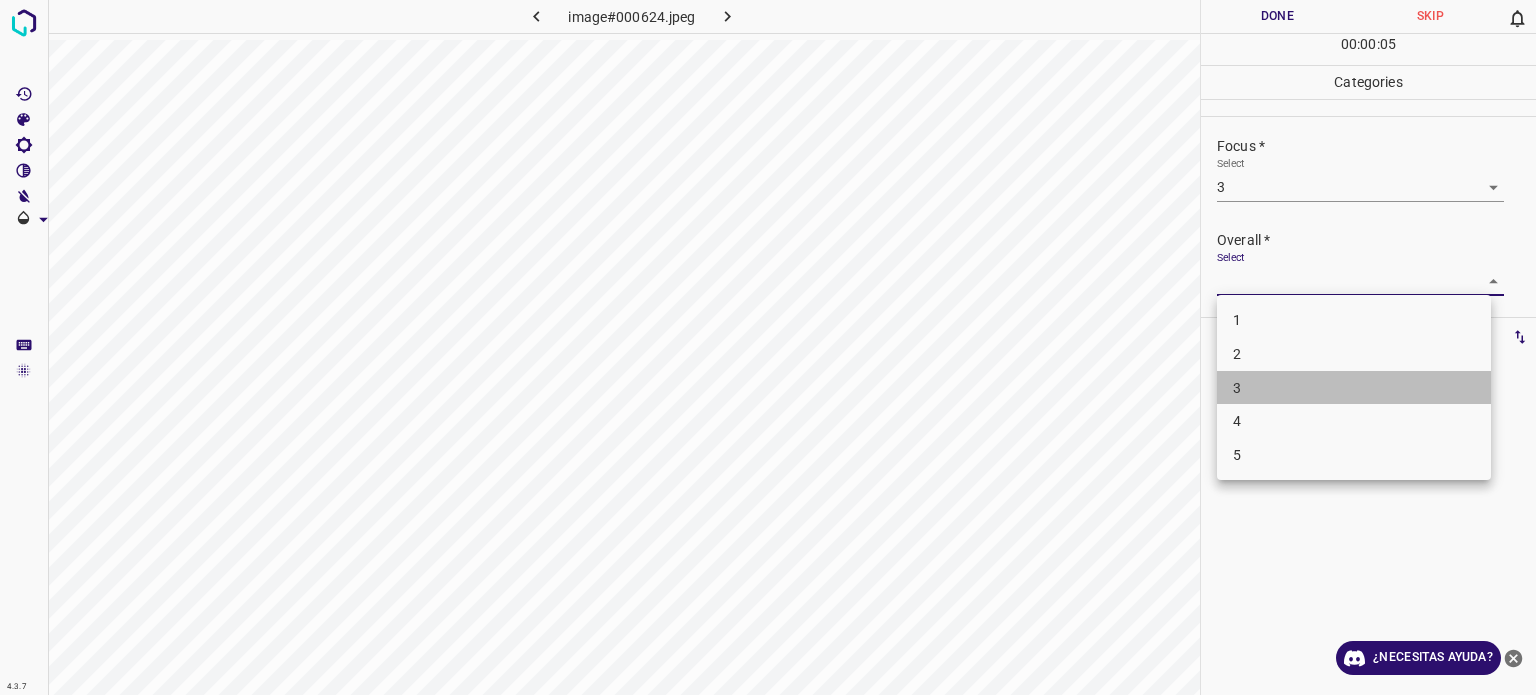 click on "3" at bounding box center (1237, 387) 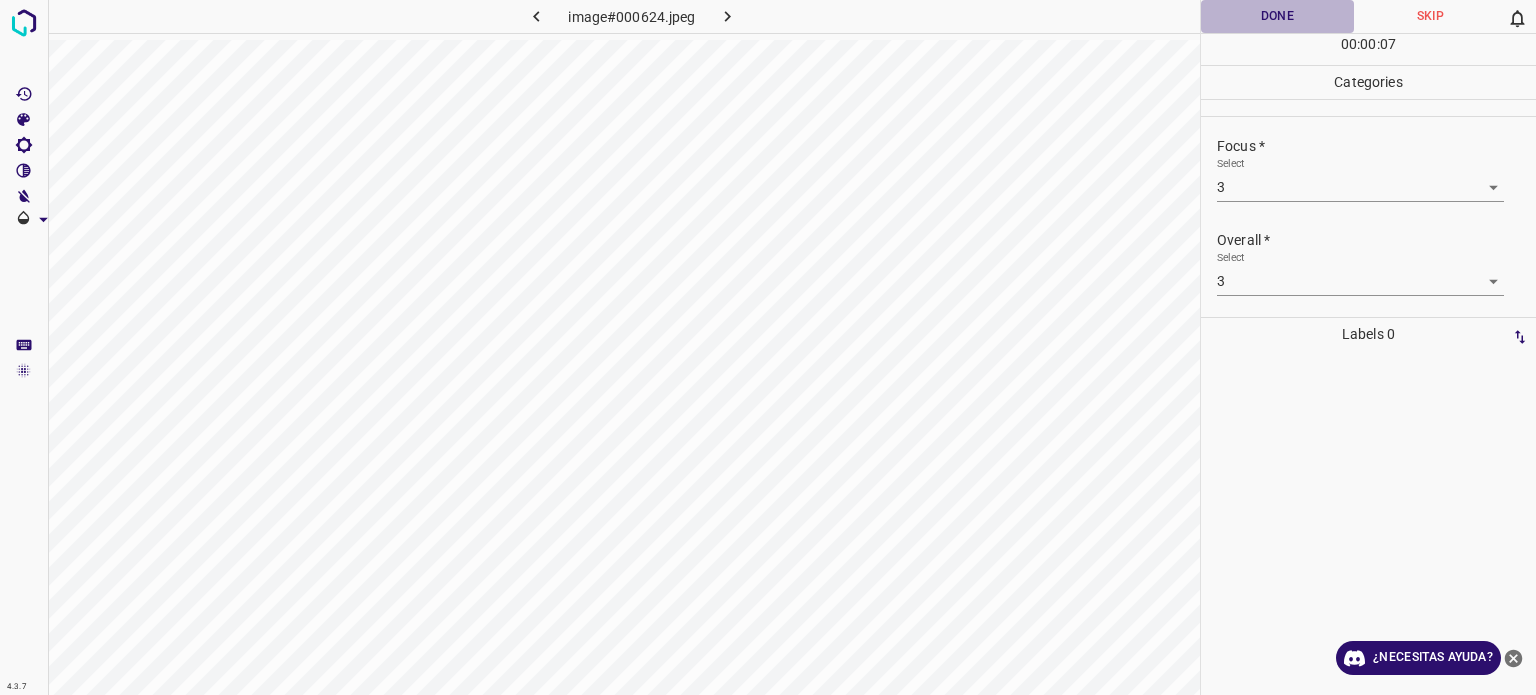 click on "Done" at bounding box center [1277, 16] 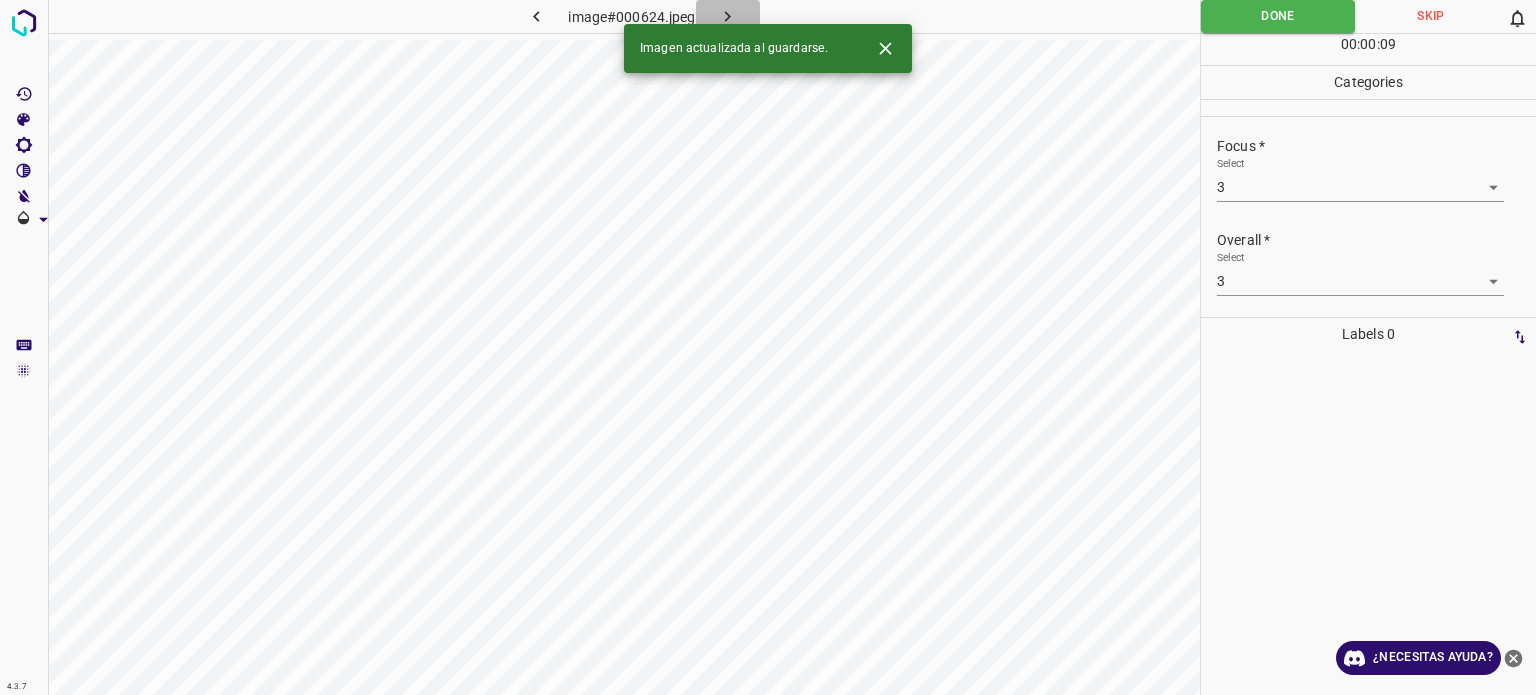 click 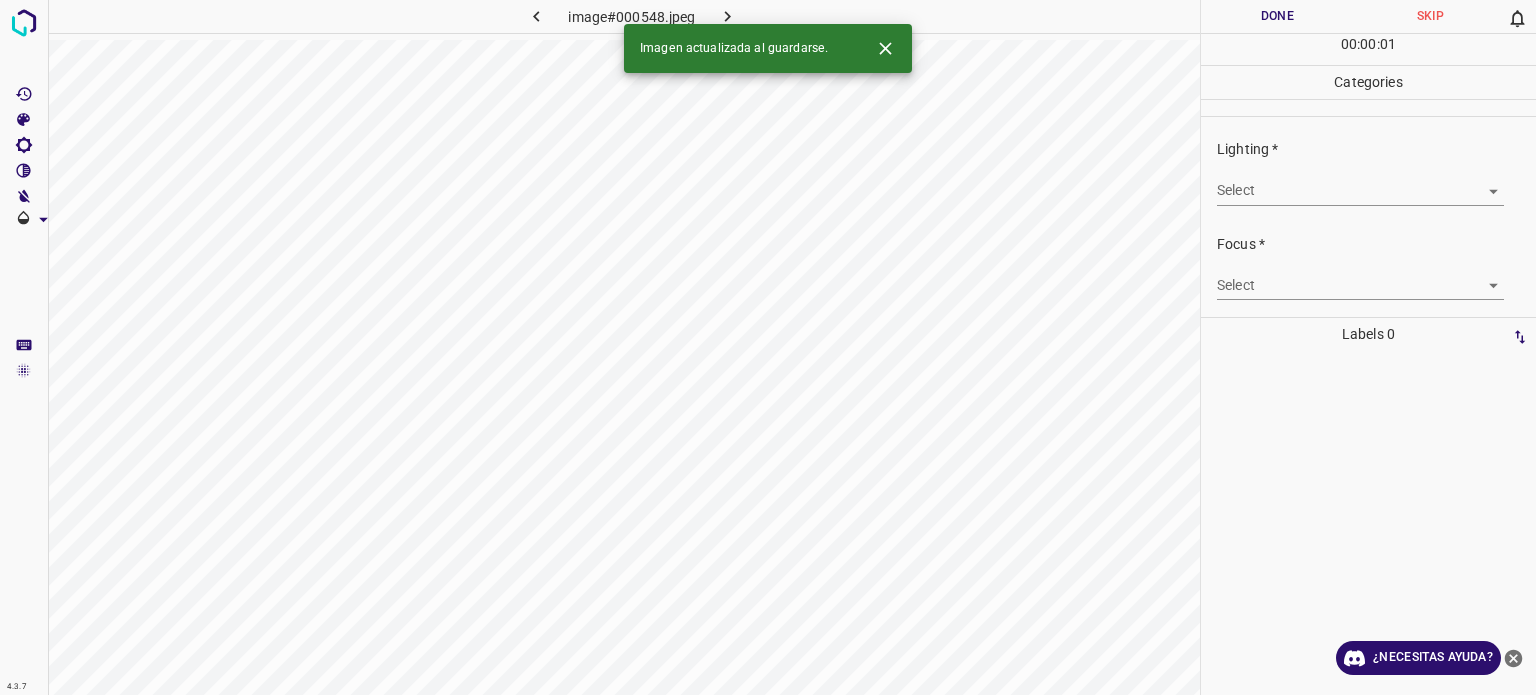 click on "4.3.7 image#000548.jpeg Done Skip 0 00 : 00 : 01 Categories Lighting * Select ​ Focus * Select ​ Overall * Select ​ Labels 0 Categories 1 Lighting 2 Focus 3 Overall Tools Space Change between modes (Draw & Edit) I Auto labeling R Restore zoom M Zoom in N Zoom out Delete Delete selecte label Filters Z Restore filters X Saturation filter C Brightness filter V Contrast filter B Gray scale filter General O Download Imagen actualizada al guardarse. ¿Necesitas ayuda? Texto original Valora esta traducción Tu opinión servirá para ayudar a mejorar el Traductor de Google - Texto - Esconder - Borrar" at bounding box center (768, 347) 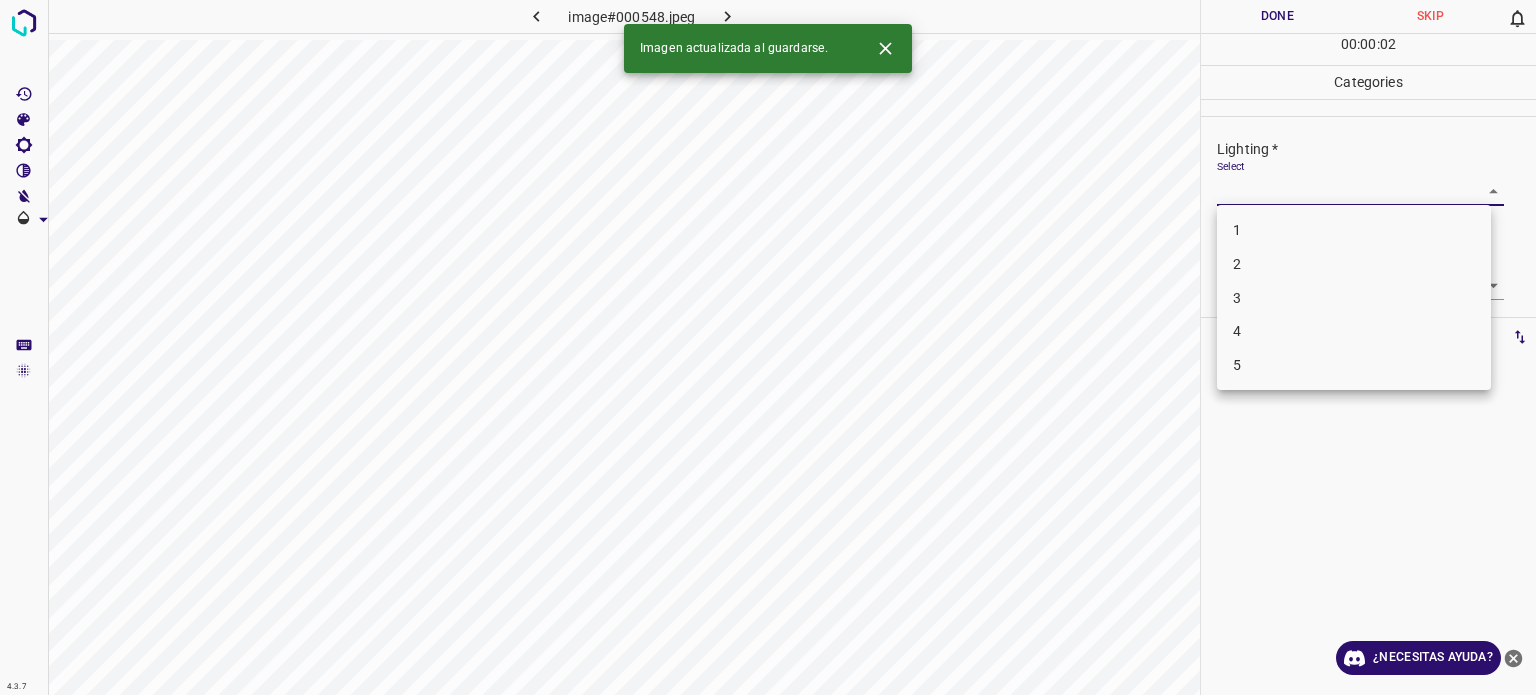 click on "2" at bounding box center (1354, 264) 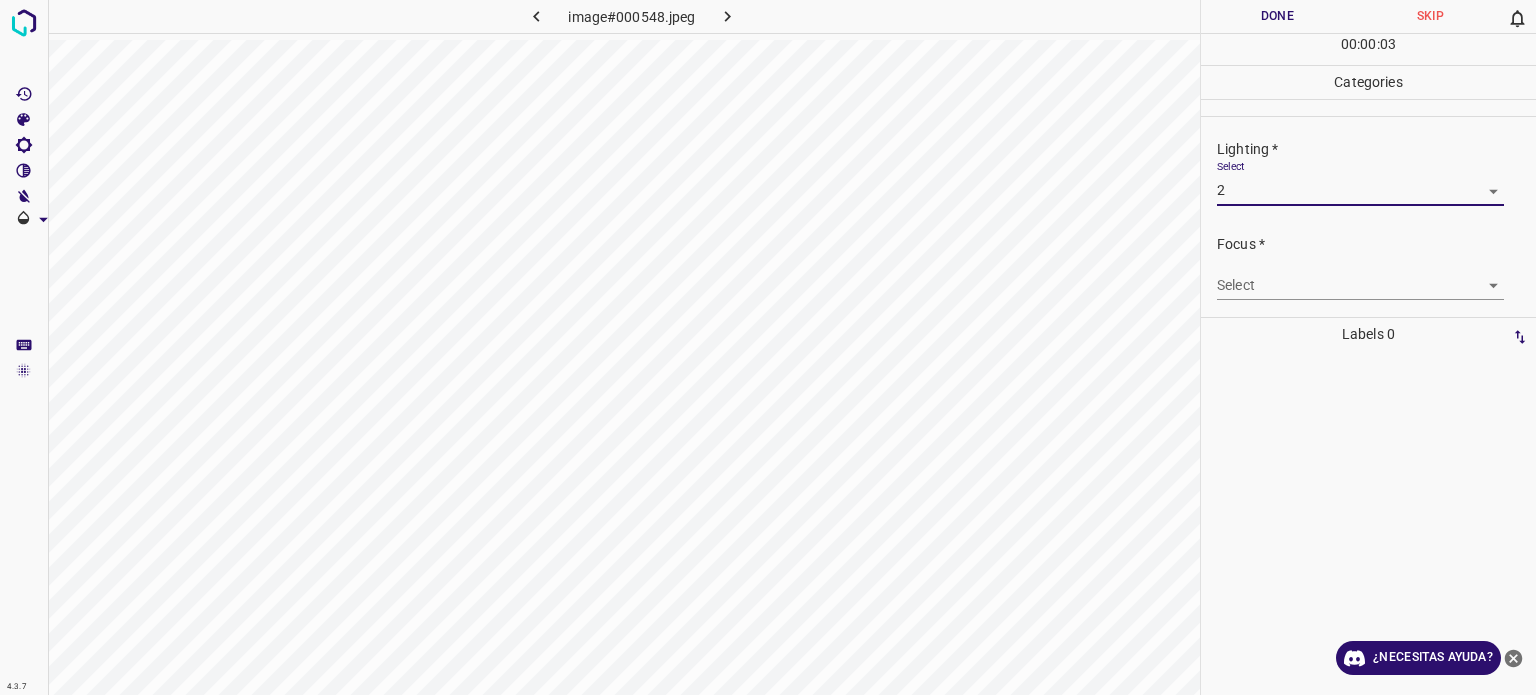 click on "4.3.7 image#000548.jpeg Done Skip 0 00 : 00 : 03 Categories Lighting * Select 2 2 Focus * Select ​ Overall * Select ​ Labels 0 Categories 1 Lighting 2 Focus 3 Overall Tools Space Change between modes (Draw & Edit) I Auto labeling R Restore zoom M Zoom in N Zoom out Delete Delete selecte label Filters Z Restore filters X Saturation filter C Brightness filter V Contrast filter B Gray scale filter General O Download ¿Necesitas ayuda? Texto original Valora esta traducción Tu opinión servirá para ayudar a mejorar el Traductor de Google - Texto - Esconder - Borrar" at bounding box center (768, 347) 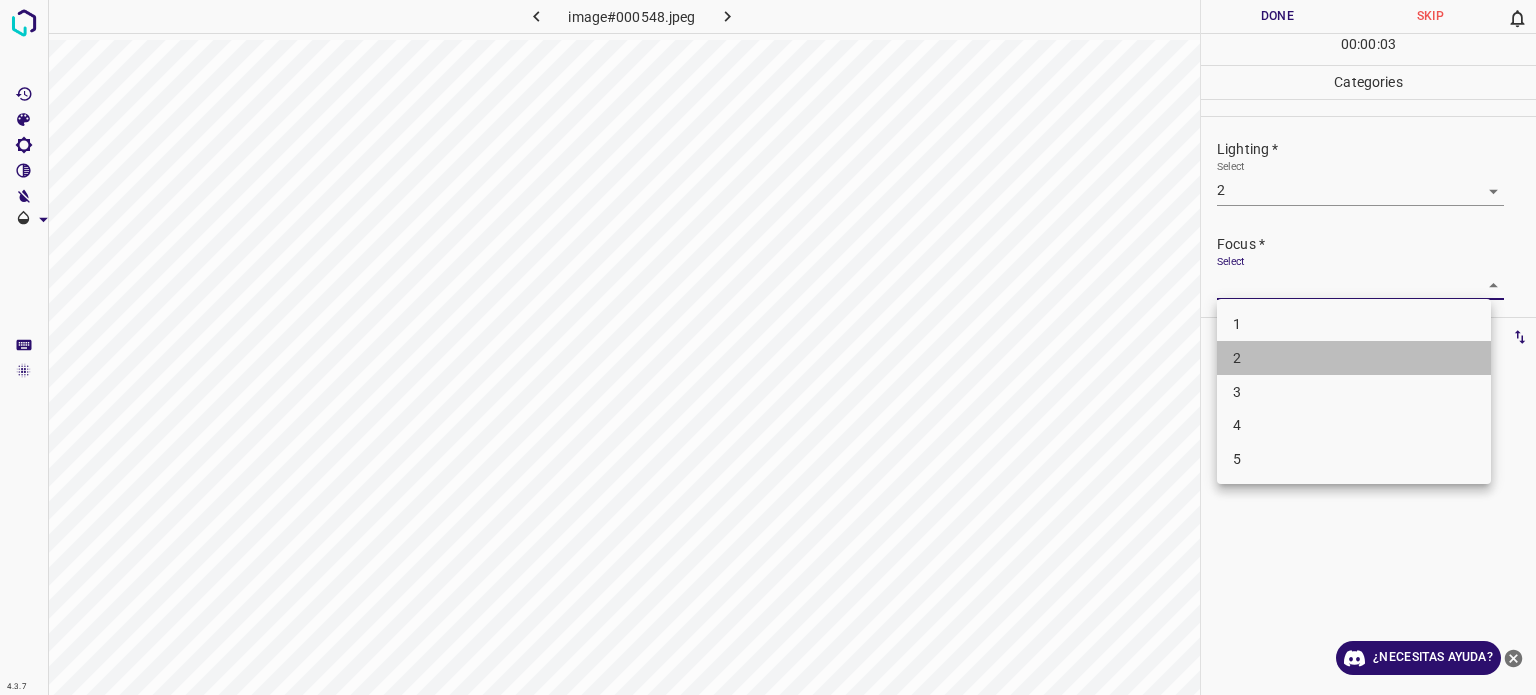 click on "2" at bounding box center [1354, 358] 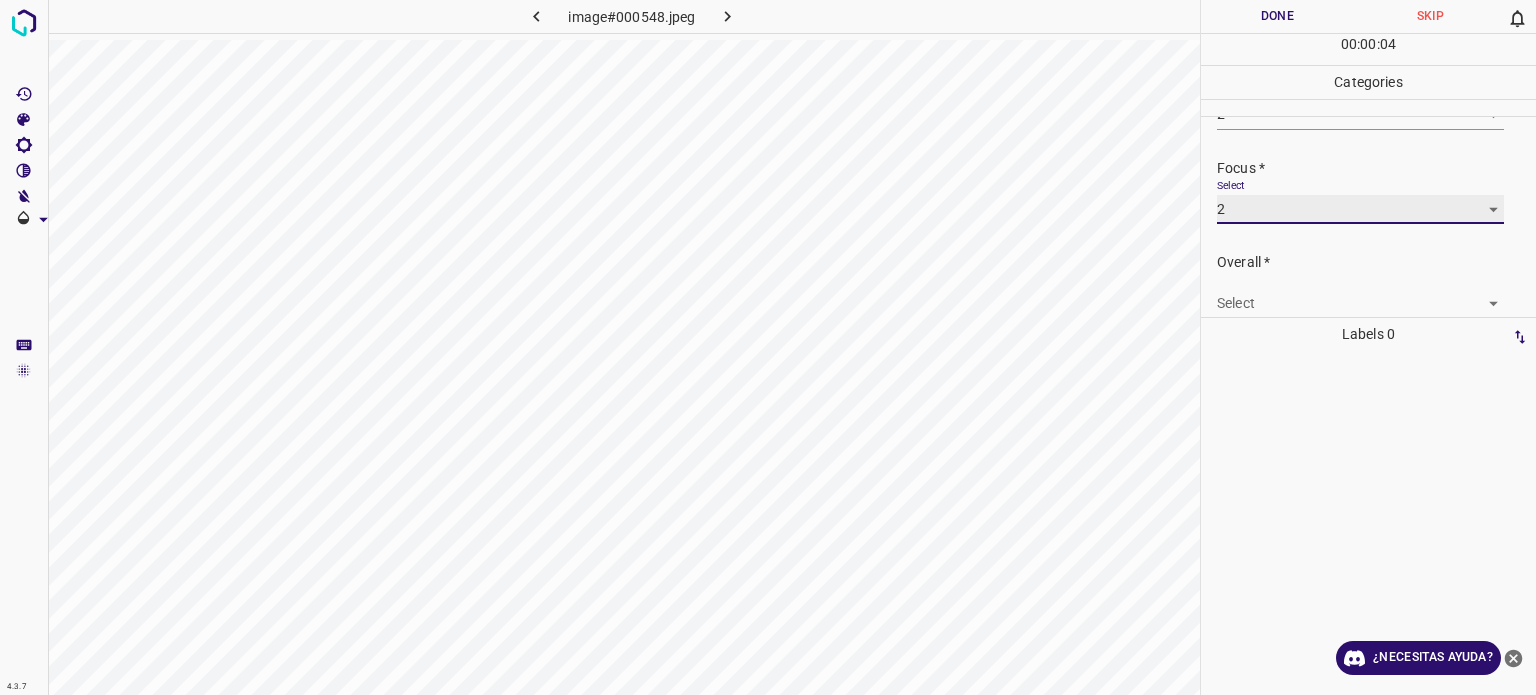 scroll, scrollTop: 98, scrollLeft: 0, axis: vertical 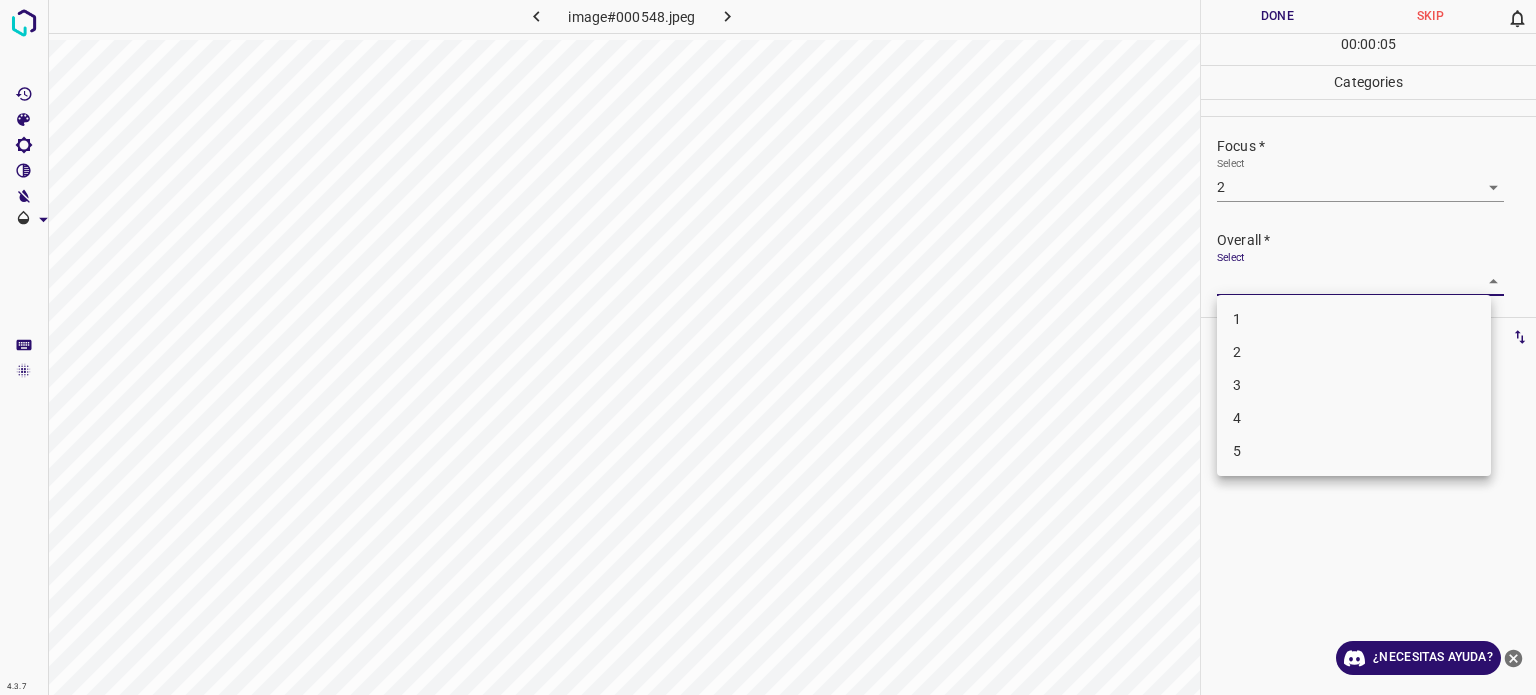 click on "4.3.7 image#000548.jpeg Done Skip 0 00   : 00   : 05   Categories Lighting *  Select 2 2 Focus *  Select 2 2 Overall *  Select ​ Labels   0 Categories 1 Lighting 2 Focus 3 Overall Tools Space Change between modes (Draw & Edit) I Auto labeling R Restore zoom M Zoom in N Zoom out Delete Delete selecte label Filters Z Restore filters X Saturation filter C Brightness filter V Contrast filter B Gray scale filter General O Download ¿Necesitas ayuda? Texto original Valora esta traducción Tu opinión servirá para ayudar a mejorar el Traductor de Google - Texto - Esconder - Borrar 1 2 3 4 5" at bounding box center (768, 347) 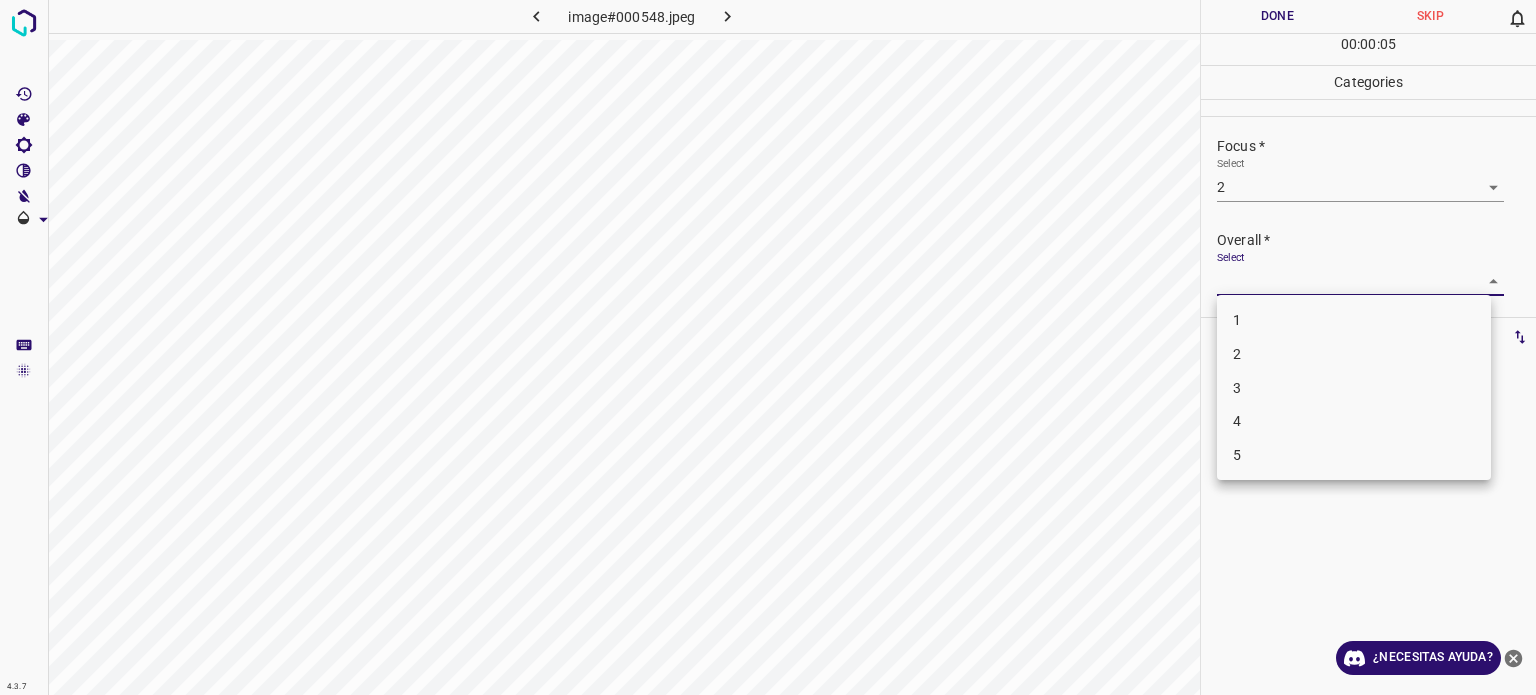 drag, startPoint x: 1241, startPoint y: 347, endPoint x: 1253, endPoint y: 316, distance: 33.24154 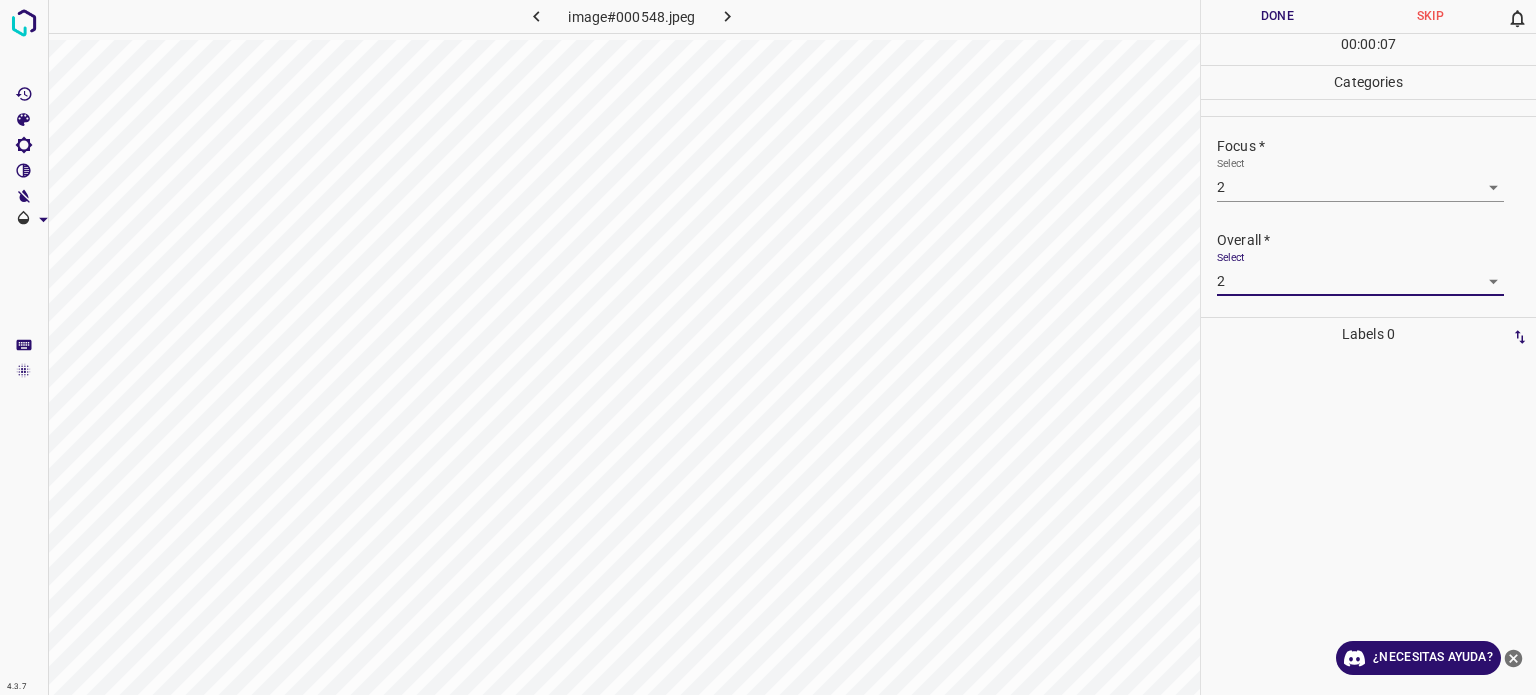 click on "Done" at bounding box center [1277, 16] 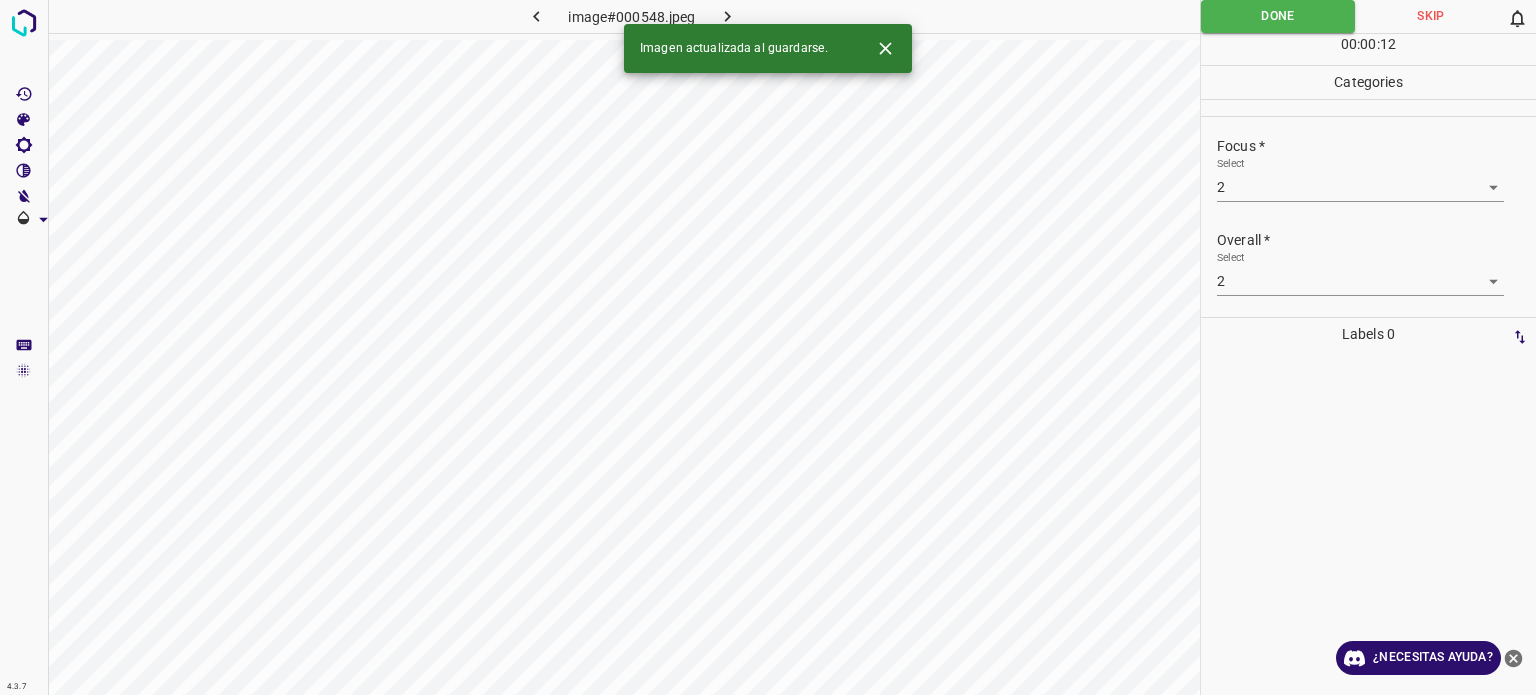 click 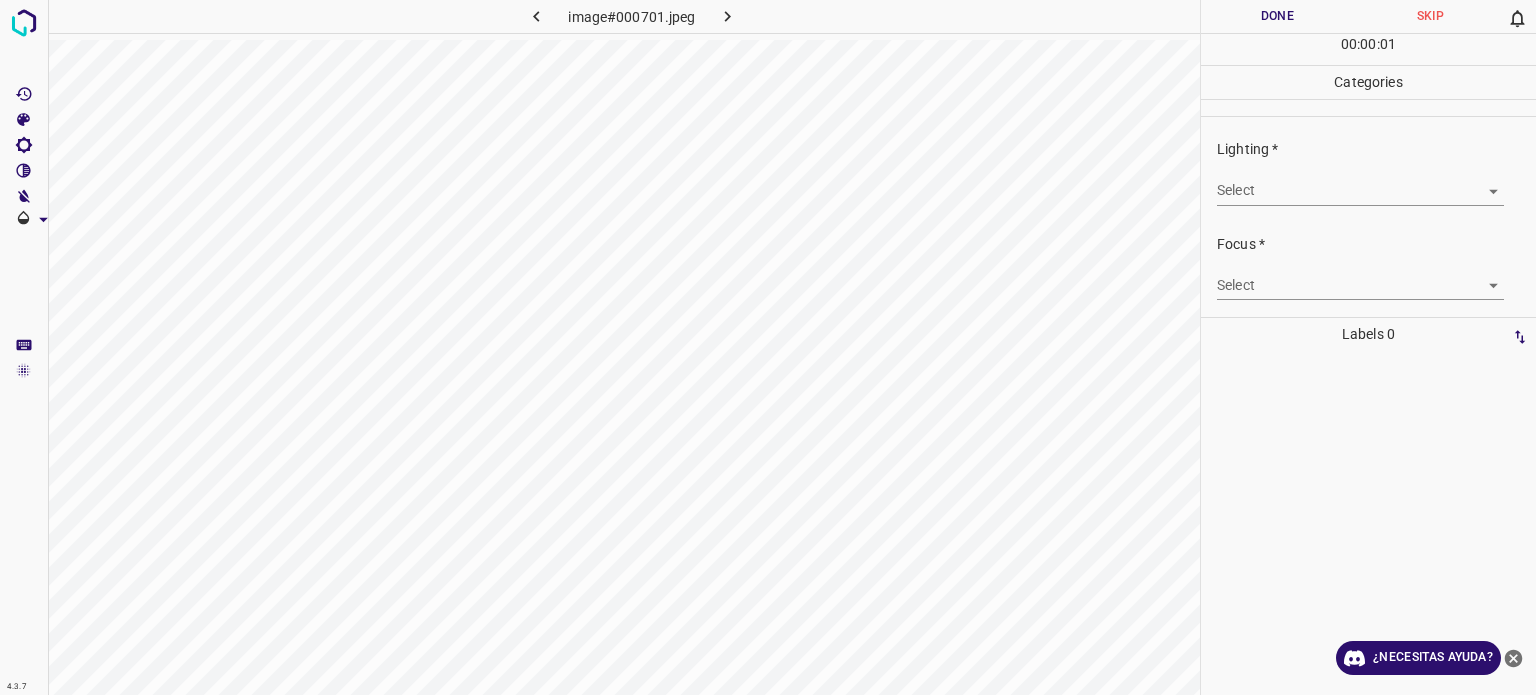 click on "4.3.7 image#000701.jpeg Done Skip 0 00 : 00 : 01 Categories Lighting * Select Focus * Select Overall * Select Labels 0 Categories 1 Lighting 2 Focus 3 Overall Tools Space Change between modes (Draw & Edit) I Auto labeling R Restore zoom M Zoom in N Zoom out Delete Delete selected label Filters Z Restore filters X Saturation filter C Brightness filter V Contrast filter B Gray scale filter General O Download ¿Necesitas ayuda? Texto original Valora esta traducción Tu opinión servirá para ayudar a mejorar el Traductor de Google - Texto - Esconder - Borrar" at bounding box center [768, 347] 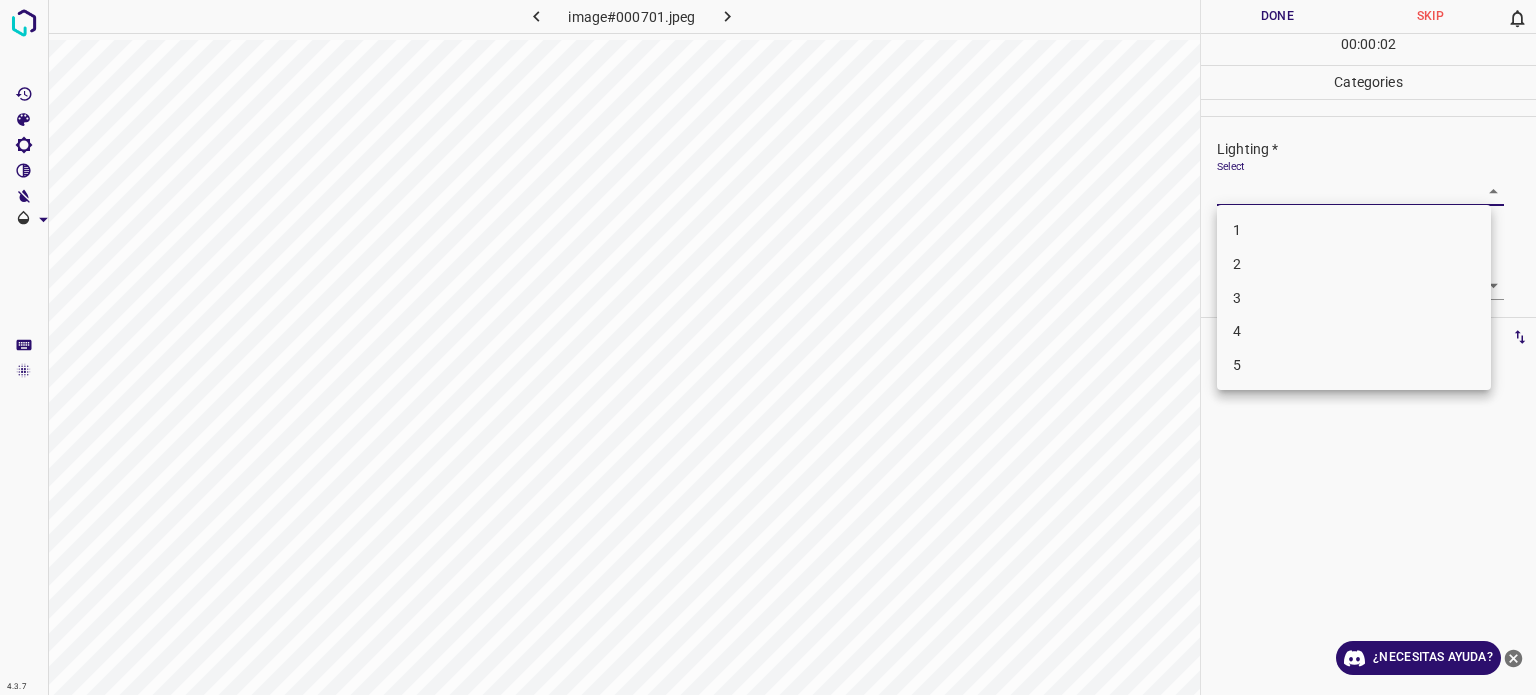 click on "3" at bounding box center [1354, 298] 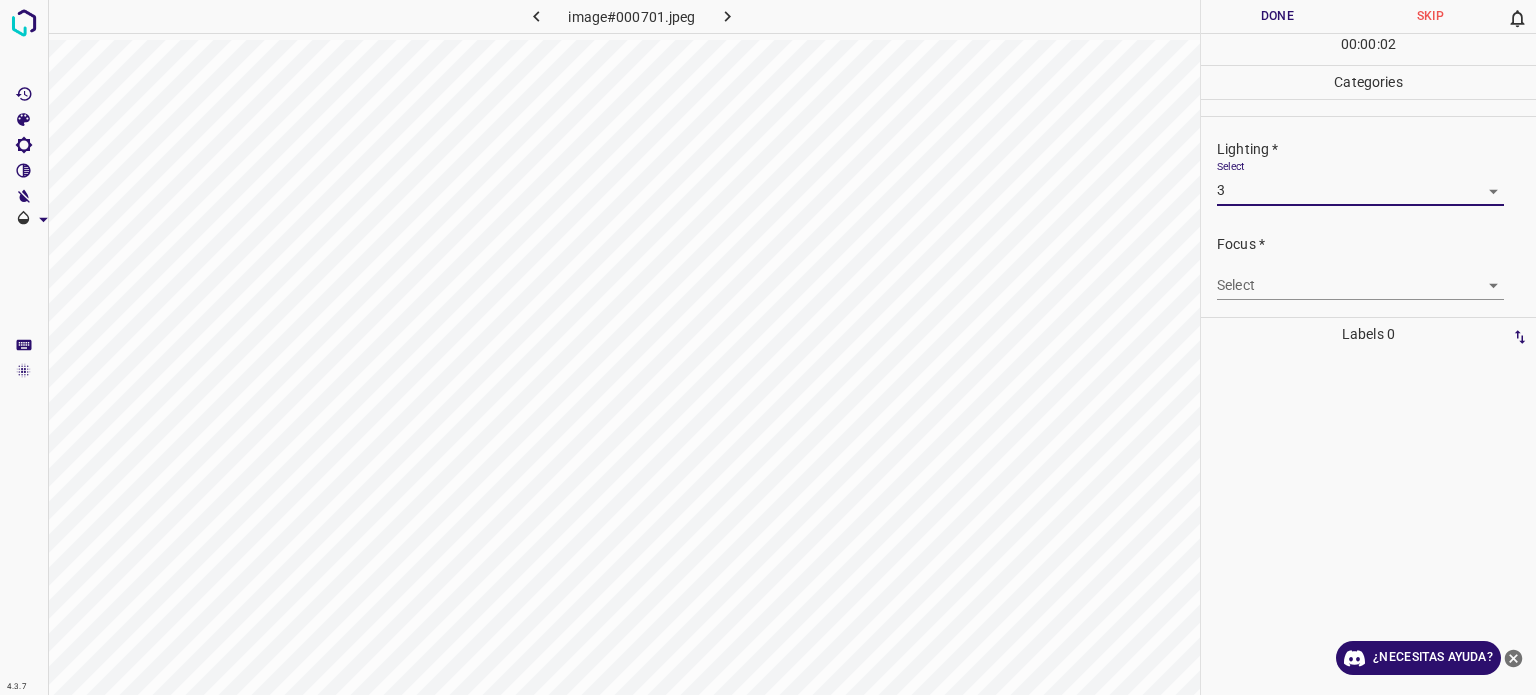 click on "4.3.7 image#000701.jpeg Done Skip 0 00   : 00   : 02   Categories Lighting *  Select 3 3 Focus *  Select ​ Overall *  Select ​ Labels   0 Categories 1 Lighting 2 Focus 3 Overall Tools Space Change between modes (Draw & Edit) I Auto labeling R Restore zoom M Zoom in N Zoom out Delete Delete selecte label Filters Z Restore filters X Saturation filter C Brightness filter V Contrast filter B Gray scale filter General O Download ¿Necesitas ayuda? Texto original Valora esta traducción Tu opinión servirá para ayudar a mejorar el Traductor de Google - Texto - Esconder - Borrar" at bounding box center [768, 347] 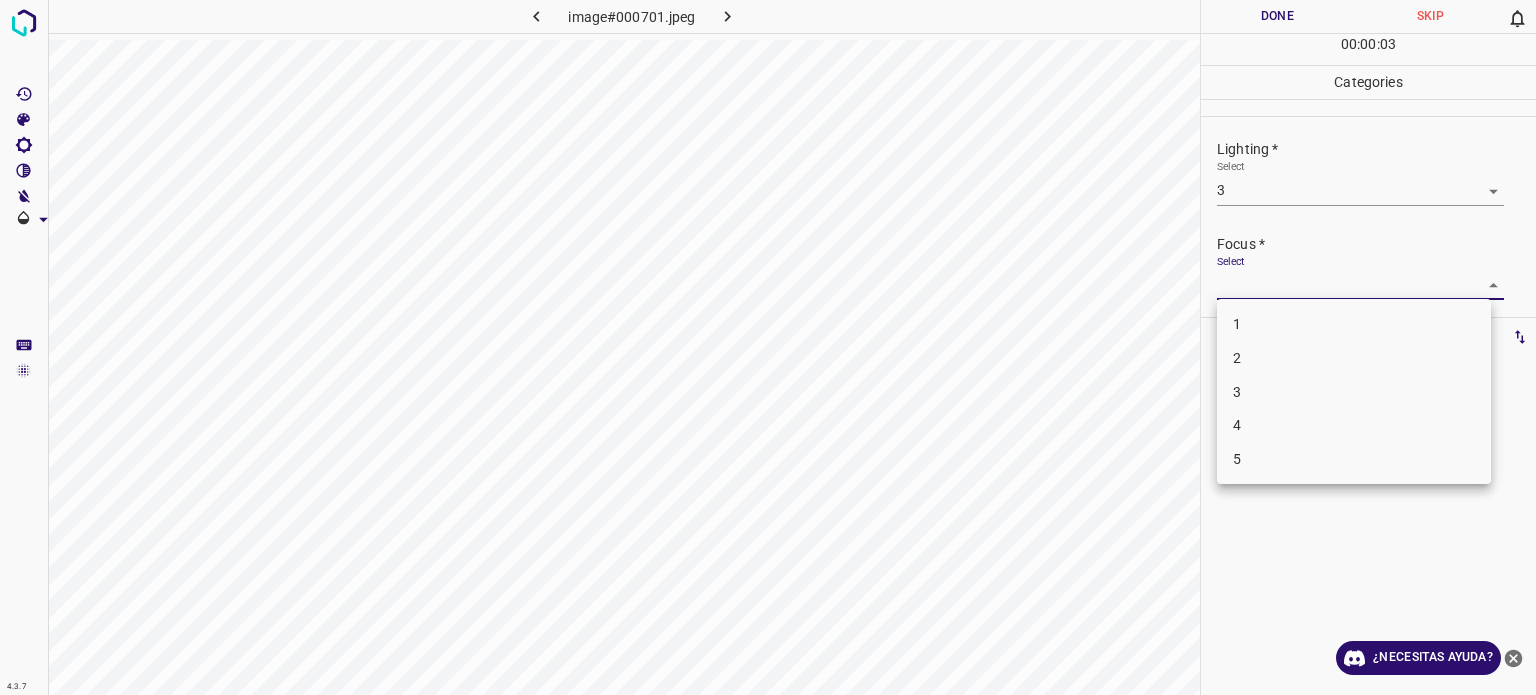 click on "3" at bounding box center [1354, 392] 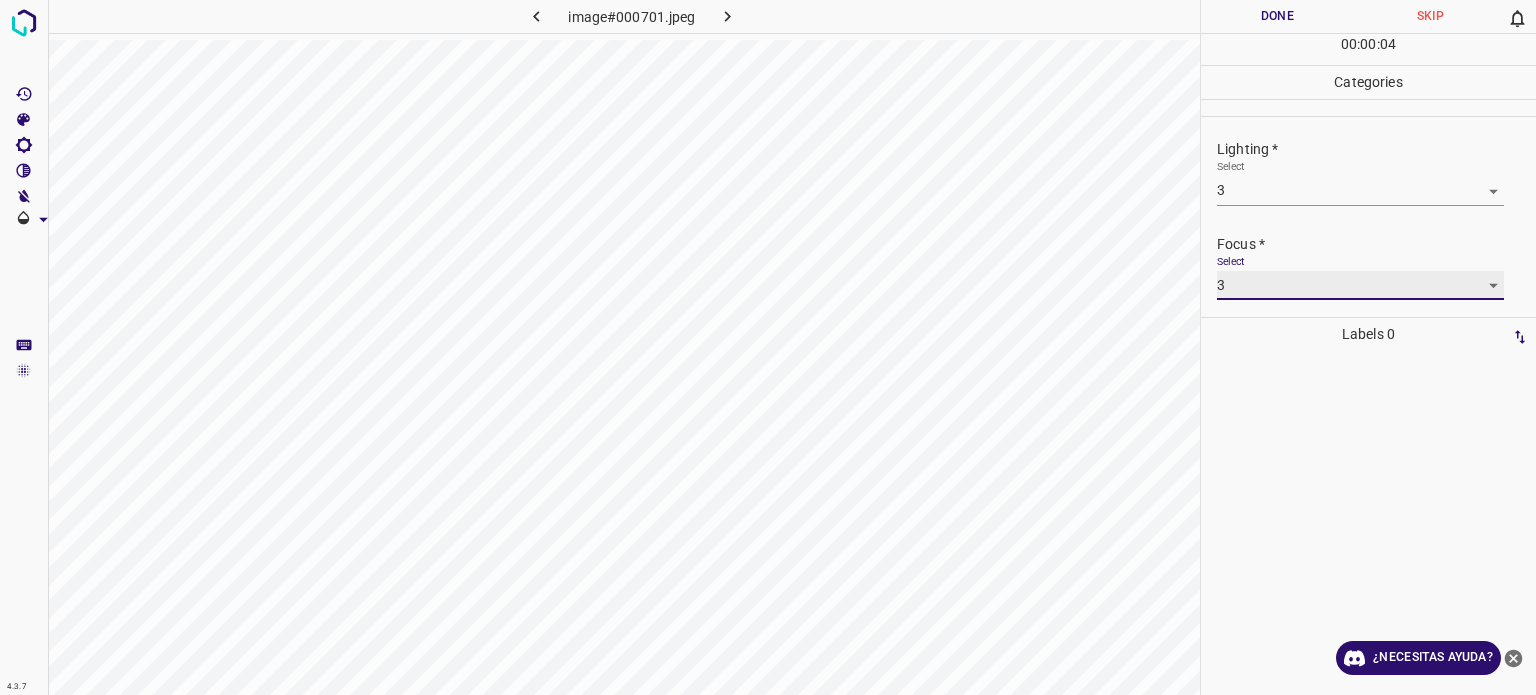 scroll, scrollTop: 98, scrollLeft: 0, axis: vertical 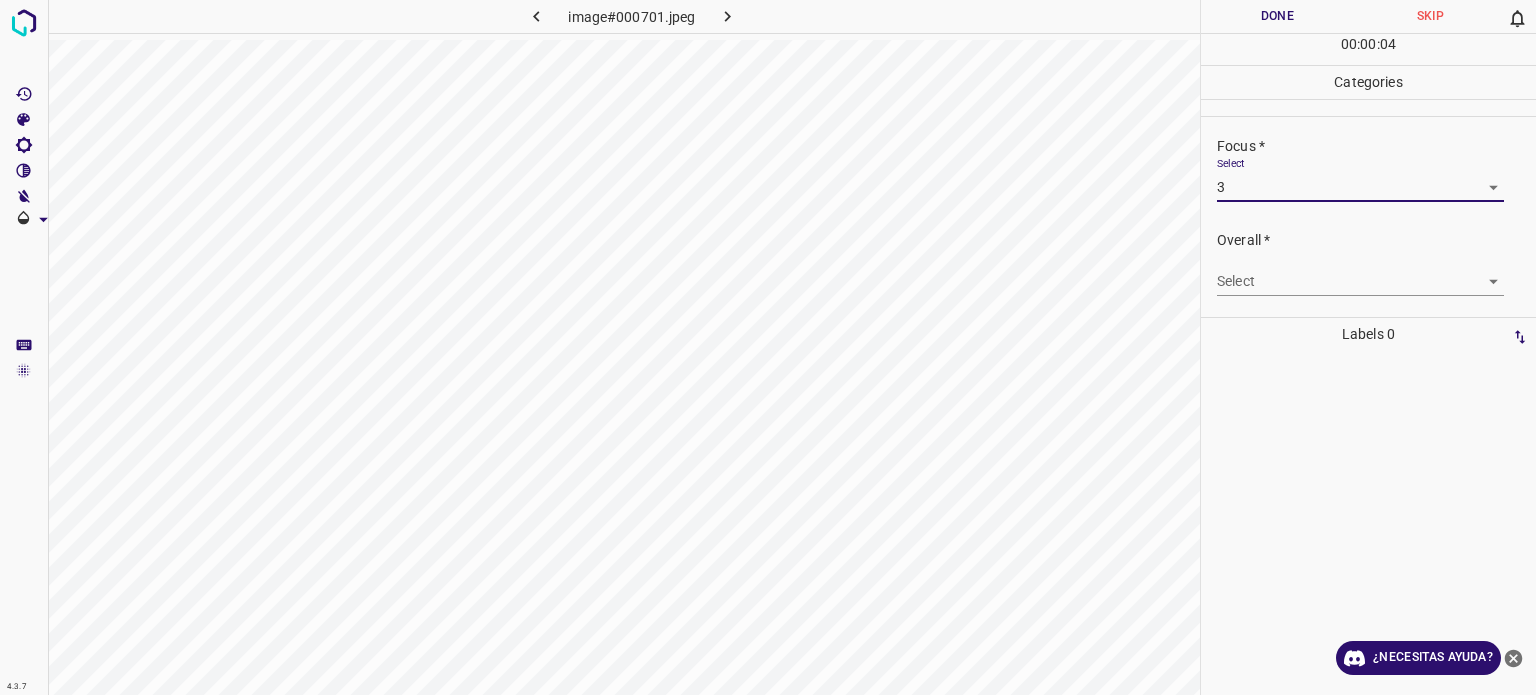 click on "4.3.7 image#000701.jpeg Done Skip 0 00   : 00   : 04   Categories Lighting *  Select 3 3 Focus *  Select 3 3 Overall *  Select ​ Labels   0 Categories 1 Lighting 2 Focus 3 Overall Tools Space Change between modes (Draw & Edit) I Auto labeling R Restore zoom M Zoom in N Zoom out Delete Delete selecte label Filters Z Restore filters X Saturation filter C Brightness filter V Contrast filter B Gray scale filter General O Download ¿Necesitas ayuda? Texto original Valora esta traducción Tu opinión servirá para ayudar a mejorar el Traductor de Google - Texto - Esconder - Borrar" at bounding box center (768, 347) 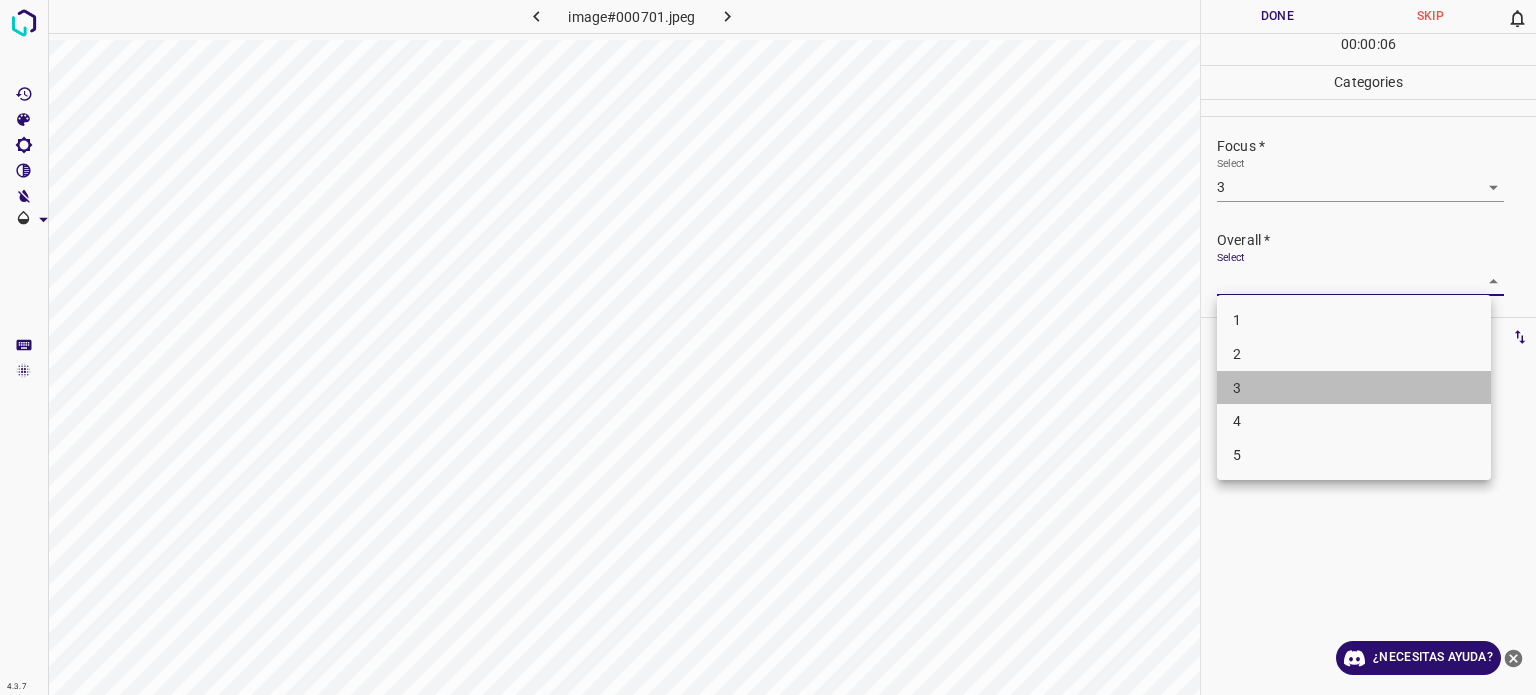 drag, startPoint x: 1245, startPoint y: 394, endPoint x: 1247, endPoint y: 383, distance: 11.18034 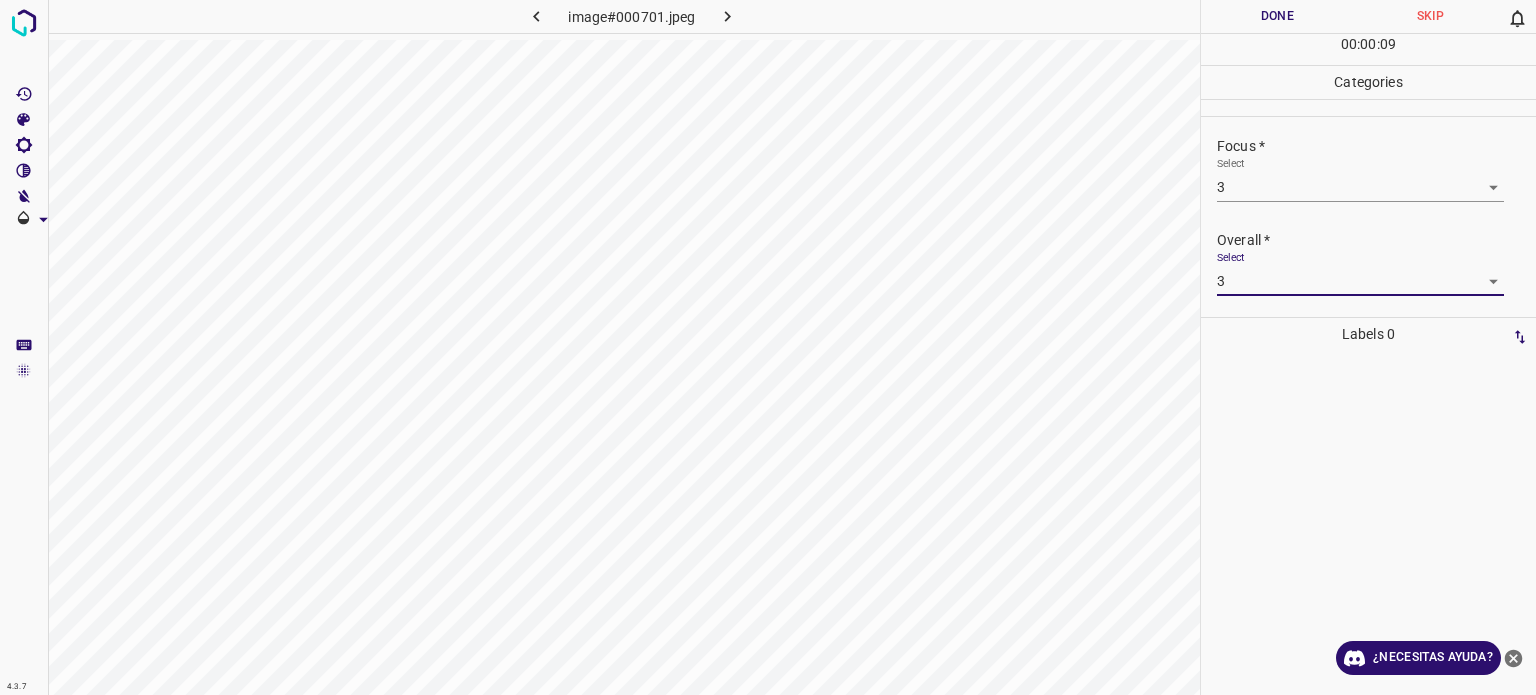 click on "Done" at bounding box center [1277, 16] 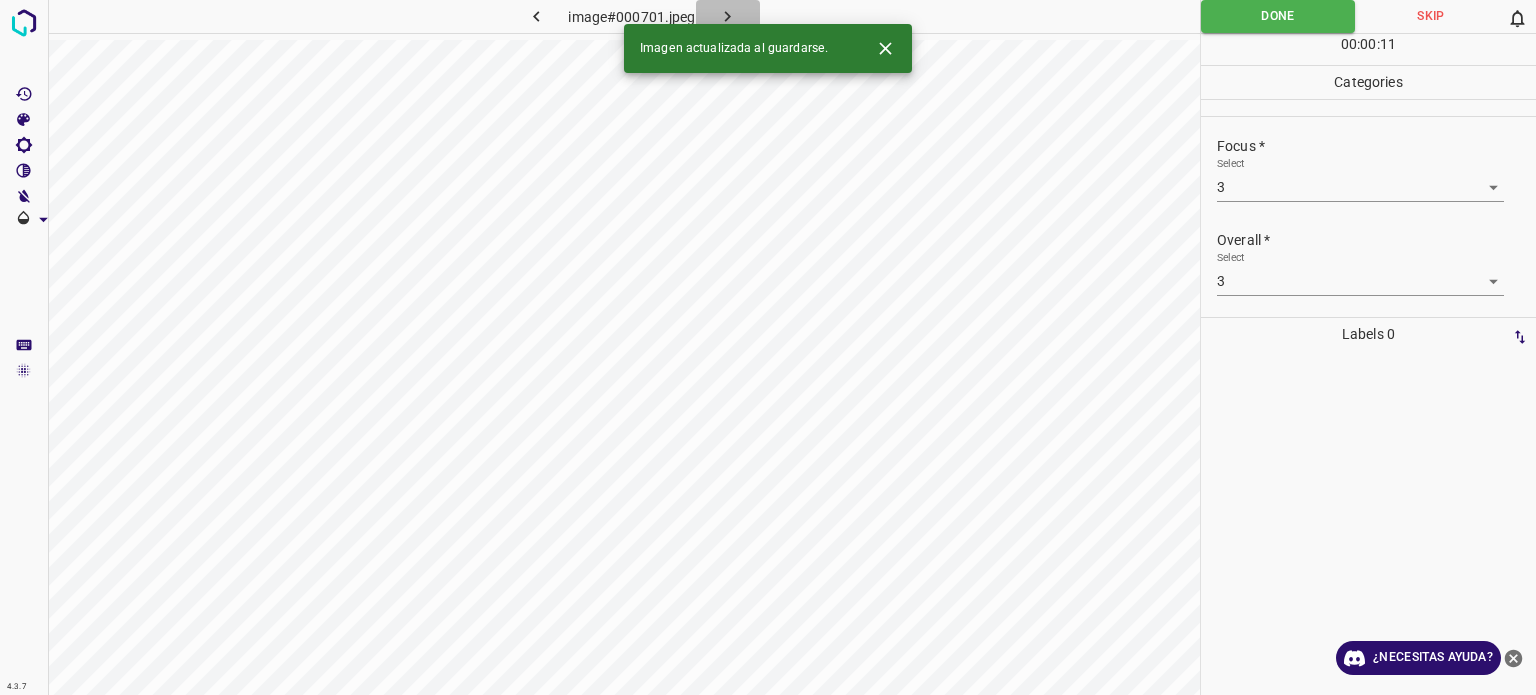 click at bounding box center [728, 16] 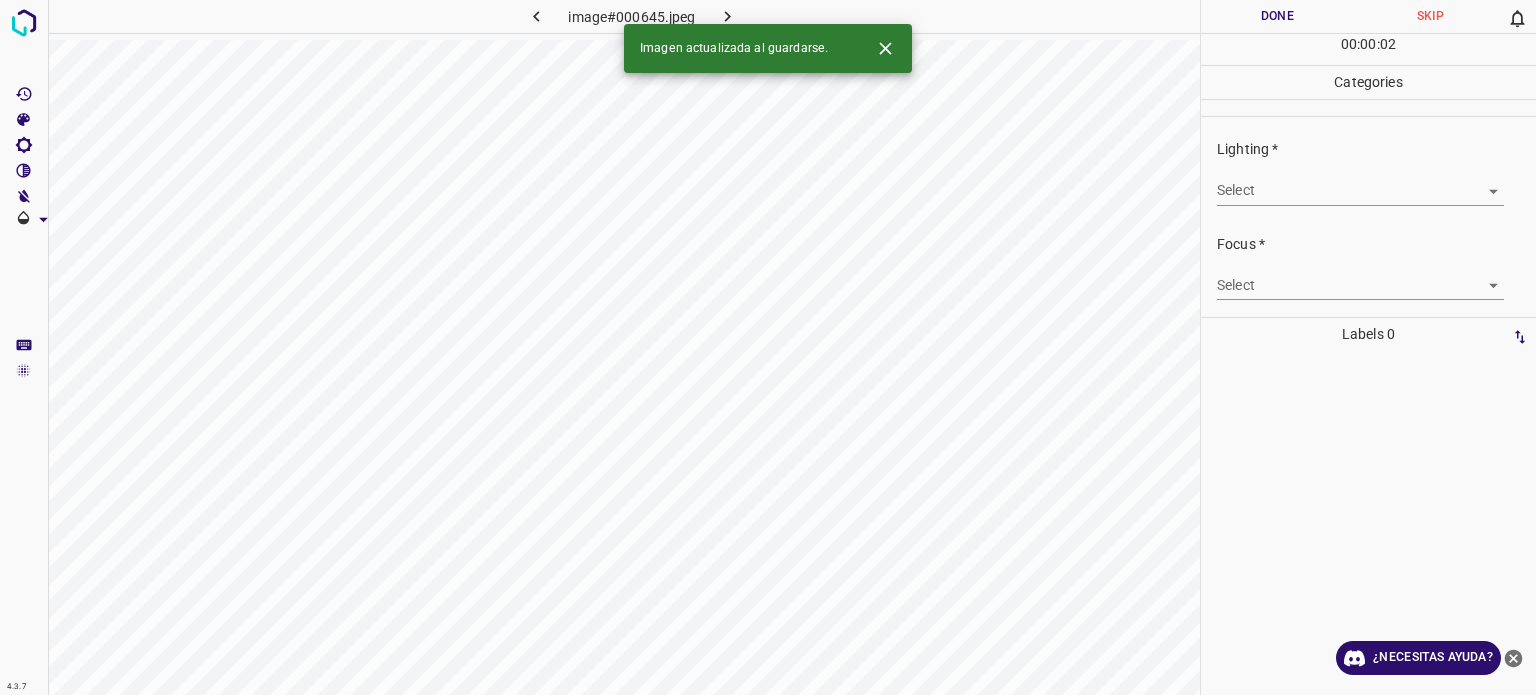 click on "4.3.7 image#000645.jpeg Done Skip 0 00   : 00   : 02   Categories Lighting *  Select ​ Focus *  Select ​ Overall *  Select ​ Labels   0 Categories 1 Lighting 2 Focus 3 Overall Tools Space Change between modes (Draw & Edit) I Auto labeling R Restore zoom M Zoom in N Zoom out Delete Delete selecte label Filters Z Restore filters X Saturation filter C Brightness filter V Contrast filter B Gray scale filter General O Download Imagen actualizada al guardarse. ¿Necesitas ayuda? Texto original Valora esta traducción Tu opinión servirá para ayudar a mejorar el Traductor de Google - Texto - Esconder - Borrar" at bounding box center (768, 347) 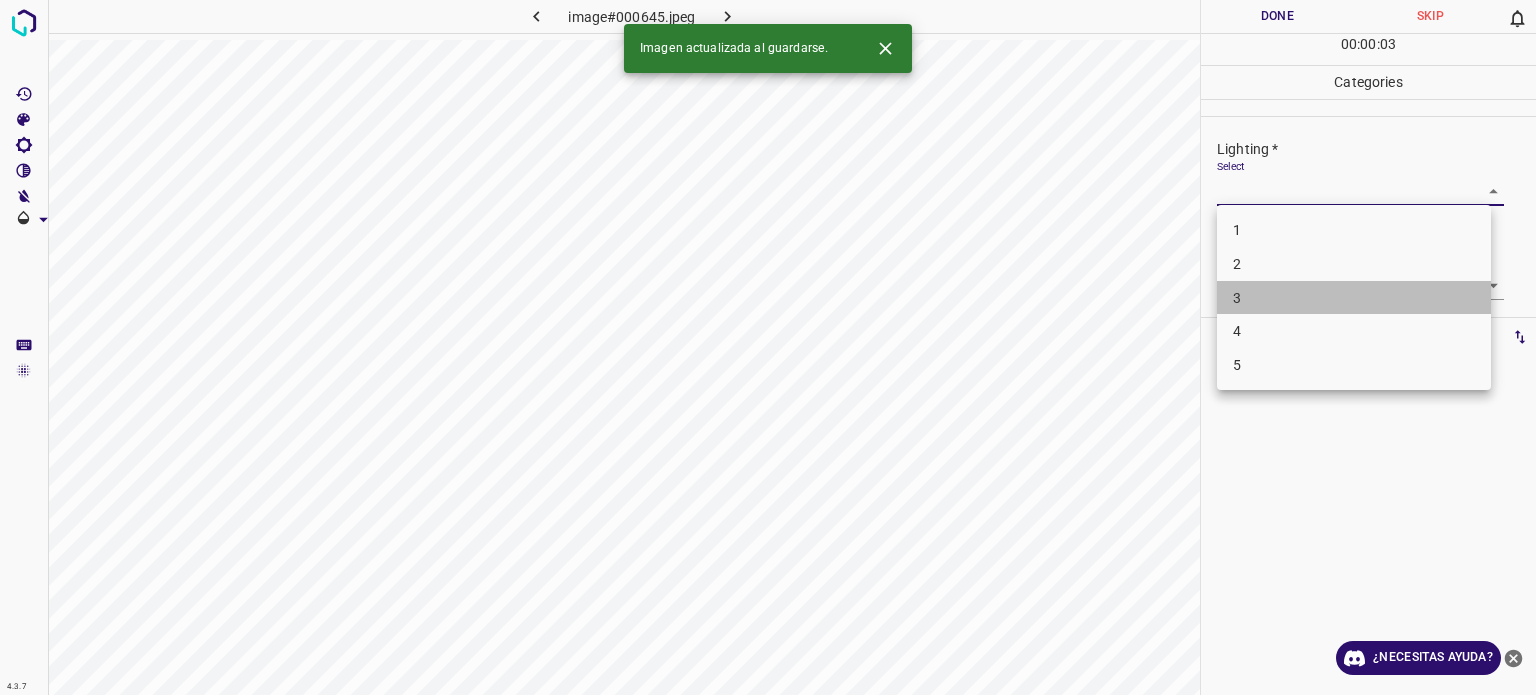 click on "3" at bounding box center [1354, 298] 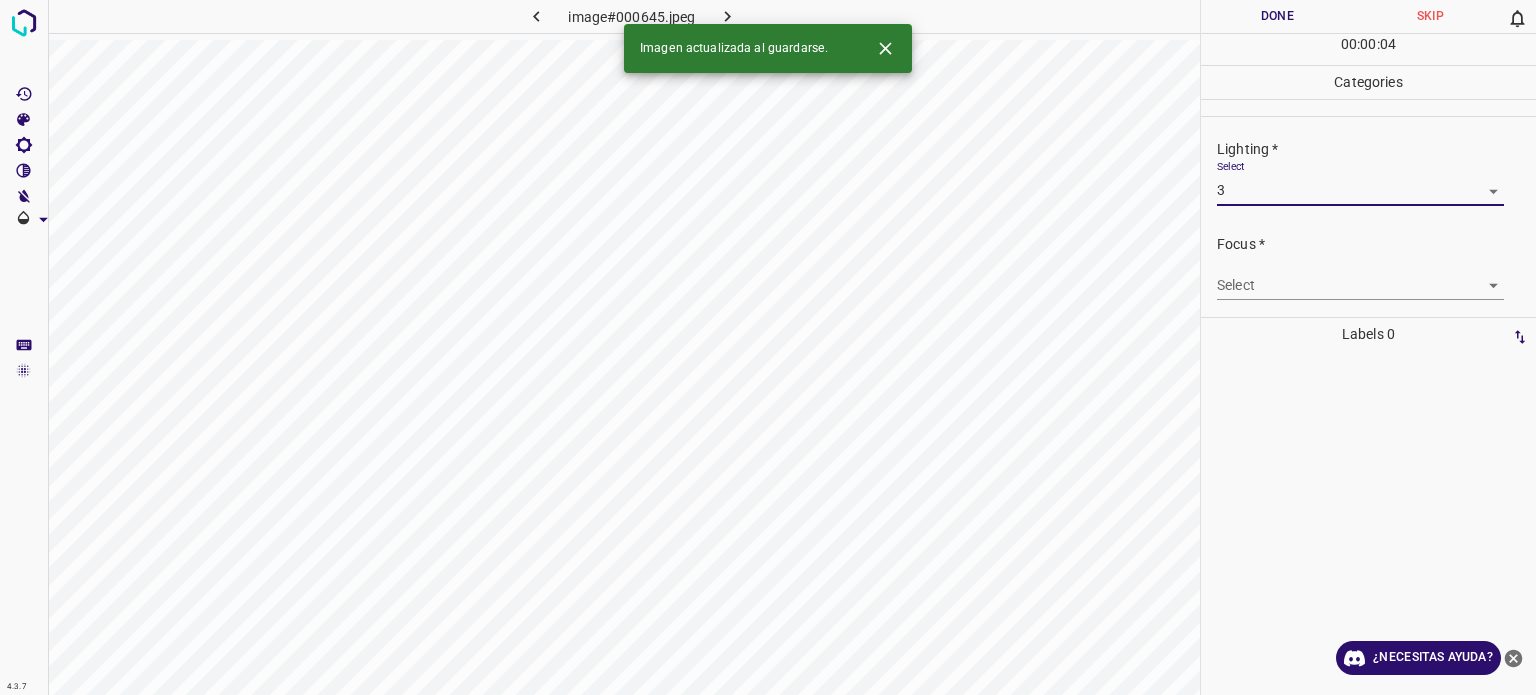 click on "4.3.7 image#000645.jpeg Done Skip 0 00 : 00 : 04 Categories Lighting * Select 3 3 Focus * Select ​ Overall * Select ​ Labels 0 Categories 1 Lighting 2 Focus 3 Overall Tools Space Change between modes (Draw & Edit) I Auto labeling R Restore zoom M Zoom in N Zoom out Delete Delete selecte label Filters Z Restore filters X Saturation filter C Brightness filter V Contrast filter B Gray scale filter General O Download Imagen actualizada al guardarse. ¿Necesitas ayuda? Texto original Valora esta traducción Tu opinión servirá para ayudar a mejorar el Traductor de Google - Texto - Esconder - Borrar" at bounding box center (768, 347) 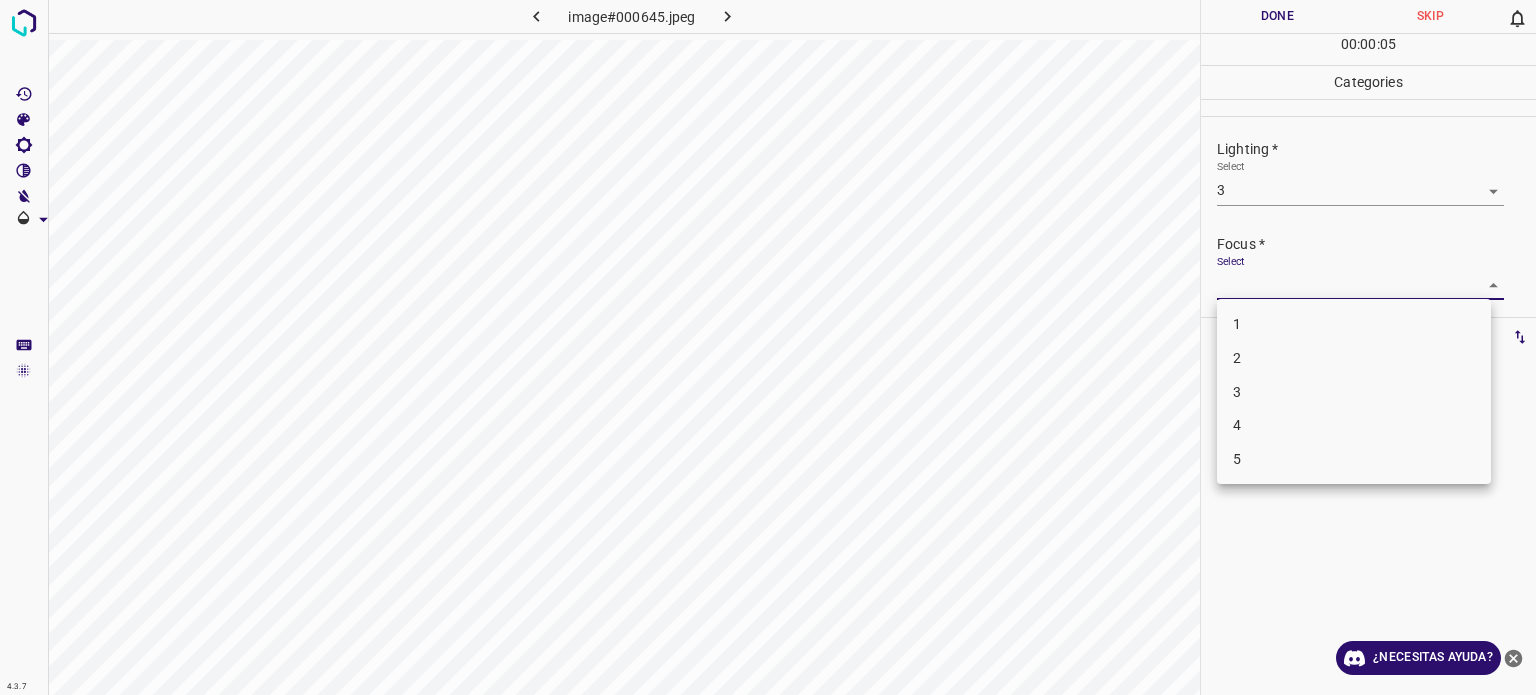 click on "3" at bounding box center [1237, 391] 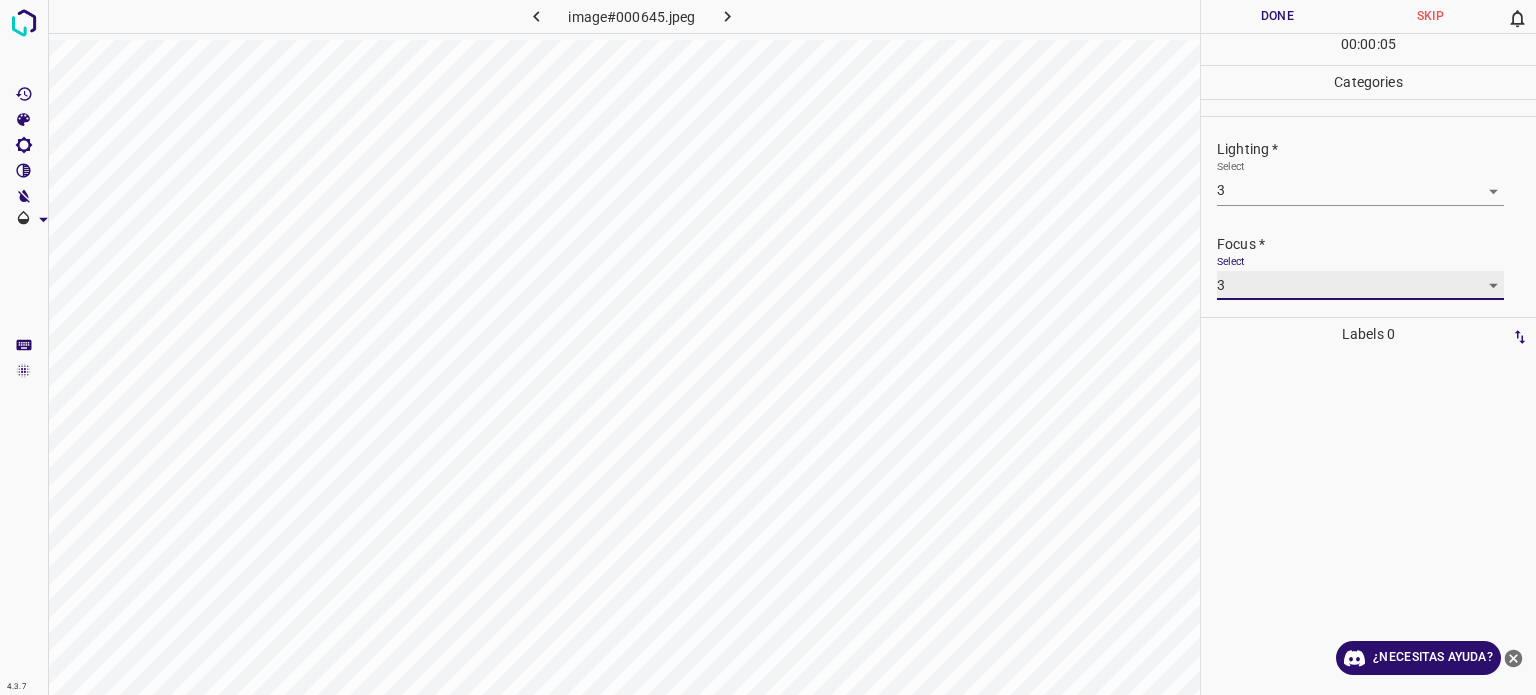 scroll, scrollTop: 98, scrollLeft: 0, axis: vertical 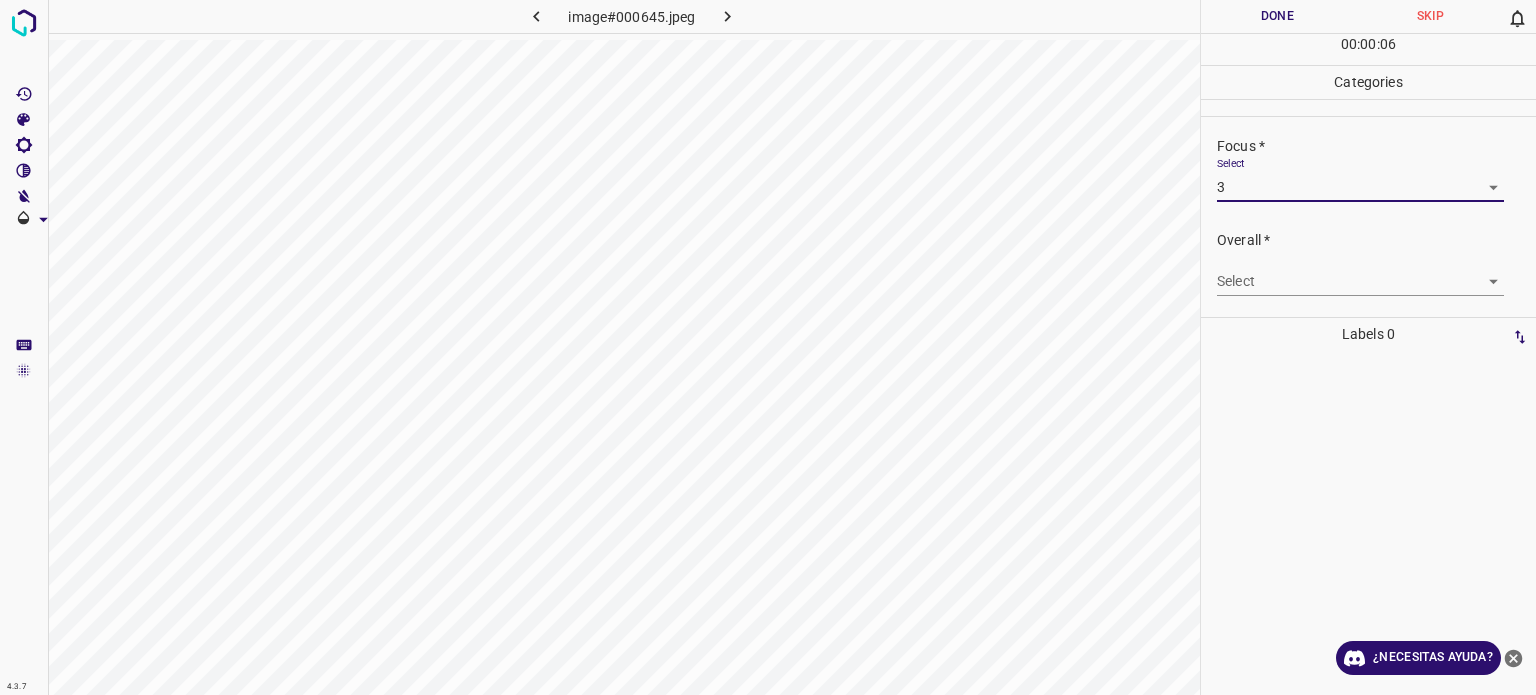 click on "4.3.7 image#000645.jpeg Done Skip 0 00   : 00   : 06   Categories Lighting *  Select 3 3 Focus *  Select 3 3 Overall *  Select ​ Labels   0 Categories 1 Lighting 2 Focus 3 Overall Tools Space Change between modes (Draw & Edit) I Auto labeling R Restore zoom M Zoom in N Zoom out Delete Delete selecte label Filters Z Restore filters X Saturation filter C Brightness filter V Contrast filter B Gray scale filter General O Download ¿Necesitas ayuda? Texto original Valora esta traducción Tu opinión servirá para ayudar a mejorar el Traductor de Google - Texto - Esconder - Borrar" at bounding box center (768, 347) 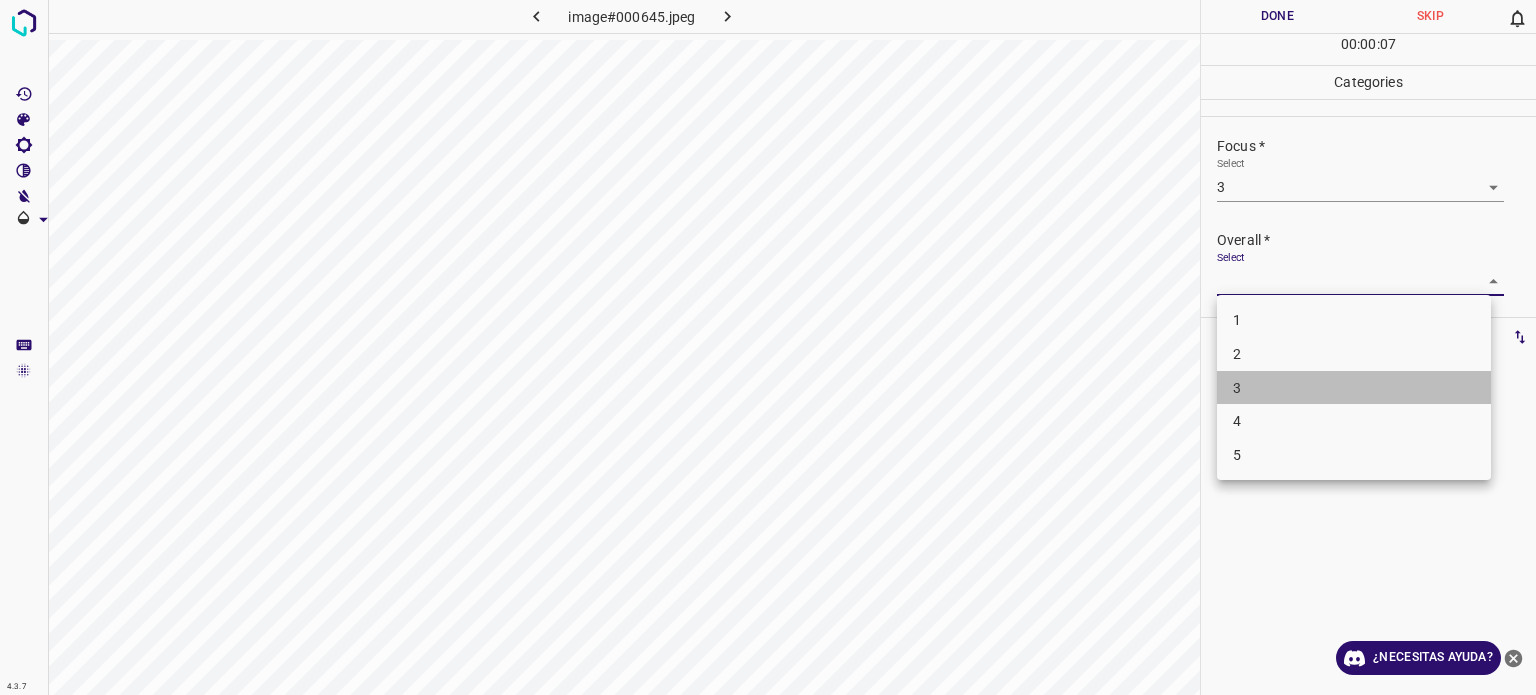 click on "3" at bounding box center [1354, 388] 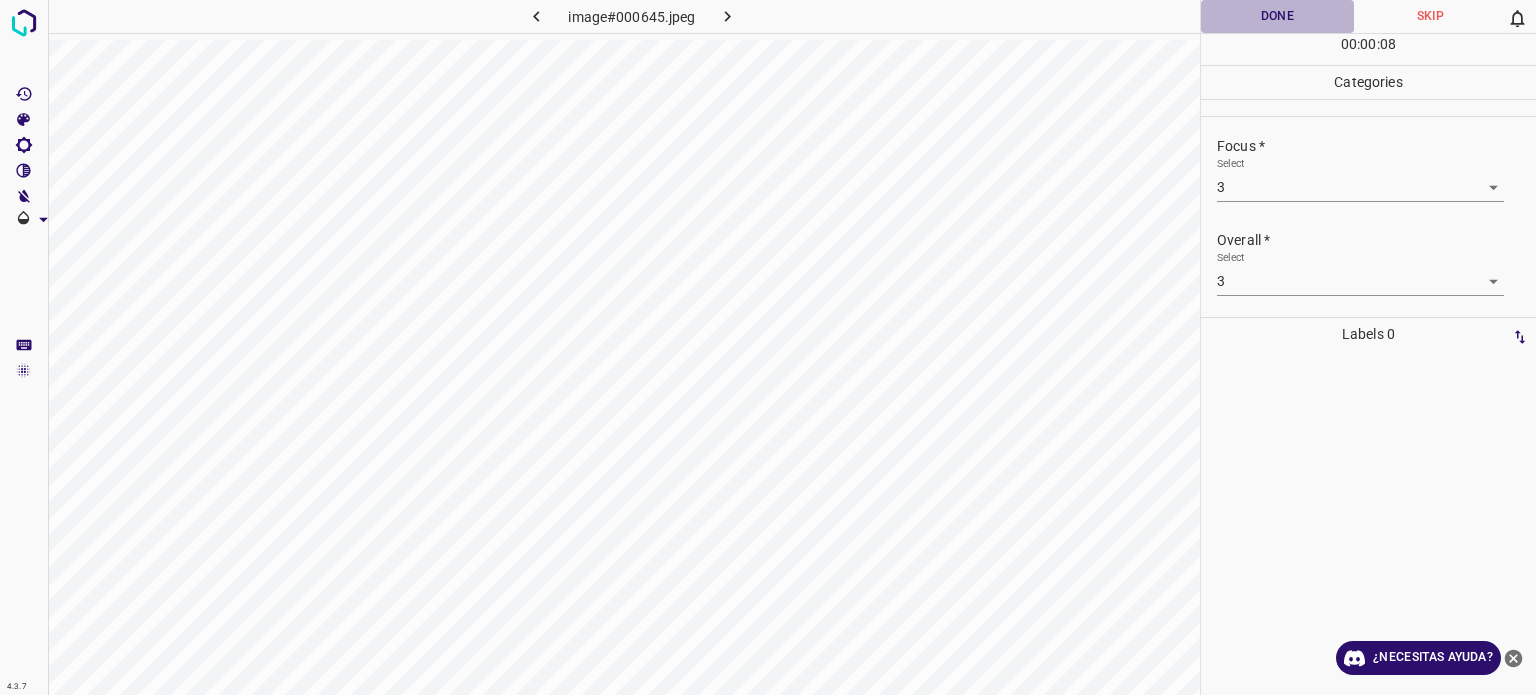 click on "Done" at bounding box center [1277, 16] 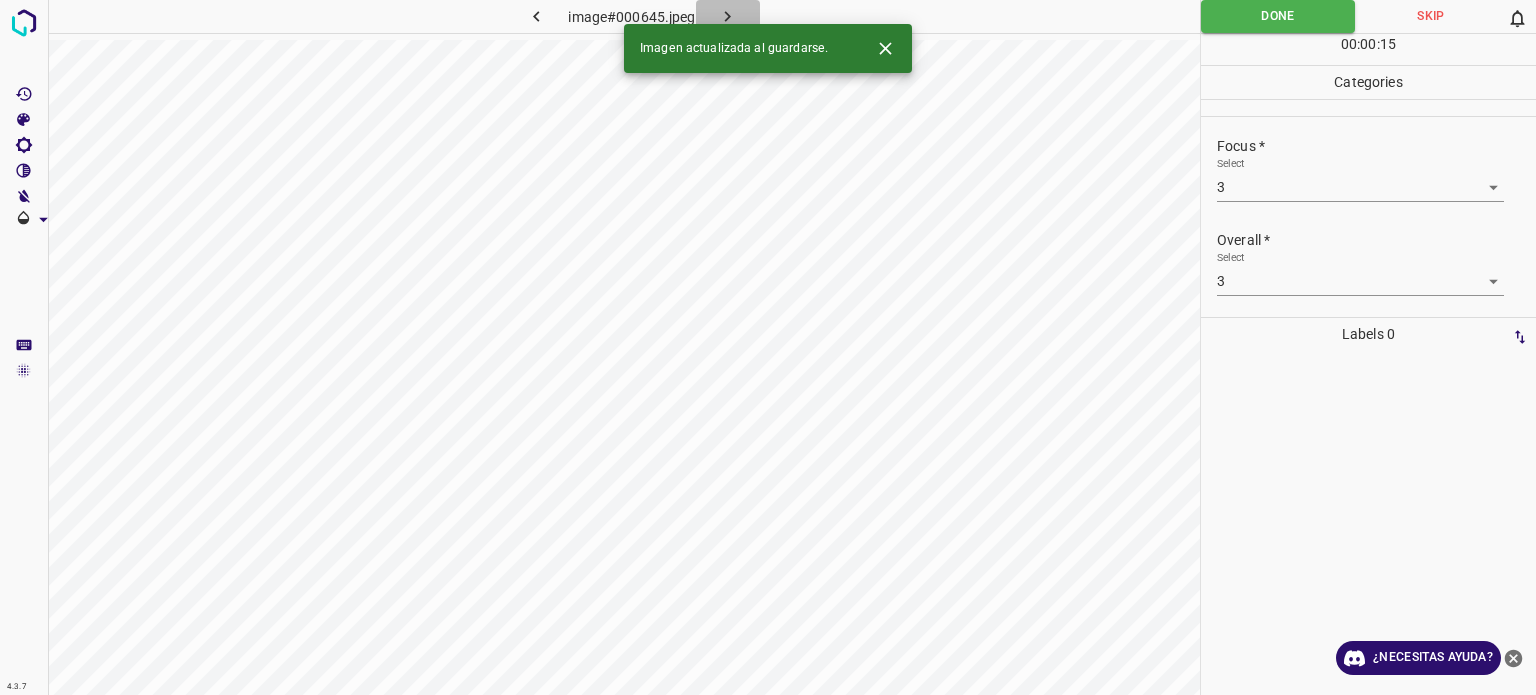 click 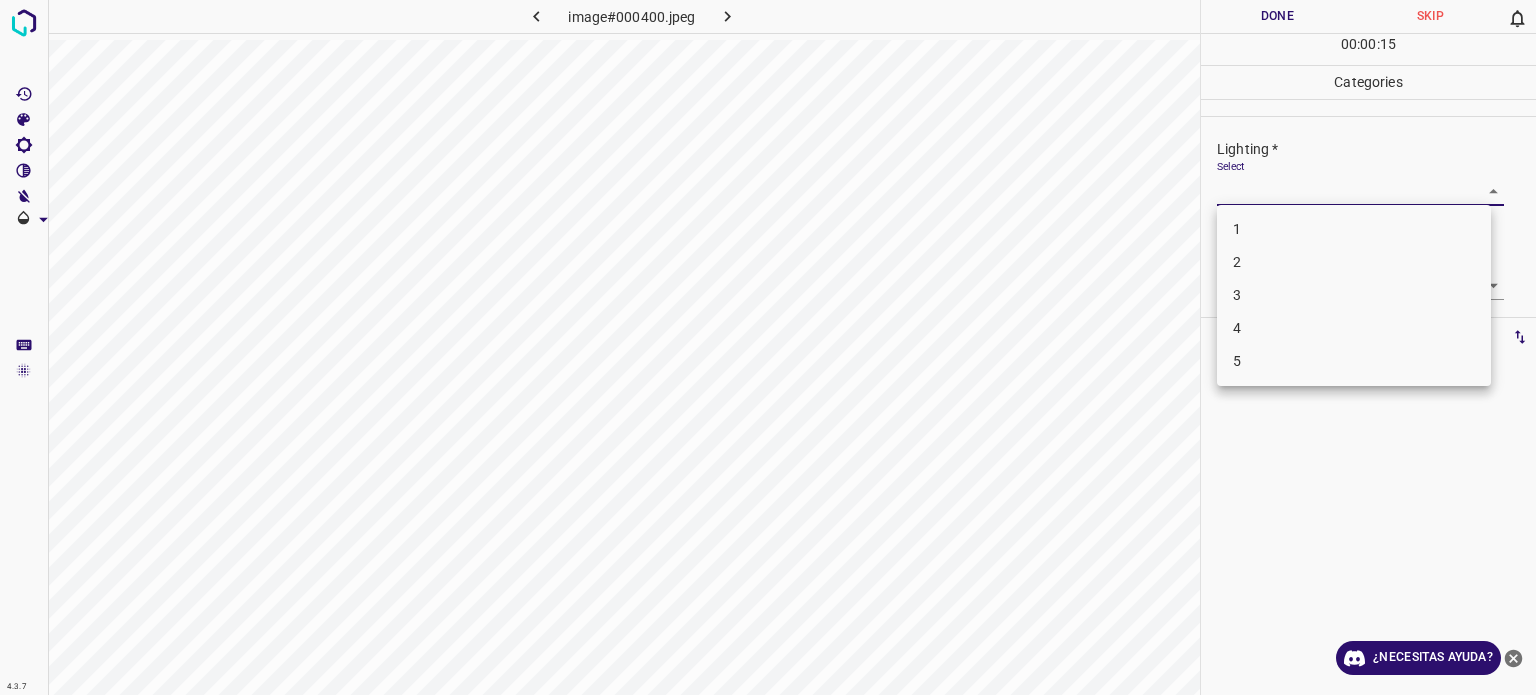 drag, startPoint x: 1273, startPoint y: 188, endPoint x: 1260, endPoint y: 221, distance: 35.468296 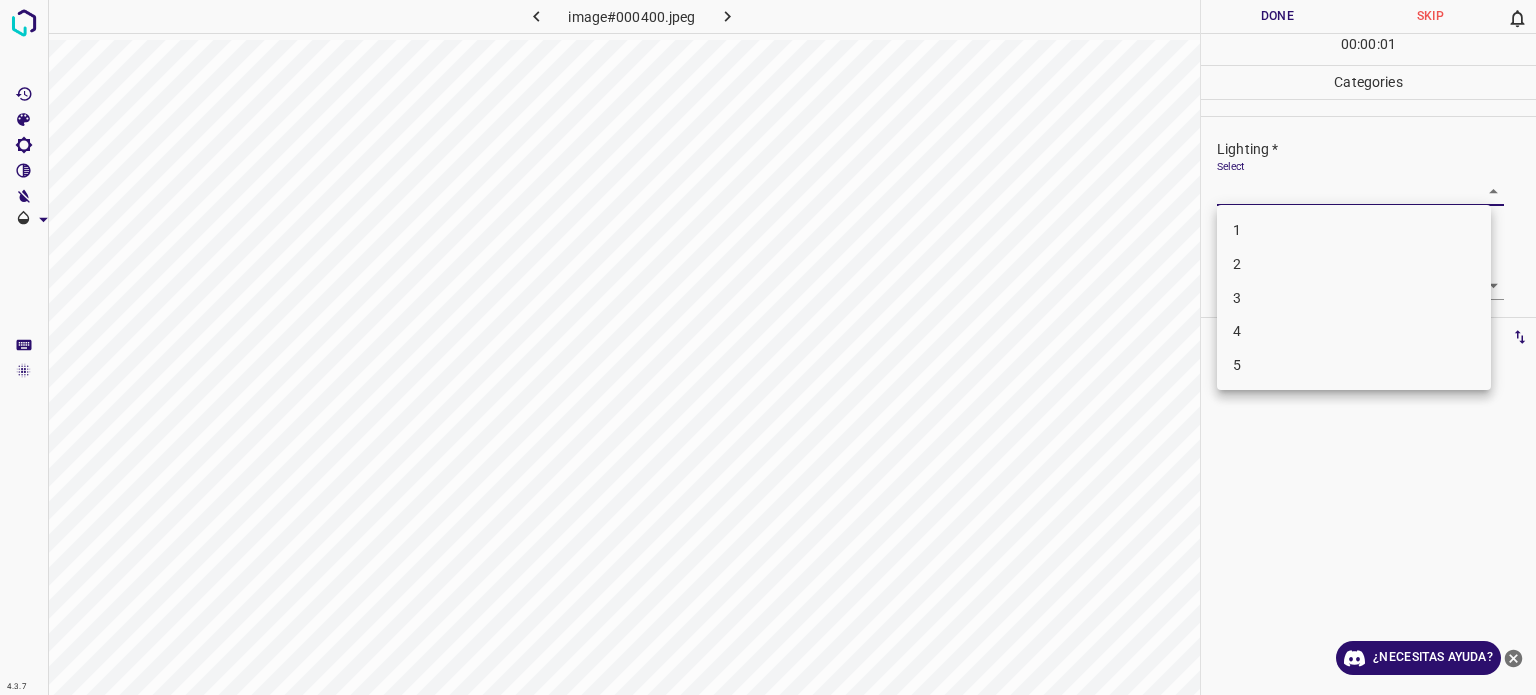 click on "3" at bounding box center [1354, 298] 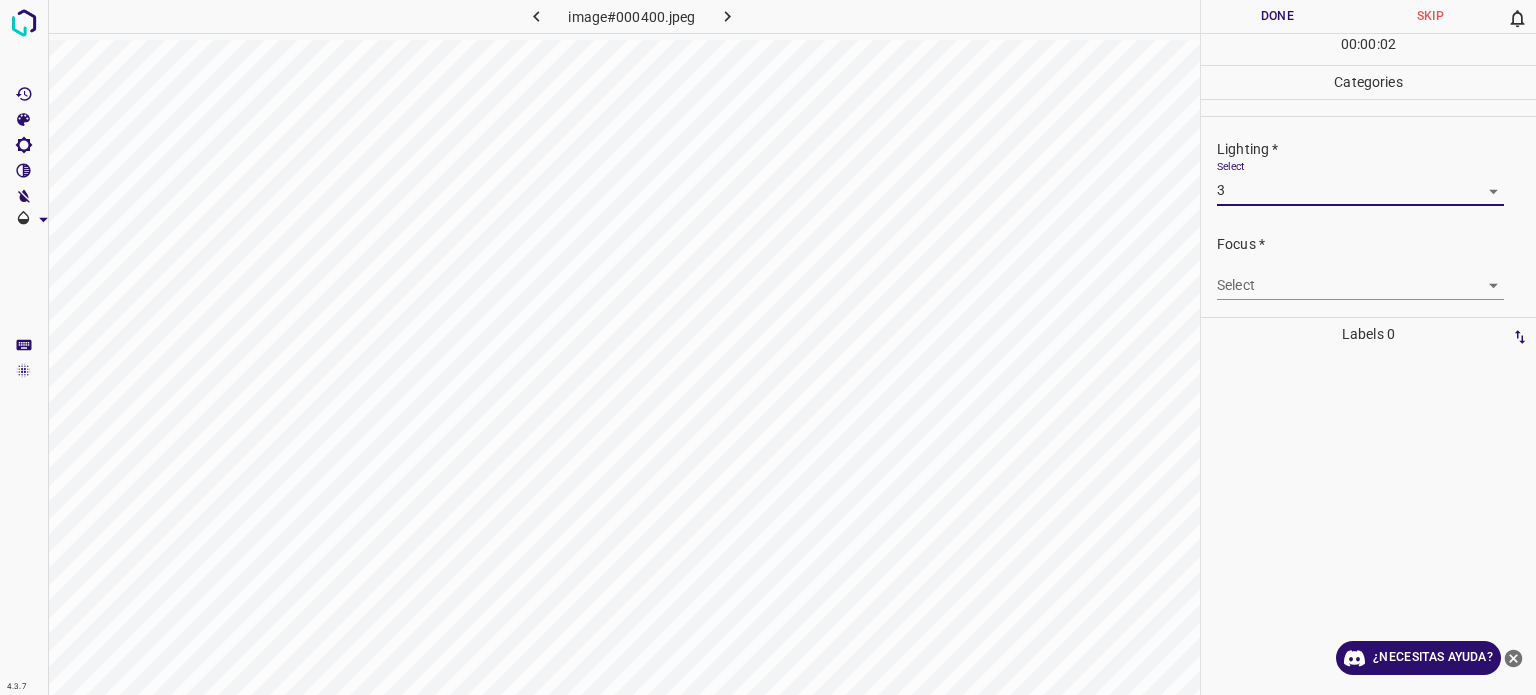 click on "4.3.7 image#000400.jpeg Done Skip 0 00   : 00   : 02   Categories Lighting *  Select 3 3 Focus *  Select ​ Overall *  Select ​ Labels   0 Categories 1 Lighting 2 Focus 3 Overall Tools Space Change between modes (Draw & Edit) I Auto labeling R Restore zoom M Zoom in N Zoom out Delete Delete selecte label Filters Z Restore filters X Saturation filter C Brightness filter V Contrast filter B Gray scale filter General O Download ¿Necesitas ayuda? Texto original Valora esta traducción Tu opinión servirá para ayudar a mejorar el Traductor de Google - Texto - Esconder - Borrar" at bounding box center [768, 347] 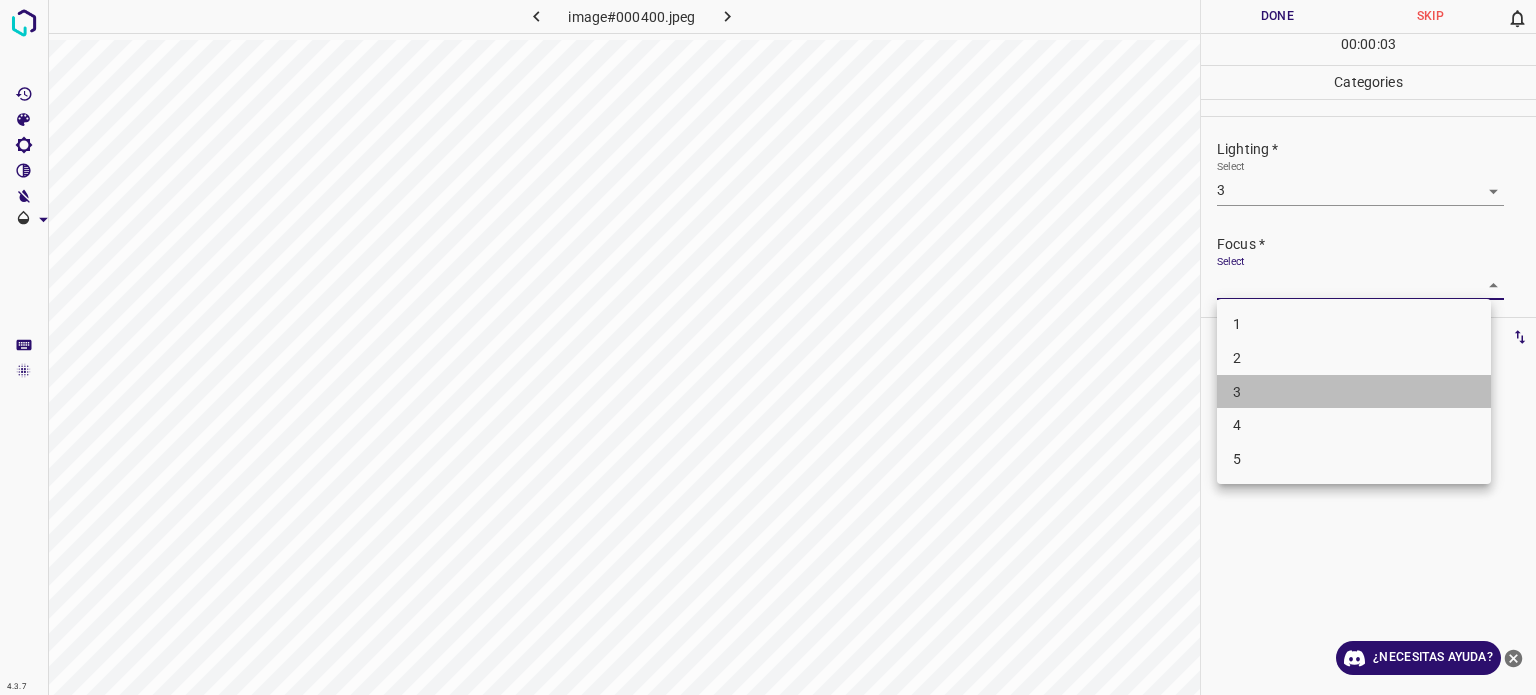 drag, startPoint x: 1233, startPoint y: 386, endPoint x: 1237, endPoint y: 346, distance: 40.1995 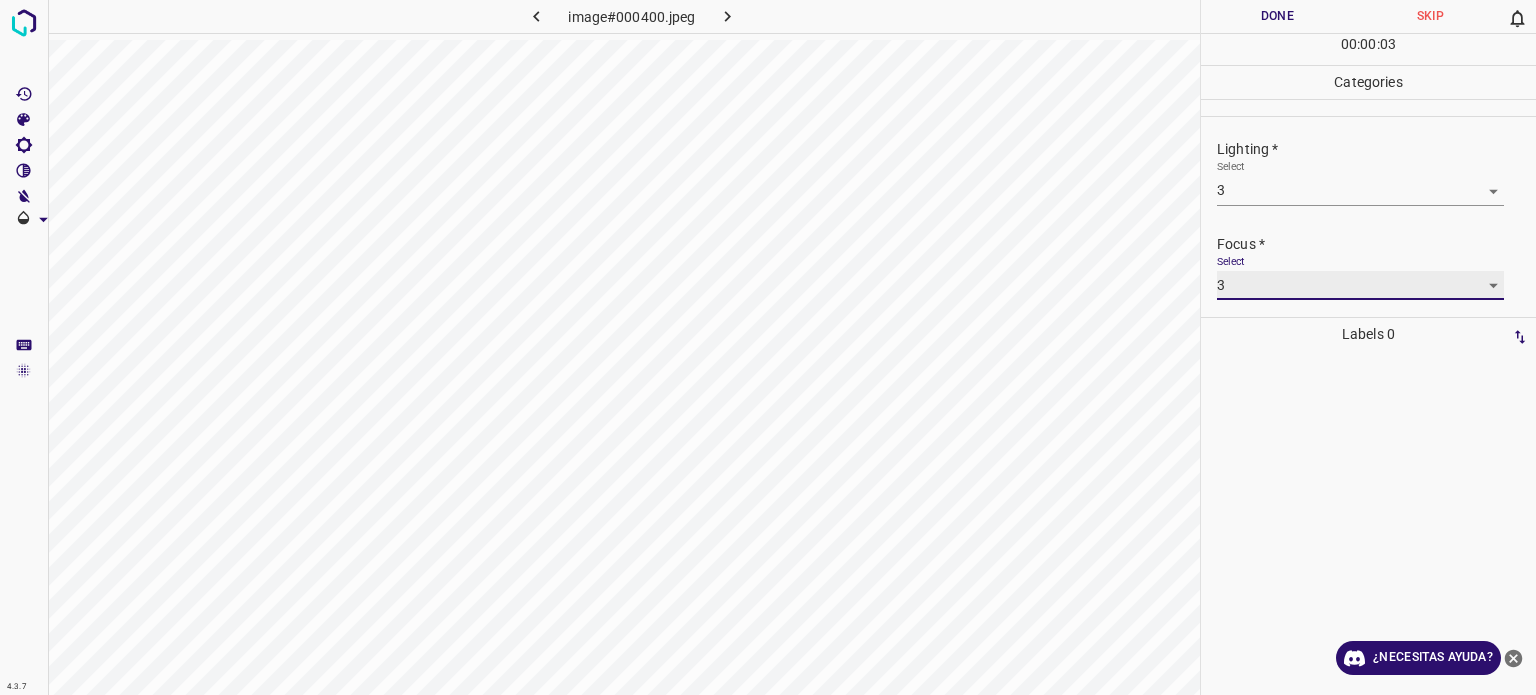 scroll, scrollTop: 98, scrollLeft: 0, axis: vertical 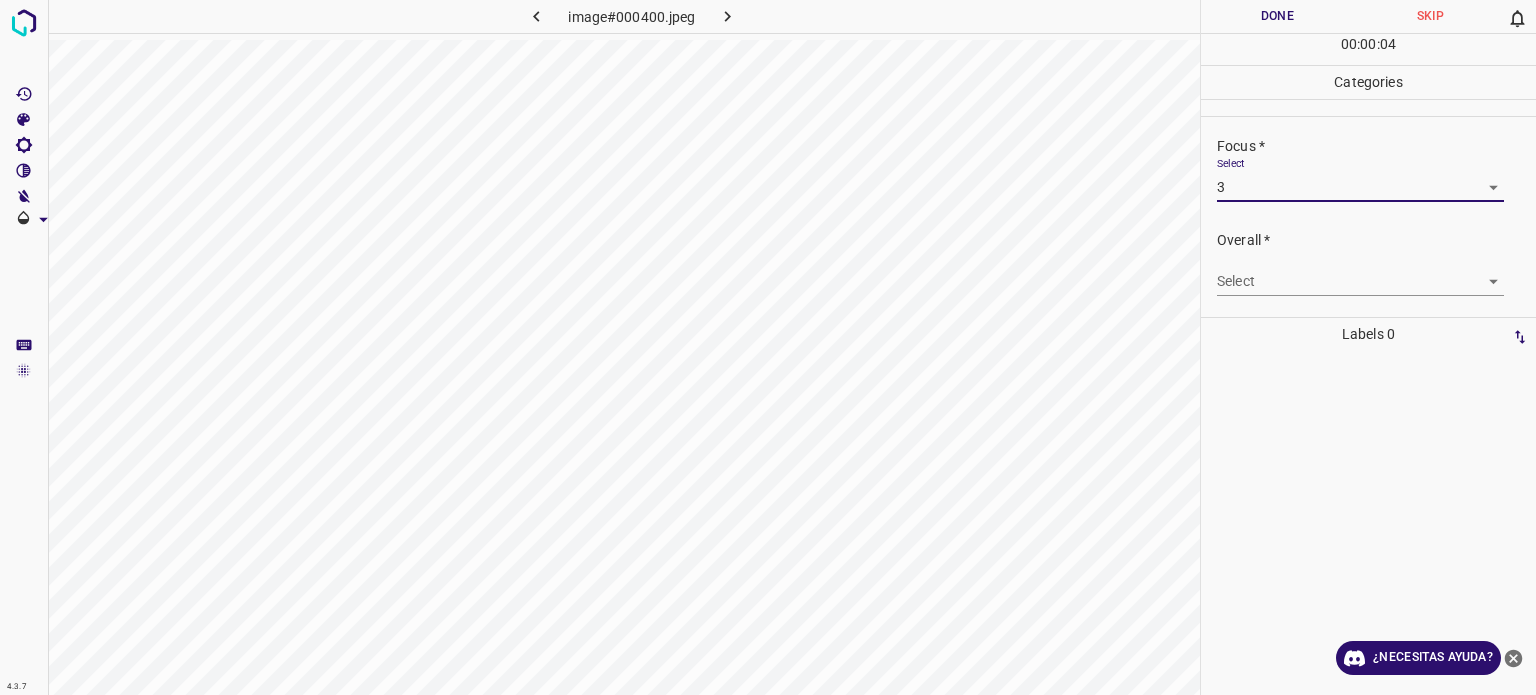 click on "4.3.7 image#000400.jpeg Done Skip 0 00   : 00   : 04   Categories Lighting *  Select 3 3 Focus *  Select 3 3 Overall *  Select ​ Labels   0 Categories 1 Lighting 2 Focus 3 Overall Tools Space Change between modes (Draw & Edit) I Auto labeling R Restore zoom M Zoom in N Zoom out Delete Delete selecte label Filters Z Restore filters X Saturation filter C Brightness filter V Contrast filter B Gray scale filter General O Download ¿Necesitas ayuda? Texto original Valora esta traducción Tu opinión servirá para ayudar a mejorar el Traductor de Google - Texto - Esconder - Borrar" at bounding box center (768, 347) 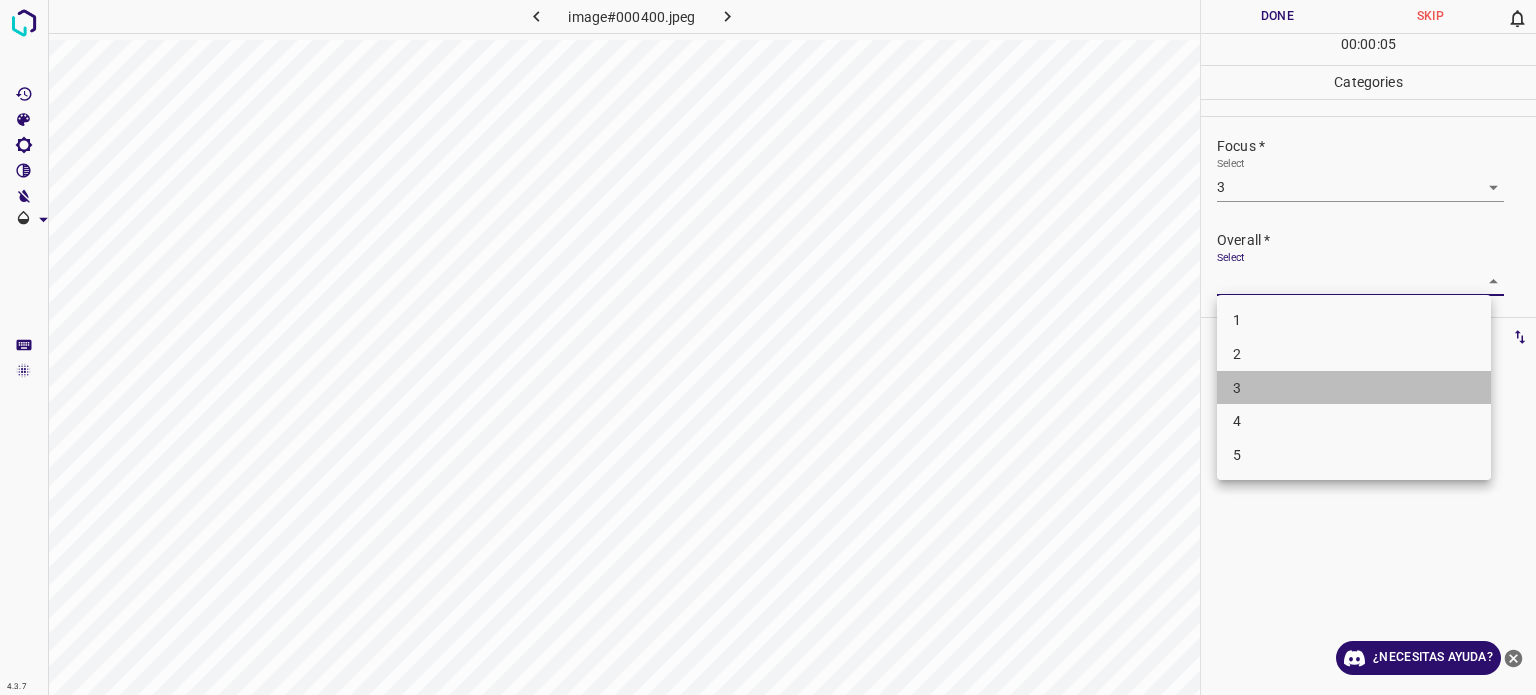 click on "3" at bounding box center [1354, 388] 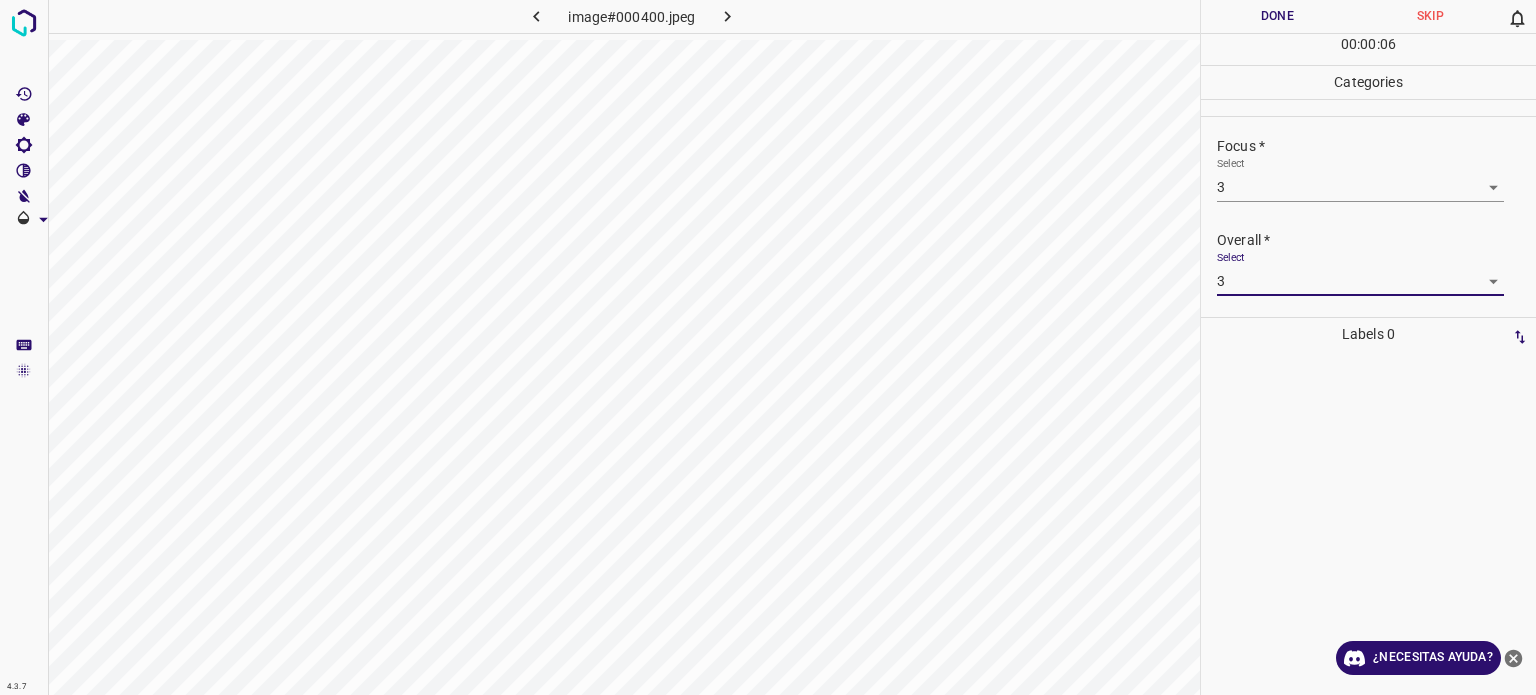 click on "Done" at bounding box center (1277, 16) 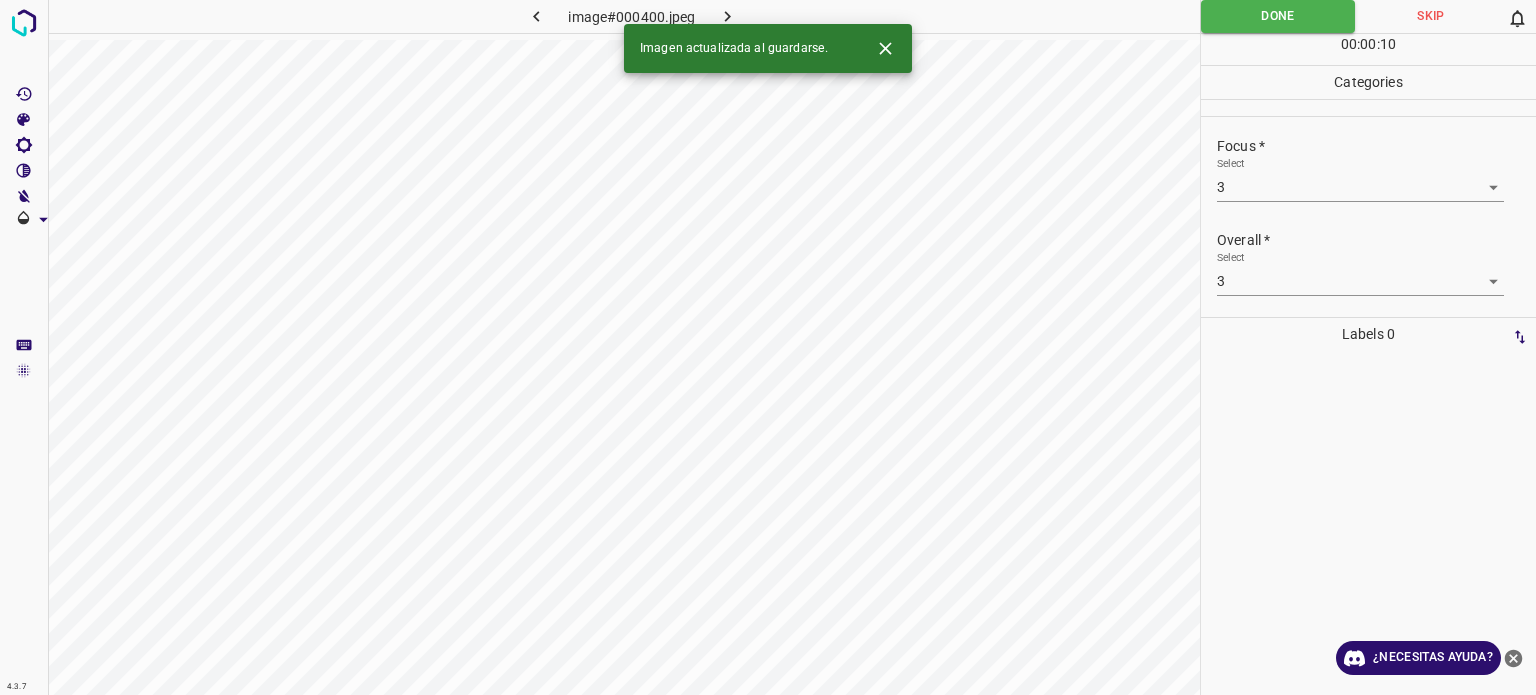 click 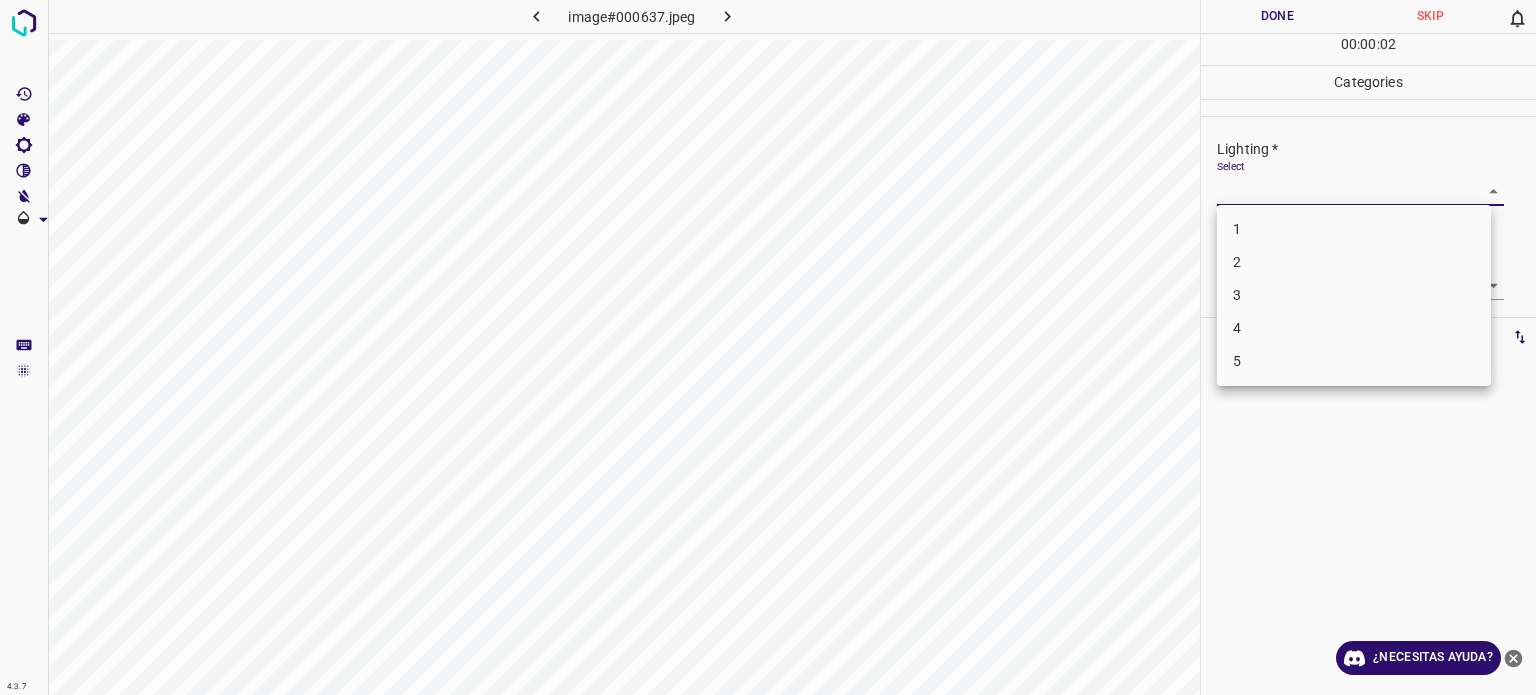 click on "4.3.7 image#000637.jpeg Done Skip 0 00   : 00   : 02   Categories Lighting *  Select ​ Focus *  Select ​ Overall *  Select ​ Labels   0 Categories 1 Lighting 2 Focus 3 Overall Tools Space Change between modes (Draw & Edit) I Auto labeling R Restore zoom M Zoom in N Zoom out Delete Delete selecte label Filters Z Restore filters X Saturation filter C Brightness filter V Contrast filter B Gray scale filter General O Download ¿Necesitas ayuda? Texto original Valora esta traducción Tu opinión servirá para ayudar a mejorar el Traductor de Google - Texto - Esconder - Borrar 1 2 3 4 5" at bounding box center [768, 347] 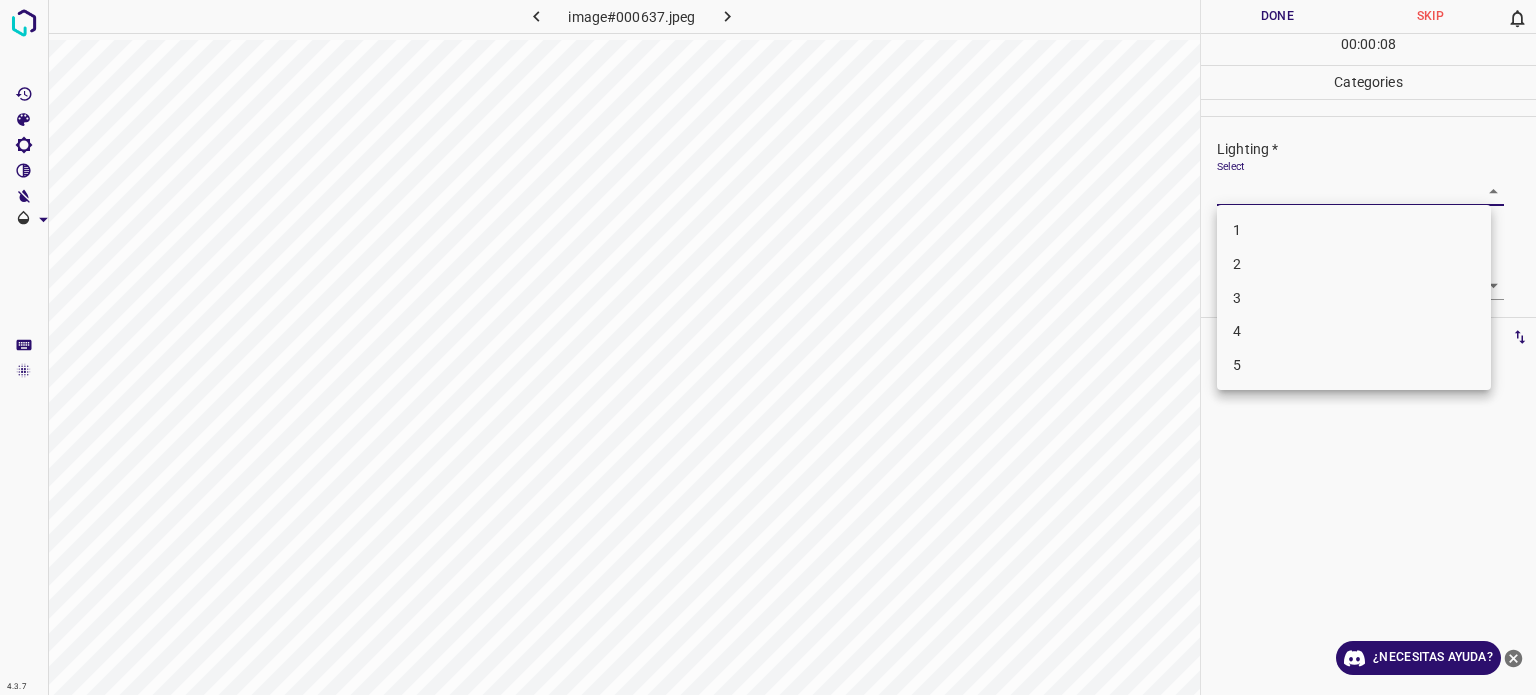 click on "2" at bounding box center [1237, 264] 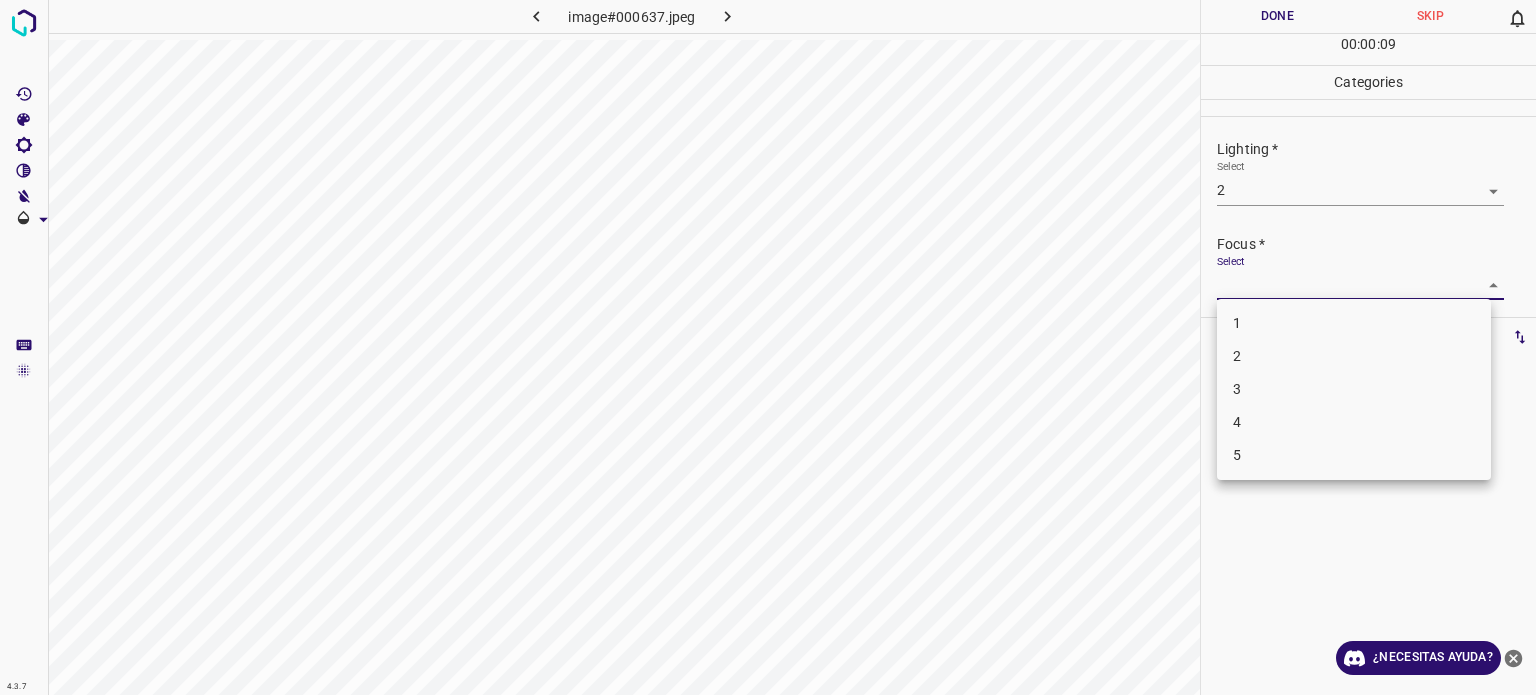 click on "4.3.7 image#000637.jpeg Done Skip 0 00   : 00   : 09   Categories Lighting *  Select 2 2 Focus *  Select ​ Overall *  Select ​ Labels   0 Categories 1 Lighting 2 Focus 3 Overall Tools Space Change between modes (Draw & Edit) I Auto labeling R Restore zoom M Zoom in N Zoom out Delete Delete selecte label Filters Z Restore filters X Saturation filter C Brightness filter V Contrast filter B Gray scale filter General O Download ¿Necesitas ayuda? Texto original Valora esta traducción Tu opinión servirá para ayudar a mejorar el Traductor de Google - Texto - Esconder - Borrar 1 2 3 4 5" at bounding box center (768, 347) 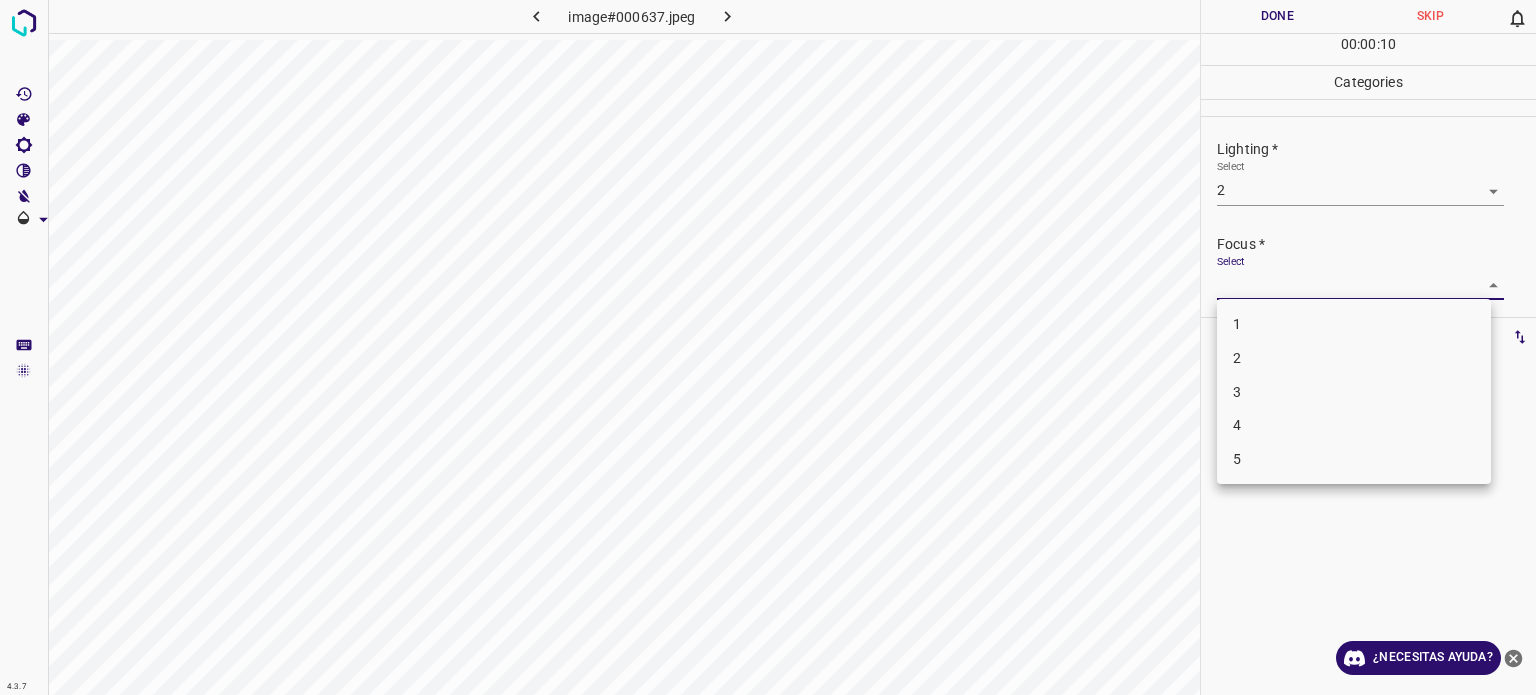 click on "2" at bounding box center [1237, 358] 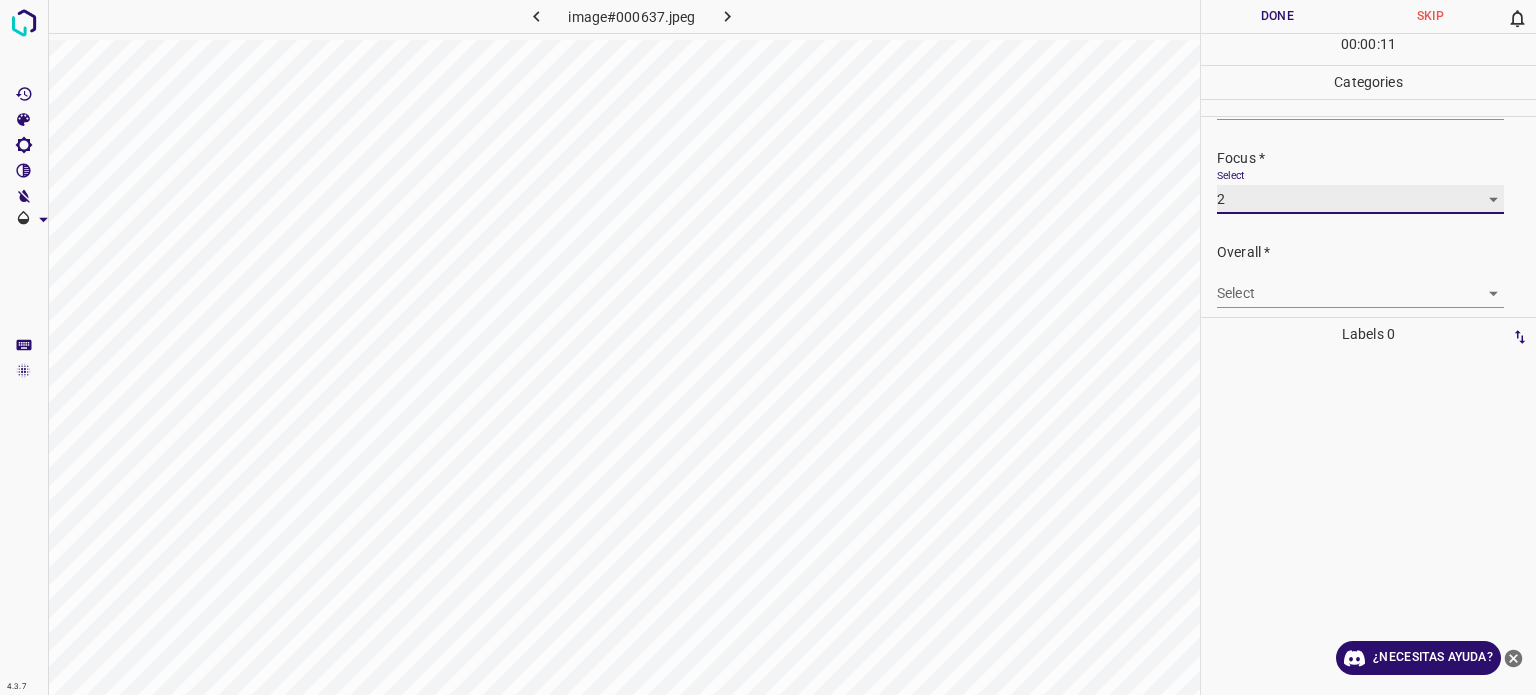 scroll, scrollTop: 98, scrollLeft: 0, axis: vertical 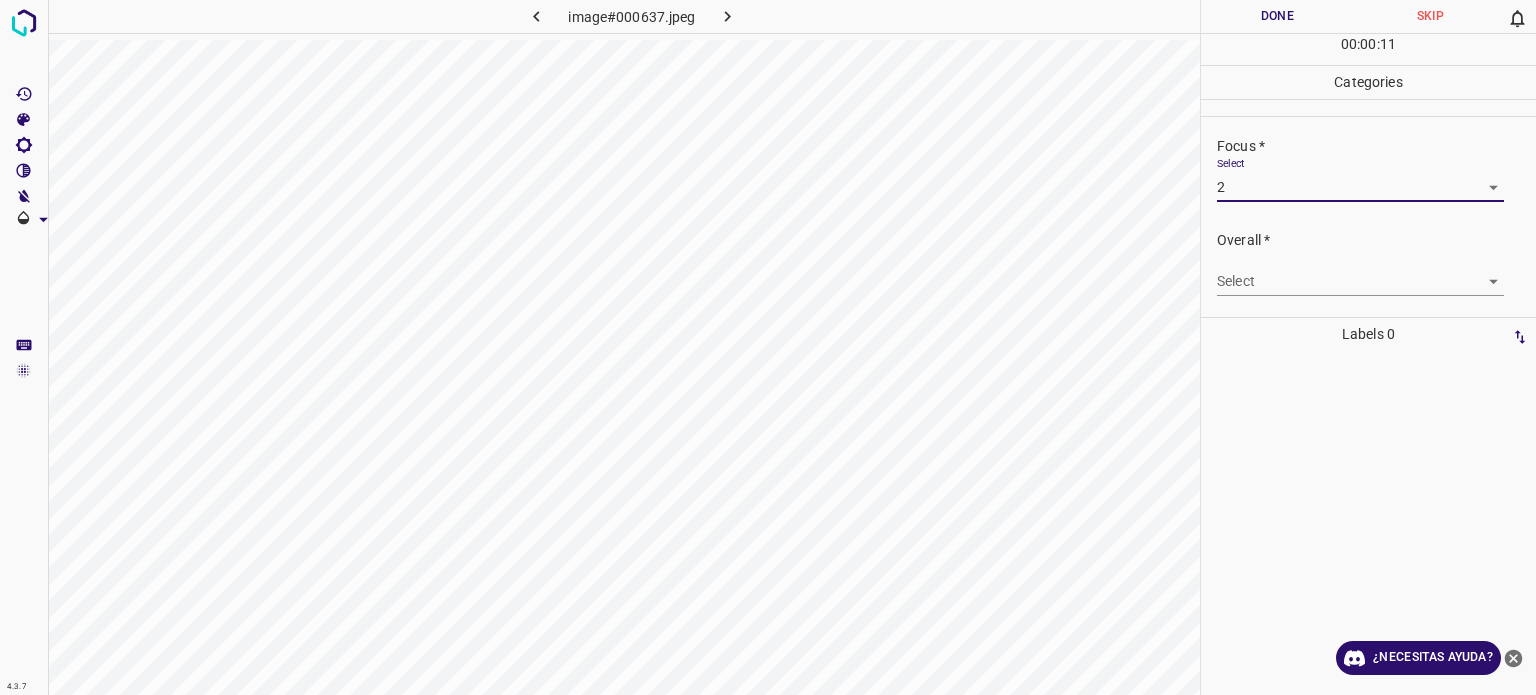 click on "4.3.7 image#000637.jpeg Done Skip 0 00   : 00   : 11   Categories Lighting *  Select 2 2 Focus *  Select 2 2 Overall *  Select ​ Labels   0 Categories 1 Lighting 2 Focus 3 Overall Tools Space Change between modes (Draw & Edit) I Auto labeling R Restore zoom M Zoom in N Zoom out Delete Delete selecte label Filters Z Restore filters X Saturation filter C Brightness filter V Contrast filter B Gray scale filter General O Download ¿Necesitas ayuda? Texto original Valora esta traducción Tu opinión servirá para ayudar a mejorar el Traductor de Google - Texto - Esconder - Borrar" at bounding box center [768, 347] 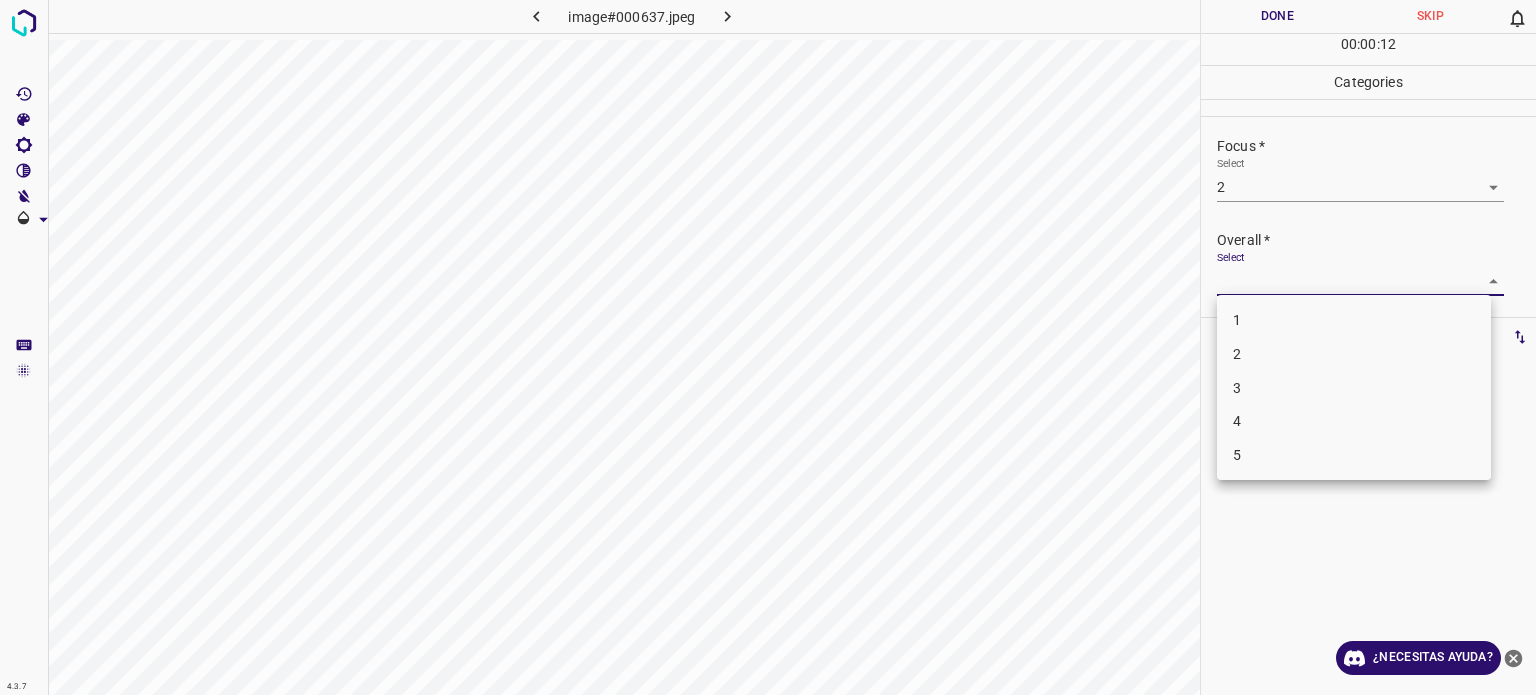 click on "2" at bounding box center (1237, 354) 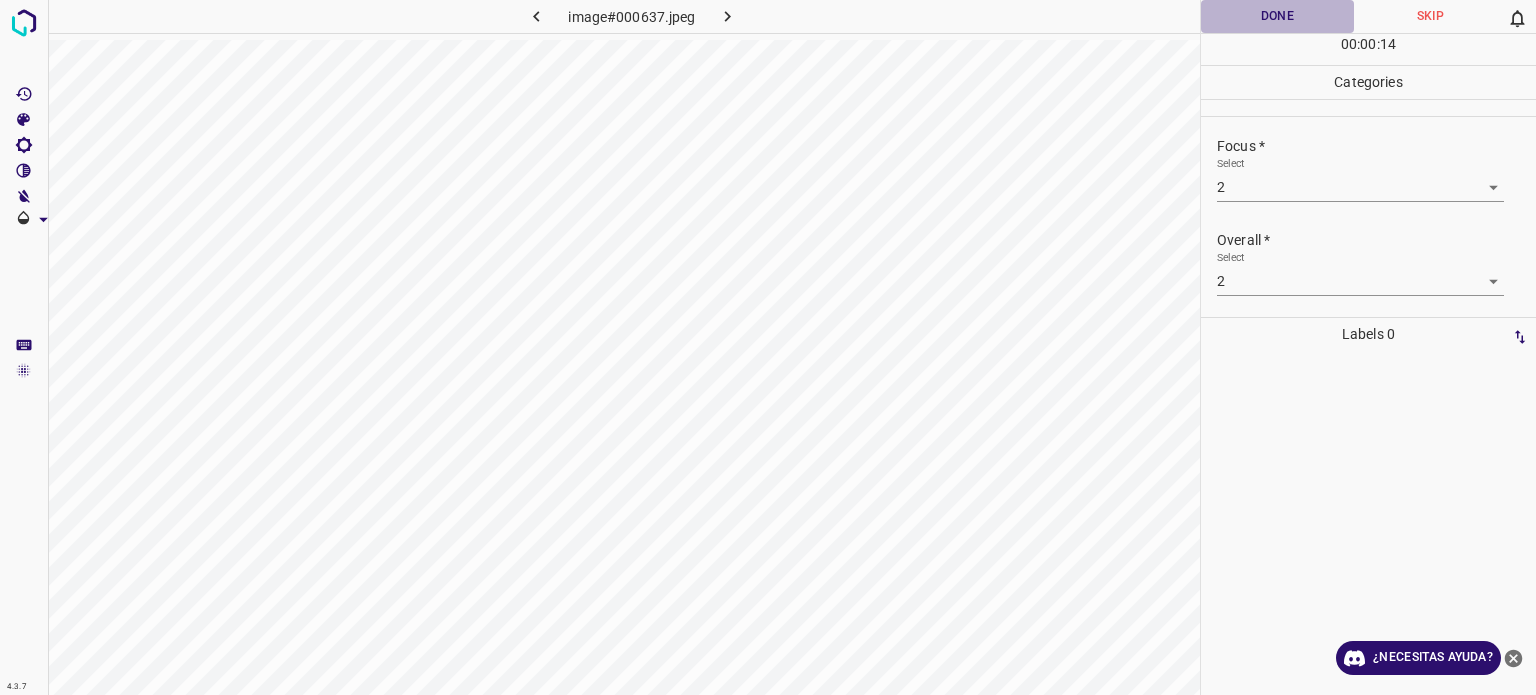 click on "Done" at bounding box center (1277, 16) 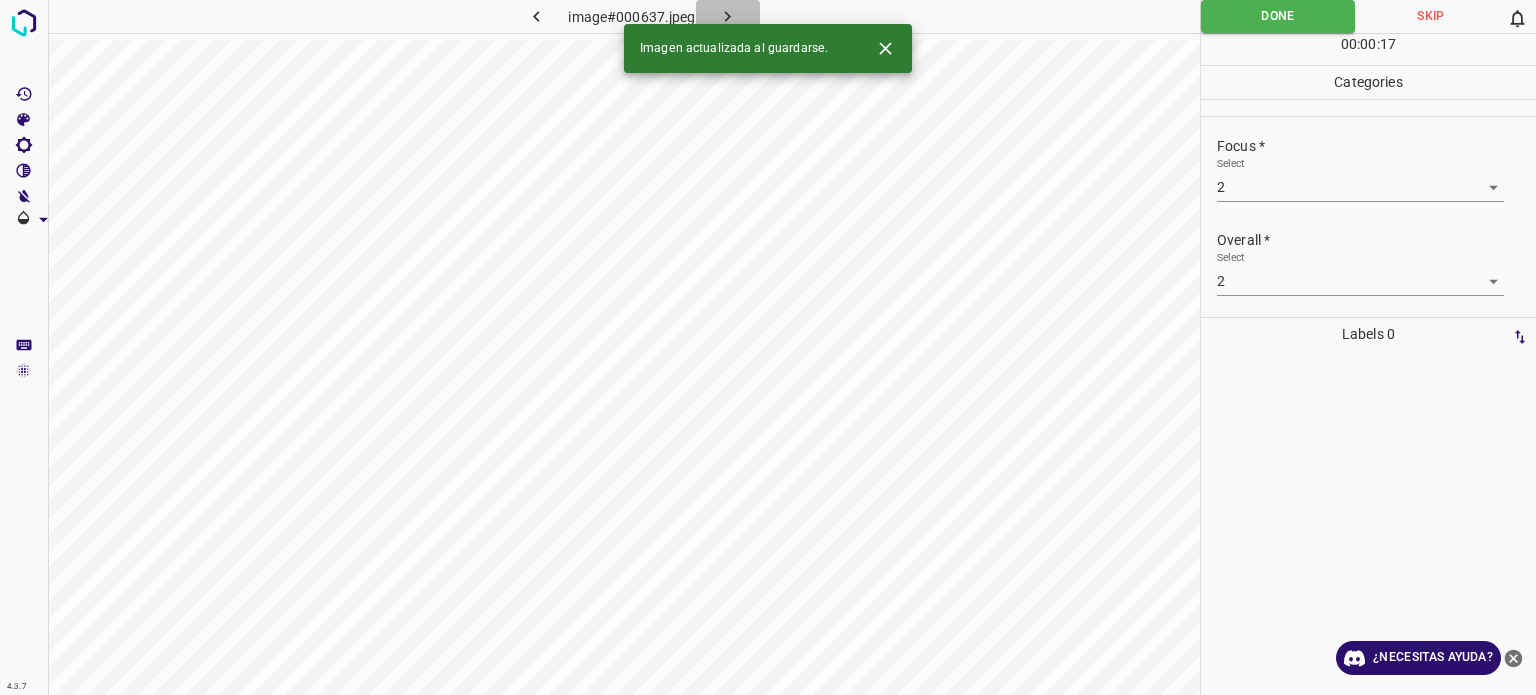 click 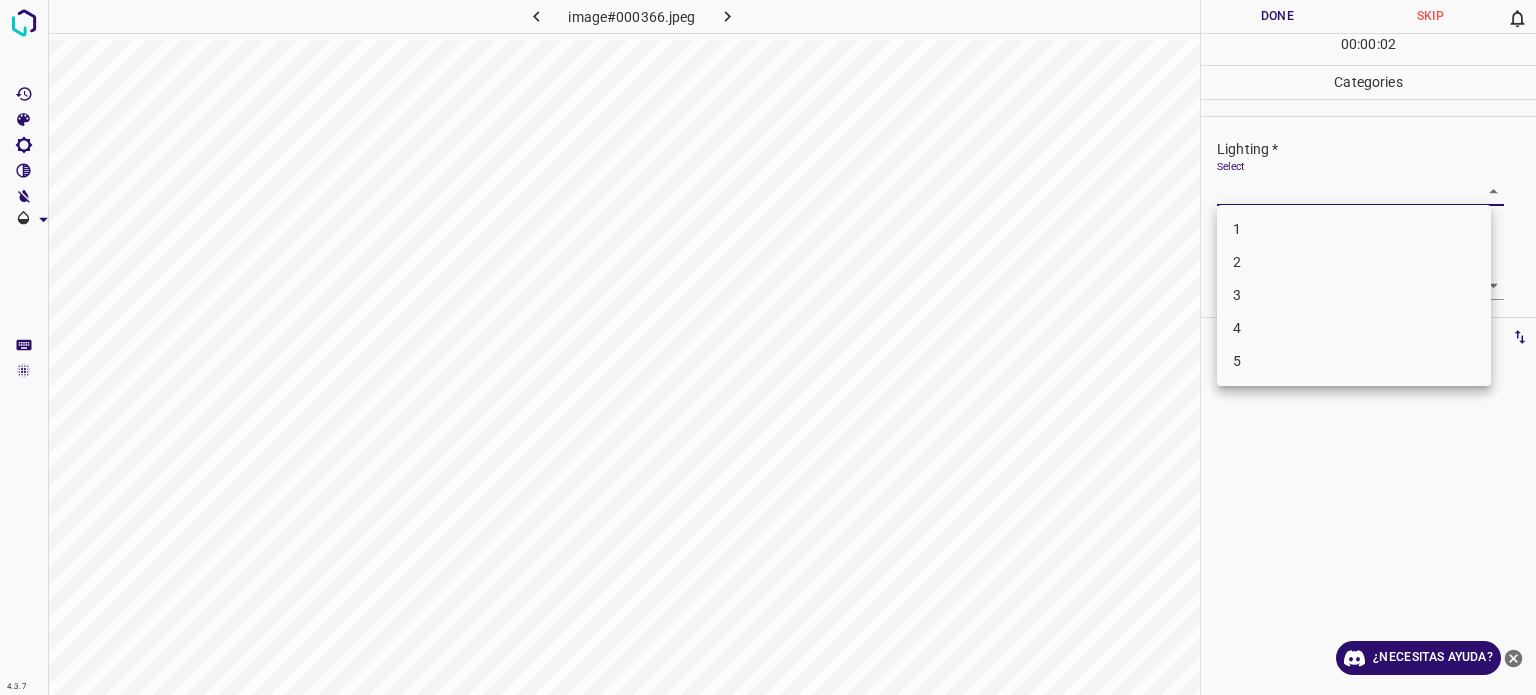 click on "4.3.7 image#000366.jpeg Done Skip 0 00   : 00   : 02   Categories Lighting *  Select ​ Focus *  Select ​ Overall *  Select ​ Labels   0 Categories 1 Lighting 2 Focus 3 Overall Tools Space Change between modes (Draw & Edit) I Auto labeling R Restore zoom M Zoom in N Zoom out Delete Delete selecte label Filters Z Restore filters X Saturation filter C Brightness filter V Contrast filter B Gray scale filter General O Download ¿Necesitas ayuda? Texto original Valora esta traducción Tu opinión servirá para ayudar a mejorar el Traductor de Google - Texto - Esconder - Borrar 1 2 3 4 5" at bounding box center (768, 347) 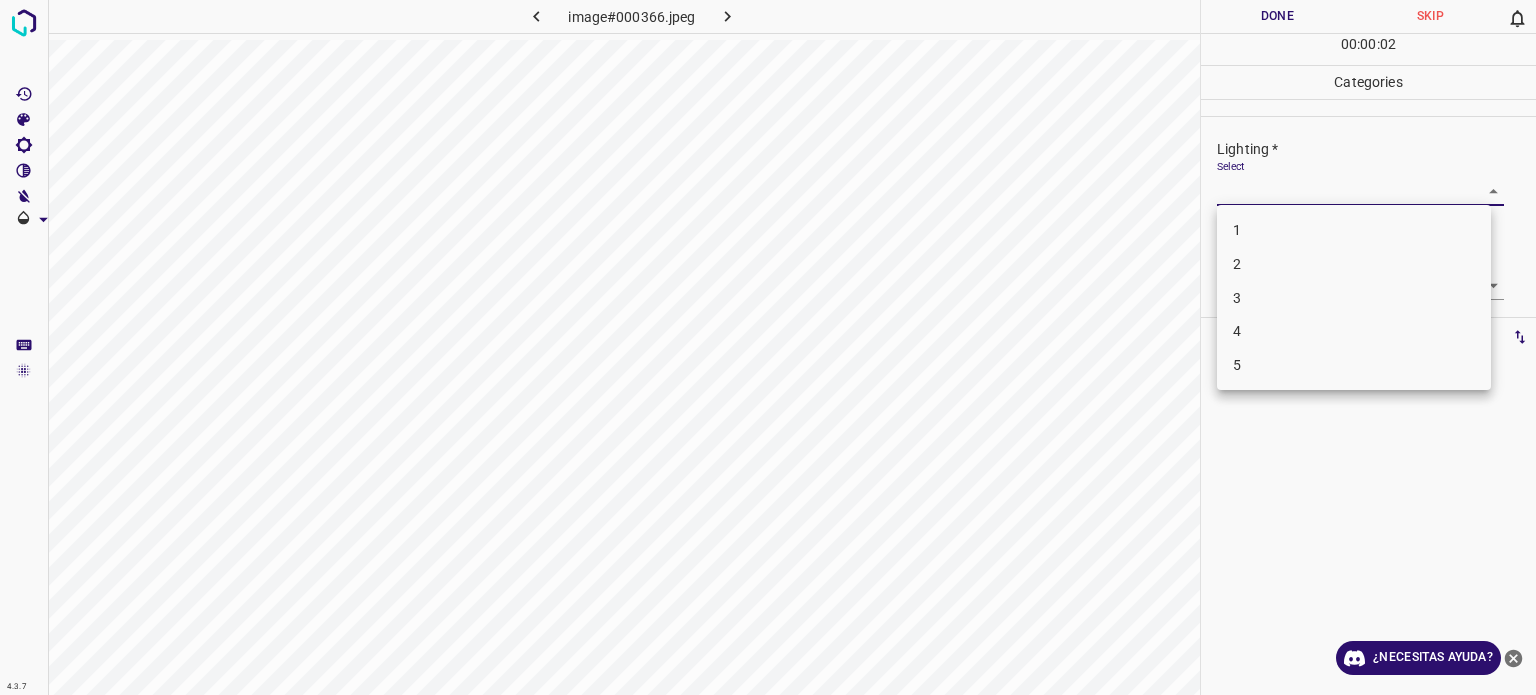 click on "3" at bounding box center (1354, 298) 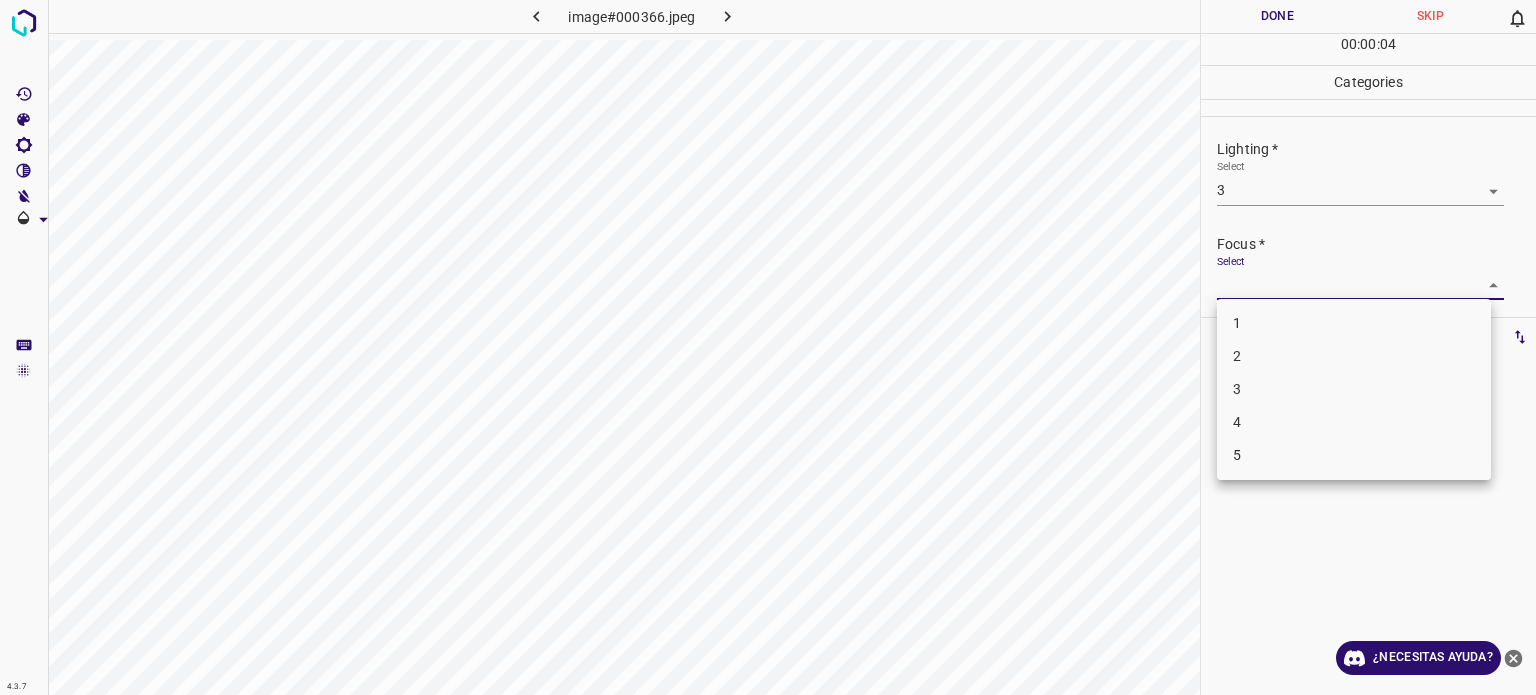 click on "4.3.7 image#000366.jpeg Done Skip 0 00   : 00   : 04   Categories Lighting *  Select 3 3 Focus *  Select ​ Overall *  Select ​ Labels   0 Categories 1 Lighting 2 Focus 3 Overall Tools Space Change between modes (Draw & Edit) I Auto labeling R Restore zoom M Zoom in N Zoom out Delete Delete selecte label Filters Z Restore filters X Saturation filter C Brightness filter V Contrast filter B Gray scale filter General O Download ¿Necesitas ayuda? Texto original Valora esta traducción Tu opinión servirá para ayudar a mejorar el Traductor de Google - Texto - Esconder - Borrar 1 2 3 4 5" at bounding box center (768, 347) 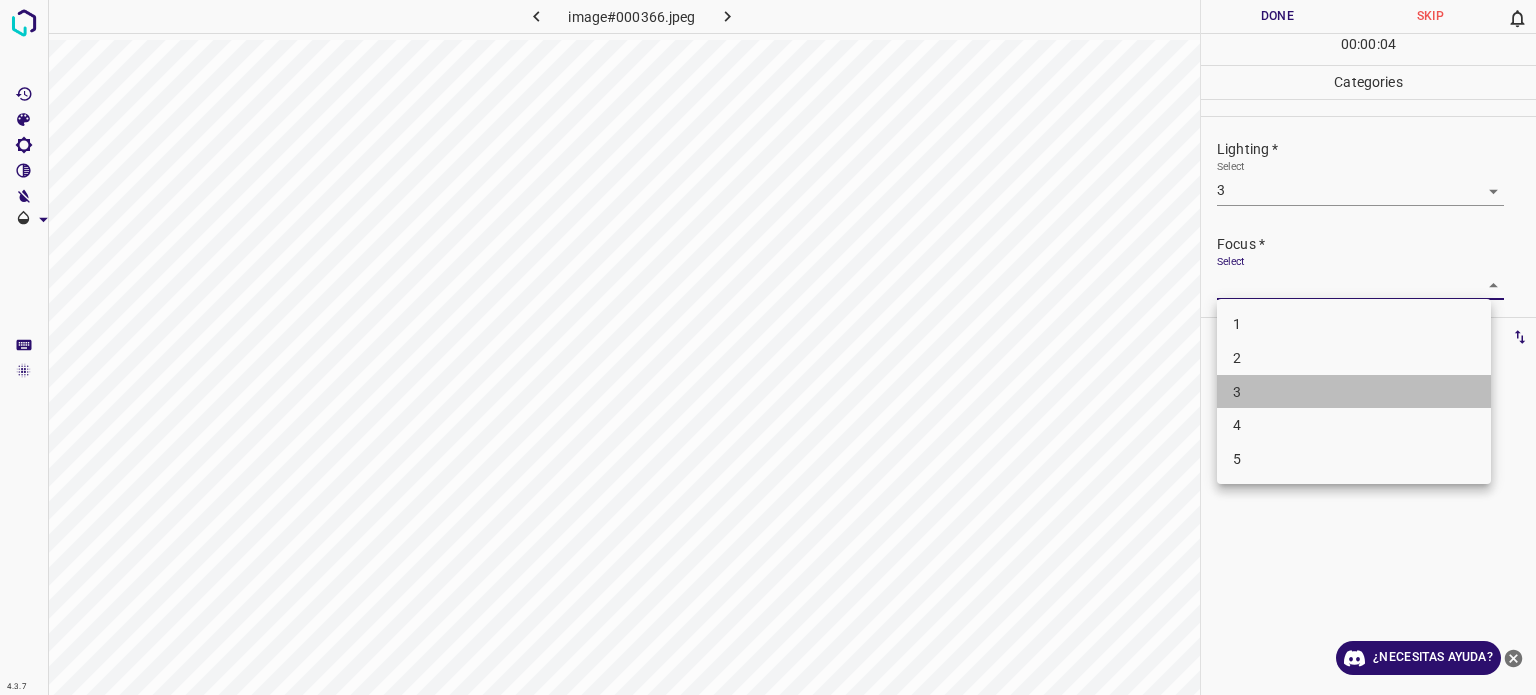 click on "3" at bounding box center [1354, 392] 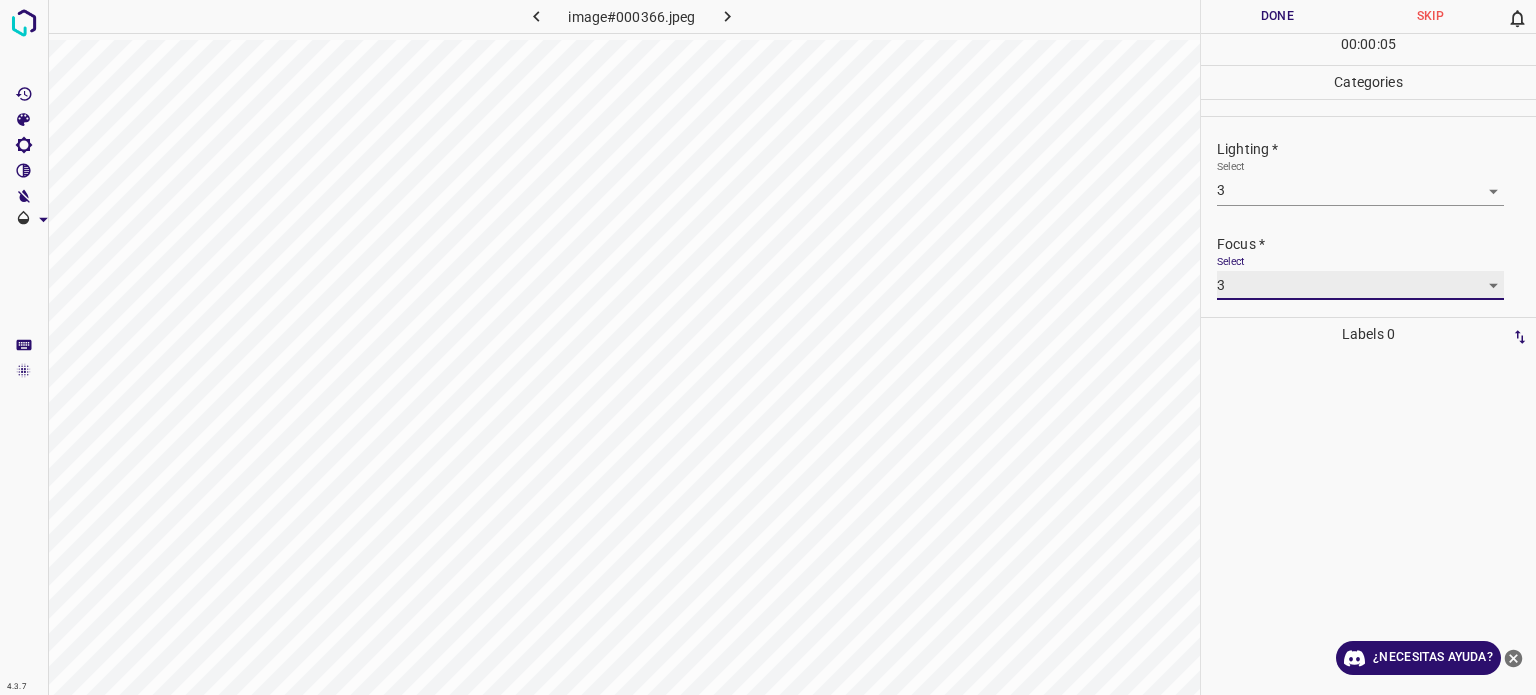 scroll, scrollTop: 98, scrollLeft: 0, axis: vertical 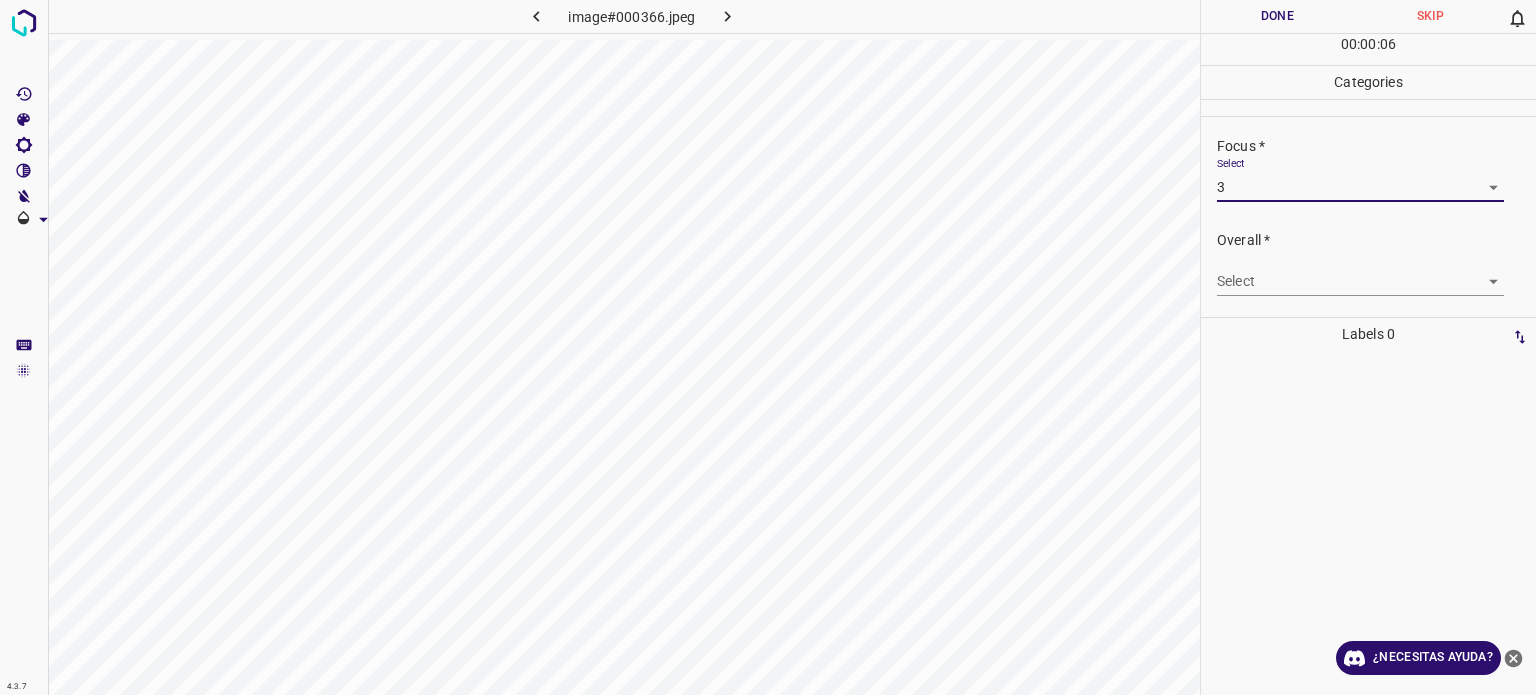 click on "4.3.7 image#000366.jpeg Done Skip 0 00   : 00   : 06   Categories Lighting *  Select 3 3 Focus *  Select 3 3 Overall *  Select ​ Labels   0 Categories 1 Lighting 2 Focus 3 Overall Tools Space Change between modes (Draw & Edit) I Auto labeling R Restore zoom M Zoom in N Zoom out Delete Delete selecte label Filters Z Restore filters X Saturation filter C Brightness filter V Contrast filter B Gray scale filter General O Download ¿Necesitas ayuda? Texto original Valora esta traducción Tu opinión servirá para ayudar a mejorar el Traductor de Google - Texto - Esconder - Borrar" at bounding box center [768, 347] 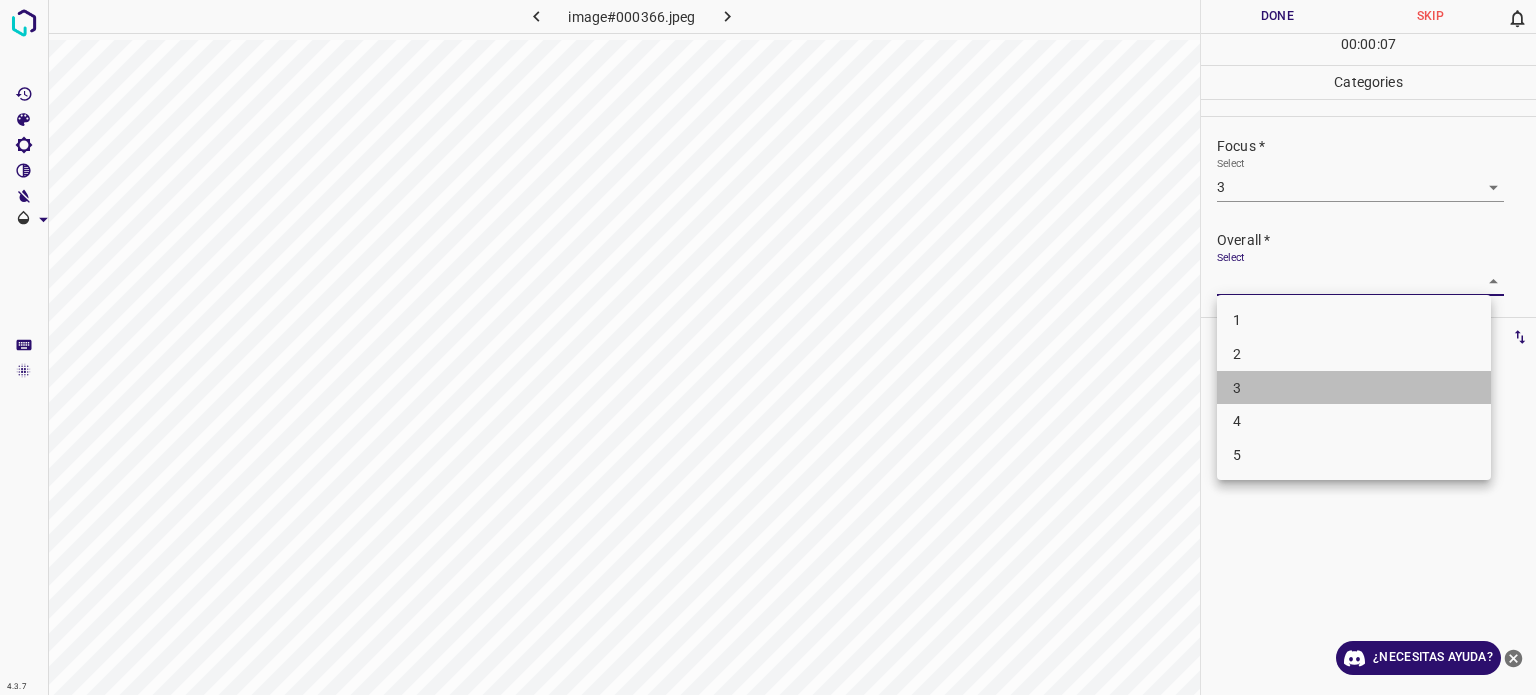 drag, startPoint x: 1238, startPoint y: 396, endPoint x: 1235, endPoint y: 355, distance: 41.109608 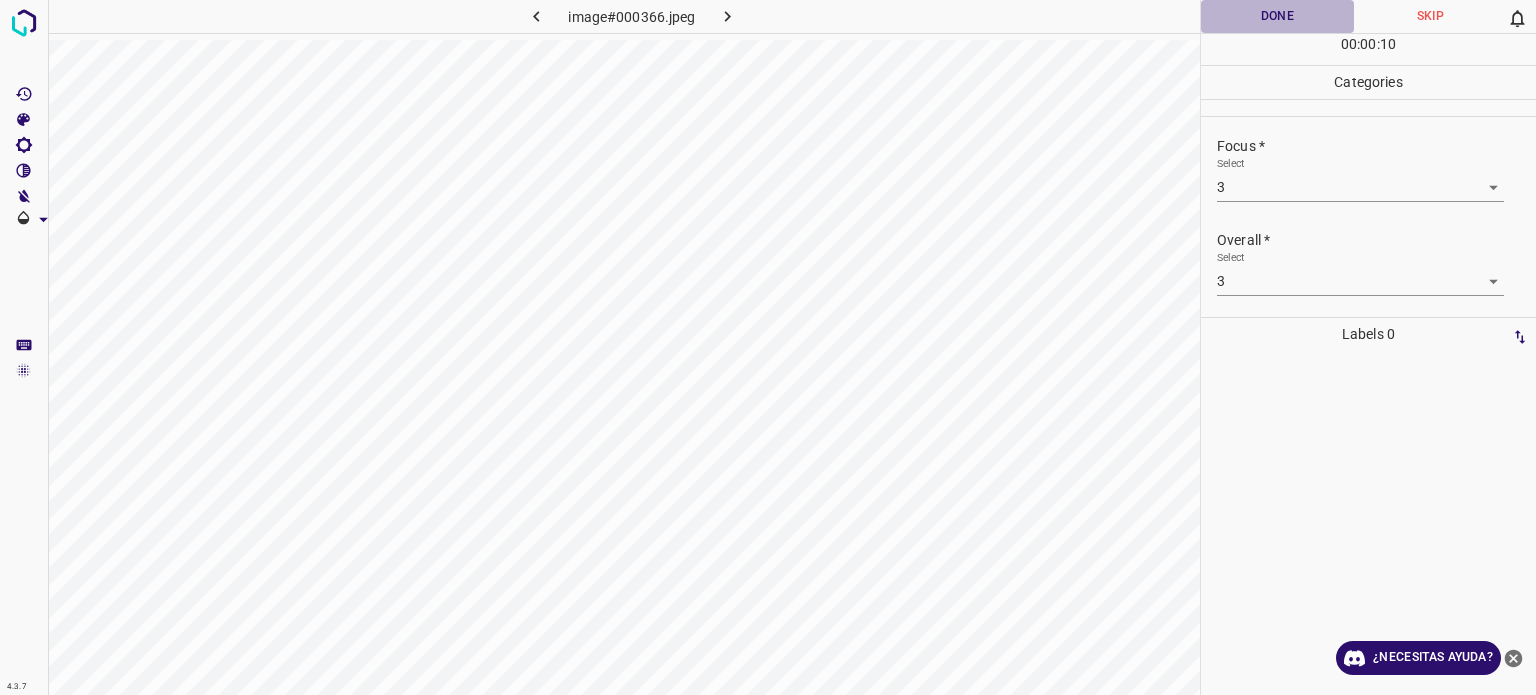 click on "Done" at bounding box center (1277, 16) 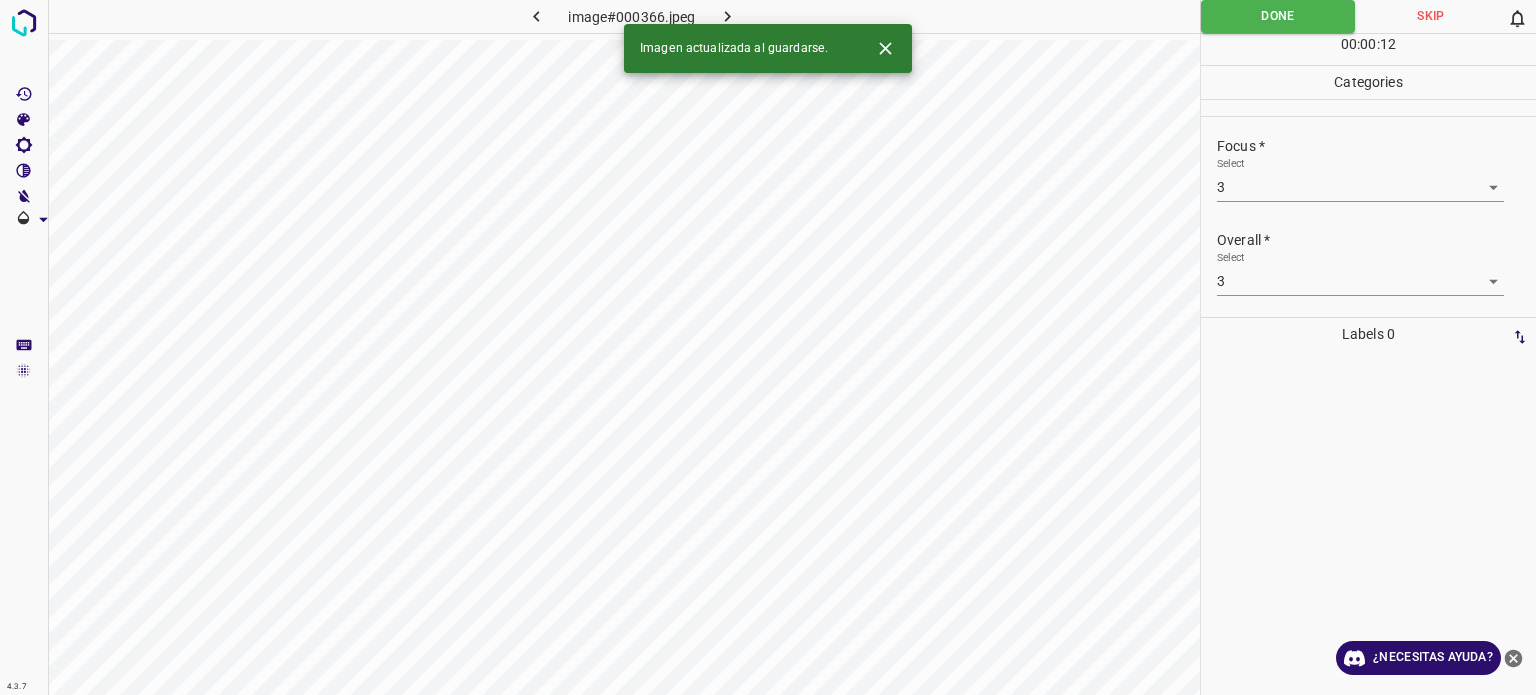 click 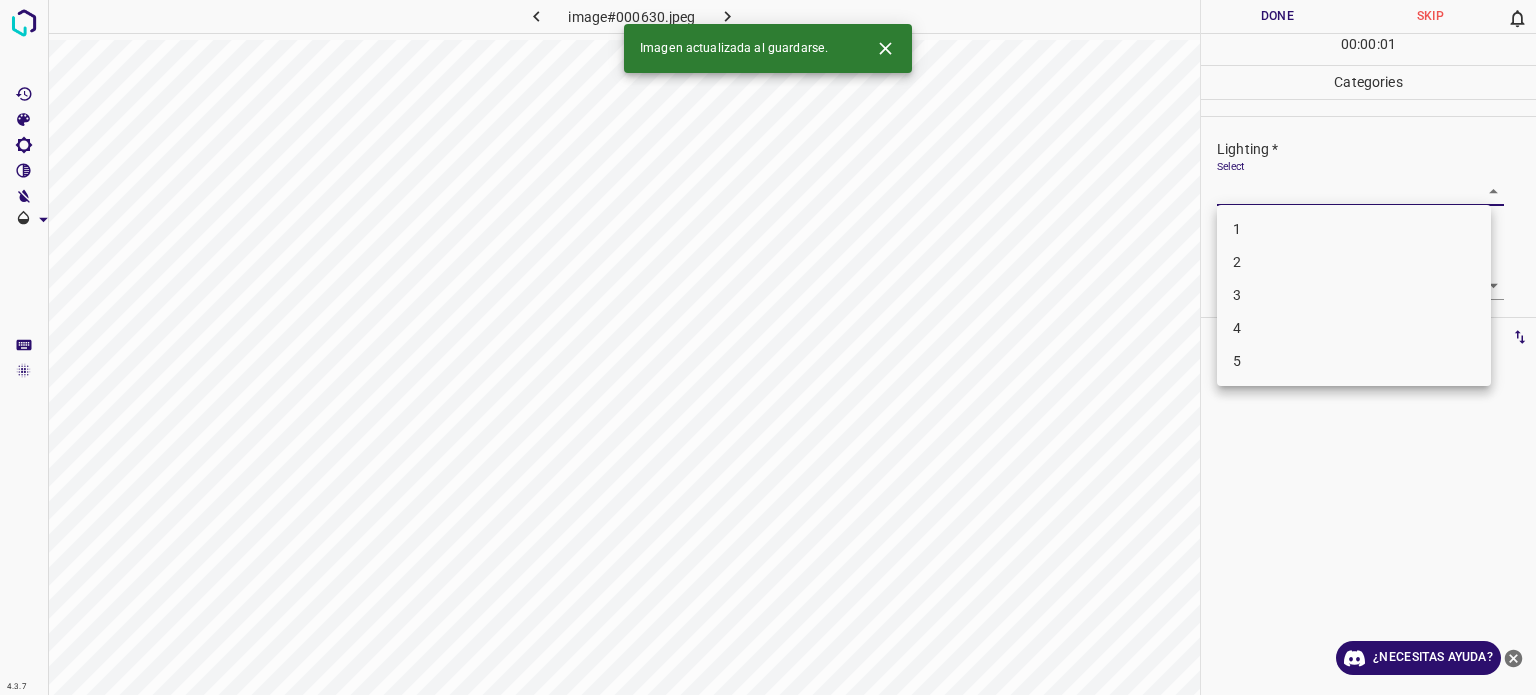 click on "4.3.7 image#000630.jpeg Done Skip 0 00   : 00   : 01   Categories Lighting *  Select ​ Focus *  Select ​ Overall *  Select ​ Labels   0 Categories 1 Lighting 2 Focus 3 Overall Tools Space Change between modes (Draw & Edit) I Auto labeling R Restore zoom M Zoom in N Zoom out Delete Delete selecte label Filters Z Restore filters X Saturation filter C Brightness filter V Contrast filter B Gray scale filter General O Download Imagen actualizada al guardarse. ¿Necesitas ayuda? Texto original Valora esta traducción Tu opinión servirá para ayudar a mejorar el Traductor de Google - Texto - Esconder - Borrar 1 2 3 4 5" at bounding box center [768, 347] 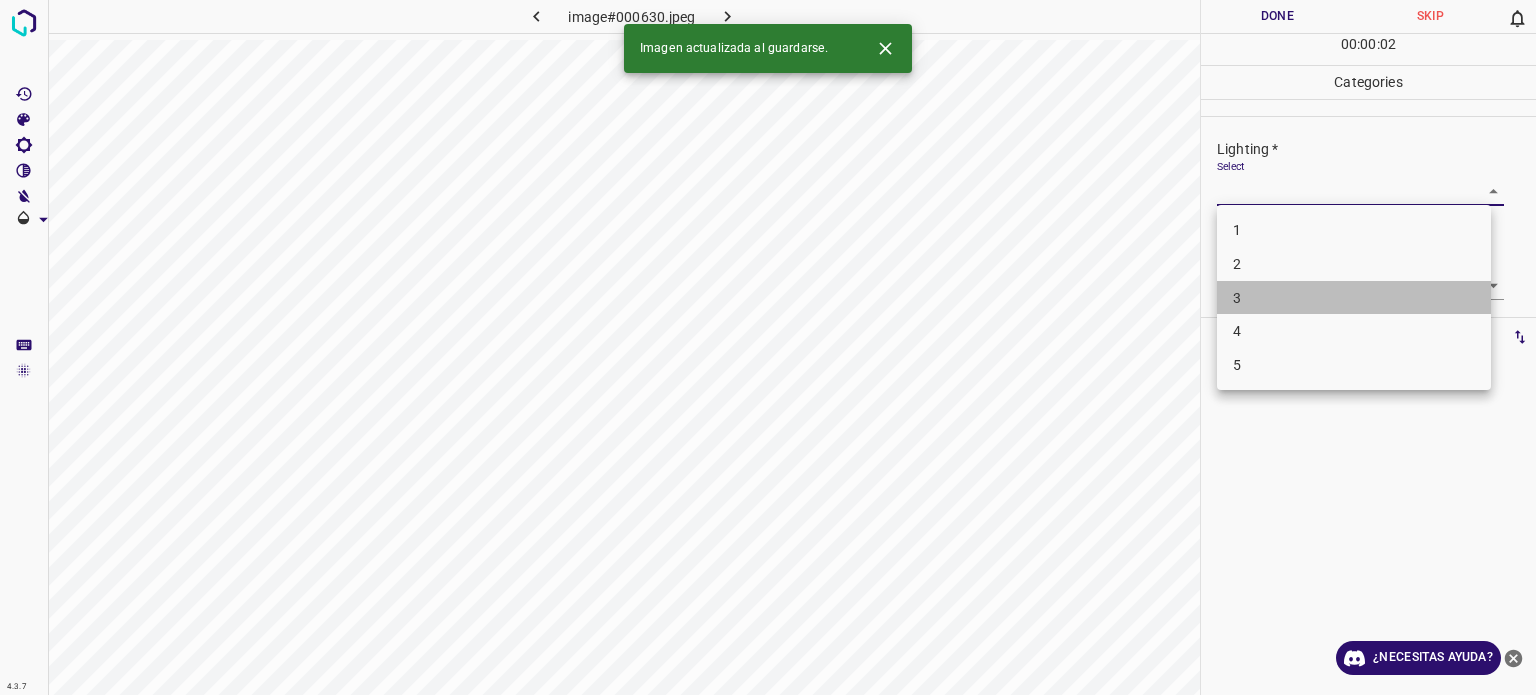 click on "3" at bounding box center [1237, 297] 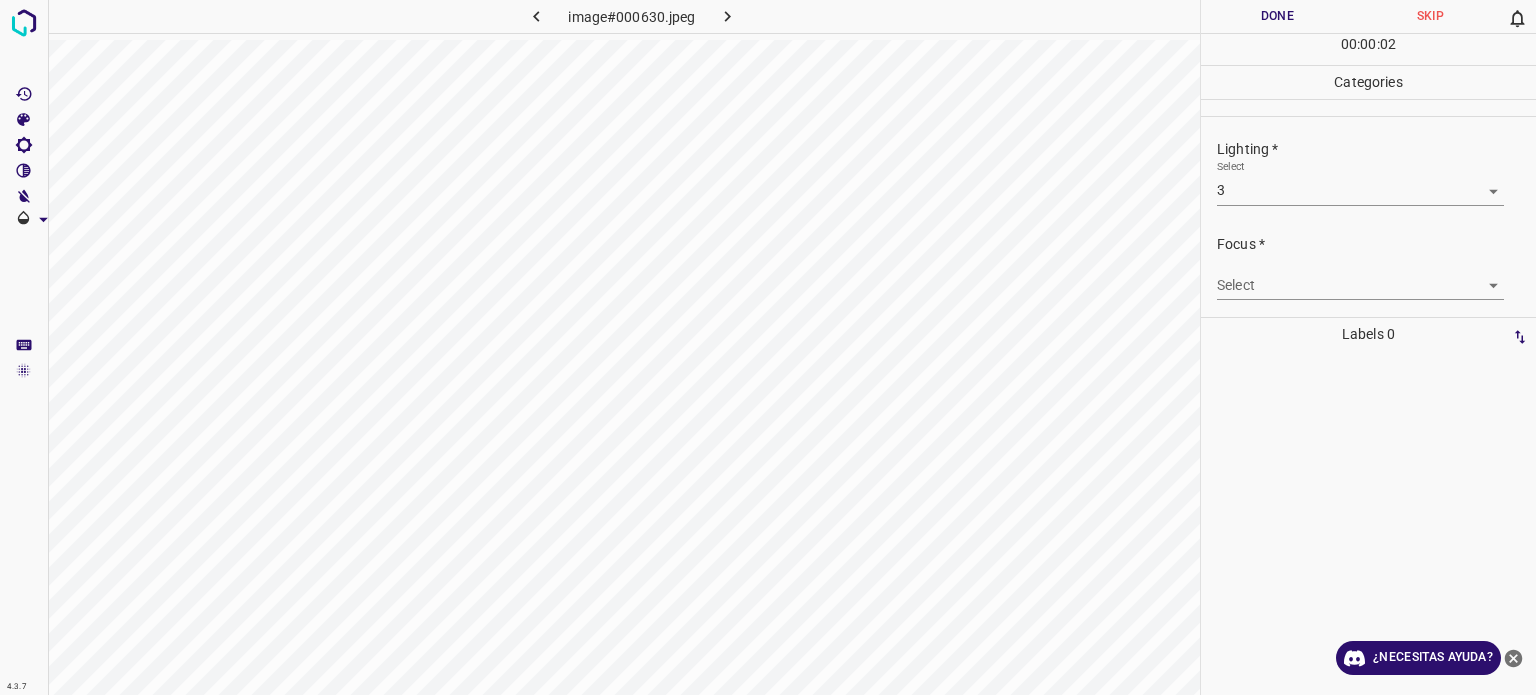 click on "Select ​" at bounding box center (1360, 277) 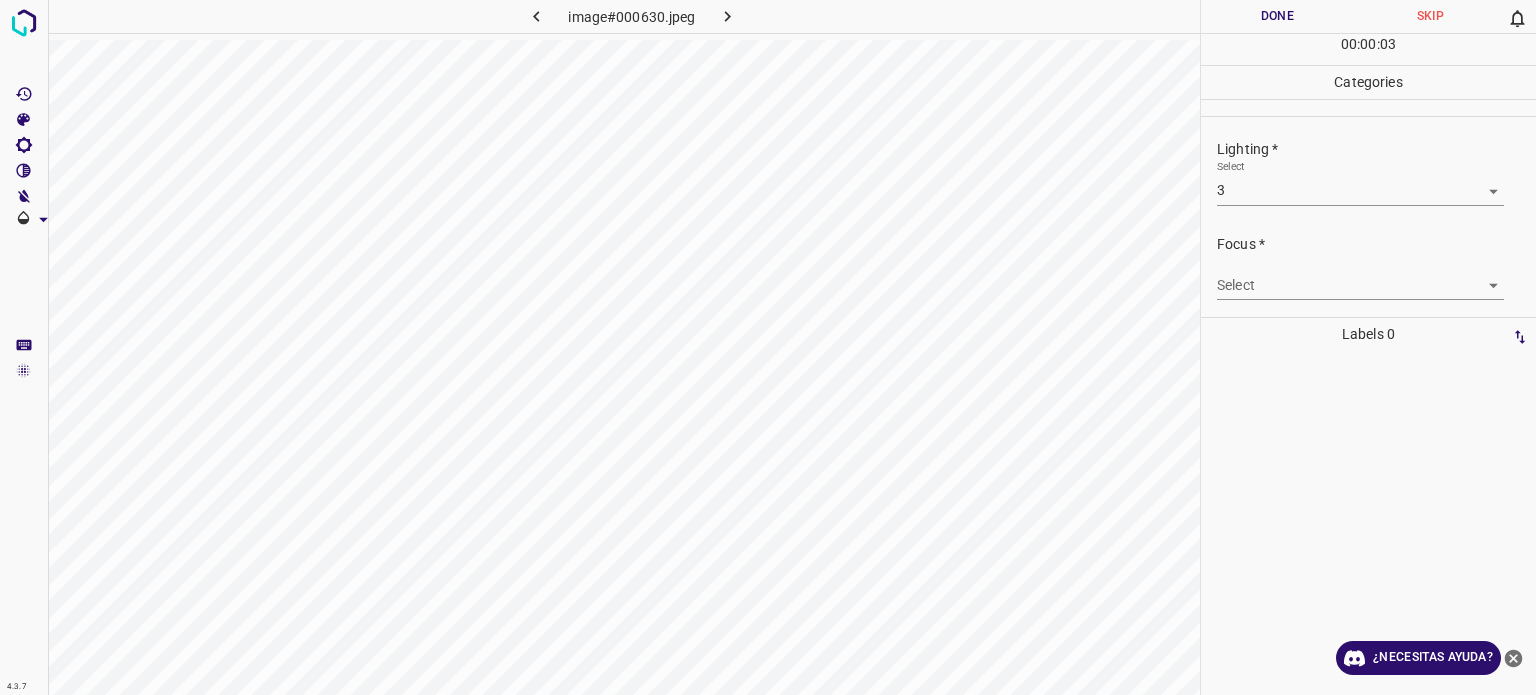click on "4.3.7 image#000630.jpeg Done Skip 0 00   : 00   : 03   Categories Lighting *  Select 3 3 Focus *  Select ​ Overall *  Select ​ Labels   0 Categories 1 Lighting 2 Focus 3 Overall Tools Space Change between modes (Draw & Edit) I Auto labeling R Restore zoom M Zoom in N Zoom out Delete Delete selecte label Filters Z Restore filters X Saturation filter C Brightness filter V Contrast filter B Gray scale filter General O Download ¿Necesitas ayuda? Texto original Valora esta traducción Tu opinión servirá para ayudar a mejorar el Traductor de Google - Texto - Esconder - Borrar" at bounding box center (768, 347) 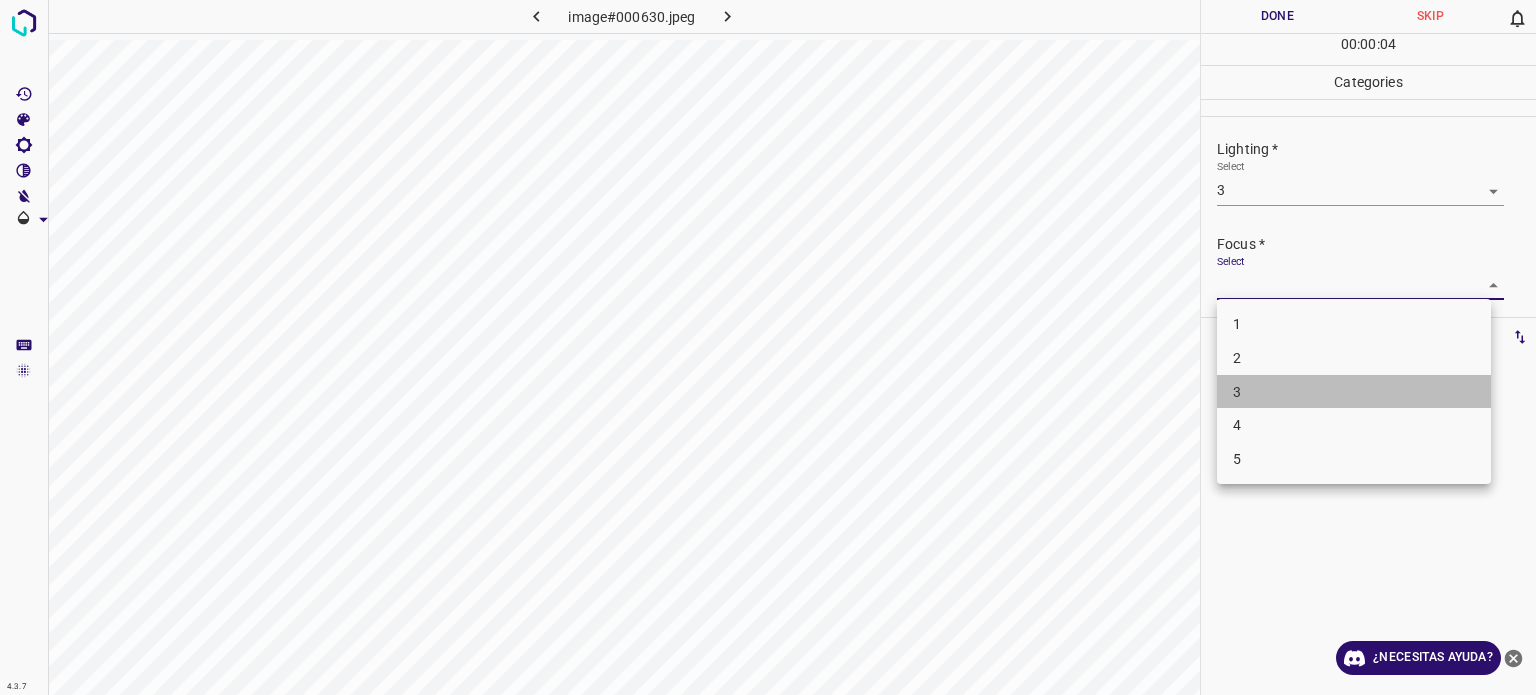 click on "3" at bounding box center [1237, 391] 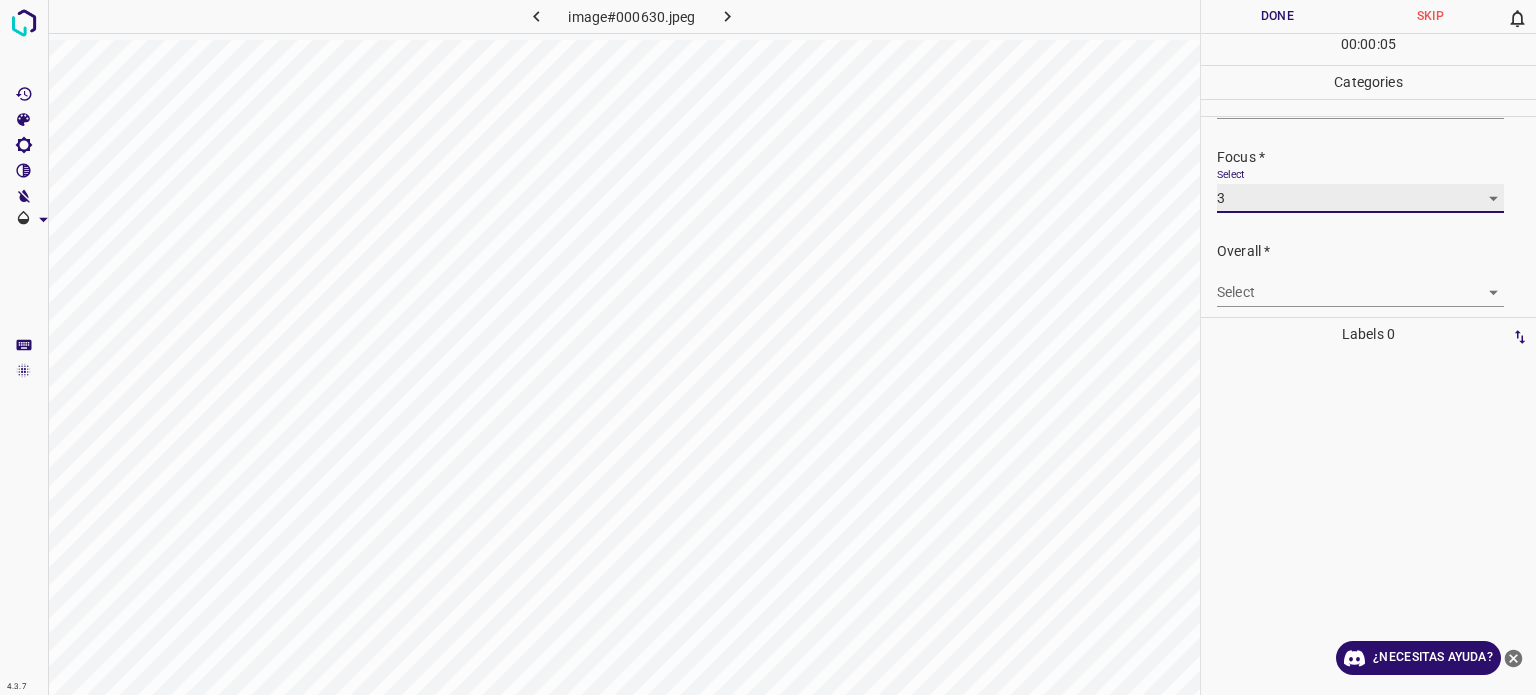 scroll, scrollTop: 98, scrollLeft: 0, axis: vertical 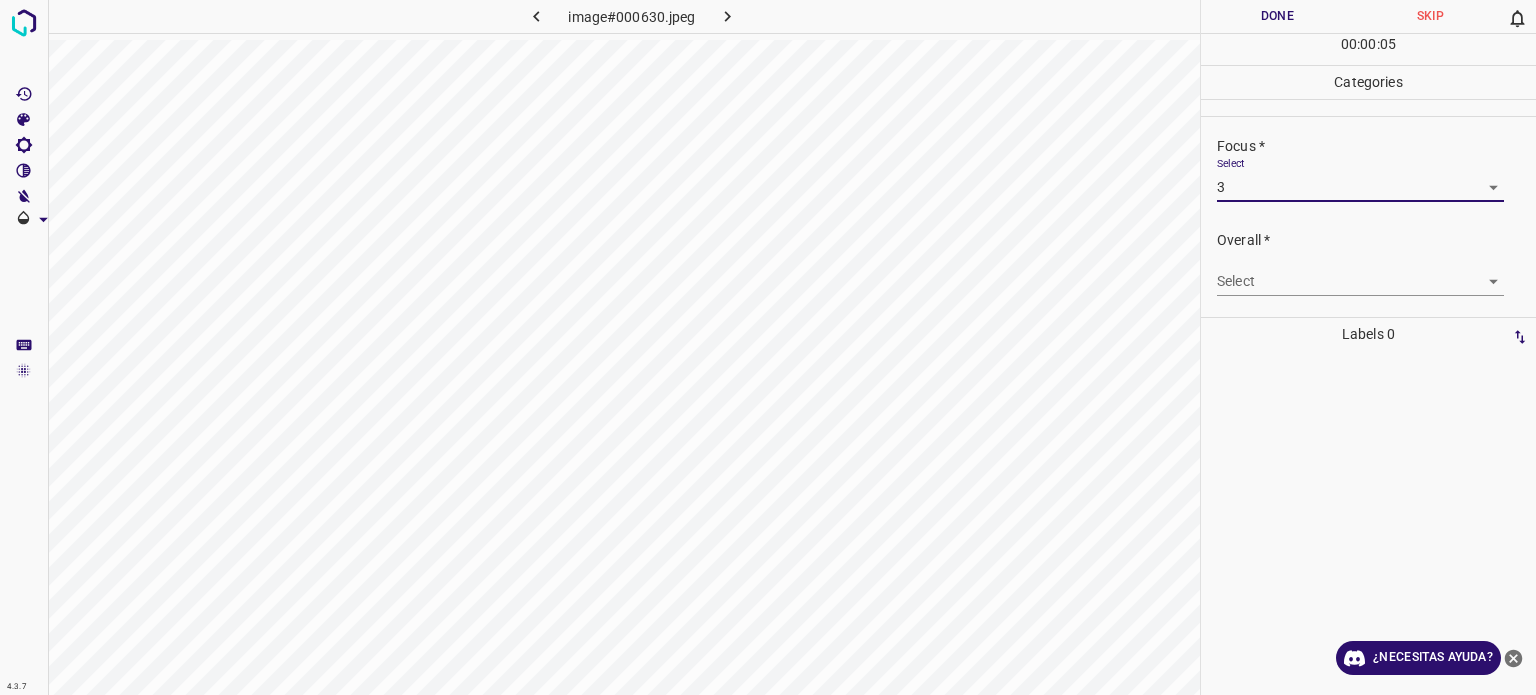 click on "4.3.7 image#000630.jpeg Done Skip 0 00   : 00   : 05   Categories Lighting *  Select 3 3 Focus *  Select 3 3 Overall *  Select ​ Labels   0 Categories 1 Lighting 2 Focus 3 Overall Tools Space Change between modes (Draw & Edit) I Auto labeling R Restore zoom M Zoom in N Zoom out Delete Delete selecte label Filters Z Restore filters X Saturation filter C Brightness filter V Contrast filter B Gray scale filter General O Download ¿Necesitas ayuda? Texto original Valora esta traducción Tu opinión servirá para ayudar a mejorar el Traductor de Google - Texto - Esconder - Borrar" at bounding box center [768, 347] 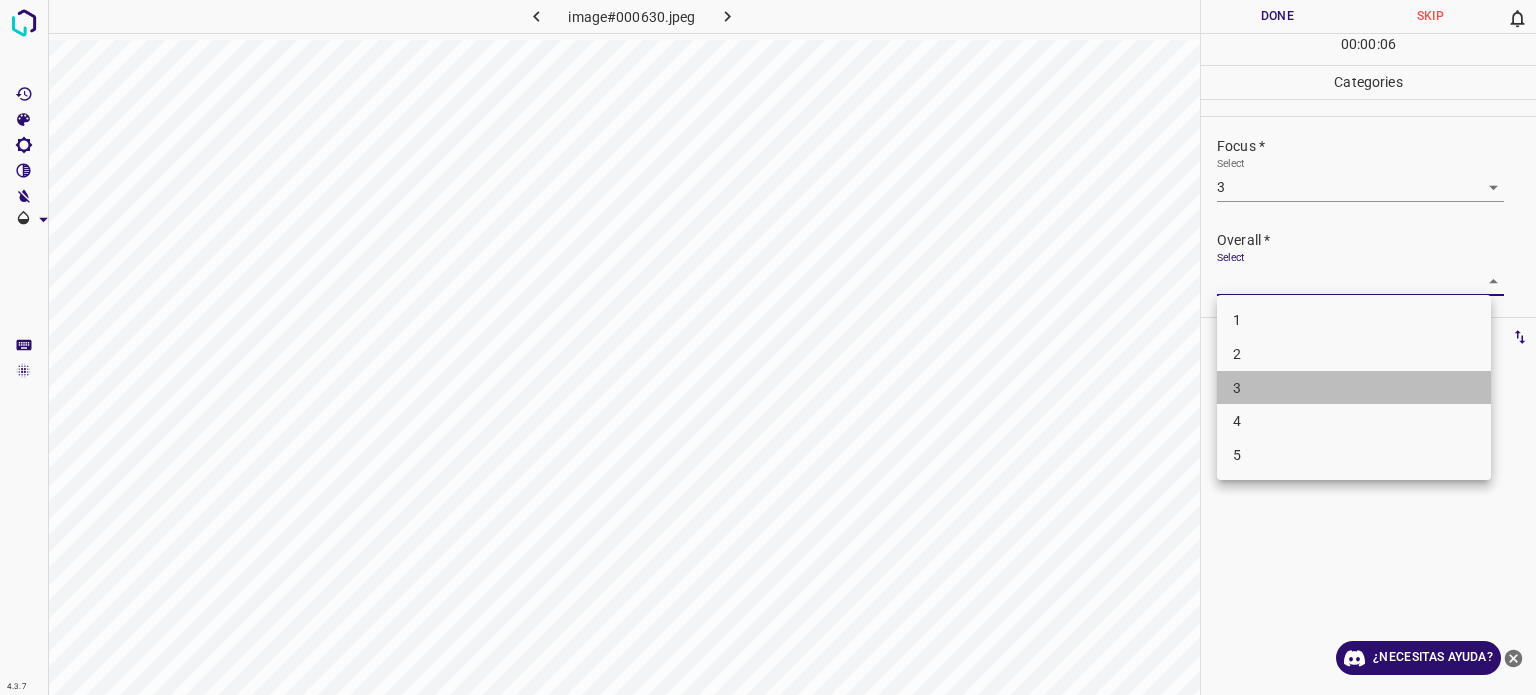 drag, startPoint x: 1233, startPoint y: 394, endPoint x: 1234, endPoint y: 383, distance: 11.045361 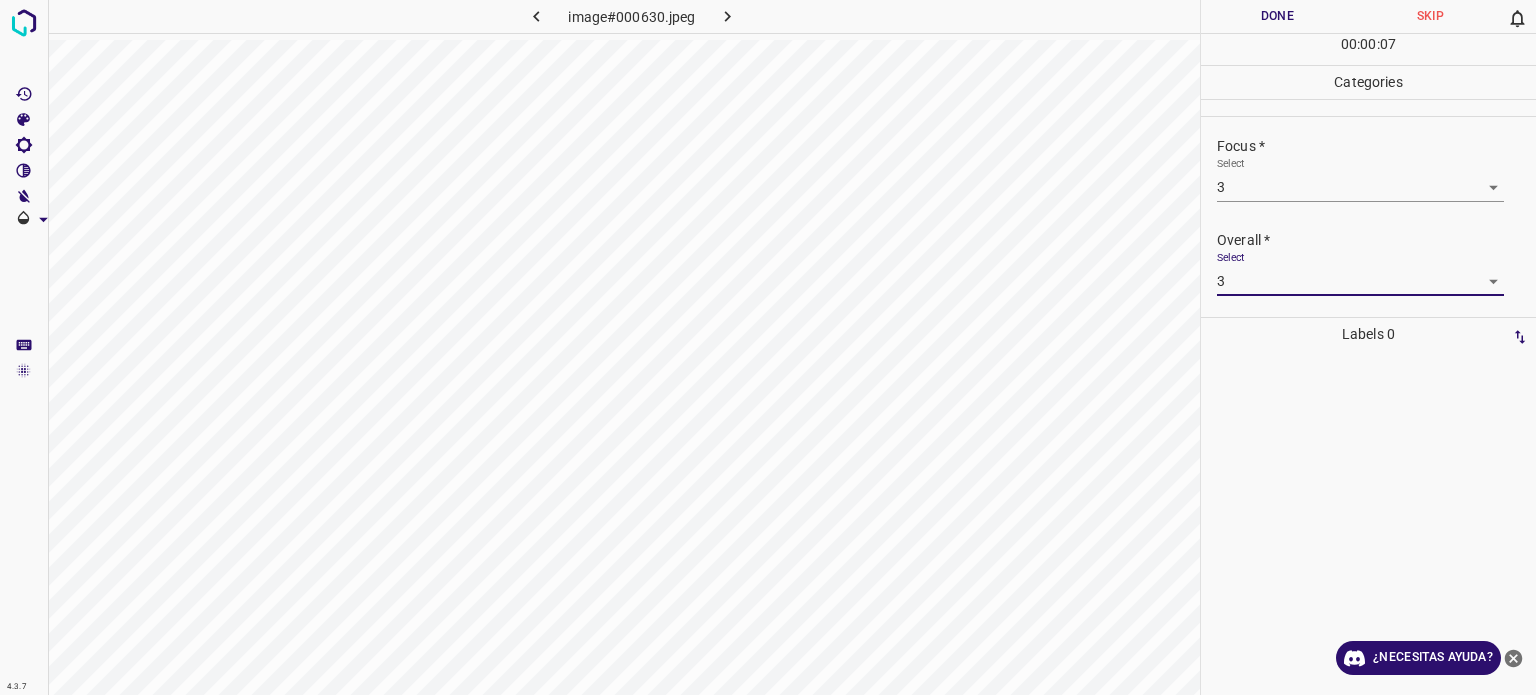 click on "Done" at bounding box center (1277, 16) 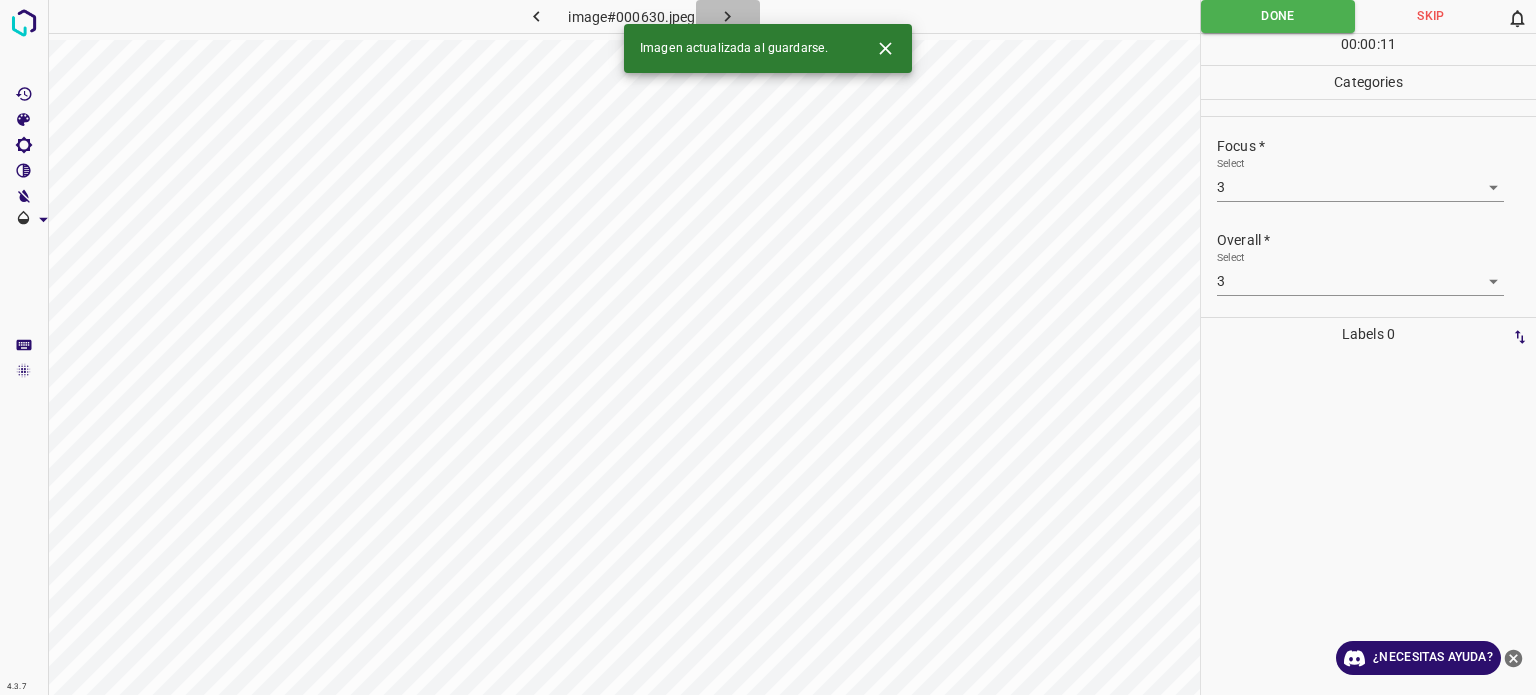 click at bounding box center [728, 16] 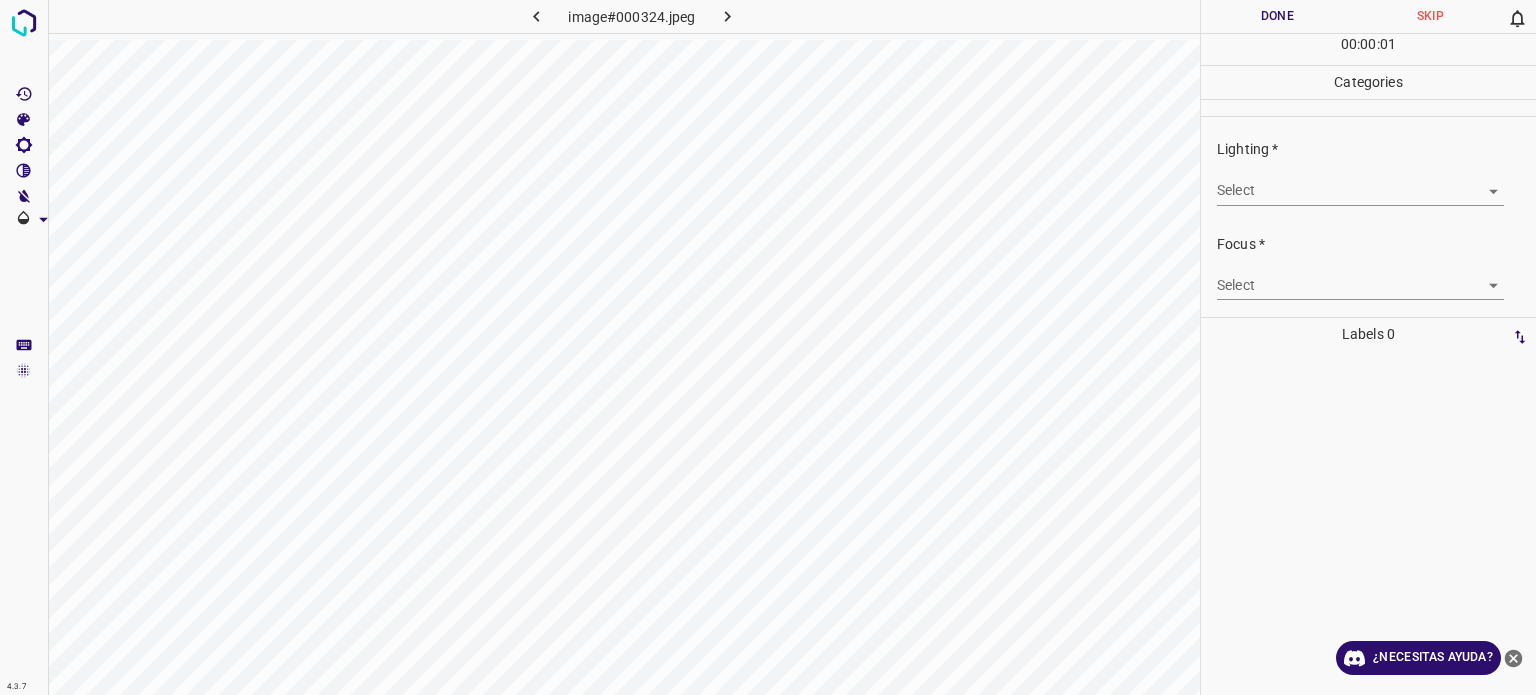 click on "4.3.7 image#000324.jpeg Done Skip 0 00 : 00 : 01 Categories Lighting * Select Focus * Select Overall * Select Labels 0 Categories 1 Lighting 2 Focus 3 Overall Tools Space Change between modes (Draw & Edit) I Auto labeling R Restore zoom M Zoom in N Zoom out Delete Delete selected label Filters Z Restore filters X Saturation filter C Brightness filter V Contrast filter B Gray scale filter General O Download ¿Necesitas ayuda? Texto original Valora esta traducción Tu opinión servirá para ayudar a mejorar el Traductor de Google - Texto - Esconder - Borrar" at bounding box center [768, 347] 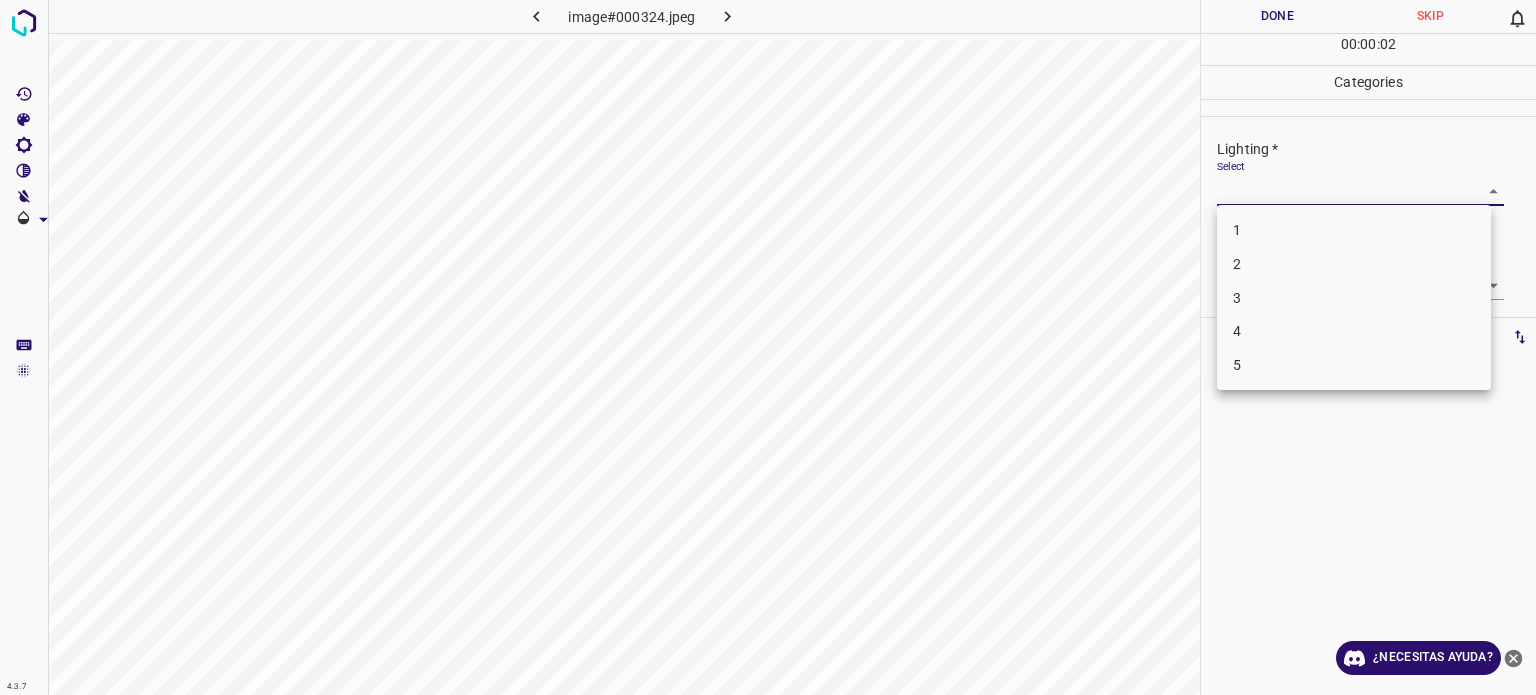 click on "4" at bounding box center (1354, 331) 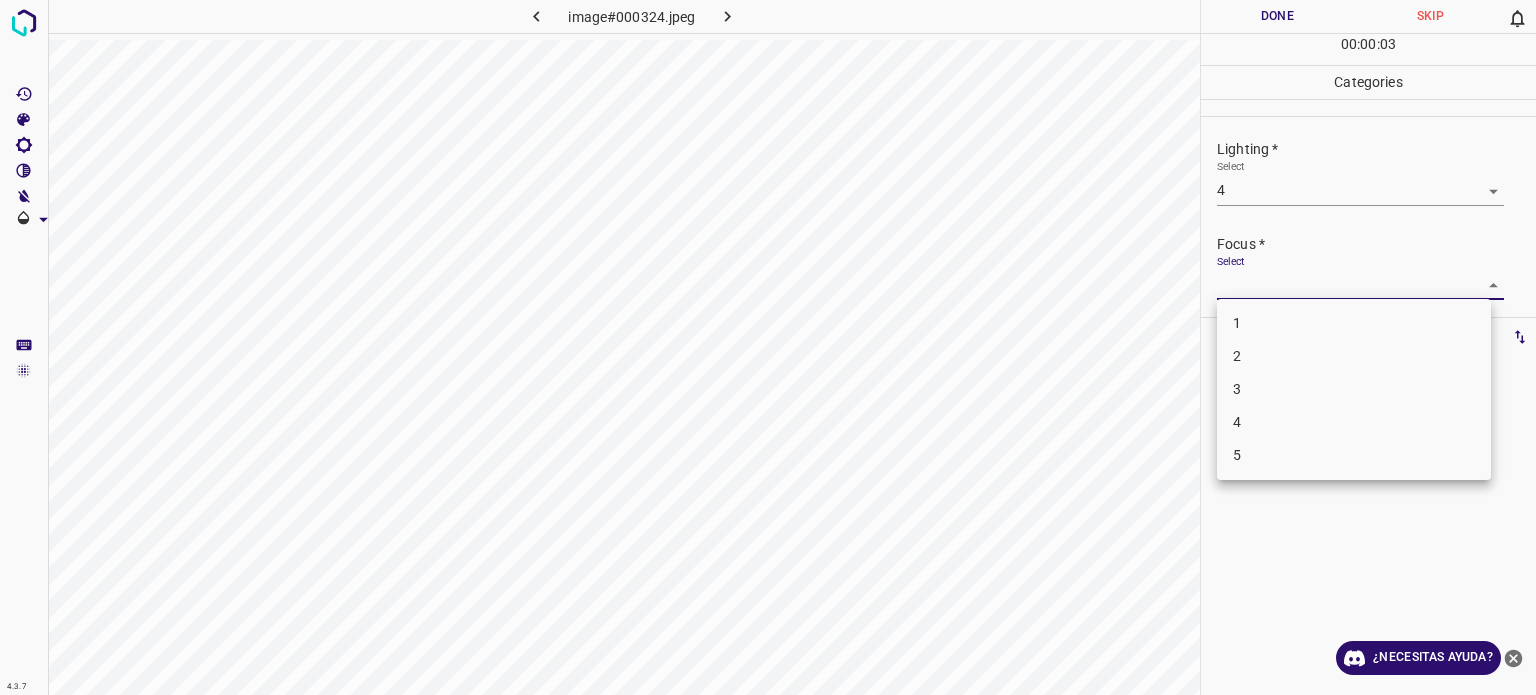 click on "4.3.7 image#000324.jpeg Done Skip 0 00   : 00   : 03   Categories Lighting *  Select 4 4 Focus *  Select ​ Overall *  Select ​ Labels   0 Categories 1 Lighting 2 Focus 3 Overall Tools Space Change between modes (Draw & Edit) I Auto labeling R Restore zoom M Zoom in N Zoom out Delete Delete selecte label Filters Z Restore filters X Saturation filter C Brightness filter V Contrast filter B Gray scale filter General O Download ¿Necesitas ayuda? Texto original Valora esta traducción Tu opinión servirá para ayudar a mejorar el Traductor de Google - Texto - Esconder - Borrar 1 2 3 4 5" at bounding box center (768, 347) 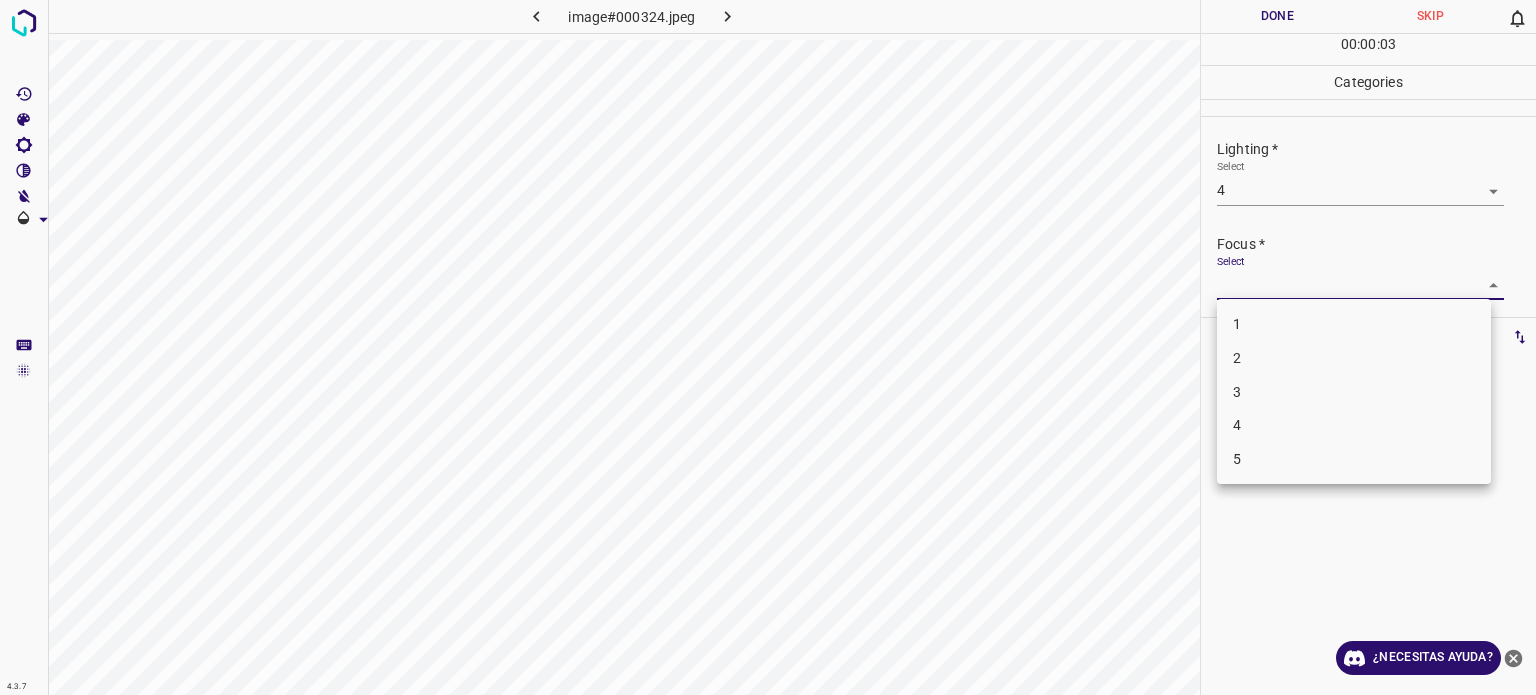 drag, startPoint x: 1248, startPoint y: 434, endPoint x: 1248, endPoint y: 414, distance: 20 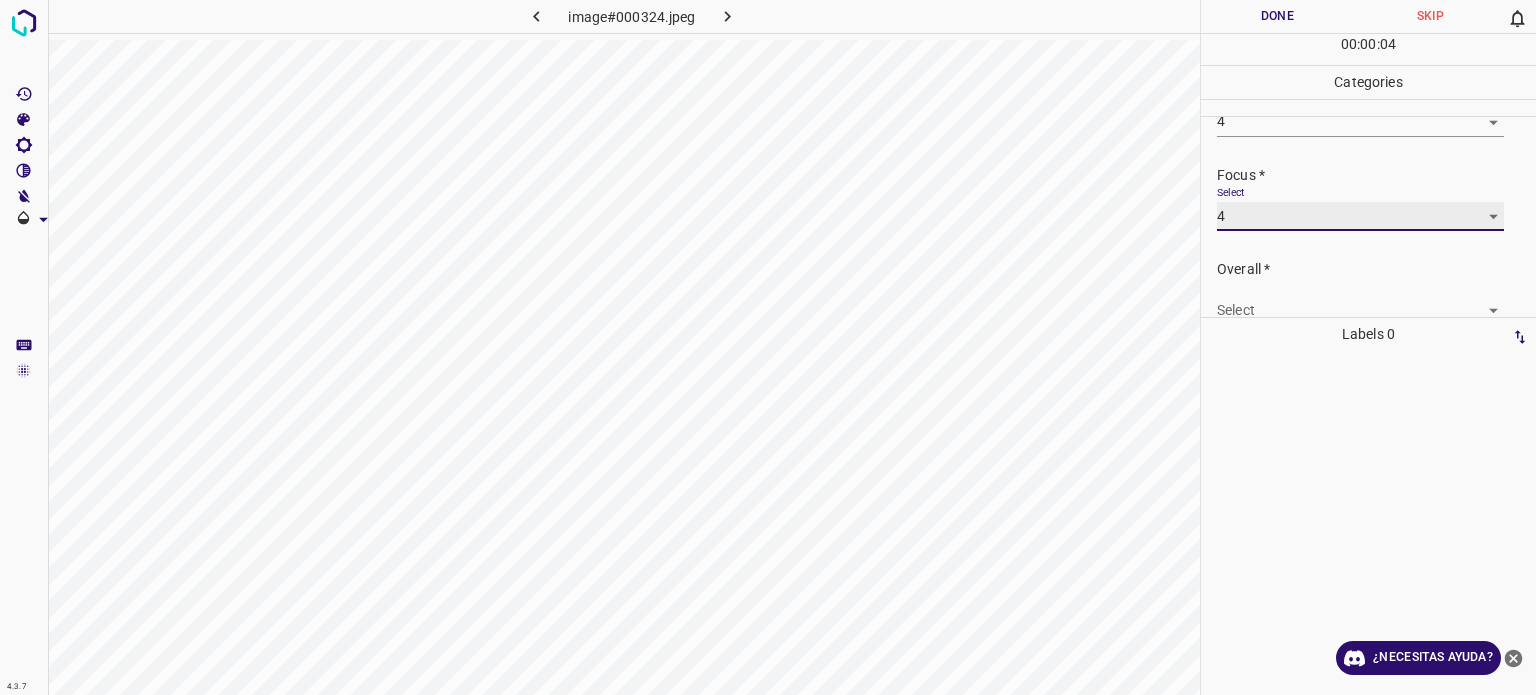 scroll, scrollTop: 98, scrollLeft: 0, axis: vertical 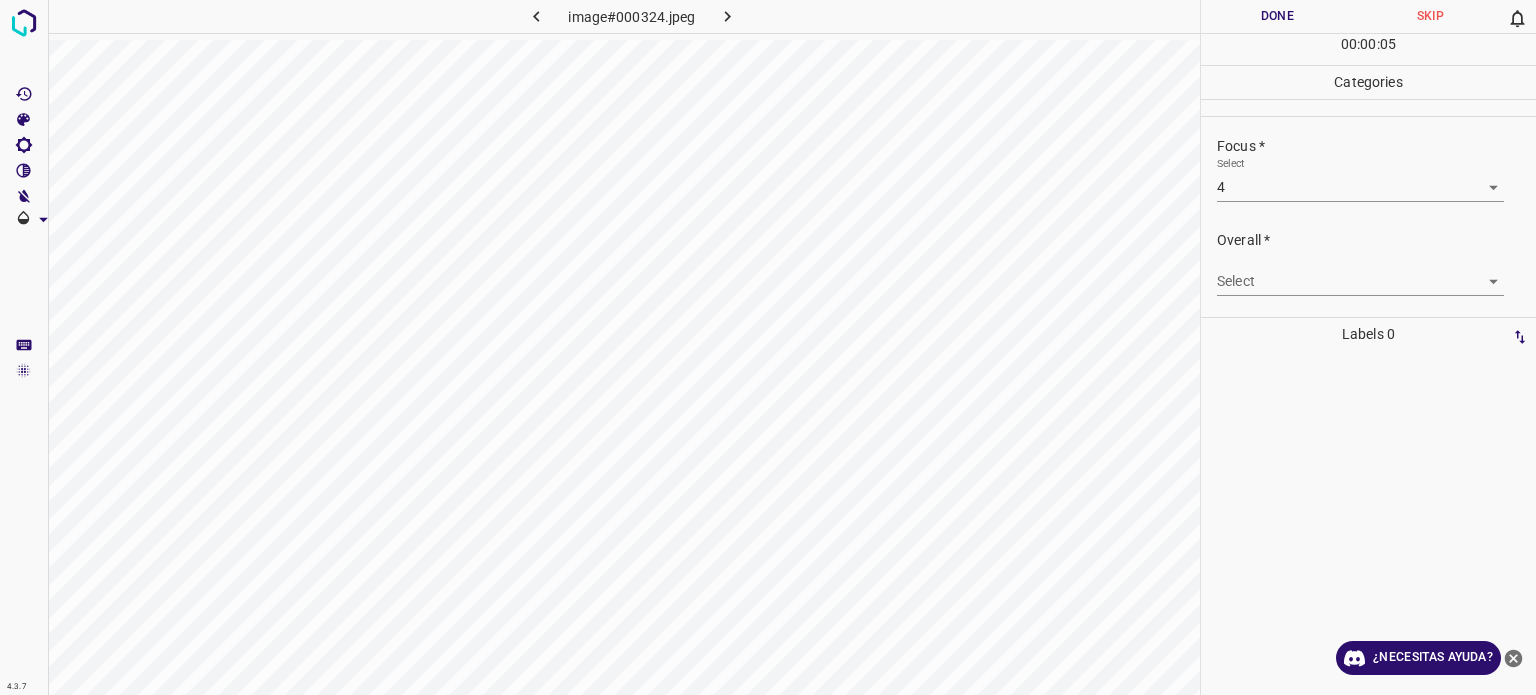 click on "Select ​" at bounding box center (1360, 273) 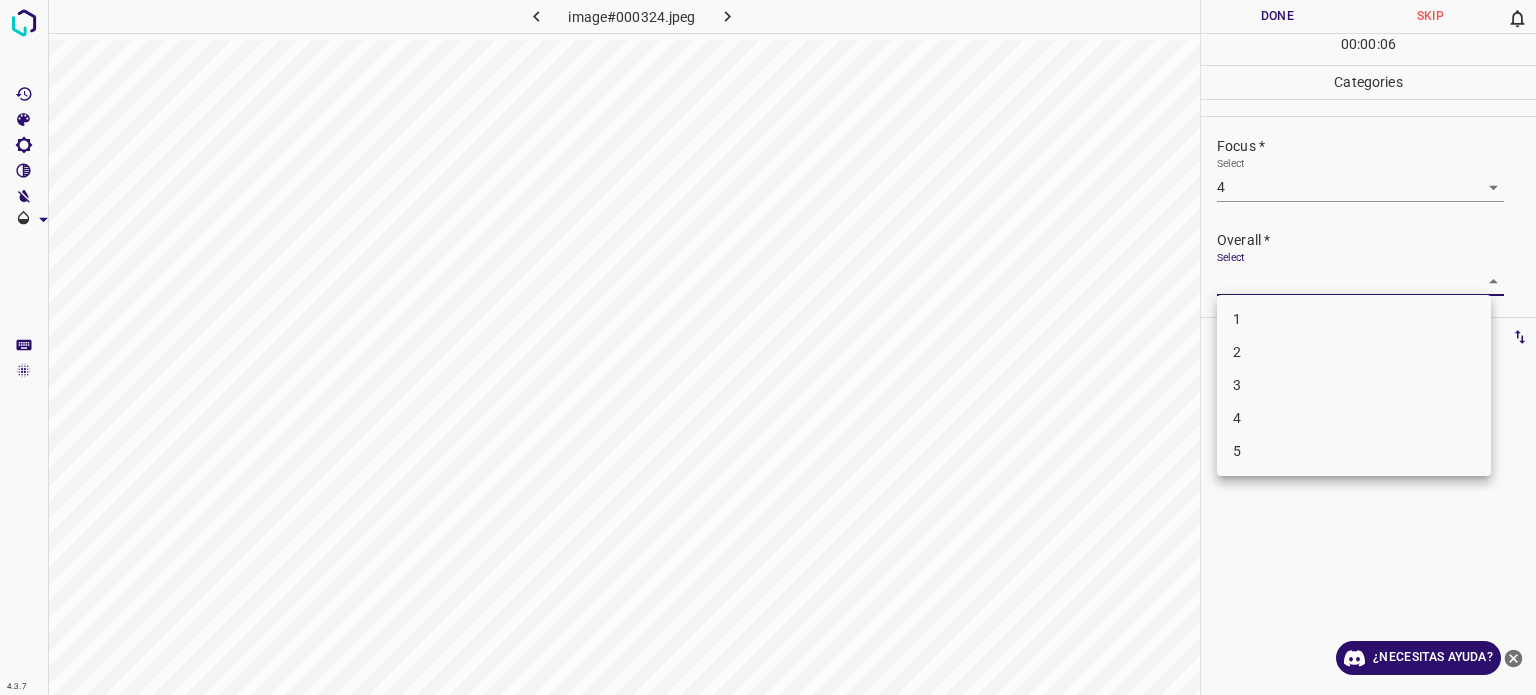 click on "4.3.7 image#000324.jpeg Done Skip 0 00   : 00   : 06   Categories Lighting *  Select 4 4 Focus *  Select 4 4 Overall *  Select ​ Labels   0 Categories 1 Lighting 2 Focus 3 Overall Tools Space Change between modes (Draw & Edit) I Auto labeling R Restore zoom M Zoom in N Zoom out Delete Delete selecte label Filters Z Restore filters X Saturation filter C Brightness filter V Contrast filter B Gray scale filter General O Download ¿Necesitas ayuda? Texto original Valora esta traducción Tu opinión servirá para ayudar a mejorar el Traductor de Google - Texto - Esconder - Borrar 1 2 3 4 5" at bounding box center [768, 347] 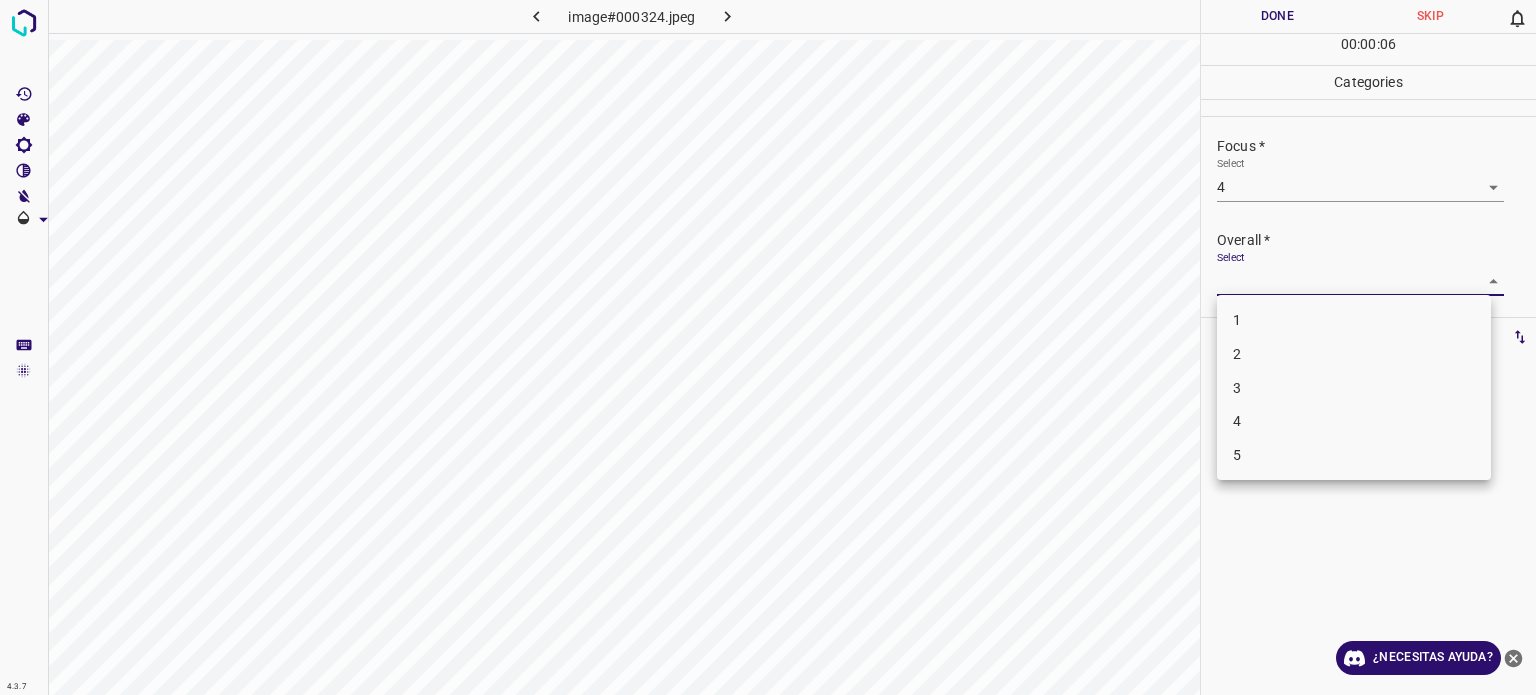 click on "4" at bounding box center [1354, 421] 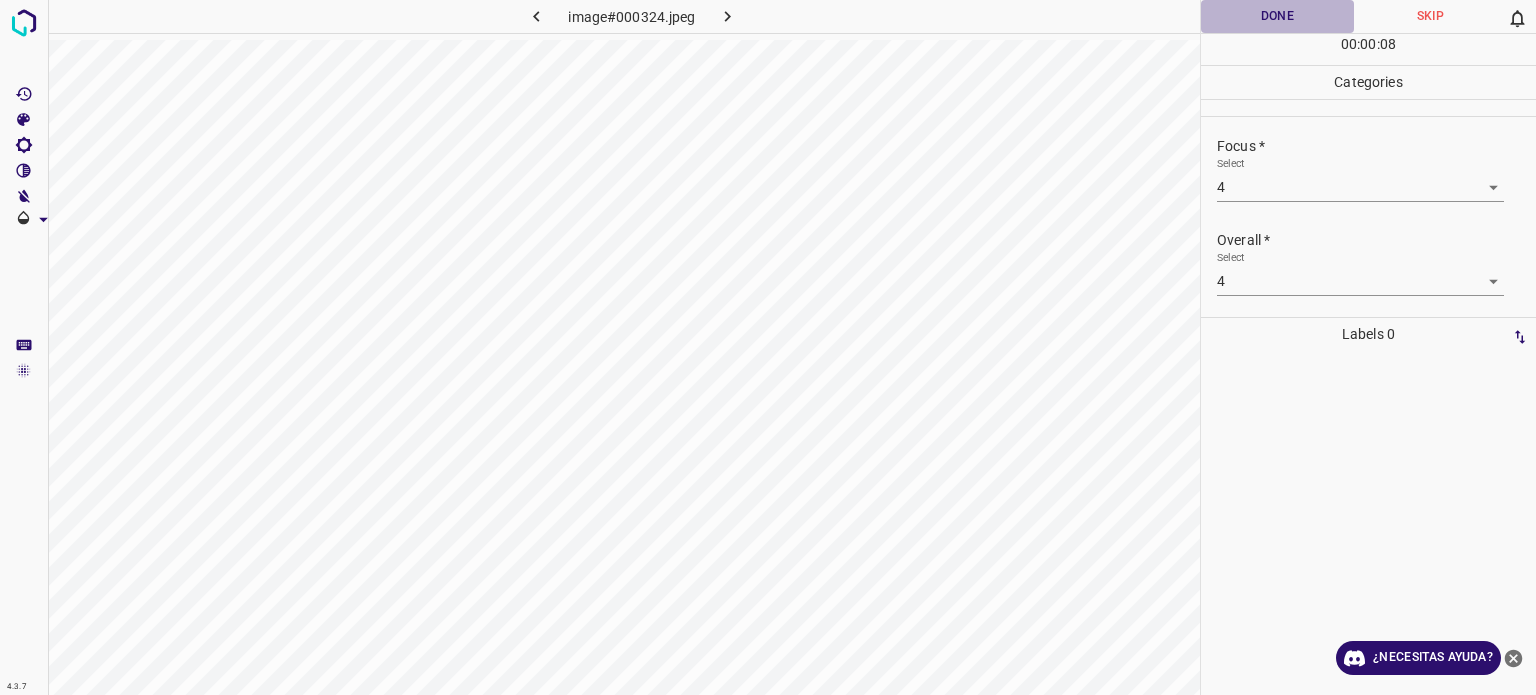 click on "Done" at bounding box center (1277, 16) 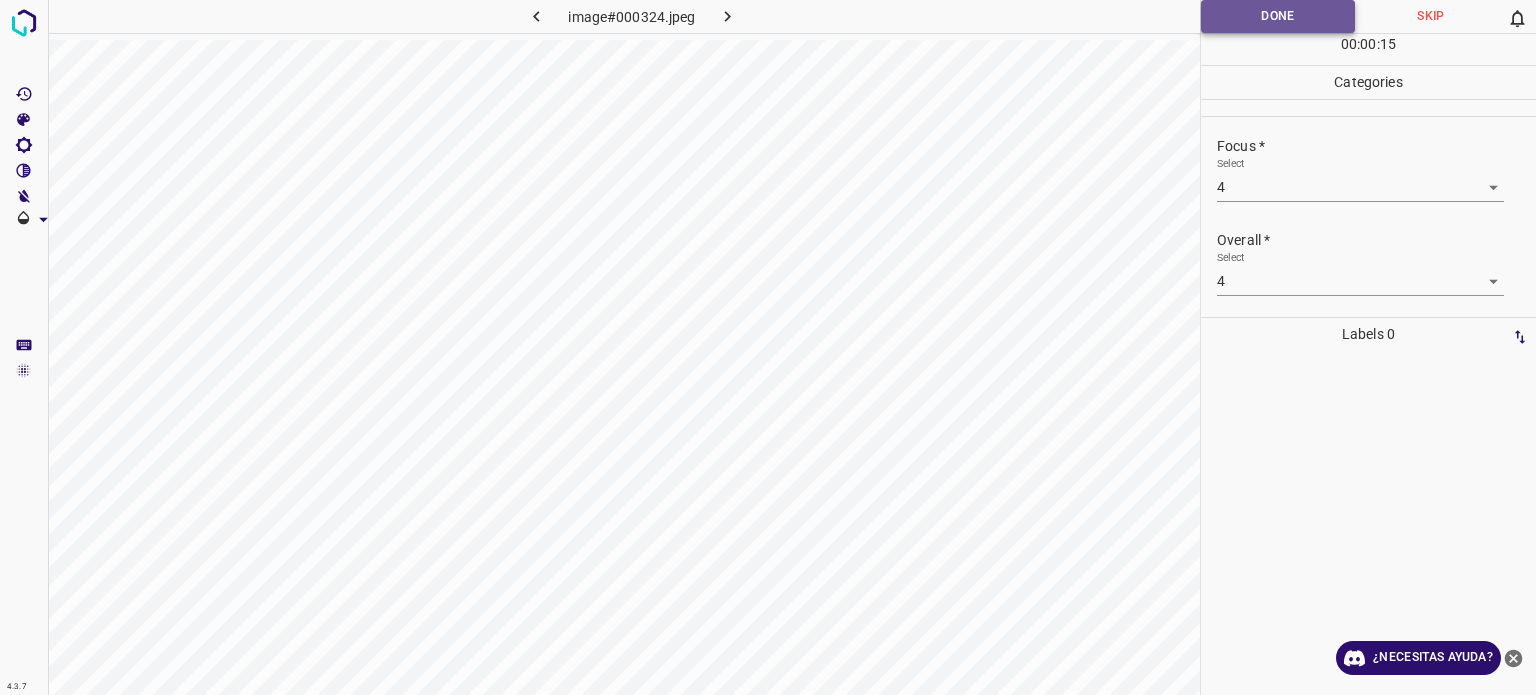 click on "Done" at bounding box center (1278, 16) 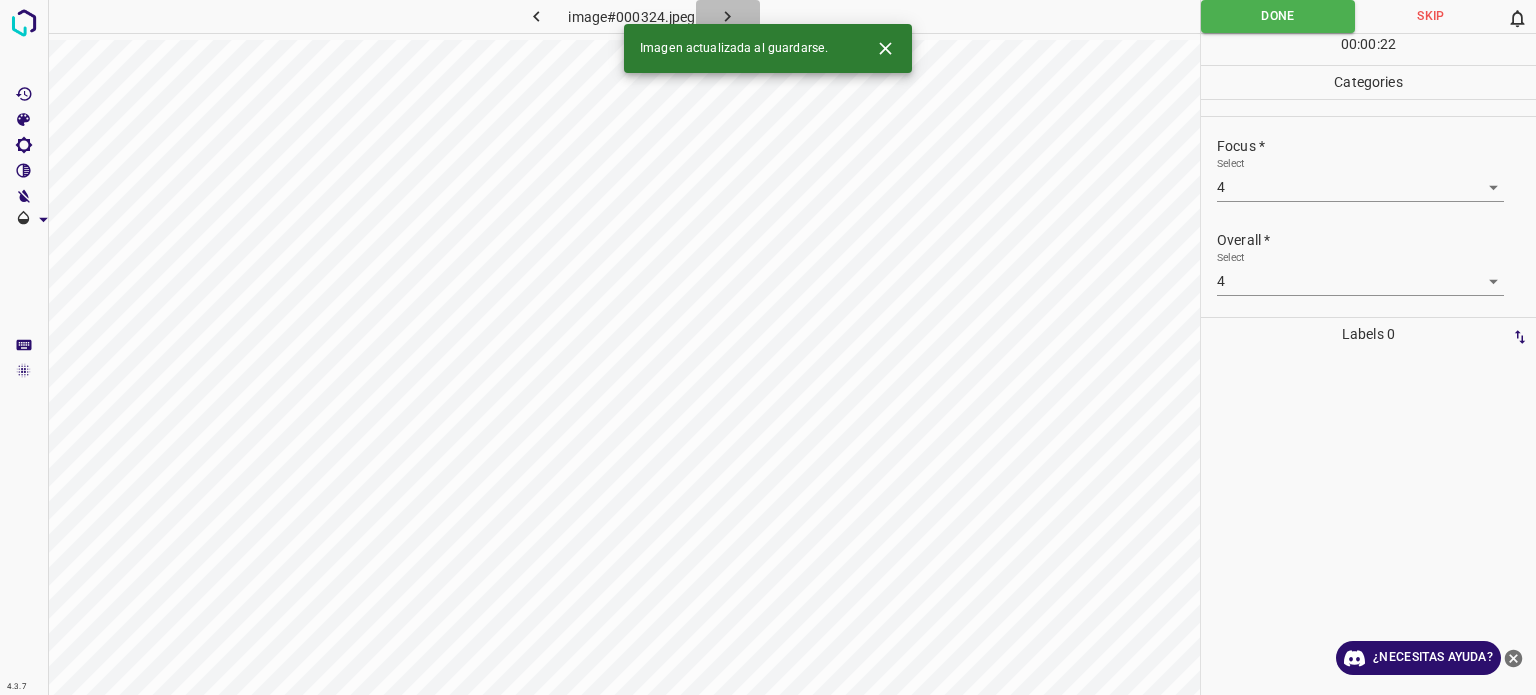 click 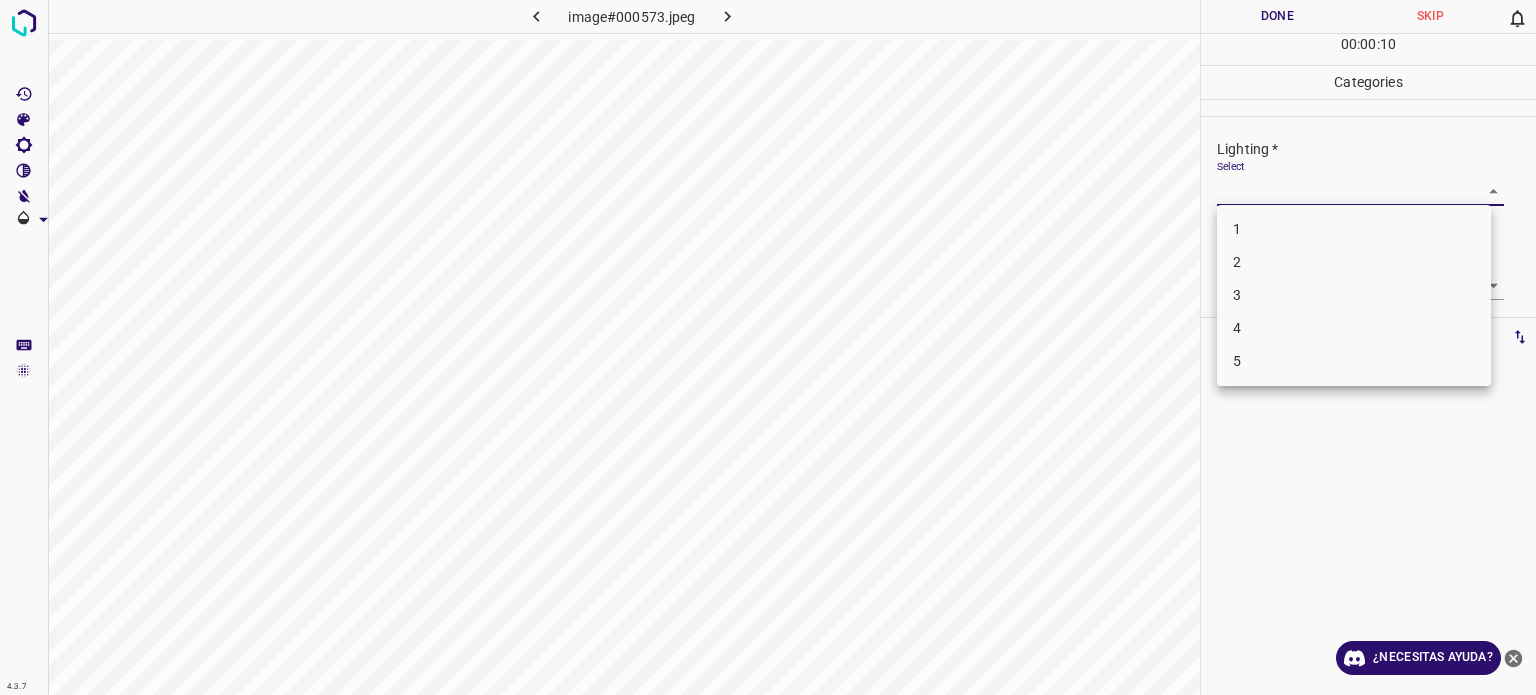 click on "4.3.7 image#000573.jpeg Done Skip 0 00 : 00 : 10 Categories Lighting * Select Focus * Select Overall * Select Labels 0 Categories 1 Lighting 2 Focus 3 Overall Tools Space Change between modes (Draw & Edit) I Auto labeling R Restore zoom M Zoom in N Zoom out Delete Delete selected label Filters Z Restore filters X Saturation filter C Brightness filter V Contrast filter B Gray scale filter General O Download ¿Necesitas ayuda? Texto original Valora esta traducción Tu opinión servirá para ayudar a mejorar el Traductor de Google - Texto - Esconder - Borrar 1 2 3 4 5" at bounding box center [768, 347] 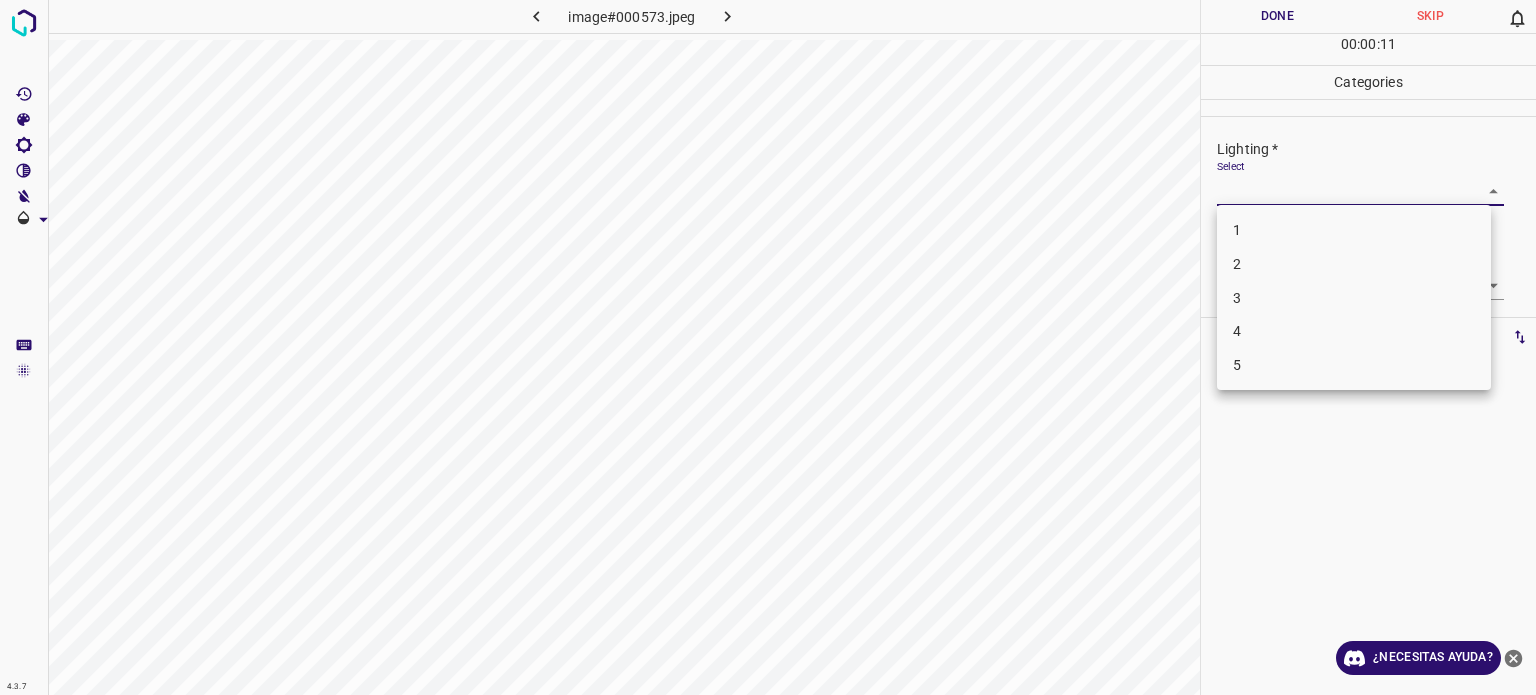 click on "3" at bounding box center (1354, 298) 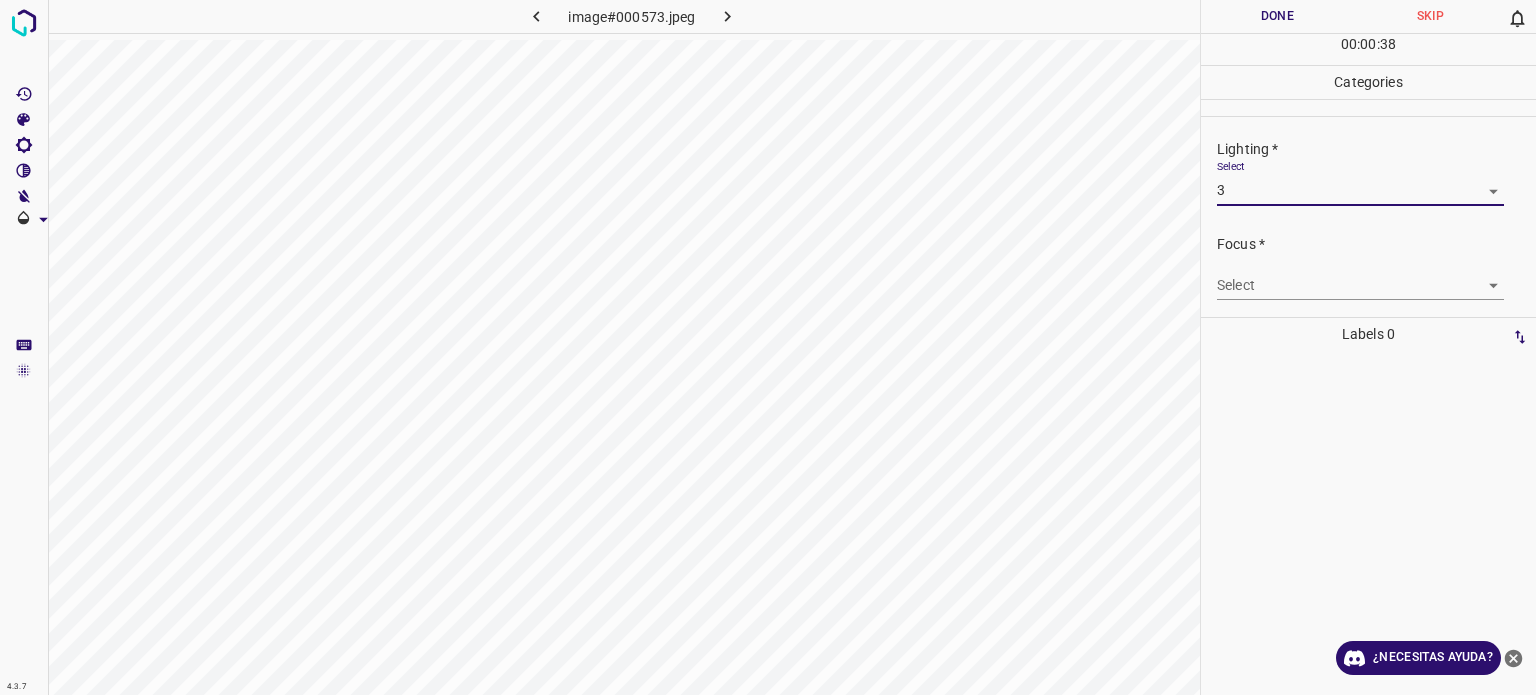 click on "4.3.7 image#000573.jpeg Done Skip 0 00   : 00   : 38   Categories Lighting *  Select 3 3 Focus *  Select ​ Overall *  Select ​ Labels   0 Categories 1 Lighting 2 Focus 3 Overall Tools Space Change between modes (Draw & Edit) I Auto labeling R Restore zoom M Zoom in N Zoom out Delete Delete selecte label Filters Z Restore filters X Saturation filter C Brightness filter V Contrast filter B Gray scale filter General O Download ¿Necesitas ayuda? Texto original Valora esta traducción Tu opinión servirá para ayudar a mejorar el Traductor de Google - Texto - Esconder - Borrar" at bounding box center (768, 347) 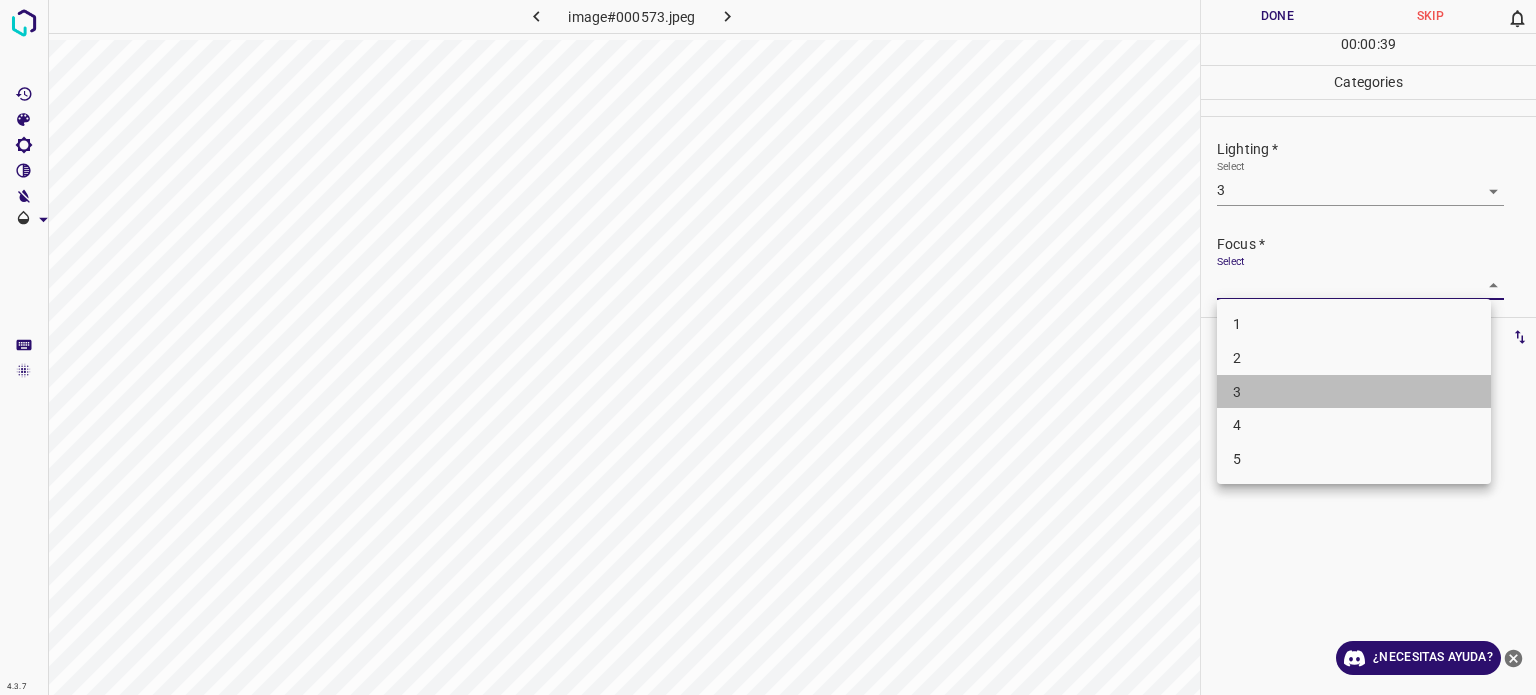 click on "3" at bounding box center [1354, 392] 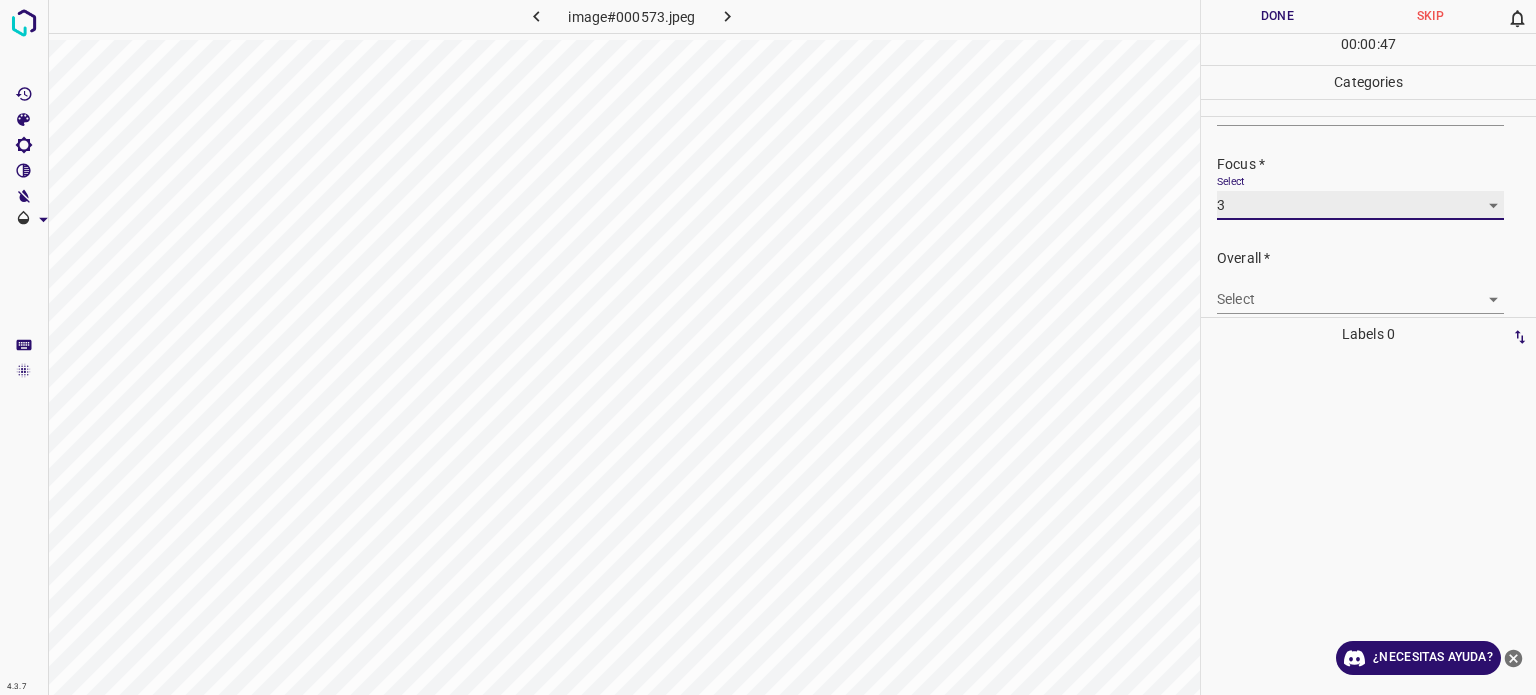 scroll, scrollTop: 98, scrollLeft: 0, axis: vertical 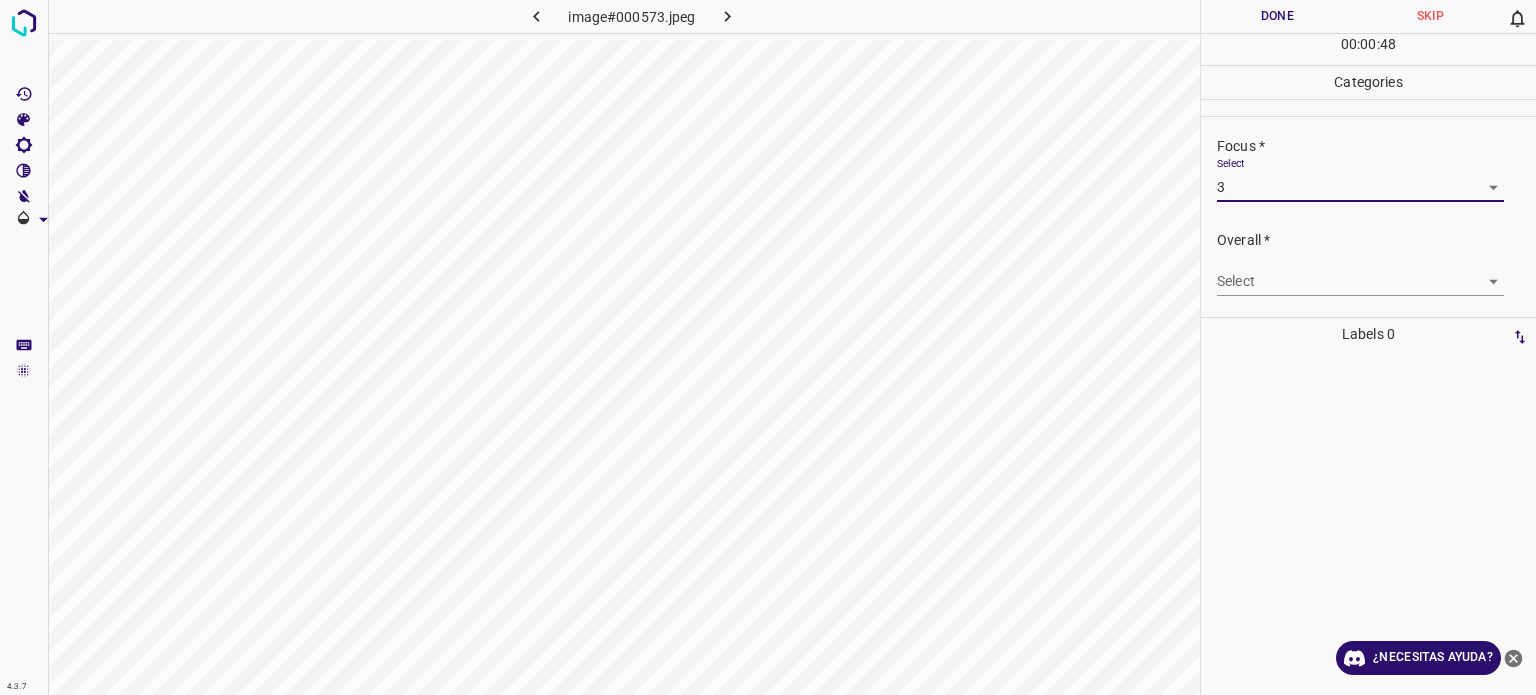 click on "4.3.7 image#000573.jpeg Done Skip 0 00   : 00   : 48   Categories Lighting *  Select 3 3 Focus *  Select 3 3 Overall *  Select ​ Labels   0 Categories 1 Lighting 2 Focus 3 Overall Tools Space Change between modes (Draw & Edit) I Auto labeling R Restore zoom M Zoom in N Zoom out Delete Delete selecte label Filters Z Restore filters X Saturation filter C Brightness filter V Contrast filter B Gray scale filter General O Download ¿Necesitas ayuda? Texto original Valora esta traducción Tu opinión servirá para ayudar a mejorar el Traductor de Google - Texto - Esconder - Borrar" at bounding box center (768, 347) 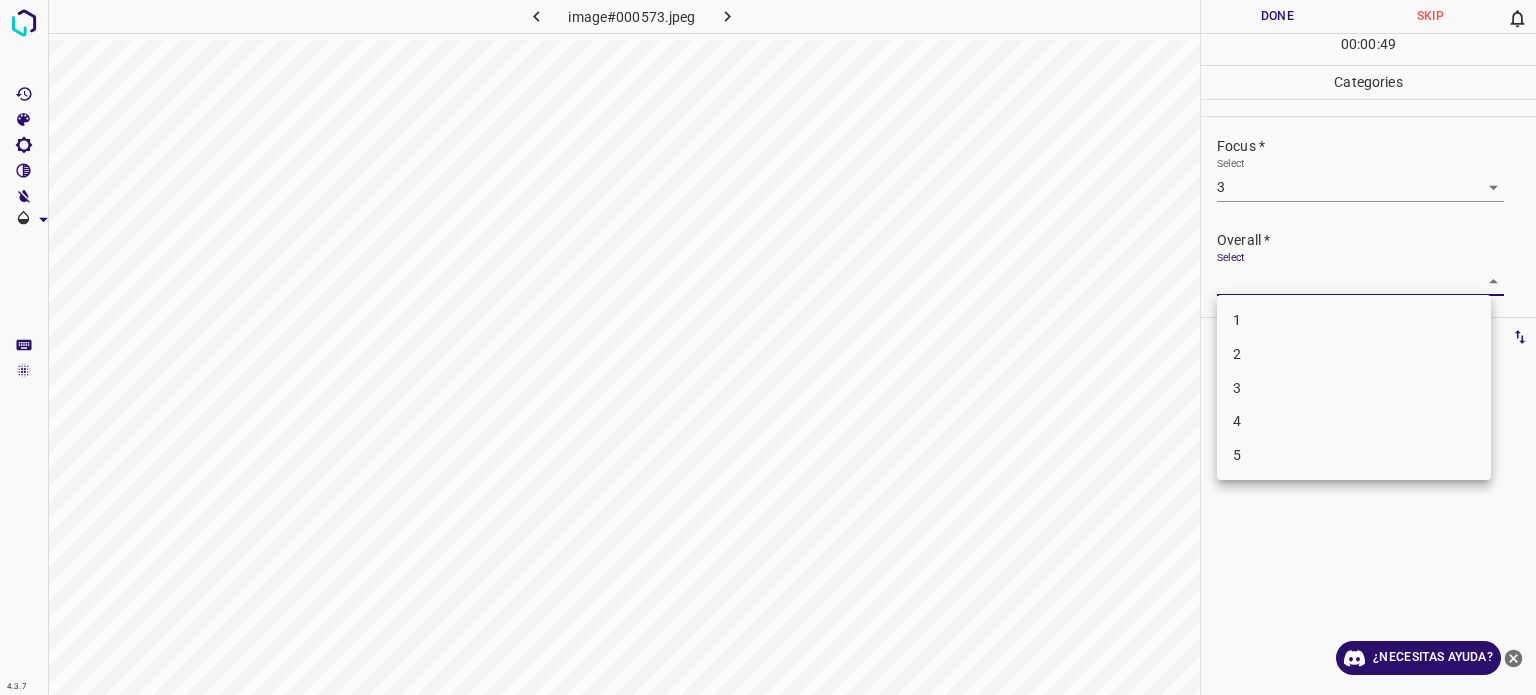 click on "3" at bounding box center (1354, 388) 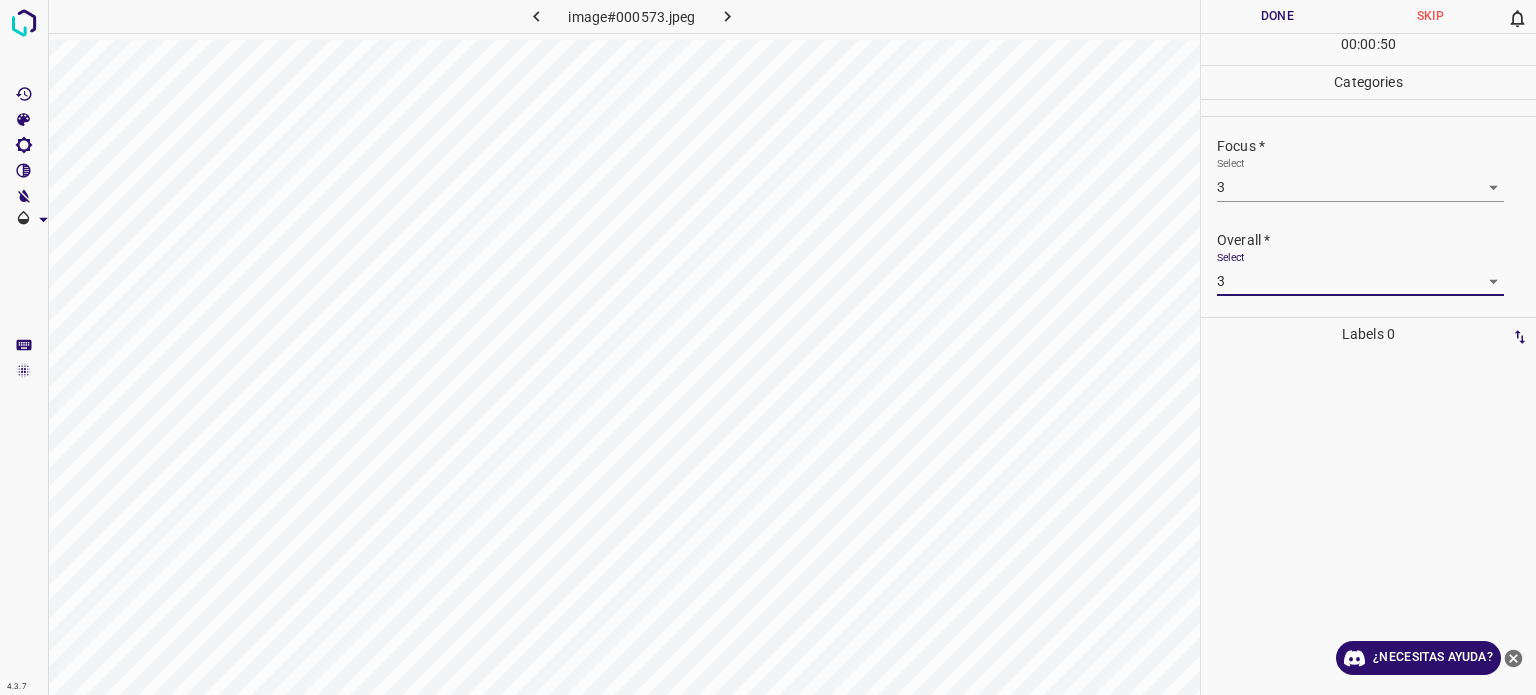 click on "Done" at bounding box center (1277, 16) 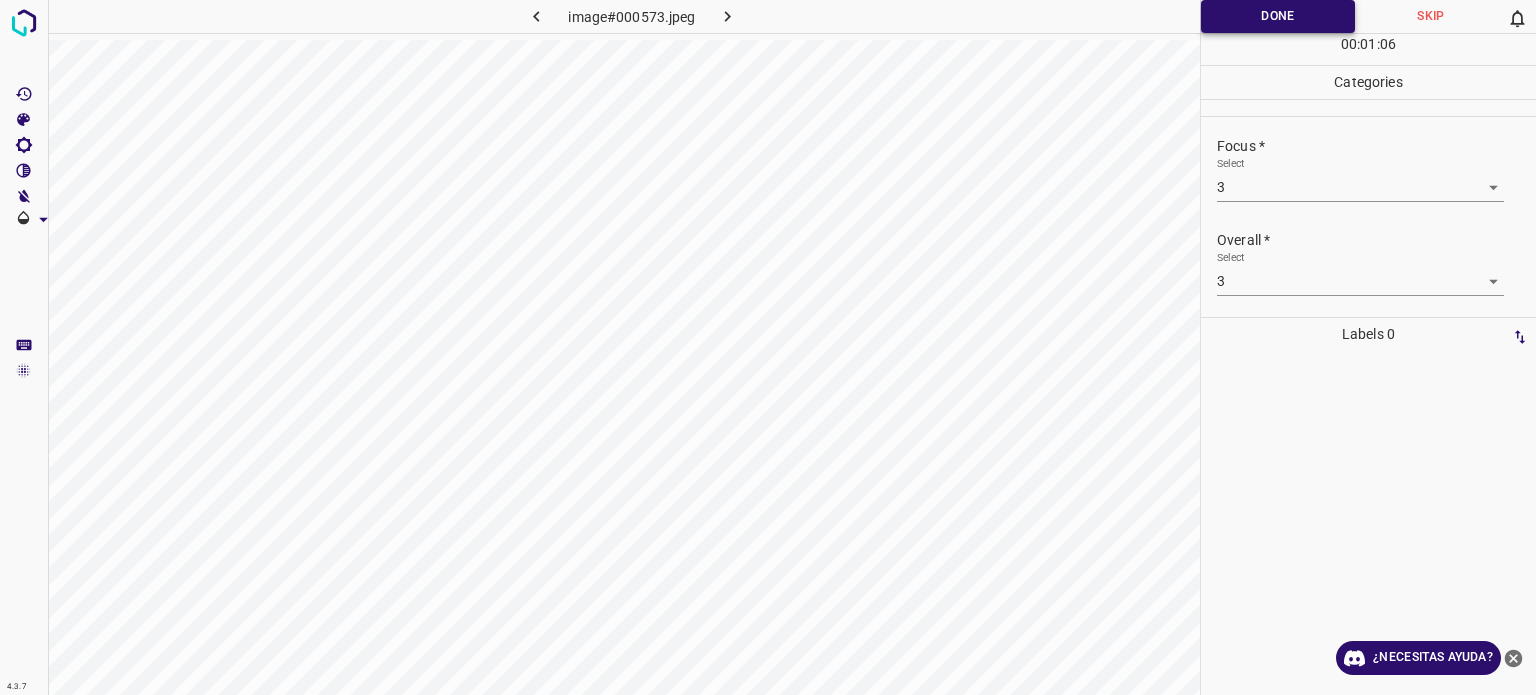 click on "Done" at bounding box center [1278, 16] 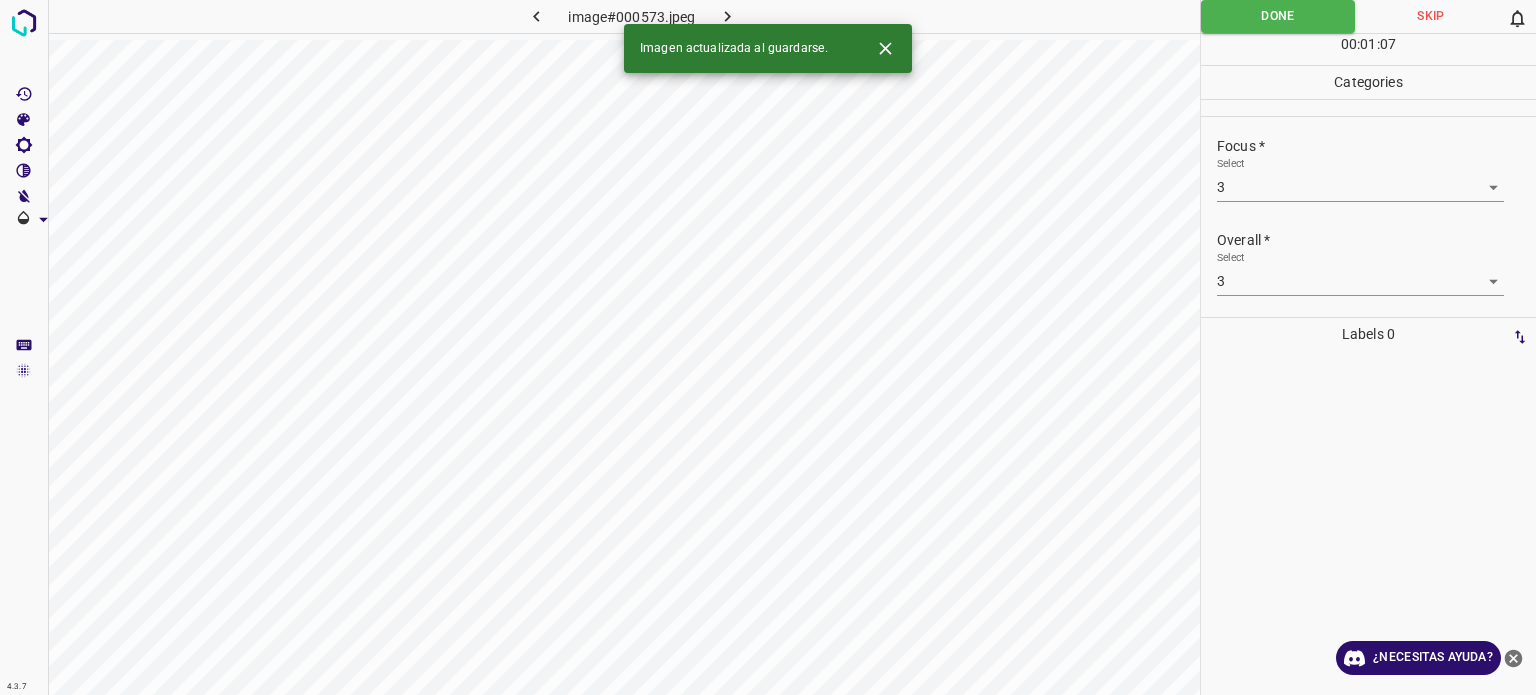 click 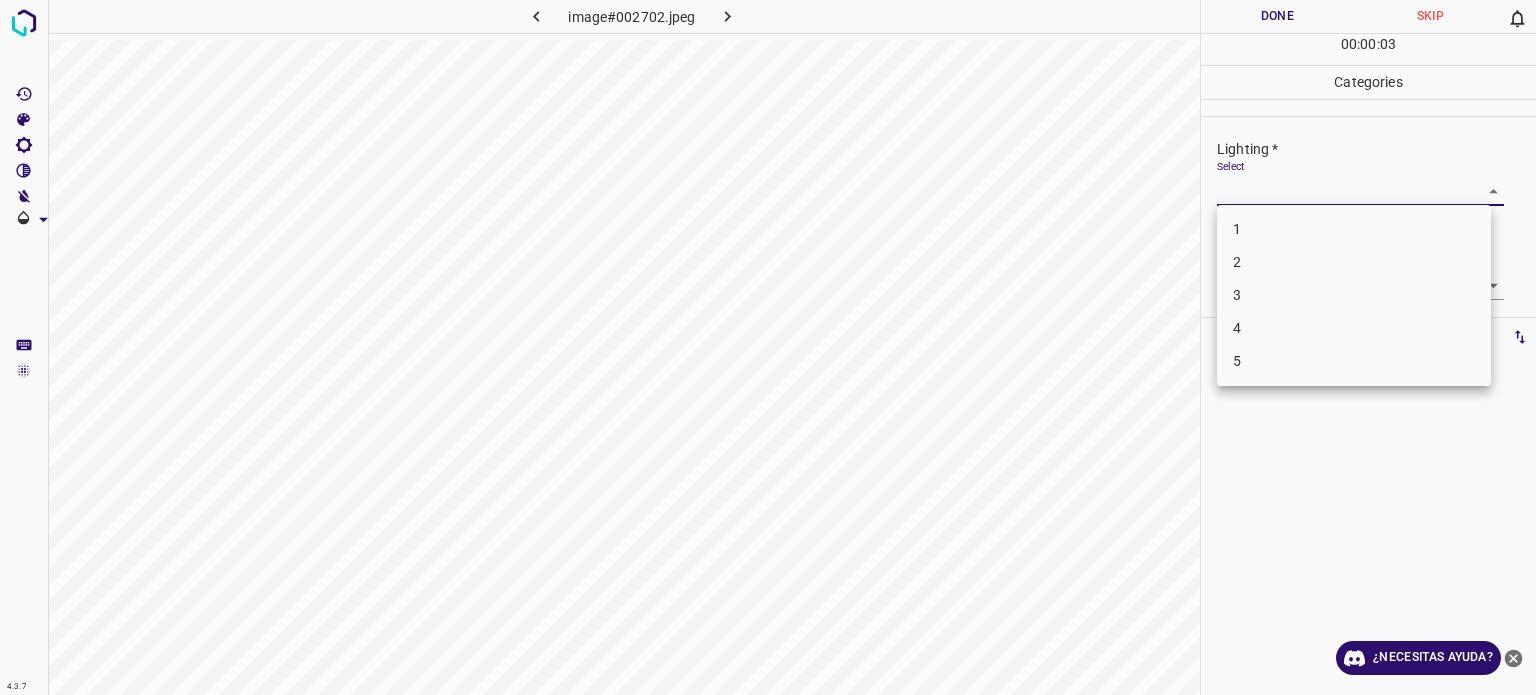 drag, startPoint x: 1265, startPoint y: 191, endPoint x: 1258, endPoint y: 260, distance: 69.354164 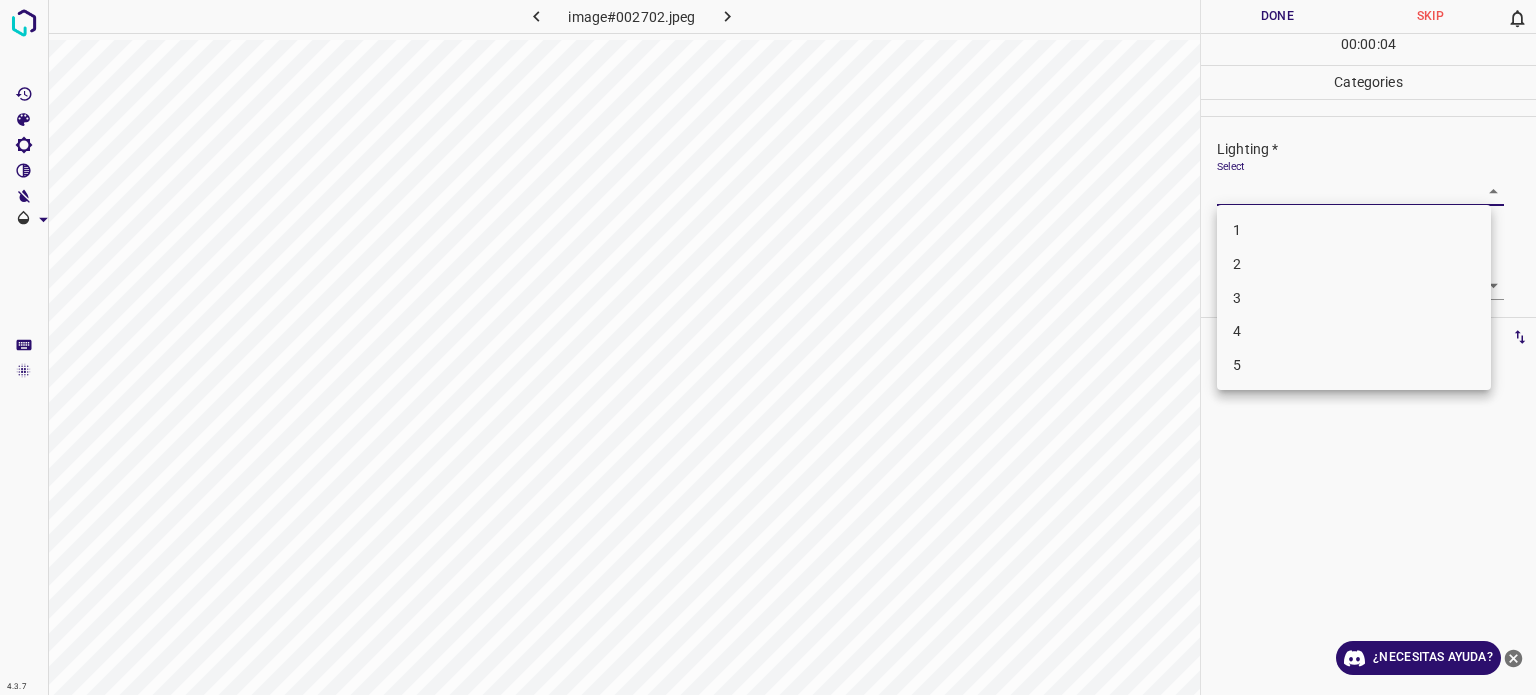 click on "3" at bounding box center [1354, 298] 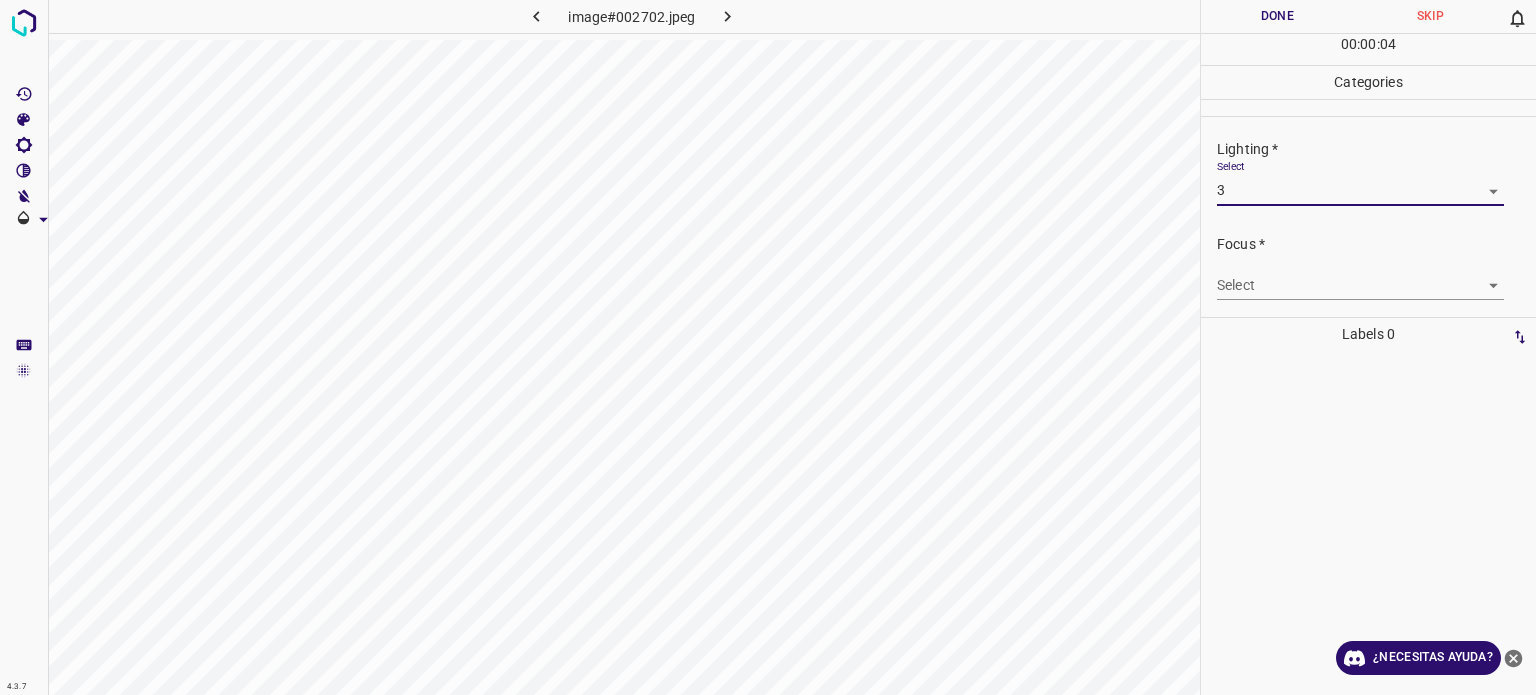 click on "4.3.7 image#002702.jpeg Done Skip 0 00   : 00   : 04   Categories Lighting *  Select 3 3 Focus *  Select ​ Overall *  Select ​ Labels   0 Categories 1 Lighting 2 Focus 3 Overall Tools Space Change between modes (Draw & Edit) I Auto labeling R Restore zoom M Zoom in N Zoom out Delete Delete selecte label Filters Z Restore filters X Saturation filter C Brightness filter V Contrast filter B Gray scale filter General O Download ¿Necesitas ayuda? Texto original Valora esta traducción Tu opinión servirá para ayudar a mejorar el Traductor de Google - Texto - Esconder - Borrar" at bounding box center (768, 347) 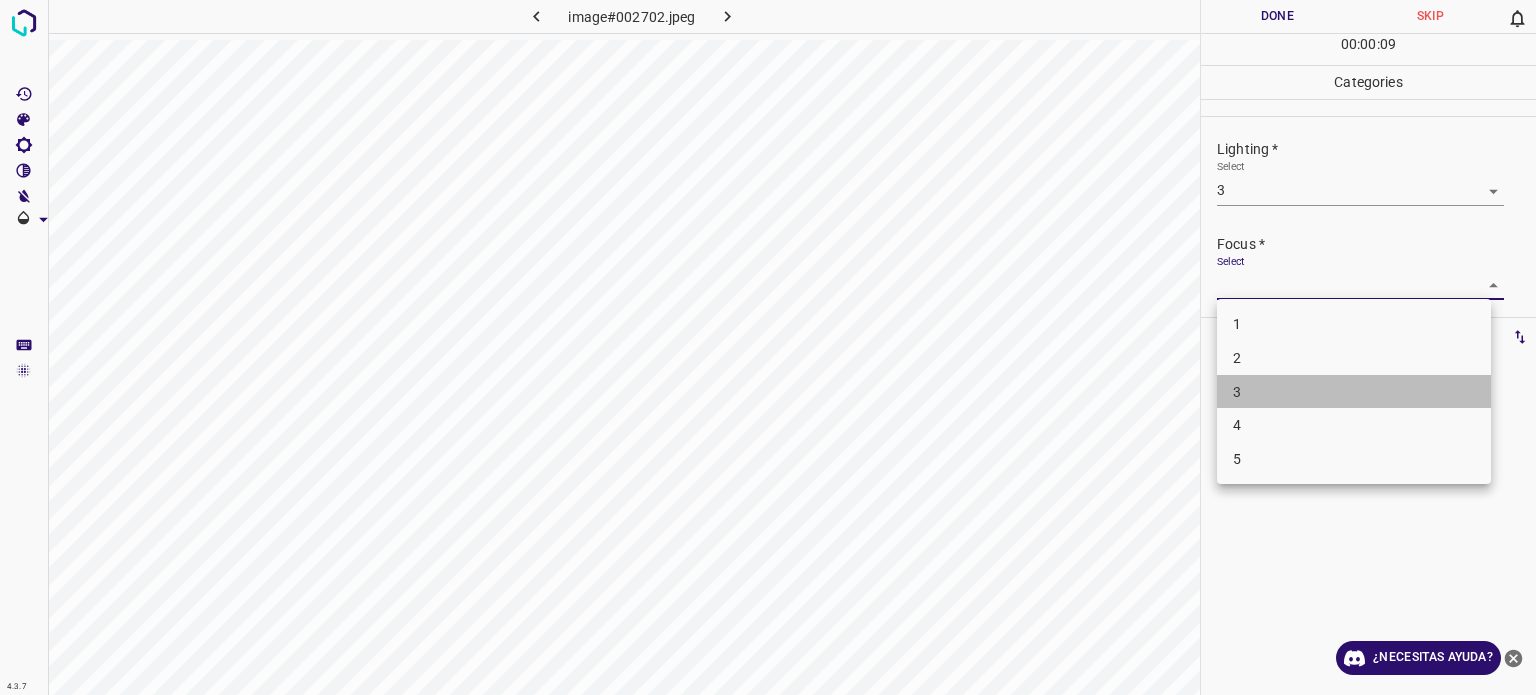 click on "3" at bounding box center [1354, 392] 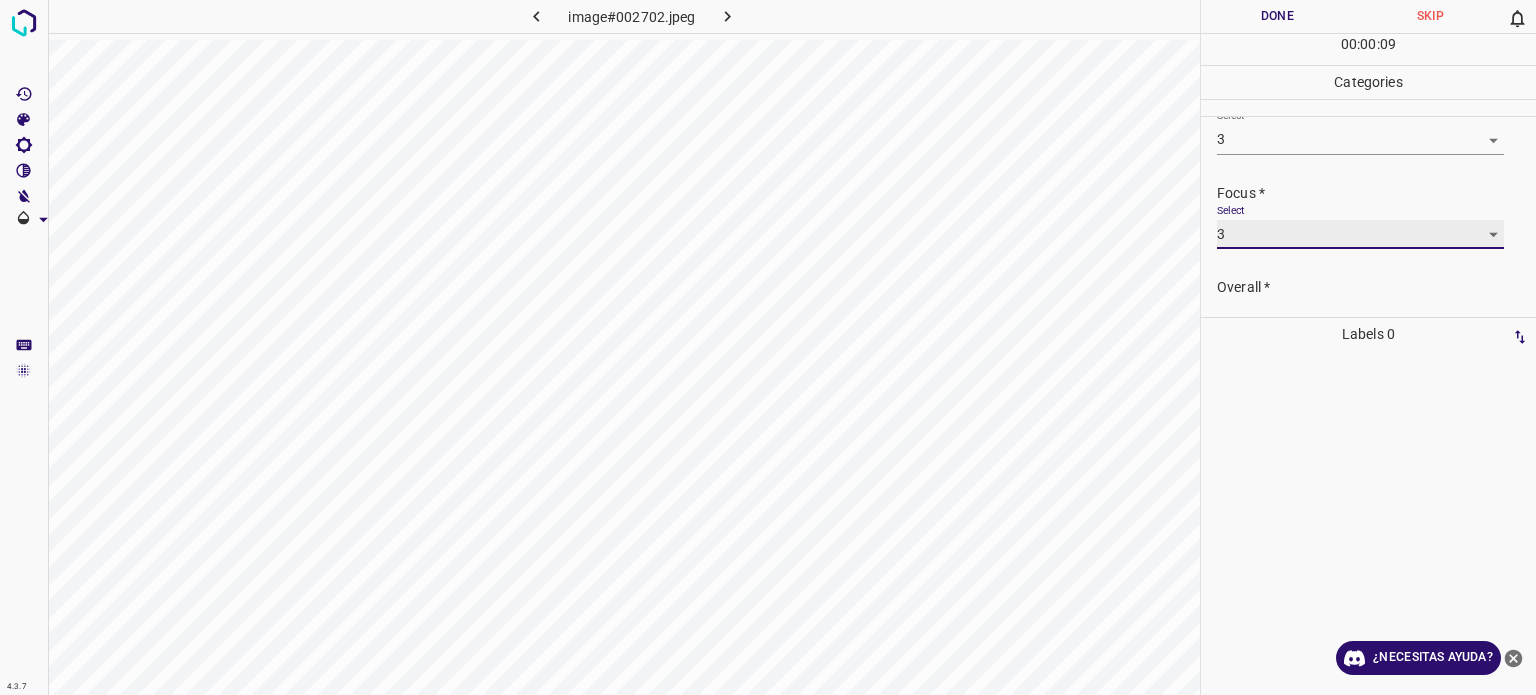 scroll, scrollTop: 98, scrollLeft: 0, axis: vertical 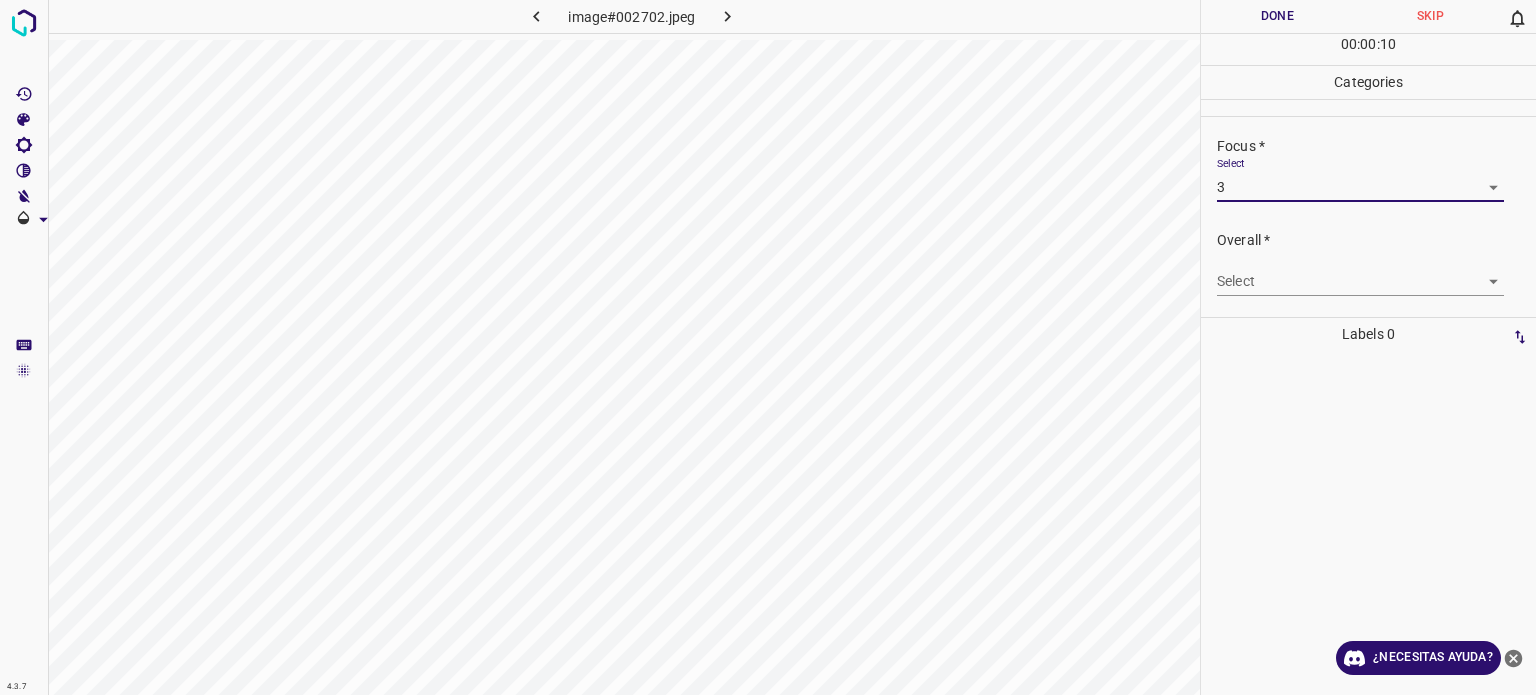 click on "4.3.7 image#002702.jpeg Done Skip 0 00   : 00   : 10   Categories Lighting *  Select 3 3 Focus *  Select 3 3 Overall *  Select ​ Labels   0 Categories 1 Lighting 2 Focus 3 Overall Tools Space Change between modes (Draw & Edit) I Auto labeling R Restore zoom M Zoom in N Zoom out Delete Delete selecte label Filters Z Restore filters X Saturation filter C Brightness filter V Contrast filter B Gray scale filter General O Download ¿Necesitas ayuda? Texto original Valora esta traducción Tu opinión servirá para ayudar a mejorar el Traductor de Google - Texto - Esconder - Borrar" at bounding box center (768, 347) 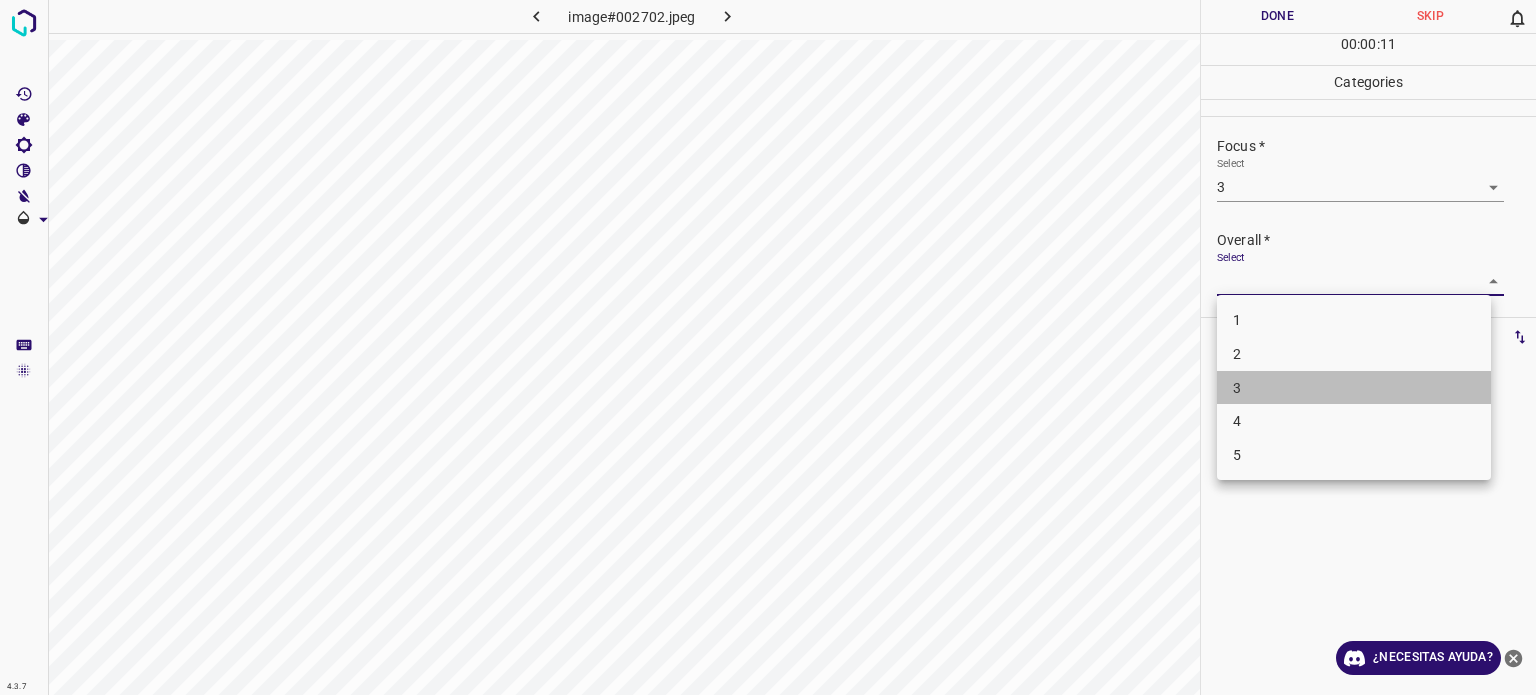 click on "3" at bounding box center (1354, 388) 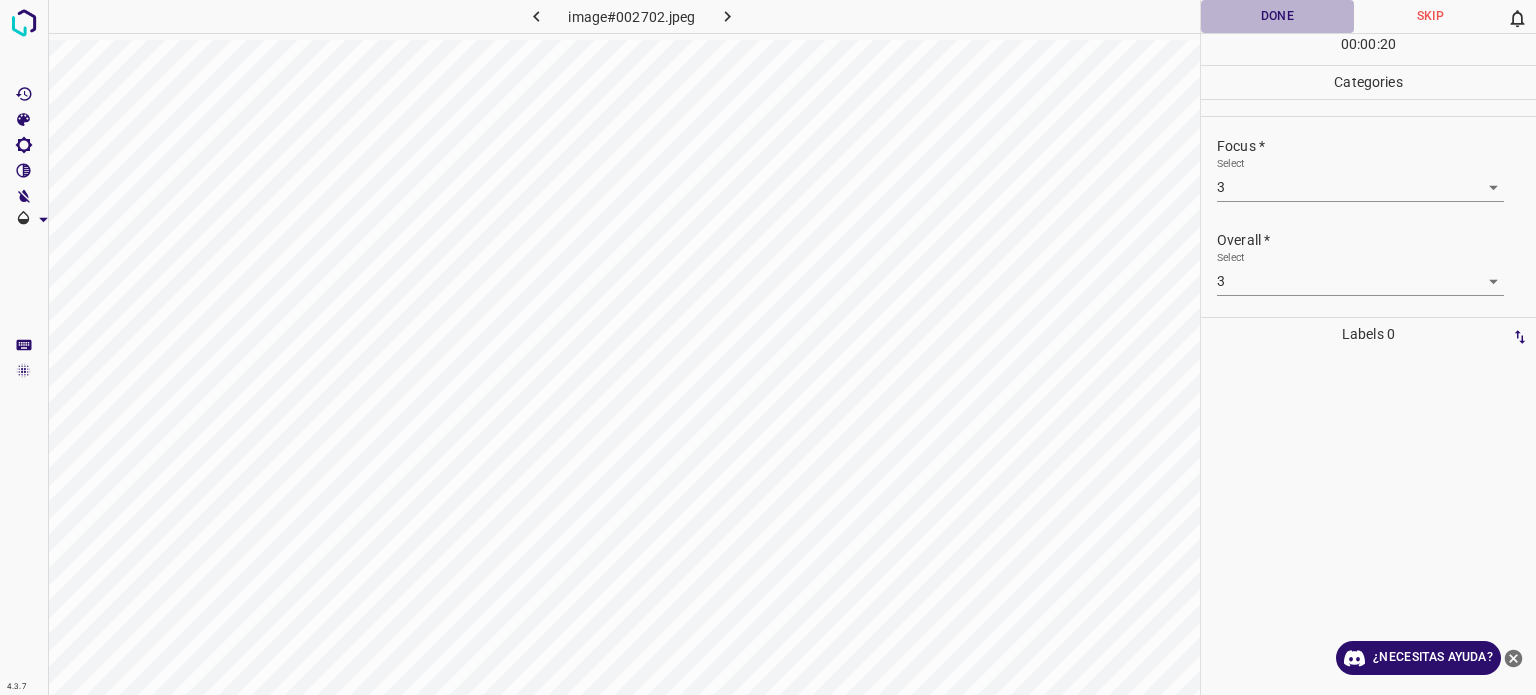click on "Done" at bounding box center (1277, 16) 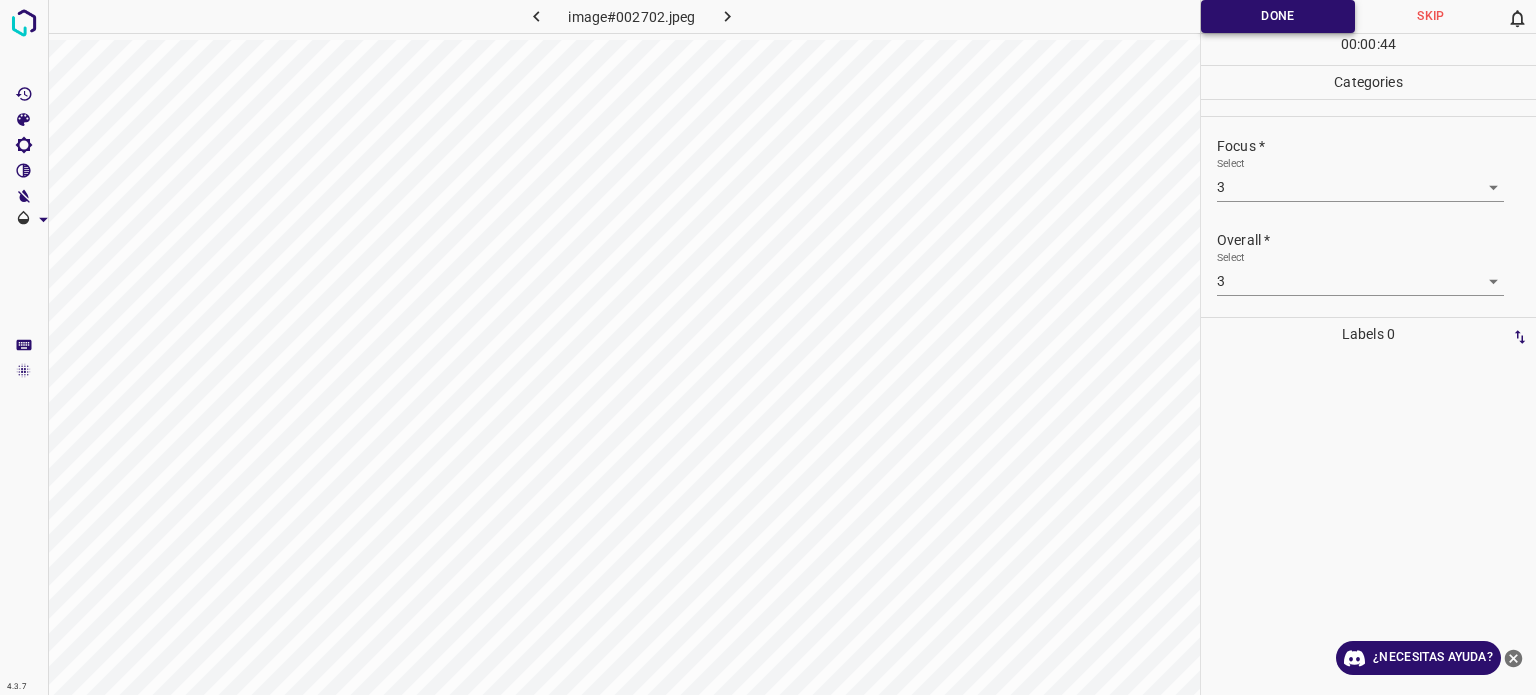 click on "Done" at bounding box center (1278, 16) 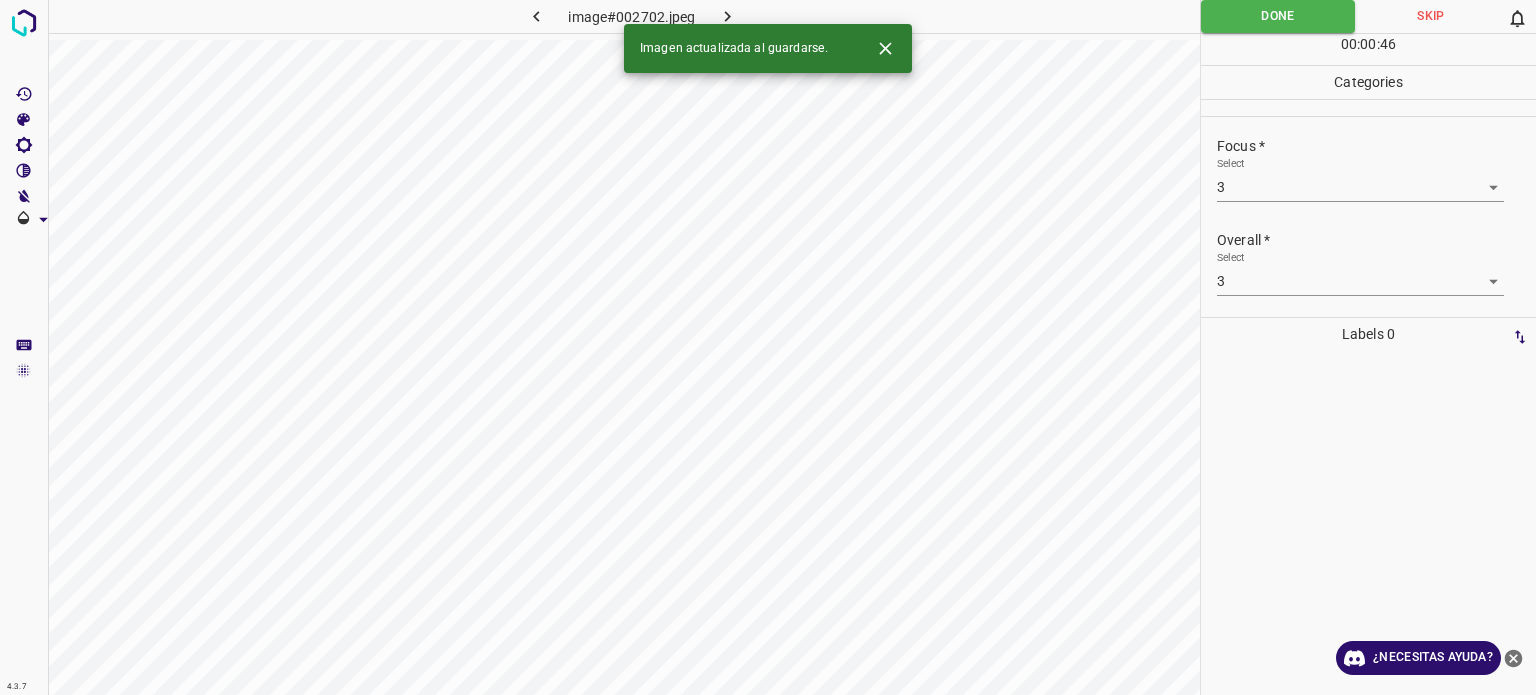 click on "Imagen actualizada al guardarse." at bounding box center (768, 48) 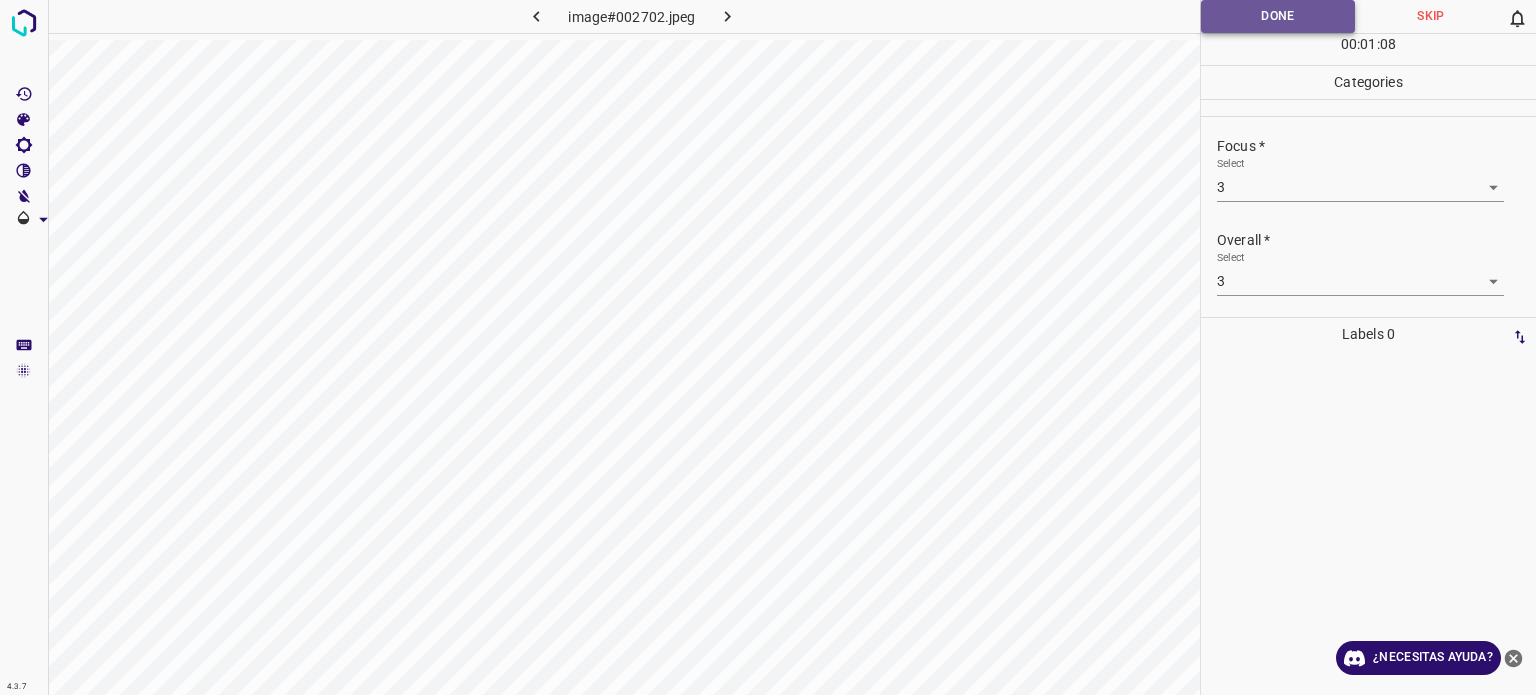 click on "Done" at bounding box center [1278, 16] 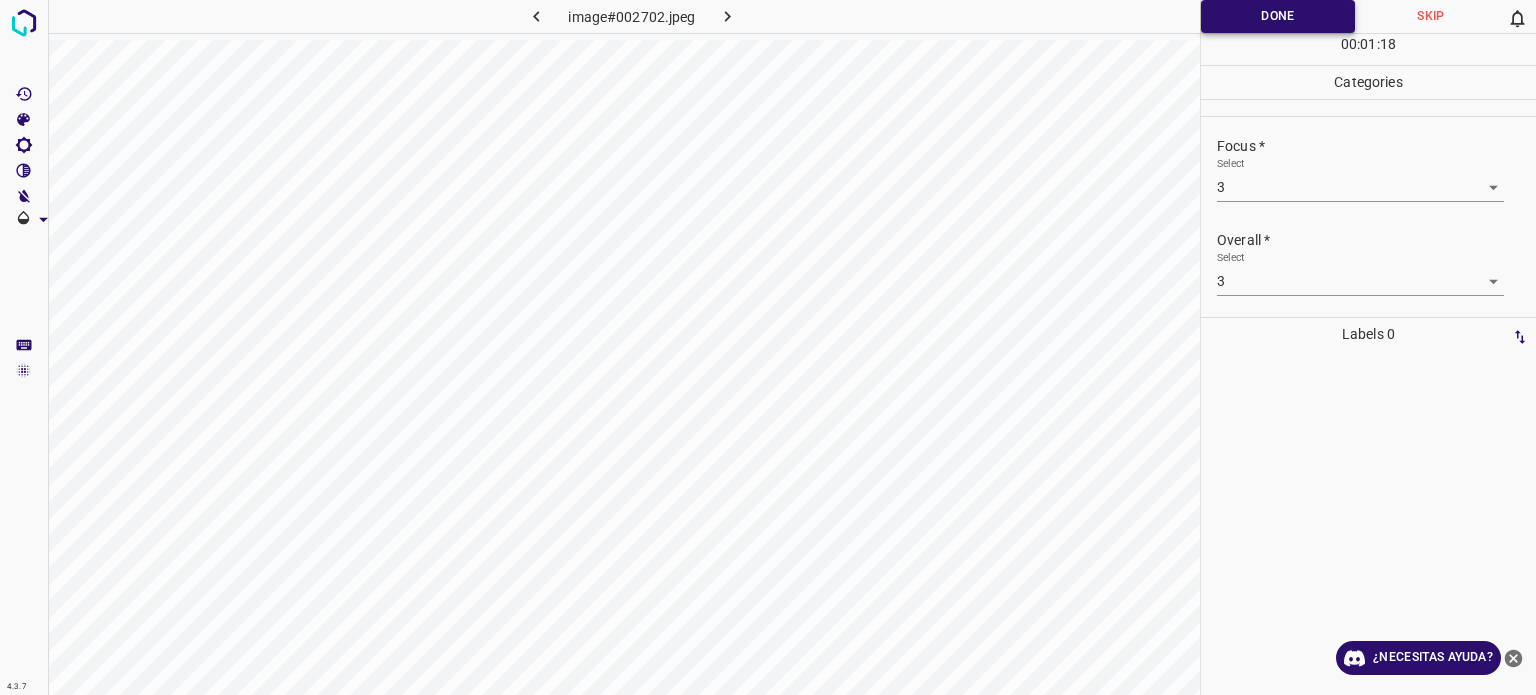 click on "Done" at bounding box center (1278, 16) 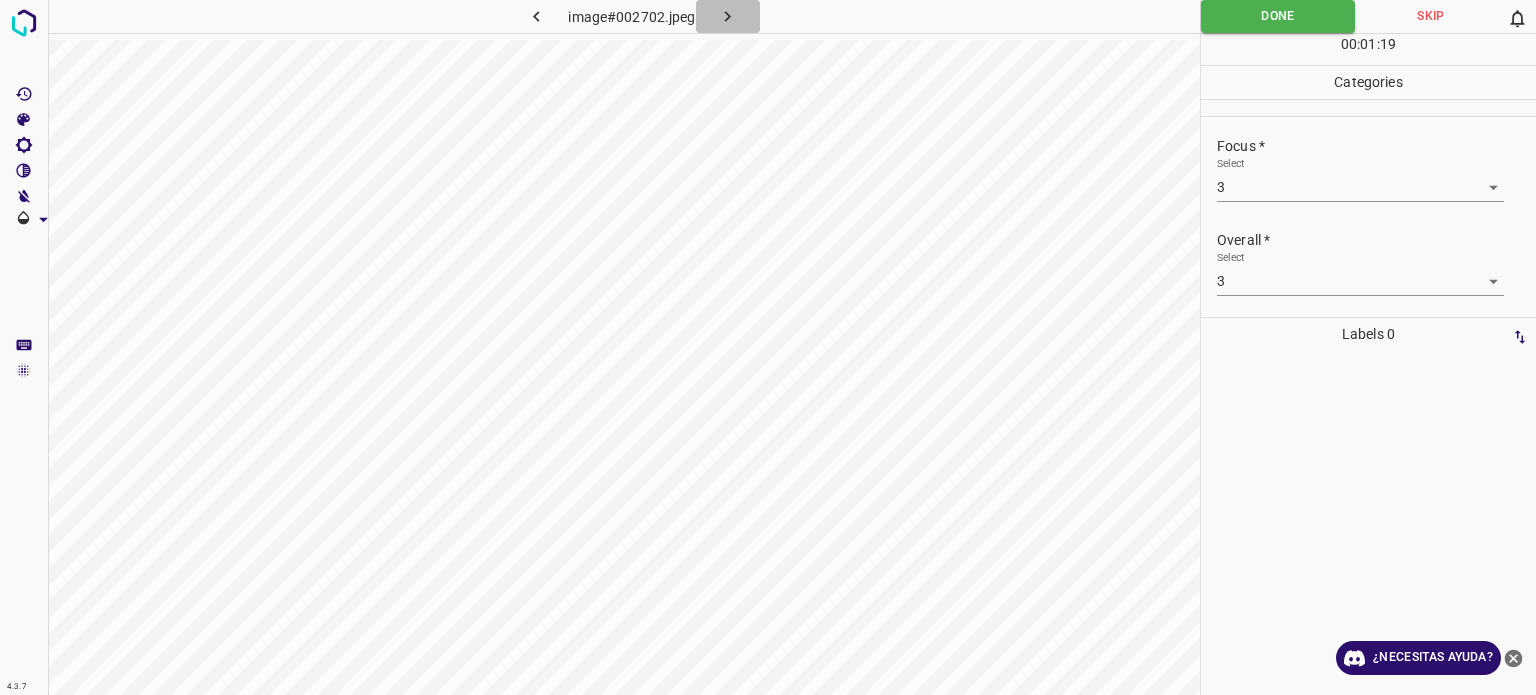 click at bounding box center [728, 16] 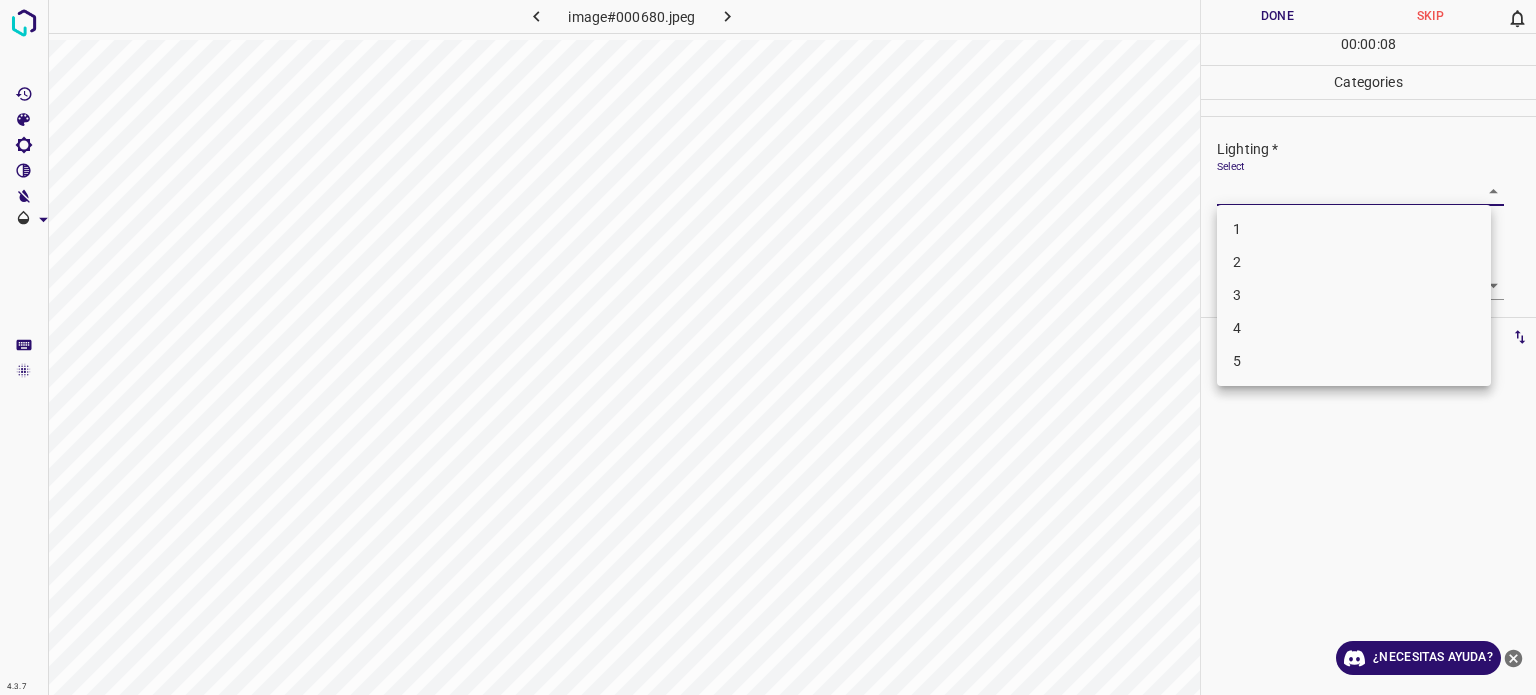 click on "4.3.7 image#000680.jpeg Done Skip 0 00 : 00 : 08 Categories Lighting * Select ​ Focus * Select ​ Overall * Select ​ Labels 0 Categories 1 Lighting 2 Focus 3 Overall Tools Space Change between modes (Draw & Edit) I Auto labeling R Restore zoom M Zoom in N Zoom out Delete Delete selecte label Filters Z Restore filters X Saturation filter C Brightness filter V Contrast filter B Gray scale filter General O Download ¿Necesitas ayuda? Texto original Valora esta traducción Tu opinión servirá para ayudar a mejorar el Traductor de Google - Texto - Esconder - Borrar 1 2 3 4 5" at bounding box center (768, 347) 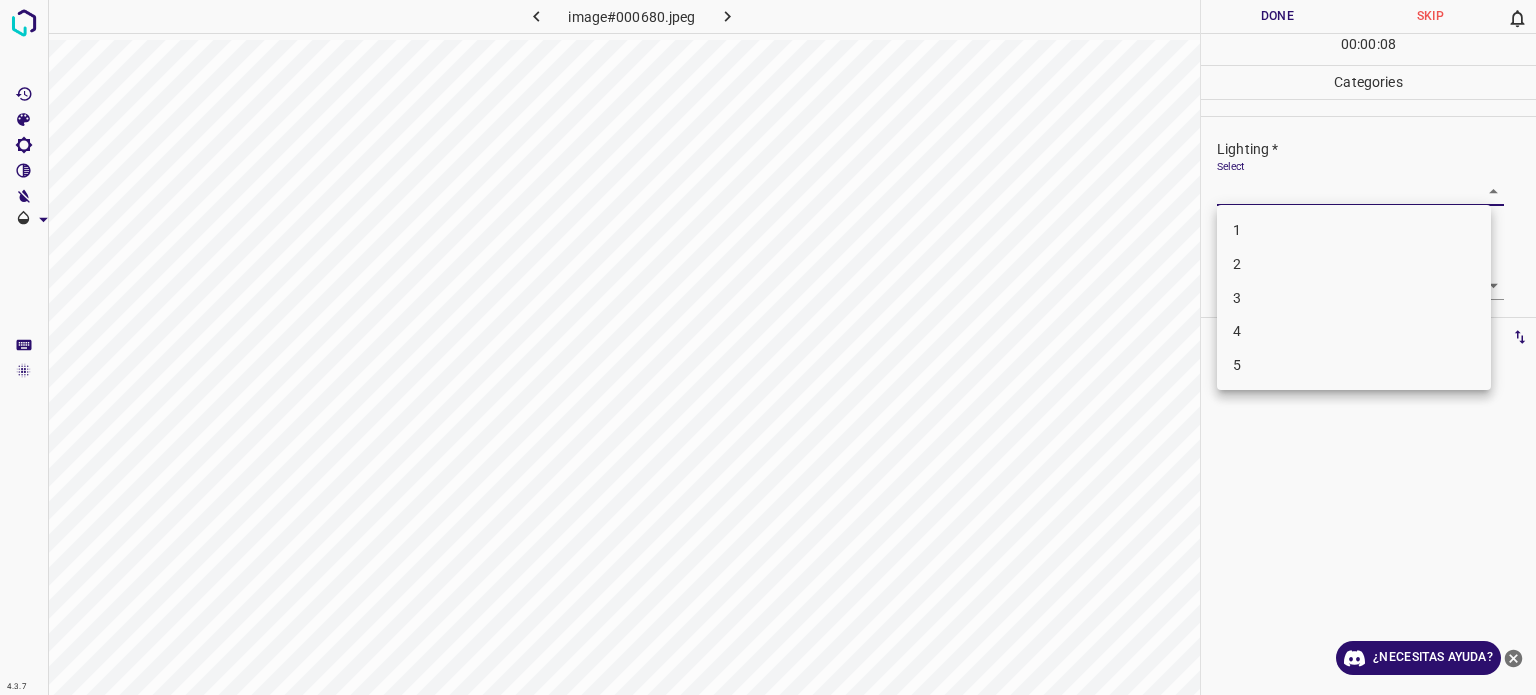 click on "3" at bounding box center [1354, 298] 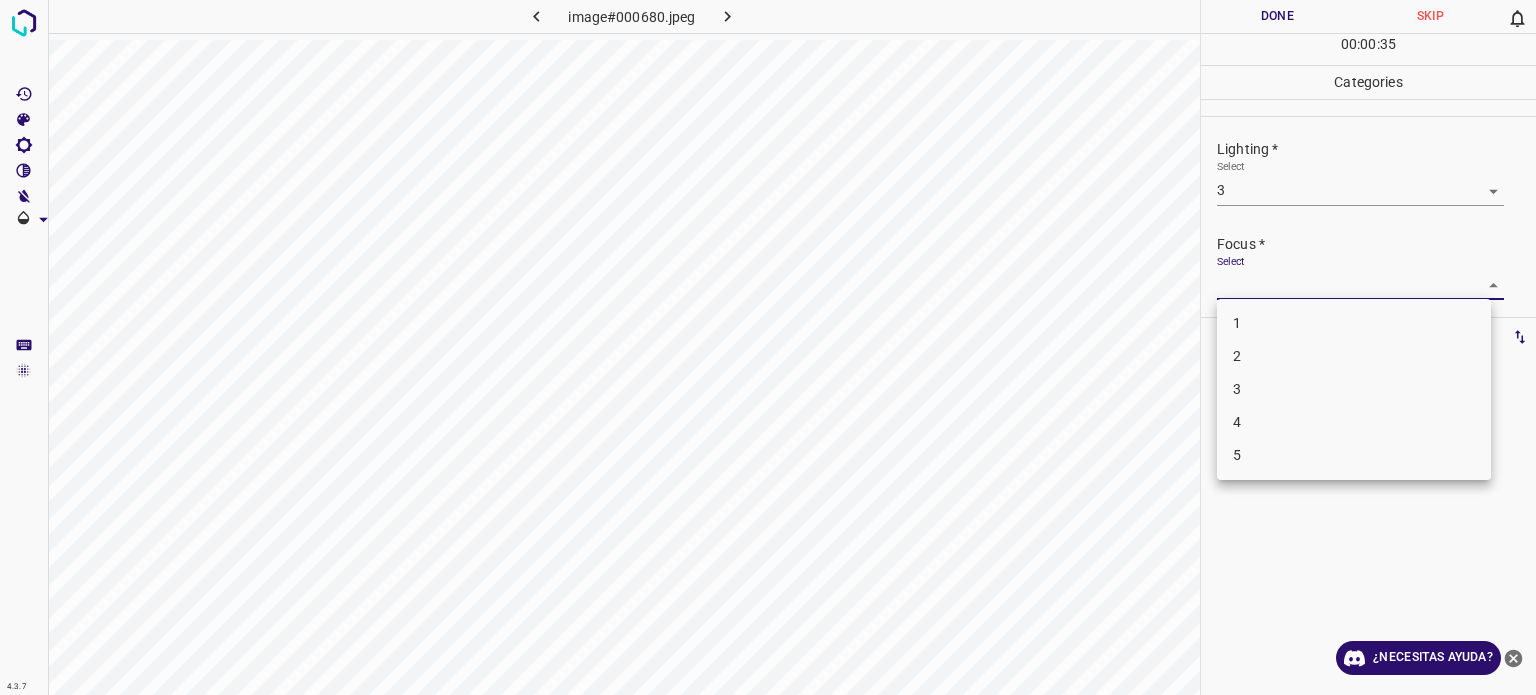 click on "4.3.7 image#[HASH] Done Skip 0 00   : 00   : 35   Categories Lighting *  Select 3 3 Focus *  Select ​ Overall *  Select ​ Labels   0 Categories 1 Lighting 2 Focus 3 Overall Tools Space Change between modes (Draw & Edit) I Auto labeling R Restore zoom M Zoom in N Zoom out Delete Delete selecte label Filters Z Restore filters X Saturation filter C Brightness filter V Contrast filter B Gray scale filter General O Download ¿Necesitas ayuda? Texto original Valora esta traducción Tu opinión servirá para ayudar a mejorar el Traductor de Google - Texto - Esconder - Borrar 1 2 3 4 5" at bounding box center [768, 347] 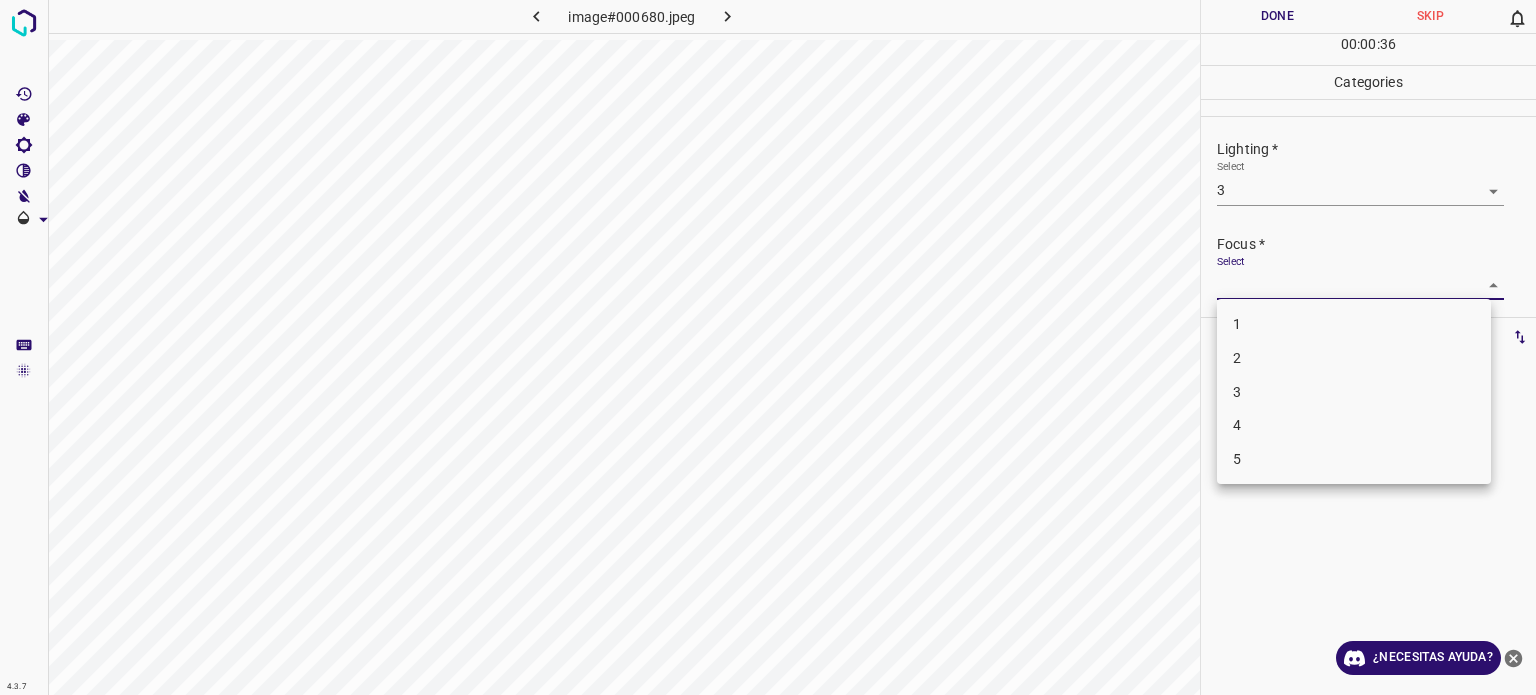 click on "3" at bounding box center [1237, 391] 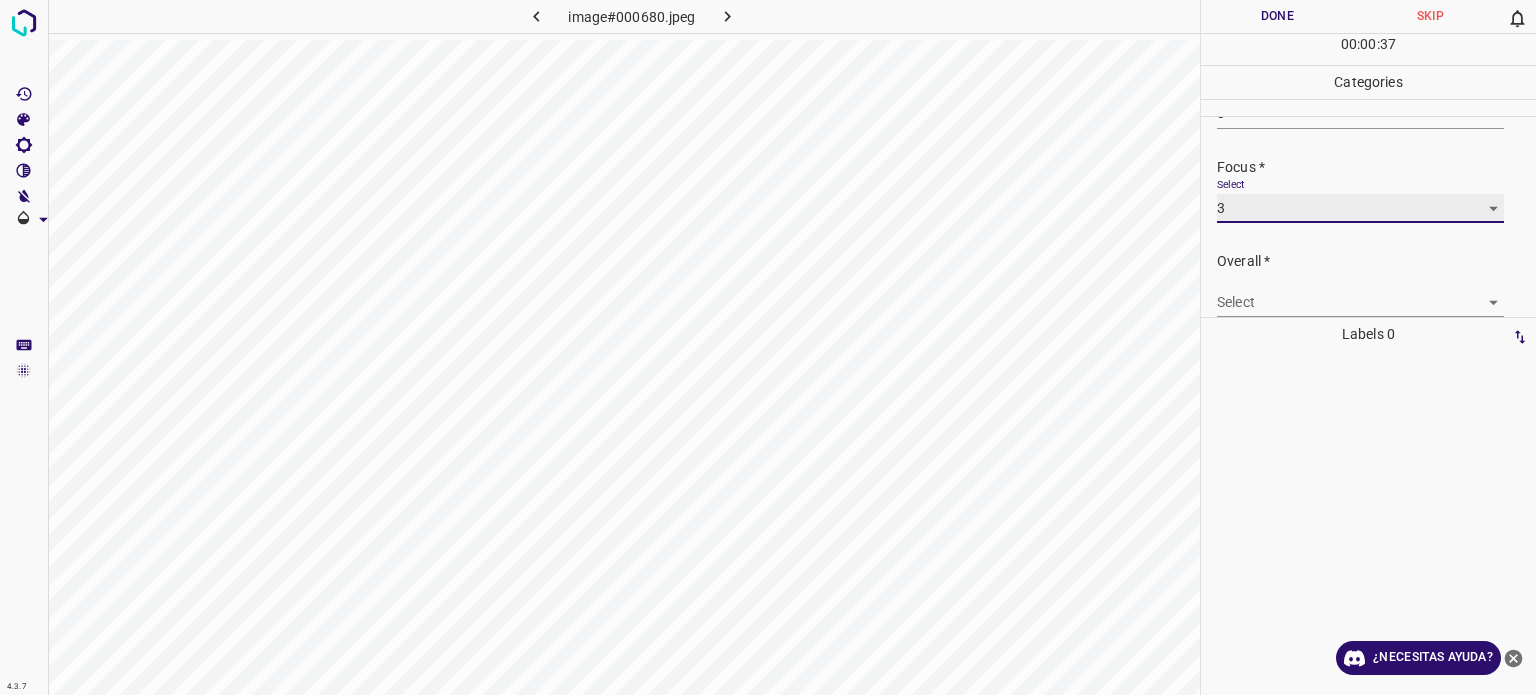 scroll, scrollTop: 98, scrollLeft: 0, axis: vertical 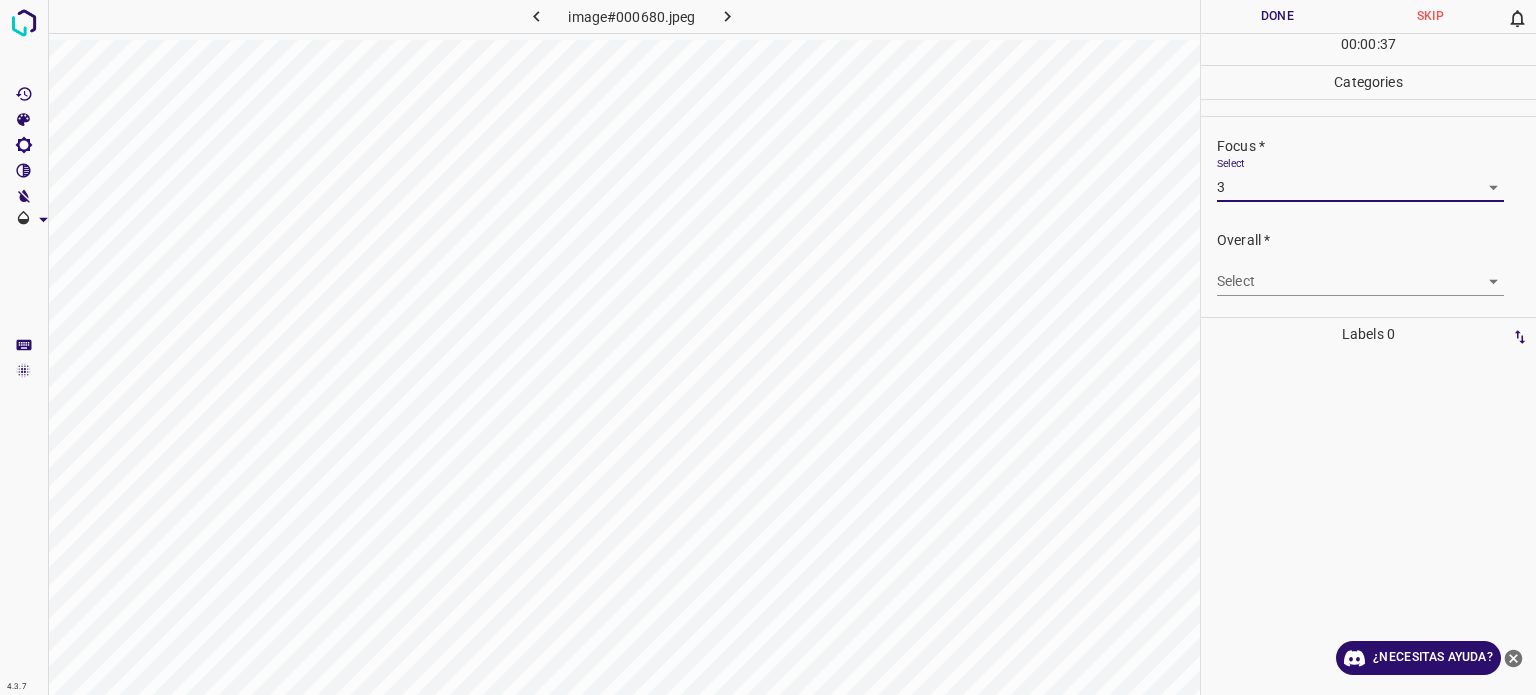 click on "4.3.7 image#000680.jpeg Done Skip 0 00   : 00   : 37   Categories Lighting *  Select 3 3 Focus *  Select 3 3 Overall *  Select ​ Labels   0 Categories 1 Lighting 2 Focus 3 Overall Tools Space Change between modes (Draw & Edit) I Auto labeling R Restore zoom M Zoom in N Zoom out Delete Delete selecte label Filters Z Restore filters X Saturation filter C Brightness filter V Contrast filter B Gray scale filter General O Download ¿Necesitas ayuda? Texto original Valora esta traducción Tu opinión servirá para ayudar a mejorar el Traductor de Google - Texto - Esconder - Borrar" at bounding box center (768, 347) 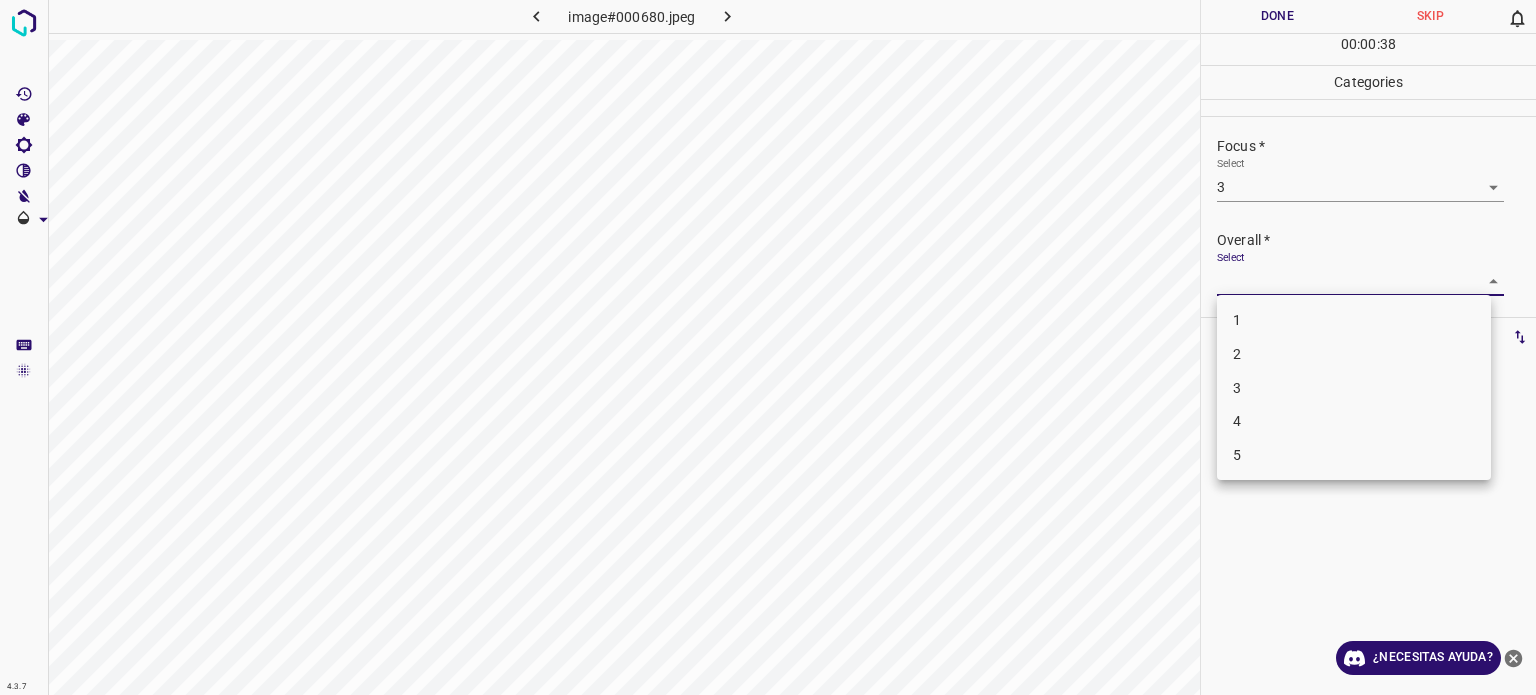 click on "3" at bounding box center (1354, 388) 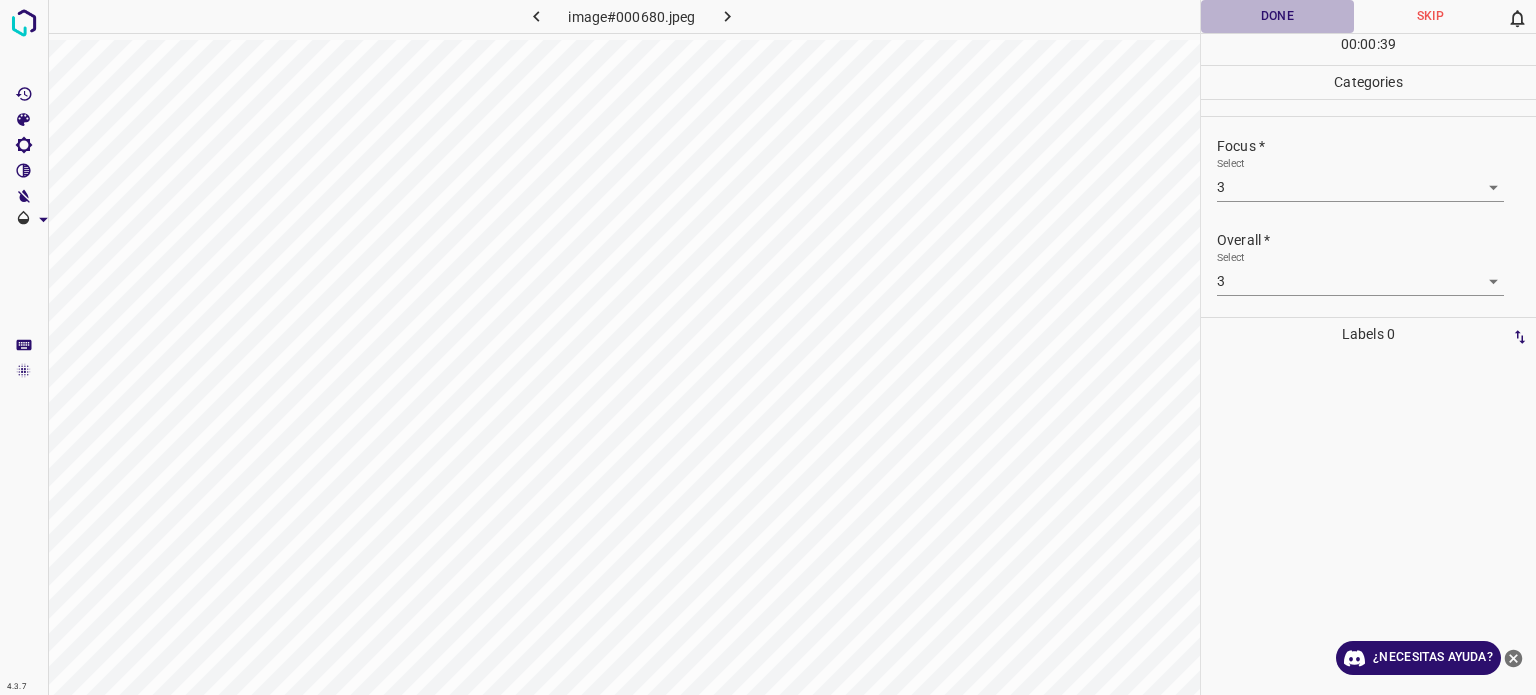 click on "Done" at bounding box center [1277, 16] 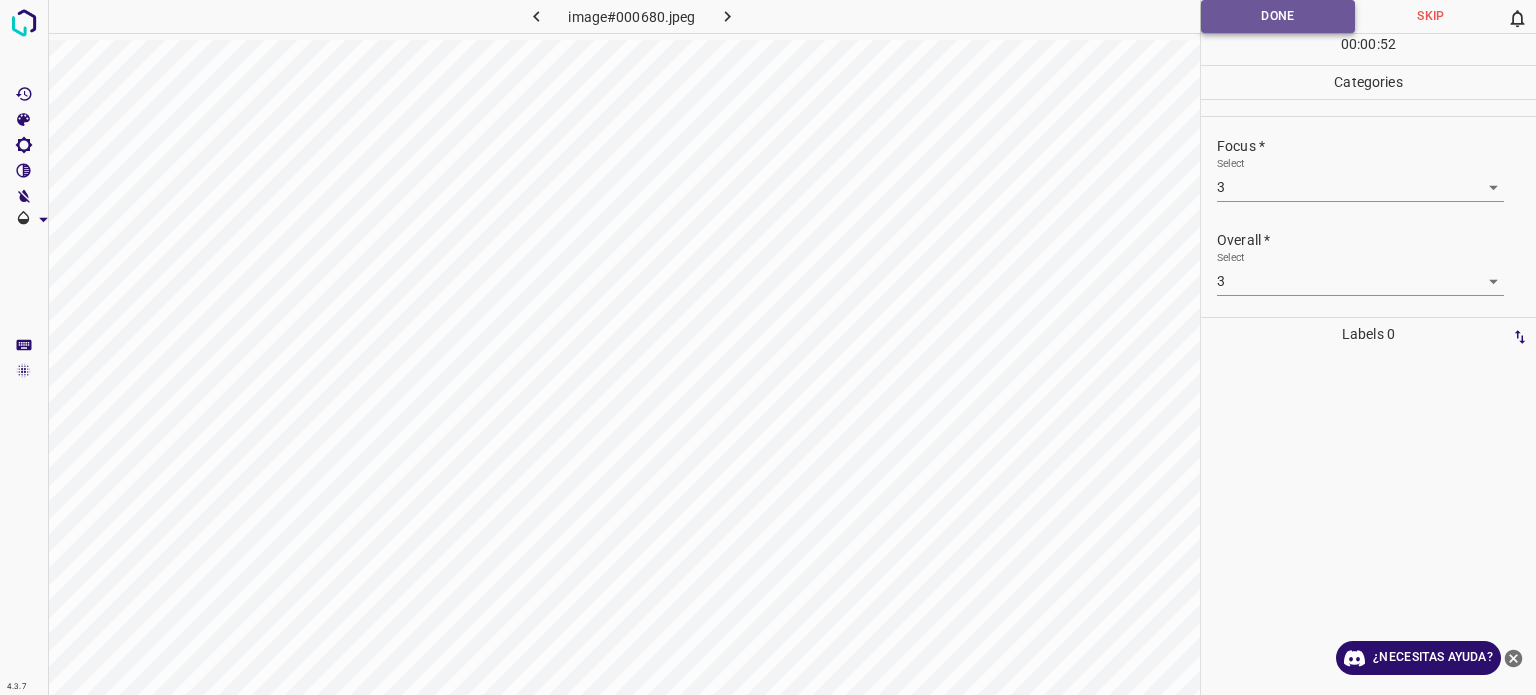 click on "Done" at bounding box center (1278, 16) 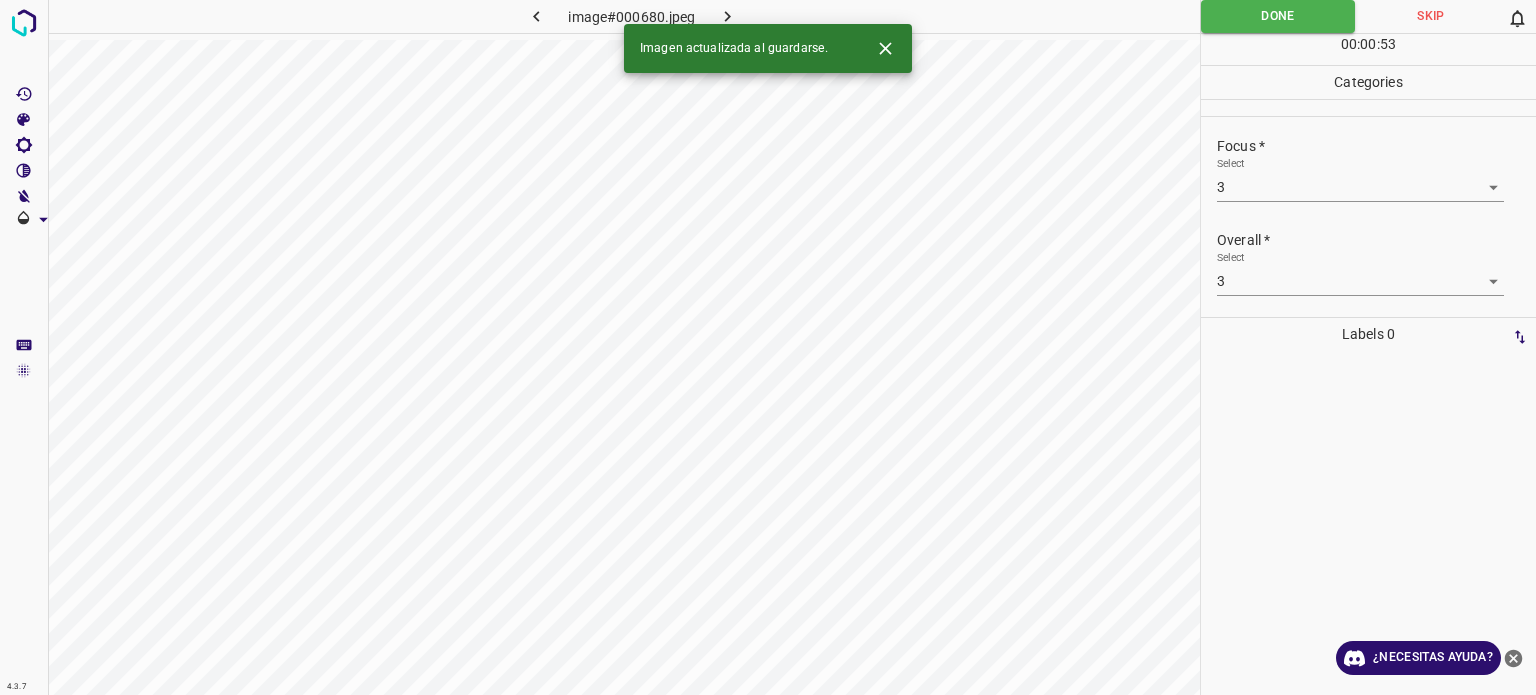 click at bounding box center [728, 16] 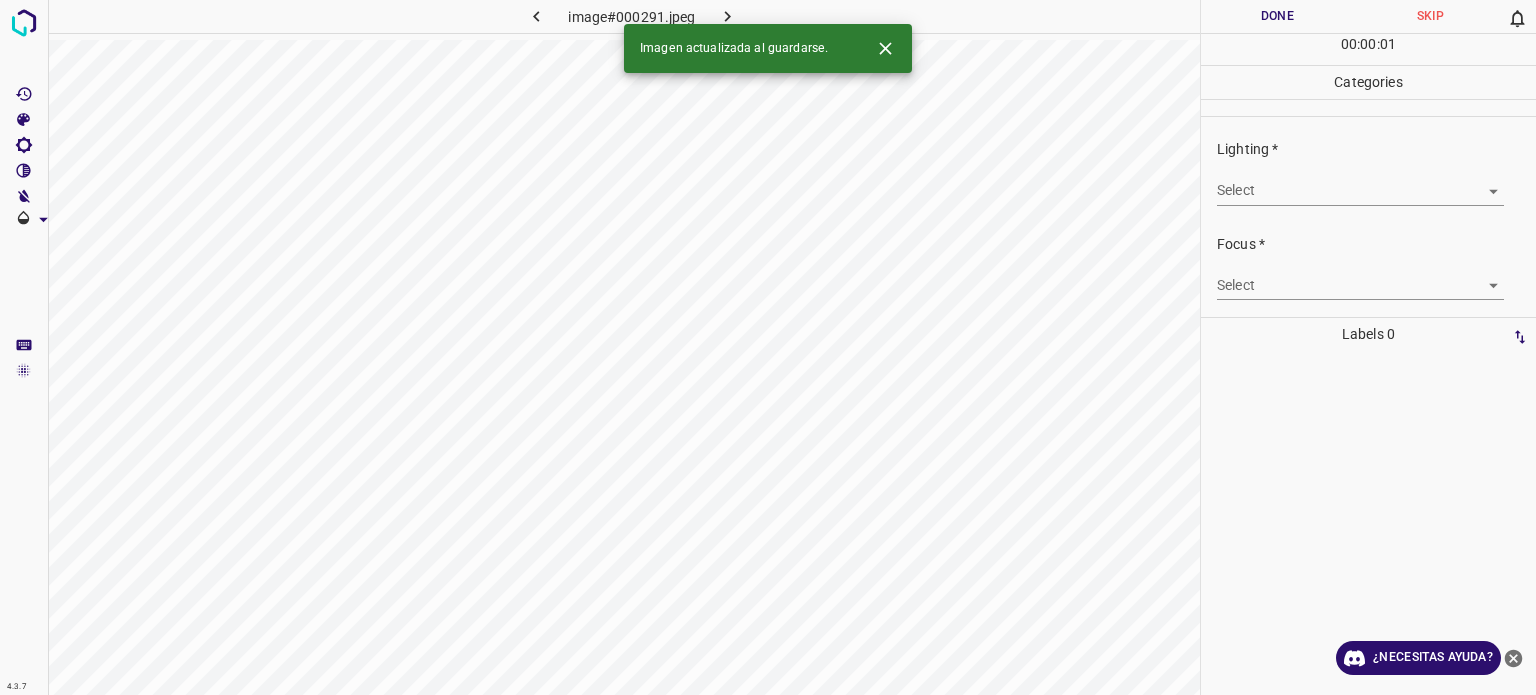 click on "4.3.7 image#000291.jpeg Done Skip 0 00   : 00   : 01   Categories Lighting *  Select ​ Focus *  Select ​ Overall *  Select ​ Labels   0 Categories 1 Lighting 2 Focus 3 Overall Tools Space Change between modes (Draw & Edit) I Auto labeling R Restore zoom M Zoom in N Zoom out Delete Delete selecte label Filters Z Restore filters X Saturation filter C Brightness filter V Contrast filter B Gray scale filter General O Download Imagen actualizada al guardarse. ¿Necesitas ayuda? Texto original Valora esta traducción Tu opinión servirá para ayudar a mejorar el Traductor de Google - Texto - Esconder - Borrar" at bounding box center (768, 347) 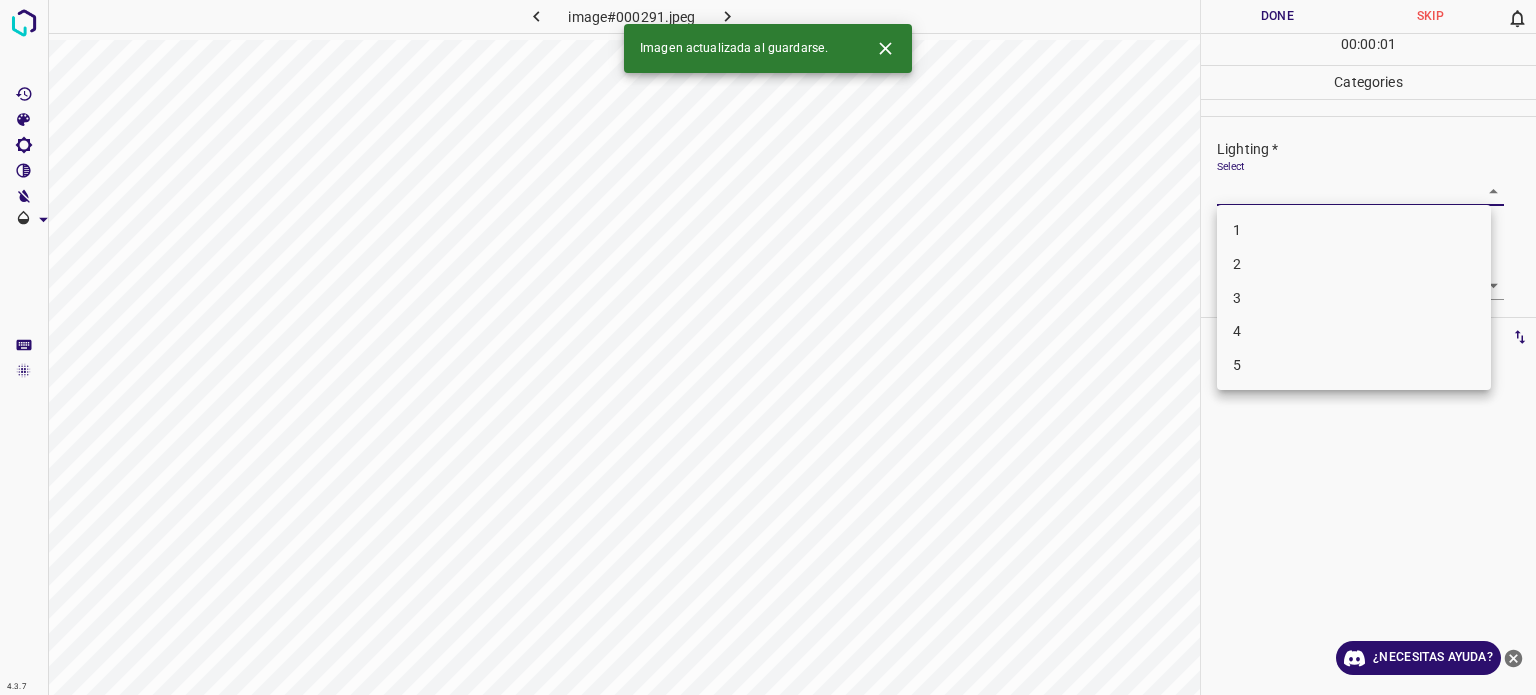 click on "3" at bounding box center (1354, 298) 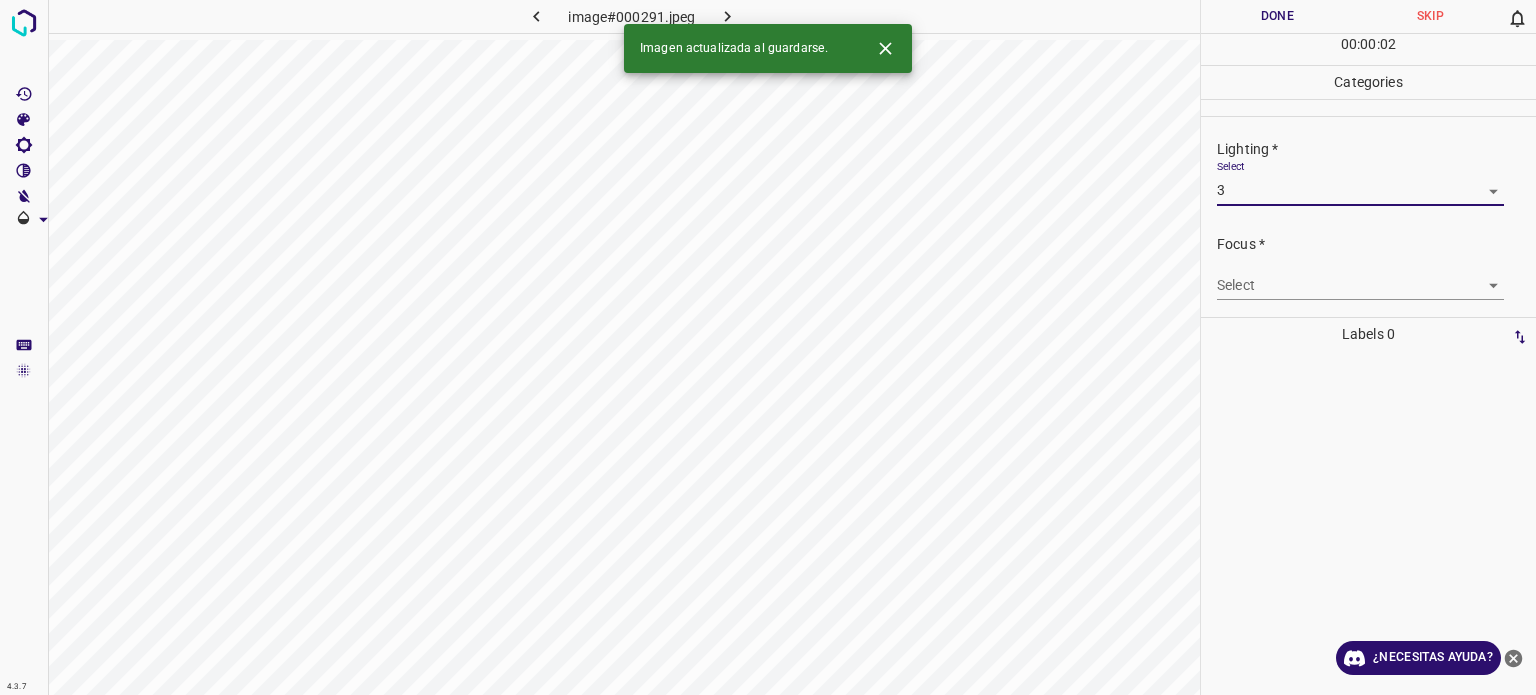 click on "4.3.7 image#000291.jpeg Done Skip 0 00   : 00   : 02   Categories Lighting *  Select 3 3 Focus *  Select ​ Overall *  Select ​ Labels   0 Categories 1 Lighting 2 Focus 3 Overall Tools Space Change between modes (Draw & Edit) I Auto labeling R Restore zoom M Zoom in N Zoom out Delete Delete selecte label Filters Z Restore filters X Saturation filter C Brightness filter V Contrast filter B Gray scale filter General O Download Imagen actualizada al guardarse. ¿Necesitas ayuda? Texto original Valora esta traducción Tu opinión servirá para ayudar a mejorar el Traductor de Google - Texto - Esconder - Borrar" at bounding box center (768, 347) 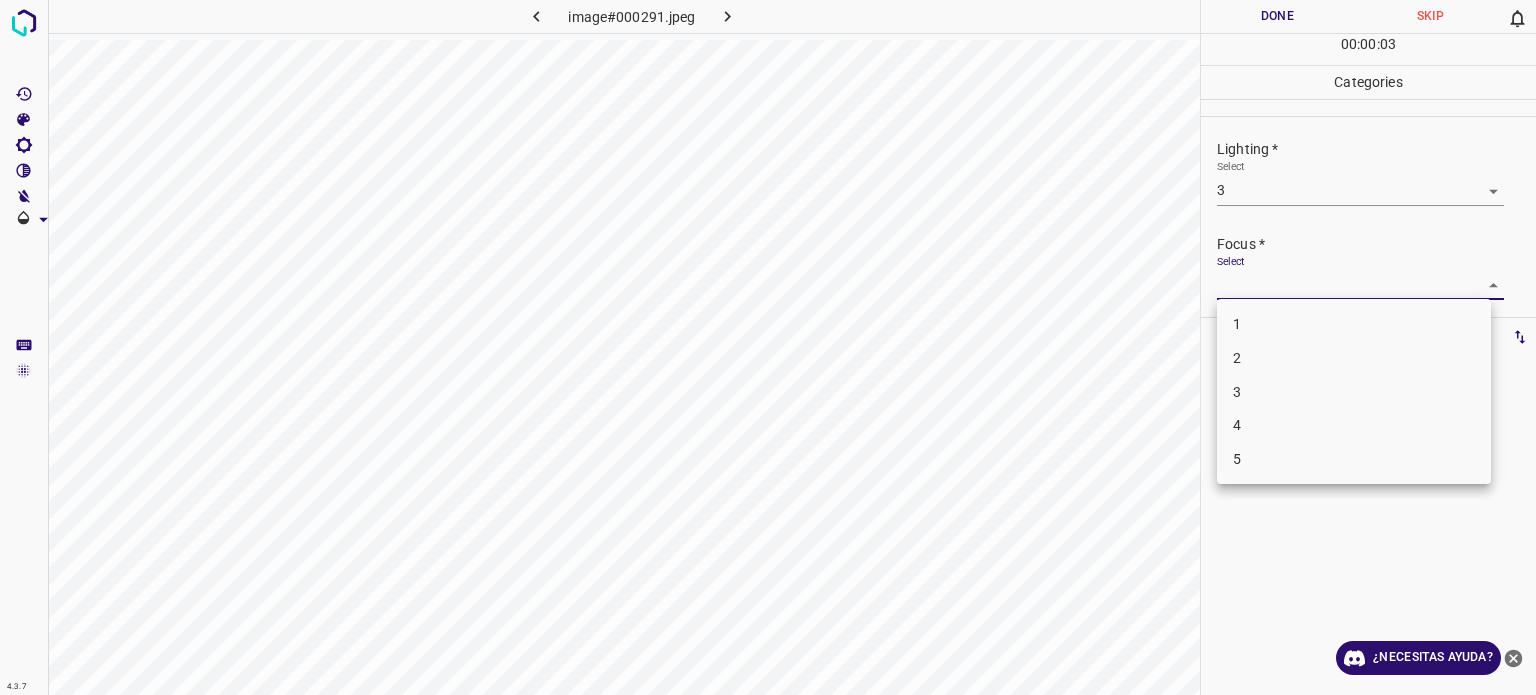 drag, startPoint x: 1234, startPoint y: 387, endPoint x: 1228, endPoint y: 362, distance: 25.70992 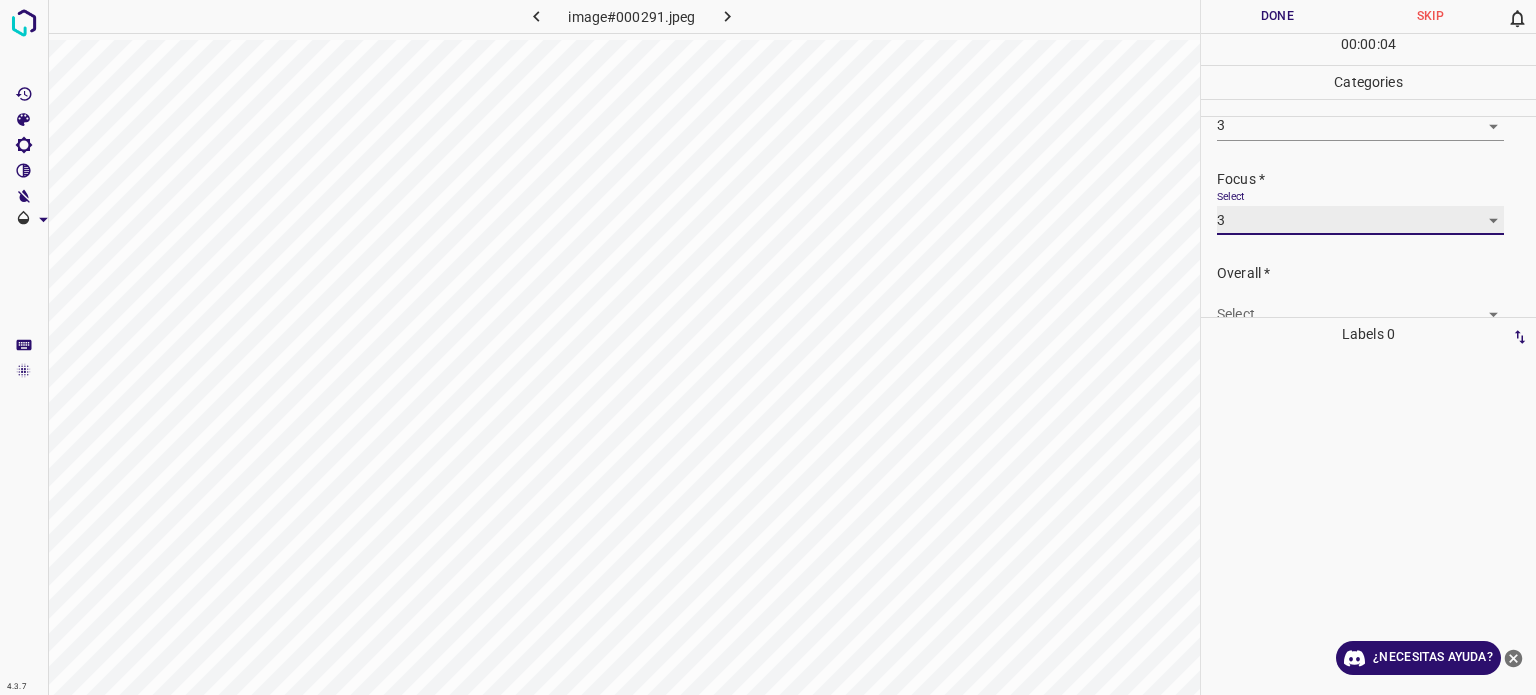 scroll, scrollTop: 98, scrollLeft: 0, axis: vertical 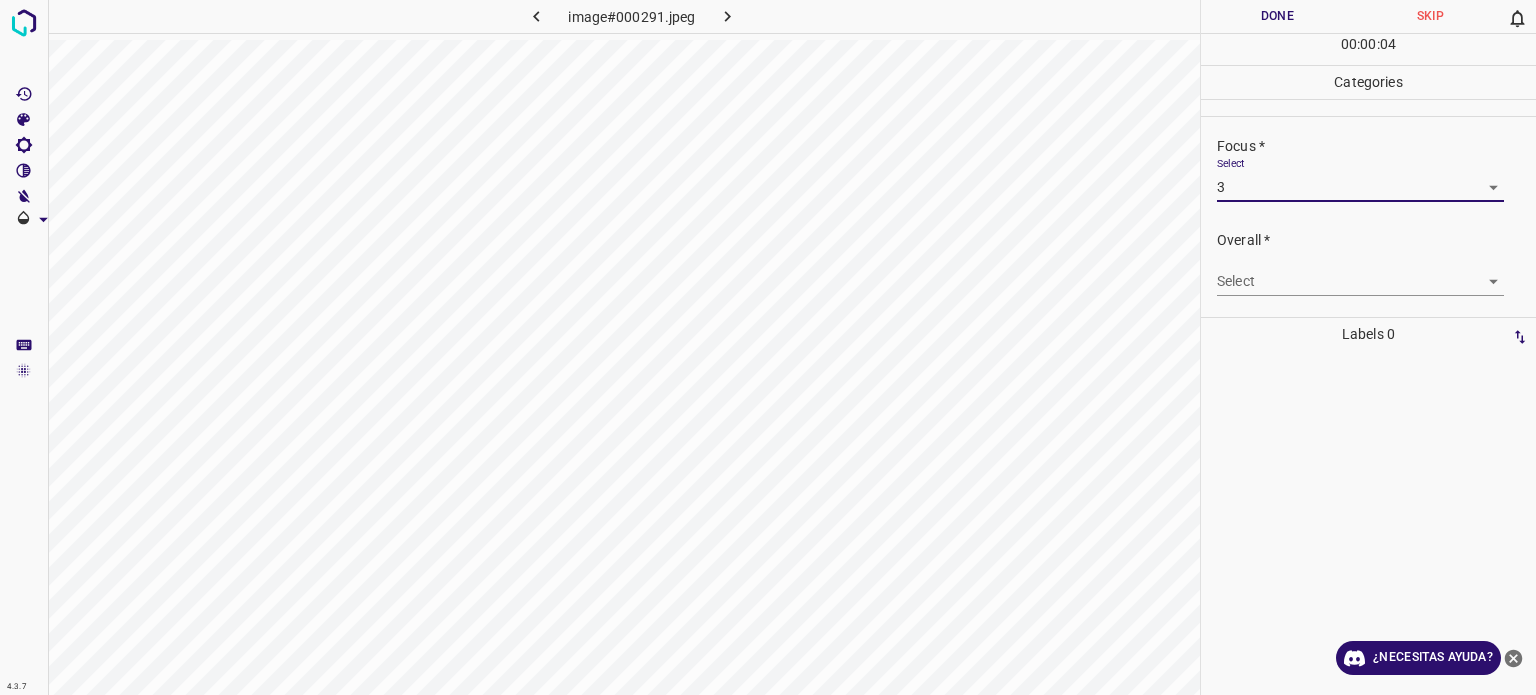 click on "4.3.7 image#000291.jpeg Done Skip 0 00   : 00   : 04   Categories Lighting *  Select 3 3 Focus *  Select 3 3 Overall *  Select ​ Labels   0 Categories 1 Lighting 2 Focus 3 Overall Tools Space Change between modes (Draw & Edit) I Auto labeling R Restore zoom M Zoom in N Zoom out Delete Delete selecte label Filters Z Restore filters X Saturation filter C Brightness filter V Contrast filter B Gray scale filter General O Download ¿Necesitas ayuda? Texto original Valora esta traducción Tu opinión servirá para ayudar a mejorar el Traductor de Google - Texto - Esconder - Borrar" at bounding box center (768, 347) 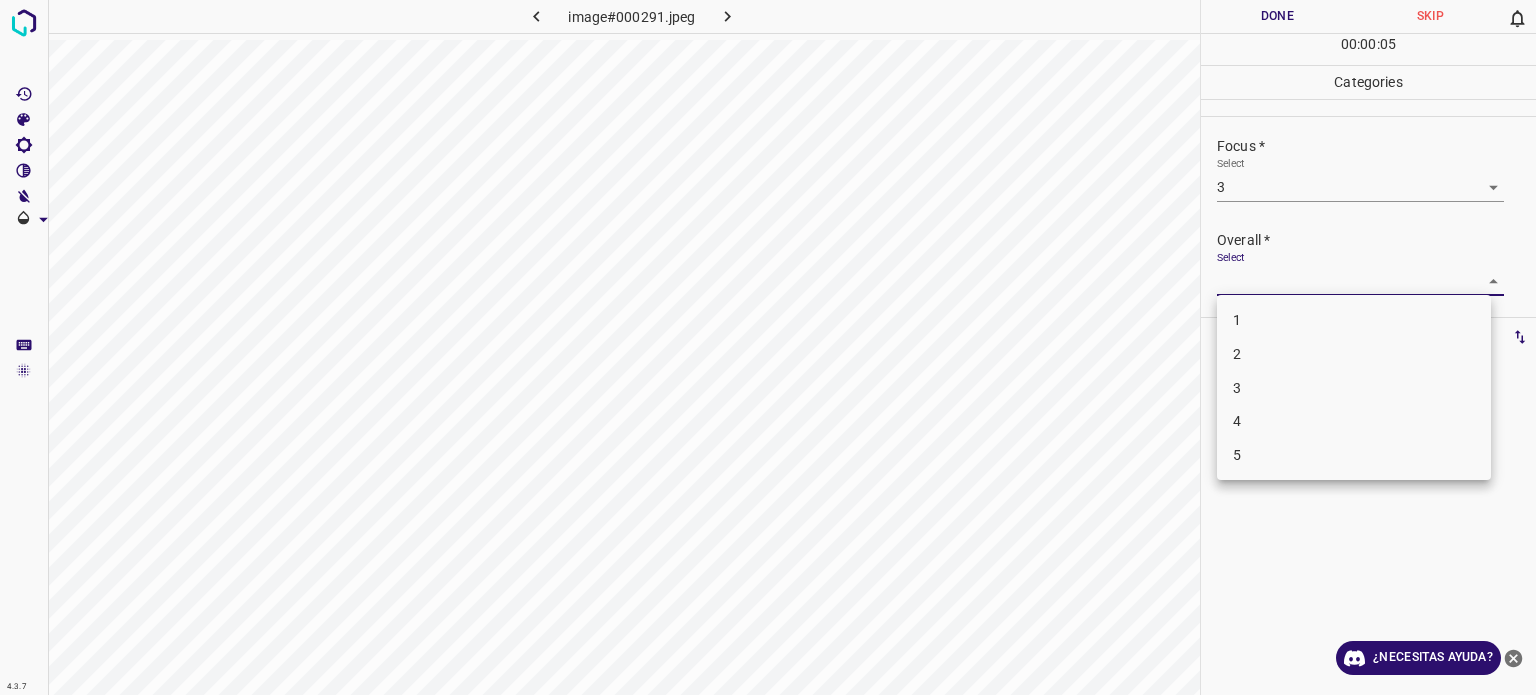 drag, startPoint x: 1236, startPoint y: 383, endPoint x: 1226, endPoint y: 347, distance: 37.363083 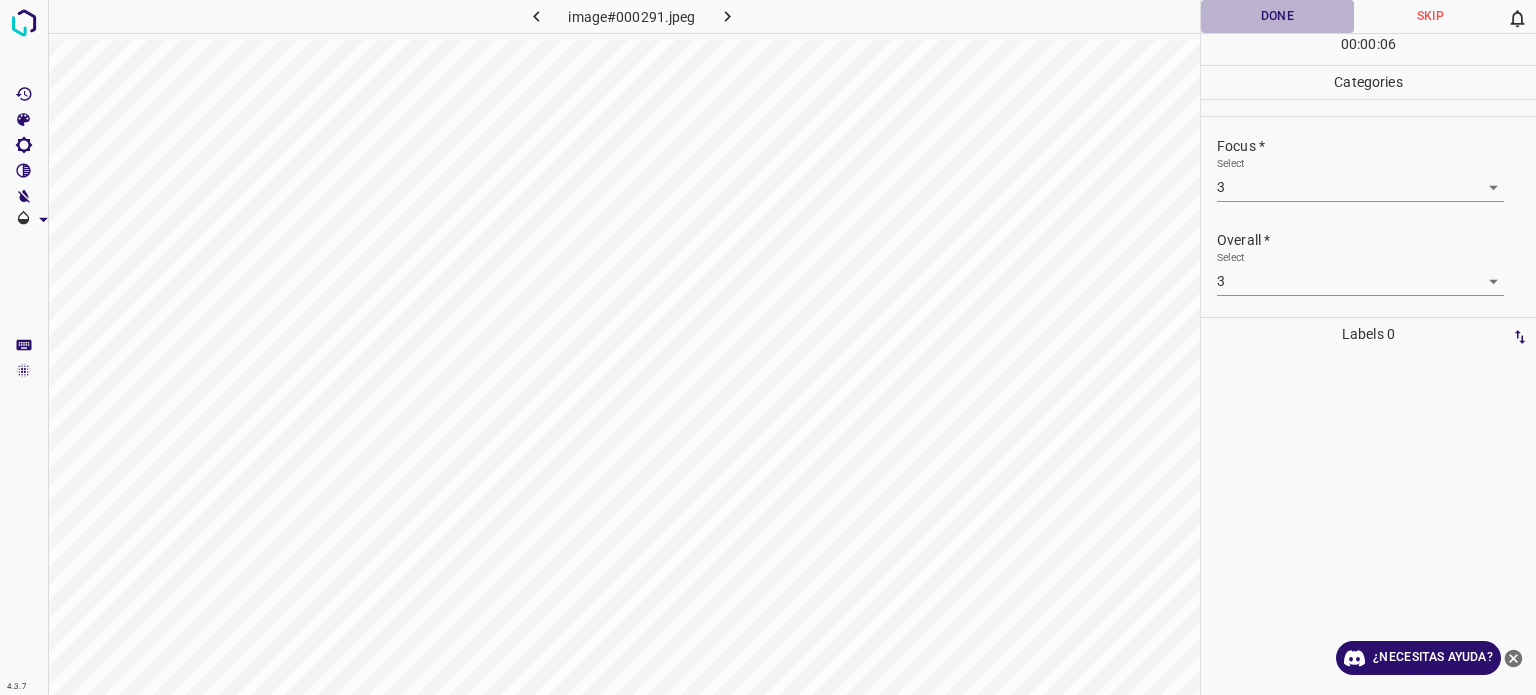 click on "Done" at bounding box center (1277, 16) 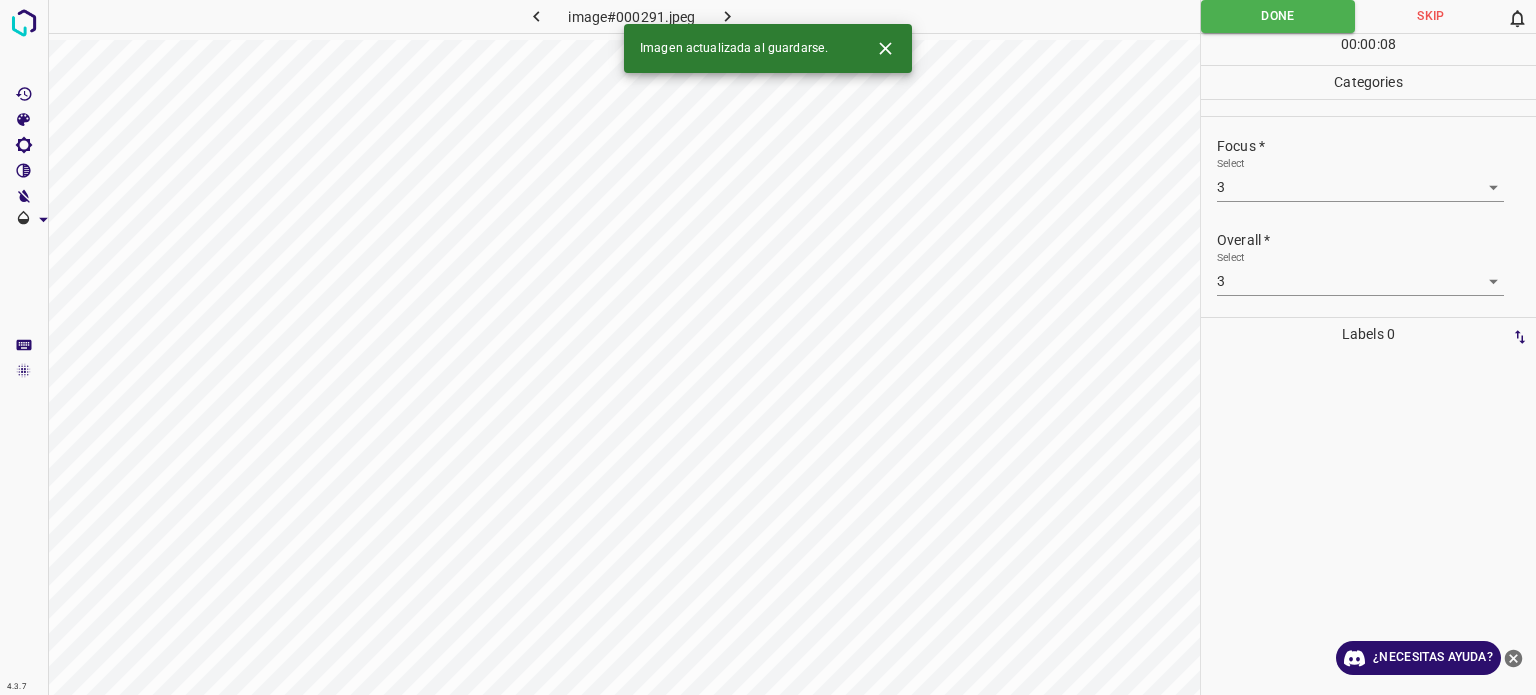 click 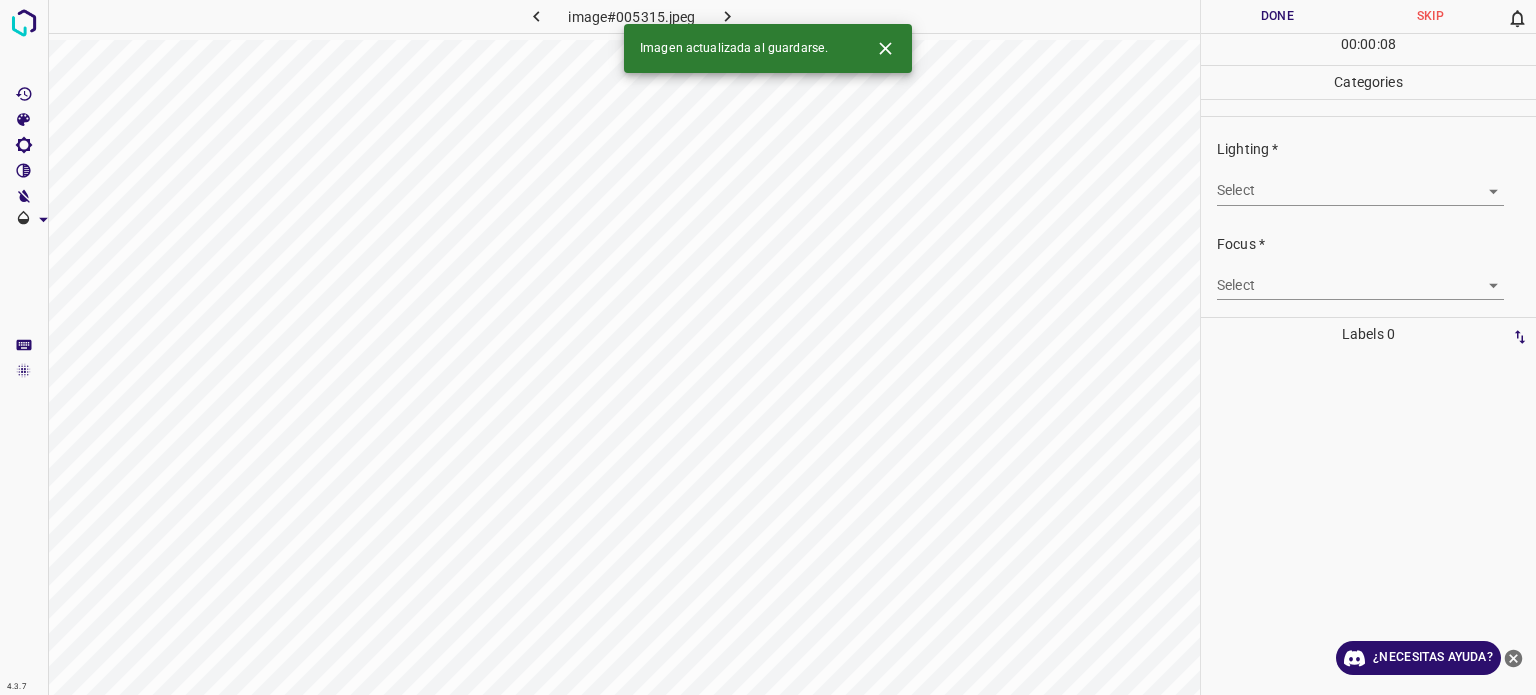 click on "4.3.7 image#005315.jpeg Done Skip 0 00   : 00   : 08   Categories Lighting *  Select ​ Focus *  Select ​ Overall *  Select ​ Labels   0 Categories 1 Lighting 2 Focus 3 Overall Tools Space Change between modes (Draw & Edit) I Auto labeling R Restore zoom M Zoom in N Zoom out Delete Delete selecte label Filters Z Restore filters X Saturation filter C Brightness filter V Contrast filter B Gray scale filter General O Download Imagen actualizada al guardarse. ¿Necesitas ayuda? Texto original Valora esta traducción Tu opinión servirá para ayudar a mejorar el Traductor de Google - Texto - Esconder - Borrar" at bounding box center [768, 347] 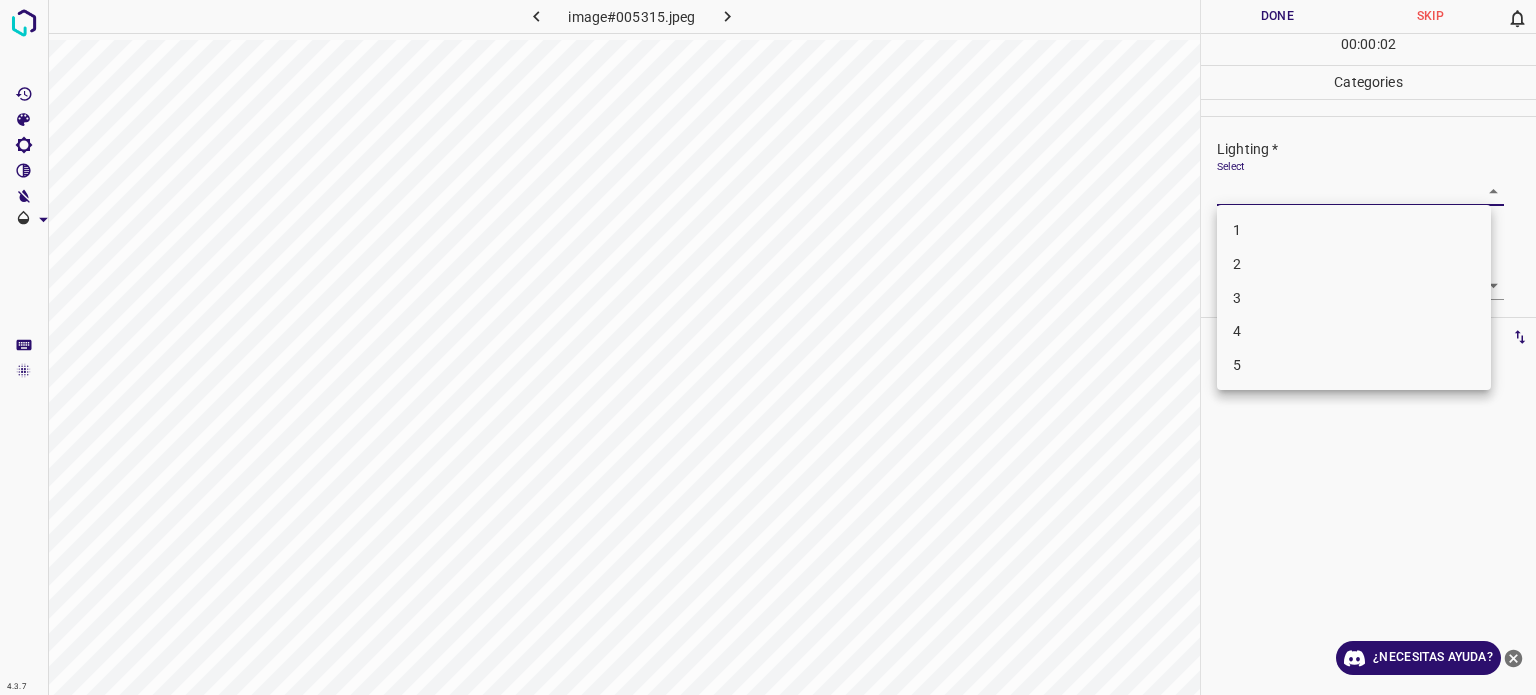 click on "3" at bounding box center (1354, 298) 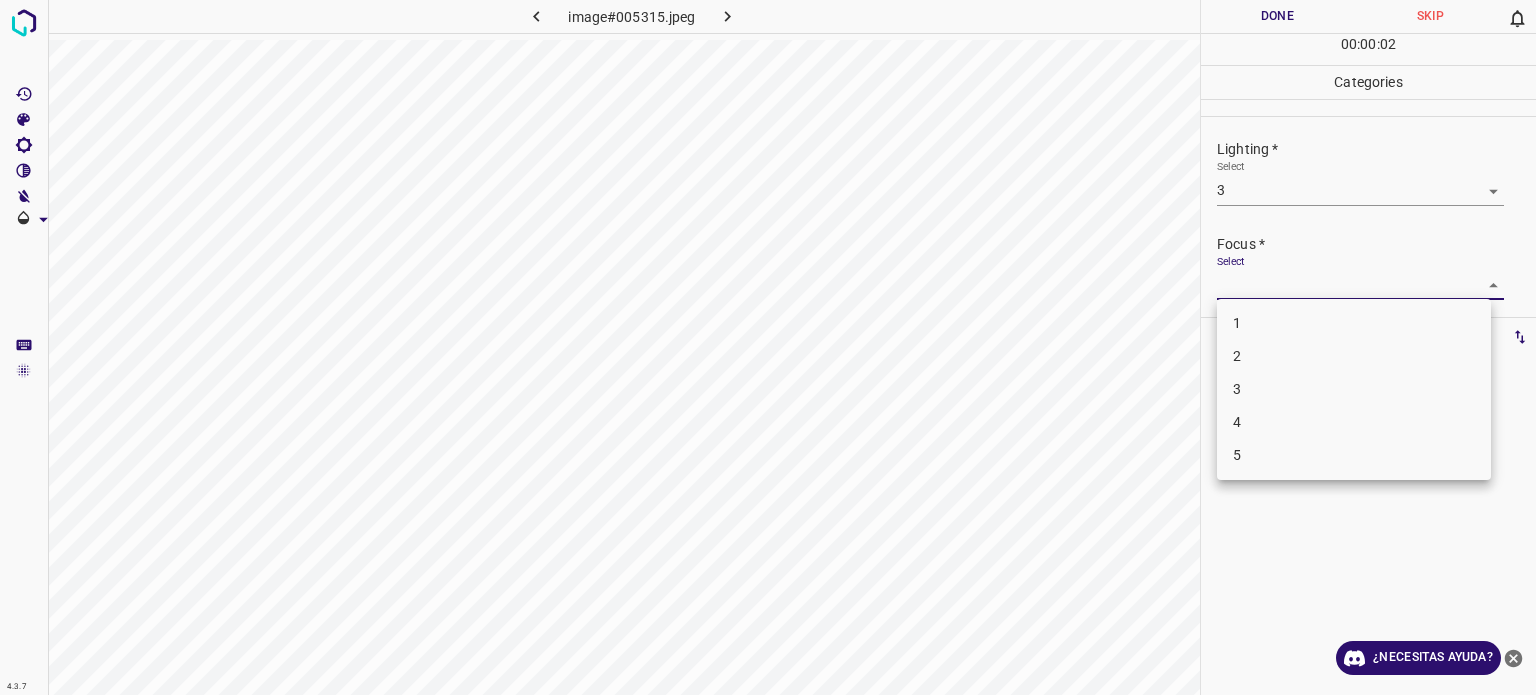 click on "4.3.7 image#005315.jpeg Done Skip 0 00   : 00   : 02   Categories Lighting *  Select 3 3 Focus *  Select ​ Overall *  Select ​ Labels   0 Categories 1 Lighting 2 Focus 3 Overall Tools Space Change between modes (Draw & Edit) I Auto labeling R Restore zoom M Zoom in N Zoom out Delete Delete selecte label Filters Z Restore filters X Saturation filter C Brightness filter V Contrast filter B Gray scale filter General O Download ¿Necesitas ayuda? Texto original Valora esta traducción Tu opinión servirá para ayudar a mejorar el Traductor de Google - Texto - Esconder - Borrar 1 2 3 4 5" at bounding box center (768, 347) 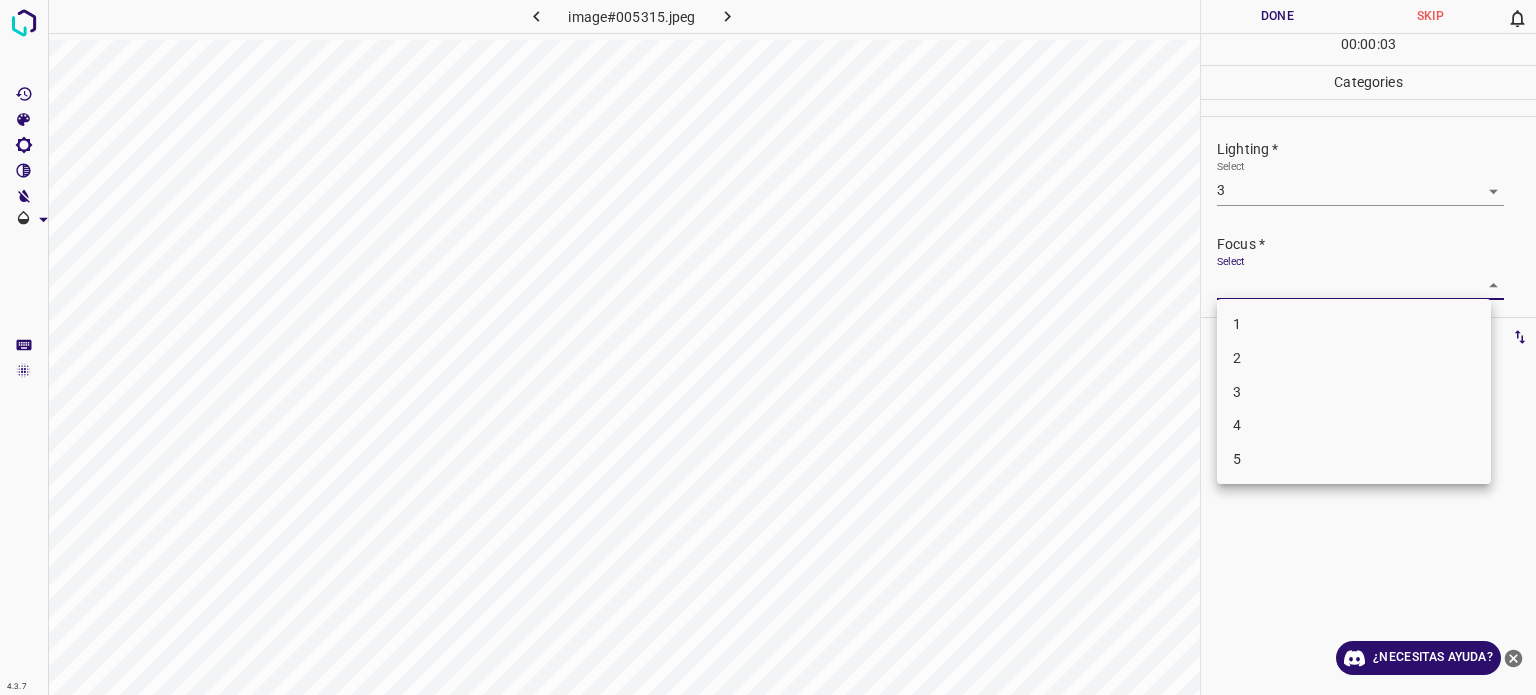 click at bounding box center (768, 347) 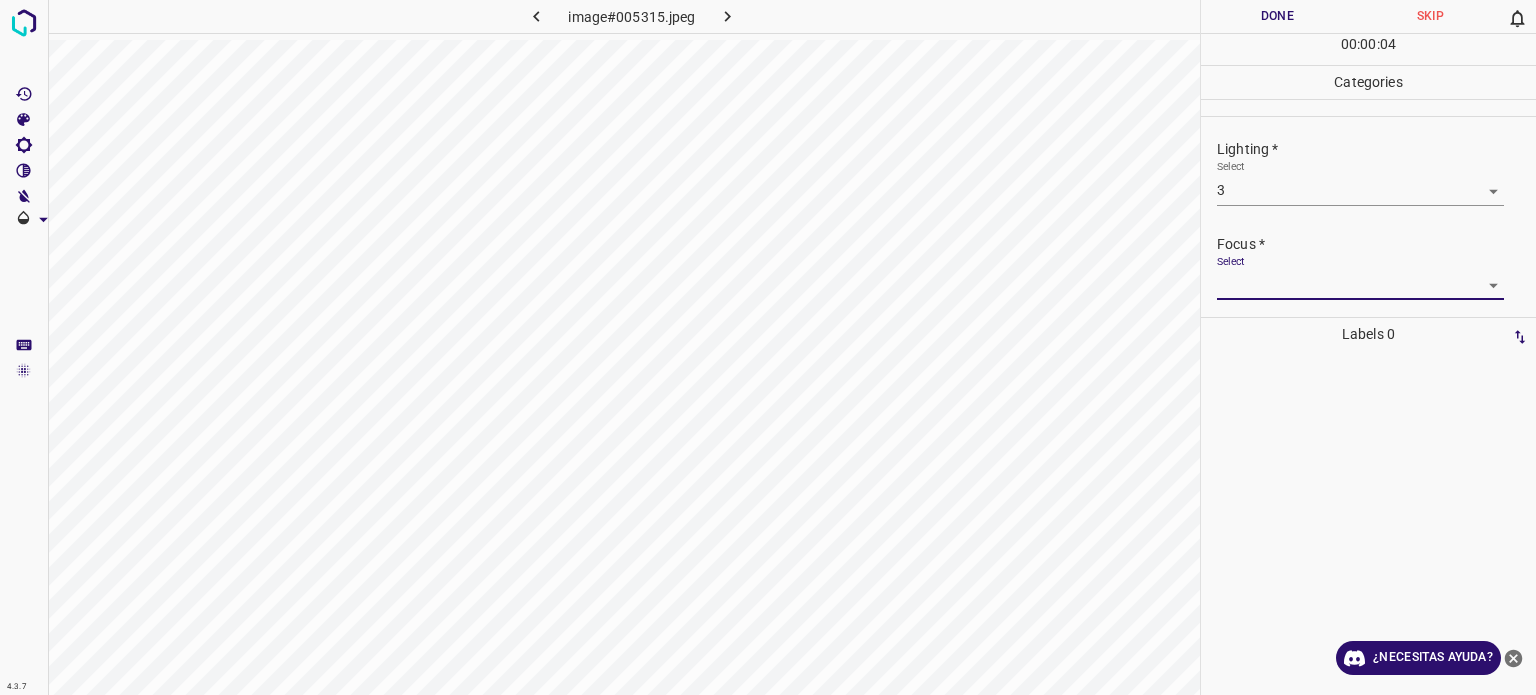 click on "4.3.7 image#005315.jpeg Done Skip 0 00   : 00   : 04   Categories Lighting *  Select 3 3 Focus *  Select ​ Overall *  Select ​ Labels   0 Categories 1 Lighting 2 Focus 3 Overall Tools Space Change between modes (Draw & Edit) I Auto labeling R Restore zoom M Zoom in N Zoom out Delete Delete selecte label Filters Z Restore filters X Saturation filter C Brightness filter V Contrast filter B Gray scale filter General O Download ¿Necesitas ayuda? Texto original Valora esta traducción Tu opinión servirá para ayudar a mejorar el Traductor de Google - Texto - Esconder - Borrar" at bounding box center [768, 347] 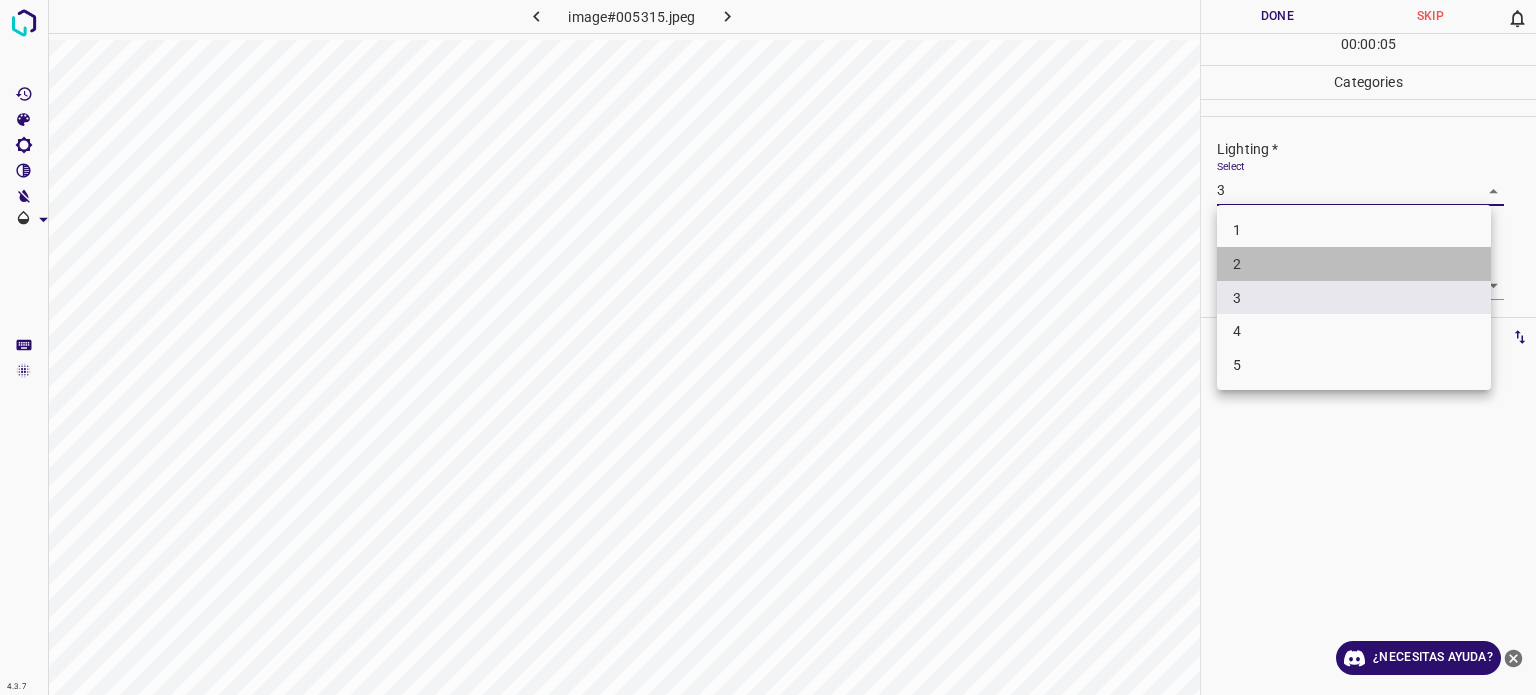 click on "2" at bounding box center (1237, 264) 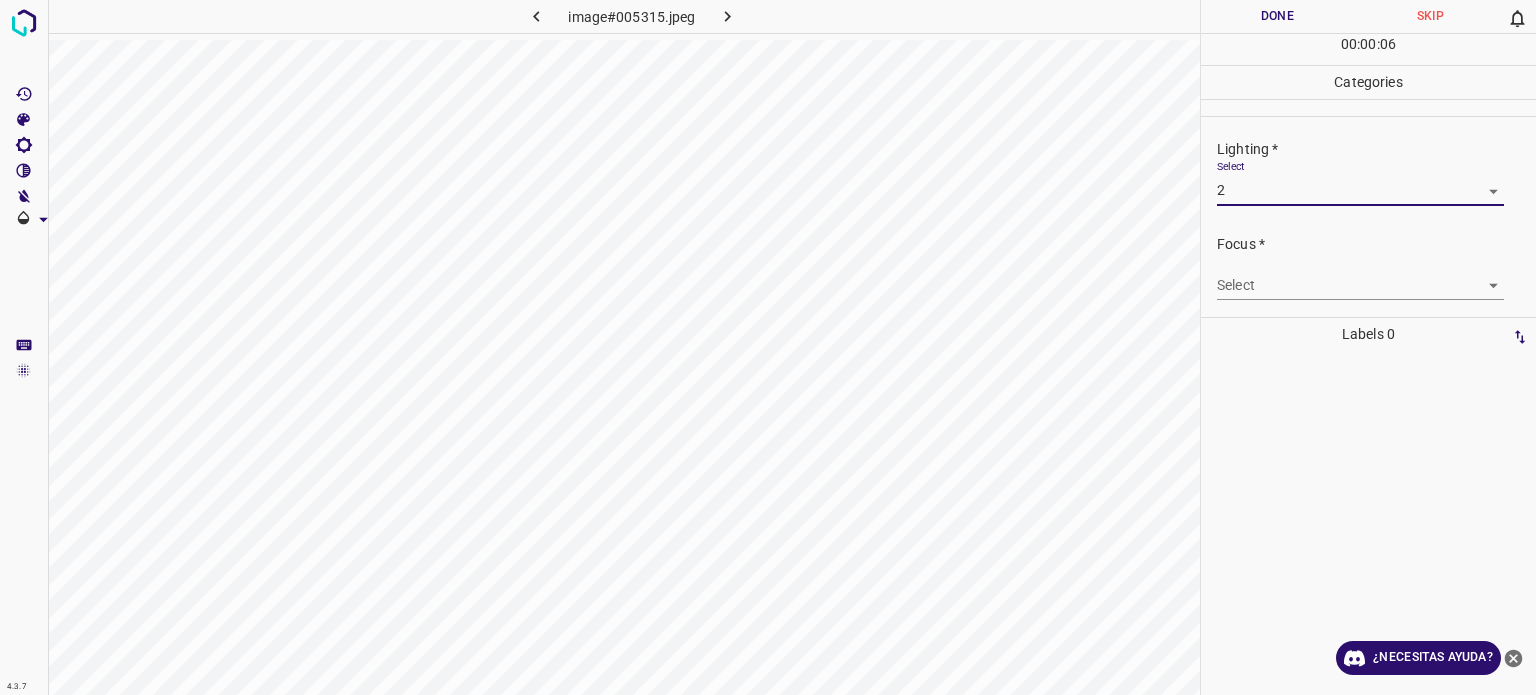 click on "4.3.7 image#005315.jpeg Done Skip 0 00   : 00   : 06   Categories Lighting *  Select 2 2 Focus *  Select ​ Overall *  Select ​ Labels   0 Categories 1 Lighting 2 Focus 3 Overall Tools Space Change between modes (Draw & Edit) I Auto labeling R Restore zoom M Zoom in N Zoom out Delete Delete selecte label Filters Z Restore filters X Saturation filter C Brightness filter V Contrast filter B Gray scale filter General O Download ¿Necesitas ayuda? Texto original Valora esta traducción Tu opinión servirá para ayudar a mejorar el Traductor de Google - Texto - Esconder - Borrar" at bounding box center [768, 347] 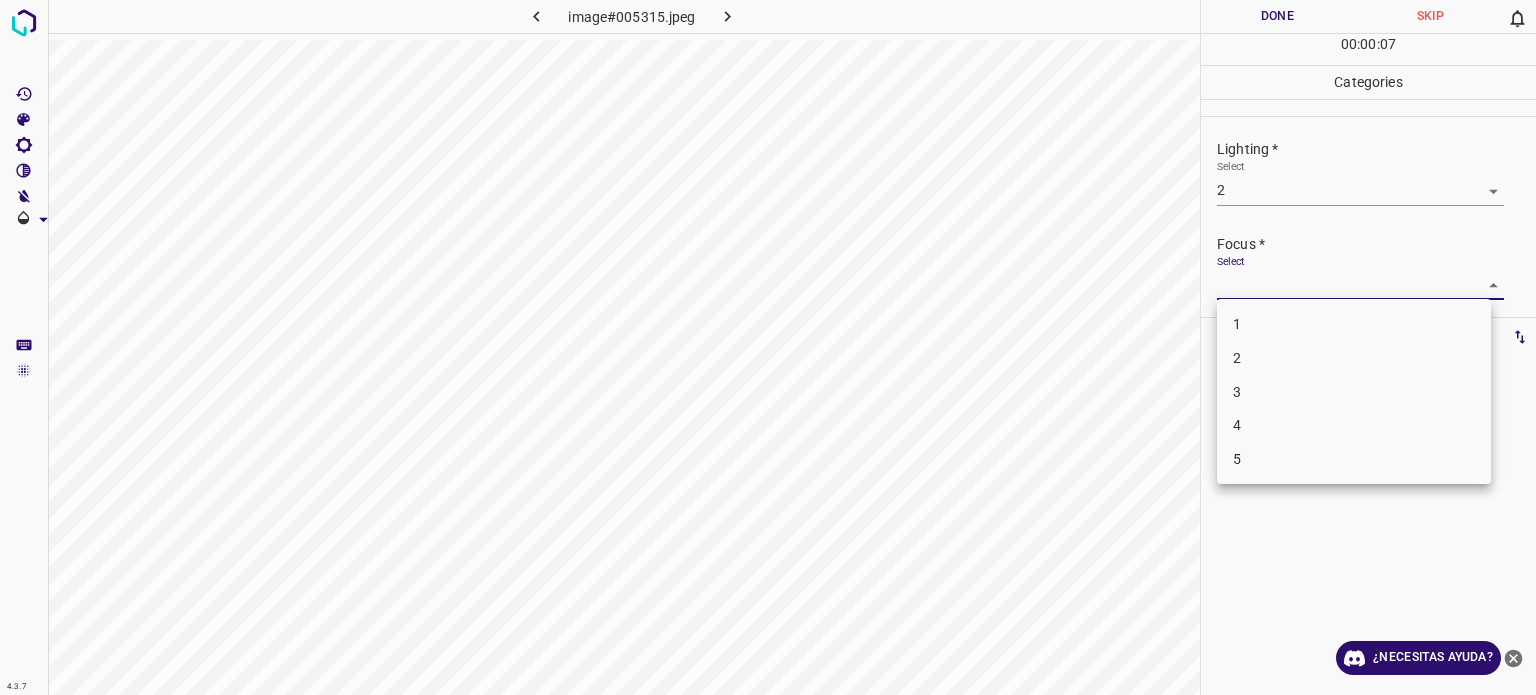 click on "2" at bounding box center (1237, 358) 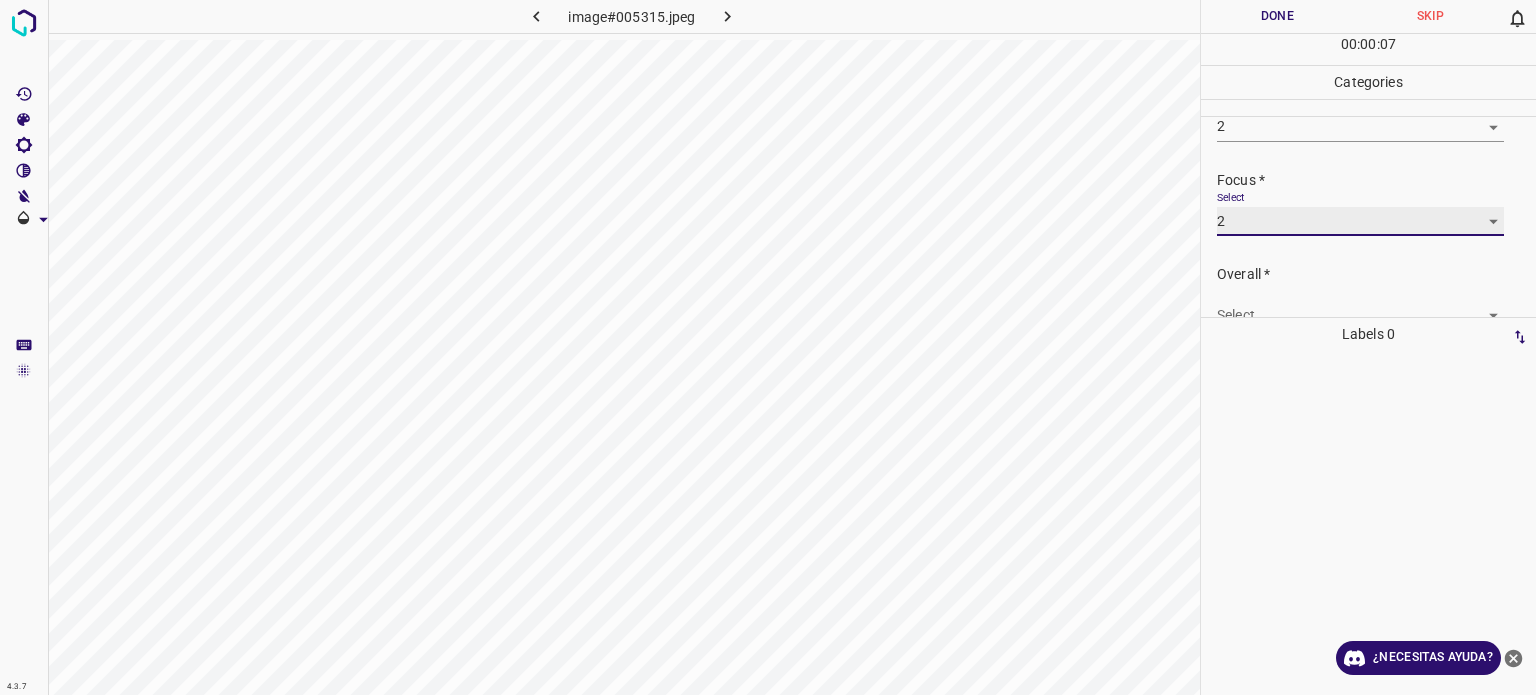 scroll, scrollTop: 98, scrollLeft: 0, axis: vertical 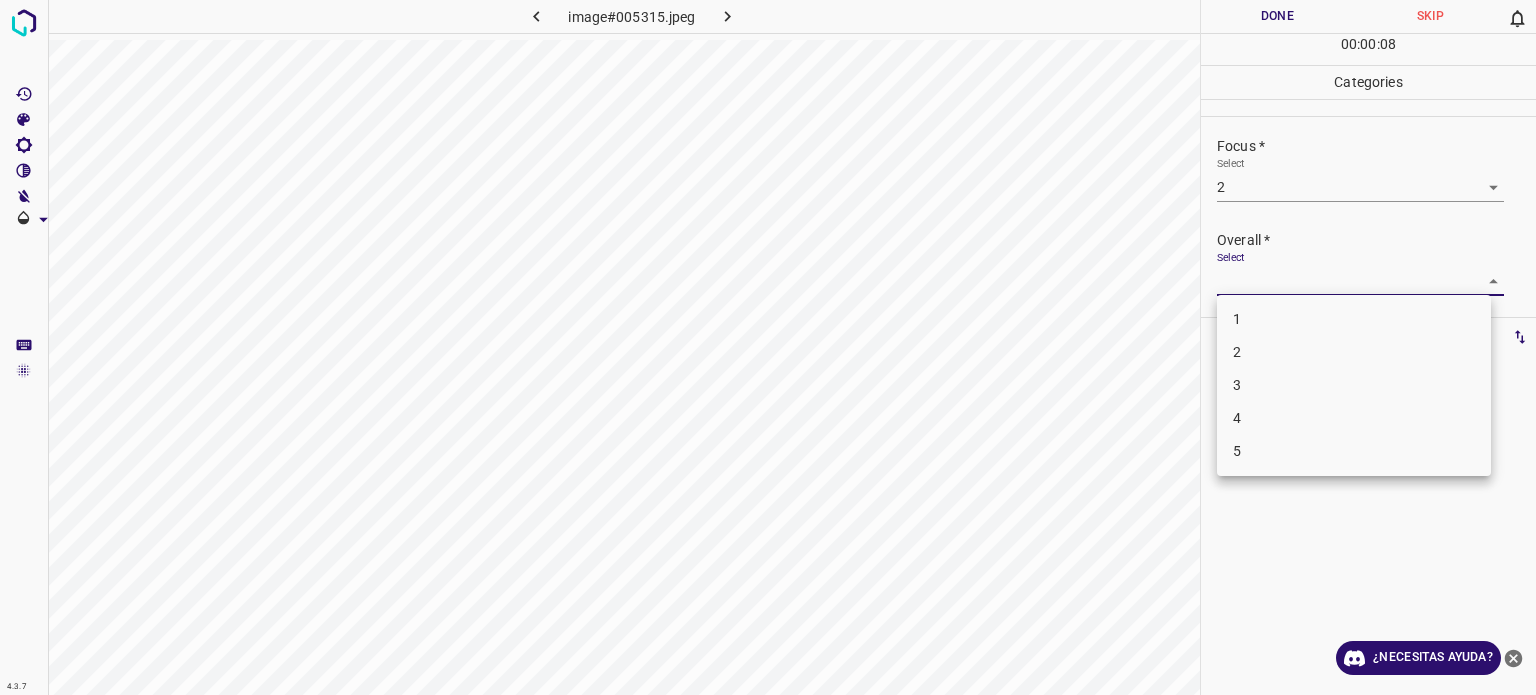 click on "4.3.7 image#005315.jpeg Done Skip 0 00   : 00   : 08   Categories Lighting *  Select 2 2 Focus *  Select 2 2 Overall *  Select ​ Labels   0 Categories 1 Lighting 2 Focus 3 Overall Tools Space Change between modes (Draw & Edit) I Auto labeling R Restore zoom M Zoom in N Zoom out Delete Delete selecte label Filters Z Restore filters X Saturation filter C Brightness filter V Contrast filter B Gray scale filter General O Download ¿Necesitas ayuda? Texto original Valora esta traducción Tu opinión servirá para ayudar a mejorar el Traductor de Google - Texto - Esconder - Borrar 1 2 3 4 5" at bounding box center [768, 347] 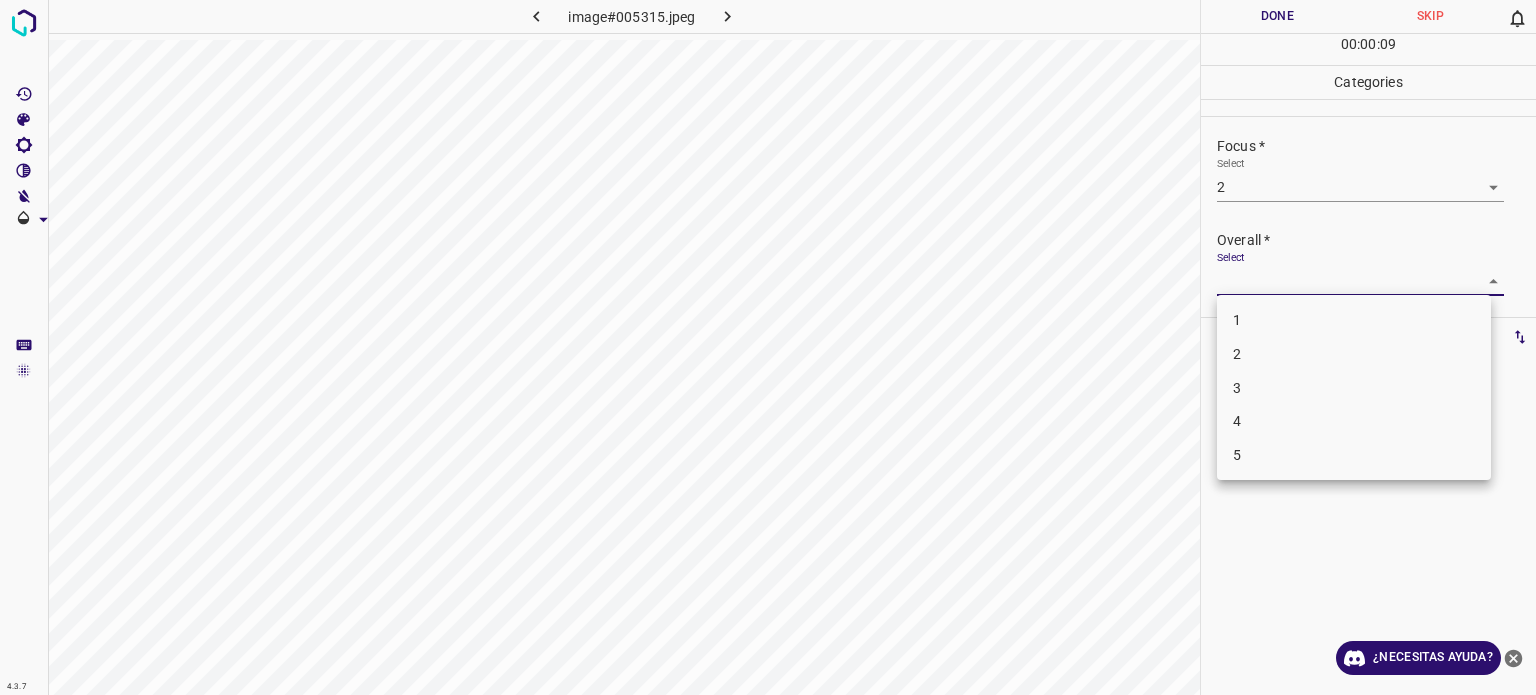 click on "2" at bounding box center [1237, 354] 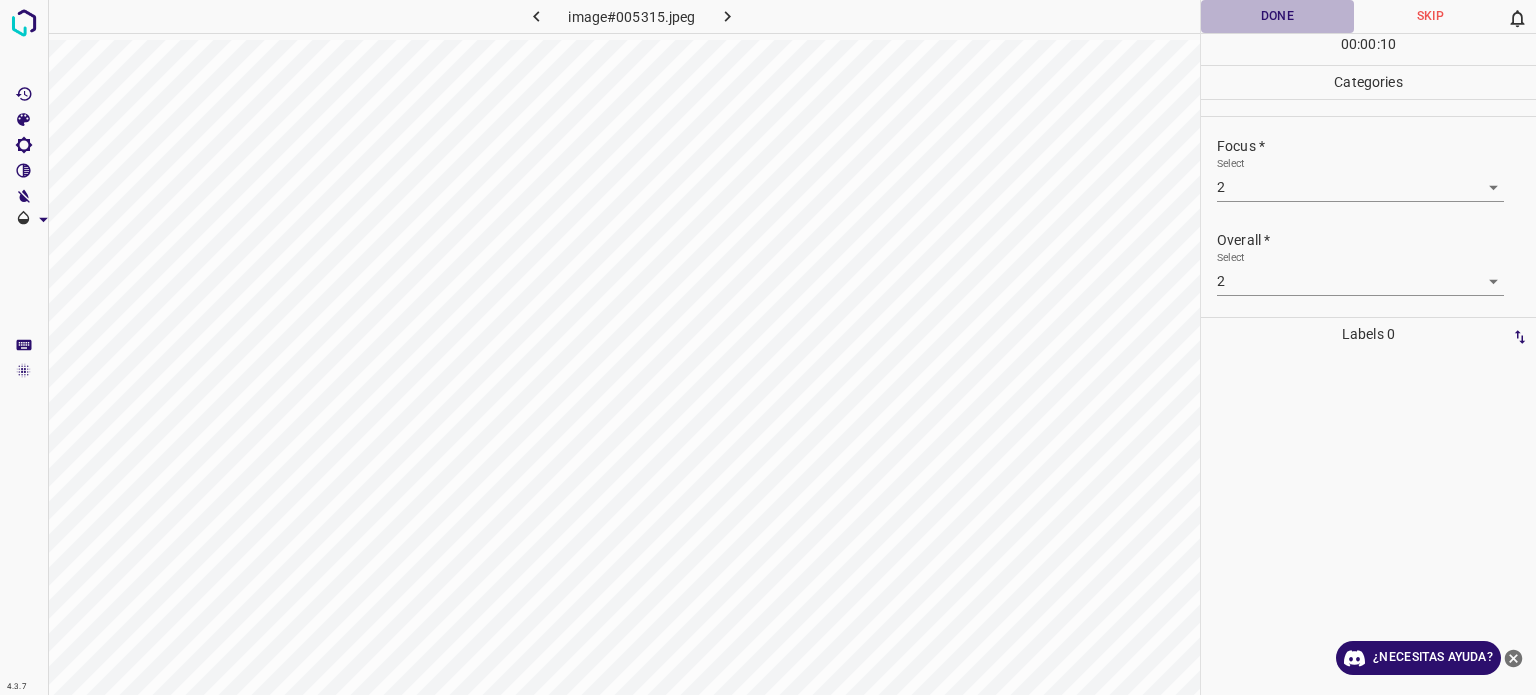click on "Done" at bounding box center [1277, 16] 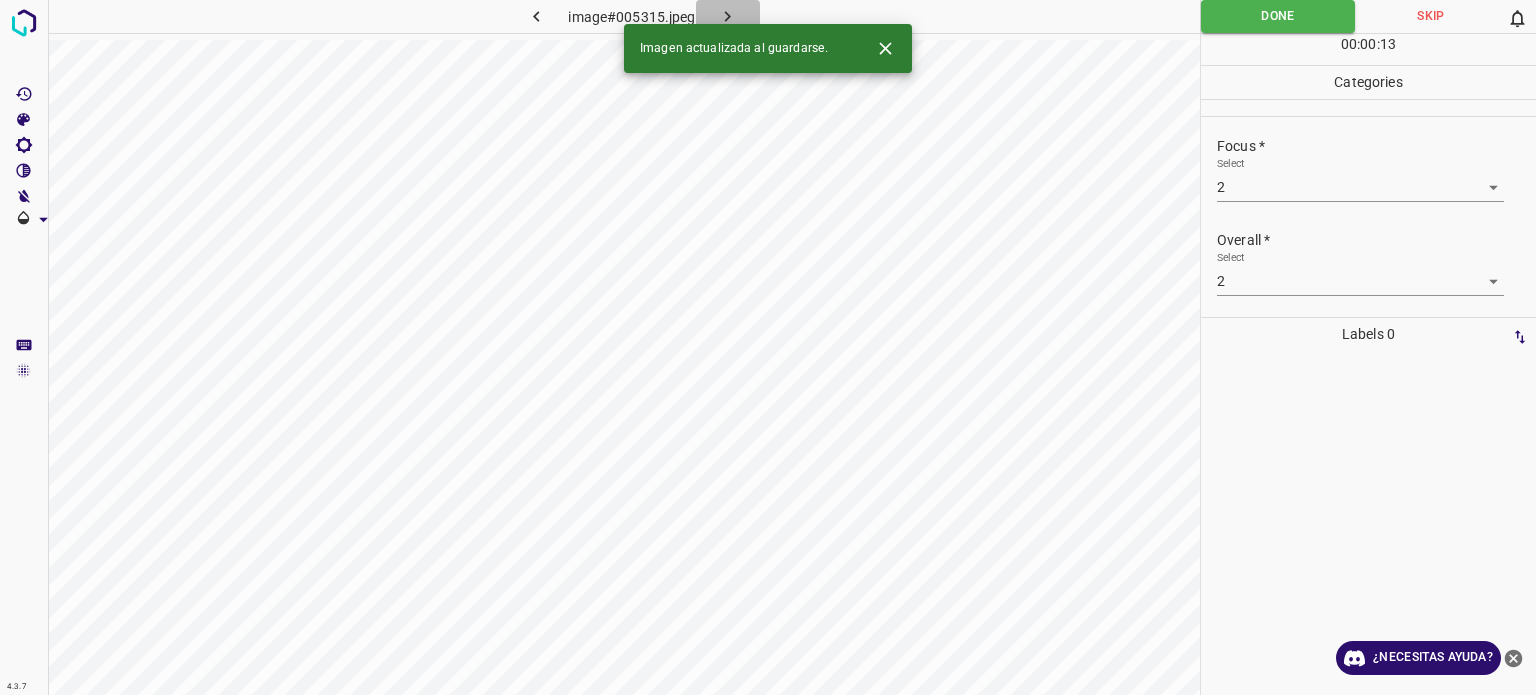 click 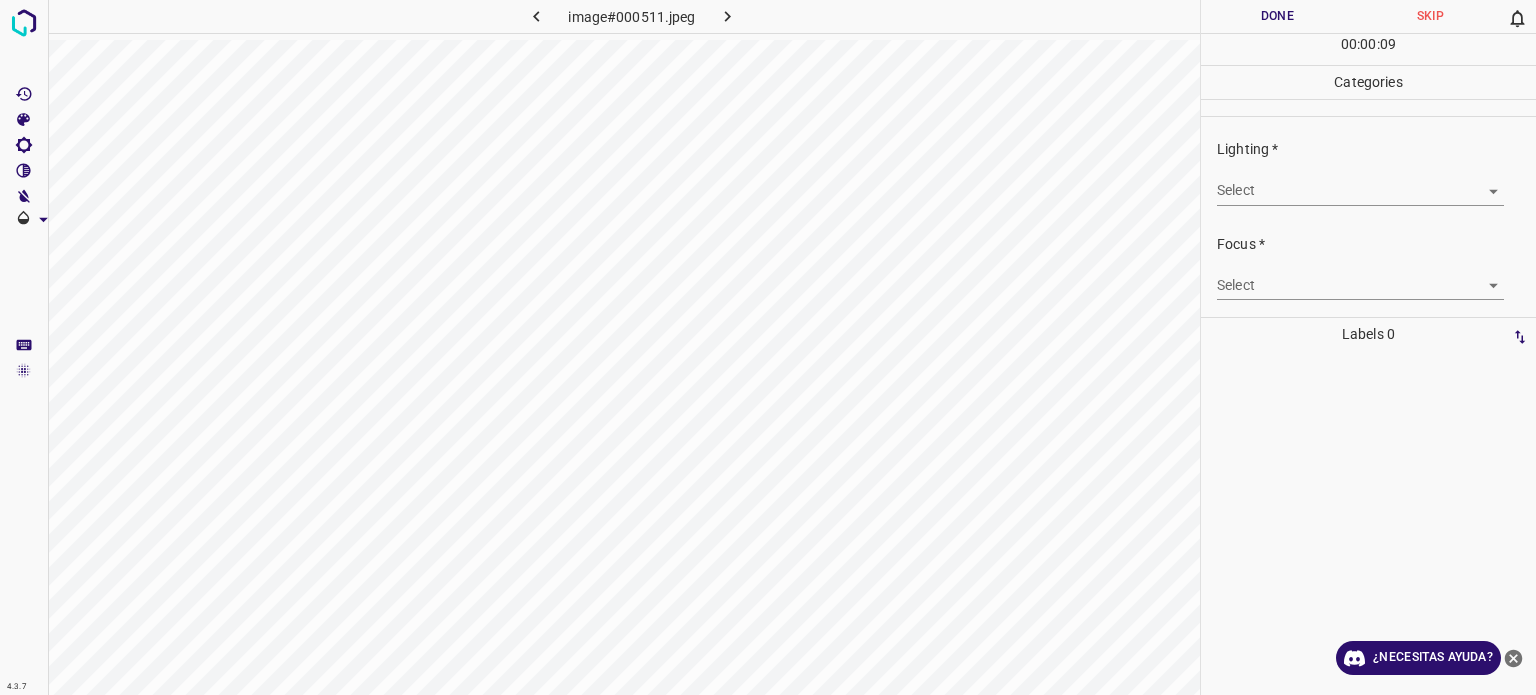 click on "4.3.7 image#000511.jpeg Done Skip 0 00   : 00   : 09   Categories Lighting *  Select ​ Focus *  Select ​ Overall *  Select ​ Labels   0 Categories 1 Lighting 2 Focus 3 Overall Tools Space Change between modes (Draw & Edit) I Auto labeling R Restore zoom M Zoom in N Zoom out Delete Delete selecte label Filters Z Restore filters X Saturation filter C Brightness filter V Contrast filter B Gray scale filter General O Download ¿Necesitas ayuda? Texto original Valora esta traducción Tu opinión servirá para ayudar a mejorar el Traductor de Google - Texto - Esconder - Borrar" at bounding box center [768, 347] 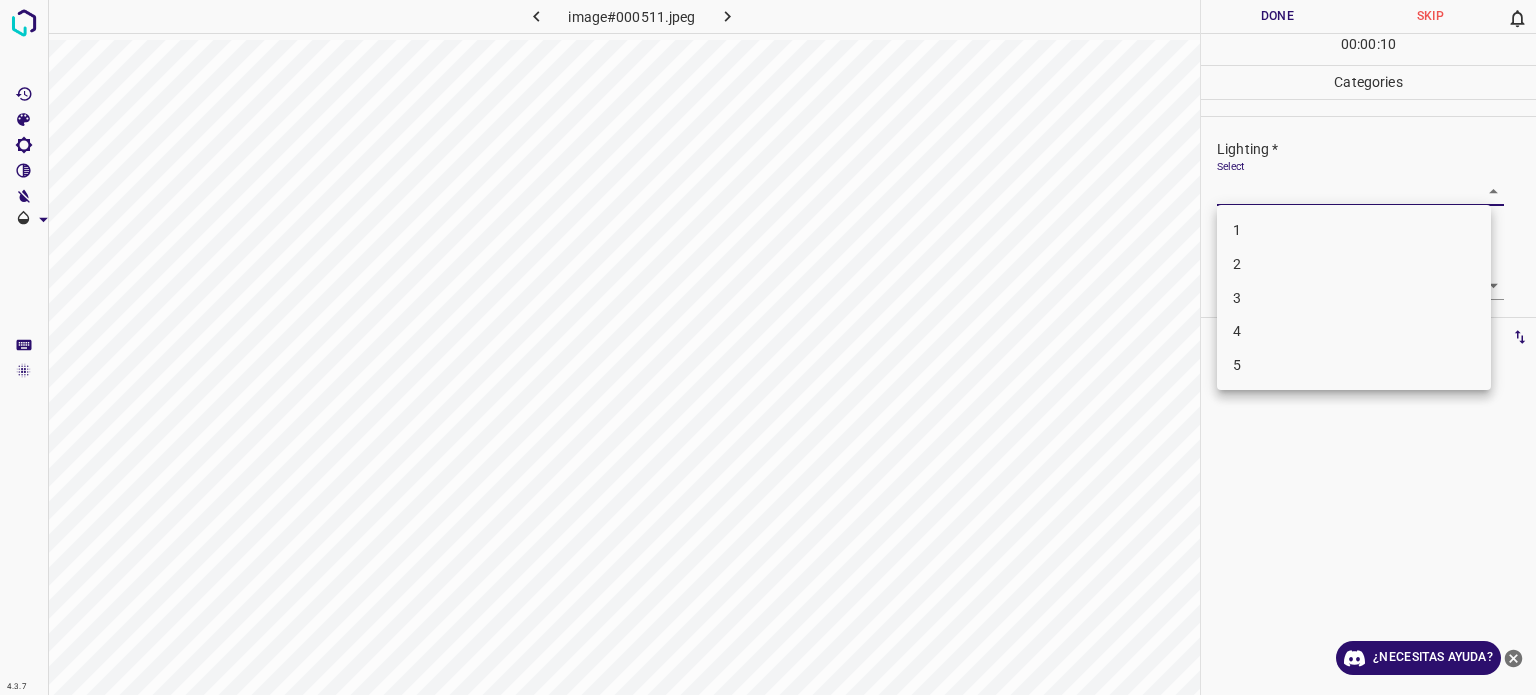 click on "3" at bounding box center [1354, 298] 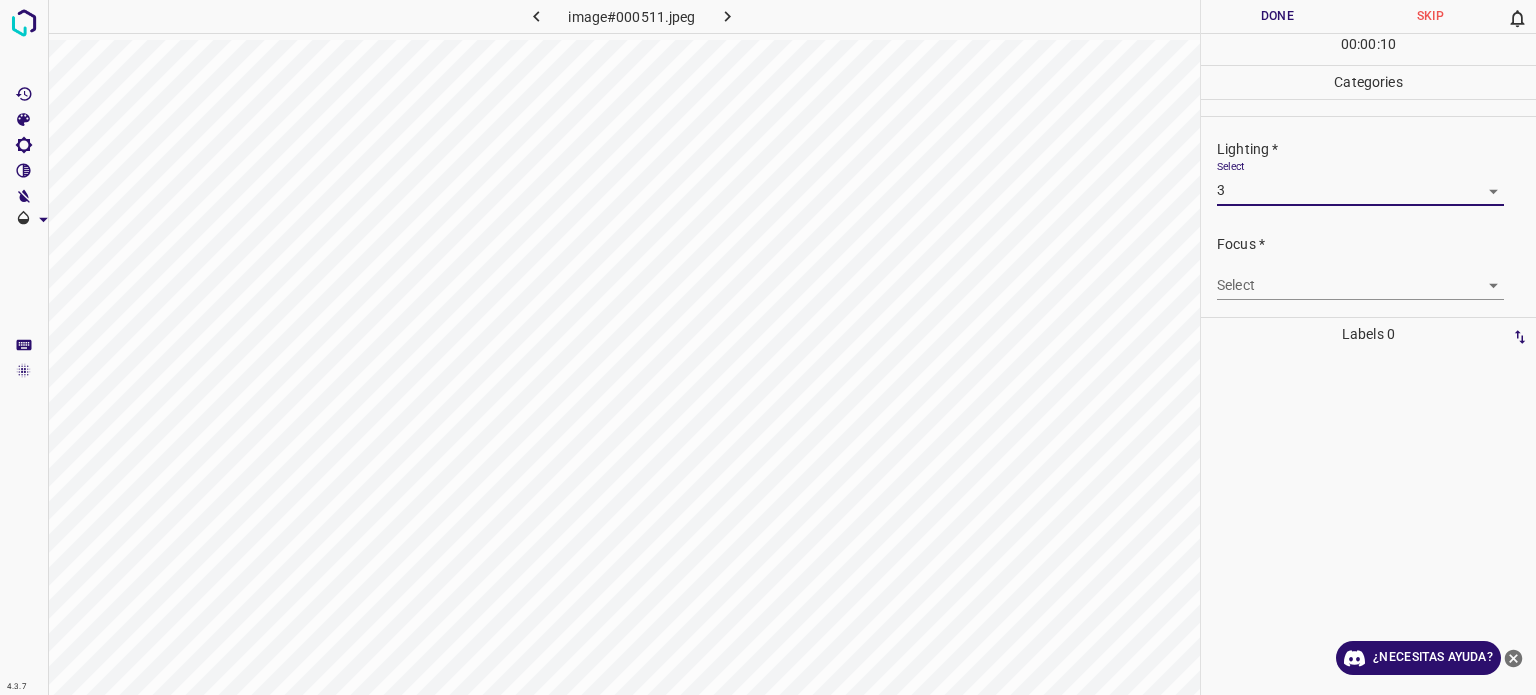 click on "4.3.7 image#000511.jpeg Done Skip 0 00   : 00   : 10   Categories Lighting *  Select 3 3 Focus *  Select ​ Overall *  Select ​ Labels   0 Categories 1 Lighting 2 Focus 3 Overall Tools Space Change between modes (Draw & Edit) I Auto labeling R Restore zoom M Zoom in N Zoom out Delete Delete selecte label Filters Z Restore filters X Saturation filter C Brightness filter V Contrast filter B Gray scale filter General O Download ¿Necesitas ayuda? Texto original Valora esta traducción Tu opinión servirá para ayudar a mejorar el Traductor de Google - Texto - Esconder - Borrar" at bounding box center [768, 347] 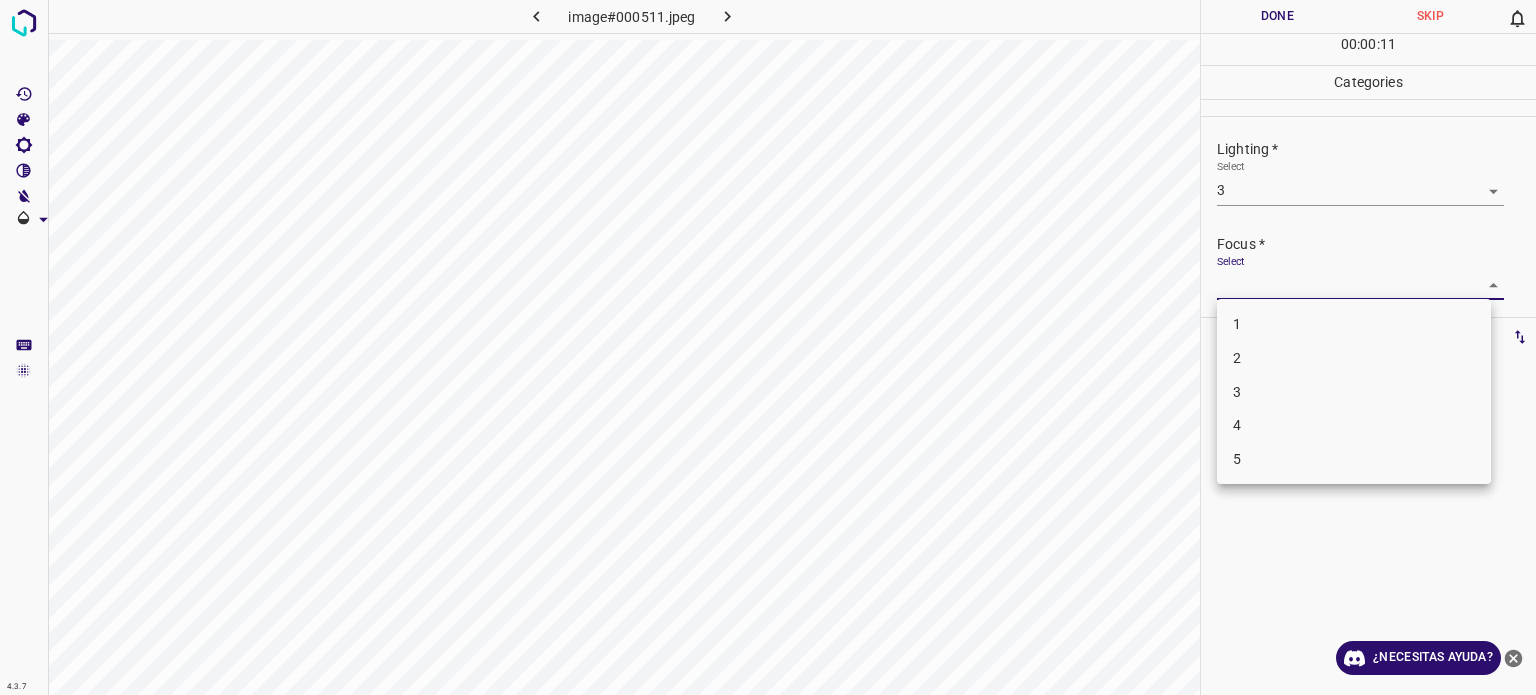 click on "3" at bounding box center [1354, 392] 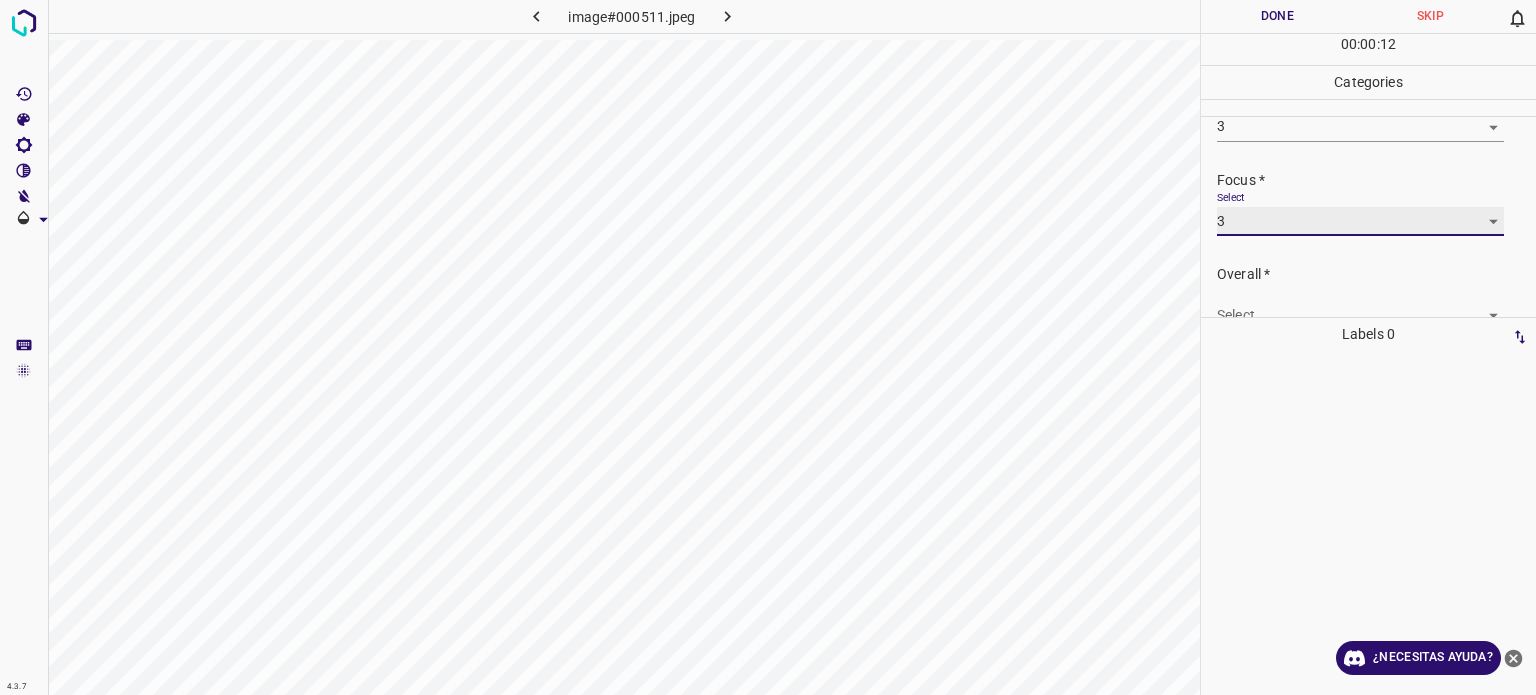 scroll, scrollTop: 98, scrollLeft: 0, axis: vertical 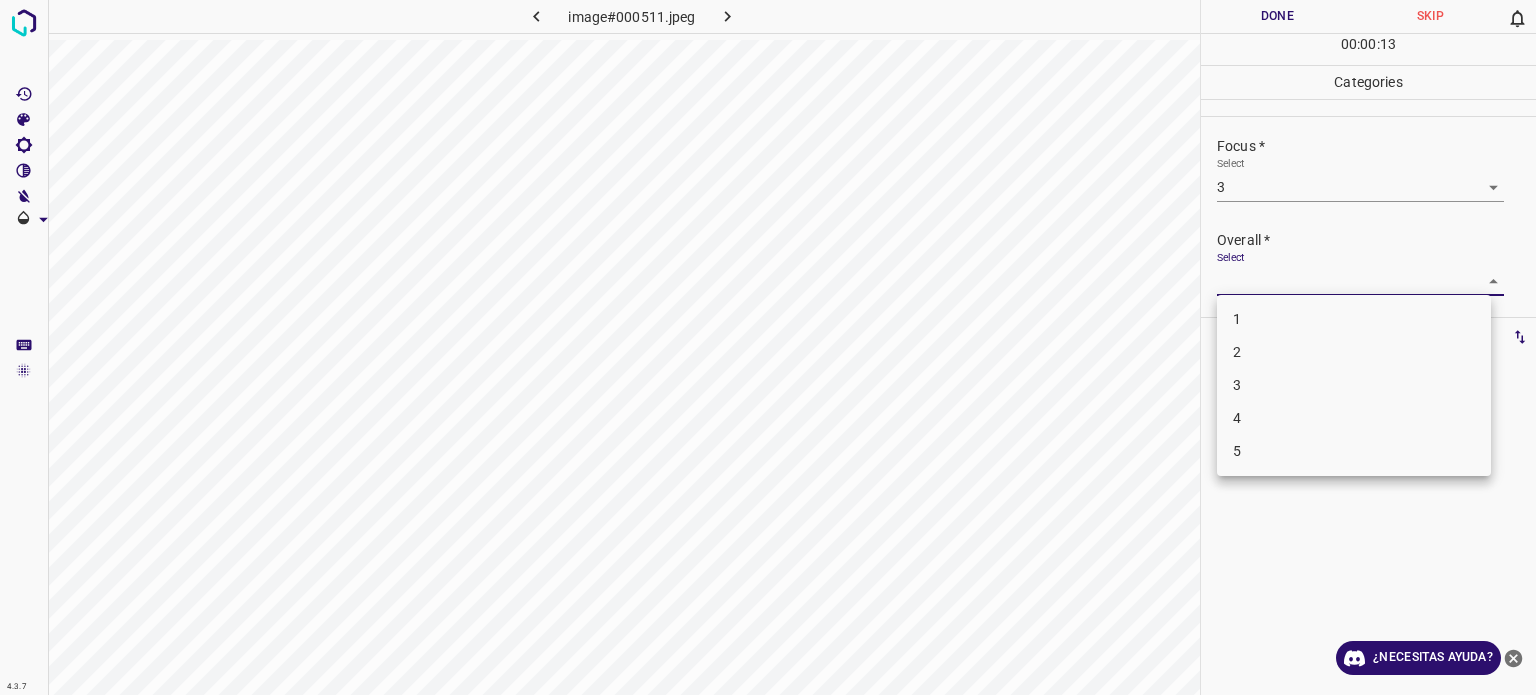 click on "4.3.7 image#000511.jpeg Done Skip 0 00   : 00   : 13   Categories Lighting *  Select 3 3 Focus *  Select 3 3 Overall *  Select ​ Labels   0 Categories 1 Lighting 2 Focus 3 Overall Tools Space Change between modes (Draw & Edit) I Auto labeling R Restore zoom M Zoom in N Zoom out Delete Delete selecte label Filters Z Restore filters X Saturation filter C Brightness filter V Contrast filter B Gray scale filter General O Download ¿Necesitas ayuda? Texto original Valora esta traducción Tu opinión servirá para ayudar a mejorar el Traductor de Google - Texto - Esconder - Borrar 1 2 3 4 5" at bounding box center [768, 347] 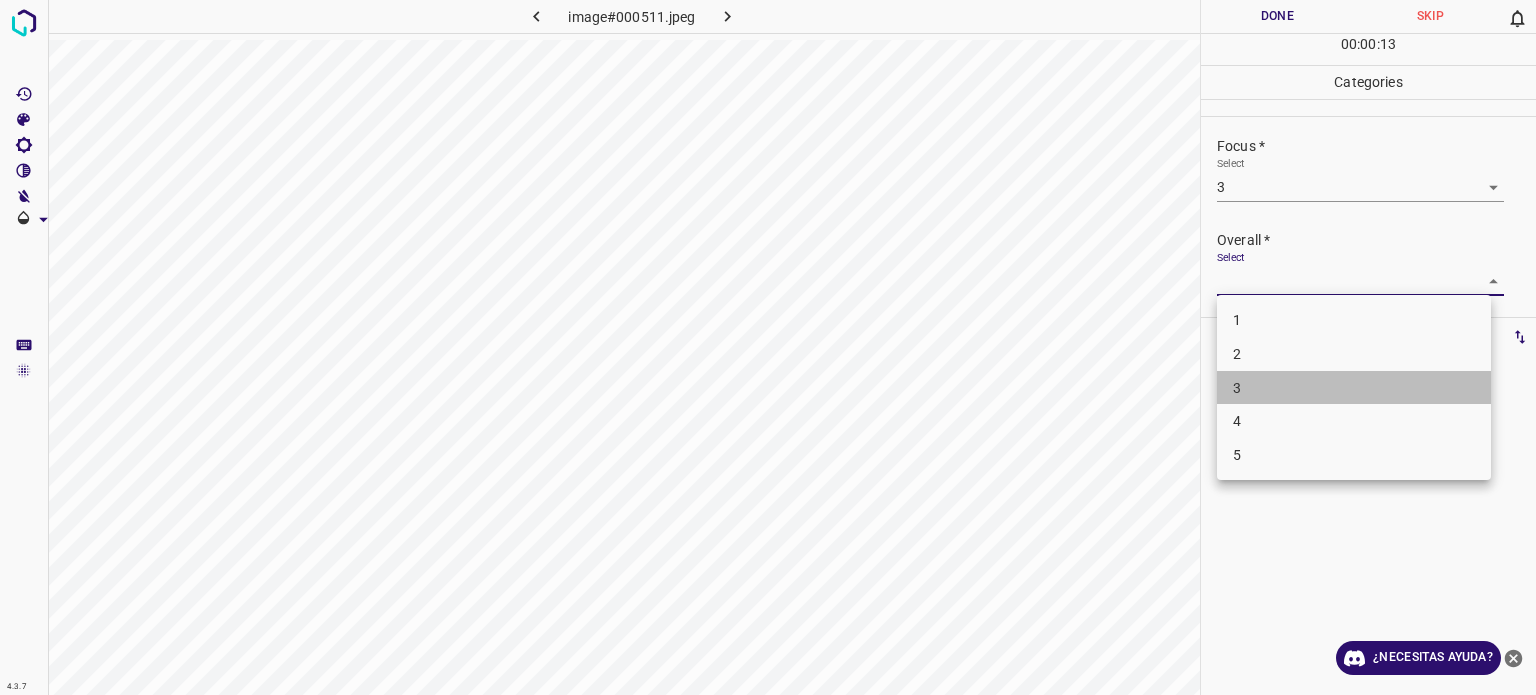 click on "3" at bounding box center [1354, 388] 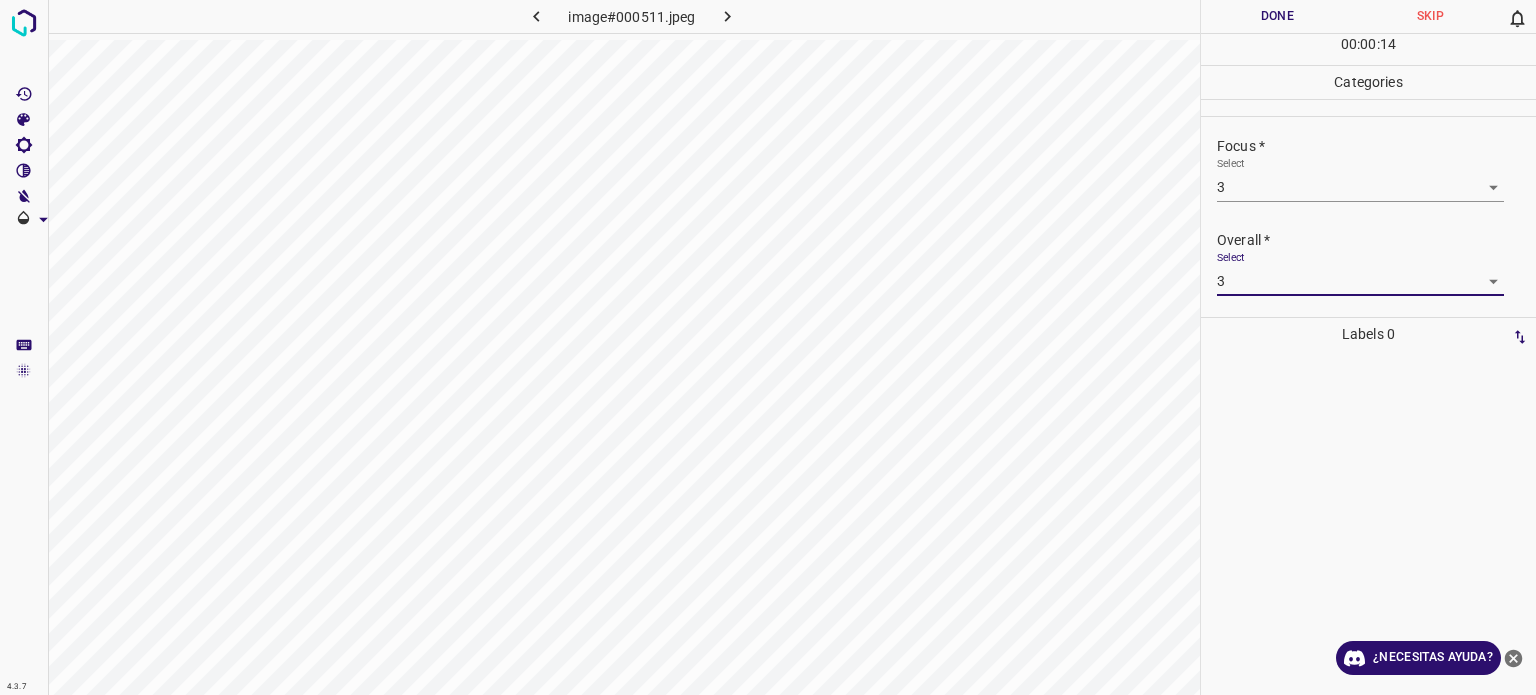 click on "Done" at bounding box center [1277, 16] 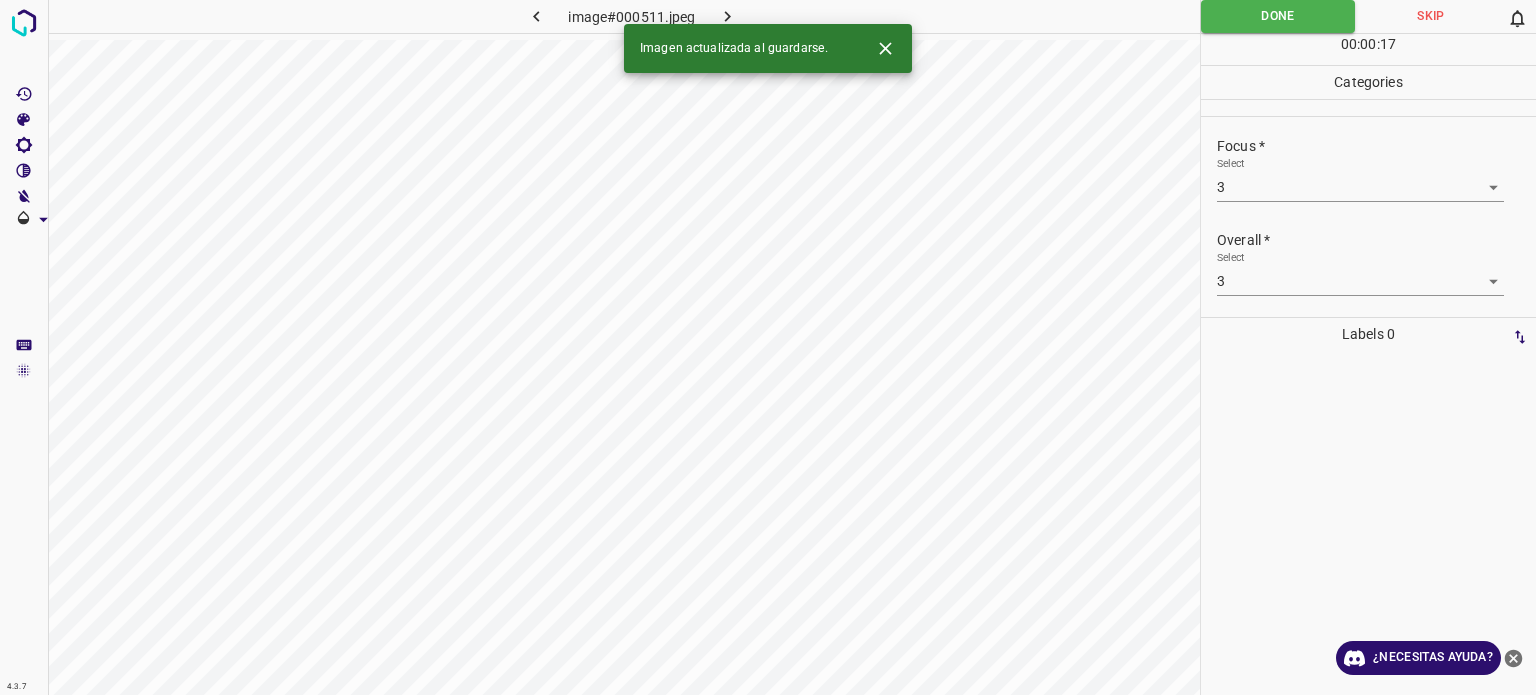 click 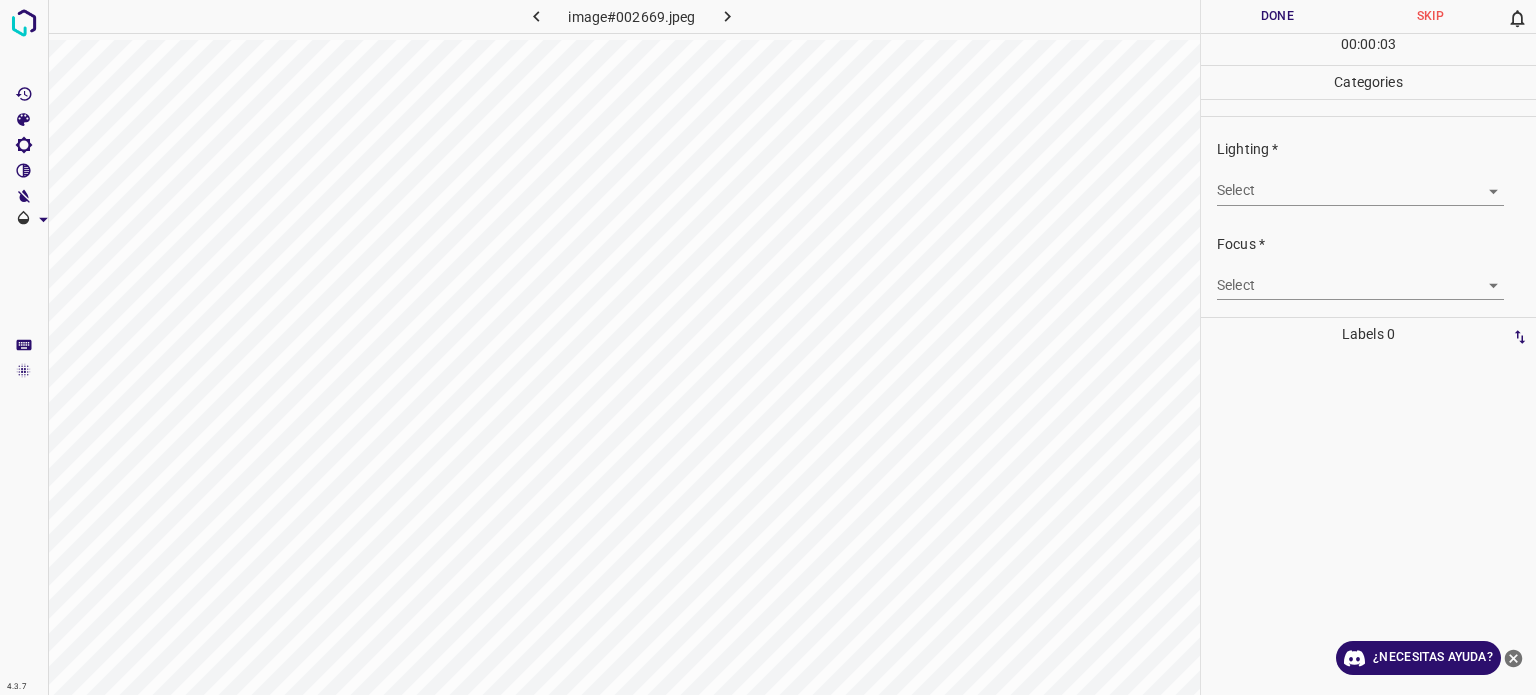 click on "4.3.7 image#002669.jpeg Done Skip 0 00   : 00   : 03   Categories Lighting *  Select ​ Focus *  Select ​ Overall *  Select ​ Labels   0 Categories 1 Lighting 2 Focus 3 Overall Tools Space Change between modes (Draw & Edit) I Auto labeling R Restore zoom M Zoom in N Zoom out Delete Delete selecte label Filters Z Restore filters X Saturation filter C Brightness filter V Contrast filter B Gray scale filter General O Download ¿Necesitas ayuda? Texto original Valora esta traducción Tu opinión servirá para ayudar a mejorar el Traductor de Google - Texto - Esconder - Borrar" at bounding box center (768, 347) 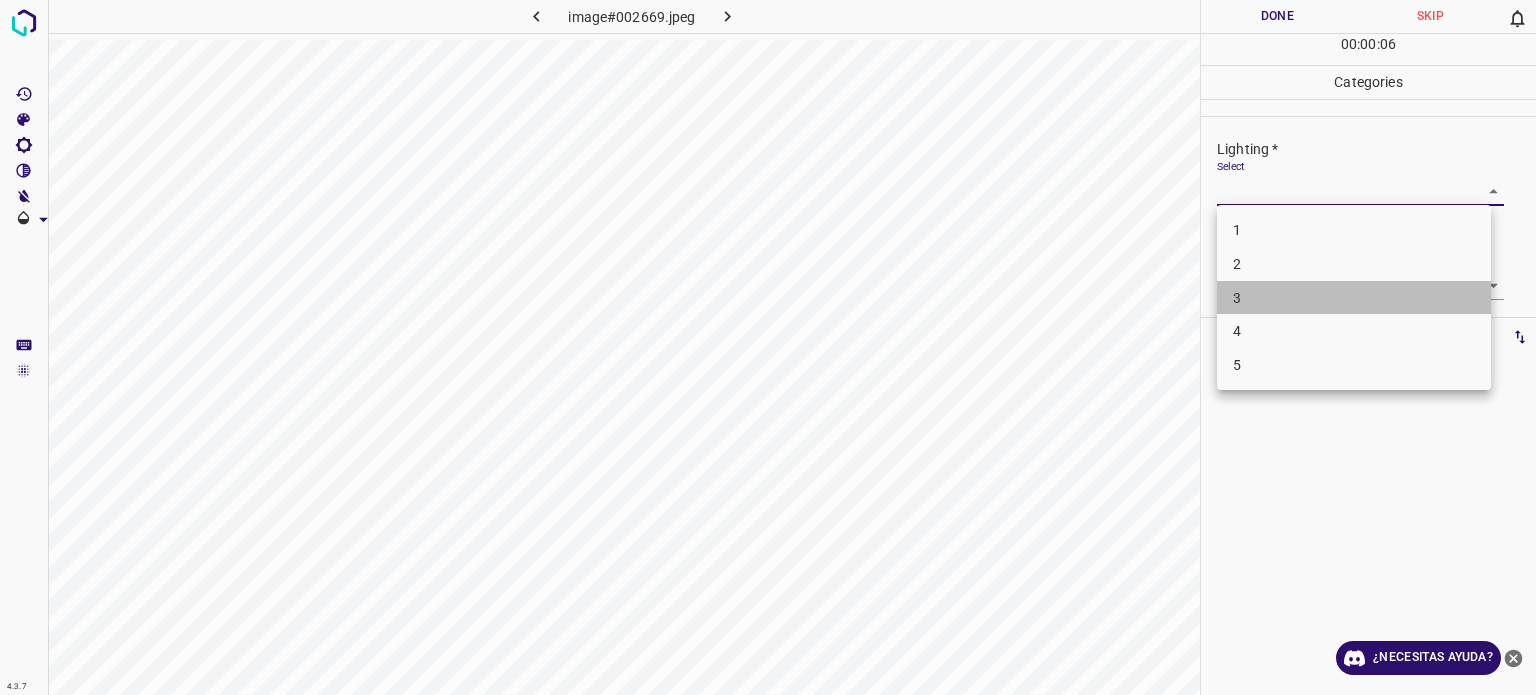 drag, startPoint x: 1238, startPoint y: 303, endPoint x: 1238, endPoint y: 288, distance: 15 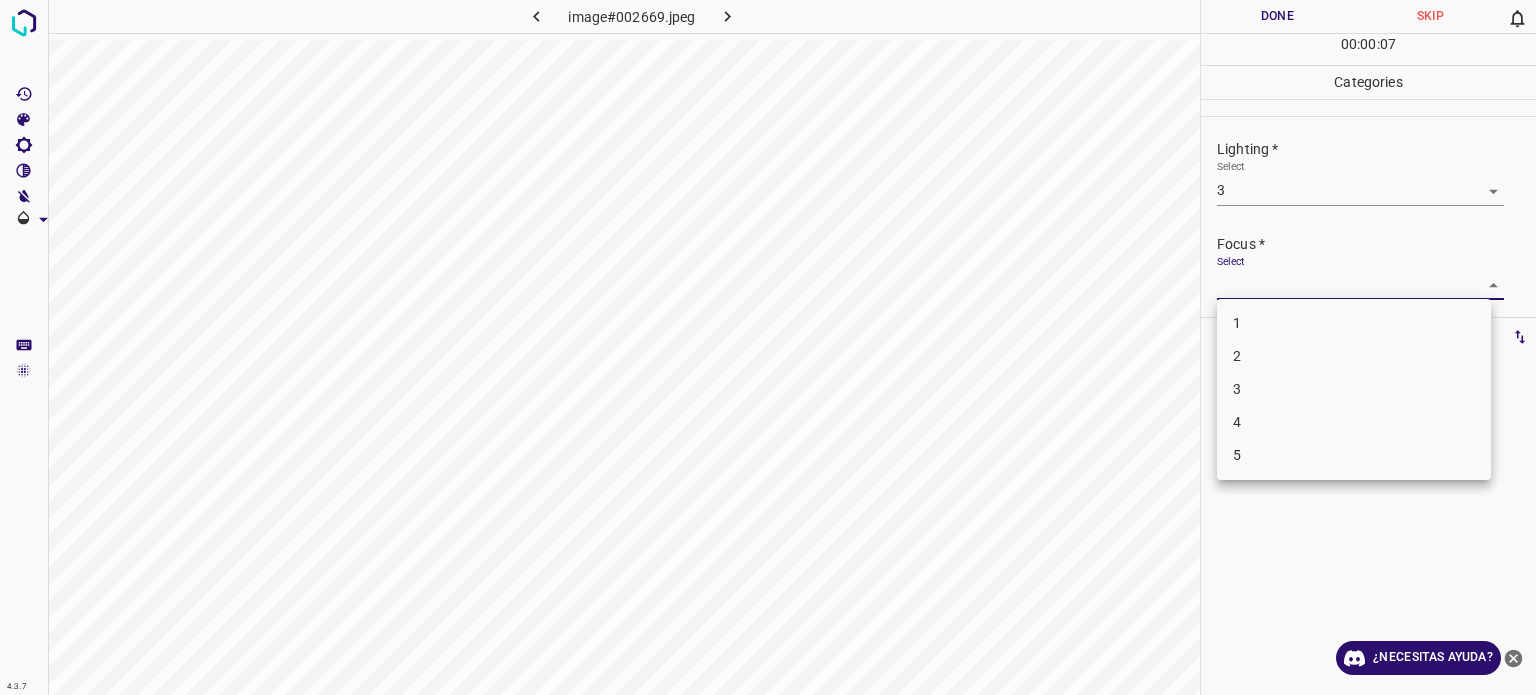 click on "4.3.7 image#002669.jpeg Done Skip 0 00   : 00   : 07   Categories Lighting *  Select 3 3 Focus *  Select ​ Overall *  Select ​ Labels   0 Categories 1 Lighting 2 Focus 3 Overall Tools Space Change between modes (Draw & Edit) I Auto labeling R Restore zoom M Zoom in N Zoom out Delete Delete selecte label Filters Z Restore filters X Saturation filter C Brightness filter V Contrast filter B Gray scale filter General O Download ¿Necesitas ayuda? Texto original Valora esta traducción Tu opinión servirá para ayudar a mejorar el Traductor de Google - Texto - Esconder - Borrar 1 2 3 4 5" at bounding box center [768, 347] 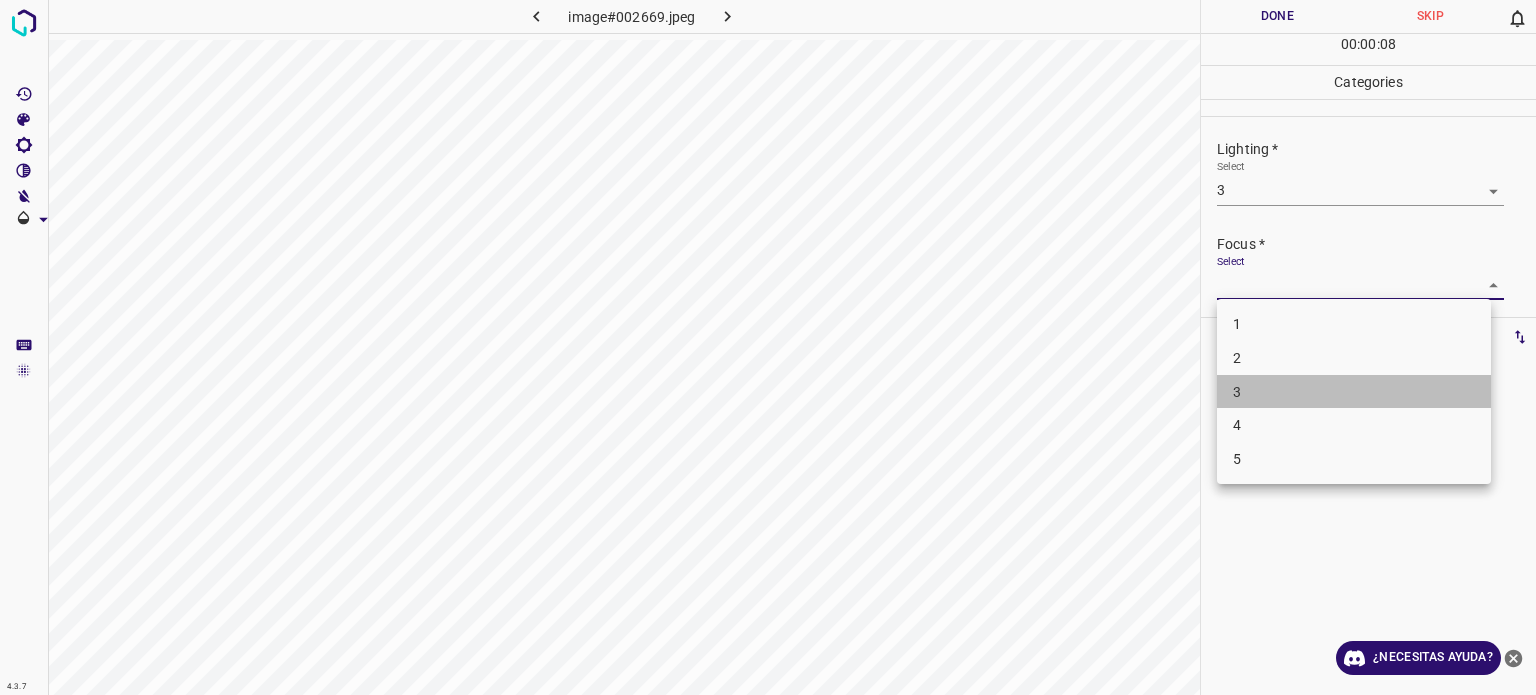 click on "3" at bounding box center (1354, 392) 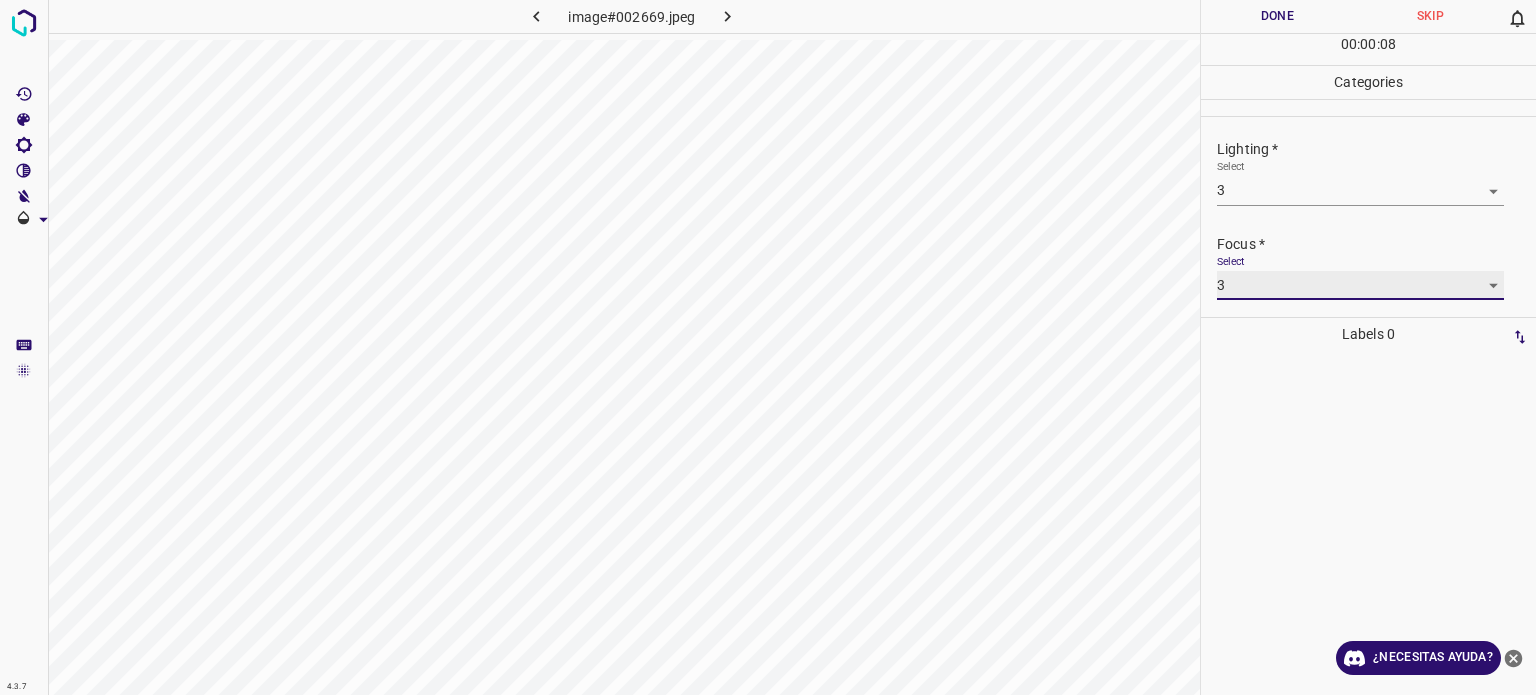 scroll, scrollTop: 98, scrollLeft: 0, axis: vertical 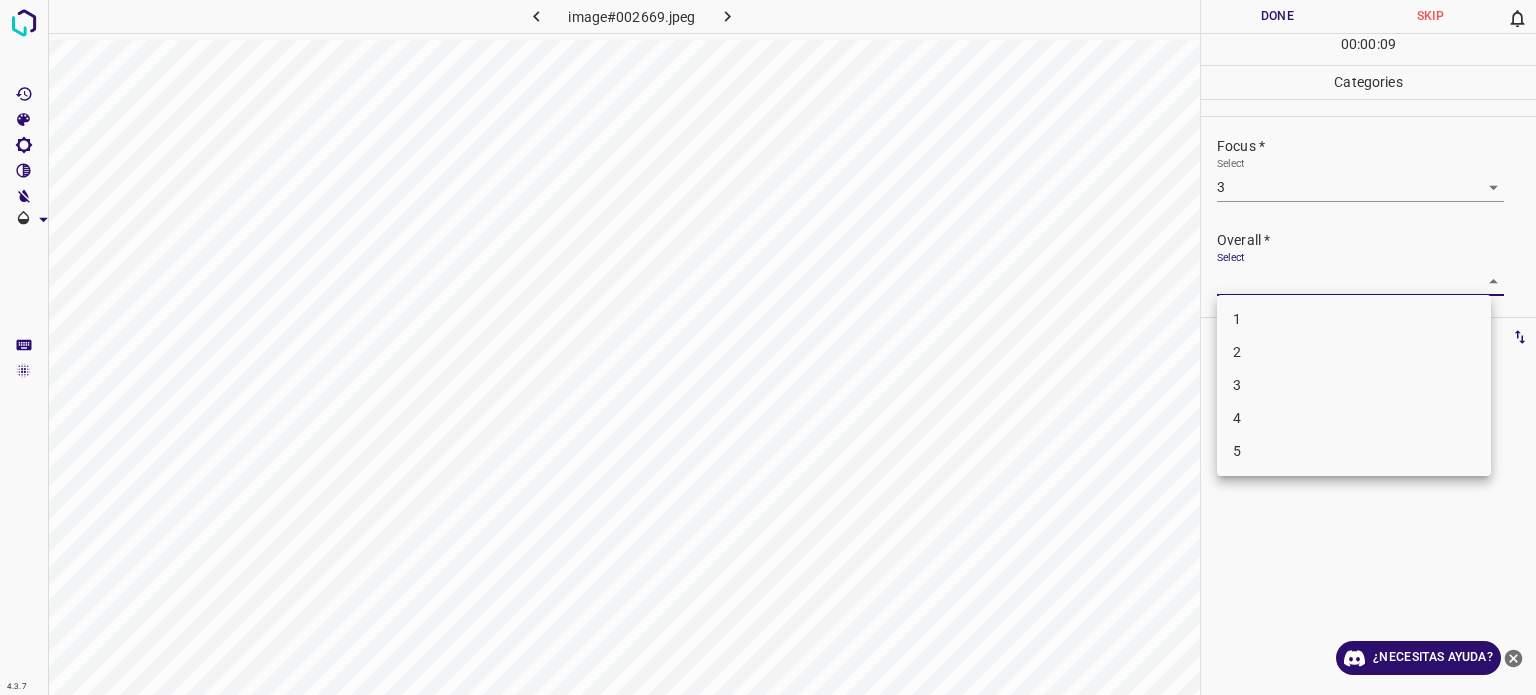 click on "4.3.7 image#002669.jpeg Done Skip 0 00   : 00   : 09   Categories Lighting *  Select 3 3 Focus *  Select 3 3 Overall *  Select ​ Labels   0 Categories 1 Lighting 2 Focus 3 Overall Tools Space Change between modes (Draw & Edit) I Auto labeling R Restore zoom M Zoom in N Zoom out Delete Delete selecte label Filters Z Restore filters X Saturation filter C Brightness filter V Contrast filter B Gray scale filter General O Download ¿Necesitas ayuda? Texto original Valora esta traducción Tu opinión servirá para ayudar a mejorar el Traductor de Google - Texto - Esconder - Borrar 1 2 3 4 5" at bounding box center [768, 347] 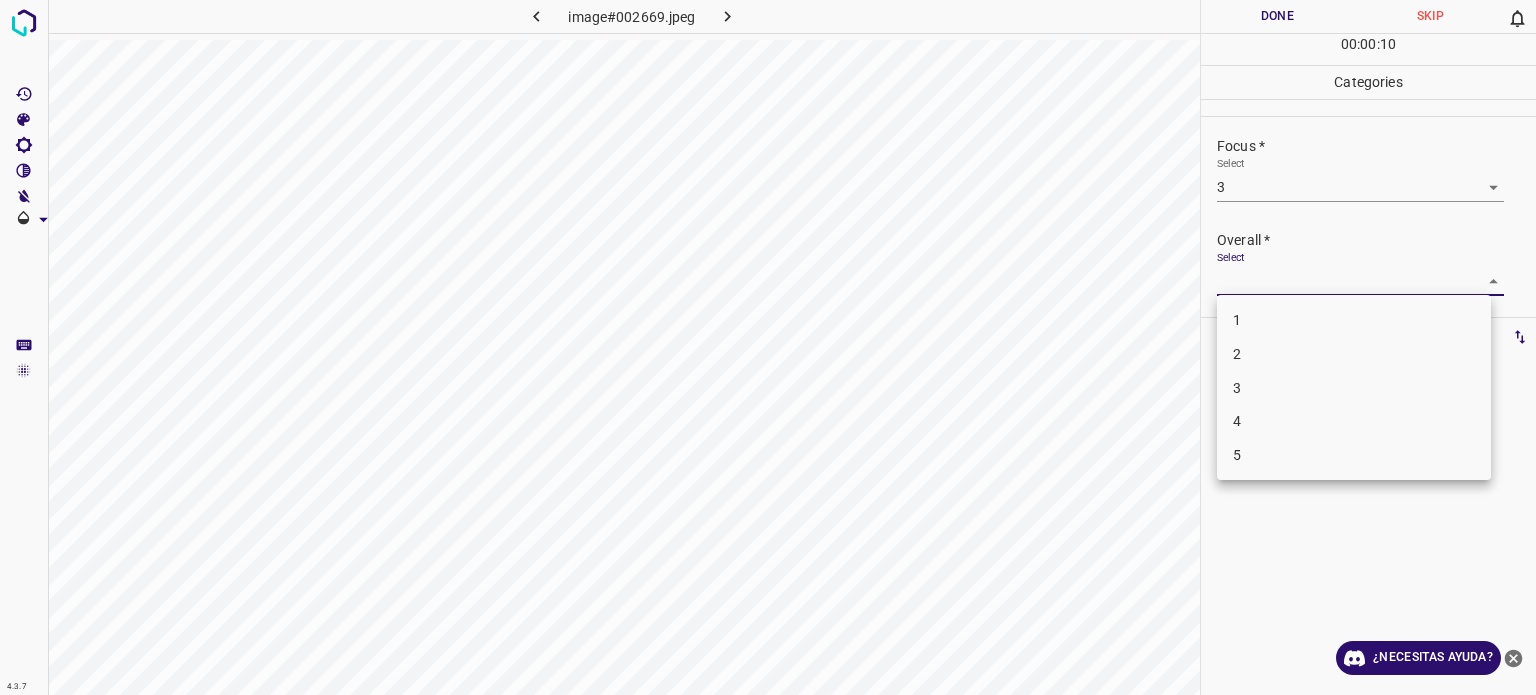click on "3" at bounding box center [1354, 388] 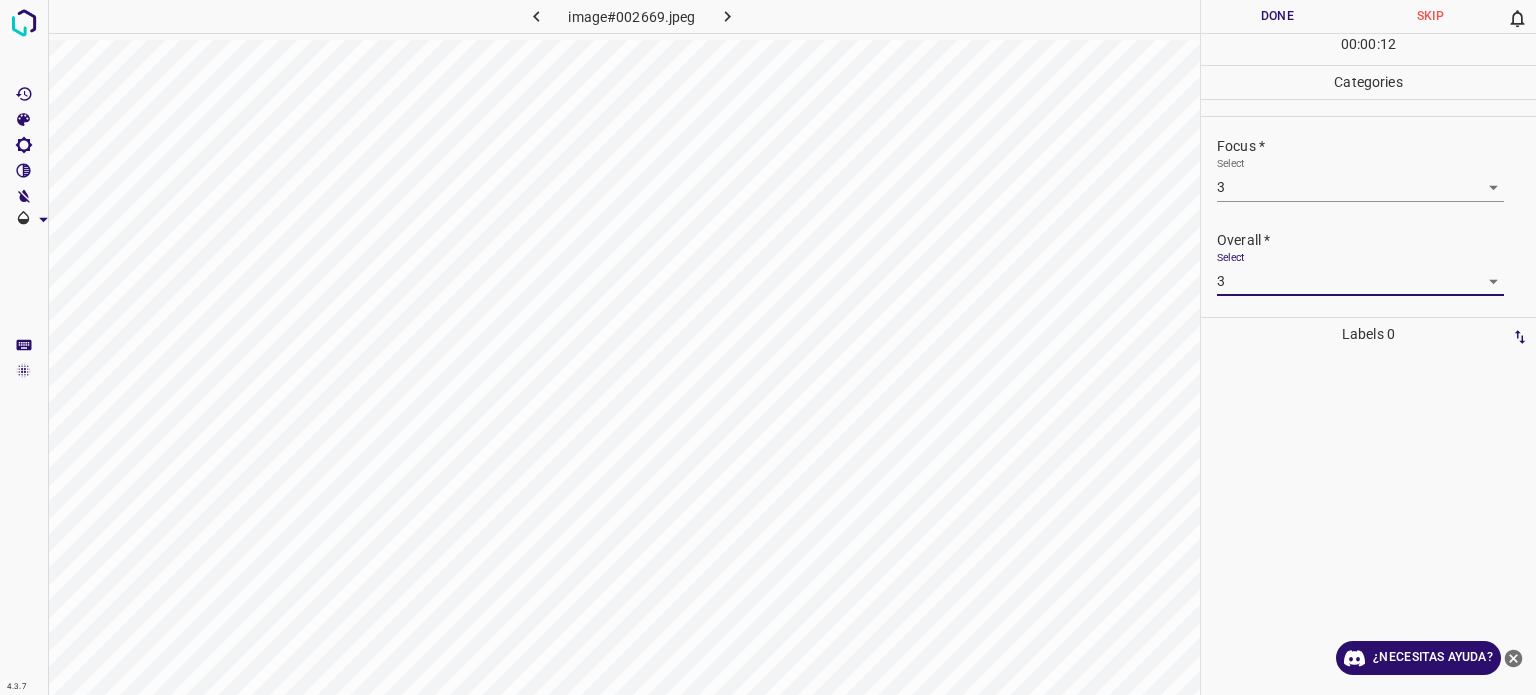 click on "Done" at bounding box center [1277, 16] 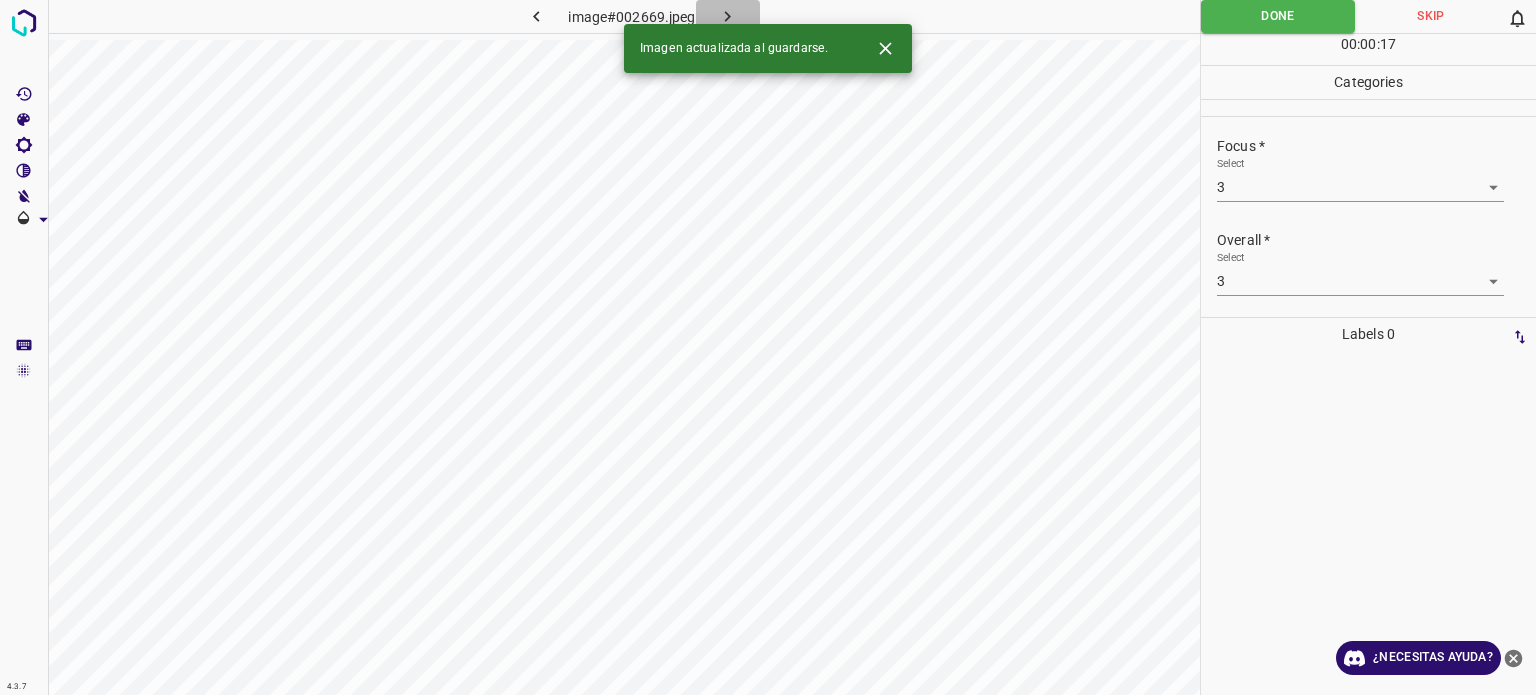 click at bounding box center [728, 16] 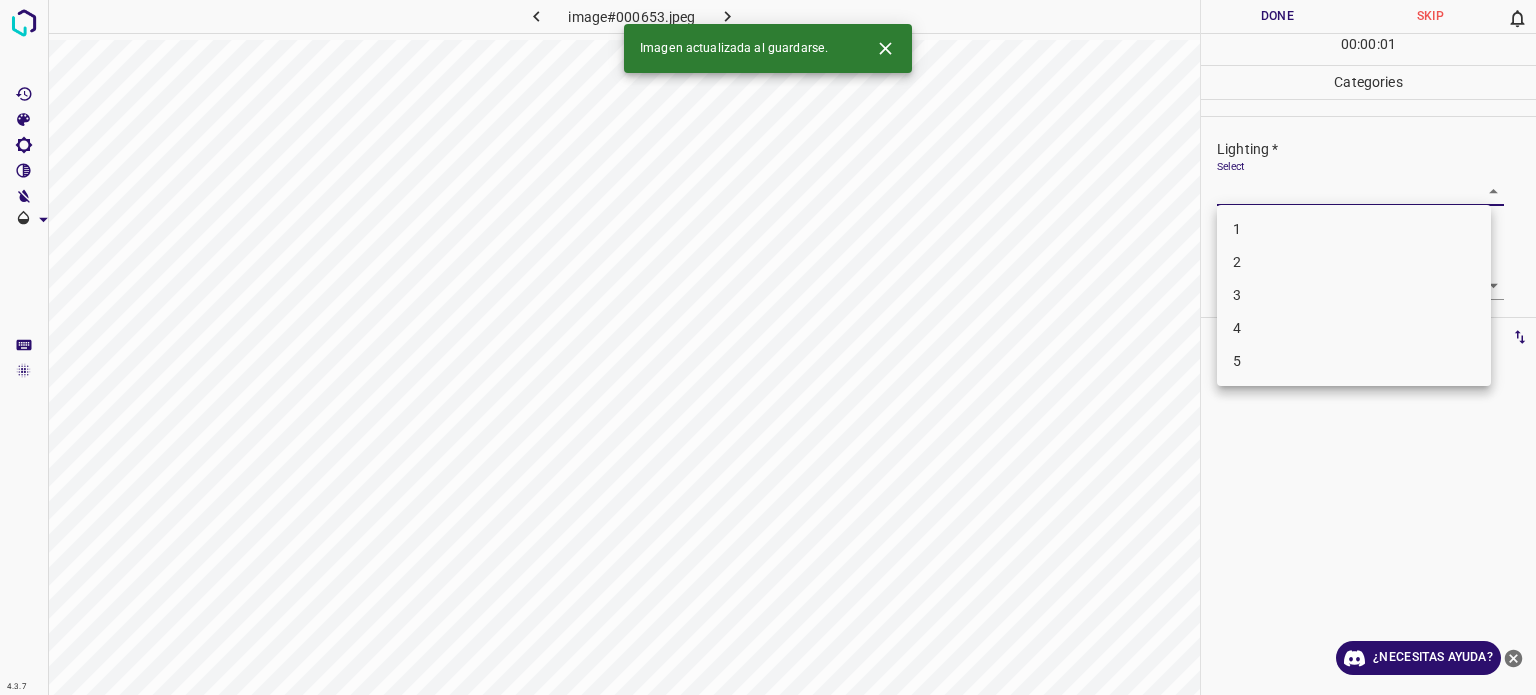click on "4.3.7 image#000653.jpeg Done Skip 0 00   : 00   : 01   Categories Lighting *  Select ​ Focus *  Select ​ Overall *  Select ​ Labels   0 Categories 1 Lighting 2 Focus 3 Overall Tools Space Change between modes (Draw & Edit) I Auto labeling R Restore zoom M Zoom in N Zoom out Delete Delete selecte label Filters Z Restore filters X Saturation filter C Brightness filter V Contrast filter B Gray scale filter General O Download Imagen actualizada al guardarse. ¿Necesitas ayuda? Texto original Valora esta traducción Tu opinión servirá para ayudar a mejorar el Traductor de Google - Texto - Esconder - Borrar 1 2 3 4 5" at bounding box center [768, 347] 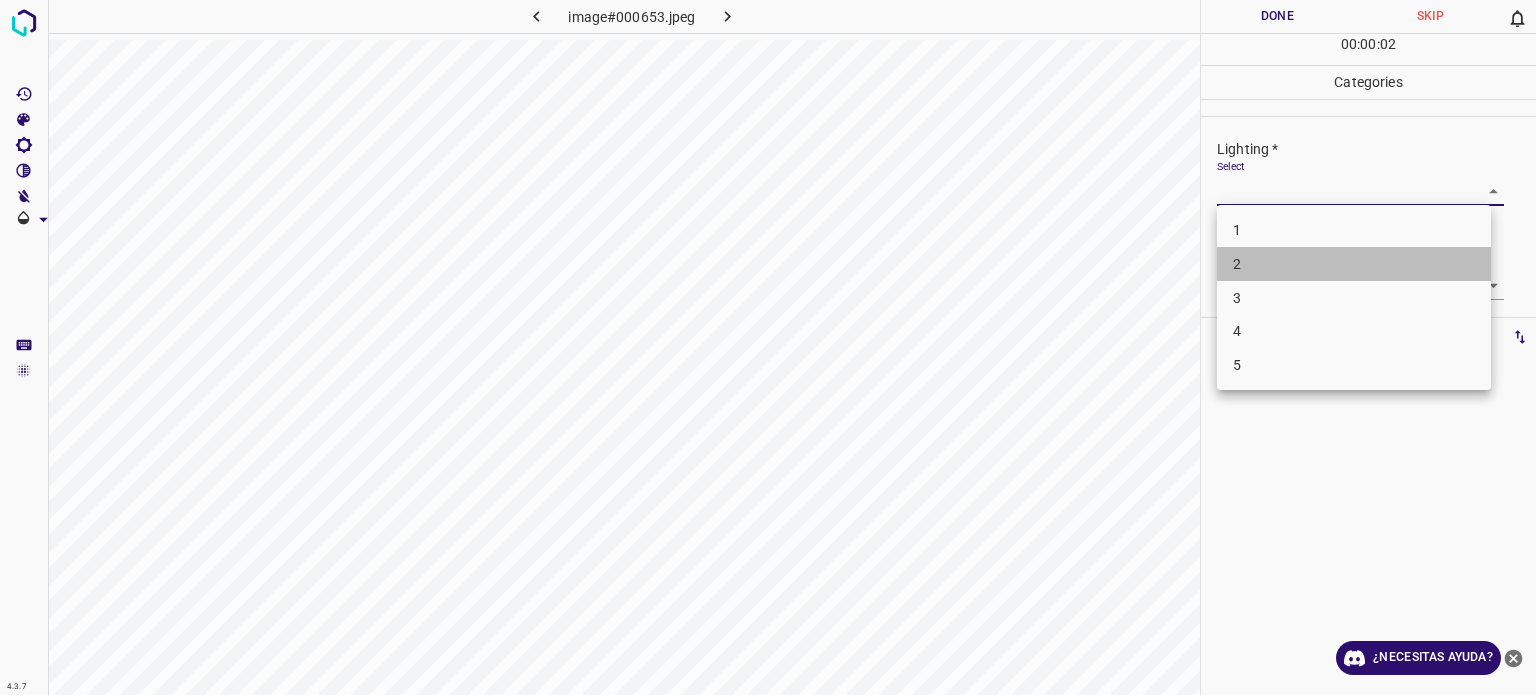 click on "2" at bounding box center [1354, 264] 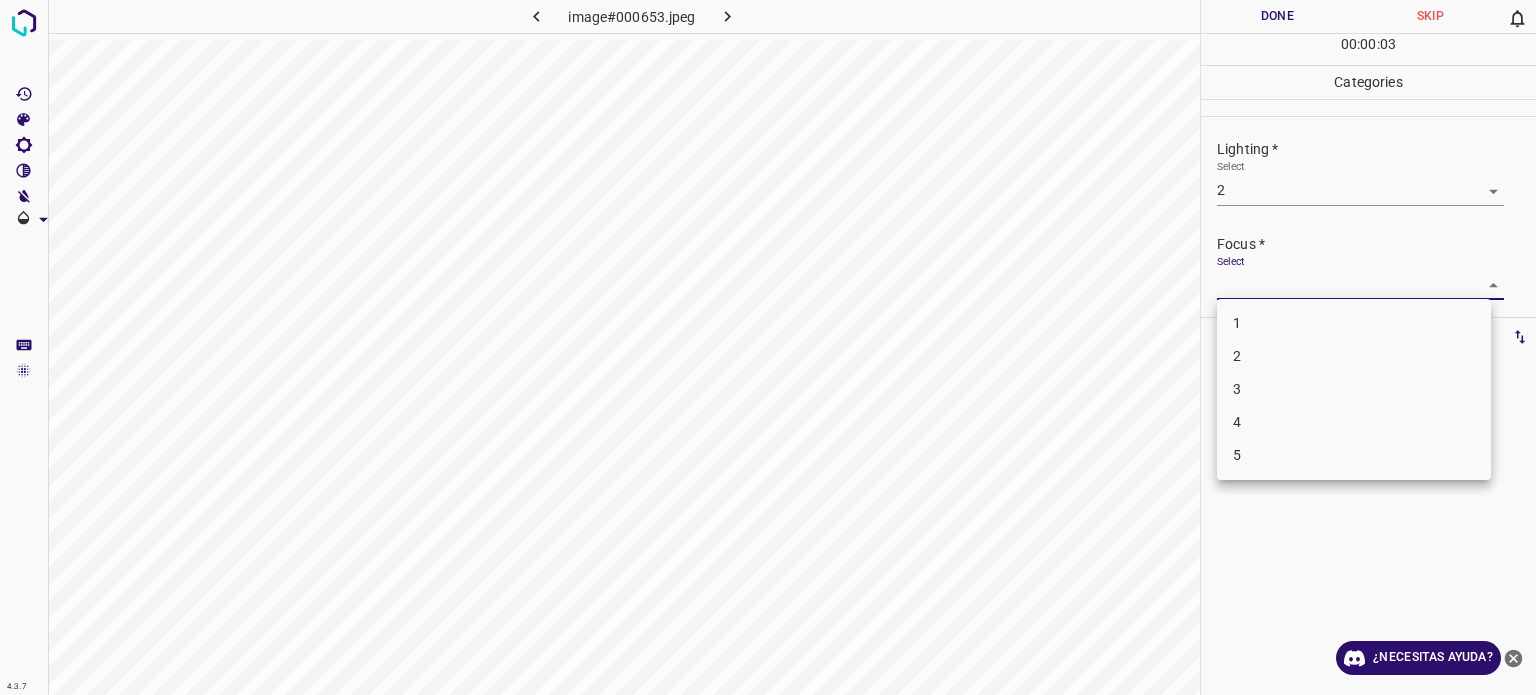 click on "4.3.7 image#000653.jpeg Done Skip 0 00   : 00   : 03   Categories Lighting *  Select 2 2 Focus *  Select ​ Overall *  Select ​ Labels   0 Categories 1 Lighting 2 Focus 3 Overall Tools Space Change between modes (Draw & Edit) I Auto labeling R Restore zoom M Zoom in N Zoom out Delete Delete selecte label Filters Z Restore filters X Saturation filter C Brightness filter V Contrast filter B Gray scale filter General O Download ¿Necesitas ayuda? Texto original Valora esta traducción Tu opinión servirá para ayudar a mejorar el Traductor de Google - Texto - Esconder - Borrar 1 2 3 4 5" at bounding box center (768, 347) 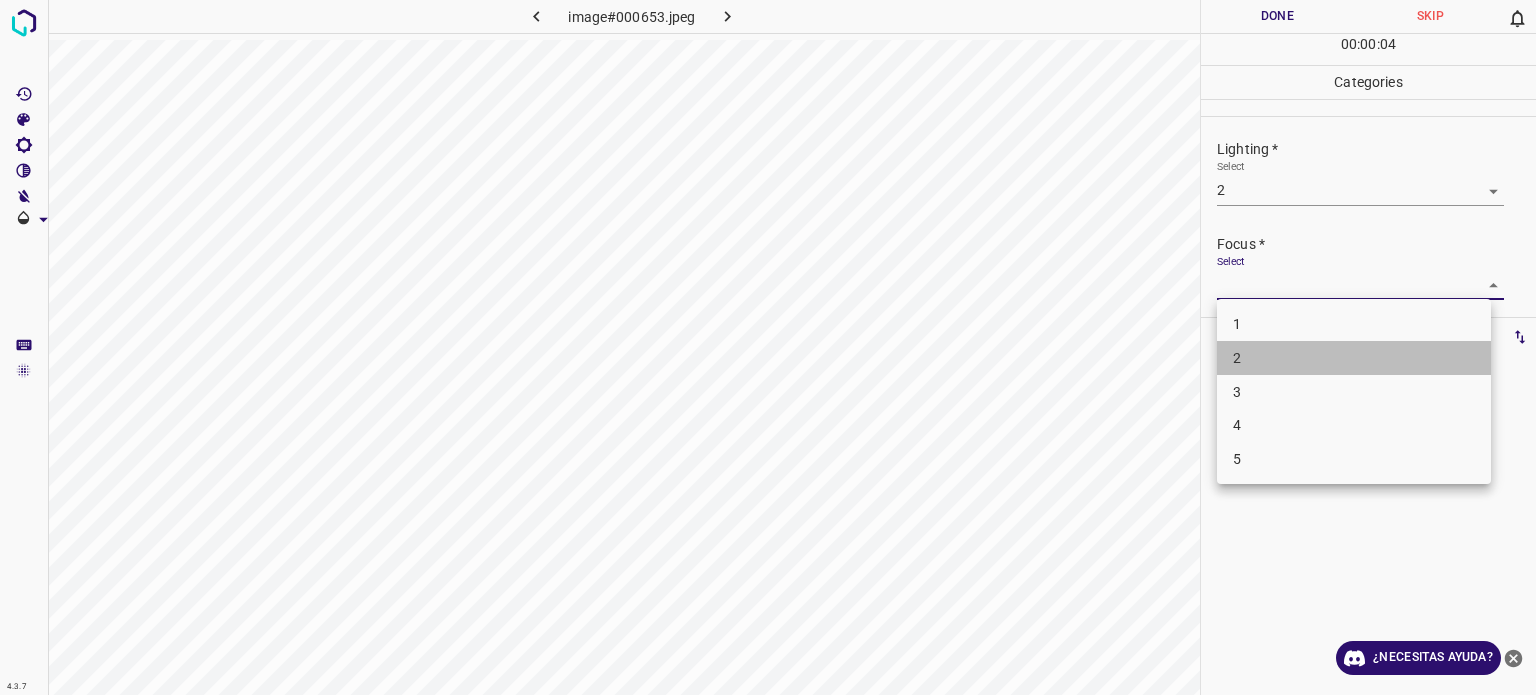 drag, startPoint x: 1238, startPoint y: 369, endPoint x: 1236, endPoint y: 352, distance: 17.117243 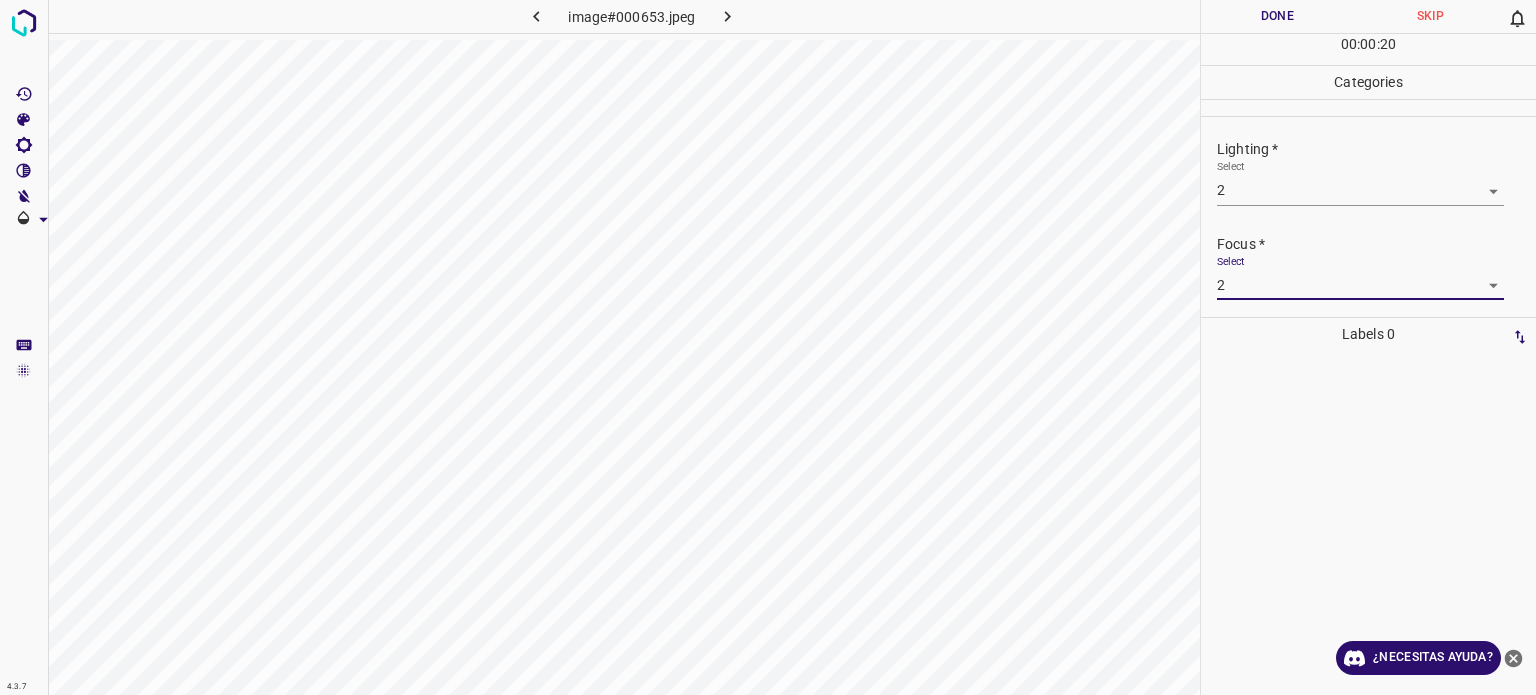 click on "Done" at bounding box center (1277, 16) 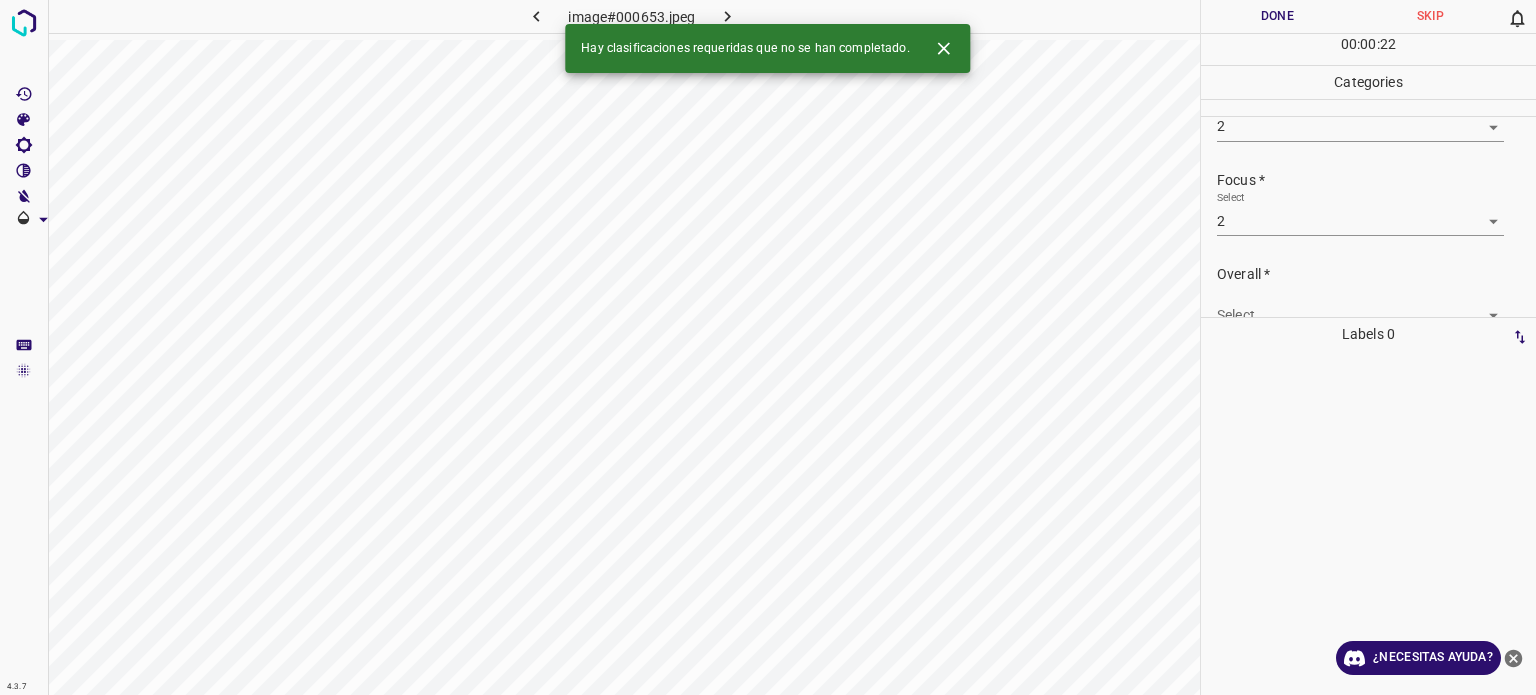 scroll, scrollTop: 98, scrollLeft: 0, axis: vertical 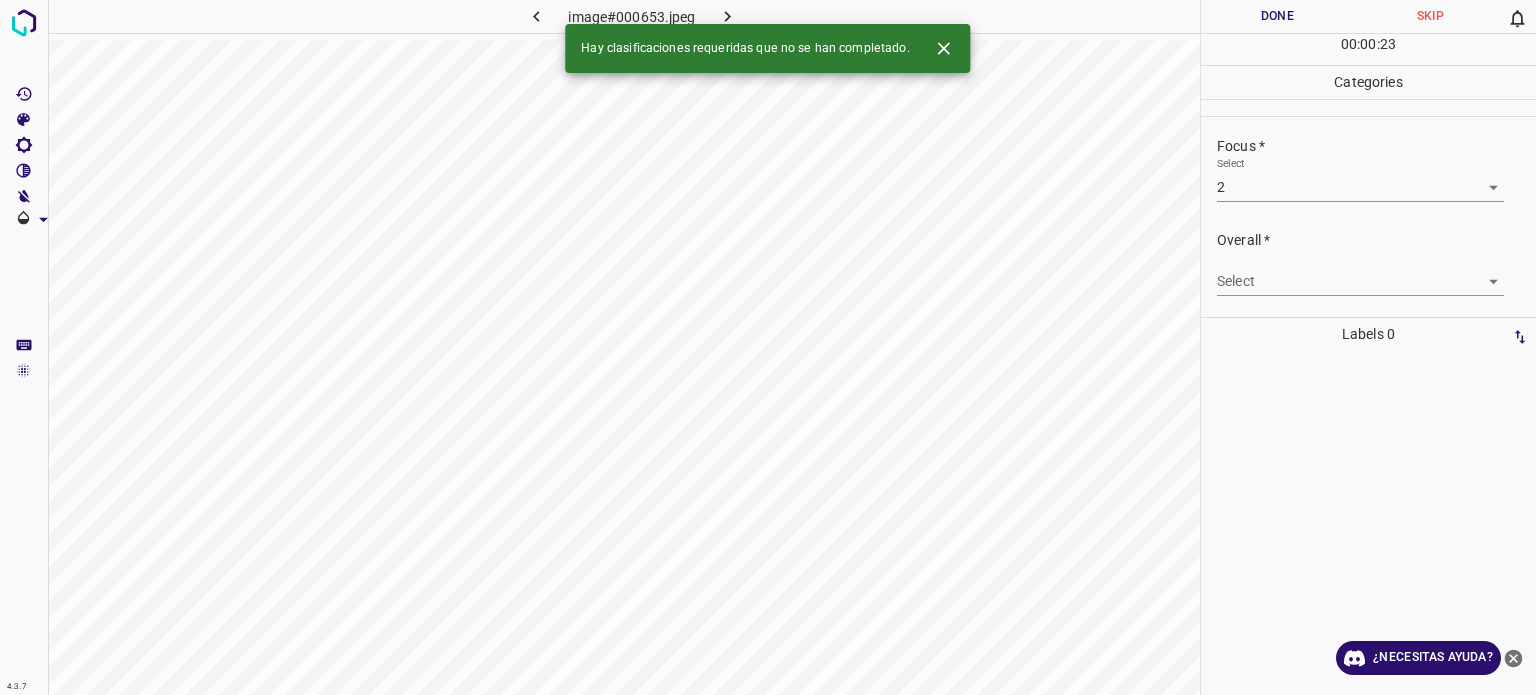 click on "4.3.7 image#000653.jpeg Done Skip 0 00   : 00   : 23   Categories Lighting *  Select 2 2 Focus *  Select 2 2 Overall *  Select ​ Labels   0 Categories 1 Lighting 2 Focus 3 Overall Tools Space Change between modes (Draw & Edit) I Auto labeling R Restore zoom M Zoom in N Zoom out Delete Delete selecte label Filters Z Restore filters X Saturation filter C Brightness filter V Contrast filter B Gray scale filter General O Download Hay clasificaciones requeridas que no se han completado. ¿Necesitas ayuda? Texto original Valora esta traducción Tu opinión servirá para ayudar a mejorar el Traductor de Google - Texto - Esconder - Borrar" at bounding box center [768, 347] 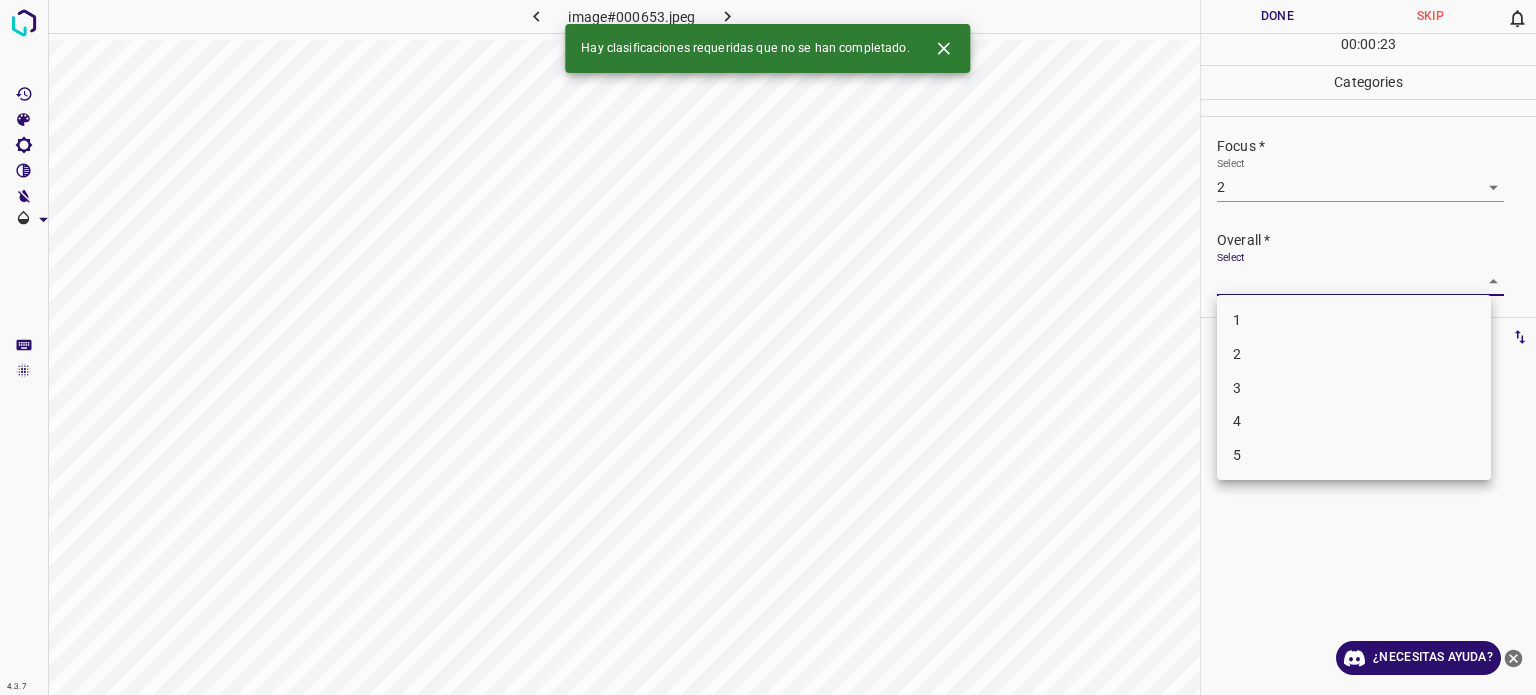 click on "2" at bounding box center (1354, 354) 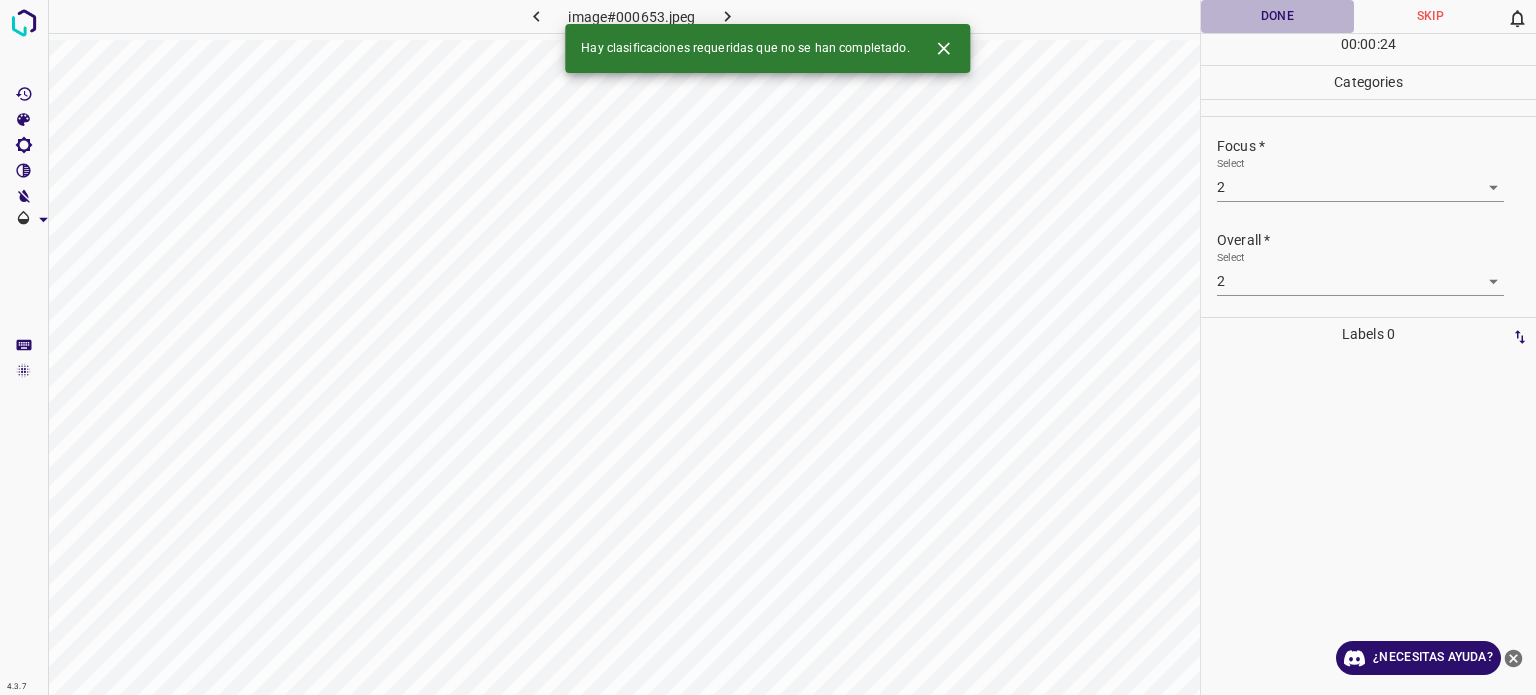 click on "Done" at bounding box center (1277, 16) 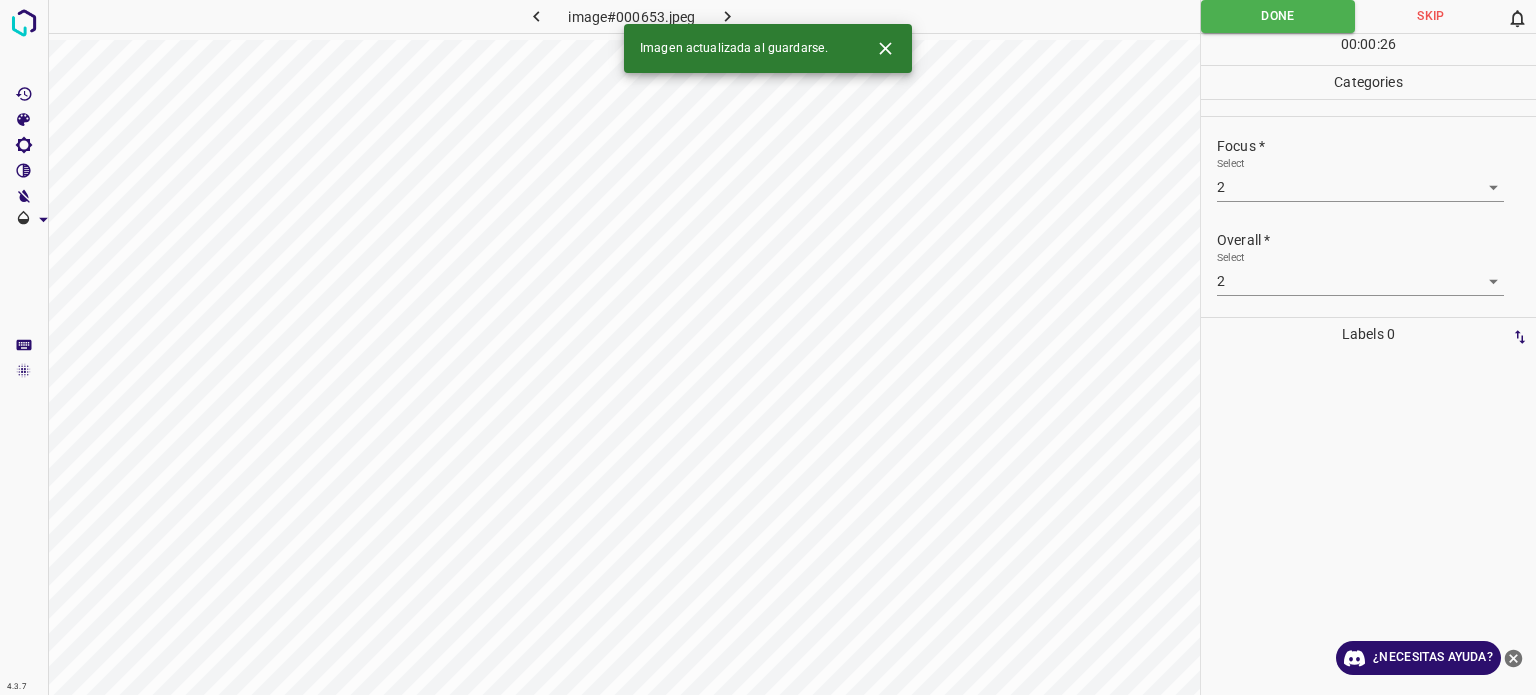 click 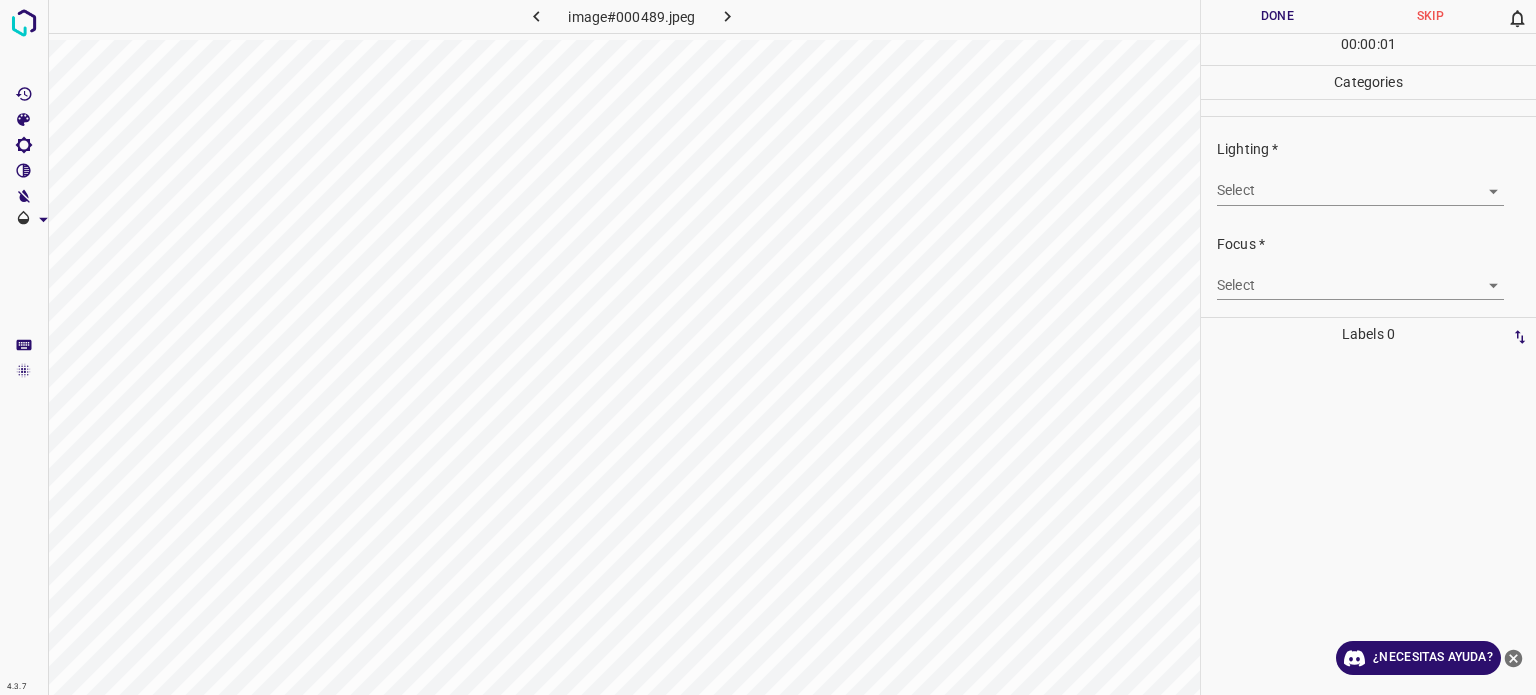 click on "4.3.7 image#000489.jpeg Done Skip 0 00   : 00   : 01   Categories Lighting *  Select ​ Focus *  Select ​ Overall *  Select ​ Labels   0 Categories 1 Lighting 2 Focus 3 Overall Tools Space Change between modes (Draw & Edit) I Auto labeling R Restore zoom M Zoom in N Zoom out Delete Delete selecte label Filters Z Restore filters X Saturation filter C Brightness filter V Contrast filter B Gray scale filter General O Download ¿Necesitas ayuda? Texto original Valora esta traducción Tu opinión servirá para ayudar a mejorar el Traductor de Google - Texto - Esconder - Borrar" at bounding box center (768, 347) 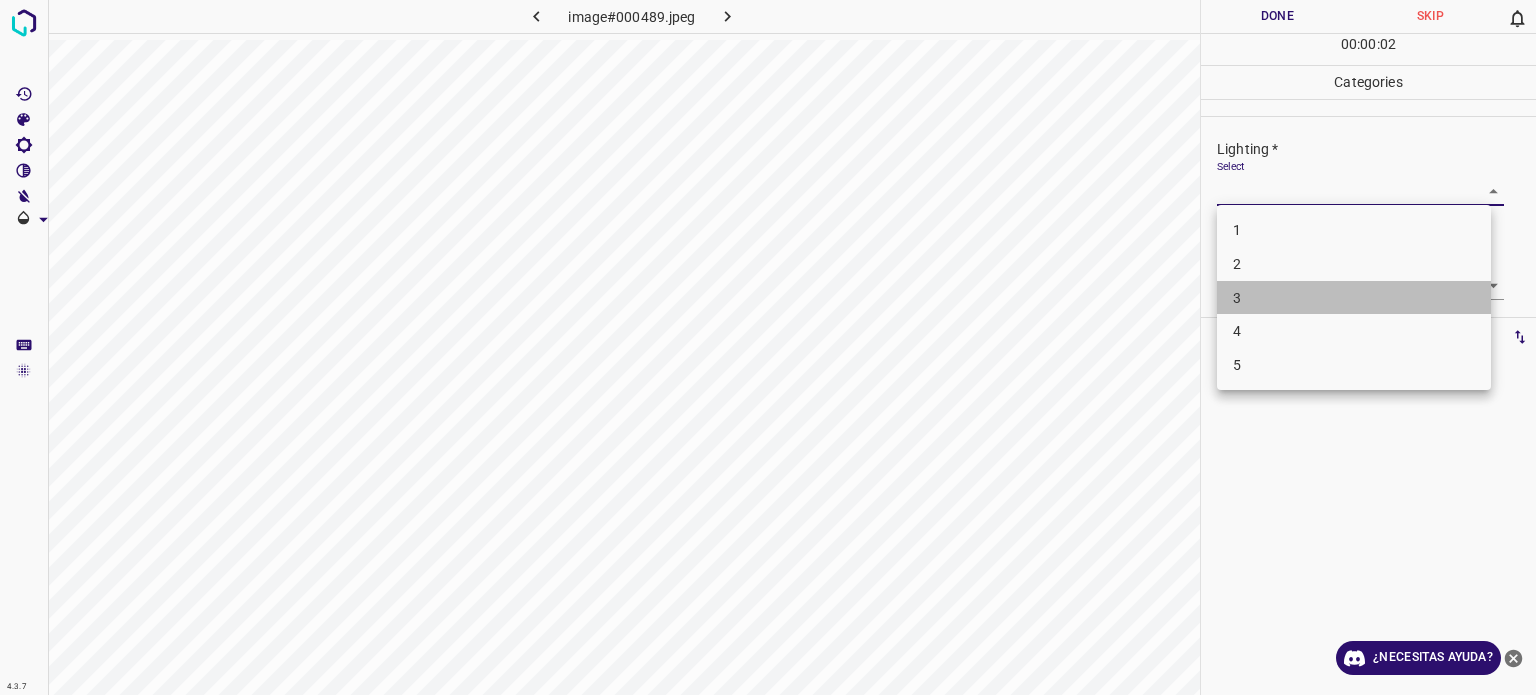 click on "3" at bounding box center (1354, 298) 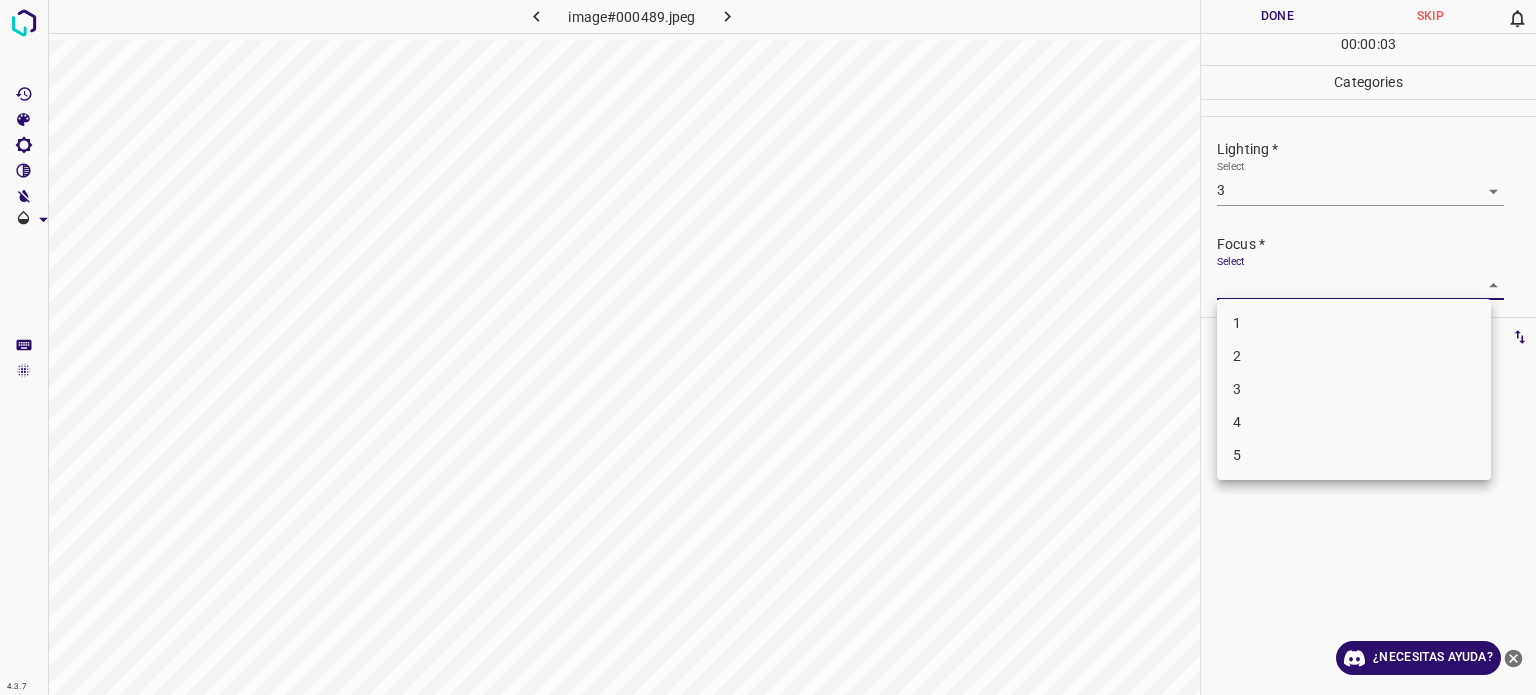 click on "4.3.7 image#000489.jpeg Done Skip 0 00   : 00   : 03   Categories Lighting *  Select 3 3 Focus *  Select ​ Overall *  Select ​ Labels   0 Categories 1 Lighting 2 Focus 3 Overall Tools Space Change between modes (Draw & Edit) I Auto labeling R Restore zoom M Zoom in N Zoom out Delete Delete selecte label Filters Z Restore filters X Saturation filter C Brightness filter V Contrast filter B Gray scale filter General O Download ¿Necesitas ayuda? Texto original Valora esta traducción Tu opinión servirá para ayudar a mejorar el Traductor de Google - Texto - Esconder - Borrar 1 2 3 4 5" at bounding box center [768, 347] 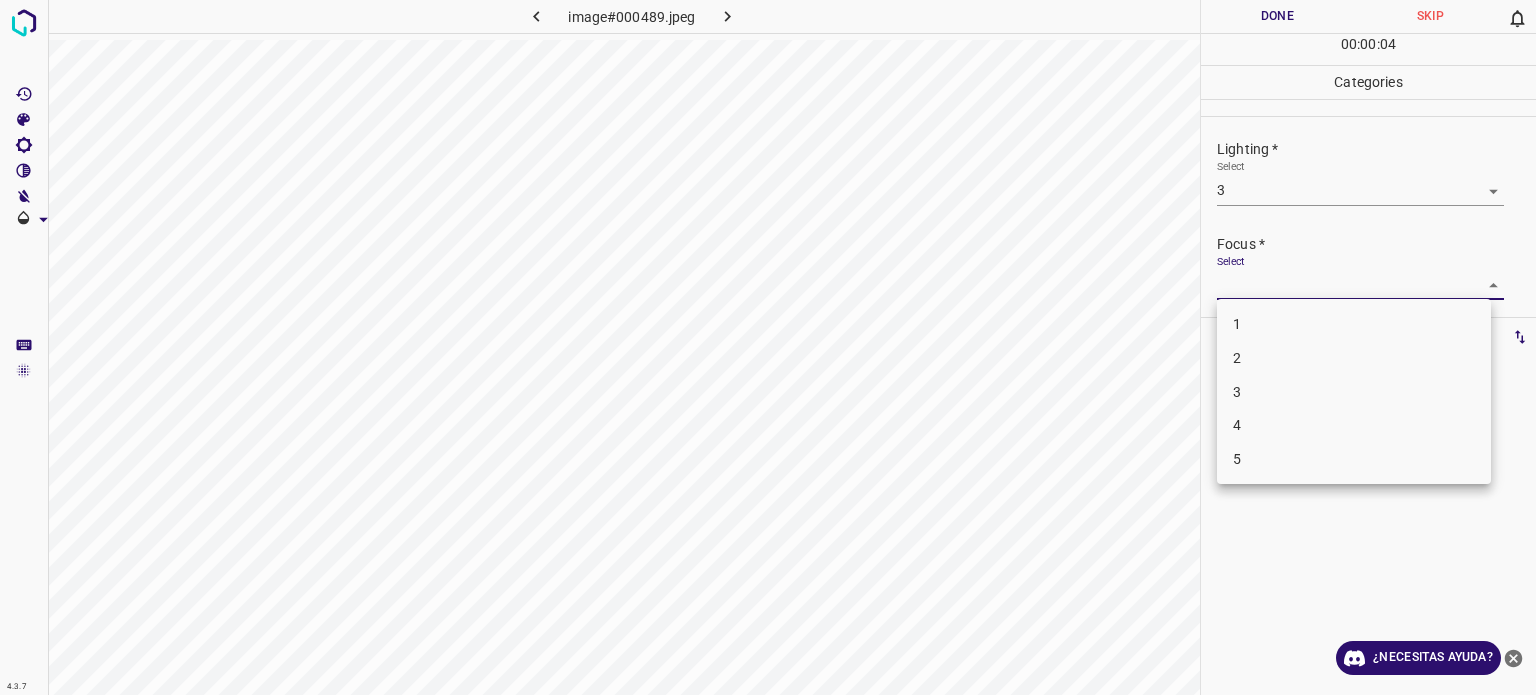 click on "3" at bounding box center [1354, 392] 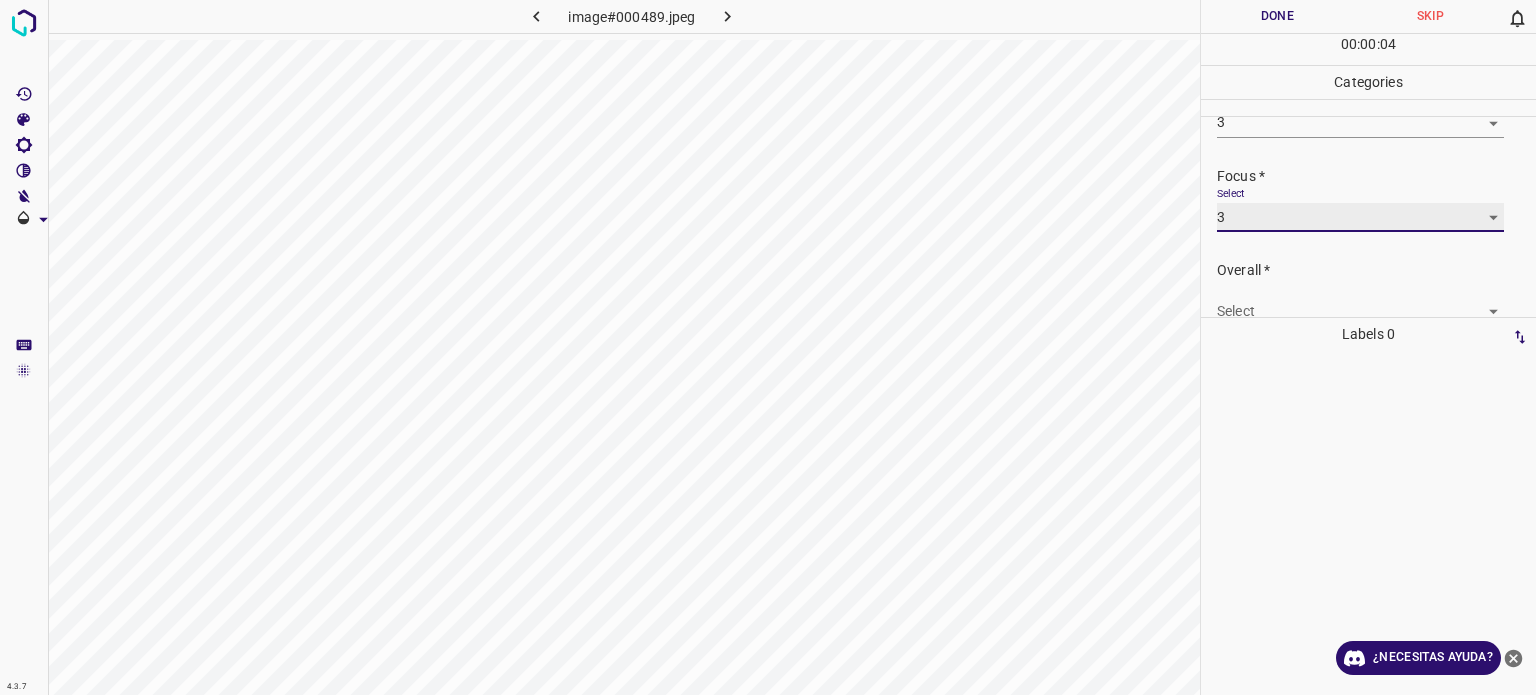 scroll, scrollTop: 98, scrollLeft: 0, axis: vertical 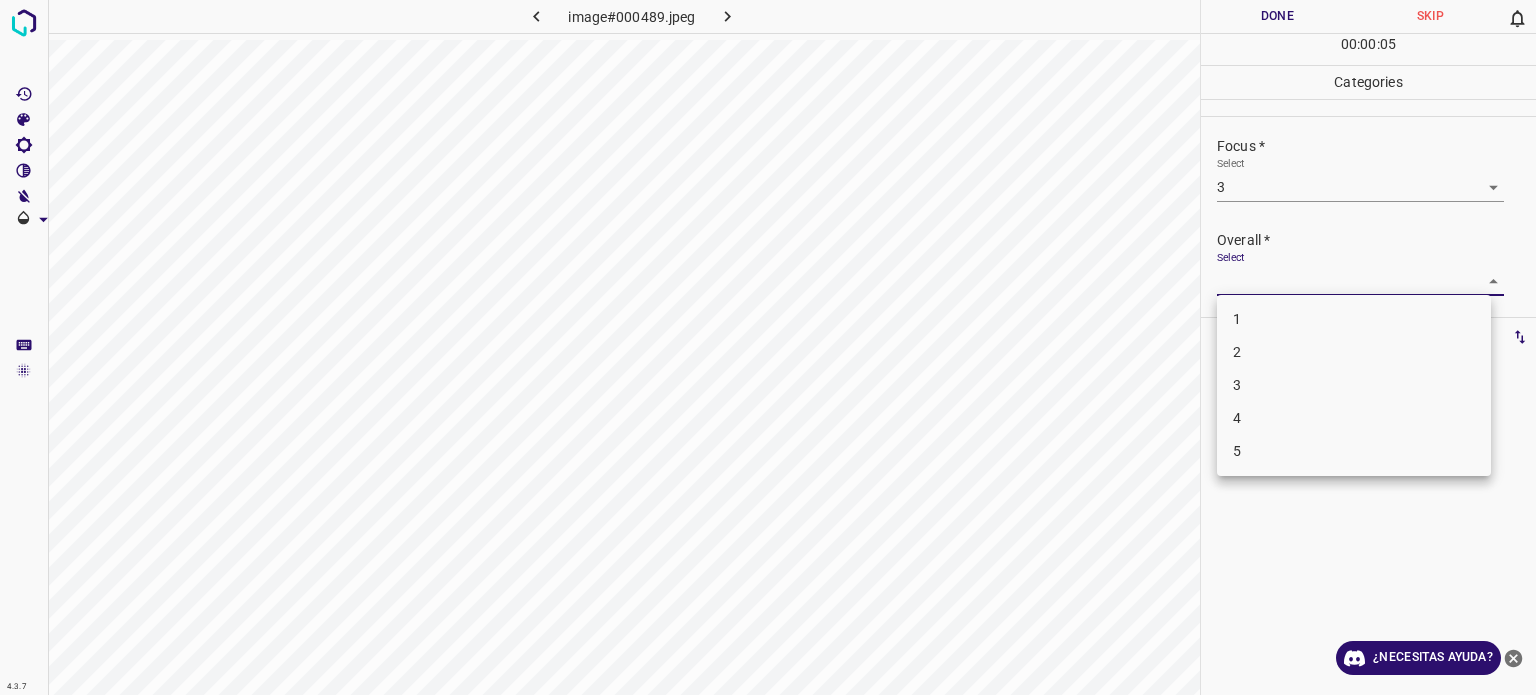 click on "4.3.7 image#000489.jpeg Done Skip 0 00   : 00   : 05   Categories Lighting *  Select 3 3 Focus *  Select 3 3 Overall *  Select ​ Labels   0 Categories 1 Lighting 2 Focus 3 Overall Tools Space Change between modes (Draw & Edit) I Auto labeling R Restore zoom M Zoom in N Zoom out Delete Delete selecte label Filters Z Restore filters X Saturation filter C Brightness filter V Contrast filter B Gray scale filter General O Download ¿Necesitas ayuda? Texto original Valora esta traducción Tu opinión servirá para ayudar a mejorar el Traductor de Google - Texto - Esconder - Borrar 1 2 3 4 5" at bounding box center [768, 347] 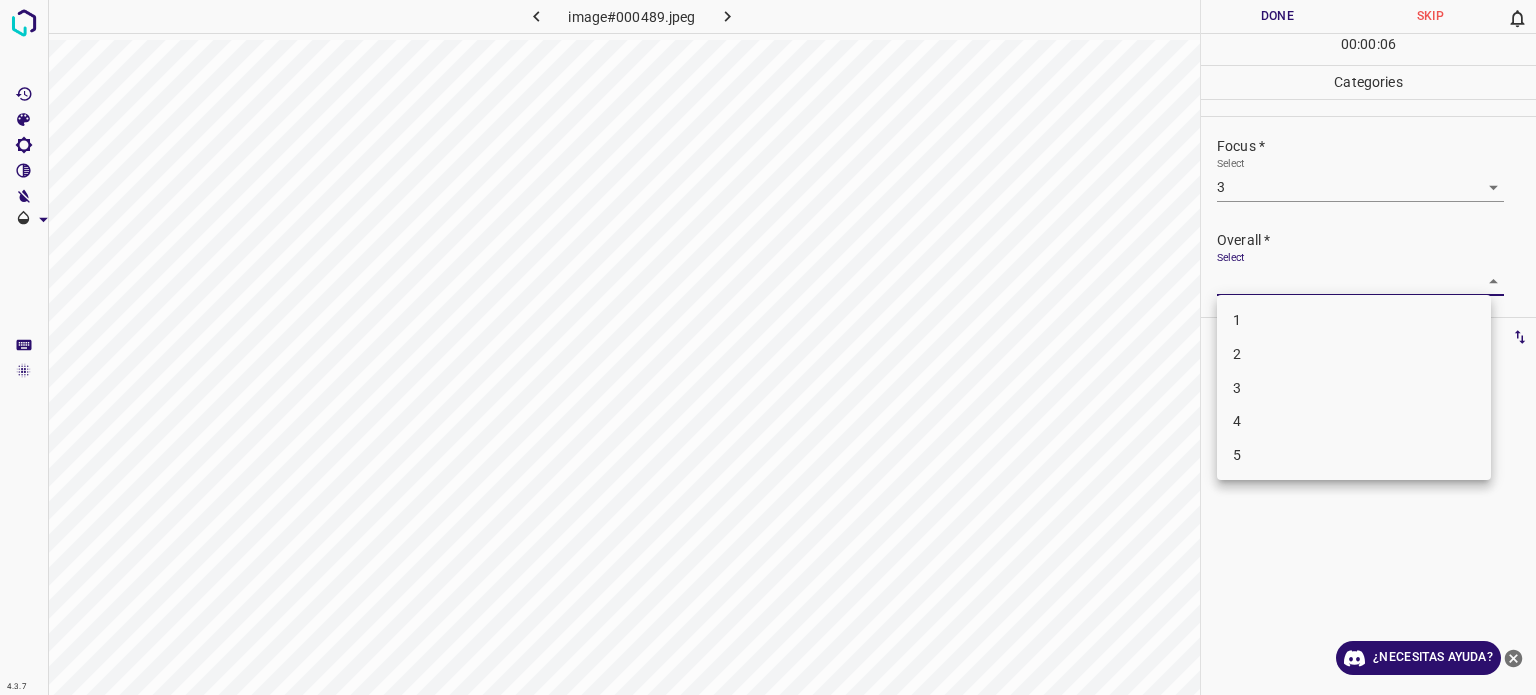 drag, startPoint x: 1245, startPoint y: 391, endPoint x: 1239, endPoint y: 377, distance: 15.231546 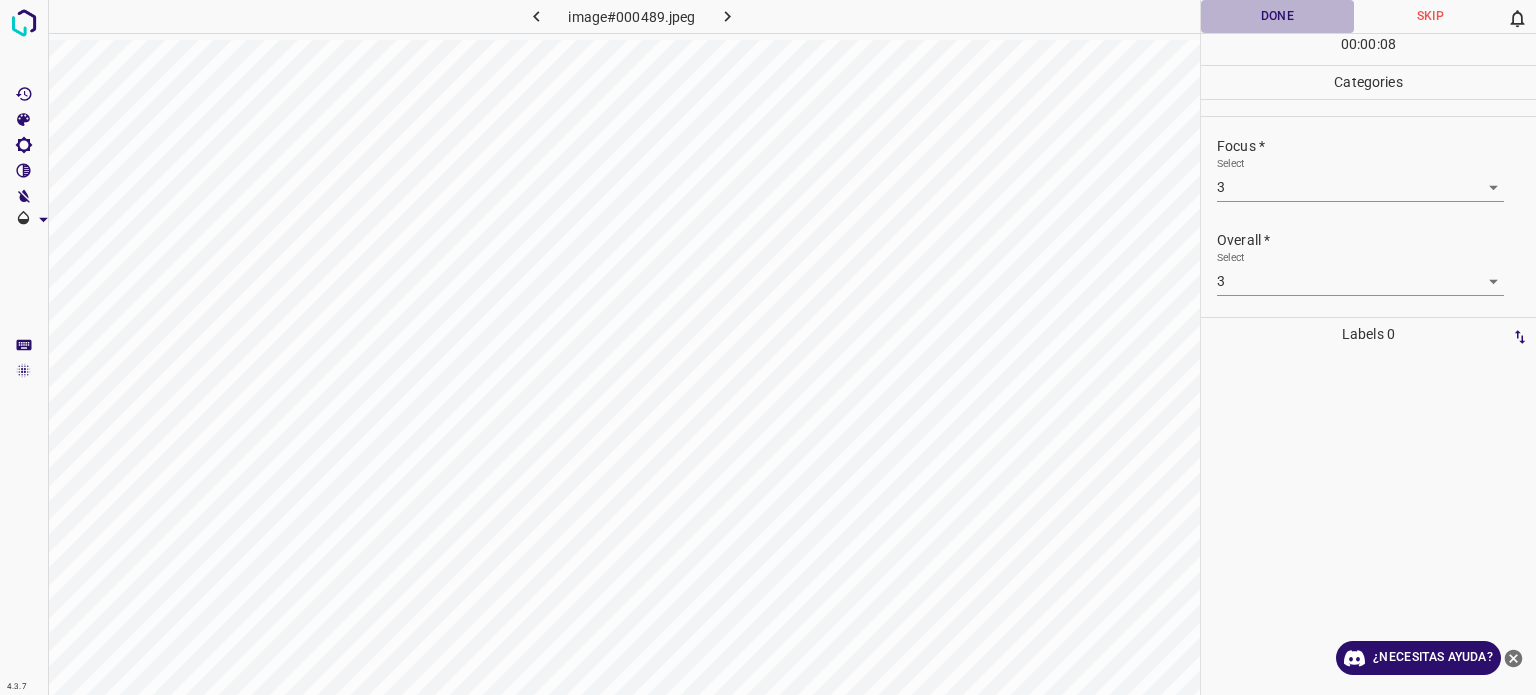 click on "Done" at bounding box center [1277, 16] 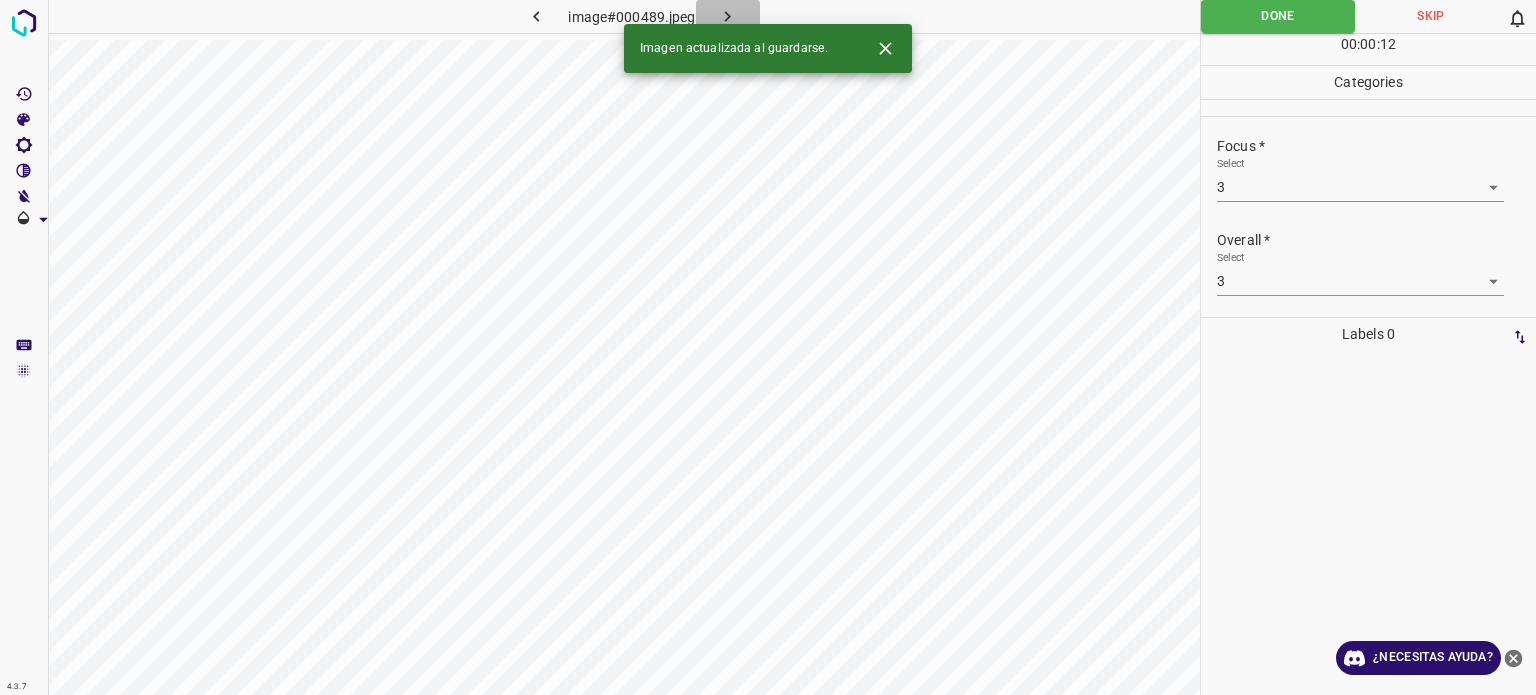 click 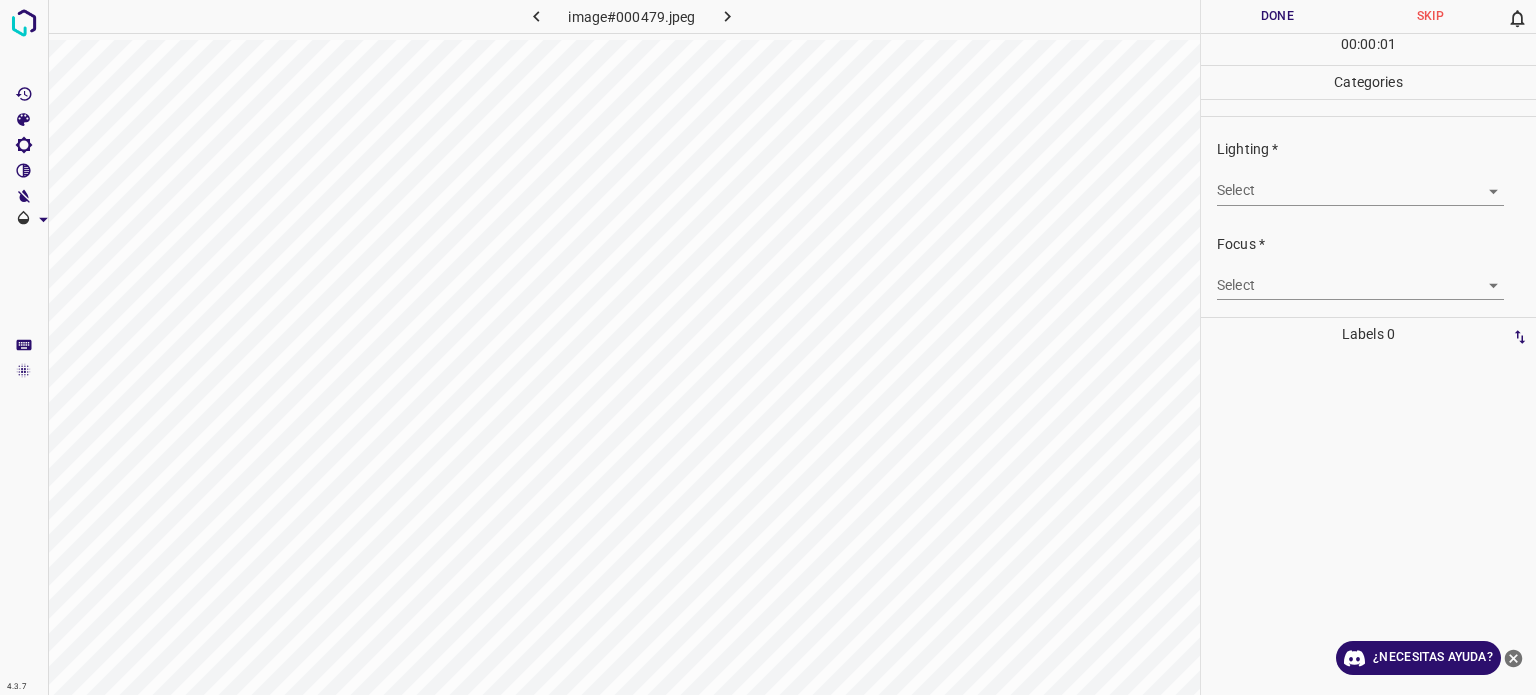 click on "4.3.7 image#000479.jpeg Done Skip 0 00   : 00   : 01   Categories Lighting *  Select ​ Focus *  Select ​ Overall *  Select ​ Labels   0 Categories 1 Lighting 2 Focus 3 Overall Tools Space Change between modes (Draw & Edit) I Auto labeling R Restore zoom M Zoom in N Zoom out Delete Delete selecte label Filters Z Restore filters X Saturation filter C Brightness filter V Contrast filter B Gray scale filter General O Download ¿Necesitas ayuda? Texto original Valora esta traducción Tu opinión servirá para ayudar a mejorar el Traductor de Google - Texto - Esconder - Borrar" at bounding box center [768, 347] 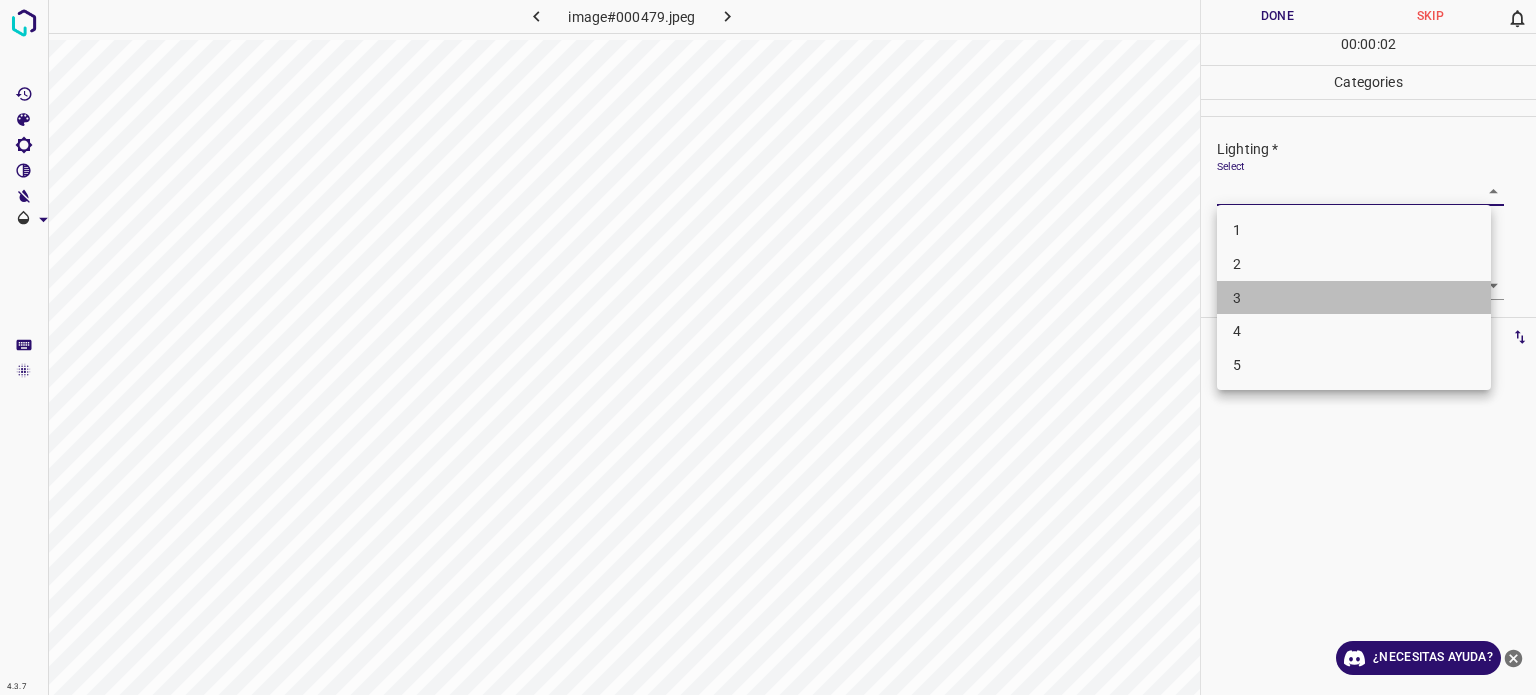 click on "3" at bounding box center [1354, 298] 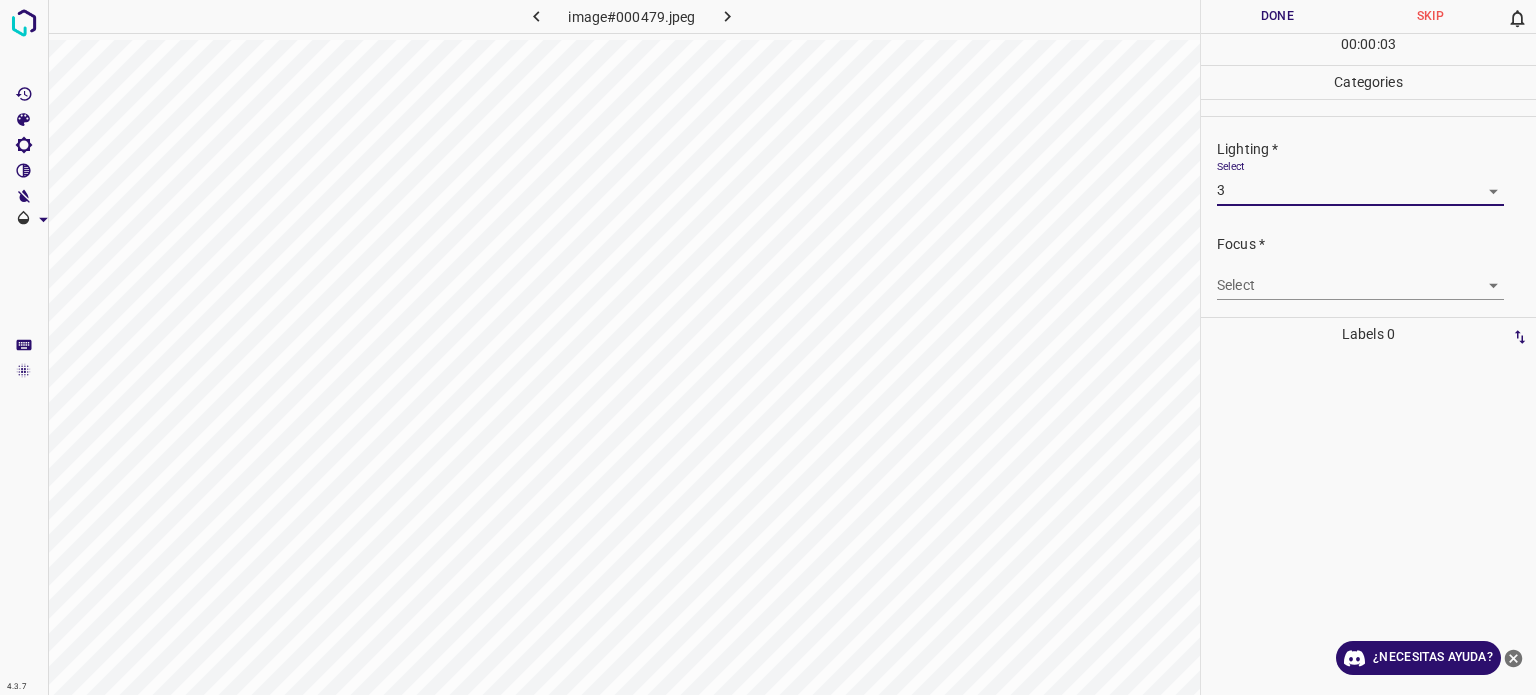 click on "4.3.7 image#000479.jpeg Done Skip 0 00 : 00 : 03 Categories Lighting * Select 3 3 Focus * Select ​ Overall * Select ​ Labels 0 Categories 1 Lighting 2 Focus 3 Overall Tools Space Change between modes (Draw & Edit) I Auto labeling R Restore zoom M Zoom in N Zoom out Delete Delete selecte label Filters Z Restore filters X Saturation filter C Brightness filter V Contrast filter B Gray scale filter General O Download ¿Necesitas ayuda? Texto original Valora esta traducción Tu opinión servirá para ayudar a mejorar el Traductor de Google - Texto - Esconder - Borrar" at bounding box center (768, 347) 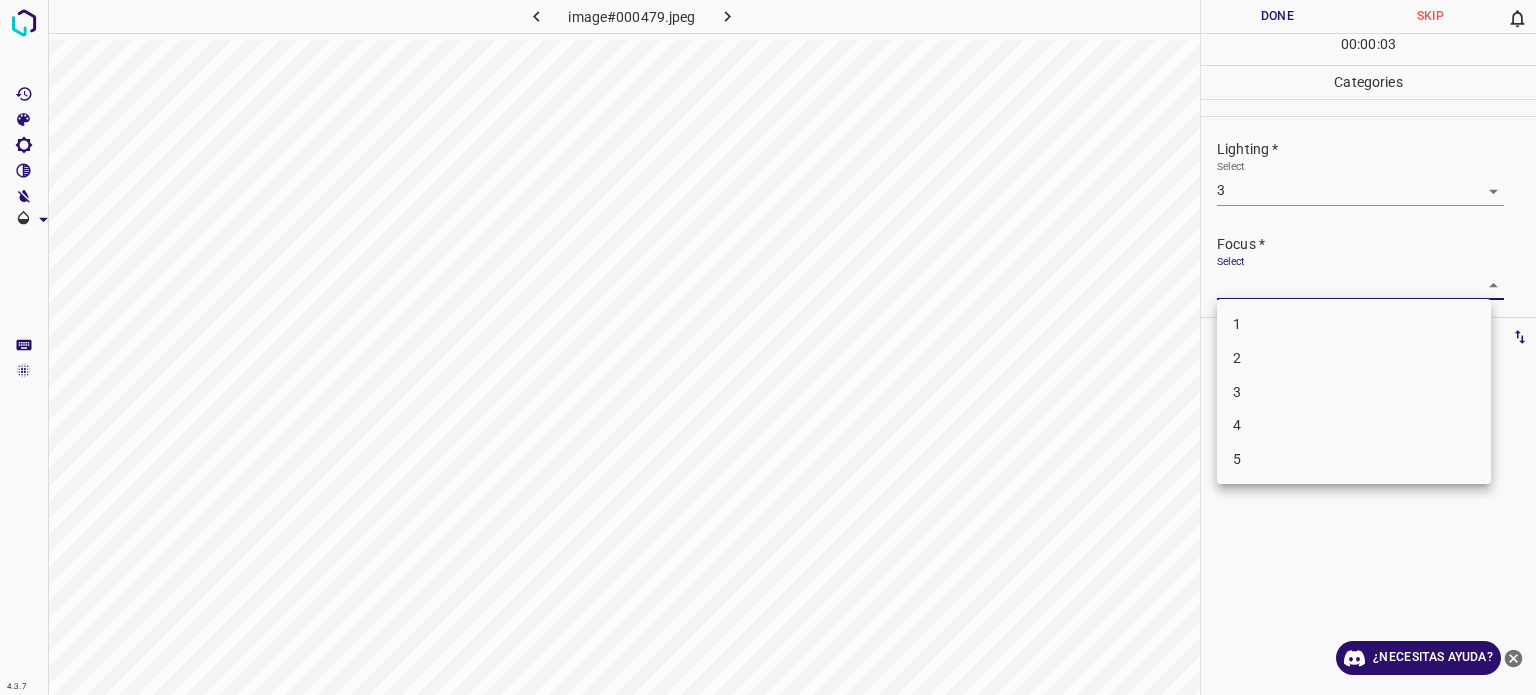 click on "3" at bounding box center (1354, 392) 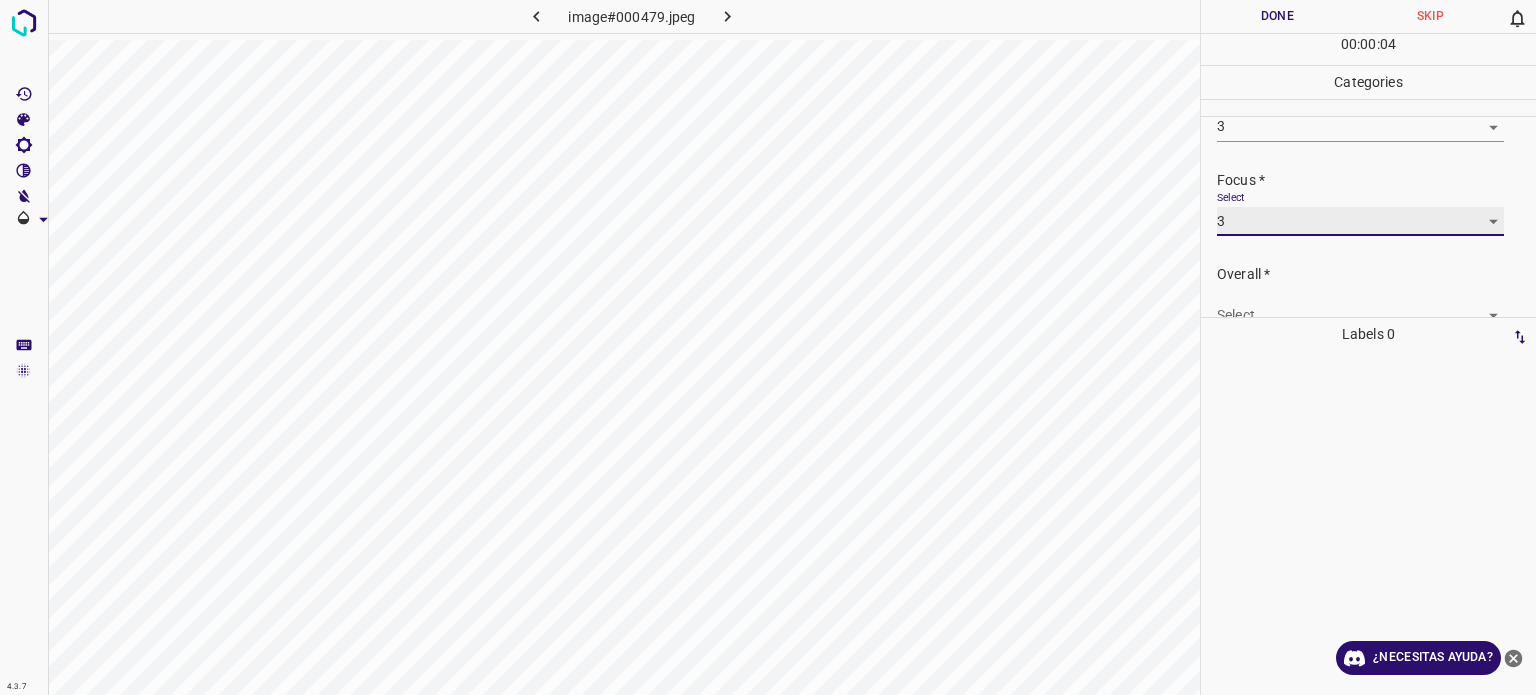 scroll, scrollTop: 98, scrollLeft: 0, axis: vertical 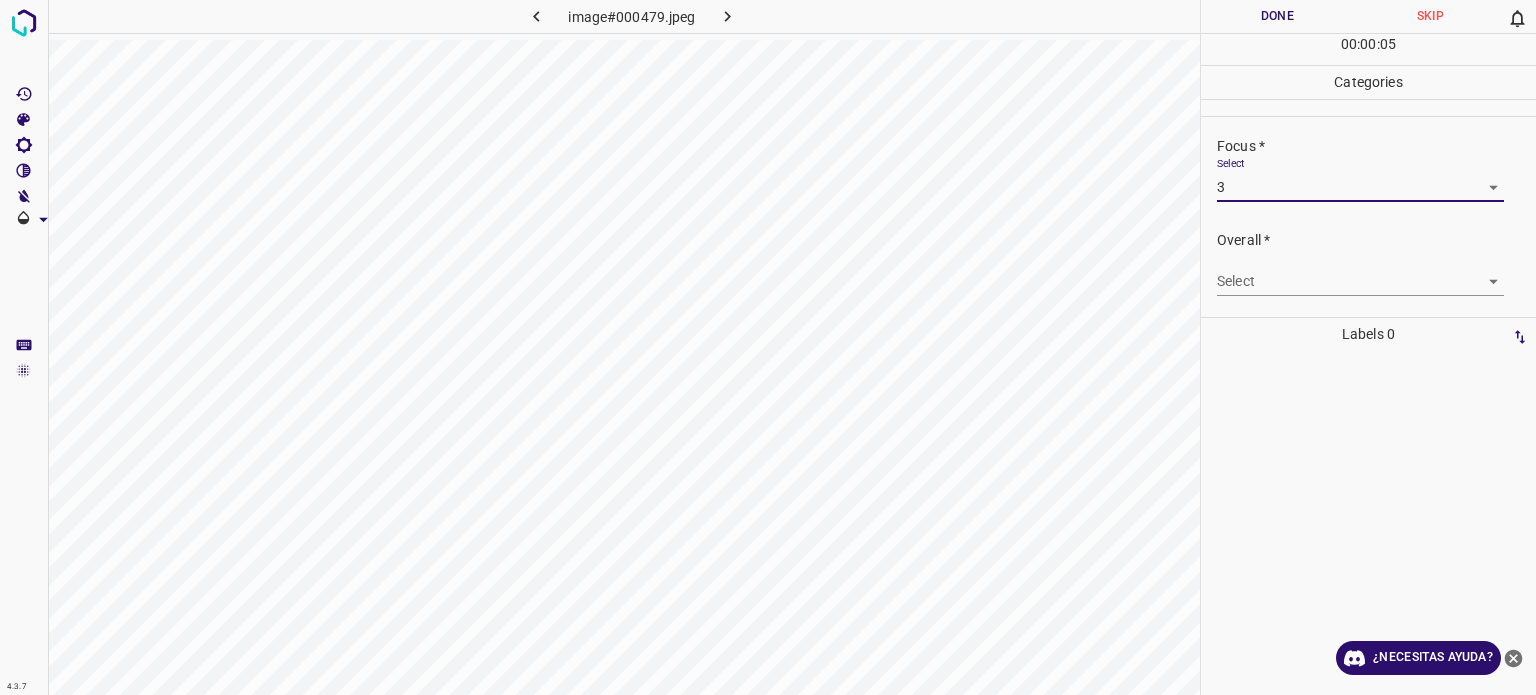 click on "4.3.7 image#000479.jpeg Done Skip 0 00   : 00   : 05   Categories Lighting *  Select 3 3 Focus *  Select 3 3 Overall *  Select ​ Labels   0 Categories 1 Lighting 2 Focus 3 Overall Tools Space Change between modes (Draw & Edit) I Auto labeling R Restore zoom M Zoom in N Zoom out Delete Delete selecte label Filters Z Restore filters X Saturation filter C Brightness filter V Contrast filter B Gray scale filter General O Download ¿Necesitas ayuda? Texto original Valora esta traducción Tu opinión servirá para ayudar a mejorar el Traductor de Google - Texto - Esconder - Borrar" at bounding box center [768, 347] 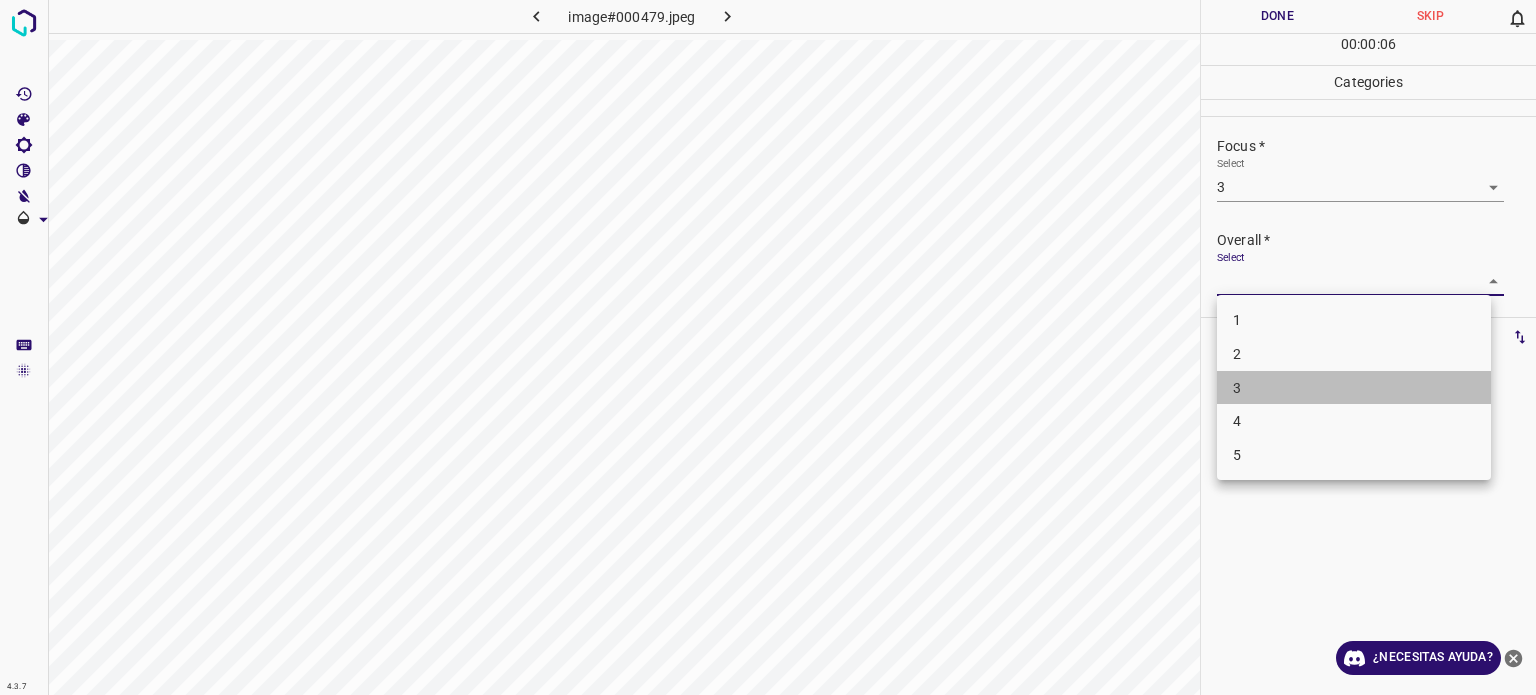 click on "3" at bounding box center [1354, 388] 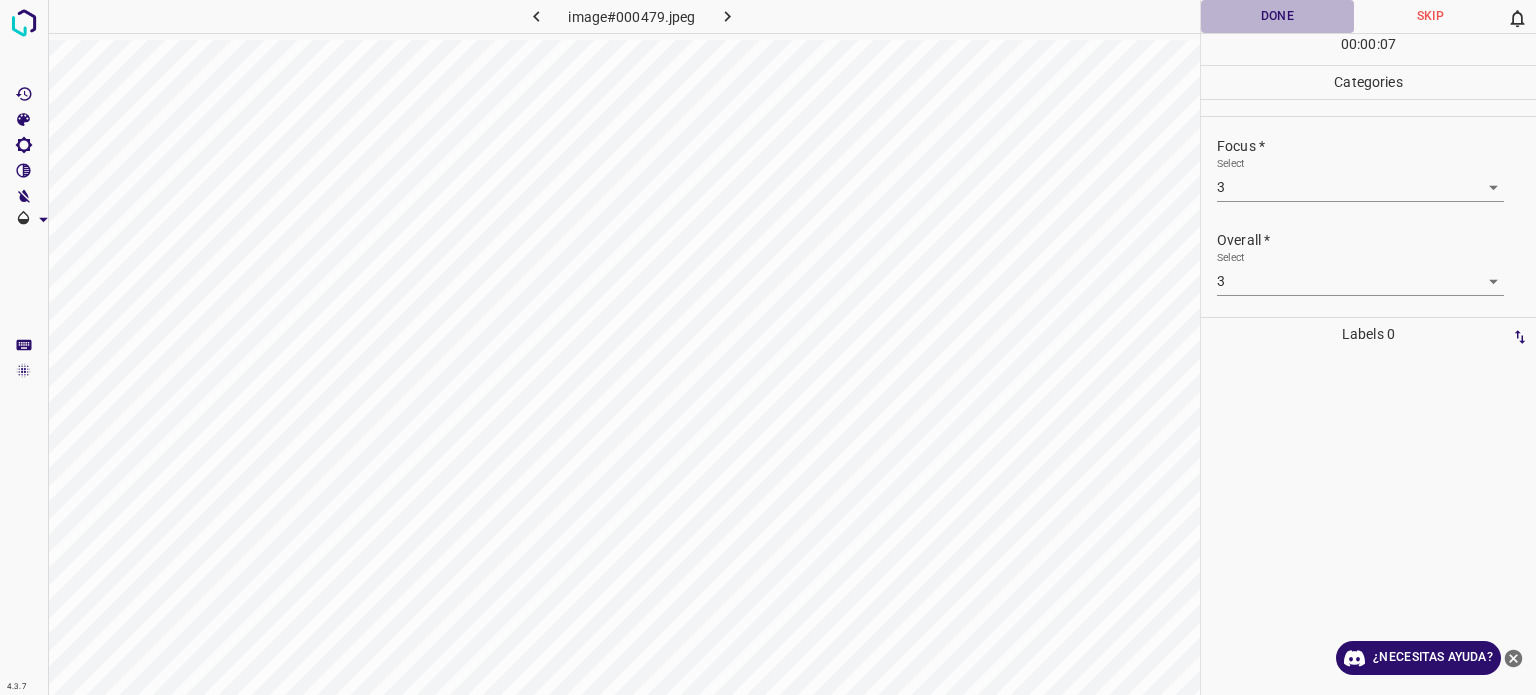 click on "Done" at bounding box center [1277, 16] 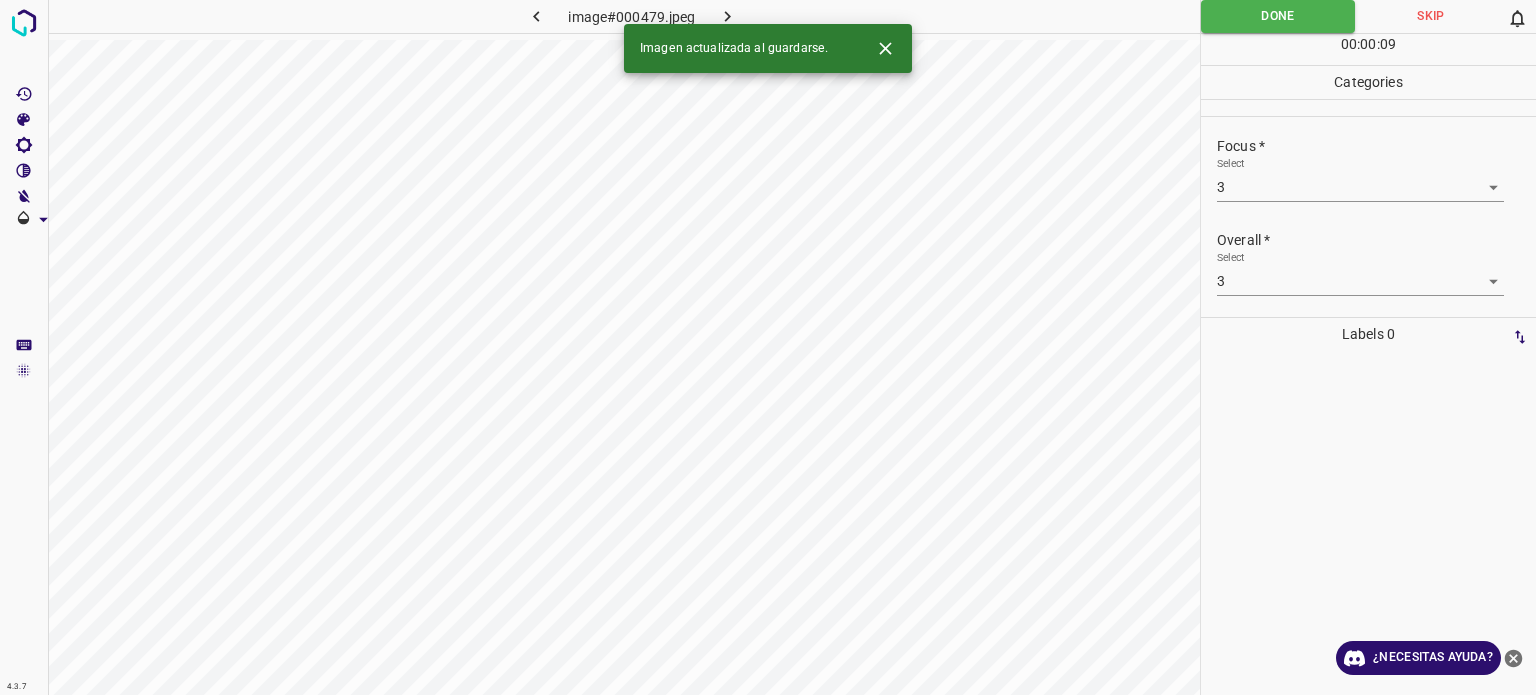 click 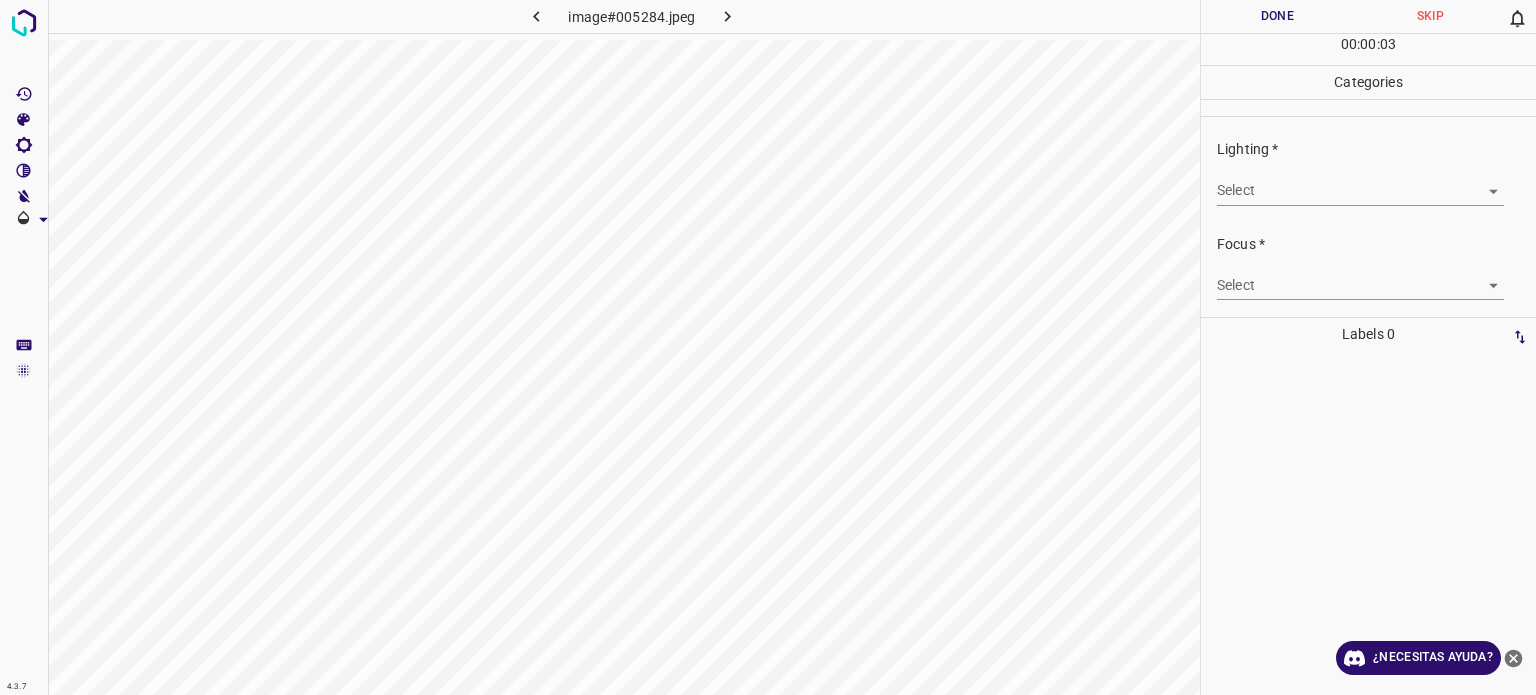 click on "4.3.7 image#005284.jpeg Done Skip 0 00   : 00   : 03   Categories Lighting *  Select ​ Focus *  Select ​ Overall *  Select ​ Labels   0 Categories 1 Lighting 2 Focus 3 Overall Tools Space Change between modes (Draw & Edit) I Auto labeling R Restore zoom M Zoom in N Zoom out Delete Delete selecte label Filters Z Restore filters X Saturation filter C Brightness filter V Contrast filter B Gray scale filter General O Download ¿Necesitas ayuda? Texto original Valora esta traducción Tu opinión servirá para ayudar a mejorar el Traductor de Google - Texto - Esconder - Borrar" at bounding box center [768, 347] 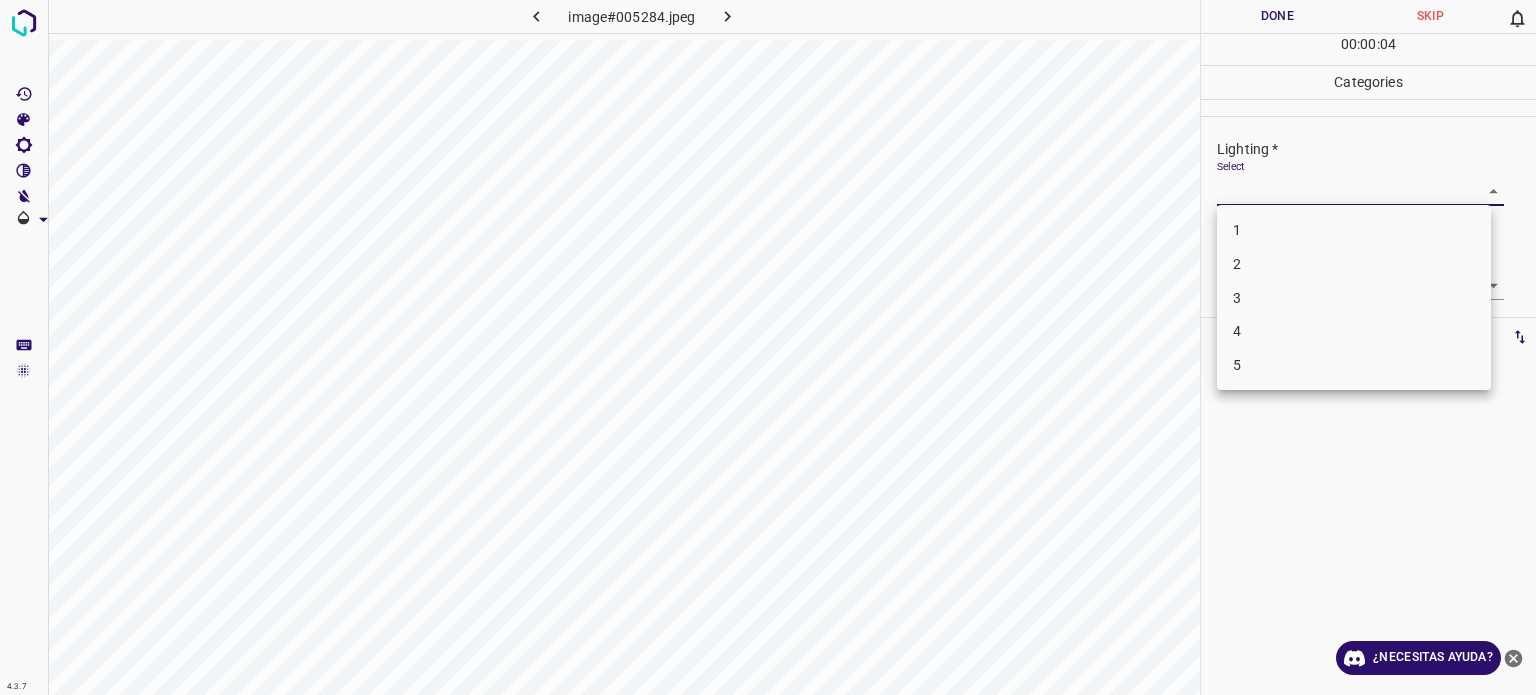click on "3" at bounding box center [1237, 297] 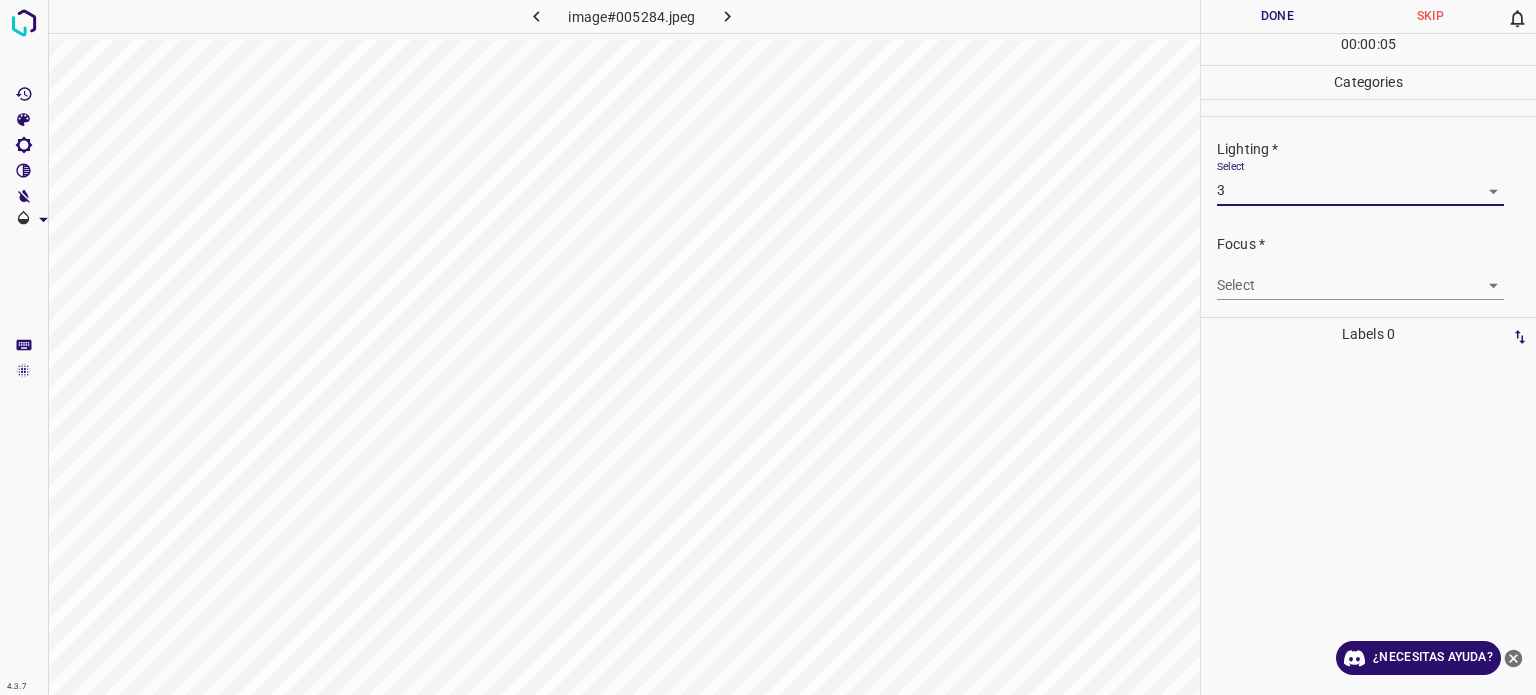 click on "4.3.7 image#005284.jpeg Done Skip 0 00   : 00   : 05   Categories Lighting *  Select 3 3 Focus *  Select ​ Overall *  Select ​ Labels   0 Categories 1 Lighting 2 Focus 3 Overall Tools Space Change between modes (Draw & Edit) I Auto labeling R Restore zoom M Zoom in N Zoom out Delete Delete selecte label Filters Z Restore filters X Saturation filter C Brightness filter V Contrast filter B Gray scale filter General O Download ¿Necesitas ayuda? Texto original Valora esta traducción Tu opinión servirá para ayudar a mejorar el Traductor de Google - Texto - Esconder - Borrar" at bounding box center [768, 347] 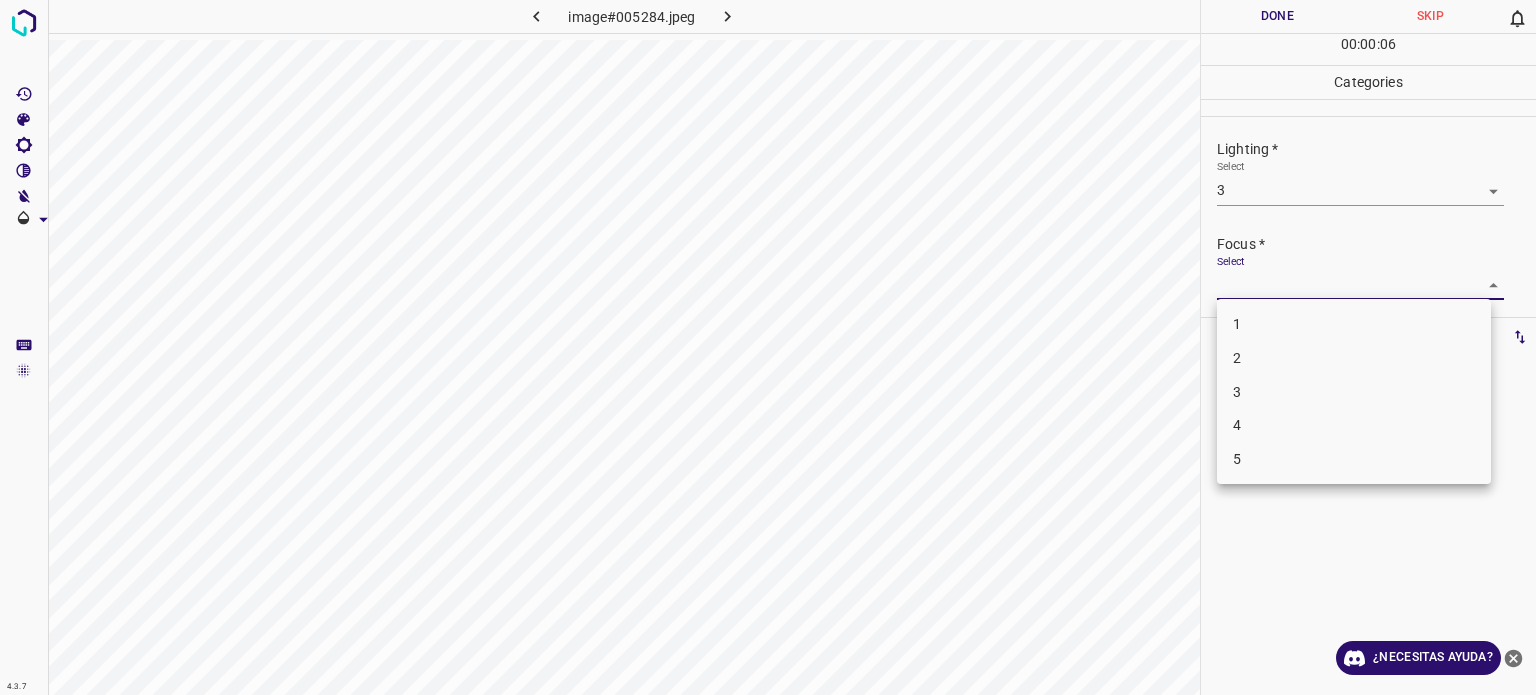 click on "3" at bounding box center (1237, 391) 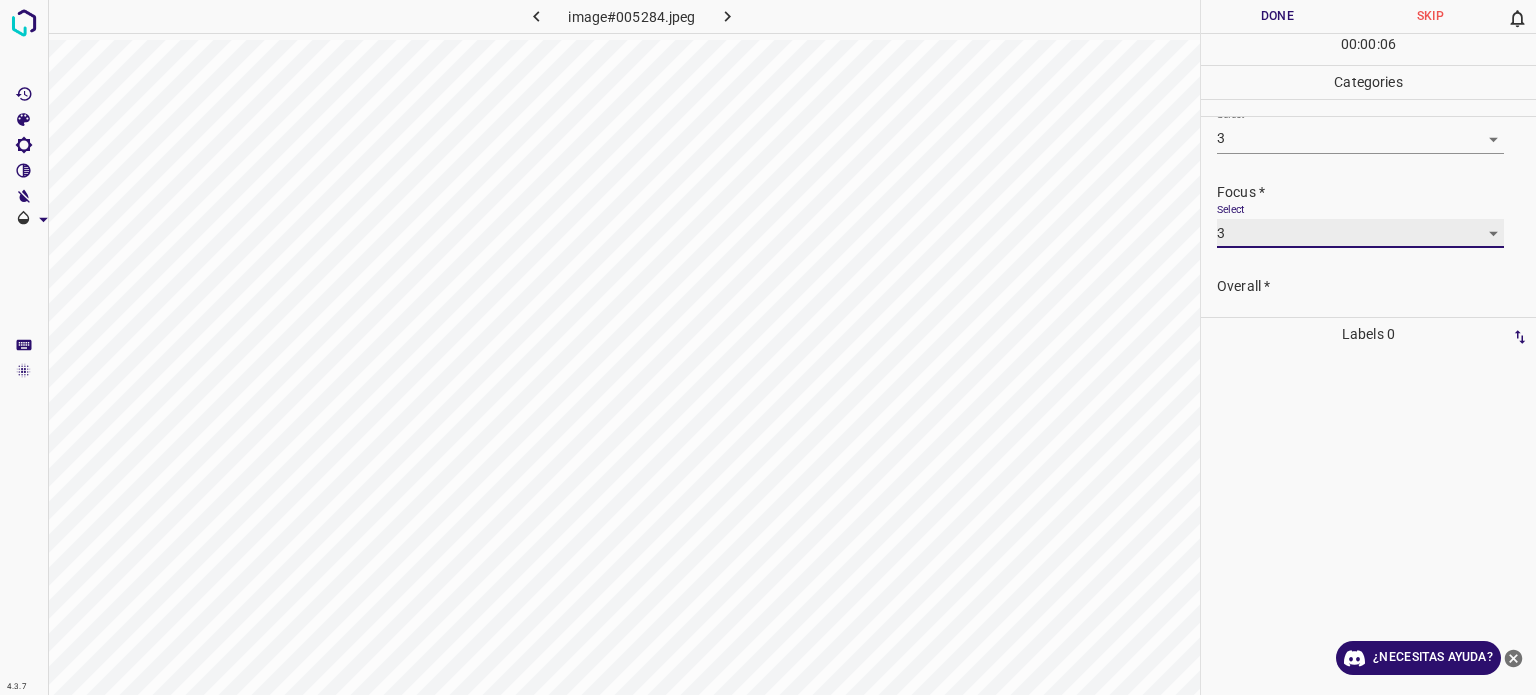 scroll, scrollTop: 98, scrollLeft: 0, axis: vertical 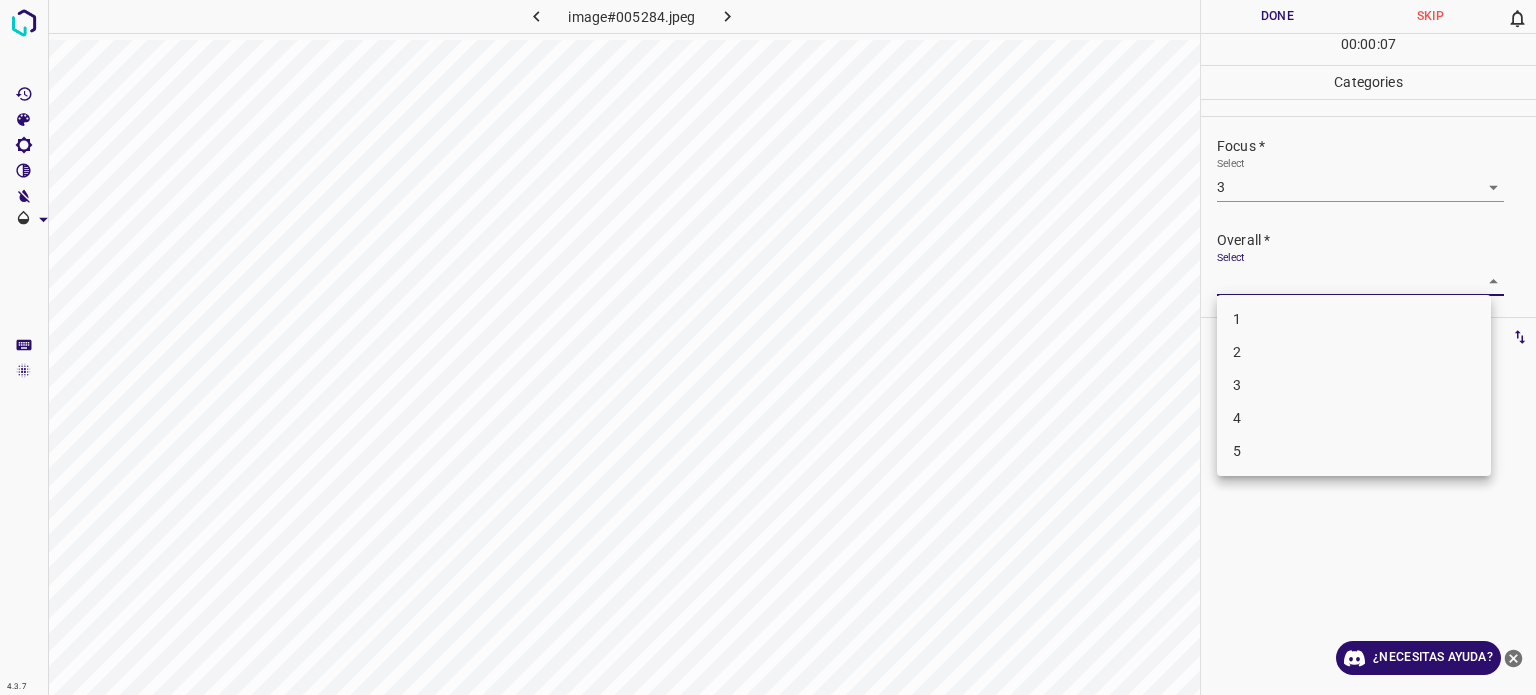 click on "4.3.7 image#005284.jpeg Done Skip 0 00   : 00   : 07   Categories Lighting *  Select 3 3 Focus *  Select 3 3 Overall *  Select ​ Labels   0 Categories 1 Lighting 2 Focus 3 Overall Tools Space Change between modes (Draw & Edit) I Auto labeling R Restore zoom M Zoom in N Zoom out Delete Delete selecte label Filters Z Restore filters X Saturation filter C Brightness filter V Contrast filter B Gray scale filter General O Download ¿Necesitas ayuda? Texto original Valora esta traducción Tu opinión servirá para ayudar a mejorar el Traductor de Google - Texto - Esconder - Borrar 1 2 3 4 5" at bounding box center (768, 347) 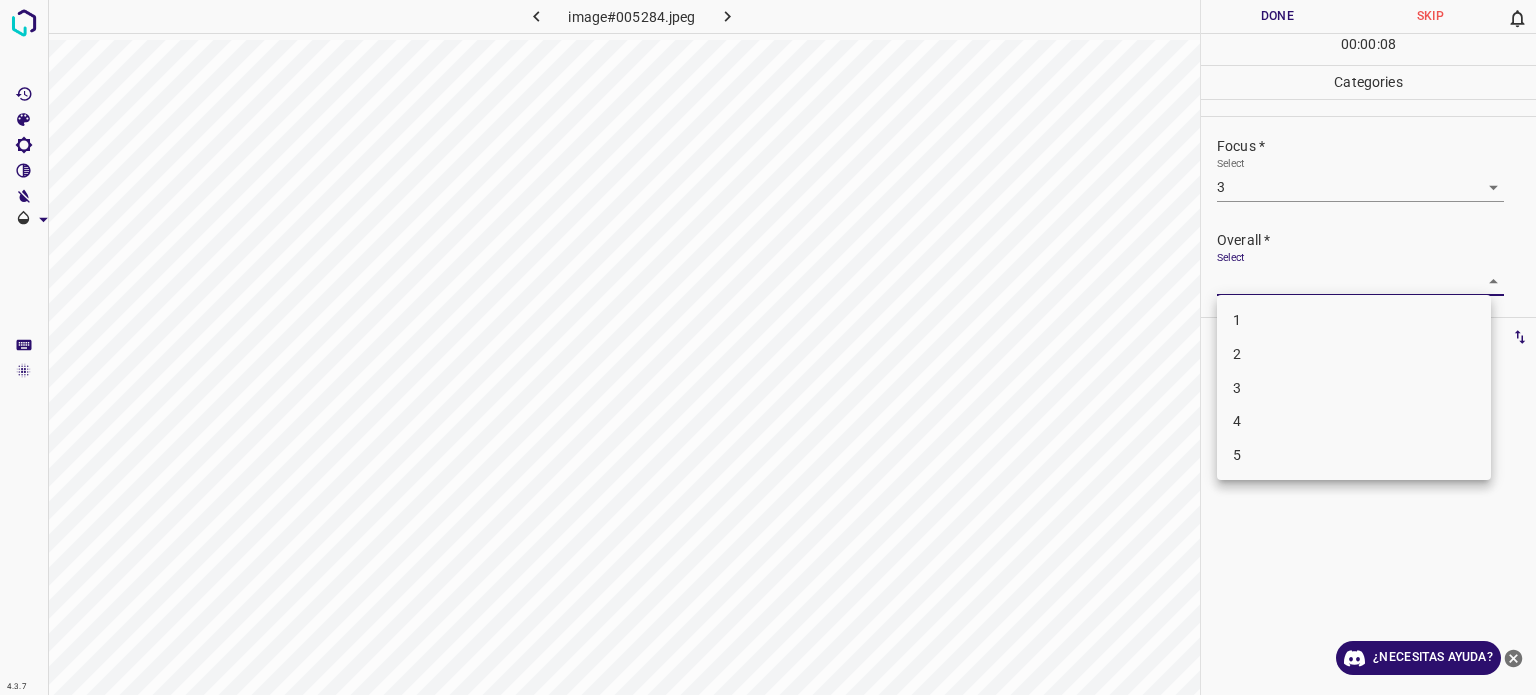 click on "3" at bounding box center (1237, 387) 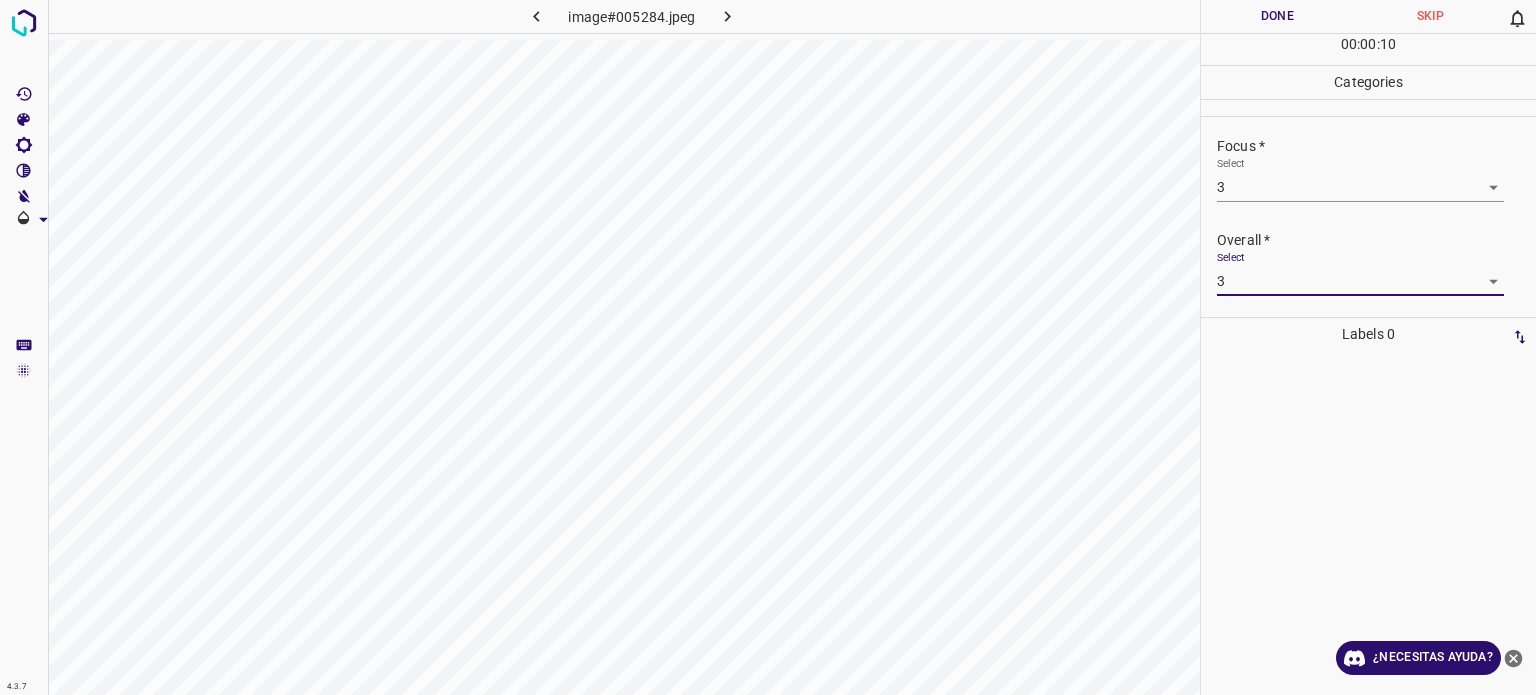 click on "Done" at bounding box center (1277, 16) 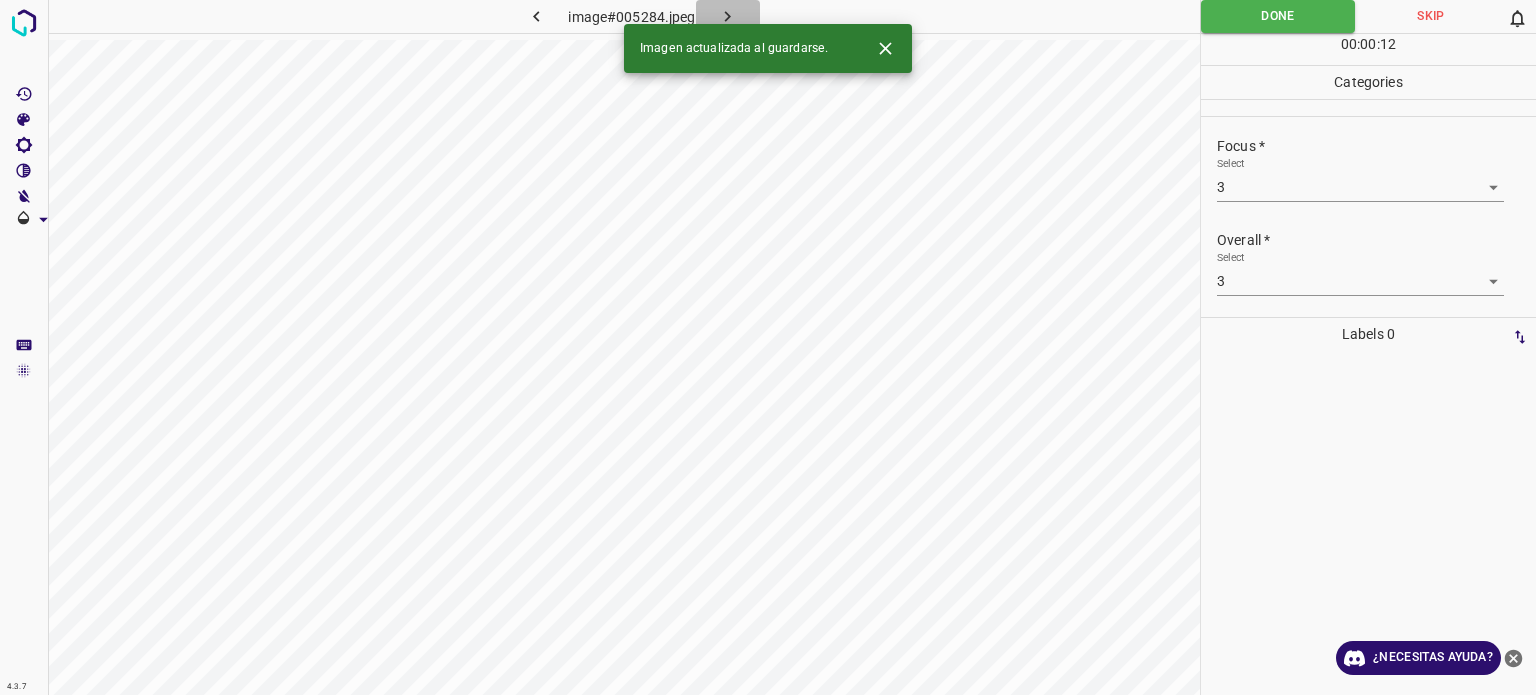 click 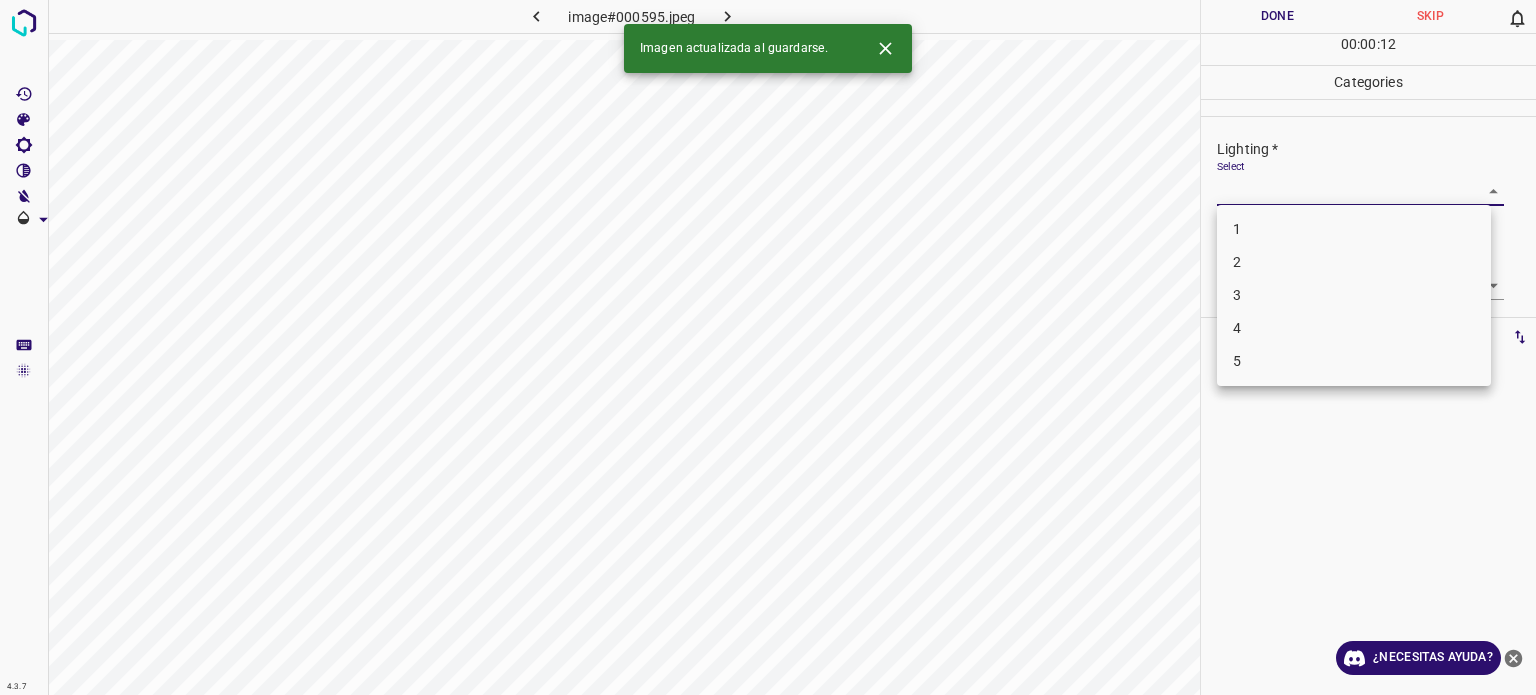drag, startPoint x: 1234, startPoint y: 195, endPoint x: 1259, endPoint y: 237, distance: 48.8774 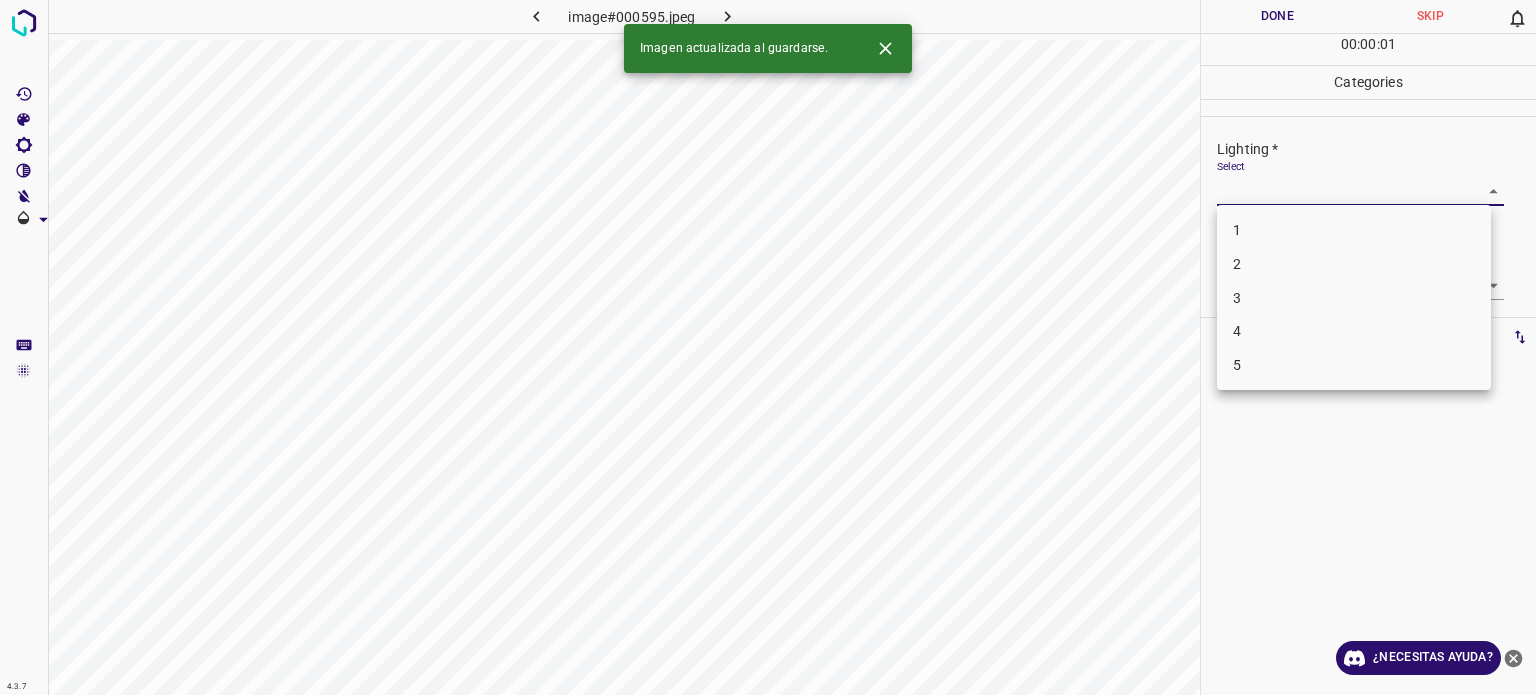 click on "3" at bounding box center (1354, 298) 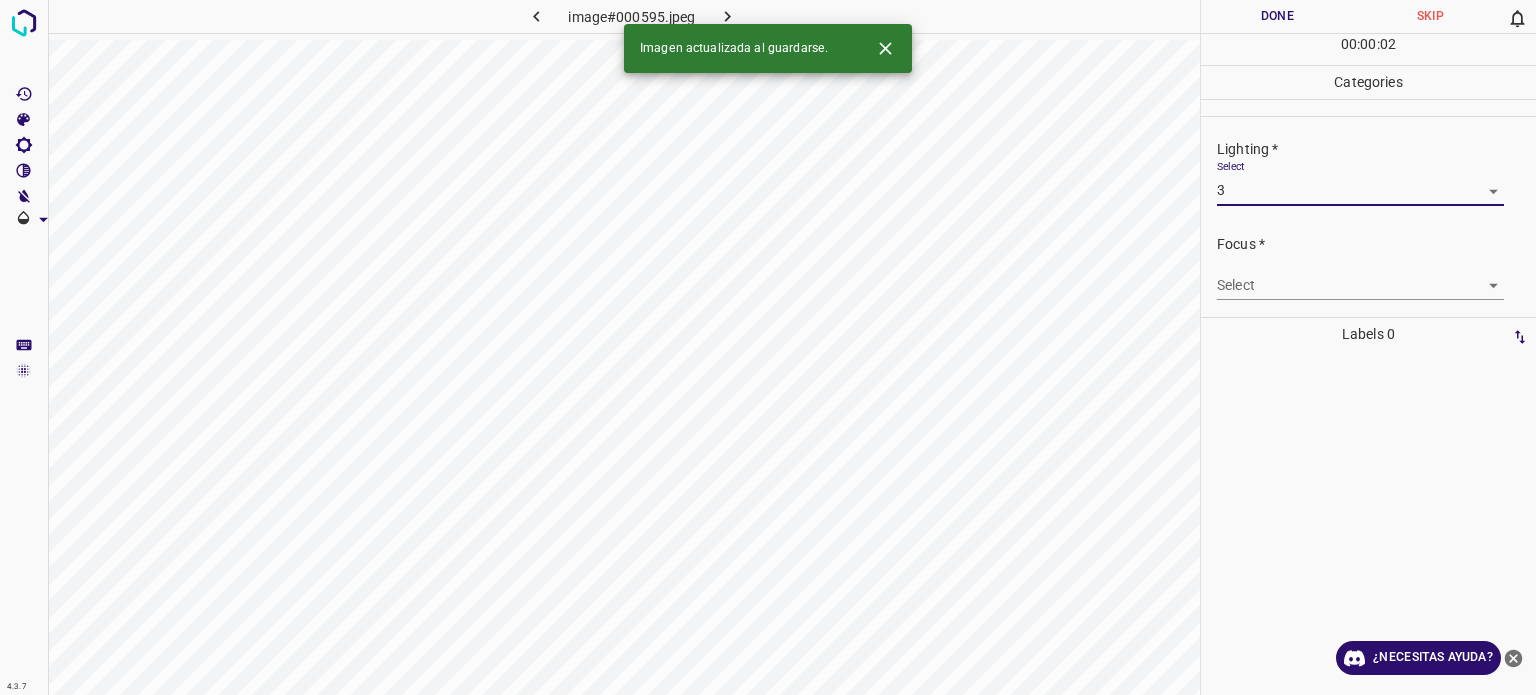 click on "4.3.7 image#000595.jpeg Done Skip 0 00   : 00   : 02   Categories Lighting *  Select 3 3 Focus *  Select ​ Overall *  Select ​ Labels   0 Categories 1 Lighting 2 Focus 3 Overall Tools Space Change between modes (Draw & Edit) I Auto labeling R Restore zoom M Zoom in N Zoom out Delete Delete selecte label Filters Z Restore filters X Saturation filter C Brightness filter V Contrast filter B Gray scale filter General O Download Imagen actualizada al guardarse. ¿Necesitas ayuda? Texto original Valora esta traducción Tu opinión servirá para ayudar a mejorar el Traductor de Google - Texto - Esconder - Borrar" at bounding box center (768, 347) 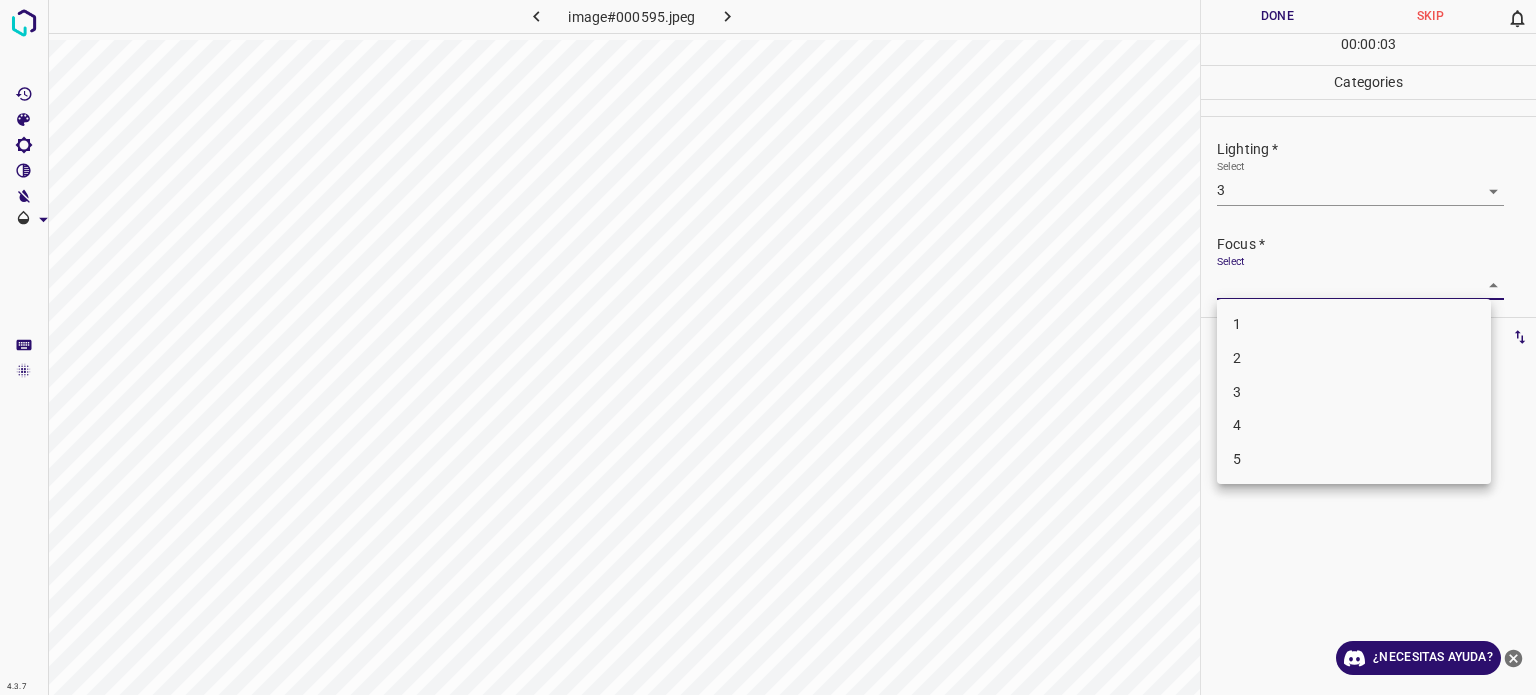 click on "3" at bounding box center (1354, 392) 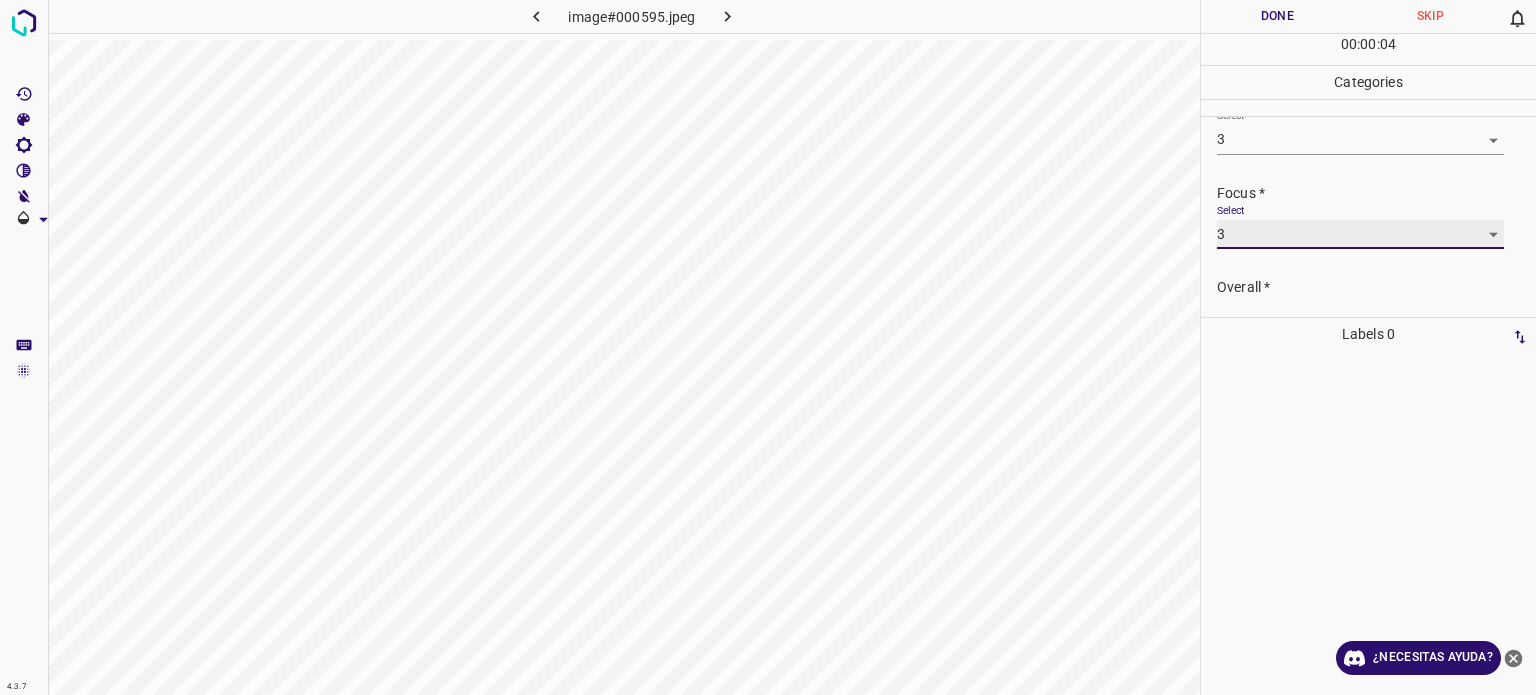 scroll, scrollTop: 98, scrollLeft: 0, axis: vertical 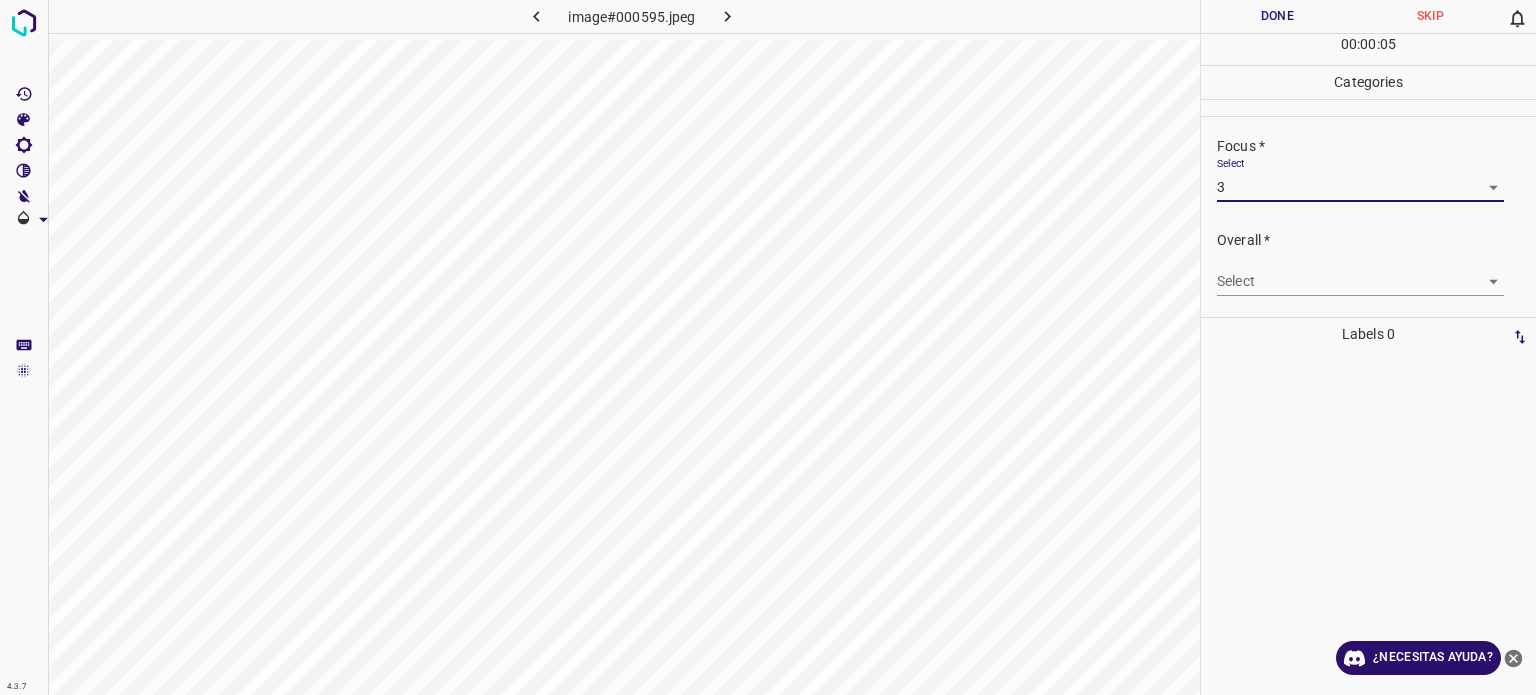 click on "4.3.7 image#000595.jpeg Done Skip 0 00   : 00   : 05   Categories Lighting *  Select 3 3 Focus *  Select 3 3 Overall *  Select ​ Labels   0 Categories 1 Lighting 2 Focus 3 Overall Tools Space Change between modes (Draw & Edit) I Auto labeling R Restore zoom M Zoom in N Zoom out Delete Delete selecte label Filters Z Restore filters X Saturation filter C Brightness filter V Contrast filter B Gray scale filter General O Download ¿Necesitas ayuda? Texto original Valora esta traducción Tu opinión servirá para ayudar a mejorar el Traductor de Google - Texto - Esconder - Borrar" at bounding box center [768, 347] 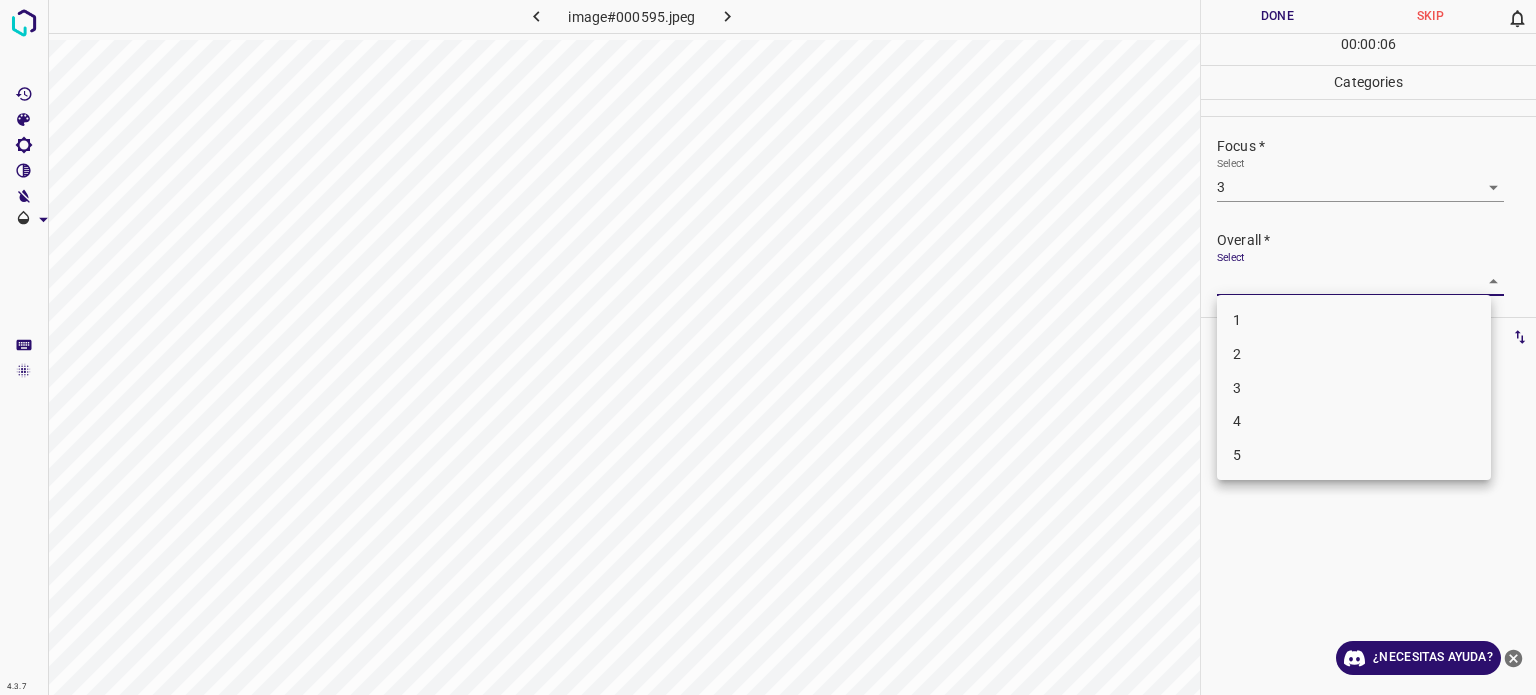 click on "3" at bounding box center [1354, 388] 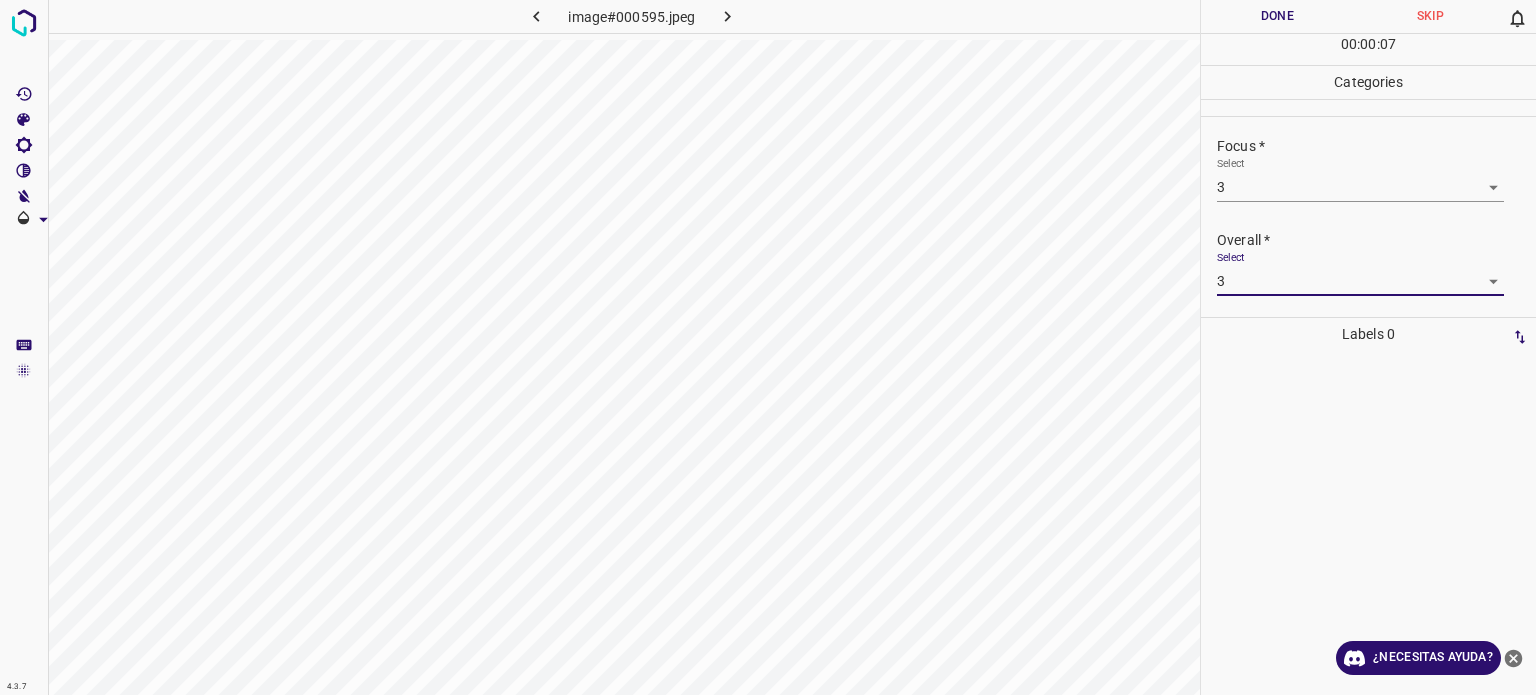 click on "Done" at bounding box center [1277, 16] 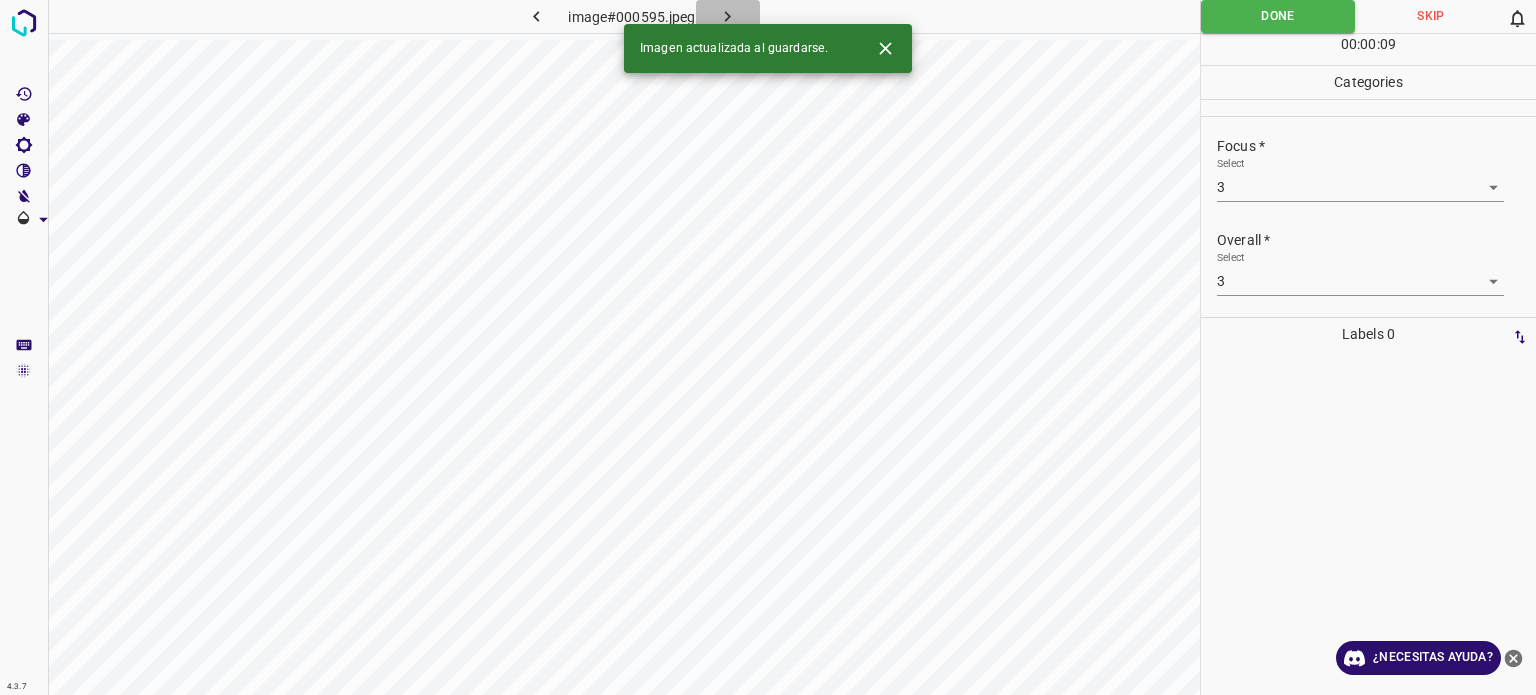 click 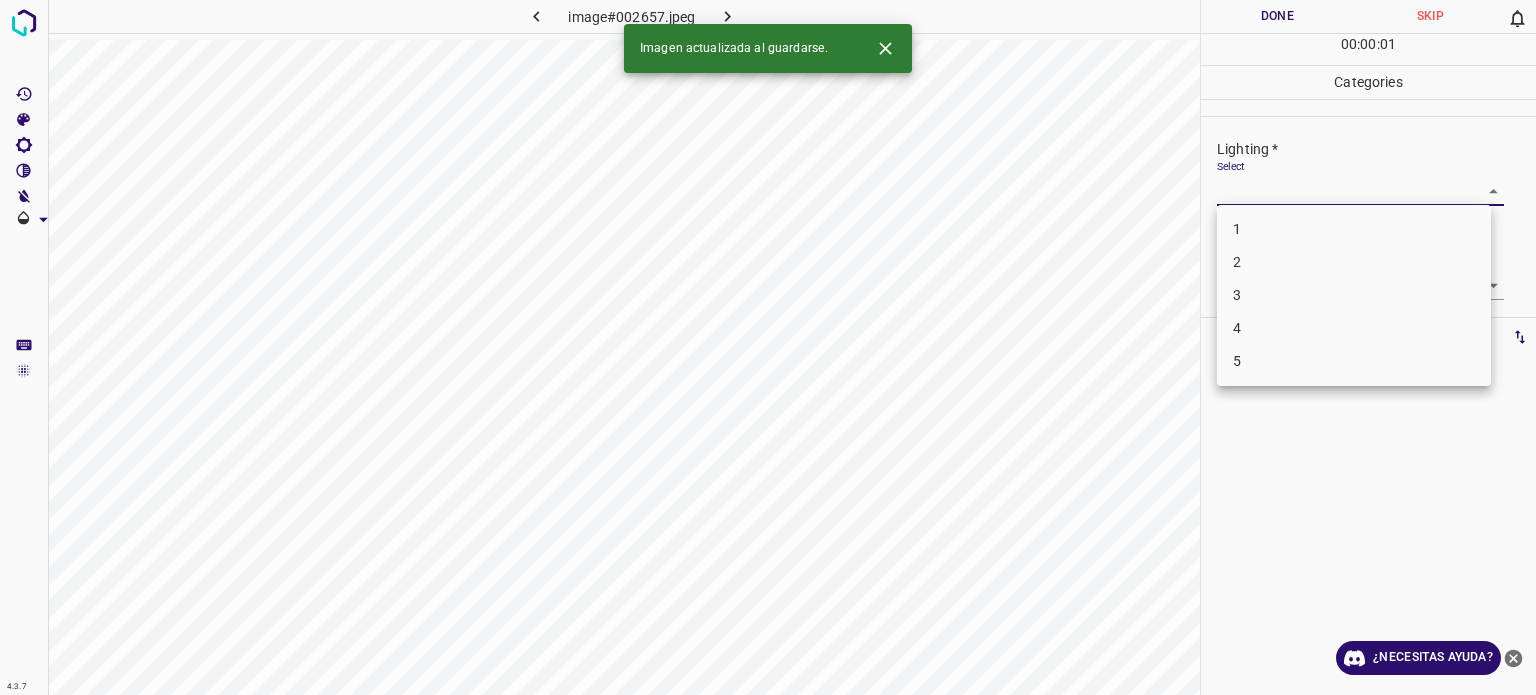click on "4.3.7 image#002657.jpeg Done Skip 0 00   : 00   : 01   Categories Lighting *  Select ​ Focus *  Select ​ Overall *  Select ​ Labels   0 Categories 1 Lighting 2 Focus 3 Overall Tools Space Change between modes (Draw & Edit) I Auto labeling R Restore zoom M Zoom in N Zoom out Delete Delete selecte label Filters Z Restore filters X Saturation filter C Brightness filter V Contrast filter B Gray scale filter General O Download Imagen actualizada al guardarse. ¿Necesitas ayuda? Texto original Valora esta traducción Tu opinión servirá para ayudar a mejorar el Traductor de Google - Texto - Esconder - Borrar 1 2 3 4 5" at bounding box center (768, 347) 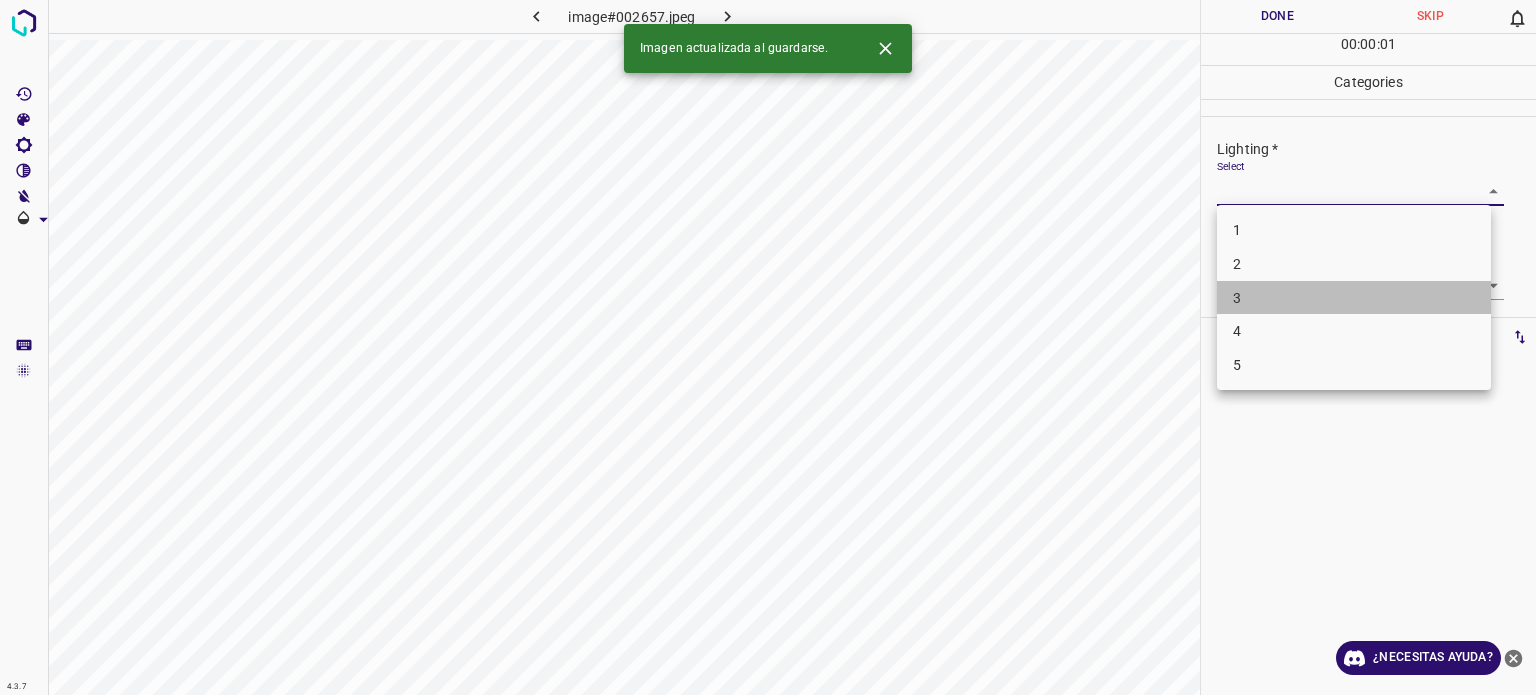 click on "3" at bounding box center [1354, 298] 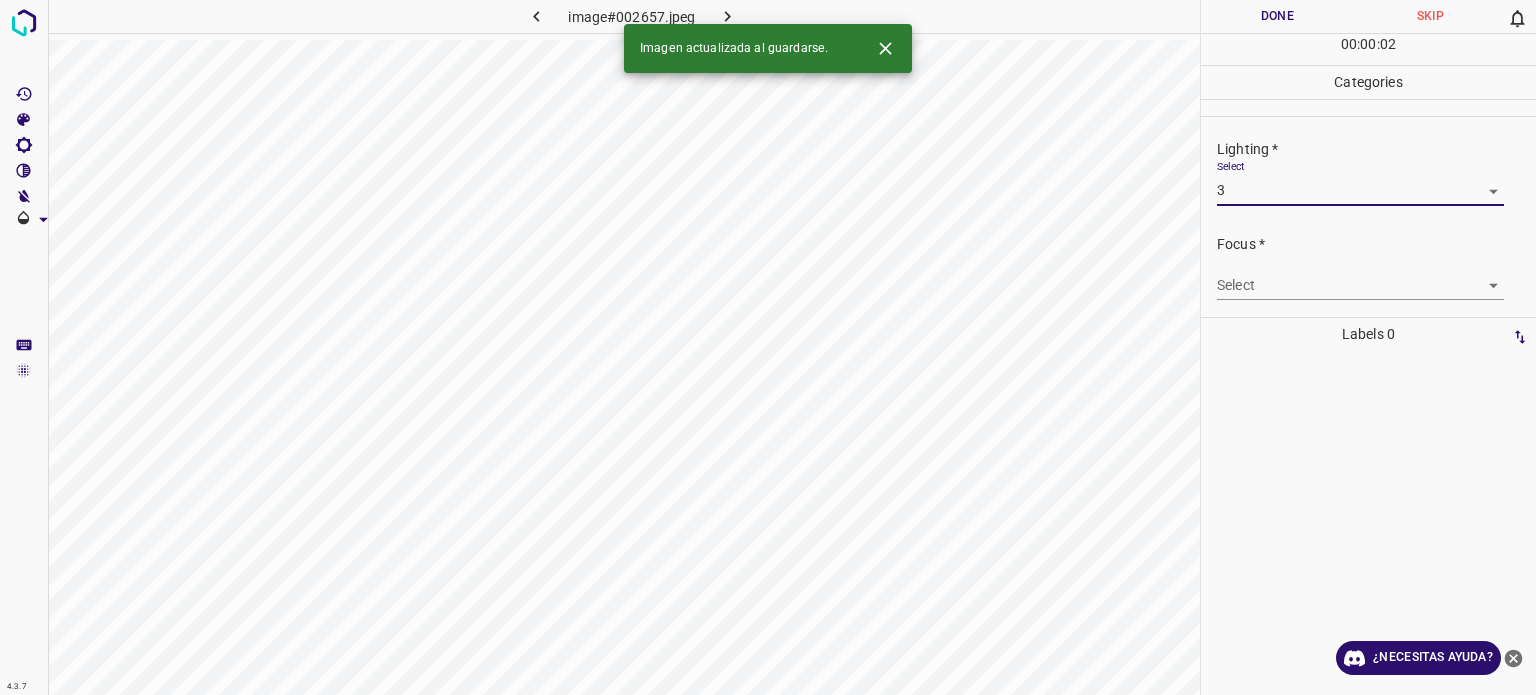 click on "4.3.7 image#002657.jpeg Done Skip 0 00   : 00   : 02   Categories Lighting *  Select 3 3 Focus *  Select ​ Overall *  Select ​ Labels   0 Categories 1 Lighting 2 Focus 3 Overall Tools Space Change between modes (Draw & Edit) I Auto labeling R Restore zoom M Zoom in N Zoom out Delete Delete selecte label Filters Z Restore filters X Saturation filter C Brightness filter V Contrast filter B Gray scale filter General O Download Imagen actualizada al guardarse. ¿Necesitas ayuda? Texto original Valora esta traducción Tu opinión servirá para ayudar a mejorar el Traductor de Google - Texto - Esconder - Borrar" at bounding box center [768, 347] 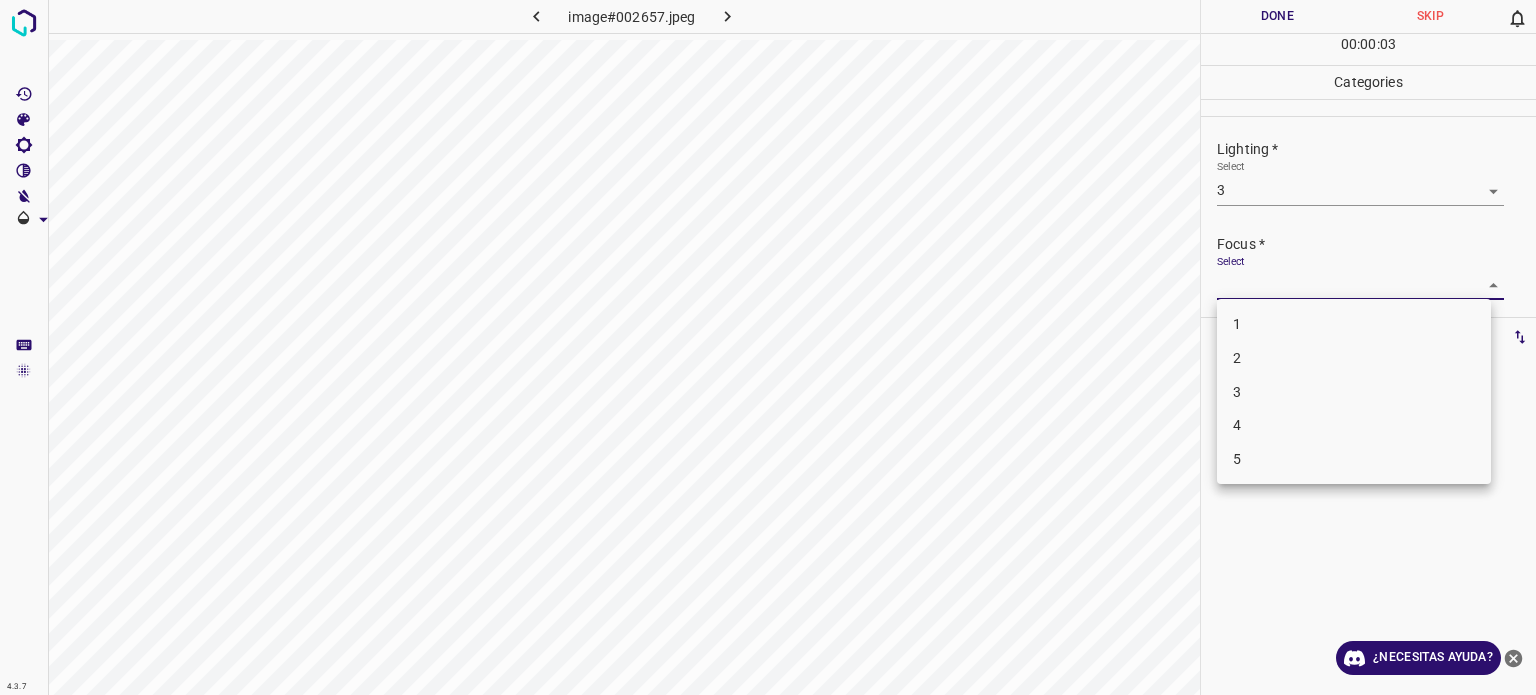 click on "3" at bounding box center (1354, 392) 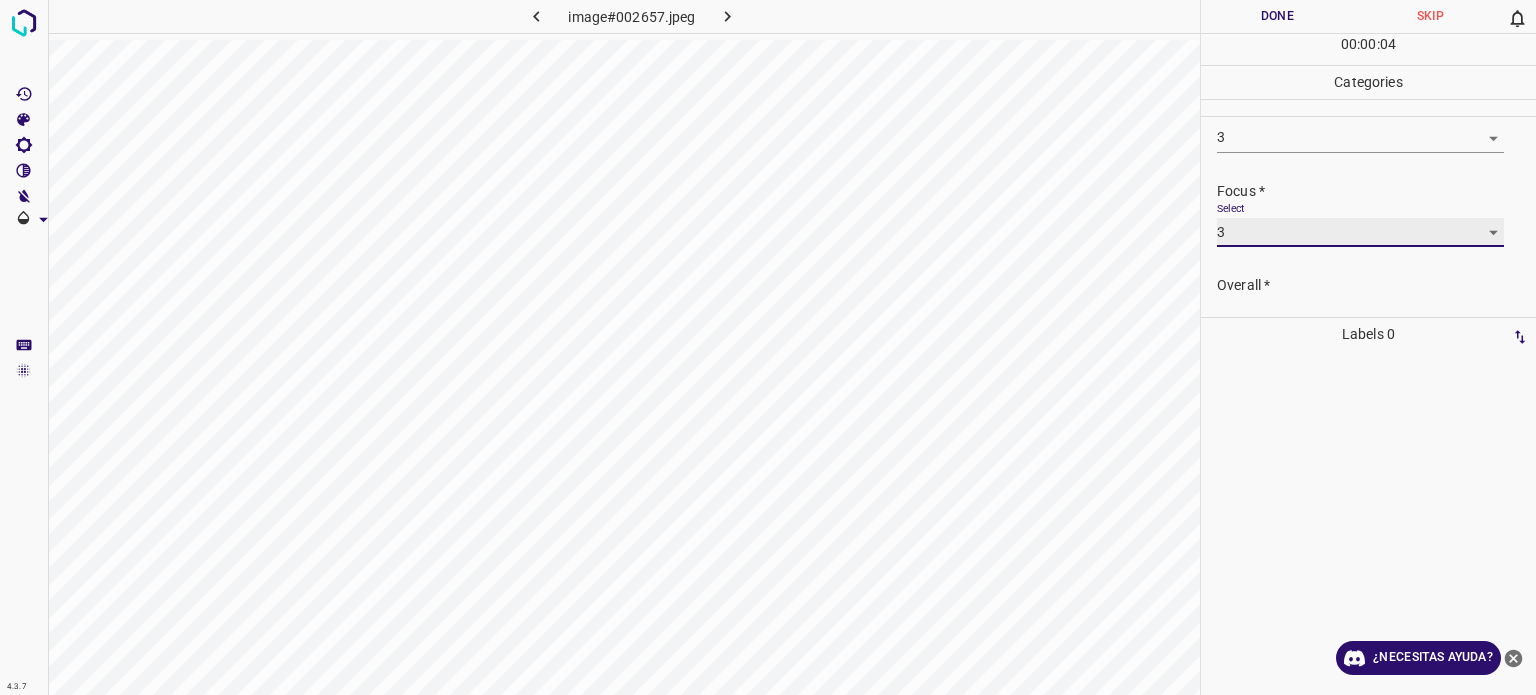 scroll, scrollTop: 98, scrollLeft: 0, axis: vertical 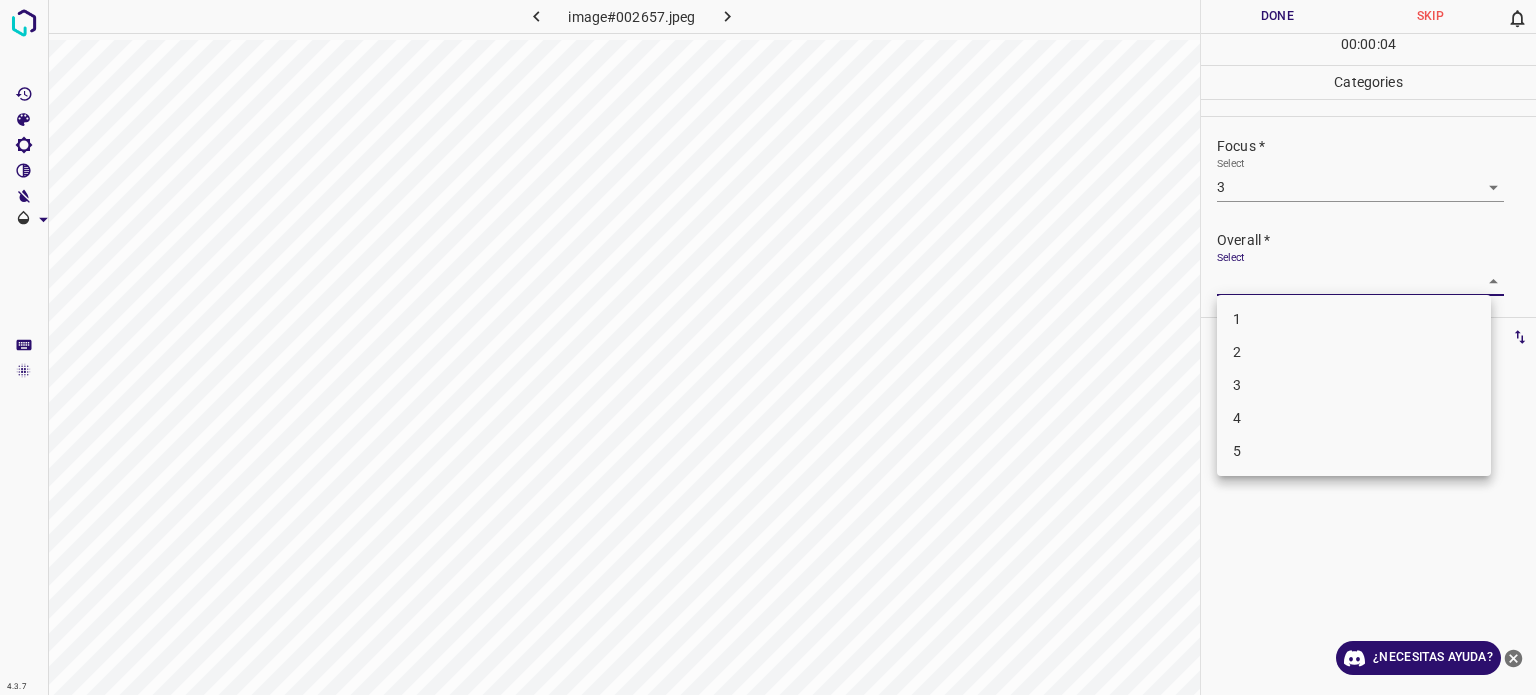 click on "4.3.7 image#002657.jpeg Done Skip 0 00   : 00   : 04   Categories Lighting *  Select 3 3 Focus *  Select 3 3 Overall *  Select ​ Labels   0 Categories 1 Lighting 2 Focus 3 Overall Tools Space Change between modes (Draw & Edit) I Auto labeling R Restore zoom M Zoom in N Zoom out Delete Delete selecte label Filters Z Restore filters X Saturation filter C Brightness filter V Contrast filter B Gray scale filter General O Download ¿Necesitas ayuda? Texto original Valora esta traducción Tu opinión servirá para ayudar a mejorar el Traductor de Google - Texto - Esconder - Borrar 1 2 3 4 5" at bounding box center (768, 347) 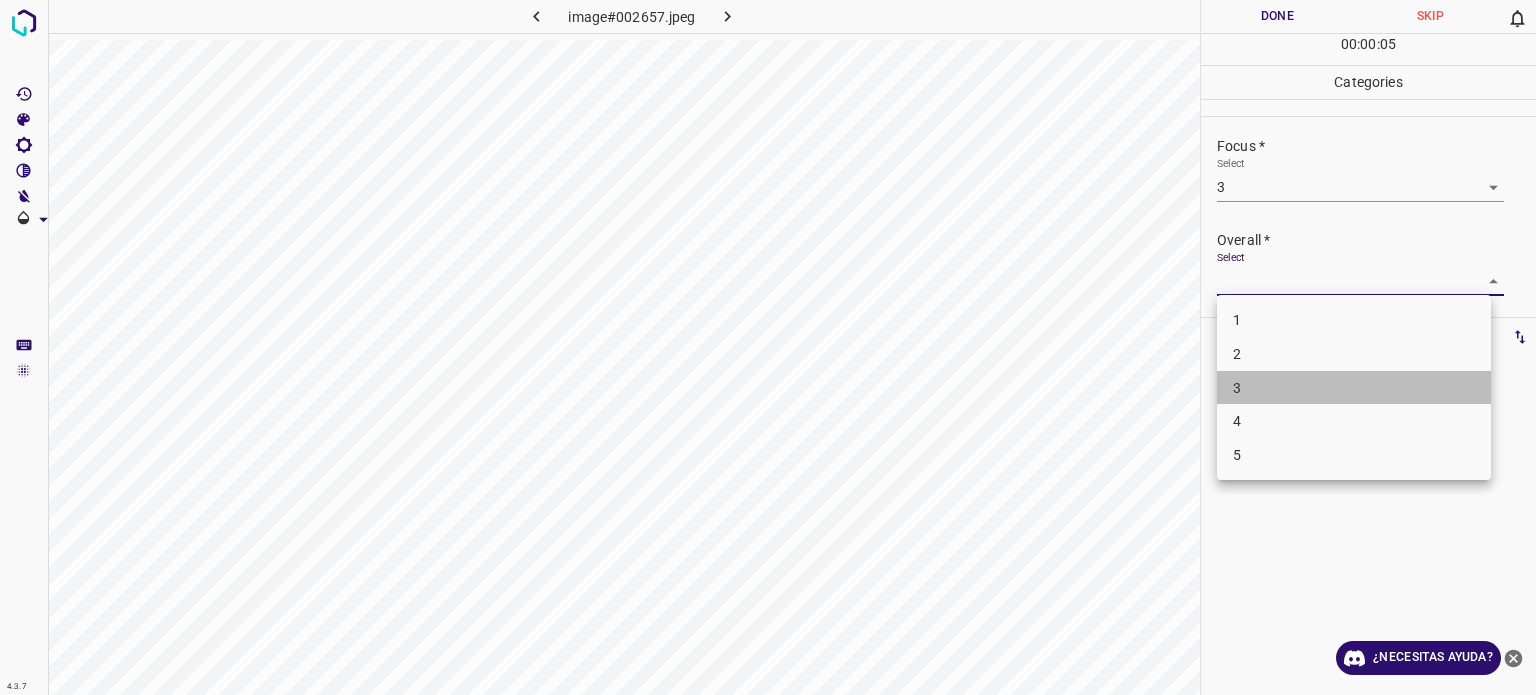 click on "3" at bounding box center (1354, 388) 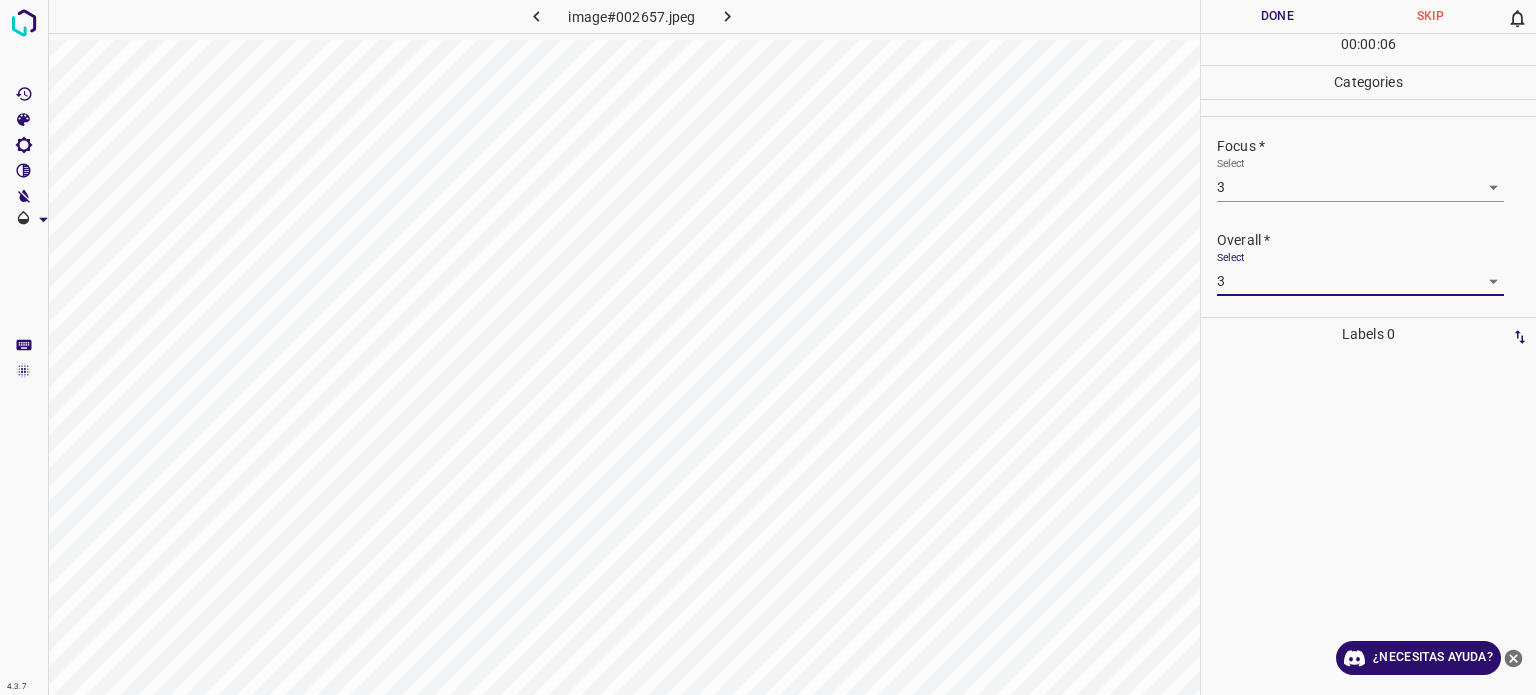click on "Done" at bounding box center (1277, 16) 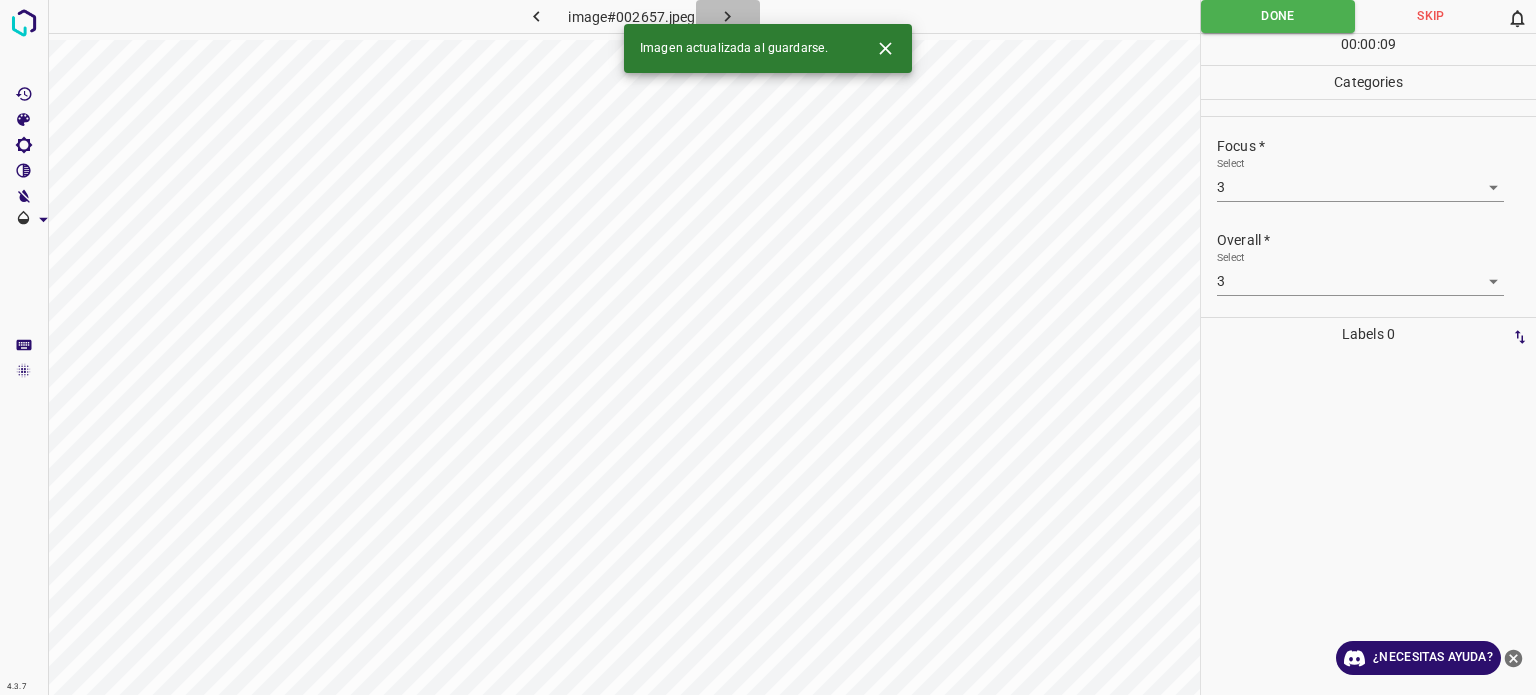click at bounding box center (728, 16) 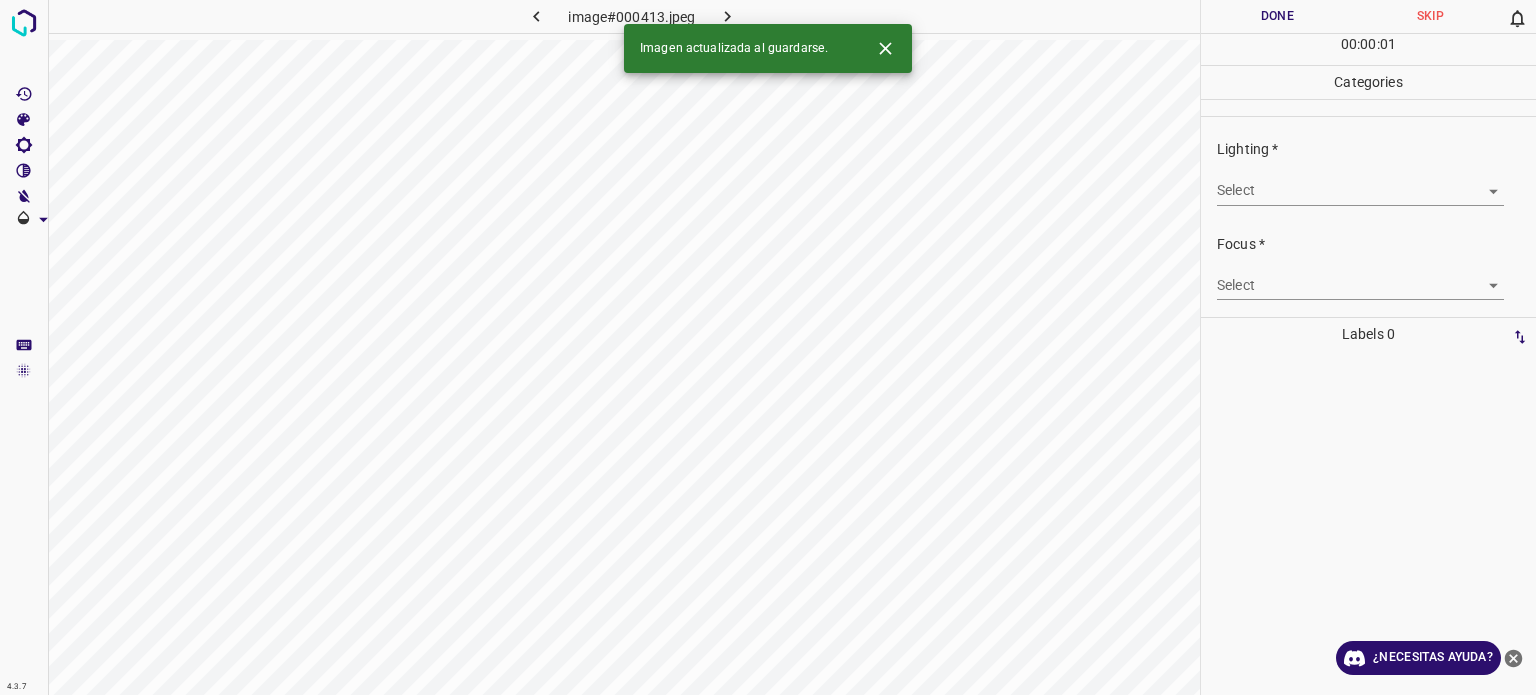 click on "4.3.7 image#000413.jpeg Done Skip 0 00   : 00   : 01   Categories Lighting *  Select ​ Focus *  Select ​ Overall *  Select ​ Labels   0 Categories 1 Lighting 2 Focus 3 Overall Tools Space Change between modes (Draw & Edit) I Auto labeling R Restore zoom M Zoom in N Zoom out Delete Delete selecte label Filters Z Restore filters X Saturation filter C Brightness filter V Contrast filter B Gray scale filter General O Download Imagen actualizada al guardarse. ¿Necesitas ayuda? Texto original Valora esta traducción Tu opinión servirá para ayudar a mejorar el Traductor de Google - Texto - Esconder - Borrar" at bounding box center (768, 347) 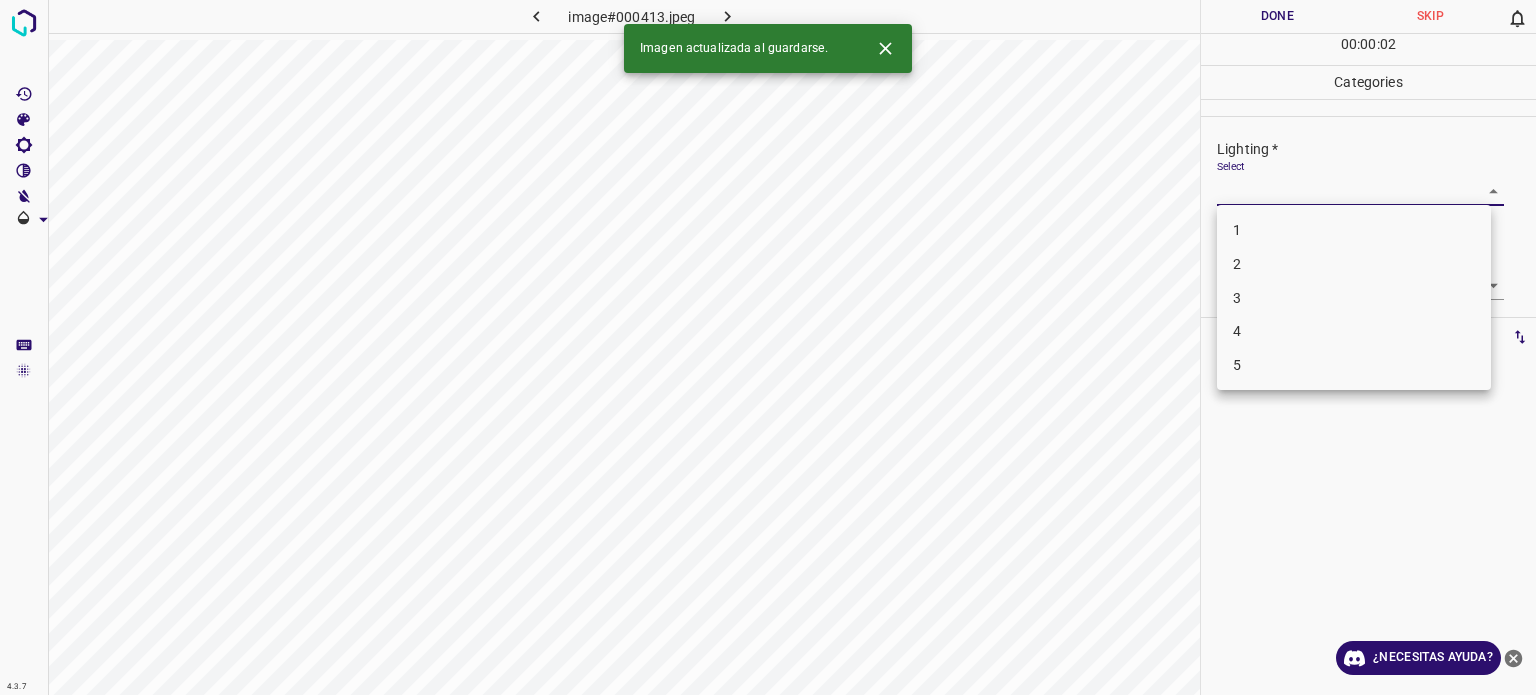 click on "3" at bounding box center [1354, 298] 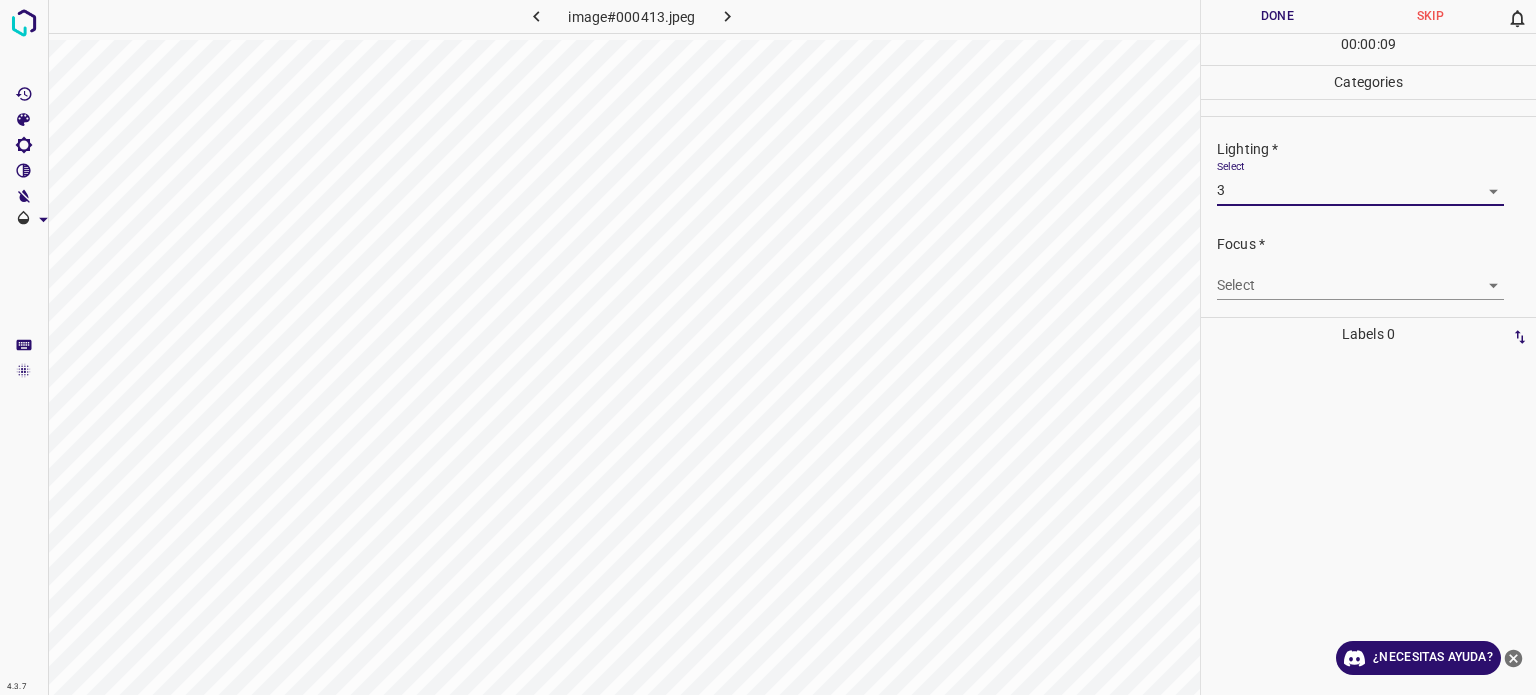 click on "4.3.7 image#000413.jpeg Done Skip 0 00   : 00   : 09   Categories Lighting *  Select 3 3 Focus *  Select ​ Overall *  Select ​ Labels   0 Categories 1 Lighting 2 Focus 3 Overall Tools Space Change between modes (Draw & Edit) I Auto labeling R Restore zoom M Zoom in N Zoom out Delete Delete selecte label Filters Z Restore filters X Saturation filter C Brightness filter V Contrast filter B Gray scale filter General O Download ¿Necesitas ayuda? Texto original Valora esta traducción Tu opinión servirá para ayudar a mejorar el Traductor de Google - Texto - Esconder - Borrar" at bounding box center (768, 347) 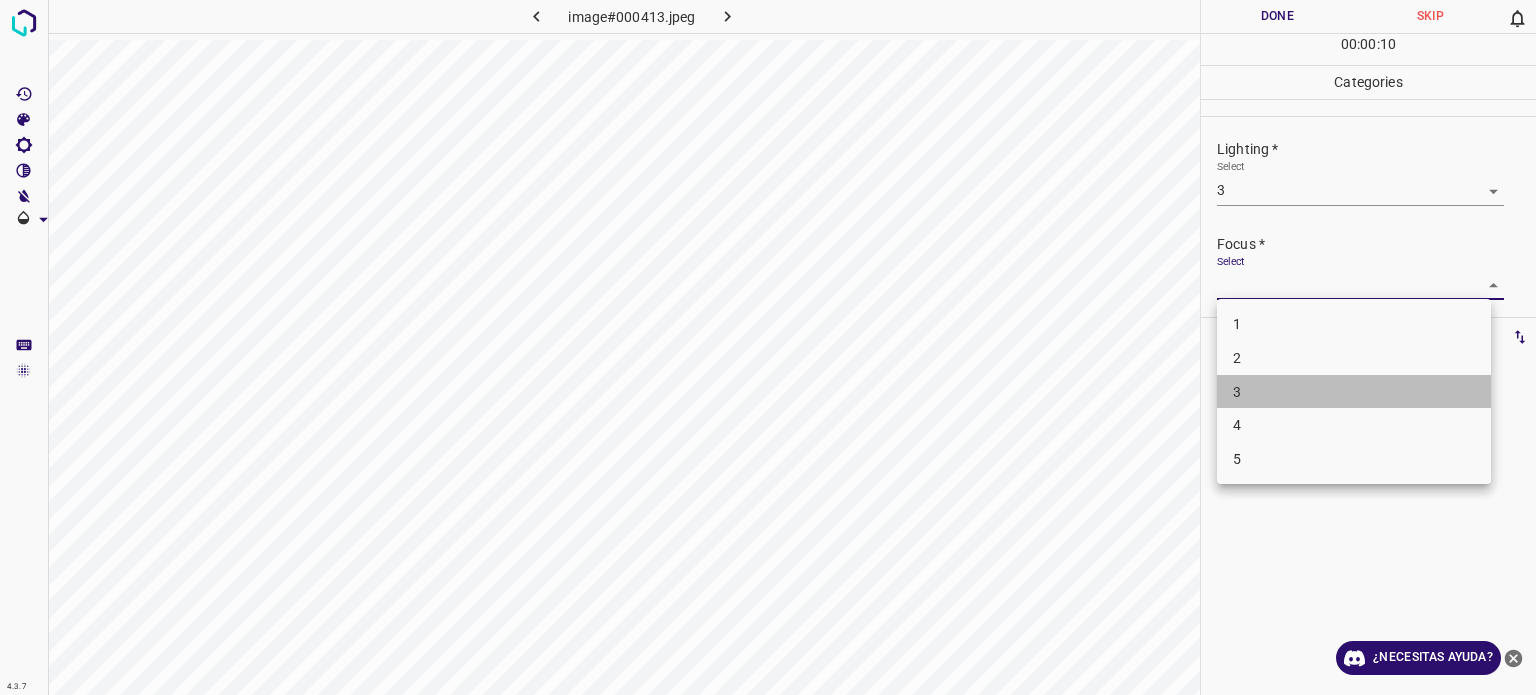 click on "3" at bounding box center (1237, 391) 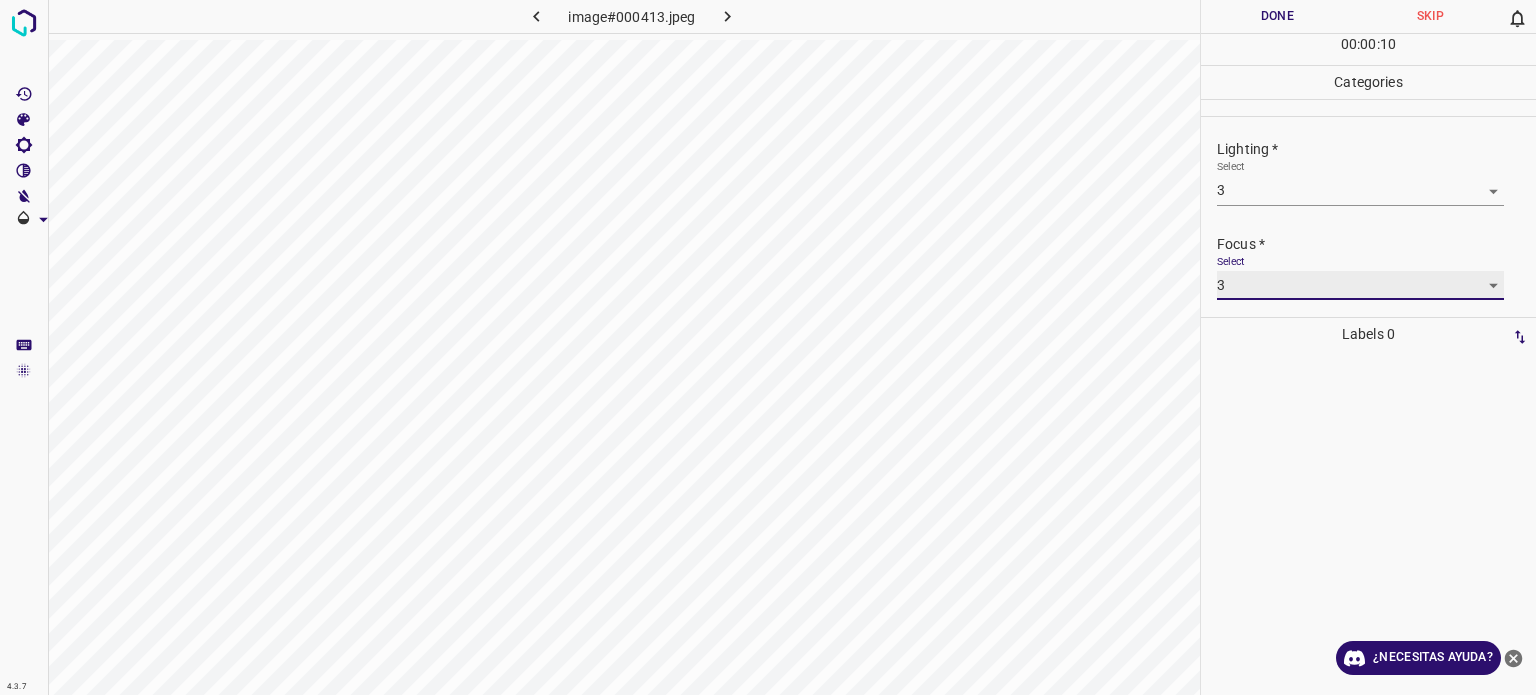 scroll, scrollTop: 98, scrollLeft: 0, axis: vertical 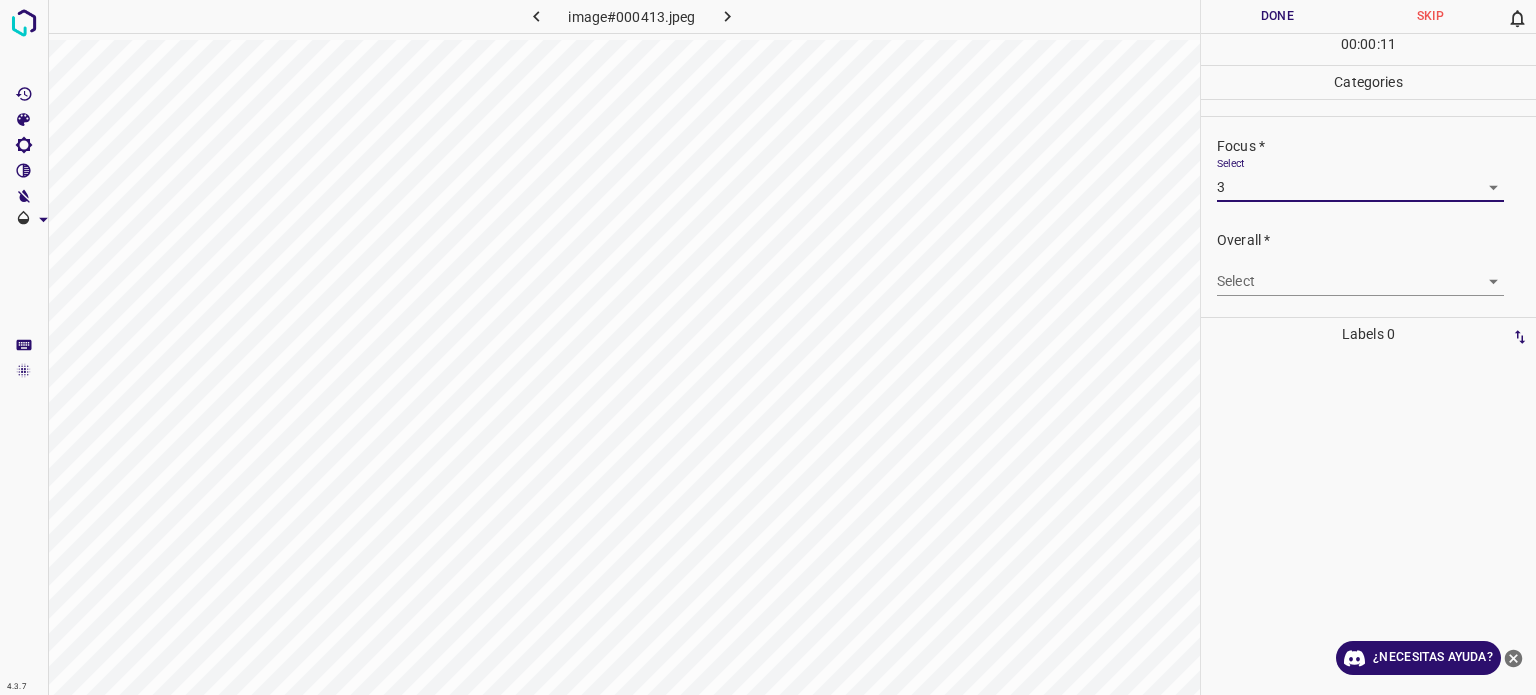 click on "4.3.7 image#000413.jpeg Done Skip 0 00   : 00   : 11   Categories Lighting *  Select 3 3 Focus *  Select 3 3 Overall *  Select ​ Labels   0 Categories 1 Lighting 2 Focus 3 Overall Tools Space Change between modes (Draw & Edit) I Auto labeling R Restore zoom M Zoom in N Zoom out Delete Delete selecte label Filters Z Restore filters X Saturation filter C Brightness filter V Contrast filter B Gray scale filter General O Download ¿Necesitas ayuda? Texto original Valora esta traducción Tu opinión servirá para ayudar a mejorar el Traductor de Google - Texto - Esconder - Borrar" at bounding box center [768, 347] 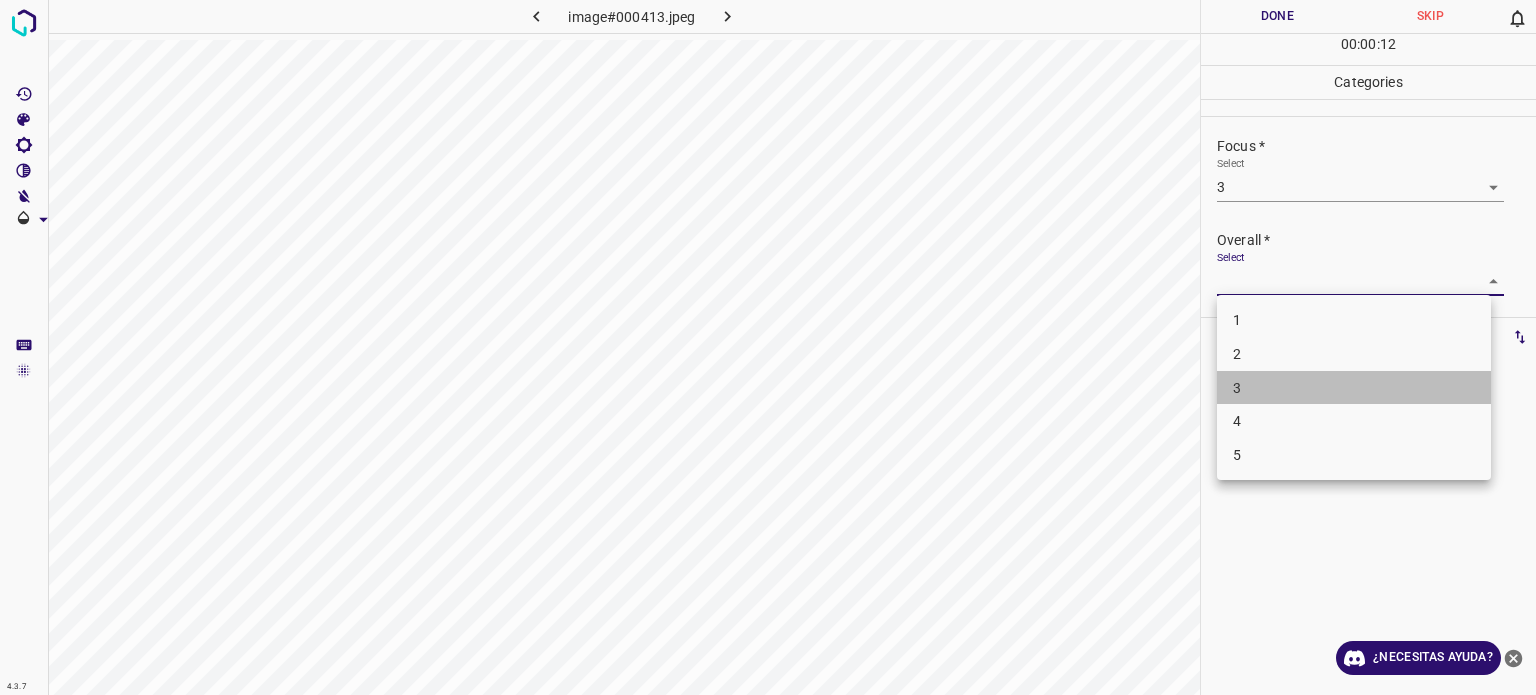 click on "3" at bounding box center (1354, 388) 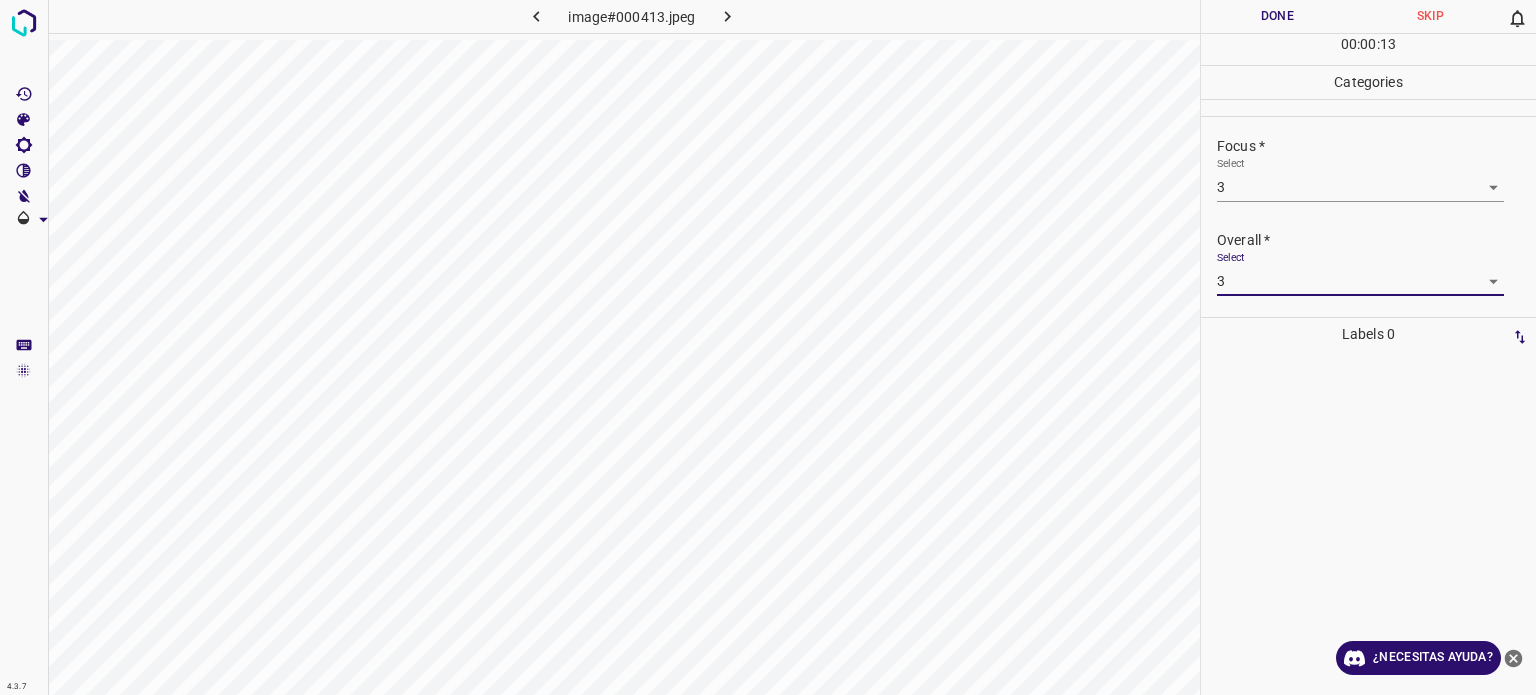 click on "Done" at bounding box center [1277, 16] 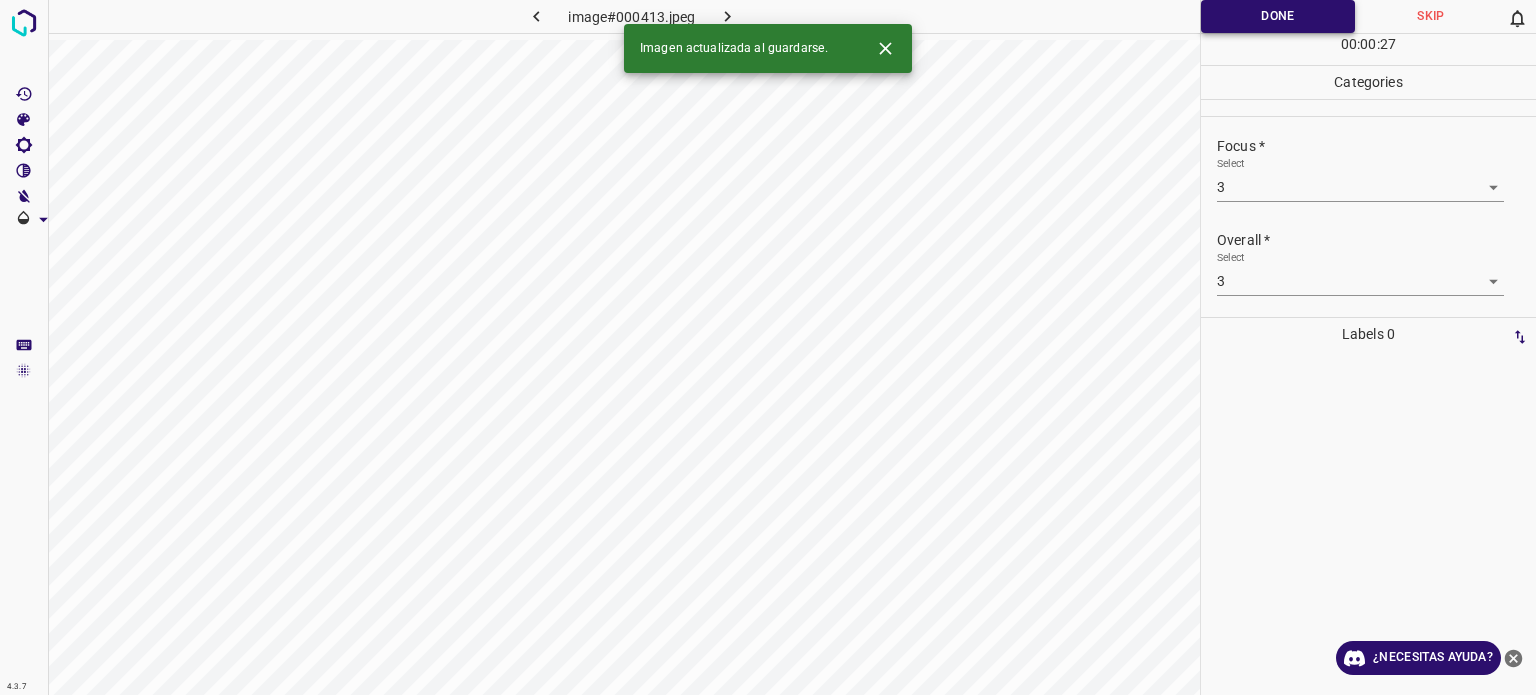 click on "Done" at bounding box center (1278, 16) 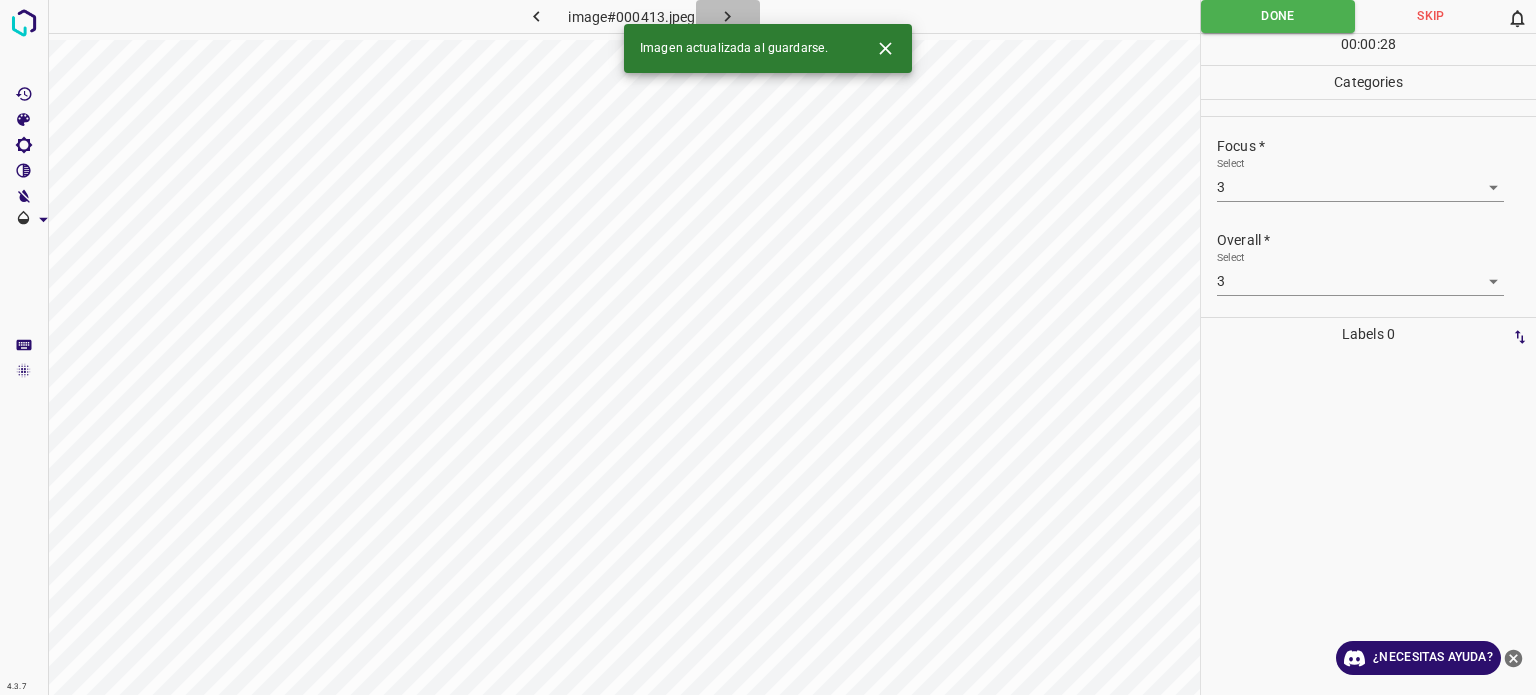click 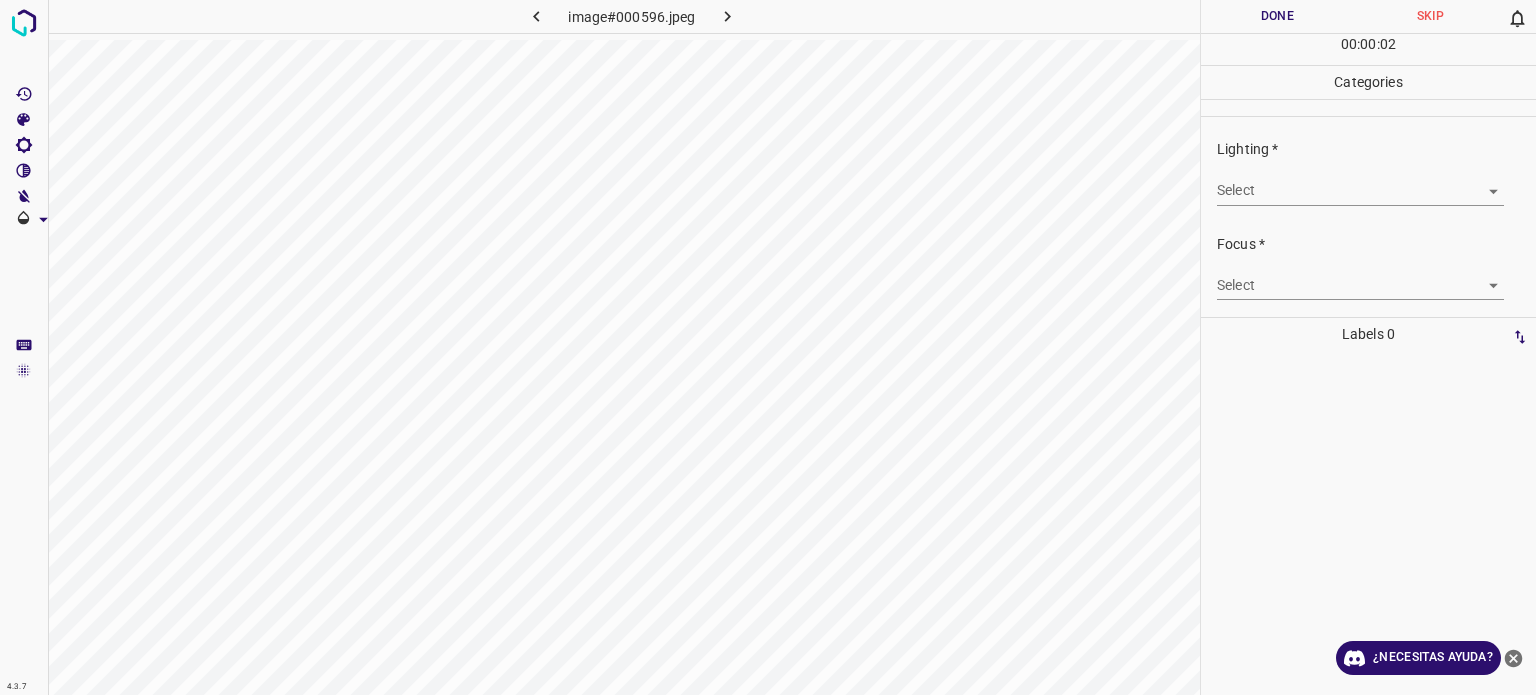 click on "4.3.7 image#000596.jpeg Done Skip 0 00   : 00   : 02   Categories Lighting *  Select ​ Focus *  Select ​ Overall *  Select ​ Labels   0 Categories 1 Lighting 2 Focus 3 Overall Tools Space Change between modes (Draw & Edit) I Auto labeling R Restore zoom M Zoom in N Zoom out Delete Delete selecte label Filters Z Restore filters X Saturation filter C Brightness filter V Contrast filter B Gray scale filter General O Download ¿Necesitas ayuda? Texto original Valora esta traducción Tu opinión servirá para ayudar a mejorar el Traductor de Google - Texto - Esconder - Borrar" at bounding box center (768, 347) 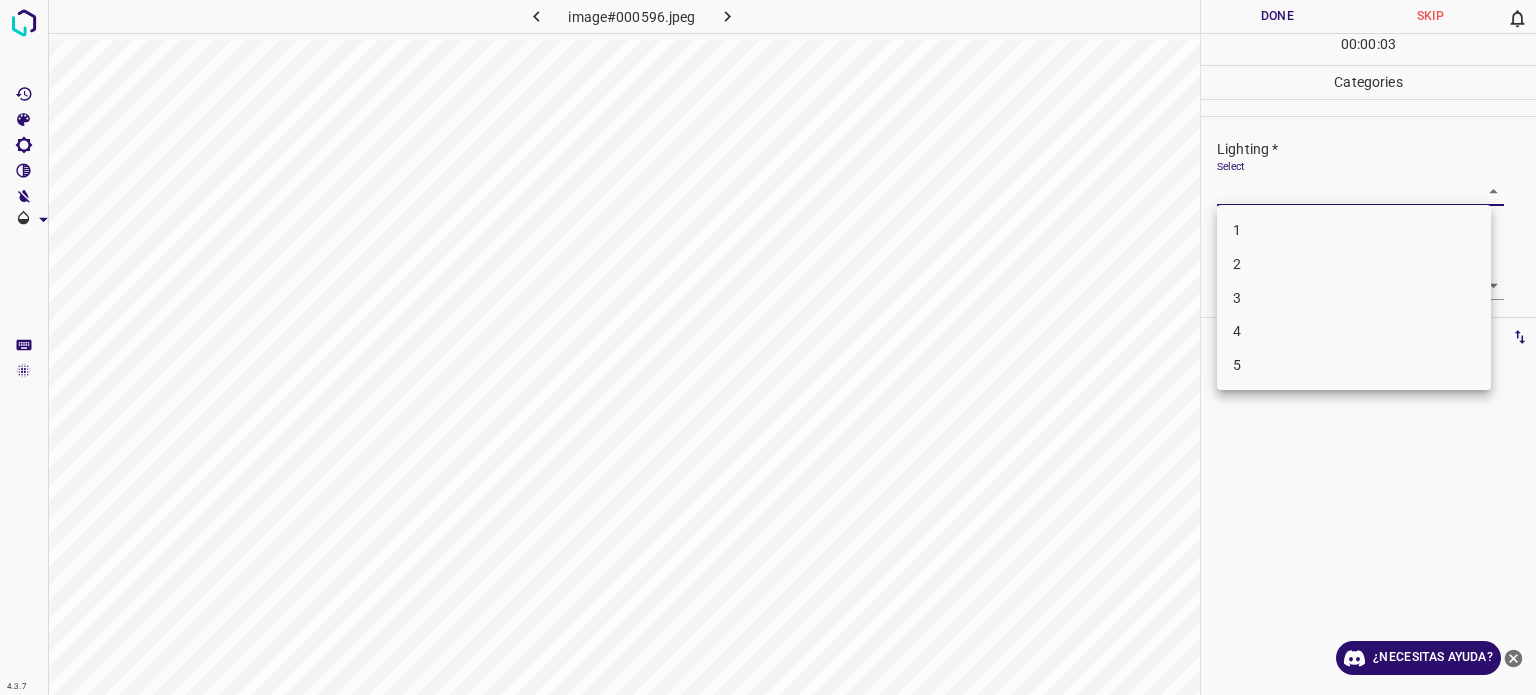 click on "3" at bounding box center (1354, 298) 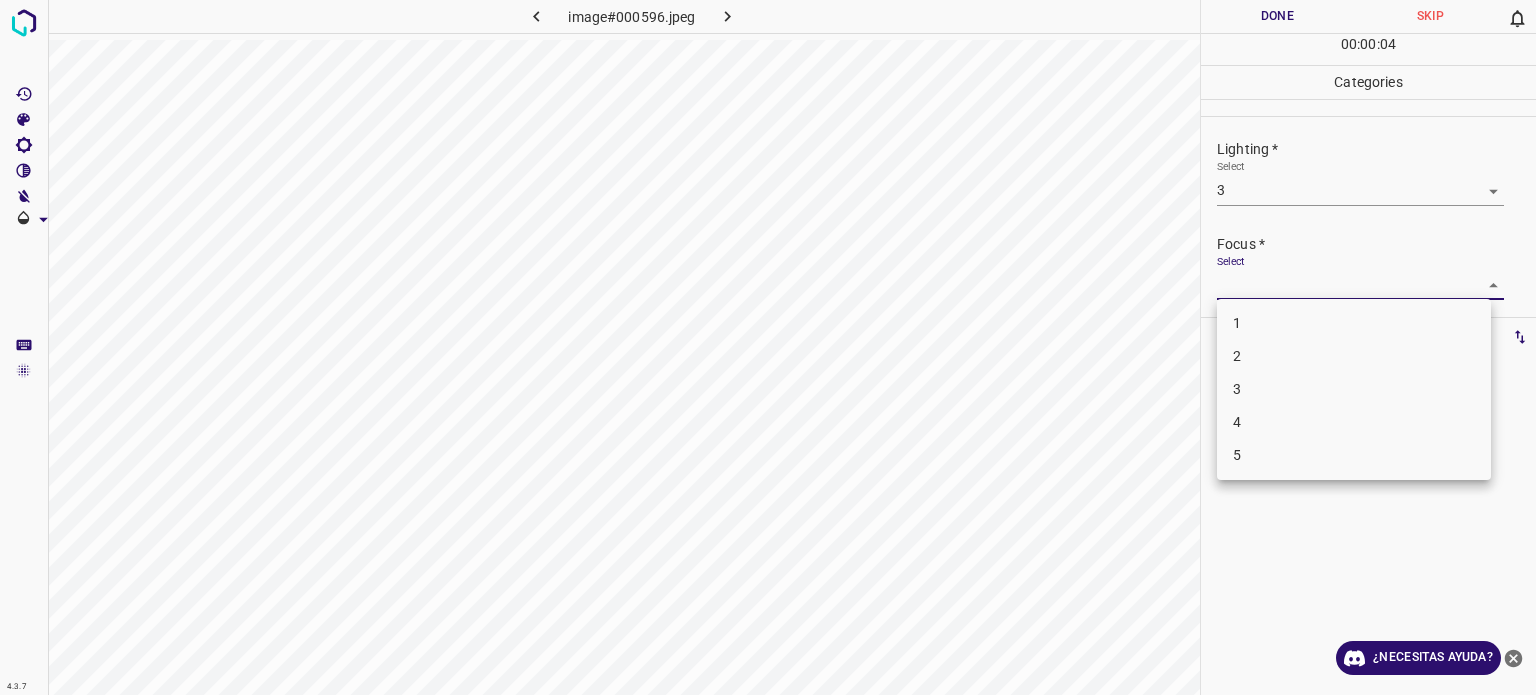 click on "4.3.7 image#000596.jpeg Done Skip 0 00   : 00   : 04   Categories Lighting *  Select 3 3 Focus *  Select ​ Overall *  Select ​ Labels   0 Categories 1 Lighting 2 Focus 3 Overall Tools Space Change between modes (Draw & Edit) I Auto labeling R Restore zoom M Zoom in N Zoom out Delete Delete selecte label Filters Z Restore filters X Saturation filter C Brightness filter V Contrast filter B Gray scale filter General O Download ¿Necesitas ayuda? Texto original Valora esta traducción Tu opinión servirá para ayudar a mejorar el Traductor de Google - Texto - Esconder - Borrar 1 2 3 4 5" at bounding box center [768, 347] 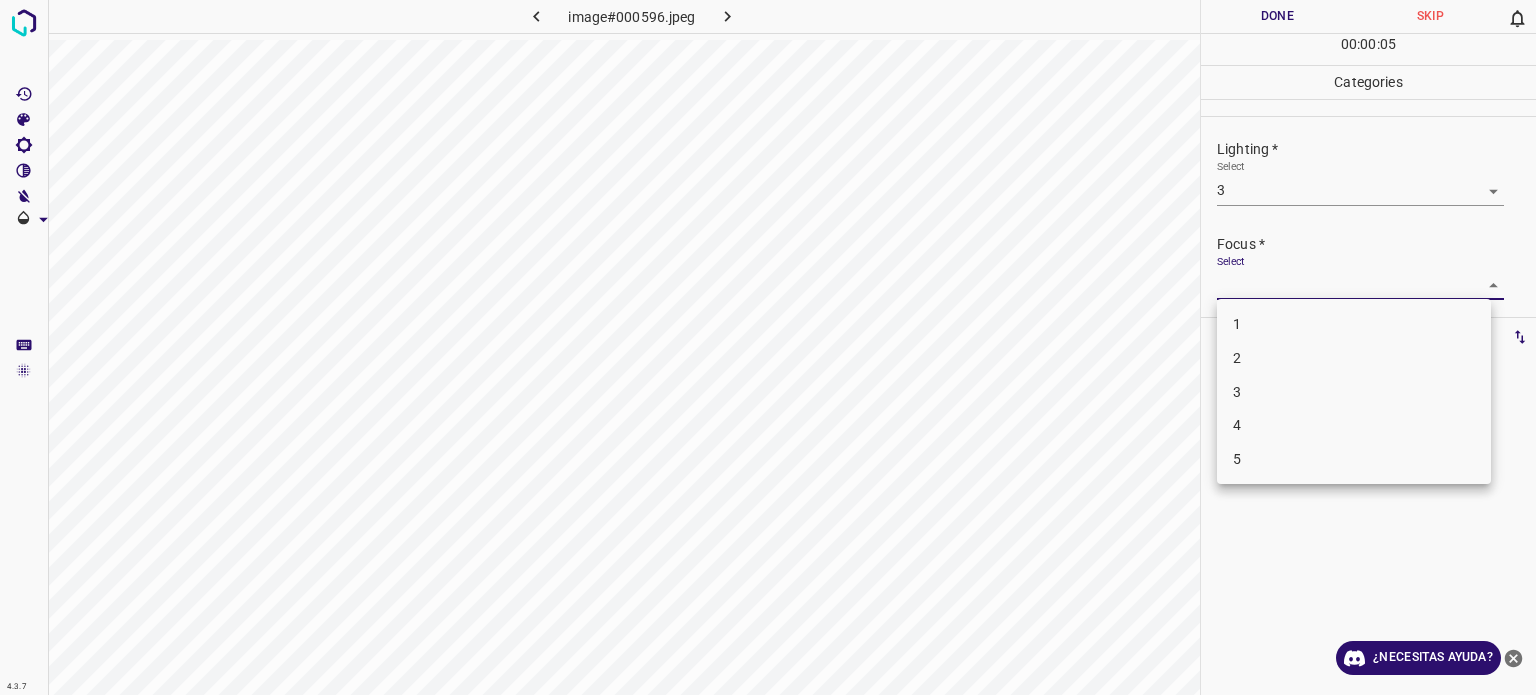 click on "3" at bounding box center [1354, 392] 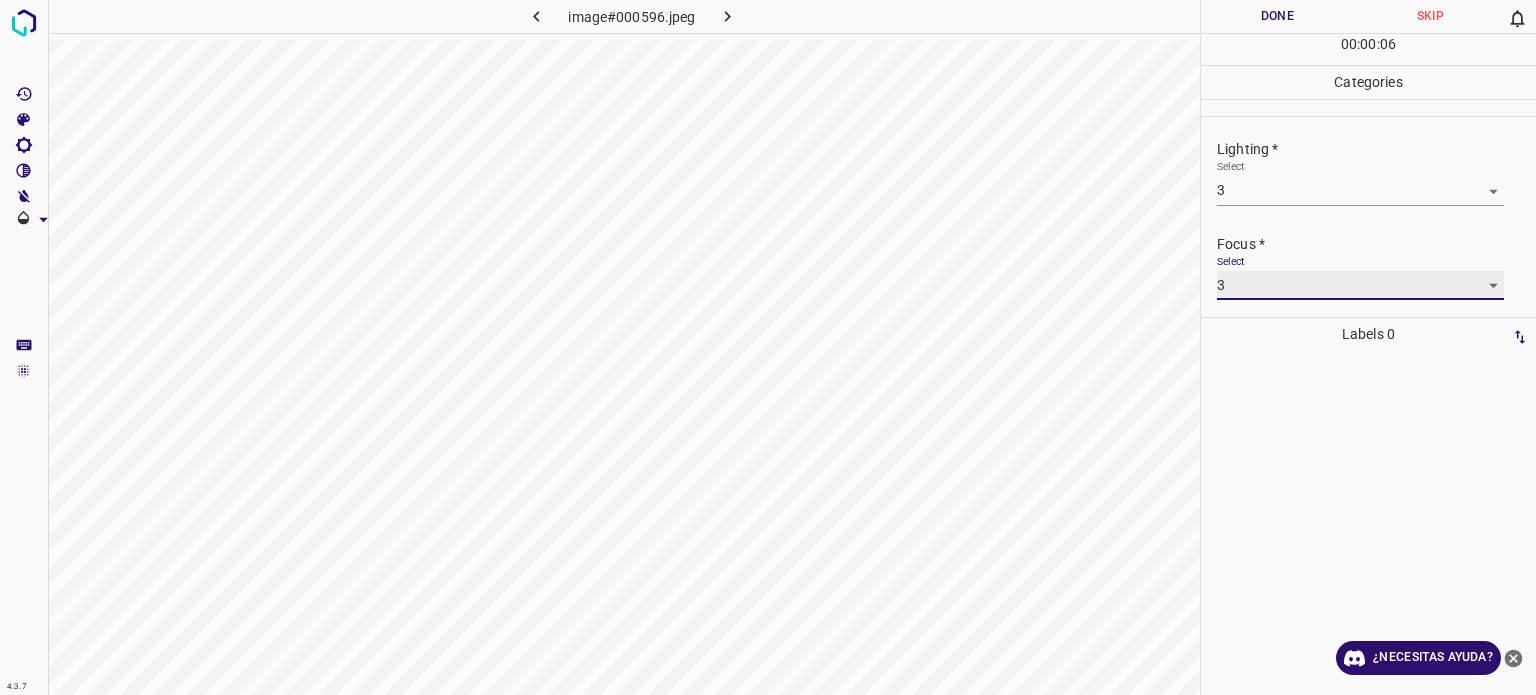 scroll, scrollTop: 98, scrollLeft: 0, axis: vertical 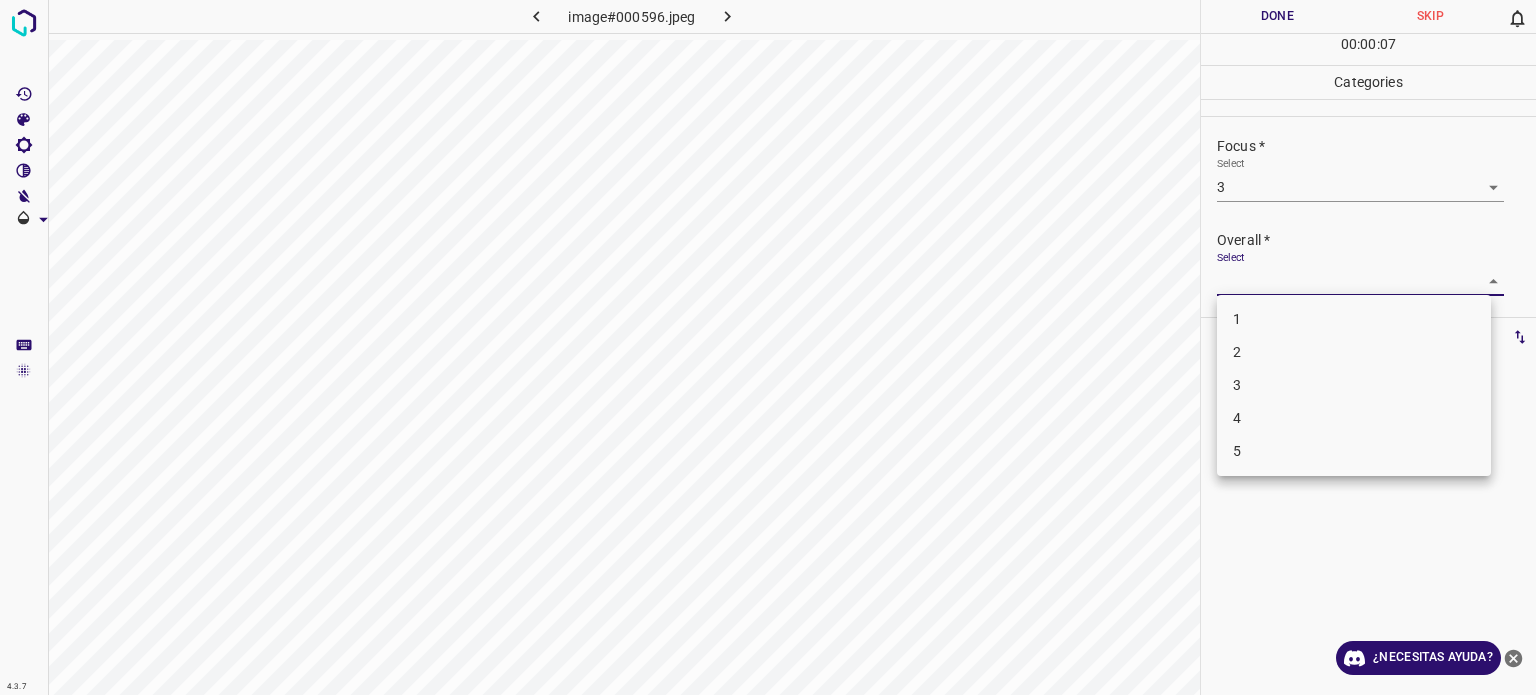 drag, startPoint x: 1235, startPoint y: 280, endPoint x: 1228, endPoint y: 336, distance: 56.435802 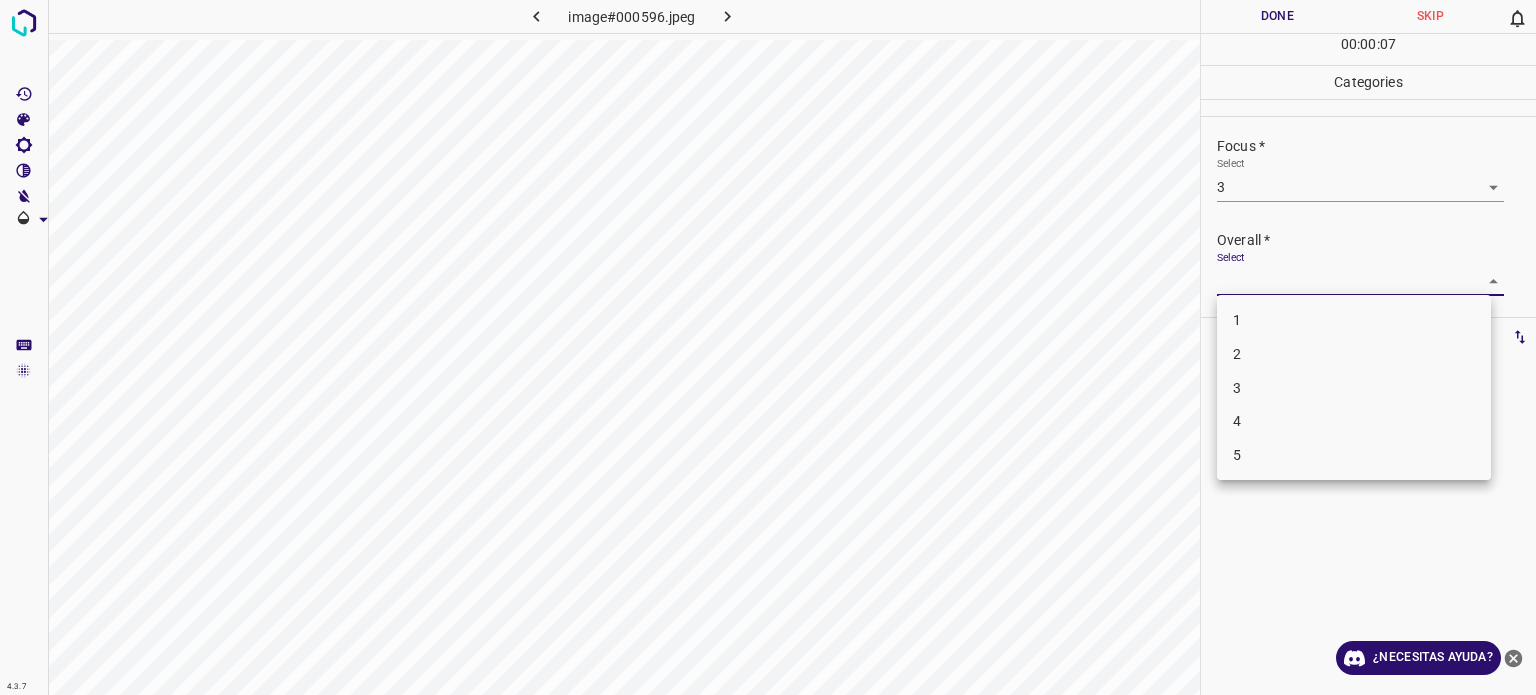 click on "3" at bounding box center [1237, 387] 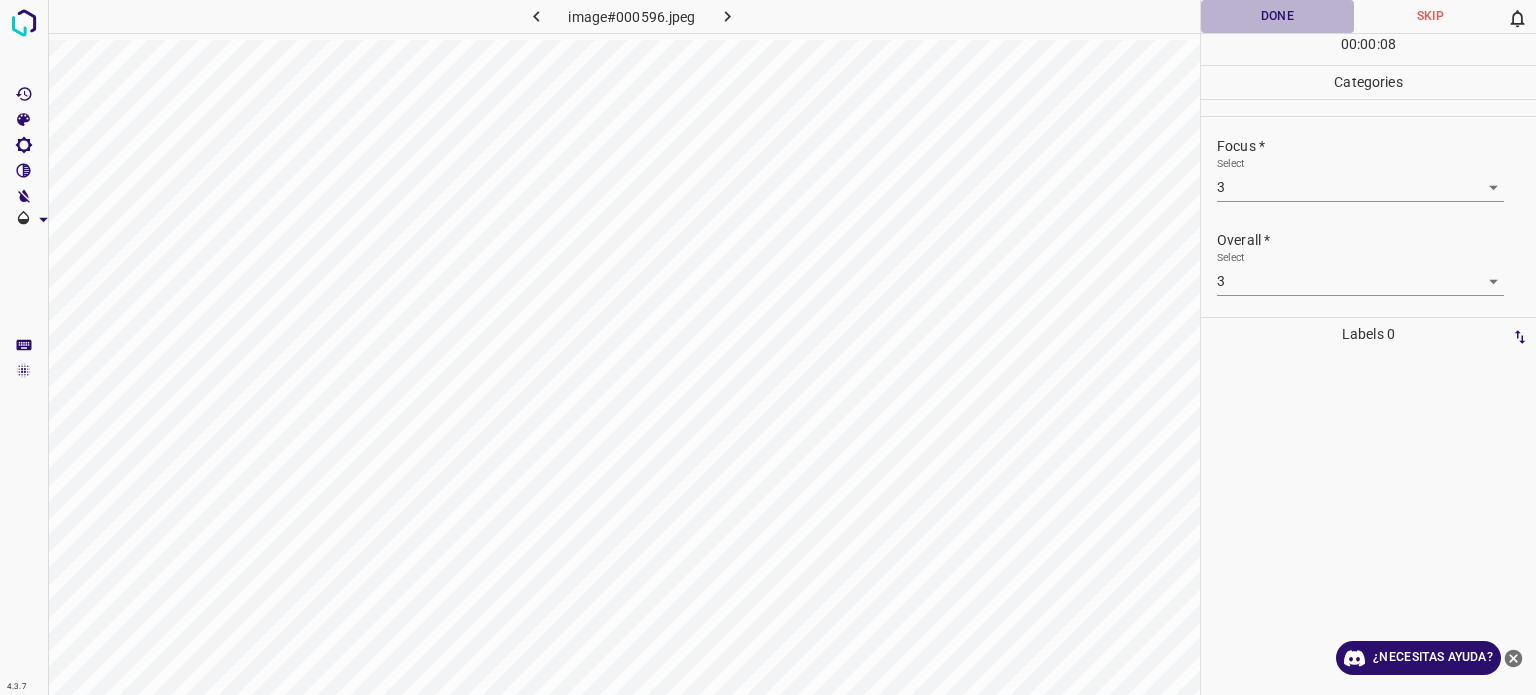 click on "Done" at bounding box center [1277, 16] 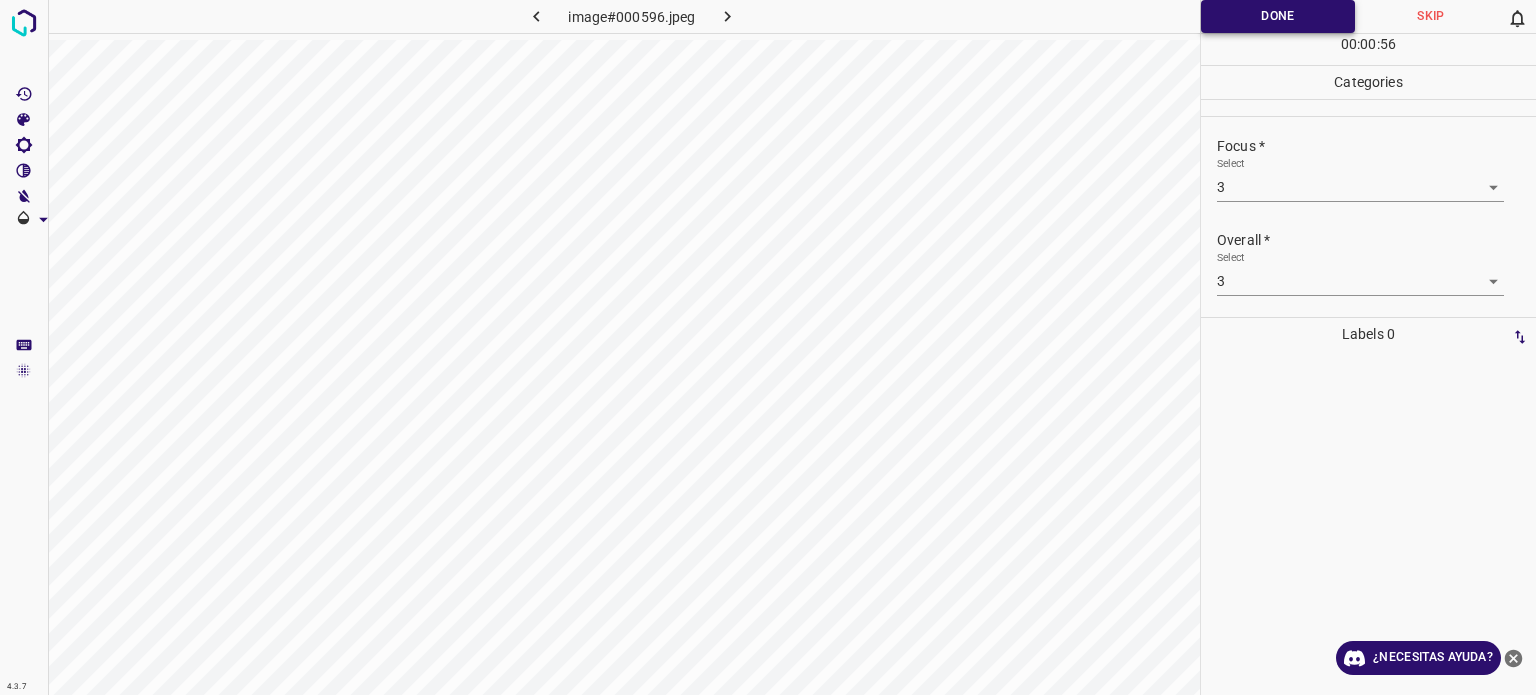 click on "Done" at bounding box center (1278, 16) 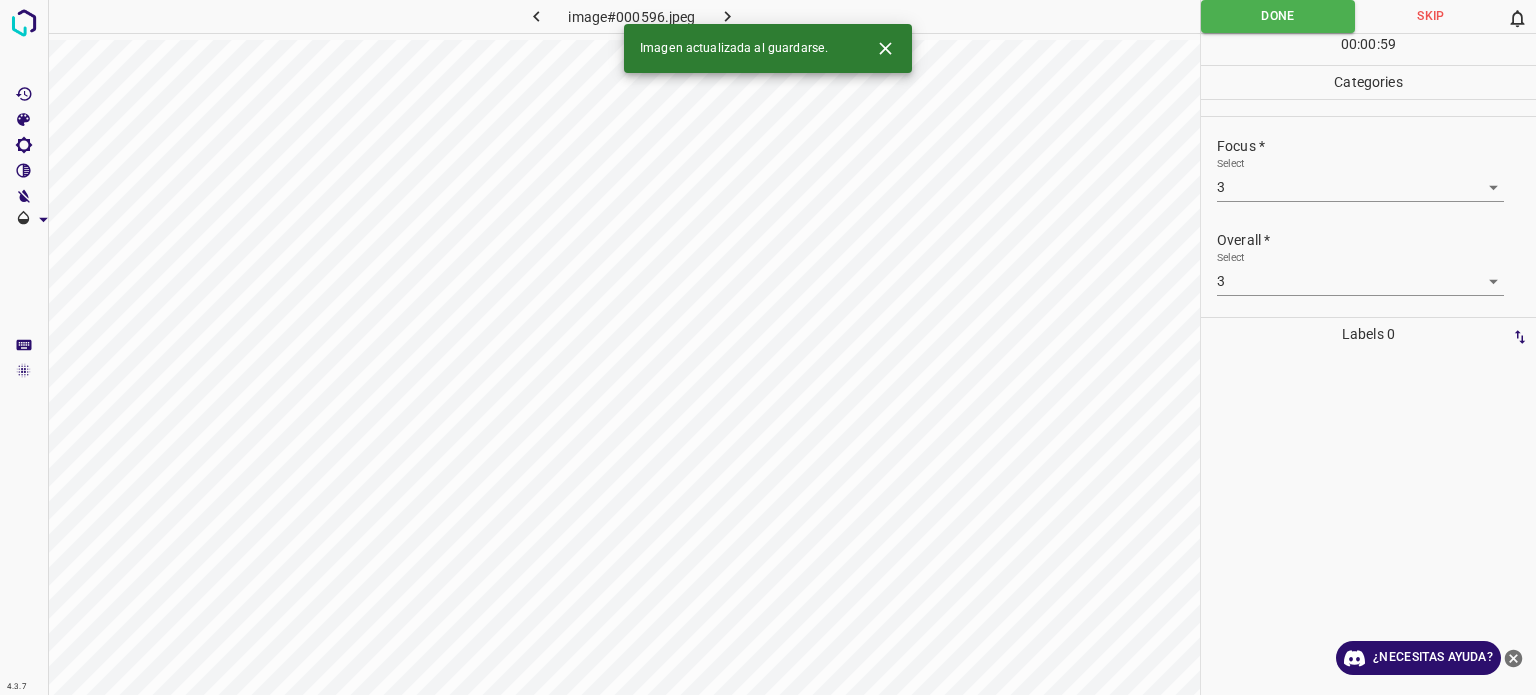 click 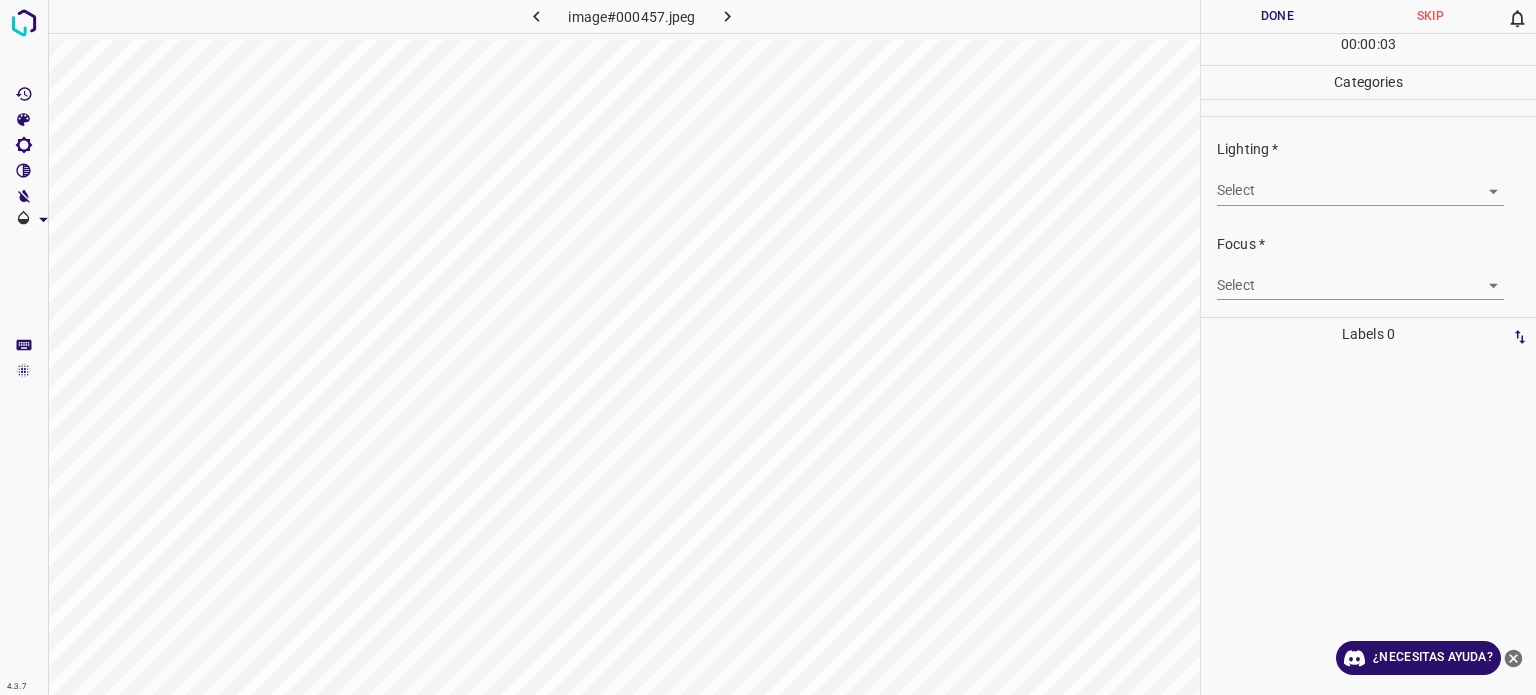 click on "4.3.7 image#000457.jpeg Done Skip 0 00 : 00 : 03 Categories Lighting * Select ​ Focus * Select ​ Overall * Select ​ Labels 0 Categories 1 Lighting 2 Focus 3 Overall Tools Space Change between modes (Draw & Edit) I Auto labeling R Restore zoom M Zoom in N Zoom out Delete Delete selecte label Filters Z Restore filters X Saturation filter C Brightness filter V Contrast filter B Gray scale filter General O Download ¿Necesitas ayuda? Texto original Valora esta traducción Tu opinión servirá para ayudar a mejorar el Traductor de Google - Texto - Esconder - Borrar" at bounding box center (768, 347) 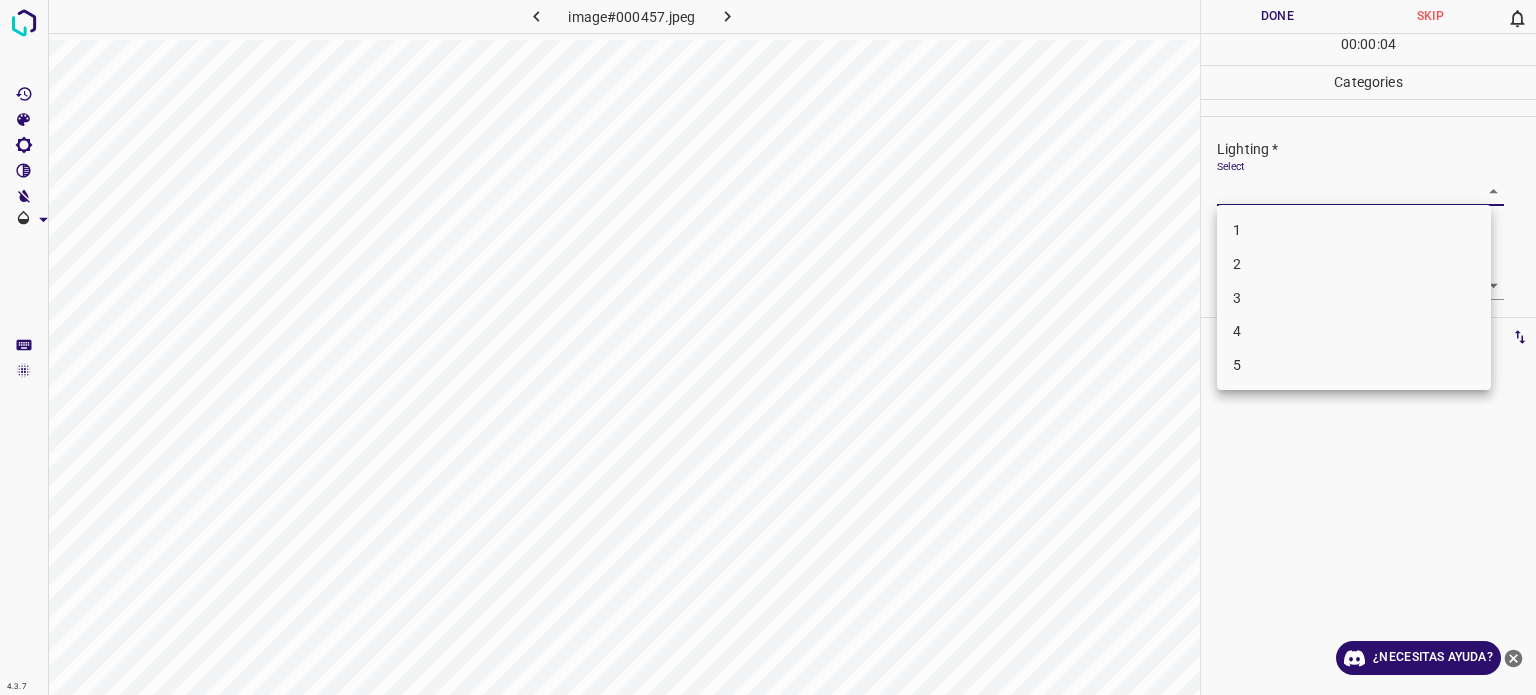 click on "3" at bounding box center (1354, 298) 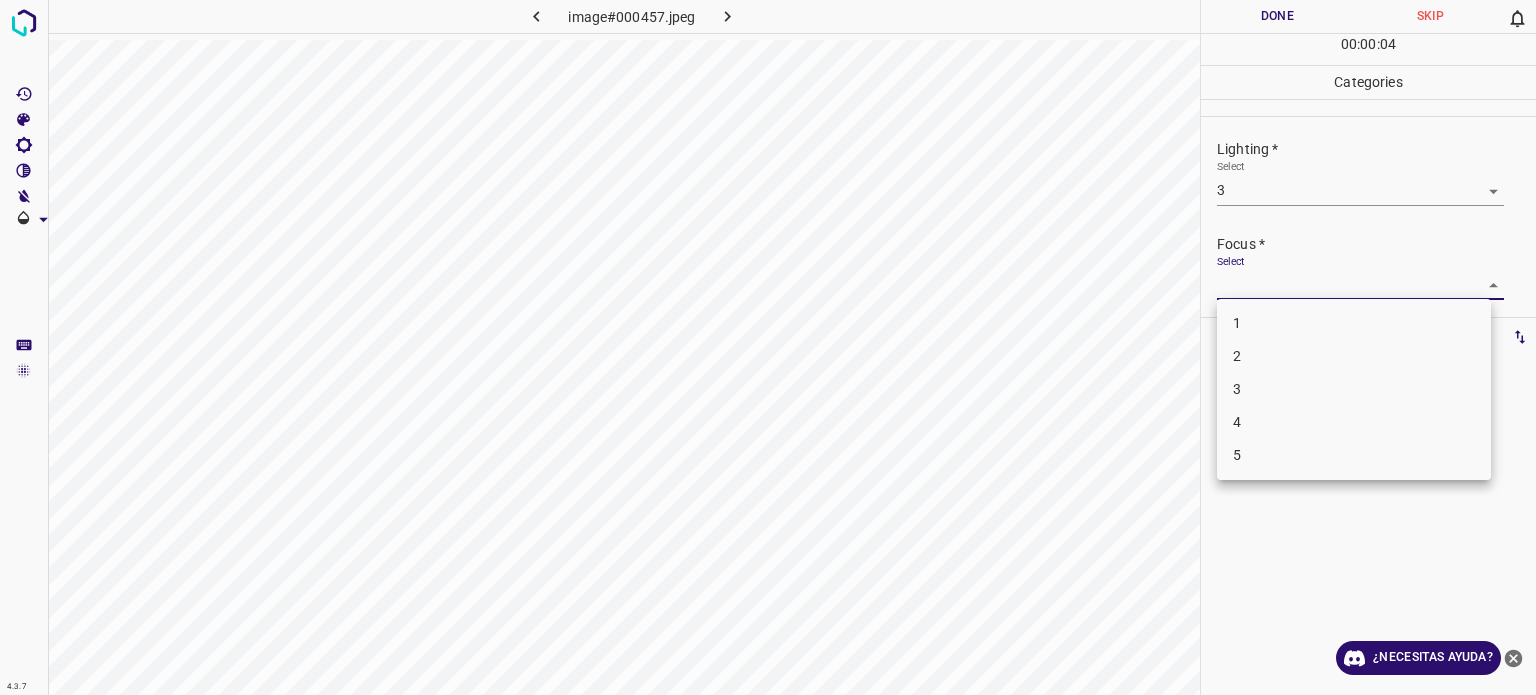 click on "4.3.7 image#000457.jpeg Done Skip 0 00 : 00 : 04 Categories Lighting * Select 3 3 Focus * Select ​ Overall * Select ​ Labels 0 Categories 1 Lighting 2 Focus 3 Overall Tools Space Change between modes (Draw & Edit) I Auto labeling R Restore zoom M Zoom in N Zoom out Delete Delete selecte label Filters Z Restore filters X Saturation filter C Brightness filter V Contrast filter B Gray scale filter General O Download ¿Necesitas ayuda? Texto original Valora esta traducción Tu opinión servirá para ayudar a mejorar el Traductor de Google - Texto - Esconder - Borrar 1 2 3 4 5" at bounding box center [768, 347] 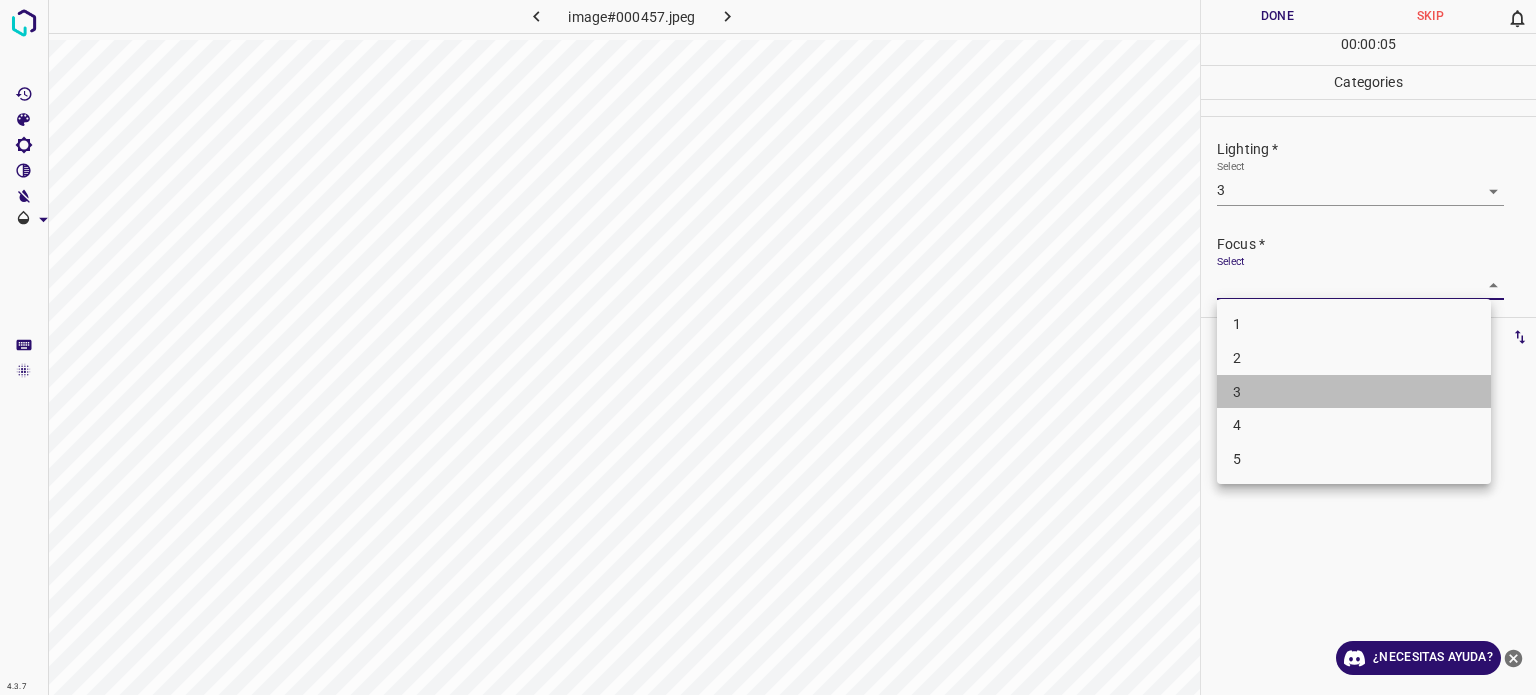 click on "3" at bounding box center [1354, 392] 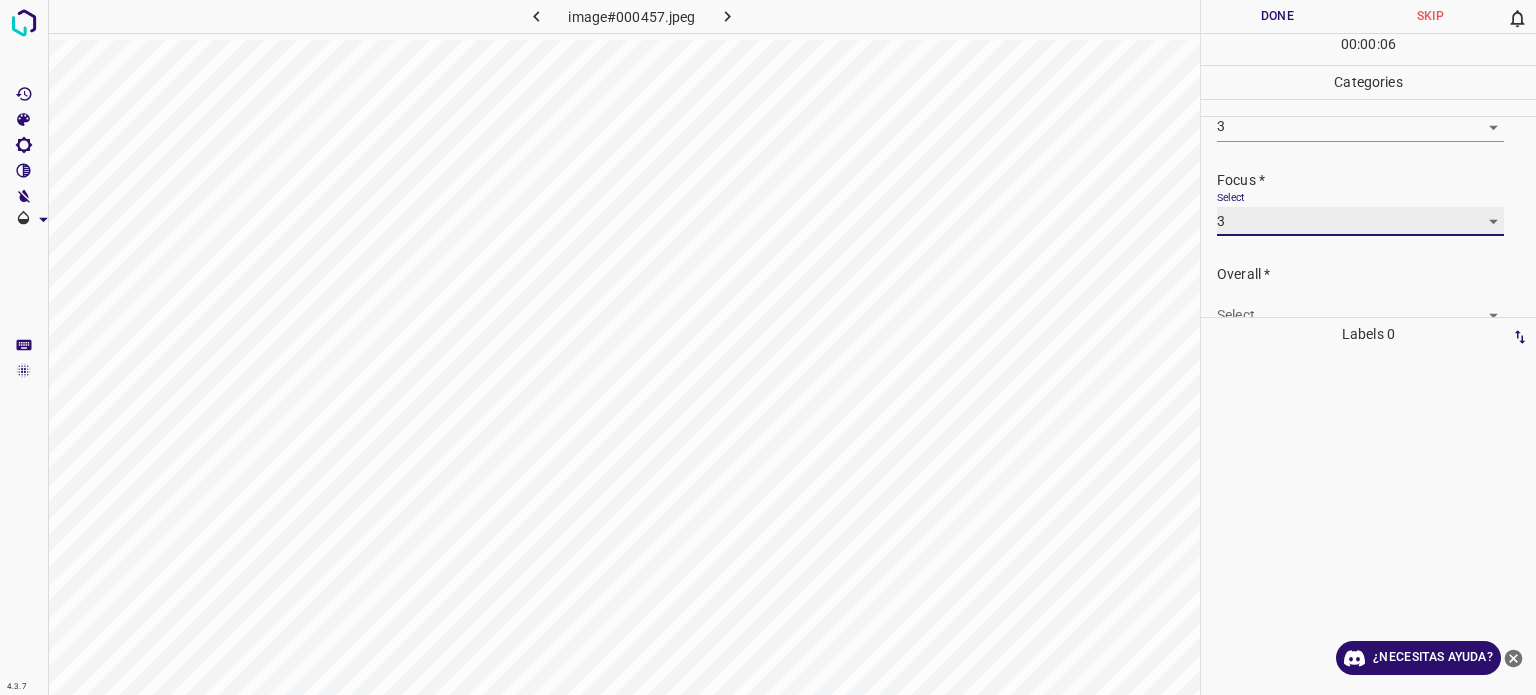 scroll, scrollTop: 98, scrollLeft: 0, axis: vertical 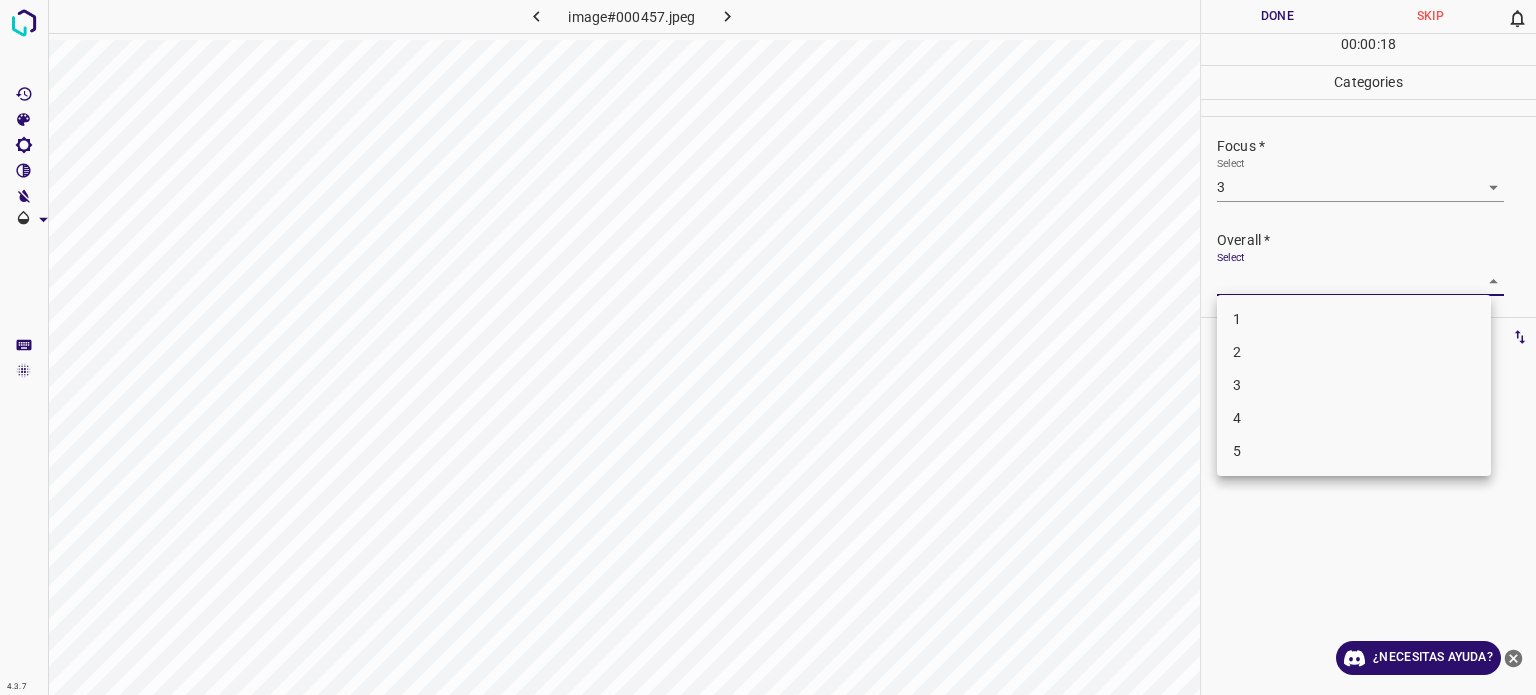 click on "4.3.7 image#000457.jpeg Done Skip 0 00 : 00 : 18 Categories Lighting * Select 3 3 Focus * Select 3 3 Overall * Select ​ Labels 0 Categories 1 Lighting 2 Focus 3 Overall Tools Space Change between modes (Draw & Edit) I Auto labeling R Restore zoom M Zoom in N Zoom out Delete Delete selecte label Filters Z Restore filters X Saturation filter C Brightness filter V Contrast filter B Gray scale filter General O Download ¿Necesitas ayuda? Texto original Valora esta traducción Tu opinión servirá para ayudar a mejorar el Traductor de Google - Texto - Esconder - Borrar 1 2 3 4 5" at bounding box center [768, 347] 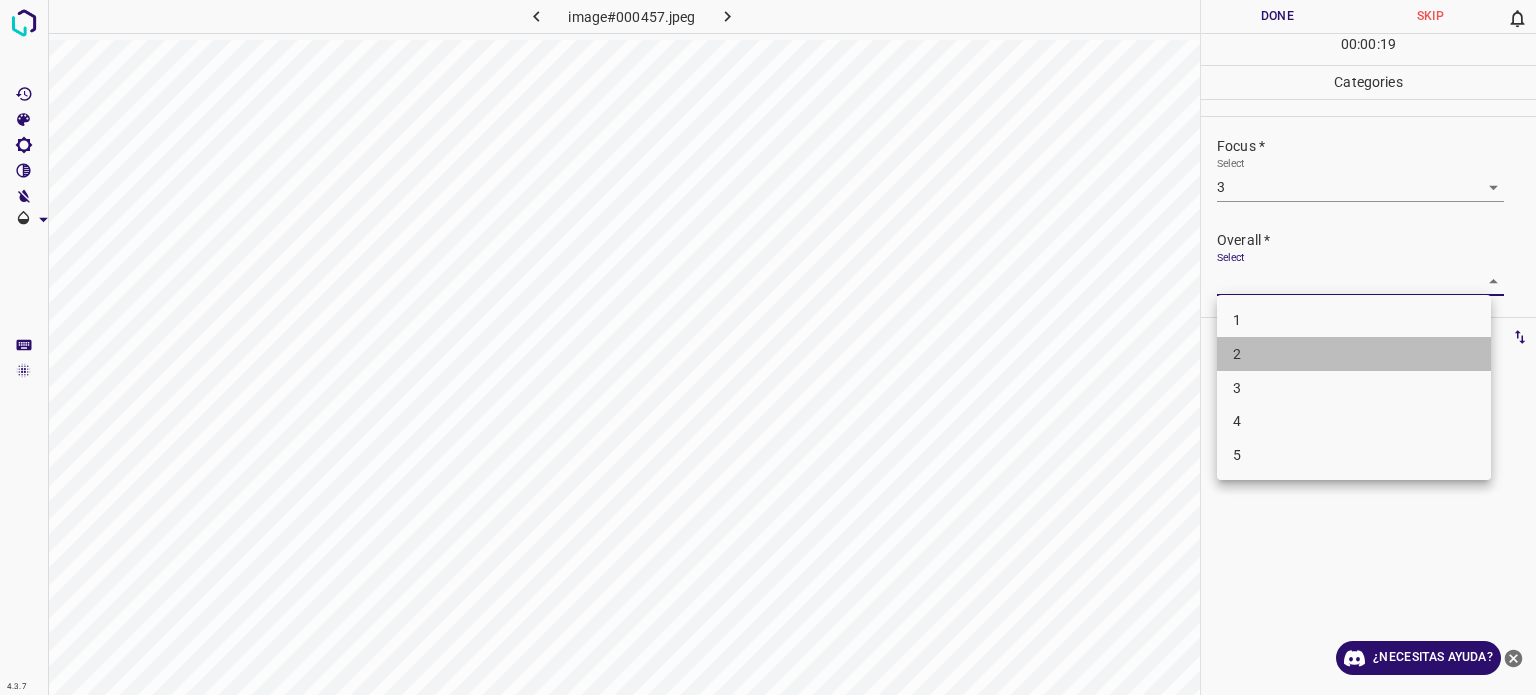 click on "1 2 3 4 5" at bounding box center [1354, 387] 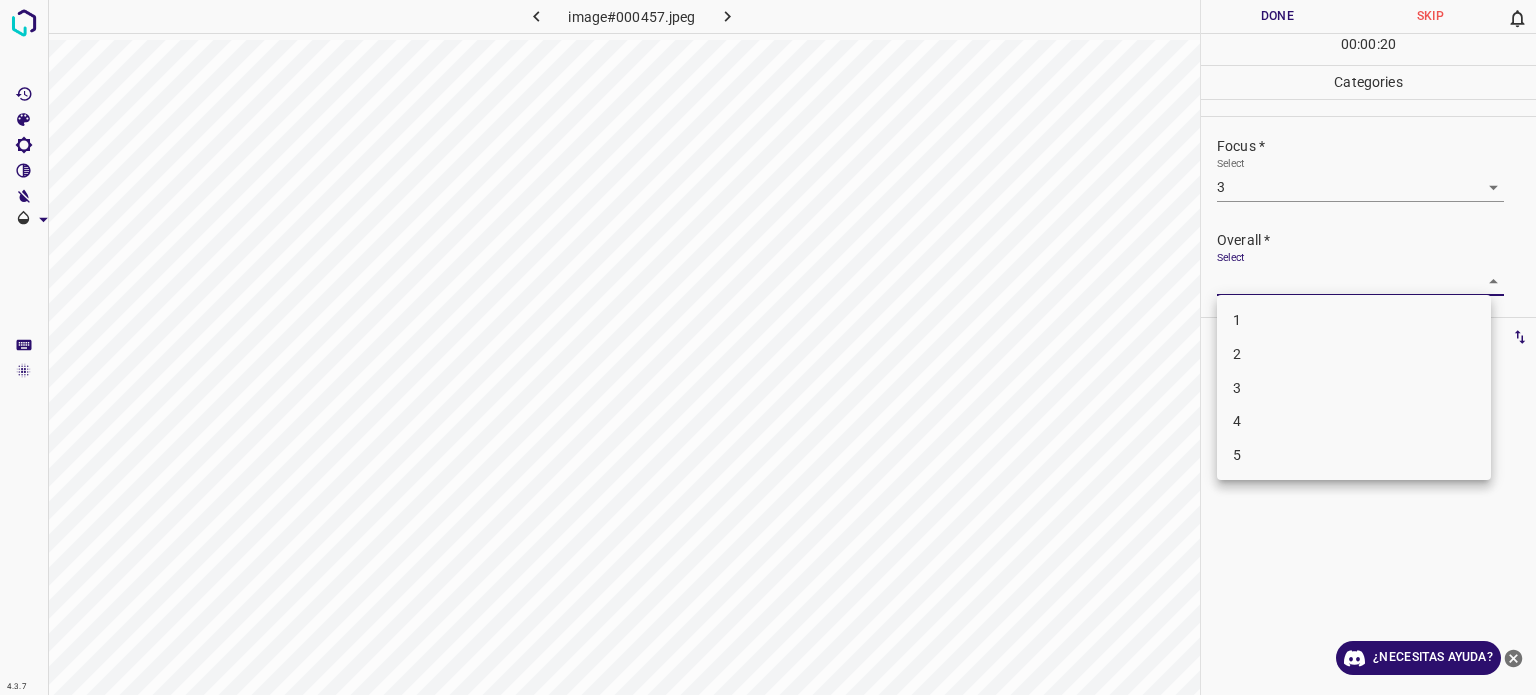 click on "3" at bounding box center (1354, 388) 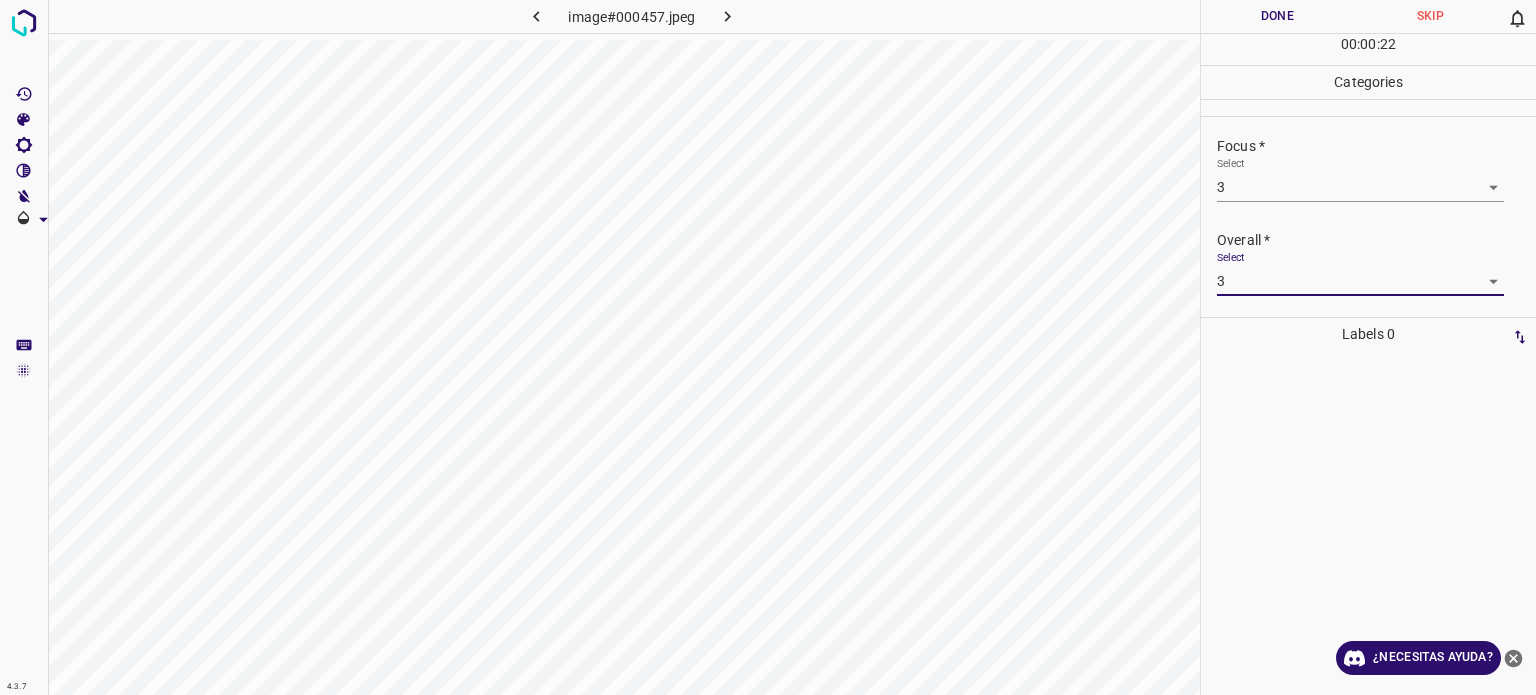 click on "Done" at bounding box center (1277, 16) 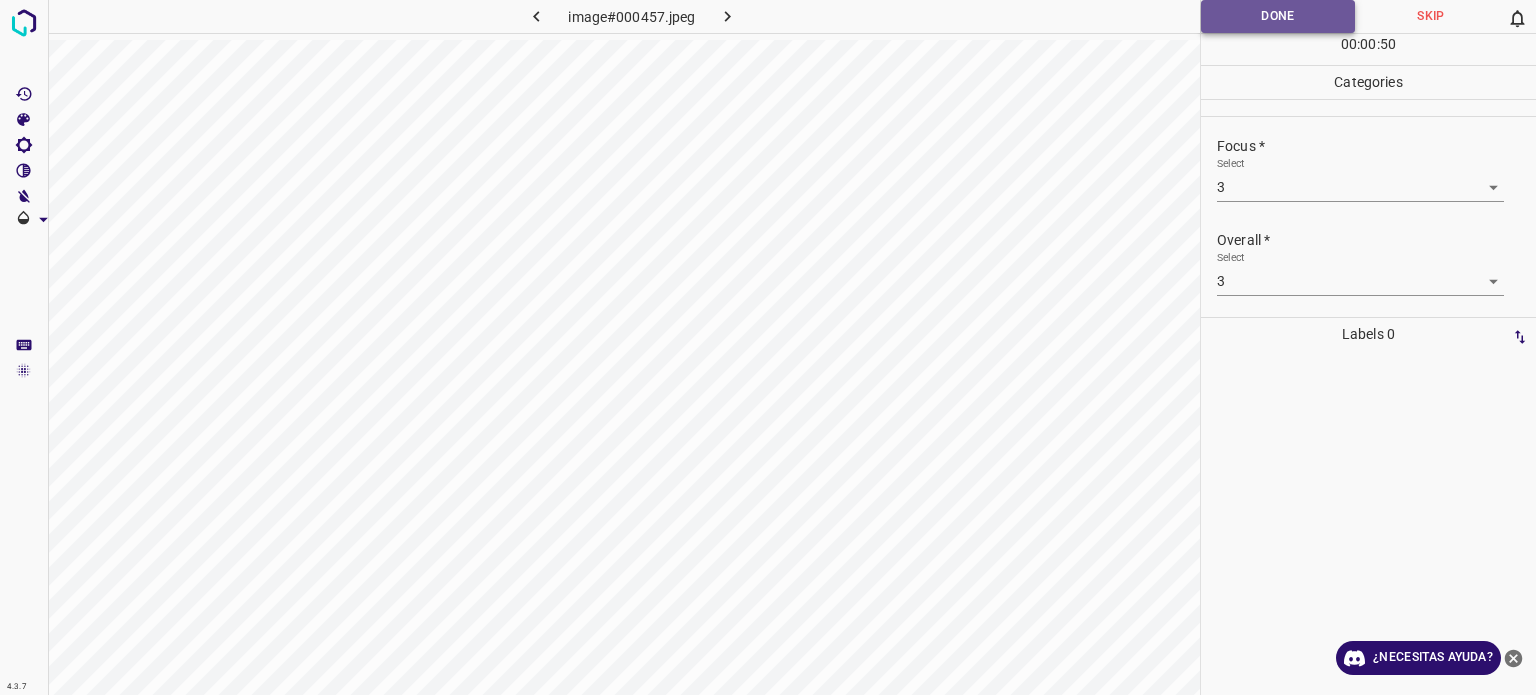 click on "Done" at bounding box center (1278, 16) 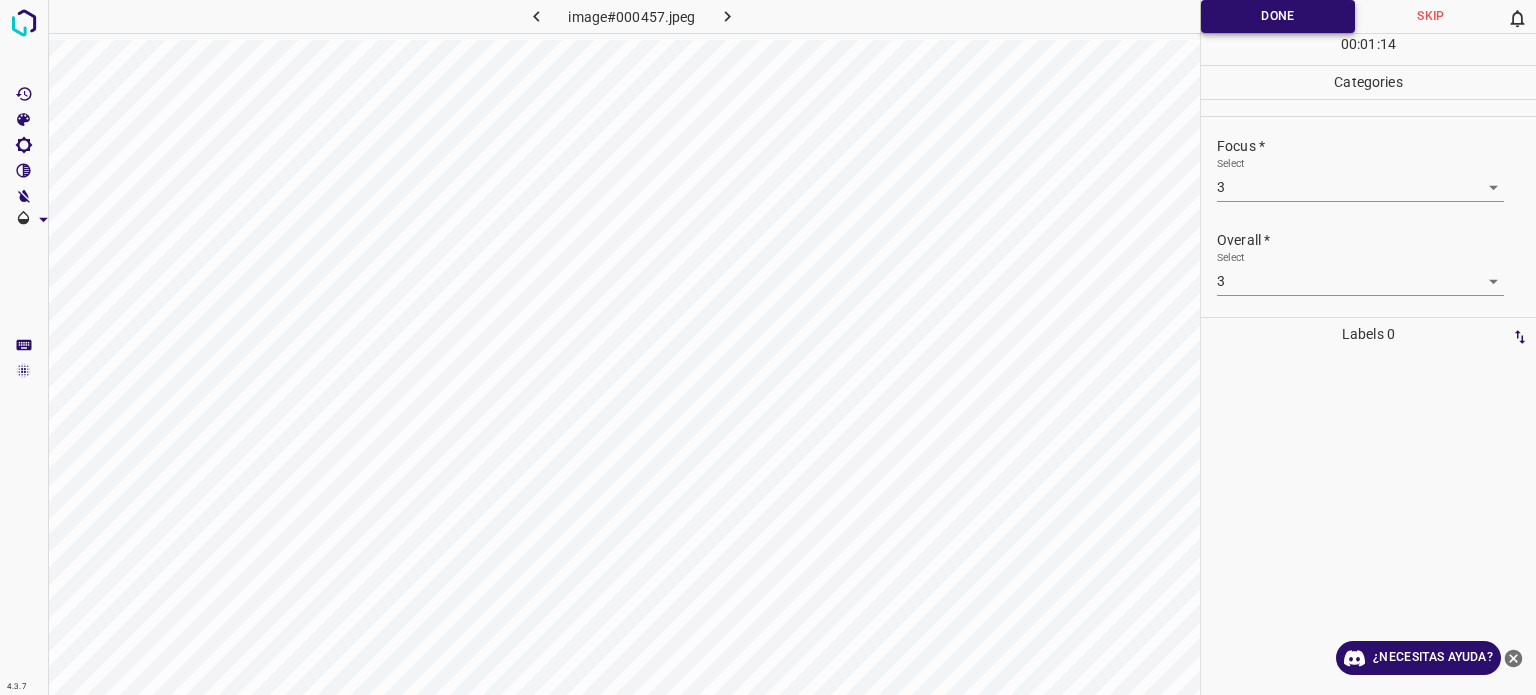 click on "Done" at bounding box center [1278, 16] 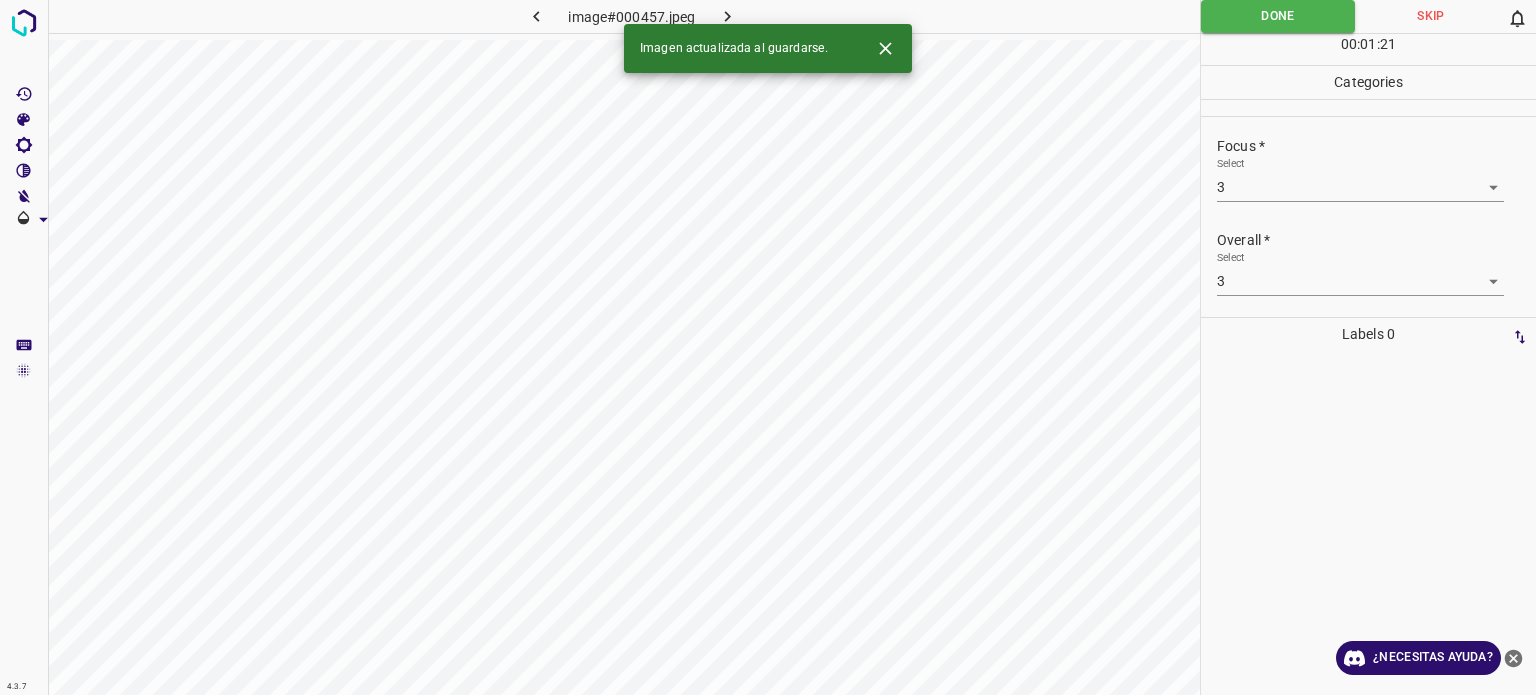 click at bounding box center (728, 16) 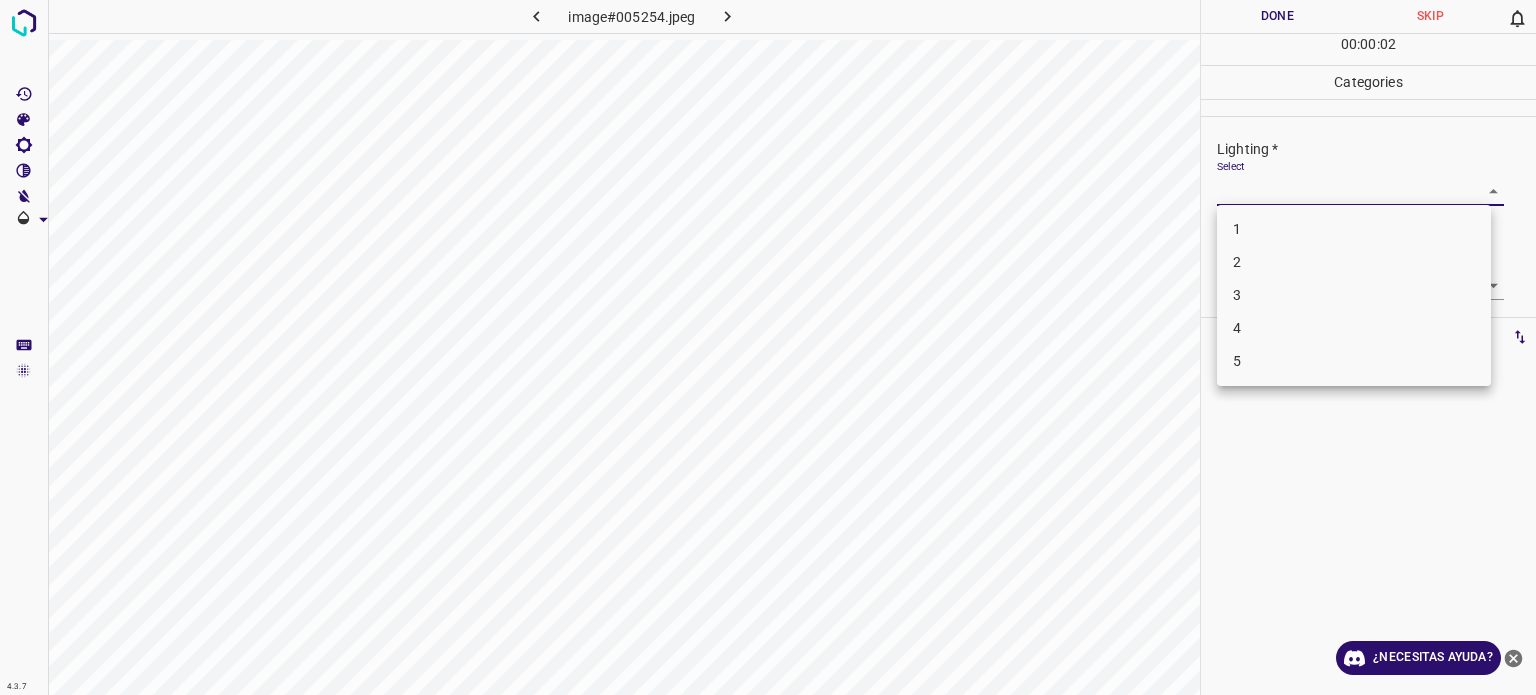 click on "4.3.7 image#005254.jpeg Done Skip 0 00   : 00   : 02   Categories Lighting *  Select ​ Focus *  Select ​ Overall *  Select ​ Labels   0 Categories 1 Lighting 2 Focus 3 Overall Tools Space Change between modes (Draw & Edit) I Auto labeling R Restore zoom M Zoom in N Zoom out Delete Delete selecte label Filters Z Restore filters X Saturation filter C Brightness filter V Contrast filter B Gray scale filter General O Download ¿Necesitas ayuda? Texto original Valora esta traducción Tu opinión servirá para ayudar a mejorar el Traductor de Google - Texto - Esconder - Borrar 1 2 3 4 5" at bounding box center (768, 347) 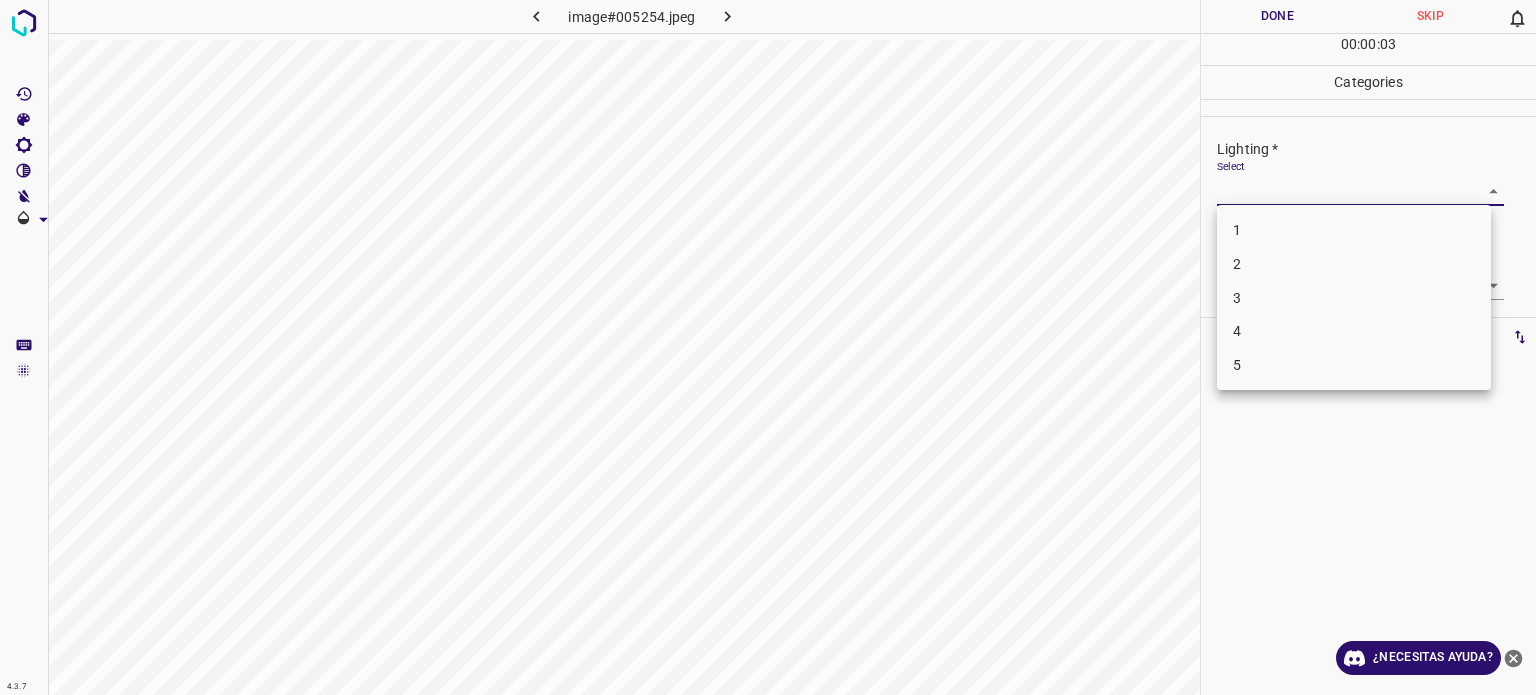 click on "3" at bounding box center [1354, 298] 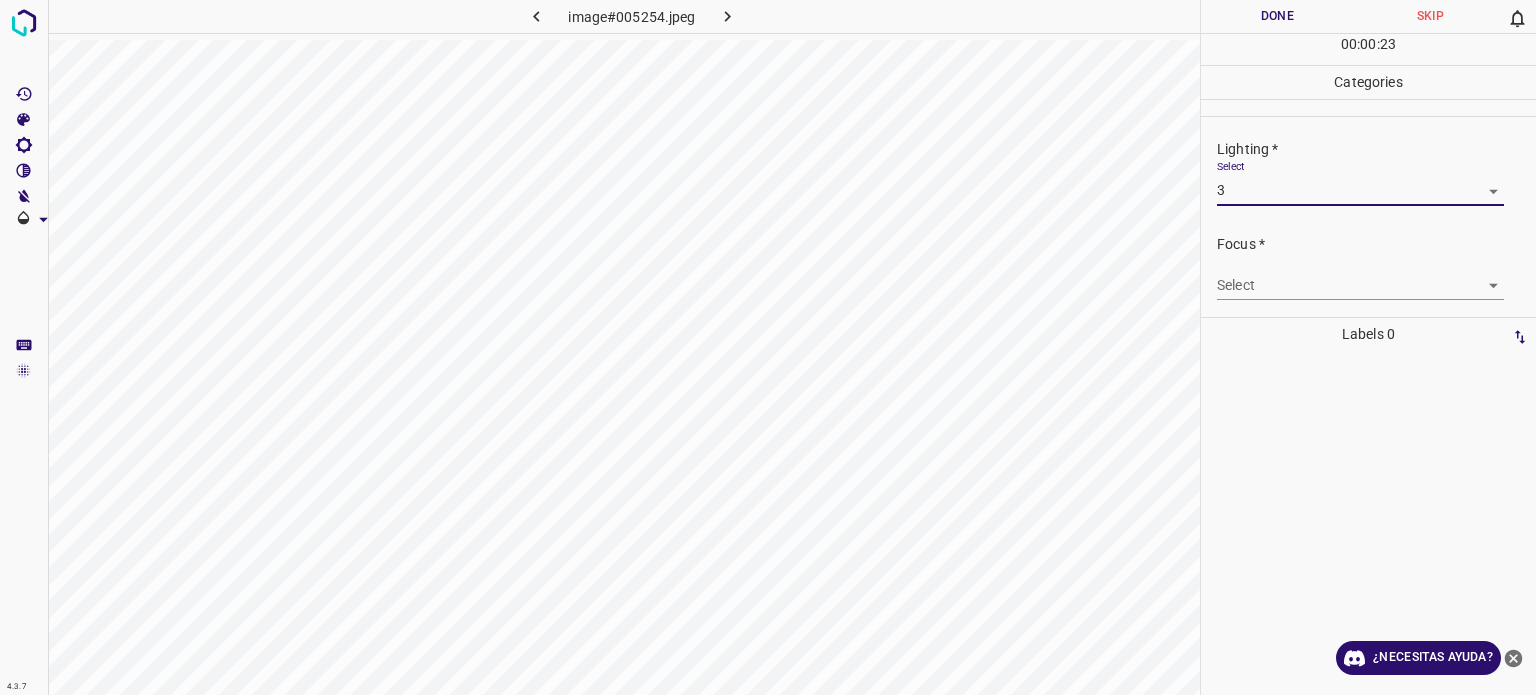 click on "4.3.7 image#005254.jpeg Done Skip 0 00 : 00 : 23 Categories Lighting * Select 3 3 Focus * Select ​ Overall * Select ​ Labels 0 Categories 1 Lighting 2 Focus 3 Overall Tools Space Change between modes (Draw & Edit) I Auto labeling R Restore zoom M Zoom in N Zoom out Delete Delete selecte label Filters Z Restore filters X Saturation filter C Brightness filter V Contrast filter B Gray scale filter General O Download ¿Necesitas ayuda? Texto original Valora esta traducción Tu opinión servirá para ayudar a mejorar el Traductor de Google - Texto - Esconder - Borrar" at bounding box center [768, 347] 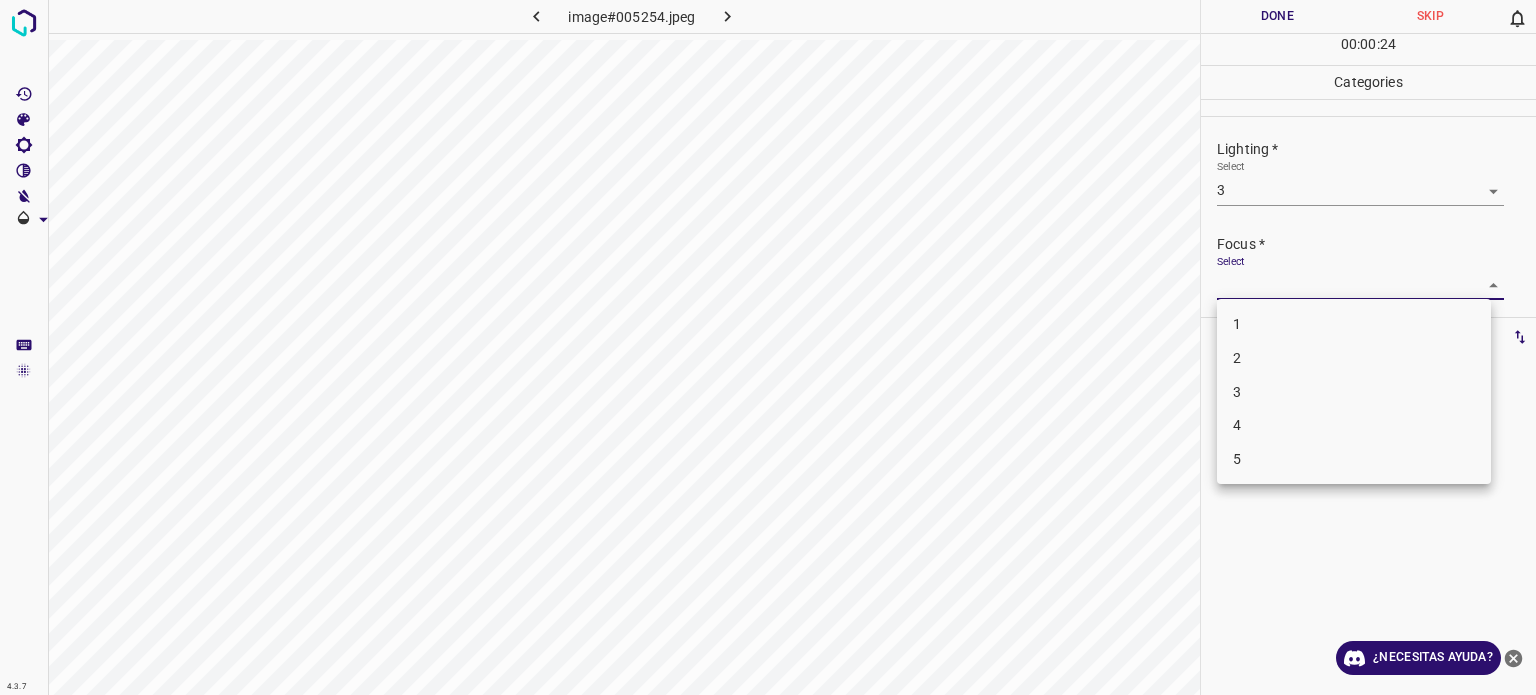 drag, startPoint x: 1249, startPoint y: 385, endPoint x: 1249, endPoint y: 367, distance: 18 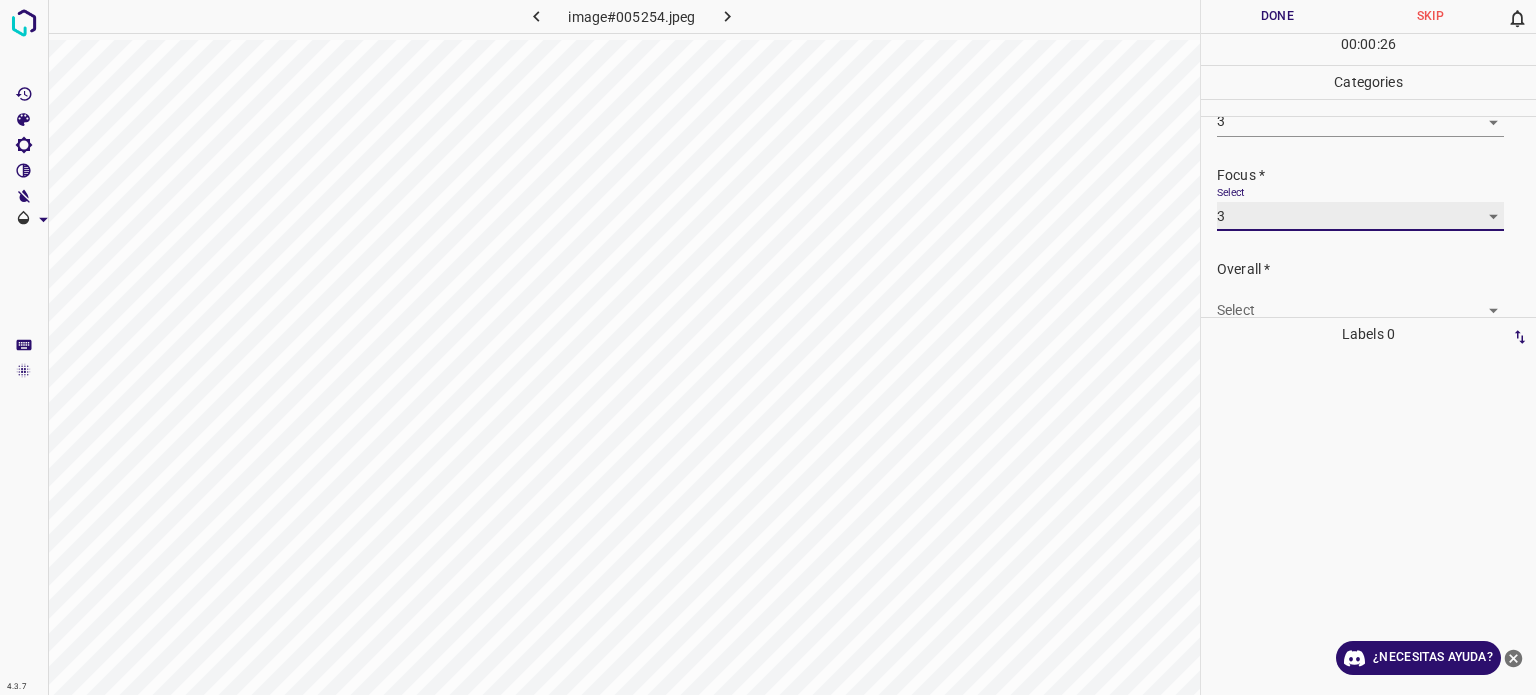 scroll, scrollTop: 98, scrollLeft: 0, axis: vertical 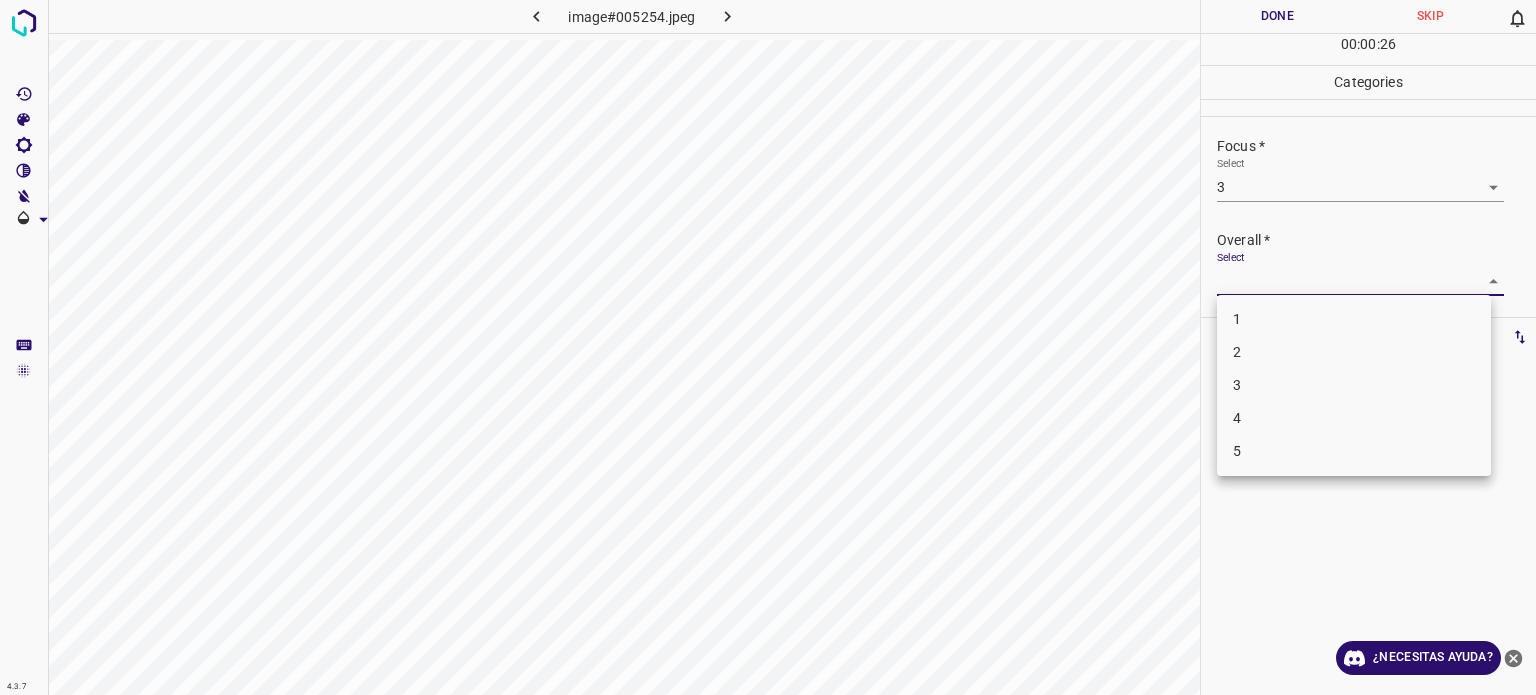click on "4.3.7 image#005254.jpeg Done Skip 0 00 : 00 : 26 Categories Lighting * Select 3 3 Focus * Select 3 3 Overall * Select ​ Labels 0 Categories 1 Lighting 2 Focus 3 Overall Tools Space Change between modes (Draw & Edit) I Auto labeling R Restore zoom M Zoom in N Zoom out Delete Delete selecte label Filters Z Restore filters X Saturation filter C Brightness filter V Contrast filter B Gray scale filter General O Download ¿Necesitas ayuda? Texto original Valora esta traducción Tu opinión servirá para ayudar a mejorar el Traductor de Google - Texto - Esconder - Borrar 1 2 3 4 5" at bounding box center [768, 347] 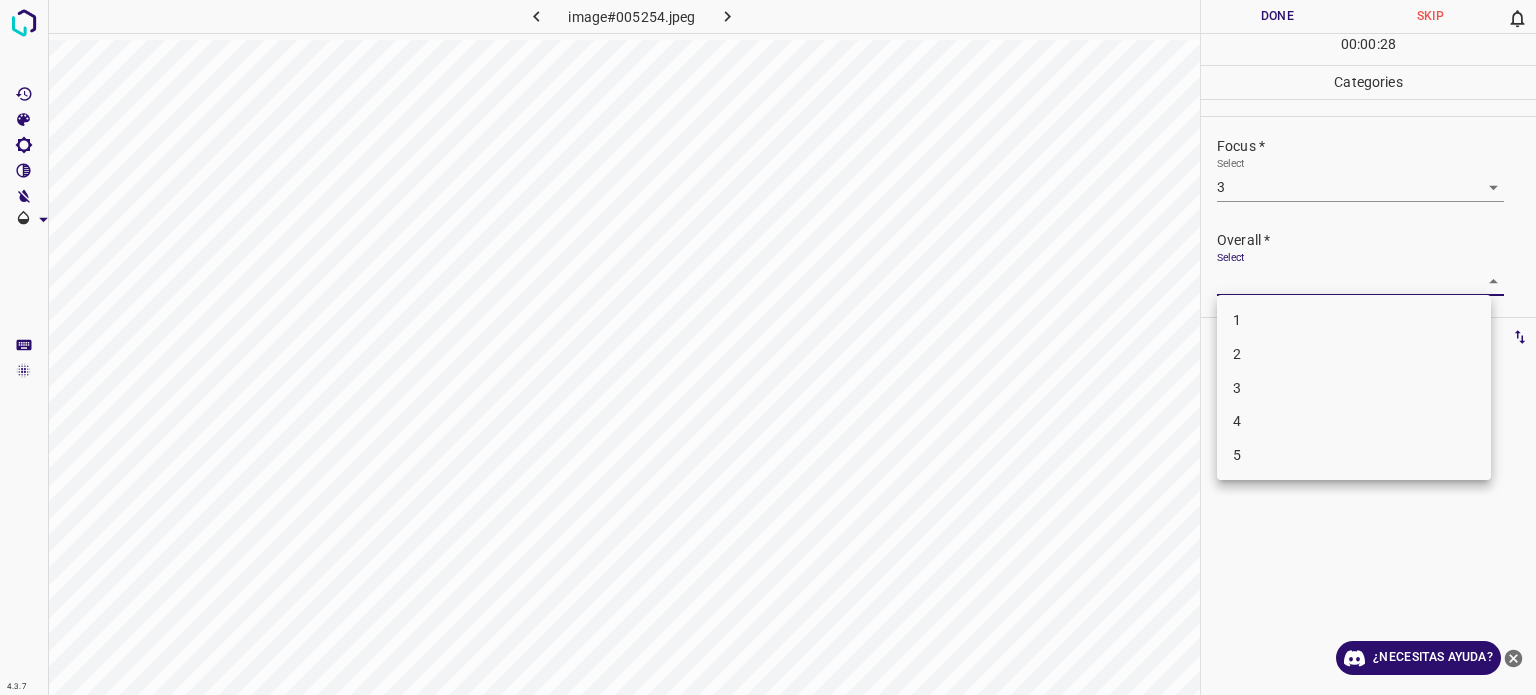 click on "3" at bounding box center (1354, 388) 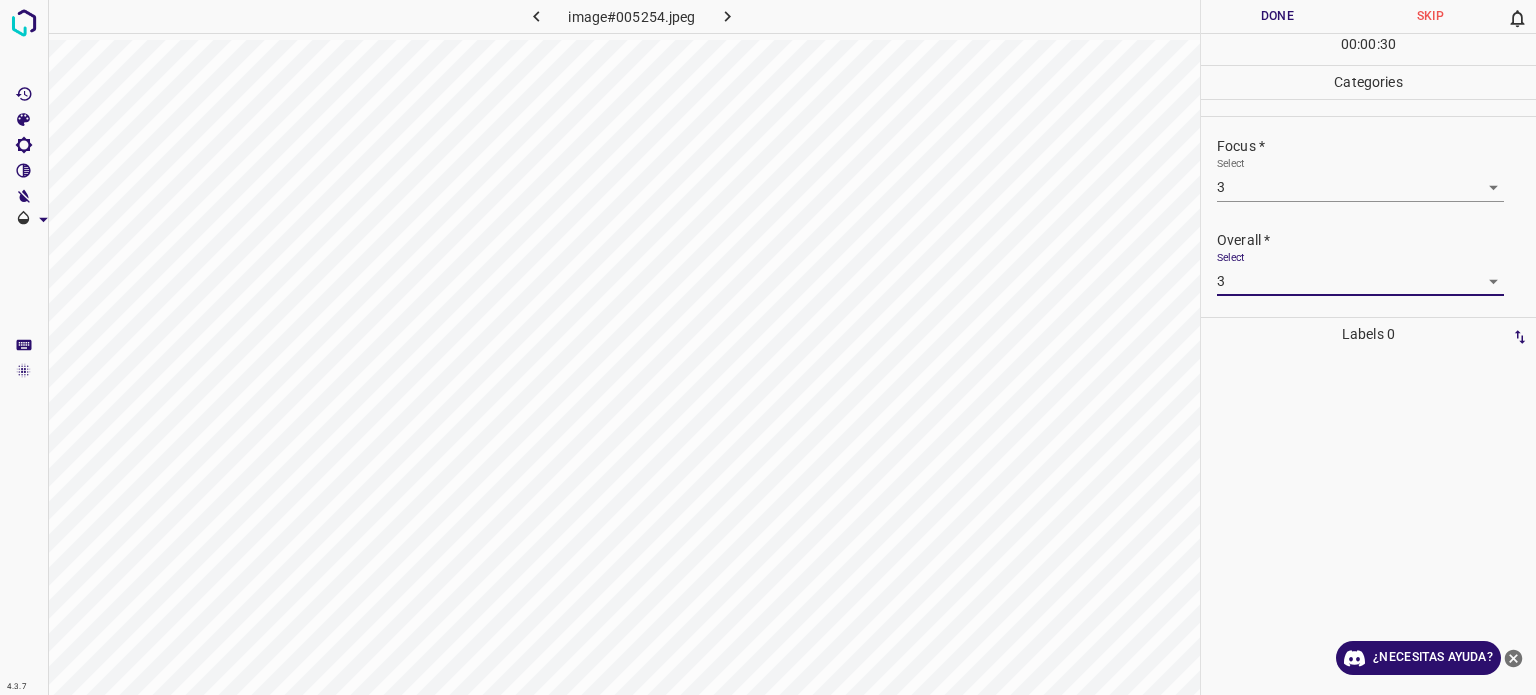 click on "Done" at bounding box center (1277, 16) 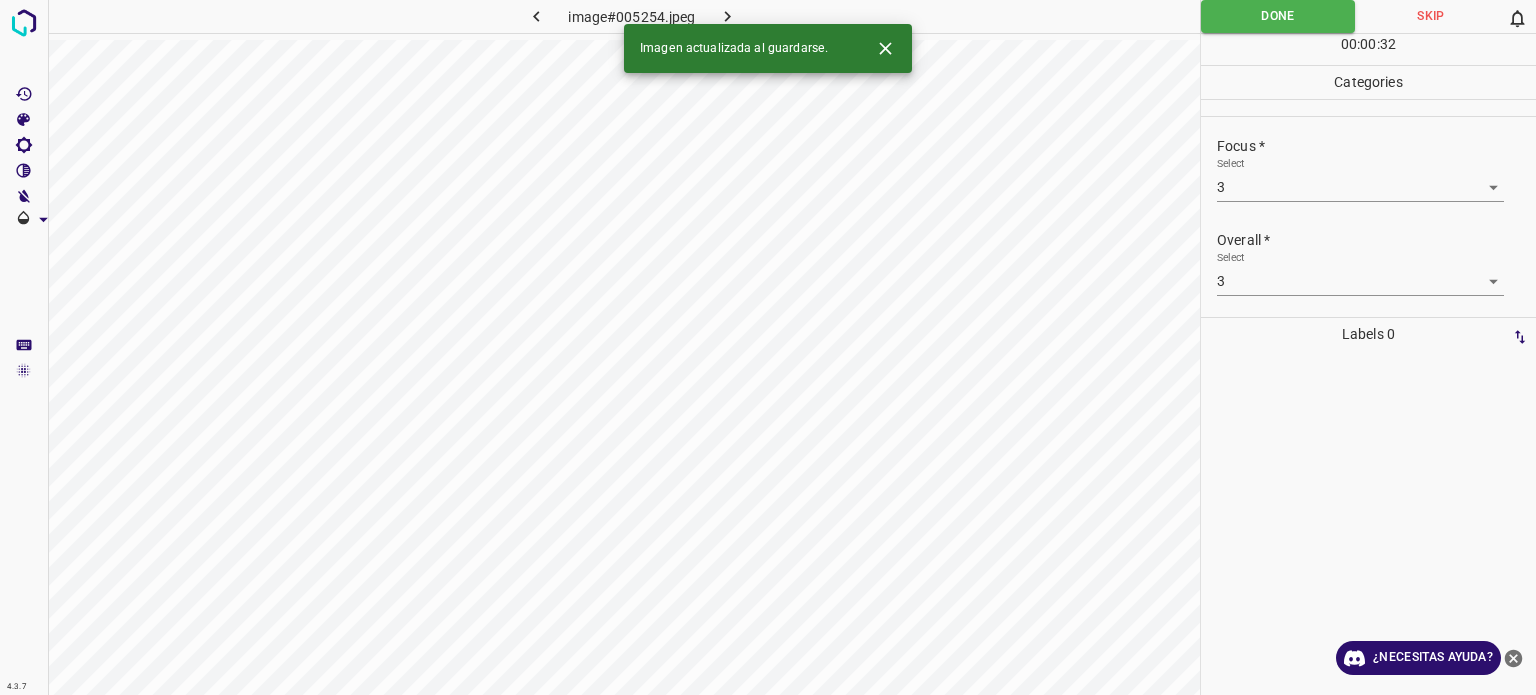 click 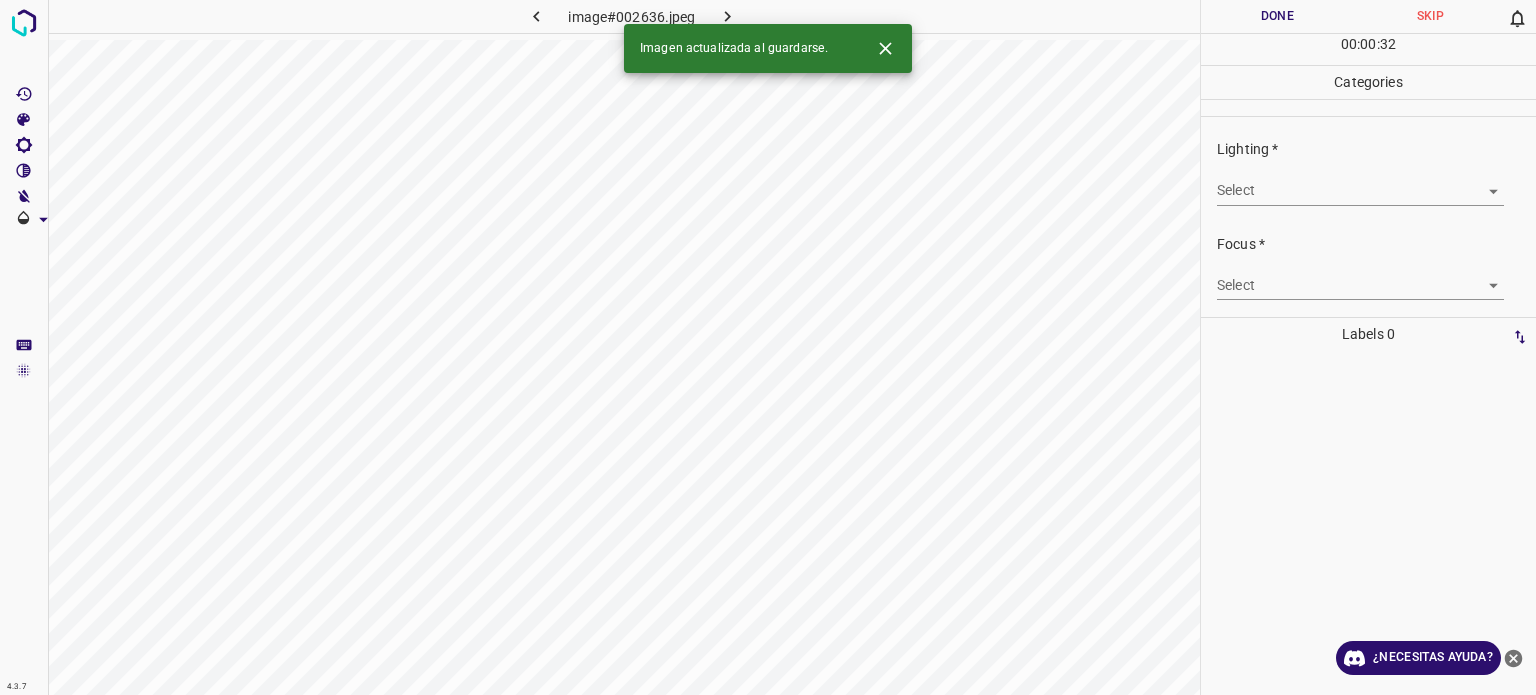 click on "Lighting *  Select ​" at bounding box center [1368, 172] 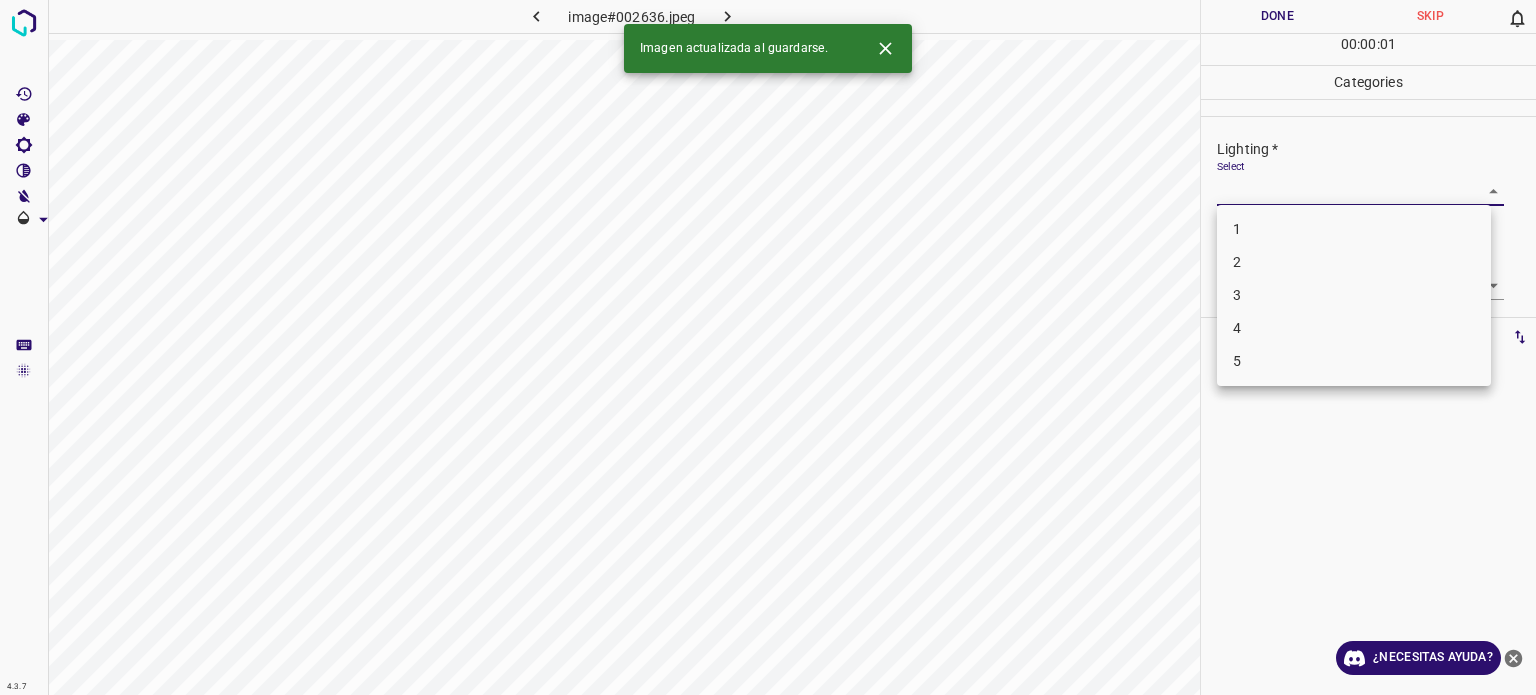 click on "4.3.7 image#002636.jpeg Done Skip 0 00   : 00   : 01   Categories Lighting *  Select ​ Focus *  Select ​ Overall *  Select ​ Labels   0 Categories 1 Lighting 2 Focus 3 Overall Tools Space Change between modes (Draw & Edit) I Auto labeling R Restore zoom M Zoom in N Zoom out Delete Delete selecte label Filters Z Restore filters X Saturation filter C Brightness filter V Contrast filter B Gray scale filter General O Download Imagen actualizada al guardarse. ¿Necesitas ayuda? Texto original Valora esta traducción Tu opinión servirá para ayudar a mejorar el Traductor de Google - Texto - Esconder - Borrar 1 2 3 4 5" at bounding box center (768, 347) 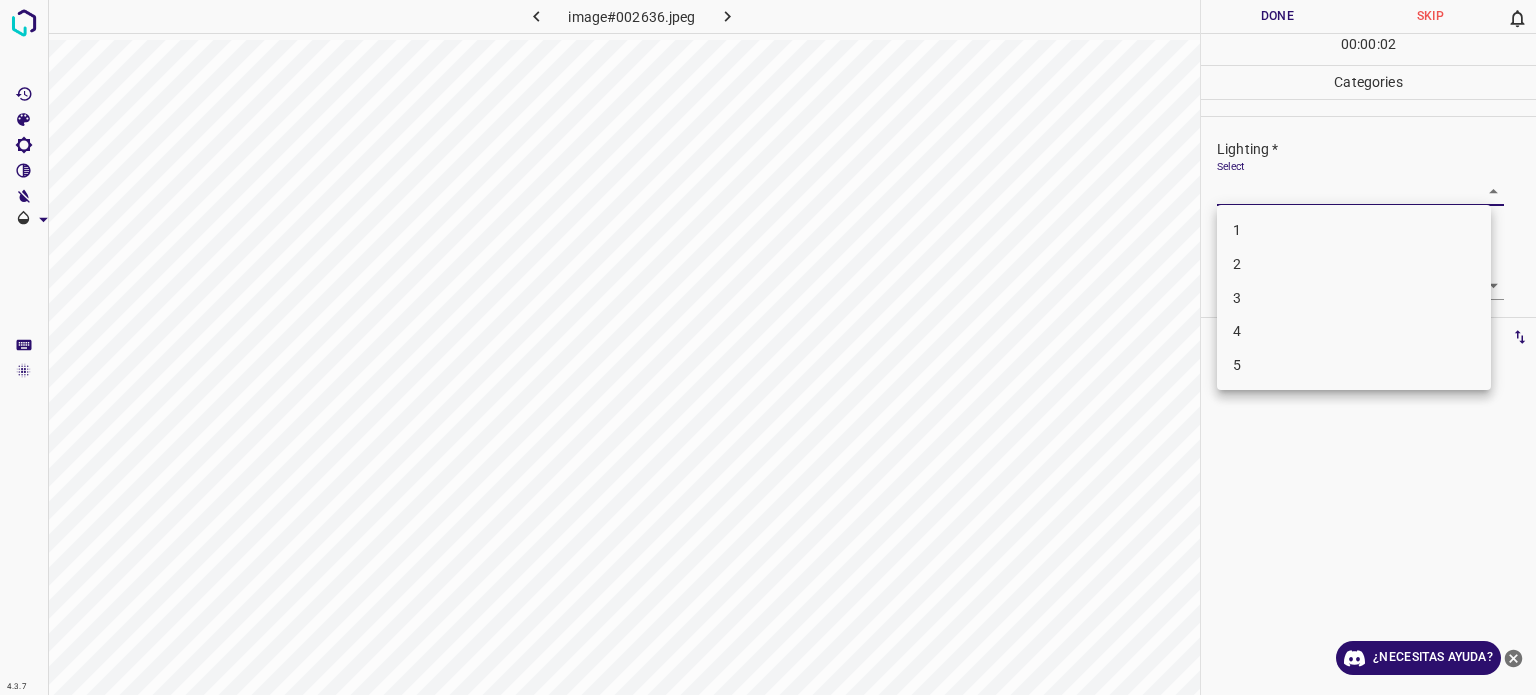 click on "3" at bounding box center (1354, 298) 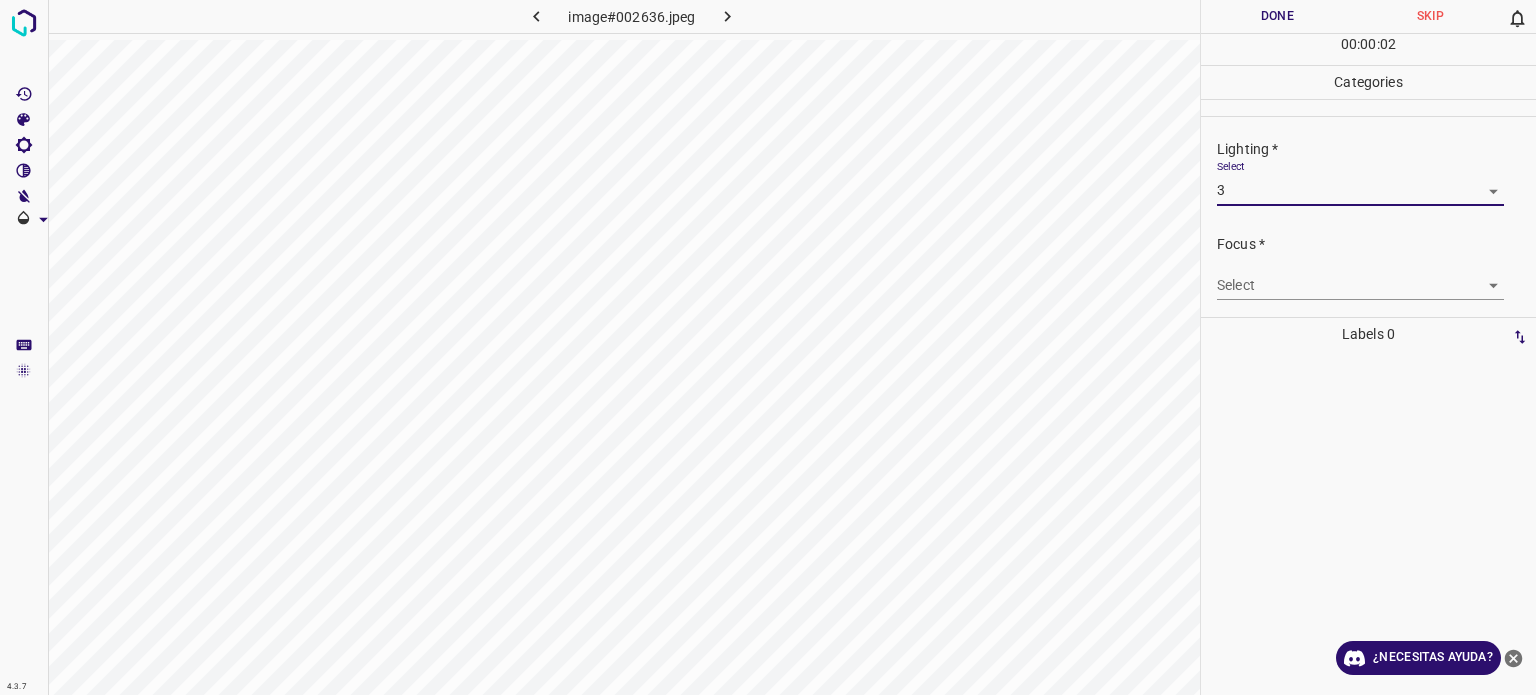 click on "4.3.7 image#002636.jpeg Done Skip 0 00   : 00   : 02   Categories Lighting *  Select 3 3 Focus *  Select ​ Overall *  Select ​ Labels   0 Categories 1 Lighting 2 Focus 3 Overall Tools Space Change between modes (Draw & Edit) I Auto labeling R Restore zoom M Zoom in N Zoom out Delete Delete selecte label Filters Z Restore filters X Saturation filter C Brightness filter V Contrast filter B Gray scale filter General O Download ¿Necesitas ayuda? Texto original Valora esta traducción Tu opinión servirá para ayudar a mejorar el Traductor de Google - Texto - Esconder - Borrar" at bounding box center (768, 347) 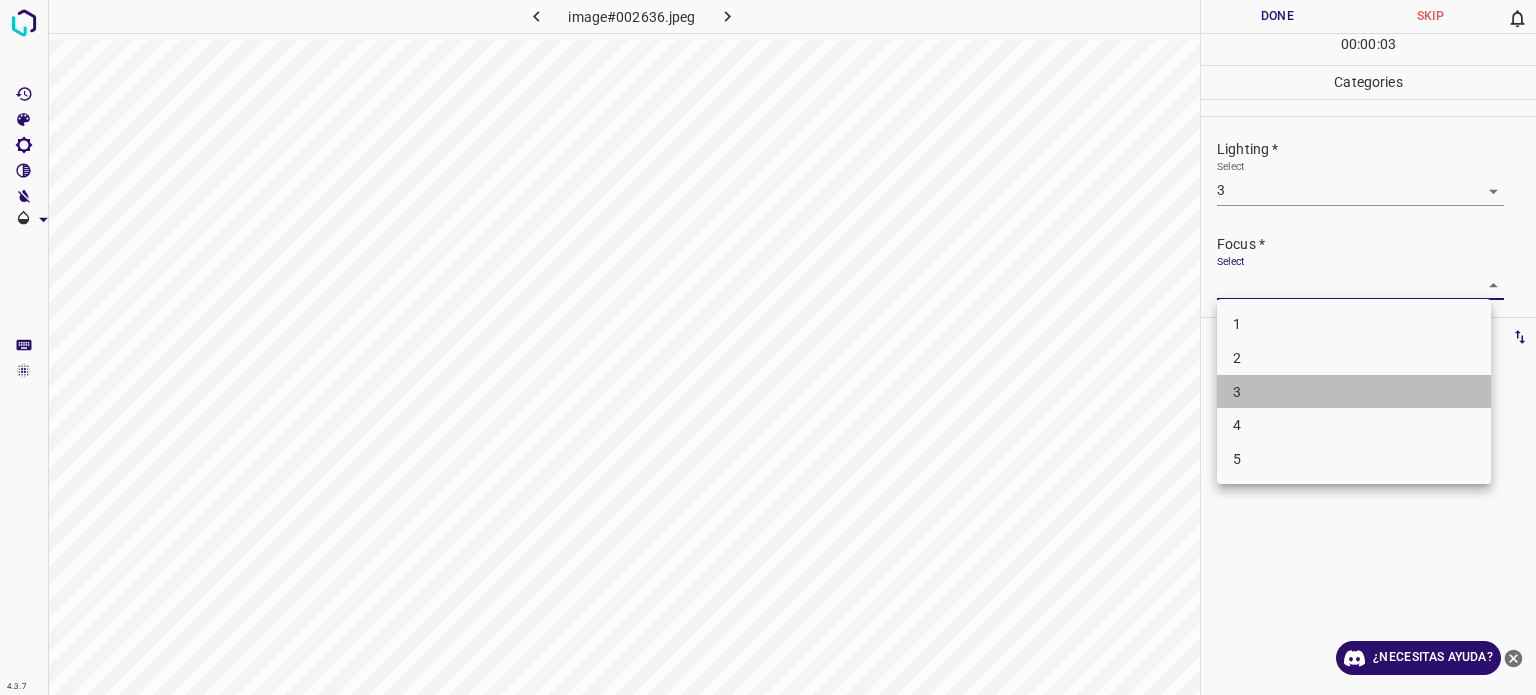 click on "3" at bounding box center [1354, 392] 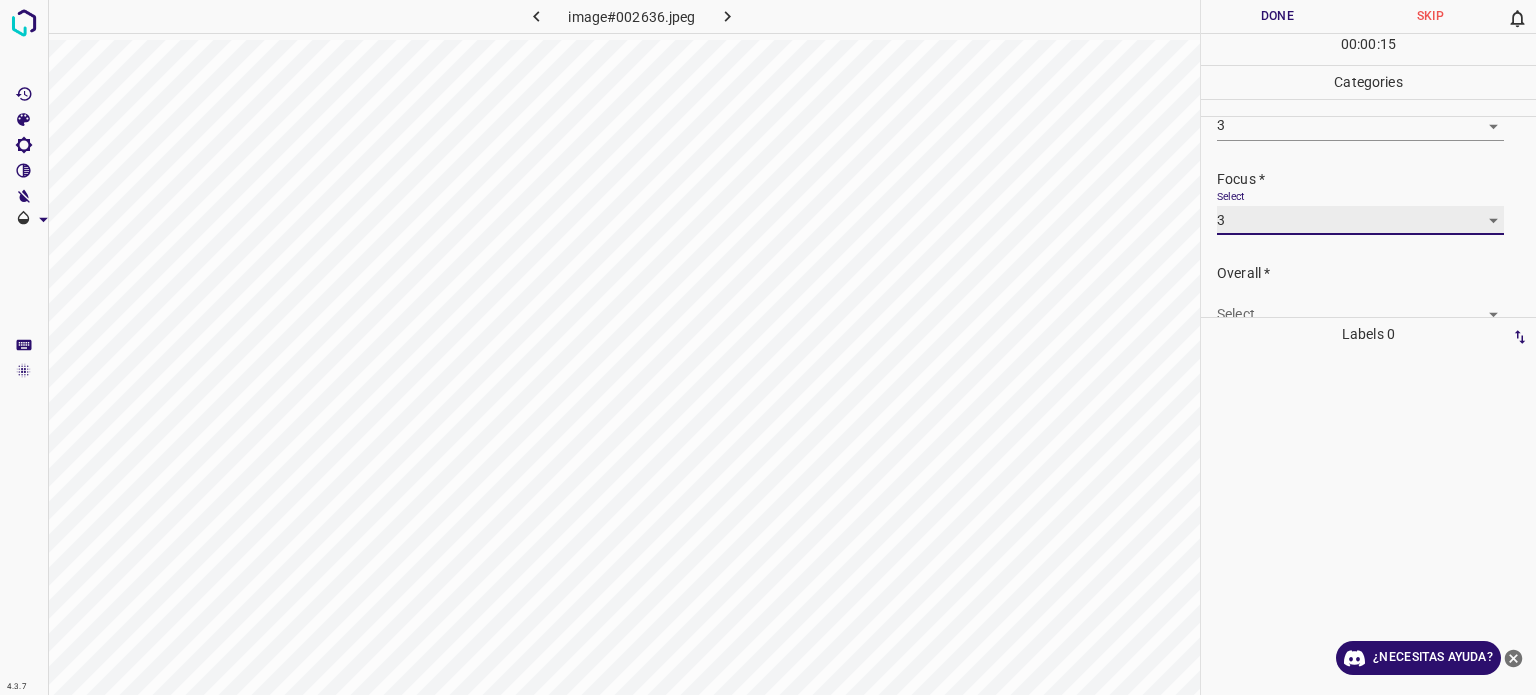 scroll, scrollTop: 98, scrollLeft: 0, axis: vertical 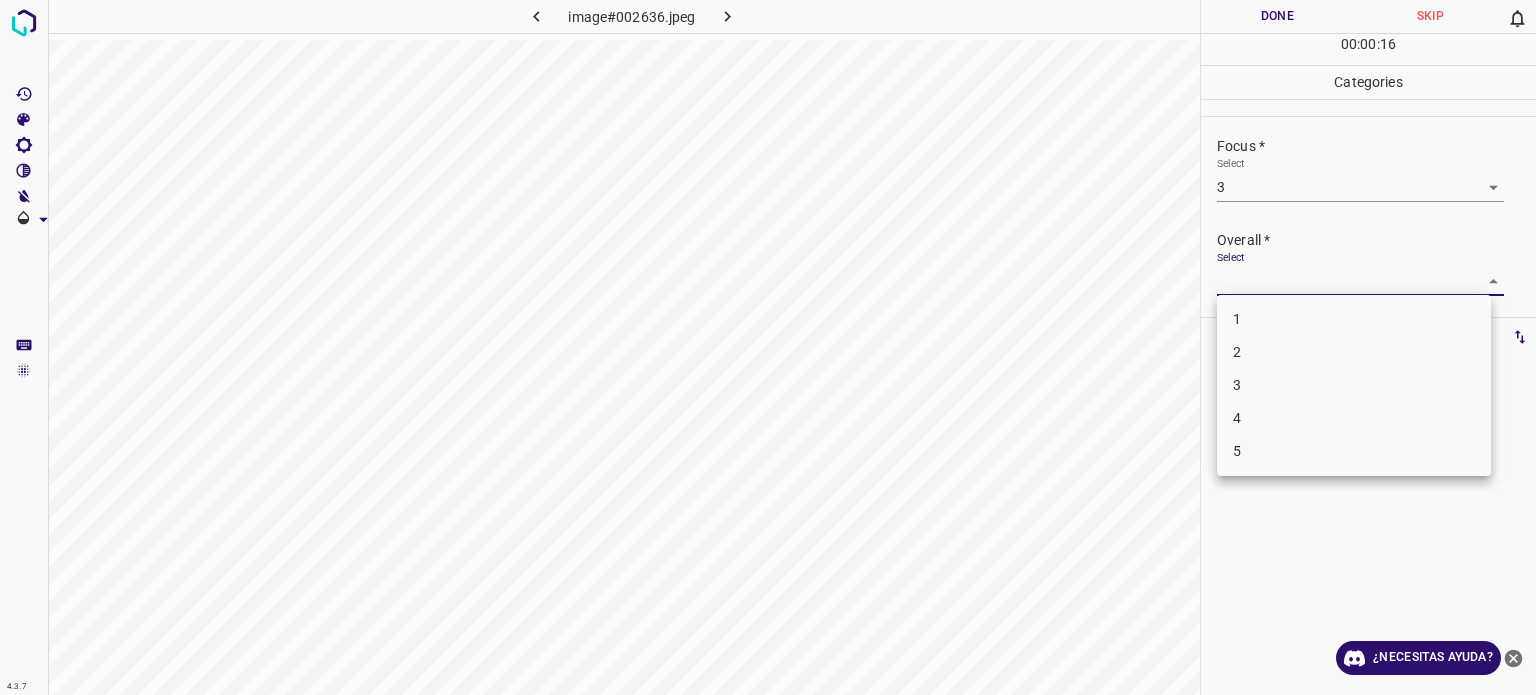 click on "4.3.7 image#002636.jpeg Done Skip 0 00   : 00   : 16   Categories Lighting *  Select 3 3 Focus *  Select 3 3 Overall *  Select ​ Labels   0 Categories 1 Lighting 2 Focus 3 Overall Tools Space Change between modes (Draw & Edit) I Auto labeling R Restore zoom M Zoom in N Zoom out Delete Delete selecte label Filters Z Restore filters X Saturation filter C Brightness filter V Contrast filter B Gray scale filter General O Download ¿Necesitas ayuda? Texto original Valora esta traducción Tu opinión servirá para ayudar a mejorar el Traductor de Google - Texto - Esconder - Borrar 1 2 3 4 5" at bounding box center [768, 347] 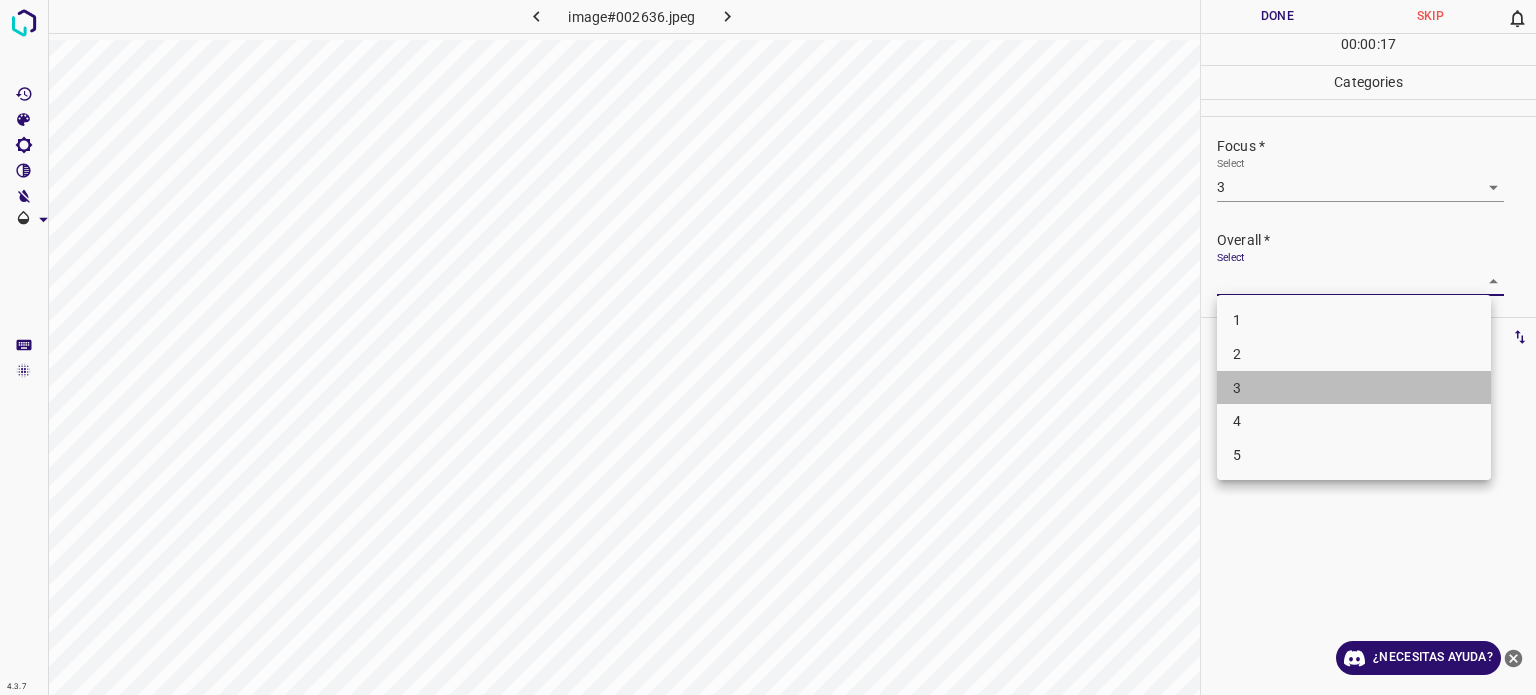 click on "3" at bounding box center (1354, 388) 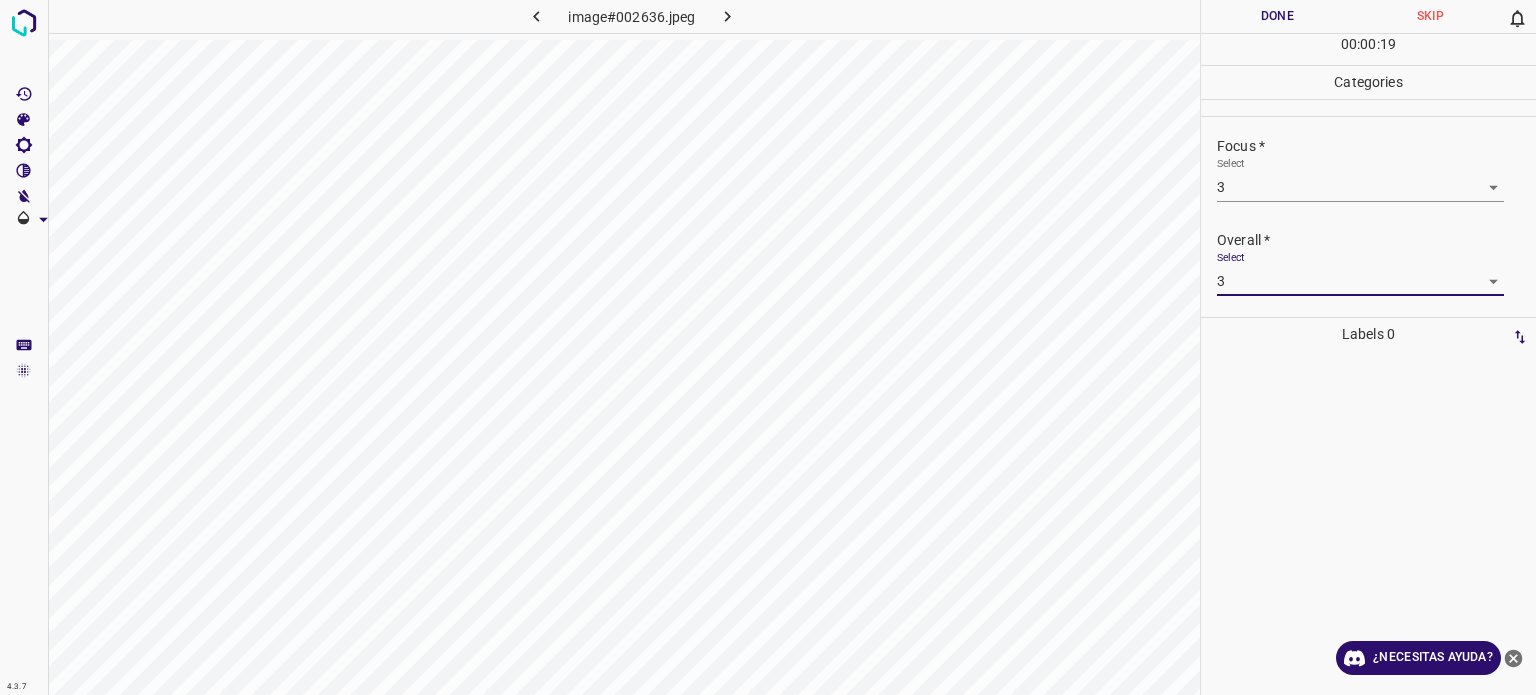 click on "Done" at bounding box center (1277, 16) 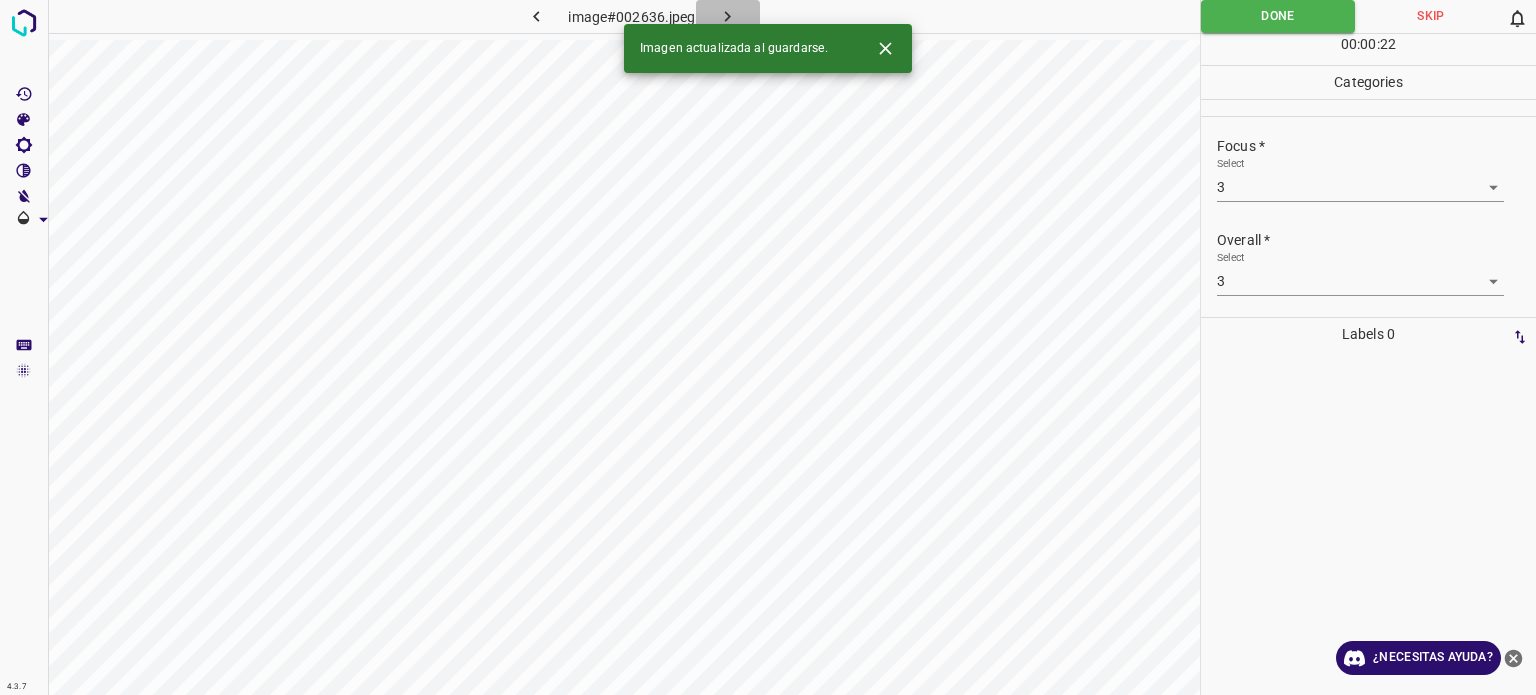 click 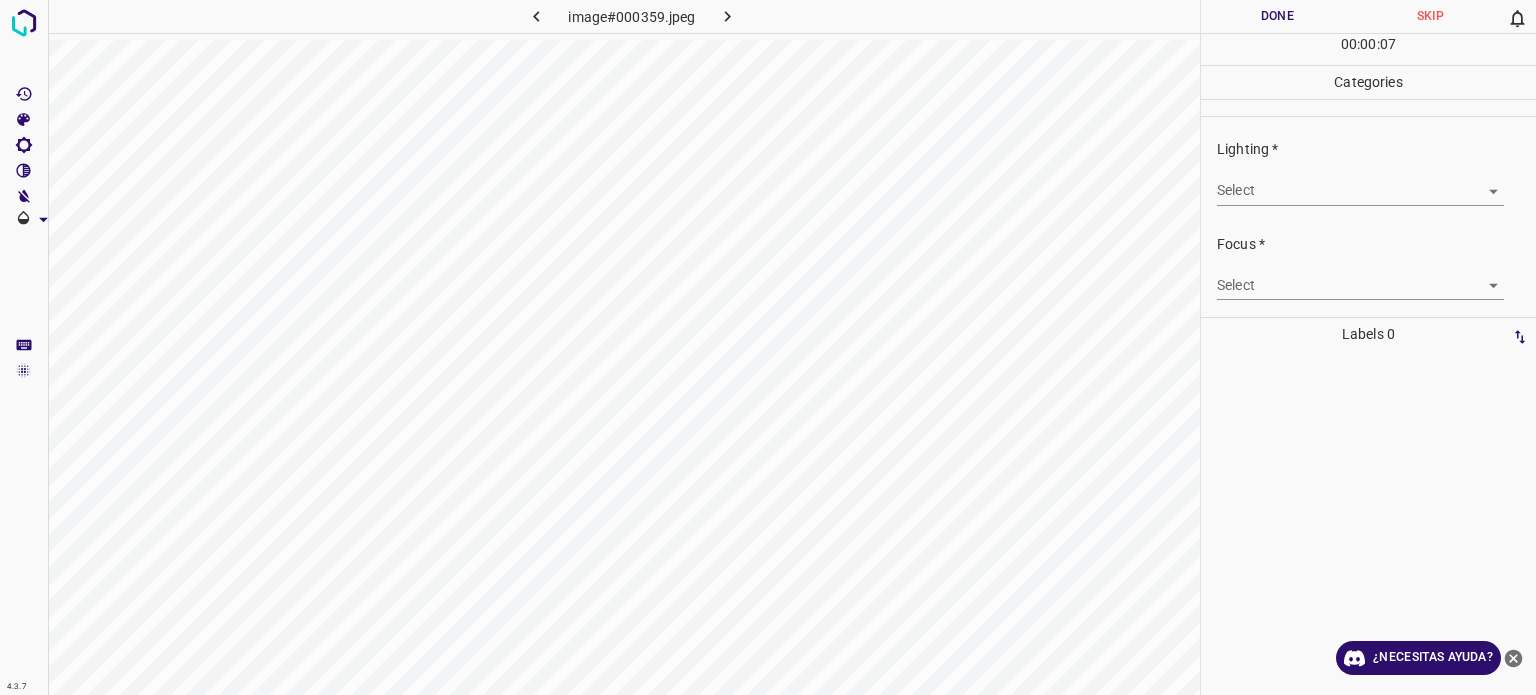 click on "4.3.7 image#000359.jpeg Done Skip 0 00   : 00   : 07   Categories Lighting *  Select ​ Focus *  Select ​ Overall *  Select ​ Labels   0 Categories 1 Lighting 2 Focus 3 Overall Tools Space Change between modes (Draw & Edit) I Auto labeling R Restore zoom M Zoom in N Zoom out Delete Delete selecte label Filters Z Restore filters X Saturation filter C Brightness filter V Contrast filter B Gray scale filter General O Download ¿Necesitas ayuda? Texto original Valora esta traducción Tu opinión servirá para ayudar a mejorar el Traductor de Google - Texto - Esconder - Borrar" at bounding box center (768, 347) 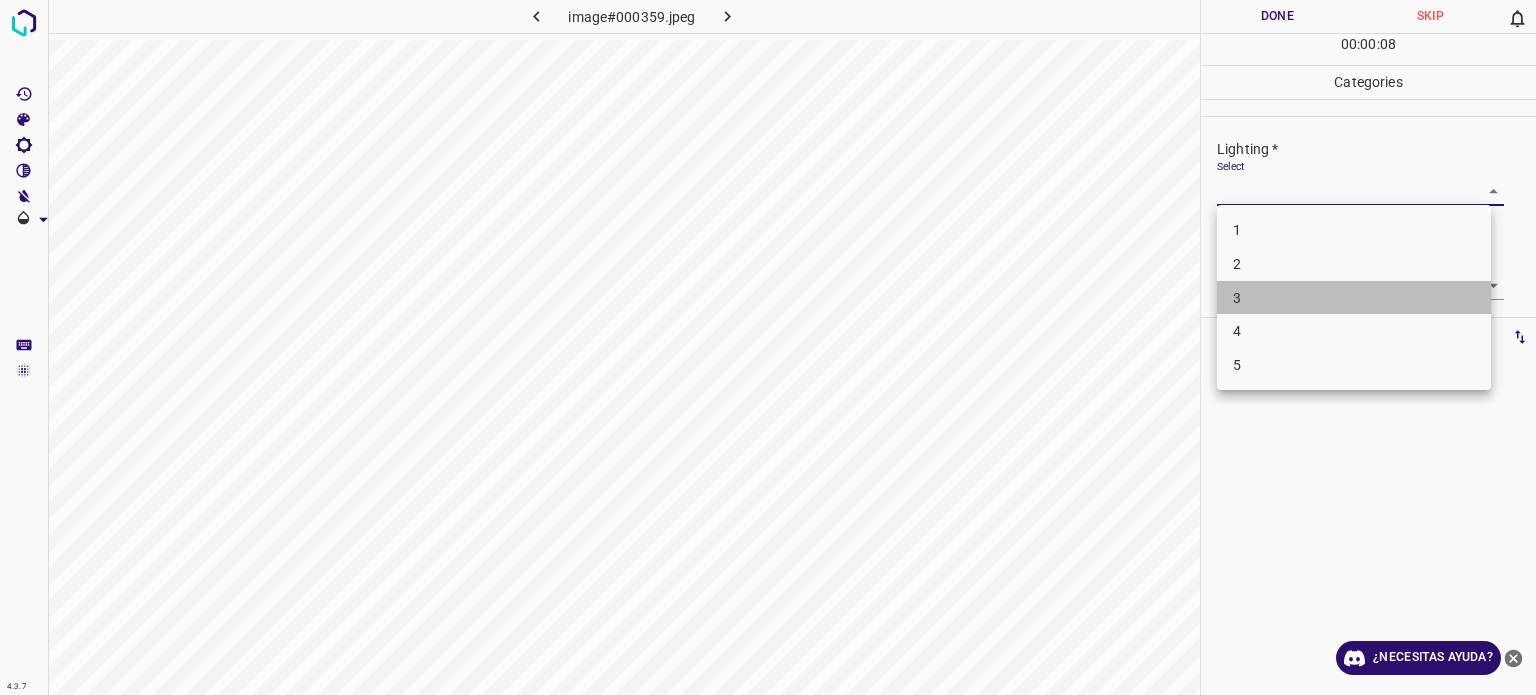 click on "3" at bounding box center (1354, 298) 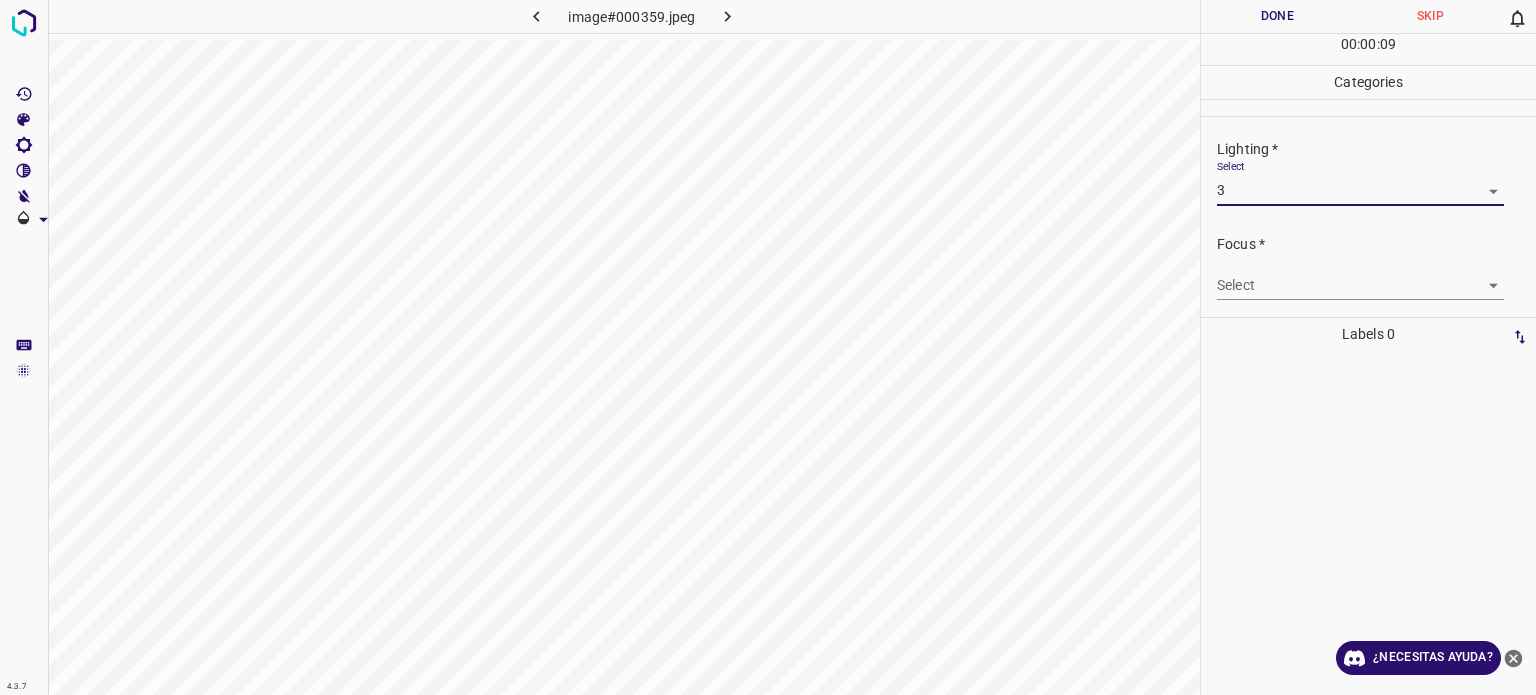 click on "4.3.7 image#000359.jpeg Done Skip 0 00   : 00   : 09   Categories Lighting *  Select 3 3 Focus *  Select ​ Overall *  Select ​ Labels   0 Categories 1 Lighting 2 Focus 3 Overall Tools Space Change between modes (Draw & Edit) I Auto labeling R Restore zoom M Zoom in N Zoom out Delete Delete selecte label Filters Z Restore filters X Saturation filter C Brightness filter V Contrast filter B Gray scale filter General O Download ¿Necesitas ayuda? Texto original Valora esta traducción Tu opinión servirá para ayudar a mejorar el Traductor de Google - Texto - Esconder - Borrar" at bounding box center (768, 347) 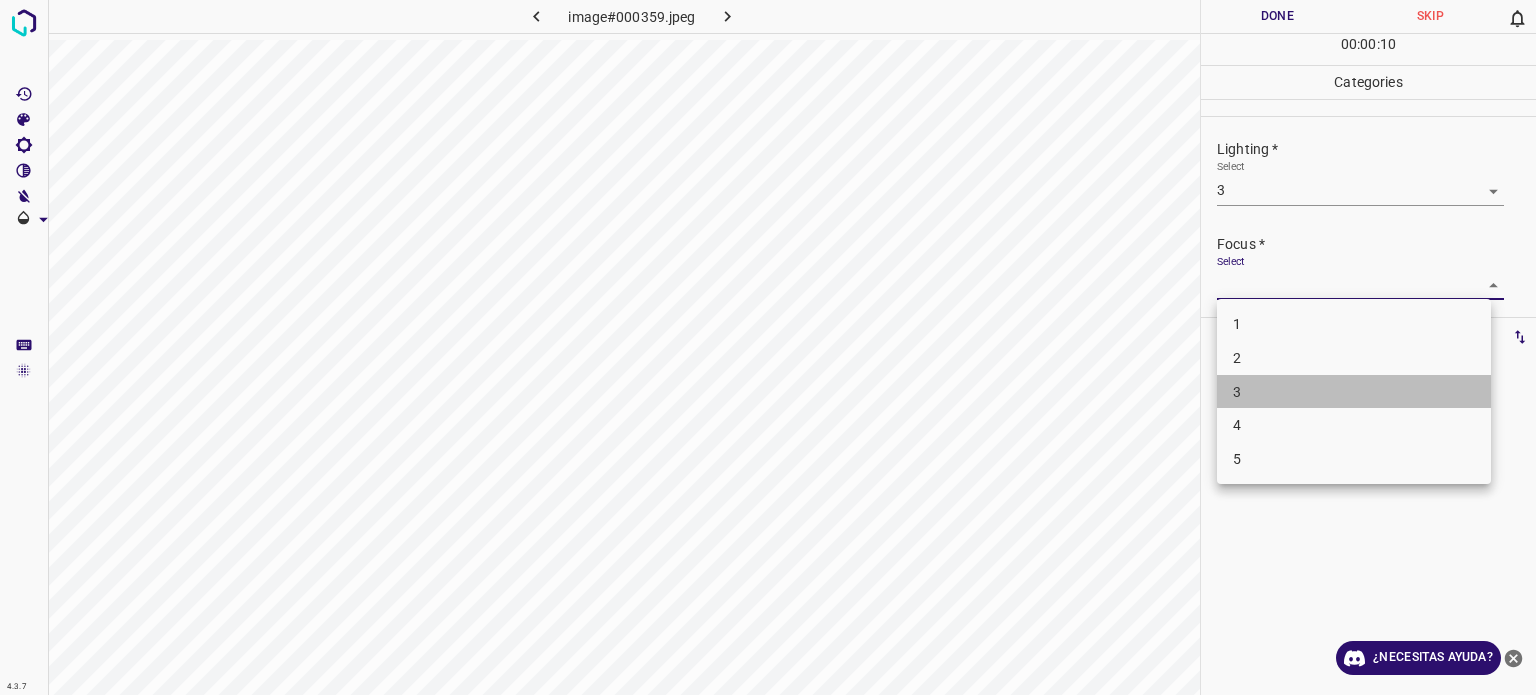 click on "3" at bounding box center [1354, 392] 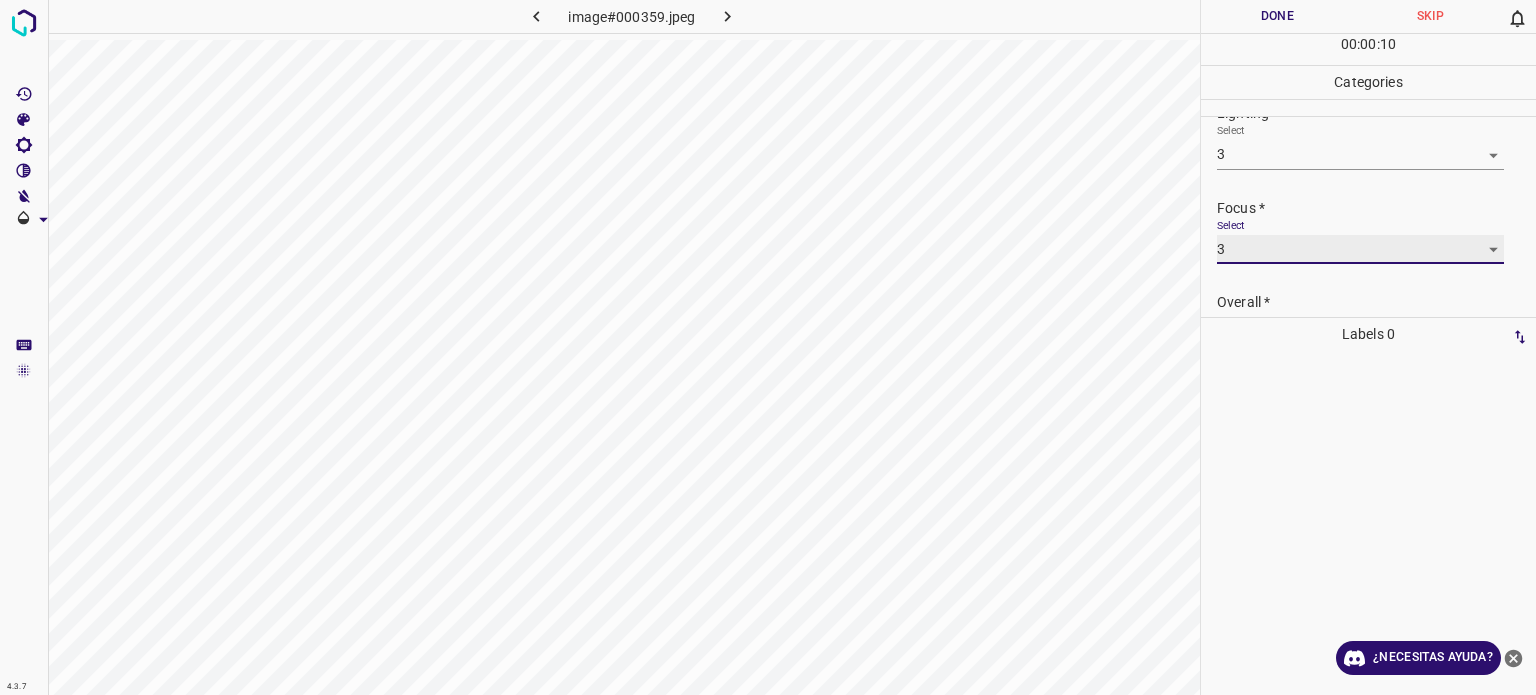 scroll, scrollTop: 98, scrollLeft: 0, axis: vertical 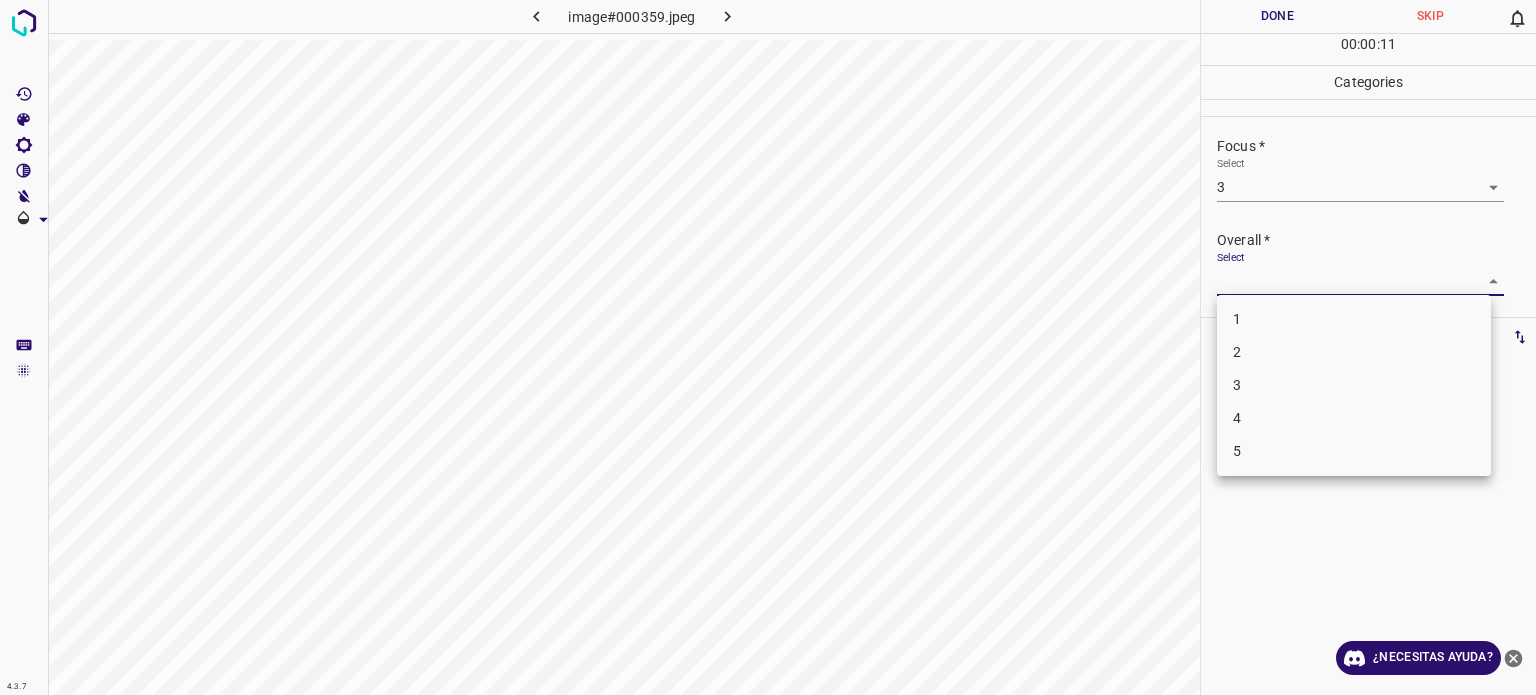 click on "4.3.7 image#000359.jpeg Done Skip 0 00   : 00   : 11   Categories Lighting *  Select 3 3 Focus *  Select 3 3 Overall *  Select ​ Labels   0 Categories 1 Lighting 2 Focus 3 Overall Tools Space Change between modes (Draw & Edit) I Auto labeling R Restore zoom M Zoom in N Zoom out Delete Delete selecte label Filters Z Restore filters X Saturation filter C Brightness filter V Contrast filter B Gray scale filter General O Download ¿Necesitas ayuda? Texto original Valora esta traducción Tu opinión servirá para ayudar a mejorar el Traductor de Google - Texto - Esconder - Borrar 1 2 3 4 5" at bounding box center (768, 347) 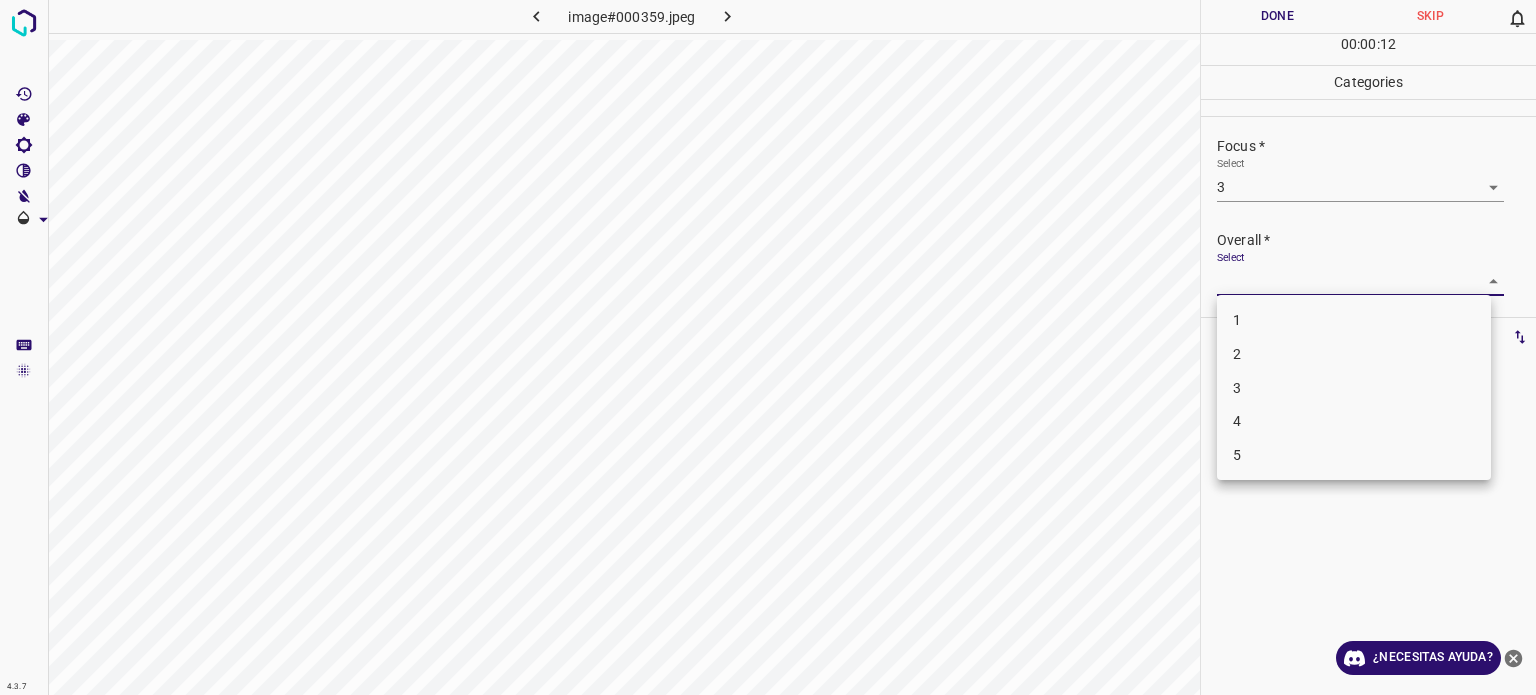click on "3" at bounding box center (1354, 388) 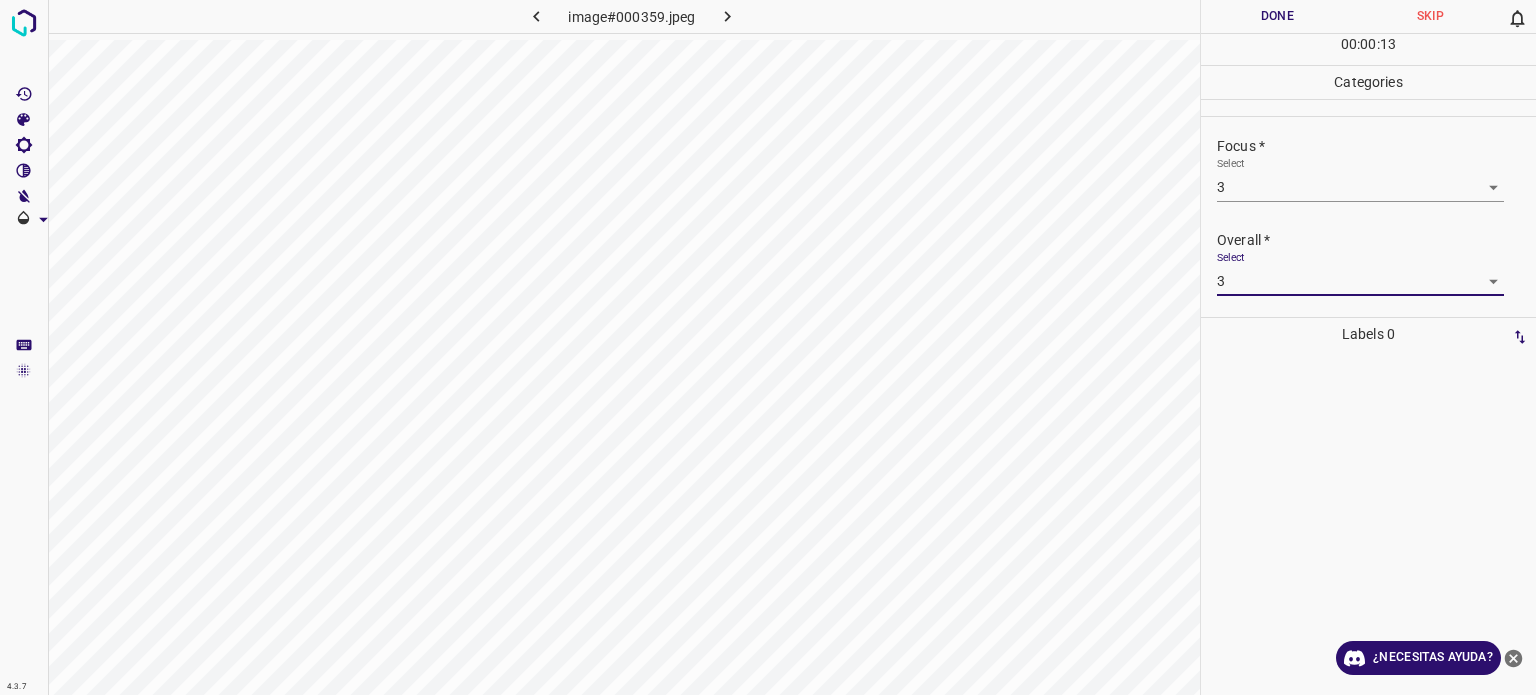 click on "Done" at bounding box center [1277, 16] 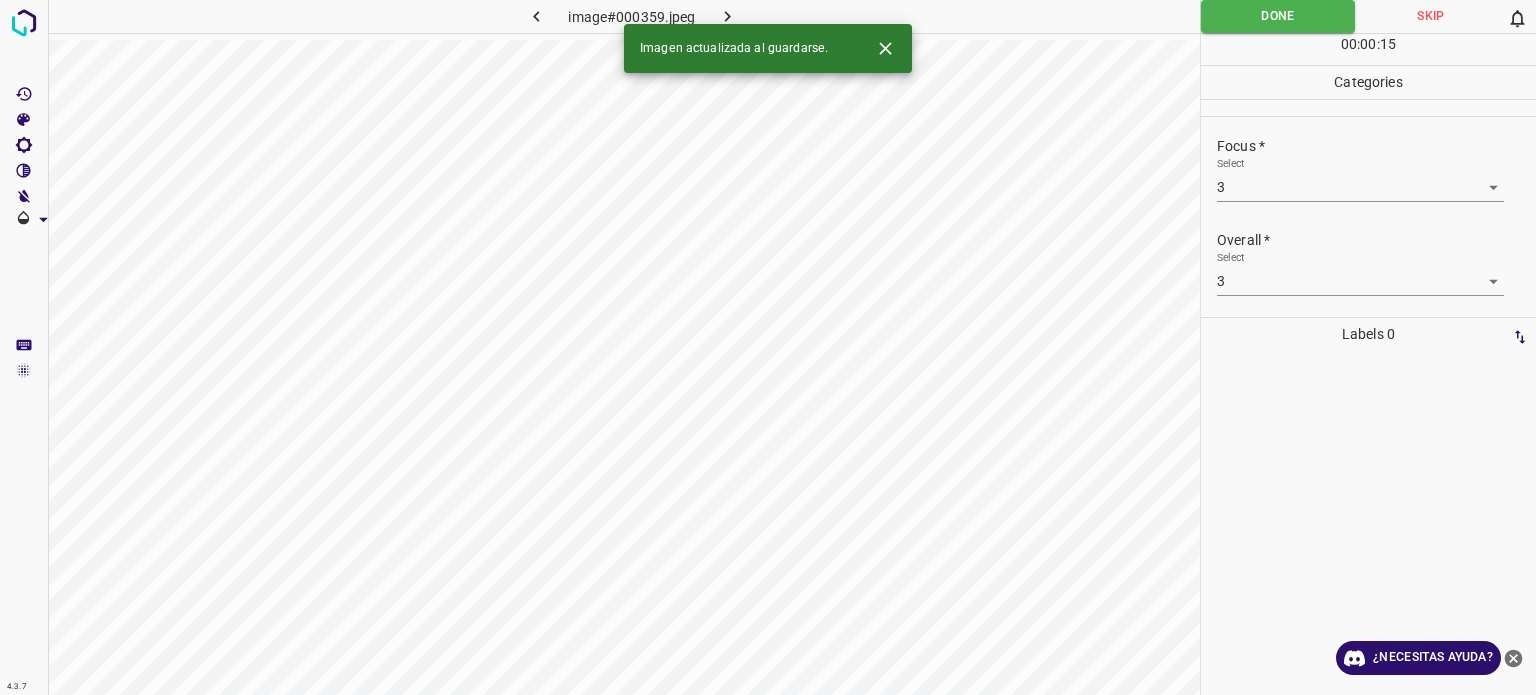 click at bounding box center (728, 16) 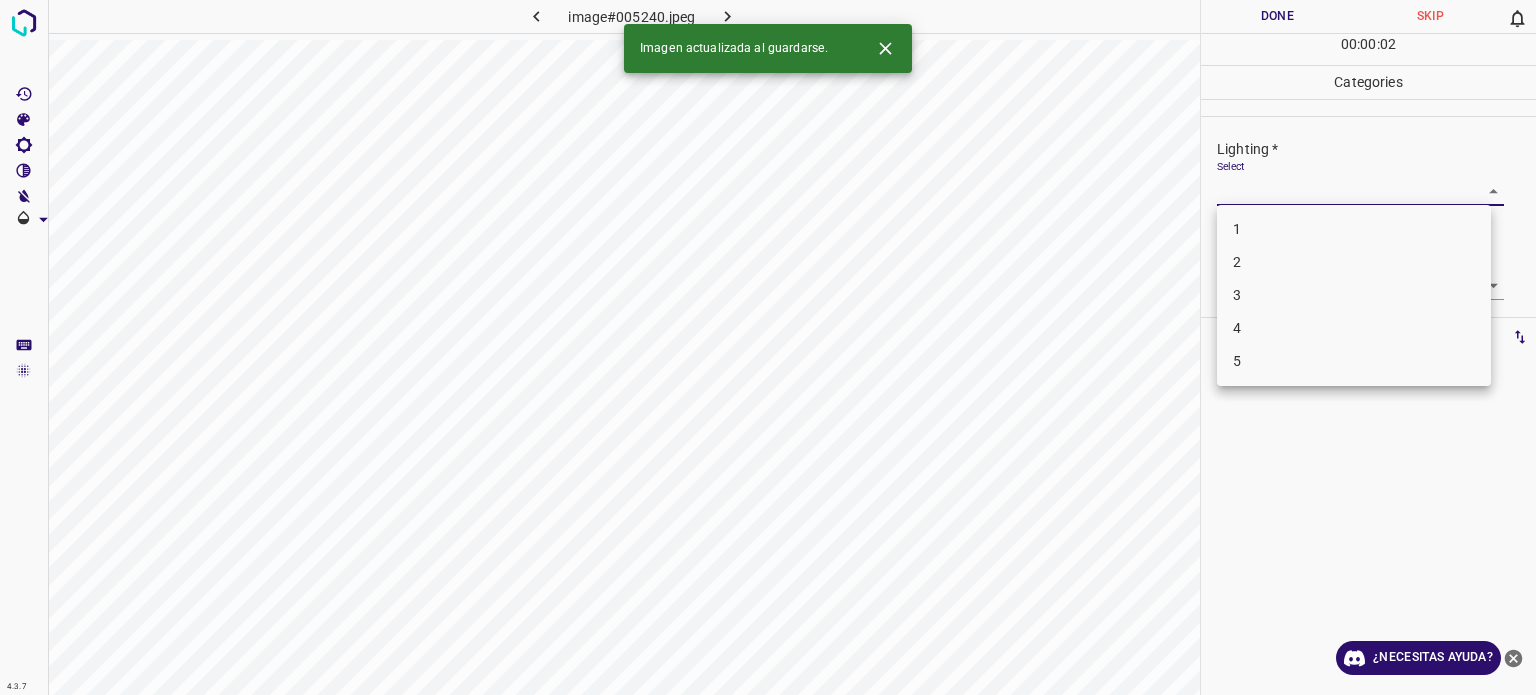 click on "4.3.7 image#005240.jpeg Done Skip 0 00   : 00   : 02   Categories Lighting *  Select ​ Focus *  Select ​ Overall *  Select ​ Labels   0 Categories 1 Lighting 2 Focus 3 Overall Tools Space Change between modes (Draw & Edit) I Auto labeling R Restore zoom M Zoom in N Zoom out Delete Delete selecte label Filters Z Restore filters X Saturation filter C Brightness filter V Contrast filter B Gray scale filter General O Download Imagen actualizada al guardarse. ¿Necesitas ayuda? Texto original Valora esta traducción Tu opinión servirá para ayudar a mejorar el Traductor de Google - Texto - Esconder - Borrar 1 2 3 4 5" at bounding box center [768, 347] 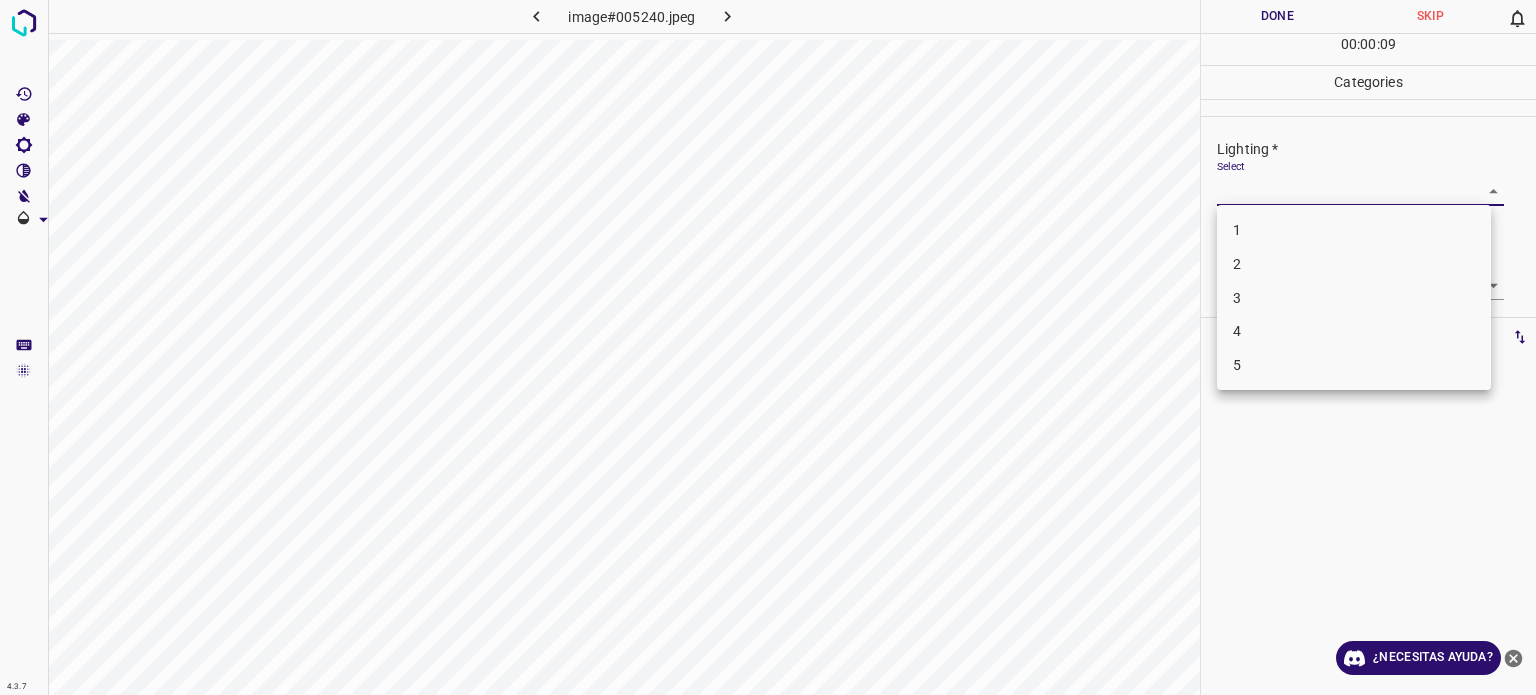 click on "3" at bounding box center [1354, 298] 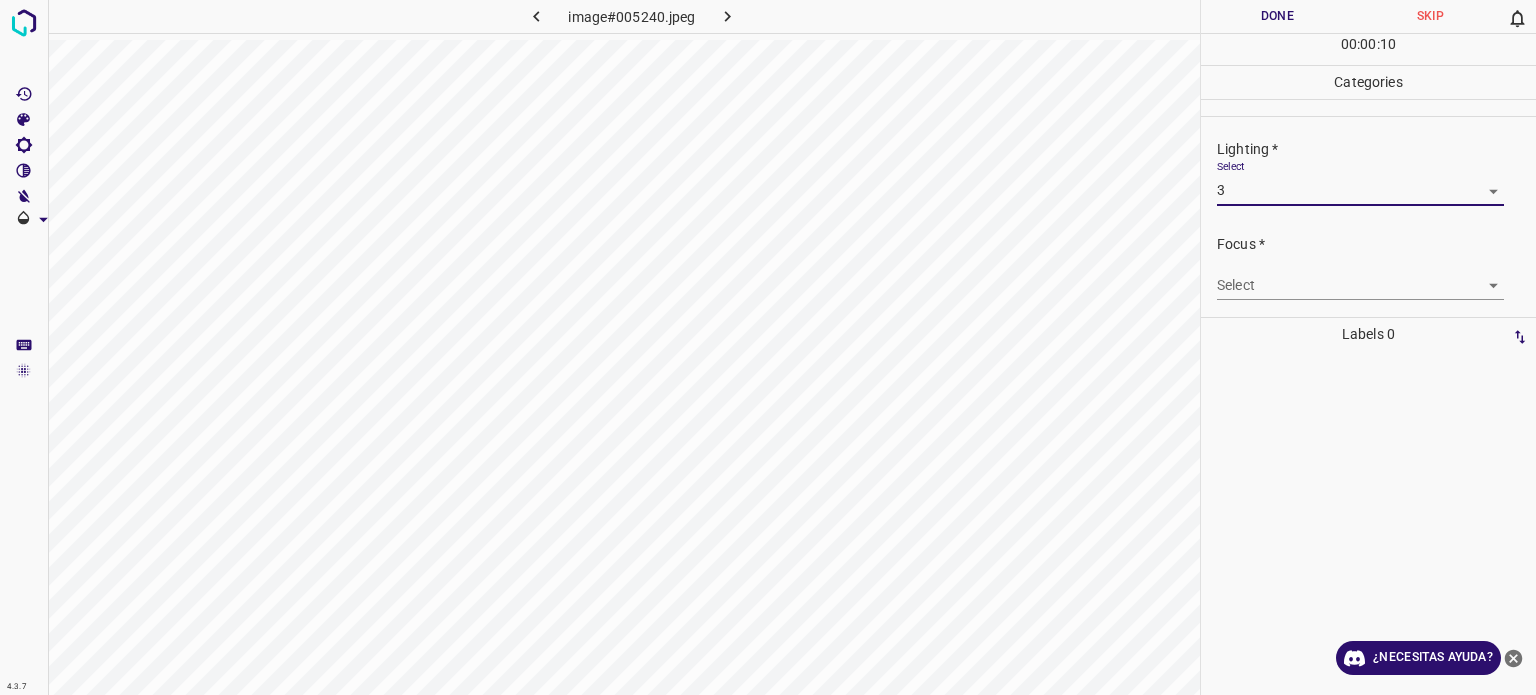 click on "4.3.7 image#005240.jpeg Done Skip 0 00   : 00   : 10   Categories Lighting *  Select 3 3 Focus *  Select ​ Overall *  Select ​ Labels   0 Categories 1 Lighting 2 Focus 3 Overall Tools Space Change between modes (Draw & Edit) I Auto labeling R Restore zoom M Zoom in N Zoom out Delete Delete selecte label Filters Z Restore filters X Saturation filter C Brightness filter V Contrast filter B Gray scale filter General O Download ¿Necesitas ayuda? Texto original Valora esta traducción Tu opinión servirá para ayudar a mejorar el Traductor de Google - Texto - Esconder - Borrar" at bounding box center (768, 347) 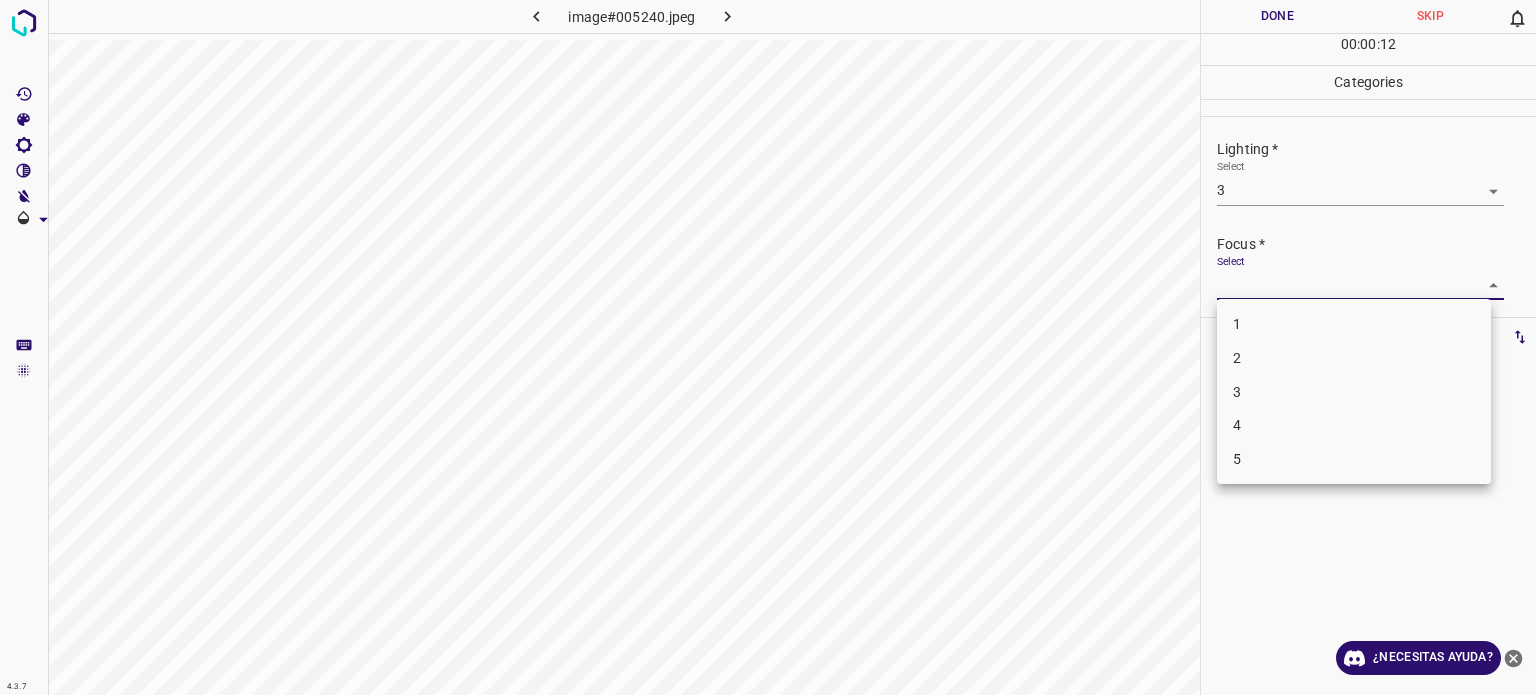 drag, startPoint x: 1244, startPoint y: 384, endPoint x: 1244, endPoint y: 373, distance: 11 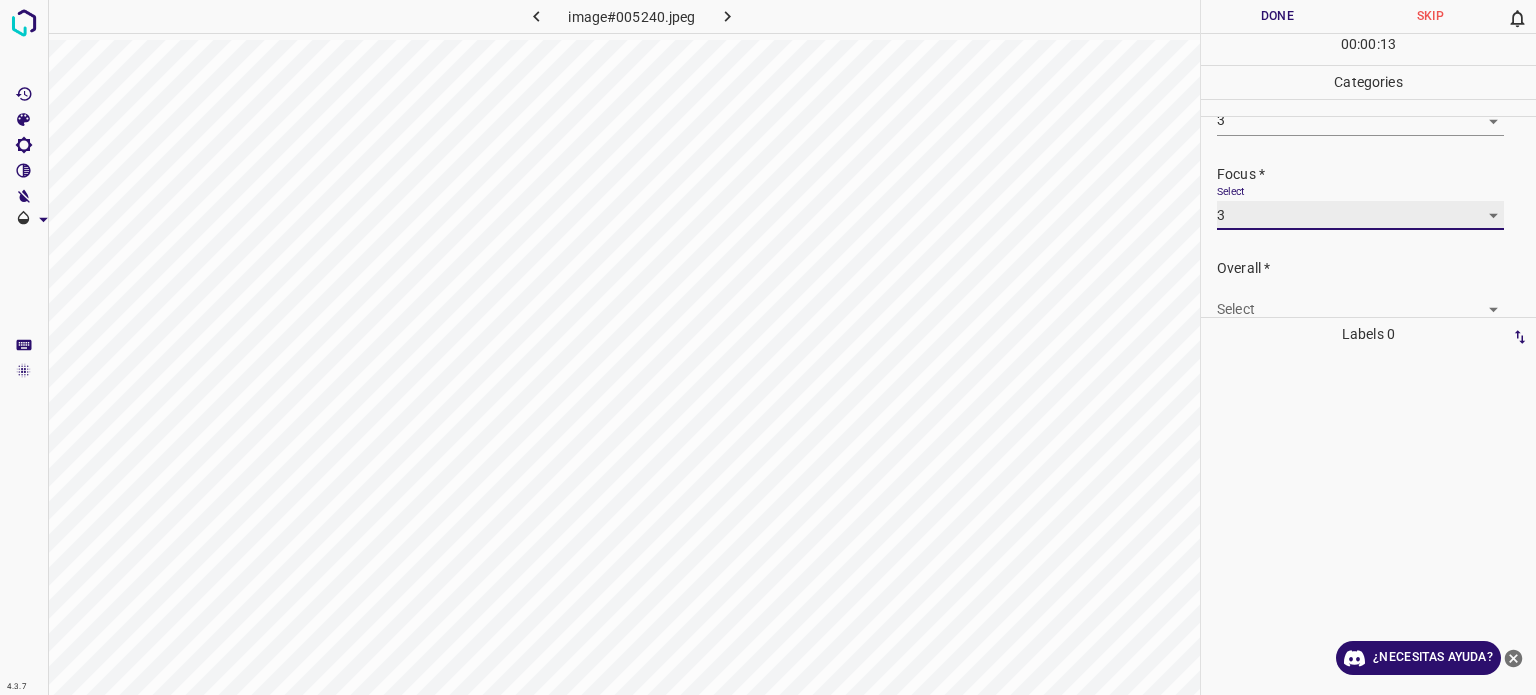 scroll, scrollTop: 98, scrollLeft: 0, axis: vertical 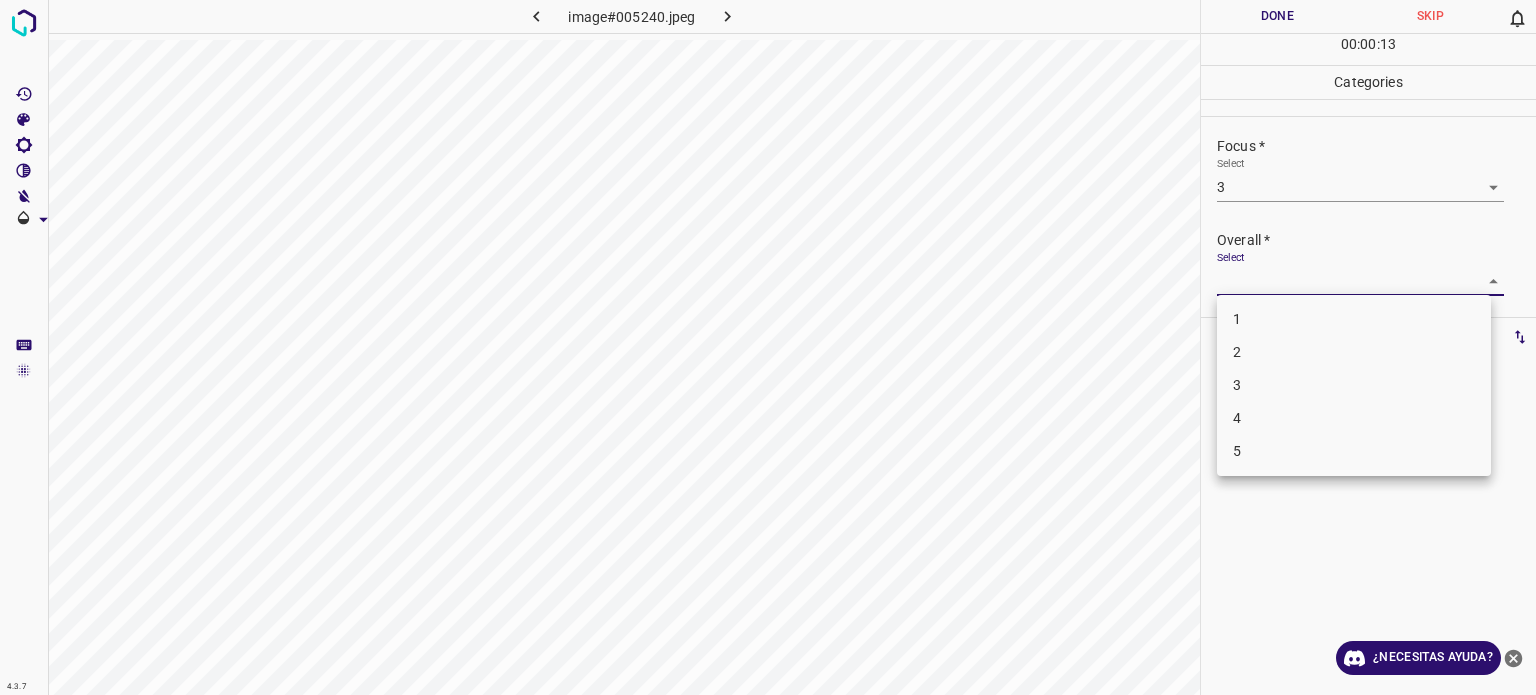 click on "4.3.7 image#005240.jpeg Done Skip 0 00 : 00 : 13 Categories Lighting * Select 3 3 Focus * Select 3 3 Overall * Select Labels 0 Categories 1 Lighting 2 Focus 3 Overall Tools Space Change between modes (Draw & Edit) I Auto labeling R Restore zoom M Zoom in N Zoom out Delete Delete selected label Filters Z Restore filters X Saturation filter C Brightness filter V Contrast filter B Gray scale filter General O Download ¿Necesitas ayuda? Texto original Valora esta traducción Tu opinión servirá para ayudar a mejorar el Traductor de Google - Texto - Esconder - Borrar 1 2 3 4 5" at bounding box center (768, 347) 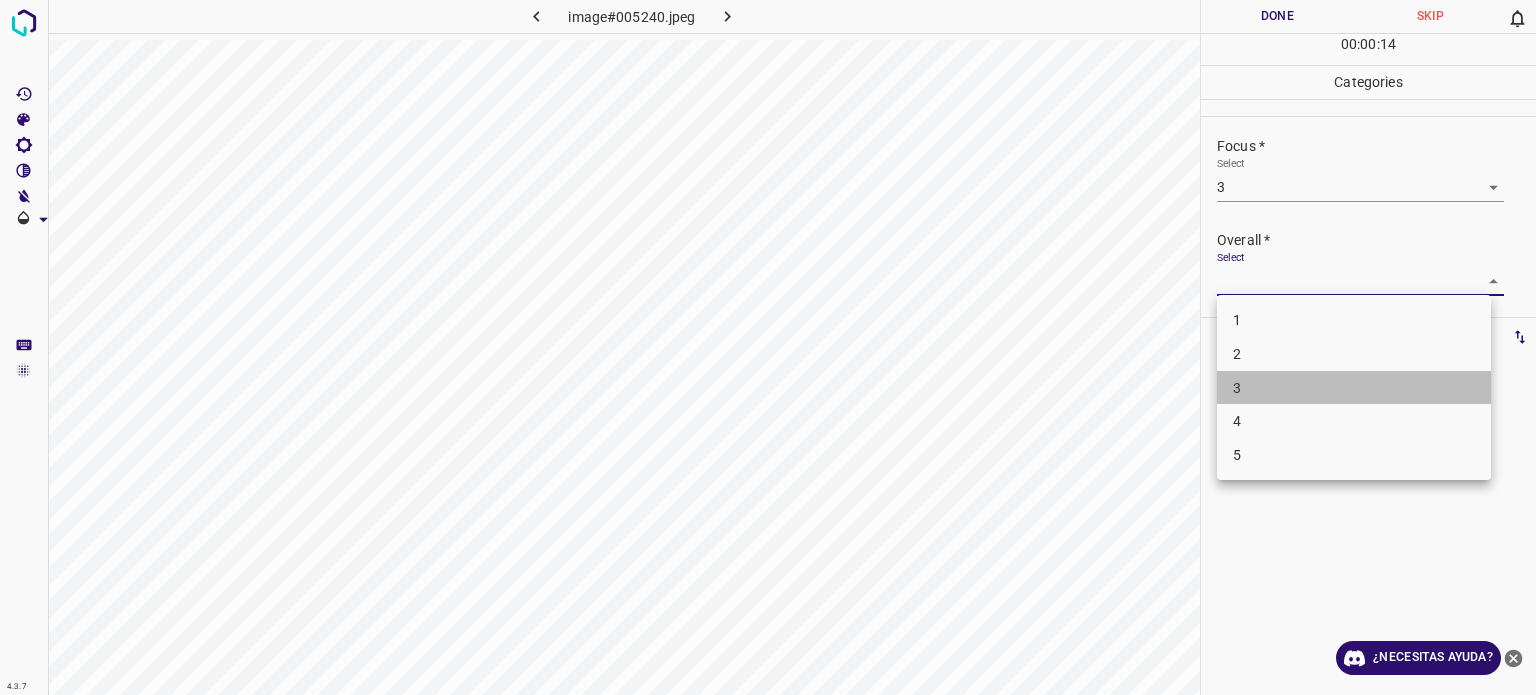click on "3" at bounding box center [1354, 388] 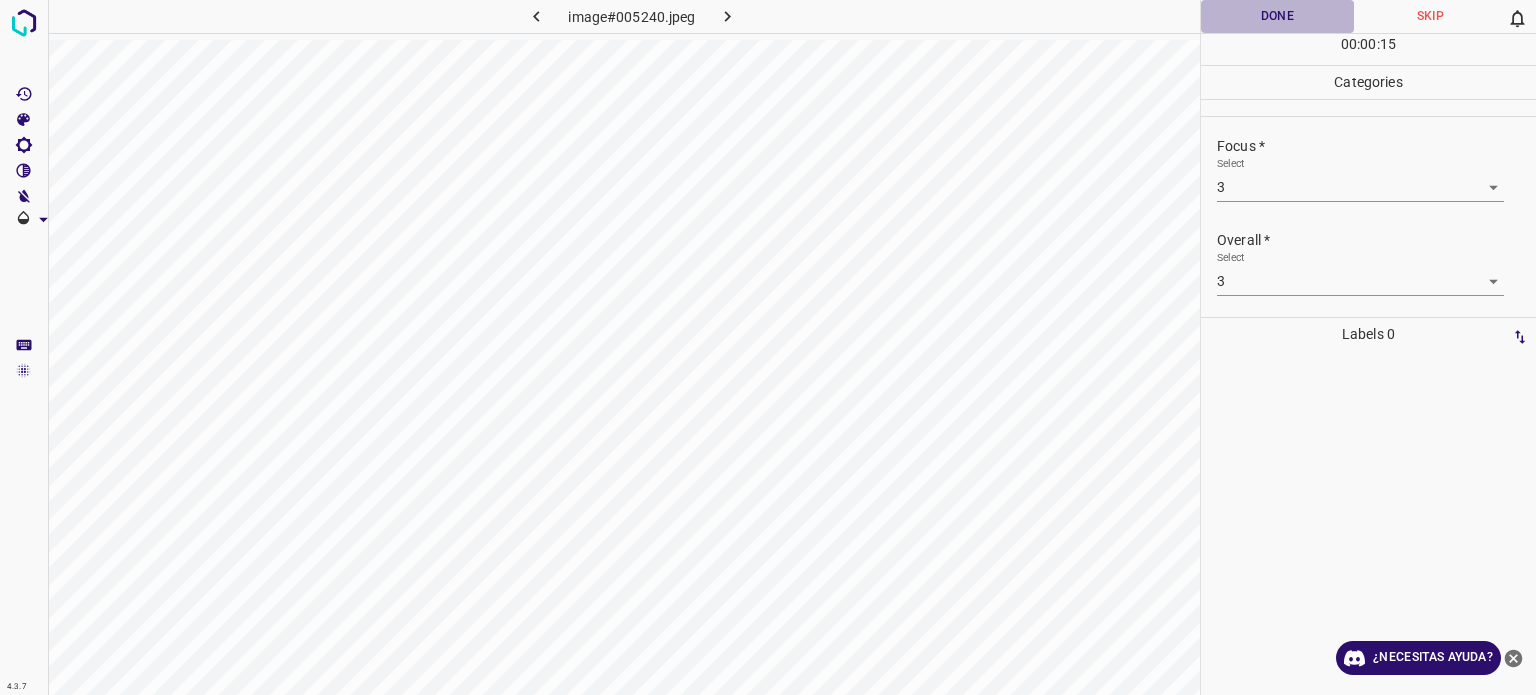 click on "Done" at bounding box center (1277, 16) 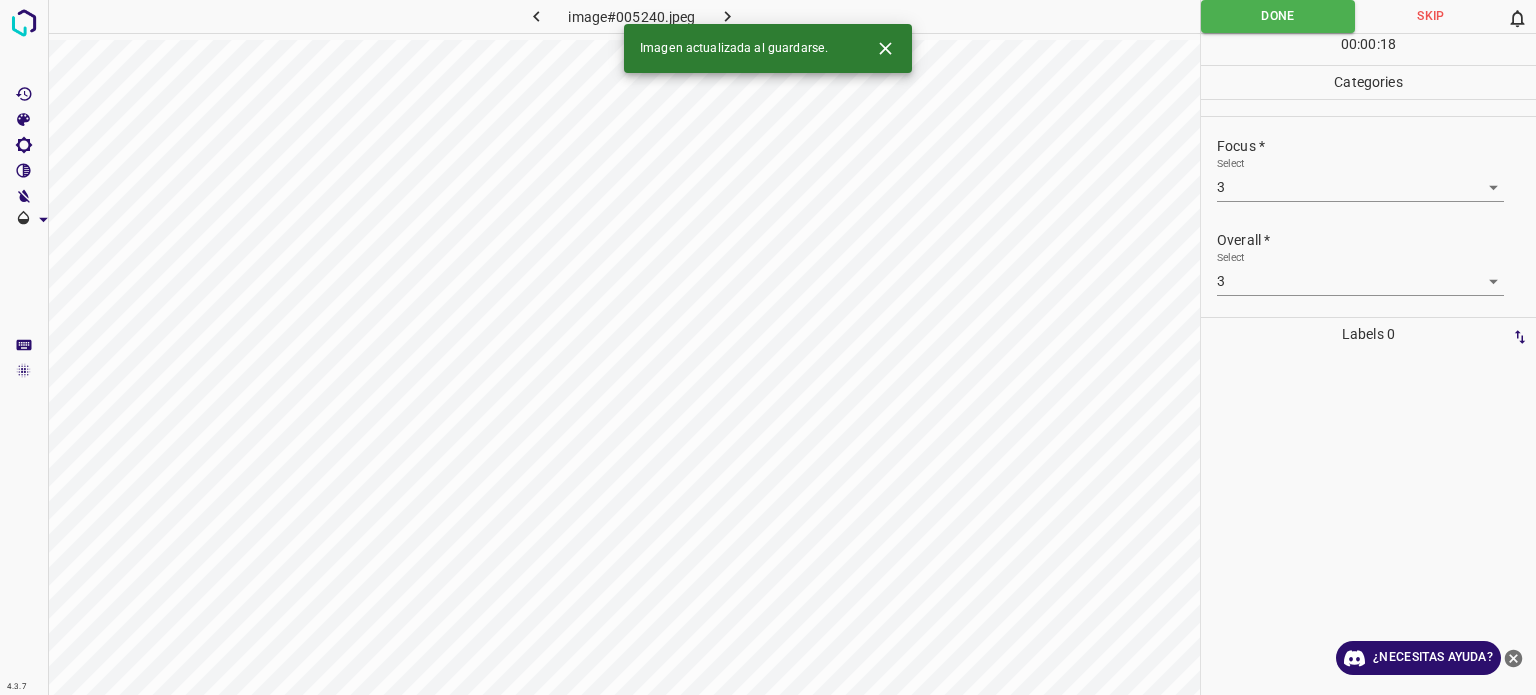 click 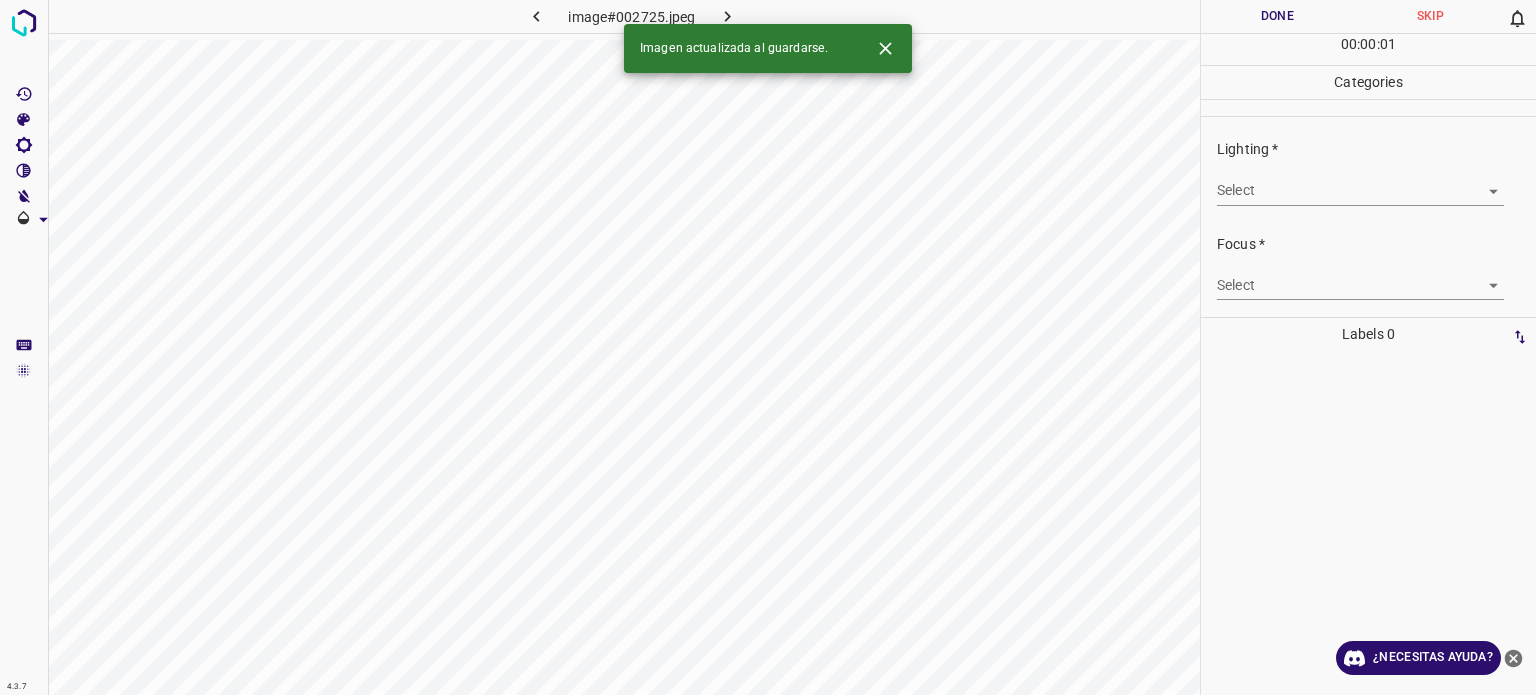 click on "4.3.7 image#002725.jpeg Done Skip 0 00   : 00   : 01   Categories Lighting *  Select ​ Focus *  Select ​ Overall *  Select ​ Labels   0 Categories 1 Lighting 2 Focus 3 Overall Tools Space Change between modes (Draw & Edit) I Auto labeling R Restore zoom M Zoom in N Zoom out Delete Delete selecte label Filters Z Restore filters X Saturation filter C Brightness filter V Contrast filter B Gray scale filter General O Download Imagen actualizada al guardarse. ¿Necesitas ayuda? Texto original Valora esta traducción Tu opinión servirá para ayudar a mejorar el Traductor de Google - Texto - Esconder - Borrar" at bounding box center [768, 347] 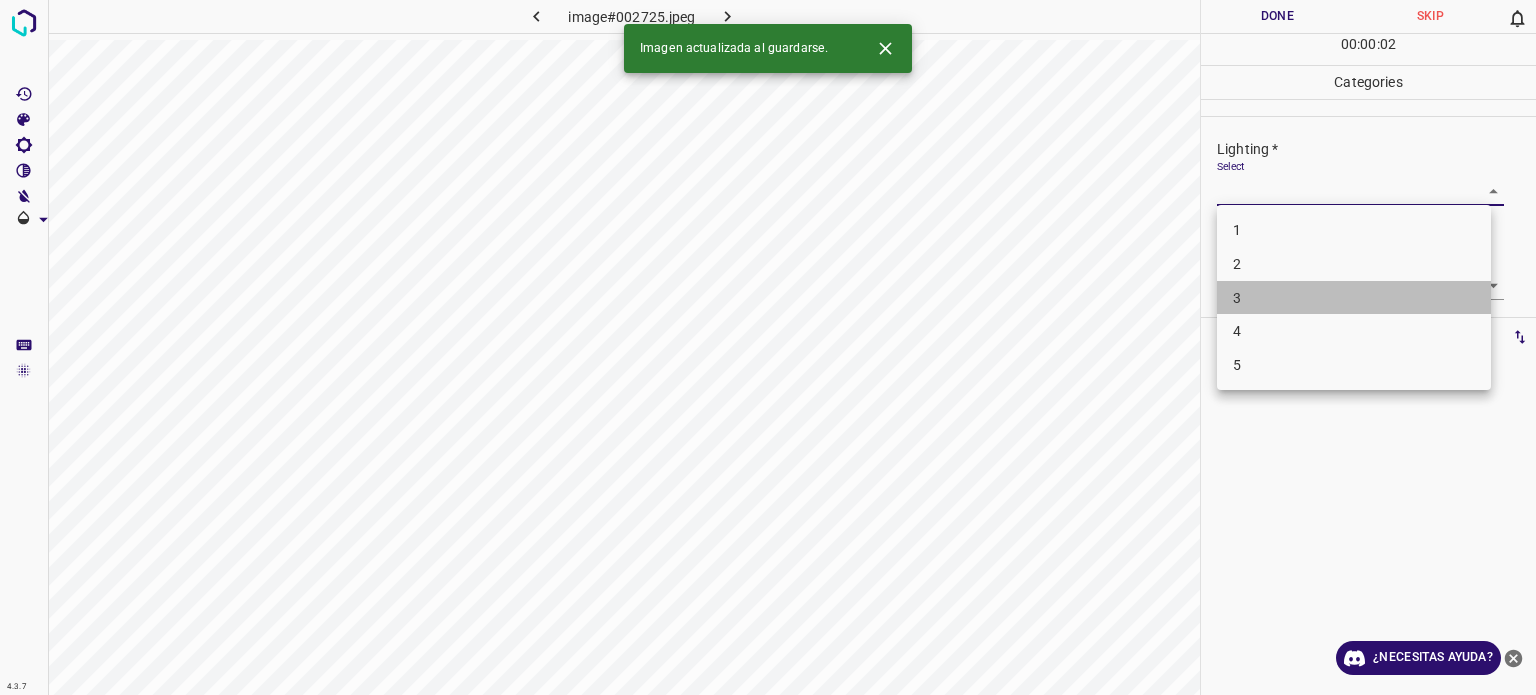 click on "3" at bounding box center [1354, 298] 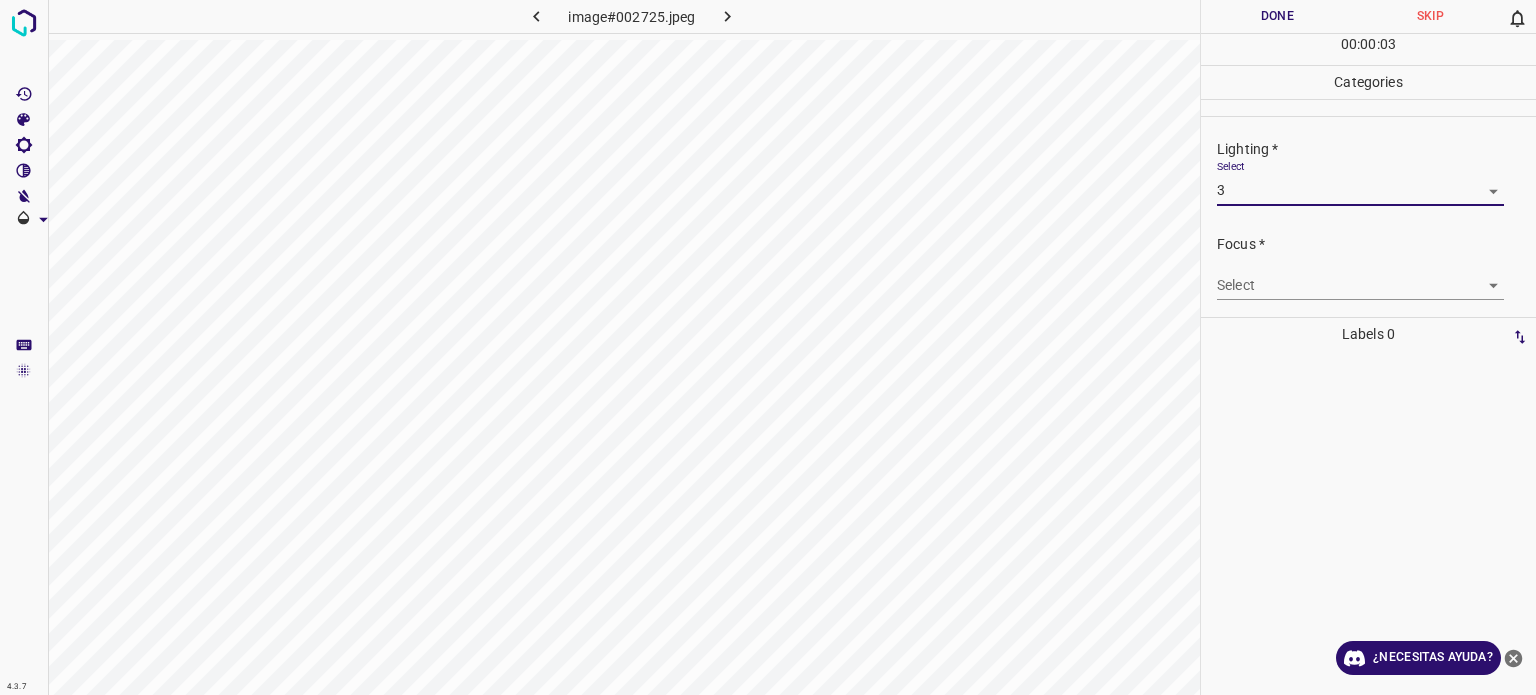click on "4.3.7 image#002725.jpeg Done Skip 0 00   : 00   : 03   Categories Lighting *  Select 3 3 Focus *  Select ​ Overall *  Select ​ Labels   0 Categories 1 Lighting 2 Focus 3 Overall Tools Space Change between modes (Draw & Edit) I Auto labeling R Restore zoom M Zoom in N Zoom out Delete Delete selecte label Filters Z Restore filters X Saturation filter C Brightness filter V Contrast filter B Gray scale filter General O Download ¿Necesitas ayuda? Texto original Valora esta traducción Tu opinión servirá para ayudar a mejorar el Traductor de Google - Texto - Esconder - Borrar" at bounding box center [768, 347] 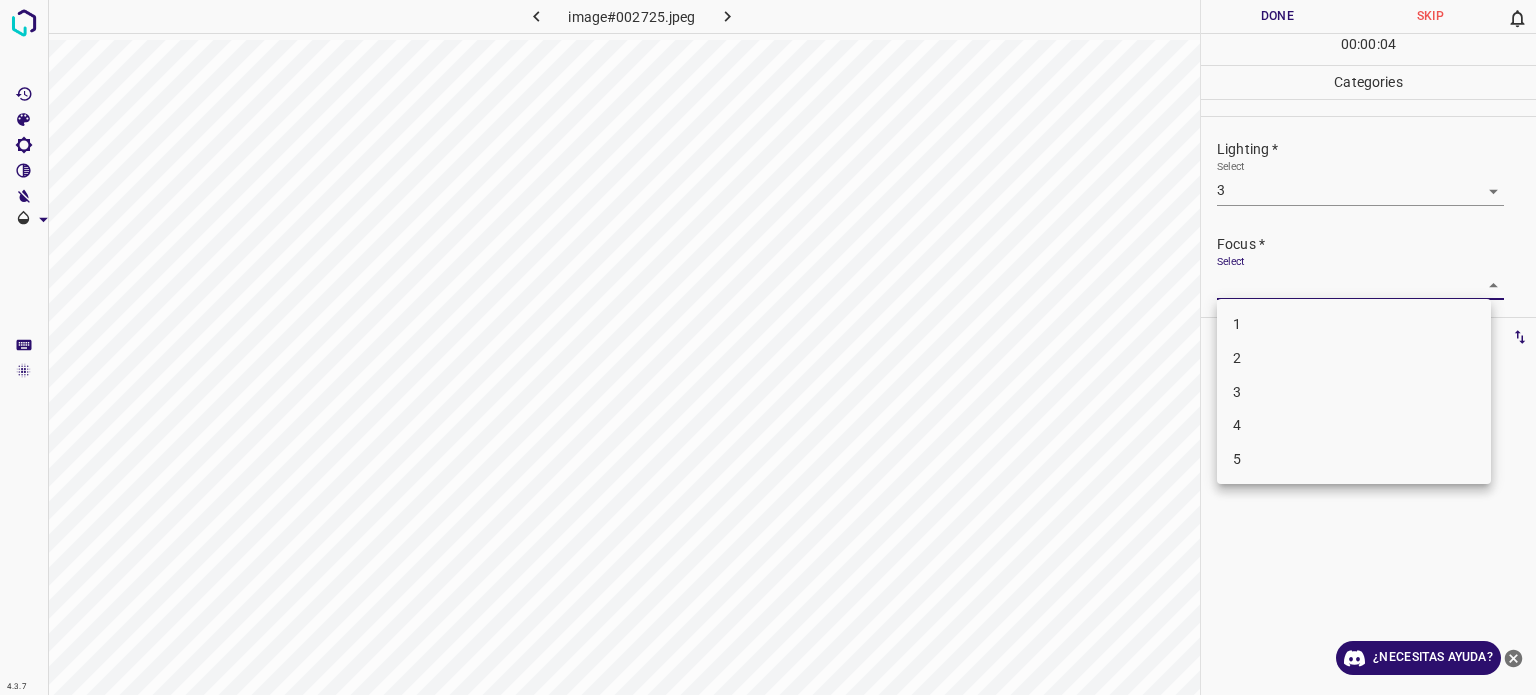 click on "3" at bounding box center [1354, 392] 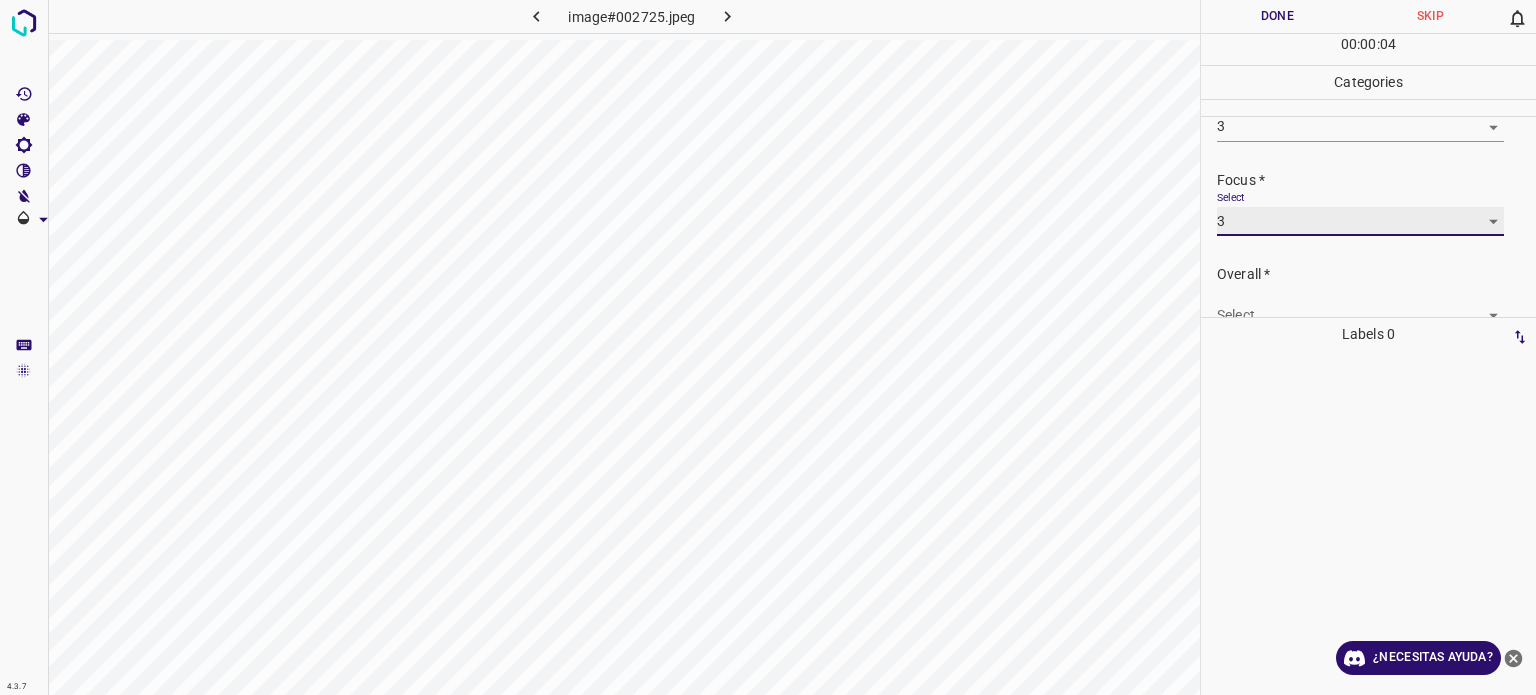 scroll, scrollTop: 98, scrollLeft: 0, axis: vertical 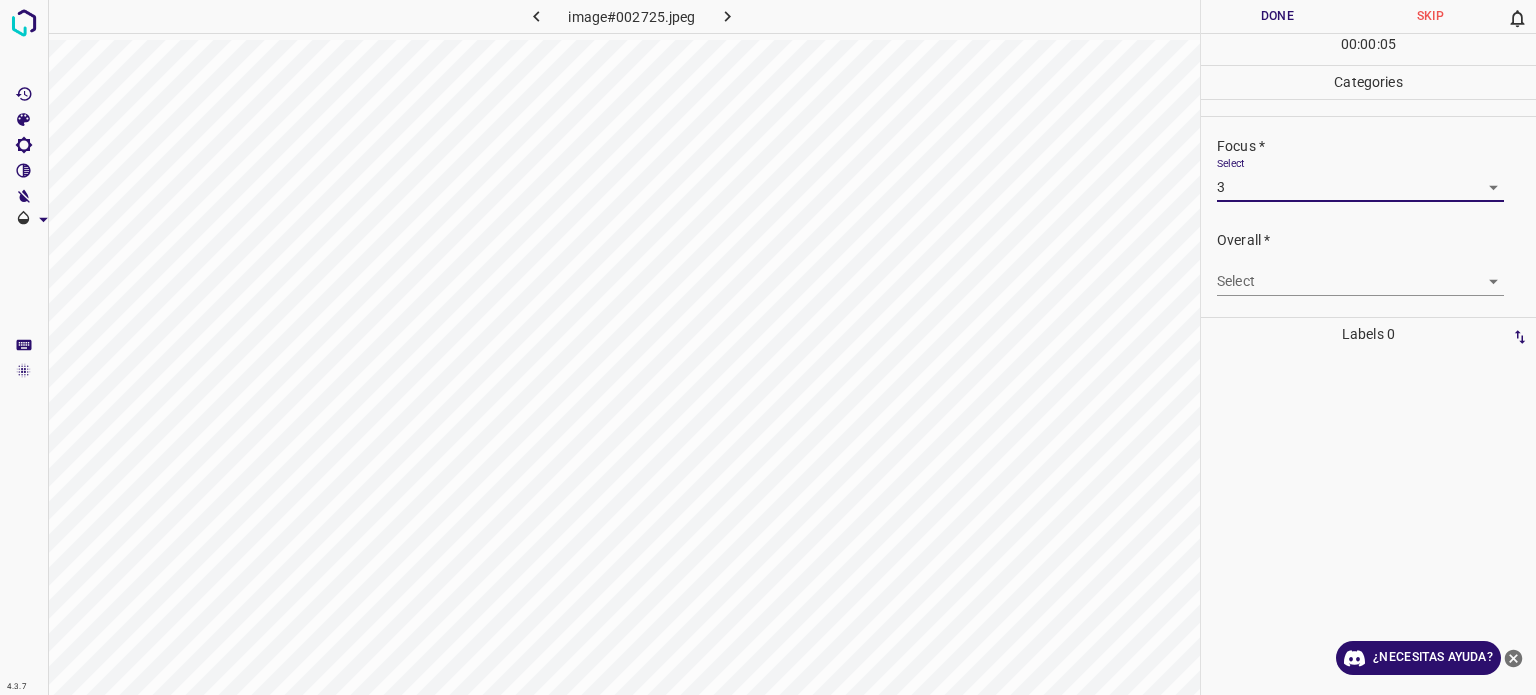 click on "4.3.7 image#002725.jpeg Done Skip 0 00 : 00 : 05 Categories Lighting * Select 3 3 Focus * Select 3 3 Overall * Select ​ Labels 0 Categories 1 Lighting 2 Focus 3 Overall Tools Space Change between modes (Draw & Edit) I Auto labeling R Restore zoom M Zoom in N Zoom out Delete Delete selecte label Filters Z Restore filters X Saturation filter C Brightness filter V Contrast filter B Gray scale filter General O Download ¿Necesitas ayuda? Texto original Valora esta traducción Tu opinión servirá para ayudar a mejorar el Traductor de Google - Texto - Esconder - Borrar" at bounding box center (768, 347) 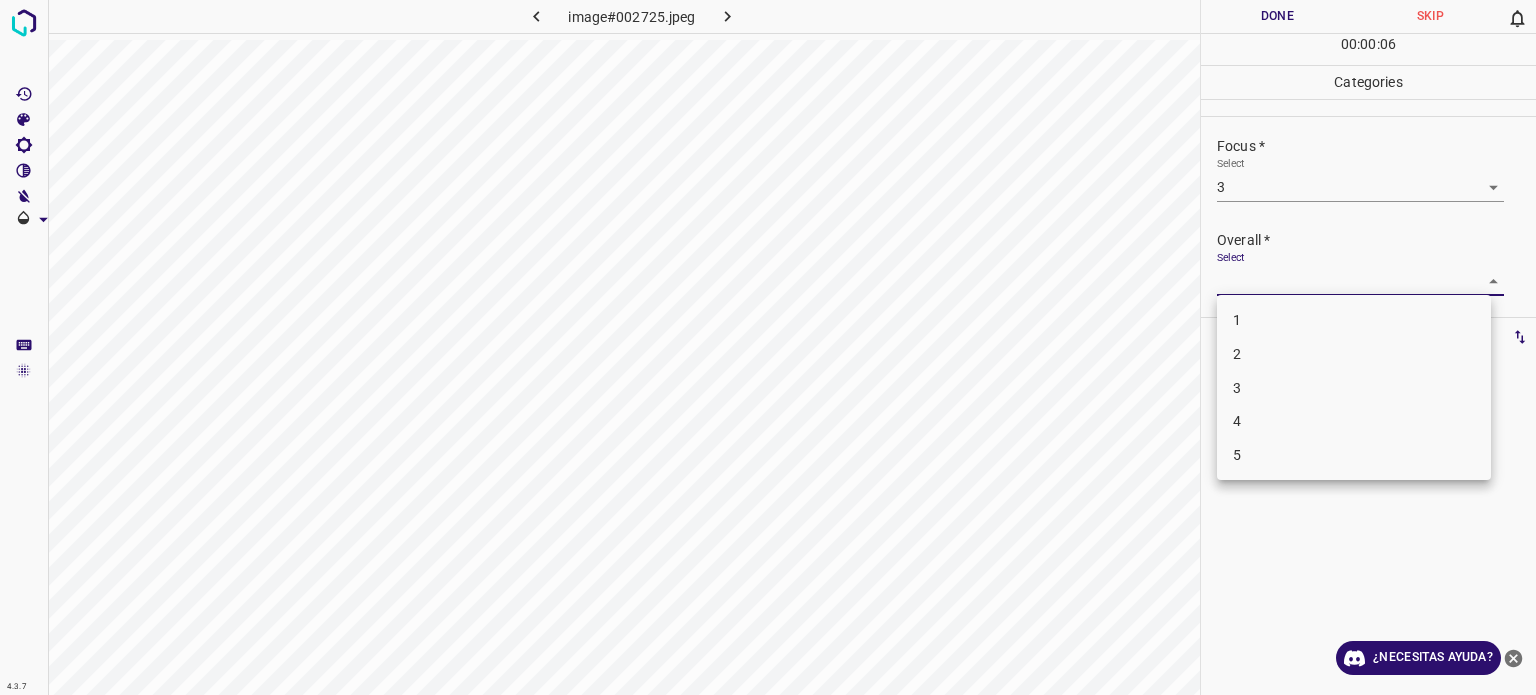 click on "3" at bounding box center [1354, 388] 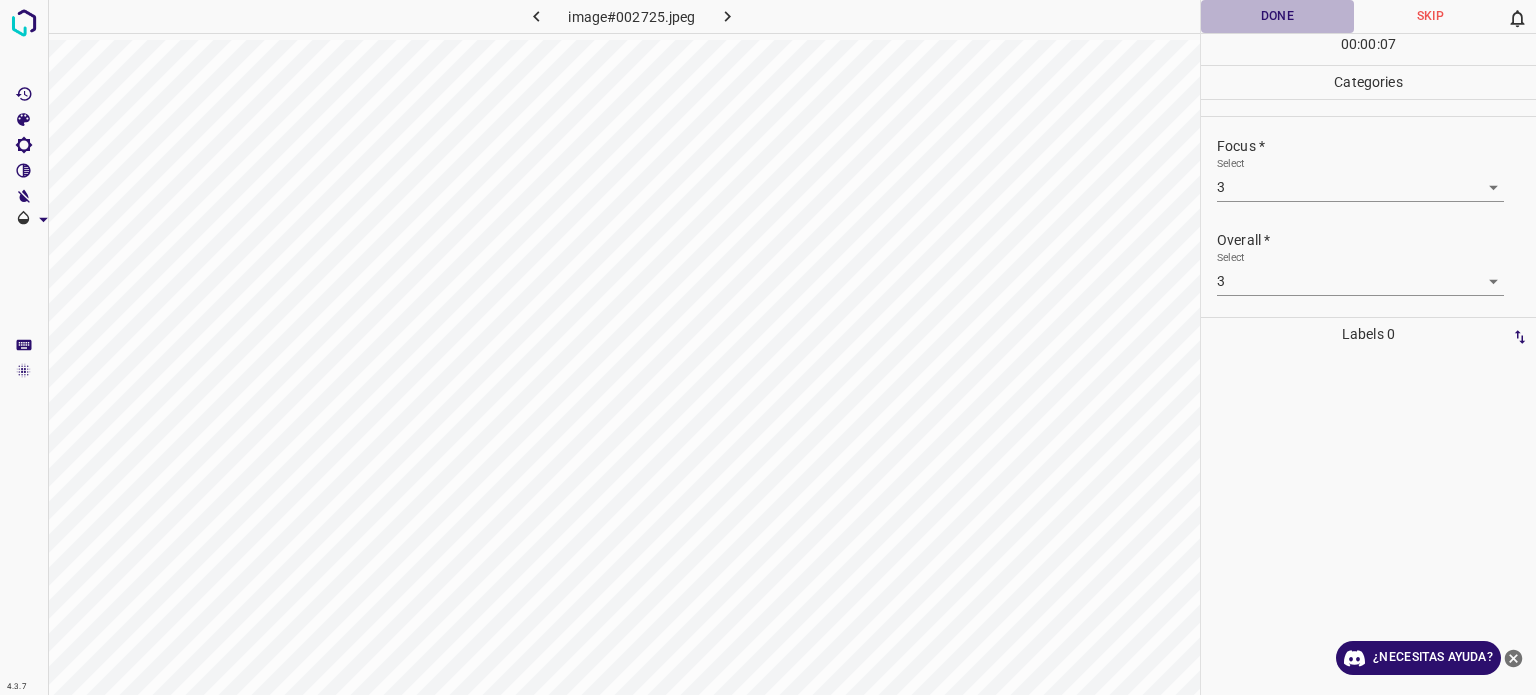 click on "Done" at bounding box center (1277, 16) 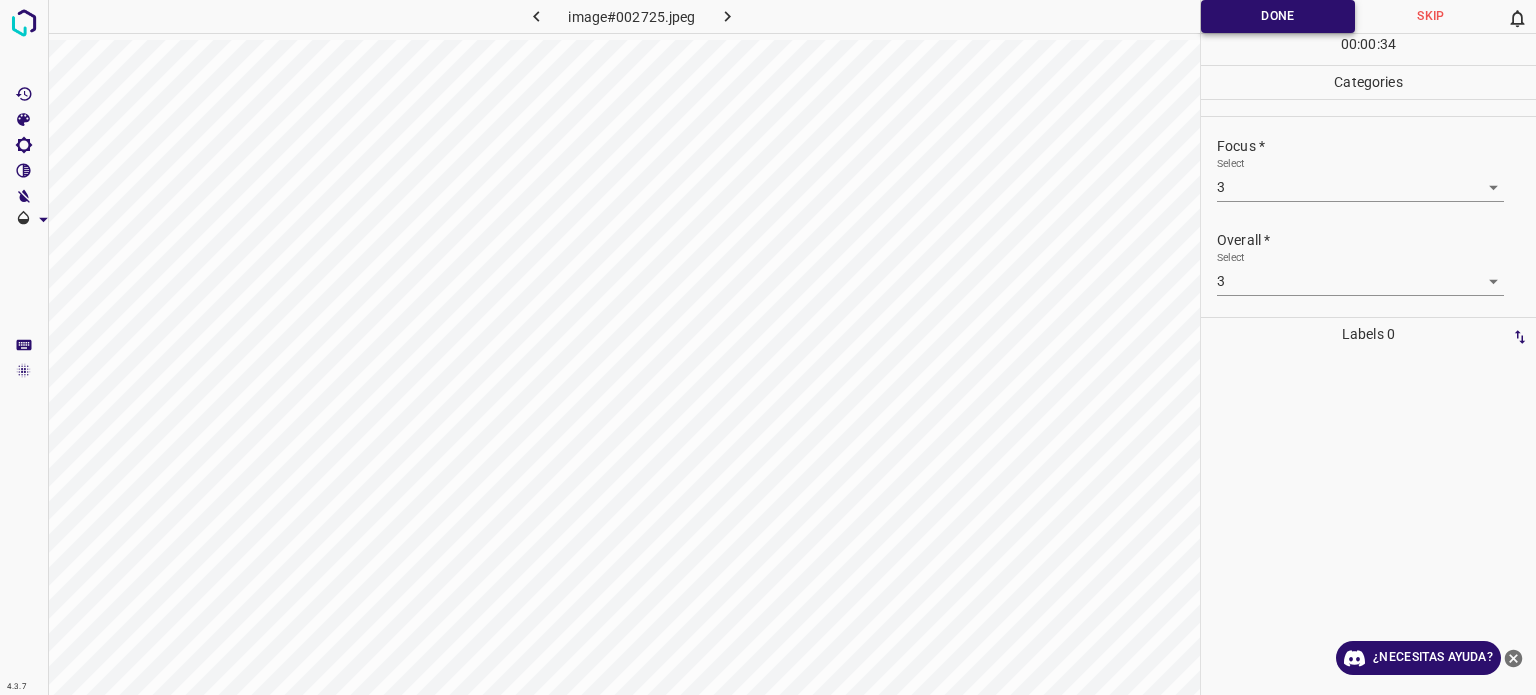 click on "Done" at bounding box center (1278, 16) 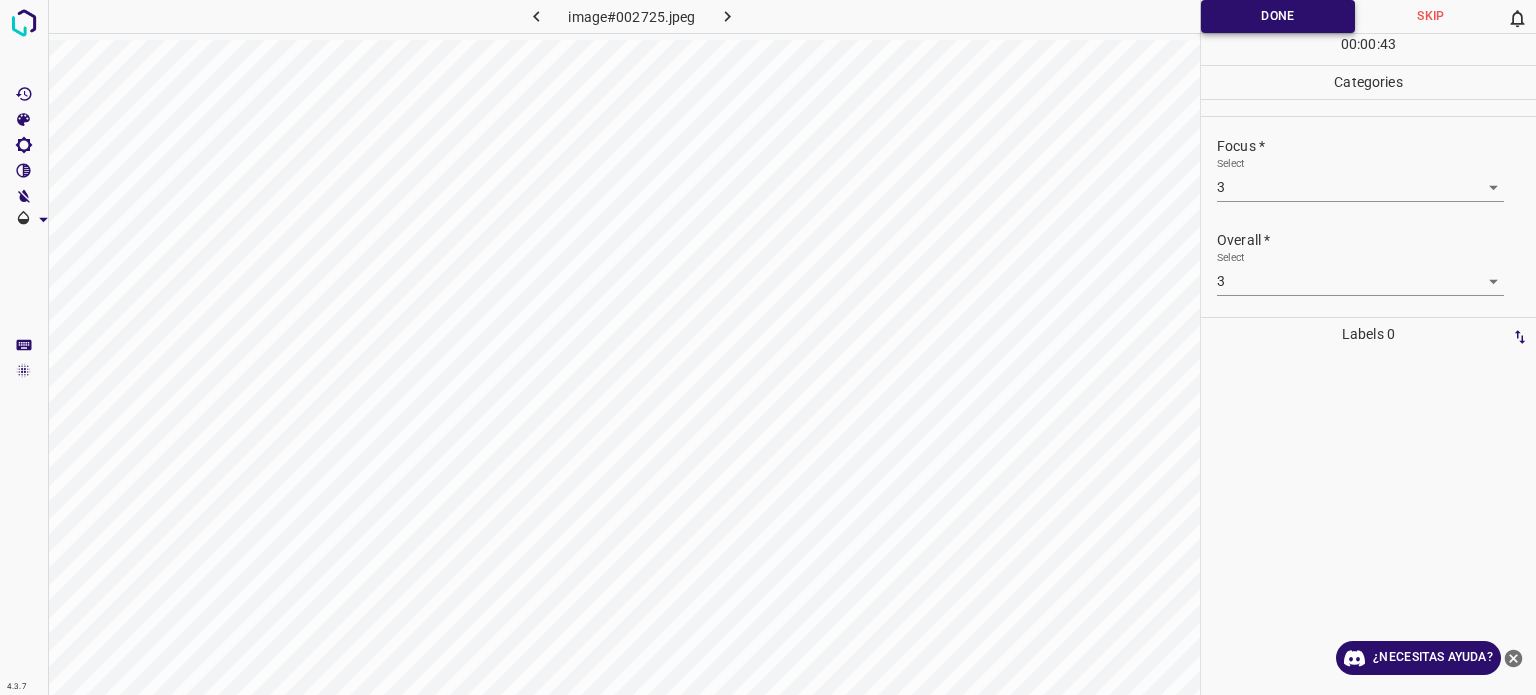 click on "Done" at bounding box center (1278, 16) 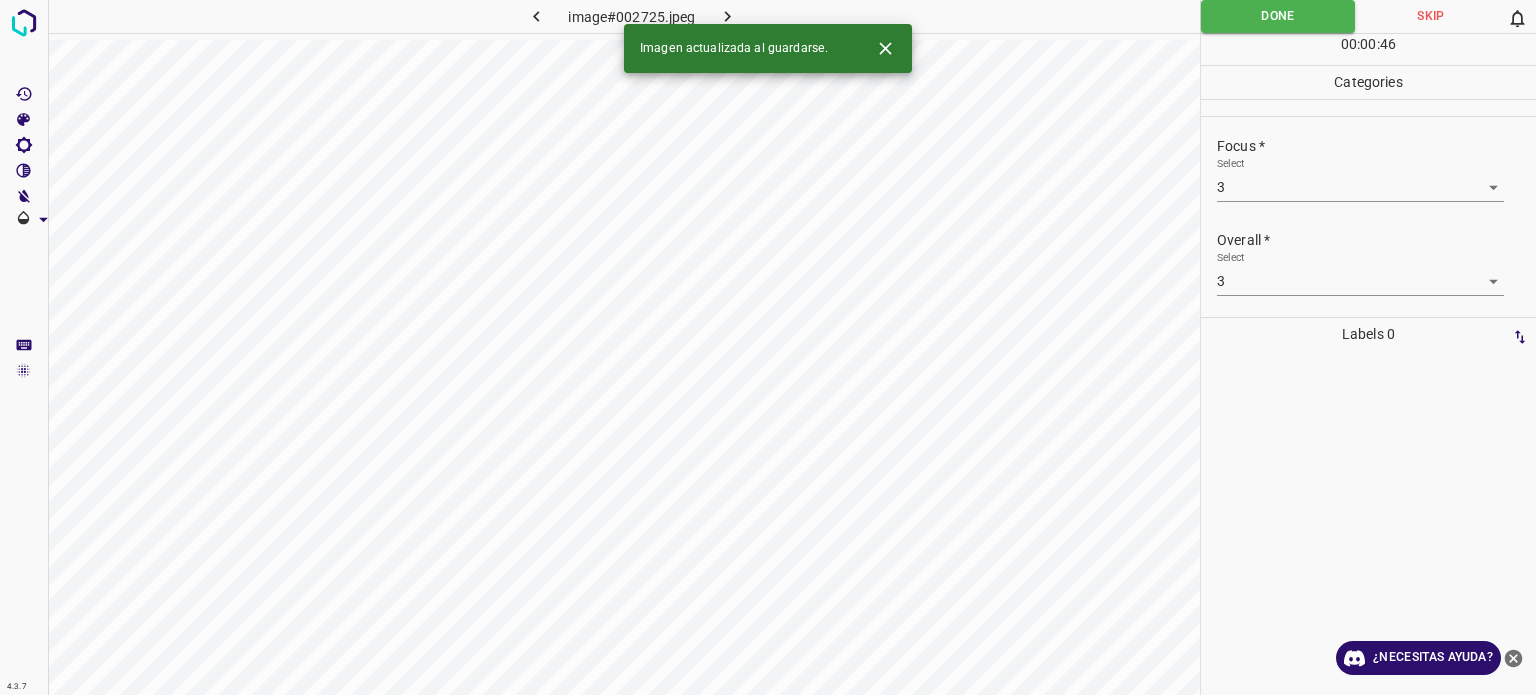 click 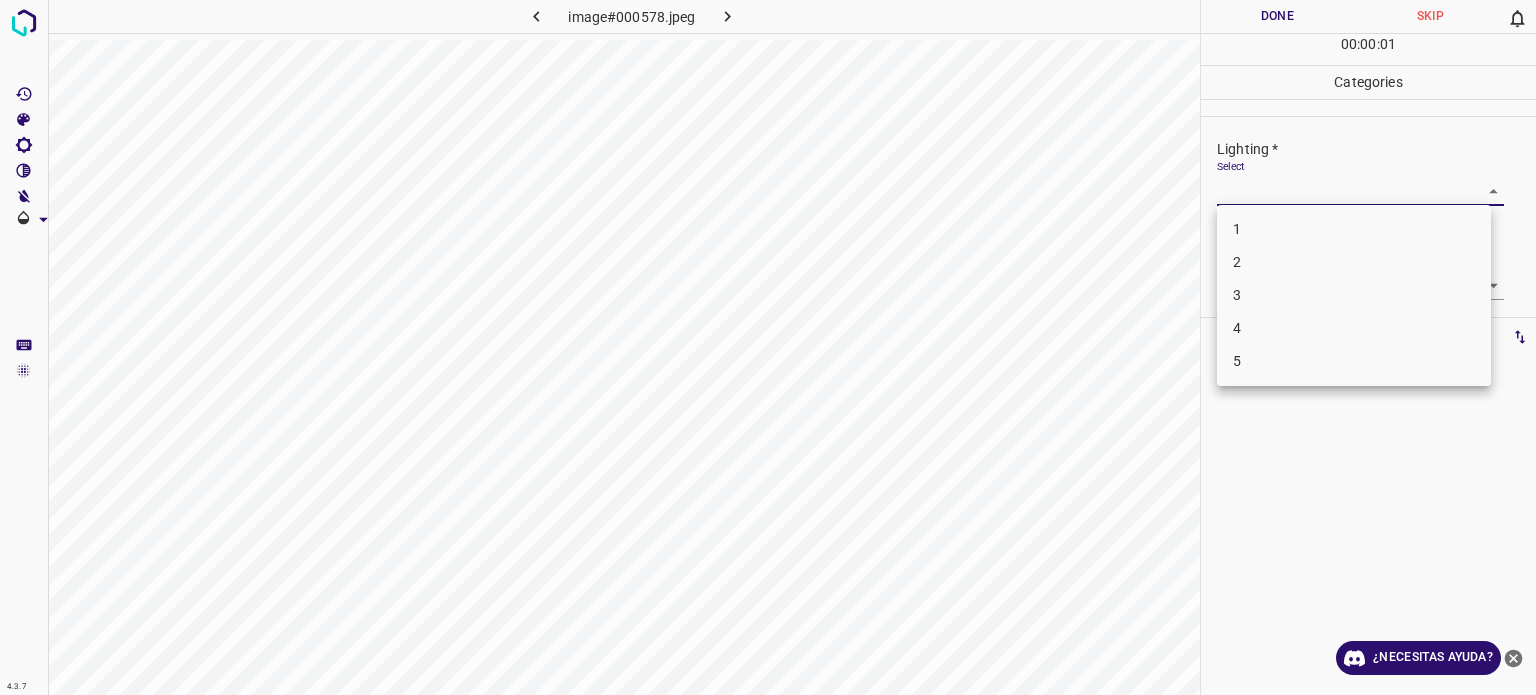 click on "4.3.7 image#000578.jpeg Done Skip 0 00   : 00   : 01   Categories Lighting *  Select ​ Focus *  Select ​ Overall *  Select ​ Labels   0 Categories 1 Lighting 2 Focus 3 Overall Tools Space Change between modes (Draw & Edit) I Auto labeling R Restore zoom M Zoom in N Zoom out Delete Delete selecte label Filters Z Restore filters X Saturation filter C Brightness filter V Contrast filter B Gray scale filter General O Download ¿Necesitas ayuda? Texto original Valora esta traducción Tu opinión servirá para ayudar a mejorar el Traductor de Google - Texto - Esconder - Borrar 1 2 3 4 5" at bounding box center [768, 347] 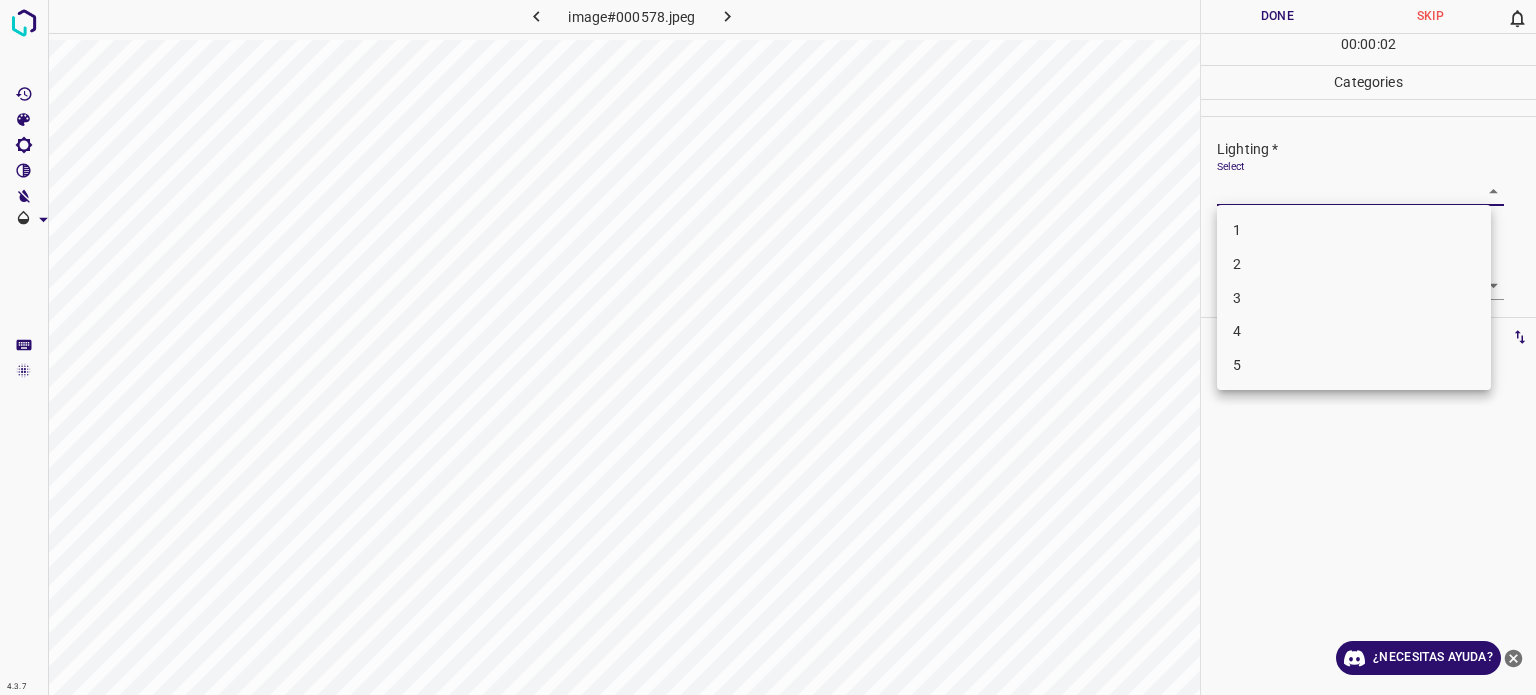 click on "3" at bounding box center [1354, 298] 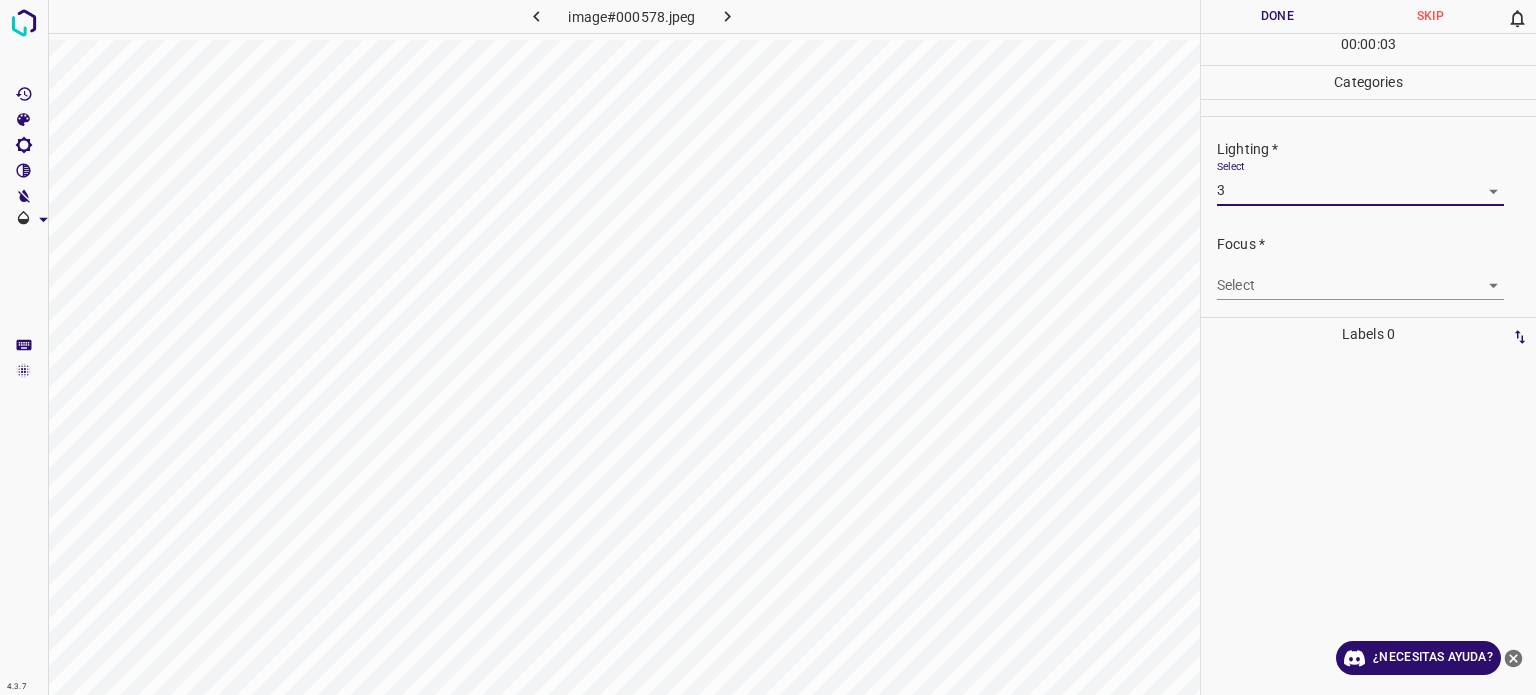 click on "4.3.7 image#000578.jpeg Done Skip 0 00   : 00   : 03   Categories Lighting *  Select 3 3 Focus *  Select ​ Overall *  Select ​ Labels   0 Categories 1 Lighting 2 Focus 3 Overall Tools Space Change between modes (Draw & Edit) I Auto labeling R Restore zoom M Zoom in N Zoom out Delete Delete selecte label Filters Z Restore filters X Saturation filter C Brightness filter V Contrast filter B Gray scale filter General O Download ¿Necesitas ayuda? Texto original Valora esta traducción Tu opinión servirá para ayudar a mejorar el Traductor de Google - Texto - Esconder - Borrar" at bounding box center (768, 347) 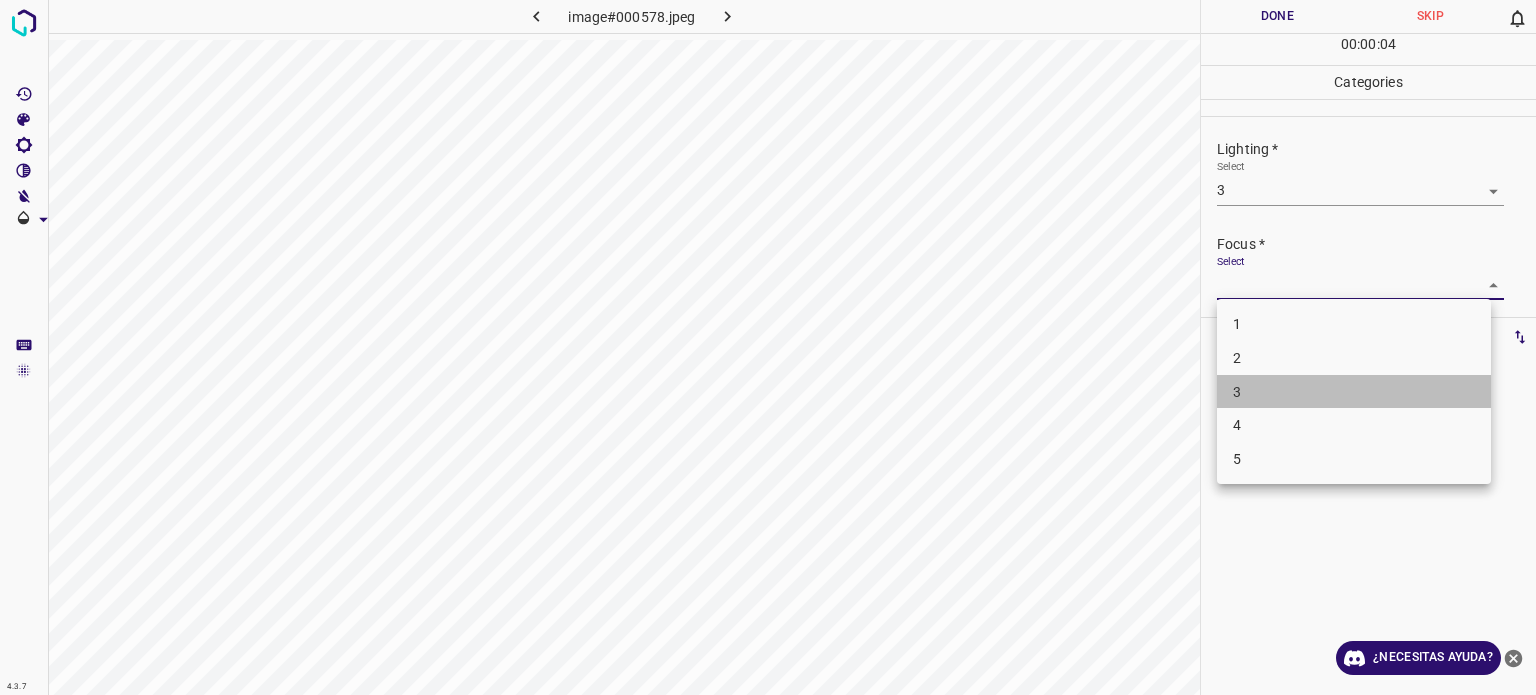click on "3" at bounding box center (1354, 392) 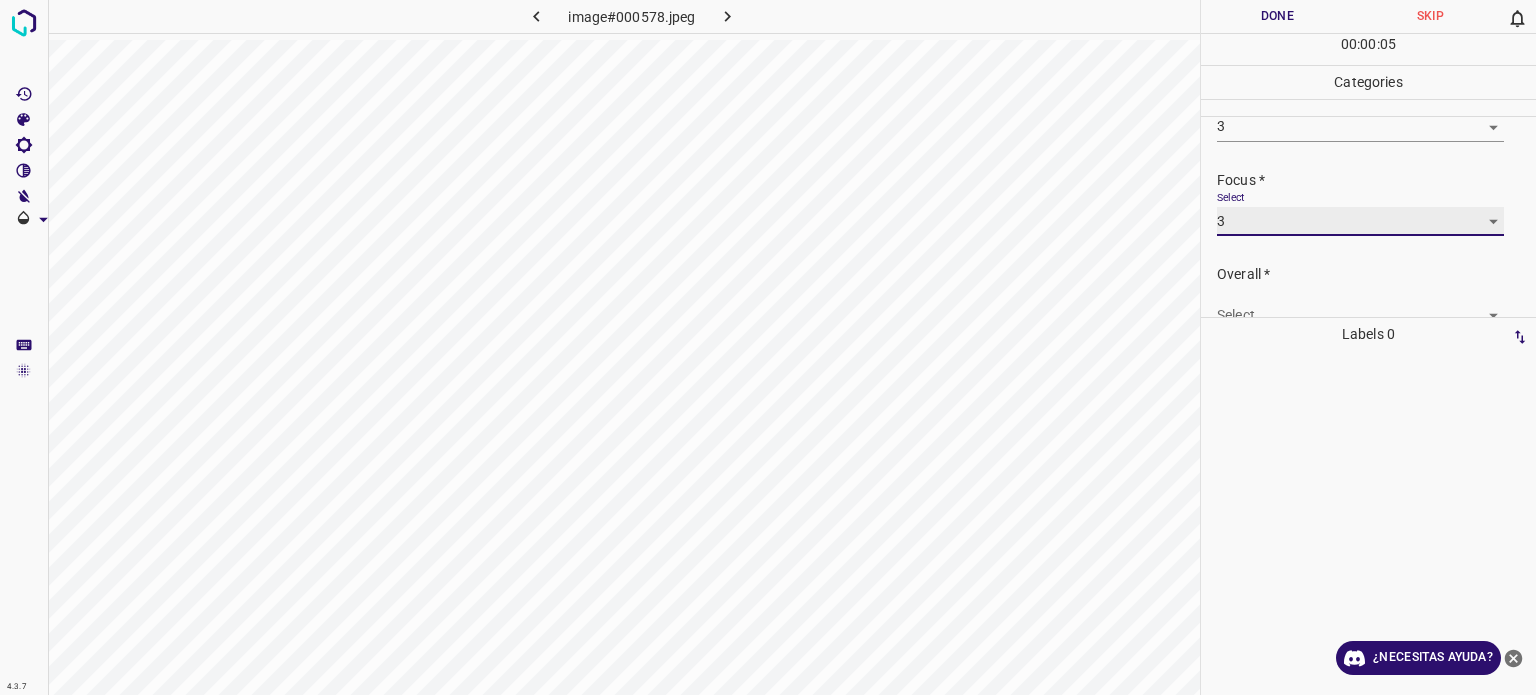 scroll, scrollTop: 98, scrollLeft: 0, axis: vertical 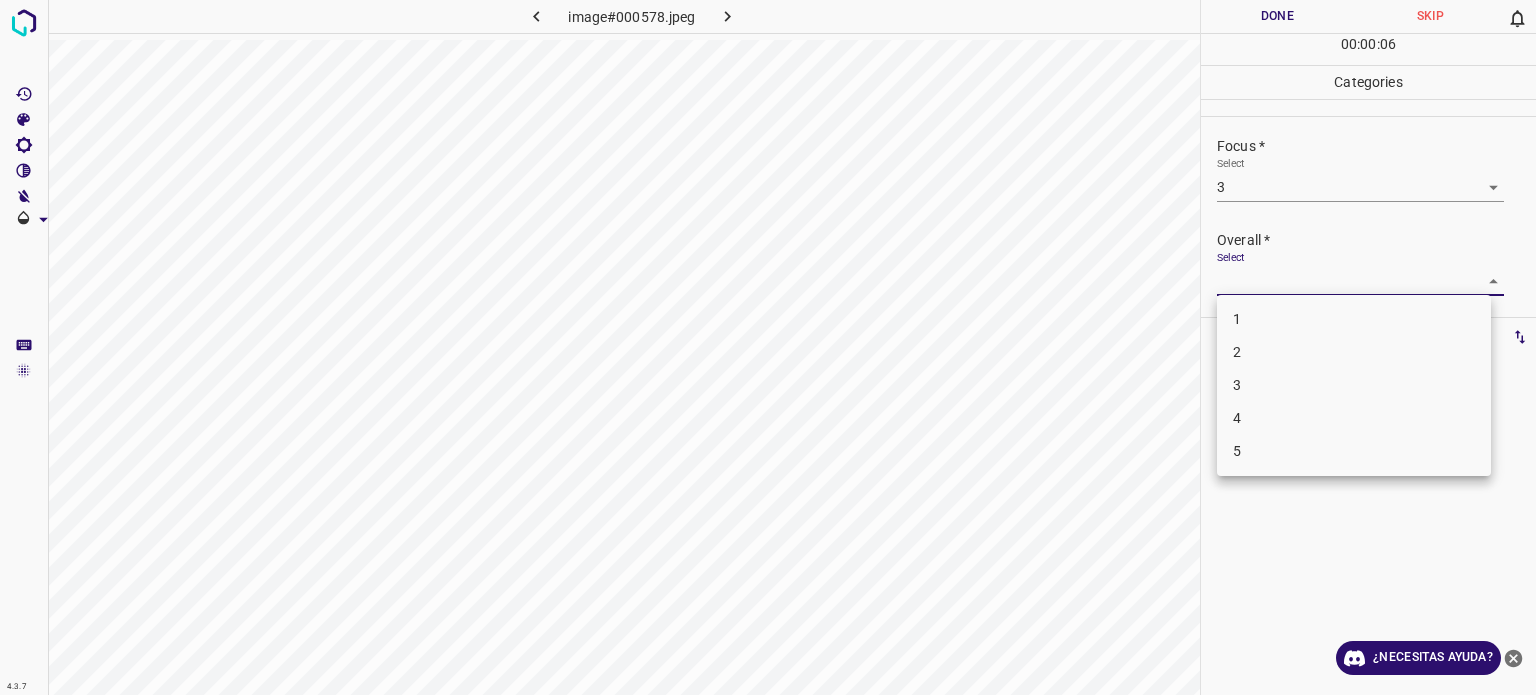 click on "4.3.7 image#000578.jpeg Done Skip 0 00   : 00   : 06   Categories Lighting *  Select 3 3 Focus *  Select 3 3 Overall *  Select ​ Labels   0 Categories 1 Lighting 2 Focus 3 Overall Tools Space Change between modes (Draw & Edit) I Auto labeling R Restore zoom M Zoom in N Zoom out Delete Delete selecte label Filters Z Restore filters X Saturation filter C Brightness filter V Contrast filter B Gray scale filter General O Download ¿Necesitas ayuda? Texto original Valora esta traducción Tu opinión servirá para ayudar a mejorar el Traductor de Google - Texto - Esconder - Borrar 1 2 3 4 5" at bounding box center (768, 347) 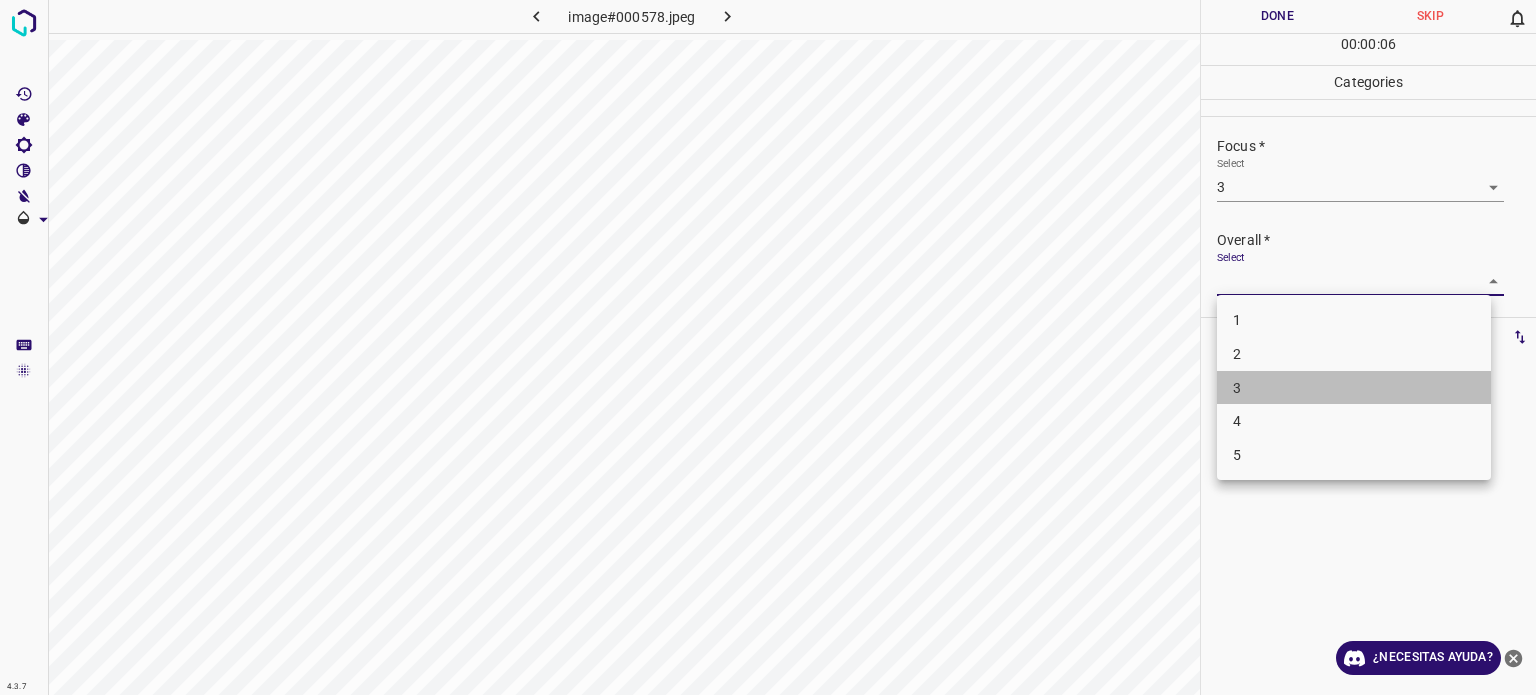 click on "3" at bounding box center [1354, 388] 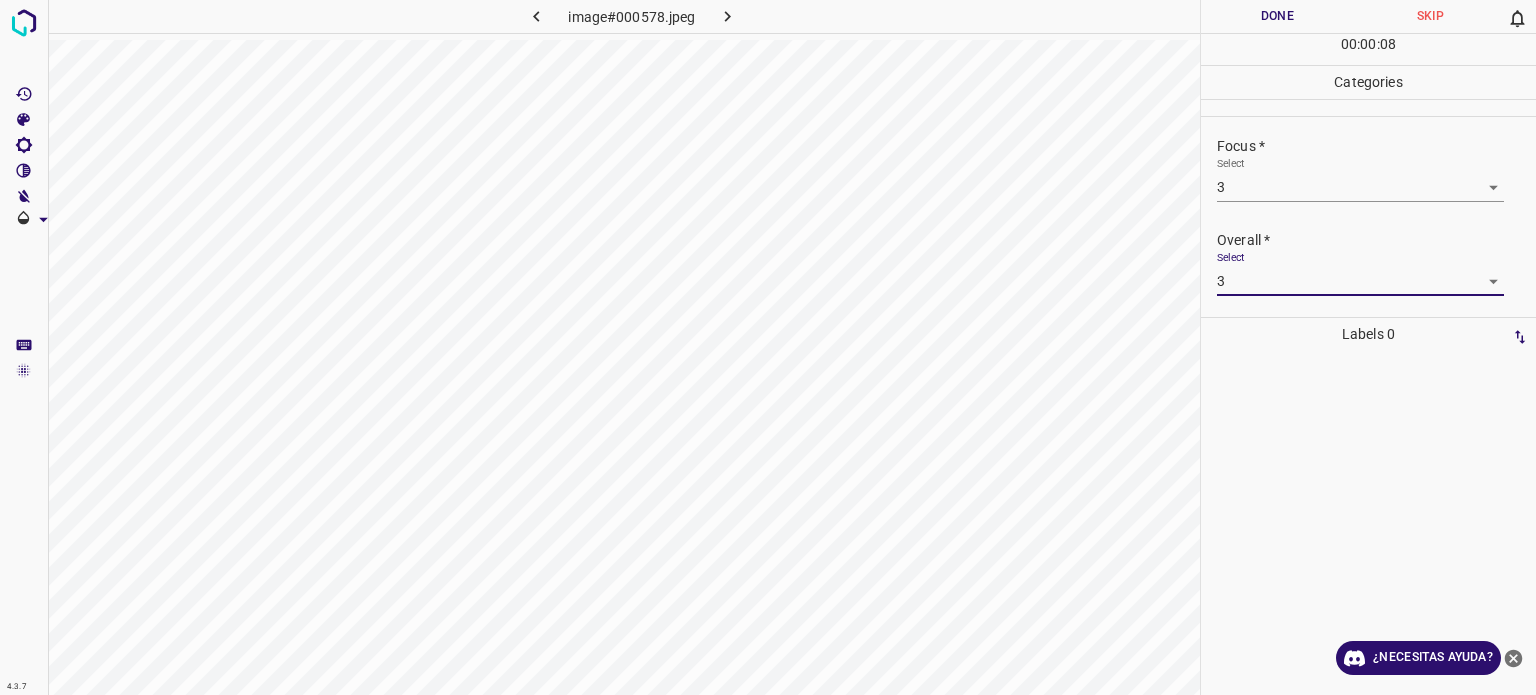 click on "Done" at bounding box center [1277, 16] 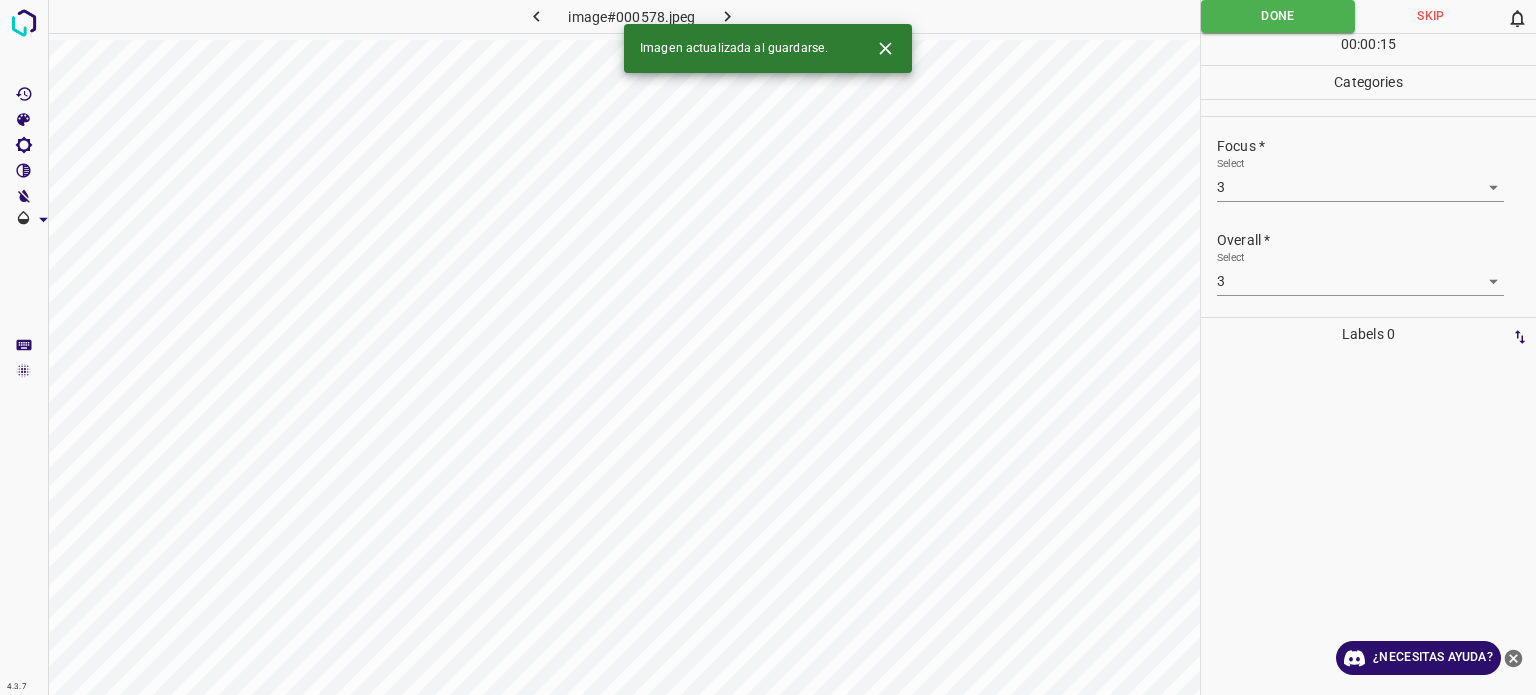 click 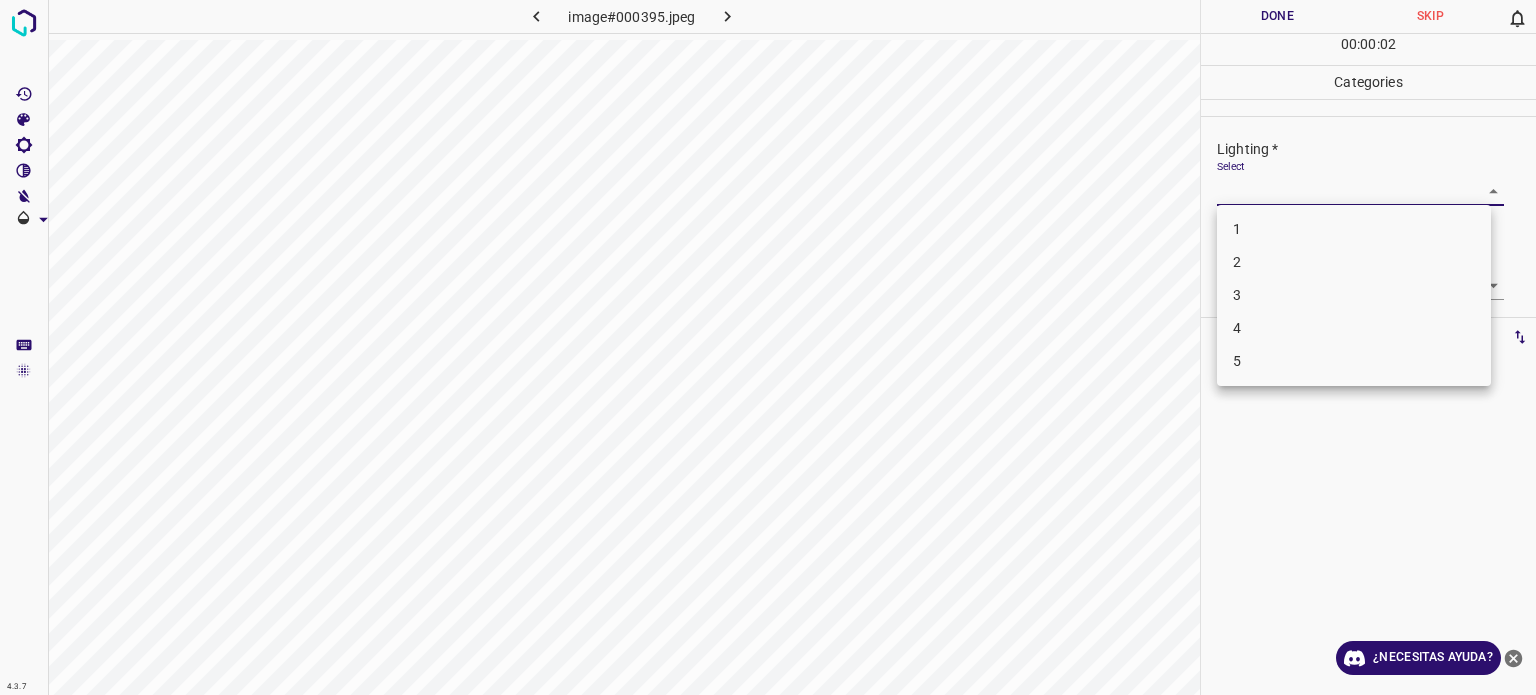 click on "4.3.7 image#000395.jpeg Done Skip 0 00   : 00   : 02   Categories Lighting *  Select ​ Focus *  Select ​ Overall *  Select ​ Labels   0 Categories 1 Lighting 2 Focus 3 Overall Tools Space Change between modes (Draw & Edit) I Auto labeling R Restore zoom M Zoom in N Zoom out Delete Delete selecte label Filters Z Restore filters X Saturation filter C Brightness filter V Contrast filter B Gray scale filter General O Download ¿Necesitas ayuda? Texto original Valora esta traducción Tu opinión servirá para ayudar a mejorar el Traductor de Google - Texto - Esconder - Borrar 1 2 3 4 5" at bounding box center [768, 347] 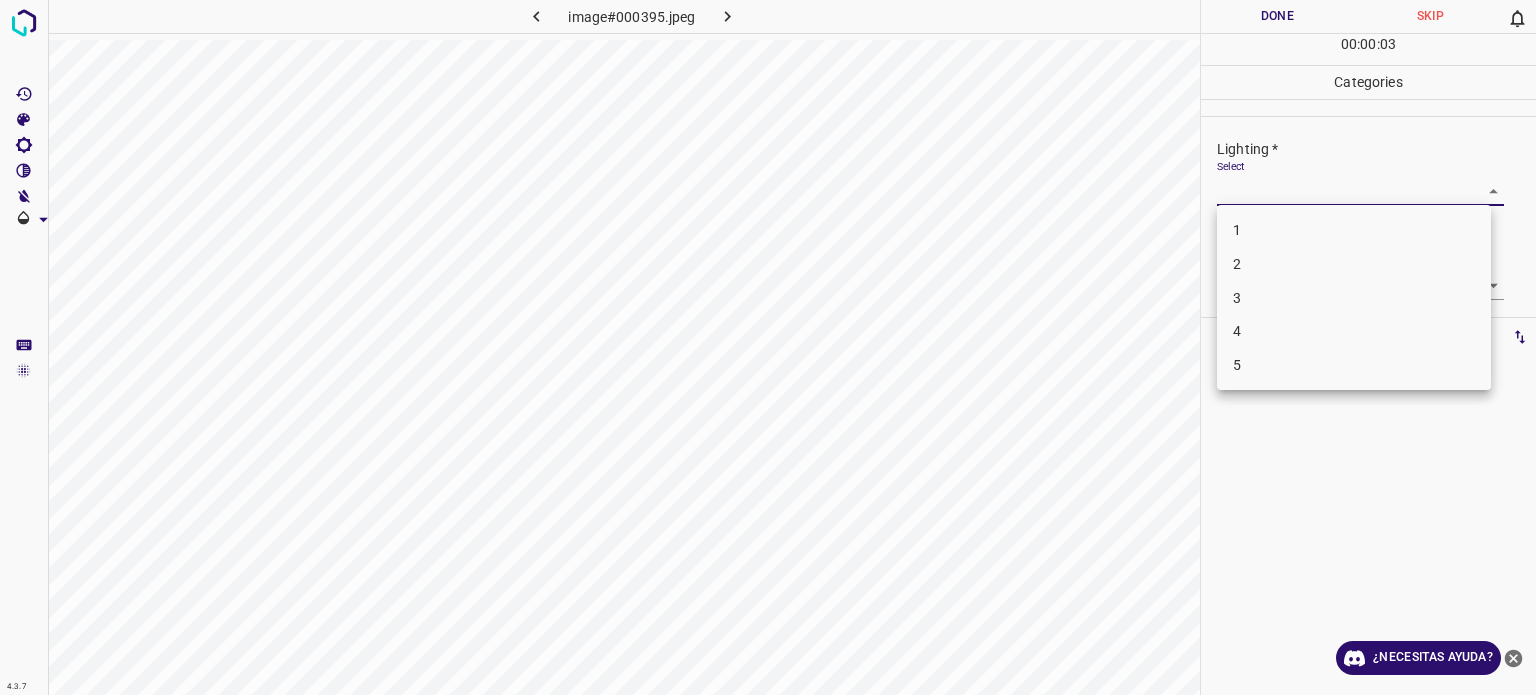 click on "3" at bounding box center (1354, 298) 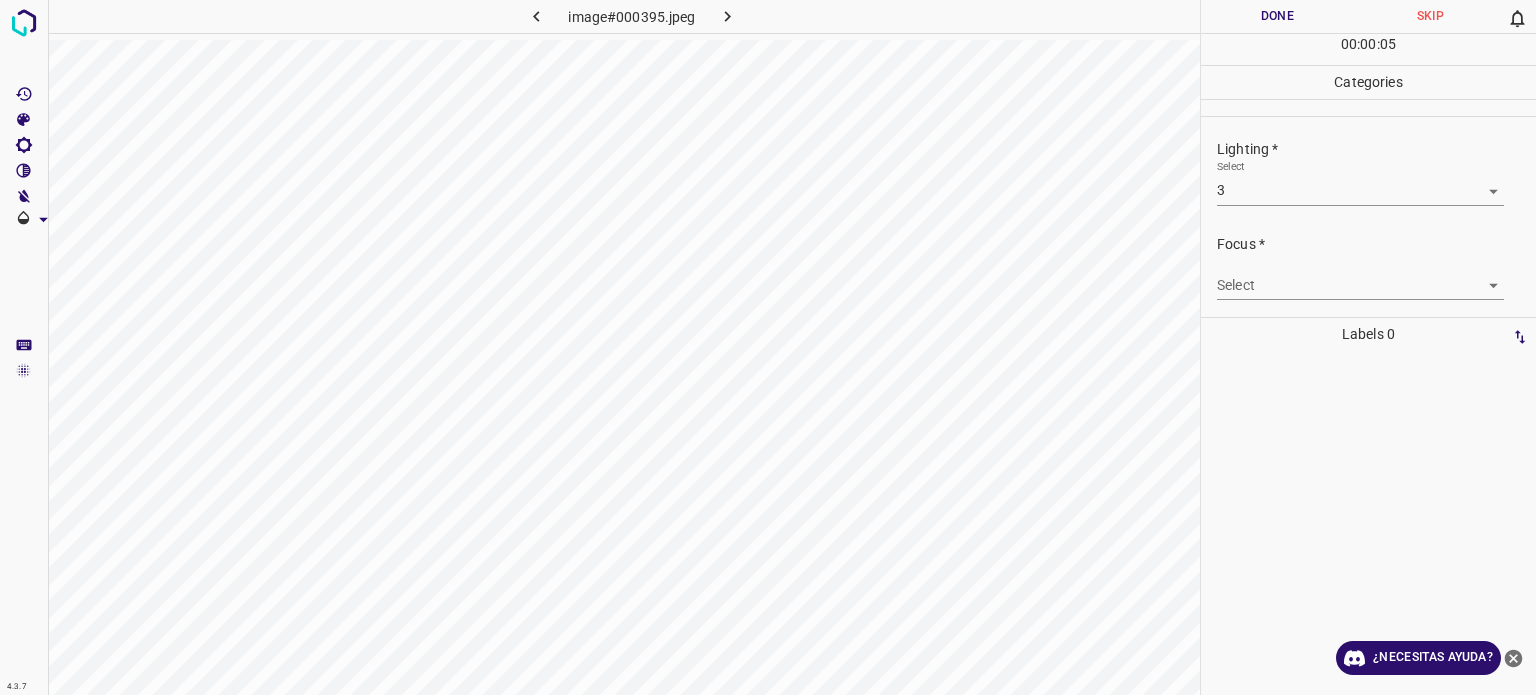 click on "Focus *  Select ​" at bounding box center (1368, 267) 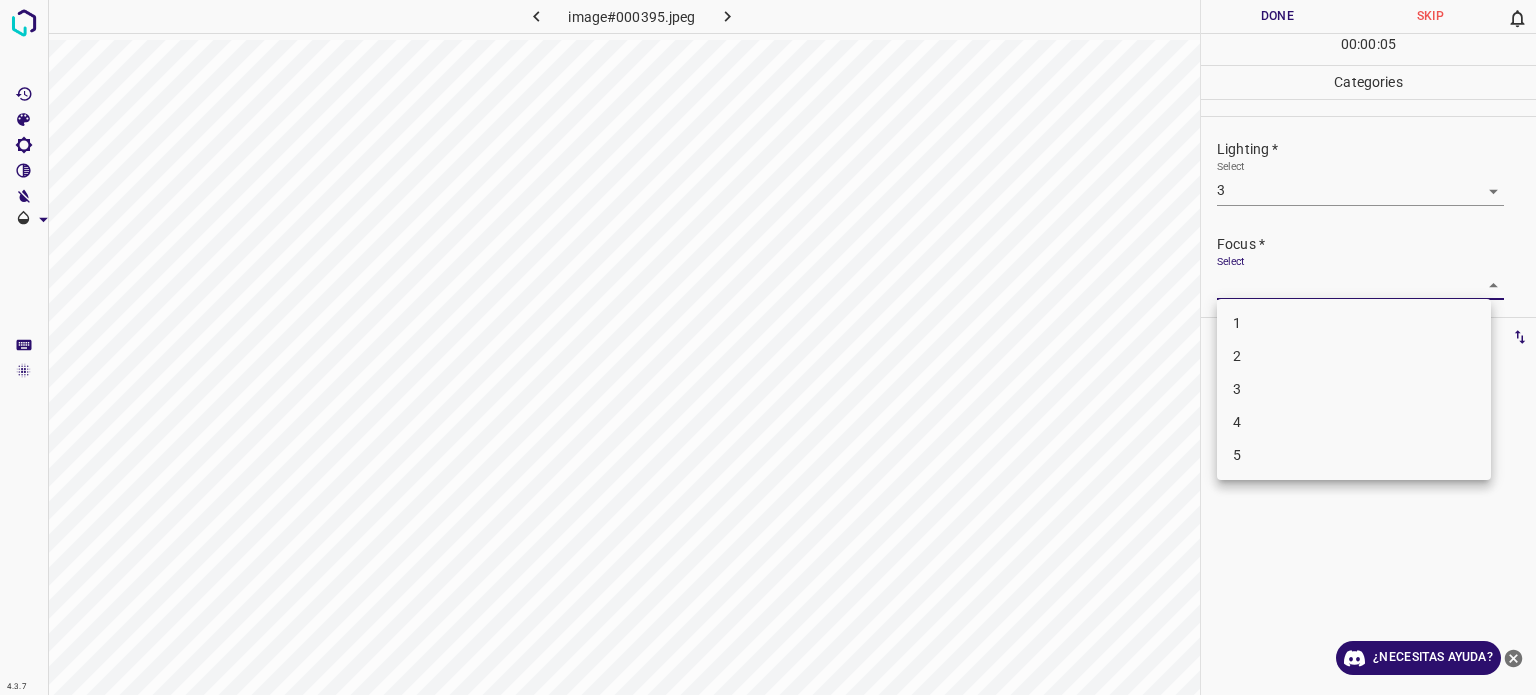 click on "4.3.7 image#000395.jpeg Done Skip 0 00   : 00   : 05   Categories Lighting *  Select 3 3 Focus *  Select ​ Overall *  Select ​ Labels   0 Categories 1 Lighting 2 Focus 3 Overall Tools Space Change between modes (Draw & Edit) I Auto labeling R Restore zoom M Zoom in N Zoom out Delete Delete selecte label Filters Z Restore filters X Saturation filter C Brightness filter V Contrast filter B Gray scale filter General O Download ¿Necesitas ayuda? Texto original Valora esta traducción Tu opinión servirá para ayudar a mejorar el Traductor de Google - Texto - Esconder - Borrar 1 2 3 4 5" at bounding box center [768, 347] 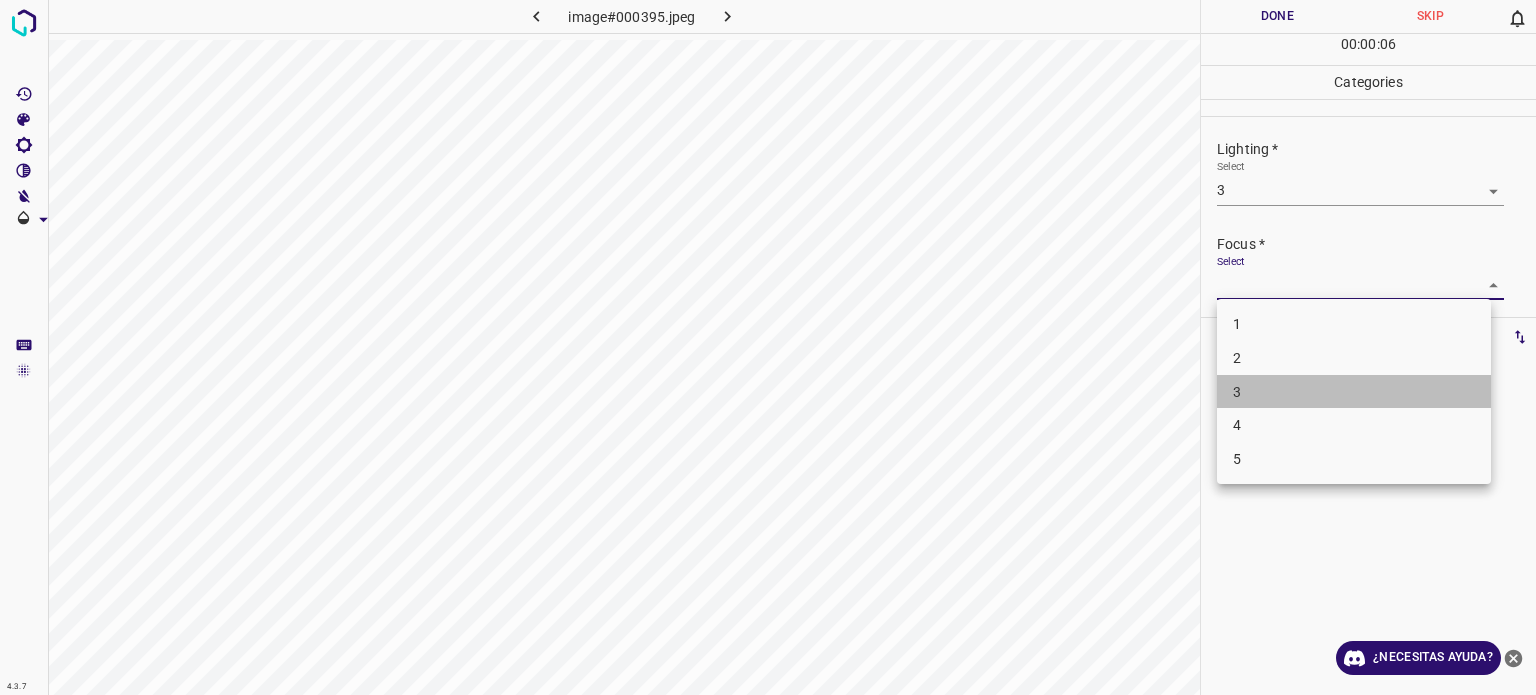 click on "3" at bounding box center [1237, 391] 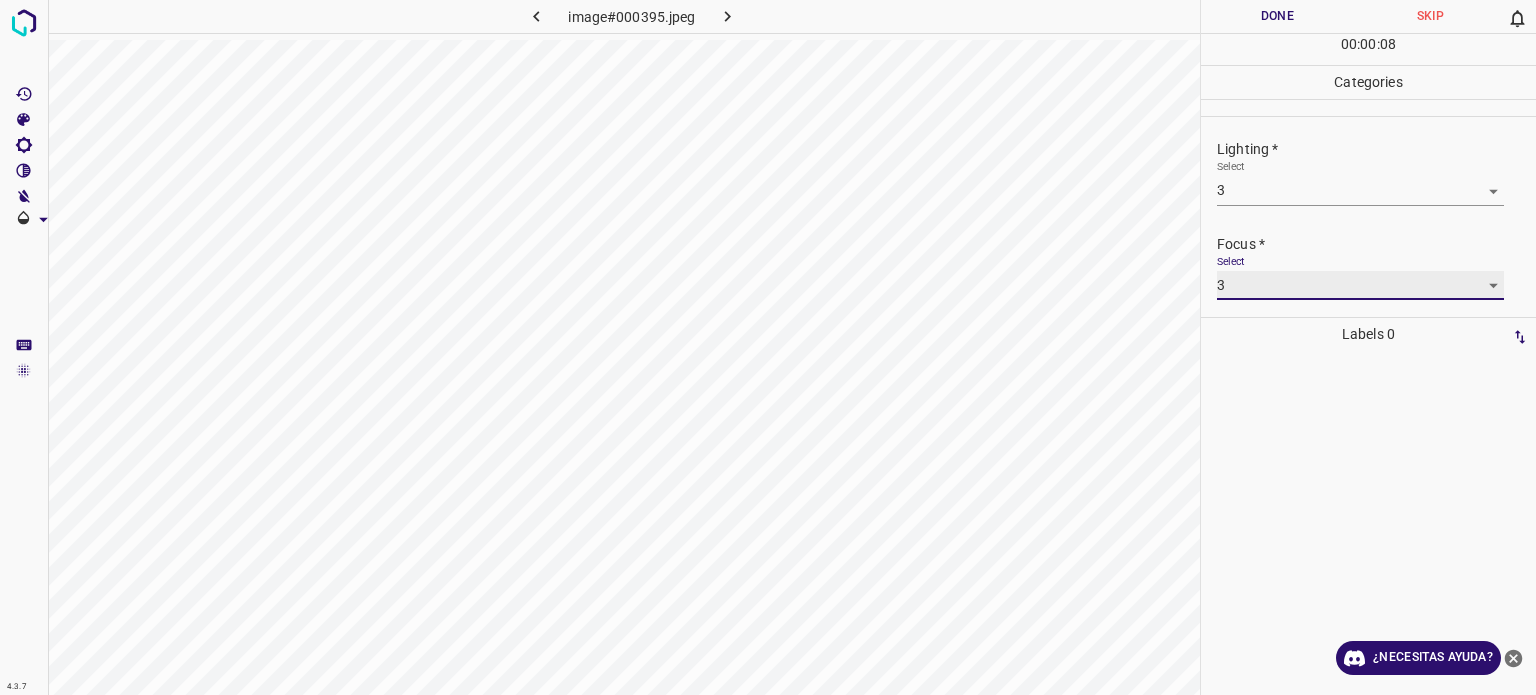 scroll, scrollTop: 98, scrollLeft: 0, axis: vertical 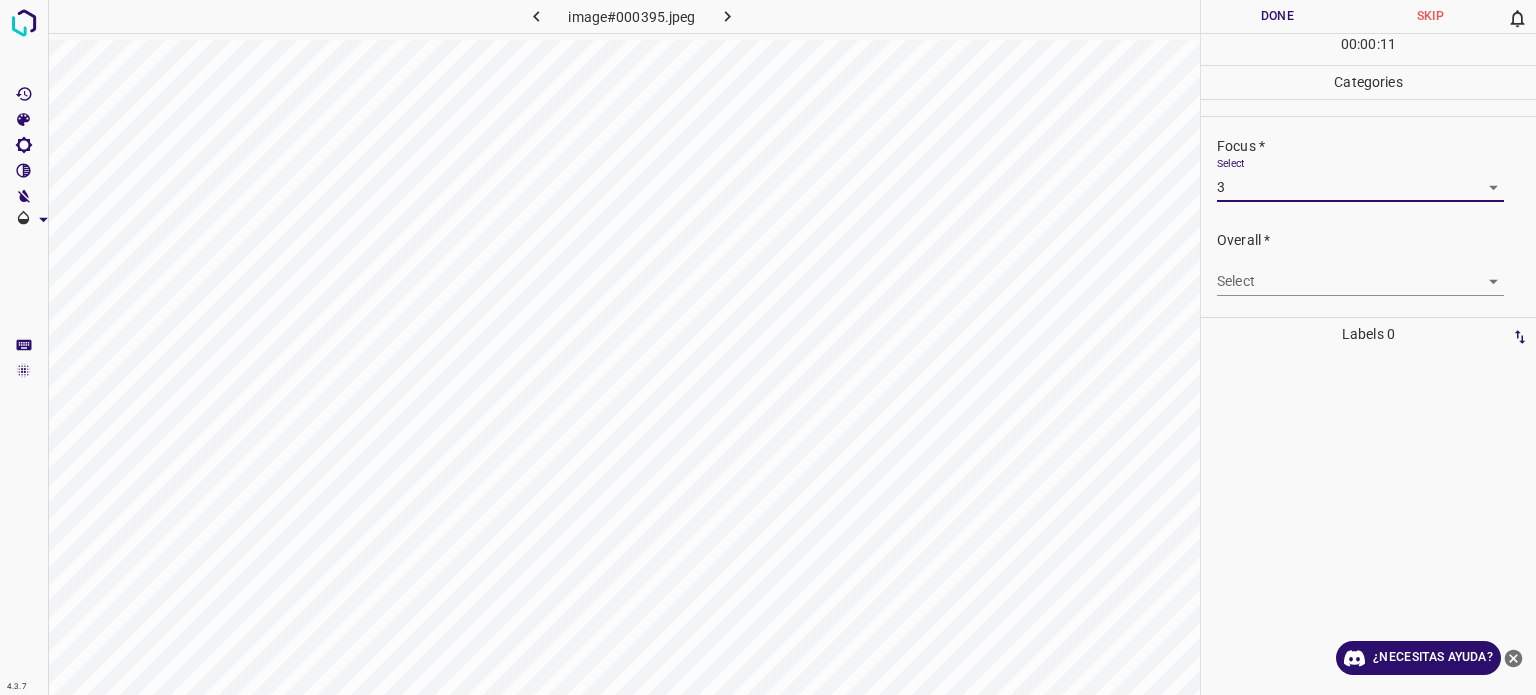 click on "4.3.7 image#000395.jpeg Done Skip 0 00 : 00 : 11 Categories Lighting * Select 3 3 Focus * Select 3 3 Overall * Select ​ Labels 0 Categories 1 Lighting 2 Focus 3 Overall Tools Space Change between modes (Draw & Edit) I Auto labeling R Restore zoom M Zoom in N Zoom out Delete Delete selecte label Filters Z Restore filters X Saturation filter C Brightness filter V Contrast filter B Gray scale filter General O Download ¿Necesitas ayuda? Texto original Valora esta traducción Tu opinión servirá para ayudar a mejorar el Traductor de Google - Texto - Esconder - Borrar" at bounding box center (768, 347) 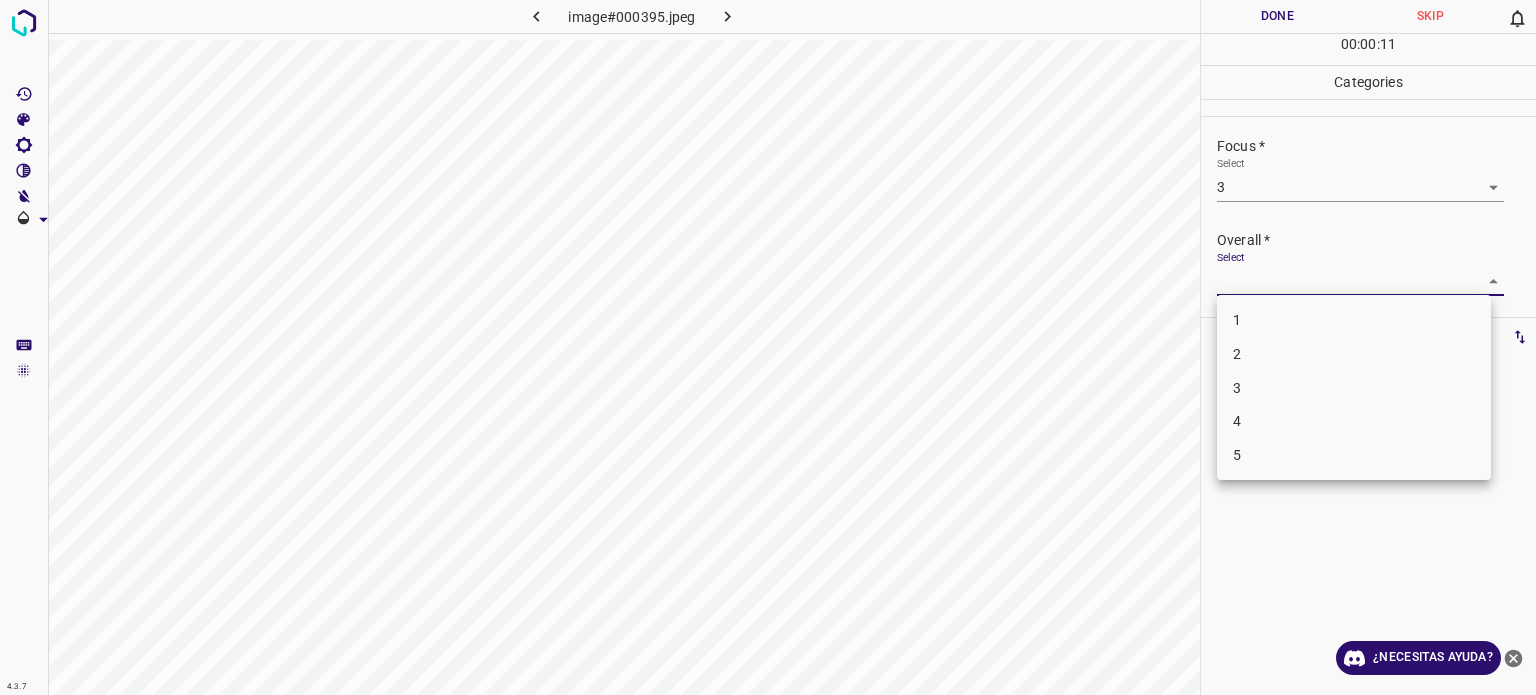 click on "3" at bounding box center (1237, 387) 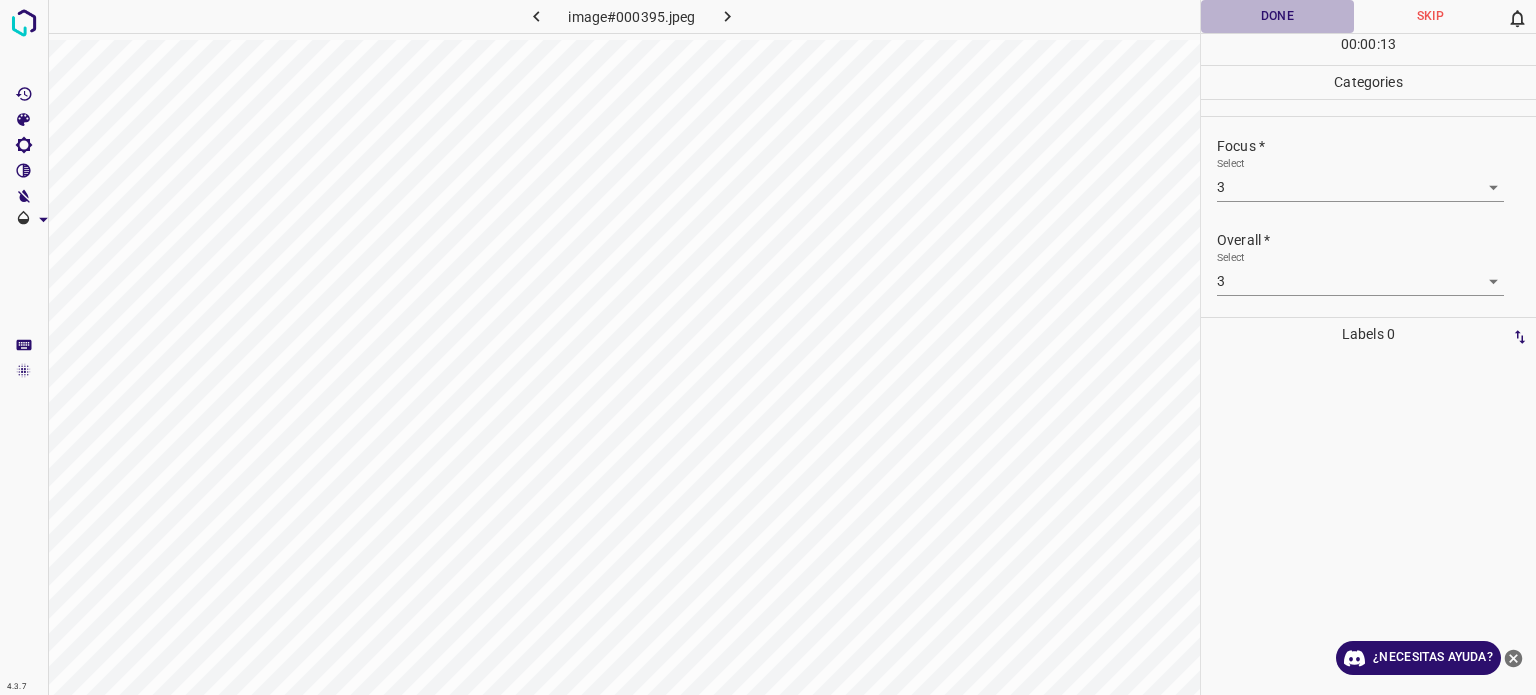 click on "Done" at bounding box center (1277, 16) 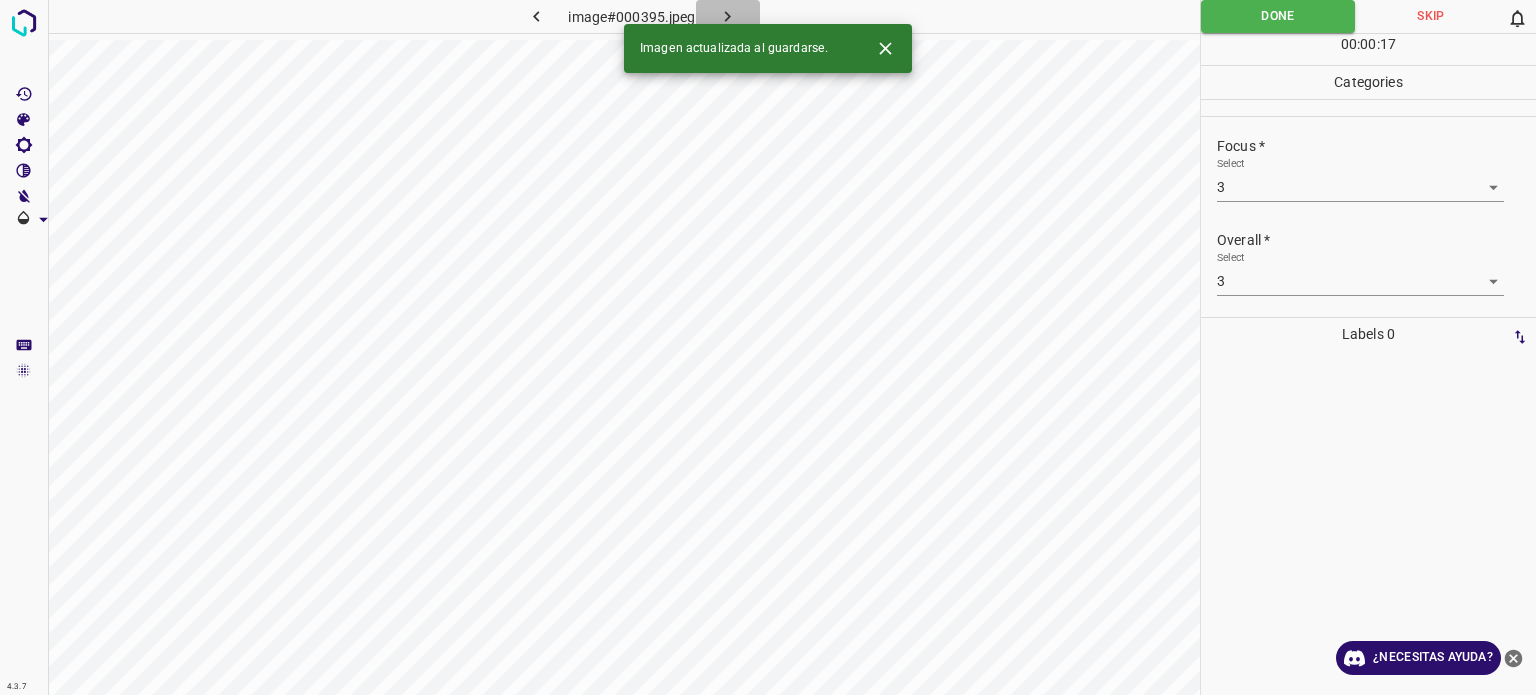 click 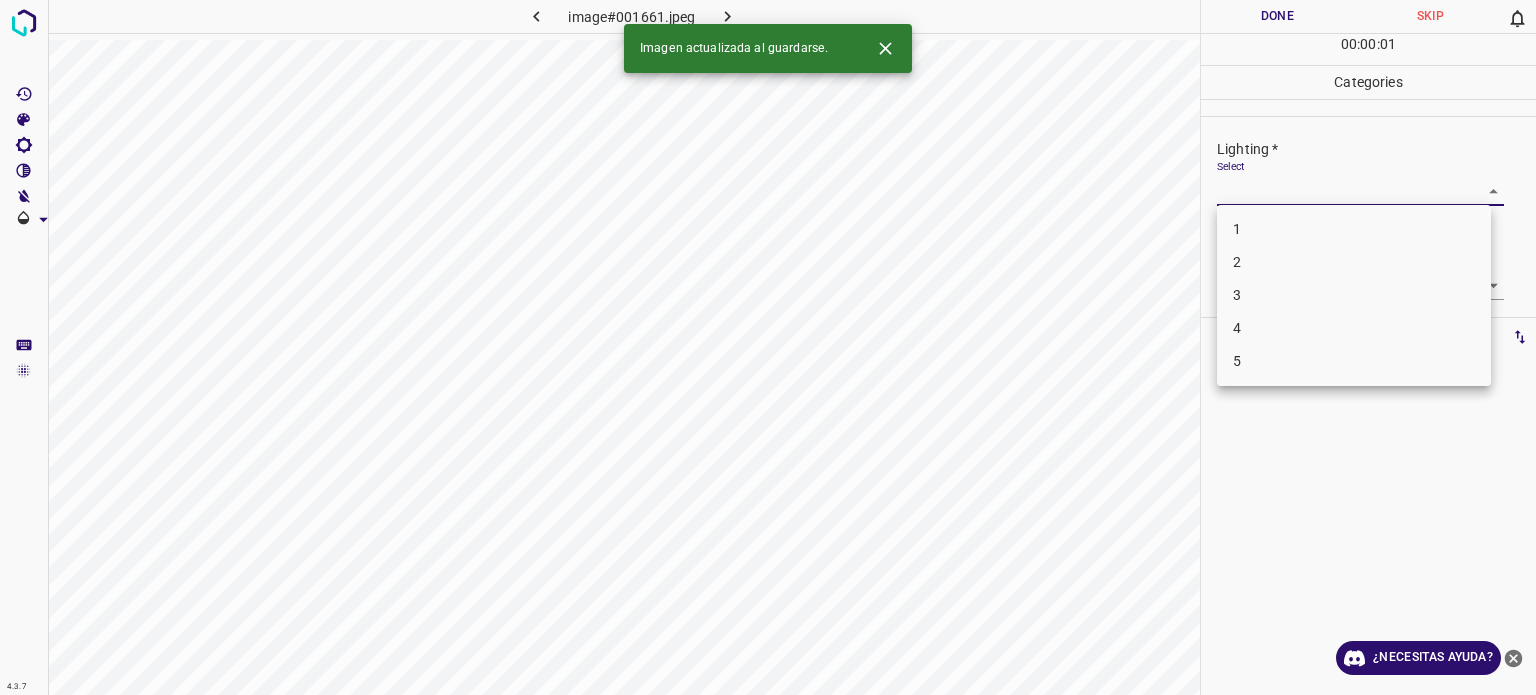 click on "4.3.7 image#001661.jpeg Done Skip 0 00   : 00   : 01   Categories Lighting *  Select ​ Focus *  Select ​ Overall *  Select ​ Labels   0 Categories 1 Lighting 2 Focus 3 Overall Tools Space Change between modes (Draw & Edit) I Auto labeling R Restore zoom M Zoom in N Zoom out Delete Delete selecte label Filters Z Restore filters X Saturation filter C Brightness filter V Contrast filter B Gray scale filter General O Download Imagen actualizada al guardarse. ¿Necesitas ayuda? Texto original Valora esta traducción Tu opinión servirá para ayudar a mejorar el Traductor de Google - Texto - Esconder - Borrar 1 2 3 4 5" at bounding box center [768, 347] 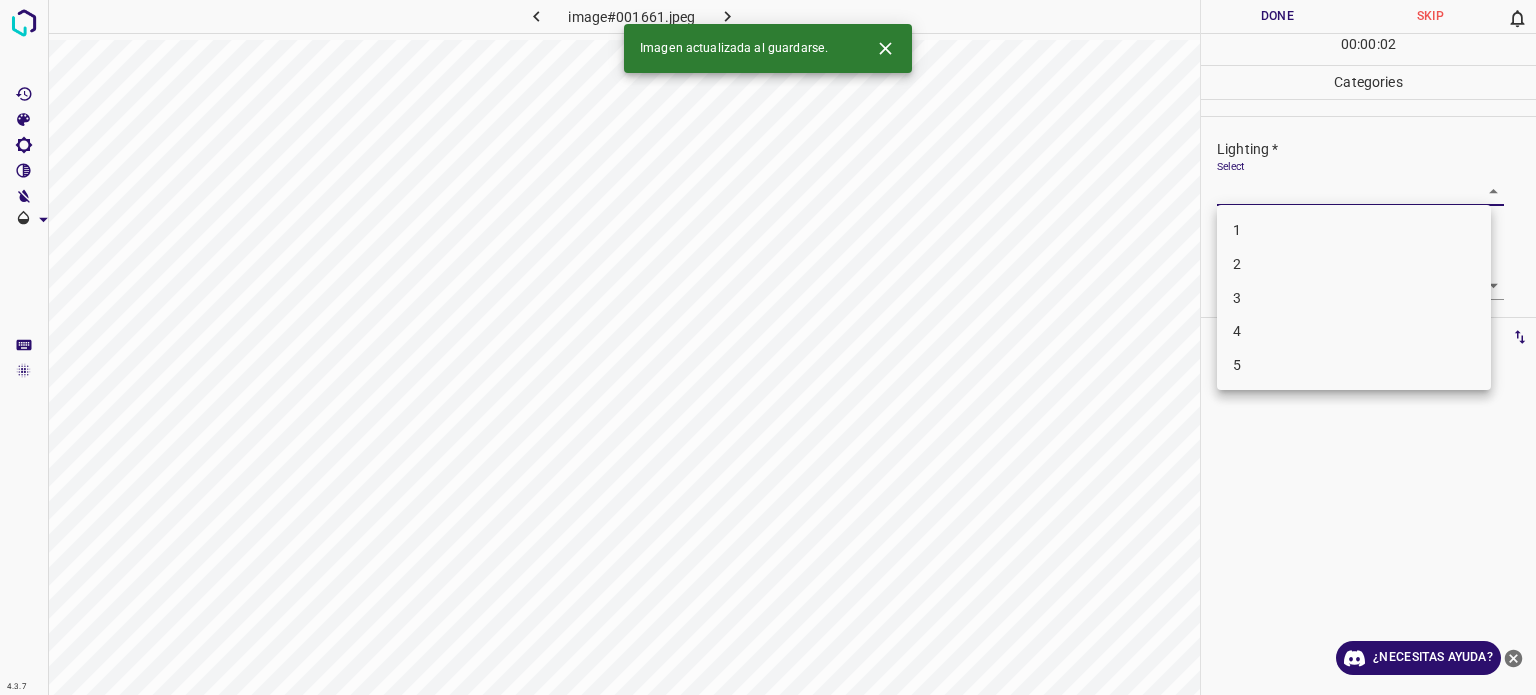 click on "2" at bounding box center [1354, 264] 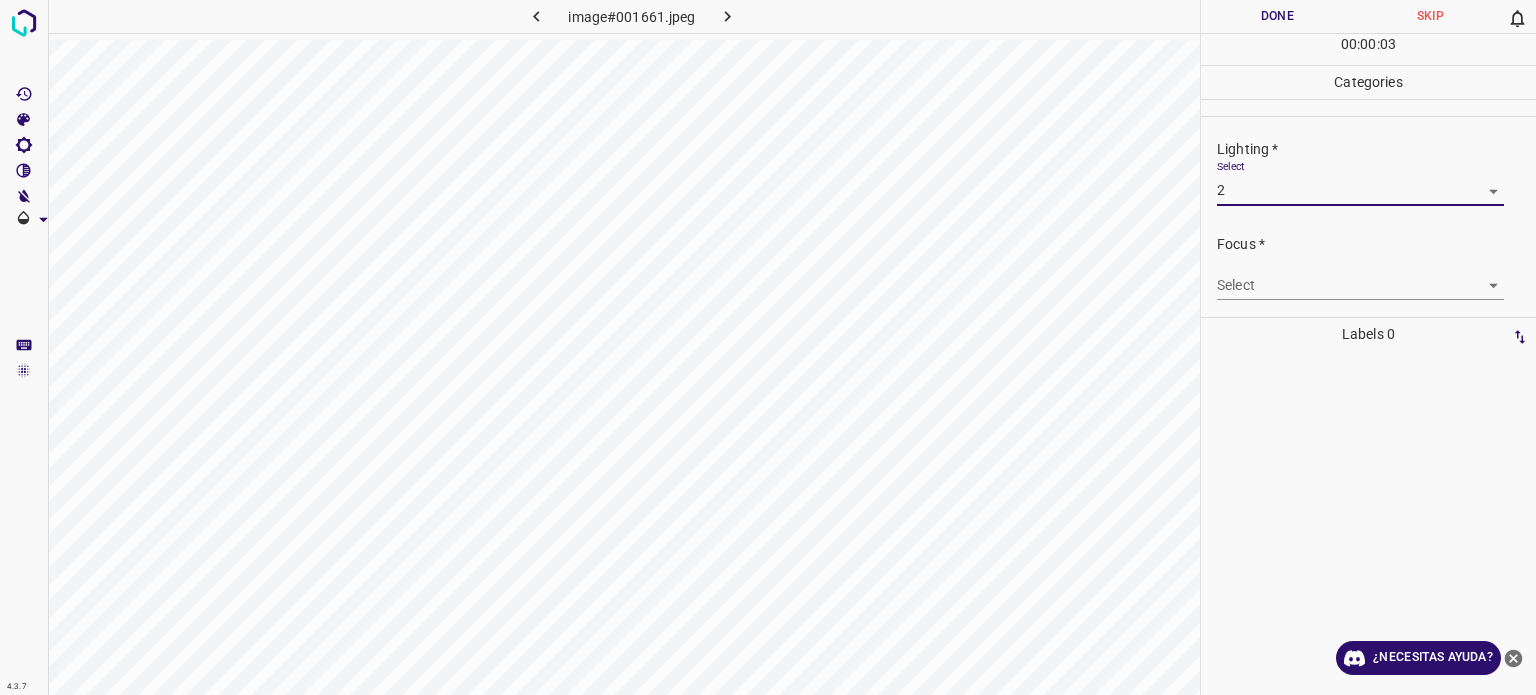 click on "4.3.7 image#[HASH] Done Skip 0 00   : 00   : 03   Categories Lighting *  Select 2 2 Focus *  Select ​ Overall *  Select ​ Labels   0 Categories 1 Lighting 2 Focus 3 Overall Tools Space Change between modes (Draw & Edit) I Auto labeling R Restore zoom M Zoom in N Zoom out Delete Delete selecte label Filters Z Restore filters X Saturation filter C Brightness filter V Contrast filter B Gray scale filter General O Download ¿Necesitas ayuda? Texto original Valora esta traducción Tu opinión servirá para ayudar a mejorar el Traductor de Google - Texto - Esconder - Borrar" at bounding box center [768, 347] 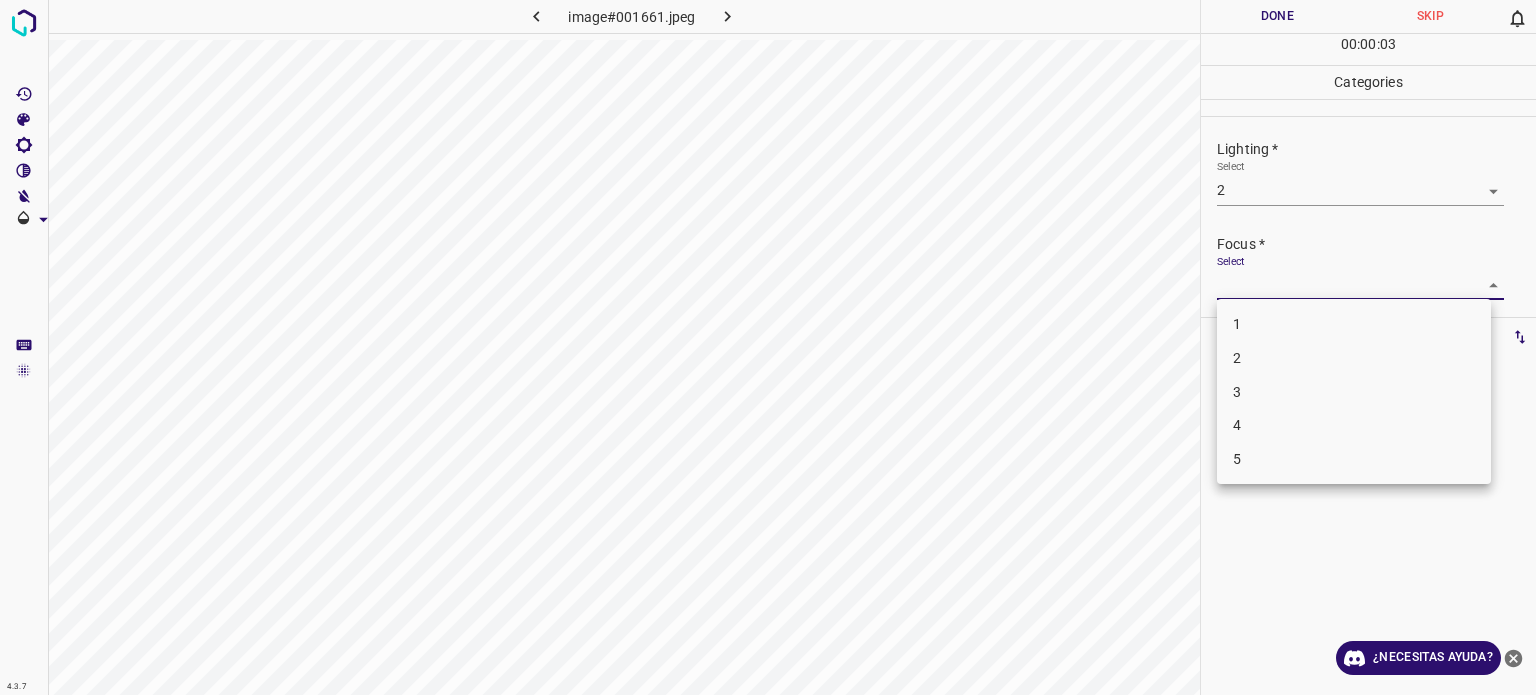 drag, startPoint x: 1254, startPoint y: 371, endPoint x: 1245, endPoint y: 356, distance: 17.492855 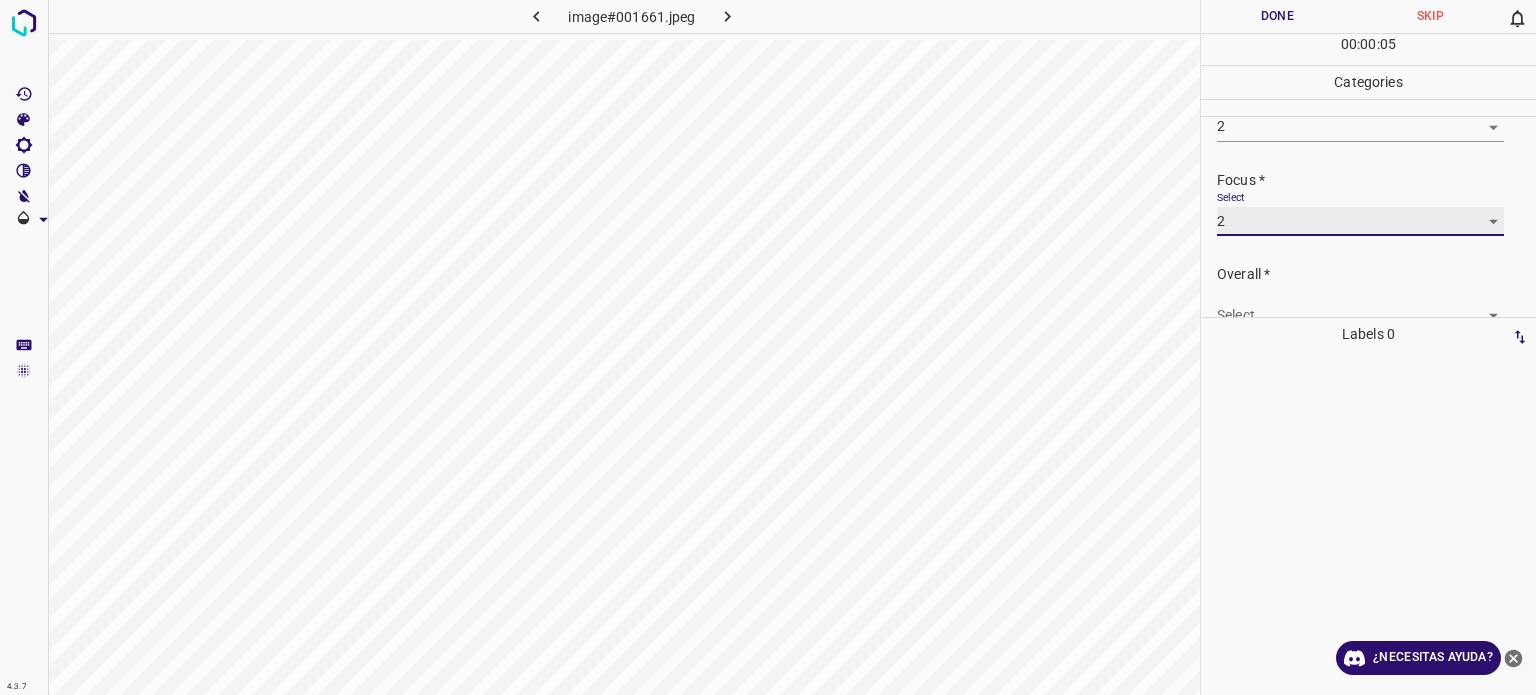scroll, scrollTop: 98, scrollLeft: 0, axis: vertical 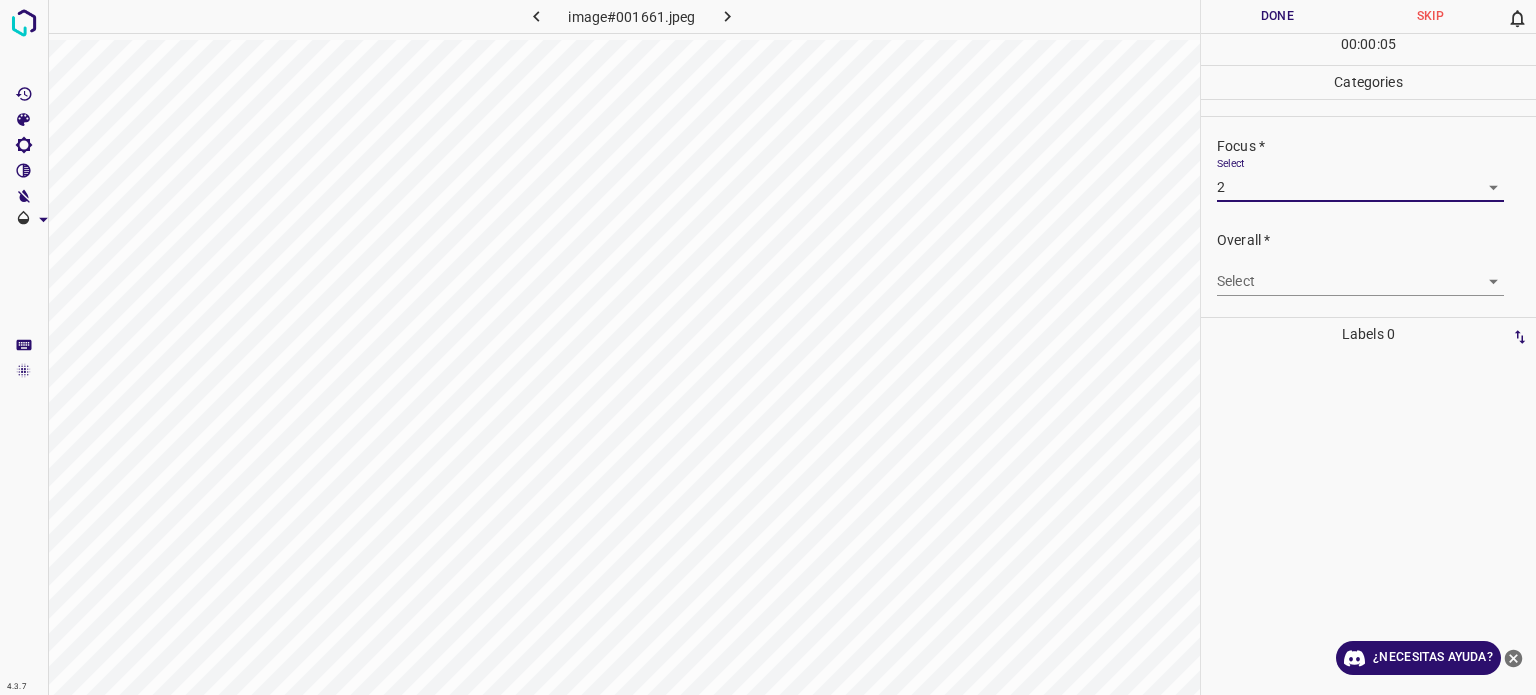 click on "4.3.7 image#001661.jpeg Done Skip 0 00   : 00   : 05   Categories Lighting *  Select 2 2 Focus *  Select 2 2 Overall *  Select ​ Labels   0 Categories 1 Lighting 2 Focus 3 Overall Tools Space Change between modes (Draw & Edit) I Auto labeling R Restore zoom M Zoom in N Zoom out Delete Delete selecte label Filters Z Restore filters X Saturation filter C Brightness filter V Contrast filter B Gray scale filter General O Download ¿Necesitas ayuda? Texto original Valora esta traducción Tu opinión servirá para ayudar a mejorar el Traductor de Google - Texto - Esconder - Borrar" at bounding box center (768, 347) 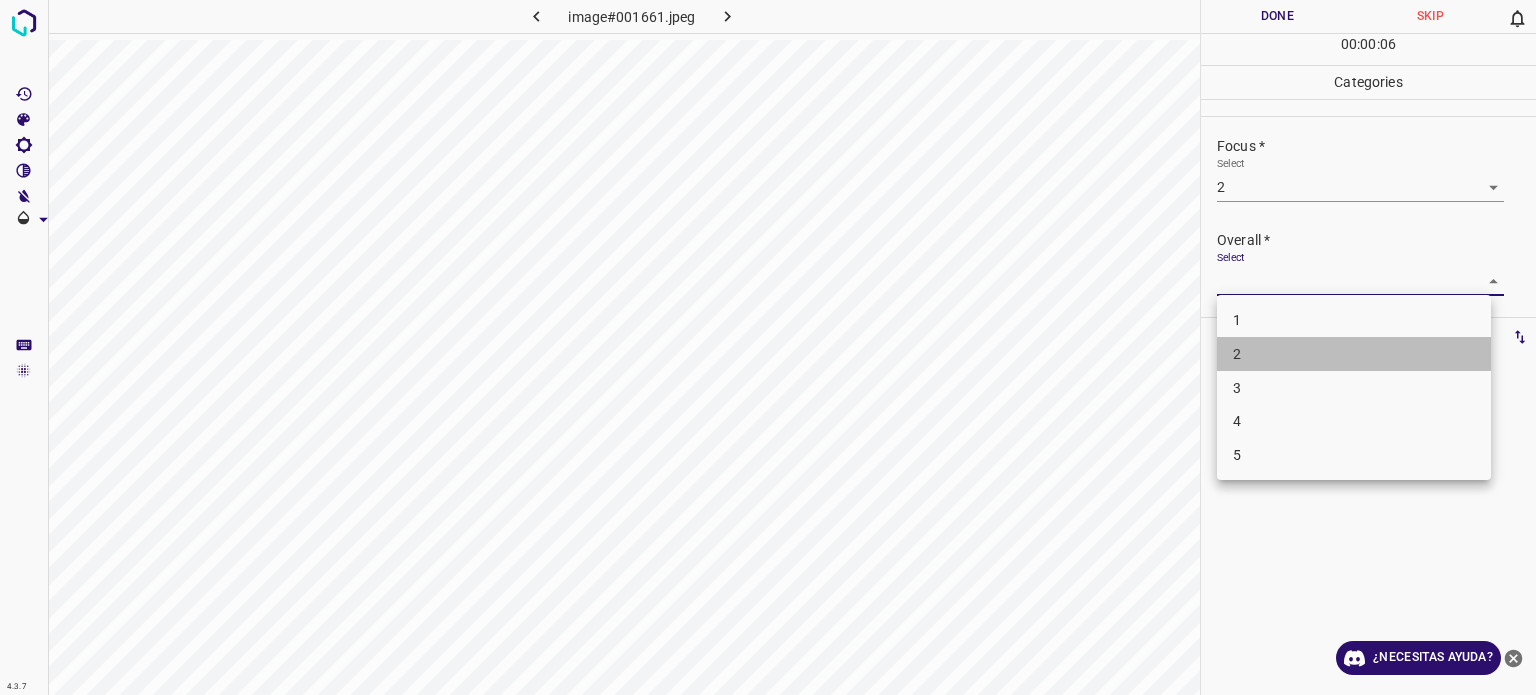 click on "2" at bounding box center [1237, 354] 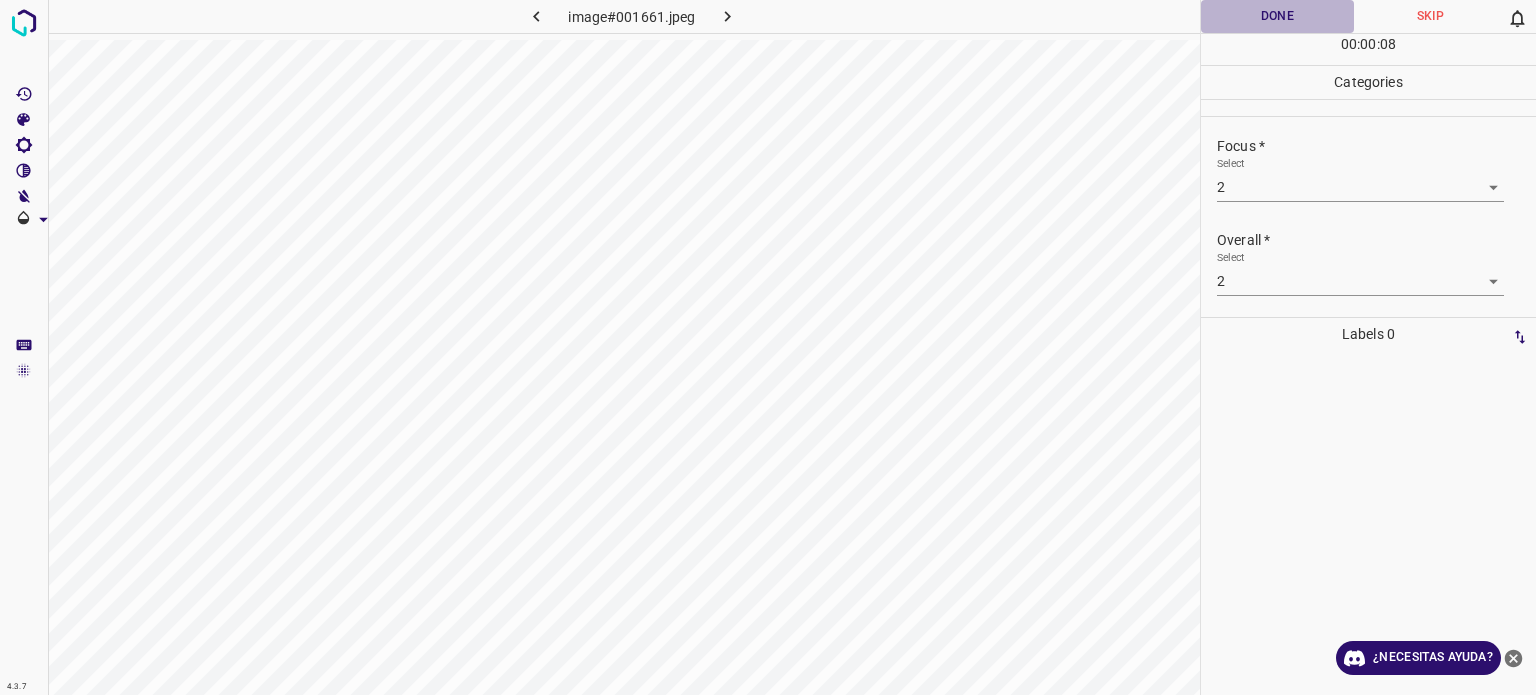 click on "Done" at bounding box center [1277, 16] 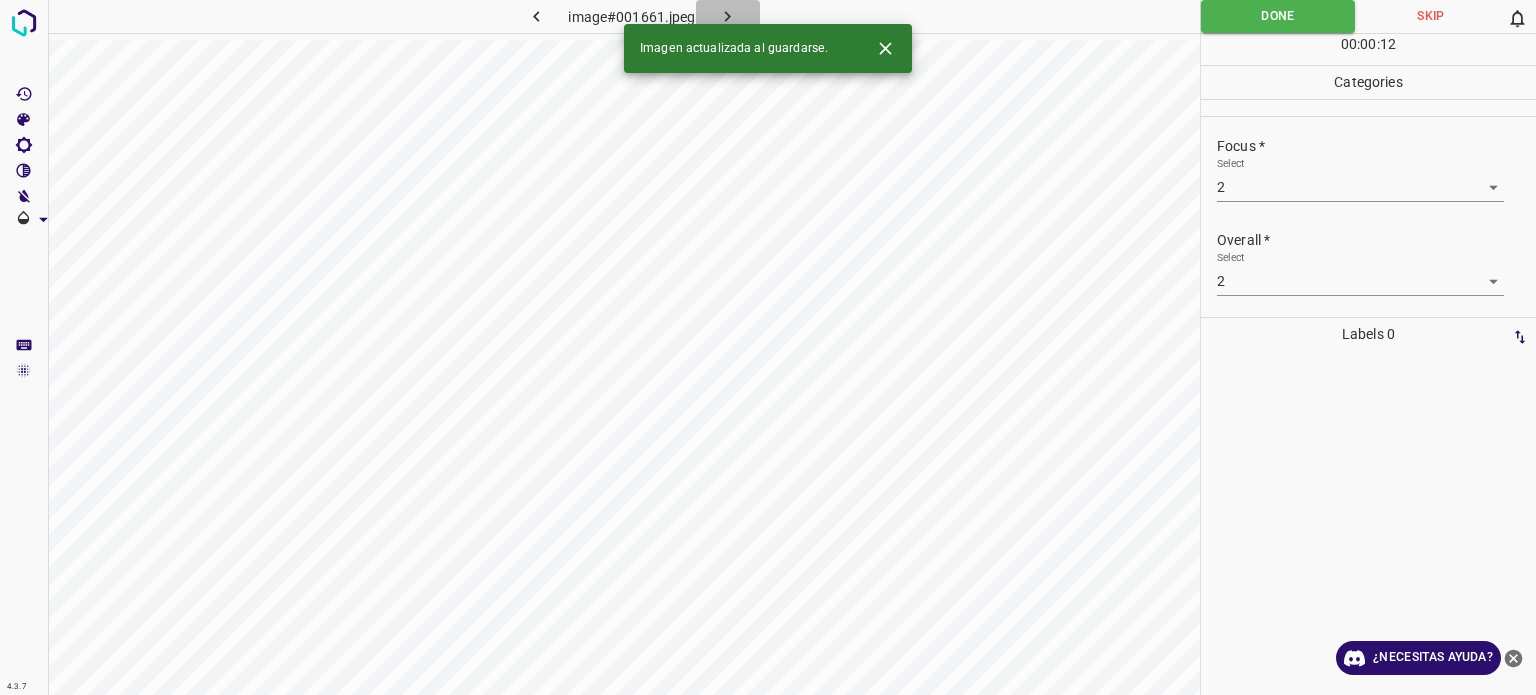 click 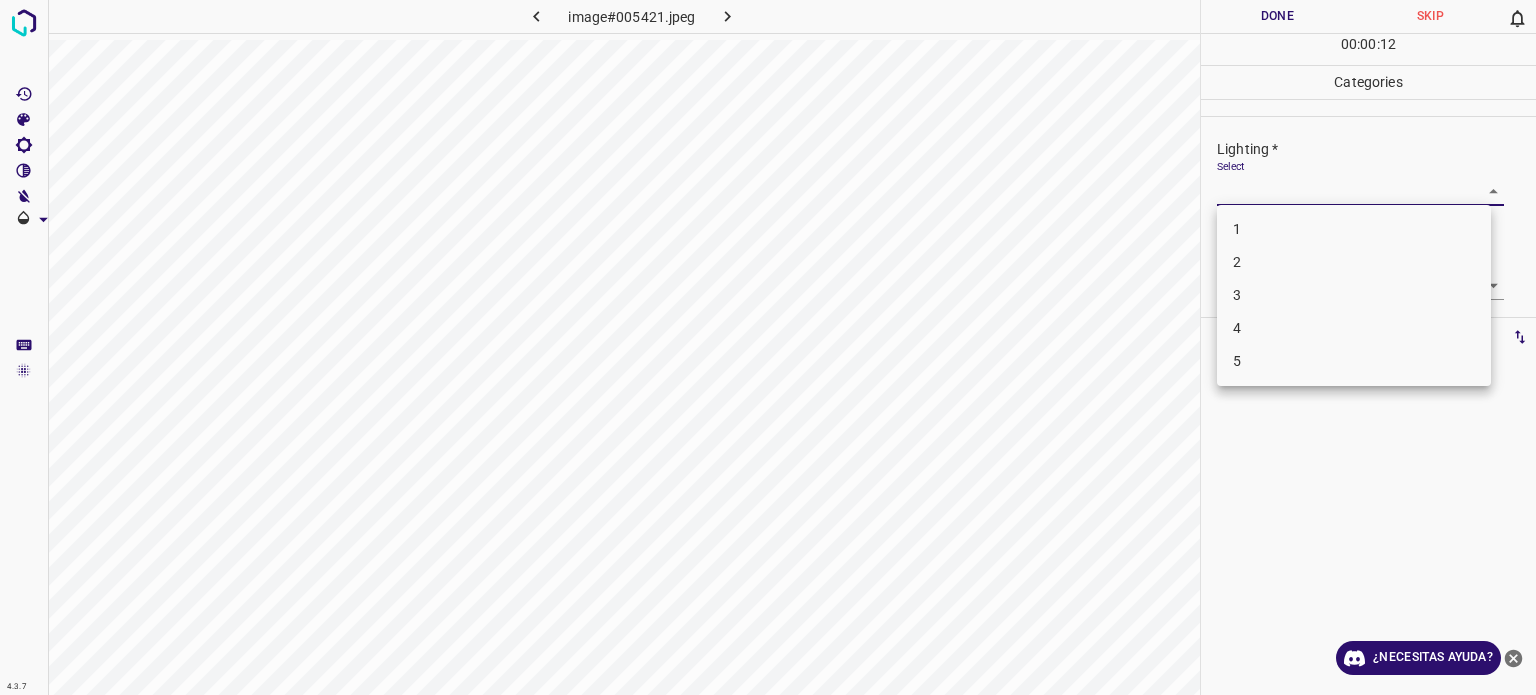 drag, startPoint x: 1228, startPoint y: 194, endPoint x: 1231, endPoint y: 307, distance: 113.03982 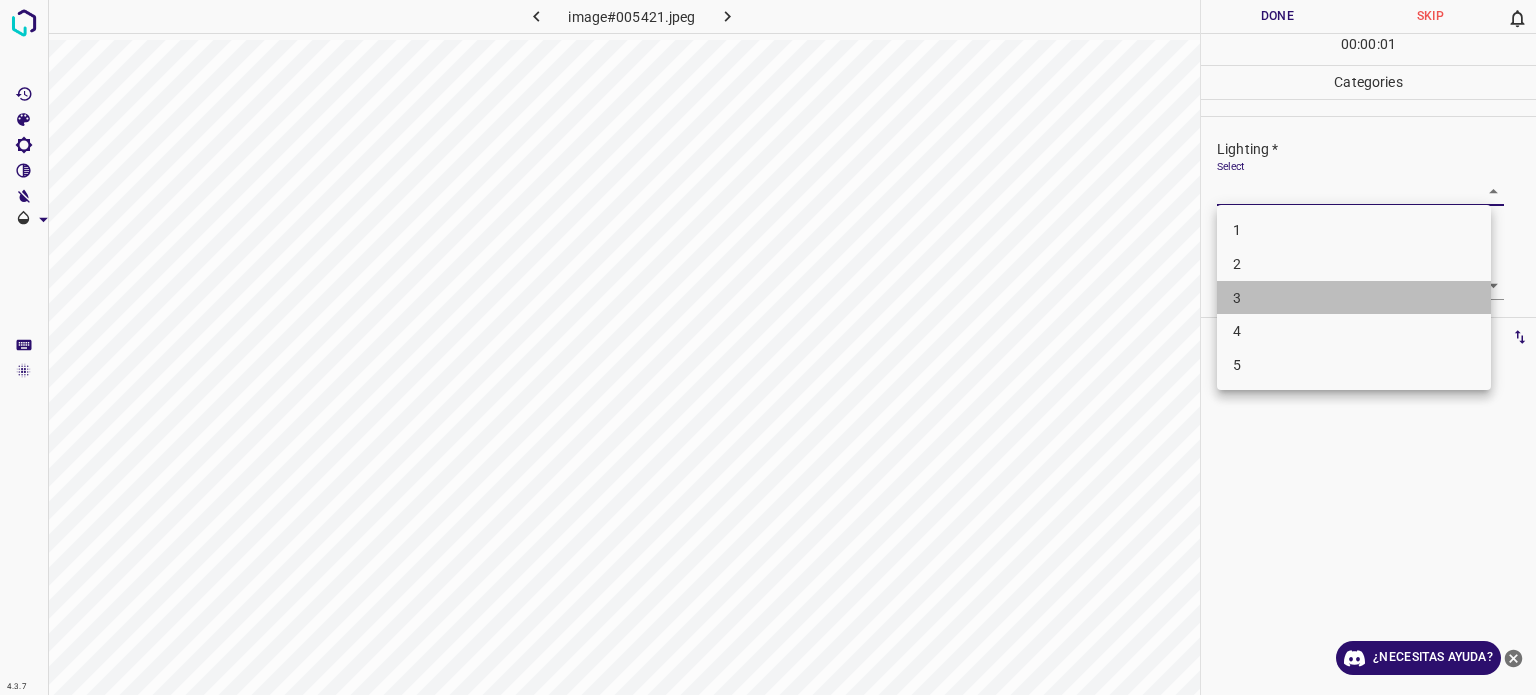 click on "3" at bounding box center [1354, 298] 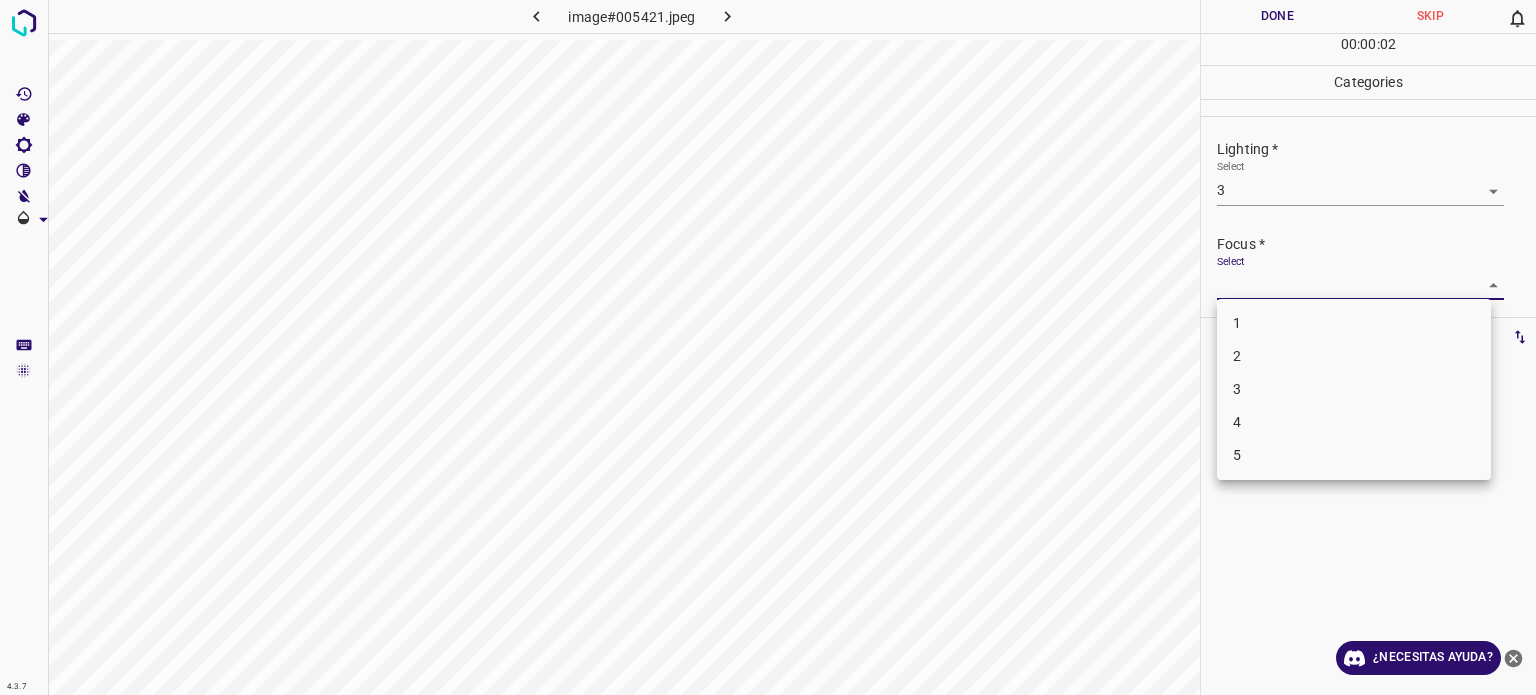 click on "4.3.7 image#005421.jpeg Done Skip 0 00   : 00   : 02   Categories Lighting *  Select 3 3 Focus *  Select ​ Overall *  Select ​ Labels   0 Categories 1 Lighting 2 Focus 3 Overall Tools Space Change between modes (Draw & Edit) I Auto labeling R Restore zoom M Zoom in N Zoom out Delete Delete selecte label Filters Z Restore filters X Saturation filter C Brightness filter V Contrast filter B Gray scale filter General O Download ¿Necesitas ayuda? Texto original Valora esta traducción Tu opinión servirá para ayudar a mejorar el Traductor de Google - Texto - Esconder - Borrar 1 2 3 4 5" at bounding box center [768, 347] 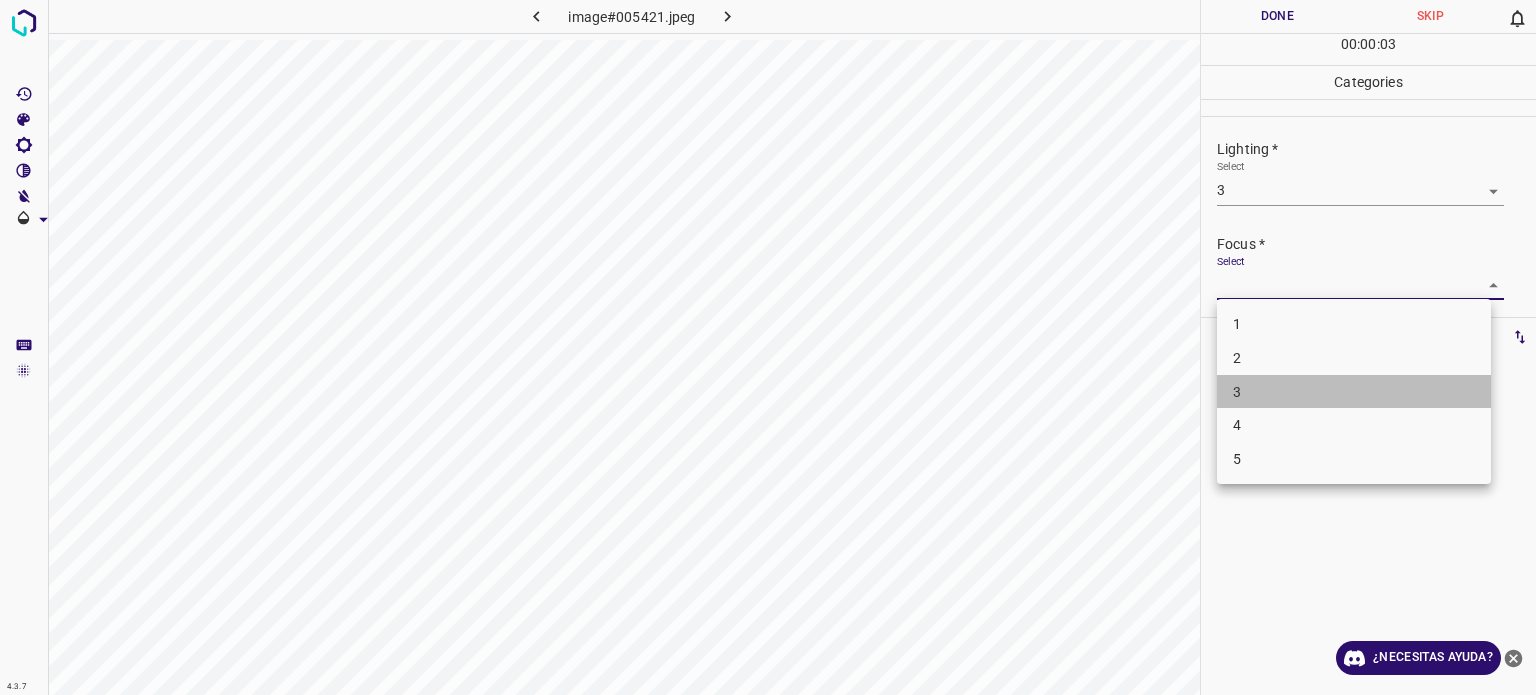 click on "3" at bounding box center (1237, 391) 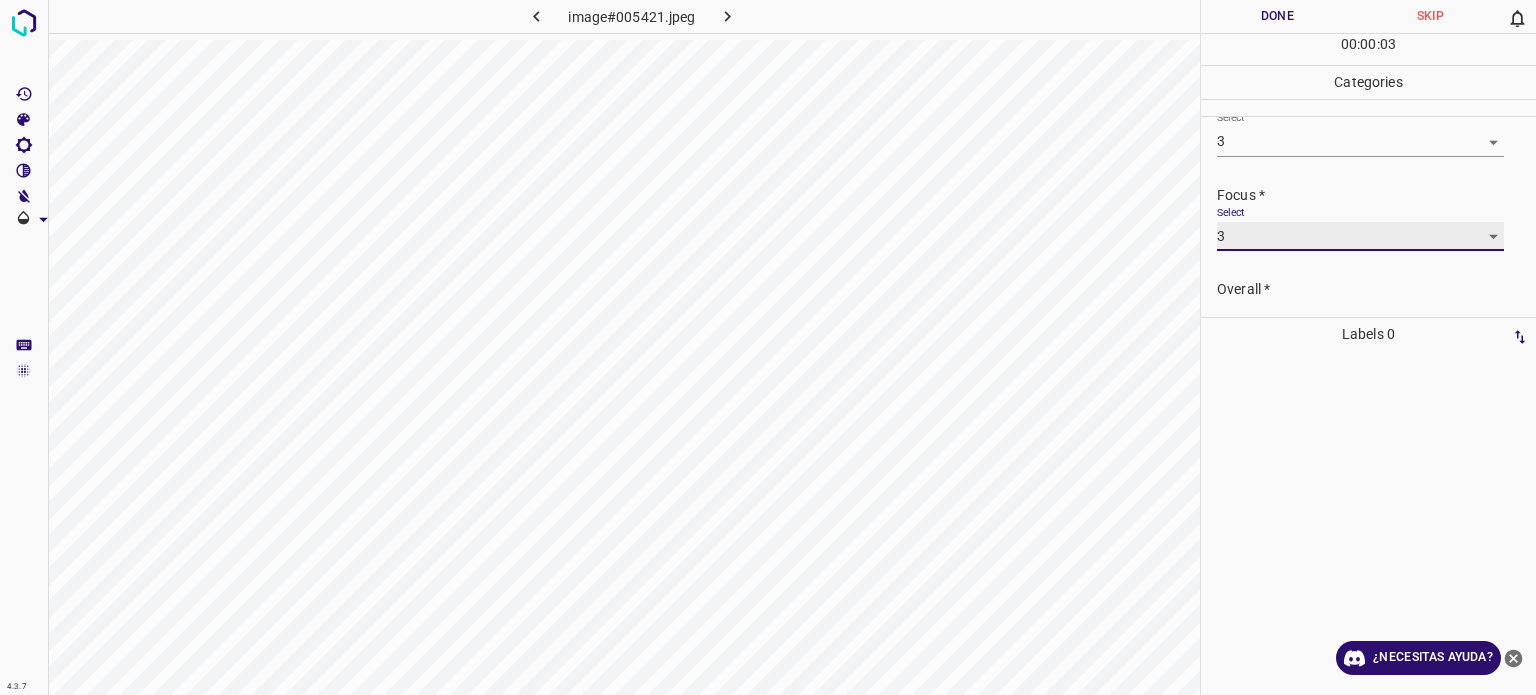 scroll, scrollTop: 98, scrollLeft: 0, axis: vertical 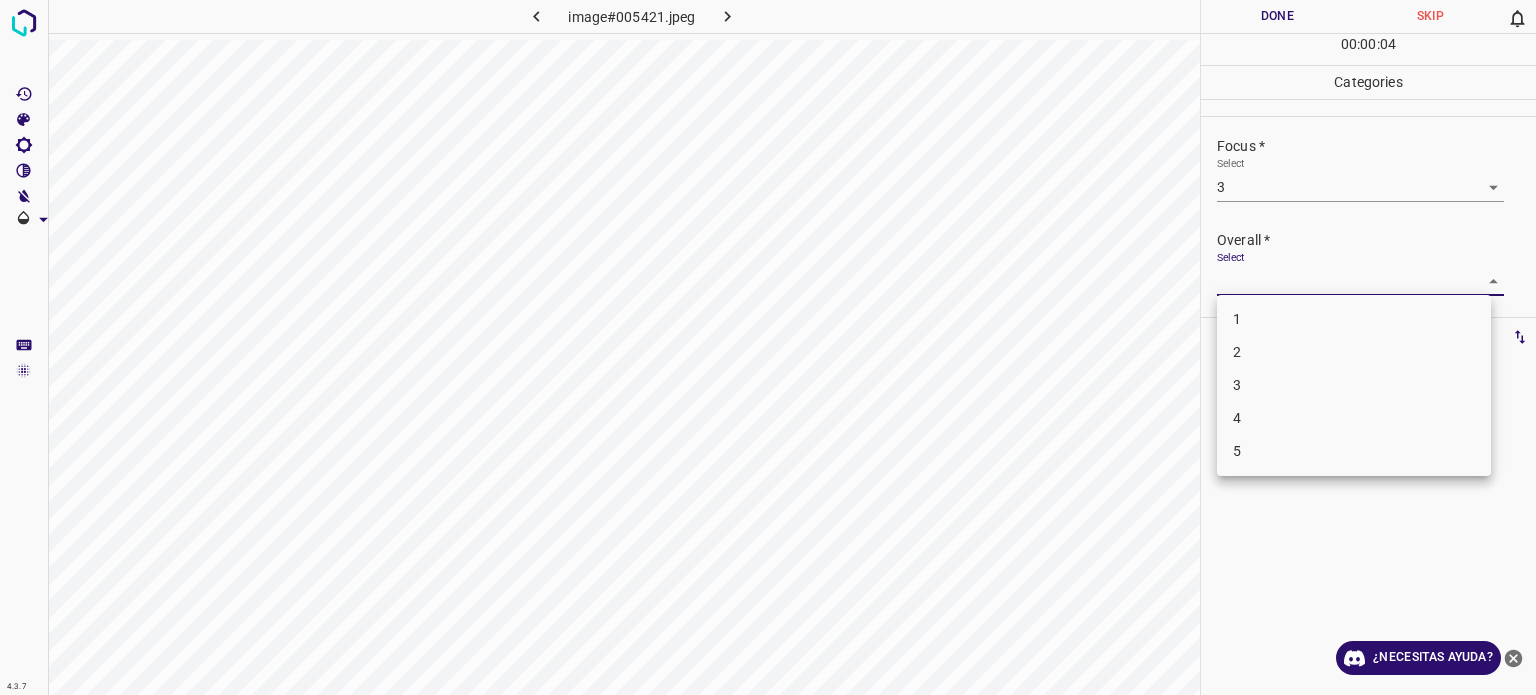 click on "4.3.7 image#005421.jpeg Done Skip 0 00   : 00   : 04   Categories Lighting *  Select 3 3 Focus *  Select 3 3 Overall *  Select ​ Labels   0 Categories 1 Lighting 2 Focus 3 Overall Tools Space Change between modes (Draw & Edit) I Auto labeling R Restore zoom M Zoom in N Zoom out Delete Delete selecte label Filters Z Restore filters X Saturation filter C Brightness filter V Contrast filter B Gray scale filter General O Download ¿Necesitas ayuda? Texto original Valora esta traducción Tu opinión servirá para ayudar a mejorar el Traductor de Google - Texto - Esconder - Borrar 1 2 3 4 5" at bounding box center [768, 347] 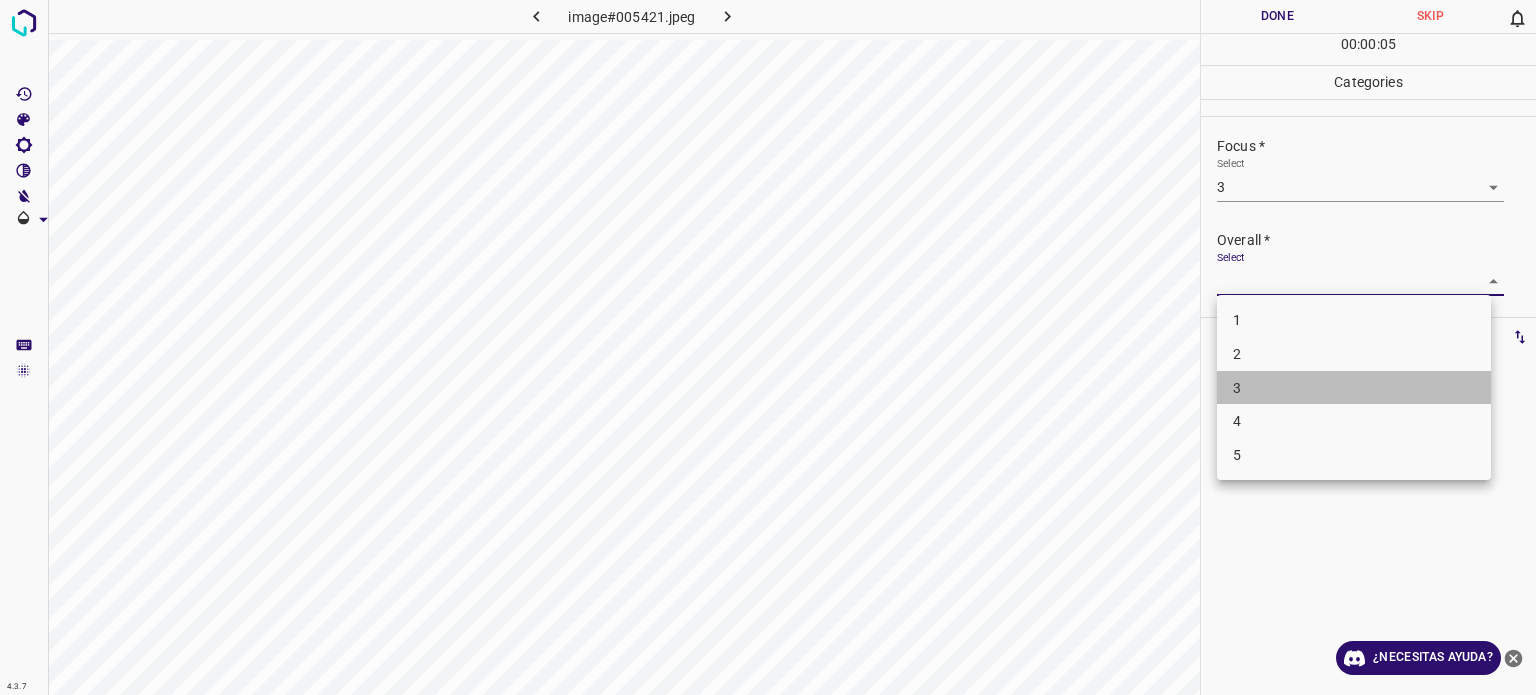 click on "3" at bounding box center [1354, 388] 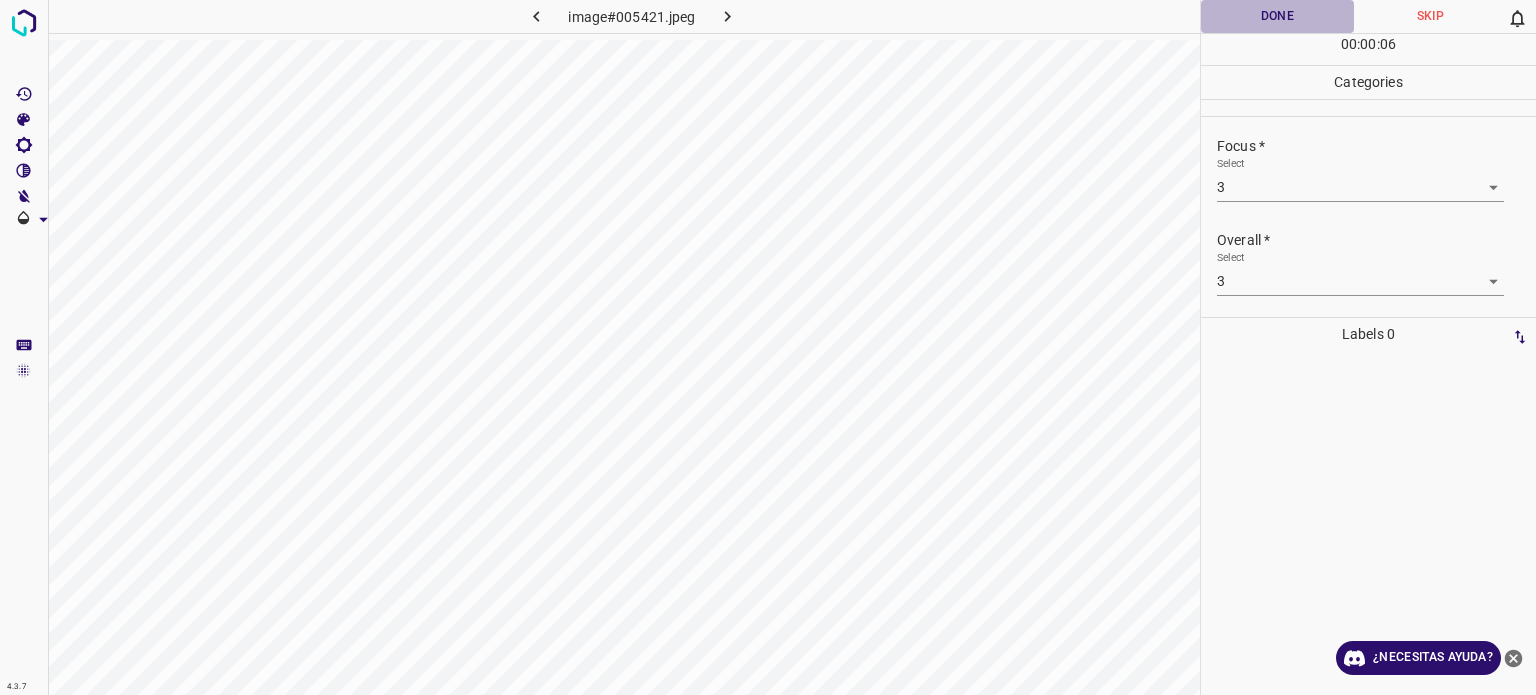 click on "Done" at bounding box center (1277, 16) 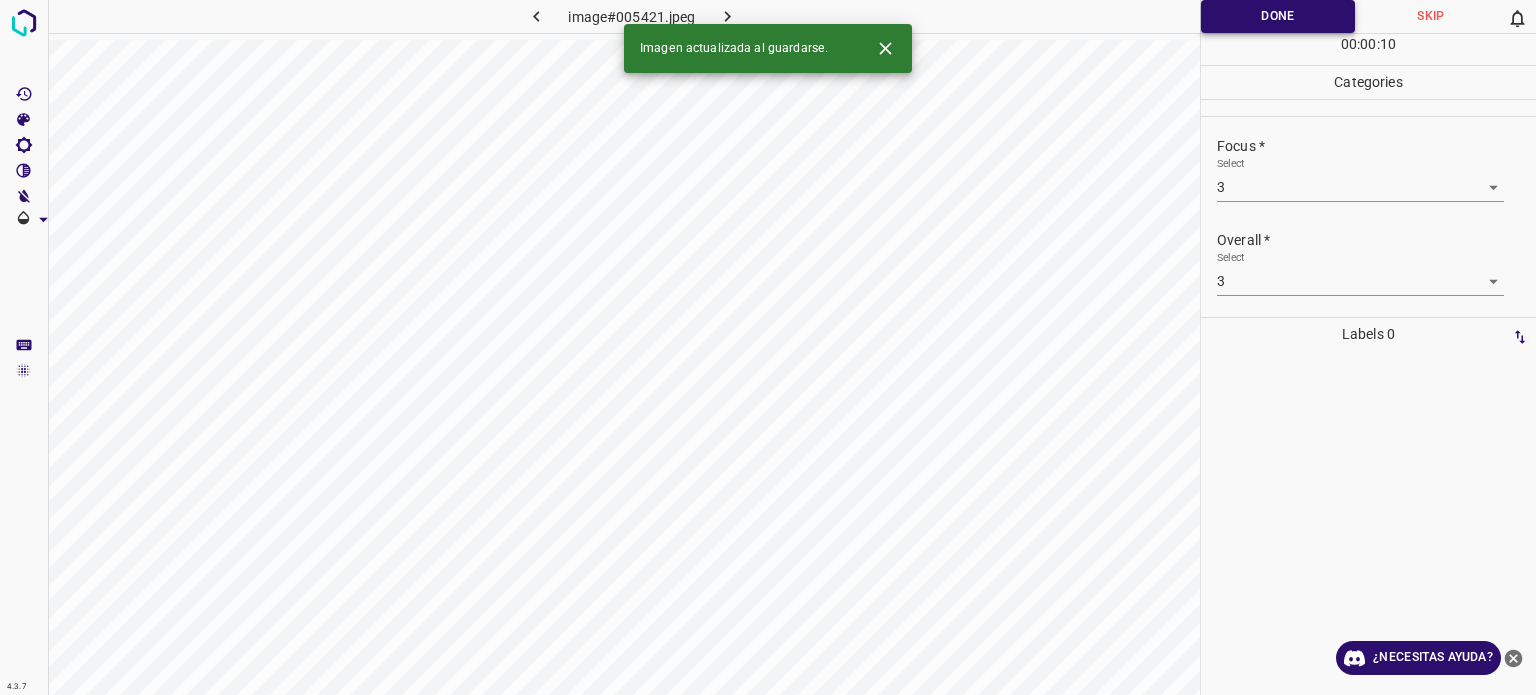 click on "Done" at bounding box center [1278, 16] 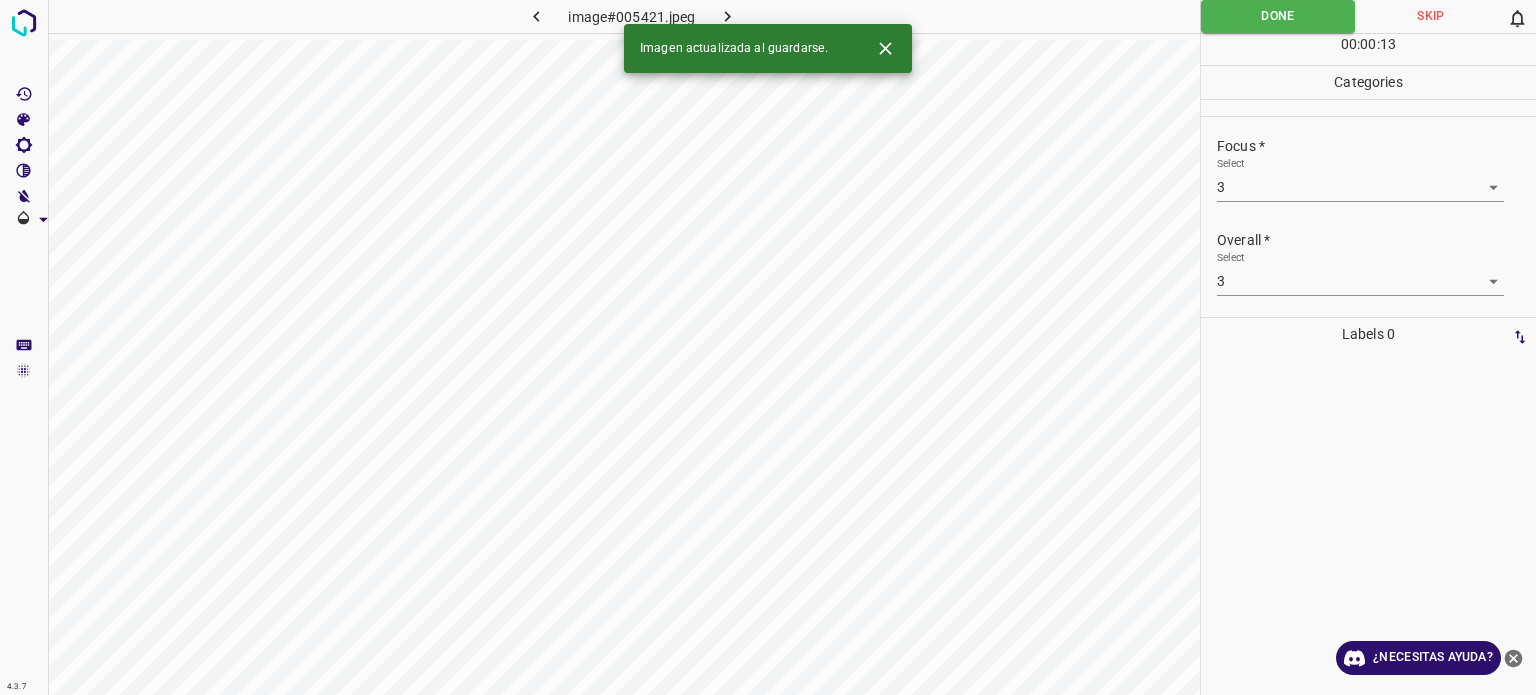 click 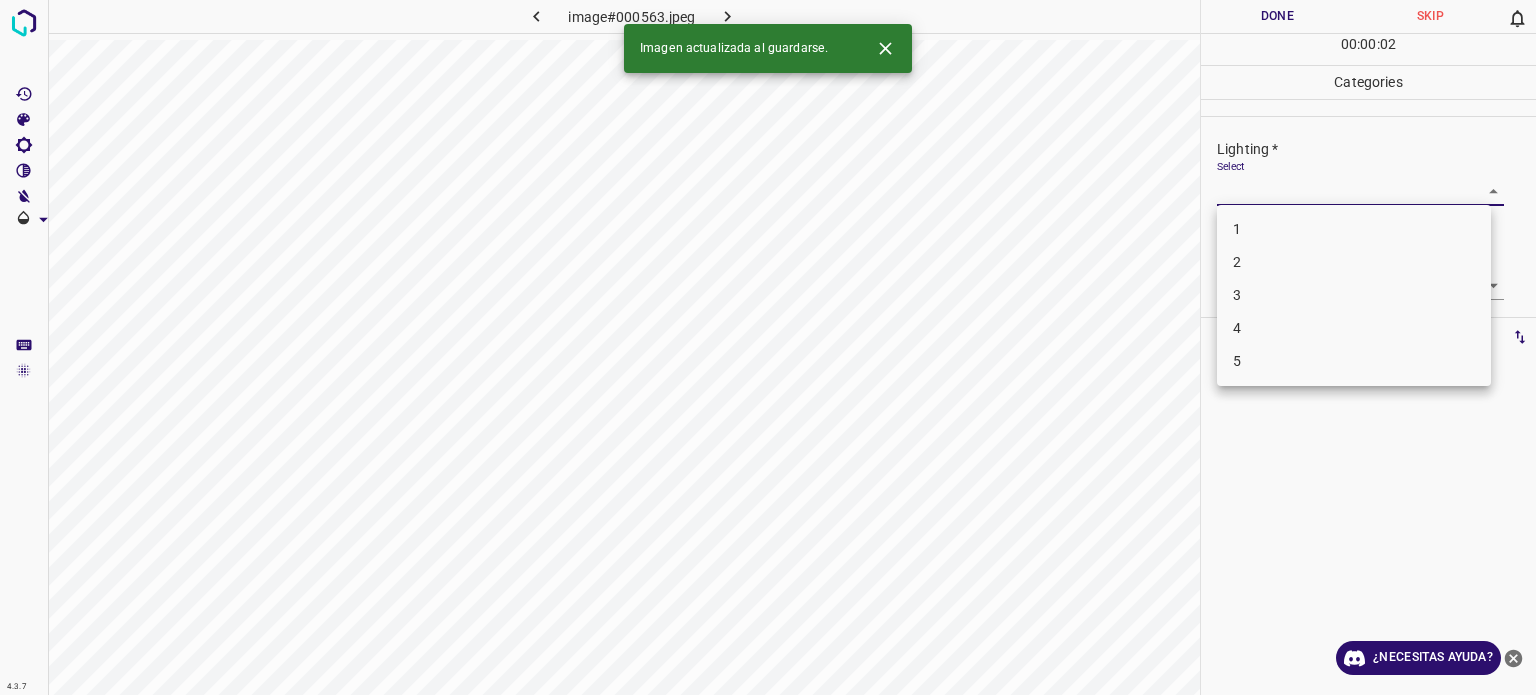 click on "4.3.7 image#[HASH] Done Skip 0 00   : 00   : 02   Categories Lighting *  Select ​ Focus *  Select ​ Overall *  Select ​ Labels   0 Categories 1 Lighting 2 Focus 3 Overall Tools Space Change between modes (Draw & Edit) I Auto labeling R Restore zoom M Zoom in N Zoom out Delete Delete selecte label Filters Z Restore filters X Saturation filter C Brightness filter V Contrast filter B Gray scale filter General O Download Imagen actualizada al guardarse. ¿Necesitas ayuda? Texto original Valora esta traducción Tu opinión servirá para ayudar a mejorar el Traductor de Google - Texto - Esconder - Borrar 1 2 3 4 5" at bounding box center (768, 347) 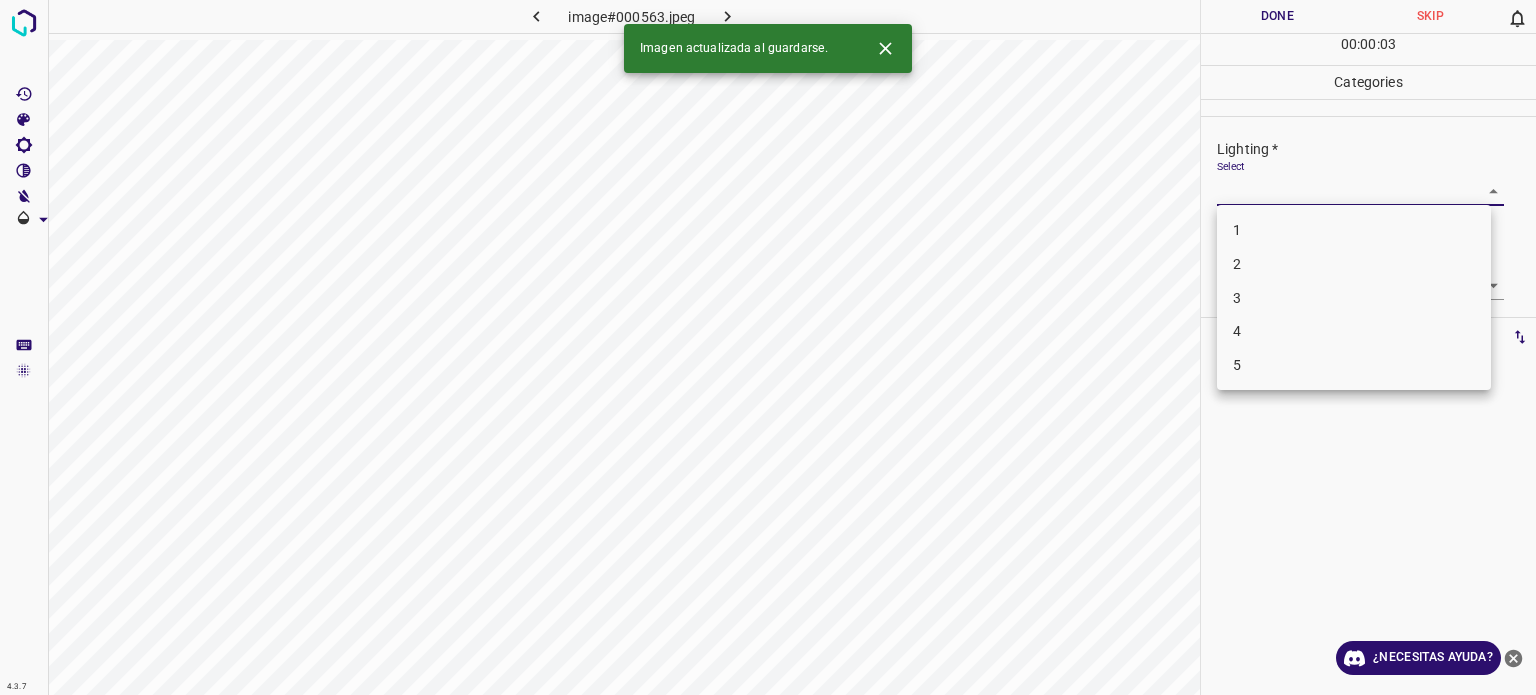 click on "2" at bounding box center [1354, 264] 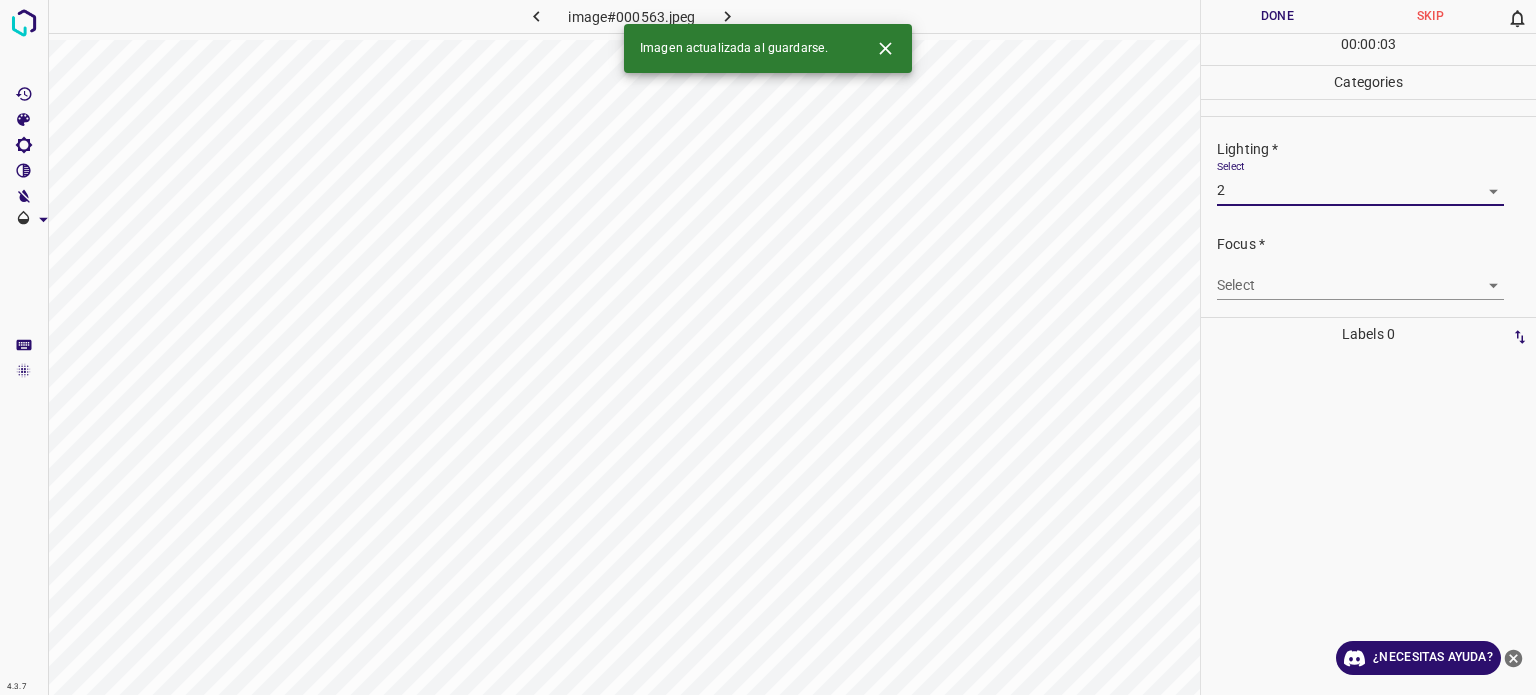 click on "4.3.7 image#000563.jpeg Done Skip 0 00 : 00 : 03 Categories Lighting * Select 2 2 Focus * Select ​ Overall * Select ​ Labels 0 Categories 1 Lighting 2 Focus 3 Overall Tools Space Change between modes (Draw & Edit) I Auto labeling R Restore zoom M Zoom in N Zoom out Delete Delete selecte label Filters Z Restore filters X Saturation filter C Brightness filter V Contrast filter B Gray scale filter General O Download Imagen actualizada al guardarse. ¿Necesitas ayuda? Texto original Valora esta traducción Tu opinión servirá para ayudar a mejorar el Traductor de Google - Texto - Esconder - Borrar 1 2 3 4 5" at bounding box center (768, 347) 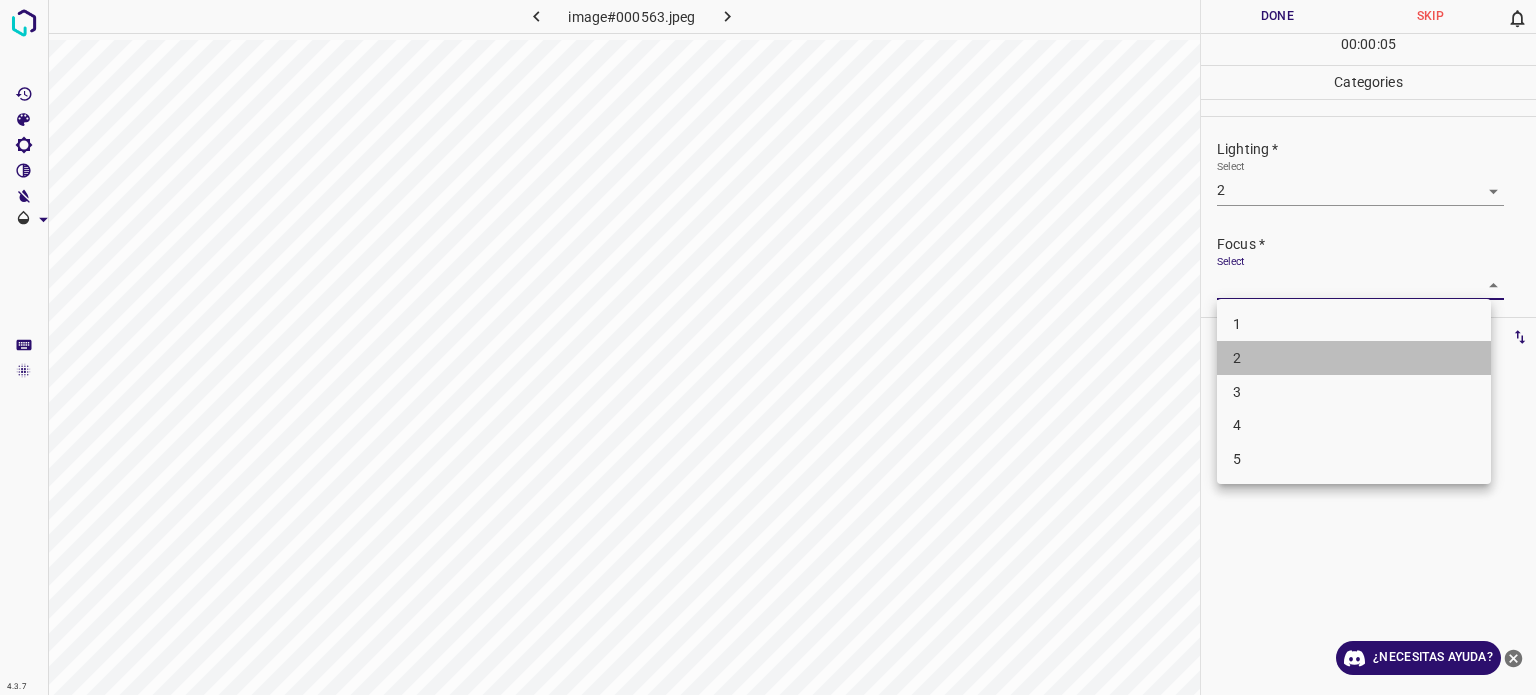 click on "2" at bounding box center (1354, 358) 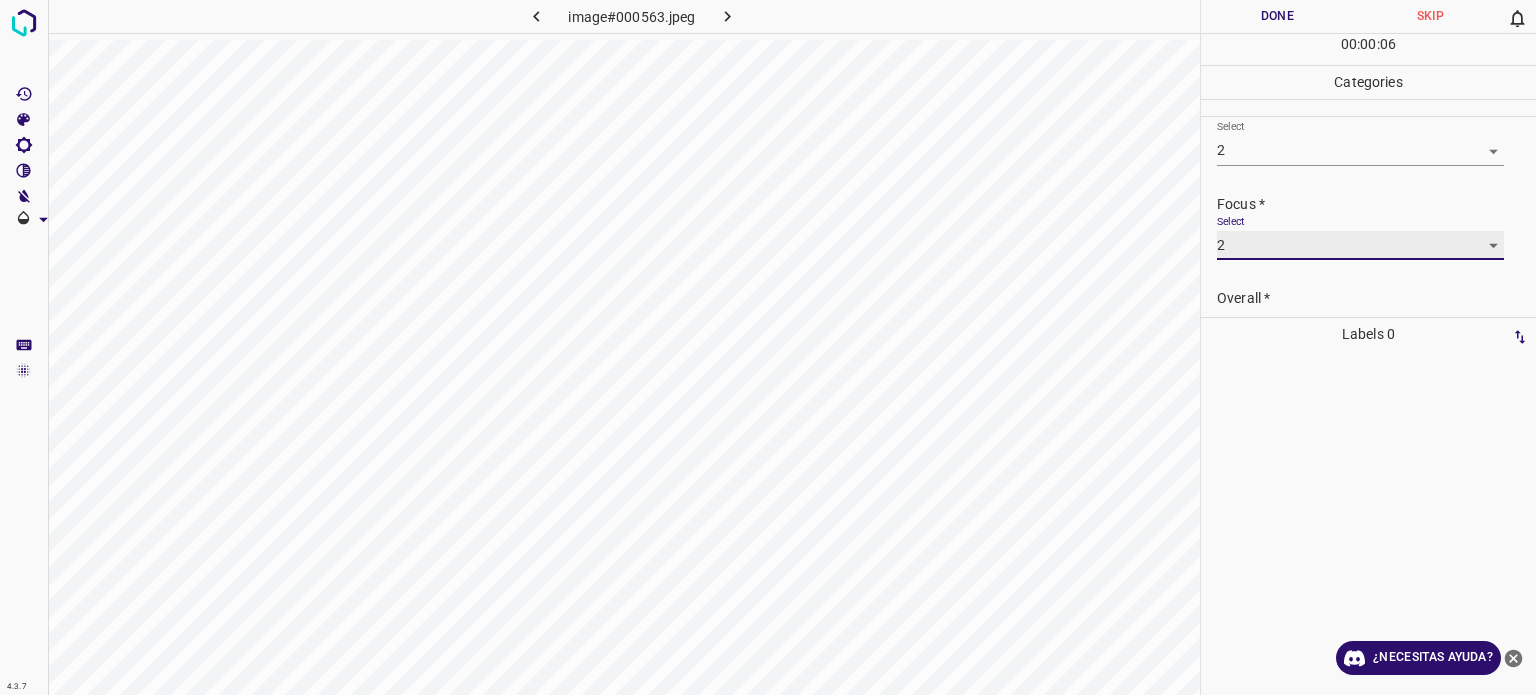 scroll, scrollTop: 98, scrollLeft: 0, axis: vertical 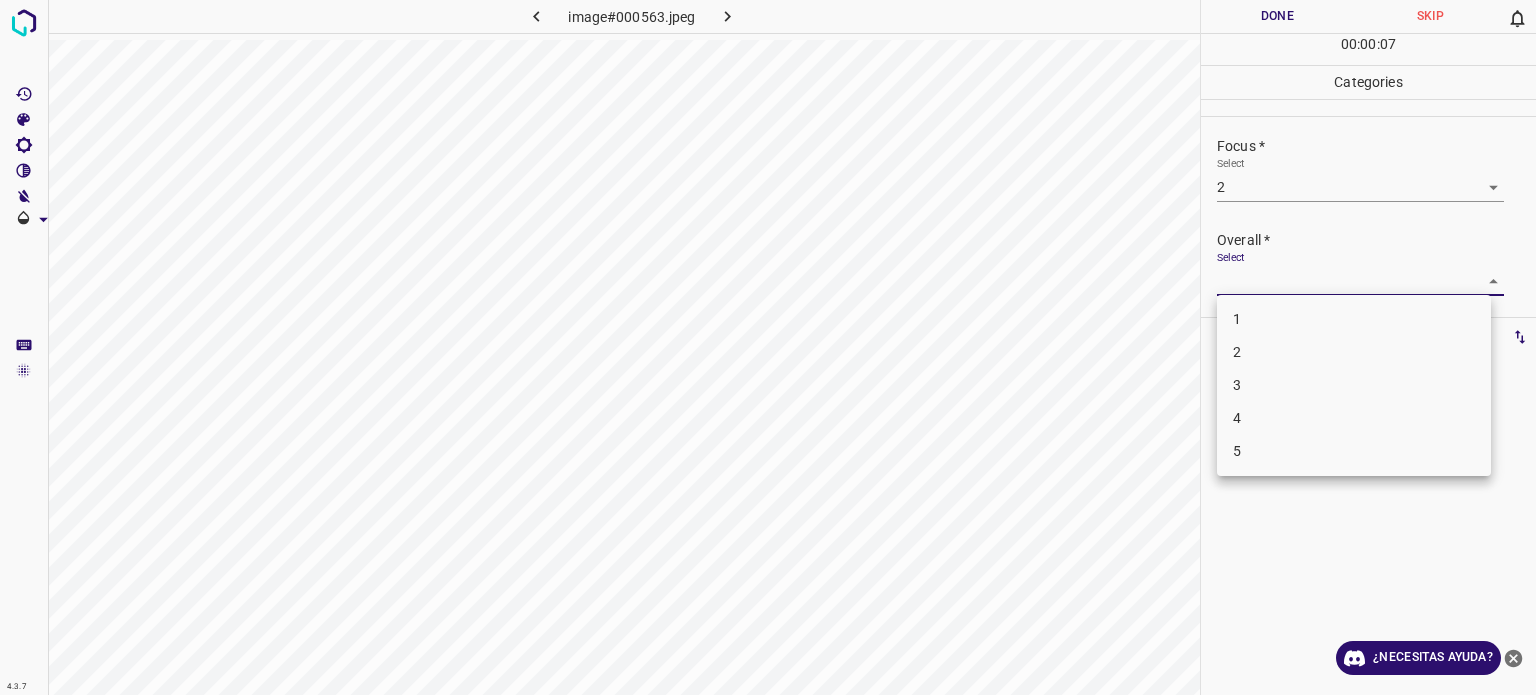 click on "4.3.7 image#000563.jpeg Done Skip 0 00 : 00 : 07 Categories Lighting * Select 2 2 Focus * Select 2 2 Overall * Select ​ Labels 0 Categories 1 Lighting 2 Focus 3 Overall Tools Space Change between modes (Draw & Edit) I Auto labeling R Restore zoom M Zoom in N Zoom out Delete Delete selecte label Filters Z Restore filters X Saturation filter C Brightness filter V Contrast filter B Gray scale filter General O Download ¿Necesitas ayuda? Texto original Valora esta traducción Tu opinión servirá para ayudar a mejorar el Traductor de Google - Texto - Esconder - Borrar 1 2 3 4 5" at bounding box center [768, 347] 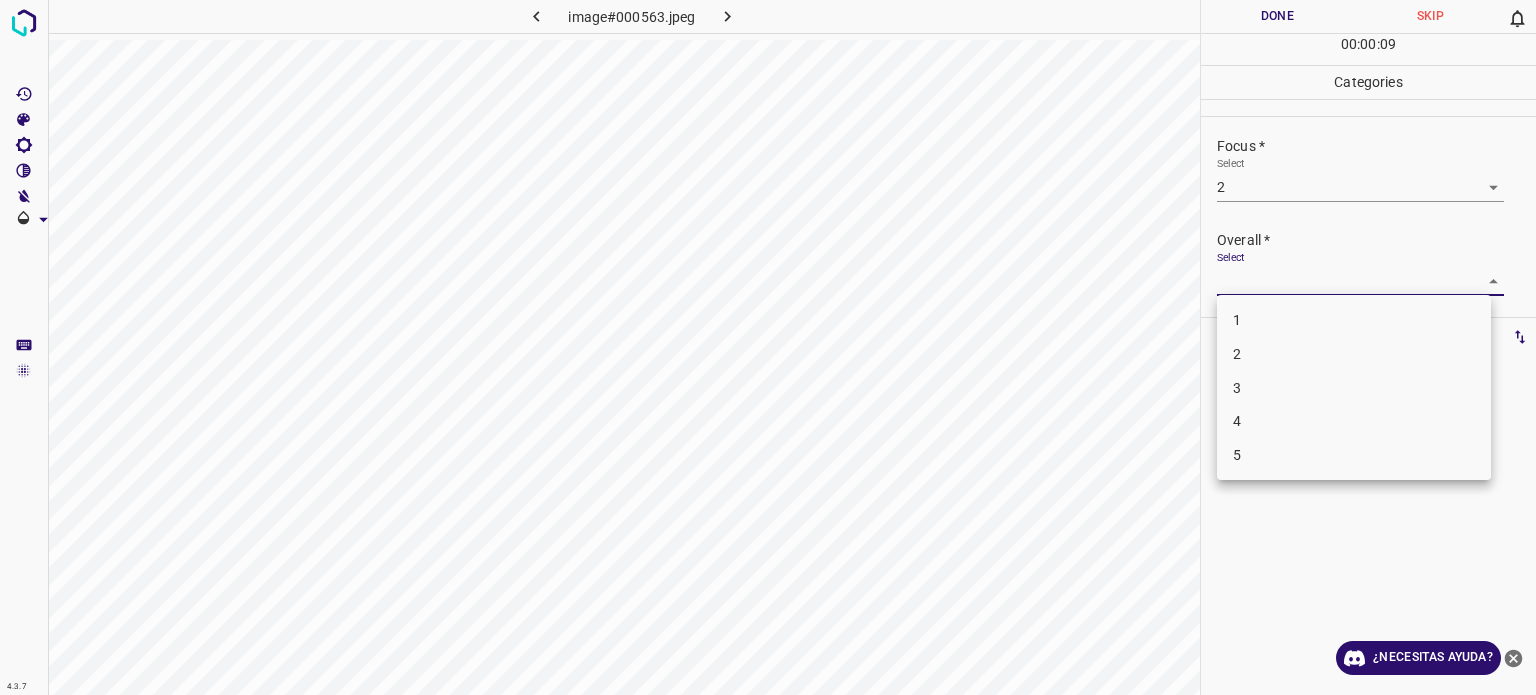 click on "2" at bounding box center (1354, 354) 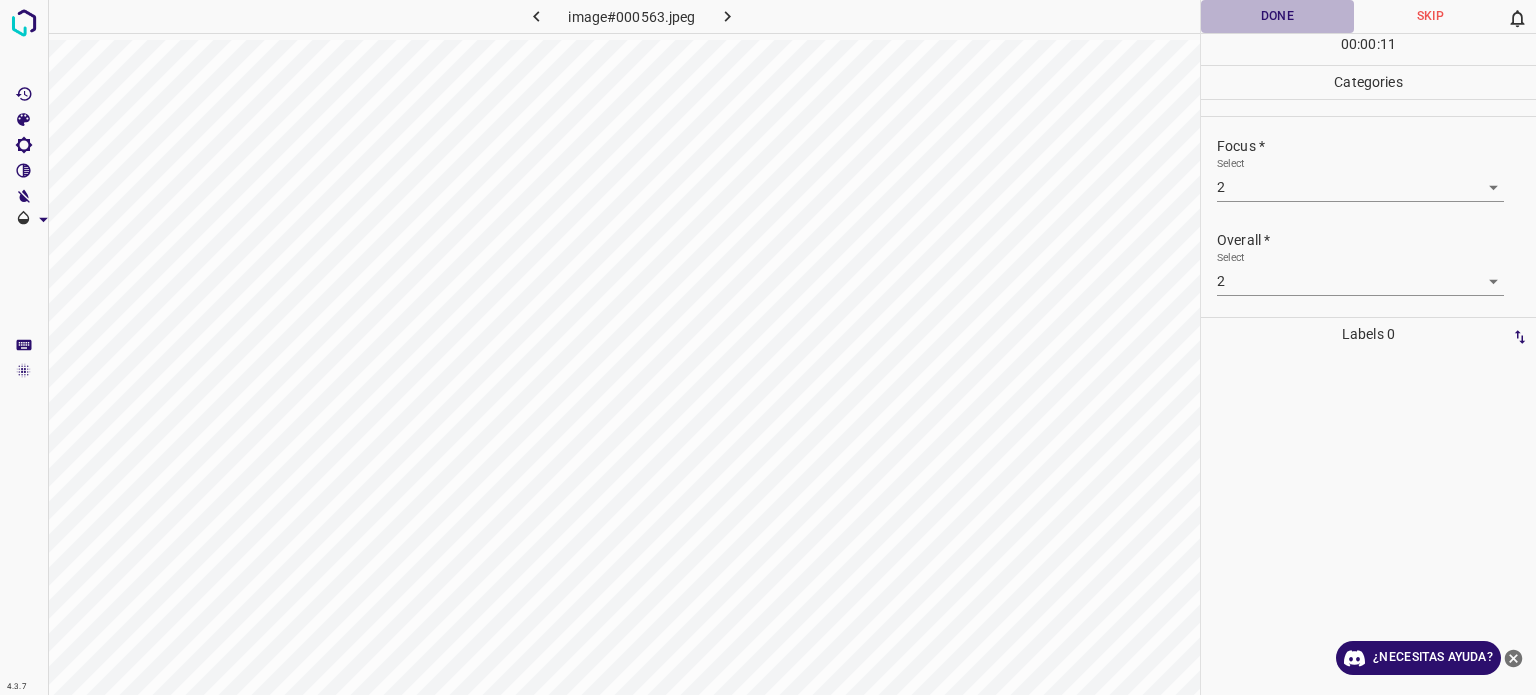 click on "Done" at bounding box center [1277, 16] 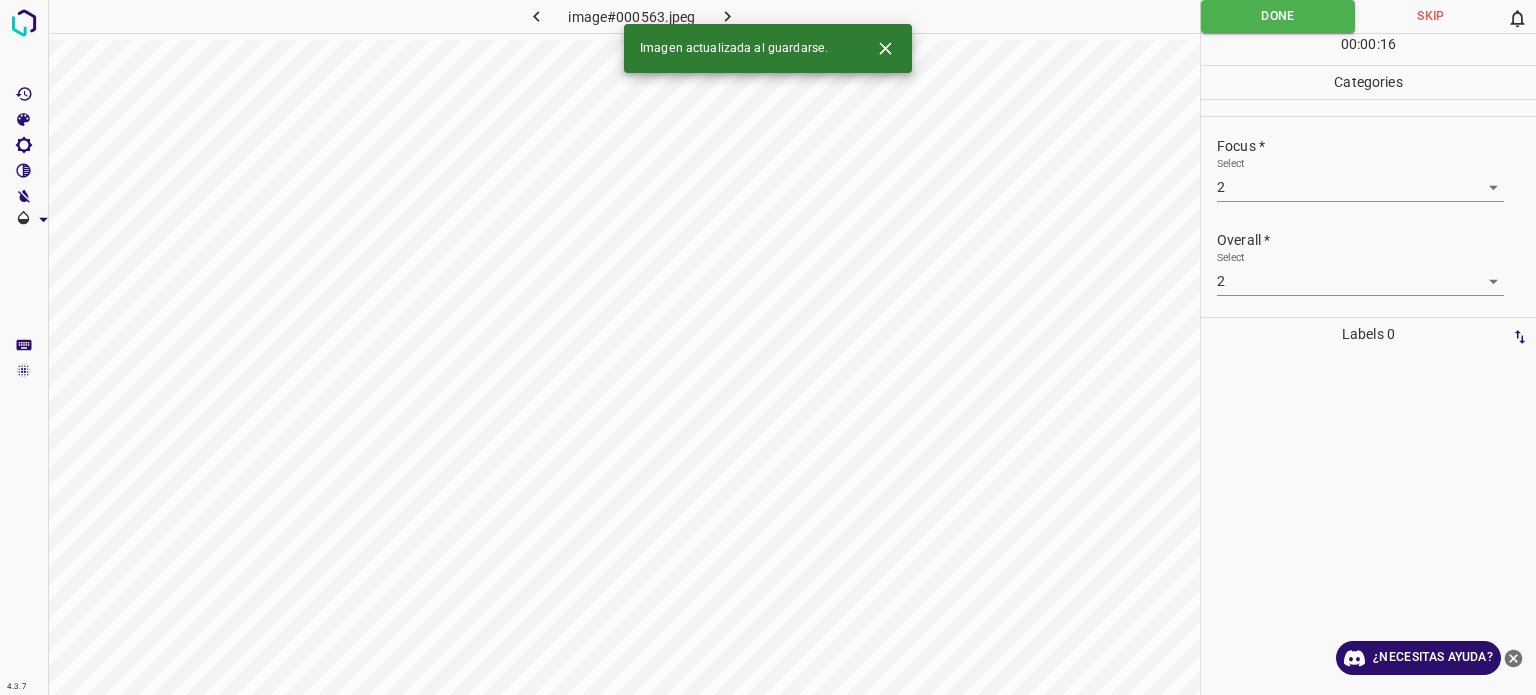 click 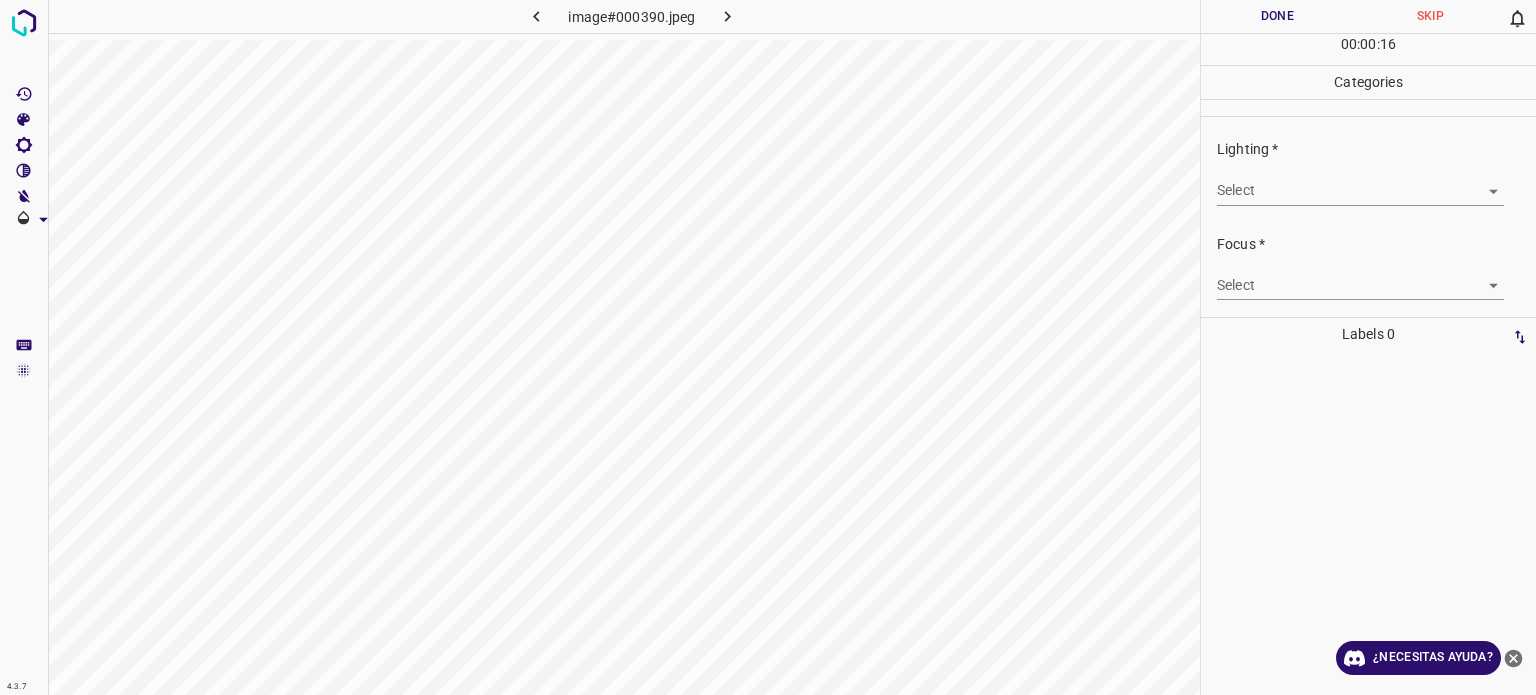 click on "4.3.7 image#000390.jpeg Done Skip 0 00   : 00   : 16   Categories Lighting *  Select ​ Focus *  Select ​ Overall *  Select ​ Labels   0 Categories 1 Lighting 2 Focus 3 Overall Tools Space Change between modes (Draw & Edit) I Auto labeling R Restore zoom M Zoom in N Zoom out Delete Delete selecte label Filters Z Restore filters X Saturation filter C Brightness filter V Contrast filter B Gray scale filter General O Download ¿Necesitas ayuda? Texto original Valora esta traducción Tu opinión servirá para ayudar a mejorar el Traductor de Google - Texto - Esconder - Borrar" at bounding box center (768, 347) 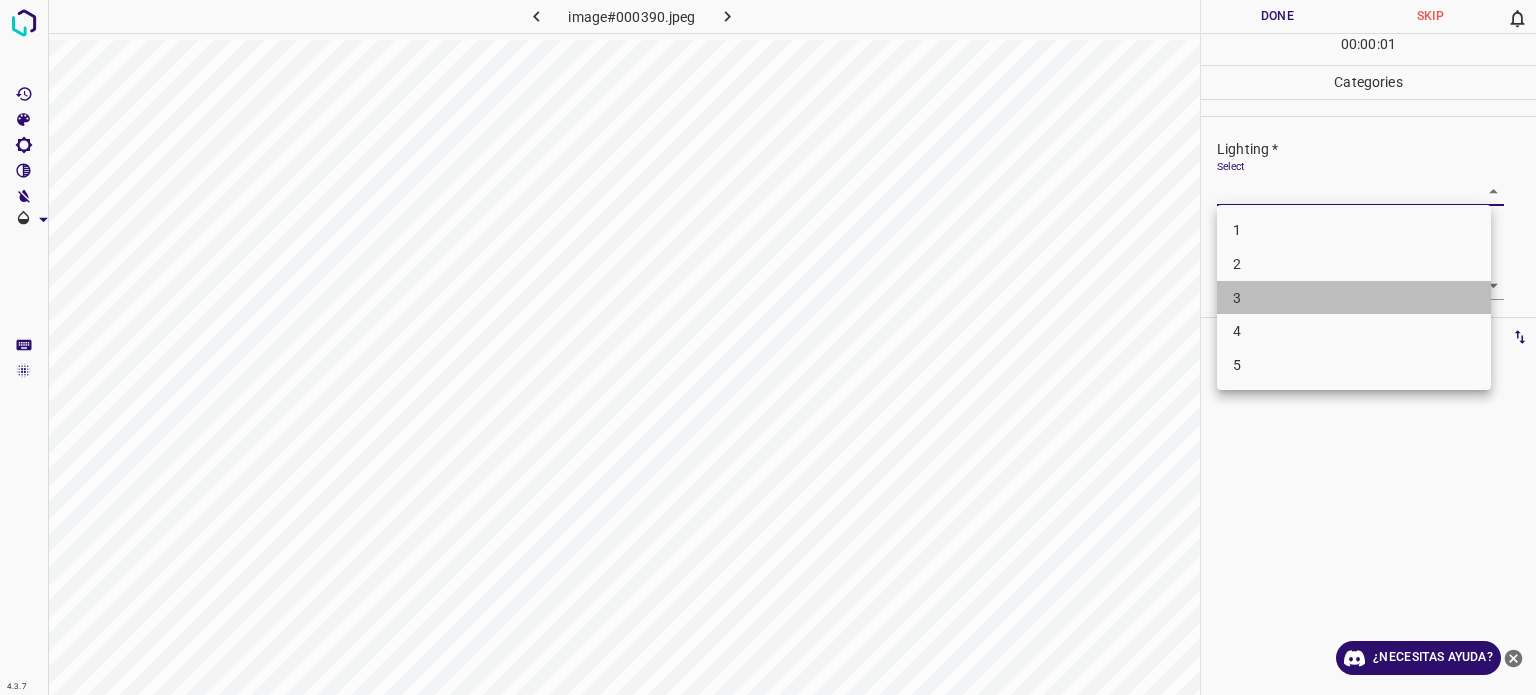 click on "3" at bounding box center (1354, 298) 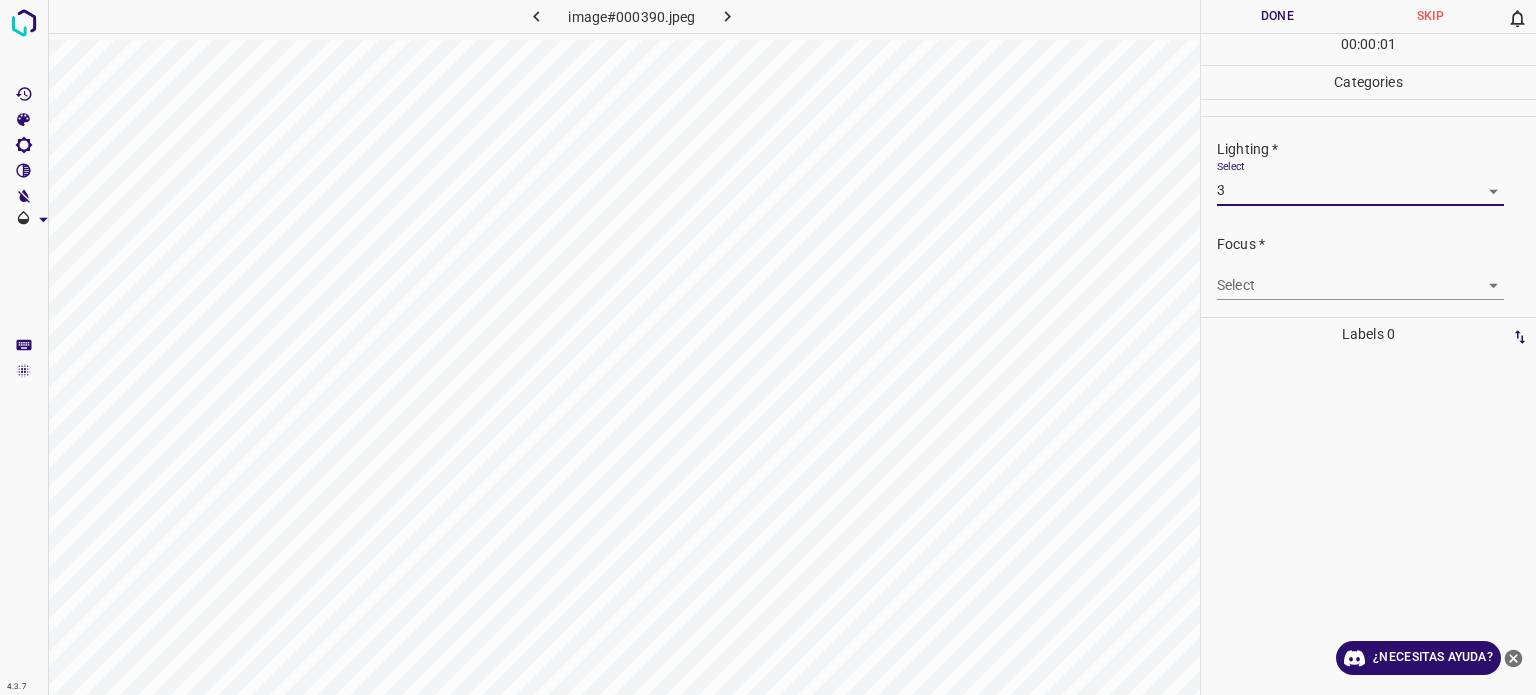 click on "4.3.7 image#000390.jpeg Done Skip 0 00   : 00   : 01   Categories Lighting *  Select 3 3 Focus *  Select ​ Overall *  Select ​ Labels   0 Categories 1 Lighting 2 Focus 3 Overall Tools Space Change between modes (Draw & Edit) I Auto labeling R Restore zoom M Zoom in N Zoom out Delete Delete selecte label Filters Z Restore filters X Saturation filter C Brightness filter V Contrast filter B Gray scale filter General O Download ¿Necesitas ayuda? Texto original Valora esta traducción Tu opinión servirá para ayudar a mejorar el Traductor de Google - Texto - Esconder - Borrar" at bounding box center (768, 347) 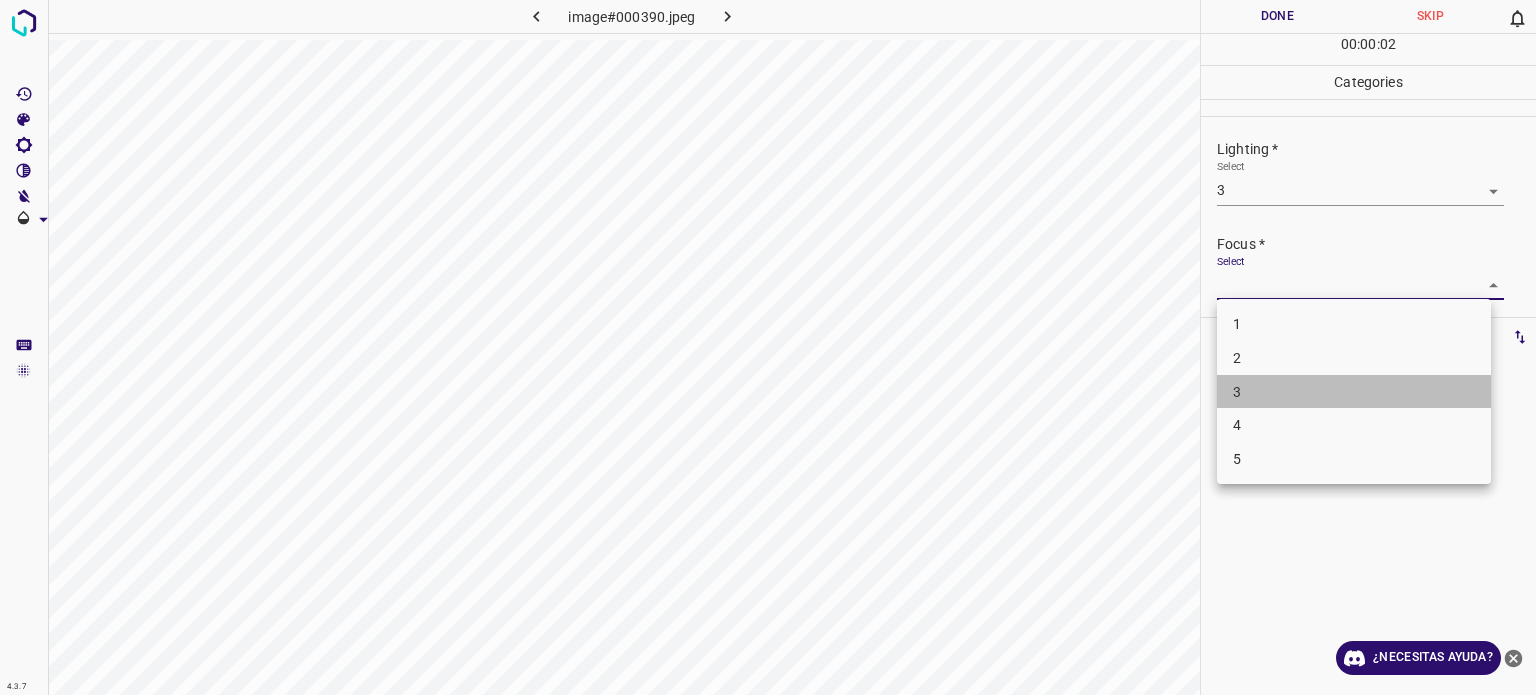 click on "3" at bounding box center (1354, 392) 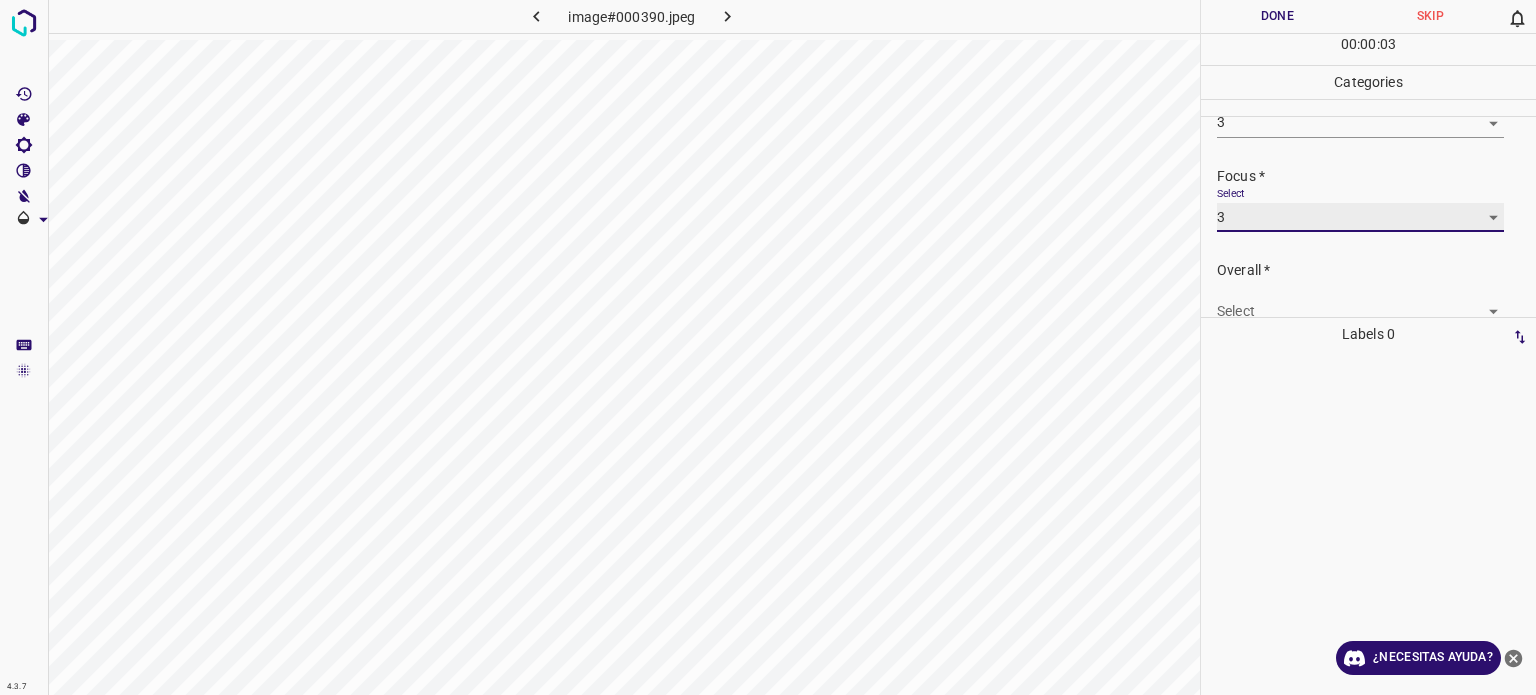 scroll, scrollTop: 98, scrollLeft: 0, axis: vertical 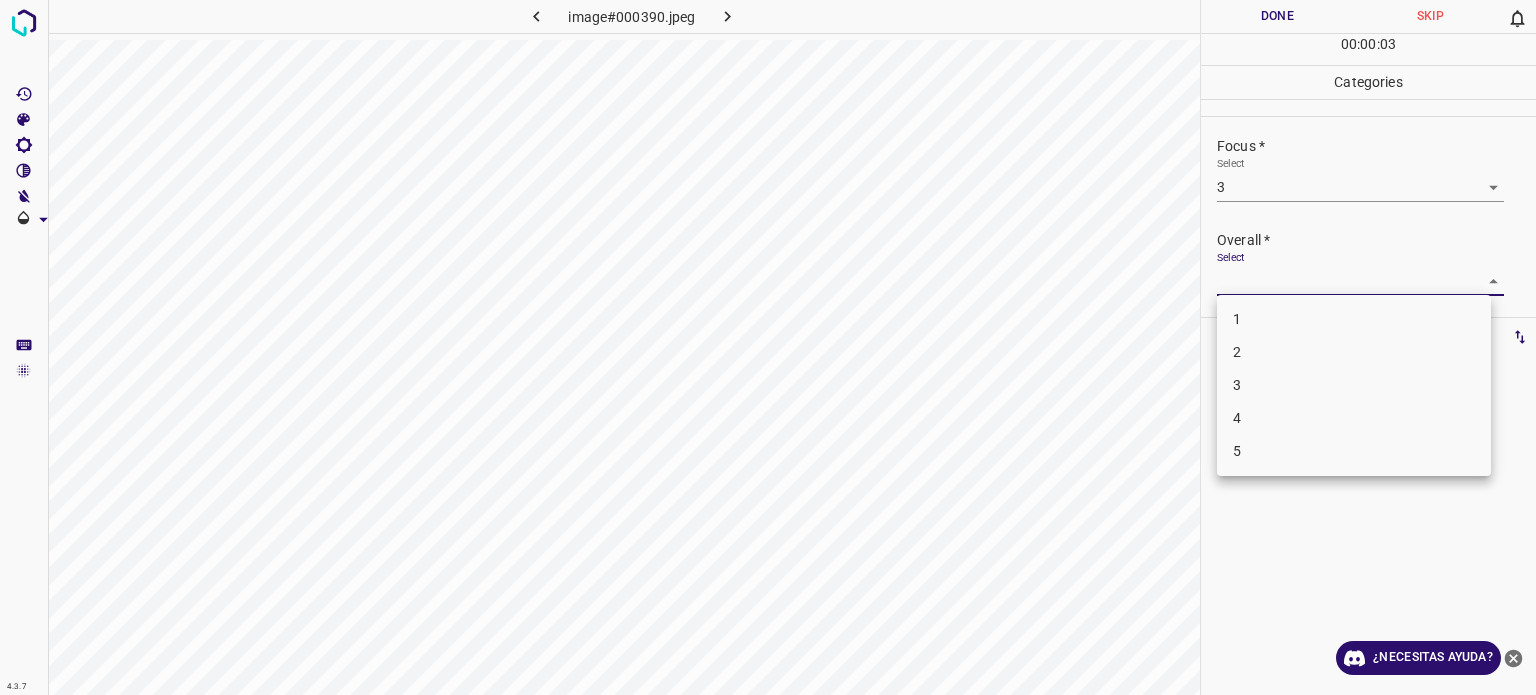 click on "4.3.7 image#000390.jpeg Done Skip 0 00   : 00   : 03   Categories Lighting *  Select 3 3 Focus *  Select 3 3 Overall *  Select ​ Labels   0 Categories 1 Lighting 2 Focus 3 Overall Tools Space Change between modes (Draw & Edit) I Auto labeling R Restore zoom M Zoom in N Zoom out Delete Delete selecte label Filters Z Restore filters X Saturation filter C Brightness filter V Contrast filter B Gray scale filter General O Download ¿Necesitas ayuda? Texto original Valora esta traducción Tu opinión servirá para ayudar a mejorar el Traductor de Google - Texto - Esconder - Borrar 1 2 3 4 5" at bounding box center (768, 347) 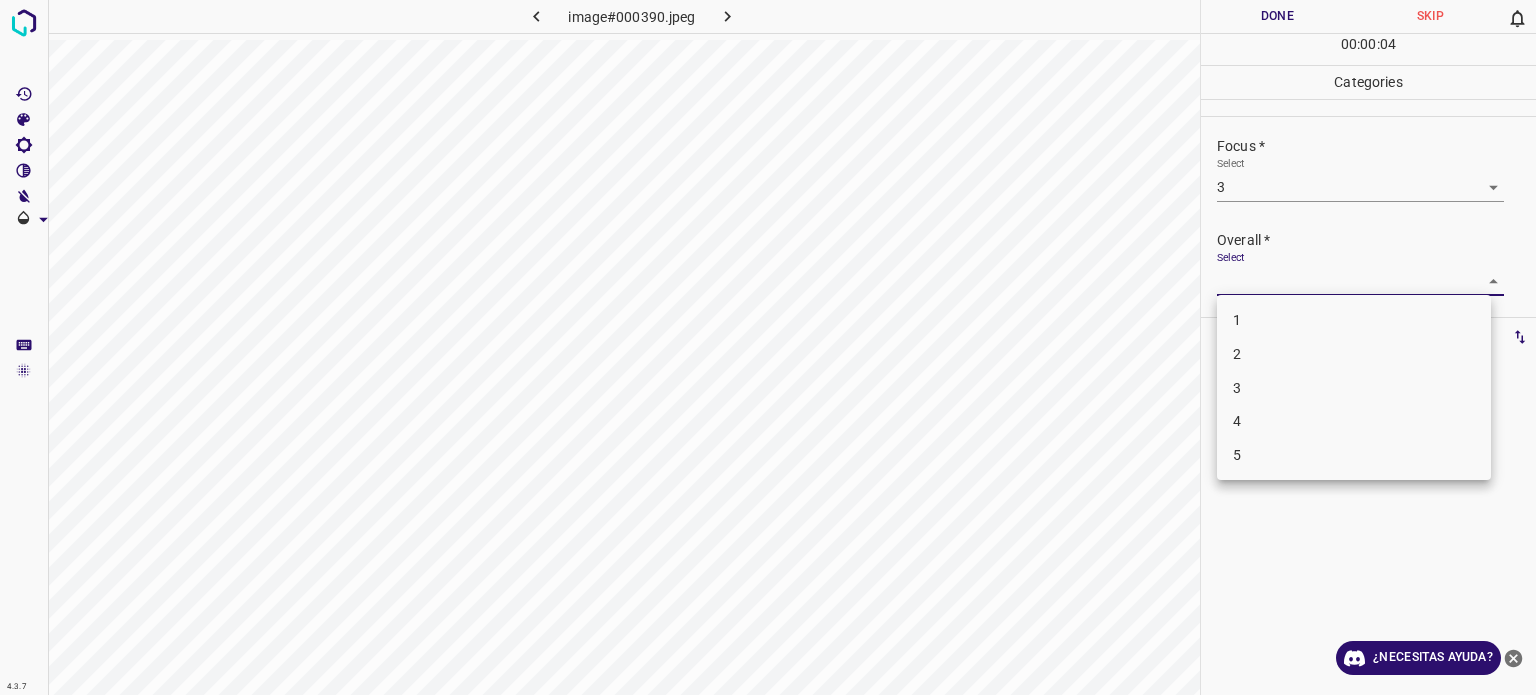 click on "3" at bounding box center (1354, 388) 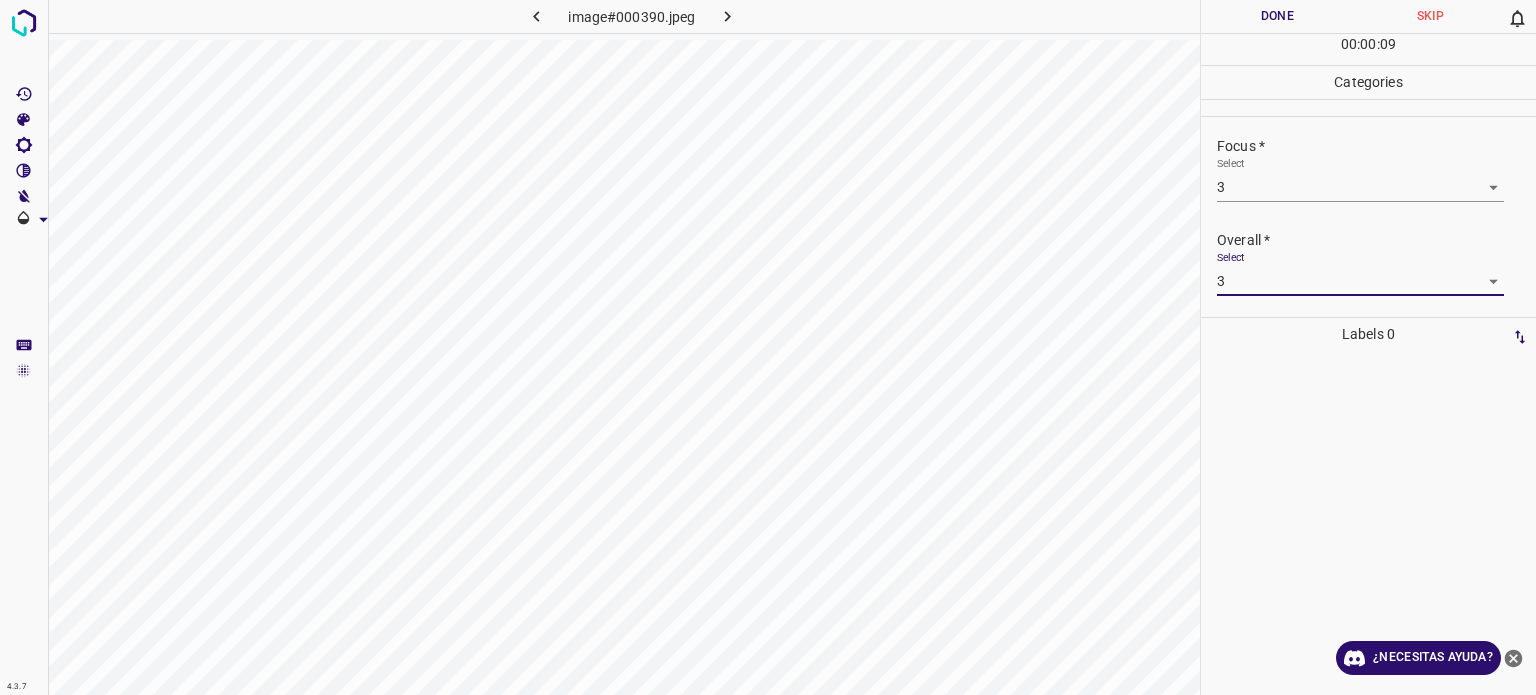 click on "Done" at bounding box center (1277, 16) 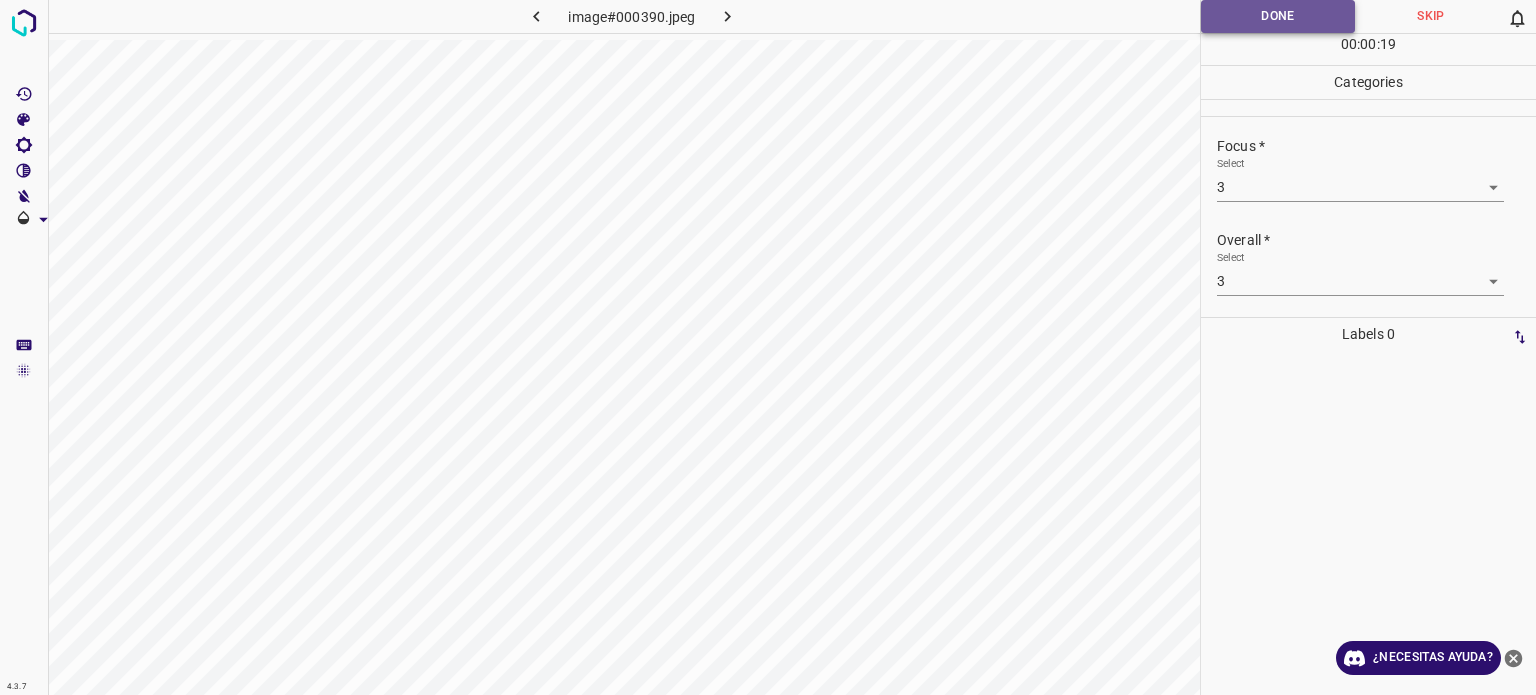 click on "Done" at bounding box center (1278, 16) 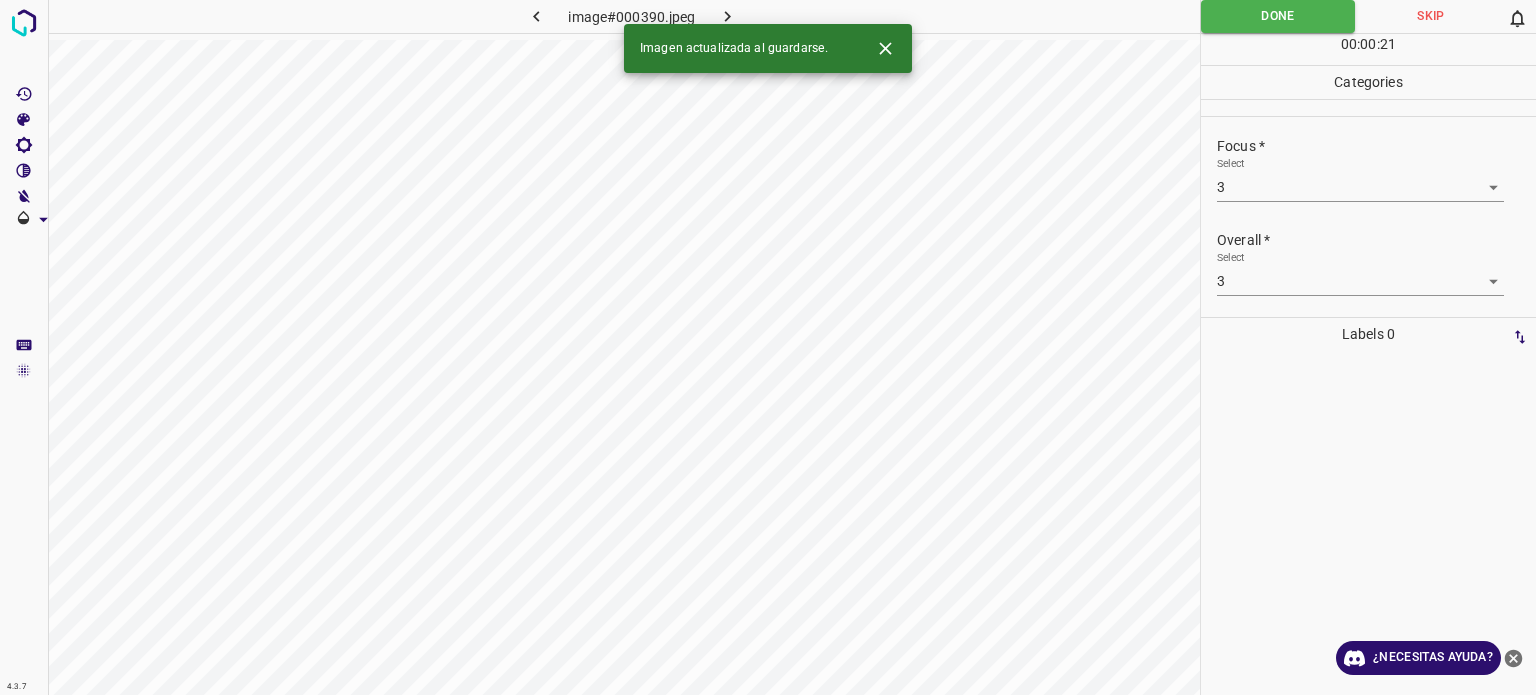 click on "Imagen actualizada al guardarse." at bounding box center (768, 48) 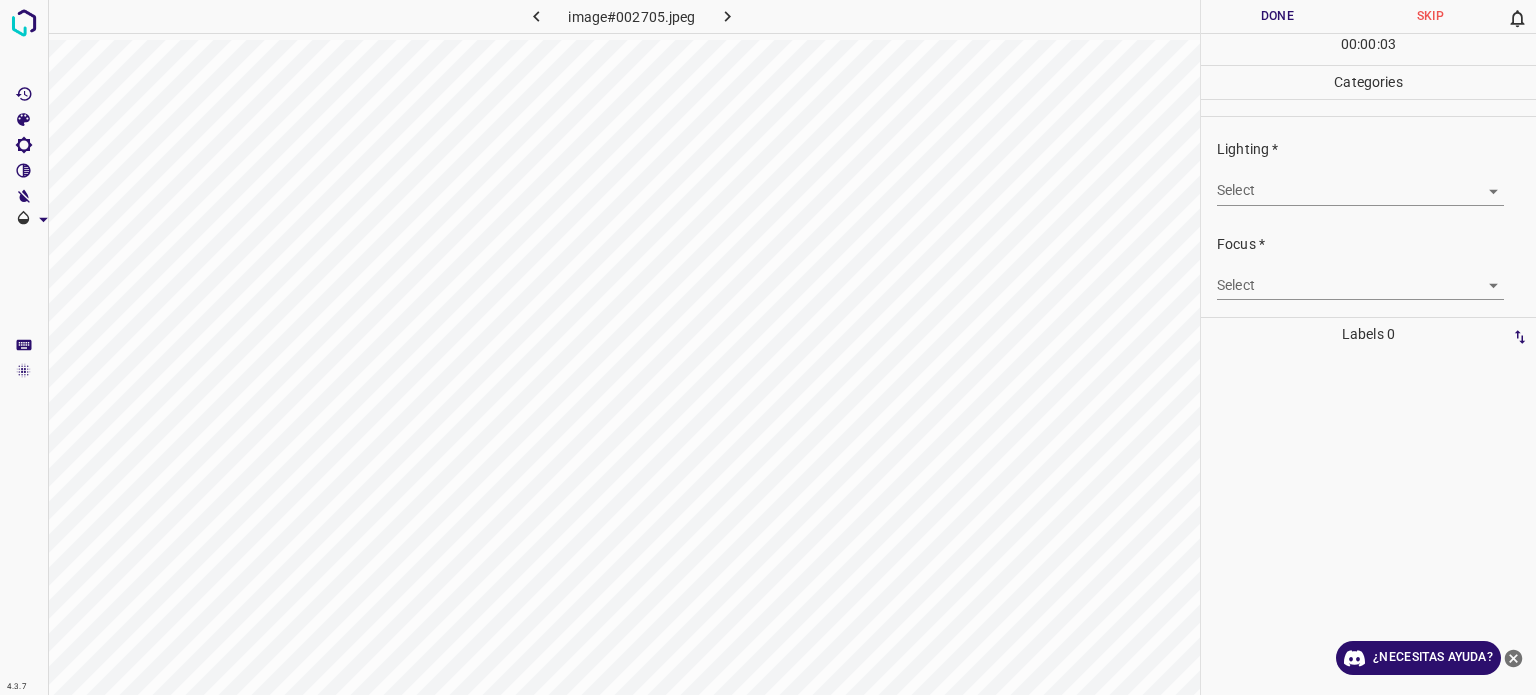 click on "4.3.7 image#002705.jpeg Done Skip 0 00   : 00   : 03   Categories Lighting *  Select ​ Focus *  Select ​ Overall *  Select ​ Labels   0 Categories 1 Lighting 2 Focus 3 Overall Tools Space Change between modes (Draw & Edit) I Auto labeling R Restore zoom M Zoom in N Zoom out Delete Delete selecte label Filters Z Restore filters X Saturation filter C Brightness filter V Contrast filter B Gray scale filter General O Download ¿Necesitas ayuda? Texto original Valora esta traducción Tu opinión servirá para ayudar a mejorar el Traductor de Google - Texto - Esconder - Borrar" at bounding box center (768, 347) 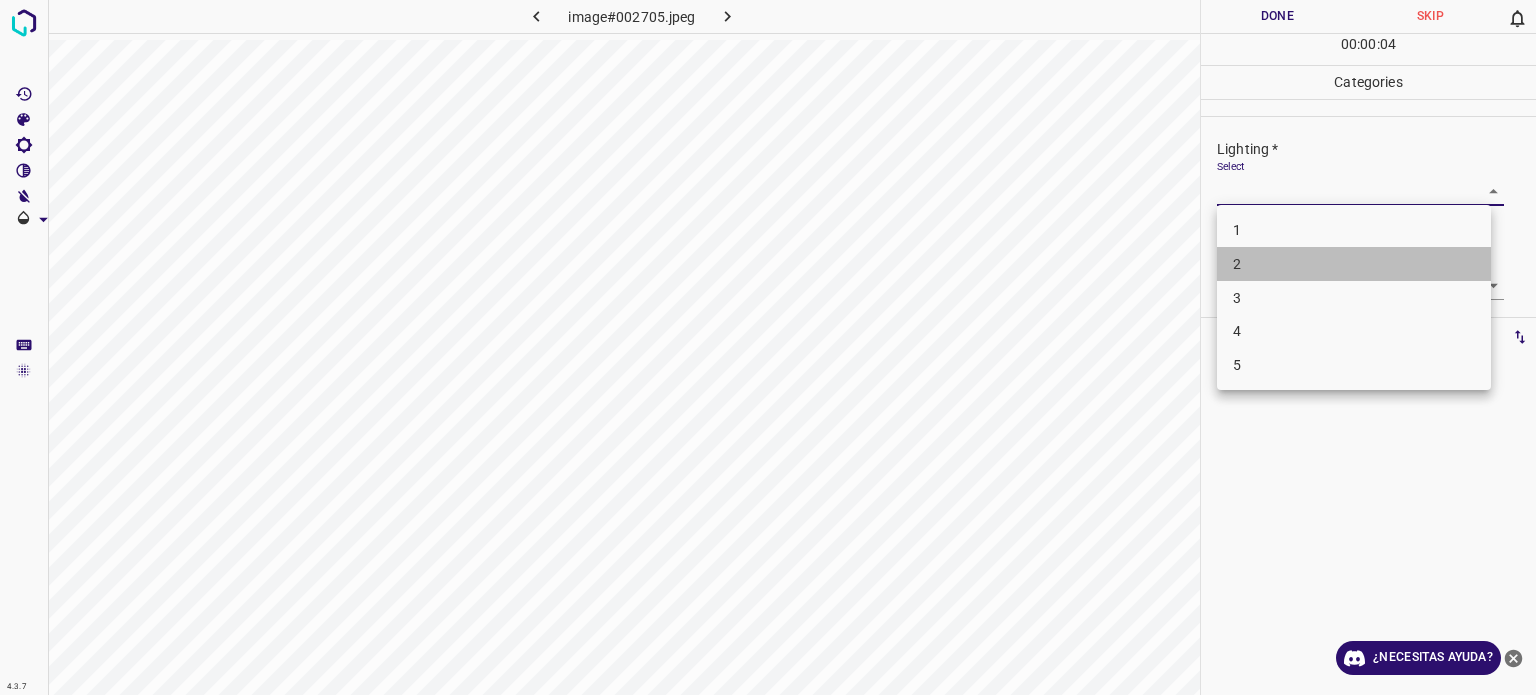 click on "2" at bounding box center (1237, 264) 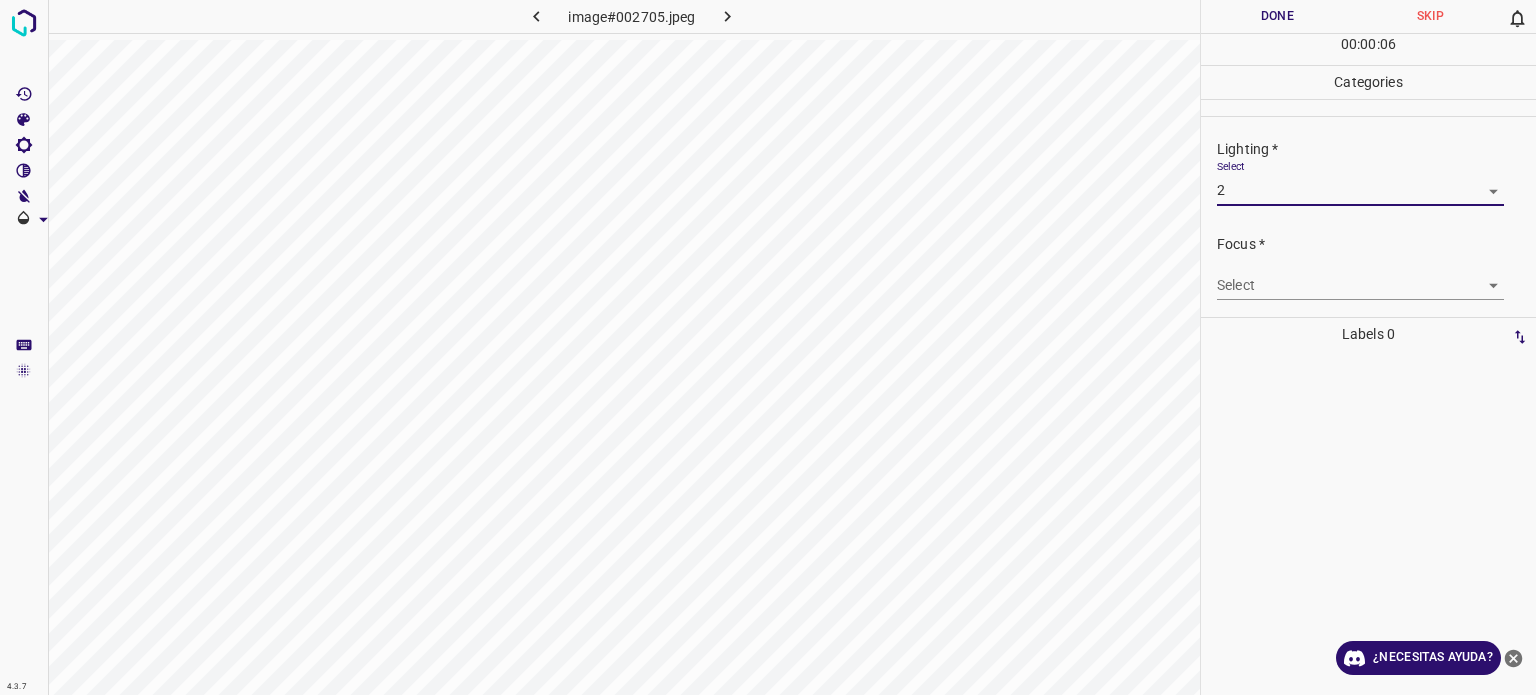 click on "4.3.7 image#002705.jpeg Done Skip 0 00   : 00   : 06   Categories Lighting *  Select 2 2 Focus *  Select ​ Overall *  Select ​ Labels   0 Categories 1 Lighting 2 Focus 3 Overall Tools Space Change between modes (Draw & Edit) I Auto labeling R Restore zoom M Zoom in N Zoom out Delete Delete selecte label Filters Z Restore filters X Saturation filter C Brightness filter V Contrast filter B Gray scale filter General O Download ¿Necesitas ayuda? Texto original Valora esta traducción Tu opinión servirá para ayudar a mejorar el Traductor de Google - Texto - Esconder - Borrar" at bounding box center [768, 347] 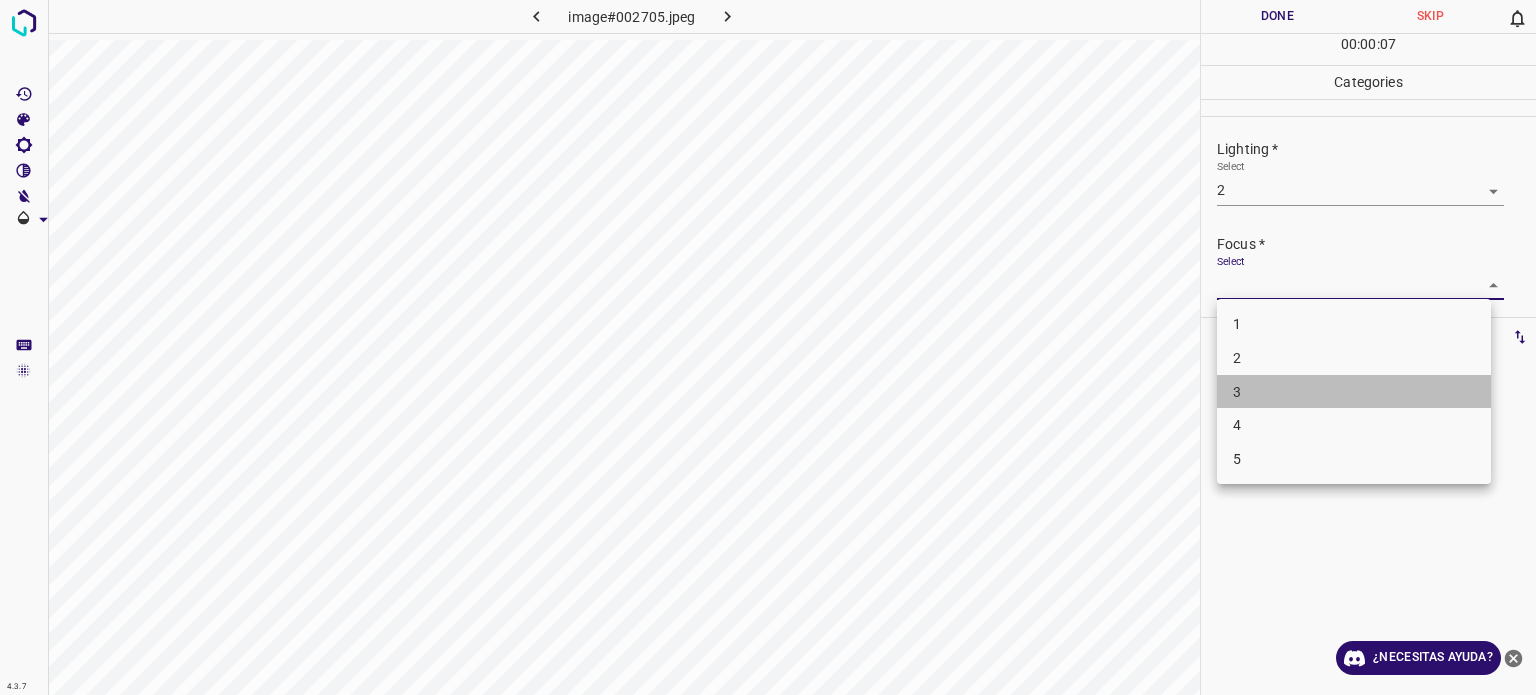 click on "3" at bounding box center (1354, 392) 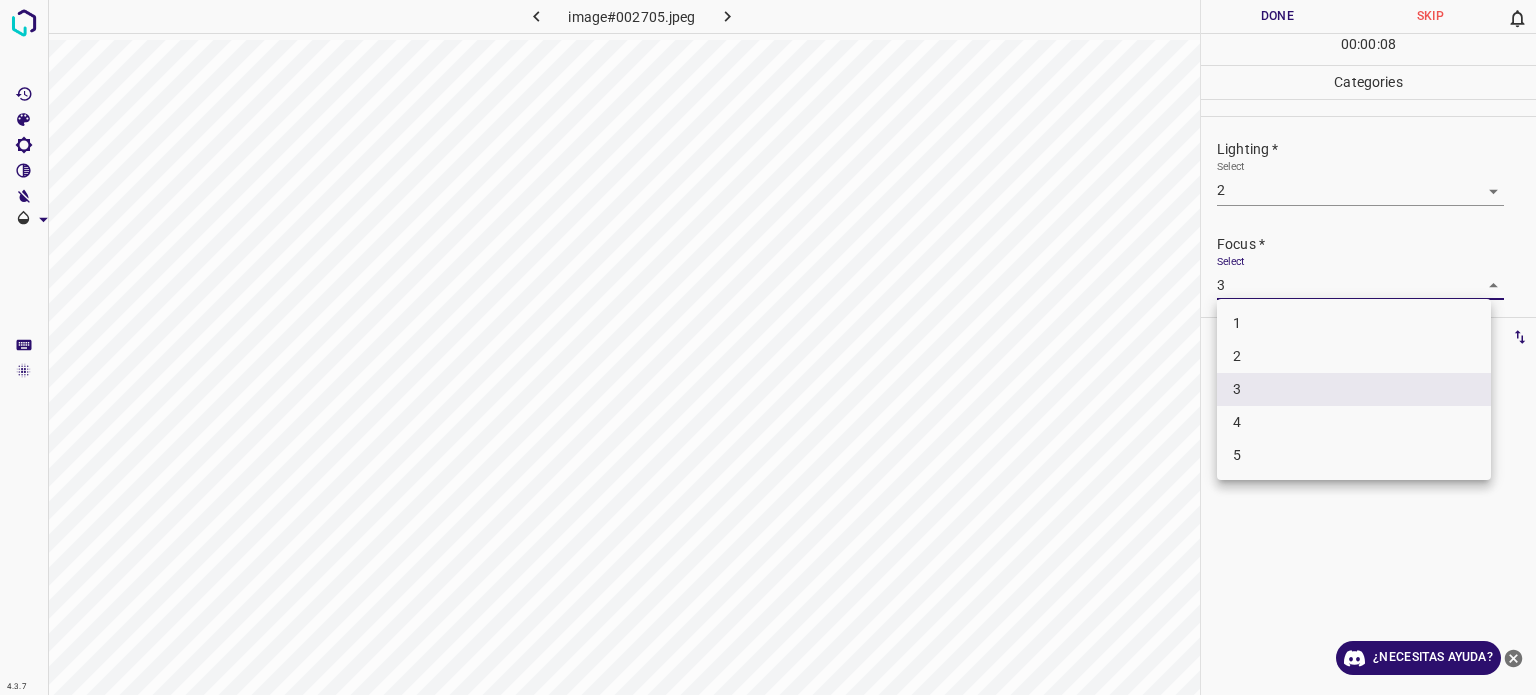 click on "4.3.7 image#002705.jpeg Done Skip 0 00 : 00 : 08 Categories Lighting * Select 2 2 Focus * Select 3 3 Overall * Select ​ Labels 0 Categories 1 Lighting 2 Focus 3 Overall Tools Space Change between modes (Draw & Edit) I Auto labeling R Restore zoom M Zoom in N Zoom out Delete Delete selecte label Filters Z Restore filters X Saturation filter C Brightness filter V Contrast filter B Gray scale filter General O Download ¿Necesitas ayuda? Texto original Valora esta traducción Tu opinión servirá para ayudar a mejorar el Traductor de Google - Texto - Esconder - Borrar 1 2 3 4 5" at bounding box center (768, 347) 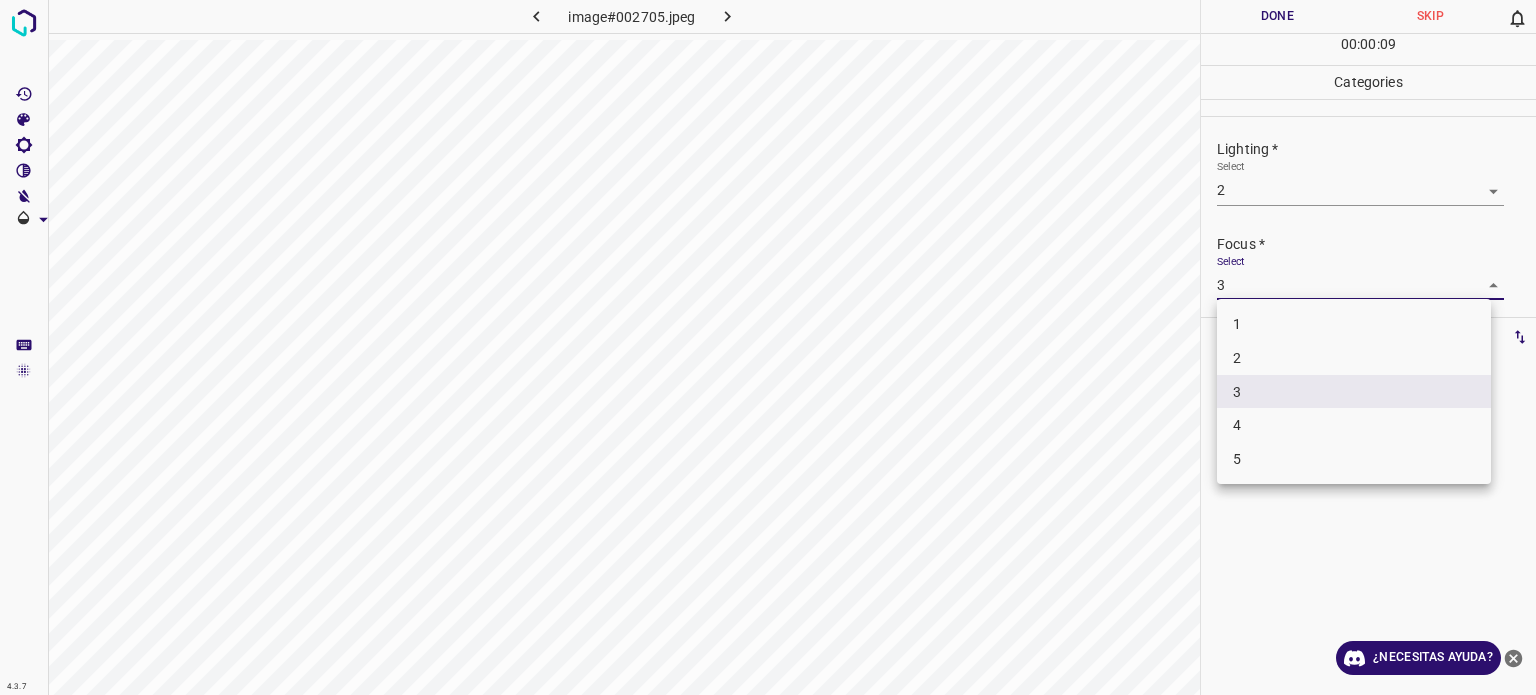 click on "2" at bounding box center (1354, 358) 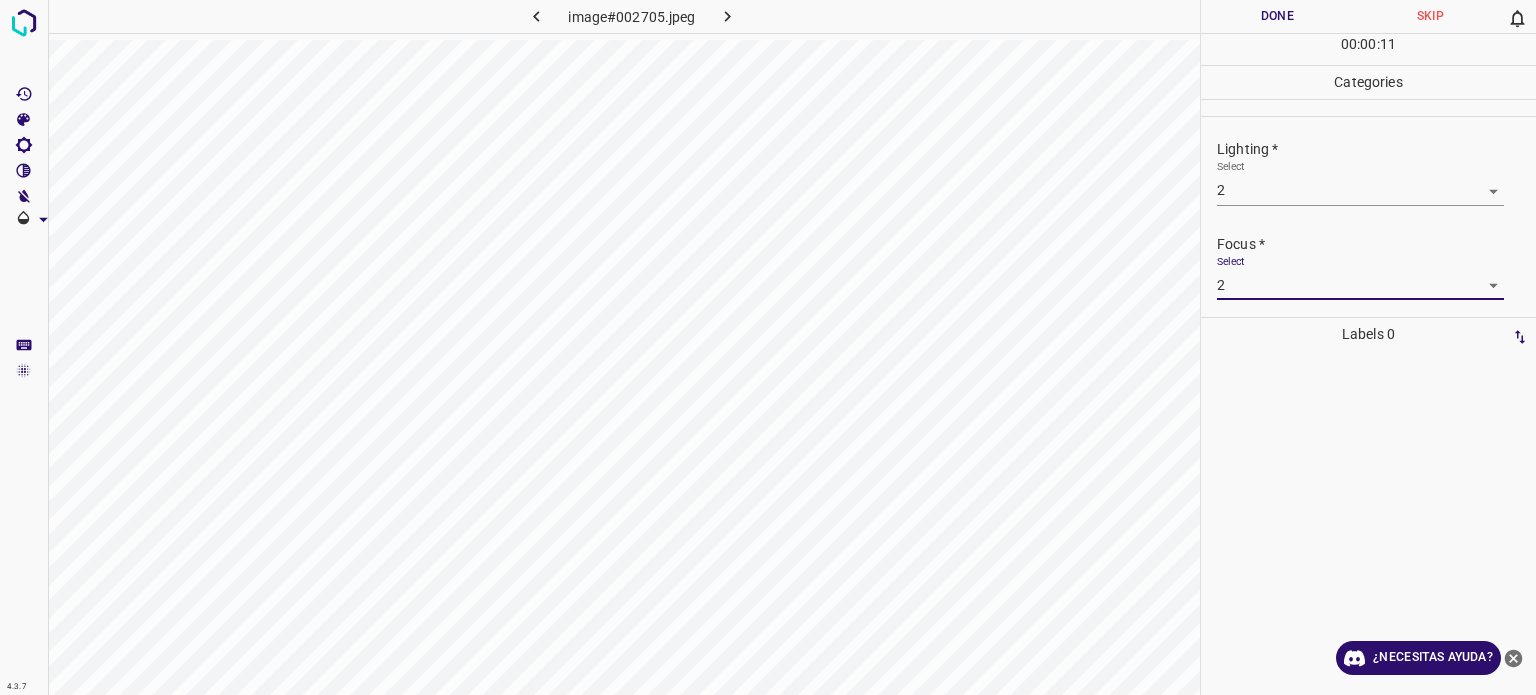 click on "Done" at bounding box center (1277, 16) 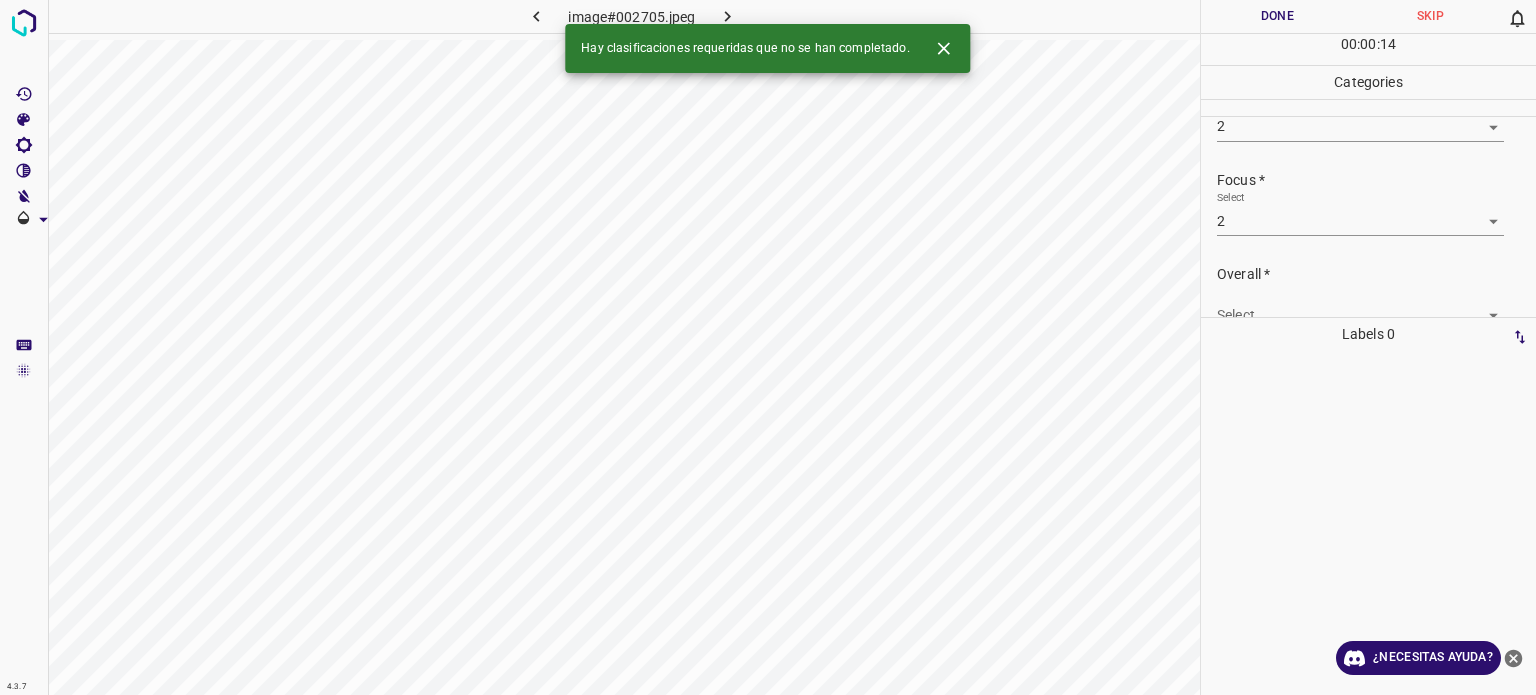 scroll, scrollTop: 98, scrollLeft: 0, axis: vertical 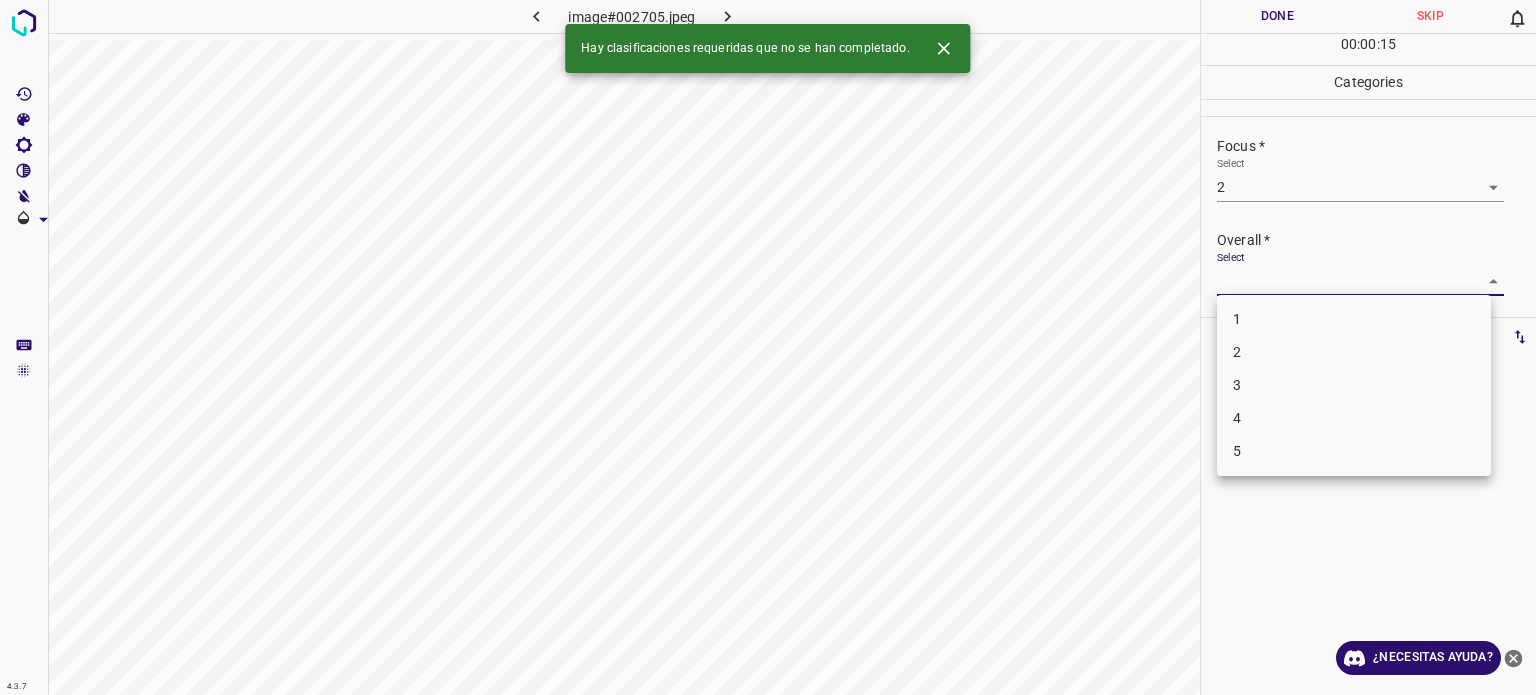 click on "4.3.7 image#002705.jpeg Done Skip 0 00   : 00   : 15   Categories Lighting *  Select 2 2 Focus *  Select 2 2 Overall *  Select ​ Labels   0 Categories 1 Lighting 2 Focus 3 Overall Tools Space Change between modes (Draw & Edit) I Auto labeling R Restore zoom M Zoom in N Zoom out Delete Delete selecte label Filters Z Restore filters X Saturation filter C Brightness filter V Contrast filter B Gray scale filter General O Download Hay clasificaciones requeridas que no se han completado. ¿Necesitas ayuda? Texto original Valora esta traducción Tu opinión servirá para ayudar a mejorar el Traductor de Google - Texto - Esconder - Borrar 1 2 3 4 5" at bounding box center (768, 347) 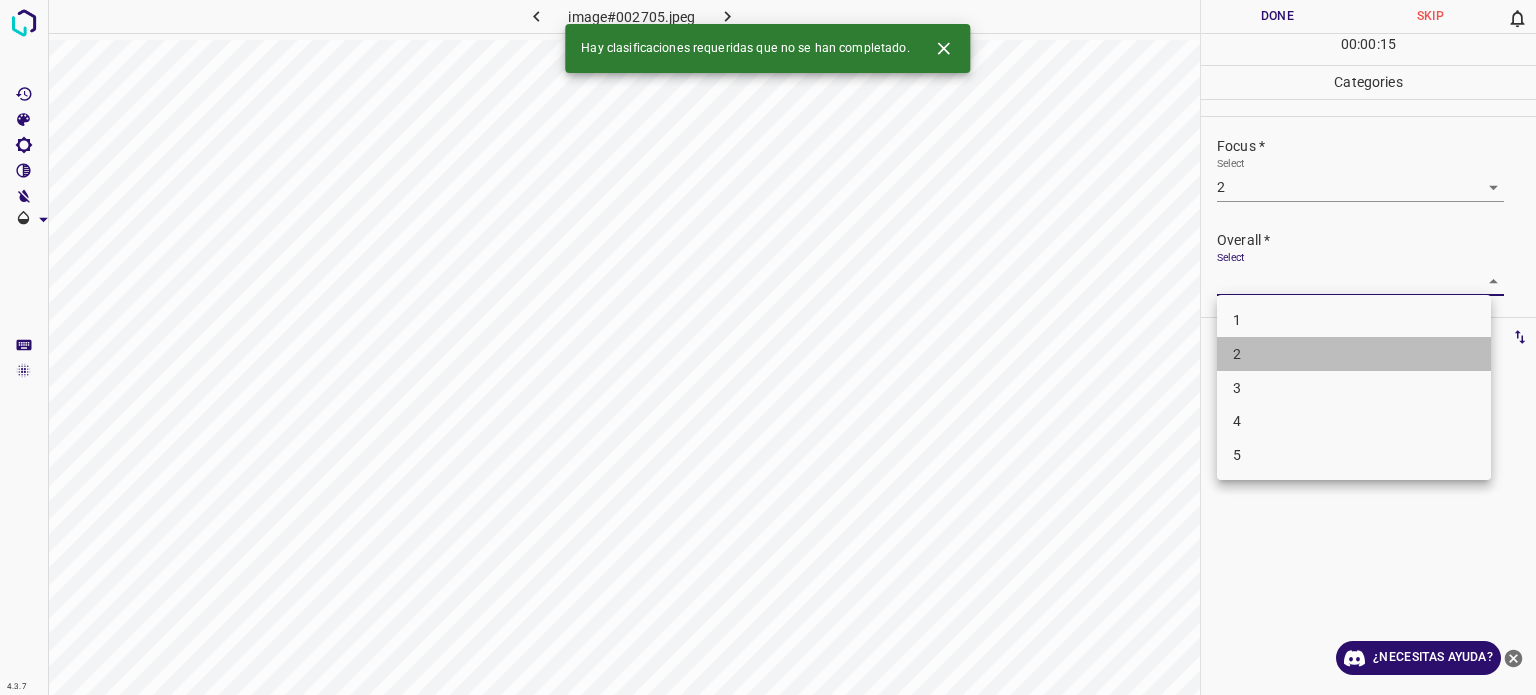 click on "2" at bounding box center (1237, 354) 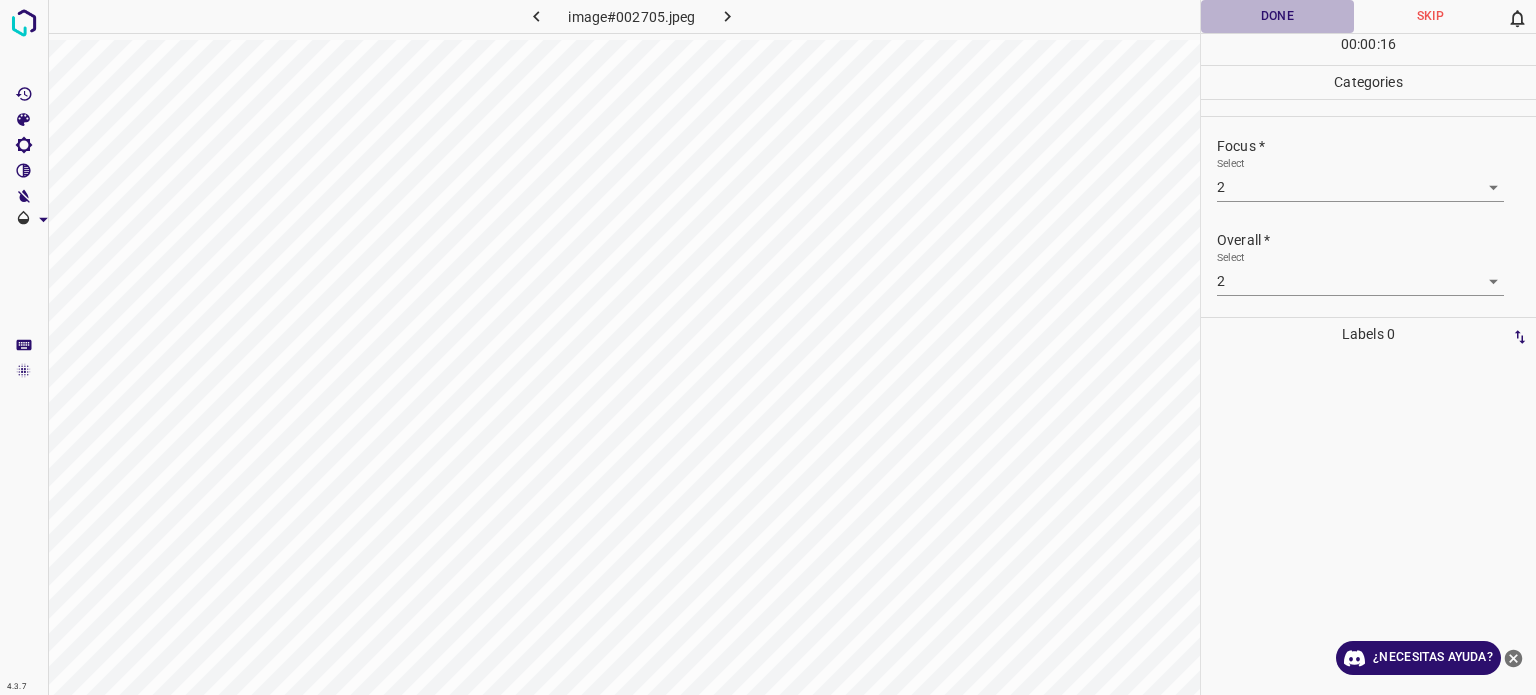 click on "Done" at bounding box center [1277, 16] 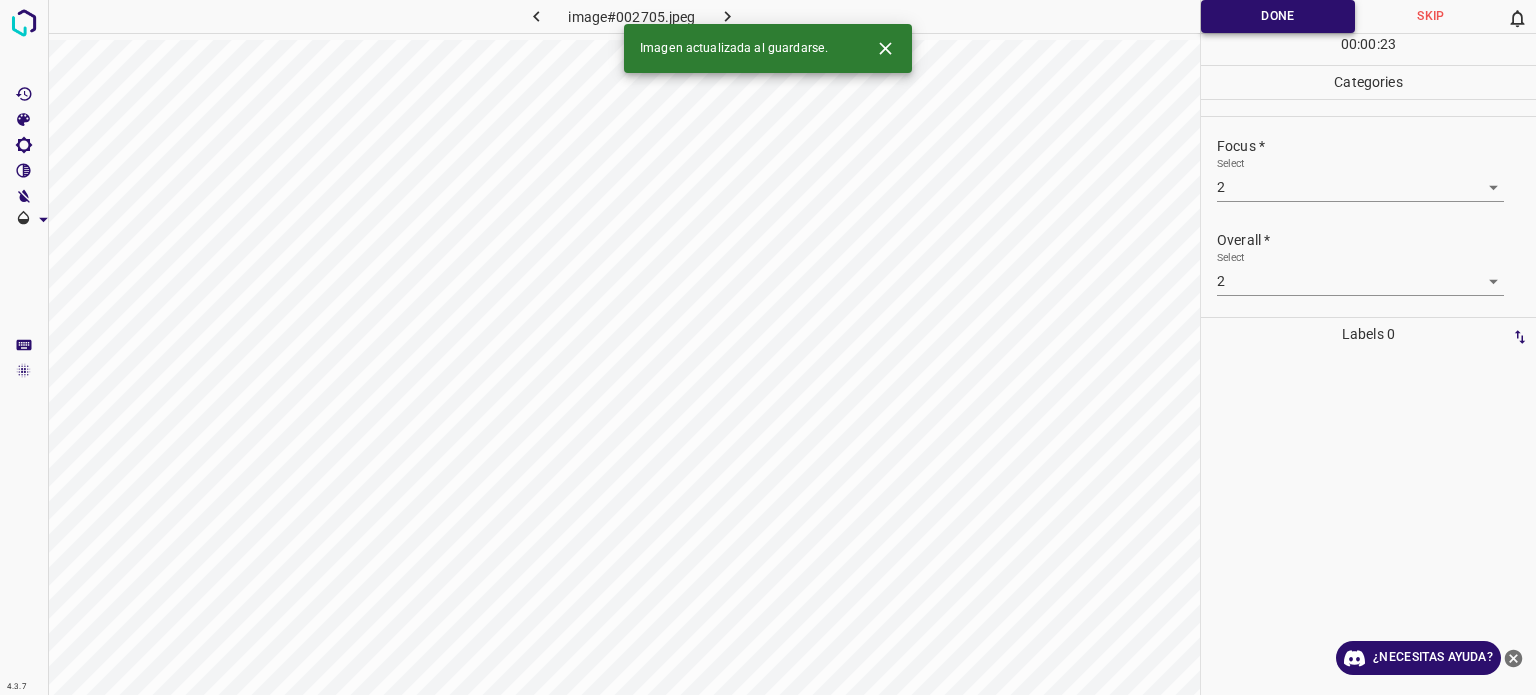 click on "Done" at bounding box center (1278, 16) 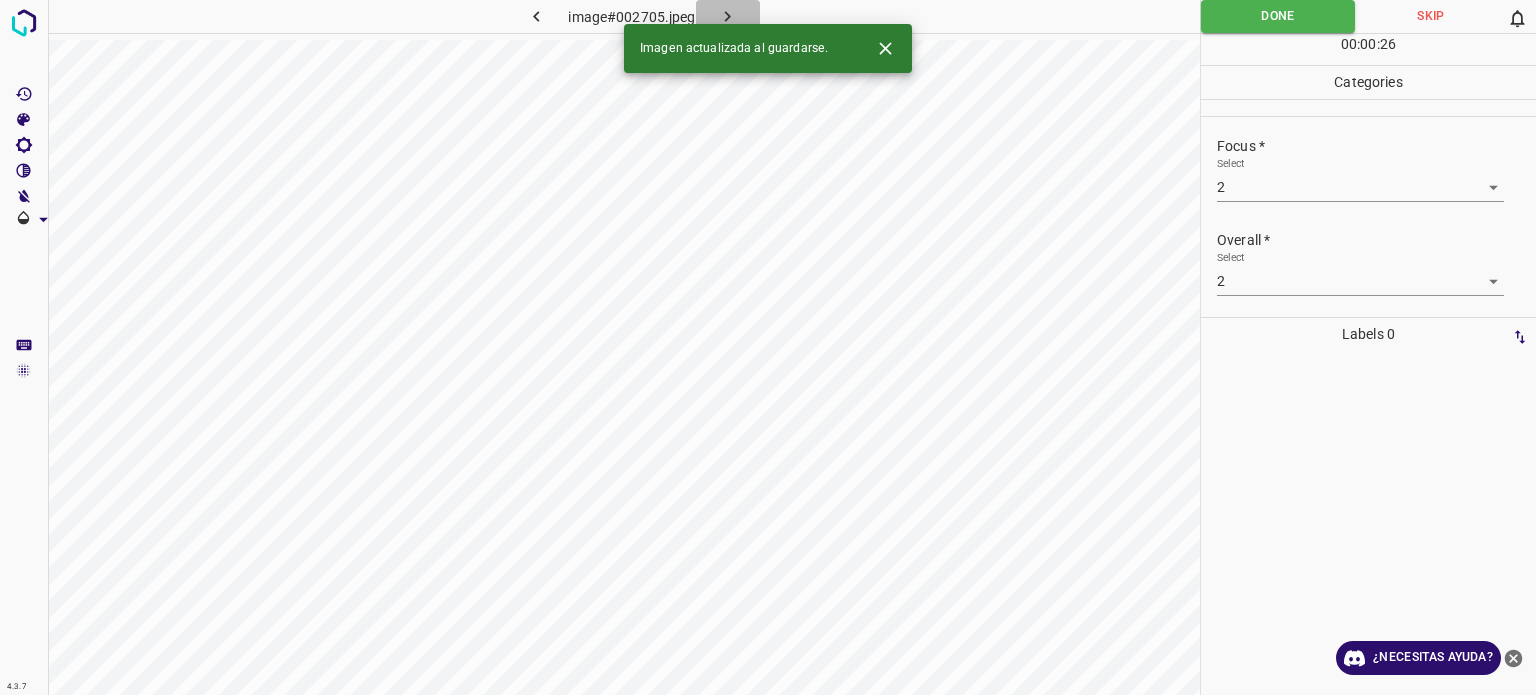 click 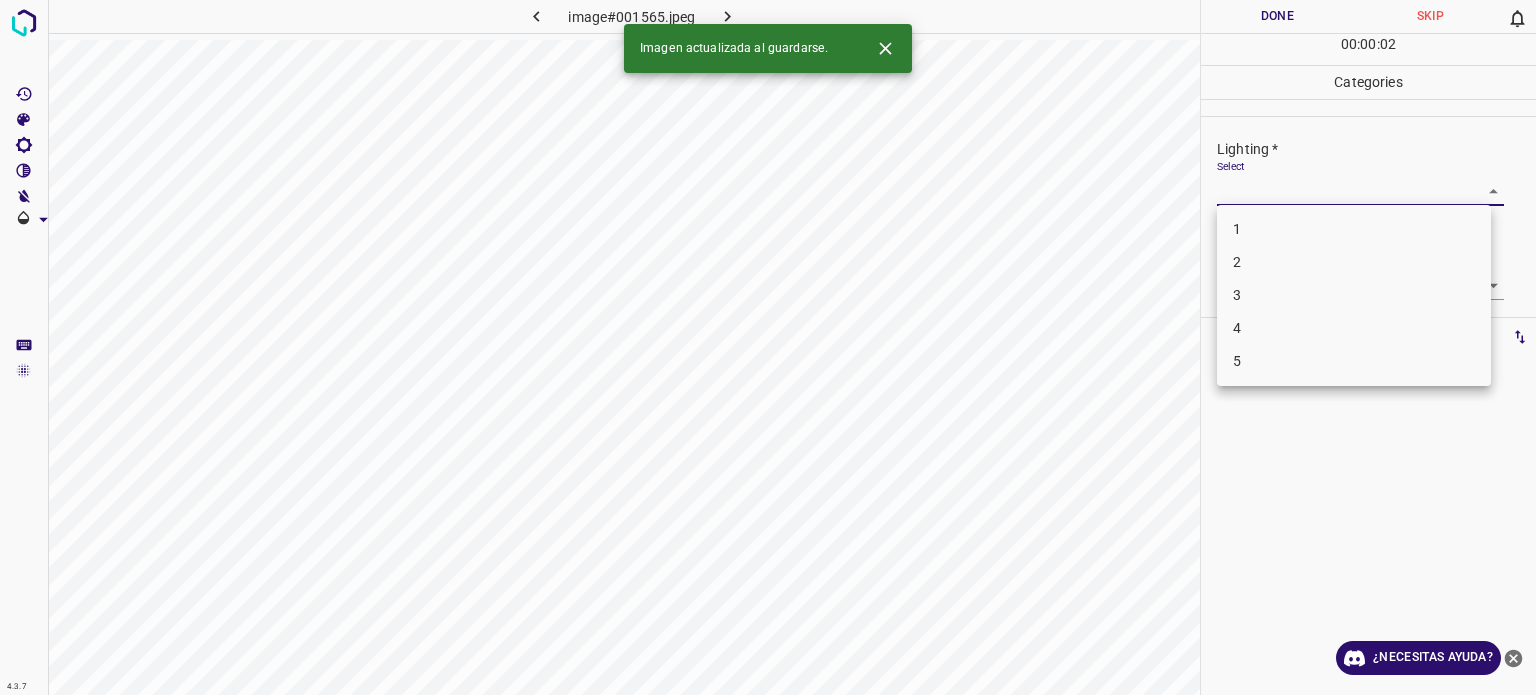 click on "4.3.7 image#001565.jpeg Done Skip 0 00   : 00   : 02   Categories Lighting *  Select ​ Focus *  Select ​ Overall *  Select ​ Labels   0 Categories 1 Lighting 2 Focus 3 Overall Tools Space Change between modes (Draw & Edit) I Auto labeling R Restore zoom M Zoom in N Zoom out Delete Delete selecte label Filters Z Restore filters X Saturation filter C Brightness filter V Contrast filter B Gray scale filter General O Download Imagen actualizada al guardarse. ¿Necesitas ayuda? Texto original Valora esta traducción Tu opinión servirá para ayudar a mejorar el Traductor de Google - Texto - Esconder - Borrar 1 2 3 4 5" at bounding box center (768, 347) 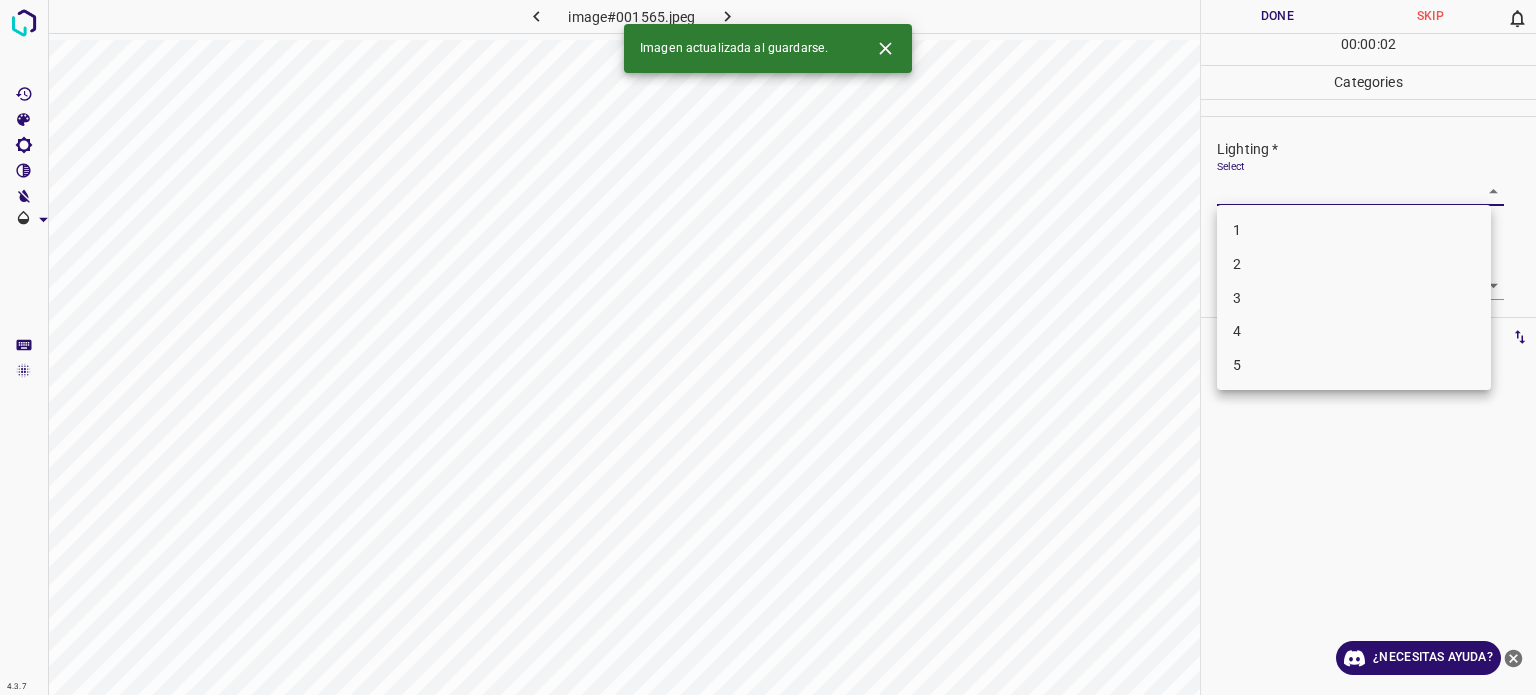 click on "3" at bounding box center (1354, 298) 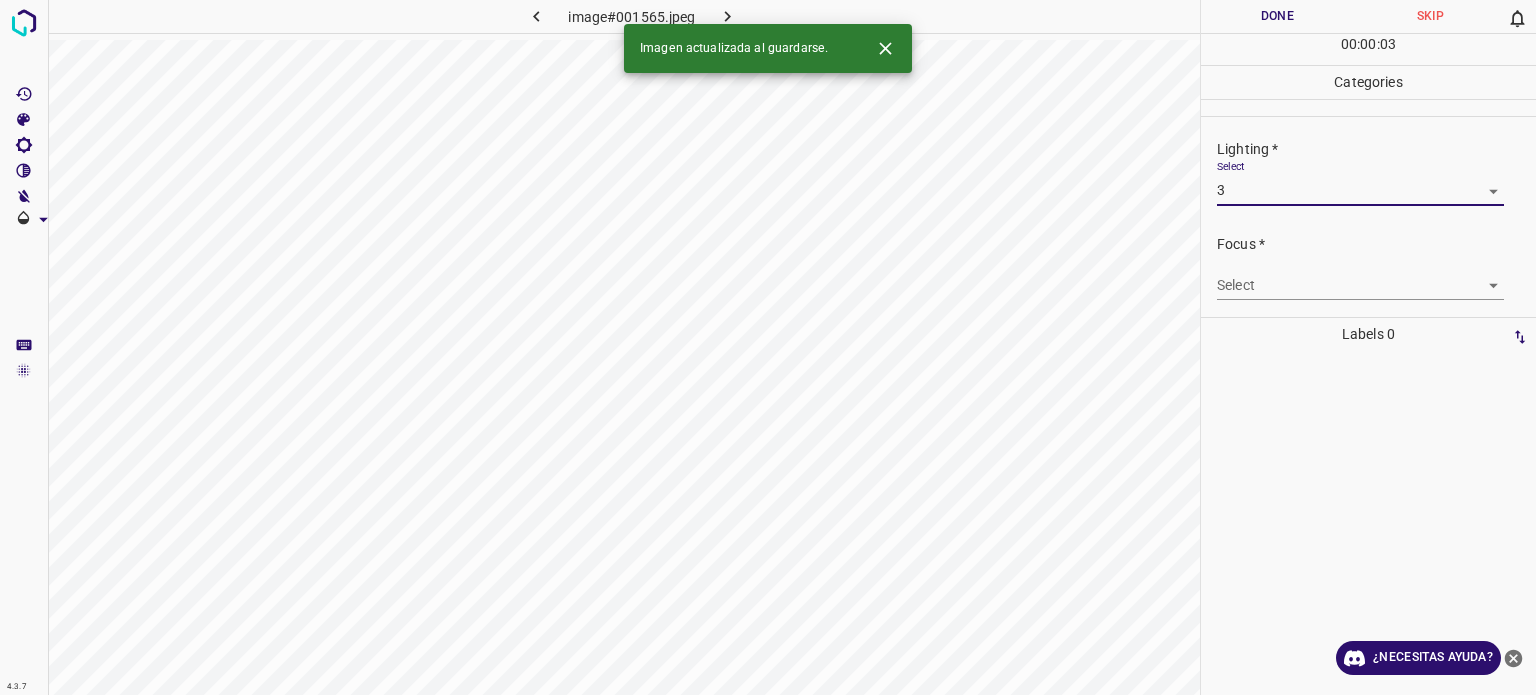 click on "4.3.7 image#001565.jpeg Done Skip 0 00   : 00   : 03   Categories Lighting *  Select 3 3 Focus *  Select ​ Overall *  Select ​ Labels   0 Categories 1 Lighting 2 Focus 3 Overall Tools Space Change between modes (Draw & Edit) I Auto labeling R Restore zoom M Zoom in N Zoom out Delete Delete selecte label Filters Z Restore filters X Saturation filter C Brightness filter V Contrast filter B Gray scale filter General O Download Imagen actualizada al guardarse. ¿Necesitas ayuda? Texto original Valora esta traducción Tu opinión servirá para ayudar a mejorar el Traductor de Google - Texto - Esconder - Borrar" at bounding box center [768, 347] 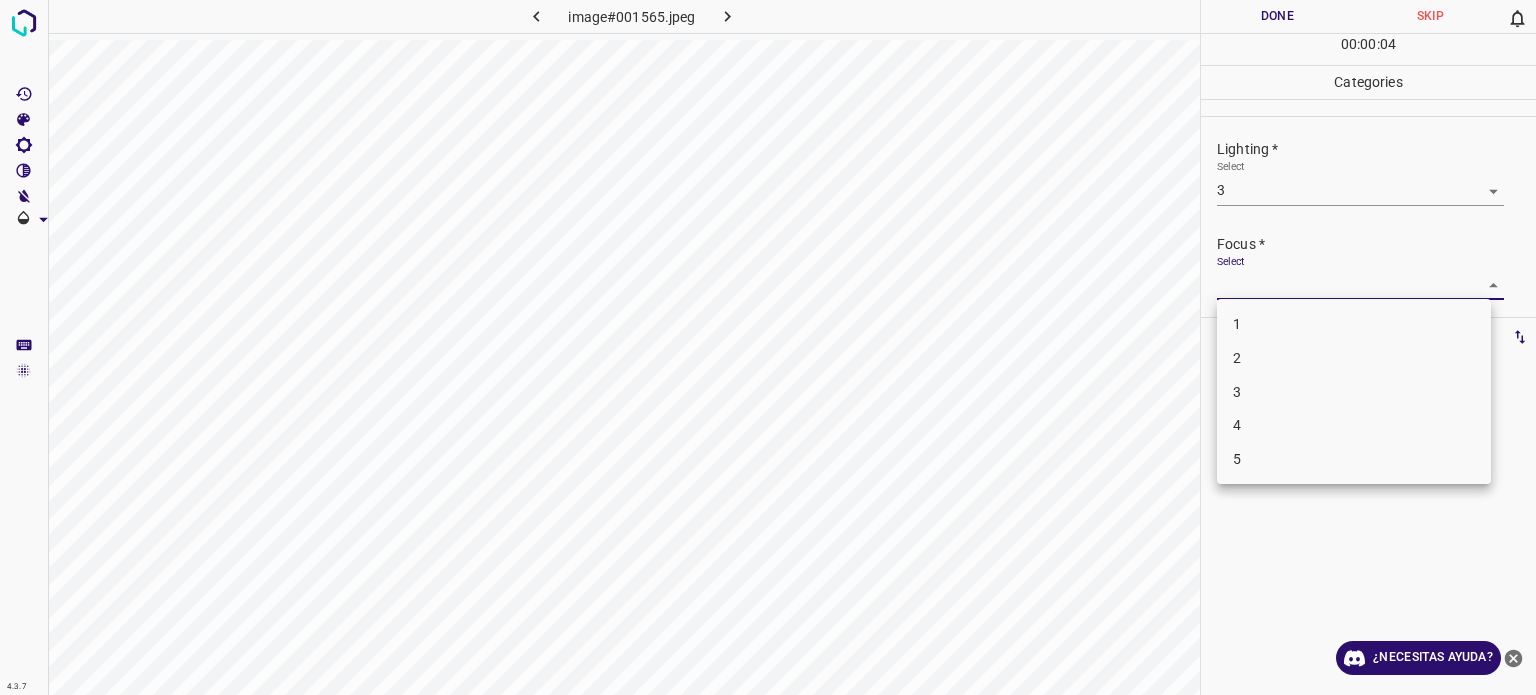 click on "2" at bounding box center [1354, 358] 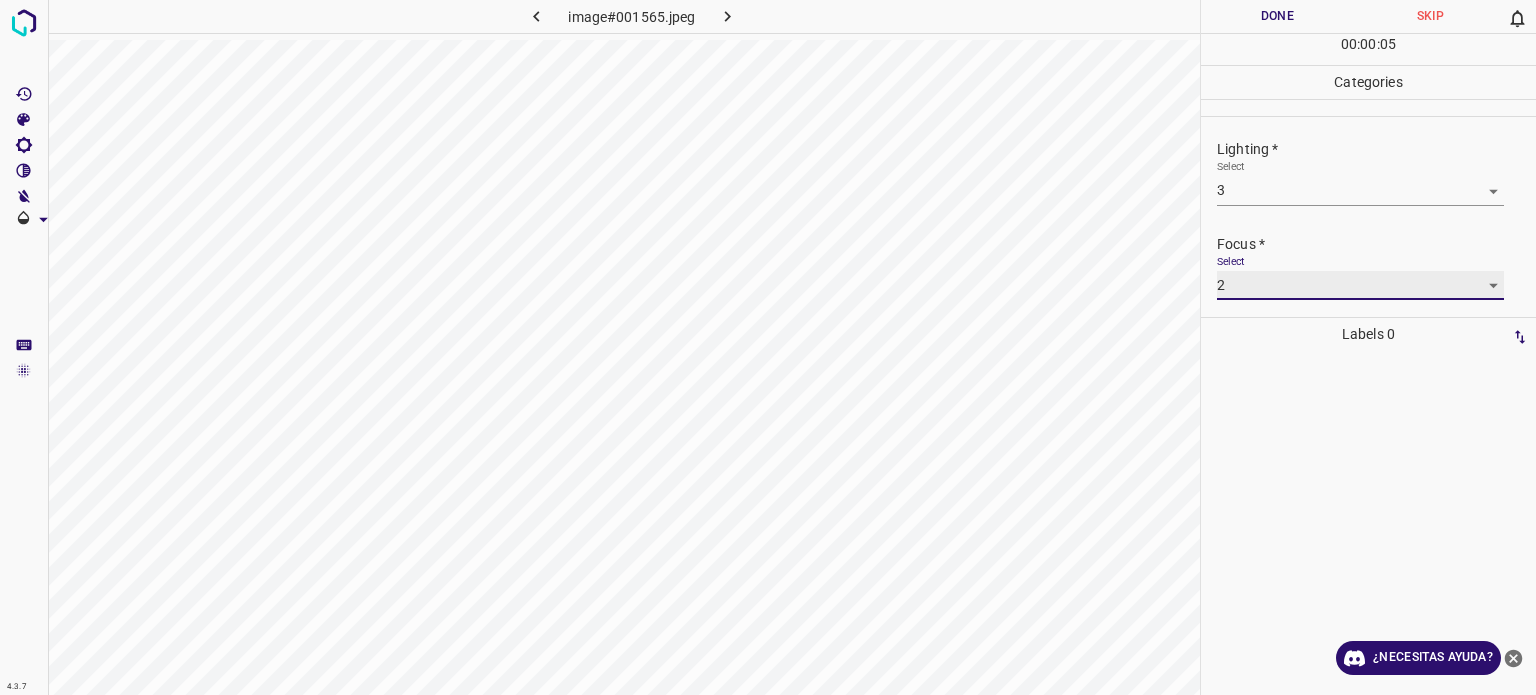 scroll, scrollTop: 98, scrollLeft: 0, axis: vertical 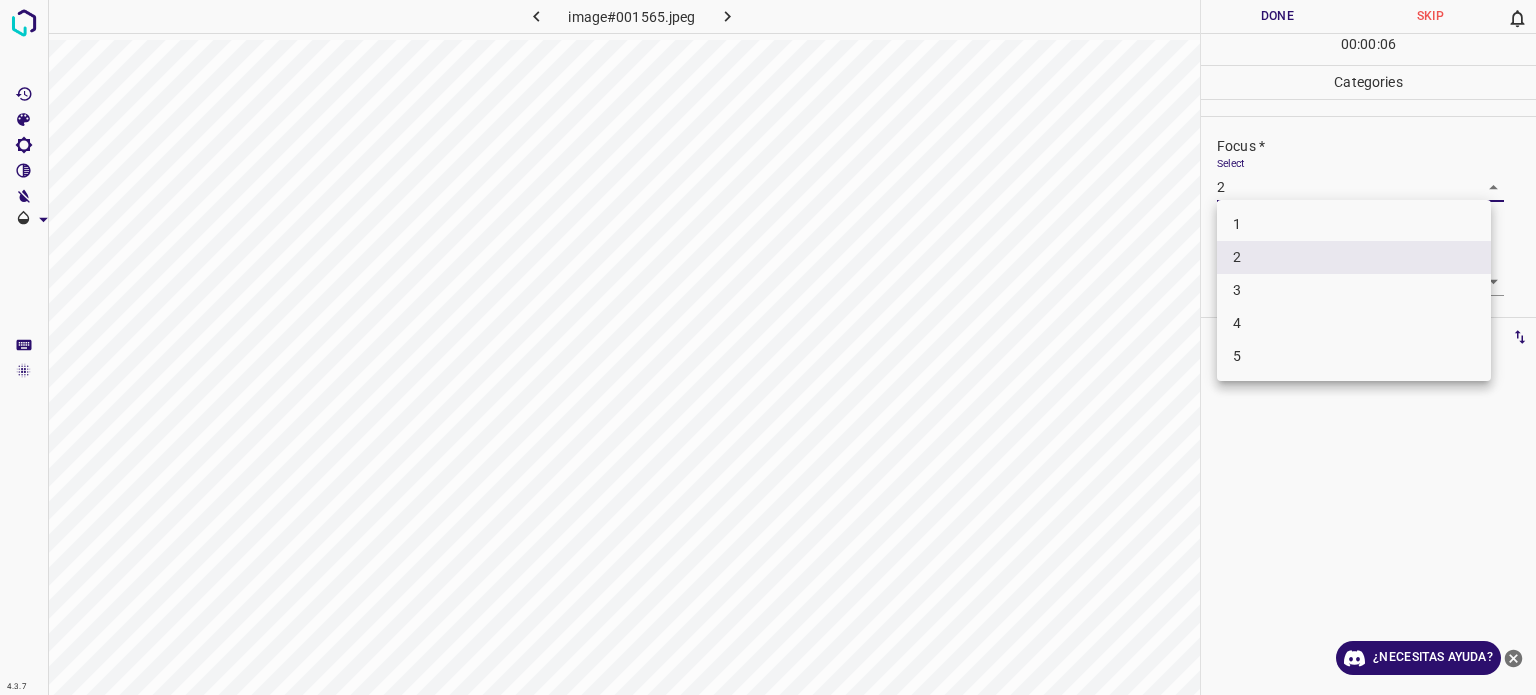 click on "4.3.7 image#001565.jpeg Done Skip 0 00   : 00   : 06   Categories Lighting *  Select 3 3 Focus *  Select 2 2 Overall *  Select ​ Labels   0 Categories 1 Lighting 2 Focus 3 Overall Tools Space Change between modes (Draw & Edit) I Auto labeling R Restore zoom M Zoom in N Zoom out Delete Delete selecte label Filters Z Restore filters X Saturation filter C Brightness filter V Contrast filter B Gray scale filter General O Download ¿Necesitas ayuda? Texto original Valora esta traducción Tu opinión servirá para ayudar a mejorar el Traductor de Google - Texto - Esconder - Borrar 1 2 3 4 5" at bounding box center [768, 347] 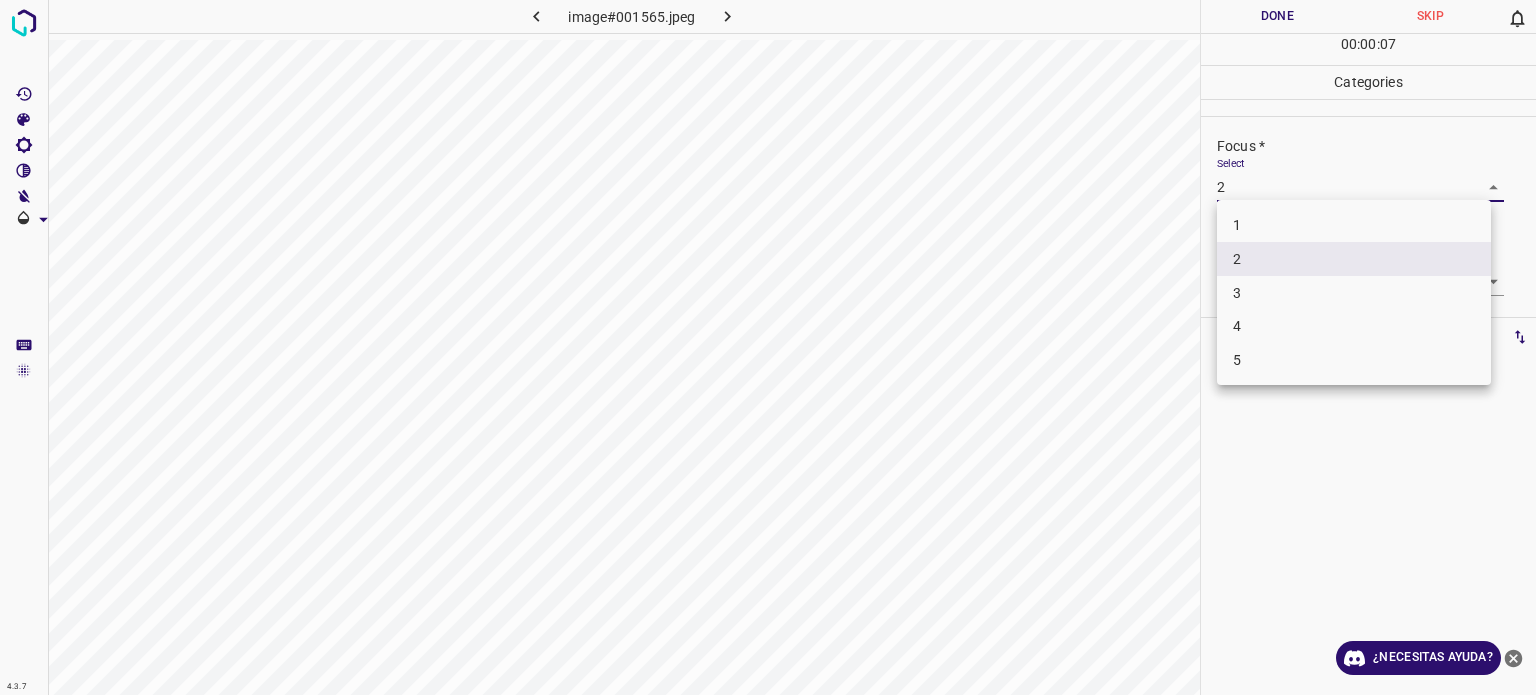 click on "3" at bounding box center (1354, 293) 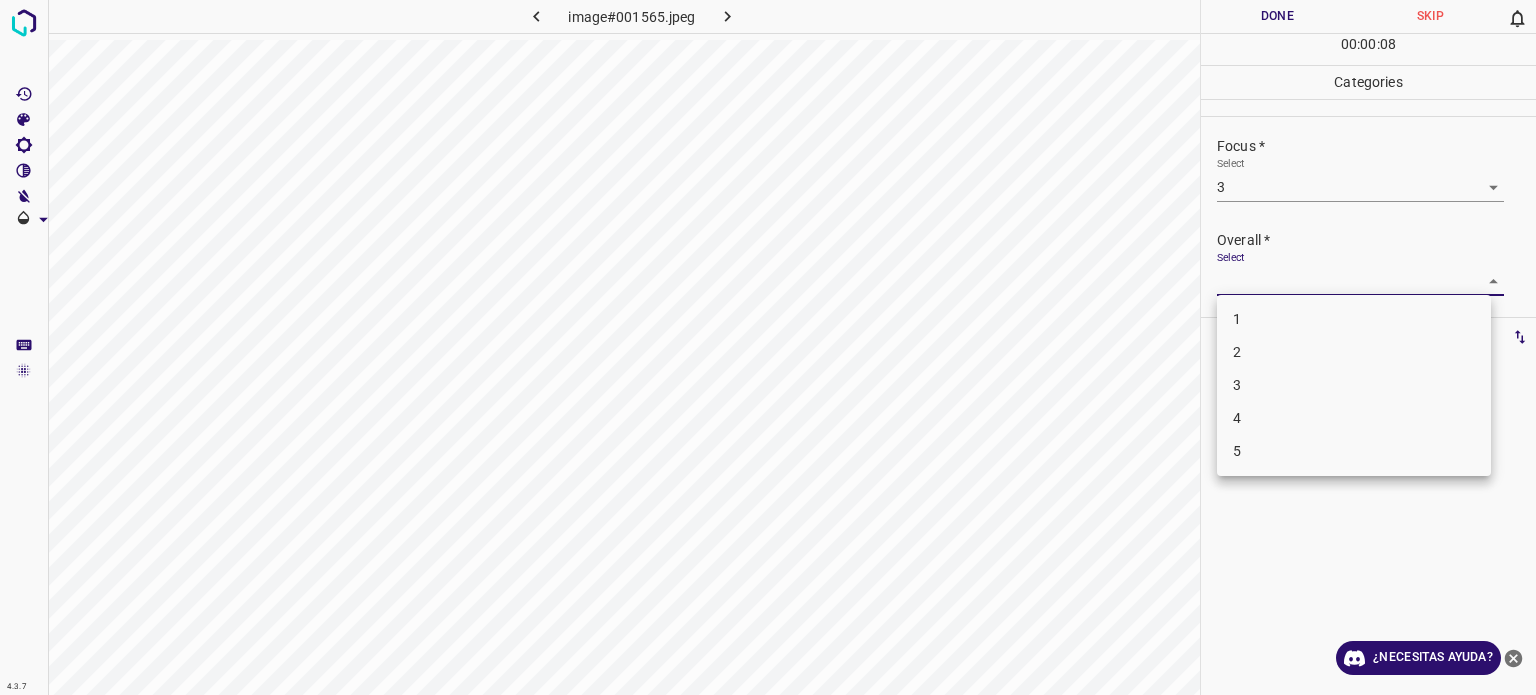 click on "4.3.7 image#001565.jpeg Done Skip 0 00   : 00   : 08   Categories Lighting *  Select 3 3 Focus *  Select 3 3 Overall *  Select ​ Labels   0 Categories 1 Lighting 2 Focus 3 Overall Tools Space Change between modes (Draw & Edit) I Auto labeling R Restore zoom M Zoom in N Zoom out Delete Delete selecte label Filters Z Restore filters X Saturation filter C Brightness filter V Contrast filter B Gray scale filter General O Download ¿Necesitas ayuda? Texto original Valora esta traducción Tu opinión servirá para ayudar a mejorar el Traductor de Google - Texto - Esconder - Borrar 1 2 3 4 5" at bounding box center (768, 347) 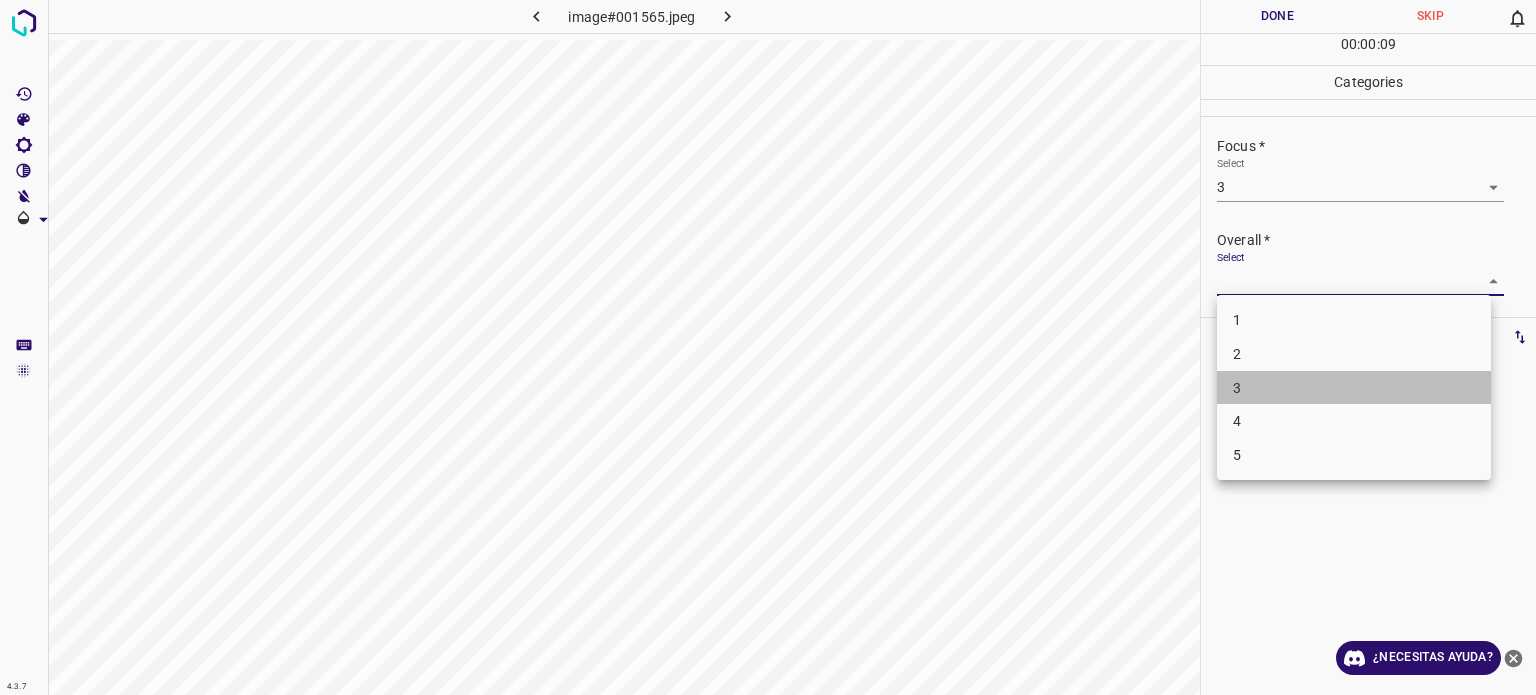 click on "3" at bounding box center (1237, 387) 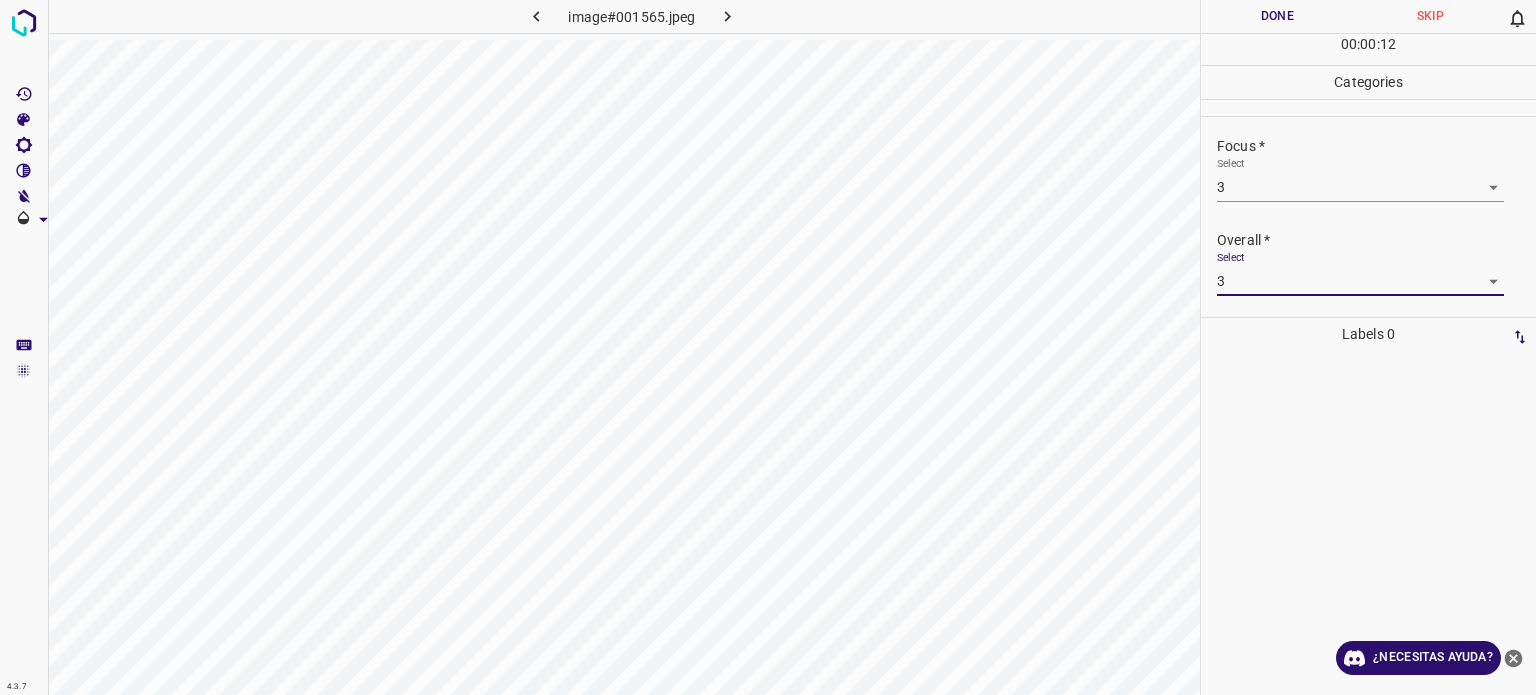 click on "Done" at bounding box center (1277, 16) 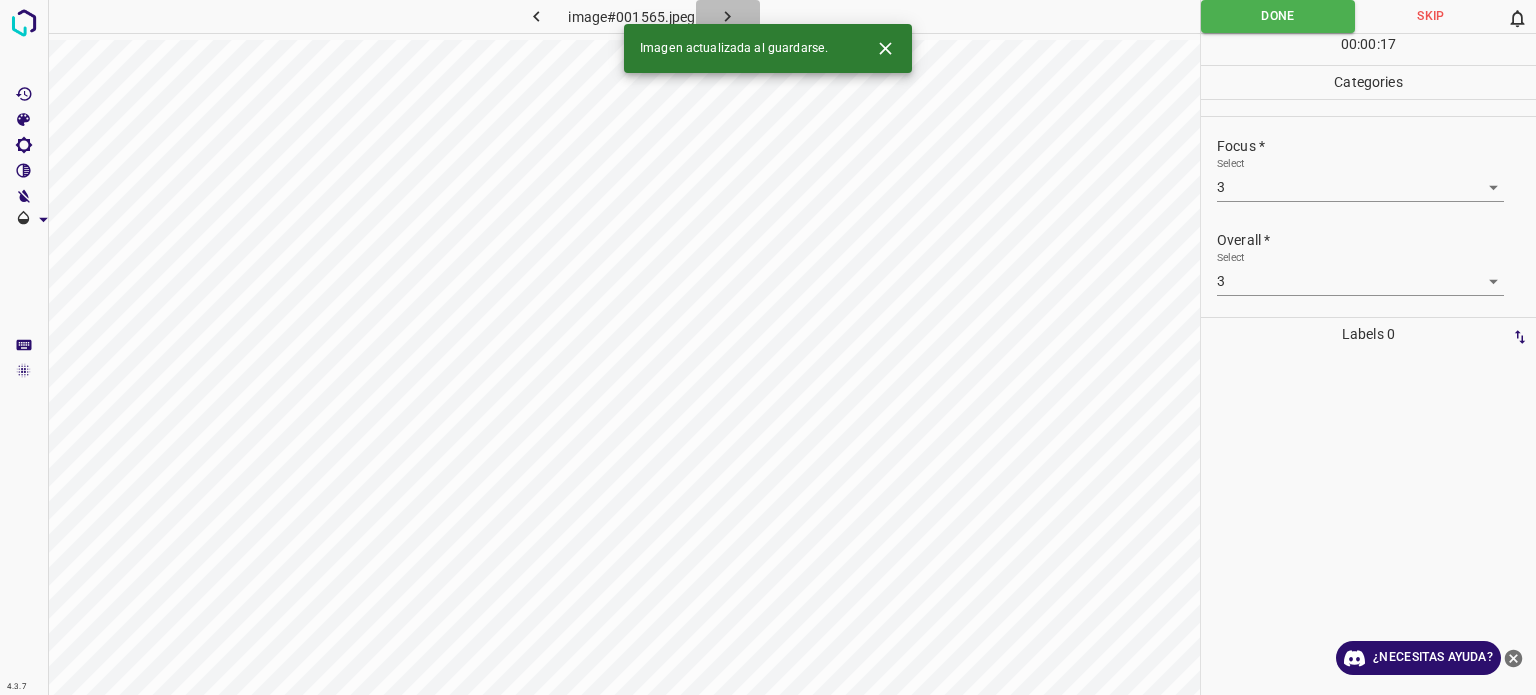 click 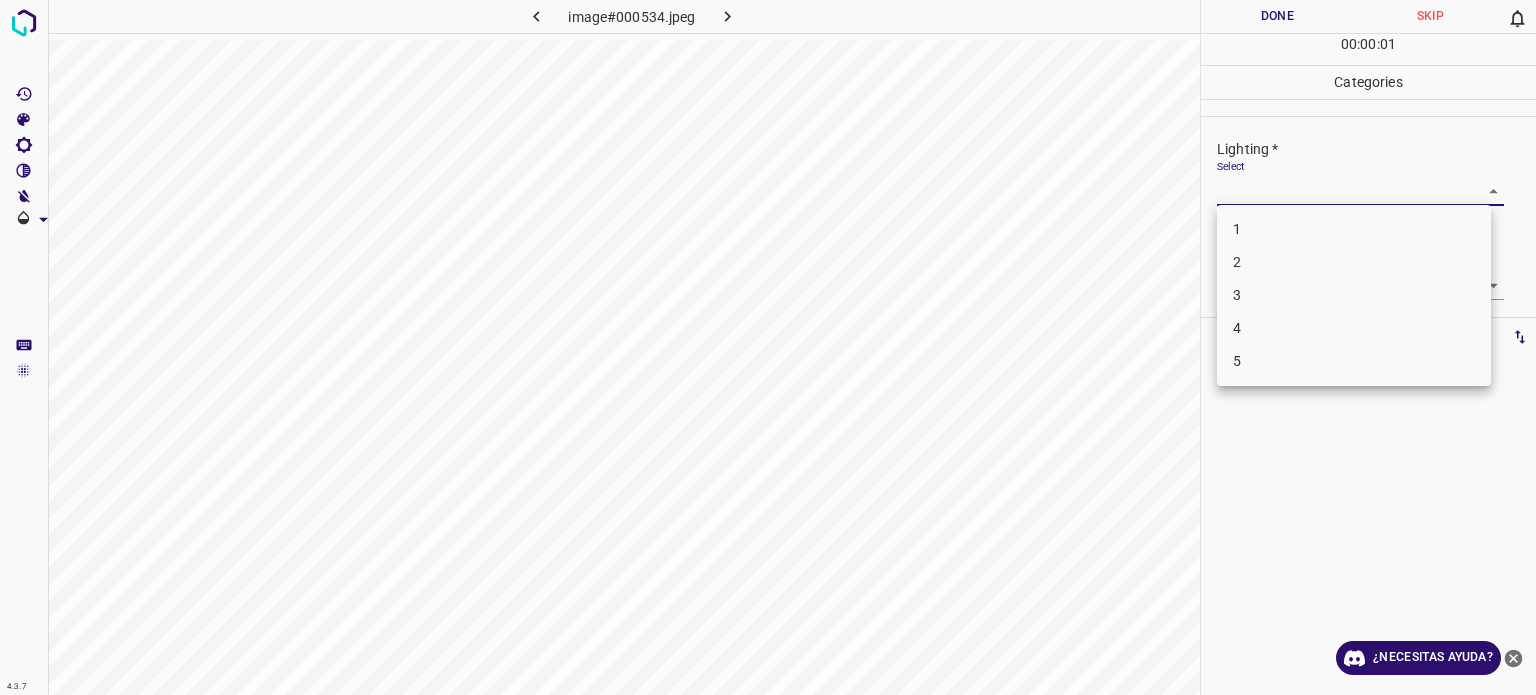 click on "4.3.7 image#000534.jpeg Done Skip 0 00   : 00   : 01   Categories Lighting *  Select ​ Focus *  Select ​ Overall *  Select ​ Labels   0 Categories 1 Lighting 2 Focus 3 Overall Tools Space Change between modes (Draw & Edit) I Auto labeling R Restore zoom M Zoom in N Zoom out Delete Delete selecte label Filters Z Restore filters X Saturation filter C Brightness filter V Contrast filter B Gray scale filter General O Download ¿Necesitas ayuda? Texto original Valora esta traducción Tu opinión servirá para ayudar a mejorar el Traductor de Google - Texto - Esconder - Borrar 1 2 3 4 5" at bounding box center [768, 347] 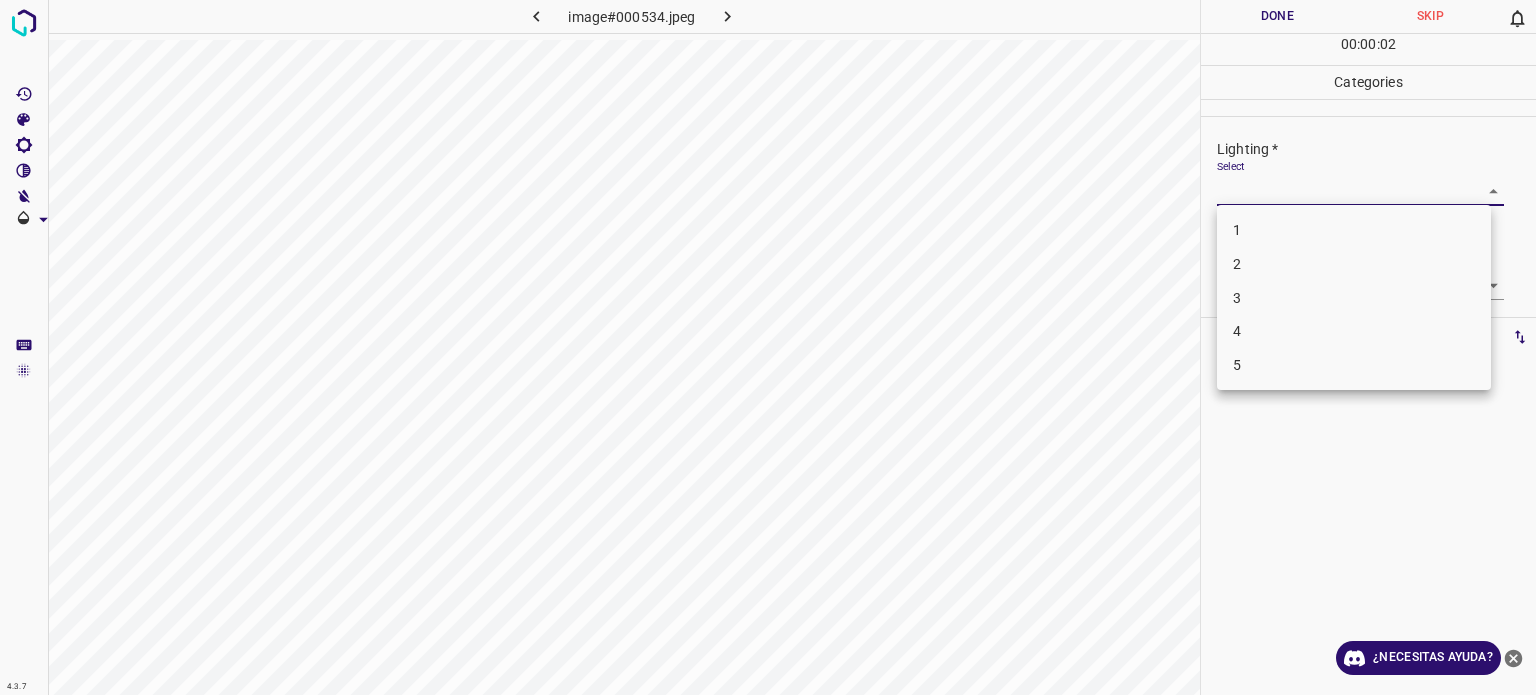 click on "2" at bounding box center [1354, 264] 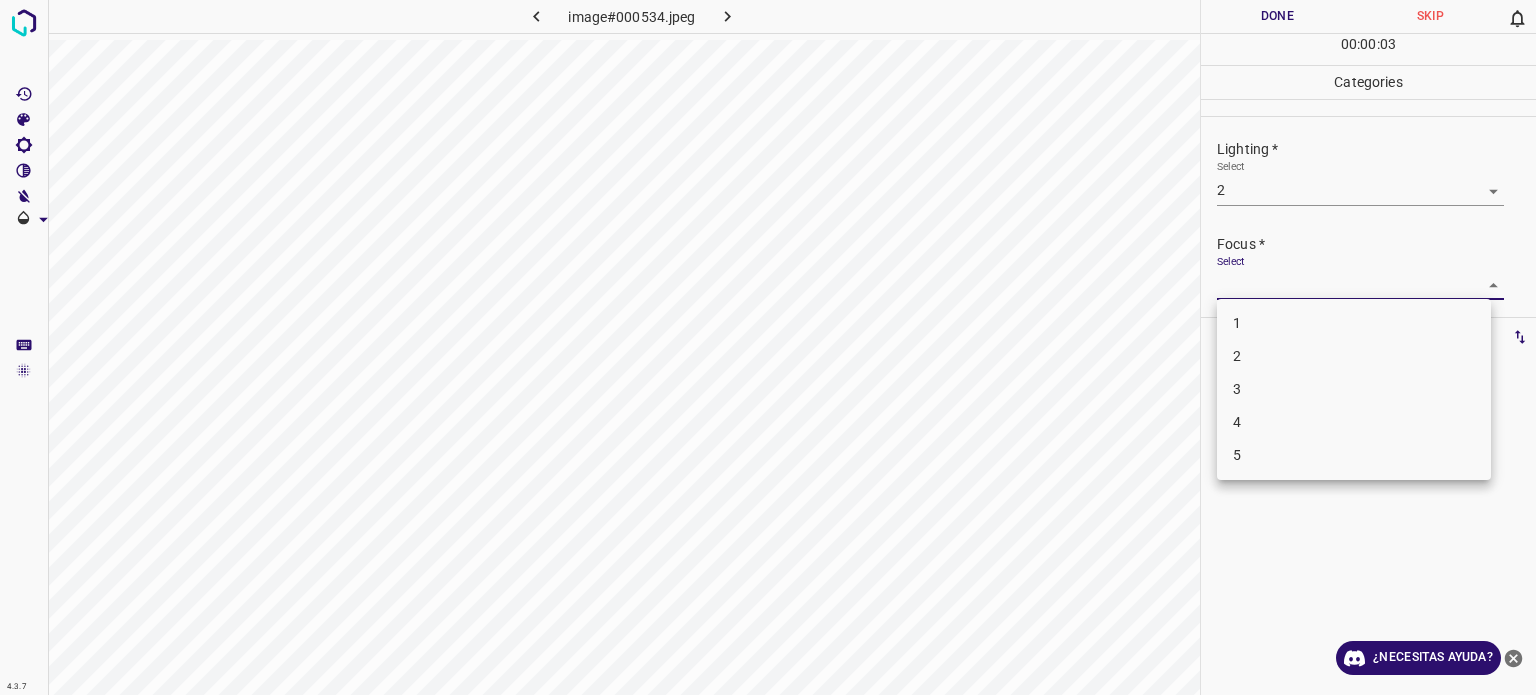click on "4.3.7 image#000534.jpeg Done Skip 0 00   : 00   : 03   Categories Lighting *  Select 2 2 Focus *  Select ​ Overall *  Select ​ Labels   0 Categories 1 Lighting 2 Focus 3 Overall Tools Space Change between modes (Draw & Edit) I Auto labeling R Restore zoom M Zoom in N Zoom out Delete Delete selecte label Filters Z Restore filters X Saturation filter C Brightness filter V Contrast filter B Gray scale filter General O Download ¿Necesitas ayuda? Texto original Valora esta traducción Tu opinión servirá para ayudar a mejorar el Traductor de Google - Texto - Esconder - Borrar 1 2 3 4 5" at bounding box center (768, 347) 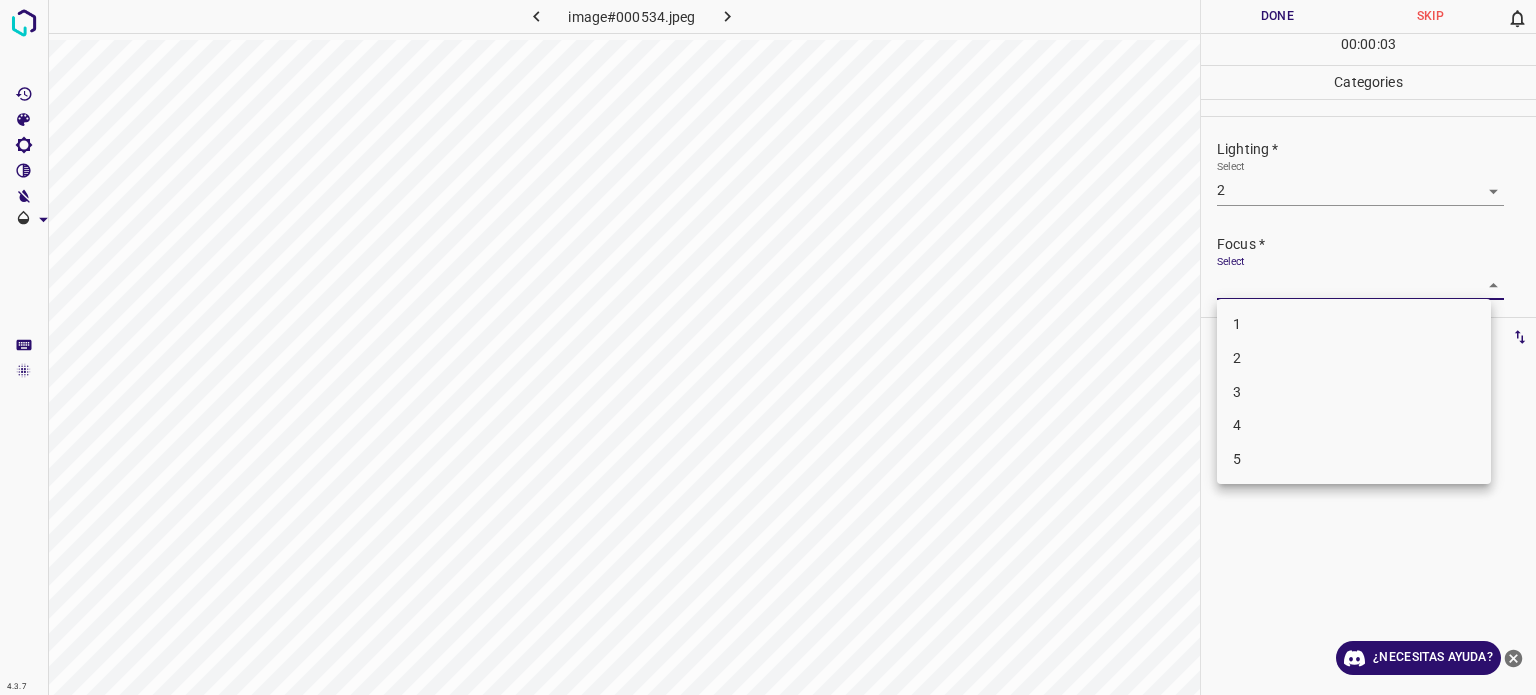 click on "2" at bounding box center [1354, 358] 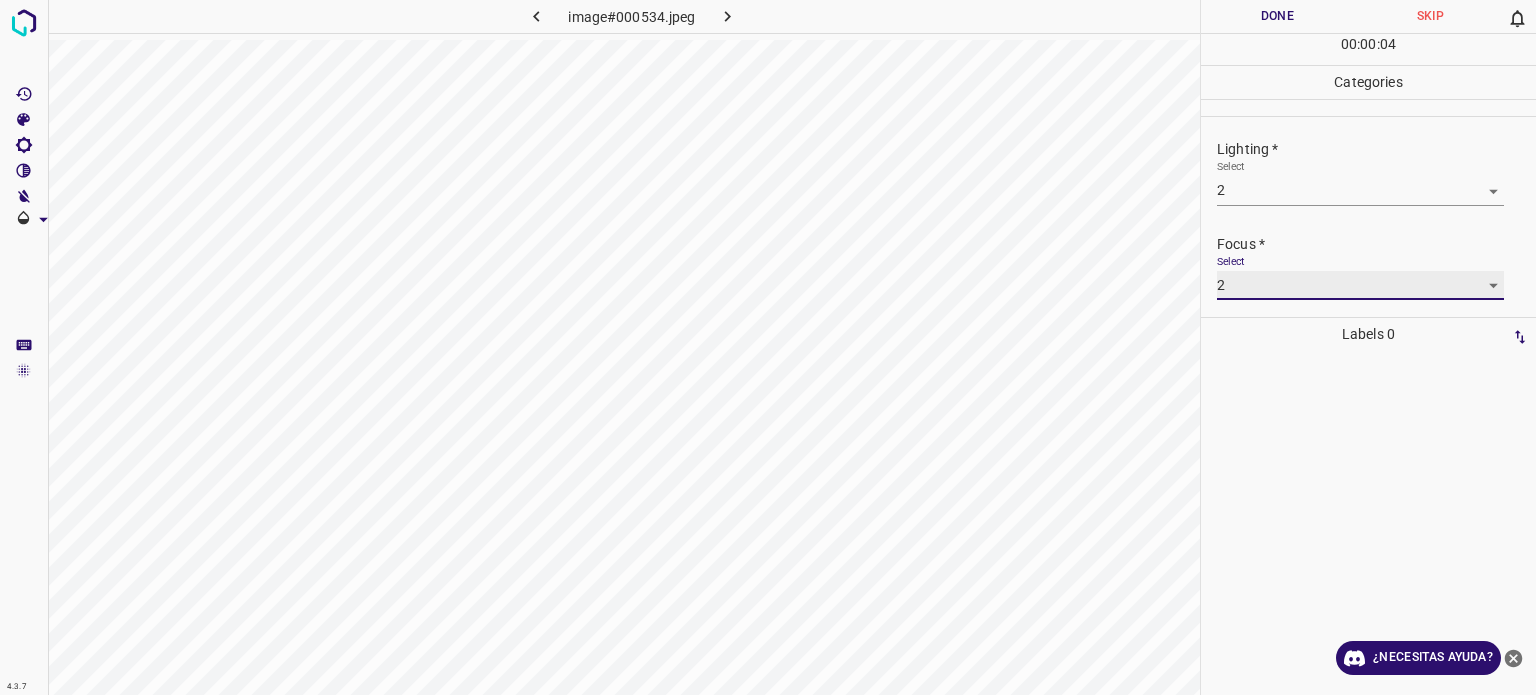 scroll, scrollTop: 98, scrollLeft: 0, axis: vertical 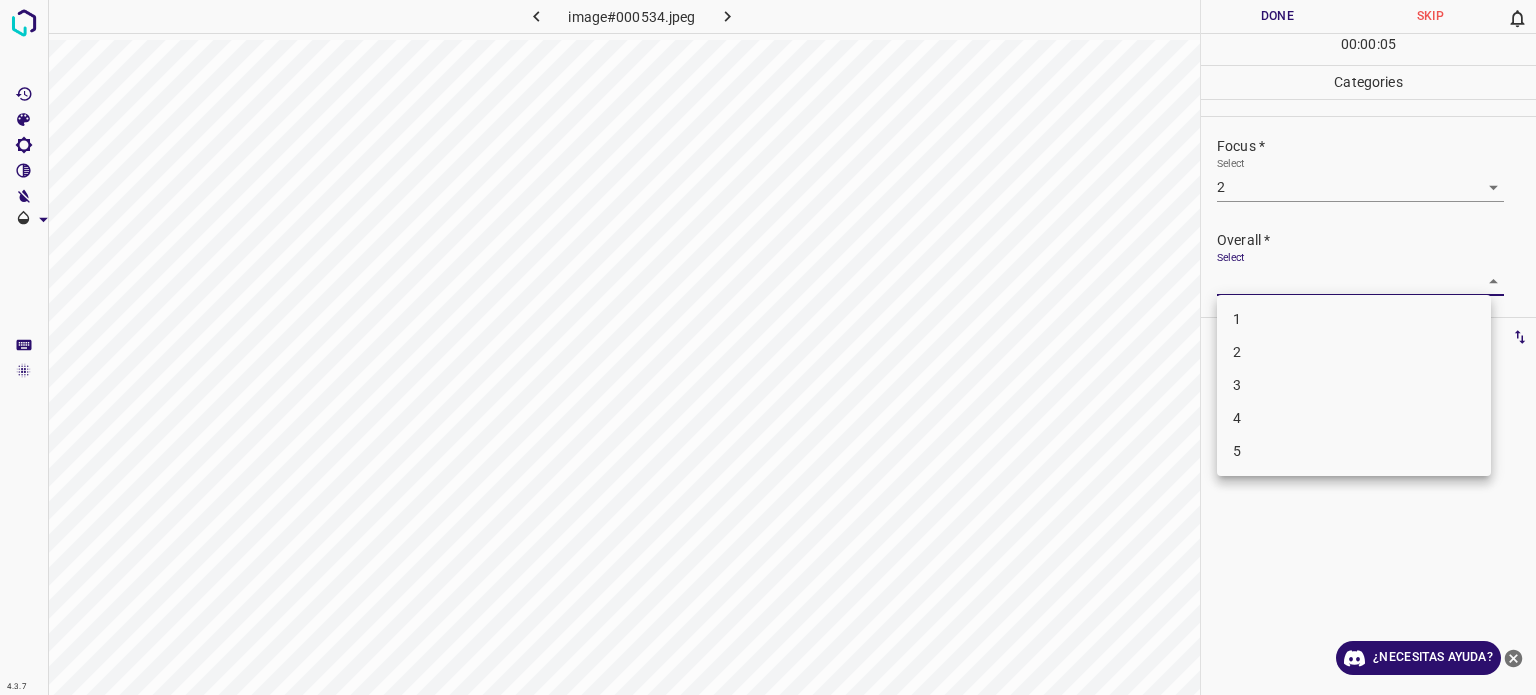 click on "4.3.7 image#000534.jpeg Done Skip 0 00   : 00   : 05   Categories Lighting *  Select 2 2 Focus *  Select 2 2 Overall *  Select ​ Labels   0 Categories 1 Lighting 2 Focus 3 Overall Tools Space Change between modes (Draw & Edit) I Auto labeling R Restore zoom M Zoom in N Zoom out Delete Delete selecte label Filters Z Restore filters X Saturation filter C Brightness filter V Contrast filter B Gray scale filter General O Download ¿Necesitas ayuda? Texto original Valora esta traducción Tu opinión servirá para ayudar a mejorar el Traductor de Google - Texto - Esconder - Borrar 1 2 3 4 5" at bounding box center [768, 347] 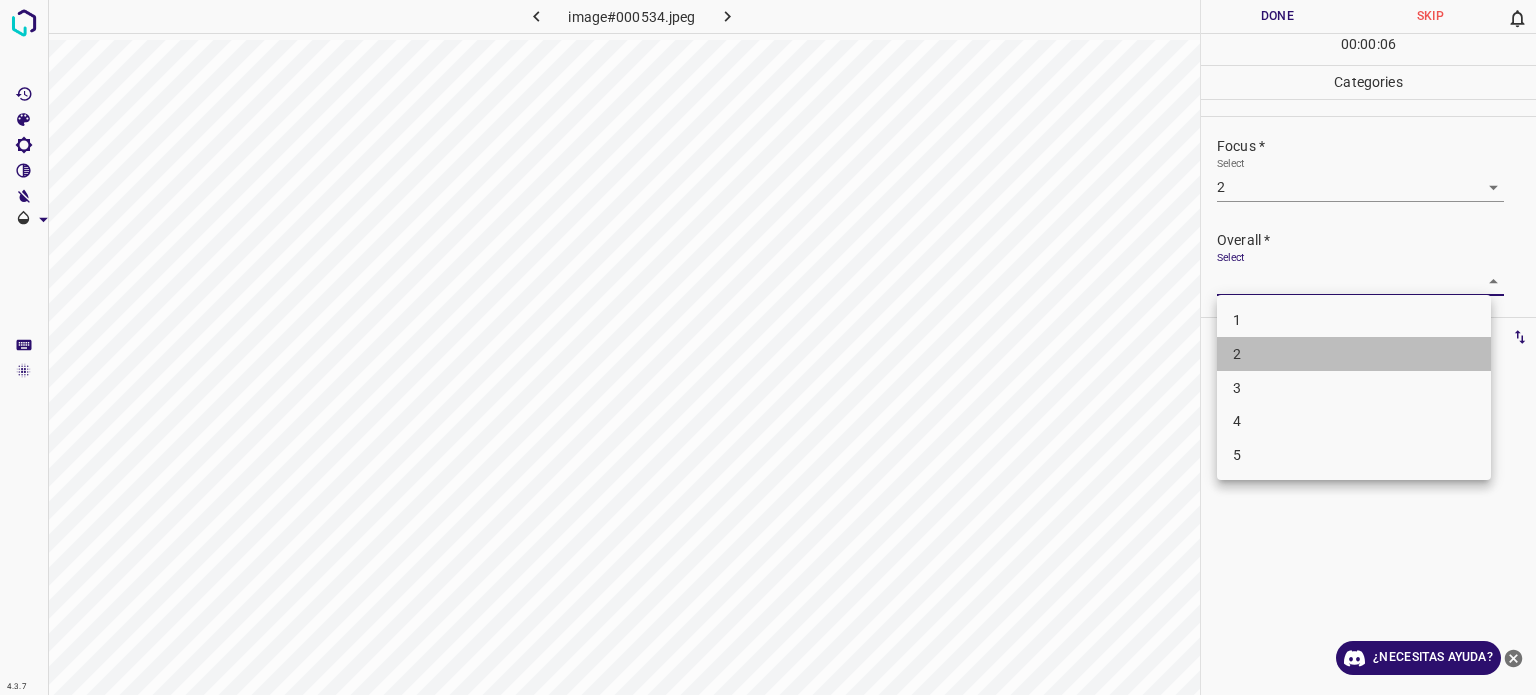 click on "2" at bounding box center (1354, 354) 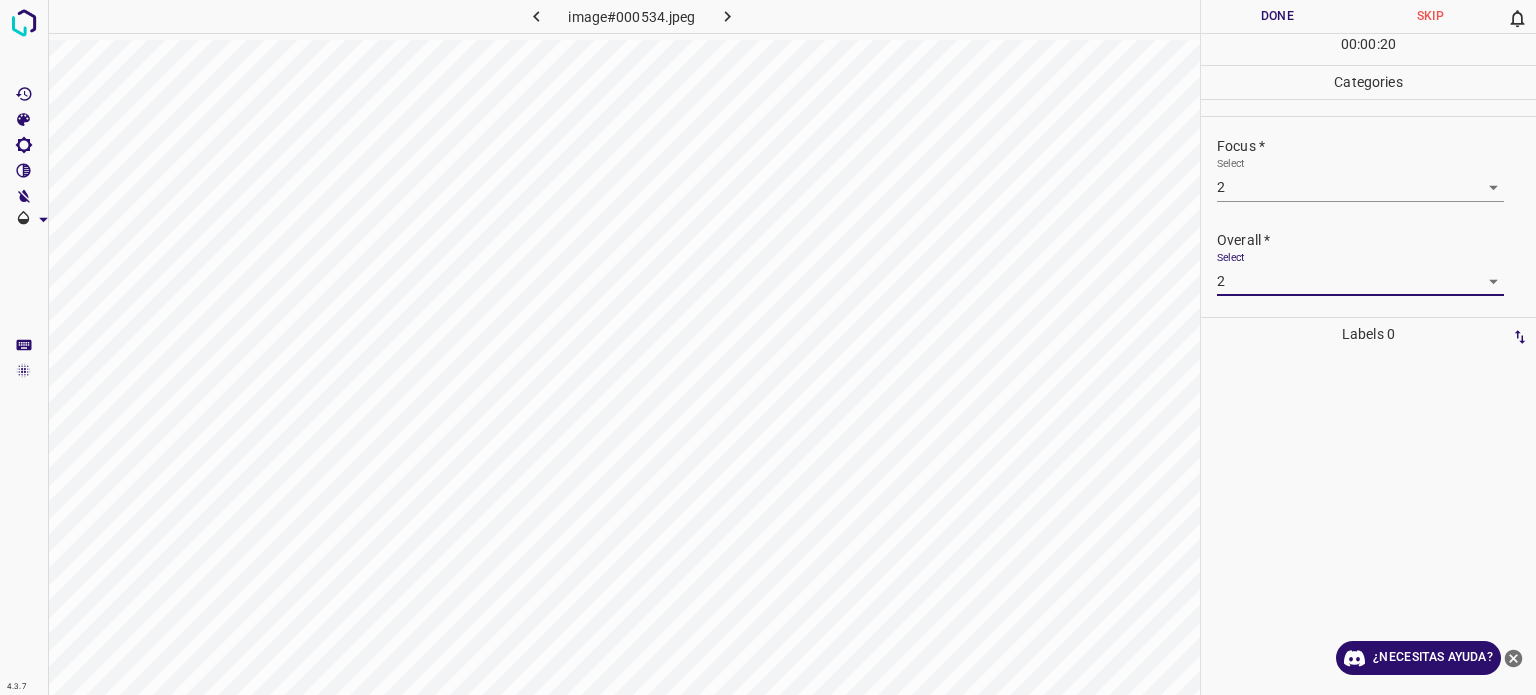 click on "Done" at bounding box center (1277, 16) 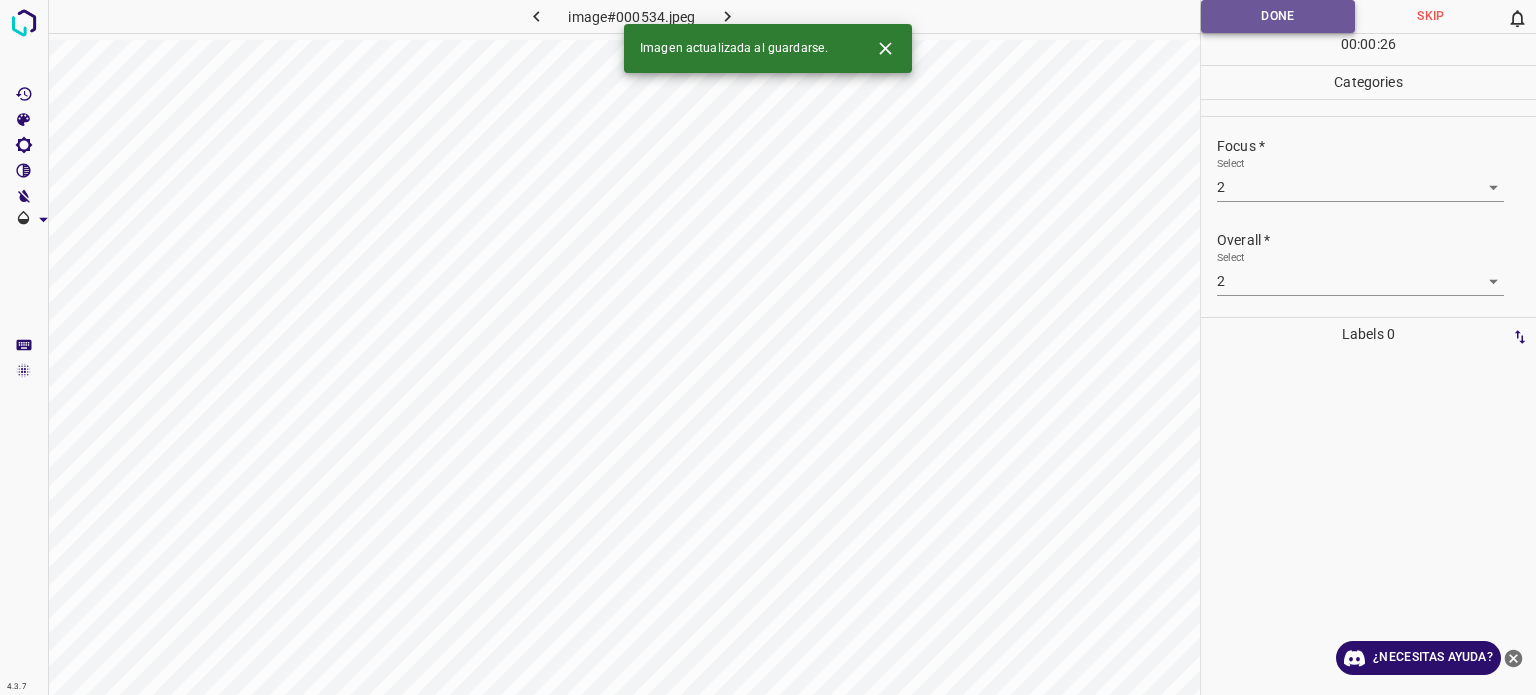 click on "Done" at bounding box center [1278, 16] 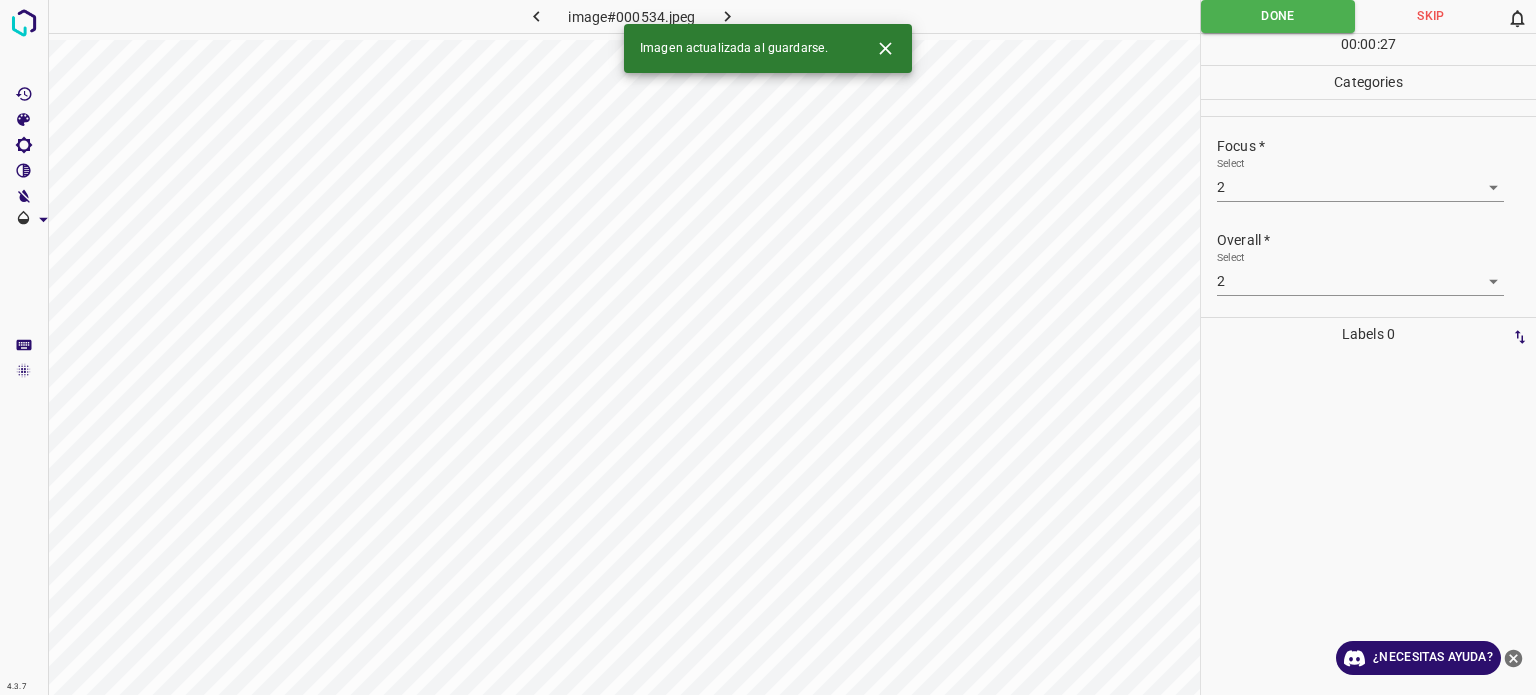 click 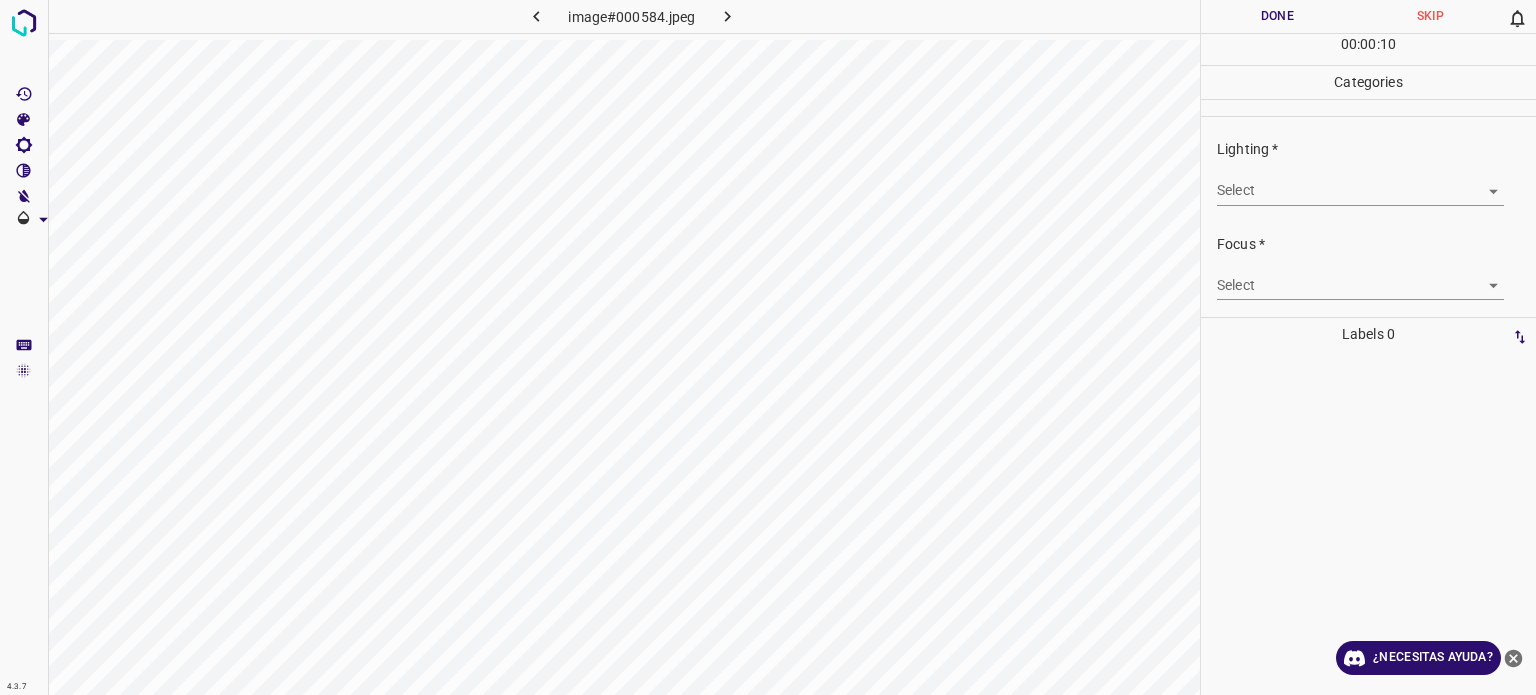 click on "4.3.7 image#[HASH] Done Skip 0 00   : 00   : 10   Categories Lighting *  Select ​ Focus *  Select ​ Overall *  Select ​ Labels   0 Categories 1 Lighting 2 Focus 3 Overall Tools Space Change between modes (Draw & Edit) I Auto labeling R Restore zoom M Zoom in N Zoom out Delete Delete selecte label Filters Z Restore filters X Saturation filter C Brightness filter V Contrast filter B Gray scale filter General O Download ¿Necesitas ayuda? Texto original Valora esta traducción Tu opinión servirá para ayudar a mejorar el Traductor de Google - Texto - Esconder - Borrar" at bounding box center [768, 347] 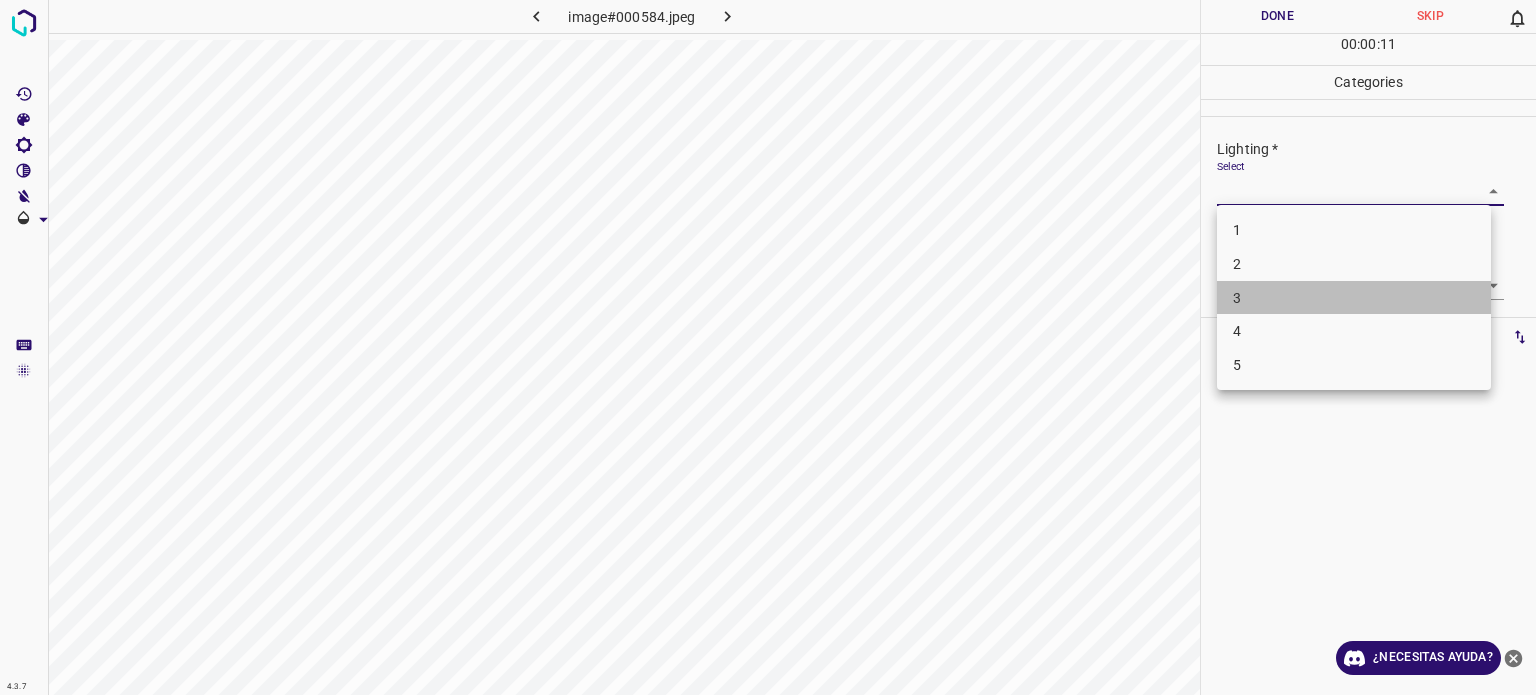 click on "3" at bounding box center (1354, 298) 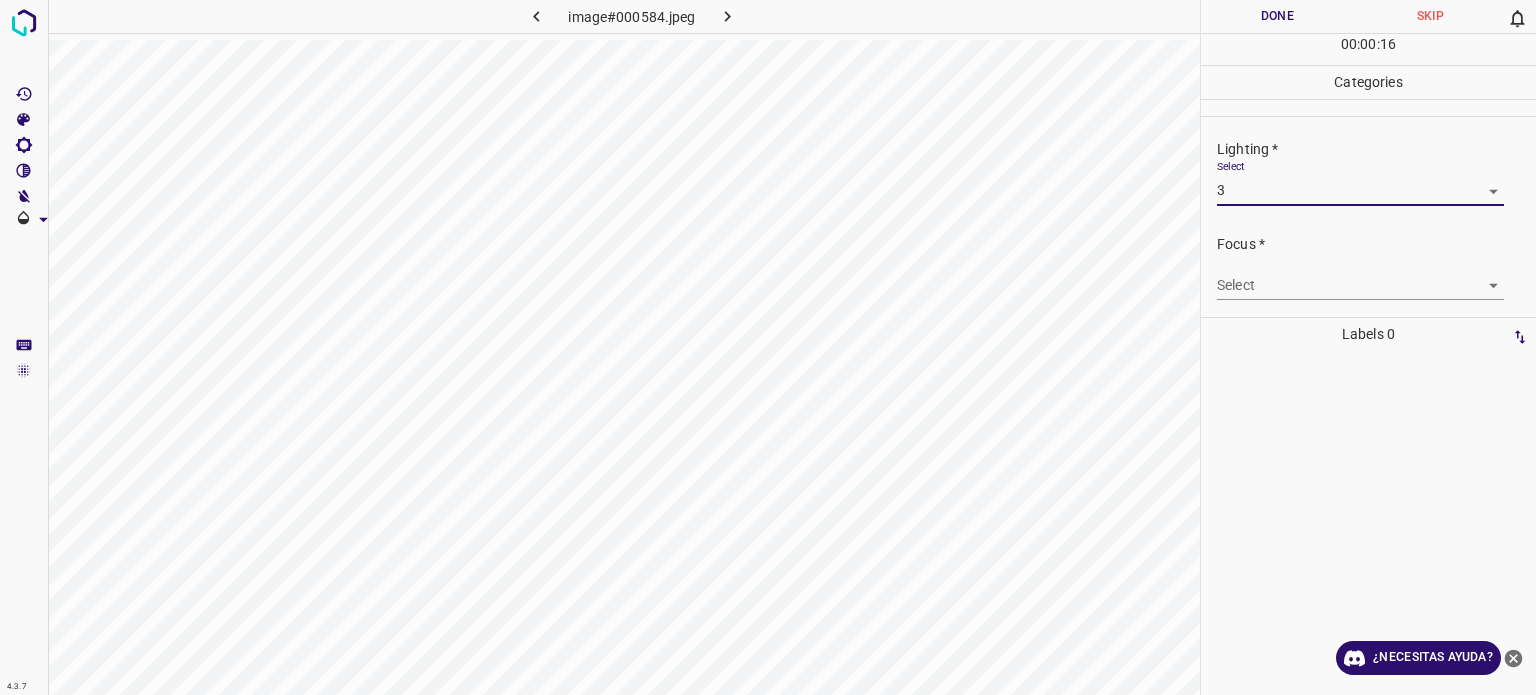 click on "4.3.7 image#000584.jpeg Done Skip 0 00   : 00   : 16   Categories Lighting *  Select 3 3 Focus *  Select ​ Overall *  Select ​ Labels   0 Categories 1 Lighting 2 Focus 3 Overall Tools Space Change between modes (Draw & Edit) I Auto labeling R Restore zoom M Zoom in N Zoom out Delete Delete selecte label Filters Z Restore filters X Saturation filter C Brightness filter V Contrast filter B Gray scale filter General O Download ¿Necesitas ayuda? Texto original Valora esta traducción Tu opinión servirá para ayudar a mejorar el Traductor de Google - Texto - Esconder - Borrar" at bounding box center (768, 347) 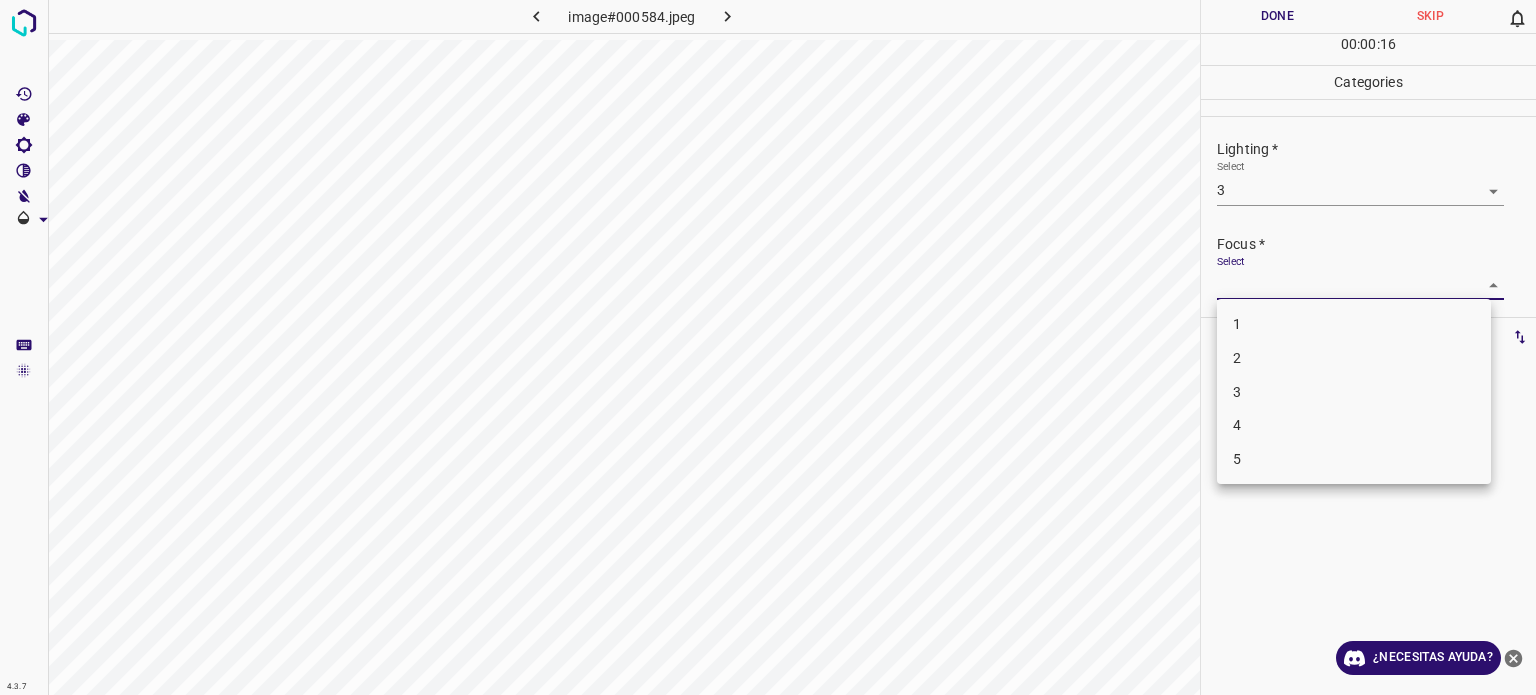 click on "3" at bounding box center [1237, 391] 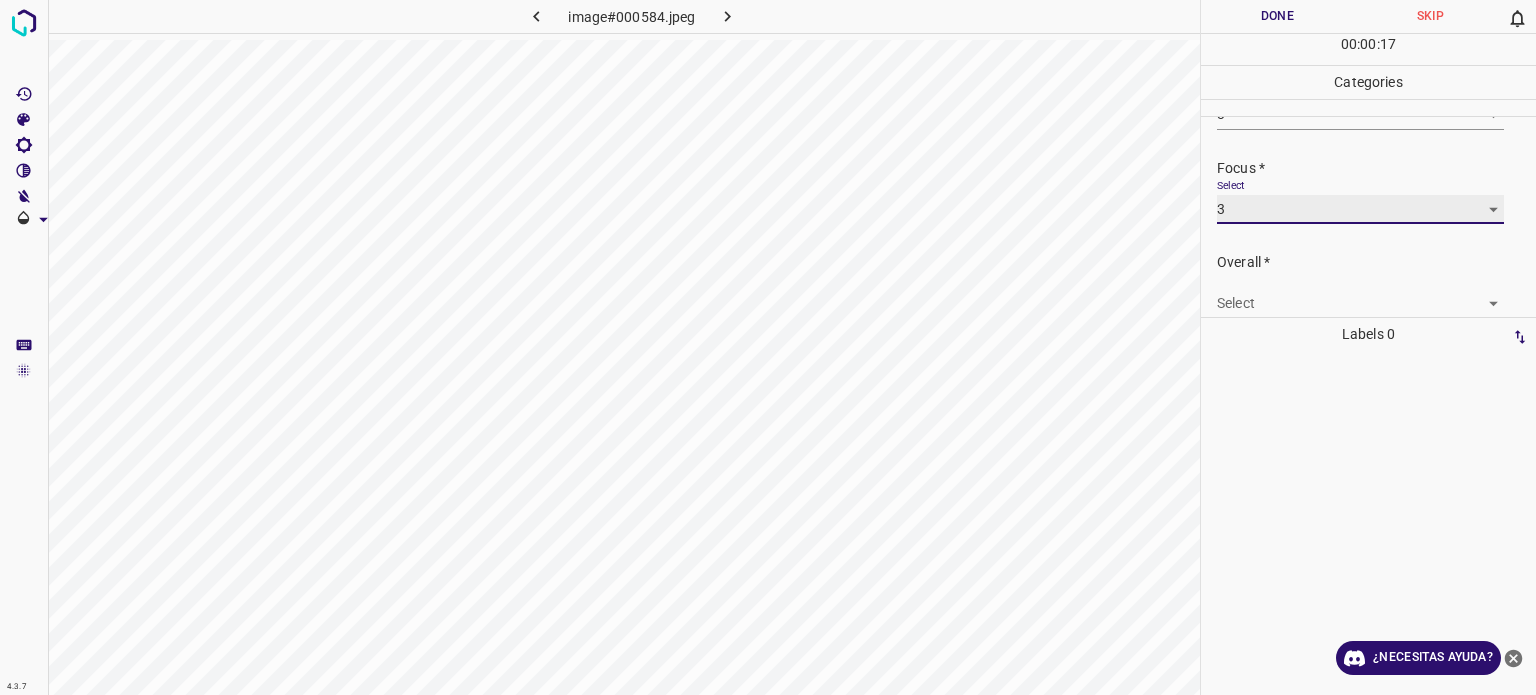 scroll, scrollTop: 98, scrollLeft: 0, axis: vertical 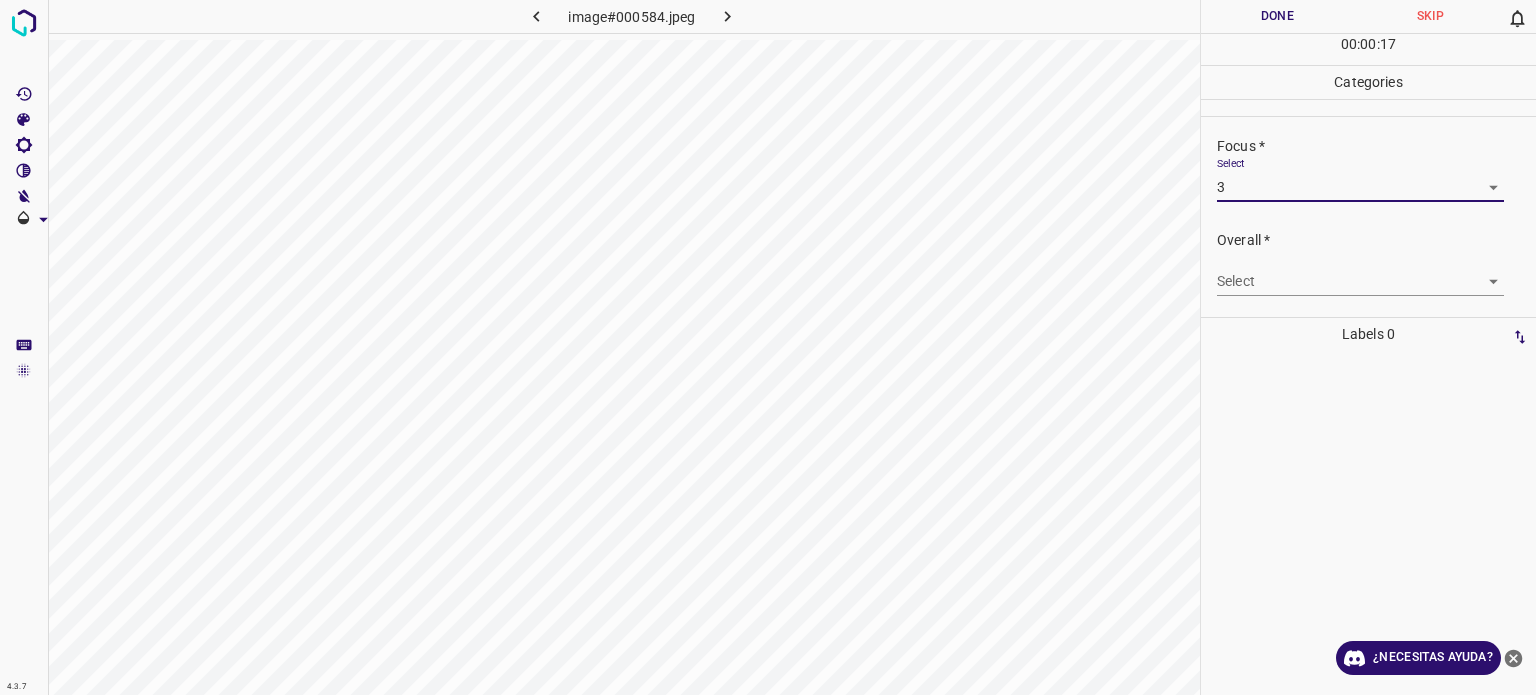 click on "4.3.7 image#000584.jpeg Done Skip 0 00   : 00   : 17   Categories Lighting *  Select 3 3 Focus *  Select 3 3 Overall *  Select ​ Labels   0 Categories 1 Lighting 2 Focus 3 Overall Tools Space Change between modes (Draw & Edit) I Auto labeling R Restore zoom M Zoom in N Zoom out Delete Delete selecte label Filters Z Restore filters X Saturation filter C Brightness filter V Contrast filter B Gray scale filter General O Download ¿Necesitas ayuda? Texto original Valora esta traducción Tu opinión servirá para ayudar a mejorar el Traductor de Google - Texto - Esconder - Borrar" at bounding box center [768, 347] 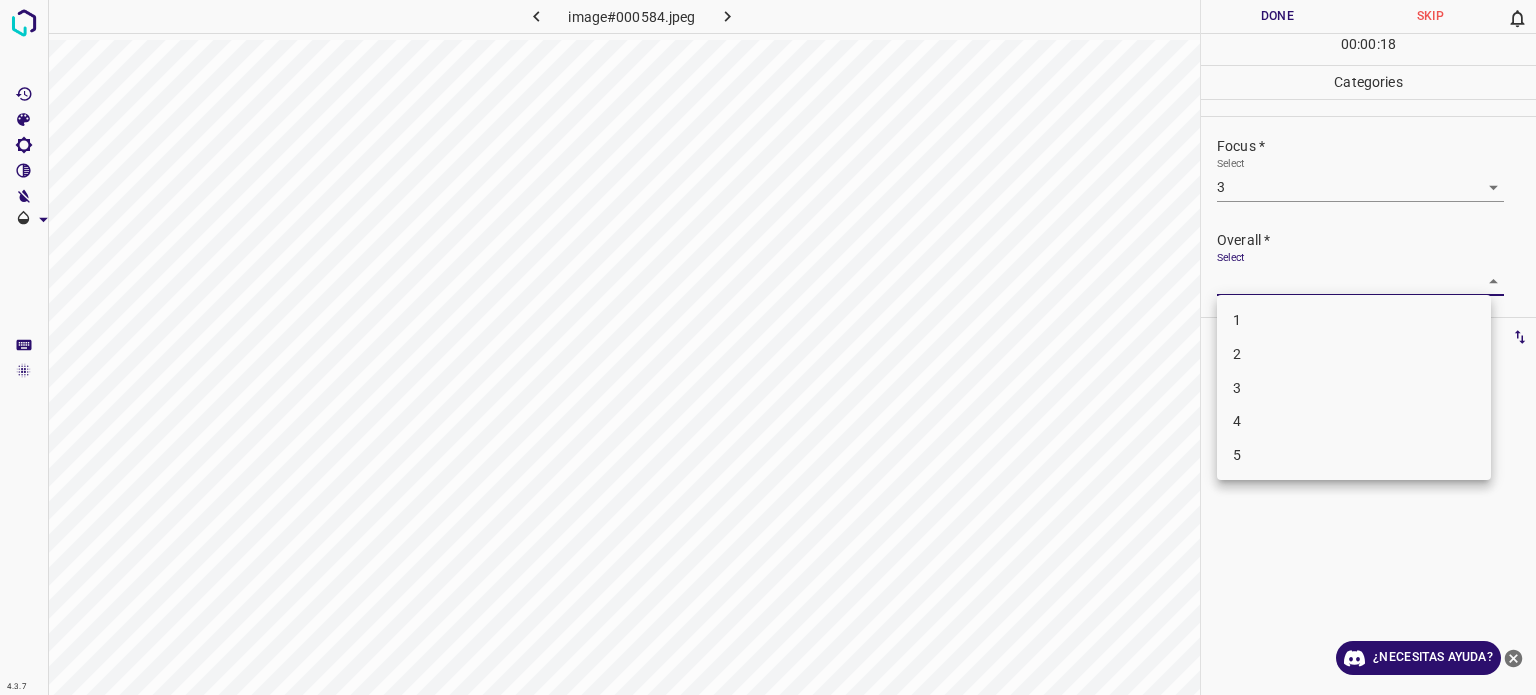 click on "3" at bounding box center [1237, 387] 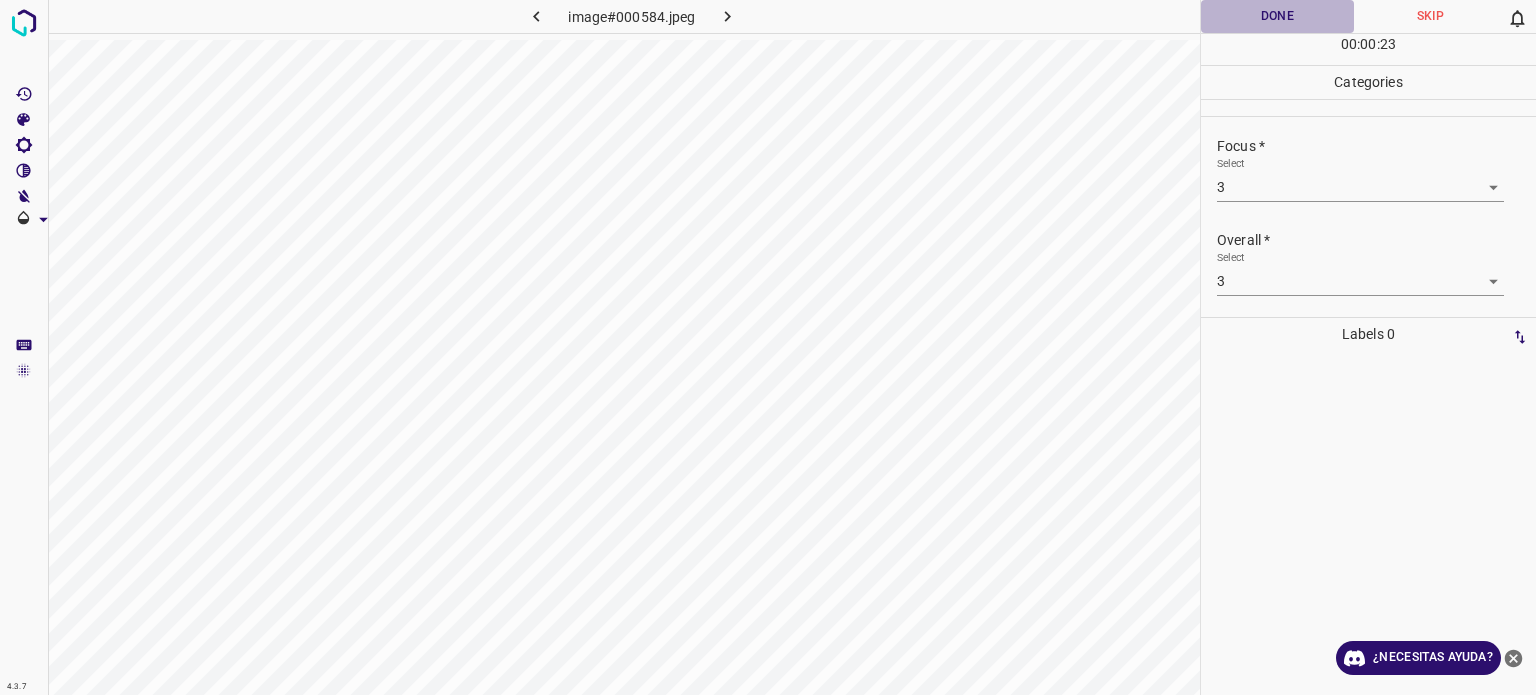 click on "Done" at bounding box center [1277, 16] 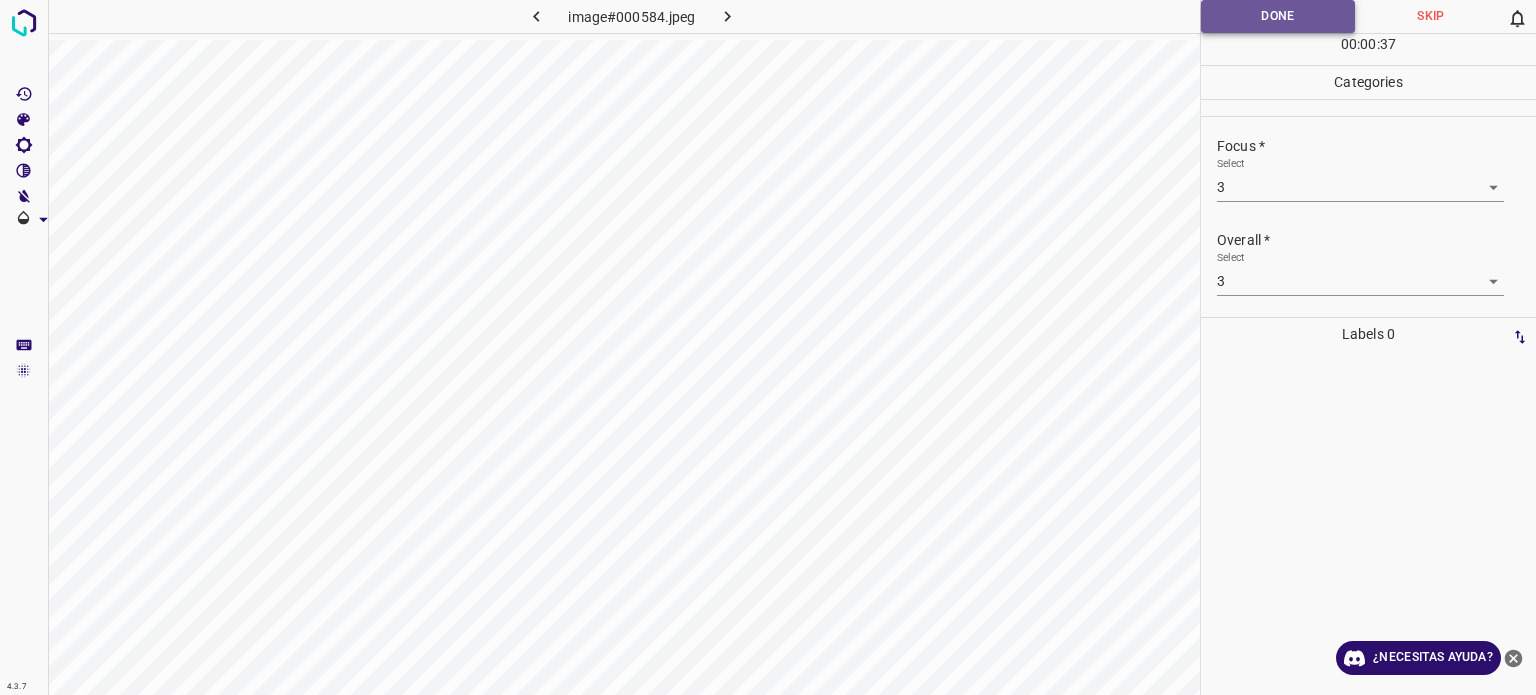 click on "Done" at bounding box center (1278, 16) 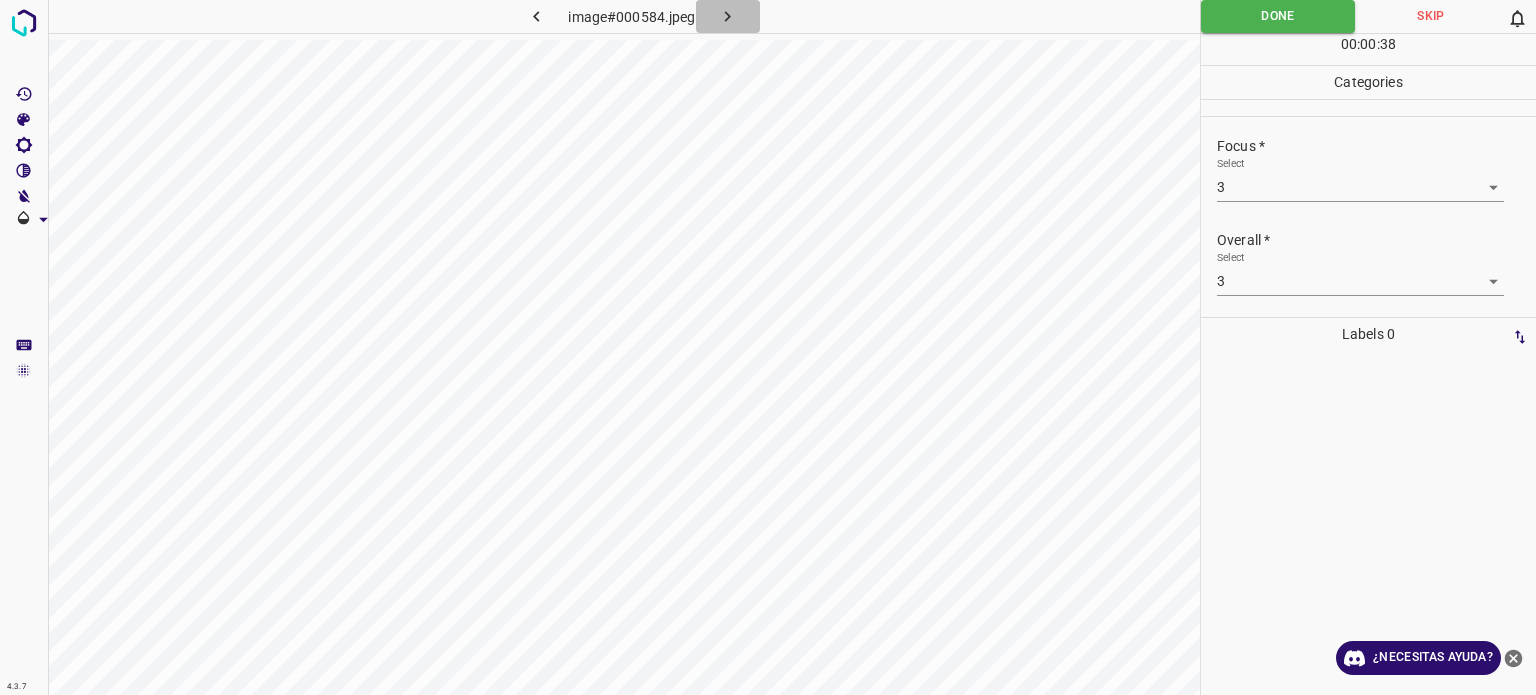 click 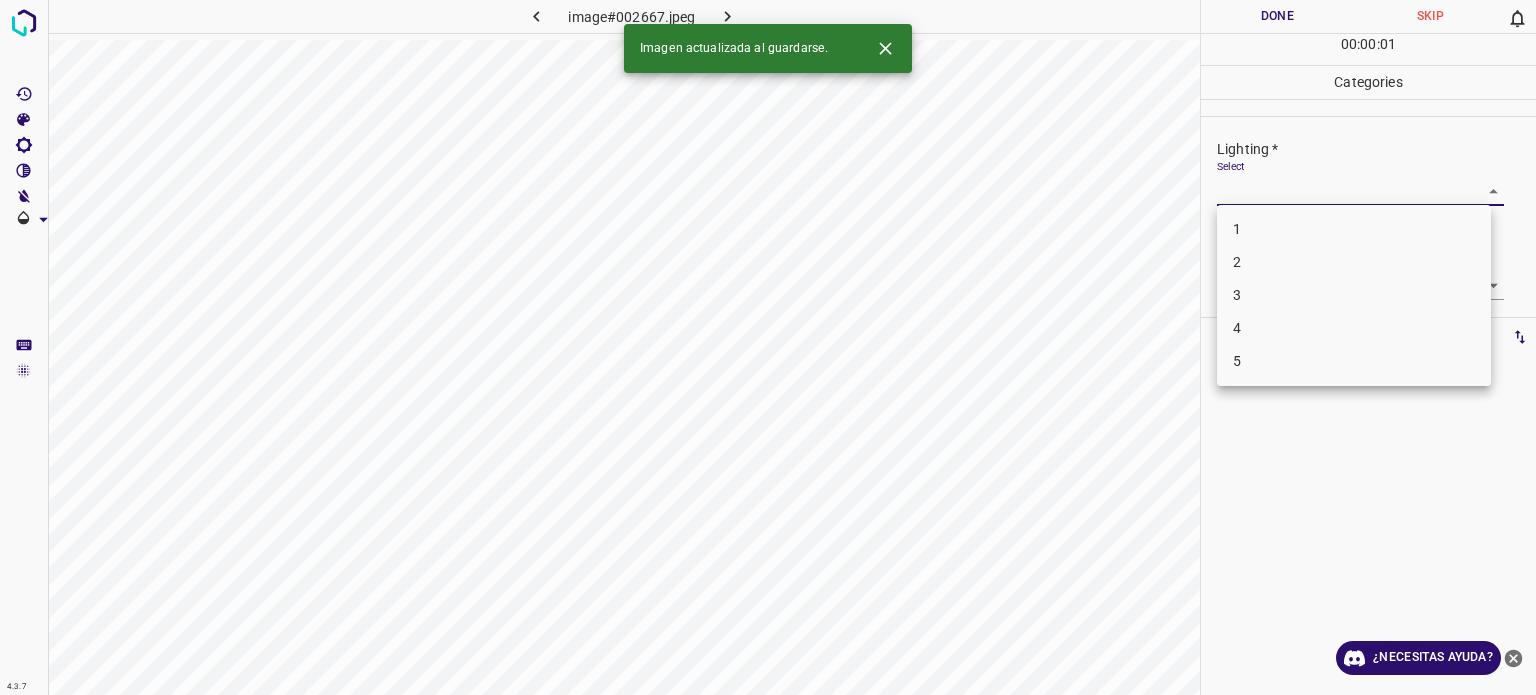 click on "4.3.7 image#002667.jpeg Done Skip 0 00   : 00   : 01   Categories Lighting *  Select ​ Focus *  Select ​ Overall *  Select ​ Labels   0 Categories 1 Lighting 2 Focus 3 Overall Tools Space Change between modes (Draw & Edit) I Auto labeling R Restore zoom M Zoom in N Zoom out Delete Delete selecte label Filters Z Restore filters X Saturation filter C Brightness filter V Contrast filter B Gray scale filter General O Download Imagen actualizada al guardarse. ¿Necesitas ayuda? Texto original Valora esta traducción Tu opinión servirá para ayudar a mejorar el Traductor de Google - Texto - Esconder - Borrar 1 2 3 4 5" at bounding box center (768, 347) 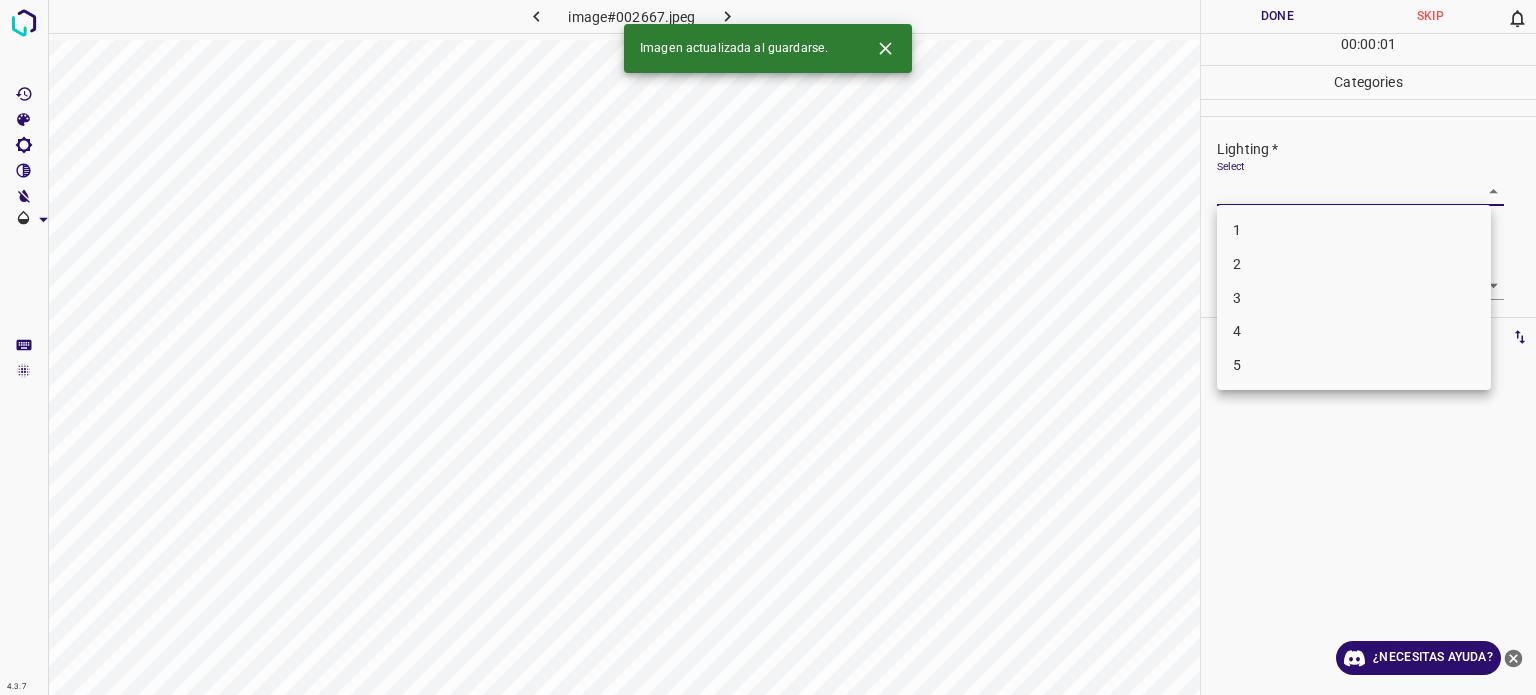 click on "3" at bounding box center (1237, 298) 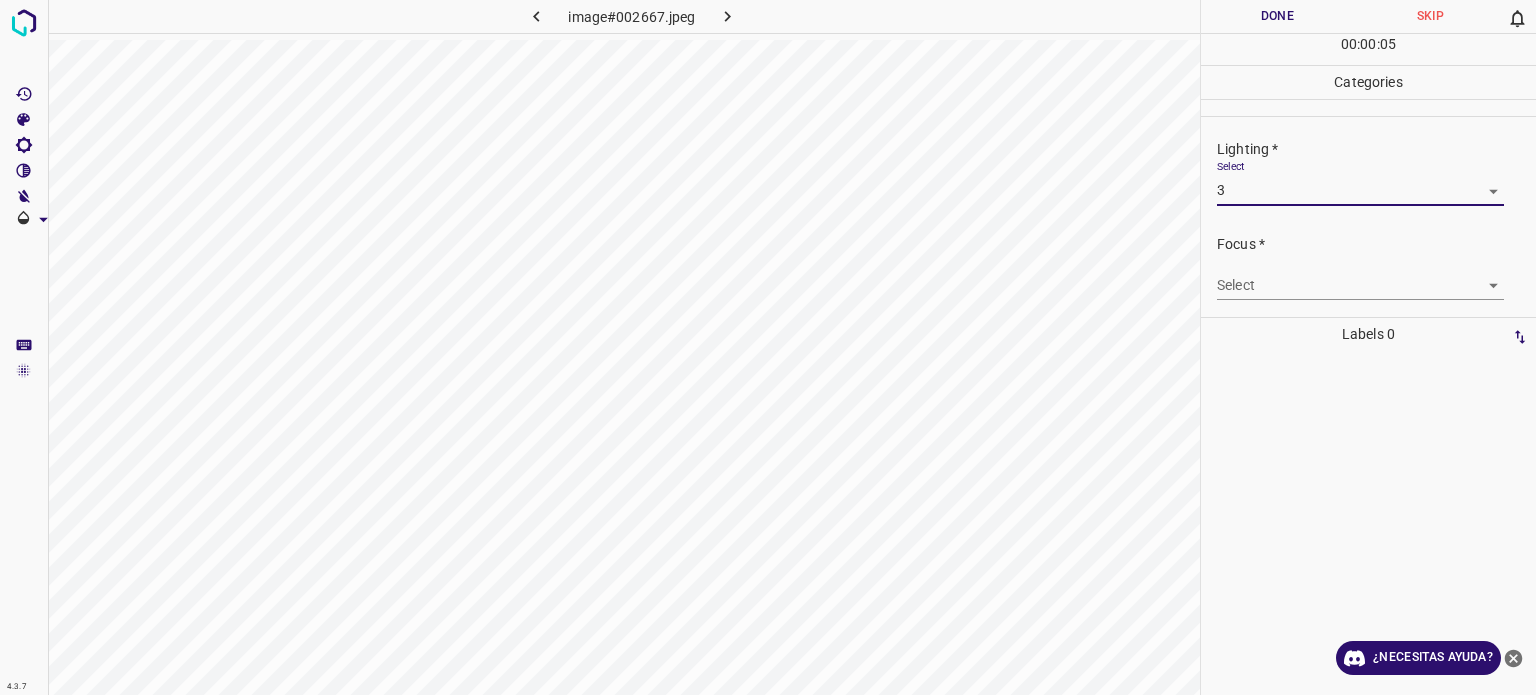 click on "4.3.7 image#002667.jpeg Done Skip 0 00   : 00   : 05   Categories Lighting *  Select 3 3 Focus *  Select ​ Overall *  Select ​ Labels   0 Categories 1 Lighting 2 Focus 3 Overall Tools Space Change between modes (Draw & Edit) I Auto labeling R Restore zoom M Zoom in N Zoom out Delete Delete selecte label Filters Z Restore filters X Saturation filter C Brightness filter V Contrast filter B Gray scale filter General O Download ¿Necesitas ayuda? Texto original Valora esta traducción Tu opinión servirá para ayudar a mejorar el Traductor de Google - Texto - Esconder - Borrar" at bounding box center [768, 347] 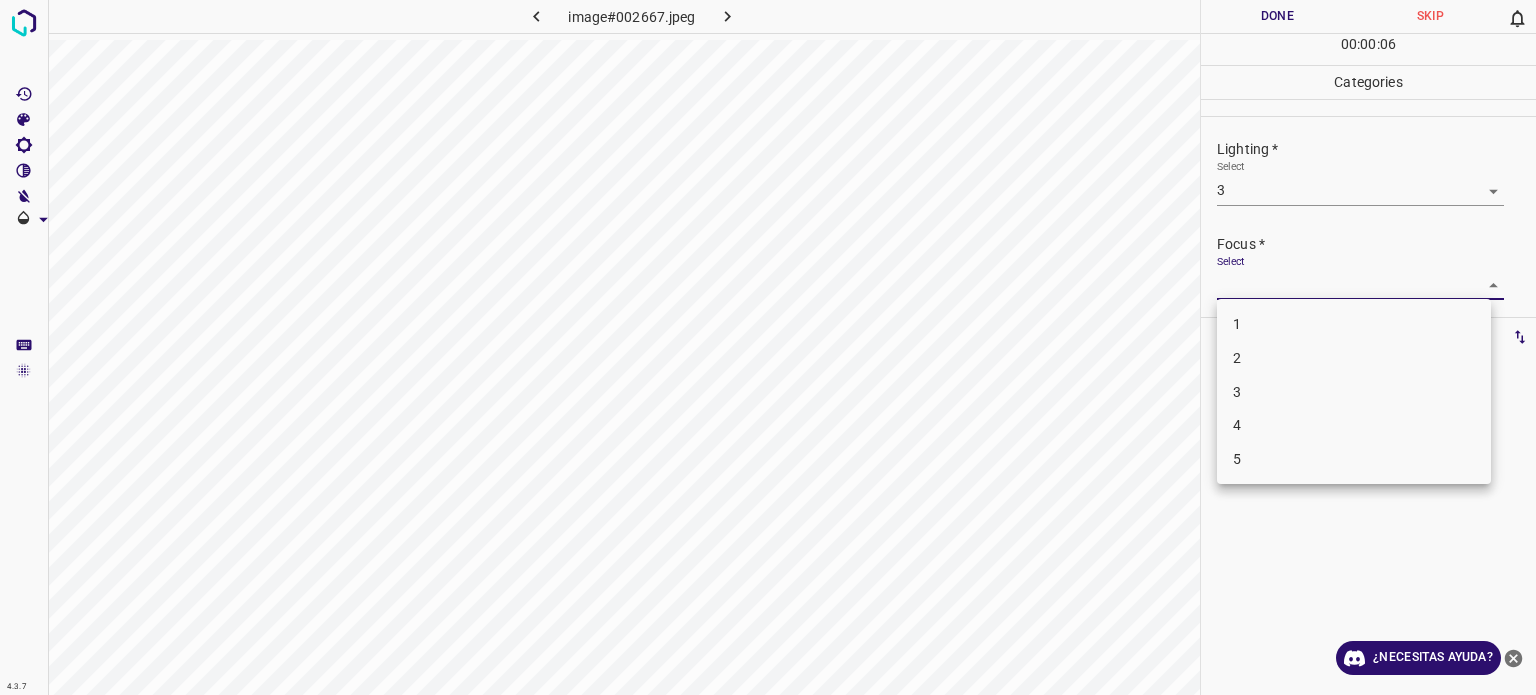 click on "3" at bounding box center (1354, 392) 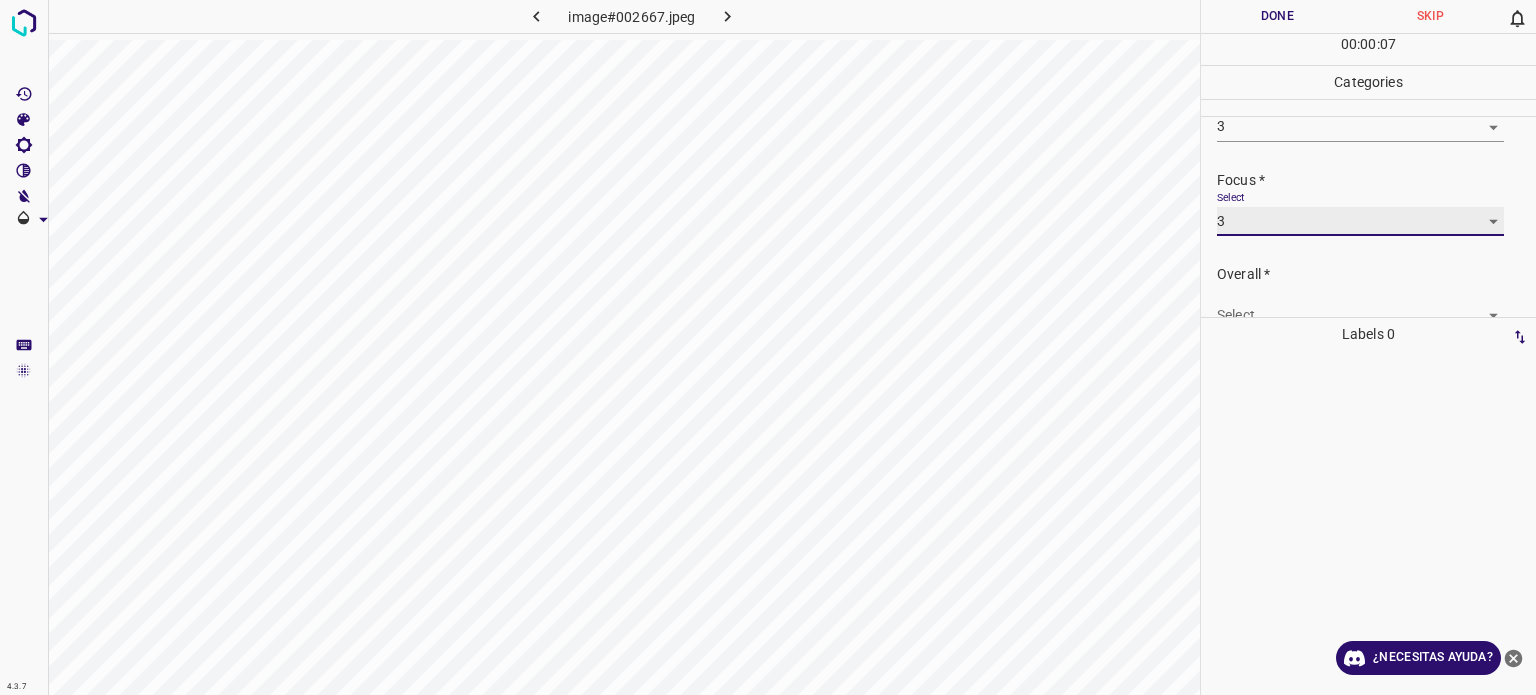 scroll, scrollTop: 98, scrollLeft: 0, axis: vertical 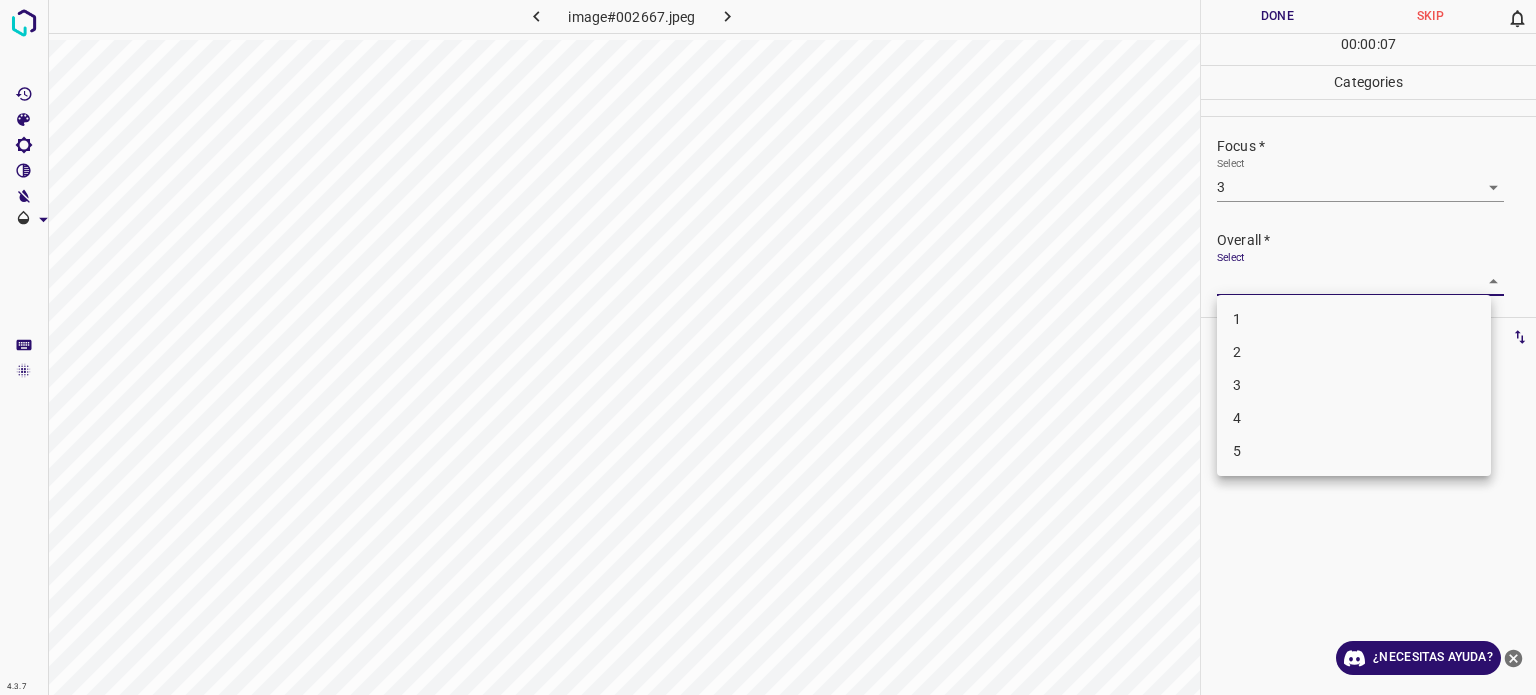 click on "4.3.7 image#002667.jpeg Done Skip 0 00   : 00   : 07   Categories Lighting *  Select 3 3 Focus *  Select 3 3 Overall *  Select ​ Labels   0 Categories 1 Lighting 2 Focus 3 Overall Tools Space Change between modes (Draw & Edit) I Auto labeling R Restore zoom M Zoom in N Zoom out Delete Delete selecte label Filters Z Restore filters X Saturation filter C Brightness filter V Contrast filter B Gray scale filter General O Download ¿Necesitas ayuda? Texto original Valora esta traducción Tu opinión servirá para ayudar a mejorar el Traductor de Google - Texto - Esconder - Borrar 1 2 3 4 5" at bounding box center [768, 347] 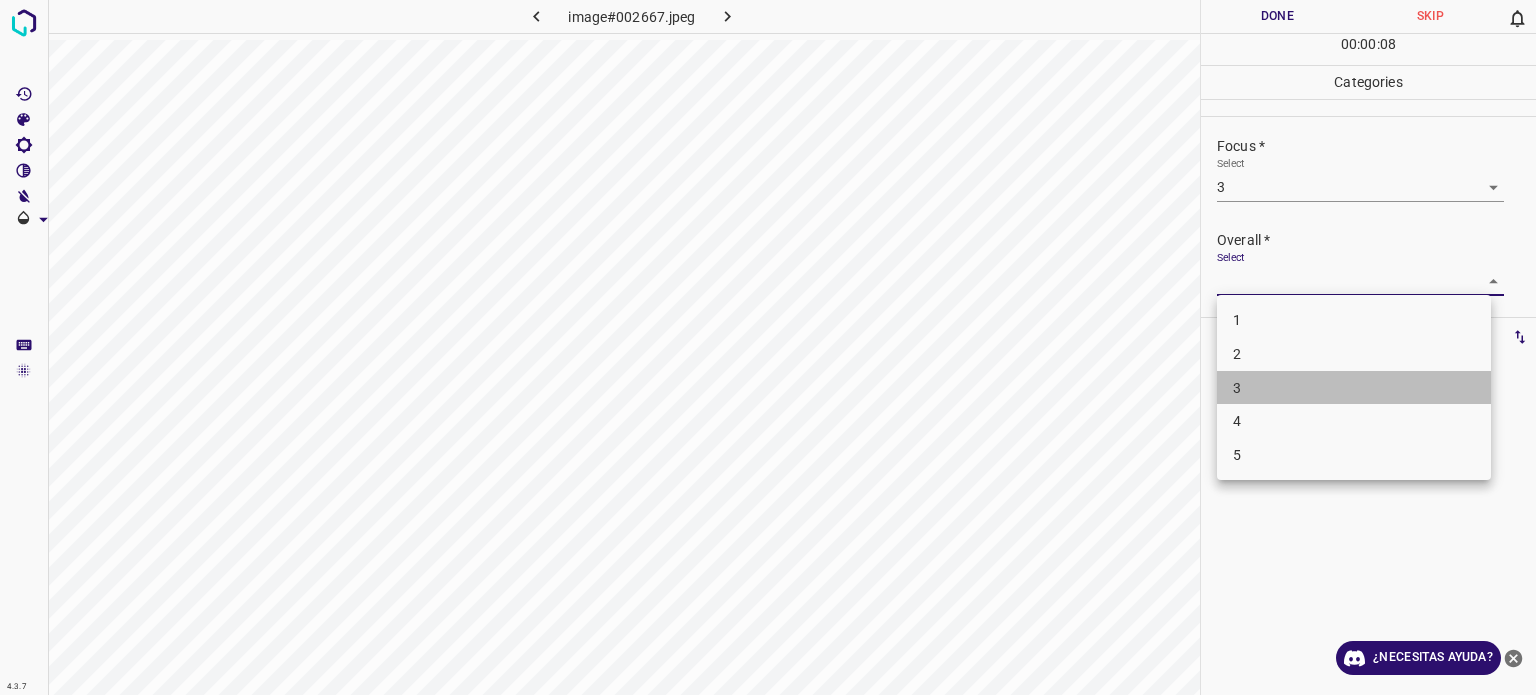 click on "3" at bounding box center [1354, 388] 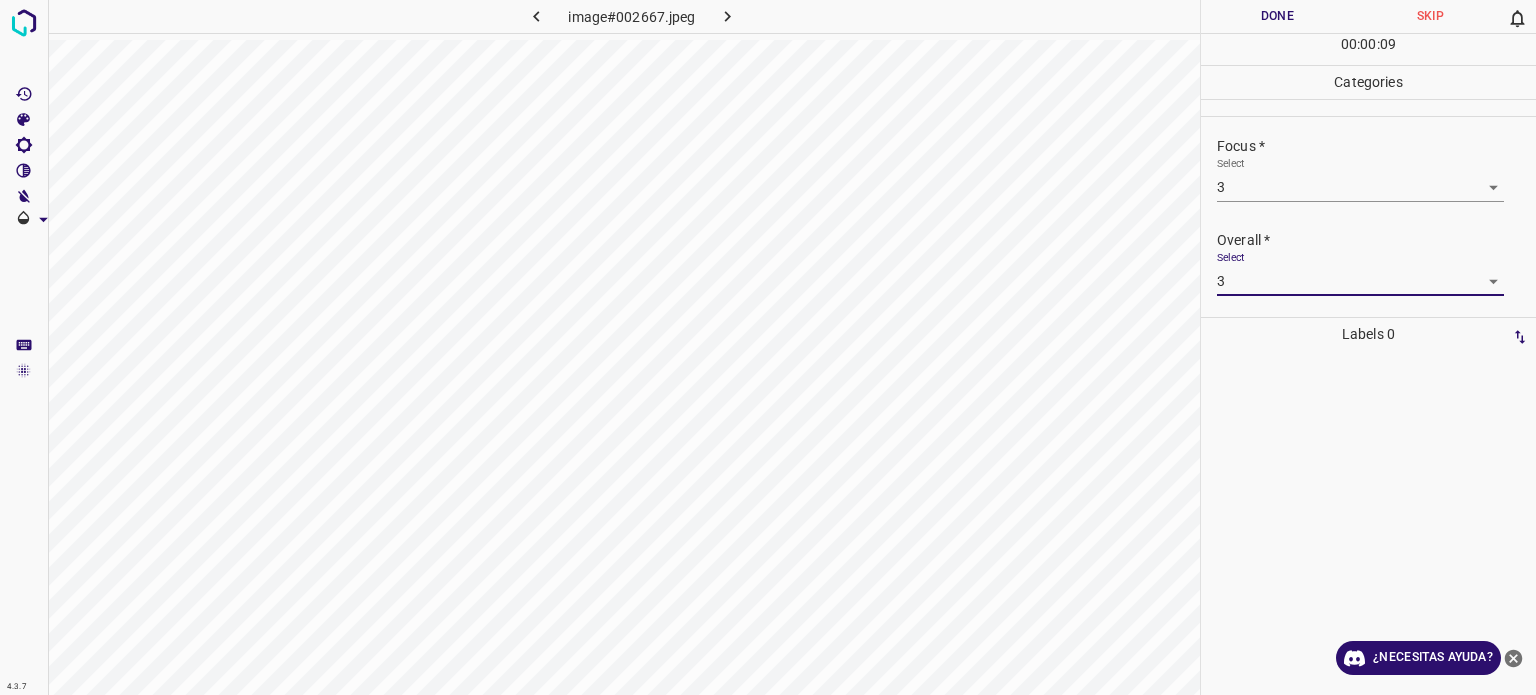 click on "Done" at bounding box center (1277, 16) 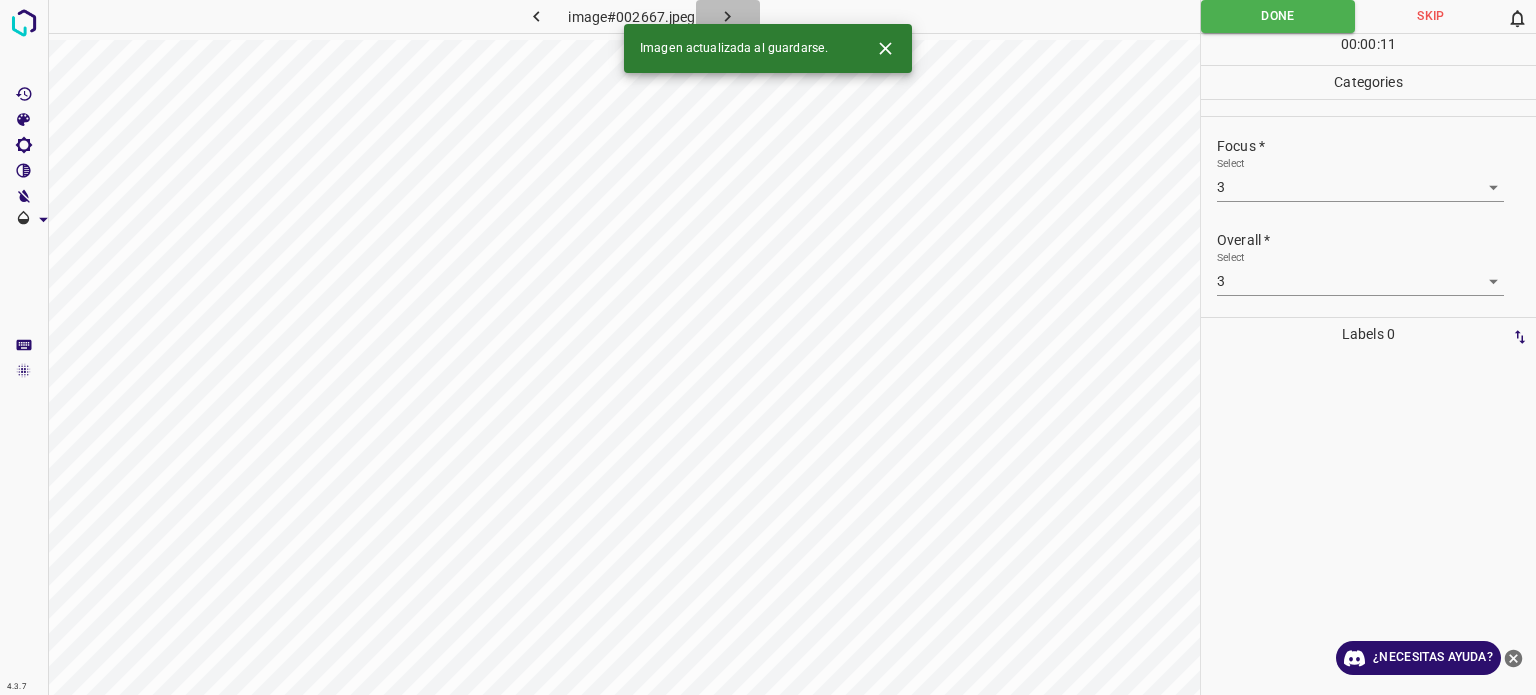 click 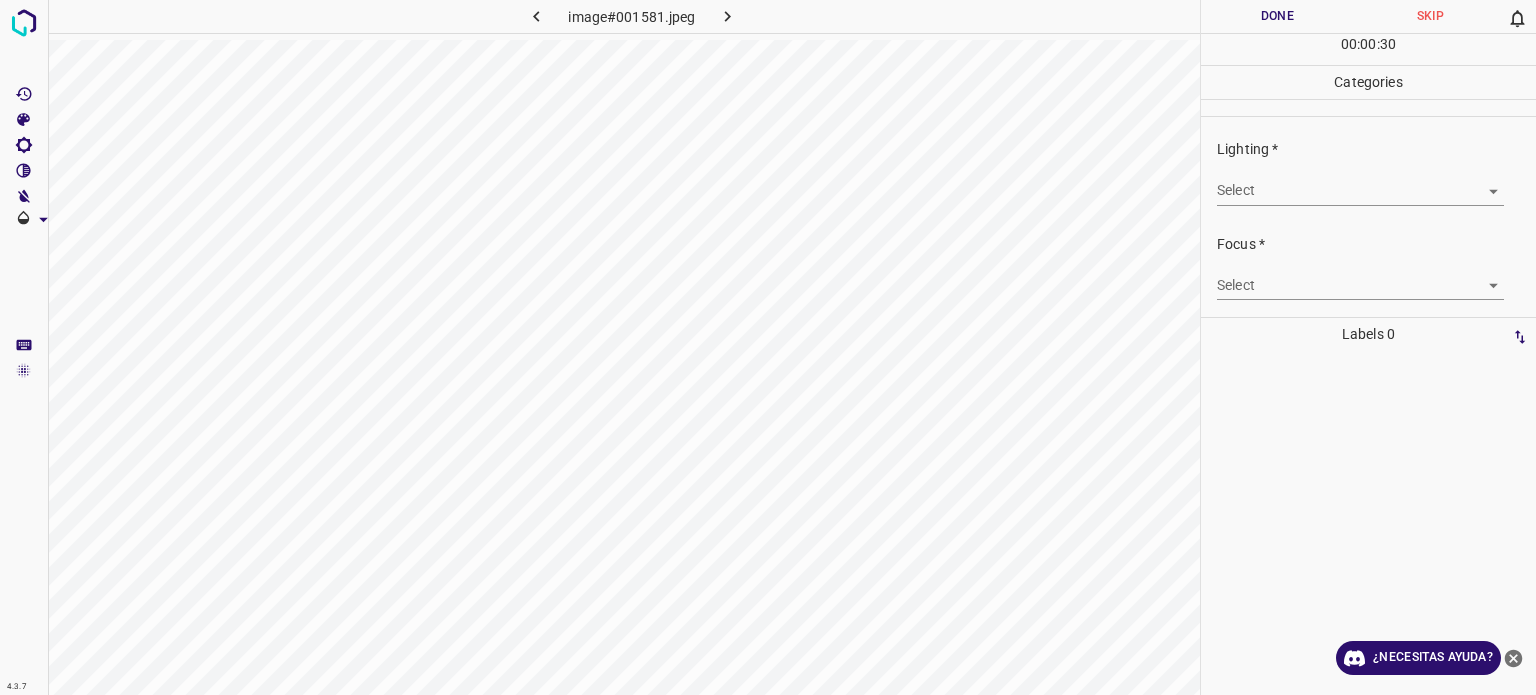 click on "4.3.7 image#001581.jpeg Done Skip 0 00   : 00   : 30   Categories Lighting *  Select ​ Focus *  Select ​ Overall *  Select ​ Labels   0 Categories 1 Lighting 2 Focus 3 Overall Tools Space Change between modes (Draw & Edit) I Auto labeling R Restore zoom M Zoom in N Zoom out Delete Delete selecte label Filters Z Restore filters X Saturation filter C Brightness filter V Contrast filter B Gray scale filter General O Download ¿Necesitas ayuda? Texto original Valora esta traducción Tu opinión servirá para ayudar a mejorar el Traductor de Google - Texto - Esconder - Borrar" at bounding box center (768, 347) 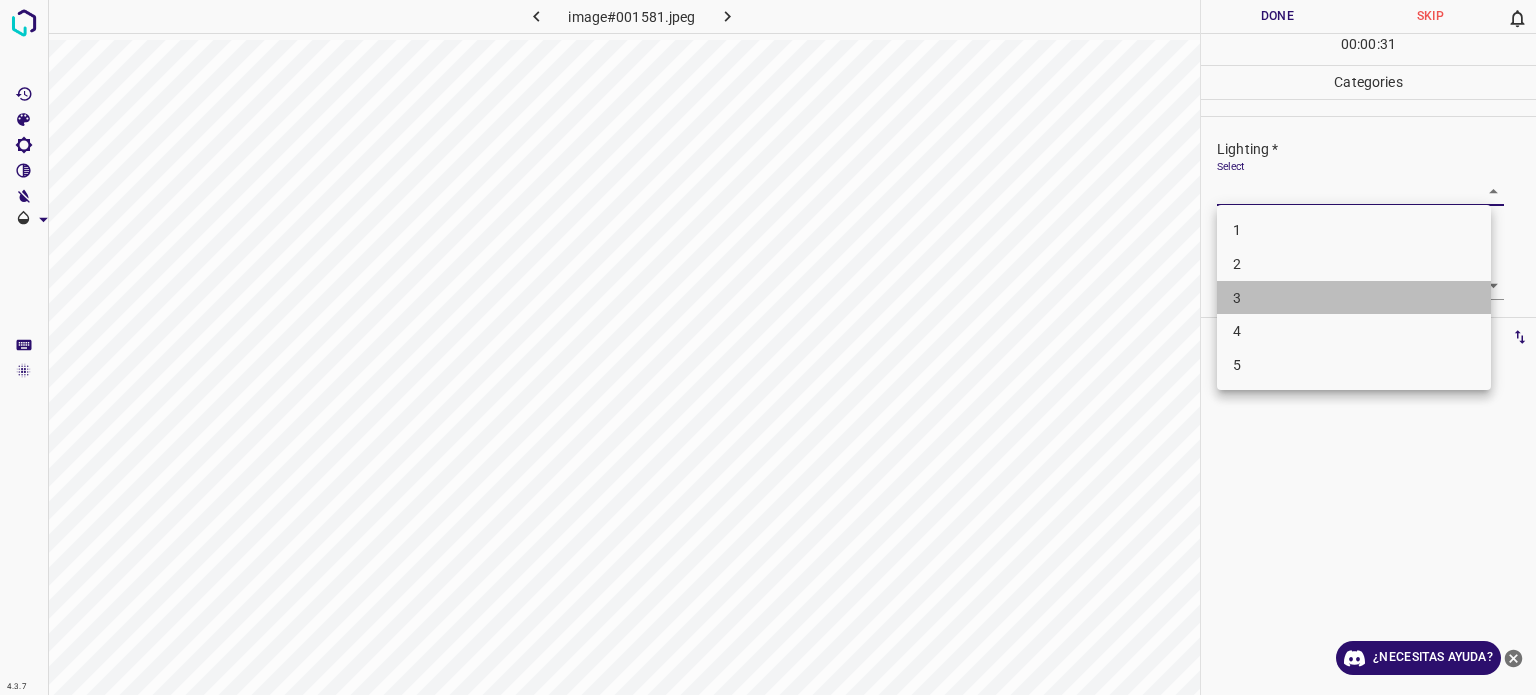 click on "3" at bounding box center (1354, 298) 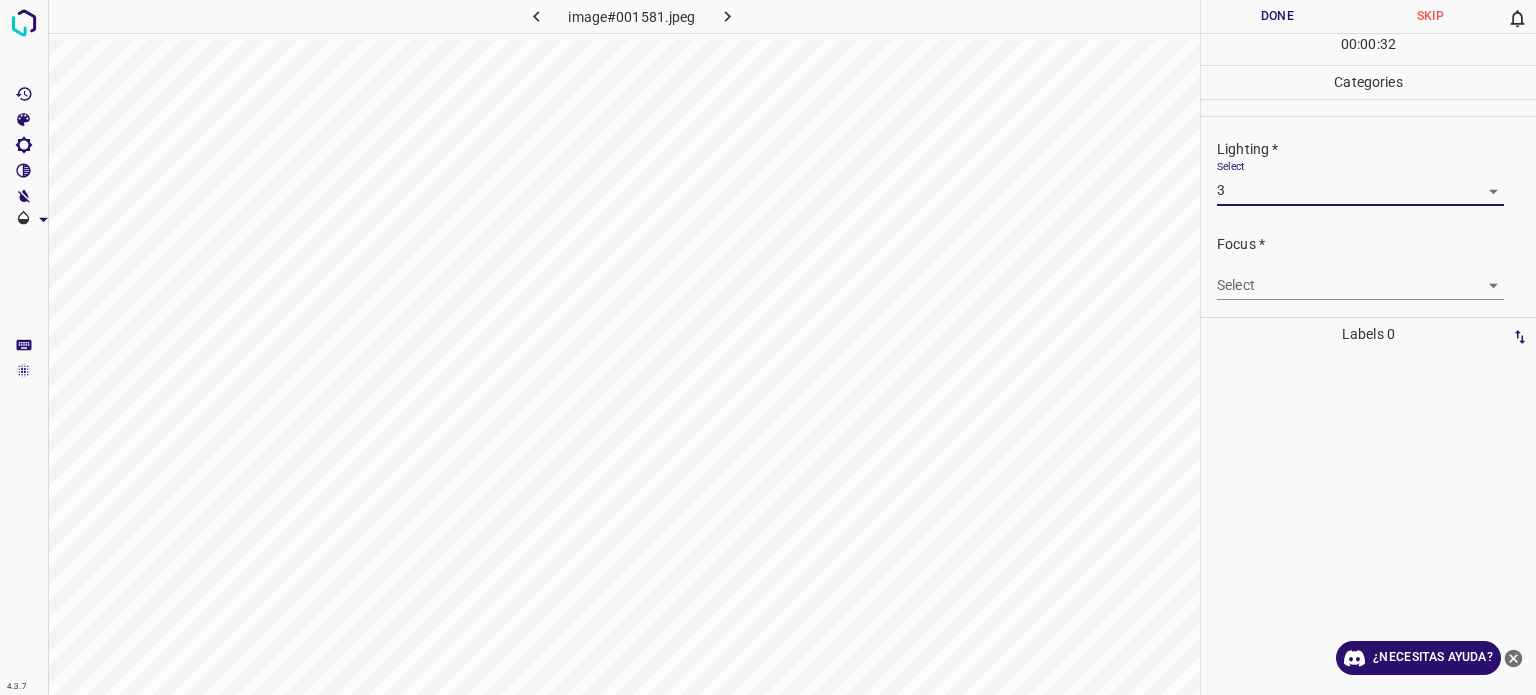 click on "4.3.7 image#001581.jpeg Done Skip 0 00 : 00 : 32 Categories Lighting * Select 3 3 Focus * Select ​ Overall * Select ​ Labels 0 Categories 1 Lighting 2 Focus 3 Overall Tools Space Change between modes (Draw & Edit) I Auto labeling R Restore zoom M Zoom in N Zoom out Delete Delete selecte label Filters Z Restore filters X Saturation filter C Brightness filter V Contrast filter B Gray scale filter General O Download ¿Necesitas ayuda? Texto original Valora esta traducción Tu opinión servirá para ayudar a mejorar el Traductor de Google - Texto - Esconder - Borrar" at bounding box center (768, 347) 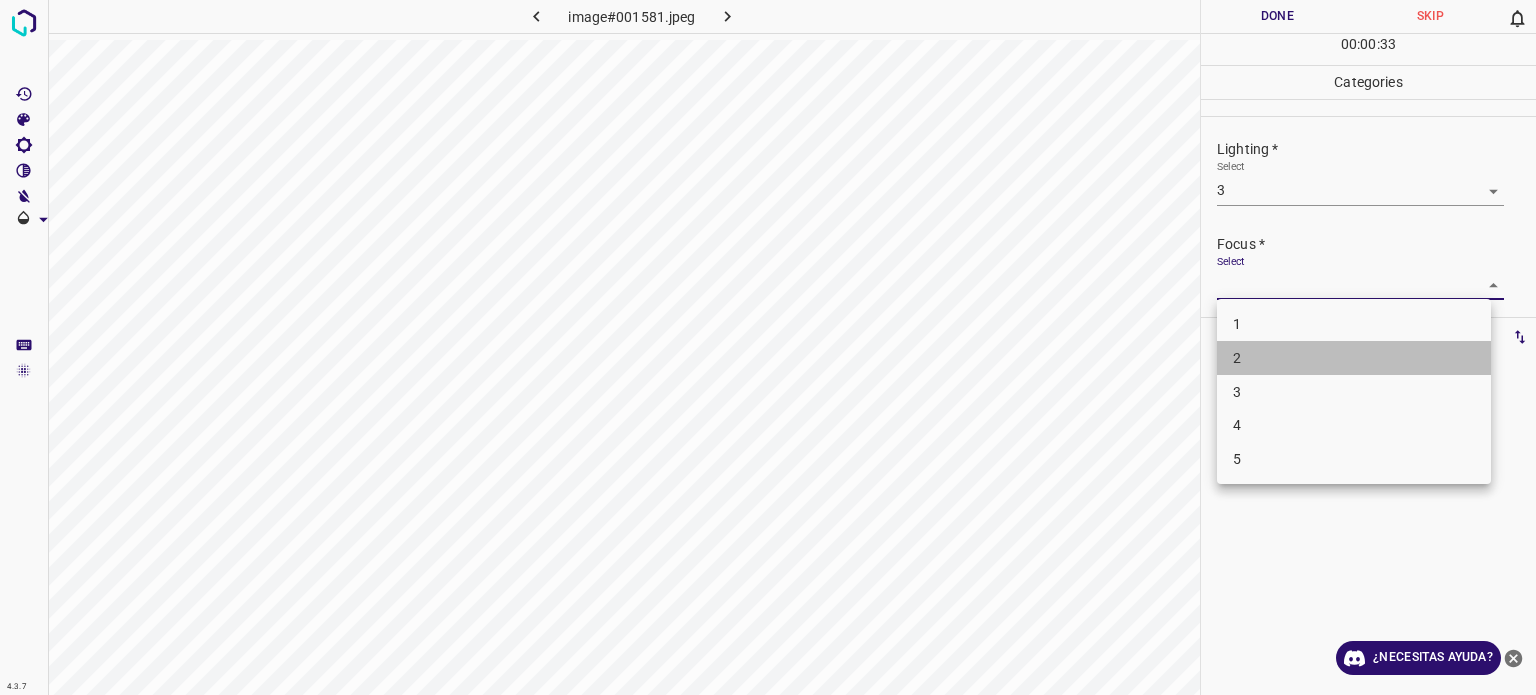 click on "2" at bounding box center (1354, 358) 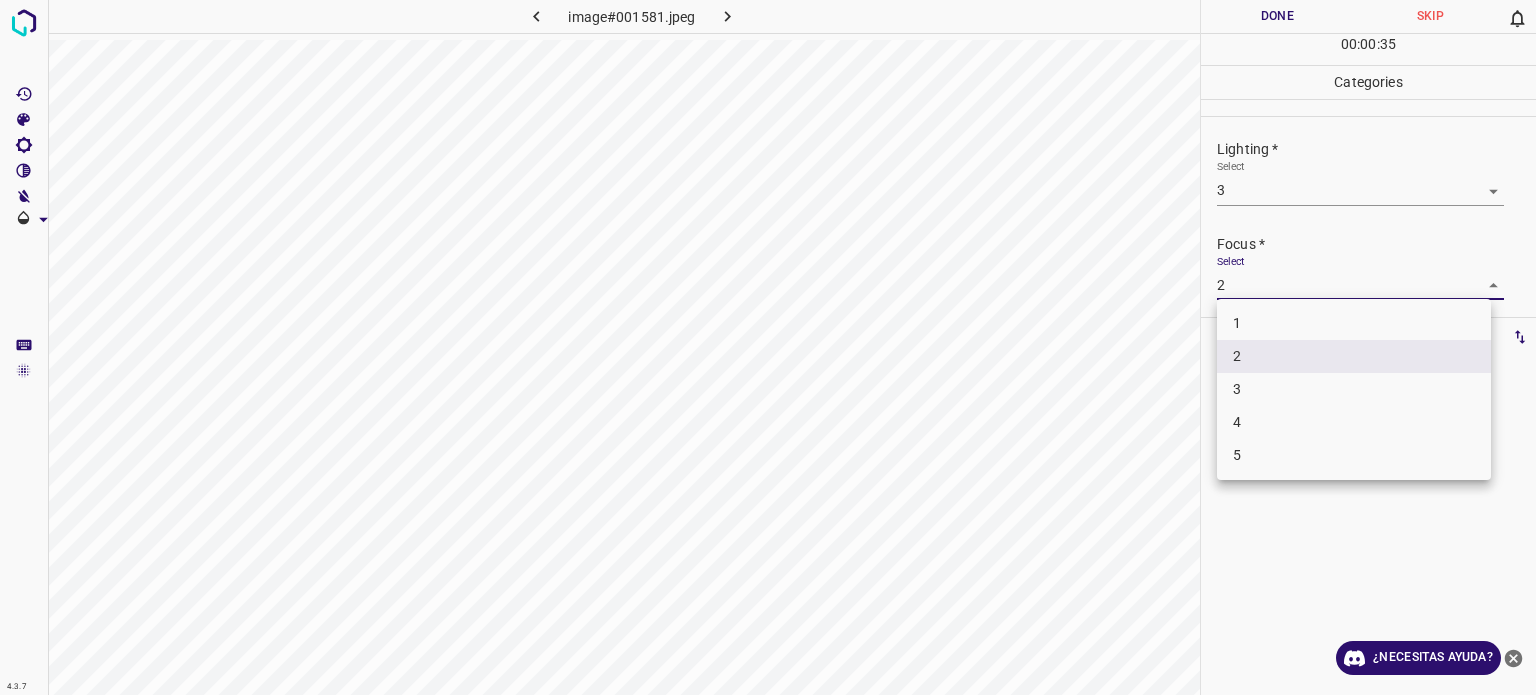 click on "4.3.7 image#001581.jpeg Done Skip 0 00   : 00   : 35   Categories Lighting *  Select 3 3 Focus *  Select 2 2 Overall *  Select ​ Labels   0 Categories 1 Lighting 2 Focus 3 Overall Tools Space Change between modes (Draw & Edit) I Auto labeling R Restore zoom M Zoom in N Zoom out Delete Delete selecte label Filters Z Restore filters X Saturation filter C Brightness filter V Contrast filter B Gray scale filter General O Download ¿Necesitas ayuda? Texto original Valora esta traducción Tu opinión servirá para ayudar a mejorar el Traductor de Google - Texto - Esconder - Borrar 1 2 3 4 5" at bounding box center (768, 347) 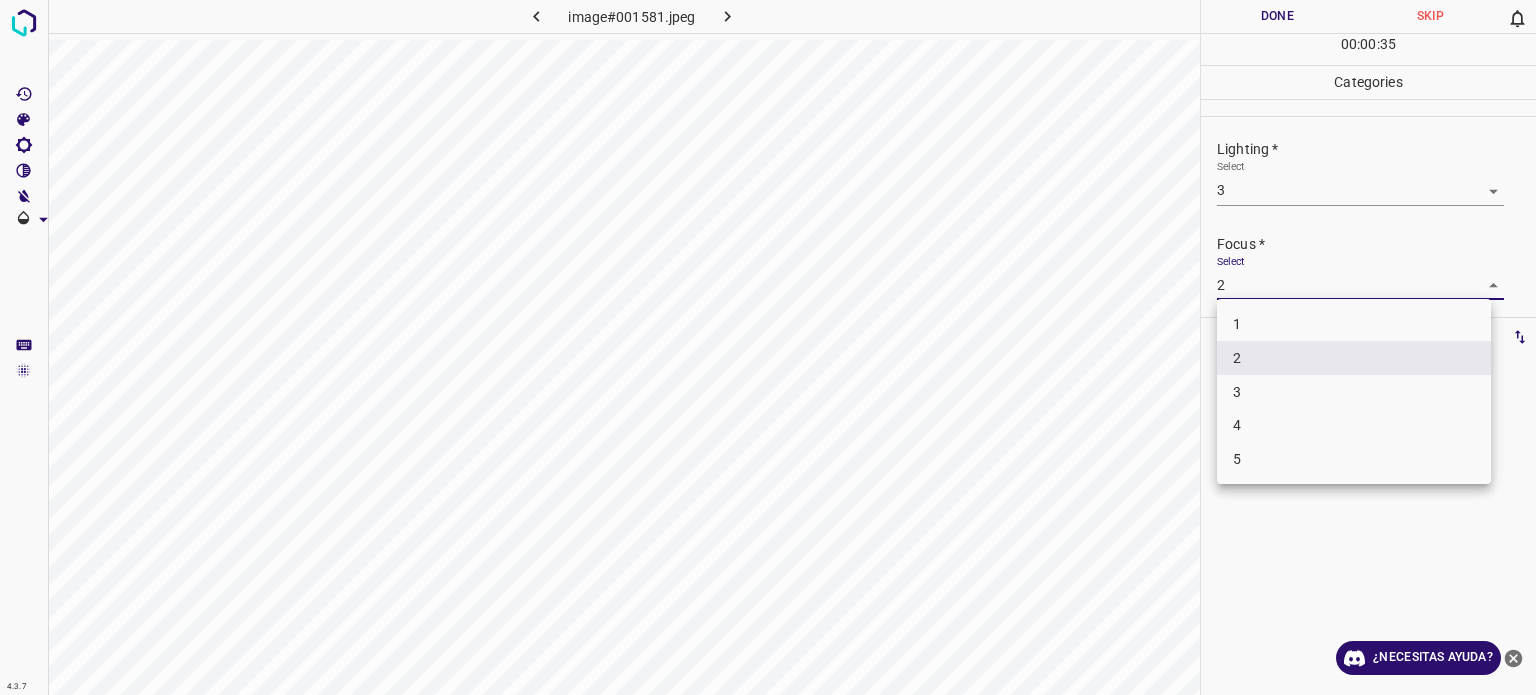 drag, startPoint x: 1244, startPoint y: 381, endPoint x: 1244, endPoint y: 370, distance: 11 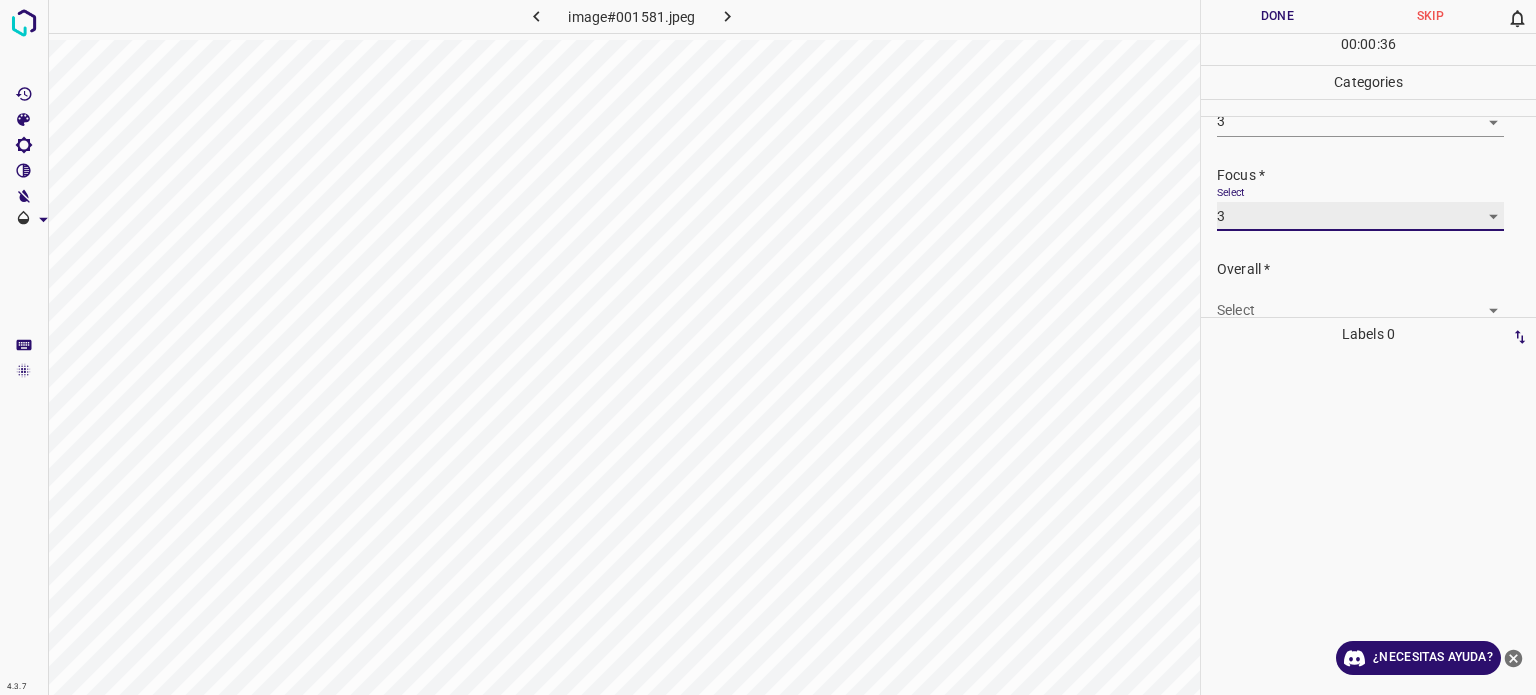 scroll, scrollTop: 98, scrollLeft: 0, axis: vertical 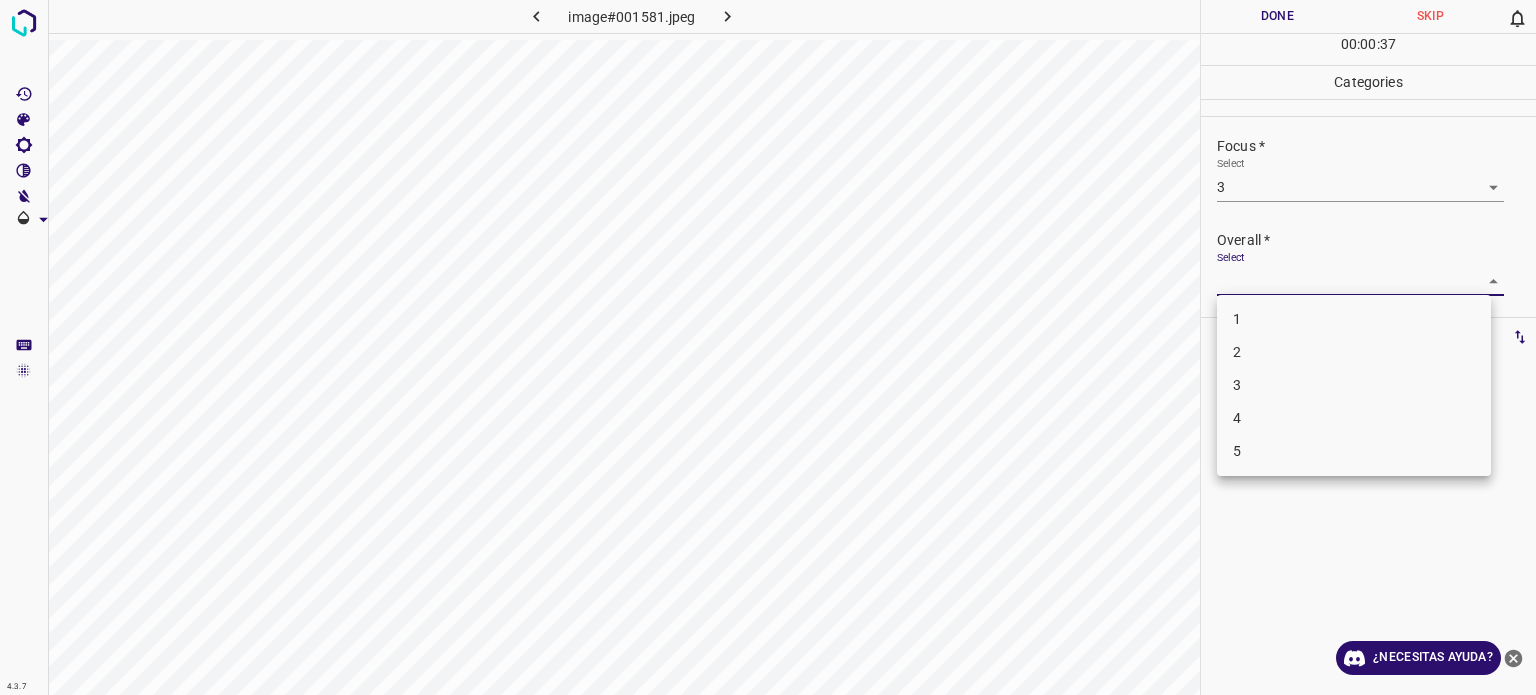 click on "4.3.7 image#001581.jpeg Done Skip 0 00   : 00   : 37   Categories Lighting *  Select 3 3 Focus *  Select 3 3 Overall *  Select ​ Labels   0 Categories 1 Lighting 2 Focus 3 Overall Tools Space Change between modes (Draw & Edit) I Auto labeling R Restore zoom M Zoom in N Zoom out Delete Delete selecte label Filters Z Restore filters X Saturation filter C Brightness filter V Contrast filter B Gray scale filter General O Download ¿Necesitas ayuda? Texto original Valora esta traducción Tu opinión servirá para ayudar a mejorar el Traductor de Google - Texto - Esconder - Borrar 1 2 3 4 5" at bounding box center [768, 347] 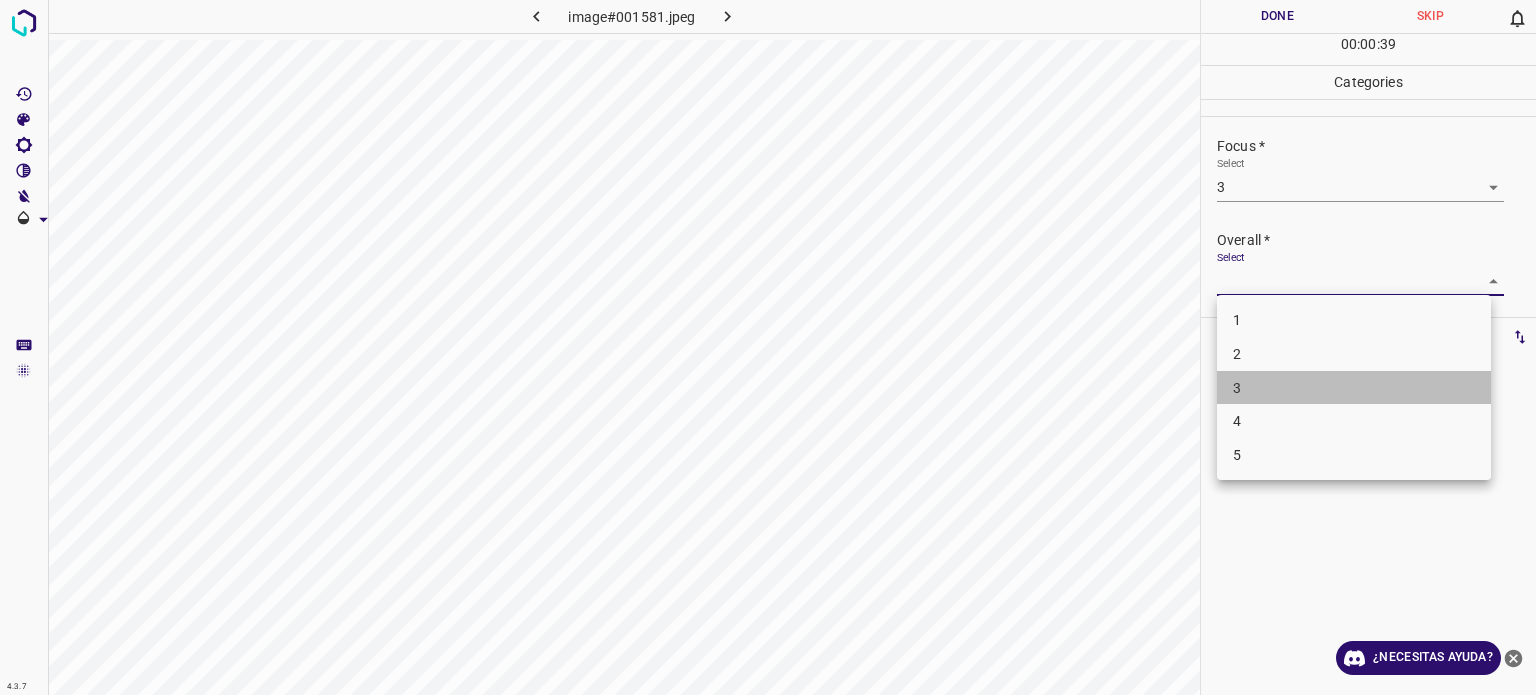 click on "3" at bounding box center [1237, 387] 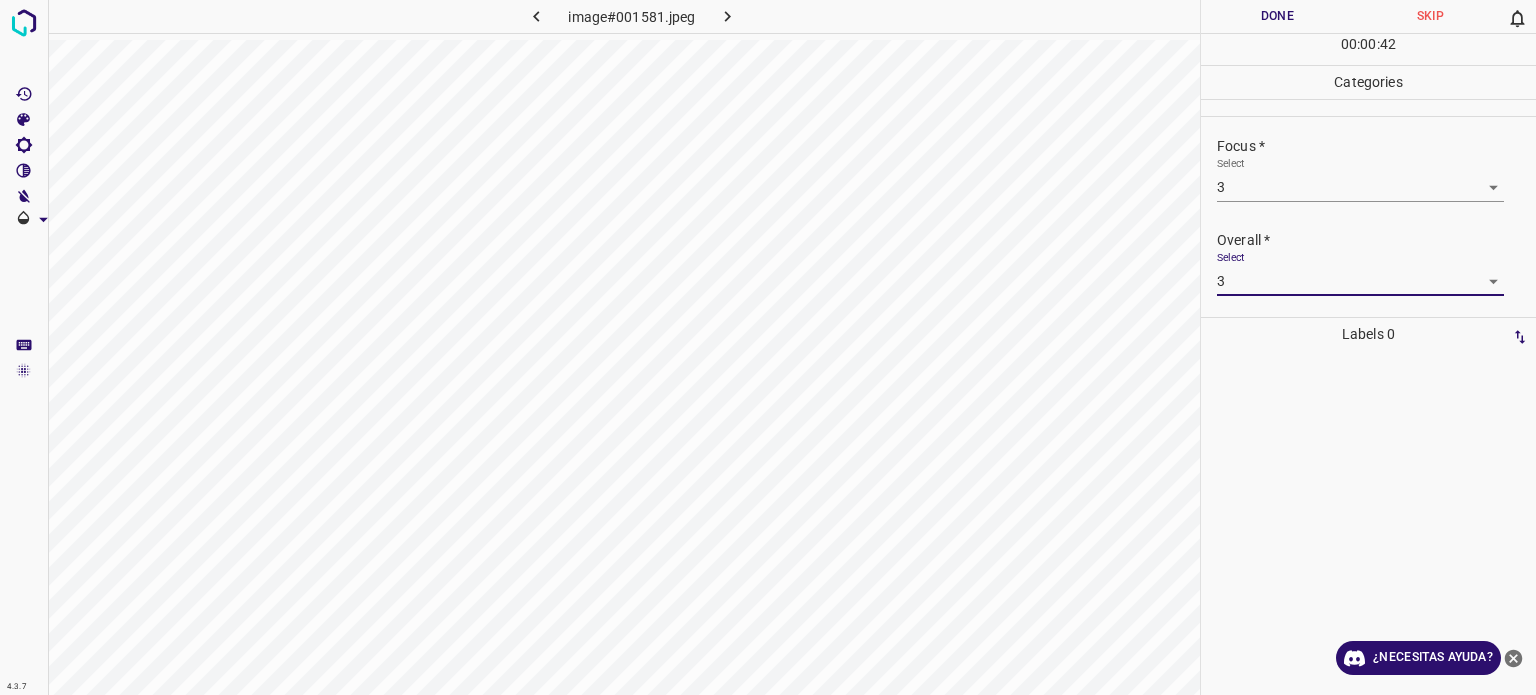 click on "Done" at bounding box center [1277, 16] 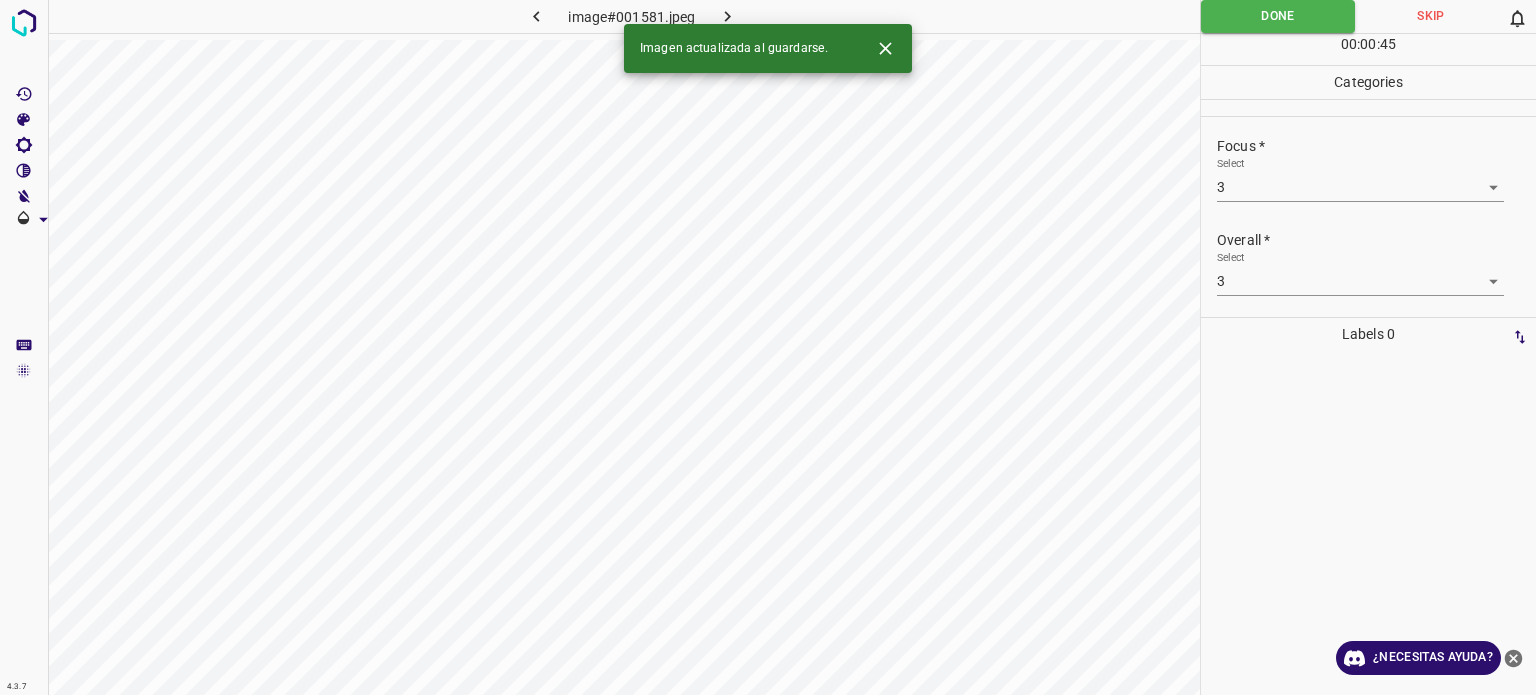 click 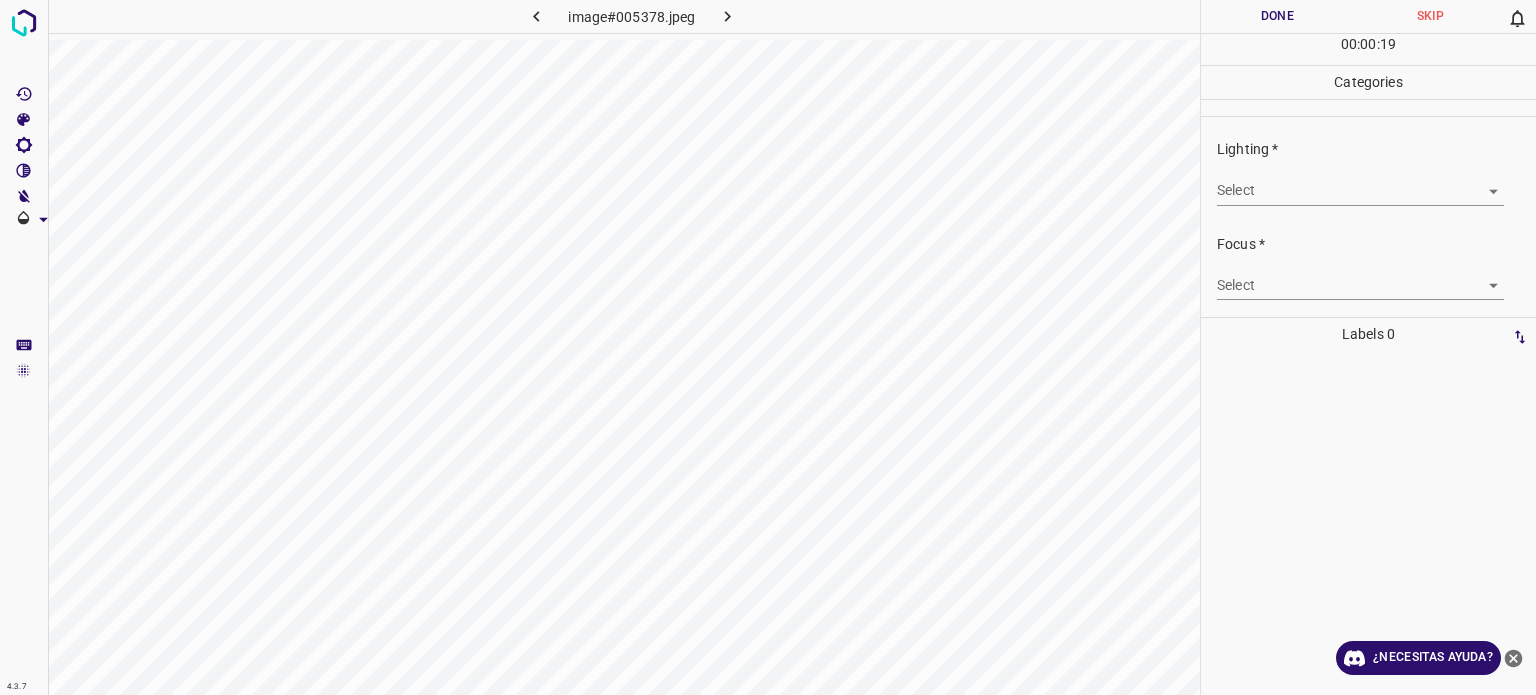 click on "4.3.7 image#005378.jpeg Done Skip 0 00 : 00 : 19 Categories Lighting * Select Focus * Select Overall * Select Labels 0 Categories 1 Lighting 2 Focus 3 Overall Tools Space Change between modes (Draw & Edit) I Auto labeling R Restore zoom M Zoom in N Zoom out Delete Delete selected label Filters Z Restore filters X Saturation filter C Brightness filter V Contrast filter B Gray scale filter General O Download ¿Necesitas ayuda? Texto original Valora esta traducción Tu opinión servirá para ayudar a mejorar el Traductor de Google - Texto - Esconder - Borrar" at bounding box center [768, 347] 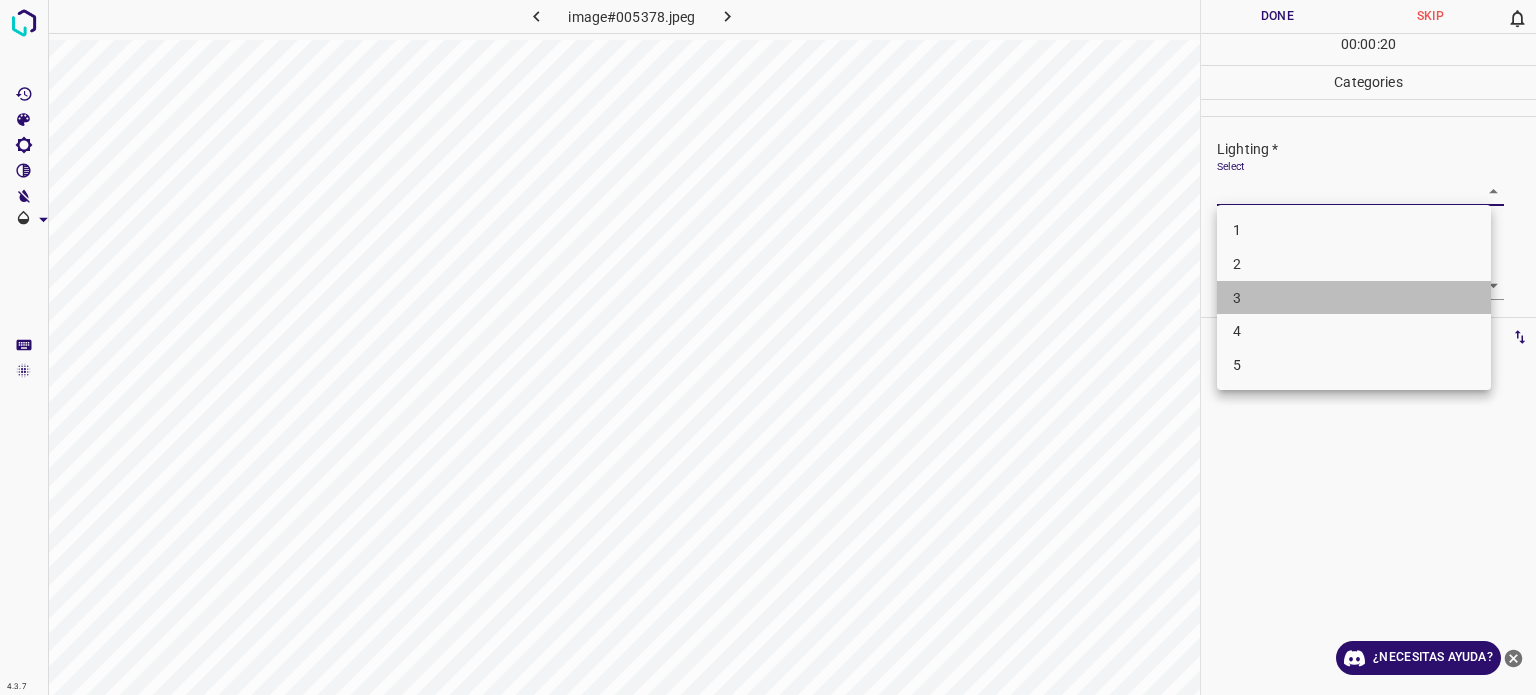 click on "3" at bounding box center (1354, 298) 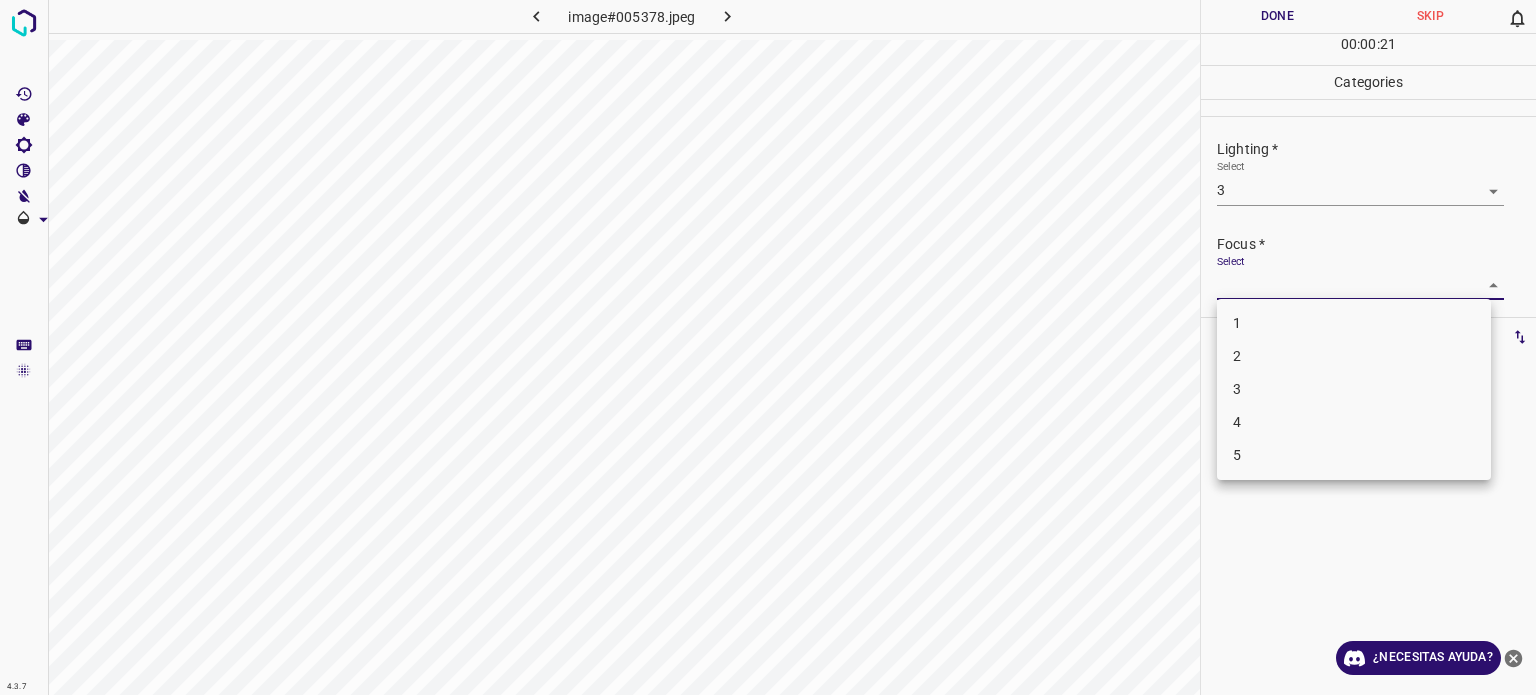 click on "4.3.7 image#005378.jpeg Done Skip 0 00   : 00   : 21   Categories Lighting *  Select 3 3 Focus *  Select ​ Overall *  Select ​ Labels   0 Categories 1 Lighting 2 Focus 3 Overall Tools Space Change between modes (Draw & Edit) I Auto labeling R Restore zoom M Zoom in N Zoom out Delete Delete selecte label Filters Z Restore filters X Saturation filter C Brightness filter V Contrast filter B Gray scale filter General O Download ¿Necesitas ayuda? Texto original Valora esta traducción Tu opinión servirá para ayudar a mejorar el Traductor de Google - Texto - Esconder - Borrar 1 2 3 4 5" at bounding box center [768, 347] 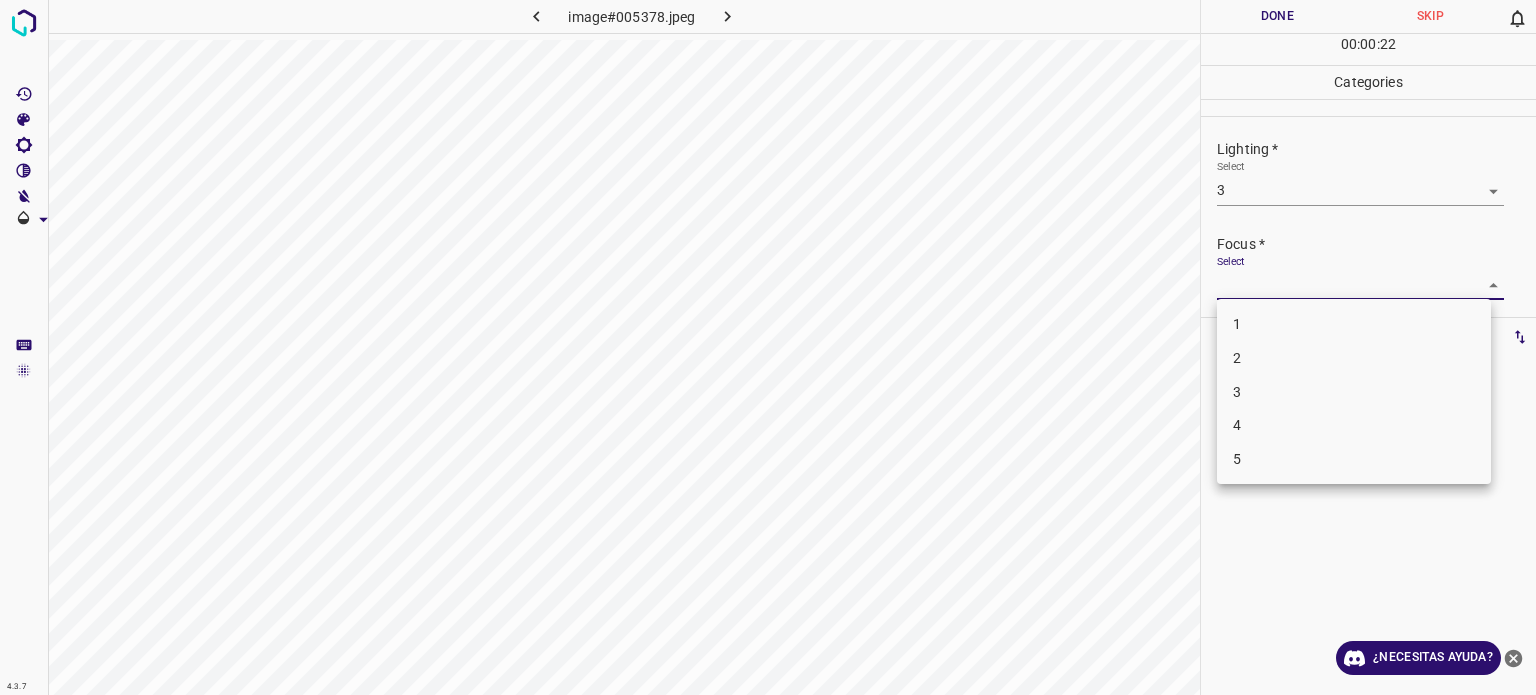 click on "3" at bounding box center [1354, 392] 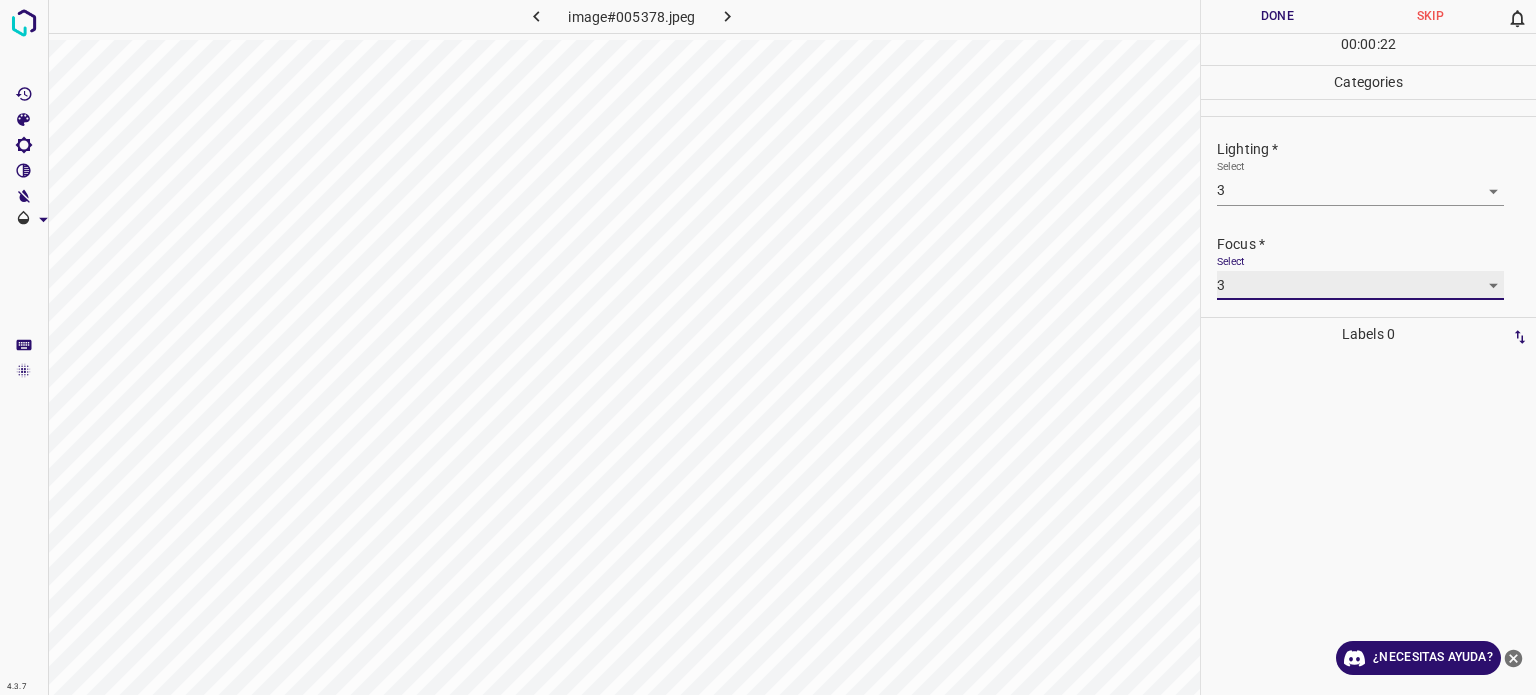 scroll, scrollTop: 98, scrollLeft: 0, axis: vertical 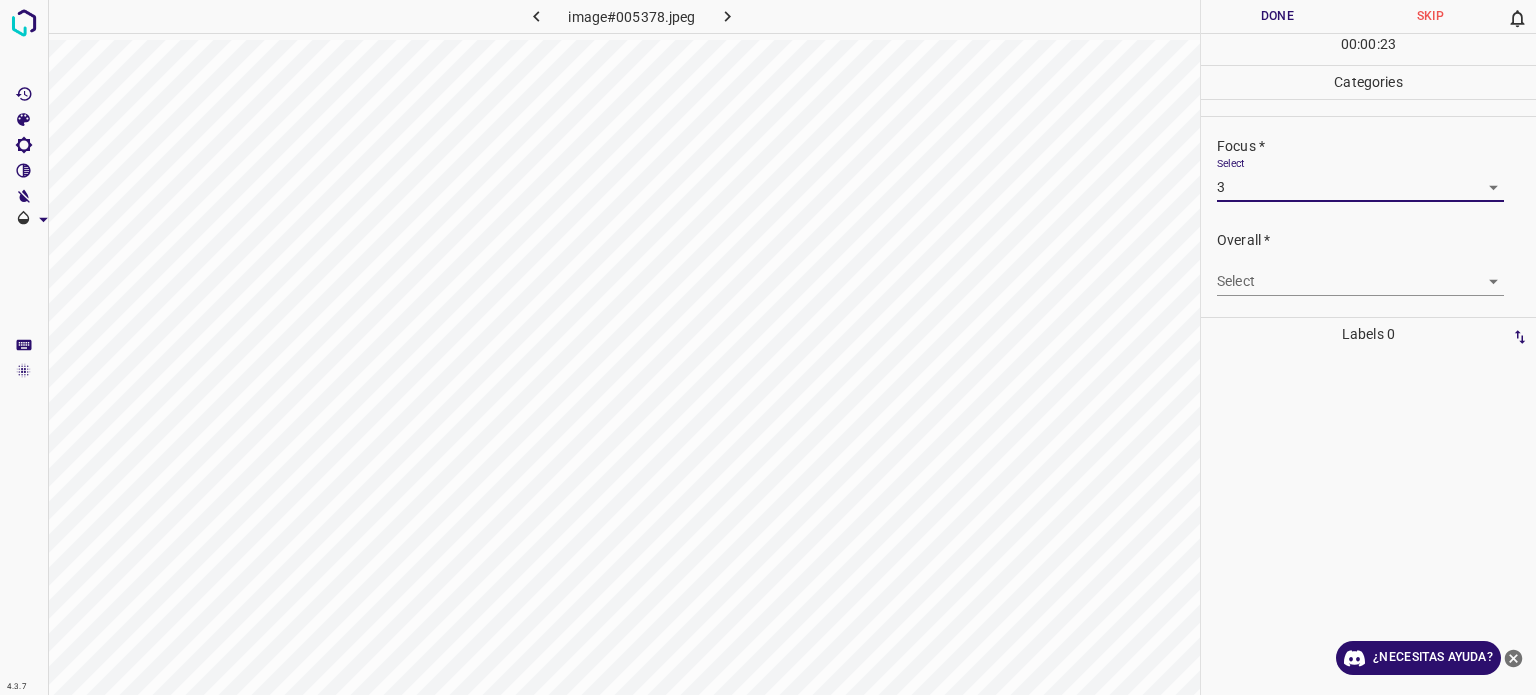 click on "4.3.7 image#005378.jpeg Done Skip 0 00 : 00 : 23 Categories Lighting * Select 3 3 Focus * Select 3 3 Overall * Select ​ Labels 0 Categories 1 Lighting 2 Focus 3 Overall Tools Space Change between modes (Draw & Edit) I Auto labeling R Restore zoom M Zoom in N Zoom out Delete Delete selecte label Filters Z Restore filters X Saturation filter C Brightness filter V Contrast filter B Gray scale filter General O Download ¿Necesitas ayuda? Texto original Valora esta traducción Tu opinión servirá para ayudar a mejorar el Traductor de Google - Texto - Esconder - Borrar" at bounding box center [768, 347] 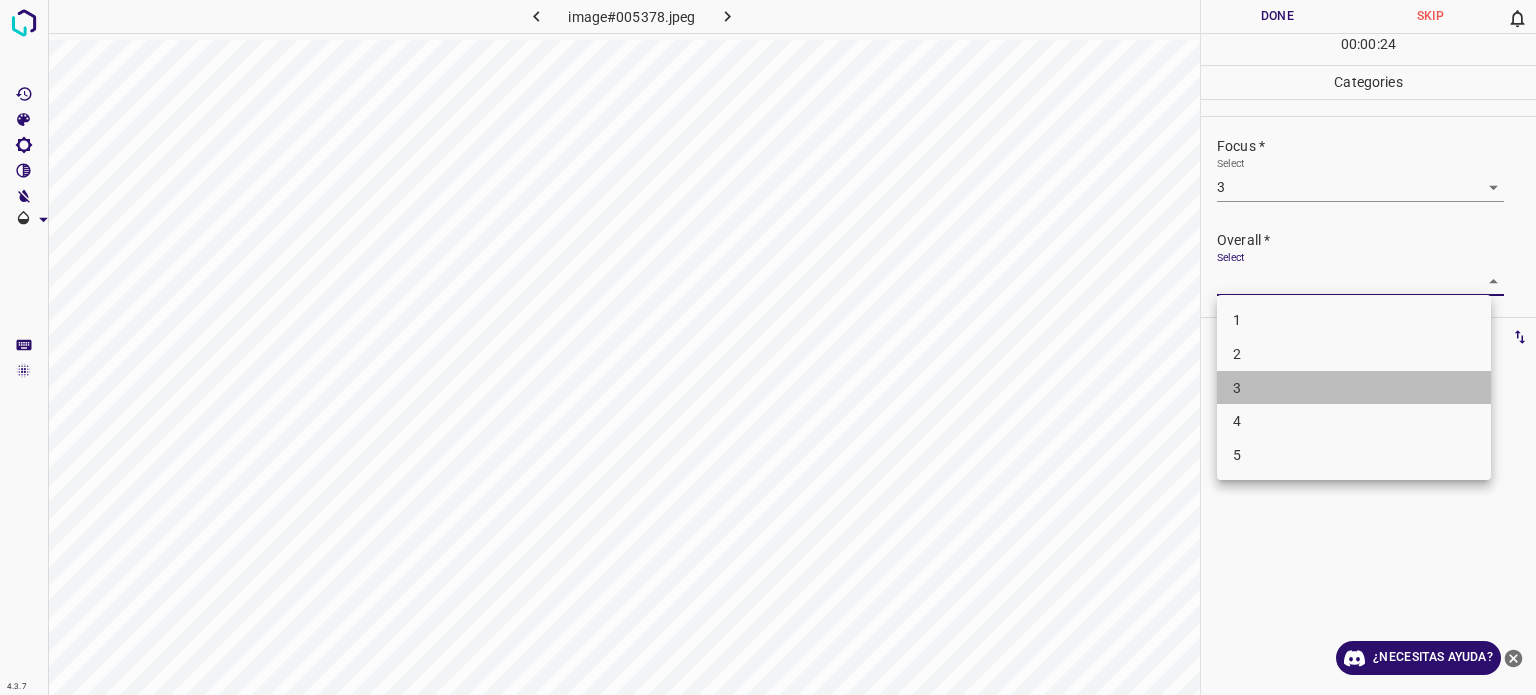 drag, startPoint x: 1256, startPoint y: 401, endPoint x: 1260, endPoint y: 361, distance: 40.1995 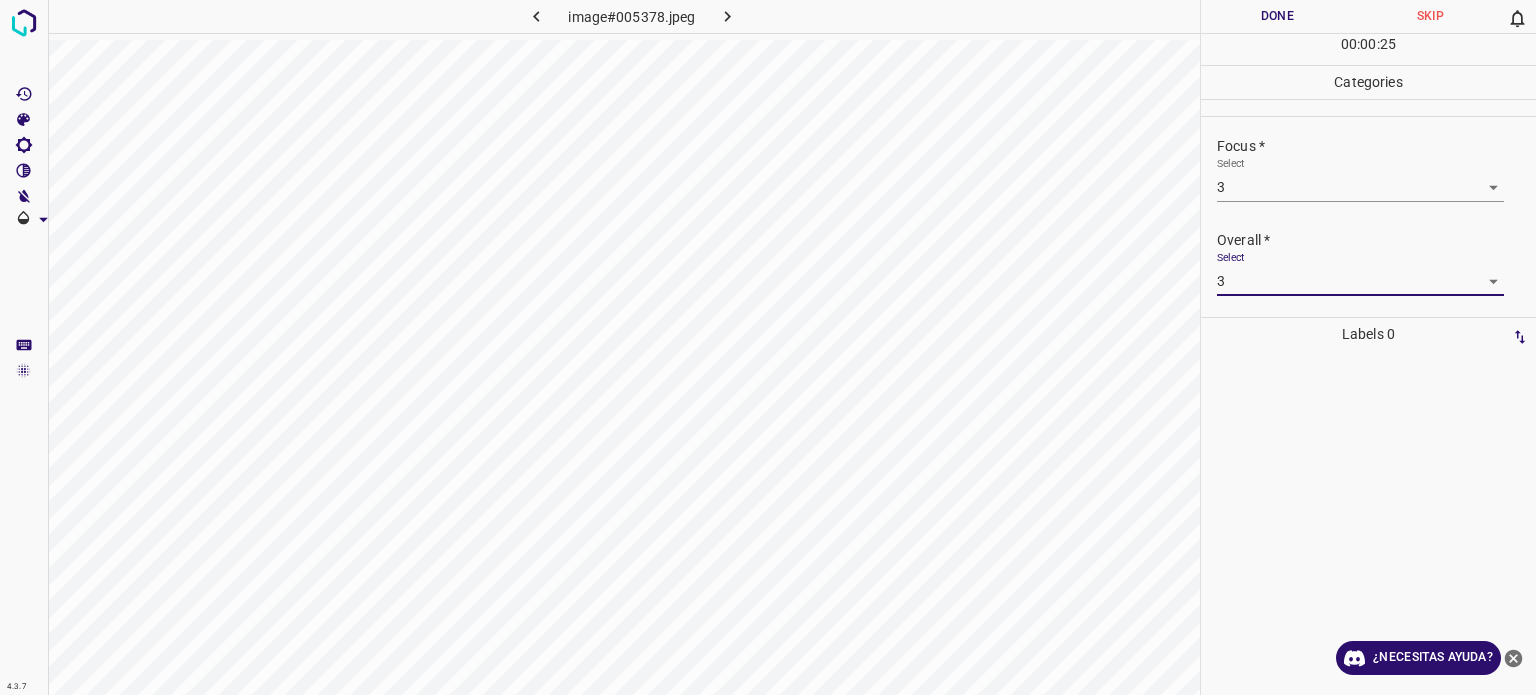 click on "Done" at bounding box center [1277, 16] 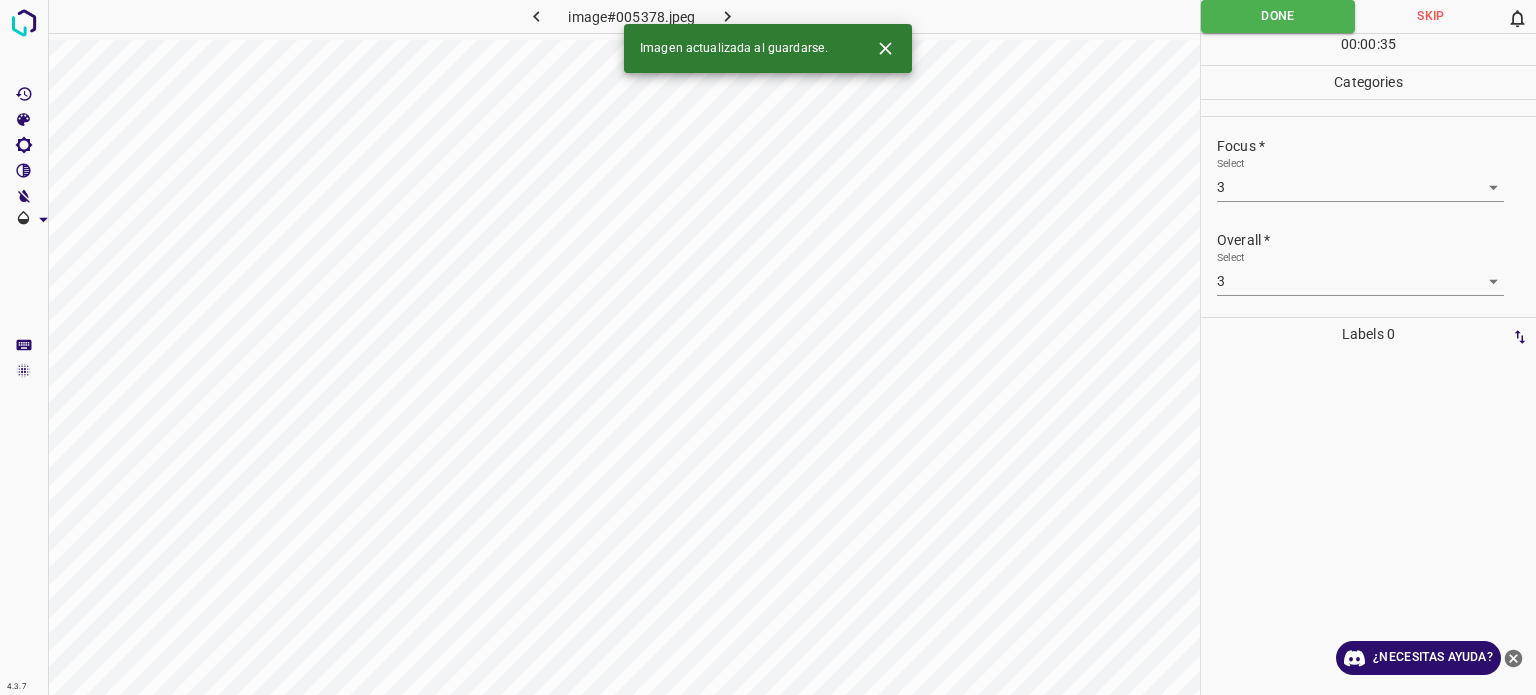 click 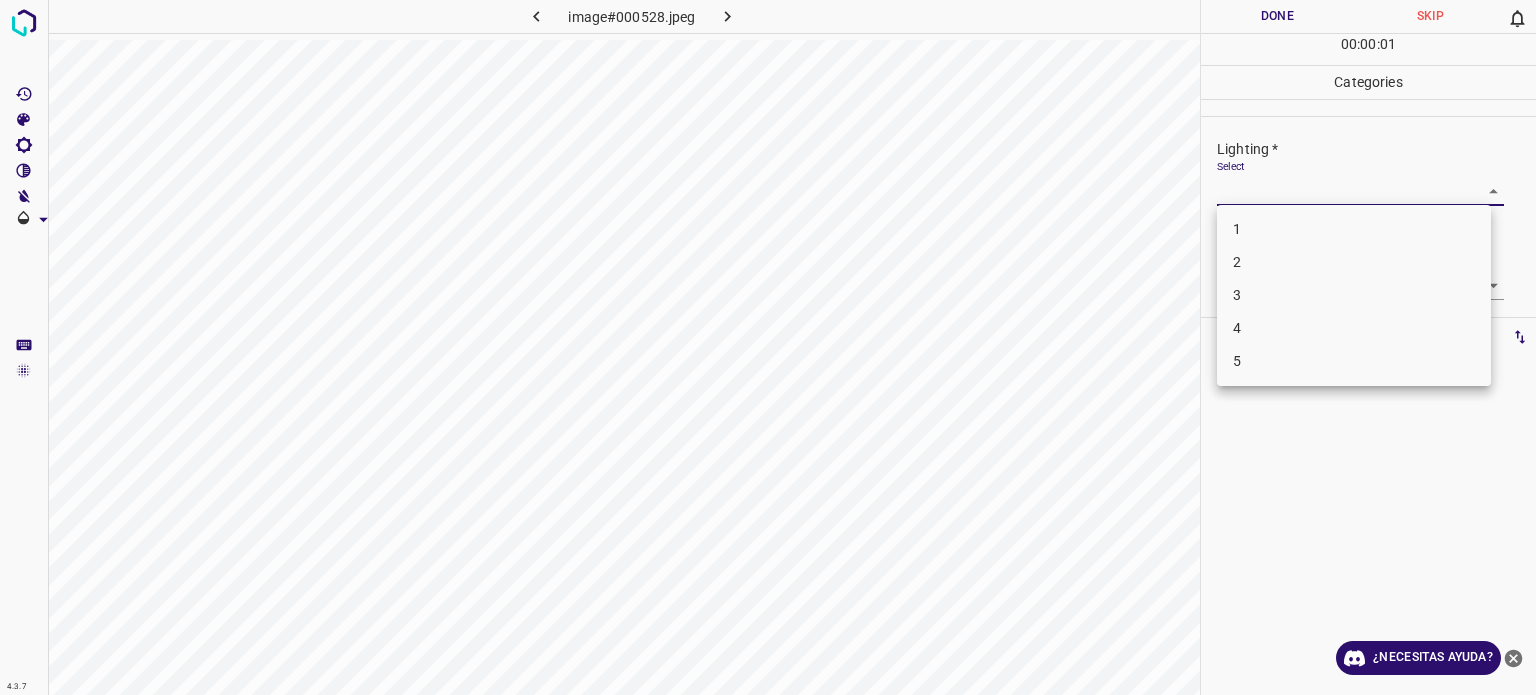 click on "4.3.7 image#000528.jpeg Done Skip 0 00   : 00   : 01   Categories Lighting *  Select ​ Focus *  Select ​ Overall *  Select ​ Labels   0 Categories 1 Lighting 2 Focus 3 Overall Tools Space Change between modes (Draw & Edit) I Auto labeling R Restore zoom M Zoom in N Zoom out Delete Delete selecte label Filters Z Restore filters X Saturation filter C Brightness filter V Contrast filter B Gray scale filter General O Download ¿Necesitas ayuda? Texto original Valora esta traducción Tu opinión servirá para ayudar a mejorar el Traductor de Google - Texto - Esconder - Borrar 1 2 3 4 5" at bounding box center (768, 347) 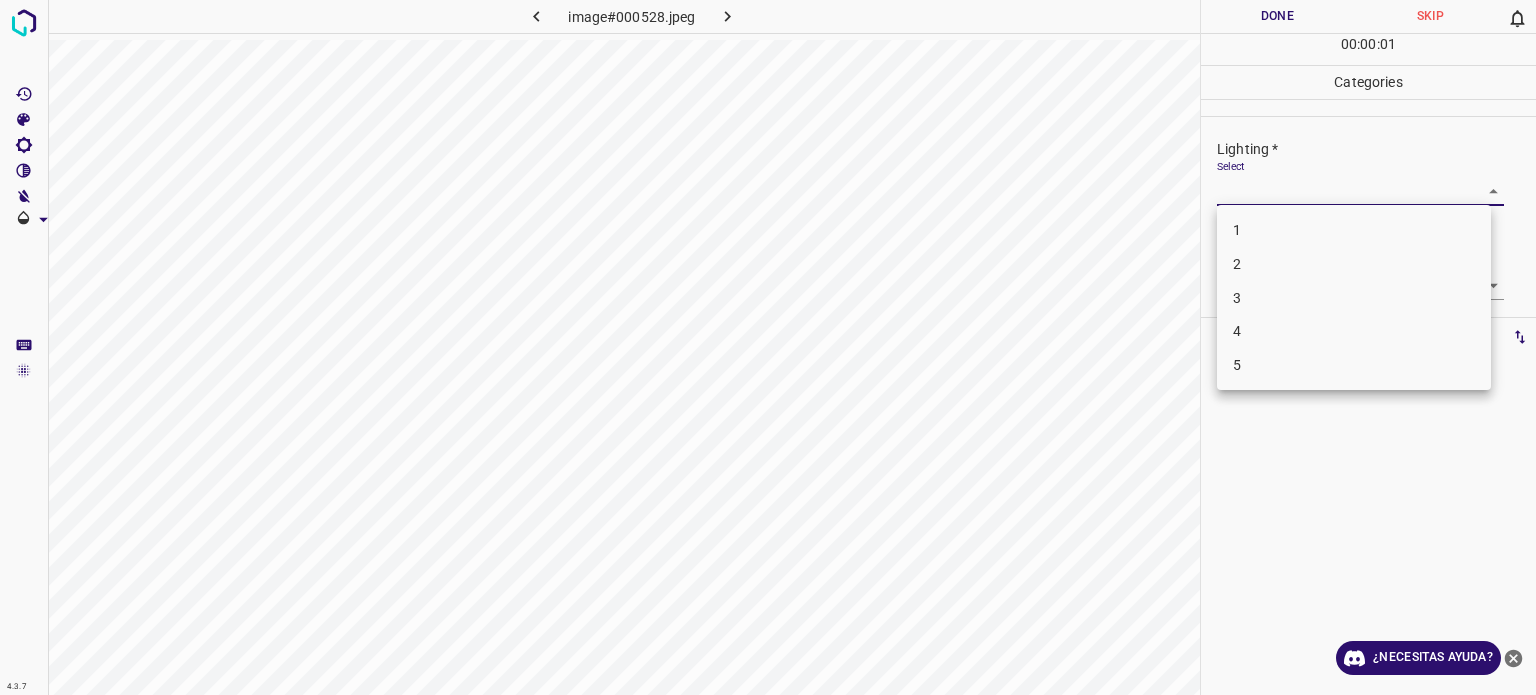click on "3" at bounding box center (1354, 298) 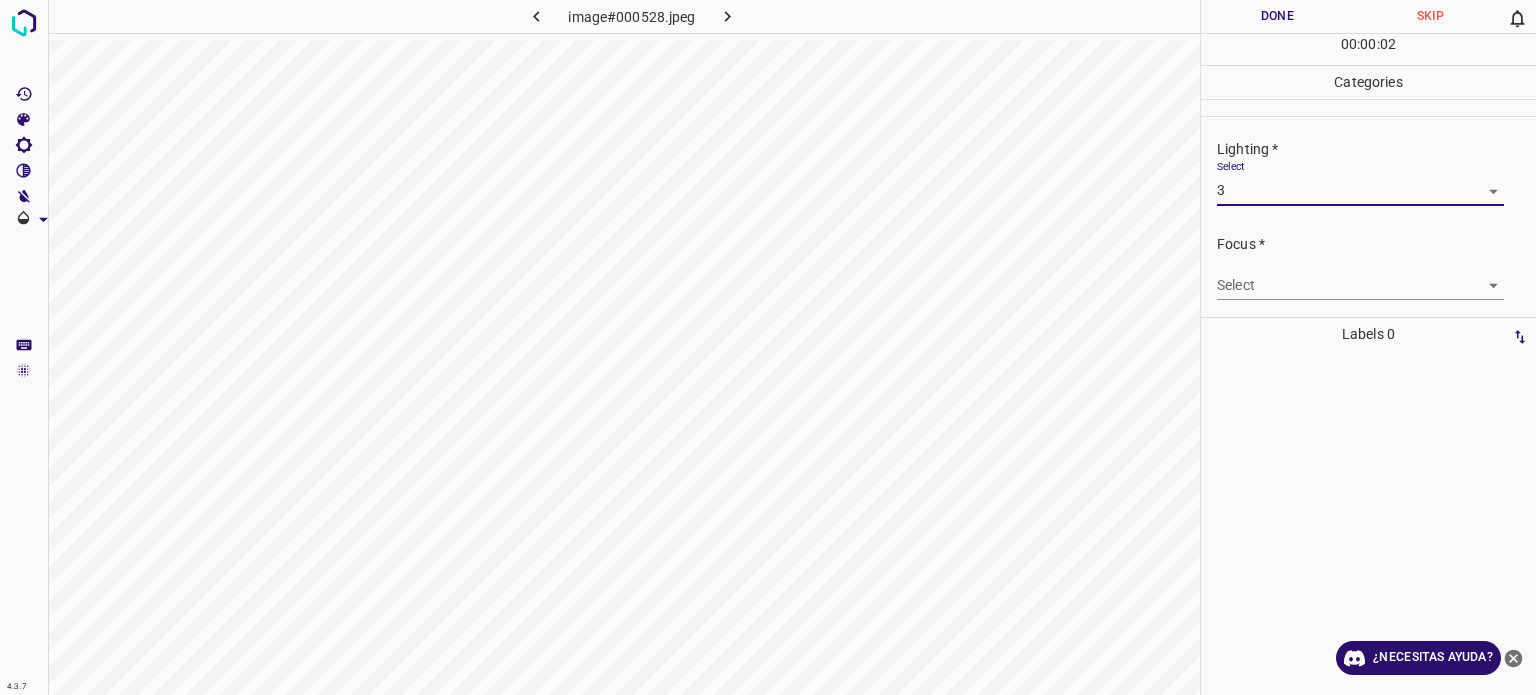 click on "4.3.7 image#000528.jpeg Done Skip 0 00   : 00   : 02   Categories Lighting *  Select 3 3 Focus *  Select ​ Overall *  Select ​ Labels   0 Categories 1 Lighting 2 Focus 3 Overall Tools Space Change between modes (Draw & Edit) I Auto labeling R Restore zoom M Zoom in N Zoom out Delete Delete selecte label Filters Z Restore filters X Saturation filter C Brightness filter V Contrast filter B Gray scale filter General O Download ¿Necesitas ayuda? Texto original Valora esta traducción Tu opinión servirá para ayudar a mejorar el Traductor de Google - Texto - Esconder - Borrar" at bounding box center (768, 347) 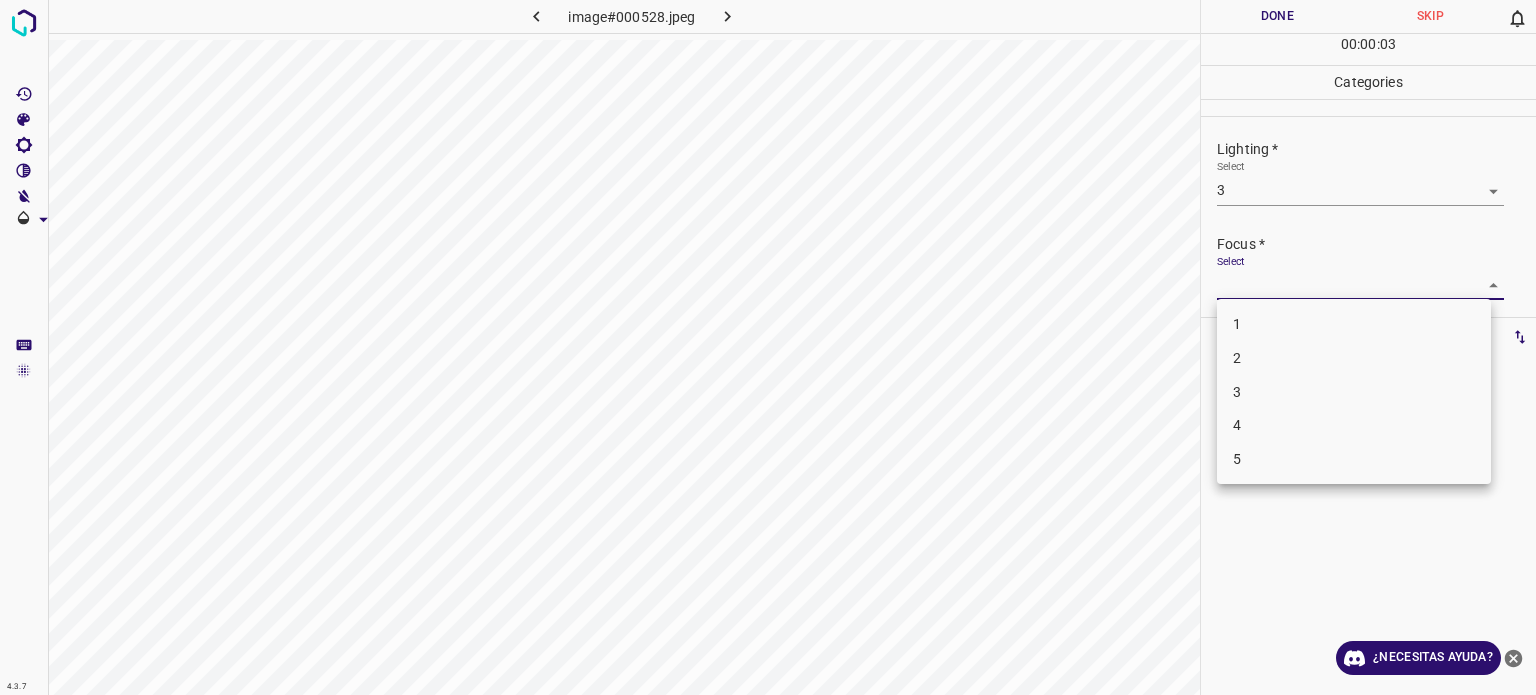 click on "3" at bounding box center [1354, 392] 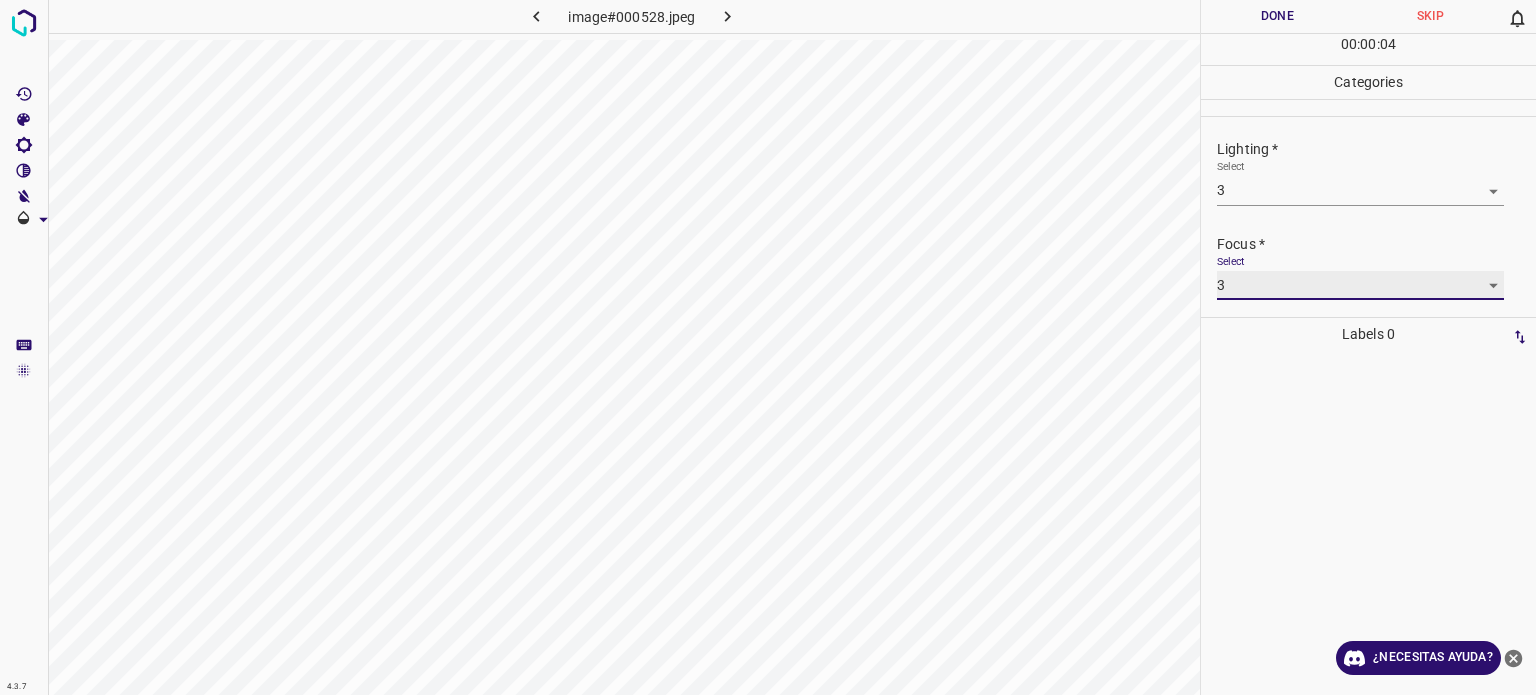 scroll, scrollTop: 98, scrollLeft: 0, axis: vertical 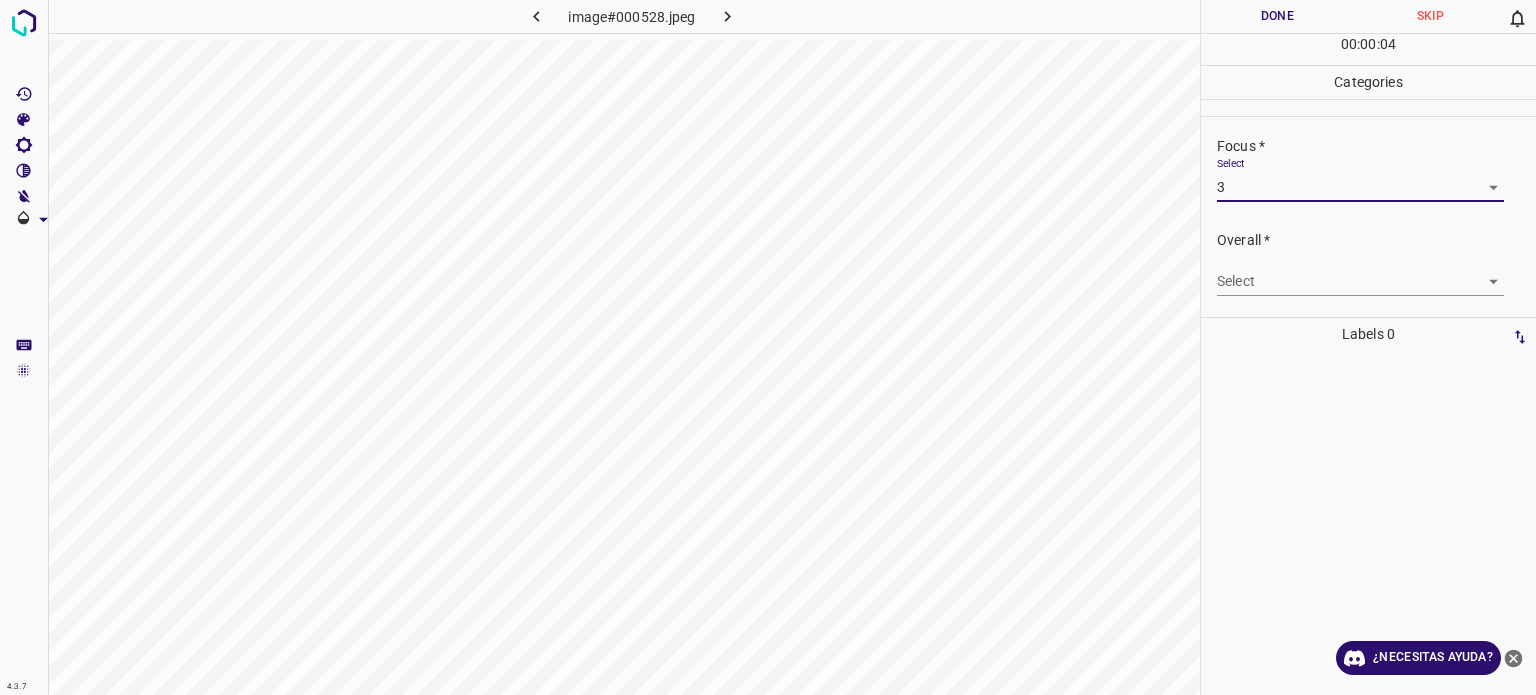 click on "4.3.7 image#000528.jpeg Done Skip 0 00   : 00   : 04   Categories Lighting *  Select 3 3 Focus *  Select 3 3 Overall *  Select ​ Labels   0 Categories 1 Lighting 2 Focus 3 Overall Tools Space Change between modes (Draw & Edit) I Auto labeling R Restore zoom M Zoom in N Zoom out Delete Delete selecte label Filters Z Restore filters X Saturation filter C Brightness filter V Contrast filter B Gray scale filter General O Download ¿Necesitas ayuda? Texto original Valora esta traducción Tu opinión servirá para ayudar a mejorar el Traductor de Google - Texto - Esconder - Borrar" at bounding box center [768, 347] 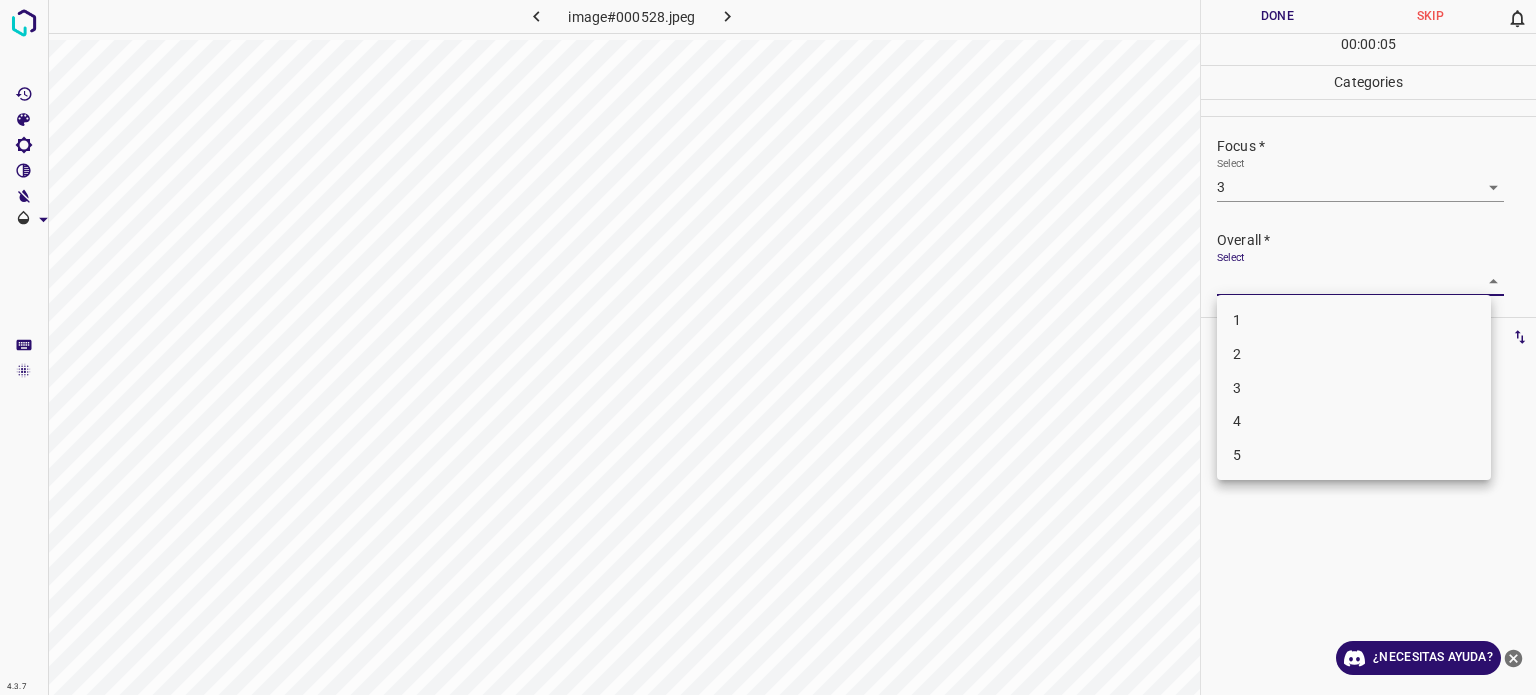 click on "3" at bounding box center (1354, 388) 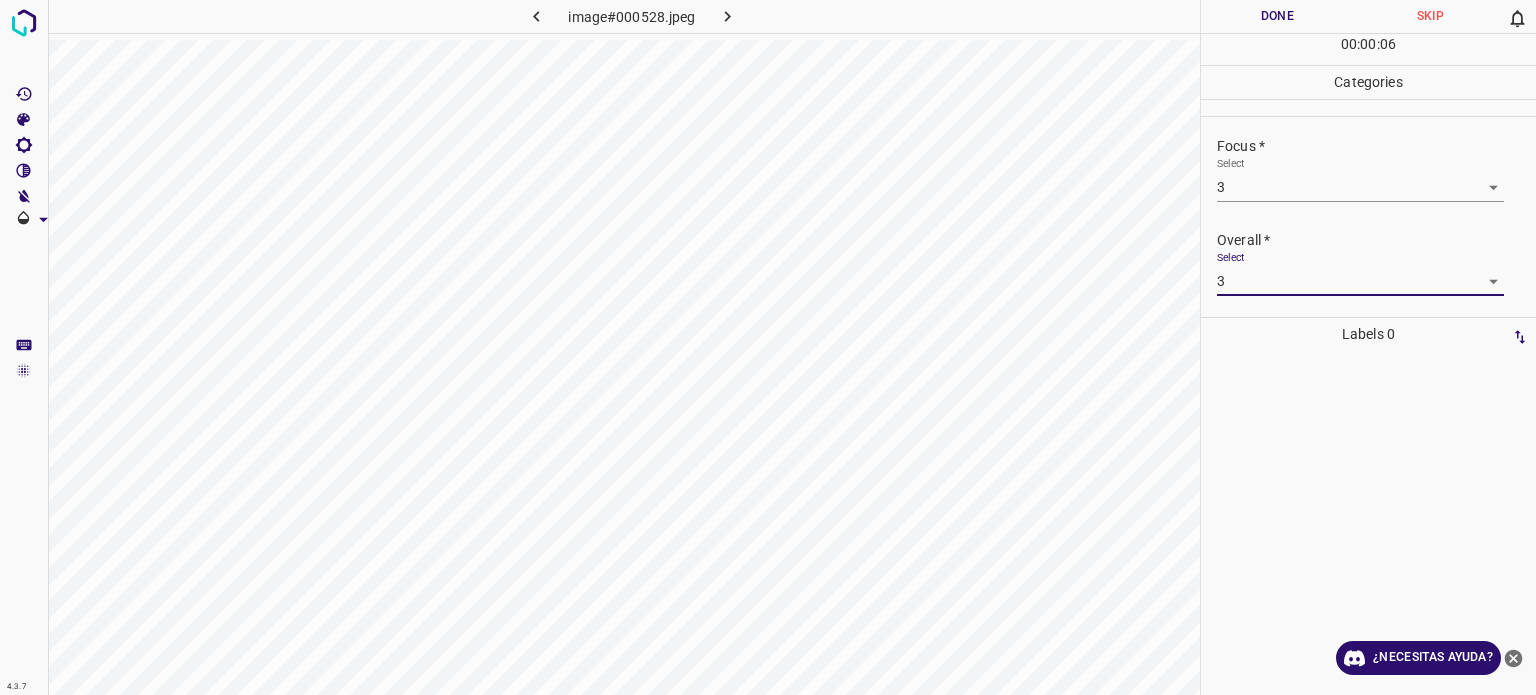 click on "Done" at bounding box center [1277, 16] 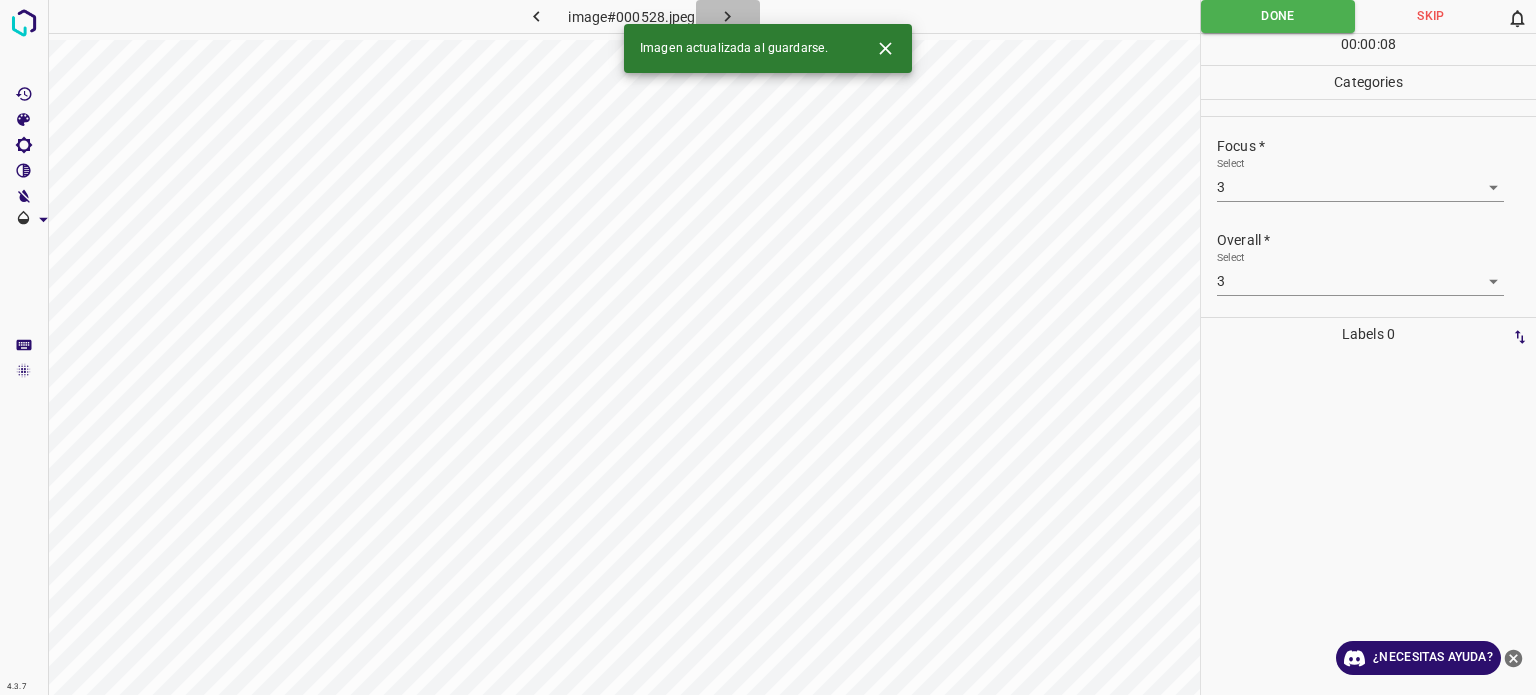 click 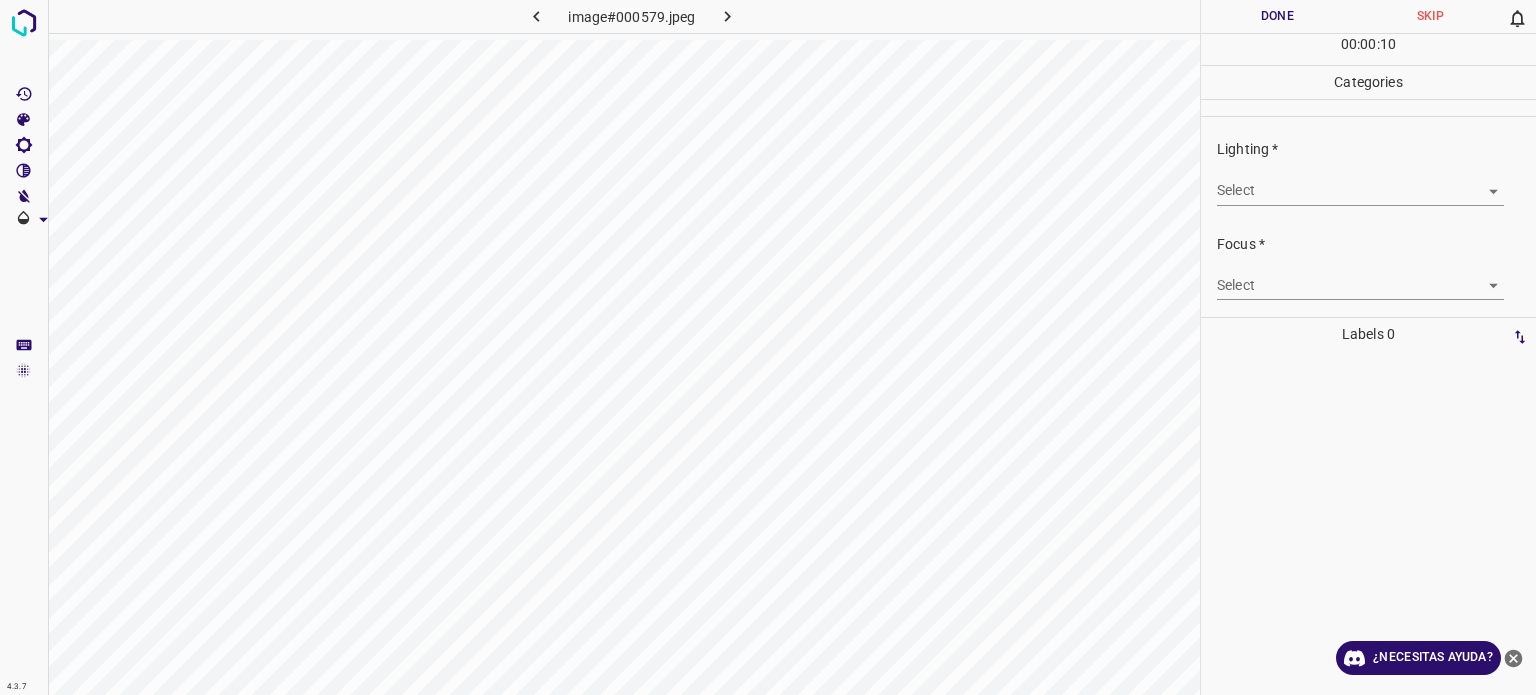 click on "4.3.7 image#000579.jpeg Done Skip 0 00   : 00   : 10   Categories Lighting *  Select ​ Focus *  Select ​ Overall *  Select ​ Labels   0 Categories 1 Lighting 2 Focus 3 Overall Tools Space Change between modes (Draw & Edit) I Auto labeling R Restore zoom M Zoom in N Zoom out Delete Delete selecte label Filters Z Restore filters X Saturation filter C Brightness filter V Contrast filter B Gray scale filter General O Download ¿Necesitas ayuda? Texto original Valora esta traducción Tu opinión servirá para ayudar a mejorar el Traductor de Google - Texto - Esconder - Borrar" at bounding box center [768, 347] 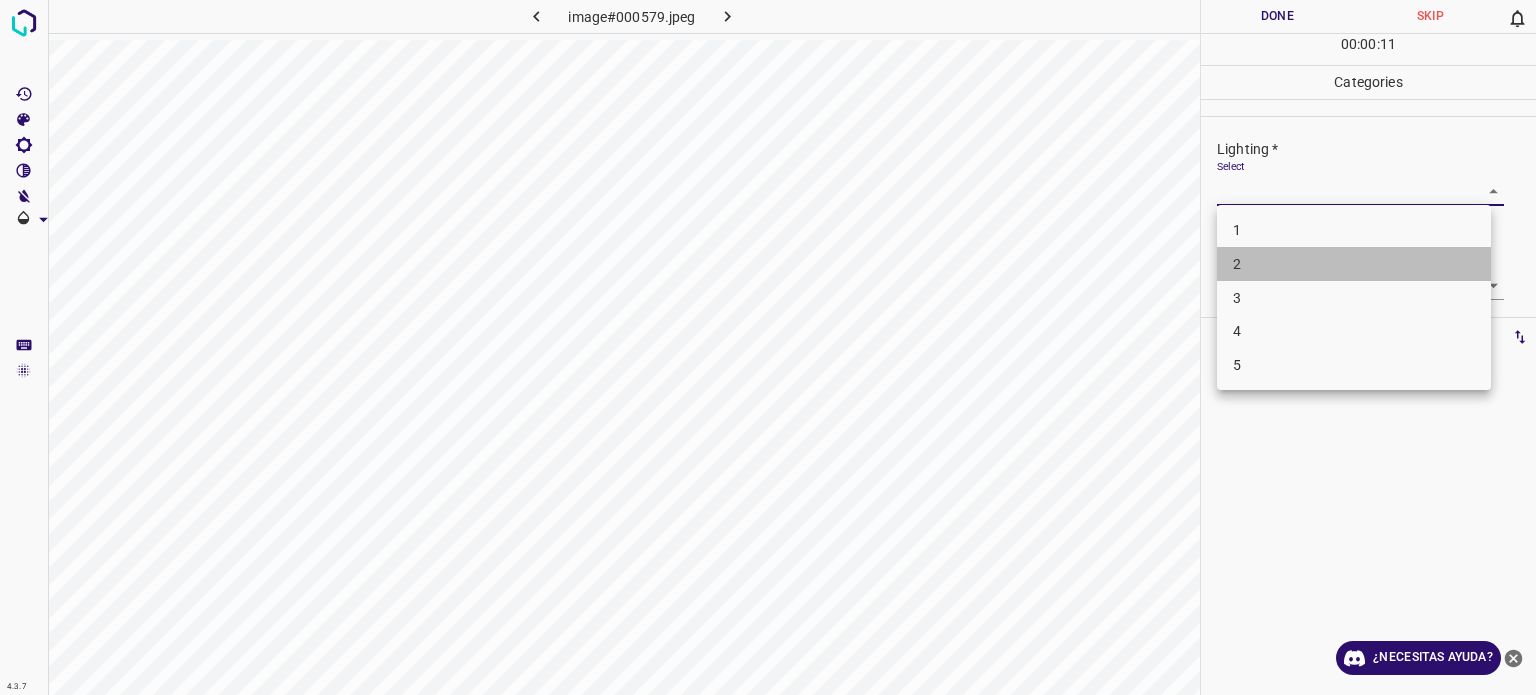click on "2" at bounding box center [1354, 264] 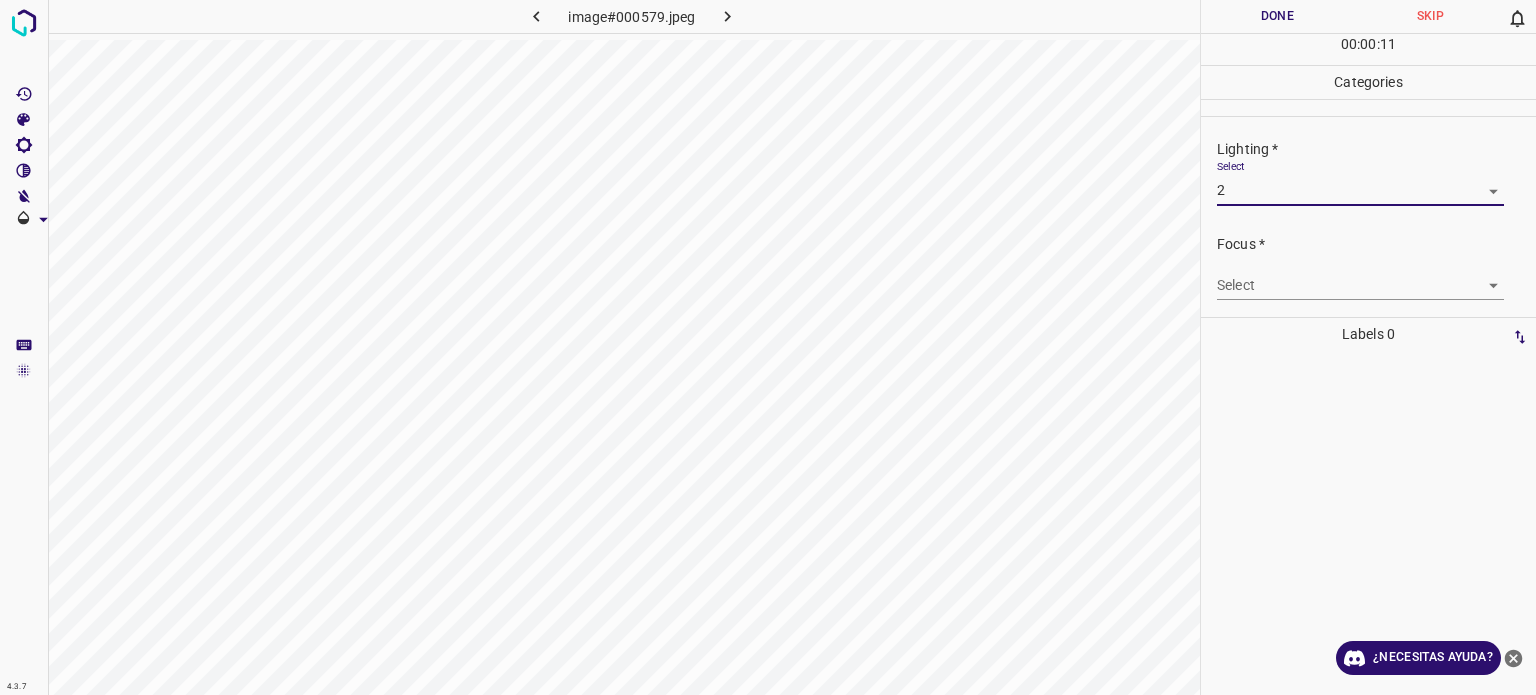 click on "4.3.7 image#000579.jpeg Done Skip 0 00   : 00   : 11   Categories Lighting *  Select 2 2 Focus *  Select ​ Overall *  Select ​ Labels   0 Categories 1 Lighting 2 Focus 3 Overall Tools Space Change between modes (Draw & Edit) I Auto labeling R Restore zoom M Zoom in N Zoom out Delete Delete selecte label Filters Z Restore filters X Saturation filter C Brightness filter V Contrast filter B Gray scale filter General O Download ¿Necesitas ayuda? Texto original Valora esta traducción Tu opinión servirá para ayudar a mejorar el Traductor de Google - Texto - Esconder - Borrar" at bounding box center [768, 347] 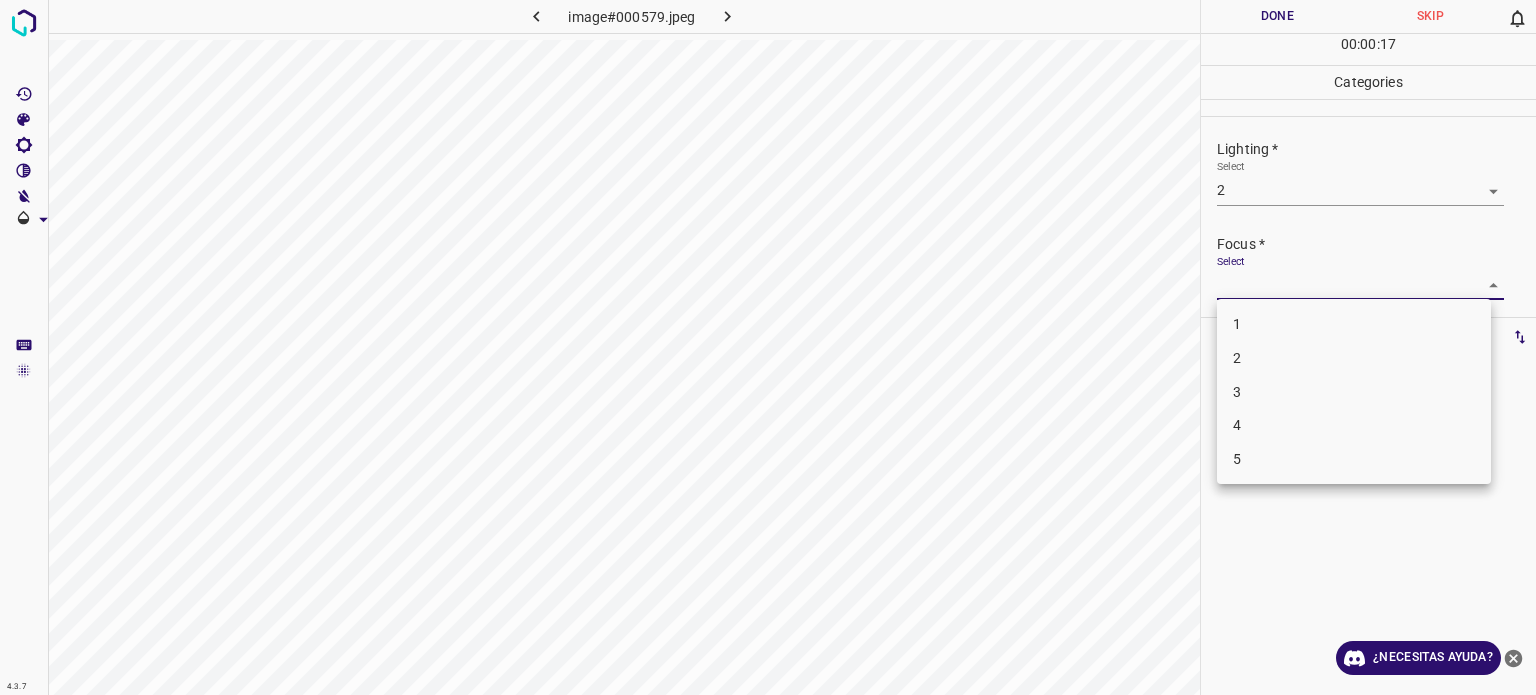 click on "2" at bounding box center (1354, 358) 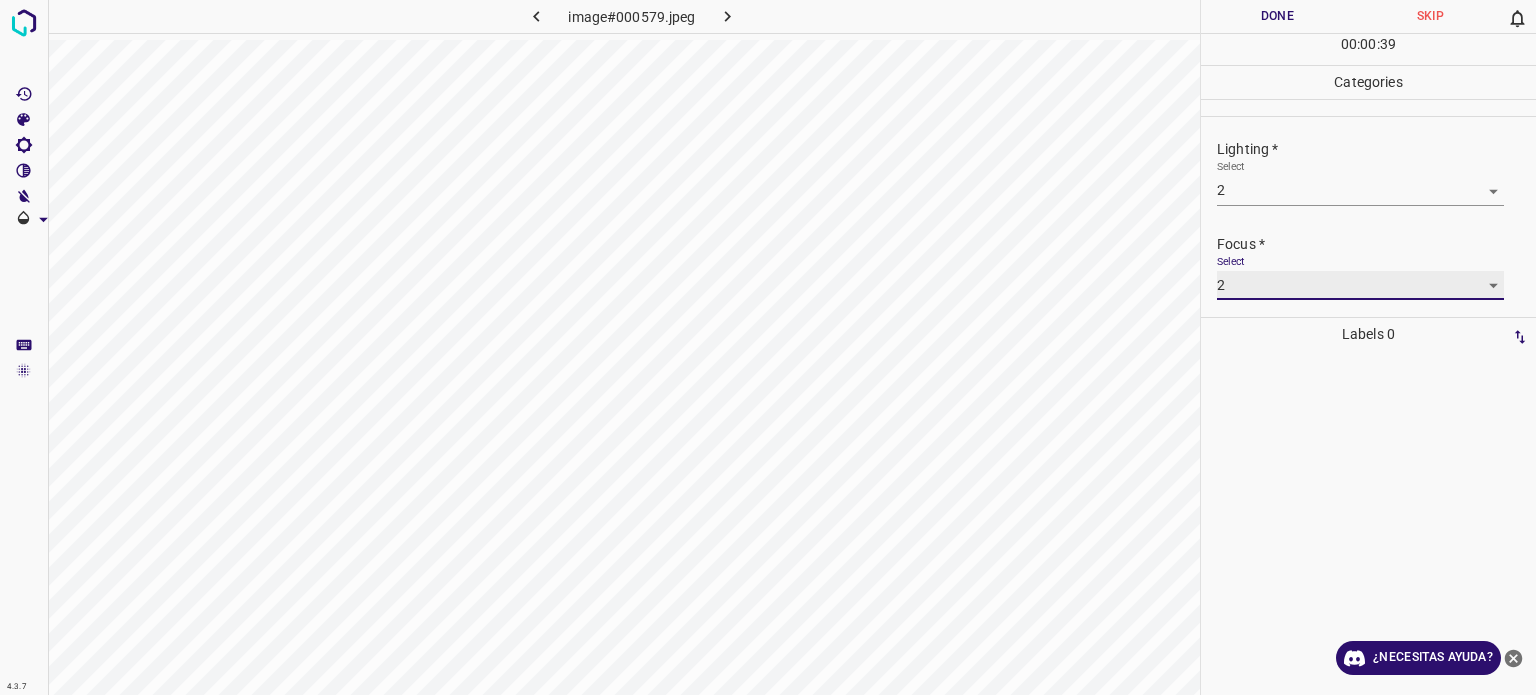 scroll, scrollTop: 98, scrollLeft: 0, axis: vertical 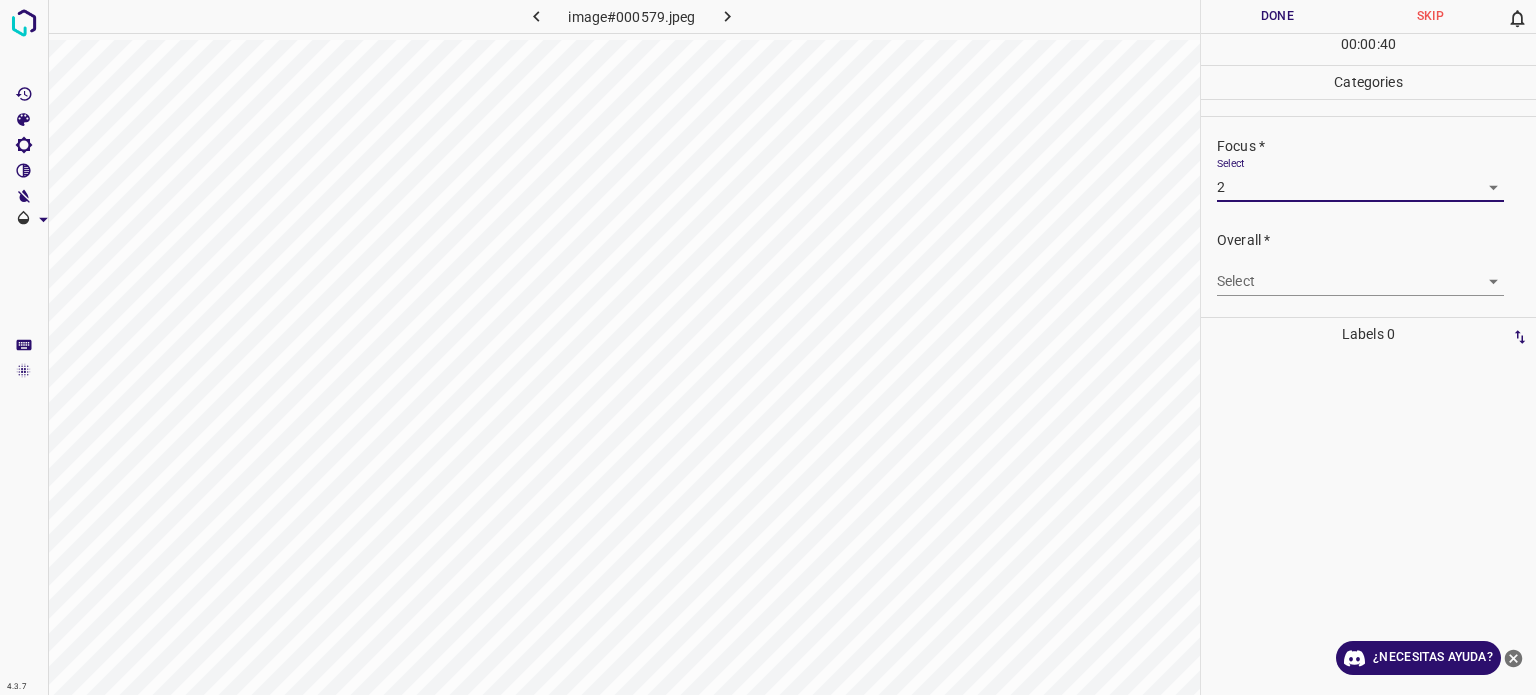 click on "4.3.7 image#000579.jpeg Done Skip 0 00   : 00   : 40   Categories Lighting *  Select 2 2 Focus *  Select 2 2 Overall *  Select ​ Labels   0 Categories 1 Lighting 2 Focus 3 Overall Tools Space Change between modes (Draw & Edit) I Auto labeling R Restore zoom M Zoom in N Zoom out Delete Delete selecte label Filters Z Restore filters X Saturation filter C Brightness filter V Contrast filter B Gray scale filter General O Download ¿Necesitas ayuda? Texto original Valora esta traducción Tu opinión servirá para ayudar a mejorar el Traductor de Google - Texto - Esconder - Borrar" at bounding box center [768, 347] 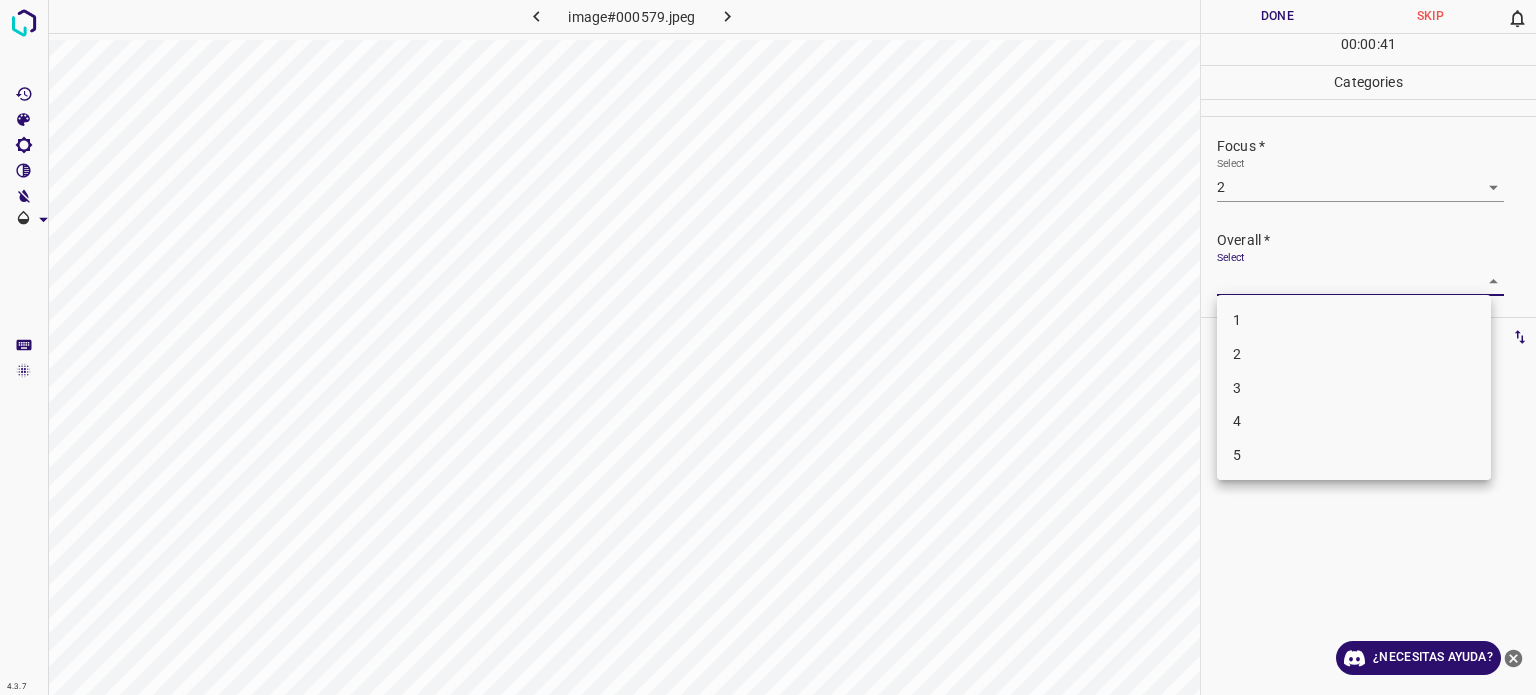 click on "2" at bounding box center [1354, 354] 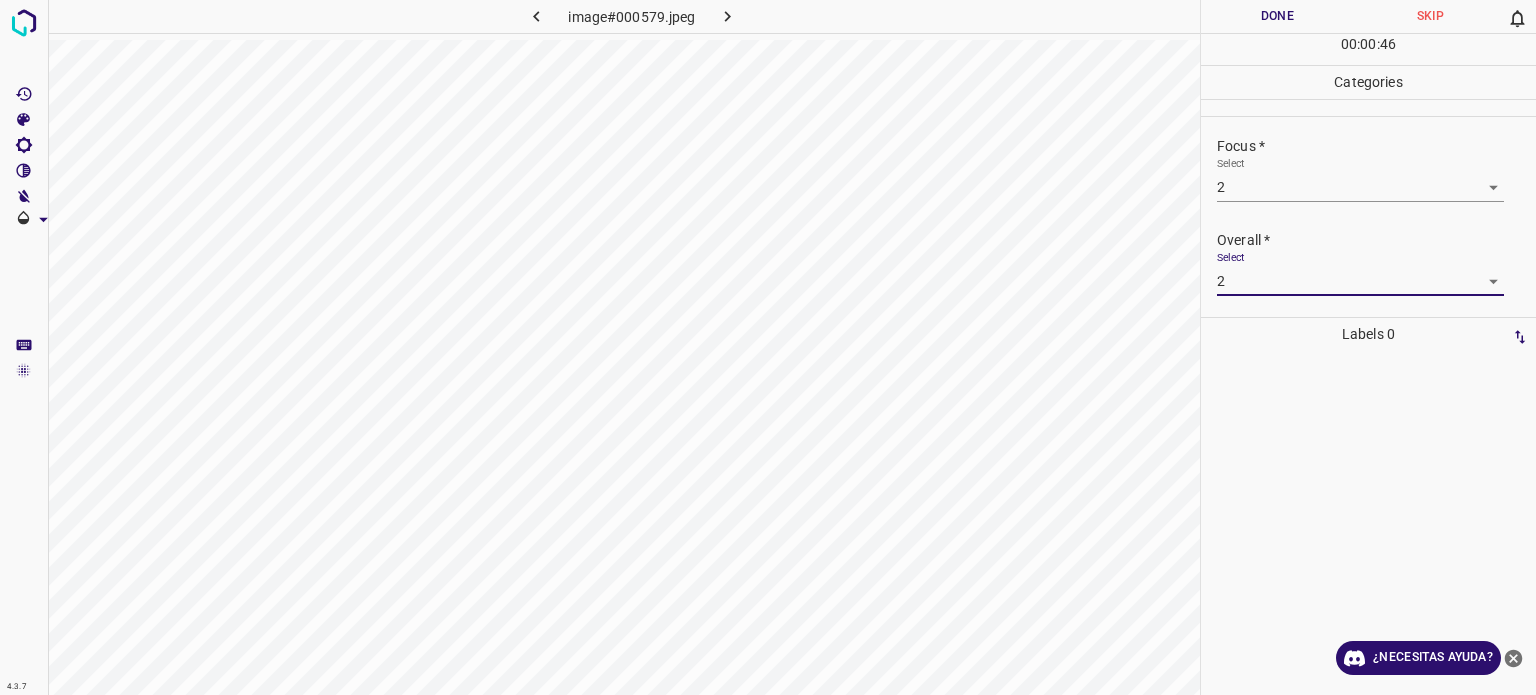 click on "Done" at bounding box center (1277, 16) 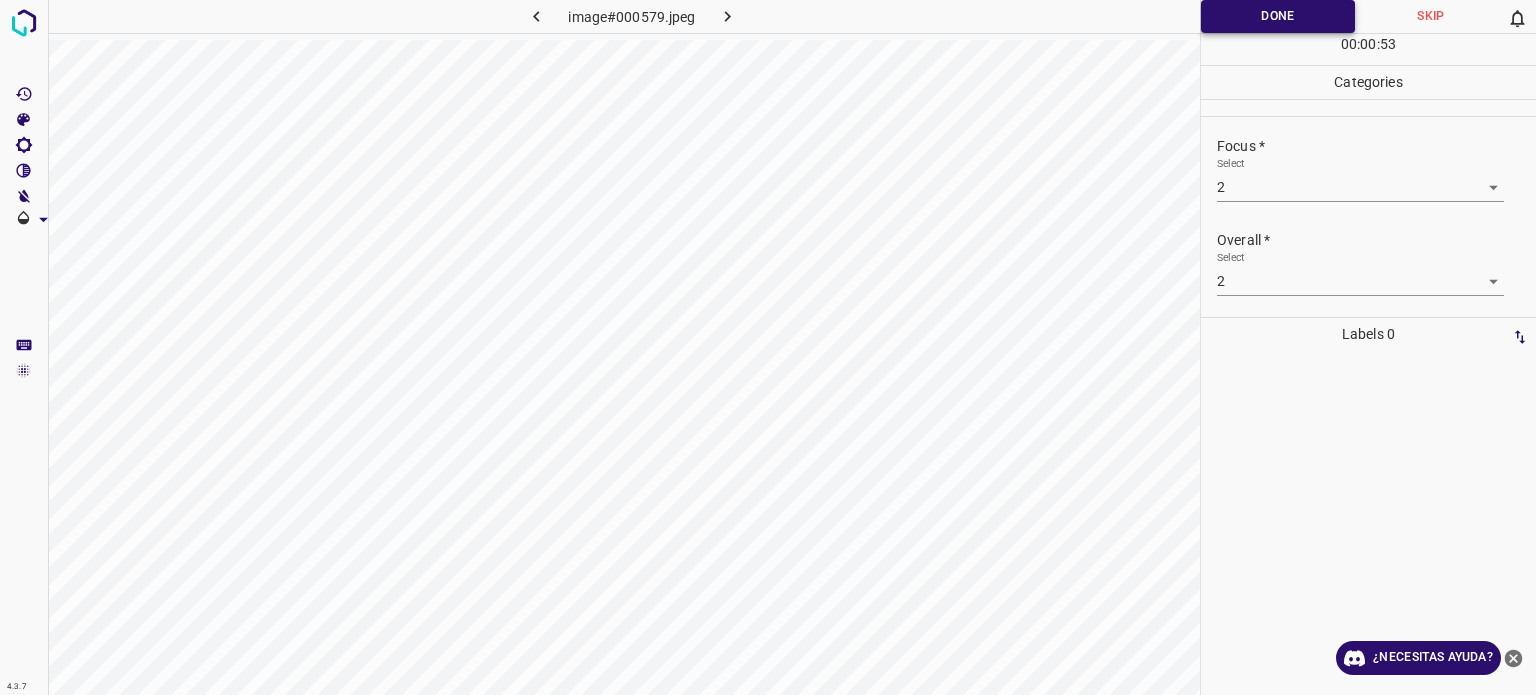 click on "Done" at bounding box center (1278, 16) 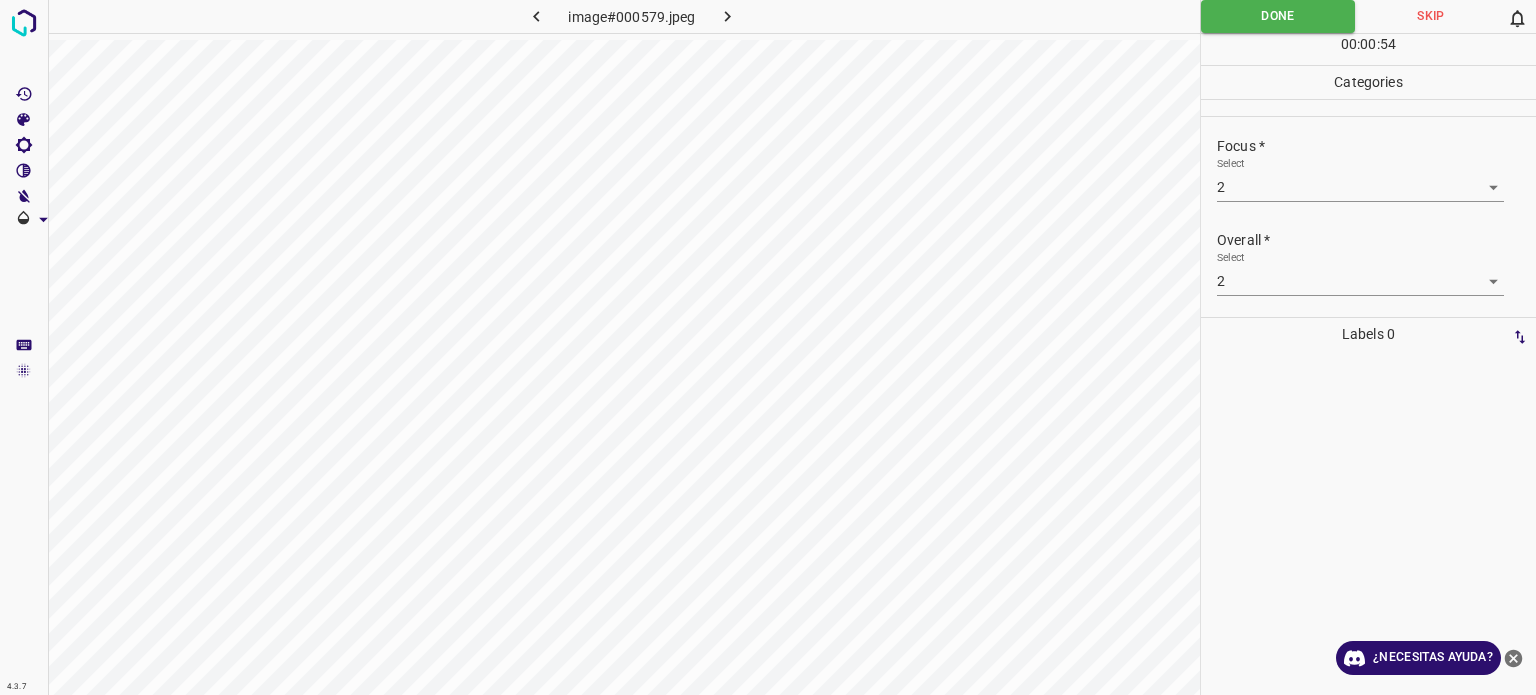 click at bounding box center (728, 16) 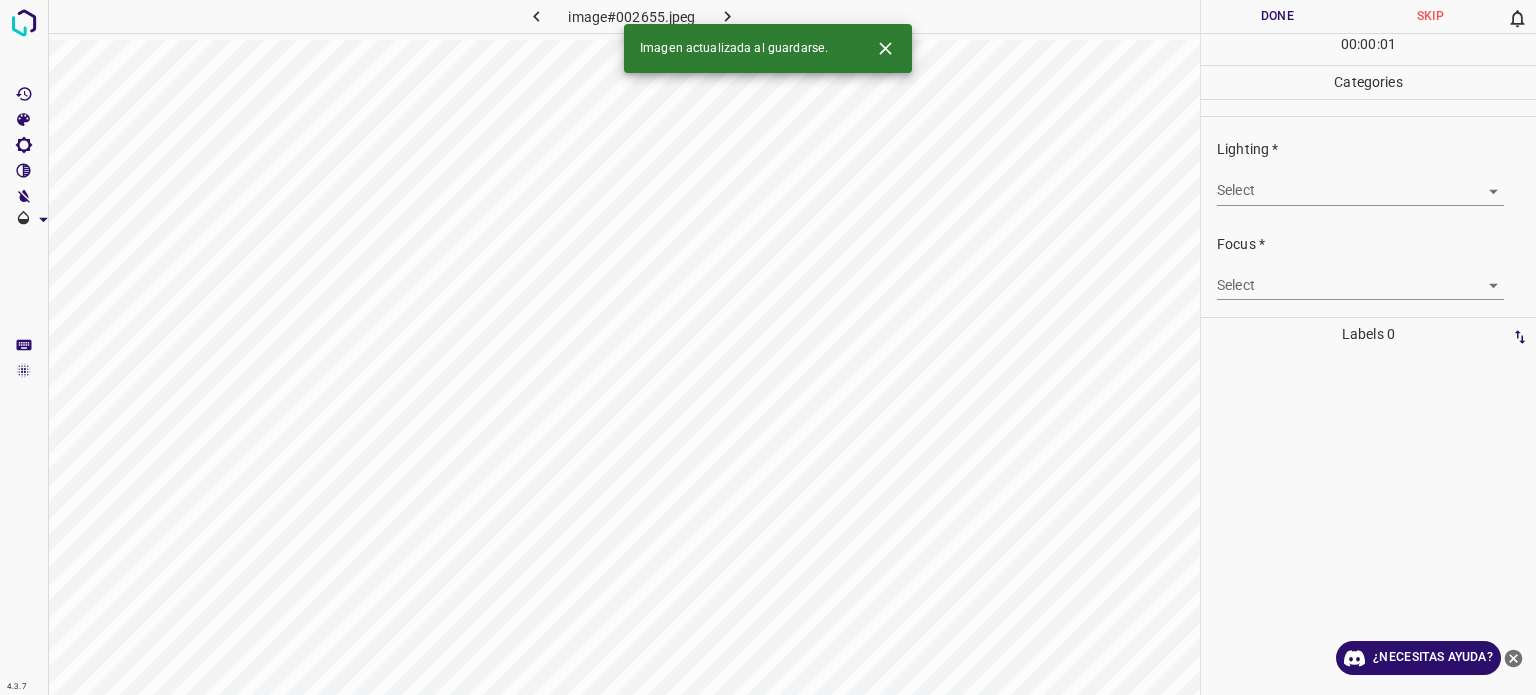 click on "4.3.7 image#002655.jpeg Done Skip 0 00 : 00 : 01 Categories Lighting * Select ​ Focus * Select ​ Overall * Select ​ Labels 0 Categories 1 Lighting 2 Focus 3 Overall Tools Space Change between modes (Draw & Edit) I Auto labeling R Restore zoom M Zoom in N Zoom out Delete Delete selecte label Filters Z Restore filters X Saturation filter C Brightness filter V Contrast filter B Gray scale filter General O Download Imagen actualizada al guardarse. ¿Necesitas ayuda? Texto original Valora esta traducción Tu opinión servirá para ayudar a mejorar el Traductor de Google - Texto - Esconder - Borrar" at bounding box center [768, 347] 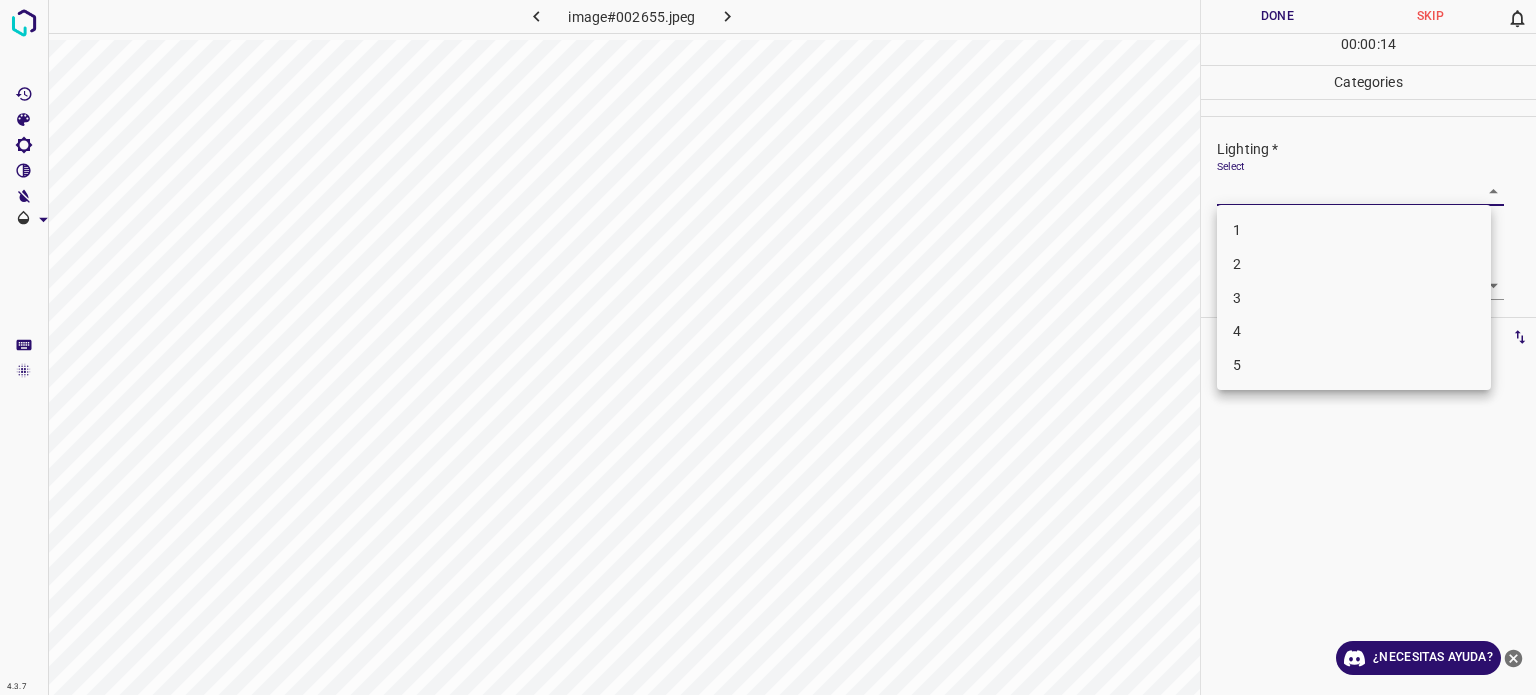 click on "3" at bounding box center [1354, 298] 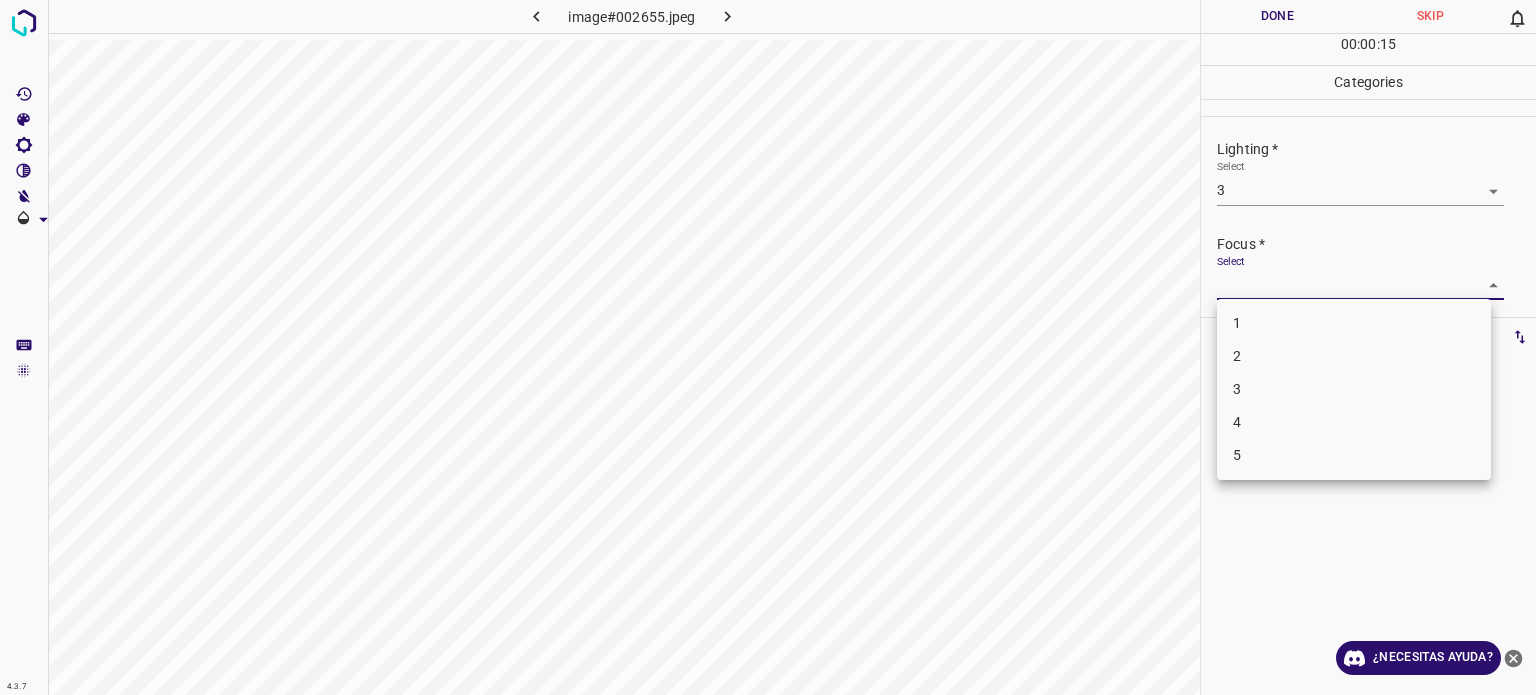 click on "4.3.7 image#002655.jpeg Done Skip 0 00   : 00   : 15   Categories Lighting *  Select 3 3 Focus *  Select ​ Overall *  Select ​ Labels   0 Categories 1 Lighting 2 Focus 3 Overall Tools Space Change between modes (Draw & Edit) I Auto labeling R Restore zoom M Zoom in N Zoom out Delete Delete selecte label Filters Z Restore filters X Saturation filter C Brightness filter V Contrast filter B Gray scale filter General O Download ¿Necesitas ayuda? Texto original Valora esta traducción Tu opinión servirá para ayudar a mejorar el Traductor de Google - Texto - Esconder - Borrar 1 2 3 4 5" at bounding box center [768, 347] 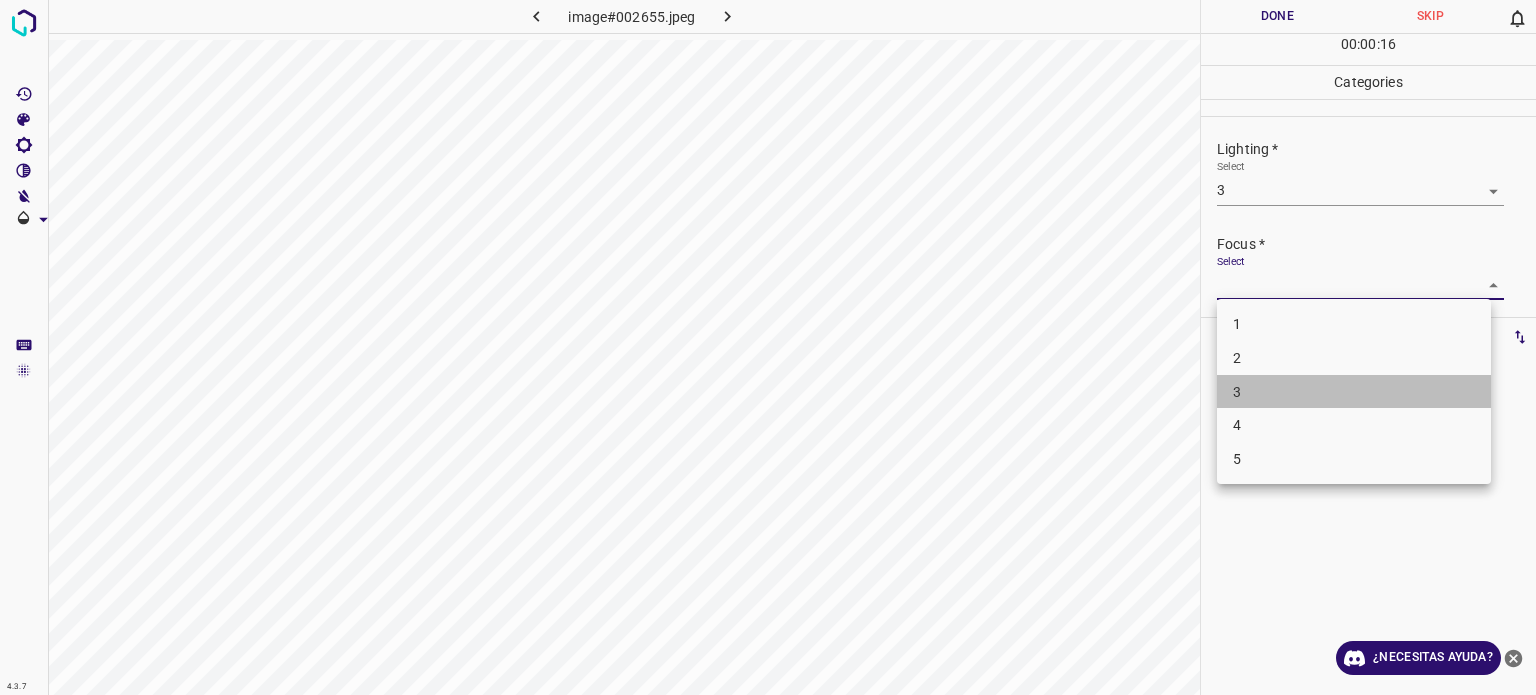 click on "3" at bounding box center (1354, 392) 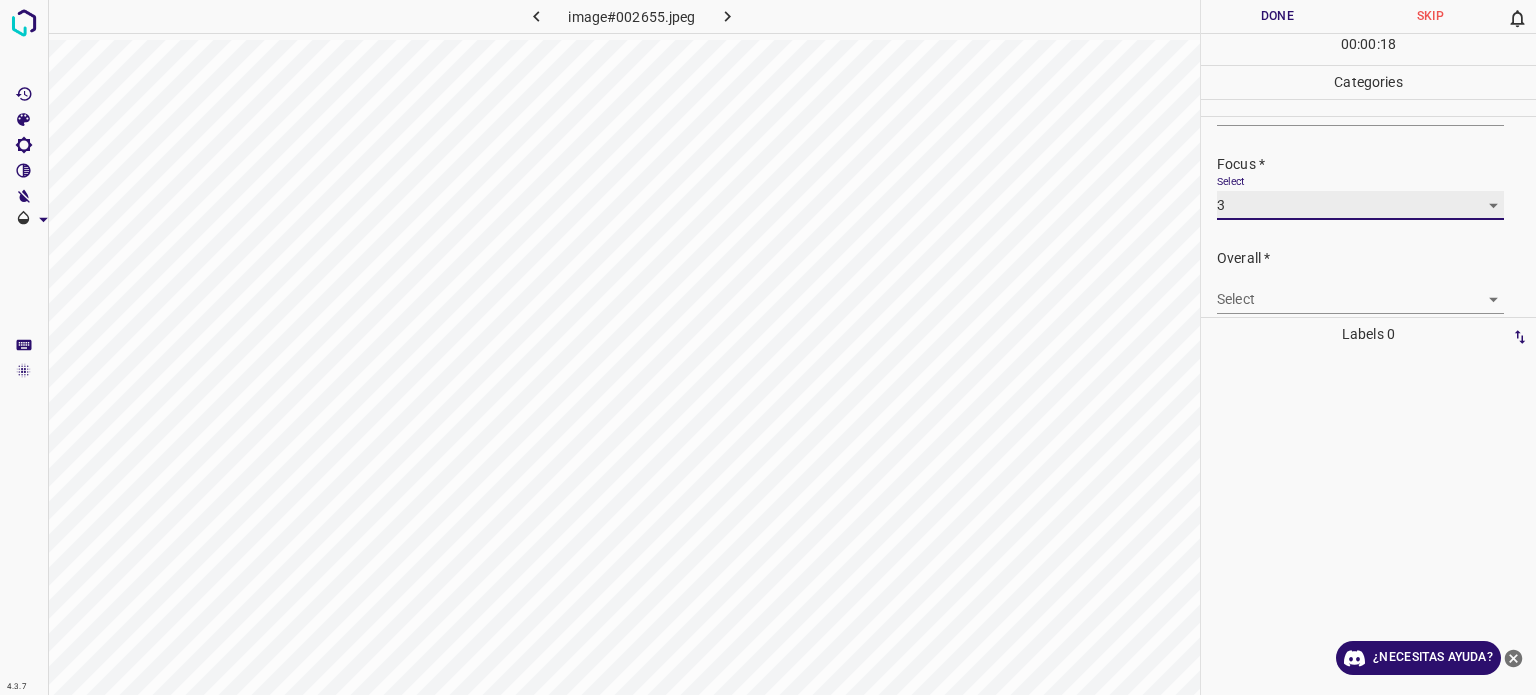 scroll, scrollTop: 98, scrollLeft: 0, axis: vertical 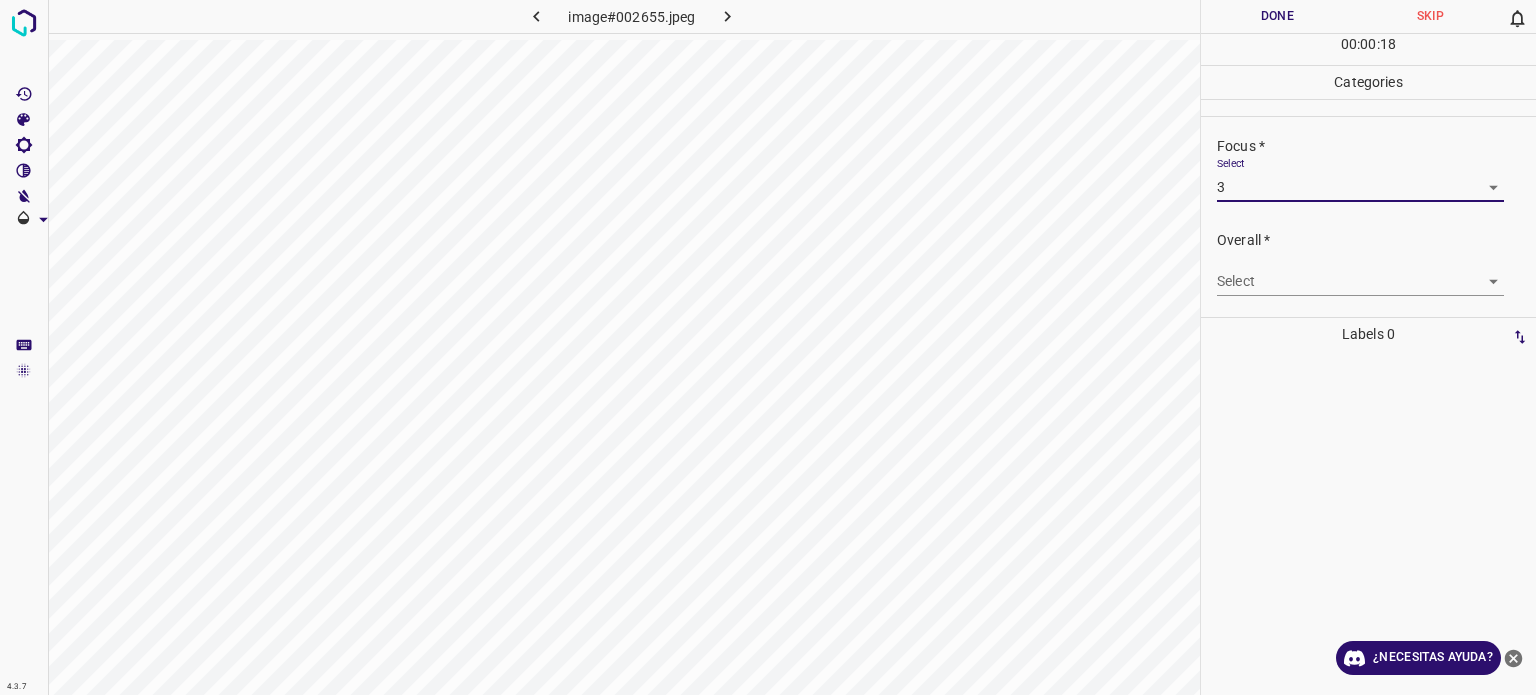 click on "4.3.7 image#002655.jpeg Done Skip 0 00   : 00   : 18   Categories Lighting *  Select 3 3 Focus *  Select 3 3 Overall *  Select ​ Labels   0 Categories 1 Lighting 2 Focus 3 Overall Tools Space Change between modes (Draw & Edit) I Auto labeling R Restore zoom M Zoom in N Zoom out Delete Delete selecte label Filters Z Restore filters X Saturation filter C Brightness filter V Contrast filter B Gray scale filter General O Download ¿Necesitas ayuda? Texto original Valora esta traducción Tu opinión servirá para ayudar a mejorar el Traductor de Google - Texto - Esconder - Borrar" at bounding box center (768, 347) 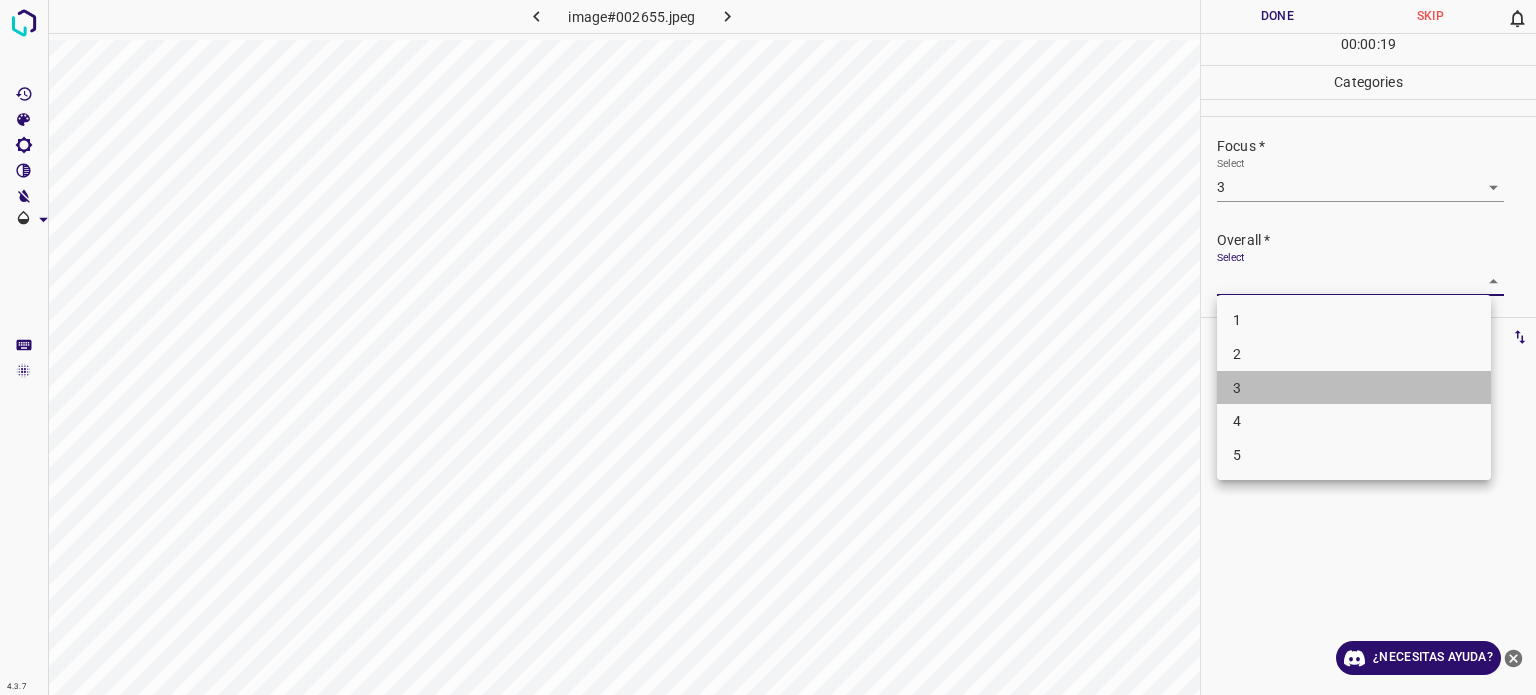 click on "3" at bounding box center (1237, 387) 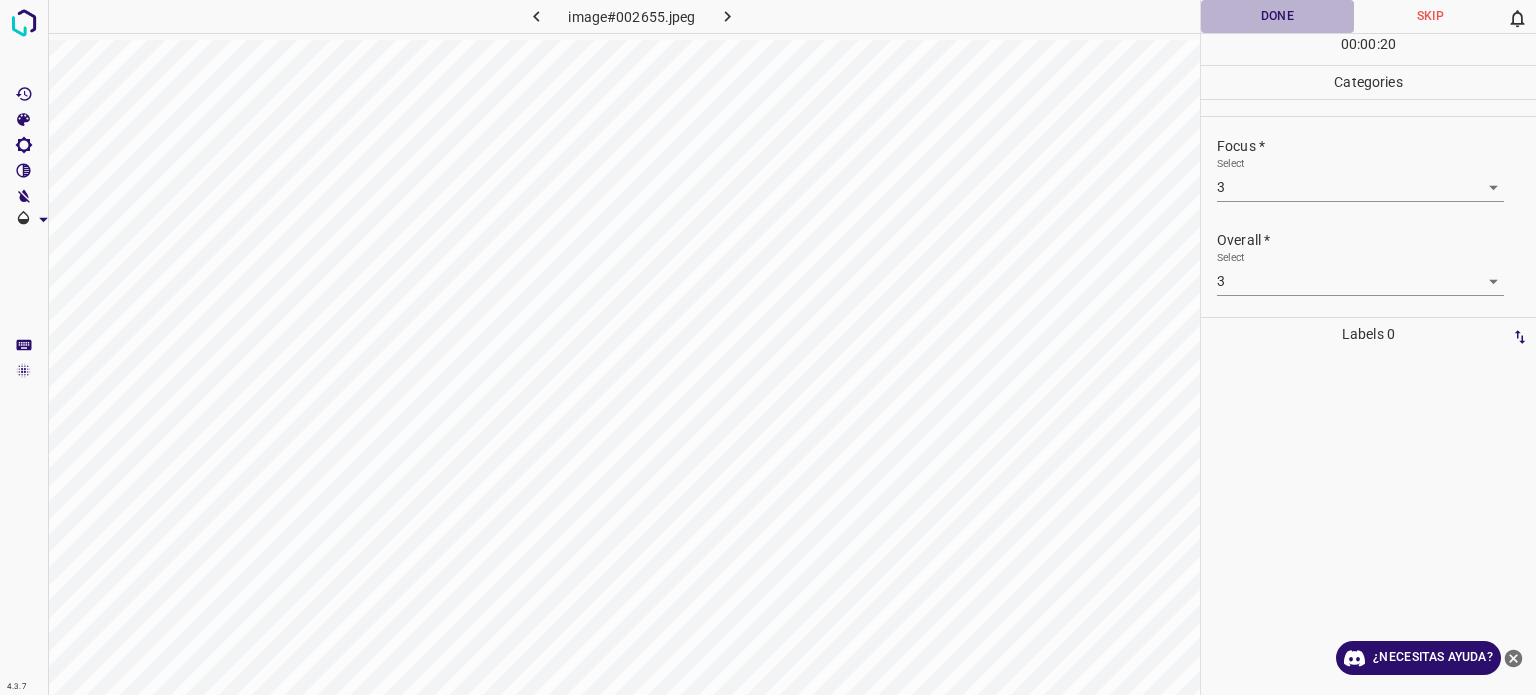 click on "Done" at bounding box center [1277, 16] 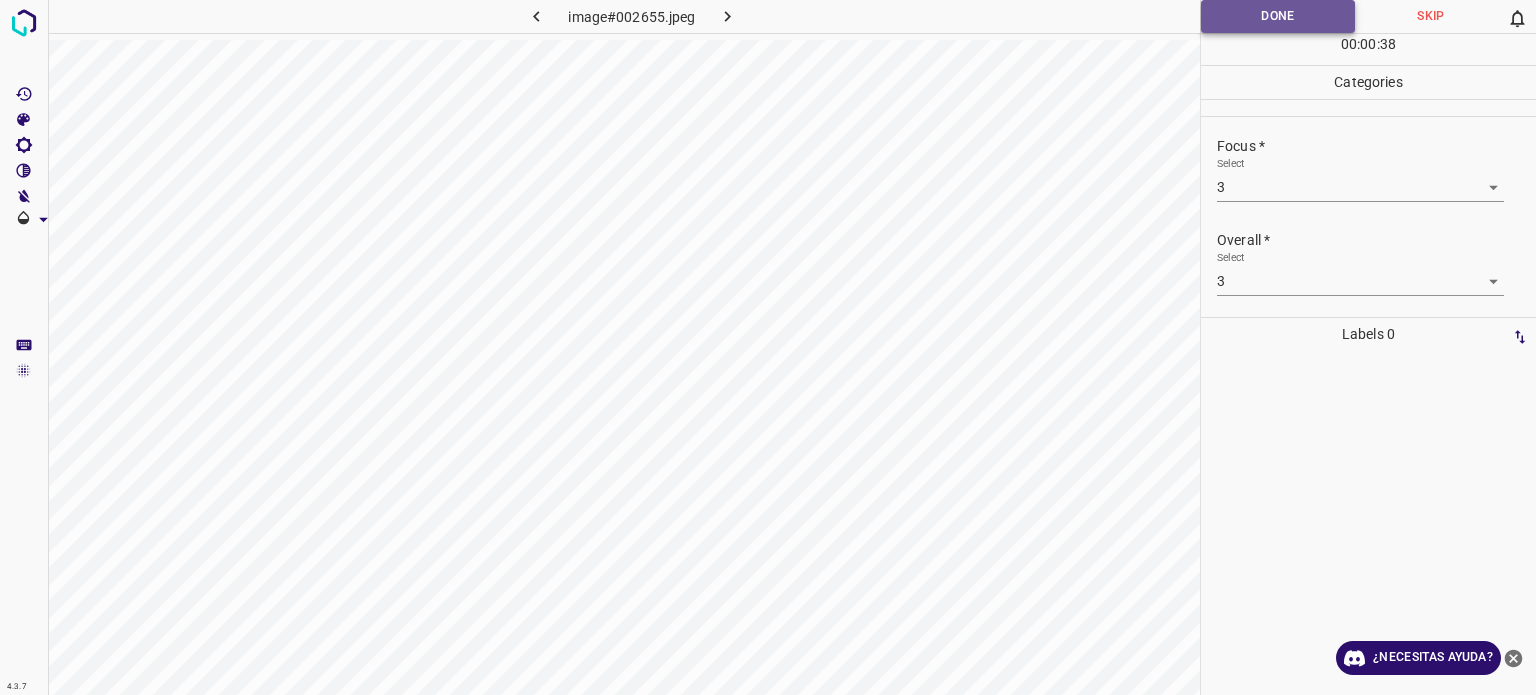 click on "Done" at bounding box center [1278, 16] 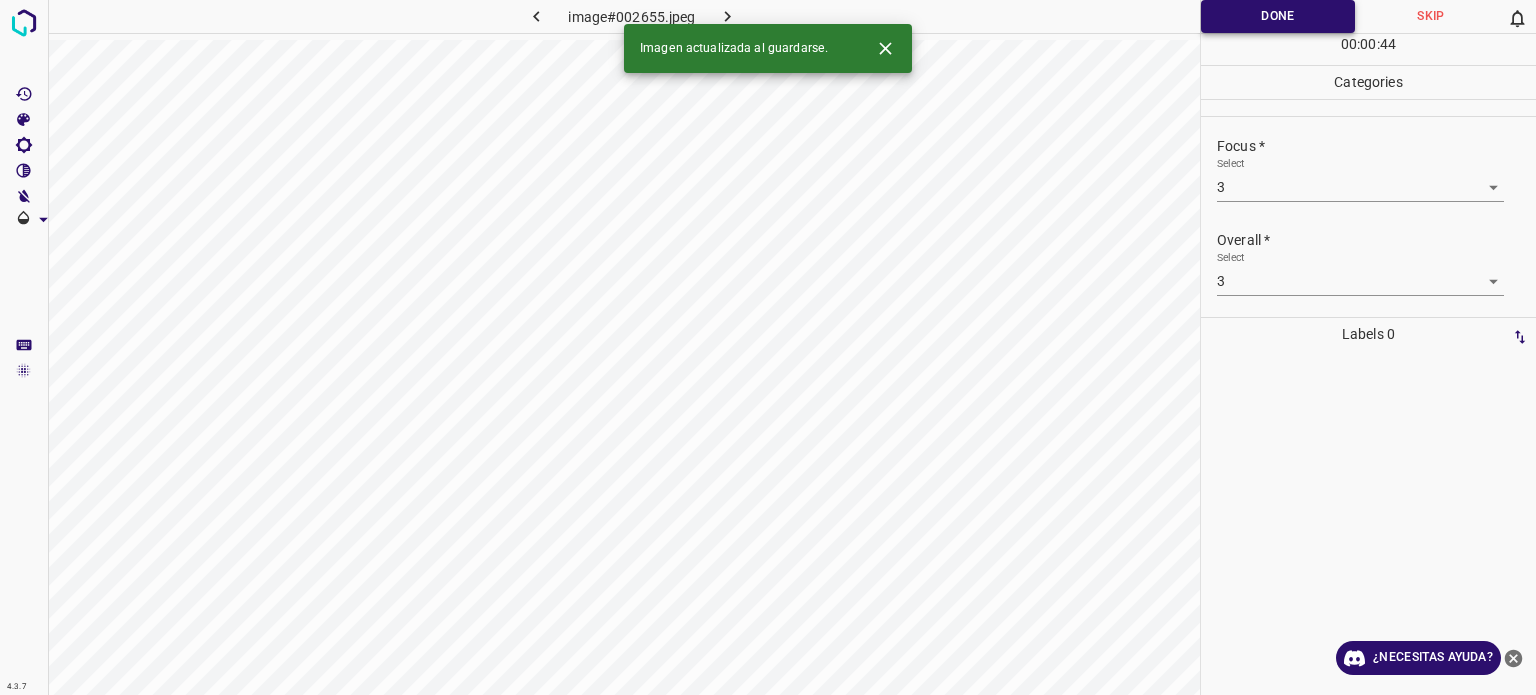 click on "Done" at bounding box center [1278, 16] 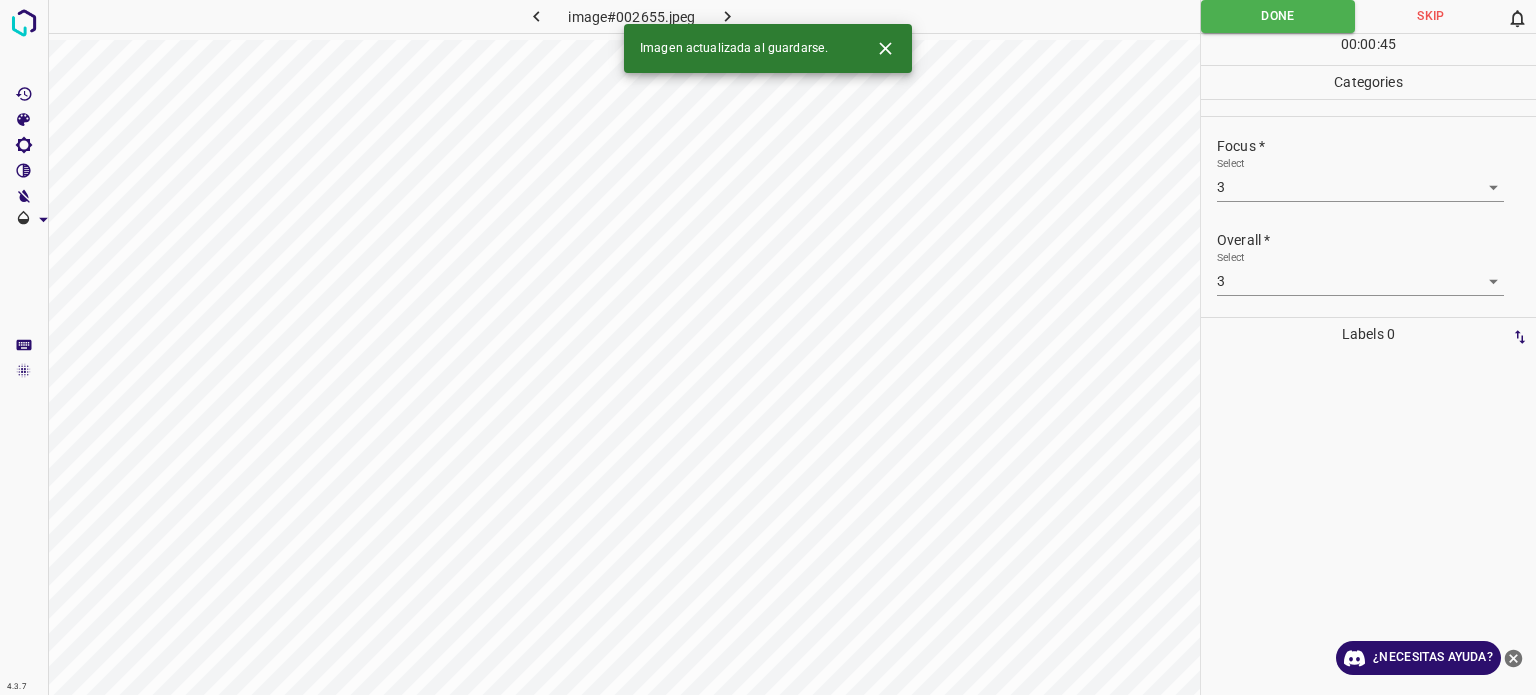 click 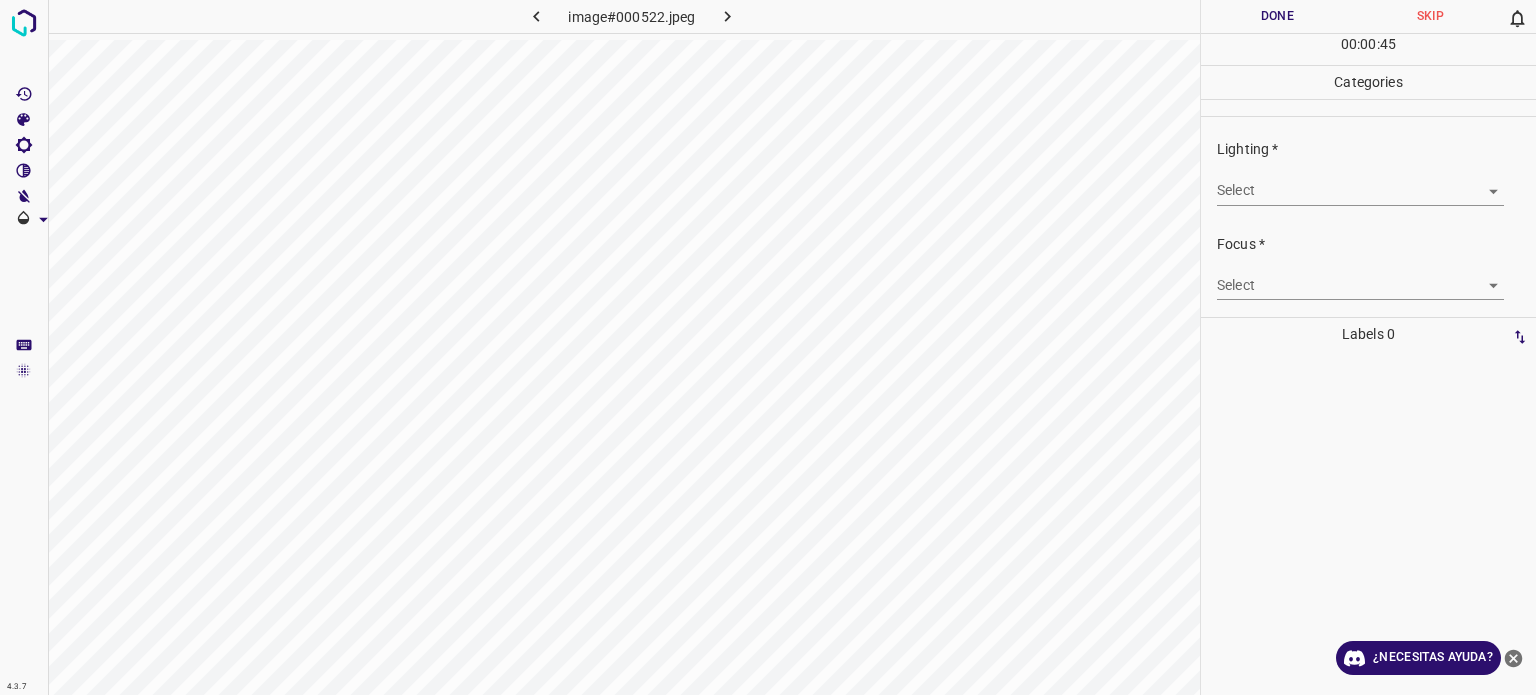 click on "4.3.7 image#000522.jpeg Done Skip 0 00   : 00   : 45   Categories Lighting *  Select ​ Focus *  Select ​ Overall *  Select ​ Labels   0 Categories 1 Lighting 2 Focus 3 Overall Tools Space Change between modes (Draw & Edit) I Auto labeling R Restore zoom M Zoom in N Zoom out Delete Delete selecte label Filters Z Restore filters X Saturation filter C Brightness filter V Contrast filter B Gray scale filter General O Download ¿Necesitas ayuda? Texto original Valora esta traducción Tu opinión servirá para ayudar a mejorar el Traductor de Google - Texto - Esconder - Borrar" at bounding box center [768, 347] 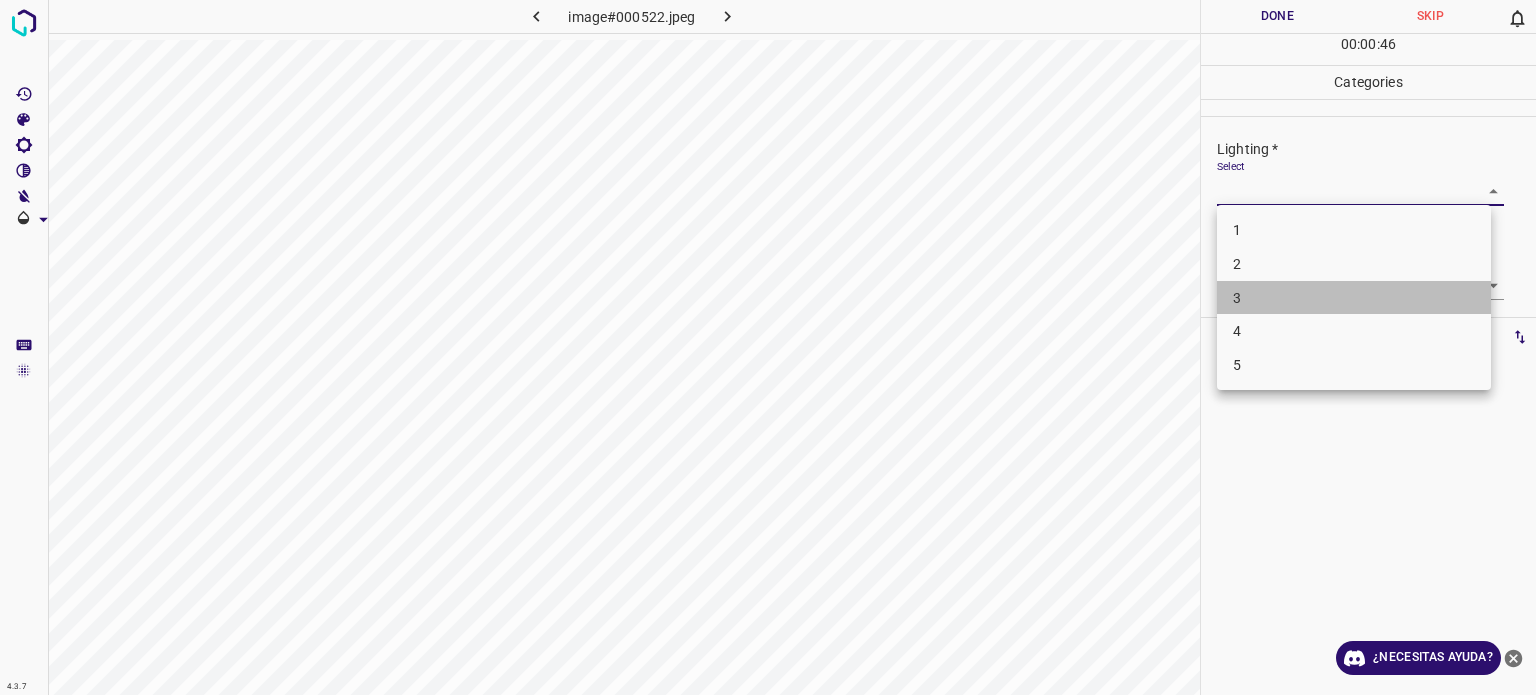 click on "3" at bounding box center [1354, 298] 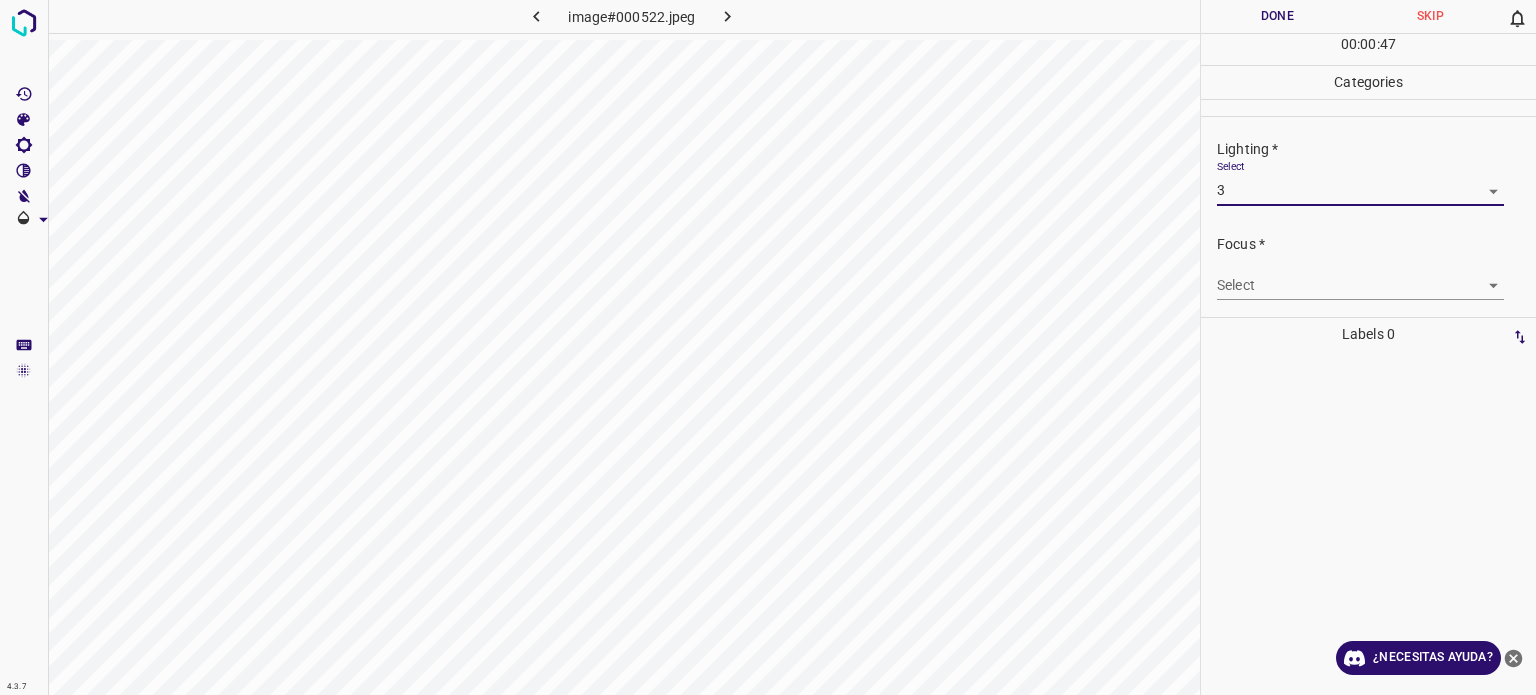 click on "4.3.7 image#000522.jpeg Done Skip 0 00   : 00   : 47   Categories Lighting *  Select 3 3 Focus *  Select ​ Overall *  Select ​ Labels   0 Categories 1 Lighting 2 Focus 3 Overall Tools Space Change between modes (Draw & Edit) I Auto labeling R Restore zoom M Zoom in N Zoom out Delete Delete selecte label Filters Z Restore filters X Saturation filter C Brightness filter V Contrast filter B Gray scale filter General O Download ¿Necesitas ayuda? Texto original Valora esta traducción Tu opinión servirá para ayudar a mejorar el Traductor de Google - Texto - Esconder - Borrar" at bounding box center [768, 347] 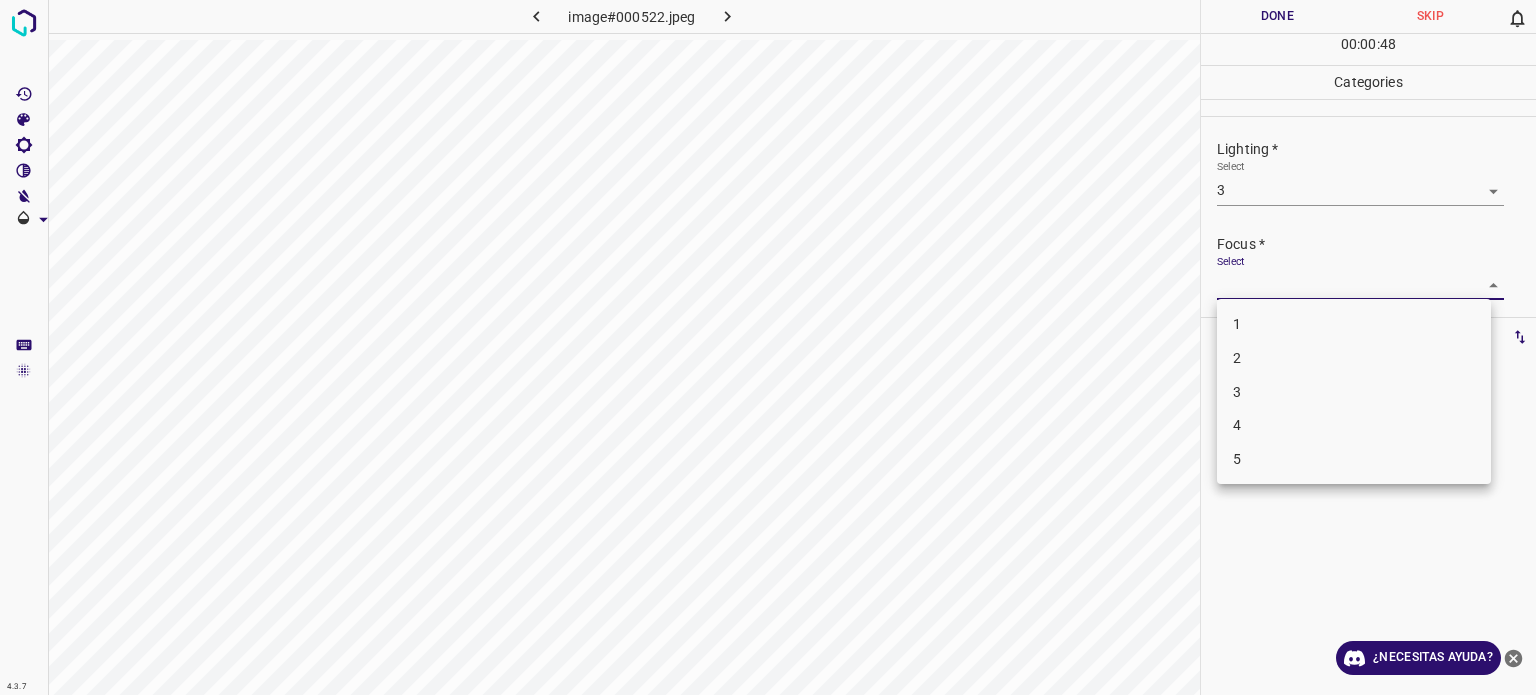 click on "3" at bounding box center (1354, 392) 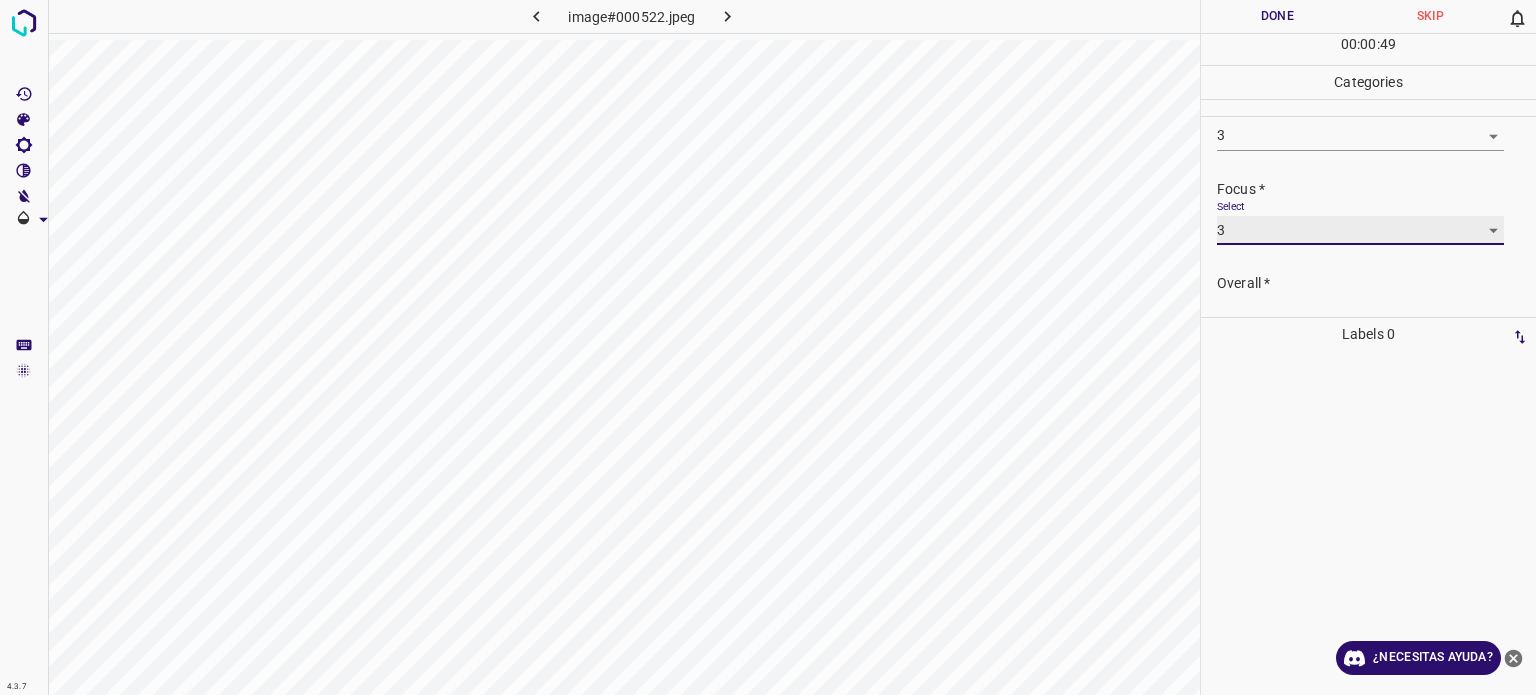 scroll, scrollTop: 98, scrollLeft: 0, axis: vertical 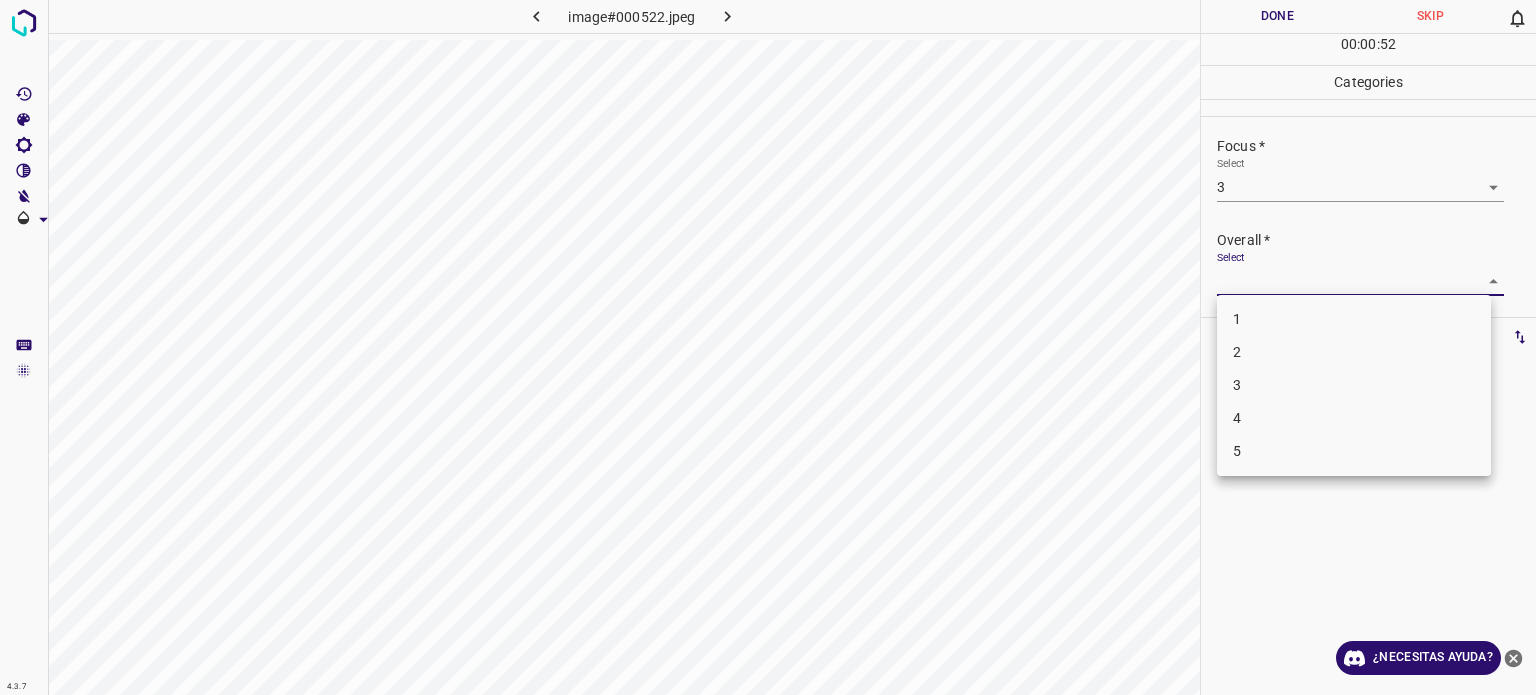 click on "4.3.7 image#000522.jpeg Done Skip 0 00   : 00   : 52   Categories Lighting *  Select 3 3 Focus *  Select 3 3 Overall *  Select ​ Labels   0 Categories 1 Lighting 2 Focus 3 Overall Tools Space Change between modes (Draw & Edit) I Auto labeling R Restore zoom M Zoom in N Zoom out Delete Delete selecte label Filters Z Restore filters X Saturation filter C Brightness filter V Contrast filter B Gray scale filter General O Download ¿Necesitas ayuda? Texto original Valora esta traducción Tu opinión servirá para ayudar a mejorar el Traductor de Google - Texto - Esconder - Borrar 1 2 3 4 5" at bounding box center [768, 347] 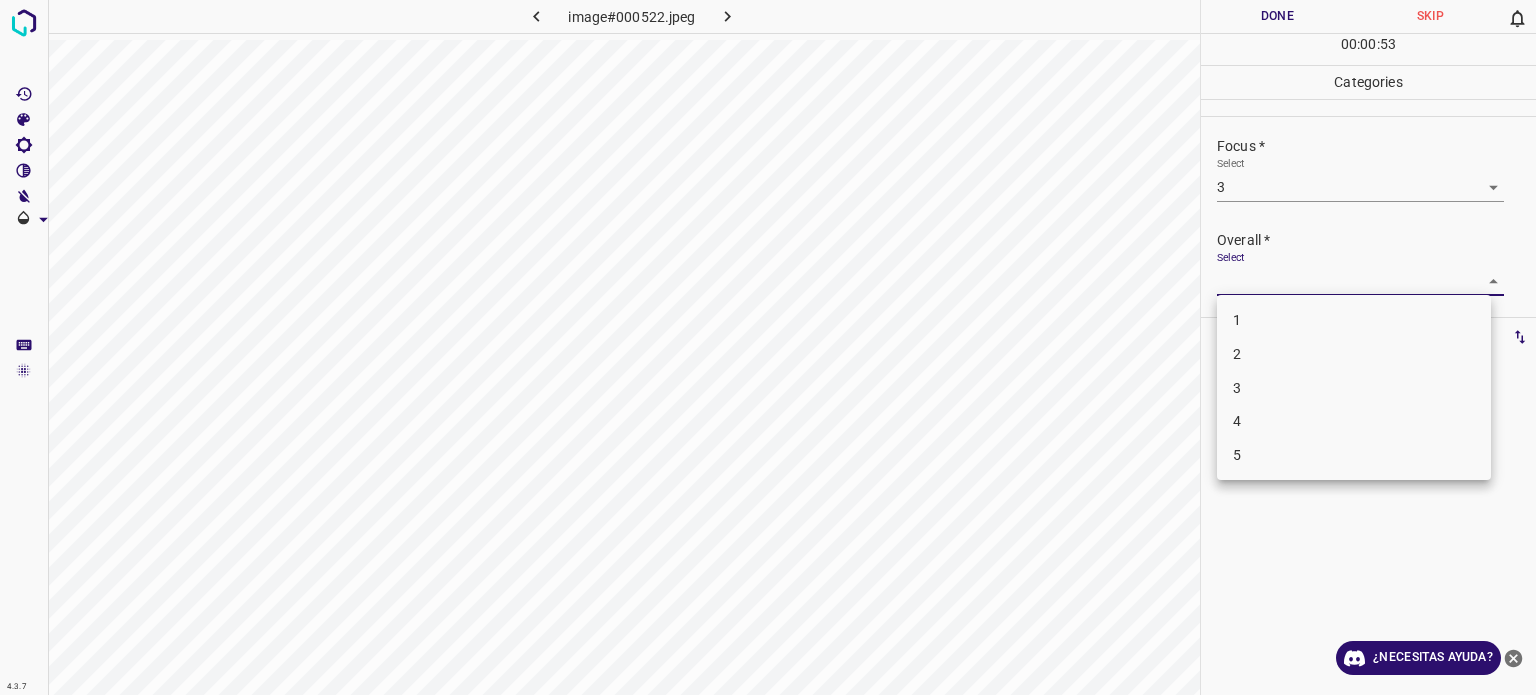 click on "3" at bounding box center (1354, 388) 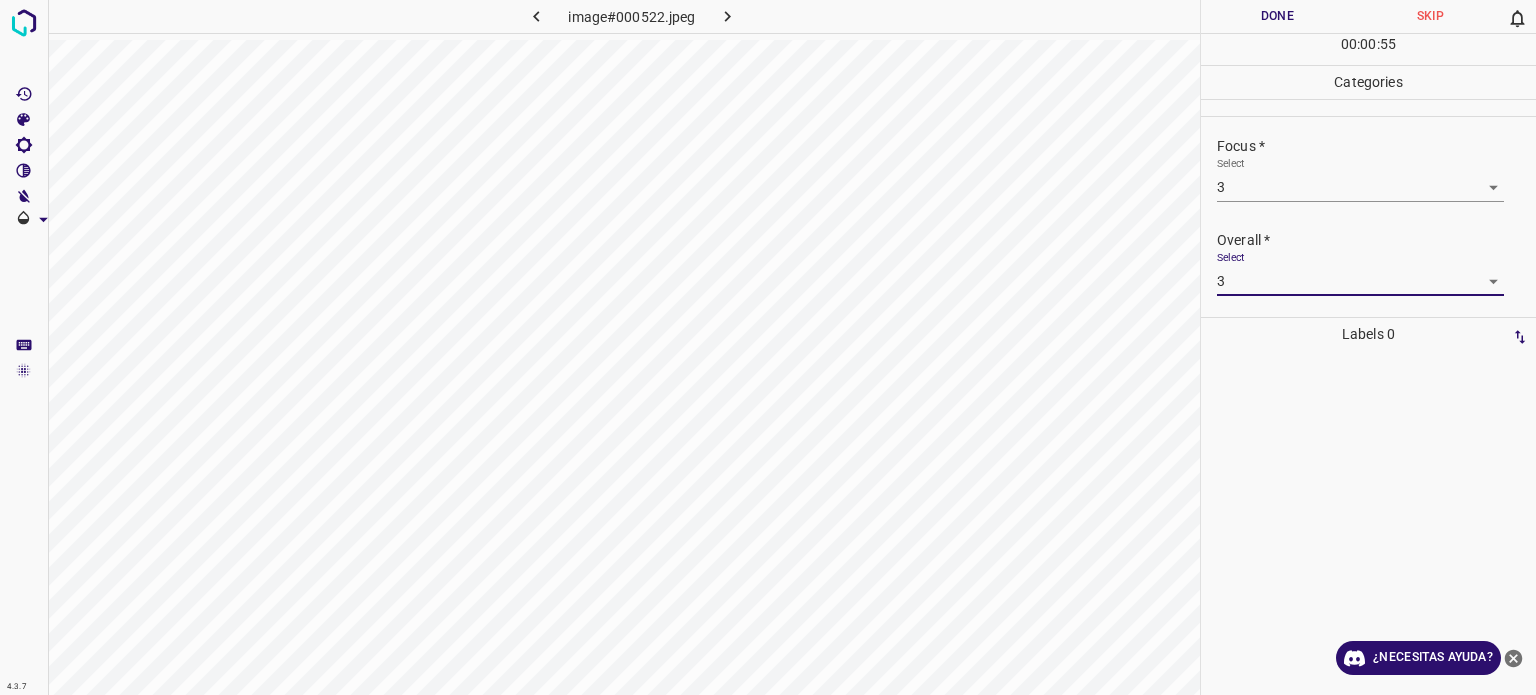 click on "Done" at bounding box center (1277, 16) 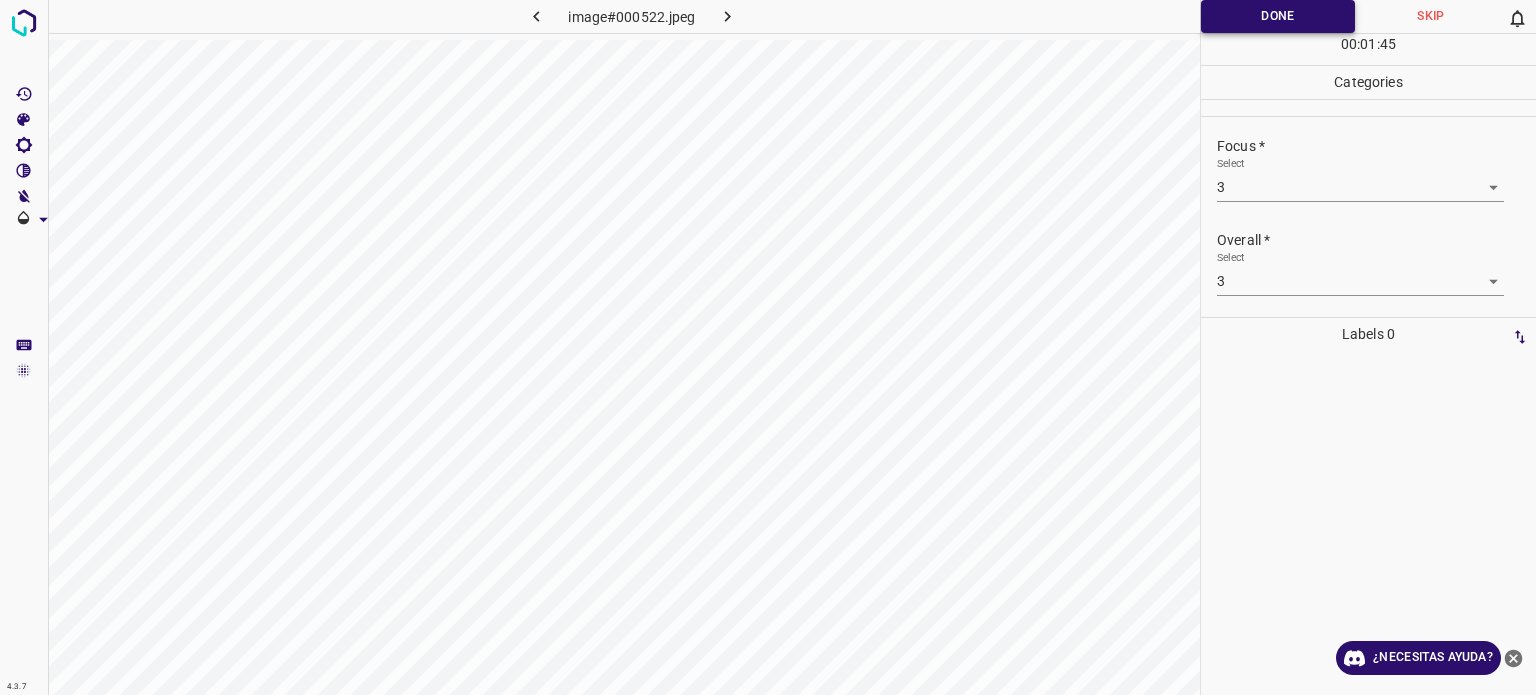 click on "Done" at bounding box center [1278, 16] 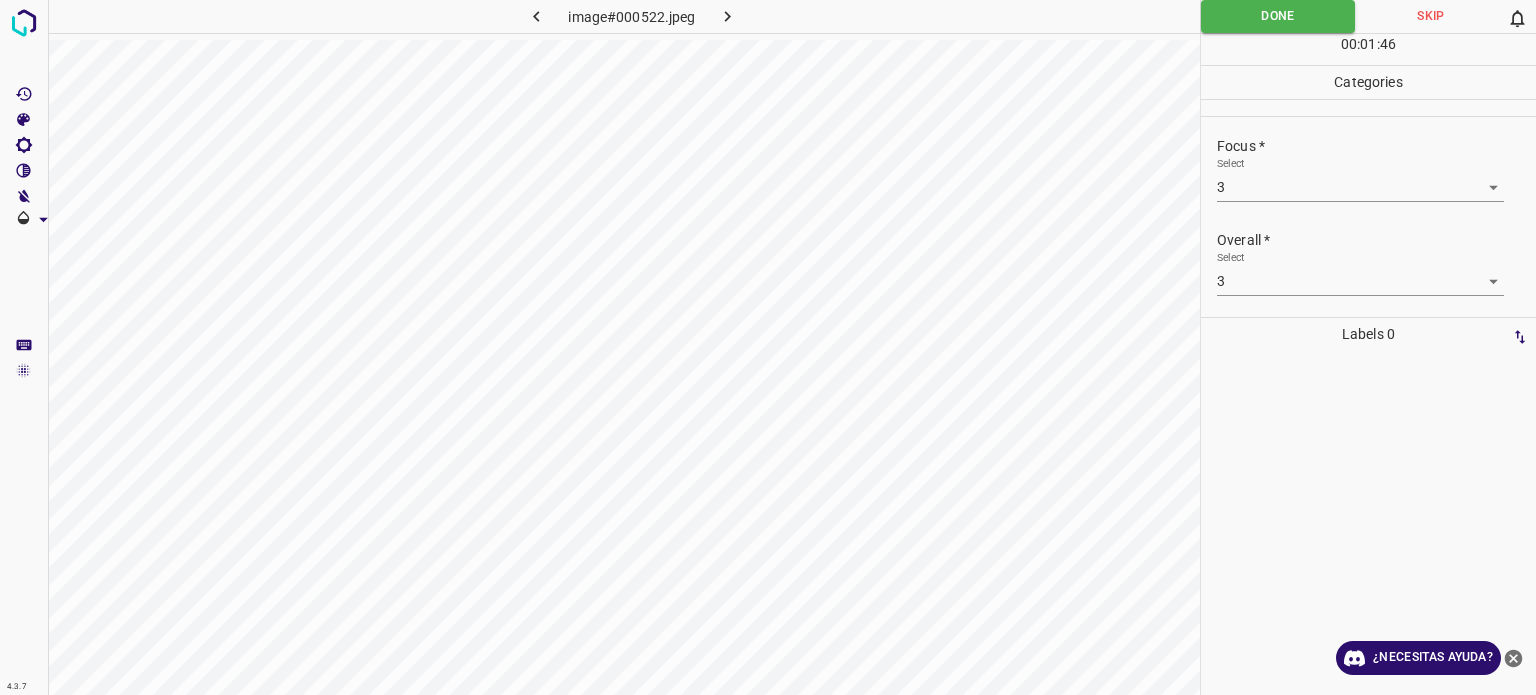 click 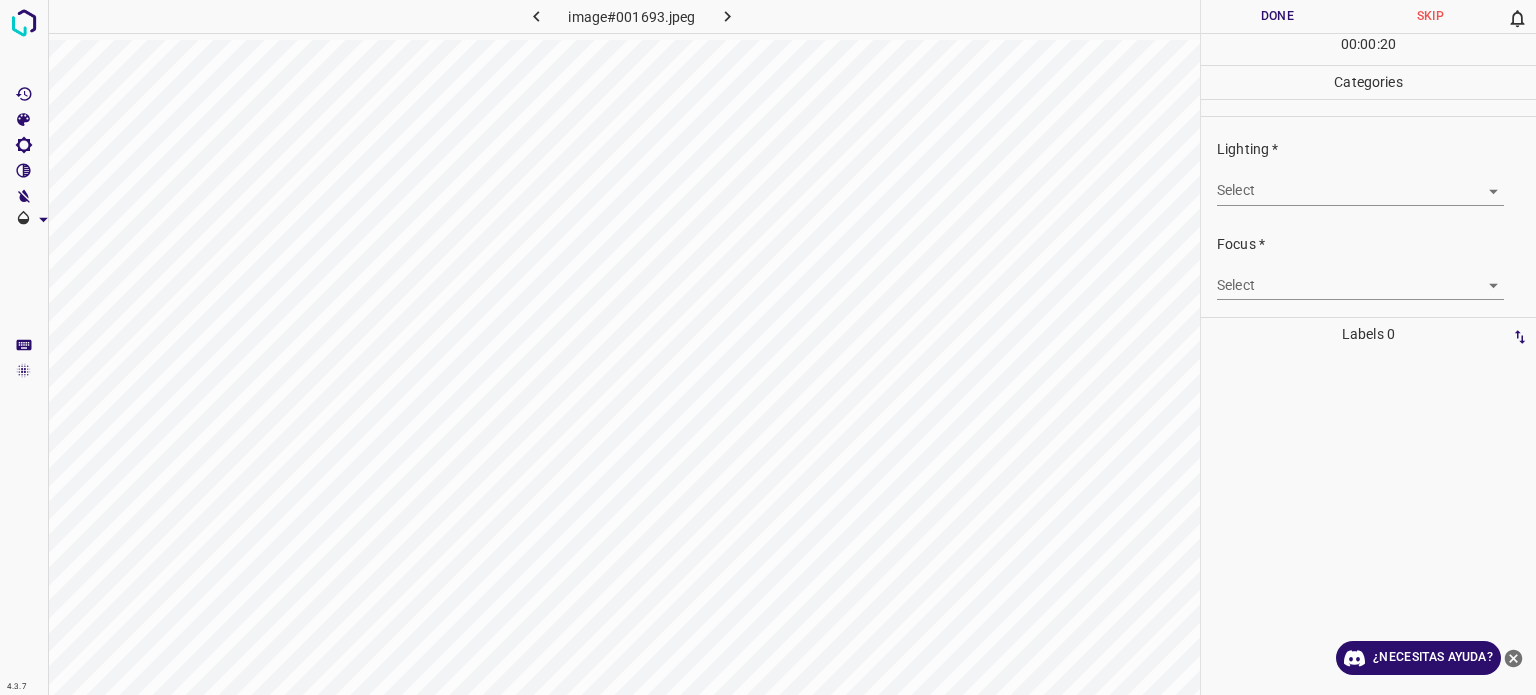 click on "4.3.7 image#001693.jpeg Done Skip 0 00 : 00 : 20 Categories Lighting * Select ​ Focus * Select ​ Overall * Select ​ Labels 0 Categories 1 Lighting 2 Focus 3 Overall Tools Space Change between modes (Draw & Edit) I Auto labeling R Restore zoom M Zoom in N Zoom out Delete Delete selecte label Filters Z Restore filters X Saturation filter C Brightness filter V Contrast filter B Gray scale filter General O Download ¿Necesitas ayuda? Texto original Valora esta traducción Tu opinión servirá para ayudar a mejorar el Traductor de Google - Texto - Esconder - Borrar" at bounding box center (768, 347) 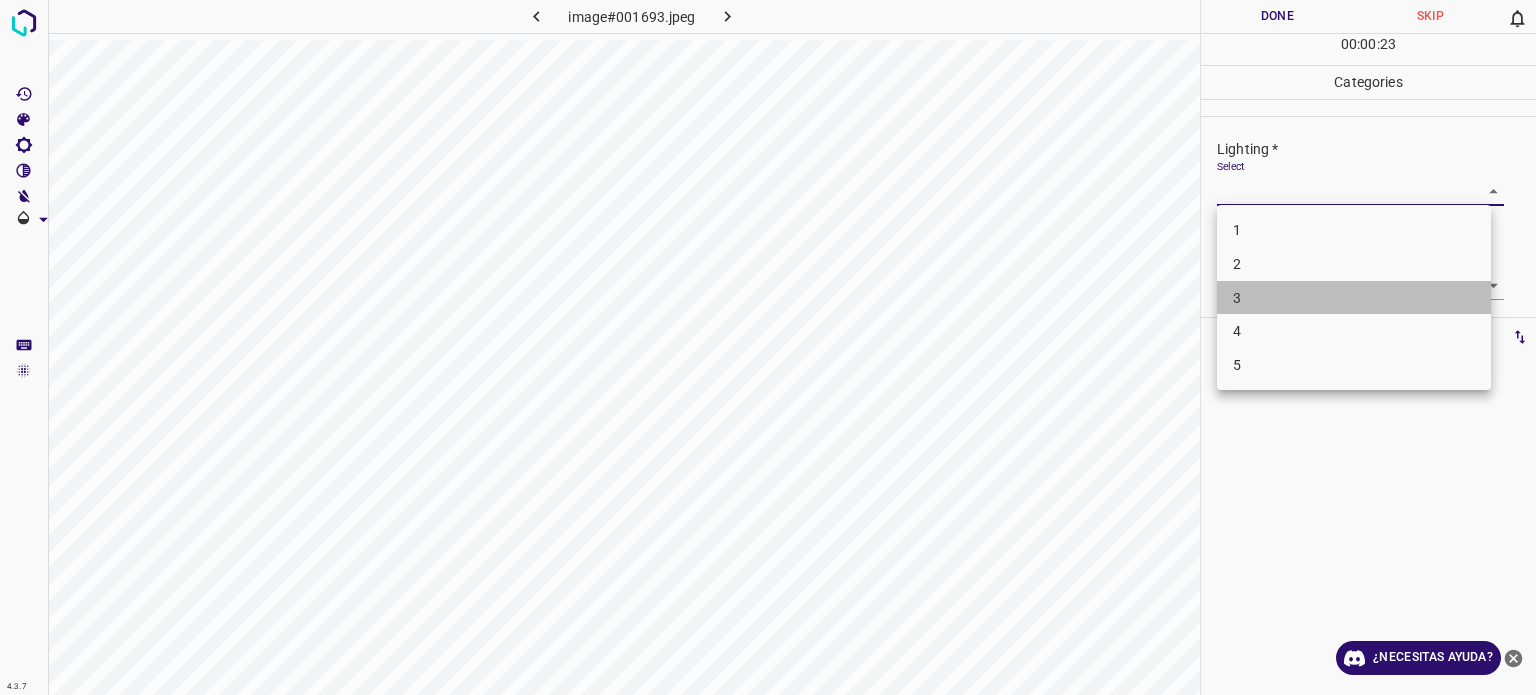 click on "3" at bounding box center (1354, 298) 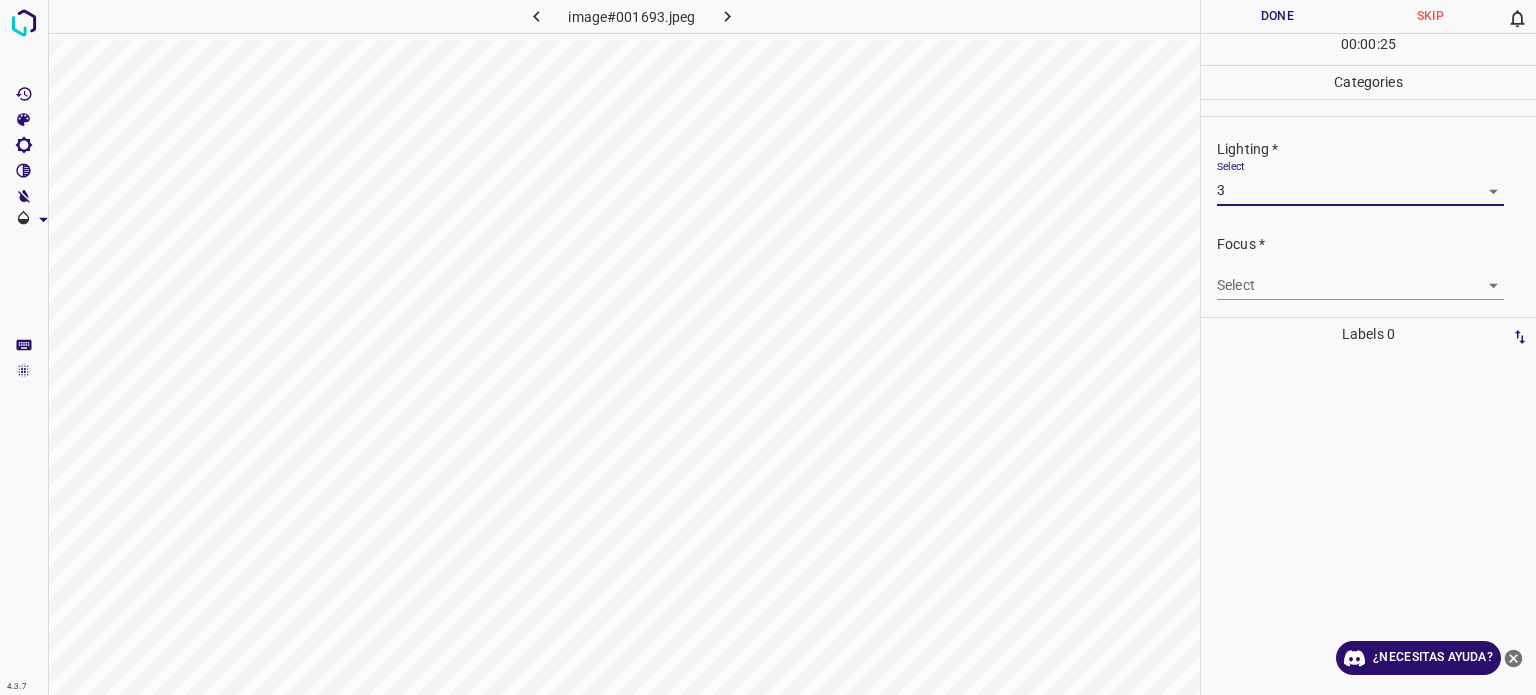 click on "4.3.7 image#[HASH] Done Skip 0 00   : 00   : 25   Categories Lighting *  Select 3 3 Focus *  Select ​ Overall *  Select ​ Labels   0 Categories 1 Lighting 2 Focus 3 Overall Tools Space Change between modes (Draw & Edit) I Auto labeling R Restore zoom M Zoom in N Zoom out Delete Delete selecte label Filters Z Restore filters X Saturation filter C Brightness filter V Contrast filter B Gray scale filter General O Download ¿Necesitas ayuda? Texto original Valora esta traducción Tu opinión servirá para ayudar a mejorar el Traductor de Google - Texto - Esconder - Borrar" at bounding box center [768, 347] 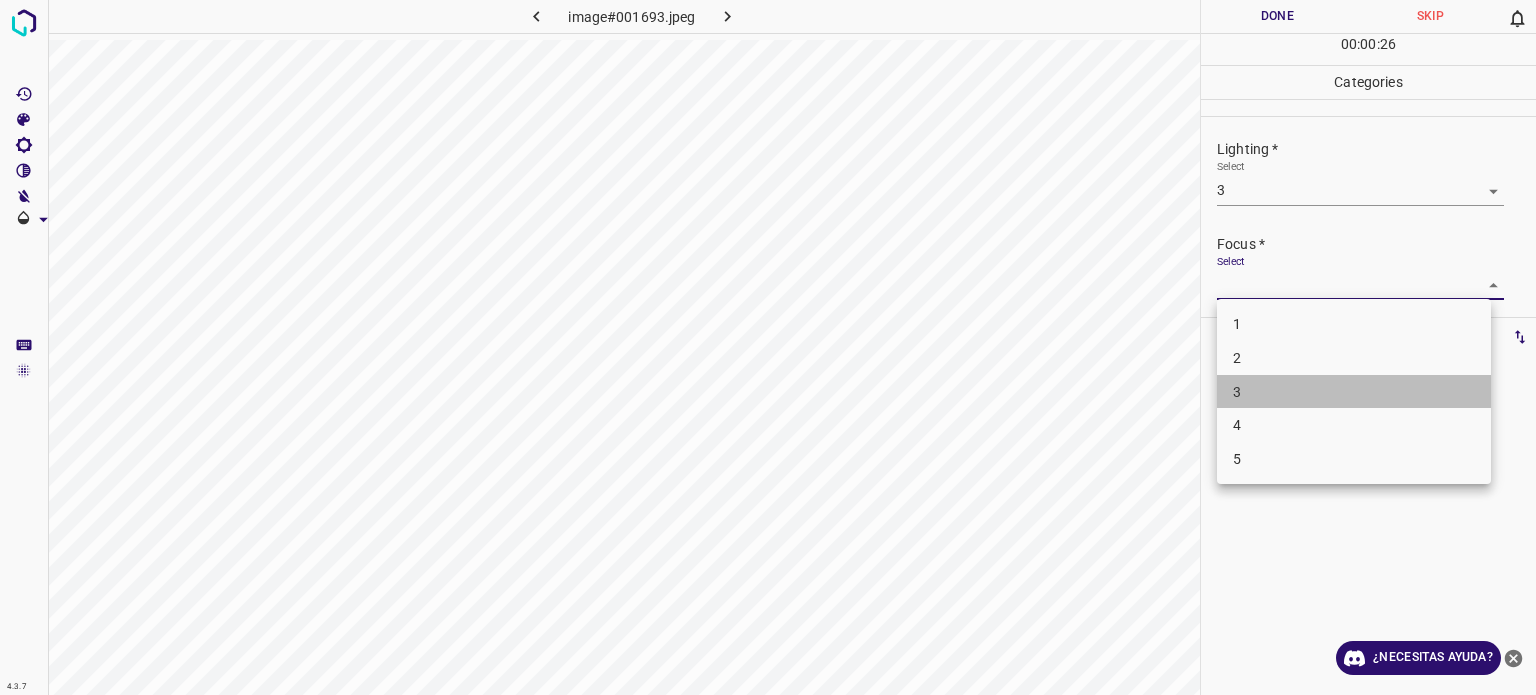 click on "3" at bounding box center [1354, 392] 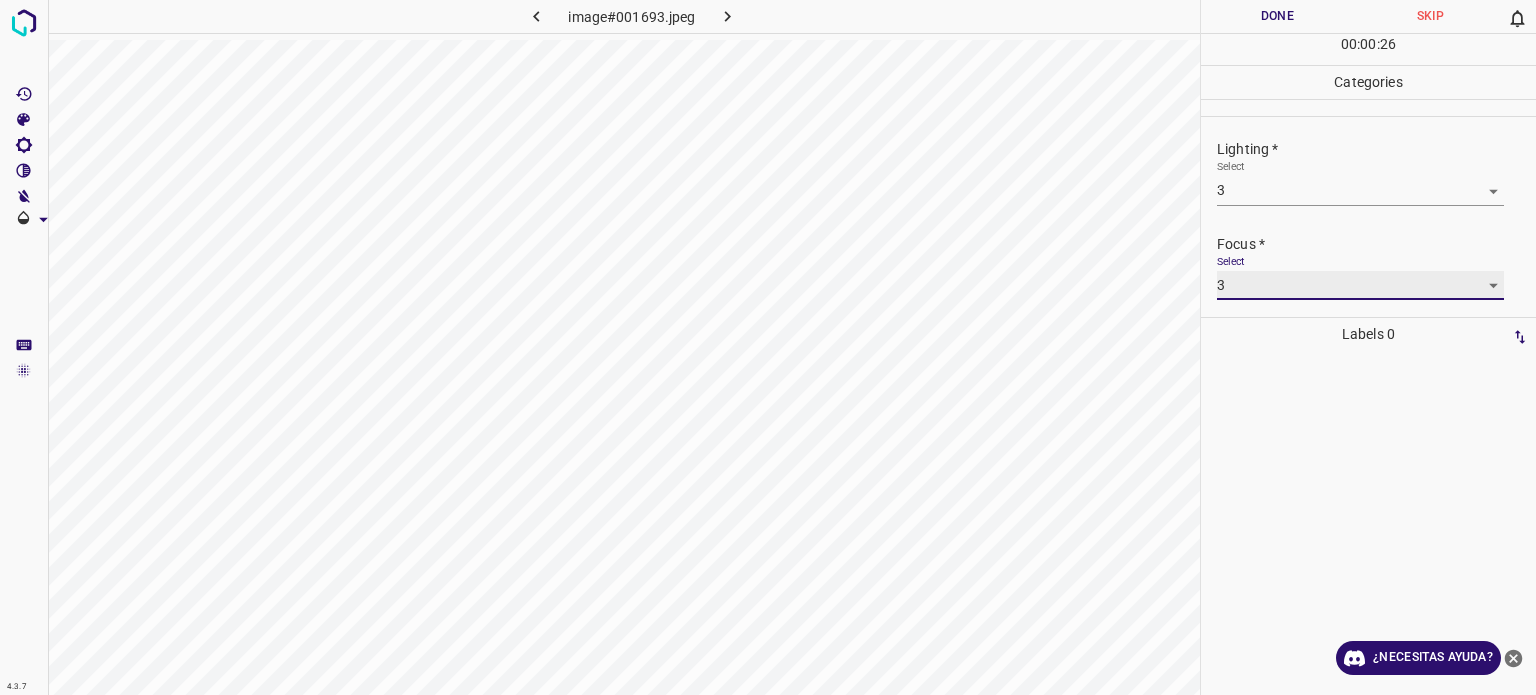 scroll, scrollTop: 98, scrollLeft: 0, axis: vertical 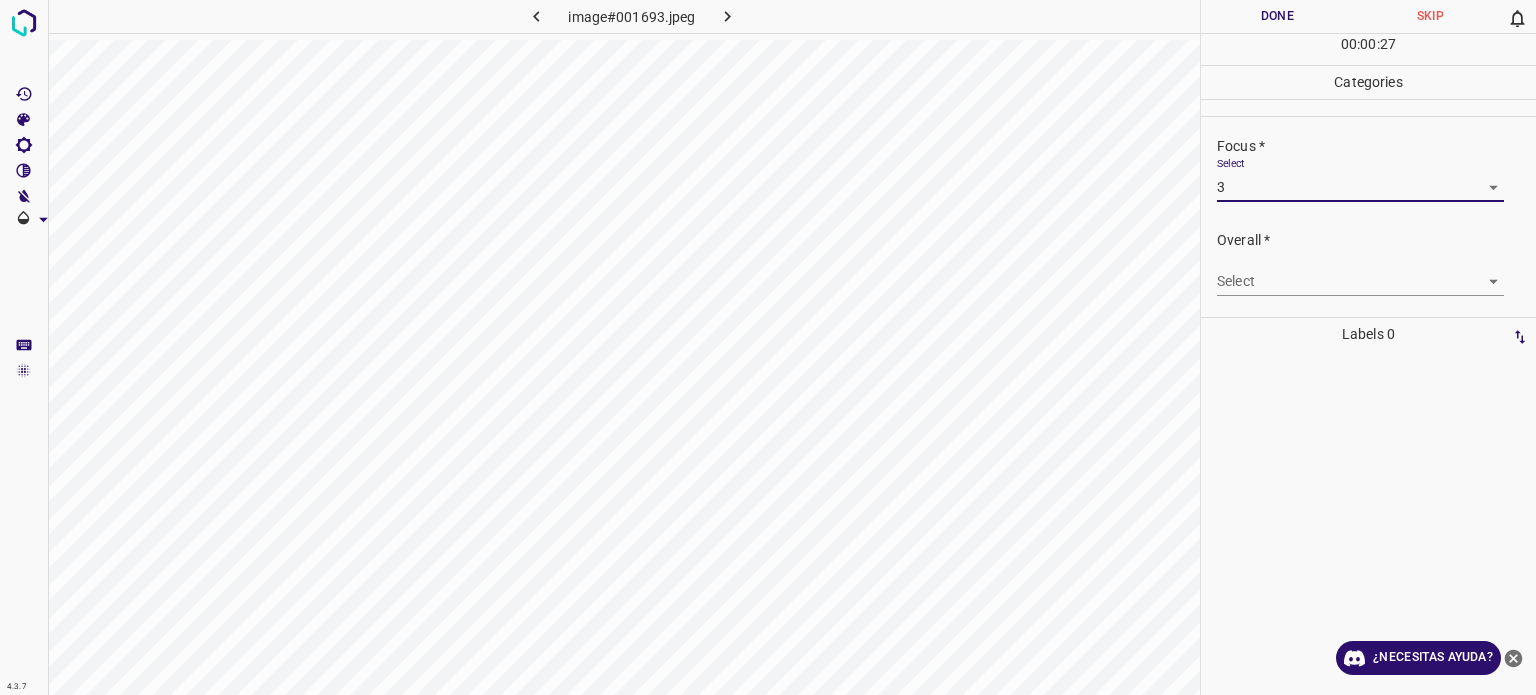 click on "4.3.7 image#001693.jpeg Done Skip 0 00   : 00   : 27   Categories Lighting *  Select 3 3 Focus *  Select 3 3 Overall *  Select ​ Labels   0 Categories 1 Lighting 2 Focus 3 Overall Tools Space Change between modes (Draw & Edit) I Auto labeling R Restore zoom M Zoom in N Zoom out Delete Delete selecte label Filters Z Restore filters X Saturation filter C Brightness filter V Contrast filter B Gray scale filter General O Download ¿Necesitas ayuda? Texto original Valora esta traducción Tu opinión servirá para ayudar a mejorar el Traductor de Google - Texto - Esconder - Borrar" at bounding box center (768, 347) 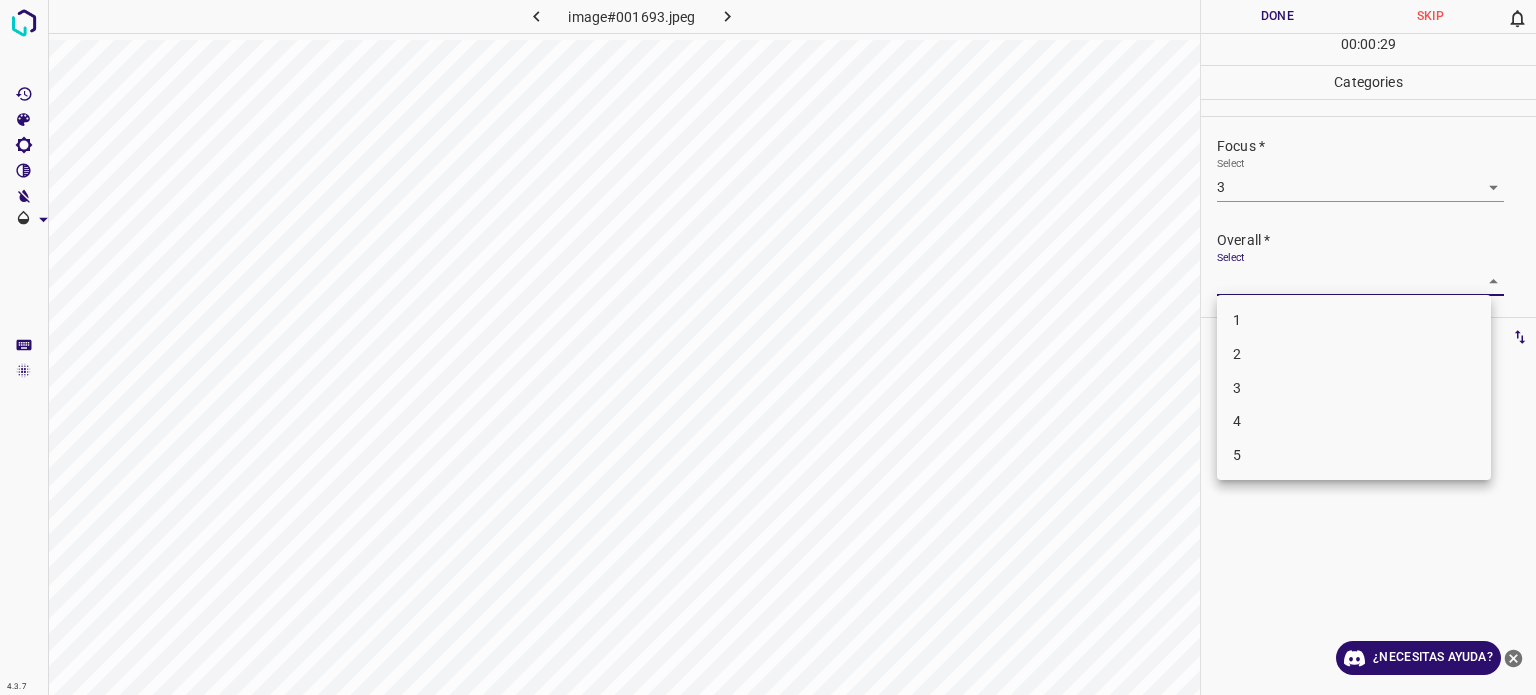 click on "3" at bounding box center (1354, 388) 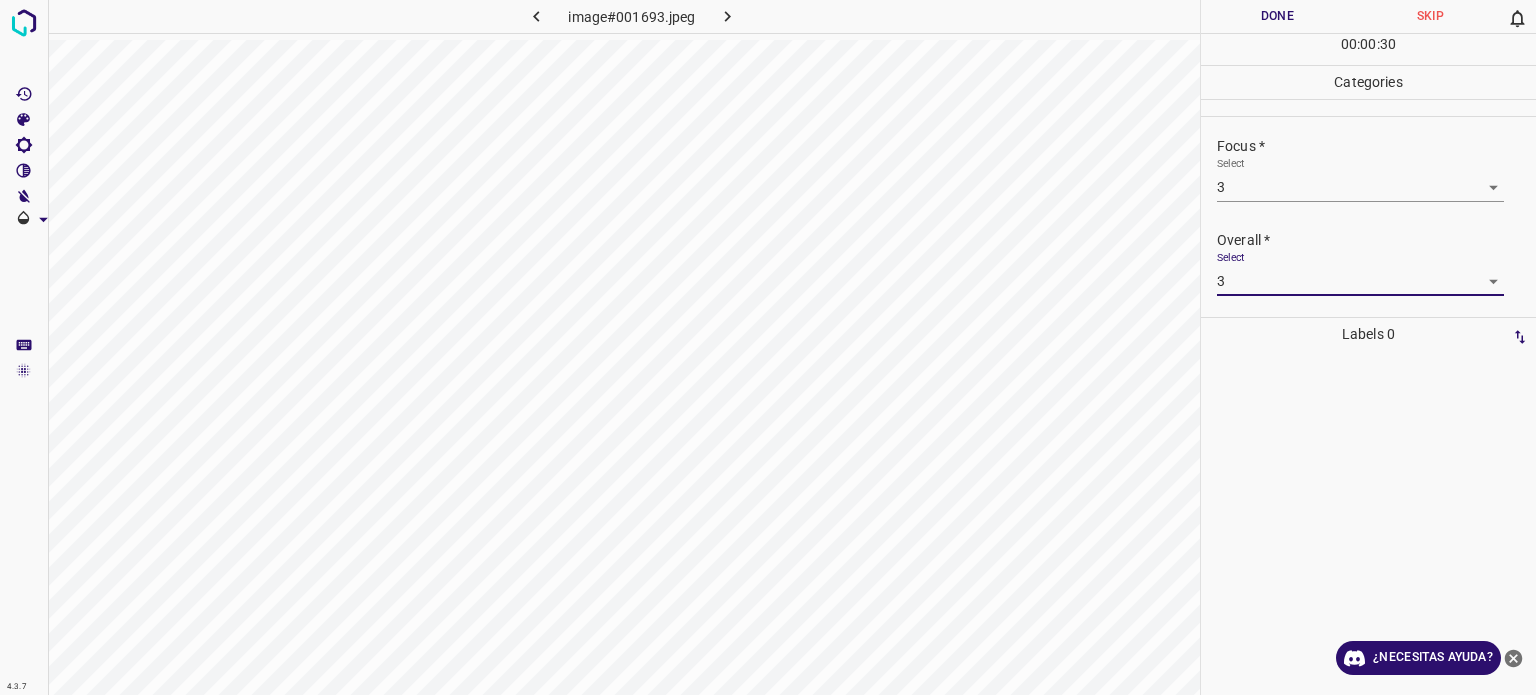 click on "Done" at bounding box center [1277, 16] 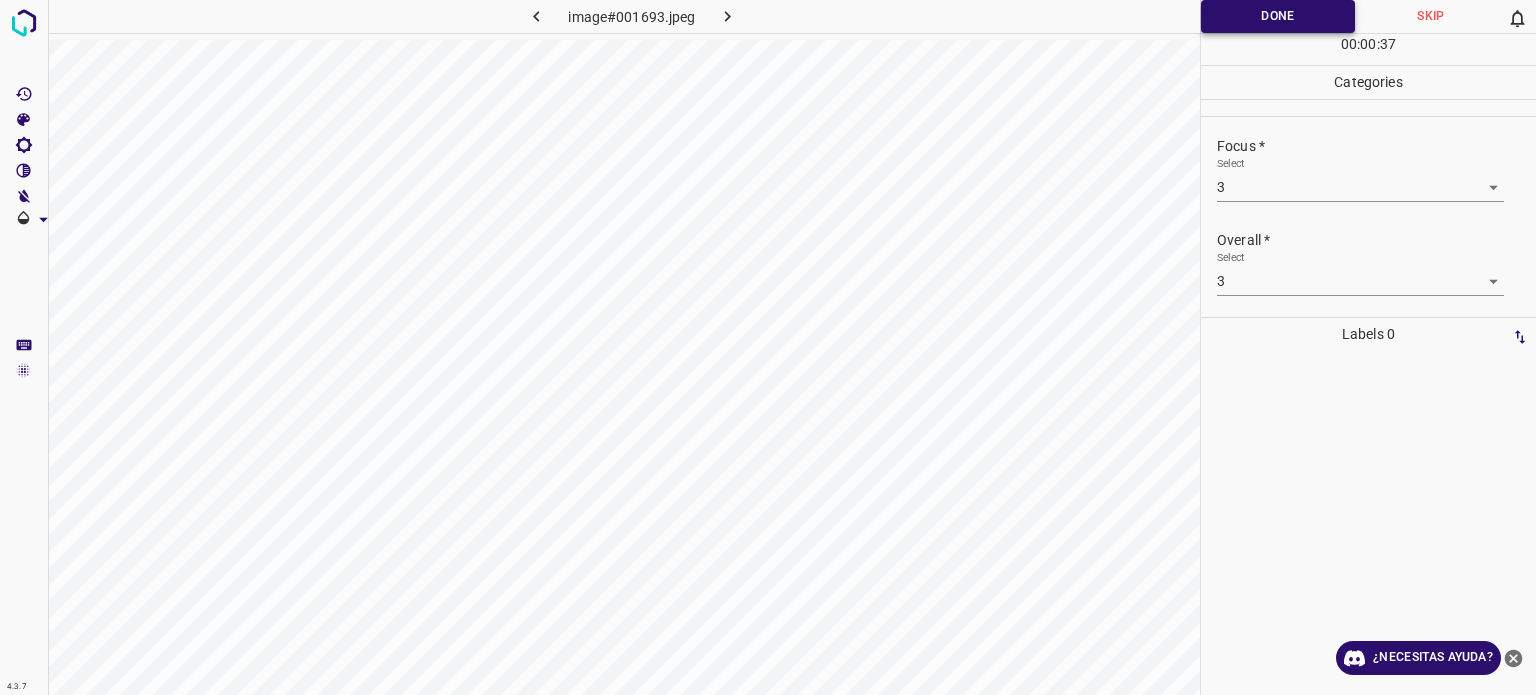 click on "Done" at bounding box center [1278, 16] 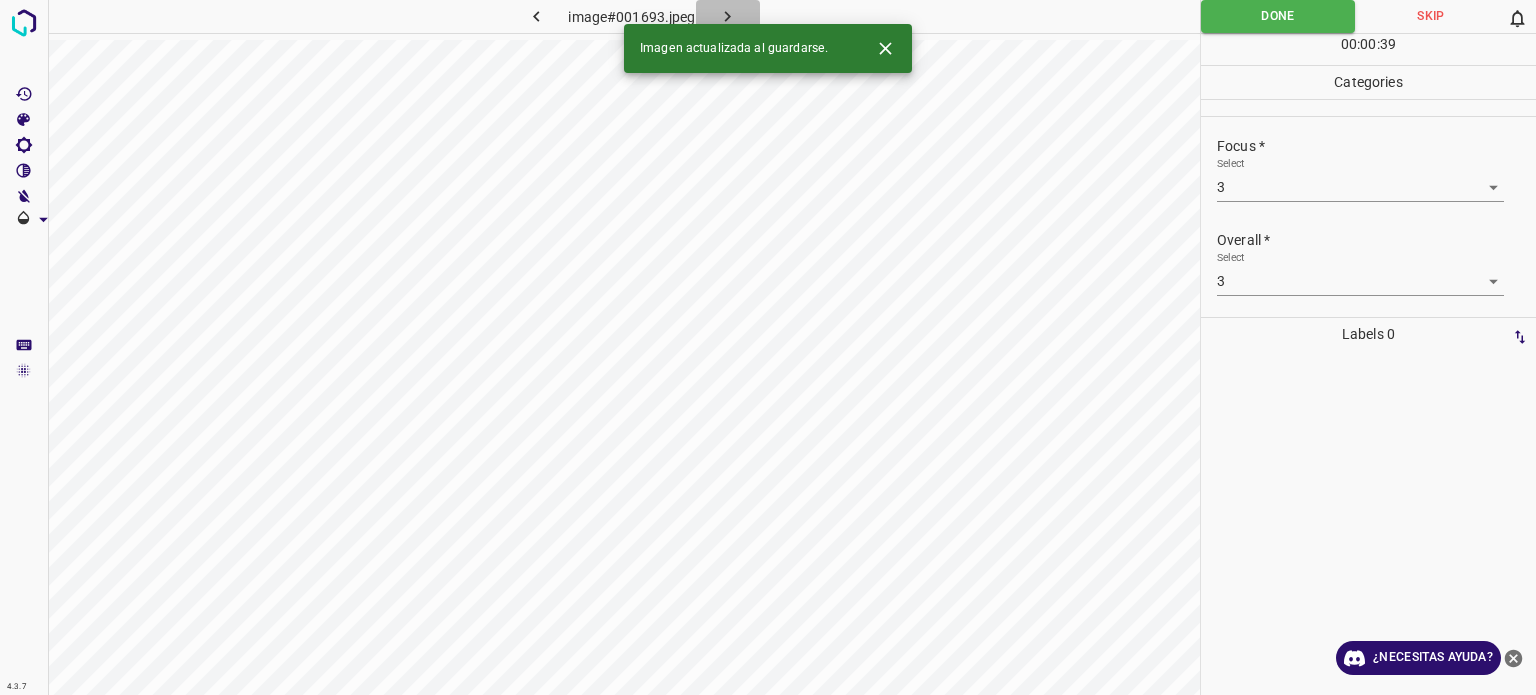 click 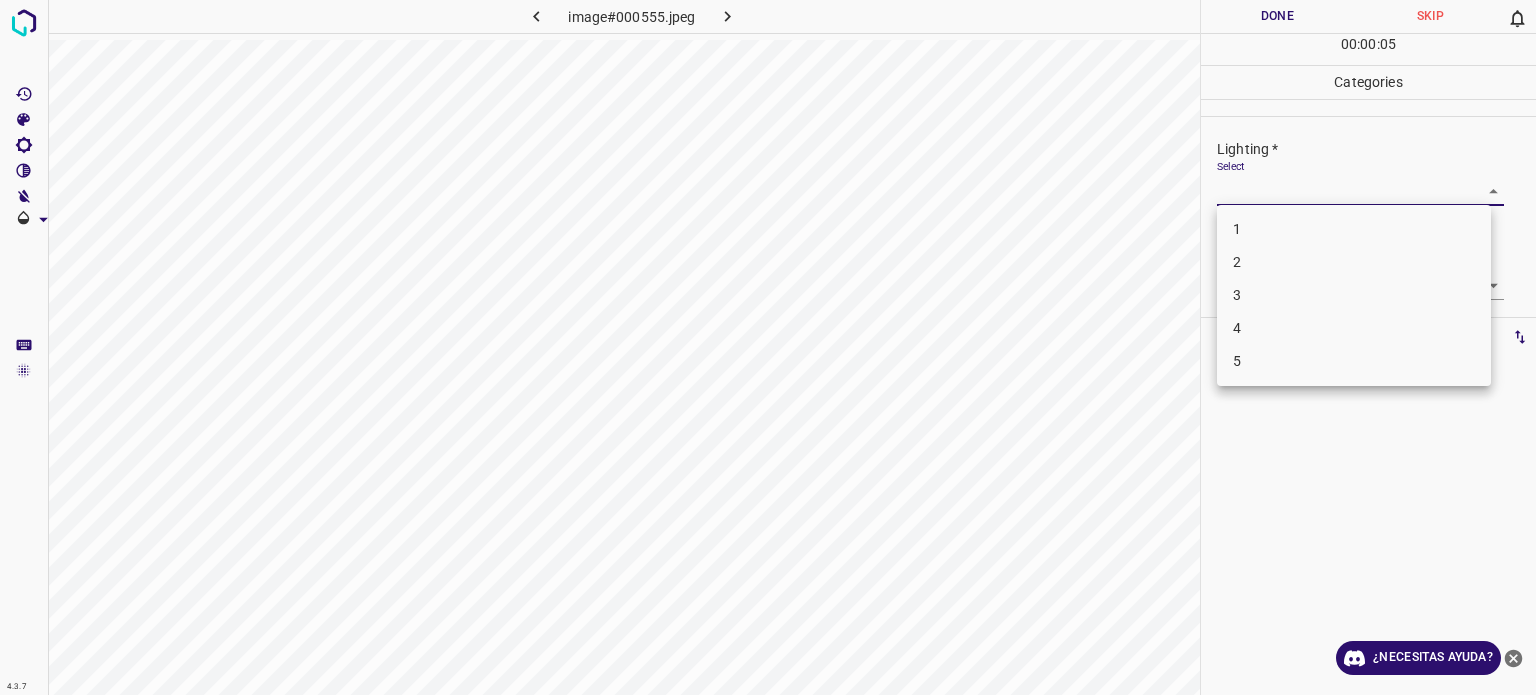 click on "4.3.7 image#000555.jpeg Done Skip 0 00   : 00   : 05   Categories Lighting *  Select ​ Focus *  Select ​ Overall *  Select ​ Labels   0 Categories 1 Lighting 2 Focus 3 Overall Tools Space Change between modes (Draw & Edit) I Auto labeling R Restore zoom M Zoom in N Zoom out Delete Delete selecte label Filters Z Restore filters X Saturation filter C Brightness filter V Contrast filter B Gray scale filter General O Download ¿Necesitas ayuda? Texto original Valora esta traducción Tu opinión servirá para ayudar a mejorar el Traductor de Google - Texto - Esconder - Borrar 1 2 3 4 5" at bounding box center (768, 347) 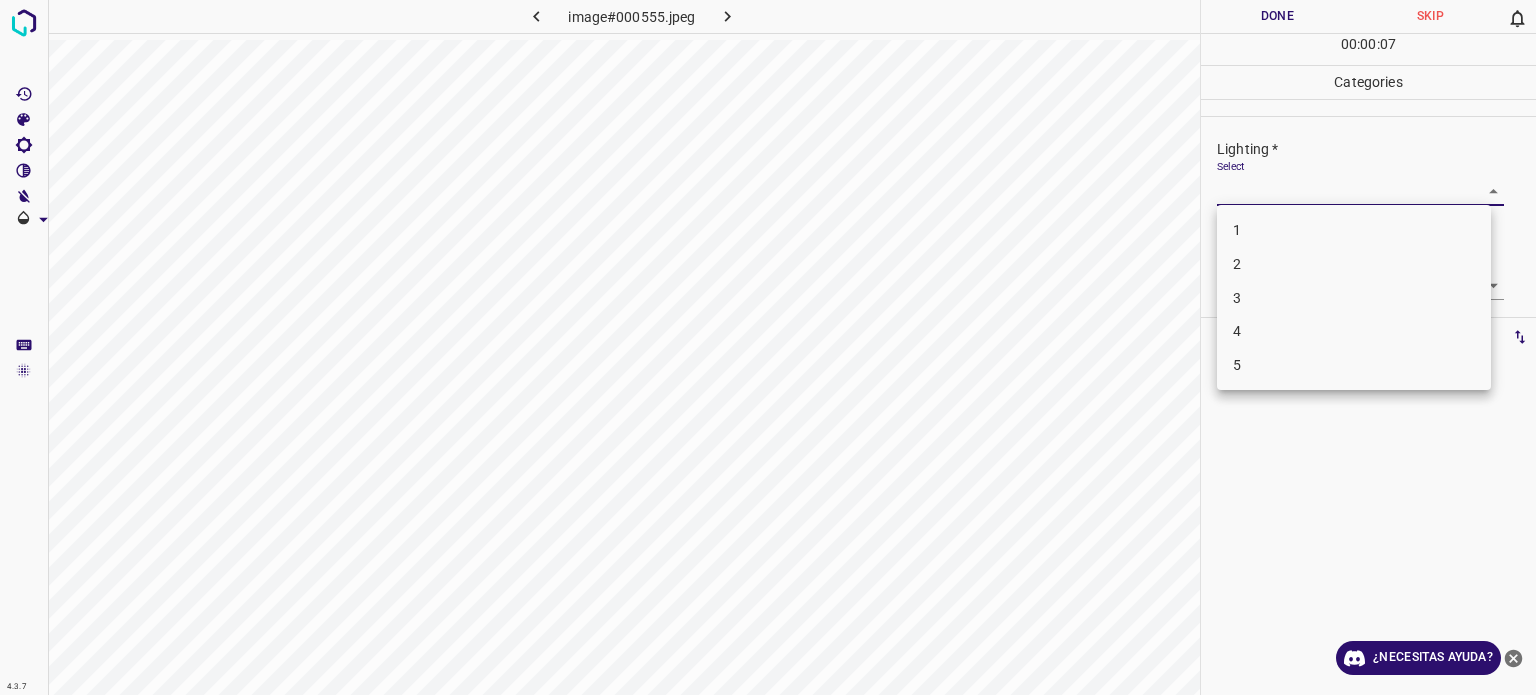 click on "3" at bounding box center [1354, 298] 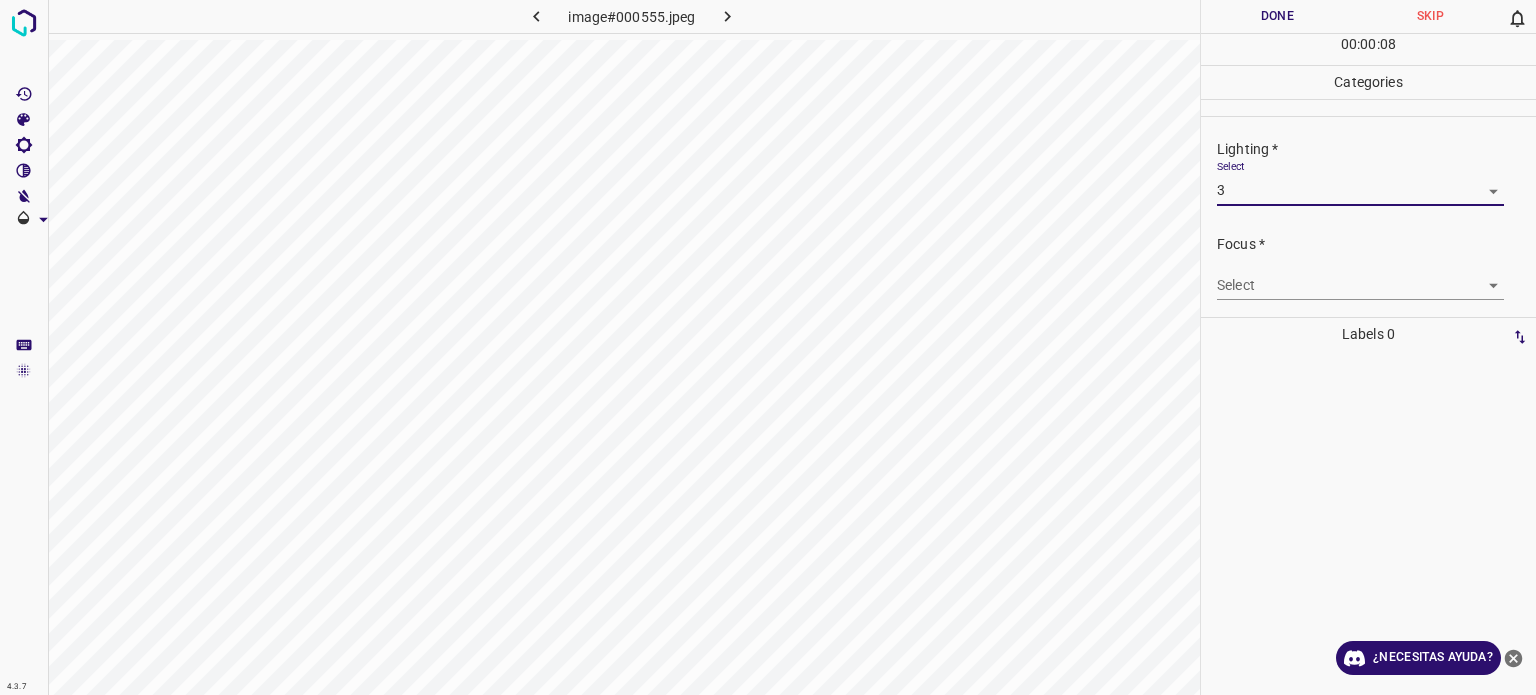 click on "4.3.7 image#000555.jpeg Done Skip 0 00   : 00   : 08   Categories Lighting *  Select 3 3 Focus *  Select ​ Overall *  Select ​ Labels   0 Categories 1 Lighting 2 Focus 3 Overall Tools Space Change between modes (Draw & Edit) I Auto labeling R Restore zoom M Zoom in N Zoom out Delete Delete selecte label Filters Z Restore filters X Saturation filter C Brightness filter V Contrast filter B Gray scale filter General O Download ¿Necesitas ayuda? Texto original Valora esta traducción Tu opinión servirá para ayudar a mejorar el Traductor de Google - Texto - Esconder - Borrar" at bounding box center (768, 347) 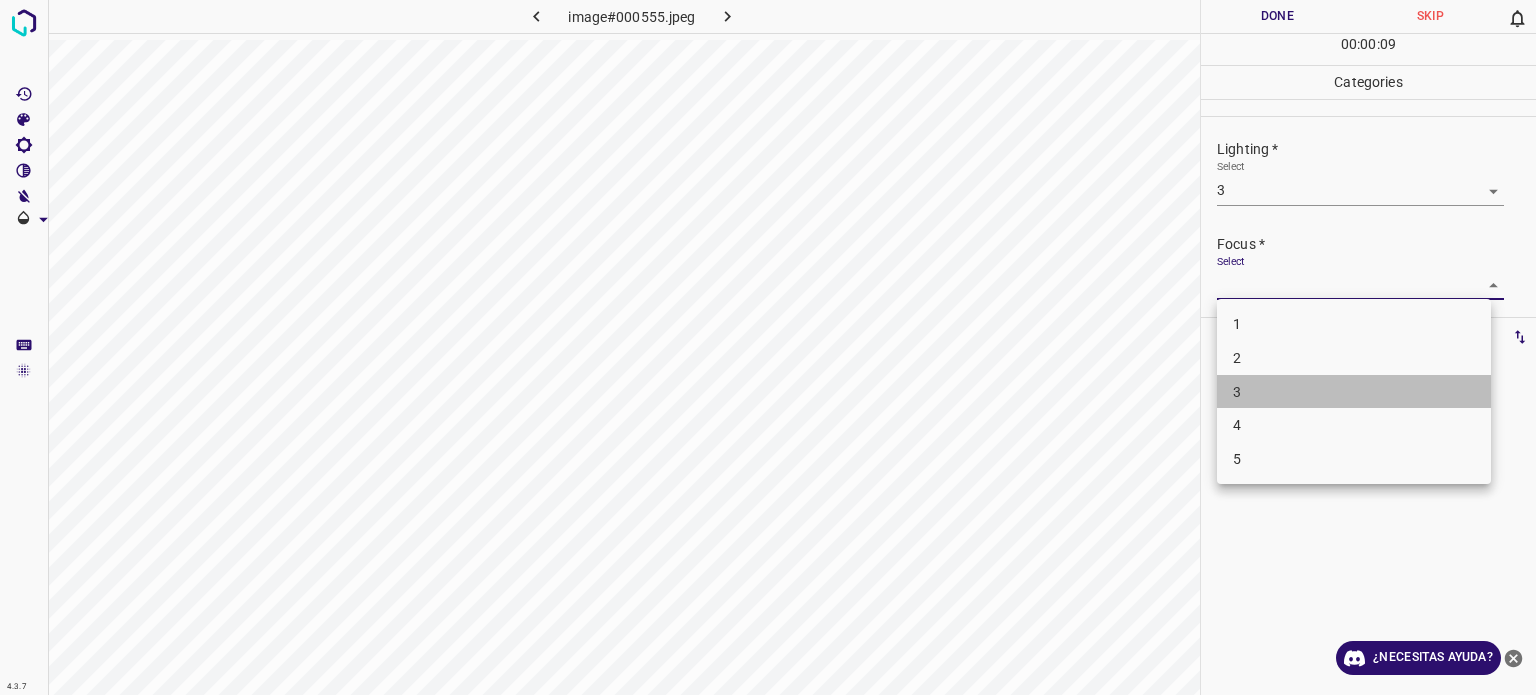 click on "3" at bounding box center [1354, 392] 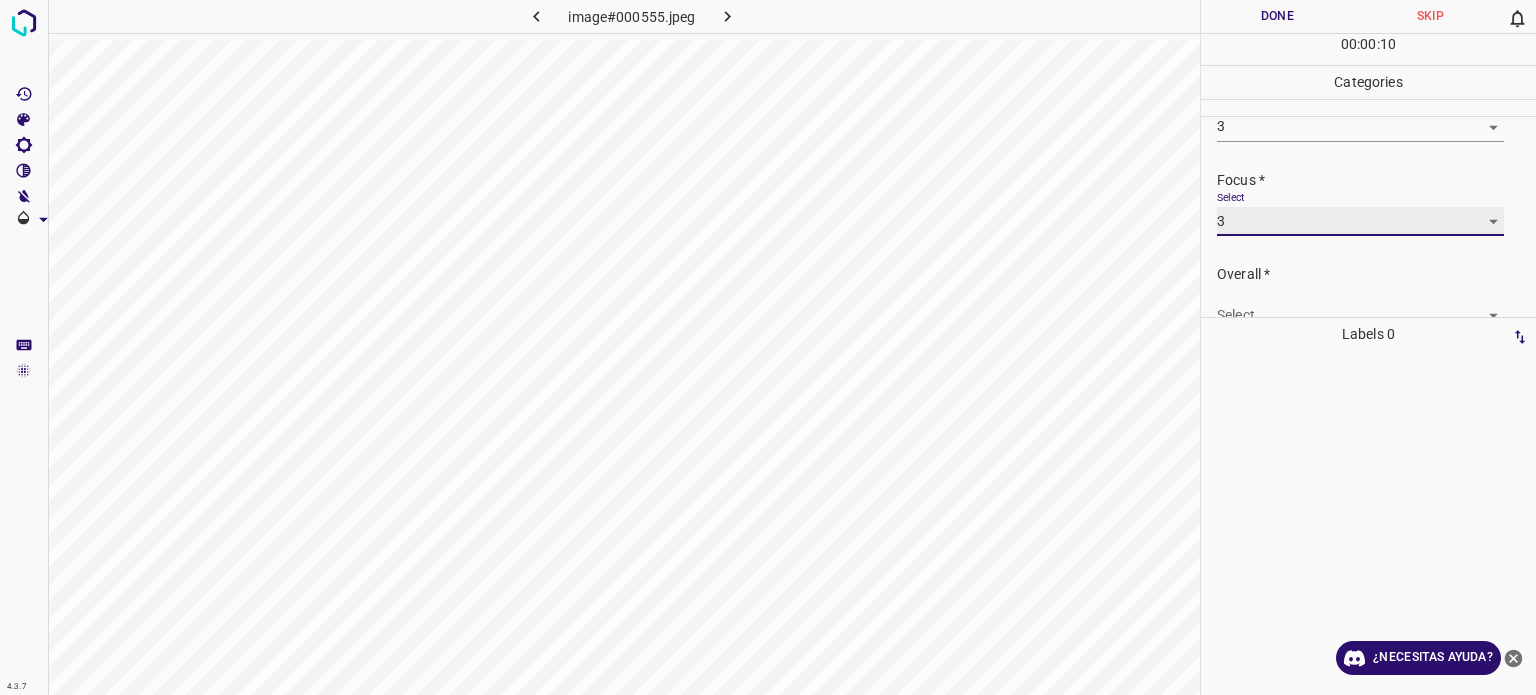 scroll, scrollTop: 98, scrollLeft: 0, axis: vertical 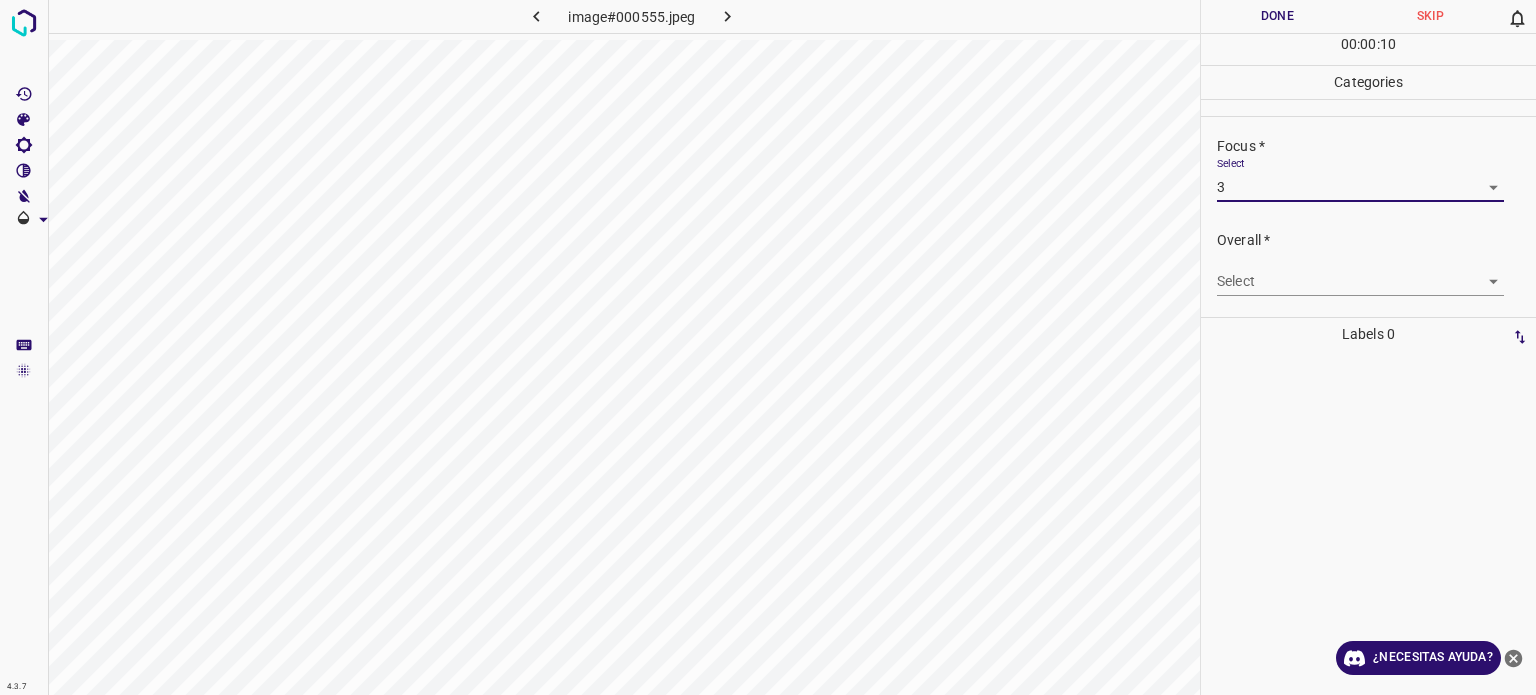 click on "4.3.7 image#000555.jpeg Done Skip 0 00 : 00 : 10 Categories Lighting * Select 3 3 Focus * Select 3 3 Overall * Select ​ Labels 0 Categories 1 Lighting 2 Focus 3 Overall Tools Space Change between modes (Draw & Edit) I Auto labeling R Restore zoom M Zoom in N Zoom out Delete Delete selecte label Filters Z Restore filters X Saturation filter C Brightness filter V Contrast filter B Gray scale filter General O Download ¿Necesitas ayuda? Texto original Valora esta traducción Tu opinión servirá para ayudar a mejorar el Traductor de Google - Texto - Esconder - Borrar" at bounding box center [768, 347] 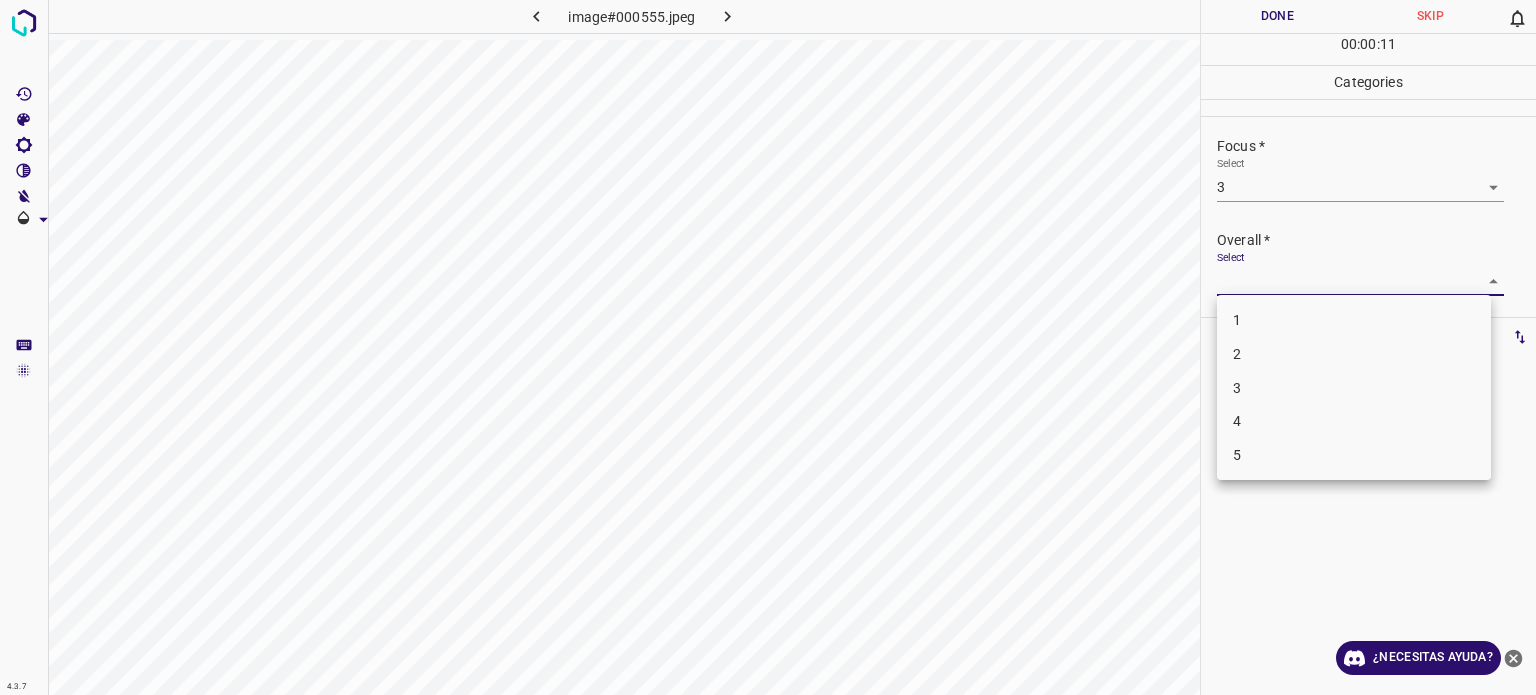 click on "3" at bounding box center [1354, 388] 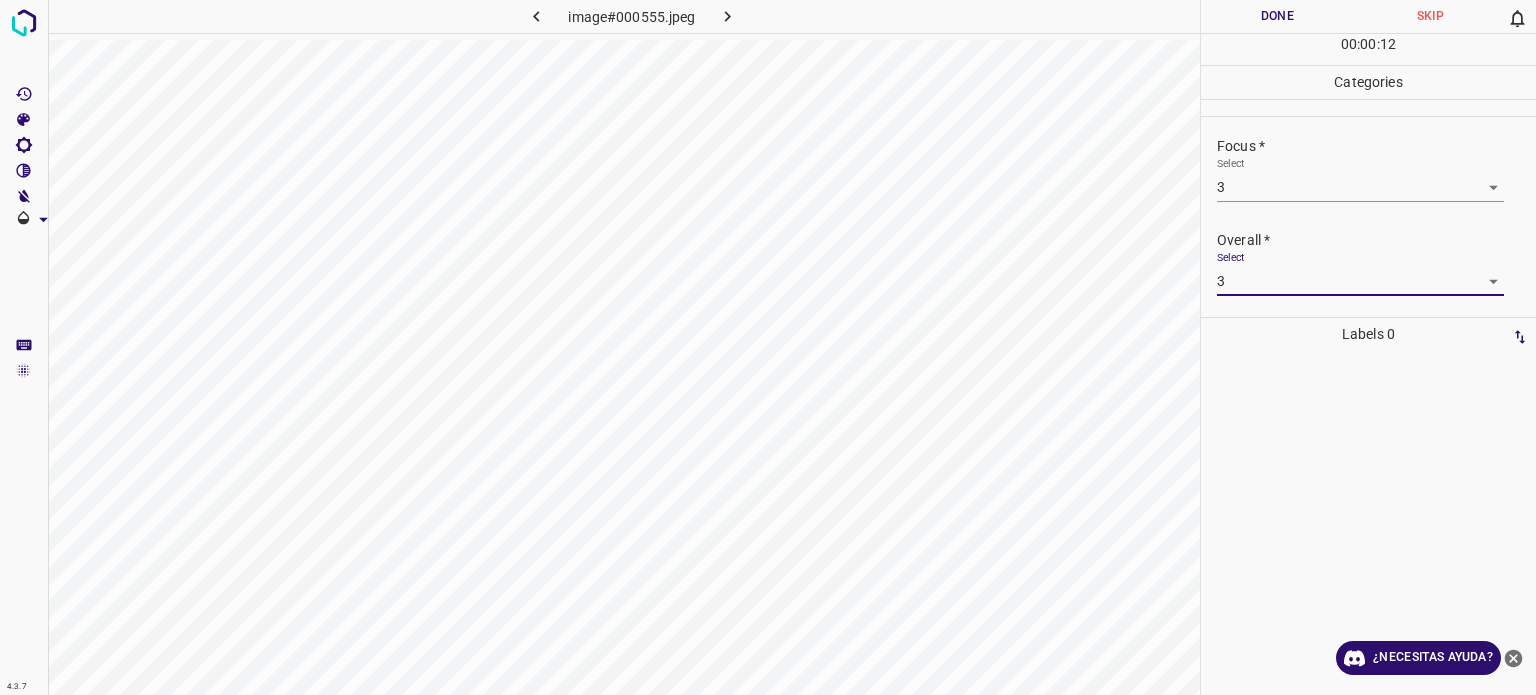 click on "Done" at bounding box center (1277, 16) 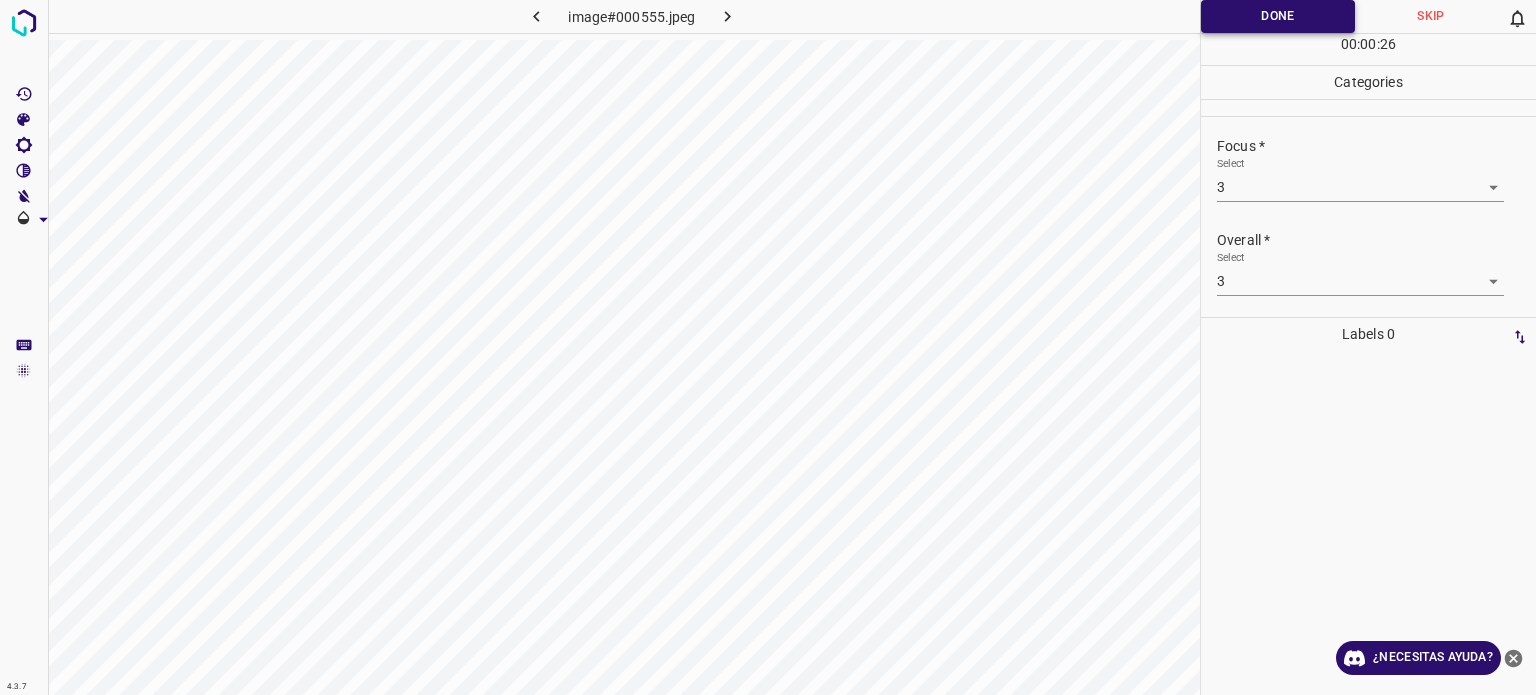 click on "Done" at bounding box center (1278, 16) 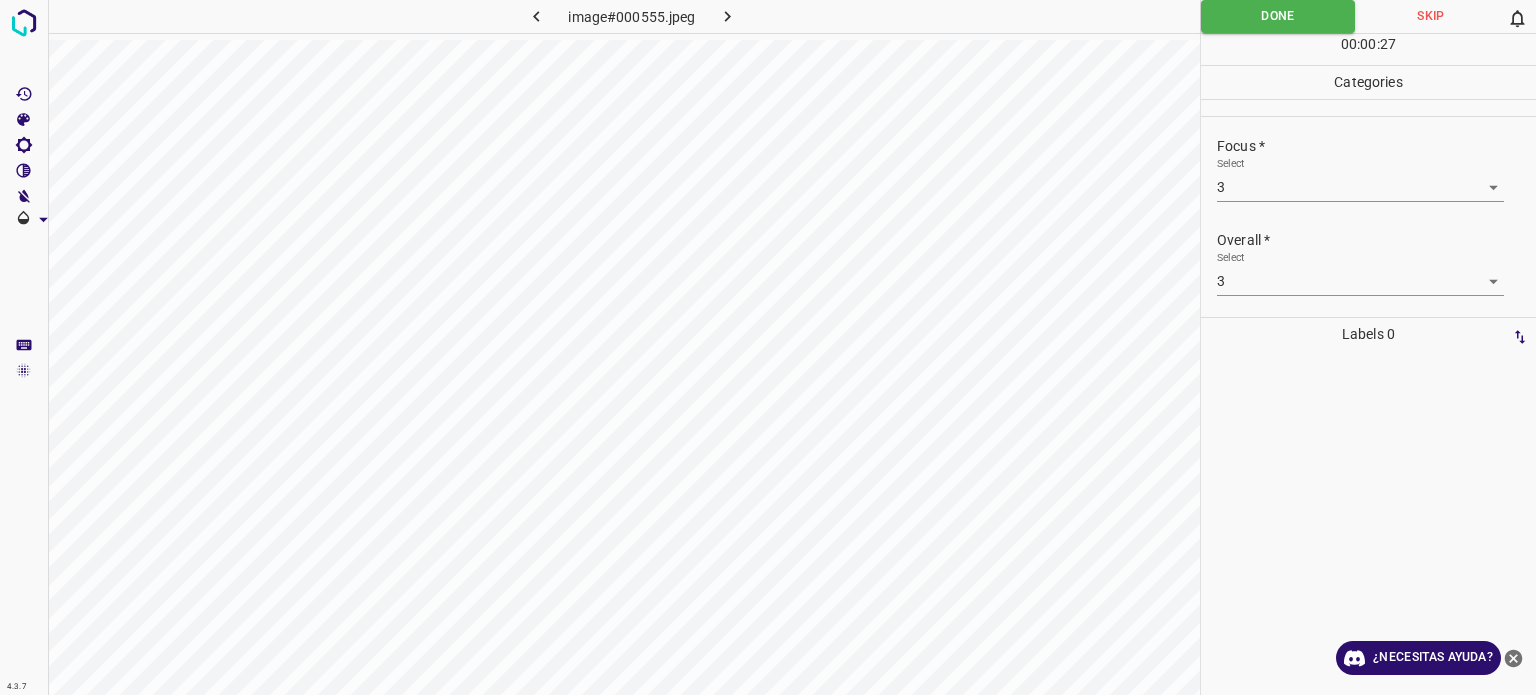 click 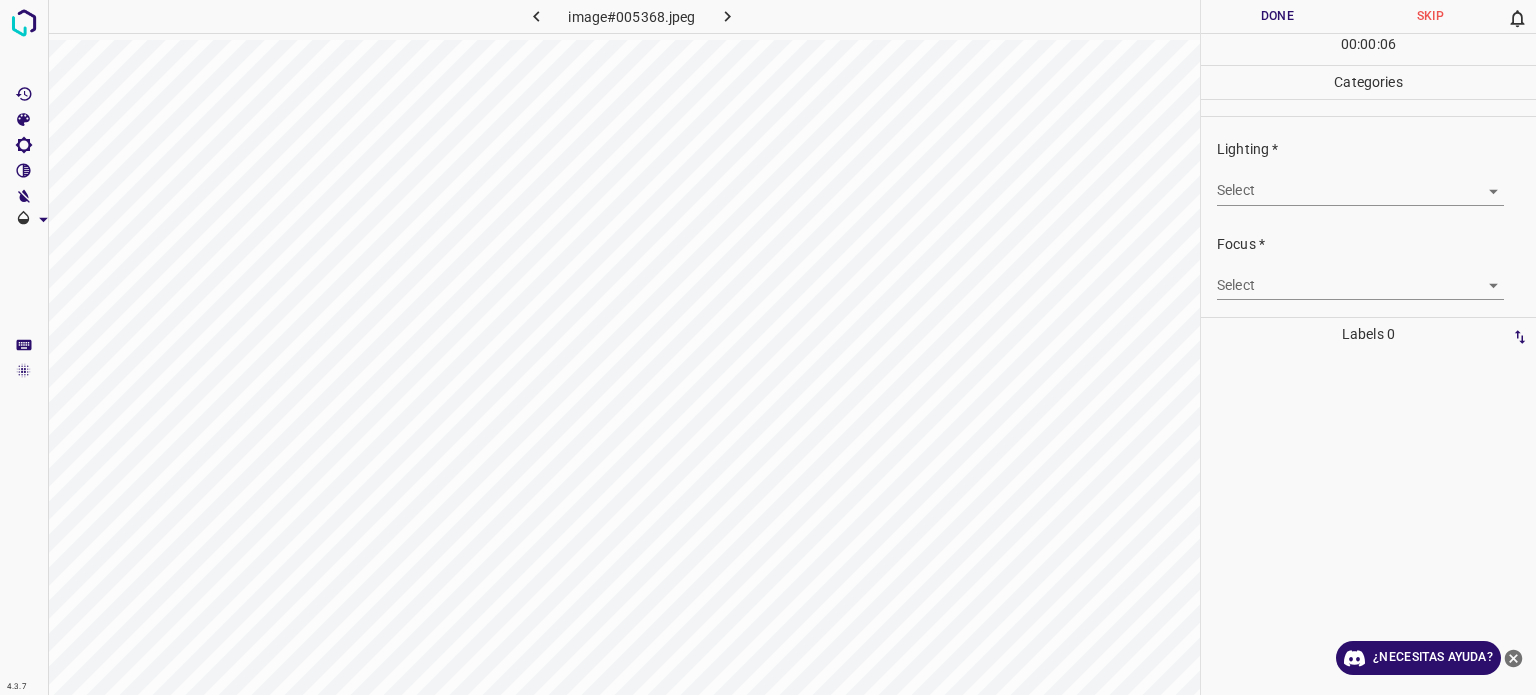 click on "4.3.7 image#005368.jpeg Done Skip 0 00   : 00   : 06   Categories Lighting *  Select ​ Focus *  Select ​ Overall *  Select ​ Labels   0 Categories 1 Lighting 2 Focus 3 Overall Tools Space Change between modes (Draw & Edit) I Auto labeling R Restore zoom M Zoom in N Zoom out Delete Delete selecte label Filters Z Restore filters X Saturation filter C Brightness filter V Contrast filter B Gray scale filter General O Download ¿Necesitas ayuda? Texto original Valora esta traducción Tu opinión servirá para ayudar a mejorar el Traductor de Google - Texto - Esconder - Borrar" at bounding box center (768, 347) 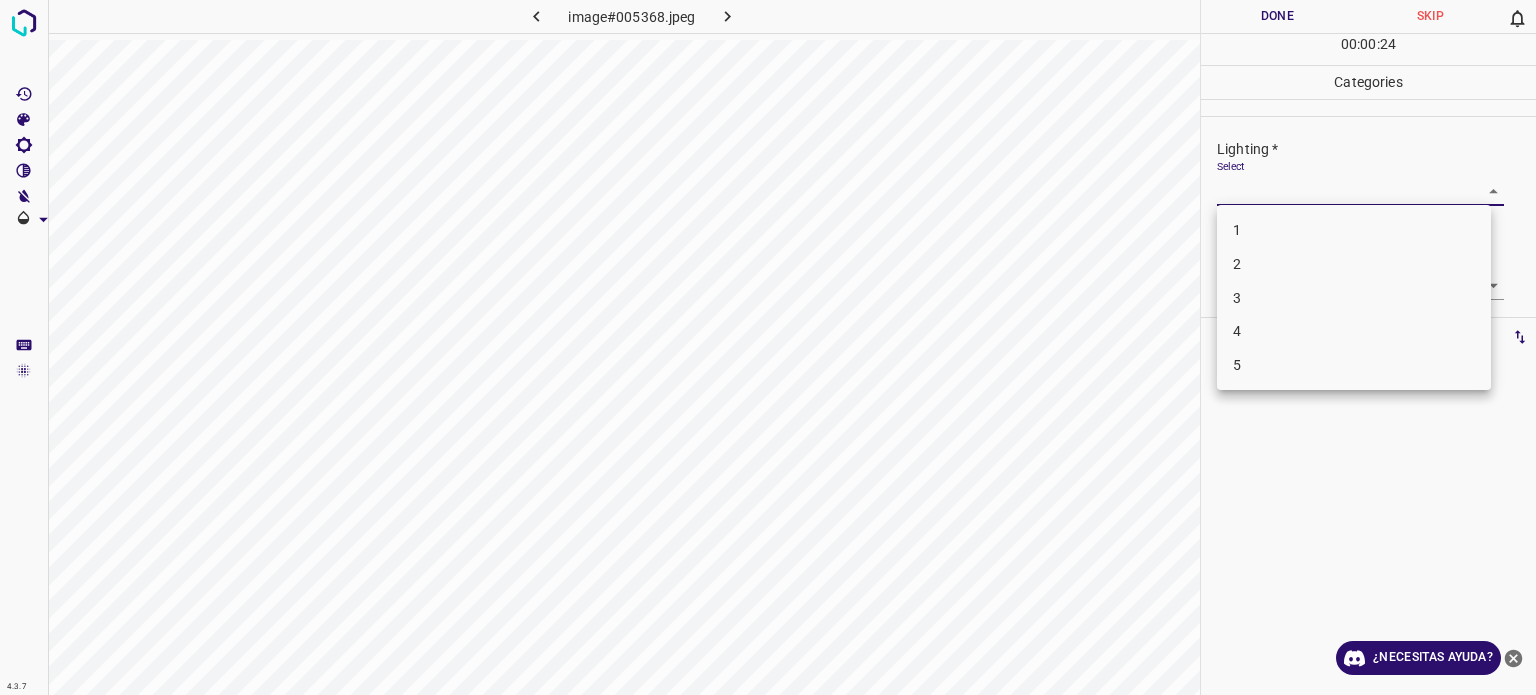 click on "2" at bounding box center [1354, 264] 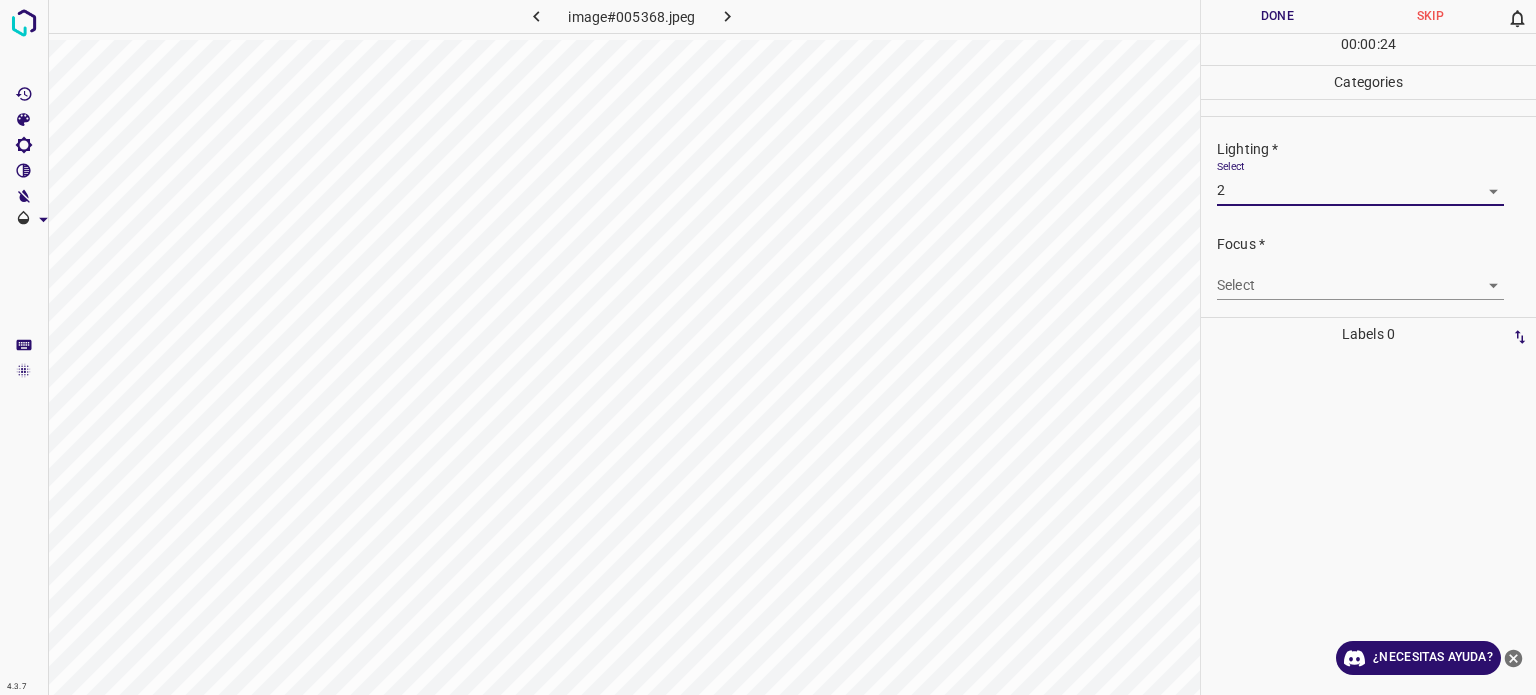 click on "4.3.7 image#005368.jpeg Done Skip 0 00   : 00   : 24   Categories Lighting *  Select 2 2 Focus *  Select ​ Overall *  Select ​ Labels   0 Categories 1 Lighting 2 Focus 3 Overall Tools Space Change between modes (Draw & Edit) I Auto labeling R Restore zoom M Zoom in N Zoom out Delete Delete selecte label Filters Z Restore filters X Saturation filter C Brightness filter V Contrast filter B Gray scale filter General O Download ¿Necesitas ayuda? Texto original Valora esta traducción Tu opinión servirá para ayudar a mejorar el Traductor de Google - Texto - Esconder - Borrar" at bounding box center [768, 347] 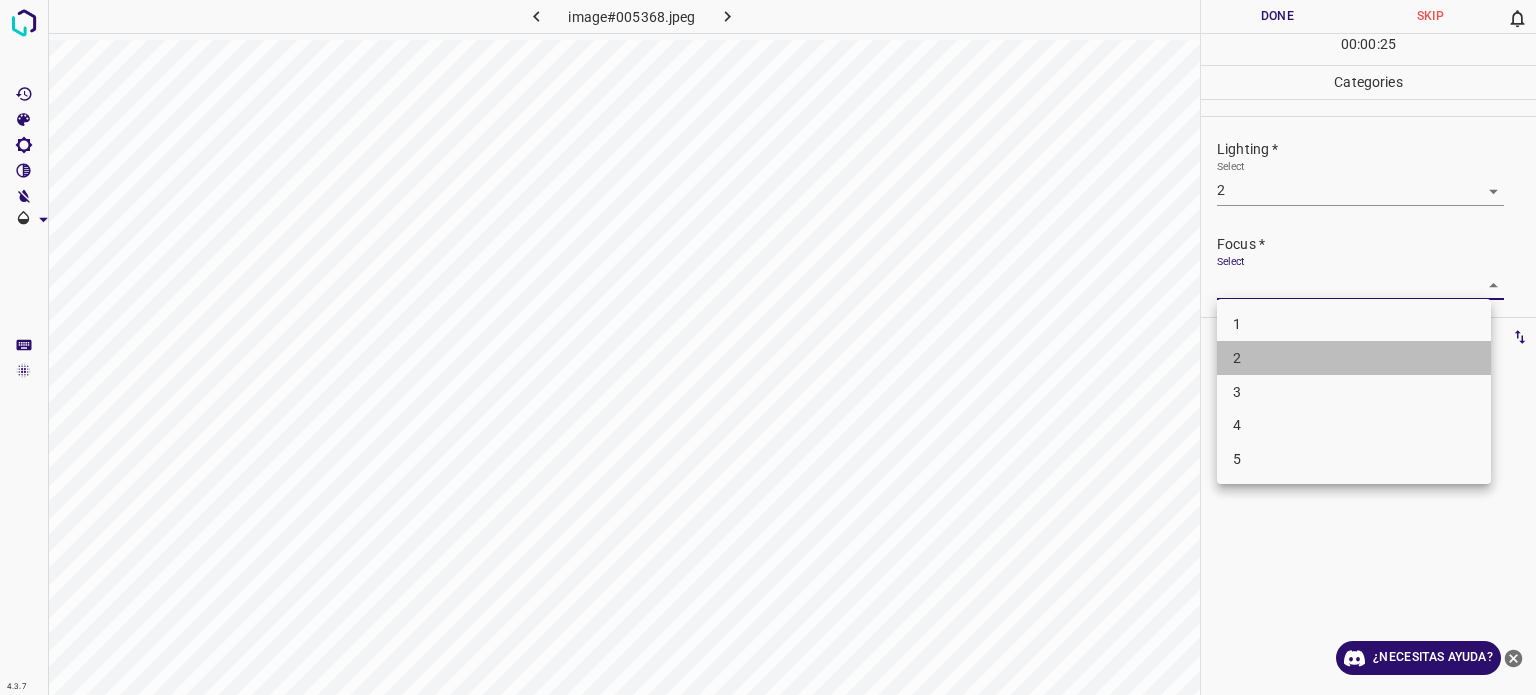 click on "2" at bounding box center (1354, 358) 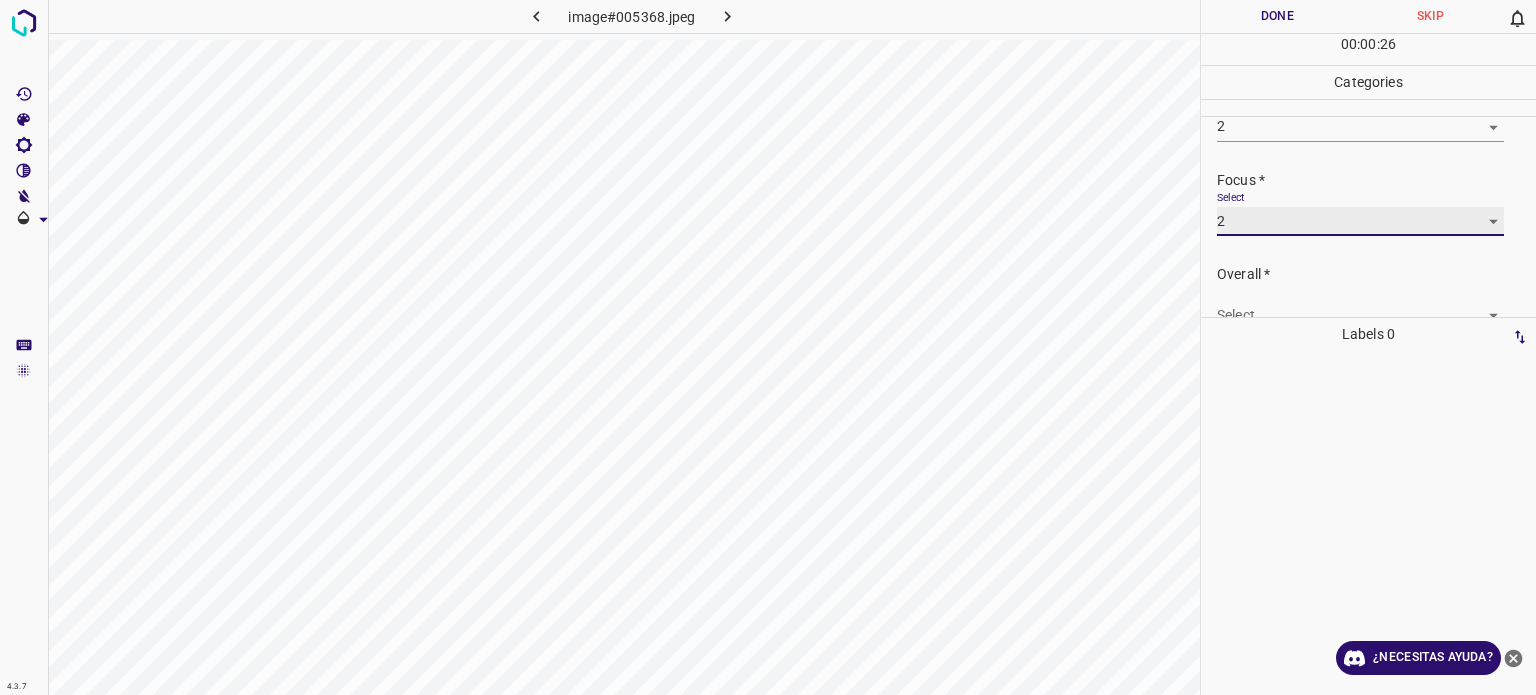 scroll, scrollTop: 98, scrollLeft: 0, axis: vertical 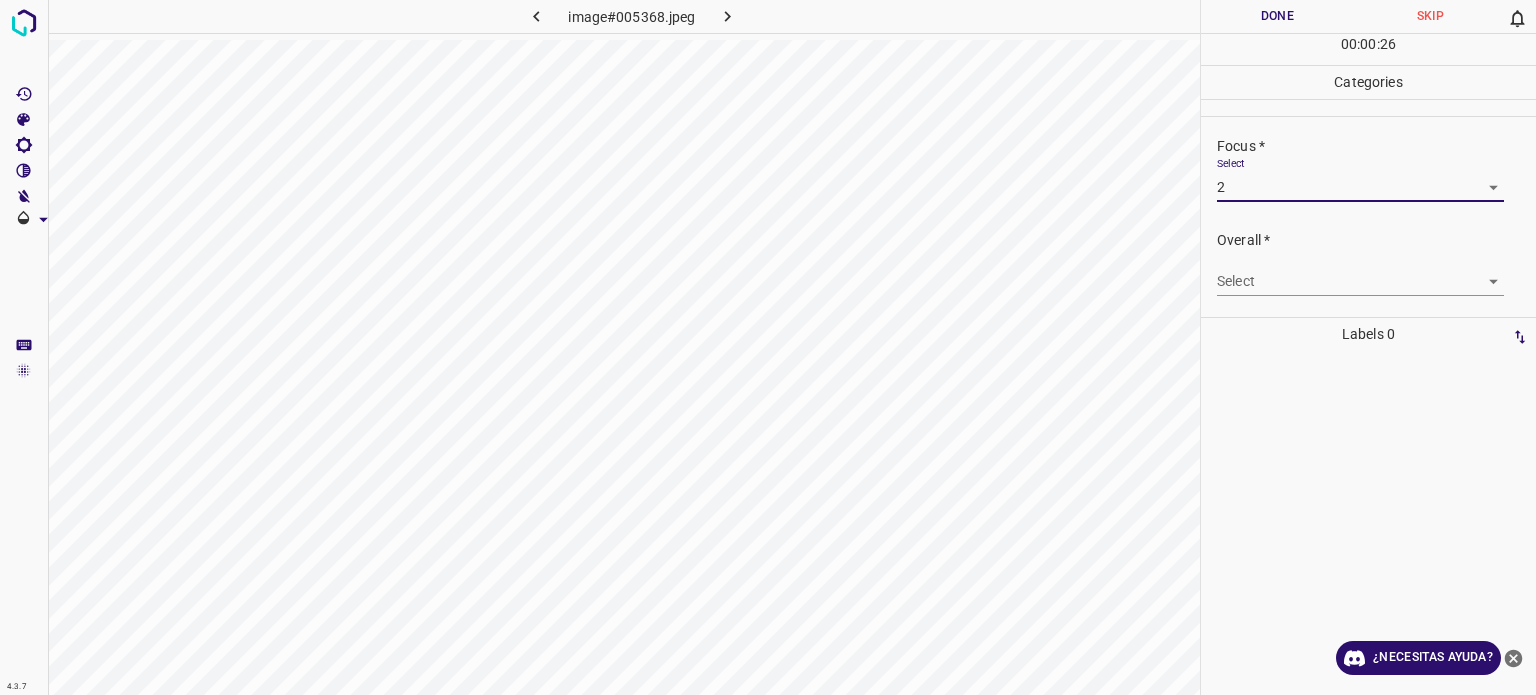 click on "4.3.7 image#005368.jpeg Done Skip 0 00   : 00   : 26   Categories Lighting *  Select 2 2 Focus *  Select 2 2 Overall *  Select ​ Labels   0 Categories 1 Lighting 2 Focus 3 Overall Tools Space Change between modes (Draw & Edit) I Auto labeling R Restore zoom M Zoom in N Zoom out Delete Delete selecte label Filters Z Restore filters X Saturation filter C Brightness filter V Contrast filter B Gray scale filter General O Download ¿Necesitas ayuda? Texto original Valora esta traducción Tu opinión servirá para ayudar a mejorar el Traductor de Google - Texto - Esconder - Borrar" at bounding box center (768, 347) 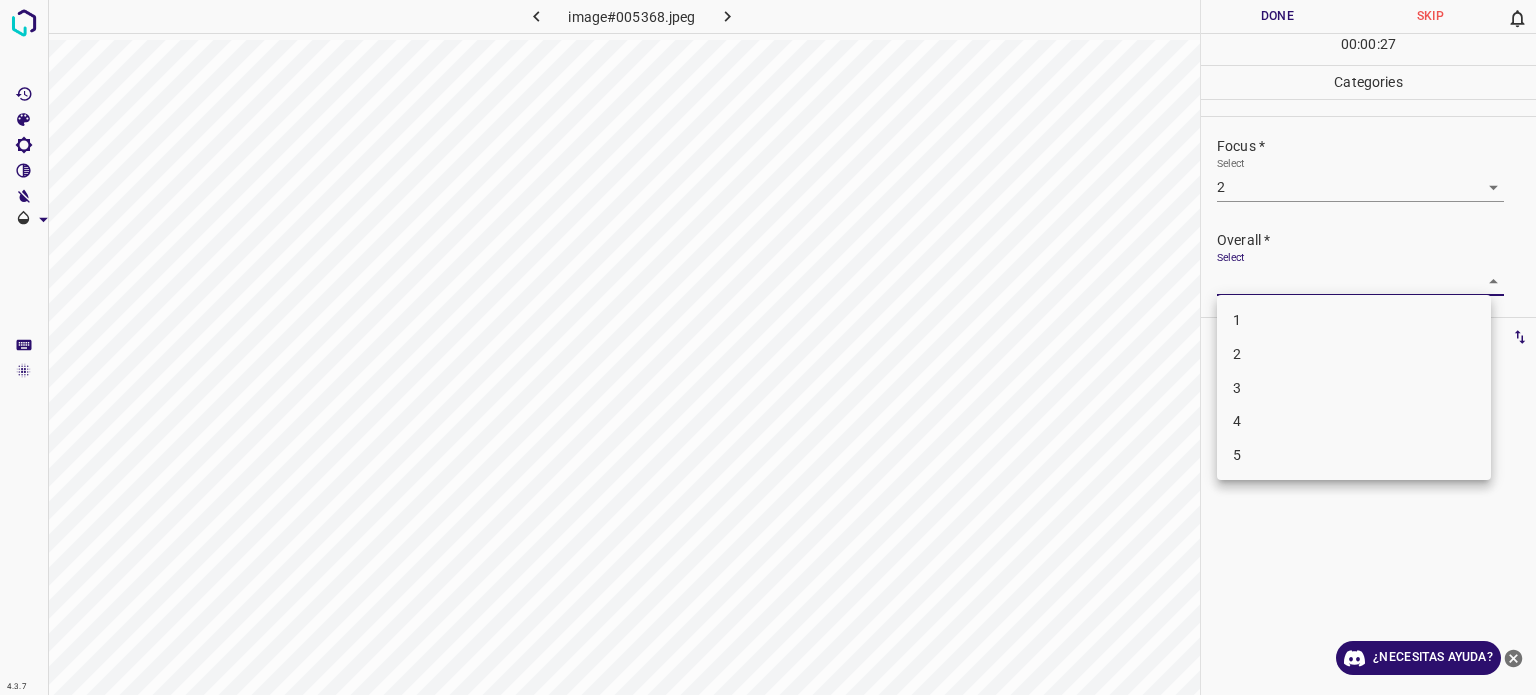 click on "2" at bounding box center [1237, 354] 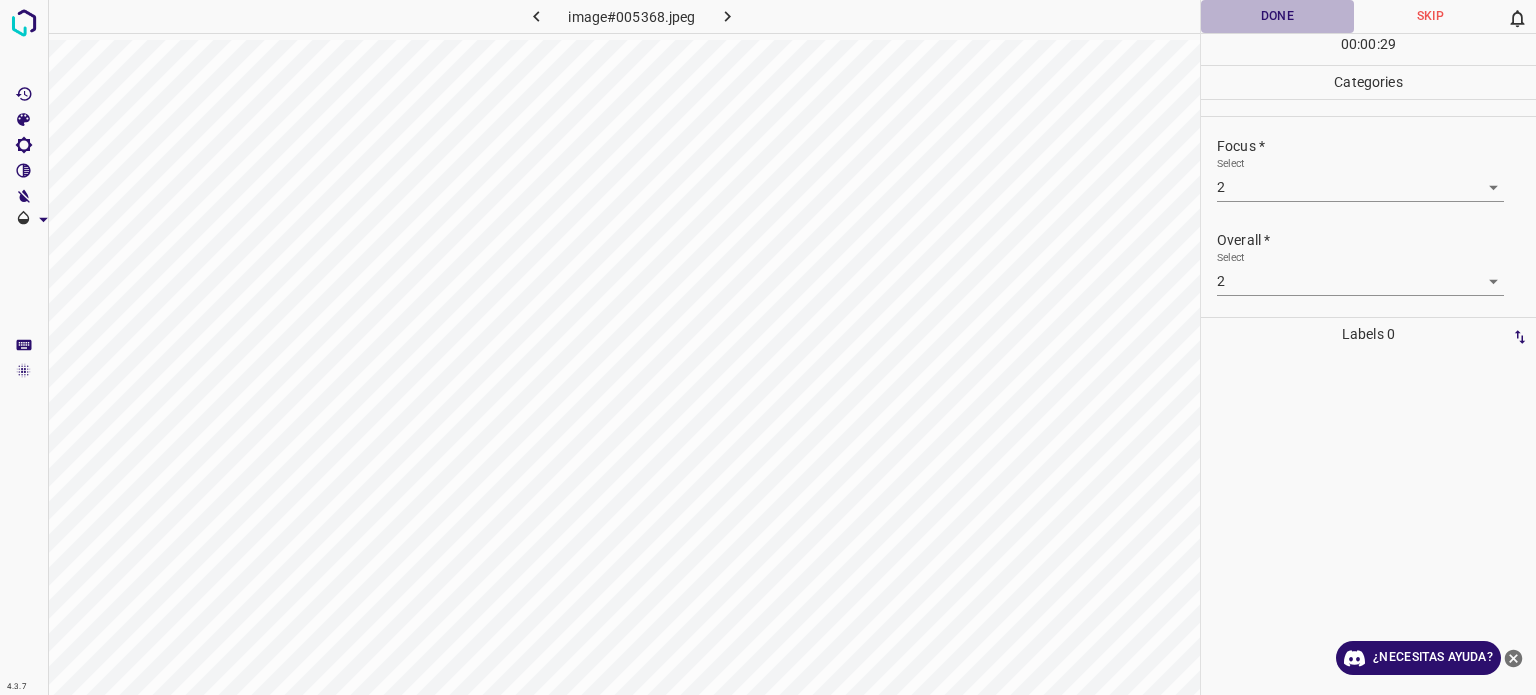 click on "Done" at bounding box center [1277, 16] 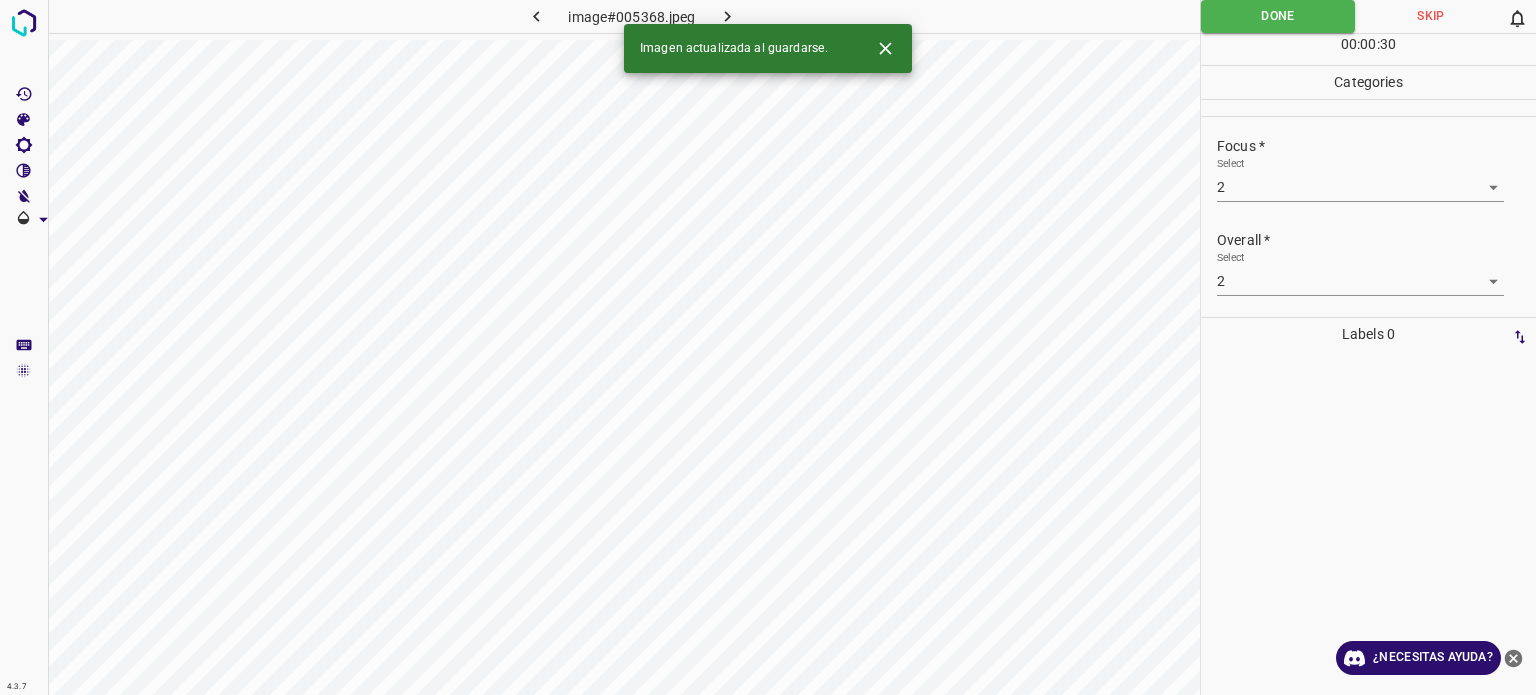 click 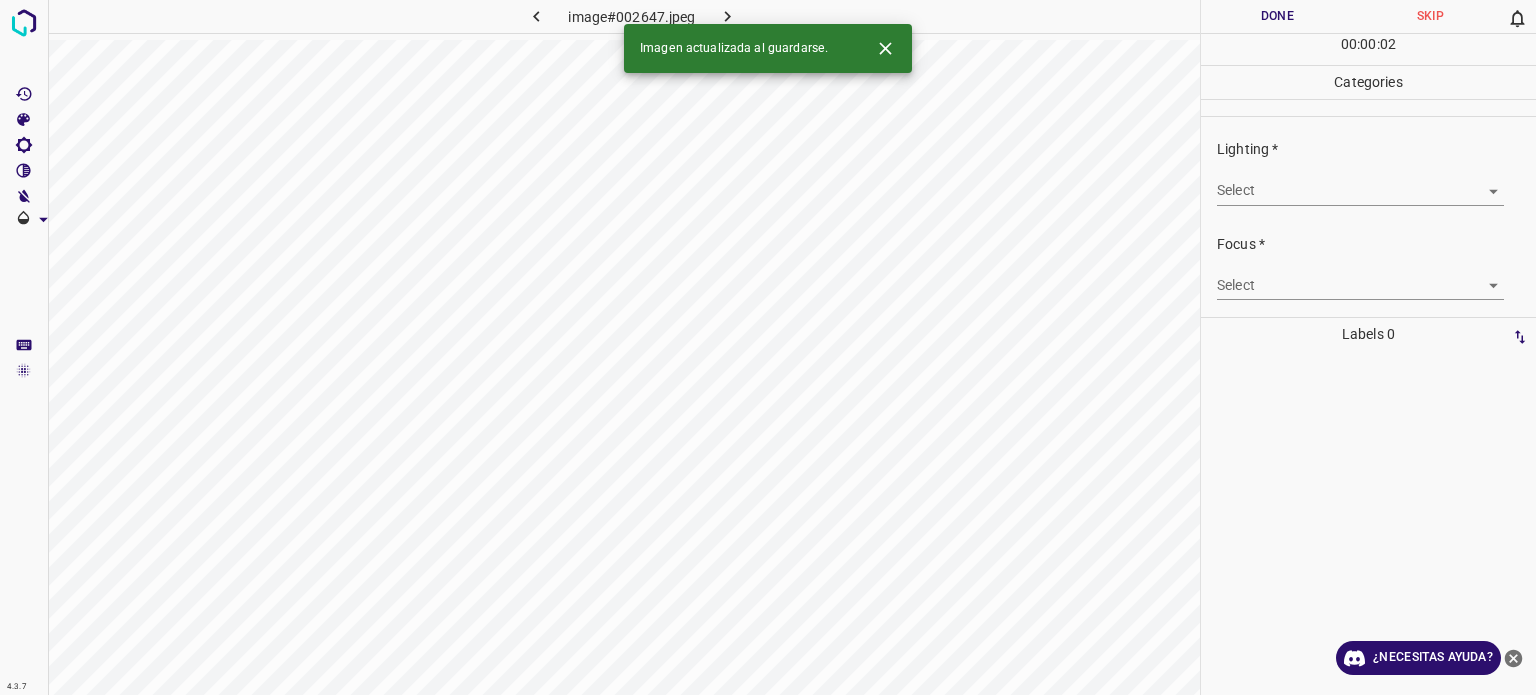 click on "4.3.7 image#002647.jpeg Done Skip 0 00   : 00   : 02   Categories Lighting *  Select ​ Focus *  Select ​ Overall *  Select ​ Labels   0 Categories 1 Lighting 2 Focus 3 Overall Tools Space Change between modes (Draw & Edit) I Auto labeling R Restore zoom M Zoom in N Zoom out Delete Delete selecte label Filters Z Restore filters X Saturation filter C Brightness filter V Contrast filter B Gray scale filter General O Download Imagen actualizada al guardarse. ¿Necesitas ayuda? Texto original Valora esta traducción Tu opinión servirá para ayudar a mejorar el Traductor de Google - Texto - Esconder - Borrar" at bounding box center (768, 347) 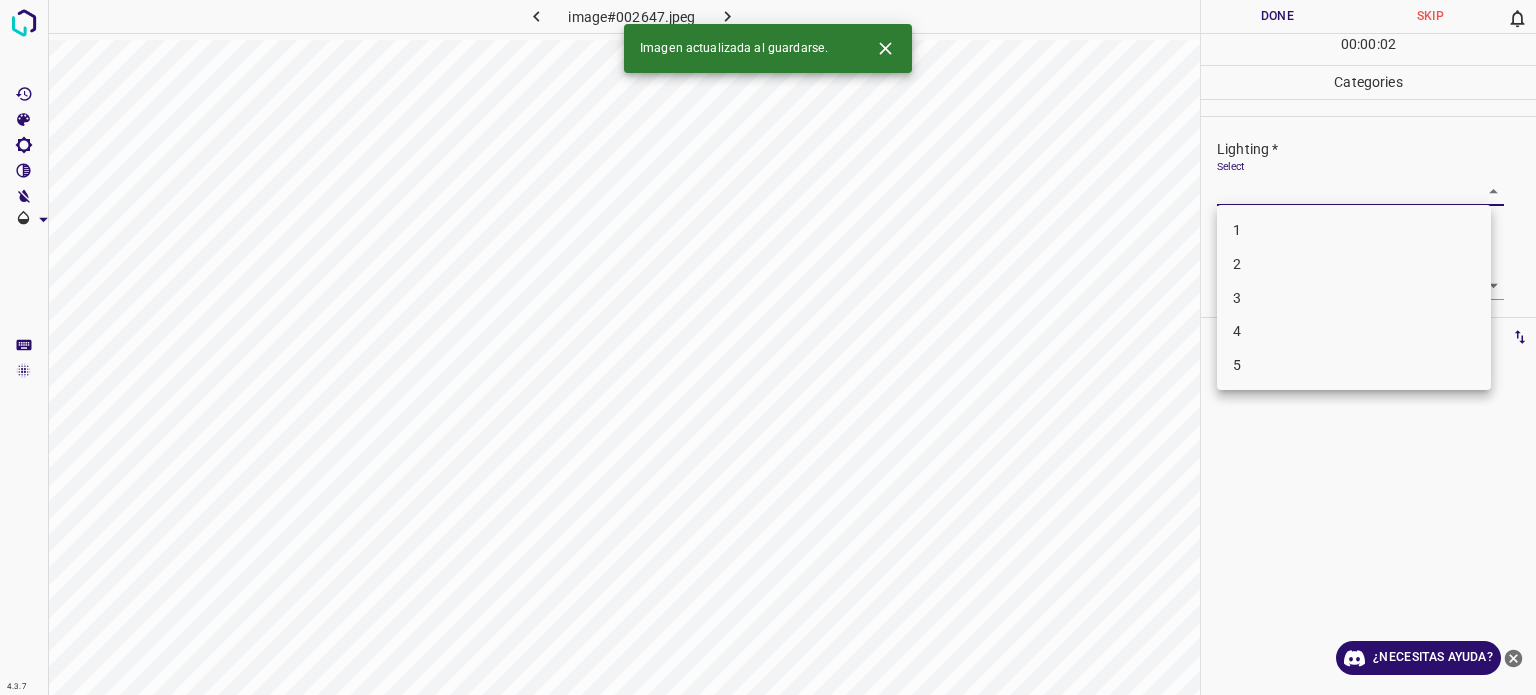 click on "3" at bounding box center (1354, 298) 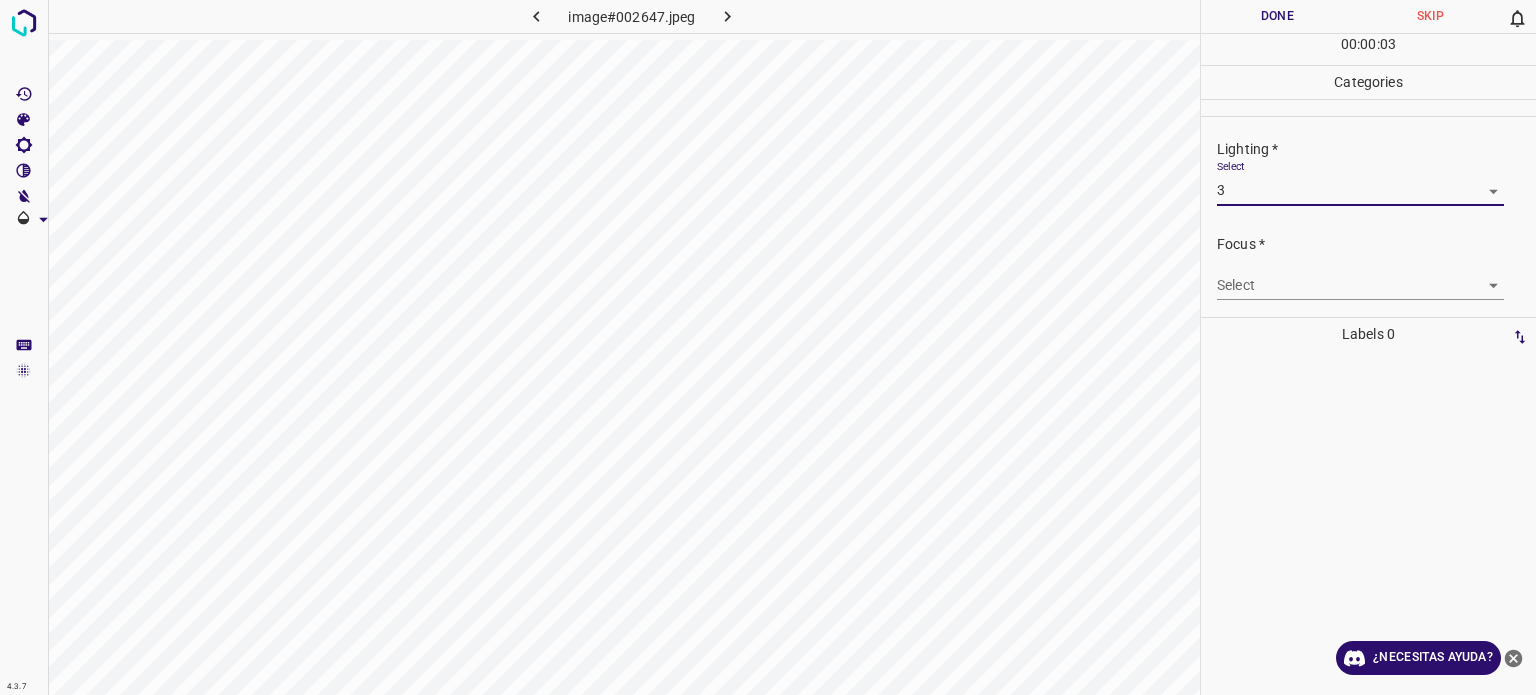 click on "4.3.7 image#002647.jpeg Done Skip 0 00   : 00   : 03   Categories Lighting *  Select 3 3 Focus *  Select ​ Overall *  Select ​ Labels   0 Categories 1 Lighting 2 Focus 3 Overall Tools Space Change between modes (Draw & Edit) I Auto labeling R Restore zoom M Zoom in N Zoom out Delete Delete selecte label Filters Z Restore filters X Saturation filter C Brightness filter V Contrast filter B Gray scale filter General O Download ¿Necesitas ayuda? Texto original Valora esta traducción Tu opinión servirá para ayudar a mejorar el Traductor de Google - Texto - Esconder - Borrar" at bounding box center (768, 347) 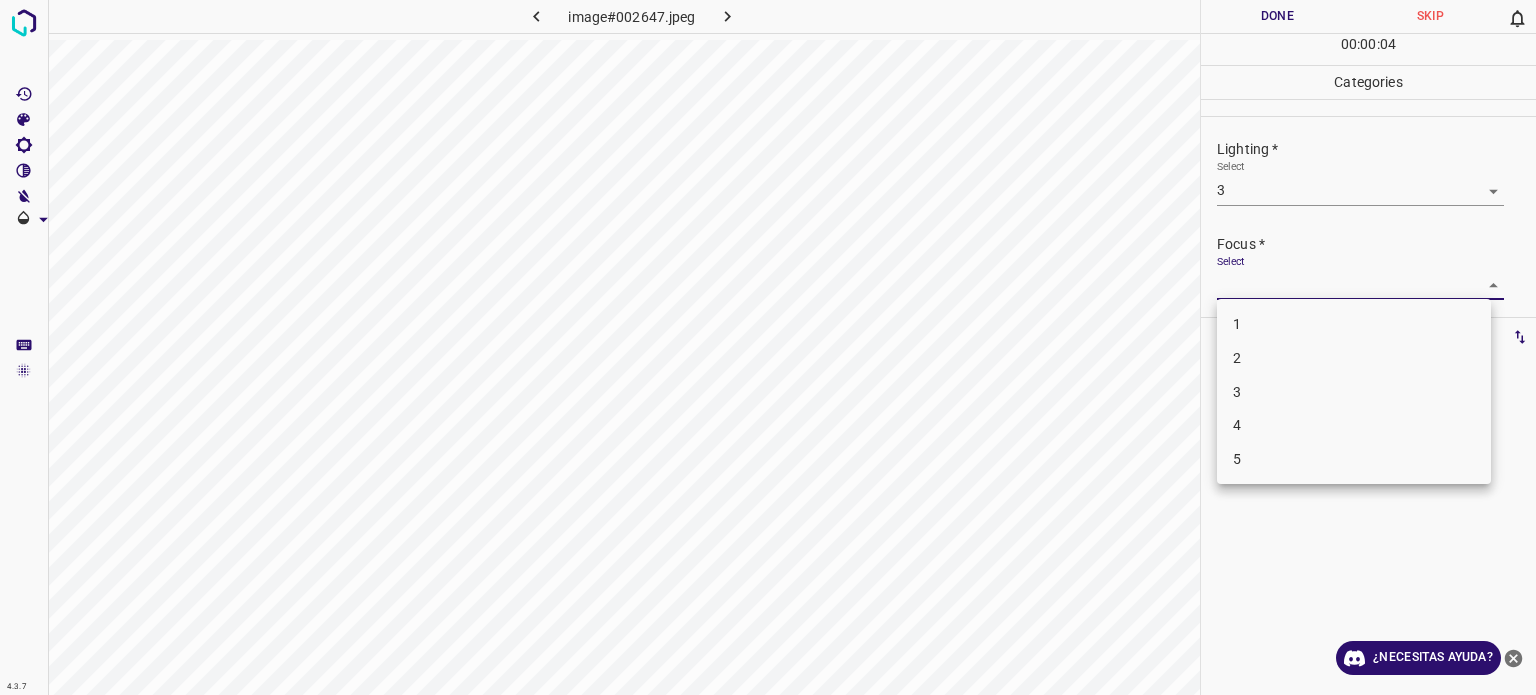 click on "3" at bounding box center (1354, 392) 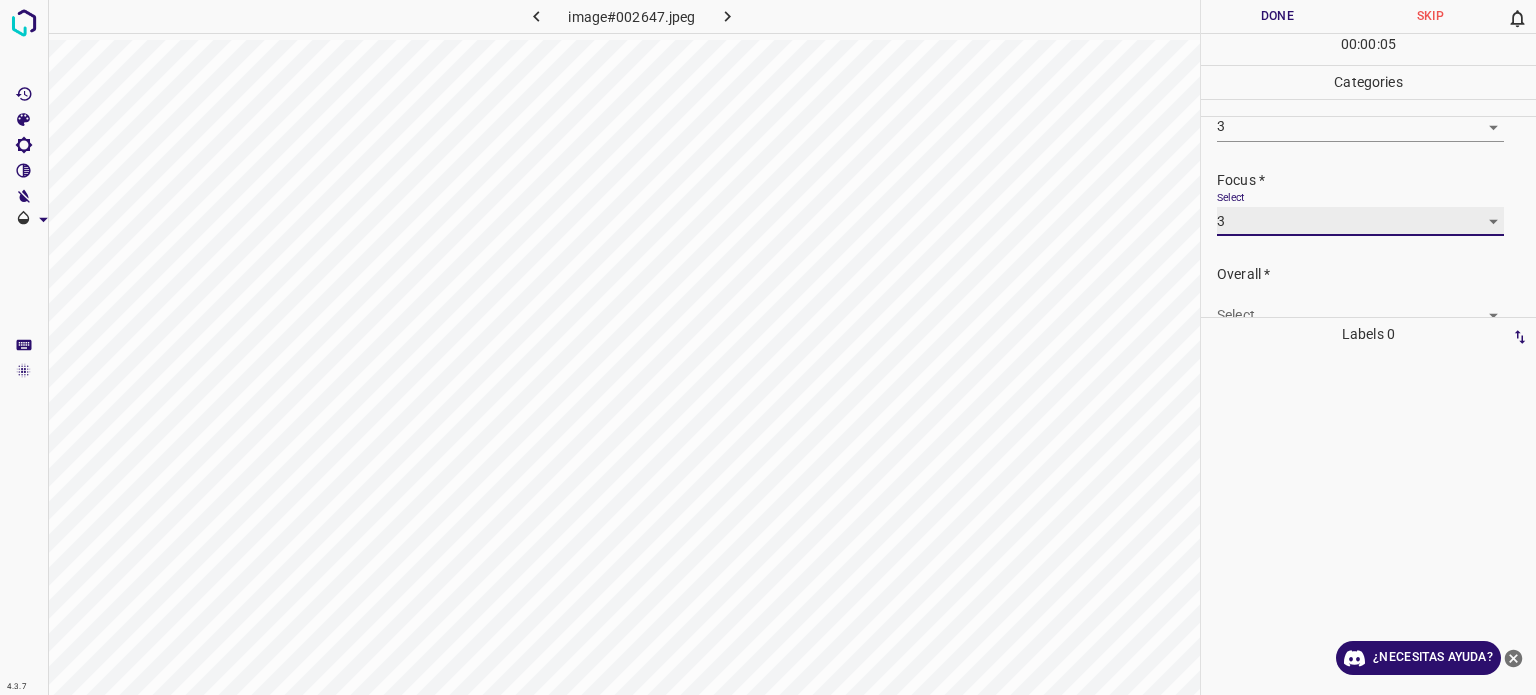 scroll, scrollTop: 98, scrollLeft: 0, axis: vertical 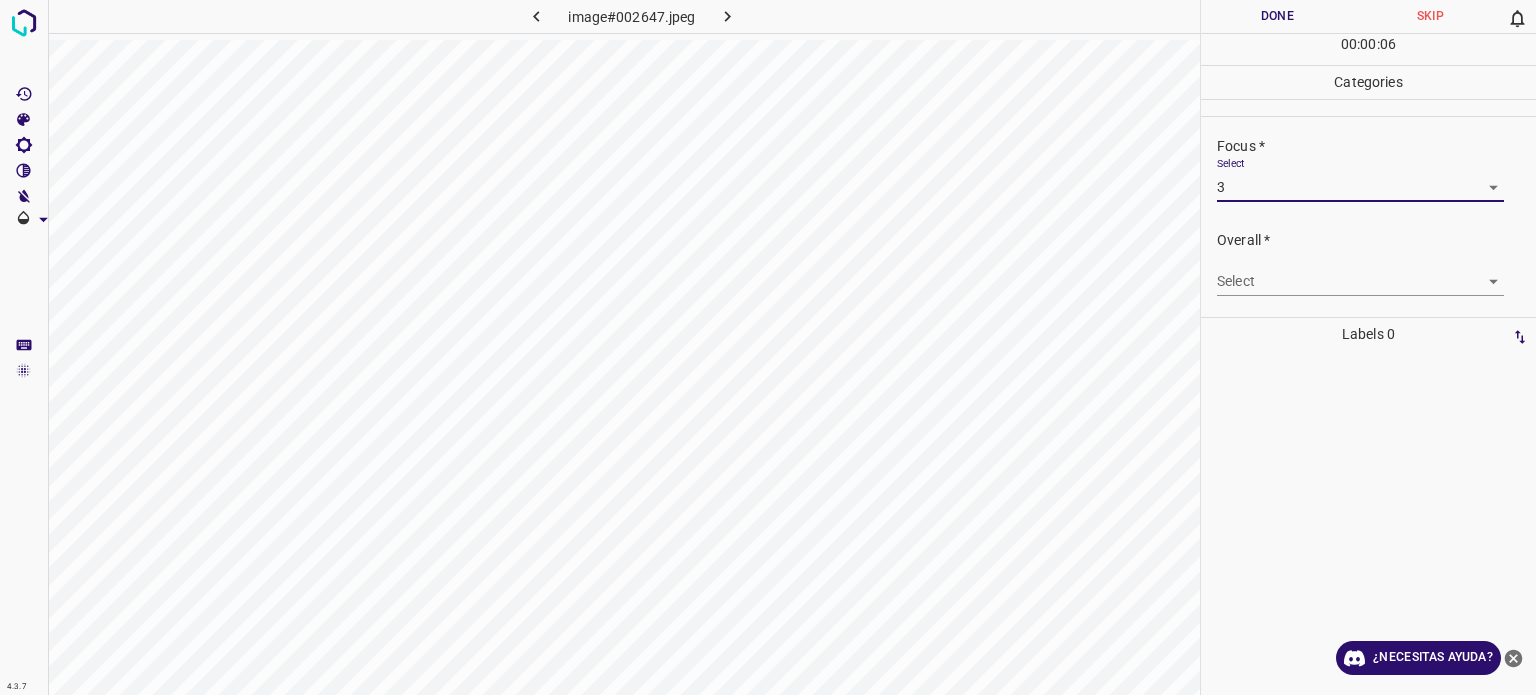 click on "4.3.7 image#002647.jpeg Done Skip 0 00   : 00   : 06   Categories Lighting *  Select 3 3 Focus *  Select 3 3 Overall *  Select ​ Labels   0 Categories 1 Lighting 2 Focus 3 Overall Tools Space Change between modes (Draw & Edit) I Auto labeling R Restore zoom M Zoom in N Zoom out Delete Delete selecte label Filters Z Restore filters X Saturation filter C Brightness filter V Contrast filter B Gray scale filter General O Download ¿Necesitas ayuda? Texto original Valora esta traducción Tu opinión servirá para ayudar a mejorar el Traductor de Google - Texto - Esconder - Borrar" at bounding box center [768, 347] 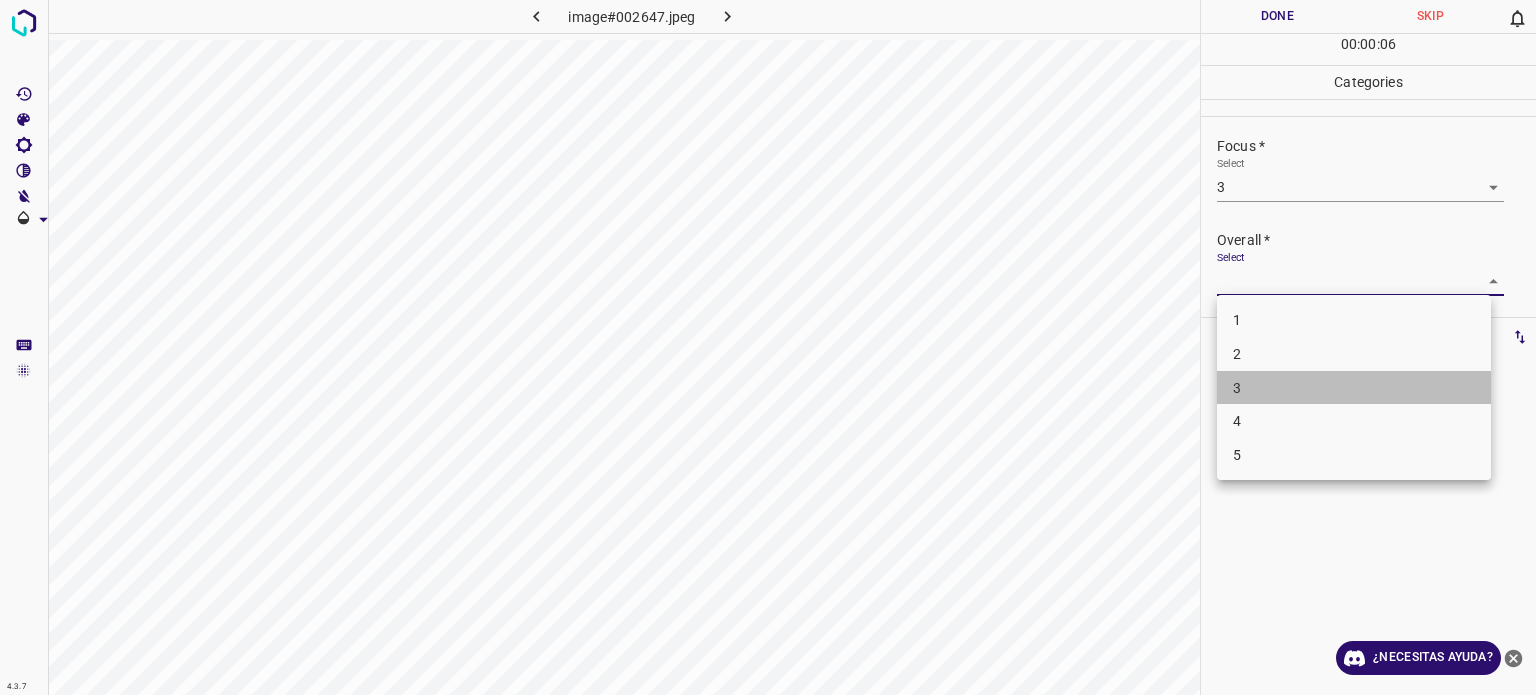 drag, startPoint x: 1238, startPoint y: 375, endPoint x: 1218, endPoint y: 307, distance: 70.88018 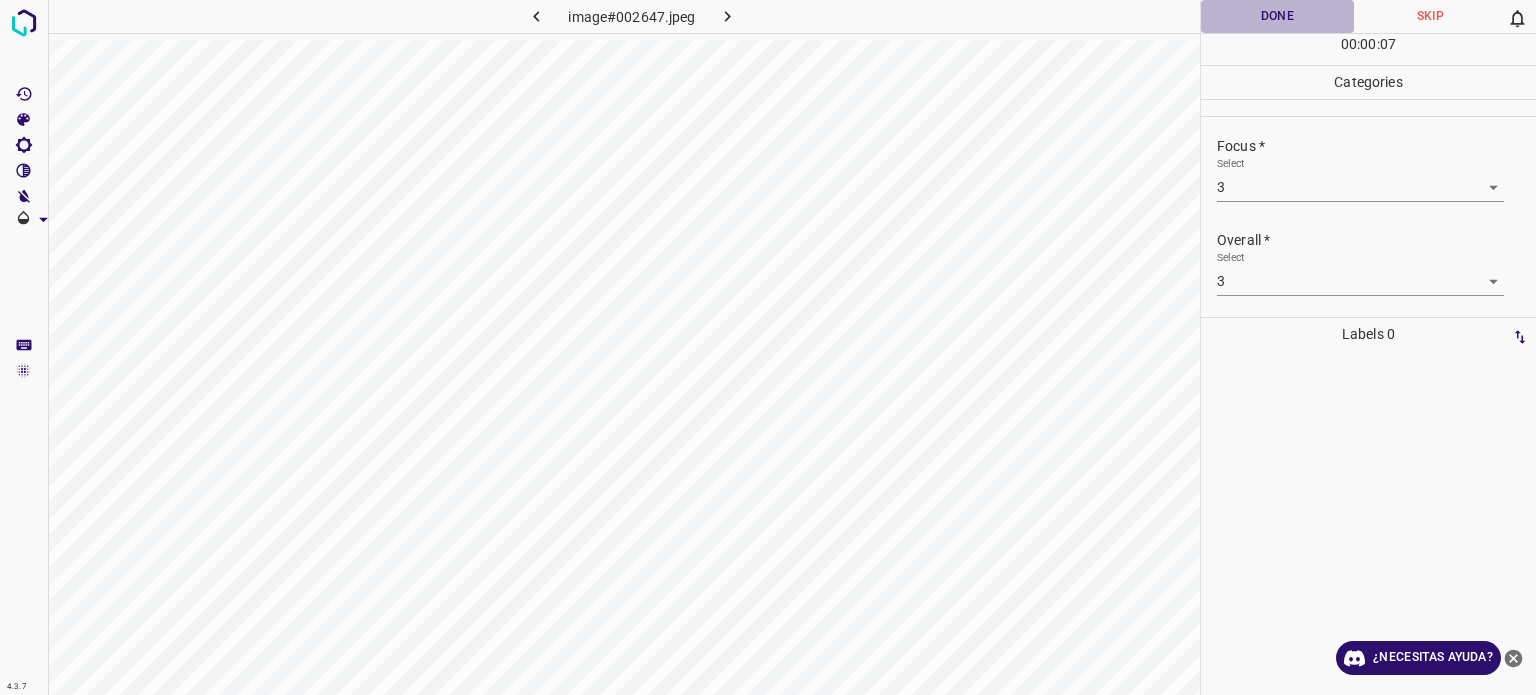 click on "Done" at bounding box center (1277, 16) 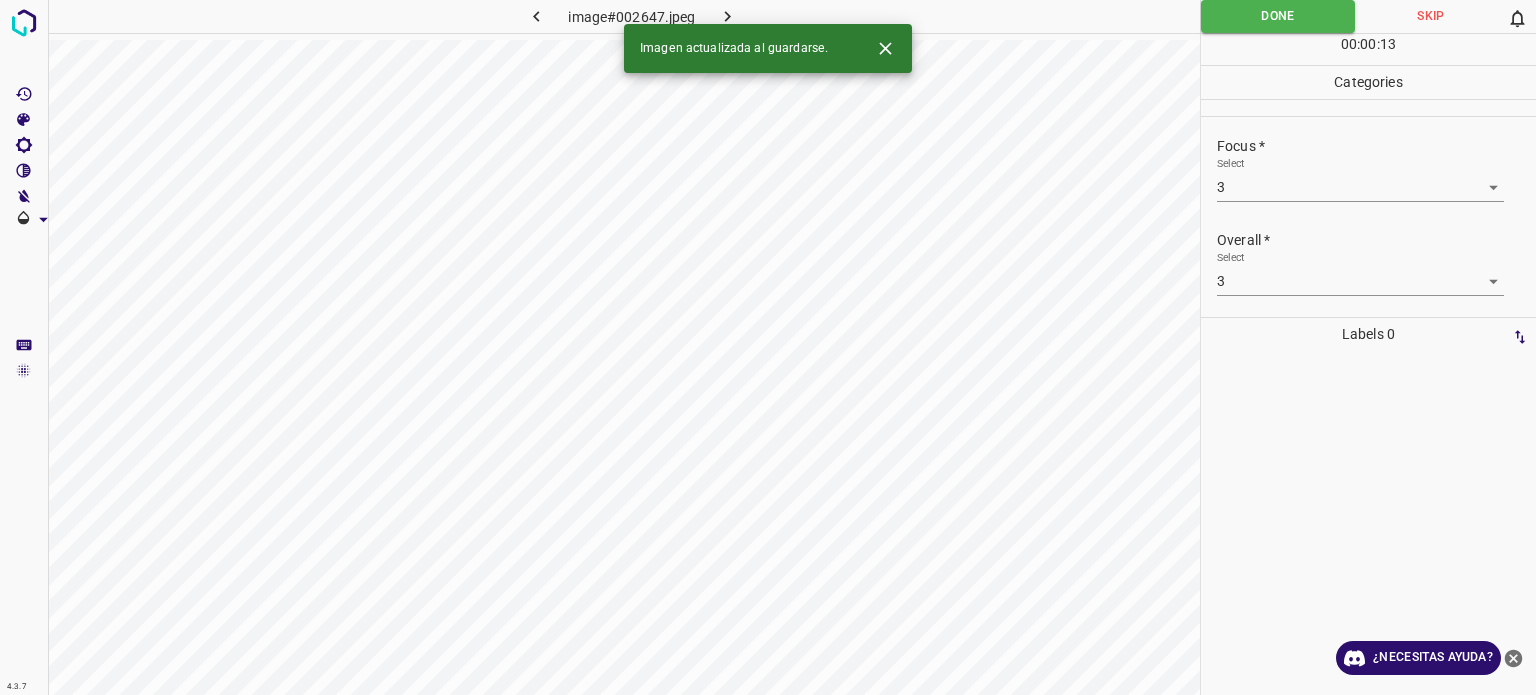 click 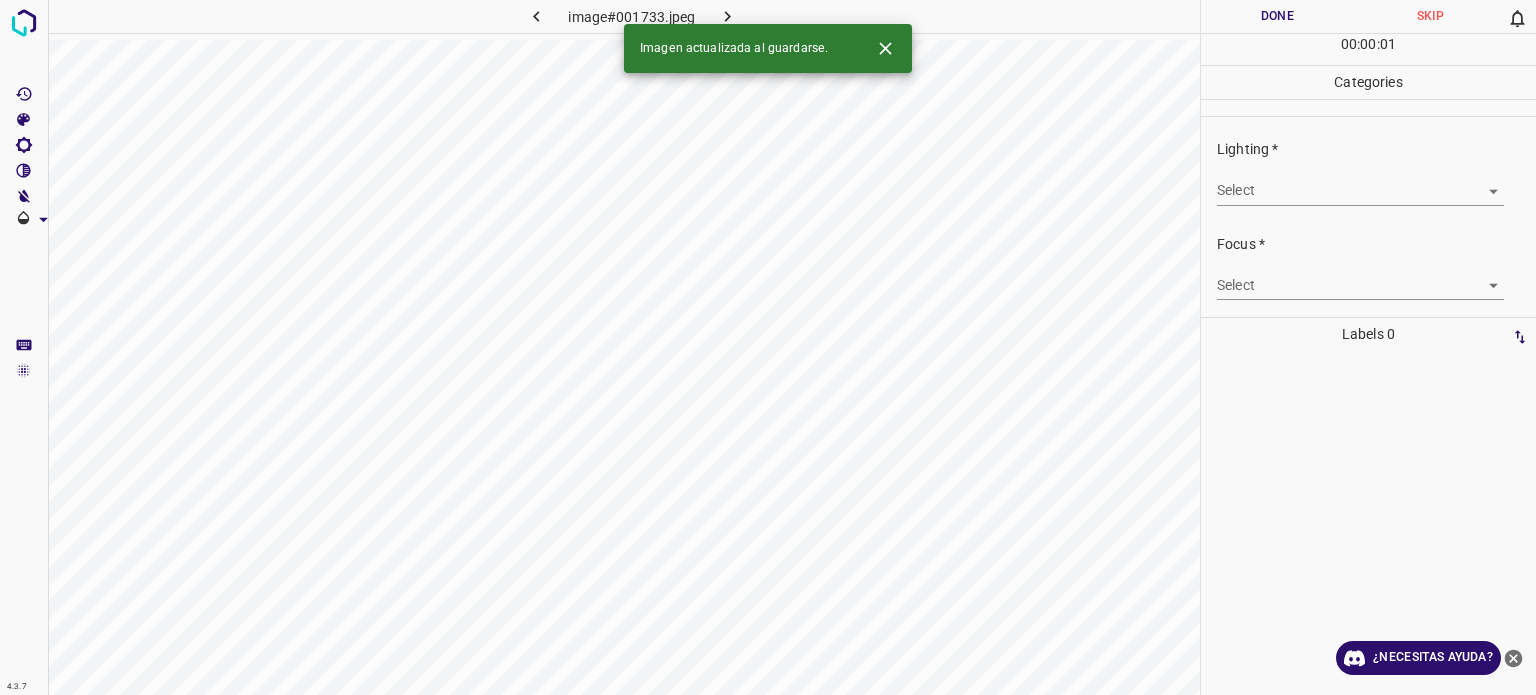 click on "4.3.7 image#001733.jpeg Done Skip 0 00 : 00 : 01 Categories Lighting * Select Focus * Select Overall * Select Labels 0 Categories 1 Lighting 2 Focus 3 Overall Tools Space Change between modes (Draw & Edit) I Auto labeling R Restore zoom M Zoom in N Zoom out Delete Delete selected label Filters Z Restore filters X Saturation filter C Brightness filter V Contrast filter B Gray scale filter General O Download Imagen actualizada al guardarse. ¿Necesitas ayuda? Texto original Valora esta traducción Tu opinión servirá para ayudar a mejorar el Traductor de Google - Texto - Esconder - Borrar" at bounding box center (768, 347) 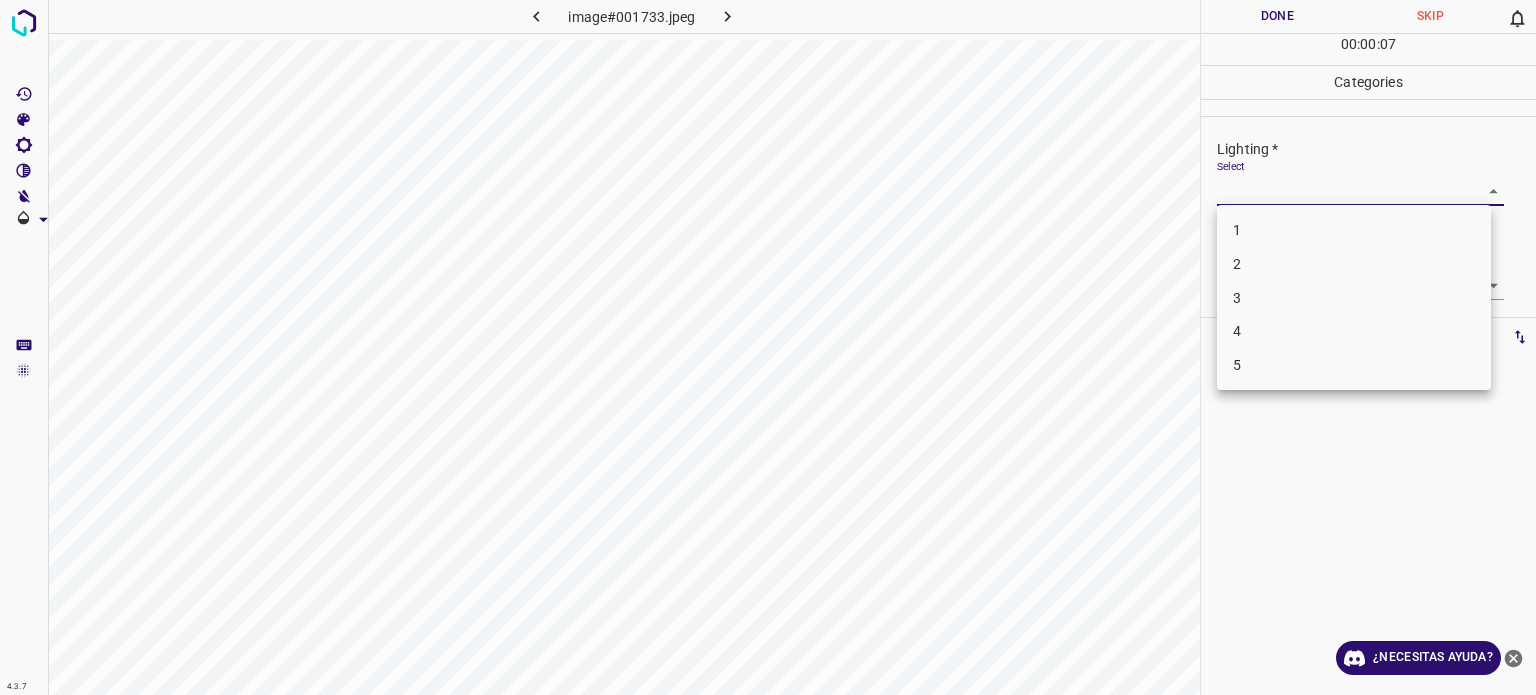 click on "2" at bounding box center [1354, 264] 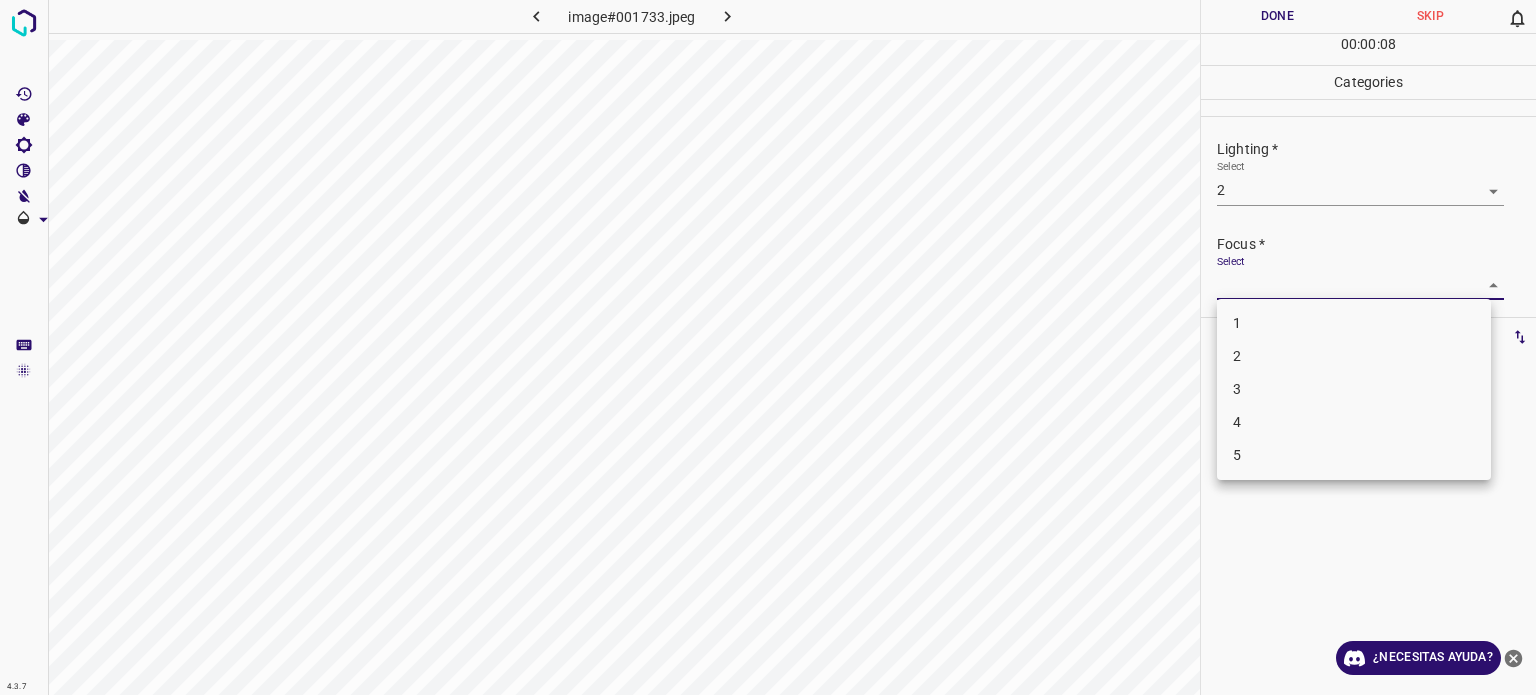 click on "4.3.7 image#001733.jpeg Done Skip 0 00   : 00   : 08   Categories Lighting *  Select 2 2 Focus *  Select ​ Overall *  Select ​ Labels   0 Categories 1 Lighting 2 Focus 3 Overall Tools Space Change between modes (Draw & Edit) I Auto labeling R Restore zoom M Zoom in N Zoom out Delete Delete selecte label Filters Z Restore filters X Saturation filter C Brightness filter V Contrast filter B Gray scale filter General O Download ¿Necesitas ayuda? Texto original Valora esta traducción Tu opinión servirá para ayudar a mejorar el Traductor de Google - Texto - Esconder - Borrar 1 2 3 4 5" at bounding box center [768, 347] 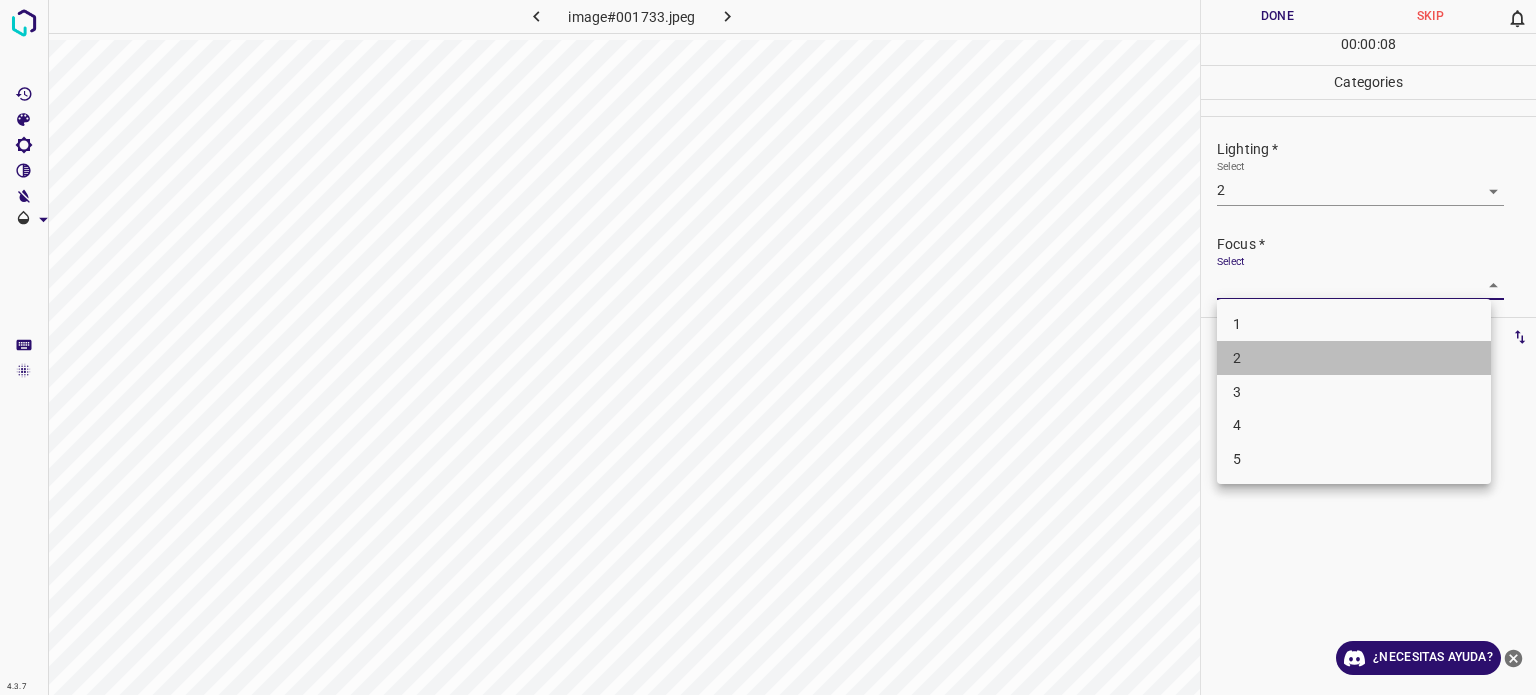 click on "2" at bounding box center (1354, 358) 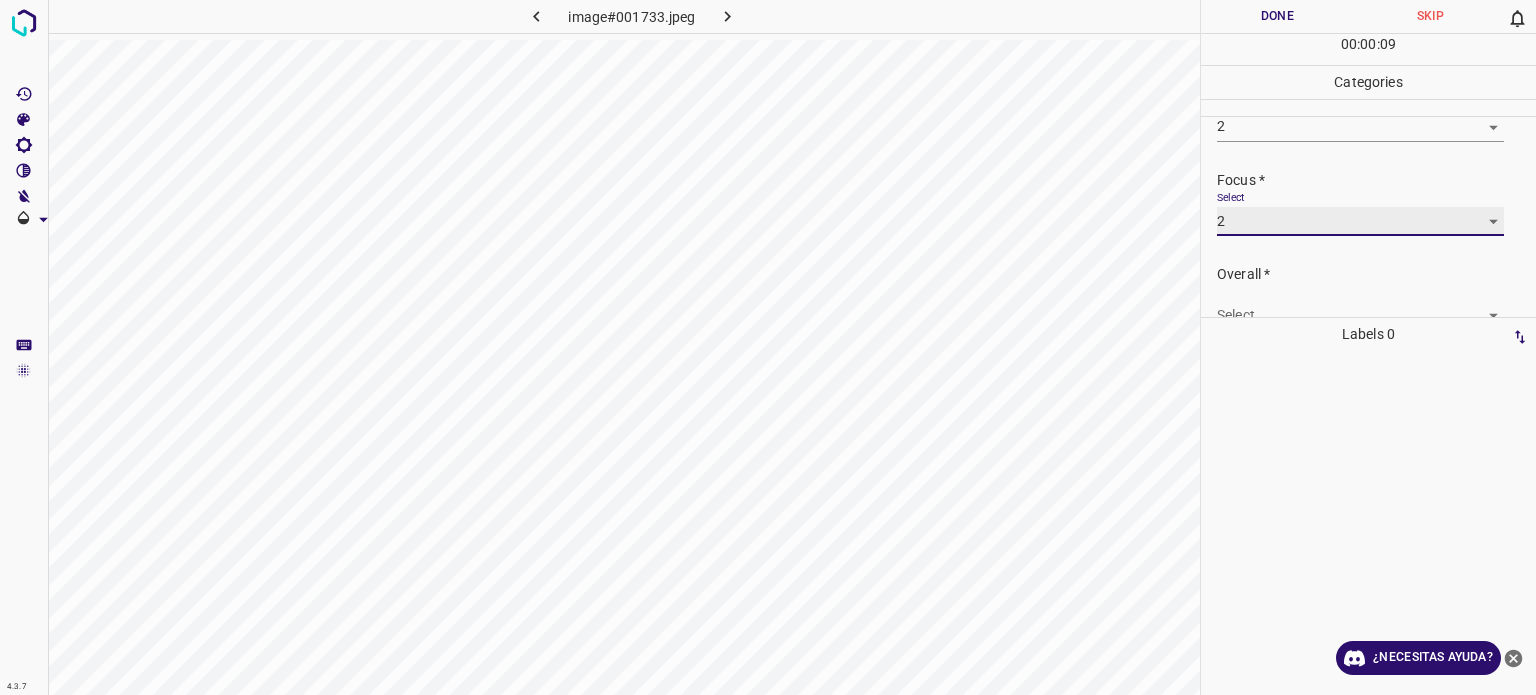 scroll, scrollTop: 98, scrollLeft: 0, axis: vertical 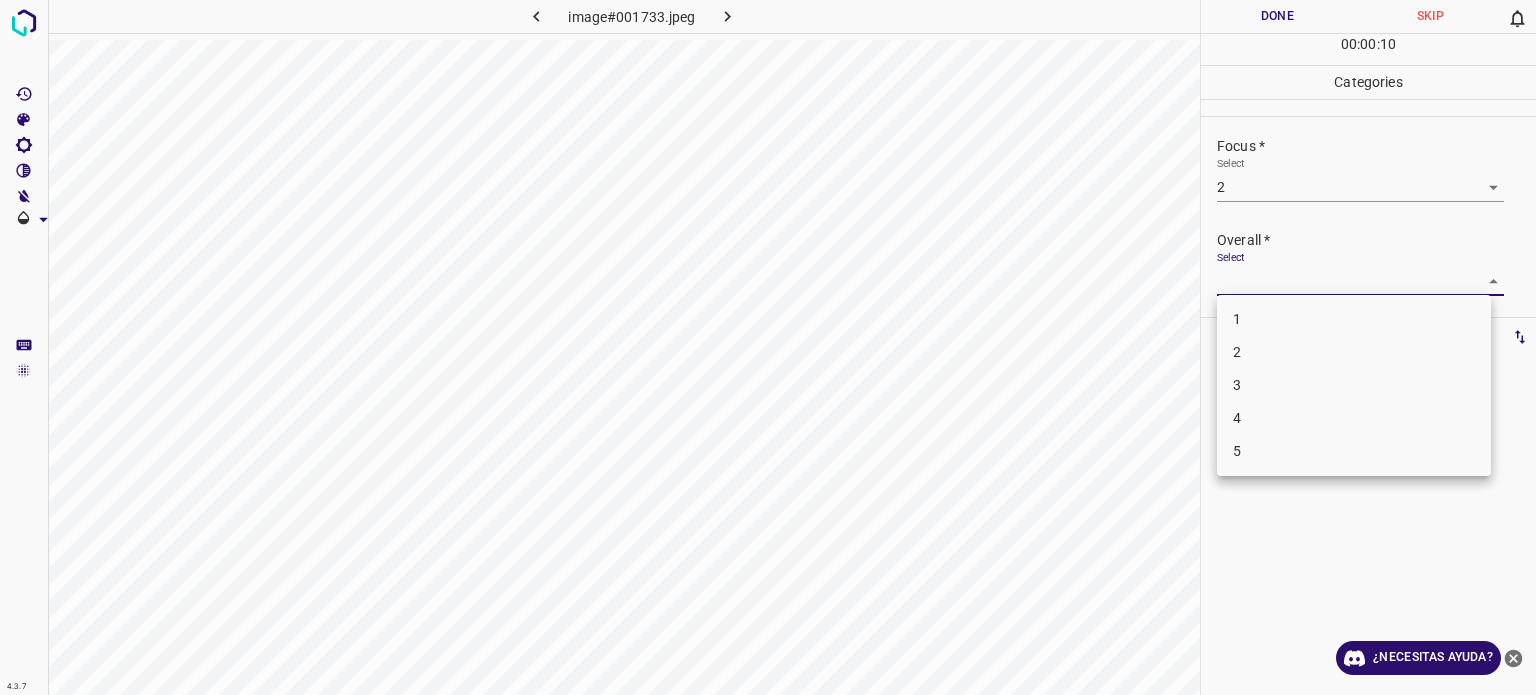 drag, startPoint x: 1237, startPoint y: 267, endPoint x: 1247, endPoint y: 290, distance: 25.079872 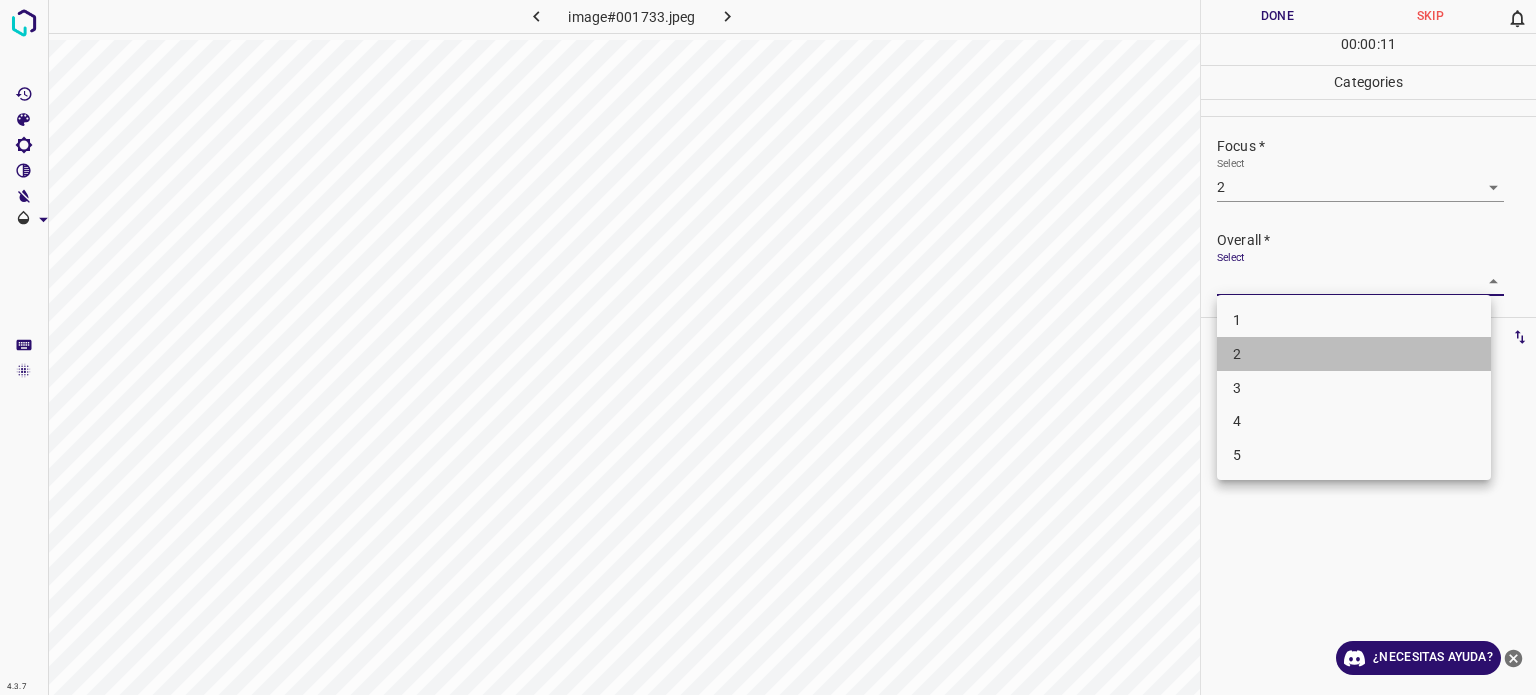 click on "2" at bounding box center [1354, 354] 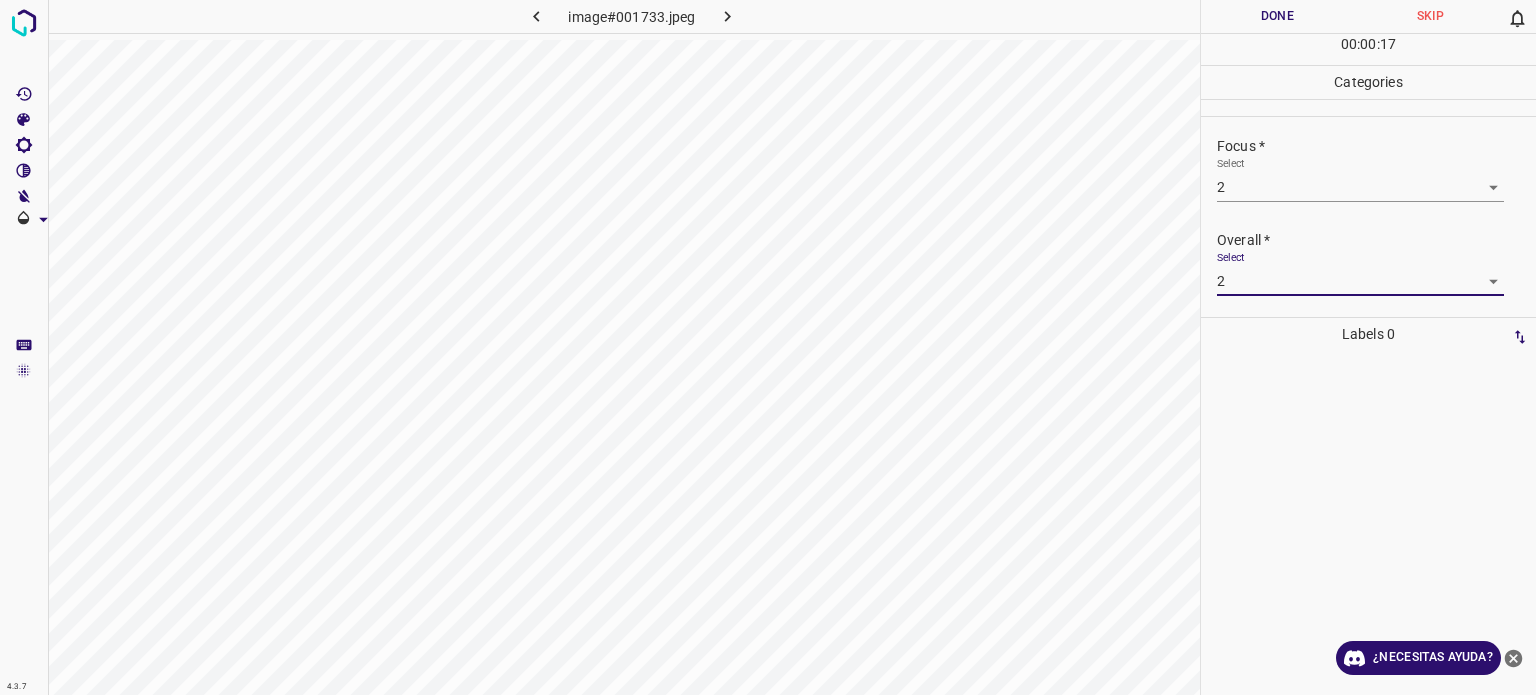 click on "Done" at bounding box center [1277, 16] 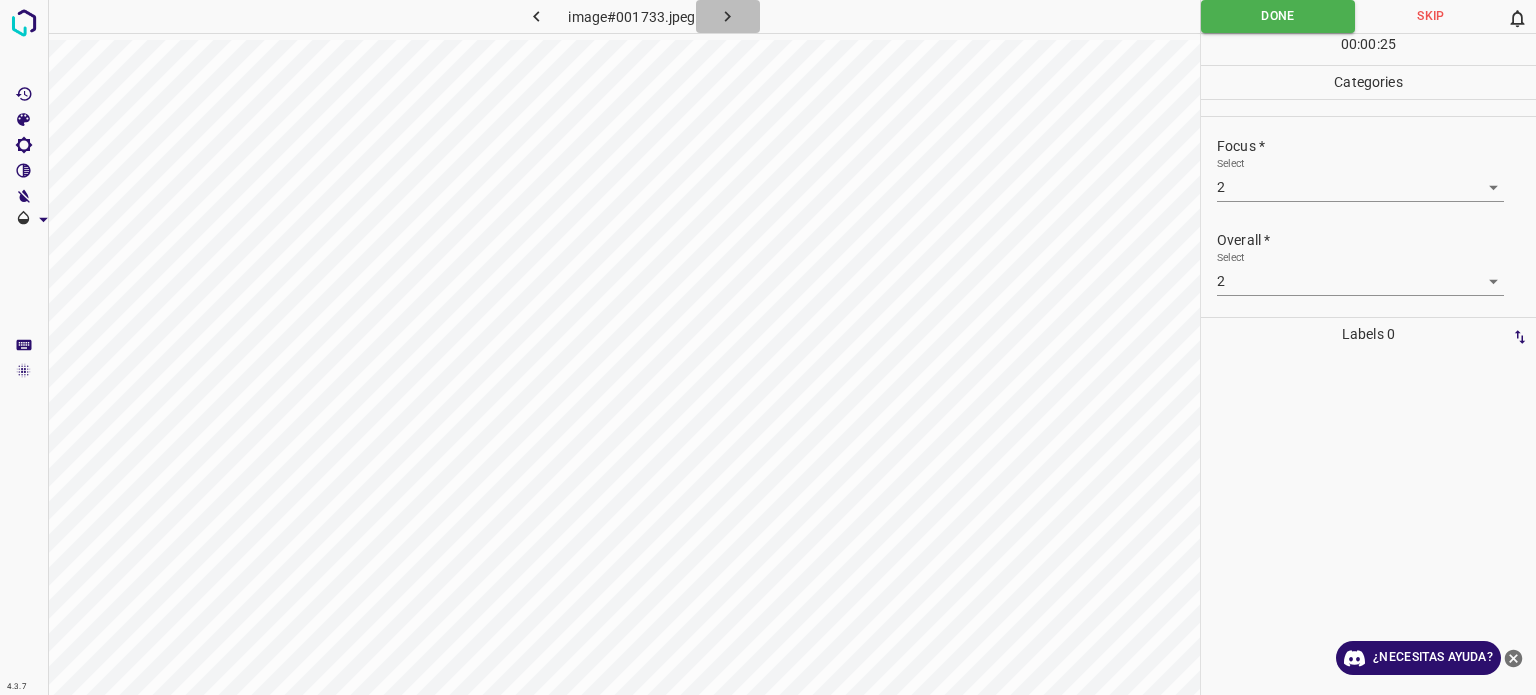 click 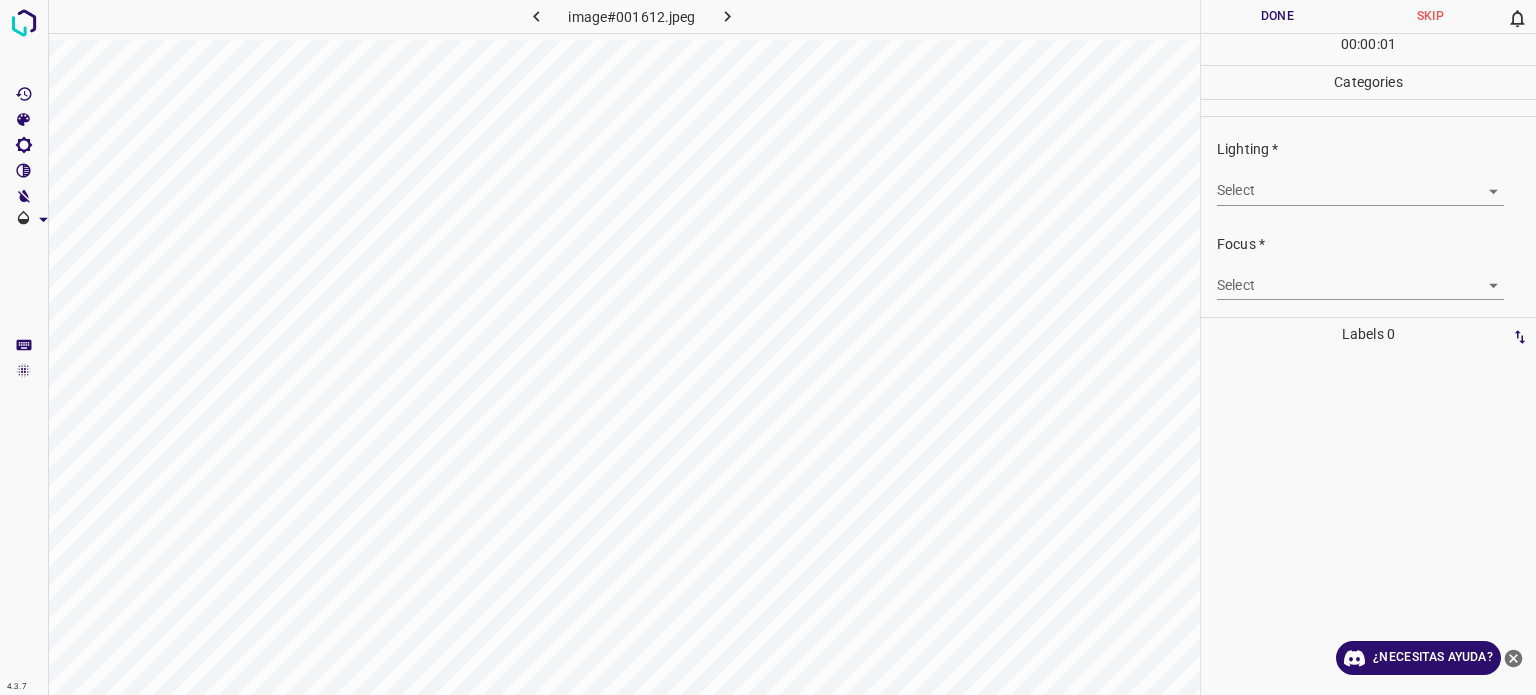 click on "4.3.7 image#001612.jpeg Done Skip 0 00   : 00   : 01   Categories Lighting *  Select ​ Focus *  Select ​ Overall *  Select ​ Labels   0 Categories 1 Lighting 2 Focus 3 Overall Tools Space Change between modes (Draw & Edit) I Auto labeling R Restore zoom M Zoom in N Zoom out Delete Delete selecte label Filters Z Restore filters X Saturation filter C Brightness filter V Contrast filter B Gray scale filter General O Download ¿Necesitas ayuda? Texto original Valora esta traducción Tu opinión servirá para ayudar a mejorar el Traductor de Google - Texto - Esconder - Borrar" at bounding box center (768, 347) 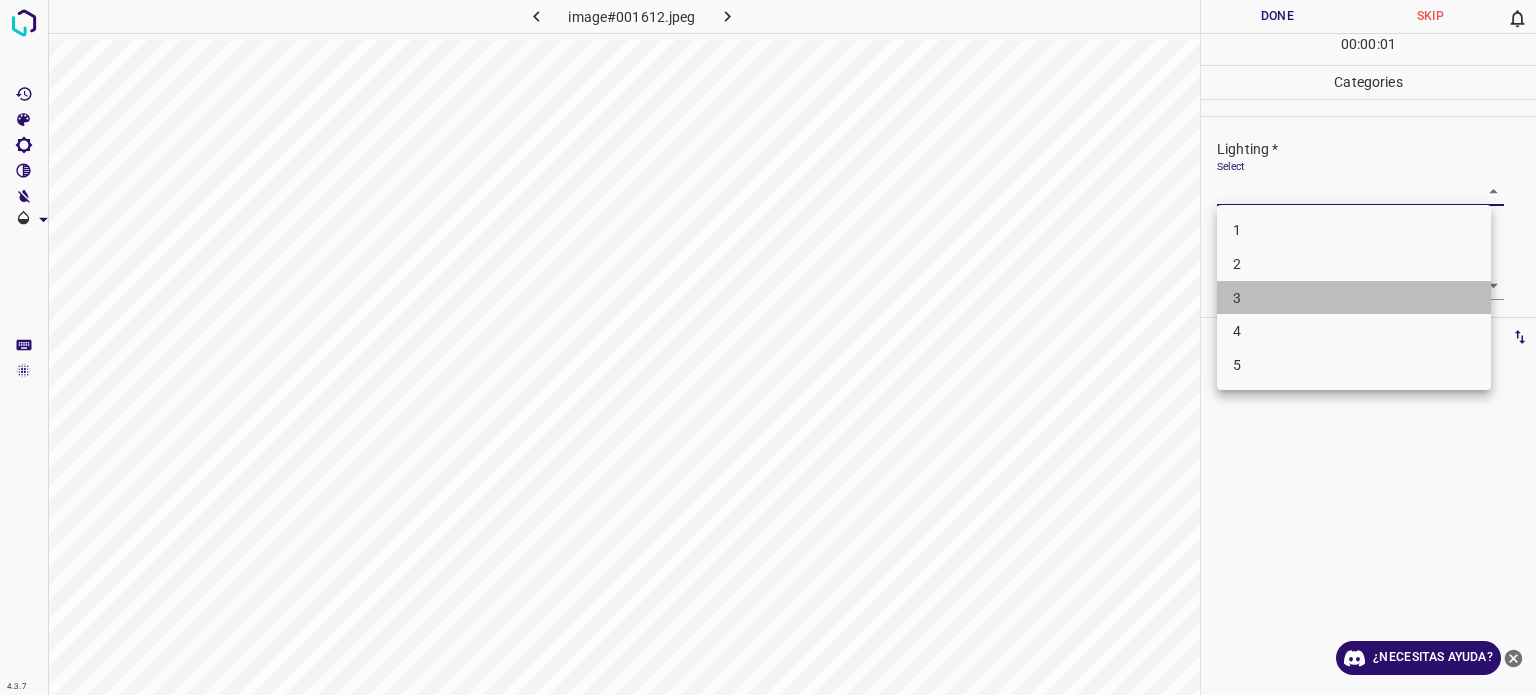 click on "3" at bounding box center (1354, 298) 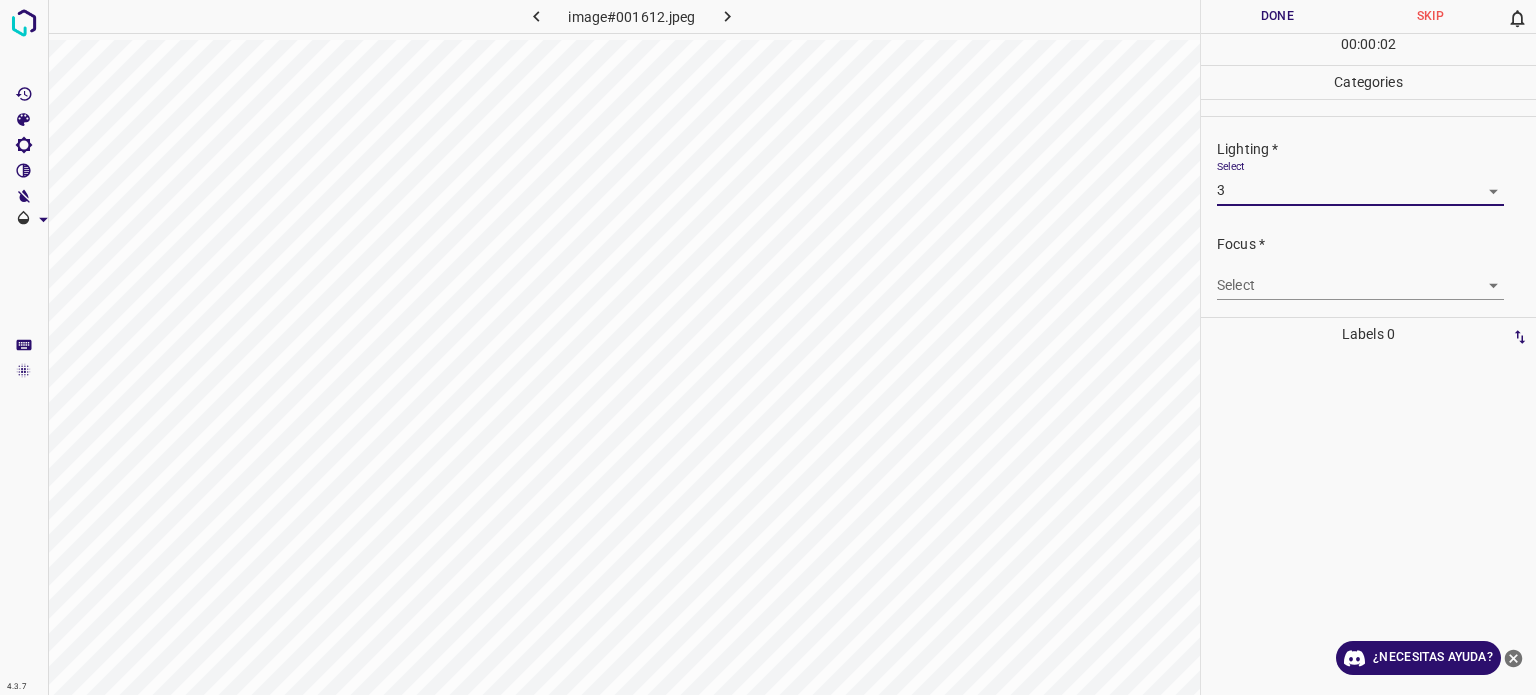 click on "4.3.7 image#001612.jpeg Done Skip 0 00   : 00   : 02   Categories Lighting *  Select 3 3 Focus *  Select ​ Overall *  Select ​ Labels   0 Categories 1 Lighting 2 Focus 3 Overall Tools Space Change between modes (Draw & Edit) I Auto labeling R Restore zoom M Zoom in N Zoom out Delete Delete selecte label Filters Z Restore filters X Saturation filter C Brightness filter V Contrast filter B Gray scale filter General O Download ¿Necesitas ayuda? Texto original Valora esta traducción Tu opinión servirá para ayudar a mejorar el Traductor de Google - Texto - Esconder - Borrar" at bounding box center (768, 347) 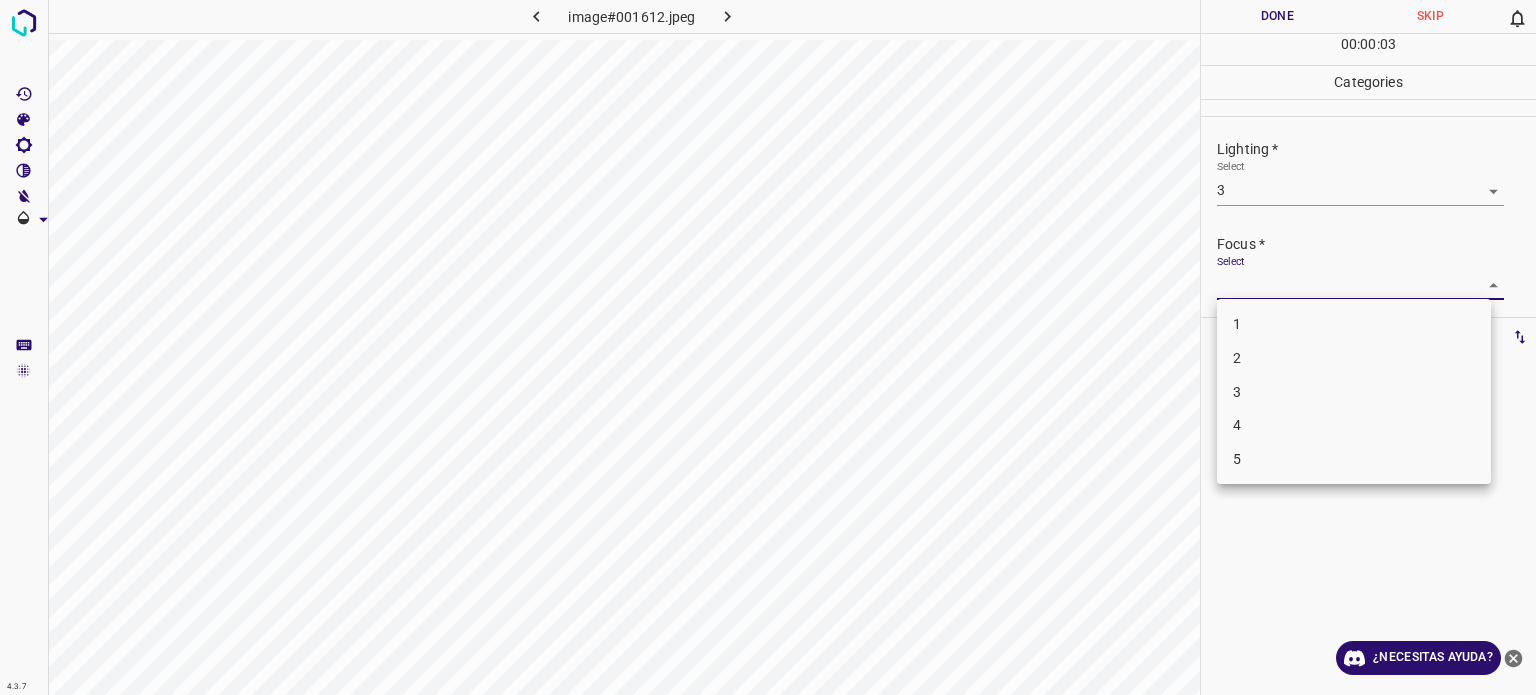 click on "3" at bounding box center [1354, 392] 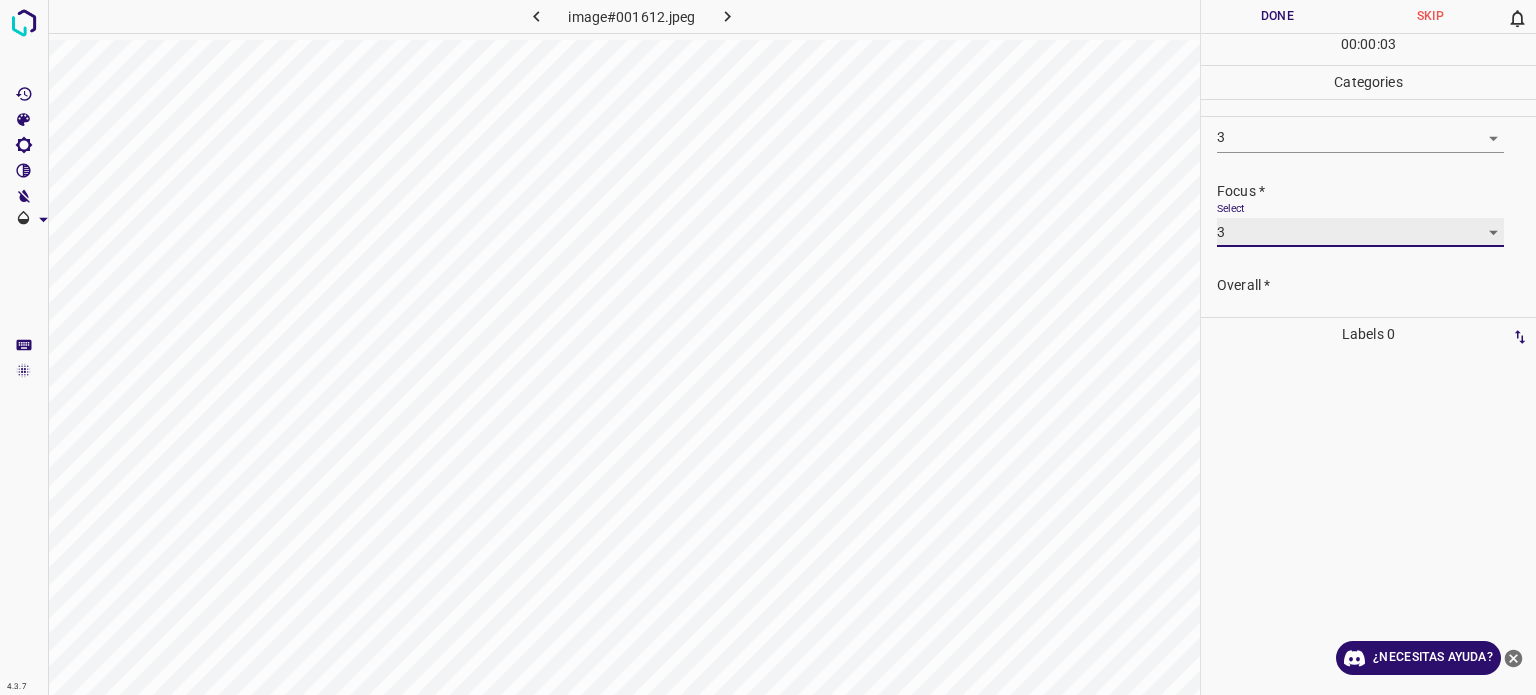 scroll, scrollTop: 98, scrollLeft: 0, axis: vertical 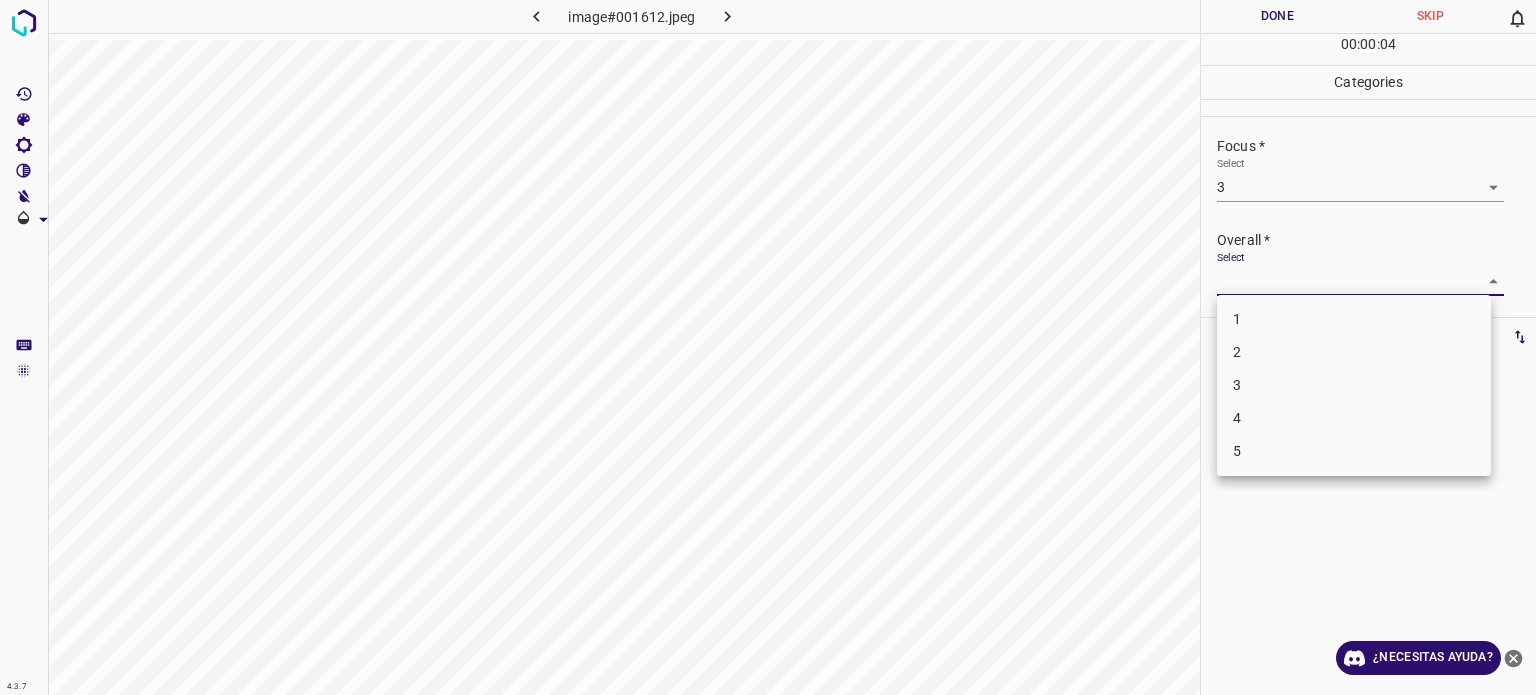click on "4.3.7 image#[HASH] Done Skip 0 00   : 00   : 04   Categories Lighting *  Select 3 3 Focus *  Select 3 3 Overall *  Select ​ Labels   0 Categories 1 Lighting 2 Focus 3 Overall Tools Space Change between modes (Draw & Edit) I Auto labeling R Restore zoom M Zoom in N Zoom out Delete Delete selecte label Filters Z Restore filters X Saturation filter C Brightness filter V Contrast filter B Gray scale filter General O Download ¿Necesitas ayuda? Texto original Valora esta traducción Tu opinión servirá para ayudar a mejorar el Traductor de Google - Texto - Esconder - Borrar 1 2 3 4 5" at bounding box center (768, 347) 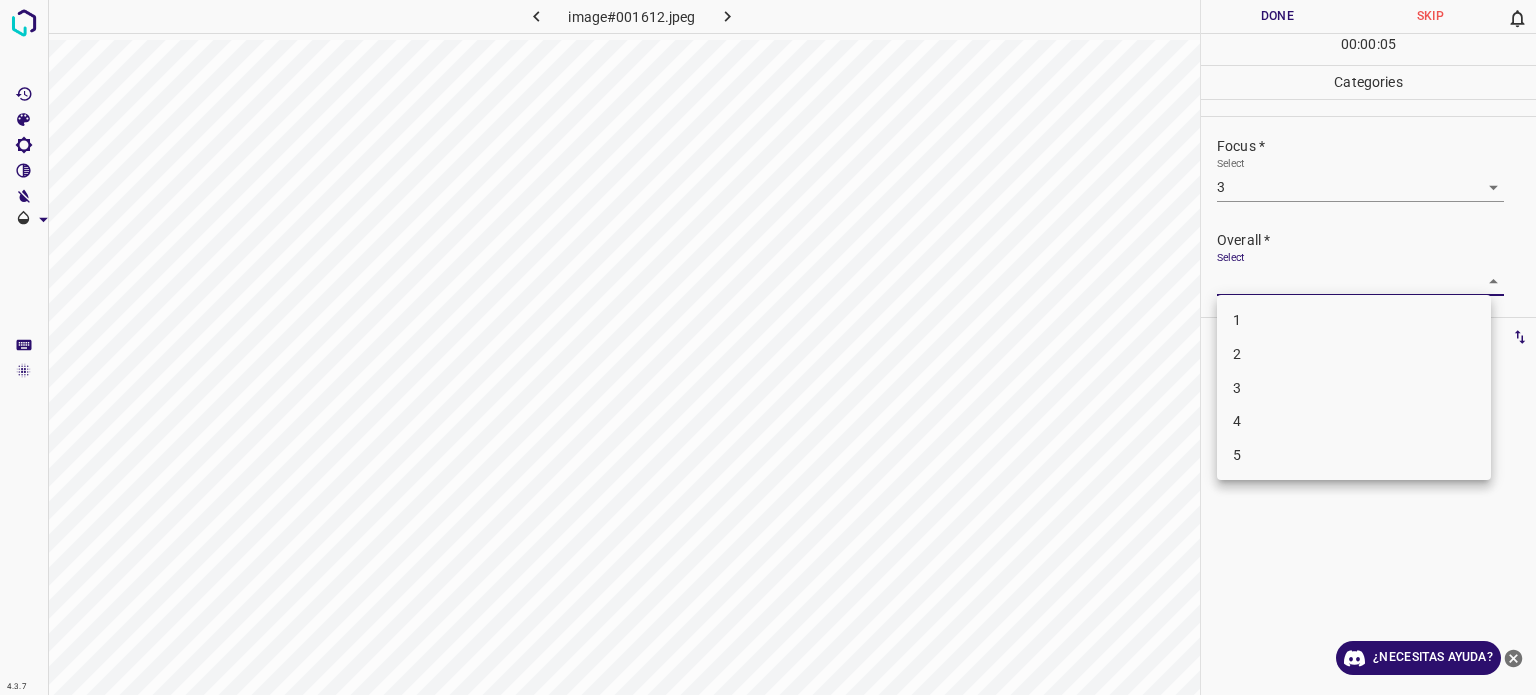click on "3" at bounding box center (1354, 388) 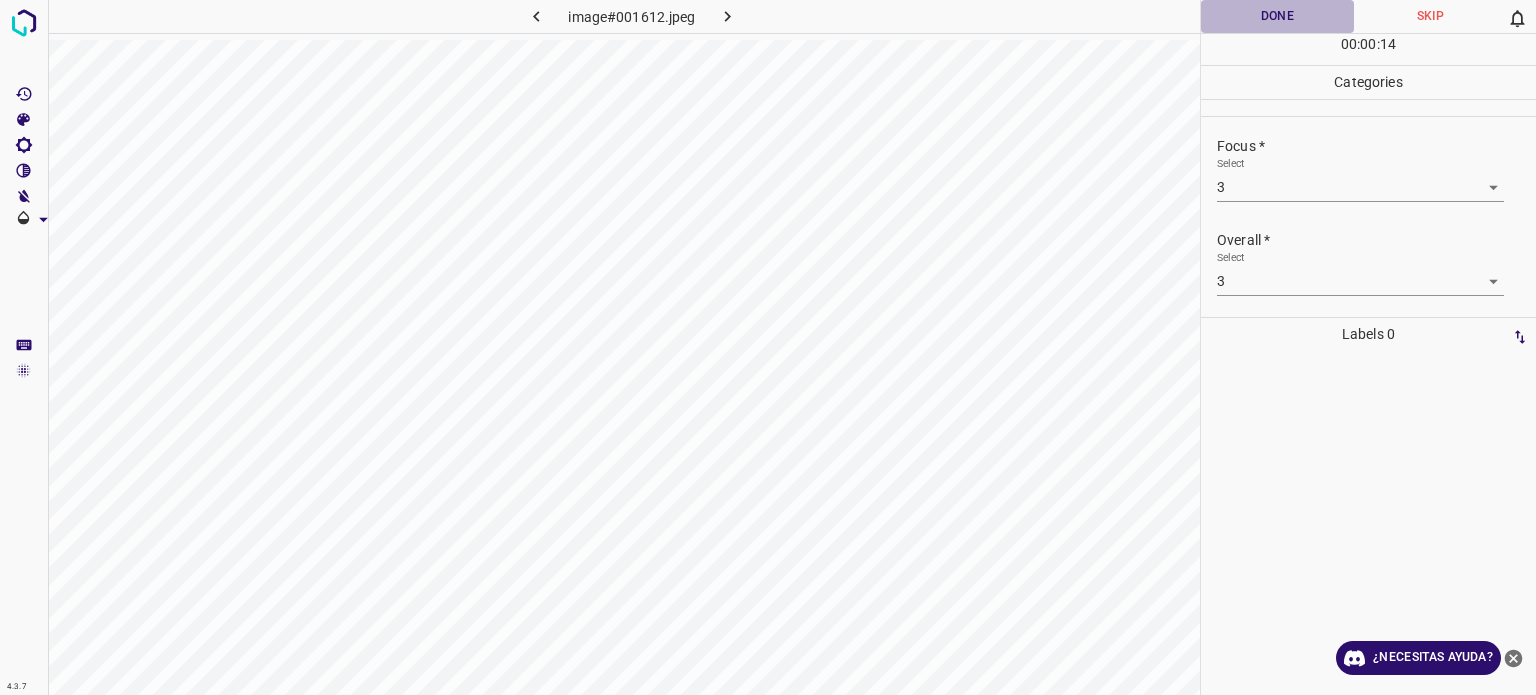 click on "Done" at bounding box center (1277, 16) 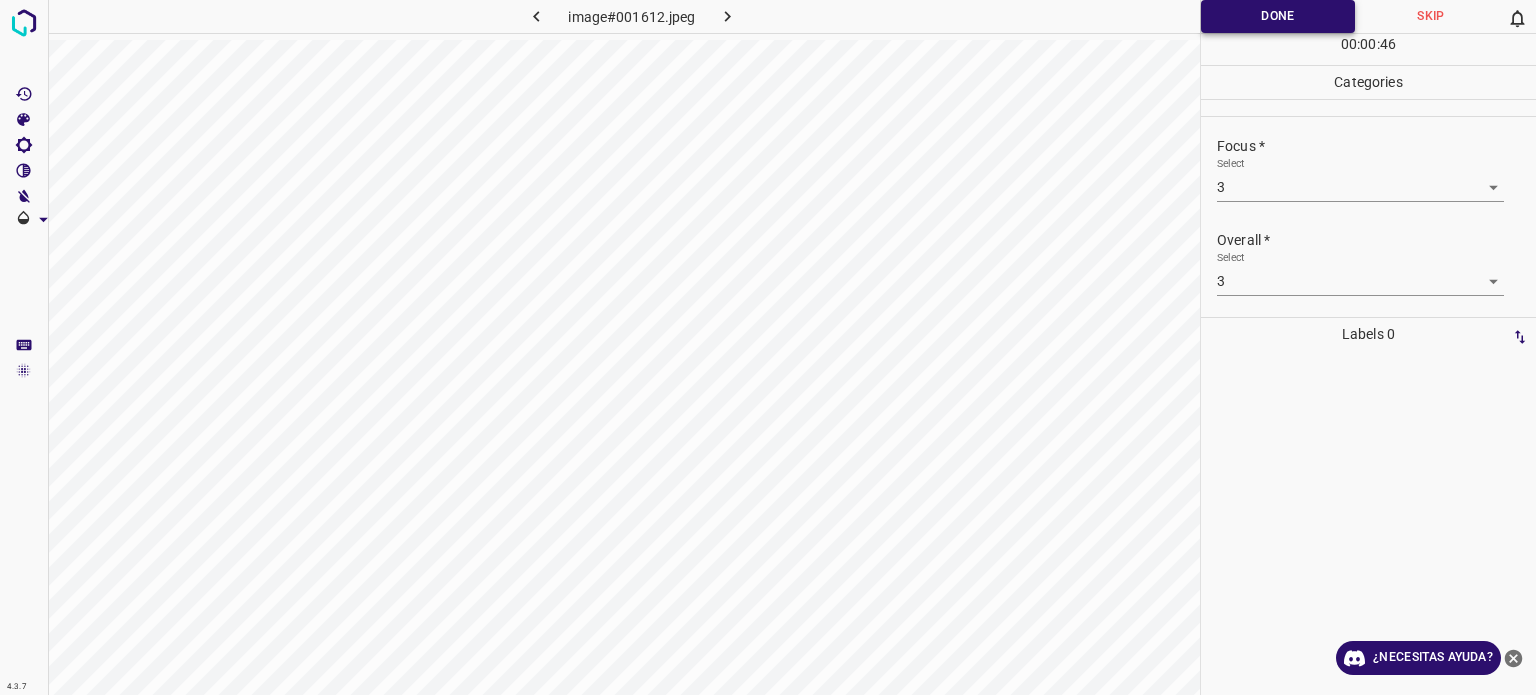 click on "Done" at bounding box center (1278, 16) 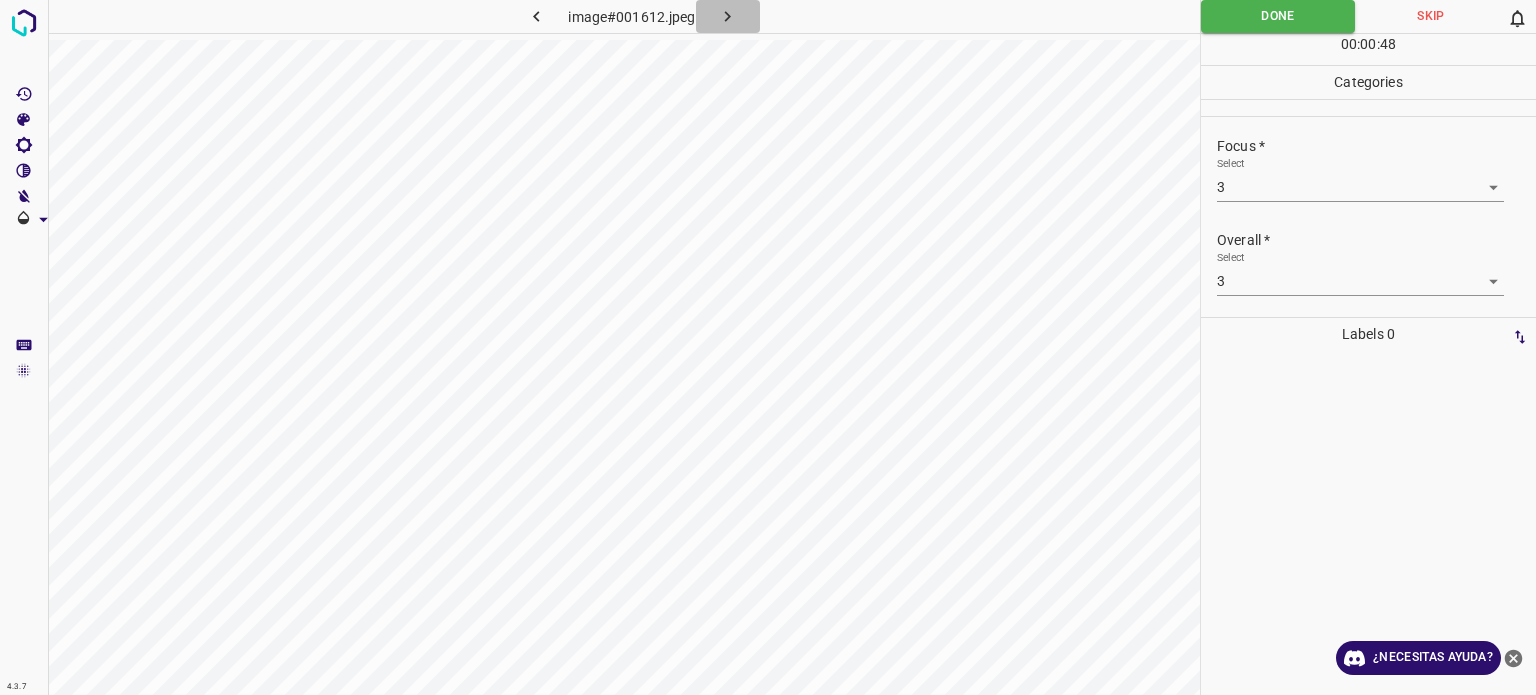 click 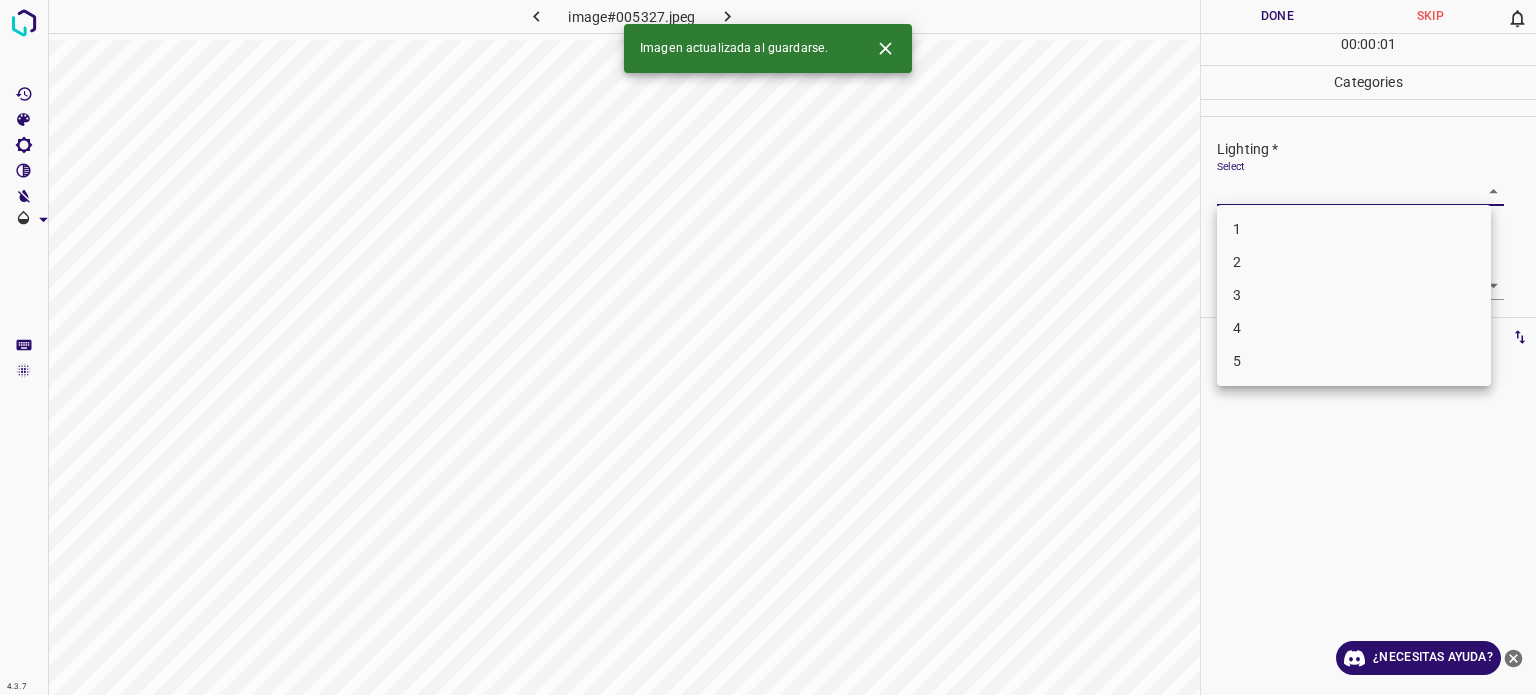 click on "4.3.7 image#005327.jpeg Done Skip 0 00   : 00   : 01   Categories Lighting *  Select ​ Focus *  Select ​ Overall *  Select ​ Labels   0 Categories 1 Lighting 2 Focus 3 Overall Tools Space Change between modes (Draw & Edit) I Auto labeling R Restore zoom M Zoom in N Zoom out Delete Delete selecte label Filters Z Restore filters X Saturation filter C Brightness filter V Contrast filter B Gray scale filter General O Download Imagen actualizada al guardarse. ¿Necesitas ayuda? Texto original Valora esta traducción Tu opinión servirá para ayudar a mejorar el Traductor de Google - Texto - Esconder - Borrar 1 2 3 4 5" at bounding box center [768, 347] 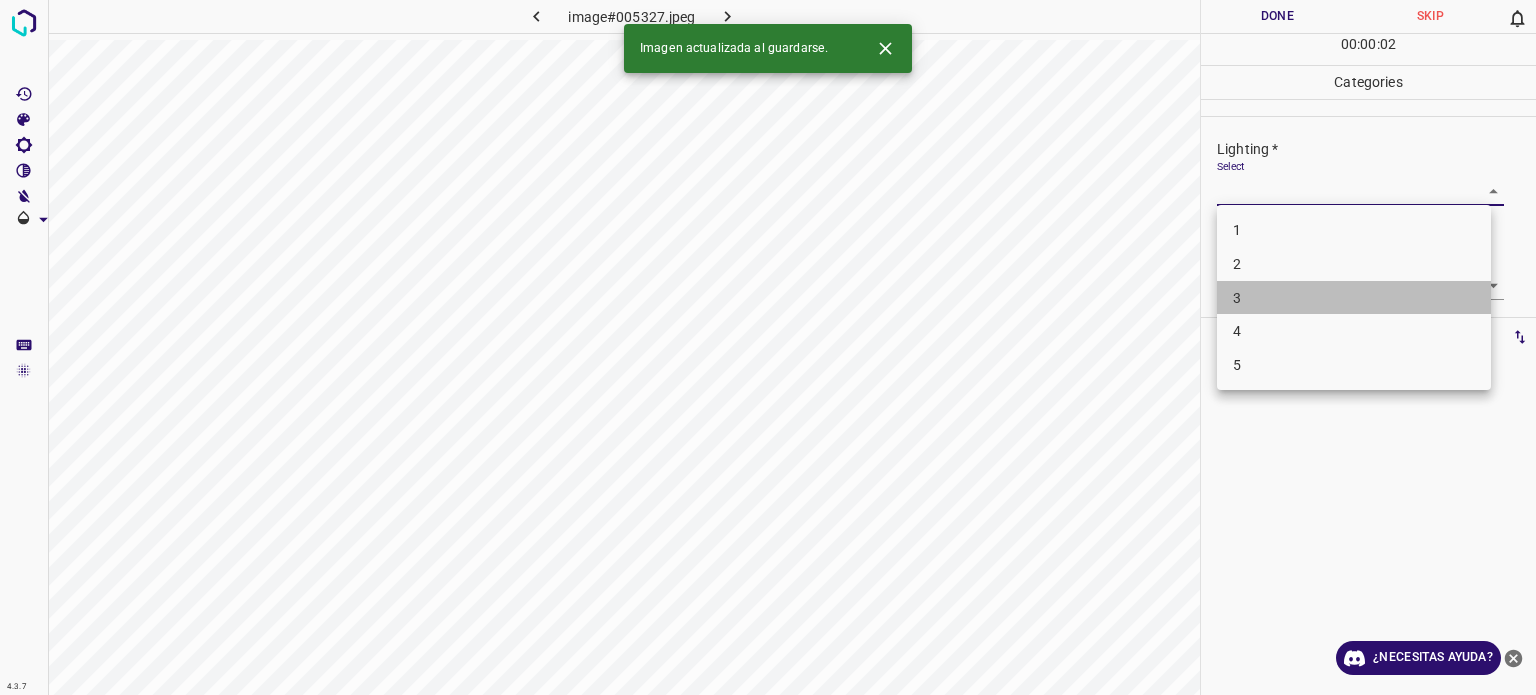 click on "3" at bounding box center [1354, 298] 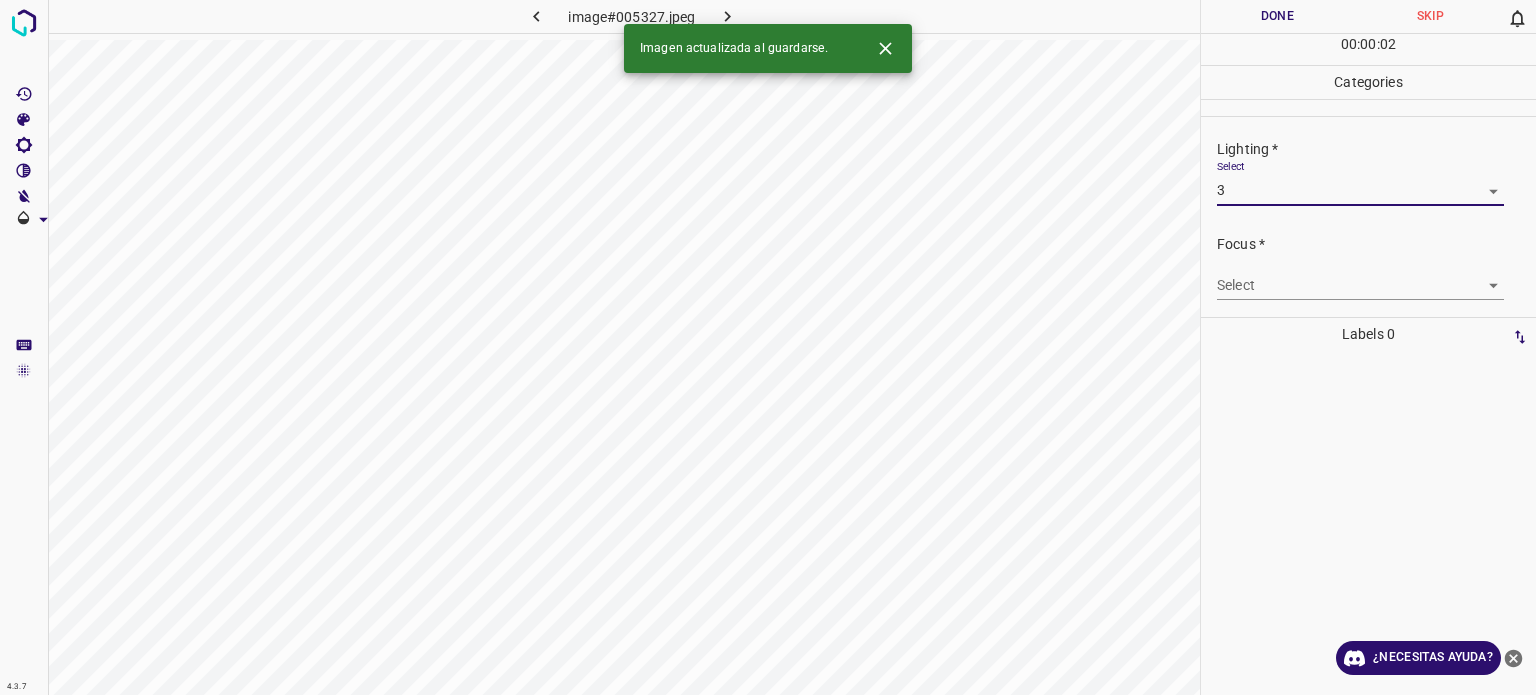 click on "4.3.7 image#005327.jpeg Done Skip 0 00   : 00   : 02   Categories Lighting *  Select 3 3 Focus *  Select ​ Overall *  Select ​ Labels   0 Categories 1 Lighting 2 Focus 3 Overall Tools Space Change between modes (Draw & Edit) I Auto labeling R Restore zoom M Zoom in N Zoom out Delete Delete selecte label Filters Z Restore filters X Saturation filter C Brightness filter V Contrast filter B Gray scale filter General O Download Imagen actualizada al guardarse. ¿Necesitas ayuda? Texto original Valora esta traducción Tu opinión servirá para ayudar a mejorar el Traductor de Google - Texto - Esconder - Borrar" at bounding box center [768, 347] 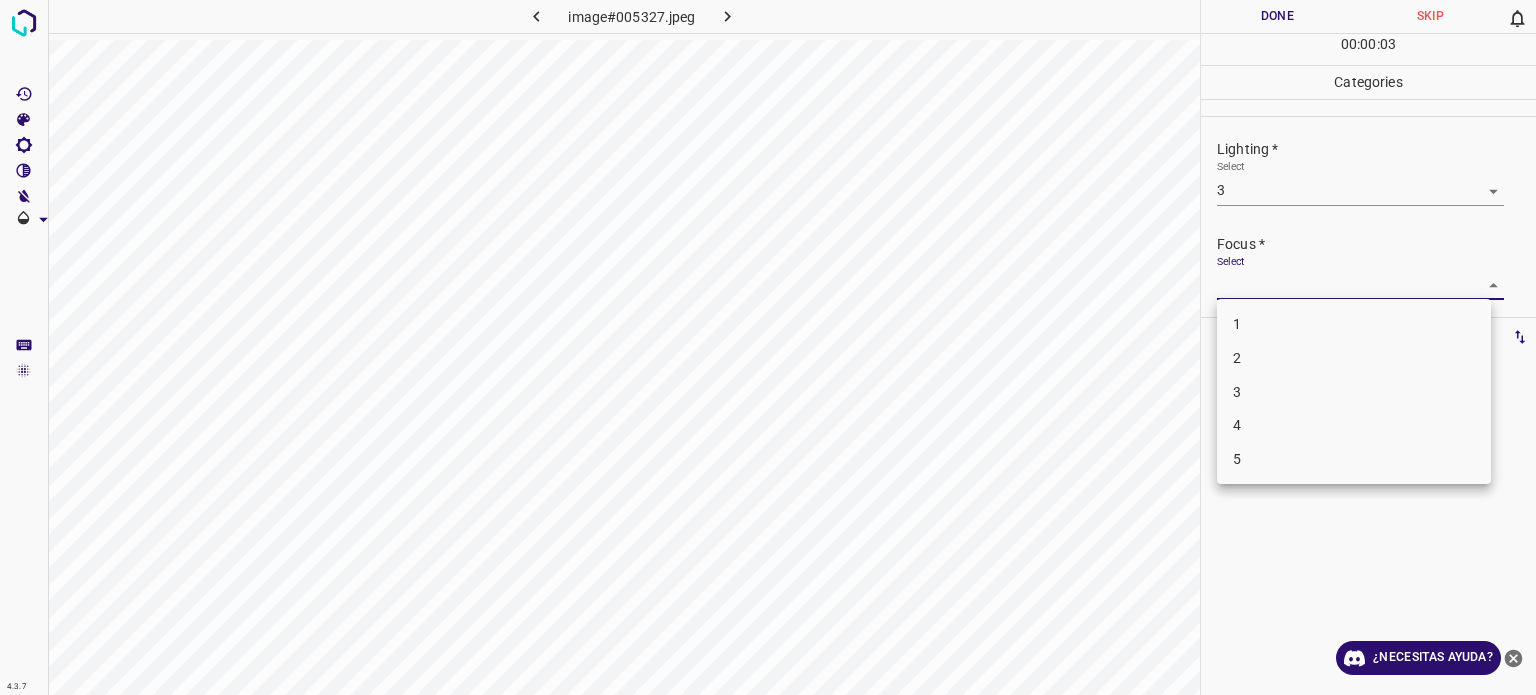 click on "3" at bounding box center (1354, 392) 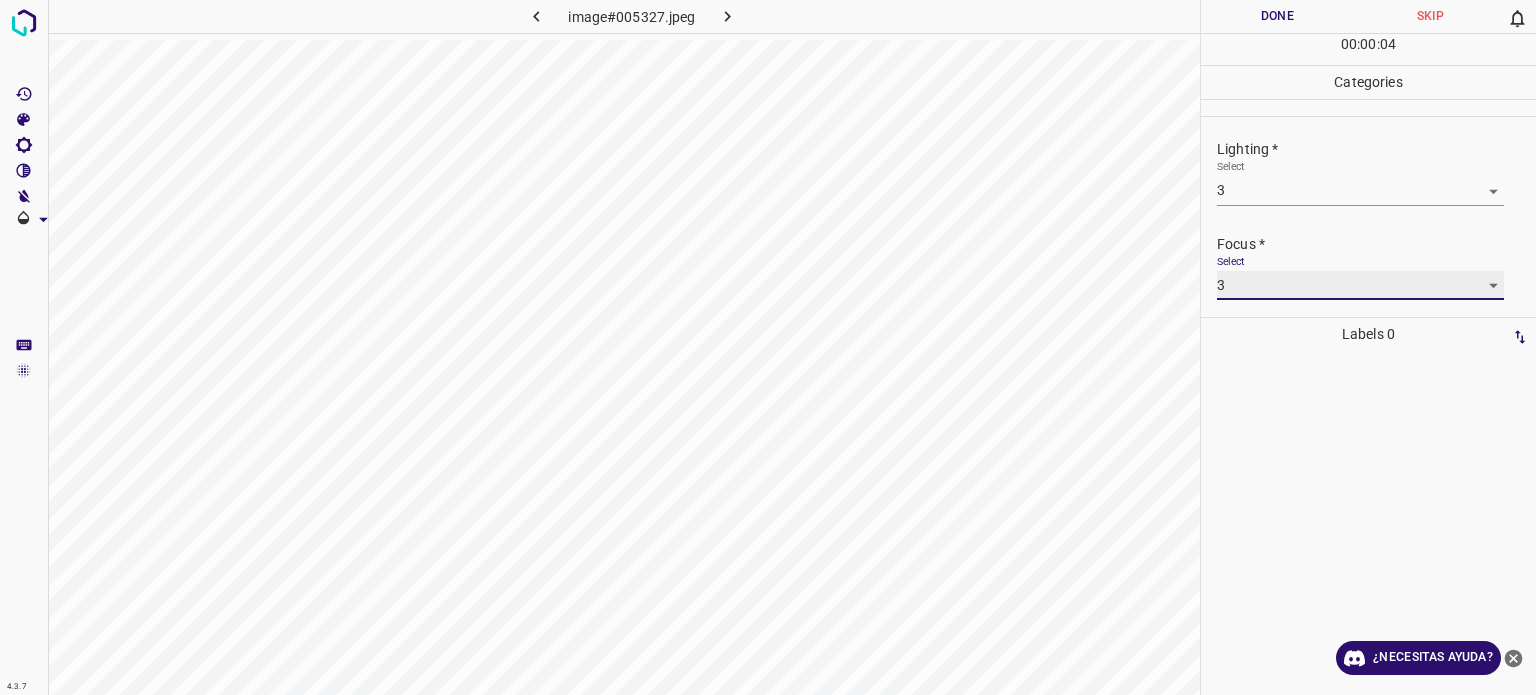 scroll, scrollTop: 98, scrollLeft: 0, axis: vertical 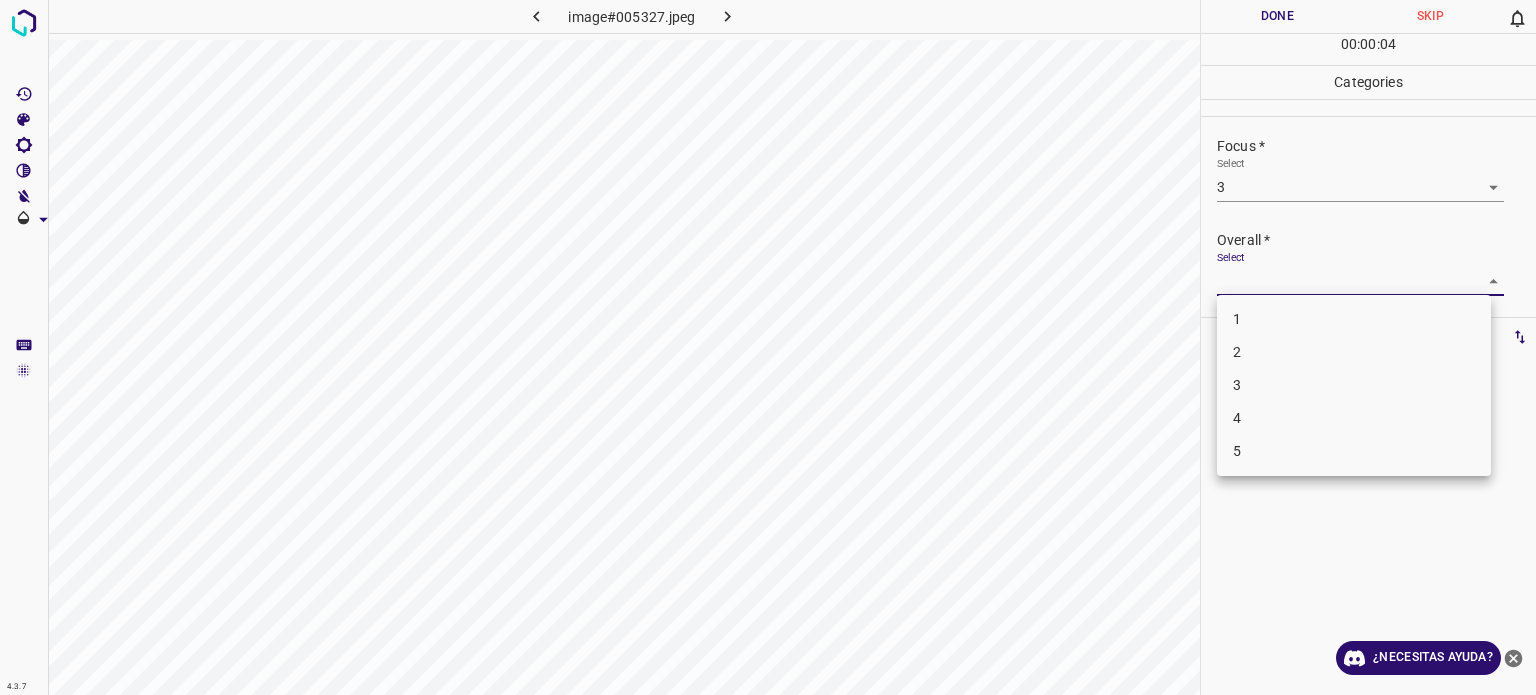 drag, startPoint x: 1248, startPoint y: 273, endPoint x: 1250, endPoint y: 312, distance: 39.051247 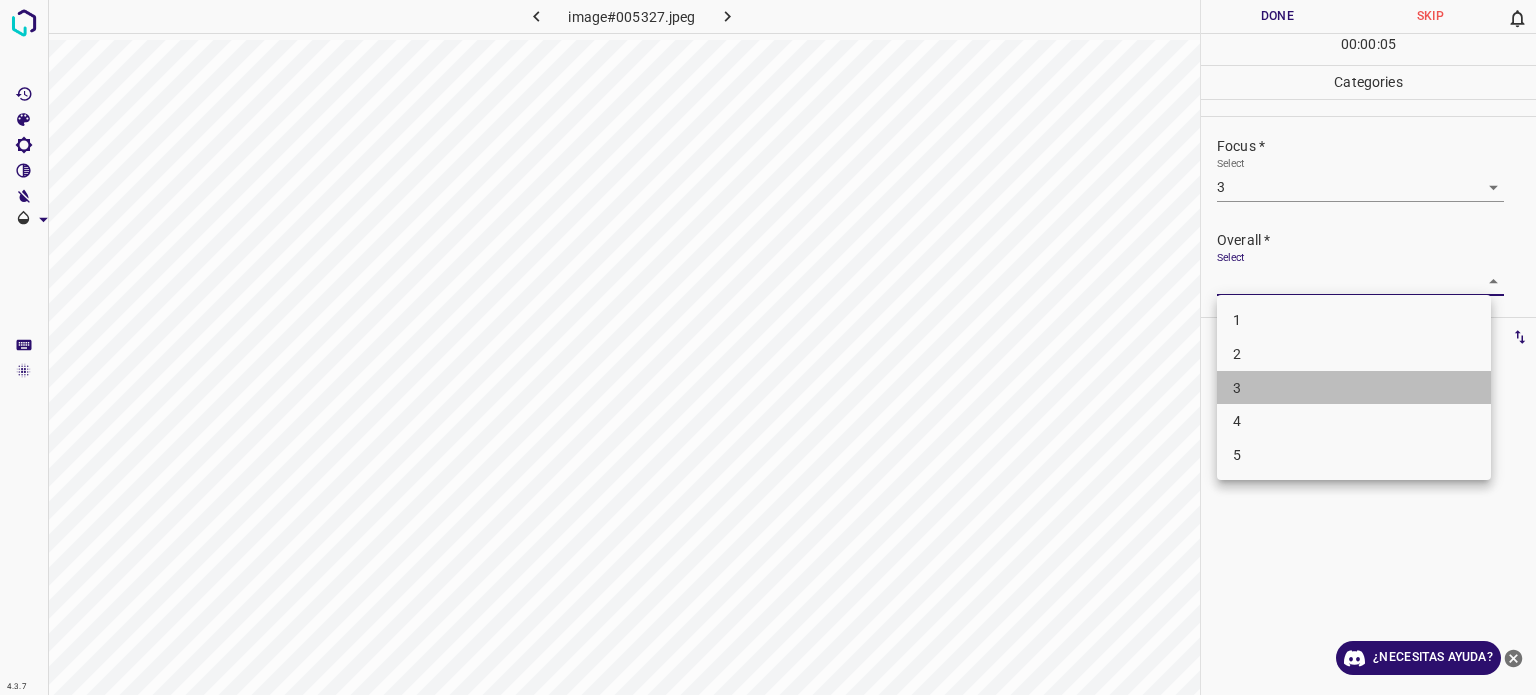 click on "3" at bounding box center (1354, 388) 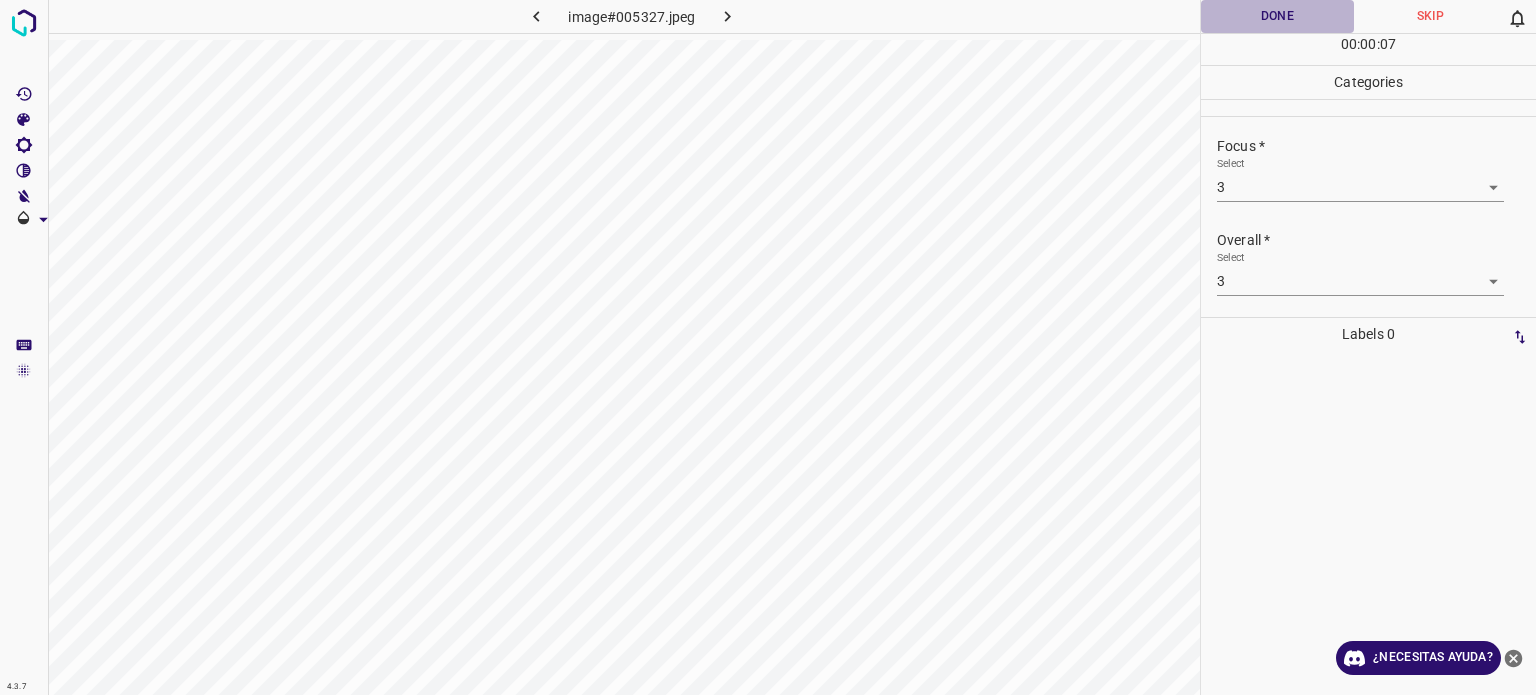 click on "Done" at bounding box center [1277, 16] 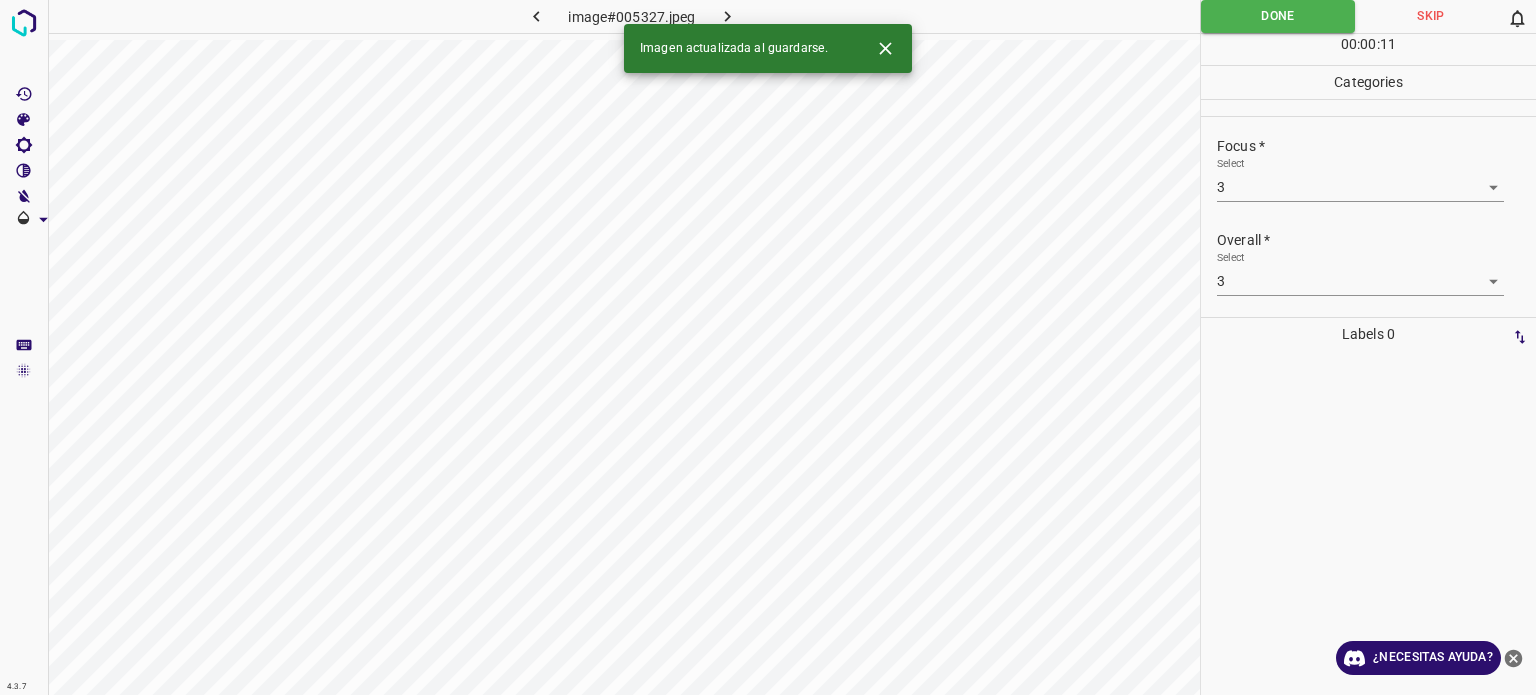 click 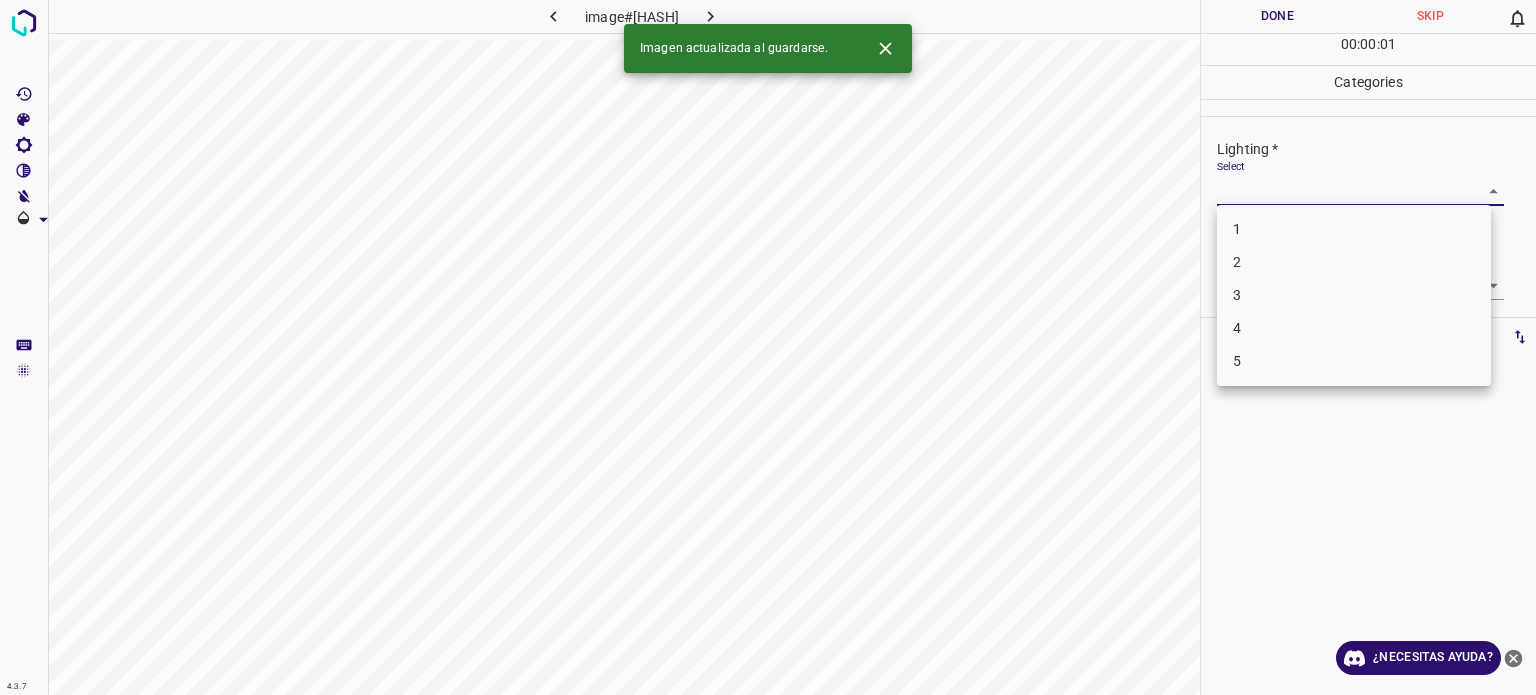 click on "4.3.7 image#000506.jpeg Done Skip 0 00 : 00 : 01 Categories Lighting * Select Focus * Select Overall * Select Labels 0 Categories 1 Lighting 2 Focus 3 Overall Tools Space Change between modes (Draw & Edit) I Auto labeling R Restore zoom M Zoom in N Zoom out Delete Delete selected label Filters Z Restore filters X Saturation filter C Brightness filter V Contrast filter B Gray scale filter General O Download Imagen actualizada al guardarse. ¿Necesitas ayuda? Texto original Valora esta traducción Tu opinión servirá para ayudar a mejorar el Traductor de Google - Texto - Esconder - Borrar 1 2 3 4 5" at bounding box center [768, 347] 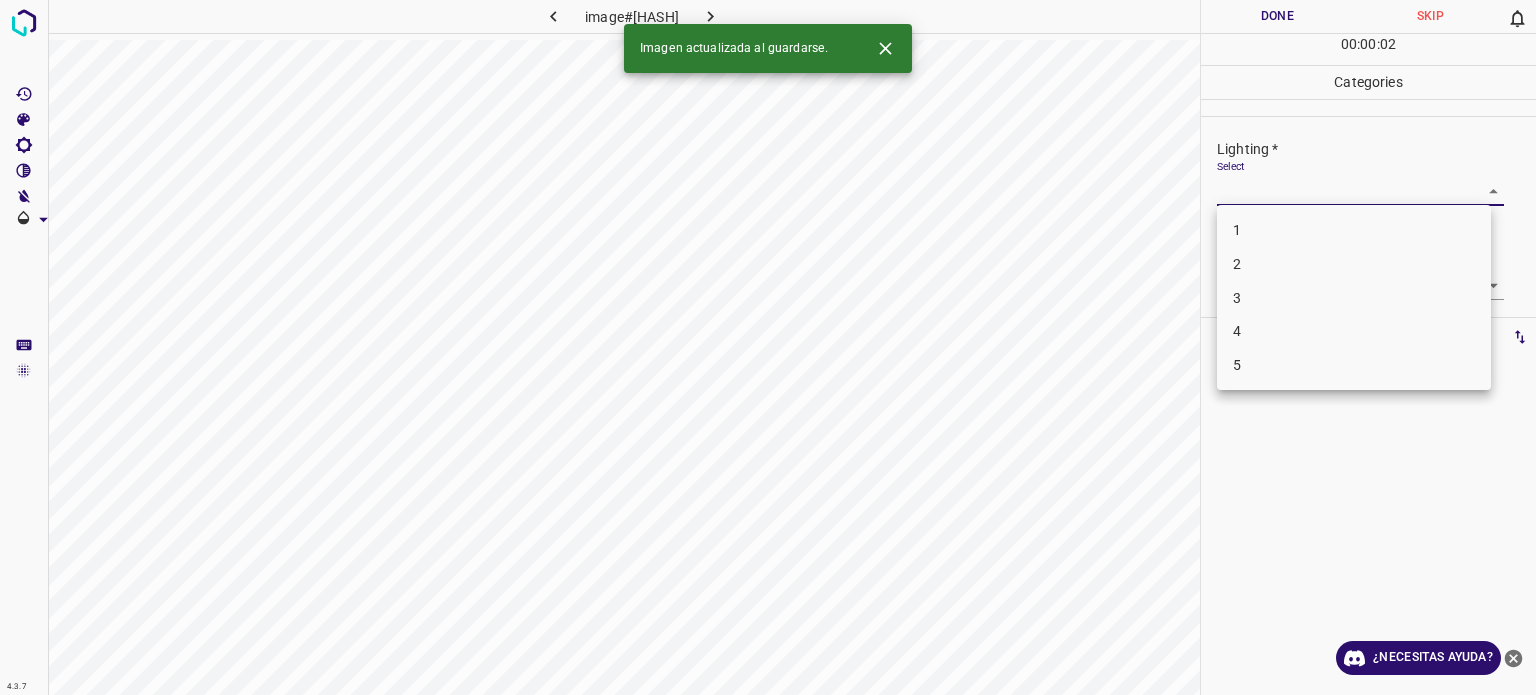 click on "3" at bounding box center [1354, 298] 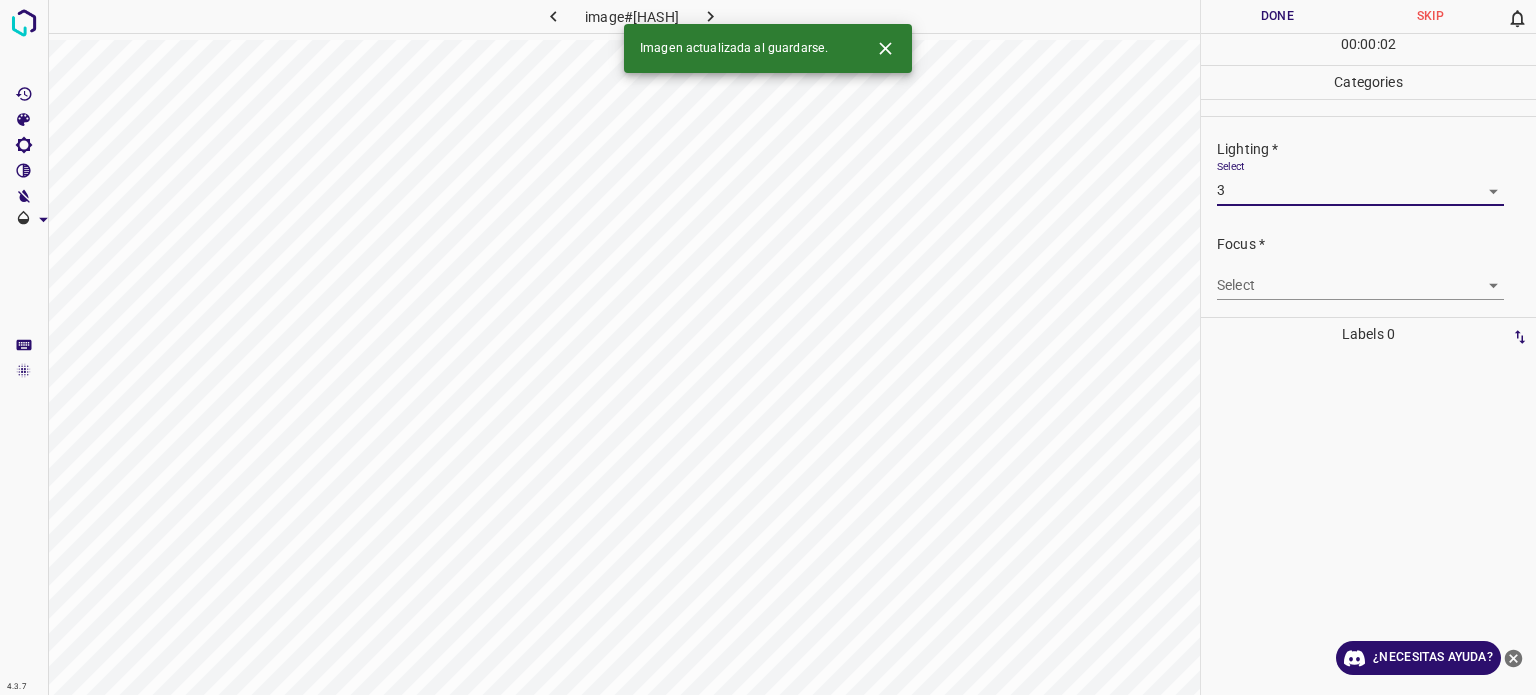 click on "4.3.7 image#000506.jpeg Done Skip 0 00   : 00   : 02   Categories Lighting *  Select 3 3 Focus *  Select ​ Overall *  Select ​ Labels   0 Categories 1 Lighting 2 Focus 3 Overall Tools Space Change between modes (Draw & Edit) I Auto labeling R Restore zoom M Zoom in N Zoom out Delete Delete selecte label Filters Z Restore filters X Saturation filter C Brightness filter V Contrast filter B Gray scale filter General O Download Imagen actualizada al guardarse. ¿Necesitas ayuda? Texto original Valora esta traducción Tu opinión servirá para ayudar a mejorar el Traductor de Google - Texto - Esconder - Borrar" at bounding box center (768, 347) 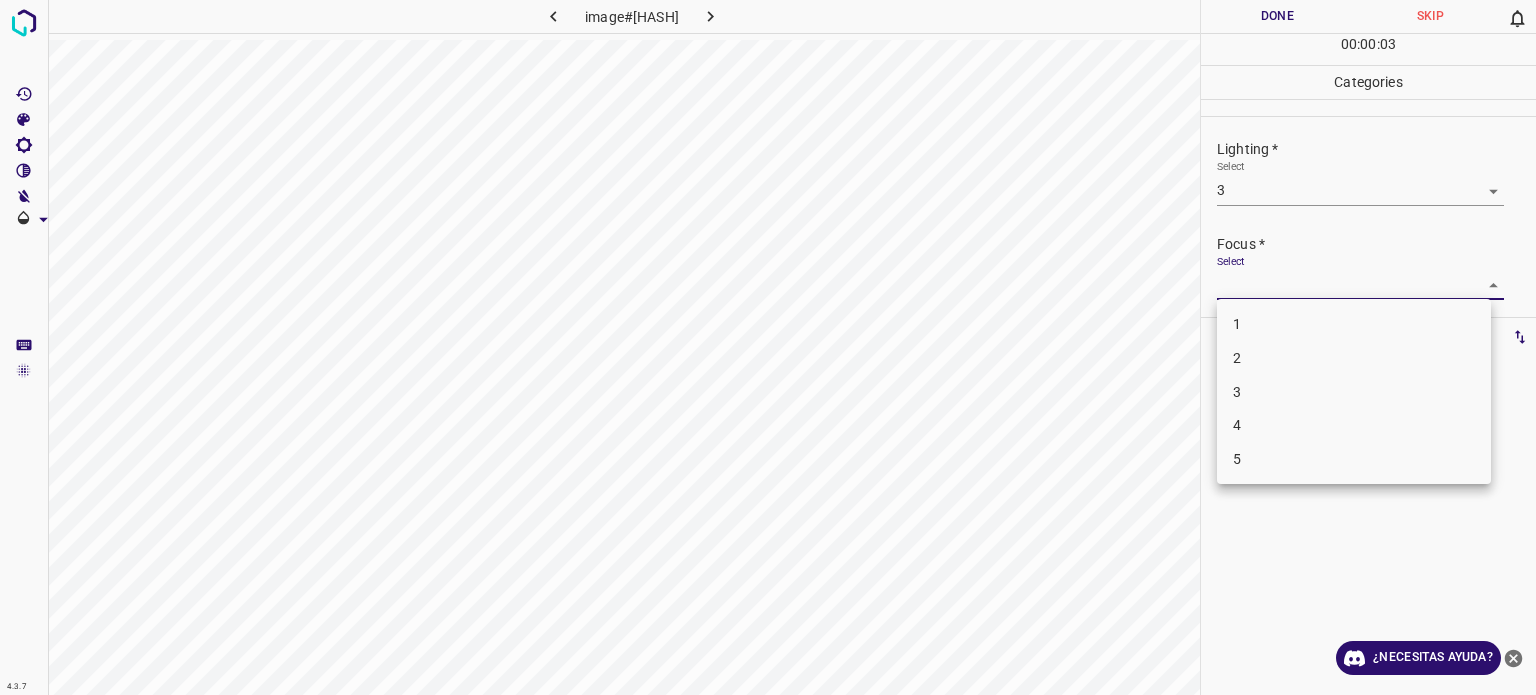 click on "3" at bounding box center (1237, 391) 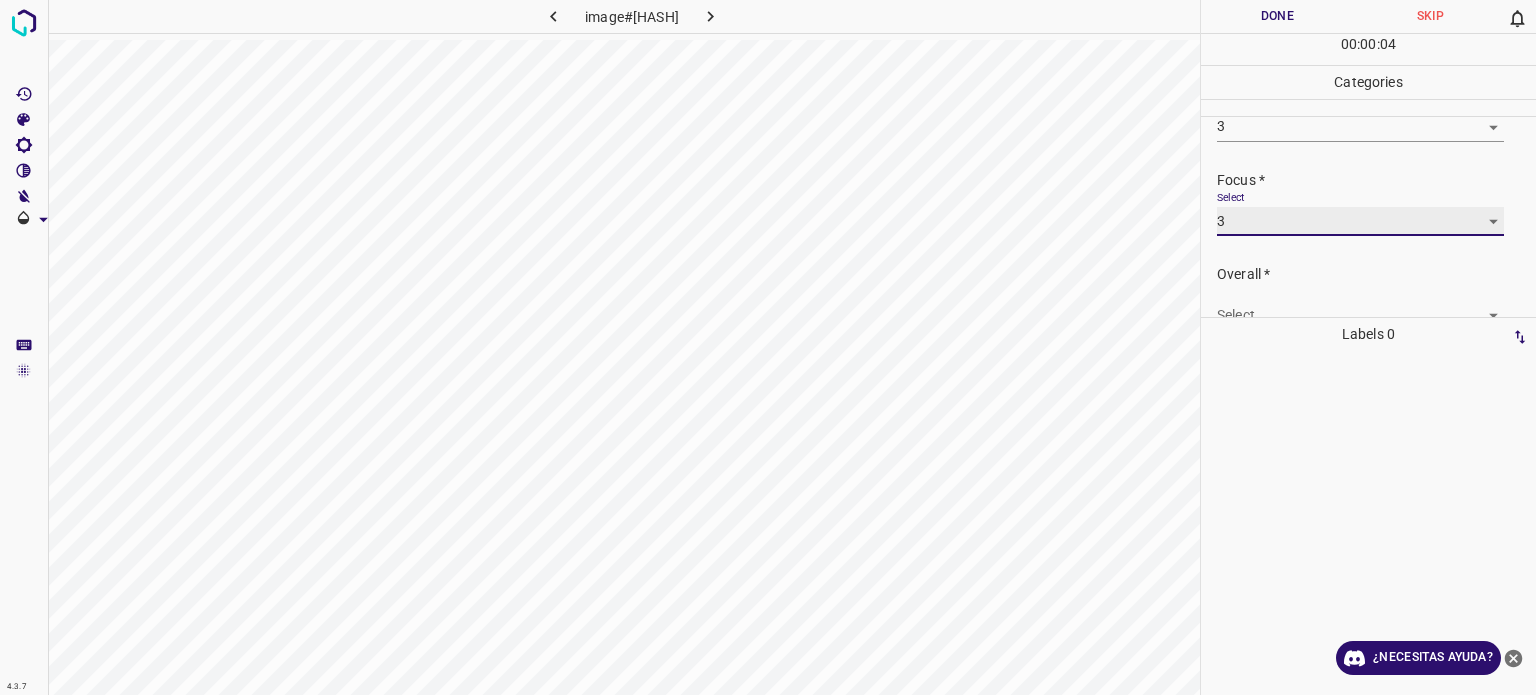 scroll, scrollTop: 98, scrollLeft: 0, axis: vertical 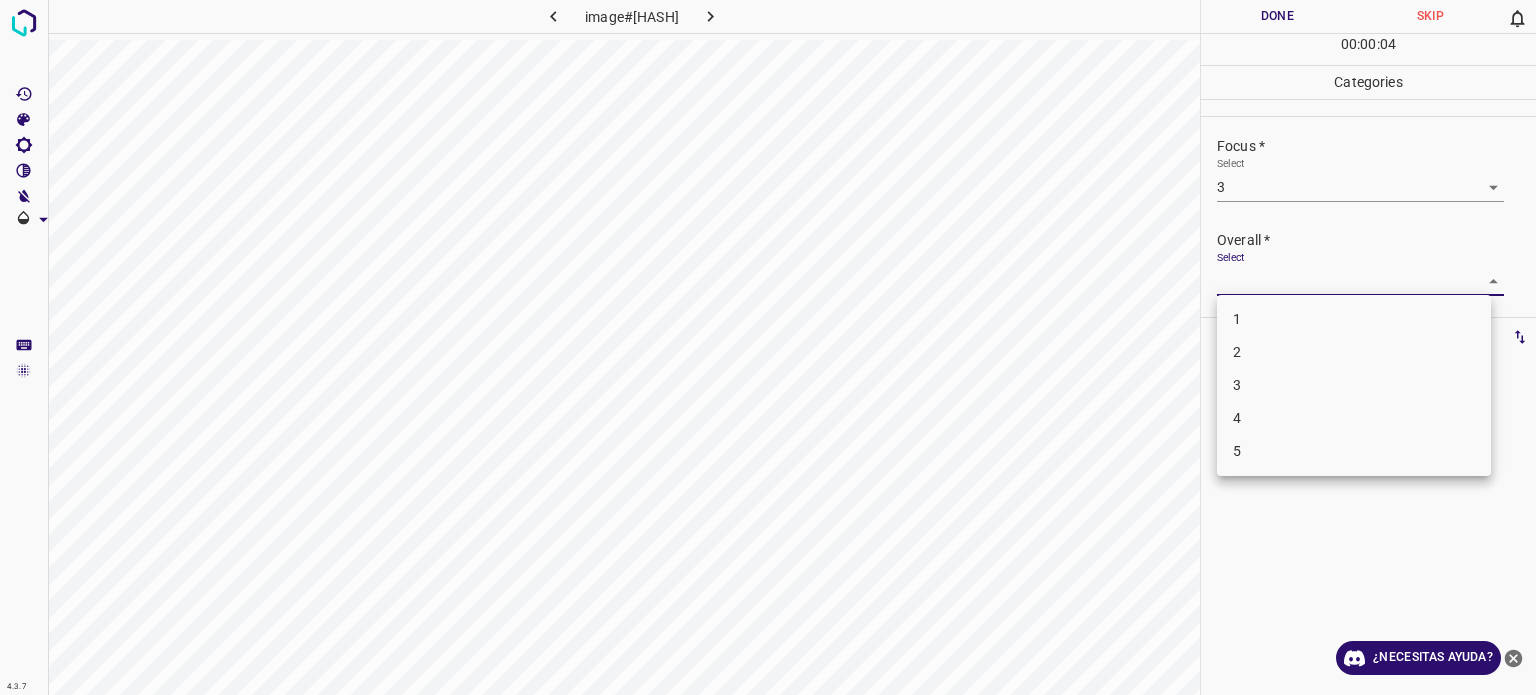 click on "4.3.7 image#000506.jpeg Done Skip 0 00 : 00 : 04 Categories Lighting * Select 3 3 Focus * Select 3 3 Overall * Select ​ Labels 0 Categories 1 Lighting 2 Focus 3 Overall Tools Space Change between modes (Draw & Edit) I Auto labeling R Restore zoom M Zoom in N Zoom out Delete Delete selecte label Filters Z Restore filters X Saturation filter C Brightness filter V Contrast filter B Gray scale filter General O Download ¿Necesitas ayuda? Texto original Valora esta traducción Tu opinión servirá para ayudar a mejorar el Traductor de Google - Texto - Esconder - Borrar 1 2 3 4 5" at bounding box center [768, 347] 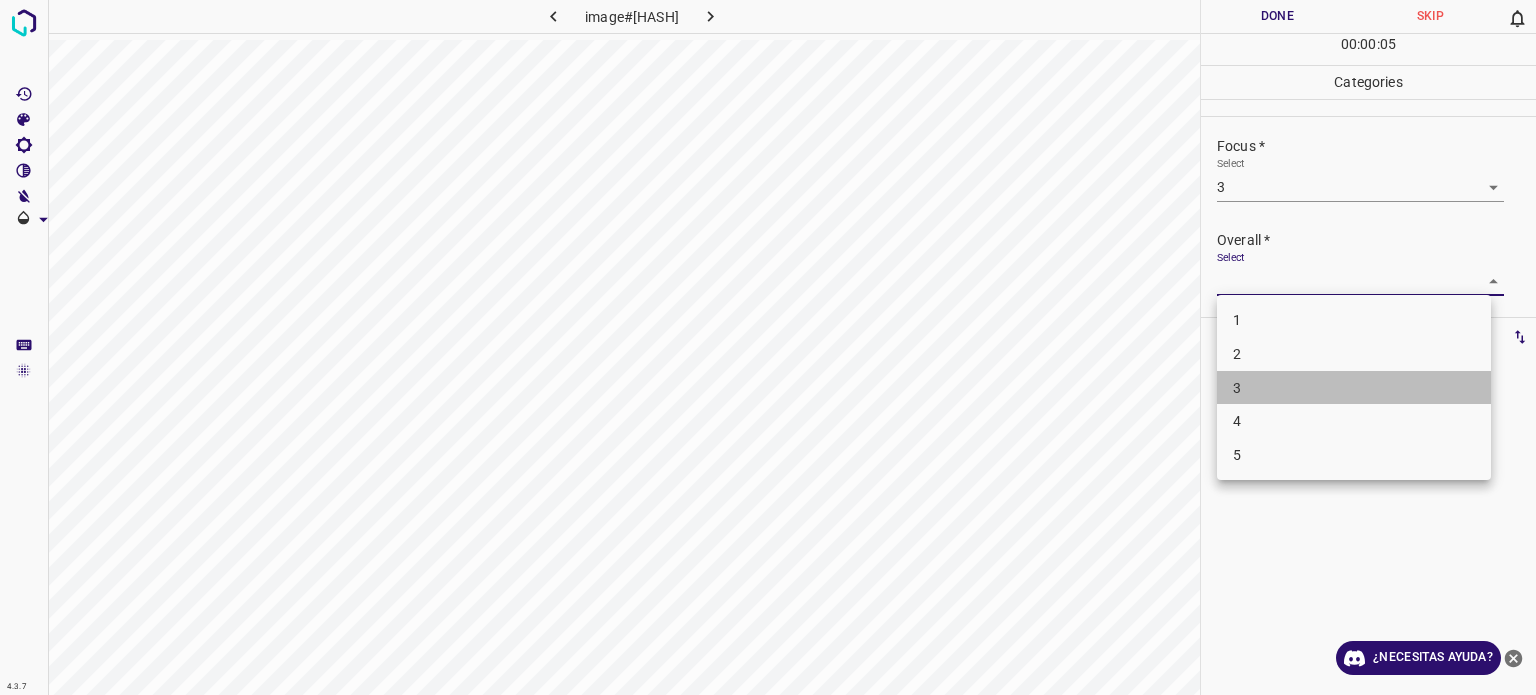 drag, startPoint x: 1240, startPoint y: 395, endPoint x: 1230, endPoint y: 324, distance: 71.70077 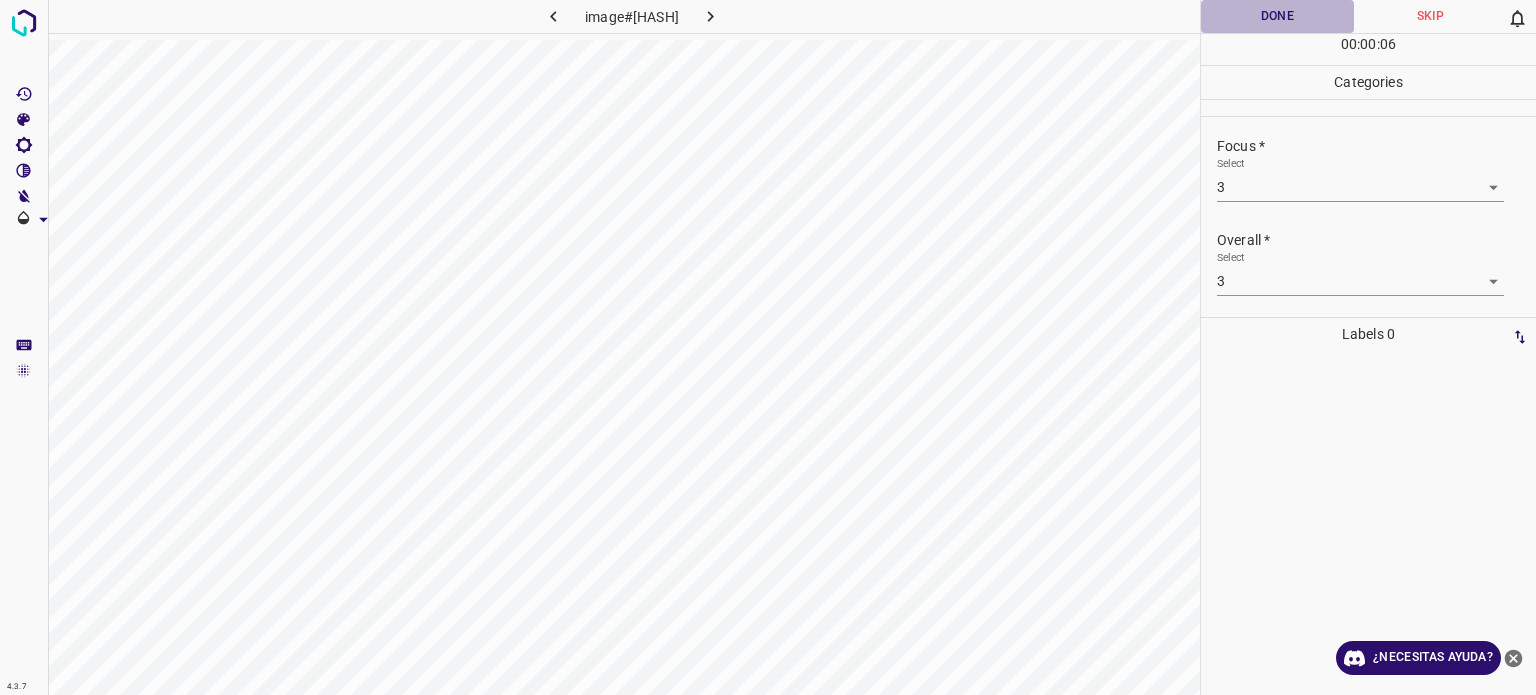 click on "Done" at bounding box center [1277, 16] 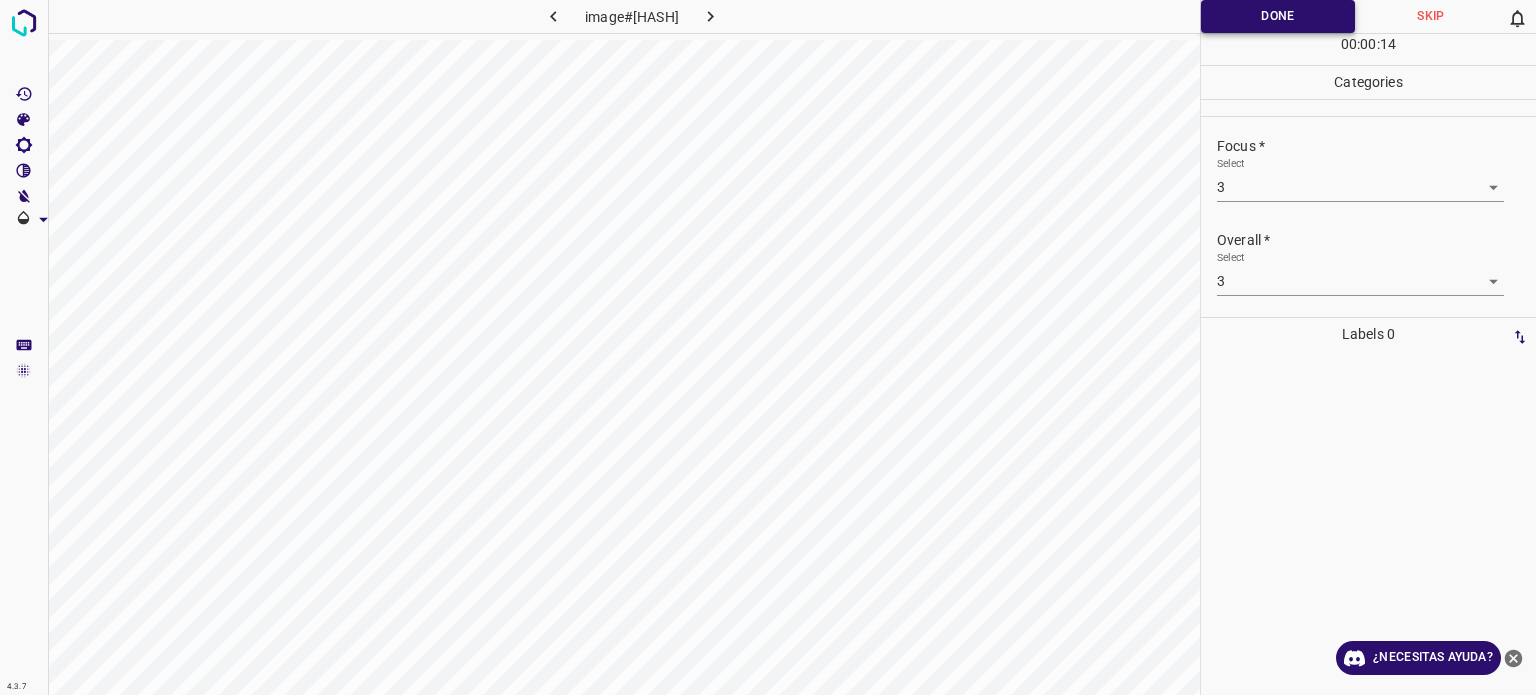 click on "Done" at bounding box center (1278, 16) 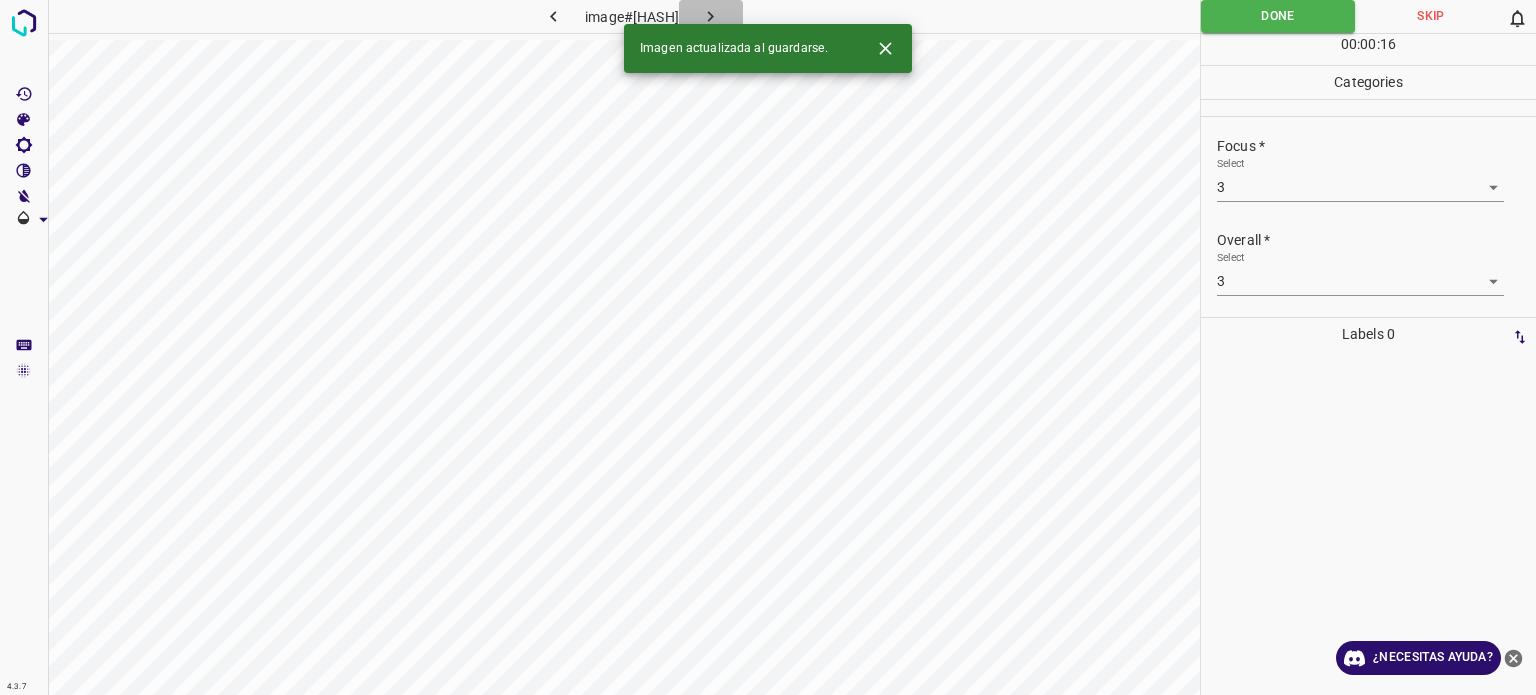 click 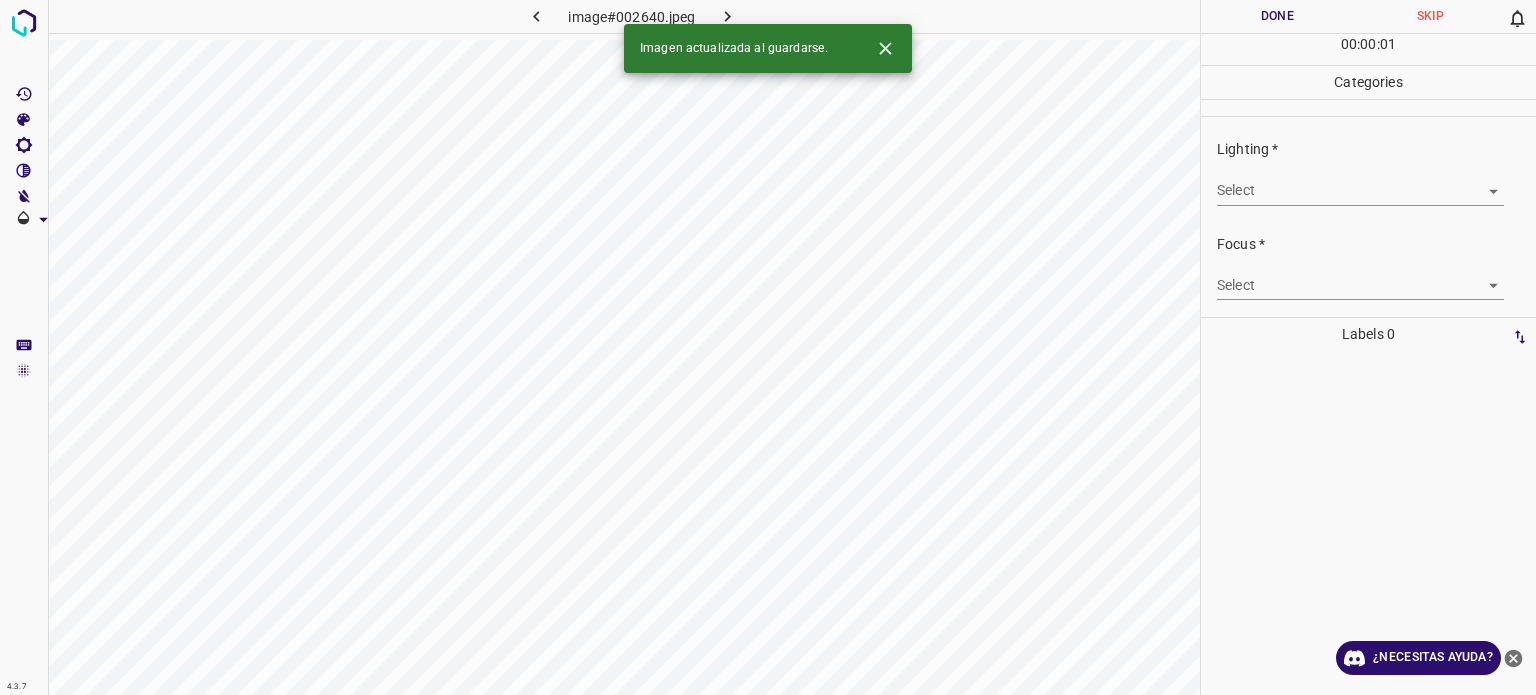 click on "4.3.7 image#002640.jpeg Done Skip 0 00   : 00   : 01   Categories Lighting *  Select ​ Focus *  Select ​ Overall *  Select ​ Labels   0 Categories 1 Lighting 2 Focus 3 Overall Tools Space Change between modes (Draw & Edit) I Auto labeling R Restore zoom M Zoom in N Zoom out Delete Delete selecte label Filters Z Restore filters X Saturation filter C Brightness filter V Contrast filter B Gray scale filter General O Download Imagen actualizada al guardarse. ¿Necesitas ayuda? Texto original Valora esta traducción Tu opinión servirá para ayudar a mejorar el Traductor de Google - Texto - Esconder - Borrar" at bounding box center [768, 347] 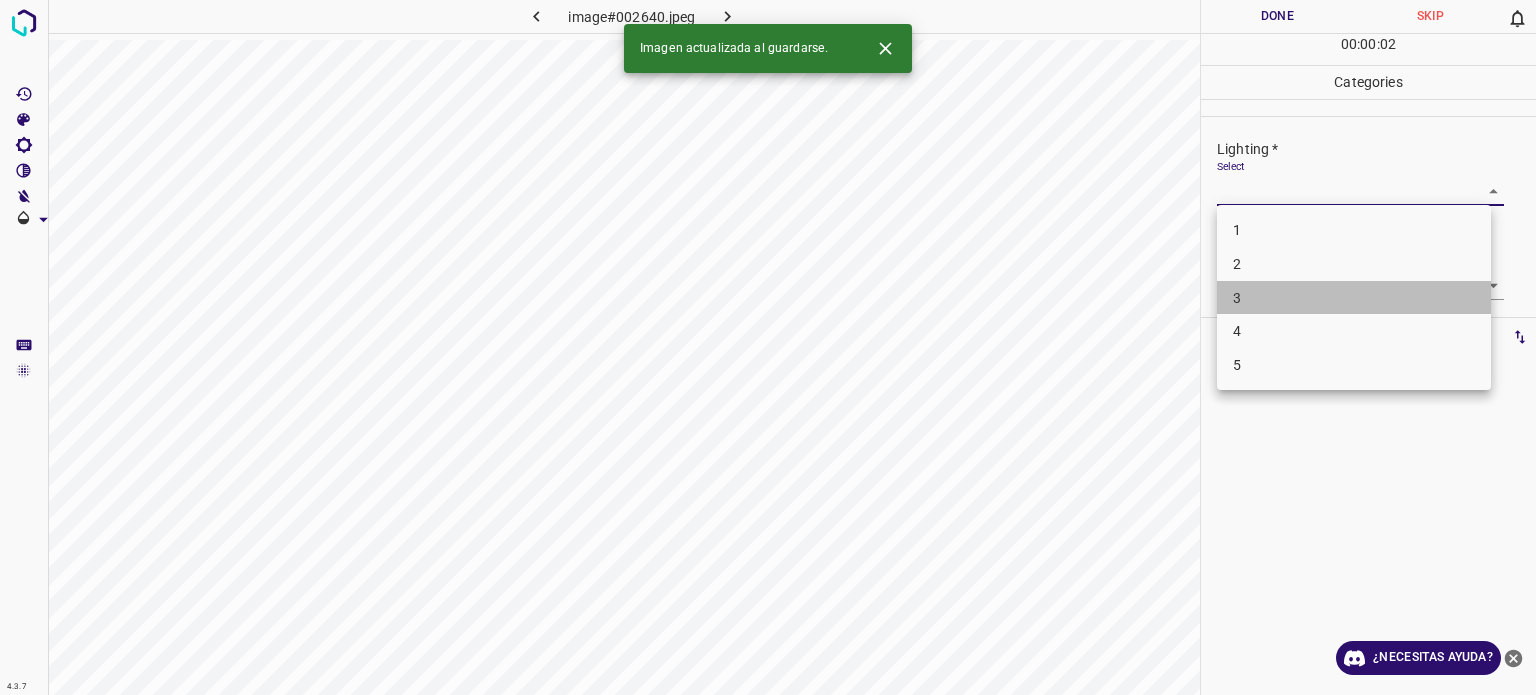 drag, startPoint x: 1248, startPoint y: 299, endPoint x: 1248, endPoint y: 287, distance: 12 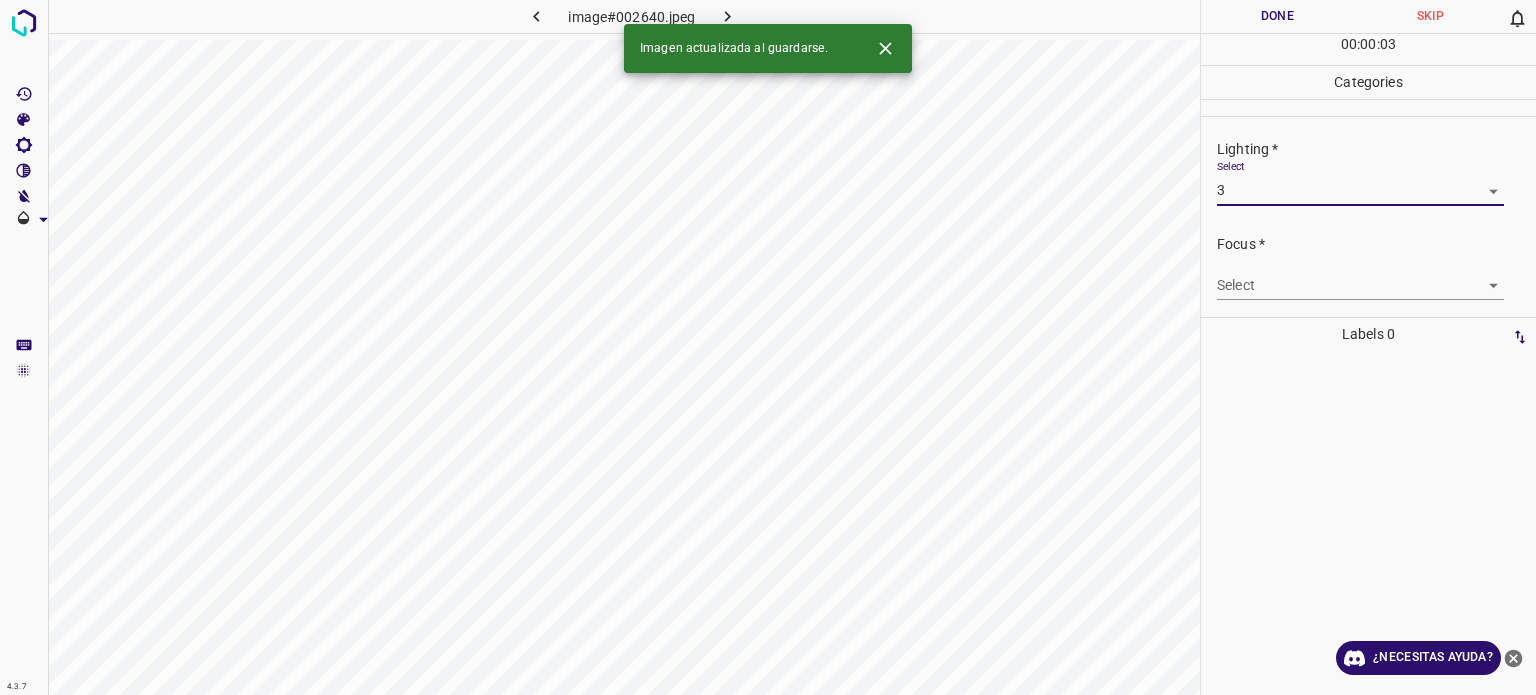 click on "4.3.7 image#002640.jpeg Done Skip 0 00   : 00   : 03   Categories Lighting *  Select 3 3 Focus *  Select ​ Overall *  Select ​ Labels   0 Categories 1 Lighting 2 Focus 3 Overall Tools Space Change between modes (Draw & Edit) I Auto labeling R Restore zoom M Zoom in N Zoom out Delete Delete selecte label Filters Z Restore filters X Saturation filter C Brightness filter V Contrast filter B Gray scale filter General O Download Imagen actualizada al guardarse. ¿Necesitas ayuda? Texto original Valora esta traducción Tu opinión servirá para ayudar a mejorar el Traductor de Google - Texto - Esconder - Borrar" at bounding box center (768, 347) 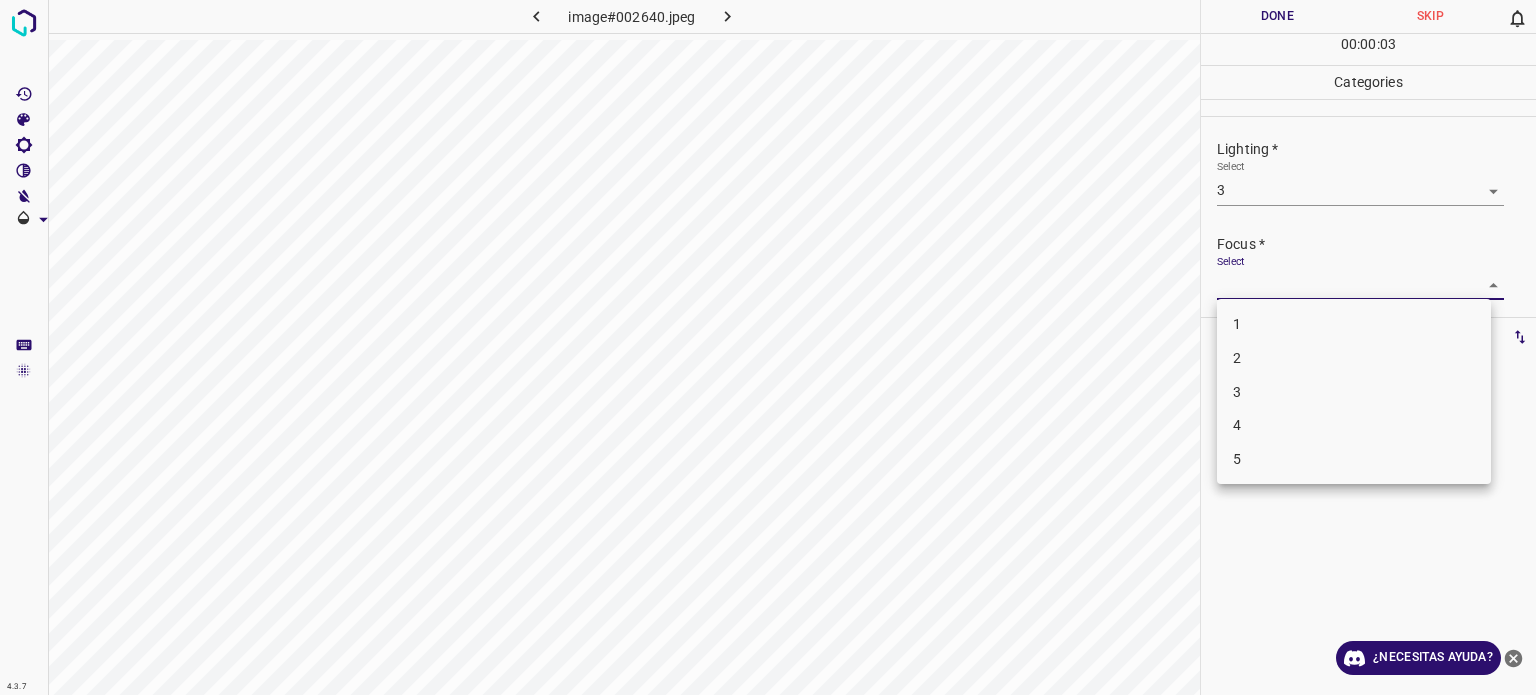 click on "3" at bounding box center (1354, 392) 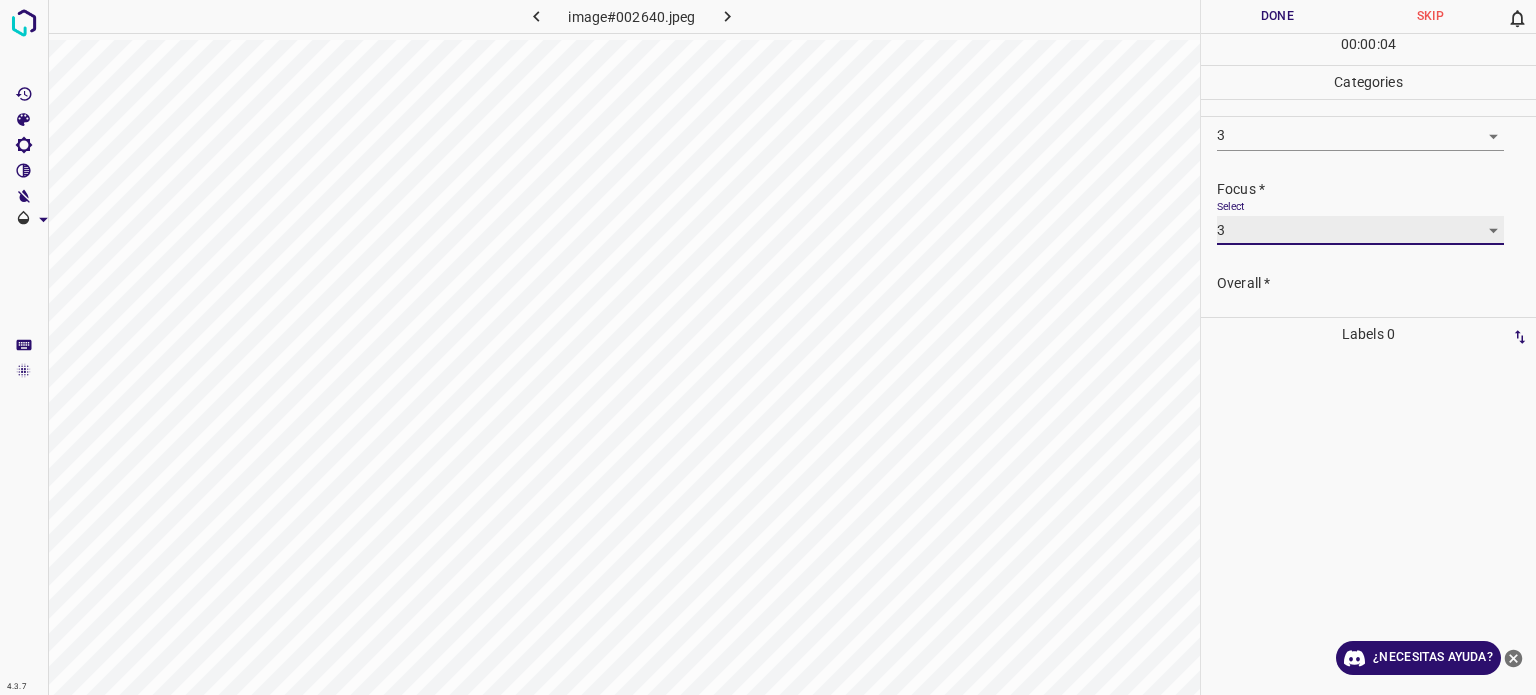 scroll, scrollTop: 98, scrollLeft: 0, axis: vertical 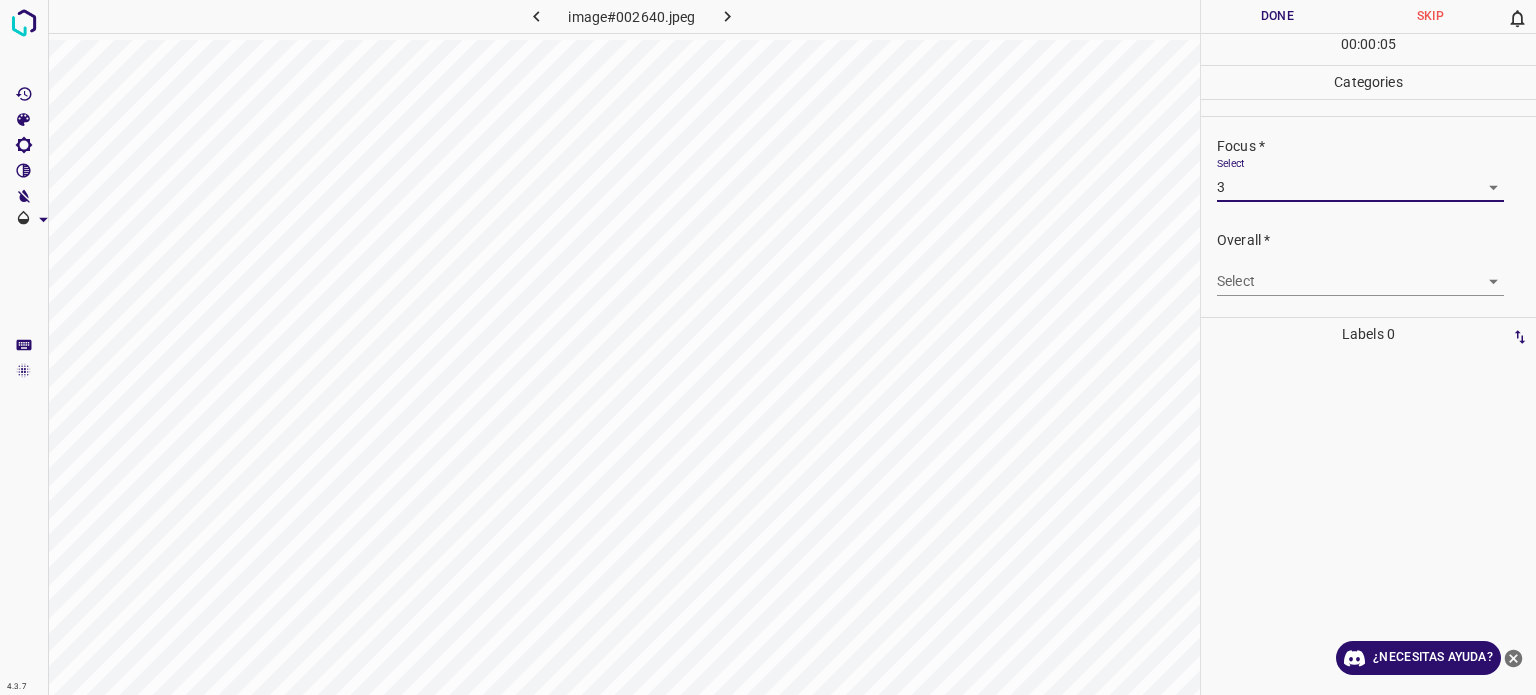 click on "4.3.7 image#002640.jpeg Done Skip 0 00   : 00   : 05   Categories Lighting *  Select 3 3 Focus *  Select 3 3 Overall *  Select ​ Labels   0 Categories 1 Lighting 2 Focus 3 Overall Tools Space Change between modes (Draw & Edit) I Auto labeling R Restore zoom M Zoom in N Zoom out Delete Delete selecte label Filters Z Restore filters X Saturation filter C Brightness filter V Contrast filter B Gray scale filter General O Download ¿Necesitas ayuda? Texto original Valora esta traducción Tu opinión servirá para ayudar a mejorar el Traductor de Google - Texto - Esconder - Borrar" at bounding box center [768, 347] 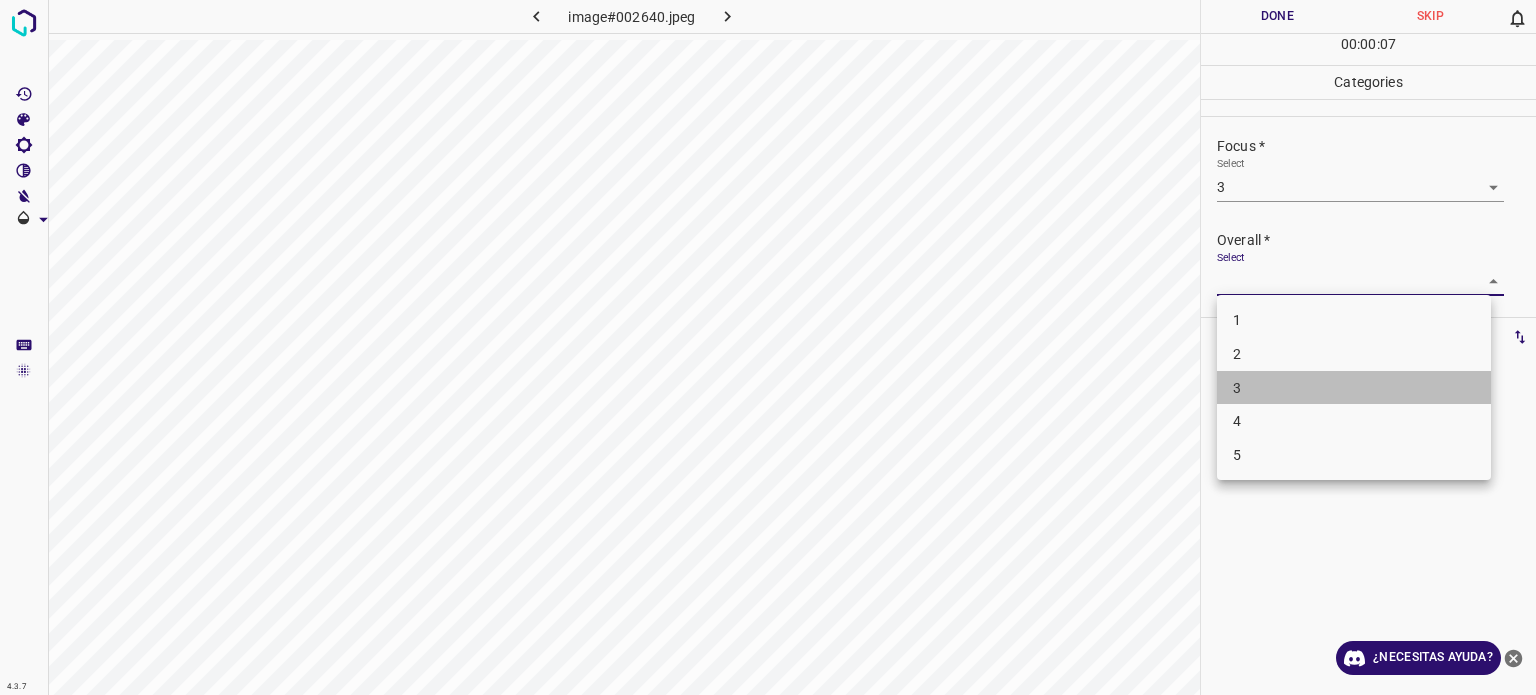 click on "3" at bounding box center [1354, 388] 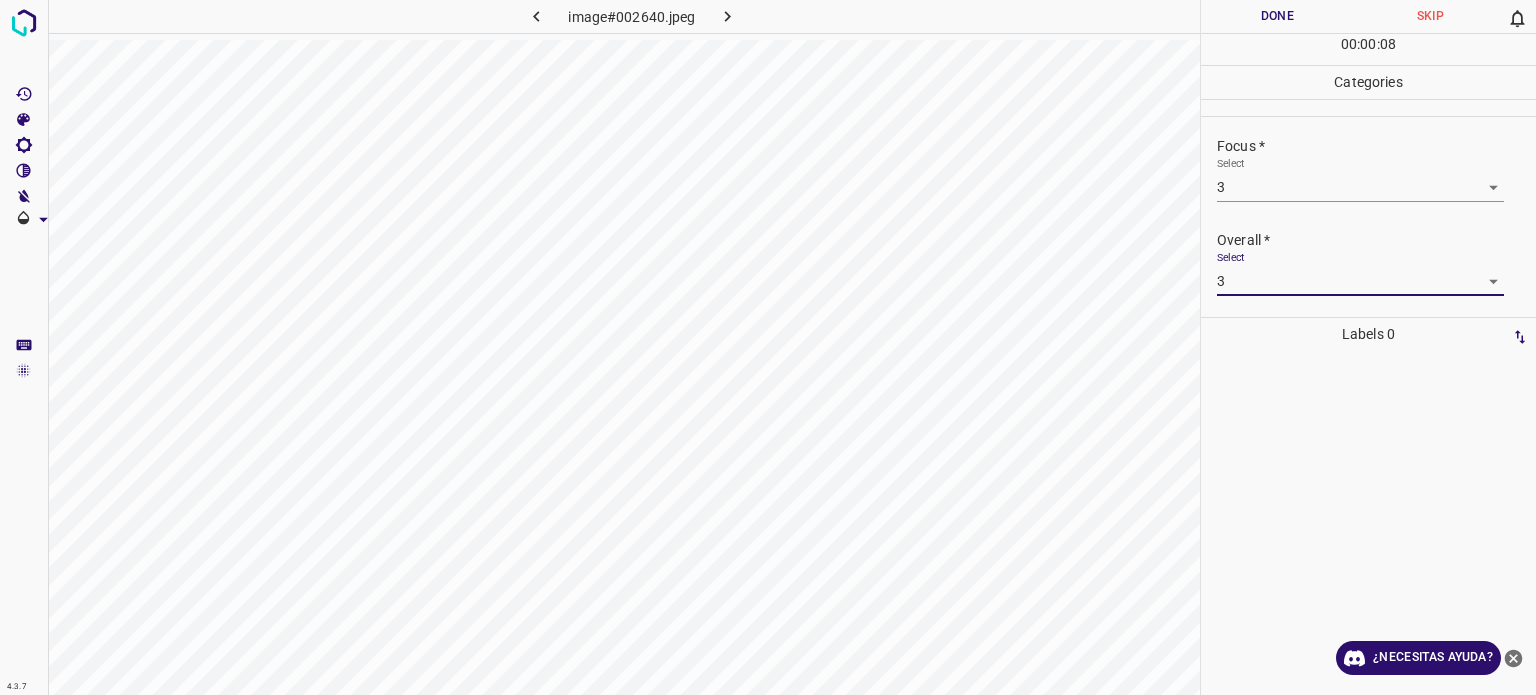 click on "Done" at bounding box center (1277, 16) 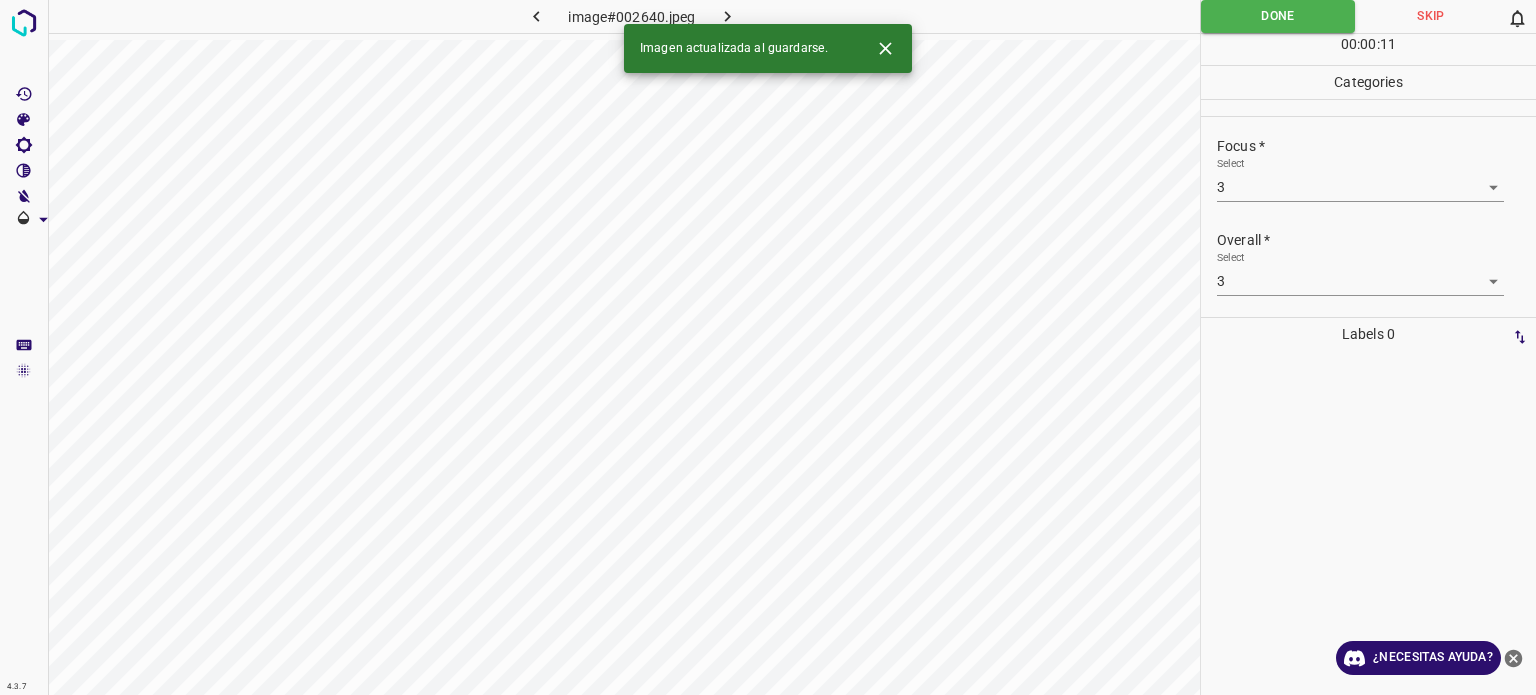 click 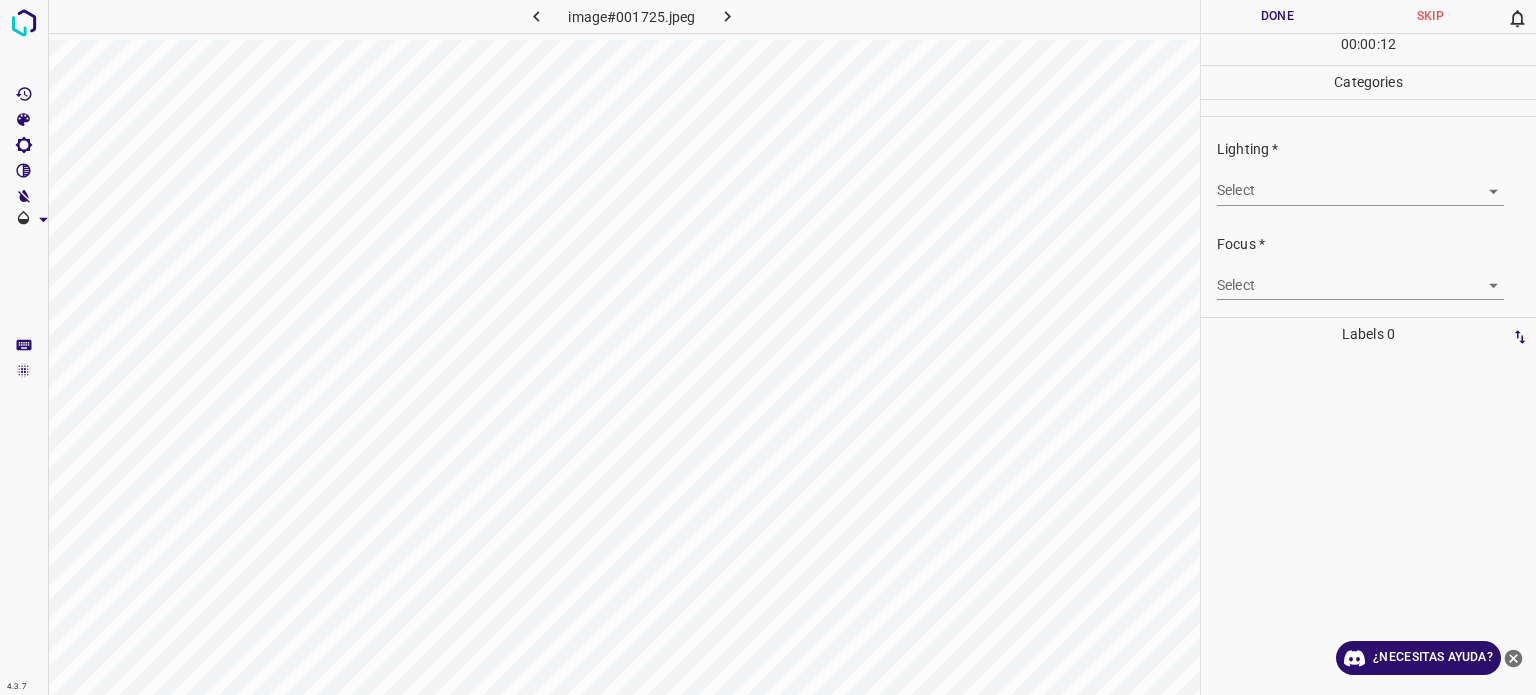 click on "4.3.7 image#001725.jpeg Done Skip 0 00   : 00   : 12   Categories Lighting *  Select ​ Focus *  Select ​ Overall *  Select ​ Labels   0 Categories 1 Lighting 2 Focus 3 Overall Tools Space Change between modes (Draw & Edit) I Auto labeling R Restore zoom M Zoom in N Zoom out Delete Delete selecte label Filters Z Restore filters X Saturation filter C Brightness filter V Contrast filter B Gray scale filter General O Download ¿Necesitas ayuda? Texto original Valora esta traducción Tu opinión servirá para ayudar a mejorar el Traductor de Google - Texto - Esconder - Borrar" at bounding box center (768, 347) 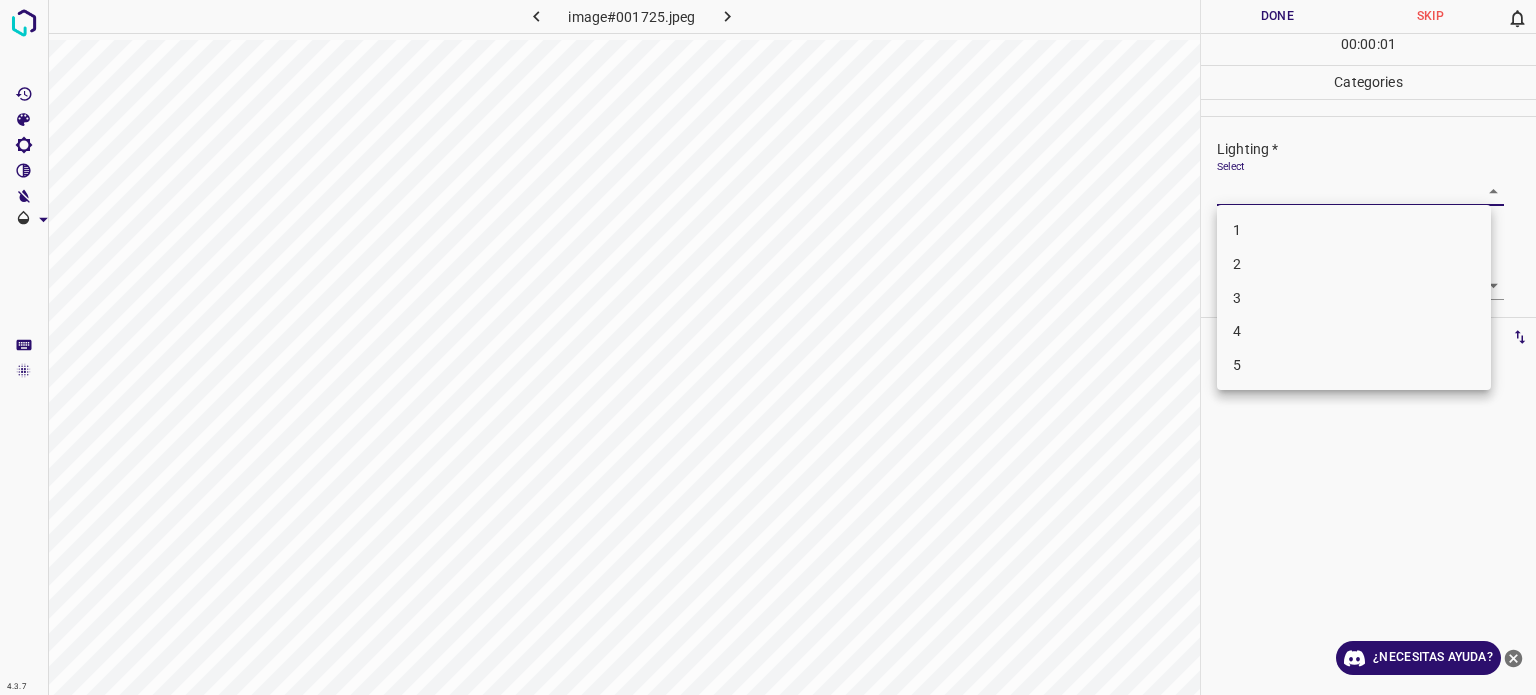 click on "3" at bounding box center [1354, 298] 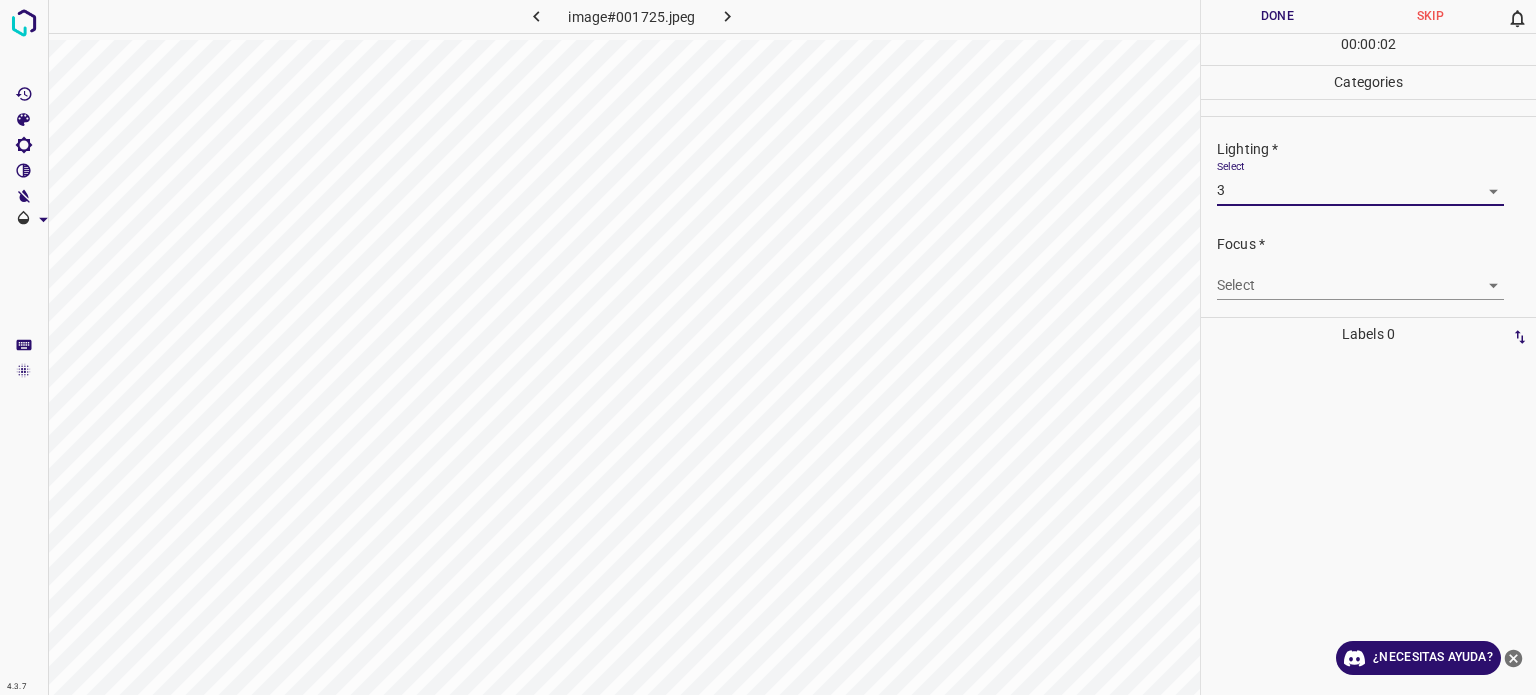 click on "4.3.7 image#001725.jpeg Done Skip 0 00   : 00   : 02   Categories Lighting *  Select 3 3 Focus *  Select ​ Overall *  Select ​ Labels   0 Categories 1 Lighting 2 Focus 3 Overall Tools Space Change between modes (Draw & Edit) I Auto labeling R Restore zoom M Zoom in N Zoom out Delete Delete selecte label Filters Z Restore filters X Saturation filter C Brightness filter V Contrast filter B Gray scale filter General O Download ¿Necesitas ayuda? Texto original Valora esta traducción Tu opinión servirá para ayudar a mejorar el Traductor de Google - Texto - Esconder - Borrar" at bounding box center (768, 347) 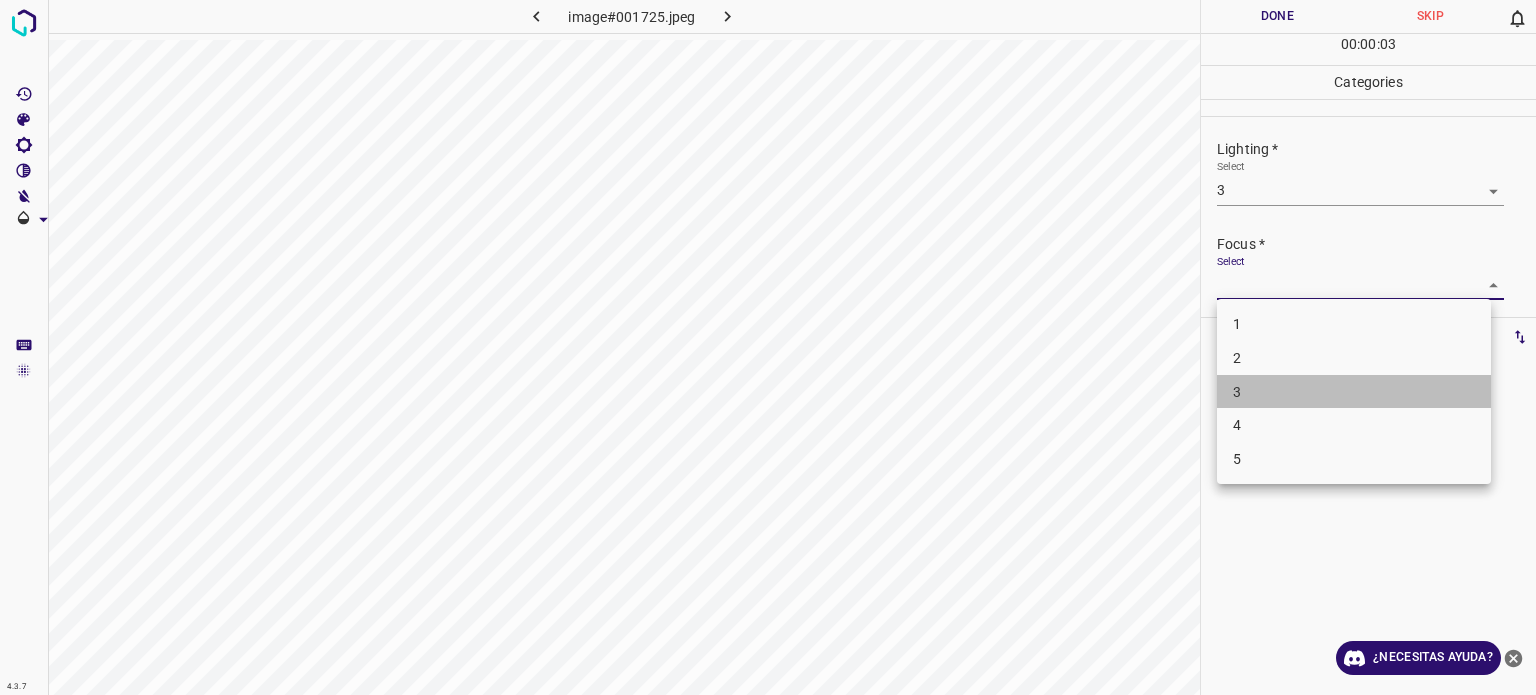 drag, startPoint x: 1247, startPoint y: 390, endPoint x: 1248, endPoint y: 364, distance: 26.019224 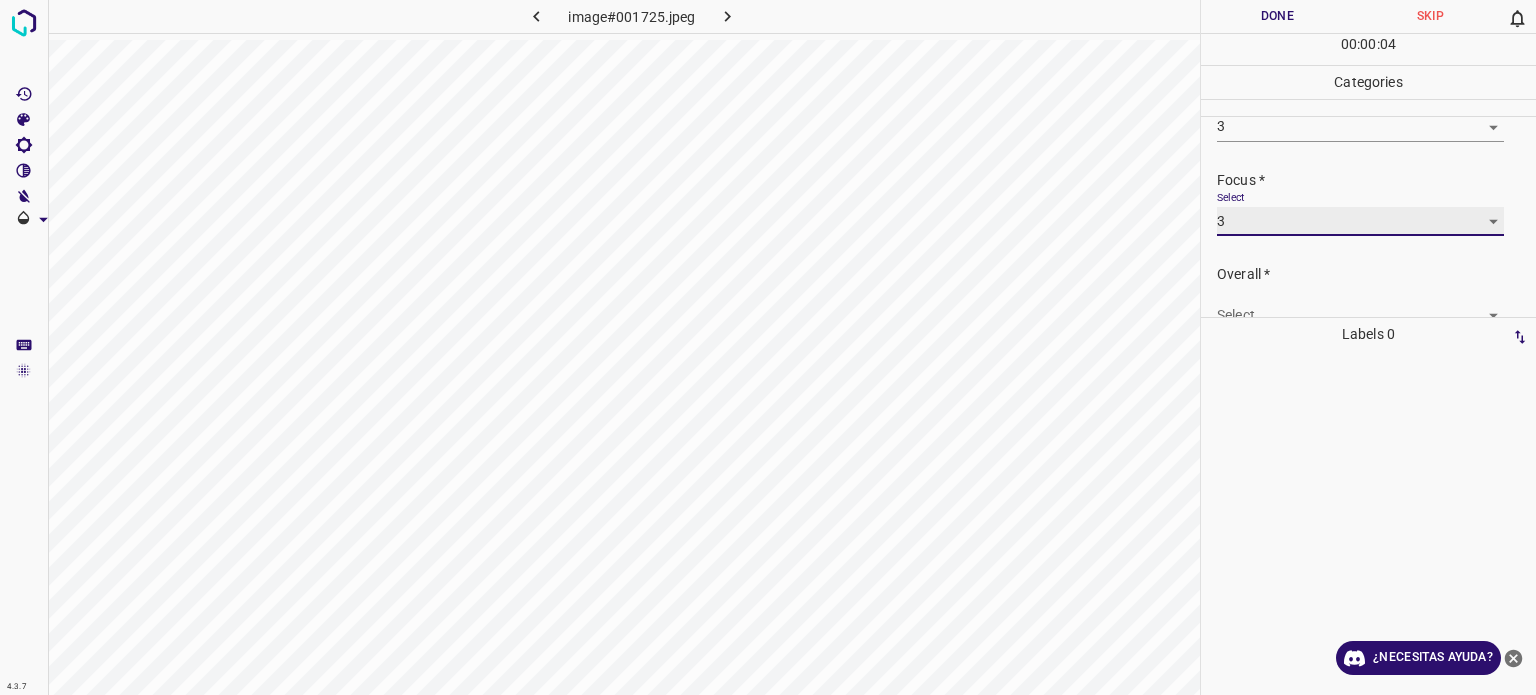 scroll, scrollTop: 98, scrollLeft: 0, axis: vertical 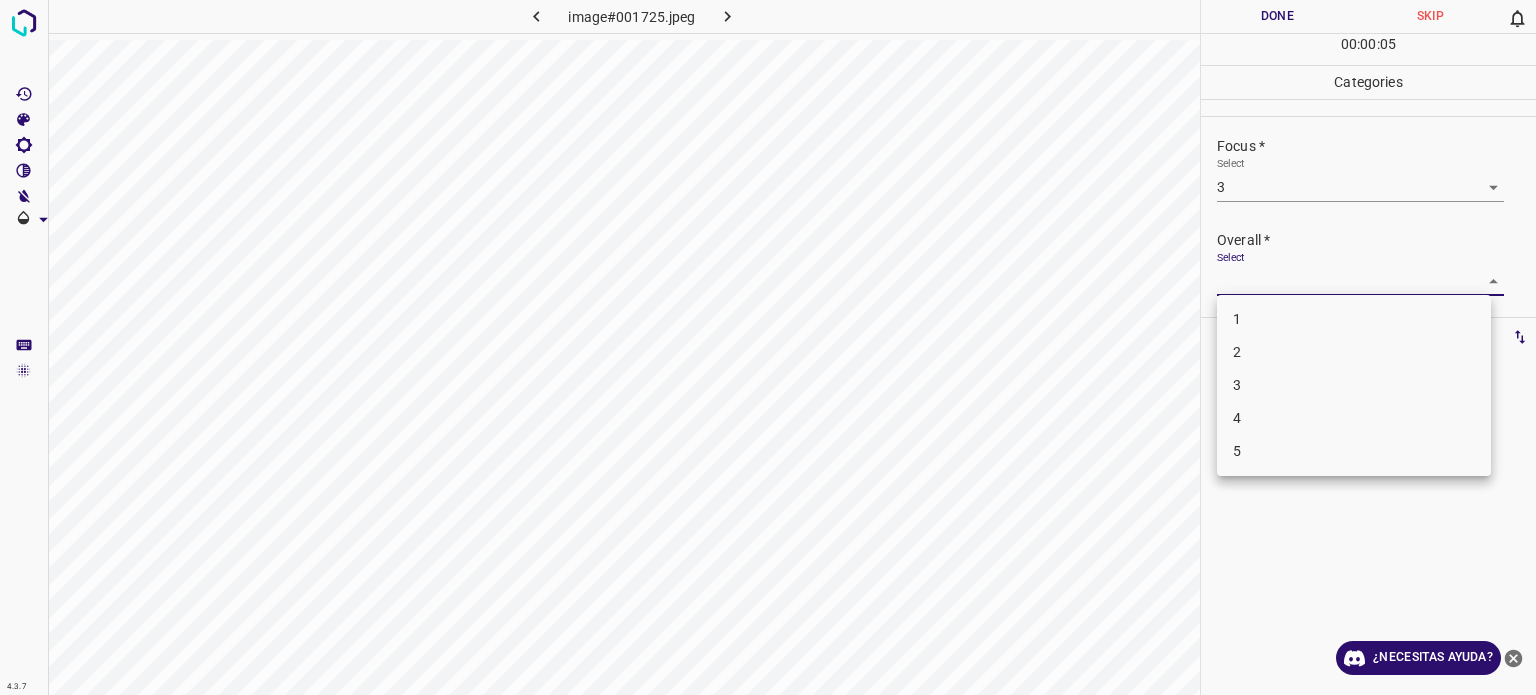 click on "4.3.7 image#001725.jpeg Done Skip 0 00   : 00   : 05   Categories Lighting *  Select 3 3 Focus *  Select 3 3 Overall *  Select ​ Labels   0 Categories 1 Lighting 2 Focus 3 Overall Tools Space Change between modes (Draw & Edit) I Auto labeling R Restore zoom M Zoom in N Zoom out Delete Delete selecte label Filters Z Restore filters X Saturation filter C Brightness filter V Contrast filter B Gray scale filter General O Download ¿Necesitas ayuda? Texto original Valora esta traducción Tu opinión servirá para ayudar a mejorar el Traductor de Google - Texto - Esconder - Borrar 1 2 3 4 5" at bounding box center (768, 347) 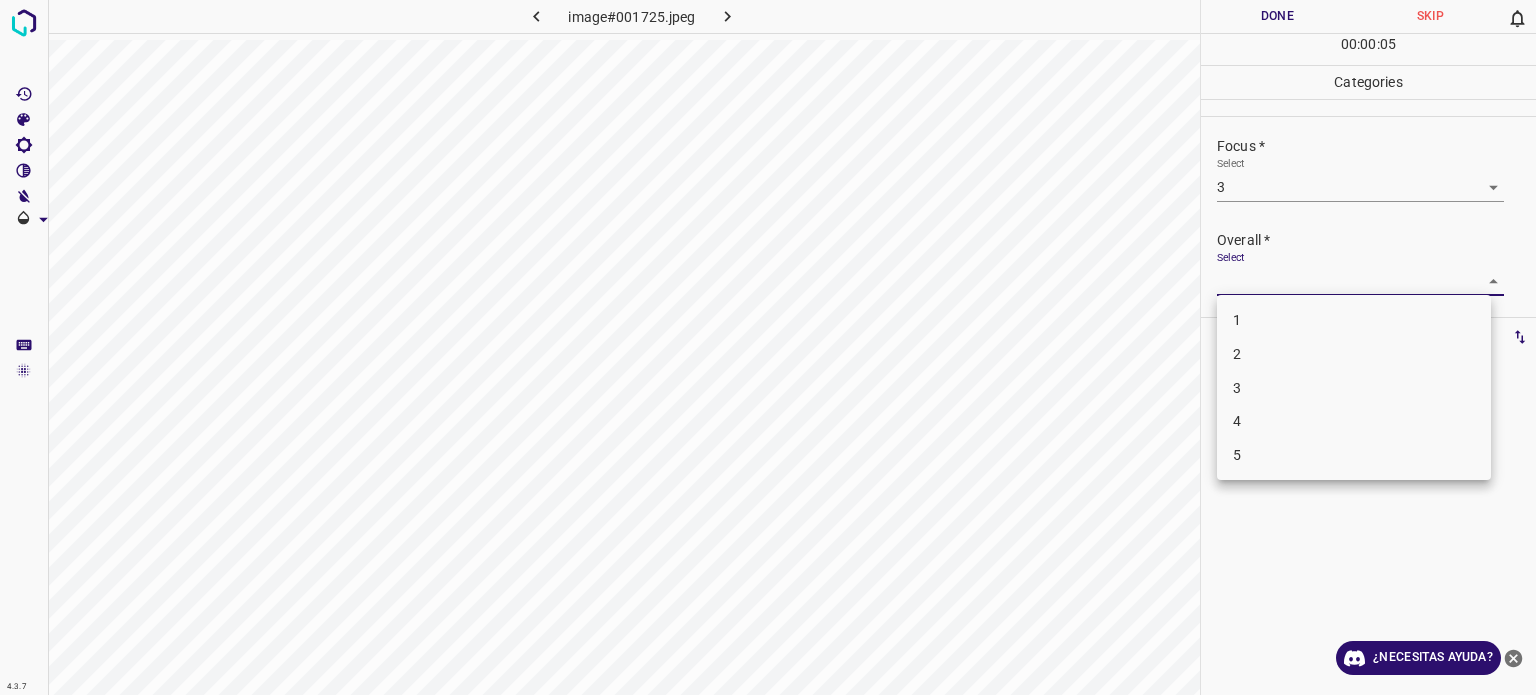 click on "3" at bounding box center (1237, 387) 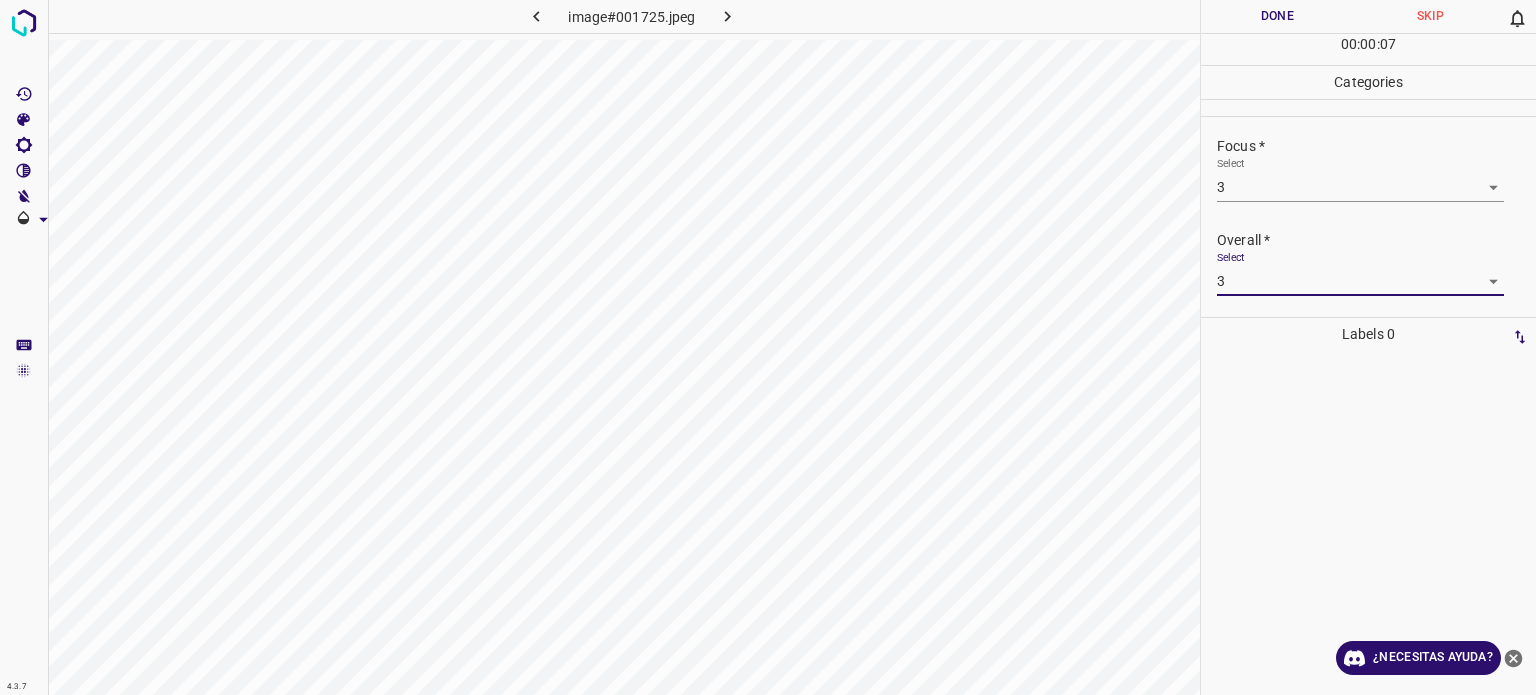 click on "Done" at bounding box center (1277, 16) 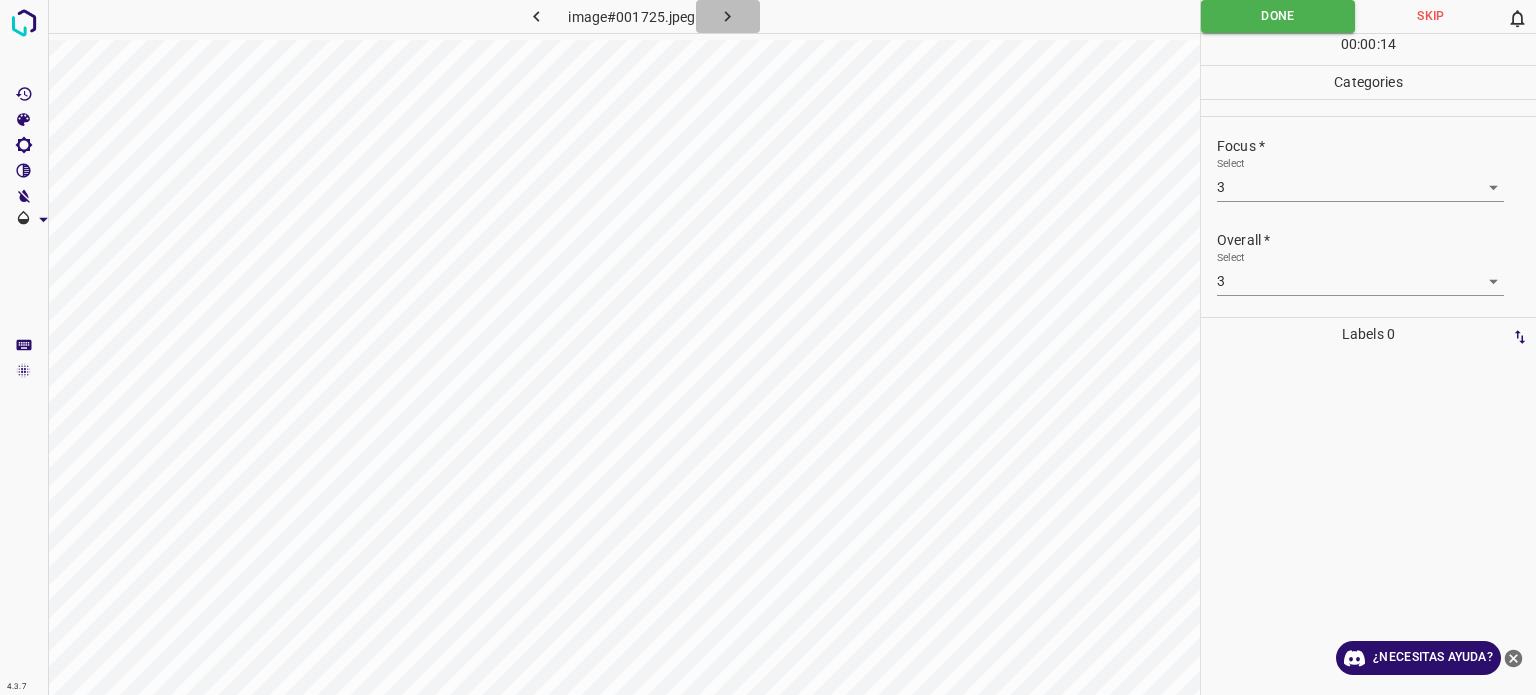 click 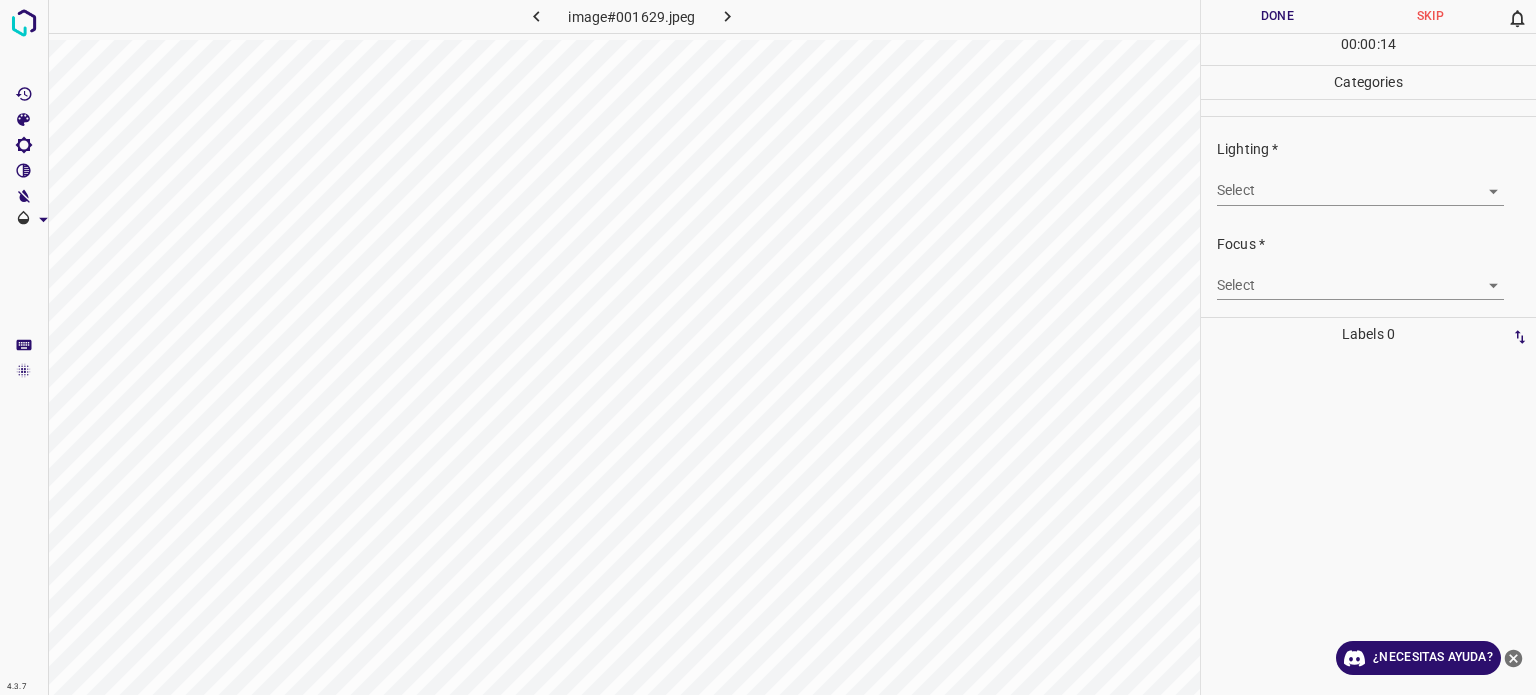 click on "4.3.7 image#001629.jpeg Done Skip 0 00   : 00   : 14   Categories Lighting *  Select ​ Focus *  Select ​ Overall *  Select ​ Labels   0 Categories 1 Lighting 2 Focus 3 Overall Tools Space Change between modes (Draw & Edit) I Auto labeling R Restore zoom M Zoom in N Zoom out Delete Delete selecte label Filters Z Restore filters X Saturation filter C Brightness filter V Contrast filter B Gray scale filter General O Download ¿Necesitas ayuda? Texto original Valora esta traducción Tu opinión servirá para ayudar a mejorar el Traductor de Google - Texto - Esconder - Borrar" at bounding box center (768, 347) 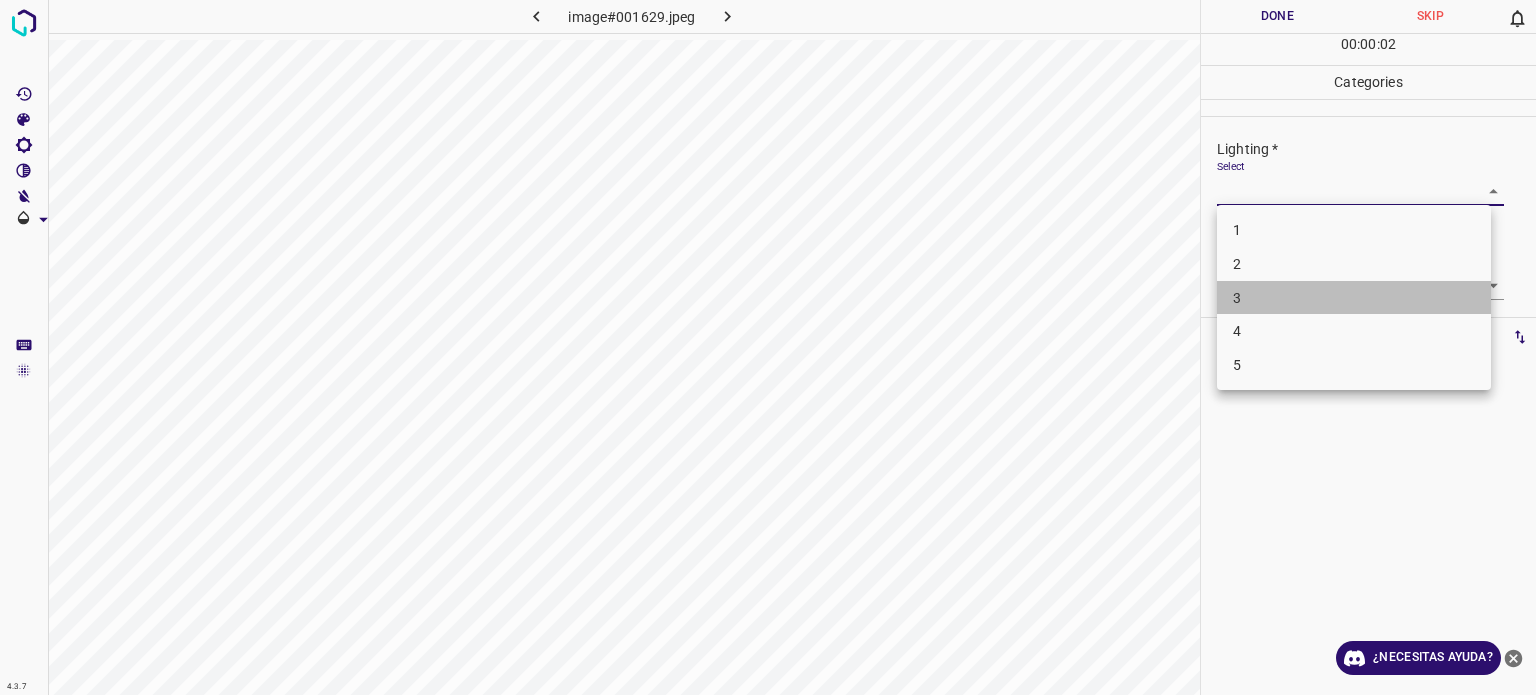 click on "3" at bounding box center (1354, 298) 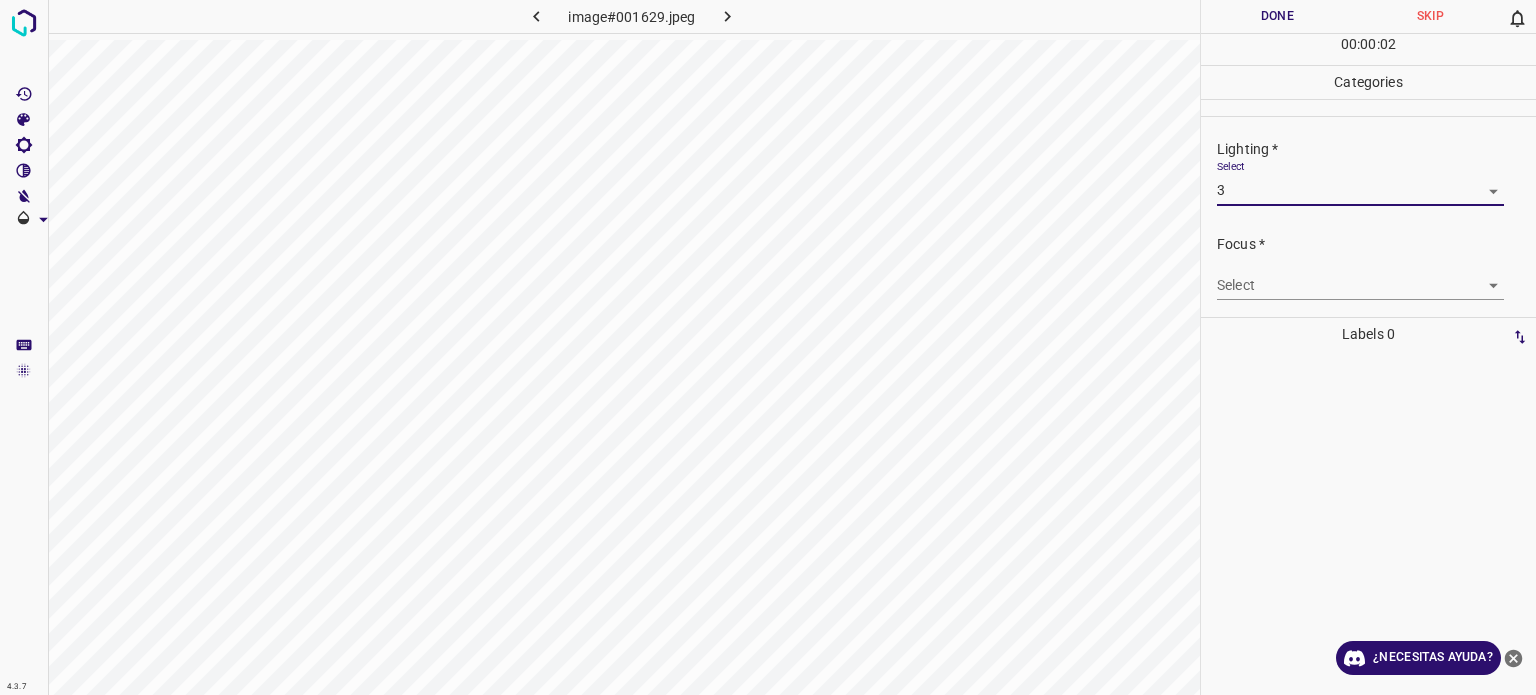 click on "4.3.7 image#001629.jpeg Done Skip 0 00   : 00   : 02   Categories Lighting *  Select 3 3 Focus *  Select ​ Overall *  Select ​ Labels   0 Categories 1 Lighting 2 Focus 3 Overall Tools Space Change between modes (Draw & Edit) I Auto labeling R Restore zoom M Zoom in N Zoom out Delete Delete selecte label Filters Z Restore filters X Saturation filter C Brightness filter V Contrast filter B Gray scale filter General O Download ¿Necesitas ayuda? Texto original Valora esta traducción Tu opinión servirá para ayudar a mejorar el Traductor de Google - Texto - Esconder - Borrar" at bounding box center [768, 347] 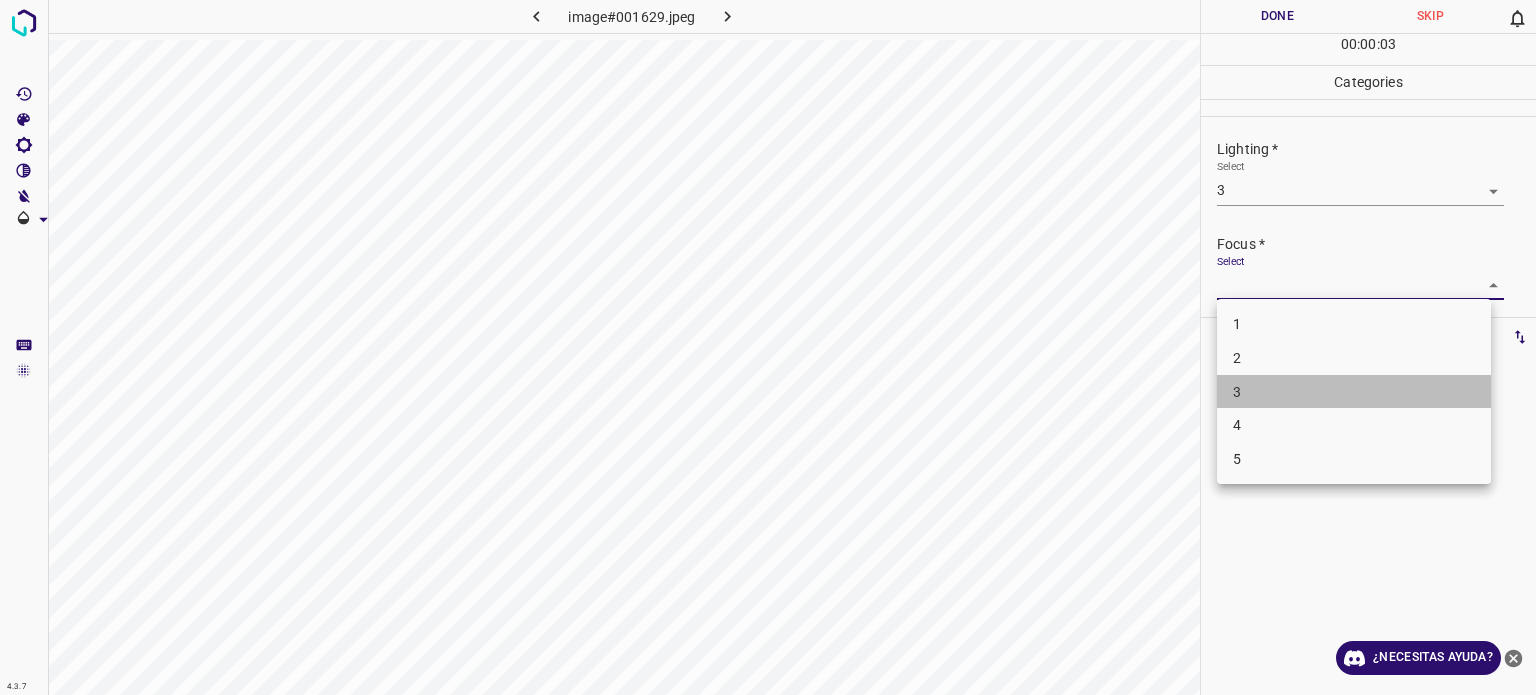 drag, startPoint x: 1240, startPoint y: 399, endPoint x: 1235, endPoint y: 361, distance: 38.327538 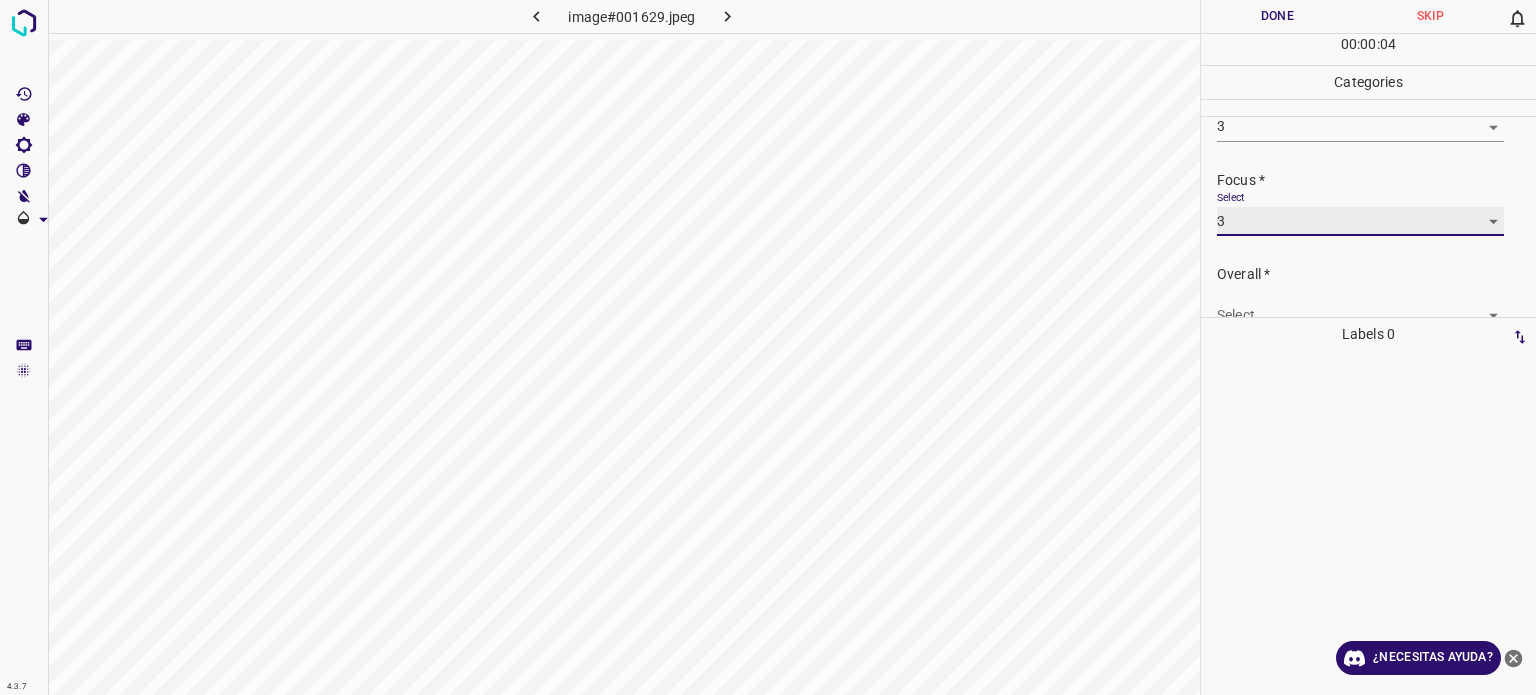 scroll, scrollTop: 98, scrollLeft: 0, axis: vertical 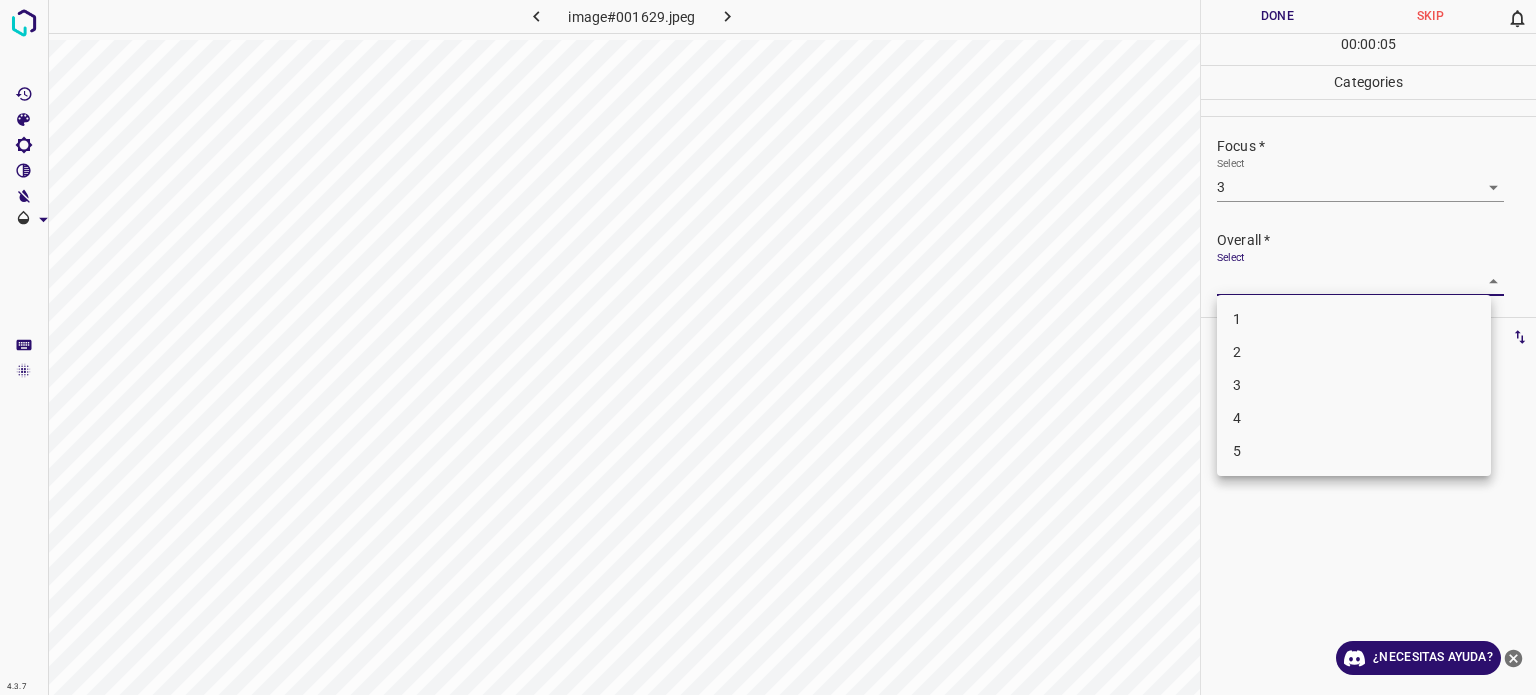 click on "4.3.7 image#001629.jpeg Done Skip 0 00   : 00   : 05   Categories Lighting *  Select 3 3 Focus *  Select 3 3 Overall *  Select ​ Labels   0 Categories 1 Lighting 2 Focus 3 Overall Tools Space Change between modes (Draw & Edit) I Auto labeling R Restore zoom M Zoom in N Zoom out Delete Delete selecte label Filters Z Restore filters X Saturation filter C Brightness filter V Contrast filter B Gray scale filter General O Download ¿Necesitas ayuda? Texto original Valora esta traducción Tu opinión servirá para ayudar a mejorar el Traductor de Google - Texto - Esconder - Borrar 1 2 3 4 5" at bounding box center (768, 347) 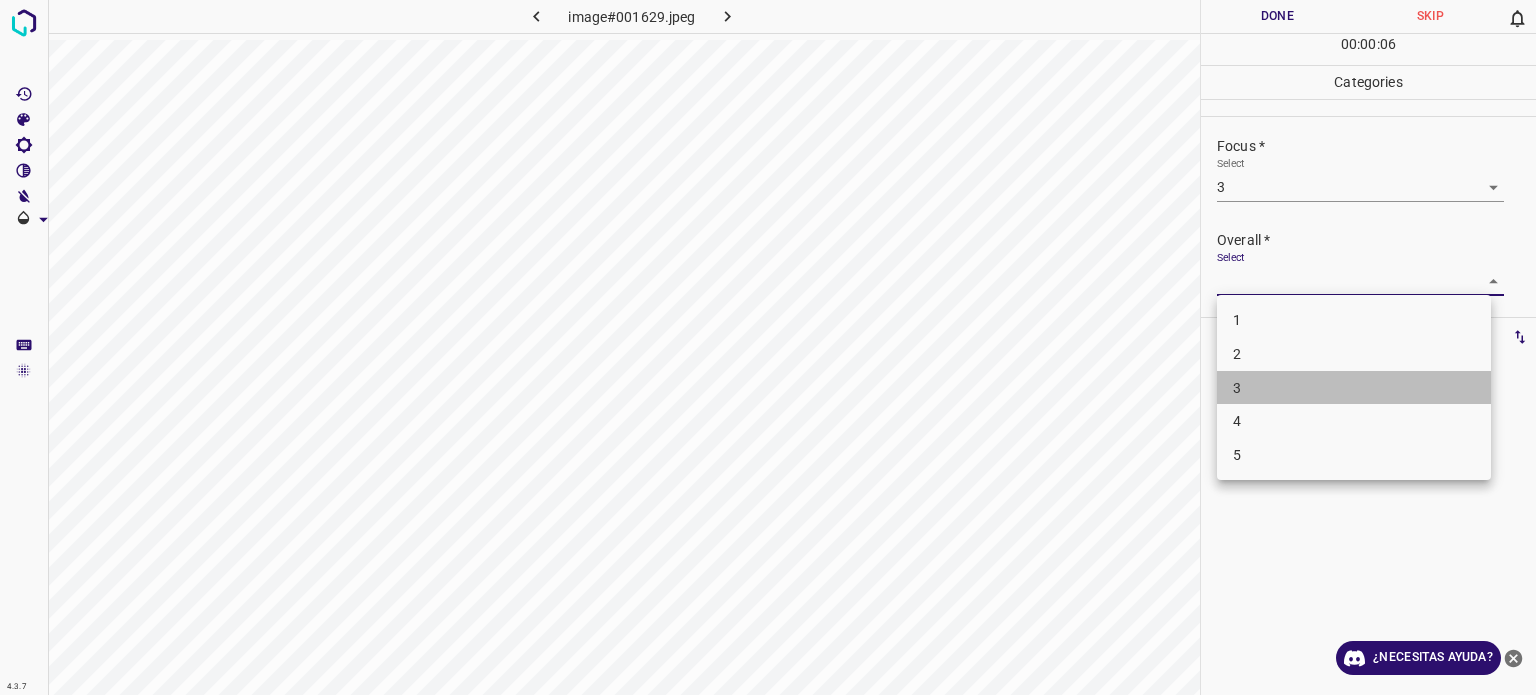 click on "3" at bounding box center (1237, 387) 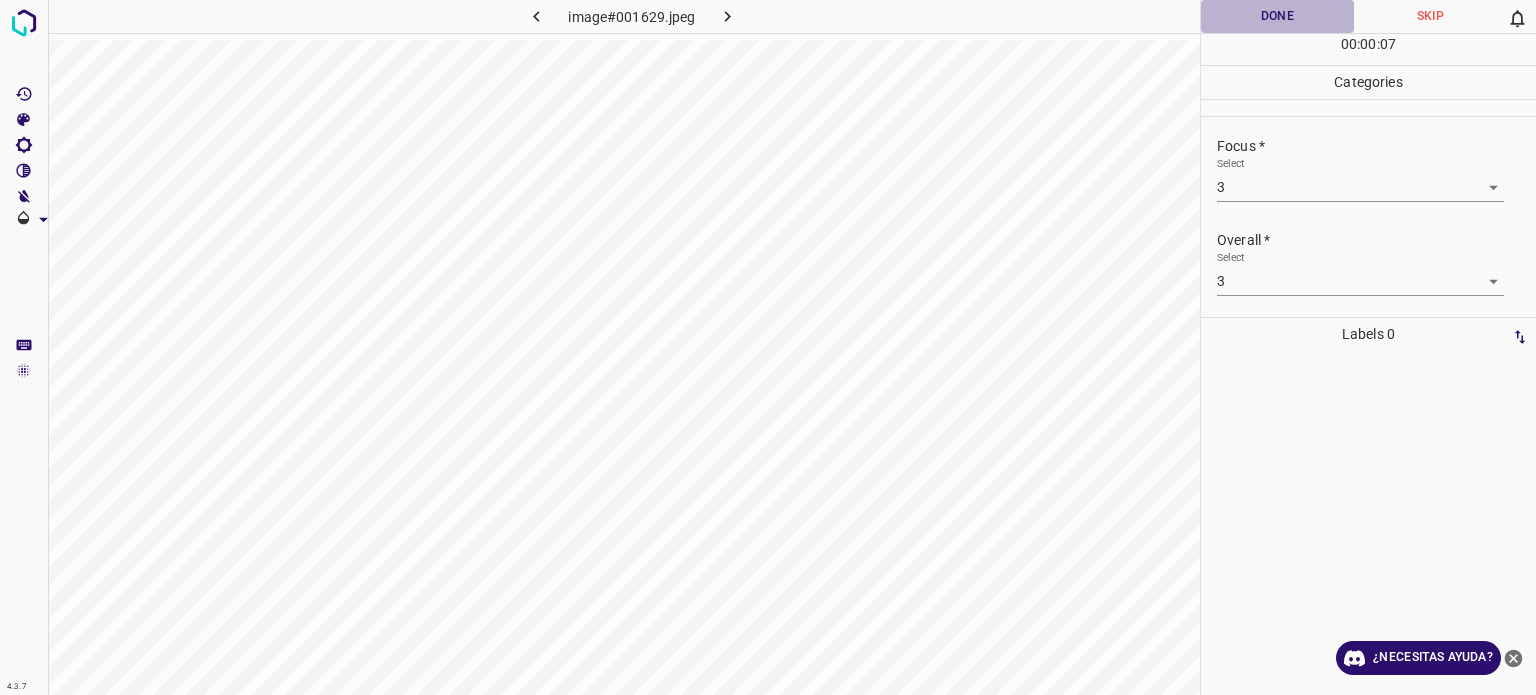 click on "Done" at bounding box center (1277, 16) 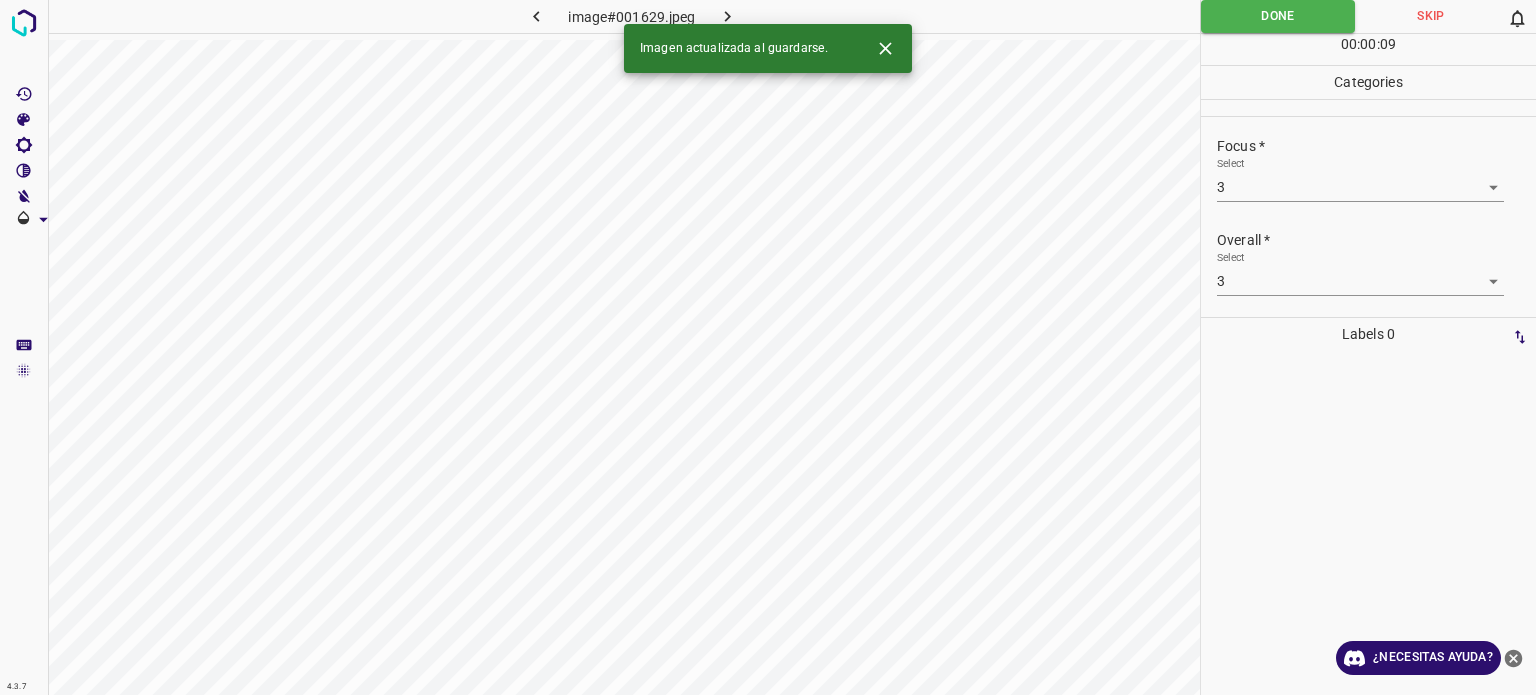 click 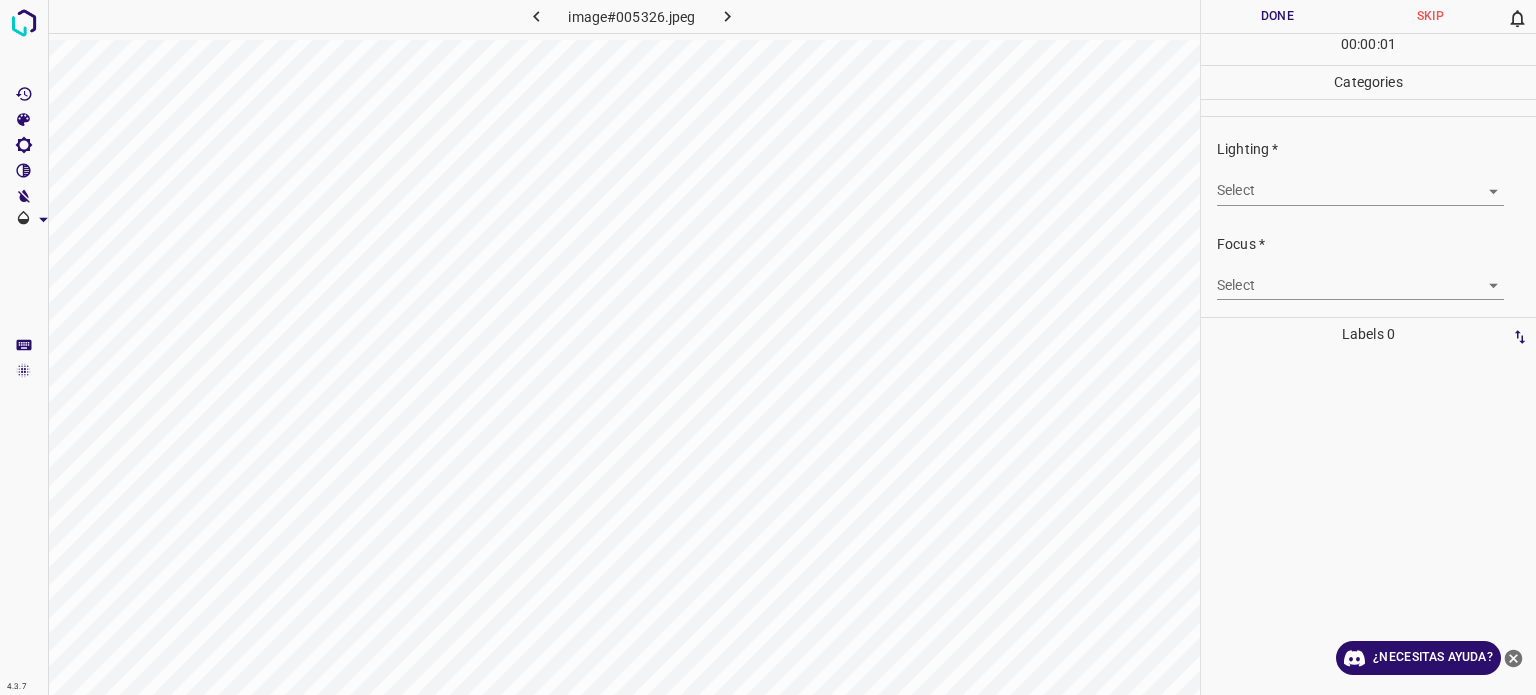 click on "4.3.7 image#005326.jpeg Done Skip 0 00 : 00 : 01 Categories Lighting * Select Focus * Select Overall * Select Labels 0 Categories 1 Lighting 2 Focus 3 Overall Tools Space Change between modes (Draw & Edit) I Auto labeling R Restore zoom M Zoom in N Zoom out Delete Delete selected label Filters Z Restore filters X Saturation filter C Brightness filter V Contrast filter B Gray scale filter General O Download ¿Necesitas ayuda? Texto original Valora esta traducción Tu opinión servirá para ayudar a mejorar el Traductor de Google - Texto - Esconder - Borrar" at bounding box center (768, 347) 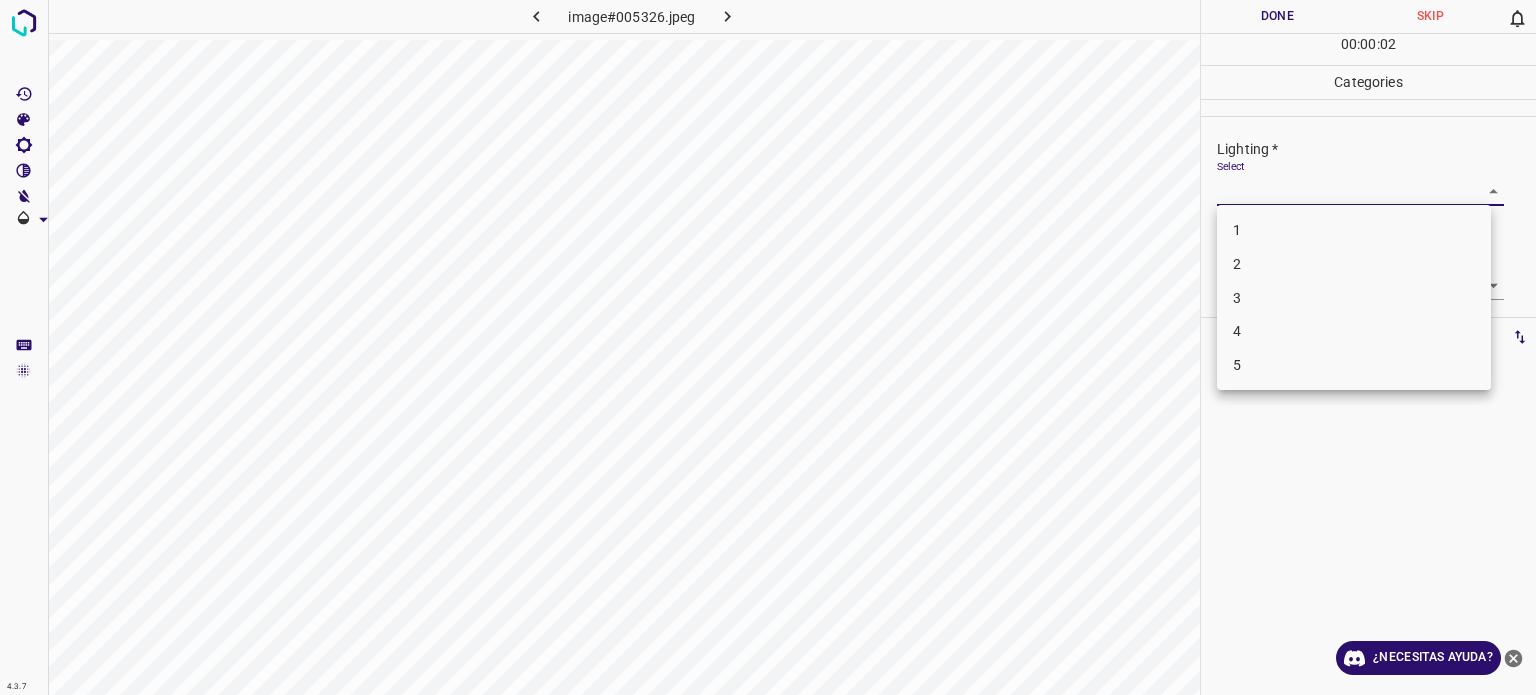 click on "2" at bounding box center [1354, 264] 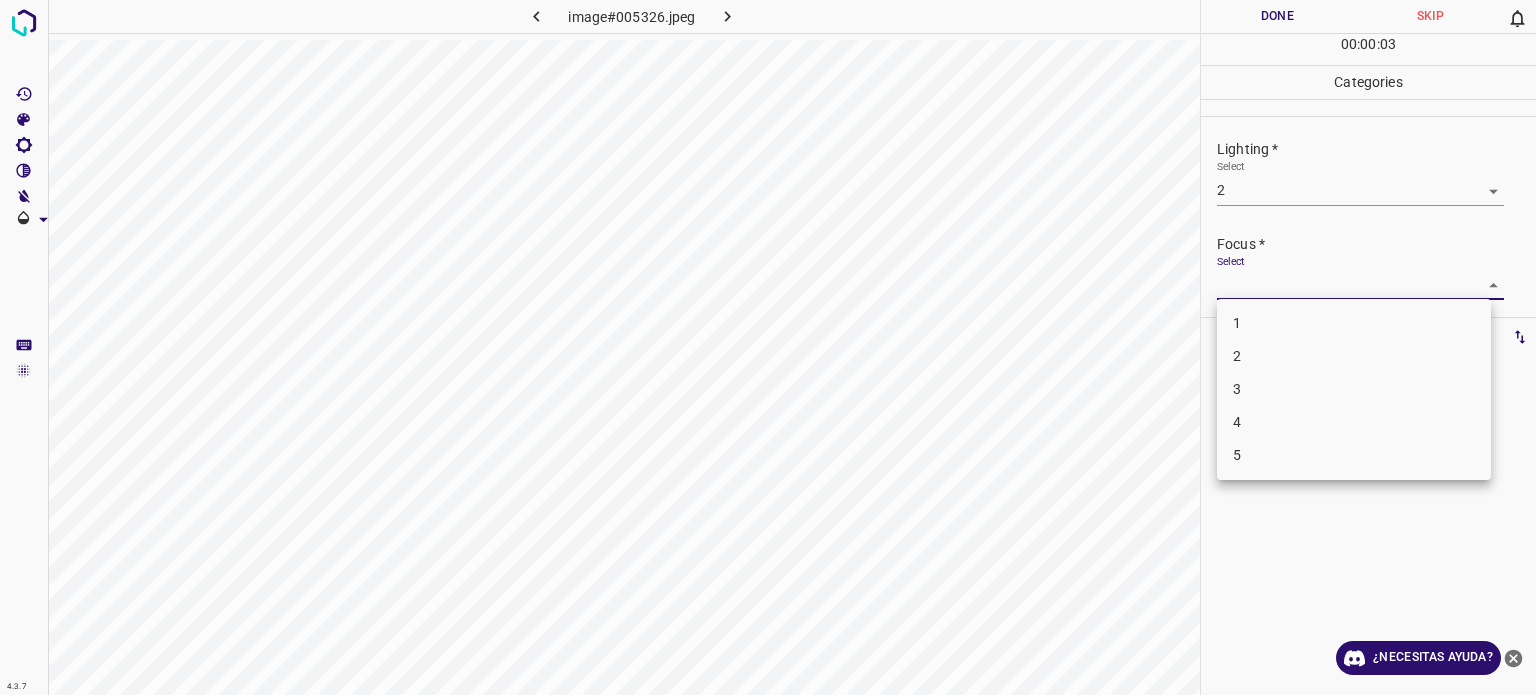 click on "4.3.7 image#005326.jpeg Done Skip 0 00   : 00   : 03   Categories Lighting *  Select 2 2 Focus *  Select ​ Overall *  Select ​ Labels   0 Categories 1 Lighting 2 Focus 3 Overall Tools Space Change between modes (Draw & Edit) I Auto labeling R Restore zoom M Zoom in N Zoom out Delete Delete selecte label Filters Z Restore filters X Saturation filter C Brightness filter V Contrast filter B Gray scale filter General O Download ¿Necesitas ayuda? Texto original Valora esta traducción Tu opinión servirá para ayudar a mejorar el Traductor de Google - Texto - Esconder - Borrar 1 2 3 4 5" at bounding box center (768, 347) 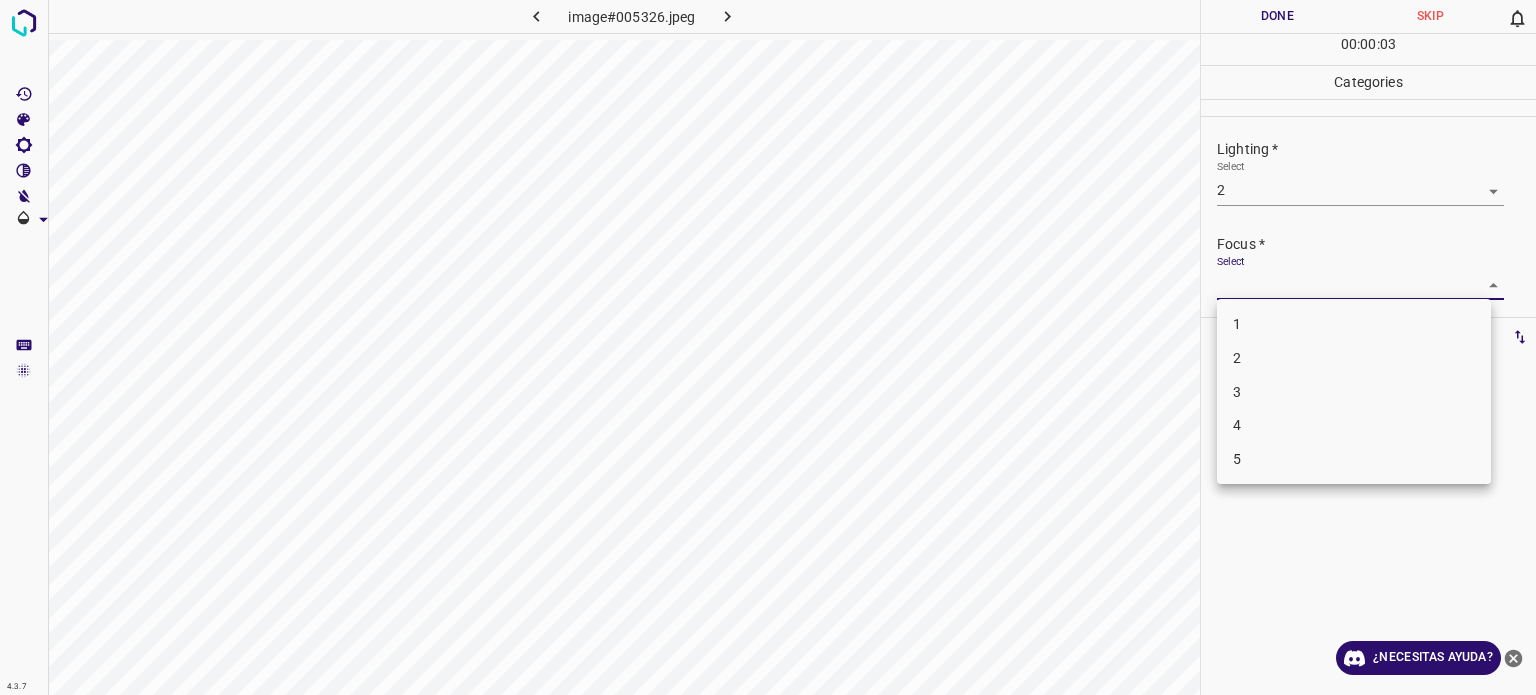 drag, startPoint x: 1240, startPoint y: 363, endPoint x: 1240, endPoint y: 348, distance: 15 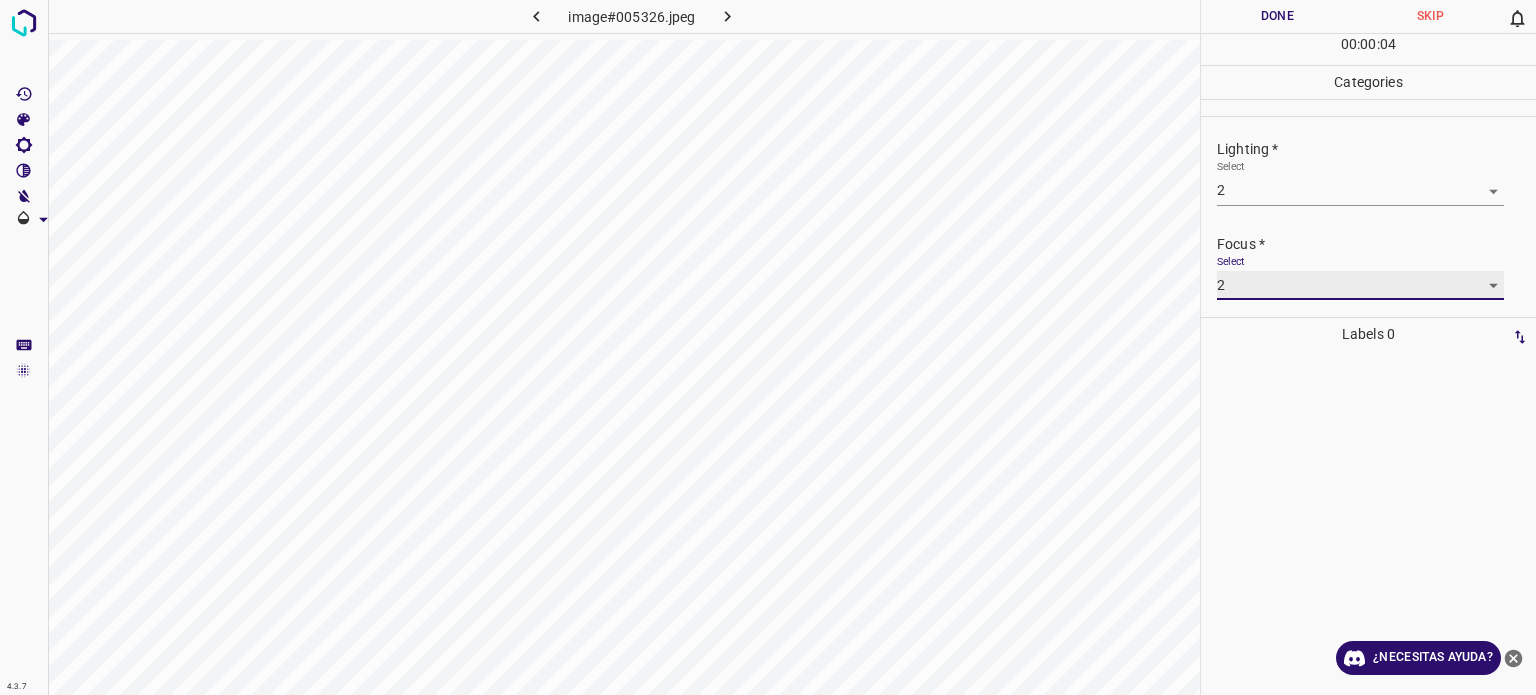 scroll, scrollTop: 98, scrollLeft: 0, axis: vertical 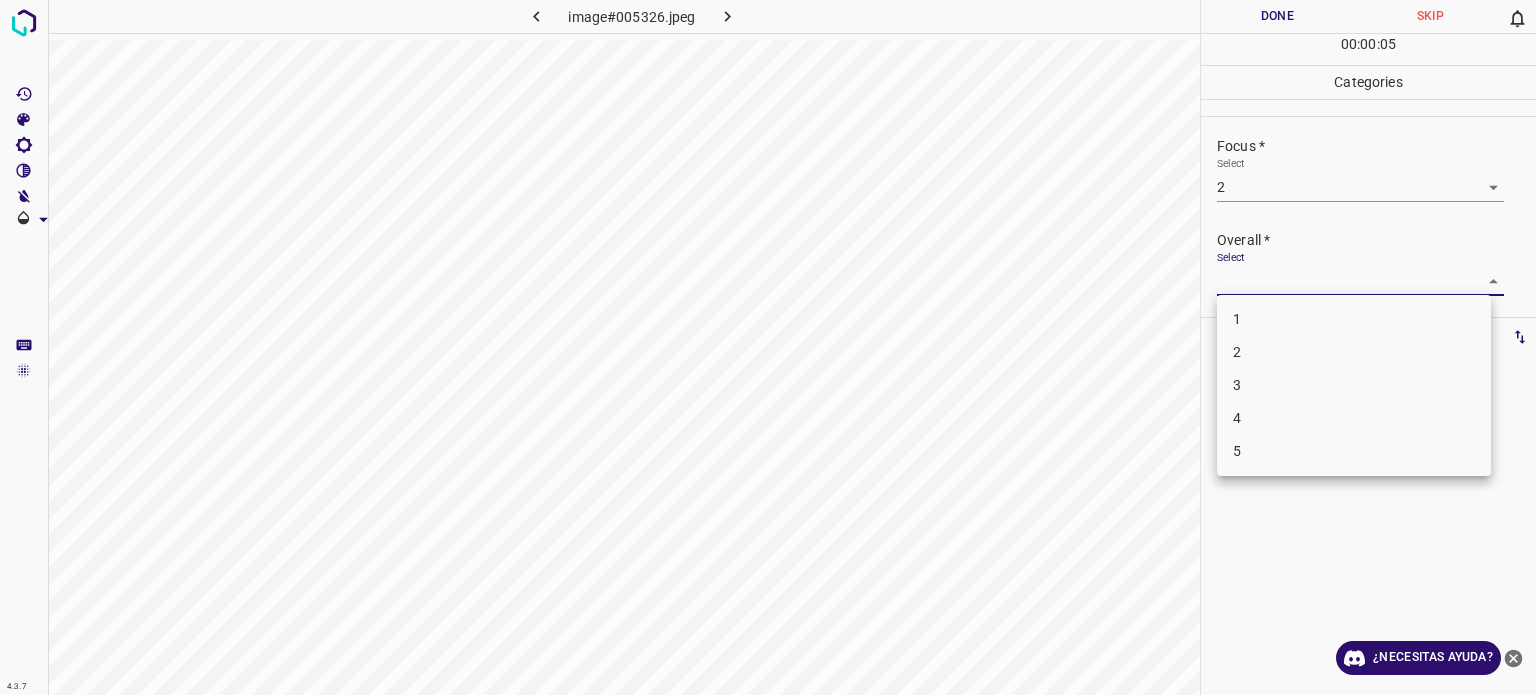 click on "4.3.7 image#005326.jpeg Done Skip 0 00   : 00   : 05   Categories Lighting *  Select 2 2 Focus *  Select 2 2 Overall *  Select ​ Labels   0 Categories 1 Lighting 2 Focus 3 Overall Tools Space Change between modes (Draw & Edit) I Auto labeling R Restore zoom M Zoom in N Zoom out Delete Delete selecte label Filters Z Restore filters X Saturation filter C Brightness filter V Contrast filter B Gray scale filter General O Download ¿Necesitas ayuda? Texto original Valora esta traducción Tu opinión servirá para ayudar a mejorar el Traductor de Google - Texto - Esconder - Borrar 1 2 3 4 5" at bounding box center [768, 347] 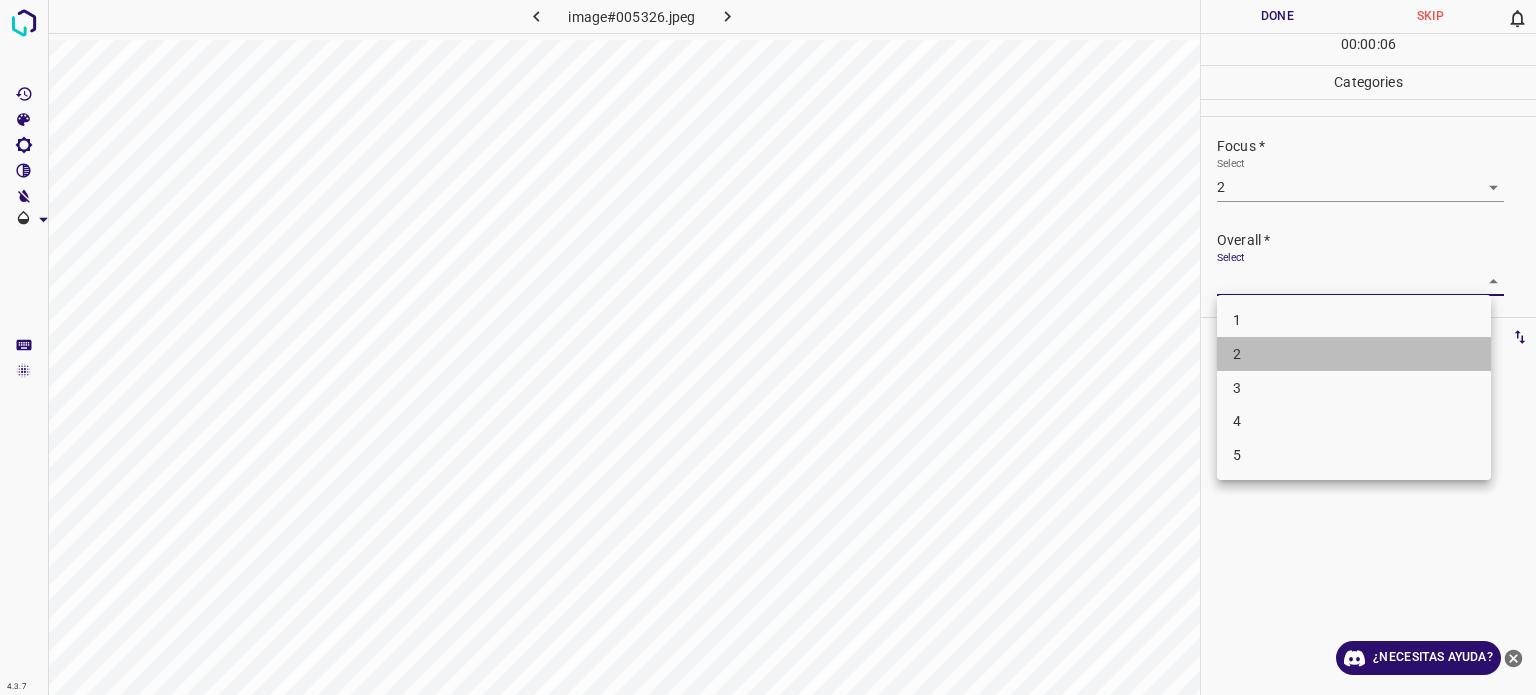 click on "2" at bounding box center [1237, 354] 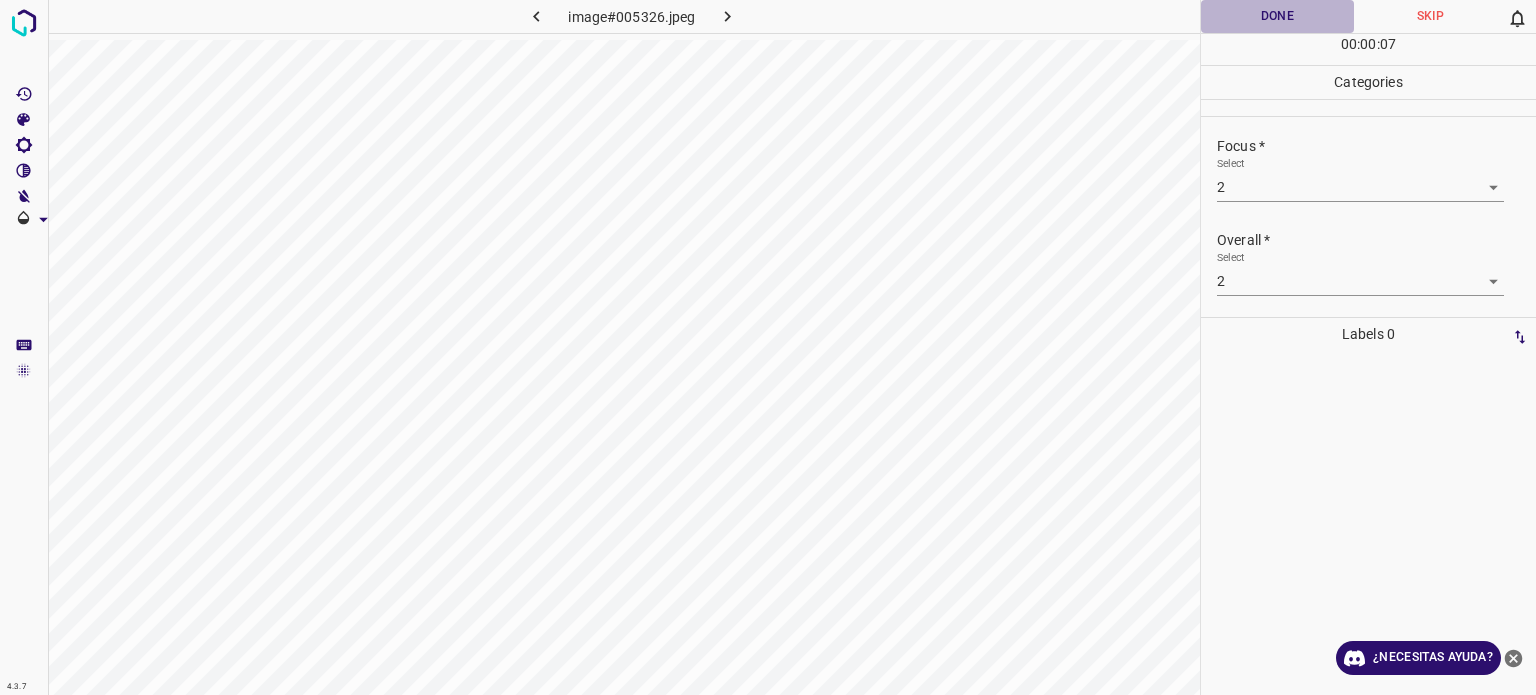 click on "Done" at bounding box center (1277, 16) 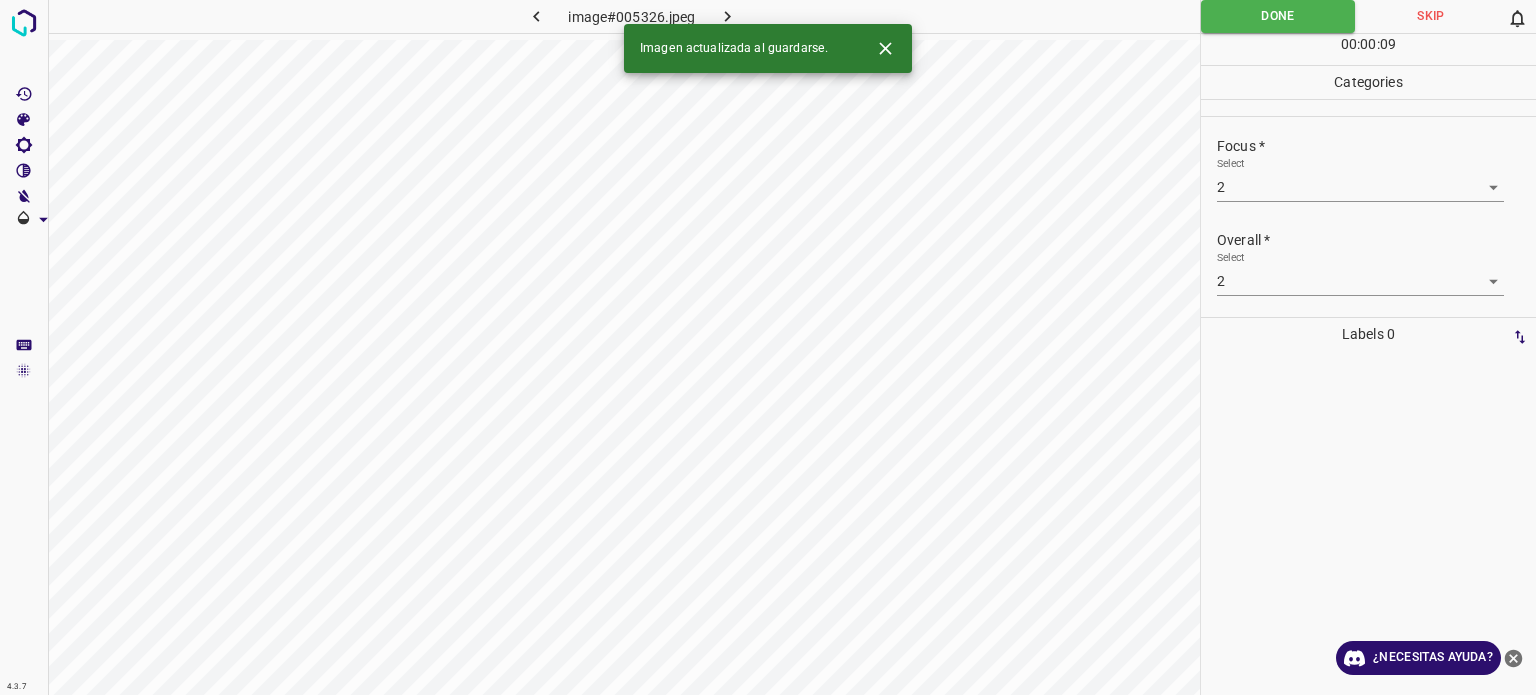 click 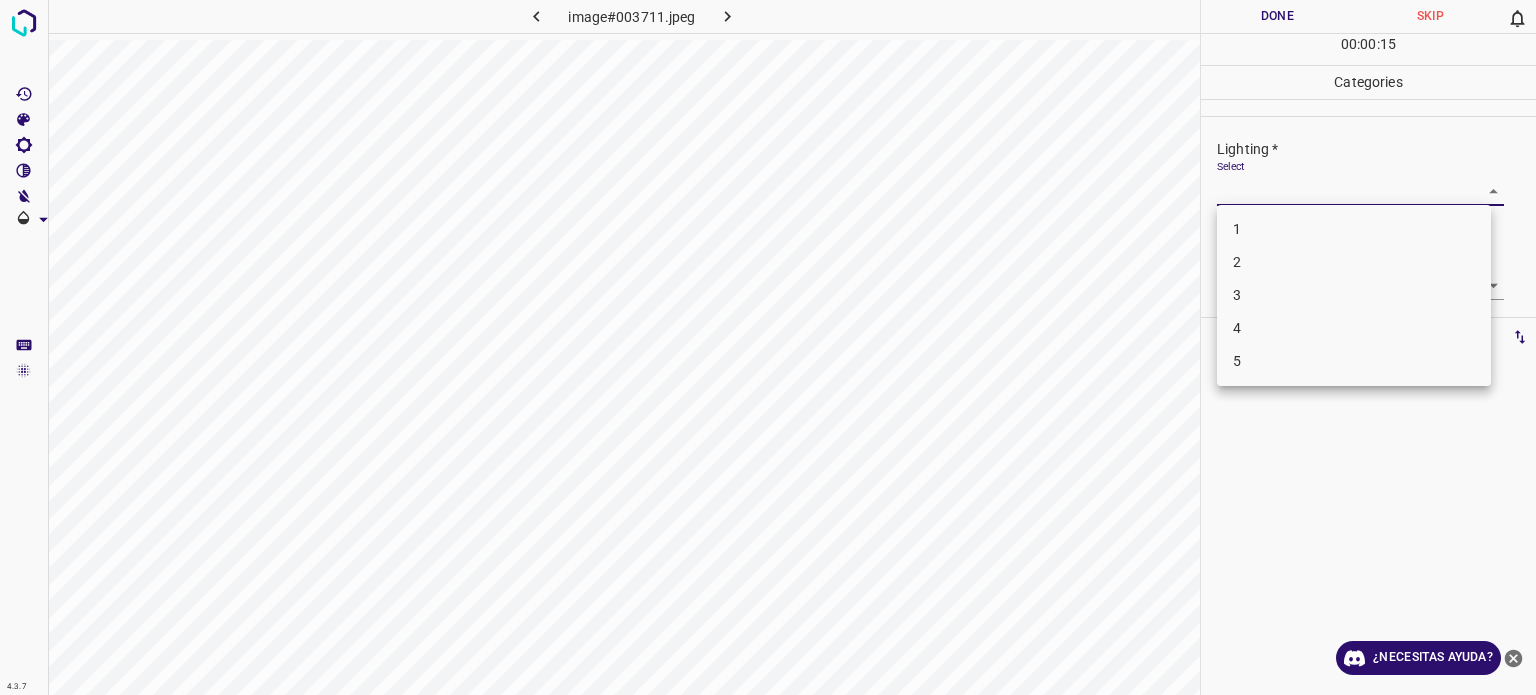 drag, startPoint x: 1252, startPoint y: 188, endPoint x: 1248, endPoint y: 211, distance: 23.345236 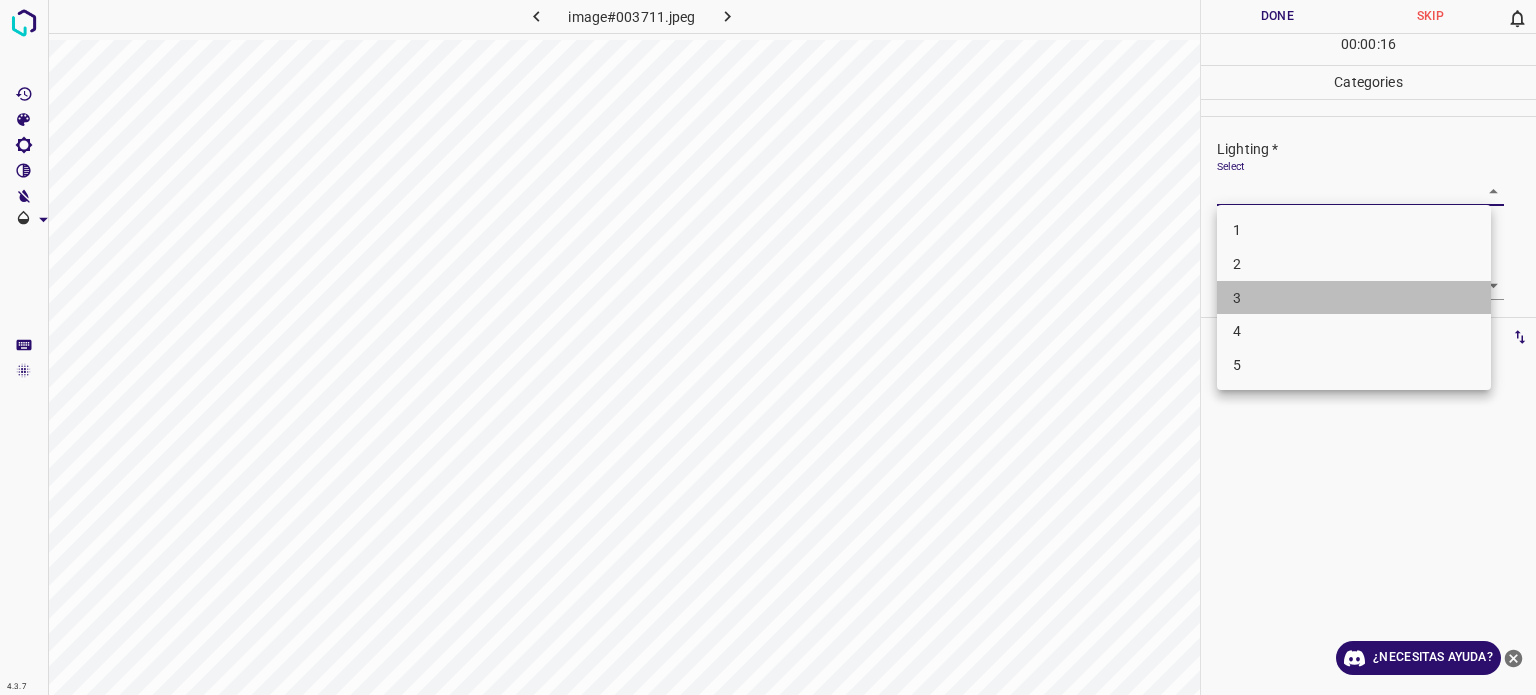 click on "3" at bounding box center [1354, 298] 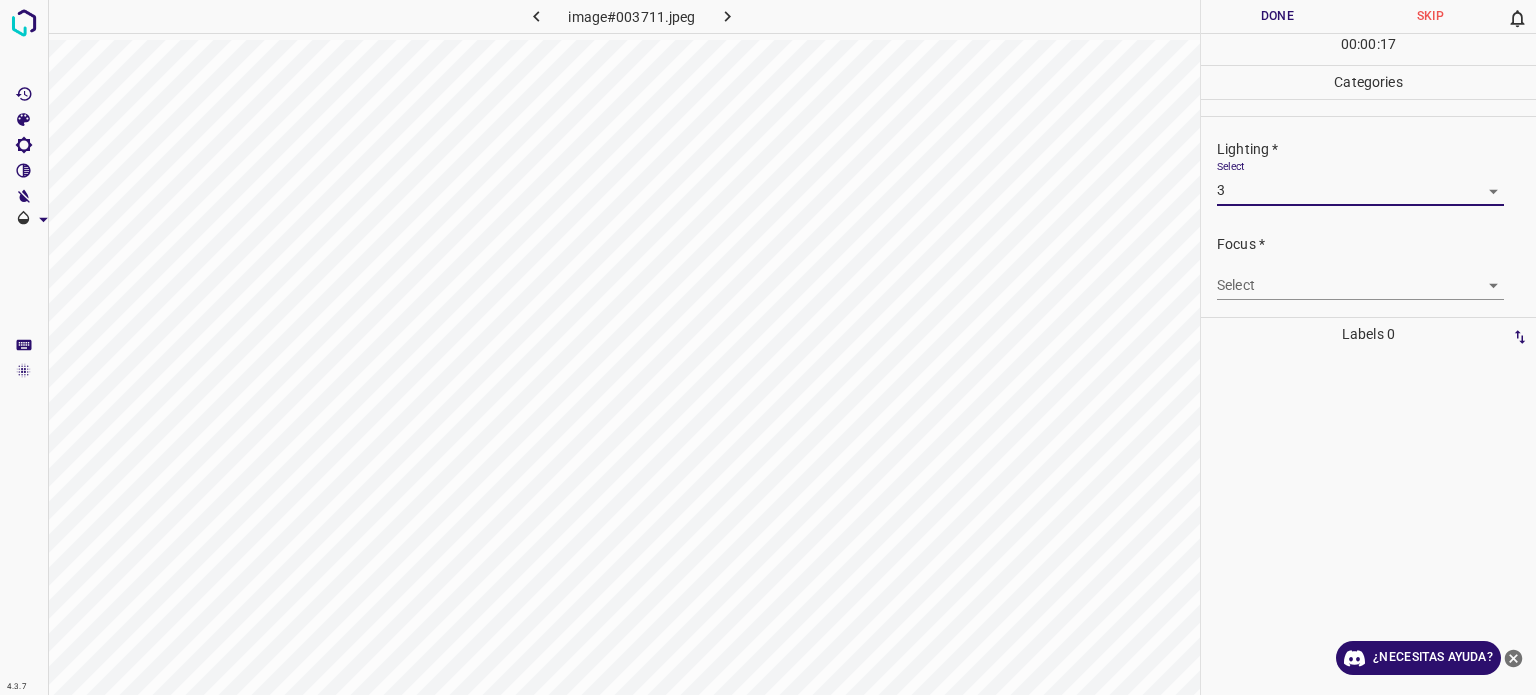 click on "4.3.7 image#[HASH] Done Skip 0 00   : 00   : 17   Categories Lighting *  Select 3 3 Focus *  Select ​ Overall *  Select ​ Labels   0 Categories 1 Lighting 2 Focus 3 Overall Tools Space Change between modes (Draw & Edit) I Auto labeling R Restore zoom M Zoom in N Zoom out Delete Delete selecte label Filters Z Restore filters X Saturation filter C Brightness filter V Contrast filter B Gray scale filter General O Download ¿Necesitas ayuda? Texto original Valora esta traducción Tu opinión servirá para ayudar a mejorar el Traductor de Google - Texto - Esconder - Borrar" at bounding box center (768, 347) 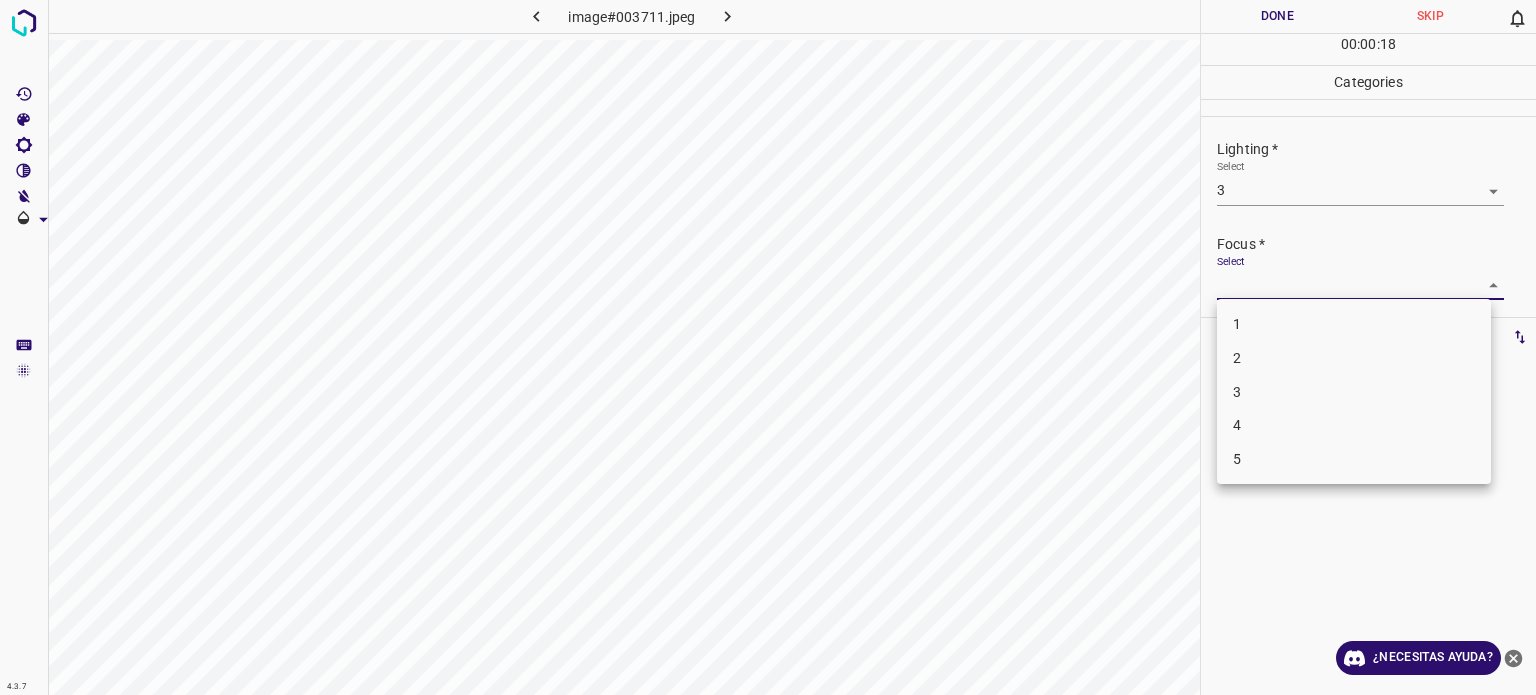 drag, startPoint x: 1237, startPoint y: 386, endPoint x: 1247, endPoint y: 384, distance: 10.198039 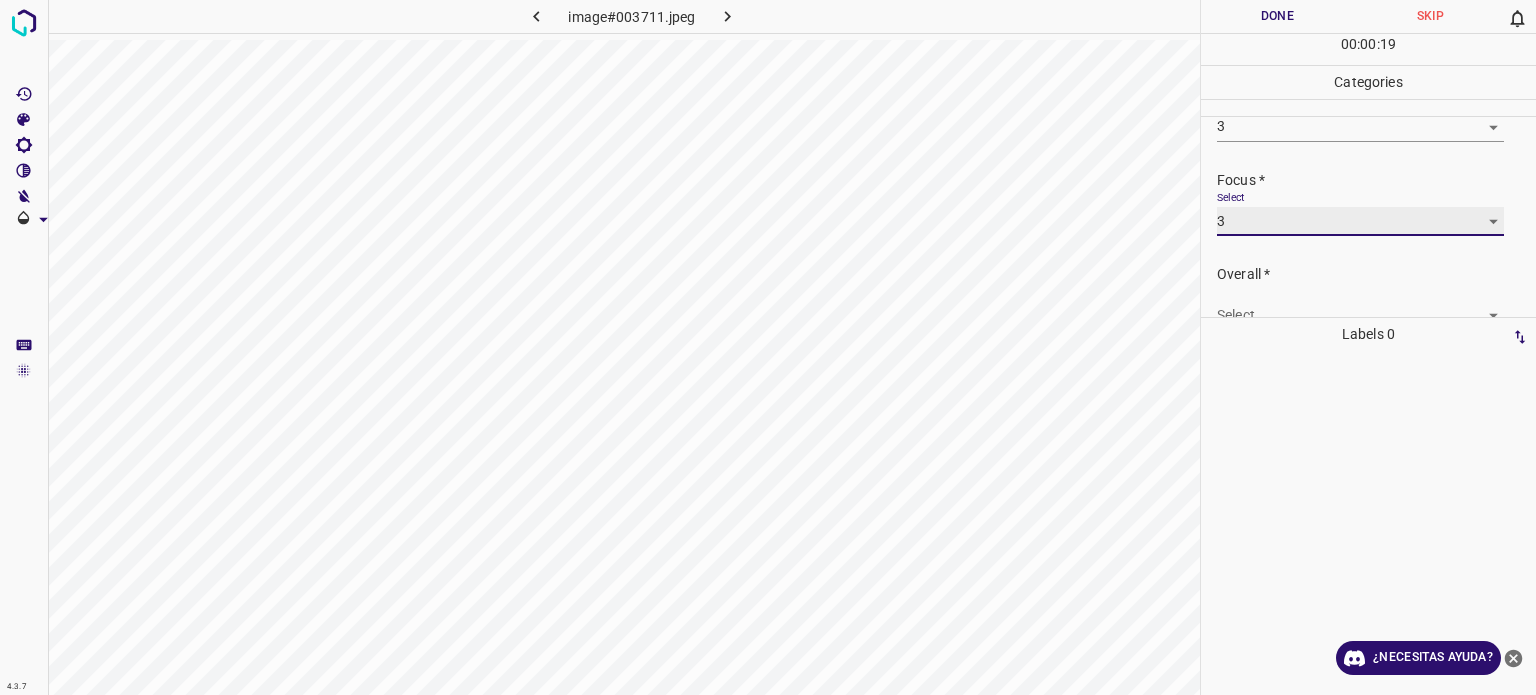 scroll, scrollTop: 98, scrollLeft: 0, axis: vertical 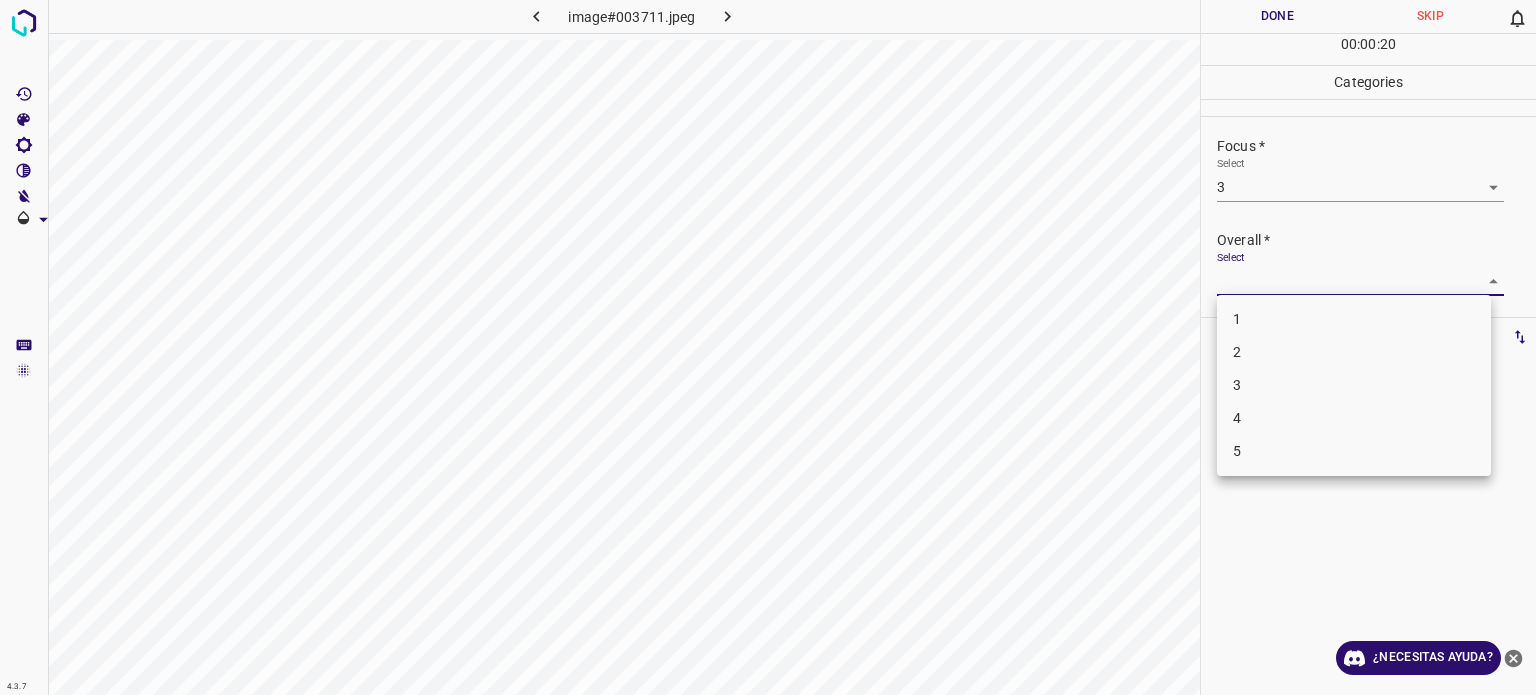 click on "4.3.7 image#003711.jpeg Done Skip 0 00   : 00   : 20   Categories Lighting *  Select 3 3 Focus *  Select 3 3 Overall *  Select ​ Labels   0 Categories 1 Lighting 2 Focus 3 Overall Tools Space Change between modes (Draw & Edit) I Auto labeling R Restore zoom M Zoom in N Zoom out Delete Delete selecte label Filters Z Restore filters X Saturation filter C Brightness filter V Contrast filter B Gray scale filter General O Download ¿Necesitas ayuda? Texto original Valora esta traducción Tu opinión servirá para ayudar a mejorar el Traductor de Google - Texto - Esconder - Borrar 1 2 3 4 5" at bounding box center (768, 347) 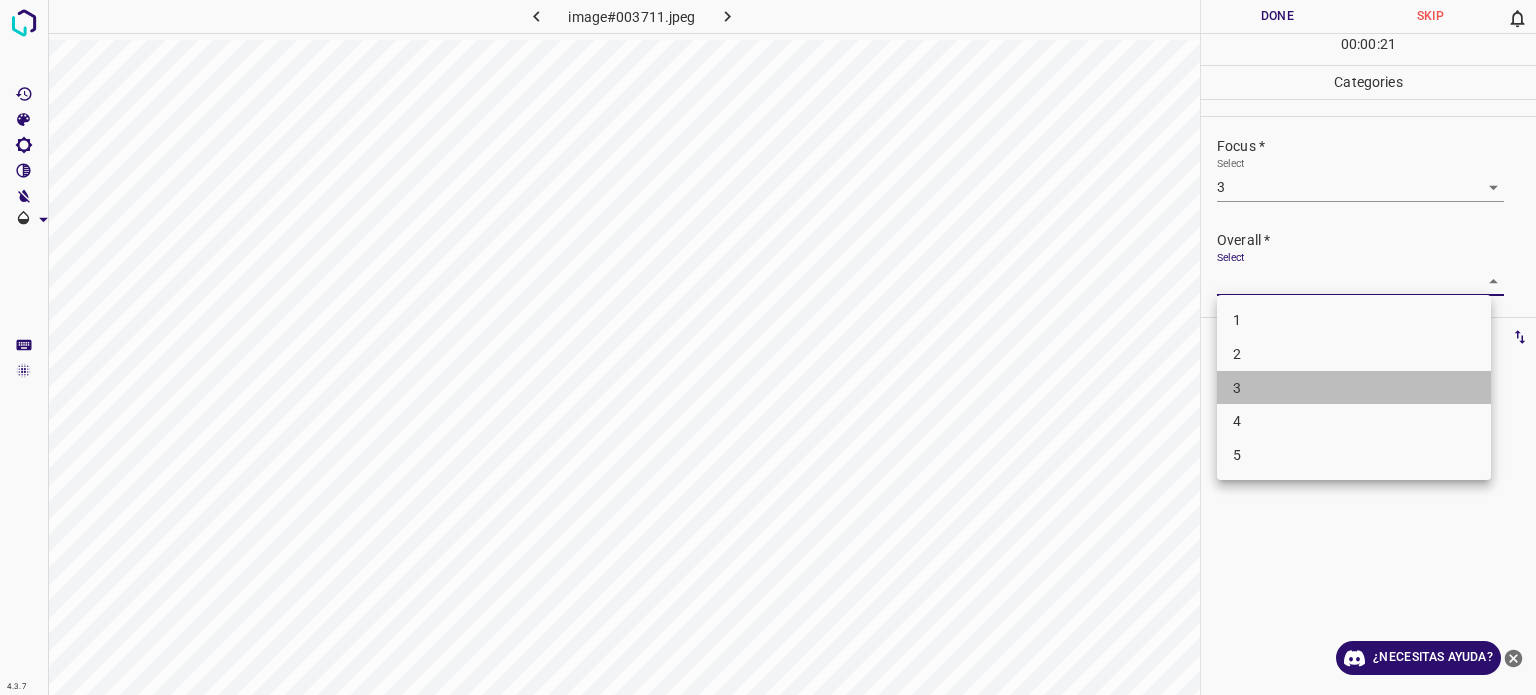 drag, startPoint x: 1238, startPoint y: 383, endPoint x: 1230, endPoint y: 307, distance: 76.41989 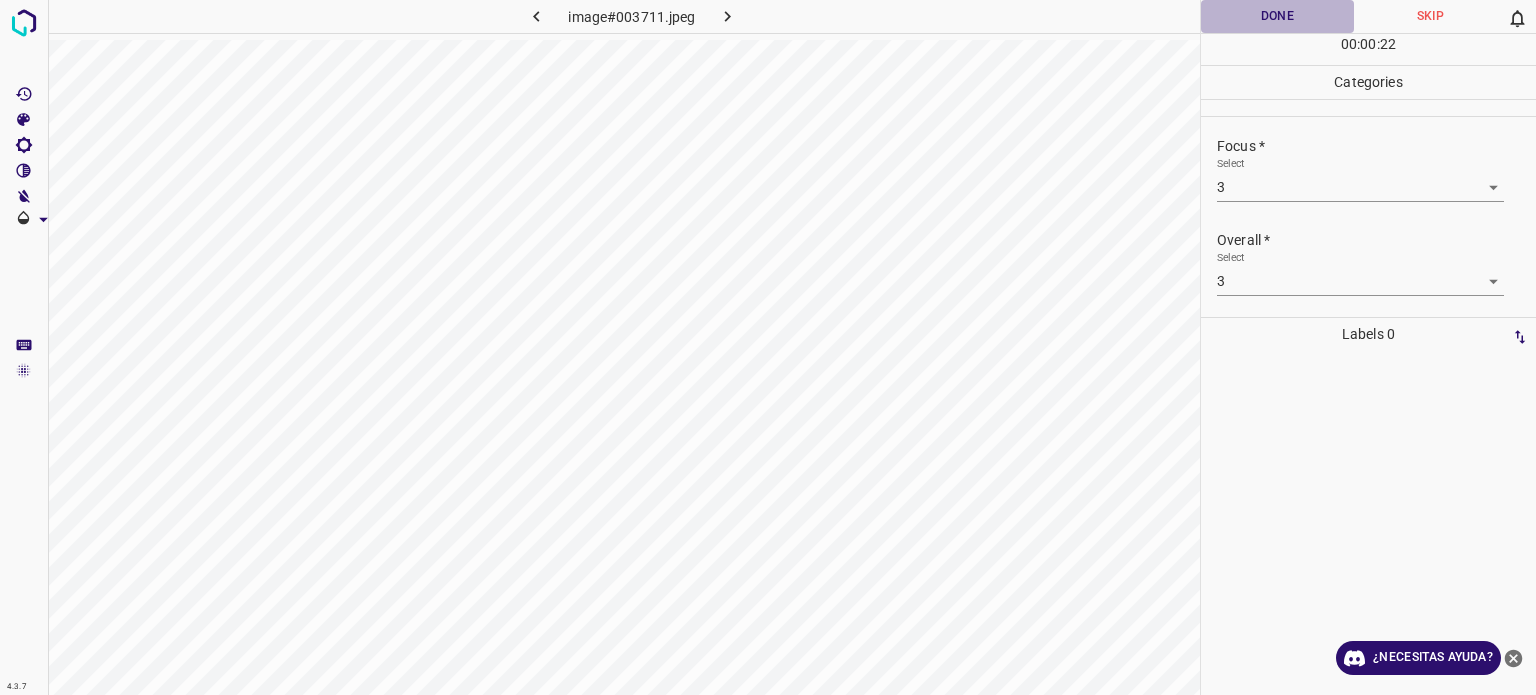 click on "Done" at bounding box center (1277, 16) 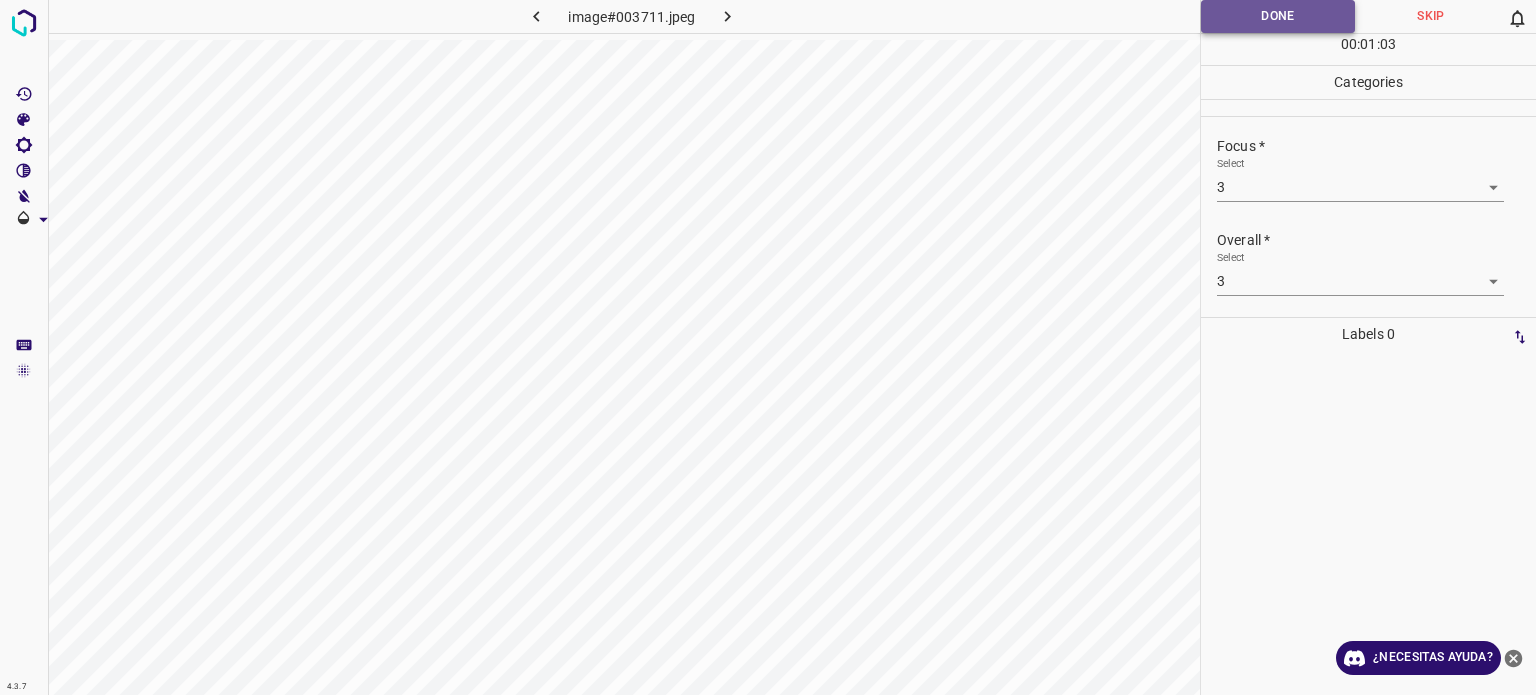 click on "Done" at bounding box center (1278, 16) 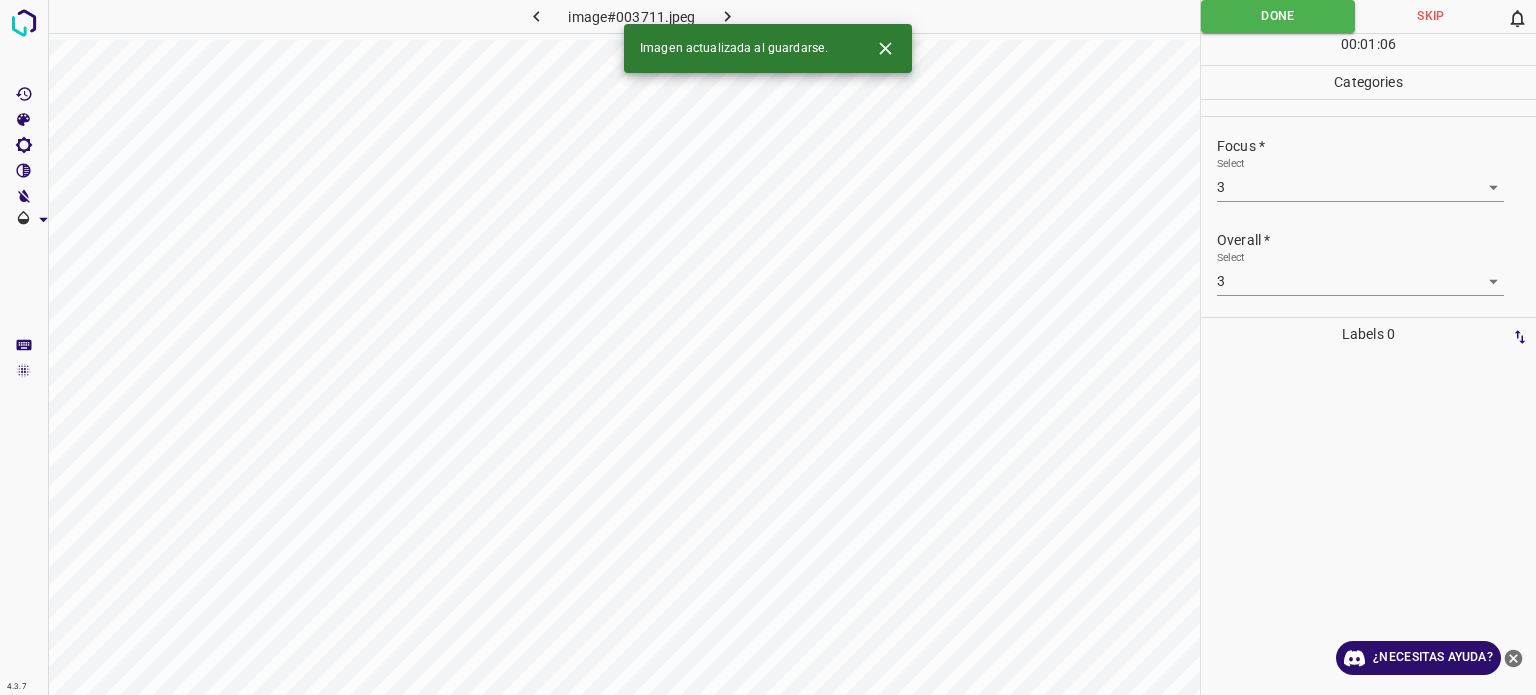 click 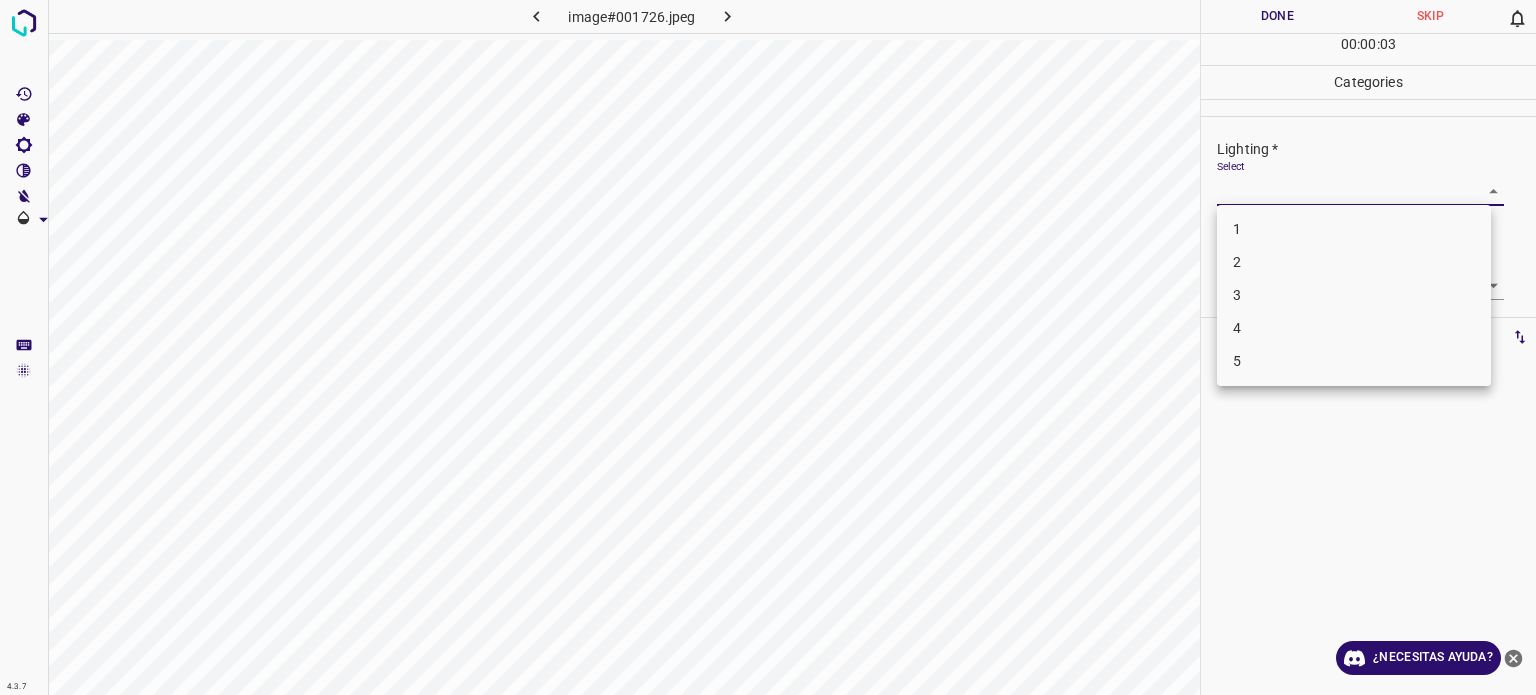 click on "4.3.7 image#001726.jpeg Done Skip 0 00   : 00   : 03   Categories Lighting *  Select ​ Focus *  Select ​ Overall *  Select ​ Labels   0 Categories 1 Lighting 2 Focus 3 Overall Tools Space Change between modes (Draw & Edit) I Auto labeling R Restore zoom M Zoom in N Zoom out Delete Delete selecte label Filters Z Restore filters X Saturation filter C Brightness filter V Contrast filter B Gray scale filter General O Download ¿Necesitas ayuda? Texto original Valora esta traducción Tu opinión servirá para ayudar a mejorar el Traductor de Google - Texto - Esconder - Borrar 1 2 3 4 5" at bounding box center [768, 347] 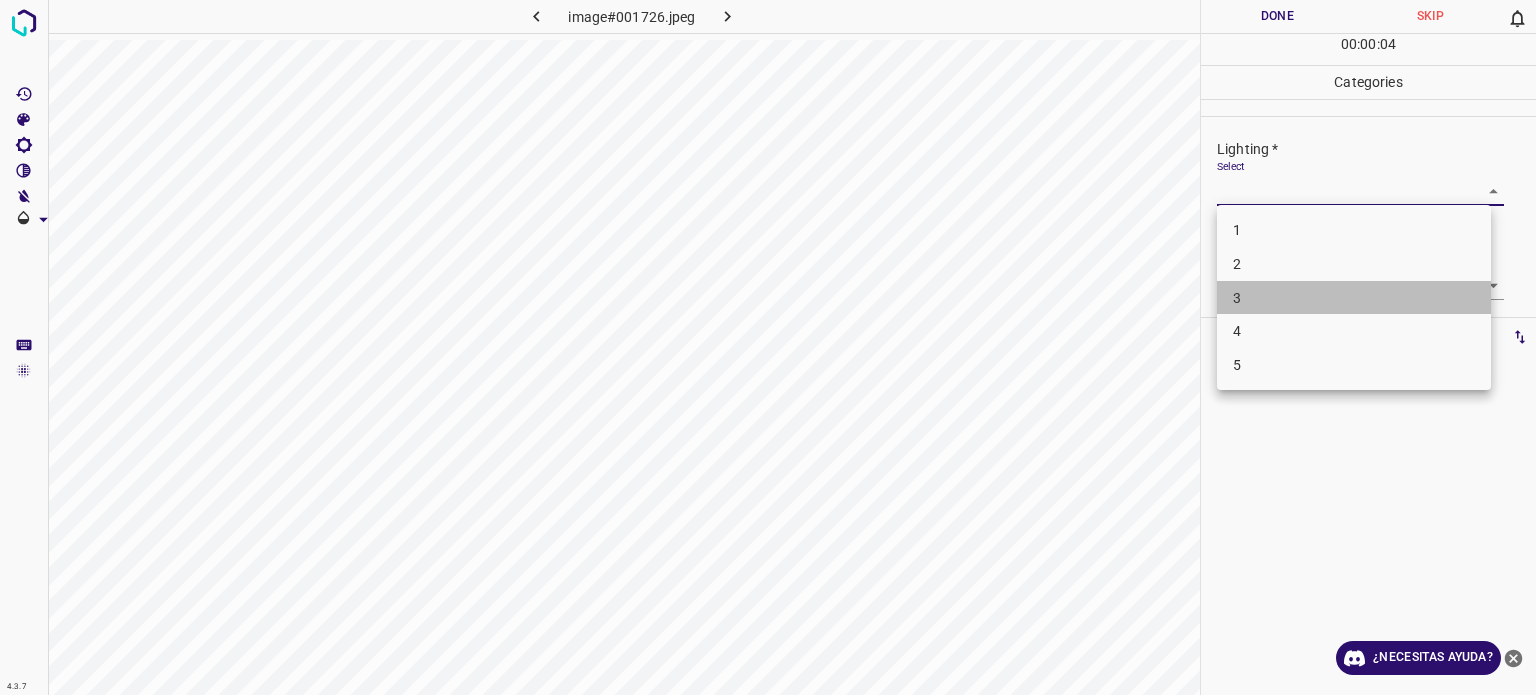 click on "3" at bounding box center [1354, 298] 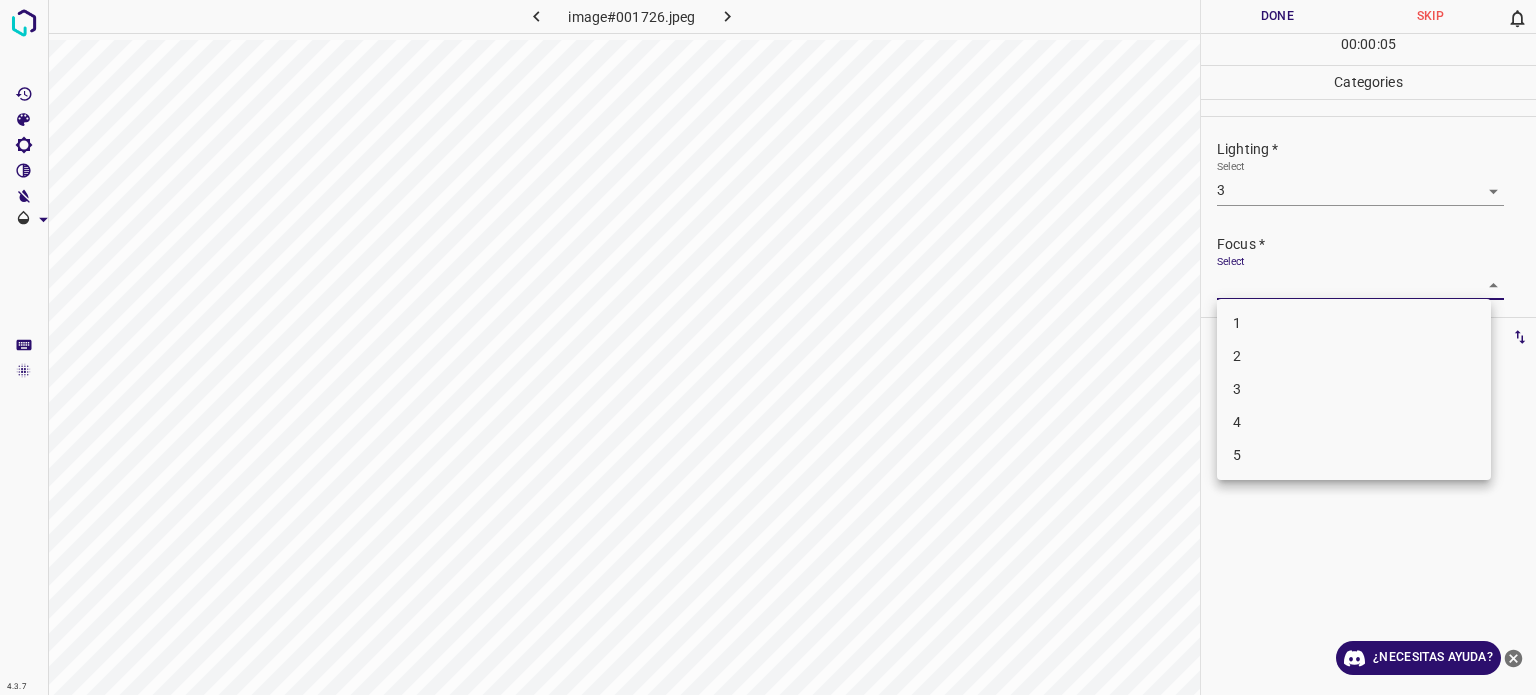 click on "4.3.7 image#001726.jpeg Done Skip 0 00   : 00   : 05   Categories Lighting *  Select 3 3 Focus *  Select ​ Overall *  Select ​ Labels   0 Categories 1 Lighting 2 Focus 3 Overall Tools Space Change between modes (Draw & Edit) I Auto labeling R Restore zoom M Zoom in N Zoom out Delete Delete selecte label Filters Z Restore filters X Saturation filter C Brightness filter V Contrast filter B Gray scale filter General O Download ¿Necesitas ayuda? Texto original Valora esta traducción Tu opinión servirá para ayudar a mejorar el Traductor de Google - Texto - Esconder - Borrar 1 2 3 4 5" at bounding box center [768, 347] 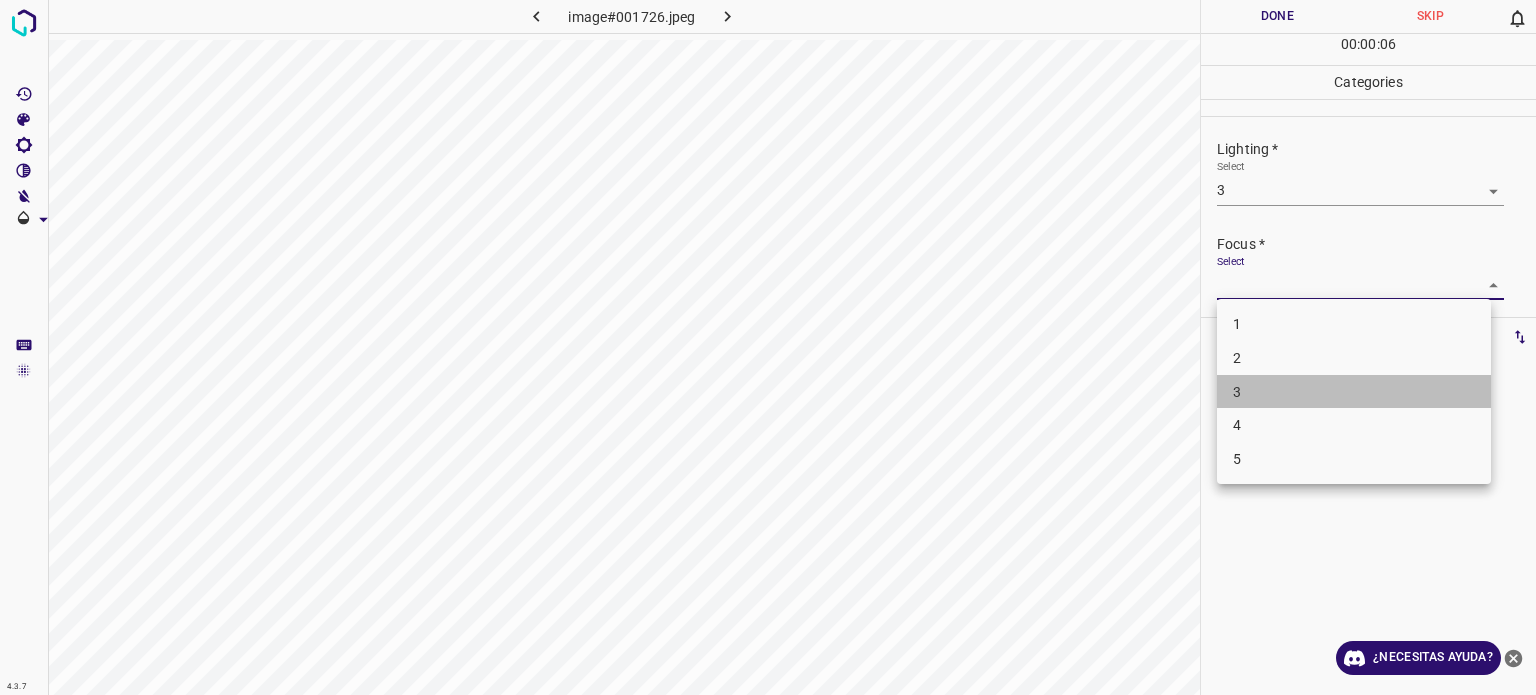click on "3" at bounding box center [1237, 391] 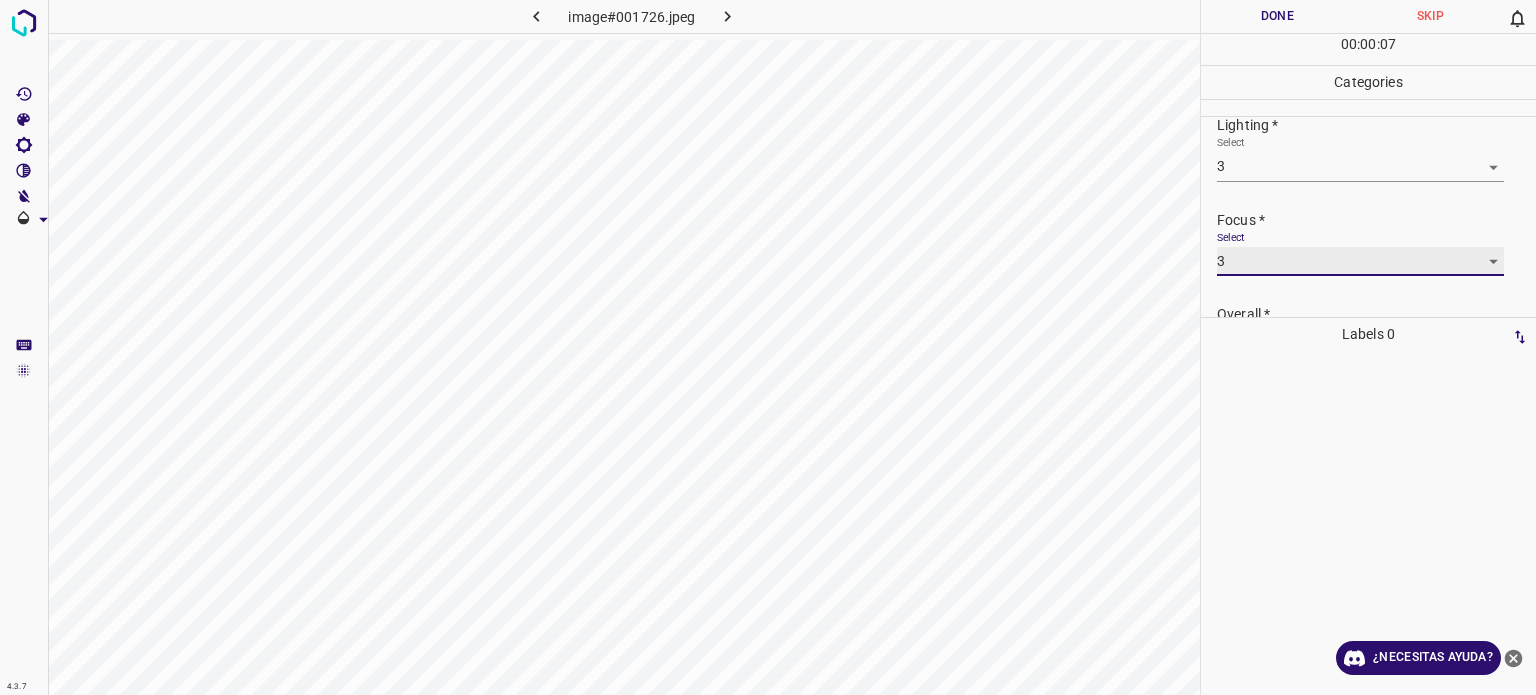 scroll, scrollTop: 98, scrollLeft: 0, axis: vertical 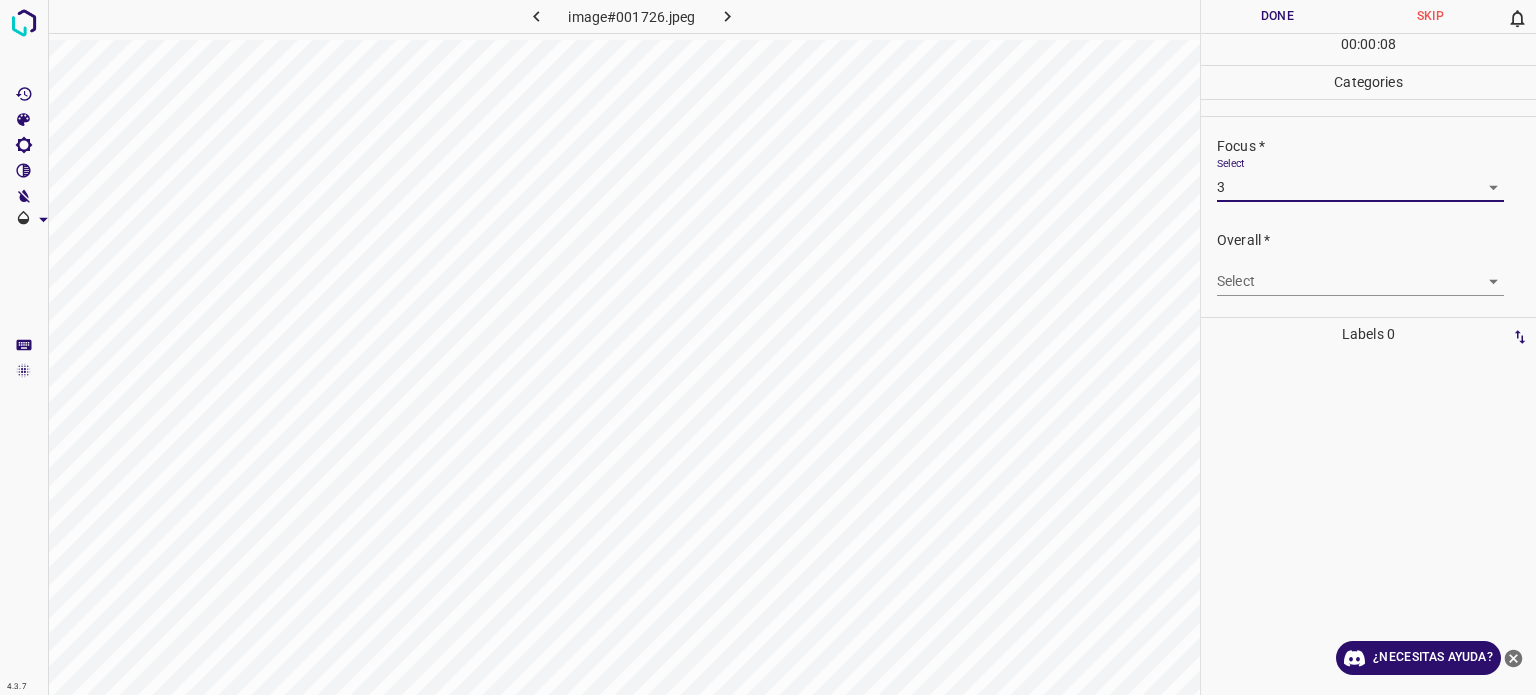 click on "4.3.7 image#001726.jpeg Done Skip 0 00 : 00 : 08 Categories Lighting * Select 3 3 Focus * Select 3 3 Overall * Select ​ Labels 0 Categories 1 Lighting 2 Focus 3 Overall Tools Space Change between modes (Draw & Edit) I Auto labeling R Restore zoom M Zoom in N Zoom out Delete Delete selecte label Filters Z Restore filters X Saturation filter C Brightness filter V Contrast filter B Gray scale filter General O Download ¿Necesitas ayuda? Texto original Valora esta traducción Tu opinión servirá para ayudar a mejorar el Traductor de Google - Texto - Esconder - Borrar" at bounding box center [768, 347] 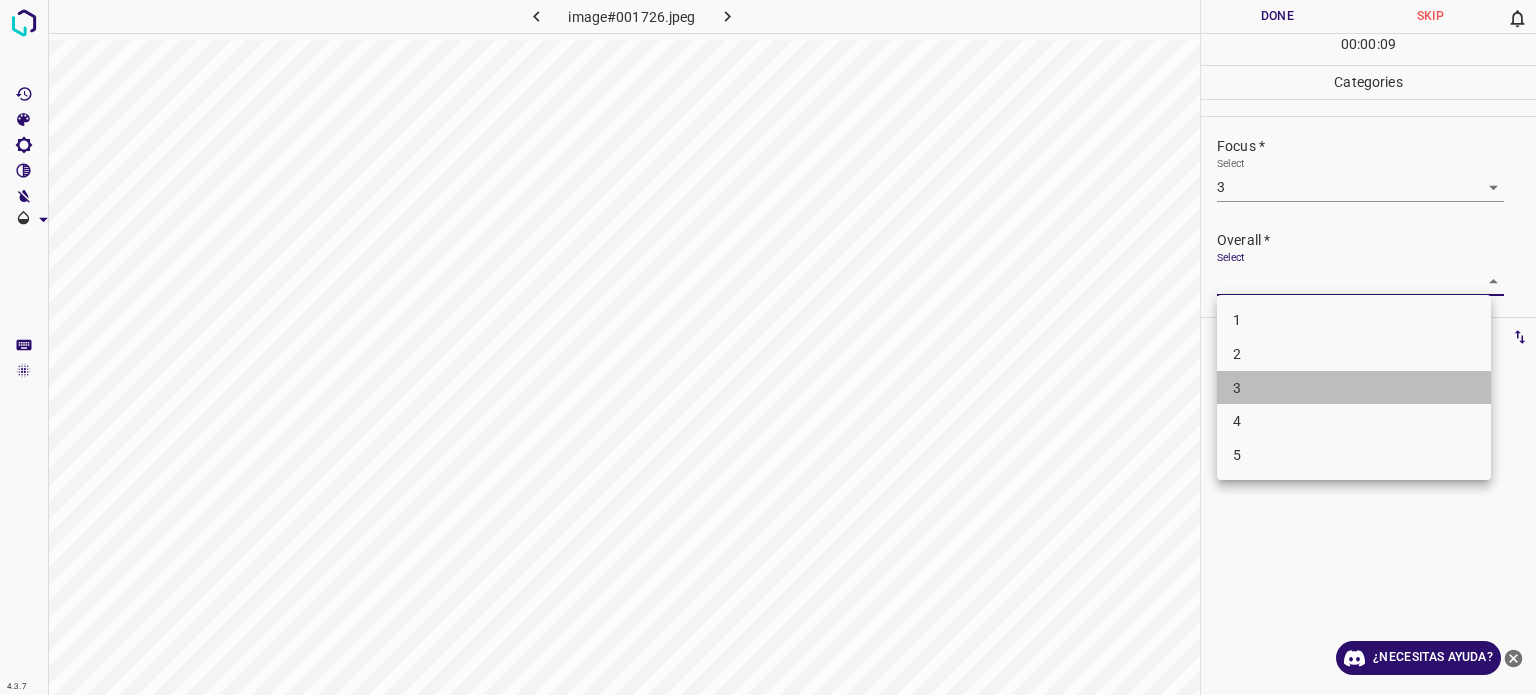drag, startPoint x: 1252, startPoint y: 383, endPoint x: 1256, endPoint y: 423, distance: 40.1995 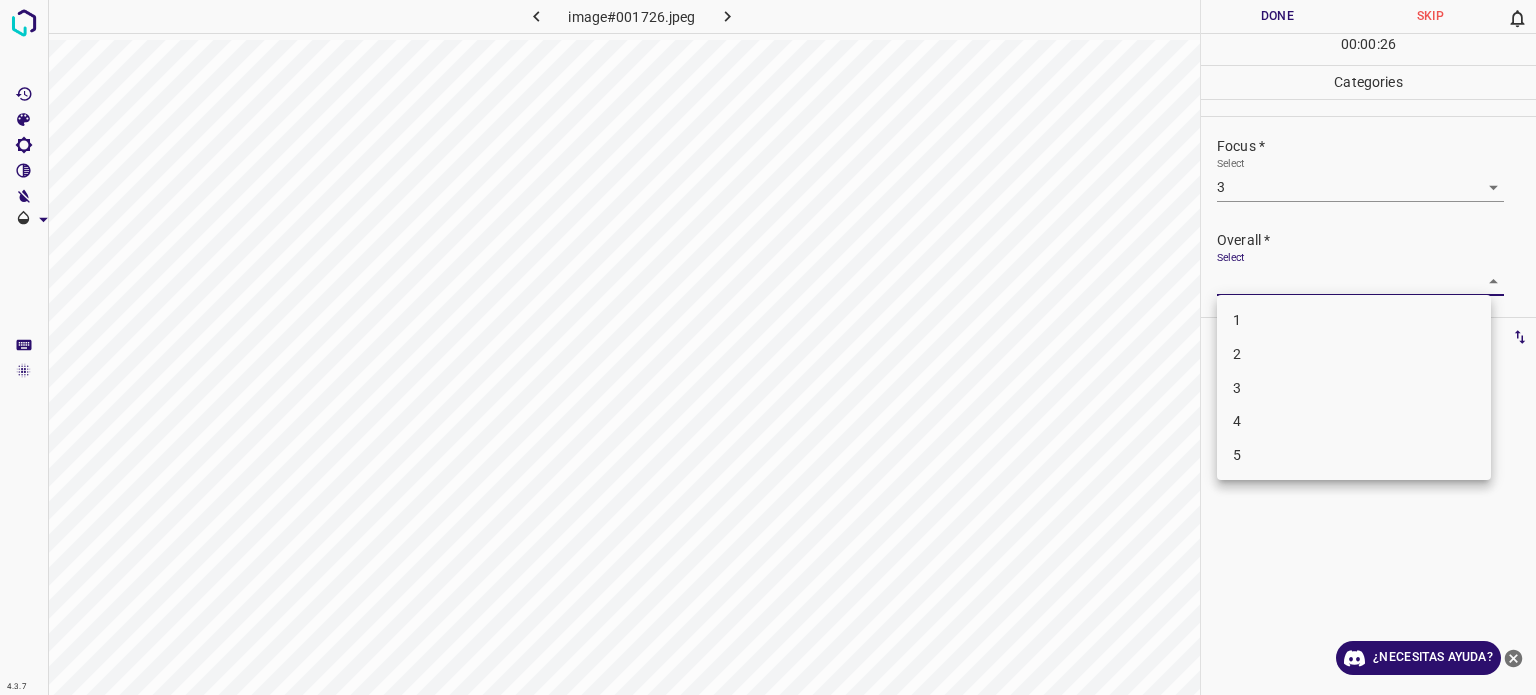 click on "3" at bounding box center [1237, 387] 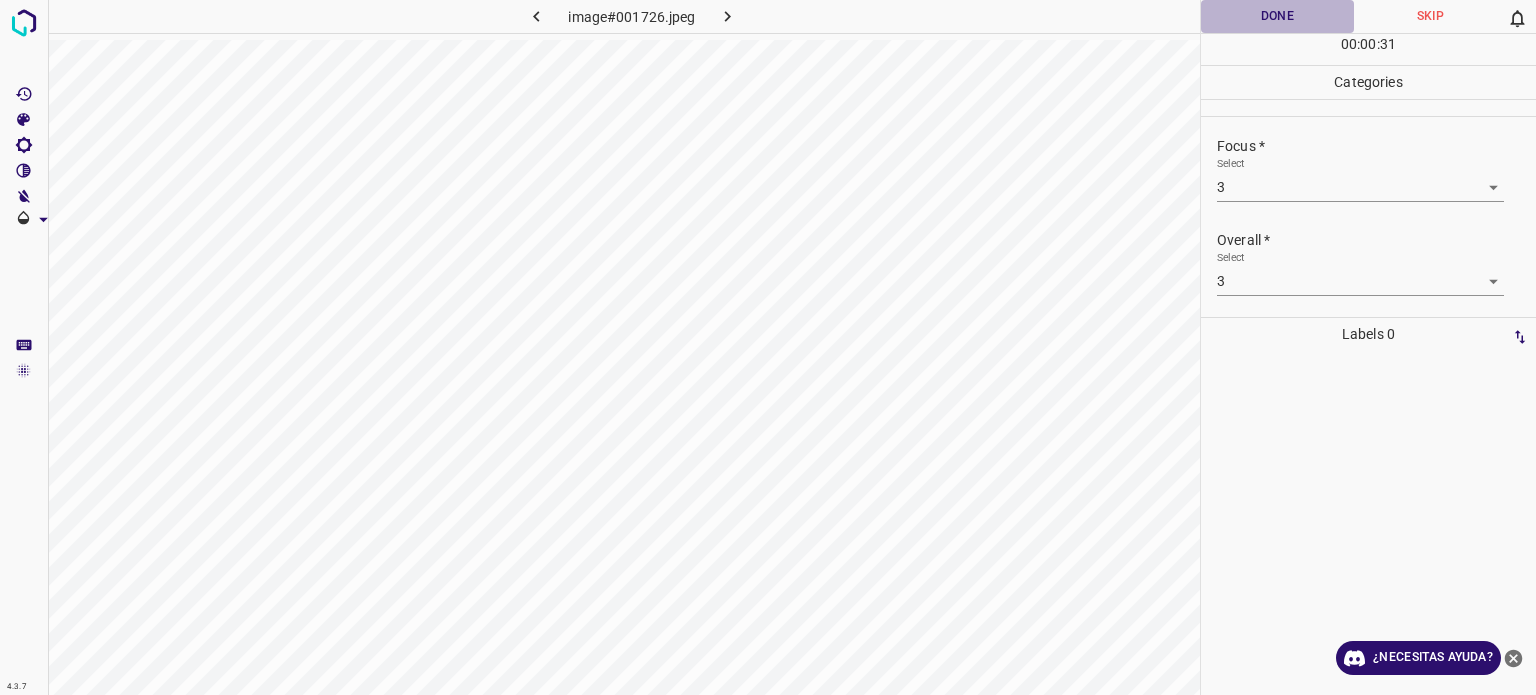 drag, startPoint x: 1292, startPoint y: 15, endPoint x: 1308, endPoint y: 14, distance: 16.03122 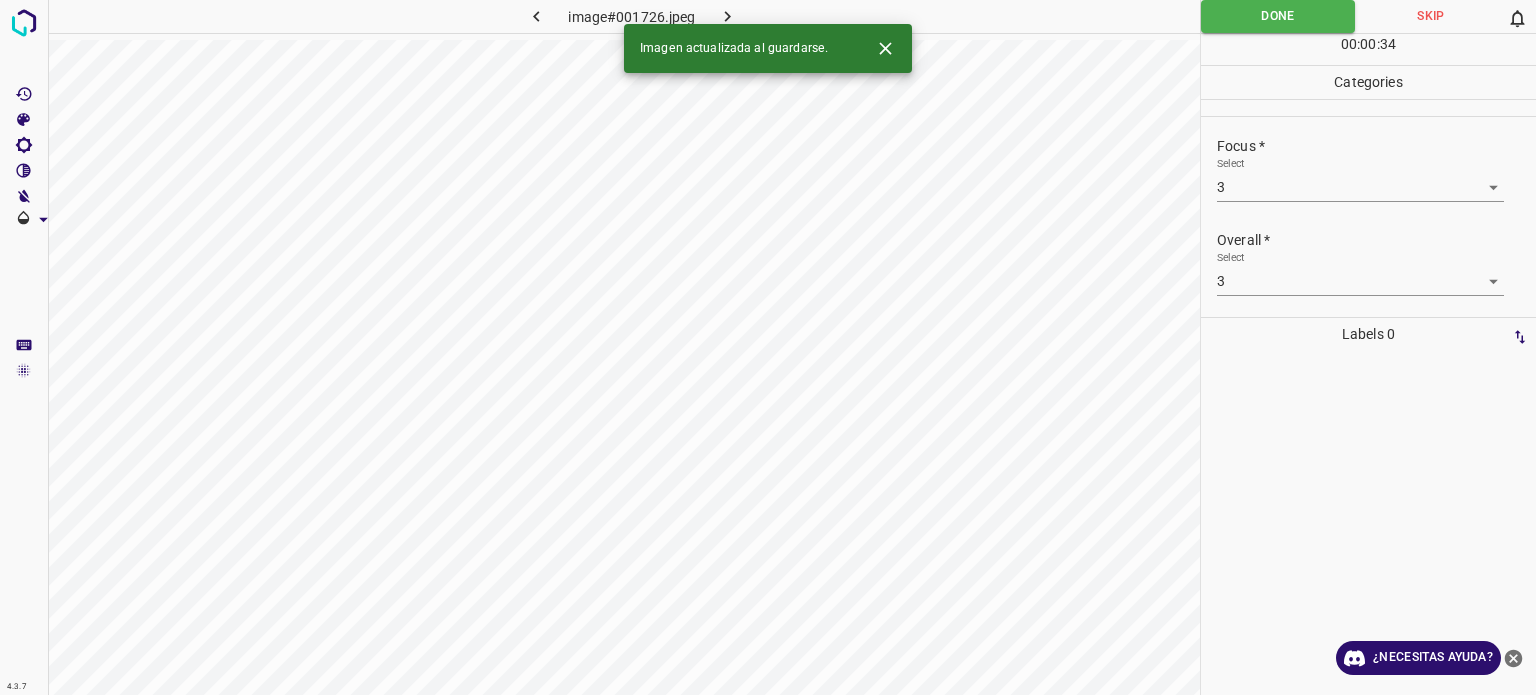 click 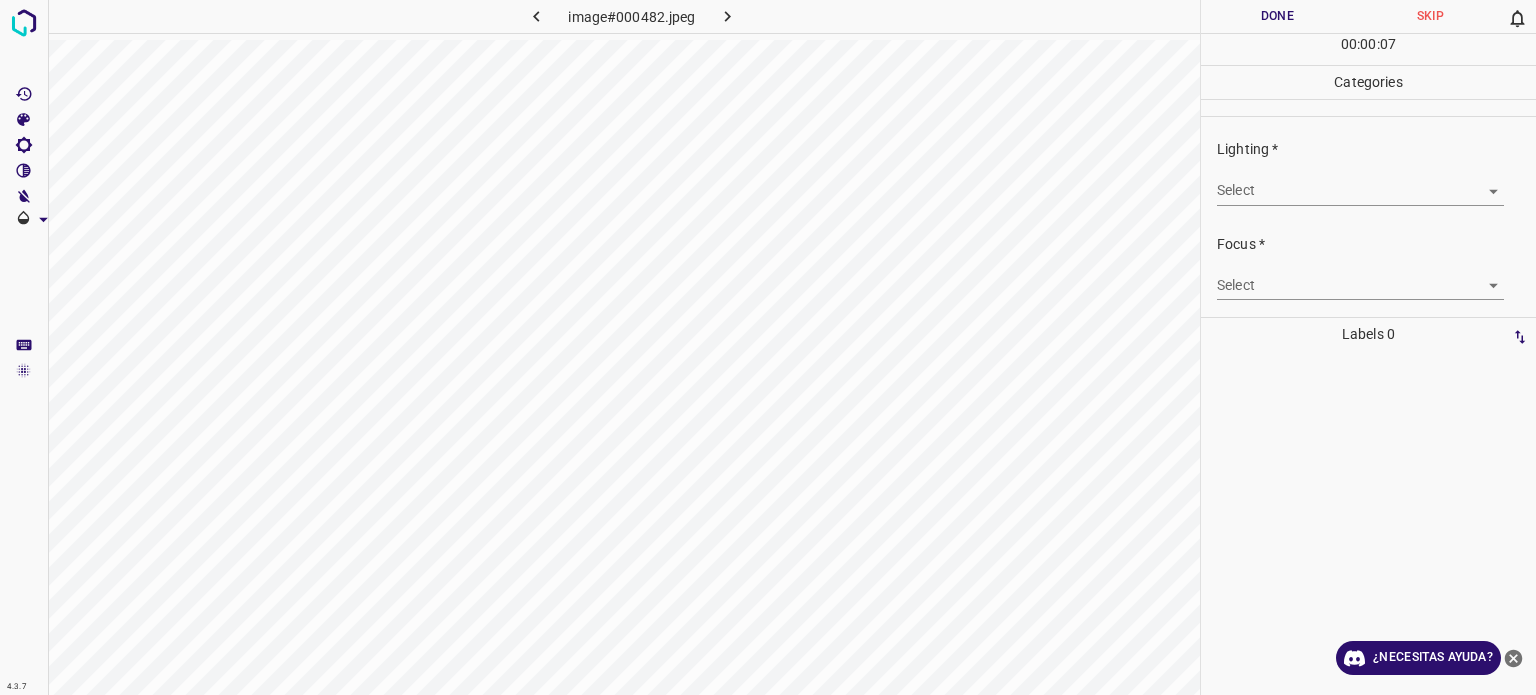 click on "4.3.7 image#000482.jpeg Done Skip 0 00   : 00   : 07   Categories Lighting *  Select ​ Focus *  Select ​ Overall *  Select ​ Labels   0 Categories 1 Lighting 2 Focus 3 Overall Tools Space Change between modes (Draw & Edit) I Auto labeling R Restore zoom M Zoom in N Zoom out Delete Delete selecte label Filters Z Restore filters X Saturation filter C Brightness filter V Contrast filter B Gray scale filter General O Download ¿Necesitas ayuda? Texto original Valora esta traducción Tu opinión servirá para ayudar a mejorar el Traductor de Google - Texto - Esconder - Borrar" at bounding box center [768, 347] 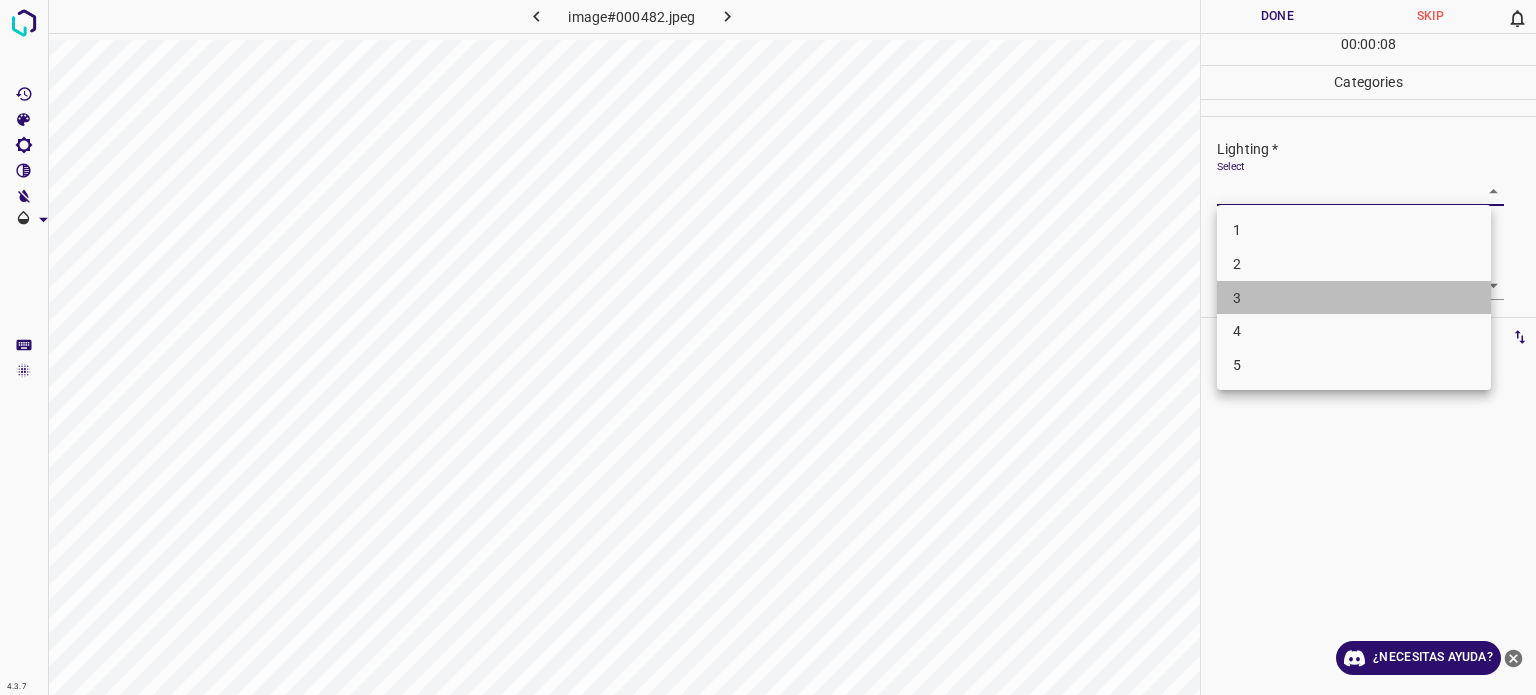 click on "3" at bounding box center [1237, 297] 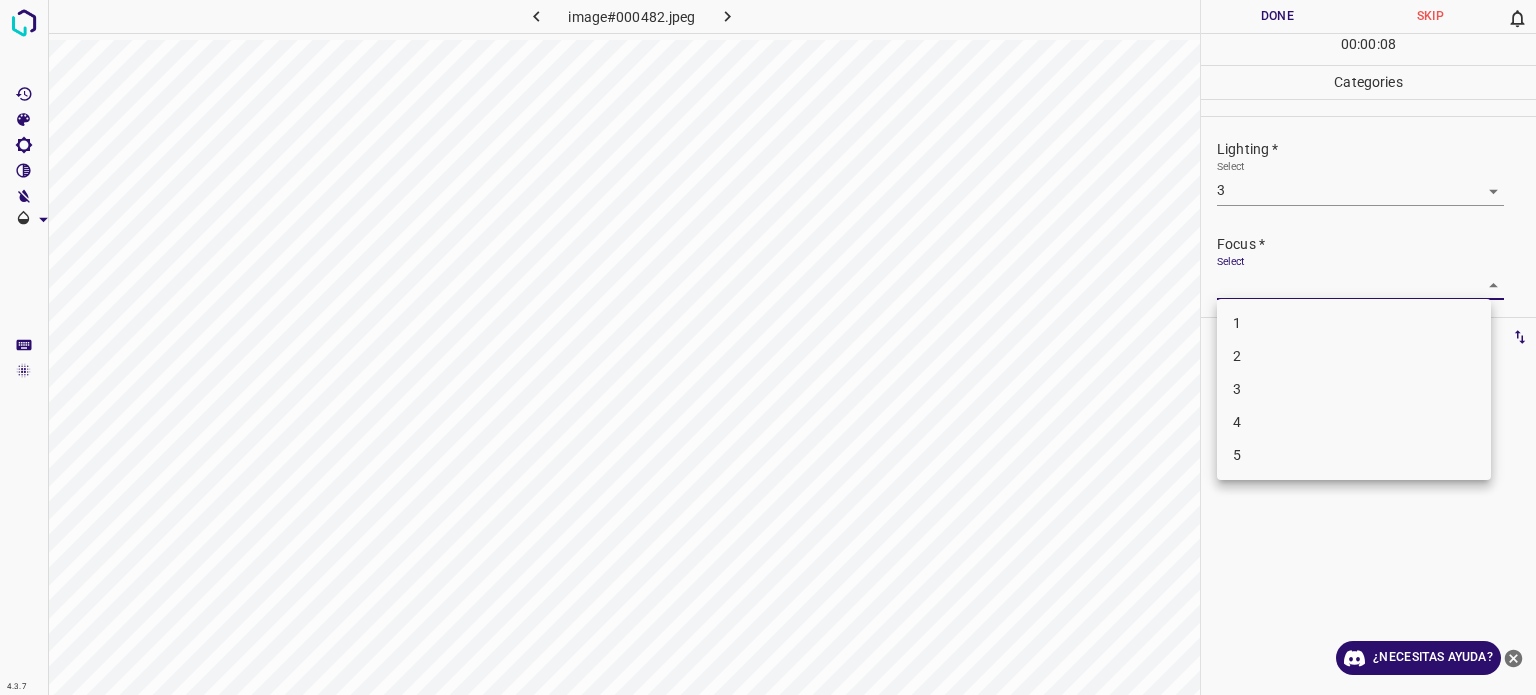 click on "4.3.7 image#000482.jpeg Done Skip 0 00   : 00   : 08   Categories Lighting *  Select 3 3 Focus *  Select ​ Overall *  Select ​ Labels   0 Categories 1 Lighting 2 Focus 3 Overall Tools Space Change between modes (Draw & Edit) I Auto labeling R Restore zoom M Zoom in N Zoom out Delete Delete selecte label Filters Z Restore filters X Saturation filter C Brightness filter V Contrast filter B Gray scale filter General O Download ¿Necesitas ayuda? Texto original Valora esta traducción Tu opinión servirá para ayudar a mejorar el Traductor de Google - Texto - Esconder - Borrar 1 2 3 4 5" at bounding box center [768, 347] 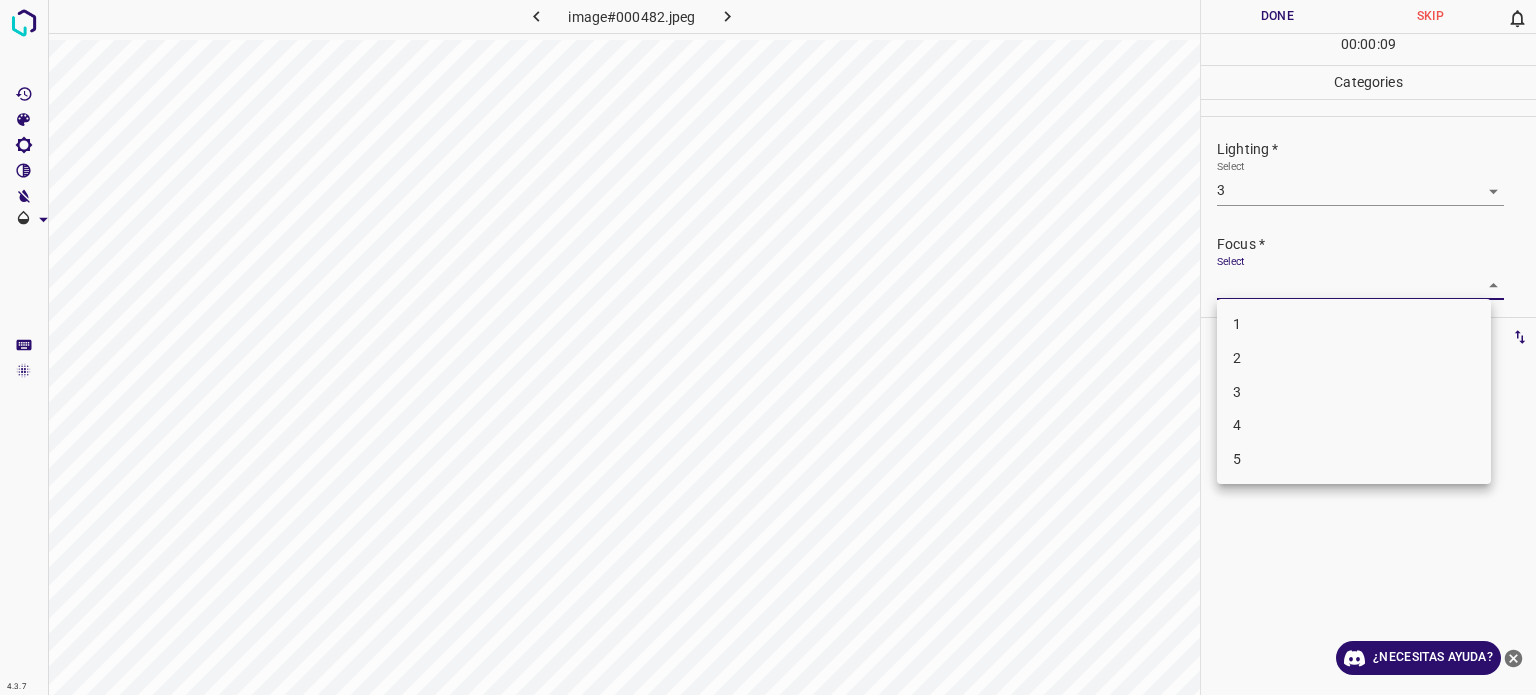 click on "3" at bounding box center (1354, 392) 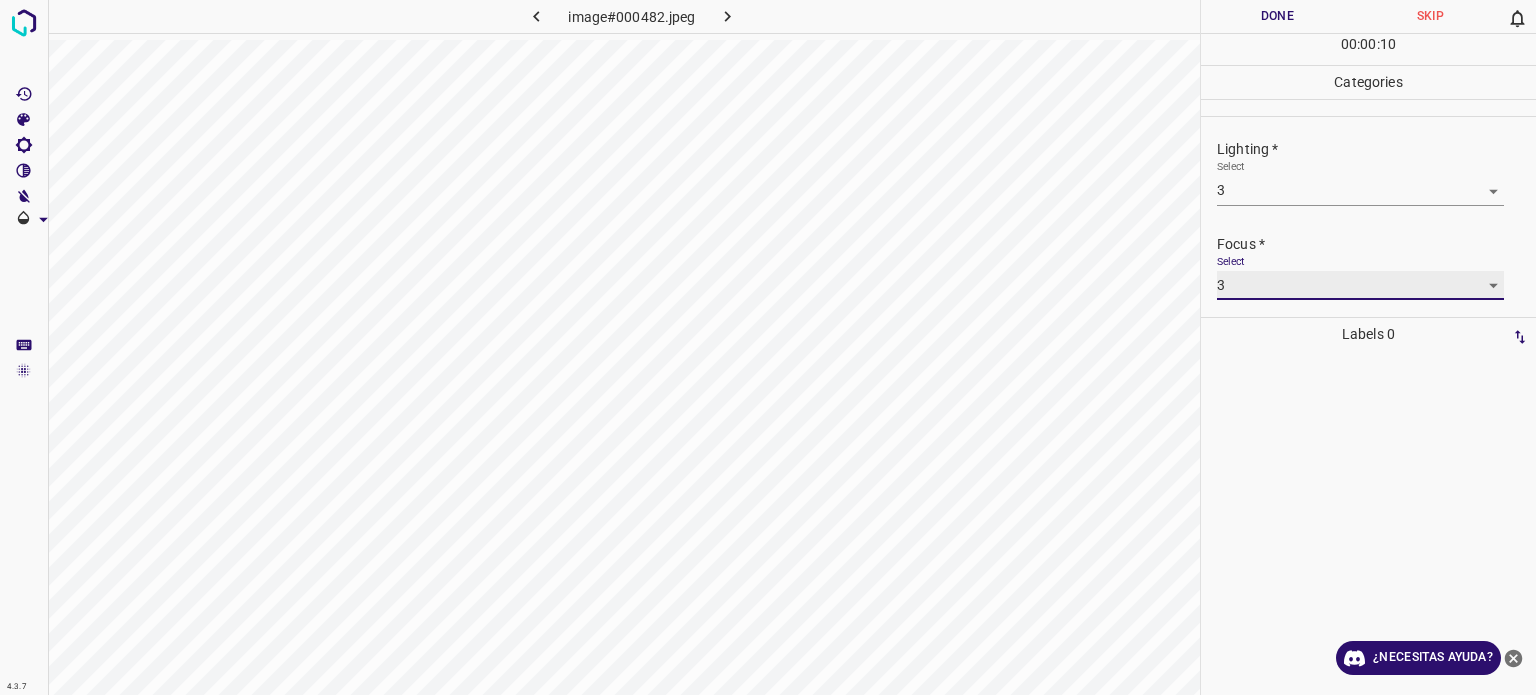 scroll, scrollTop: 98, scrollLeft: 0, axis: vertical 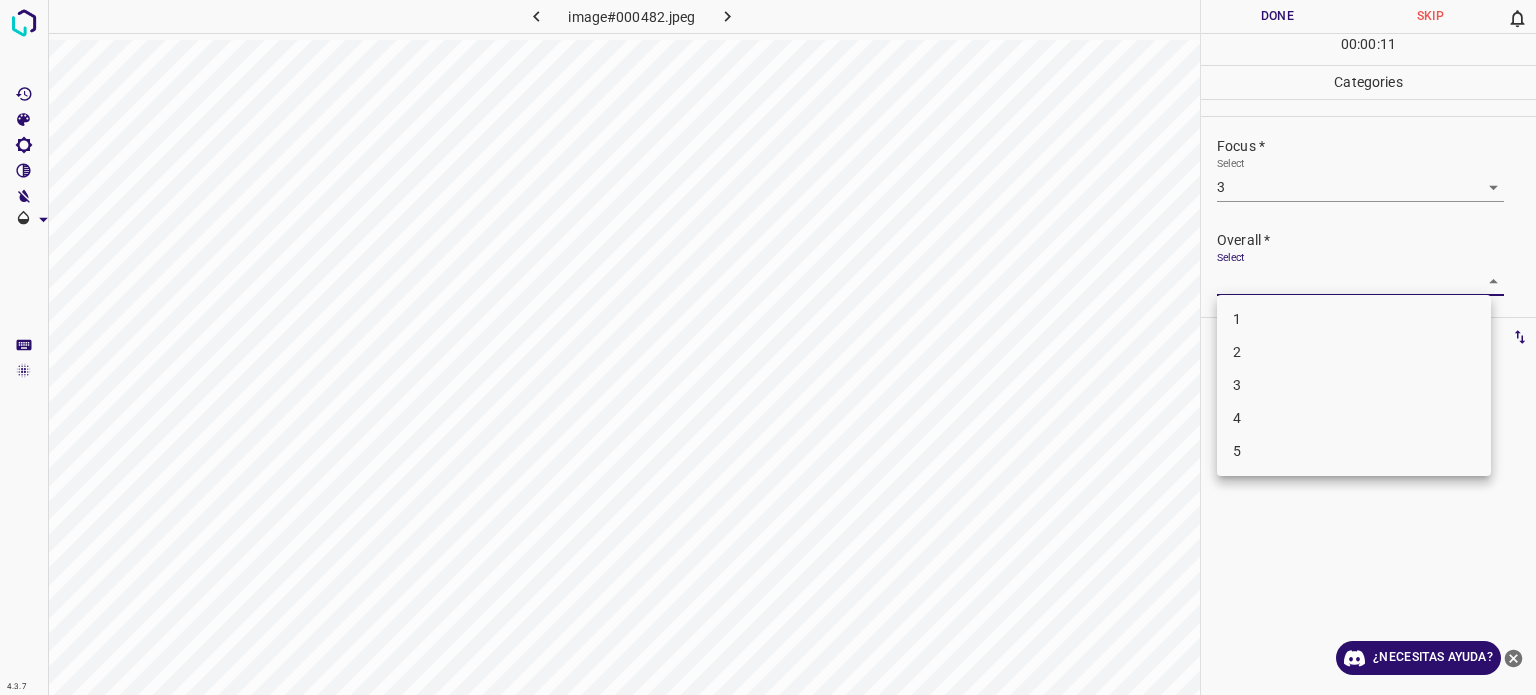 click on "4.3.7 image#000482.jpeg Done Skip 0 00   : 00   : 11   Categories Lighting *  Select 3 3 Focus *  Select 3 3 Overall *  Select ​ Labels   0 Categories 1 Lighting 2 Focus 3 Overall Tools Space Change between modes (Draw & Edit) I Auto labeling R Restore zoom M Zoom in N Zoom out Delete Delete selecte label Filters Z Restore filters X Saturation filter C Brightness filter V Contrast filter B Gray scale filter General O Download ¿Necesitas ayuda? Texto original Valora esta traducción Tu opinión servirá para ayudar a mejorar el Traductor de Google - Texto - Esconder - Borrar 1 2 3 4 5" at bounding box center (768, 347) 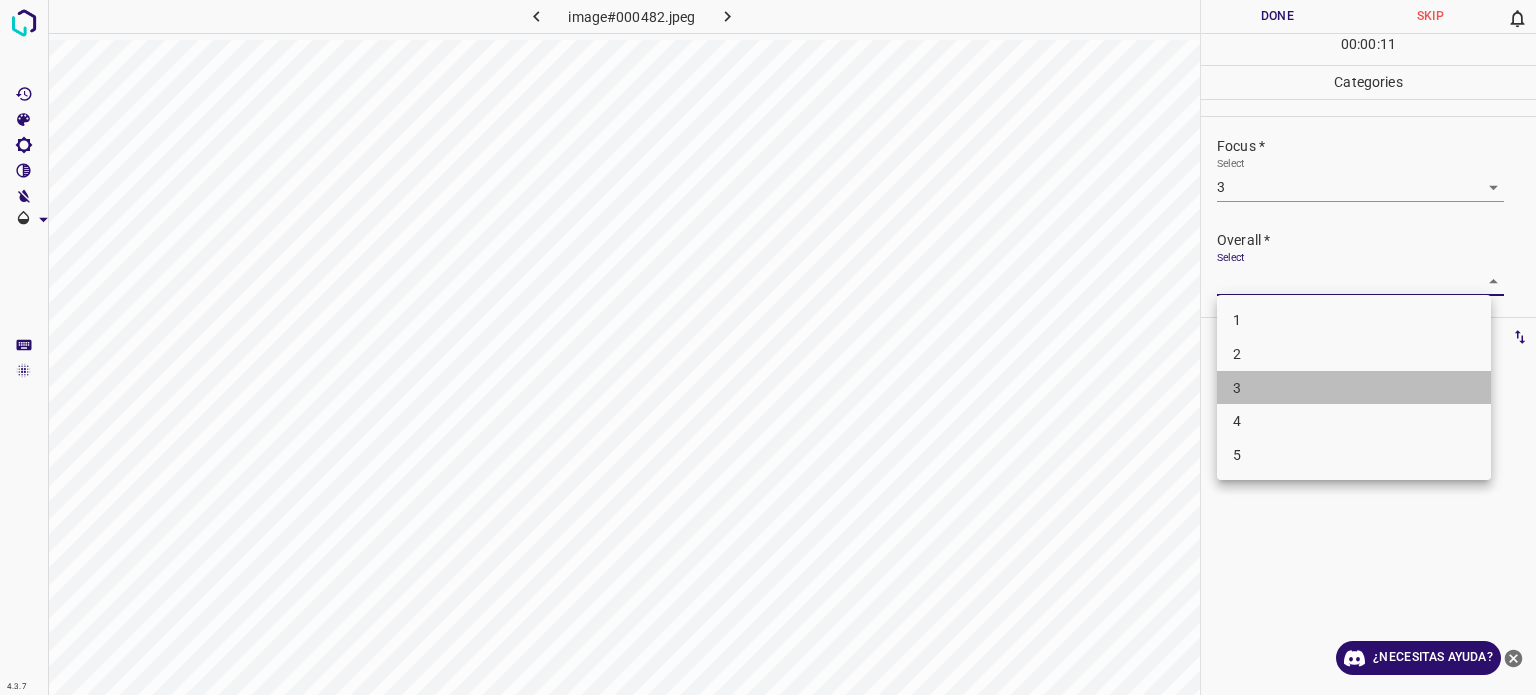 click on "3" at bounding box center [1237, 387] 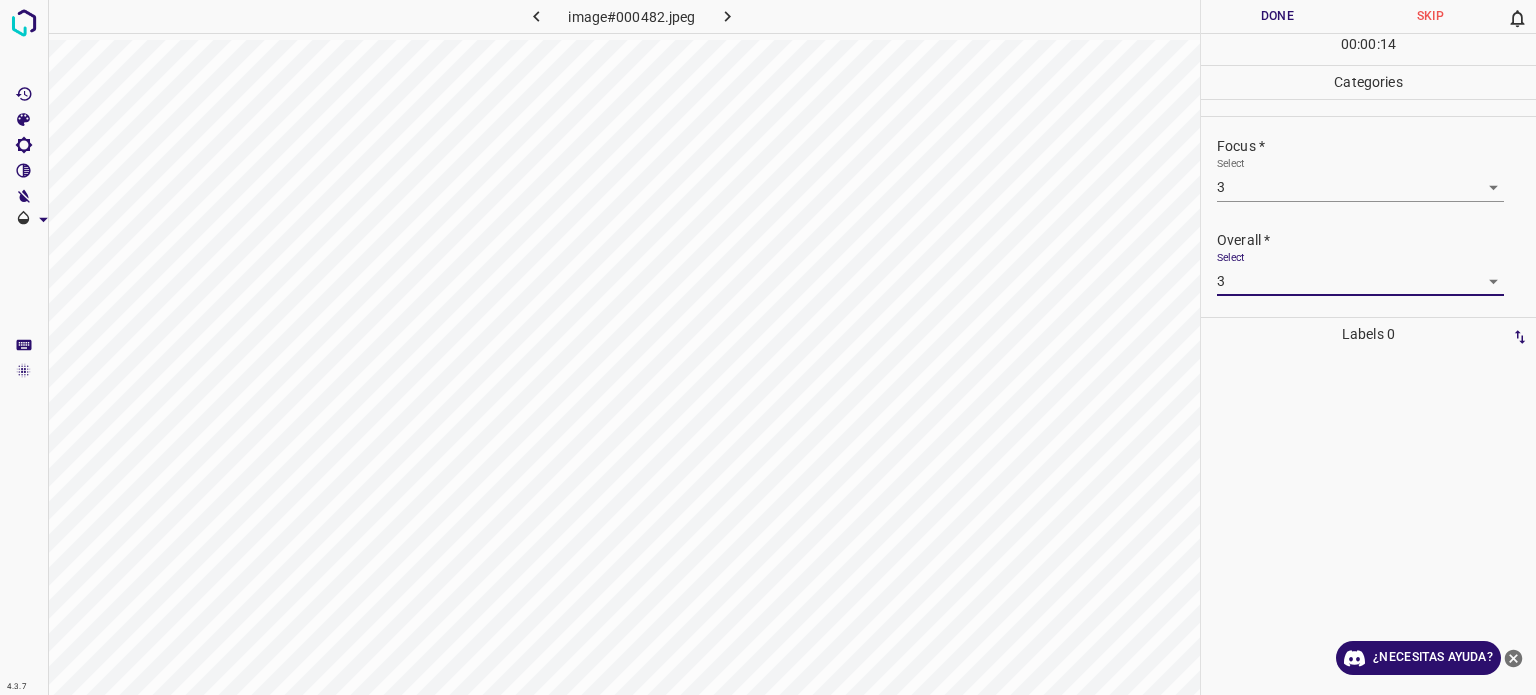 click on "Done" at bounding box center [1277, 16] 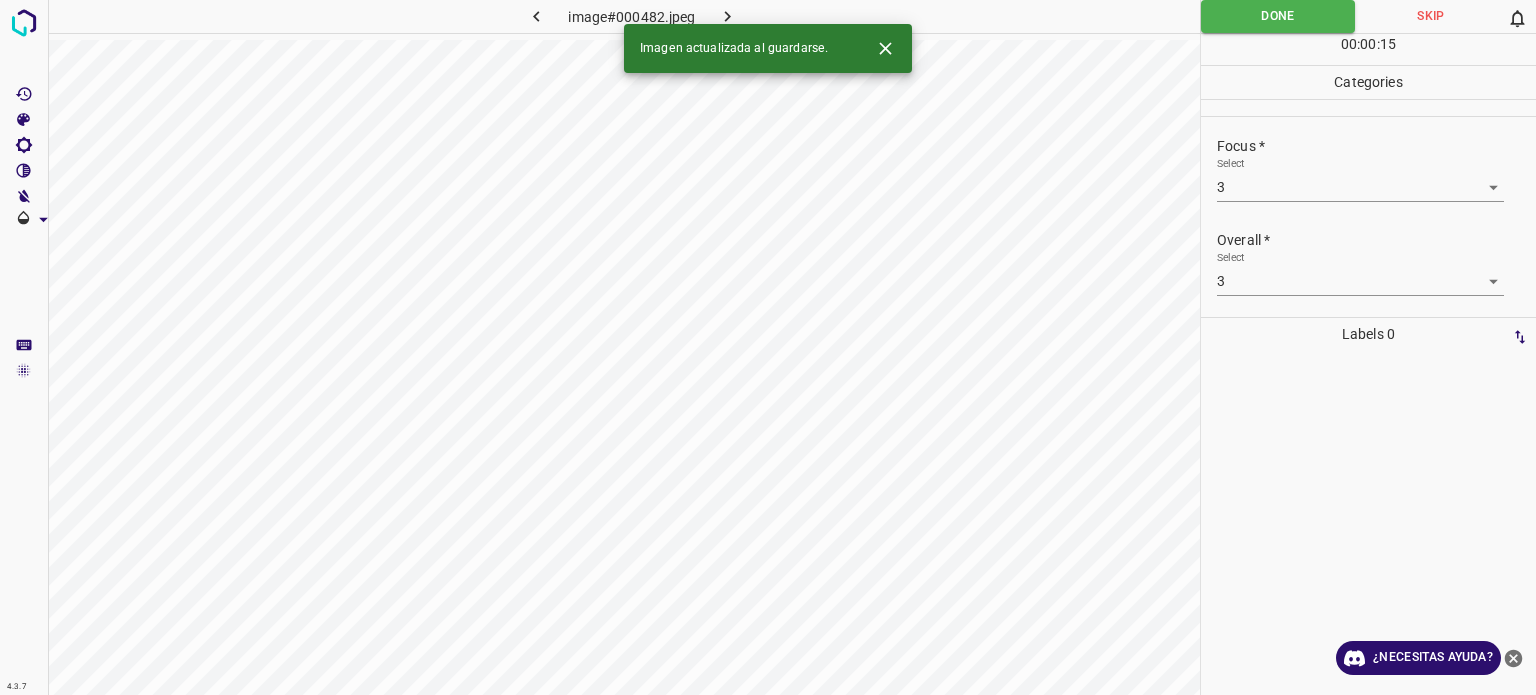 click 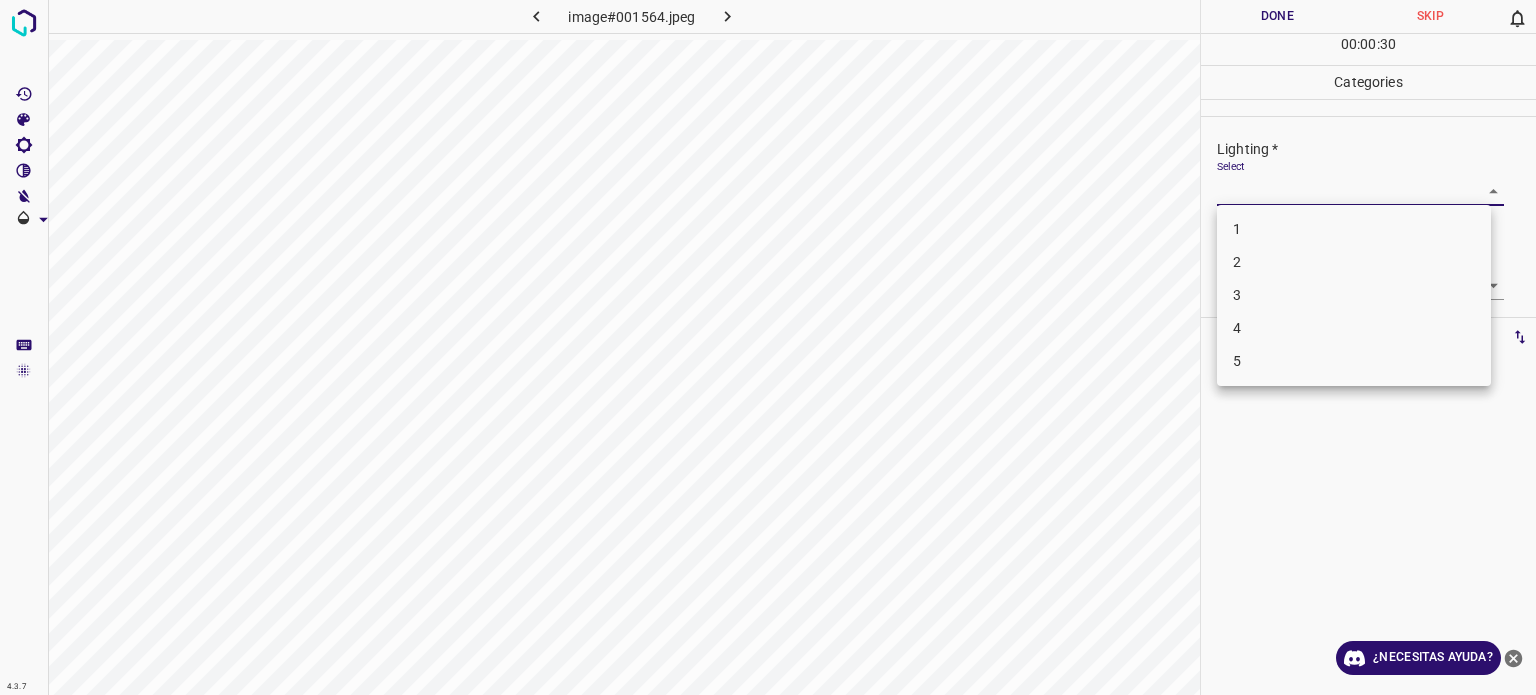 click on "4.3.7 image#001564.jpeg Done Skip 0 00   : 00   : 30   Categories Lighting *  Select ​ Focus *  Select ​ Overall *  Select ​ Labels   0 Categories 1 Lighting 2 Focus 3 Overall Tools Space Change between modes (Draw & Edit) I Auto labeling R Restore zoom M Zoom in N Zoom out Delete Delete selecte label Filters Z Restore filters X Saturation filter C Brightness filter V Contrast filter B Gray scale filter General O Download ¿Necesitas ayuda? Texto original Valora esta traducción Tu opinión servirá para ayudar a mejorar el Traductor de Google - Texto - Esconder - Borrar 1 2 3 4 5" at bounding box center [768, 347] 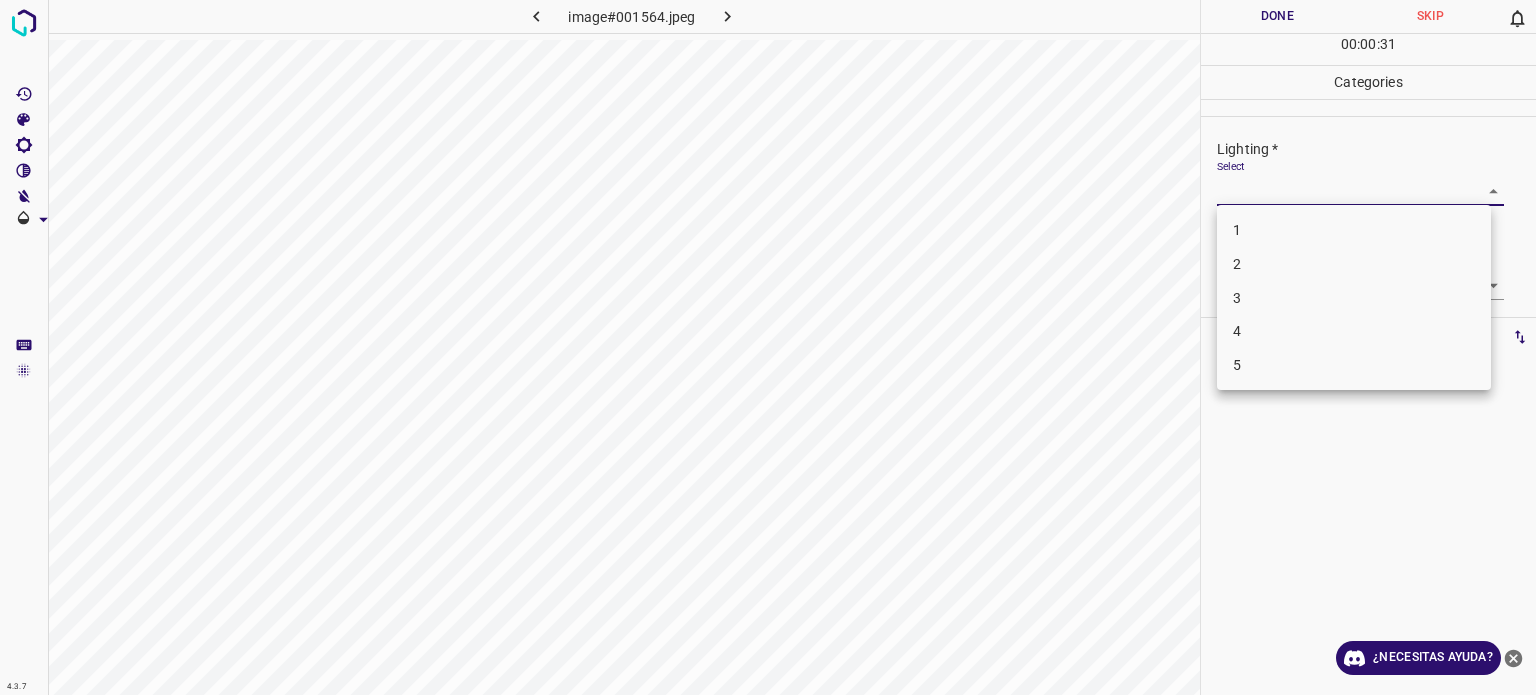 click on "3" at bounding box center (1237, 298) 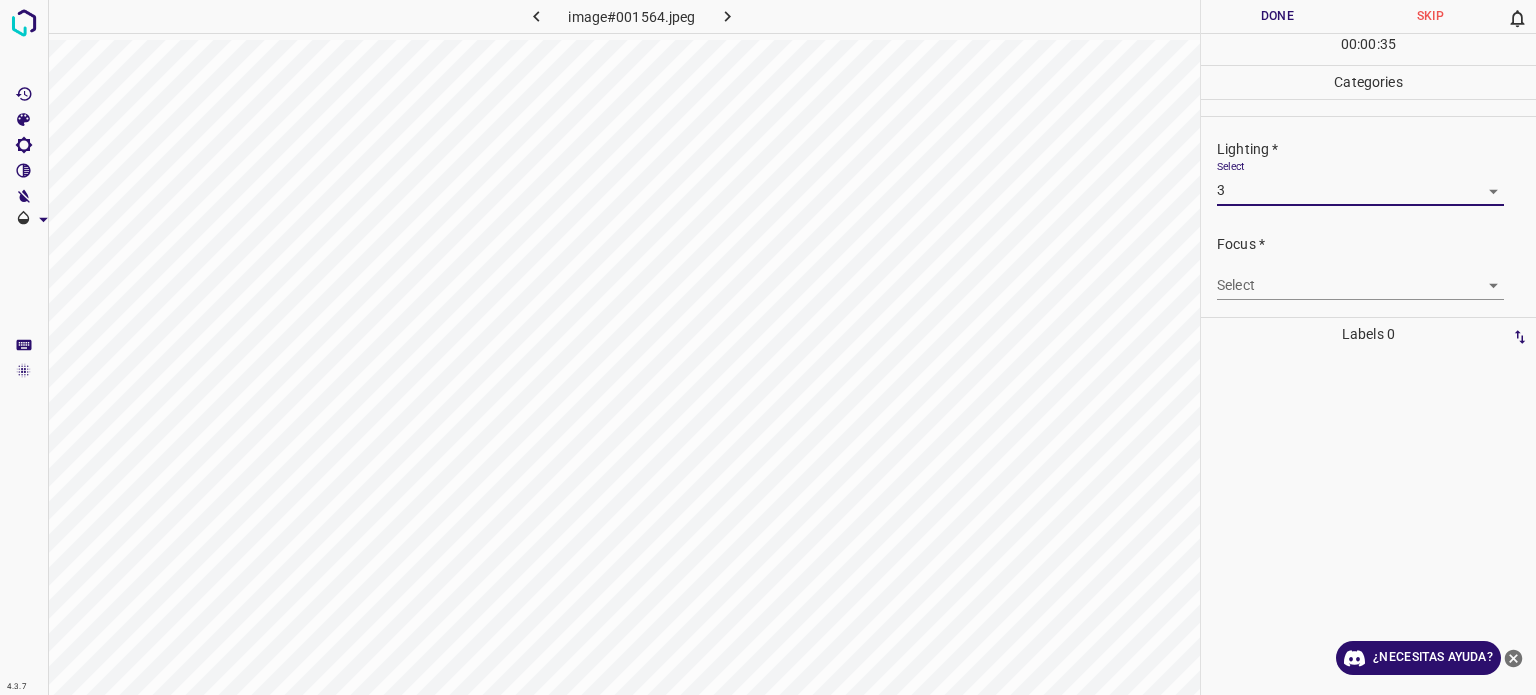 click on "4.3.7 image#001564.jpeg Done Skip 0 00   : 00   : 35   Categories Lighting *  Select 3 3 Focus *  Select ​ Overall *  Select ​ Labels   0 Categories 1 Lighting 2 Focus 3 Overall Tools Space Change between modes (Draw & Edit) I Auto labeling R Restore zoom M Zoom in N Zoom out Delete Delete selecte label Filters Z Restore filters X Saturation filter C Brightness filter V Contrast filter B Gray scale filter General O Download ¿Necesitas ayuda? Texto original Valora esta traducción Tu opinión servirá para ayudar a mejorar el Traductor de Google - Texto - Esconder - Borrar" at bounding box center [768, 347] 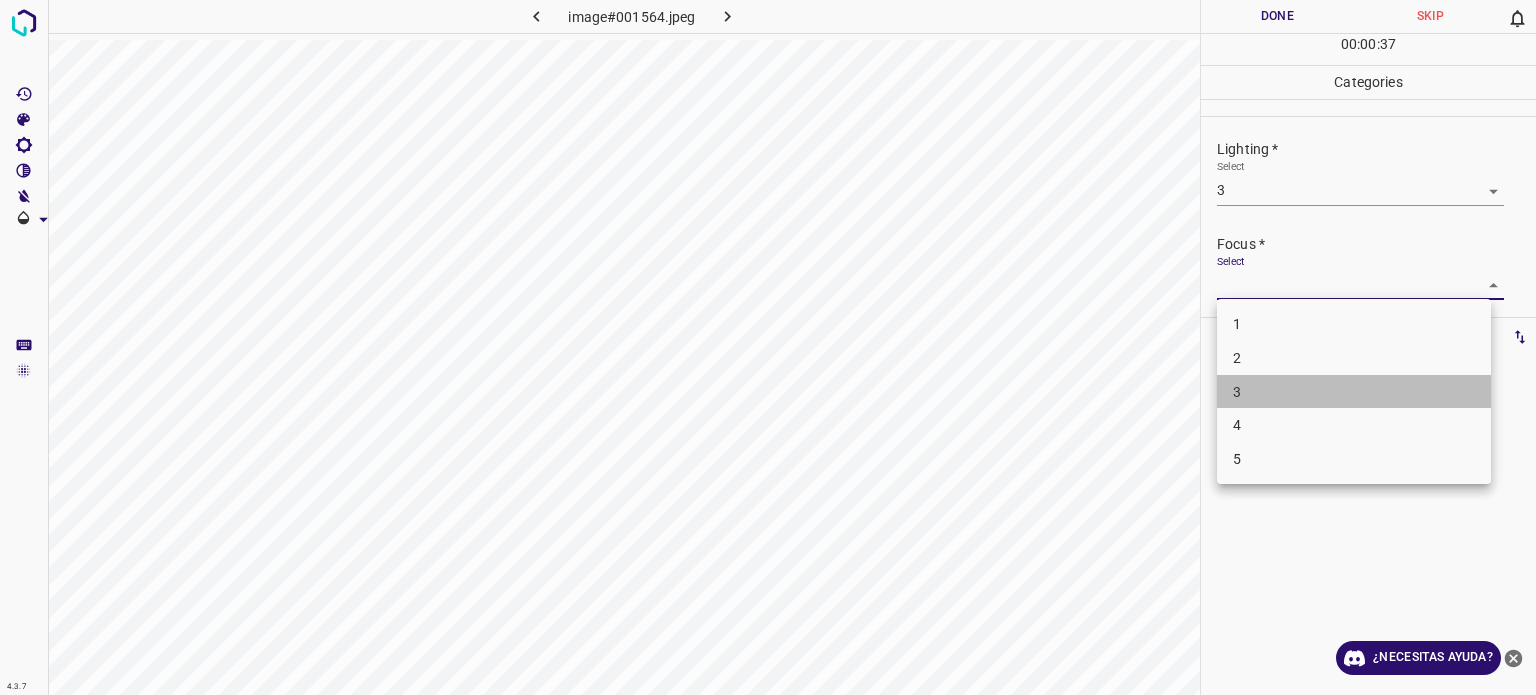 click on "3" at bounding box center (1354, 392) 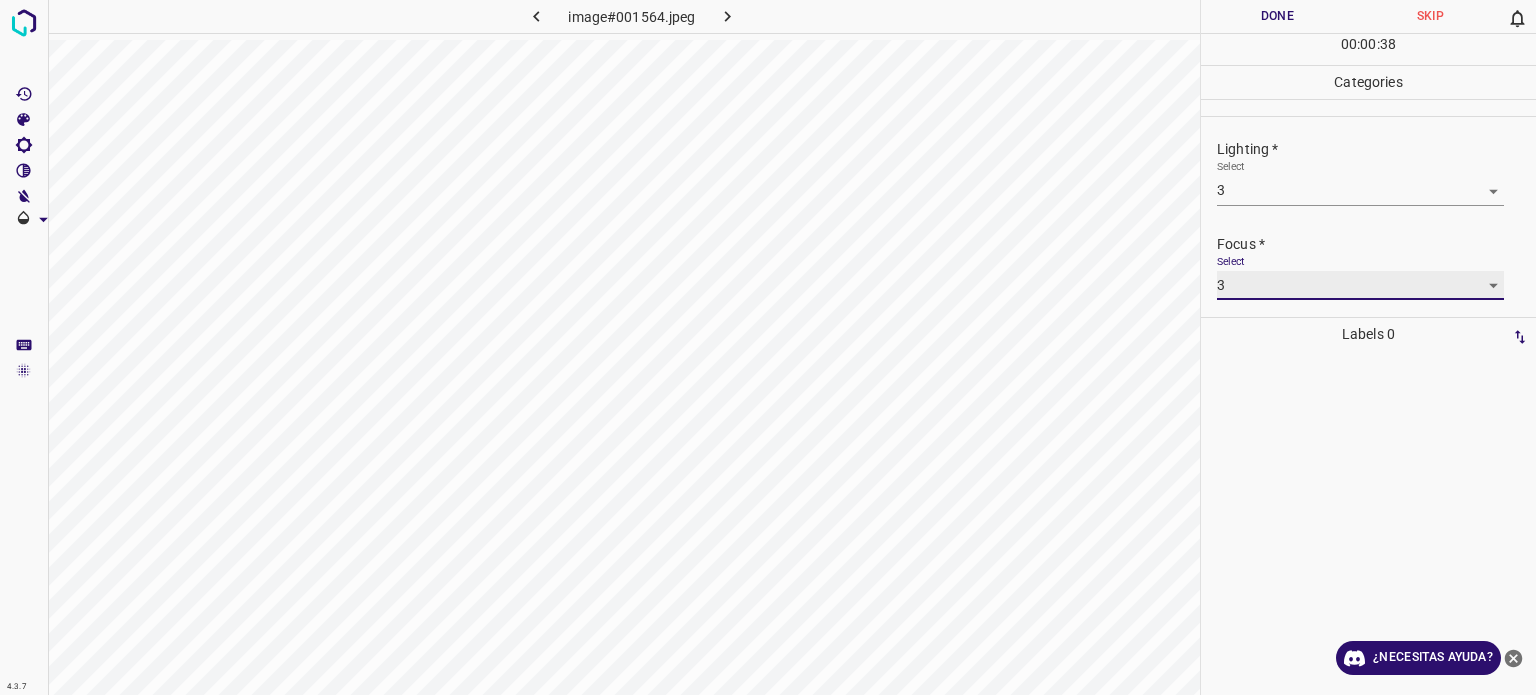 scroll, scrollTop: 98, scrollLeft: 0, axis: vertical 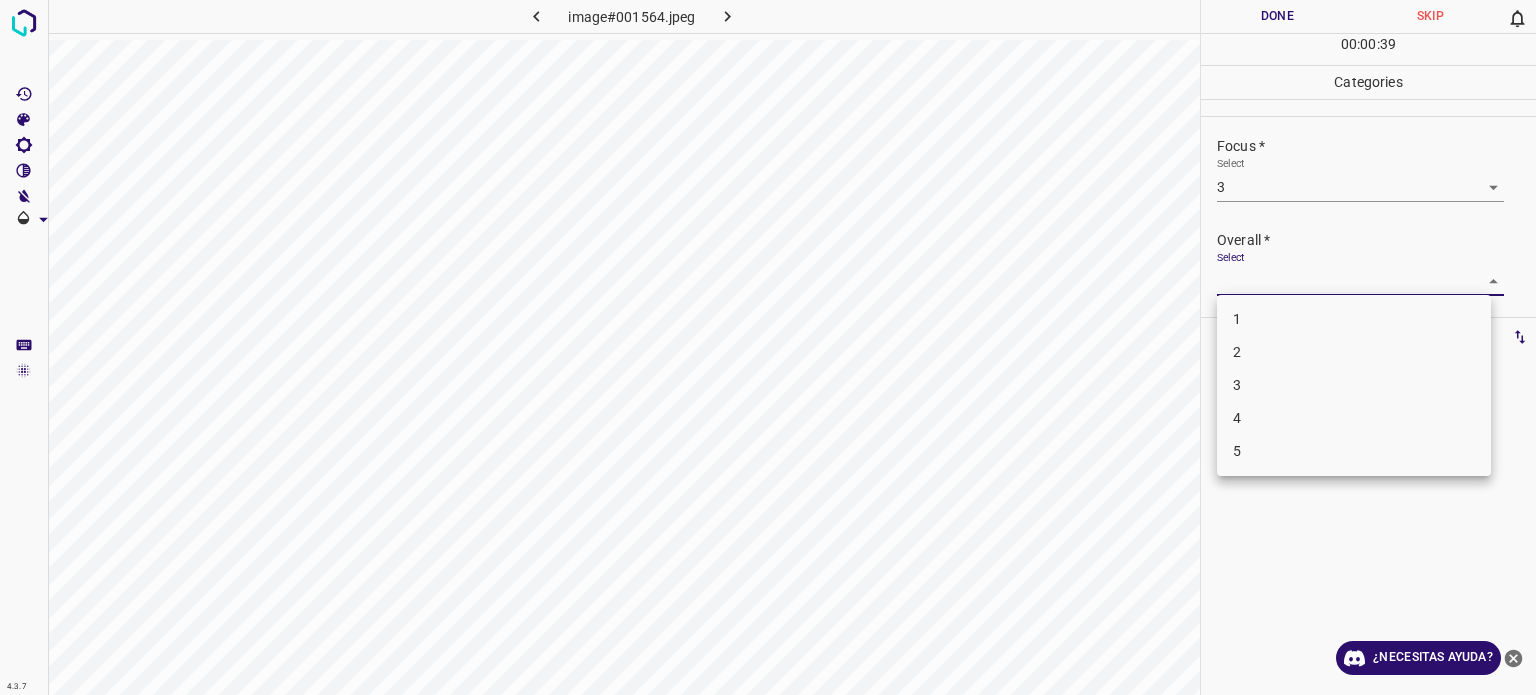 click on "4.3.7 image#001564.jpeg Done Skip 0 00   : 00   : 39   Categories Lighting *  Select 3 3 Focus *  Select 3 3 Overall *  Select ​ Labels   0 Categories 1 Lighting 2 Focus 3 Overall Tools Space Change between modes (Draw & Edit) I Auto labeling R Restore zoom M Zoom in N Zoom out Delete Delete selecte label Filters Z Restore filters X Saturation filter C Brightness filter V Contrast filter B Gray scale filter General O Download ¿Necesitas ayuda? Texto original Valora esta traducción Tu opinión servirá para ayudar a mejorar el Traductor de Google - Texto - Esconder - Borrar 1 2 3 4 5" at bounding box center (768, 347) 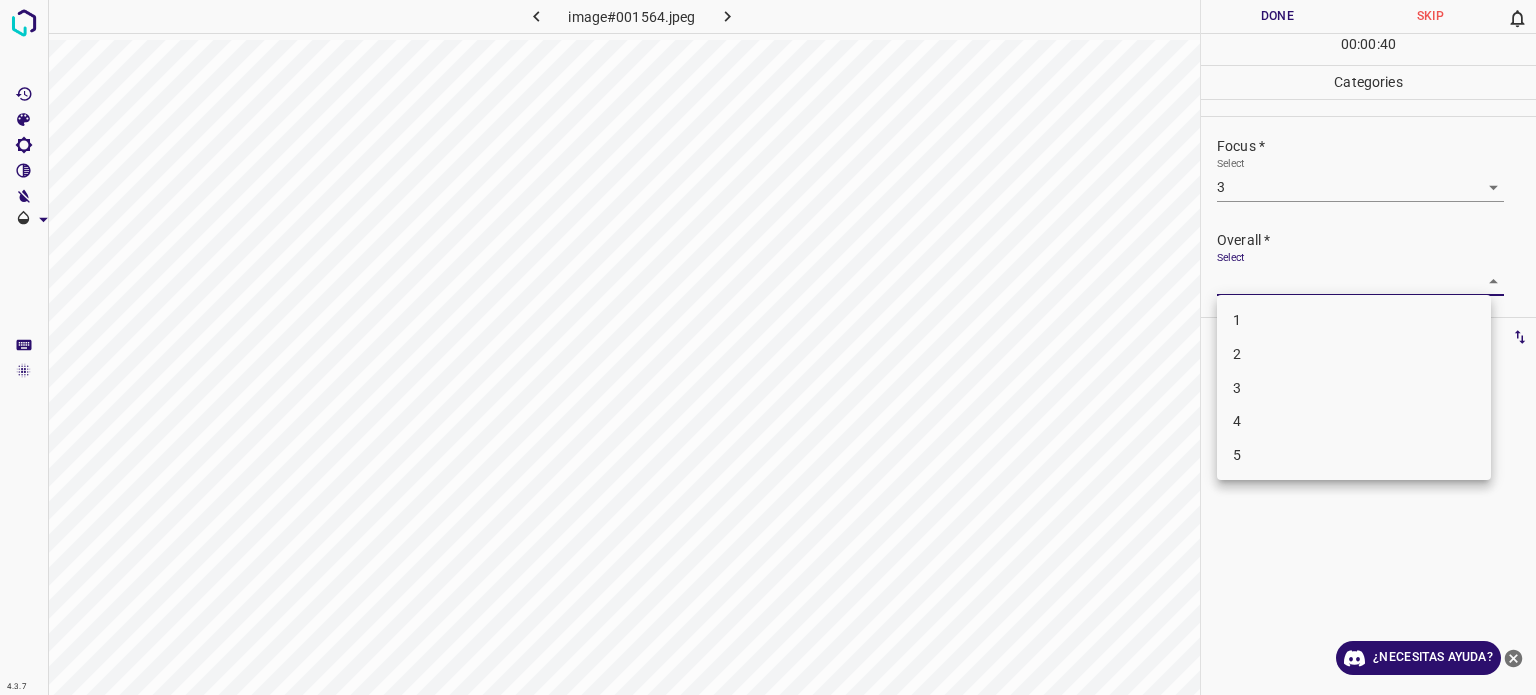 click on "3" at bounding box center (1354, 388) 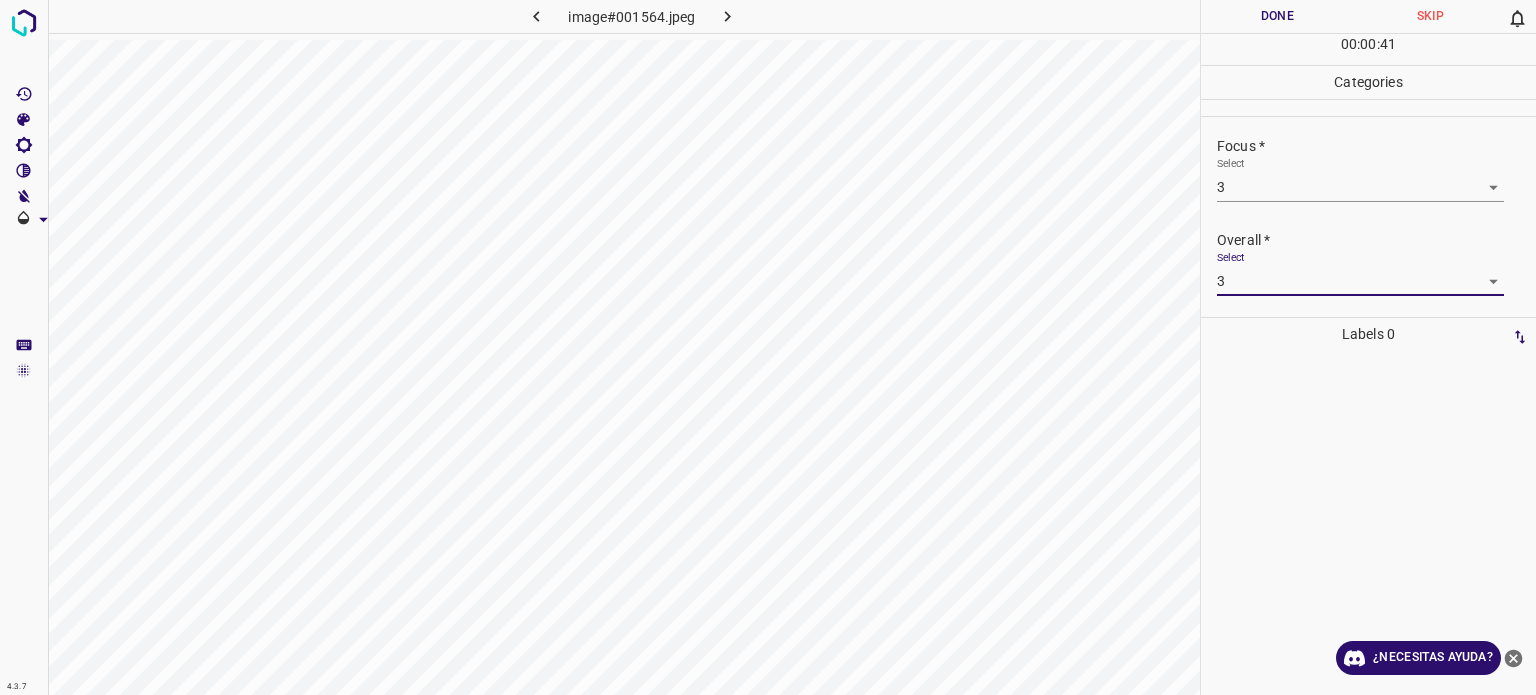 click on "Done" at bounding box center (1277, 16) 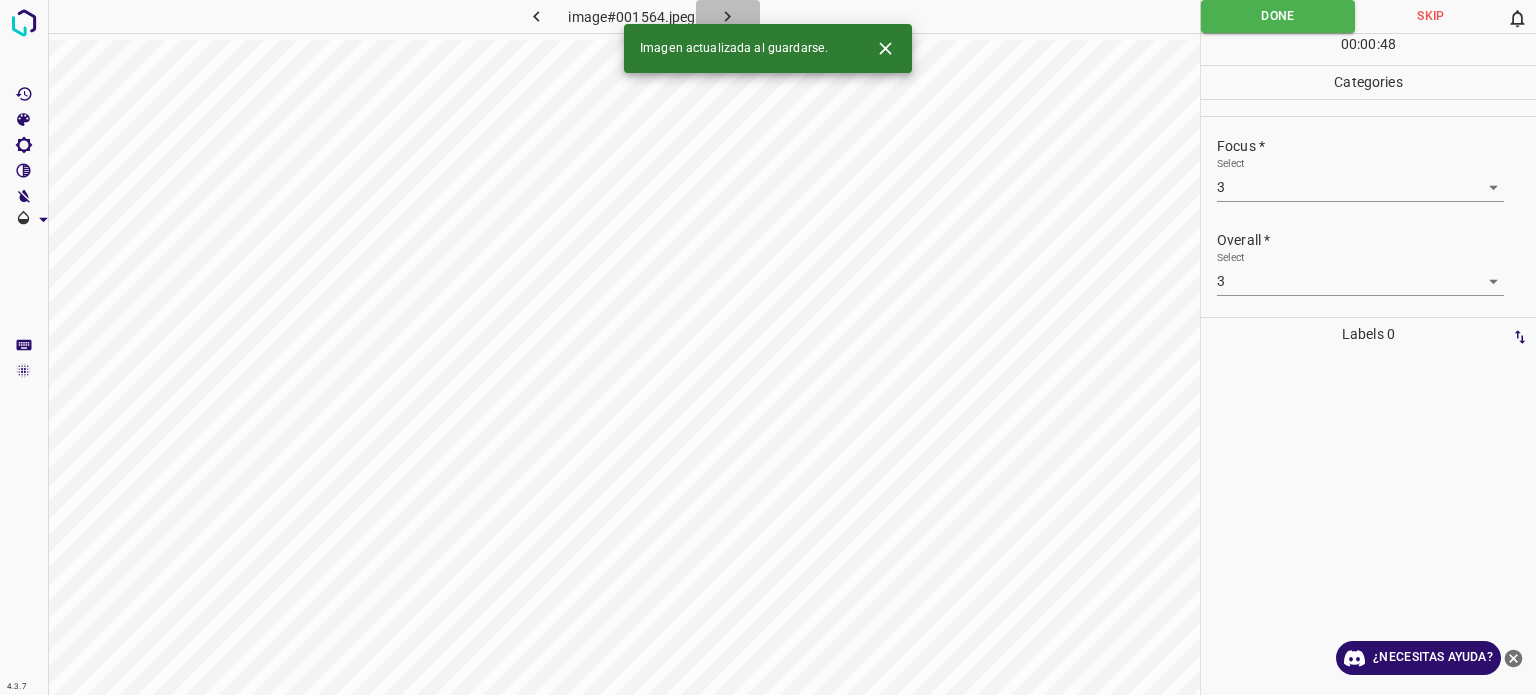 click 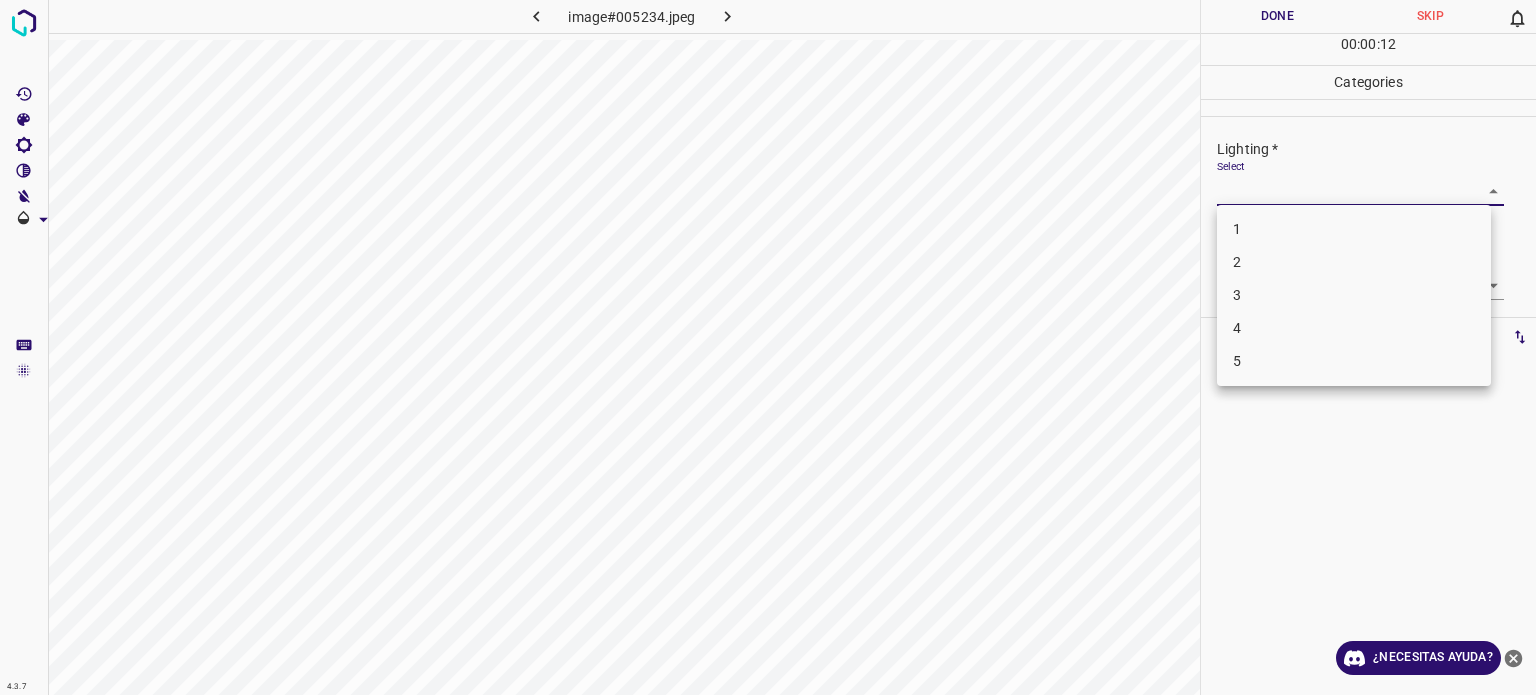 drag, startPoint x: 1262, startPoint y: 190, endPoint x: 1275, endPoint y: 212, distance: 25.553865 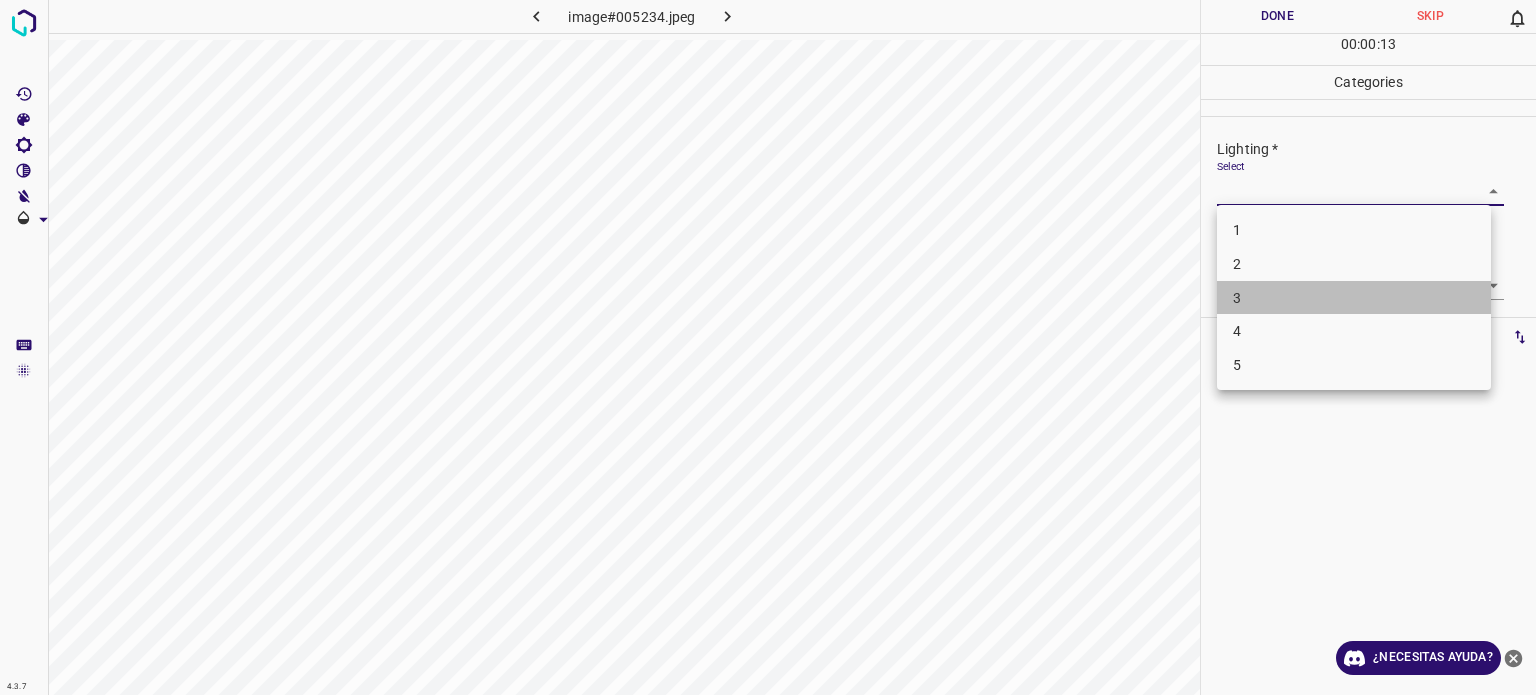 click on "3" at bounding box center (1354, 298) 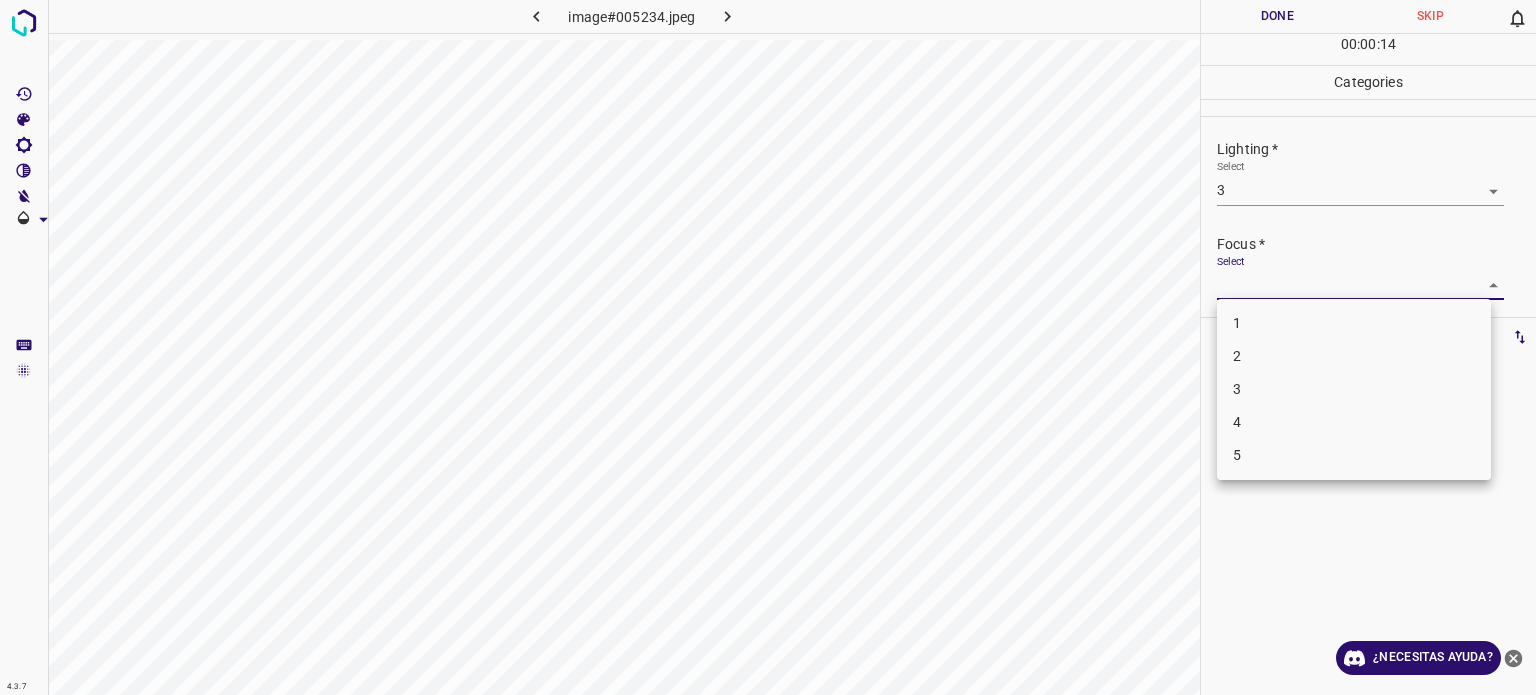 click on "4.3.7 image#005234.jpeg Done Skip 0 00   : 00   : 14   Categories Lighting *  Select 3 3 Focus *  Select ​ Overall *  Select ​ Labels   0 Categories 1 Lighting 2 Focus 3 Overall Tools Space Change between modes (Draw & Edit) I Auto labeling R Restore zoom M Zoom in N Zoom out Delete Delete selecte label Filters Z Restore filters X Saturation filter C Brightness filter V Contrast filter B Gray scale filter General O Download ¿Necesitas ayuda? Texto original Valora esta traducción Tu opinión servirá para ayudar a mejorar el Traductor de Google - Texto - Esconder - Borrar 1 2 3 4 5" at bounding box center (768, 347) 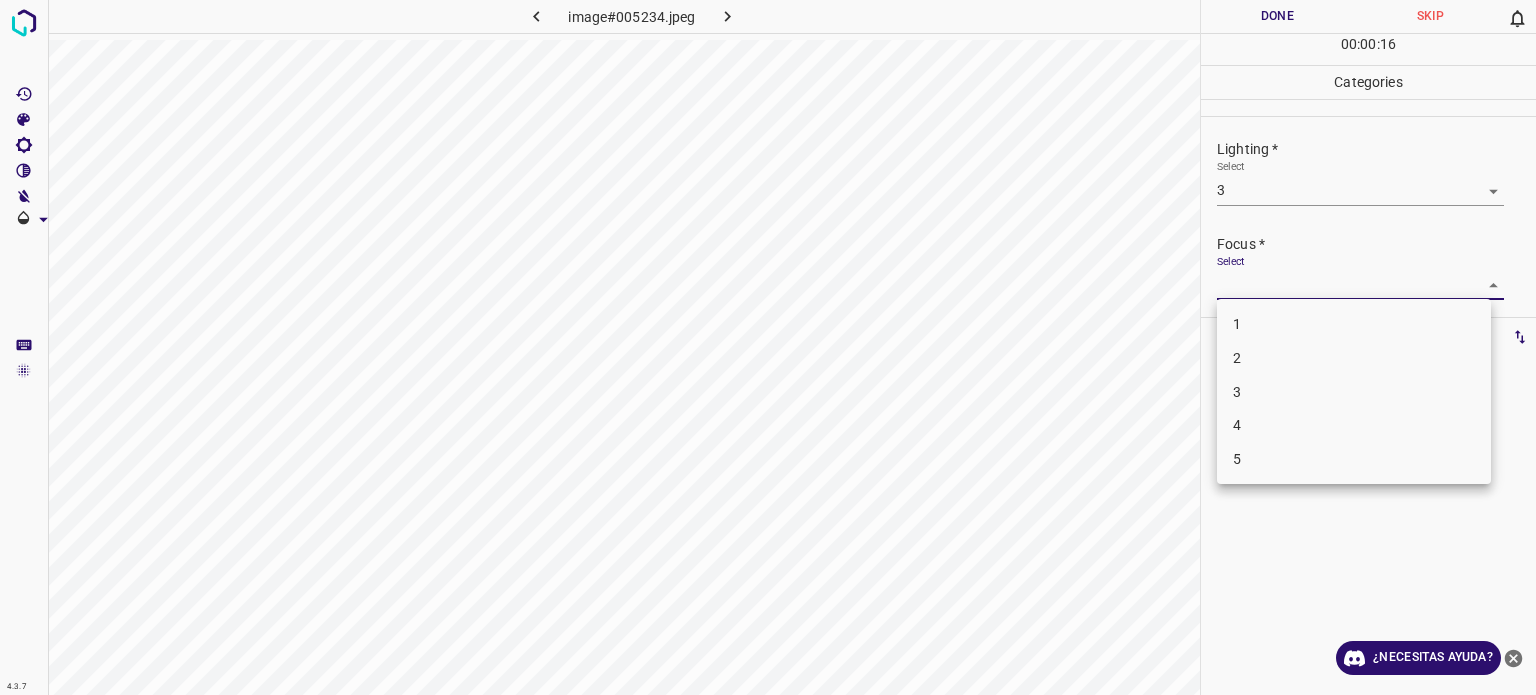 click on "3" at bounding box center [1354, 392] 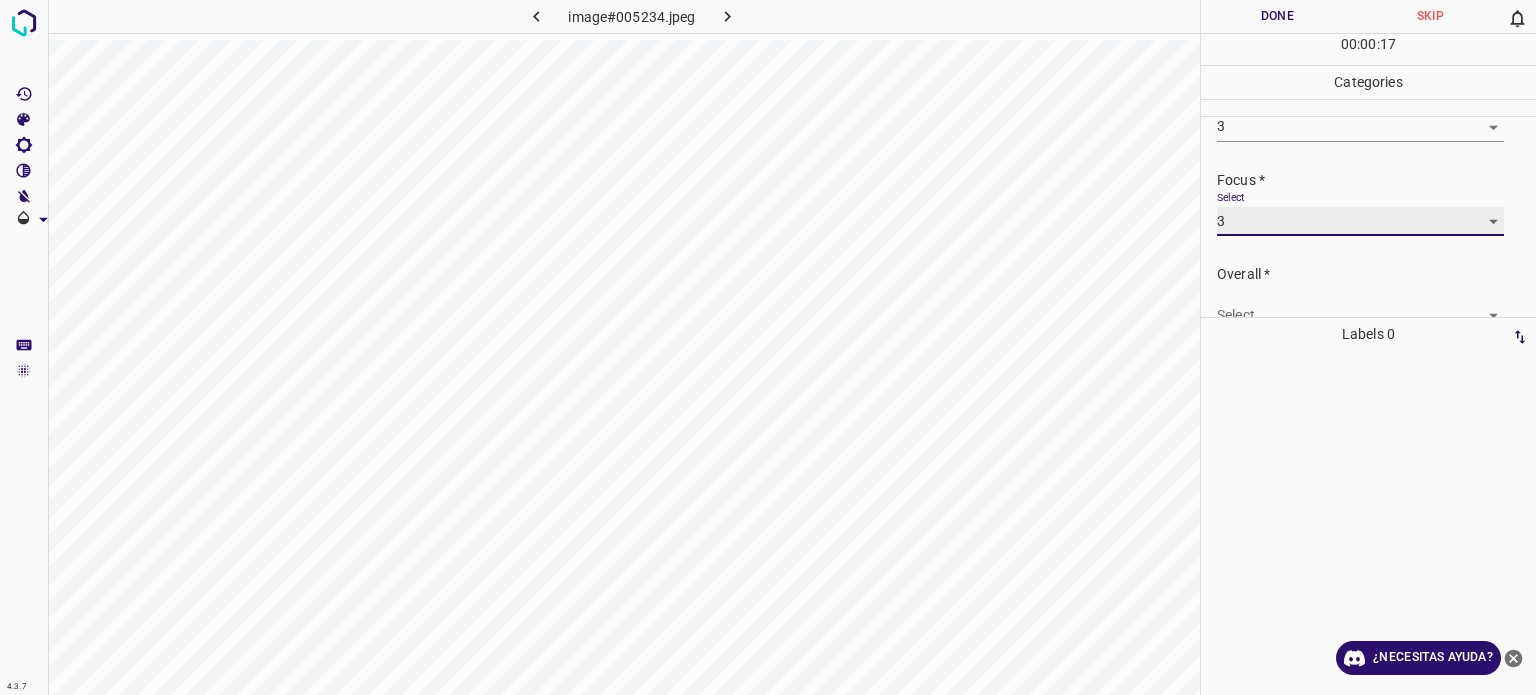 scroll, scrollTop: 98, scrollLeft: 0, axis: vertical 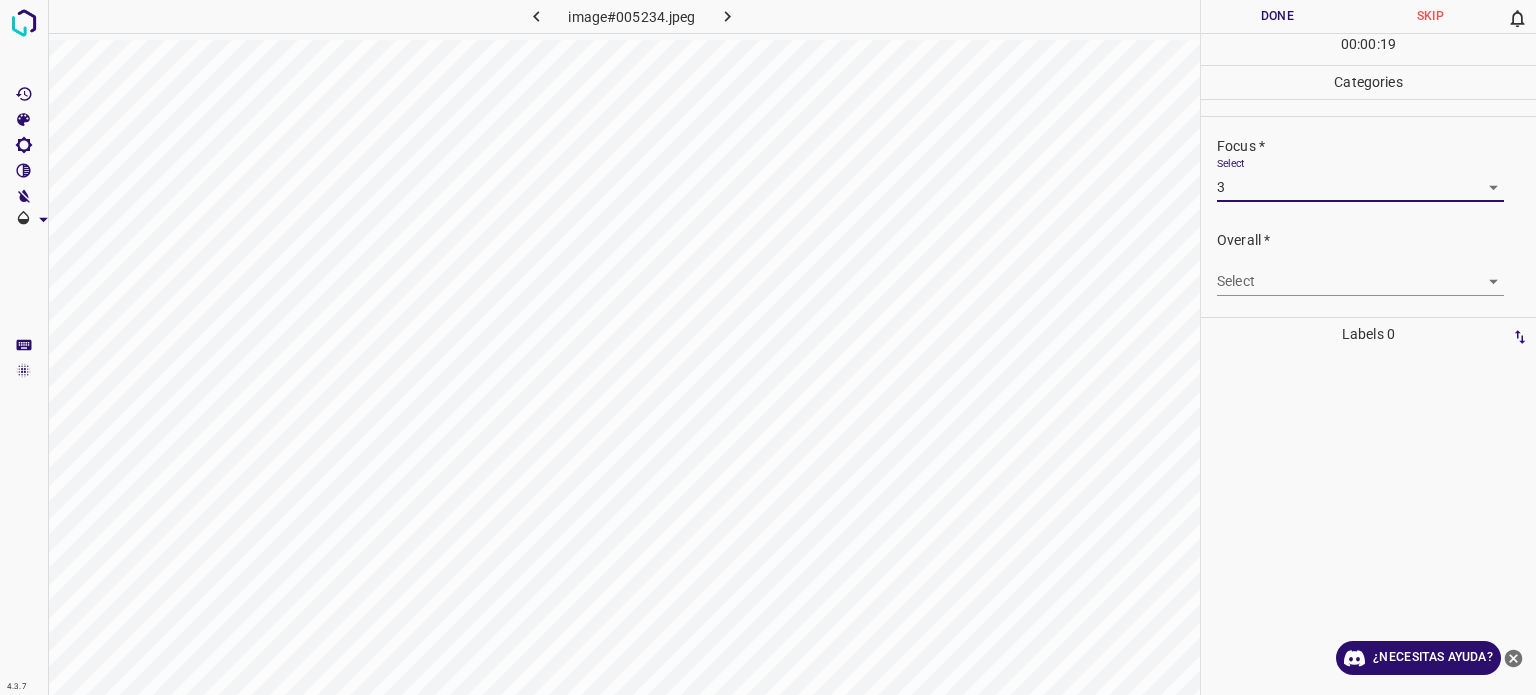 click on "4.3.7 image#005234.jpeg Done Skip 0 00   : 00   : 19   Categories Lighting *  Select 3 3 Focus *  Select 3 3 Overall *  Select ​ Labels   0 Categories 1 Lighting 2 Focus 3 Overall Tools Space Change between modes (Draw & Edit) I Auto labeling R Restore zoom M Zoom in N Zoom out Delete Delete selecte label Filters Z Restore filters X Saturation filter C Brightness filter V Contrast filter B Gray scale filter General O Download ¿Necesitas ayuda? Texto original Valora esta traducción Tu opinión servirá para ayudar a mejorar el Traductor de Google - Texto - Esconder - Borrar" at bounding box center [768, 347] 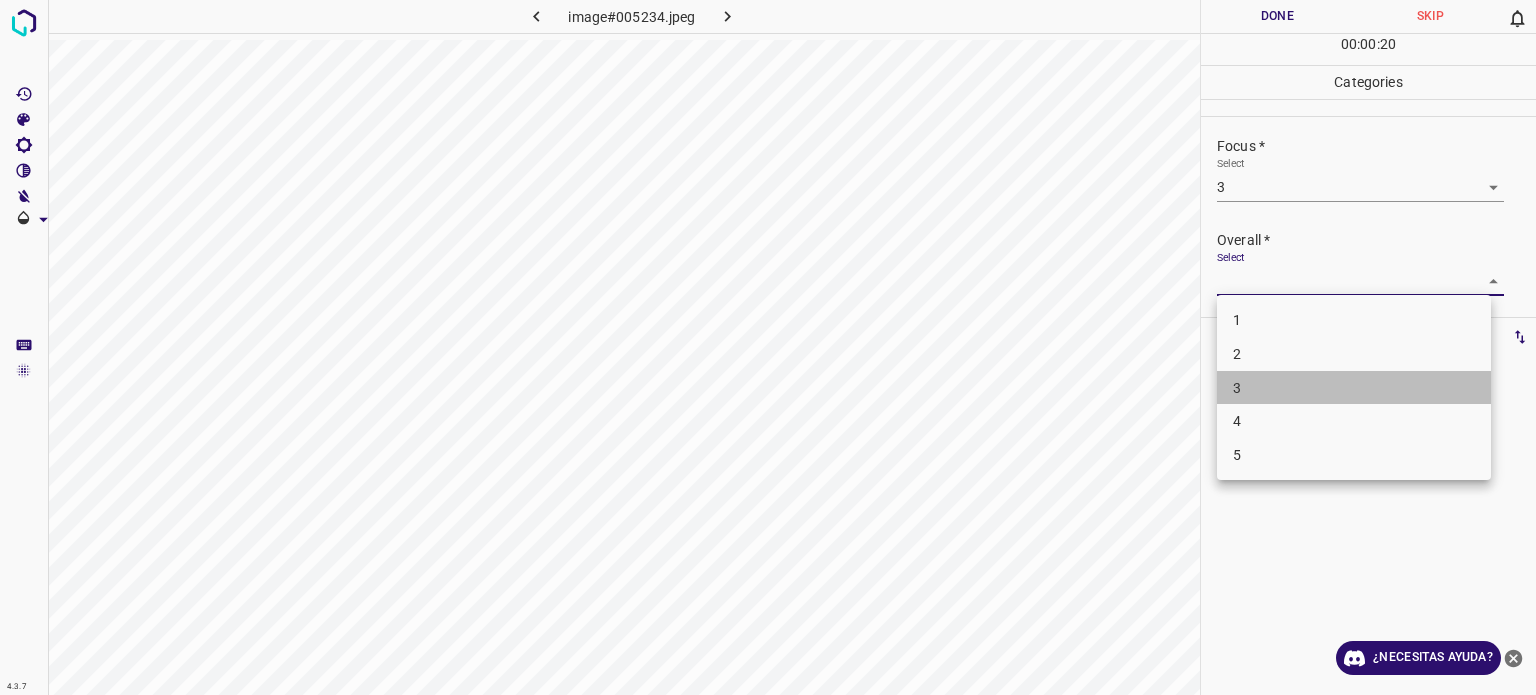 click on "3" at bounding box center [1354, 388] 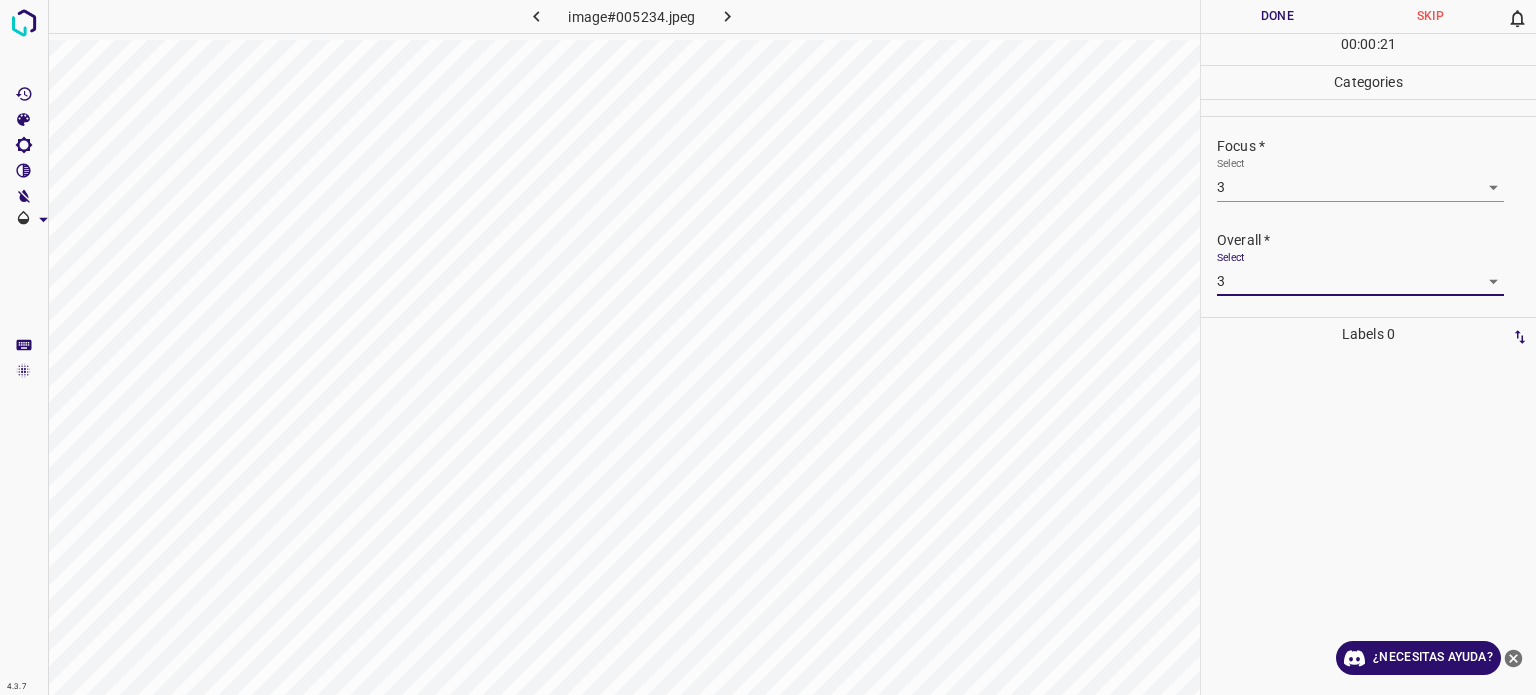 click on "Done" at bounding box center (1277, 16) 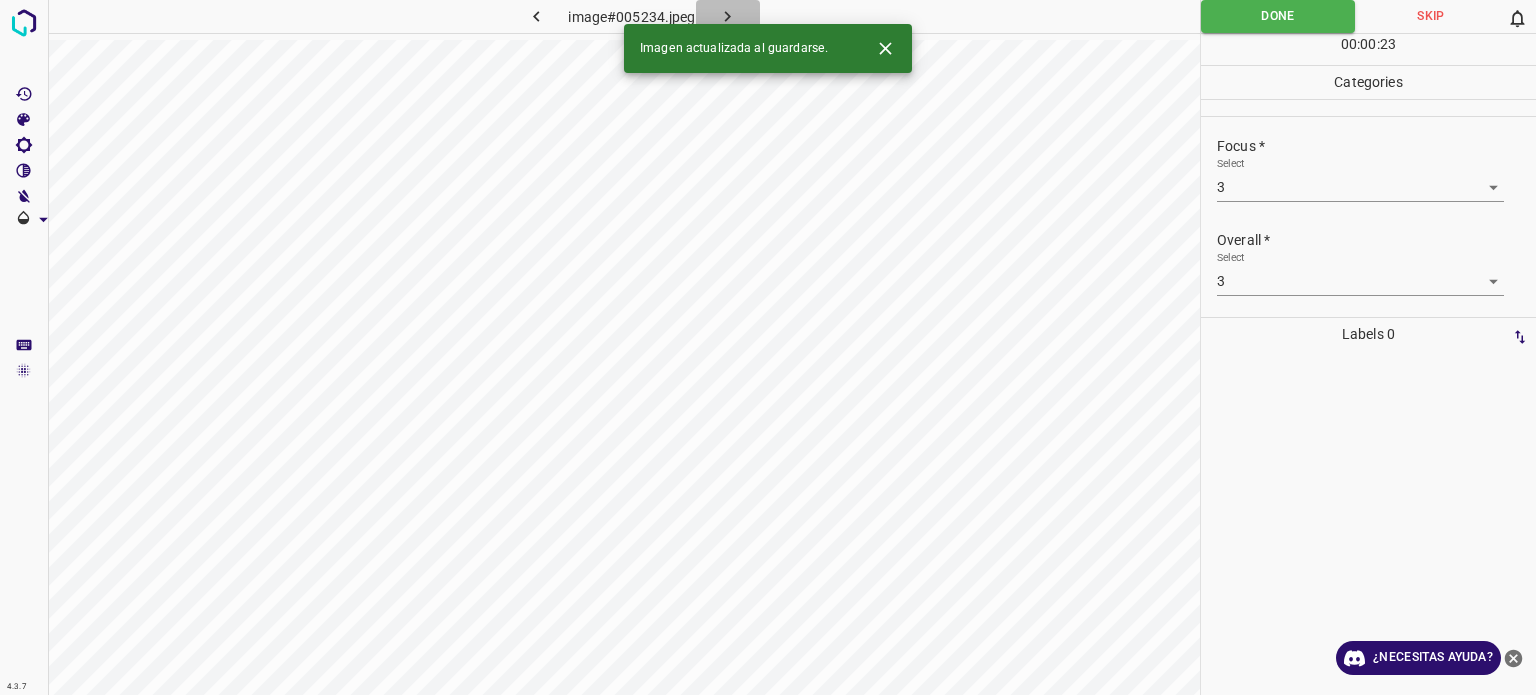 click 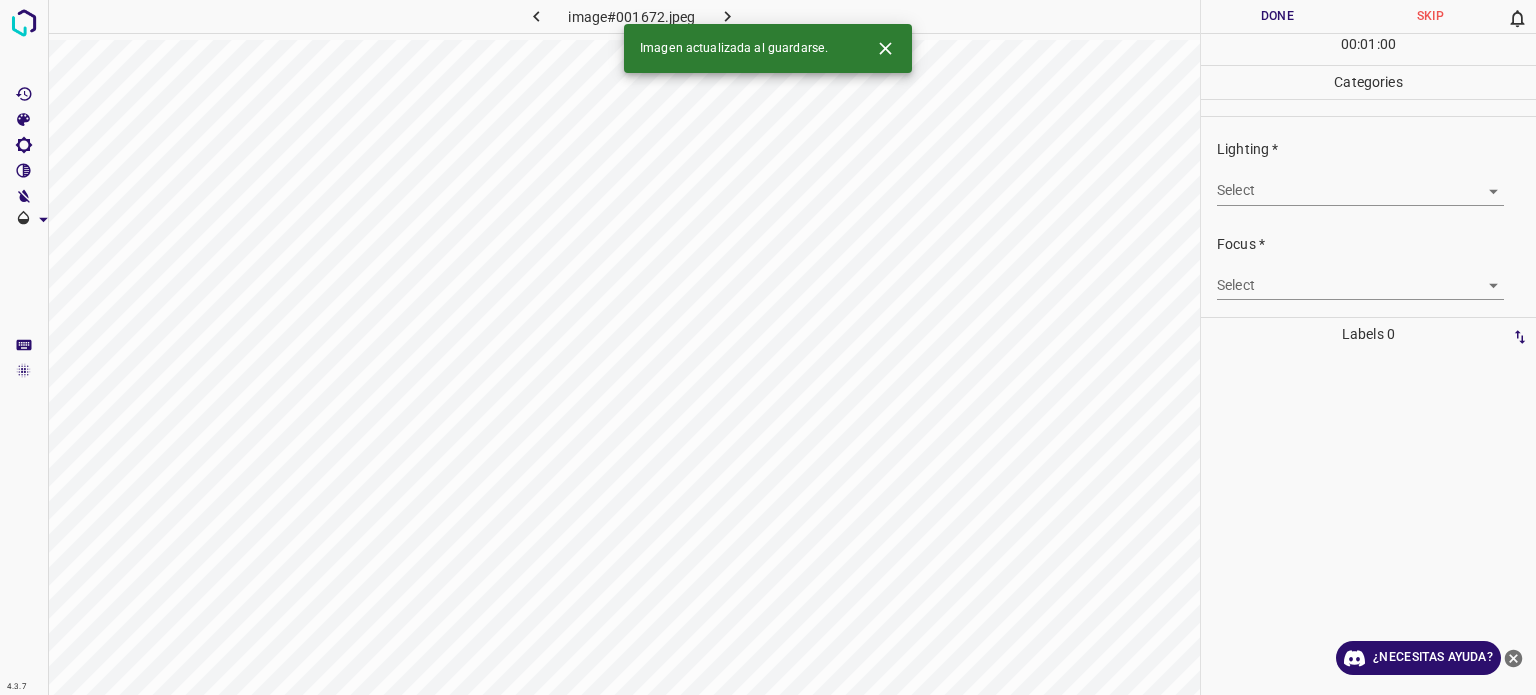 drag, startPoint x: 1252, startPoint y: 207, endPoint x: 1253, endPoint y: 194, distance: 13.038404 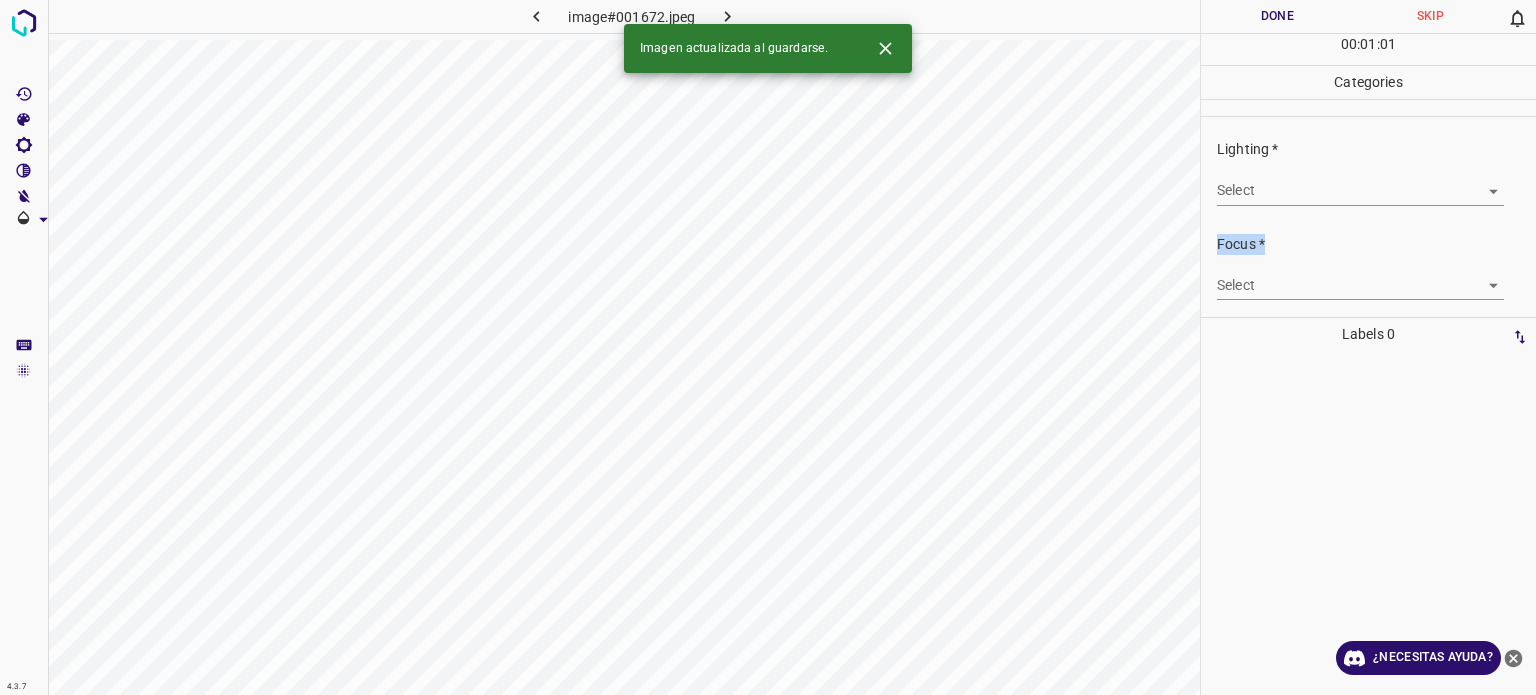 click on "4.3.7 image#001672.jpeg Done Skip 0 00   : 01   : 01   Categories Lighting *  Select ​ Focus *  Select ​ Overall *  Select ​ Labels   0 Categories 1 Lighting 2 Focus 3 Overall Tools Space Change between modes (Draw & Edit) I Auto labeling R Restore zoom M Zoom in N Zoom out Delete Delete selecte label Filters Z Restore filters X Saturation filter C Brightness filter V Contrast filter B Gray scale filter General O Download Imagen actualizada al guardarse. ¿Necesitas ayuda? Texto original Valora esta traducción Tu opinión servirá para ayudar a mejorar el Traductor de Google - Texto - Esconder - Borrar" at bounding box center (768, 347) 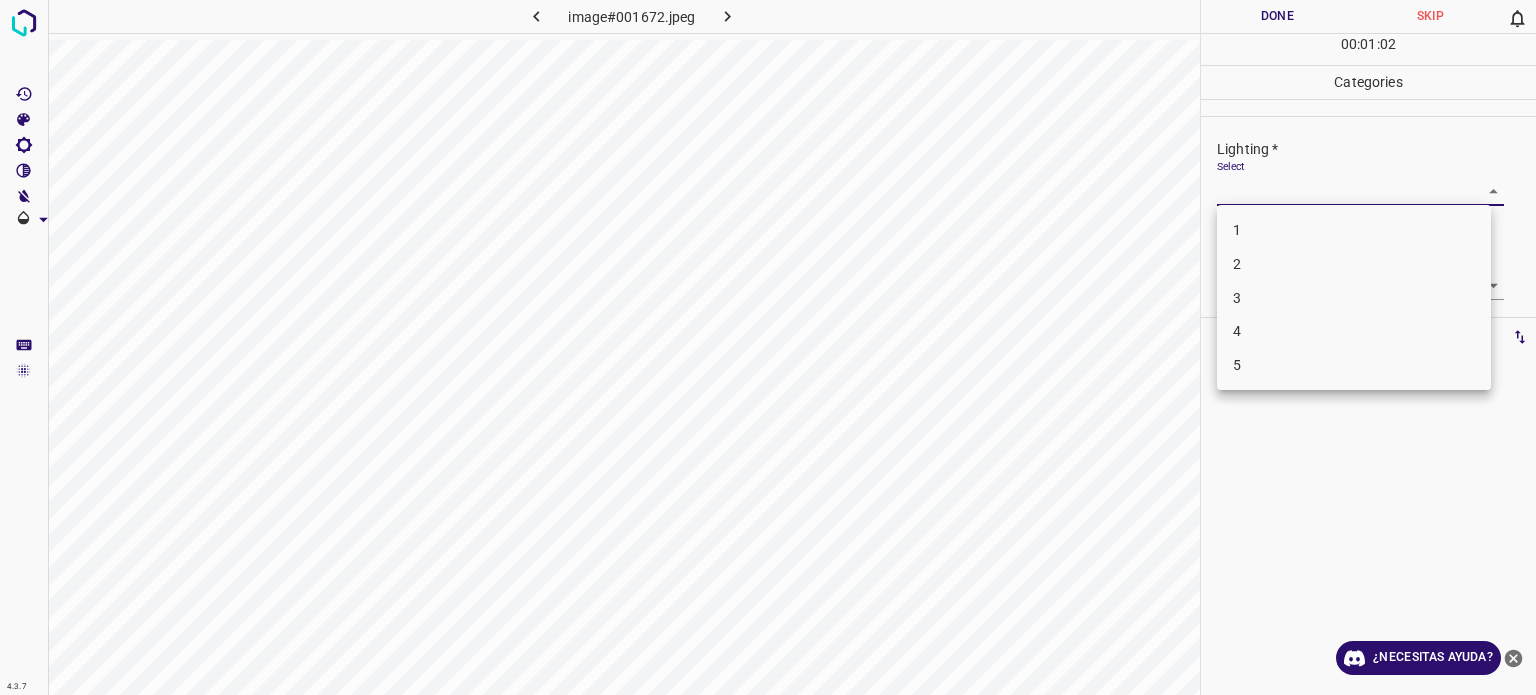 click on "3" at bounding box center (1354, 298) 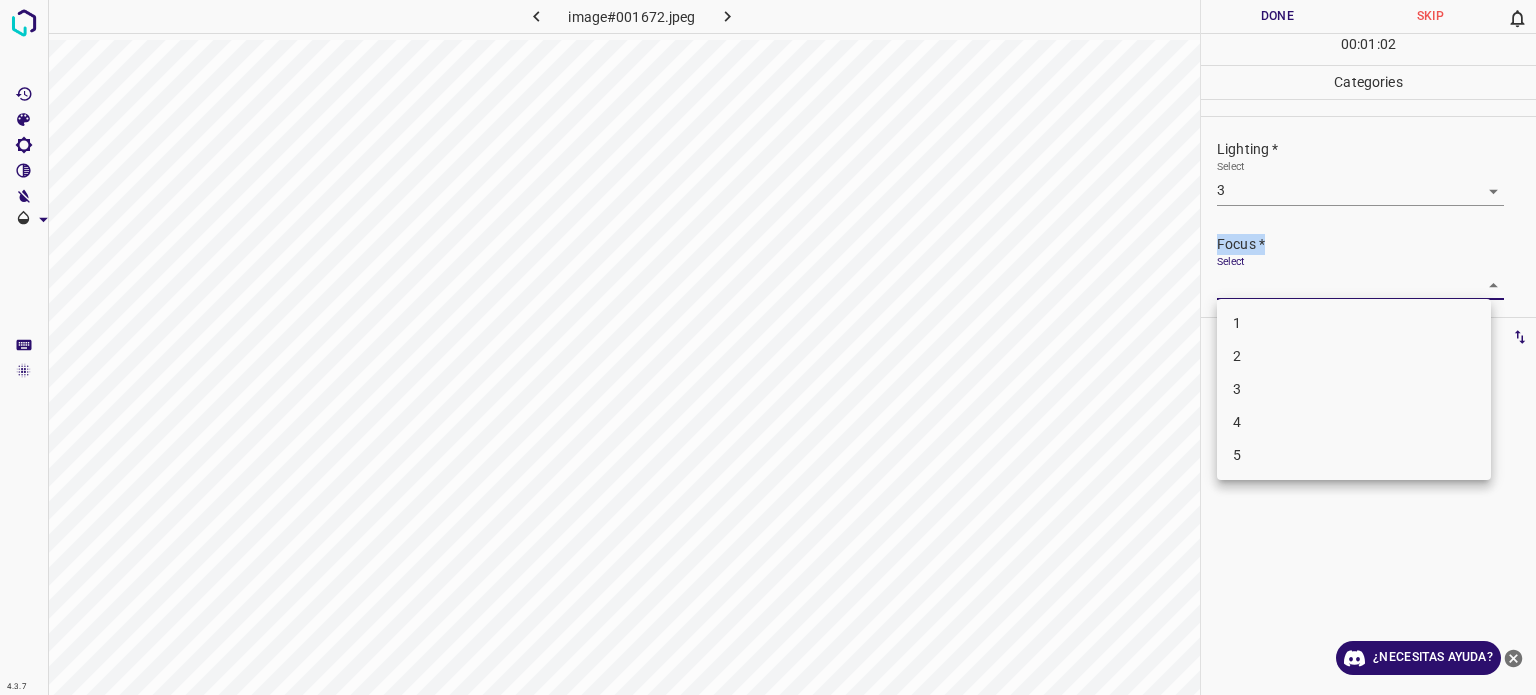 click on "4.3.7 image#001672.jpeg Done Skip 0 00 : 01 : 02 Categories Lighting * Select 3 3 Focus * Select ​ Overall * Select ​ Labels 0 Categories 1 Lighting 2 Focus 3 Overall Tools Space Change between modes (Draw & Edit) I Auto labeling R Restore zoom M Zoom in N Zoom out Delete Delete selecte label Filters Z Restore filters X Saturation filter C Brightness filter V Contrast filter B Gray scale filter General O Download ¿Necesitas ayuda? Texto original Valora esta traducción Tu opinión servirá para ayudar a mejorar el Traductor de Google - Texto - Esconder - Borrar 1 2 3 4 5" at bounding box center (768, 347) 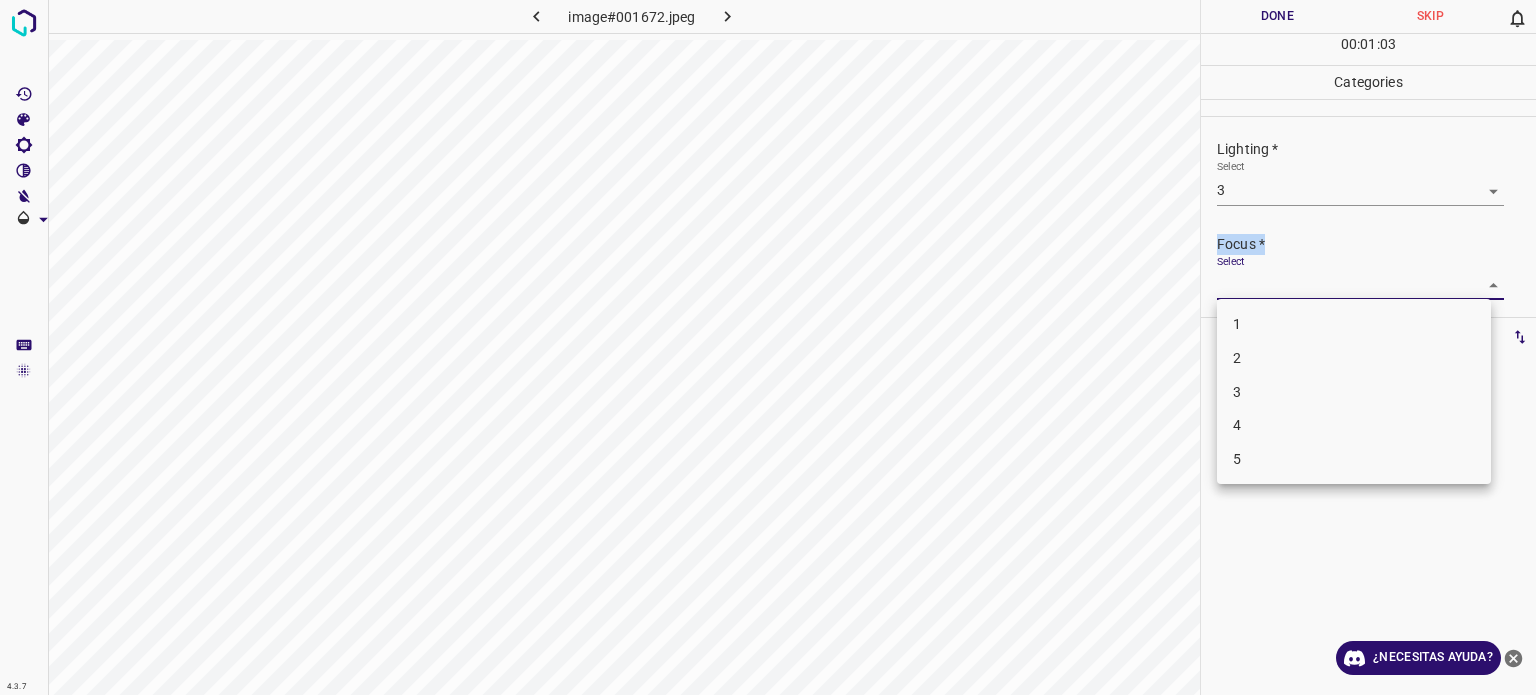 click on "3" at bounding box center [1354, 392] 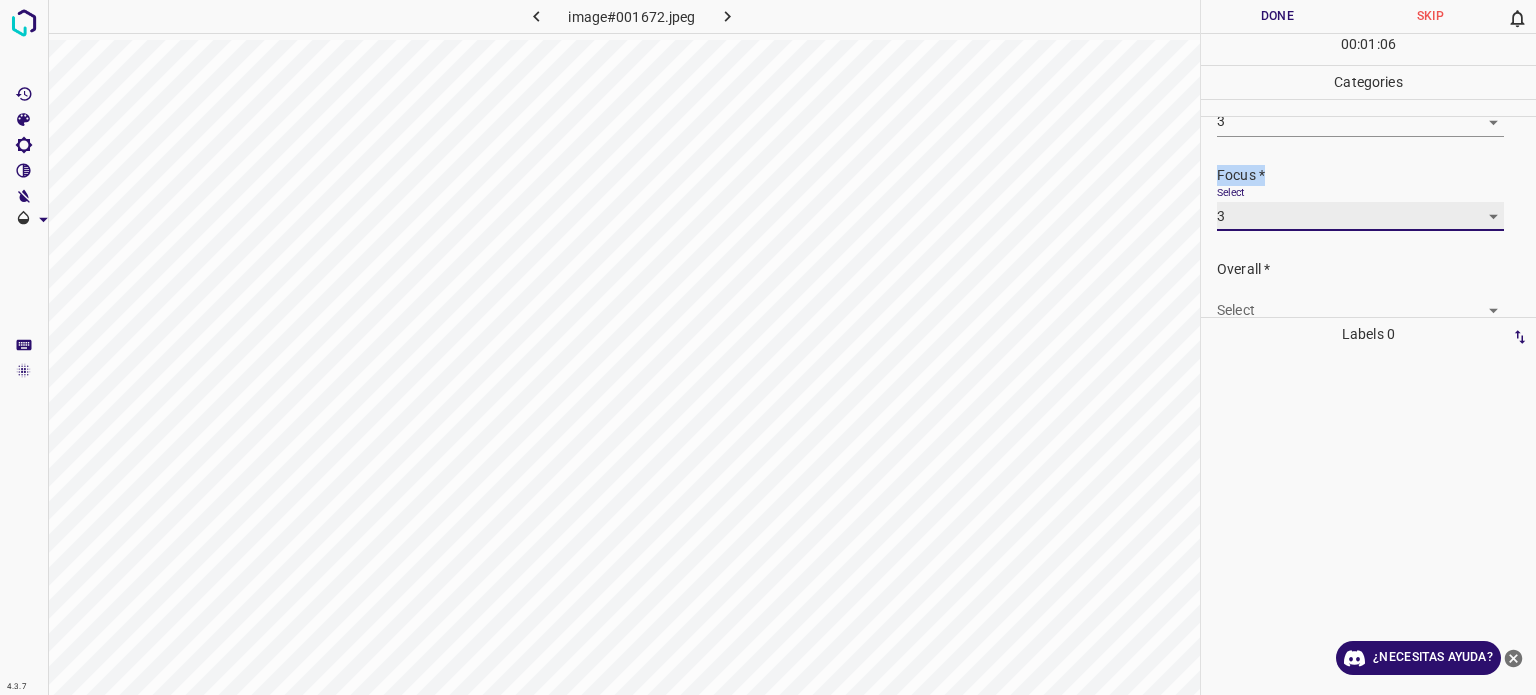 scroll, scrollTop: 98, scrollLeft: 0, axis: vertical 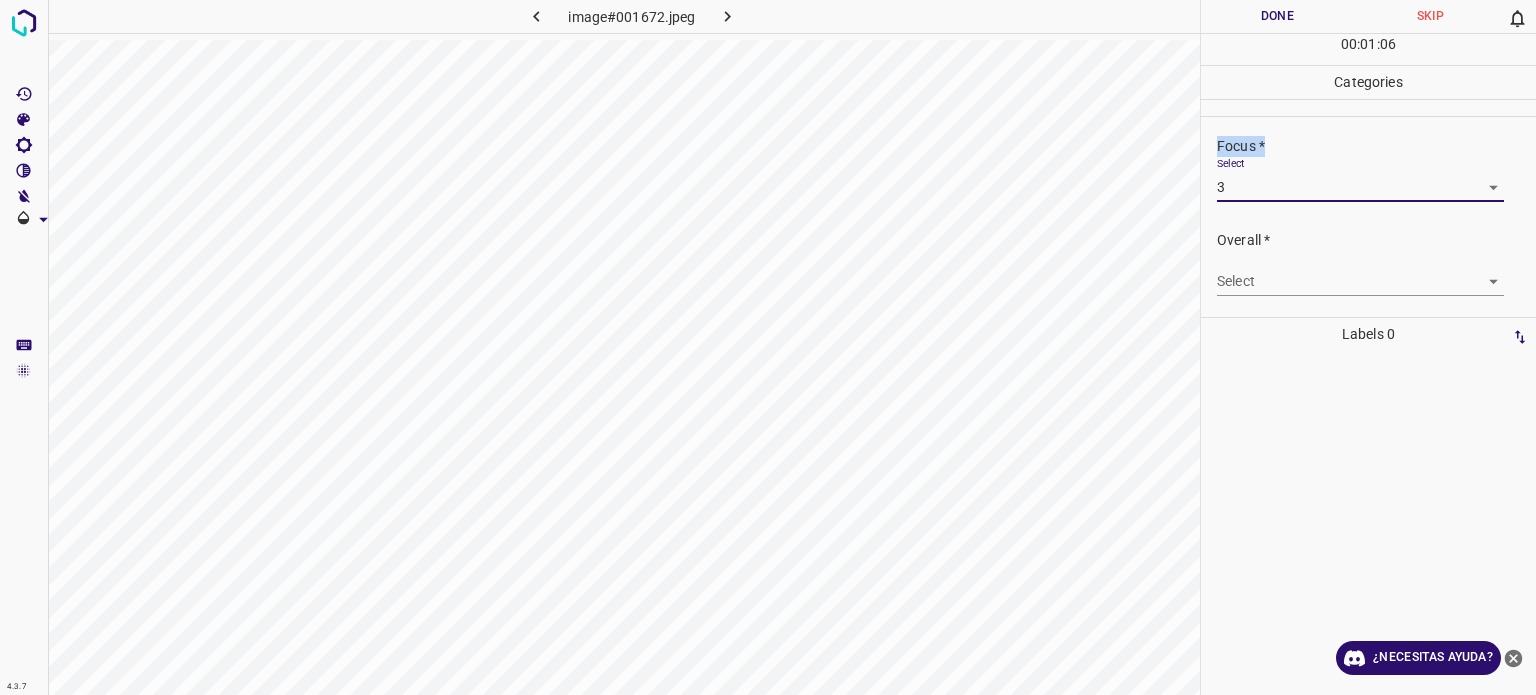 click on "4.3.7 image#001672.jpeg Done Skip 0 00   : 01   : 06   Categories Lighting *  Select 3 3 Focus *  Select 3 3 Overall *  Select ​ Labels   0 Categories 1 Lighting 2 Focus 3 Overall Tools Space Change between modes (Draw & Edit) I Auto labeling R Restore zoom M Zoom in N Zoom out Delete Delete selecte label Filters Z Restore filters X Saturation filter C Brightness filter V Contrast filter B Gray scale filter General O Download ¿Necesitas ayuda? Texto original Valora esta traducción Tu opinión servirá para ayudar a mejorar el Traductor de Google - Texto - Esconder - Borrar" at bounding box center [768, 347] 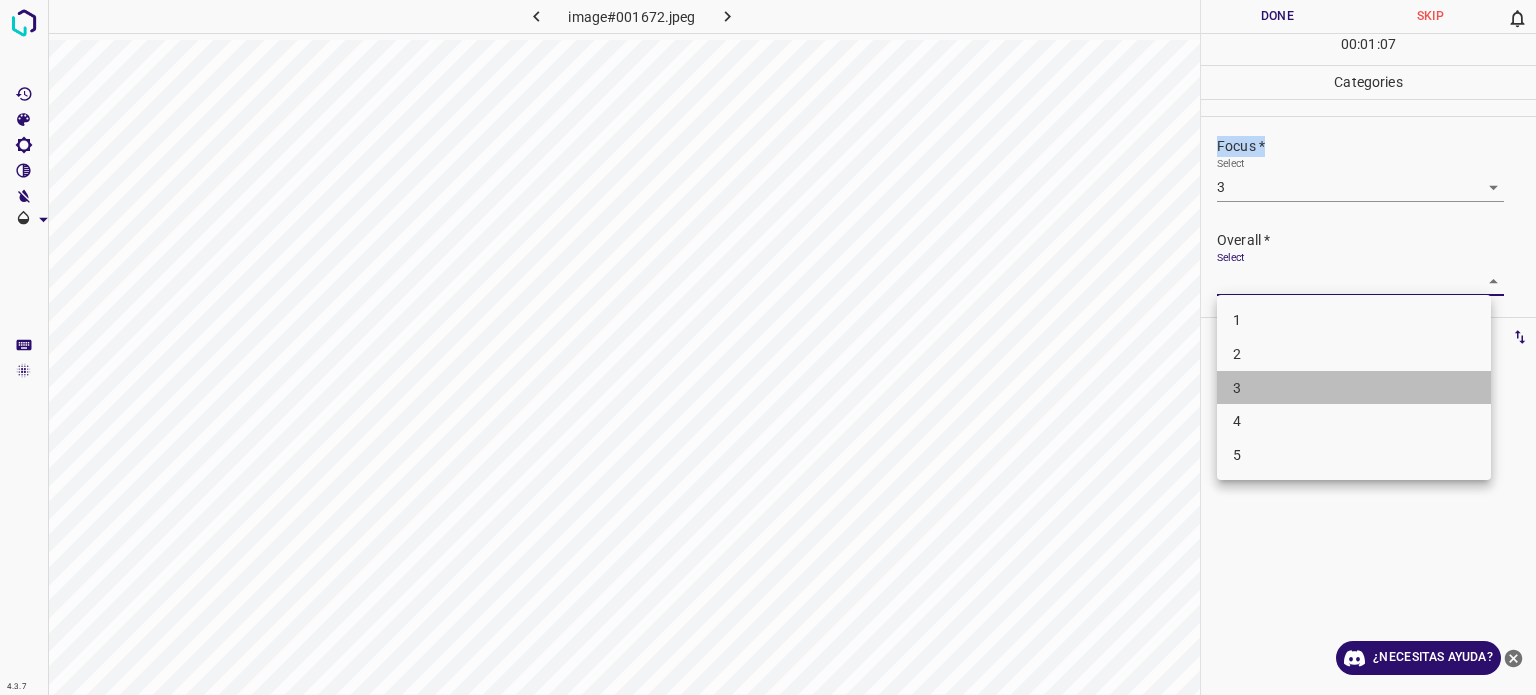 click on "3" at bounding box center [1354, 388] 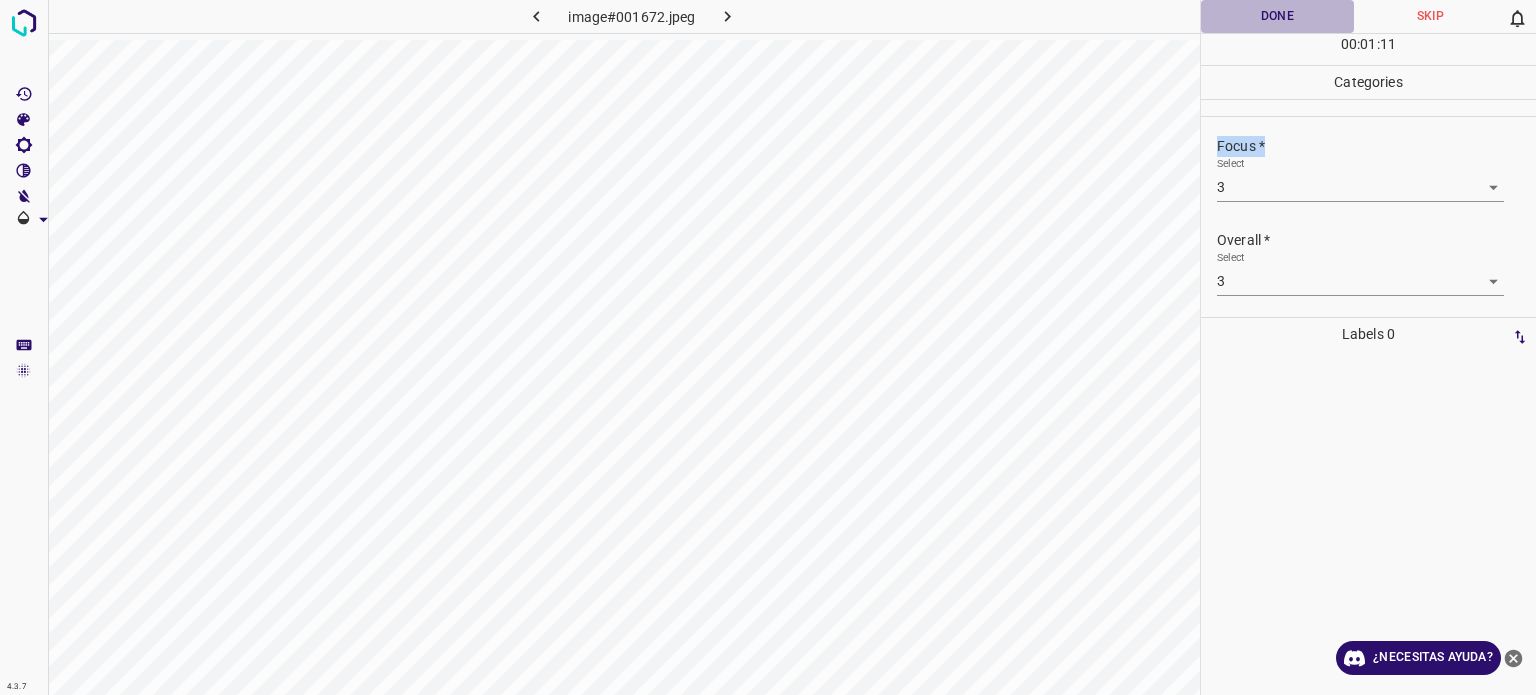 click on "Done" at bounding box center [1277, 16] 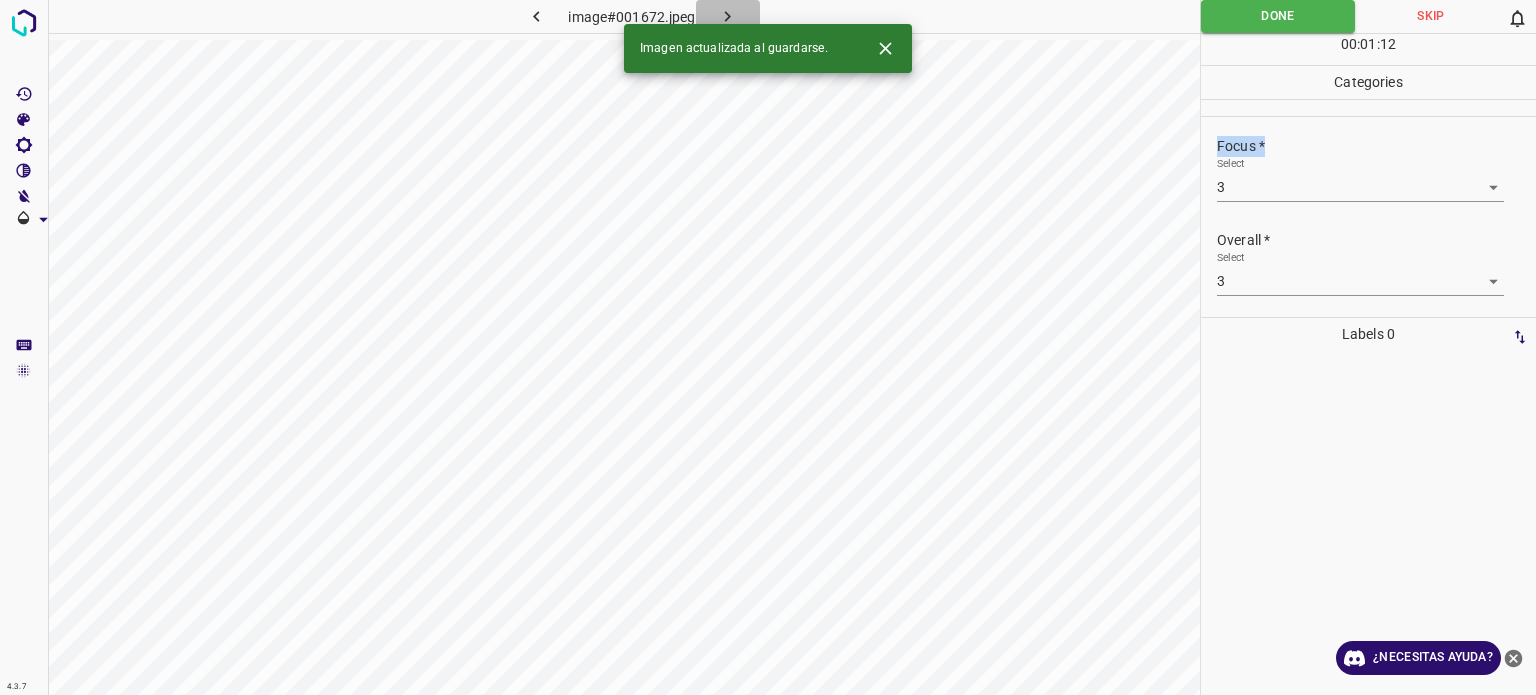 click 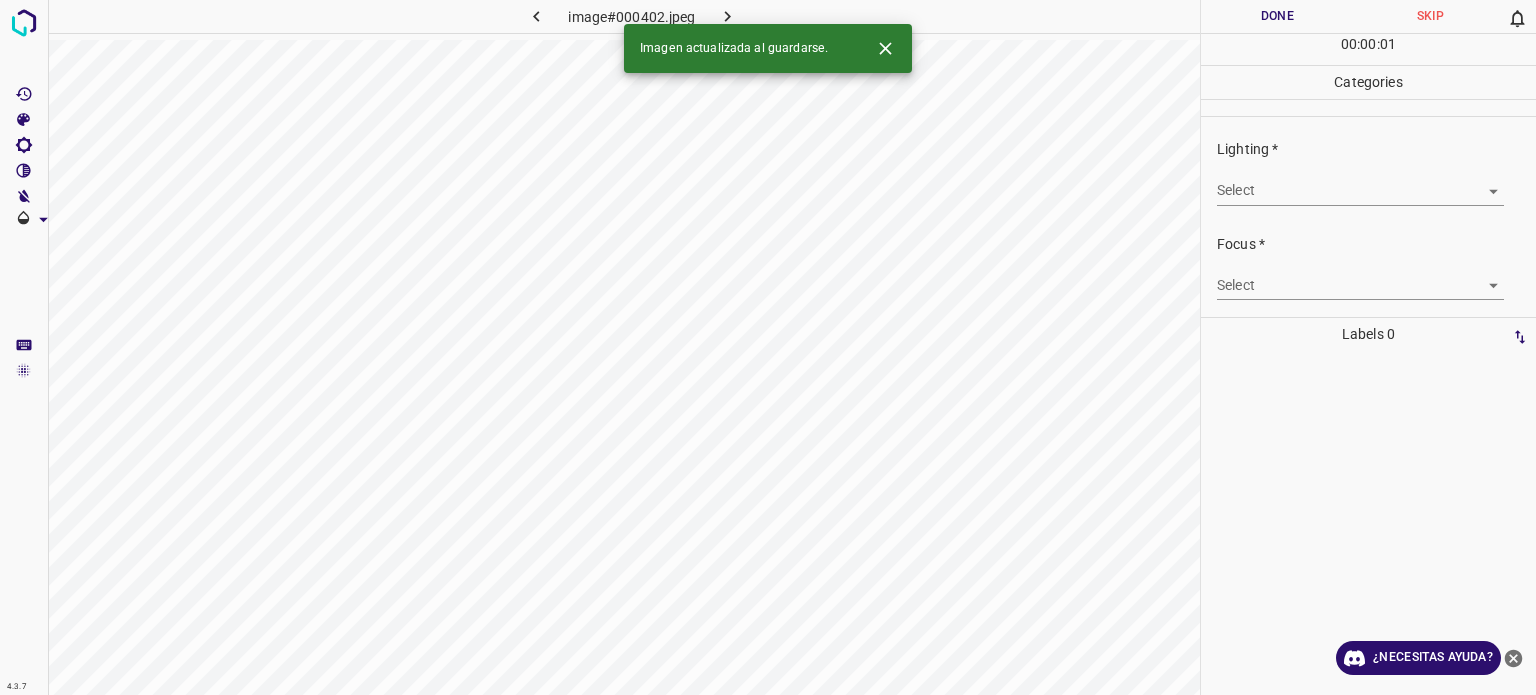 click on "4.3.7 image#000402.jpeg Done Skip 0 00   : 00   : 01   Categories Lighting *  Select ​ Focus *  Select ​ Overall *  Select ​ Labels   0 Categories 1 Lighting 2 Focus 3 Overall Tools Space Change between modes (Draw & Edit) I Auto labeling R Restore zoom M Zoom in N Zoom out Delete Delete selecte label Filters Z Restore filters X Saturation filter C Brightness filter V Contrast filter B Gray scale filter General O Download Imagen actualizada al guardarse. ¿Necesitas ayuda? Texto original Valora esta traducción Tu opinión servirá para ayudar a mejorar el Traductor de Google - Texto - Esconder - Borrar" at bounding box center (768, 347) 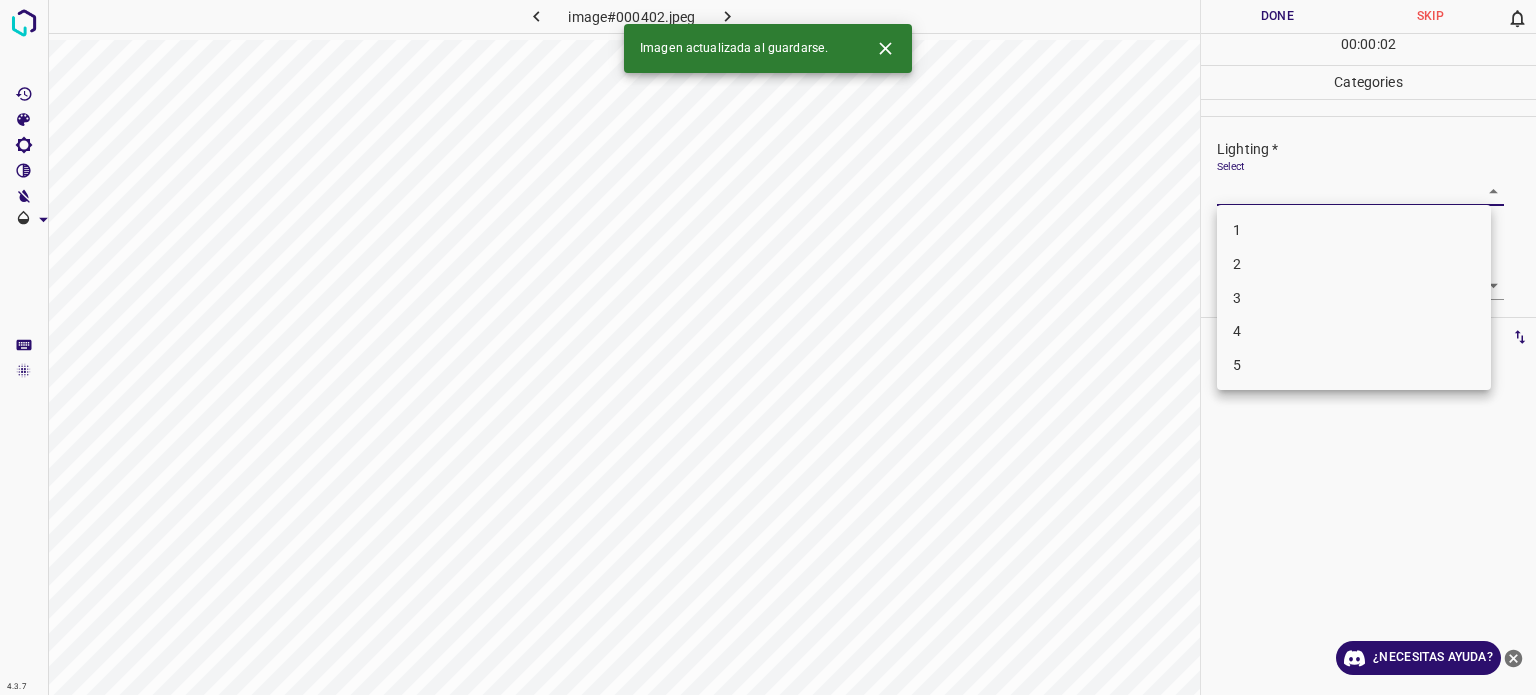 click on "3" at bounding box center (1354, 298) 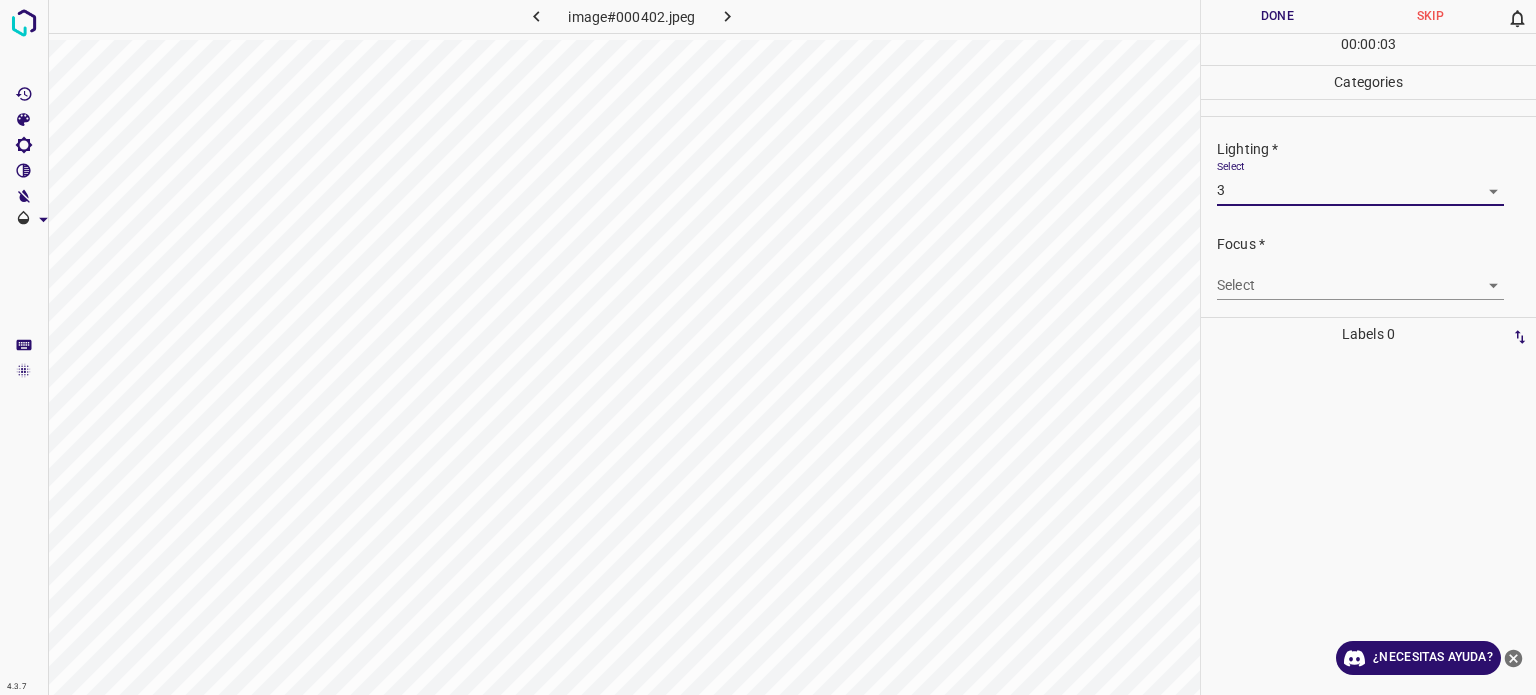 click on "4.3.7 image#000402.jpeg Done Skip 0 00   : 00   : 03   Categories Lighting *  Select 3 3 Focus *  Select ​ Overall *  Select ​ Labels   0 Categories 1 Lighting 2 Focus 3 Overall Tools Space Change between modes (Draw & Edit) I Auto labeling R Restore zoom M Zoom in N Zoom out Delete Delete selecte label Filters Z Restore filters X Saturation filter C Brightness filter V Contrast filter B Gray scale filter General O Download ¿Necesitas ayuda? Texto original Valora esta traducción Tu opinión servirá para ayudar a mejorar el Traductor de Google - Texto - Esconder - Borrar" at bounding box center (768, 347) 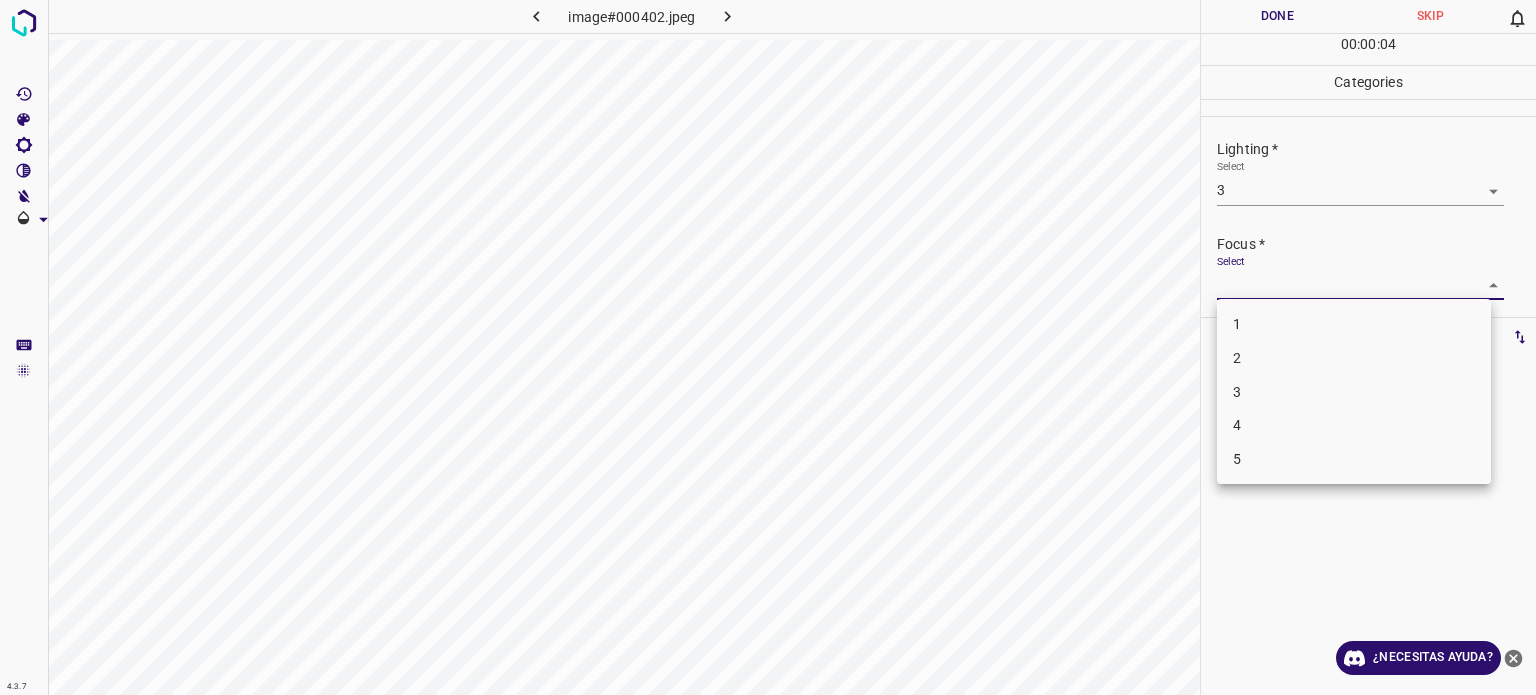 drag, startPoint x: 1244, startPoint y: 388, endPoint x: 1244, endPoint y: 371, distance: 17 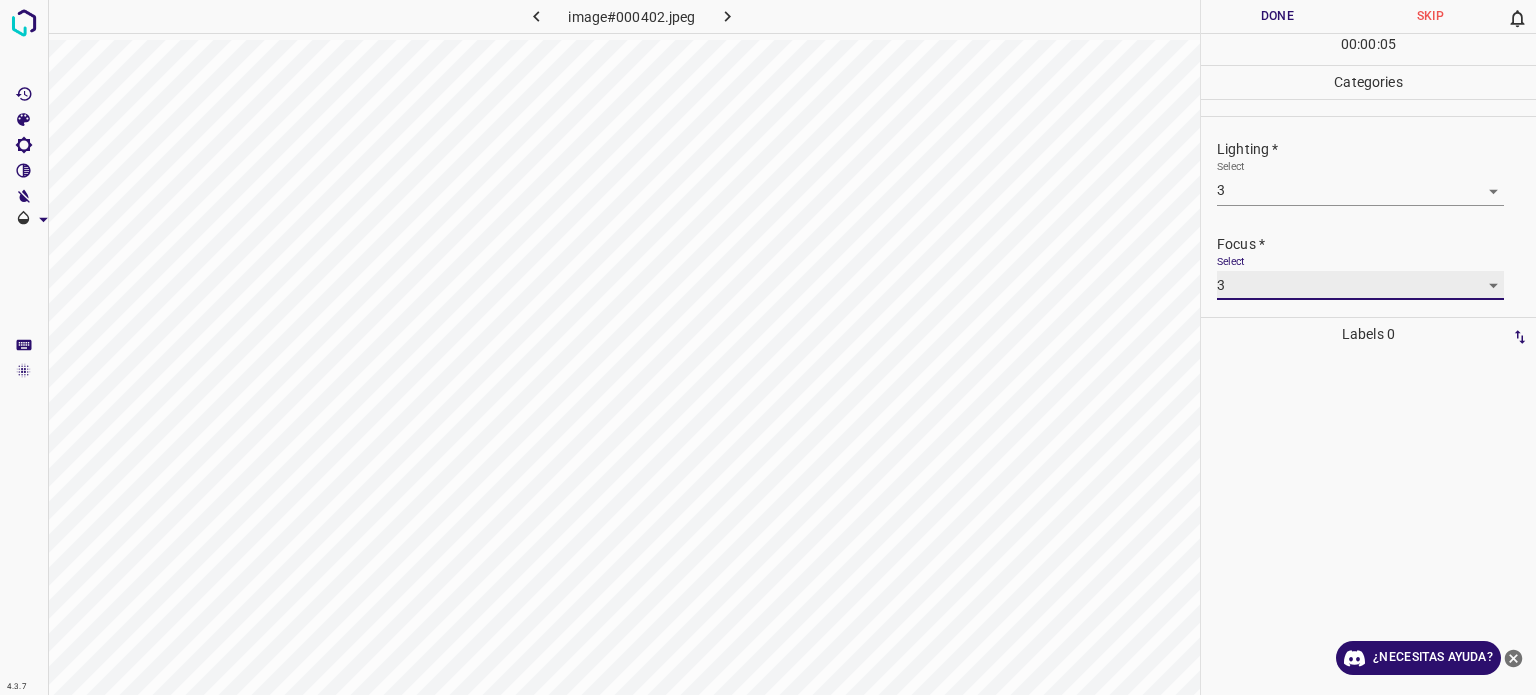 scroll, scrollTop: 98, scrollLeft: 0, axis: vertical 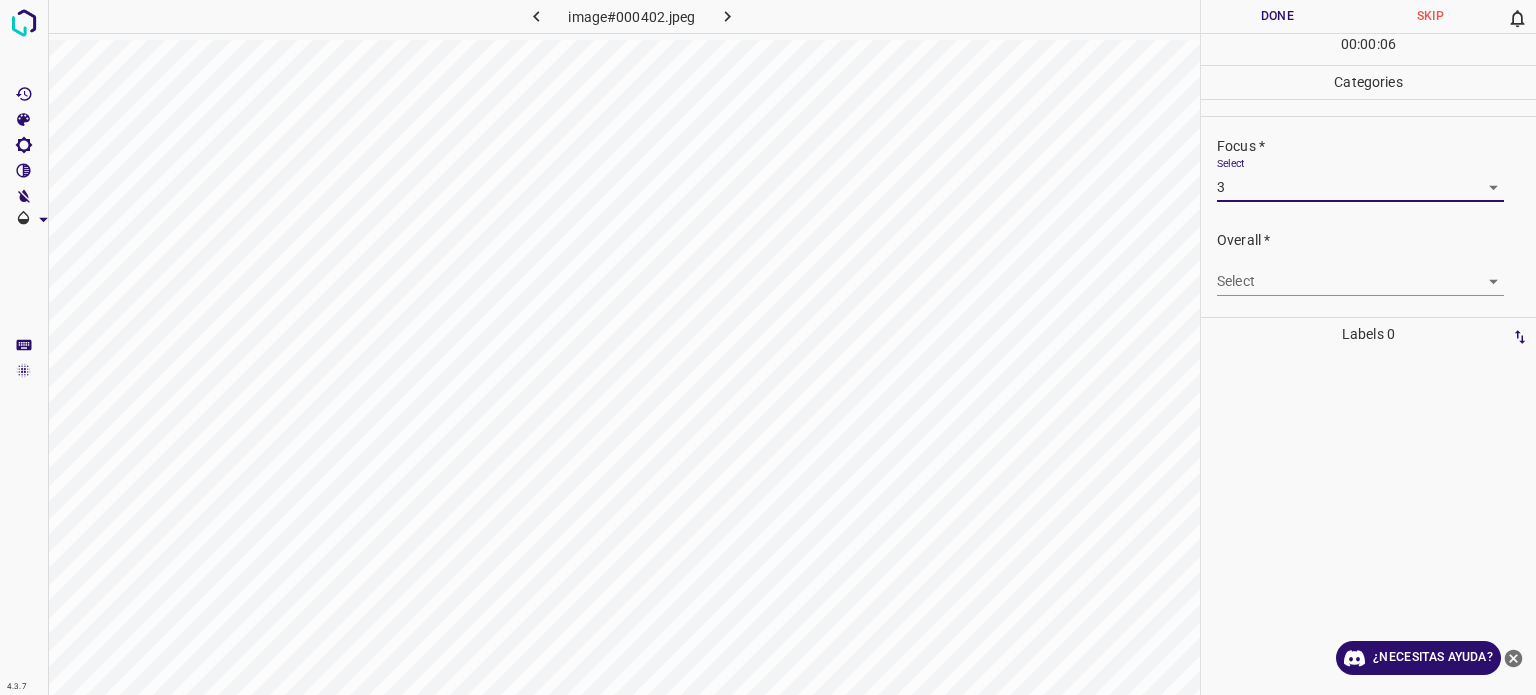 click on "4.3.7 image#000402.jpeg Done Skip 0 00   : 00   : 06   Categories Lighting *  Select 3 3 Focus *  Select 3 3 Overall *  Select ​ Labels   0 Categories 1 Lighting 2 Focus 3 Overall Tools Space Change between modes (Draw & Edit) I Auto labeling R Restore zoom M Zoom in N Zoom out Delete Delete selecte label Filters Z Restore filters X Saturation filter C Brightness filter V Contrast filter B Gray scale filter General O Download ¿Necesitas ayuda? Texto original Valora esta traducción Tu opinión servirá para ayudar a mejorar el Traductor de Google - Texto - Esconder - Borrar" at bounding box center (768, 347) 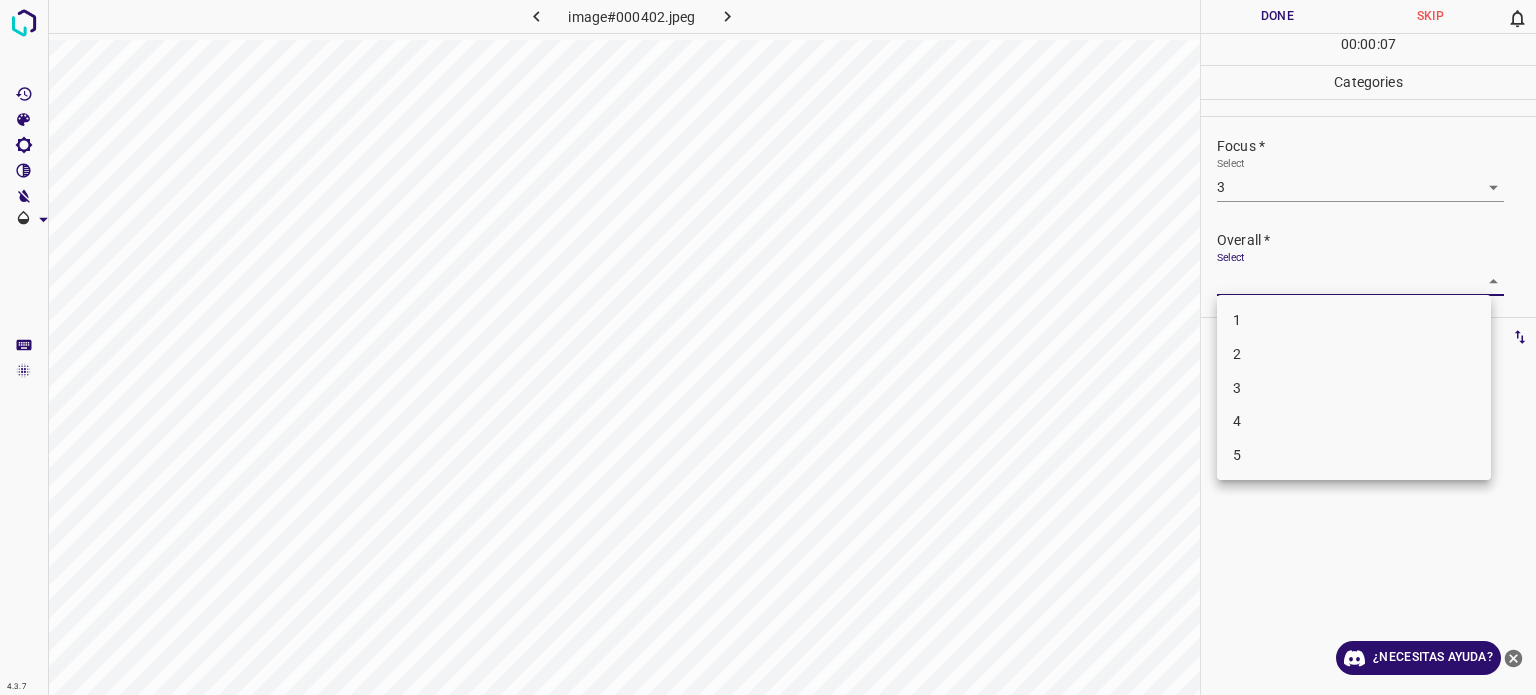 drag, startPoint x: 1252, startPoint y: 393, endPoint x: 1250, endPoint y: 383, distance: 10.198039 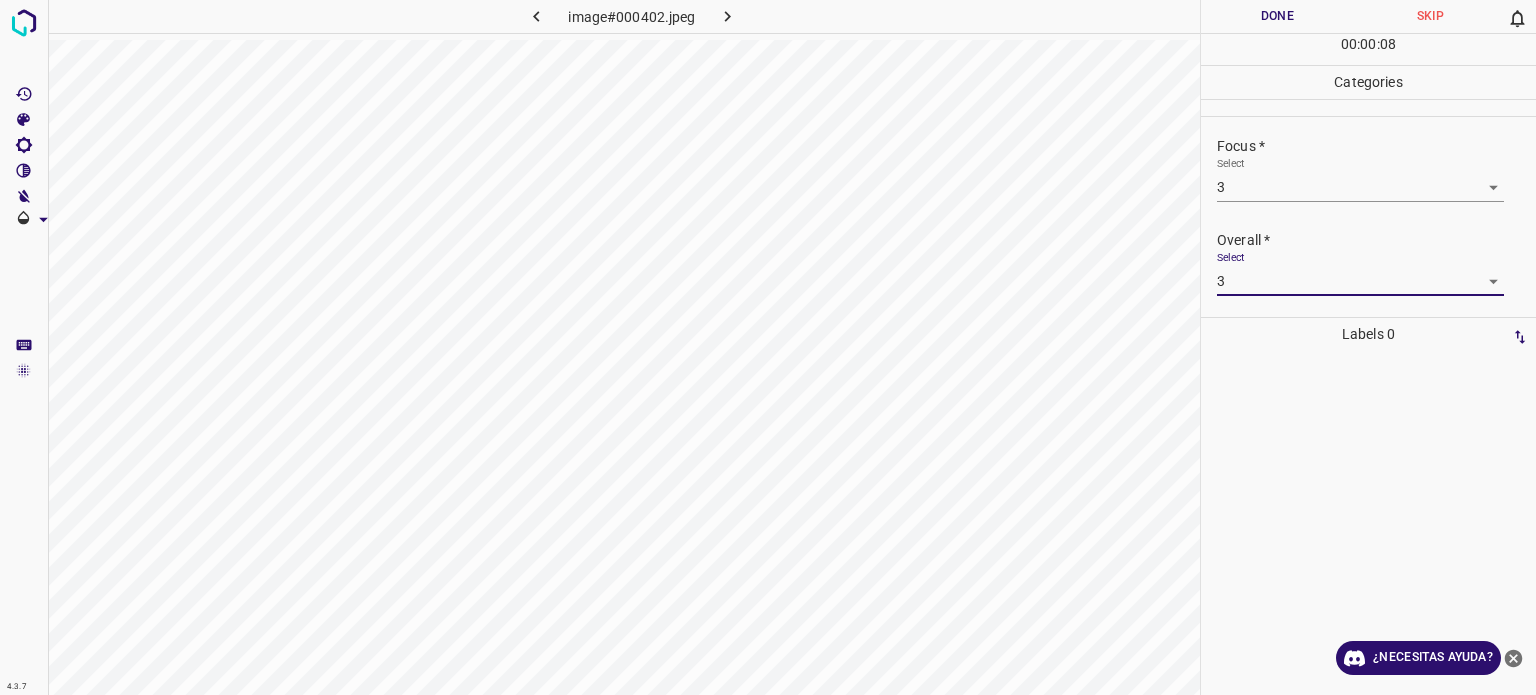 click on "Done" at bounding box center [1277, 16] 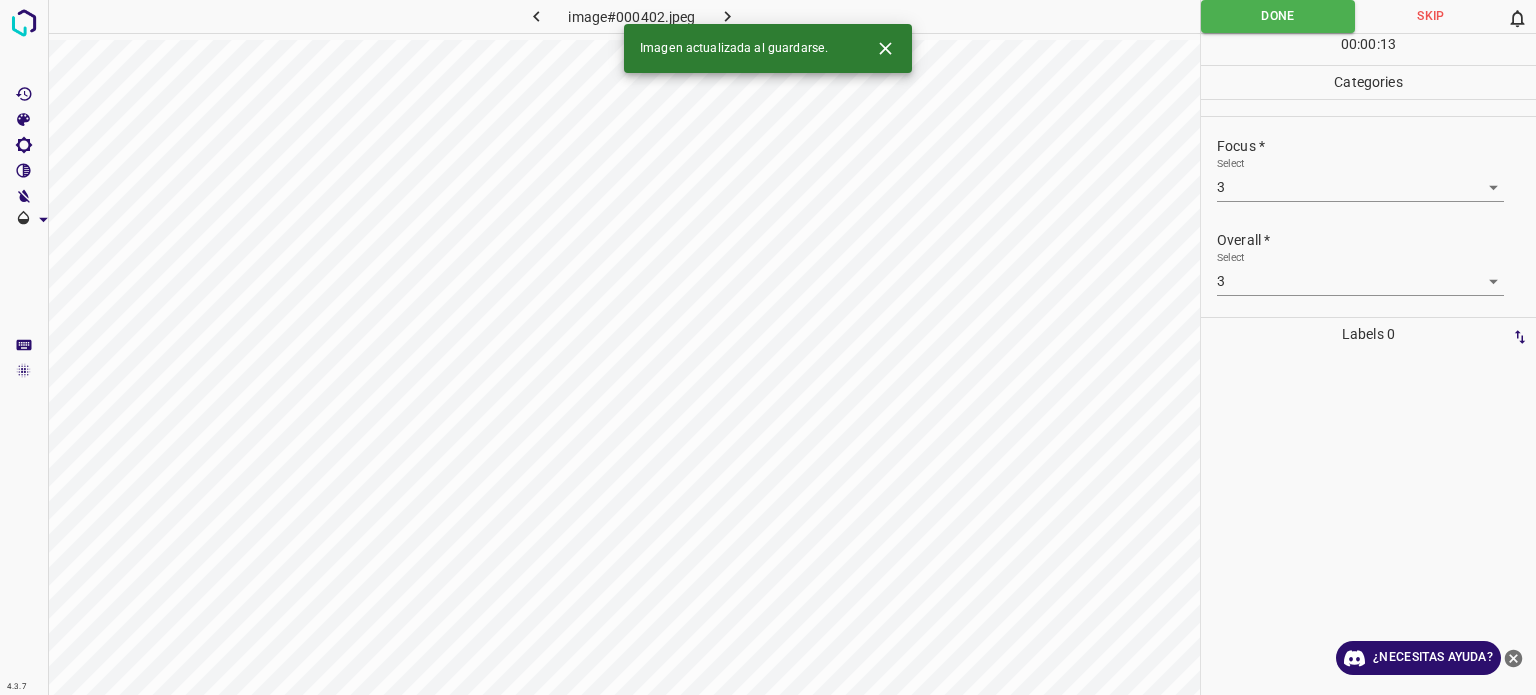 click 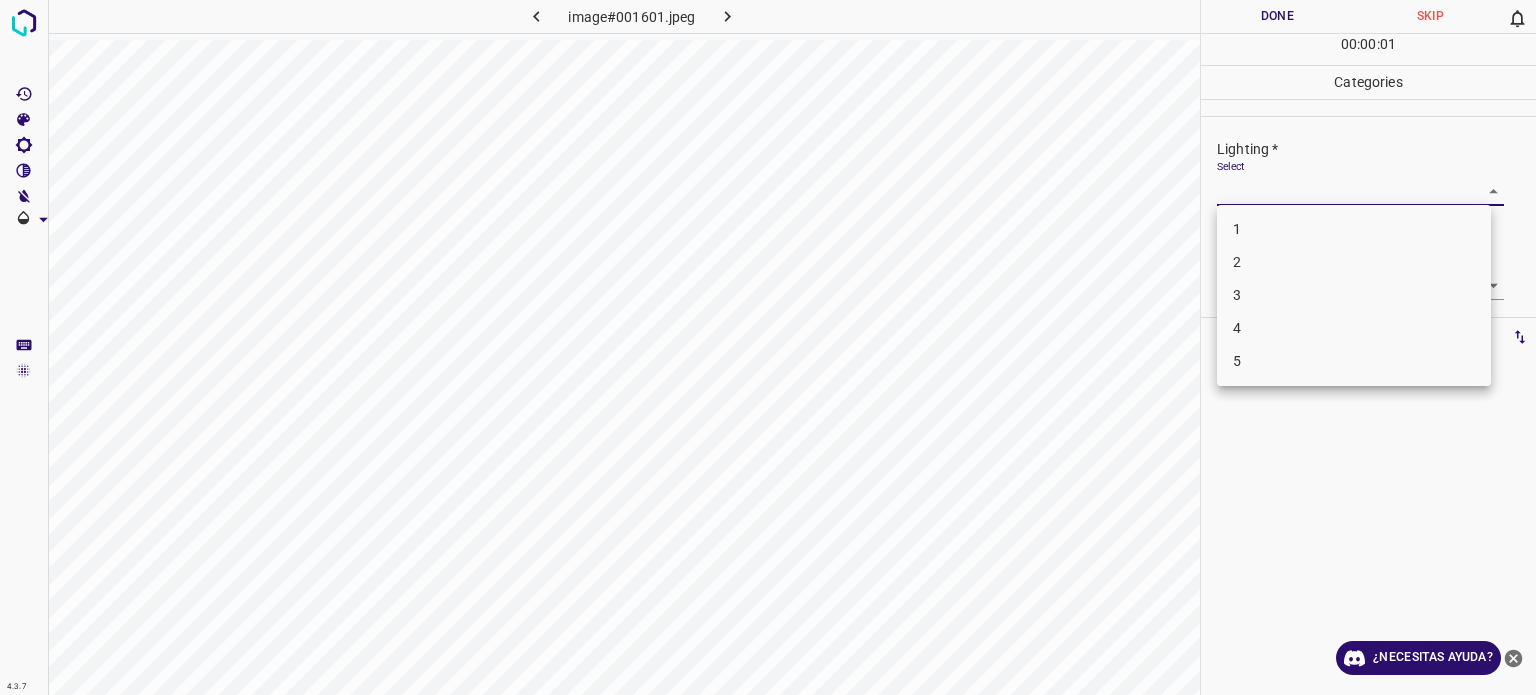 click on "4.3.7 image#[HASH] Done Skip 0 00   : 00   : 01   Categories Lighting *  Select ​ Focus *  Select ​ Overall *  Select ​ Labels   0 Categories 1 Lighting 2 Focus 3 Overall Tools Space Change between modes (Draw & Edit) I Auto labeling R Restore zoom M Zoom in N Zoom out Delete Delete selecte label Filters Z Restore filters X Saturation filter C Brightness filter V Contrast filter B Gray scale filter General O Download ¿Necesitas ayuda? Texto original Valora esta traducción Tu opinión servirá para ayudar a mejorar el Traductor de Google - Texto - Esconder - Borrar 1 2 3 4 5" at bounding box center (768, 347) 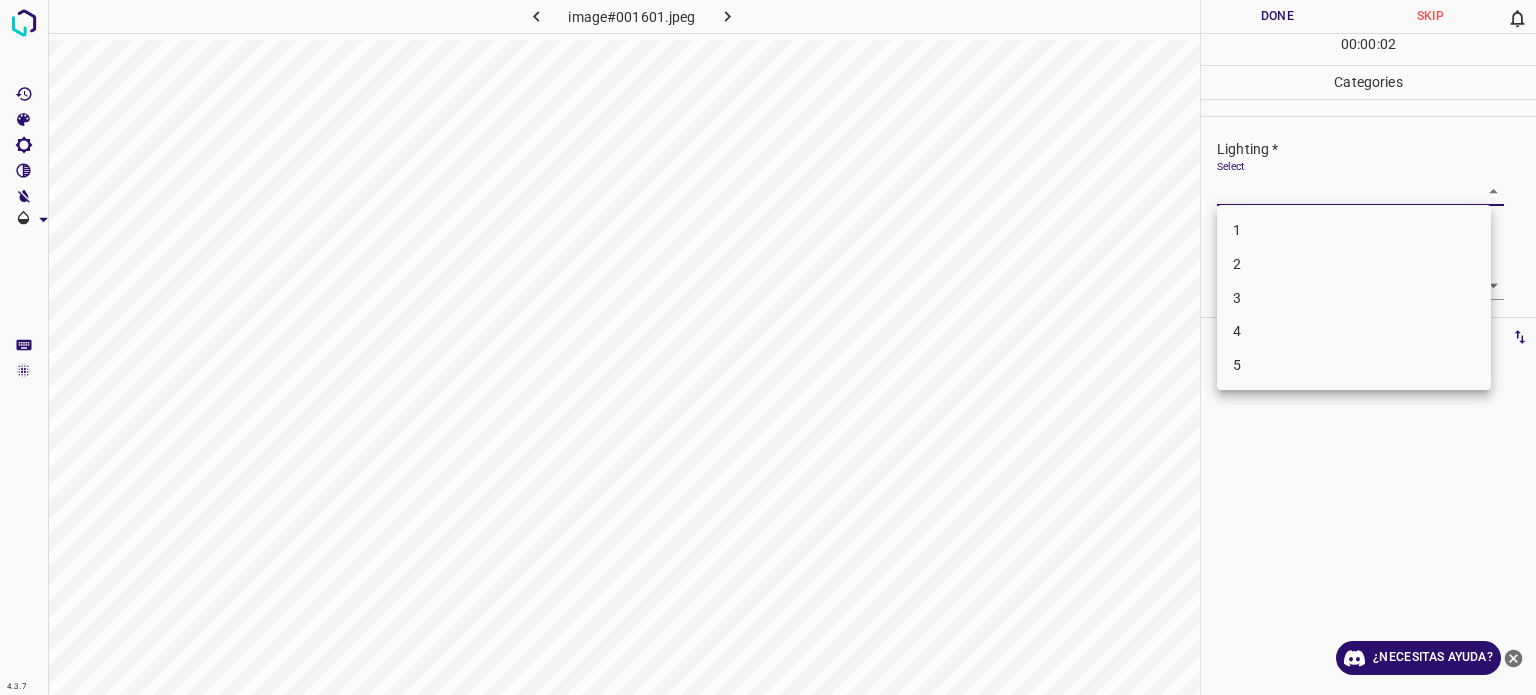 click on "3" at bounding box center (1354, 298) 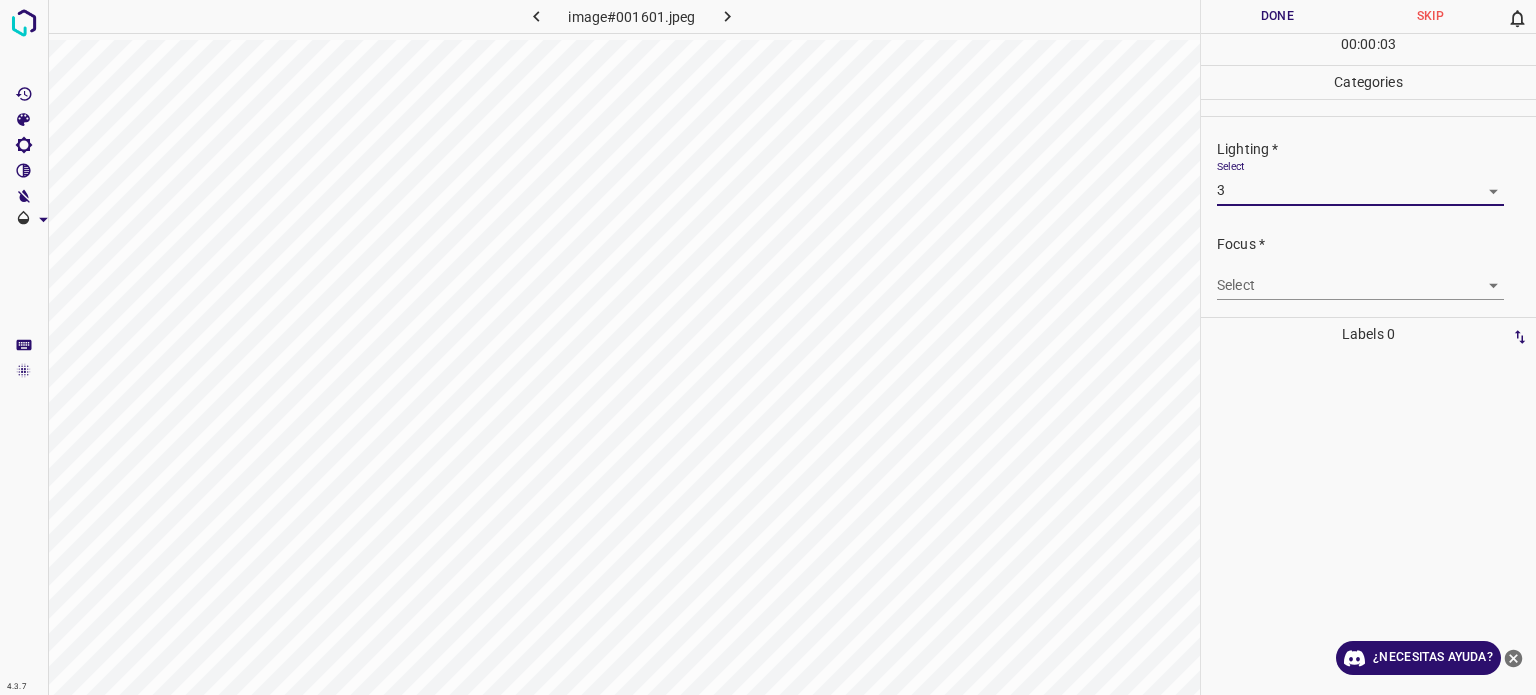 click on "4.3.7 image#001601.jpeg Done Skip 0 00   : 00   : 03   Categories Lighting *  Select 3 3 Focus *  Select ​ Overall *  Select ​ Labels   0 Categories 1 Lighting 2 Focus 3 Overall Tools Space Change between modes (Draw & Edit) I Auto labeling R Restore zoom M Zoom in N Zoom out Delete Delete selecte label Filters Z Restore filters X Saturation filter C Brightness filter V Contrast filter B Gray scale filter General O Download ¿Necesitas ayuda? Texto original Valora esta traducción Tu opinión servirá para ayudar a mejorar el Traductor de Google - Texto - Esconder - Borrar" at bounding box center (768, 347) 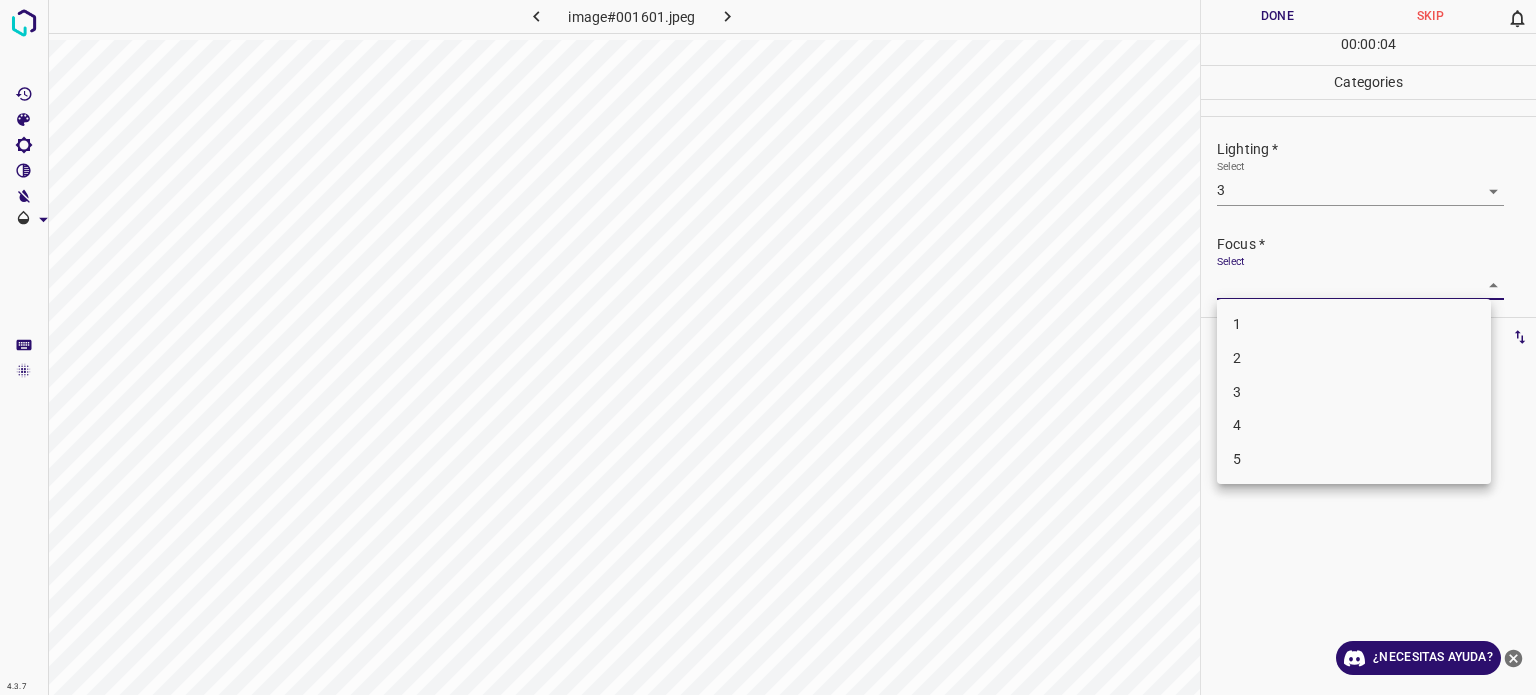 click on "3" at bounding box center [1354, 392] 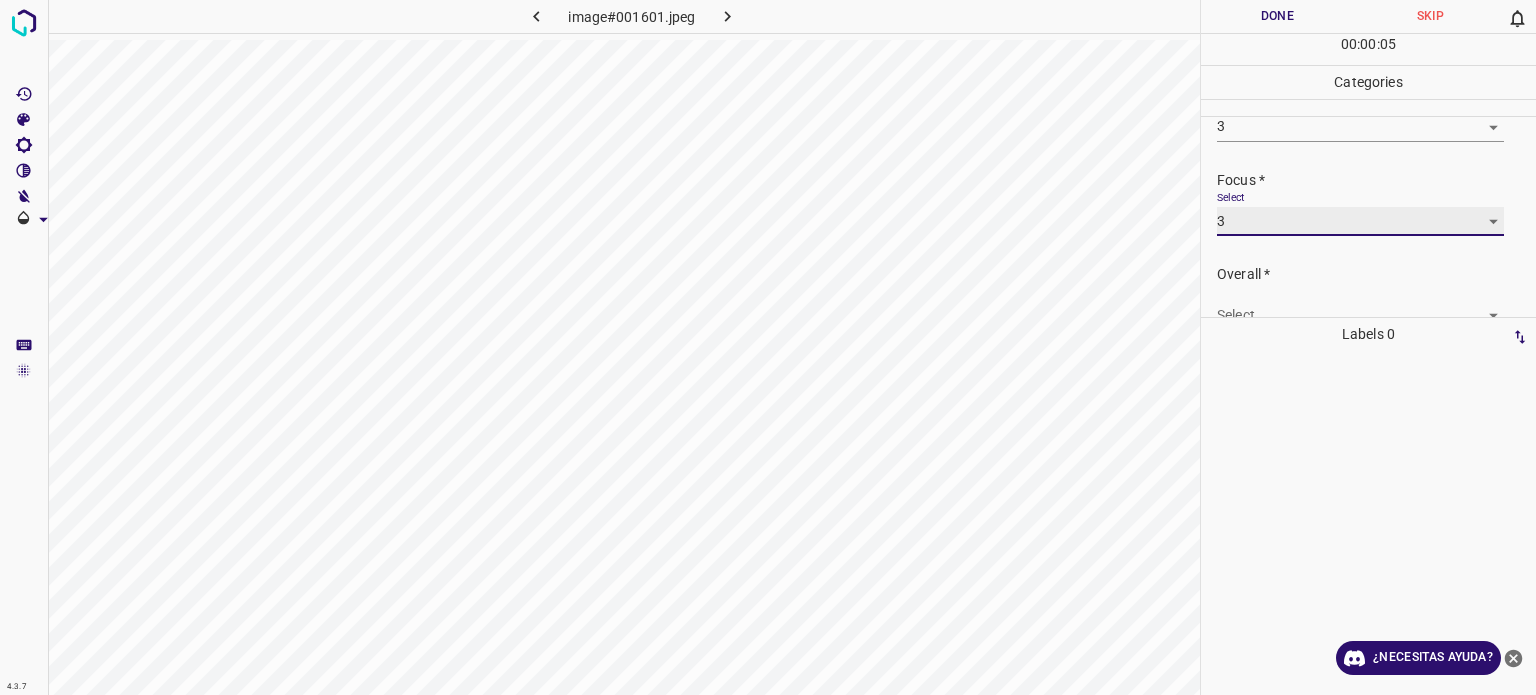 scroll, scrollTop: 98, scrollLeft: 0, axis: vertical 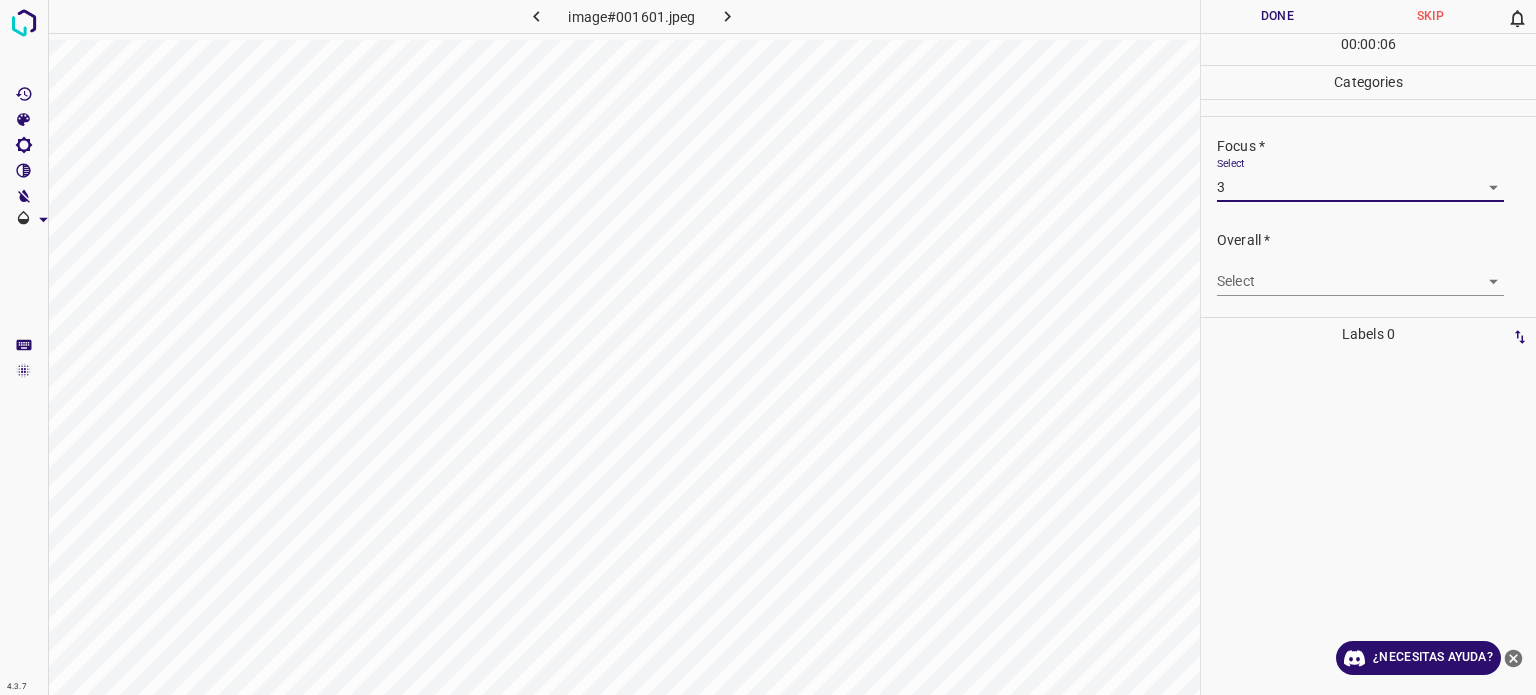 click on "4.3.7 image#001601.jpeg Done Skip 0 00   : 00   : 06   Categories Lighting *  Select 3 3 Focus *  Select 3 3 Overall *  Select ​ Labels   0 Categories 1 Lighting 2 Focus 3 Overall Tools Space Change between modes (Draw & Edit) I Auto labeling R Restore zoom M Zoom in N Zoom out Delete Delete selecte label Filters Z Restore filters X Saturation filter C Brightness filter V Contrast filter B Gray scale filter General O Download ¿Necesitas ayuda? Texto original Valora esta traducción Tu opinión servirá para ayudar a mejorar el Traductor de Google - Texto - Esconder - Borrar" at bounding box center (768, 347) 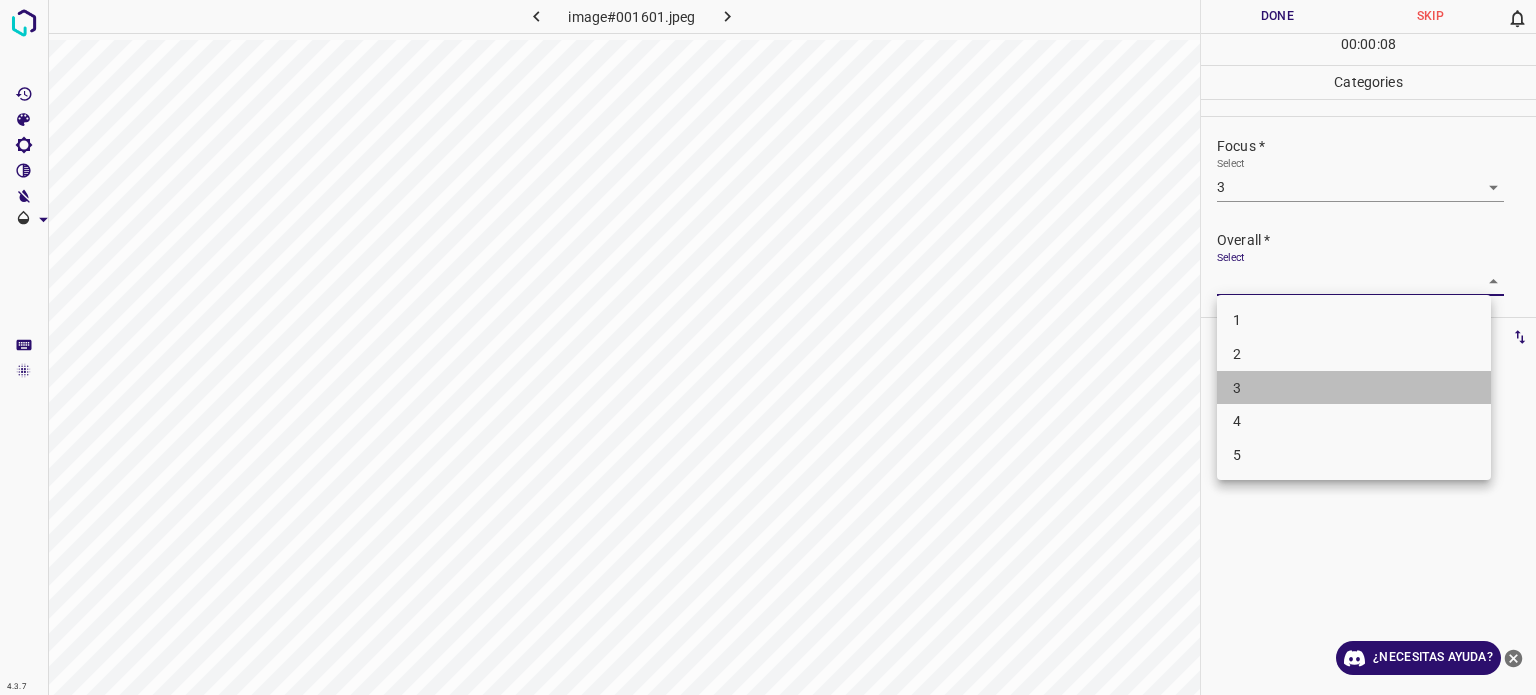 click on "3" at bounding box center [1354, 388] 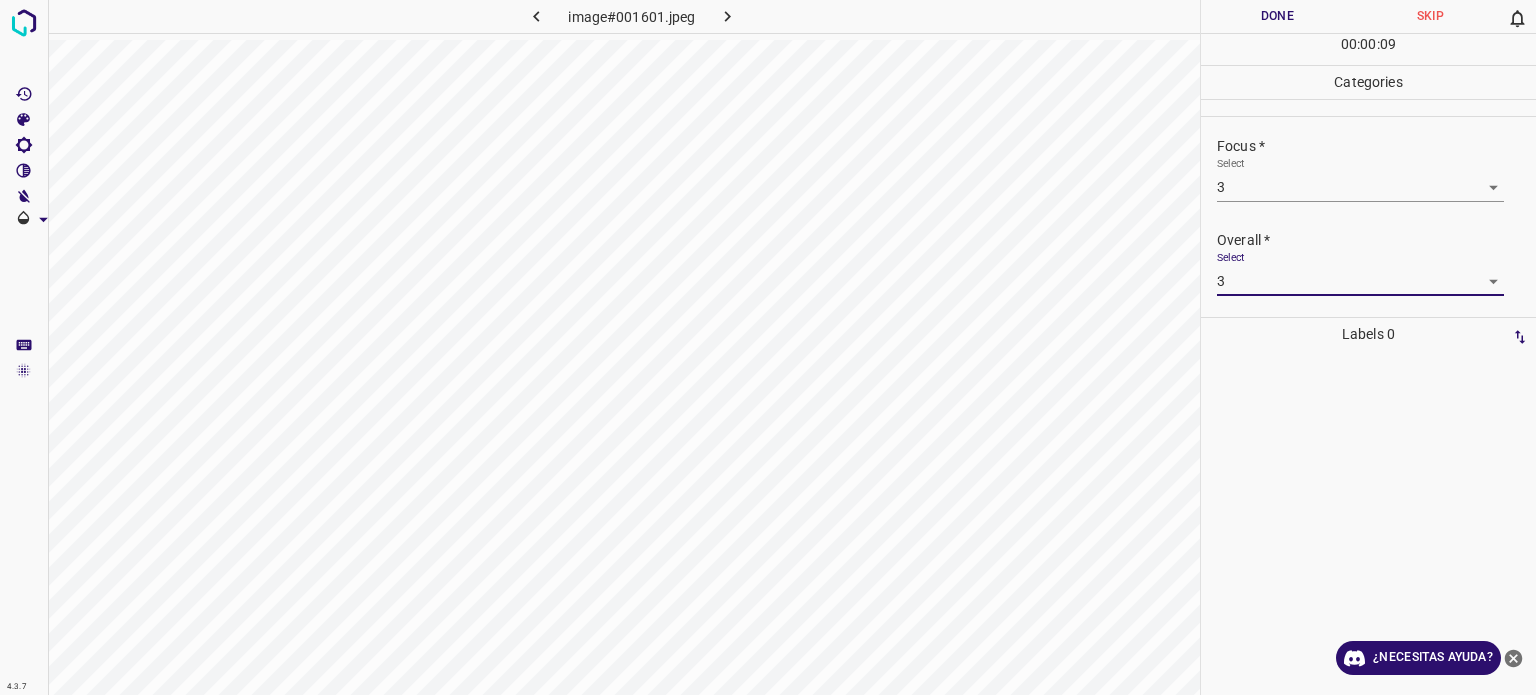 click on "Done" at bounding box center [1277, 16] 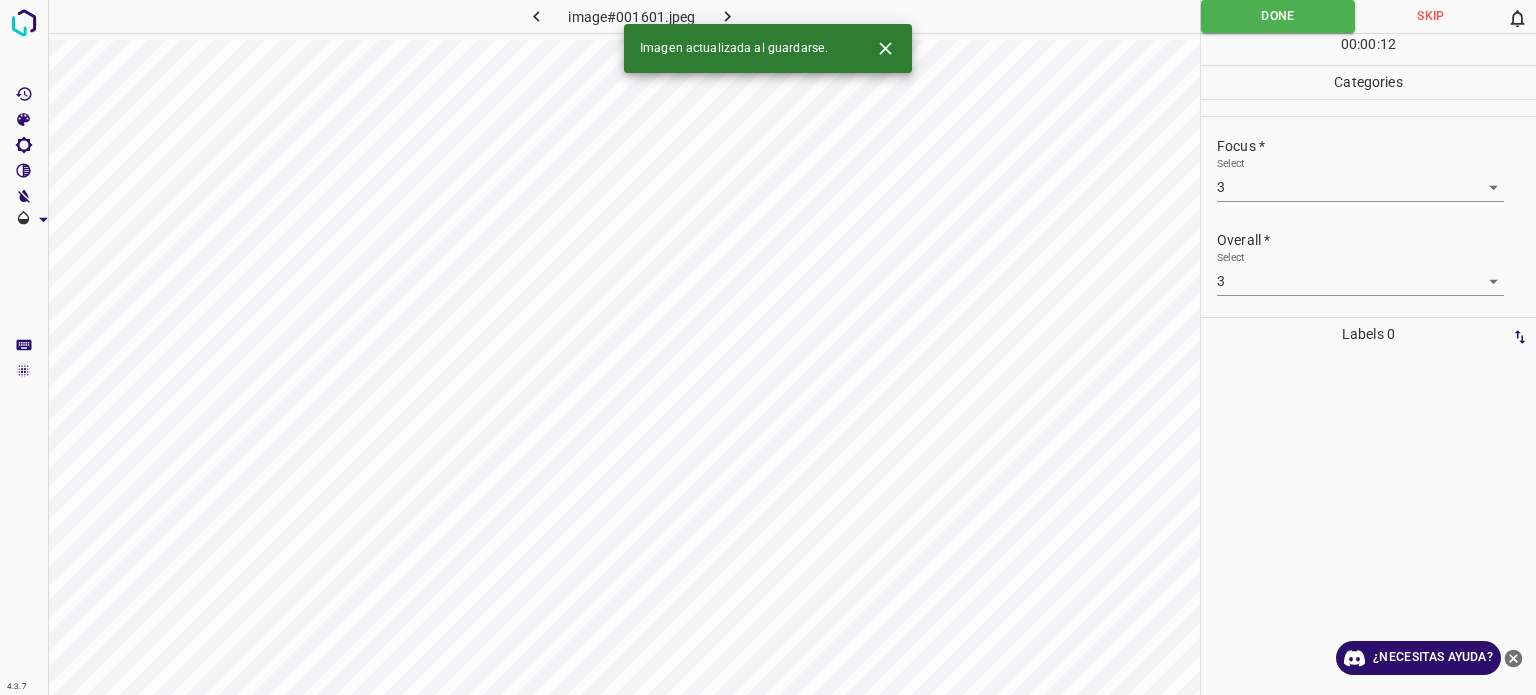 click 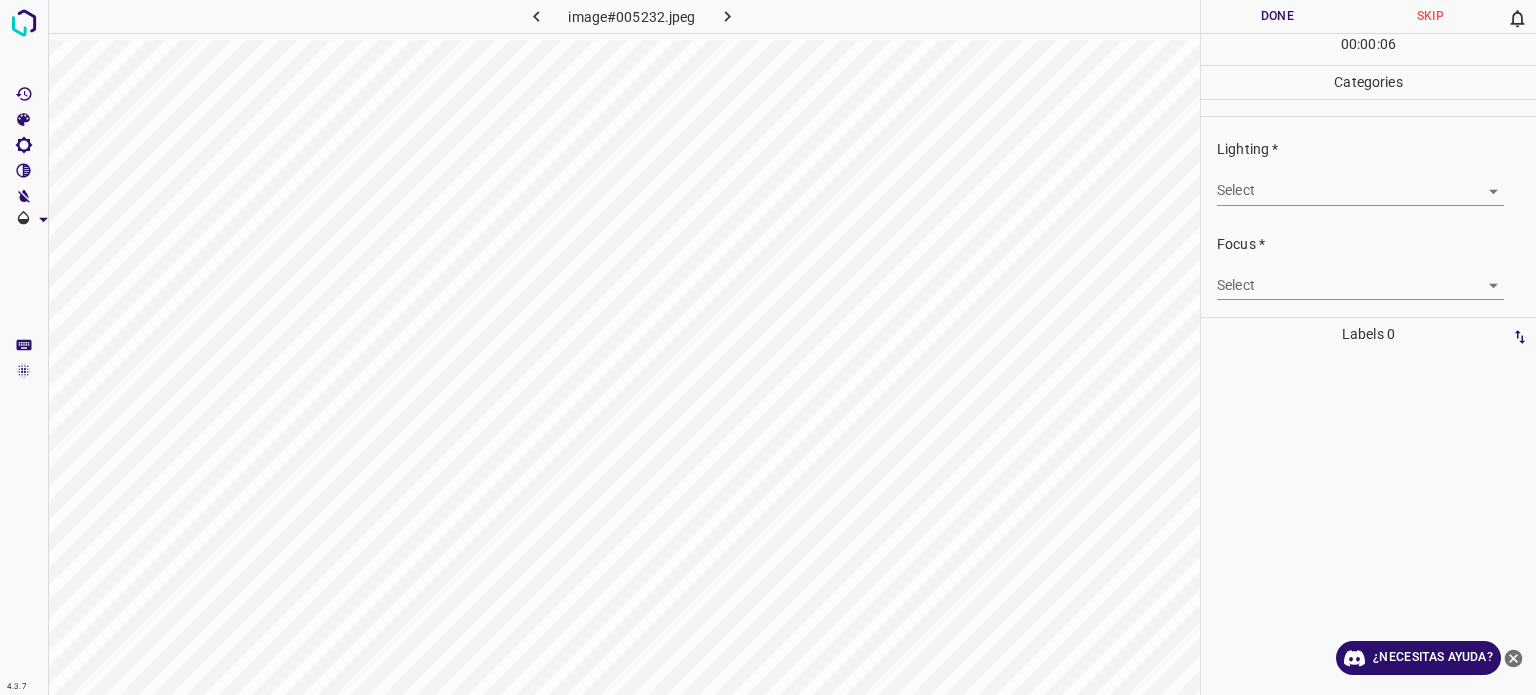 click on "4.3.7 image#005232.jpeg Done Skip 0 00   : 00   : 06   Categories Lighting *  Select ​ Focus *  Select ​ Overall *  Select ​ Labels   0 Categories 1 Lighting 2 Focus 3 Overall Tools Space Change between modes (Draw & Edit) I Auto labeling R Restore zoom M Zoom in N Zoom out Delete Delete selecte label Filters Z Restore filters X Saturation filter C Brightness filter V Contrast filter B Gray scale filter General O Download ¿Necesitas ayuda? Texto original Valora esta traducción Tu opinión servirá para ayudar a mejorar el Traductor de Google - Texto - Esconder - Borrar" at bounding box center (768, 347) 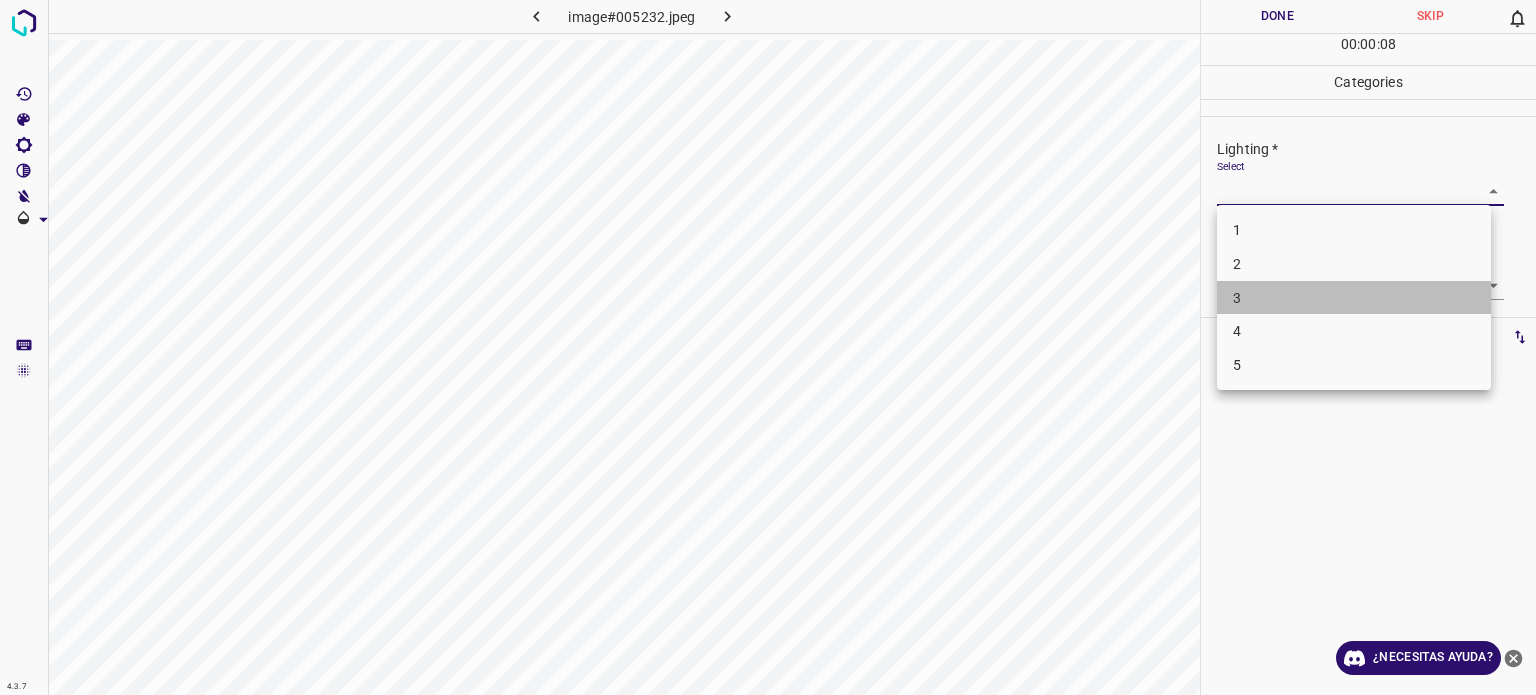 click on "3" at bounding box center (1354, 298) 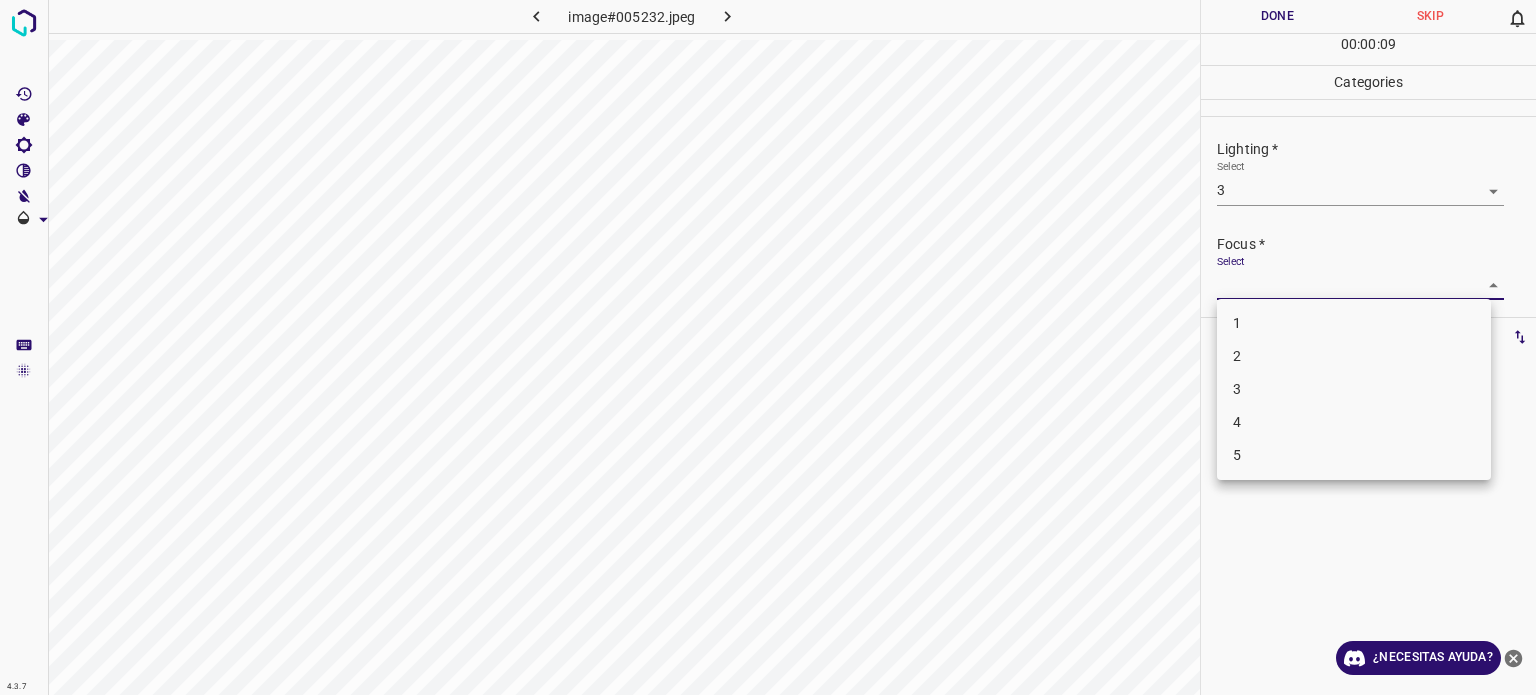 click on "4.3.7 image#005232.jpeg Done Skip 0 00   : 00   : 09   Categories Lighting *  Select 3 3 Focus *  Select ​ Overall *  Select ​ Labels   0 Categories 1 Lighting 2 Focus 3 Overall Tools Space Change between modes (Draw & Edit) I Auto labeling R Restore zoom M Zoom in N Zoom out Delete Delete selecte label Filters Z Restore filters X Saturation filter C Brightness filter V Contrast filter B Gray scale filter General O Download ¿Necesitas ayuda? Texto original Valora esta traducción Tu opinión servirá para ayudar a mejorar el Traductor de Google - Texto - Esconder - Borrar 1 2 3 4 5" at bounding box center (768, 347) 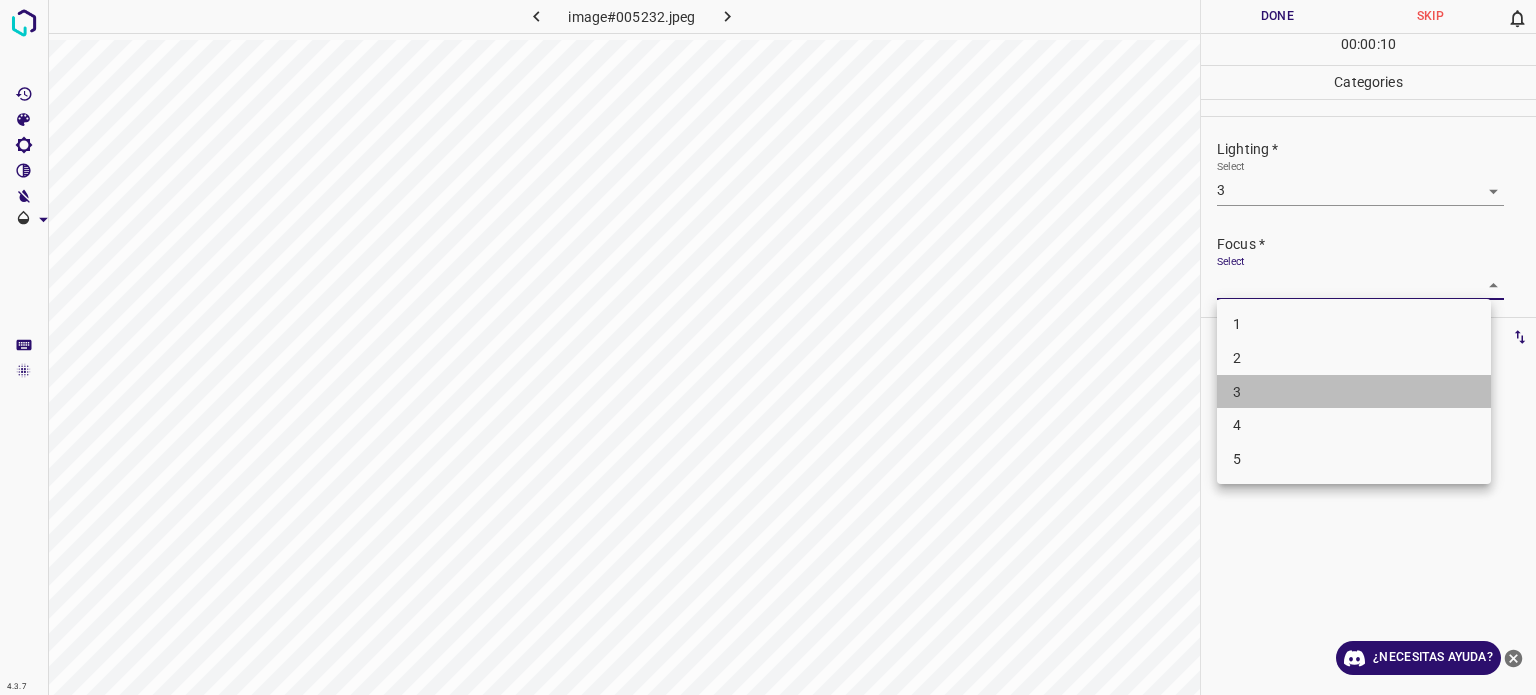 click on "3" at bounding box center (1354, 392) 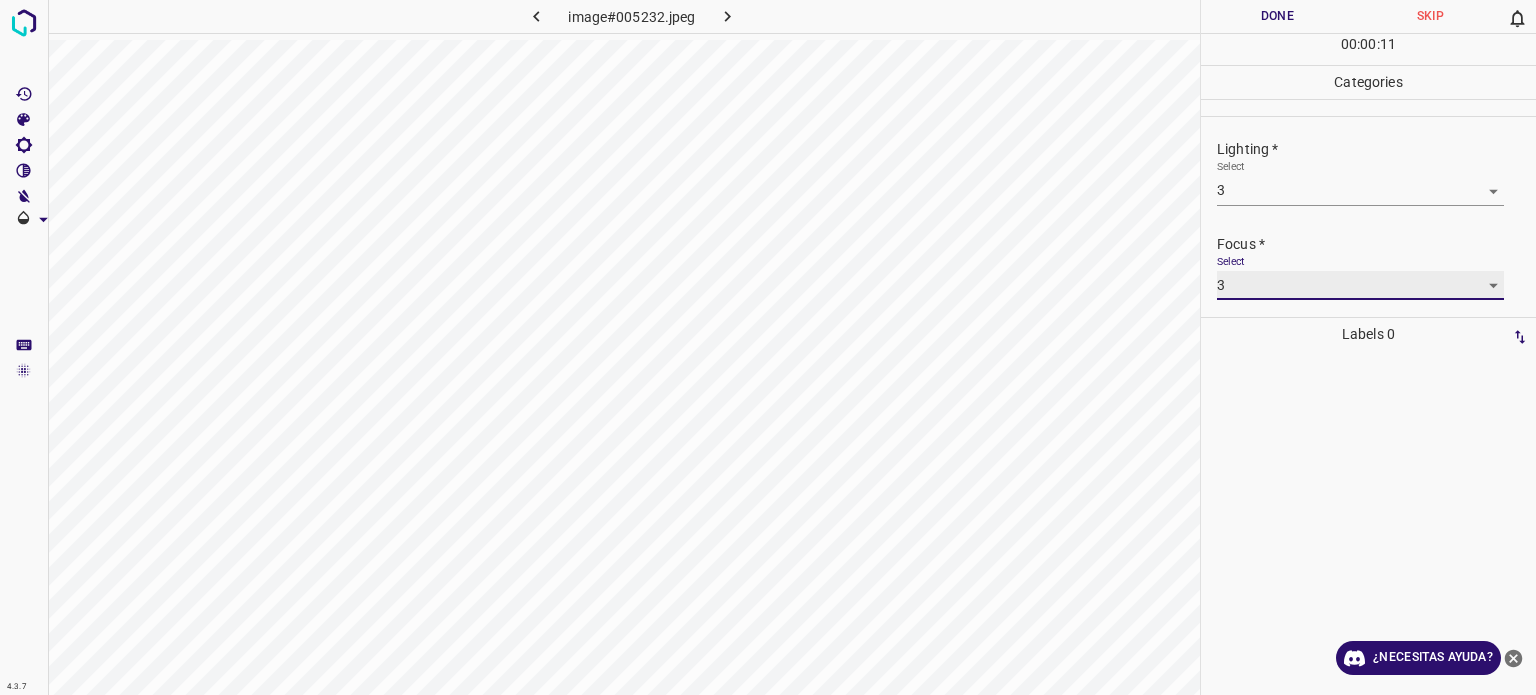 scroll, scrollTop: 98, scrollLeft: 0, axis: vertical 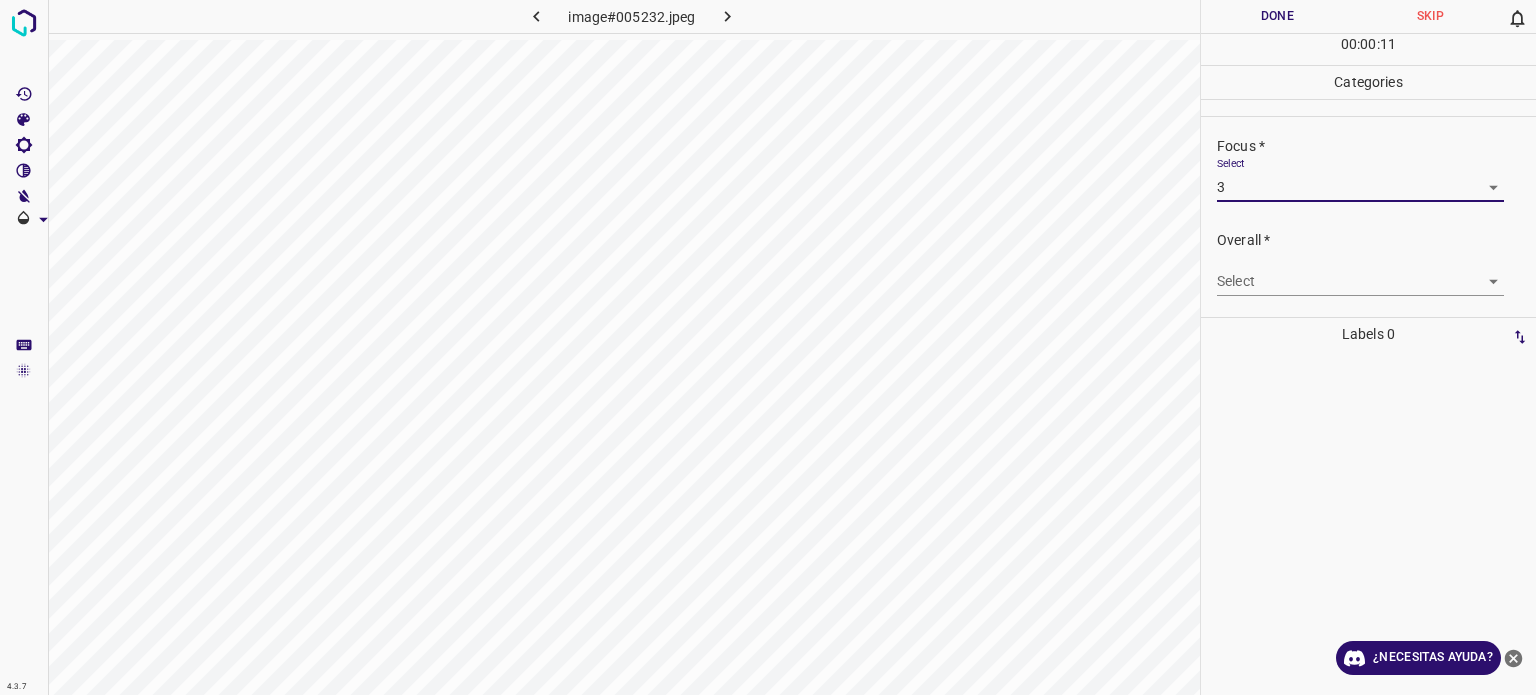 click on "4.3.7 image#005232.jpeg Done Skip 0 00   : 00   : 11   Categories Lighting *  Select 3 3 Focus *  Select 3 3 Overall *  Select ​ Labels   0 Categories 1 Lighting 2 Focus 3 Overall Tools Space Change between modes (Draw & Edit) I Auto labeling R Restore zoom M Zoom in N Zoom out Delete Delete selecte label Filters Z Restore filters X Saturation filter C Brightness filter V Contrast filter B Gray scale filter General O Download ¿Necesitas ayuda? Texto original Valora esta traducción Tu opinión servirá para ayudar a mejorar el Traductor de Google - Texto - Esconder - Borrar" at bounding box center (768, 347) 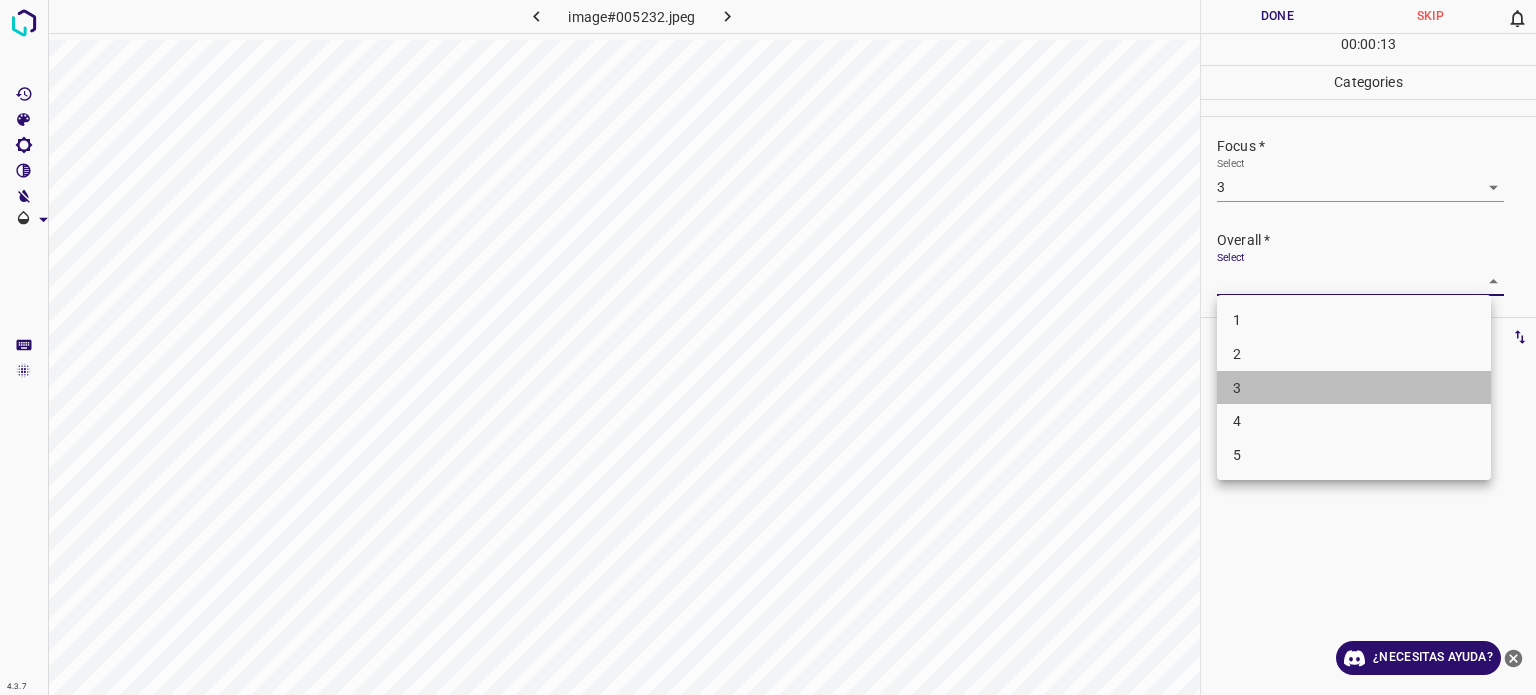 click on "3" at bounding box center [1354, 388] 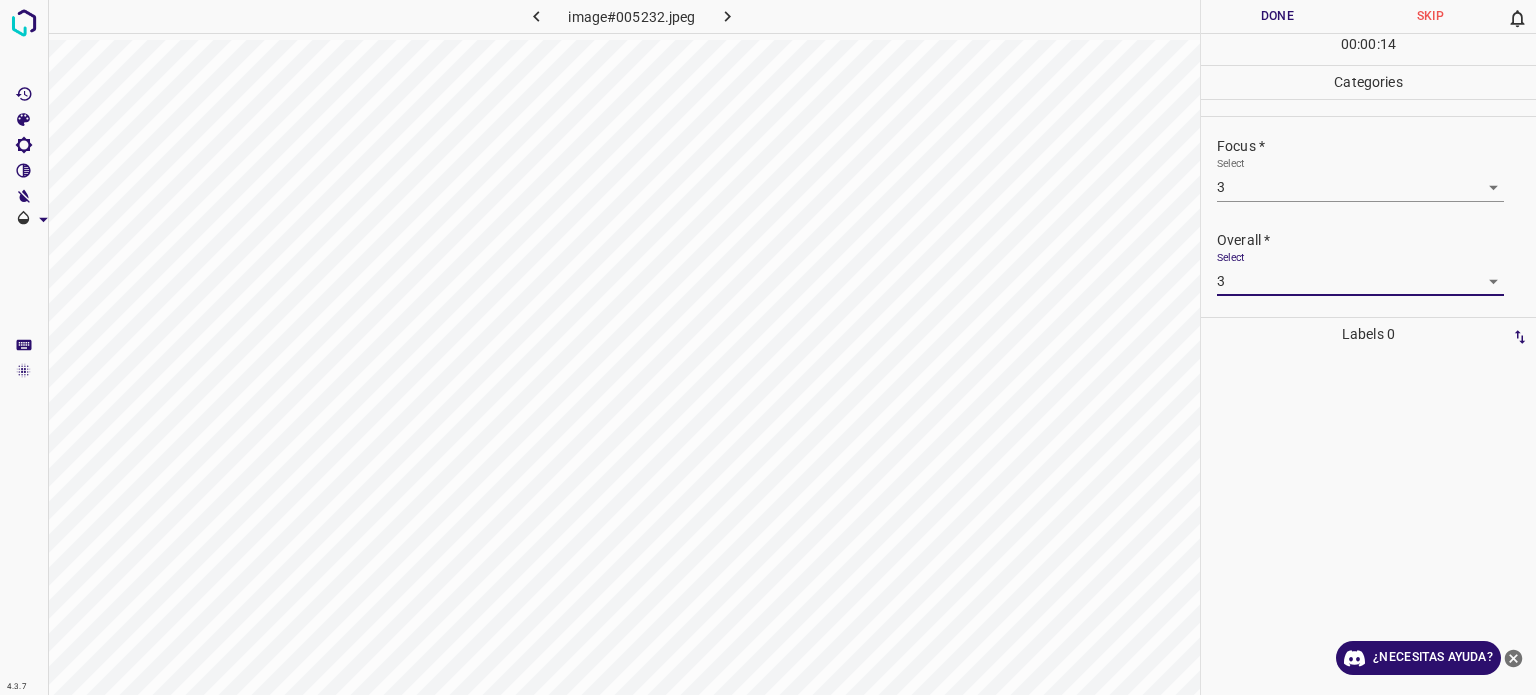 click on "Done" at bounding box center (1277, 16) 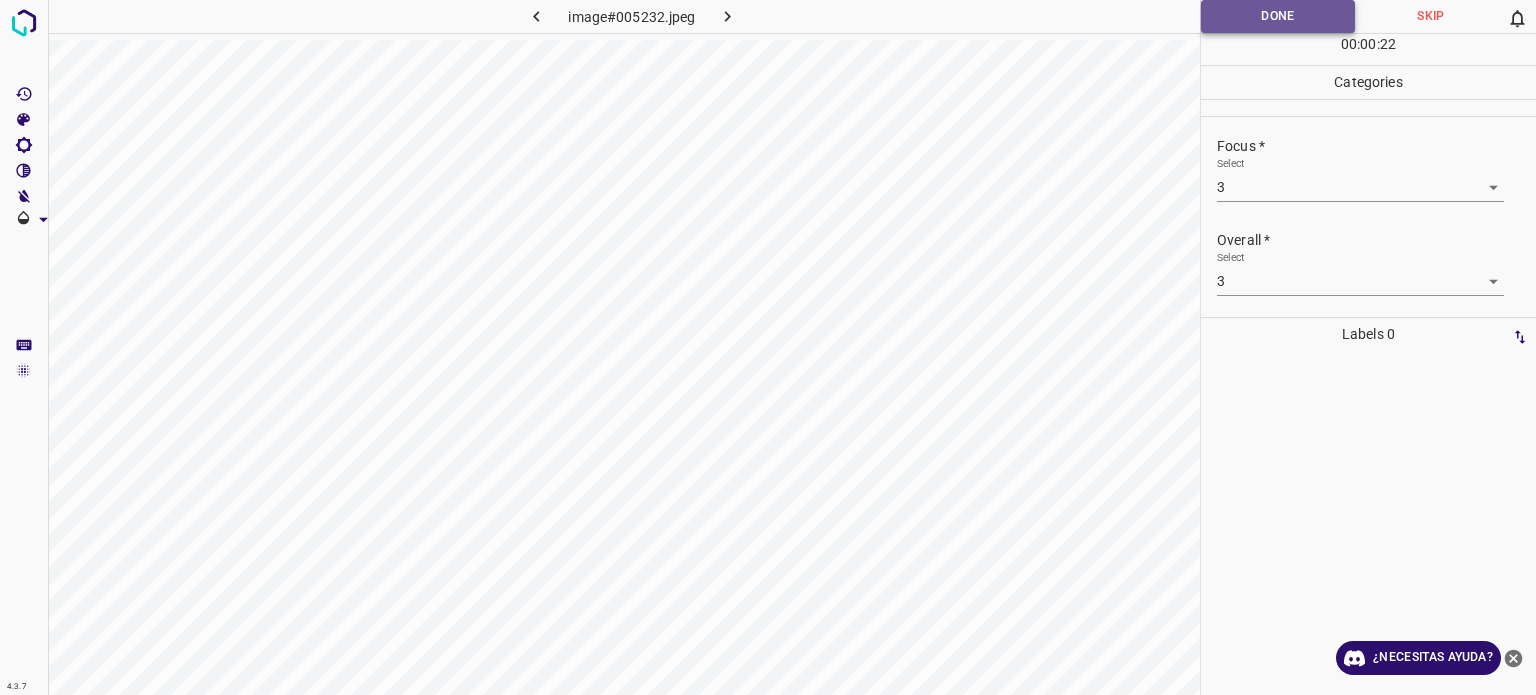 click on "Done" at bounding box center [1278, 16] 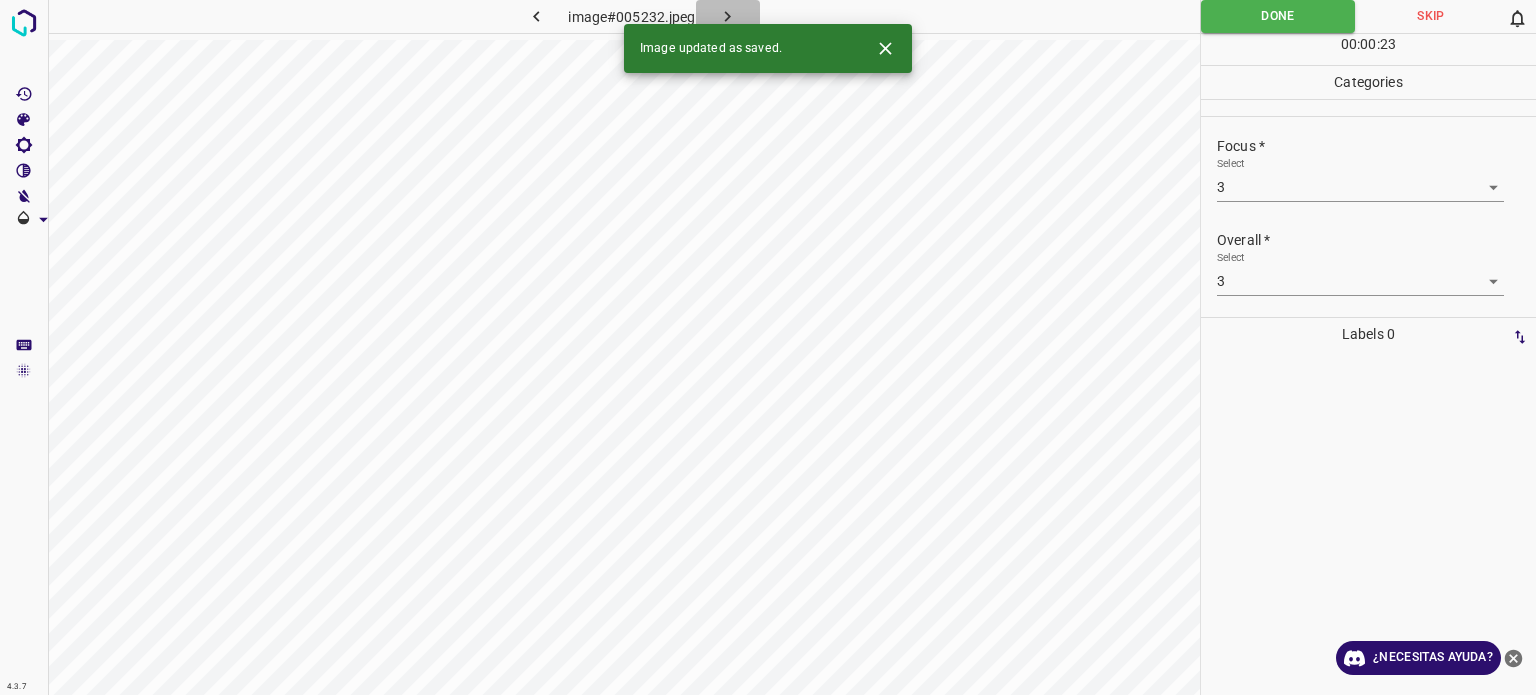 click 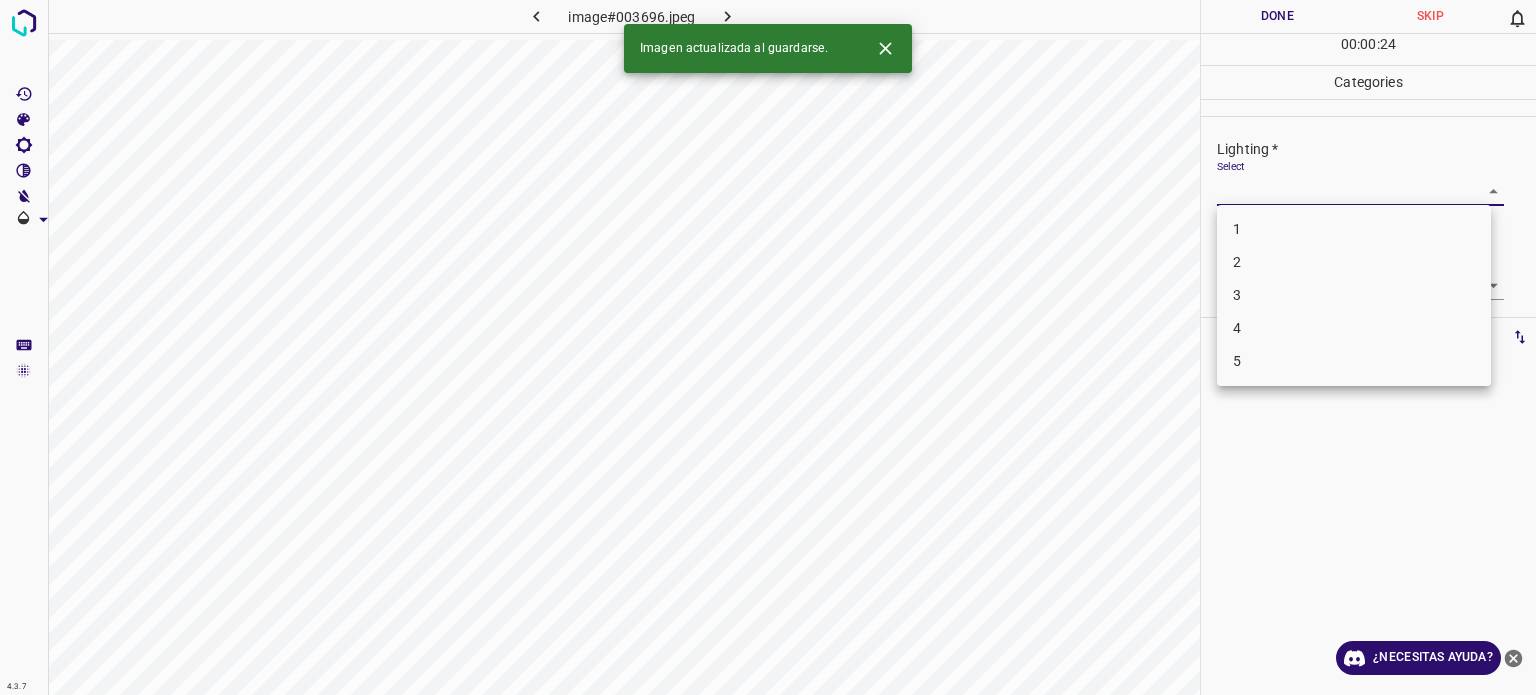 drag, startPoint x: 1237, startPoint y: 198, endPoint x: 1248, endPoint y: 255, distance: 58.0517 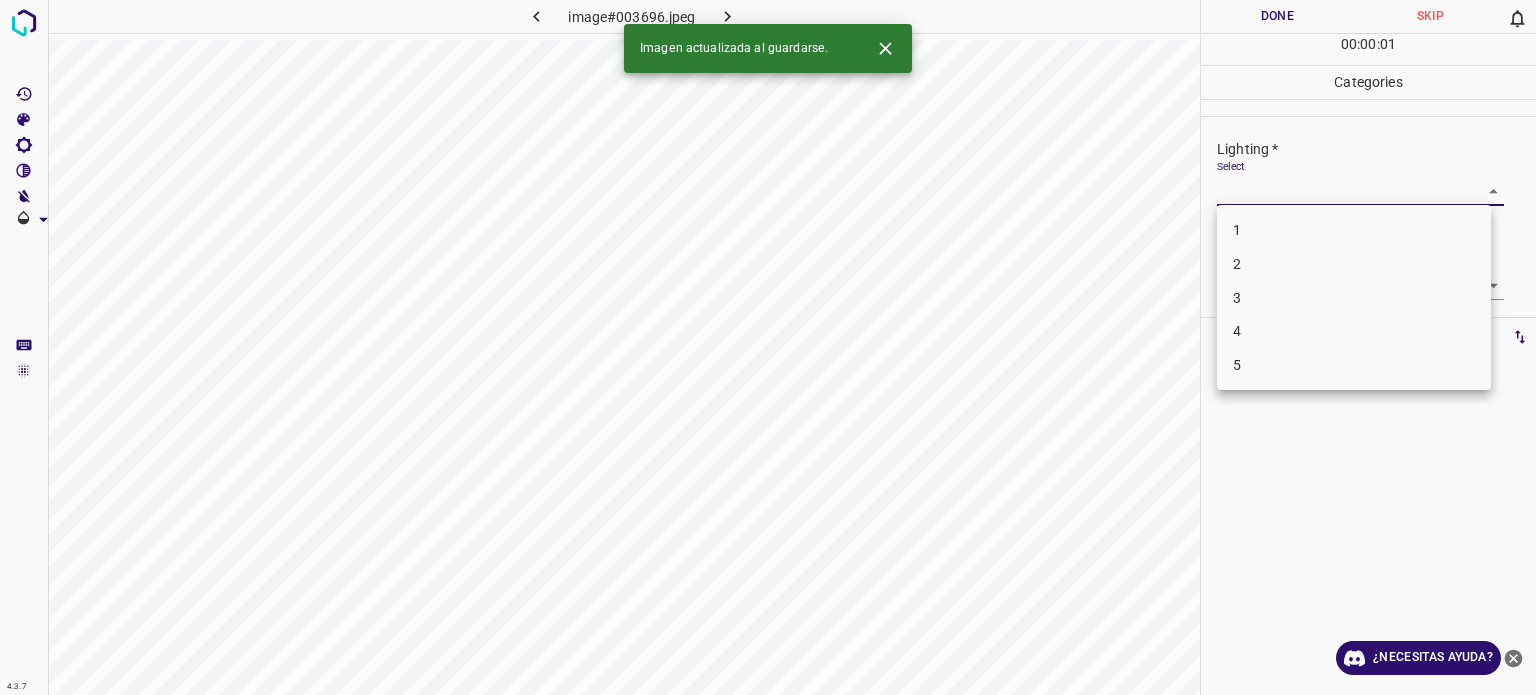 click on "3" at bounding box center [1354, 298] 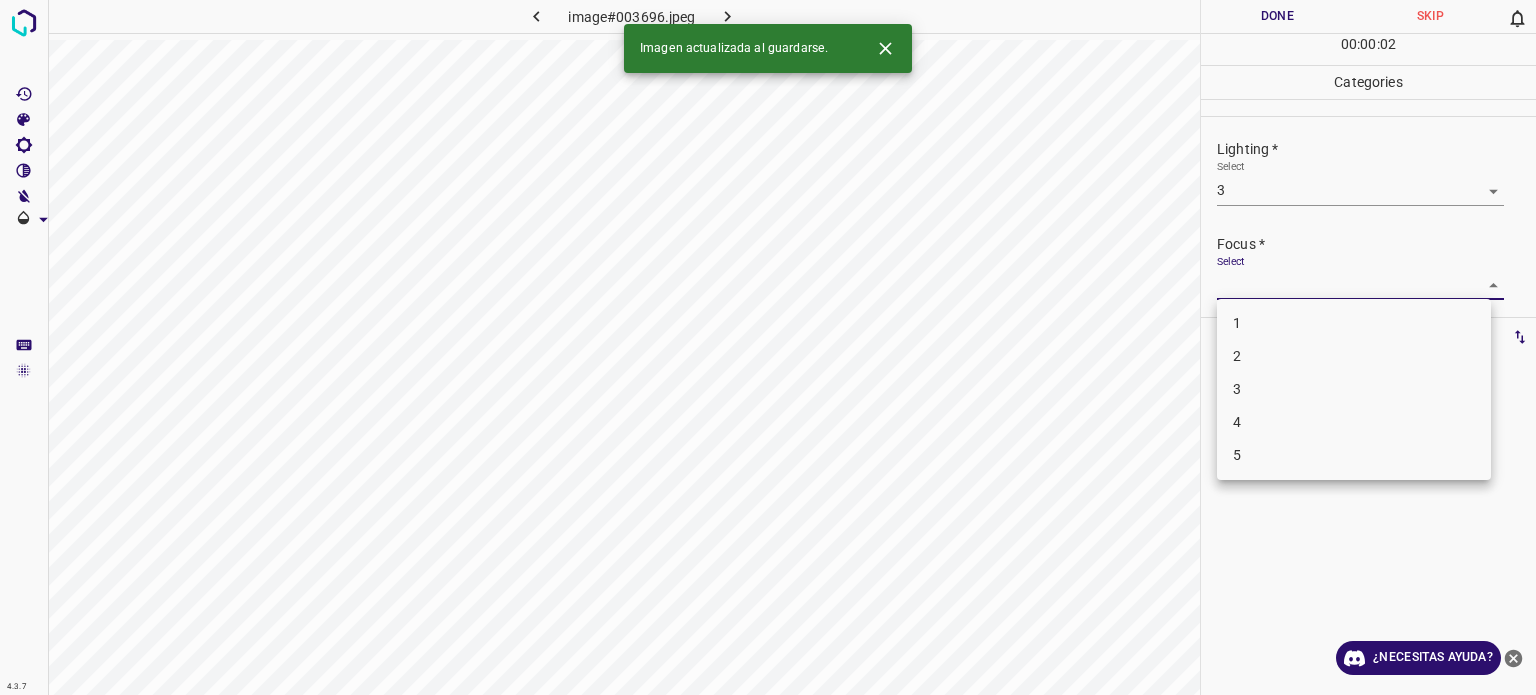 click on "4.3.7 image#003696.jpeg Done Skip 0 00 : 00 : 02 Categories Lighting * Select 3 3 Focus * Select Overall * Select Labels 0 Categories 1 Lighting 2 Focus 3 Overall Tools Space Change between modes (Draw & Edit) I Auto labeling R Restore zoom M Zoom in N Zoom out Delete Delete selected label Filters Z Restore filters X Saturation filter C Brightness filter V Contrast filter B Gray scale filter General O Download Imagen actualizada al guardarse. ¿Necesitas ayuda? Texto original Valora esta traducción Tu opinión servirá para ayudar a mejorar el Traductor de Google - Texto - Esconder - Borrar 1 2 3 4 5" at bounding box center (768, 347) 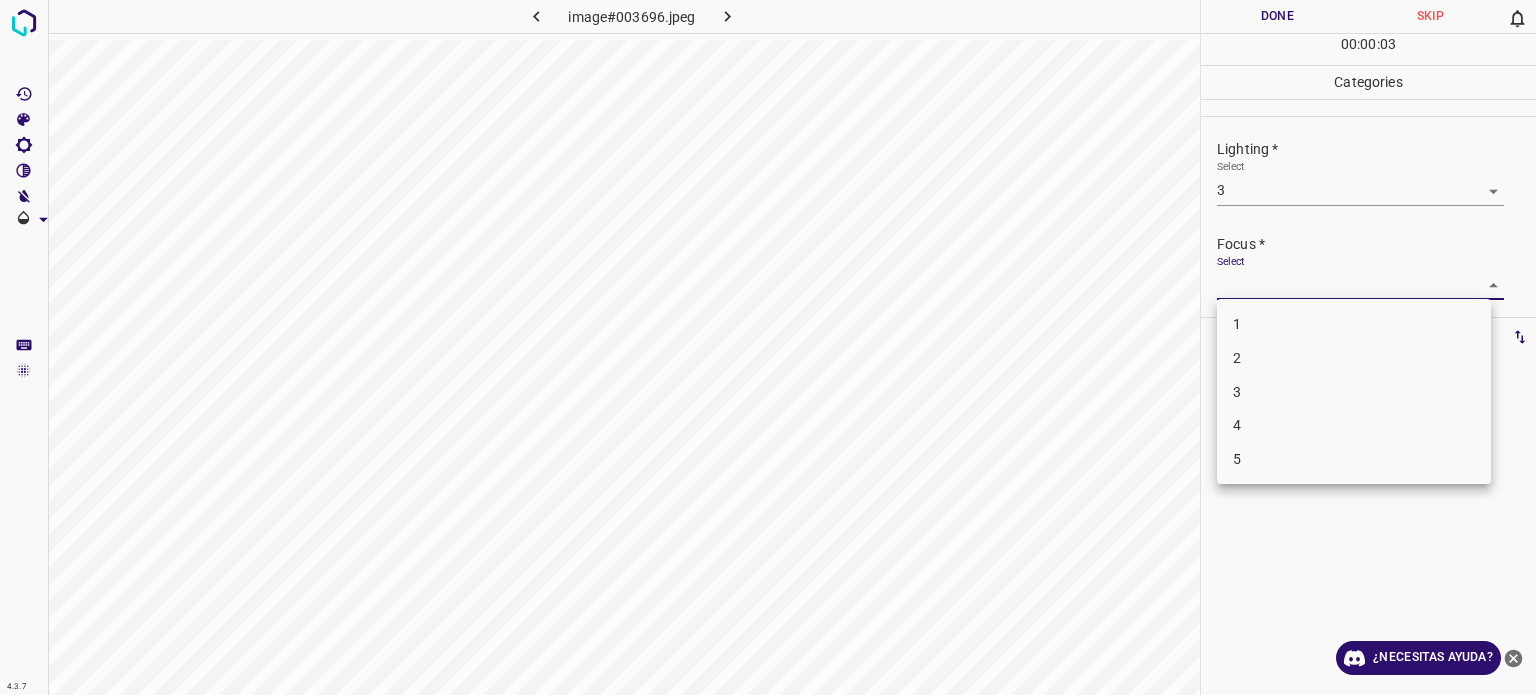 click on "3" at bounding box center (1354, 392) 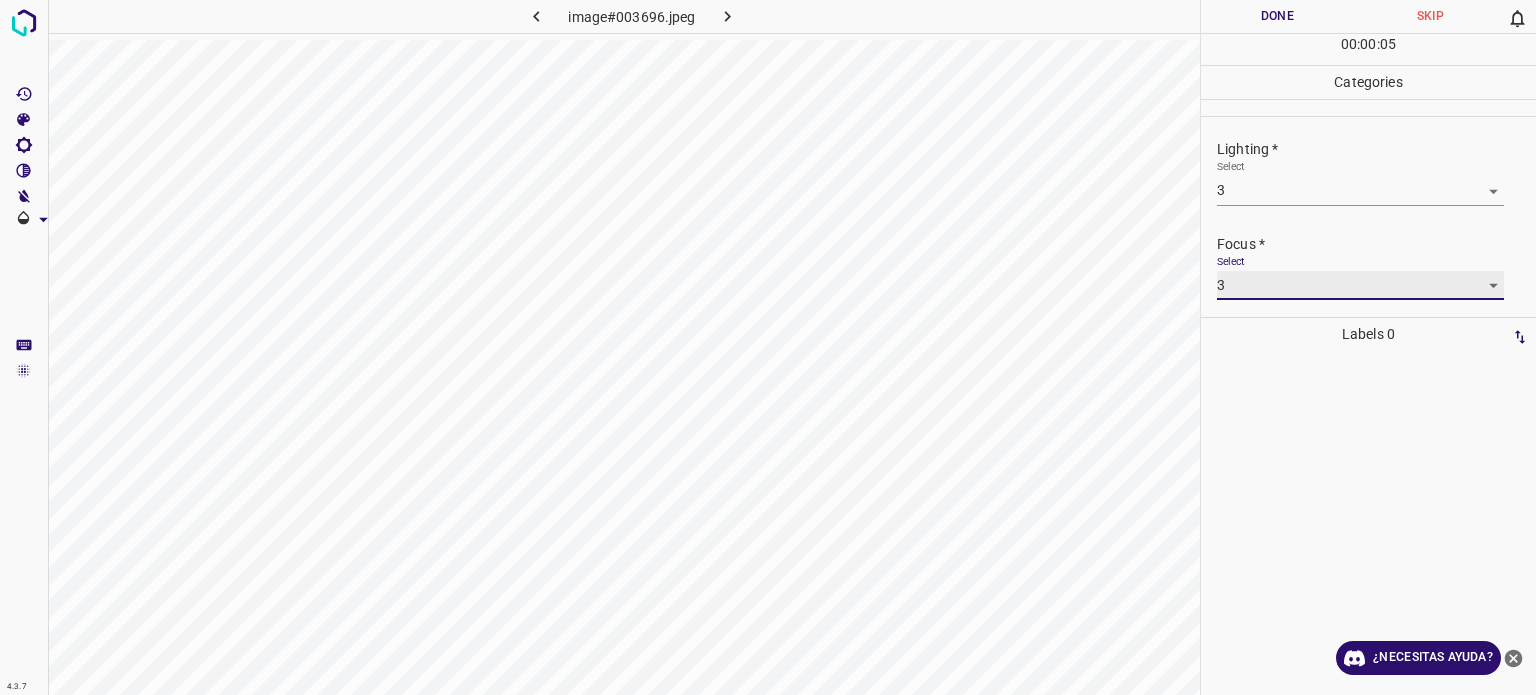 scroll, scrollTop: 98, scrollLeft: 0, axis: vertical 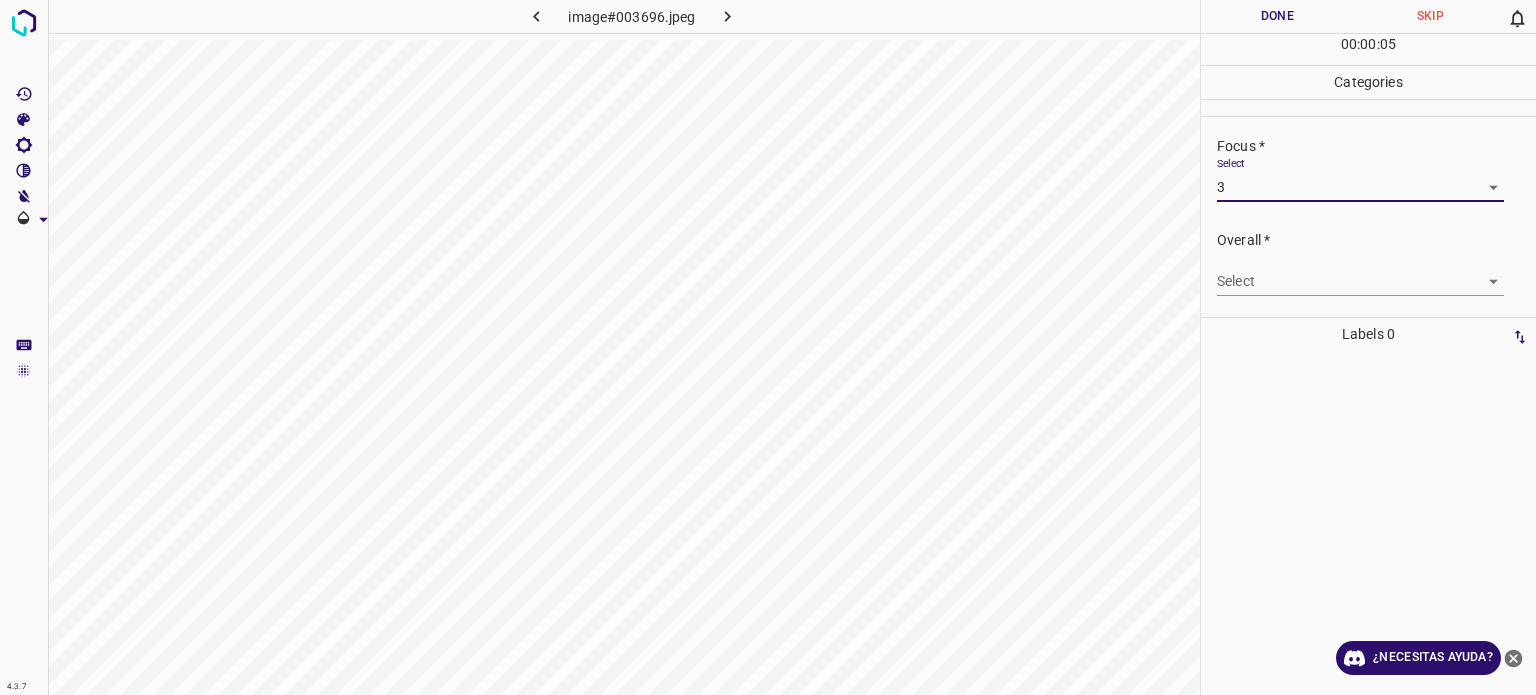 click on "4.3.7 image#003696.jpeg Done Skip 0 00 : 00 : 05 Categories Lighting * Select 3 3 Focus * Select 3 3 Overall * Select ​ Labels 0 Categories 1 Lighting 2 Focus 3 Overall Tools Space Change between modes (Draw & Edit) I Auto labeling R Restore zoom M Zoom in N Zoom out Delete Delete selecte label Filters Z Restore filters X Saturation filter C Brightness filter V Contrast filter B Gray scale filter General O Download ¿Necesitas ayuda? Texto original Valora esta traducción Tu opinión servirá para ayudar a mejorar el Traductor de Google - Texto - Esconder - Borrar" at bounding box center [768, 347] 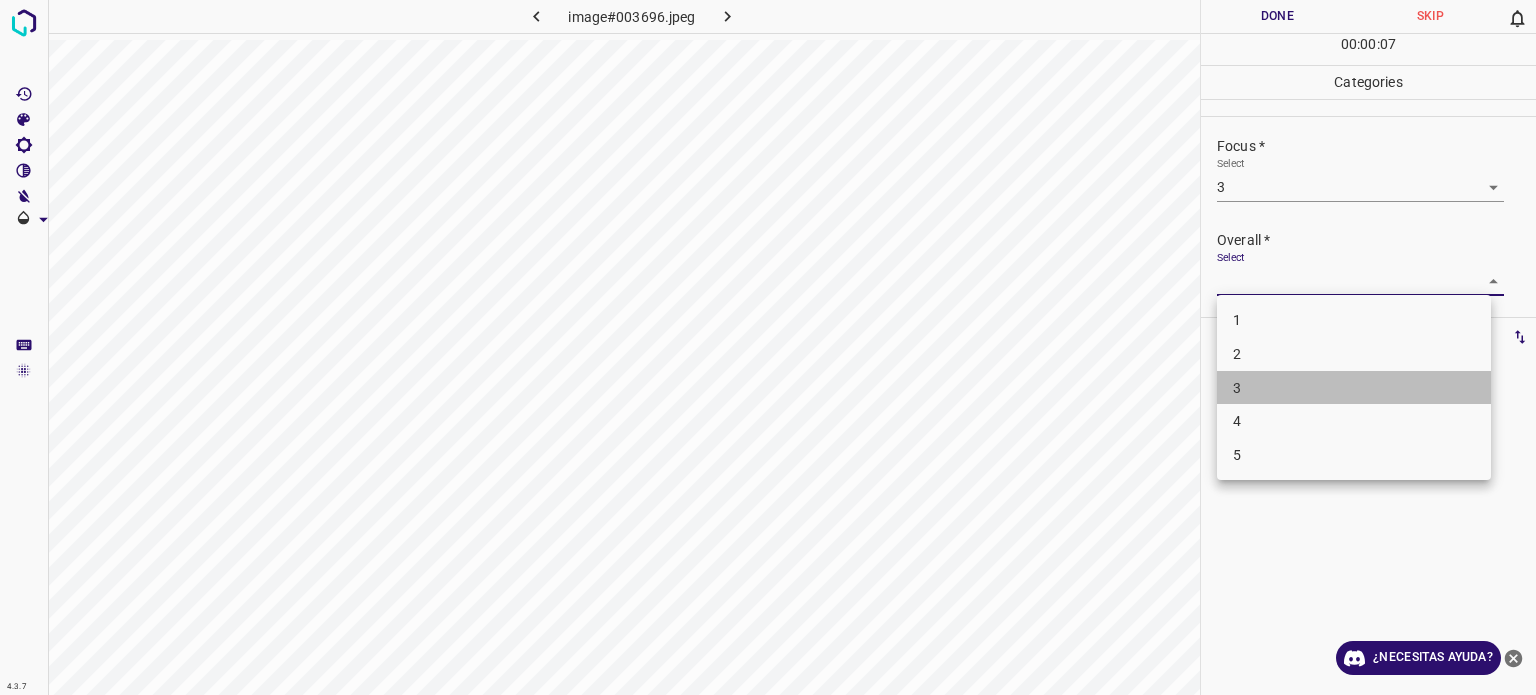 drag, startPoint x: 1245, startPoint y: 386, endPoint x: 1240, endPoint y: 363, distance: 23.537205 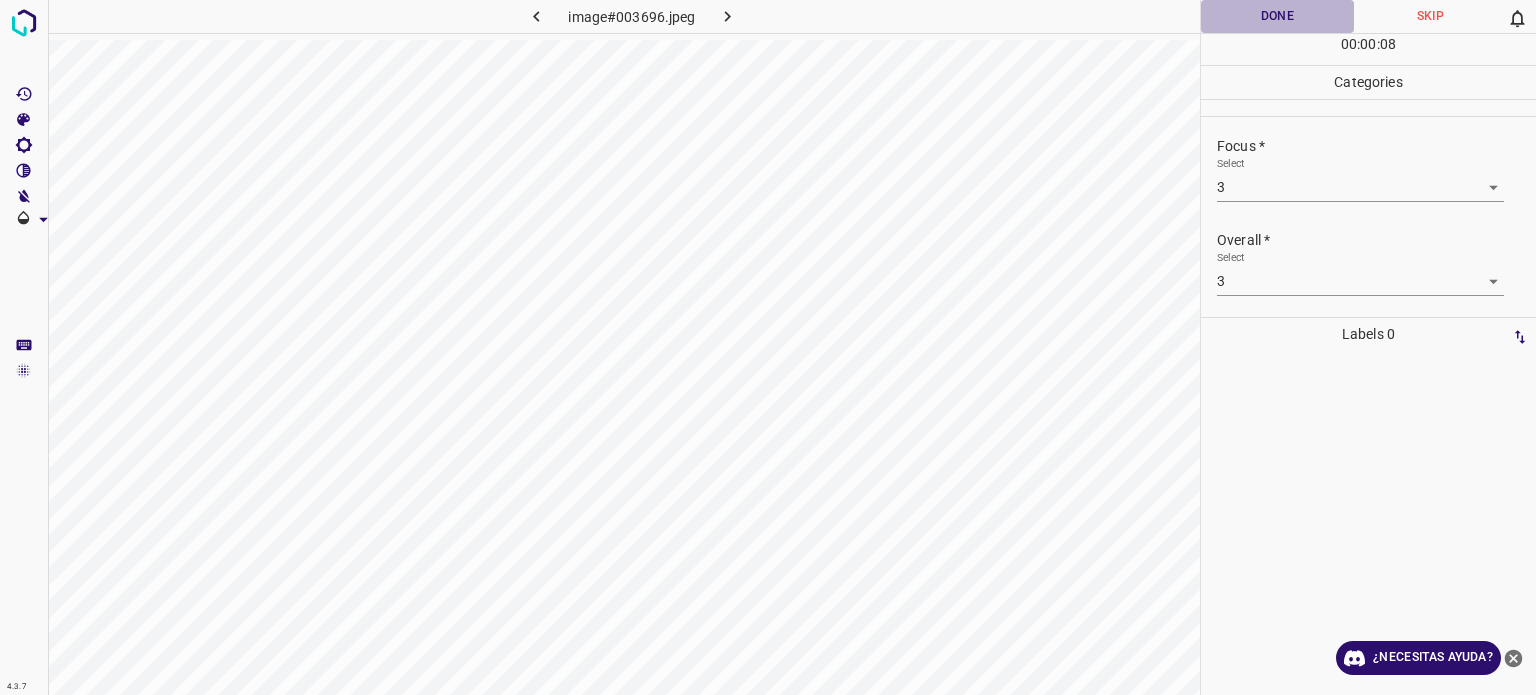 click on "Done" at bounding box center [1277, 16] 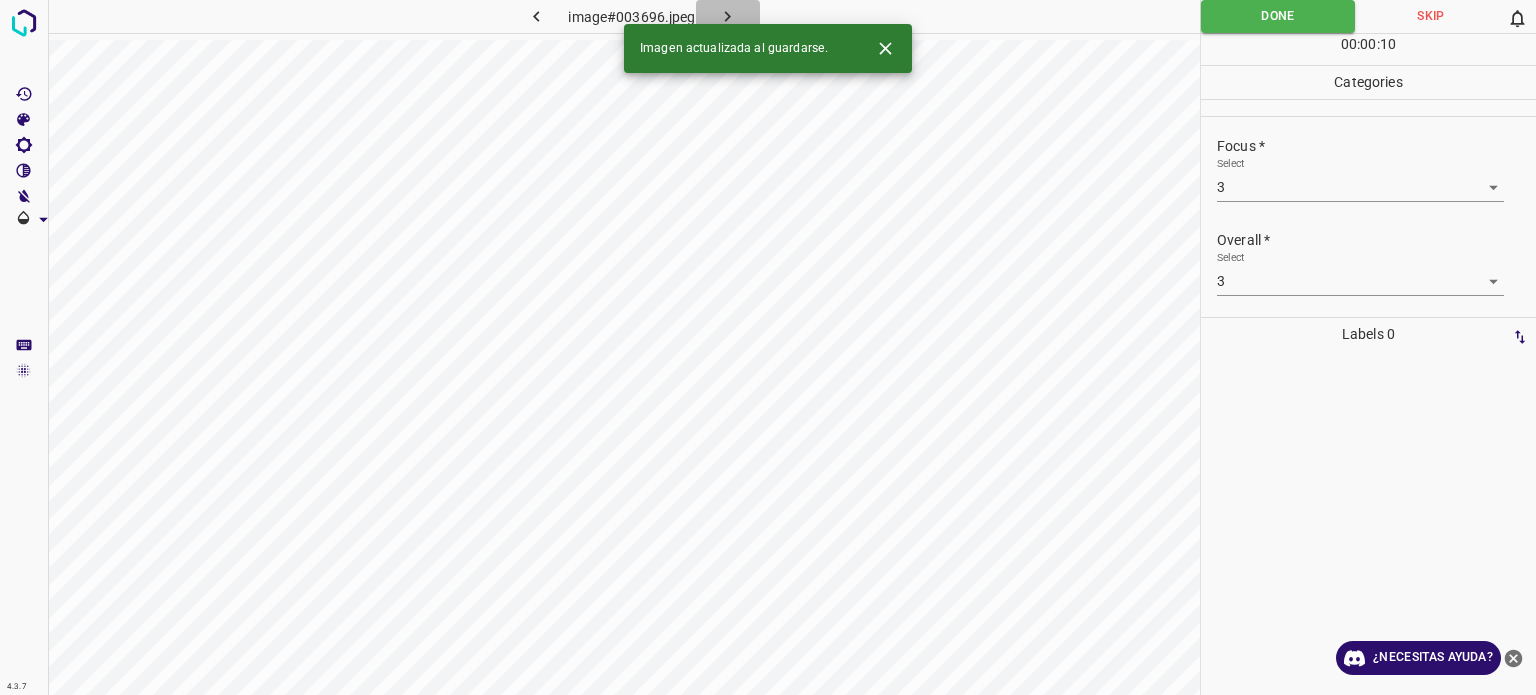 click 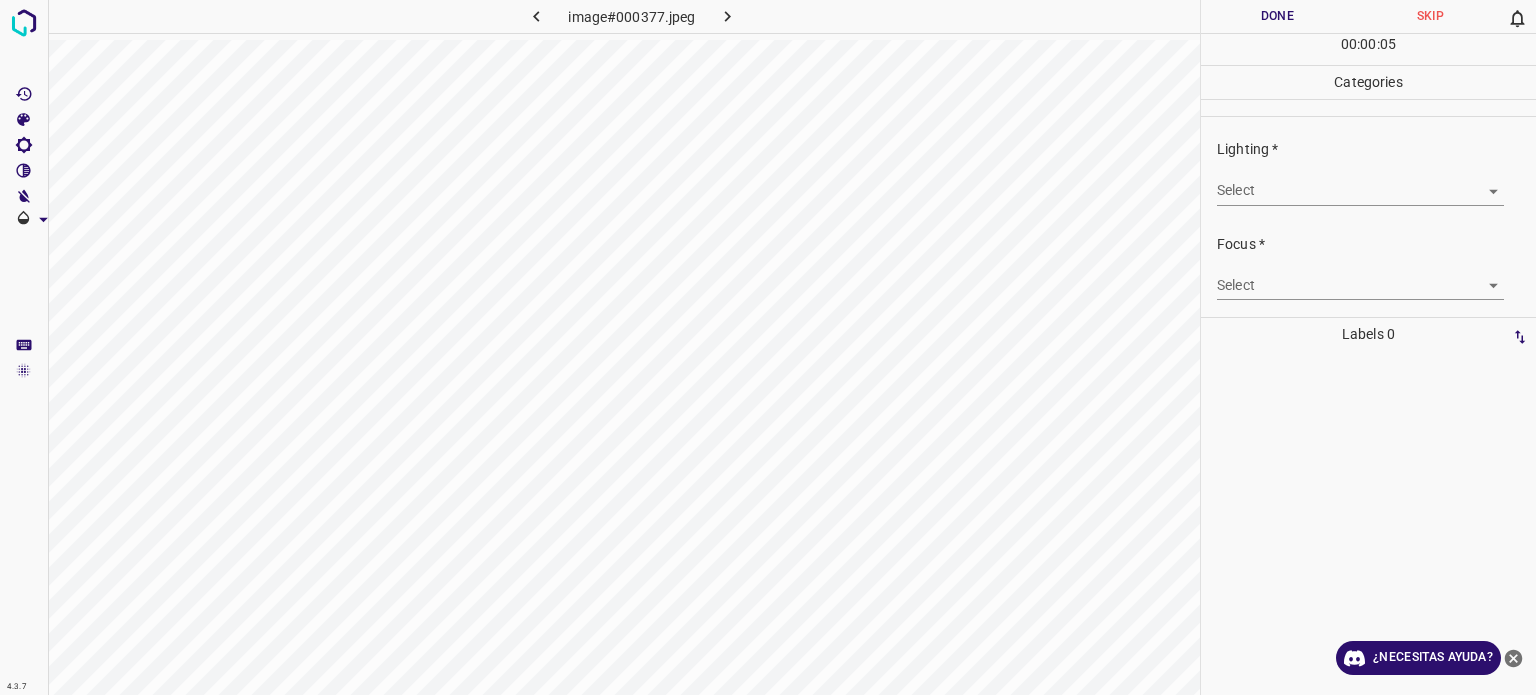 click on "4.3.7 image#000377.jpeg Done Skip 0 00   : 00   : 05   Categories Lighting *  Select ​ Focus *  Select ​ Overall *  Select ​ Labels   0 Categories 1 Lighting 2 Focus 3 Overall Tools Space Change between modes (Draw & Edit) I Auto labeling R Restore zoom M Zoom in N Zoom out Delete Delete selecte label Filters Z Restore filters X Saturation filter C Brightness filter V Contrast filter B Gray scale filter General O Download ¿Necesitas ayuda? Texto original Valora esta traducción Tu opinión servirá para ayudar a mejorar el Traductor de Google - Texto - Esconder - Borrar" at bounding box center [768, 347] 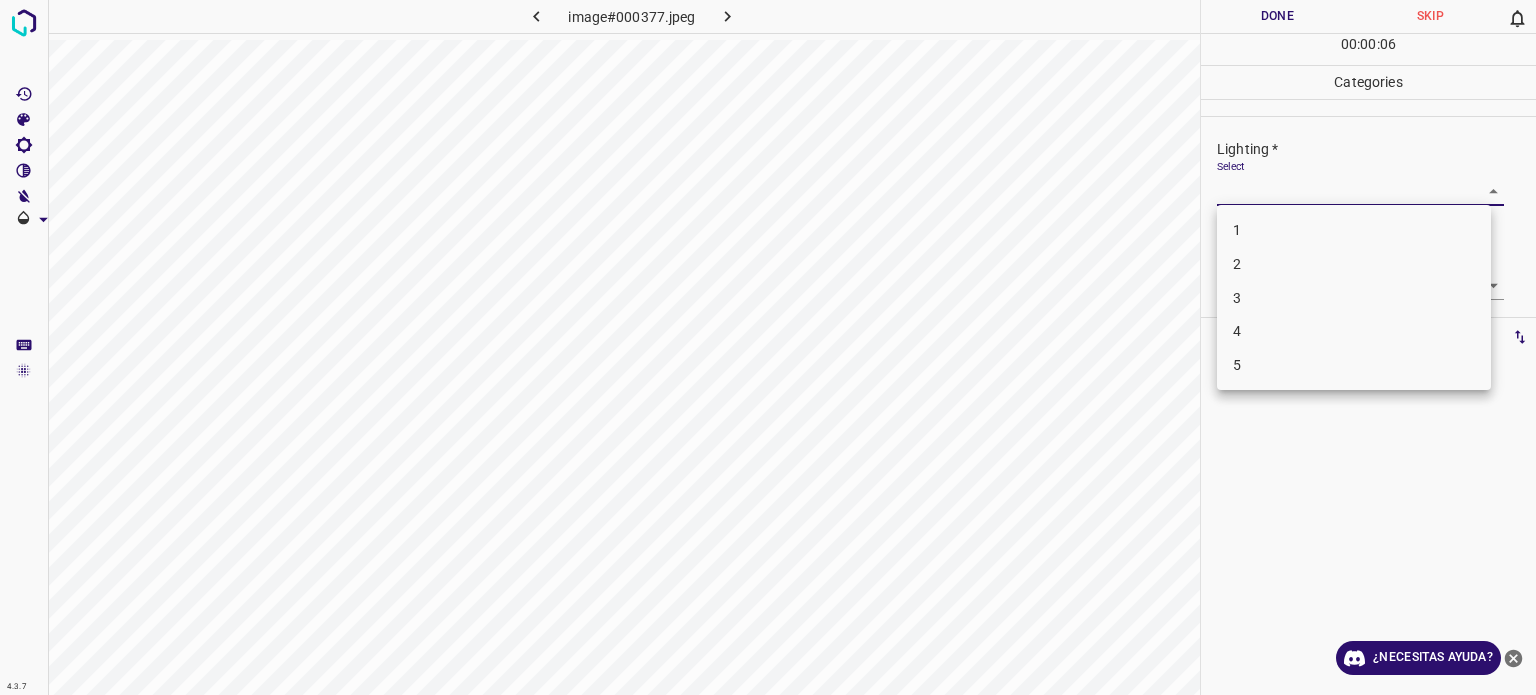 click on "3" at bounding box center (1354, 298) 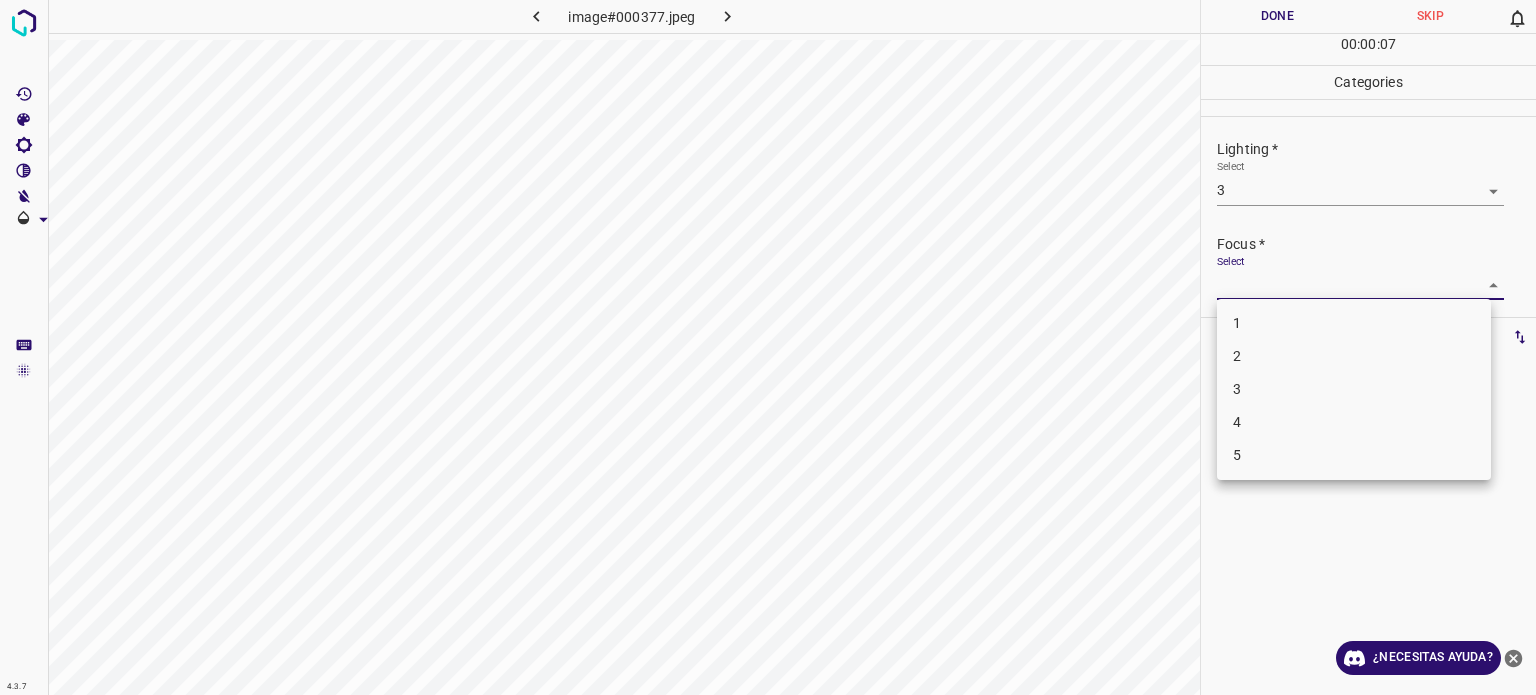 click on "4.3.7 image#000377.jpeg Done Skip 0 00 : 00 : 07 Categories Lighting * Select 3 3 Focus * Select Overall * Select Labels 0 Categories 1 Lighting 2 Focus 3 Overall Tools Space Change between modes (Draw & Edit) I Auto labeling R Restore zoom M Zoom in N Zoom out Delete Delete selected label Filters Z Restore filters X Saturation filter C Brightness filter V Contrast filter B Gray scale filter General O Download ¿Necesitas ayuda? Texto original Valora esta traducción Tu opinión servirá para ayudar a mejorar el Traductor de Google - Texto - Esconder - Borrar 1 2 3 4 5" at bounding box center [768, 347] 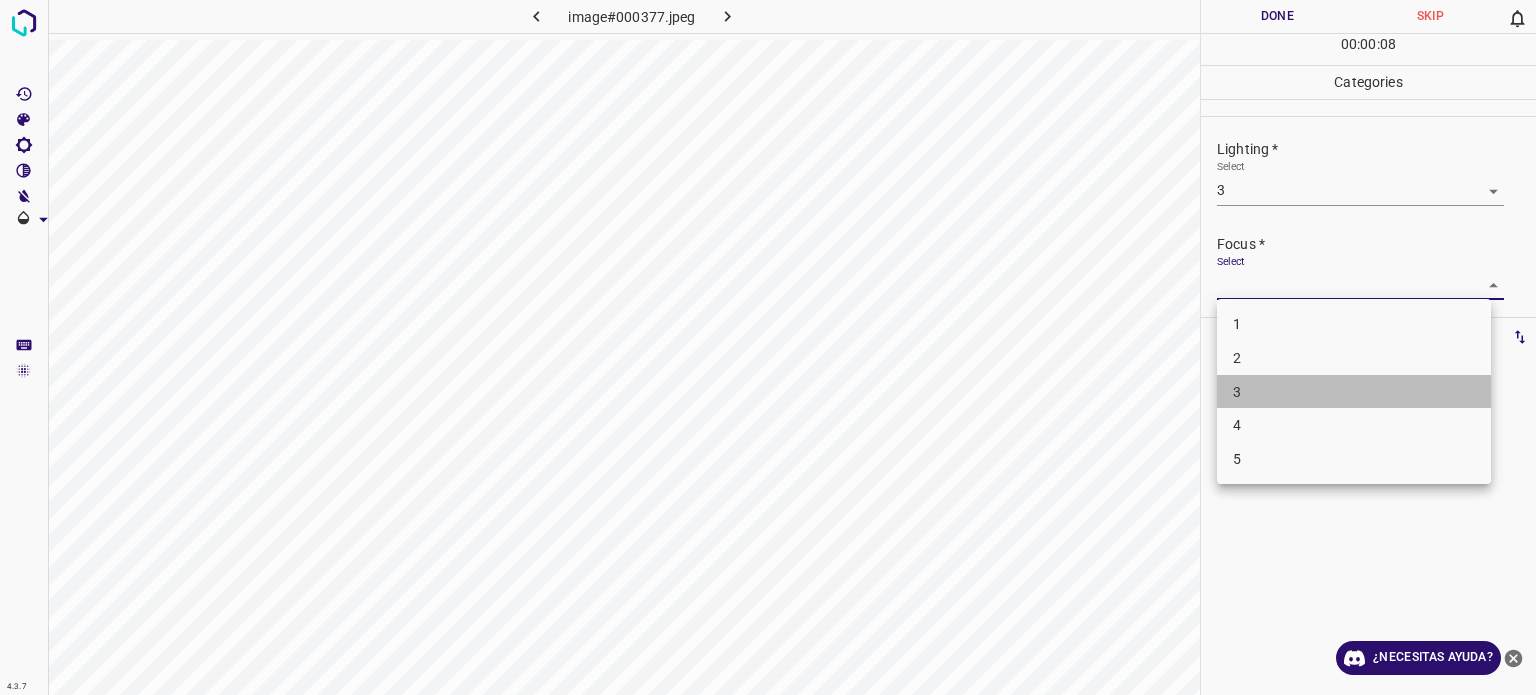 click on "3" at bounding box center (1354, 392) 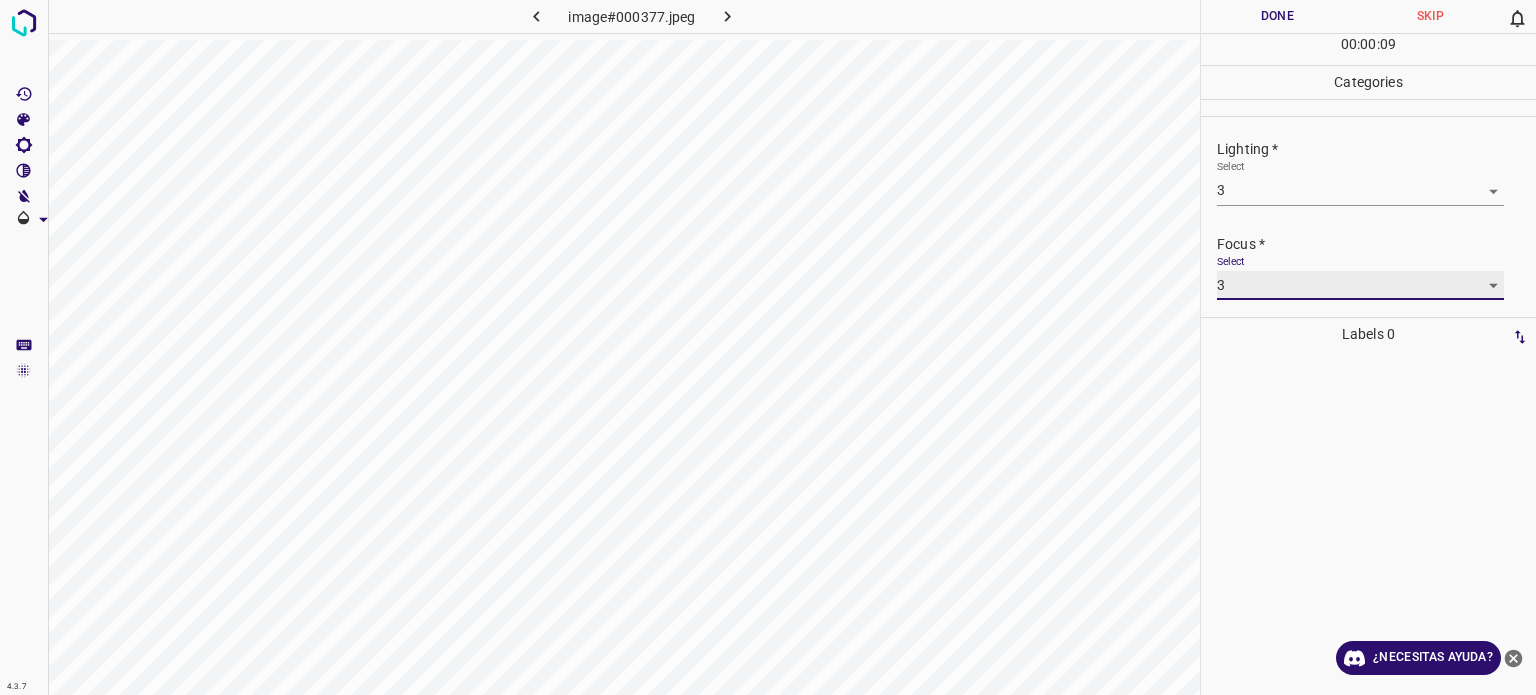 scroll, scrollTop: 98, scrollLeft: 0, axis: vertical 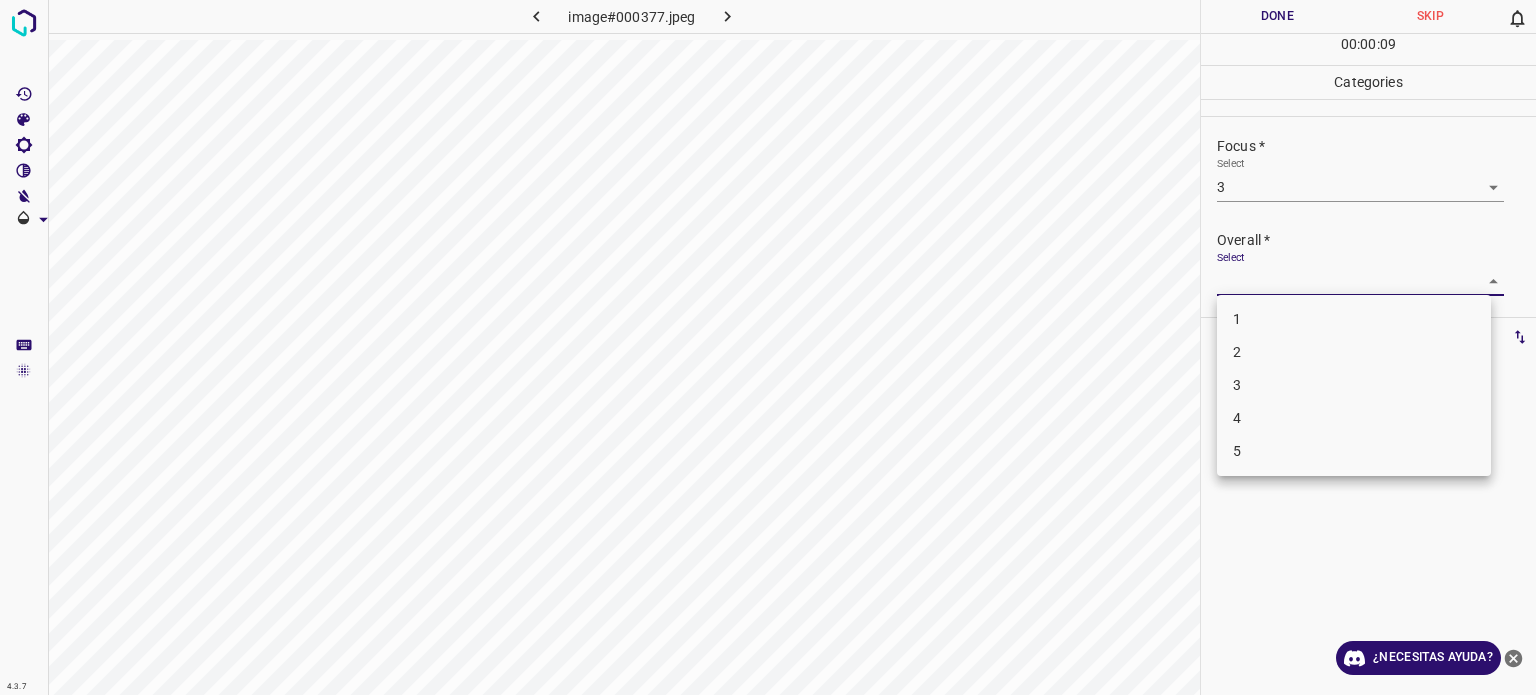 click on "4.3.7 image#000377.jpeg Done Skip 0 00   : 00   : 09   Categories Lighting *  Select 3 3 Focus *  Select 3 3 Overall *  Select ​ Labels   0 Categories 1 Lighting 2 Focus 3 Overall Tools Space Change between modes (Draw & Edit) I Auto labeling R Restore zoom M Zoom in N Zoom out Delete Delete selecte label Filters Z Restore filters X Saturation filter C Brightness filter V Contrast filter B Gray scale filter General O Download ¿Necesitas ayuda? Texto original Valora esta traducción Tu opinión servirá para ayudar a mejorar el Traductor de Google - Texto - Esconder - Borrar 1 2 3 4 5" at bounding box center [768, 347] 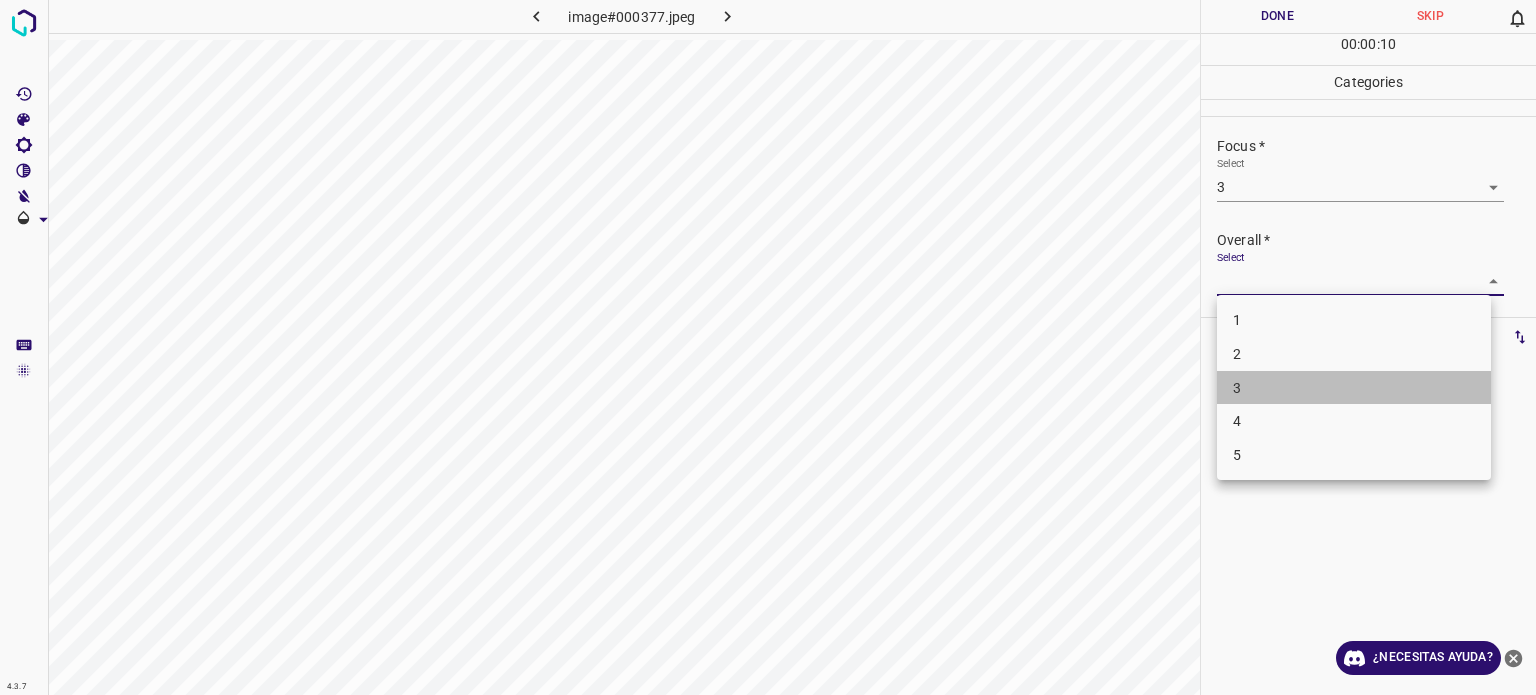 click on "3" at bounding box center [1237, 387] 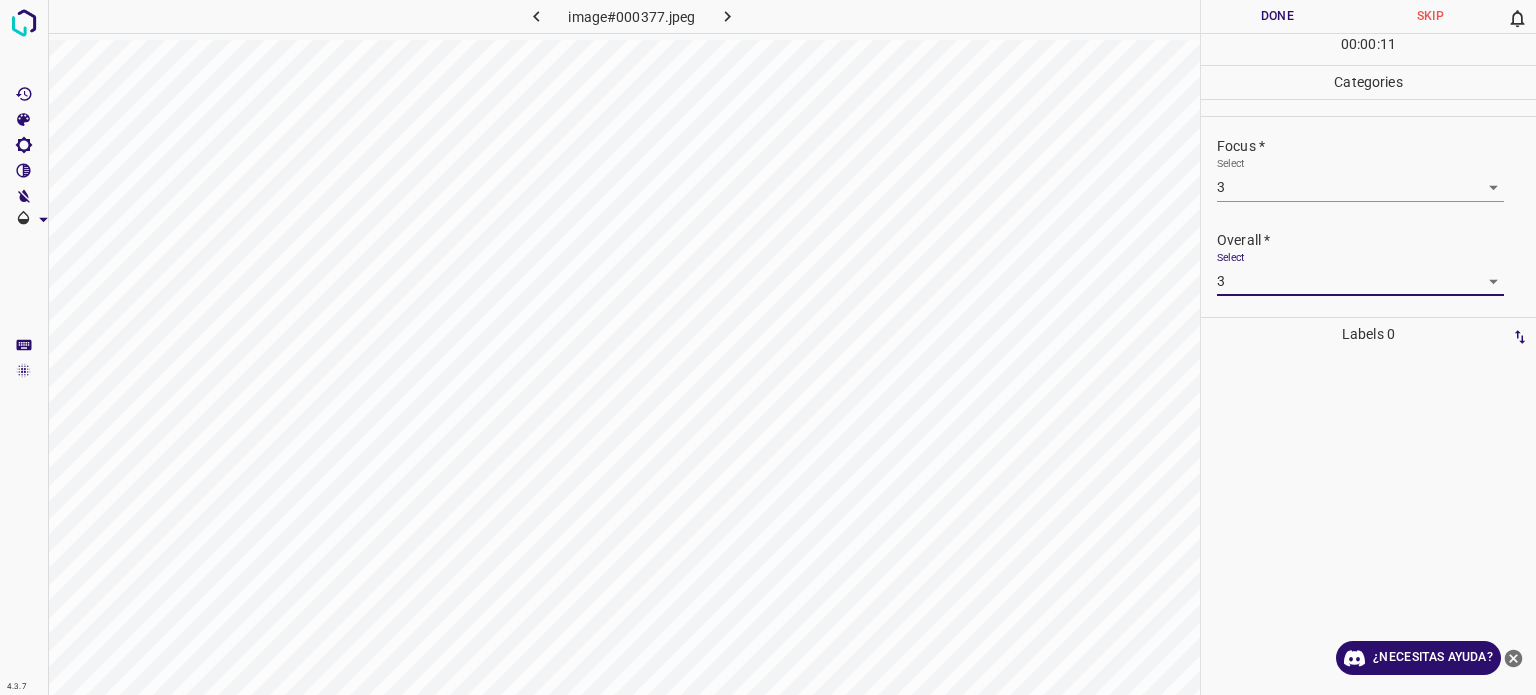 click on "Done" at bounding box center [1277, 16] 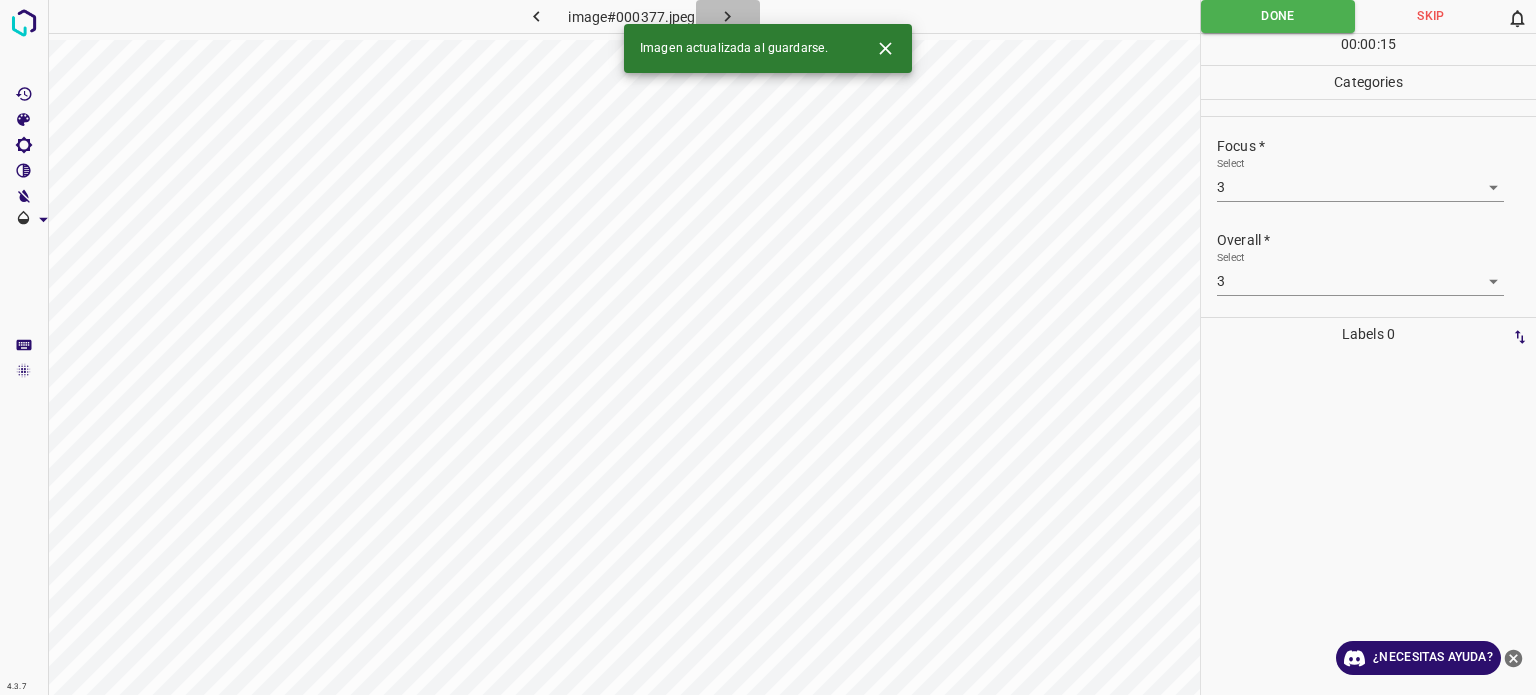 click 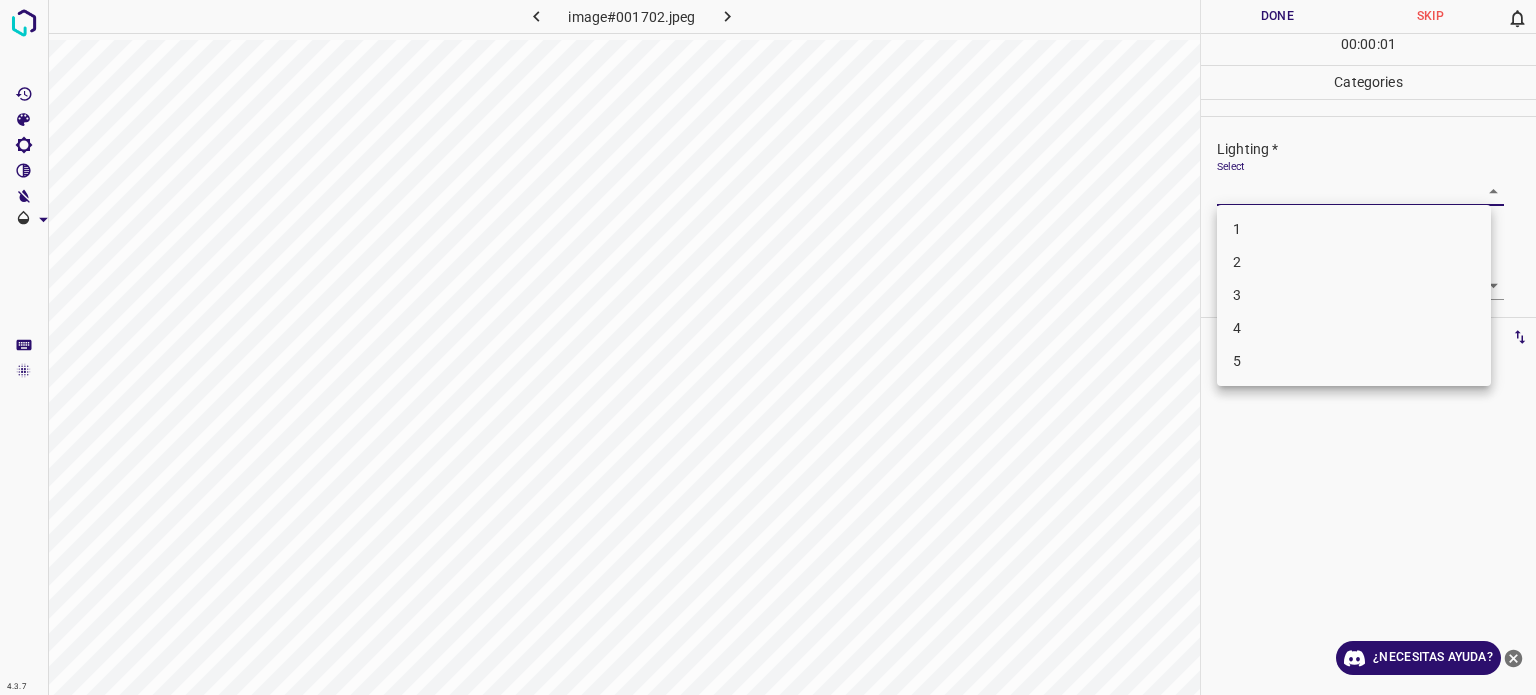 click on "4.3.7 image#001702.jpeg Done Skip 0 00   : 00   : 01   Categories Lighting *  Select ​ Focus *  Select ​ Overall *  Select ​ Labels   0 Categories 1 Lighting 2 Focus 3 Overall Tools Space Change between modes (Draw & Edit) I Auto labeling R Restore zoom M Zoom in N Zoom out Delete Delete selecte label Filters Z Restore filters X Saturation filter C Brightness filter V Contrast filter B Gray scale filter General O Download ¿Necesitas ayuda? Texto original Valora esta traducción Tu opinión servirá para ayudar a mejorar el Traductor de Google - Texto - Esconder - Borrar 1 2 3 4 5" at bounding box center (768, 347) 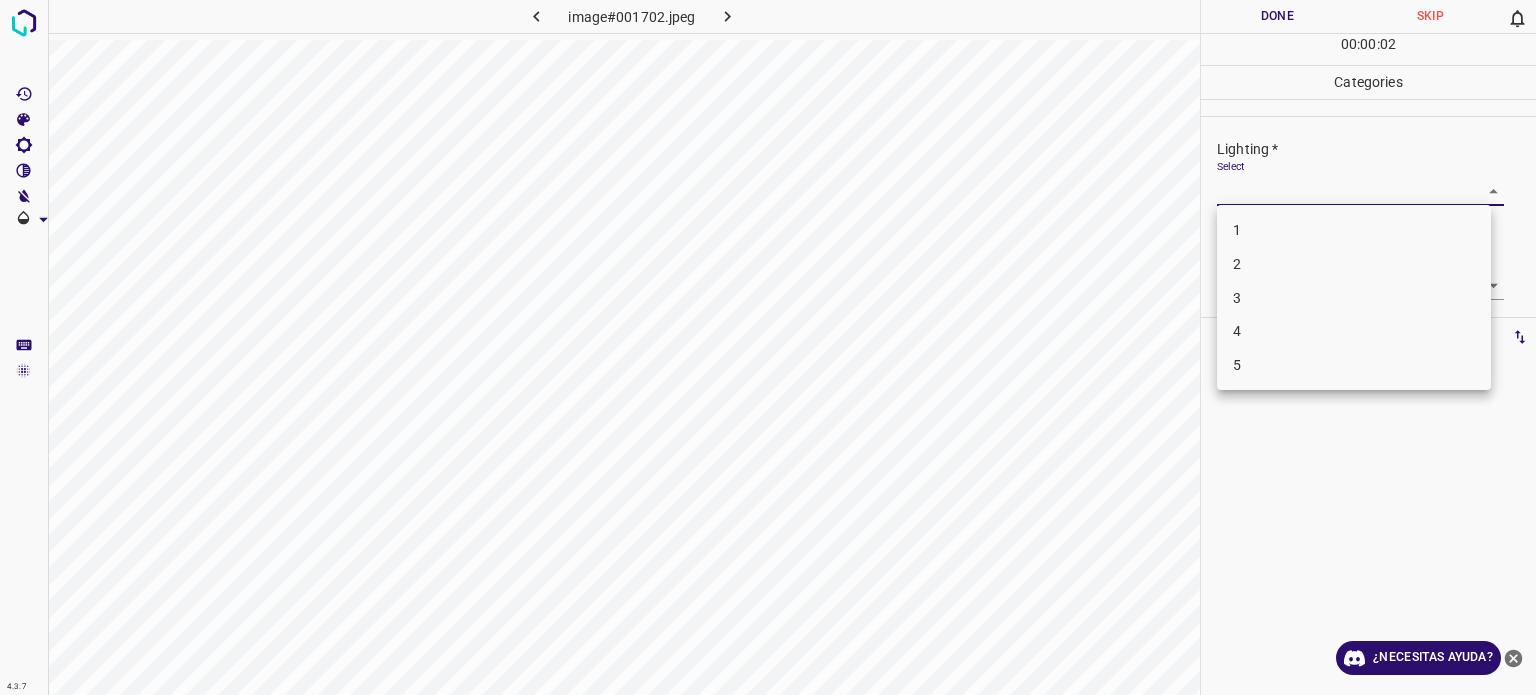 click on "3" at bounding box center (1354, 298) 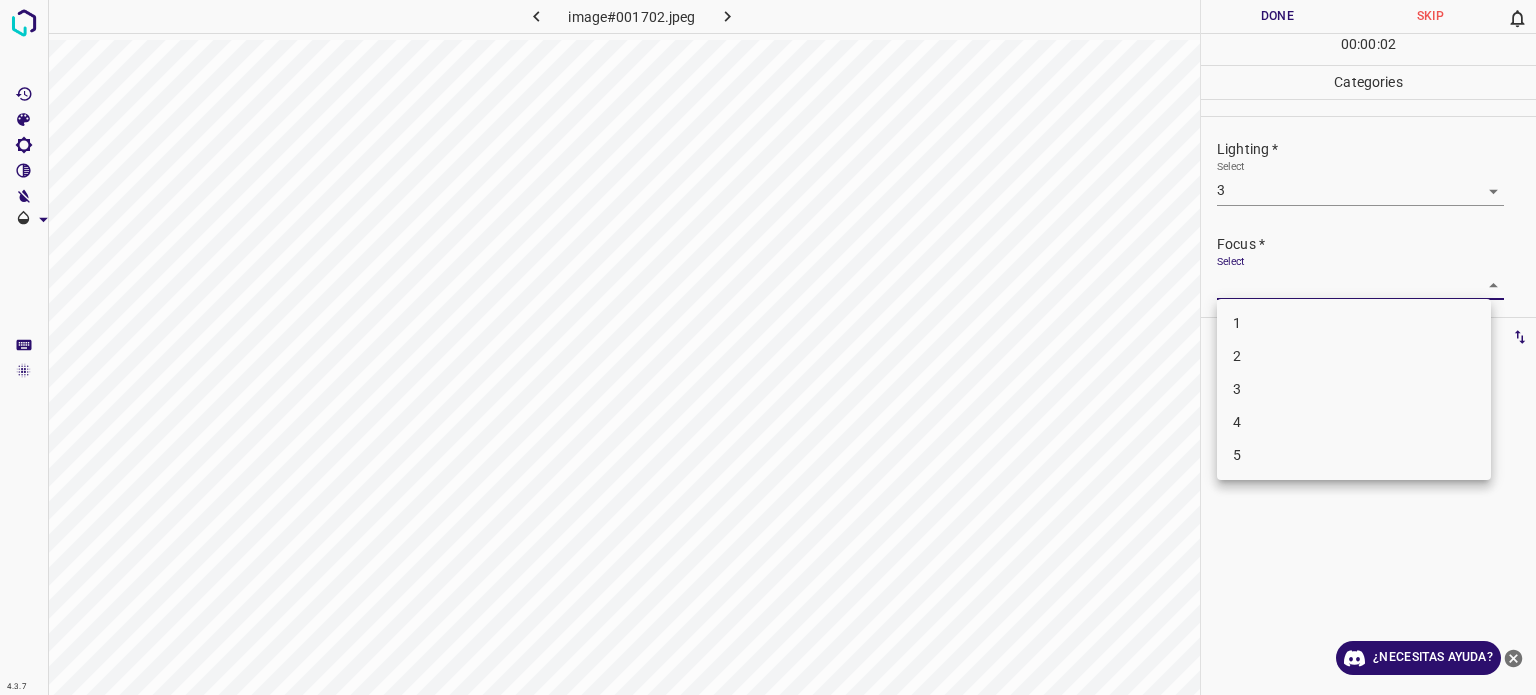 click on "4.3.7 image#001702.jpeg Done Skip 0 00   : 00   : 02   Categories Lighting *  Select 3 3 Focus *  Select ​ Overall *  Select ​ Labels   0 Categories 1 Lighting 2 Focus 3 Overall Tools Space Change between modes (Draw & Edit) I Auto labeling R Restore zoom M Zoom in N Zoom out Delete Delete selecte label Filters Z Restore filters X Saturation filter C Brightness filter V Contrast filter B Gray scale filter General O Download ¿Necesitas ayuda? Texto original Valora esta traducción Tu opinión servirá para ayudar a mejorar el Traductor de Google - Texto - Esconder - Borrar 1 2 3 4 5" at bounding box center (768, 347) 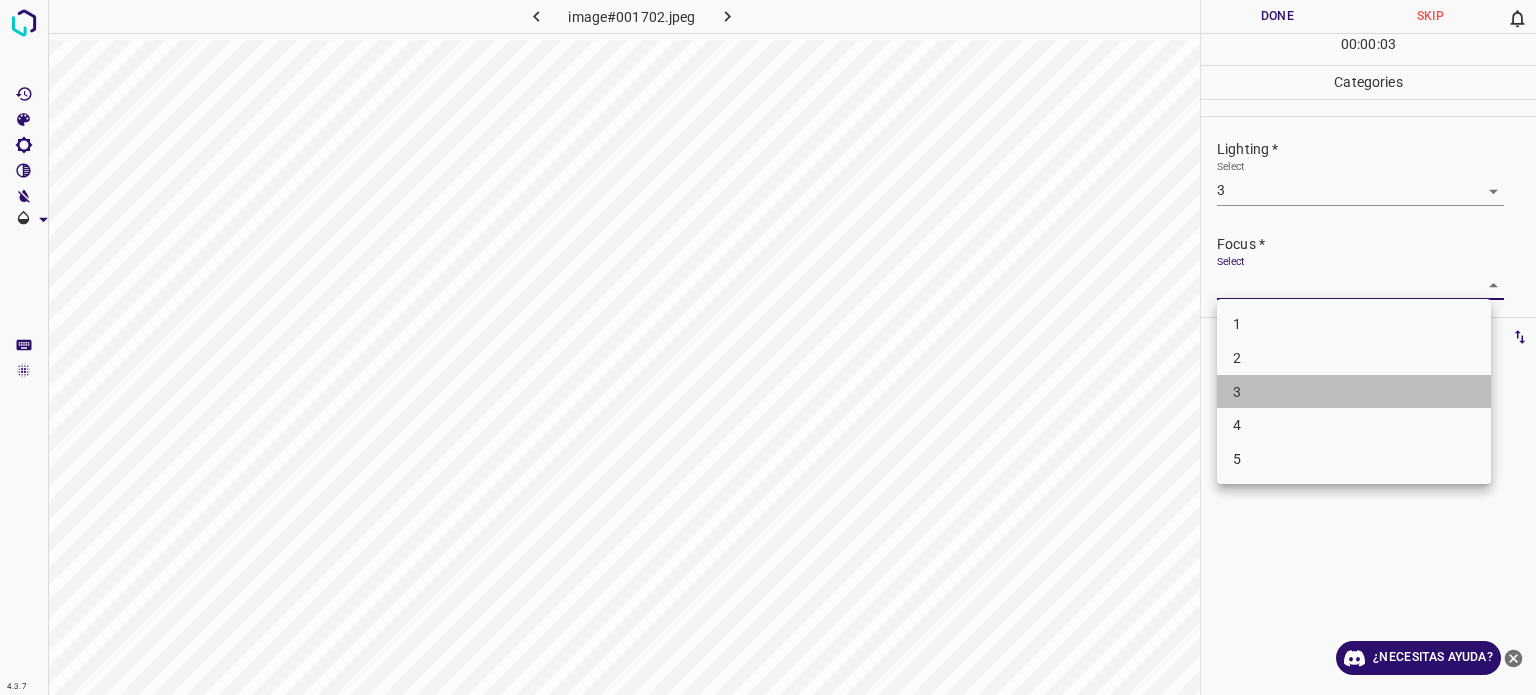 click on "3" at bounding box center (1354, 392) 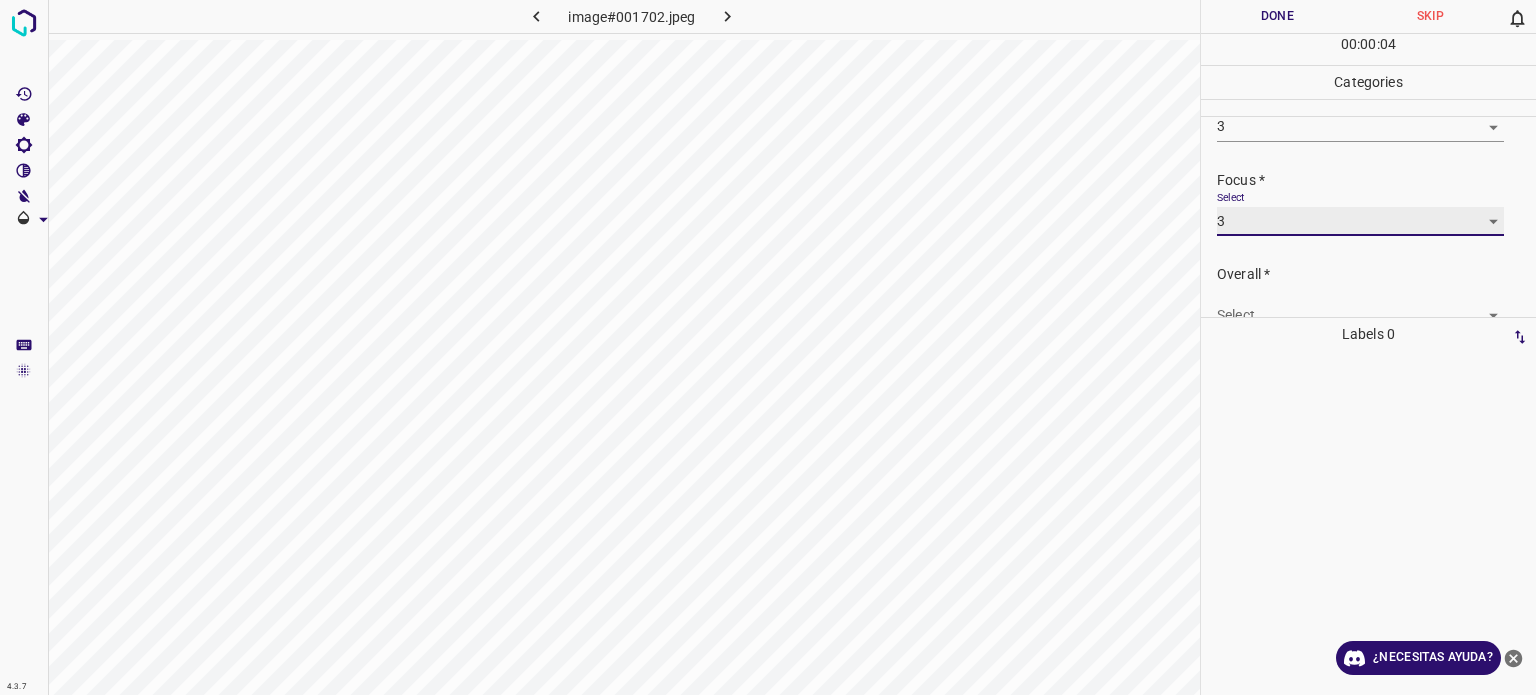 scroll, scrollTop: 98, scrollLeft: 0, axis: vertical 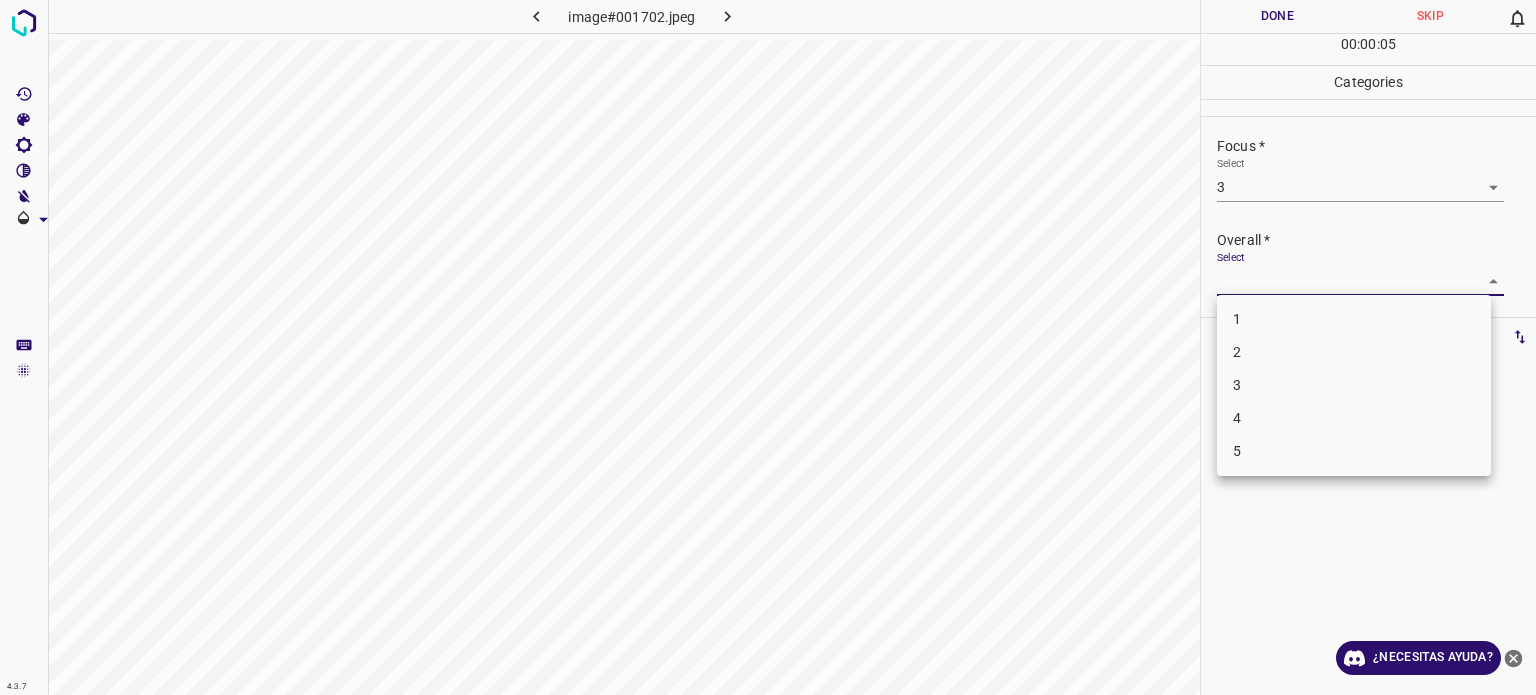 click on "4.3.7 image#001702.jpeg Done Skip 0 00   : 00   : 05   Categories Lighting *  Select 3 3 Focus *  Select 3 3 Overall *  Select ​ Labels   0 Categories 1 Lighting 2 Focus 3 Overall Tools Space Change between modes (Draw & Edit) I Auto labeling R Restore zoom M Zoom in N Zoom out Delete Delete selecte label Filters Z Restore filters X Saturation filter C Brightness filter V Contrast filter B Gray scale filter General O Download ¿Necesitas ayuda? Texto original Valora esta traducción Tu opinión servirá para ayudar a mejorar el Traductor de Google - Texto - Esconder - Borrar 1 2 3 4 5" at bounding box center (768, 347) 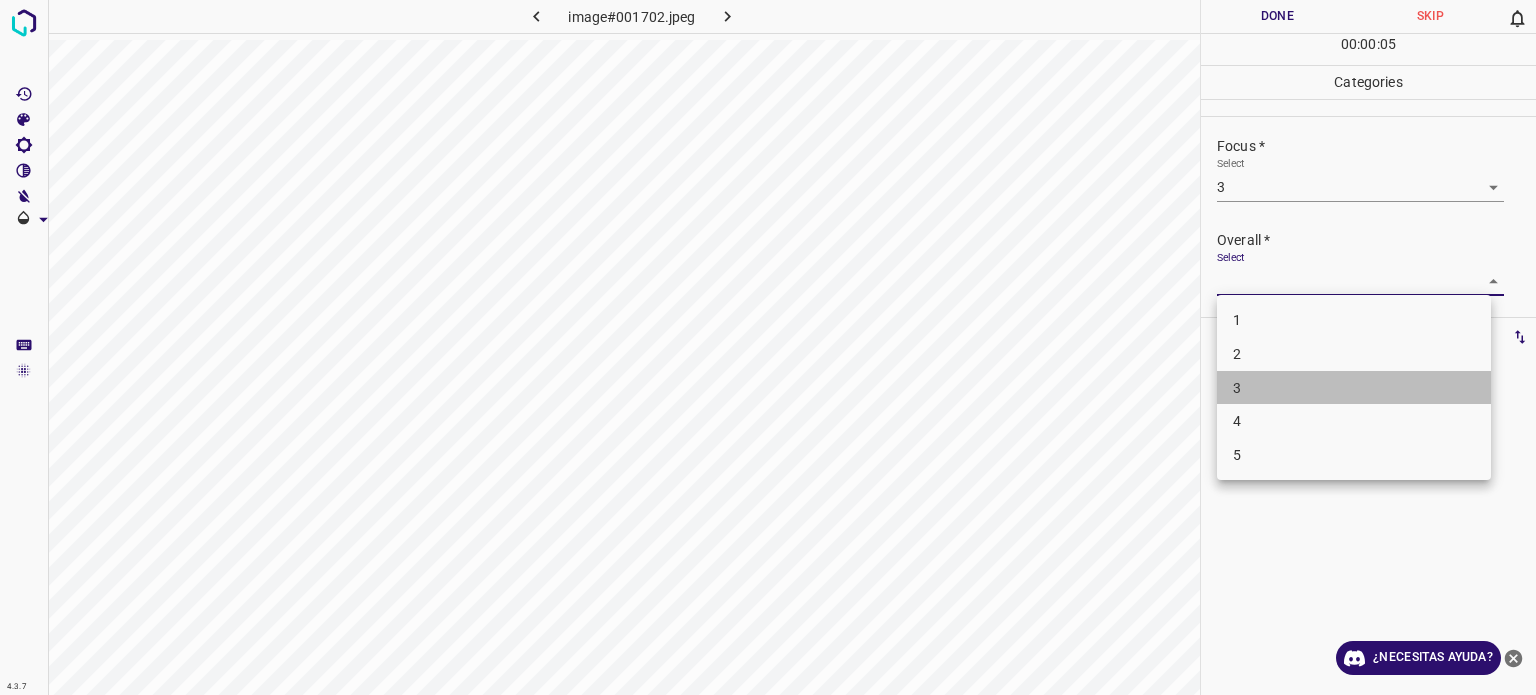 click on "3" at bounding box center (1354, 388) 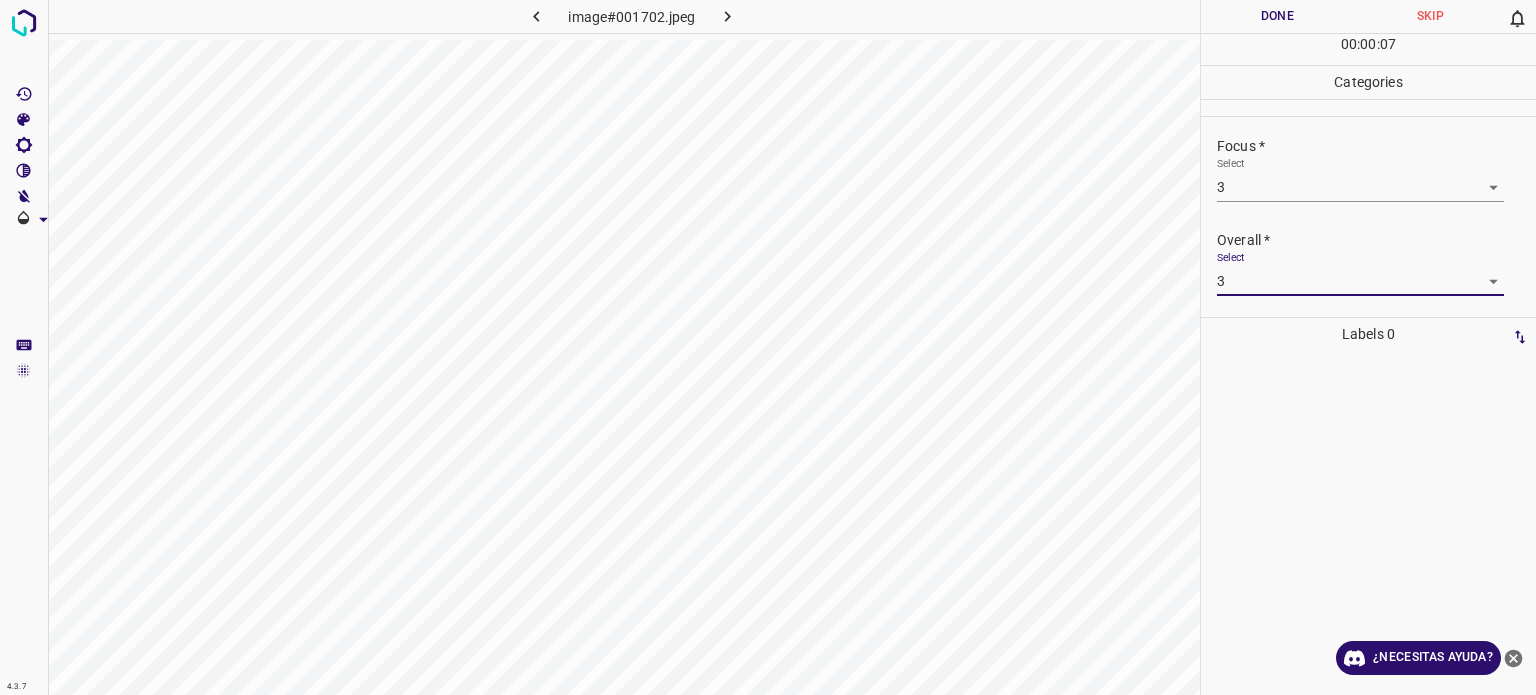 click on "Done" at bounding box center [1277, 16] 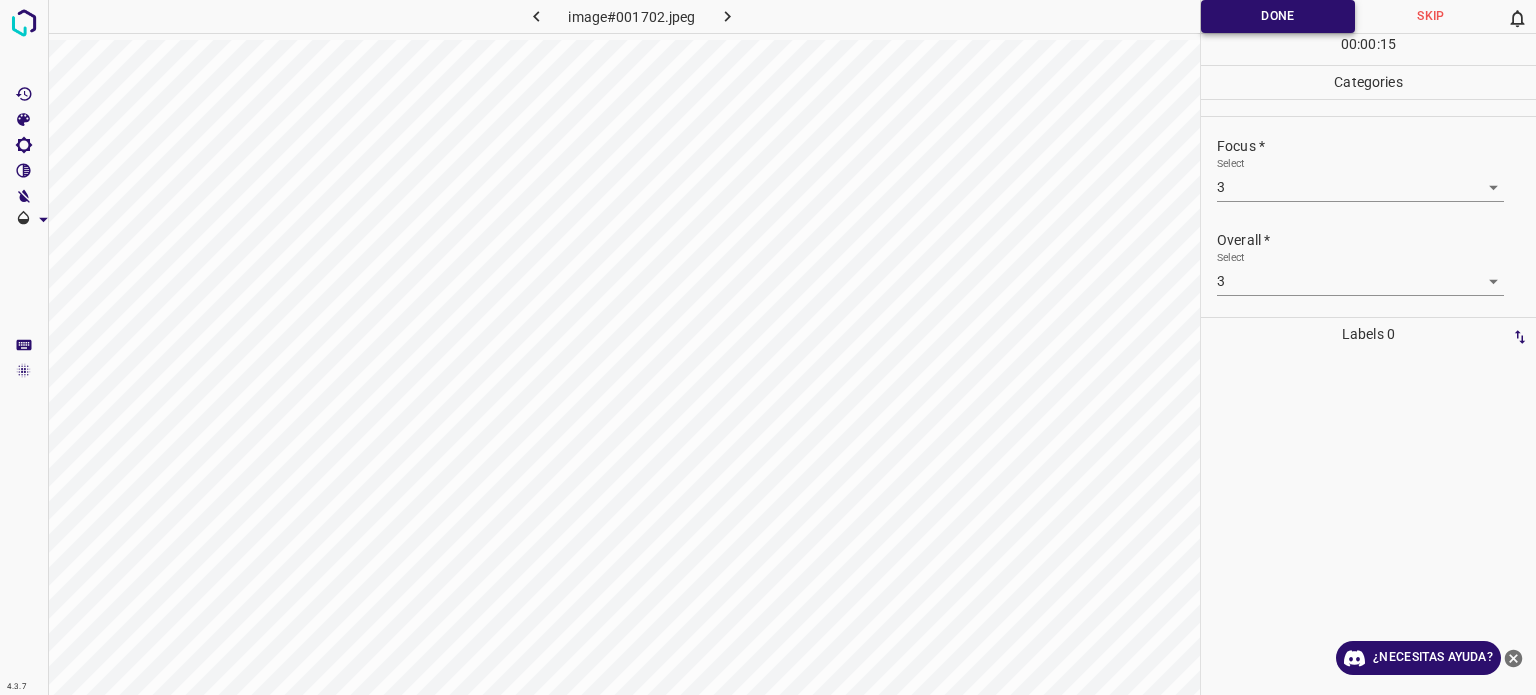 click on "Done" at bounding box center (1278, 16) 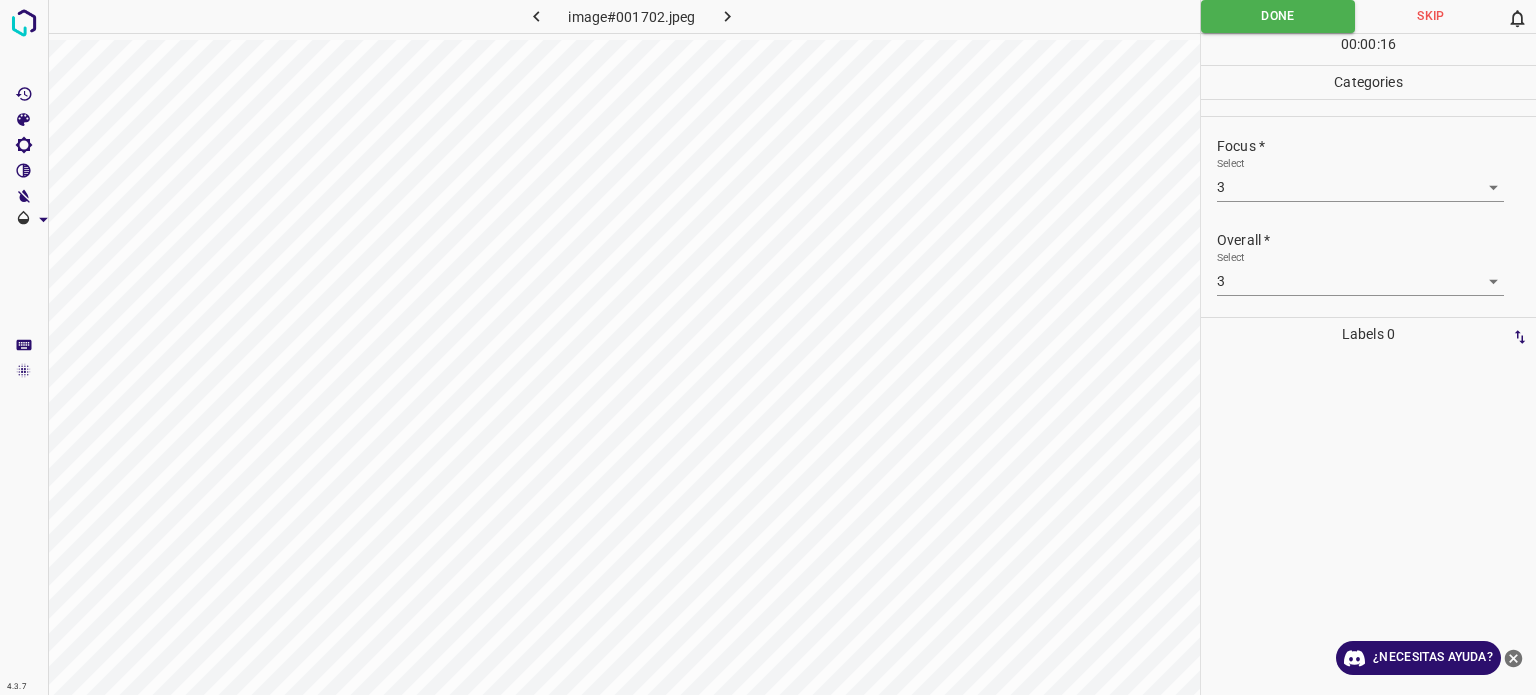 click 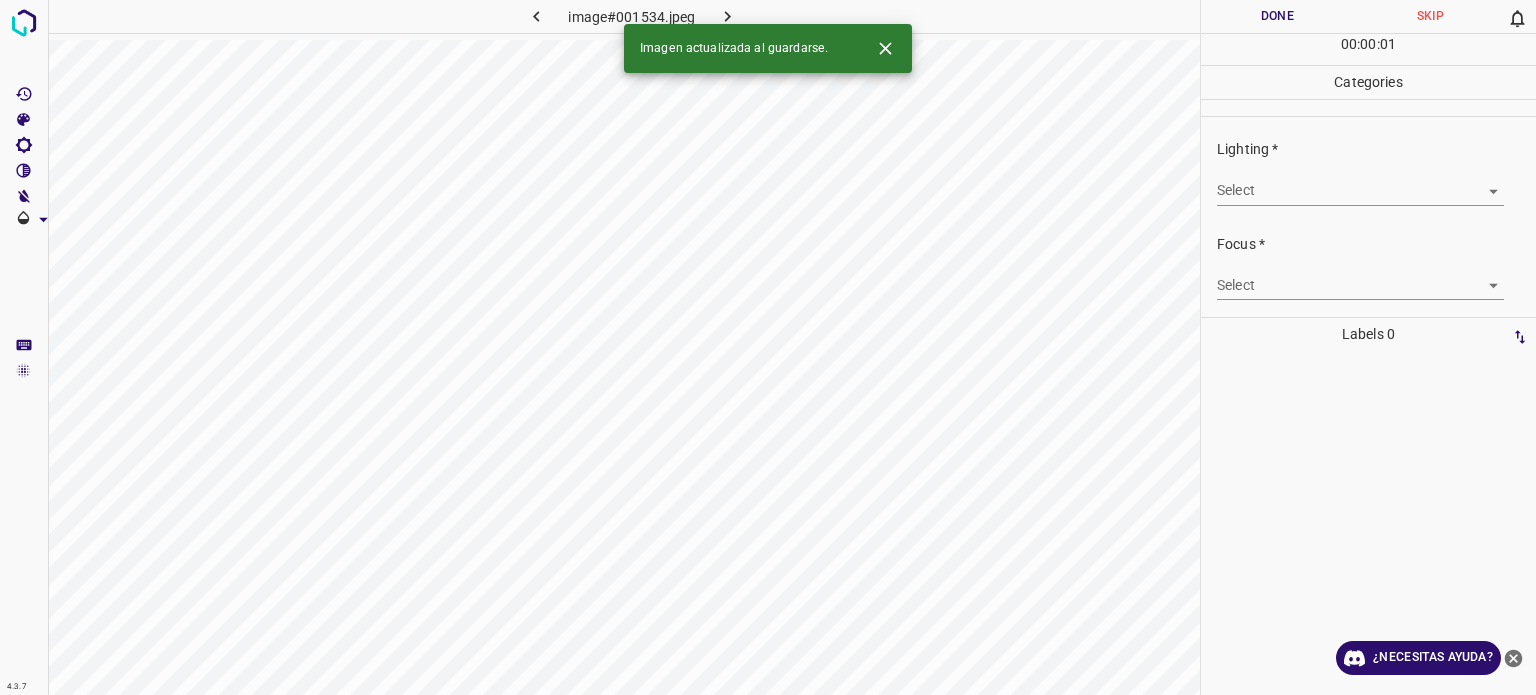 click on "4.3.7 image#001534.jpeg Done Skip 0 00   : 00   : 01   Categories Lighting *  Select ​ Focus *  Select ​ Overall *  Select ​ Labels   0 Categories 1 Lighting 2 Focus 3 Overall Tools Space Change between modes (Draw & Edit) I Auto labeling R Restore zoom M Zoom in N Zoom out Delete Delete selecte label Filters Z Restore filters X Saturation filter C Brightness filter V Contrast filter B Gray scale filter General O Download Imagen actualizada al guardarse. ¿Necesitas ayuda? Texto original Valora esta traducción Tu opinión servirá para ayudar a mejorar el Traductor de Google - Texto - Esconder - Borrar" at bounding box center [768, 347] 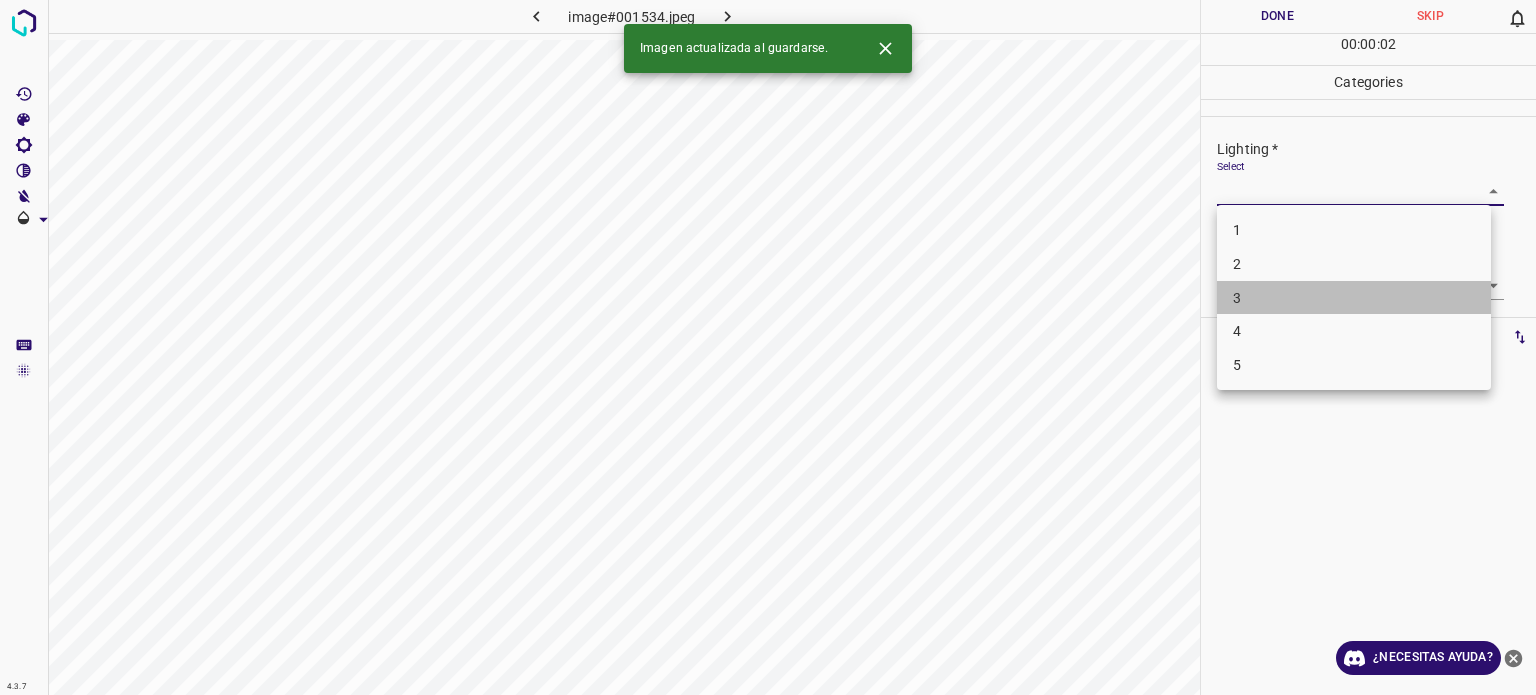 click on "3" at bounding box center (1354, 298) 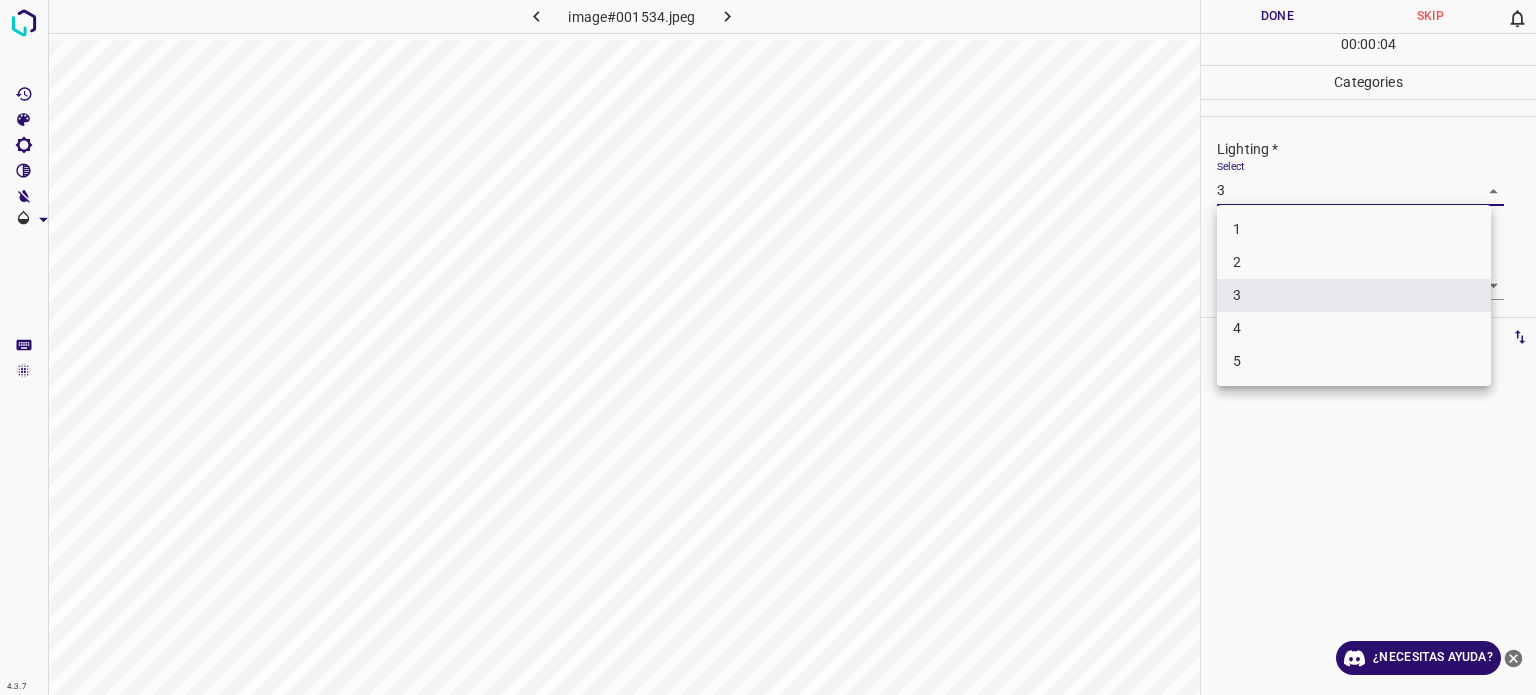 click on "4.3.7 image#001534.jpeg Done Skip 0 00   : 00   : 04   Categories Lighting *  Select 3 3 Focus *  Select ​ Overall *  Select ​ Labels   0 Categories 1 Lighting 2 Focus 3 Overall Tools Space Change between modes (Draw & Edit) I Auto labeling R Restore zoom M Zoom in N Zoom out Delete Delete selecte label Filters Z Restore filters X Saturation filter C Brightness filter V Contrast filter B Gray scale filter General O Download ¿Necesitas ayuda? Texto original Valora esta traducción Tu opinión servirá para ayudar a mejorar el Traductor de Google - Texto - Esconder - Borrar 1 2 3 4 5" at bounding box center (768, 347) 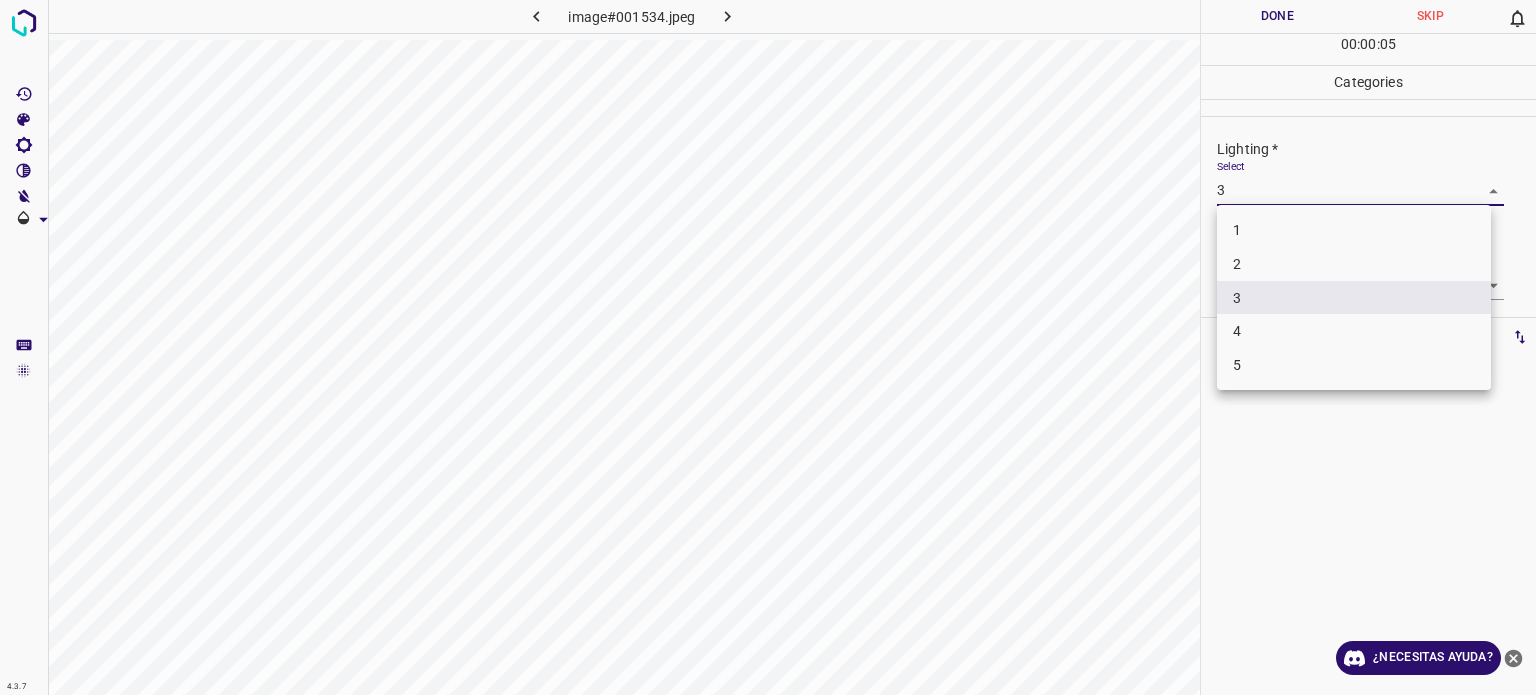 click on "2" at bounding box center [1354, 264] 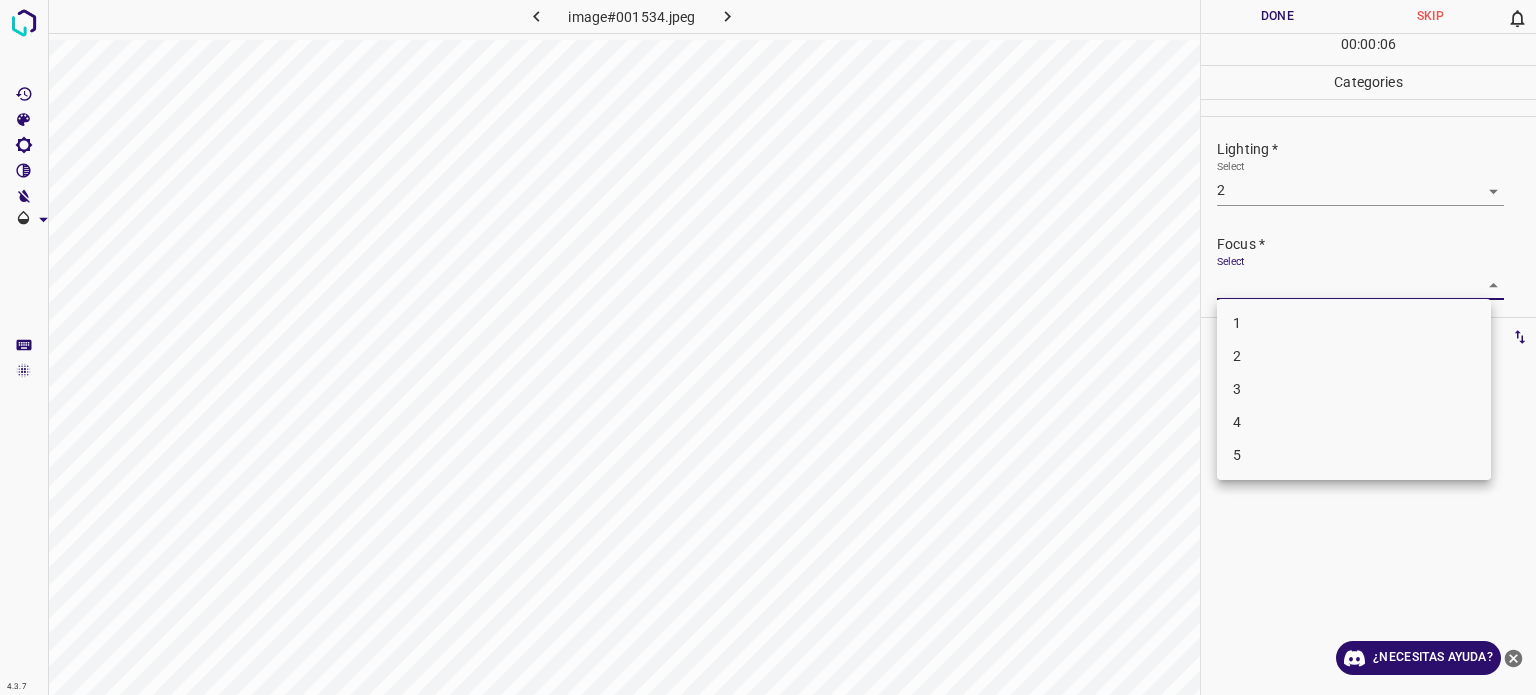 click on "4.3.7 image#001534.jpeg Done Skip 0 00 : 00 : 06 Categories Lighting * Select 2 2 Focus * Select ​ Overall * Select ​ Labels 0 Categories 1 Lighting 2 Focus 3 Overall Tools Space Change between modes (Draw & Edit) I Auto labeling R Restore zoom M Zoom in N Zoom out Delete Delete selecte label Filters Z Restore filters X Saturation filter C Brightness filter V Contrast filter B Gray scale filter General O Download ¿Necesitas ayuda? Texto original Valora esta traducción Tu opinión servirá para ayudar a mejorar el Traductor de Google - Texto - Esconder - Borrar 1 2 3 4 5" at bounding box center (768, 347) 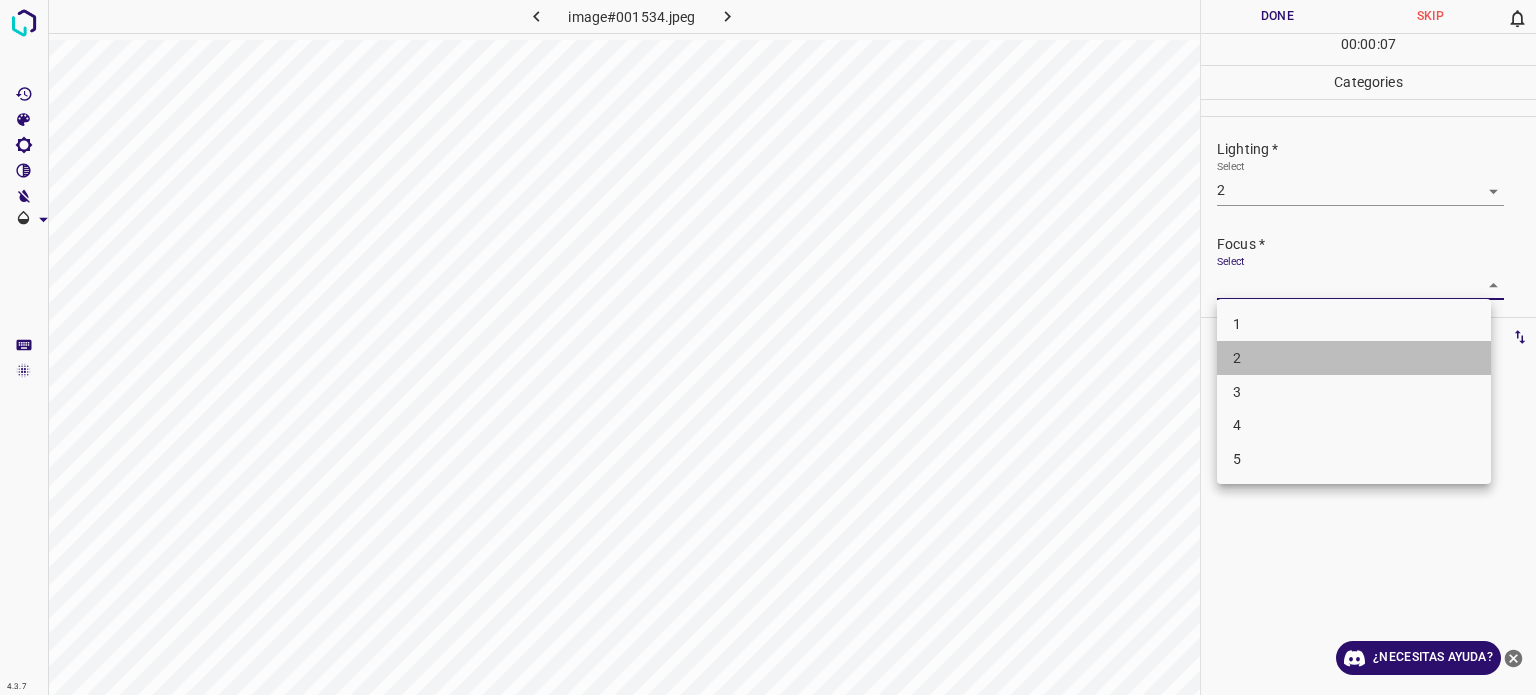 click on "2" at bounding box center [1354, 358] 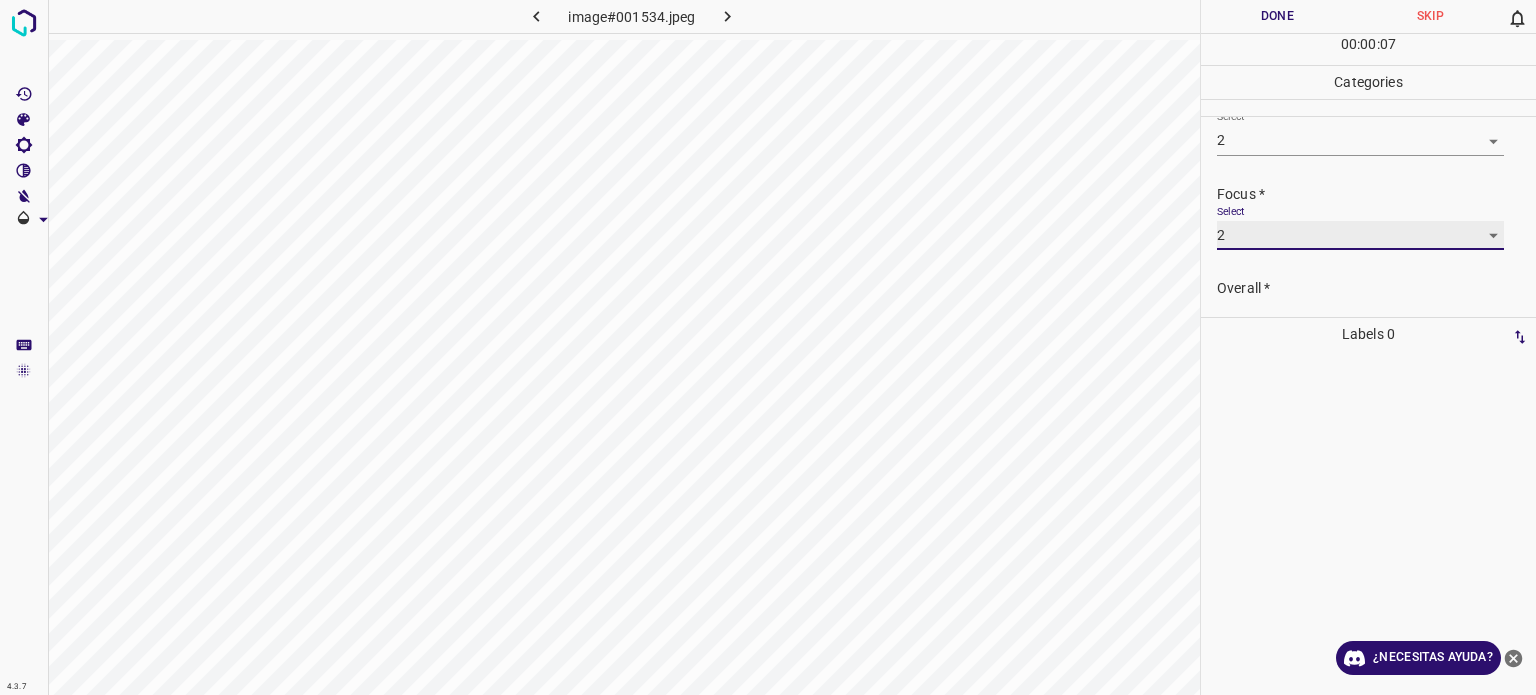 scroll, scrollTop: 98, scrollLeft: 0, axis: vertical 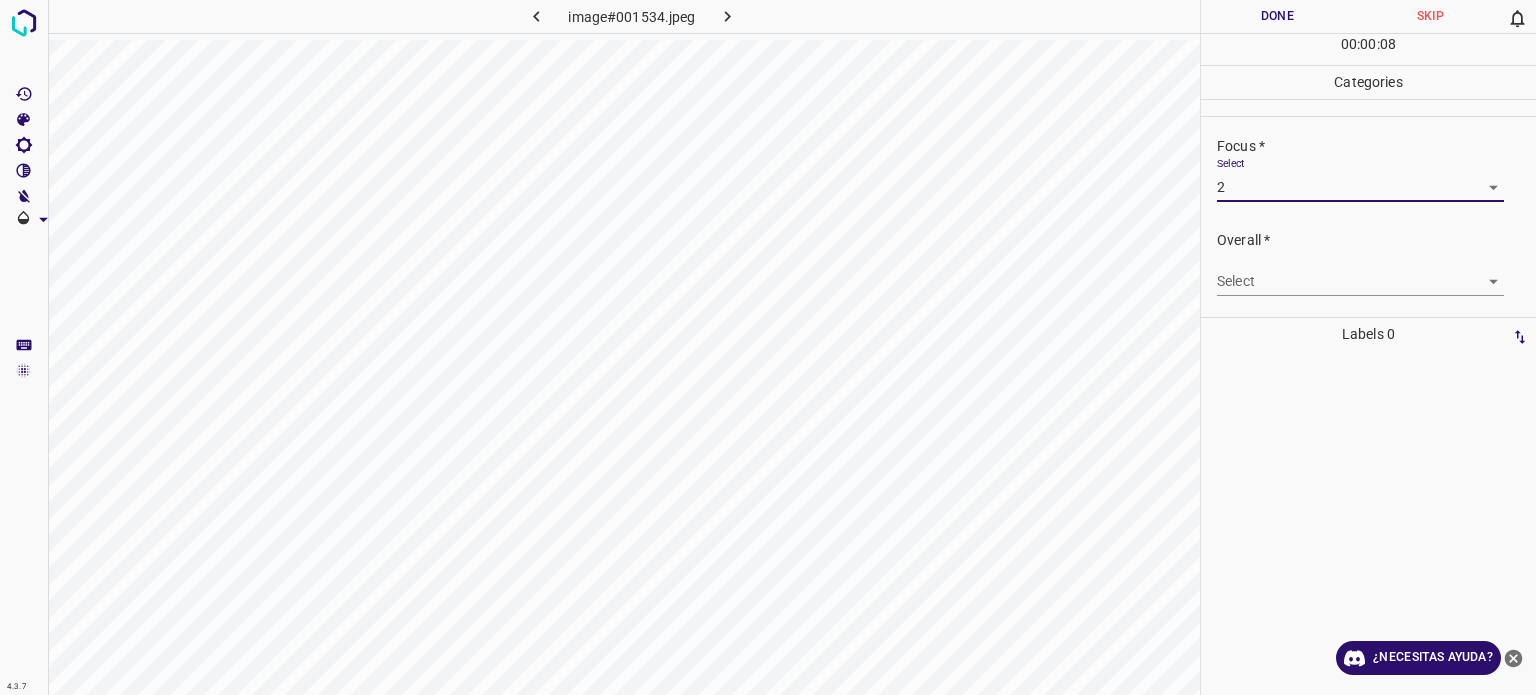 click on "4.3.7 image#001534.jpeg Done Skip 0 00   : 00   : 08   Categories Lighting *  Select 2 2 Focus *  Select 2 2 Overall *  Select ​ Labels   0 Categories 1 Lighting 2 Focus 3 Overall Tools Space Change between modes (Draw & Edit) I Auto labeling R Restore zoom M Zoom in N Zoom out Delete Delete selecte label Filters Z Restore filters X Saturation filter C Brightness filter V Contrast filter B Gray scale filter General O Download ¿Necesitas ayuda? Texto original Valora esta traducción Tu opinión servirá para ayudar a mejorar el Traductor de Google - Texto - Esconder - Borrar" at bounding box center [768, 347] 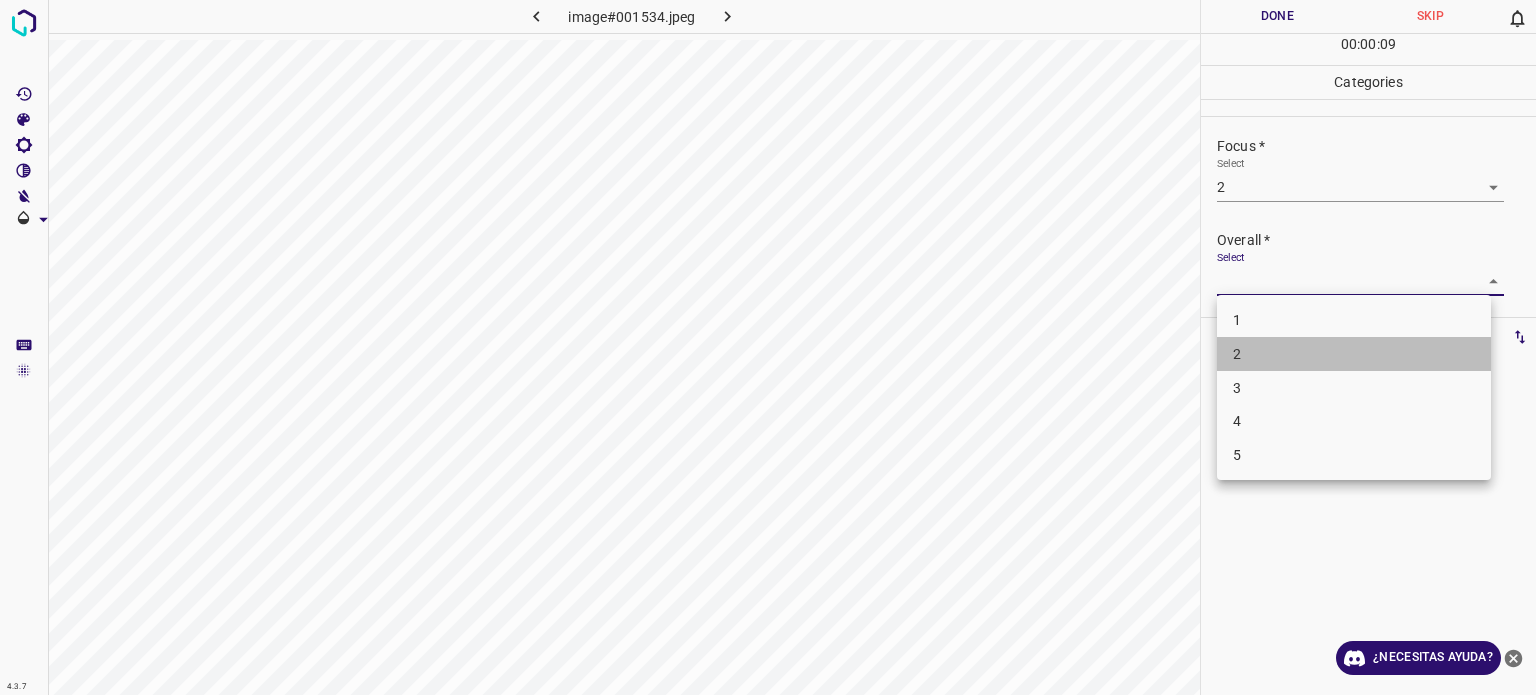 click on "2" at bounding box center (1354, 354) 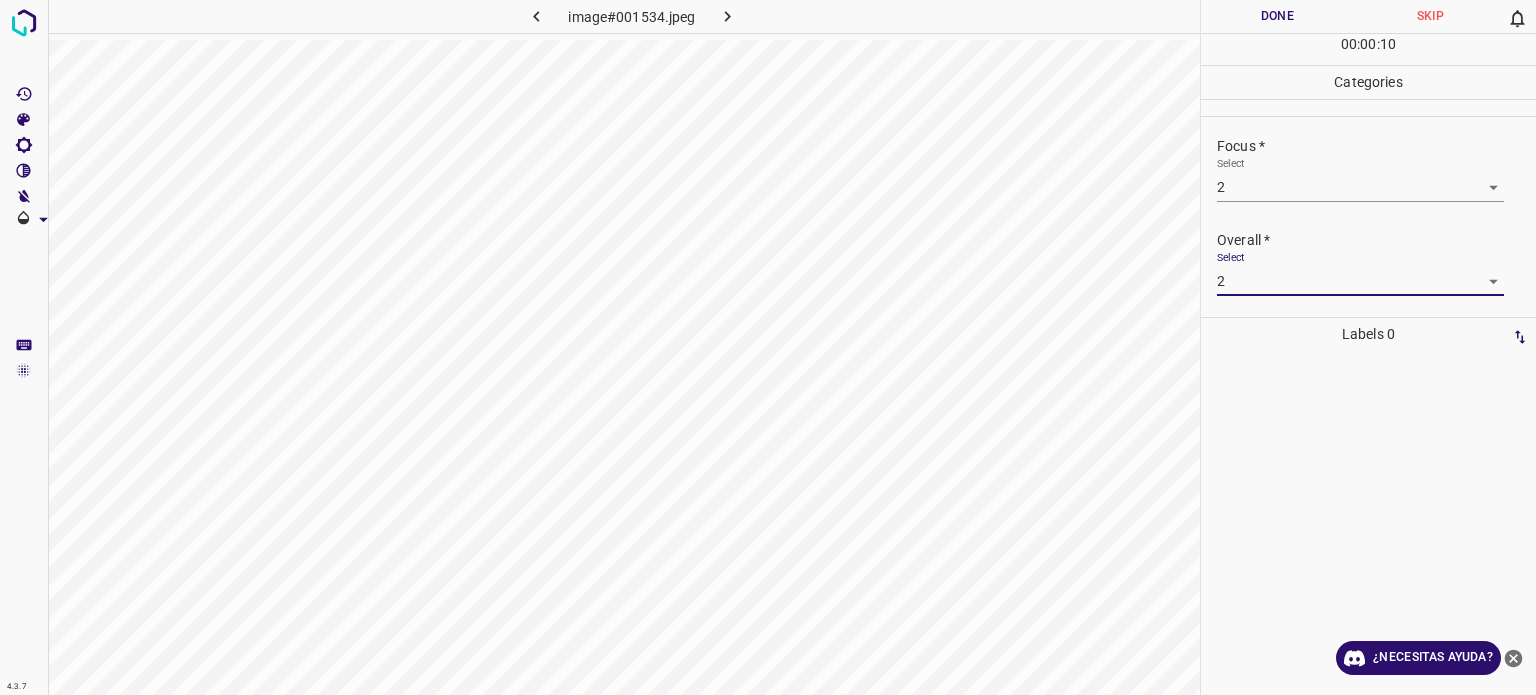 click on "Done" at bounding box center (1277, 16) 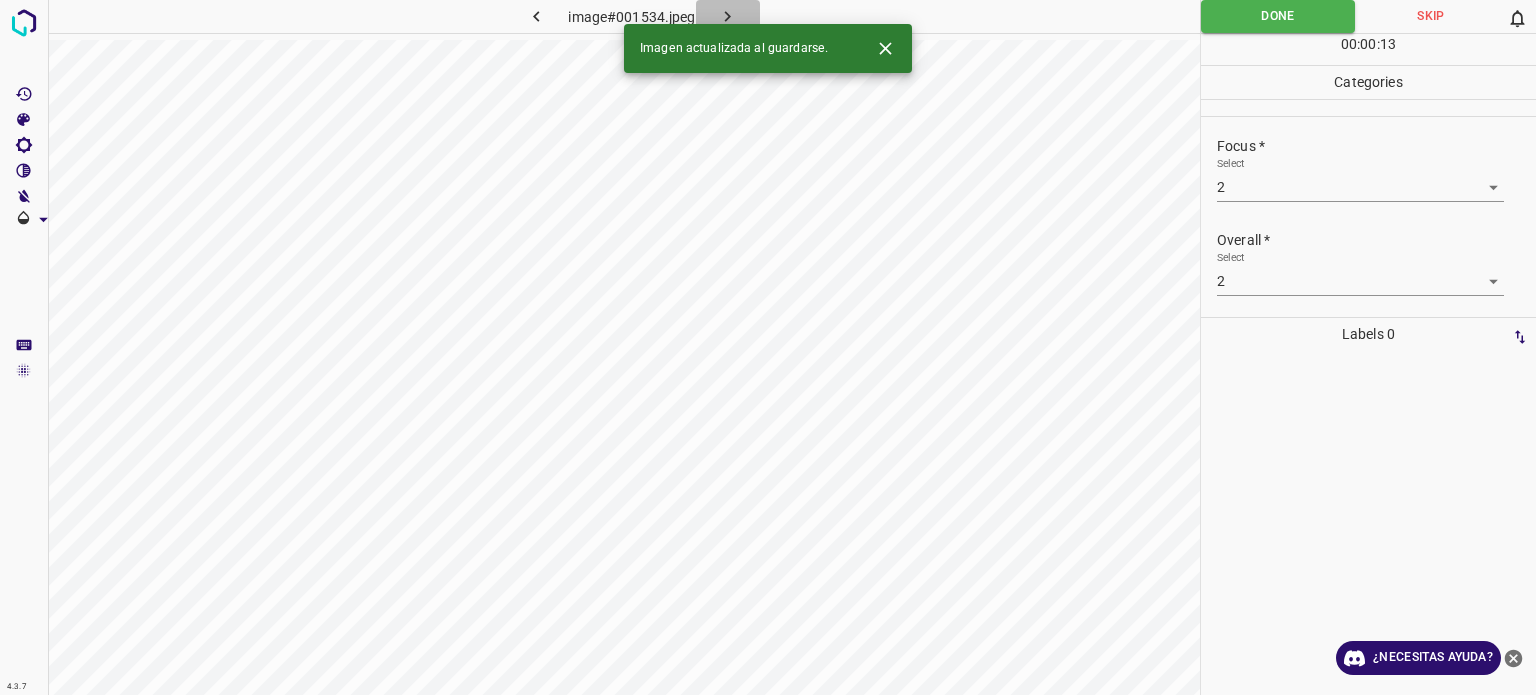 click 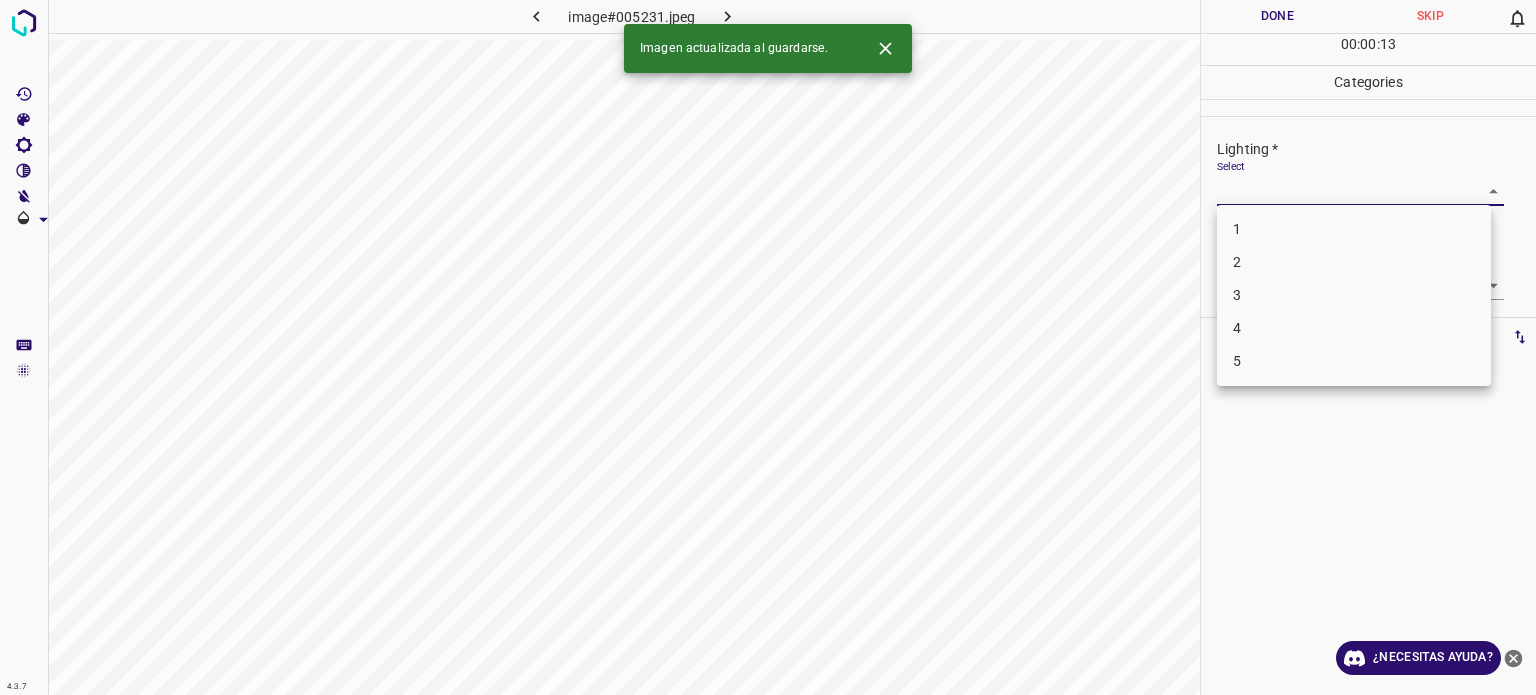 drag, startPoint x: 1232, startPoint y: 189, endPoint x: 1245, endPoint y: 276, distance: 87.965904 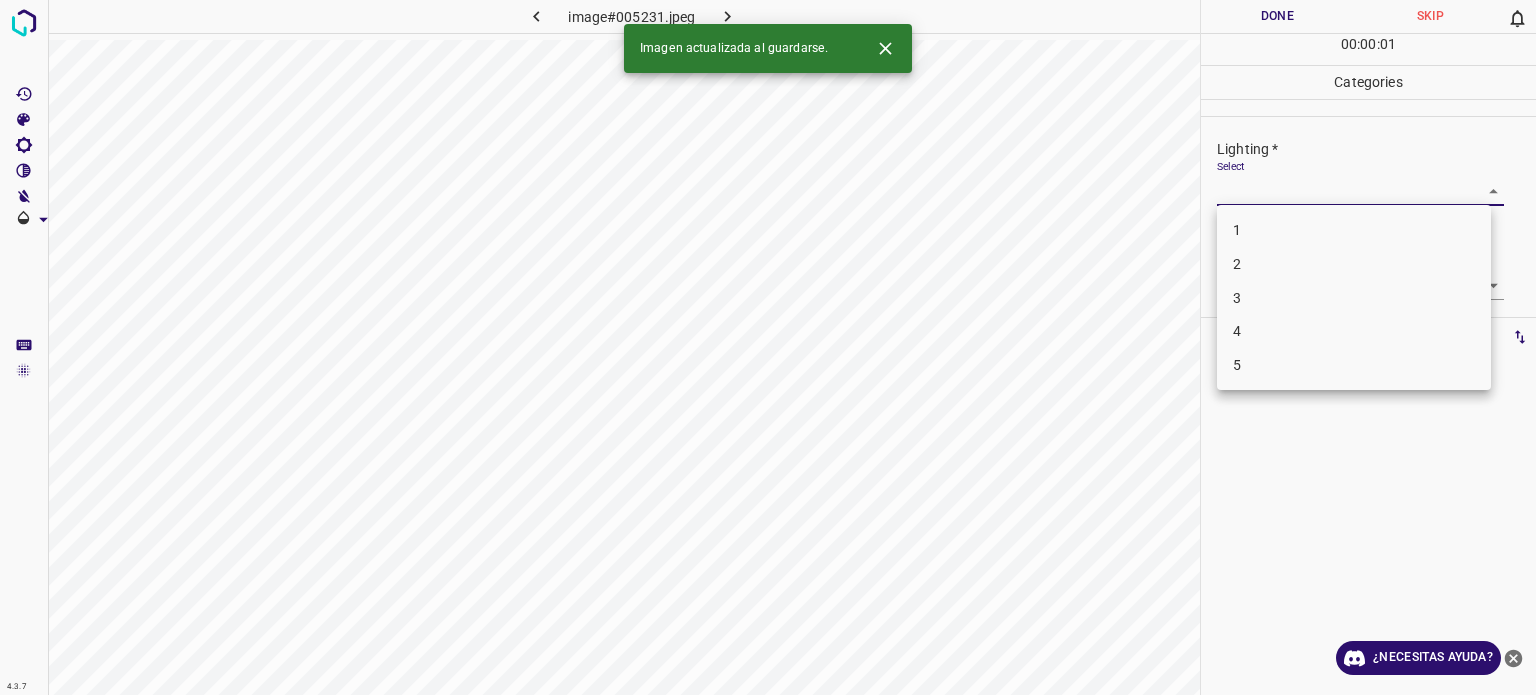 click on "3" at bounding box center (1354, 298) 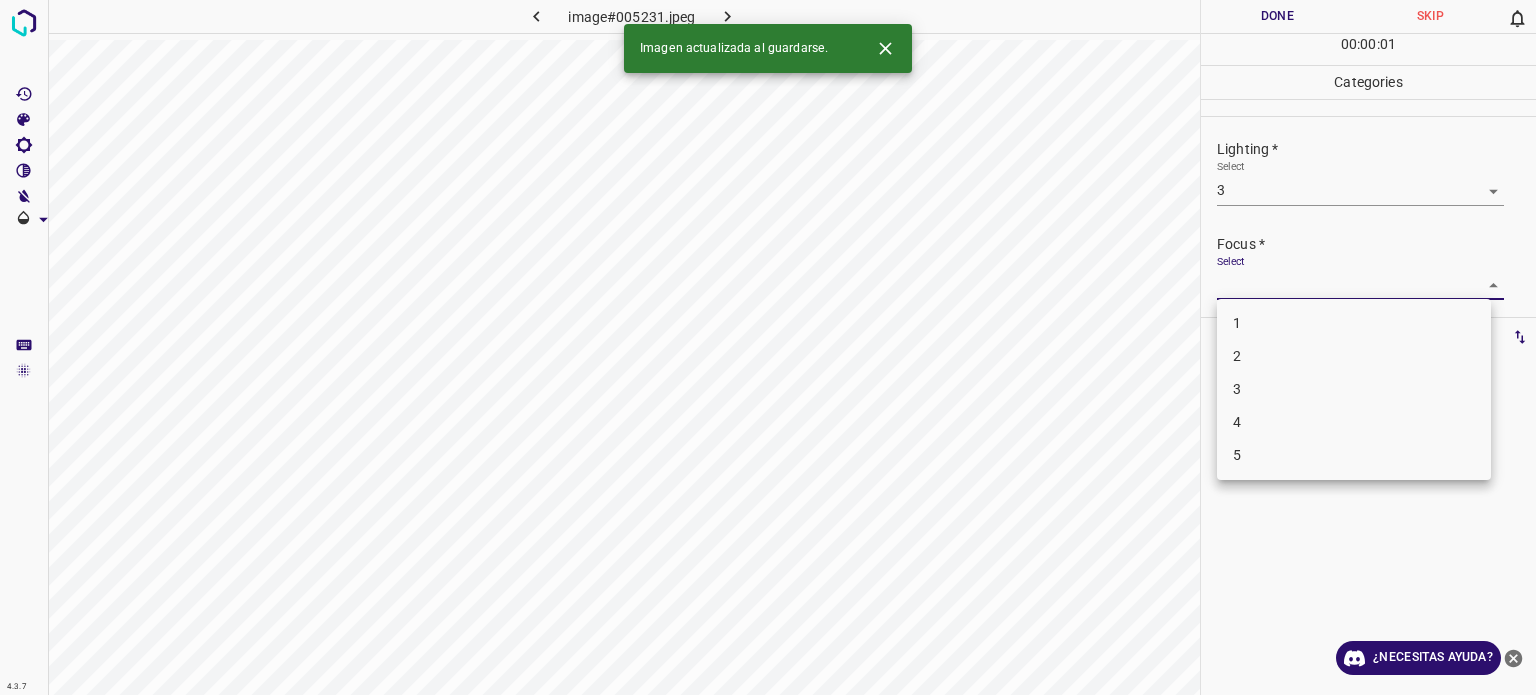 click on "4.3.7 image#005231.jpeg Done Skip 0 00   : 00   : 01   Categories Lighting *  Select 3 3 Focus *  Select ​ Overall *  Select ​ Labels   0 Categories 1 Lighting 2 Focus 3 Overall Tools Space Change between modes (Draw & Edit) I Auto labeling R Restore zoom M Zoom in N Zoom out Delete Delete selecte label Filters Z Restore filters X Saturation filter C Brightness filter V Contrast filter B Gray scale filter General O Download Imagen actualizada al guardarse. ¿Necesitas ayuda? Texto original Valora esta traducción Tu opinión servirá para ayudar a mejorar el Traductor de Google - Texto - Esconder - Borrar 1 2 3 4 5" at bounding box center (768, 347) 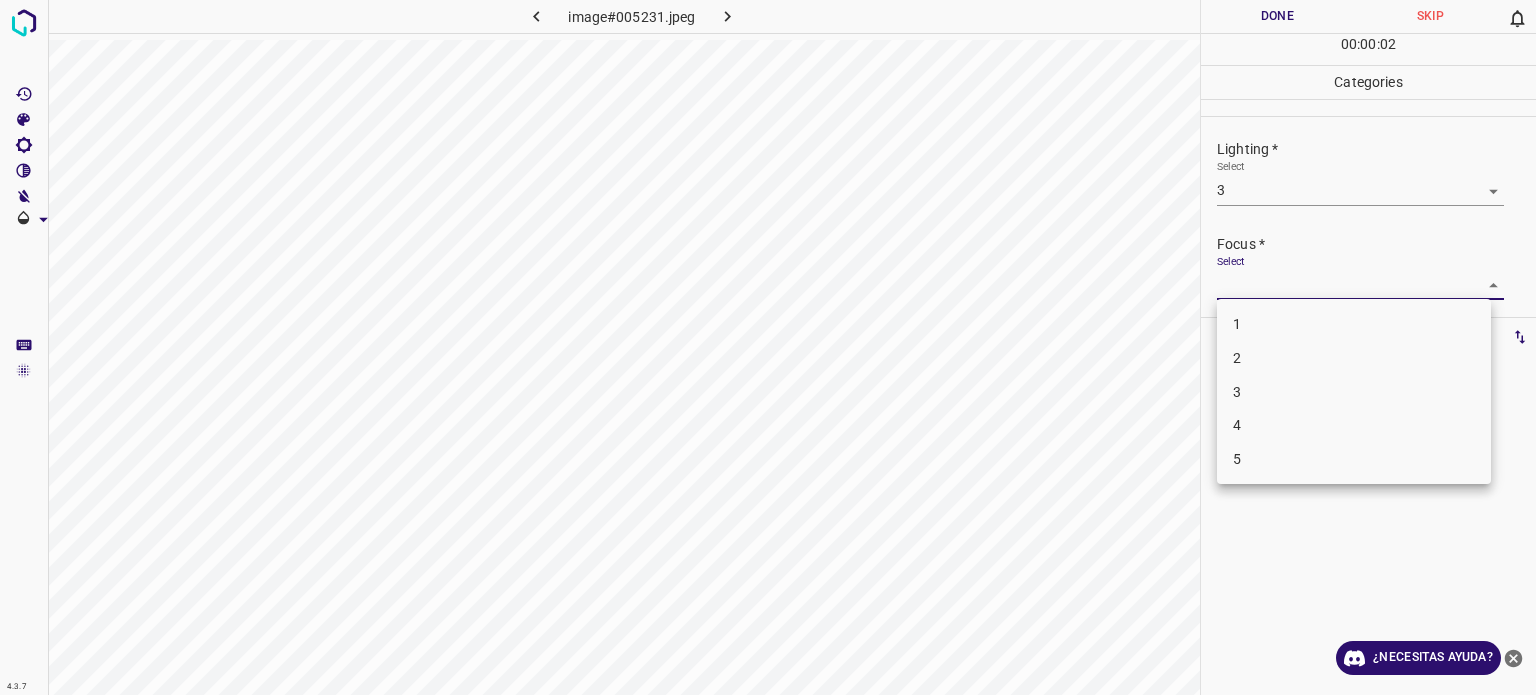 click on "3" at bounding box center [1354, 392] 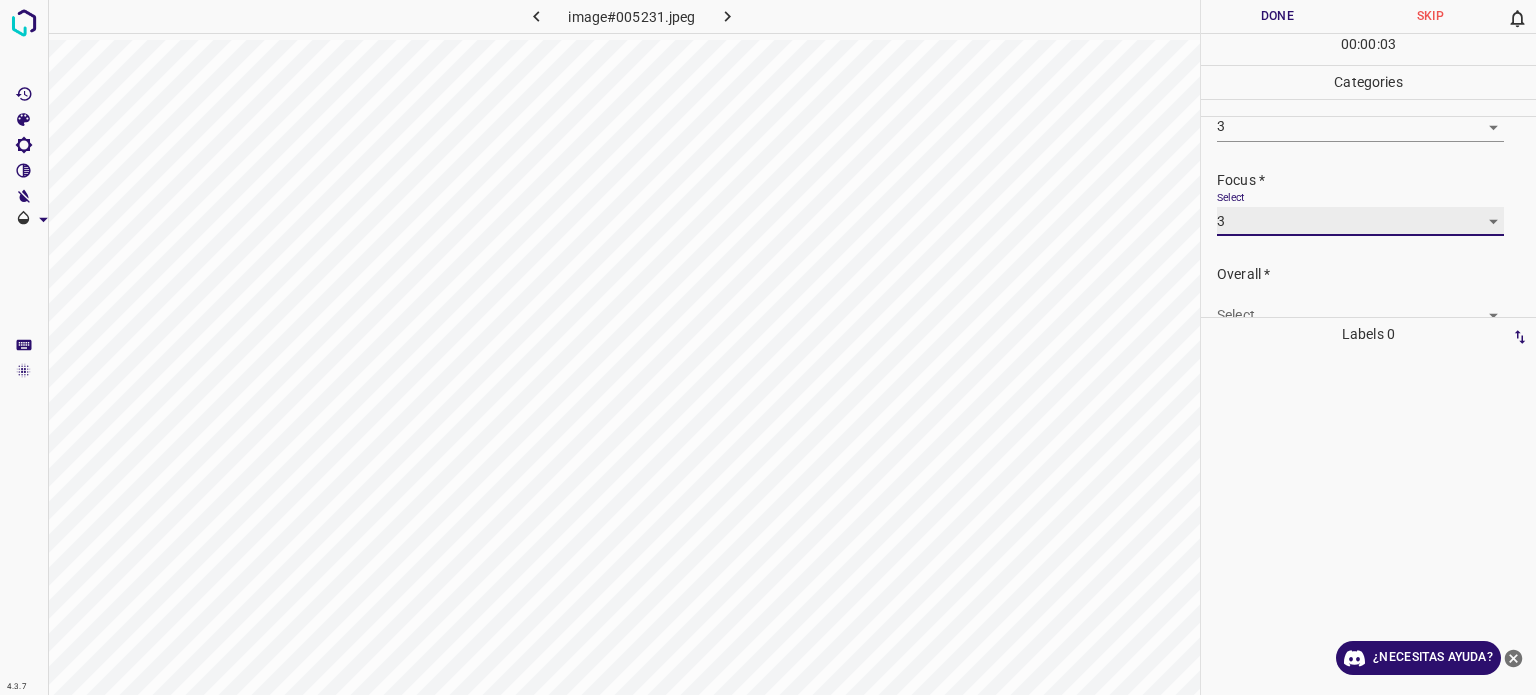 scroll, scrollTop: 98, scrollLeft: 0, axis: vertical 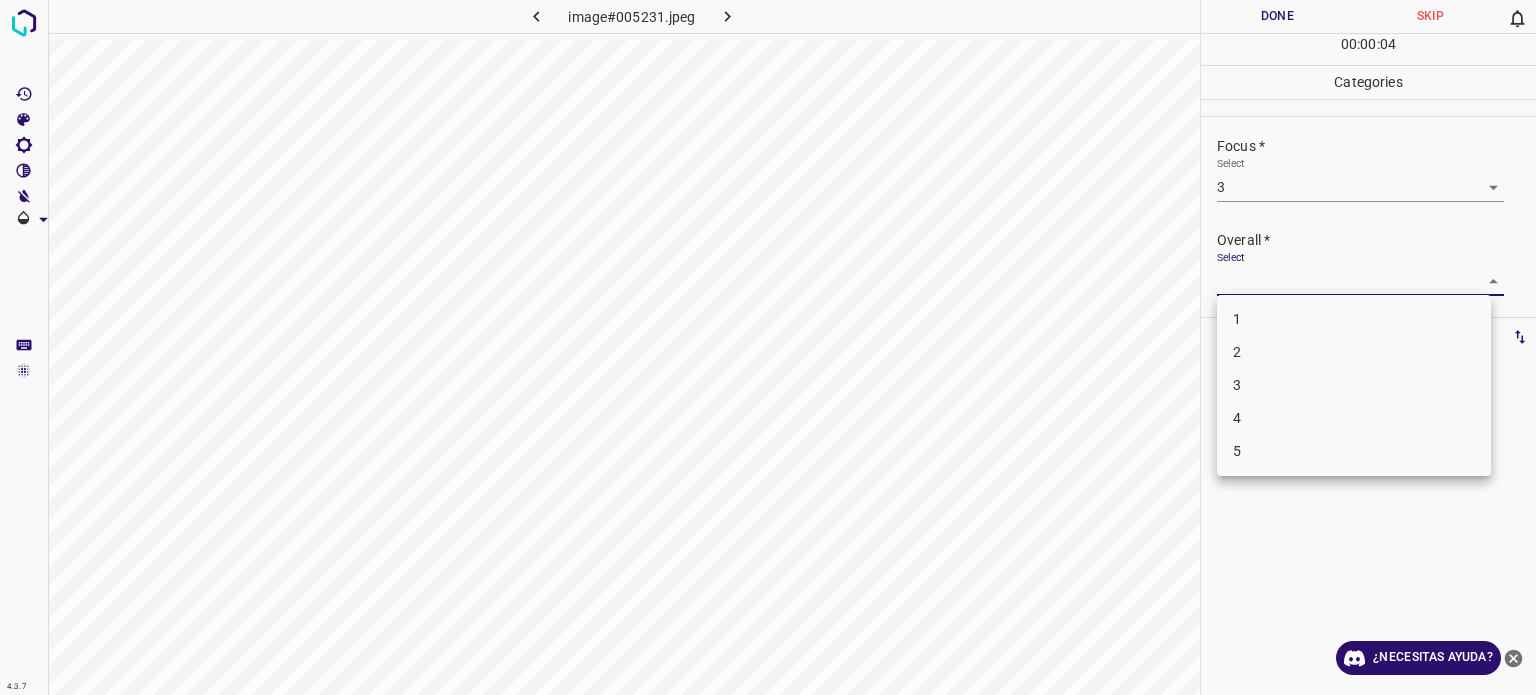 click on "4.3.7 image#005231.jpeg Done Skip 0 00   : 00   : 04   Categories Lighting *  Select 3 3 Focus *  Select 3 3 Overall *  Select ​ Labels   0 Categories 1 Lighting 2 Focus 3 Overall Tools Space Change between modes (Draw & Edit) I Auto labeling R Restore zoom M Zoom in N Zoom out Delete Delete selecte label Filters Z Restore filters X Saturation filter C Brightness filter V Contrast filter B Gray scale filter General O Download ¿Necesitas ayuda? Texto original Valora esta traducción Tu opinión servirá para ayudar a mejorar el Traductor de Google - Texto - Esconder - Borrar 1 2 3 4 5" at bounding box center [768, 347] 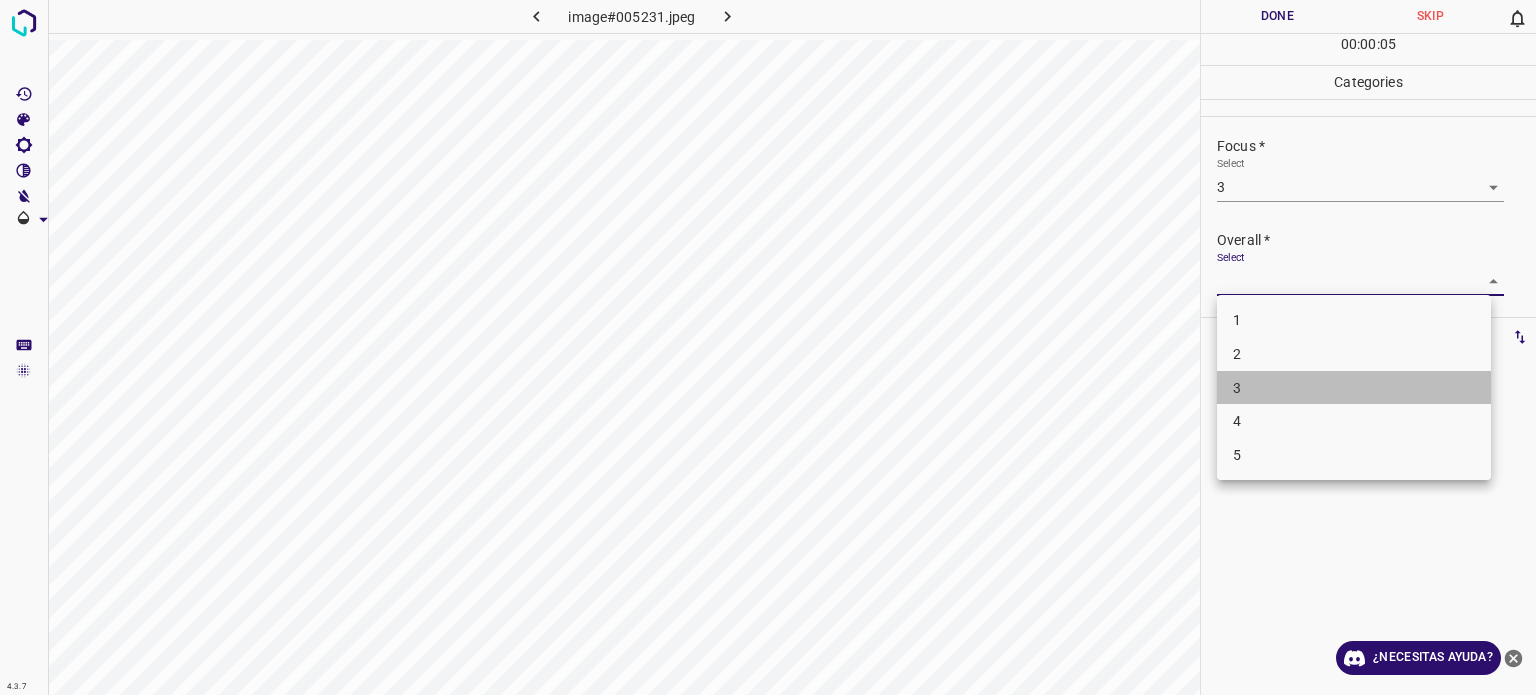 click on "3" at bounding box center [1354, 388] 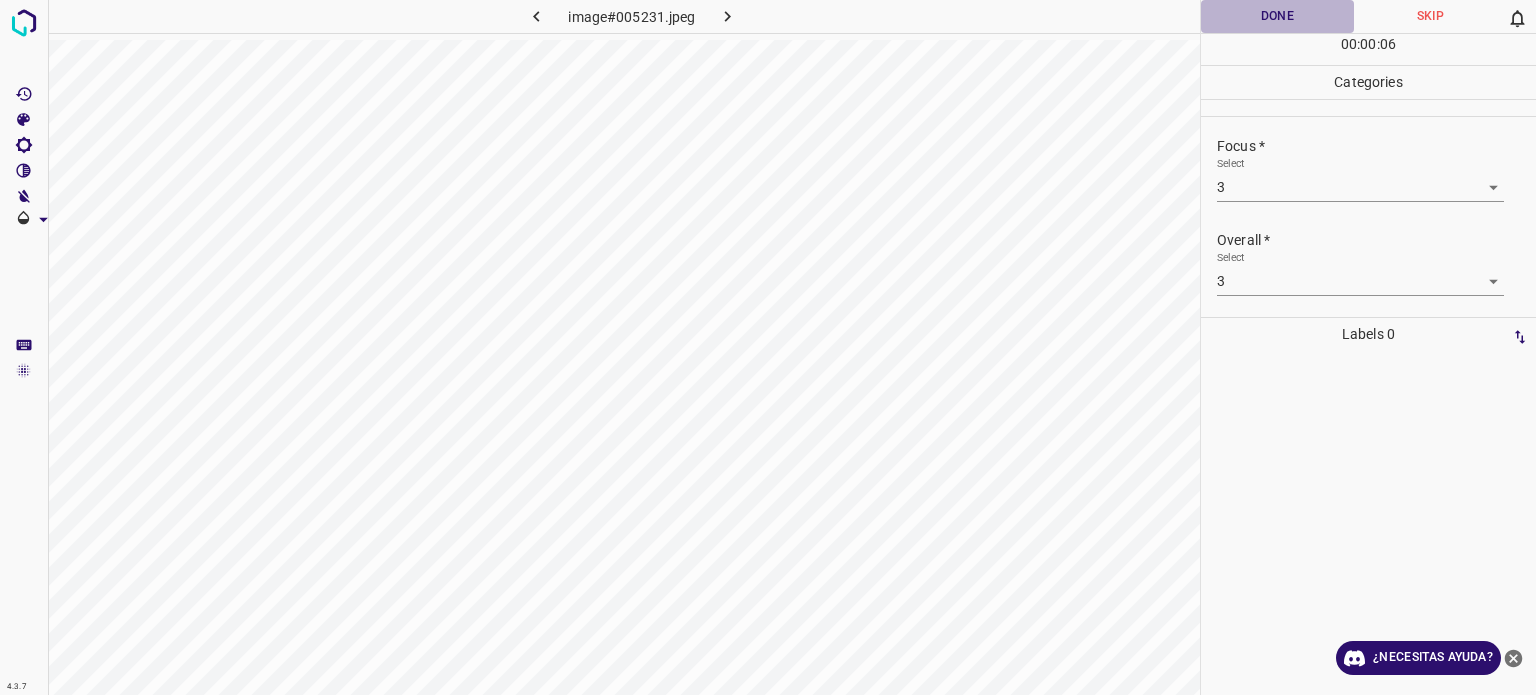 click on "Done" at bounding box center [1277, 16] 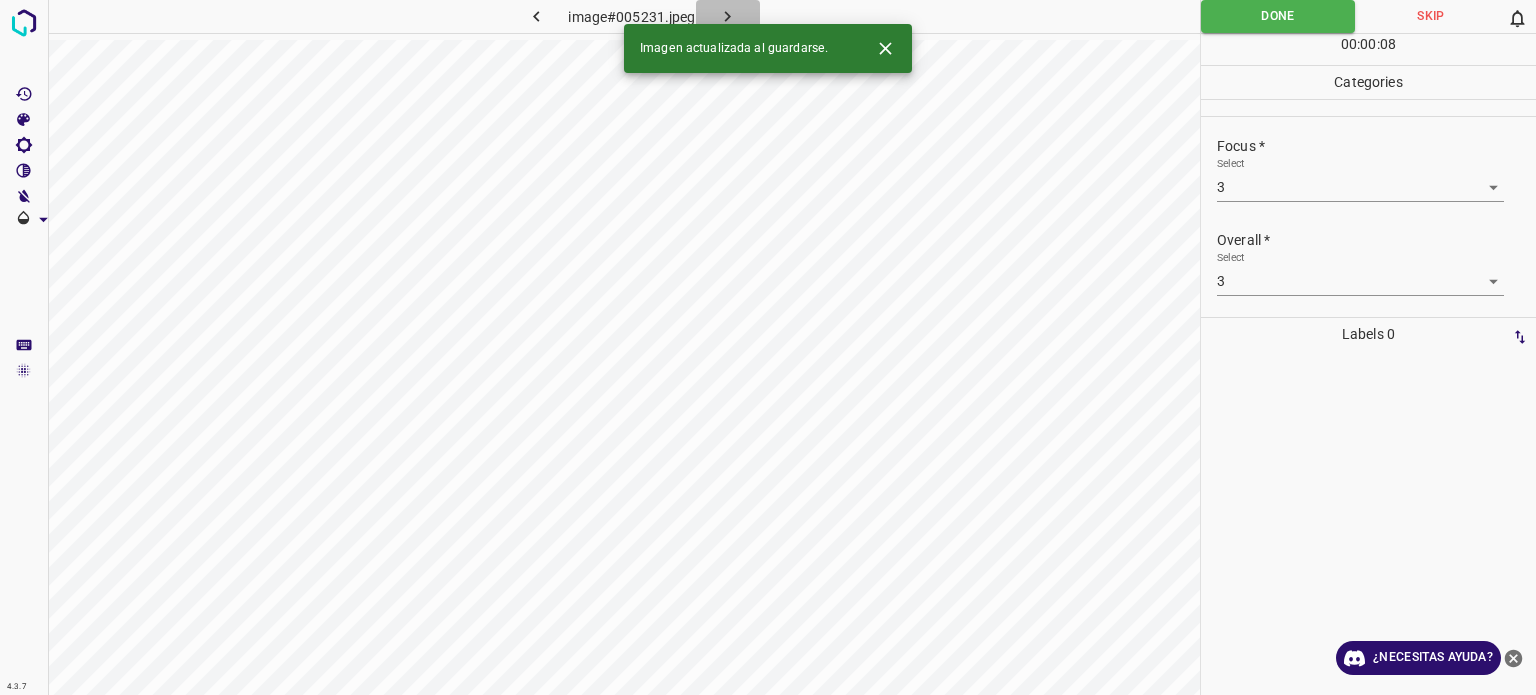 click 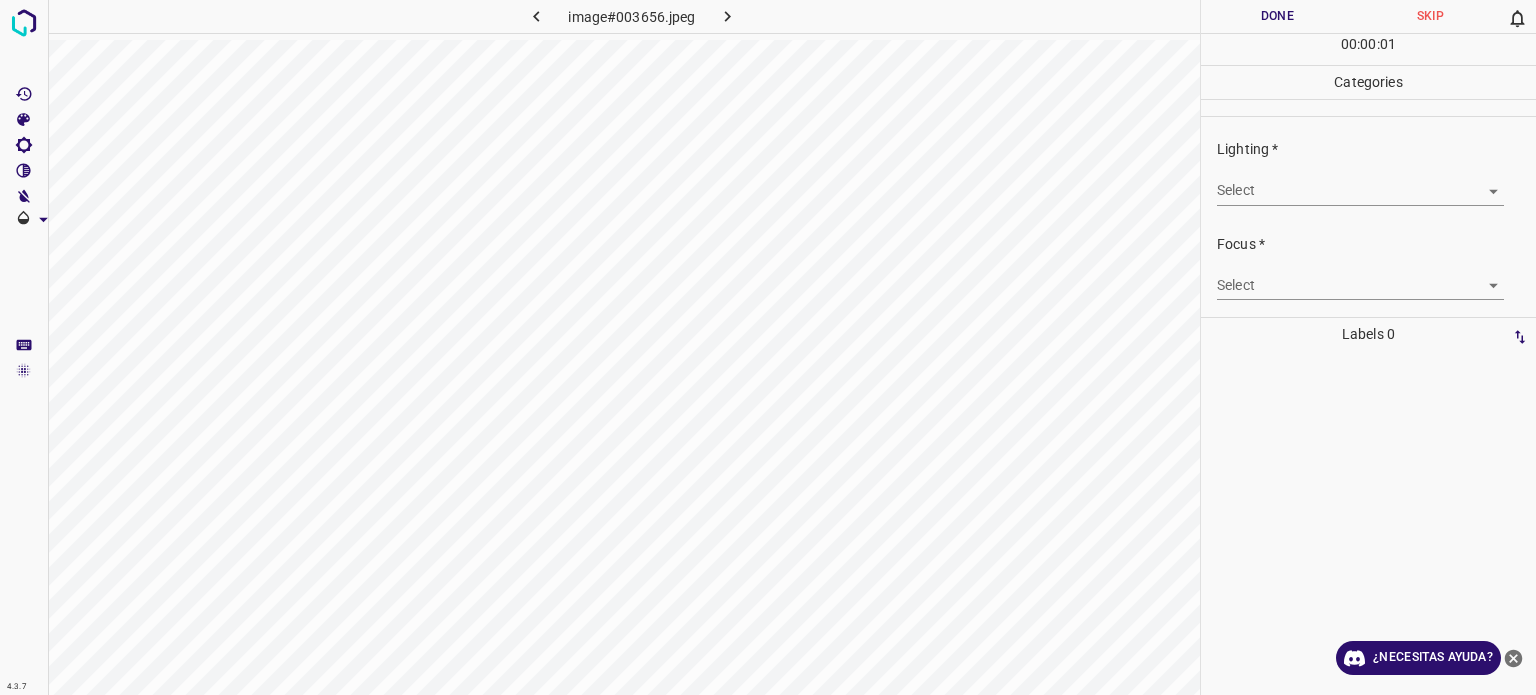 click on "4.3.7 image#003656.jpeg Done Skip 0 00   : 00   : 01   Categories Lighting *  Select ​ Focus *  Select ​ Overall *  Select ​ Labels   0 Categories 1 Lighting 2 Focus 3 Overall Tools Space Change between modes (Draw & Edit) I Auto labeling R Restore zoom M Zoom in N Zoom out Delete Delete selecte label Filters Z Restore filters X Saturation filter C Brightness filter V Contrast filter B Gray scale filter General O Download ¿Necesitas ayuda? Texto original Valora esta traducción Tu opinión servirá para ayudar a mejorar el Traductor de Google - Texto - Esconder - Borrar" at bounding box center [768, 347] 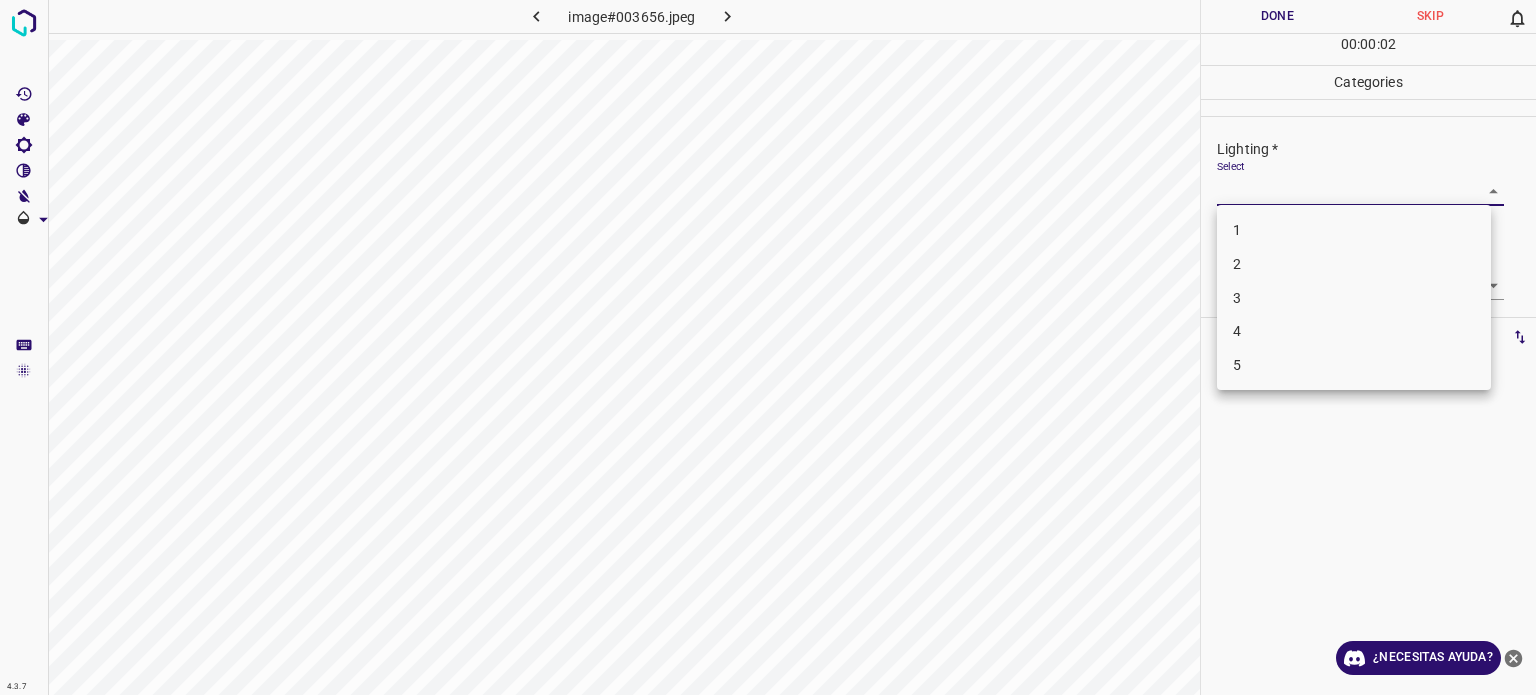 click on "3" at bounding box center [1354, 298] 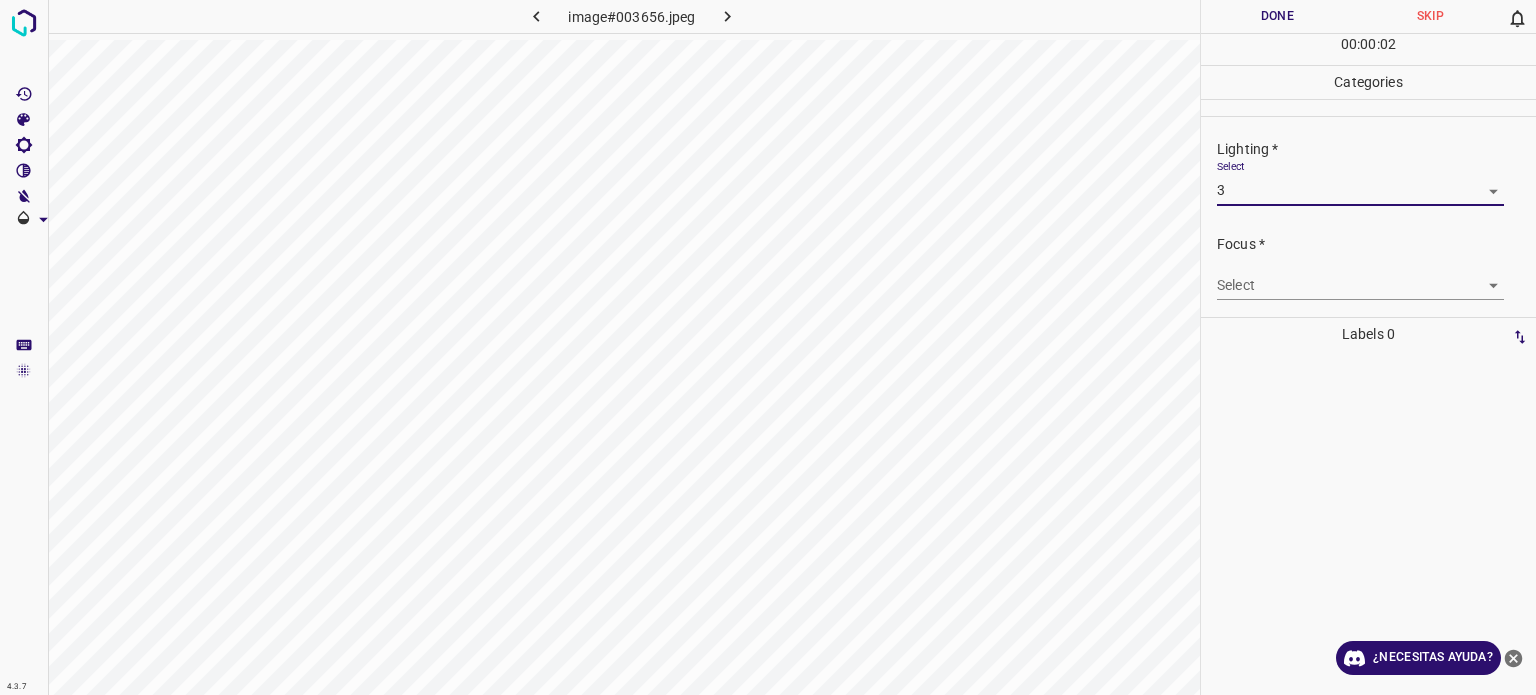 click on "4.3.7 image#003656.jpeg Done Skip 0 00   : 00   : 02   Categories Lighting *  Select 3 3 Focus *  Select ​ Overall *  Select ​ Labels   0 Categories 1 Lighting 2 Focus 3 Overall Tools Space Change between modes (Draw & Edit) I Auto labeling R Restore zoom M Zoom in N Zoom out Delete Delete selecte label Filters Z Restore filters X Saturation filter C Brightness filter V Contrast filter B Gray scale filter General O Download ¿Necesitas ayuda? Texto original Valora esta traducción Tu opinión servirá para ayudar a mejorar el Traductor de Google - Texto - Esconder - Borrar" at bounding box center [768, 347] 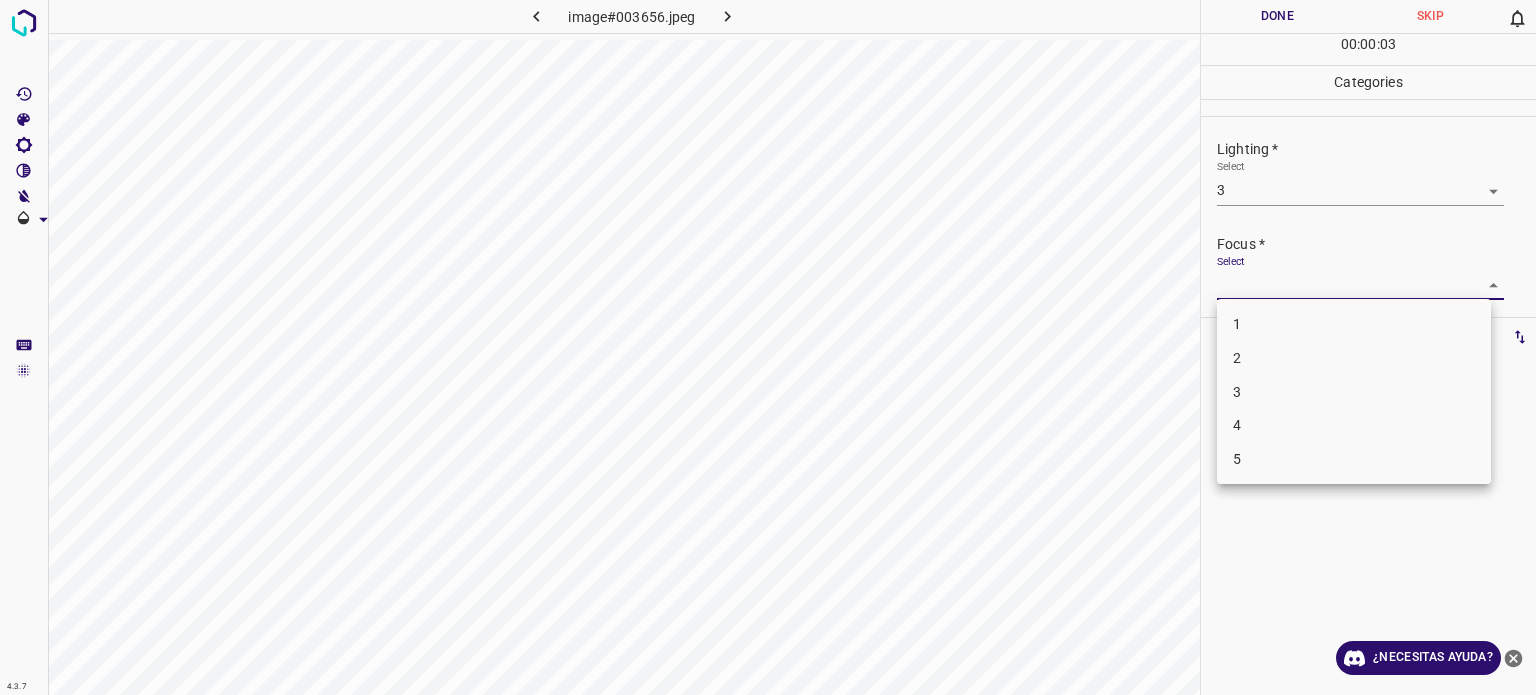 click on "3" at bounding box center [1354, 392] 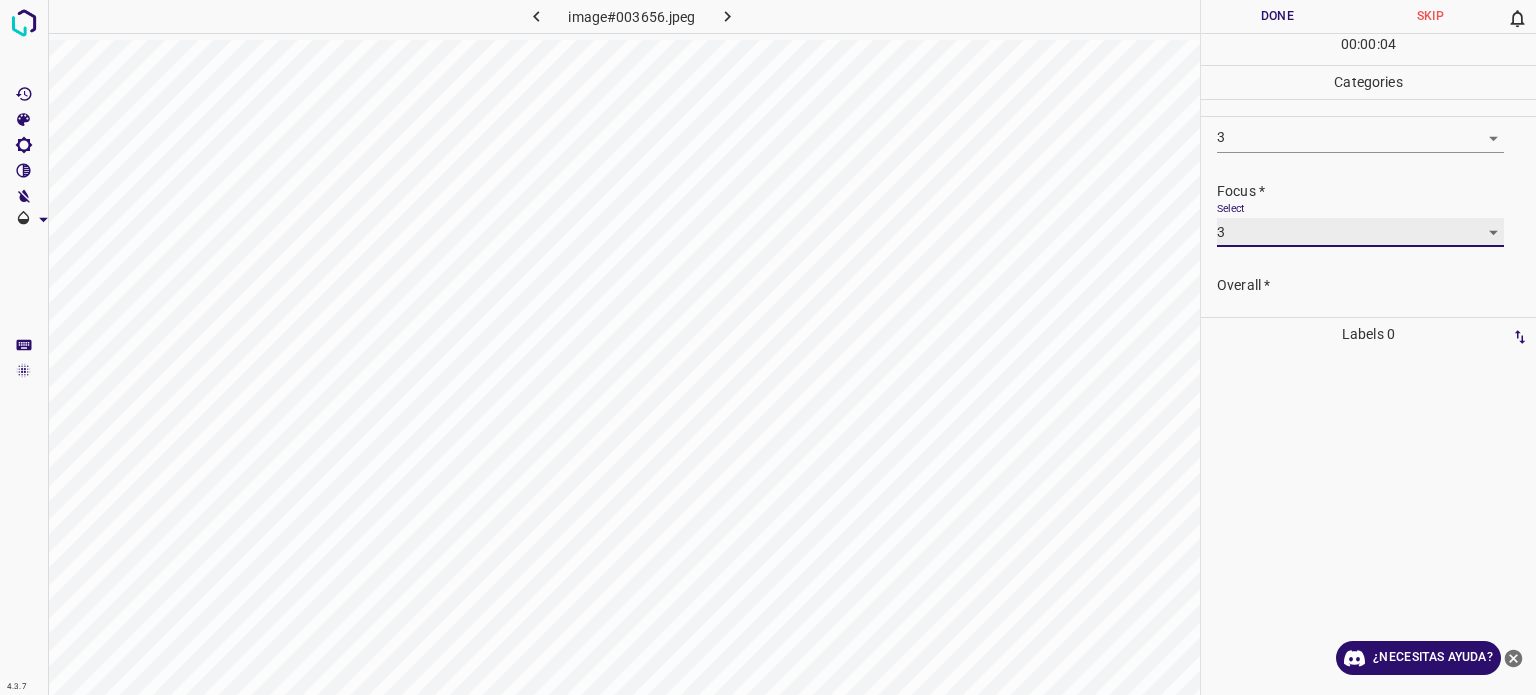 scroll, scrollTop: 98, scrollLeft: 0, axis: vertical 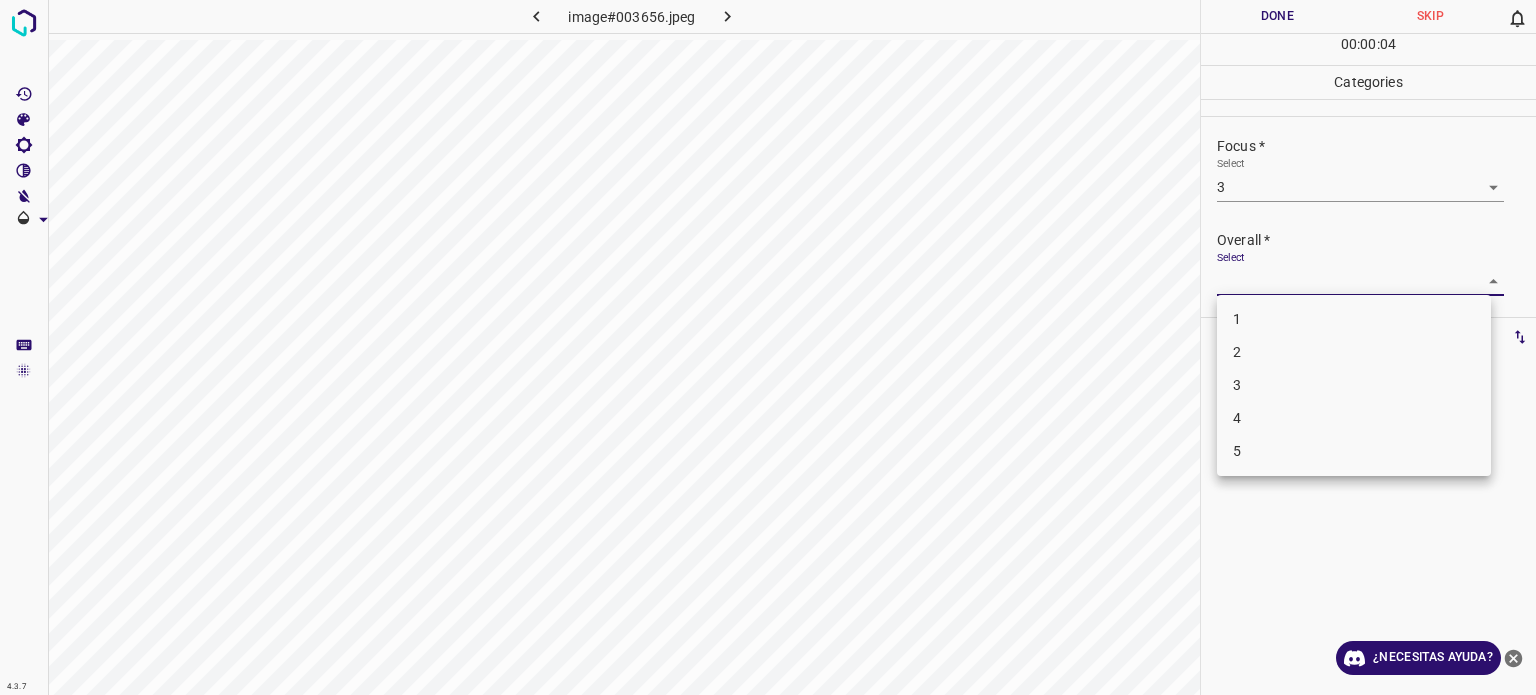 click on "4.3.7 image#003656.jpeg Done Skip 0 00   : 00   : 04   Categories Lighting *  Select 3 3 Focus *  Select 3 3 Overall *  Select ​ Labels   0 Categories 1 Lighting 2 Focus 3 Overall Tools Space Change between modes (Draw & Edit) I Auto labeling R Restore zoom M Zoom in N Zoom out Delete Delete selecte label Filters Z Restore filters X Saturation filter C Brightness filter V Contrast filter B Gray scale filter General O Download ¿Necesitas ayuda? Texto original Valora esta traducción Tu opinión servirá para ayudar a mejorar el Traductor de Google - Texto - Esconder - Borrar 1 2 3 4 5" at bounding box center (768, 347) 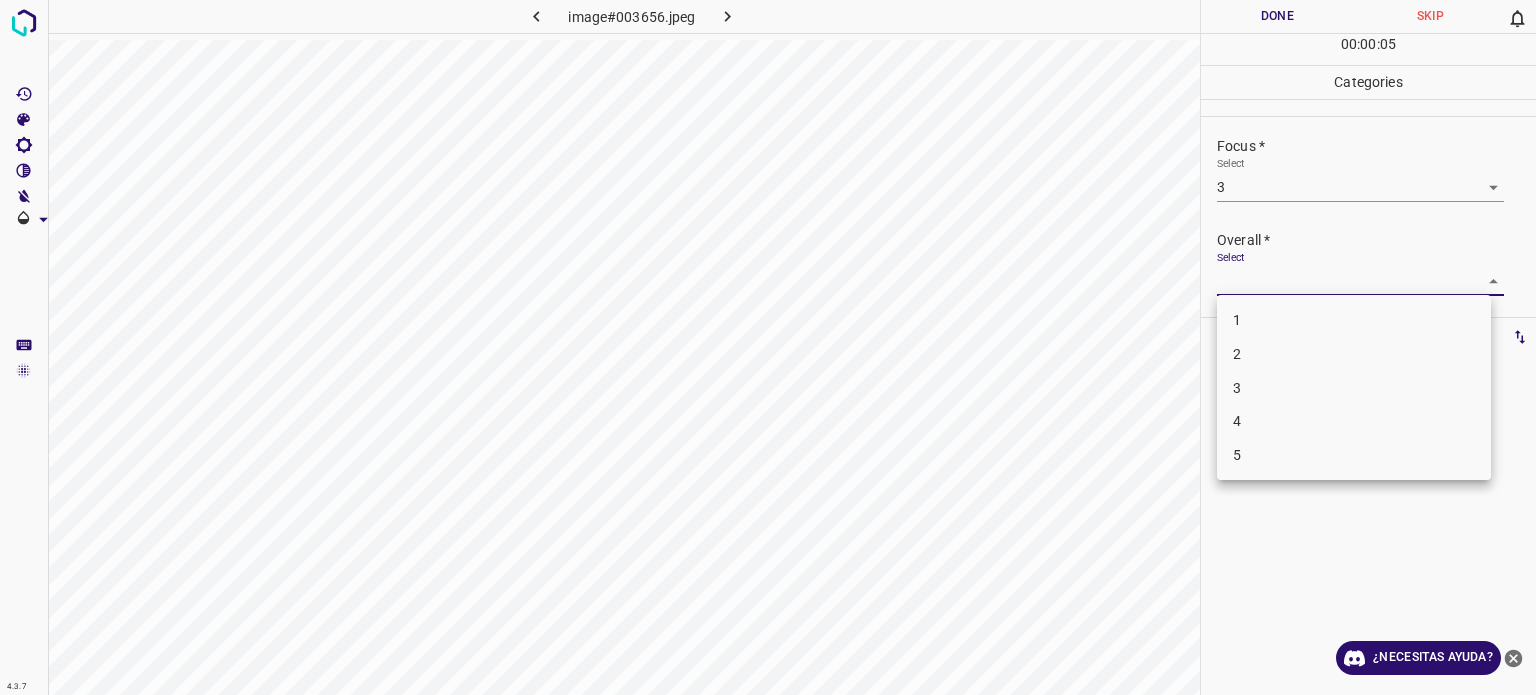 click on "3" at bounding box center [1354, 388] 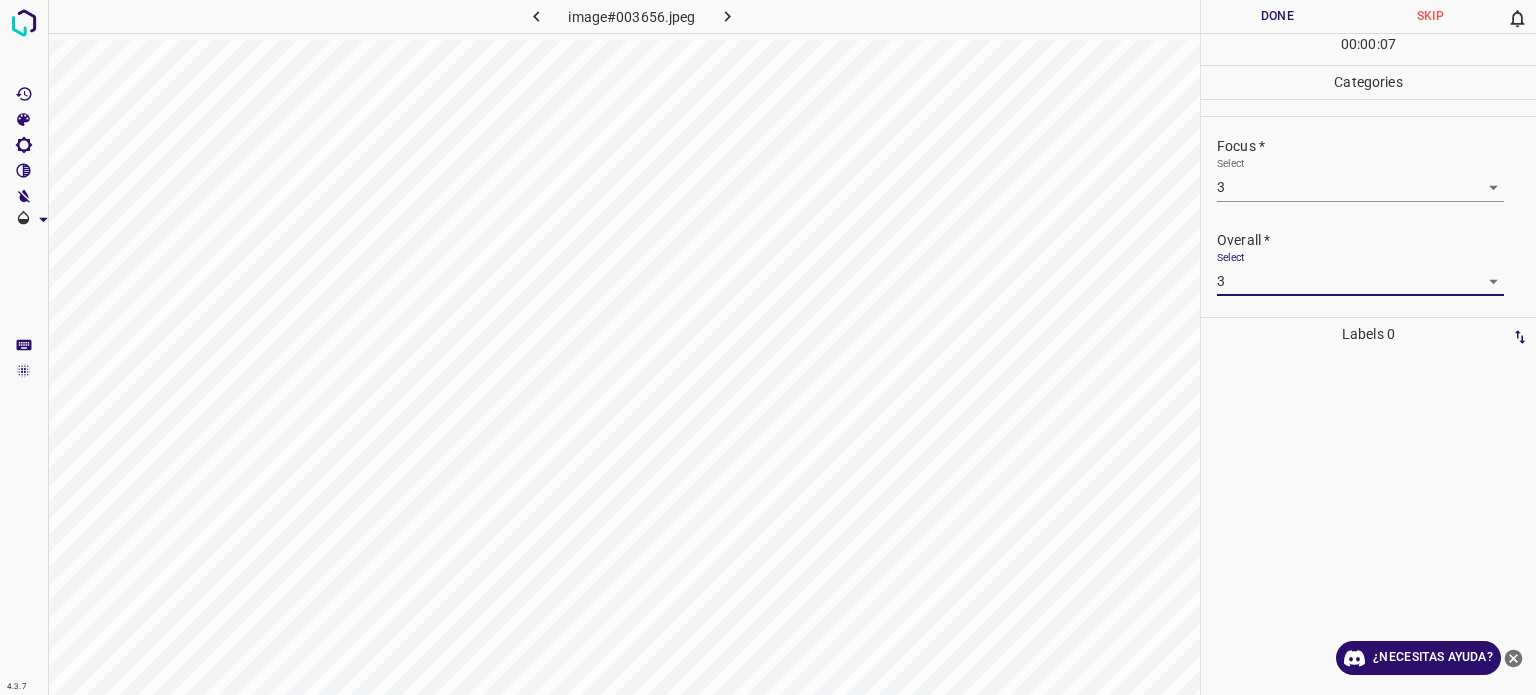 click on "Done" at bounding box center (1277, 16) 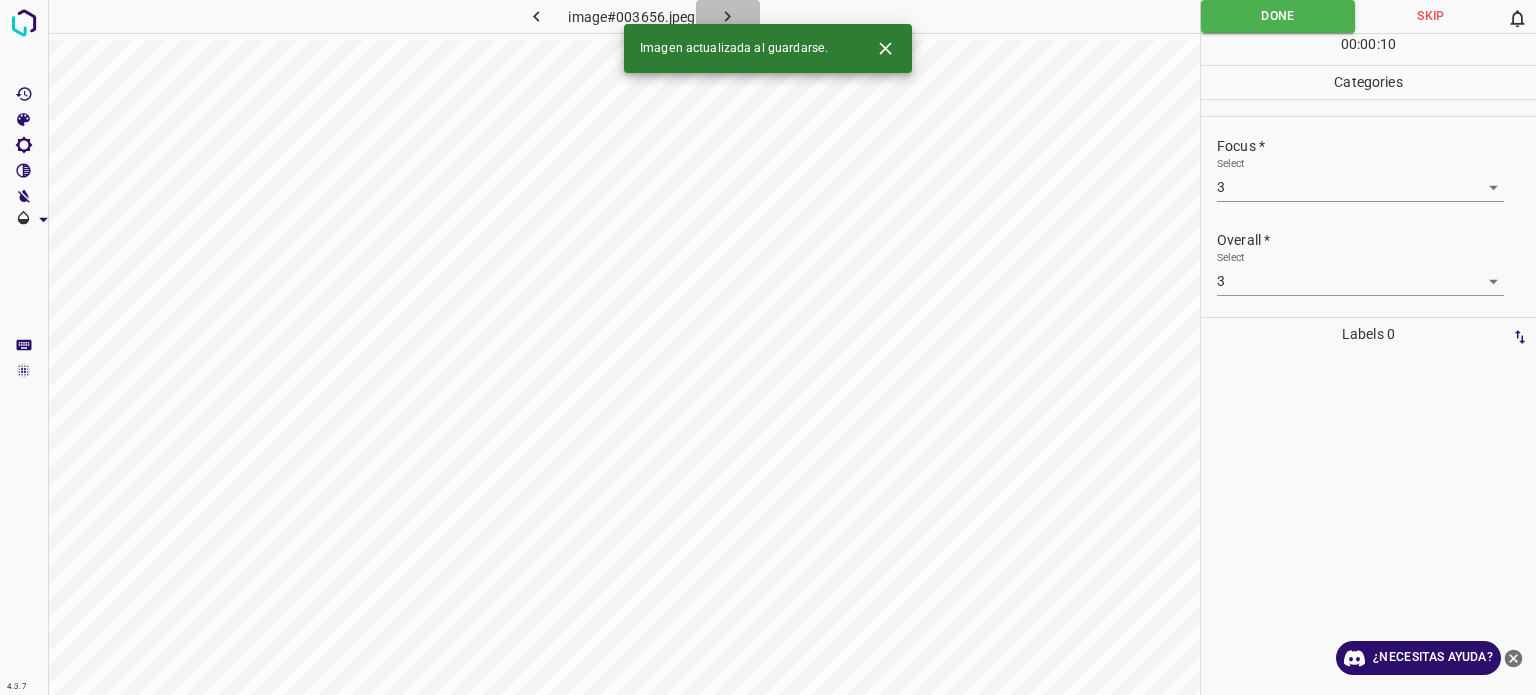 click at bounding box center [728, 16] 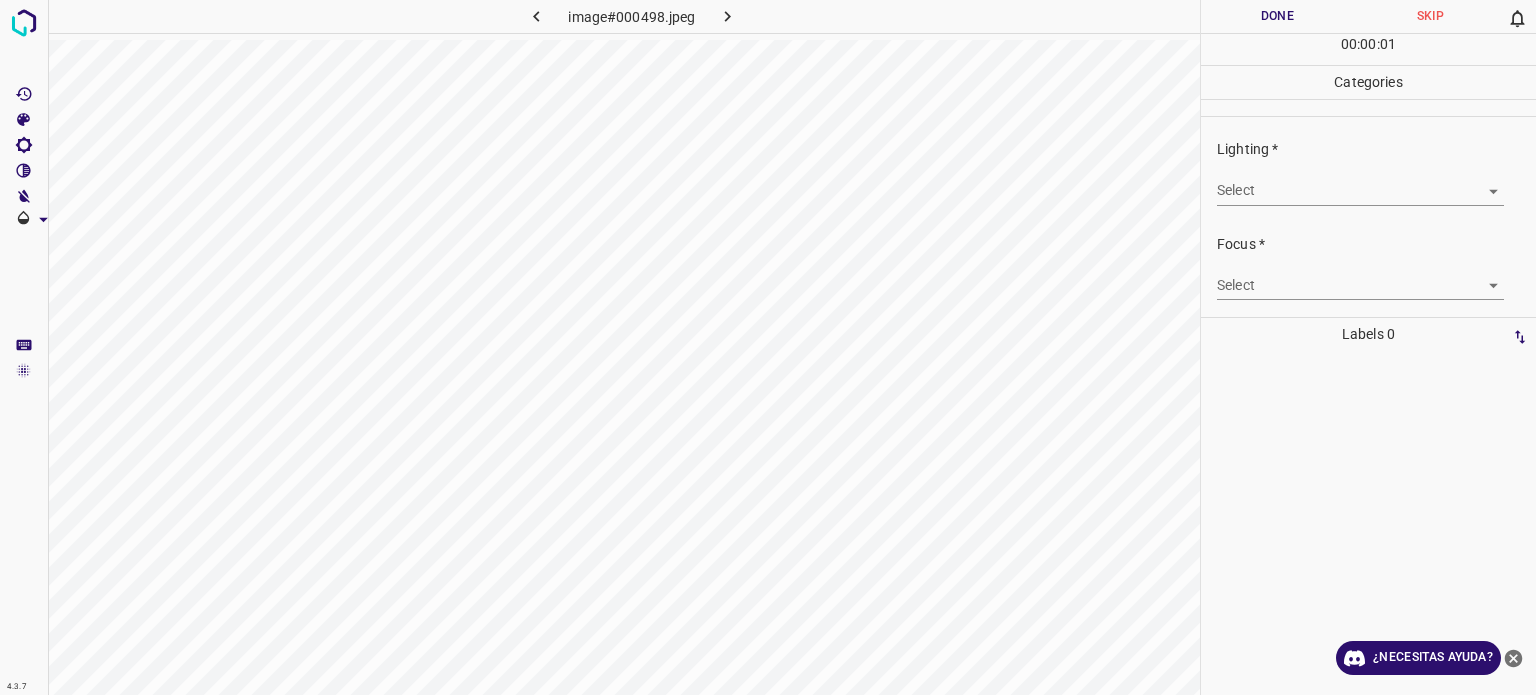 click on "4.3.7 image#000498.jpeg Done Skip 0 00   : 00   : 01   Categories Lighting *  Select ​ Focus *  Select ​ Overall *  Select ​ Labels   0 Categories 1 Lighting 2 Focus 3 Overall Tools Space Change between modes (Draw & Edit) I Auto labeling R Restore zoom M Zoom in N Zoom out Delete Delete selecte label Filters Z Restore filters X Saturation filter C Brightness filter V Contrast filter B Gray scale filter General O Download ¿Necesitas ayuda? Texto original Valora esta traducción Tu opinión servirá para ayudar a mejorar el Traductor de Google - Texto - Esconder - Borrar" at bounding box center [768, 347] 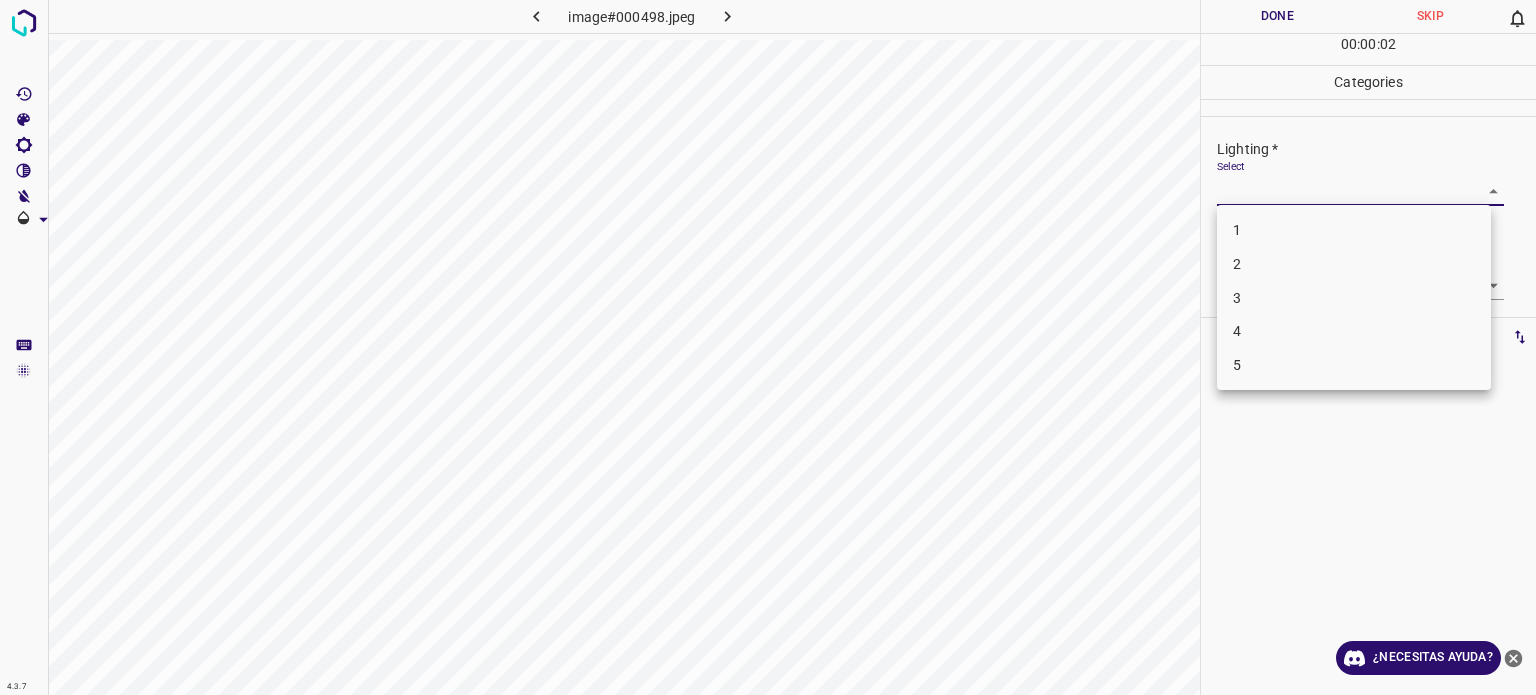 click on "3" at bounding box center [1354, 298] 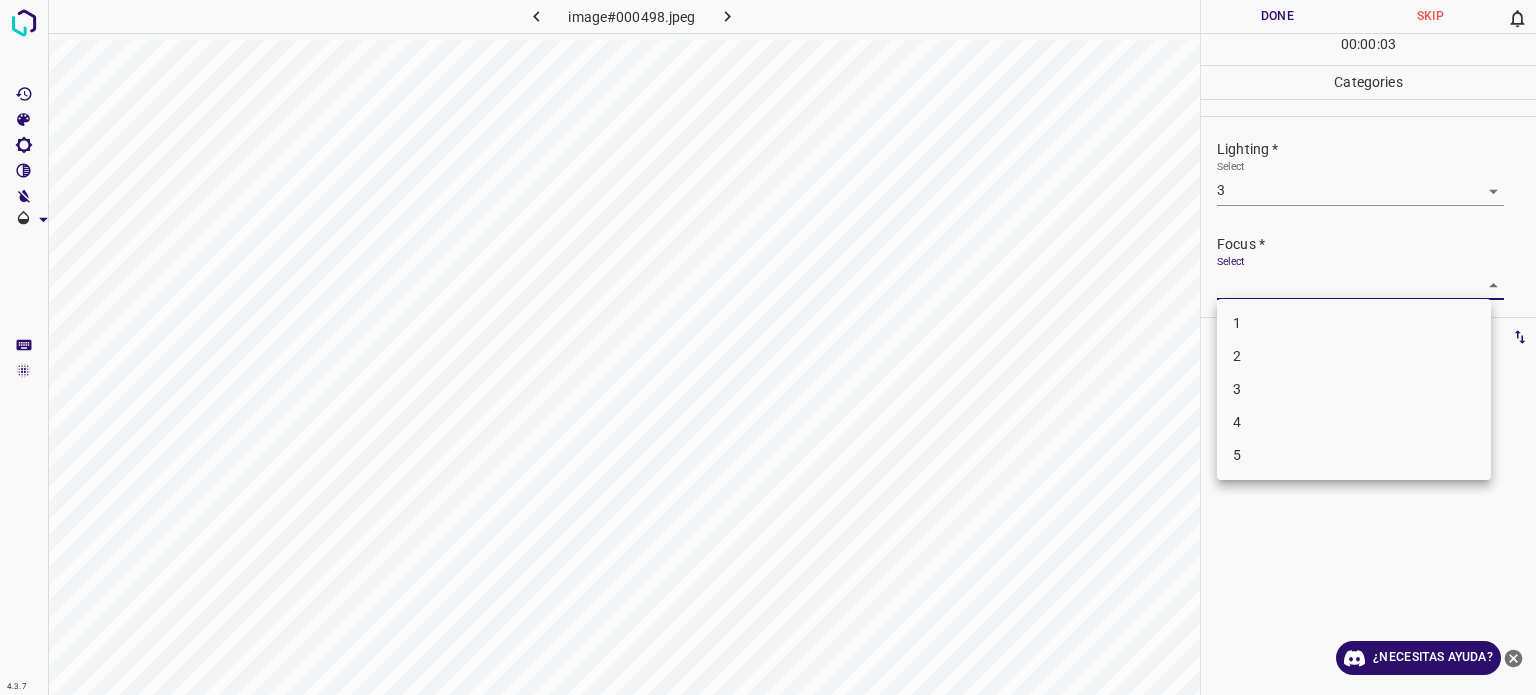 click on "4.3.7 image#000498.jpeg Done Skip 0 00   : 00   : 03   Categories Lighting *  Select 3 3 Focus *  Select ​ Overall *  Select ​ Labels   0 Categories 1 Lighting 2 Focus 3 Overall Tools Space Change between modes (Draw & Edit) I Auto labeling R Restore zoom M Zoom in N Zoom out Delete Delete selecte label Filters Z Restore filters X Saturation filter C Brightness filter V Contrast filter B Gray scale filter General O Download ¿Necesitas ayuda? Texto original Valora esta traducción Tu opinión servirá para ayudar a mejorar el Traductor de Google - Texto - Esconder - Borrar 1 2 3 4 5" at bounding box center (768, 347) 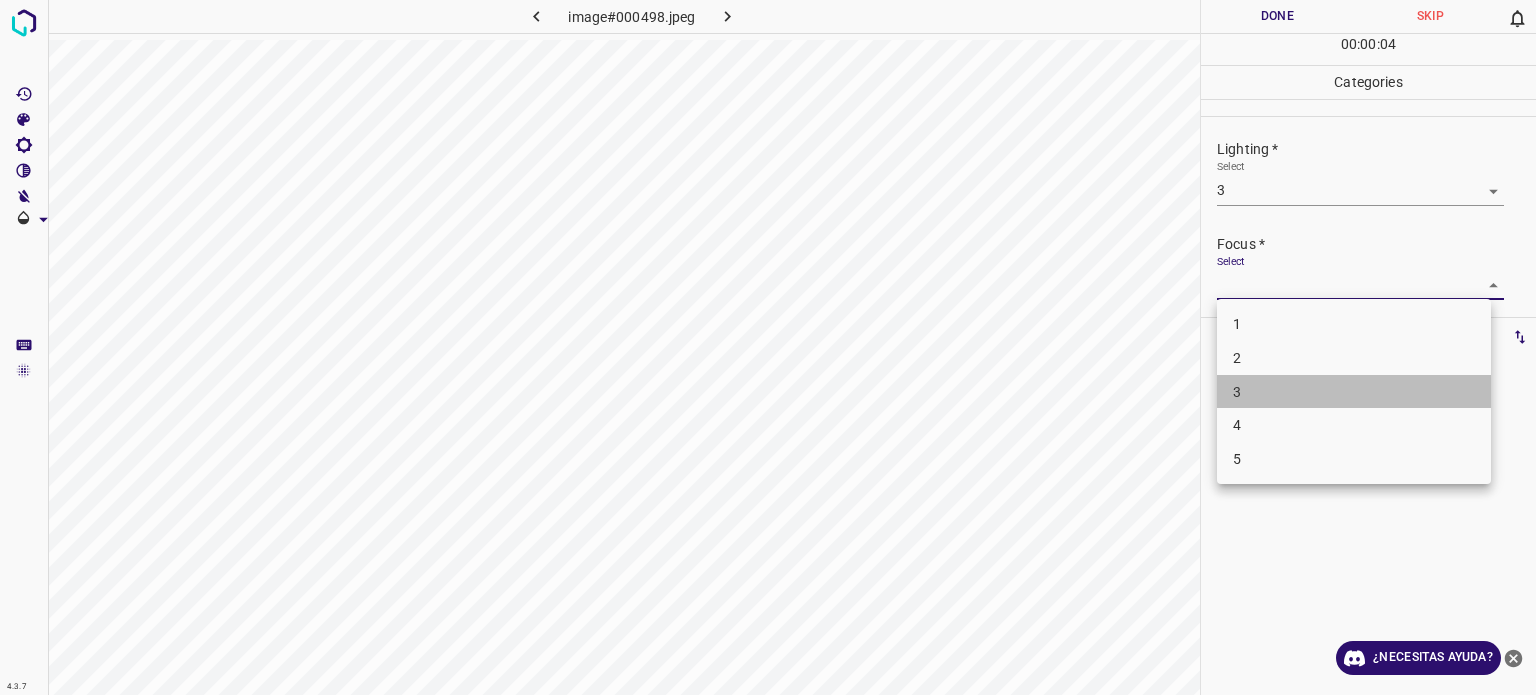 click on "3" at bounding box center [1354, 392] 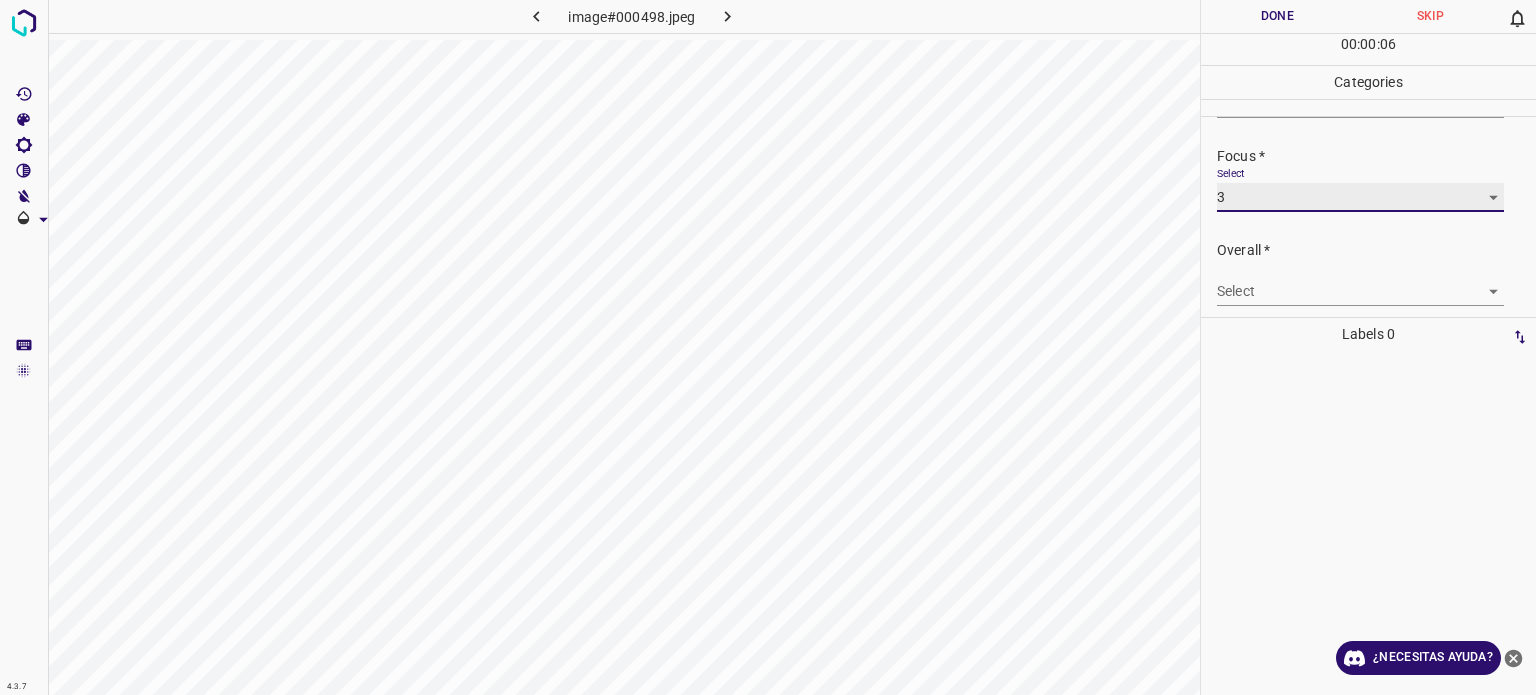 scroll, scrollTop: 98, scrollLeft: 0, axis: vertical 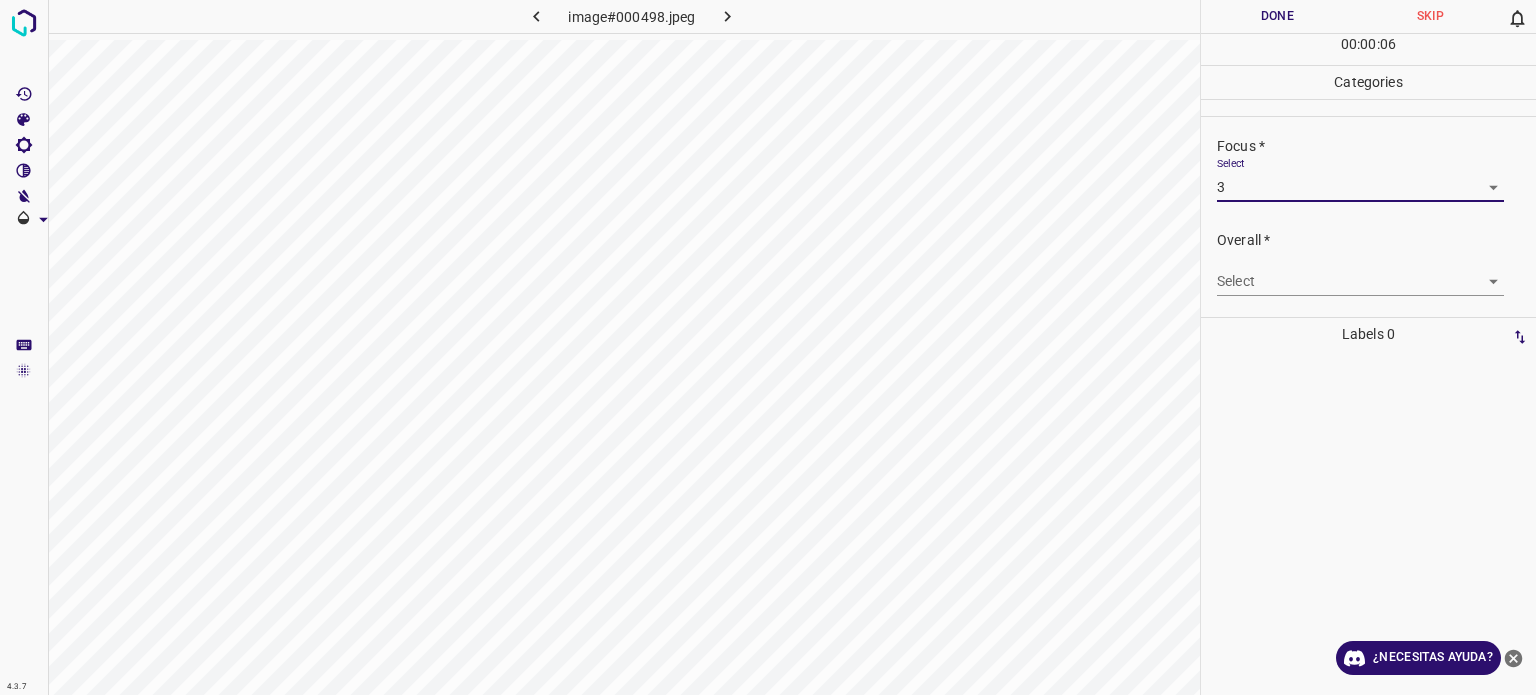click on "4.3.7 image#000498.jpeg Done Skip 0 00   : 00   : 06   Categories Lighting *  Select 3 3 Focus *  Select 3 3 Overall *  Select ​ Labels   0 Categories 1 Lighting 2 Focus 3 Overall Tools Space Change between modes (Draw & Edit) I Auto labeling R Restore zoom M Zoom in N Zoom out Delete Delete selecte label Filters Z Restore filters X Saturation filter C Brightness filter V Contrast filter B Gray scale filter General O Download ¿Necesitas ayuda? Texto original Valora esta traducción Tu opinión servirá para ayudar a mejorar el Traductor de Google - Texto - Esconder - Borrar" at bounding box center (768, 347) 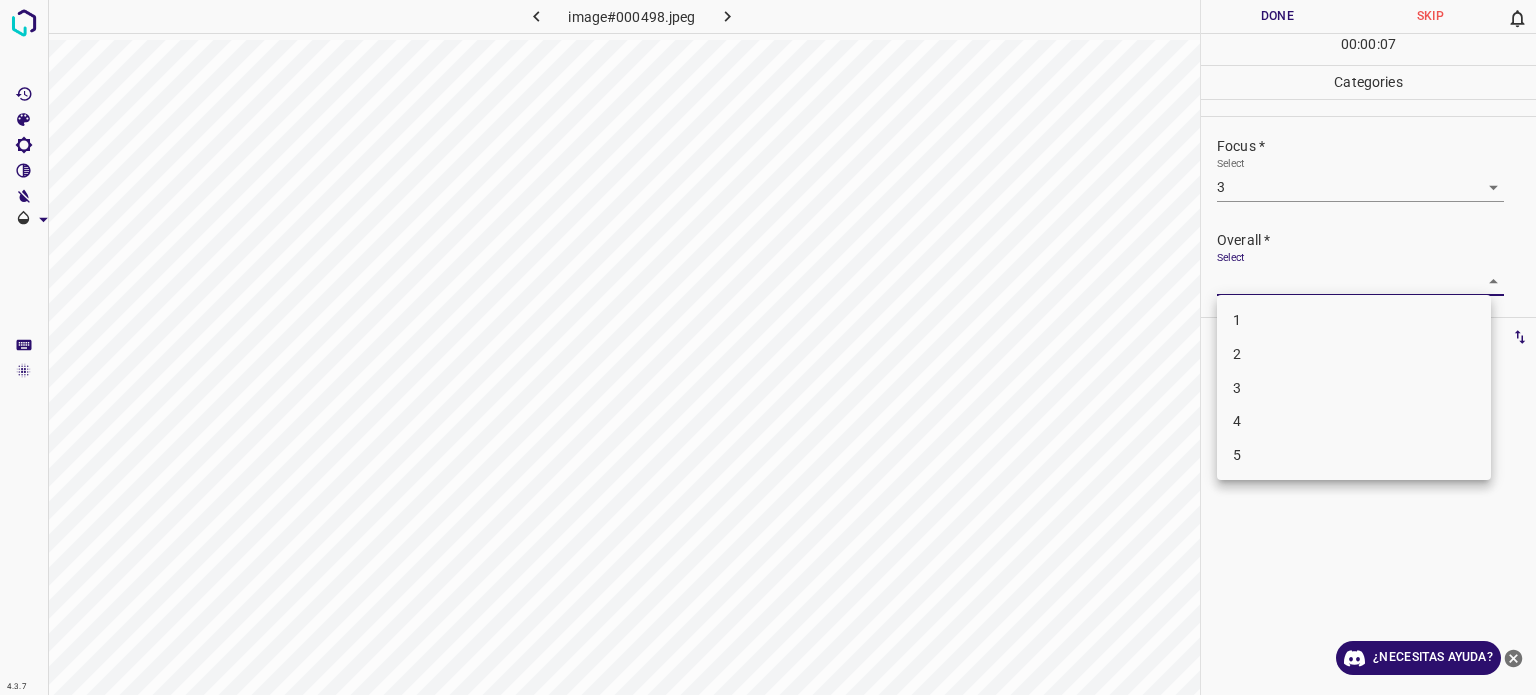 click on "3" at bounding box center [1354, 388] 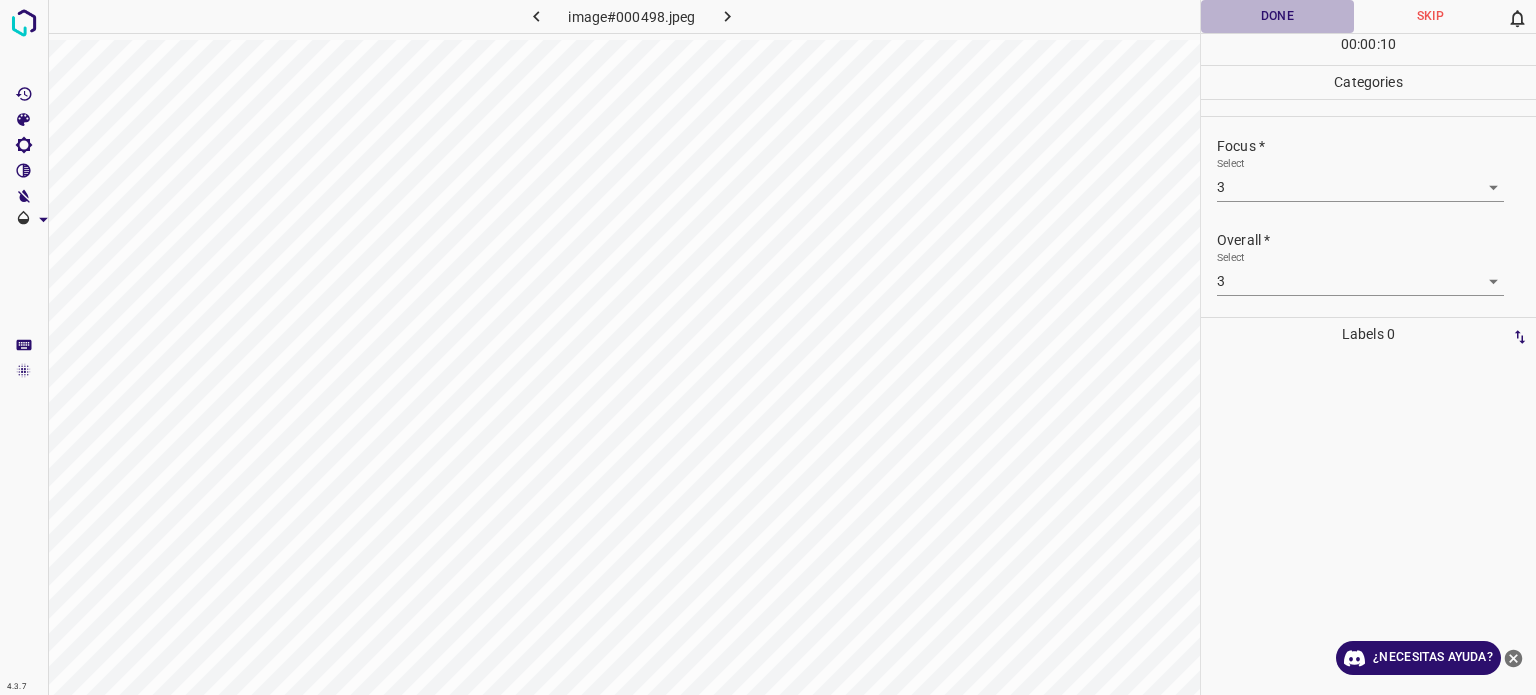 click on "Done" at bounding box center [1277, 16] 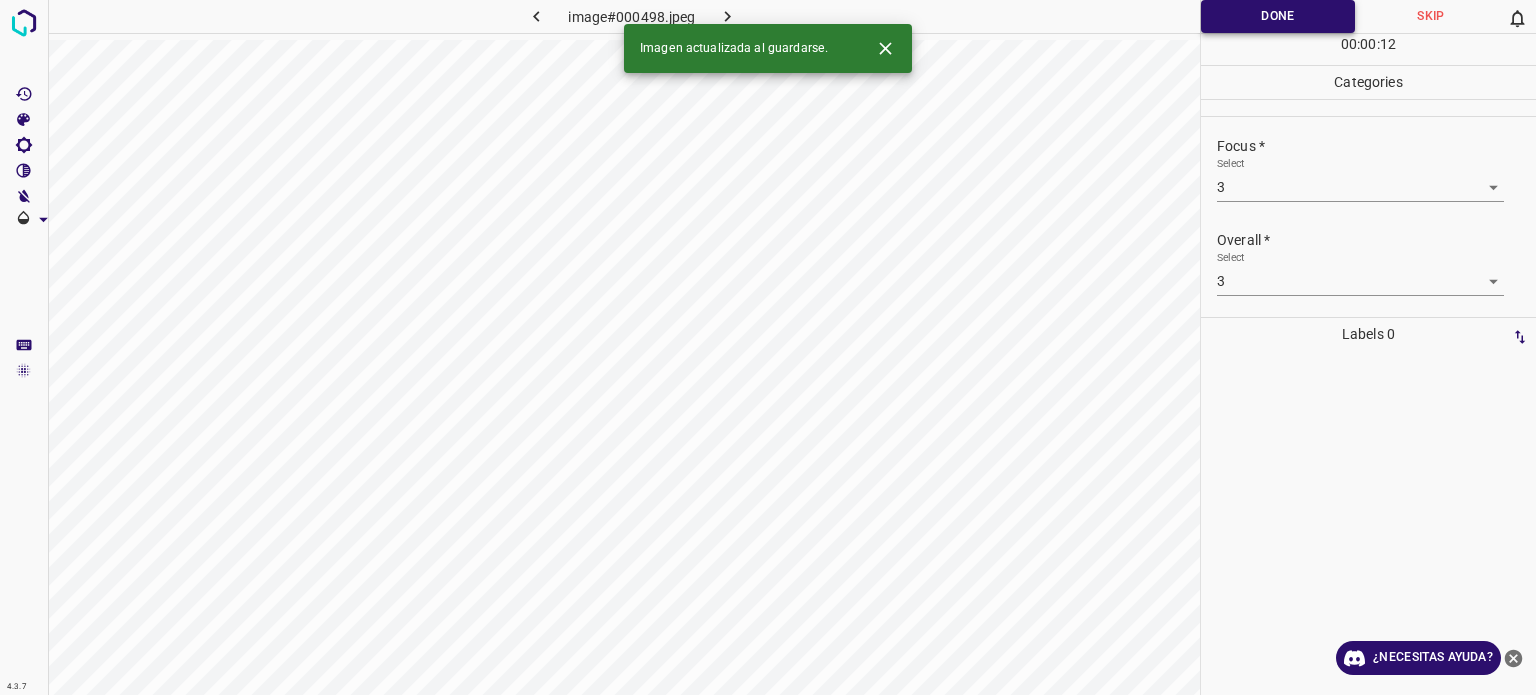 click on "Done" at bounding box center (1278, 16) 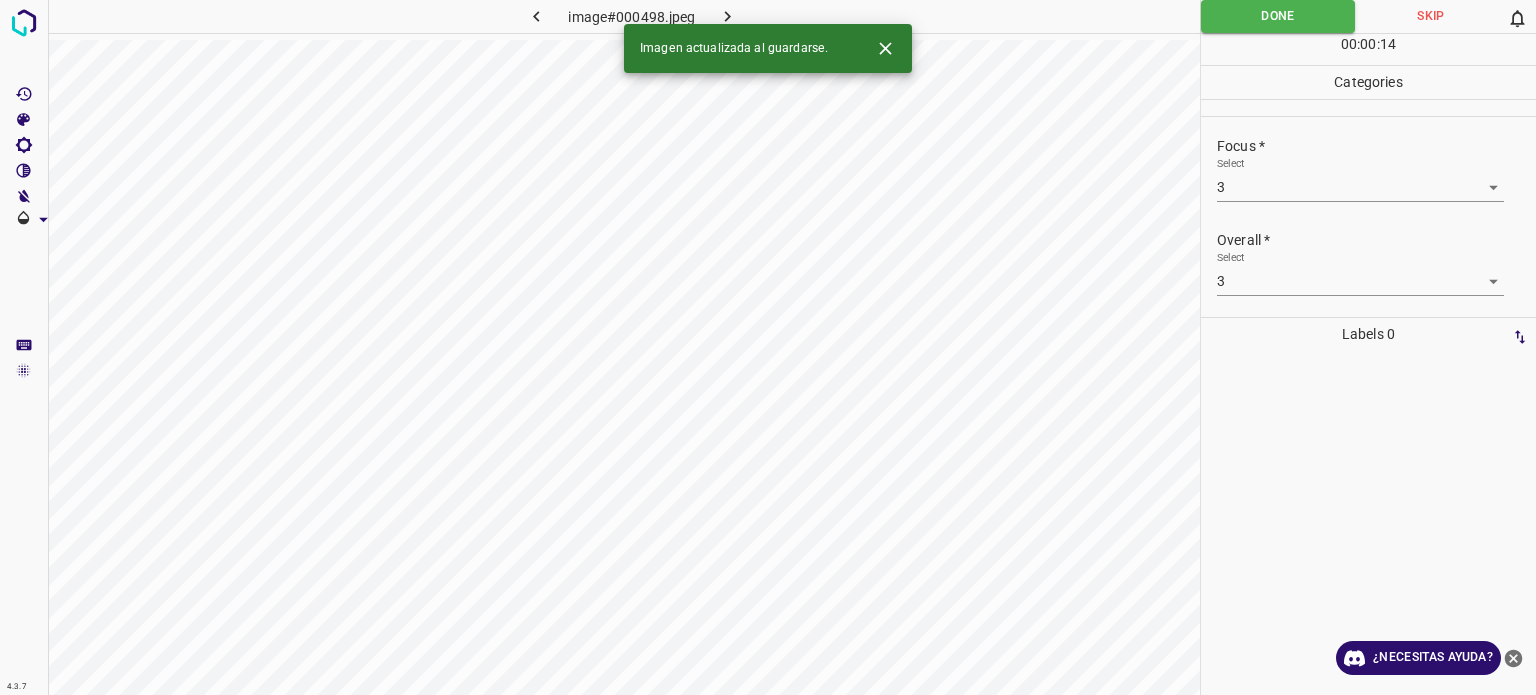 click 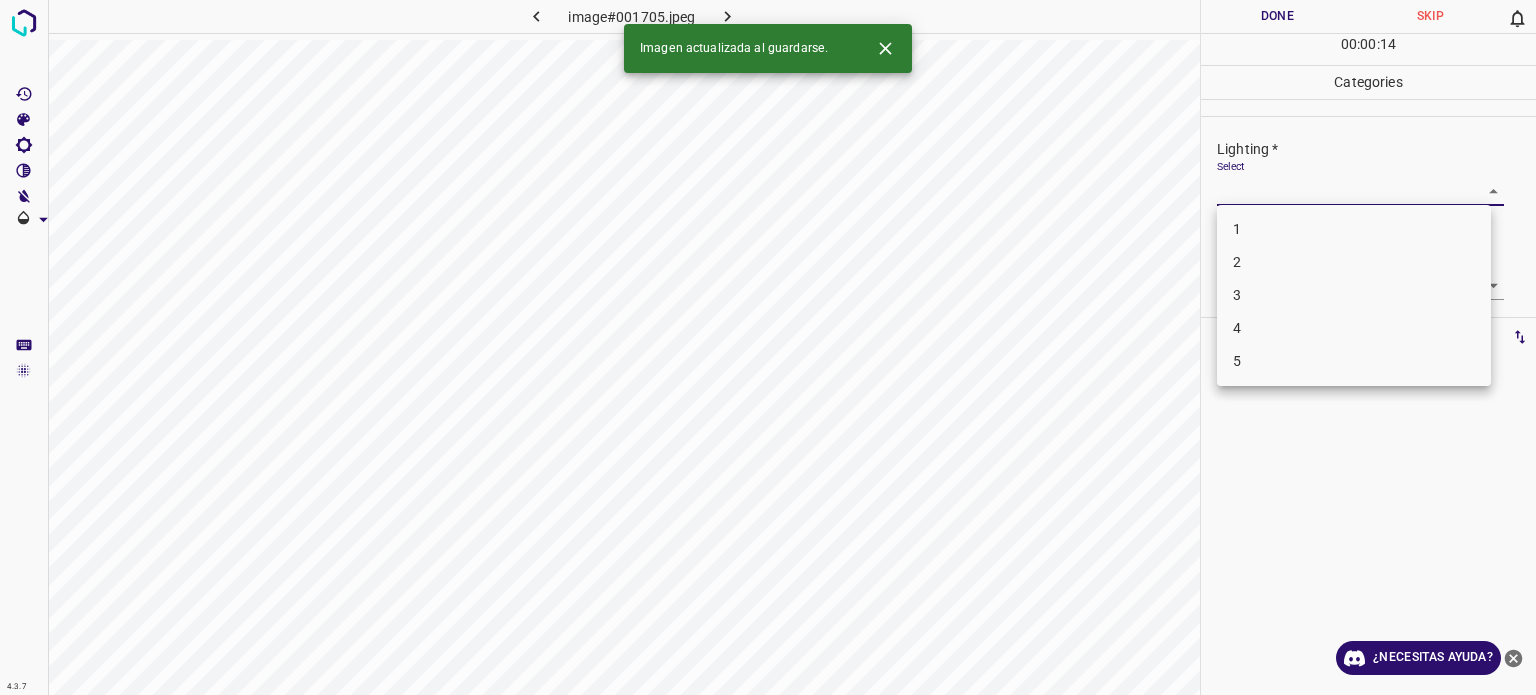 click on "4.3.7 image#001705.jpeg Done Skip 0 00   : 00   : 14   Categories Lighting *  Select ​ Focus *  Select ​ Overall *  Select ​ Labels   0 Categories 1 Lighting 2 Focus 3 Overall Tools Space Change between modes (Draw & Edit) I Auto labeling R Restore zoom M Zoom in N Zoom out Delete Delete selecte label Filters Z Restore filters X Saturation filter C Brightness filter V Contrast filter B Gray scale filter General O Download Imagen actualizada al guardarse. ¿Necesitas ayuda? Texto original Valora esta traducción Tu opinión servirá para ayudar a mejorar el Traductor de Google - Texto - Esconder - Borrar 1 2 3 4 5" at bounding box center (768, 347) 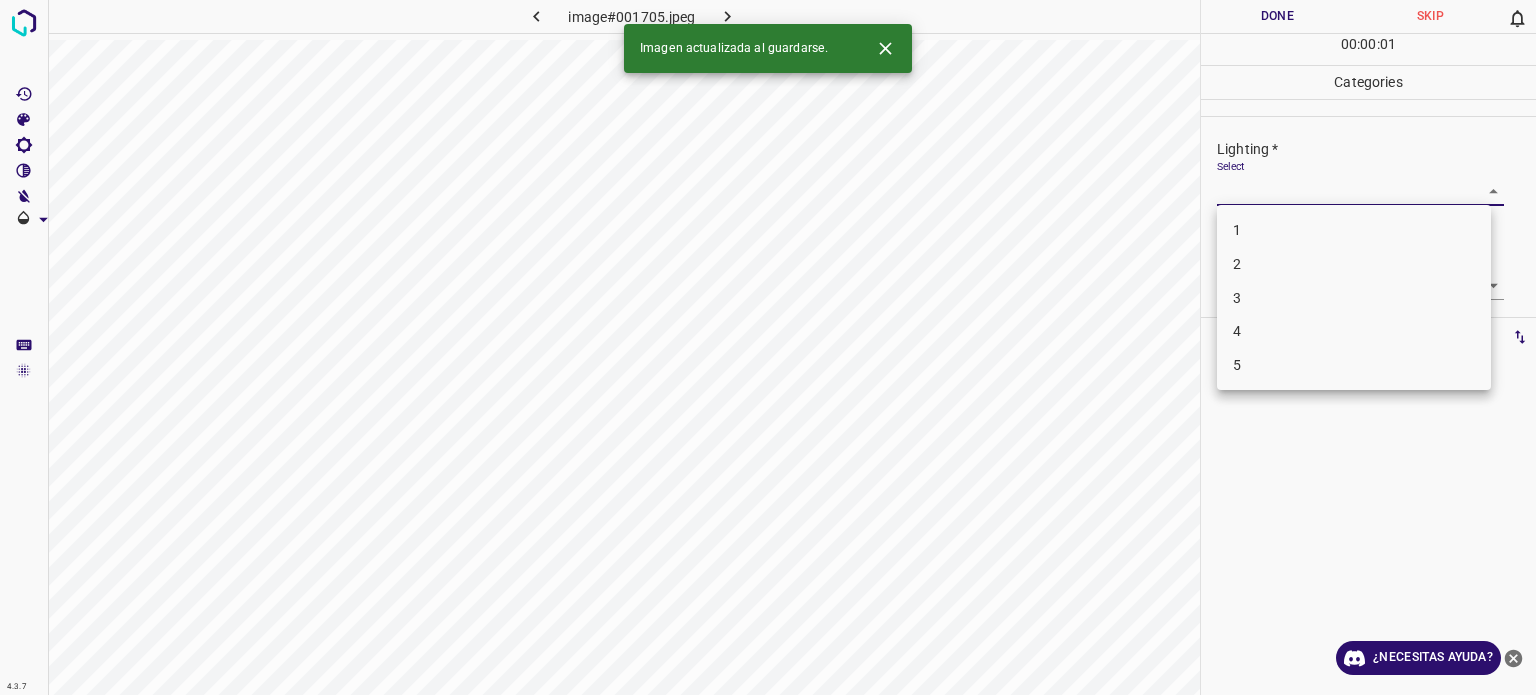 click on "3" at bounding box center [1354, 298] 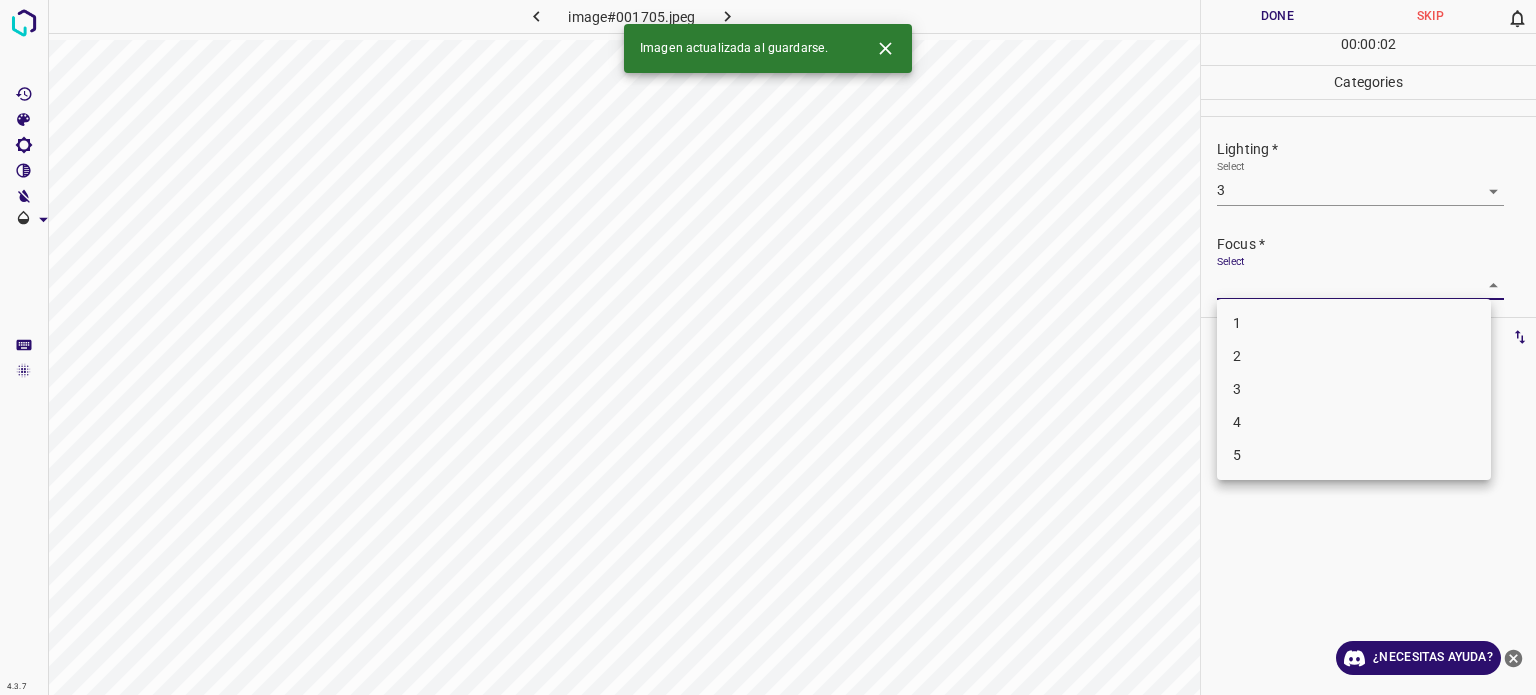 click on "4.3.7 image#001705.jpeg Done Skip 0 00 : 00 : 02 Categories Lighting * Select 3 3 Focus * Select ​ Overall * Select ​ Labels 0 Categories 1 Lighting 2 Focus 3 Overall Tools Space Change between modes (Draw & Edit) I Auto labeling R Restore zoom M Zoom in N Zoom out Delete Delete selecte label Filters Z Restore filters X Saturation filter C Brightness filter V Contrast filter B Gray scale filter General O Download Imagen actualizada al guardarse. ¿Necesitas ayuda? Texto original Valora esta traducción Tu opinión servirá para ayudar a mejorar el Traductor de Google - Texto - Esconder - Borrar 1 2 3 4 5" at bounding box center (768, 347) 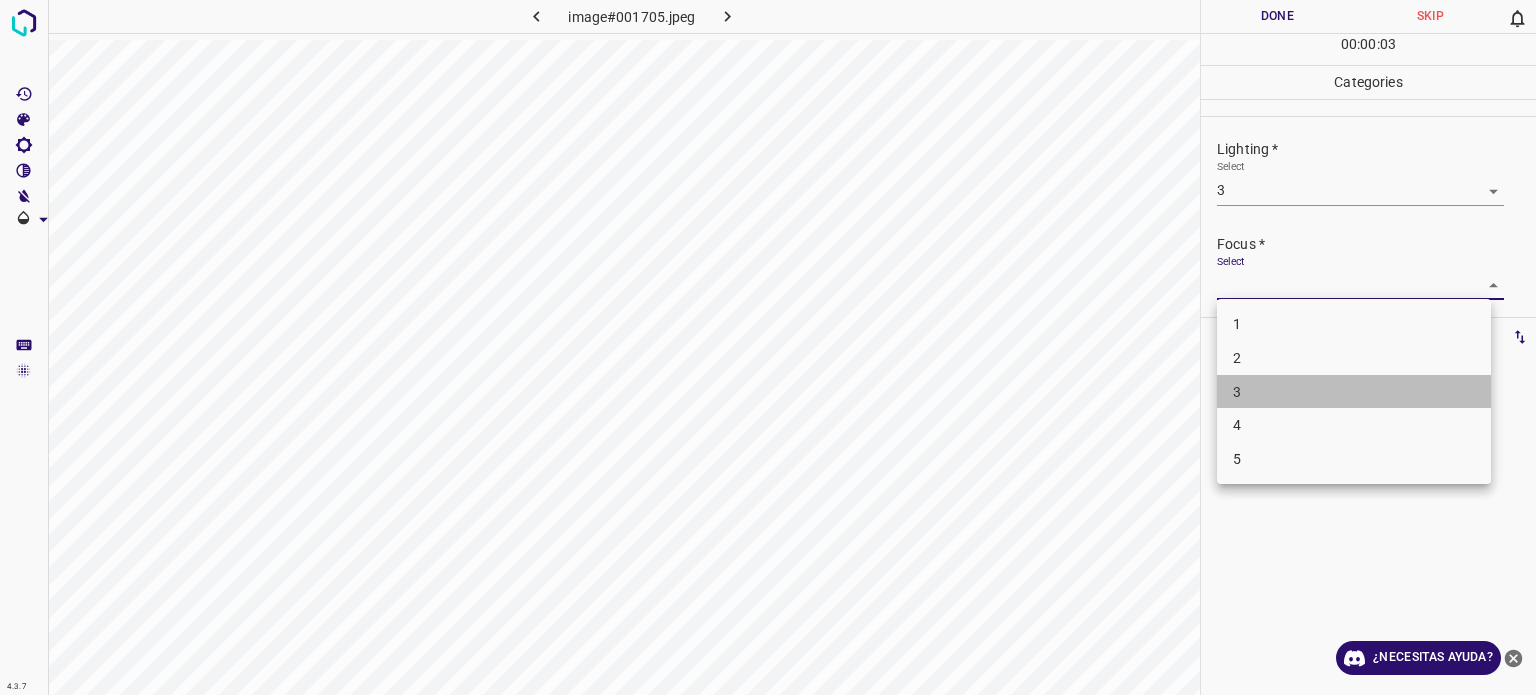 click on "3" at bounding box center [1354, 392] 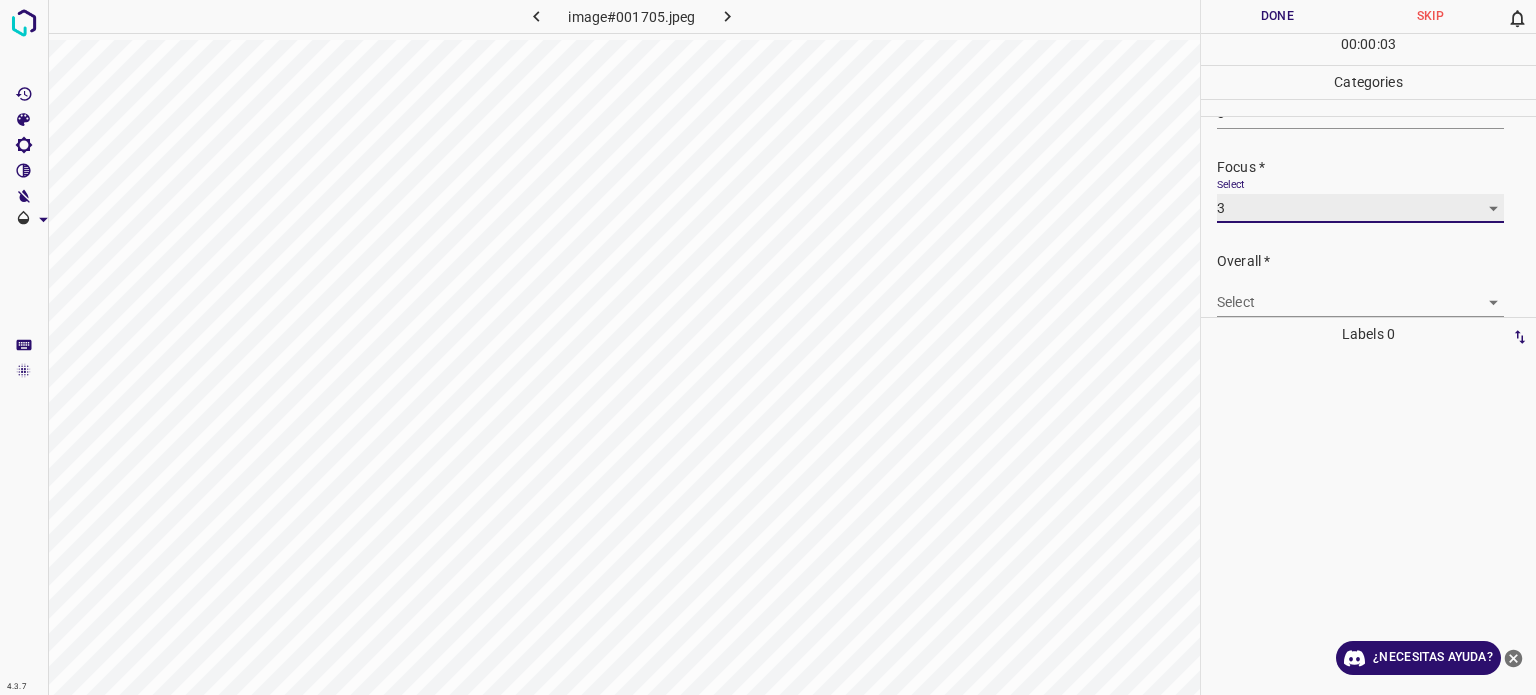 scroll, scrollTop: 98, scrollLeft: 0, axis: vertical 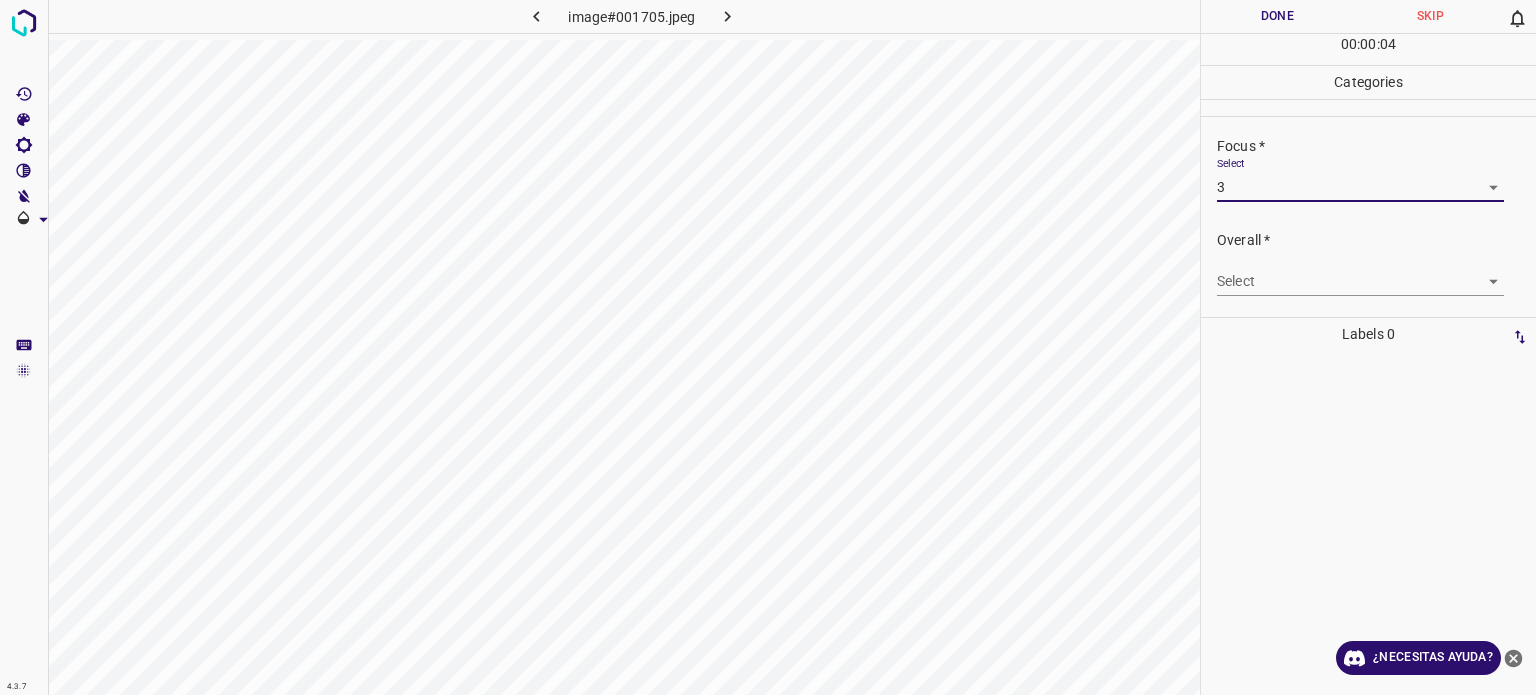 click on "4.3.7 image#001705.jpeg Done Skip 0 00 : 00 : 04 Categories Lighting * Select 3 3 Focus * Select 3 3 Overall * Select ​ Labels 0 Categories 1 Lighting 2 Focus 3 Overall Tools Space Change between modes (Draw & Edit) I Auto labeling R Restore zoom M Zoom in N Zoom out Delete Delete selecte label Filters Z Restore filters X Saturation filter C Brightness filter V Contrast filter B Gray scale filter General O Download ¿Necesitas ayuda? Texto original Valora esta traducción Tu opinión servirá para ayudar a mejorar el Traductor de Google - Texto - Esconder - Borrar" at bounding box center [768, 347] 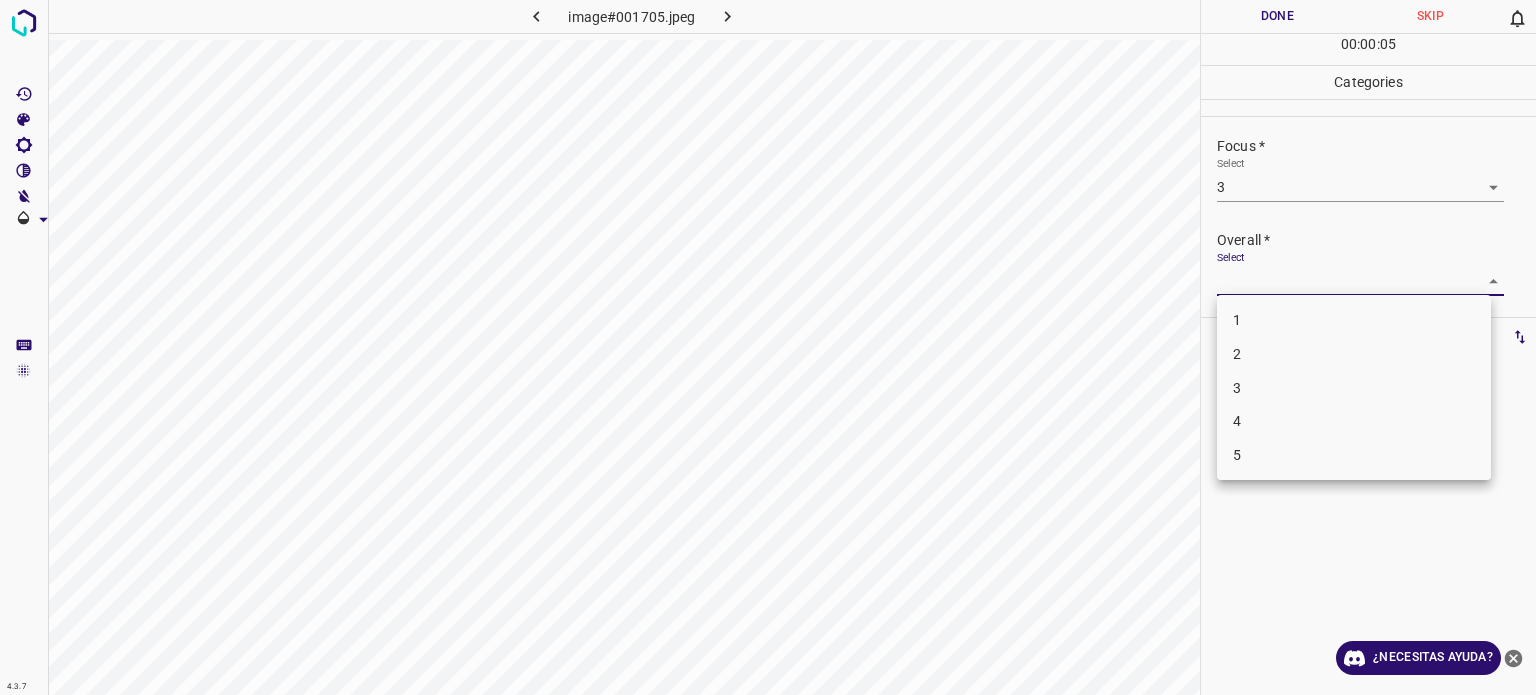 click on "3" at bounding box center [1354, 388] 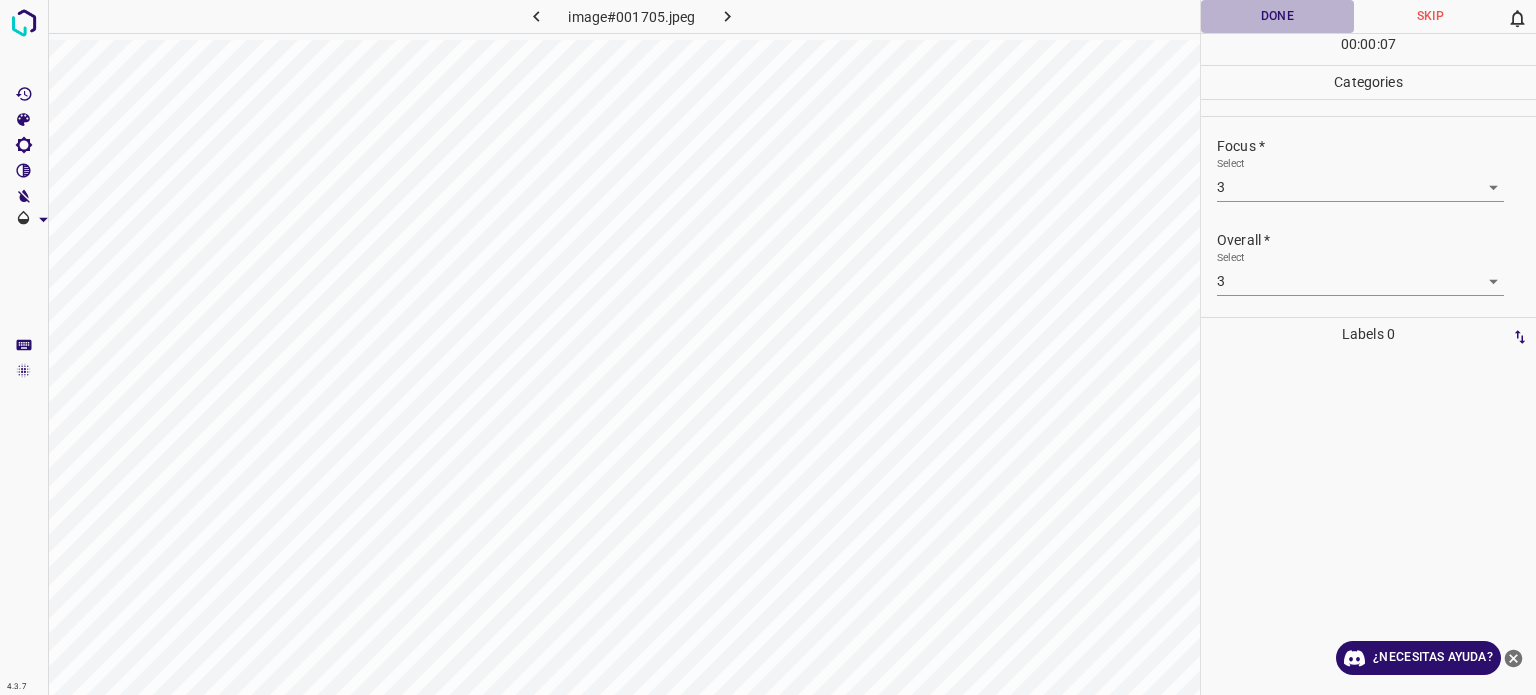 click on "Done" at bounding box center [1277, 16] 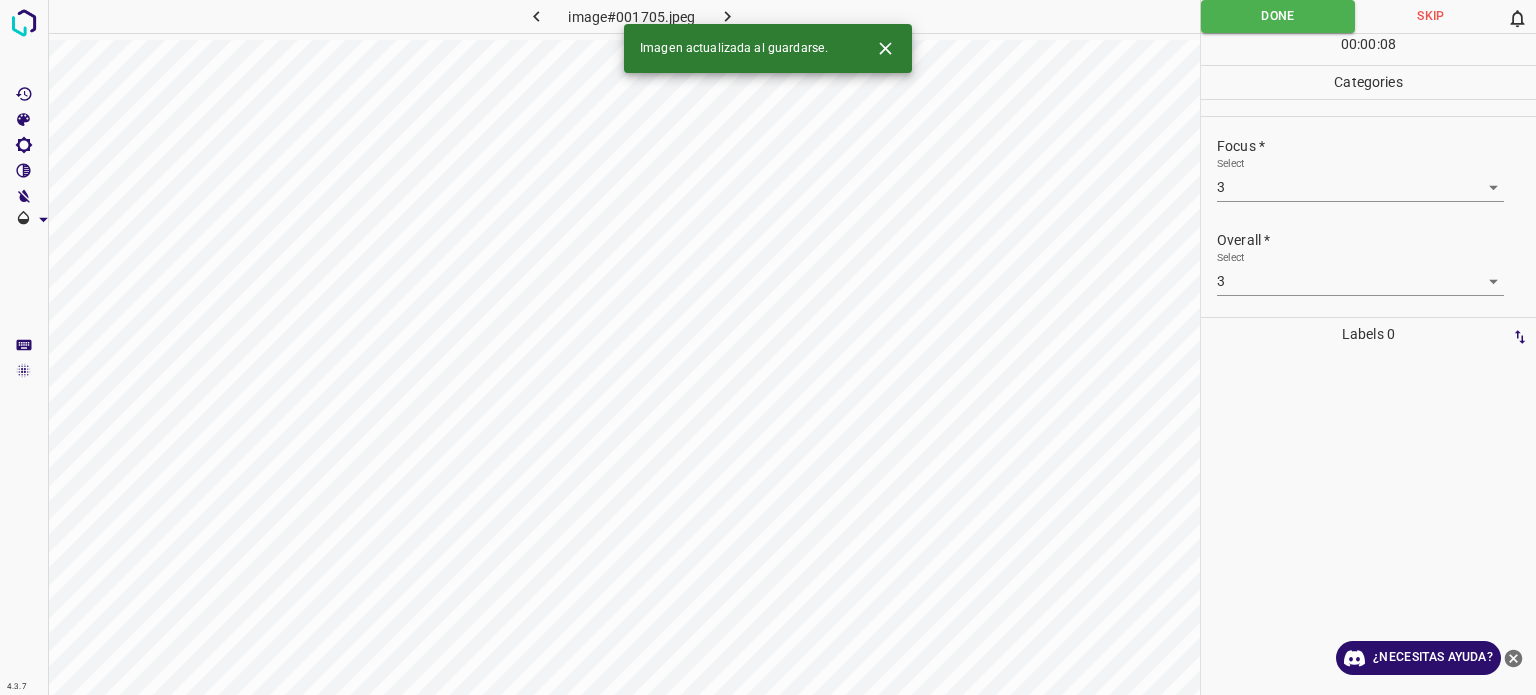 click at bounding box center (728, 16) 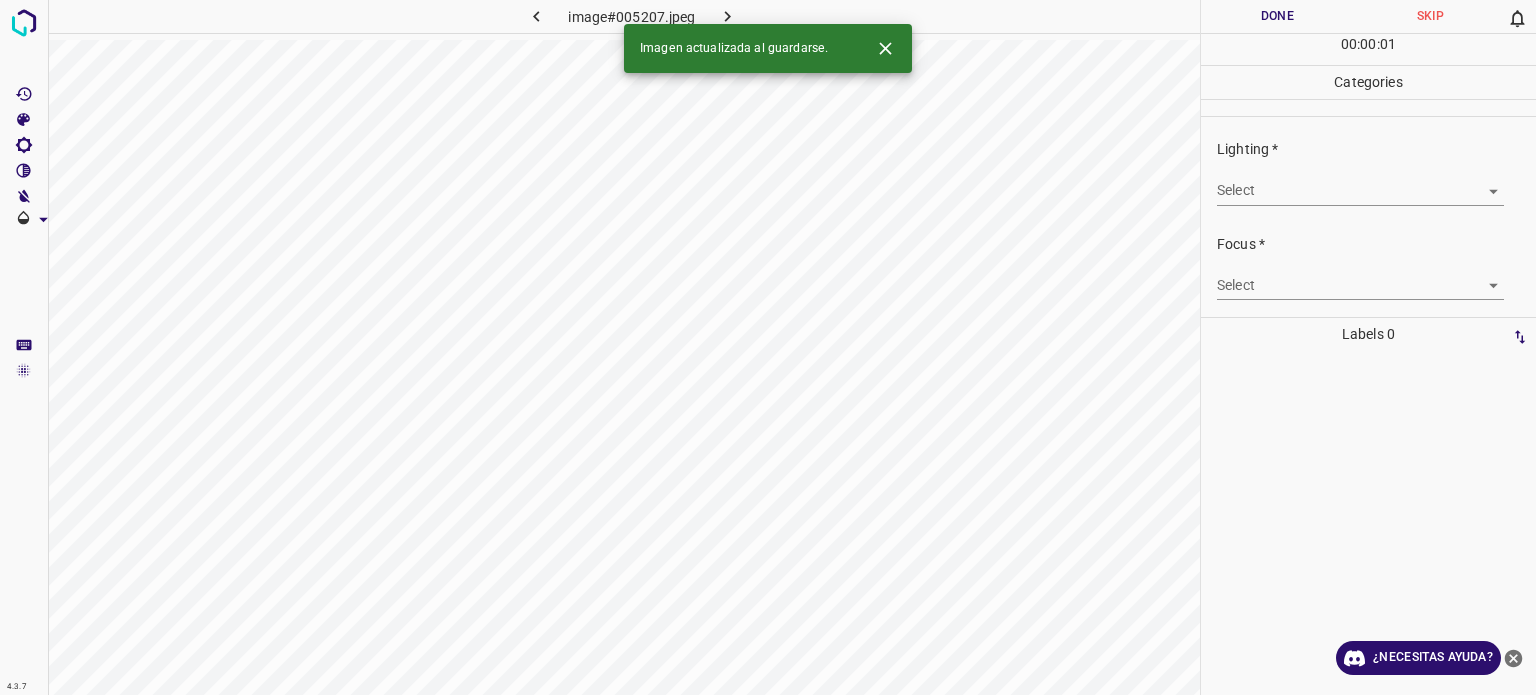 click on "4.3.7 image#005207.jpeg Done Skip 0 00   : 00   : 01   Categories Lighting *  Select ​ Focus *  Select ​ Overall *  Select ​ Labels   0 Categories 1 Lighting 2 Focus 3 Overall Tools Space Change between modes (Draw & Edit) I Auto labeling R Restore zoom M Zoom in N Zoom out Delete Delete selecte label Filters Z Restore filters X Saturation filter C Brightness filter V Contrast filter B Gray scale filter General O Download Imagen actualizada al guardarse. ¿Necesitas ayuda? Texto original Valora esta traducción Tu opinión servirá para ayudar a mejorar el Traductor de Google - Texto - Esconder - Borrar" at bounding box center (768, 347) 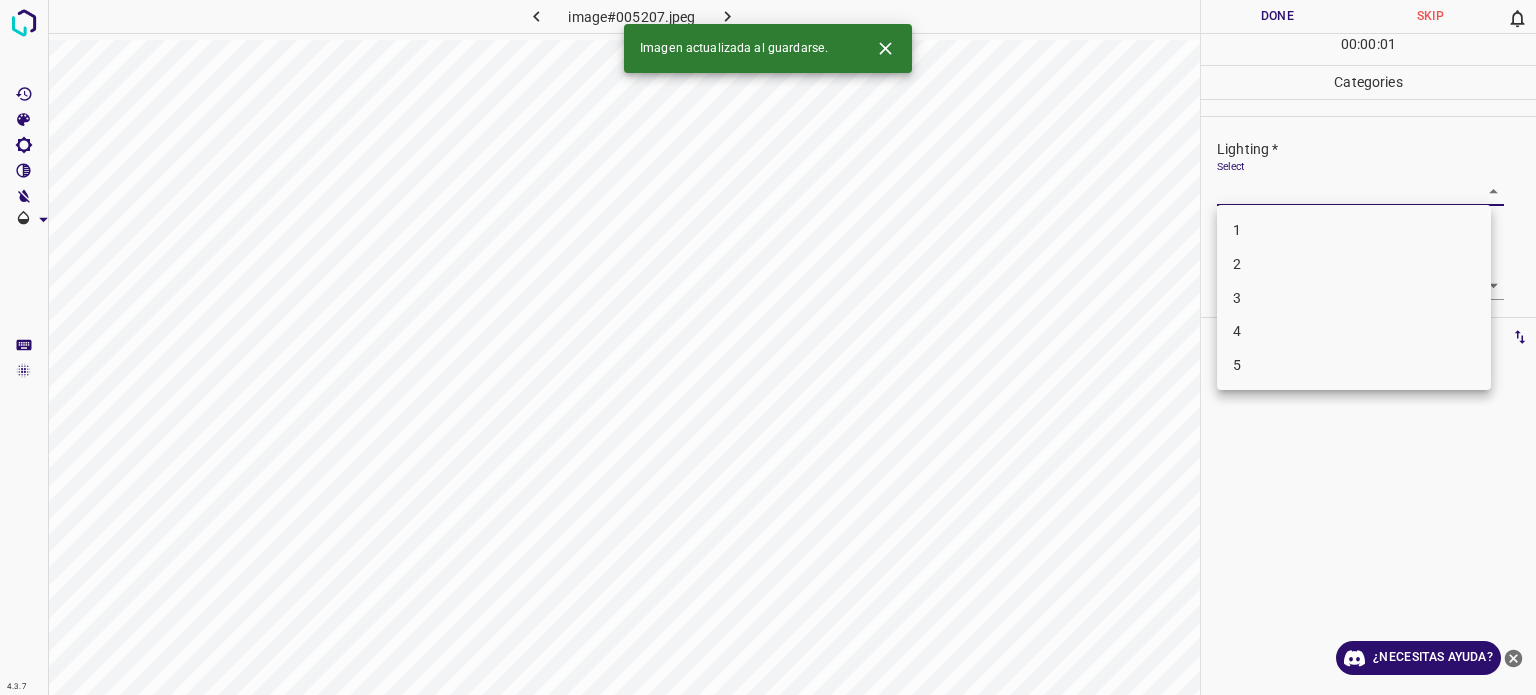 click on "3" at bounding box center (1354, 298) 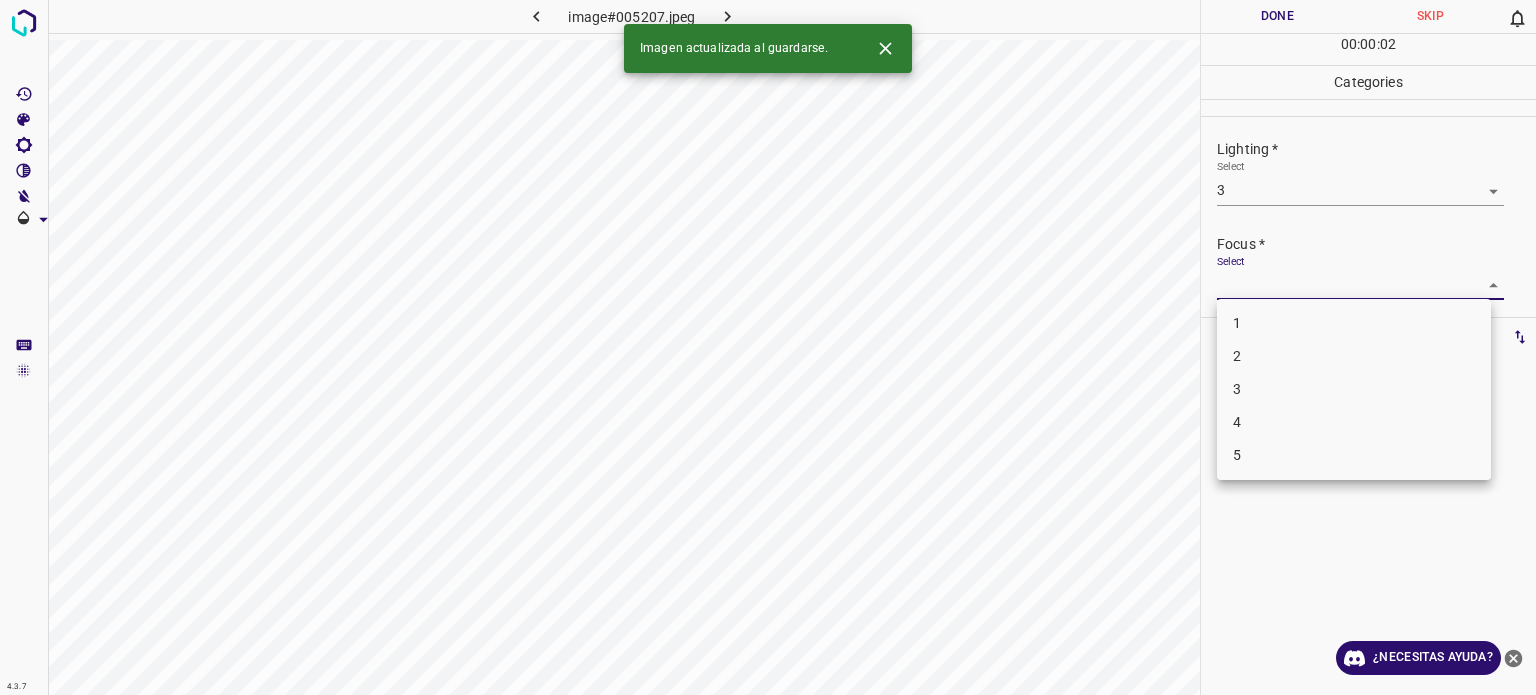 click on "4.3.7 image#005207.jpeg Done Skip 0 00   : 00   : 02   Categories Lighting *  Select 3 3 Focus *  Select ​ Overall *  Select ​ Labels   0 Categories 1 Lighting 2 Focus 3 Overall Tools Space Change between modes (Draw & Edit) I Auto labeling R Restore zoom M Zoom in N Zoom out Delete Delete selecte label Filters Z Restore filters X Saturation filter C Brightness filter V Contrast filter B Gray scale filter General O Download Imagen actualizada al guardarse. ¿Necesitas ayuda? Texto original Valora esta traducción Tu opinión servirá para ayudar a mejorar el Traductor de Google - Texto - Esconder - Borrar 1 2 3 4 5" at bounding box center (768, 347) 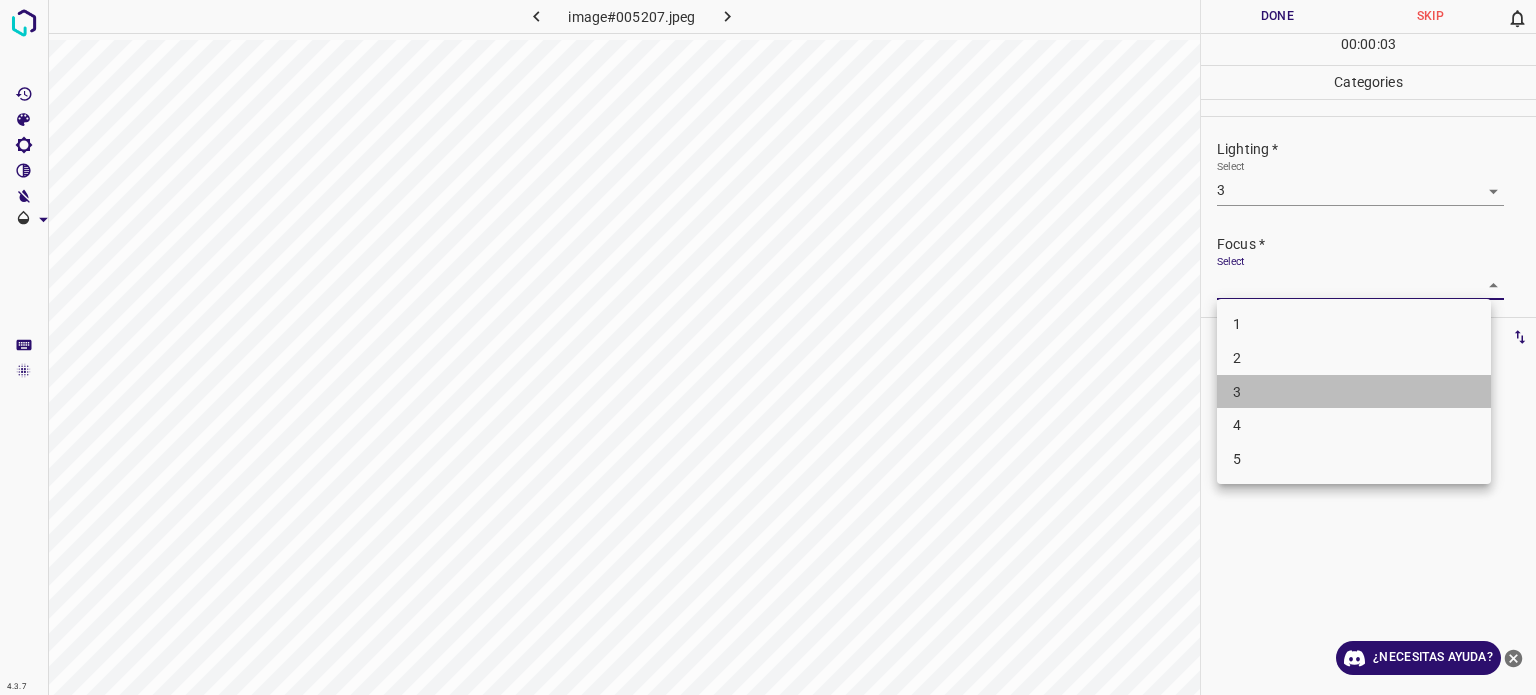 click on "3" at bounding box center (1354, 392) 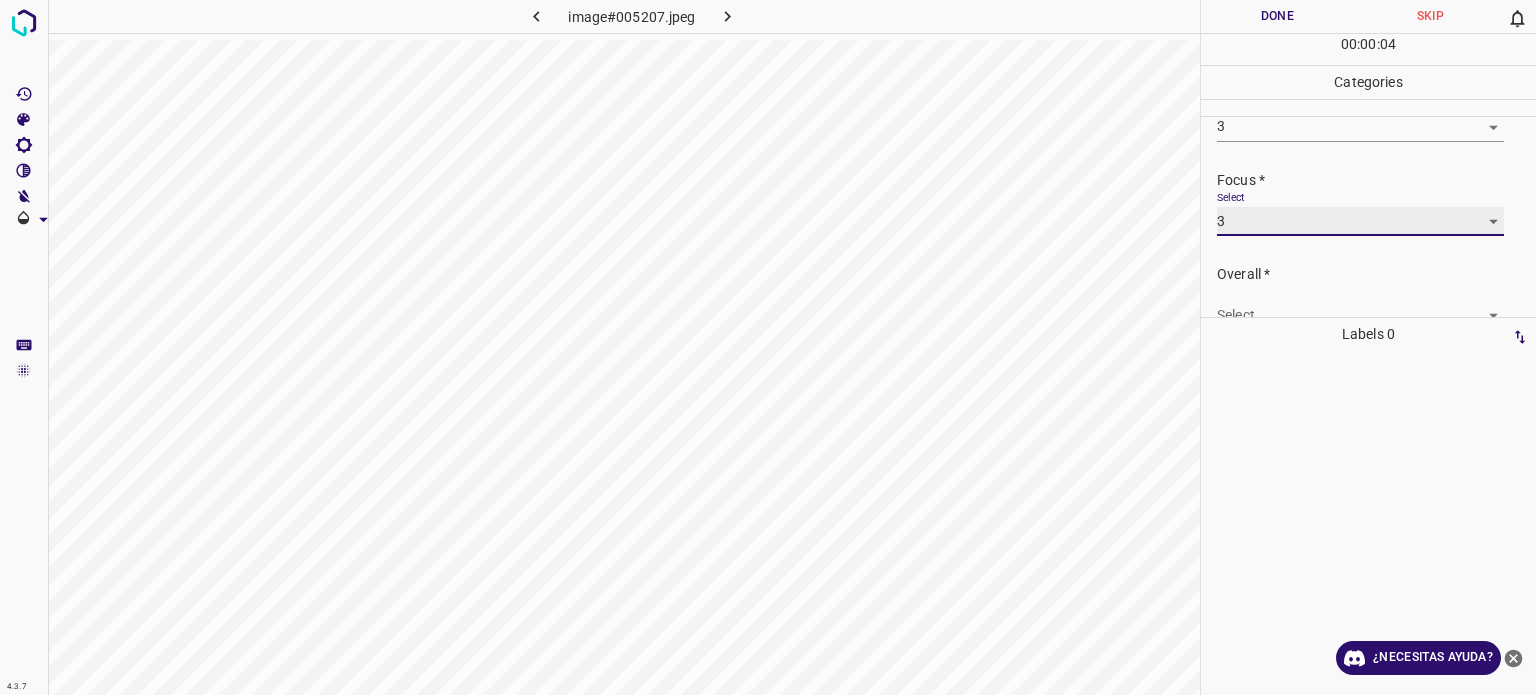 scroll, scrollTop: 98, scrollLeft: 0, axis: vertical 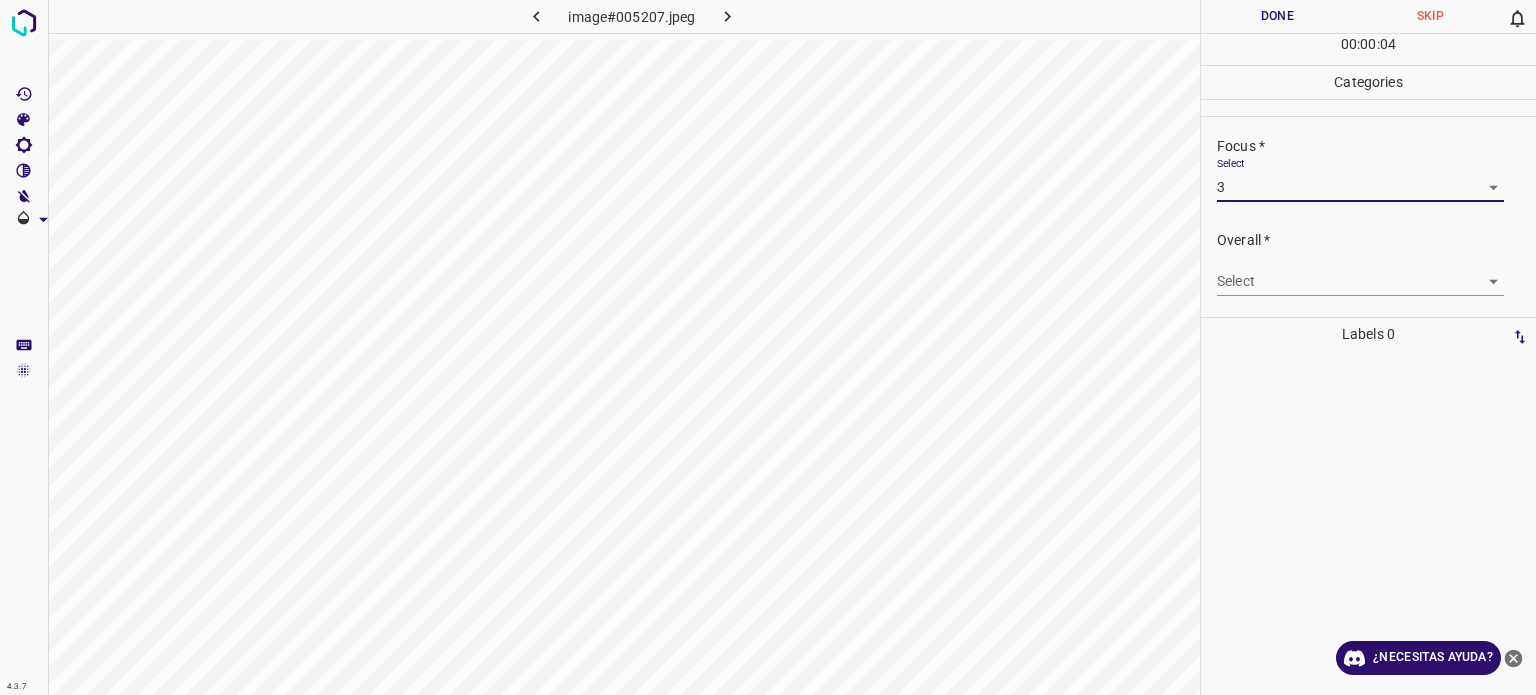 click on "4.3.7 image#005207.jpeg Done Skip 0 00   : 00   : 04   Categories Lighting *  Select 3 3 Focus *  Select 3 3 Overall *  Select ​ Labels   0 Categories 1 Lighting 2 Focus 3 Overall Tools Space Change between modes (Draw & Edit) I Auto labeling R Restore zoom M Zoom in N Zoom out Delete Delete selecte label Filters Z Restore filters X Saturation filter C Brightness filter V Contrast filter B Gray scale filter General O Download ¿Necesitas ayuda? Texto original Valora esta traducción Tu opinión servirá para ayudar a mejorar el Traductor de Google - Texto - Esconder - Borrar" at bounding box center (768, 347) 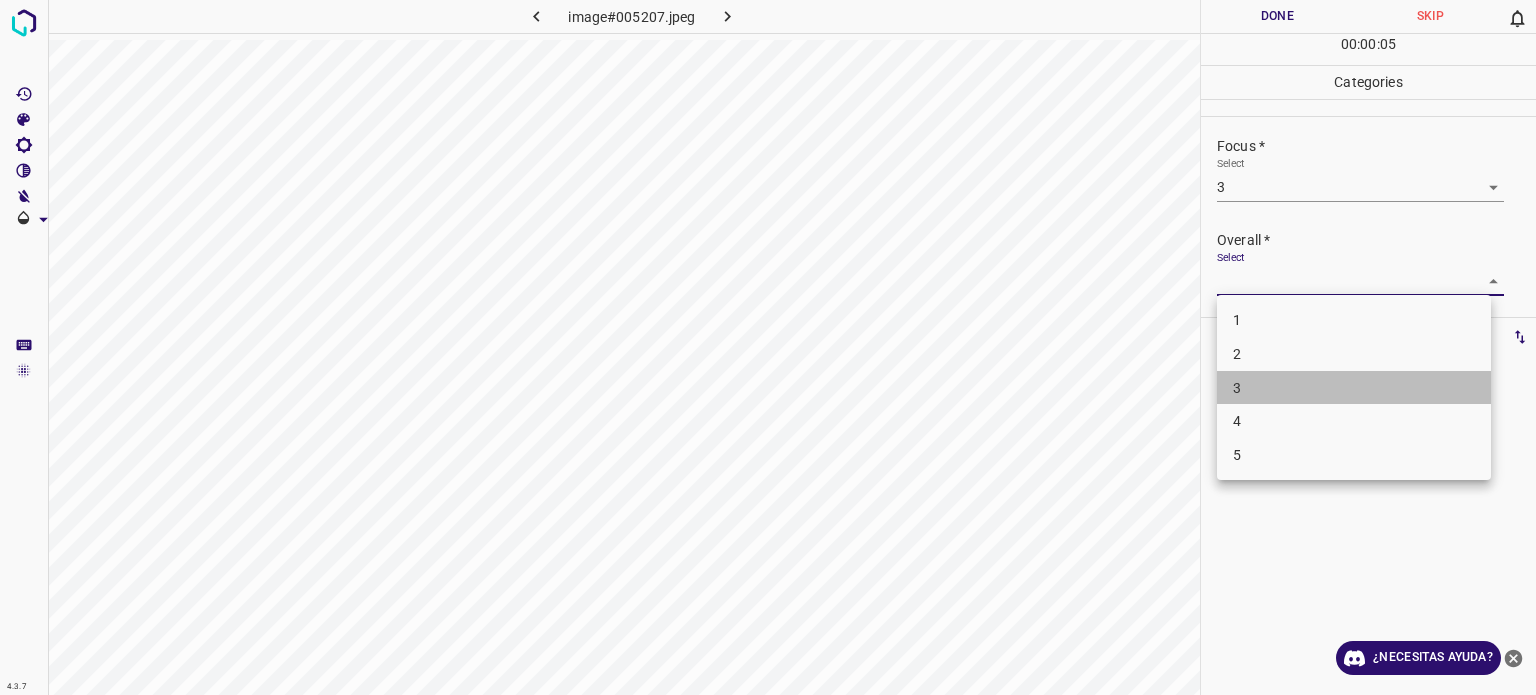 click on "3" at bounding box center (1354, 388) 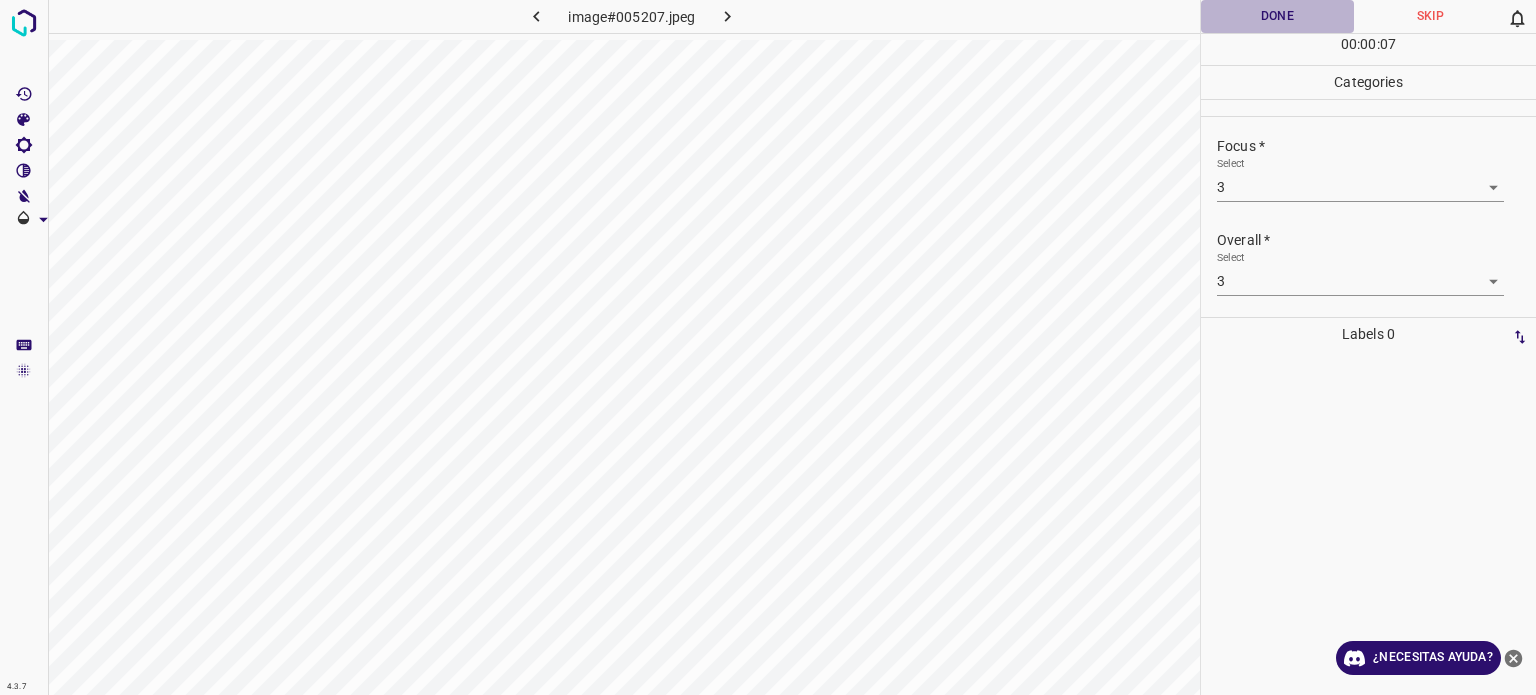 click on "Done" at bounding box center [1277, 16] 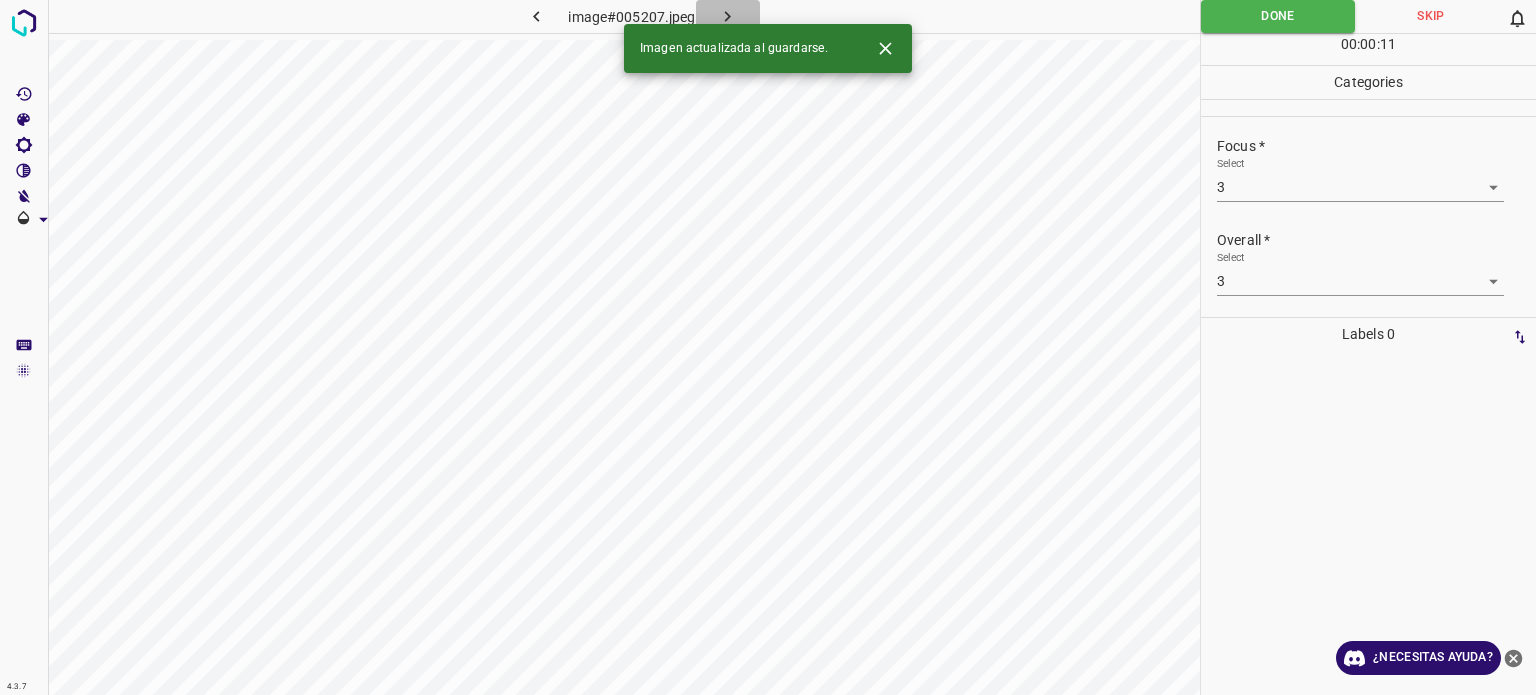 click 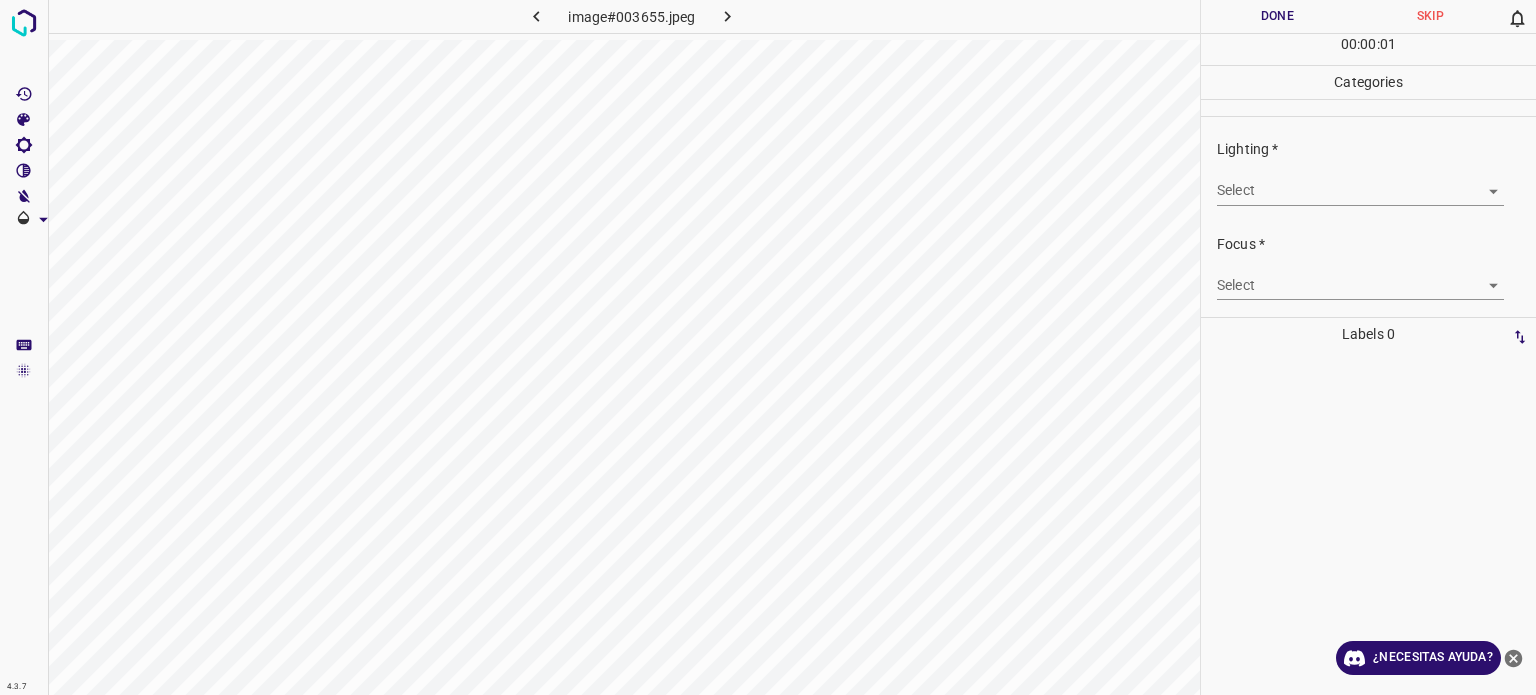 click on "4.3.7 image#003655.jpeg Done Skip 0 00   : 00   : 01   Categories Lighting *  Select ​ Focus *  Select ​ Overall *  Select ​ Labels   0 Categories 1 Lighting 2 Focus 3 Overall Tools Space Change between modes (Draw & Edit) I Auto labeling R Restore zoom M Zoom in N Zoom out Delete Delete selecte label Filters Z Restore filters X Saturation filter C Brightness filter V Contrast filter B Gray scale filter General O Download ¿Necesitas ayuda? Texto original Valora esta traducción Tu opinión servirá para ayudar a mejorar el Traductor de Google - Texto - Esconder - Borrar" at bounding box center [768, 347] 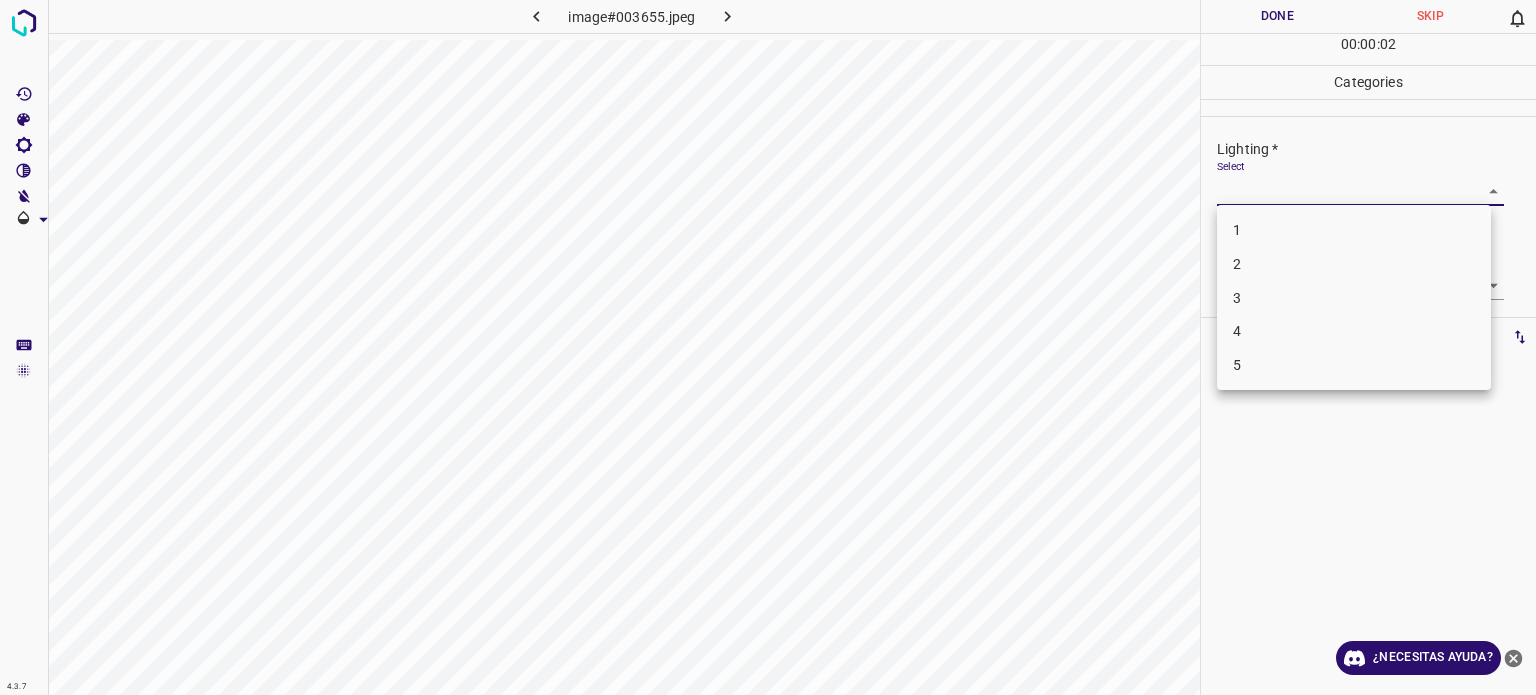 click on "3" at bounding box center [1354, 298] 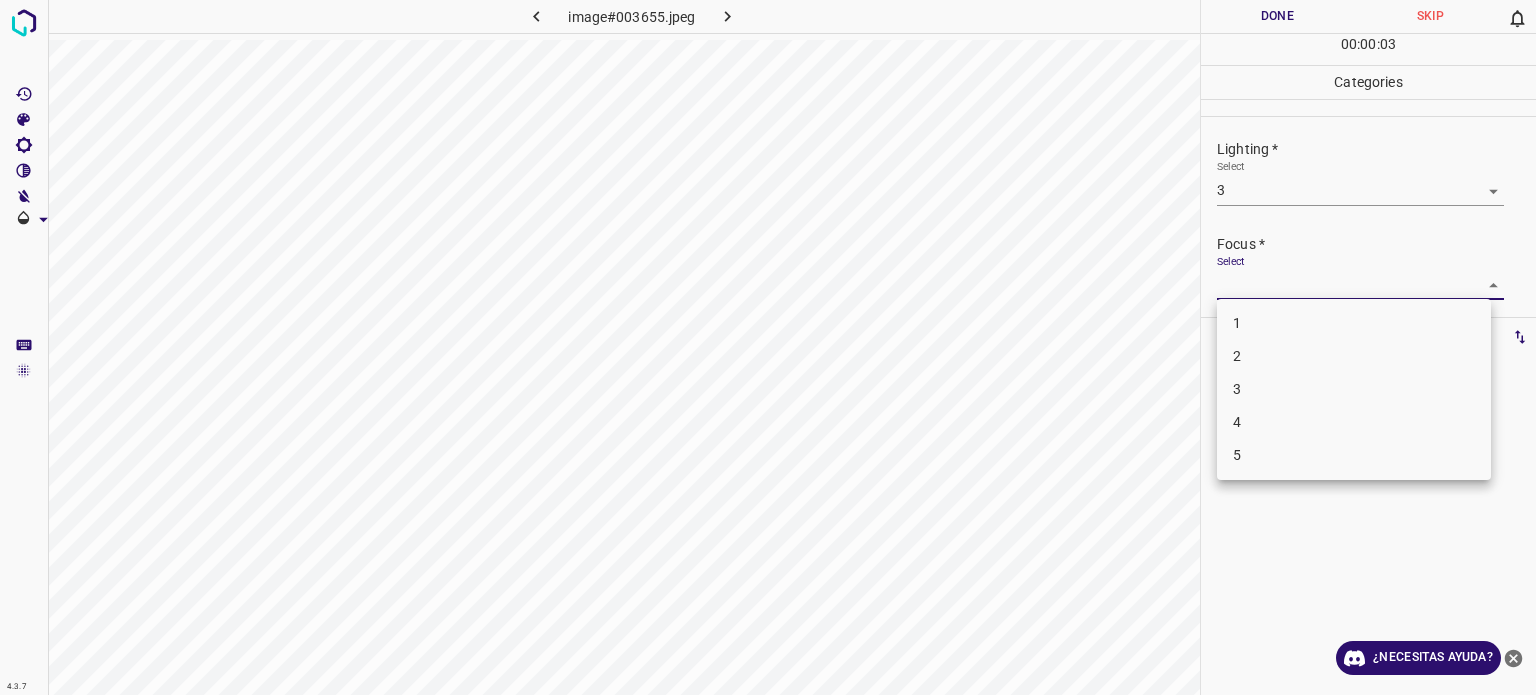 drag, startPoint x: 1248, startPoint y: 280, endPoint x: 1257, endPoint y: 323, distance: 43.931767 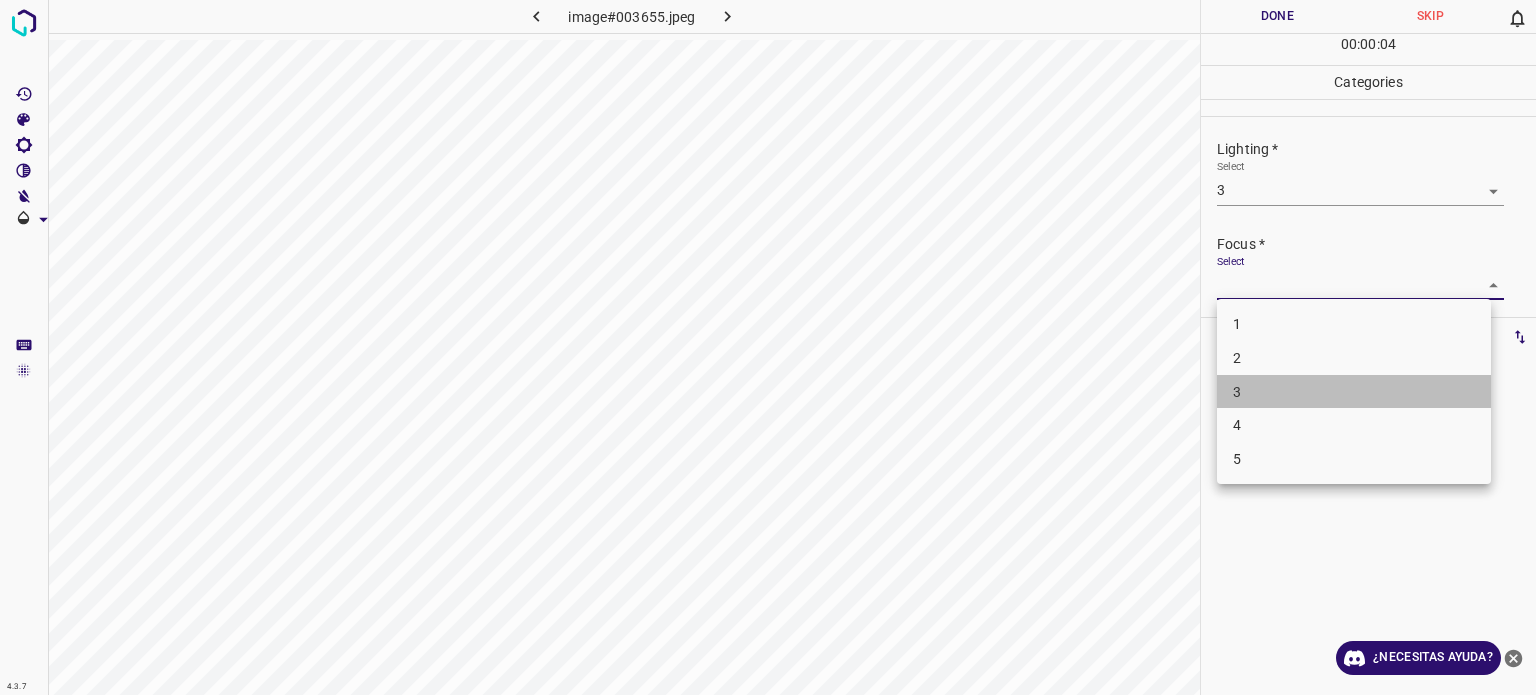 click on "3" at bounding box center (1354, 392) 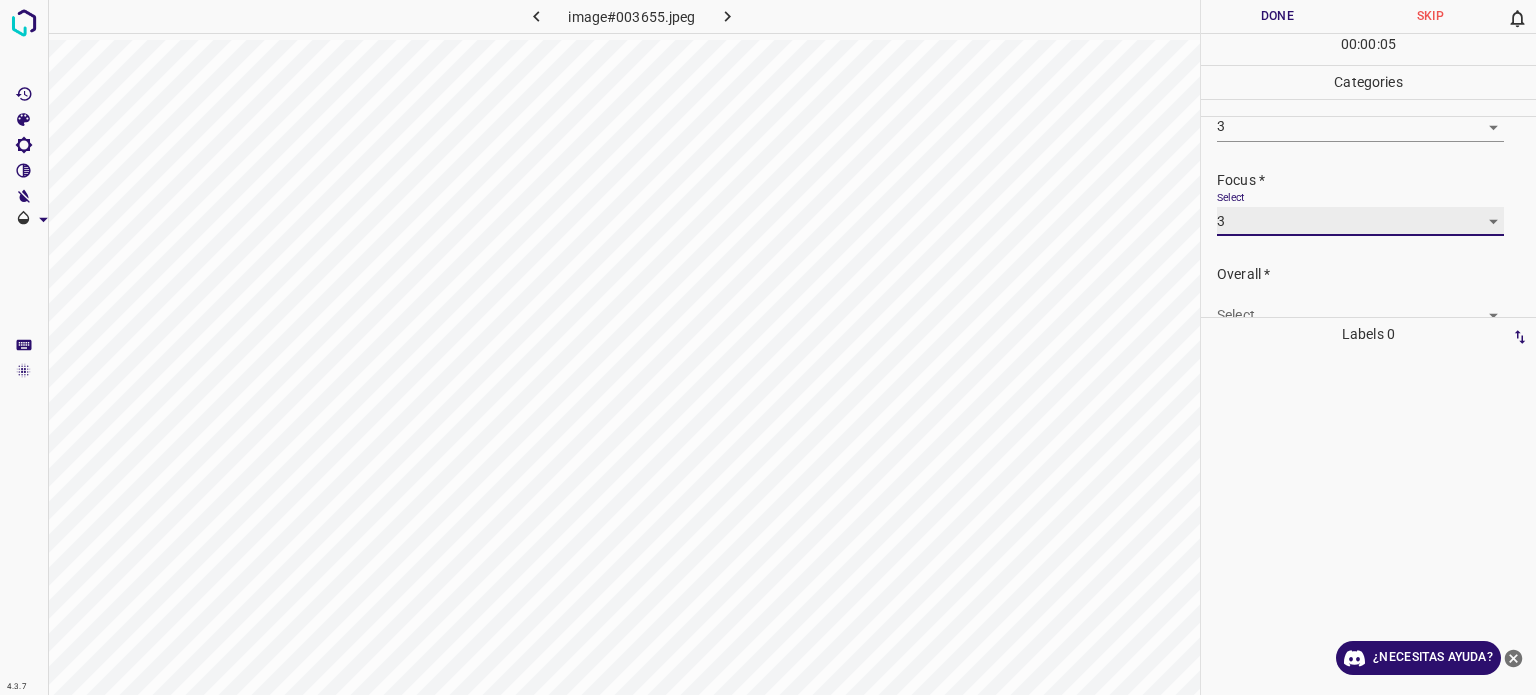 scroll, scrollTop: 98, scrollLeft: 0, axis: vertical 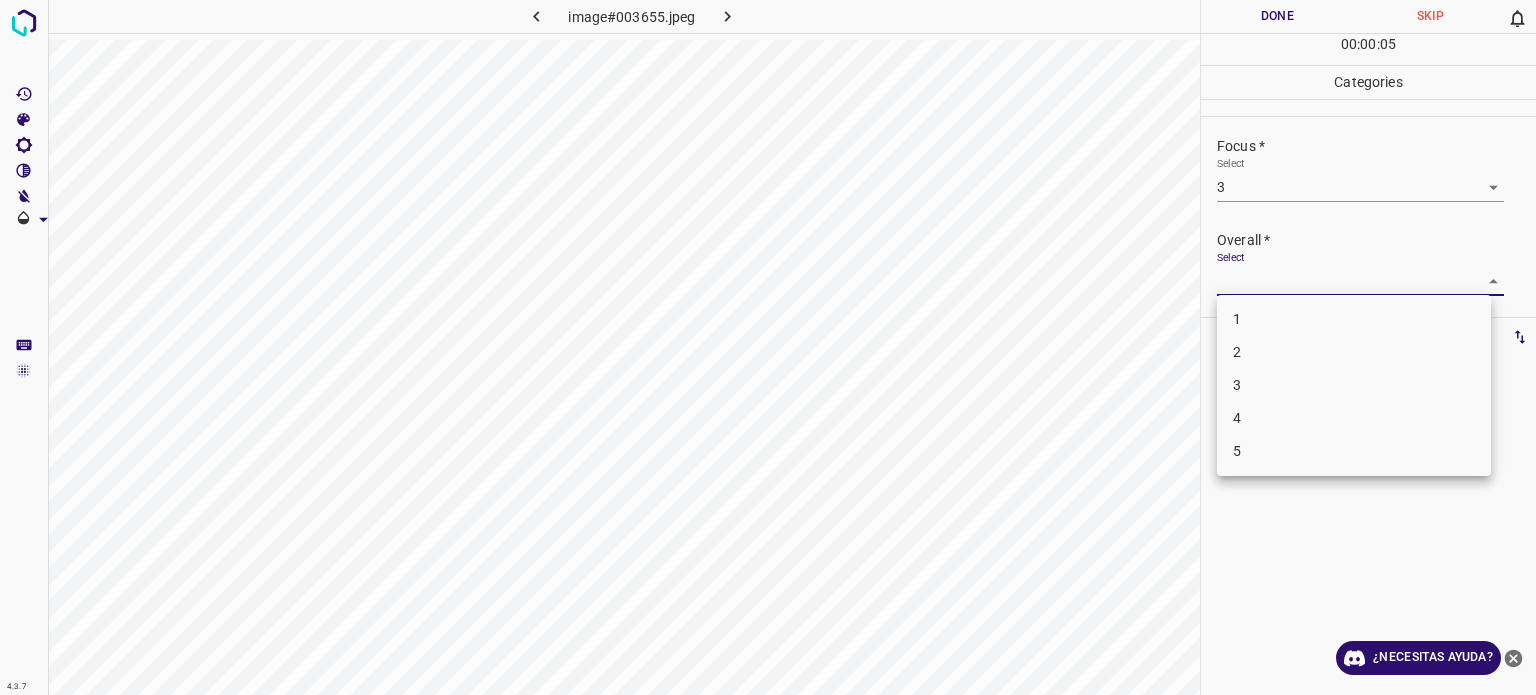 click on "4.3.7 image#003655.jpeg Done Skip 0 00 : 00 : 05 Categories Lighting * Select 3 3 Focus * Select 3 3 Overall * Select ​ Labels 0 Categories 1 Lighting 2 Focus 3 Overall Tools Space Change between modes (Draw & Edit) I Auto labeling R Restore zoom M Zoom in N Zoom out Delete Delete selecte label Filters Z Restore filters X Saturation filter C Brightness filter V Contrast filter B Gray scale filter General O Download ¿Necesitas ayuda? Texto original Valora esta traducción Tu opinión servirá para ayudar a mejorar el Traductor de Google - Texto - Esconder - Borrar 1 2 3 4 5" at bounding box center (768, 347) 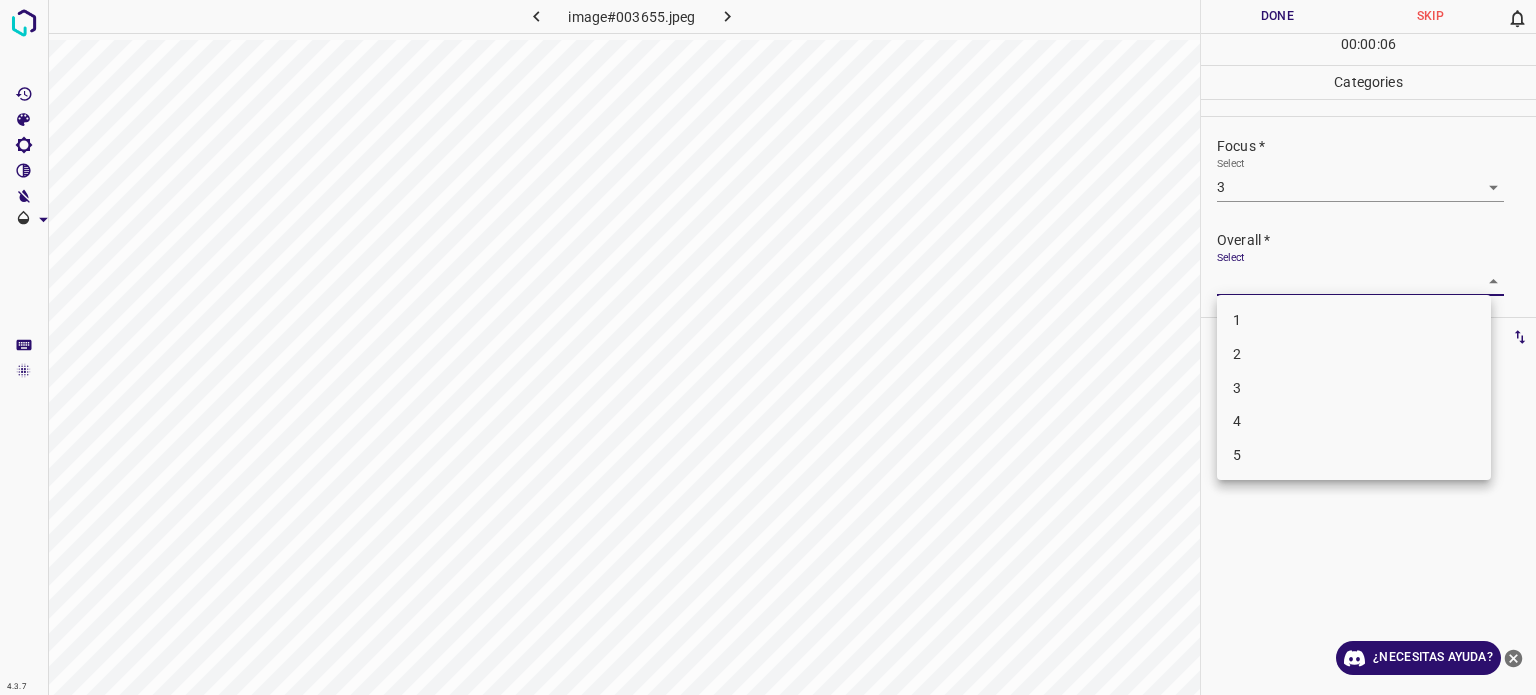click on "3" at bounding box center (1237, 387) 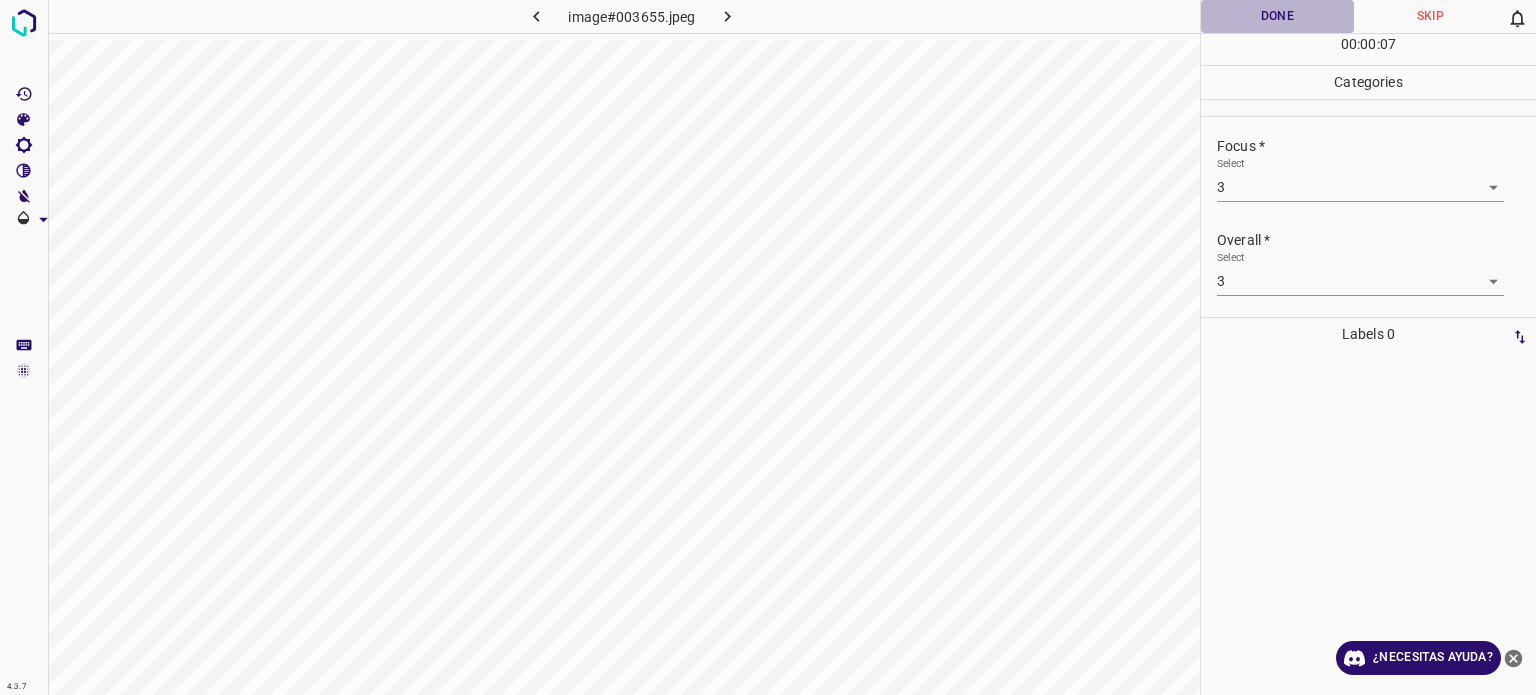 click on "Done" at bounding box center (1277, 16) 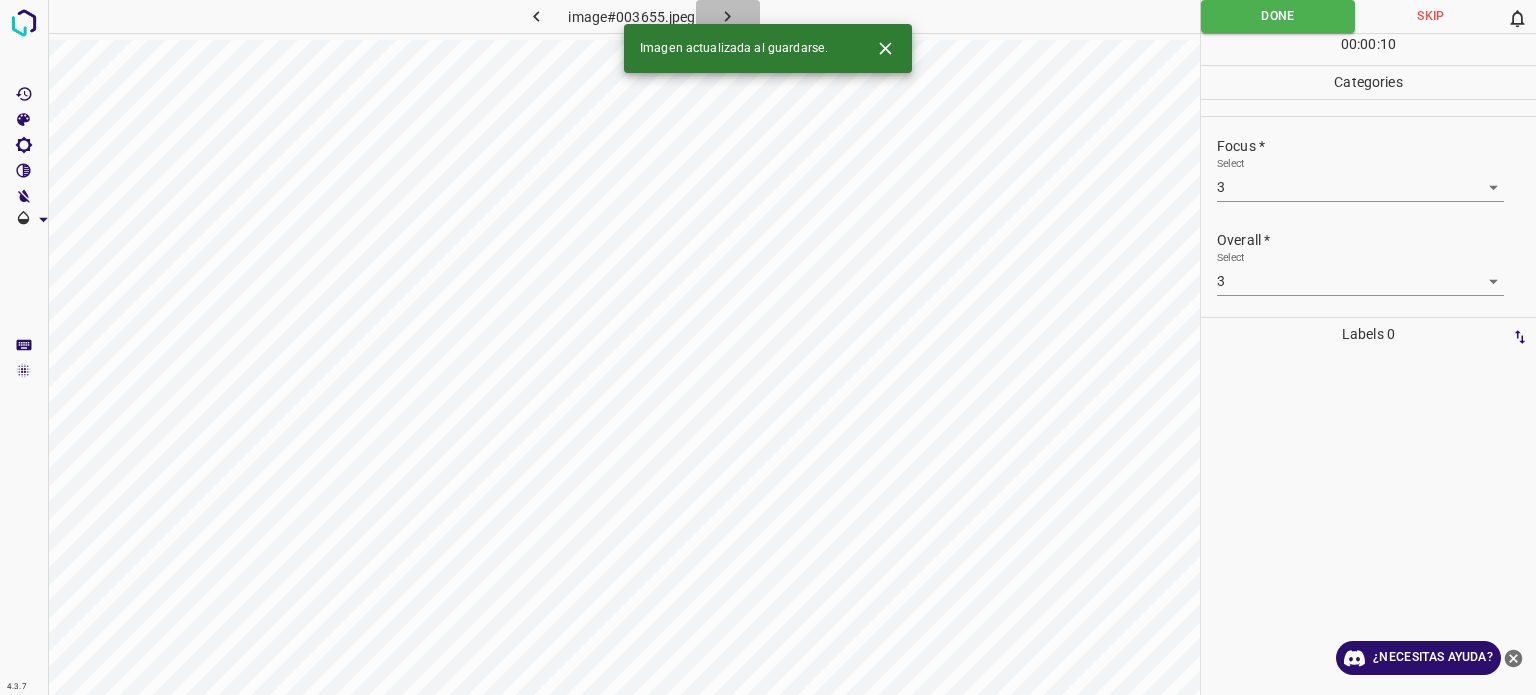 click at bounding box center [728, 16] 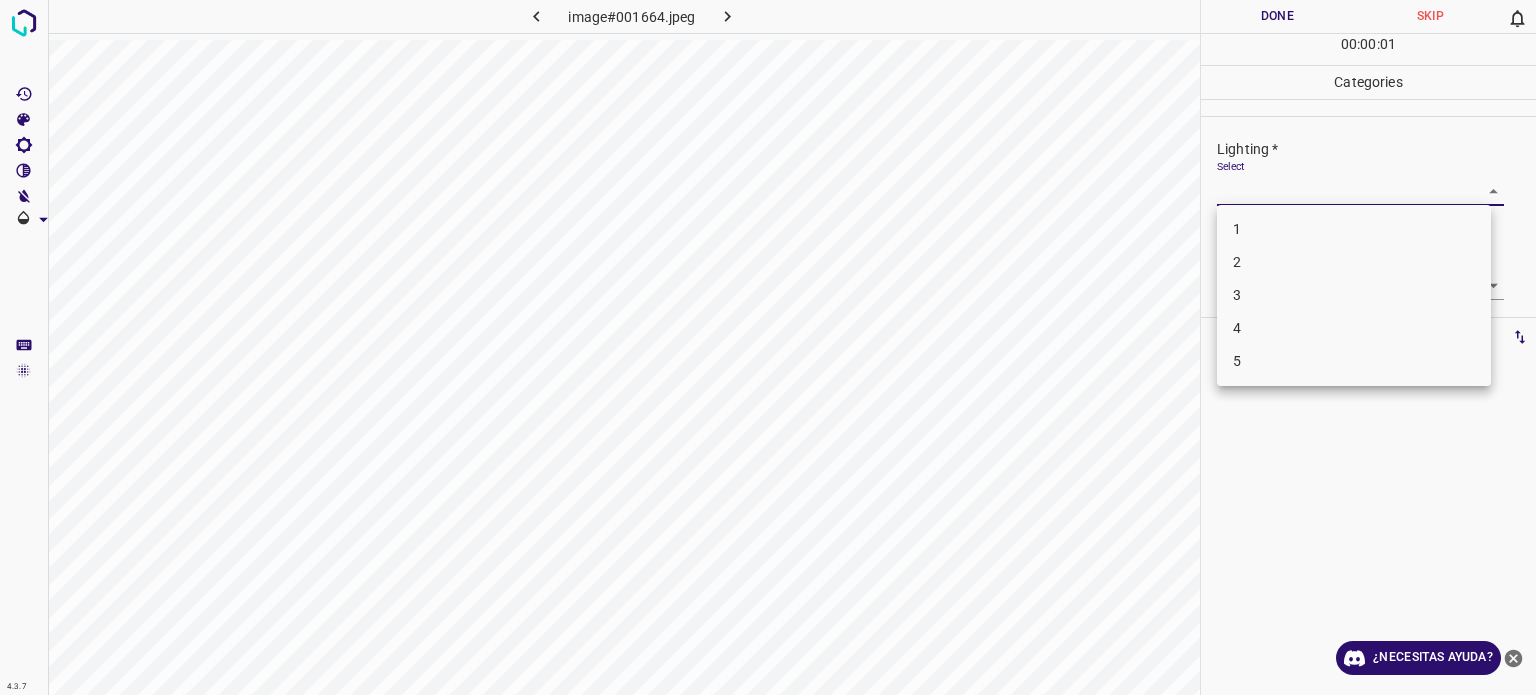 click on "4.3.7 image#001664.jpeg Done Skip 0 00   : 00   : 01   Categories Lighting *  Select ​ Focus *  Select ​ Overall *  Select ​ Labels   0 Categories 1 Lighting 2 Focus 3 Overall Tools Space Change between modes (Draw & Edit) I Auto labeling R Restore zoom M Zoom in N Zoom out Delete Delete selecte label Filters Z Restore filters X Saturation filter C Brightness filter V Contrast filter B Gray scale filter General O Download ¿Necesitas ayuda? Texto original Valora esta traducción Tu opinión servirá para ayudar a mejorar el Traductor de Google - Texto - Esconder - Borrar 1 2 3 4 5" at bounding box center [768, 347] 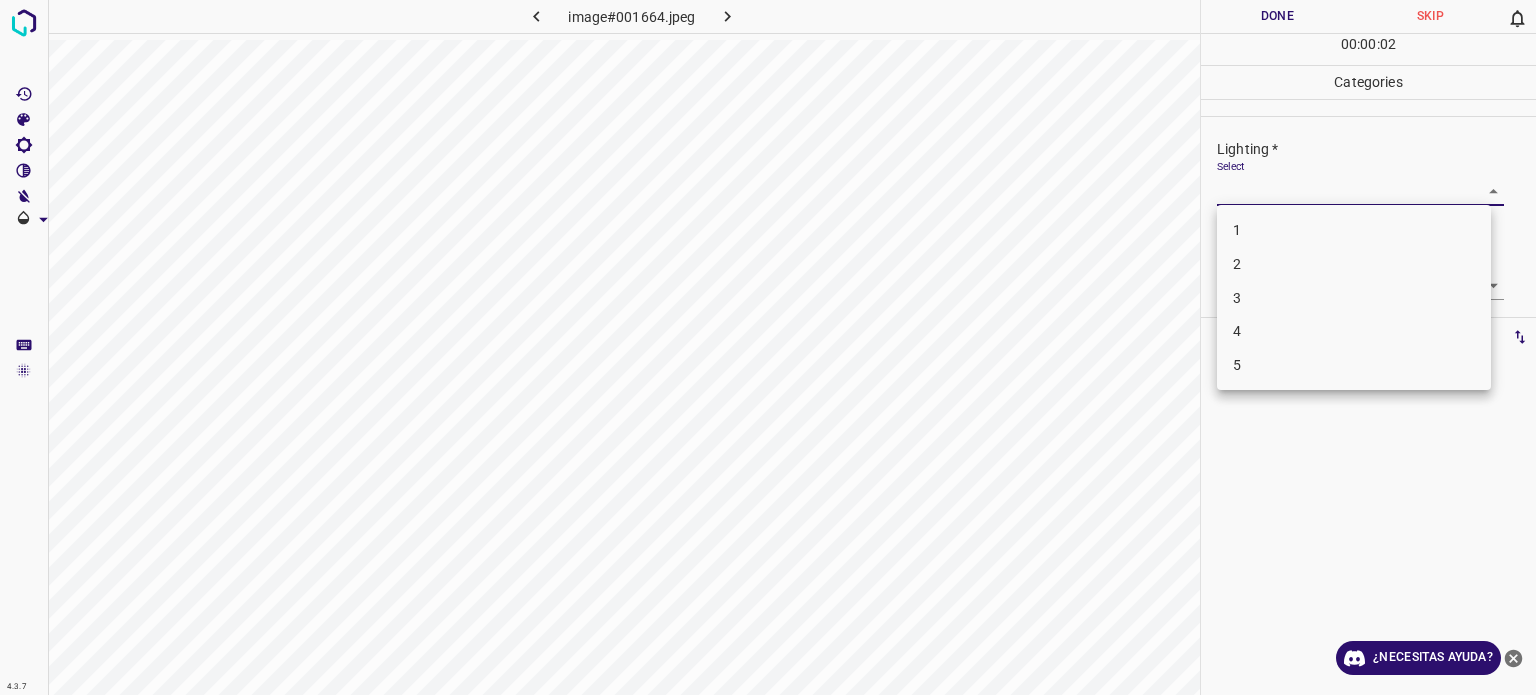 click on "3" at bounding box center [1354, 298] 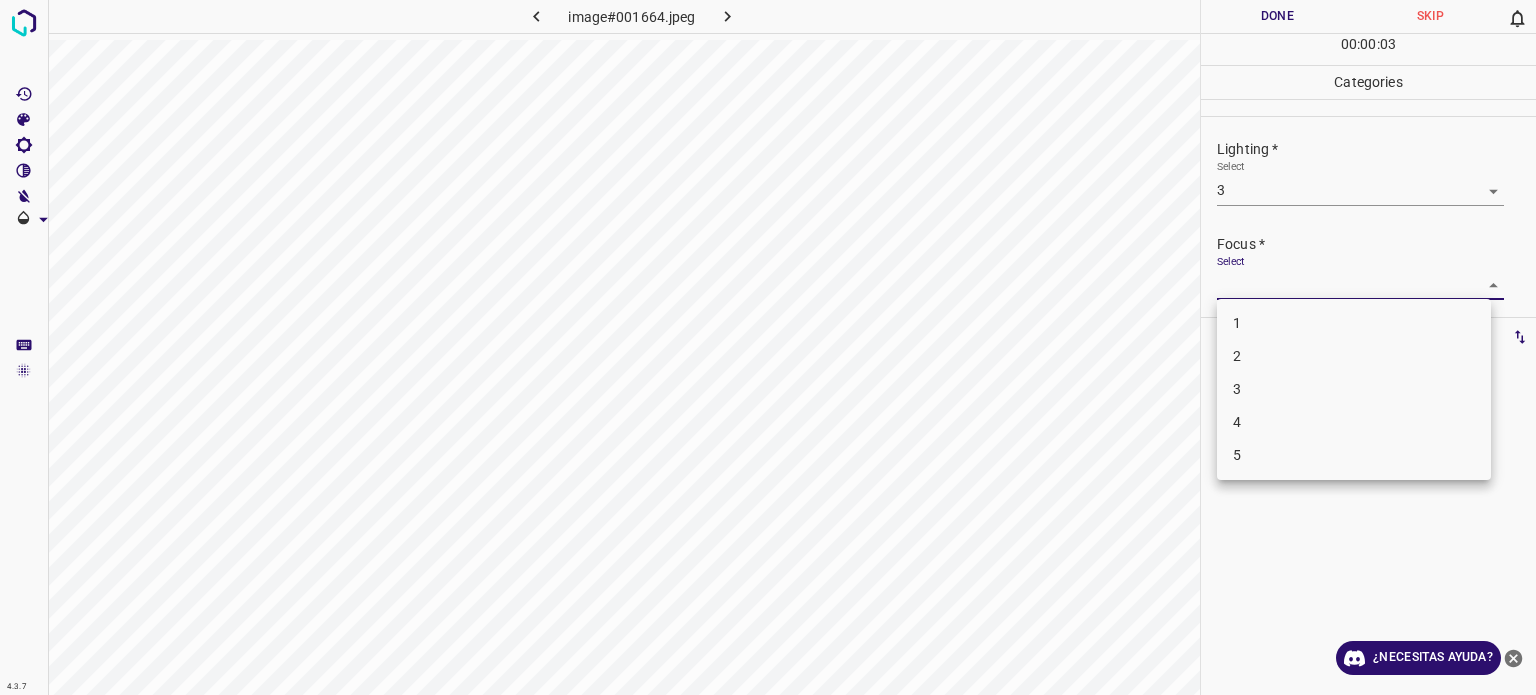 click on "4.3.7 image#001664.jpeg Done Skip 0 00   : 00   : 03   Categories Lighting *  Select 3 3 Focus *  Select ​ Overall *  Select ​ Labels   0 Categories 1 Lighting 2 Focus 3 Overall Tools Space Change between modes (Draw & Edit) I Auto labeling R Restore zoom M Zoom in N Zoom out Delete Delete selecte label Filters Z Restore filters X Saturation filter C Brightness filter V Contrast filter B Gray scale filter General O Download ¿Necesitas ayuda? Texto original Valora esta traducción Tu opinión servirá para ayudar a mejorar el Traductor de Google - Texto - Esconder - Borrar 1 2 3 4 5" at bounding box center (768, 347) 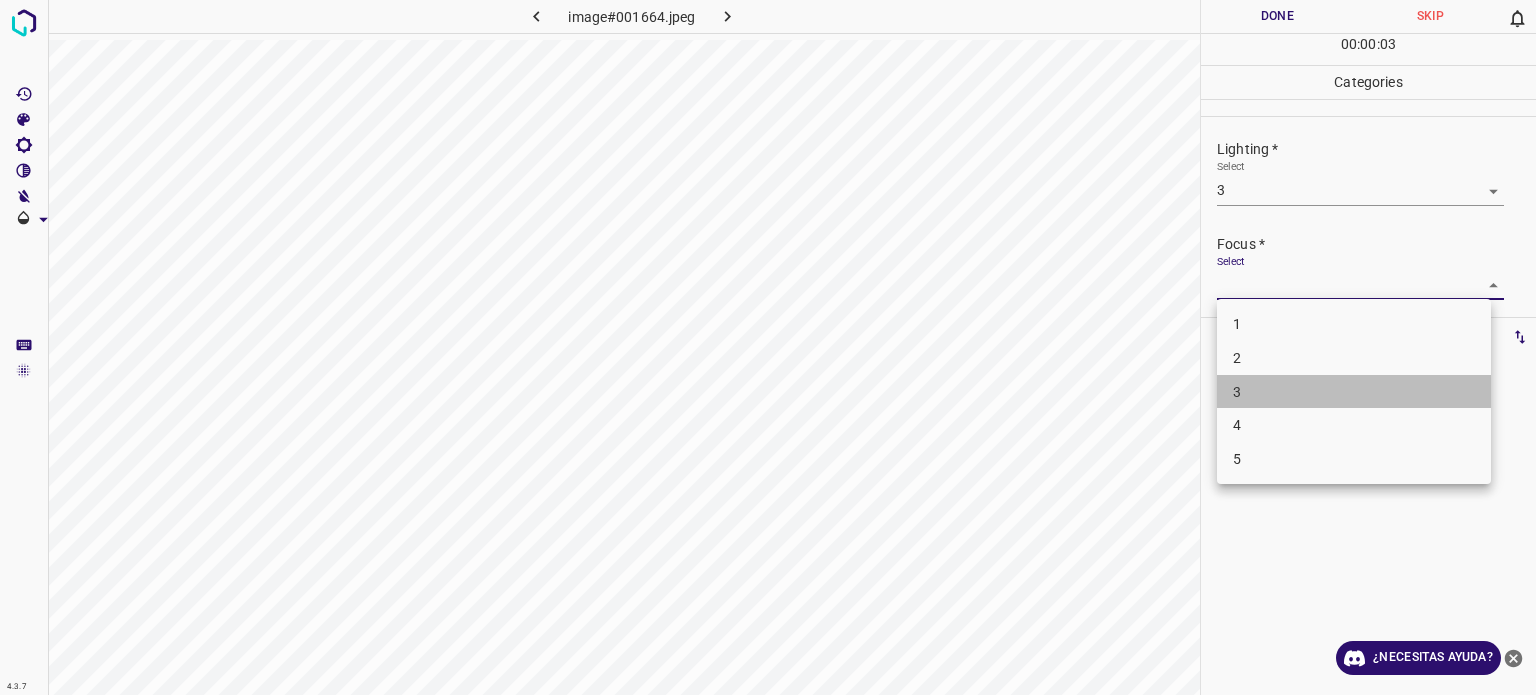 drag, startPoint x: 1264, startPoint y: 384, endPoint x: 1269, endPoint y: 336, distance: 48.259712 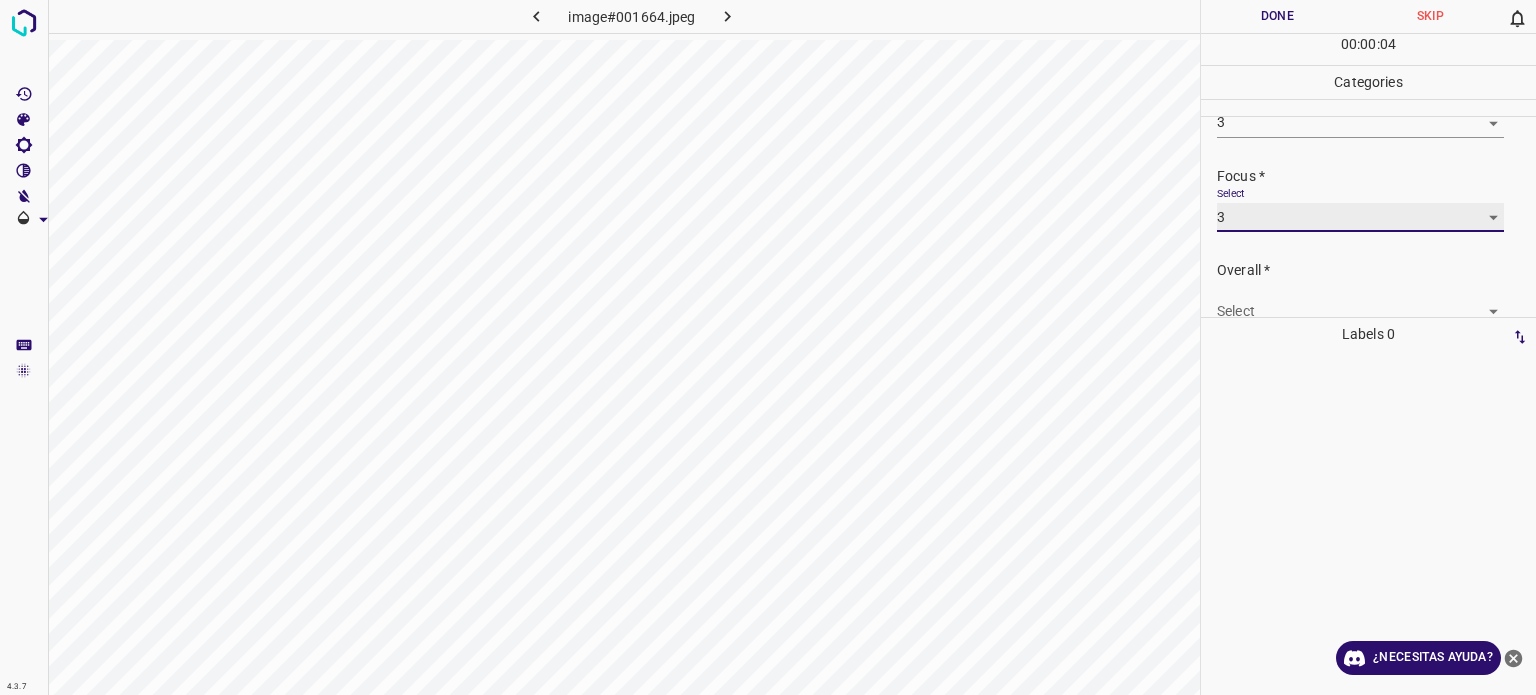 scroll, scrollTop: 98, scrollLeft: 0, axis: vertical 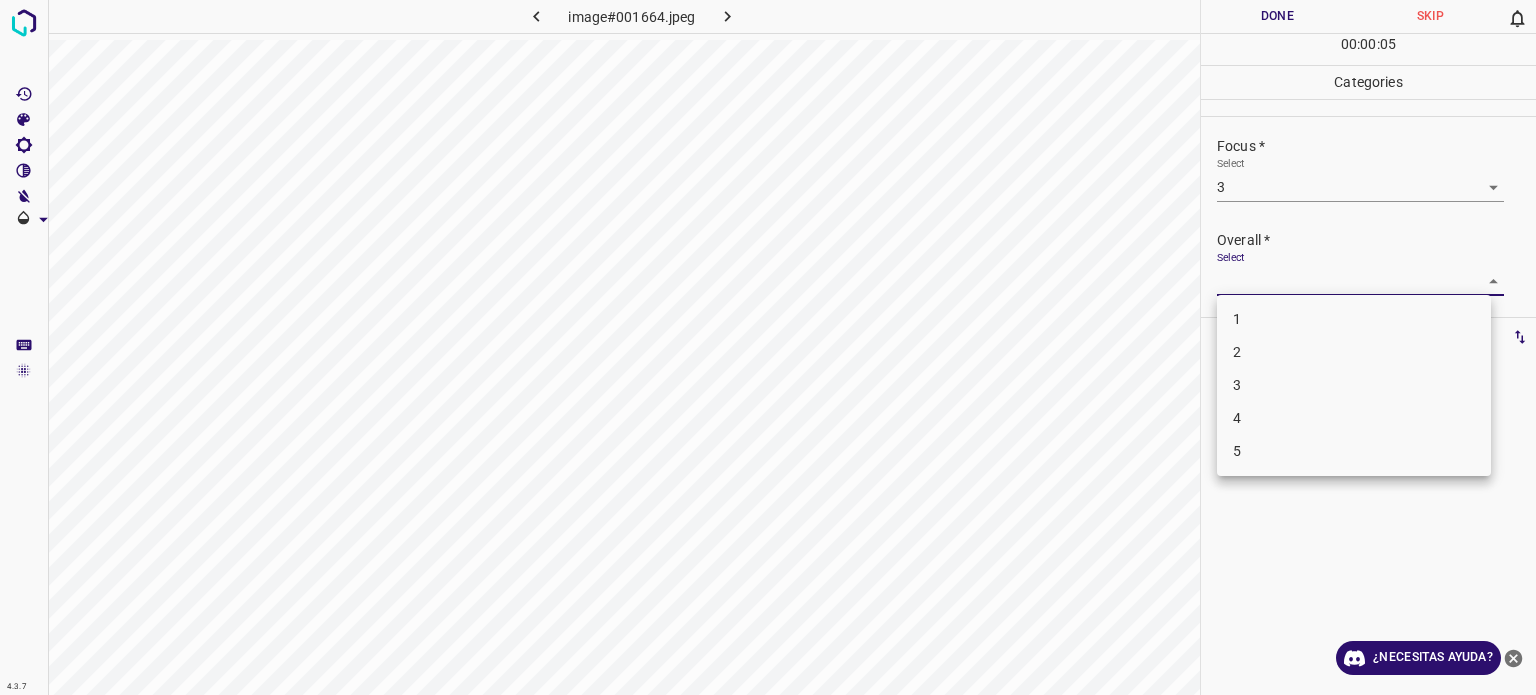 click on "4.3.7 image#001664.jpeg Done Skip 0 00   : 00   : 05   Categories Lighting *  Select 3 3 Focus *  Select 3 3 Overall *  Select ​ Labels   0 Categories 1 Lighting 2 Focus 3 Overall Tools Space Change between modes (Draw & Edit) I Auto labeling R Restore zoom M Zoom in N Zoom out Delete Delete selecte label Filters Z Restore filters X Saturation filter C Brightness filter V Contrast filter B Gray scale filter General O Download ¿Necesitas ayuda? Texto original Valora esta traducción Tu opinión servirá para ayudar a mejorar el Traductor de Google - Texto - Esconder - Borrar 1 2 3 4 5" at bounding box center (768, 347) 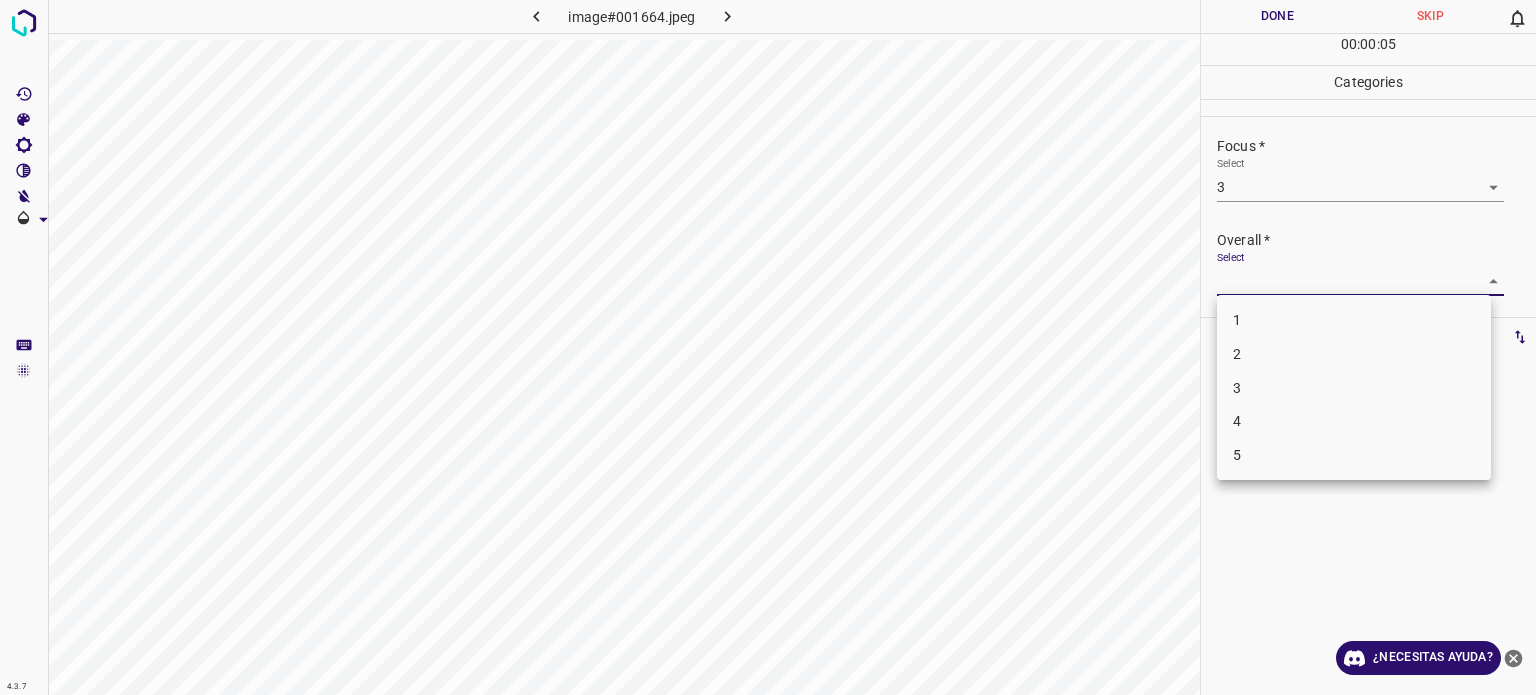 drag, startPoint x: 1254, startPoint y: 388, endPoint x: 1244, endPoint y: 339, distance: 50.01 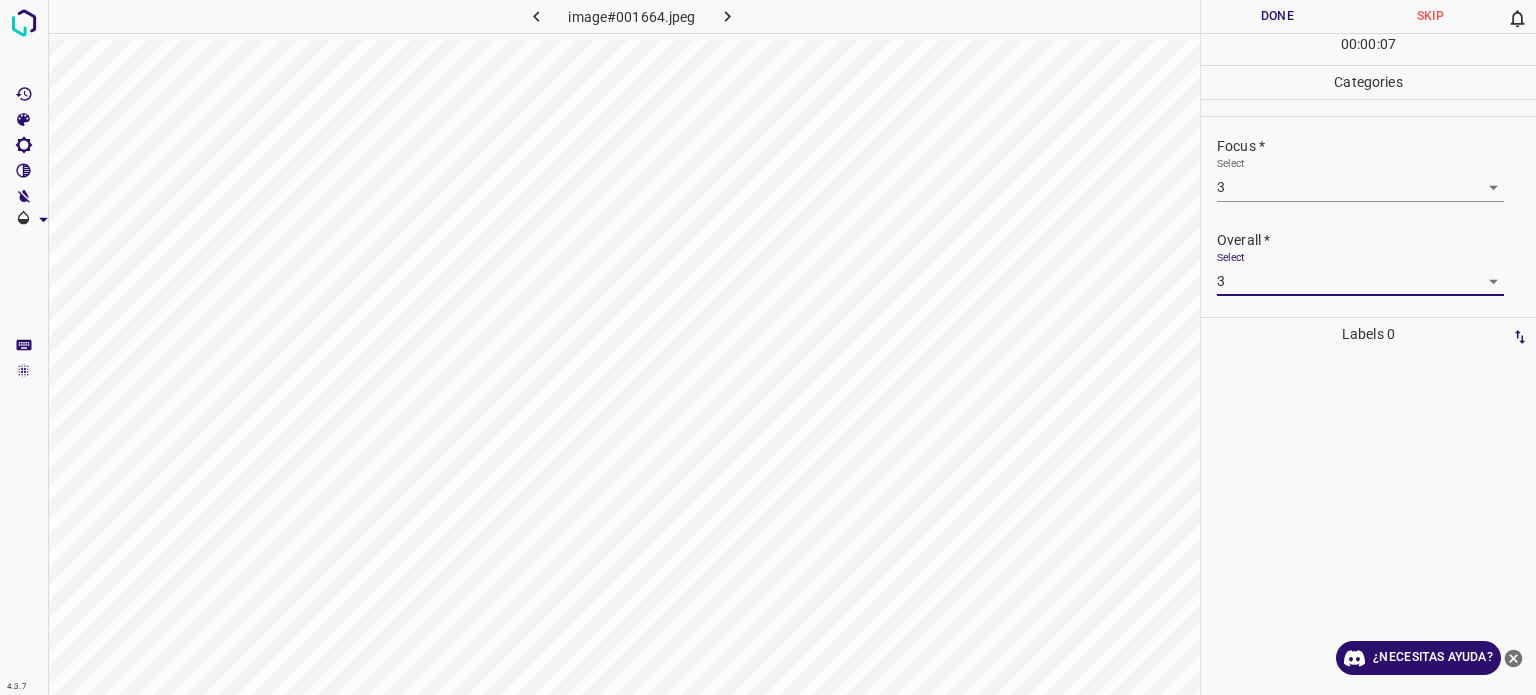 click on "Done" at bounding box center (1277, 16) 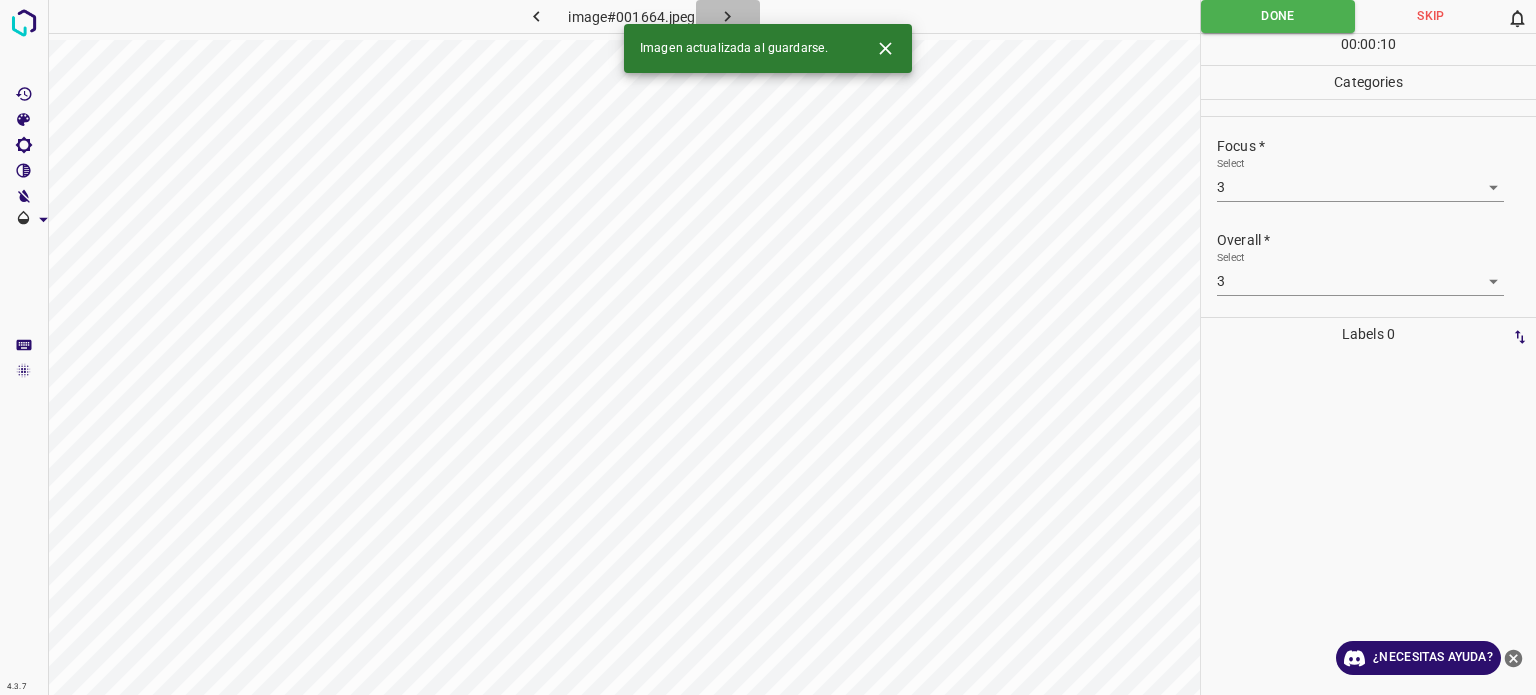 click at bounding box center (728, 16) 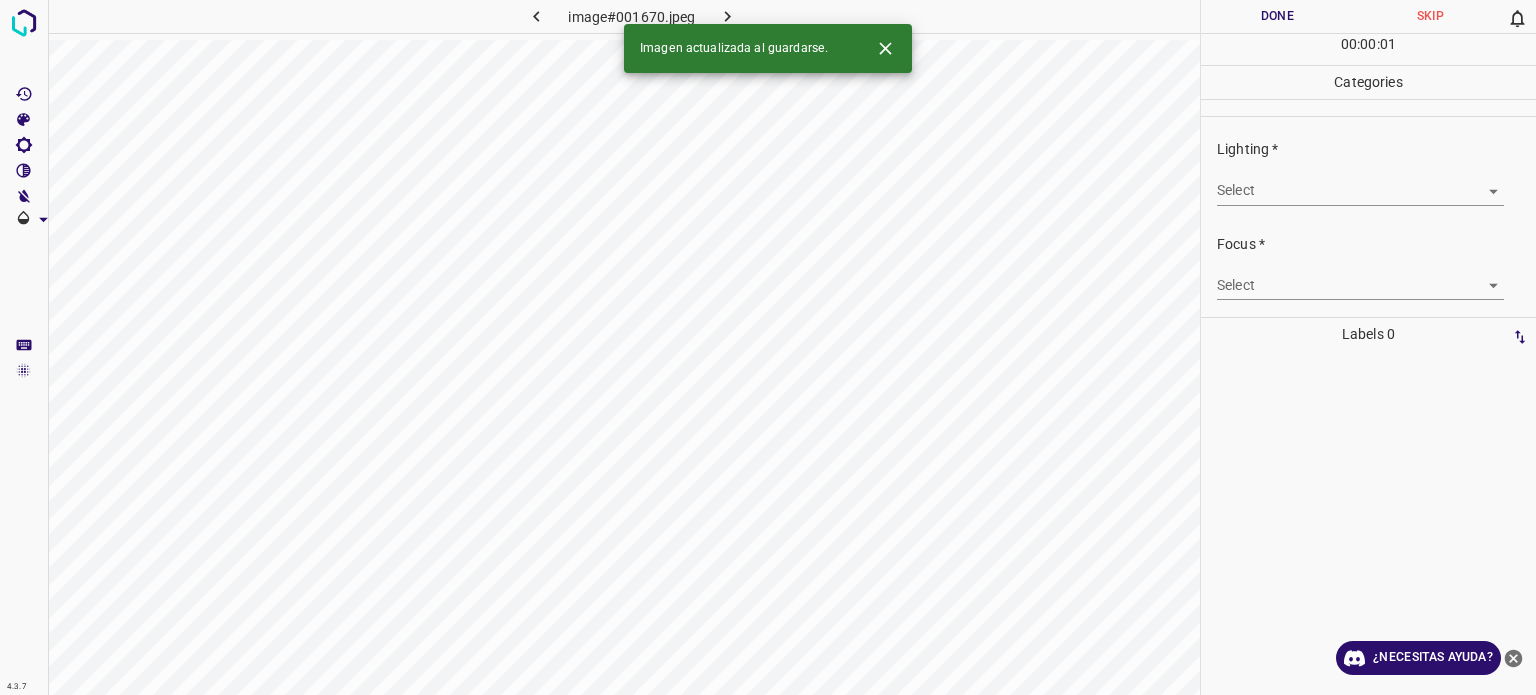 click on "4.3.7 image#001670.jpeg Done Skip 0 00   : 00   : 01   Categories Lighting *  Select ​ Focus *  Select ​ Overall *  Select ​ Labels   0 Categories 1 Lighting 2 Focus 3 Overall Tools Space Change between modes (Draw & Edit) I Auto labeling R Restore zoom M Zoom in N Zoom out Delete Delete selecte label Filters Z Restore filters X Saturation filter C Brightness filter V Contrast filter B Gray scale filter General O Download Imagen actualizada al guardarse. ¿Necesitas ayuda? Texto original Valora esta traducción Tu opinión servirá para ayudar a mejorar el Traductor de Google - Texto - Esconder - Borrar" at bounding box center [768, 347] 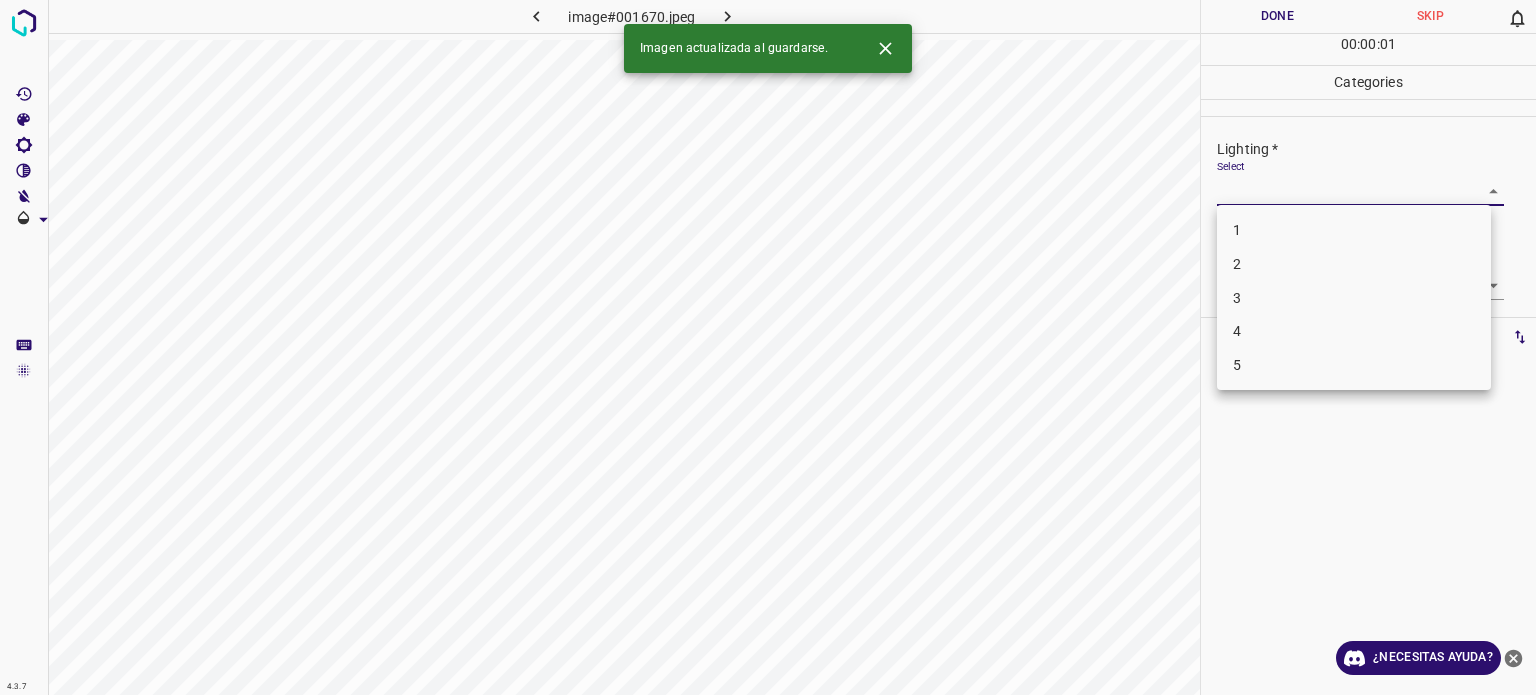 click on "3" at bounding box center (1354, 298) 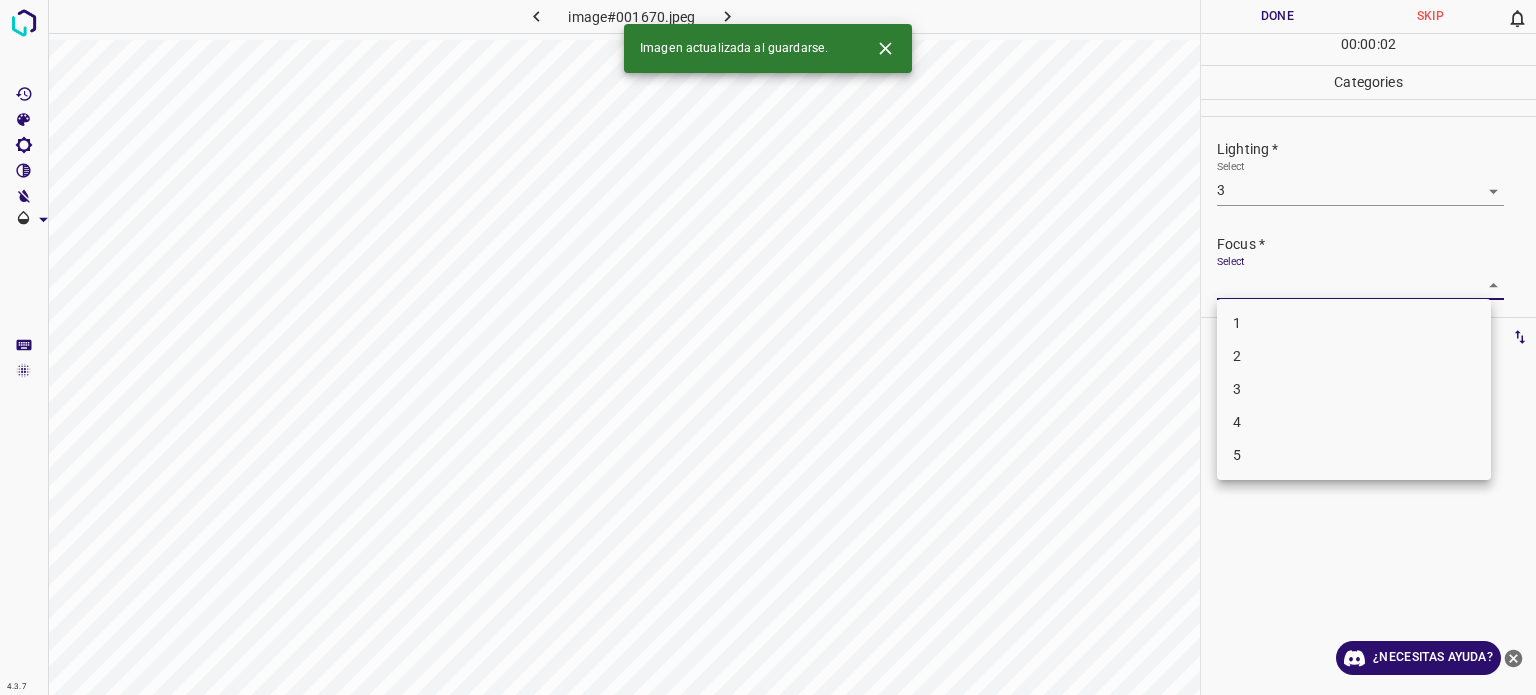click on "4.3.7 image#001670.jpeg Done Skip 0 00   : 00   : 02   Categories Lighting *  Select 3 3 Focus *  Select ​ Overall *  Select ​ Labels   0 Categories 1 Lighting 2 Focus 3 Overall Tools Space Change between modes (Draw & Edit) I Auto labeling R Restore zoom M Zoom in N Zoom out Delete Delete selecte label Filters Z Restore filters X Saturation filter C Brightness filter V Contrast filter B Gray scale filter General O Download Imagen actualizada al guardarse. ¿Necesitas ayuda? Texto original Valora esta traducción Tu opinión servirá para ayudar a mejorar el Traductor de Google - Texto - Esconder - Borrar 1 2 3 4 5" at bounding box center [768, 347] 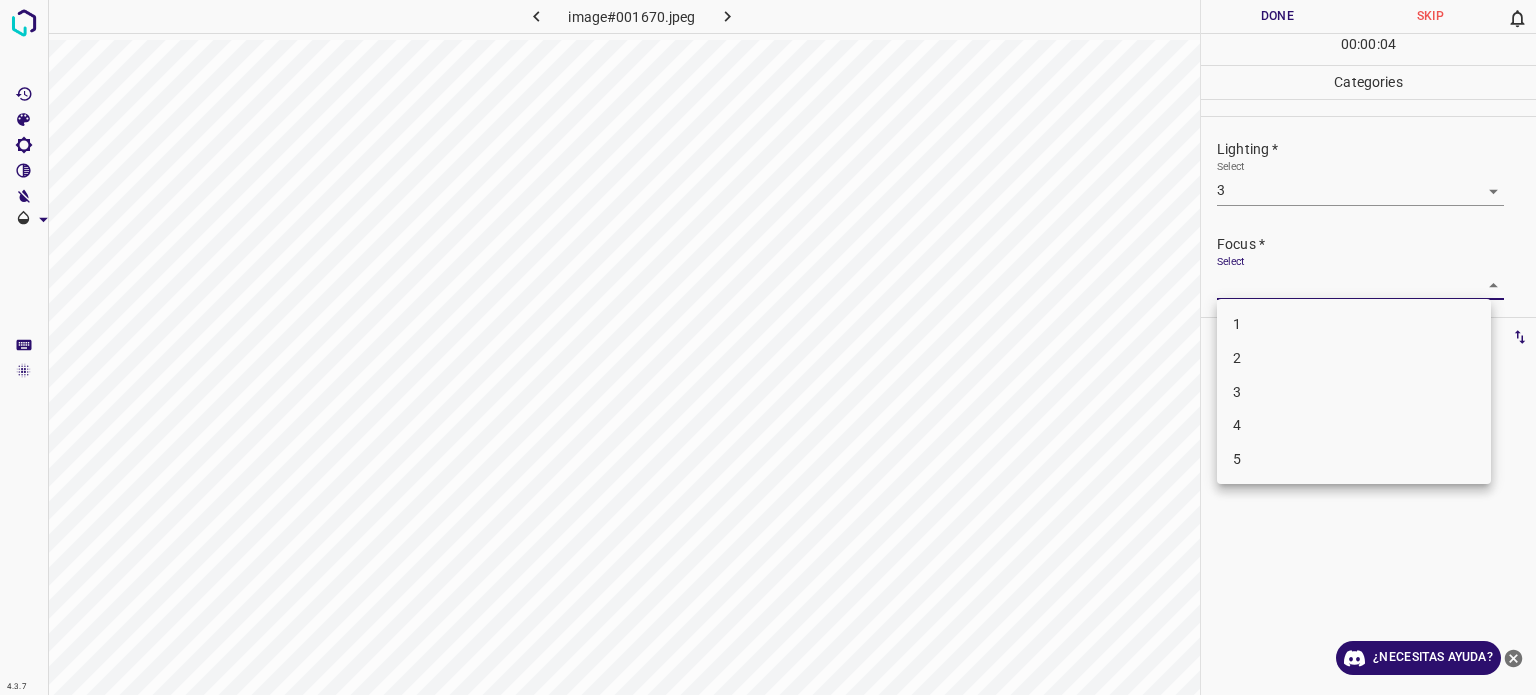 click on "3" at bounding box center (1354, 392) 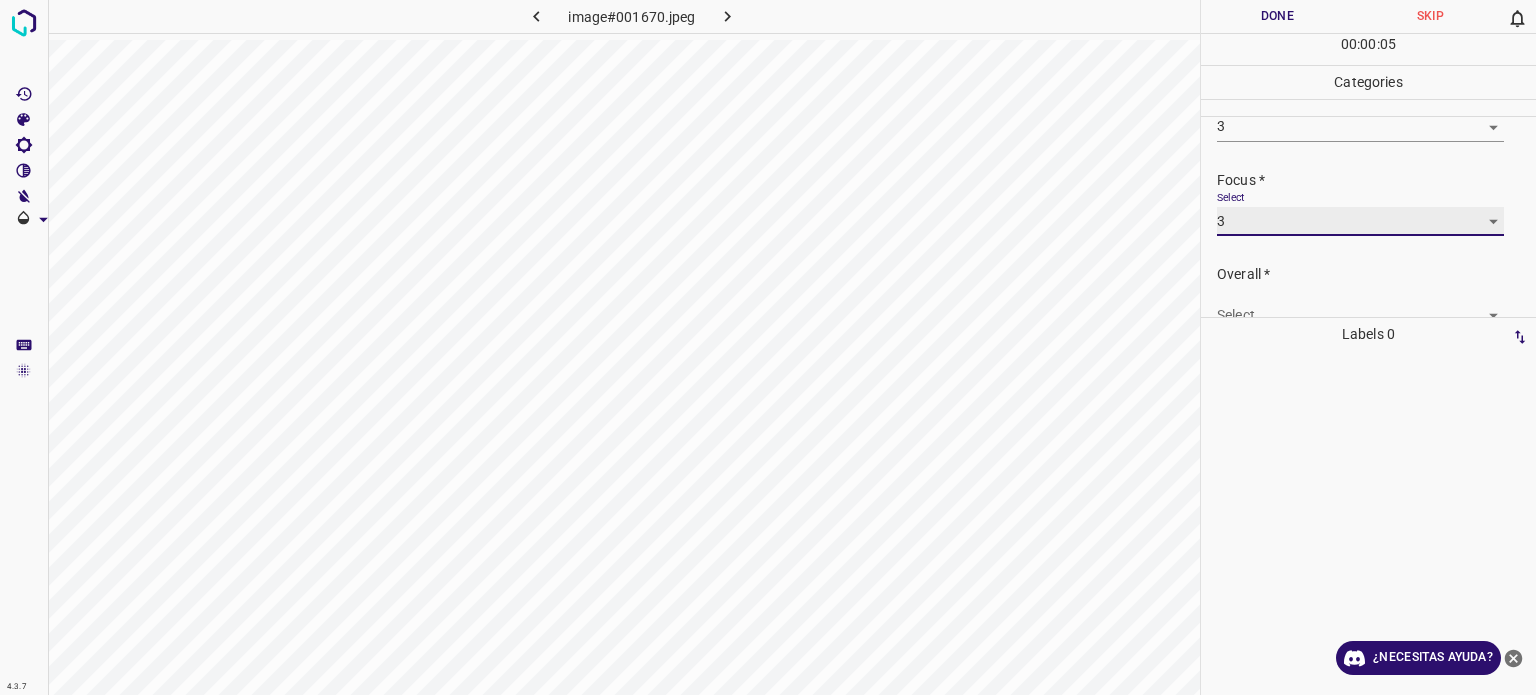 scroll, scrollTop: 98, scrollLeft: 0, axis: vertical 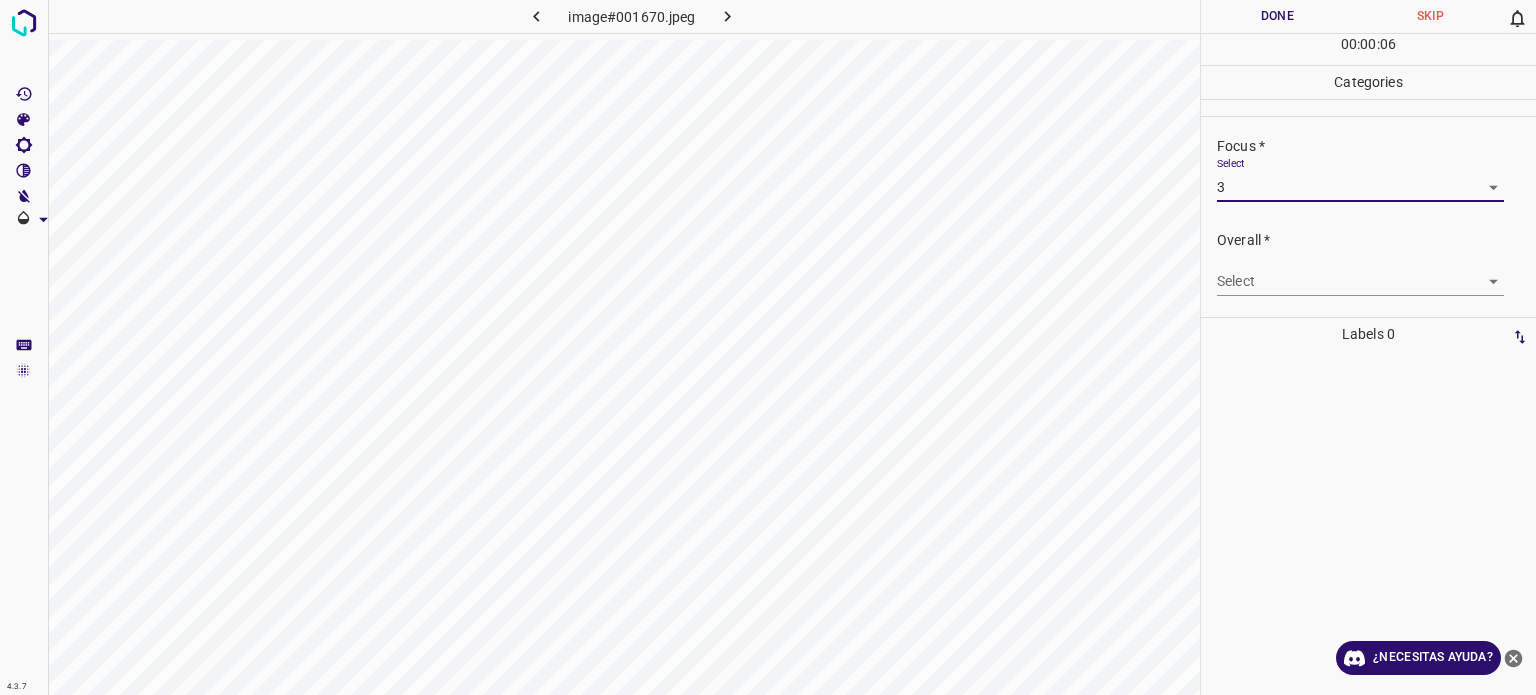 click on "4.3.7 image#001670.jpeg Done Skip 0 00   : 00   : 06   Categories Lighting *  Select 3 3 Focus *  Select 3 3 Overall *  Select ​ Labels   0 Categories 1 Lighting 2 Focus 3 Overall Tools Space Change between modes (Draw & Edit) I Auto labeling R Restore zoom M Zoom in N Zoom out Delete Delete selecte label Filters Z Restore filters X Saturation filter C Brightness filter V Contrast filter B Gray scale filter General O Download ¿Necesitas ayuda? Texto original Valora esta traducción Tu opinión servirá para ayudar a mejorar el Traductor de Google - Texto - Esconder - Borrar" at bounding box center (768, 347) 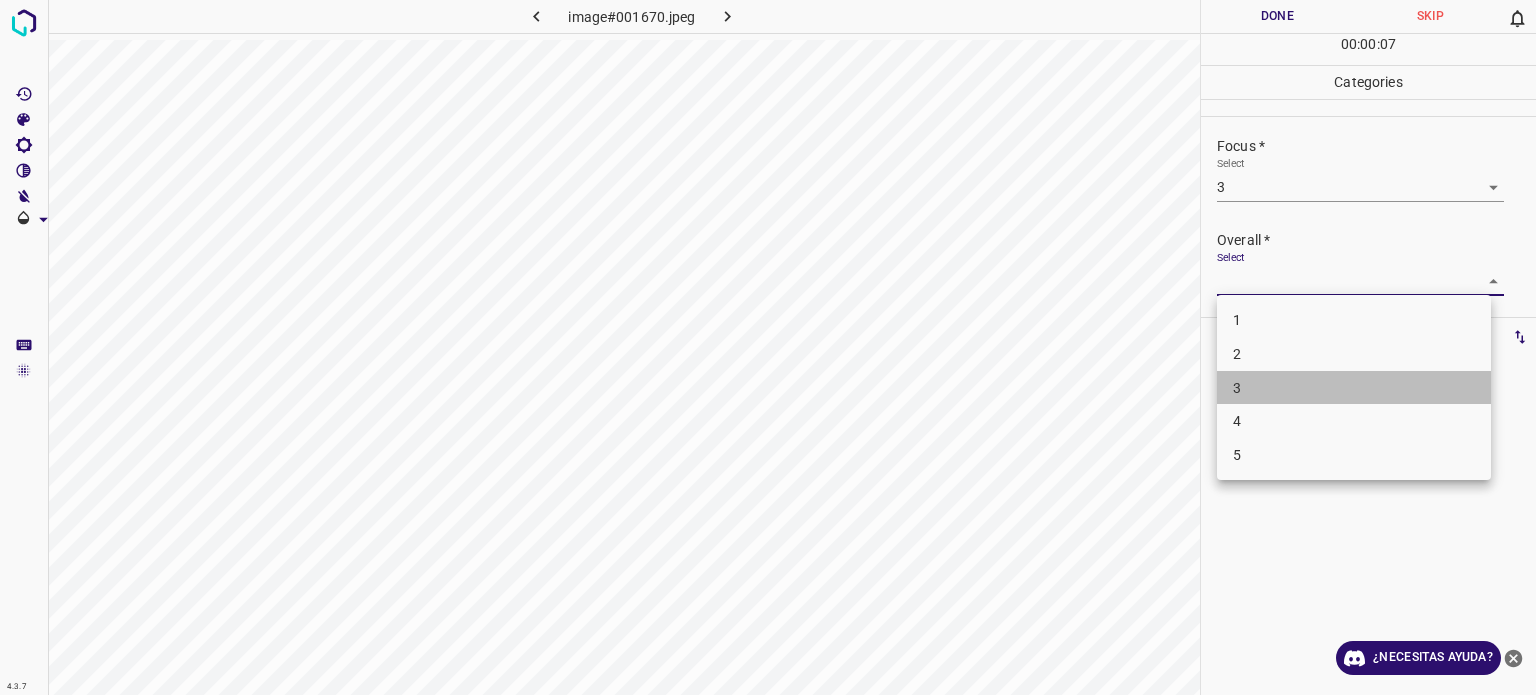 drag, startPoint x: 1245, startPoint y: 379, endPoint x: 1245, endPoint y: 358, distance: 21 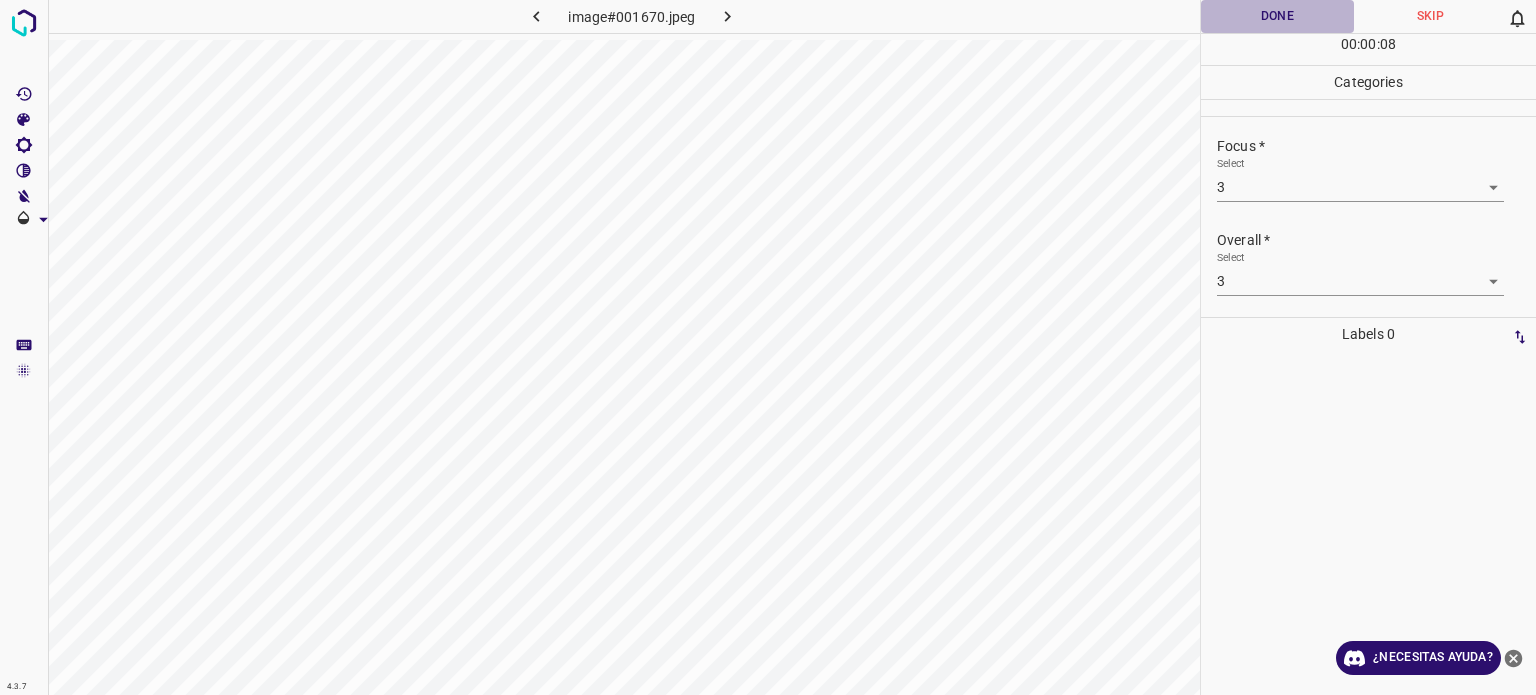 click on "Done" at bounding box center [1277, 16] 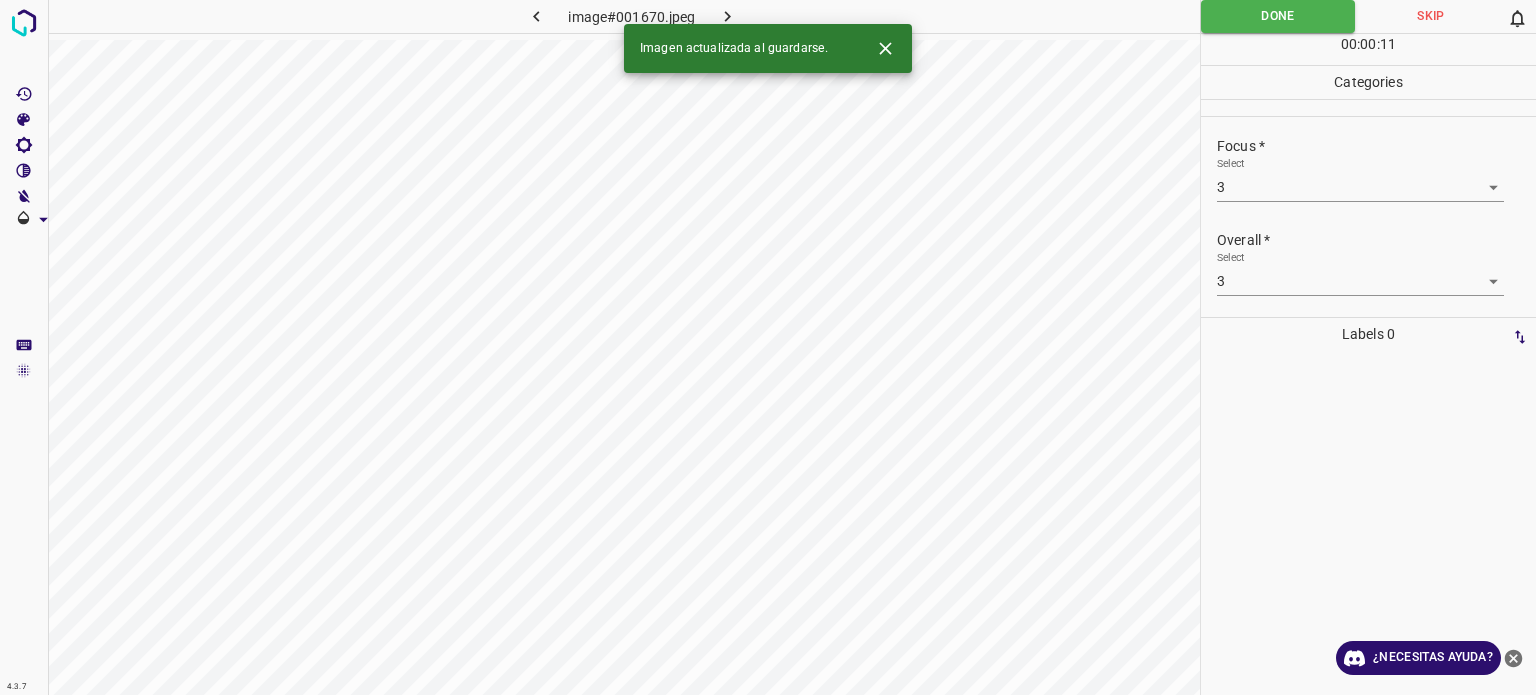 click 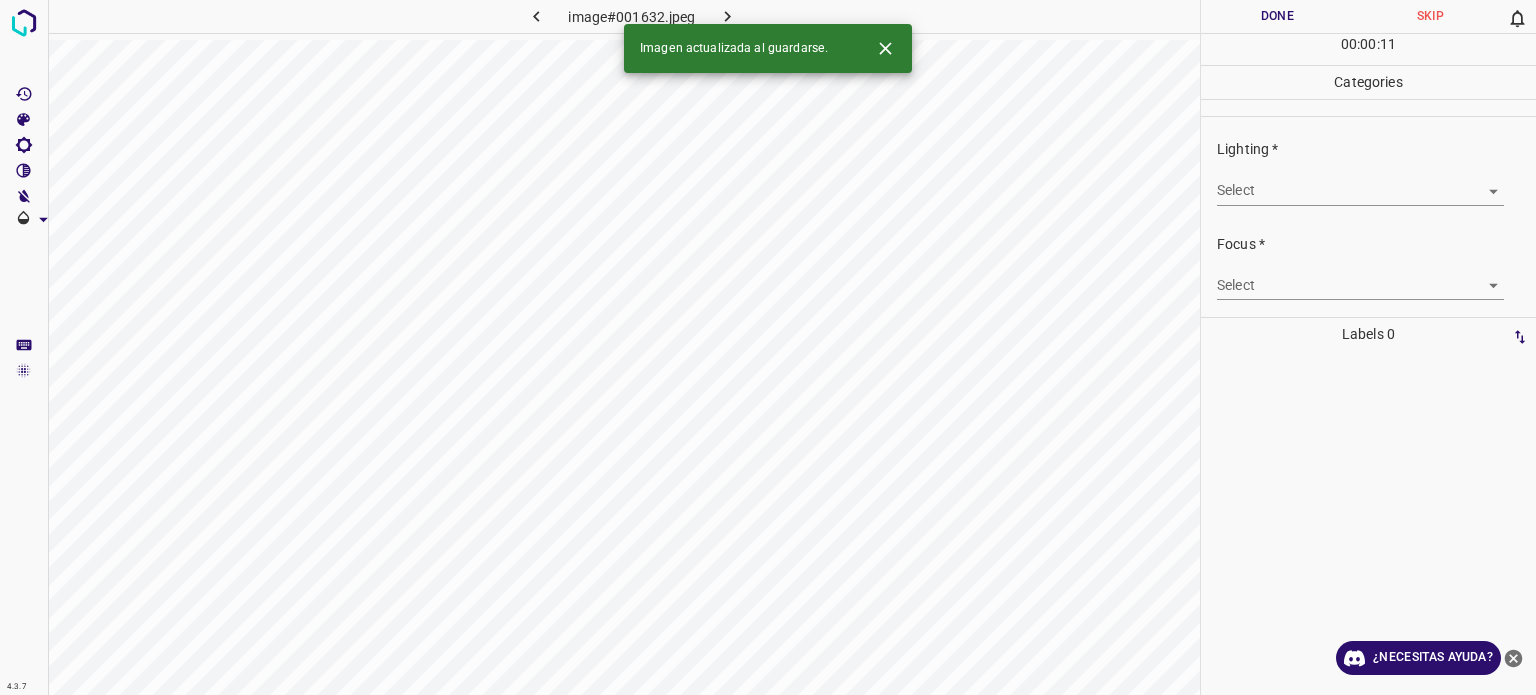 click on "4.3.7 image#001632.jpeg Done Skip 0 00   : 00   : 11   Categories Lighting *  Select ​ Focus *  Select ​ Overall *  Select ​ Labels   0 Categories 1 Lighting 2 Focus 3 Overall Tools Space Change between modes (Draw & Edit) I Auto labeling R Restore zoom M Zoom in N Zoom out Delete Delete selecte label Filters Z Restore filters X Saturation filter C Brightness filter V Contrast filter B Gray scale filter General O Download Imagen actualizada al guardarse. ¿Necesitas ayuda? Texto original Valora esta traducción Tu opinión servirá para ayudar a mejorar el Traductor de Google - Texto - Esconder - Borrar" at bounding box center (768, 347) 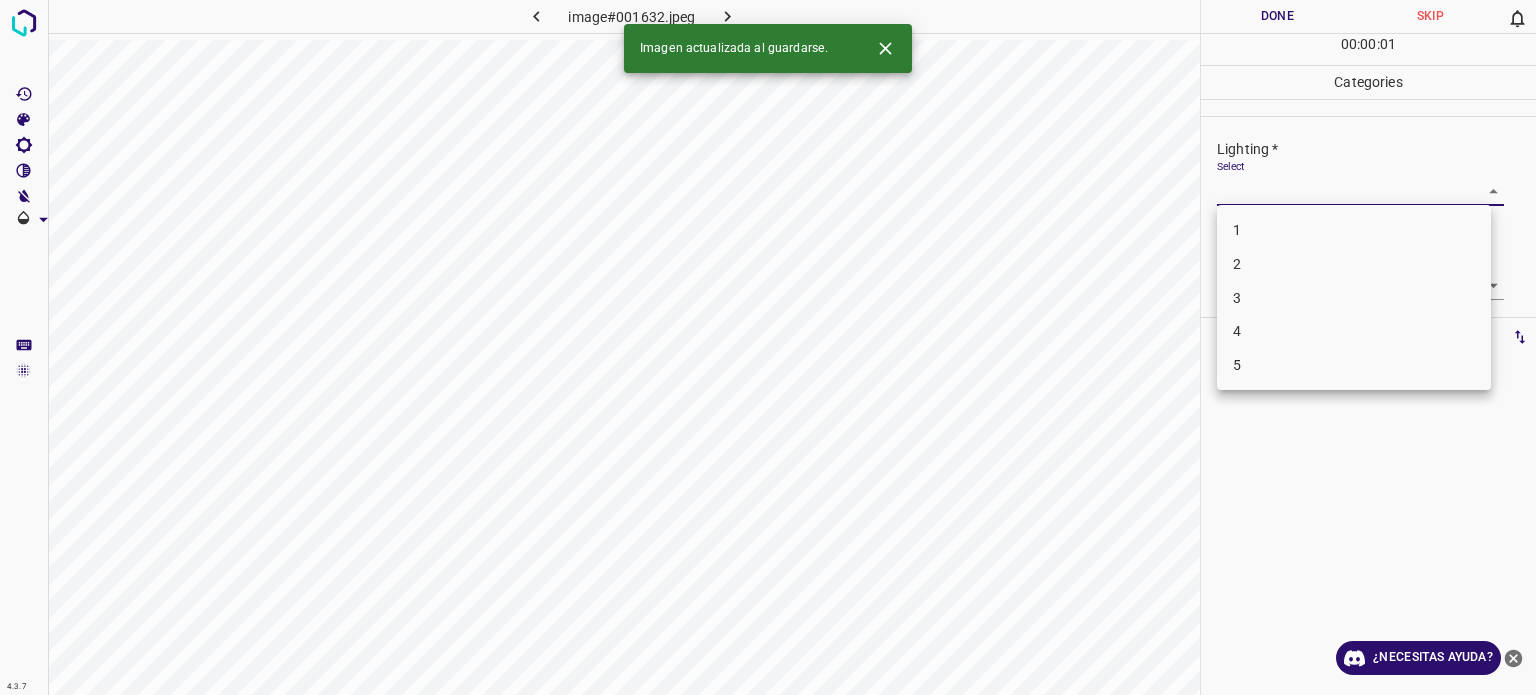 click on "3" at bounding box center (1354, 298) 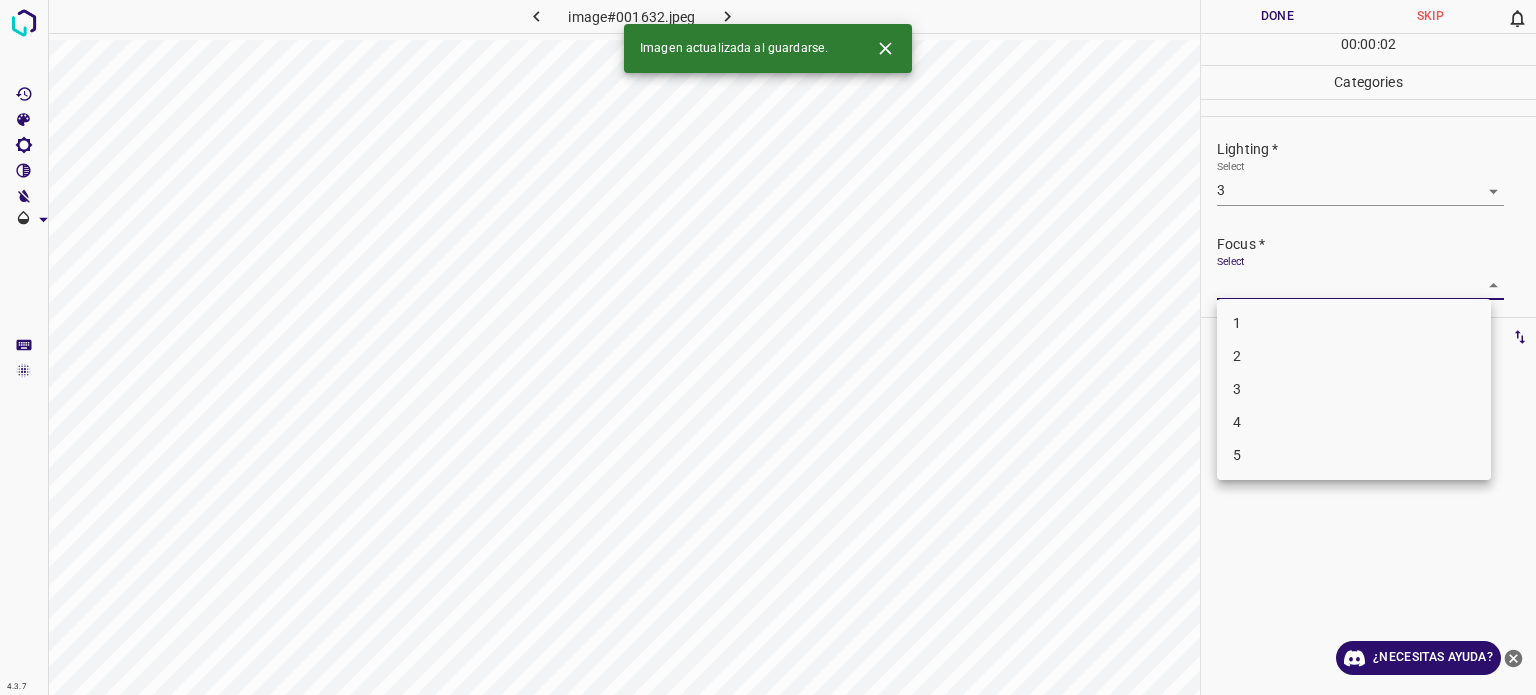 click on "4.3.7 image#001632.jpeg Done Skip 0 00   : 00   : 02   Categories Lighting *  Select 3 3 Focus *  Select ​ Overall *  Select ​ Labels   0 Categories 1 Lighting 2 Focus 3 Overall Tools Space Change between modes (Draw & Edit) I Auto labeling R Restore zoom M Zoom in N Zoom out Delete Delete selecte label Filters Z Restore filters X Saturation filter C Brightness filter V Contrast filter B Gray scale filter General O Download Imagen actualizada al guardarse. ¿Necesitas ayuda? Texto original Valora esta traducción Tu opinión servirá para ayudar a mejorar el Traductor de Google - Texto - Esconder - Borrar 1 2 3 4 5" at bounding box center [768, 347] 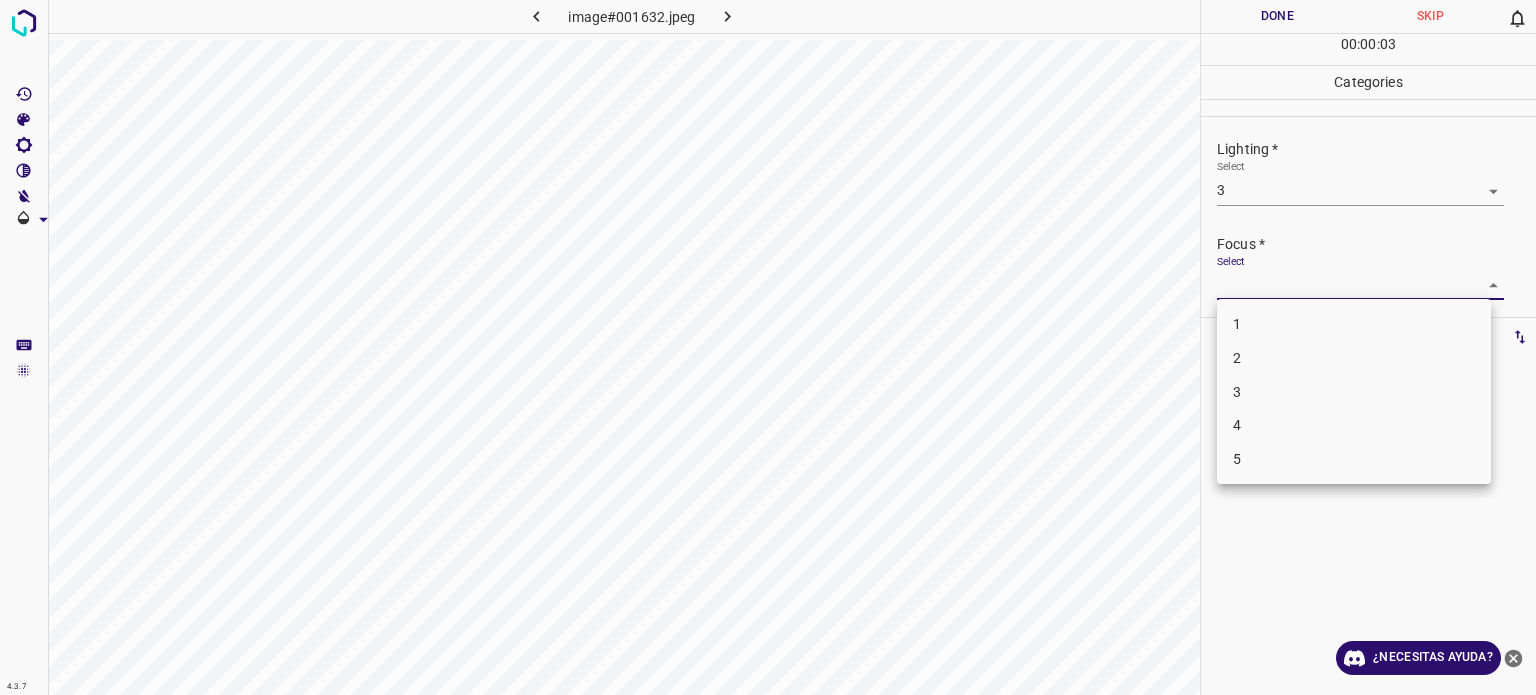 drag, startPoint x: 1260, startPoint y: 400, endPoint x: 1257, endPoint y: 382, distance: 18.248287 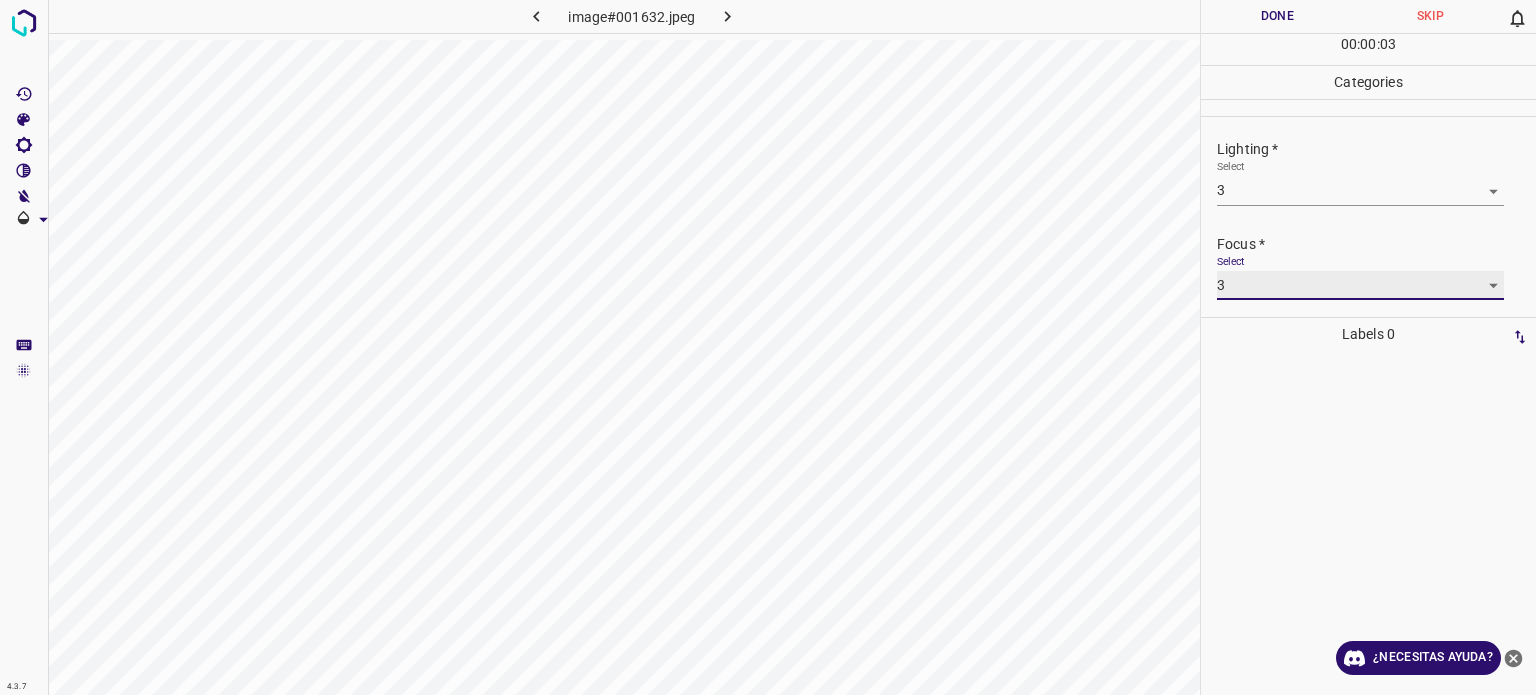 scroll, scrollTop: 98, scrollLeft: 0, axis: vertical 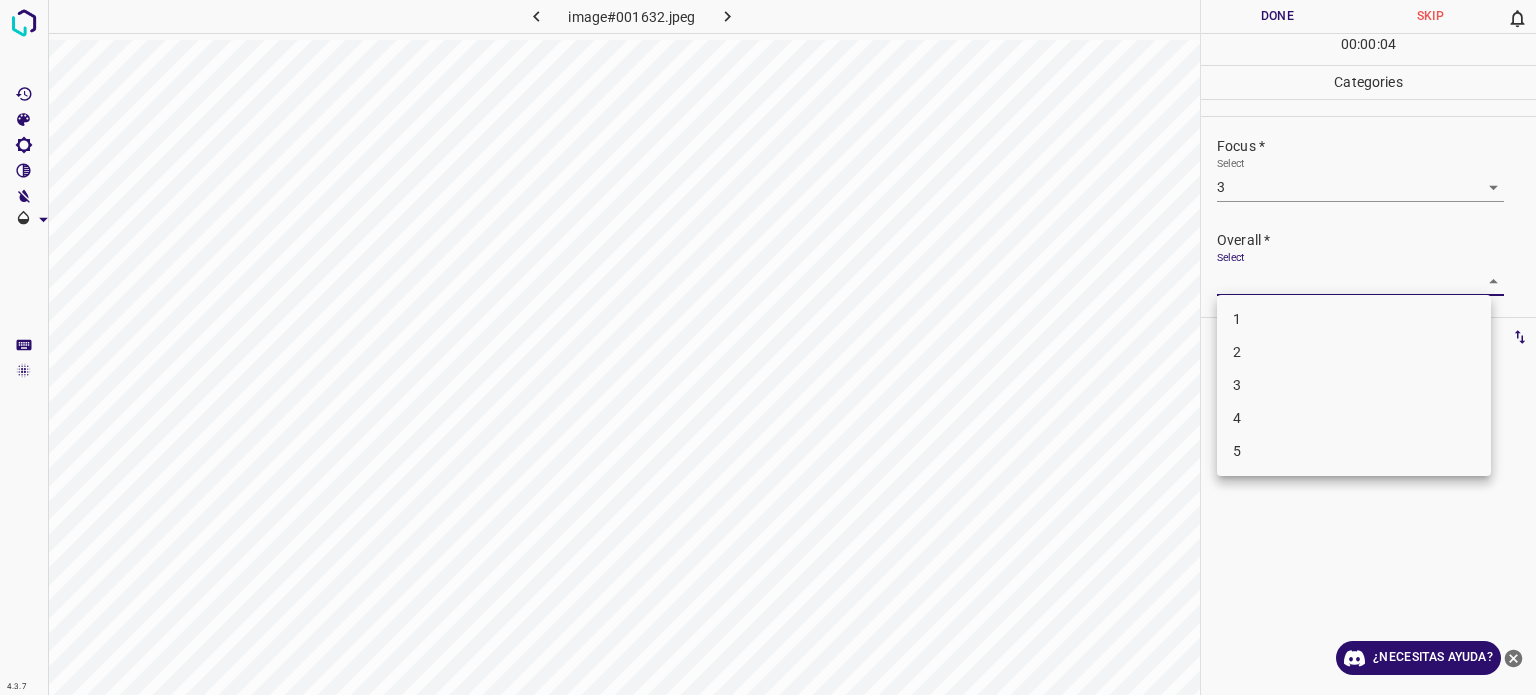 click on "4.3.7 image#001632.jpeg Done Skip 0 00   : 00   : 04   Categories Lighting *  Select 3 3 Focus *  Select 3 3 Overall *  Select ​ Labels   0 Categories 1 Lighting 2 Focus 3 Overall Tools Space Change between modes (Draw & Edit) I Auto labeling R Restore zoom M Zoom in N Zoom out Delete Delete selecte label Filters Z Restore filters X Saturation filter C Brightness filter V Contrast filter B Gray scale filter General O Download ¿Necesitas ayuda? Texto original Valora esta traducción Tu opinión servirá para ayudar a mejorar el Traductor de Google - Texto - Esconder - Borrar 1 2 3 4 5" at bounding box center [768, 347] 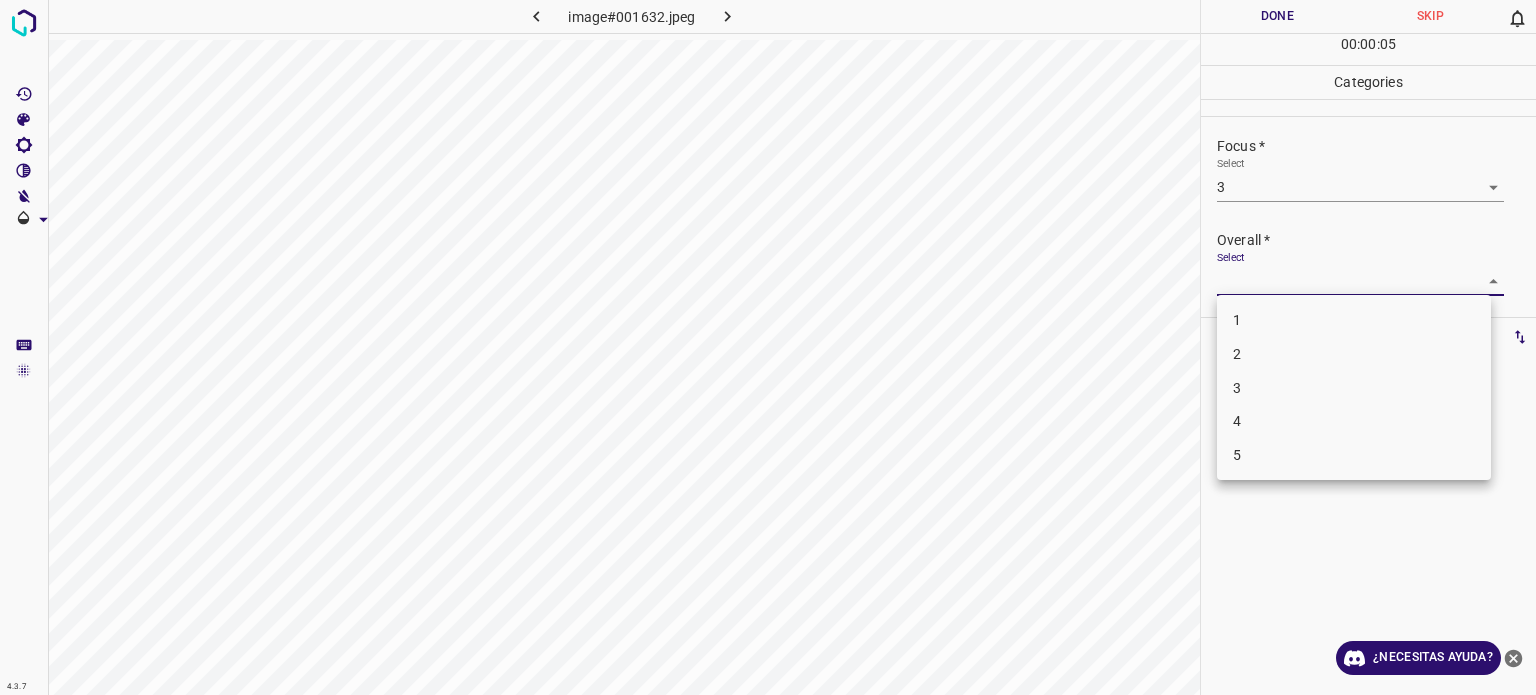click on "3" at bounding box center (1237, 387) 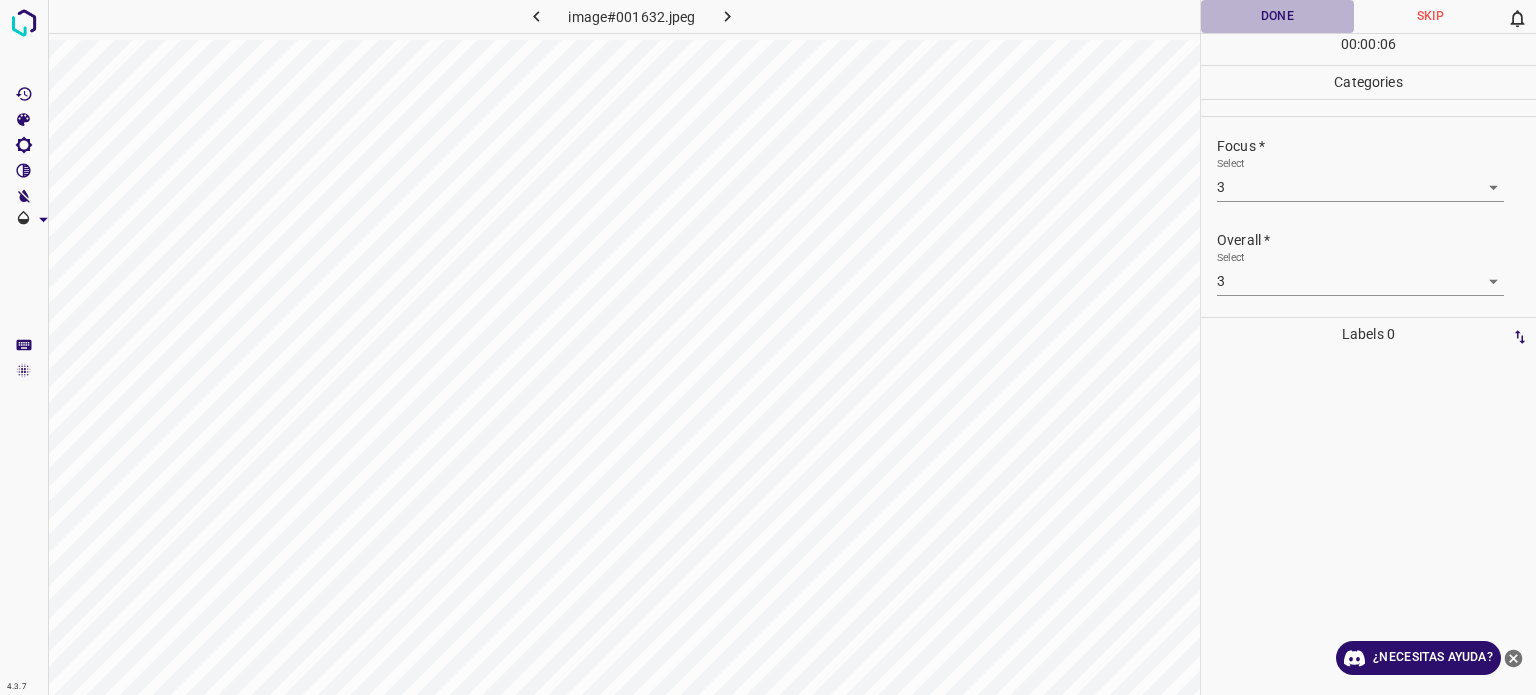 click on "Done" at bounding box center (1277, 16) 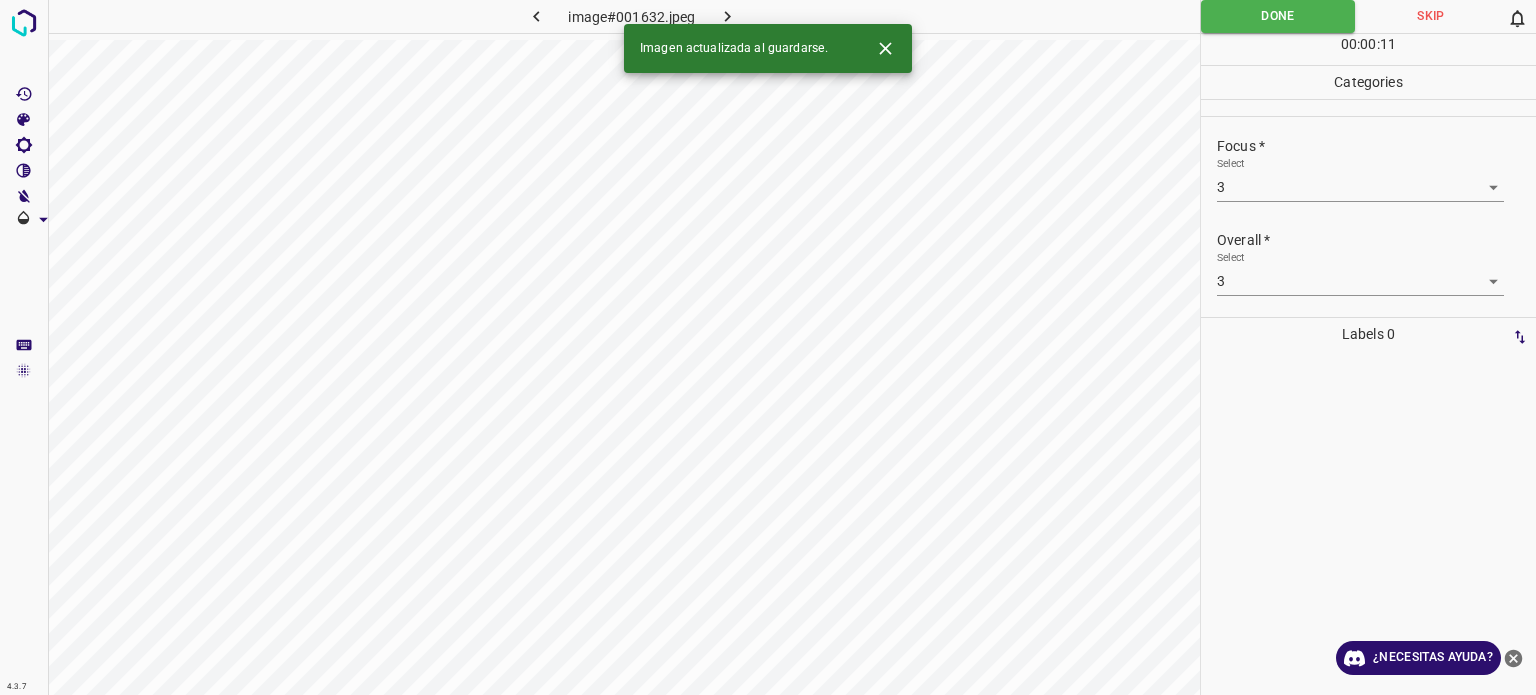 click 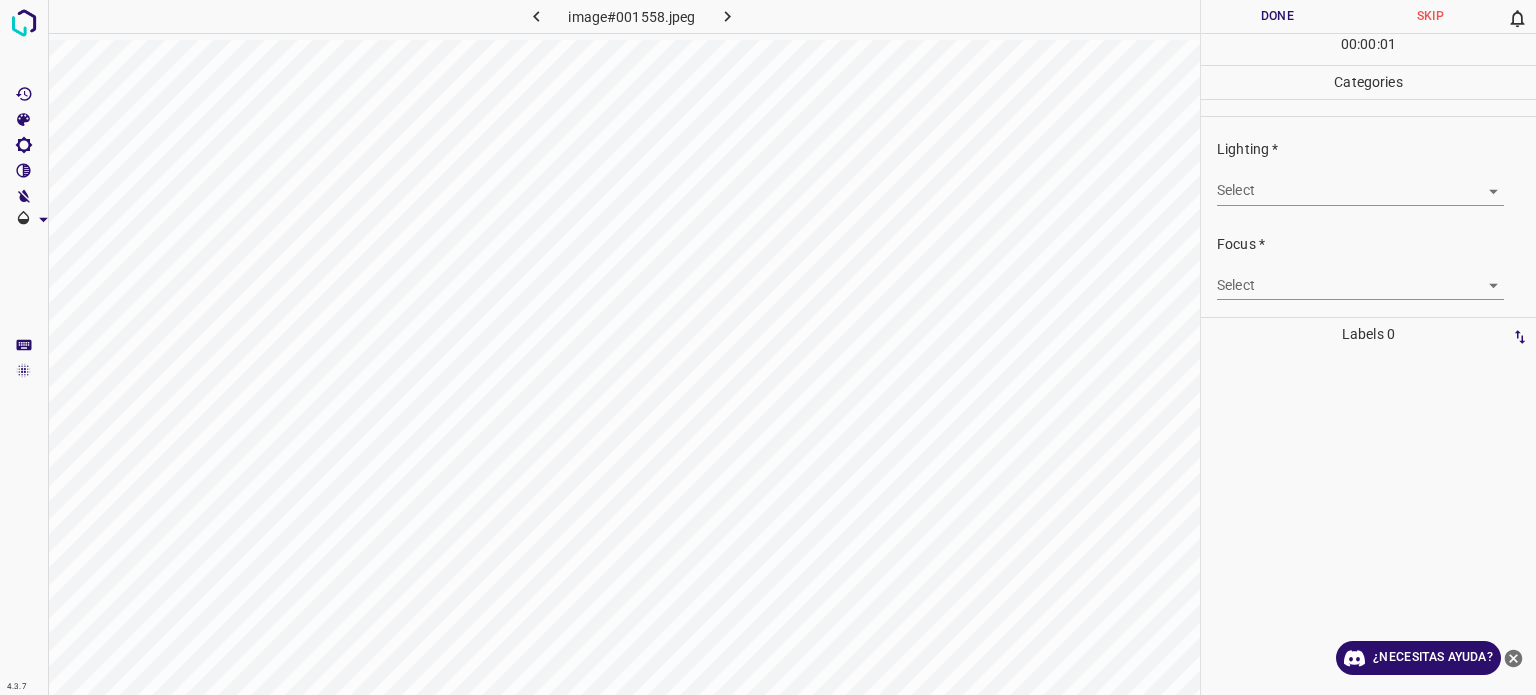 click on "4.3.7 image#001558.jpeg Done Skip 0 00   : 00   : 01   Categories Lighting *  Select ​ Focus *  Select ​ Overall *  Select ​ Labels   0 Categories 1 Lighting 2 Focus 3 Overall Tools Space Change between modes (Draw & Edit) I Auto labeling R Restore zoom M Zoom in N Zoom out Delete Delete selecte label Filters Z Restore filters X Saturation filter C Brightness filter V Contrast filter B Gray scale filter General O Download ¿Necesitas ayuda? Texto original Valora esta traducción Tu opinión servirá para ayudar a mejorar el Traductor de Google - Texto - Esconder - Borrar" at bounding box center [768, 347] 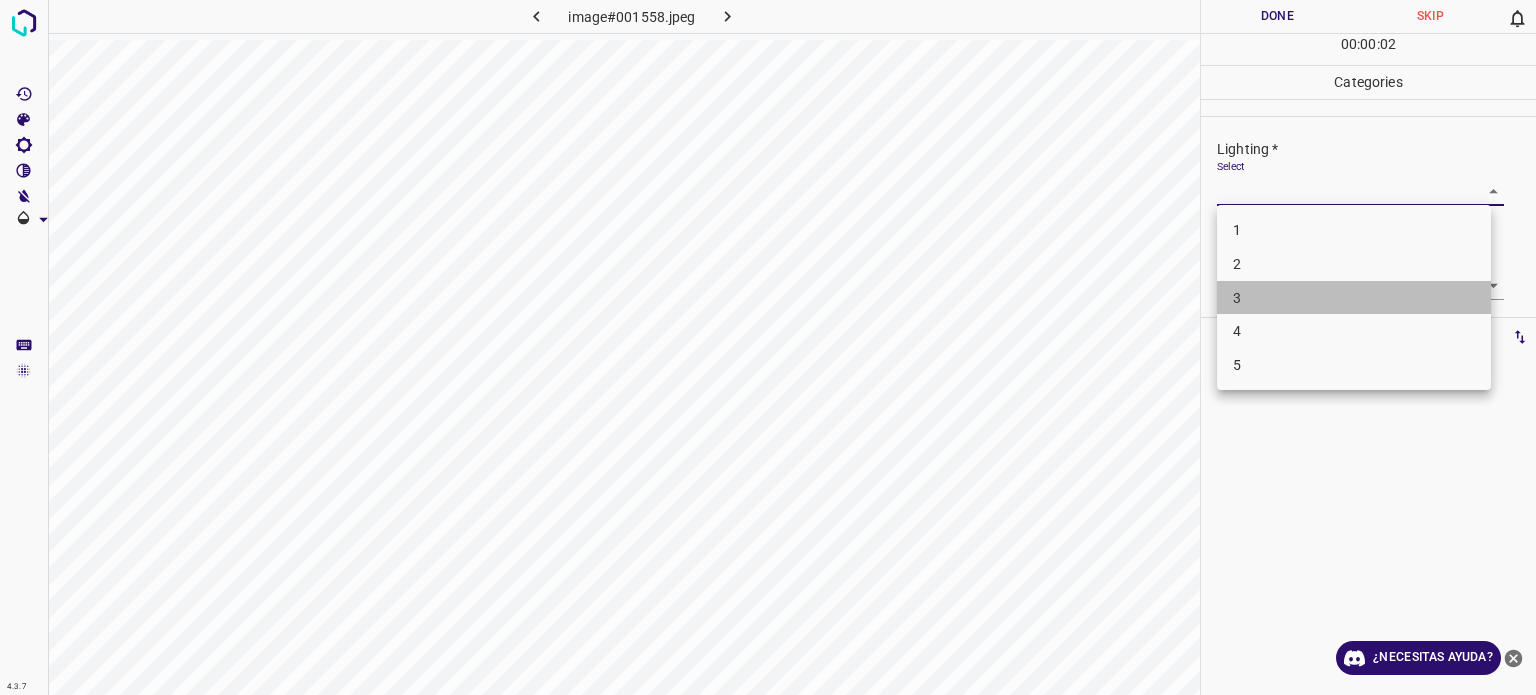click on "3" at bounding box center [1354, 298] 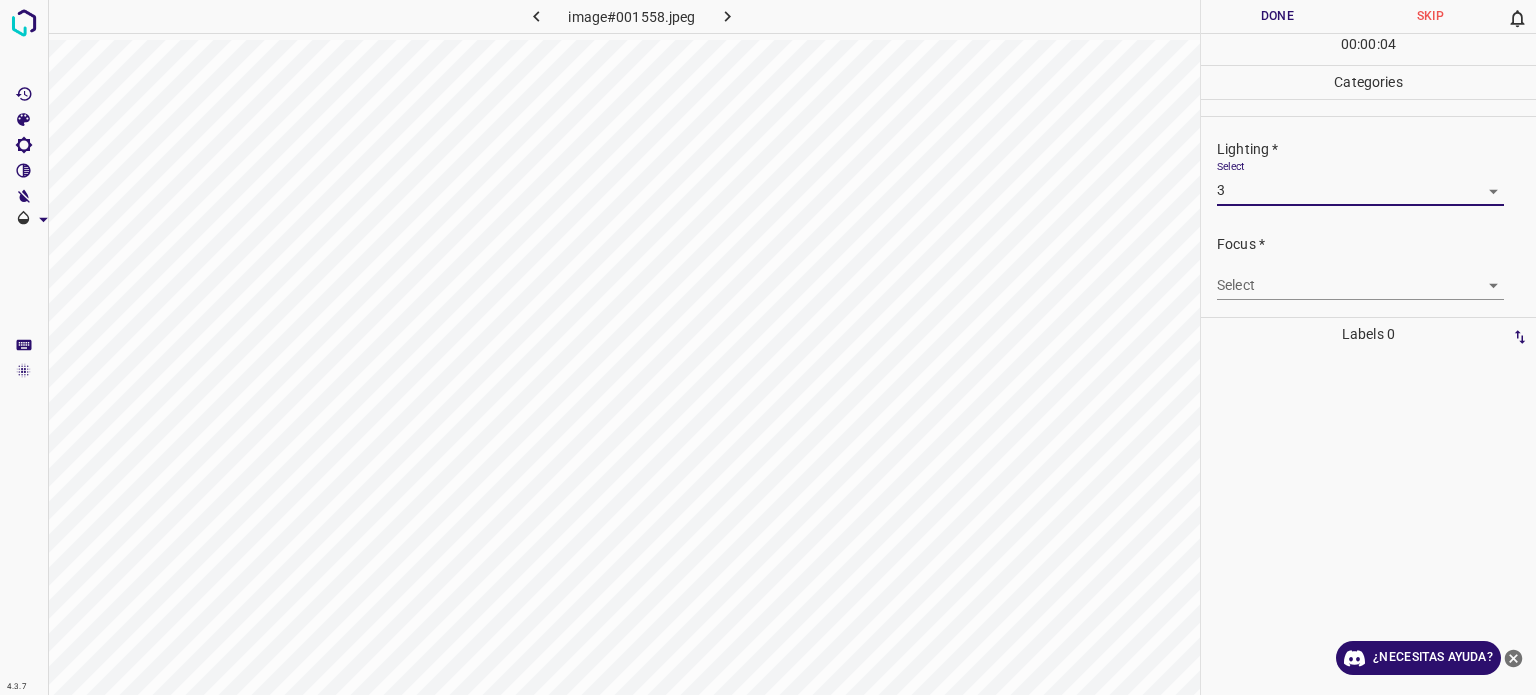 click on "Select ​" at bounding box center (1360, 277) 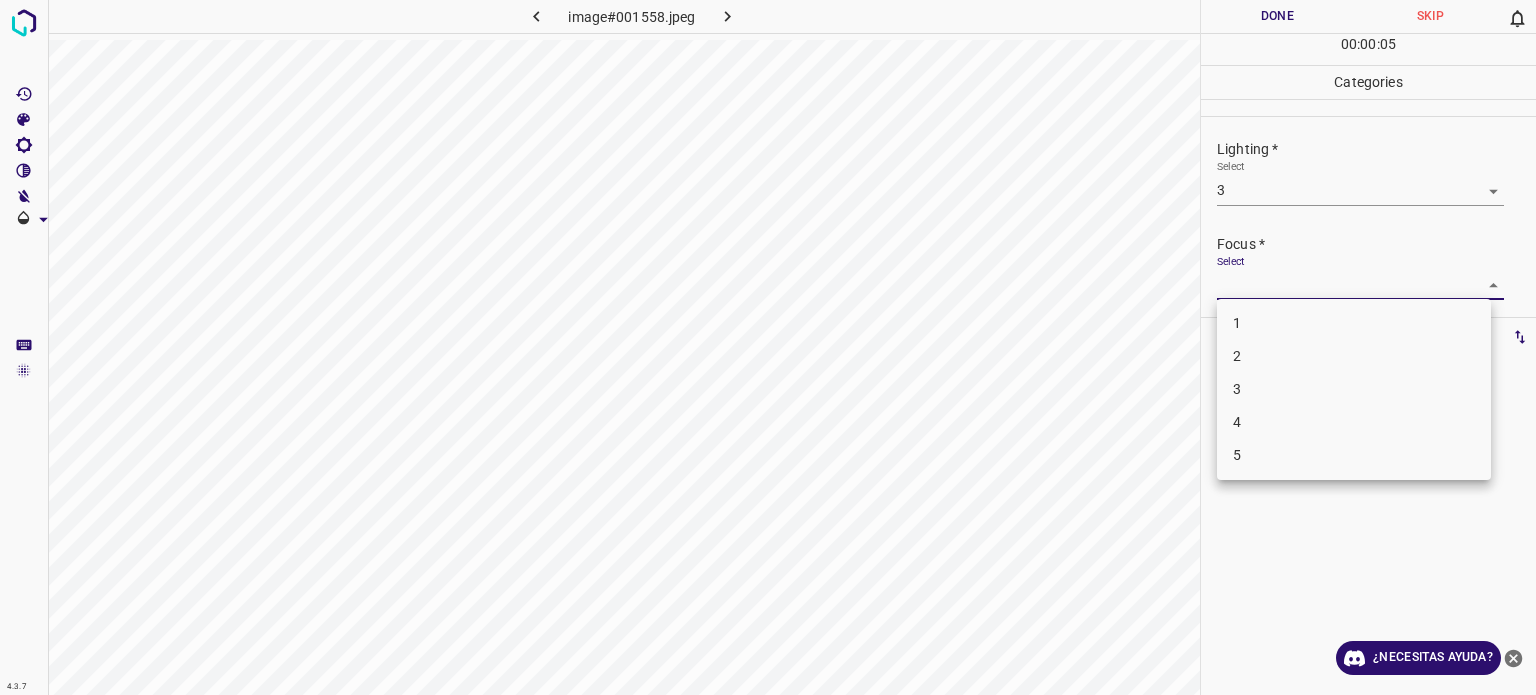 click on "4.3.7 image#001558.jpeg Done Skip 0 00   : 00   : 05   Categories Lighting *  Select 3 3 Focus *  Select ​ Overall *  Select ​ Labels   0 Categories 1 Lighting 2 Focus 3 Overall Tools Space Change between modes (Draw & Edit) I Auto labeling R Restore zoom M Zoom in N Zoom out Delete Delete selecte label Filters Z Restore filters X Saturation filter C Brightness filter V Contrast filter B Gray scale filter General O Download ¿Necesitas ayuda? Texto original Valora esta traducción Tu opinión servirá para ayudar a mejorar el Traductor de Google - Texto - Esconder - Borrar 1 2 3 4 5" at bounding box center [768, 347] 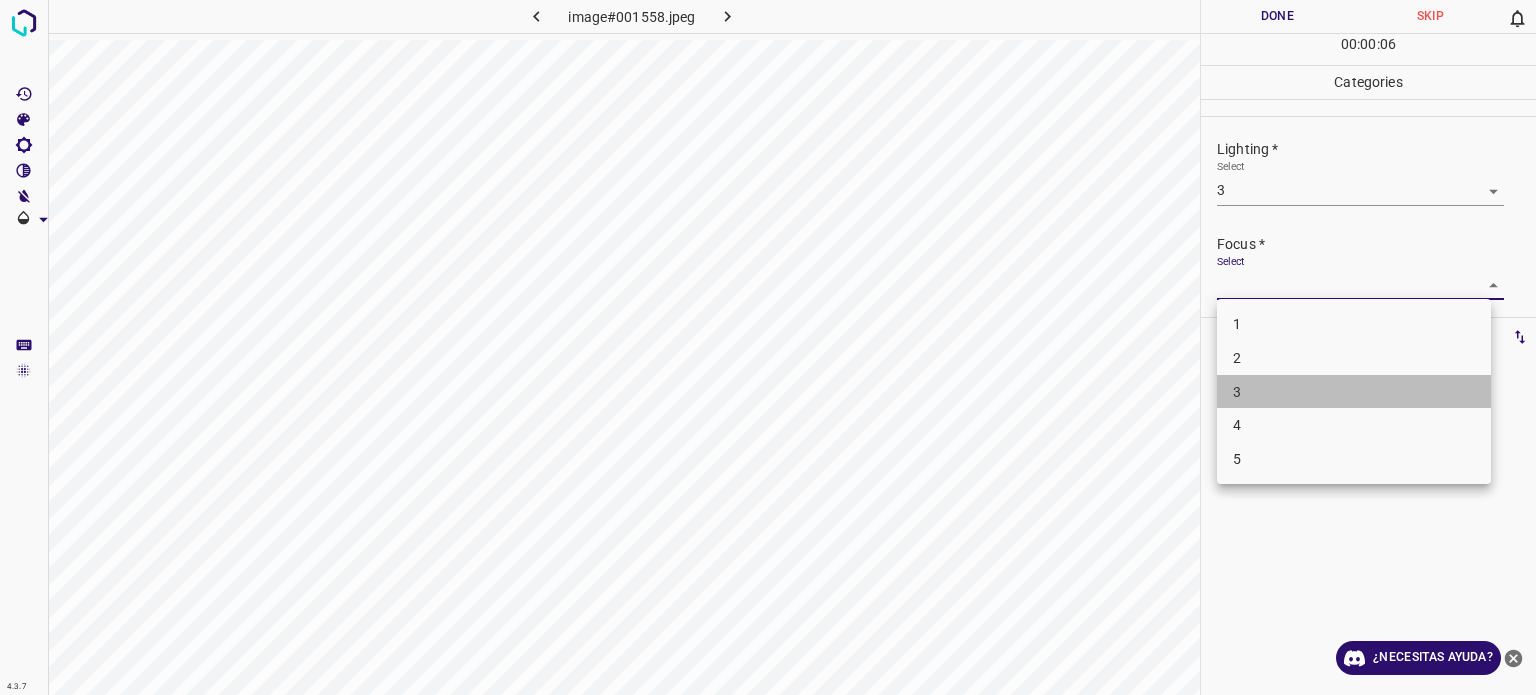 click on "3" at bounding box center (1354, 392) 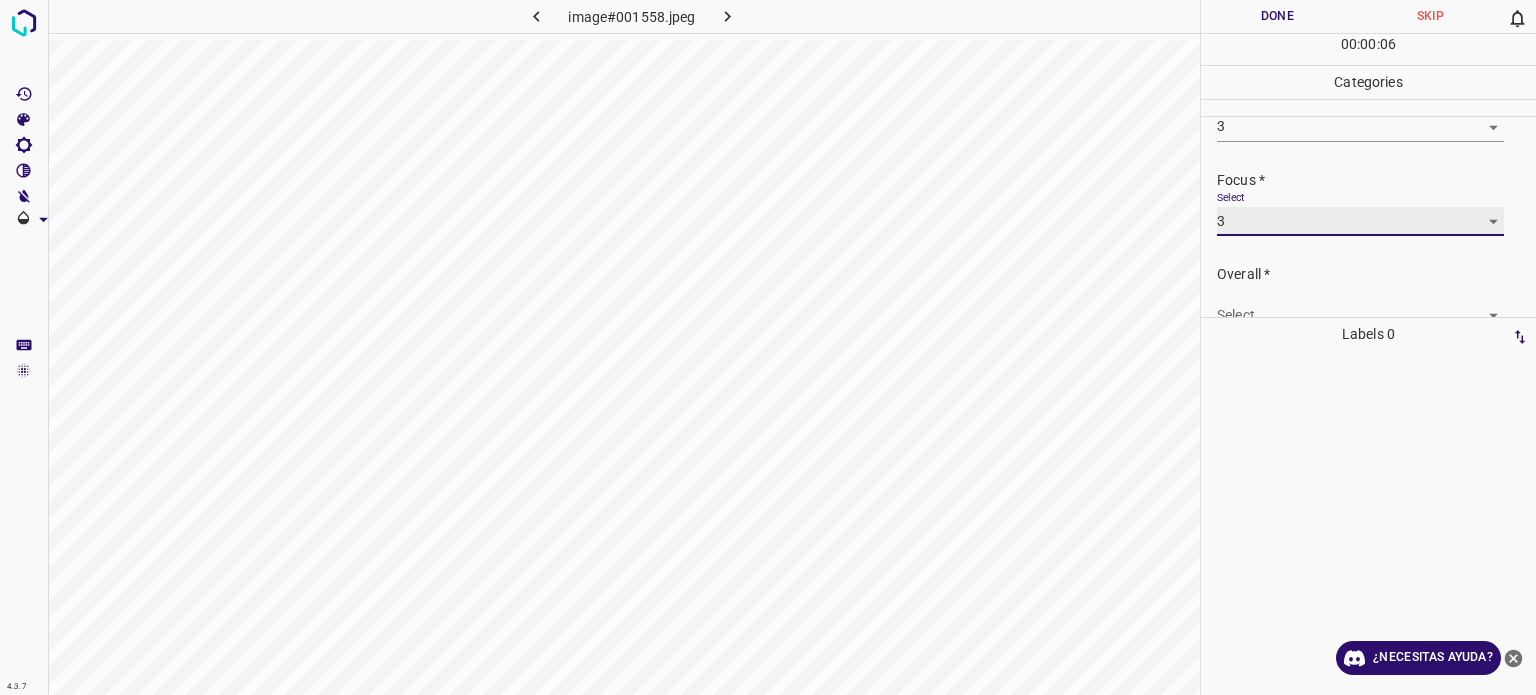 scroll, scrollTop: 98, scrollLeft: 0, axis: vertical 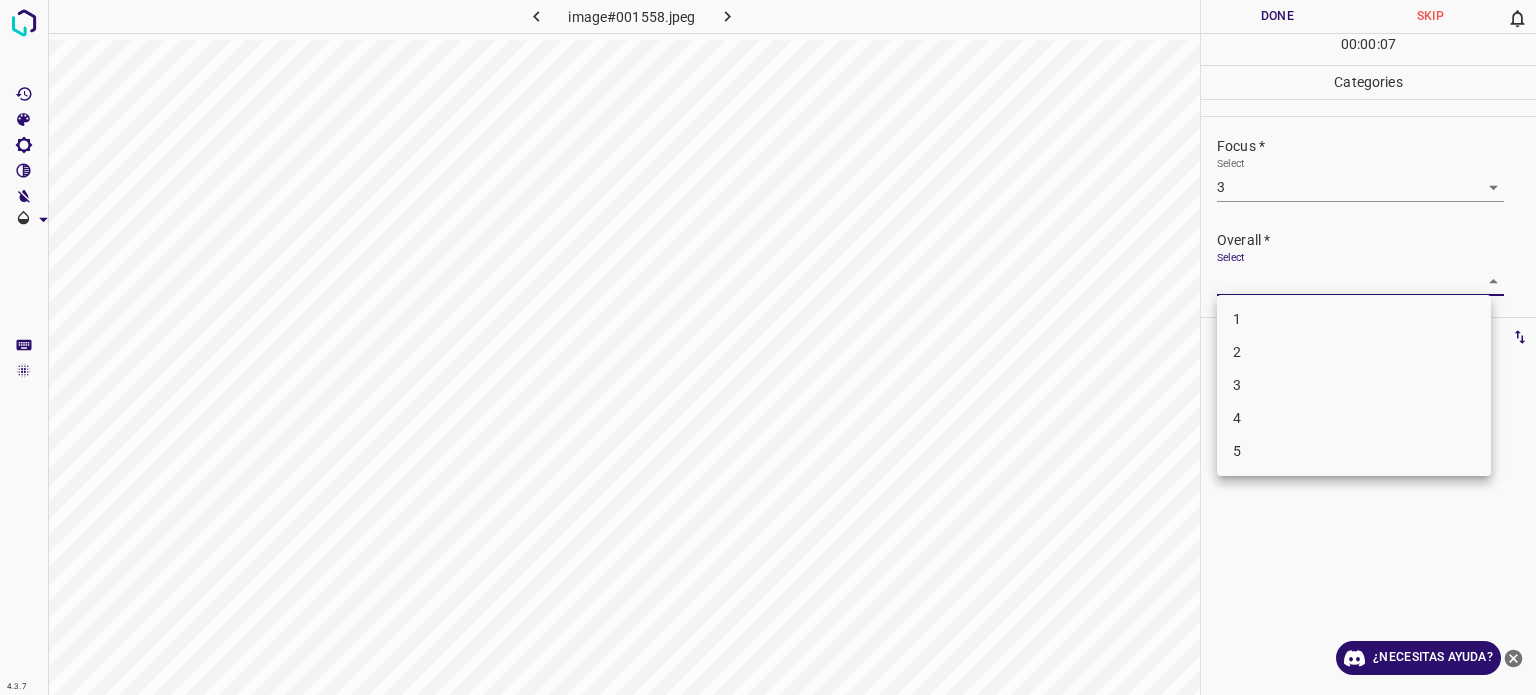 drag, startPoint x: 1244, startPoint y: 279, endPoint x: 1244, endPoint y: 385, distance: 106 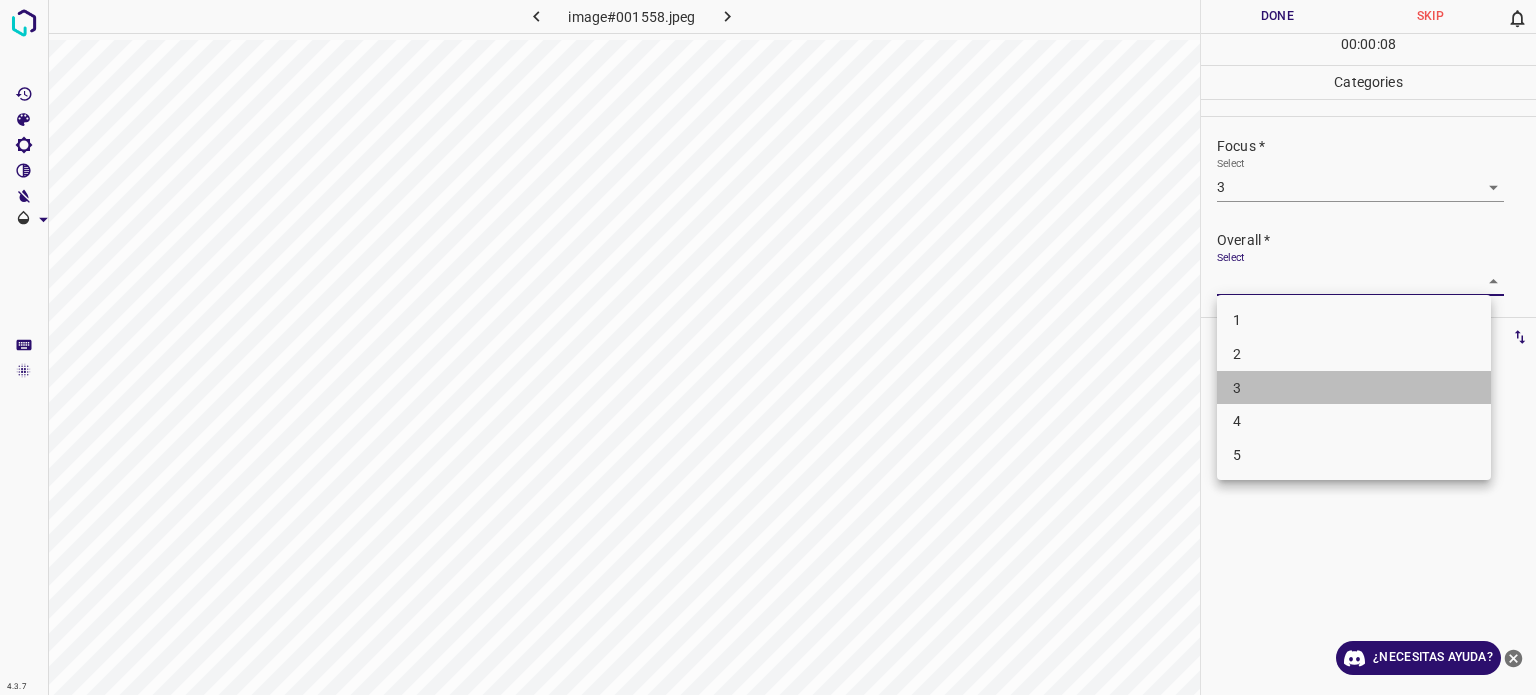 drag, startPoint x: 1247, startPoint y: 387, endPoint x: 1248, endPoint y: 322, distance: 65.00769 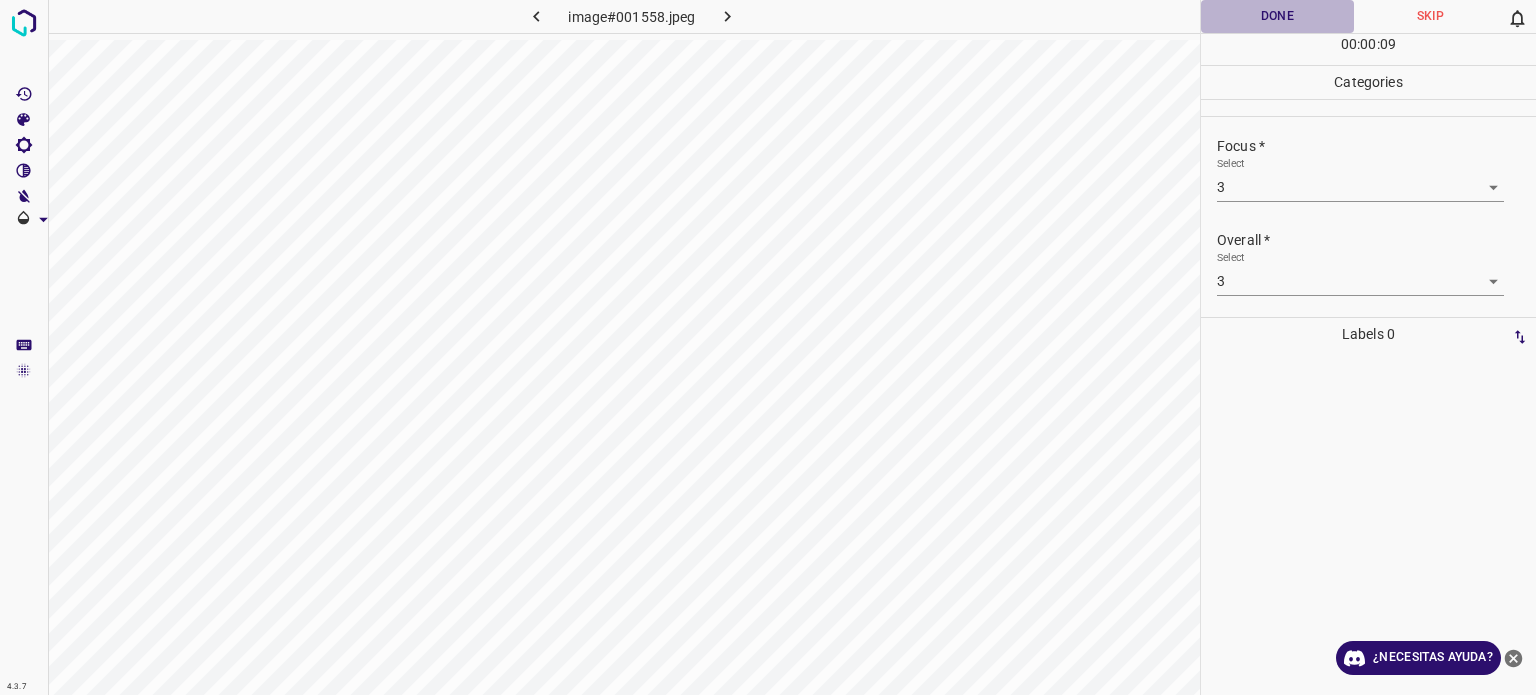 click on "Done" at bounding box center (1277, 16) 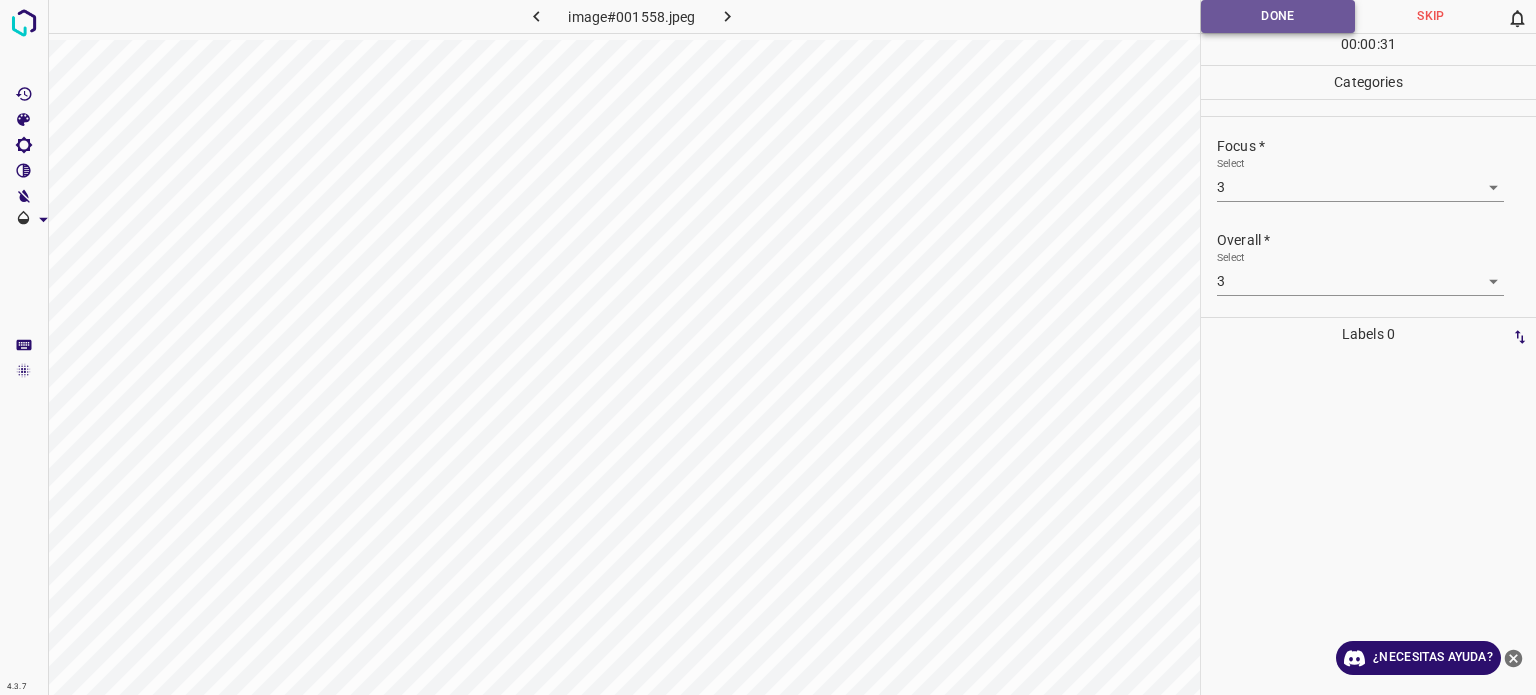 click on "Done" at bounding box center (1278, 16) 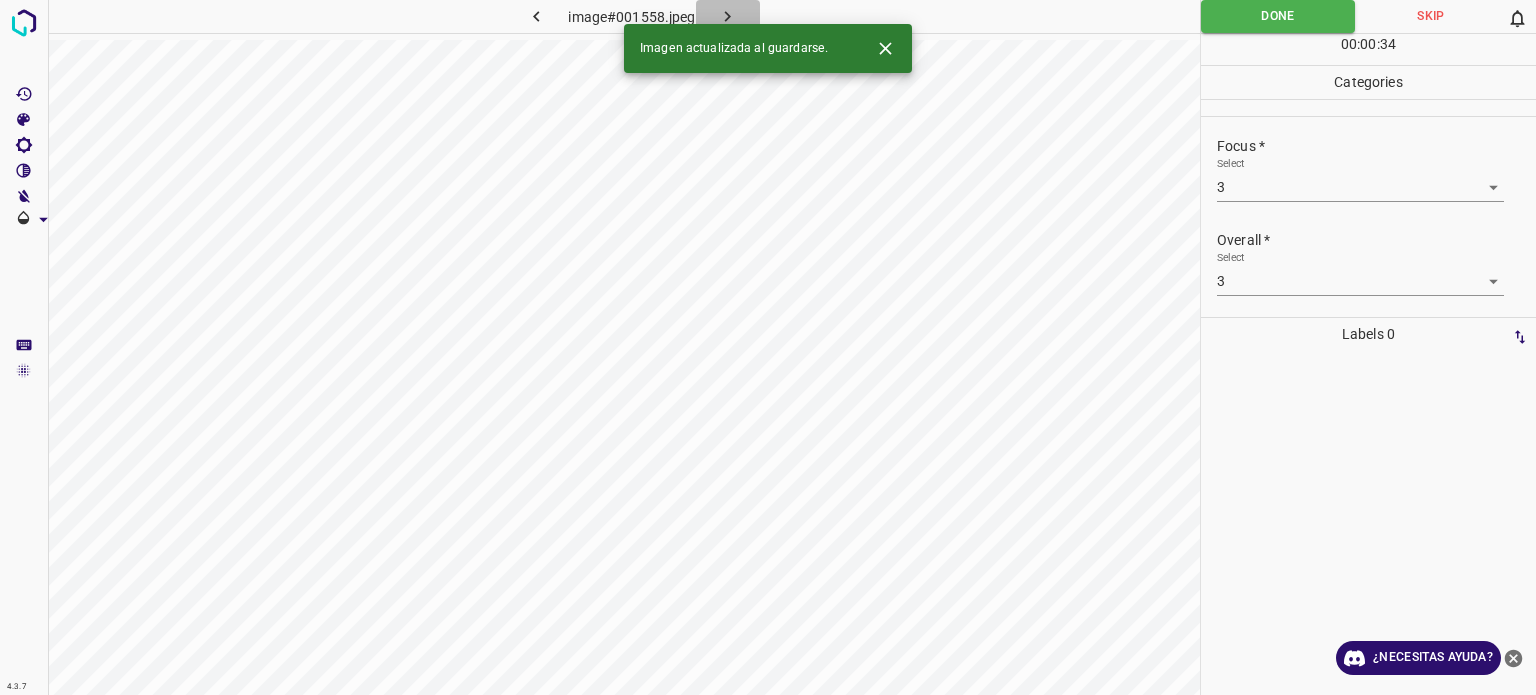 click 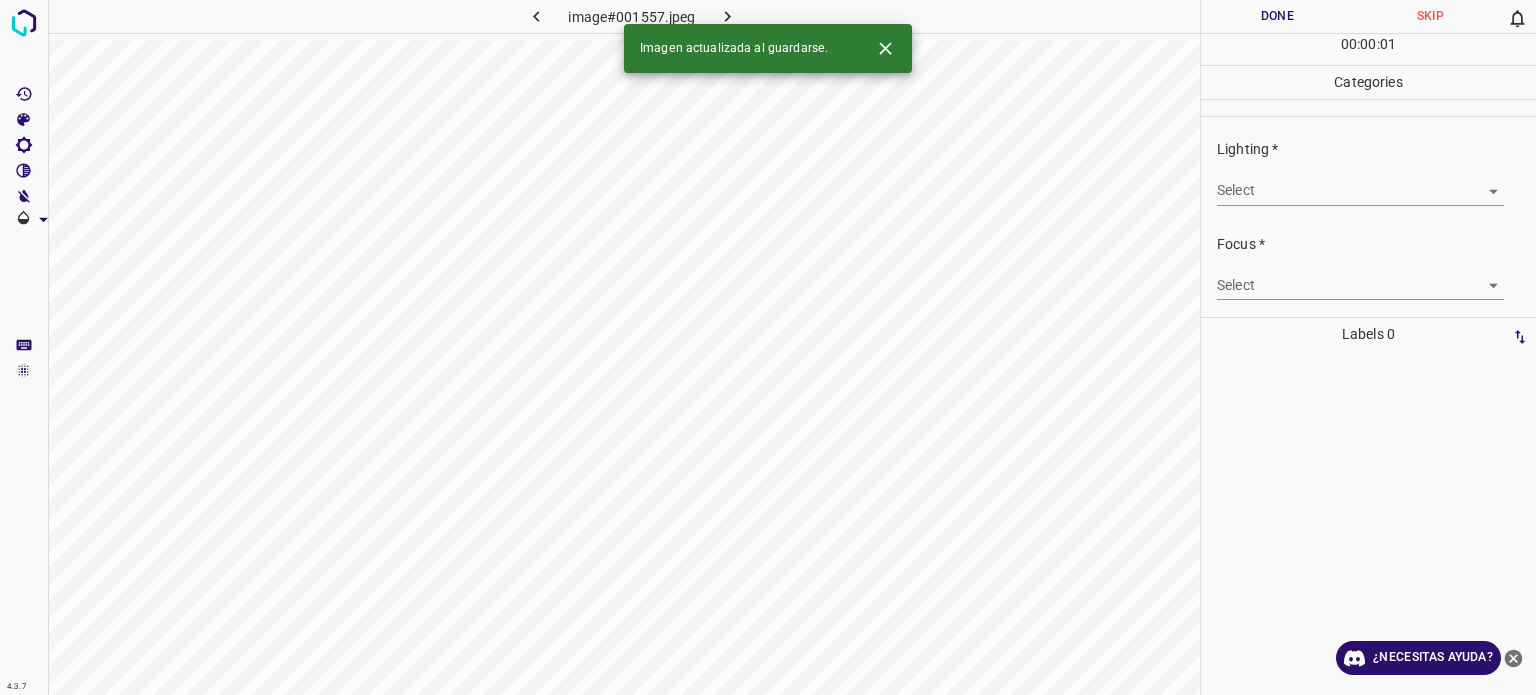 click on "4.3.7 image#001557.jpeg Done Skip 0 00   : 00   : 01   Categories Lighting *  Select ​ Focus *  Select ​ Overall *  Select ​ Labels   0 Categories 1 Lighting 2 Focus 3 Overall Tools Space Change between modes (Draw & Edit) I Auto labeling R Restore zoom M Zoom in N Zoom out Delete Delete selecte label Filters Z Restore filters X Saturation filter C Brightness filter V Contrast filter B Gray scale filter General O Download Imagen actualizada al guardarse. ¿Necesitas ayuda? Texto original Valora esta traducción Tu opinión servirá para ayudar a mejorar el Traductor de Google - Texto - Esconder - Borrar" at bounding box center [768, 347] 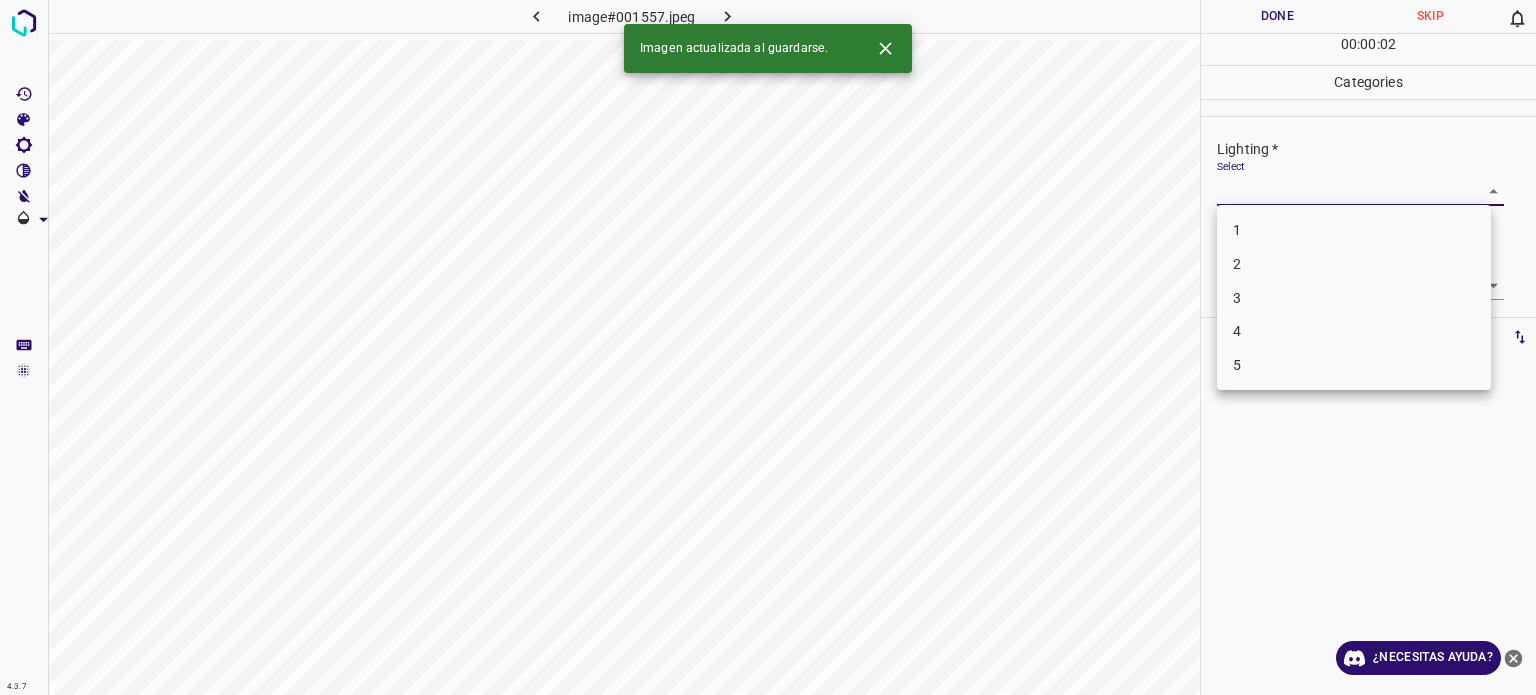 click on "3" at bounding box center [1354, 298] 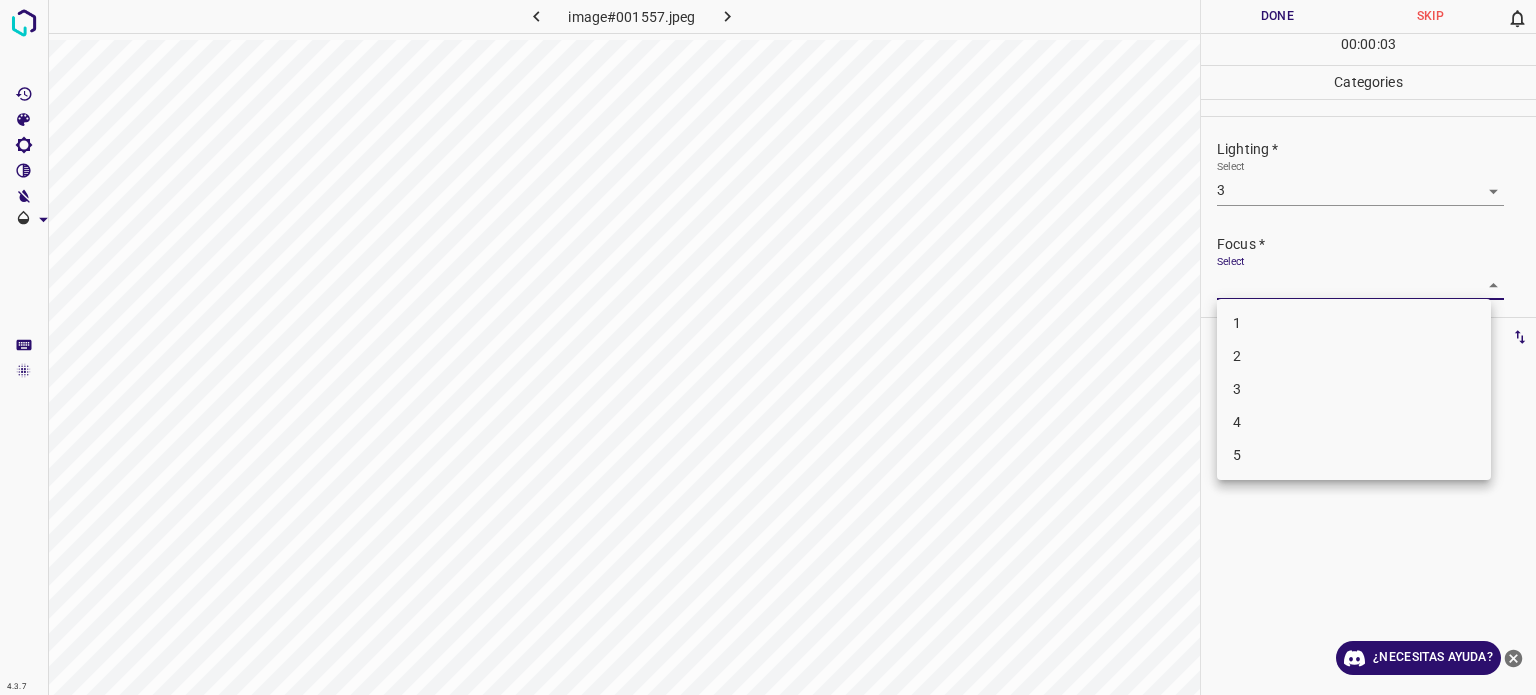 click on "4.3.7 image#001557.jpeg Done Skip 0 00   : 00   : 03   Categories Lighting *  Select 3 3 Focus *  Select ​ Overall *  Select ​ Labels   0 Categories 1 Lighting 2 Focus 3 Overall Tools Space Change between modes (Draw & Edit) I Auto labeling R Restore zoom M Zoom in N Zoom out Delete Delete selecte label Filters Z Restore filters X Saturation filter C Brightness filter V Contrast filter B Gray scale filter General O Download ¿Necesitas ayuda? Texto original Valora esta traducción Tu opinión servirá para ayudar a mejorar el Traductor de Google - Texto - Esconder - Borrar 1 2 3 4 5" at bounding box center [768, 347] 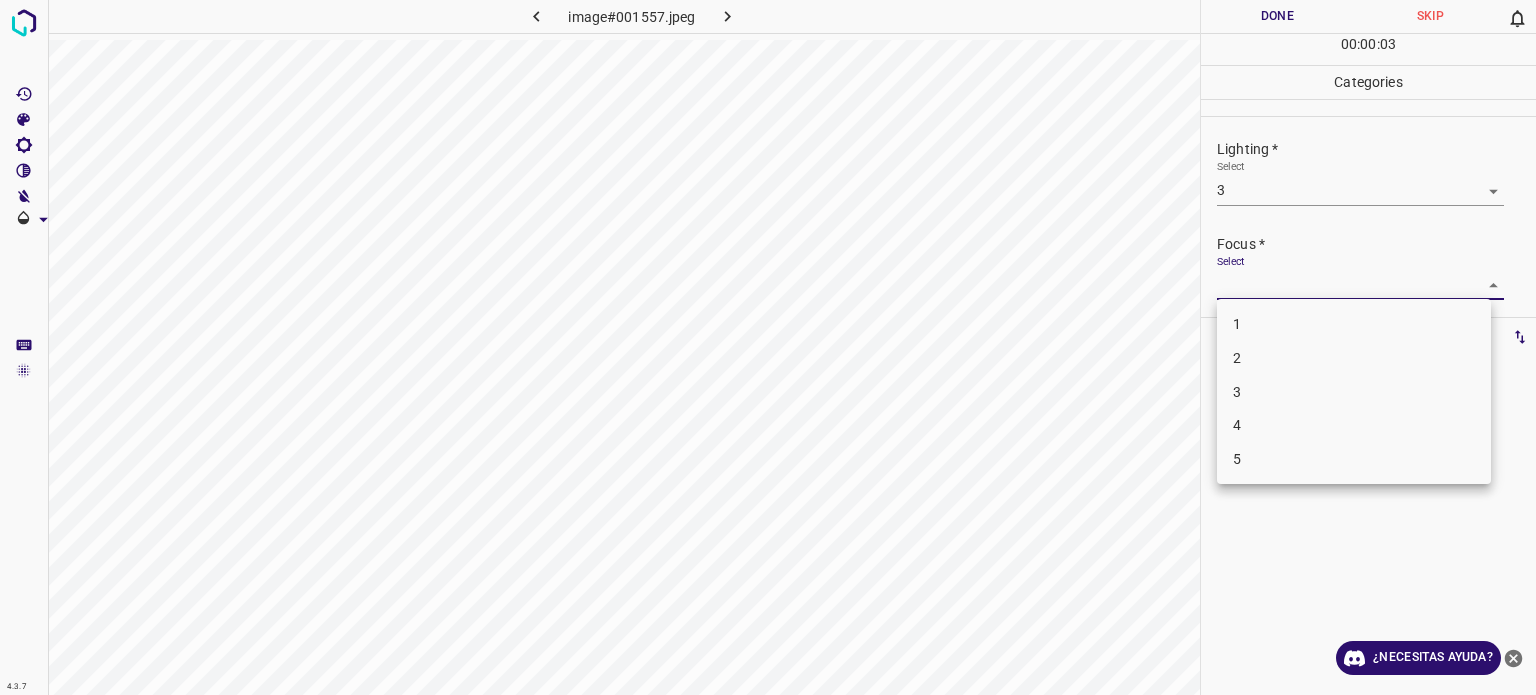 click on "3" at bounding box center (1354, 392) 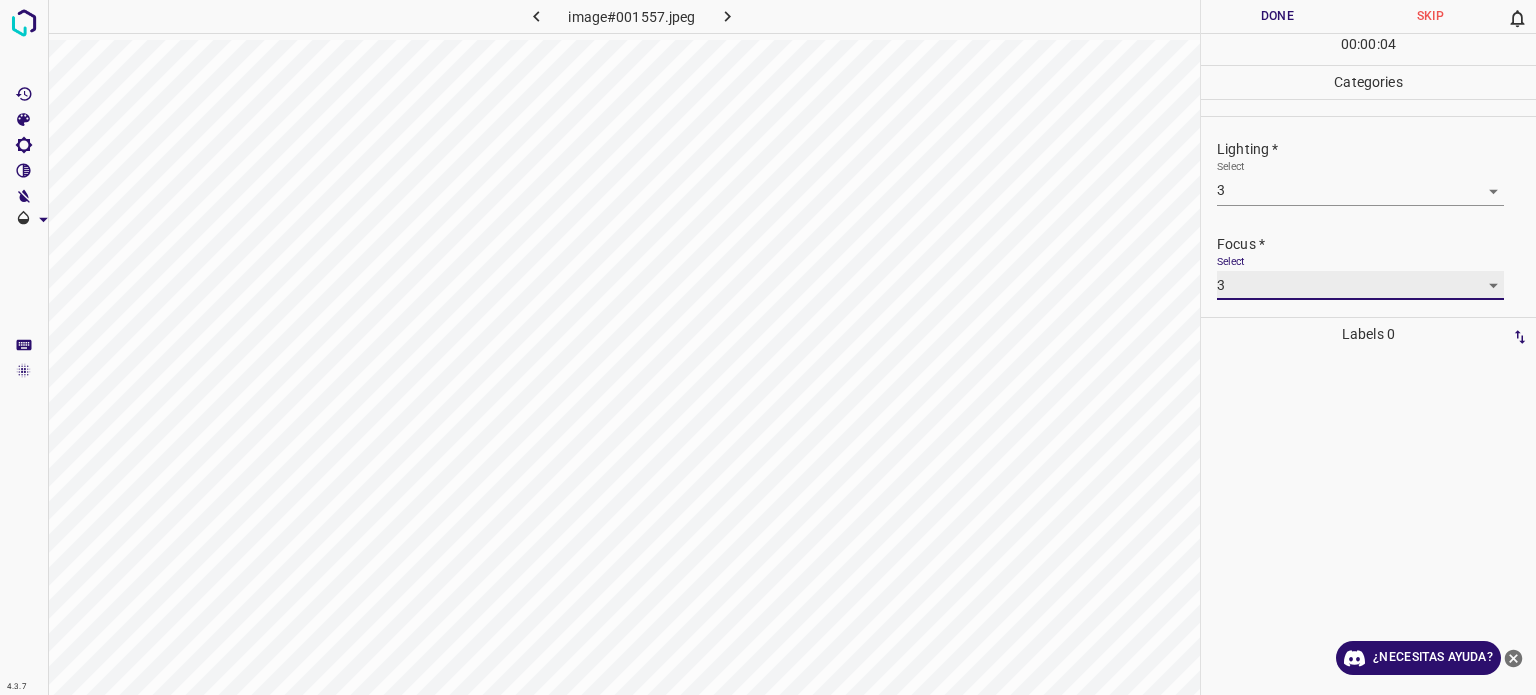 scroll, scrollTop: 98, scrollLeft: 0, axis: vertical 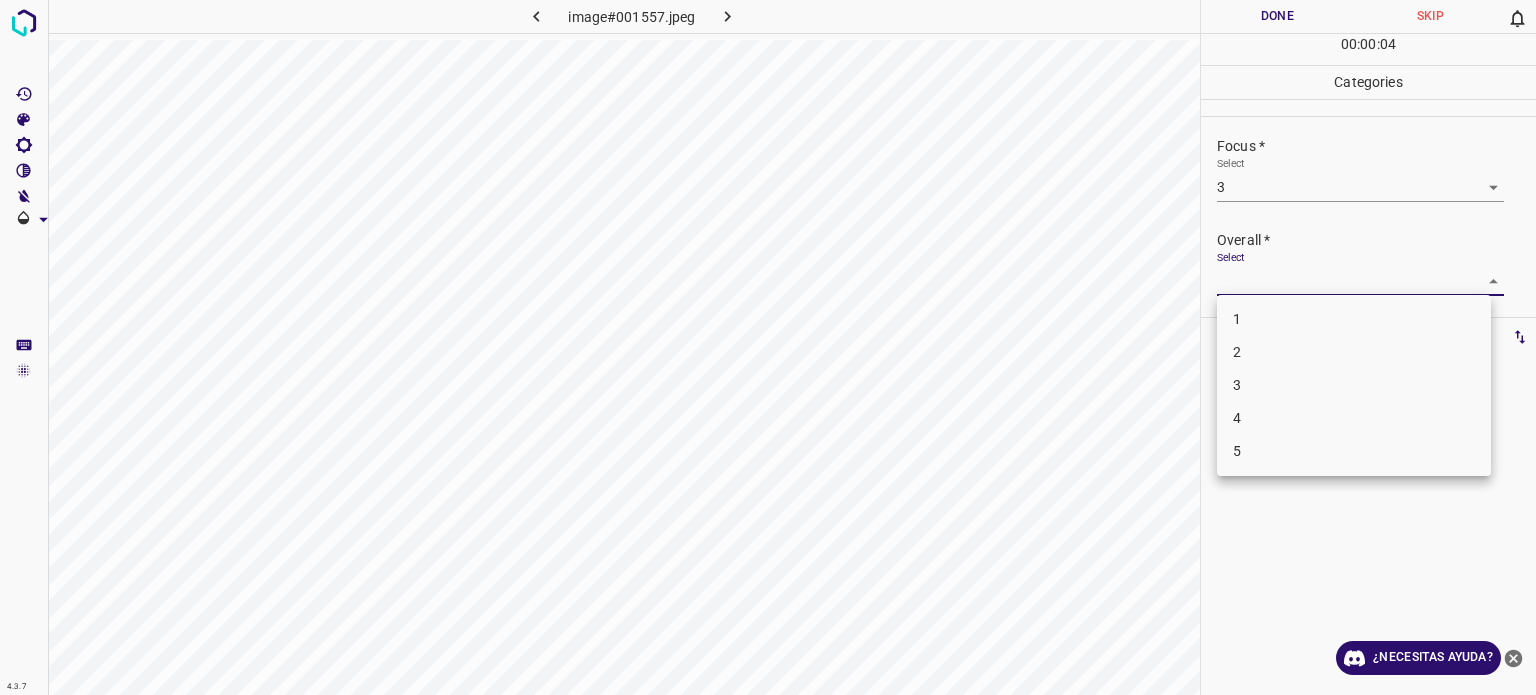 click on "4.3.7 image#001557.jpeg Done Skip 0 00   : 00   : 04   Categories Lighting *  Select 3 3 Focus *  Select 3 3 Overall *  Select ​ Labels   0 Categories 1 Lighting 2 Focus 3 Overall Tools Space Change between modes (Draw & Edit) I Auto labeling R Restore zoom M Zoom in N Zoom out Delete Delete selecte label Filters Z Restore filters X Saturation filter C Brightness filter V Contrast filter B Gray scale filter General O Download ¿Necesitas ayuda? Texto original Valora esta traducción Tu opinión servirá para ayudar a mejorar el Traductor de Google - Texto - Esconder - Borrar 1 2 3 4 5" at bounding box center (768, 347) 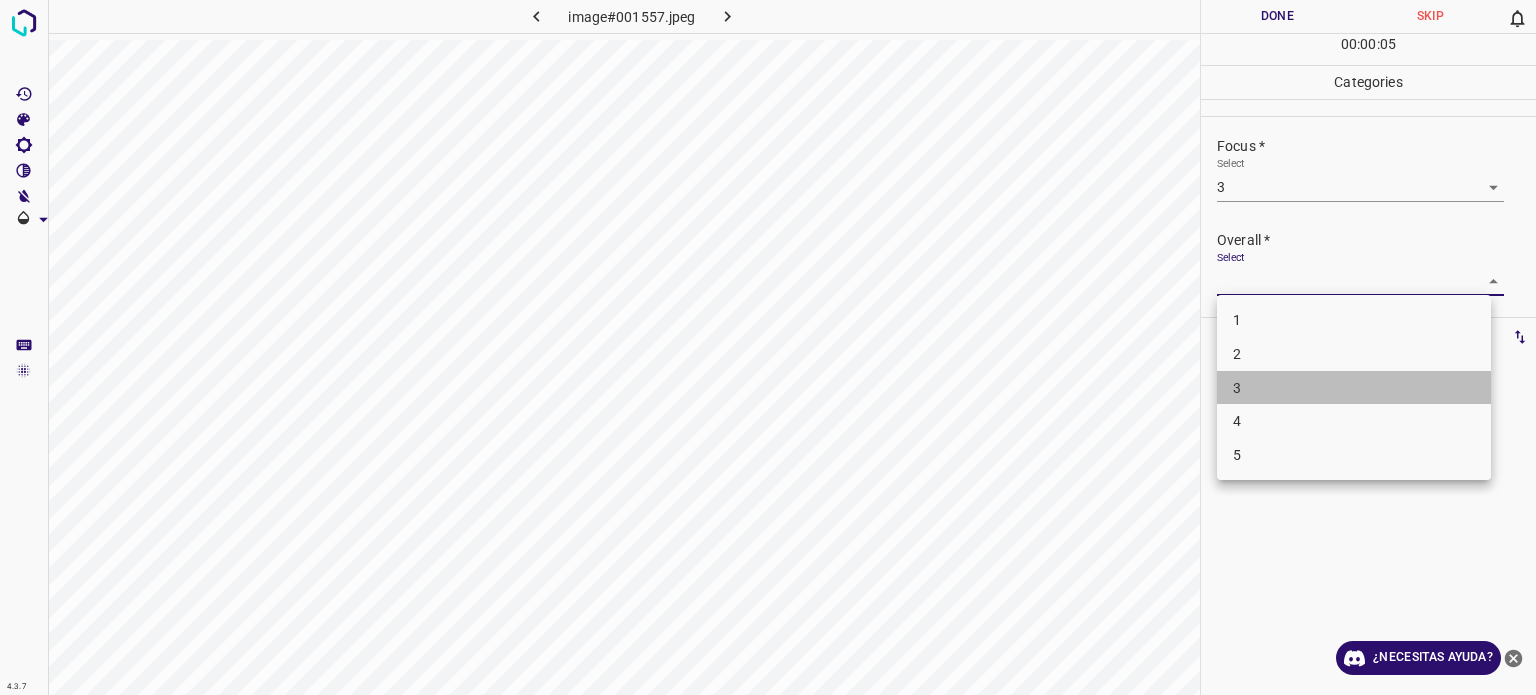 click on "3" at bounding box center (1354, 388) 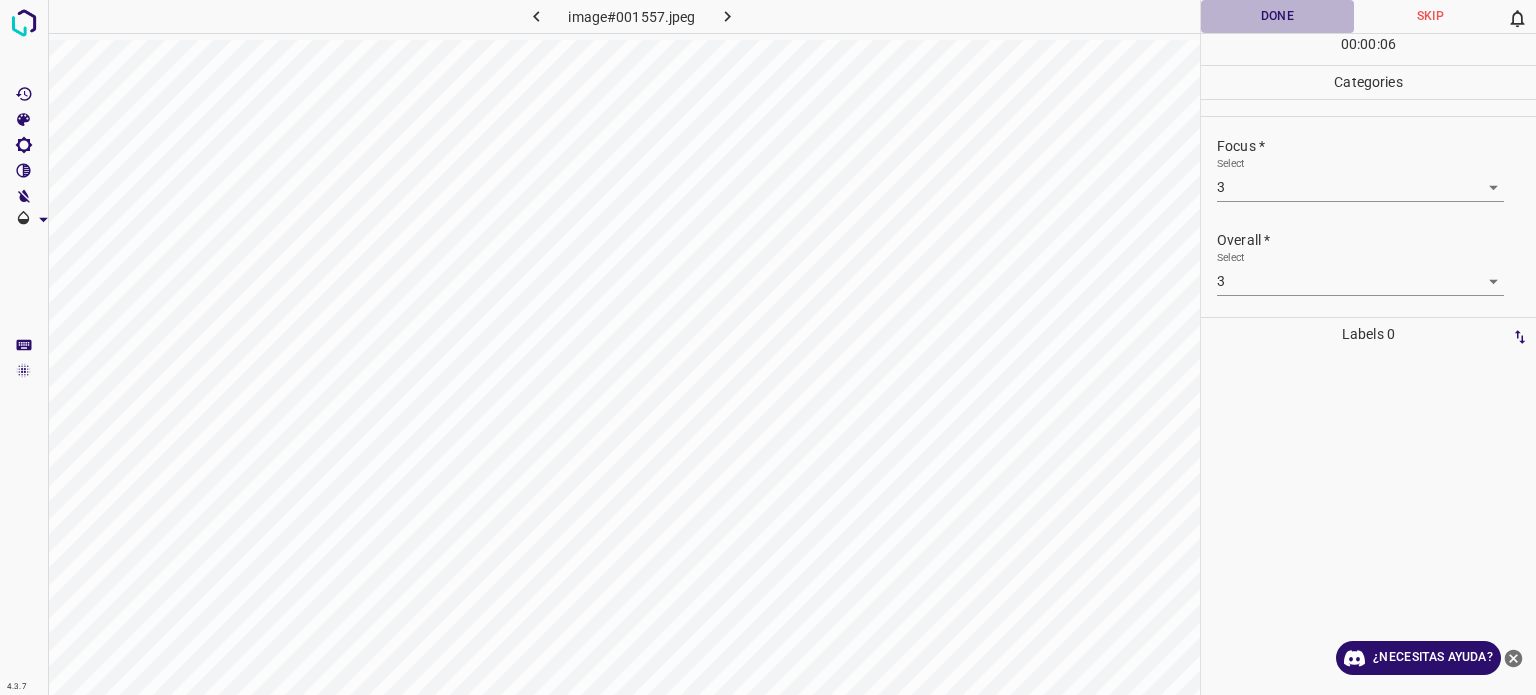 click on "Done" at bounding box center [1277, 16] 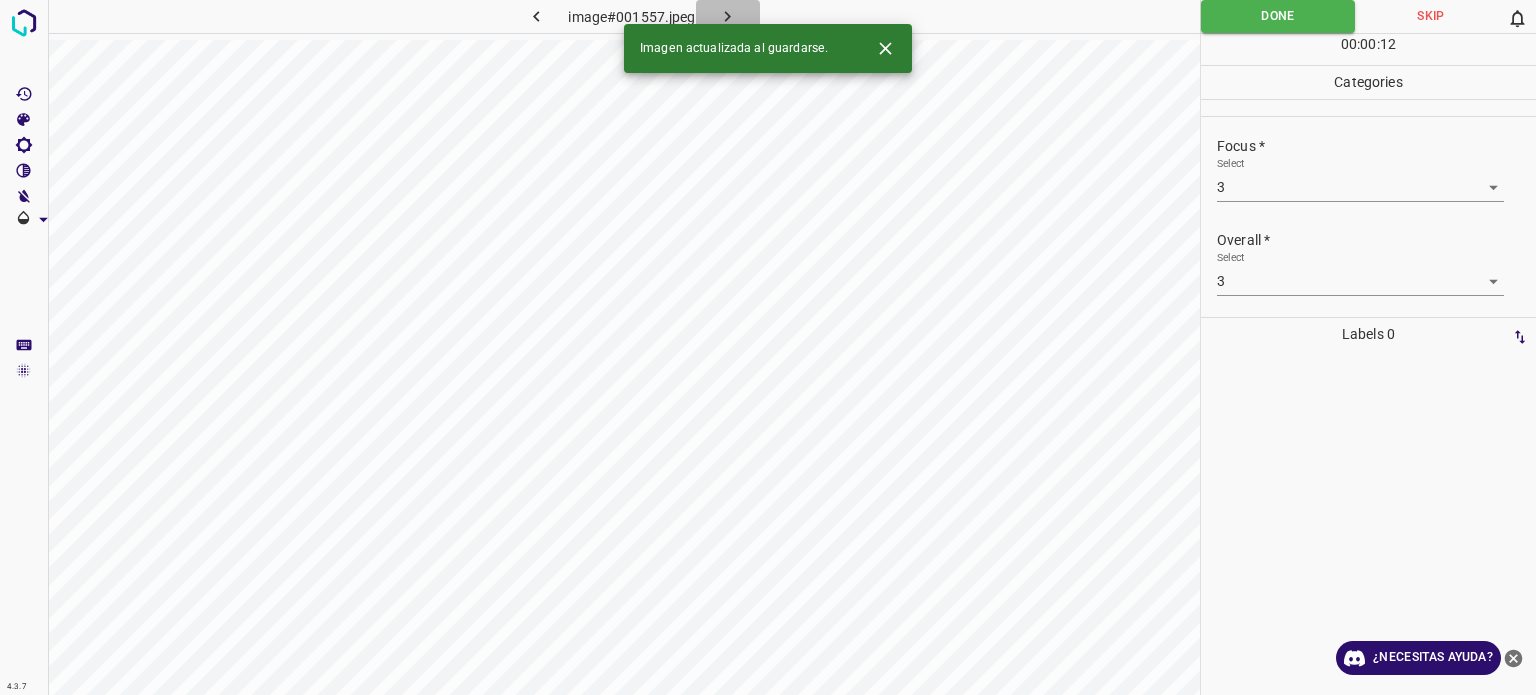 click 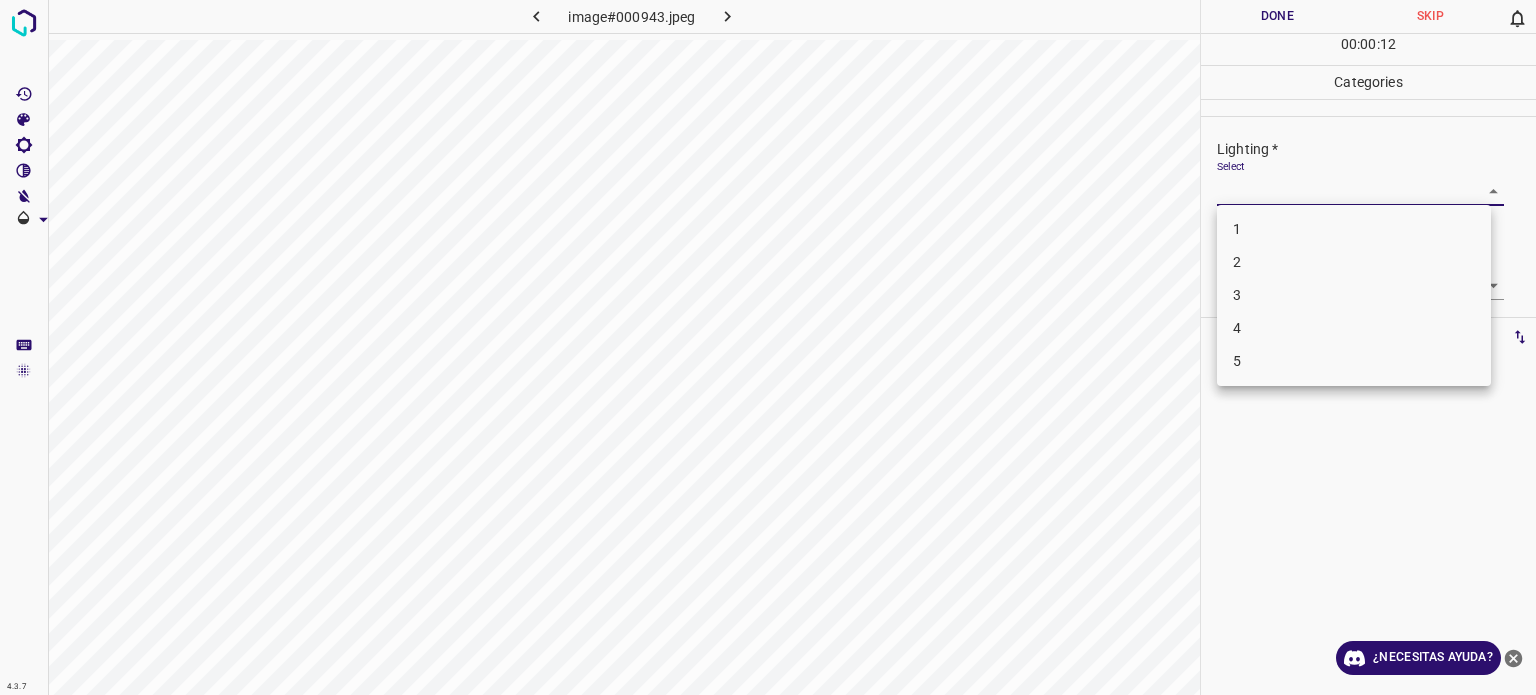 click on "4.3.7 image#000943.jpeg Done Skip 0 00   : 00   : 12   Categories Lighting *  Select ​ Focus *  Select ​ Overall *  Select ​ Labels   0 Categories 1 Lighting 2 Focus 3 Overall Tools Space Change between modes (Draw & Edit) I Auto labeling R Restore zoom M Zoom in N Zoom out Delete Delete selecte label Filters Z Restore filters X Saturation filter C Brightness filter V Contrast filter B Gray scale filter General O Download ¿Necesitas ayuda? Texto original Valora esta traducción Tu opinión servirá para ayudar a mejorar el Traductor de Google - Texto - Esconder - Borrar 1 2 3 4 5" at bounding box center [768, 347] 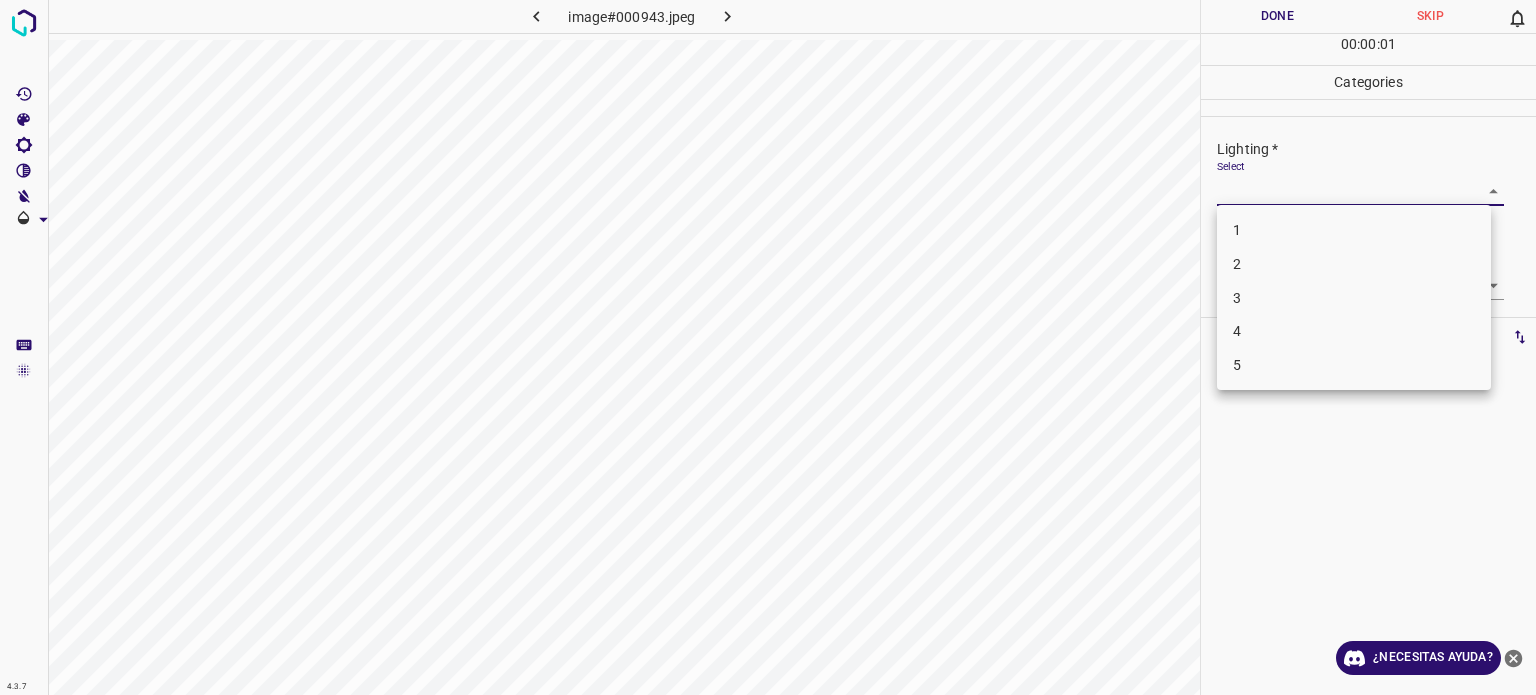 click on "3" at bounding box center (1354, 298) 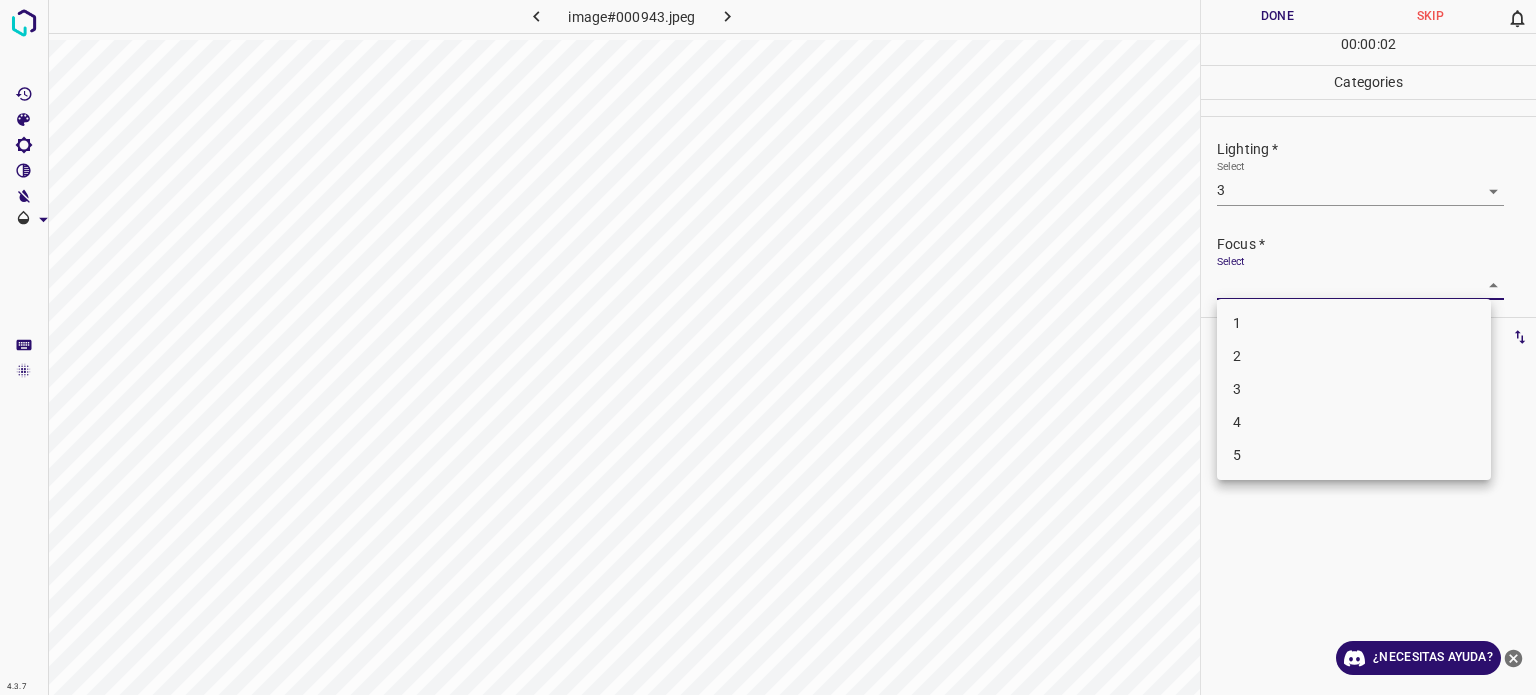 click on "4.3.7 image#000943.jpeg Done Skip 0 00   : 00   : 02   Categories Lighting *  Select 3 3 Focus *  Select ​ Overall *  Select ​ Labels   0 Categories 1 Lighting 2 Focus 3 Overall Tools Space Change between modes (Draw & Edit) I Auto labeling R Restore zoom M Zoom in N Zoom out Delete Delete selecte label Filters Z Restore filters X Saturation filter C Brightness filter V Contrast filter B Gray scale filter General O Download ¿Necesitas ayuda? Texto original Valora esta traducción Tu opinión servirá para ayudar a mejorar el Traductor de Google - Texto - Esconder - Borrar 1 2 3 4 5" at bounding box center [768, 347] 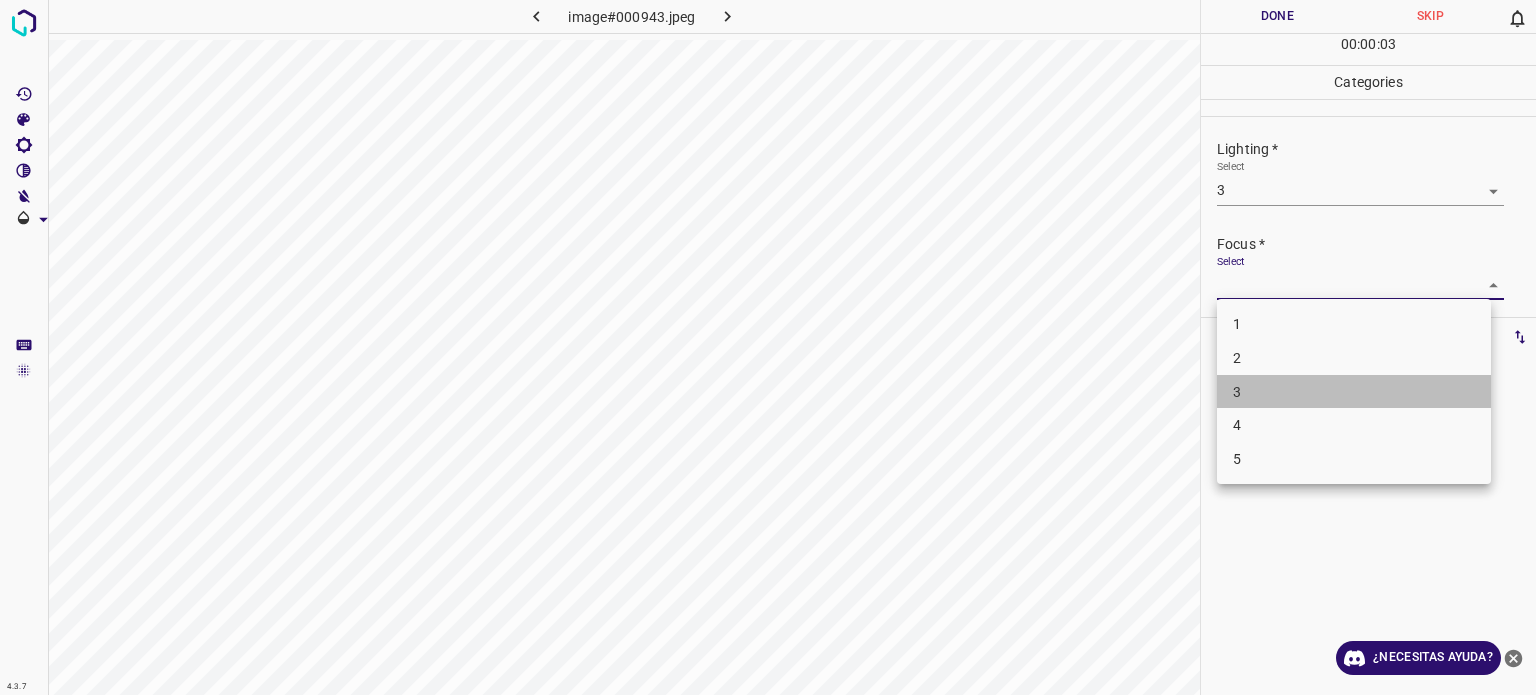 click on "3" at bounding box center (1354, 392) 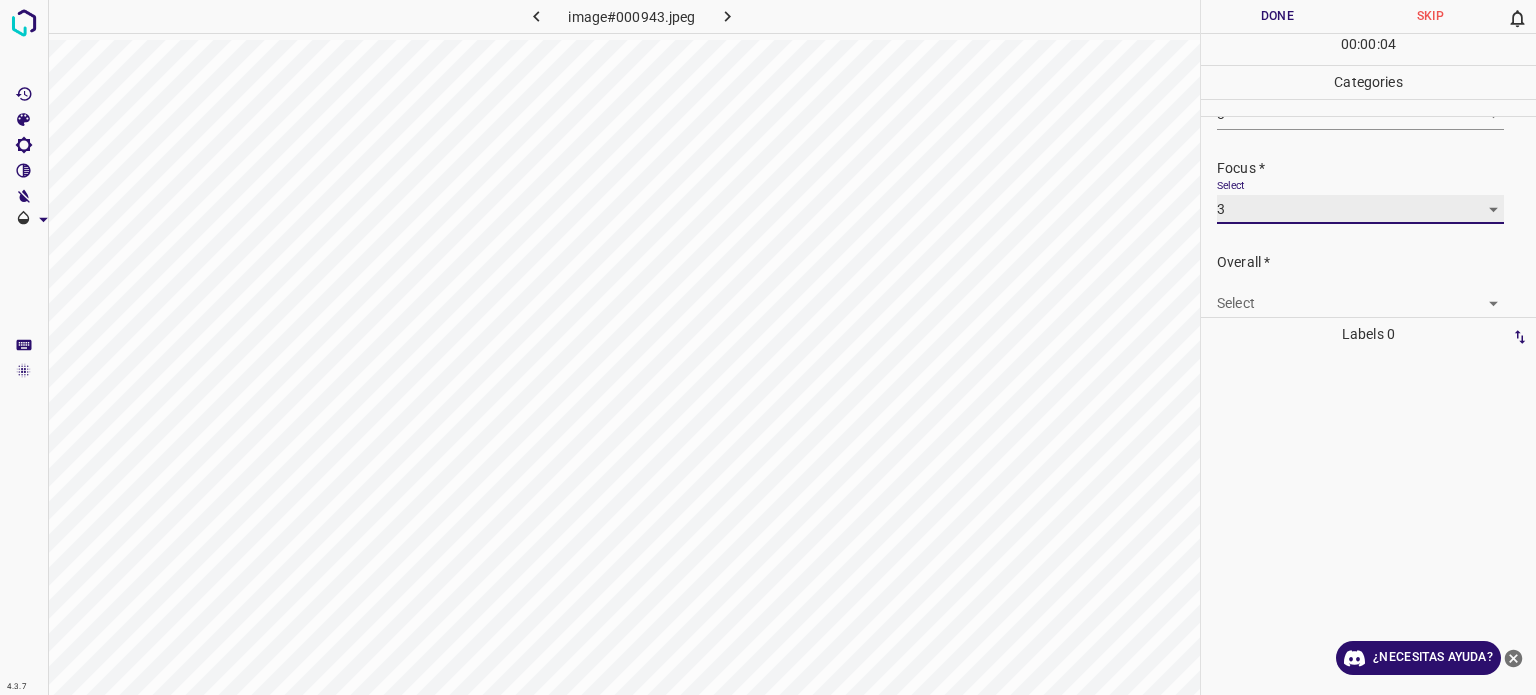 scroll, scrollTop: 98, scrollLeft: 0, axis: vertical 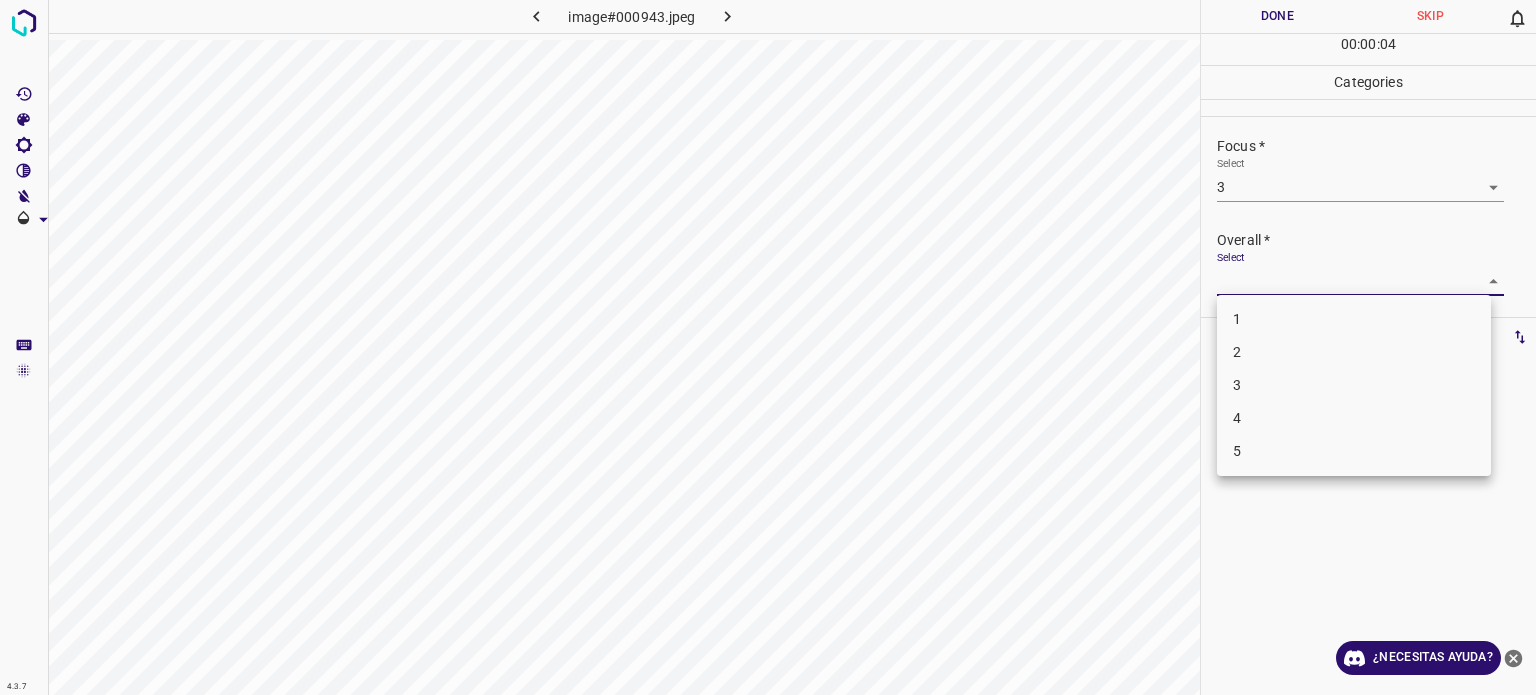click on "4.3.7 image#000943.jpeg Done Skip 0 00   : 00   : 04   Categories Lighting *  Select 3 3 Focus *  Select 3 3 Overall *  Select ​ Labels   0 Categories 1 Lighting 2 Focus 3 Overall Tools Space Change between modes (Draw & Edit) I Auto labeling R Restore zoom M Zoom in N Zoom out Delete Delete selecte label Filters Z Restore filters X Saturation filter C Brightness filter V Contrast filter B Gray scale filter General O Download ¿Necesitas ayuda? Texto original Valora esta traducción Tu opinión servirá para ayudar a mejorar el Traductor de Google - Texto - Esconder - Borrar 1 2 3 4 5" at bounding box center (768, 347) 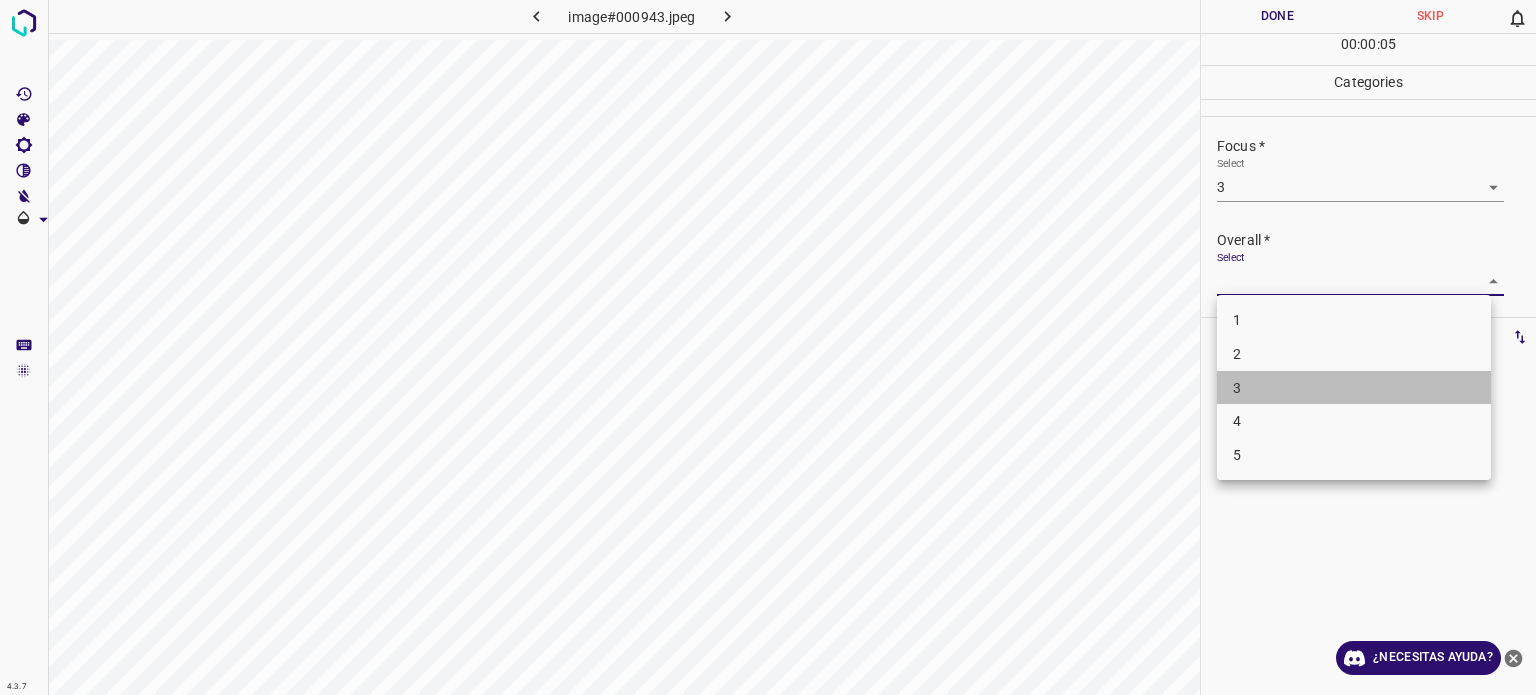 click on "3" at bounding box center [1354, 388] 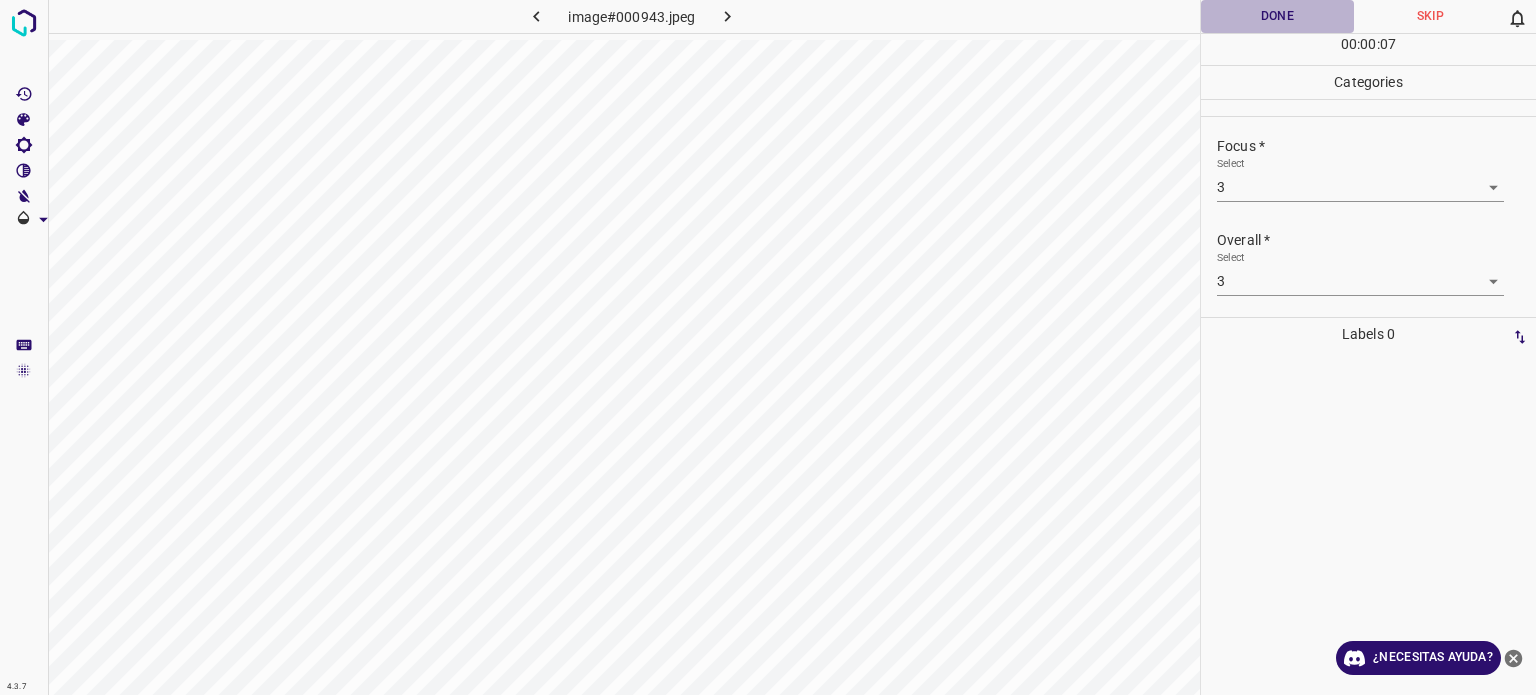 click on "Done" at bounding box center (1277, 16) 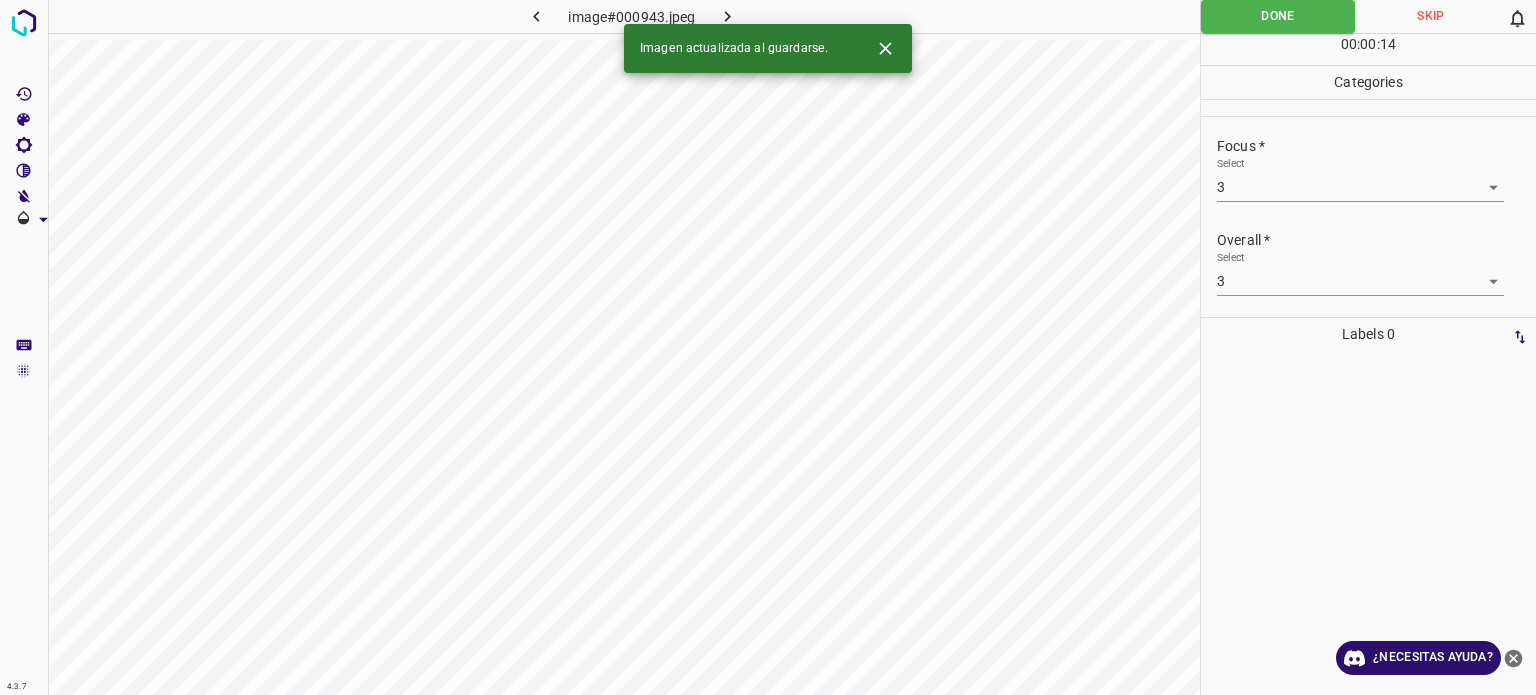 click 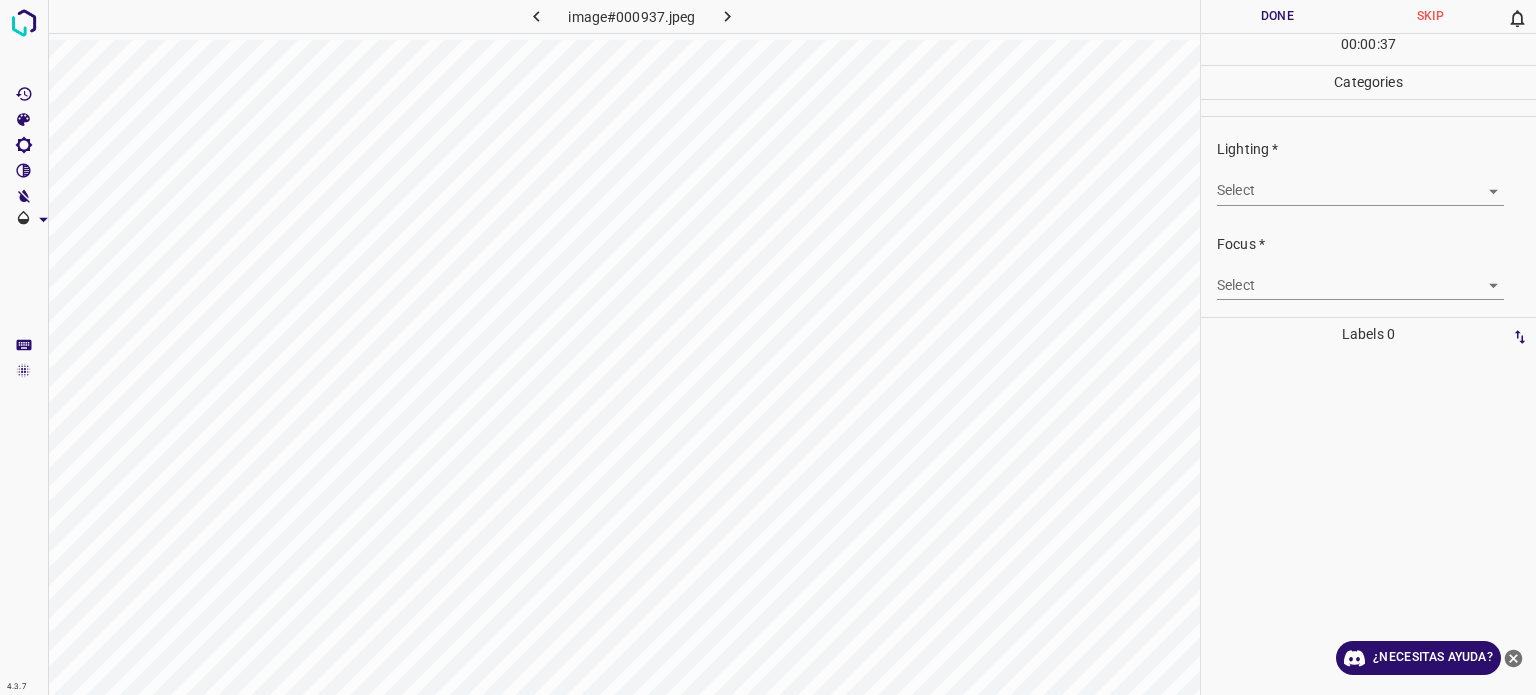 click on "4.3.7 image#000937.jpeg Done Skip 0 00   : 00   : 37   Categories Lighting *  Select ​ Focus *  Select ​ Overall *  Select ​ Labels   0 Categories 1 Lighting 2 Focus 3 Overall Tools Space Change between modes (Draw & Edit) I Auto labeling R Restore zoom M Zoom in N Zoom out Delete Delete selecte label Filters Z Restore filters X Saturation filter C Brightness filter V Contrast filter B Gray scale filter General O Download ¿Necesitas ayuda? Texto original Valora esta traducción Tu opinión servirá para ayudar a mejorar el Traductor de Google - Texto - Esconder - Borrar" at bounding box center [768, 347] 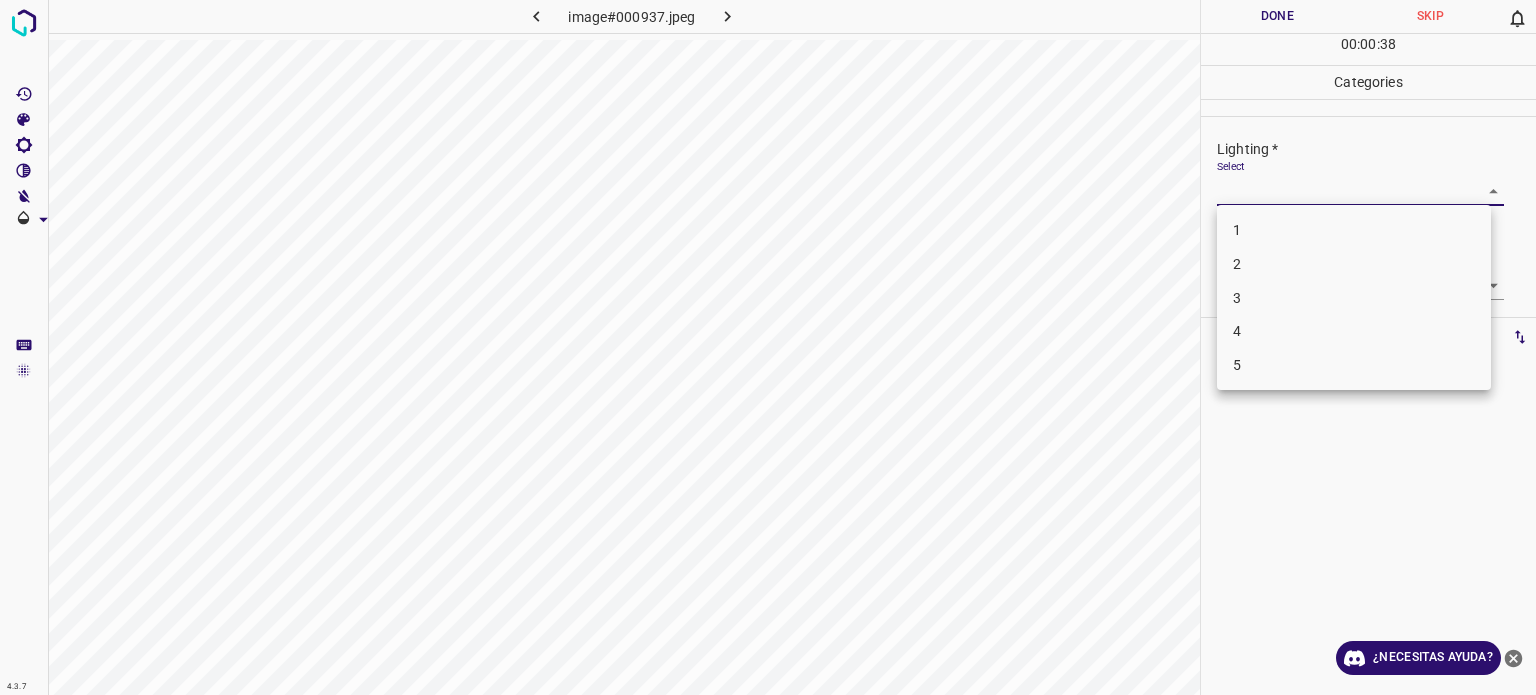 click on "3" at bounding box center [1354, 298] 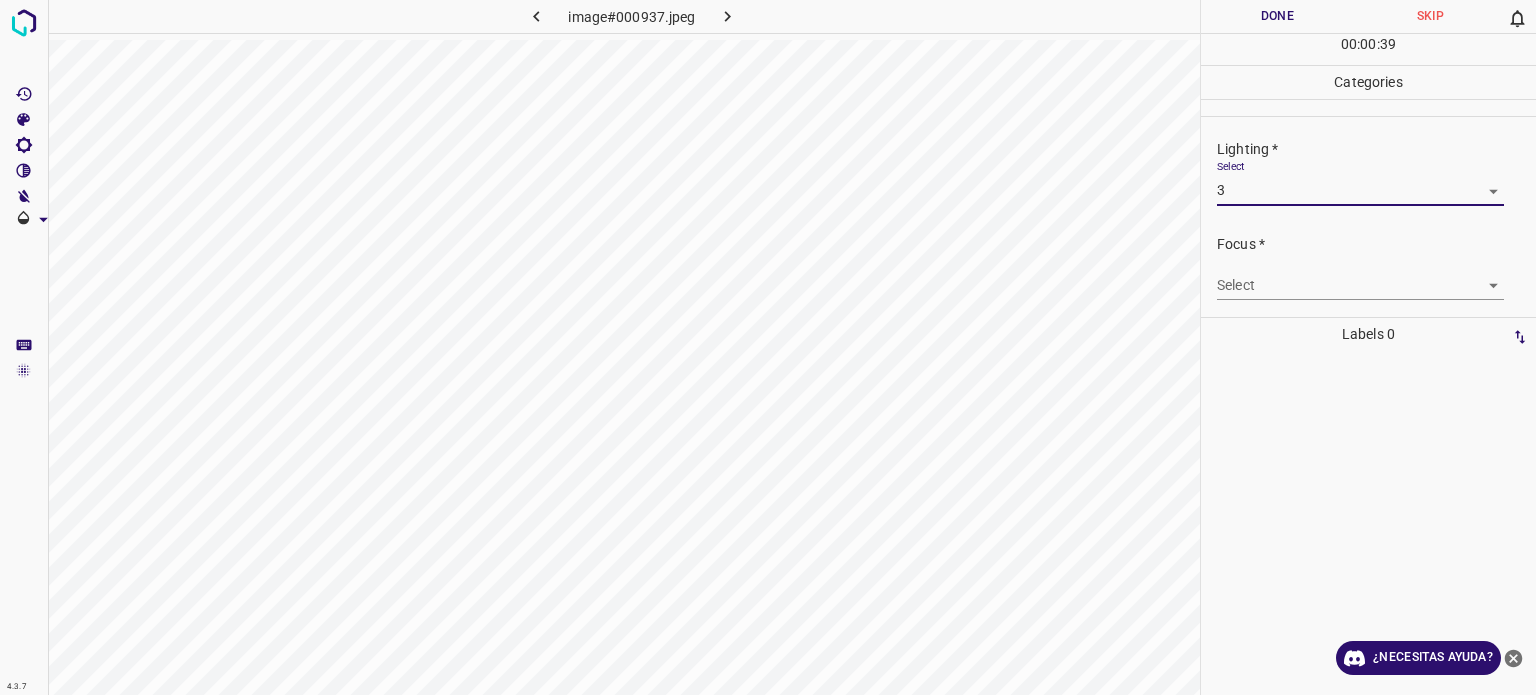 click on "4.3.7 image#000937.jpeg Done Skip 0 00   : 00   : 39   Categories Lighting *  Select 3 3 Focus *  Select ​ Overall *  Select ​ Labels   0 Categories 1 Lighting 2 Focus 3 Overall Tools Space Change between modes (Draw & Edit) I Auto labeling R Restore zoom M Zoom in N Zoom out Delete Delete selecte label Filters Z Restore filters X Saturation filter C Brightness filter V Contrast filter B Gray scale filter General O Download ¿Necesitas ayuda? Texto original Valora esta traducción Tu opinión servirá para ayudar a mejorar el Traductor de Google - Texto - Esconder - Borrar" at bounding box center [768, 347] 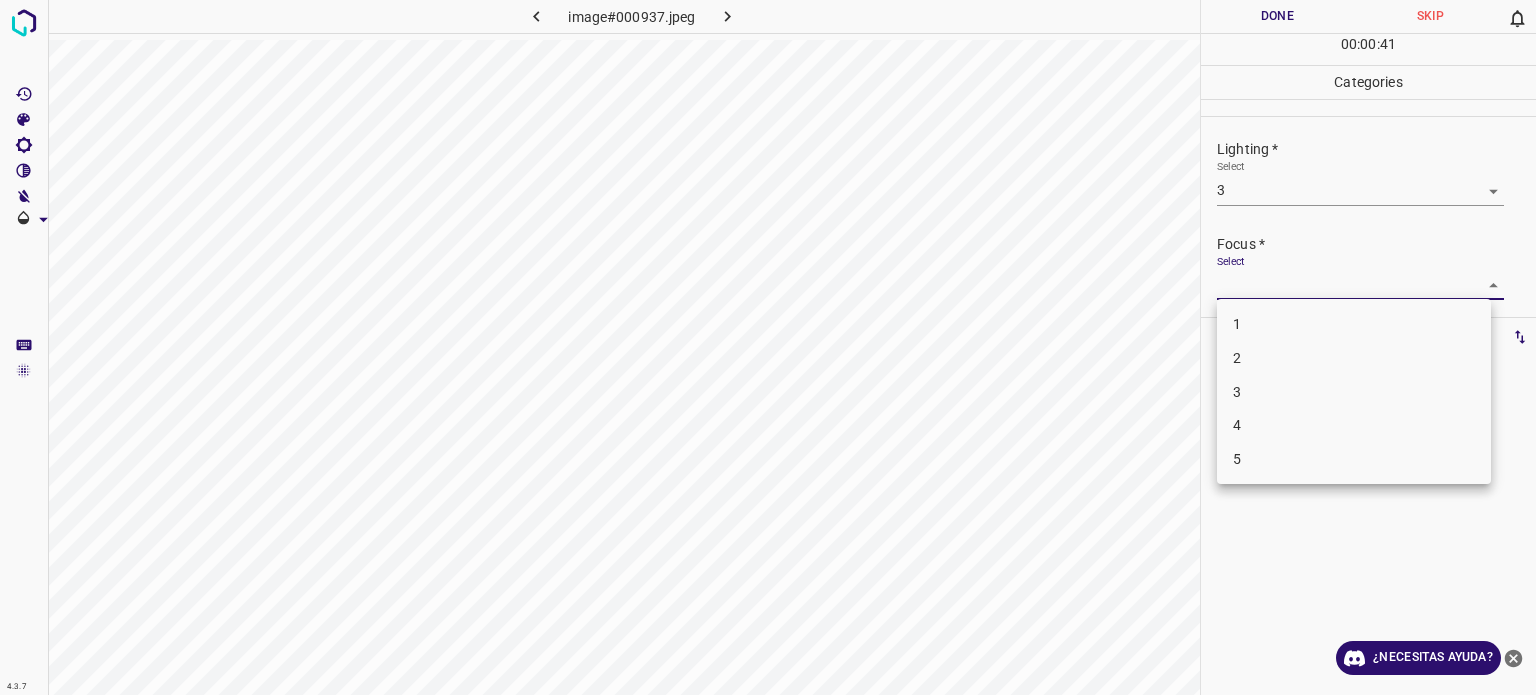 click on "3" at bounding box center [1354, 392] 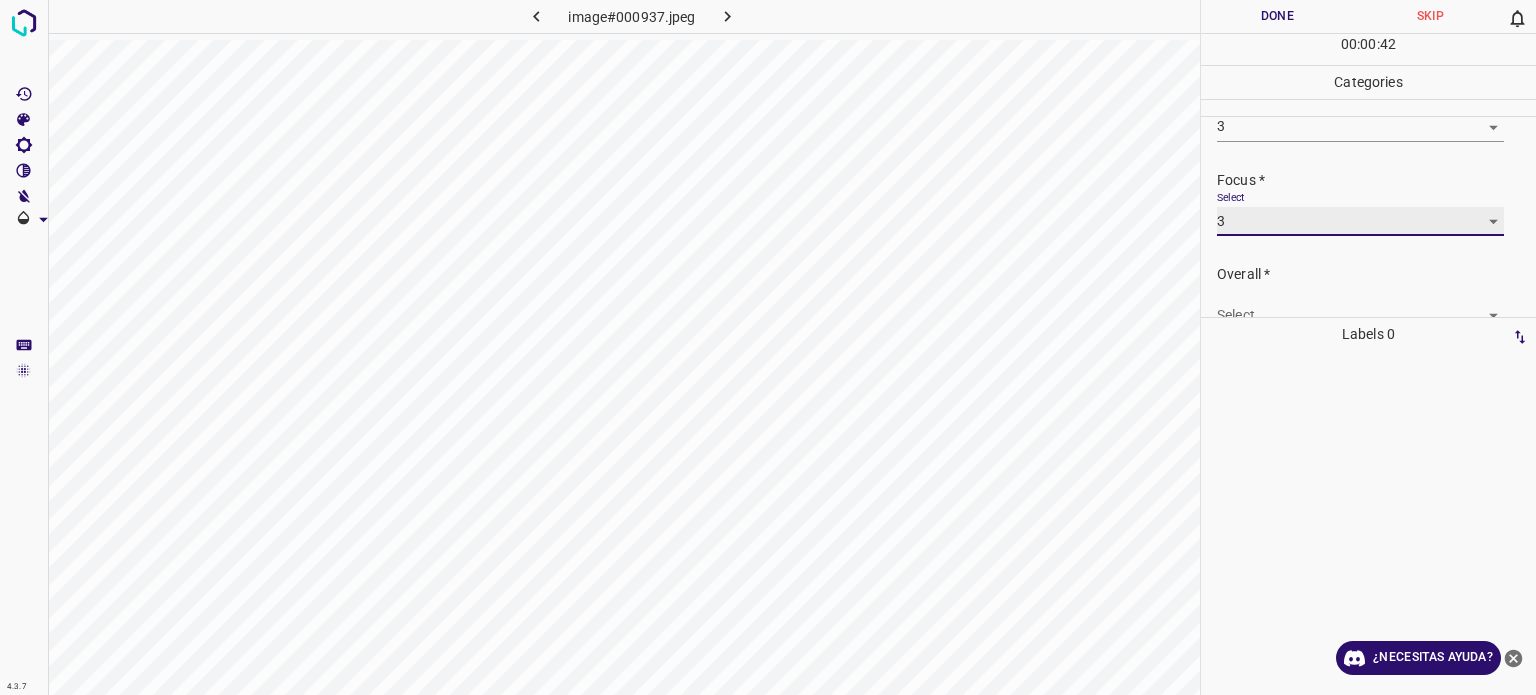 scroll, scrollTop: 98, scrollLeft: 0, axis: vertical 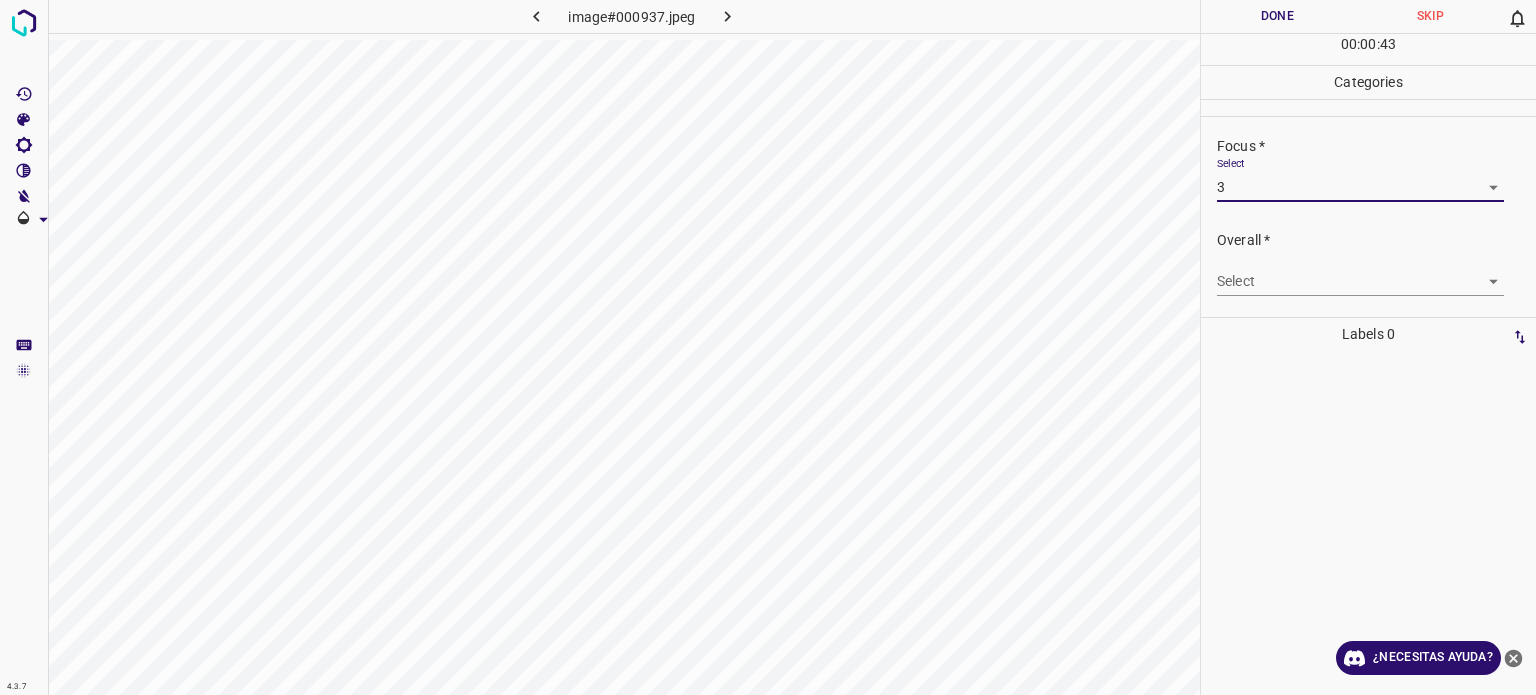 click on "4.3.7 image#000937.jpeg Done Skip 0 00 : 00 : 43 Categories Lighting * Select 3 3 Focus * Select 3 3 Overall * Select ​ Labels 0 Categories 1 Lighting 2 Focus 3 Overall Tools Space Change between modes (Draw & Edit) I Auto labeling R Restore zoom M Zoom in N Zoom out Delete Delete selecte label Filters Z Restore filters X Saturation filter C Brightness filter V Contrast filter B Gray scale filter General O Download ¿Necesitas ayuda? Texto original Valora esta traducción Tu opinión servirá para ayudar a mejorar el Traductor de Google - Texto - Esconder - Borrar" at bounding box center (768, 347) 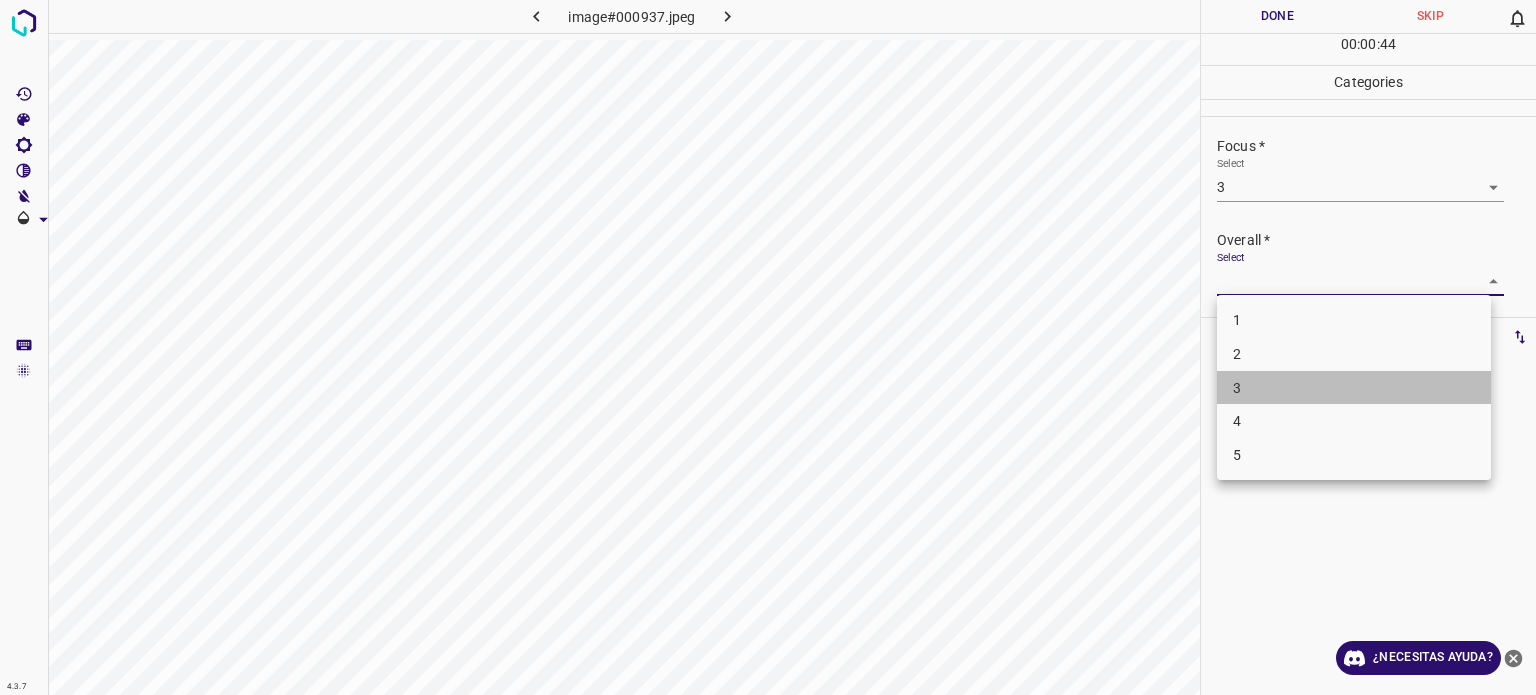 drag, startPoint x: 1240, startPoint y: 390, endPoint x: 1224, endPoint y: 335, distance: 57.280014 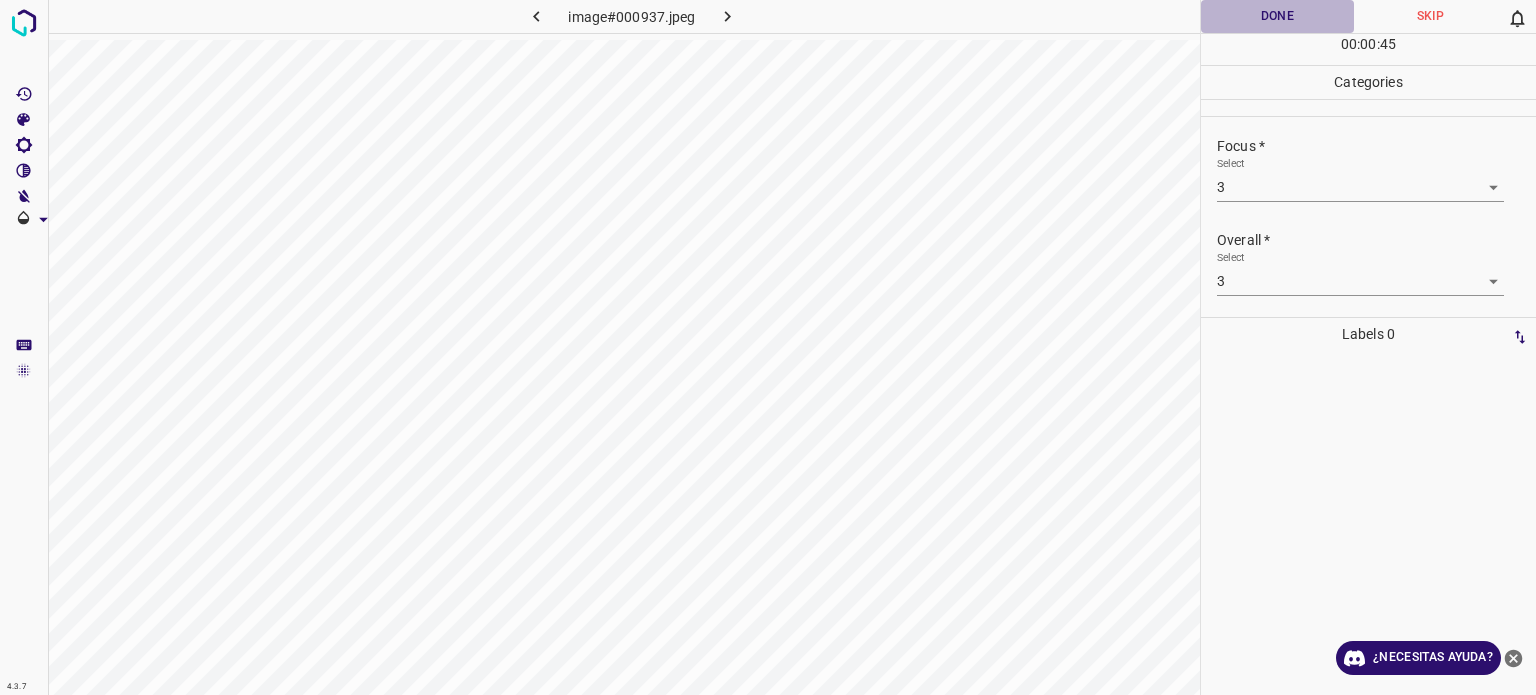 click on "Done" at bounding box center (1277, 16) 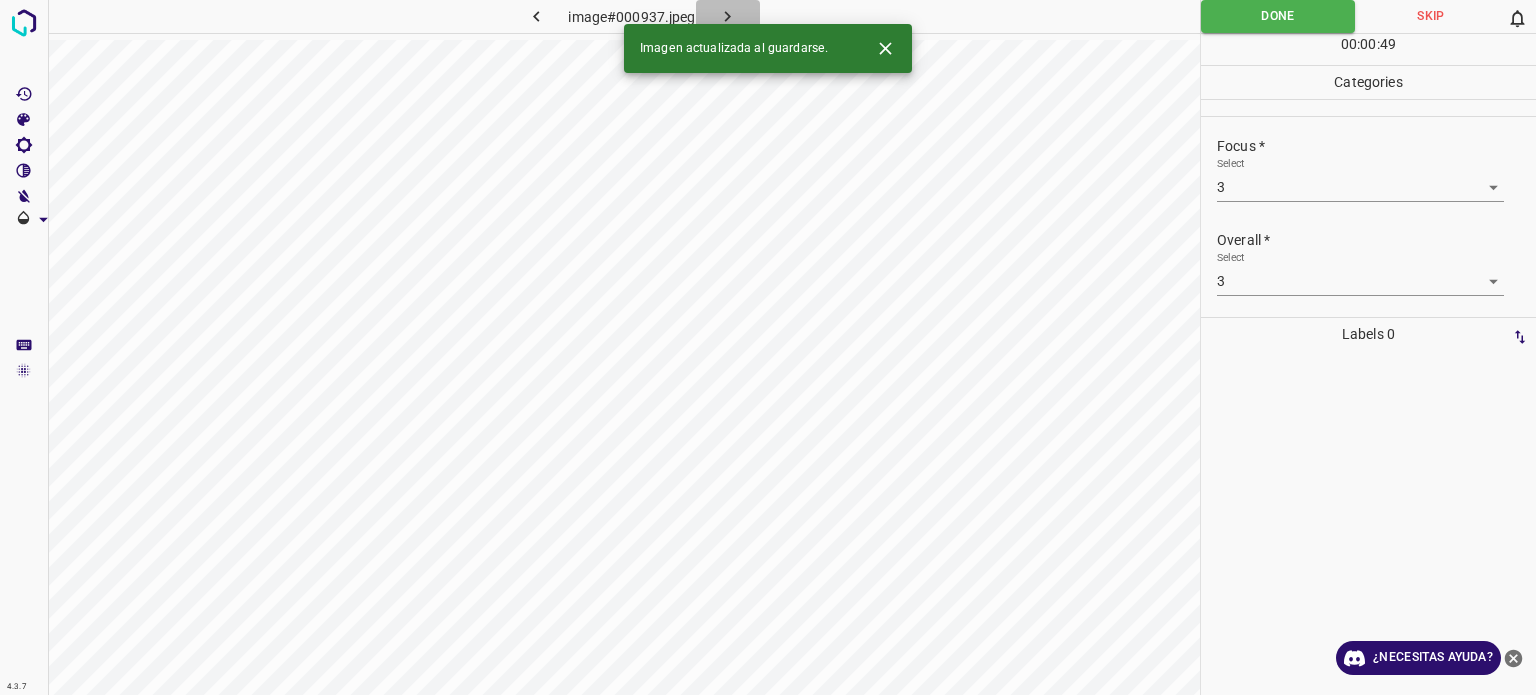 click 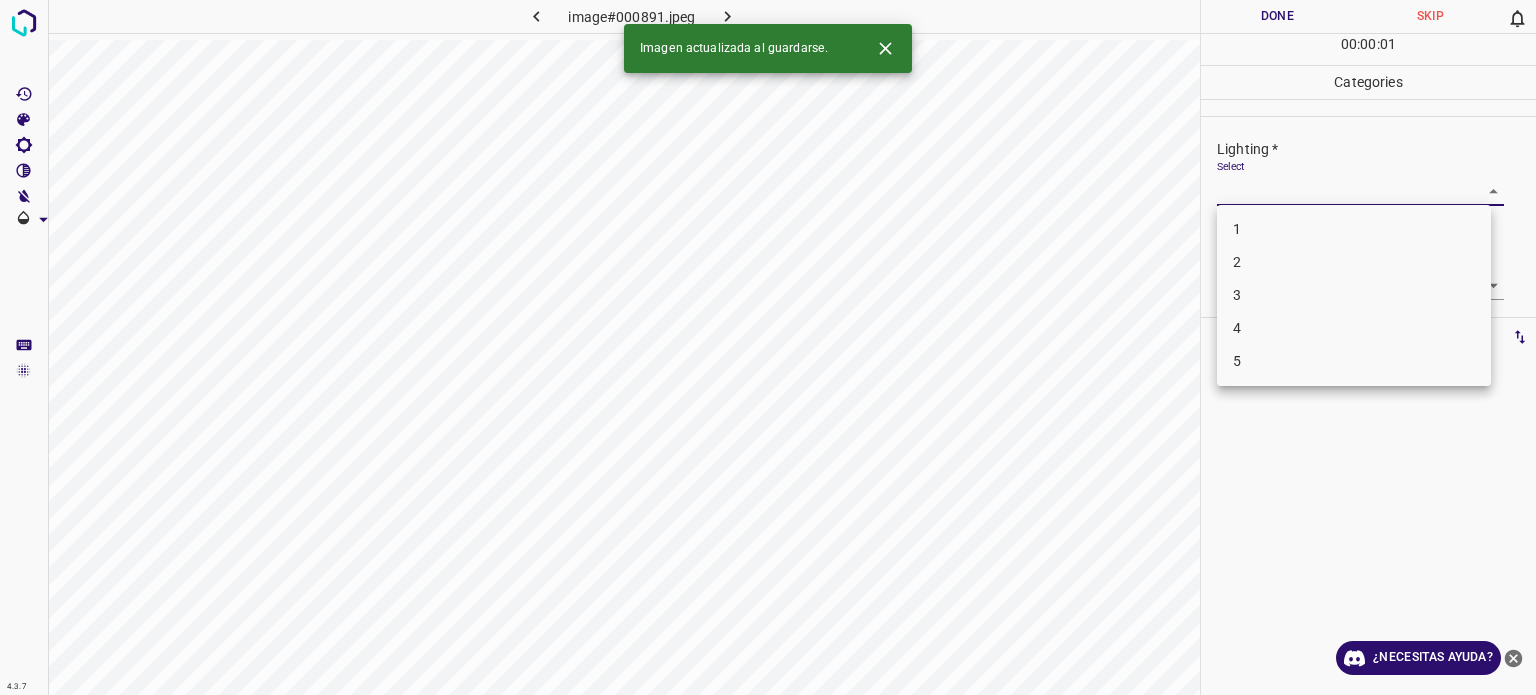 click on "4.3.7 image#000891.jpeg Done Skip 0 00   : 00   : 01   Categories Lighting *  Select ​ Focus *  Select ​ Overall *  Select ​ Labels   0 Categories 1 Lighting 2 Focus 3 Overall Tools Space Change between modes (Draw & Edit) I Auto labeling R Restore zoom M Zoom in N Zoom out Delete Delete selecte label Filters Z Restore filters X Saturation filter C Brightness filter V Contrast filter B Gray scale filter General O Download Imagen actualizada al guardarse. ¿Necesitas ayuda? Texto original Valora esta traducción Tu opinión servirá para ayudar a mejorar el Traductor de Google - Texto - Esconder - Borrar 1 2 3 4 5" at bounding box center (768, 347) 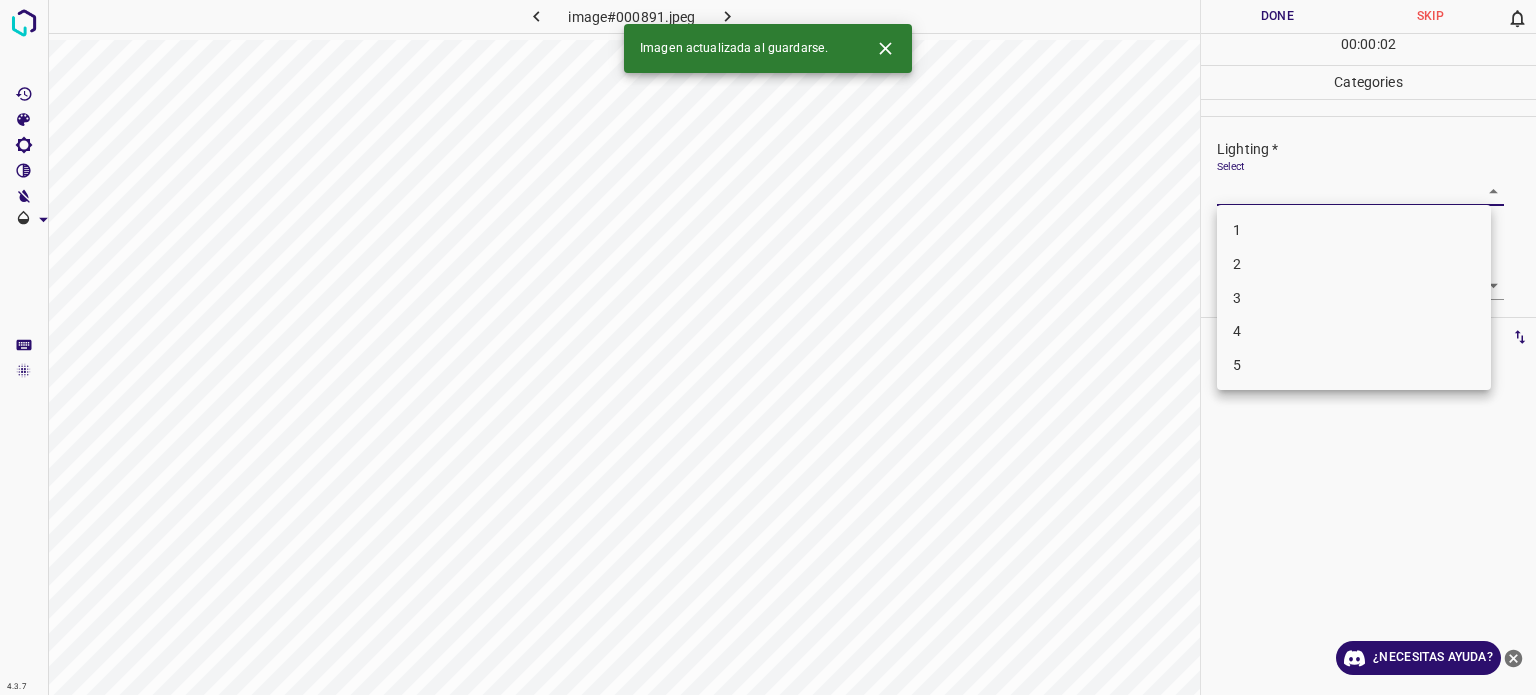 click on "3" at bounding box center [1354, 298] 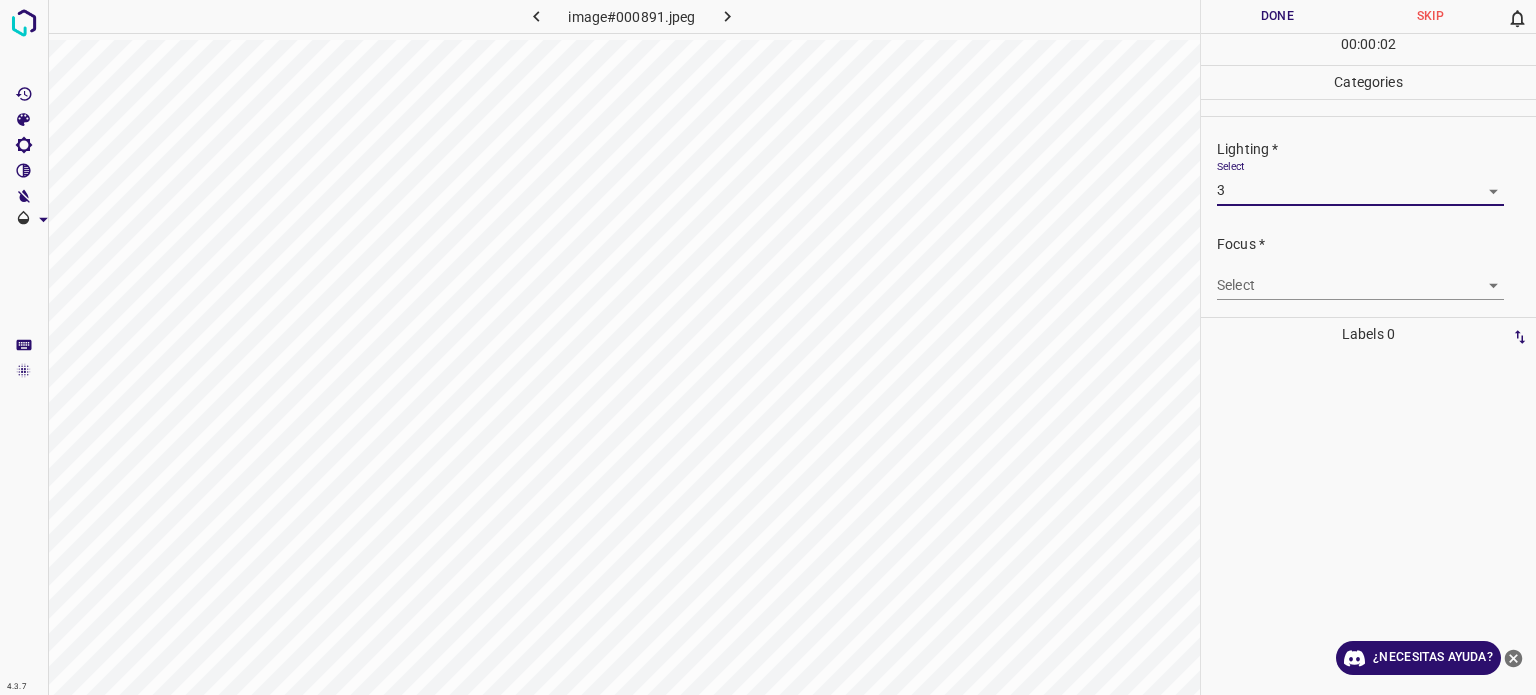 click on "4.3.7 image#000891.jpeg Done Skip 0 00   : 00   : 02   Categories Lighting *  Select 3 3 Focus *  Select ​ Overall *  Select ​ Labels   0 Categories 1 Lighting 2 Focus 3 Overall Tools Space Change between modes (Draw & Edit) I Auto labeling R Restore zoom M Zoom in N Zoom out Delete Delete selecte label Filters Z Restore filters X Saturation filter C Brightness filter V Contrast filter B Gray scale filter General O Download ¿Necesitas ayuda? Texto original Valora esta traducción Tu opinión servirá para ayudar a mejorar el Traductor de Google - Texto - Esconder - Borrar" at bounding box center (768, 347) 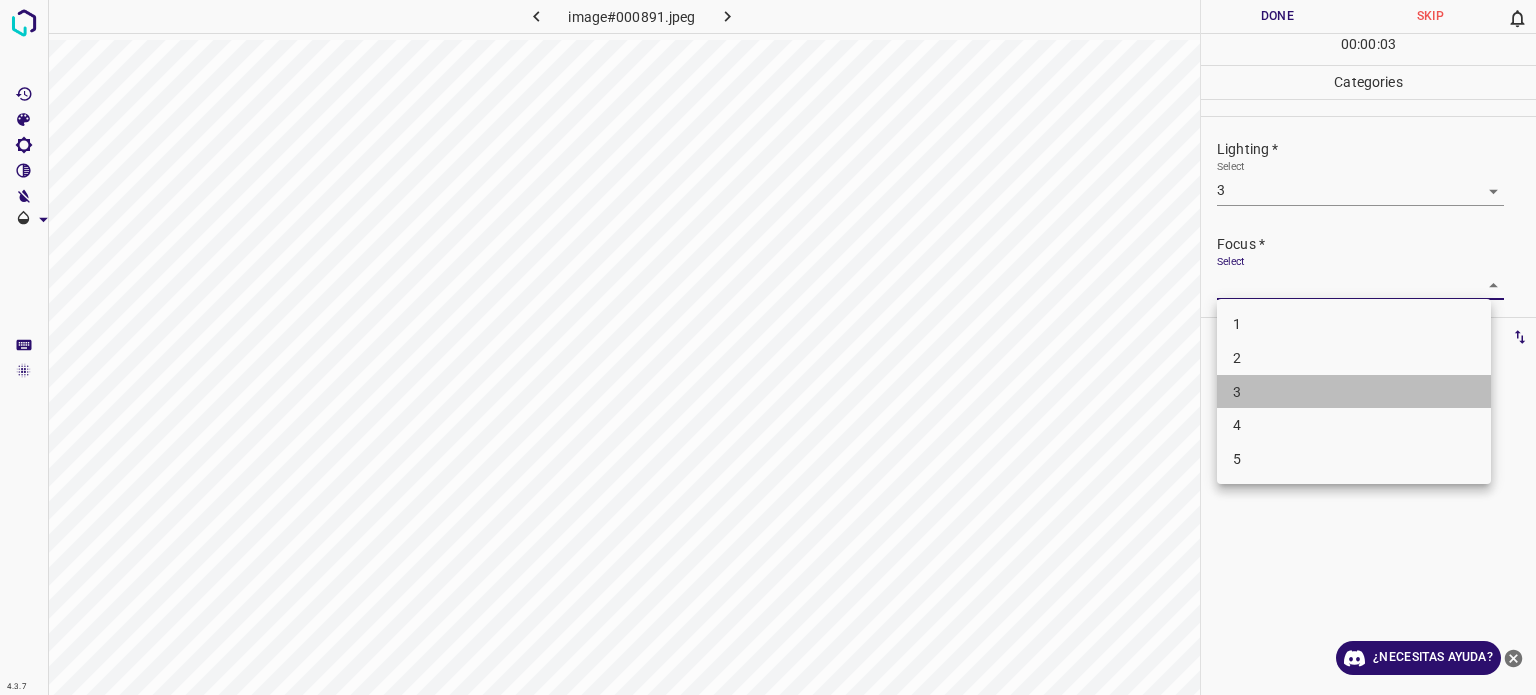 click on "3" at bounding box center (1354, 392) 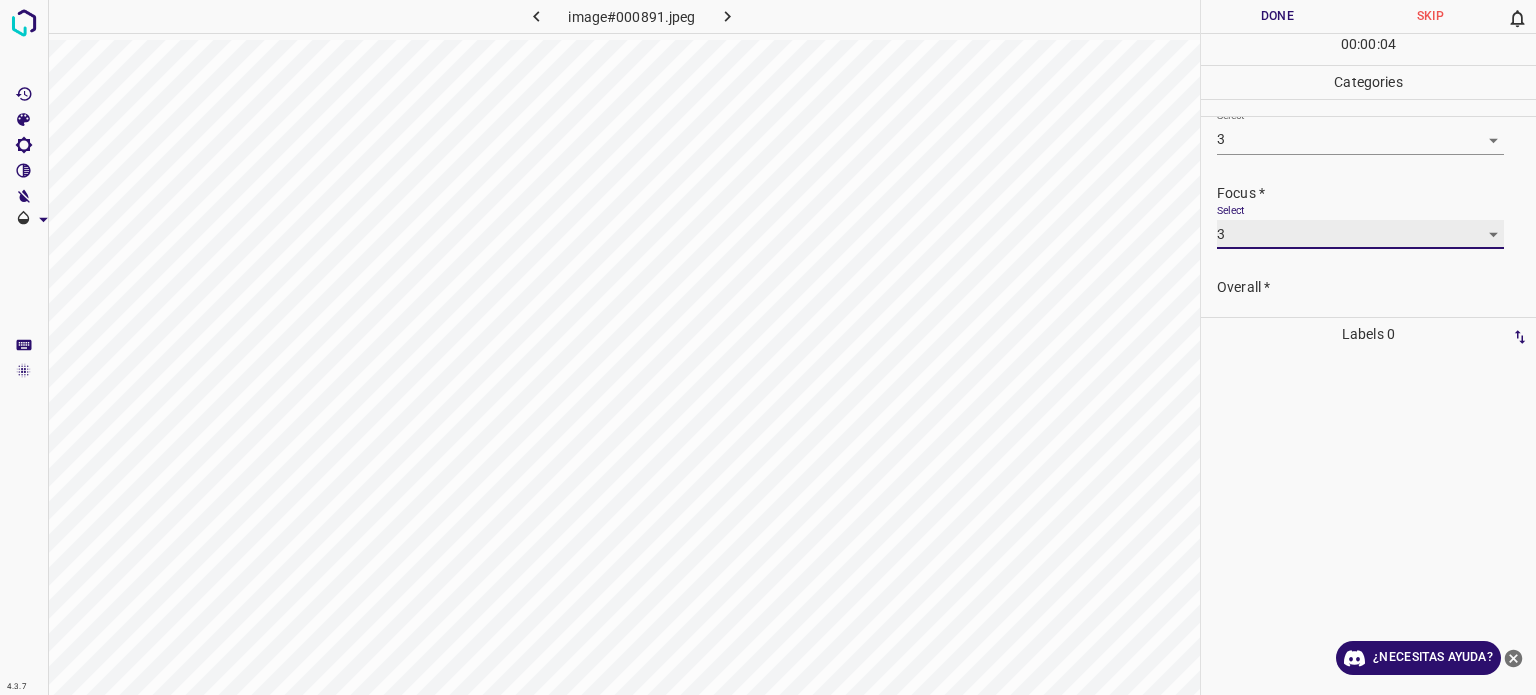 scroll, scrollTop: 98, scrollLeft: 0, axis: vertical 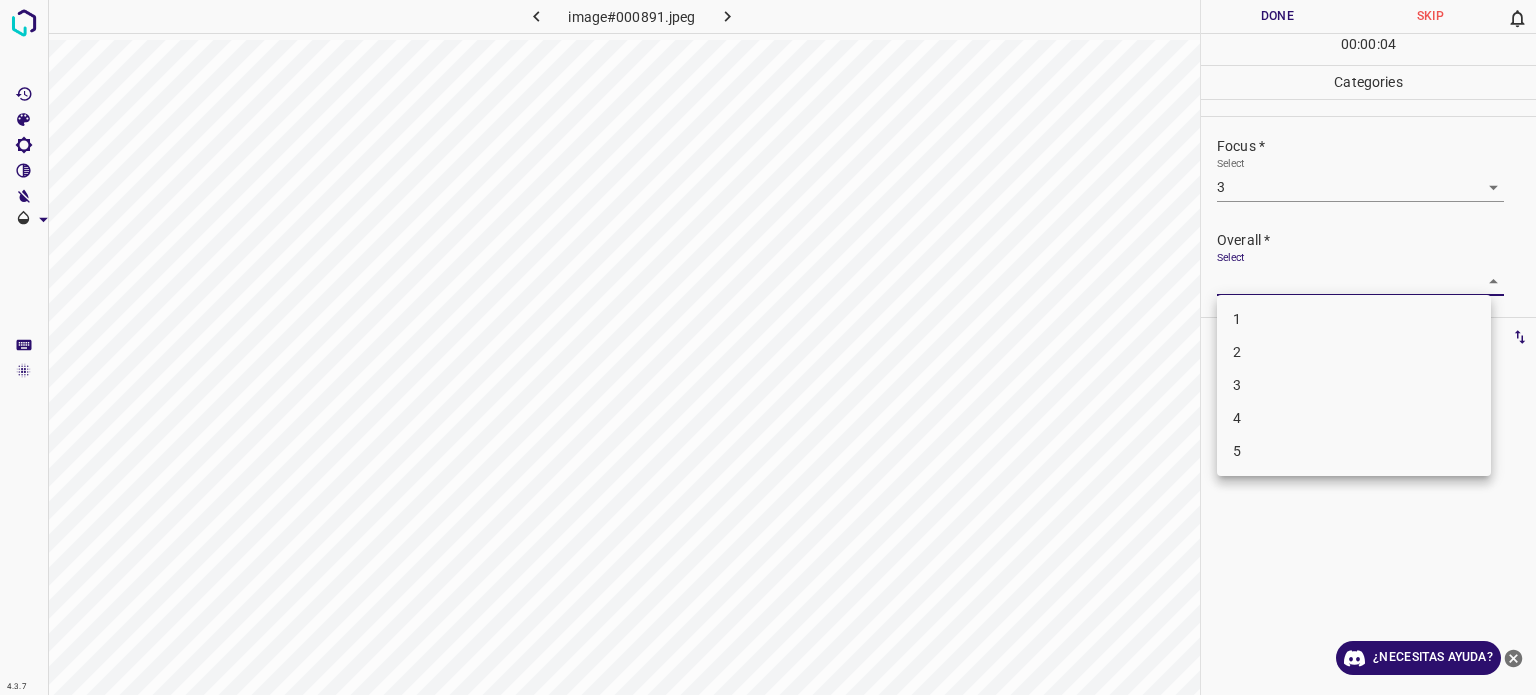 click on "4.3.7 image#000891.jpeg Done Skip 0 00   : 00   : 04   Categories Lighting *  Select 3 3 Focus *  Select 3 3 Overall *  Select ​ Labels   0 Categories 1 Lighting 2 Focus 3 Overall Tools Space Change between modes (Draw & Edit) I Auto labeling R Restore zoom M Zoom in N Zoom out Delete Delete selecte label Filters Z Restore filters X Saturation filter C Brightness filter V Contrast filter B Gray scale filter General O Download ¿Necesitas ayuda? Texto original Valora esta traducción Tu opinión servirá para ayudar a mejorar el Traductor de Google - Texto - Esconder - Borrar 1 2 3 4 5" at bounding box center (768, 347) 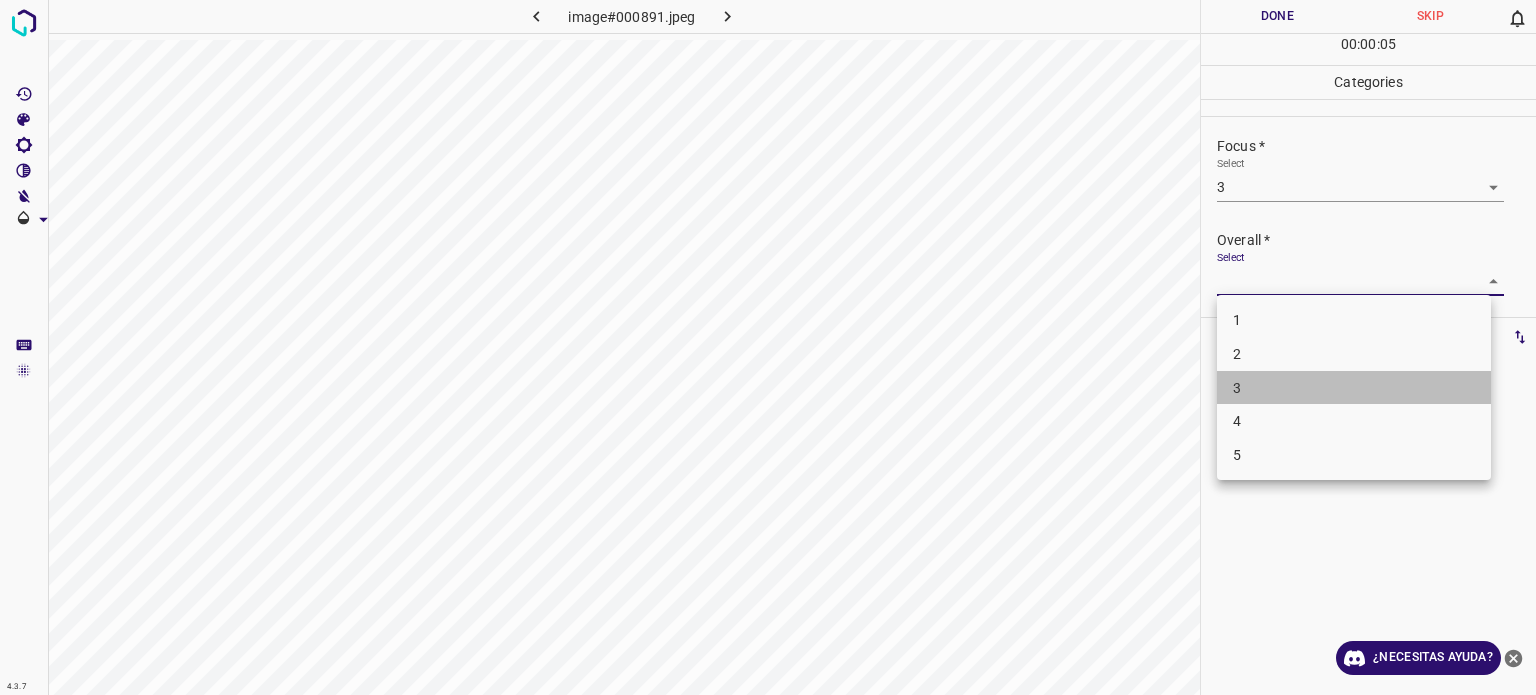 drag, startPoint x: 1240, startPoint y: 397, endPoint x: 1240, endPoint y: 382, distance: 15 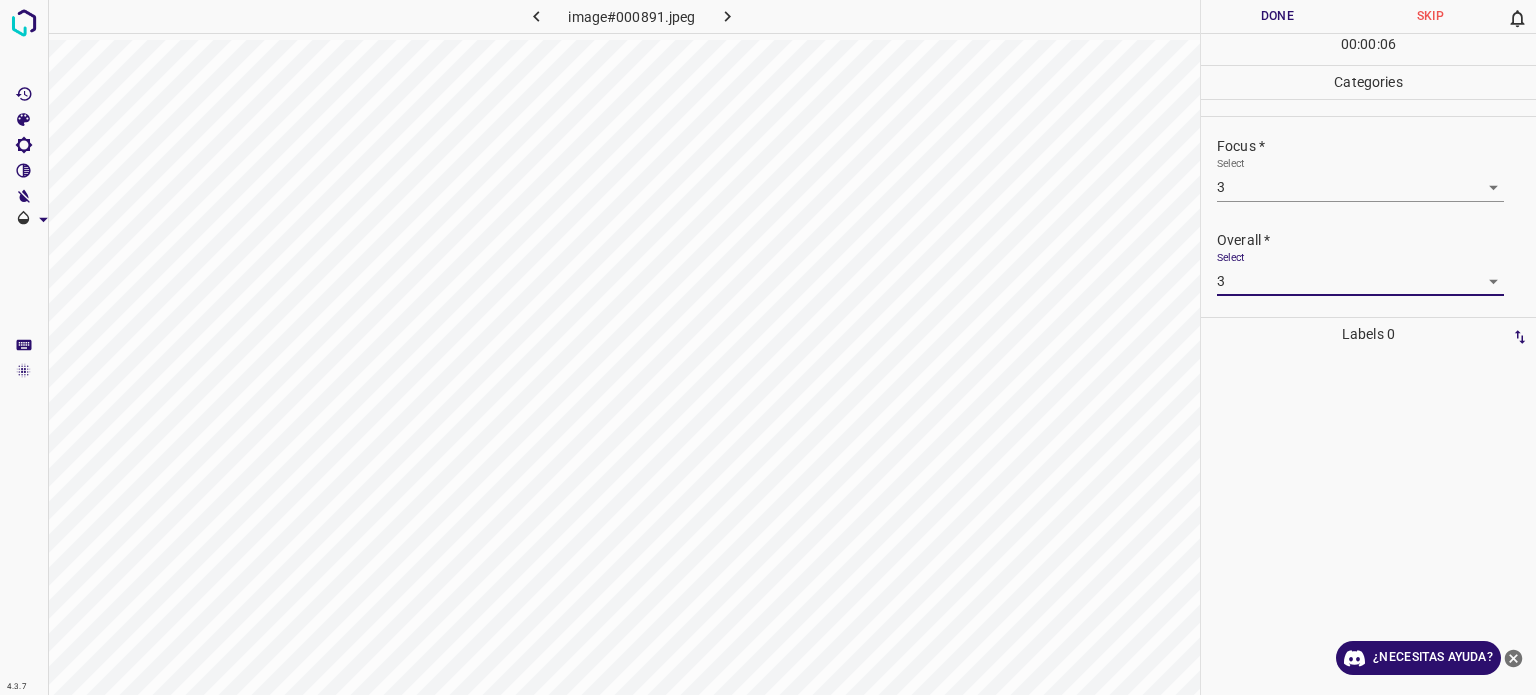 click on "Done" at bounding box center [1277, 16] 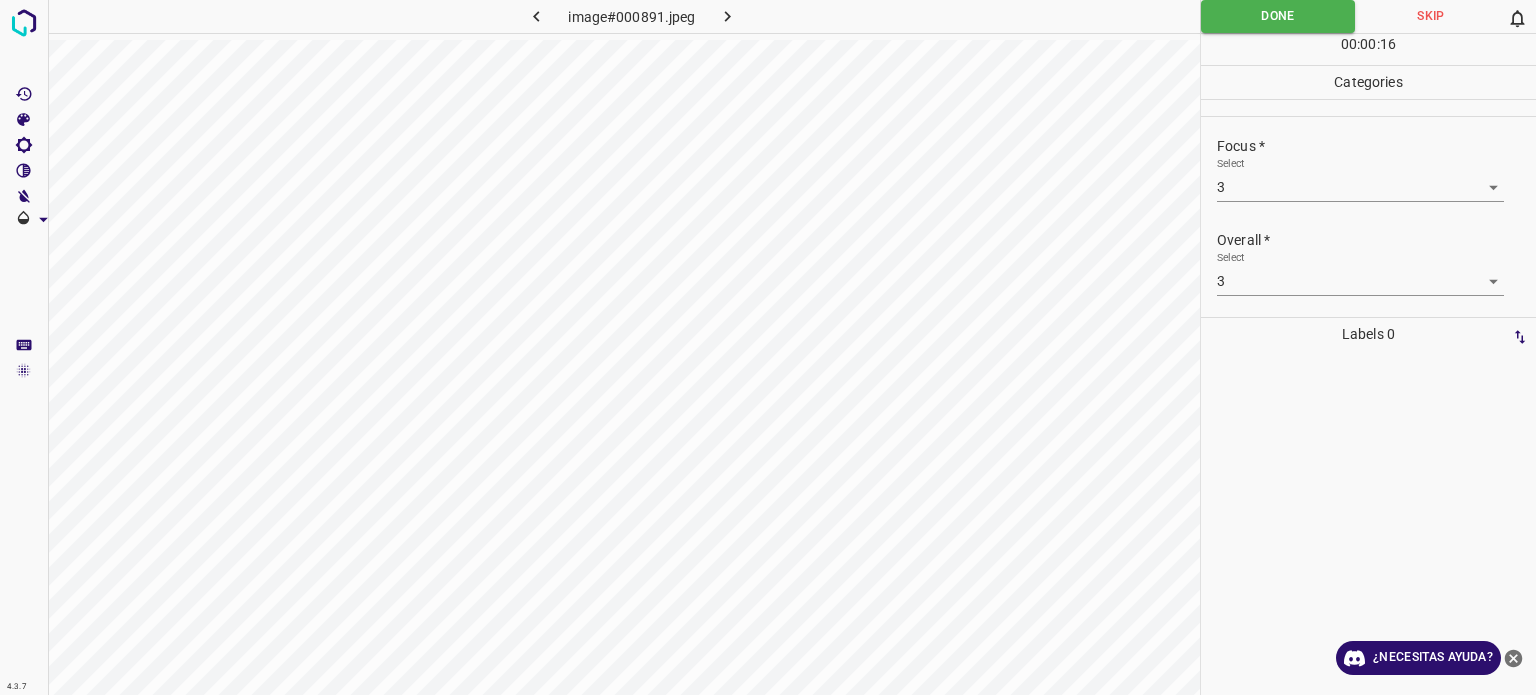 click 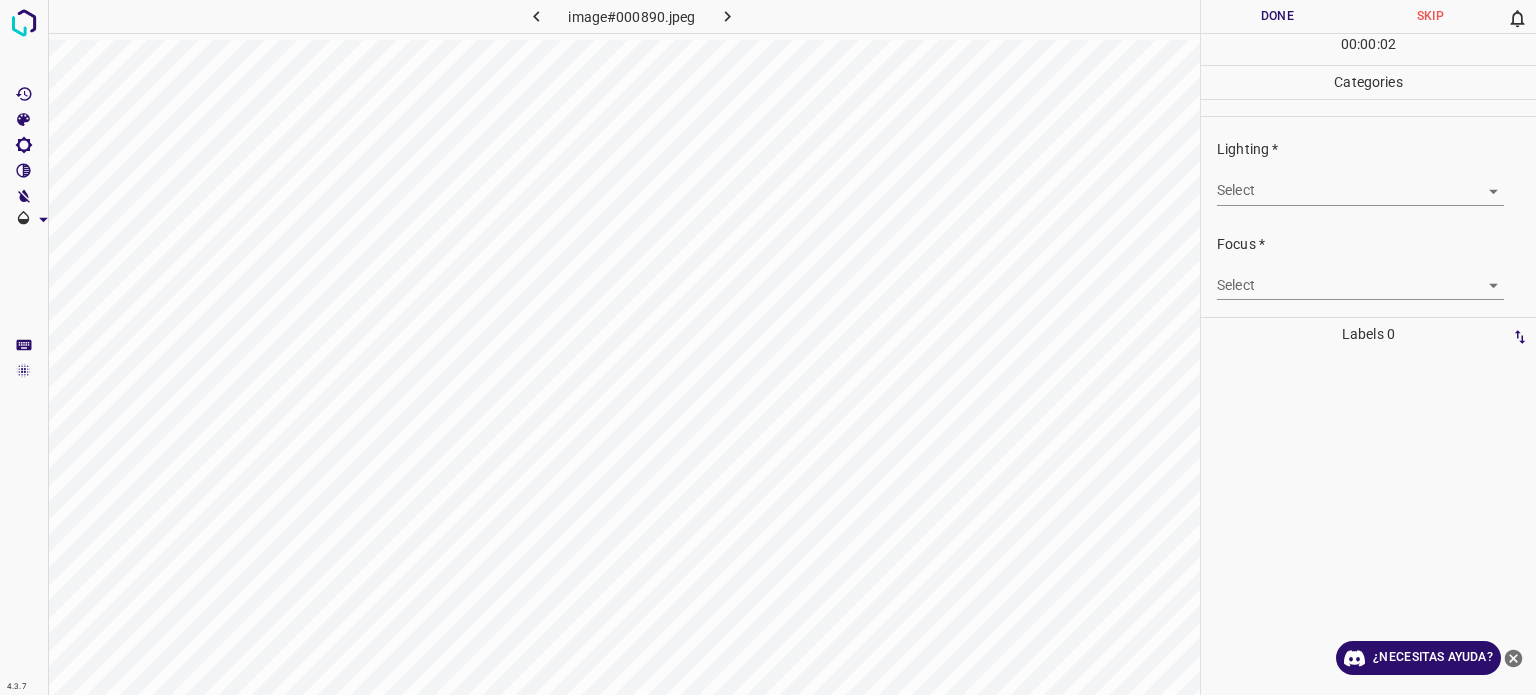 click on "4.3.7 image#[HASH] Done Skip 0 00   : 00   : 02   Categories Lighting *  Select ​ Focus *  Select ​ Overall *  Select ​ Labels   0 Categories 1 Lighting 2 Focus 3 Overall Tools Space Change between modes (Draw & Edit) I Auto labeling R Restore zoom M Zoom in N Zoom out Delete Delete selecte label Filters Z Restore filters X Saturation filter C Brightness filter V Contrast filter B Gray scale filter General O Download ¿Necesitas ayuda? Texto original Valora esta traducción Tu opinión servirá para ayudar a mejorar el Traductor de Google - Texto - Esconder - Borrar" at bounding box center [768, 347] 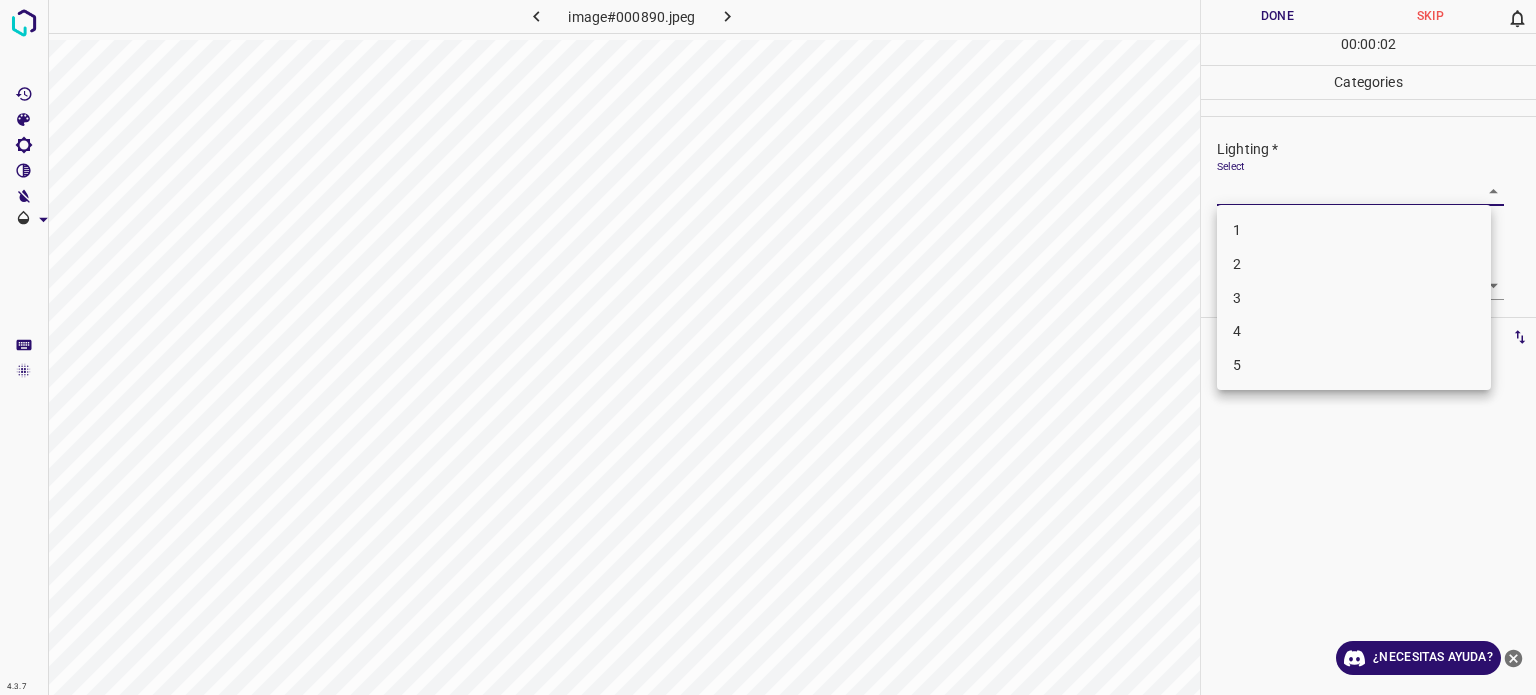 click on "3" at bounding box center (1237, 297) 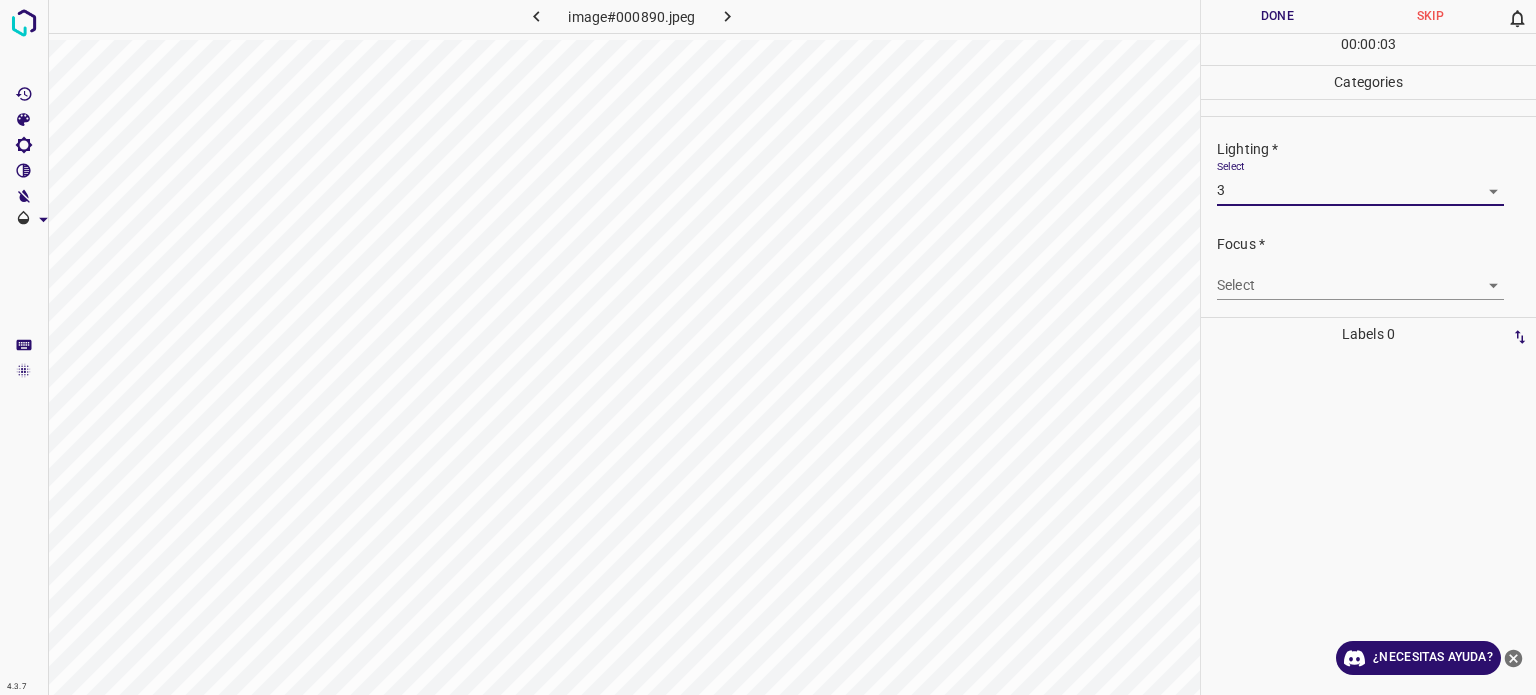 click on "4.3.7 image#000890.jpeg Done Skip 0 00   : 00   : 03   Categories Lighting *  Select 3 3 Focus *  Select ​ Overall *  Select ​ Labels   0 Categories 1 Lighting 2 Focus 3 Overall Tools Space Change between modes (Draw & Edit) I Auto labeling R Restore zoom M Zoom in N Zoom out Delete Delete selecte label Filters Z Restore filters X Saturation filter C Brightness filter V Contrast filter B Gray scale filter General O Download ¿Necesitas ayuda? Texto original Valora esta traducción Tu opinión servirá para ayudar a mejorar el Traductor de Google - Texto - Esconder - Borrar" at bounding box center (768, 347) 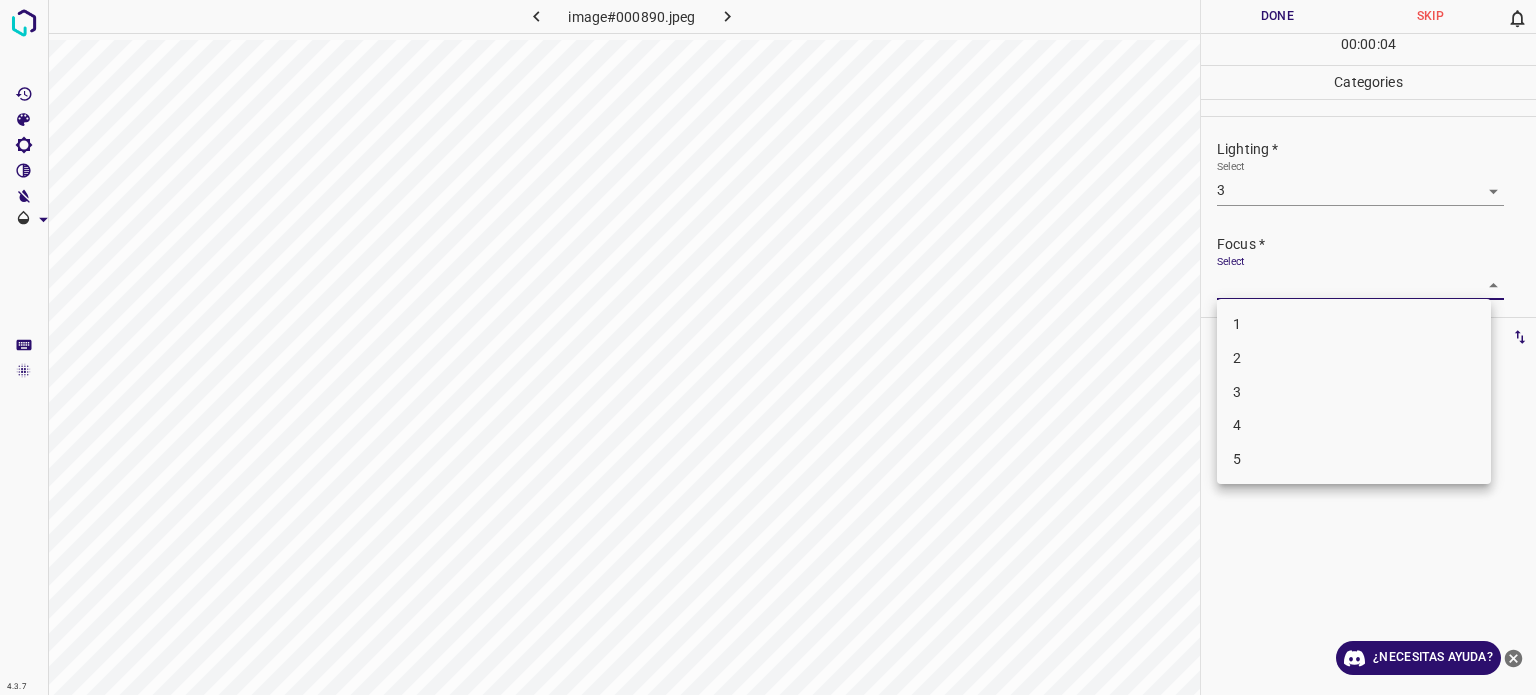 drag, startPoint x: 1242, startPoint y: 384, endPoint x: 1260, endPoint y: 467, distance: 84.92938 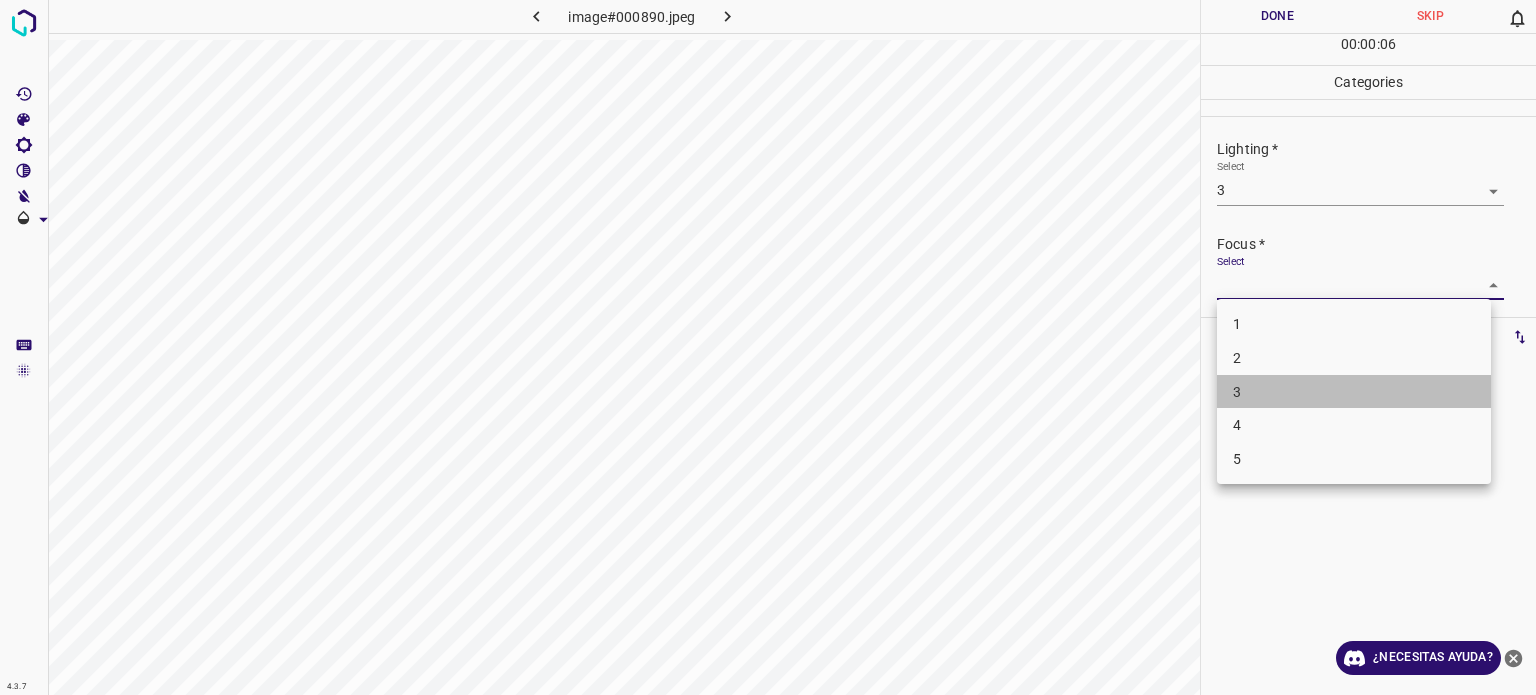 click on "3" at bounding box center (1354, 392) 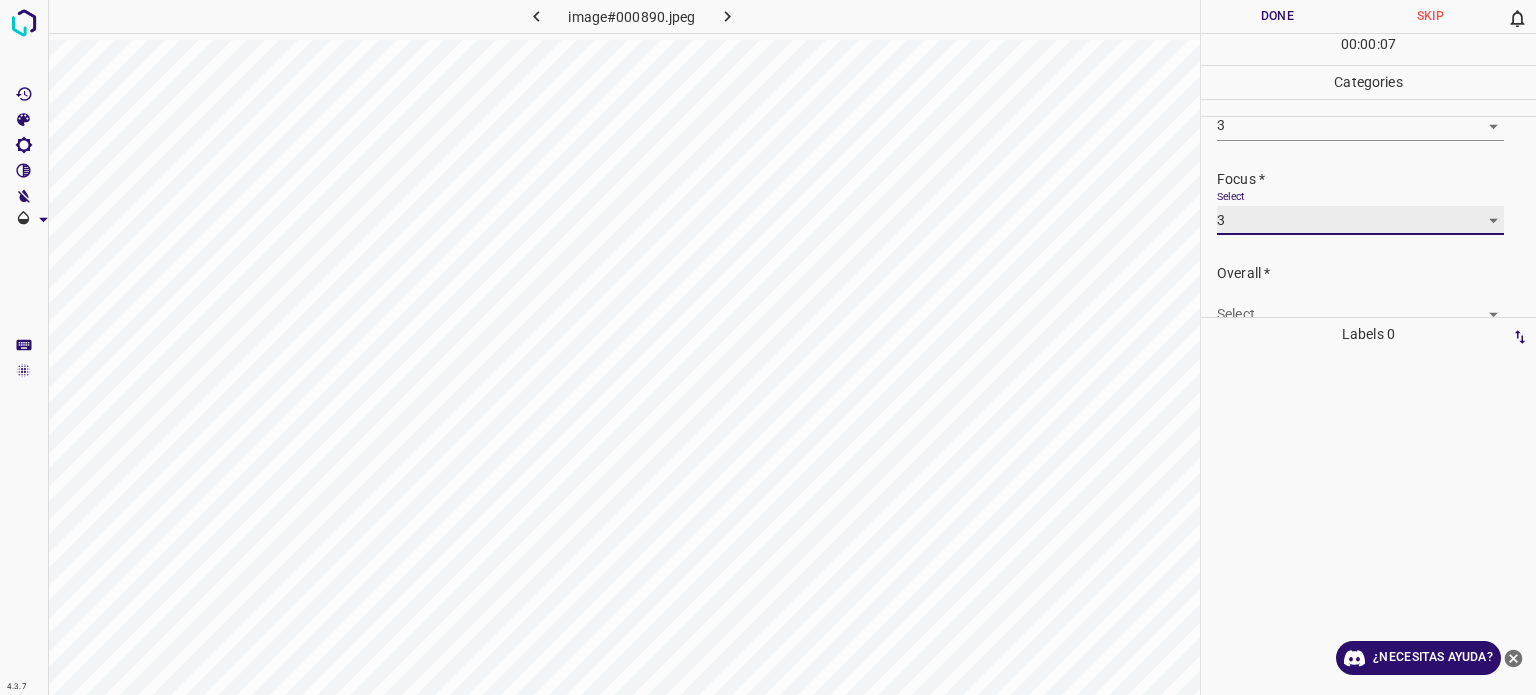 scroll, scrollTop: 98, scrollLeft: 0, axis: vertical 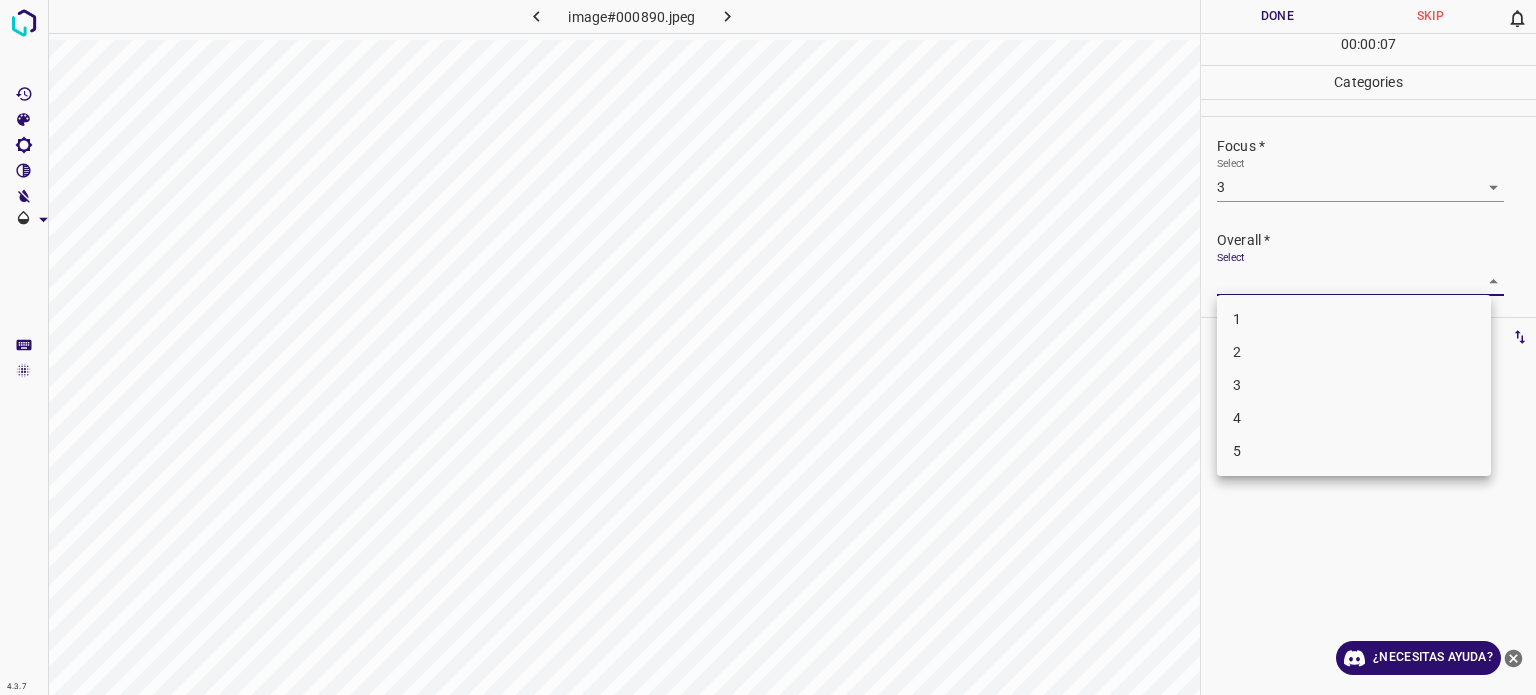 click on "4.3.7 image#000890.jpeg Done Skip 0 00   : 00   : 07   Categories Lighting *  Select 3 3 Focus *  Select 3 3 Overall *  Select ​ Labels   0 Categories 1 Lighting 2 Focus 3 Overall Tools Space Change between modes (Draw & Edit) I Auto labeling R Restore zoom M Zoom in N Zoom out Delete Delete selecte label Filters Z Restore filters X Saturation filter C Brightness filter V Contrast filter B Gray scale filter General O Download ¿Necesitas ayuda? Texto original Valora esta traducción Tu opinión servirá para ayudar a mejorar el Traductor de Google - Texto - Esconder - Borrar 1 2 3 4 5" at bounding box center (768, 347) 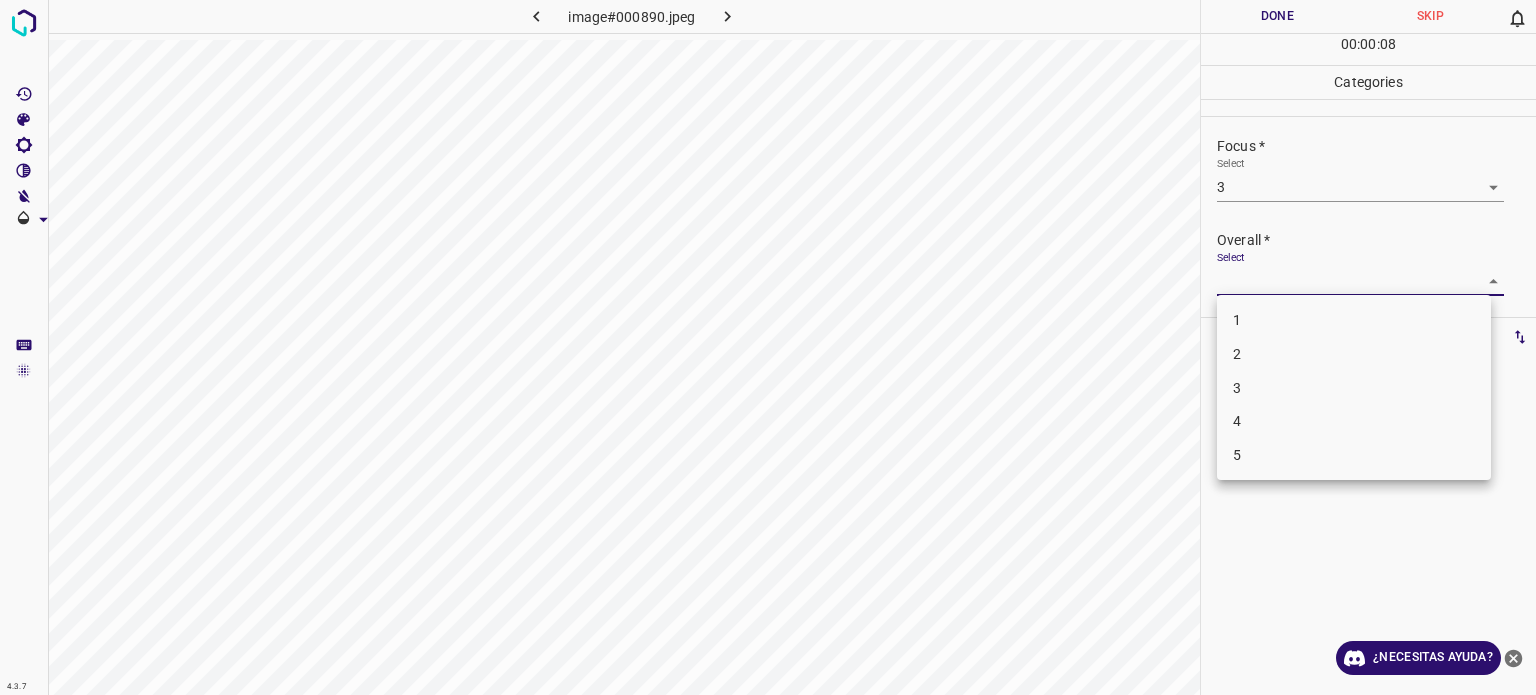 click on "3" at bounding box center [1354, 388] 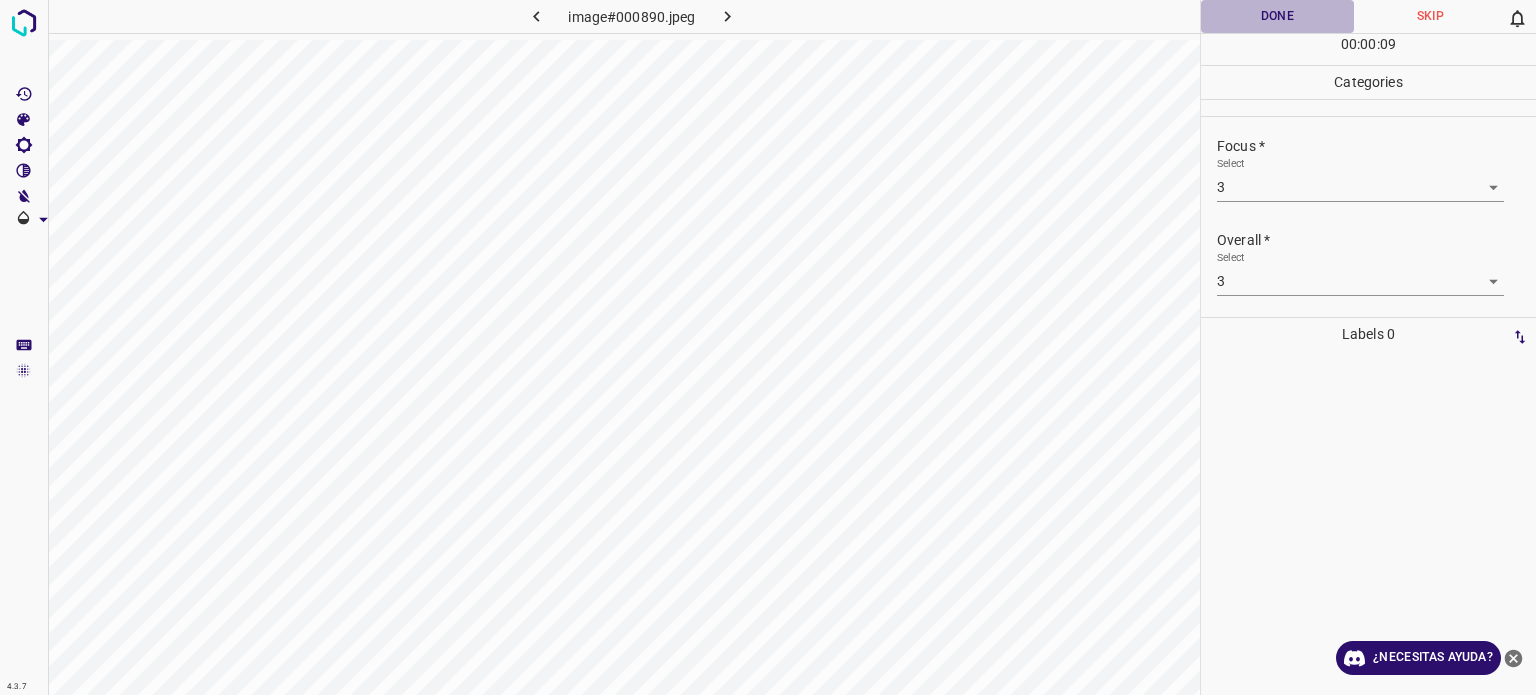 click on "Done" at bounding box center [1277, 16] 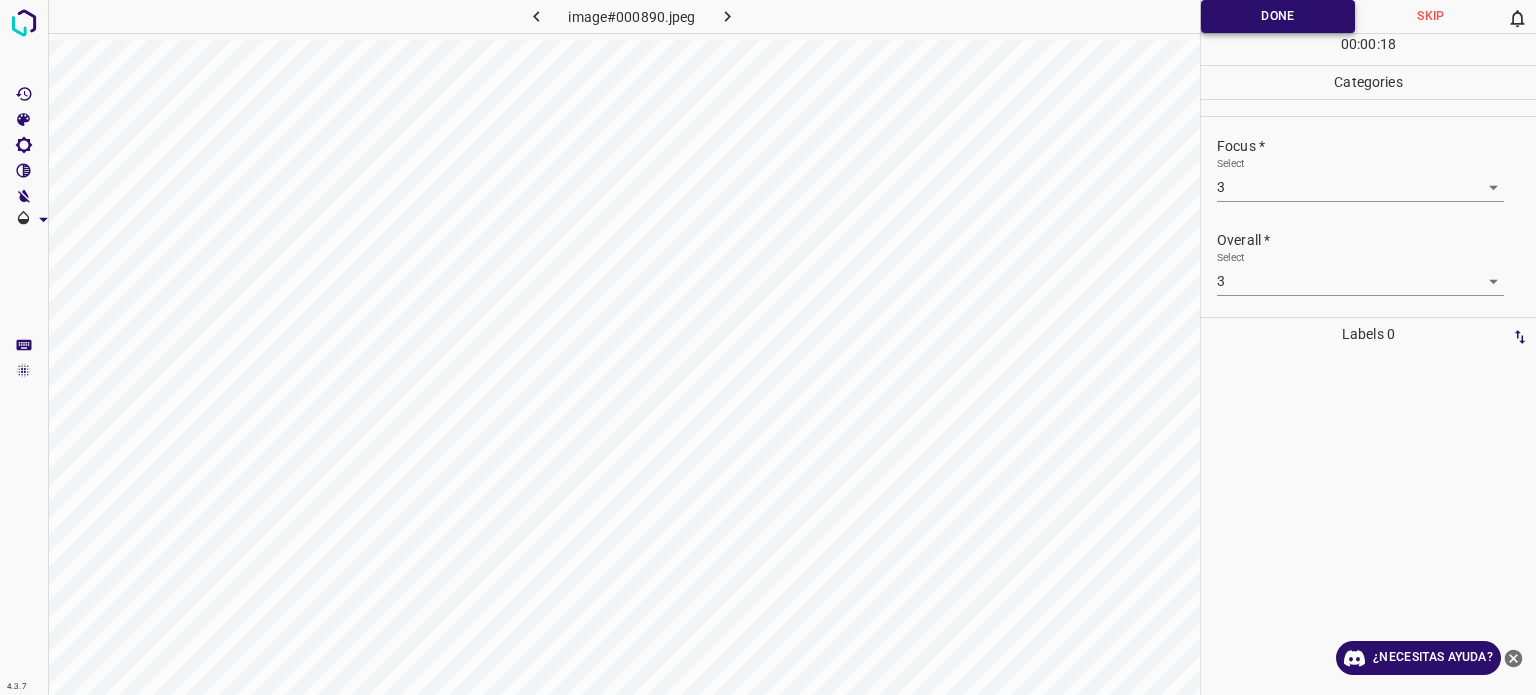 click on "Done" at bounding box center (1278, 16) 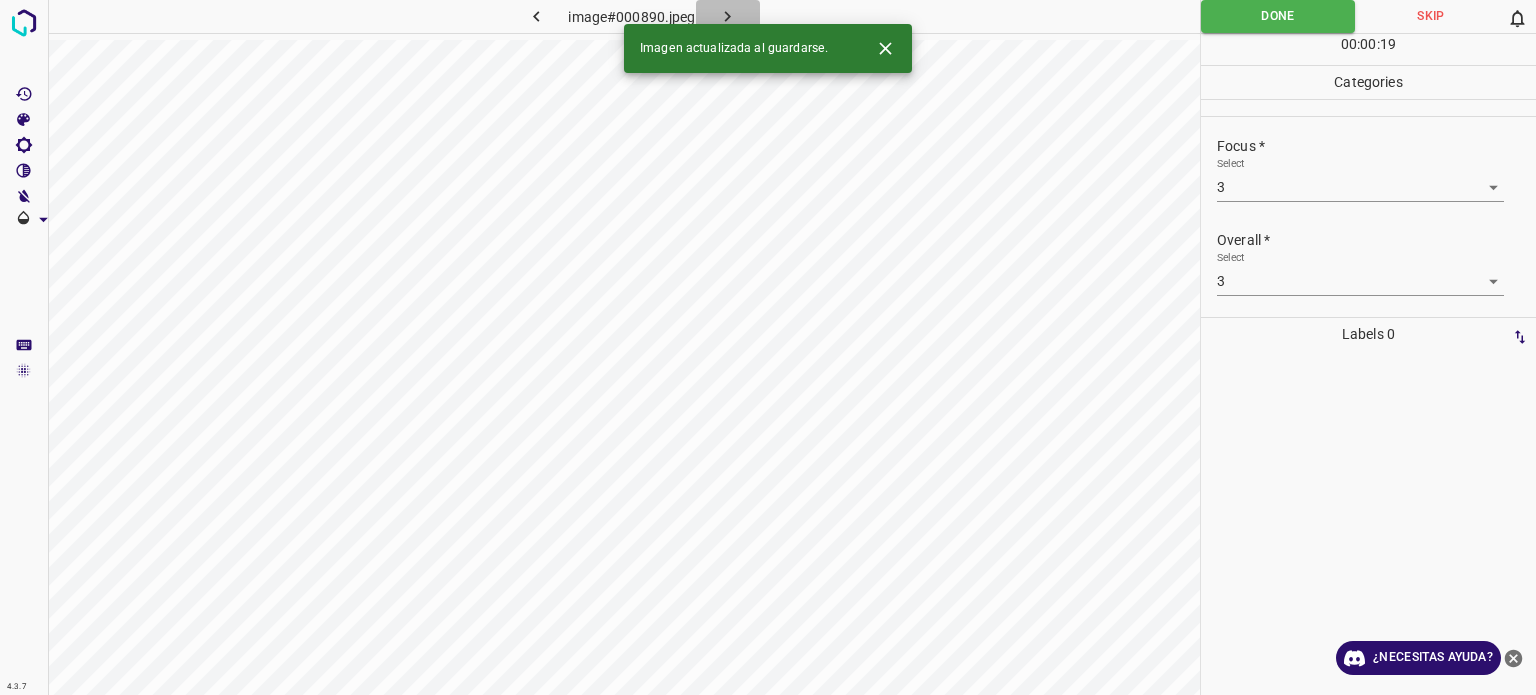 click 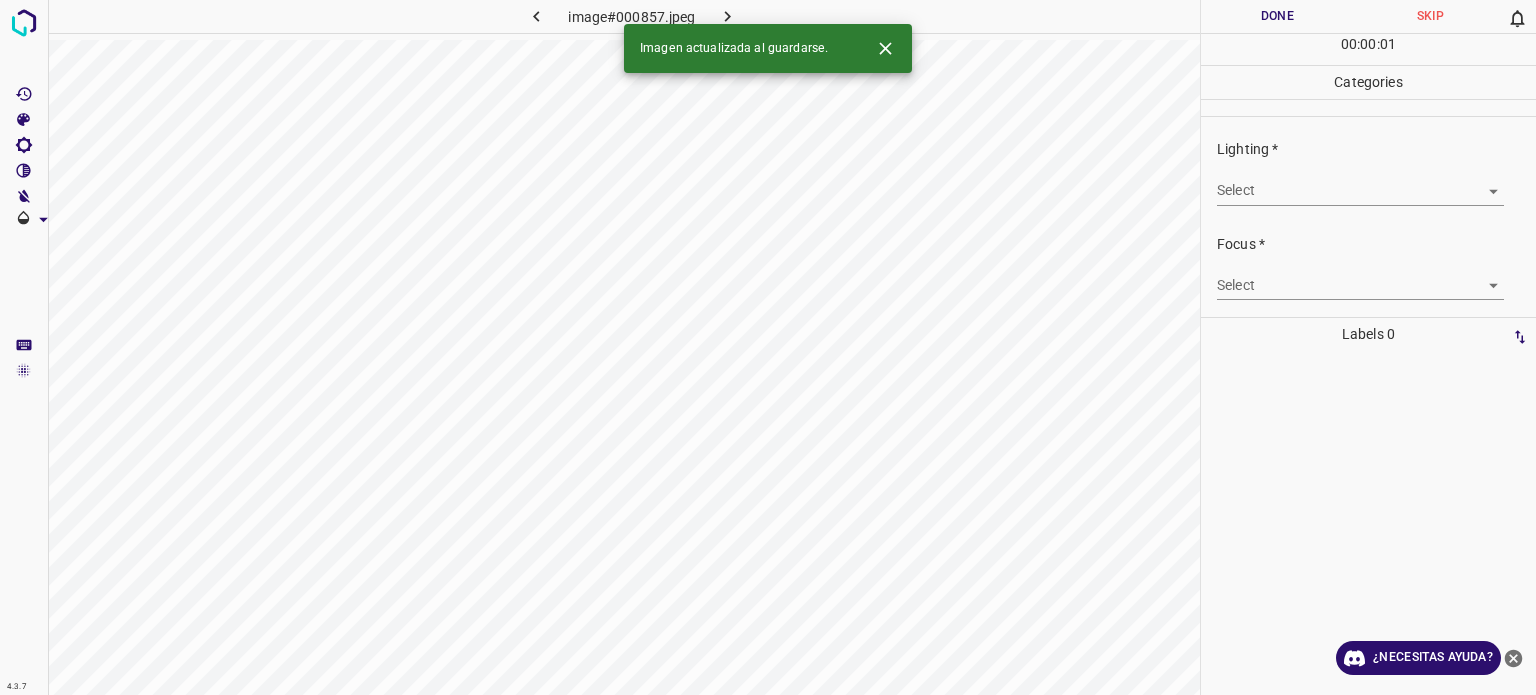 click on "4.3.7 image#000857.jpeg Done Skip 0 00   : 00   : 01   Categories Lighting *  Select ​ Focus *  Select ​ Overall *  Select ​ Labels   0 Categories 1 Lighting 2 Focus 3 Overall Tools Space Change between modes (Draw & Edit) I Auto labeling R Restore zoom M Zoom in N Zoom out Delete Delete selecte label Filters Z Restore filters X Saturation filter C Brightness filter V Contrast filter B Gray scale filter General O Download Imagen actualizada al guardarse. ¿Necesitas ayuda? Texto original Valora esta traducción Tu opinión servirá para ayudar a mejorar el Traductor de Google - Texto - Esconder - Borrar" at bounding box center (768, 347) 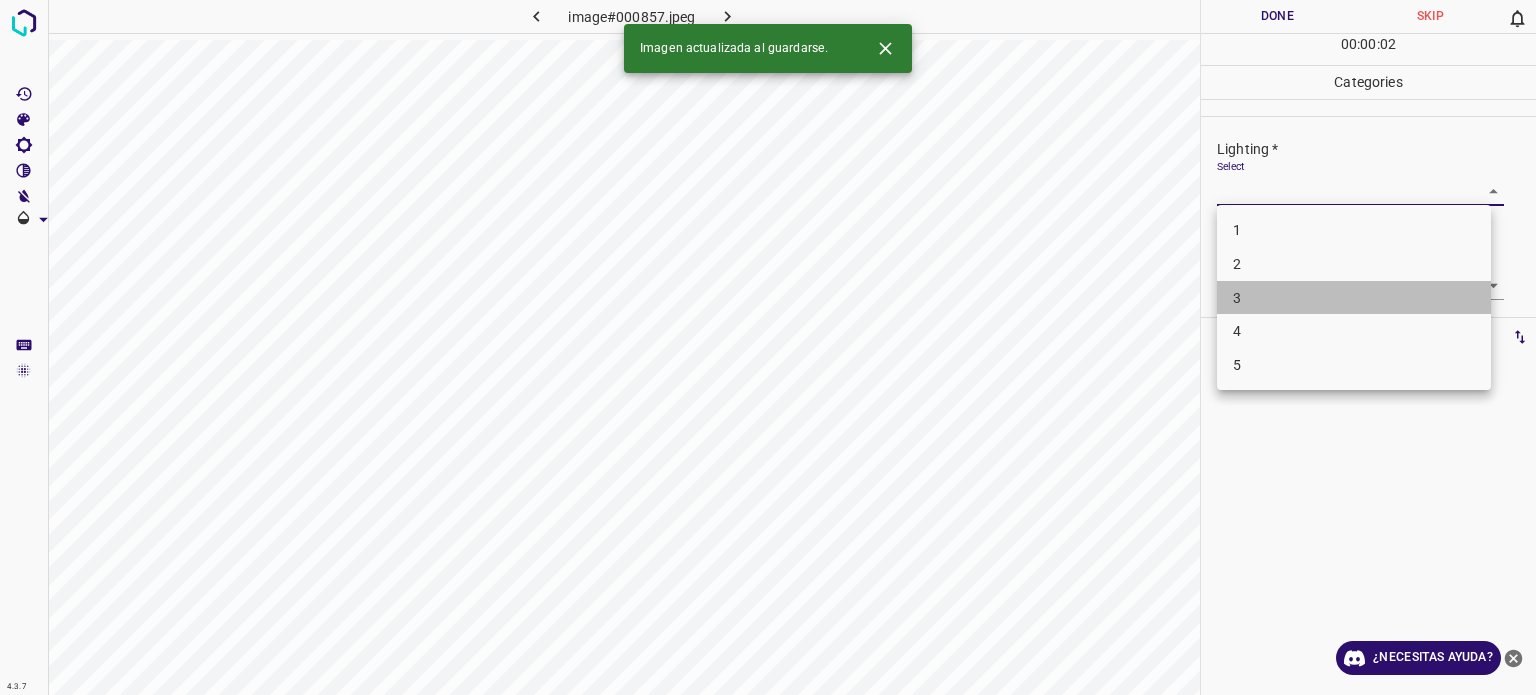 click on "3" at bounding box center [1354, 298] 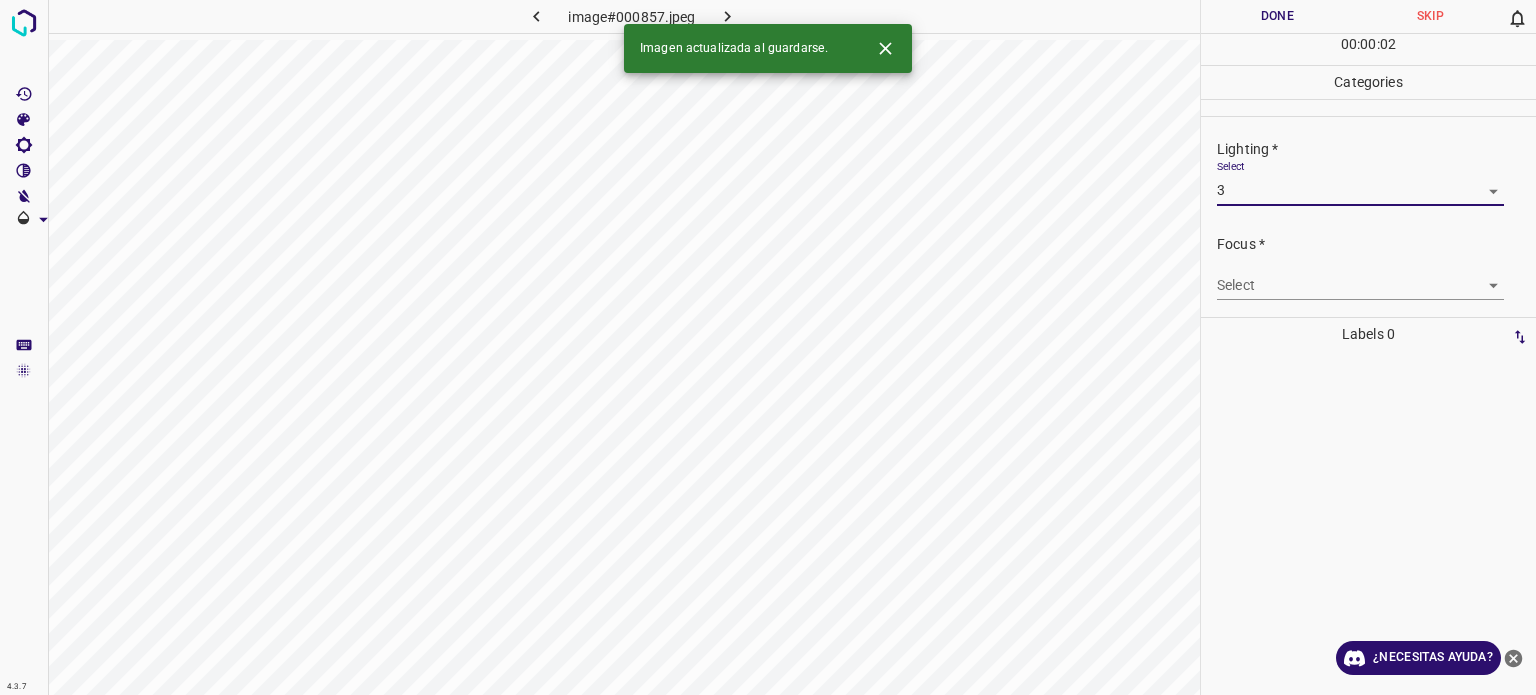 click on "4.3.7 image#000857.jpeg Done Skip 0 00   : 00   : 02   Categories Lighting *  Select 3 3 Focus *  Select ​ Overall *  Select ​ Labels   0 Categories 1 Lighting 2 Focus 3 Overall Tools Space Change between modes (Draw & Edit) I Auto labeling R Restore zoom M Zoom in N Zoom out Delete Delete selecte label Filters Z Restore filters X Saturation filter C Brightness filter V Contrast filter B Gray scale filter General O Download Imagen actualizada al guardarse. ¿Necesitas ayuda? Texto original Valora esta traducción Tu opinión servirá para ayudar a mejorar el Traductor de Google - Texto - Esconder - Borrar" at bounding box center [768, 347] 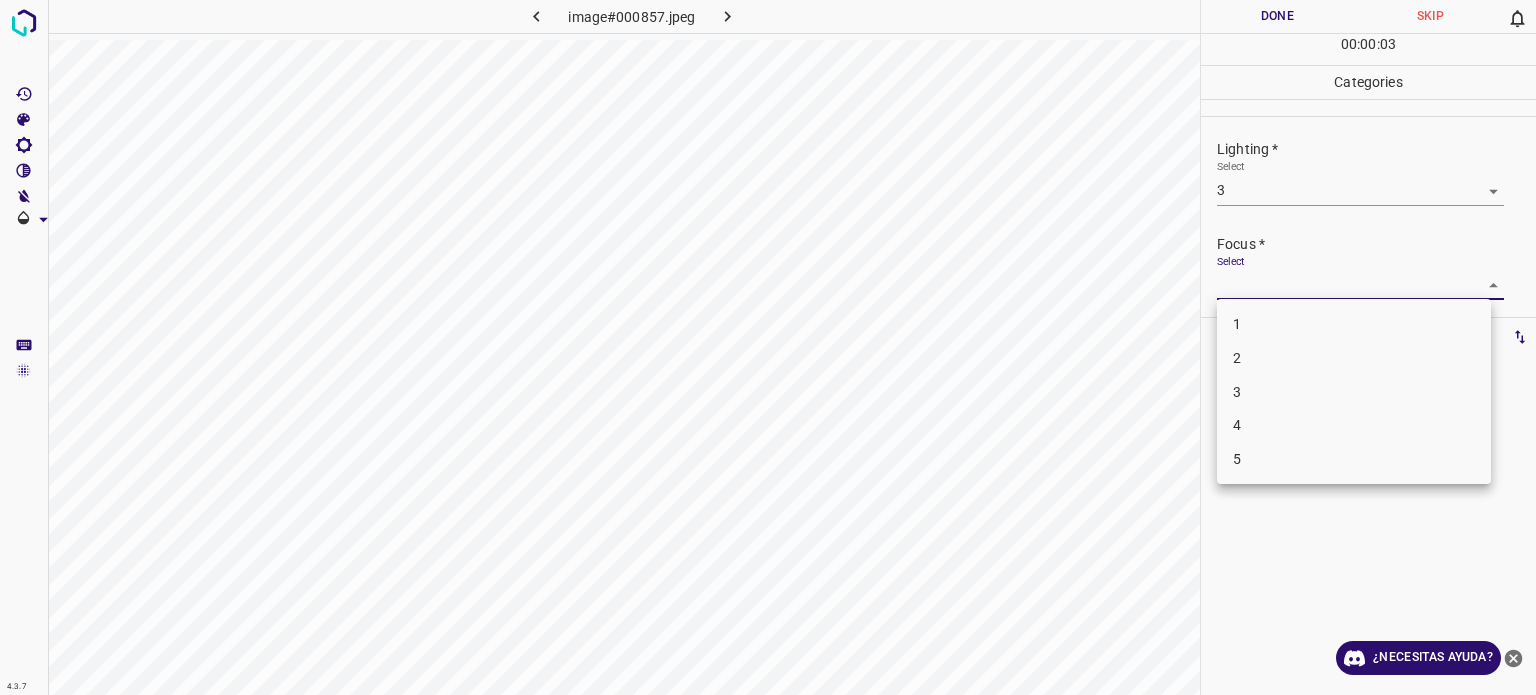 click on "3" at bounding box center [1354, 392] 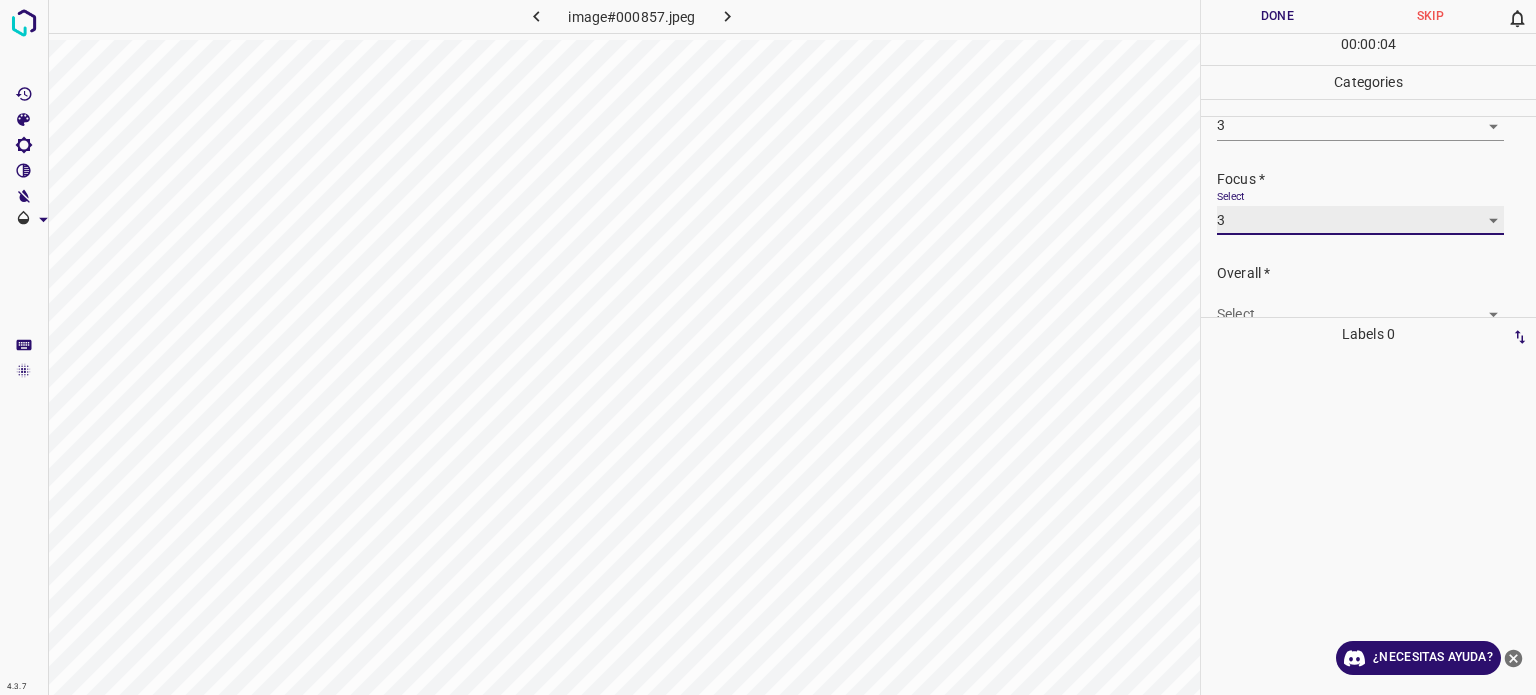 scroll, scrollTop: 98, scrollLeft: 0, axis: vertical 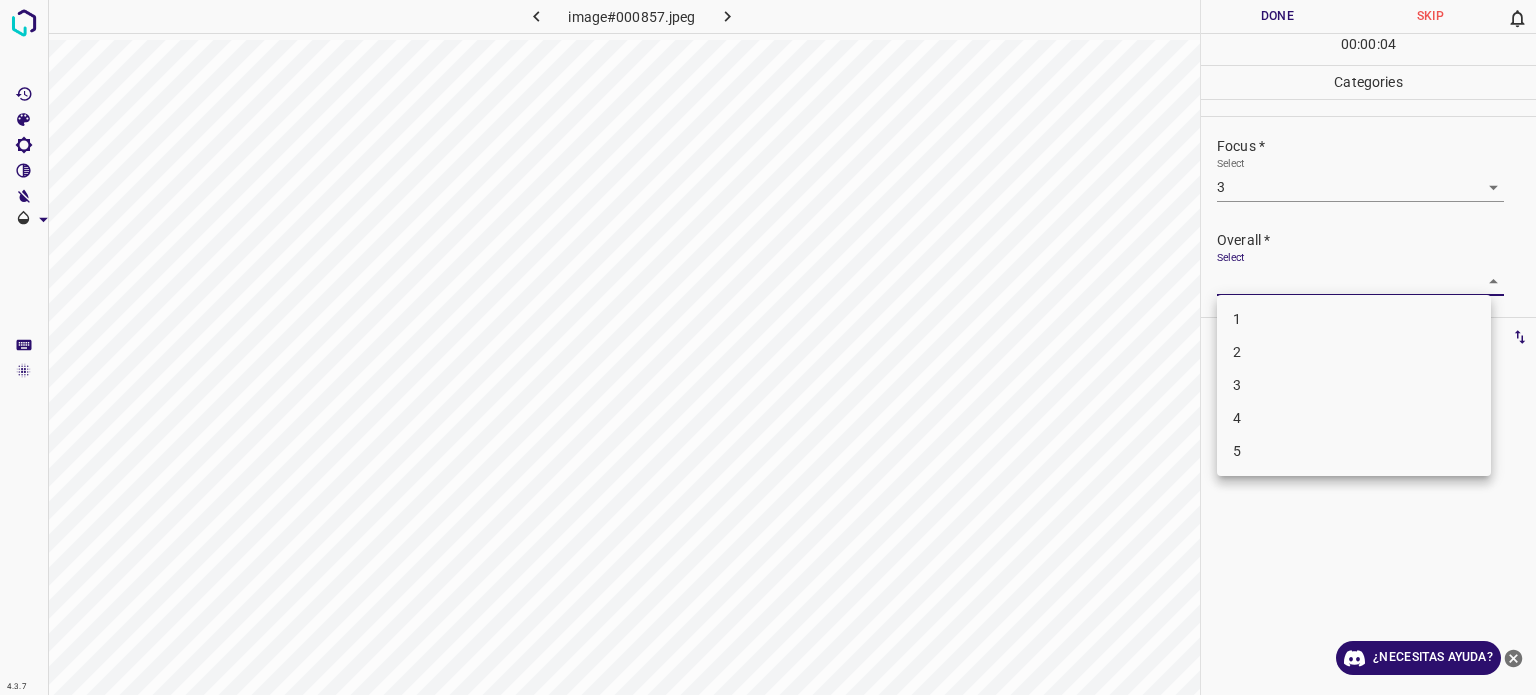 click on "4.3.7 image#000857.jpeg Done Skip 0 00 : 00 : 04 Categories Lighting * Select 3 3 Focus * Select 3 3 Overall * Select ​ Labels 0 Categories 1 Lighting 2 Focus 3 Overall Tools Space Change between modes (Draw & Edit) I Auto labeling R Restore zoom M Zoom in N Zoom out Delete Delete selecte label Filters Z Restore filters X Saturation filter C Brightness filter V Contrast filter B Gray scale filter General O Download ¿Necesitas ayuda? Texto original Valora esta traducción Tu opinión servirá para ayudar a mejorar el Traductor de Google - Texto - Esconder - Borrar 1 2 3 4 5" at bounding box center [768, 347] 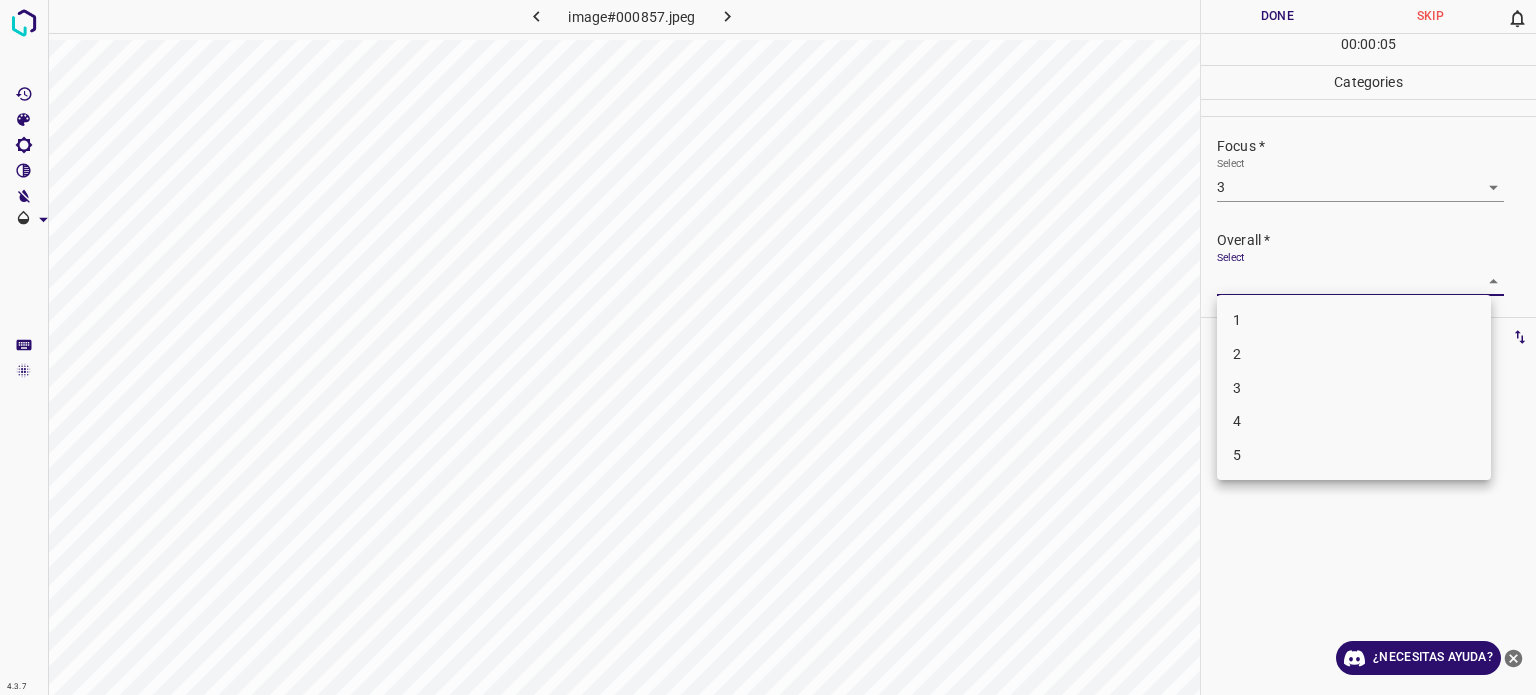 drag, startPoint x: 1247, startPoint y: 392, endPoint x: 1247, endPoint y: 380, distance: 12 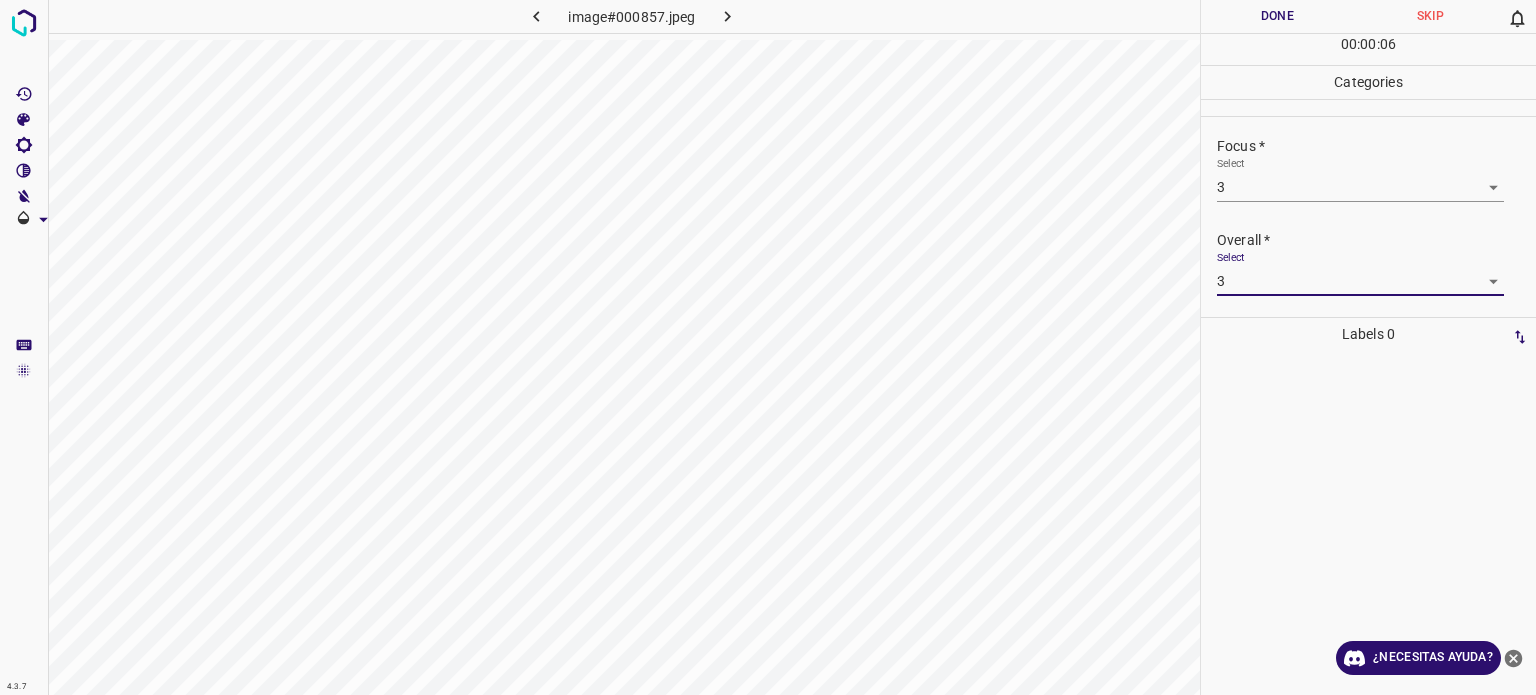 click on "Done" at bounding box center [1277, 16] 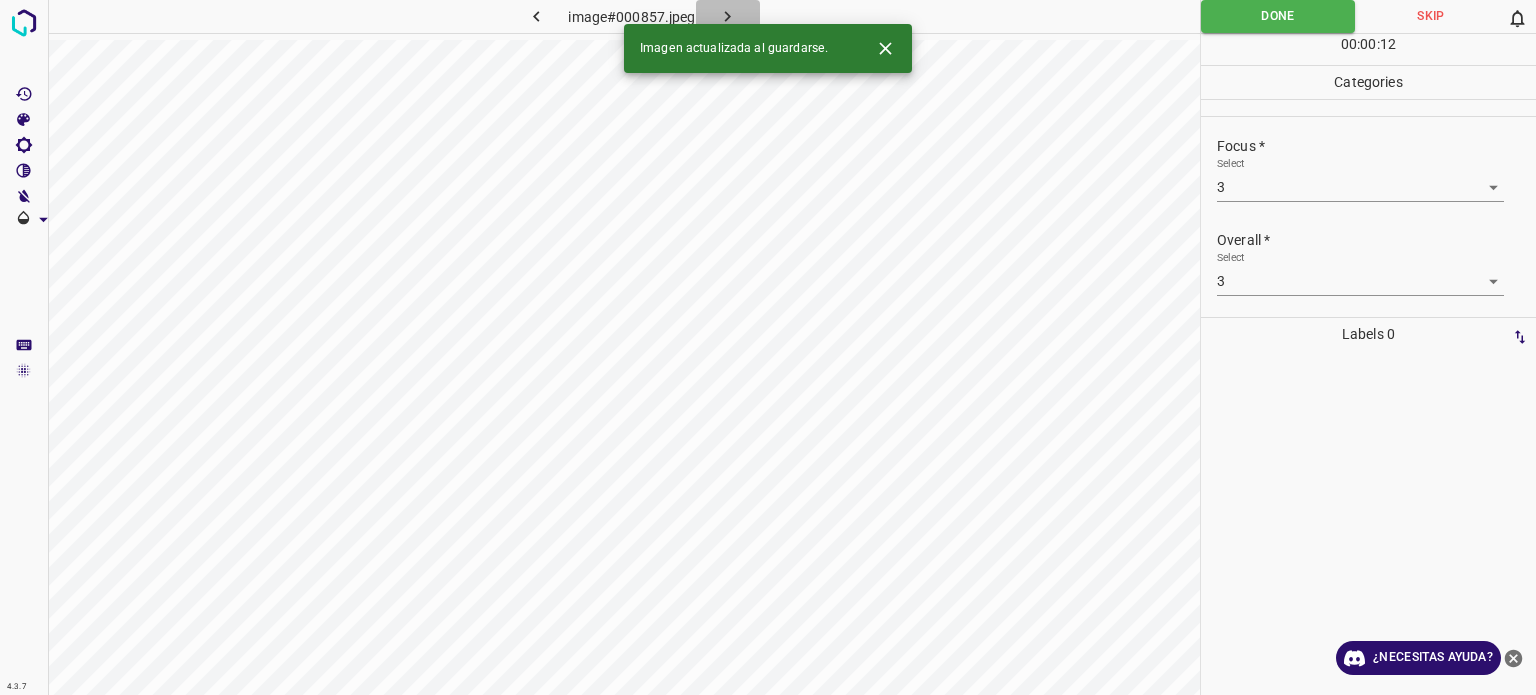 click 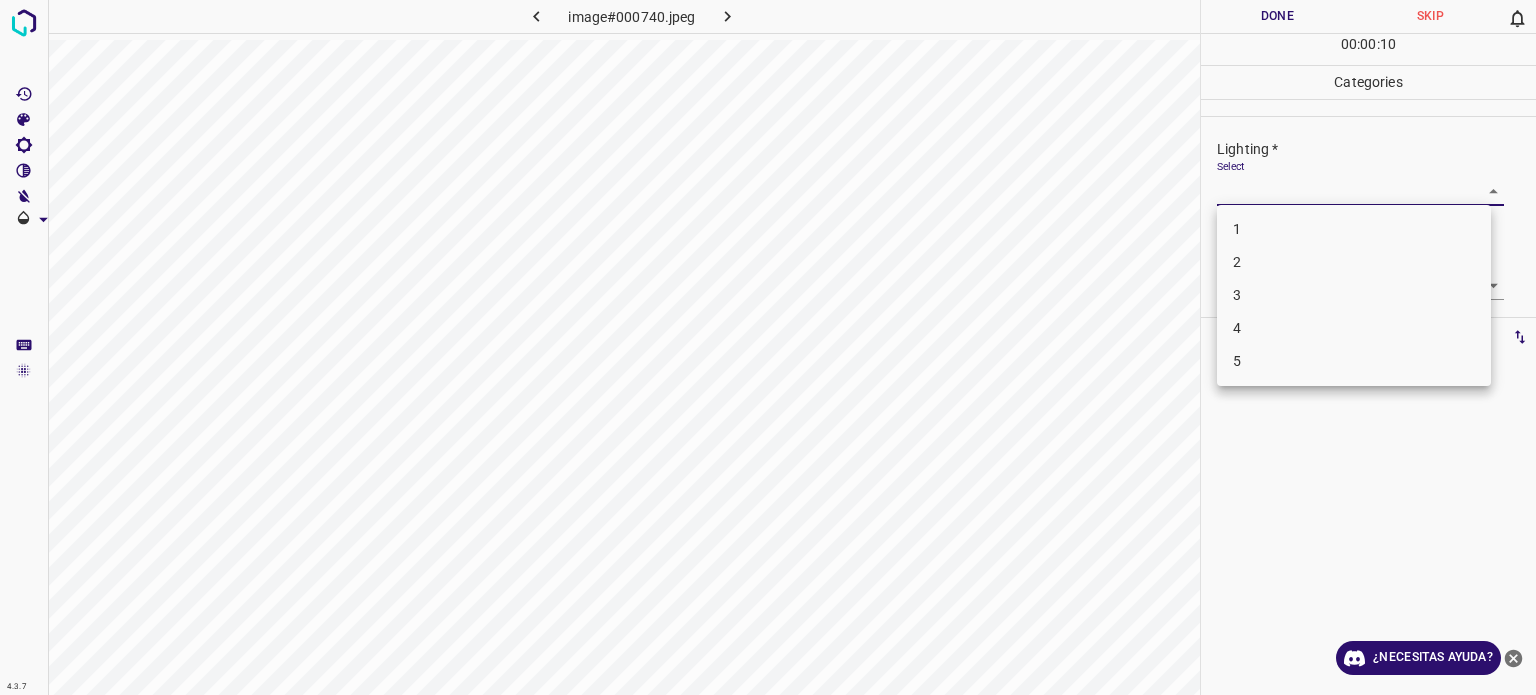click on "4.3.7 image#000740.jpeg Done Skip 0 00   : 00   : 10   Categories Lighting *  Select ​ Focus *  Select ​ Overall *  Select ​ Labels   0 Categories 1 Lighting 2 Focus 3 Overall Tools Space Change between modes (Draw & Edit) I Auto labeling R Restore zoom M Zoom in N Zoom out Delete Delete selecte label Filters Z Restore filters X Saturation filter C Brightness filter V Contrast filter B Gray scale filter General O Download ¿Necesitas ayuda? Texto original Valora esta traducción Tu opinión servirá para ayudar a mejorar el Traductor de Google - Texto - Esconder - Borrar 1 2 3 4 5" at bounding box center (768, 347) 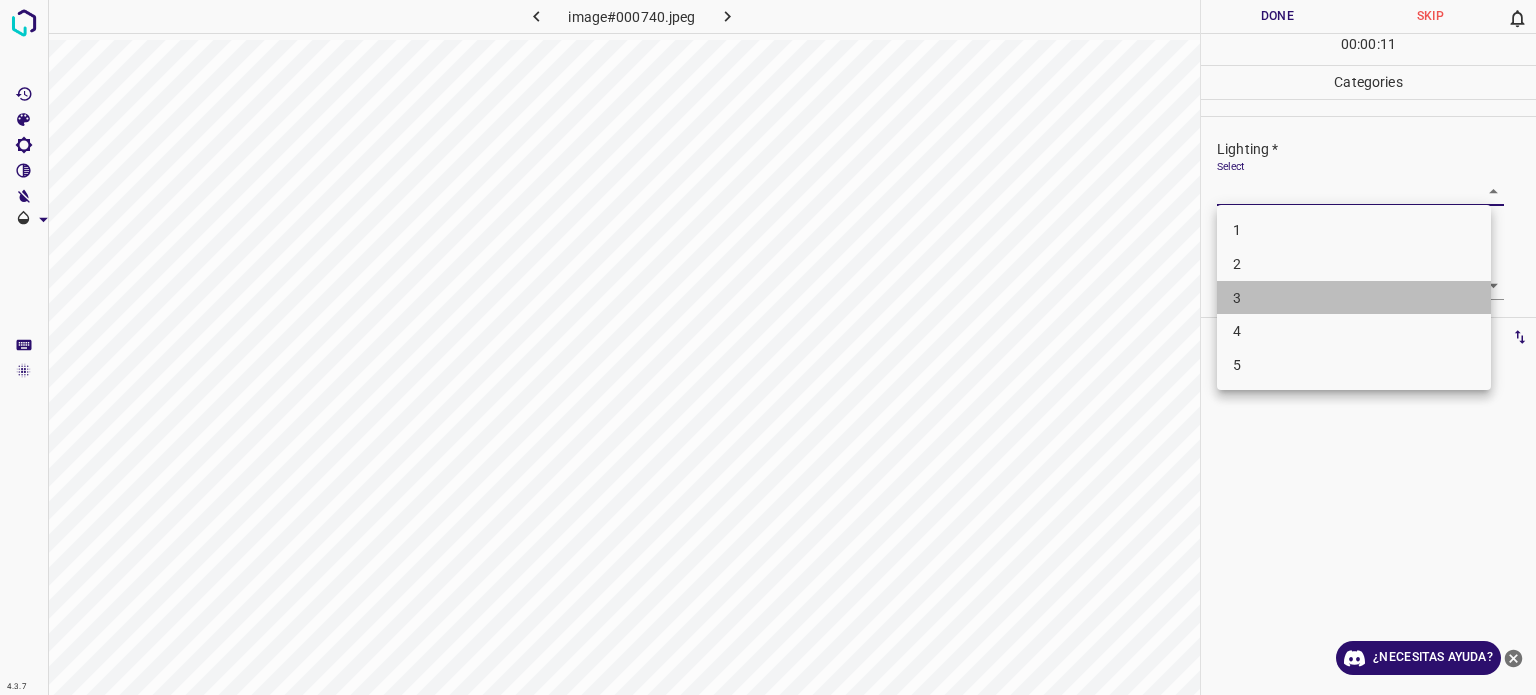 click on "3" at bounding box center (1354, 298) 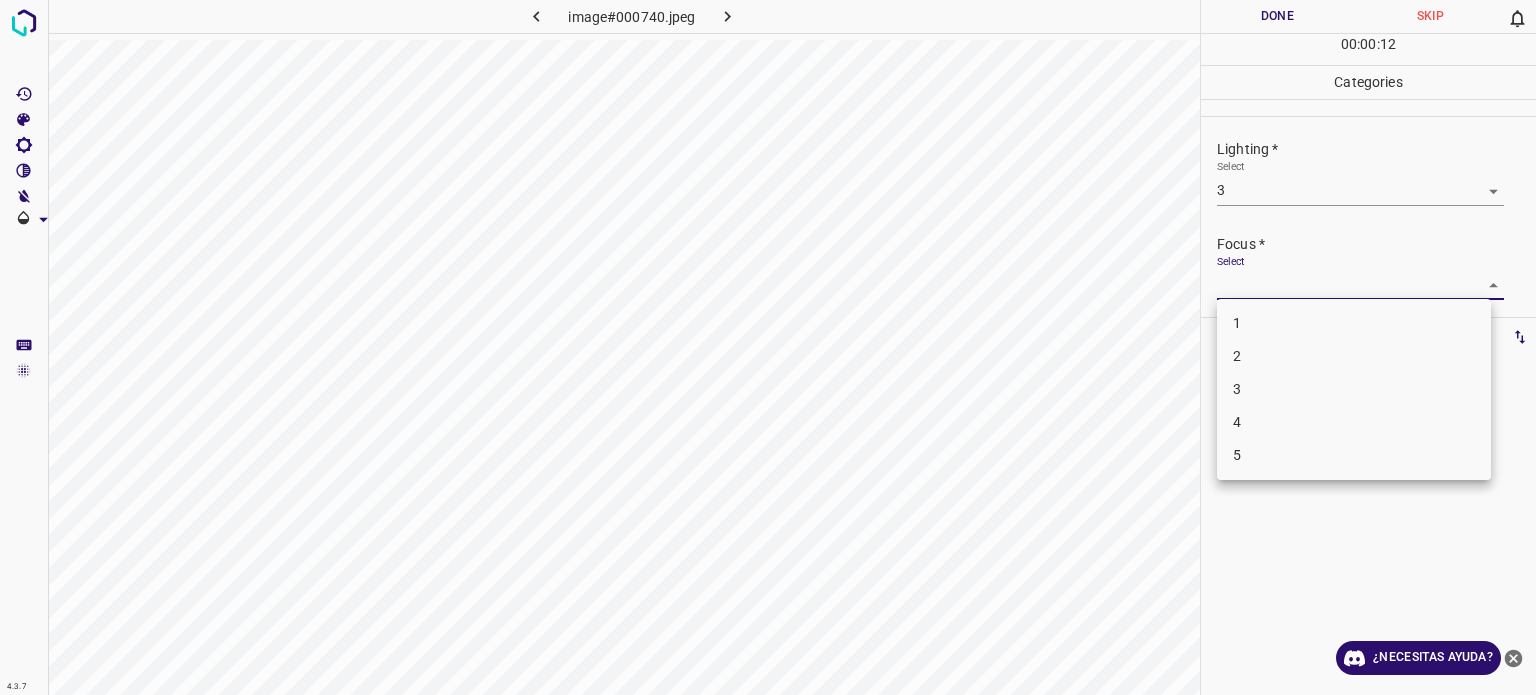 click on "4.3.7 image#000740.jpeg Done Skip 0 00   : 00   : 12   Categories Lighting *  Select 3 3 Focus *  Select ​ Overall *  Select ​ Labels   0 Categories 1 Lighting 2 Focus 3 Overall Tools Space Change between modes (Draw & Edit) I Auto labeling R Restore zoom M Zoom in N Zoom out Delete Delete selecte label Filters Z Restore filters X Saturation filter C Brightness filter V Contrast filter B Gray scale filter General O Download ¿Necesitas ayuda? Texto original Valora esta traducción Tu opinión servirá para ayudar a mejorar el Traductor de Google - Texto - Esconder - Borrar 1 2 3 4 5" at bounding box center (768, 347) 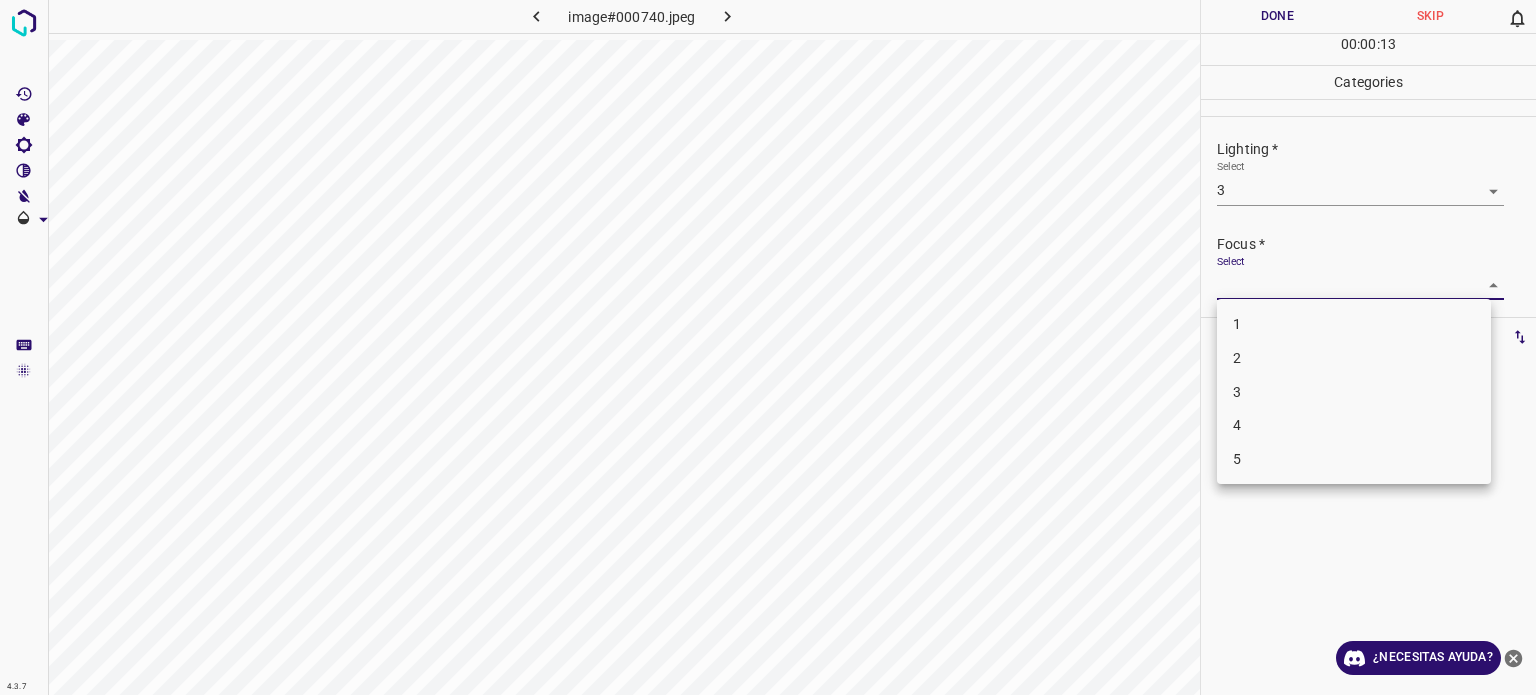 drag, startPoint x: 1247, startPoint y: 405, endPoint x: 1244, endPoint y: 379, distance: 26.172504 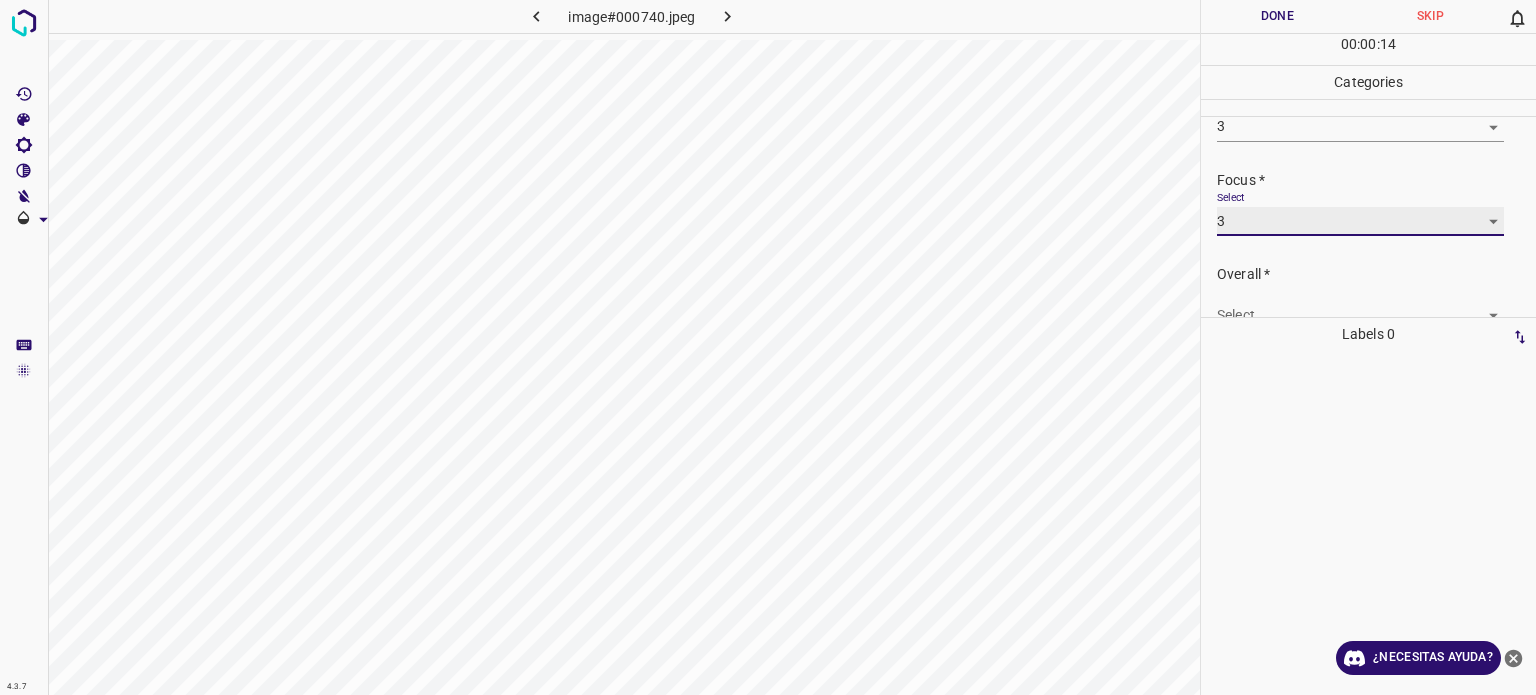 scroll, scrollTop: 98, scrollLeft: 0, axis: vertical 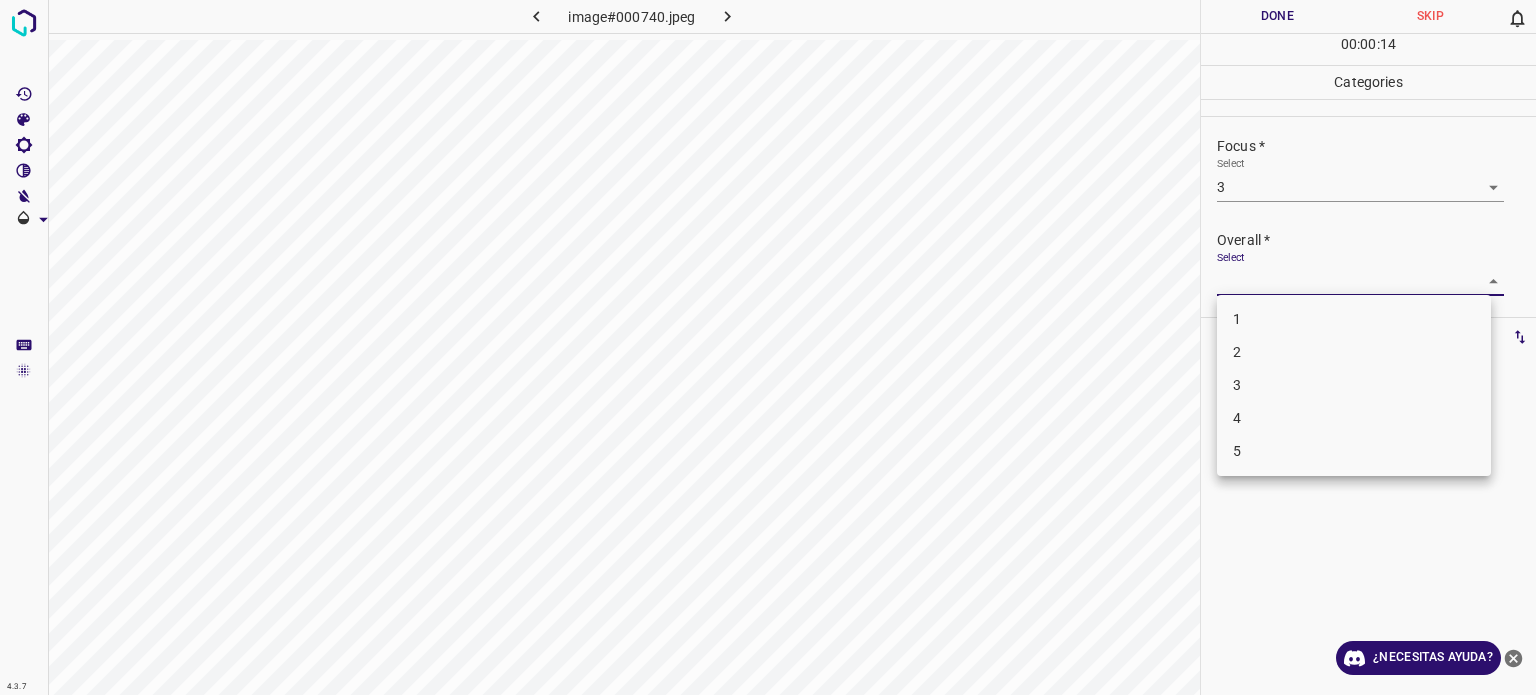 click on "4.3.7 image#000740.jpeg Done Skip 0 00   : 00   : 14   Categories Lighting *  Select 3 3 Focus *  Select 3 3 Overall *  Select ​ Labels   0 Categories 1 Lighting 2 Focus 3 Overall Tools Space Change between modes (Draw & Edit) I Auto labeling R Restore zoom M Zoom in N Zoom out Delete Delete selecte label Filters Z Restore filters X Saturation filter C Brightness filter V Contrast filter B Gray scale filter General O Download ¿Necesitas ayuda? Texto original Valora esta traducción Tu opinión servirá para ayudar a mejorar el Traductor de Google - Texto - Esconder - Borrar 1 2 3 4 5" at bounding box center [768, 347] 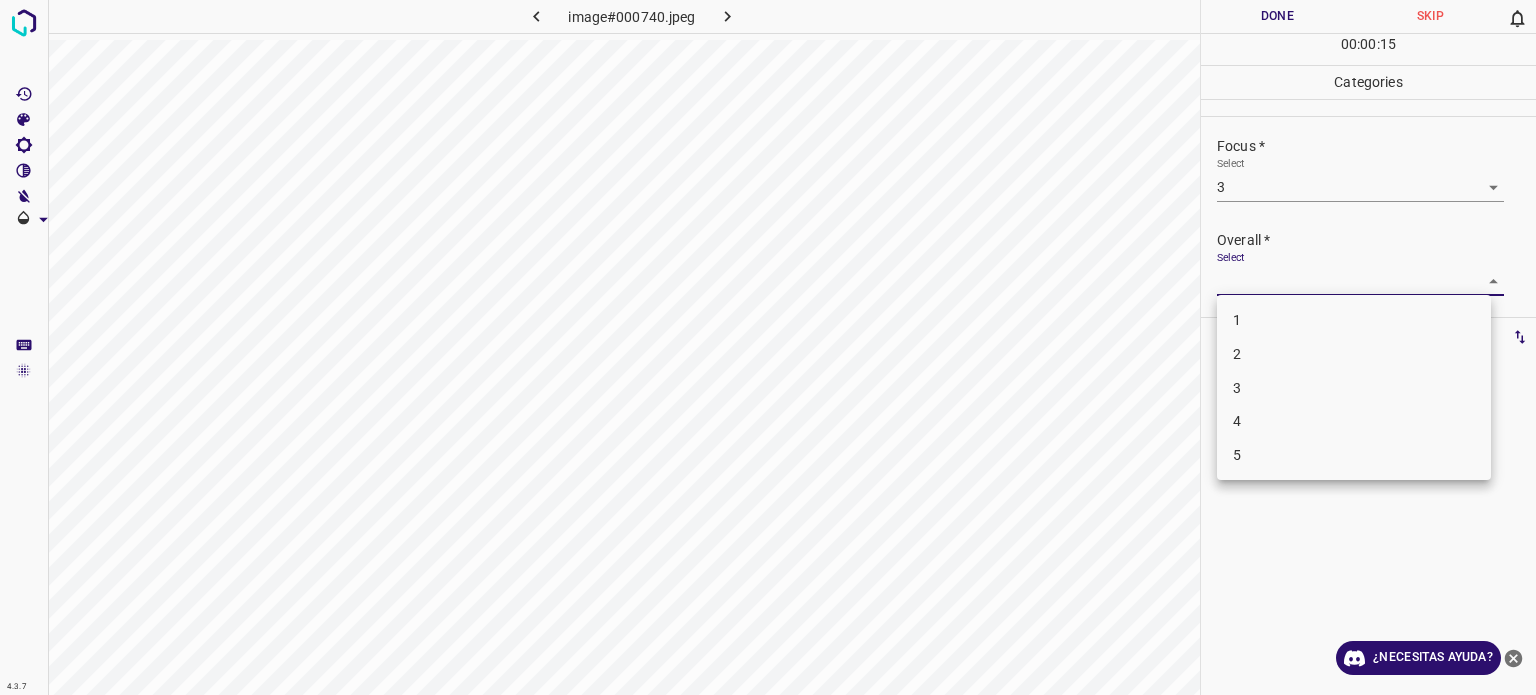 drag, startPoint x: 1241, startPoint y: 380, endPoint x: 1248, endPoint y: 358, distance: 23.086792 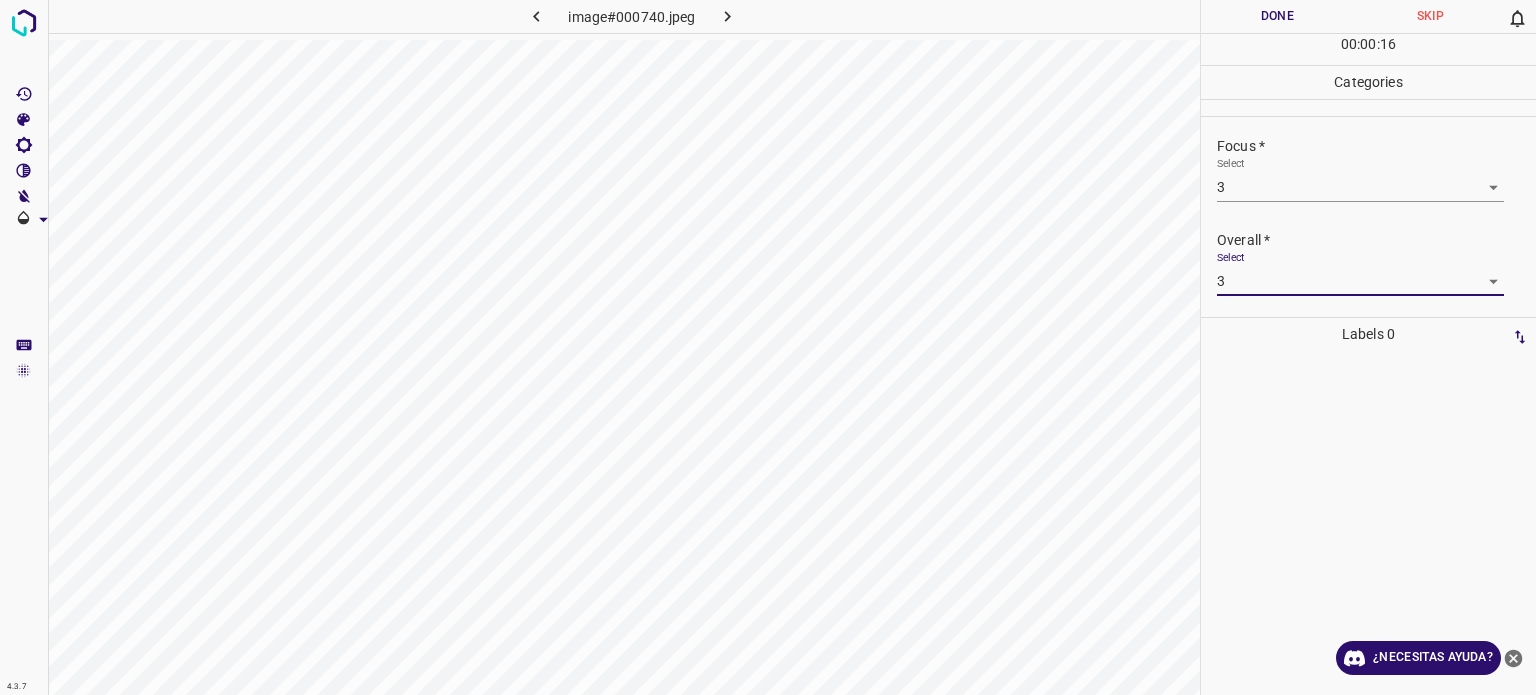 click on "Done" at bounding box center [1277, 16] 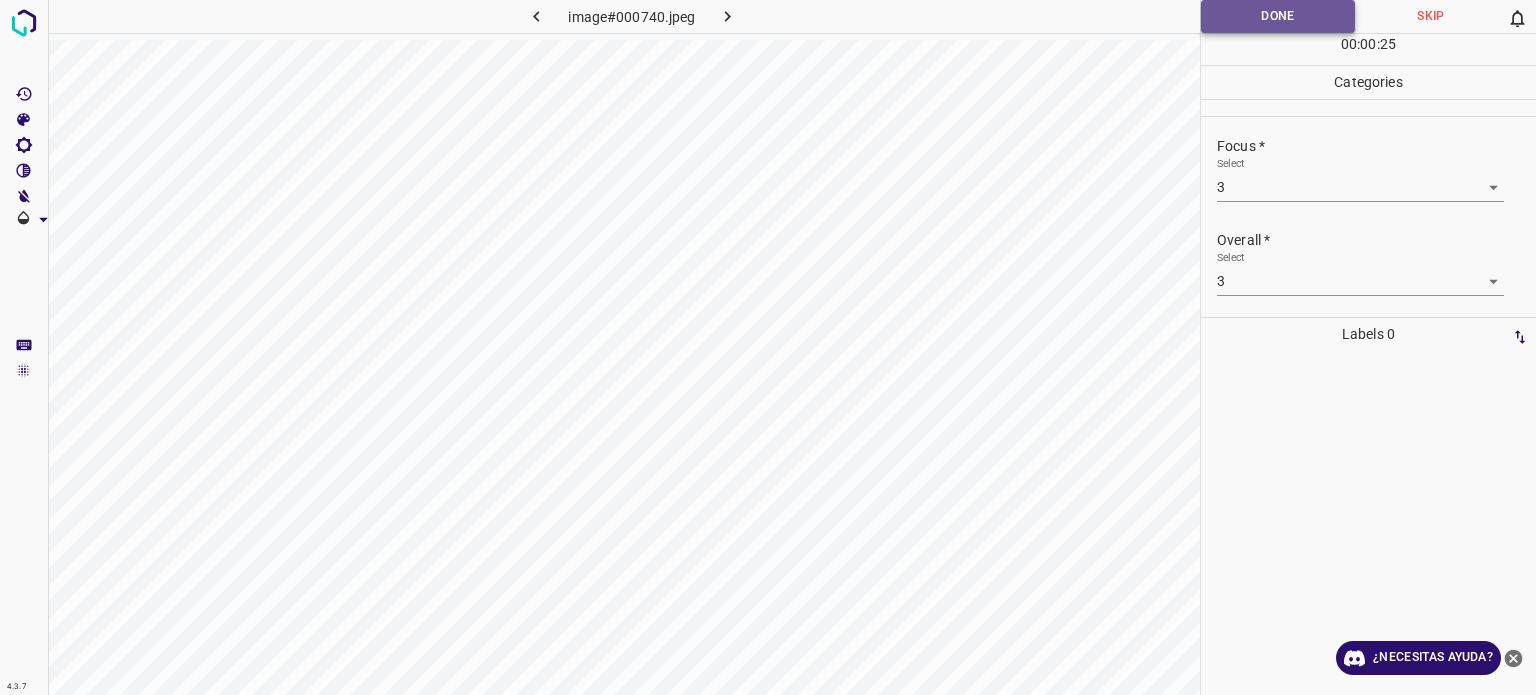 click on "Done" at bounding box center (1278, 16) 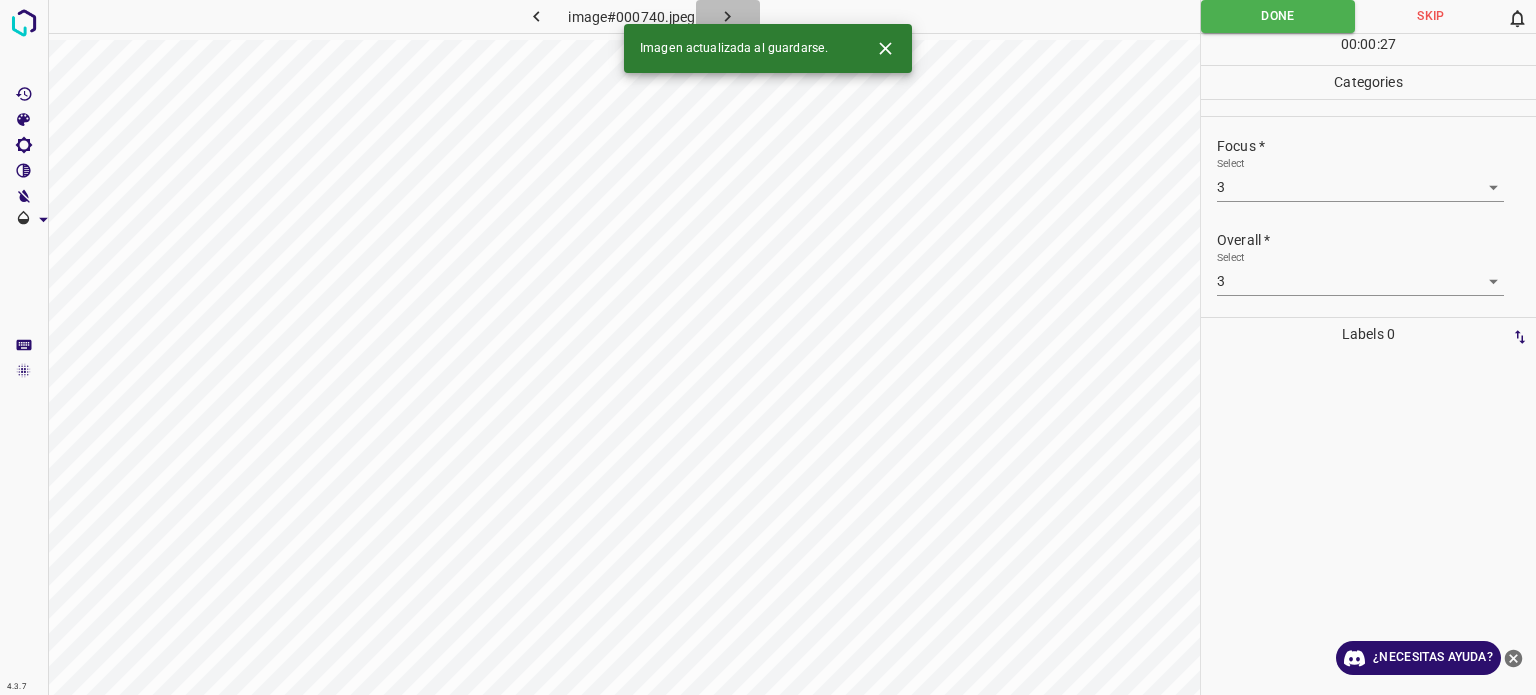 click 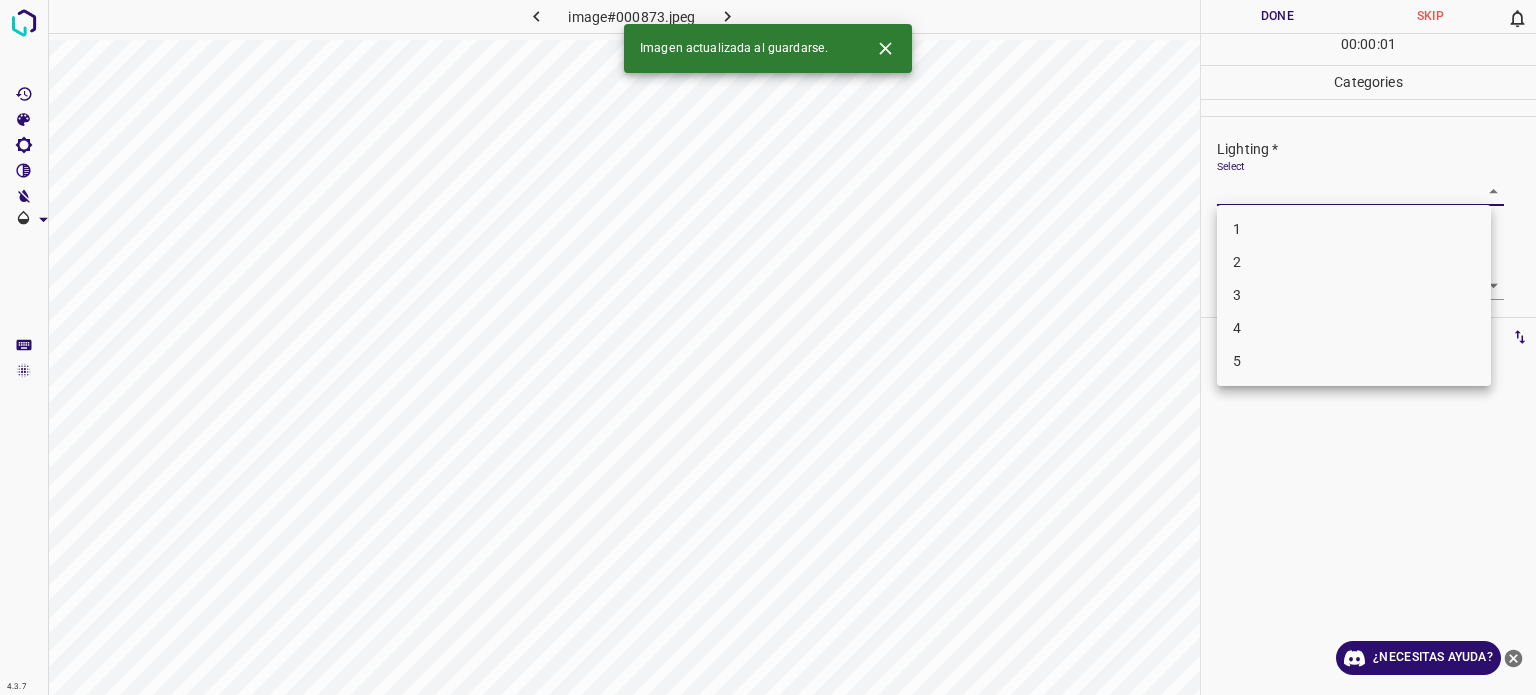click on "4.3.7 image#000873.jpeg Done Skip 0 00 : 00 : 01 Categories Lighting * Select ​ Focus * Select ​ Overall * Select ​ Labels 0 Categories 1 Lighting 2 Focus 3 Overall Tools Space Change between modes (Draw & Edit) I Auto labeling R Restore zoom M Zoom in N Zoom out Delete Delete selecte label Filters Z Restore filters X Saturation filter C Brightness filter V Contrast filter B Gray scale filter General O Download Imagen actualizada al guardarse. ¿Necesitas ayuda? Texto original Valora esta traducción Tu opinión servirá para ayudar a mejorar el Traductor de Google - Texto - Esconder - Borrar 1 2 3 4 5" at bounding box center [768, 347] 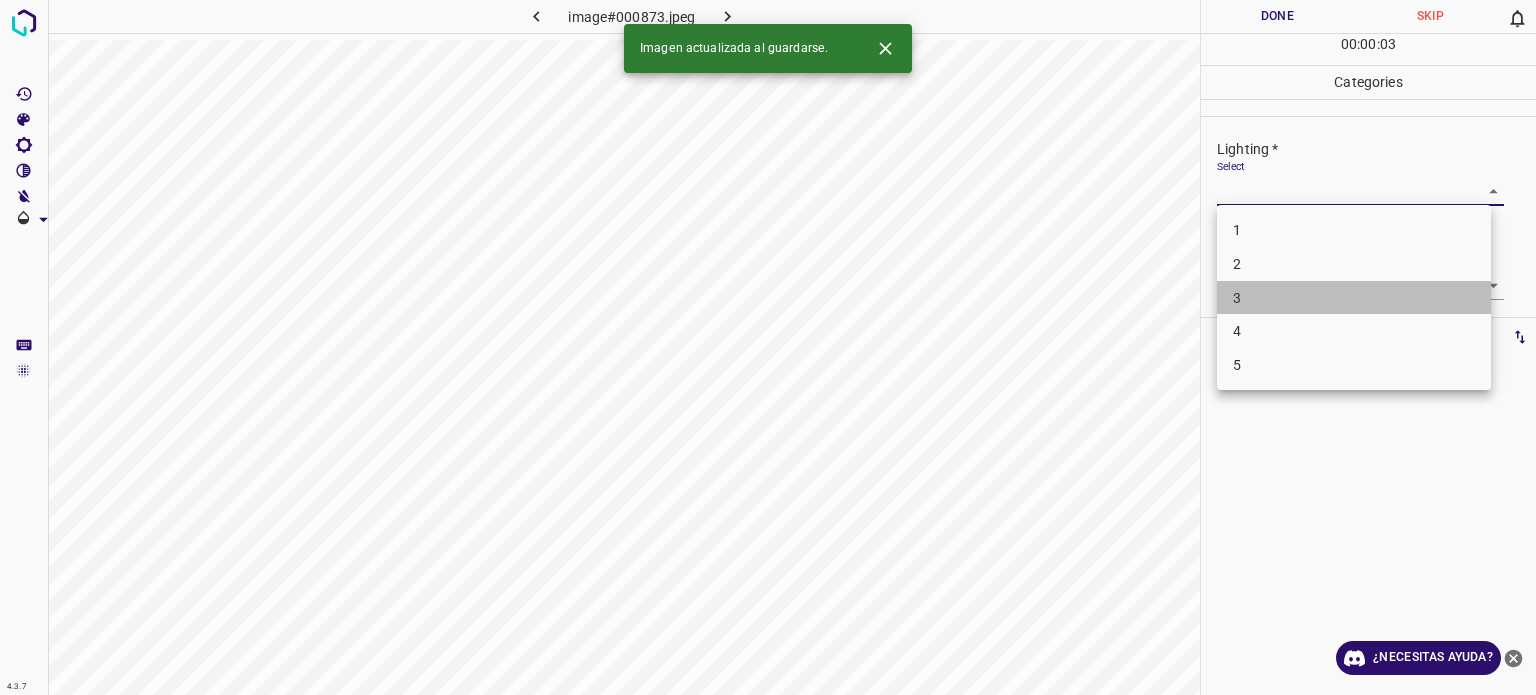 click on "3" at bounding box center (1237, 297) 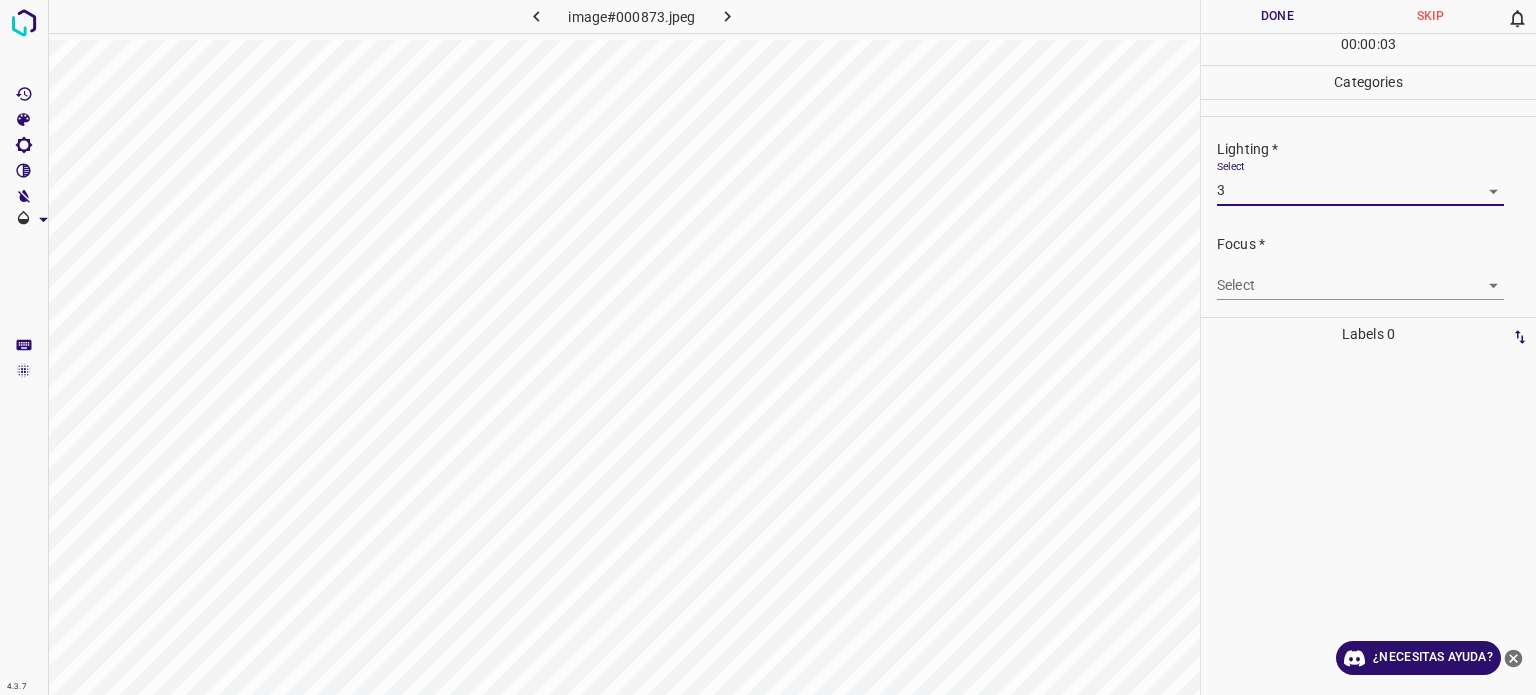 click on "4.3.7 image#000873.jpeg Done Skip 0 00   : 00   : 03   Categories Lighting *  Select 3 3 Focus *  Select ​ Overall *  Select ​ Labels   0 Categories 1 Lighting 2 Focus 3 Overall Tools Space Change between modes (Draw & Edit) I Auto labeling R Restore zoom M Zoom in N Zoom out Delete Delete selecte label Filters Z Restore filters X Saturation filter C Brightness filter V Contrast filter B Gray scale filter General O Download ¿Necesitas ayuda? Texto original Valora esta traducción Tu opinión servirá para ayudar a mejorar el Traductor de Google - Texto - Esconder - Borrar" at bounding box center (768, 347) 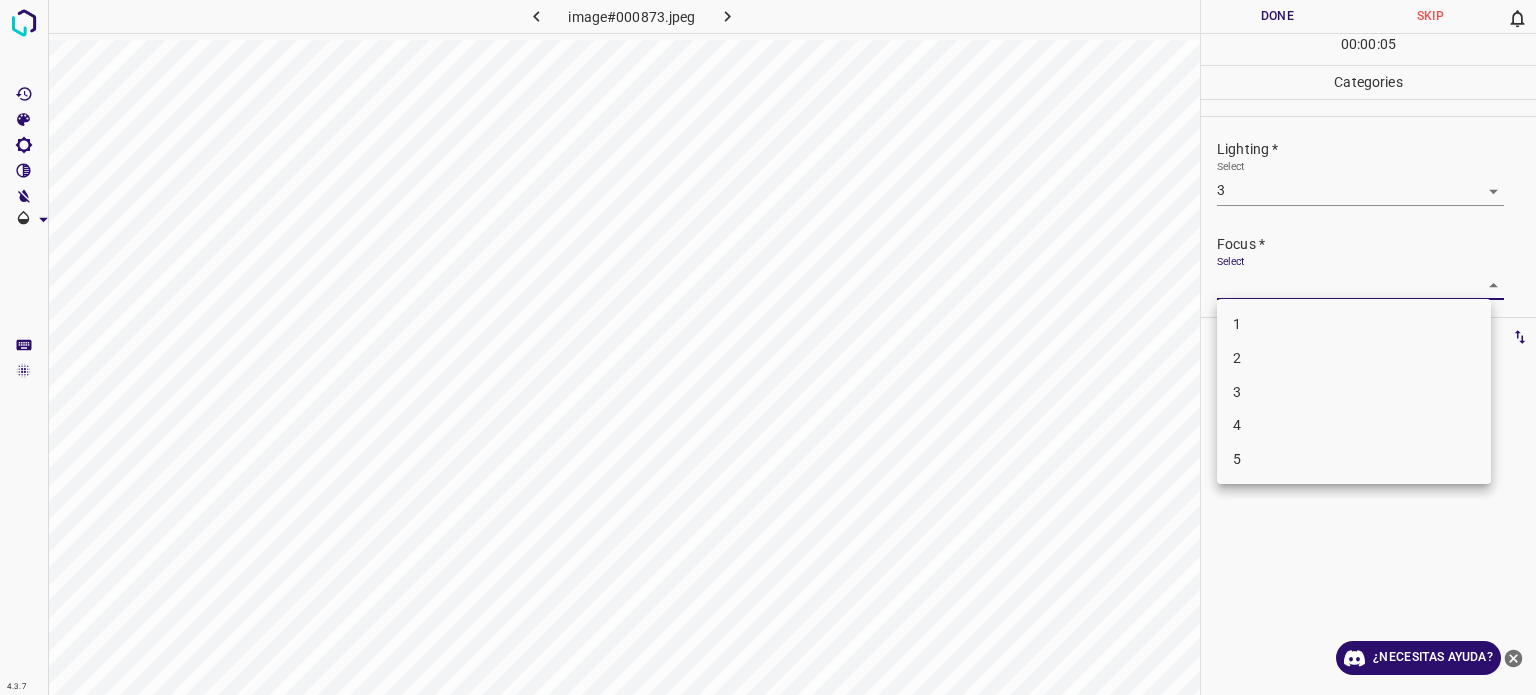 click on "3" at bounding box center [1354, 392] 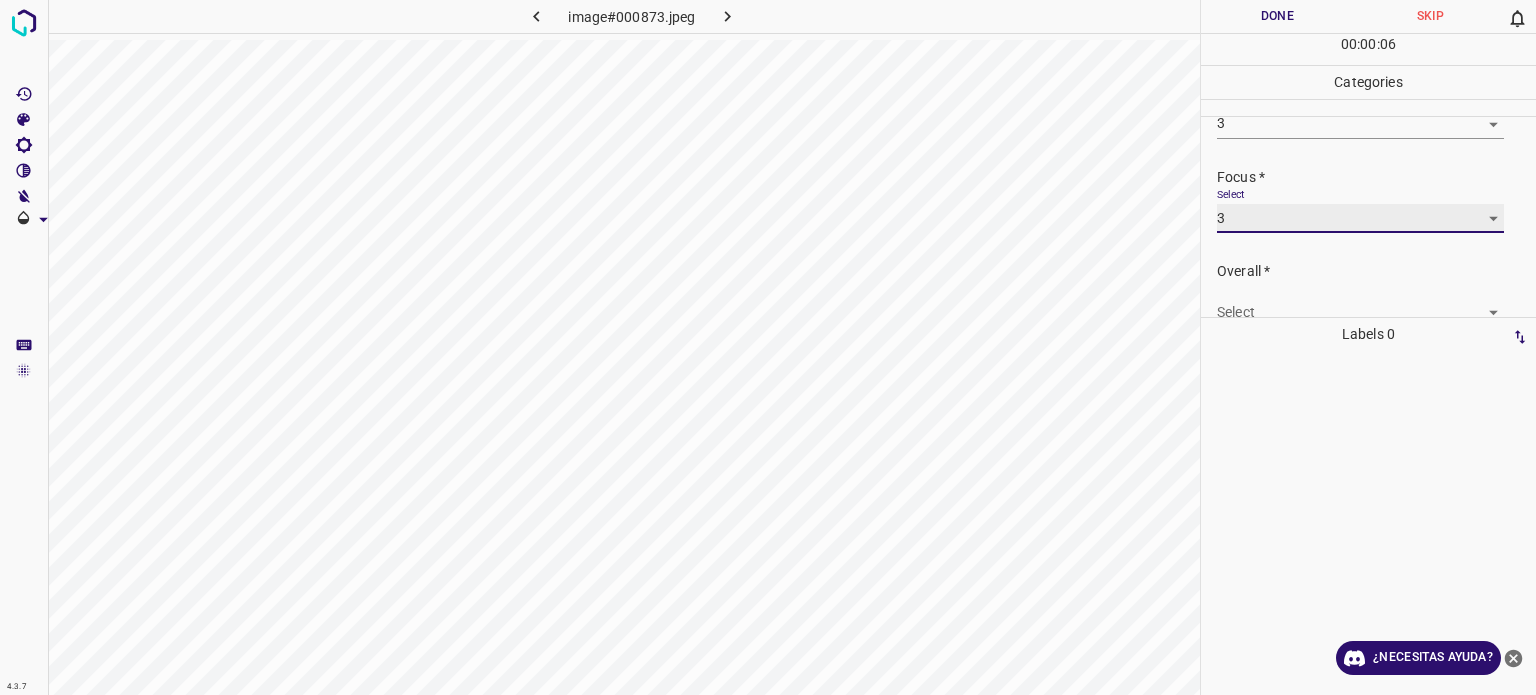 scroll, scrollTop: 98, scrollLeft: 0, axis: vertical 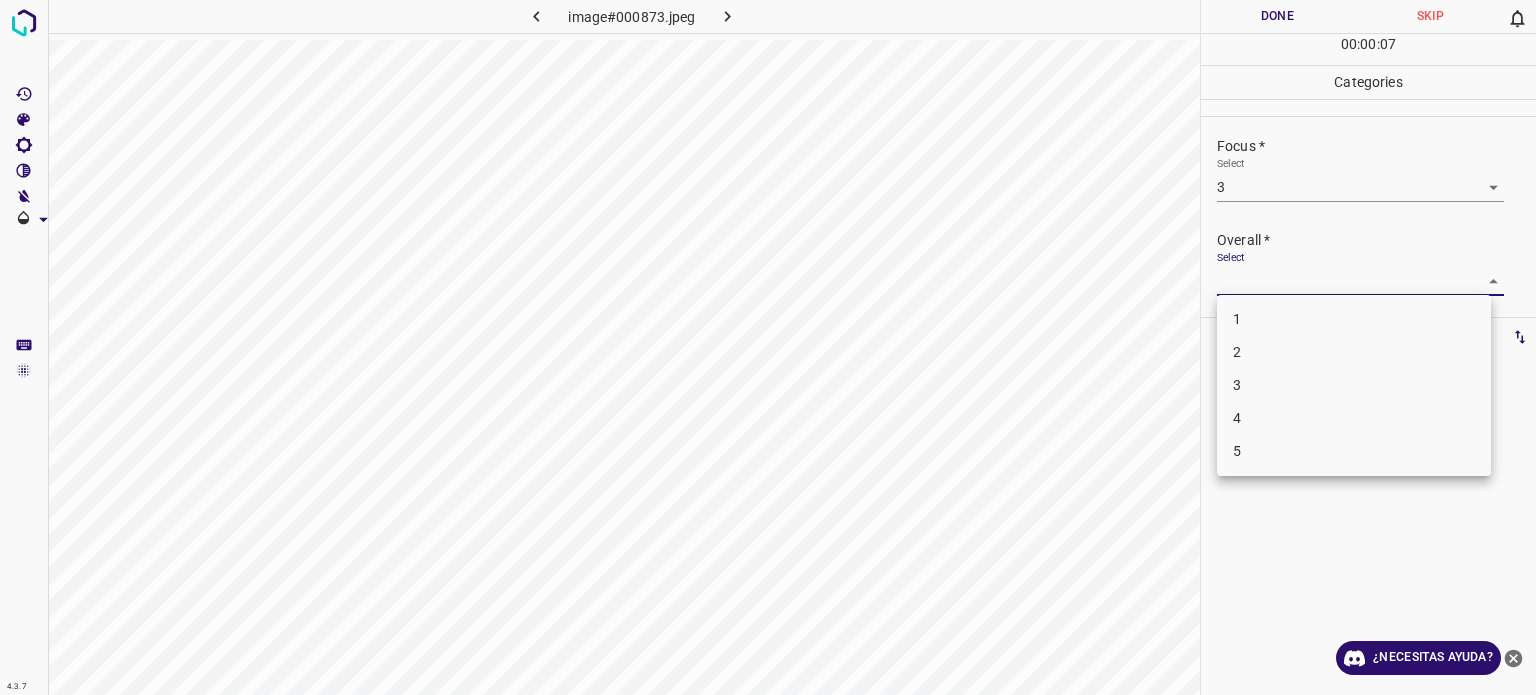 click on "4.3.7 image#000873.jpeg Done Skip 0 00 : 00 : 07 Categories Lighting * Select 3 3 Focus * Select 3 3 Overall * Select Labels 0 Categories 1 Lighting 2 Focus 3 Overall Tools Space Change between modes (Draw & Edit) I Auto labeling R Restore zoom M Zoom in N Zoom out Delete Delete selected label Filters Z Restore filters X Saturation filter C Brightness filter V Contrast filter B Gray scale filter General O Download ¿Necesitas ayuda? Texto original Valora esta traducción Tu opinión servirá para ayudar a mejorar el Traductor de Google - Texto - Esconder - Borrar 1 2 3 4 5" at bounding box center [768, 347] 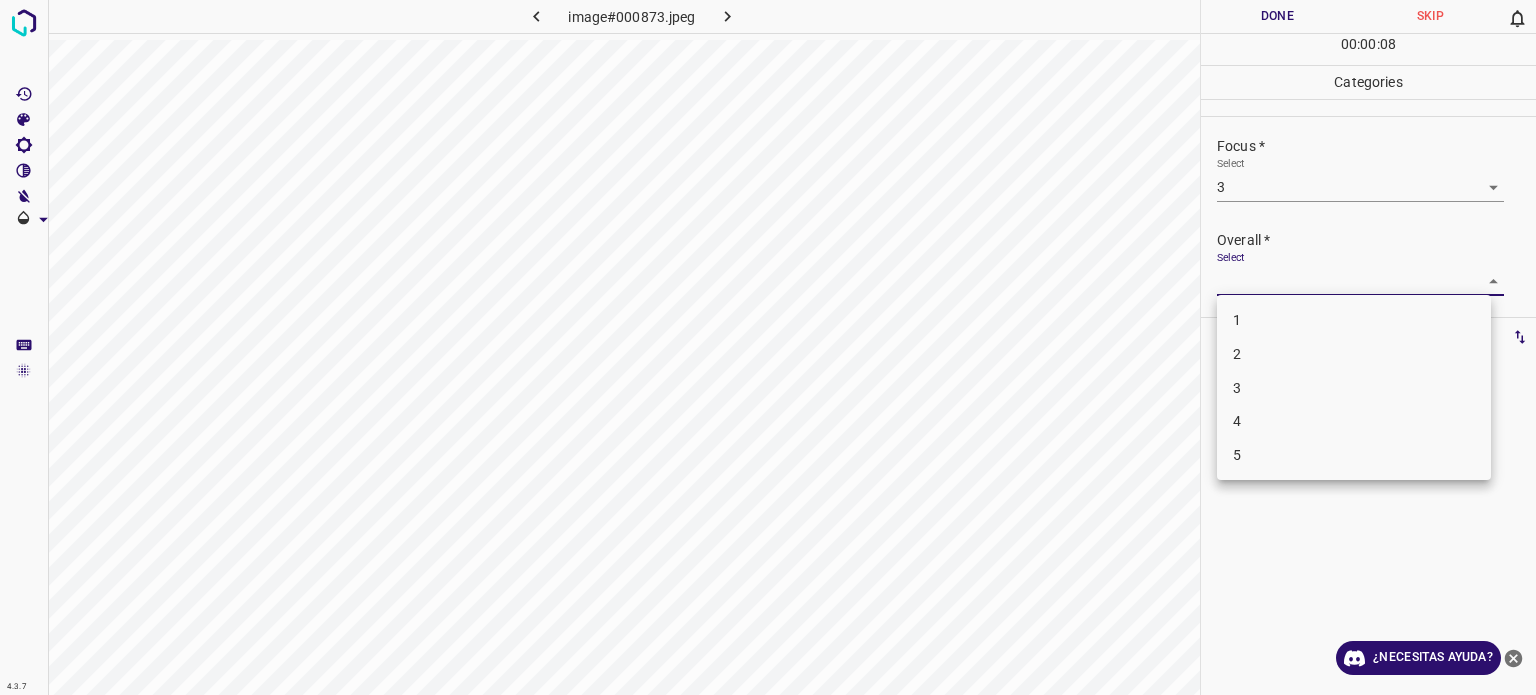drag, startPoint x: 1239, startPoint y: 384, endPoint x: 1229, endPoint y: 312, distance: 72.691124 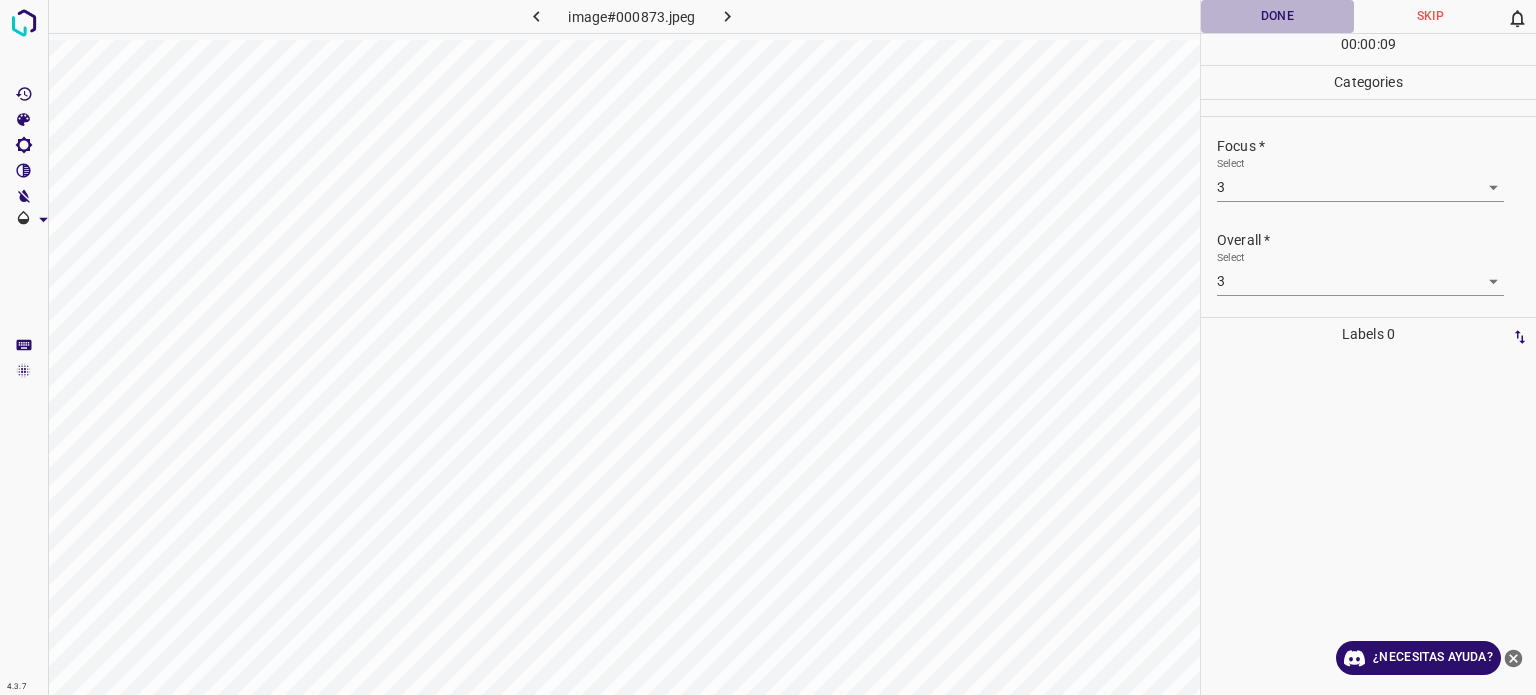 click on "Done" at bounding box center [1277, 16] 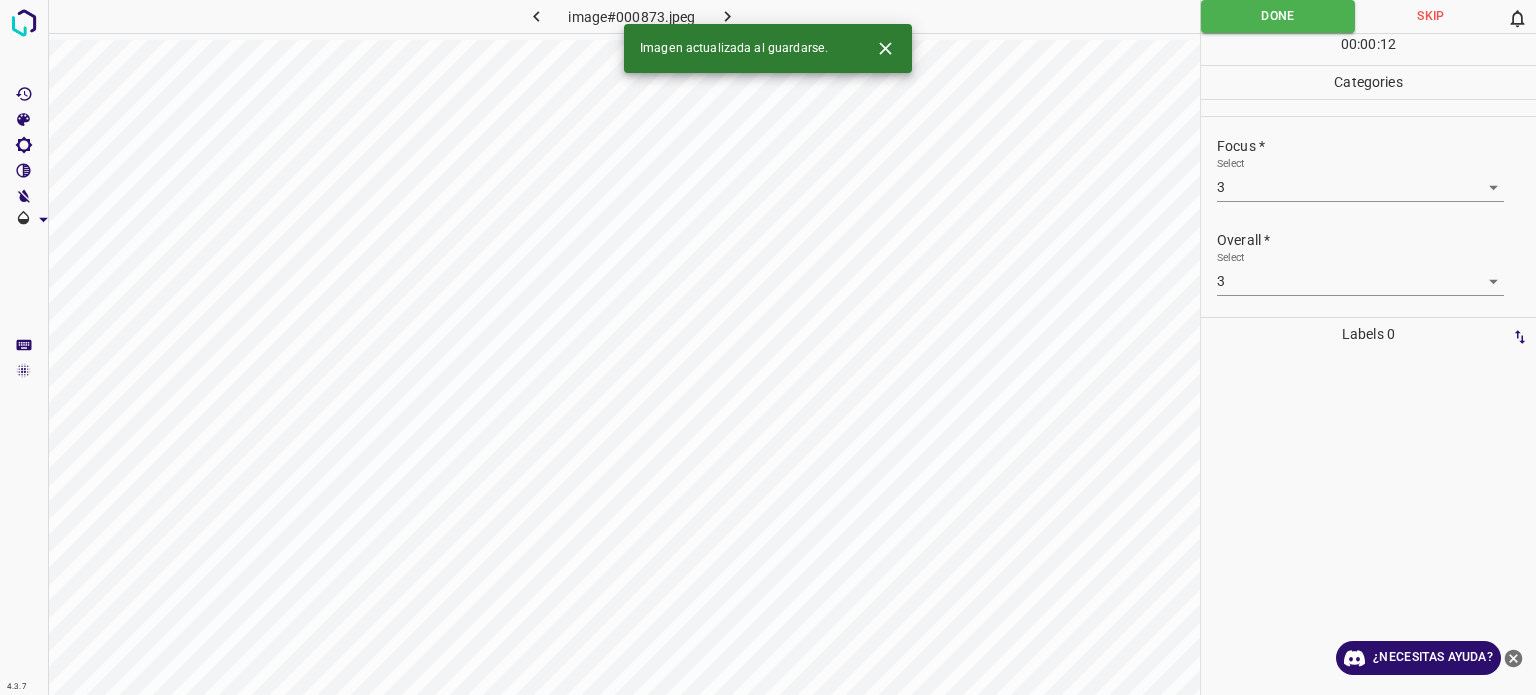 click 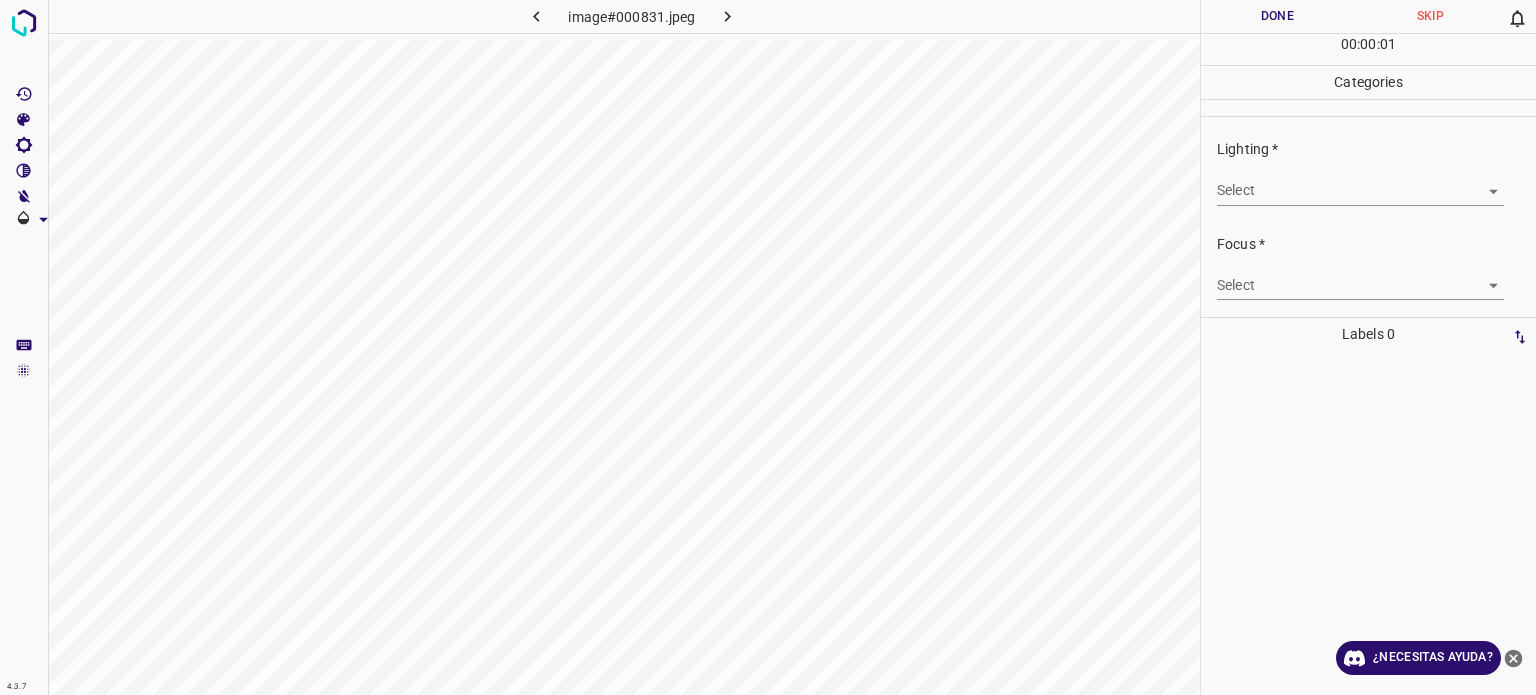 click on "Lighting *  Select ​" at bounding box center (1368, 172) 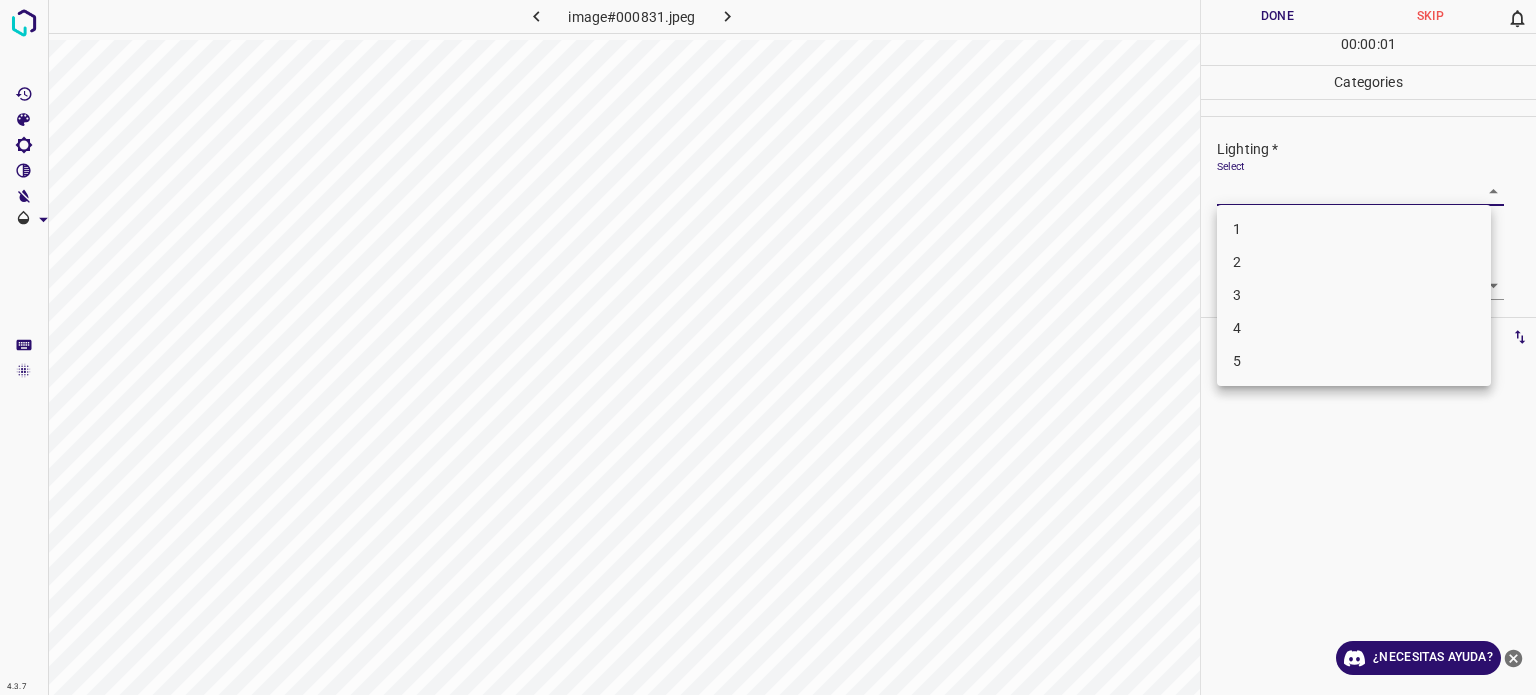 click on "4.3.7 image#000831.jpeg Done Skip 0 00 : 00 : 01 Categories Lighting * Select ​ Focus * Select ​ Overall * Select ​ Labels 0 Categories 1 Lighting 2 Focus 3 Overall Tools Space Change between modes (Draw & Edit) I Auto labeling R Restore zoom M Zoom in N Zoom out Delete Delete selecte label Filters Z Restore filters X Saturation filter C Brightness filter V Contrast filter B Gray scale filter General O Download ¿Necesitas ayuda? Texto original Valora esta traducción Tu opinión servirá para ayudar a mejorar el Traductor de Google - Texto - Esconder - Borrar 1 2 3 4 5" at bounding box center (768, 347) 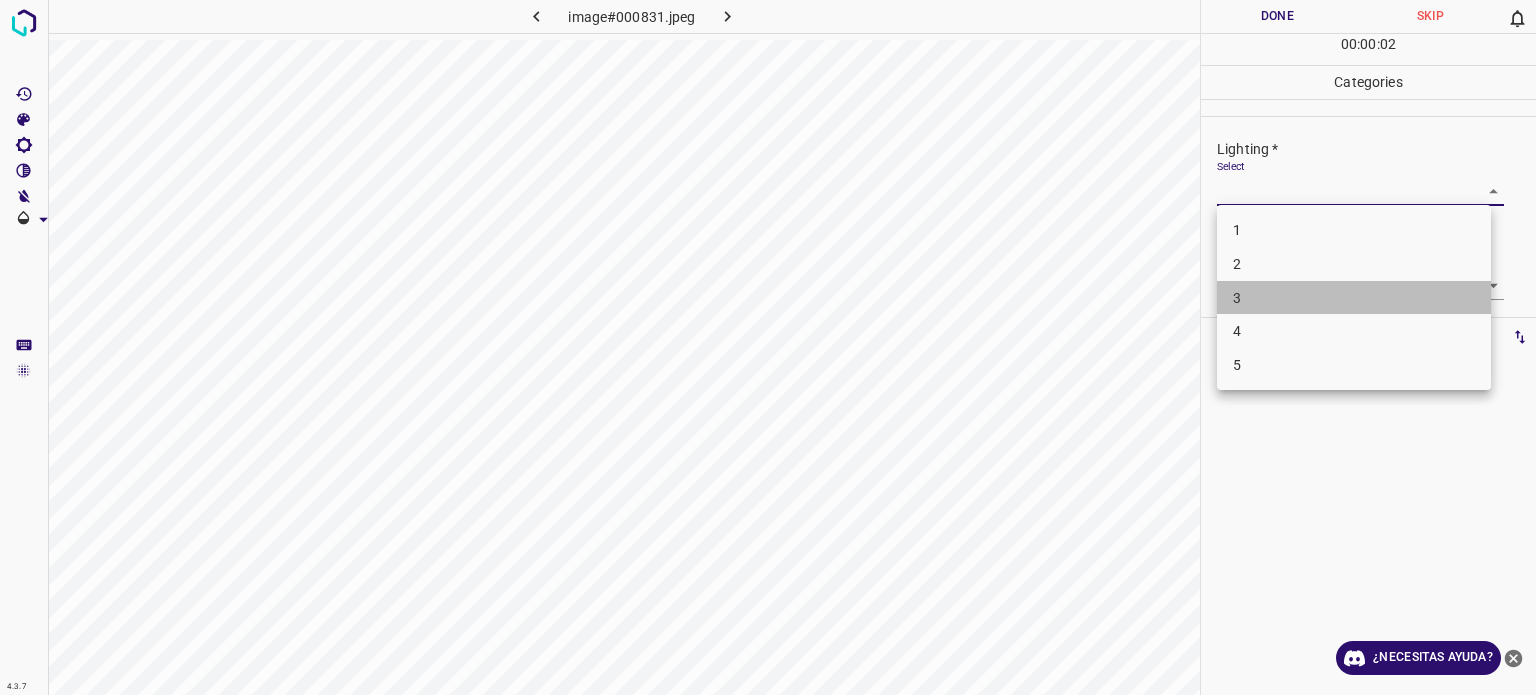 click on "3" at bounding box center [1354, 298] 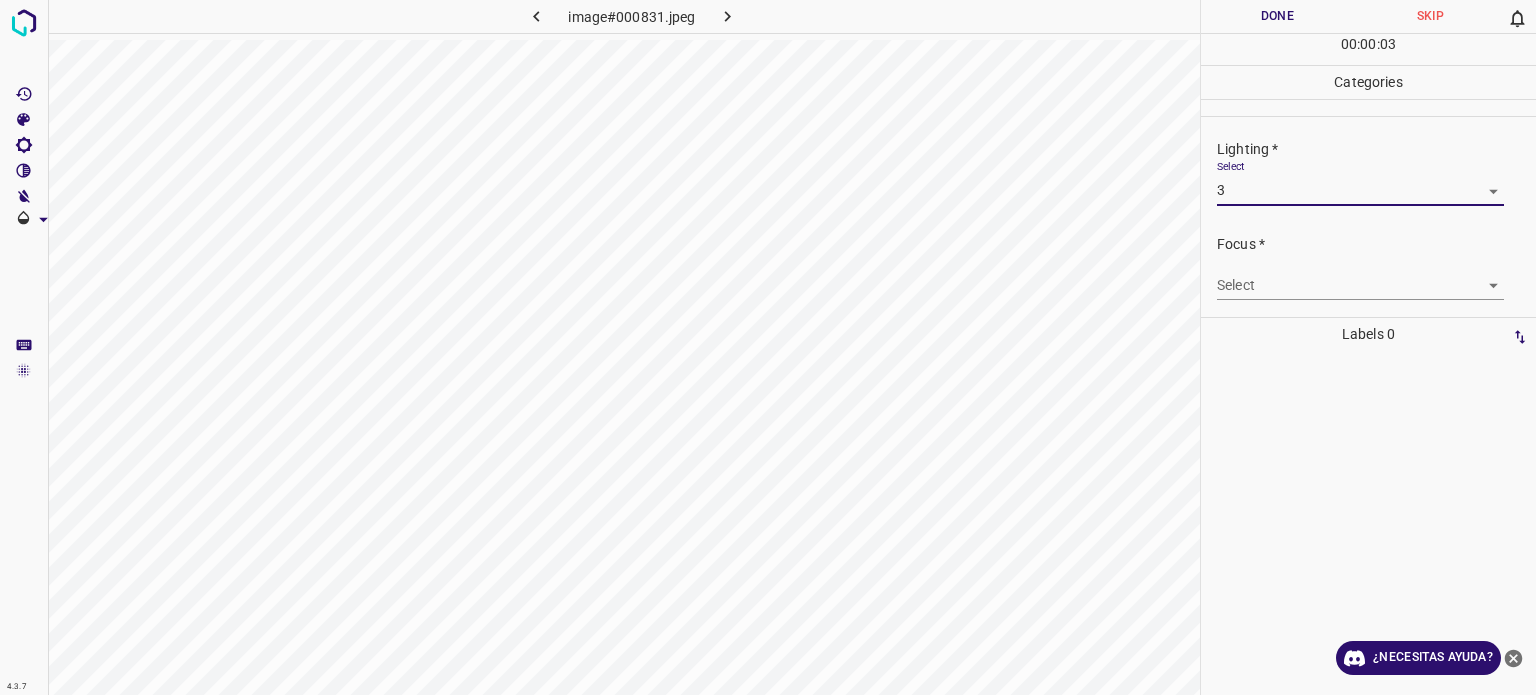 click on "4.3.7 image#000831.jpeg Done Skip 0 00   : 00   : 03   Categories Lighting *  Select 3 3 Focus *  Select ​ Overall *  Select ​ Labels   0 Categories 1 Lighting 2 Focus 3 Overall Tools Space Change between modes (Draw & Edit) I Auto labeling R Restore zoom M Zoom in N Zoom out Delete Delete selecte label Filters Z Restore filters X Saturation filter C Brightness filter V Contrast filter B Gray scale filter General O Download ¿Necesitas ayuda? Texto original Valora esta traducción Tu opinión servirá para ayudar a mejorar el Traductor de Google - Texto - Esconder - Borrar" at bounding box center (768, 347) 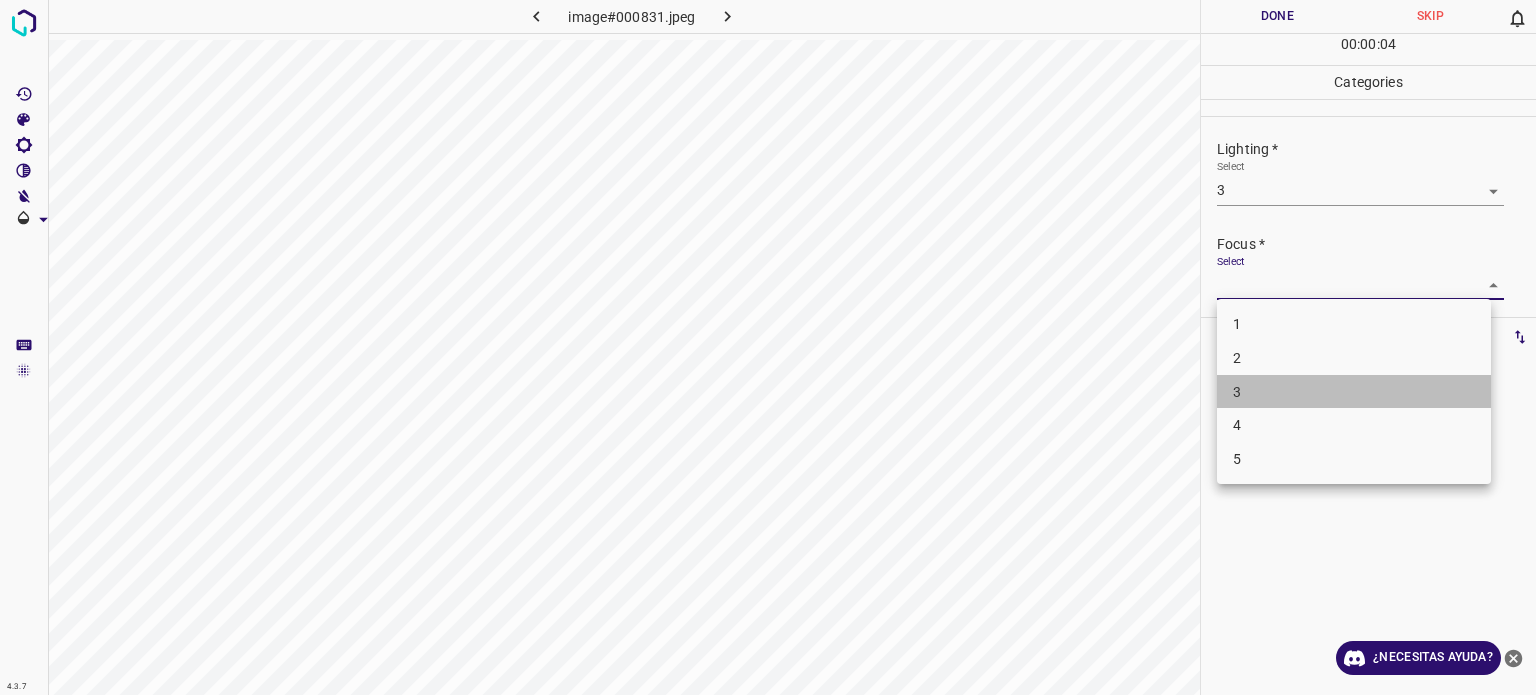 drag, startPoint x: 1248, startPoint y: 387, endPoint x: 1246, endPoint y: 344, distance: 43.046486 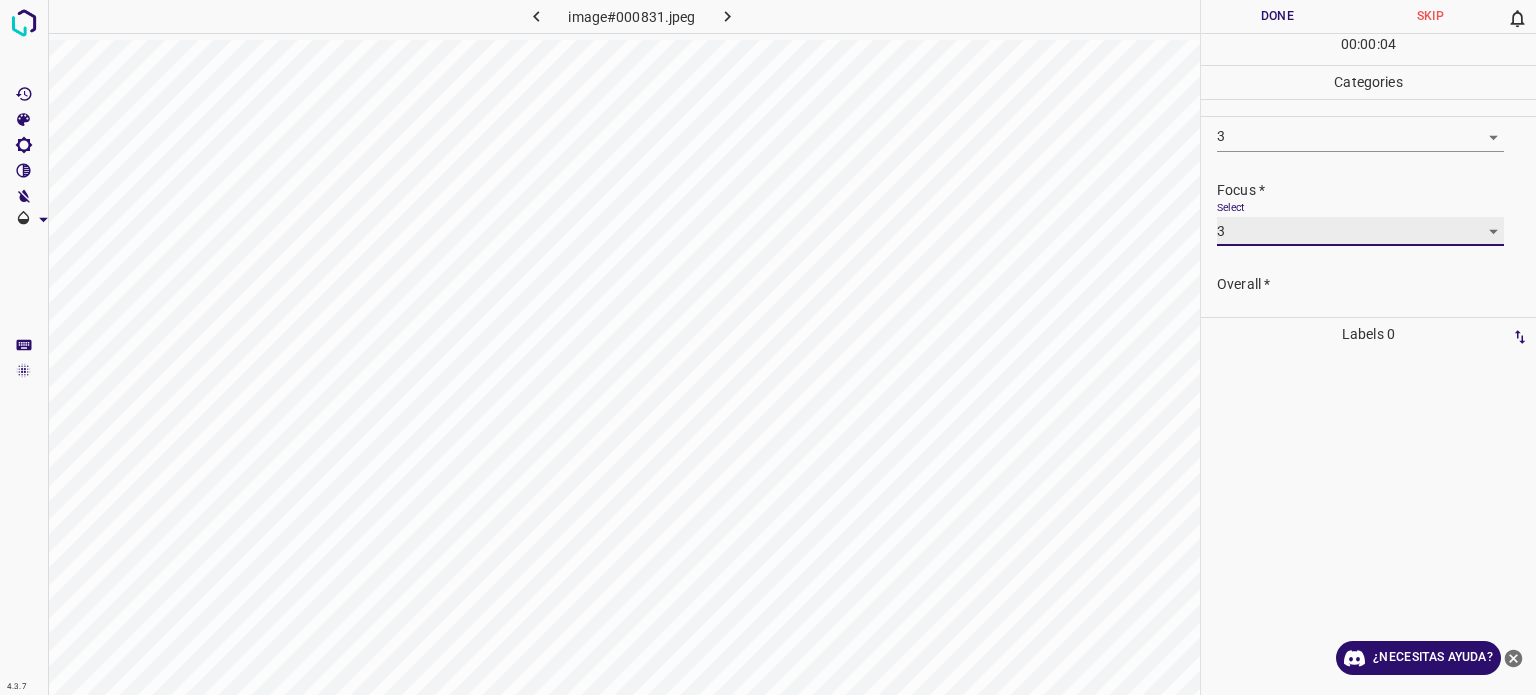 scroll, scrollTop: 98, scrollLeft: 0, axis: vertical 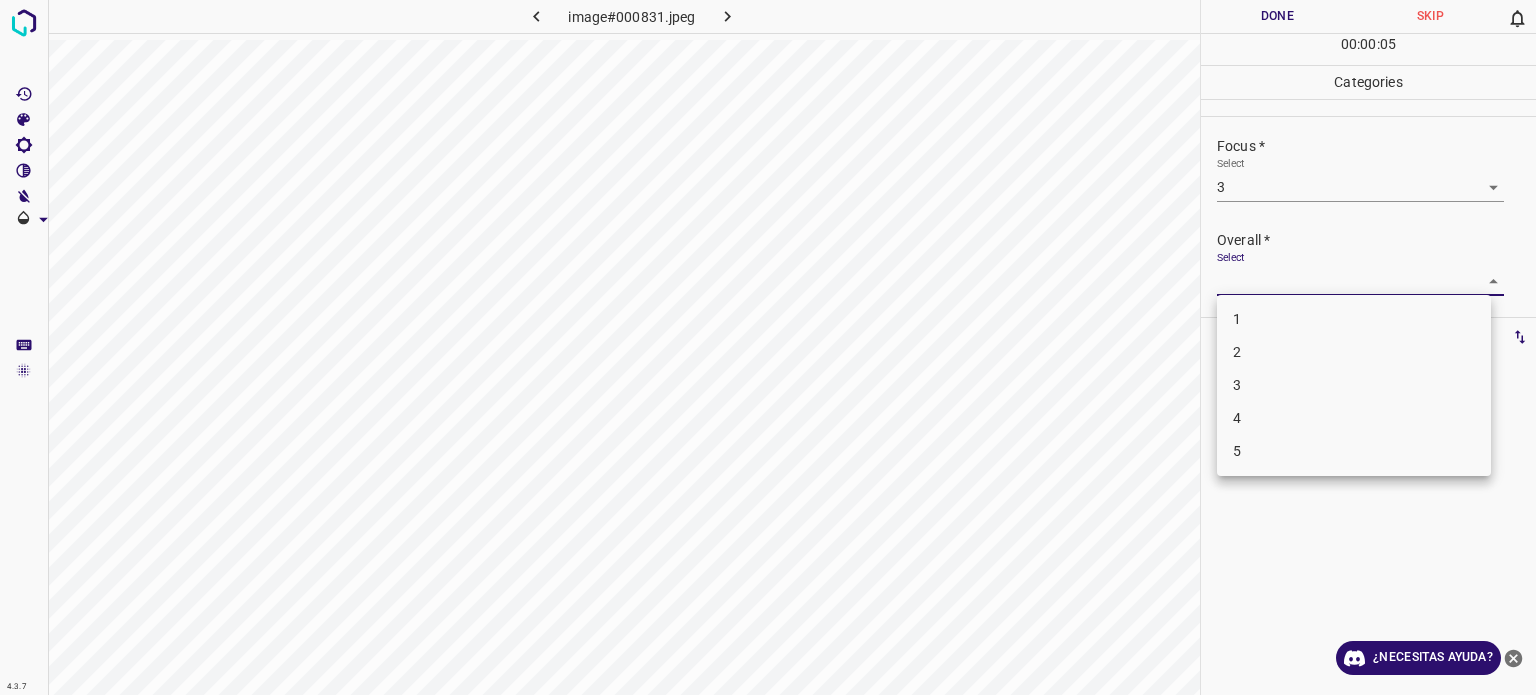 click on "4.3.7 image#000831.jpeg Done Skip 0 00 : 00 : 05 Categories Lighting * Select 3 3 Focus * Select 3 3 Overall * Select Labels 0 Categories 1 Lighting 2 Focus 3 Overall Tools Space Change between modes (Draw & Edit) I Auto labeling R Restore zoom M Zoom in N Zoom out Delete Delete selected label Filters Z Restore filters X Saturation filter C Brightness filter V Contrast filter B Gray scale filter General O Download ¿Necesitas ayuda? Texto original Valora esta traducción Tu opinión servirá para ayudar a mejorar el Traductor de Google - Texto - Esconder - Borrar 1 2 3 4 5" at bounding box center (768, 347) 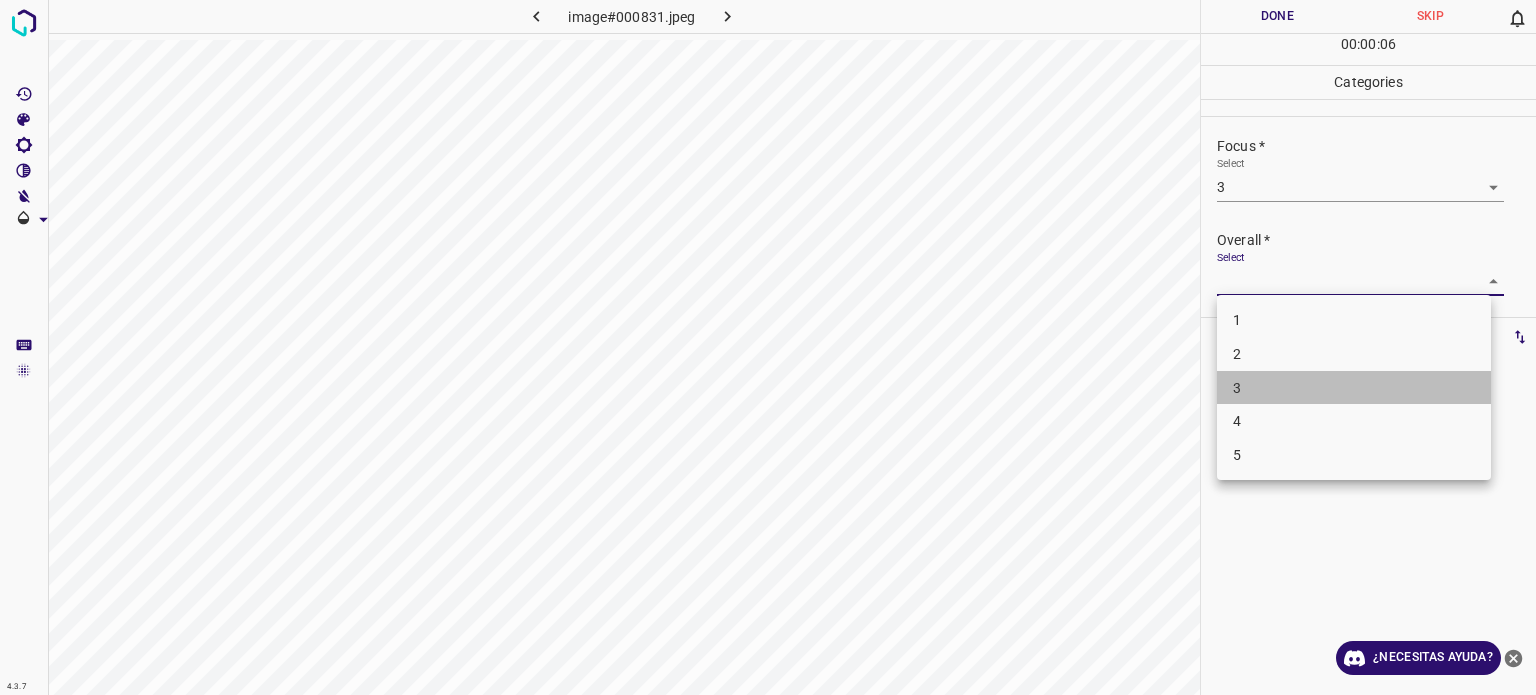 click on "3" at bounding box center [1237, 387] 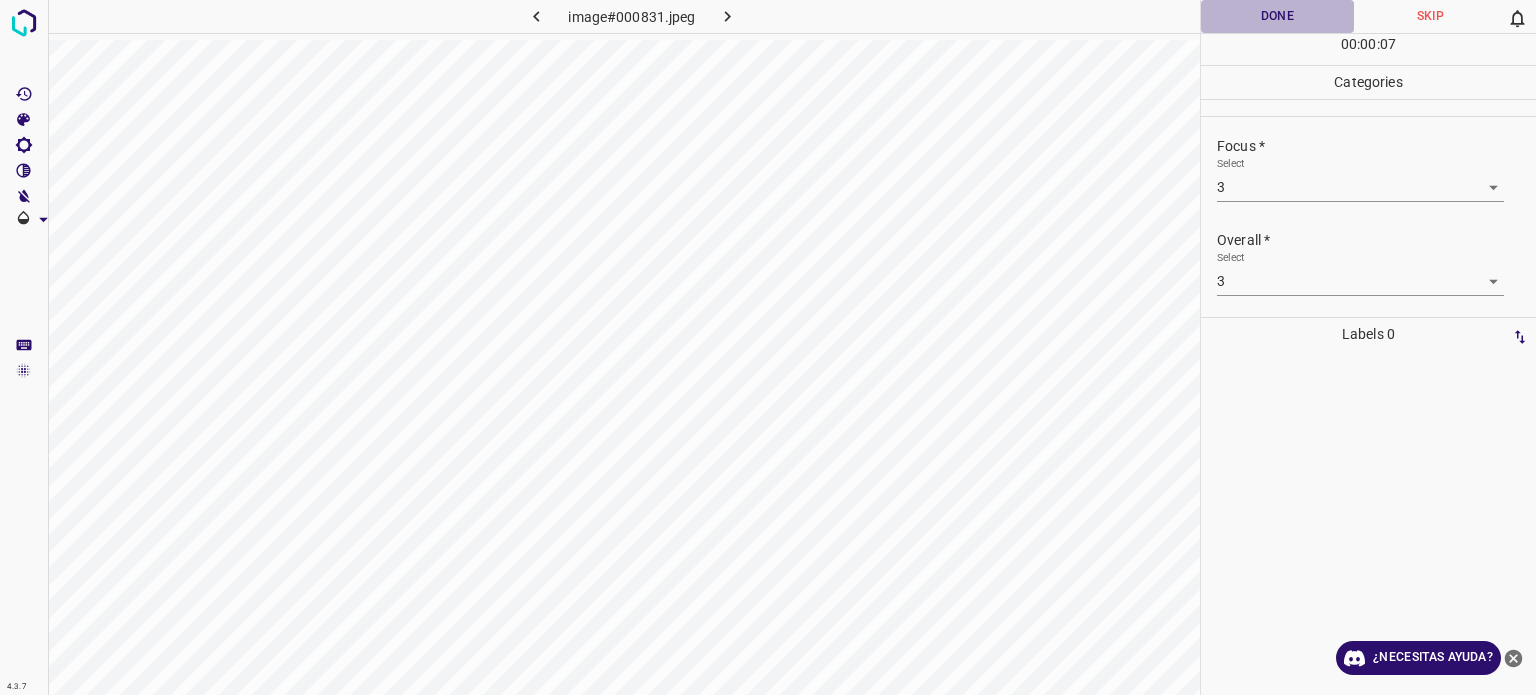 click on "Done" at bounding box center [1277, 16] 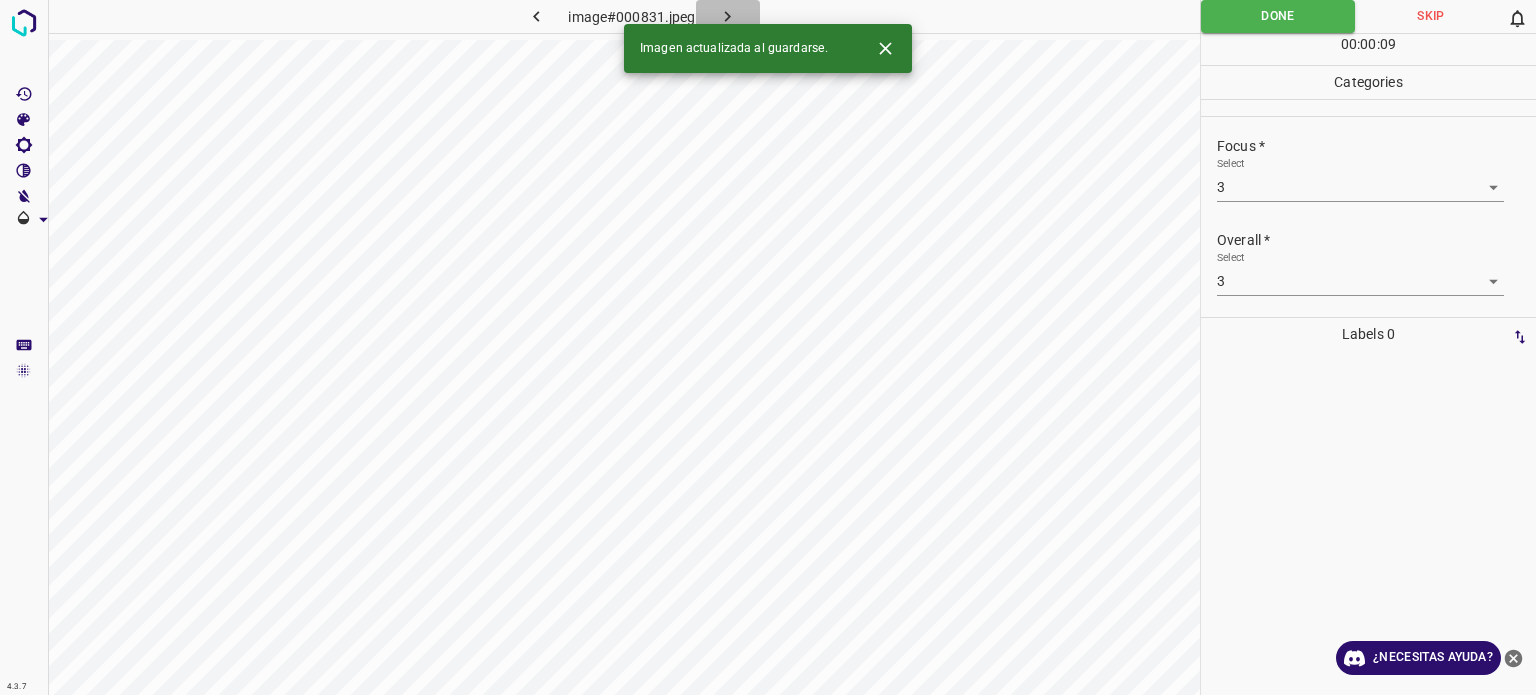 click at bounding box center (728, 16) 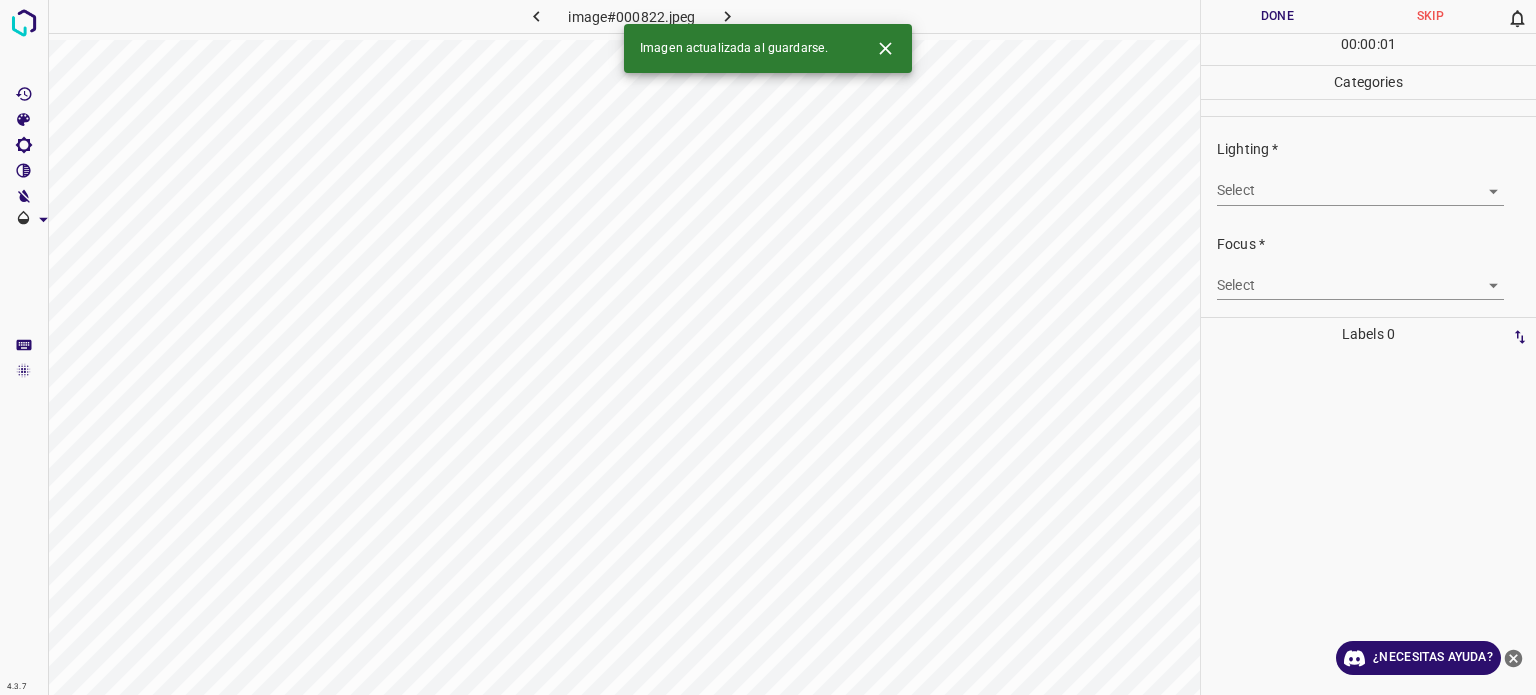 drag, startPoint x: 1225, startPoint y: 168, endPoint x: 1252, endPoint y: 185, distance: 31.906113 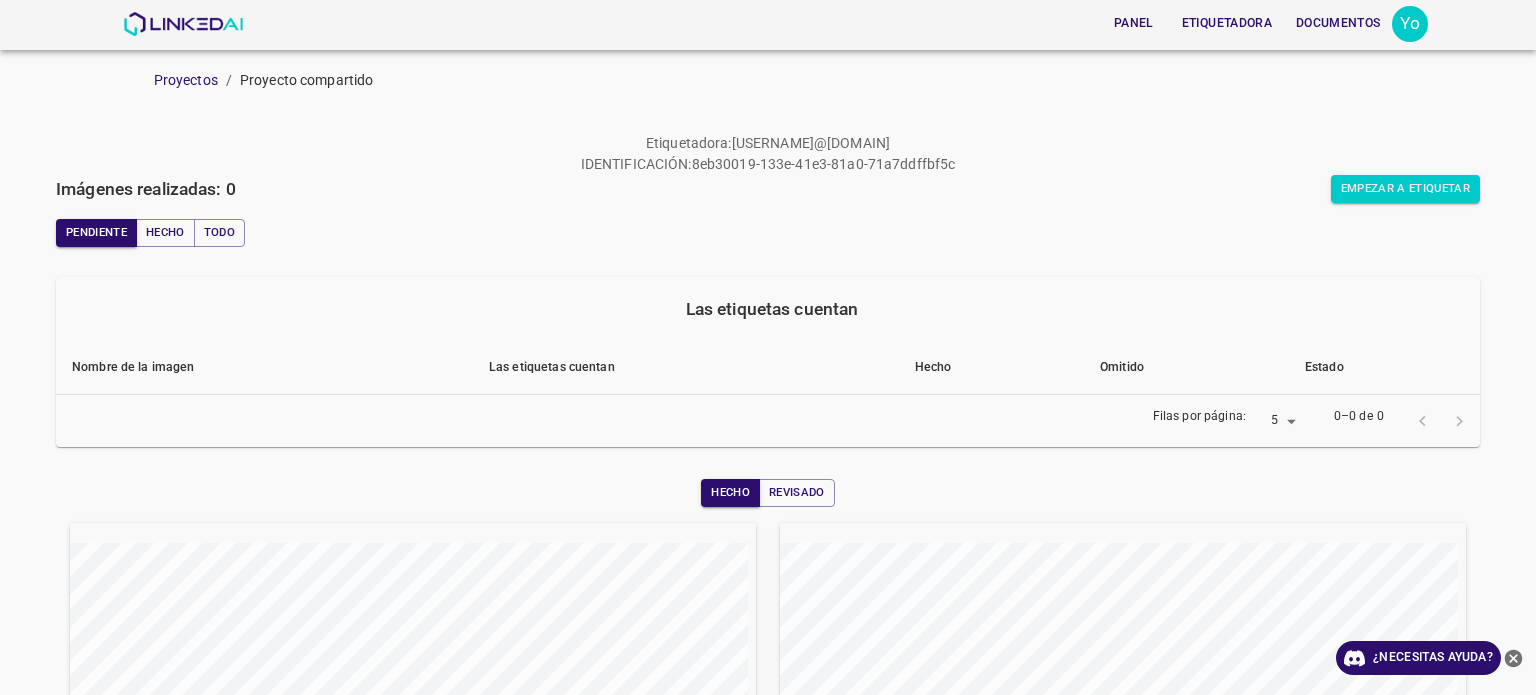 scroll, scrollTop: 0, scrollLeft: 0, axis: both 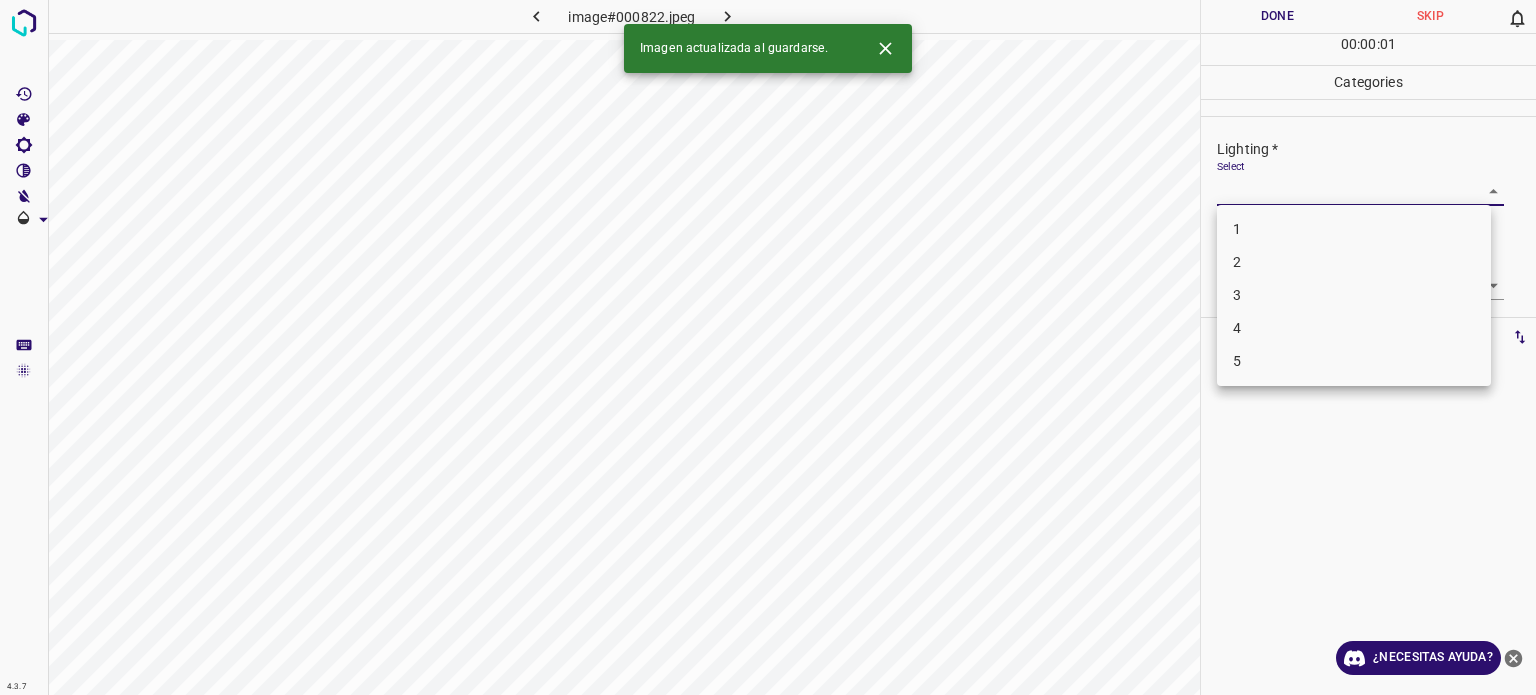 click on "4.3.7 image#000822.jpeg Done Skip 0 00   : 00   : 01   Categories Lighting *  Select ​ Focus *  Select ​ Overall *  Select ​ Labels   0 Categories 1 Lighting 2 Focus 3 Overall Tools Space Change between modes (Draw & Edit) I Auto labeling R Restore zoom M Zoom in N Zoom out Delete Delete selecte label Filters Z Restore filters X Saturation filter C Brightness filter V Contrast filter B Gray scale filter General O Download Imagen actualizada al guardarse. ¿Necesitas ayuda? Texto original Valora esta traducción Tu opinión servirá para ayudar a mejorar el Traductor de Google - Texto - Esconder - Borrar 1 2 3 4 5" at bounding box center [768, 347] 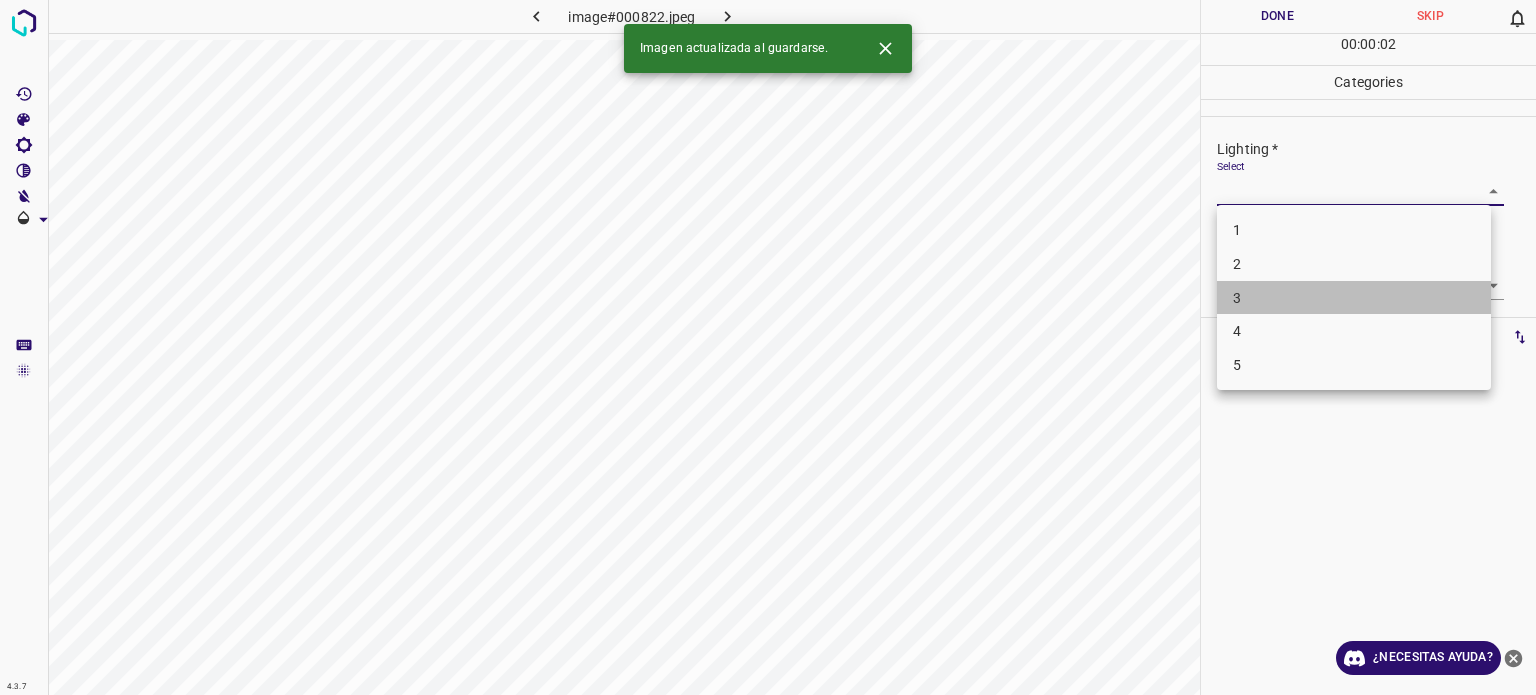 click on "3" at bounding box center (1354, 298) 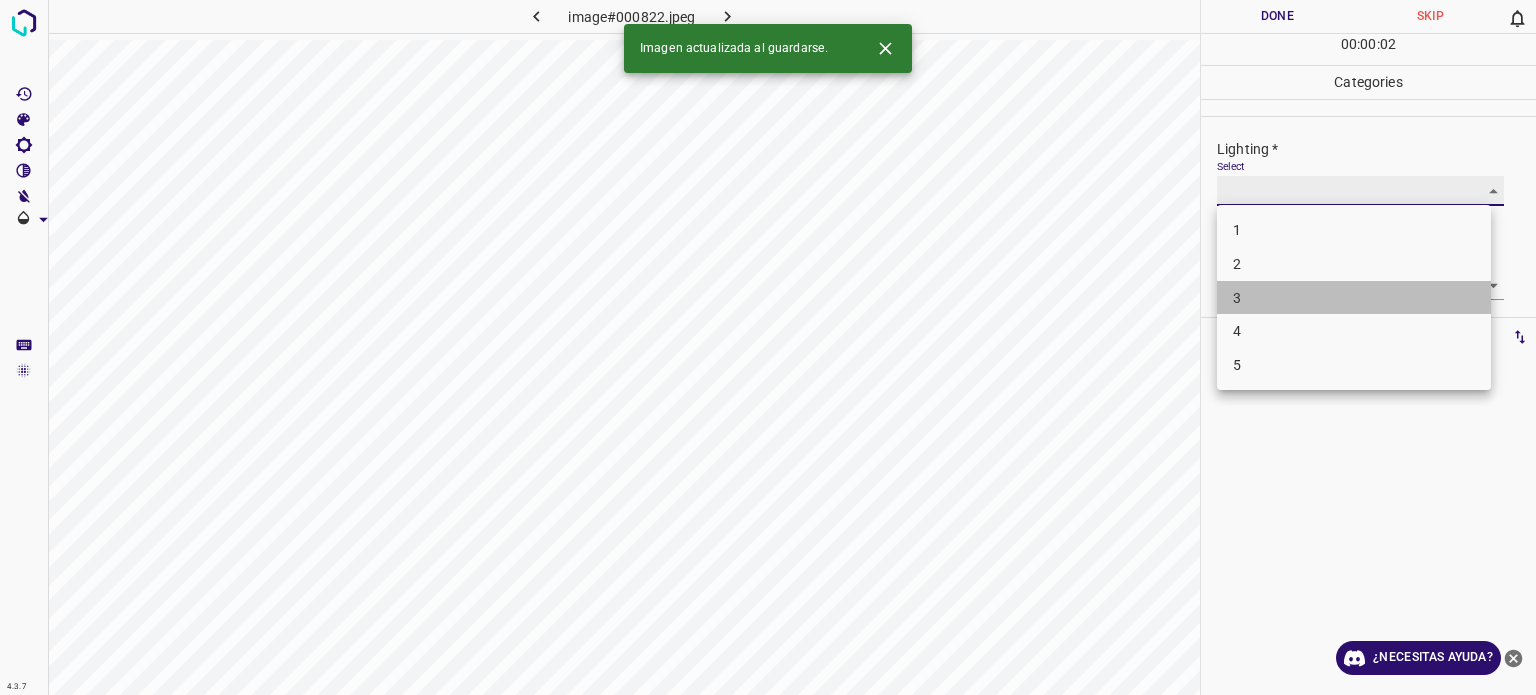 type on "3" 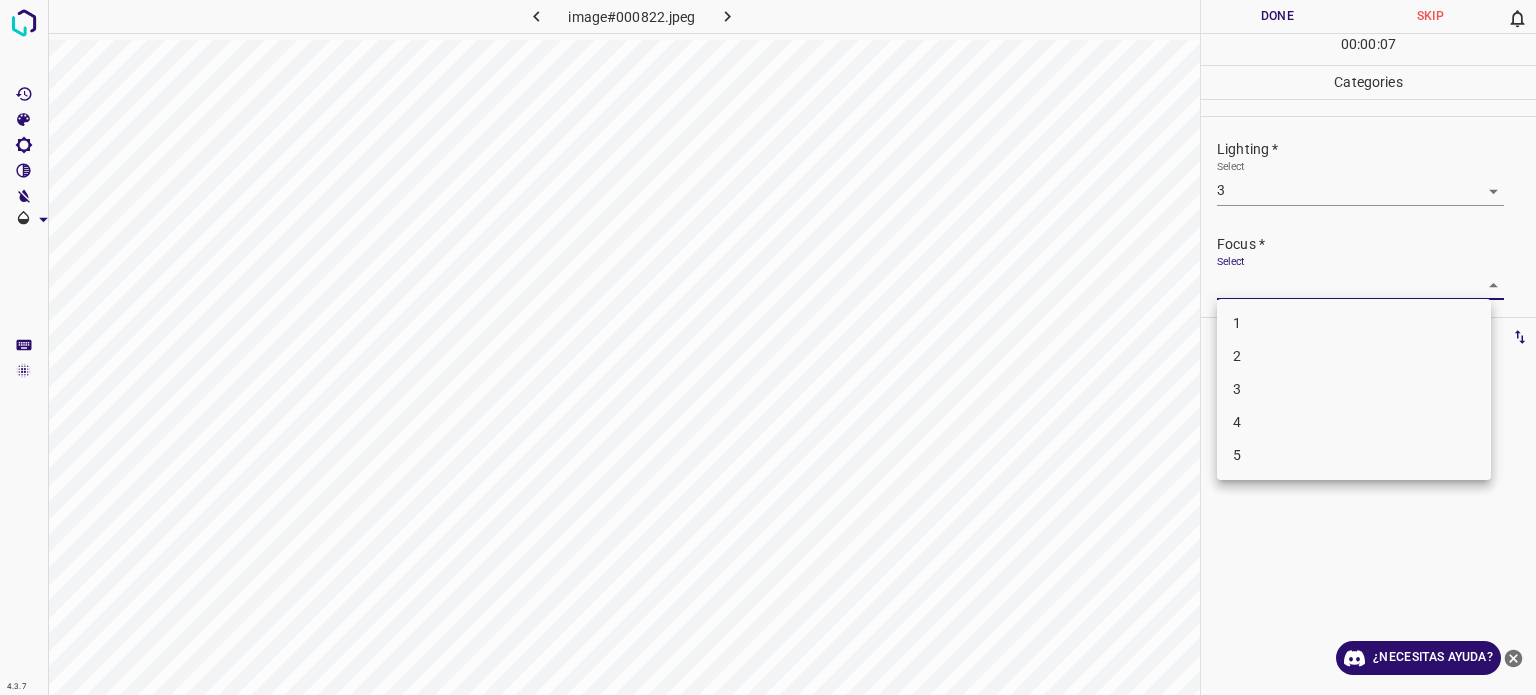 click on "4.3.7 image#000822.jpeg Done Skip 0 00   : 00   : 07   Categories Lighting *  Select 3 3 Focus *  Select ​ Overall *  Select ​ Labels   0 Categories 1 Lighting 2 Focus 3 Overall Tools Space Change between modes (Draw & Edit) I Auto labeling R Restore zoom M Zoom in N Zoom out Delete Delete selecte label Filters Z Restore filters X Saturation filter C Brightness filter V Contrast filter B Gray scale filter General O Download ¿Necesitas ayuda? Texto original Valora esta traducción Tu opinión servirá para ayudar a mejorar el Traductor de Google - Texto - Esconder - Borrar 1 2 3 4 5" at bounding box center (768, 347) 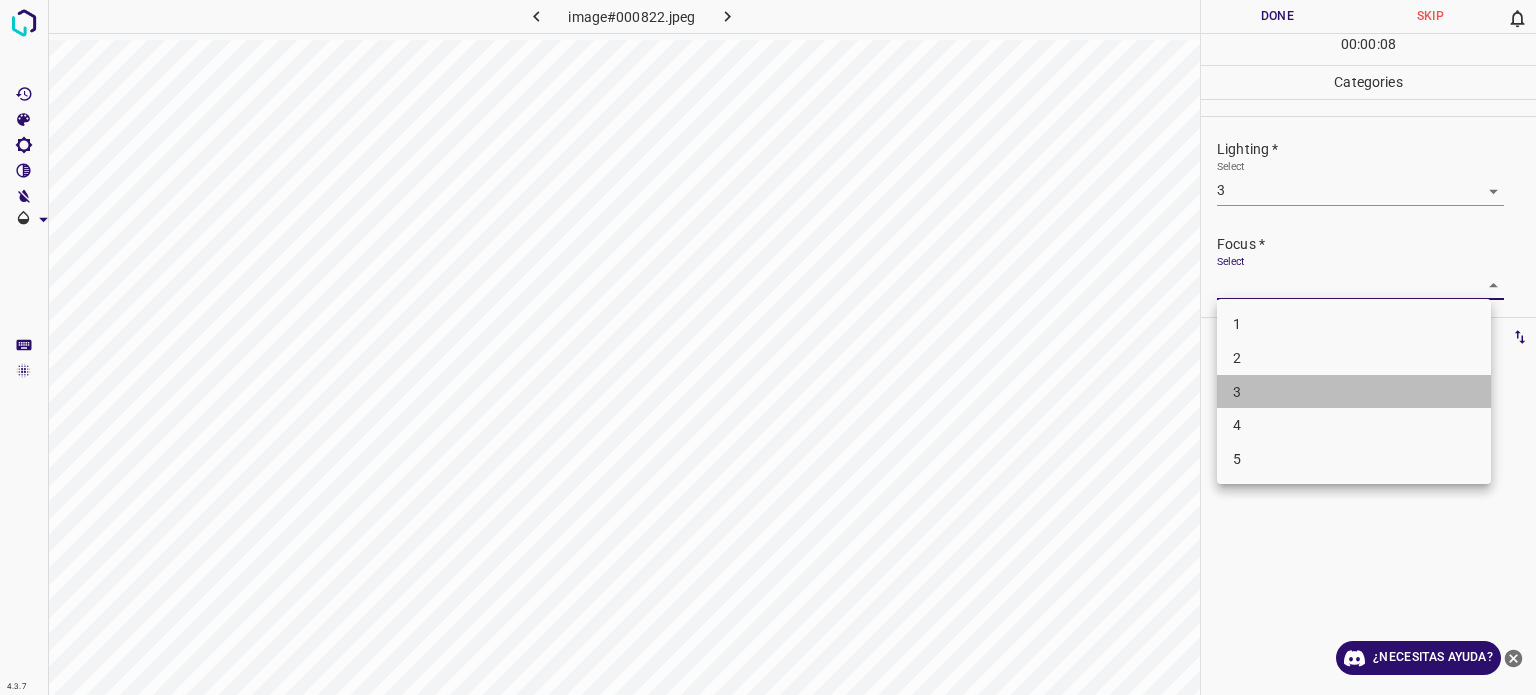 click on "3" at bounding box center [1354, 392] 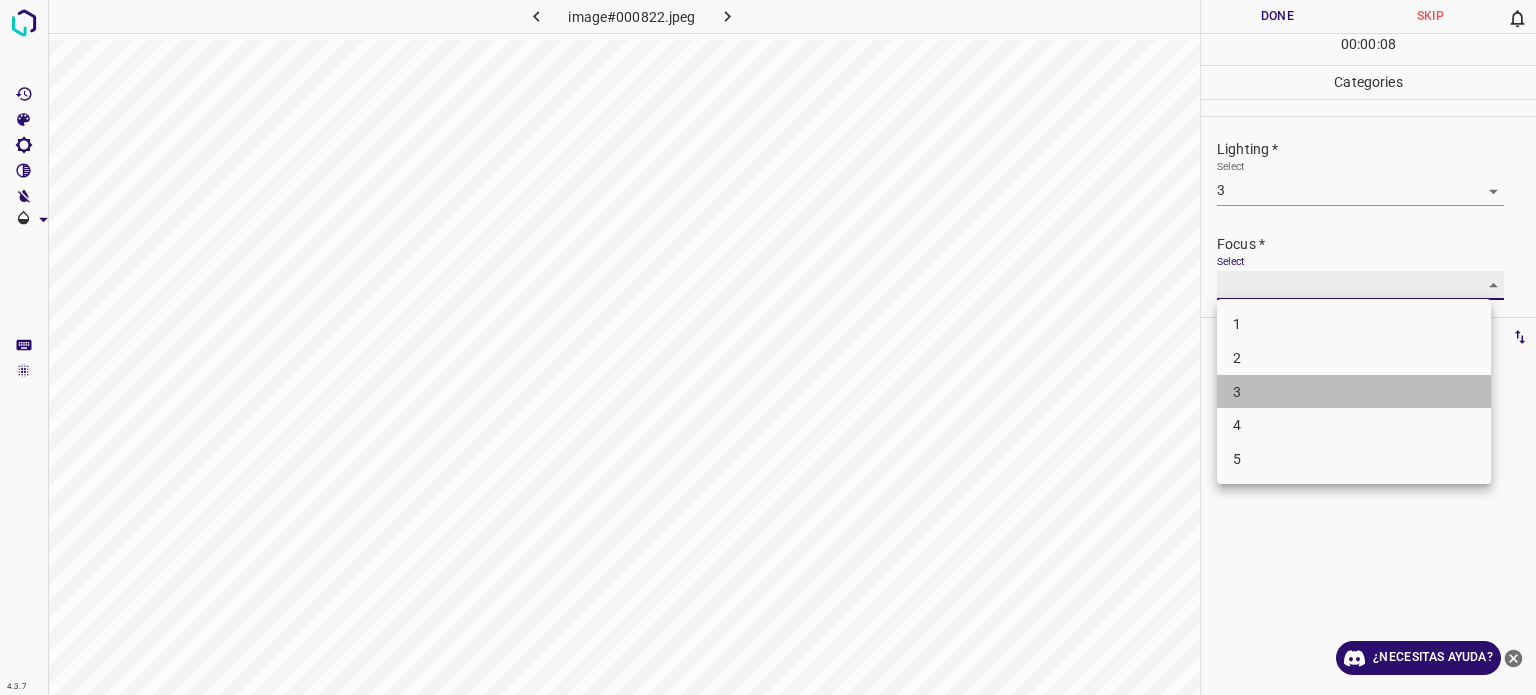 type on "3" 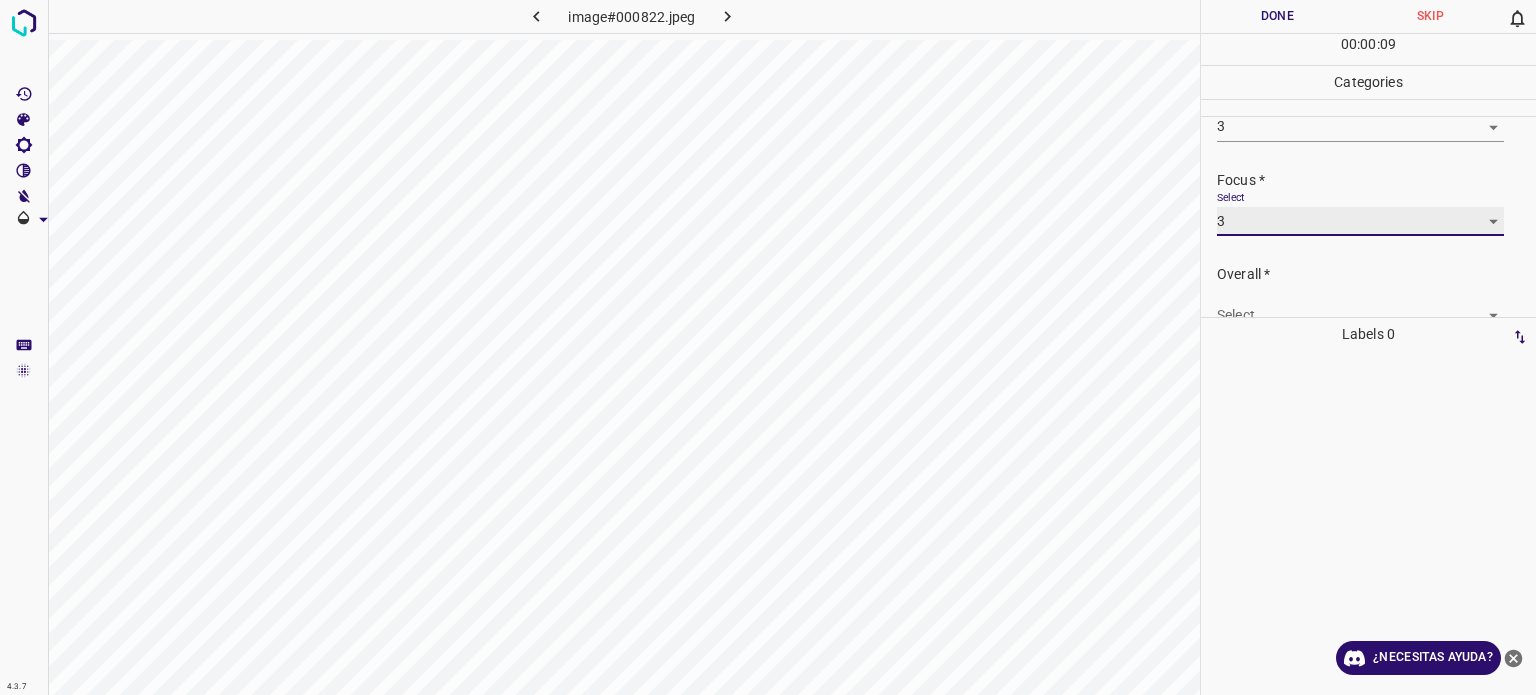 scroll, scrollTop: 98, scrollLeft: 0, axis: vertical 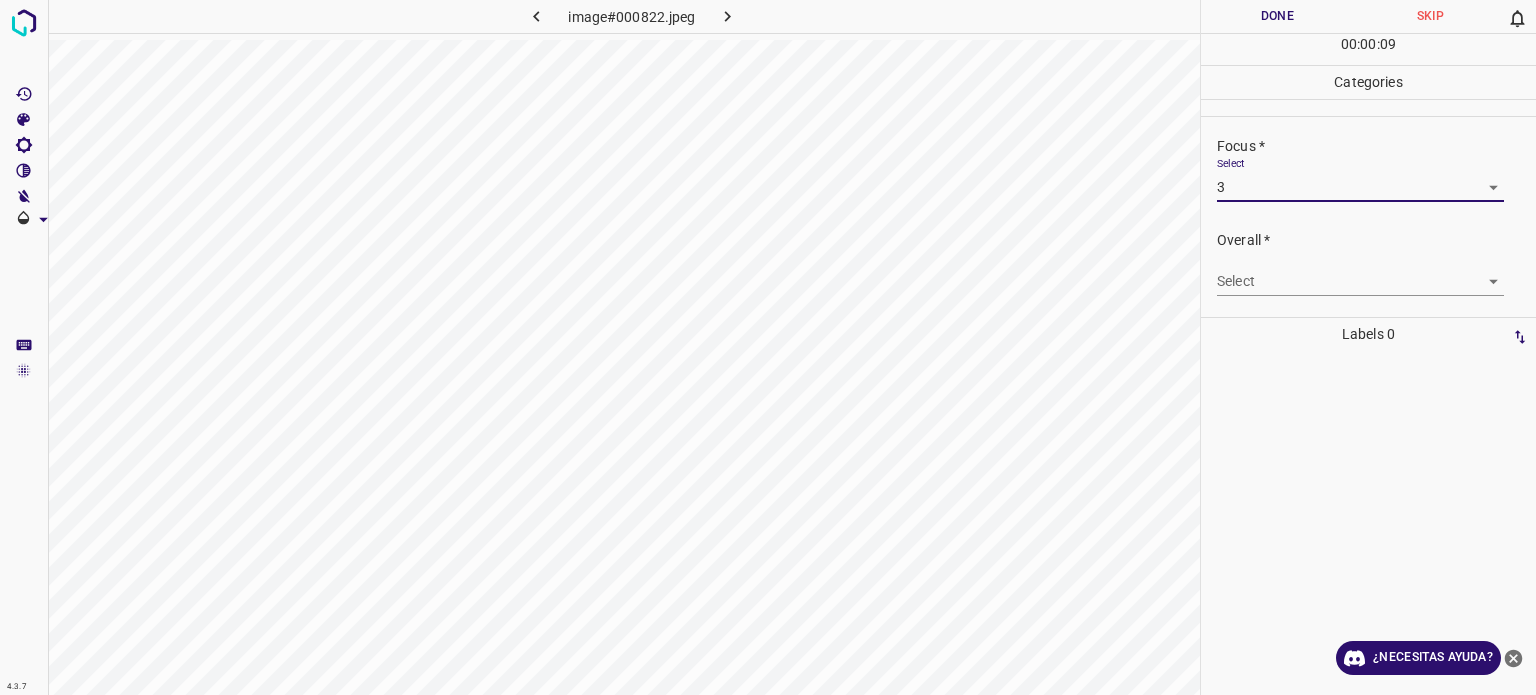 click on "4.3.7 image#000822.jpeg Done Skip 0 00   : 00   : 09   Categories Lighting *  Select 3 3 Focus *  Select 3 3 Overall *  Select ​ Labels   0 Categories 1 Lighting 2 Focus 3 Overall Tools Space Change between modes (Draw & Edit) I Auto labeling R Restore zoom M Zoom in N Zoom out Delete Delete selecte label Filters Z Restore filters X Saturation filter C Brightness filter V Contrast filter B Gray scale filter General O Download ¿Necesitas ayuda? Texto original Valora esta traducción Tu opinión servirá para ayudar a mejorar el Traductor de Google - Texto - Esconder - Borrar" at bounding box center [768, 347] 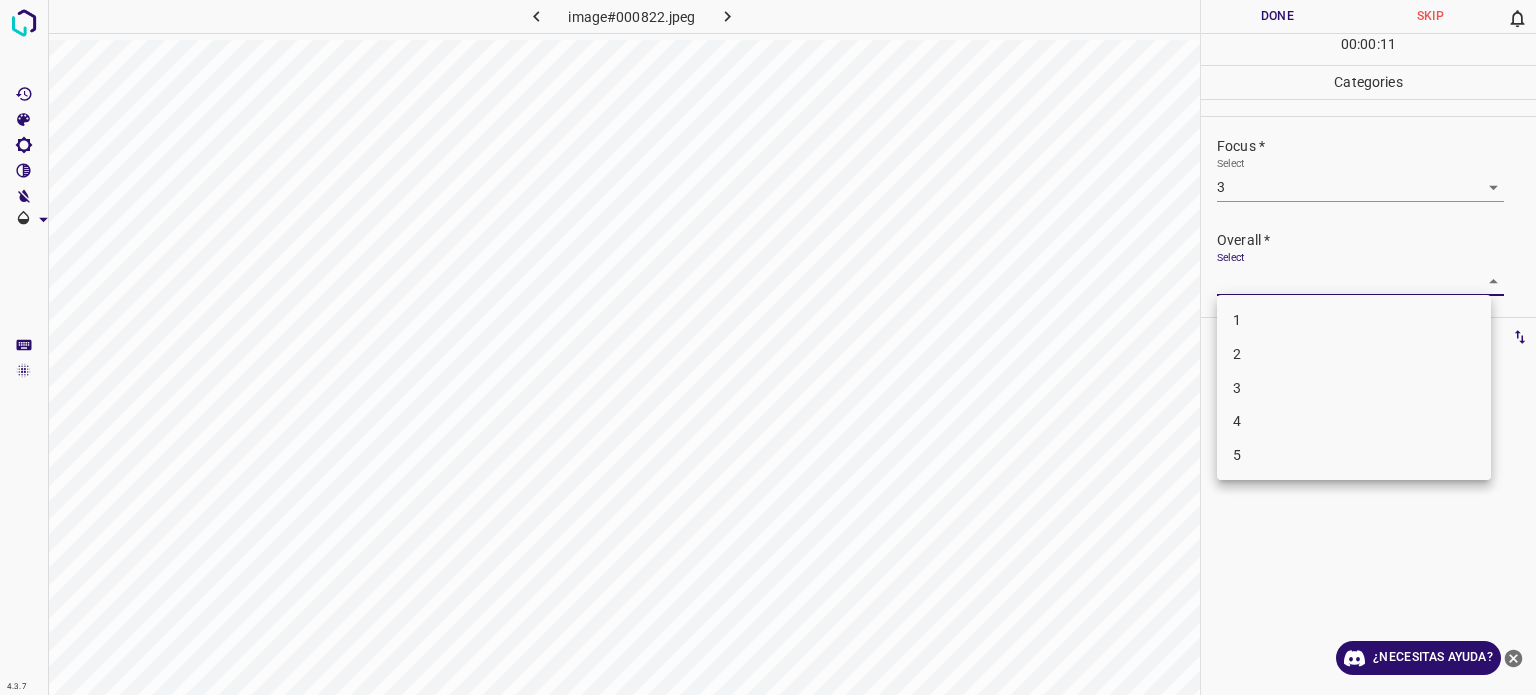 click on "3" at bounding box center [1237, 387] 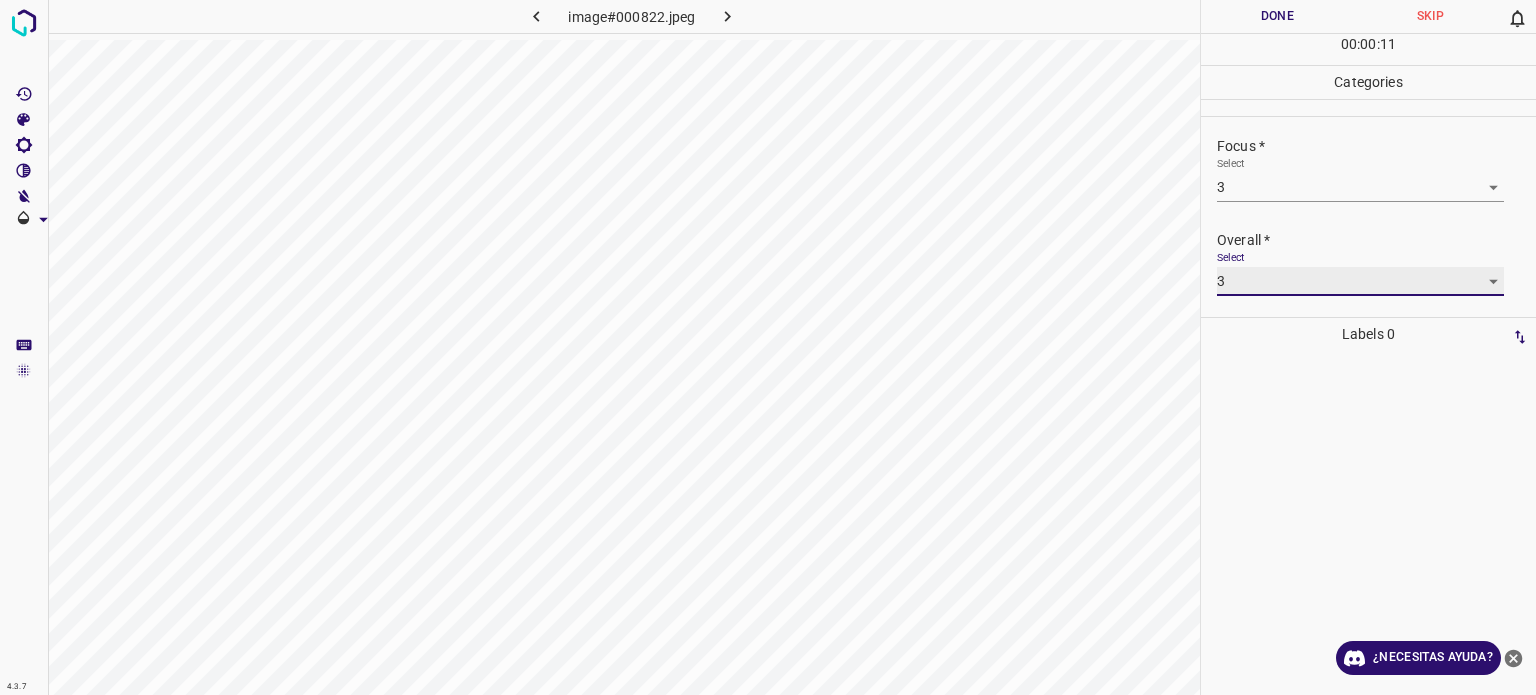 type on "3" 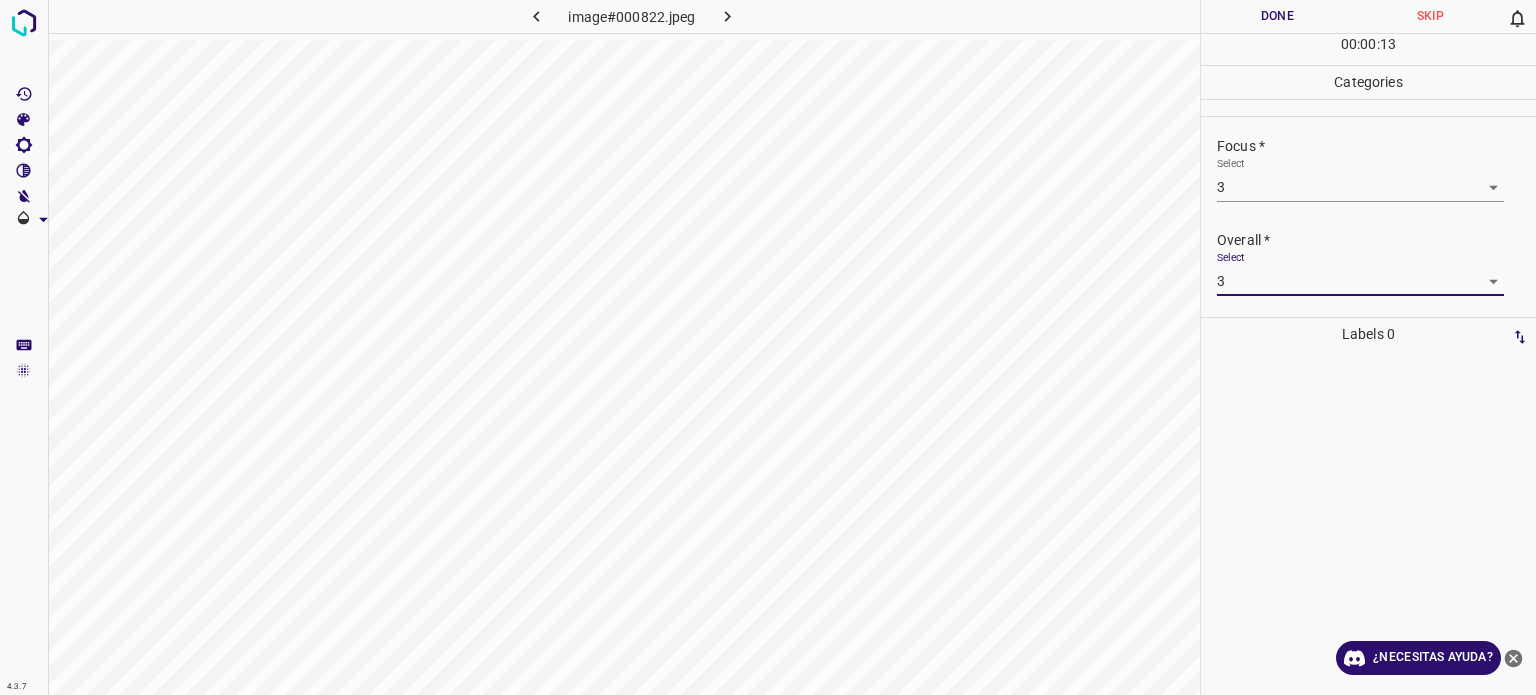 click on "Done" at bounding box center (1277, 16) 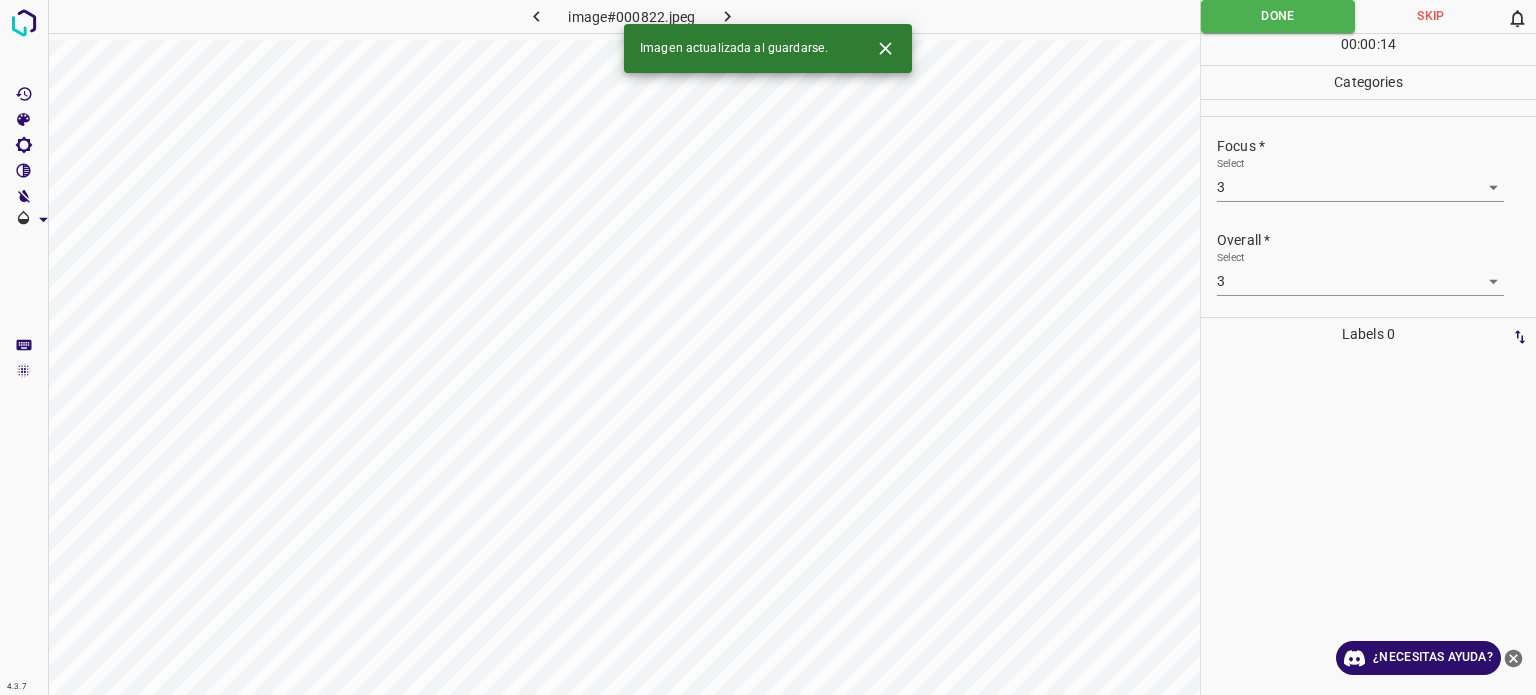 click 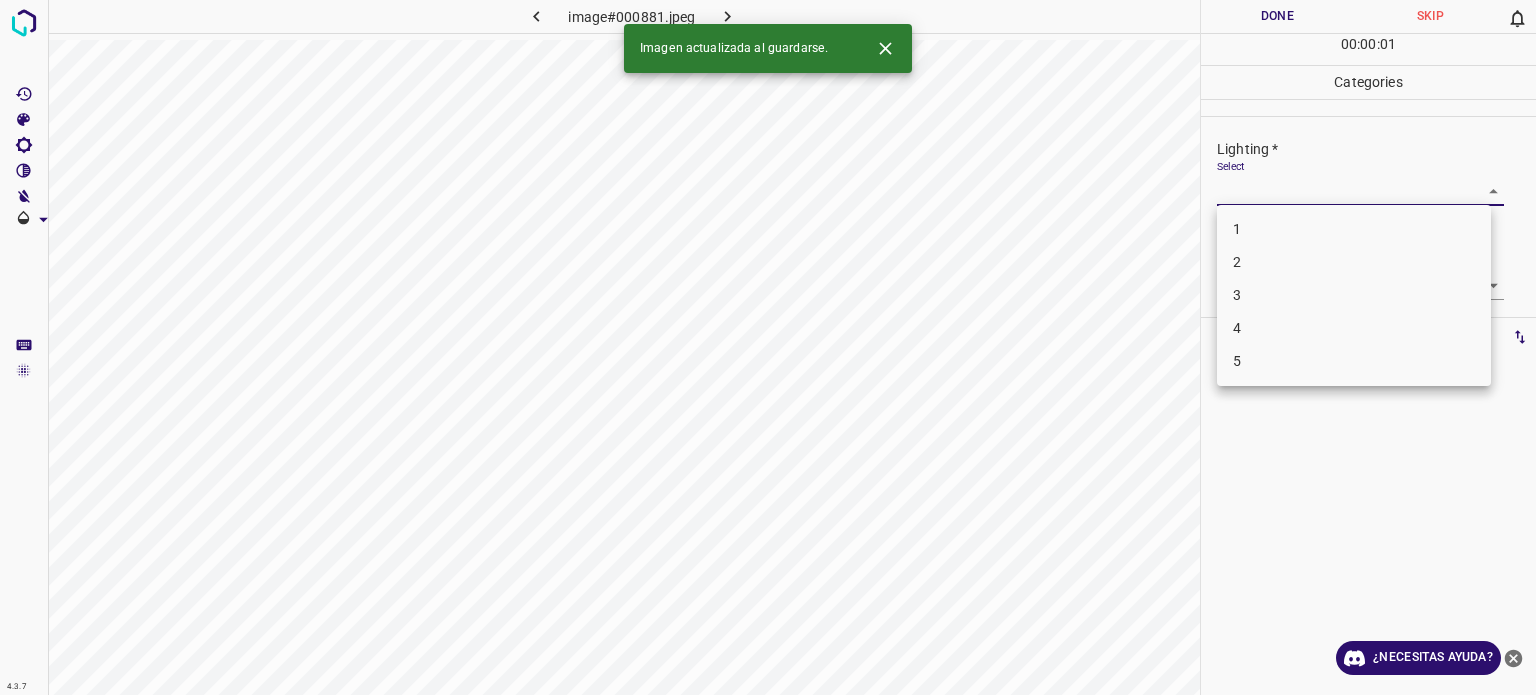 click on "4.3.7 image#000881.jpeg Done Skip 0 00   : 00   : 01   Categories Lighting *  Select ​ Focus *  Select ​ Overall *  Select ​ Labels   0 Categories 1 Lighting 2 Focus 3 Overall Tools Space Change between modes (Draw & Edit) I Auto labeling R Restore zoom M Zoom in N Zoom out Delete Delete selecte label Filters Z Restore filters X Saturation filter C Brightness filter V Contrast filter B Gray scale filter General O Download Imagen actualizada al guardarse. ¿Necesitas ayuda? Texto original Valora esta traducción Tu opinión servirá para ayudar a mejorar el Traductor de Google - Texto - Esconder - Borrar 1 2 3 4 5" at bounding box center [768, 347] 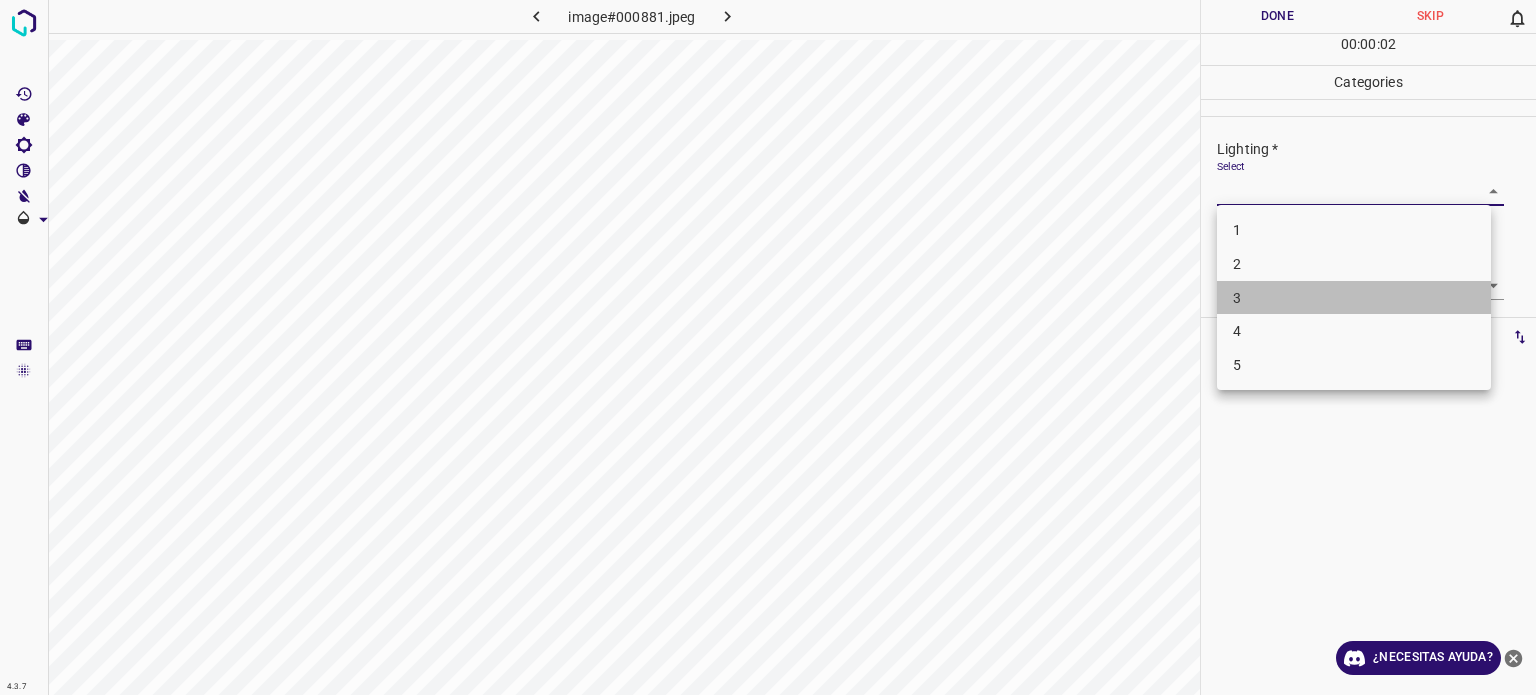 click on "3" at bounding box center (1354, 298) 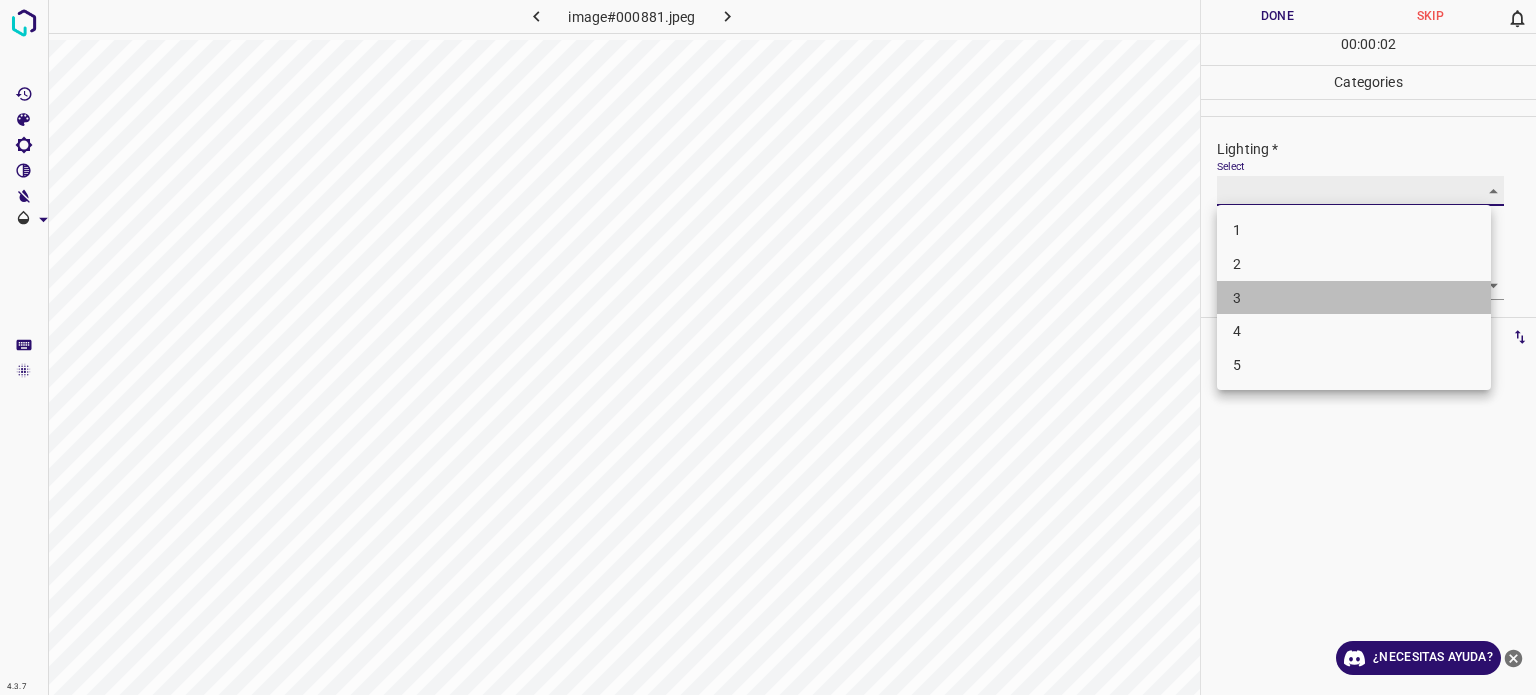 type on "3" 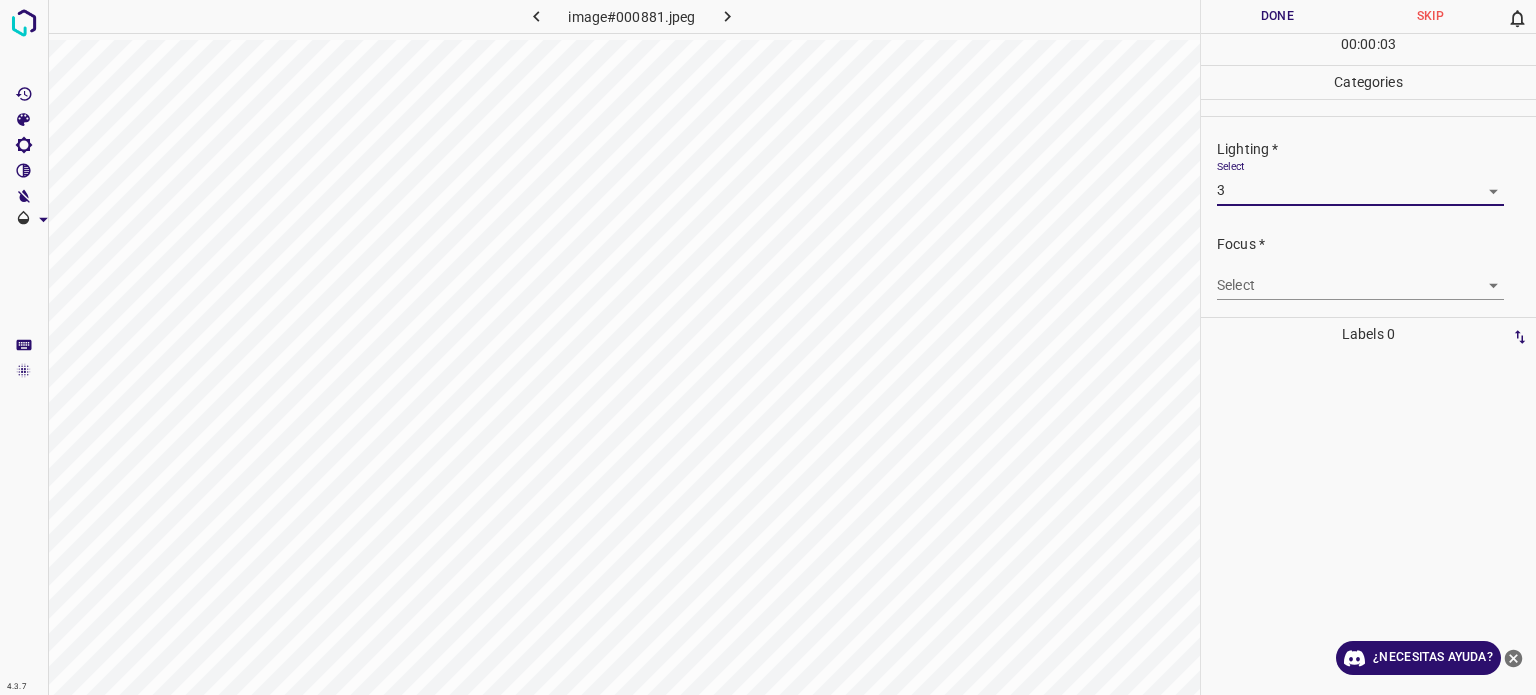 click on "4.3.7 image#000881.jpeg Done Skip 0 00   : 00   : 03   Categories Lighting *  Select 3 3 Focus *  Select ​ Overall *  Select ​ Labels   0 Categories 1 Lighting 2 Focus 3 Overall Tools Space Change between modes (Draw & Edit) I Auto labeling R Restore zoom M Zoom in N Zoom out Delete Delete selecte label Filters Z Restore filters X Saturation filter C Brightness filter V Contrast filter B Gray scale filter General O Download ¿Necesitas ayuda? Texto original Valora esta traducción Tu opinión servirá para ayudar a mejorar el Traductor de Google - Texto - Esconder - Borrar" at bounding box center (768, 347) 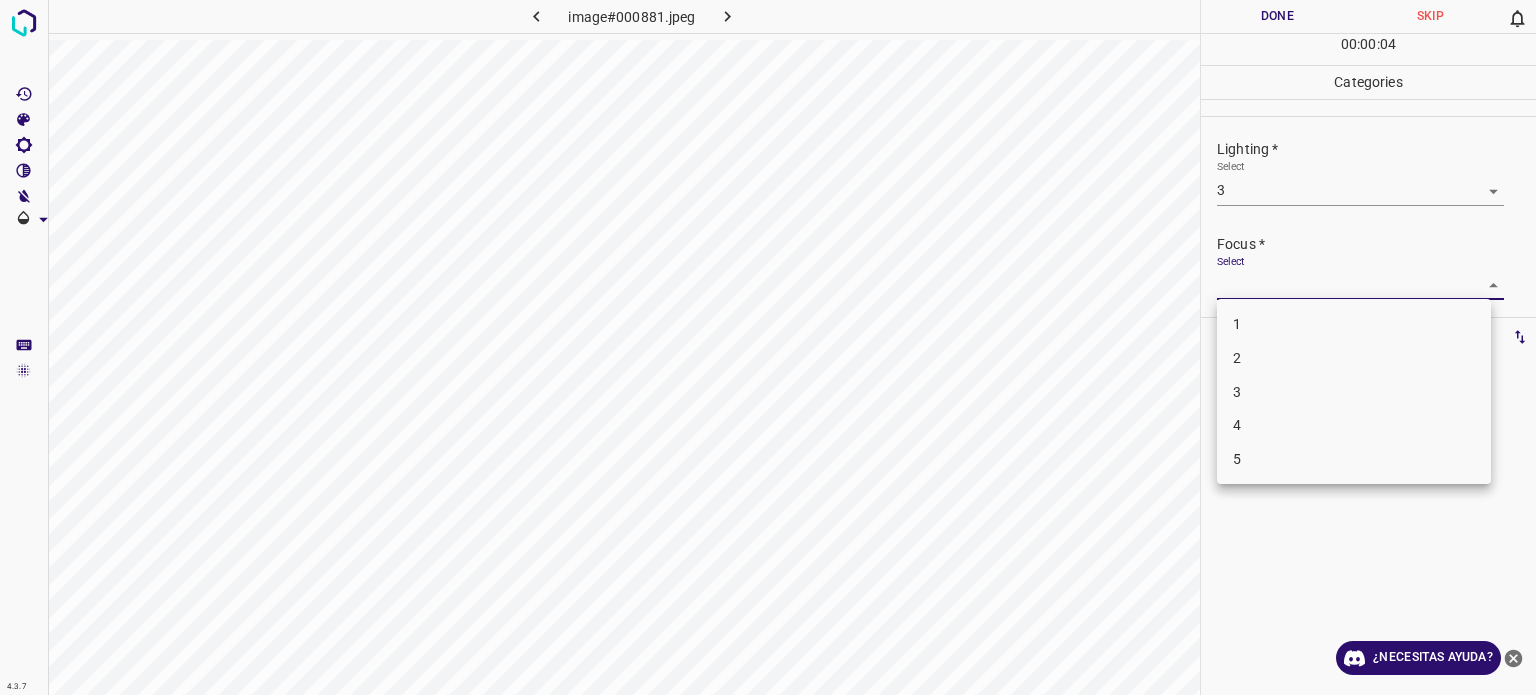 click on "3" at bounding box center [1354, 392] 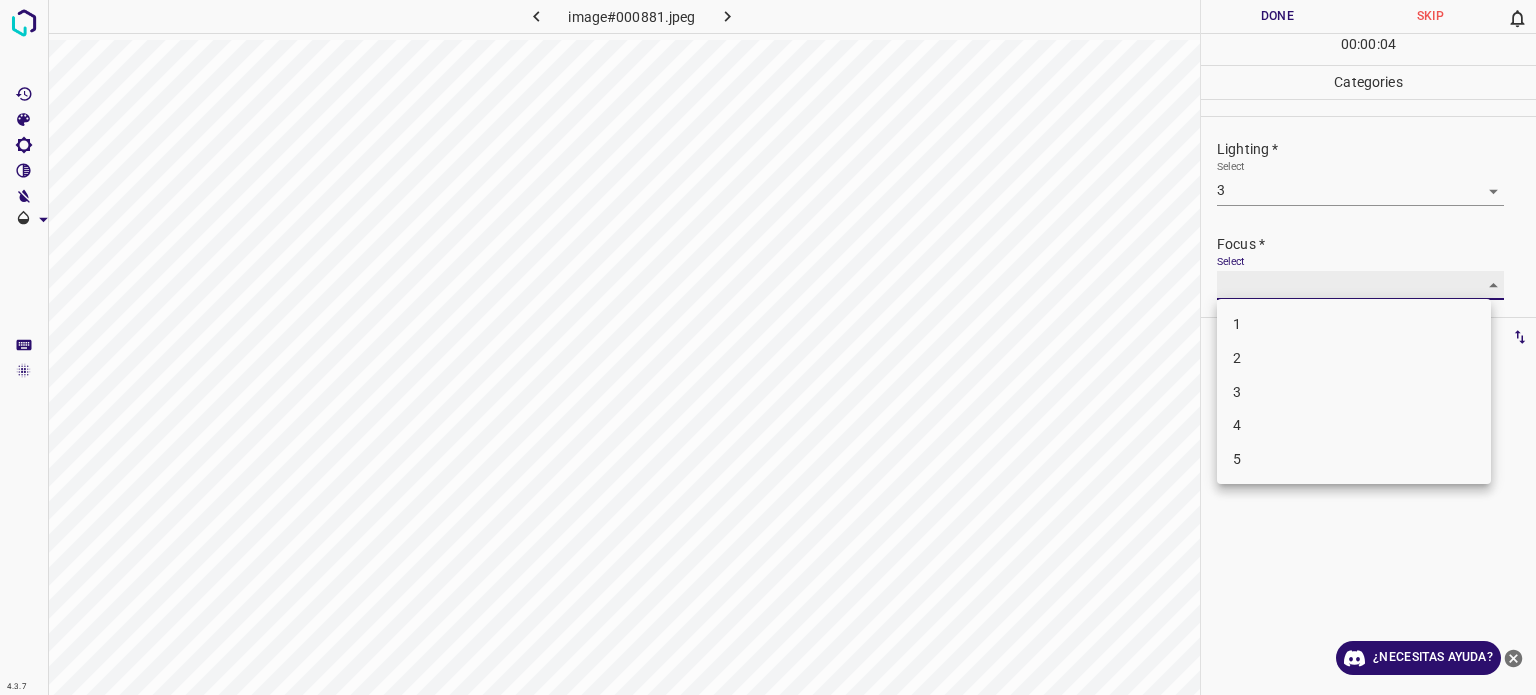 type on "3" 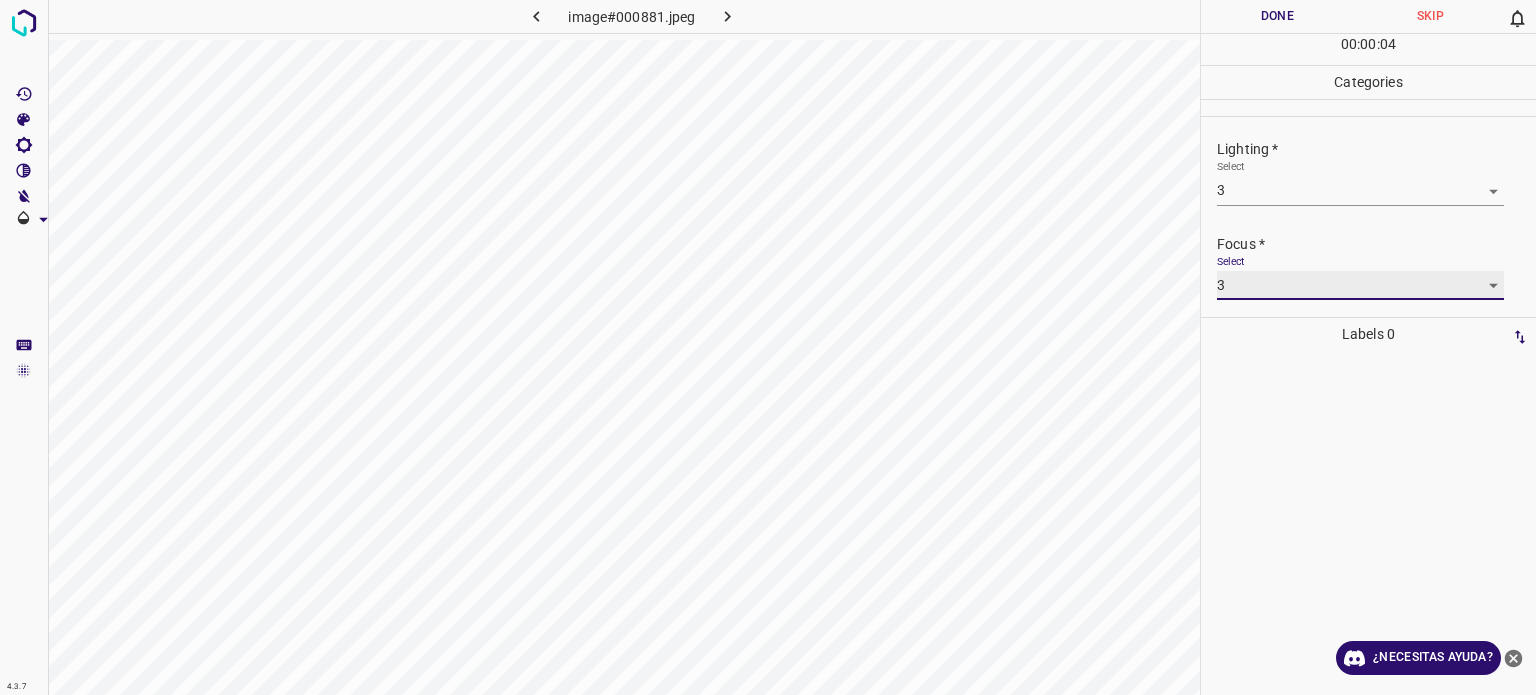 scroll, scrollTop: 98, scrollLeft: 0, axis: vertical 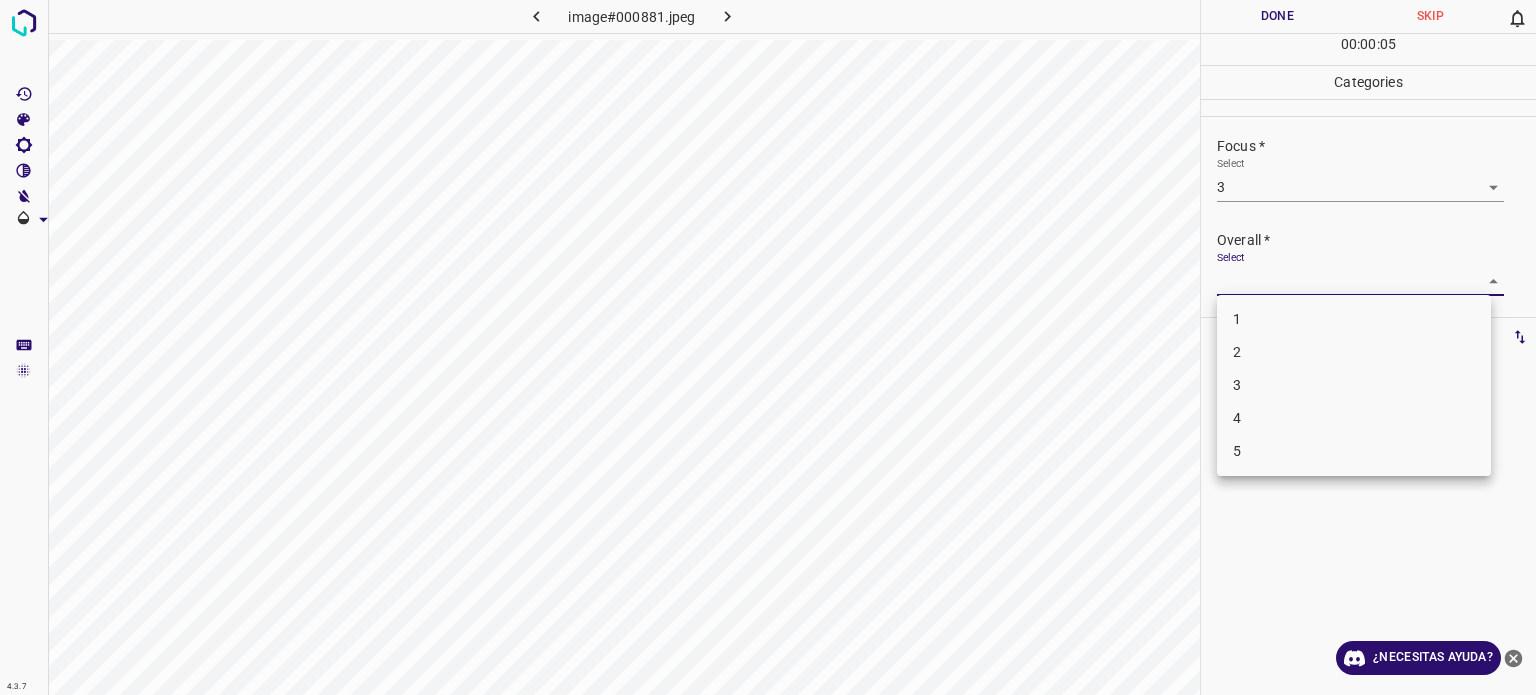 click on "4.3.7 image#000881.jpeg Done Skip 0 00   : 00   : 05   Categories Lighting *  Select 3 3 Focus *  Select 3 3 Overall *  Select ​ Labels   0 Categories 1 Lighting 2 Focus 3 Overall Tools Space Change between modes (Draw & Edit) I Auto labeling R Restore zoom M Zoom in N Zoom out Delete Delete selecte label Filters Z Restore filters X Saturation filter C Brightness filter V Contrast filter B Gray scale filter General O Download ¿Necesitas ayuda? Texto original Valora esta traducción Tu opinión servirá para ayudar a mejorar el Traductor de Google - Texto - Esconder - Borrar 1 2 3 4 5" at bounding box center (768, 347) 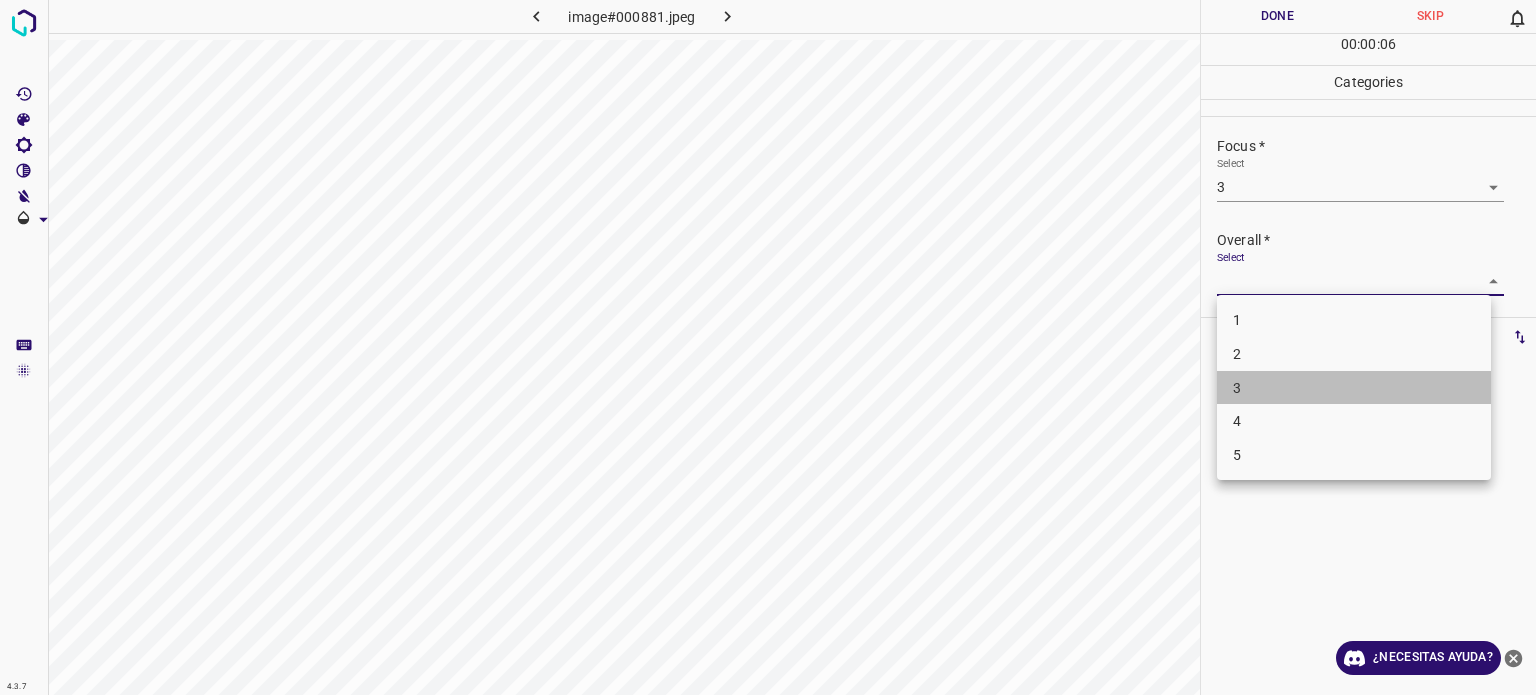 drag, startPoint x: 1242, startPoint y: 375, endPoint x: 1232, endPoint y: 285, distance: 90.55385 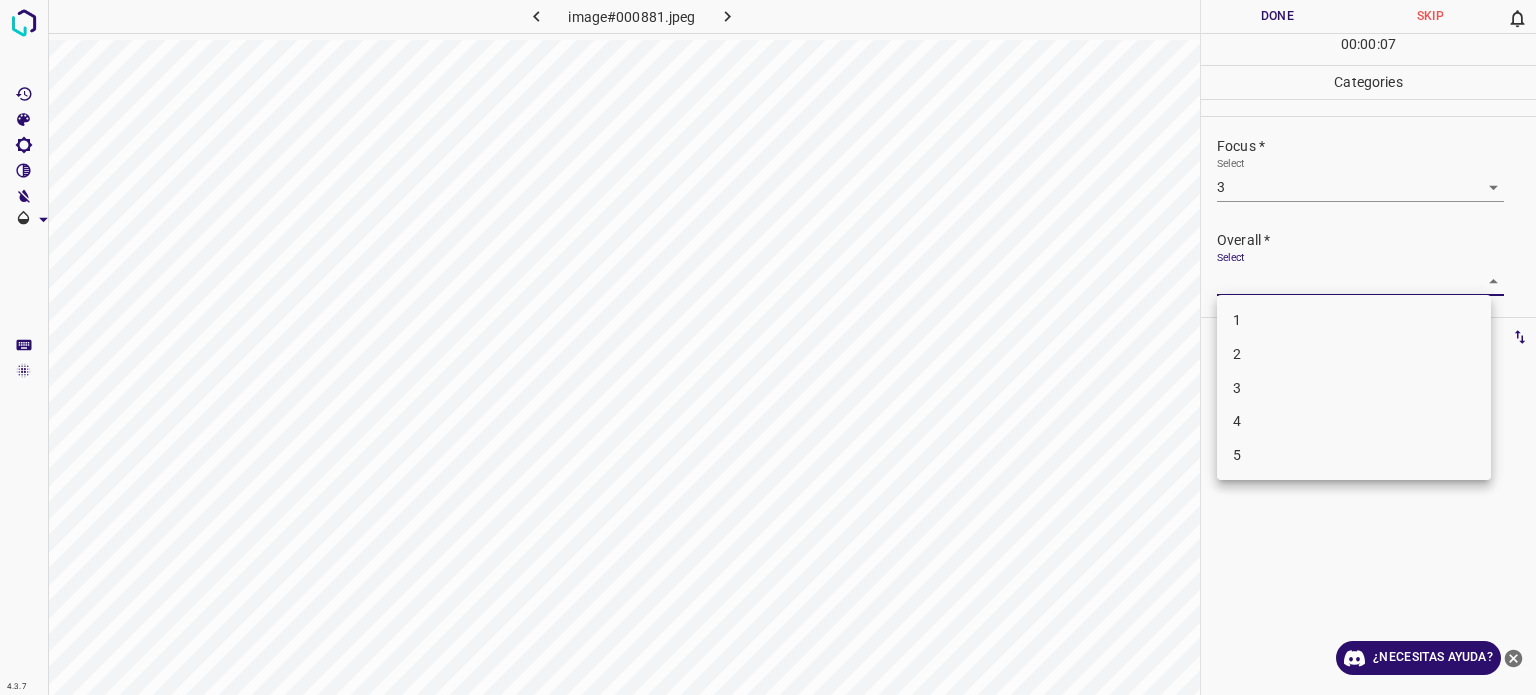 click at bounding box center [768, 347] 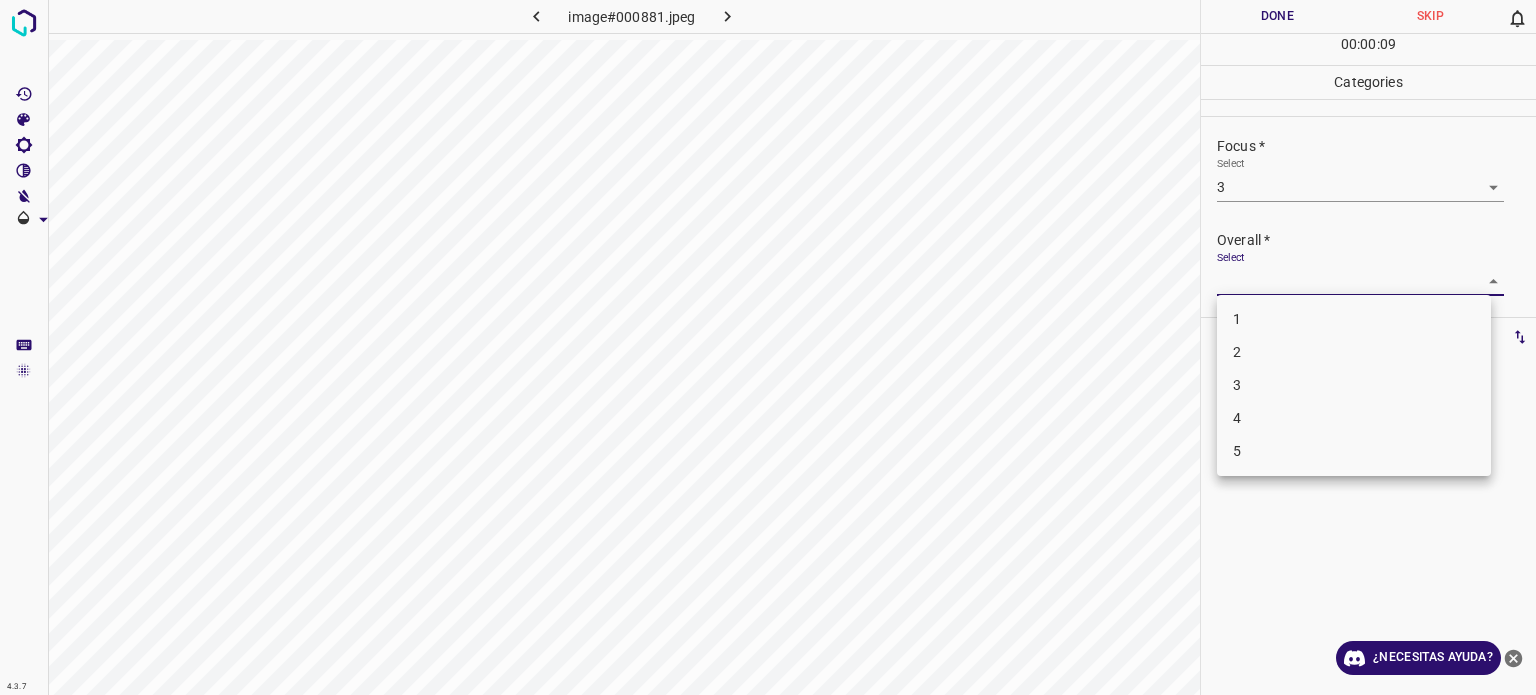 click on "4.3.7 image#000881.jpeg Done Skip 0 00   : 00   : 09   Categories Lighting *  Select 3 3 Focus *  Select 3 3 Overall *  Select ​ Labels   0 Categories 1 Lighting 2 Focus 3 Overall Tools Space Change between modes (Draw & Edit) I Auto labeling R Restore zoom M Zoom in N Zoom out Delete Delete selecte label Filters Z Restore filters X Saturation filter C Brightness filter V Contrast filter B Gray scale filter General O Download ¿Necesitas ayuda? Texto original Valora esta traducción Tu opinión servirá para ayudar a mejorar el Traductor de Google - Texto - Esconder - Borrar 1 2 3 4 5" at bounding box center [768, 347] 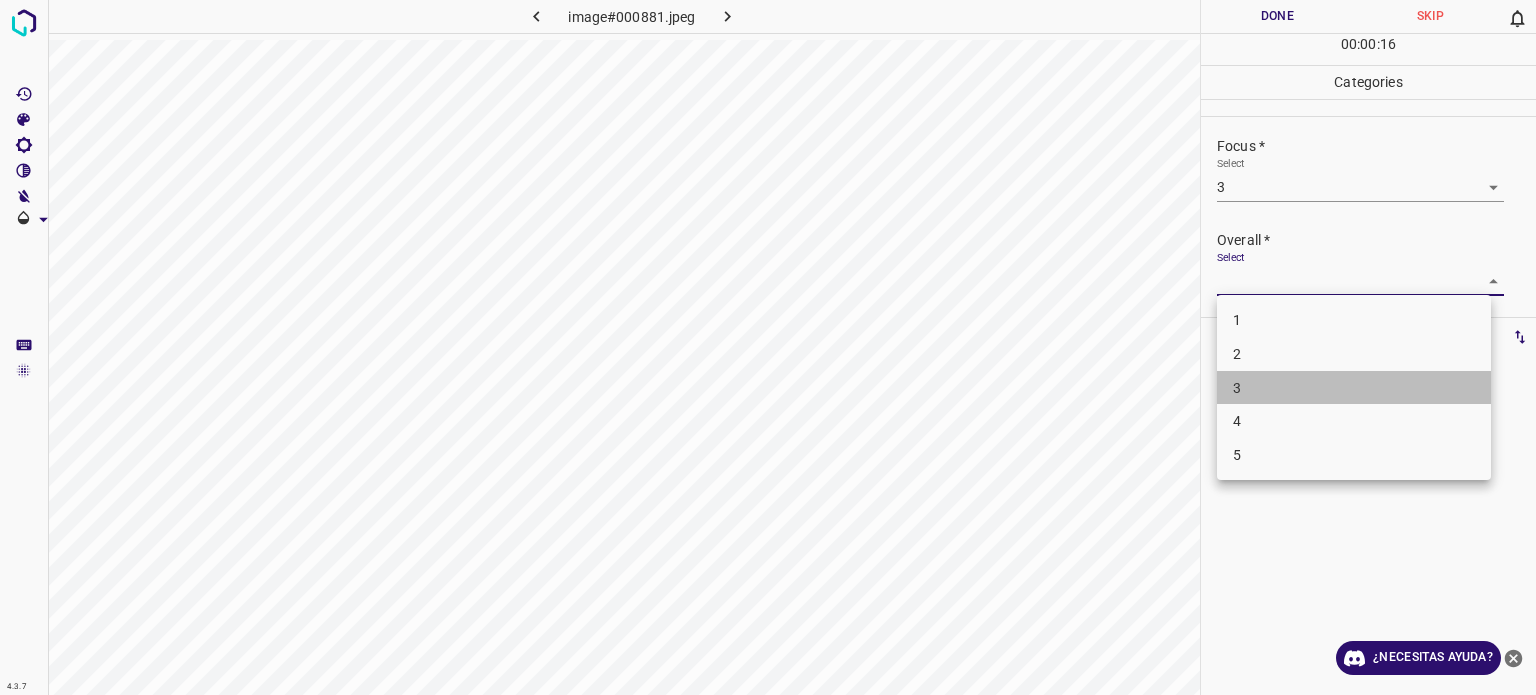 click on "3" at bounding box center [1354, 388] 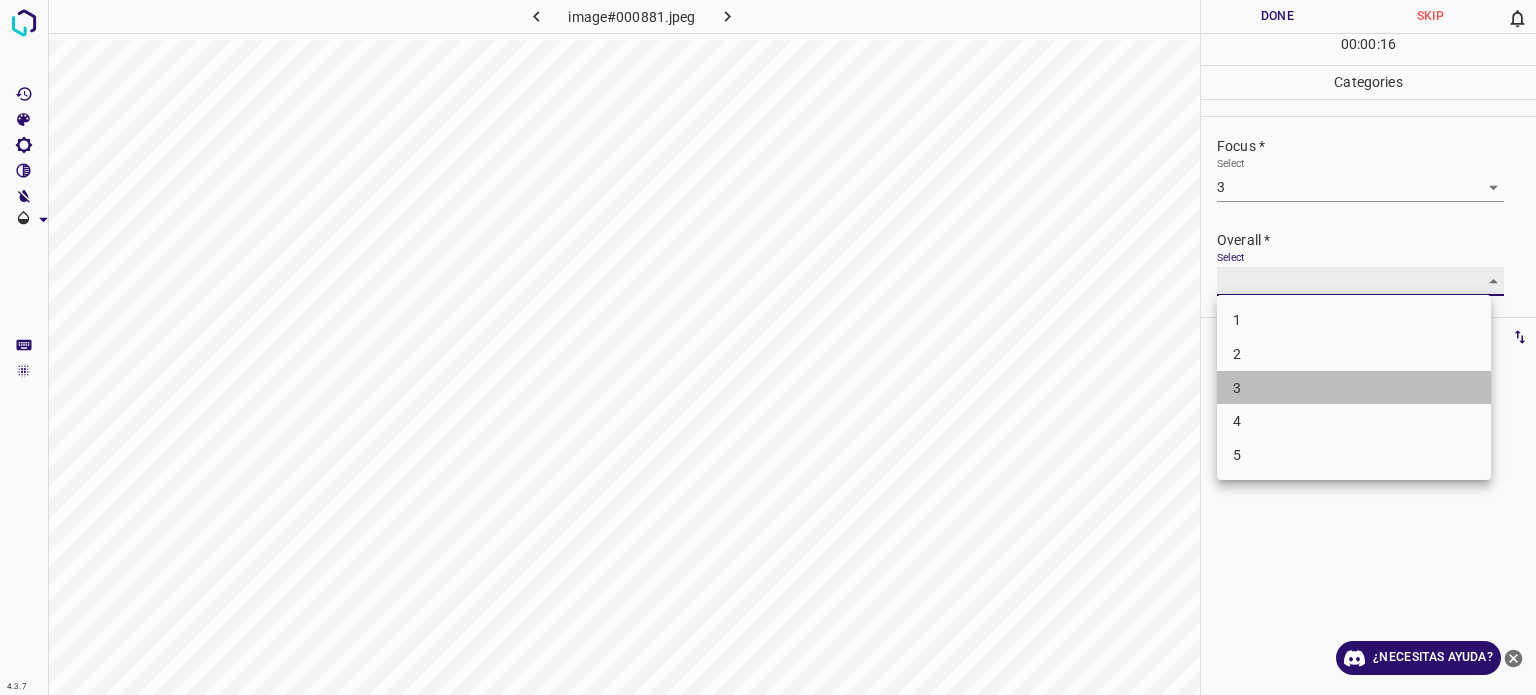 type on "3" 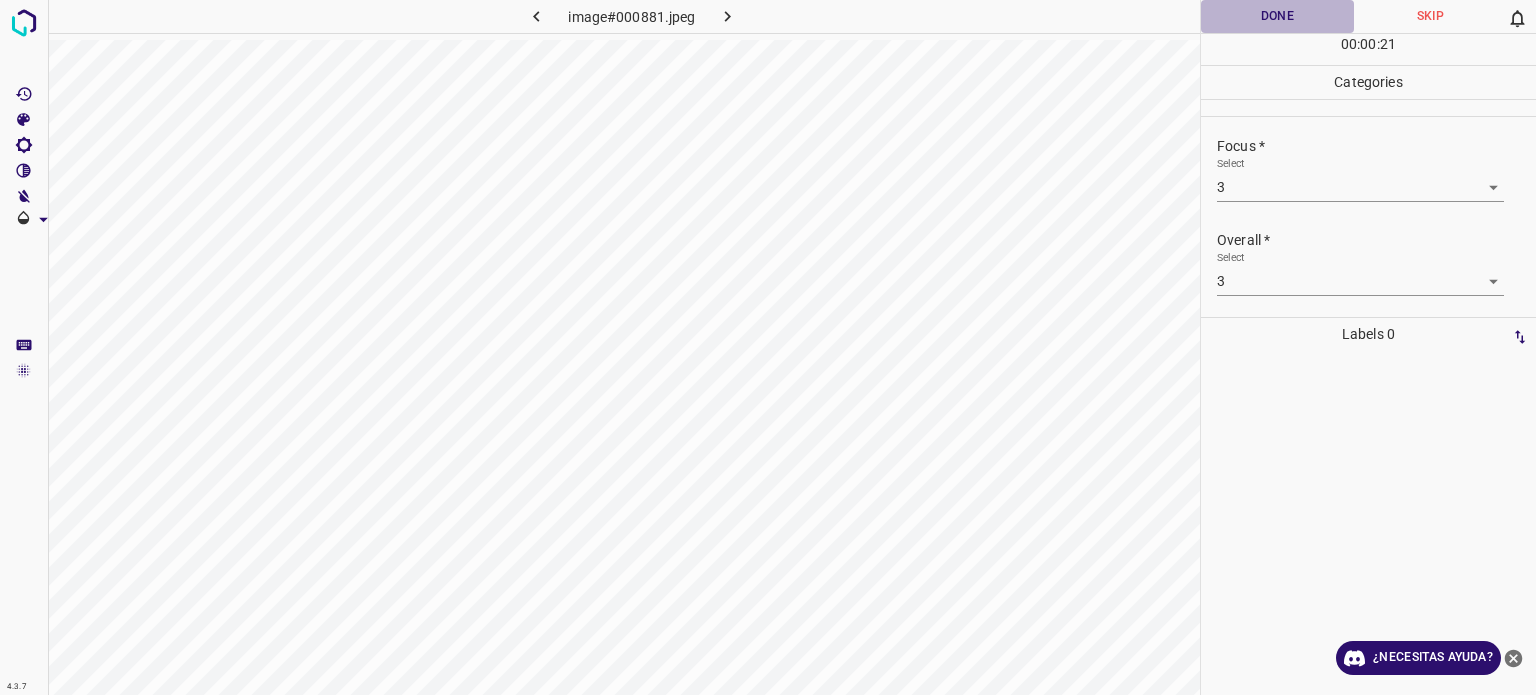 click on "Done" at bounding box center (1277, 16) 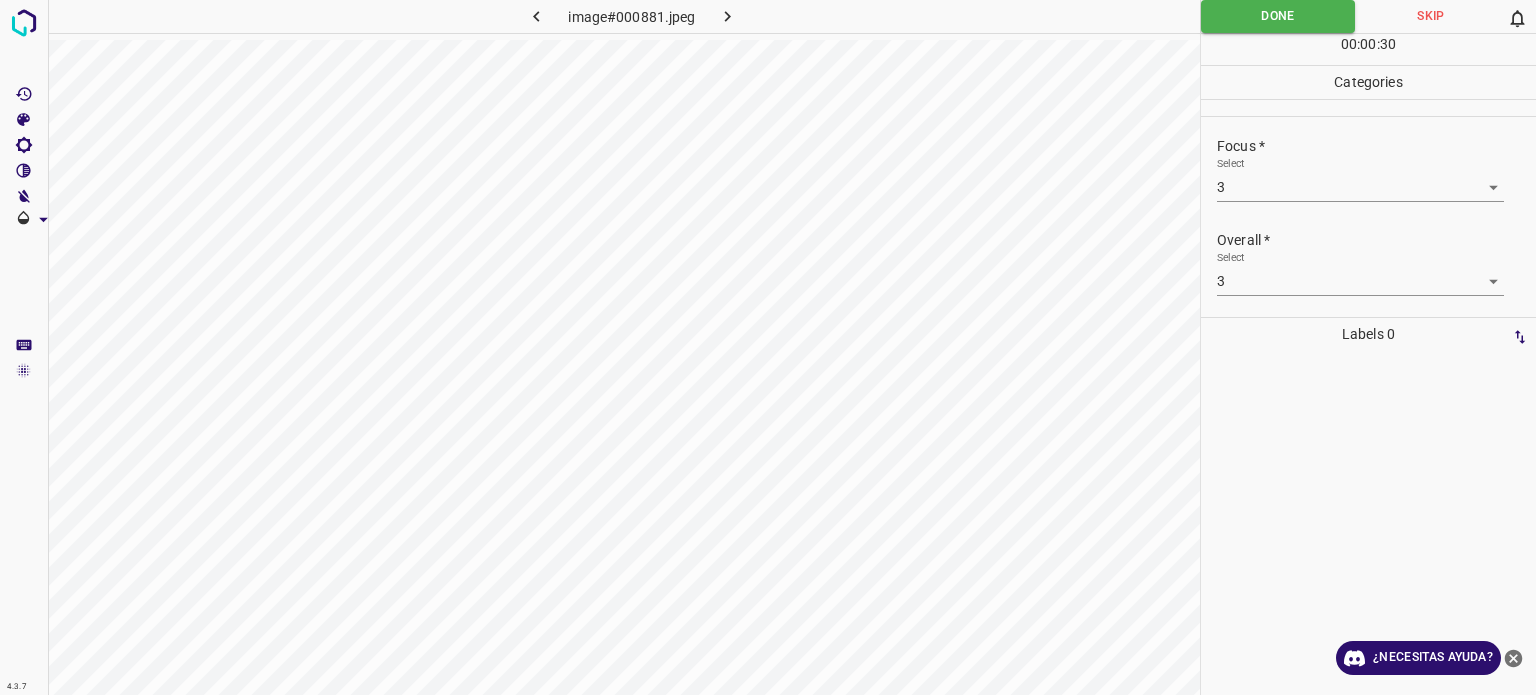 click at bounding box center (728, 16) 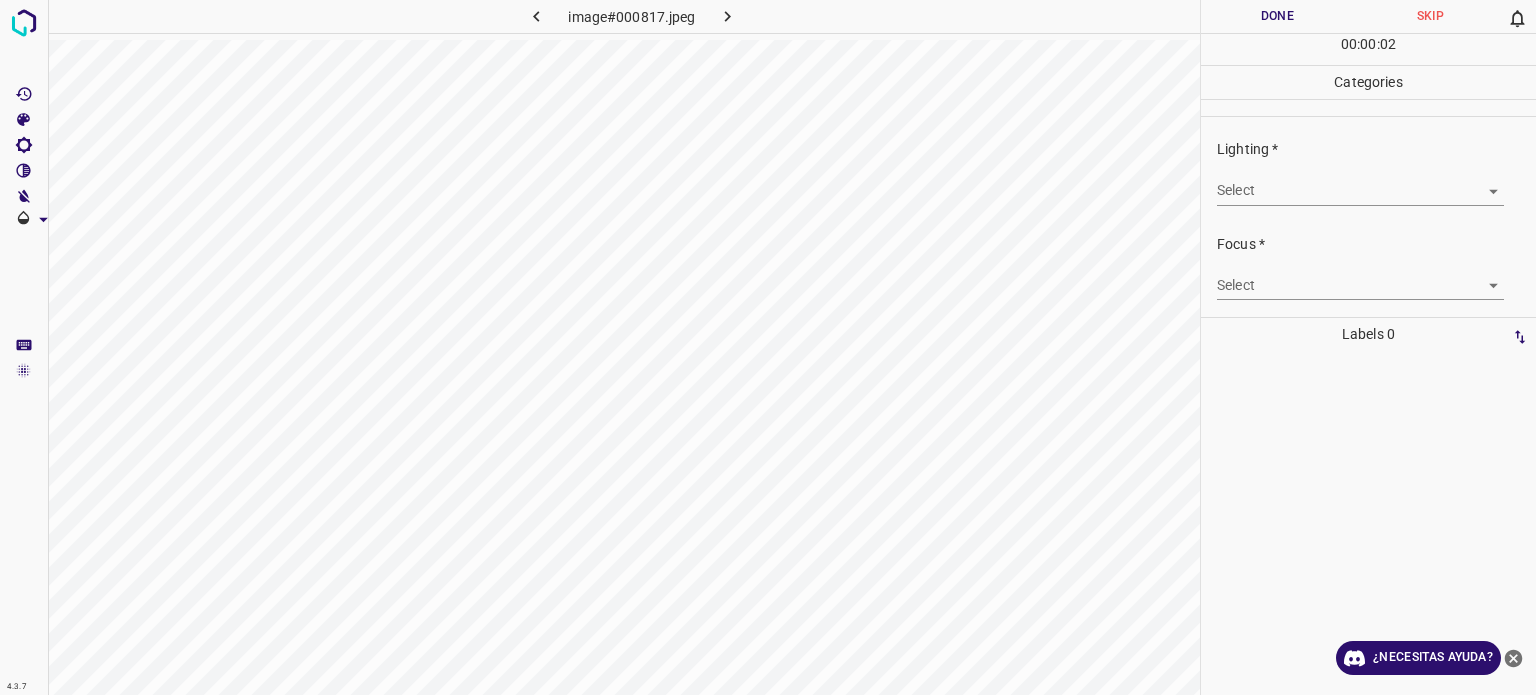 click on "4.3.7 image#000817.jpeg Done Skip 0 00   : 00   : 02   Categories Lighting *  Select ​ Focus *  Select ​ Overall *  Select ​ Labels   0 Categories 1 Lighting 2 Focus 3 Overall Tools Space Change between modes (Draw & Edit) I Auto labeling R Restore zoom M Zoom in N Zoom out Delete Delete selecte label Filters Z Restore filters X Saturation filter C Brightness filter V Contrast filter B Gray scale filter General O Download ¿Necesitas ayuda? Texto original Valora esta traducción Tu opinión servirá para ayudar a mejorar el Traductor de Google - Texto - Esconder - Borrar" at bounding box center (768, 347) 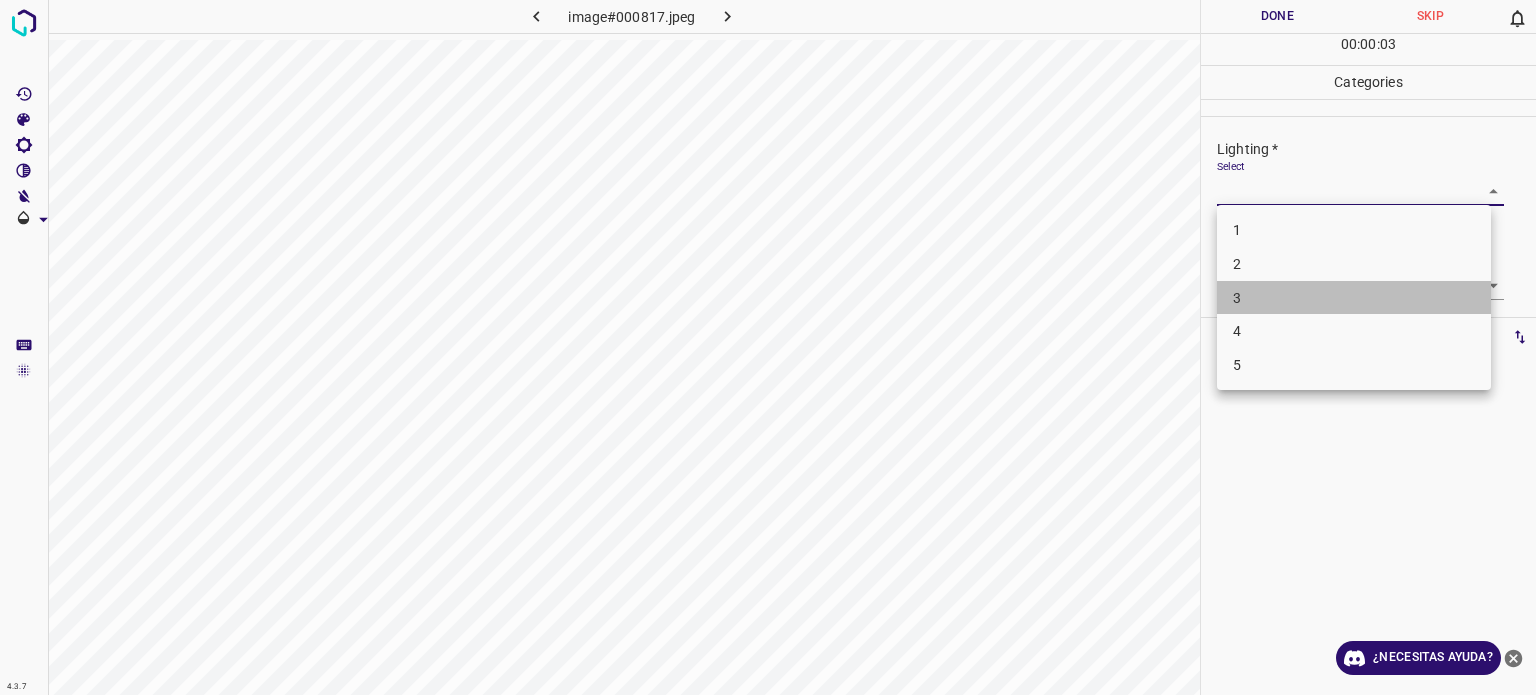 drag, startPoint x: 1238, startPoint y: 294, endPoint x: 1243, endPoint y: 279, distance: 15.811388 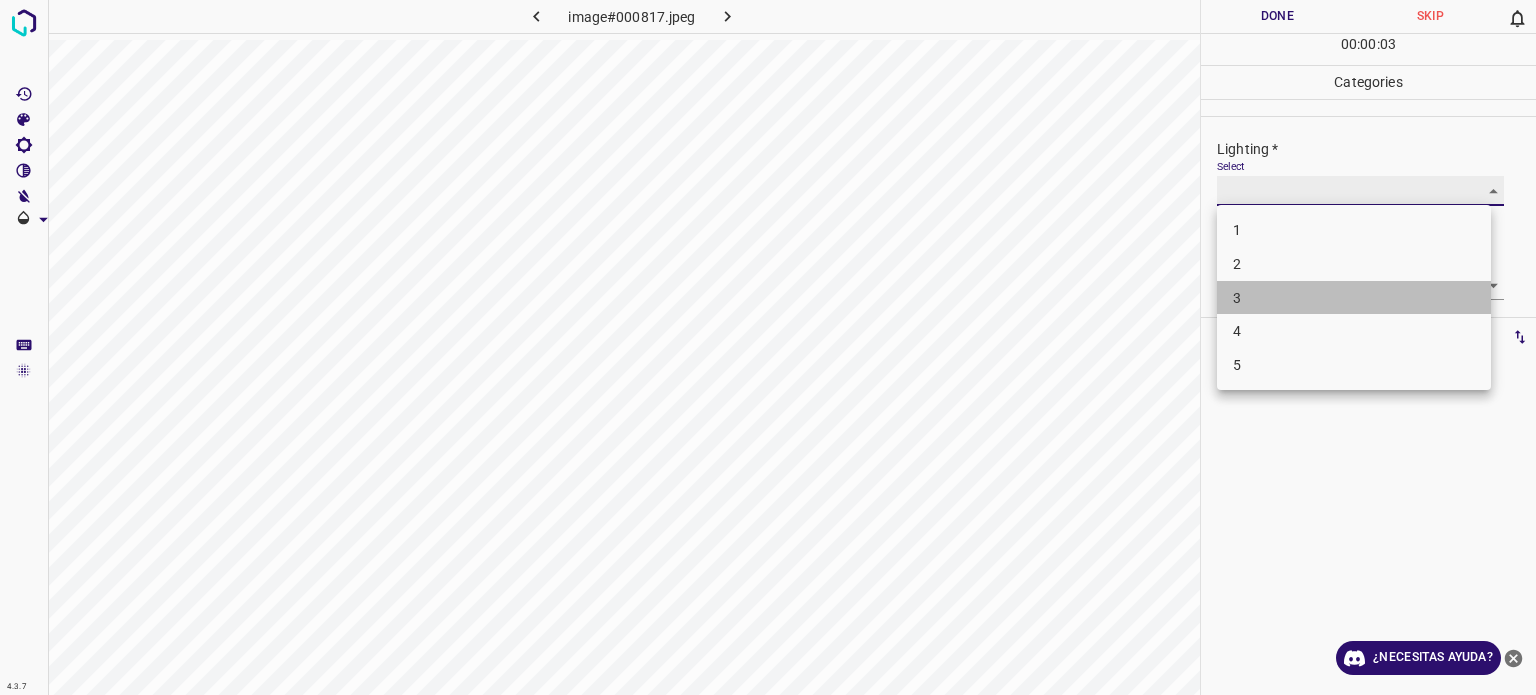 type on "3" 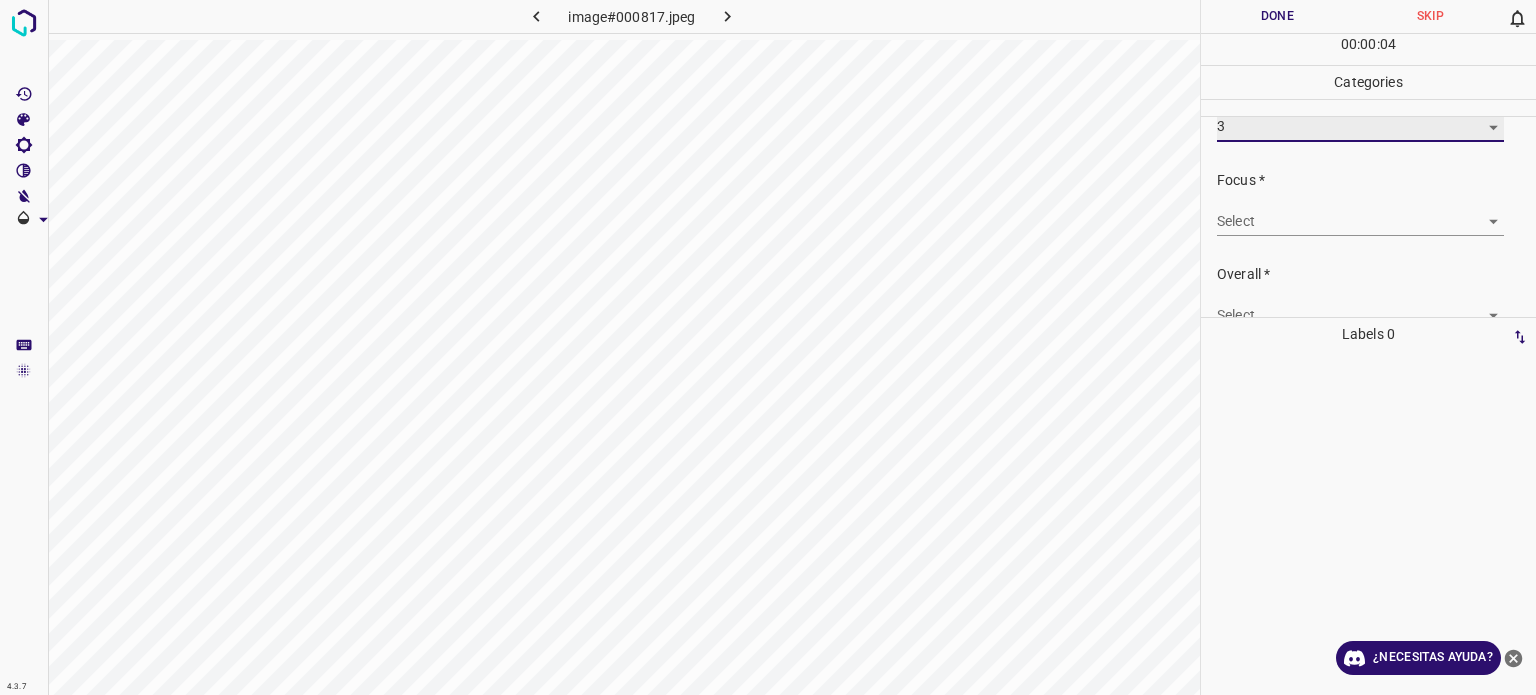 scroll, scrollTop: 98, scrollLeft: 0, axis: vertical 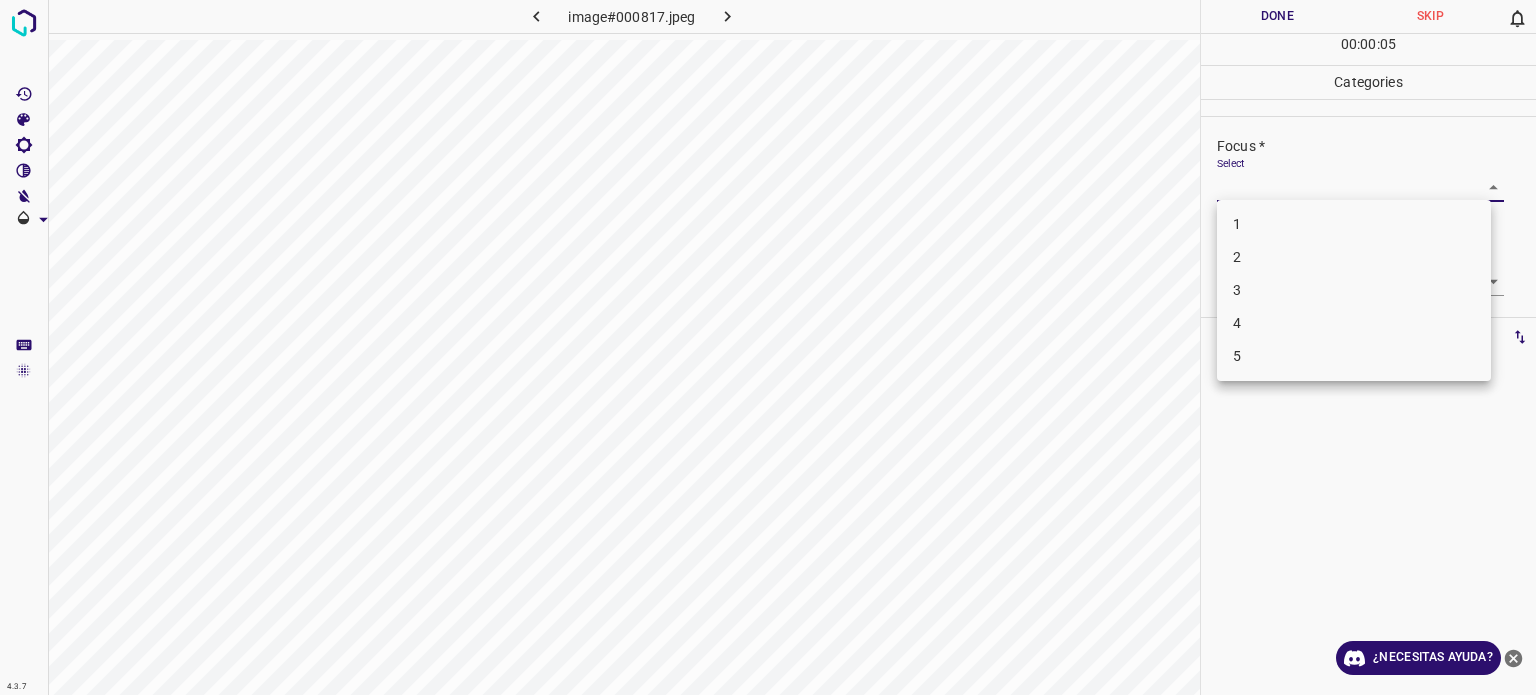 click on "4.3.7 image#000817.jpeg Done Skip 0 00   : 00   : 05   Categories Lighting *  Select 3 3 Focus *  Select ​ Overall *  Select ​ Labels   0 Categories 1 Lighting 2 Focus 3 Overall Tools Space Change between modes (Draw & Edit) I Auto labeling R Restore zoom M Zoom in N Zoom out Delete Delete selecte label Filters Z Restore filters X Saturation filter C Brightness filter V Contrast filter B Gray scale filter General O Download ¿Necesitas ayuda? Texto original Valora esta traducción Tu opinión servirá para ayudar a mejorar el Traductor de Google - Texto - Esconder - Borrar 1 2 3 4 5" at bounding box center (768, 347) 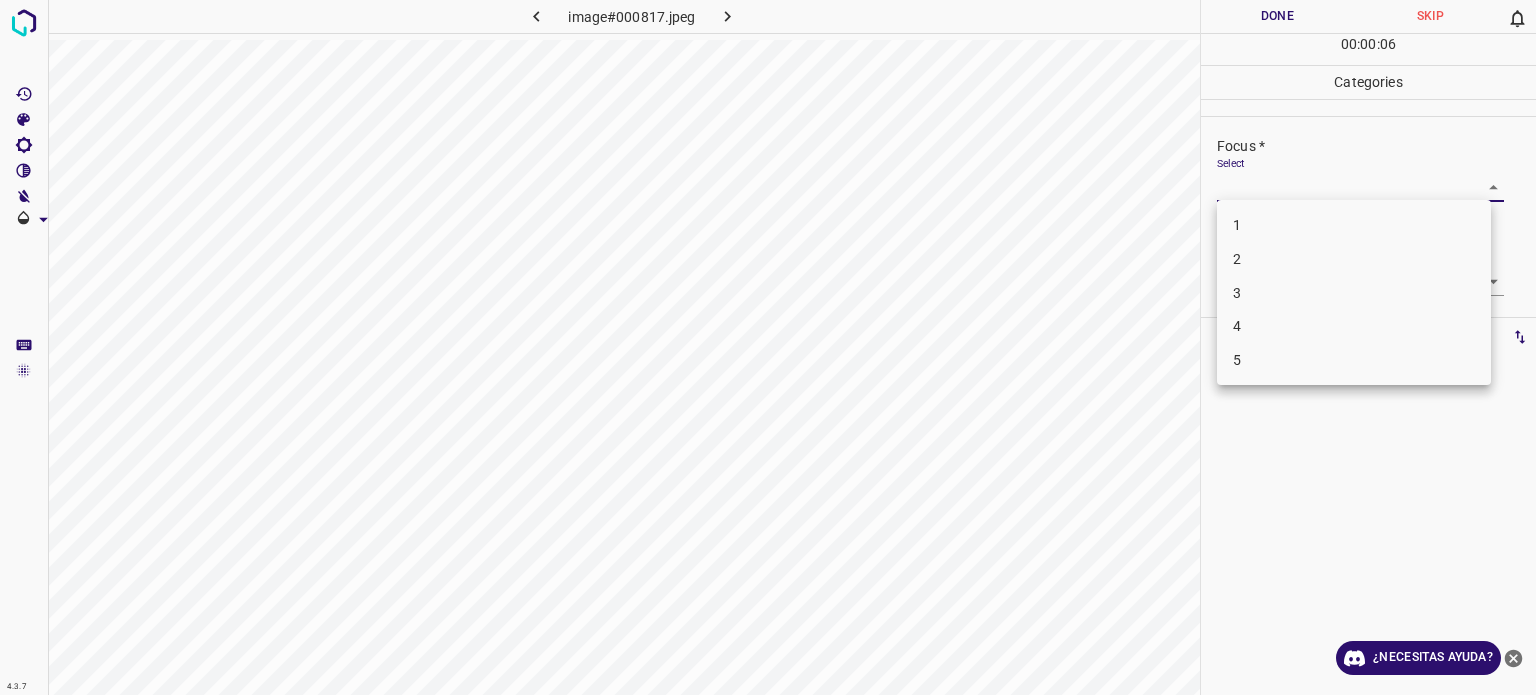 click on "3" at bounding box center [1237, 292] 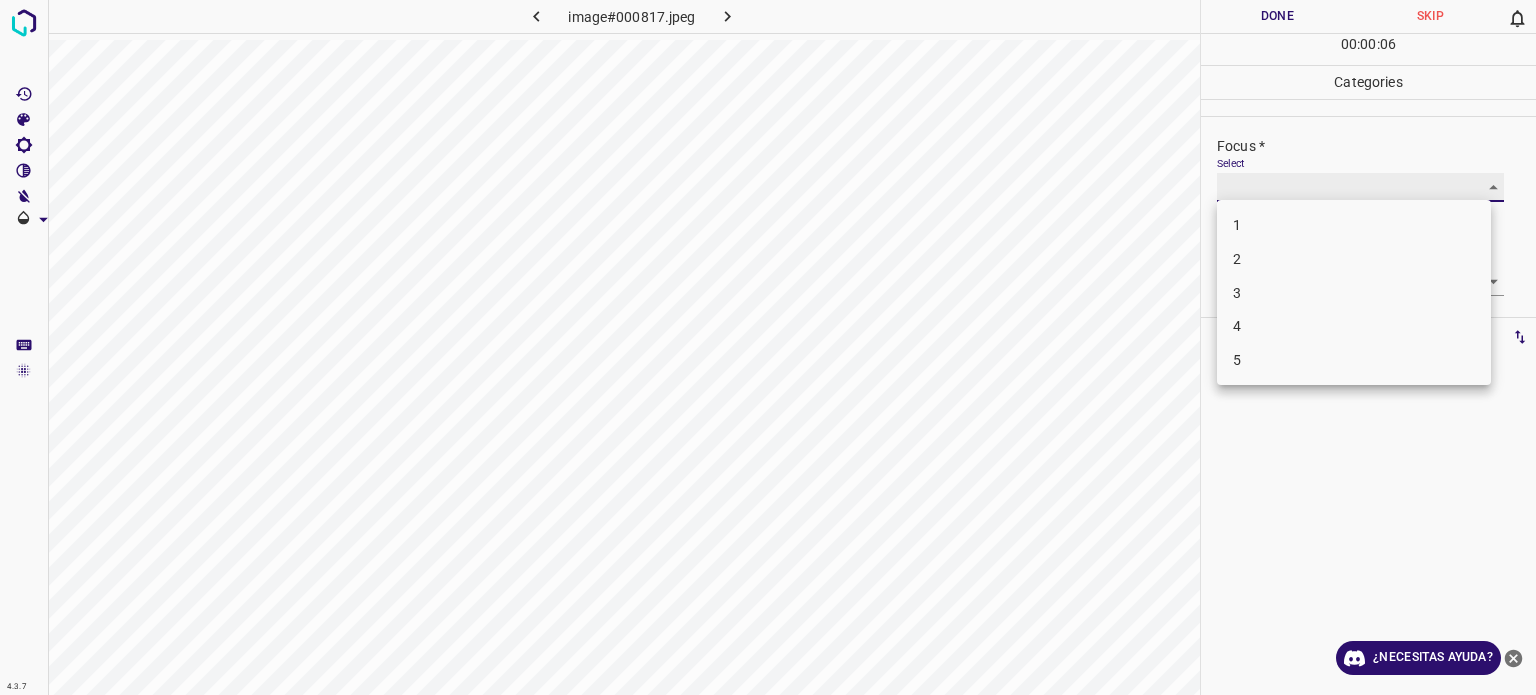 type on "3" 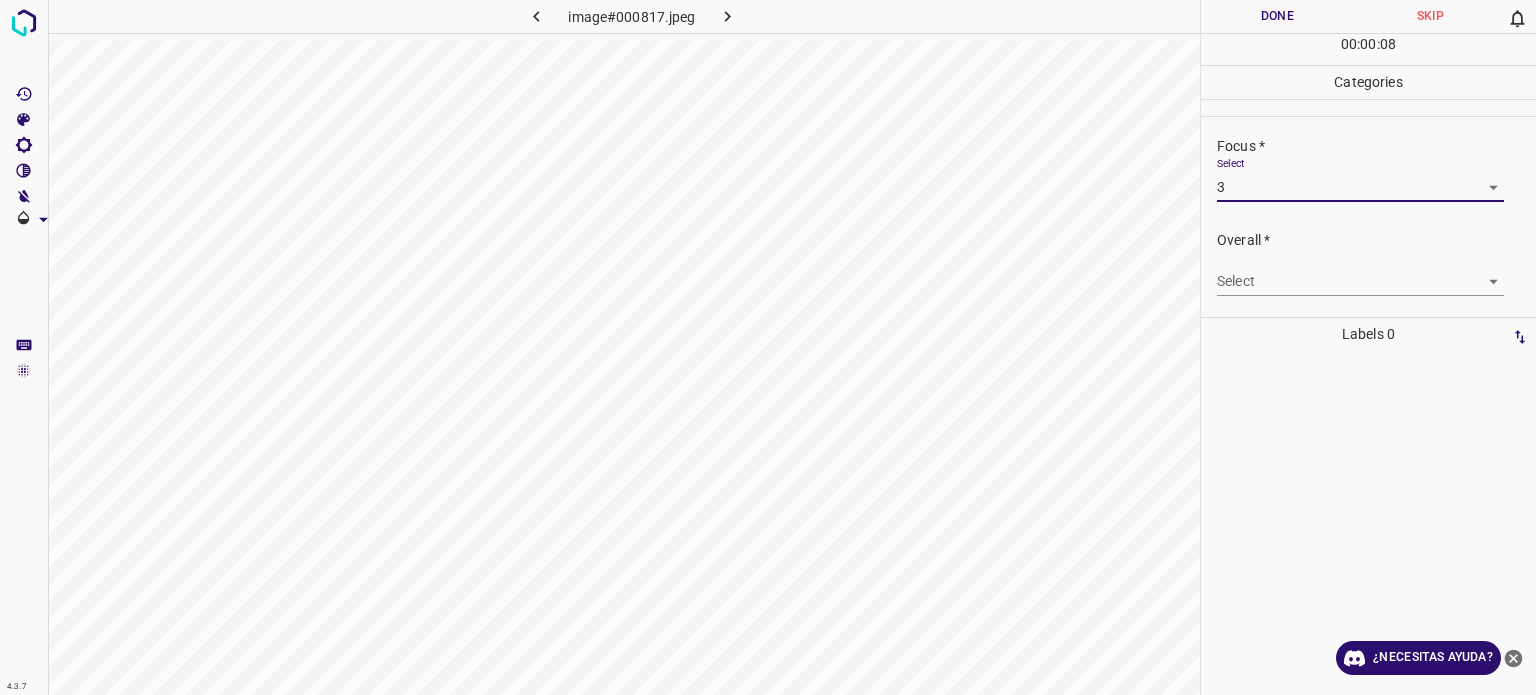 click on "4.3.7 image#000817.jpeg Done Skip 0 00   : 00   : 08   Categories Lighting *  Select 3 3 Focus *  Select 3 3 Overall *  Select ​ Labels   0 Categories 1 Lighting 2 Focus 3 Overall Tools Space Change between modes (Draw & Edit) I Auto labeling R Restore zoom M Zoom in N Zoom out Delete Delete selecte label Filters Z Restore filters X Saturation filter C Brightness filter V Contrast filter B Gray scale filter General O Download ¿Necesitas ayuda? Texto original Valora esta traducción Tu opinión servirá para ayudar a mejorar el Traductor de Google - Texto - Esconder - Borrar" at bounding box center (768, 347) 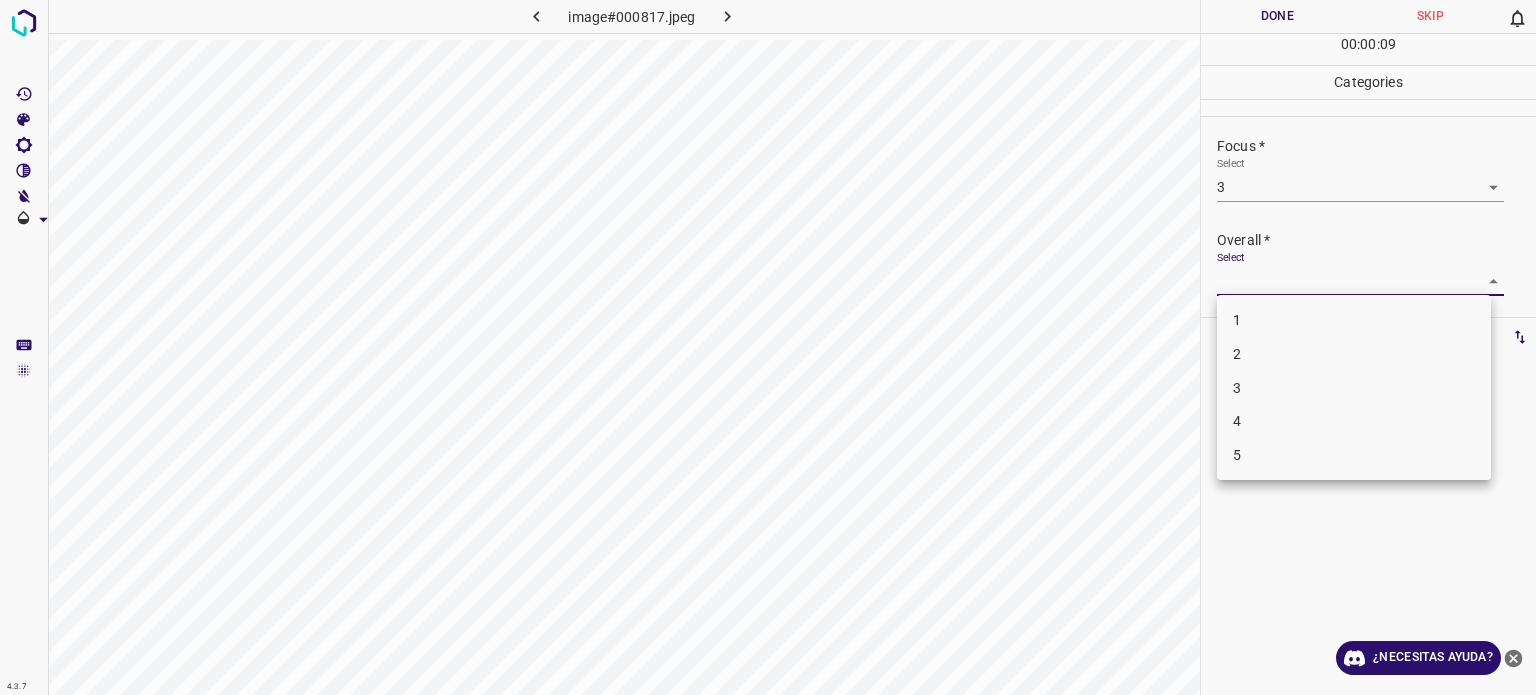 click on "3" at bounding box center (1354, 388) 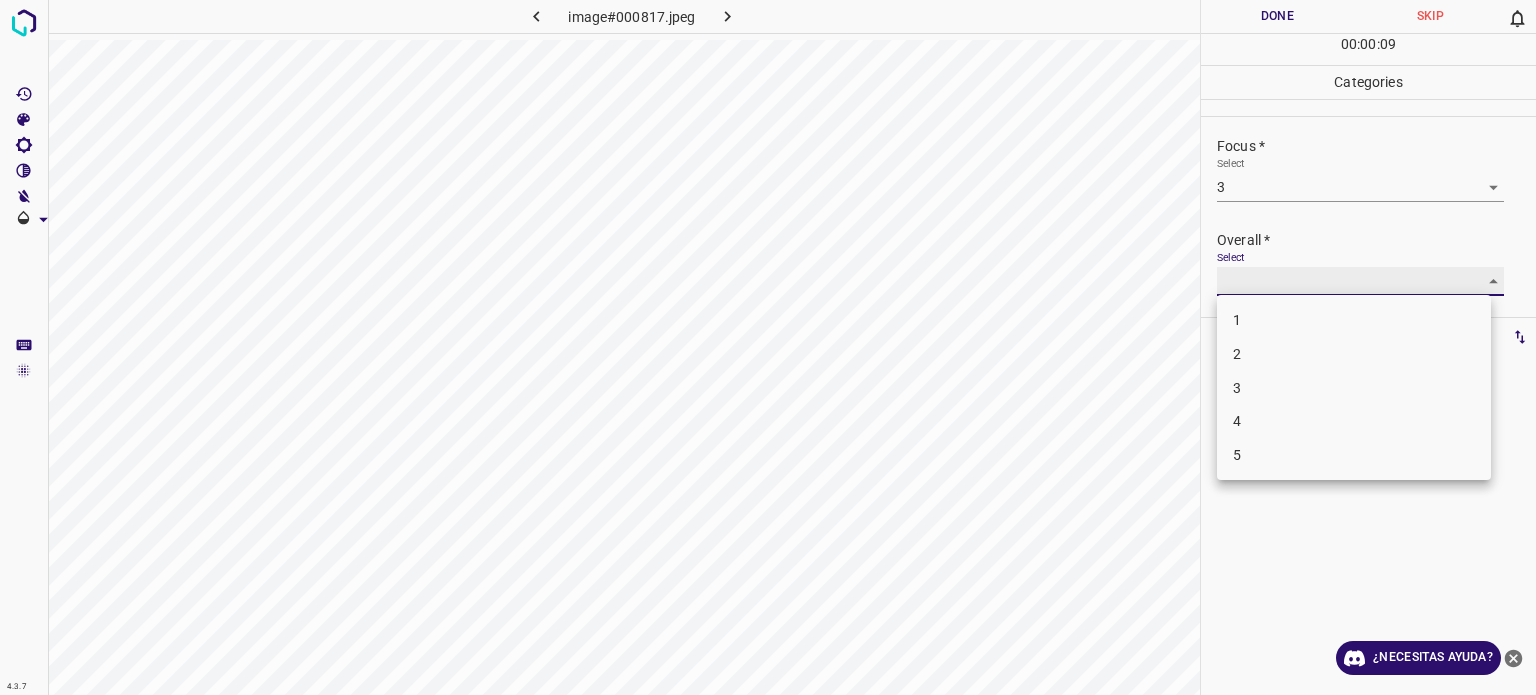 type on "3" 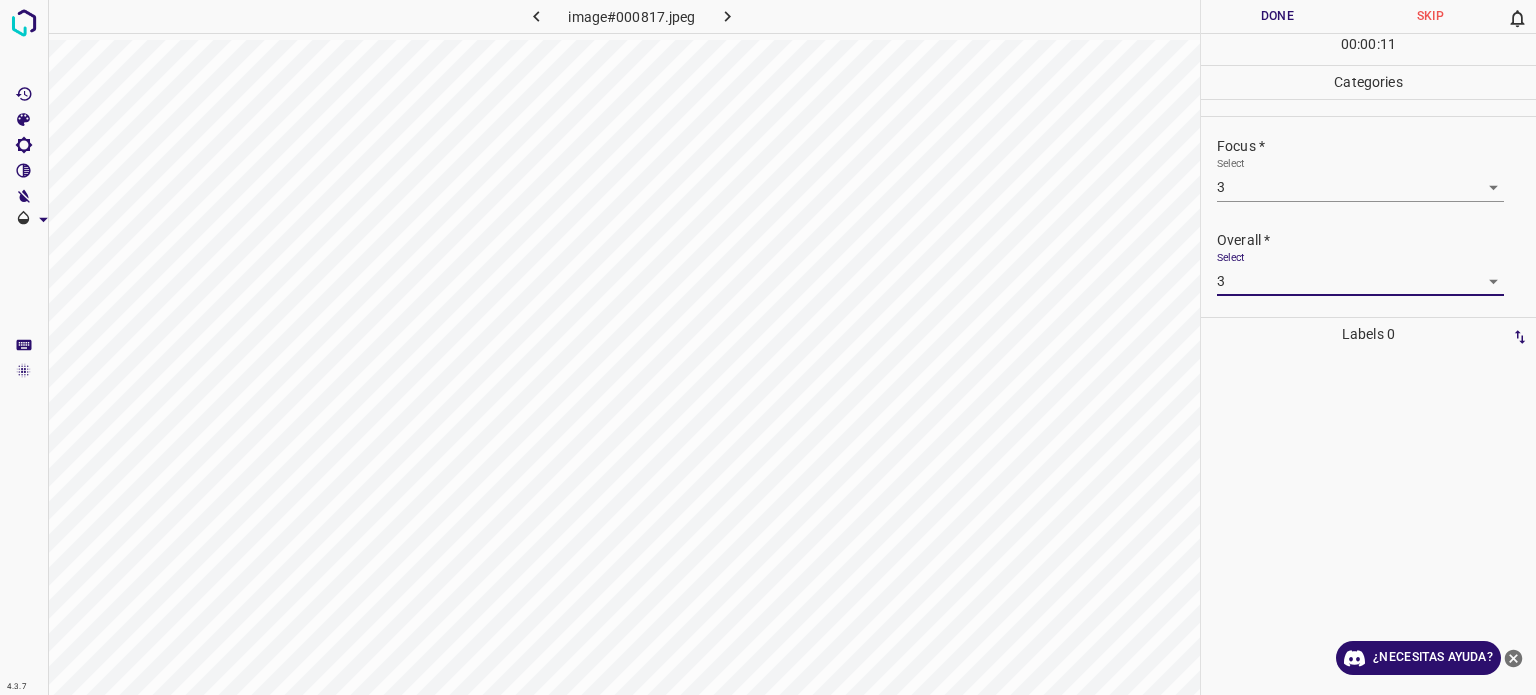 click on "Done" at bounding box center (1277, 16) 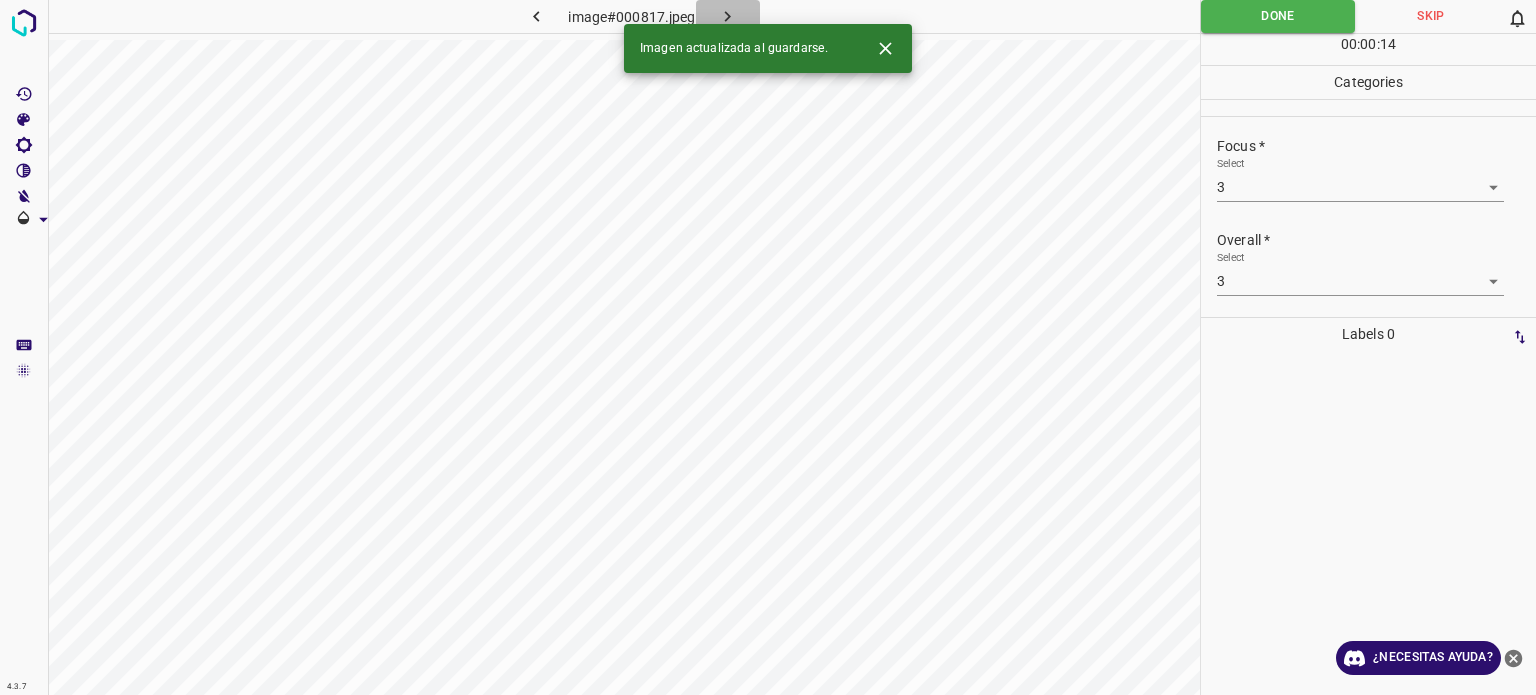 click 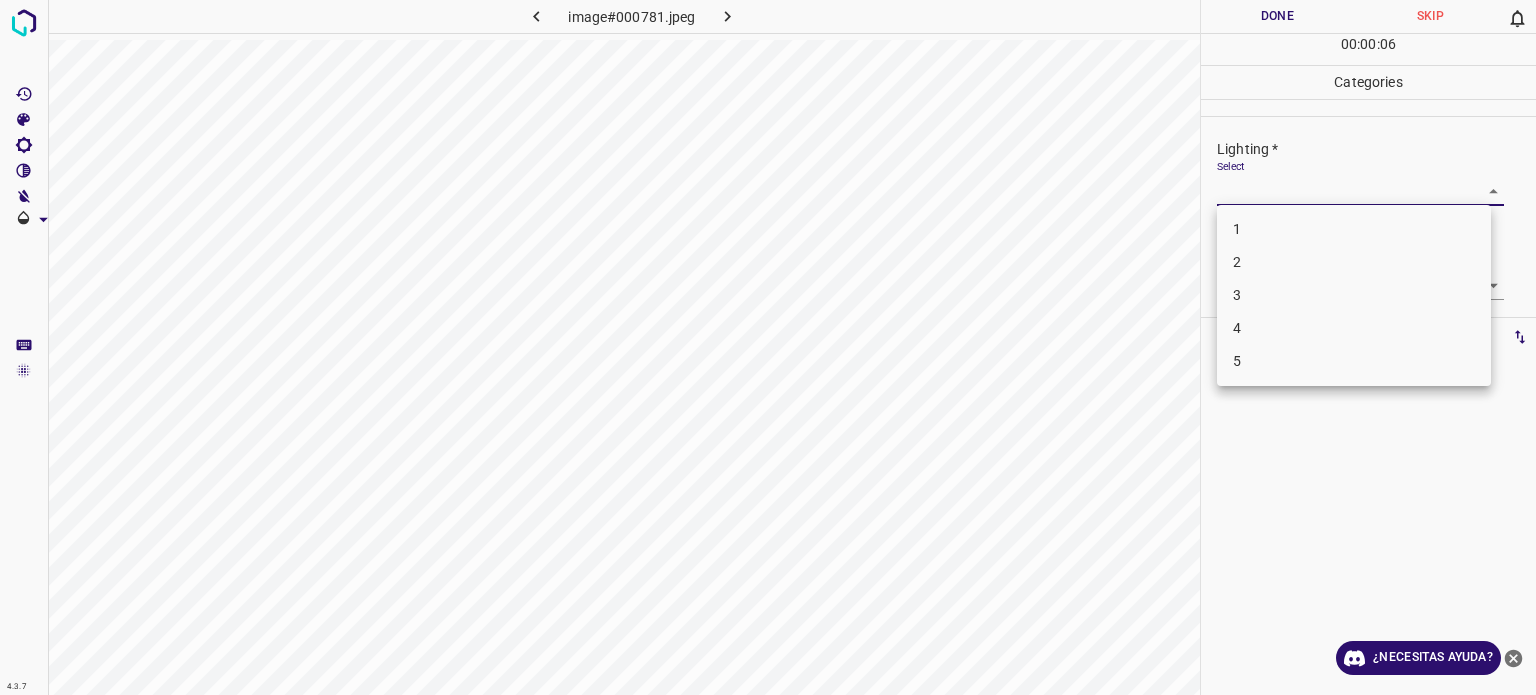 click on "4.3.7 image#000781.jpeg Done Skip 0 00   : 00   : 06   Categories Lighting *  Select ​ Focus *  Select ​ Overall *  Select ​ Labels   0 Categories 1 Lighting 2 Focus 3 Overall Tools Space Change between modes (Draw & Edit) I Auto labeling R Restore zoom M Zoom in N Zoom out Delete Delete selecte label Filters Z Restore filters X Saturation filter C Brightness filter V Contrast filter B Gray scale filter General O Download ¿Necesitas ayuda? Texto original Valora esta traducción Tu opinión servirá para ayudar a mejorar el Traductor de Google - Texto - Esconder - Borrar 1 2 3 4 5" at bounding box center [768, 347] 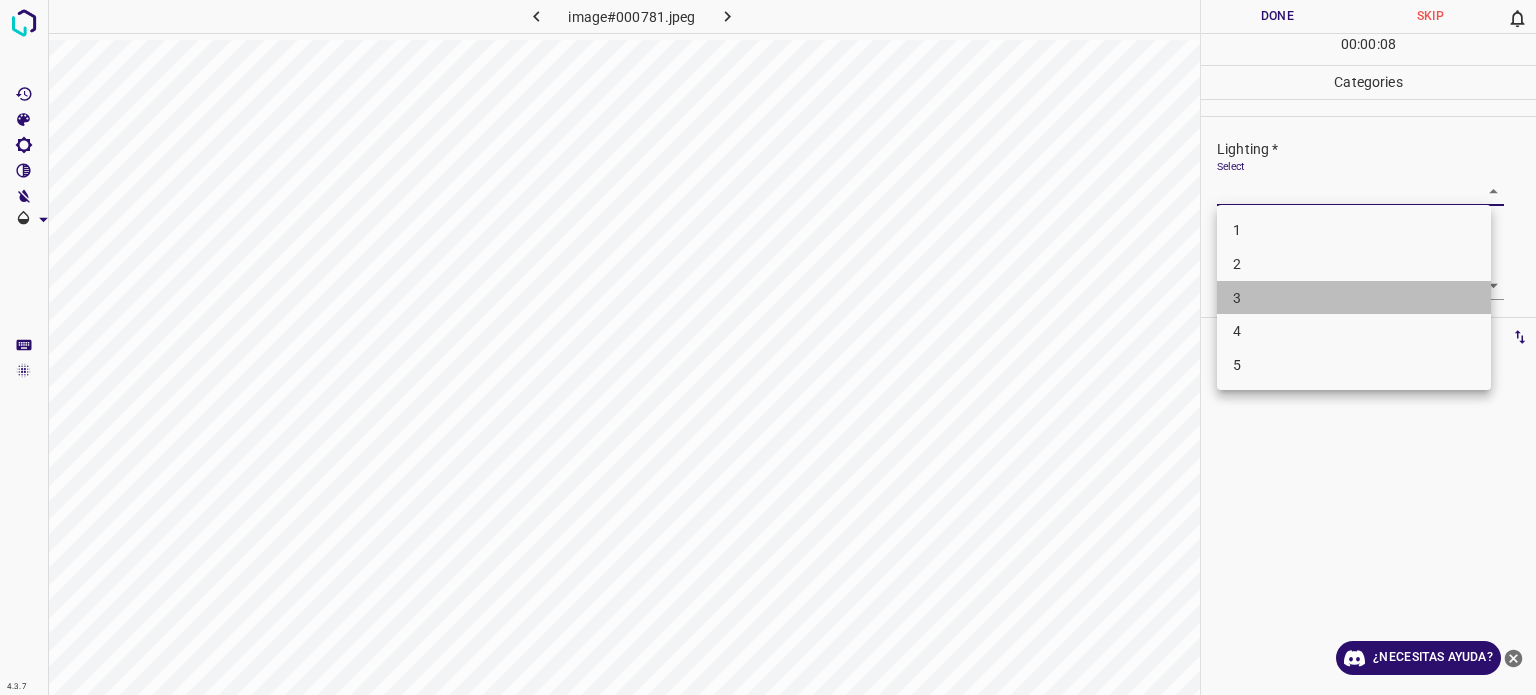 click on "3" at bounding box center (1237, 297) 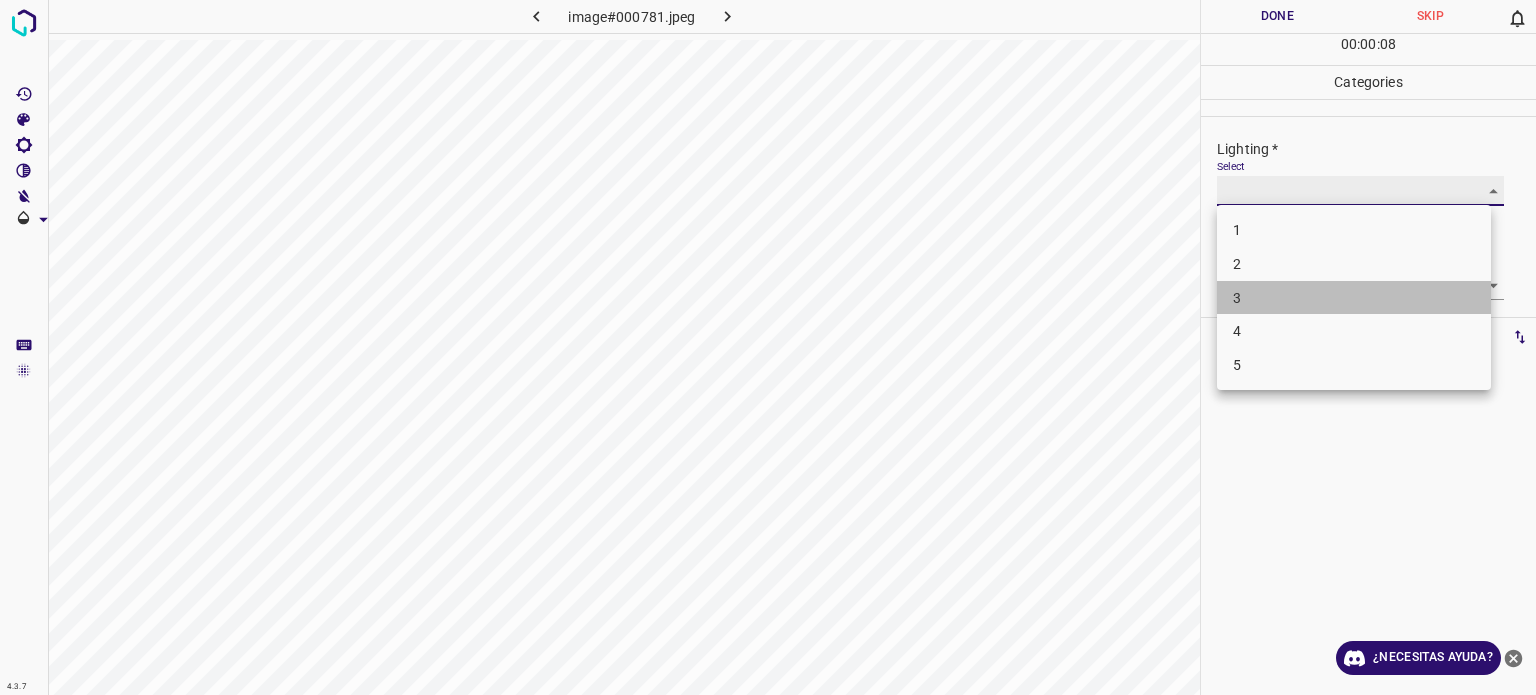 type on "3" 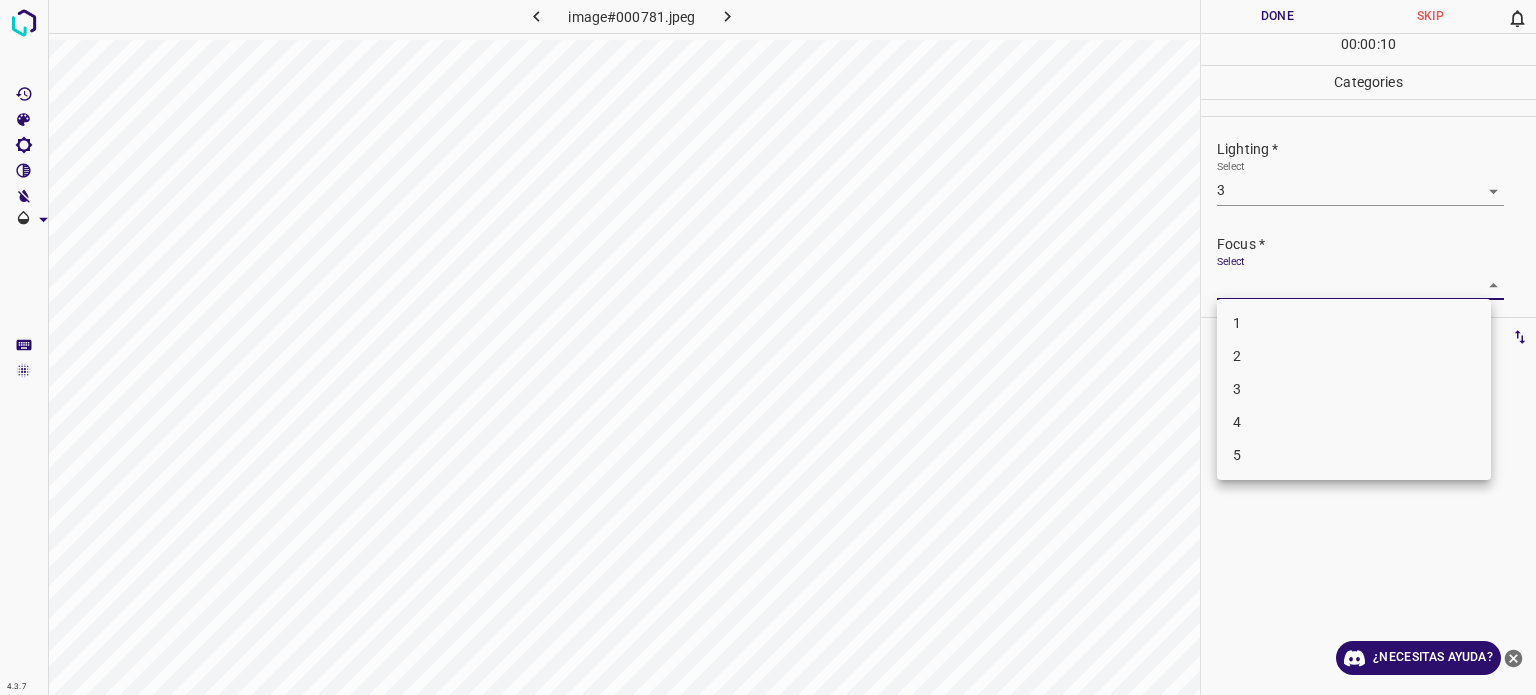 click on "4.3.7 image#000781.jpeg Done Skip 0 00   : 00   : 10   Categories Lighting *  Select 3 3 Focus *  Select ​ Overall *  Select ​ Labels   0 Categories 1 Lighting 2 Focus 3 Overall Tools Space Change between modes (Draw & Edit) I Auto labeling R Restore zoom M Zoom in N Zoom out Delete Delete selecte label Filters Z Restore filters X Saturation filter C Brightness filter V Contrast filter B Gray scale filter General O Download ¿Necesitas ayuda? Texto original Valora esta traducción Tu opinión servirá para ayudar a mejorar el Traductor de Google - Texto - Esconder - Borrar 1 2 3 4 5" at bounding box center [768, 347] 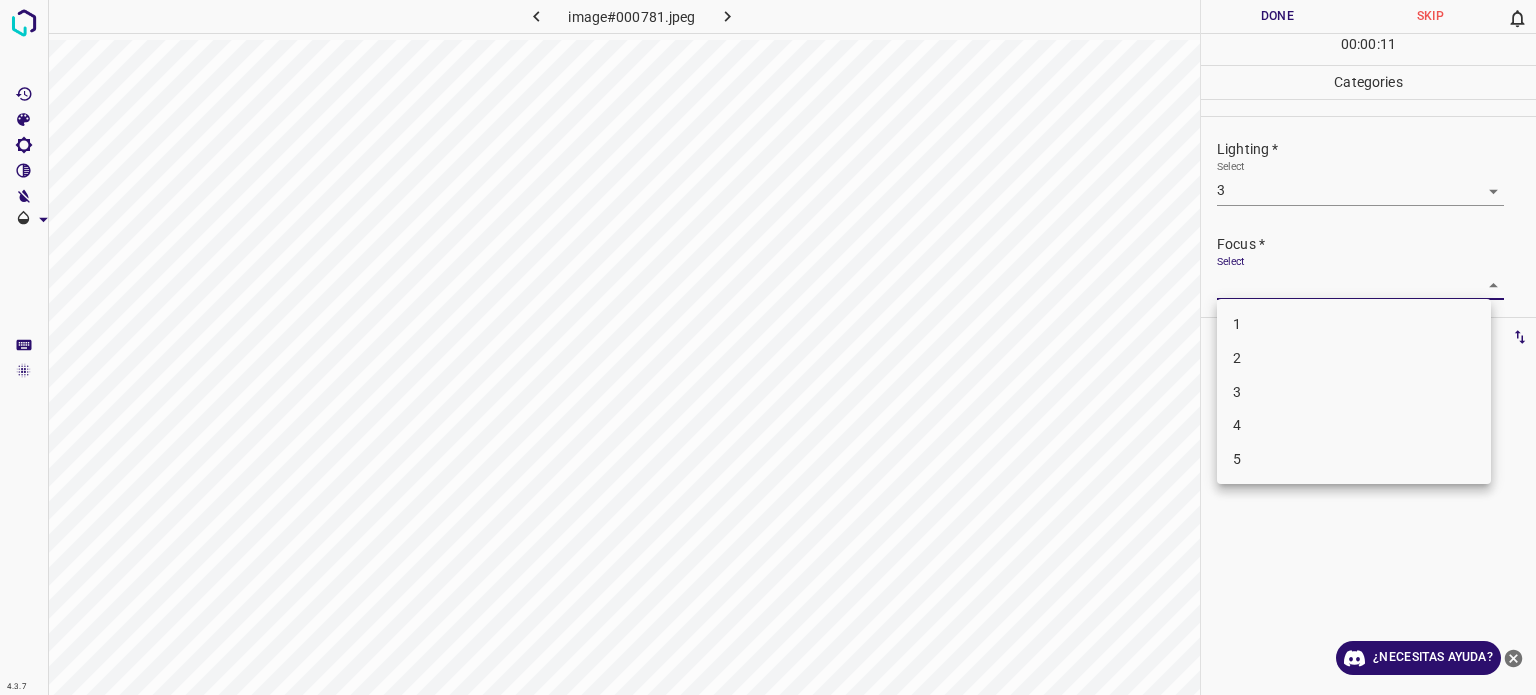drag, startPoint x: 1234, startPoint y: 391, endPoint x: 1234, endPoint y: 373, distance: 18 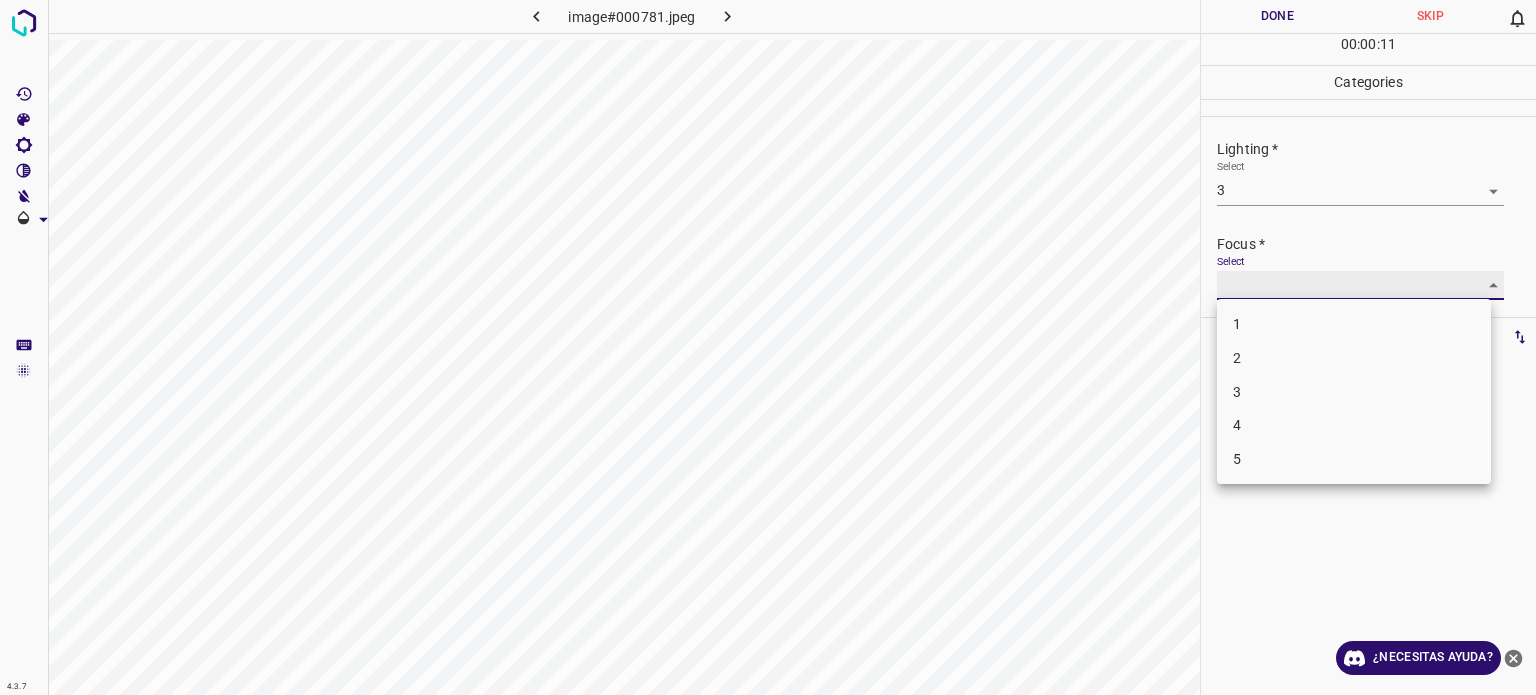 type on "3" 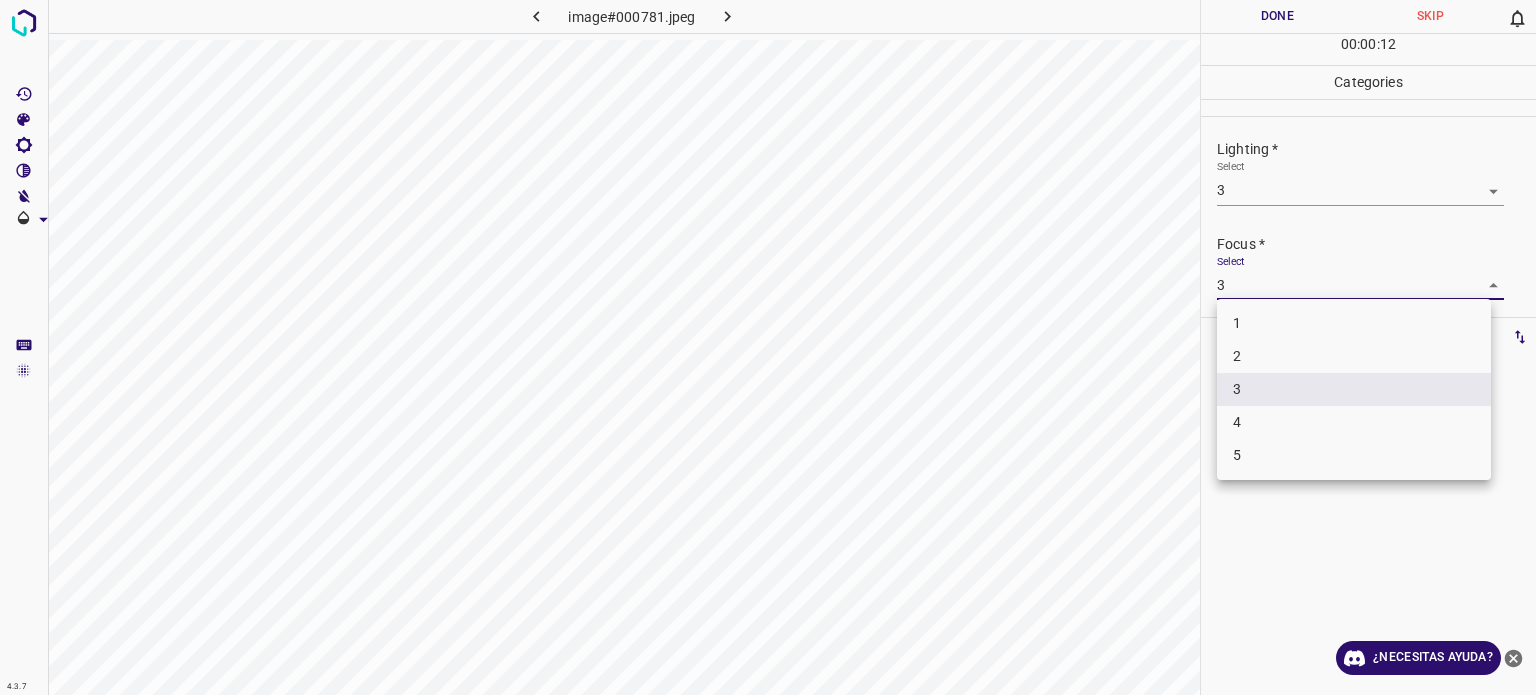 drag, startPoint x: 1259, startPoint y: 279, endPoint x: 1260, endPoint y: 290, distance: 11.045361 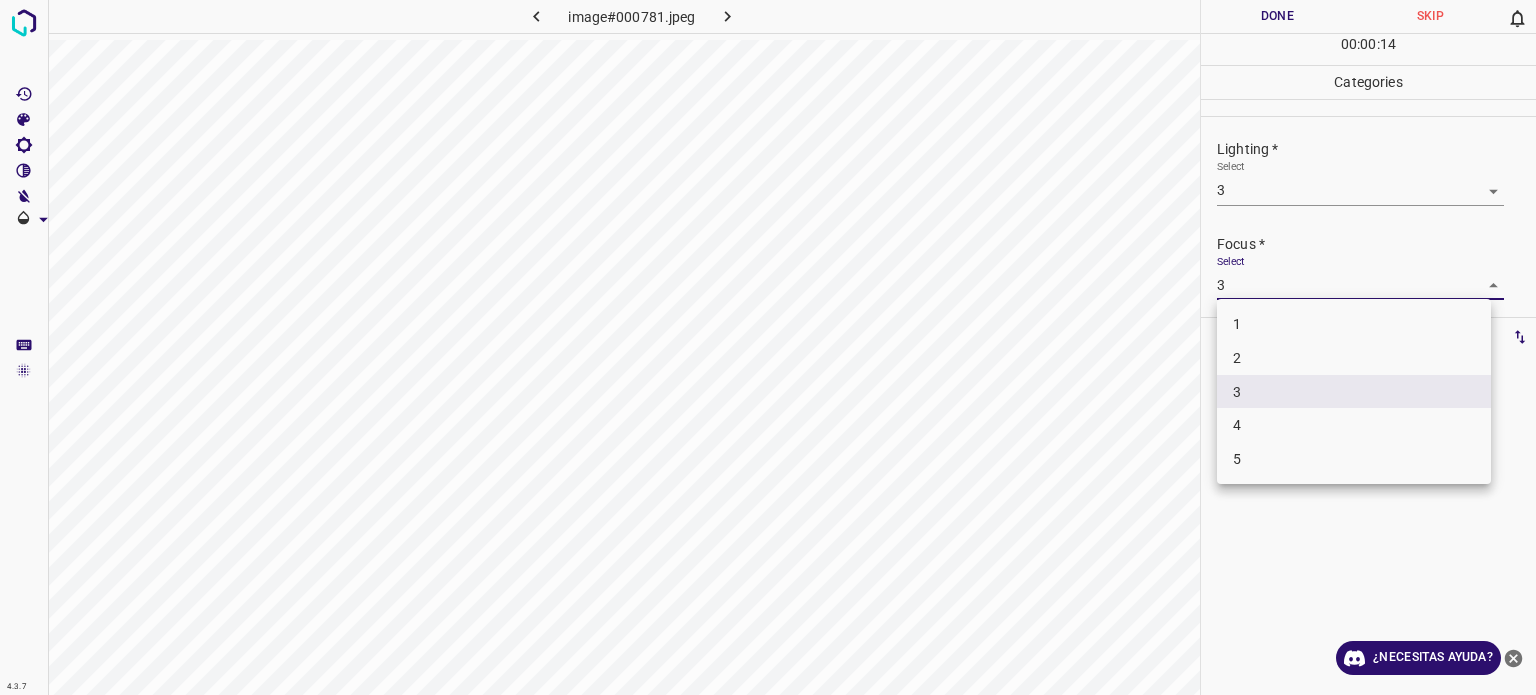click at bounding box center [768, 347] 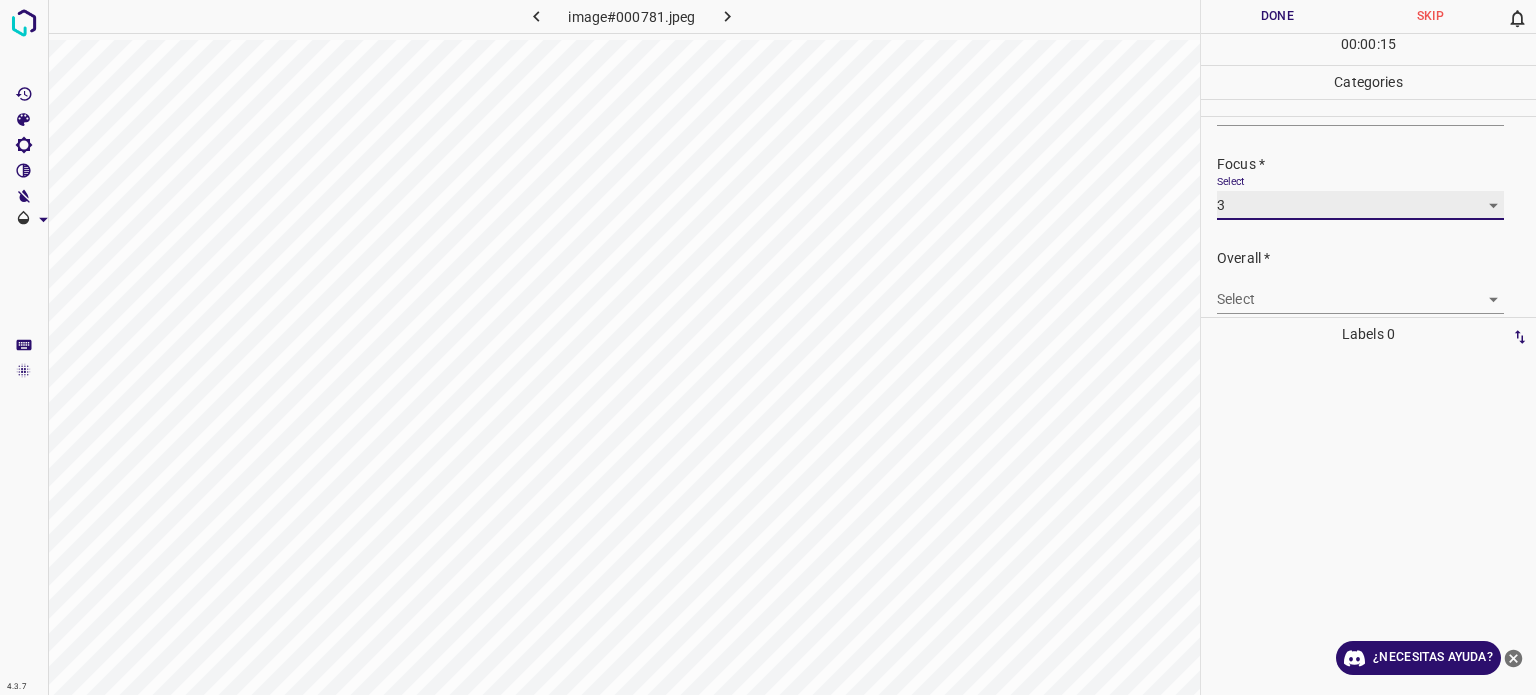 scroll, scrollTop: 98, scrollLeft: 0, axis: vertical 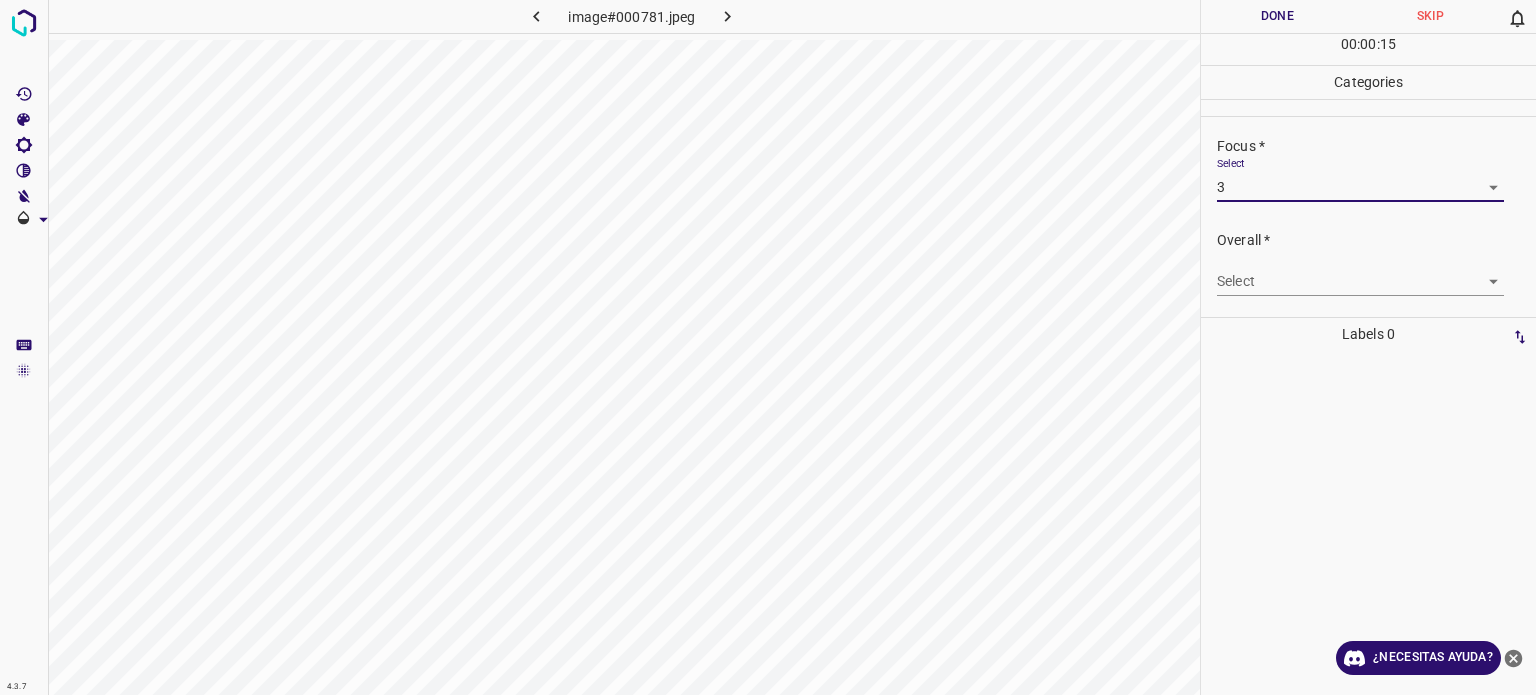 click on "4.3.7 image#000781.jpeg Done Skip 0 00   : 00   : 15   Categories Lighting *  Select 3 3 Focus *  Select 3 3 Overall *  Select ​ Labels   0 Categories 1 Lighting 2 Focus 3 Overall Tools Space Change between modes (Draw & Edit) I Auto labeling R Restore zoom M Zoom in N Zoom out Delete Delete selecte label Filters Z Restore filters X Saturation filter C Brightness filter V Contrast filter B Gray scale filter General O Download ¿Necesitas ayuda? Texto original Valora esta traducción Tu opinión servirá para ayudar a mejorar el Traductor de Google - Texto - Esconder - Borrar" at bounding box center [768, 347] 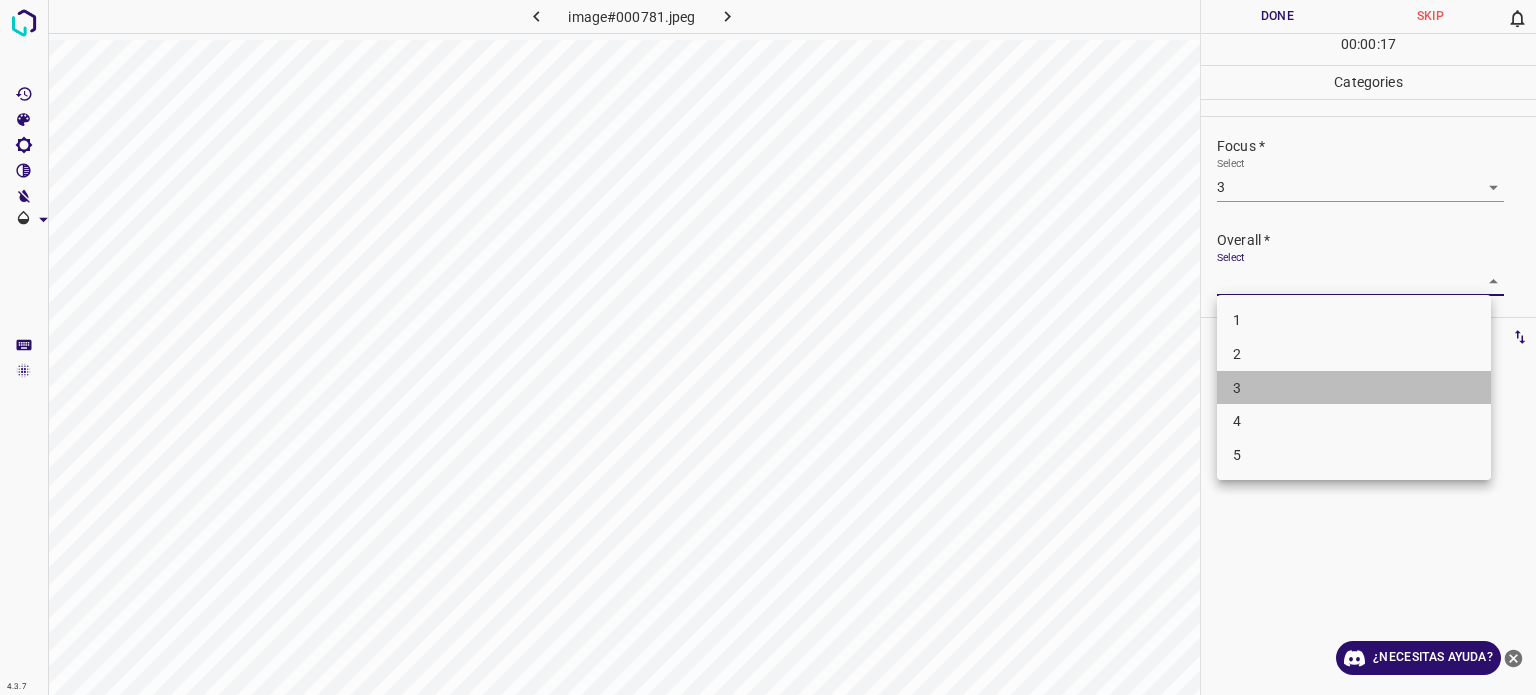click on "3" at bounding box center (1354, 388) 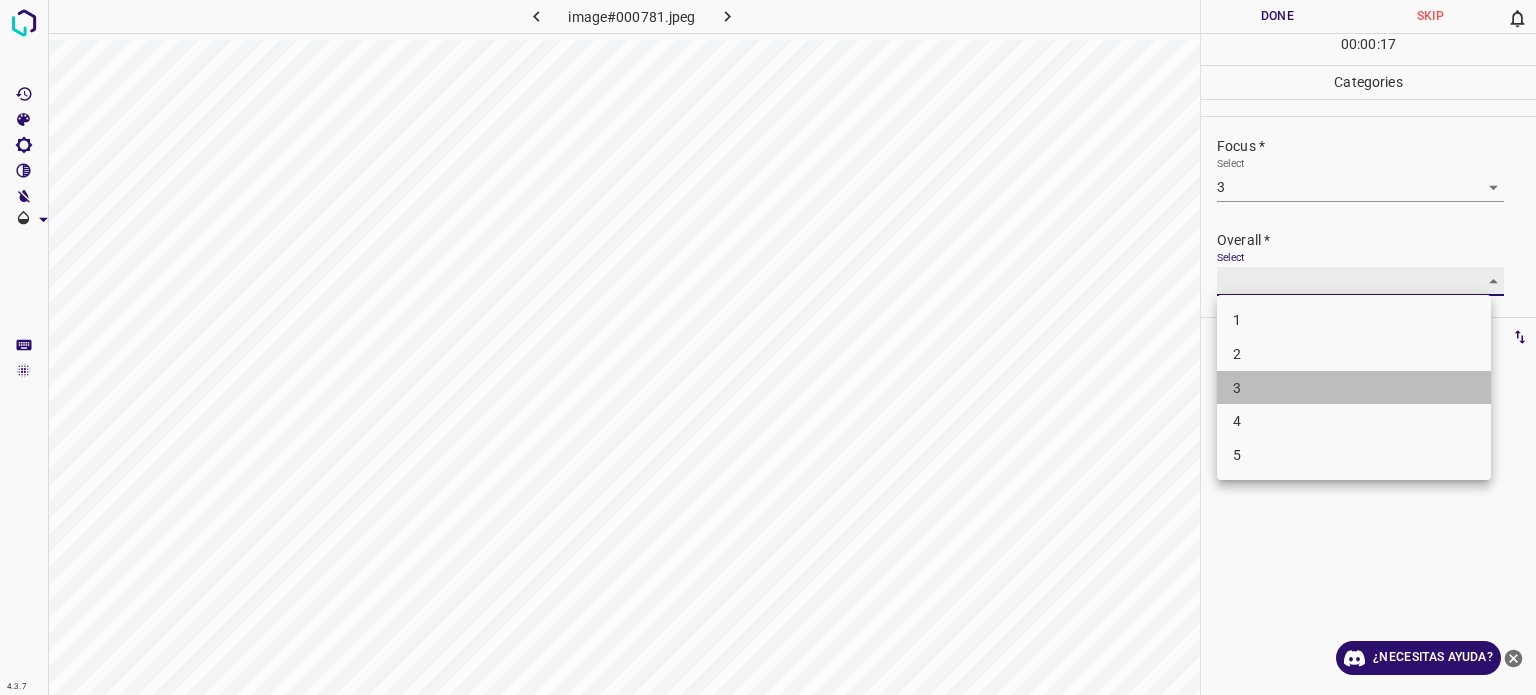type on "3" 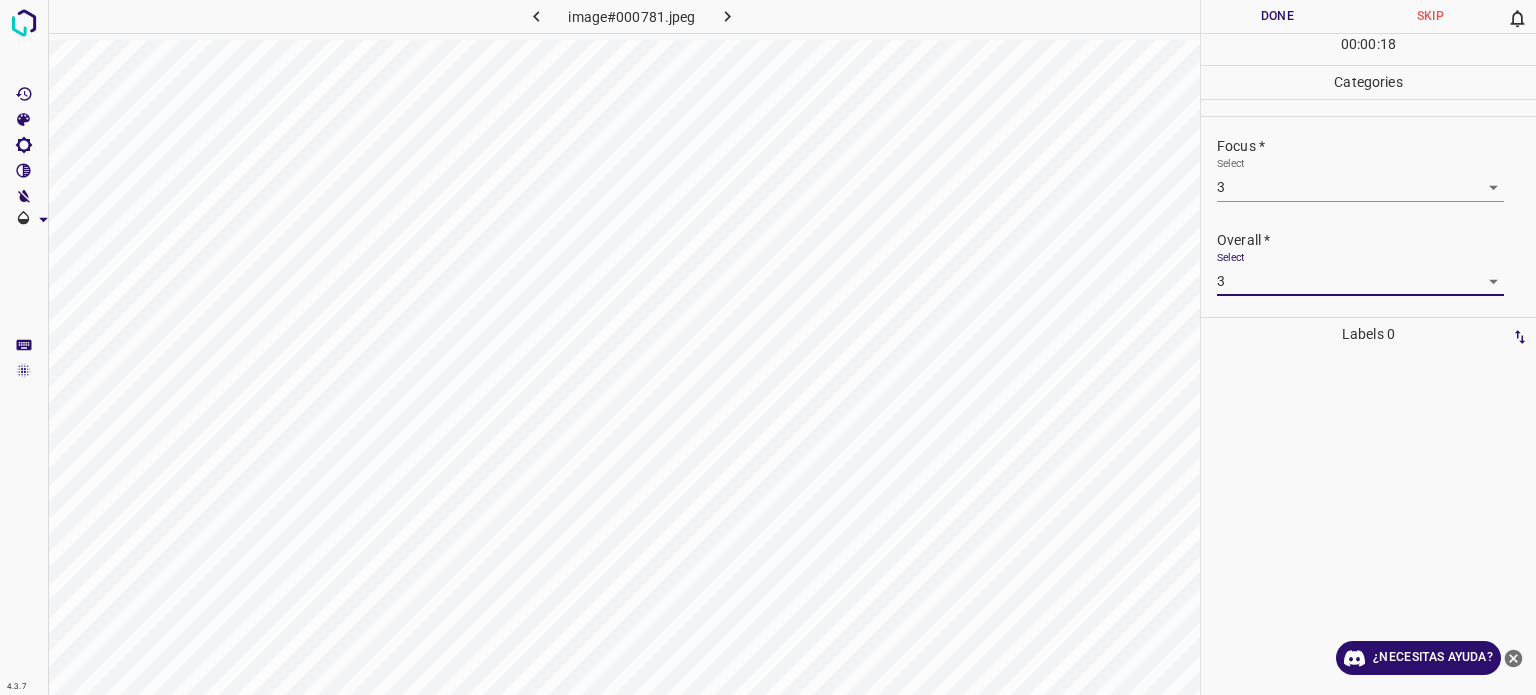 click on "Done" at bounding box center (1277, 16) 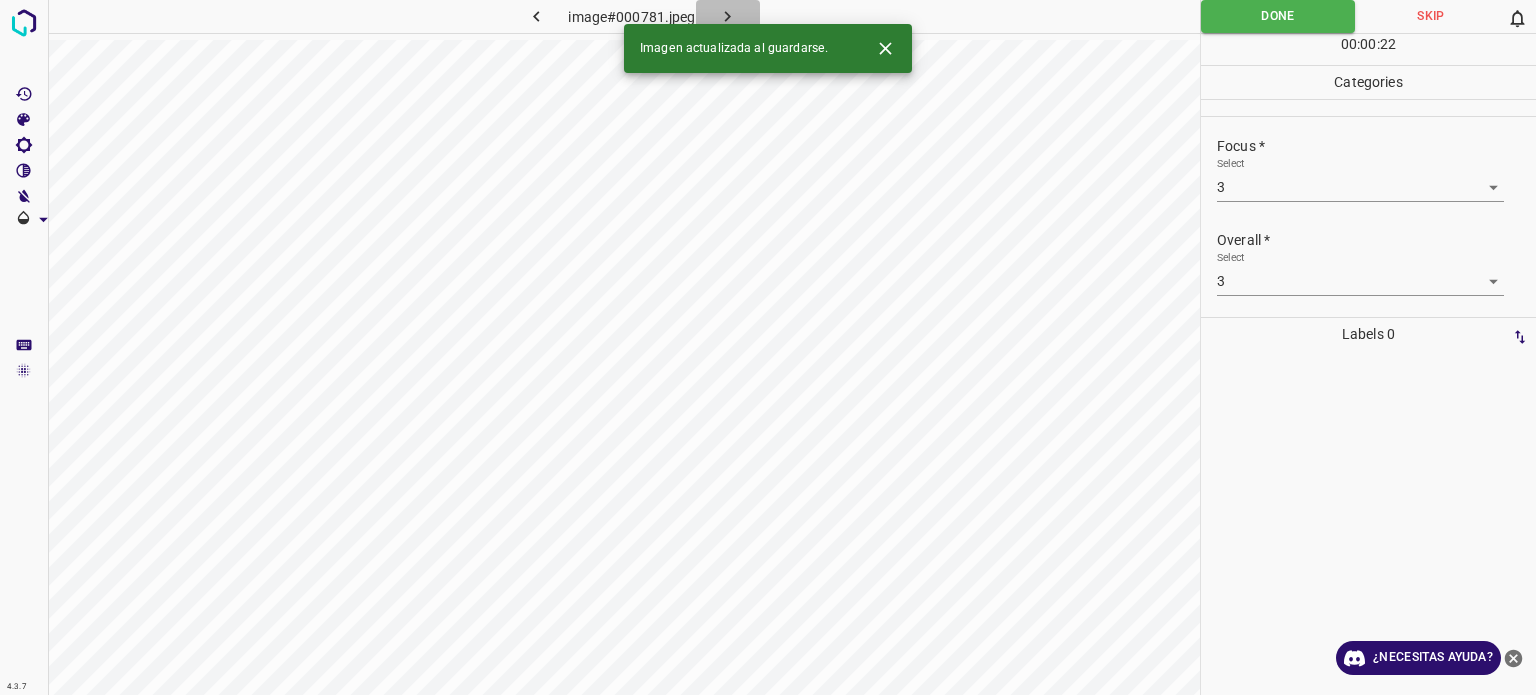 click 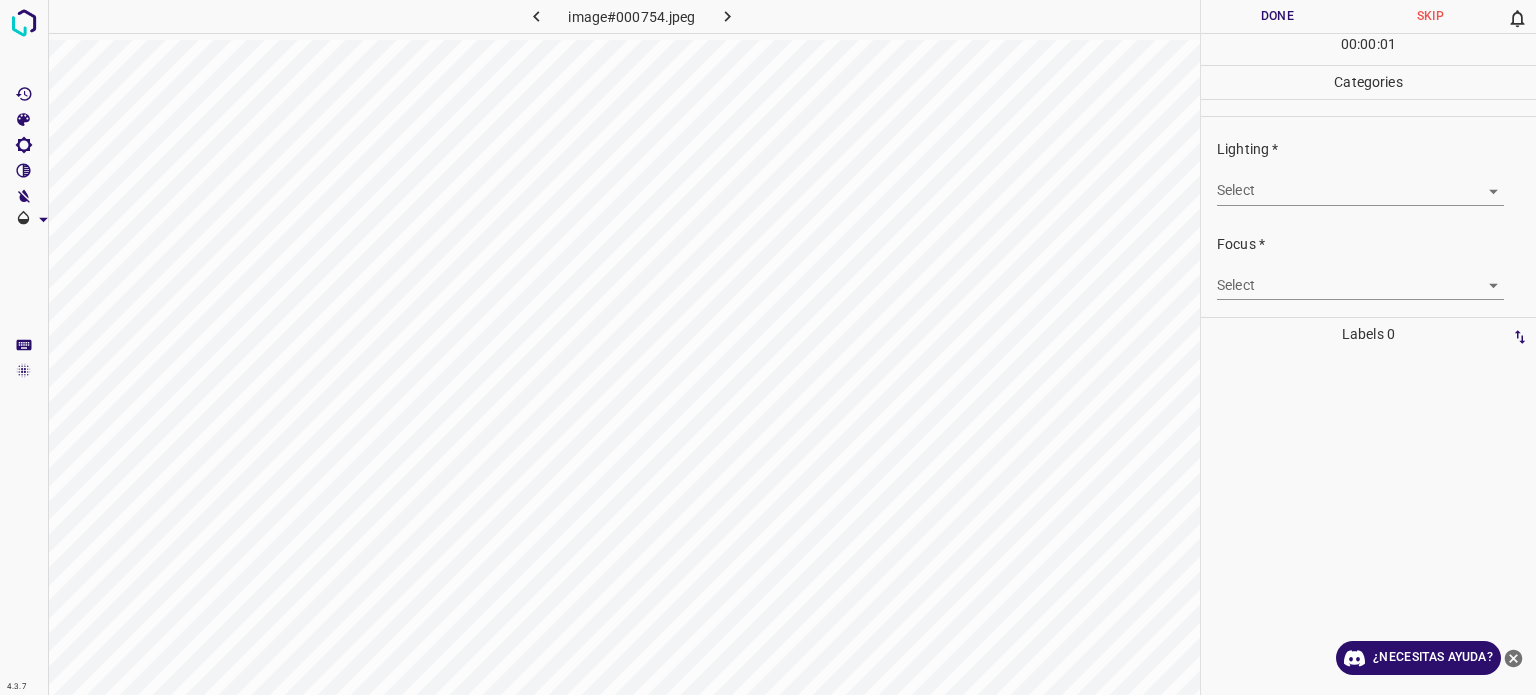 click on "4.3.7 image#000754.jpeg Done Skip 0 00   : 00   : 01   Categories Lighting *  Select ​ Focus *  Select ​ Overall *  Select ​ Labels   0 Categories 1 Lighting 2 Focus 3 Overall Tools Space Change between modes (Draw & Edit) I Auto labeling R Restore zoom M Zoom in N Zoom out Delete Delete selecte label Filters Z Restore filters X Saturation filter C Brightness filter V Contrast filter B Gray scale filter General O Download ¿Necesitas ayuda? Texto original Valora esta traducción Tu opinión servirá para ayudar a mejorar el Traductor de Google - Texto - Esconder - Borrar" at bounding box center (768, 347) 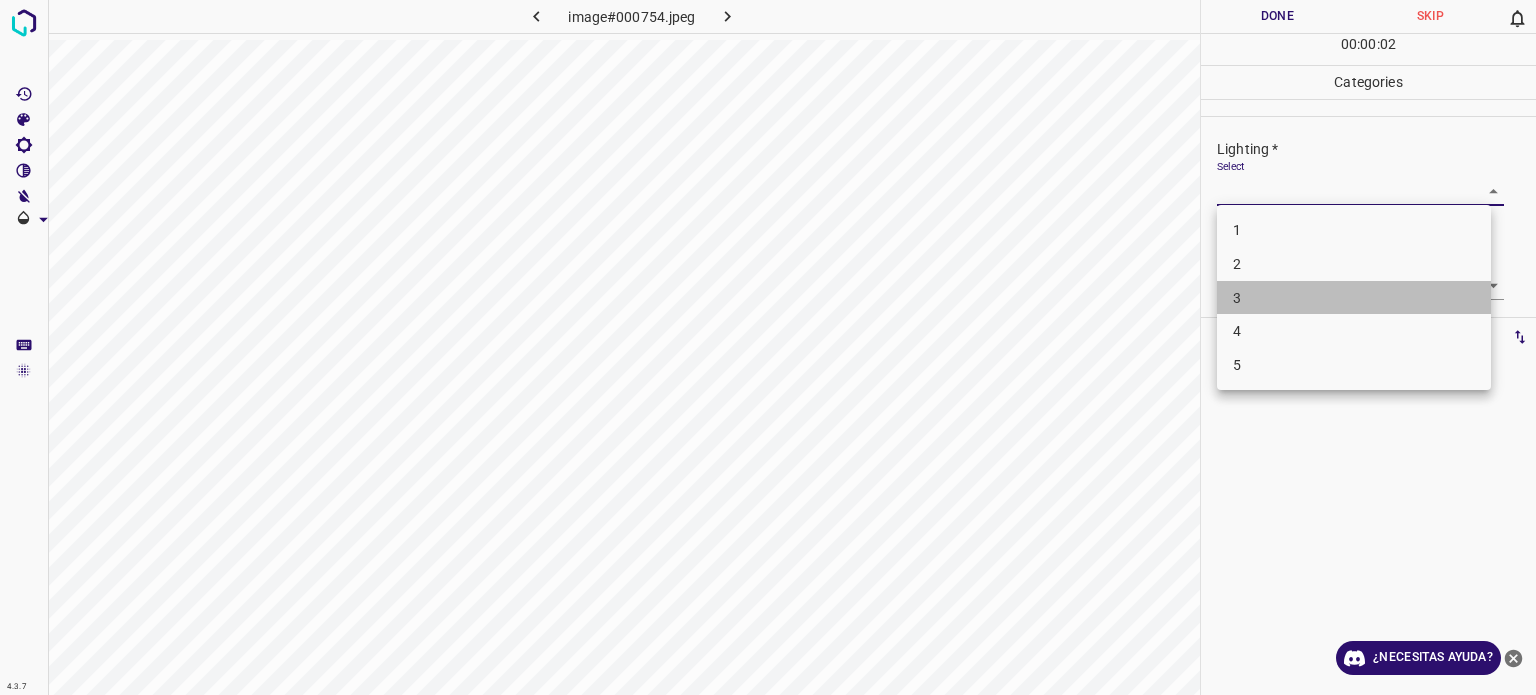 click on "3" at bounding box center (1354, 298) 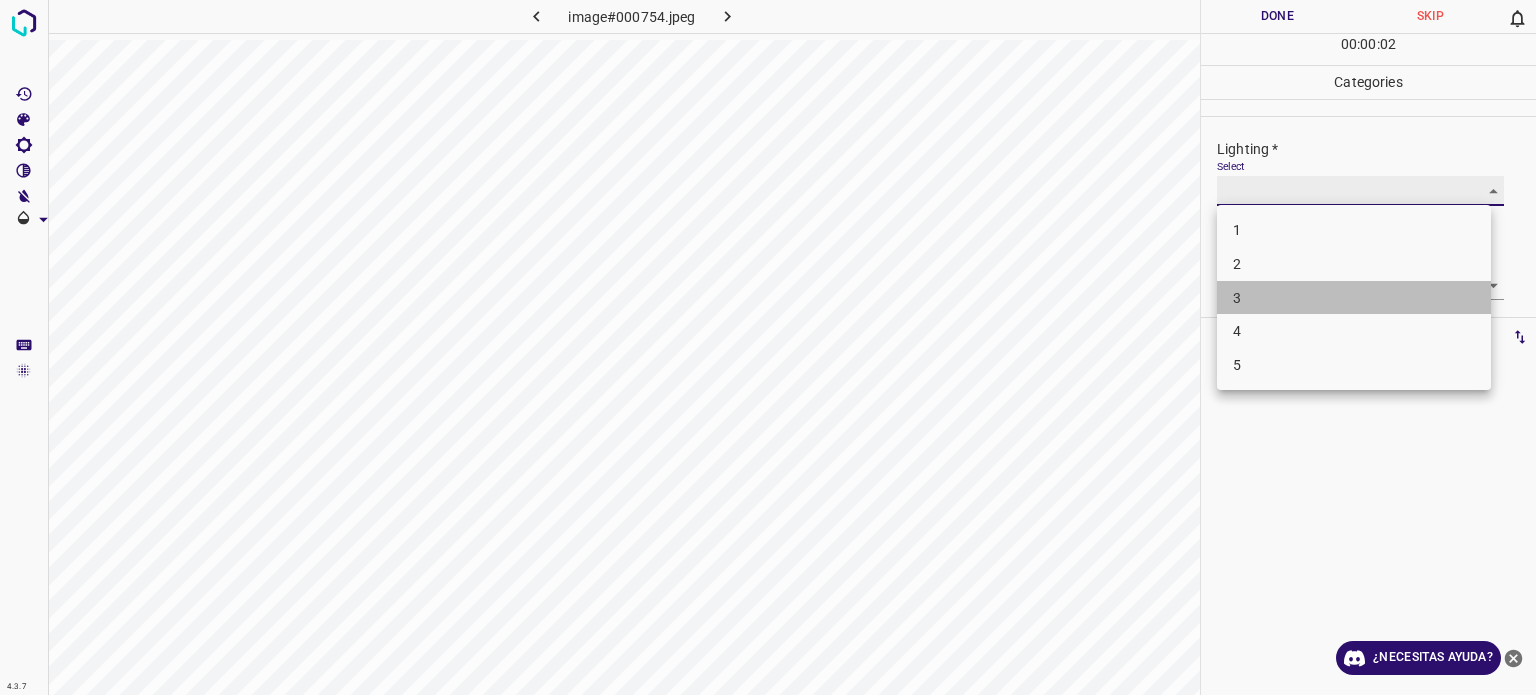 type on "3" 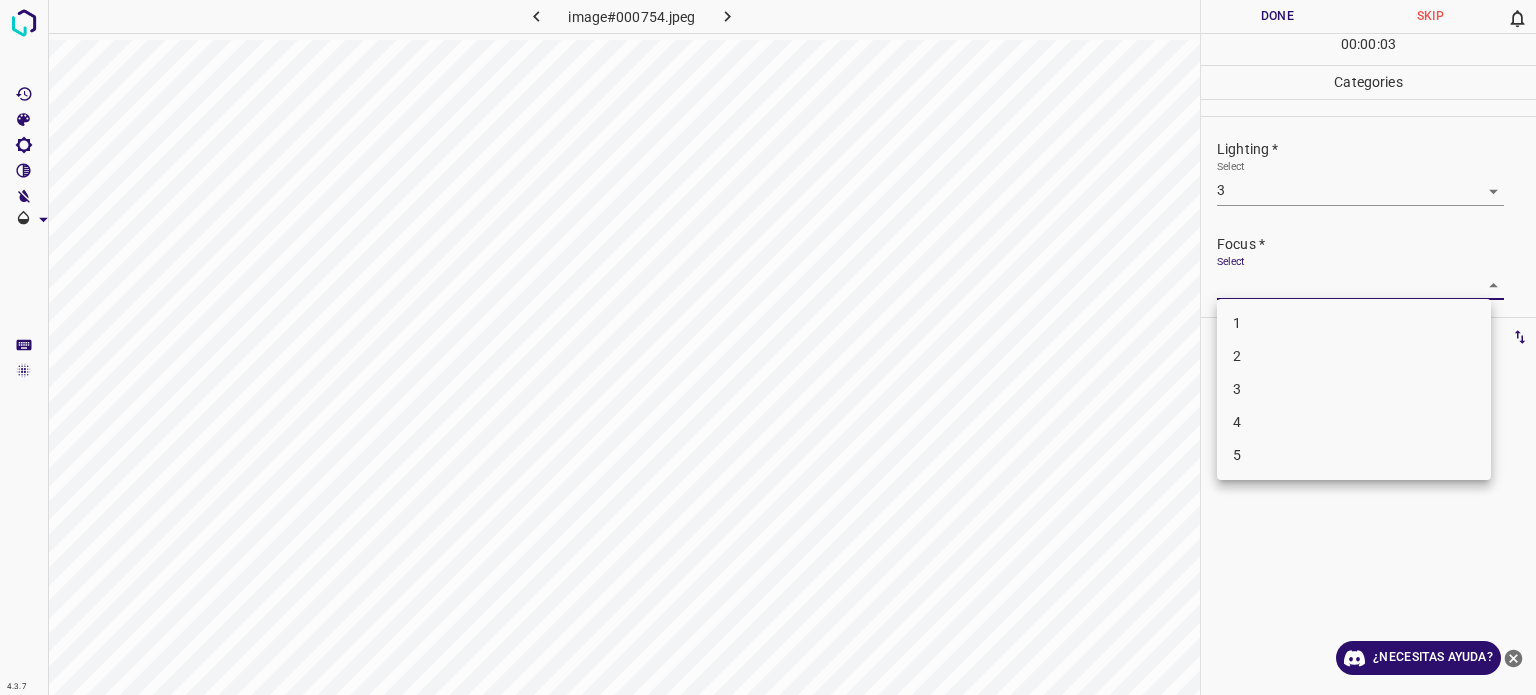 click on "4.3.7 image#000754.jpeg Done Skip 0 00   : 00   : 03   Categories Lighting *  Select 3 3 Focus *  Select ​ Overall *  Select ​ Labels   0 Categories 1 Lighting 2 Focus 3 Overall Tools Space Change between modes (Draw & Edit) I Auto labeling R Restore zoom M Zoom in N Zoom out Delete Delete selecte label Filters Z Restore filters X Saturation filter C Brightness filter V Contrast filter B Gray scale filter General O Download ¿Necesitas ayuda? Texto original Valora esta traducción Tu opinión servirá para ayudar a mejorar el Traductor de Google - Texto - Esconder - Borrar 1 2 3 4 5" at bounding box center [768, 347] 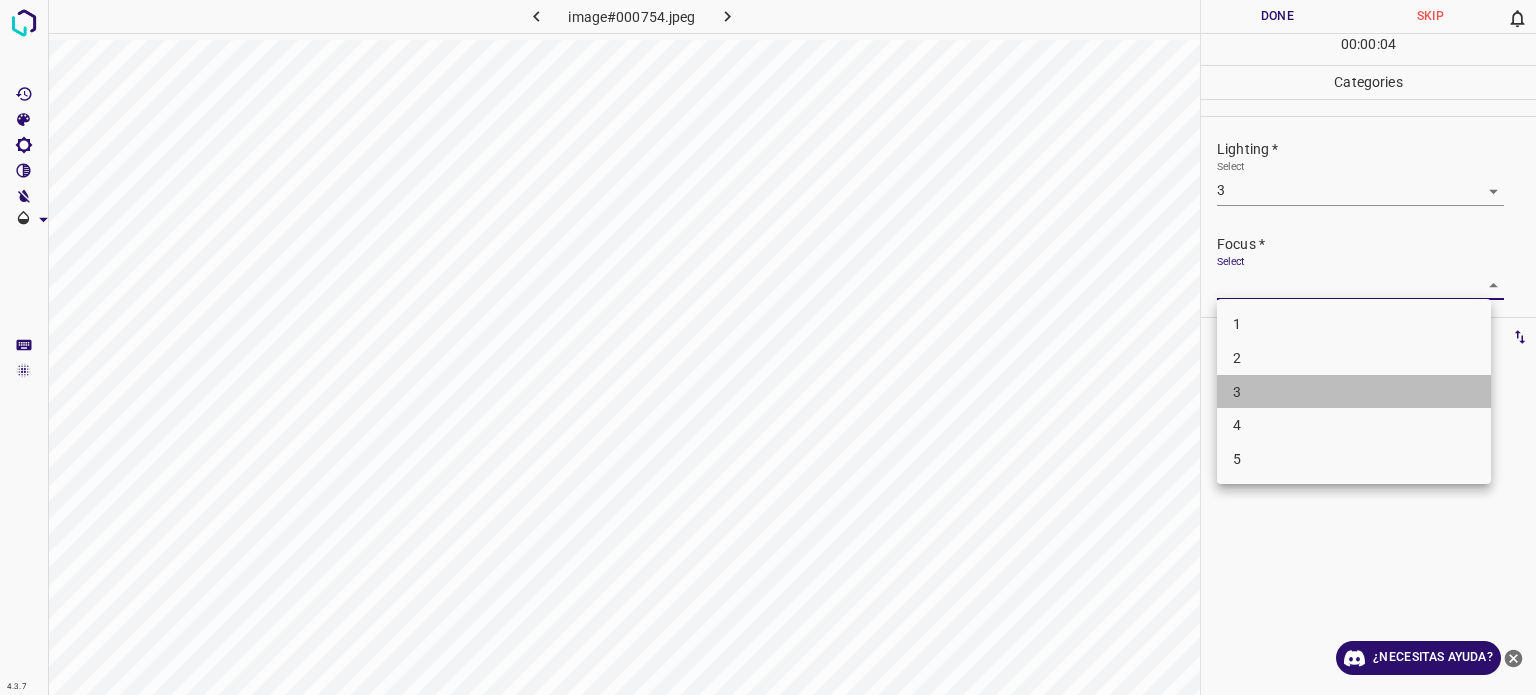 click on "3" at bounding box center (1354, 392) 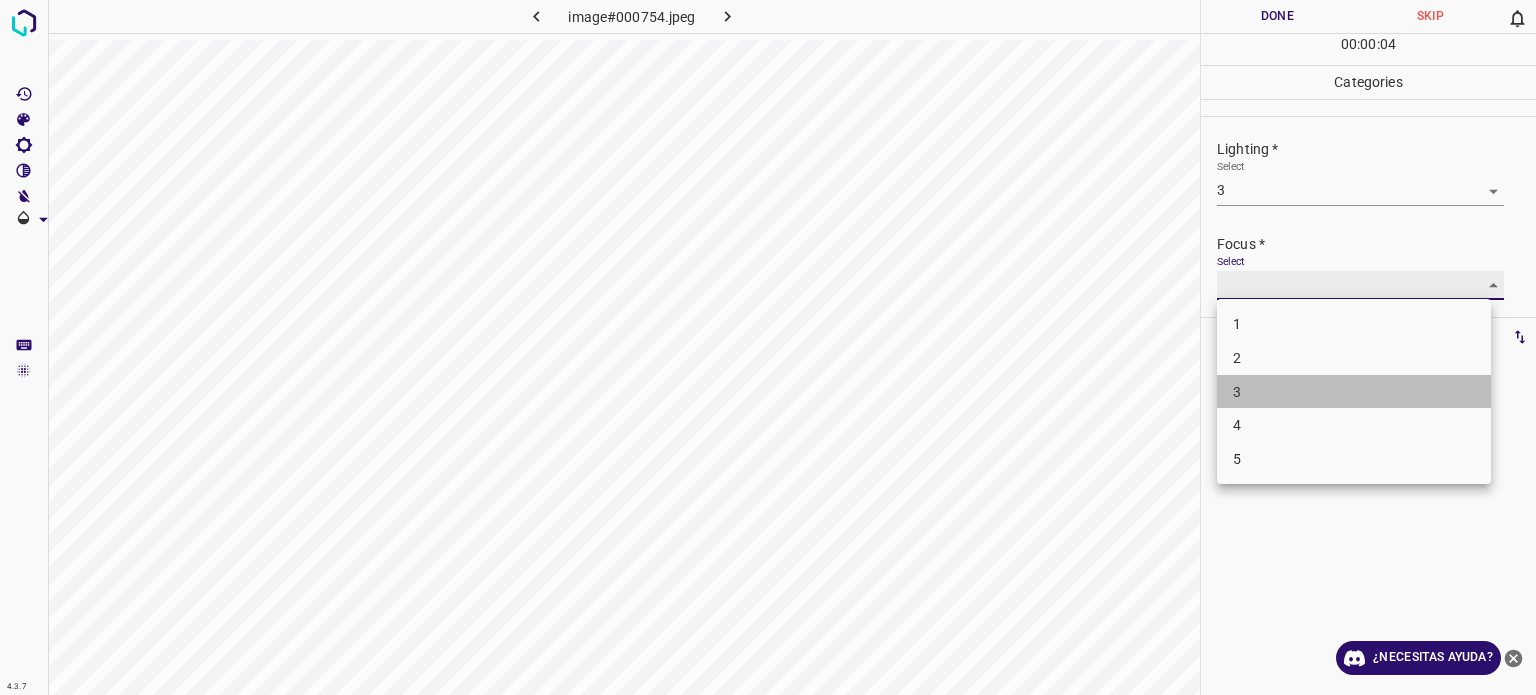 type on "3" 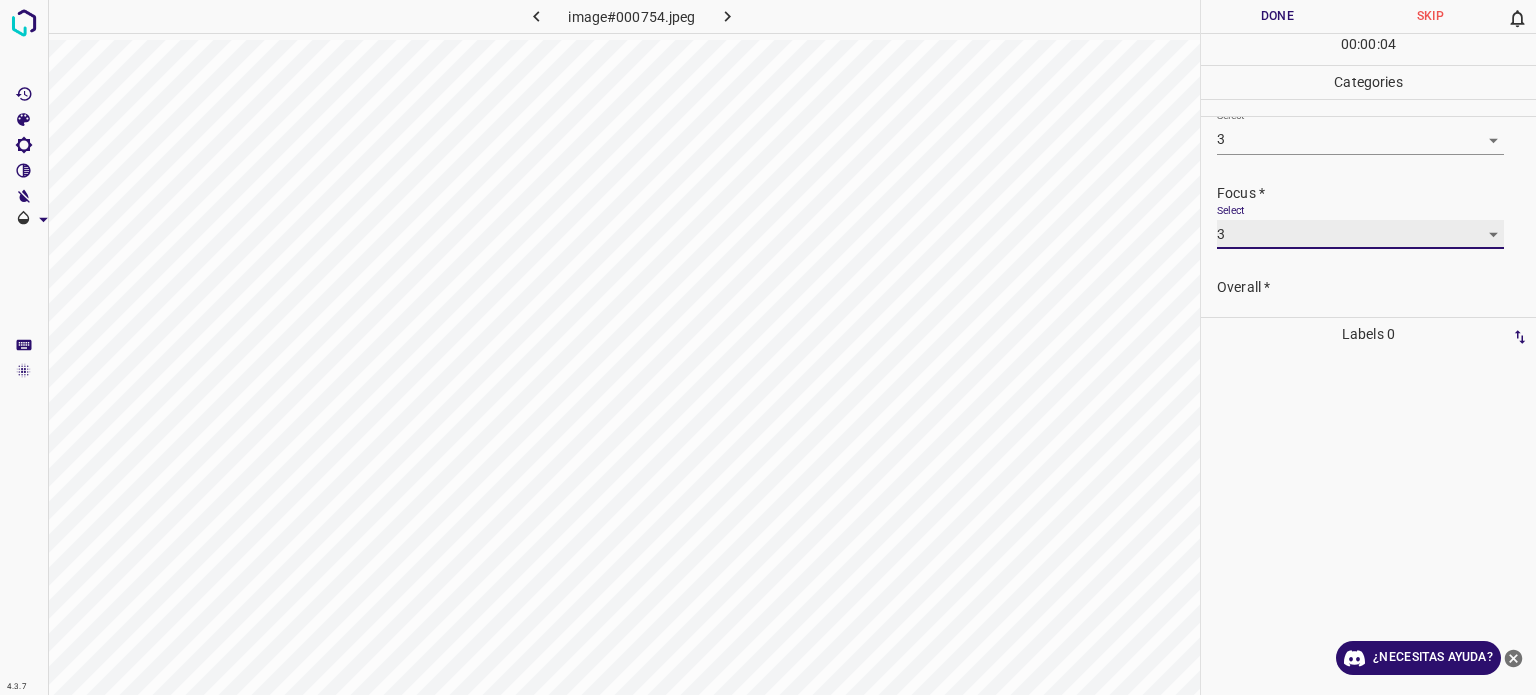 scroll, scrollTop: 98, scrollLeft: 0, axis: vertical 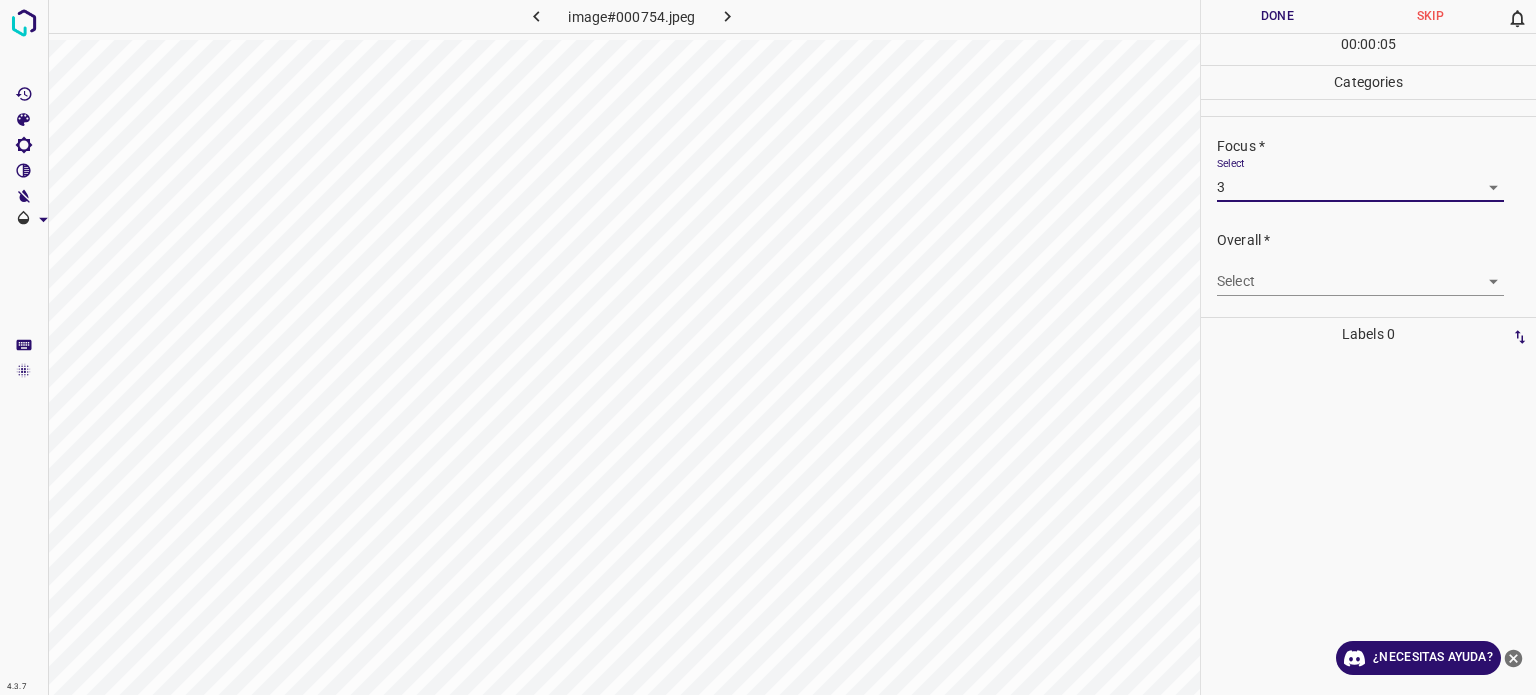 click on "4.3.7 image#000754.jpeg Done Skip 0 00   : 00   : 05   Categories Lighting *  Select 3 3 Focus *  Select 3 3 Overall *  Select ​ Labels   0 Categories 1 Lighting 2 Focus 3 Overall Tools Space Change between modes (Draw & Edit) I Auto labeling R Restore zoom M Zoom in N Zoom out Delete Delete selecte label Filters Z Restore filters X Saturation filter C Brightness filter V Contrast filter B Gray scale filter General O Download ¿Necesitas ayuda? Texto original Valora esta traducción Tu opinión servirá para ayudar a mejorar el Traductor de Google - Texto - Esconder - Borrar" at bounding box center (768, 347) 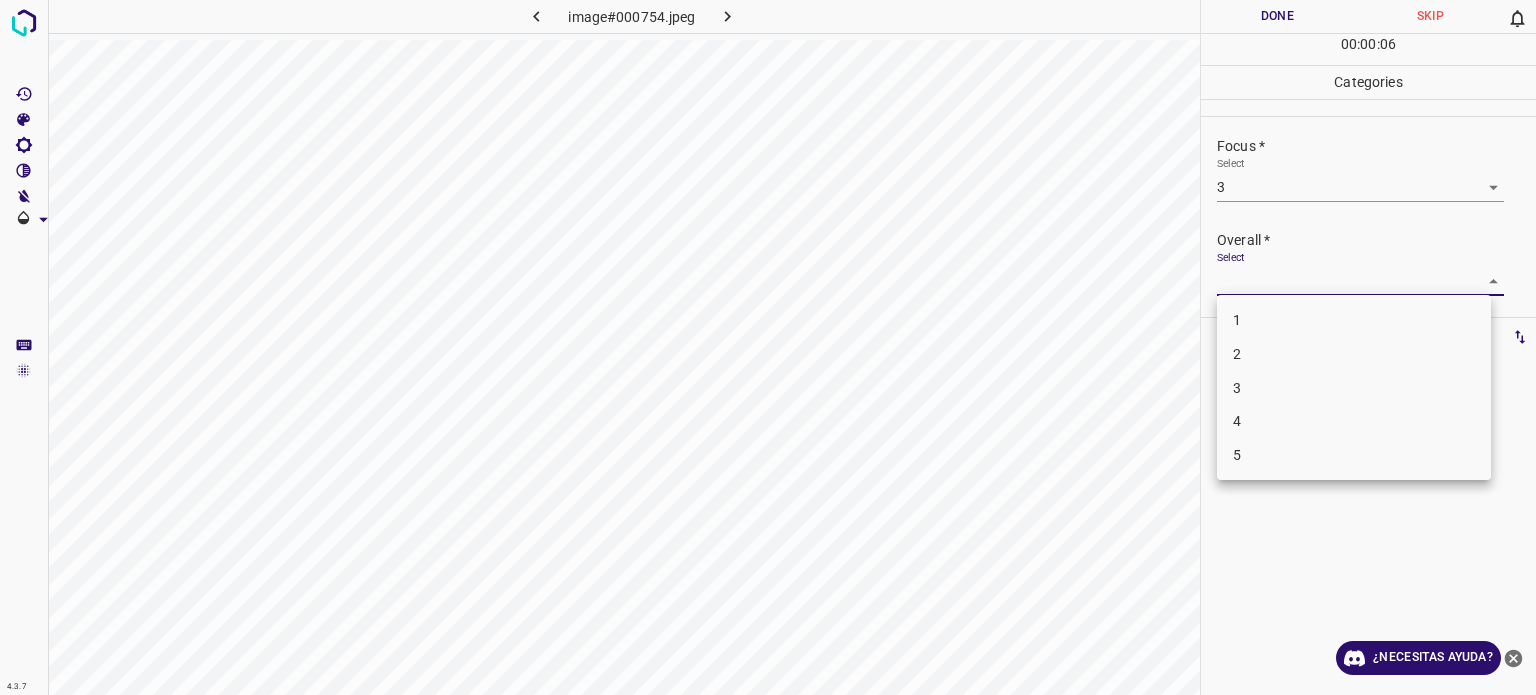 drag, startPoint x: 1241, startPoint y: 387, endPoint x: 1241, endPoint y: 359, distance: 28 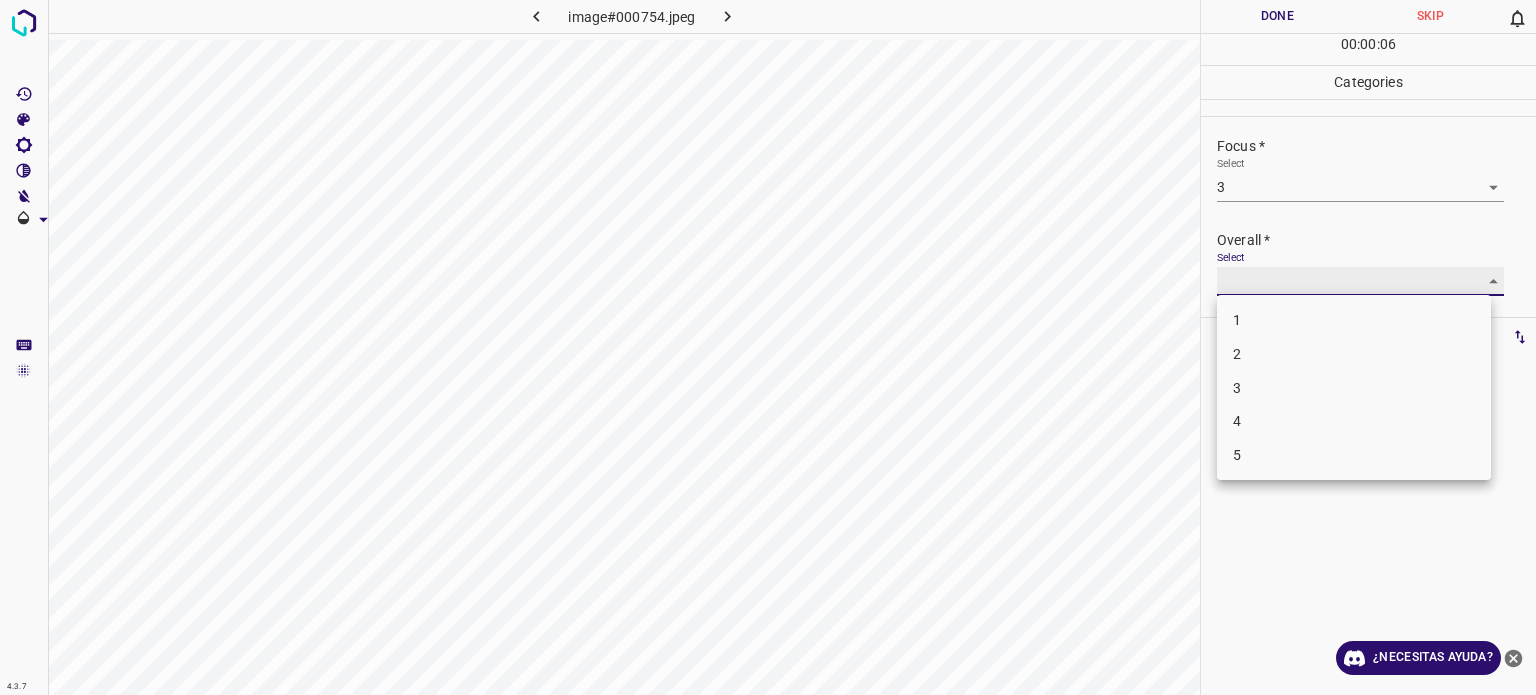 type on "3" 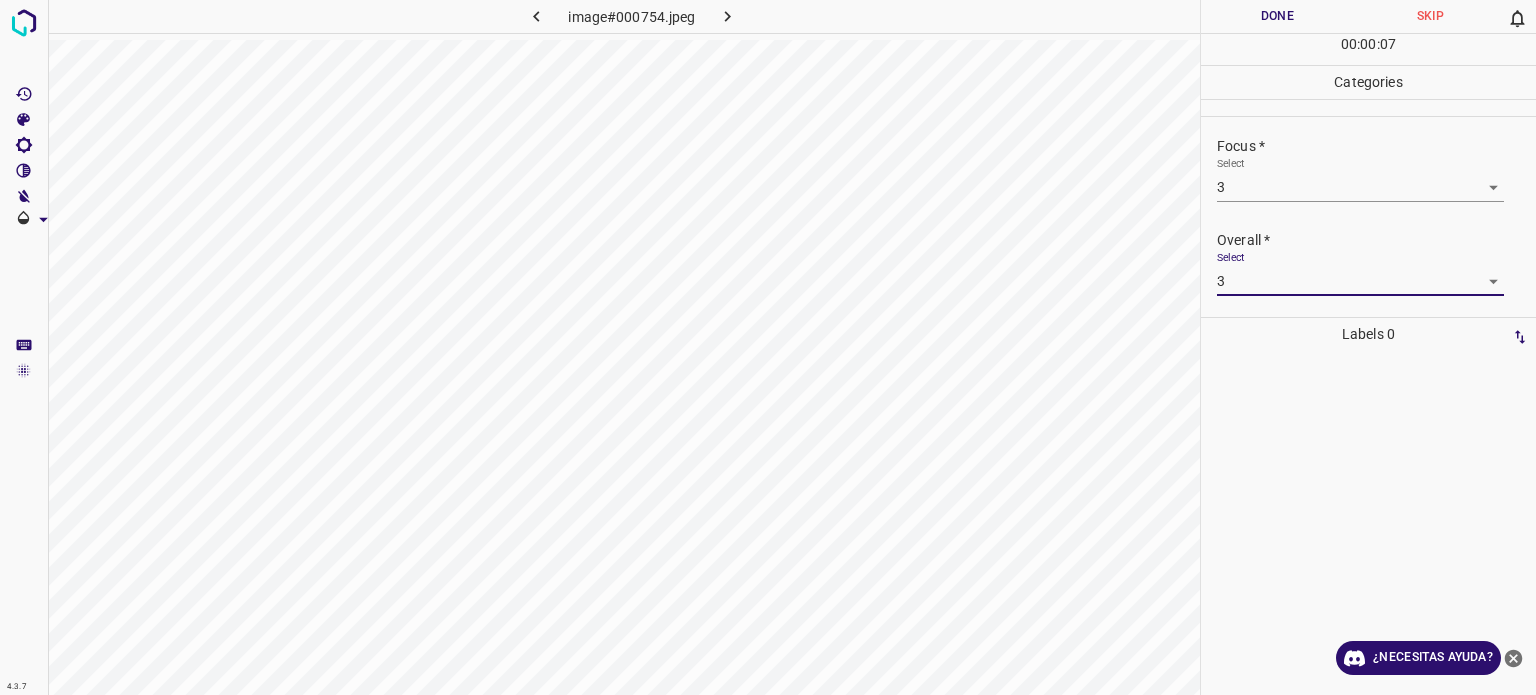 click on "Done" at bounding box center [1277, 16] 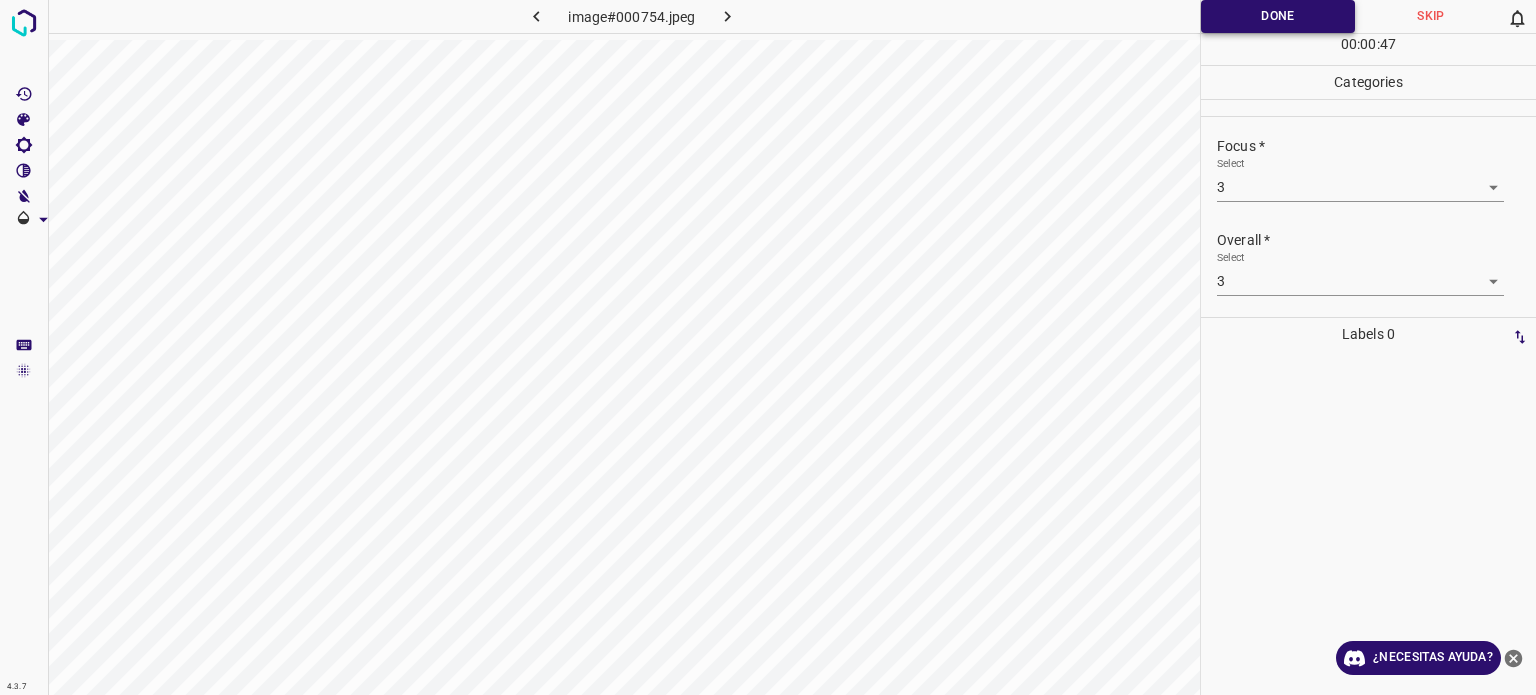 click on "Done" at bounding box center (1278, 16) 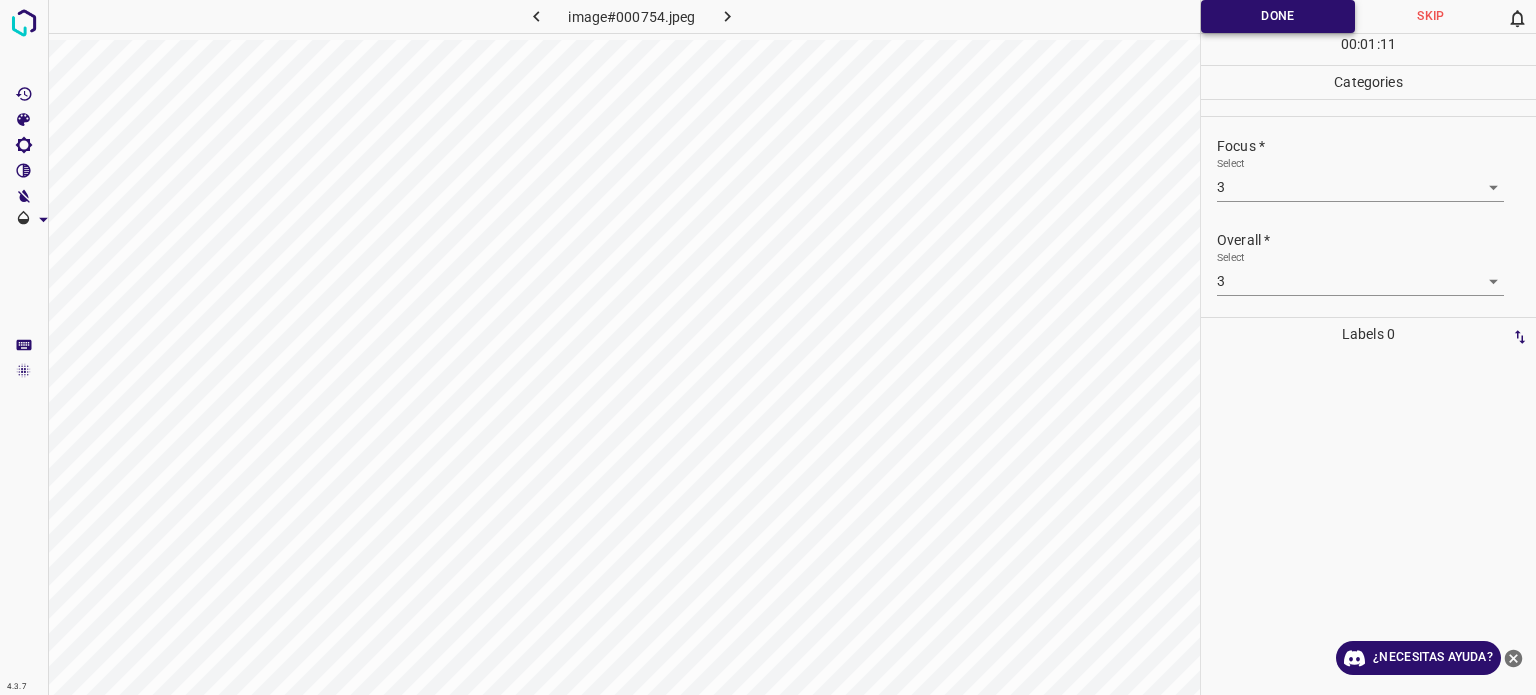 click on "Done" at bounding box center (1278, 16) 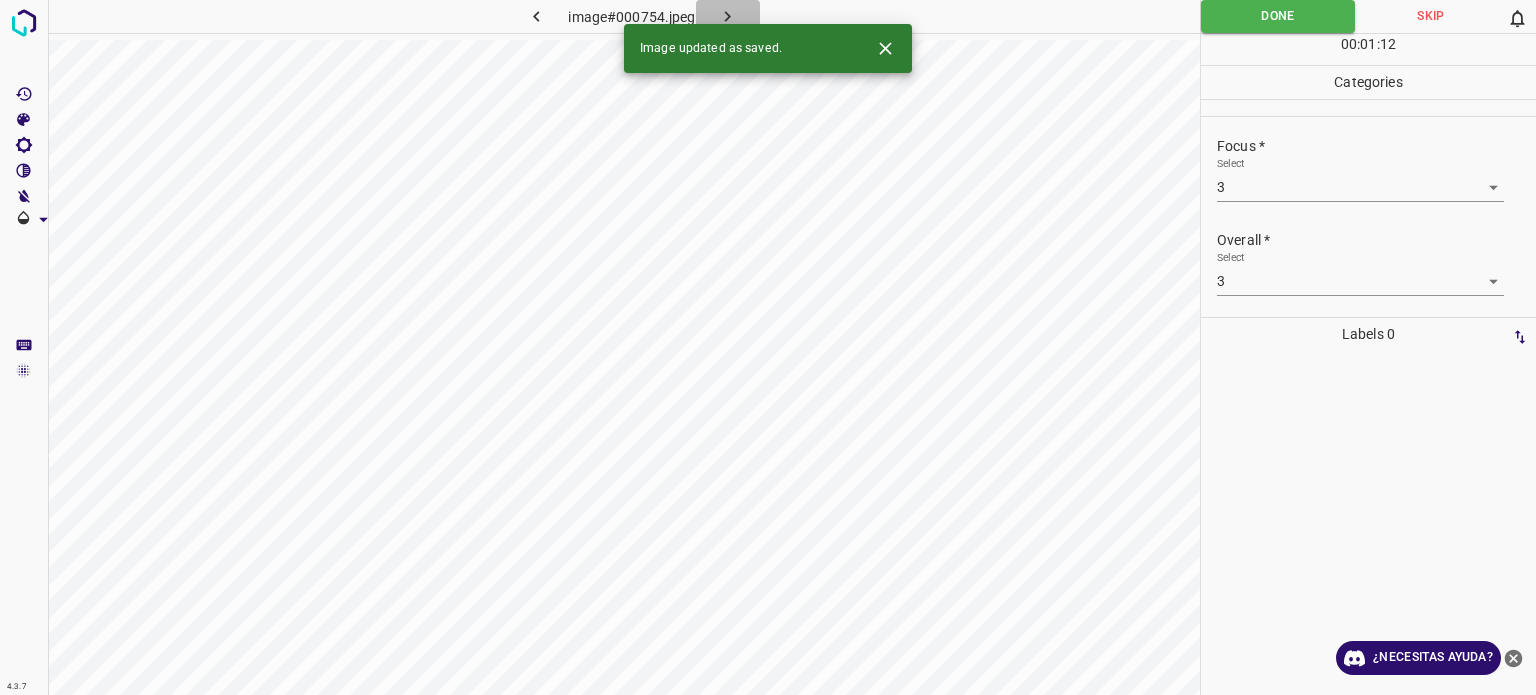 click 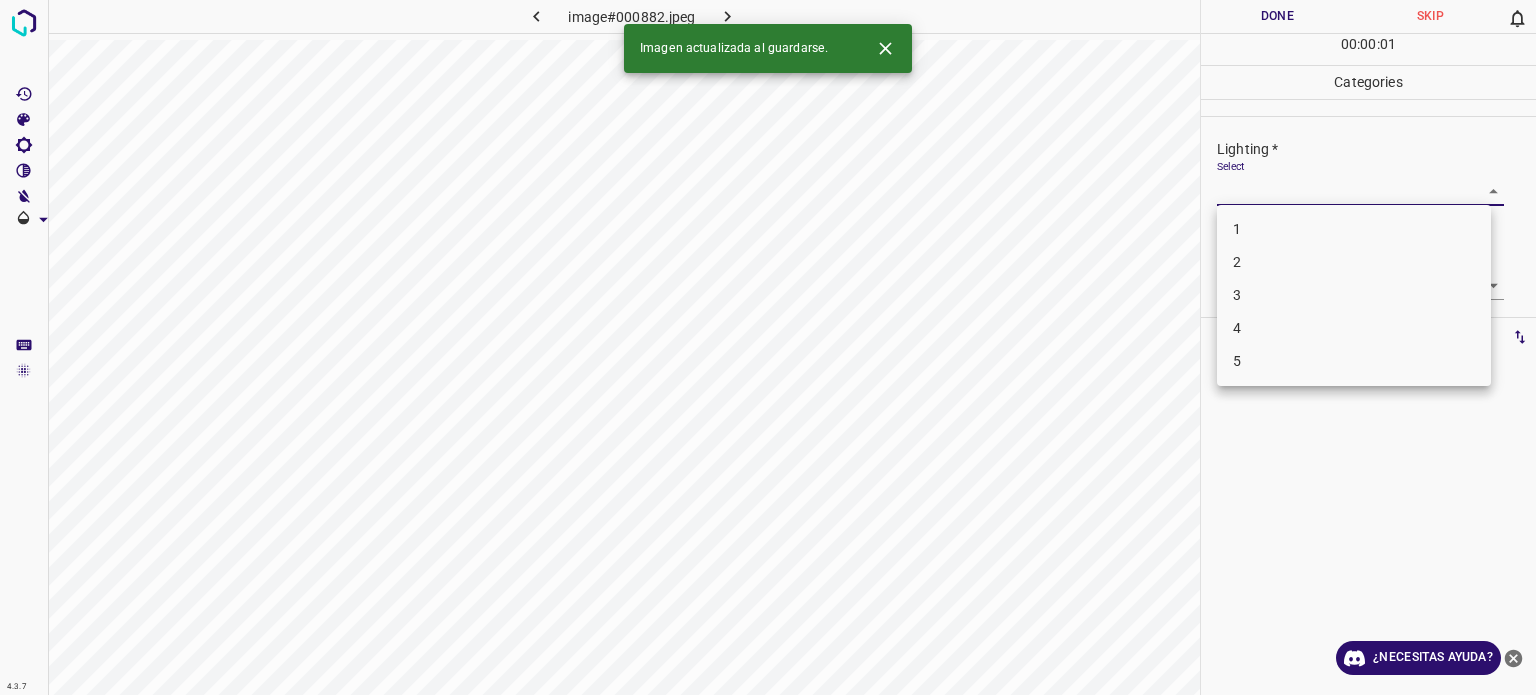 click on "4.3.7 image#000882.jpeg Done Skip 0 00   : 00   : 01   Categories Lighting *  Select ​ Focus *  Select ​ Overall *  Select ​ Labels   0 Categories 1 Lighting 2 Focus 3 Overall Tools Space Change between modes (Draw & Edit) I Auto labeling R Restore zoom M Zoom in N Zoom out Delete Delete selecte label Filters Z Restore filters X Saturation filter C Brightness filter V Contrast filter B Gray scale filter General O Download Imagen actualizada al guardarse. ¿Necesitas ayuda? Texto original Valora esta traducción Tu opinión servirá para ayudar a mejorar el Traductor de Google - Texto - Esconder - Borrar 1 2 3 4 5" at bounding box center (768, 347) 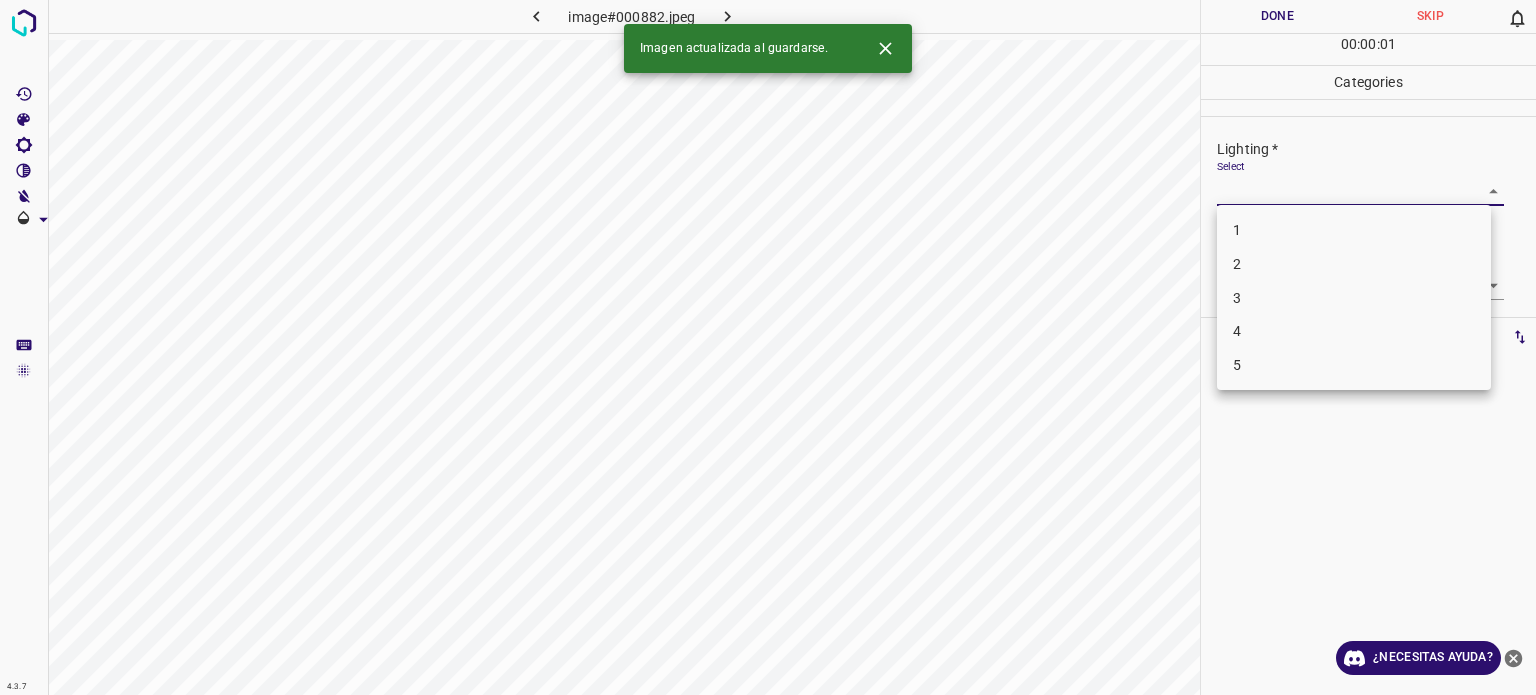 click on "3" at bounding box center [1354, 298] 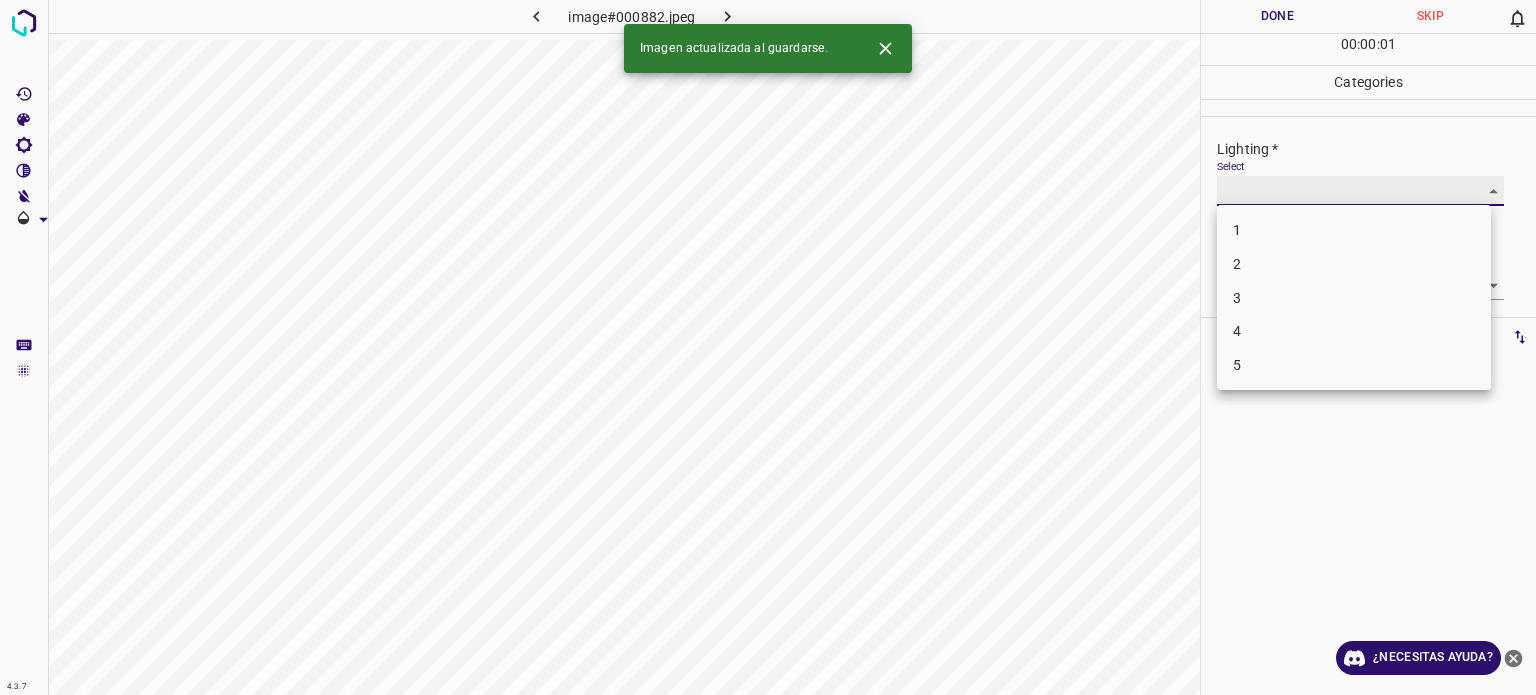 type on "3" 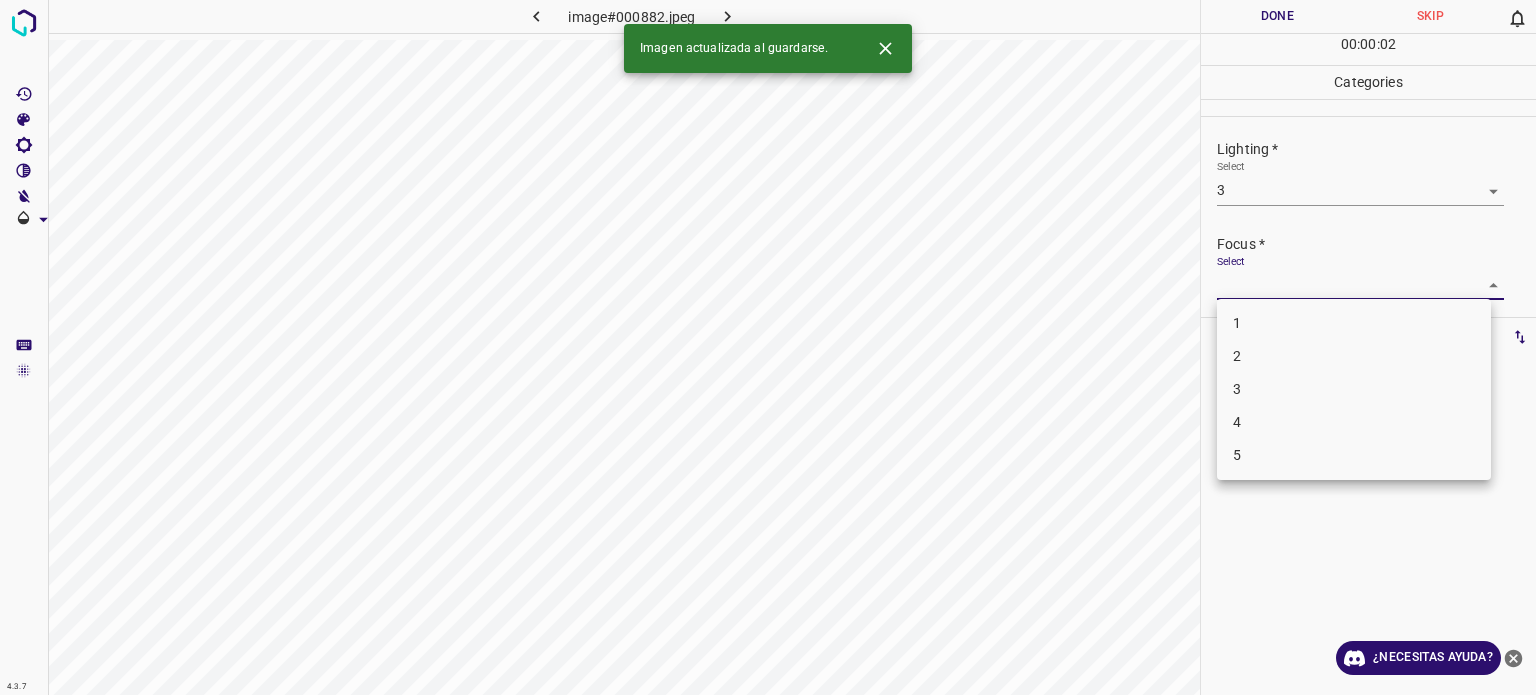 click on "4.3.7 image#000882.jpeg Done Skip 0 00   : 00   : 02   Categories Lighting *  Select 3 3 Focus *  Select ​ Overall *  Select ​ Labels   0 Categories 1 Lighting 2 Focus 3 Overall Tools Space Change between modes (Draw & Edit) I Auto labeling R Restore zoom M Zoom in N Zoom out Delete Delete selecte label Filters Z Restore filters X Saturation filter C Brightness filter V Contrast filter B Gray scale filter General O Download Imagen actualizada al guardarse. ¿Necesitas ayuda? Texto original Valora esta traducción Tu opinión servirá para ayudar a mejorar el Traductor de Google - Texto - Esconder - Borrar 1 2 3 4 5" at bounding box center [768, 347] 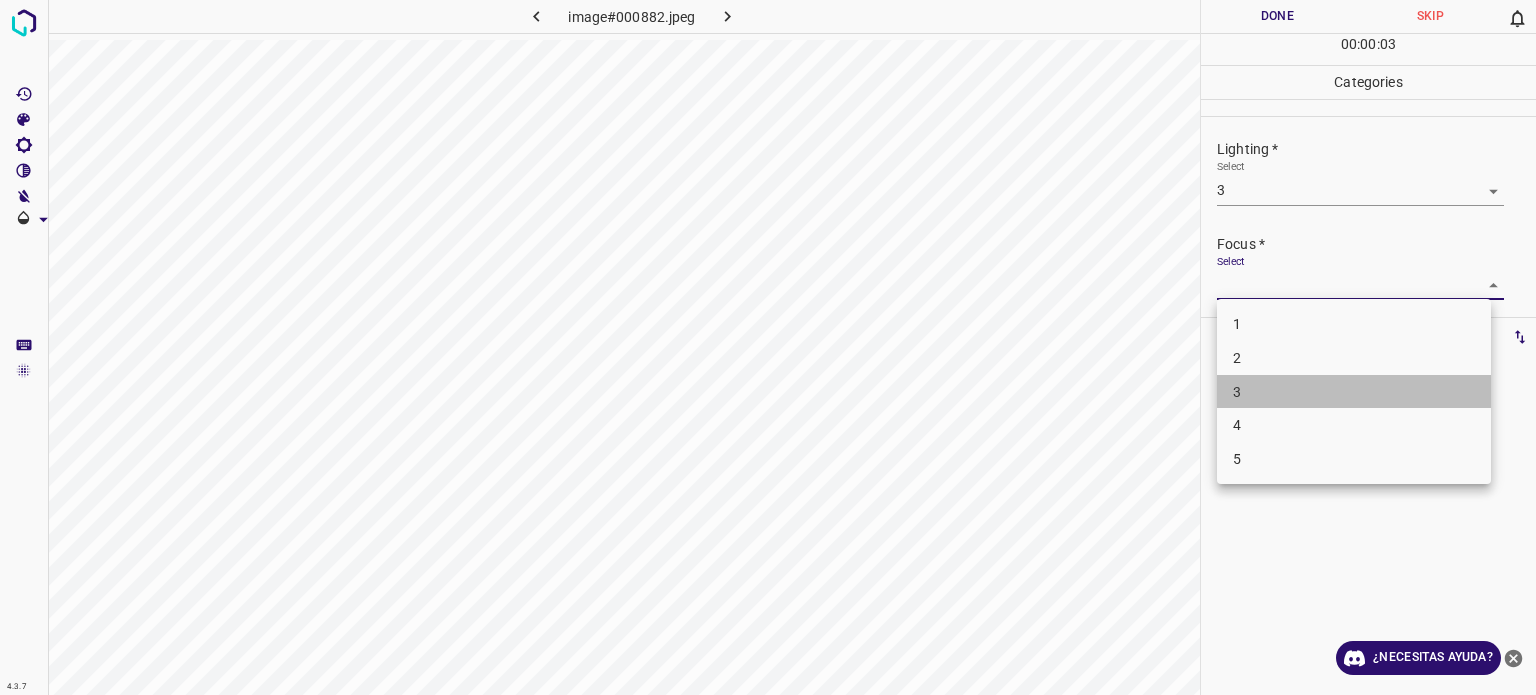 click on "3" at bounding box center (1354, 392) 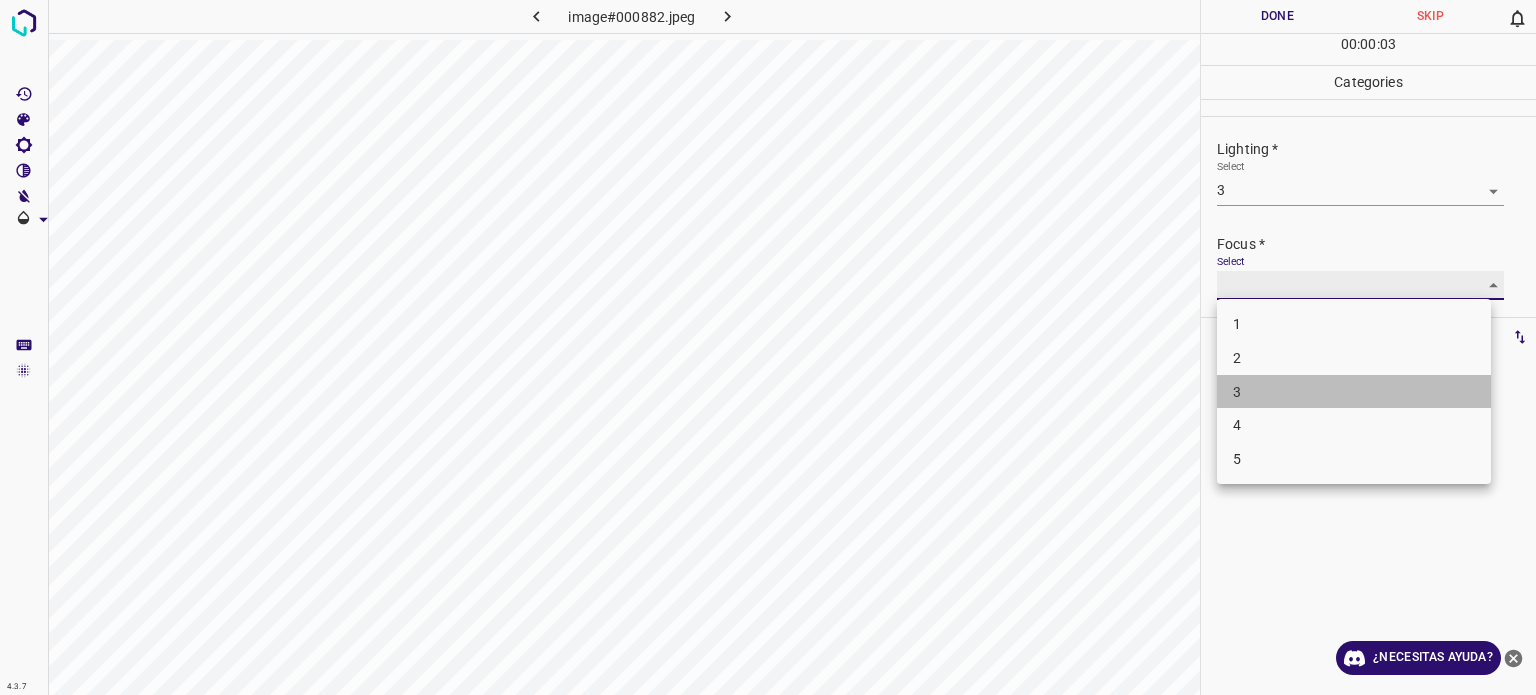 type on "3" 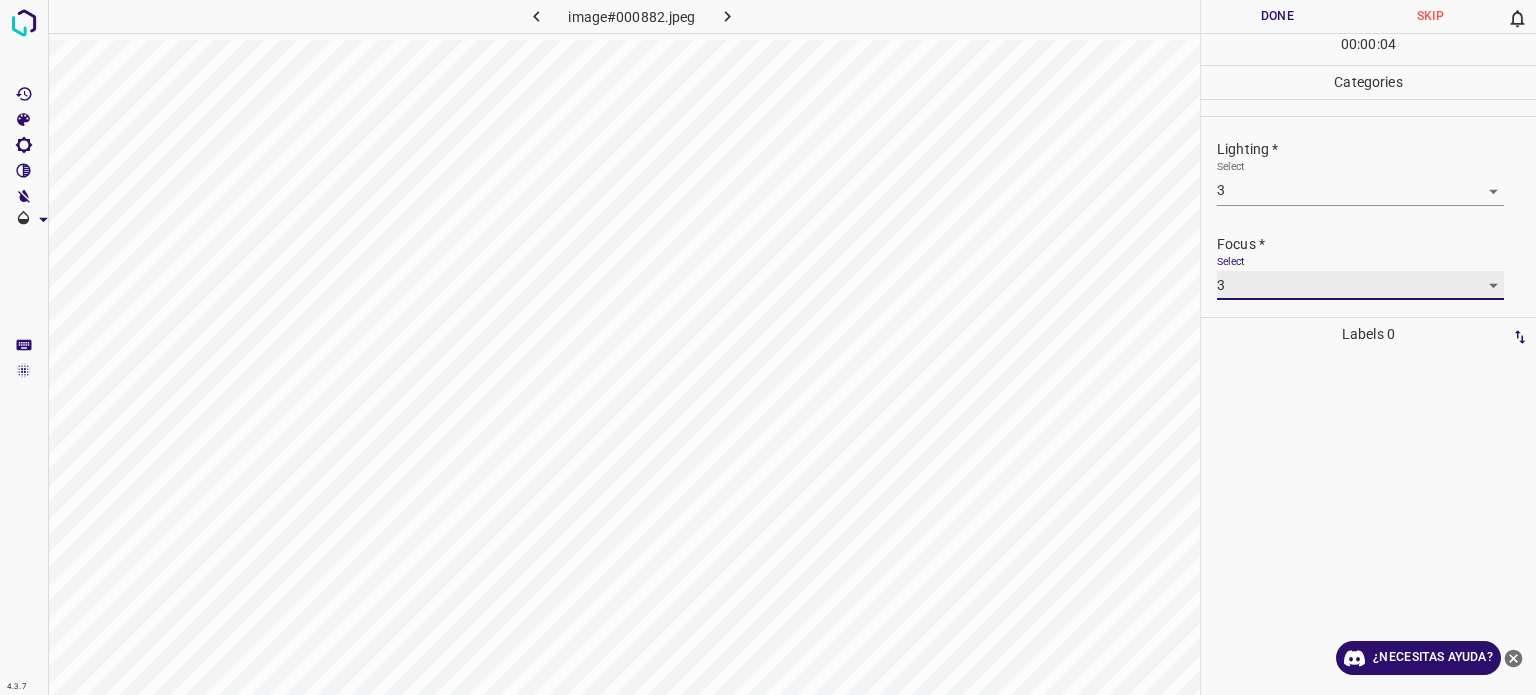 scroll, scrollTop: 98, scrollLeft: 0, axis: vertical 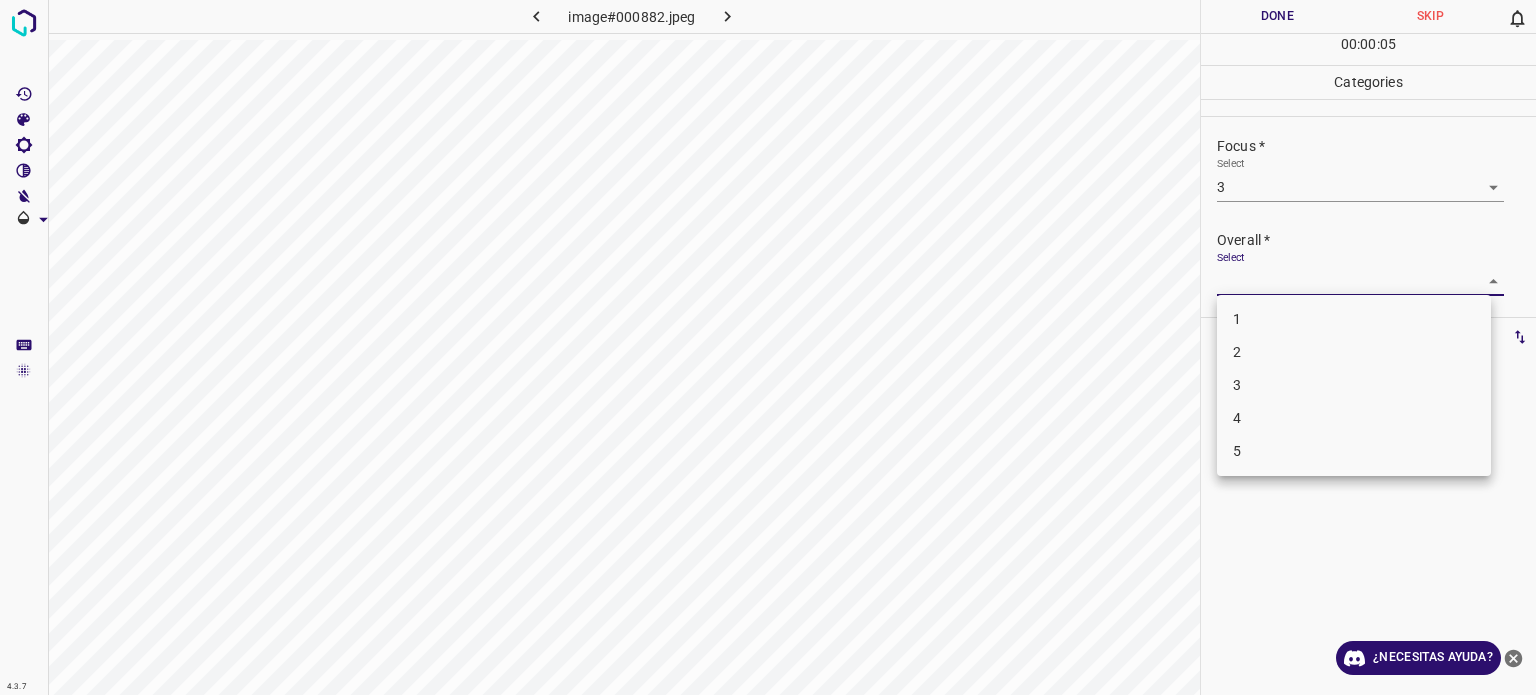 click on "4.3.7 image#000882.jpeg Done Skip 0 00   : 00   : 05   Categories Lighting *  Select 3 3 Focus *  Select 3 3 Overall *  Select ​ Labels   0 Categories 1 Lighting 2 Focus 3 Overall Tools Space Change between modes (Draw & Edit) I Auto labeling R Restore zoom M Zoom in N Zoom out Delete Delete selecte label Filters Z Restore filters X Saturation filter C Brightness filter V Contrast filter B Gray scale filter General O Download ¿Necesitas ayuda? Texto original Valora esta traducción Tu opinión servirá para ayudar a mejorar el Traductor de Google - Texto - Esconder - Borrar 1 2 3 4 5" at bounding box center (768, 347) 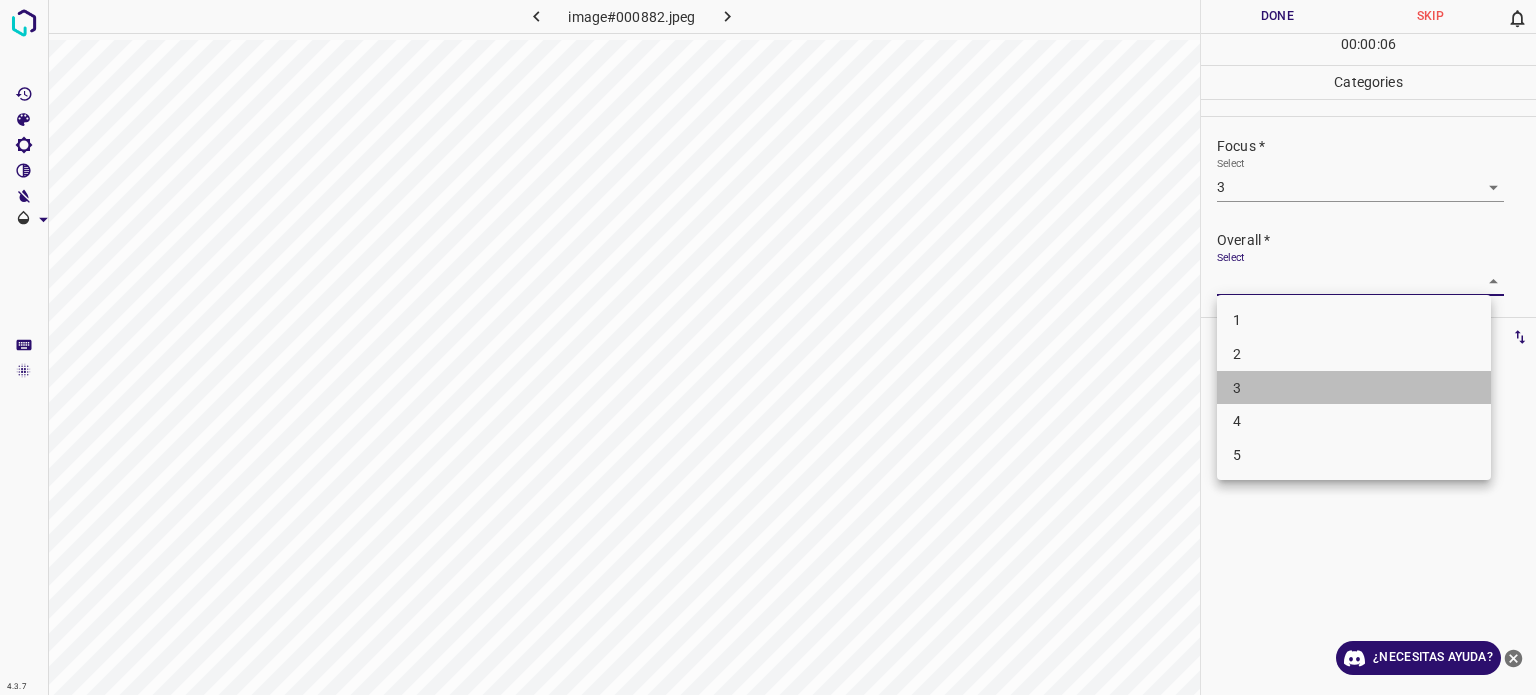 click on "3" at bounding box center (1354, 388) 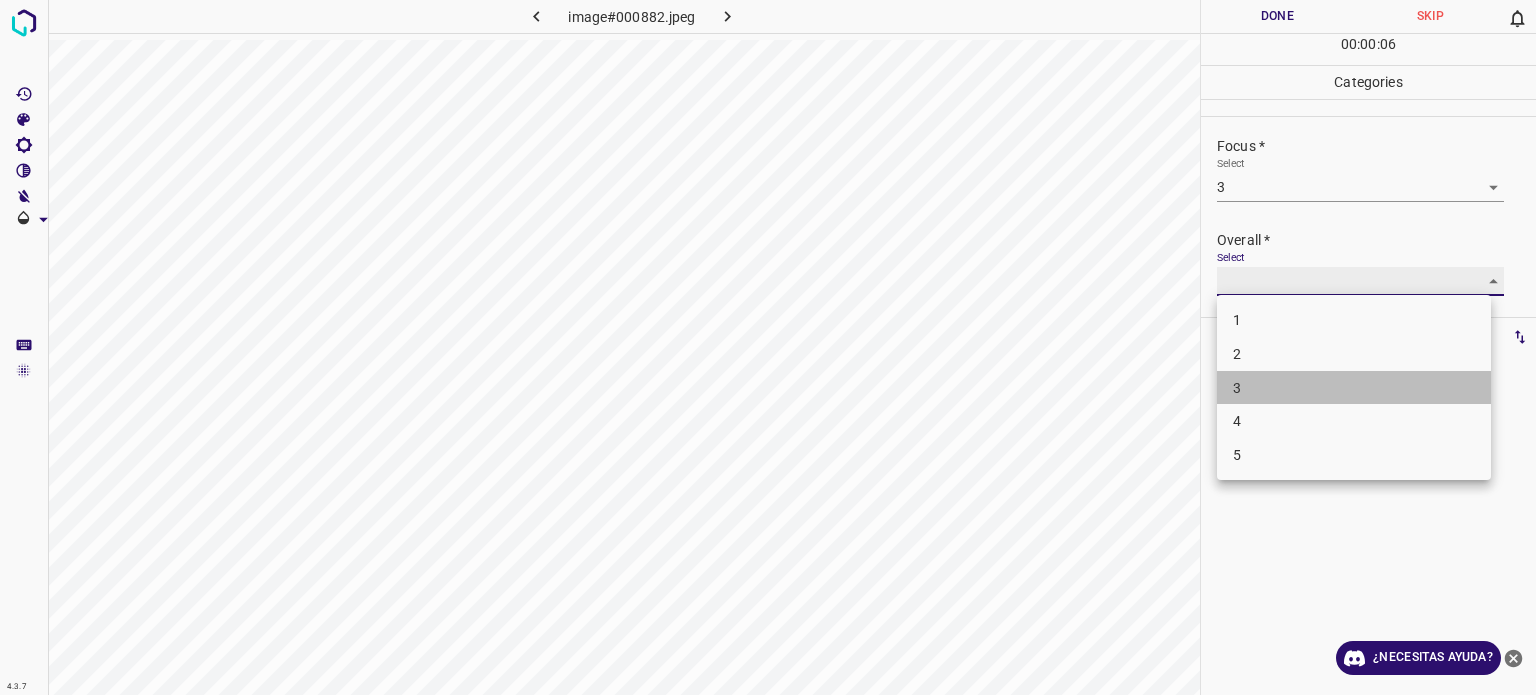 type on "3" 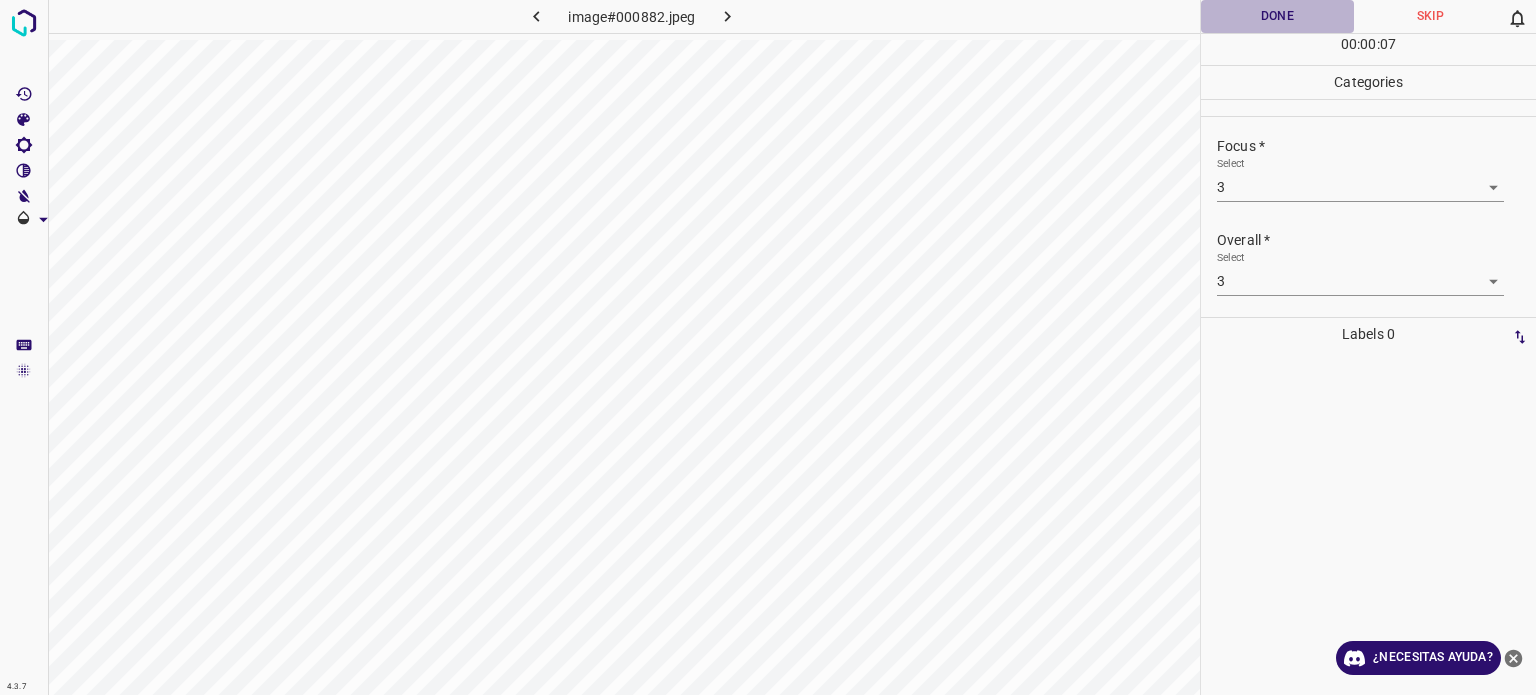 click on "Done" at bounding box center (1277, 16) 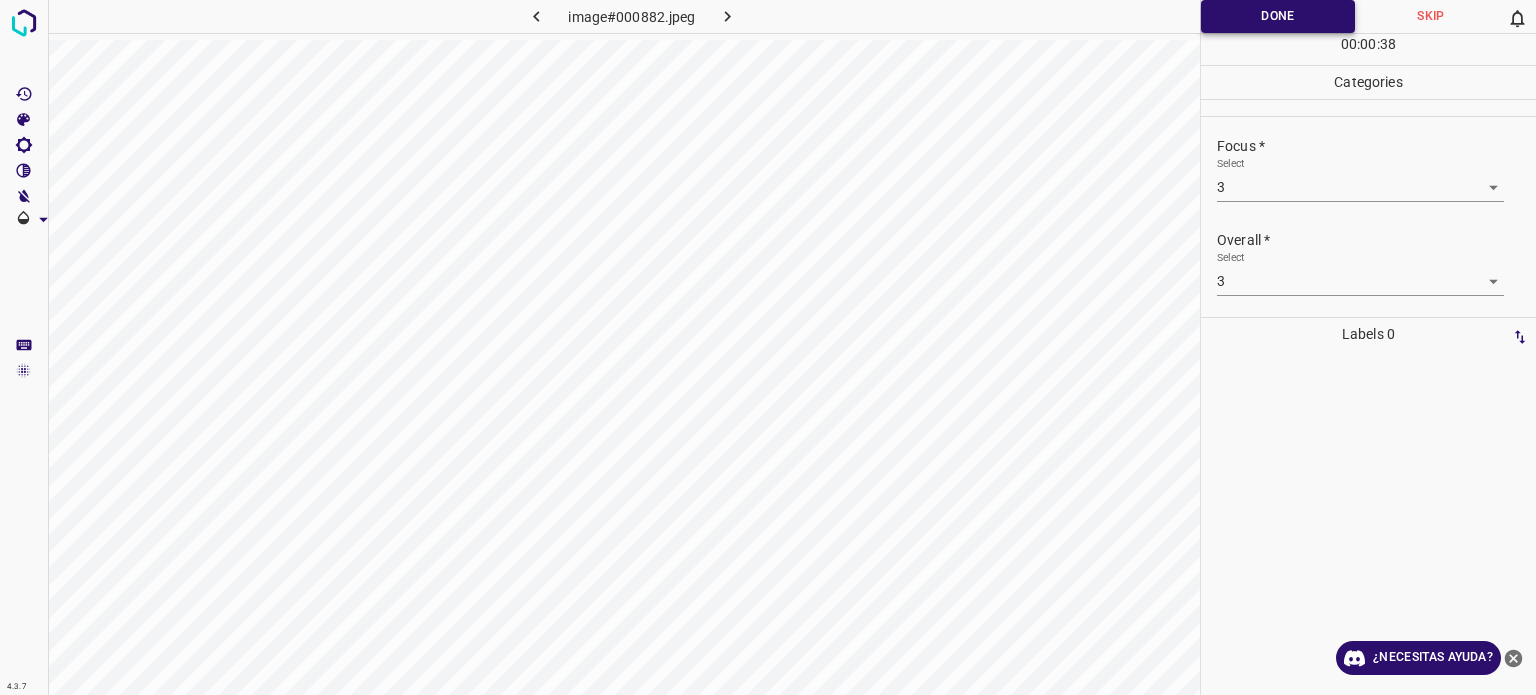 click on "Done" at bounding box center [1278, 16] 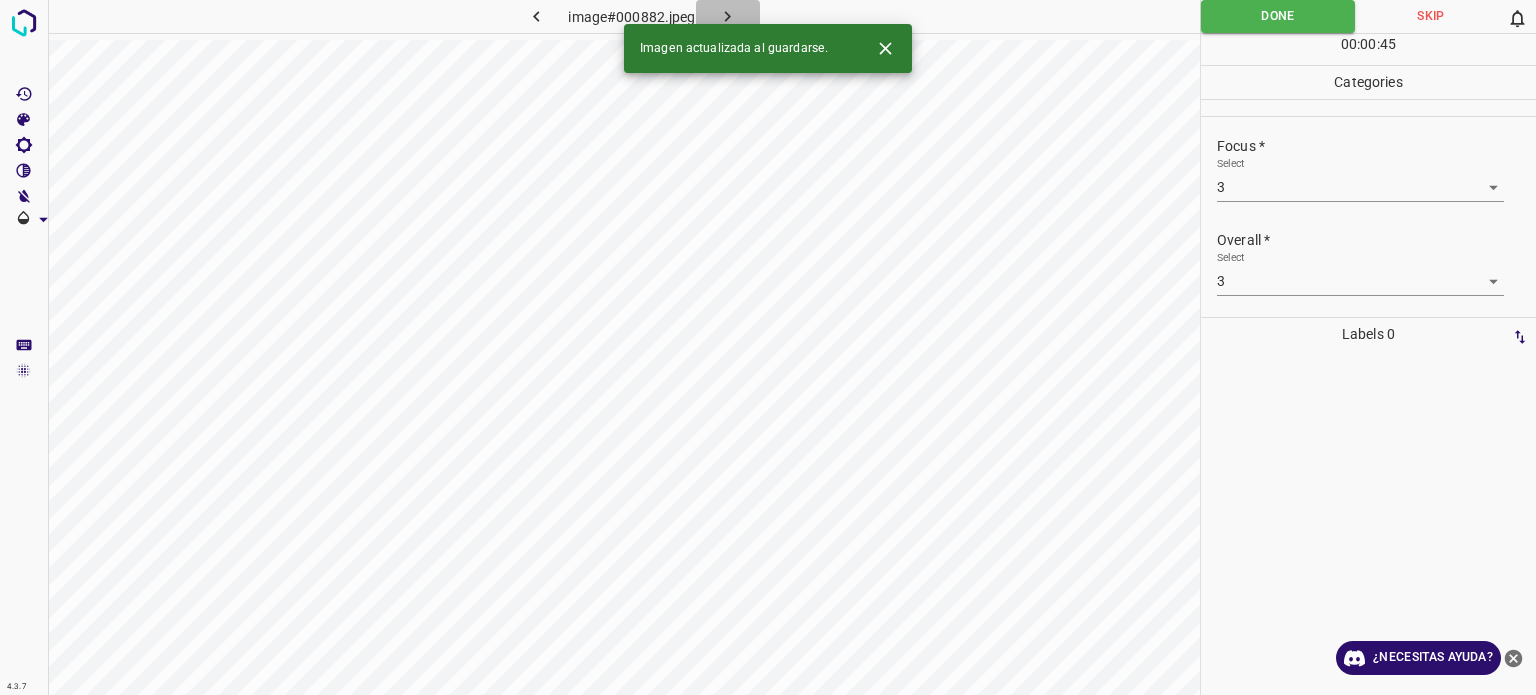 click 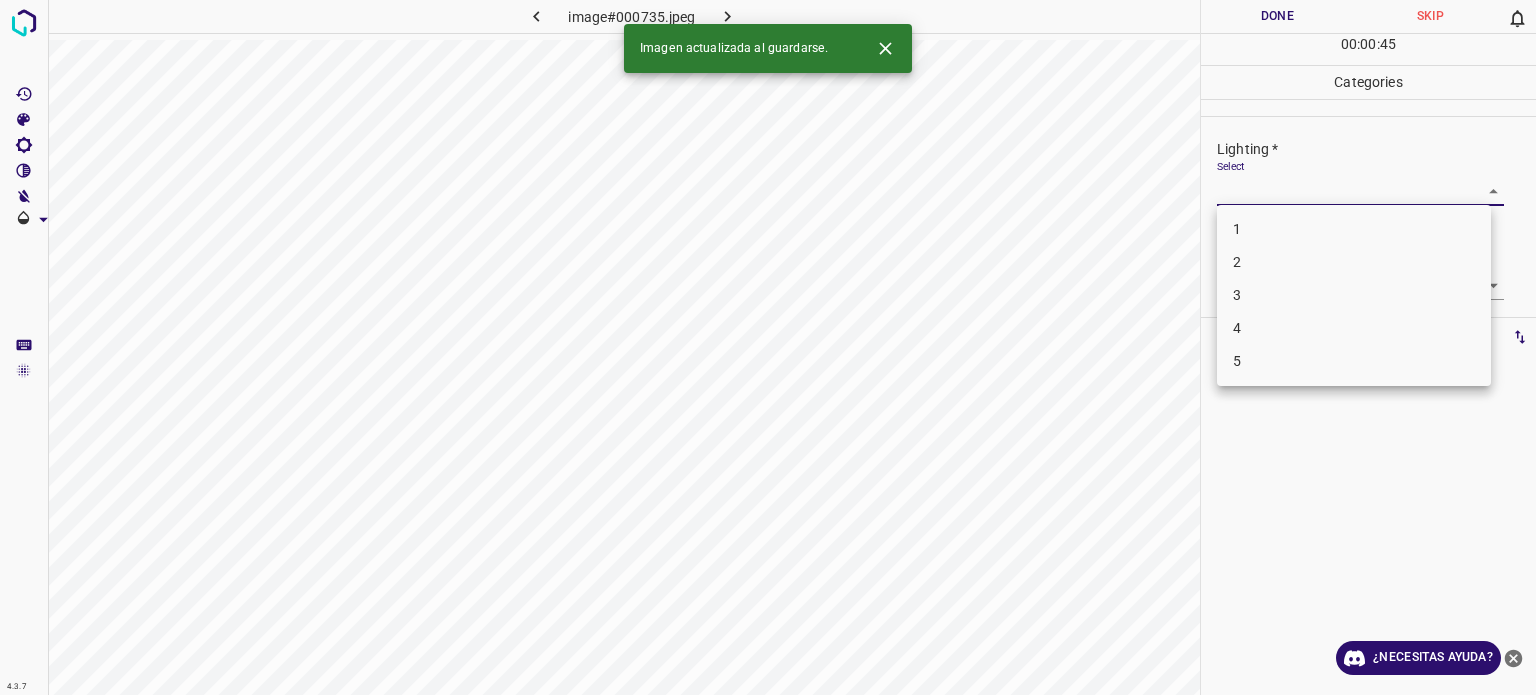 click on "4.3.7 image#000735.jpeg Done Skip 0 00   : 00   : 45   Categories Lighting *  Select ​ Focus *  Select ​ Overall *  Select ​ Labels   0 Categories 1 Lighting 2 Focus 3 Overall Tools Space Change between modes (Draw & Edit) I Auto labeling R Restore zoom M Zoom in N Zoom out Delete Delete selecte label Filters Z Restore filters X Saturation filter C Brightness filter V Contrast filter B Gray scale filter General O Download Imagen actualizada al guardarse. ¿Necesitas ayuda? Texto original Valora esta traducción Tu opinión servirá para ayudar a mejorar el Traductor de Google - Texto - Esconder - Borrar 1 2 3 4 5" at bounding box center [768, 347] 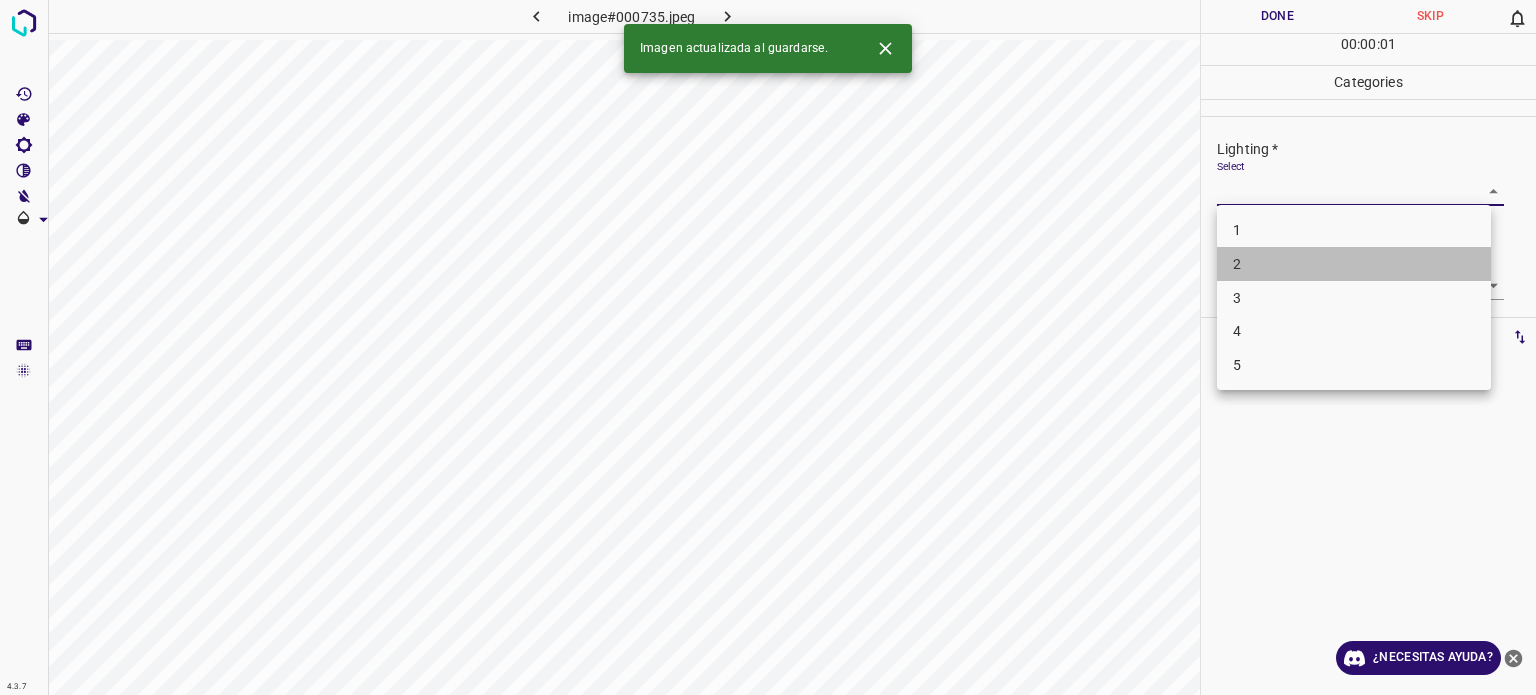 click on "2" at bounding box center [1354, 264] 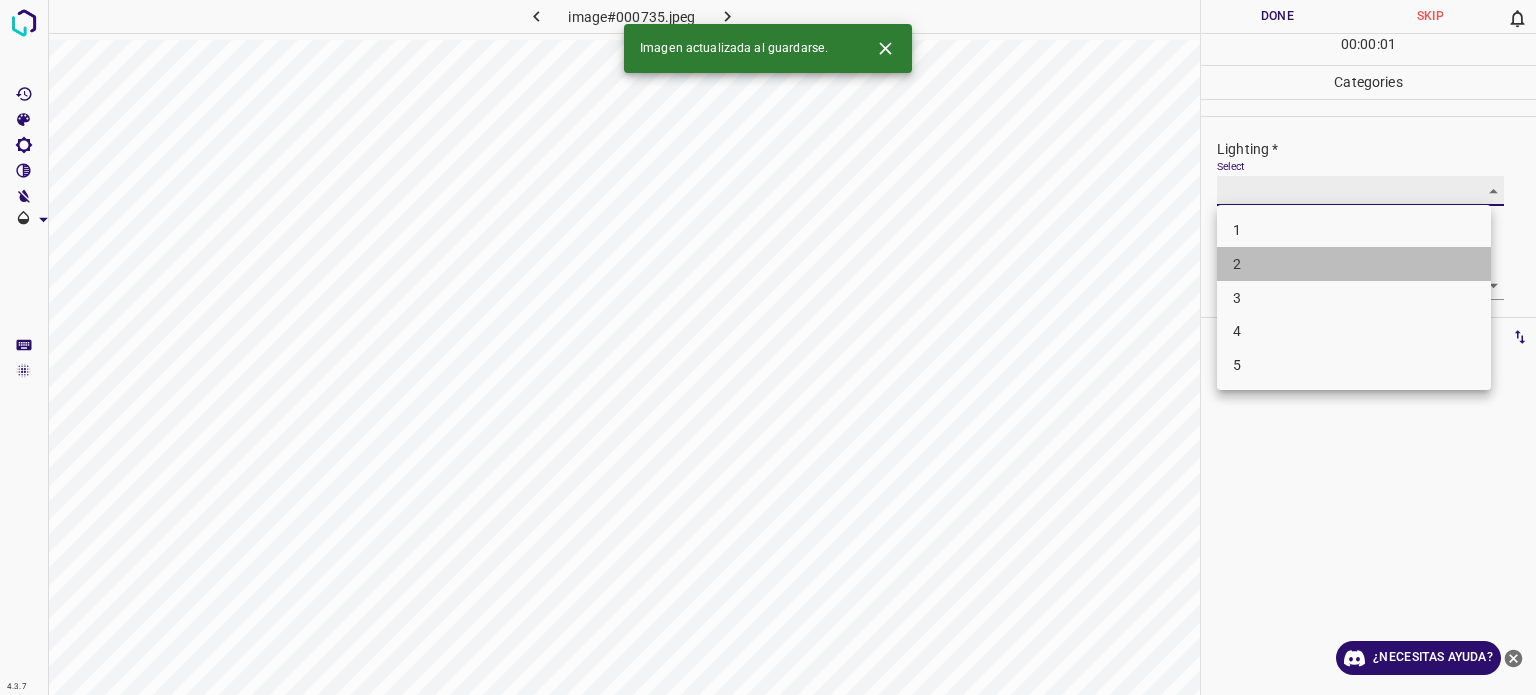 type on "2" 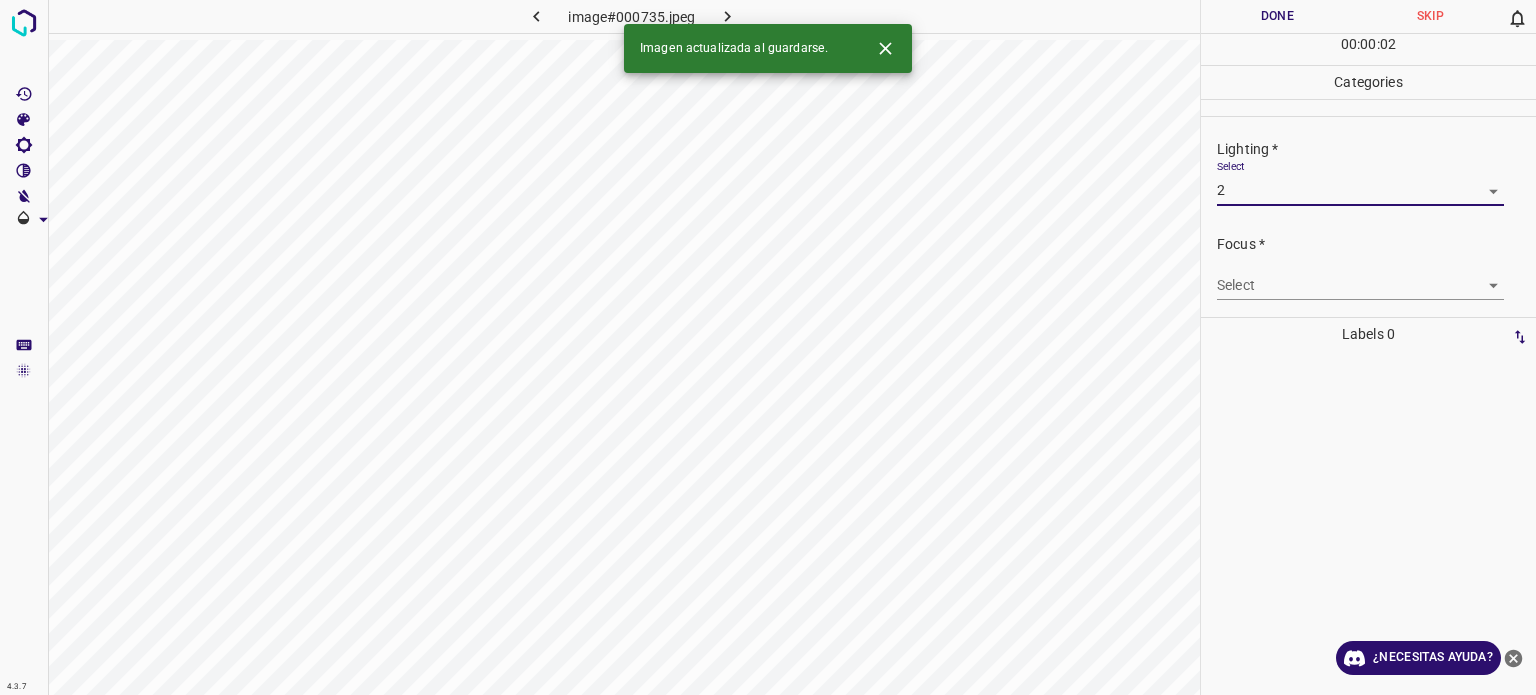 click on "4.3.7 image#000735.jpeg Done Skip 0 00   : 00   : 02   Categories Lighting *  Select 2 2 Focus *  Select ​ Overall *  Select ​ Labels   0 Categories 1 Lighting 2 Focus 3 Overall Tools Space Change between modes (Draw & Edit) I Auto labeling R Restore zoom M Zoom in N Zoom out Delete Delete selecte label Filters Z Restore filters X Saturation filter C Brightness filter V Contrast filter B Gray scale filter General O Download Imagen actualizada al guardarse. ¿Necesitas ayuda? Texto original Valora esta traducción Tu opinión servirá para ayudar a mejorar el Traductor de Google - Texto - Esconder - Borrar" at bounding box center [768, 347] 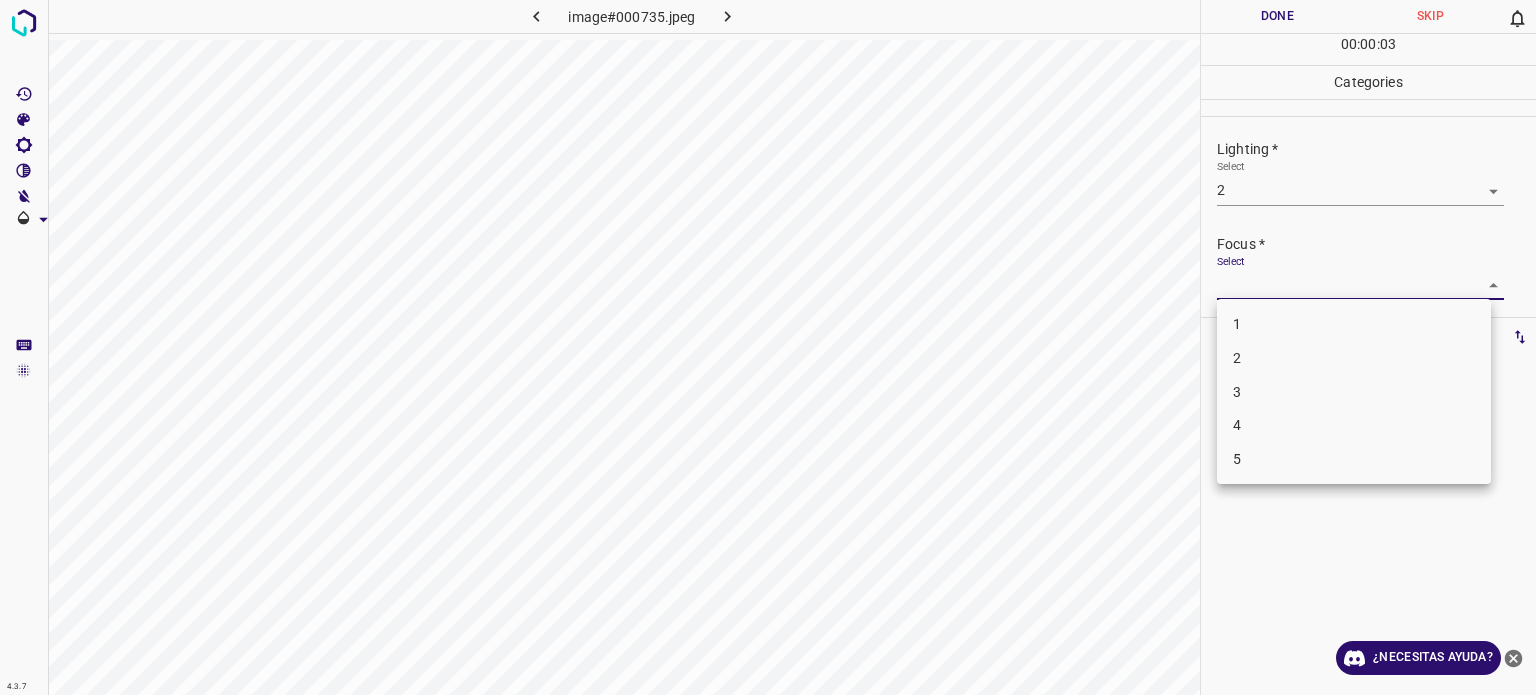 click on "2" at bounding box center [1354, 358] 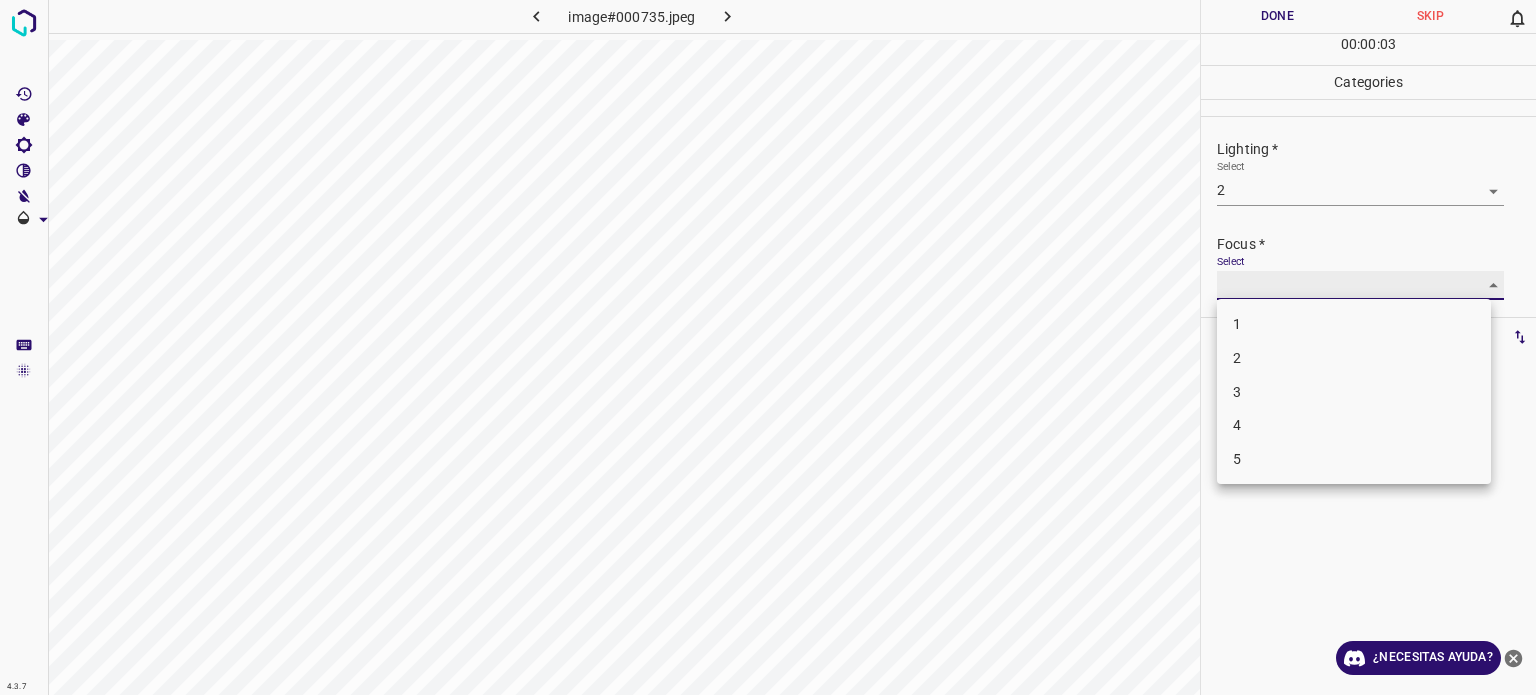 type on "2" 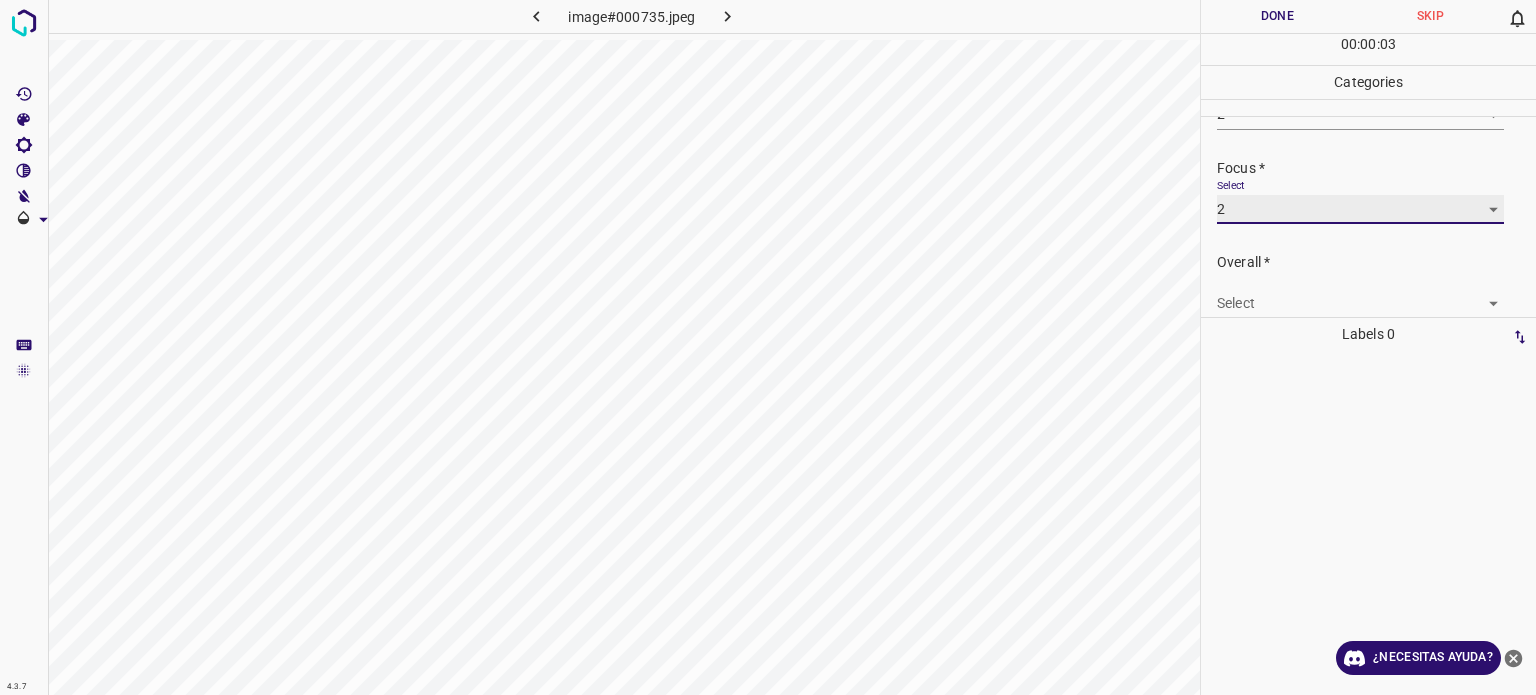 scroll, scrollTop: 98, scrollLeft: 0, axis: vertical 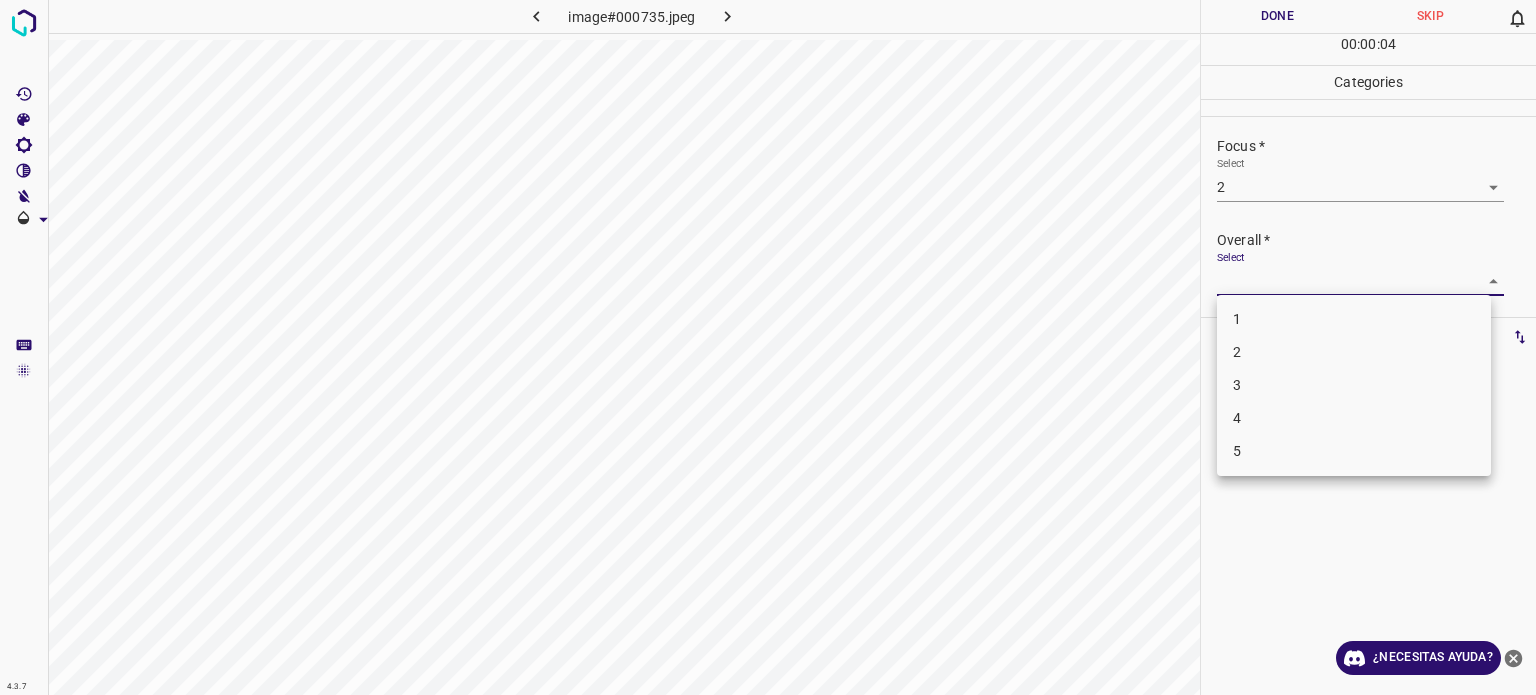 click on "4.3.7 image#000735.jpeg Done Skip 0 00   : 00   : 04   Categories Lighting *  Select 2 2 Focus *  Select 2 2 Overall *  Select ​ Labels   0 Categories 1 Lighting 2 Focus 3 Overall Tools Space Change between modes (Draw & Edit) I Auto labeling R Restore zoom M Zoom in N Zoom out Delete Delete selecte label Filters Z Restore filters X Saturation filter C Brightness filter V Contrast filter B Gray scale filter General O Download ¿Necesitas ayuda? Texto original Valora esta traducción Tu opinión servirá para ayudar a mejorar el Traductor de Google - Texto - Esconder - Borrar 1 2 3 4 5" at bounding box center [768, 347] 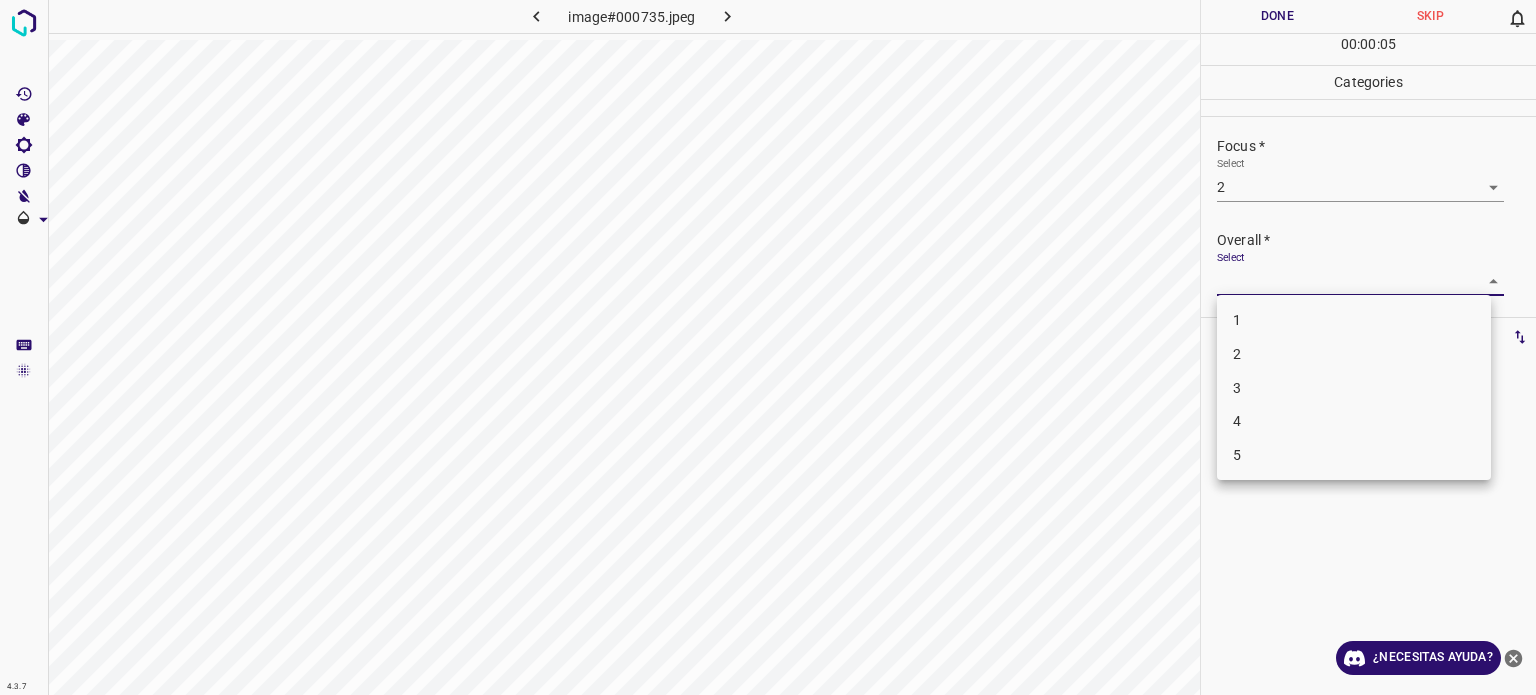 drag, startPoint x: 1247, startPoint y: 350, endPoint x: 1239, endPoint y: 307, distance: 43.737854 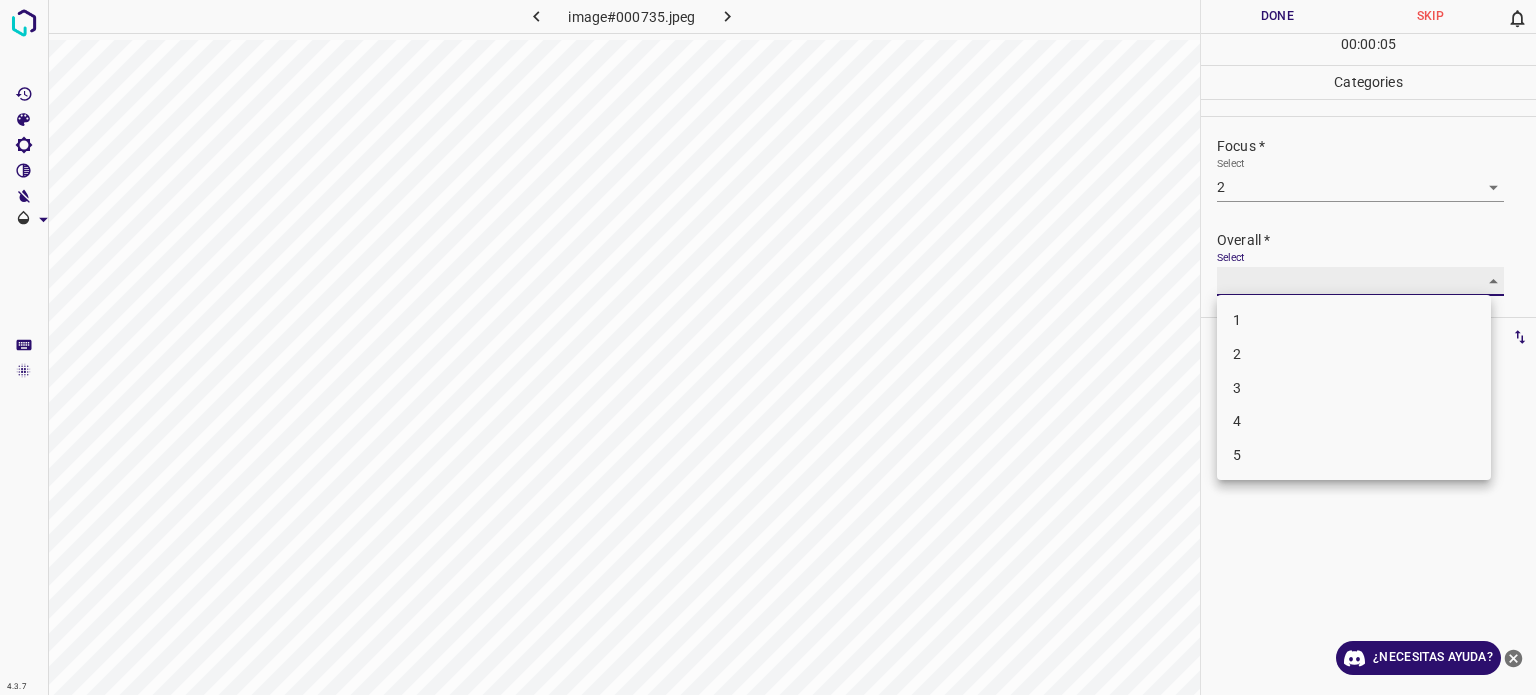 type on "2" 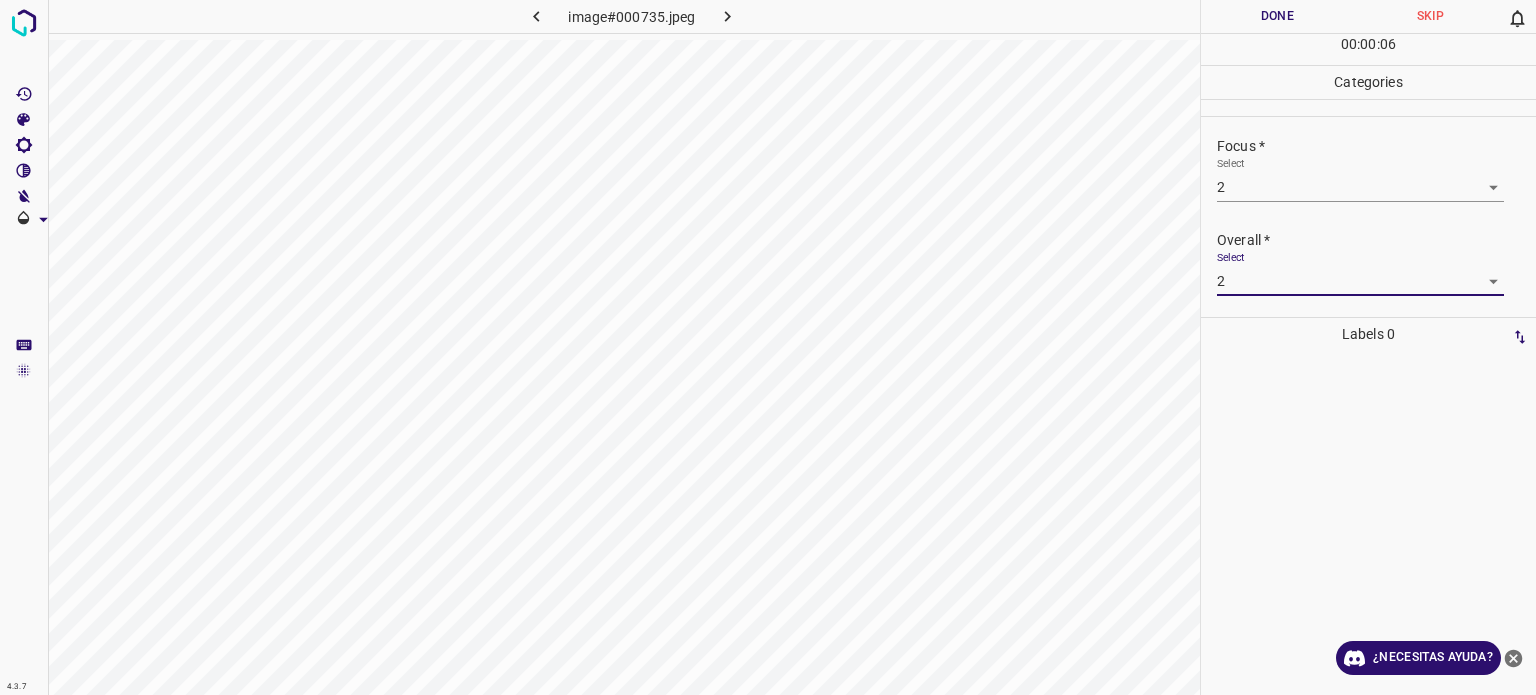 click on "Done" at bounding box center (1277, 16) 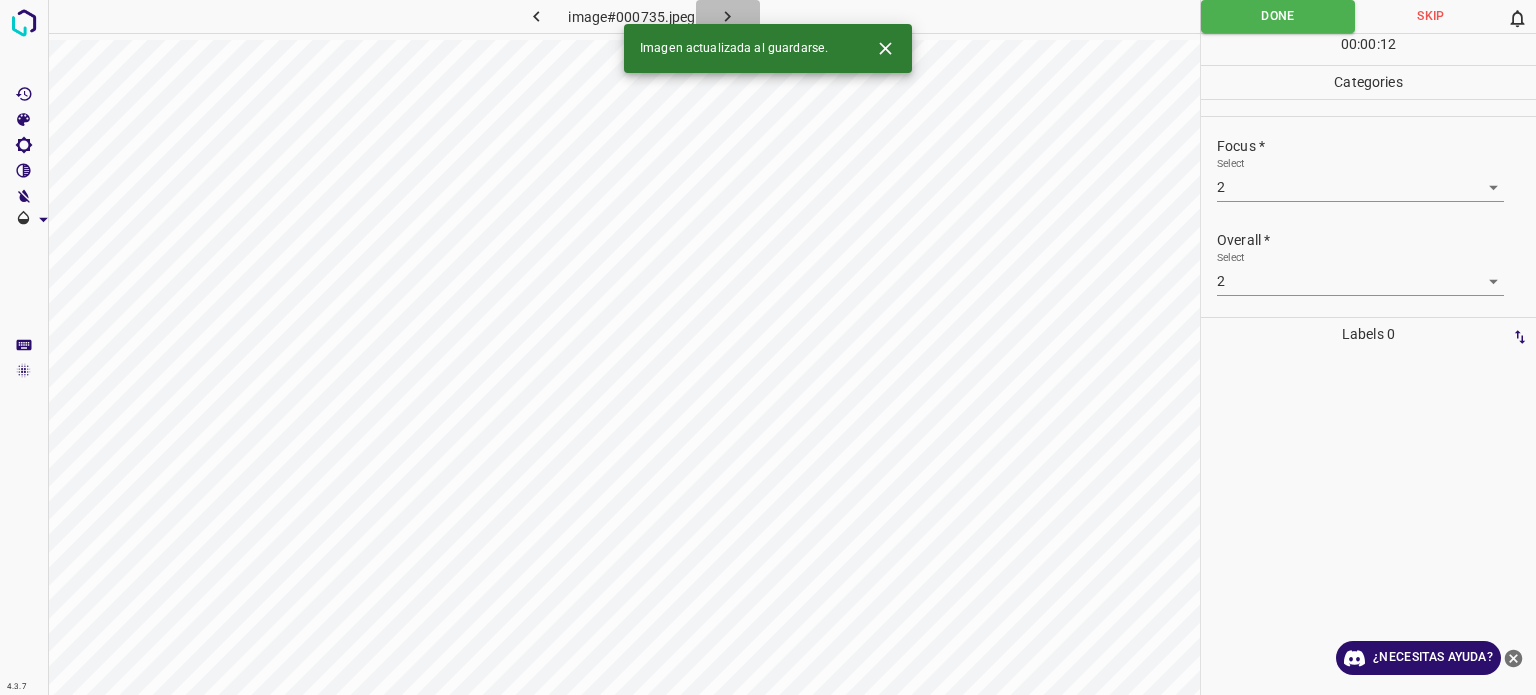 drag, startPoint x: 731, startPoint y: 4, endPoint x: 746, endPoint y: 6, distance: 15.132746 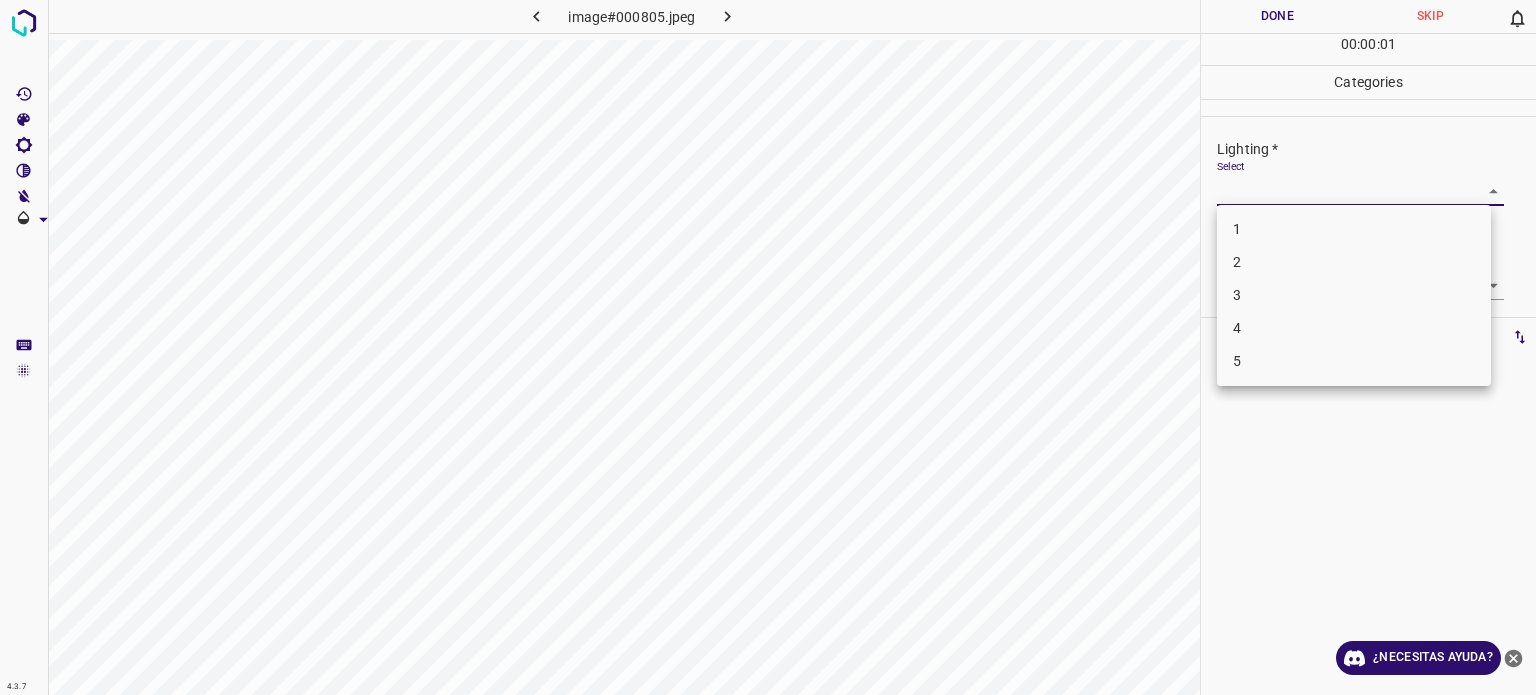 click on "4.3.7 image#000805.jpeg Done Skip 0 00   : 00   : 01   Categories Lighting *  Select ​ Focus *  Select ​ Overall *  Select ​ Labels   0 Categories 1 Lighting 2 Focus 3 Overall Tools Space Change between modes (Draw & Edit) I Auto labeling R Restore zoom M Zoom in N Zoom out Delete Delete selecte label Filters Z Restore filters X Saturation filter C Brightness filter V Contrast filter B Gray scale filter General O Download ¿Necesitas ayuda? Texto original Valora esta traducción Tu opinión servirá para ayudar a mejorar el Traductor de Google - Texto - Esconder - Borrar 1 2 3 4 5" at bounding box center (768, 347) 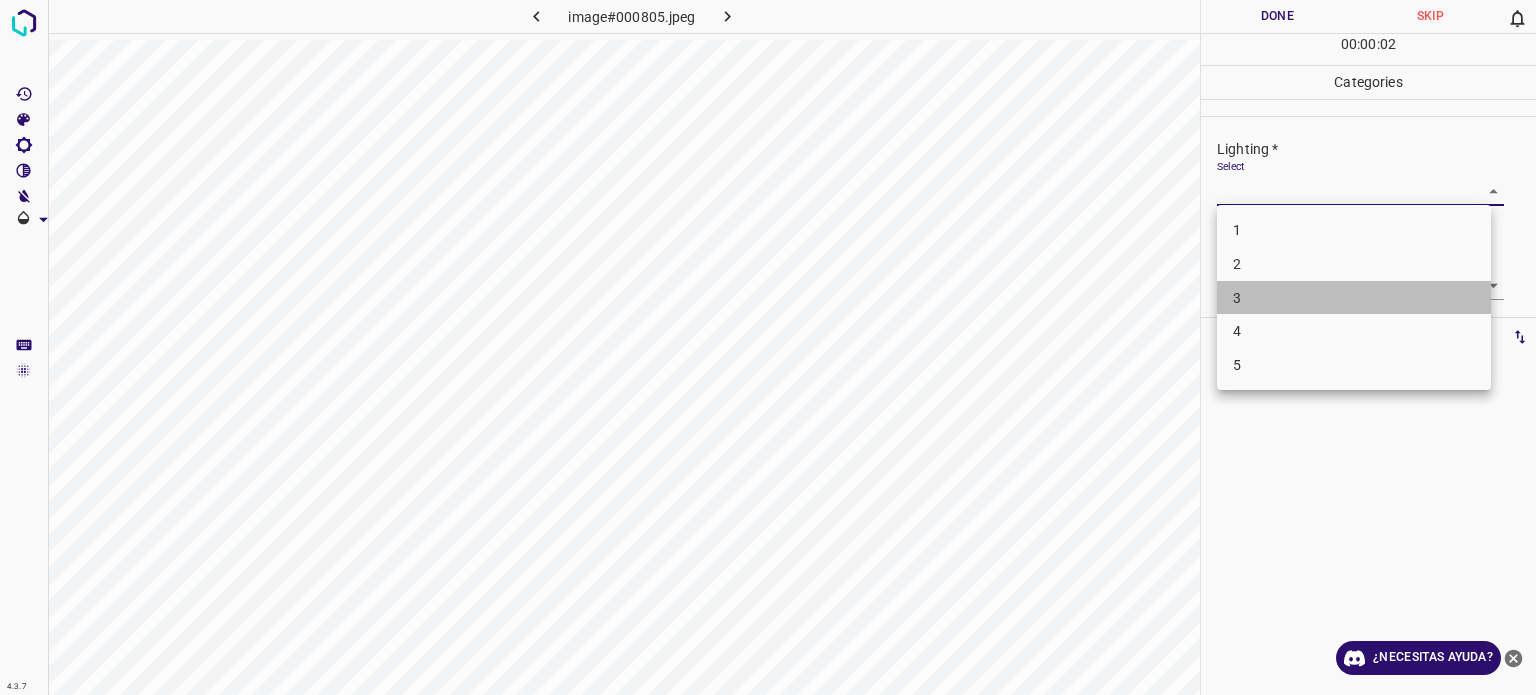 click on "3" at bounding box center [1354, 298] 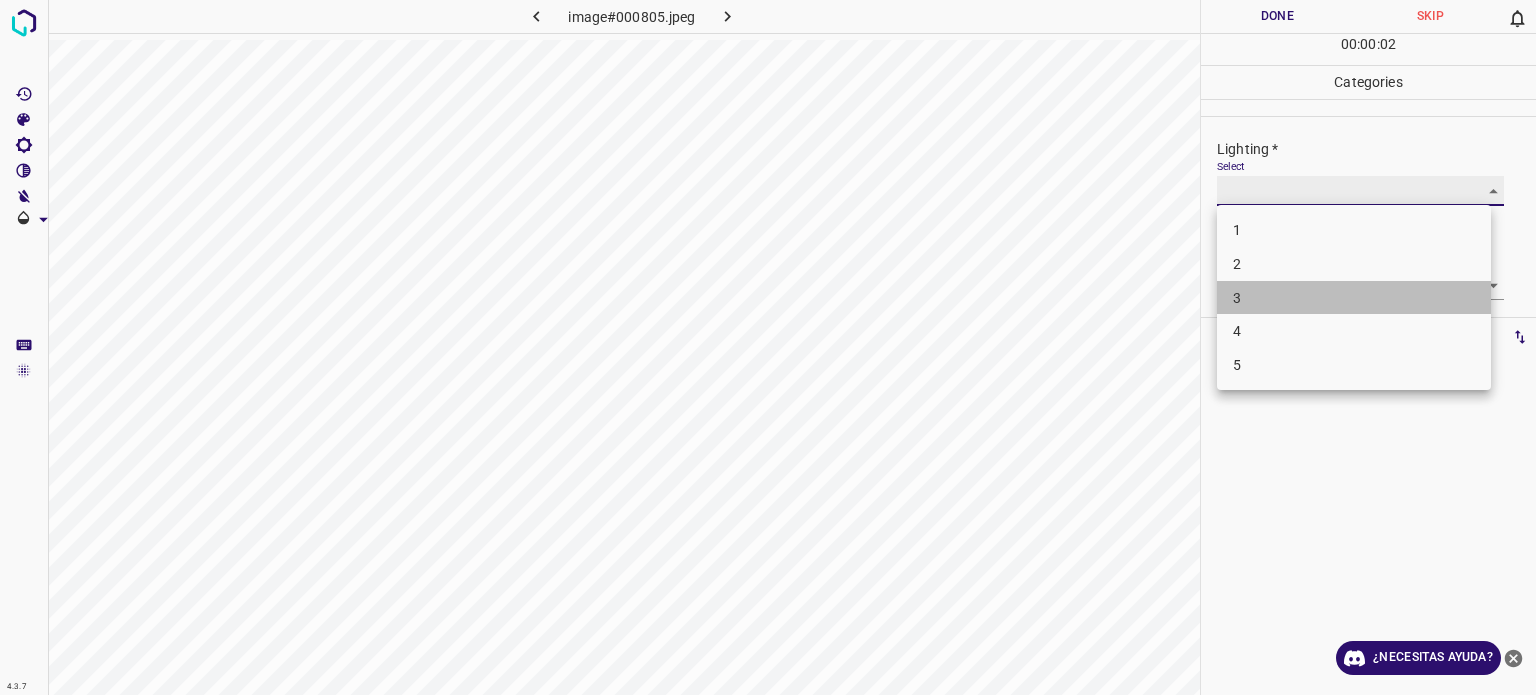 type on "3" 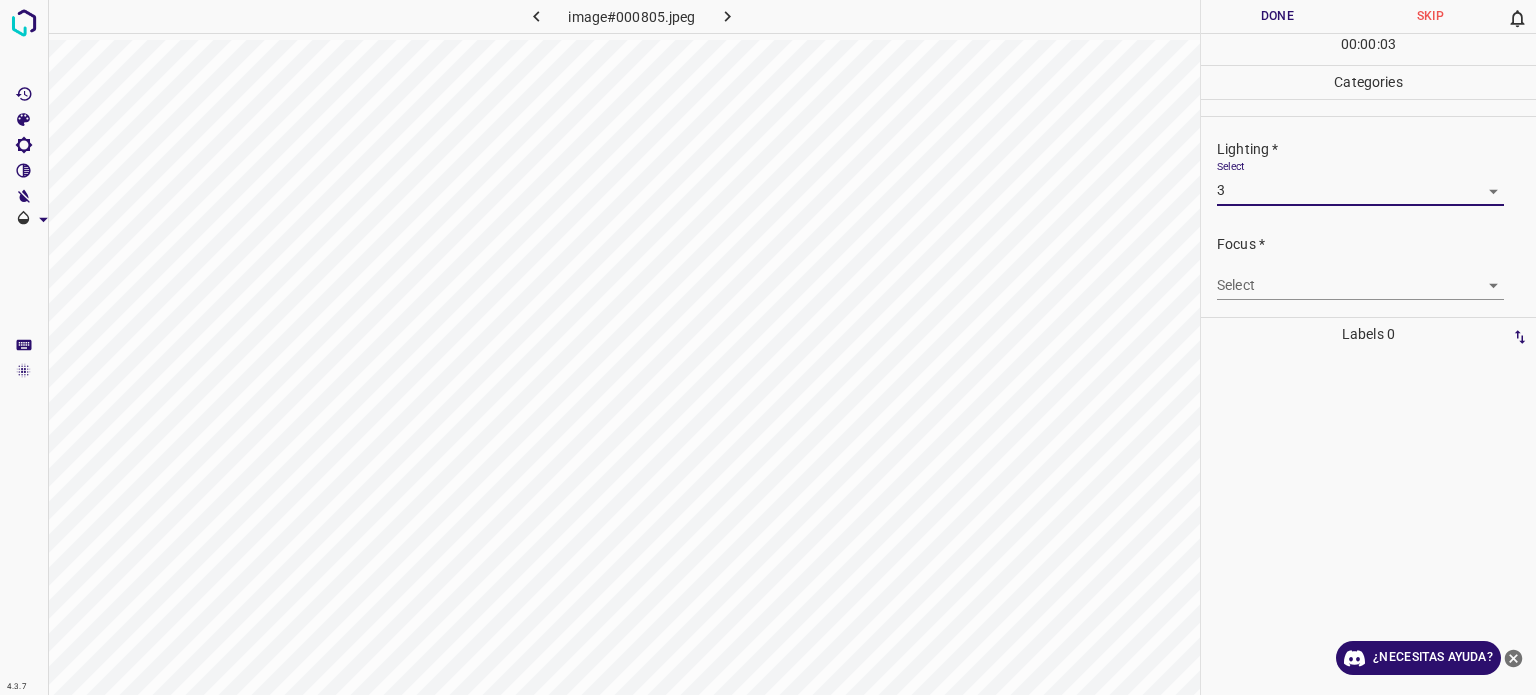 click on "4.3.7 image#000805.jpeg Done Skip 0 00   : 00   : 03   Categories Lighting *  Select 3 3 Focus *  Select ​ Overall *  Select ​ Labels   0 Categories 1 Lighting 2 Focus 3 Overall Tools Space Change between modes (Draw & Edit) I Auto labeling R Restore zoom M Zoom in N Zoom out Delete Delete selecte label Filters Z Restore filters X Saturation filter C Brightness filter V Contrast filter B Gray scale filter General O Download ¿Necesitas ayuda? Texto original Valora esta traducción Tu opinión servirá para ayudar a mejorar el Traductor de Google - Texto - Esconder - Borrar" at bounding box center [768, 347] 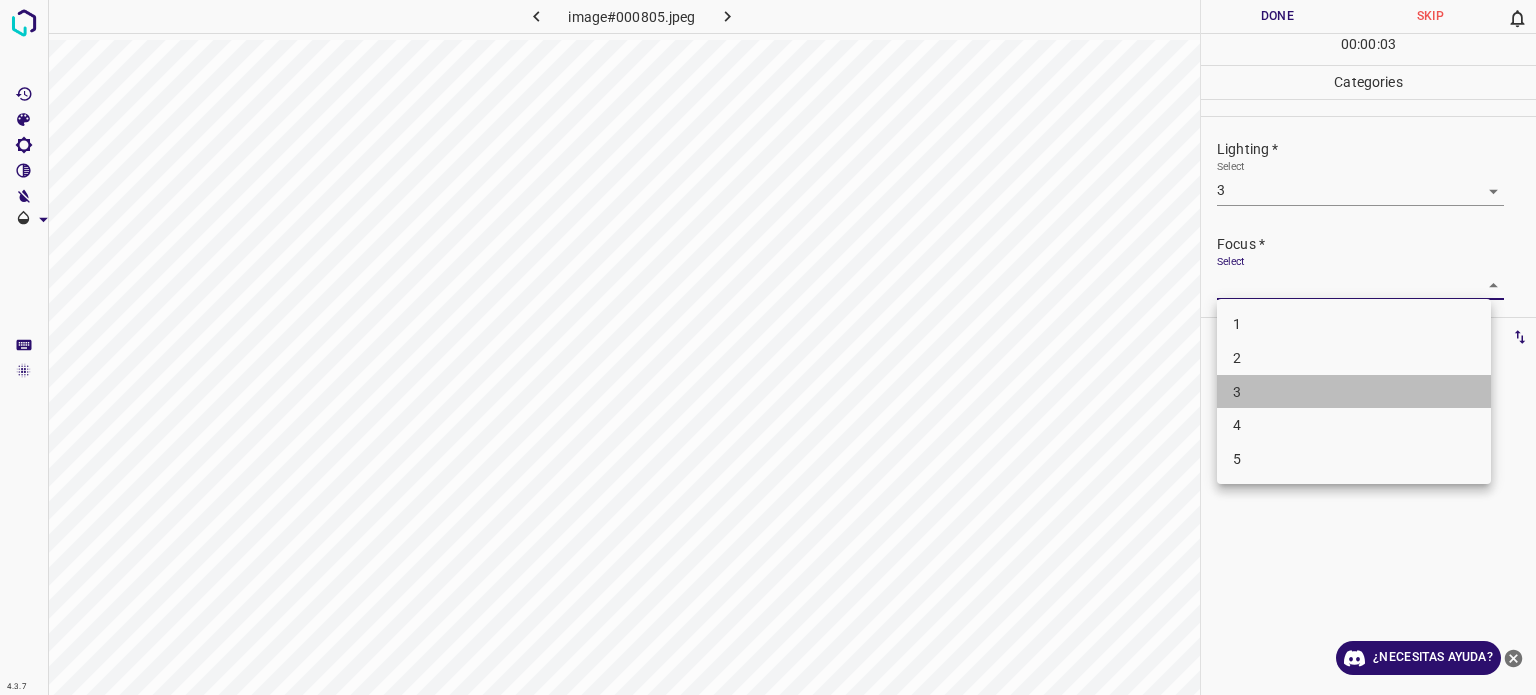 click on "3" at bounding box center [1354, 392] 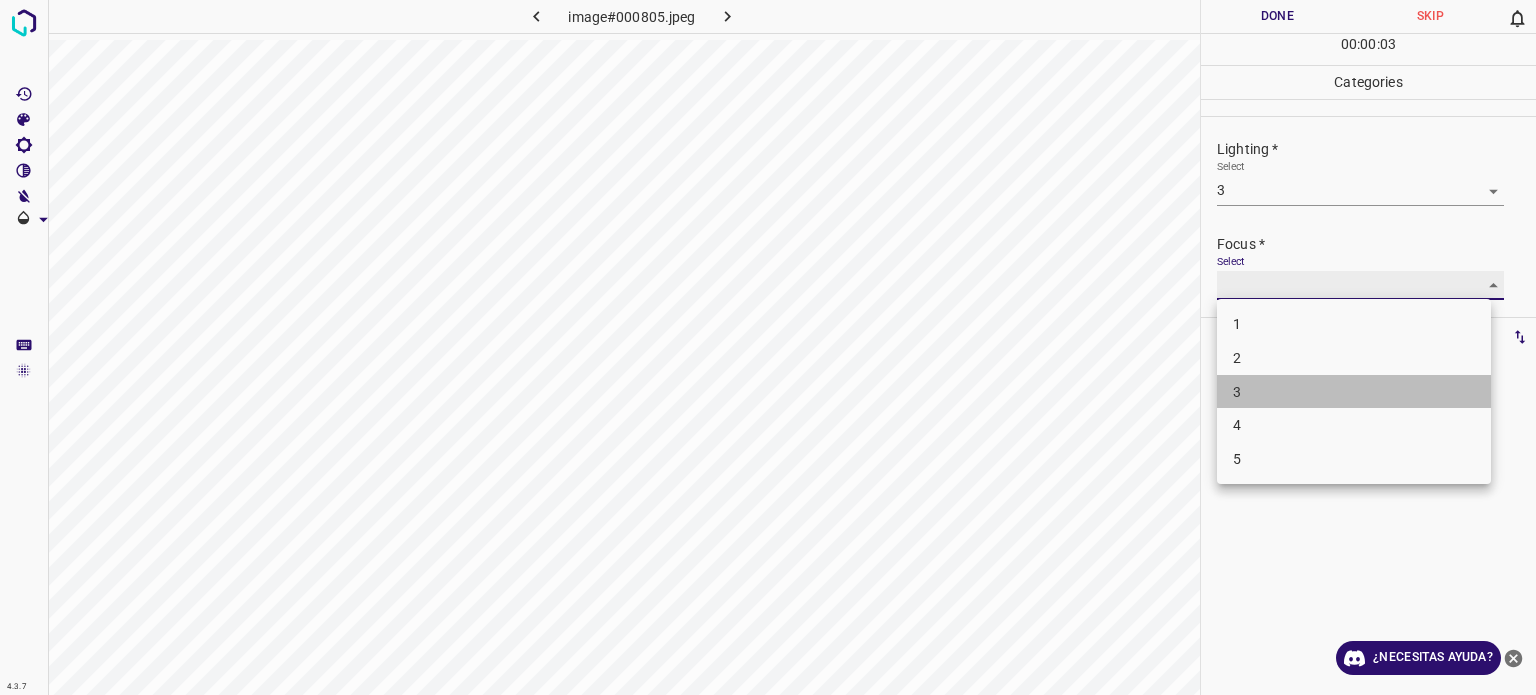 type on "3" 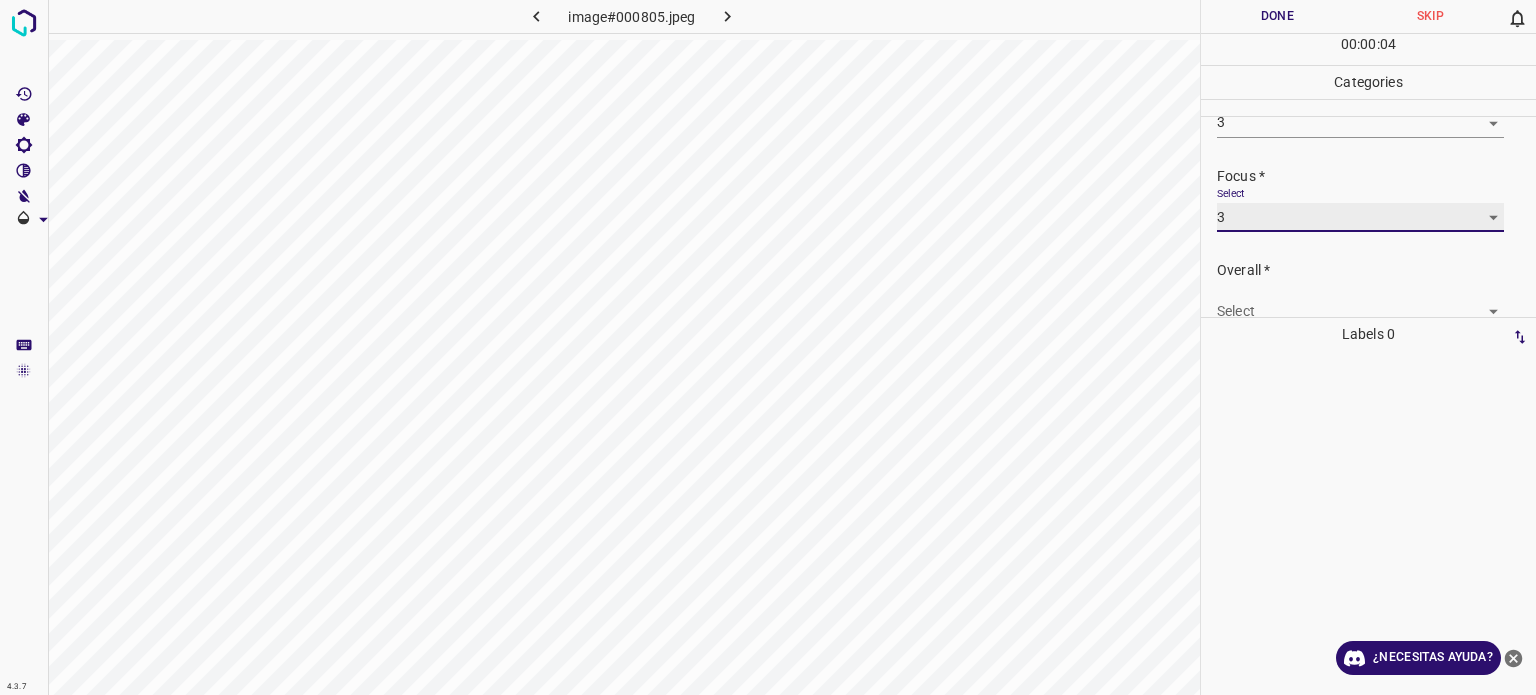 scroll, scrollTop: 98, scrollLeft: 0, axis: vertical 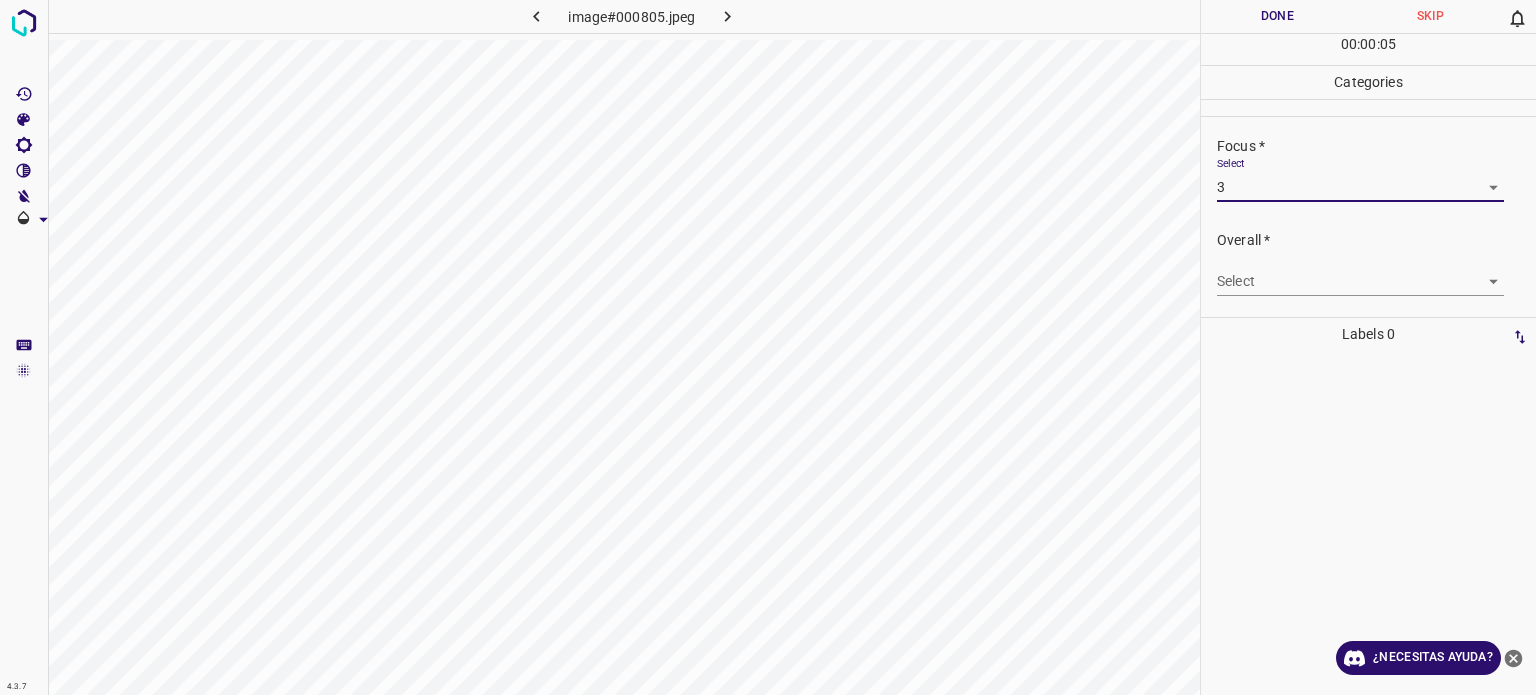 click on "4.3.7 image#000805.jpeg Done Skip 0 00   : 00   : 05   Categories Lighting *  Select 3 3 Focus *  Select 3 3 Overall *  Select ​ Labels   0 Categories 1 Lighting 2 Focus 3 Overall Tools Space Change between modes (Draw & Edit) I Auto labeling R Restore zoom M Zoom in N Zoom out Delete Delete selecte label Filters Z Restore filters X Saturation filter C Brightness filter V Contrast filter B Gray scale filter General O Download ¿Necesitas ayuda? Texto original Valora esta traducción Tu opinión servirá para ayudar a mejorar el Traductor de Google - Texto - Esconder - Borrar" at bounding box center (768, 347) 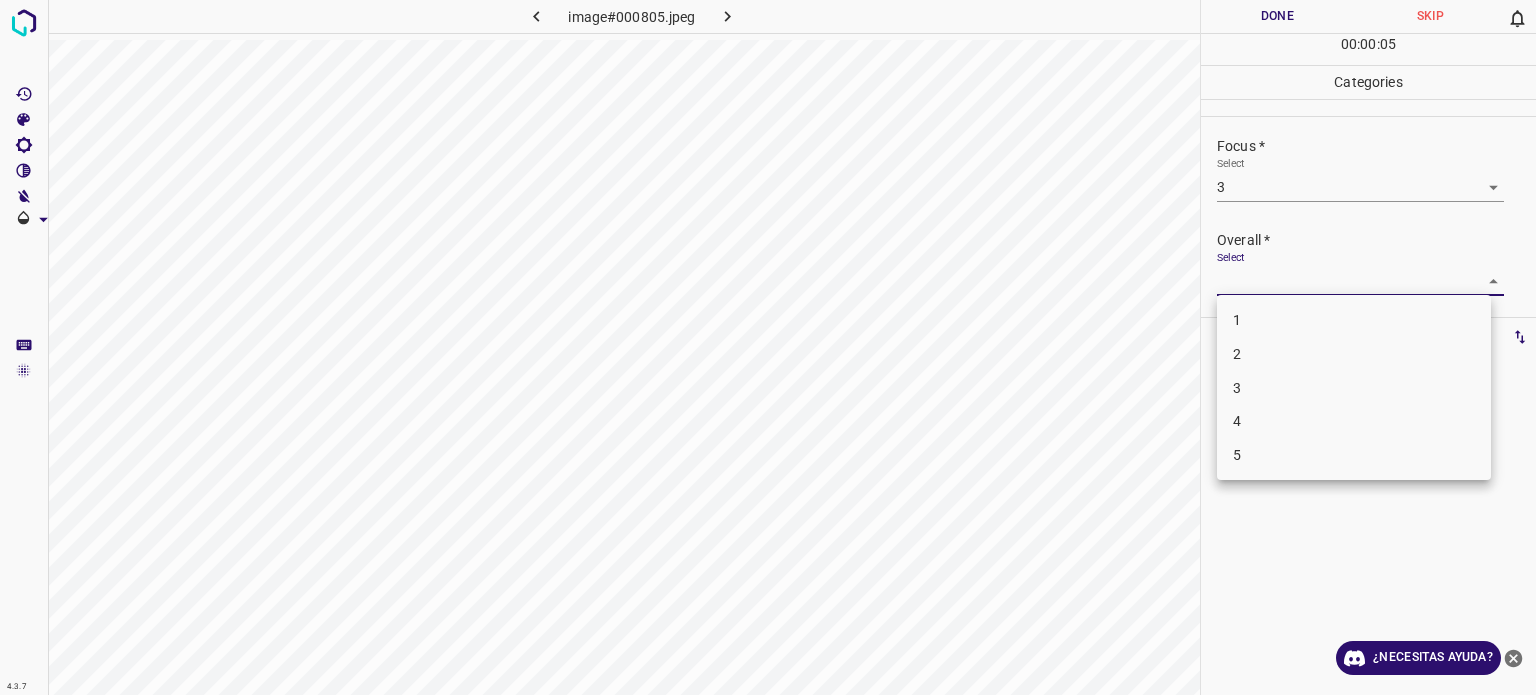 click on "3" at bounding box center (1237, 387) 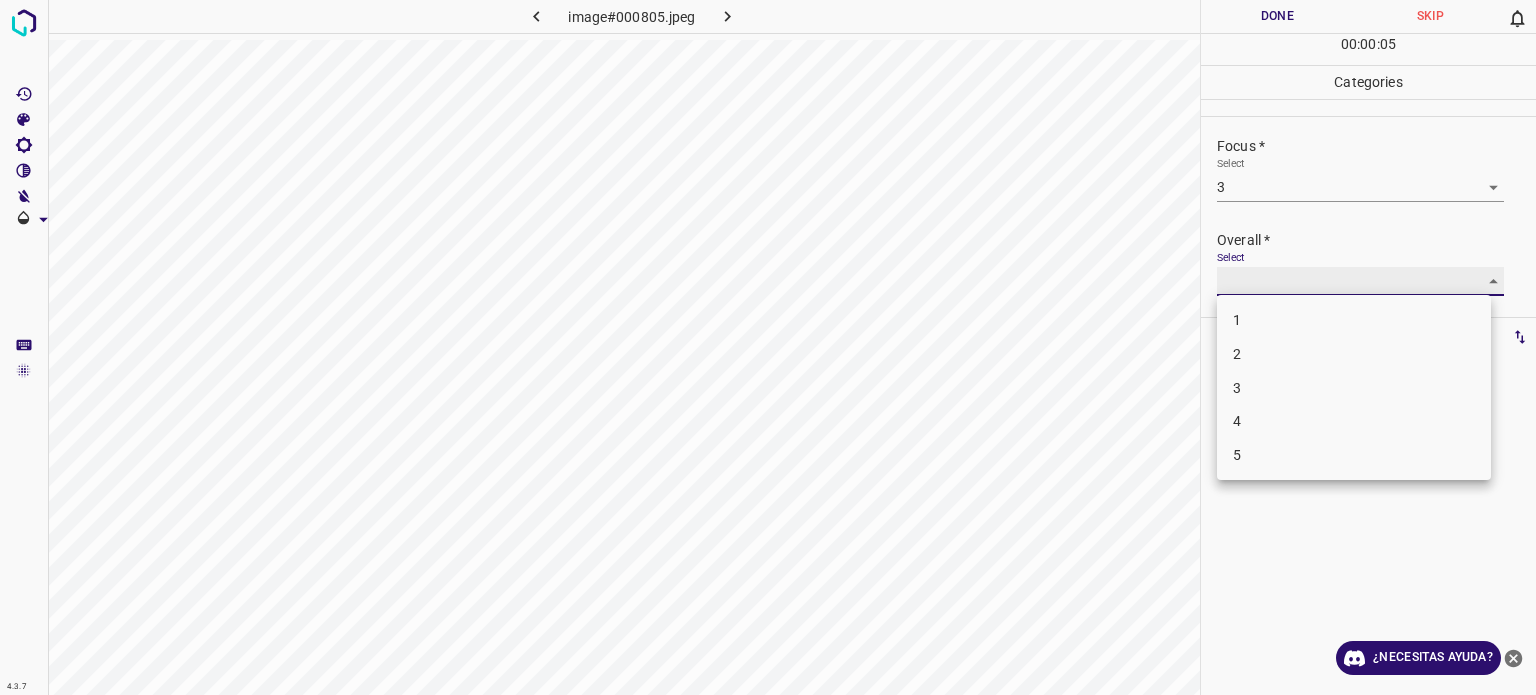 type on "3" 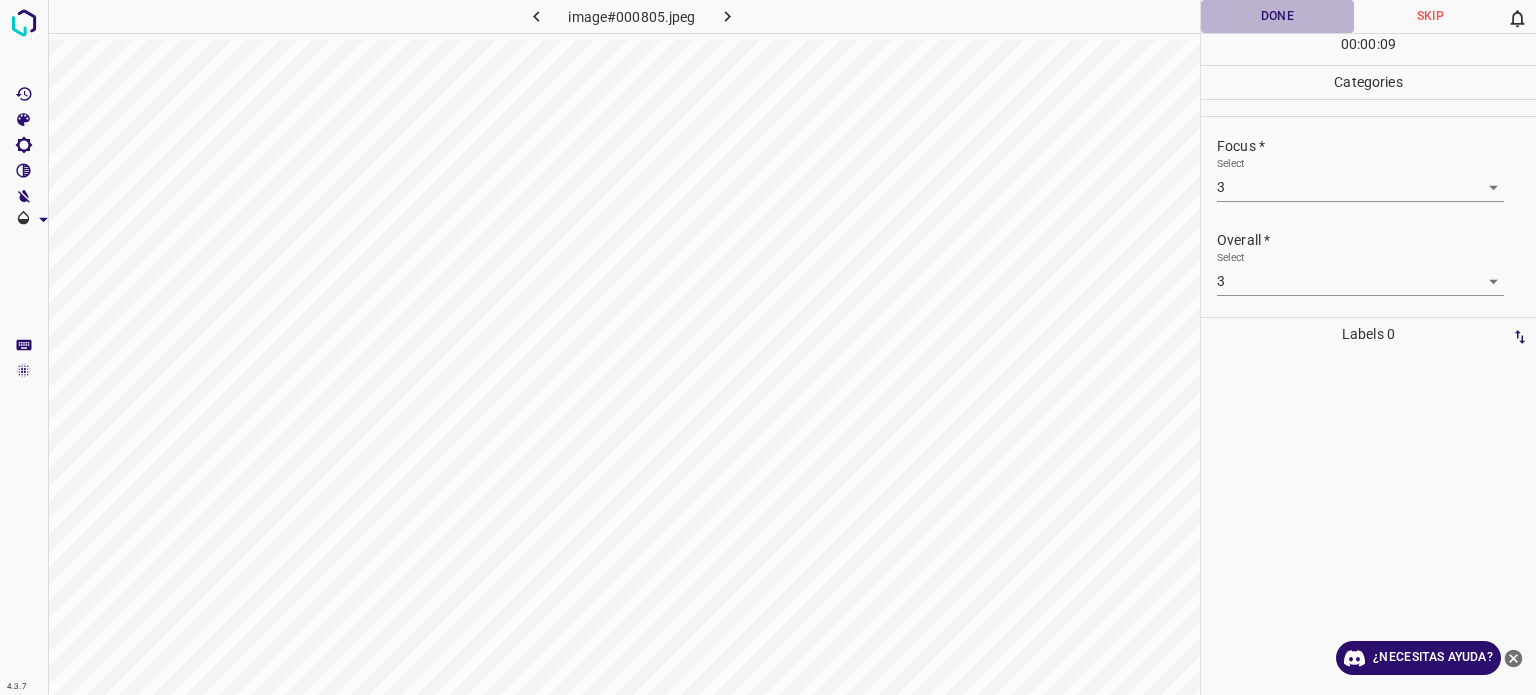 click on "Done" at bounding box center (1277, 16) 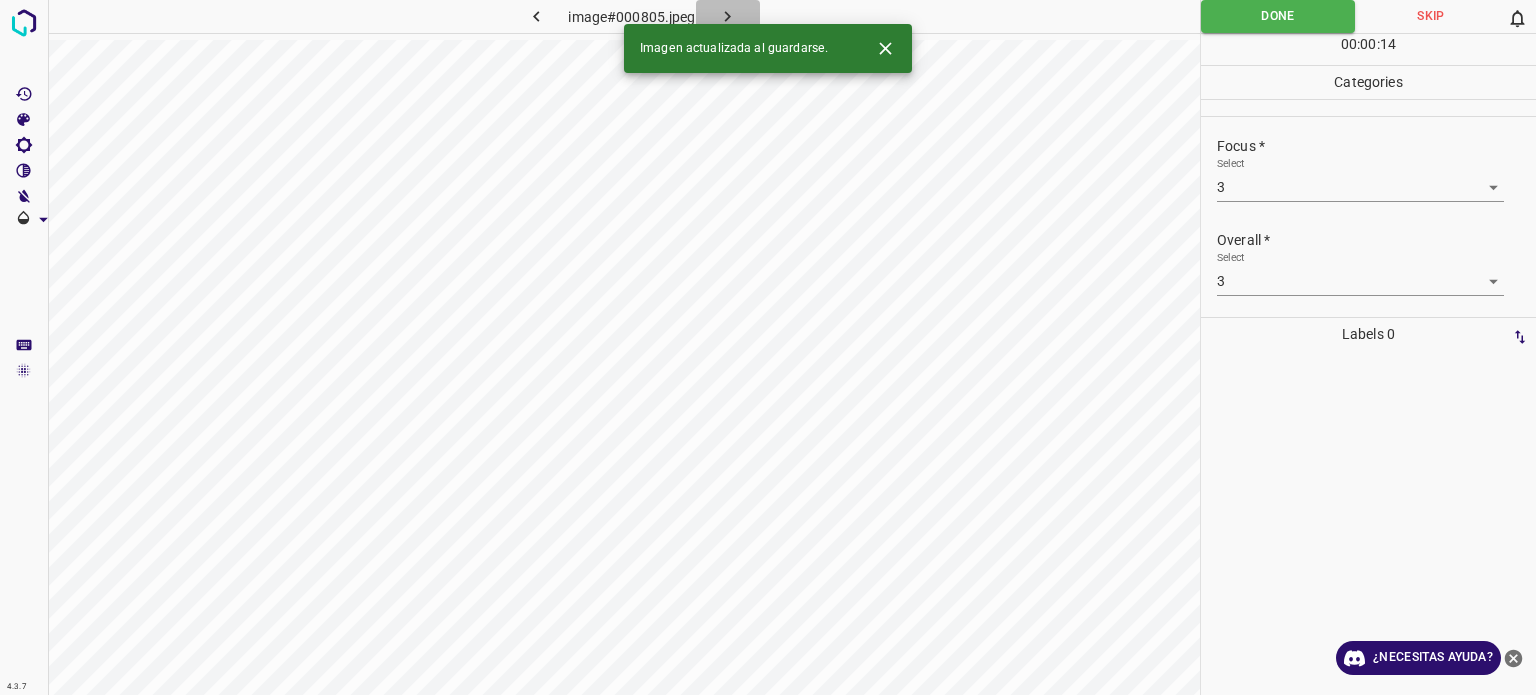 click at bounding box center [728, 16] 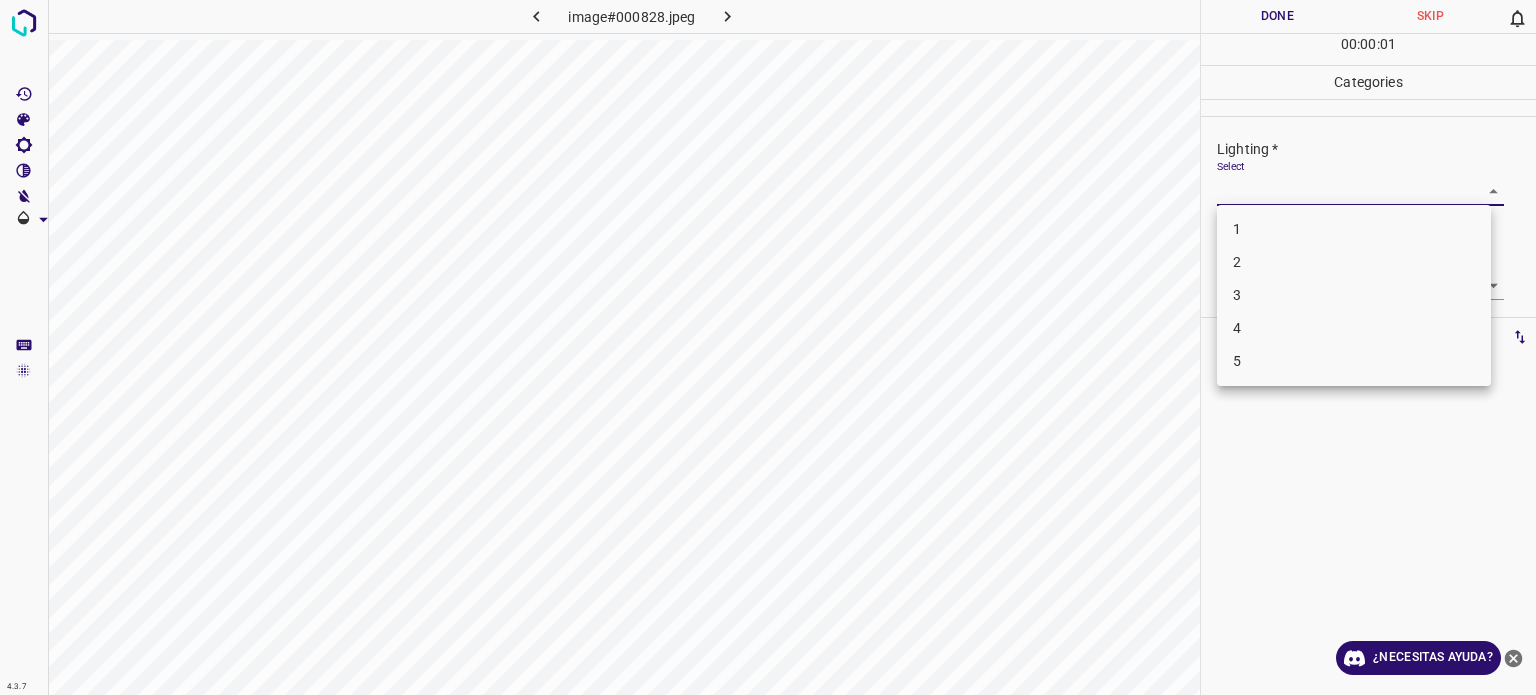click on "4.3.7 image#000828.jpeg Done Skip 0 00   : 00   : 01   Categories Lighting *  Select ​ Focus *  Select ​ Overall *  Select ​ Labels   0 Categories 1 Lighting 2 Focus 3 Overall Tools Space Change between modes (Draw & Edit) I Auto labeling R Restore zoom M Zoom in N Zoom out Delete Delete selecte label Filters Z Restore filters X Saturation filter C Brightness filter V Contrast filter B Gray scale filter General O Download ¿Necesitas ayuda? Texto original Valora esta traducción Tu opinión servirá para ayudar a mejorar el Traductor de Google - Texto - Esconder - Borrar 1 2 3 4 5" at bounding box center [768, 347] 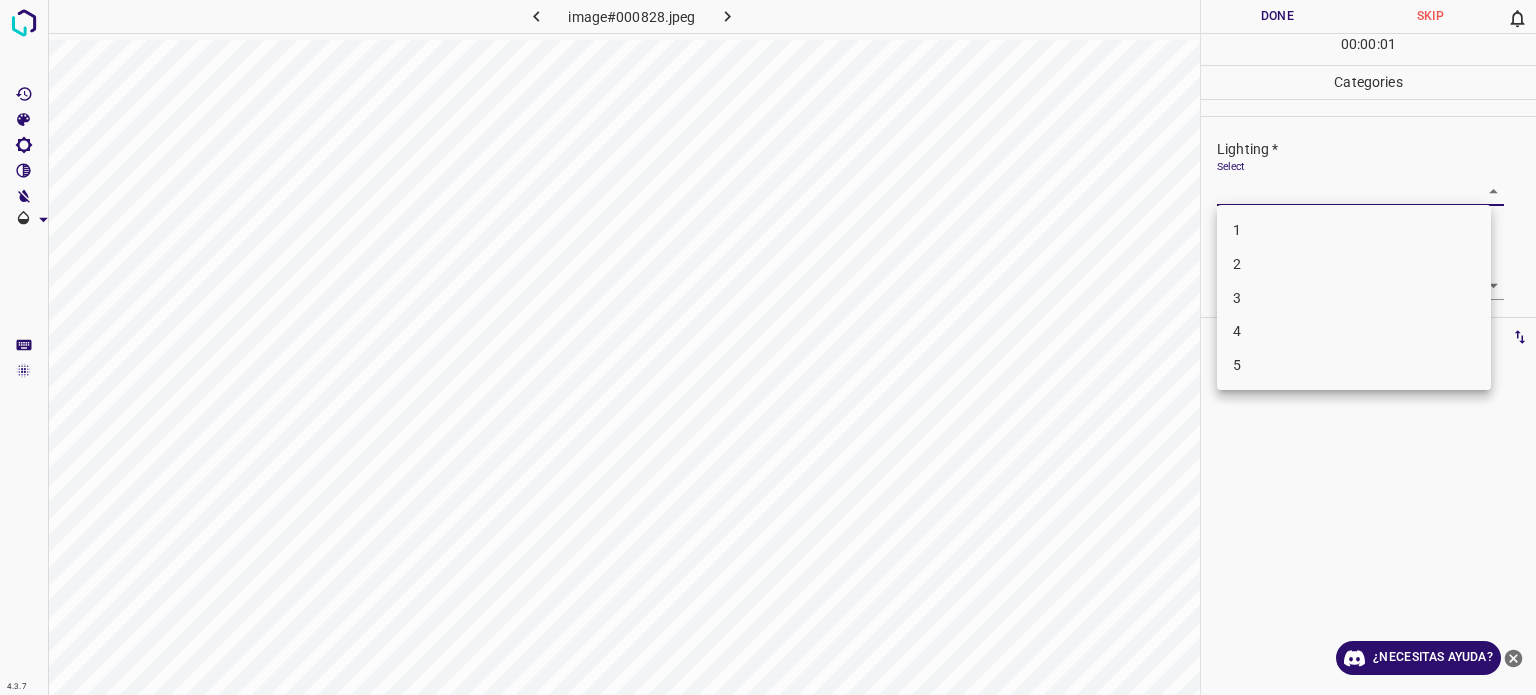 click on "3" at bounding box center (1354, 298) 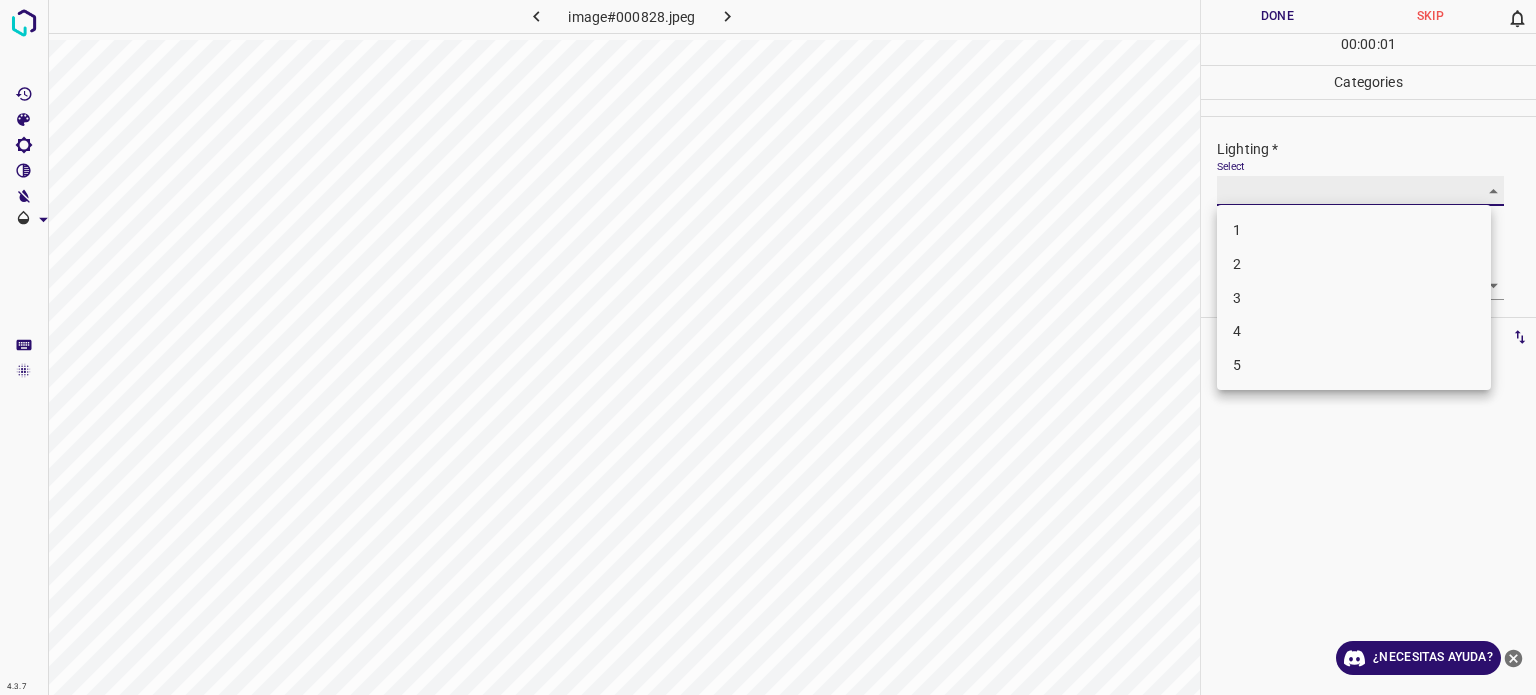 type on "3" 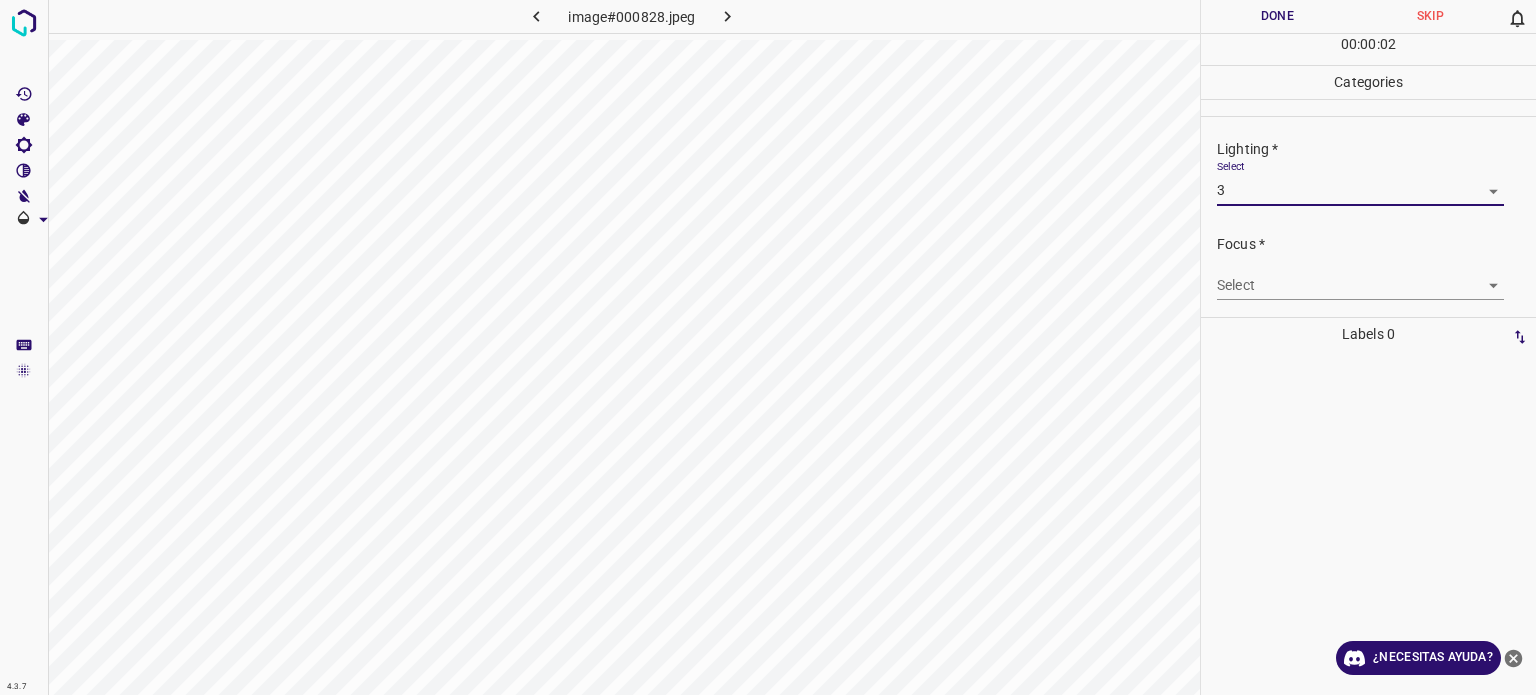 click on "4.3.7 image#000828.jpeg Done Skip 0 00   : 00   : 02   Categories Lighting *  Select 3 3 Focus *  Select ​ Overall *  Select ​ Labels   0 Categories 1 Lighting 2 Focus 3 Overall Tools Space Change between modes (Draw & Edit) I Auto labeling R Restore zoom M Zoom in N Zoom out Delete Delete selecte label Filters Z Restore filters X Saturation filter C Brightness filter V Contrast filter B Gray scale filter General O Download ¿Necesitas ayuda? Texto original Valora esta traducción Tu opinión servirá para ayudar a mejorar el Traductor de Google - Texto - Esconder - Borrar" at bounding box center [768, 347] 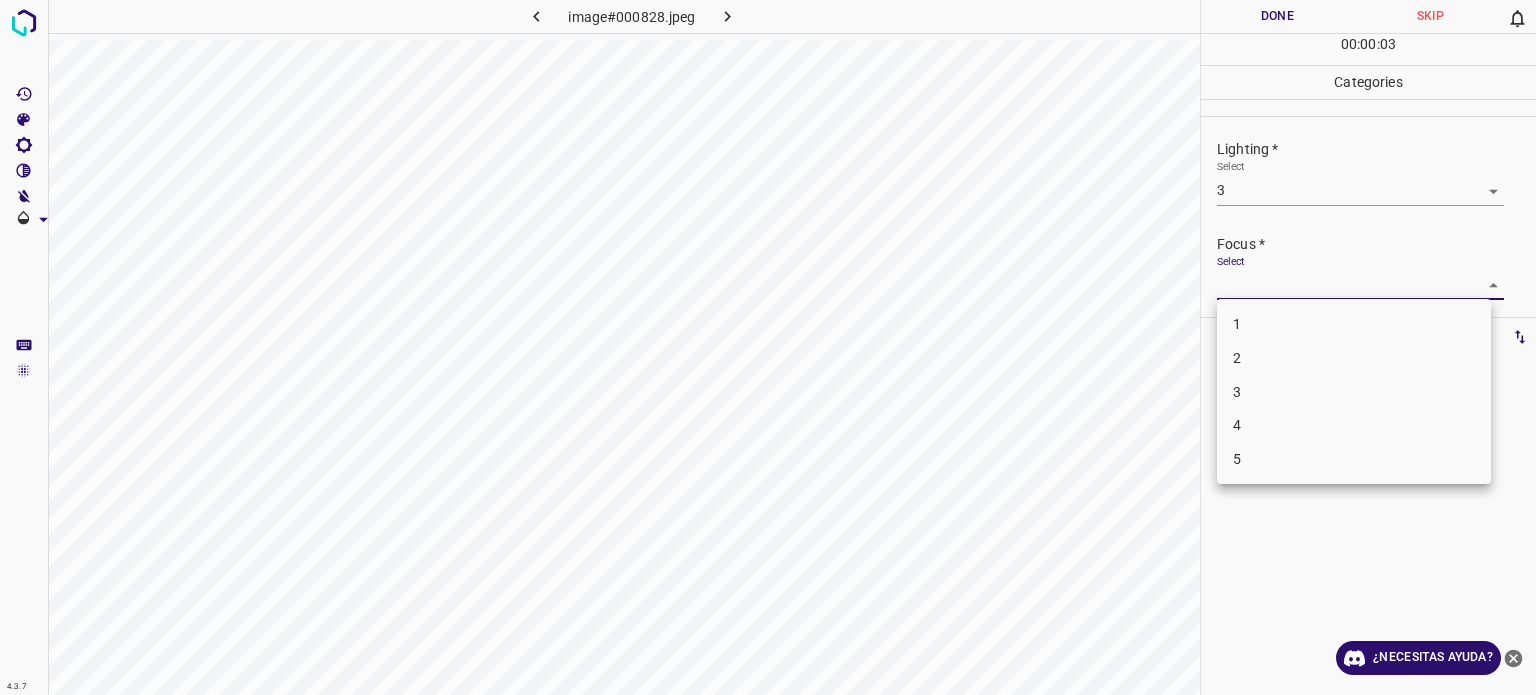 click on "3" at bounding box center (1354, 392) 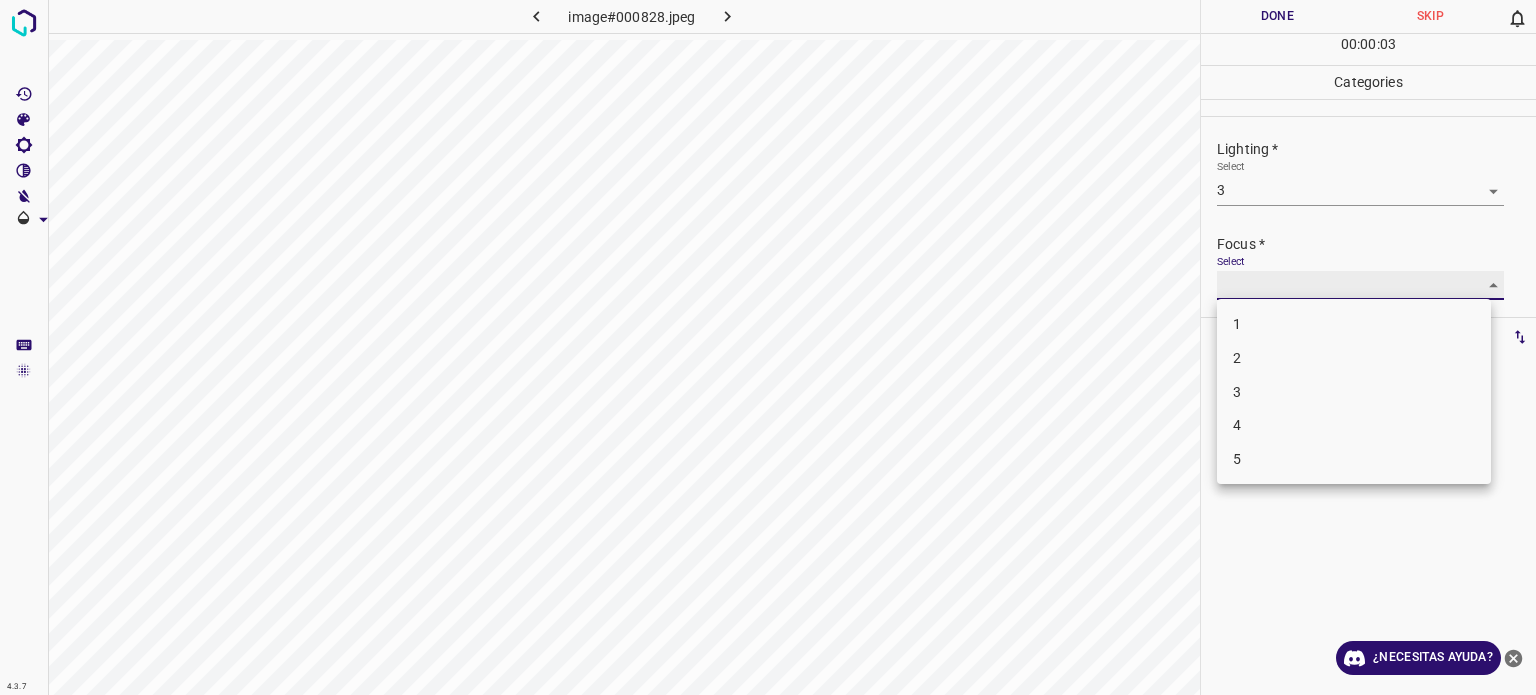 type on "3" 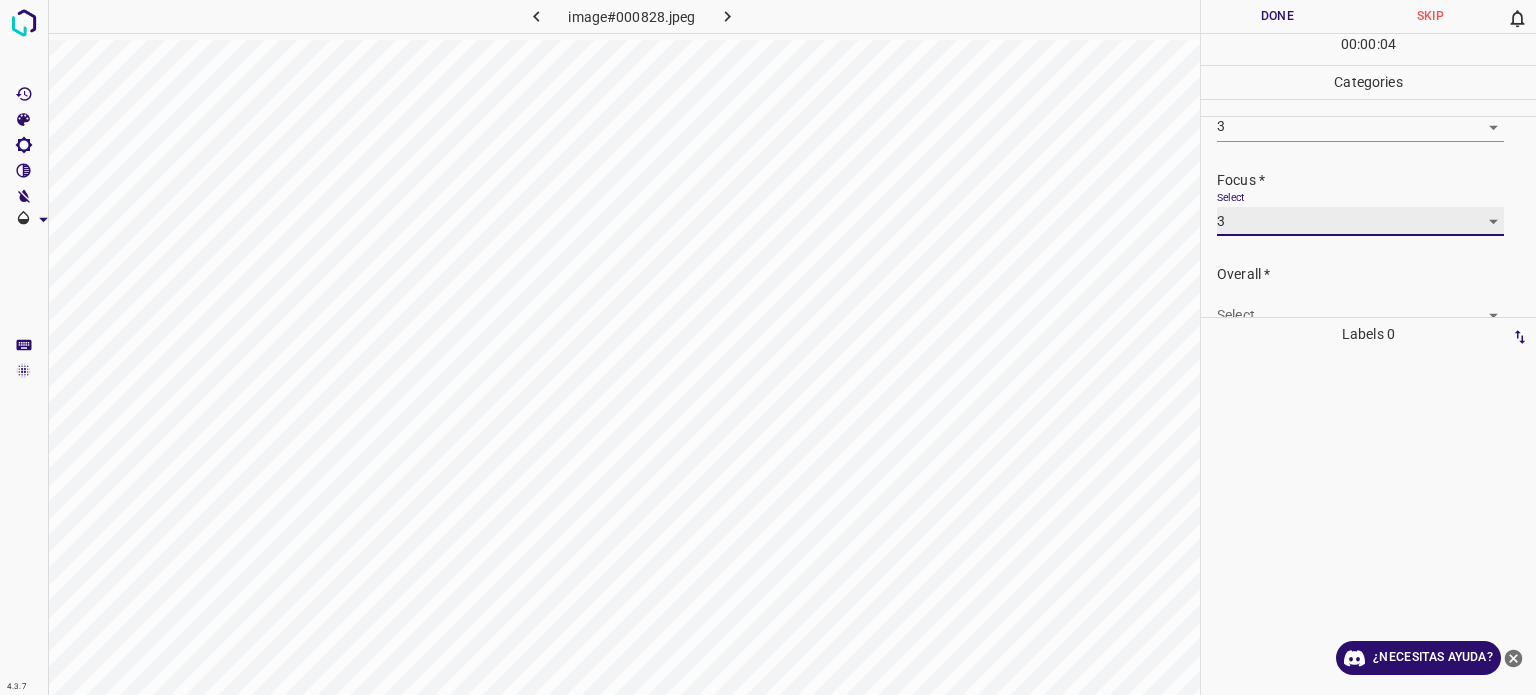scroll, scrollTop: 98, scrollLeft: 0, axis: vertical 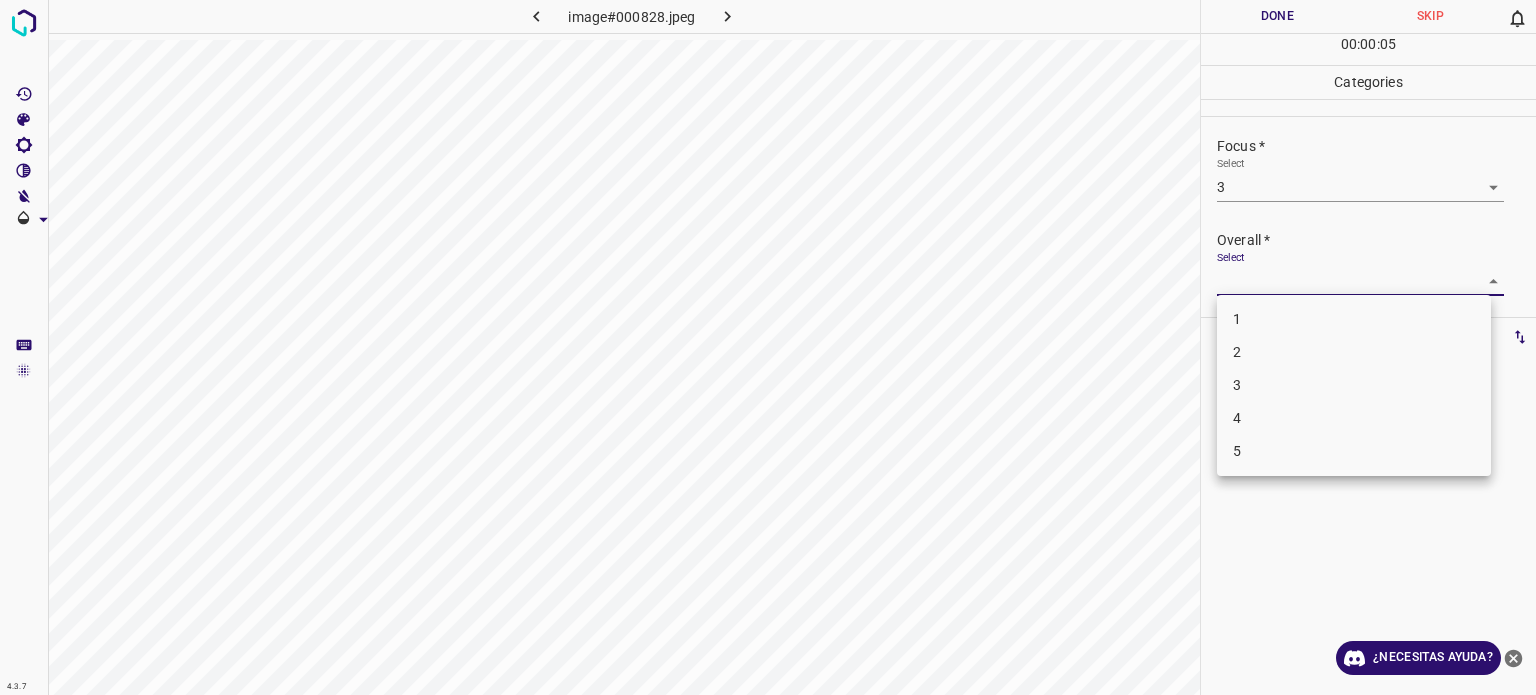 click on "4.3.7 image#000828.jpeg Done Skip 0 00   : 00   : 05   Categories Lighting *  Select 3 3 Focus *  Select 3 3 Overall *  Select ​ Labels   0 Categories 1 Lighting 2 Focus 3 Overall Tools Space Change between modes (Draw & Edit) I Auto labeling R Restore zoom M Zoom in N Zoom out Delete Delete selecte label Filters Z Restore filters X Saturation filter C Brightness filter V Contrast filter B Gray scale filter General O Download ¿Necesitas ayuda? Texto original Valora esta traducción Tu opinión servirá para ayudar a mejorar el Traductor de Google - Texto - Esconder - Borrar 1 2 3 4 5" at bounding box center (768, 347) 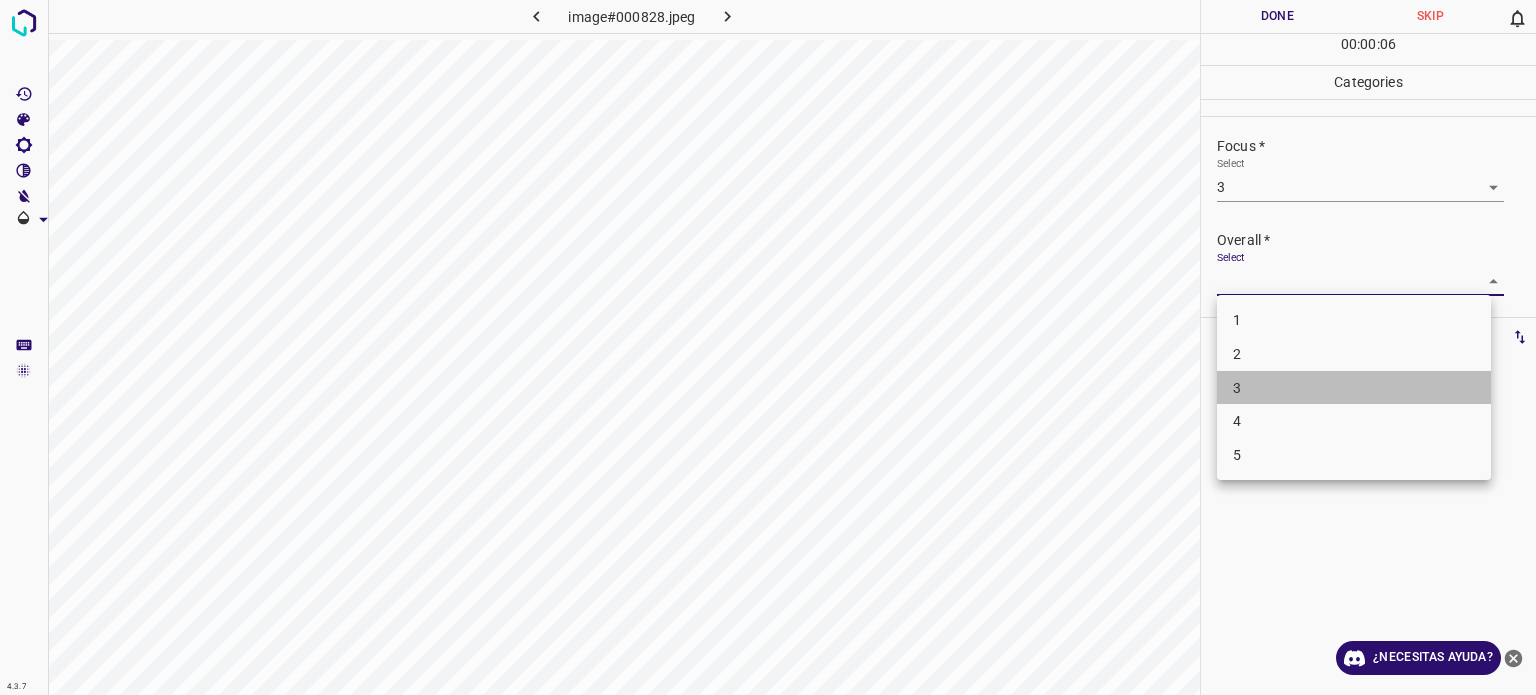click on "3" at bounding box center [1354, 388] 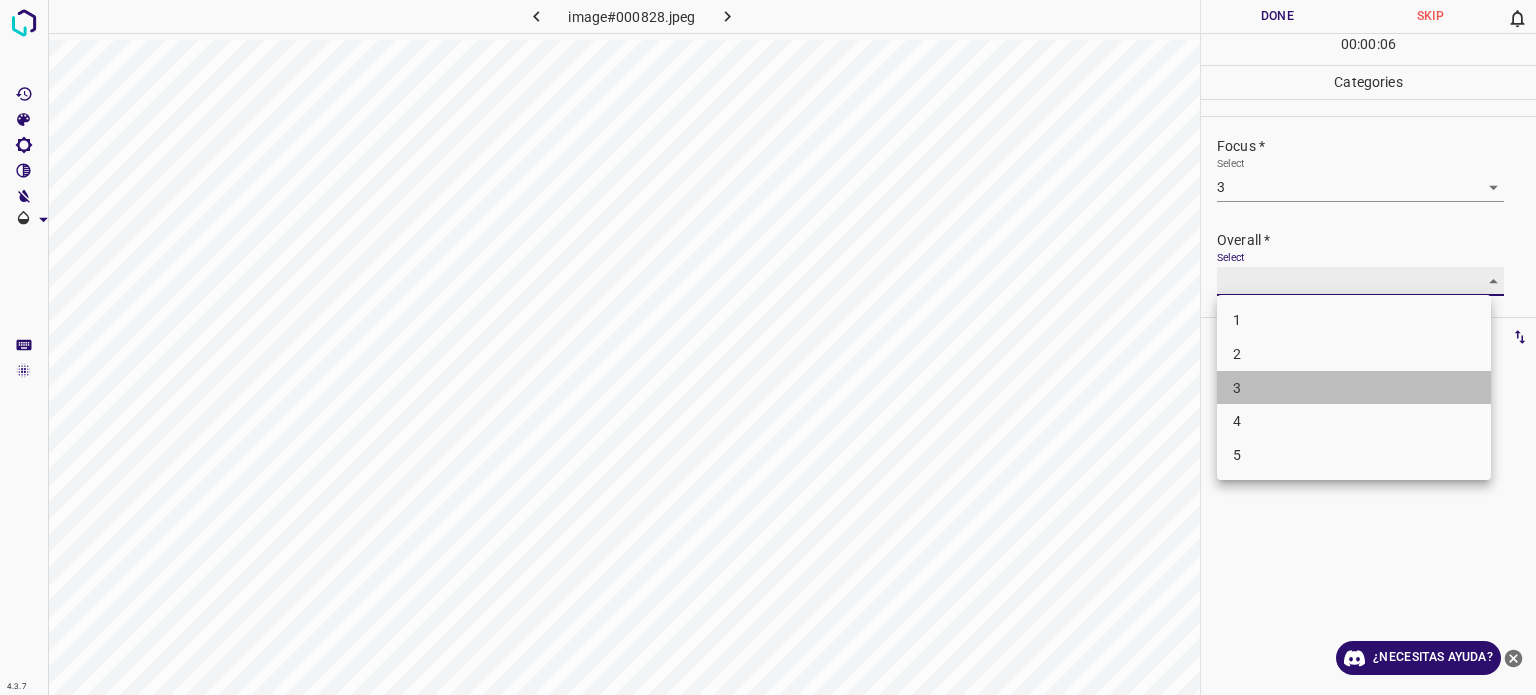 type on "3" 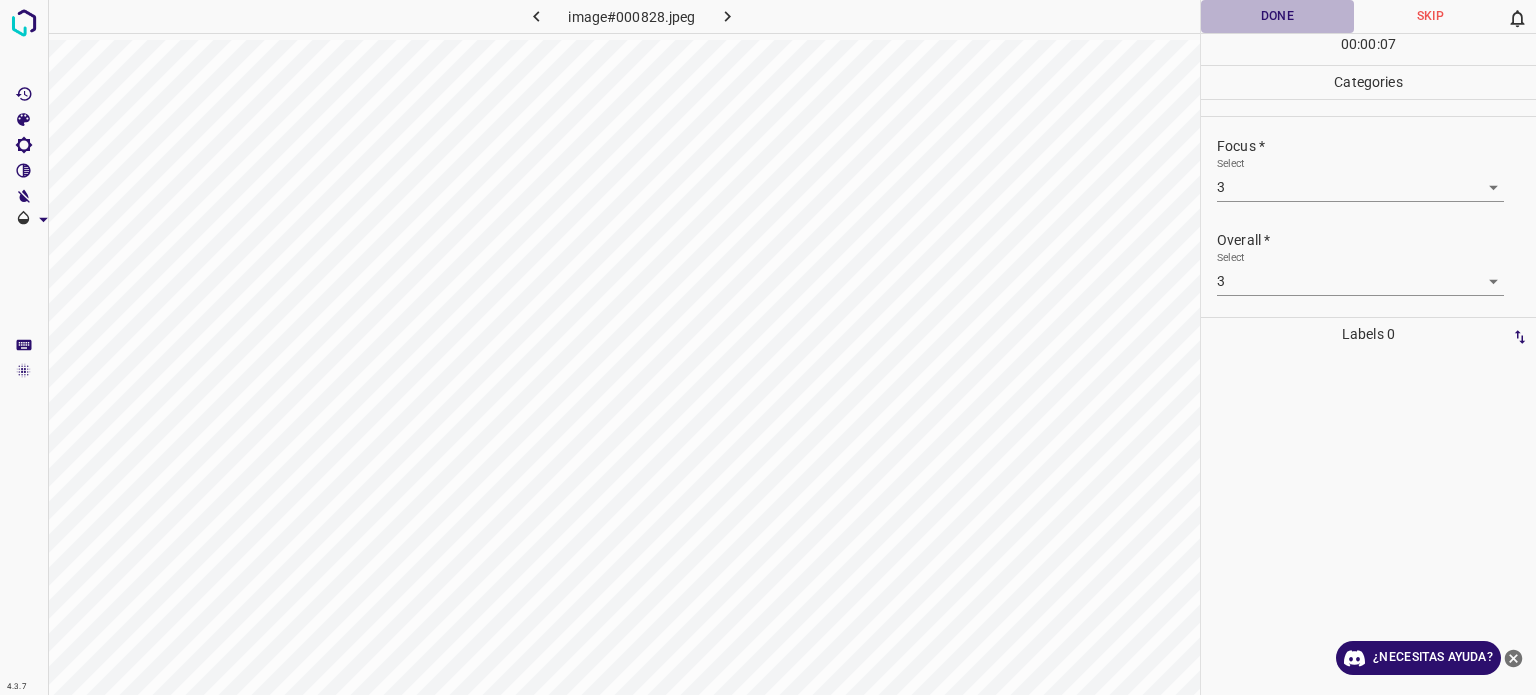 click on "Done" at bounding box center [1277, 16] 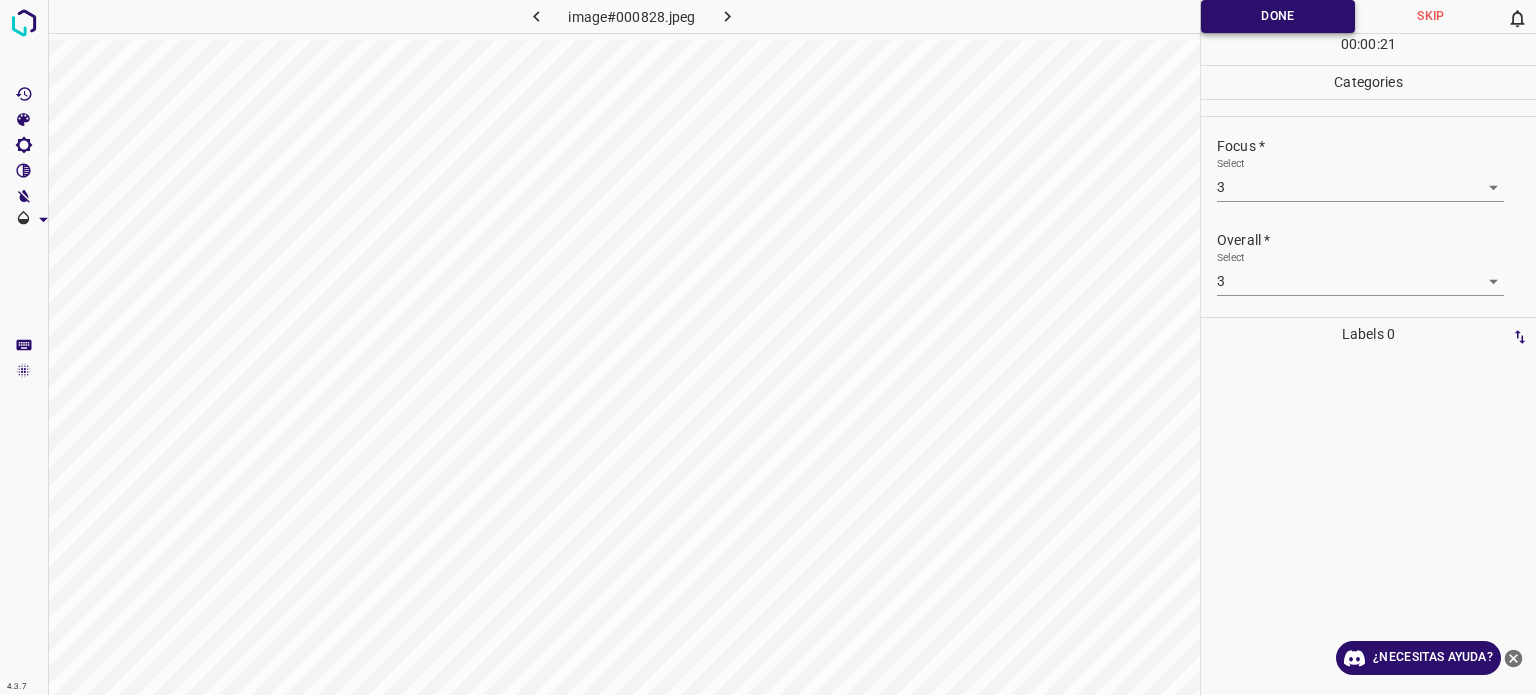 click on "Done" at bounding box center [1278, 16] 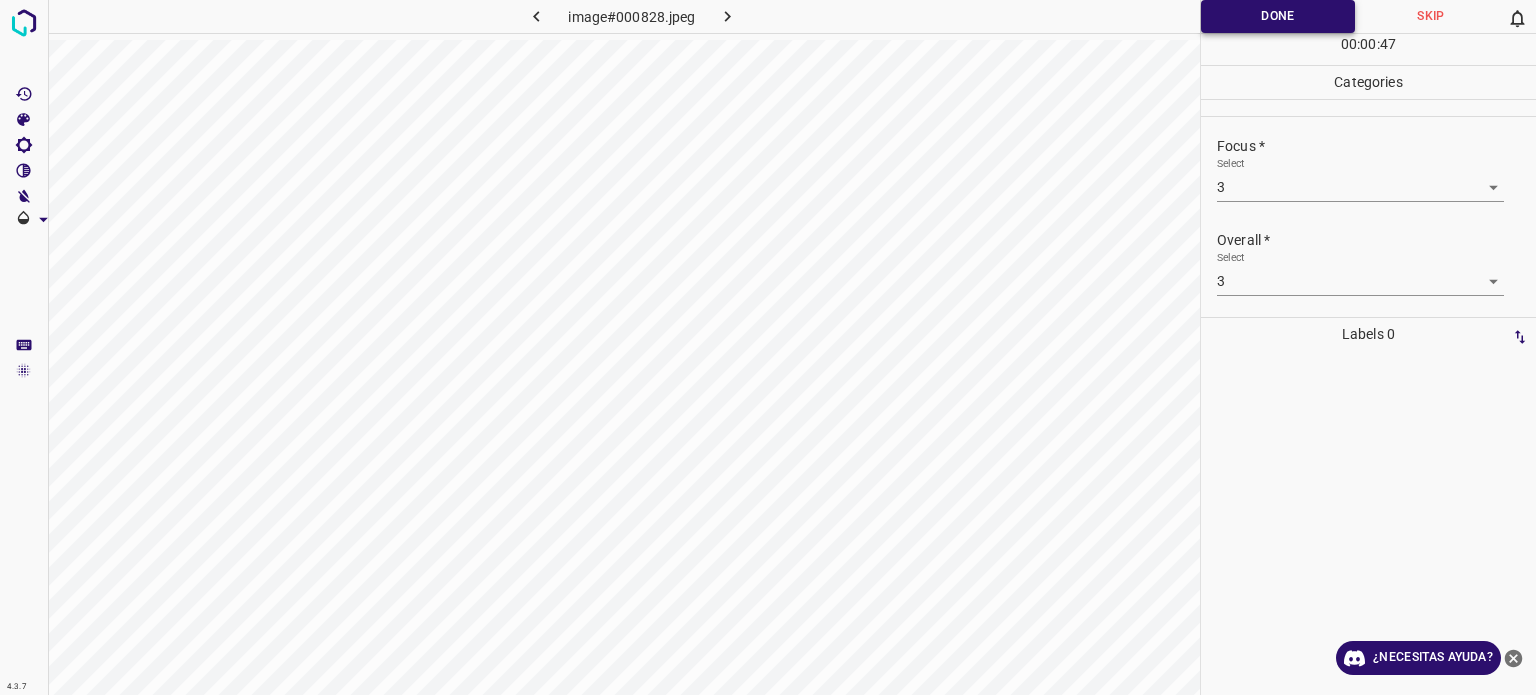 click on "Done" at bounding box center [1278, 16] 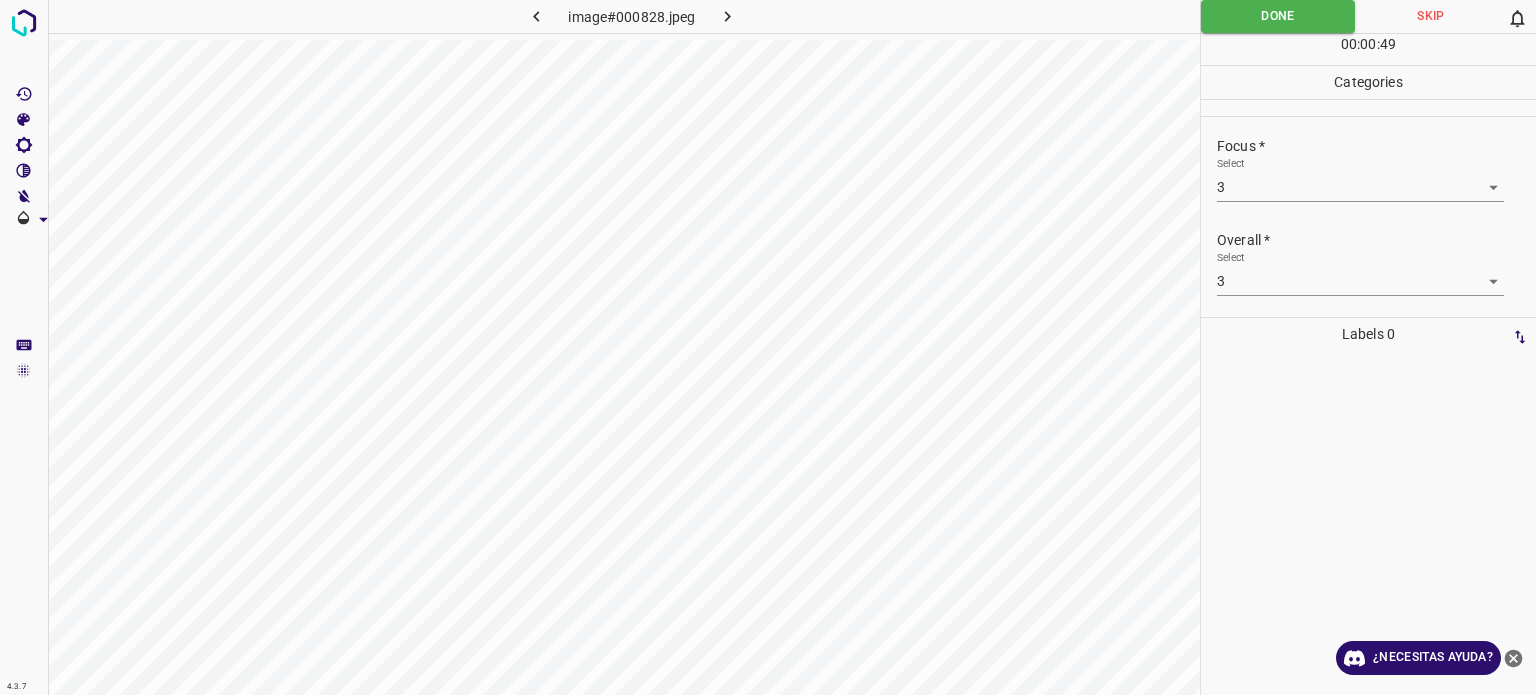 click at bounding box center [728, 16] 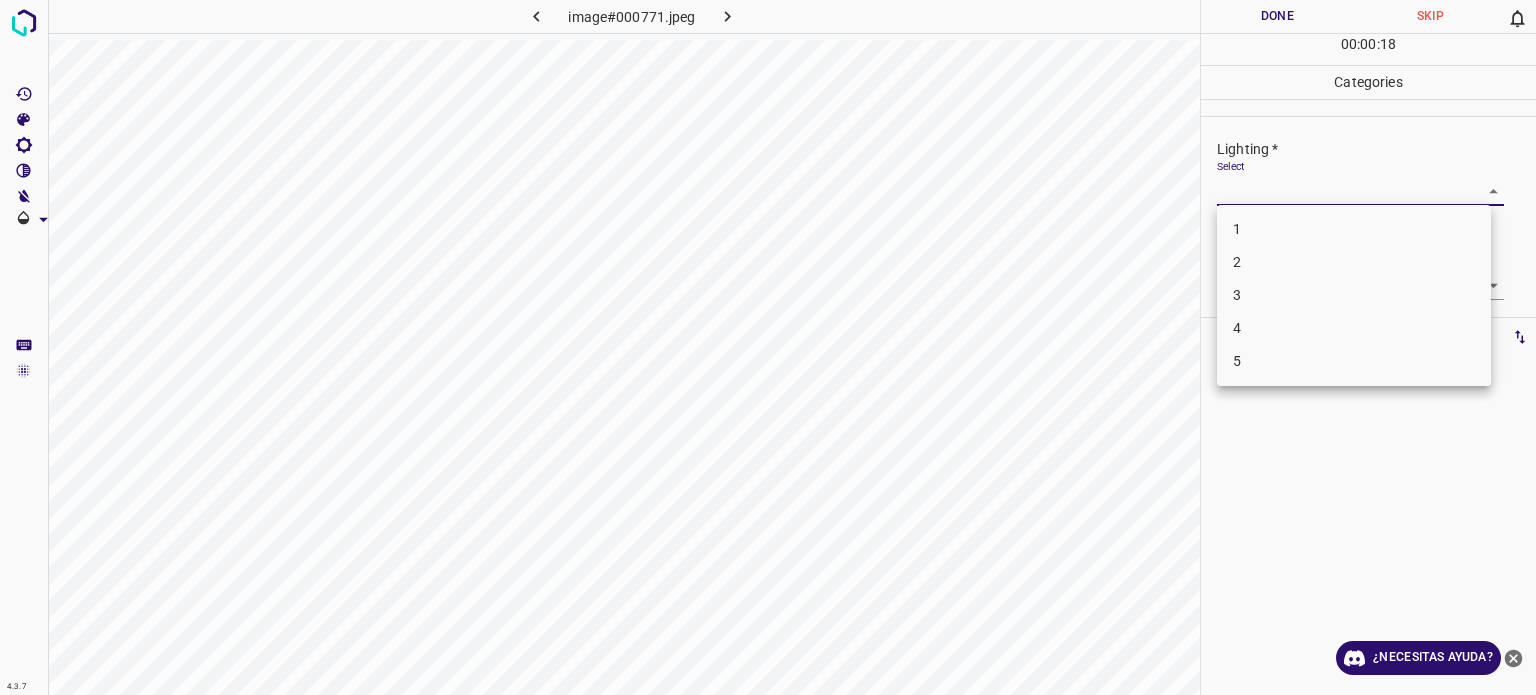 click on "4.3.7 image#000771.jpeg Done Skip 0 00   : 00   : 18   Categories Lighting *  Select ​ Focus *  Select ​ Overall *  Select ​ Labels   0 Categories 1 Lighting 2 Focus 3 Overall Tools Space Change between modes (Draw & Edit) I Auto labeling R Restore zoom M Zoom in N Zoom out Delete Delete selecte label Filters Z Restore filters X Saturation filter C Brightness filter V Contrast filter B Gray scale filter General O Download ¿Necesitas ayuda? Texto original Valora esta traducción Tu opinión servirá para ayudar a mejorar el Traductor de Google - Texto - Esconder - Borrar 1 2 3 4 5" at bounding box center (768, 347) 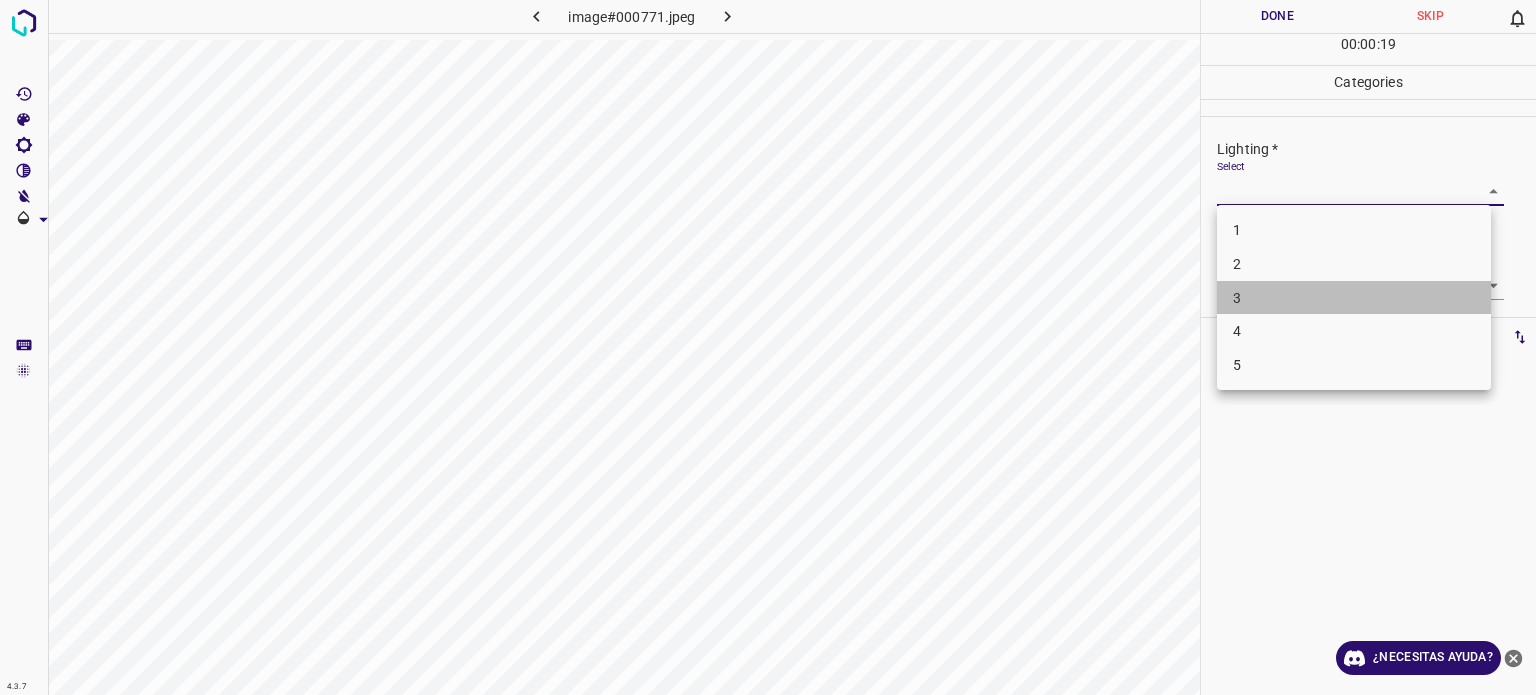 click on "3" at bounding box center [1354, 298] 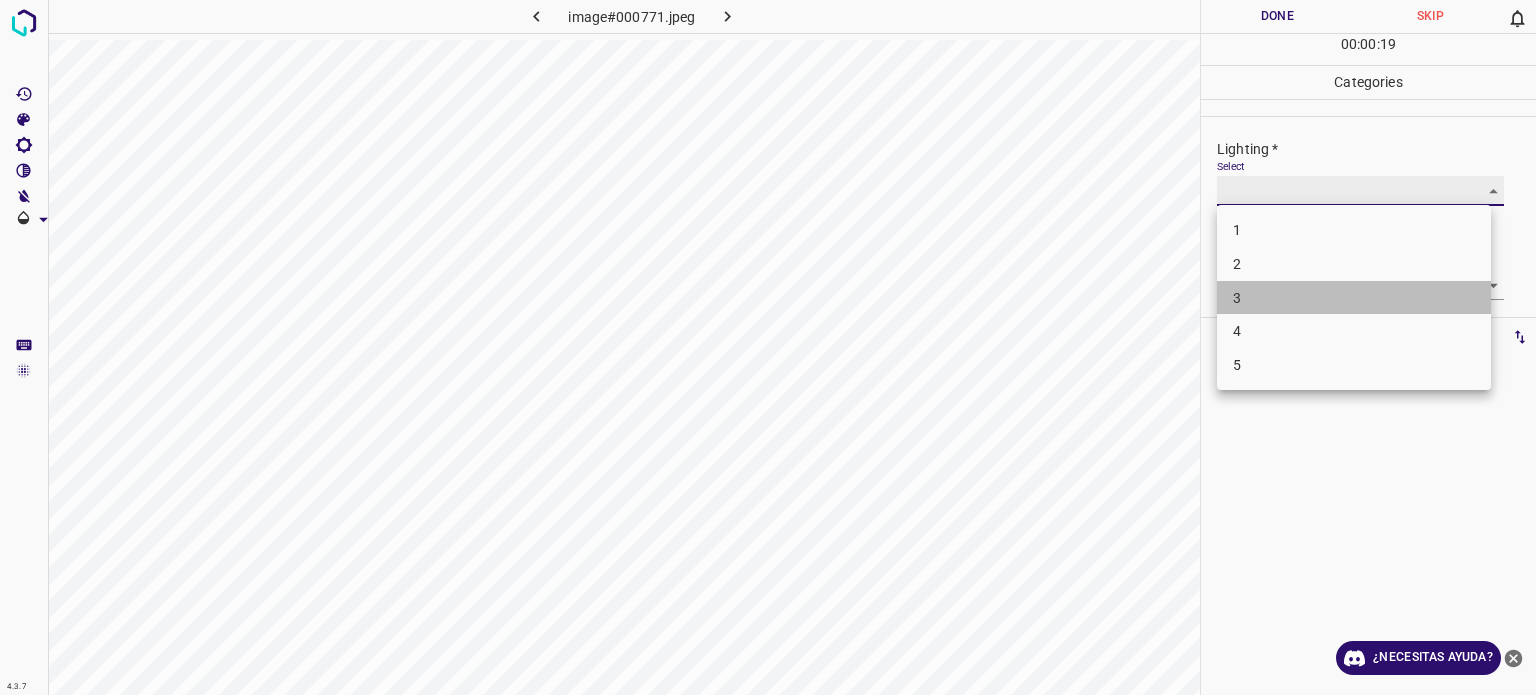 type on "3" 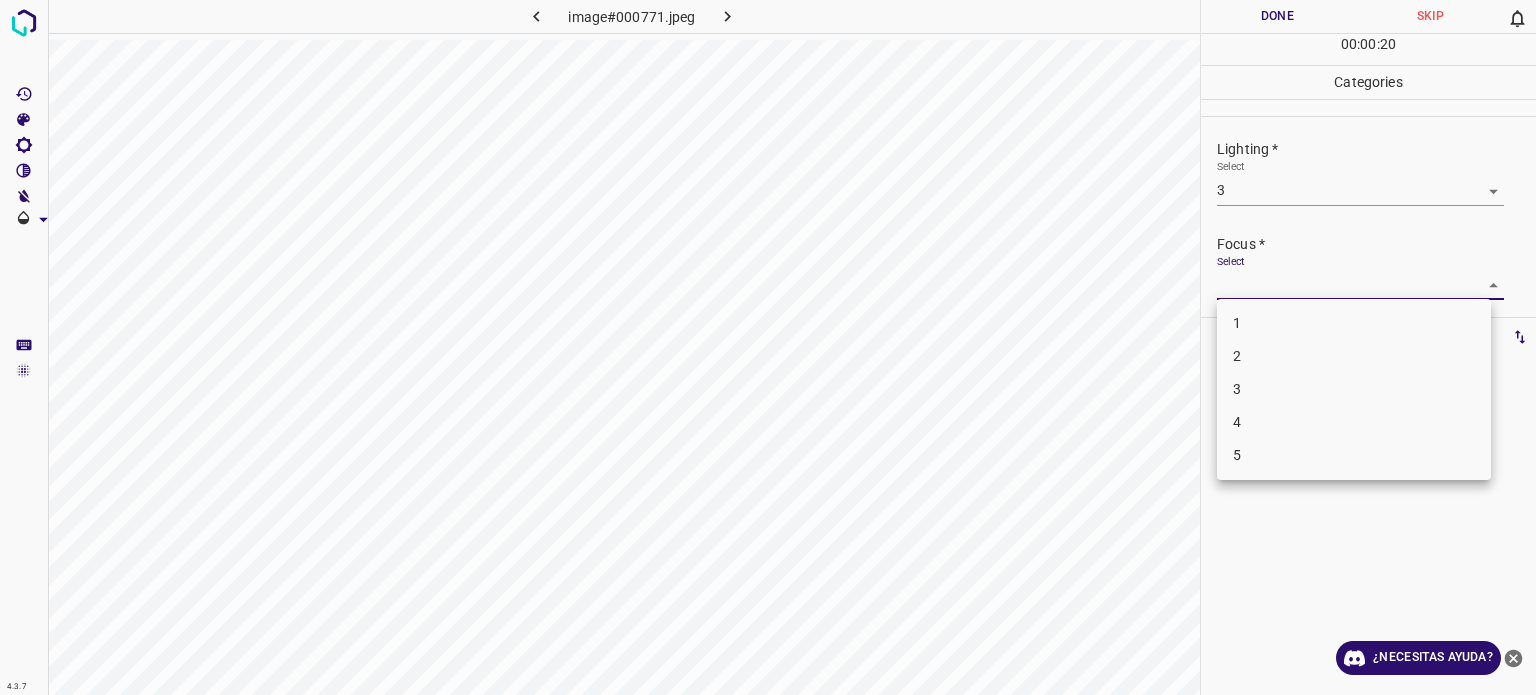 click on "4.3.7 image#000771.jpeg Done Skip 0 00   : 00   : 20   Categories Lighting *  Select 3 3 Focus *  Select ​ Overall *  Select ​ Labels   0 Categories 1 Lighting 2 Focus 3 Overall Tools Space Change between modes (Draw & Edit) I Auto labeling R Restore zoom M Zoom in N Zoom out Delete Delete selecte label Filters Z Restore filters X Saturation filter C Brightness filter V Contrast filter B Gray scale filter General O Download ¿Necesitas ayuda? Texto original Valora esta traducción Tu opinión servirá para ayudar a mejorar el Traductor de Google - Texto - Esconder - Borrar 1 2 3 4 5" at bounding box center [768, 347] 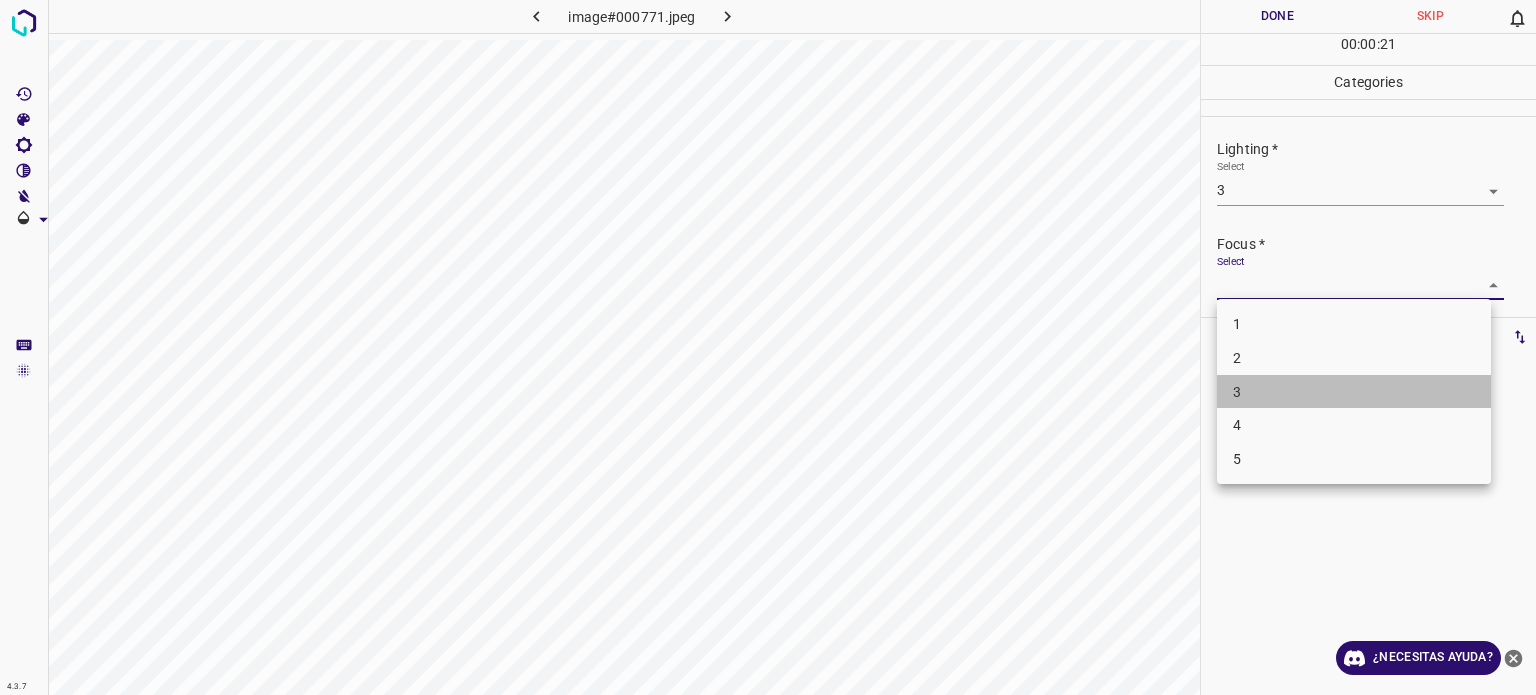 click on "3" at bounding box center [1354, 392] 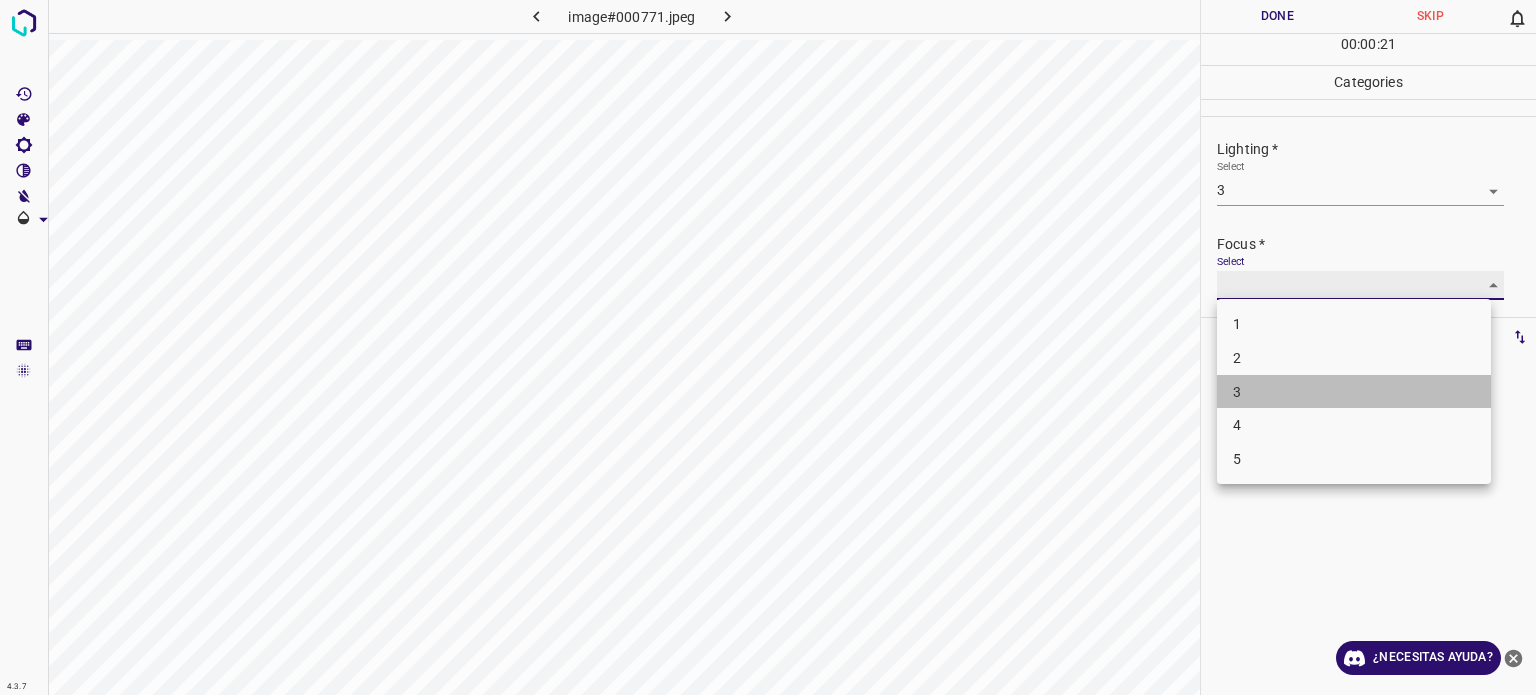 type on "3" 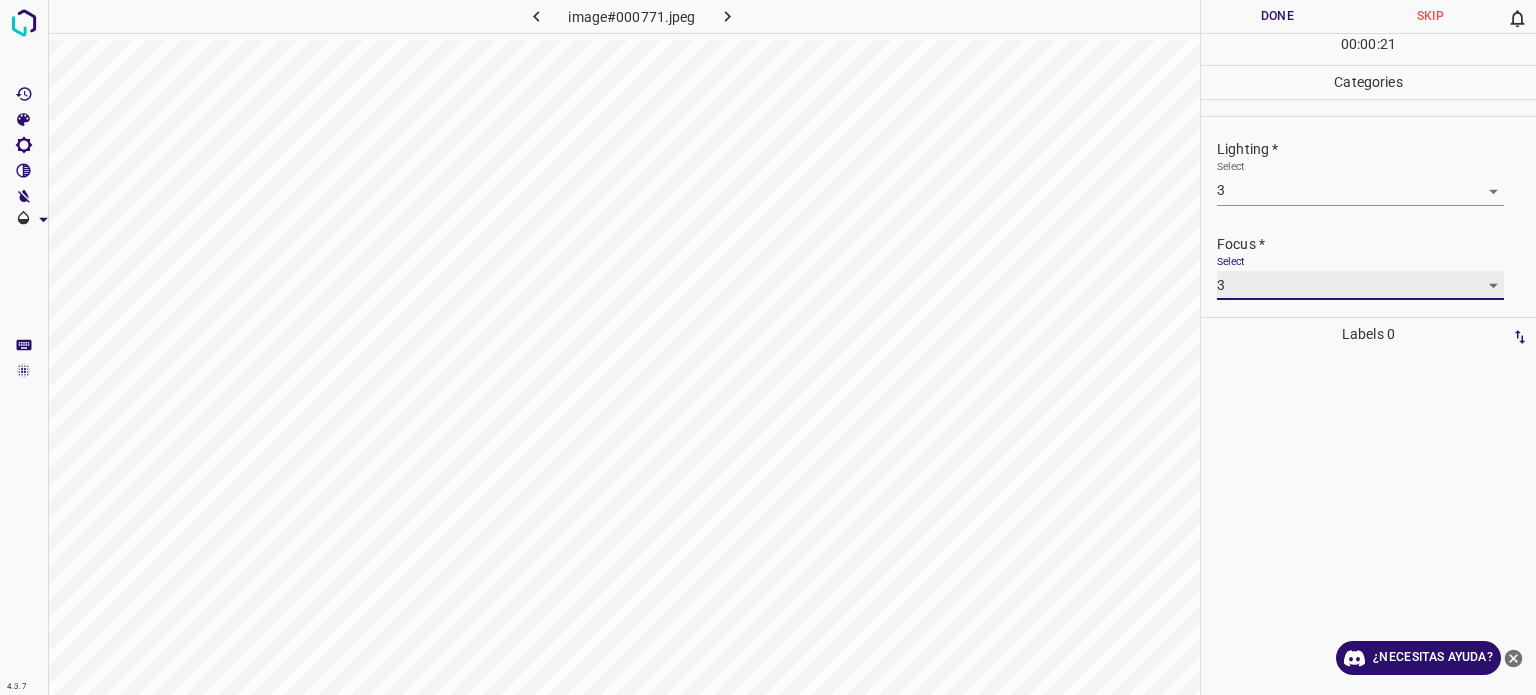 scroll, scrollTop: 98, scrollLeft: 0, axis: vertical 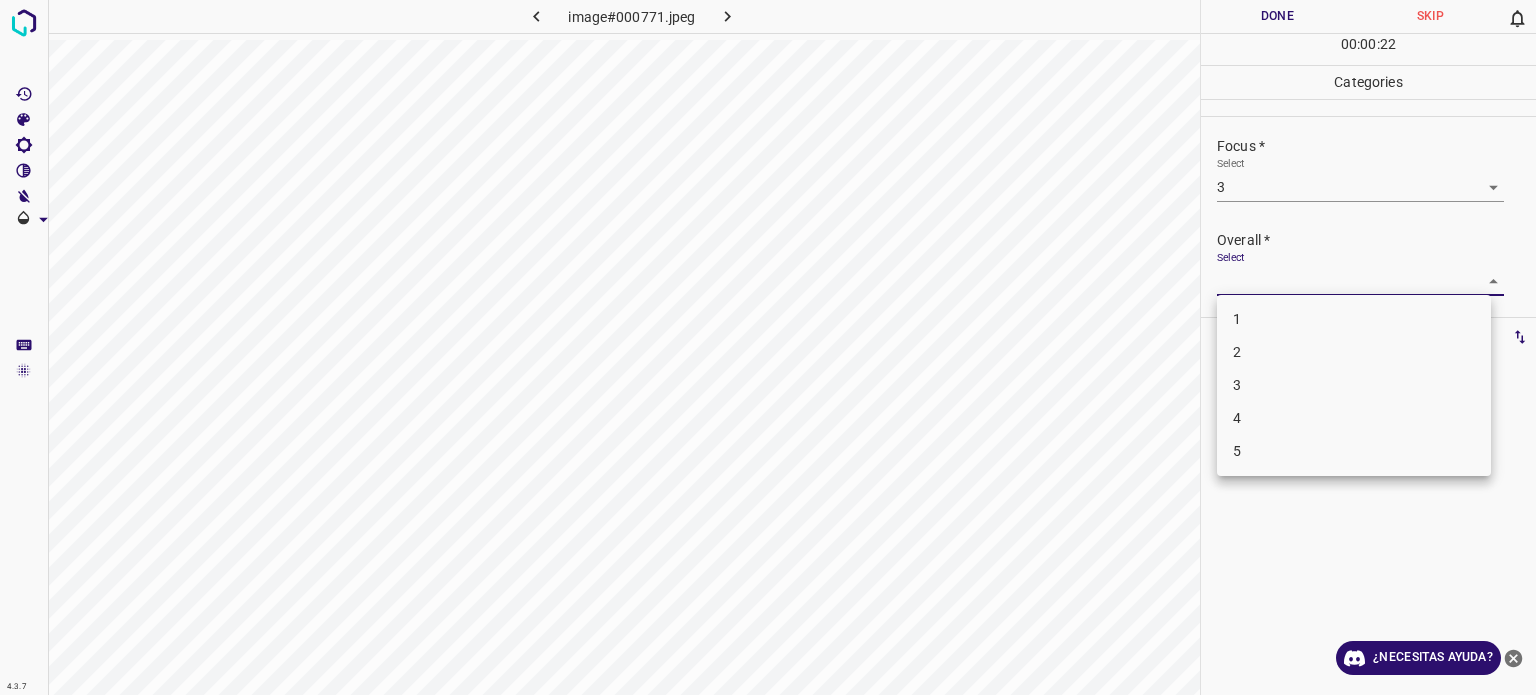 click on "4.3.7 image#000771.jpeg Done Skip 0 00   : 00   : 22   Categories Lighting *  Select 3 3 Focus *  Select 3 3 Overall *  Select ​ Labels   0 Categories 1 Lighting 2 Focus 3 Overall Tools Space Change between modes (Draw & Edit) I Auto labeling R Restore zoom M Zoom in N Zoom out Delete Delete selecte label Filters Z Restore filters X Saturation filter C Brightness filter V Contrast filter B Gray scale filter General O Download ¿Necesitas ayuda? Texto original Valora esta traducción Tu opinión servirá para ayudar a mejorar el Traductor de Google - Texto - Esconder - Borrar 1 2 3 4 5" at bounding box center (768, 347) 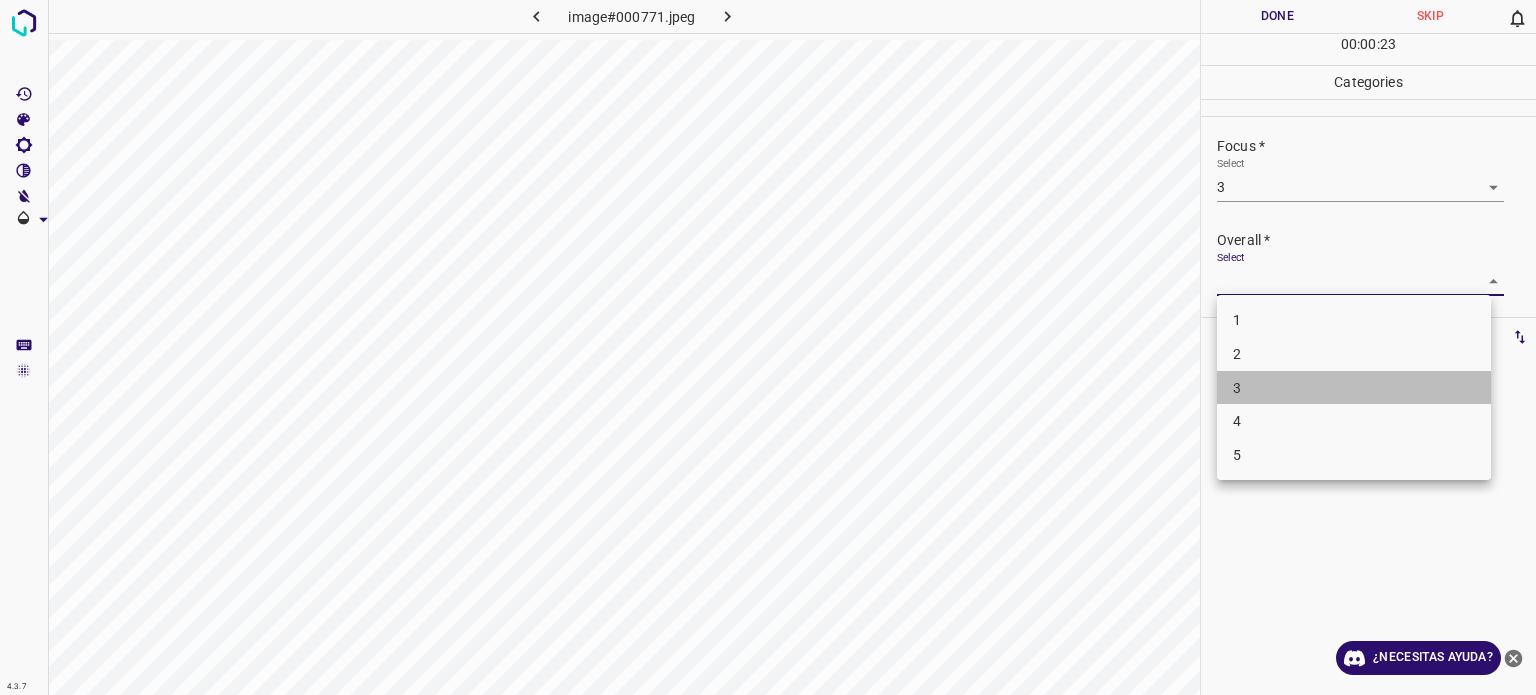 click on "3" at bounding box center (1237, 387) 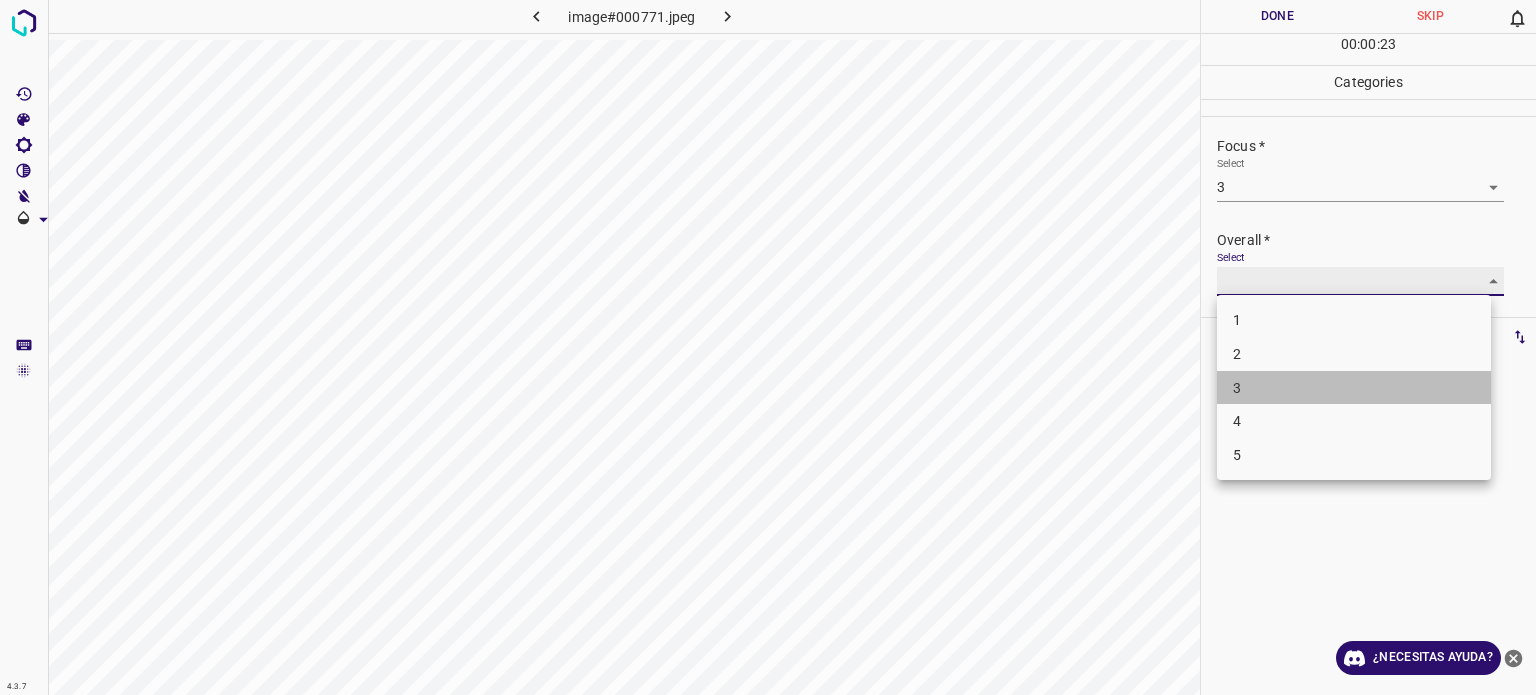 type on "3" 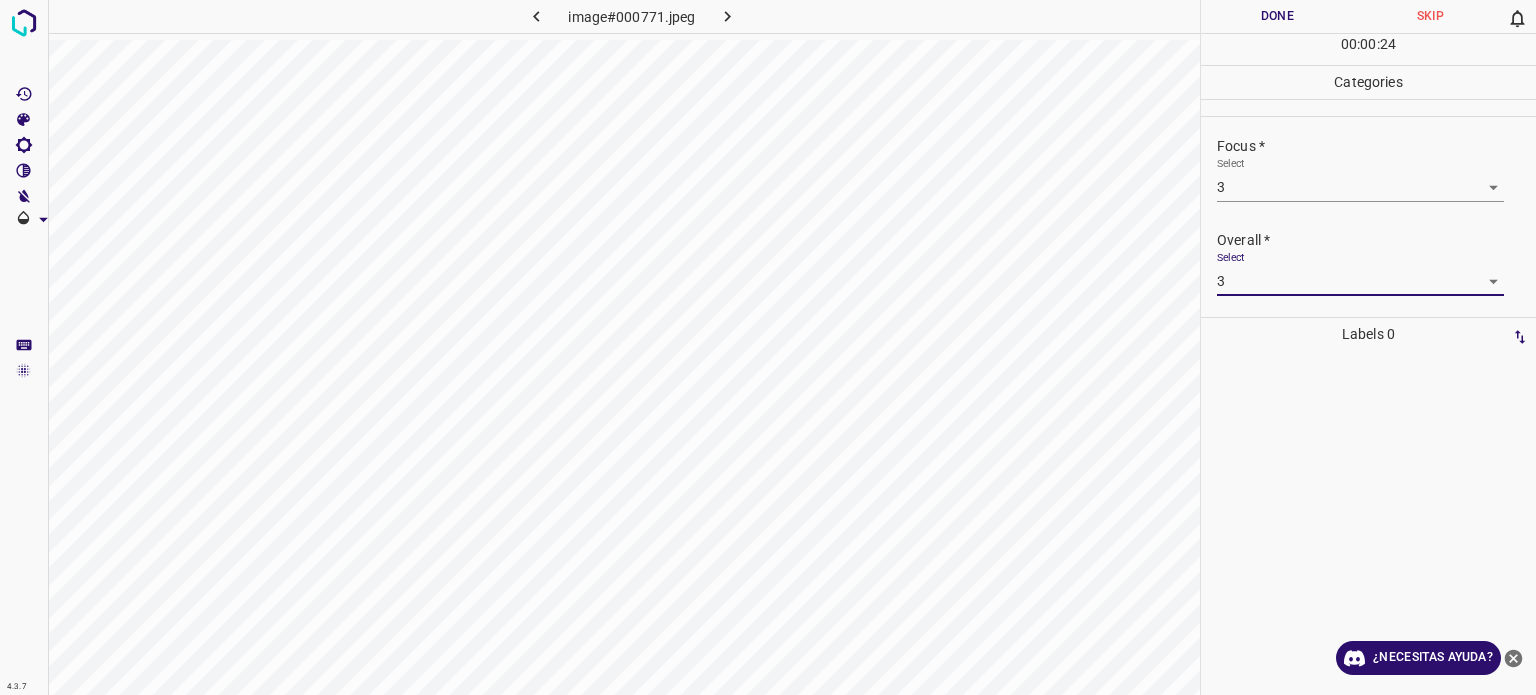 click on "Done" at bounding box center [1277, 16] 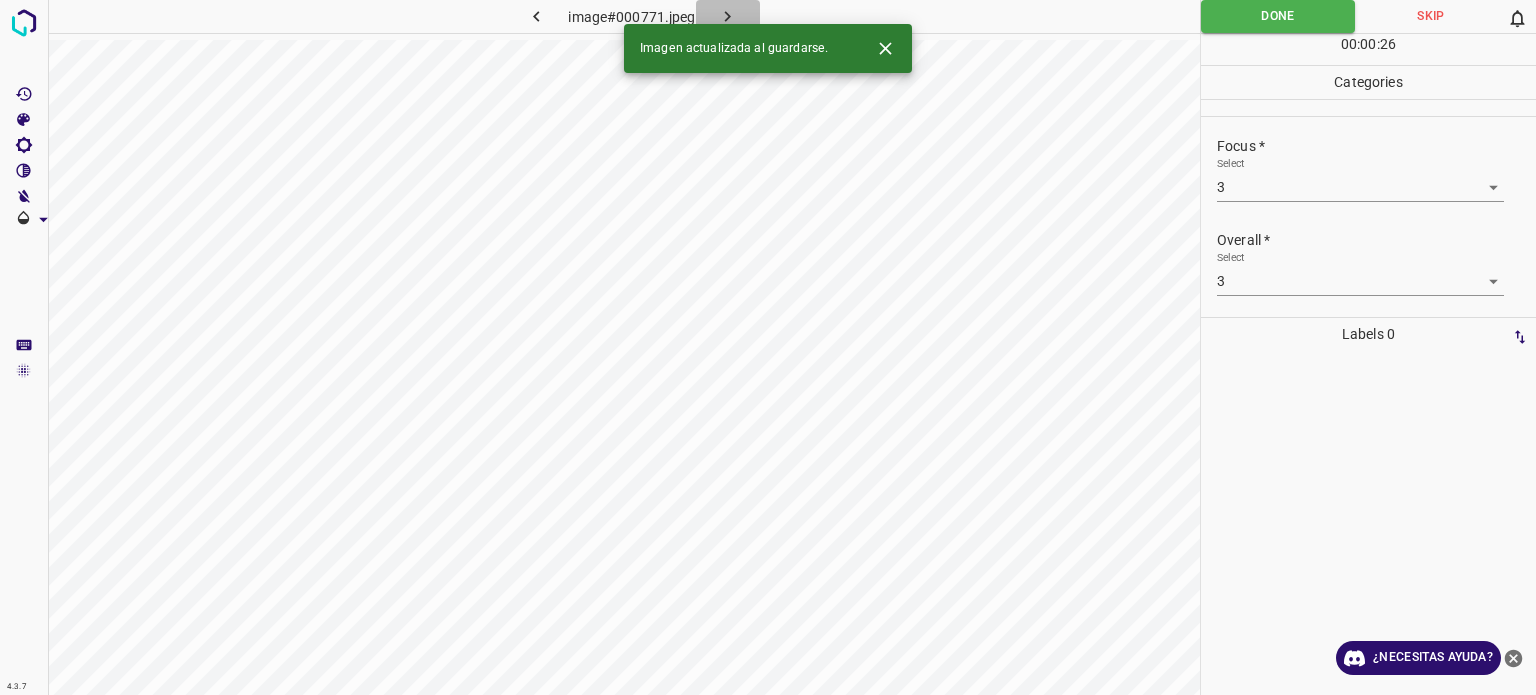 click 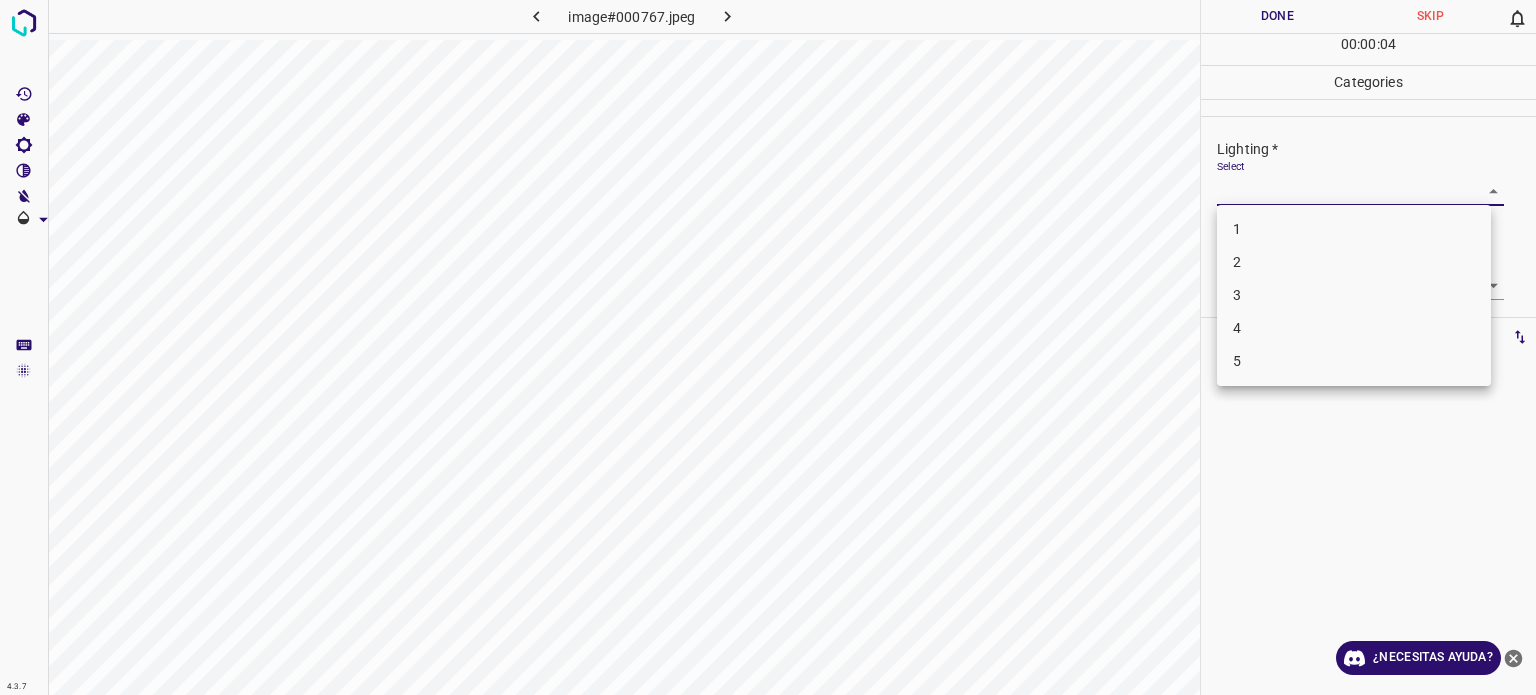 click on "4.3.7 image#000767.jpeg Done Skip 0 00   : 00   : 04   Categories Lighting *  Select ​ Focus *  Select ​ Overall *  Select ​ Labels   0 Categories 1 Lighting 2 Focus 3 Overall Tools Space Change between modes (Draw & Edit) I Auto labeling R Restore zoom M Zoom in N Zoom out Delete Delete selecte label Filters Z Restore filters X Saturation filter C Brightness filter V Contrast filter B Gray scale filter General O Download ¿Necesitas ayuda? Texto original Valora esta traducción Tu opinión servirá para ayudar a mejorar el Traductor de Google - Texto - Esconder - Borrar 1 2 3 4 5" at bounding box center [768, 347] 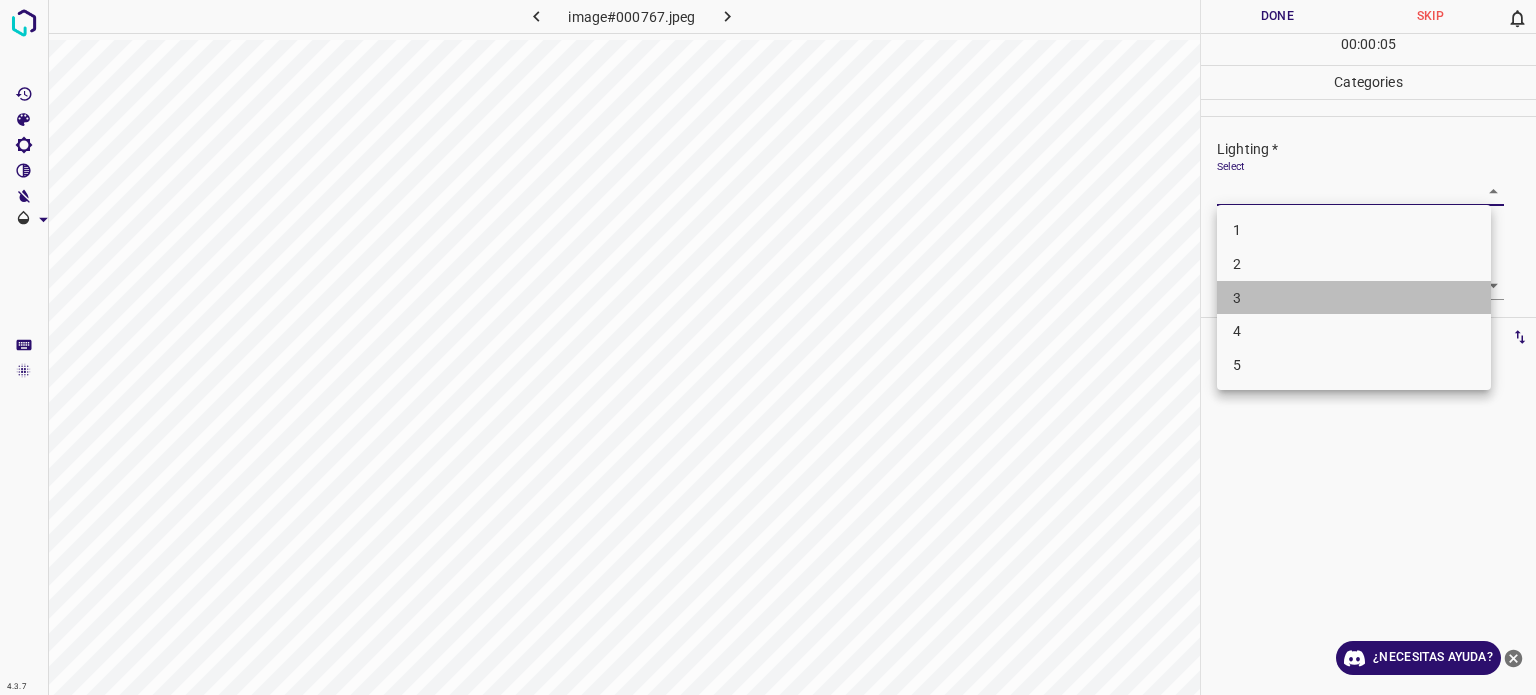 click on "3" at bounding box center (1354, 298) 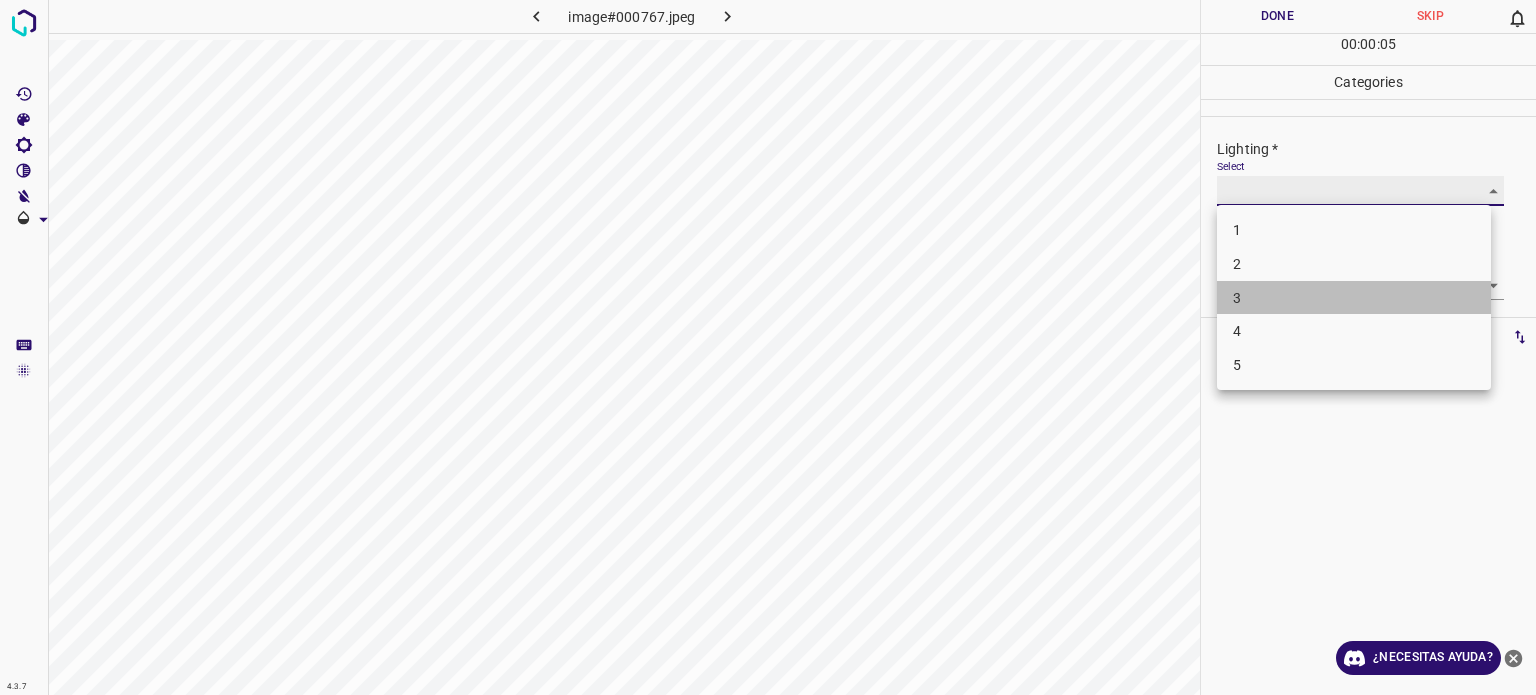 type on "3" 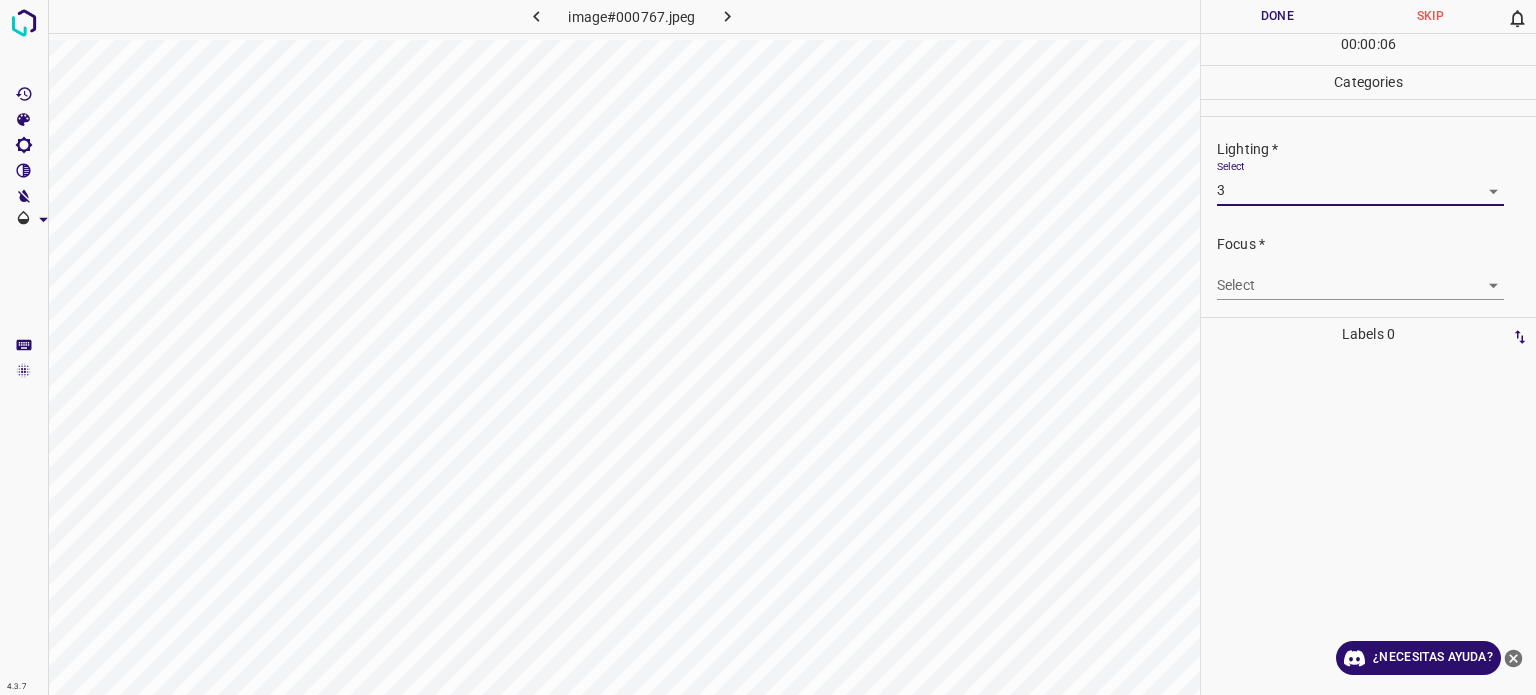 click on "4.3.7 image#000767.jpeg Done Skip 0 00   : 00   : 06   Categories Lighting *  Select 3 3 Focus *  Select ​ Overall *  Select ​ Labels   0 Categories 1 Lighting 2 Focus 3 Overall Tools Space Change between modes (Draw & Edit) I Auto labeling R Restore zoom M Zoom in N Zoom out Delete Delete selecte label Filters Z Restore filters X Saturation filter C Brightness filter V Contrast filter B Gray scale filter General O Download ¿Necesitas ayuda? Texto original Valora esta traducción Tu opinión servirá para ayudar a mejorar el Traductor de Google - Texto - Esconder - Borrar" at bounding box center [768, 347] 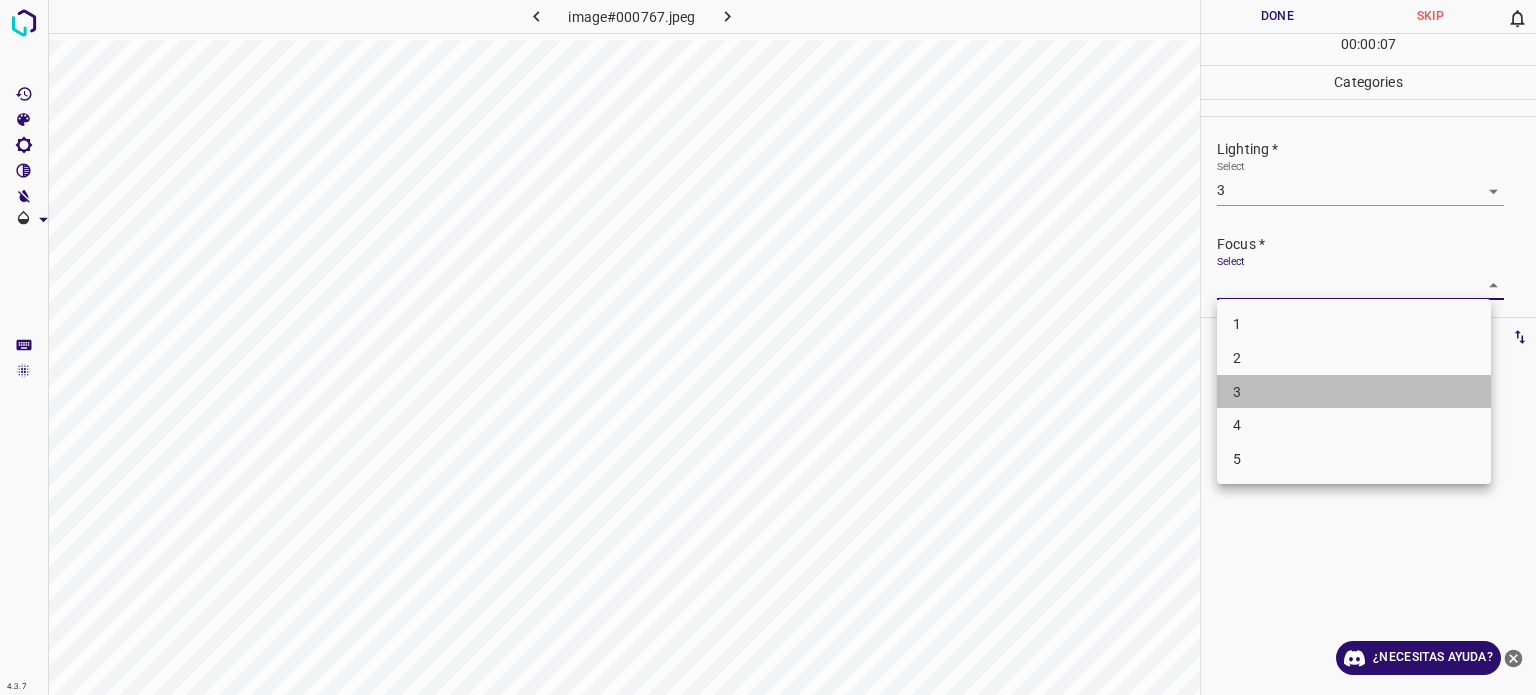 click on "3" at bounding box center [1354, 392] 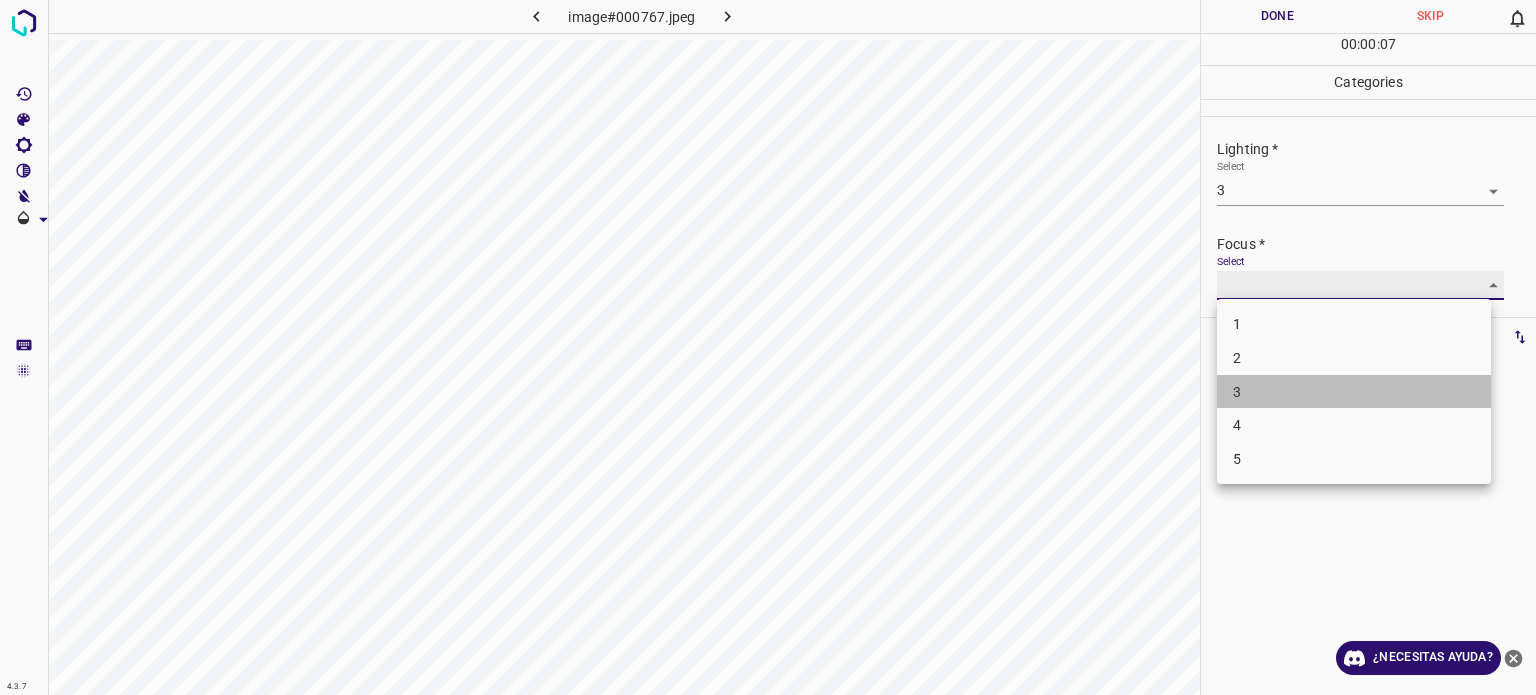 type on "3" 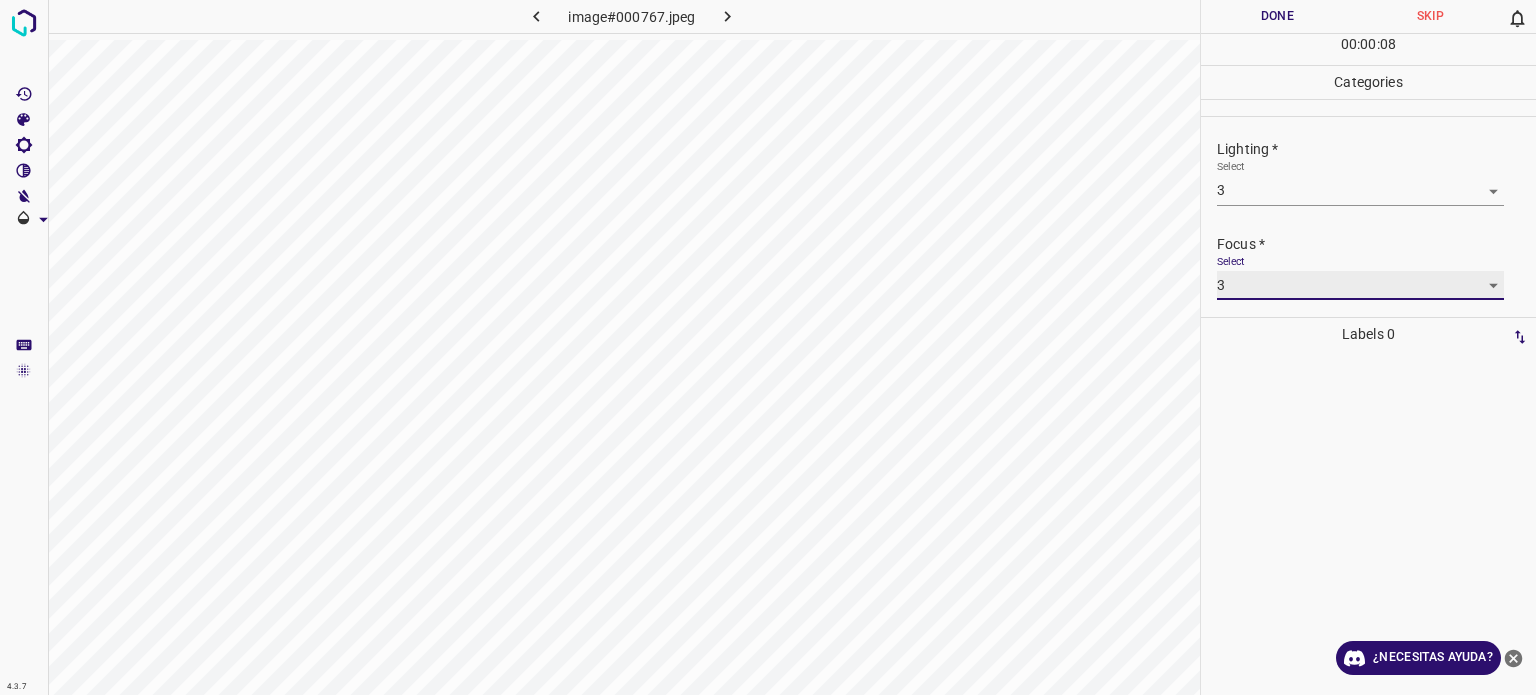 scroll, scrollTop: 98, scrollLeft: 0, axis: vertical 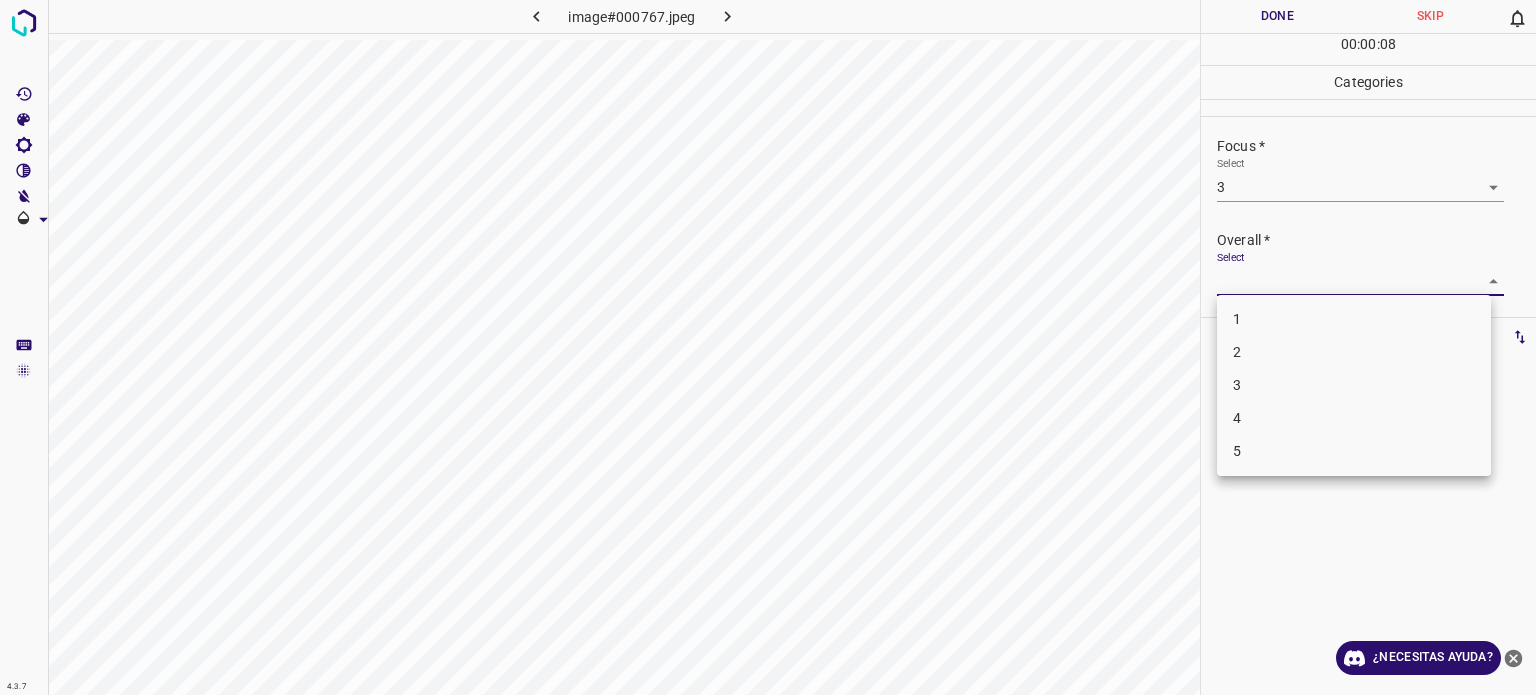click on "4.3.7 image#000767.jpeg Done Skip 0 00   : 00   : 08   Categories Lighting *  Select 3 3 Focus *  Select 3 3 Overall *  Select ​ Labels   0 Categories 1 Lighting 2 Focus 3 Overall Tools Space Change between modes (Draw & Edit) I Auto labeling R Restore zoom M Zoom in N Zoom out Delete Delete selecte label Filters Z Restore filters X Saturation filter C Brightness filter V Contrast filter B Gray scale filter General O Download ¿Necesitas ayuda? Texto original Valora esta traducción Tu opinión servirá para ayudar a mejorar el Traductor de Google - Texto - Esconder - Borrar 1 2 3 4 5" at bounding box center (768, 347) 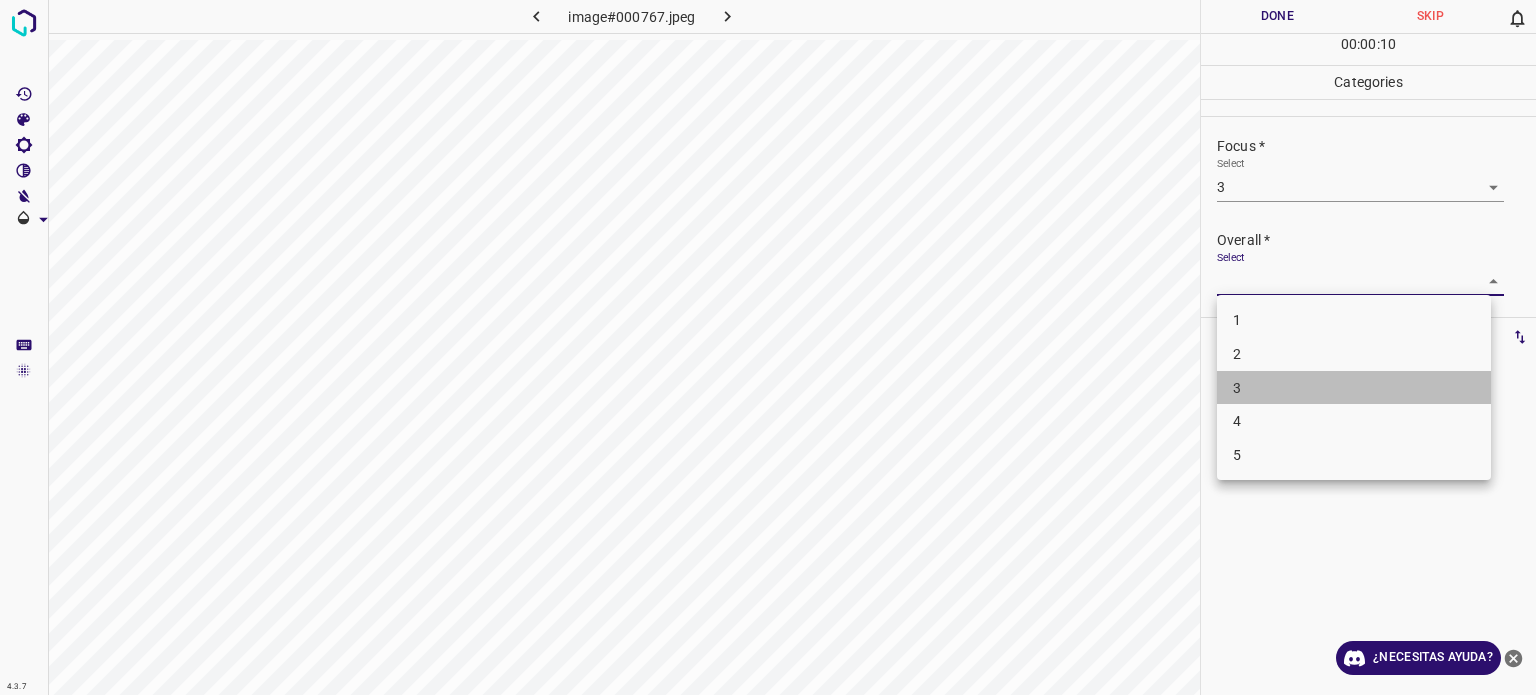 drag, startPoint x: 1253, startPoint y: 388, endPoint x: 1250, endPoint y: 354, distance: 34.132095 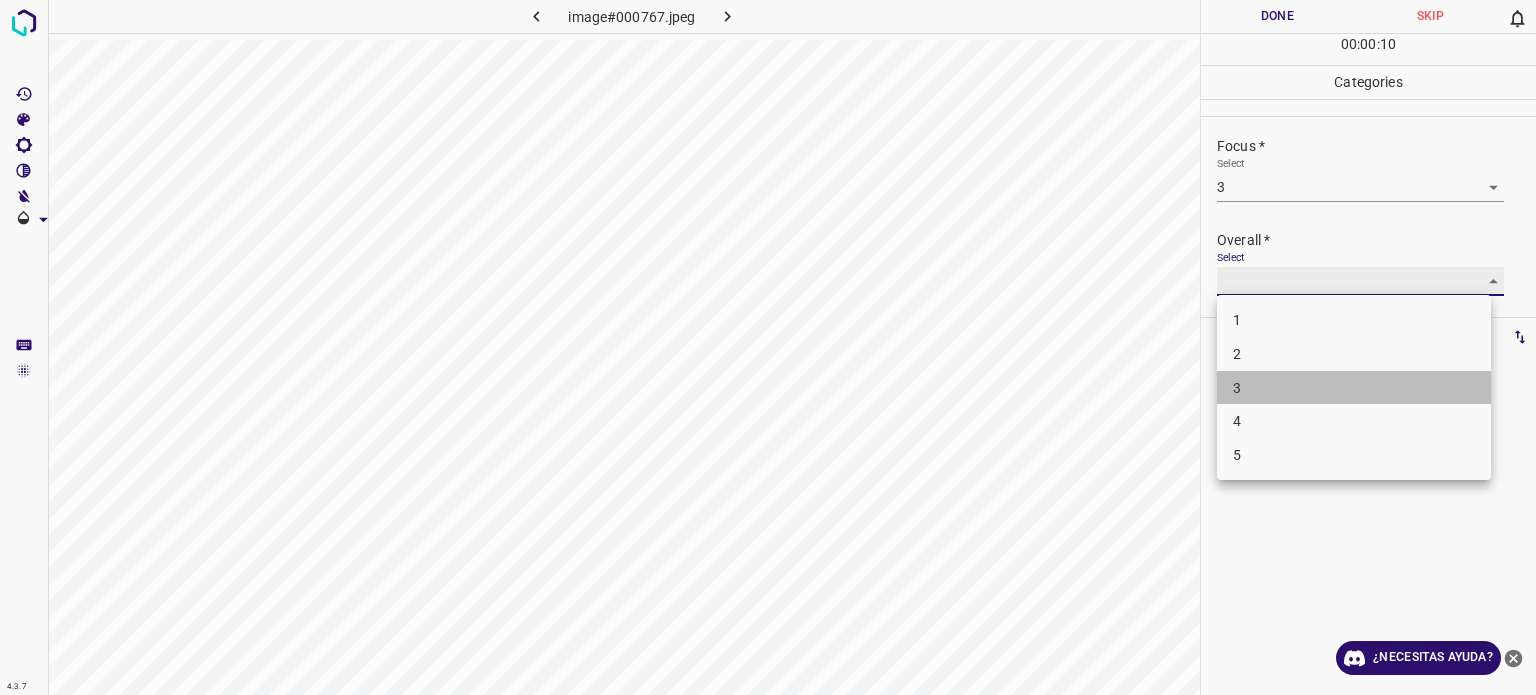 type on "3" 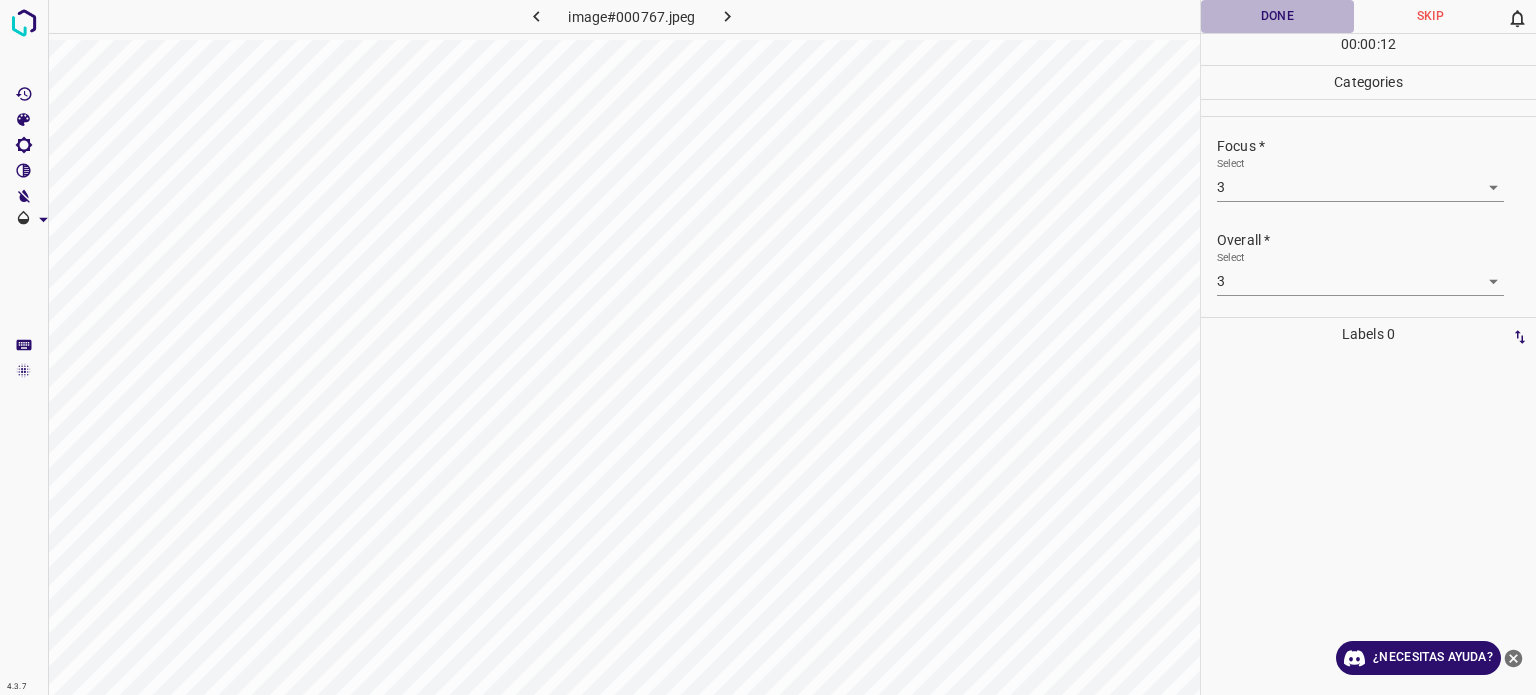 click on "Done" at bounding box center (1277, 16) 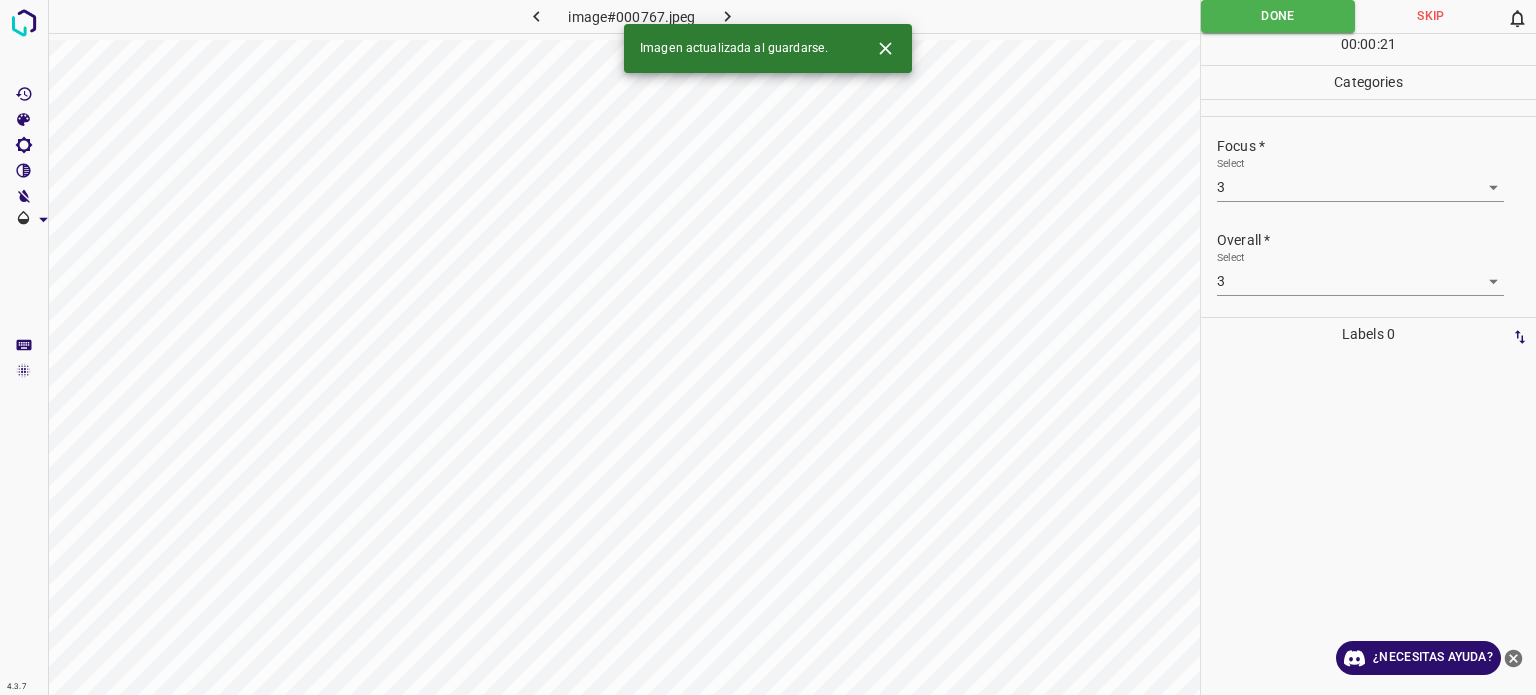 click 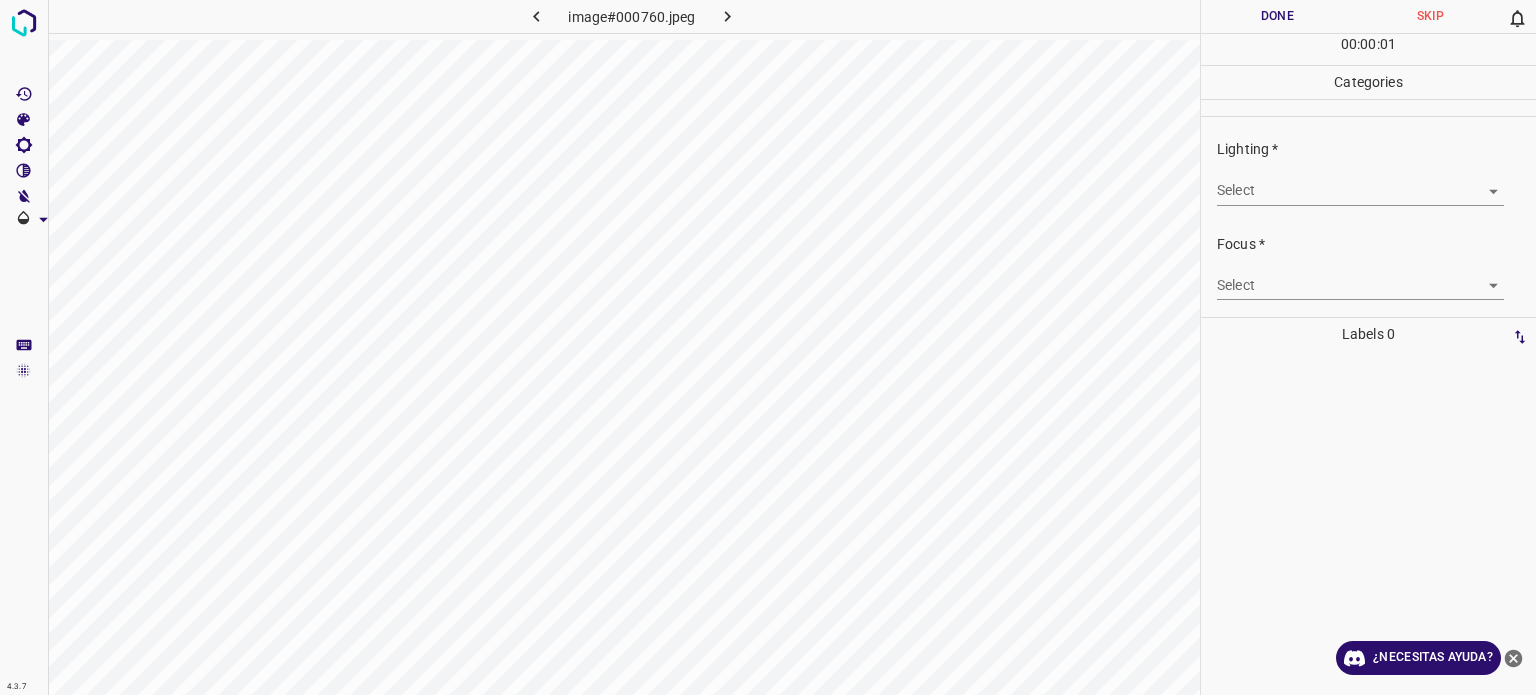 click on "4.3.7 image#000760.jpeg Done Skip 0 00   : 00   : 01   Categories Lighting *  Select ​ Focus *  Select ​ Overall *  Select ​ Labels   0 Categories 1 Lighting 2 Focus 3 Overall Tools Space Change between modes (Draw & Edit) I Auto labeling R Restore zoom M Zoom in N Zoom out Delete Delete selecte label Filters Z Restore filters X Saturation filter C Brightness filter V Contrast filter B Gray scale filter General O Download ¿Necesitas ayuda? Texto original Valora esta traducción Tu opinión servirá para ayudar a mejorar el Traductor de Google - Texto - Esconder - Borrar" at bounding box center [768, 347] 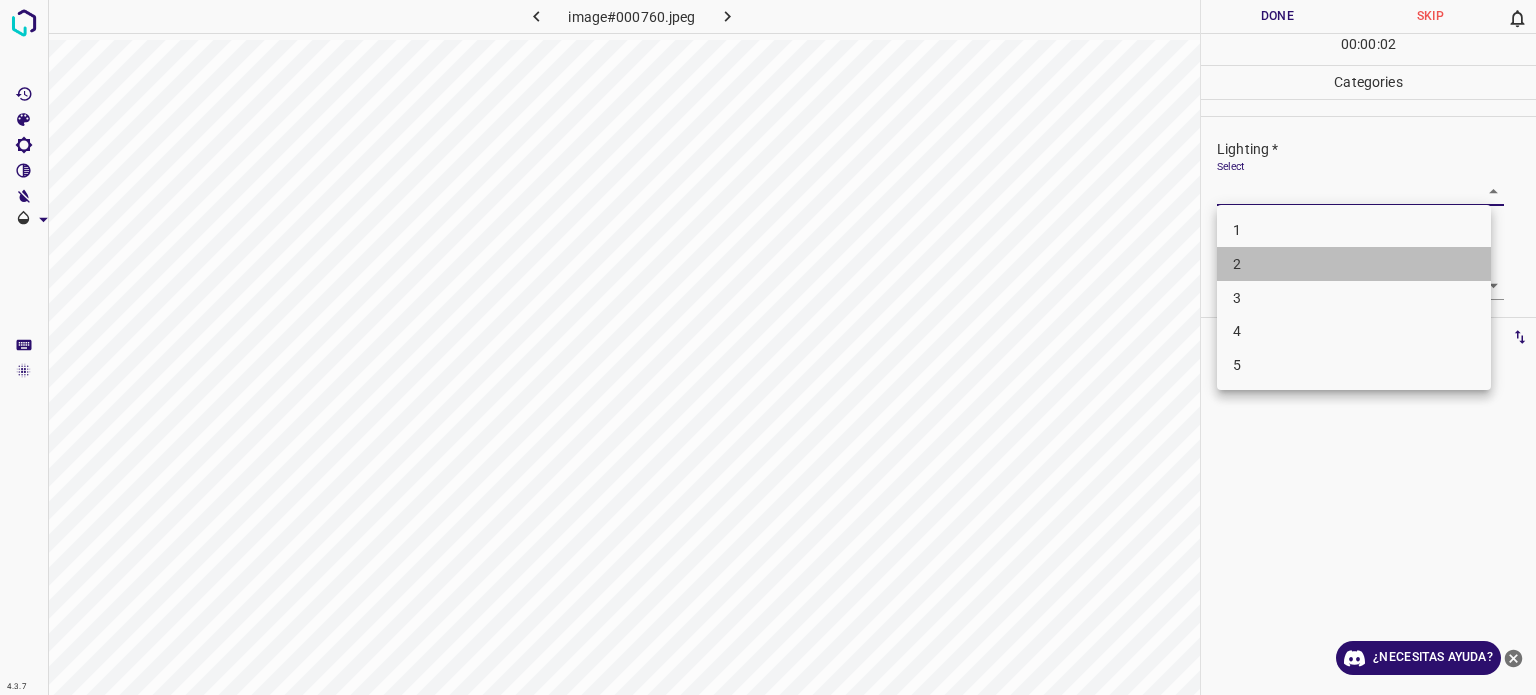 drag, startPoint x: 1244, startPoint y: 267, endPoint x: 1241, endPoint y: 257, distance: 10.440307 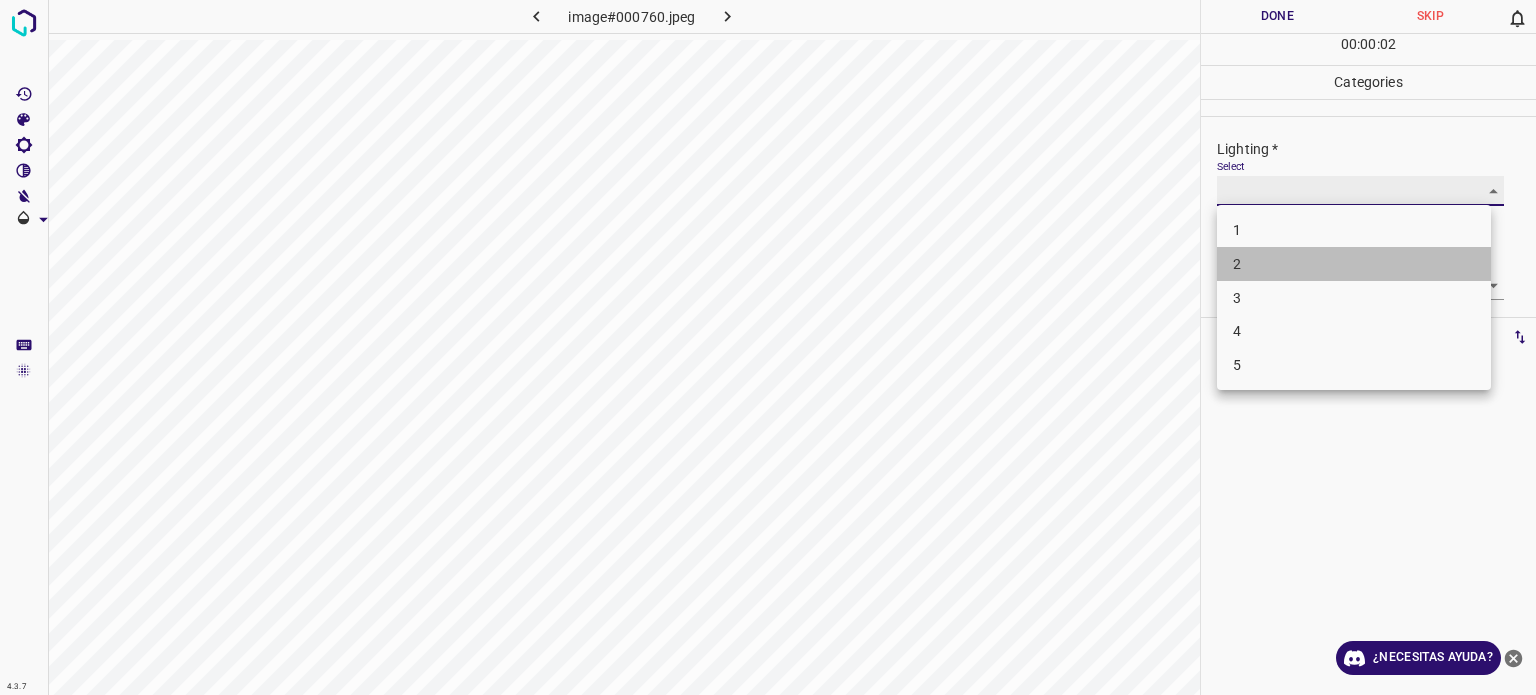 type on "2" 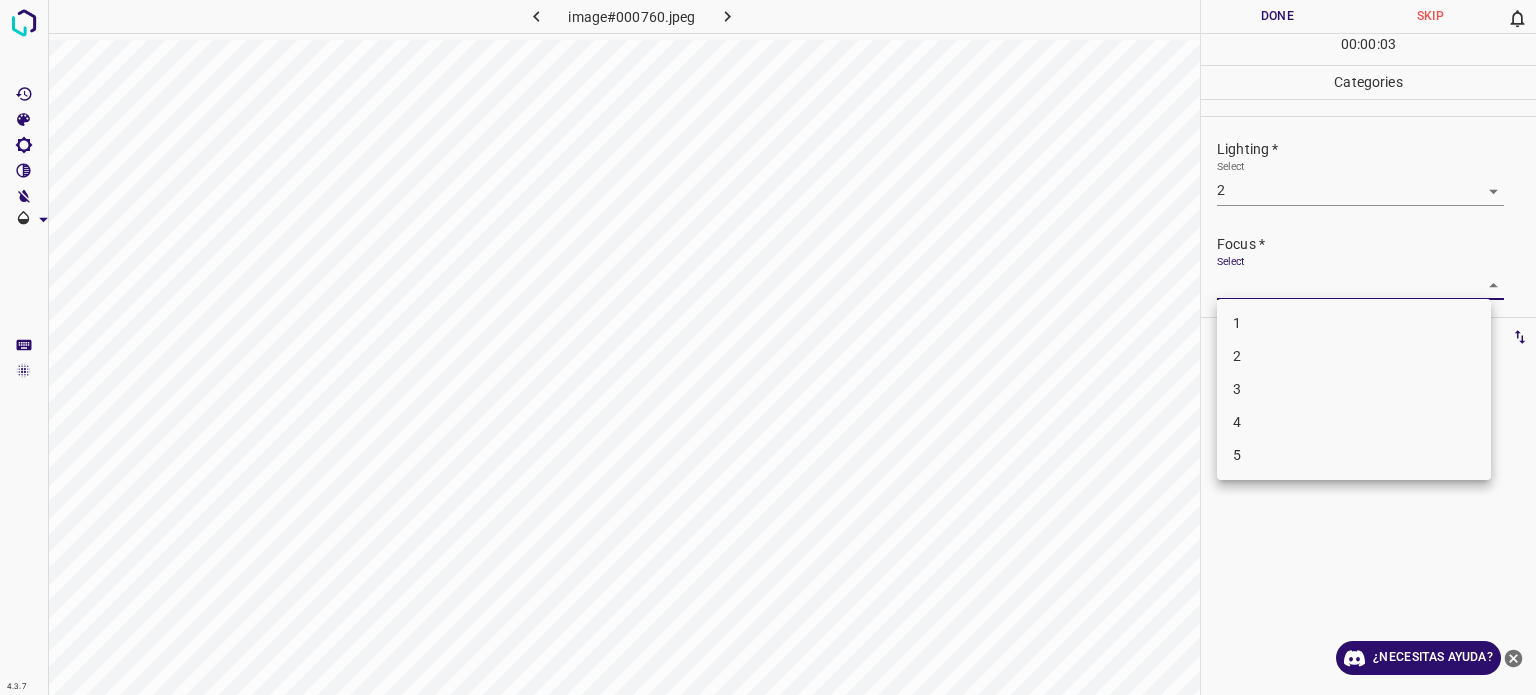 click on "4.3.7 image#000760.jpeg Done Skip 0 00   : 00   : 03   Categories Lighting *  Select 2 2 Focus *  Select ​ Overall *  Select ​ Labels   0 Categories 1 Lighting 2 Focus 3 Overall Tools Space Change between modes (Draw & Edit) I Auto labeling R Restore zoom M Zoom in N Zoom out Delete Delete selecte label Filters Z Restore filters X Saturation filter C Brightness filter V Contrast filter B Gray scale filter General O Download ¿Necesitas ayuda? Texto original Valora esta traducción Tu opinión servirá para ayudar a mejorar el Traductor de Google - Texto - Esconder - Borrar 1 2 3 4 5" at bounding box center (768, 347) 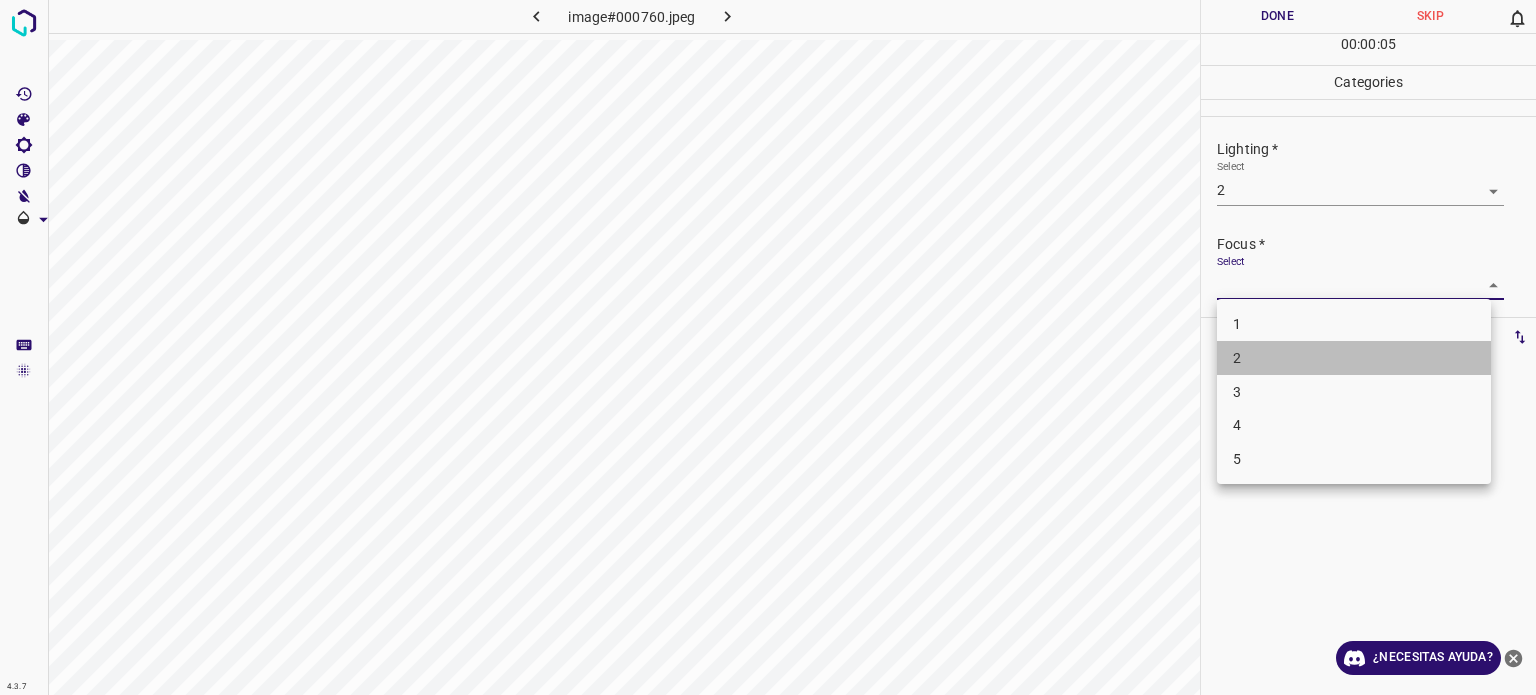 drag, startPoint x: 1247, startPoint y: 356, endPoint x: 1241, endPoint y: 332, distance: 24.738634 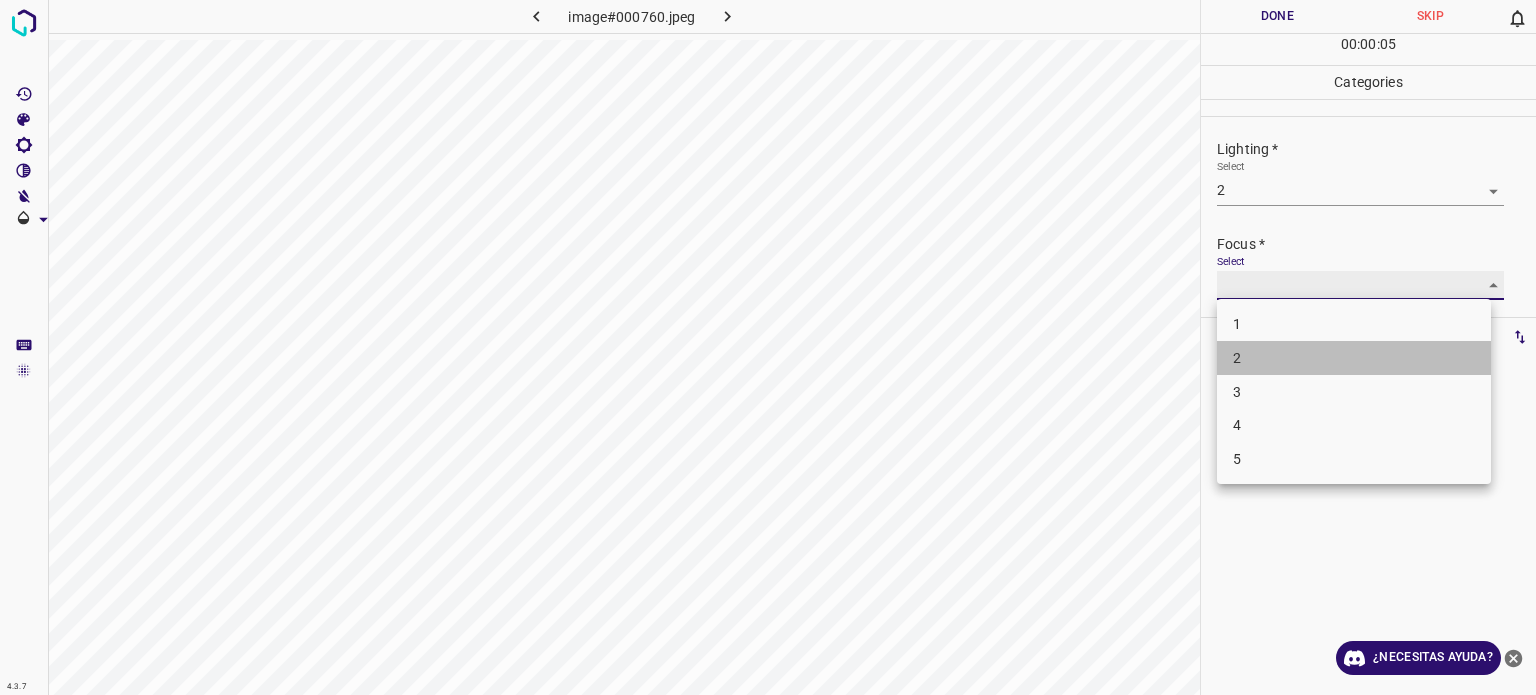 type on "2" 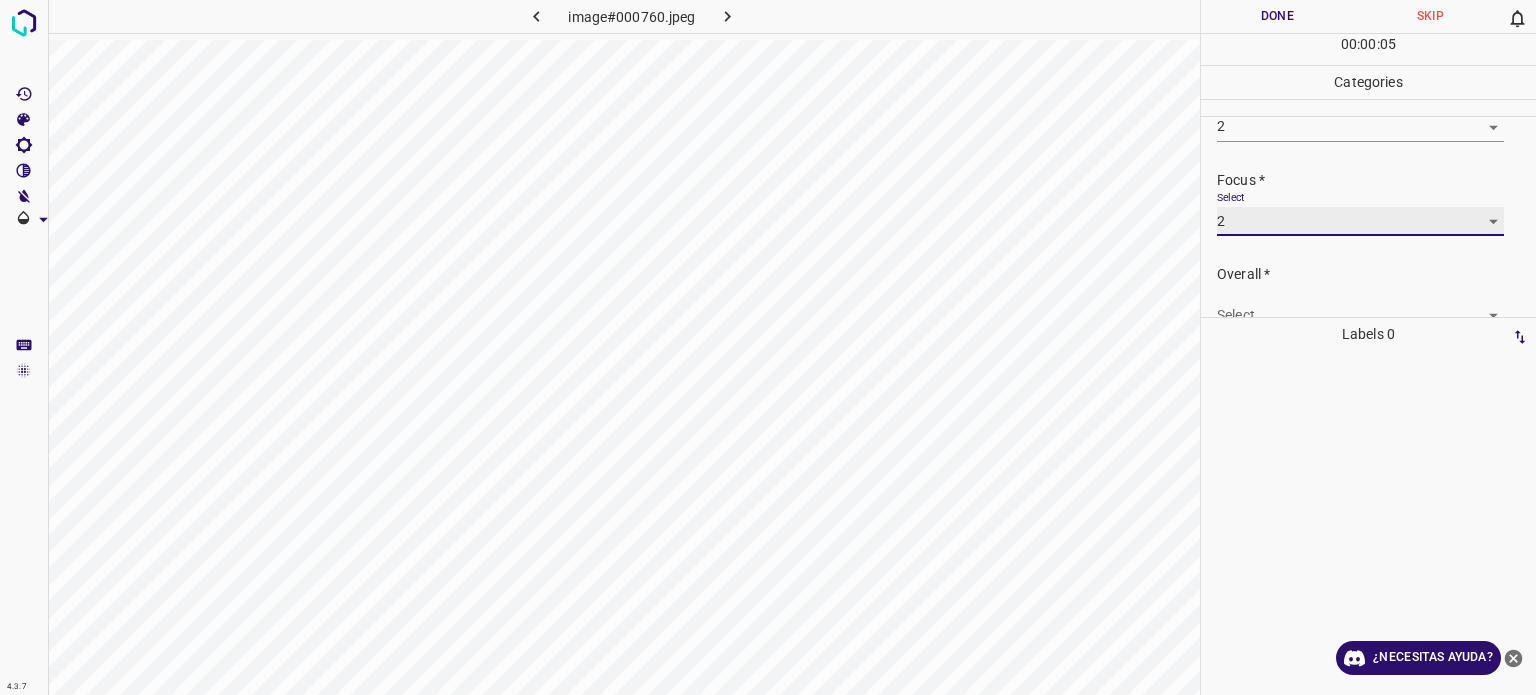 scroll, scrollTop: 98, scrollLeft: 0, axis: vertical 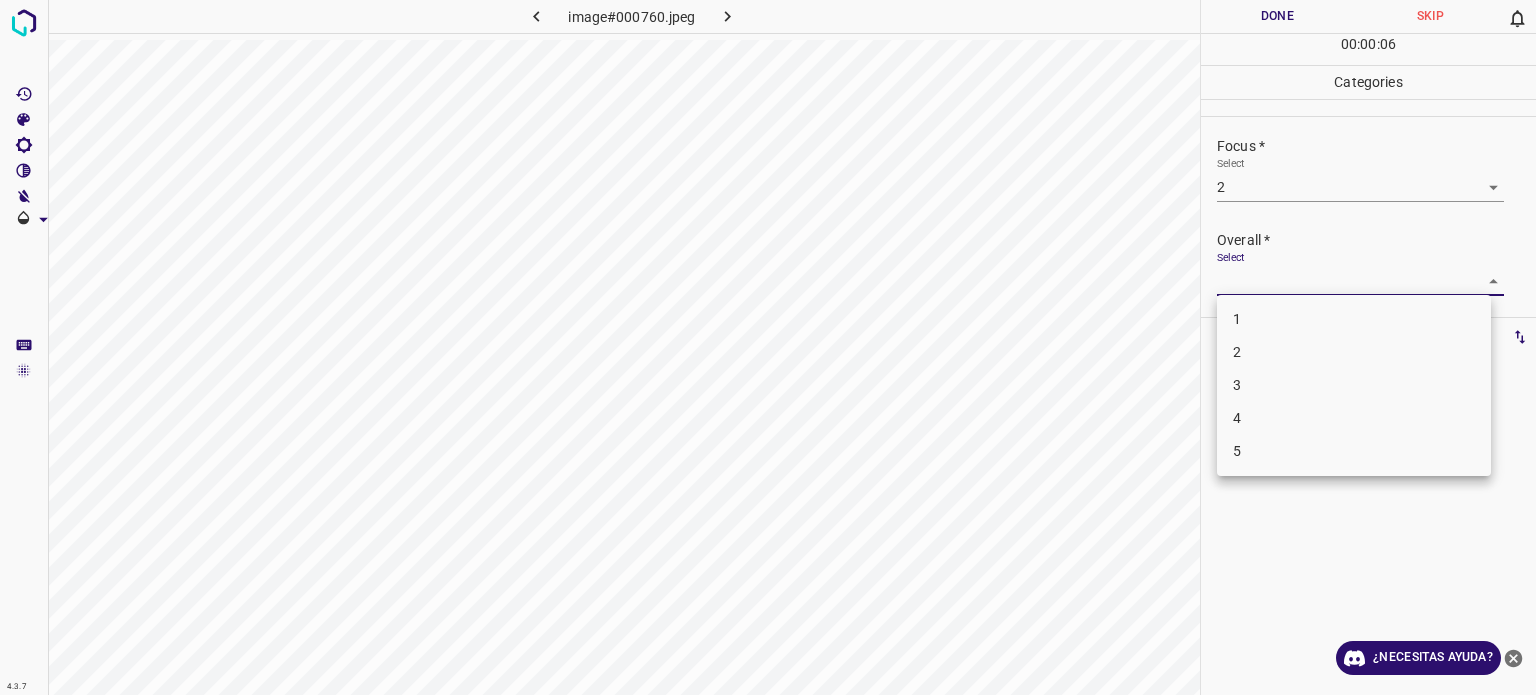 click on "4.3.7 image#000760.jpeg Done Skip 0 00   : 00   : 06   Categories Lighting *  Select 2 2 Focus *  Select 2 2 Overall *  Select ​ Labels   0 Categories 1 Lighting 2 Focus 3 Overall Tools Space Change between modes (Draw & Edit) I Auto labeling R Restore zoom M Zoom in N Zoom out Delete Delete selecte label Filters Z Restore filters X Saturation filter C Brightness filter V Contrast filter B Gray scale filter General O Download ¿Necesitas ayuda? Texto original Valora esta traducción Tu opinión servirá para ayudar a mejorar el Traductor de Google - Texto - Esconder - Borrar 1 2 3 4 5" at bounding box center (768, 347) 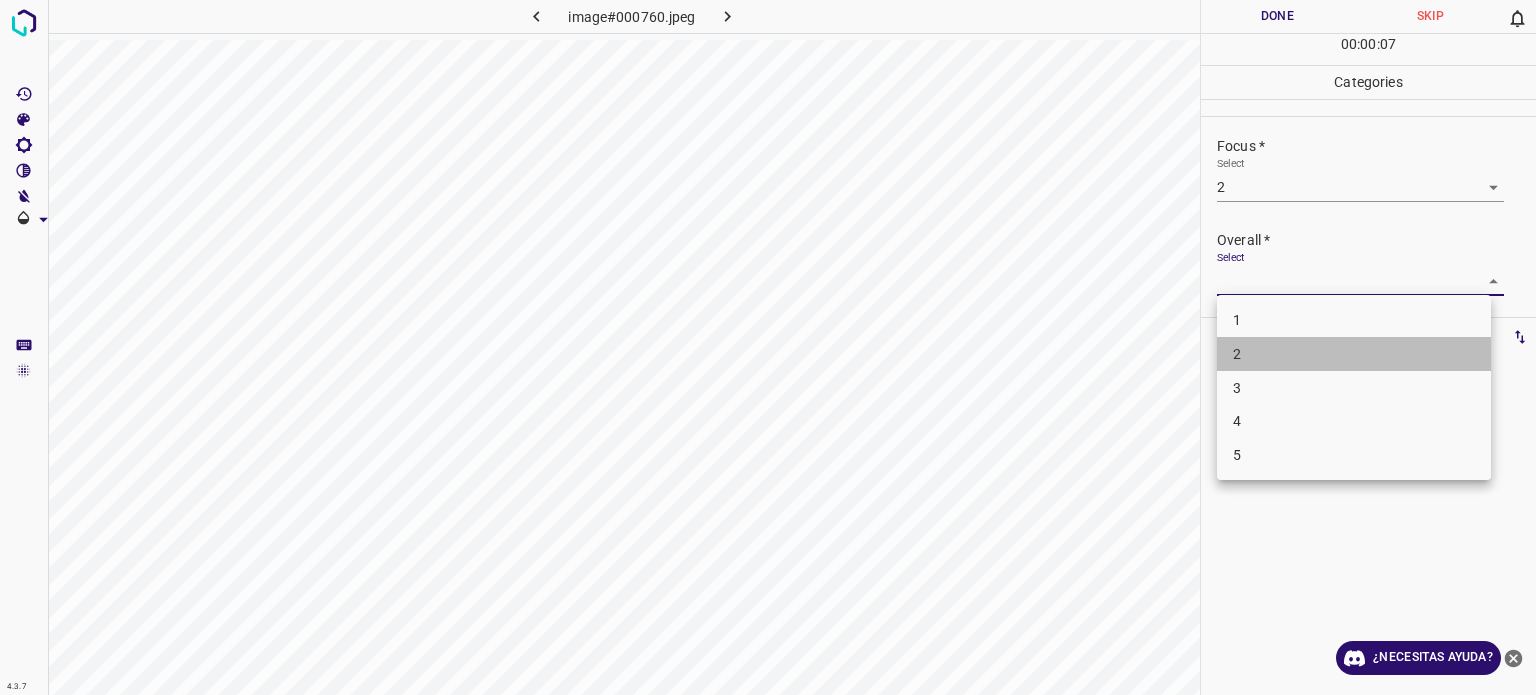 drag, startPoint x: 1236, startPoint y: 357, endPoint x: 1232, endPoint y: 337, distance: 20.396078 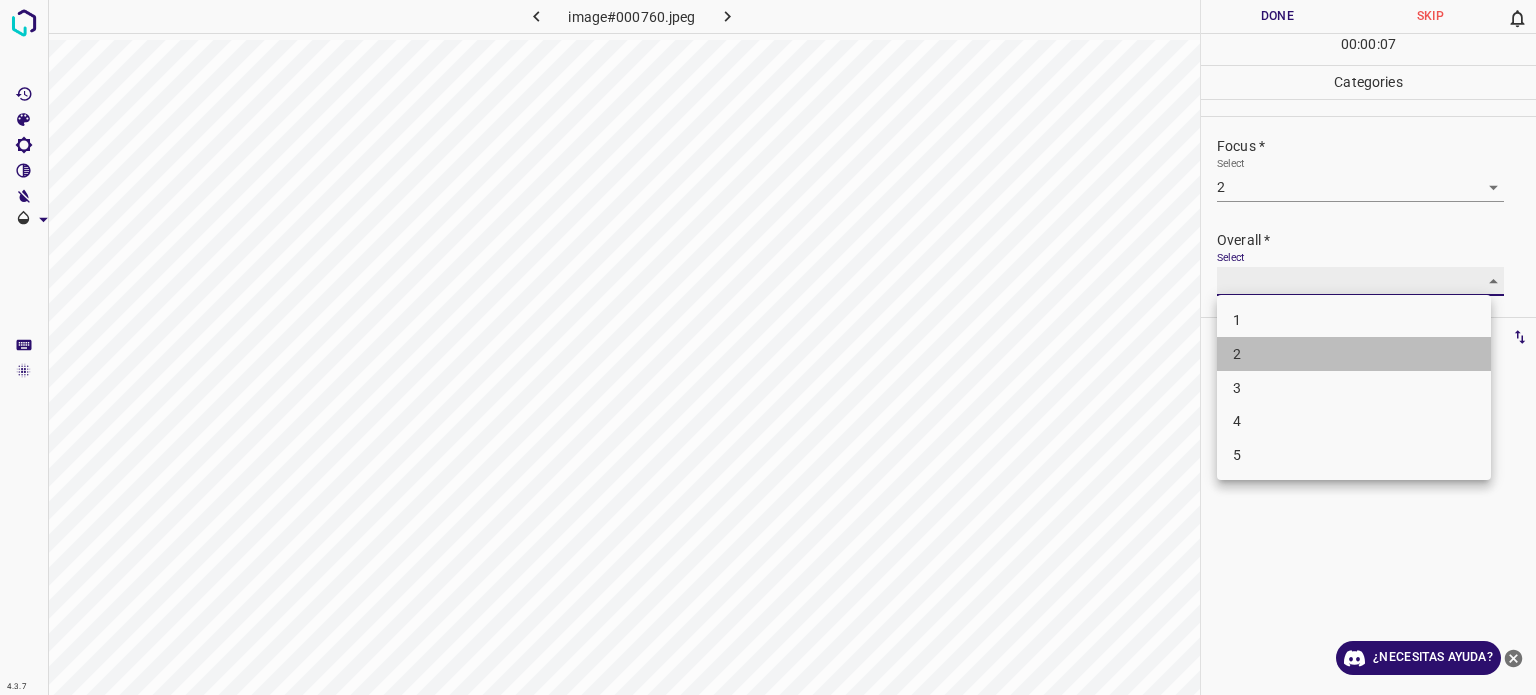 type on "2" 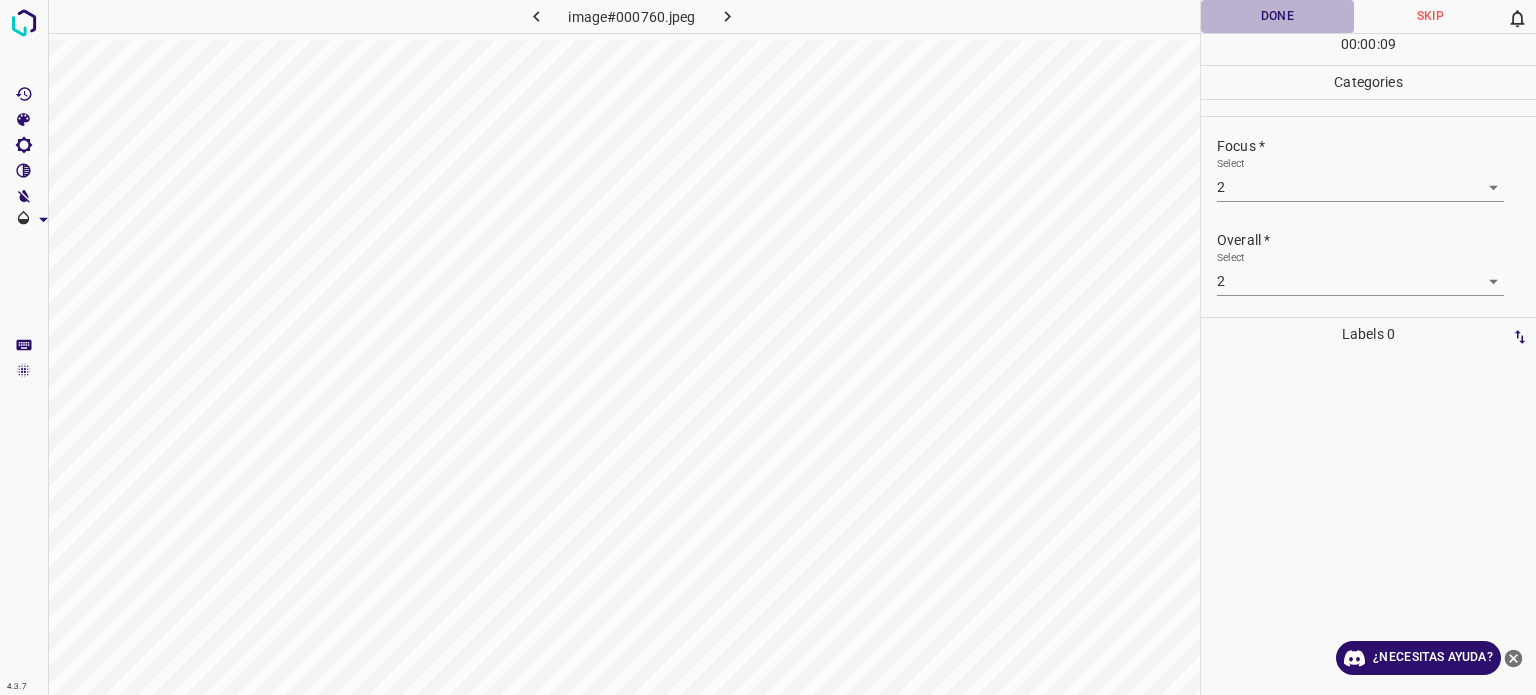 click on "Done" at bounding box center (1277, 16) 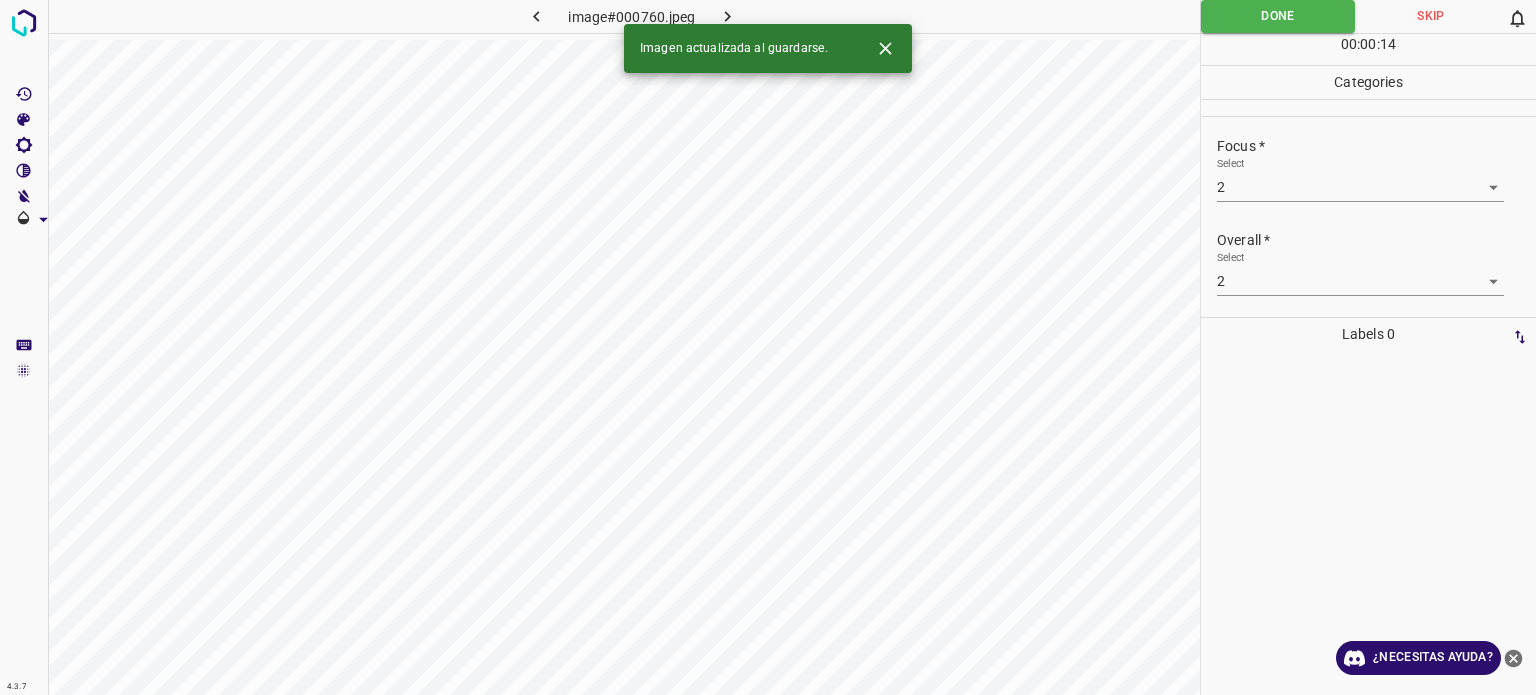 click at bounding box center (728, 16) 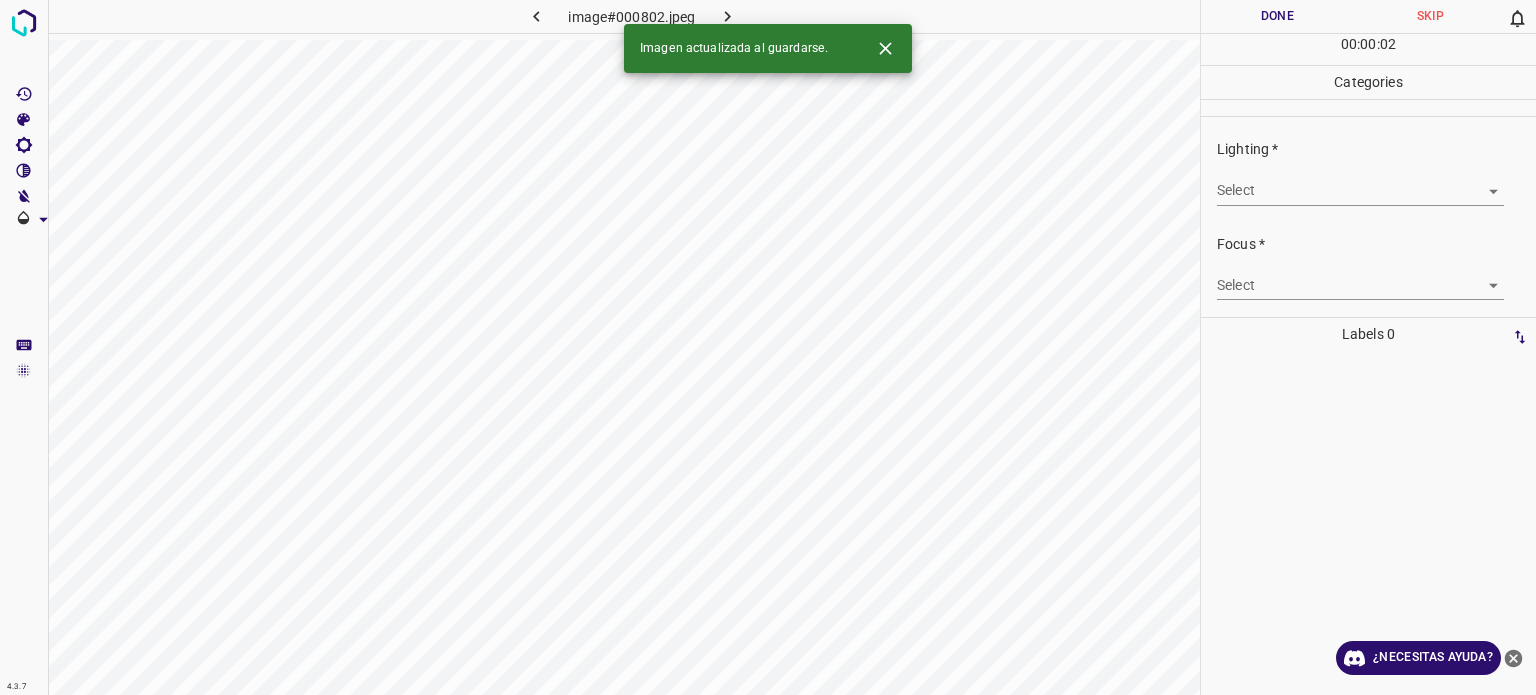 click on "4.3.7 image#000802.jpeg Done Skip 0 00   : 00   : 02   Categories Lighting *  Select ​ Focus *  Select ​ Overall *  Select ​ Labels   0 Categories 1 Lighting 2 Focus 3 Overall Tools Space Change between modes (Draw & Edit) I Auto labeling R Restore zoom M Zoom in N Zoom out Delete Delete selecte label Filters Z Restore filters X Saturation filter C Brightness filter V Contrast filter B Gray scale filter General O Download Imagen actualizada al guardarse. ¿Necesitas ayuda? Texto original Valora esta traducción Tu opinión servirá para ayudar a mejorar el Traductor de Google - Texto - Esconder - Borrar" at bounding box center [768, 347] 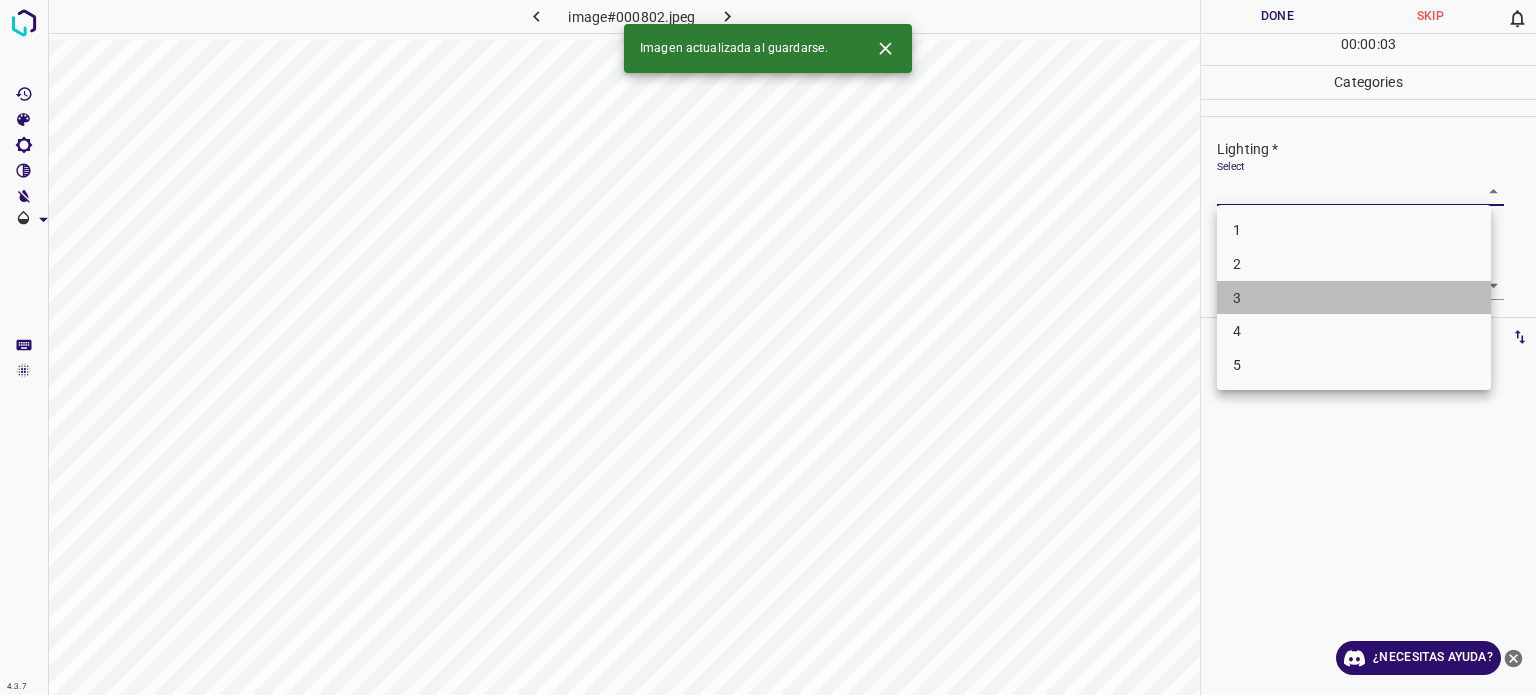 click on "3" at bounding box center [1237, 297] 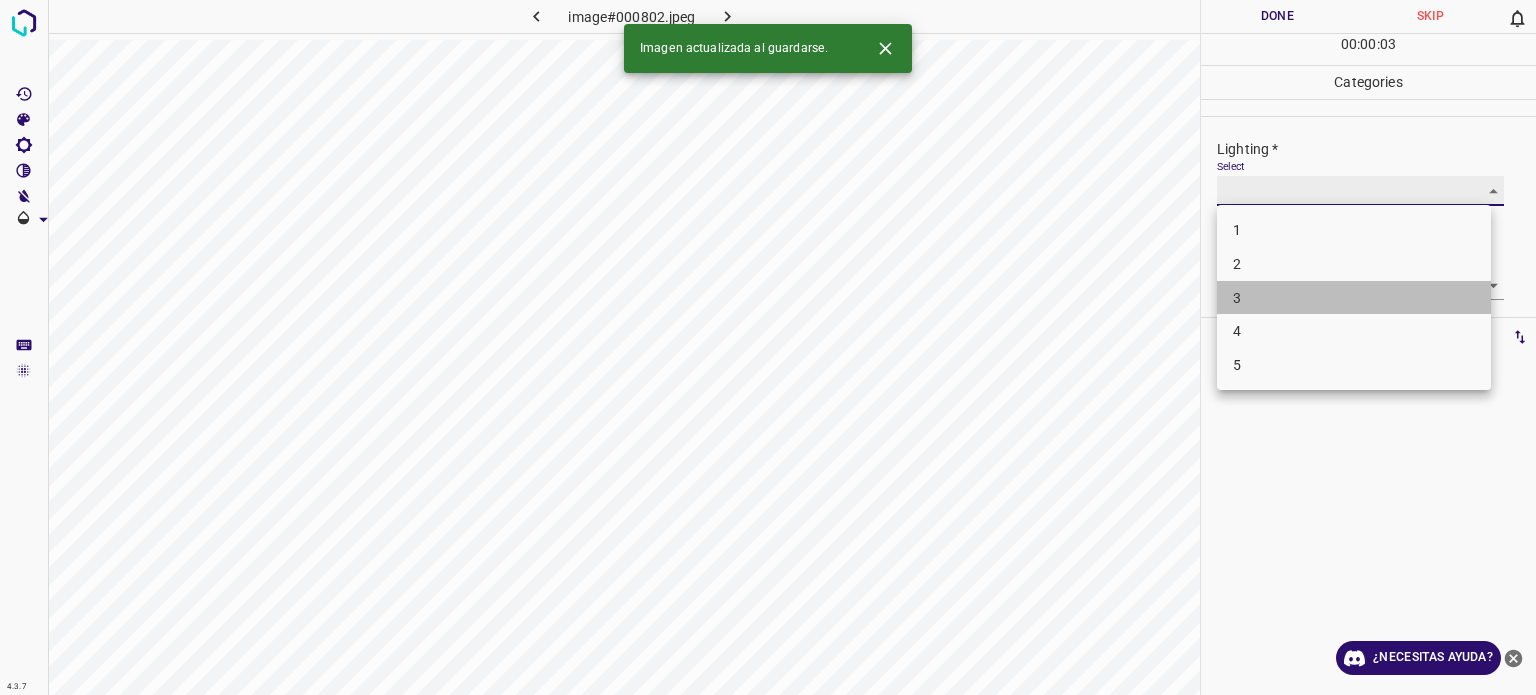 type on "3" 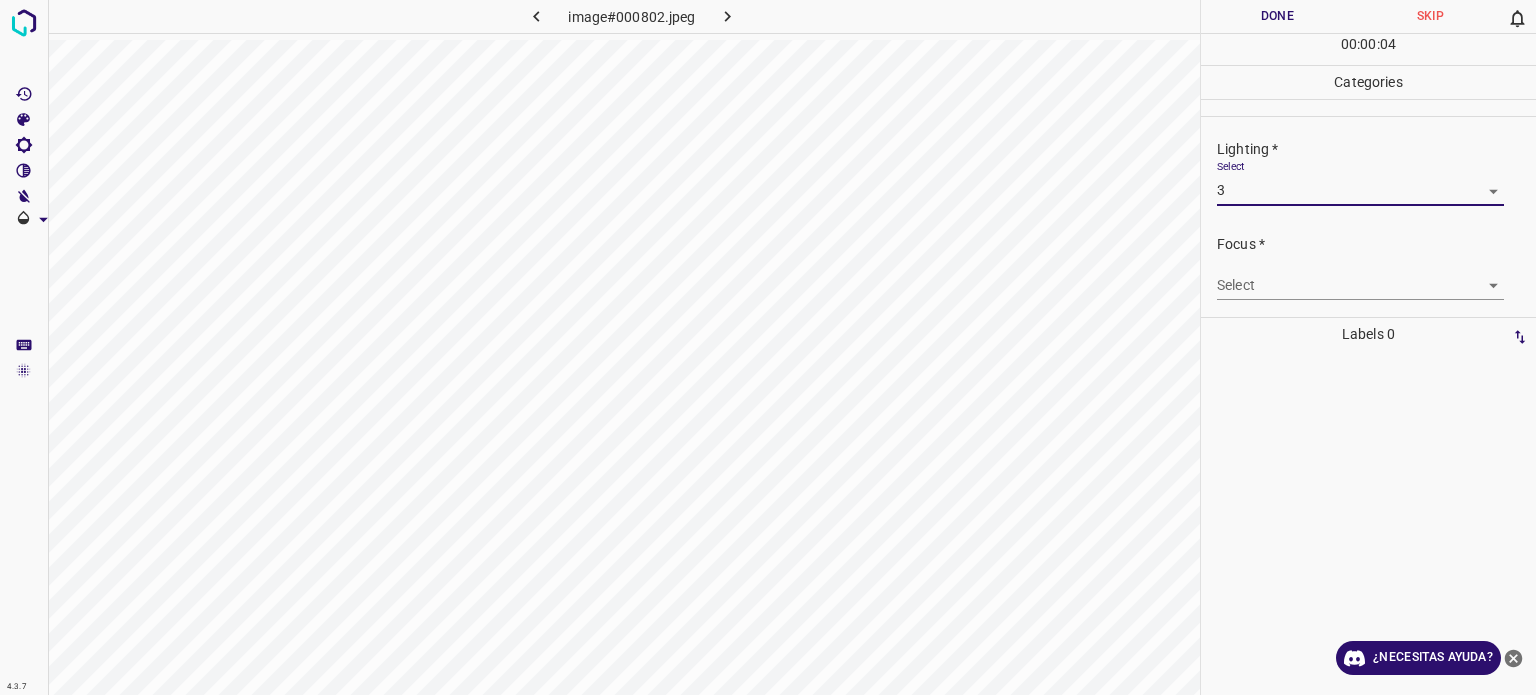click on "4.3.7 image#000802.jpeg Done Skip 0 00   : 00   : 04   Categories Lighting *  Select 3 3 Focus *  Select ​ Overall *  Select ​ Labels   0 Categories 1 Lighting 2 Focus 3 Overall Tools Space Change between modes (Draw & Edit) I Auto labeling R Restore zoom M Zoom in N Zoom out Delete Delete selecte label Filters Z Restore filters X Saturation filter C Brightness filter V Contrast filter B Gray scale filter General O Download ¿Necesitas ayuda? Texto original Valora esta traducción Tu opinión servirá para ayudar a mejorar el Traductor de Google - Texto - Esconder - Borrar" at bounding box center (768, 347) 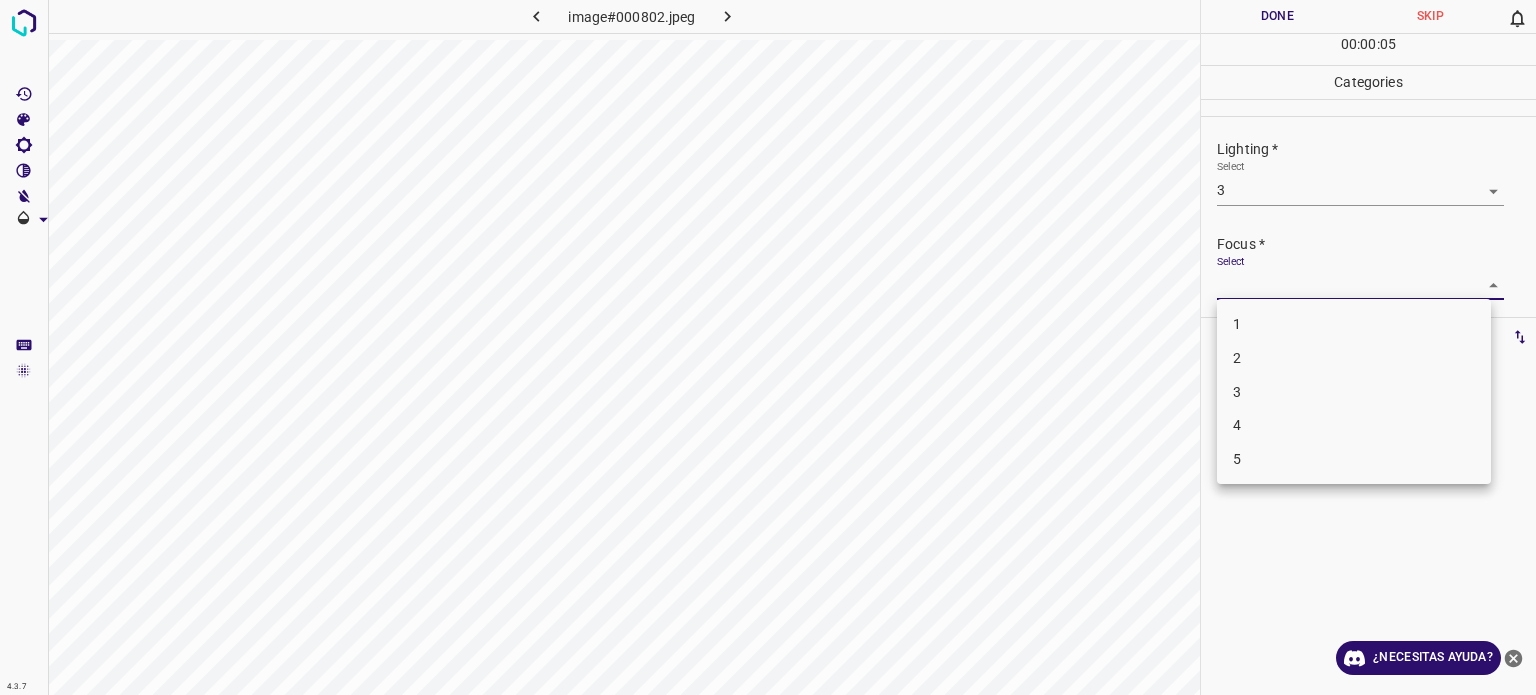 click on "2" at bounding box center [1354, 358] 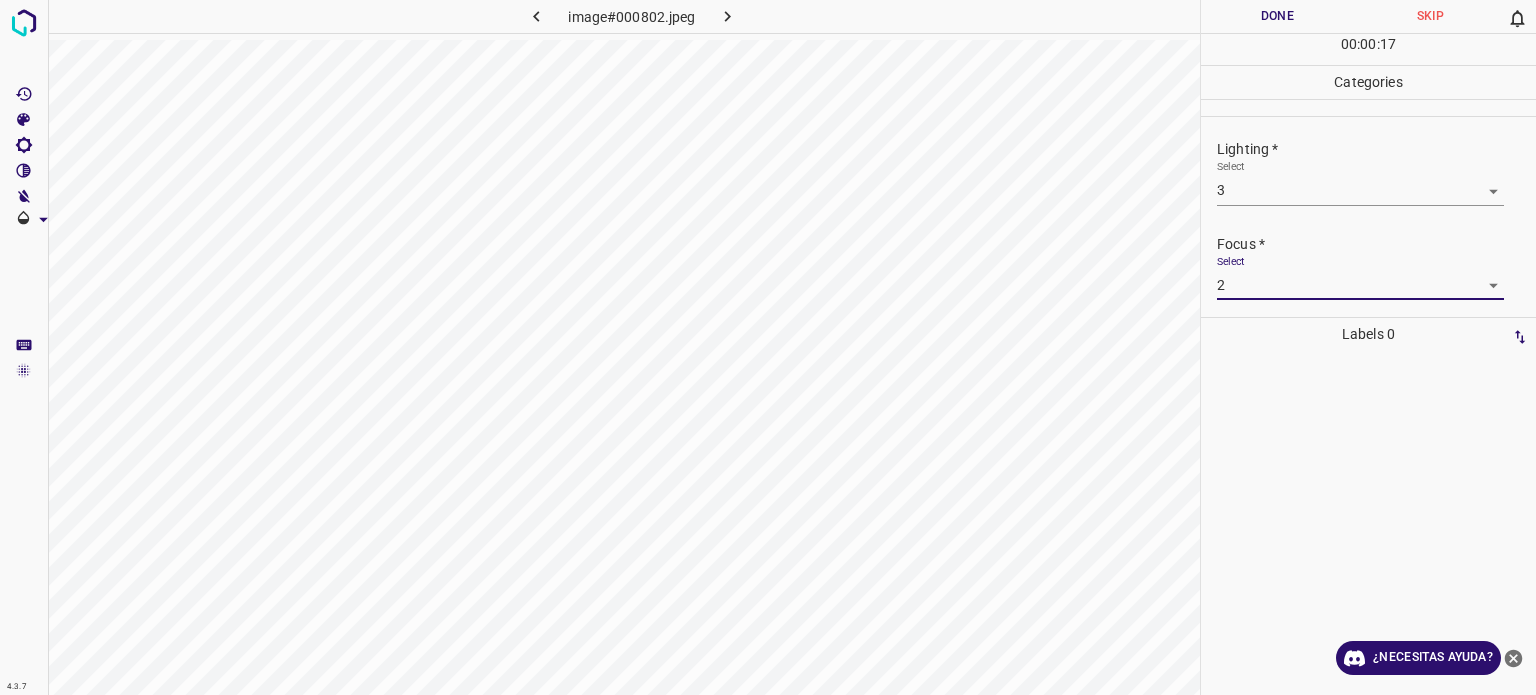 click on "4.3.7 image#000802.jpeg Done Skip 0 00   : 00   : 17   Categories Lighting *  Select 3 3 Focus *  Select 2 2 Overall *  Select ​ Labels   0 Categories 1 Lighting 2 Focus 3 Overall Tools Space Change between modes (Draw & Edit) I Auto labeling R Restore zoom M Zoom in N Zoom out Delete Delete selecte label Filters Z Restore filters X Saturation filter C Brightness filter V Contrast filter B Gray scale filter General O Download ¿Necesitas ayuda? Texto original Valora esta traducción Tu opinión servirá para ayudar a mejorar el Traductor de Google - Texto - Esconder - Borrar" at bounding box center [768, 347] 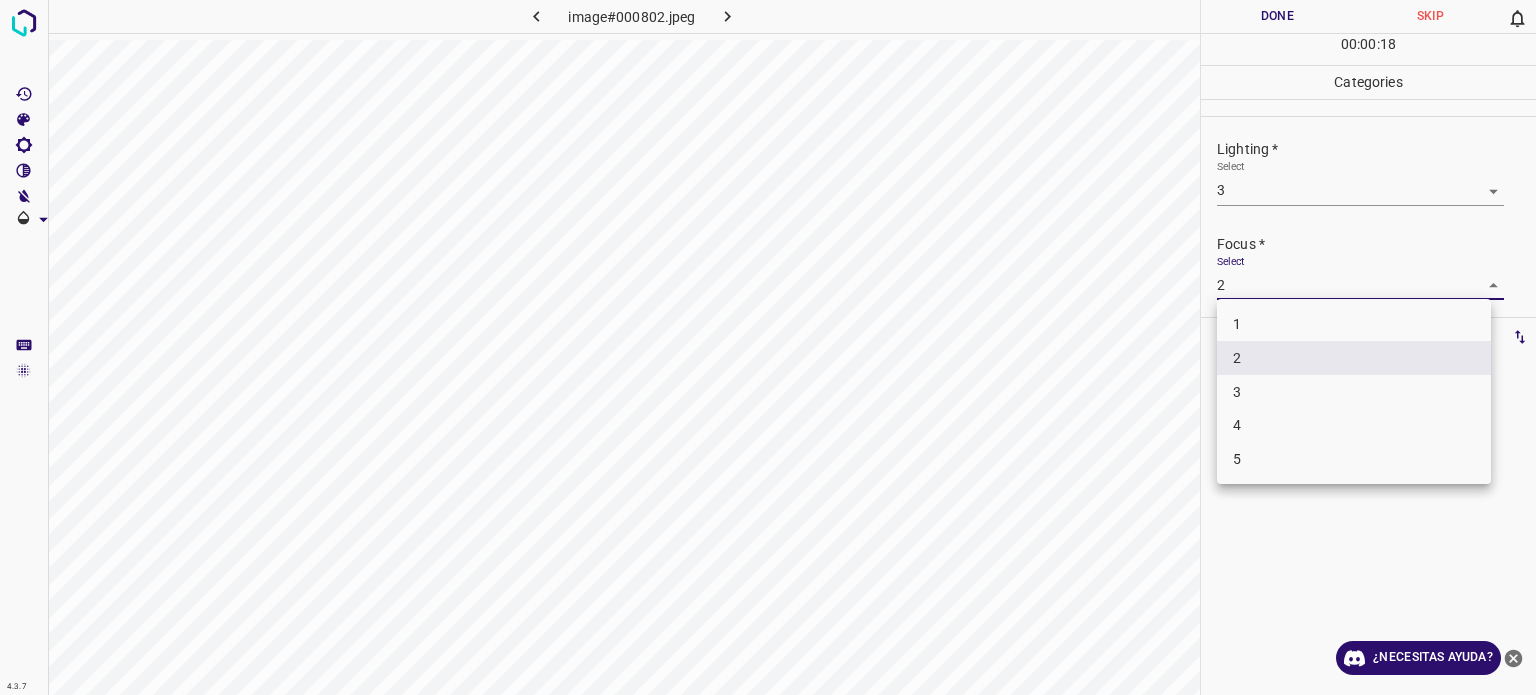 click on "3" at bounding box center [1354, 392] 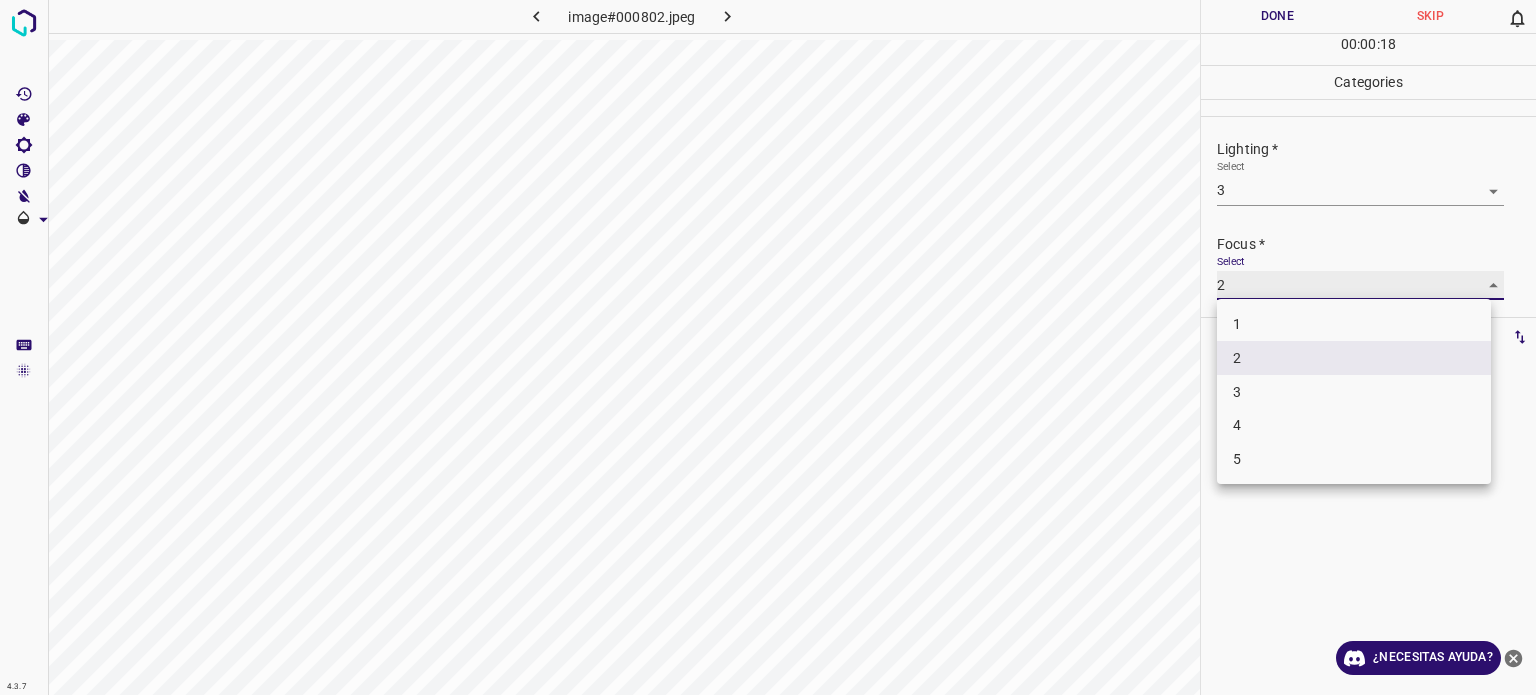 type on "3" 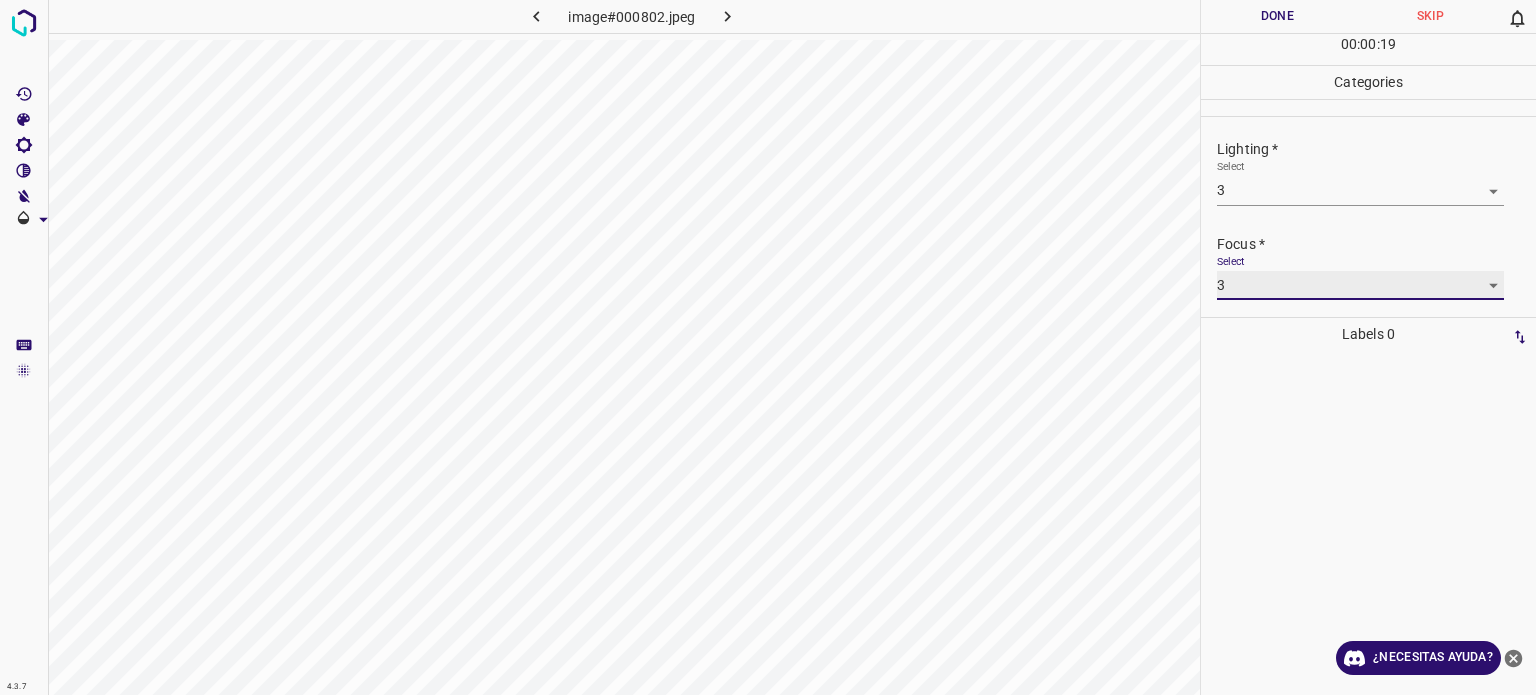 scroll, scrollTop: 98, scrollLeft: 0, axis: vertical 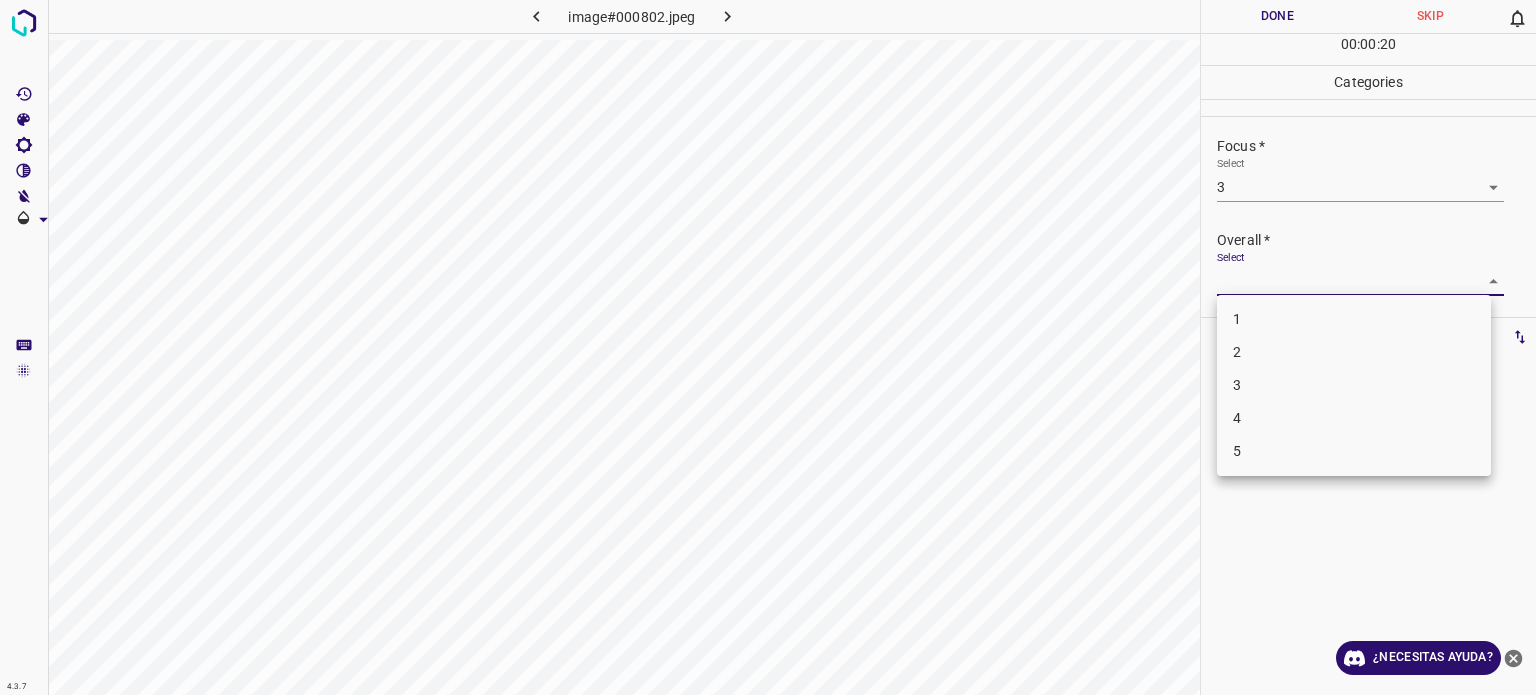 click on "4.3.7 image#000802.jpeg Done Skip 0 00   : 00   : 20   Categories Lighting *  Select 3 3 Focus *  Select 3 3 Overall *  Select ​ Labels   0 Categories 1 Lighting 2 Focus 3 Overall Tools Space Change between modes (Draw & Edit) I Auto labeling R Restore zoom M Zoom in N Zoom out Delete Delete selecte label Filters Z Restore filters X Saturation filter C Brightness filter V Contrast filter B Gray scale filter General O Download ¿Necesitas ayuda? Texto original Valora esta traducción Tu opinión servirá para ayudar a mejorar el Traductor de Google - Texto - Esconder - Borrar 1 2 3 4 5" at bounding box center (768, 347) 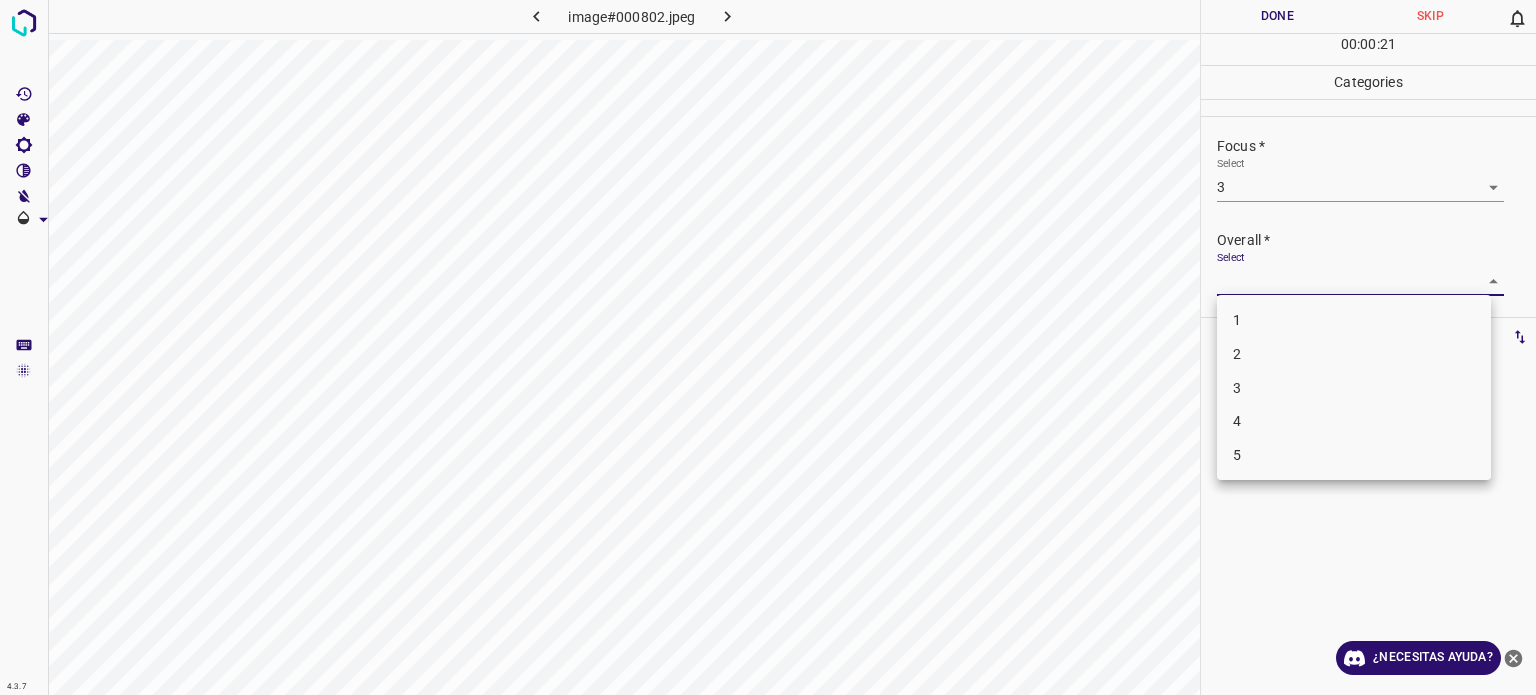 click on "3" at bounding box center (1354, 388) 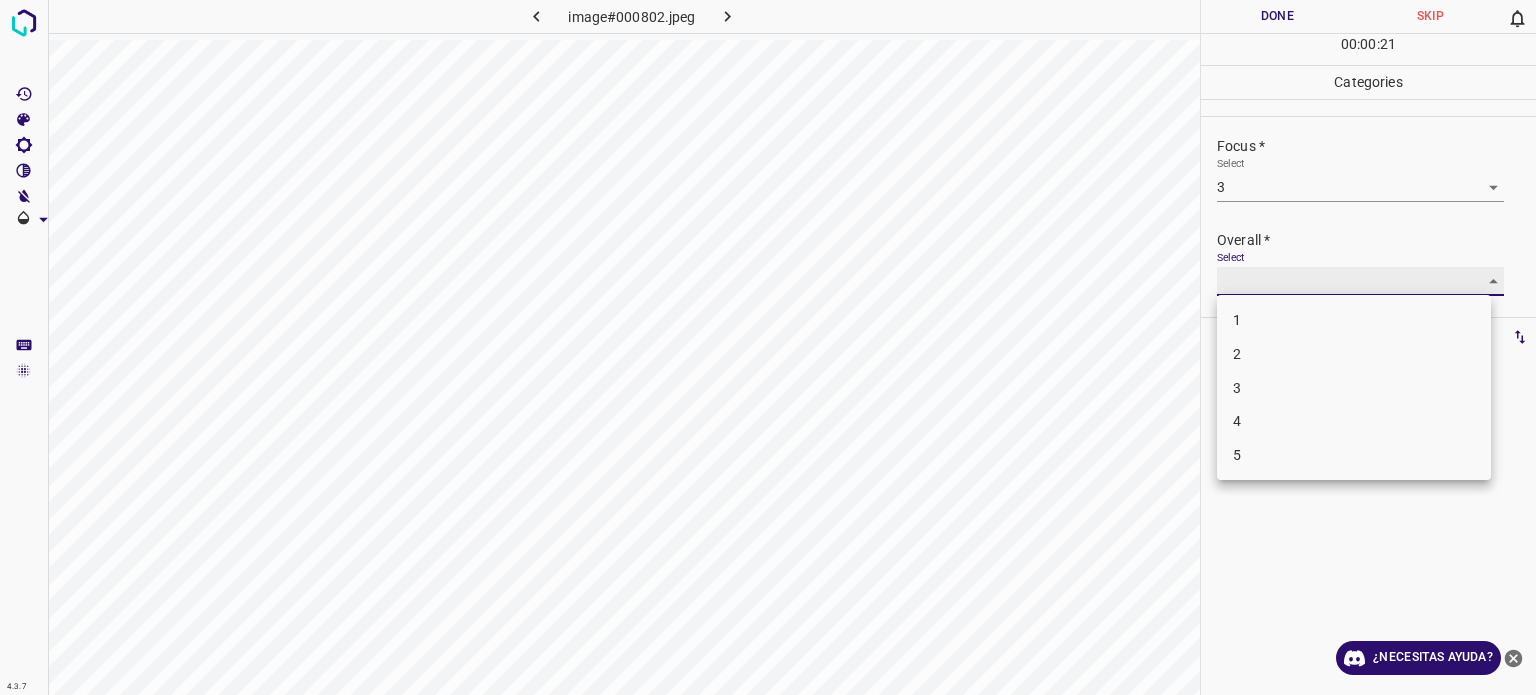 type on "3" 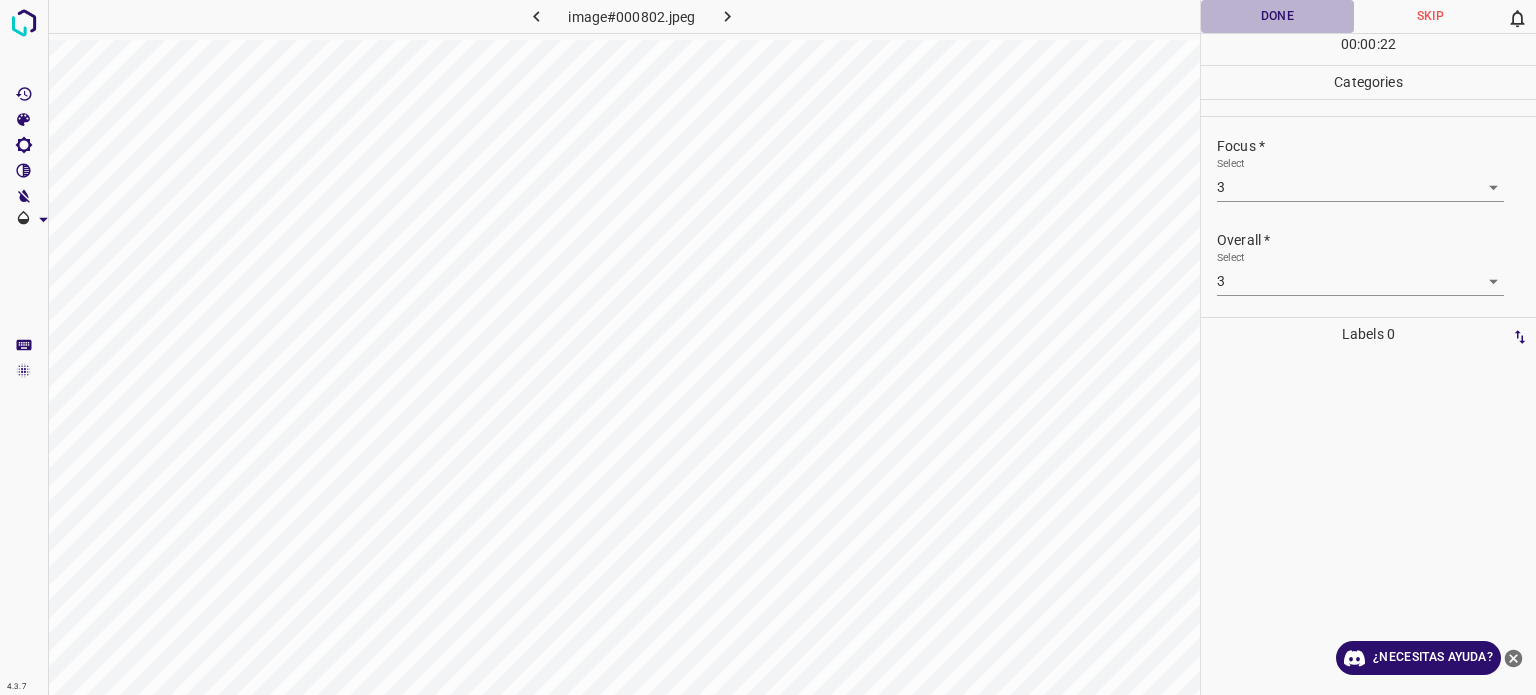 click on "Done" at bounding box center (1277, 16) 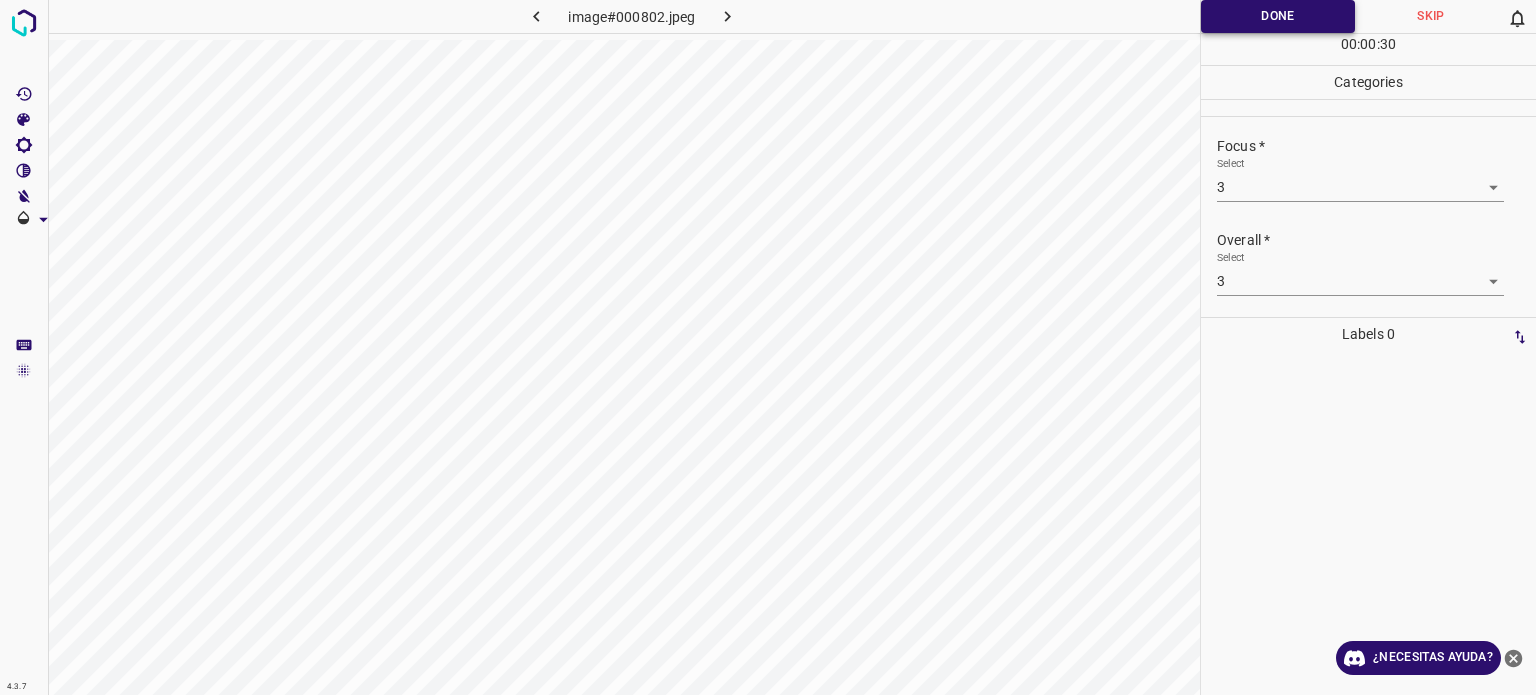 click on "Done" at bounding box center (1278, 16) 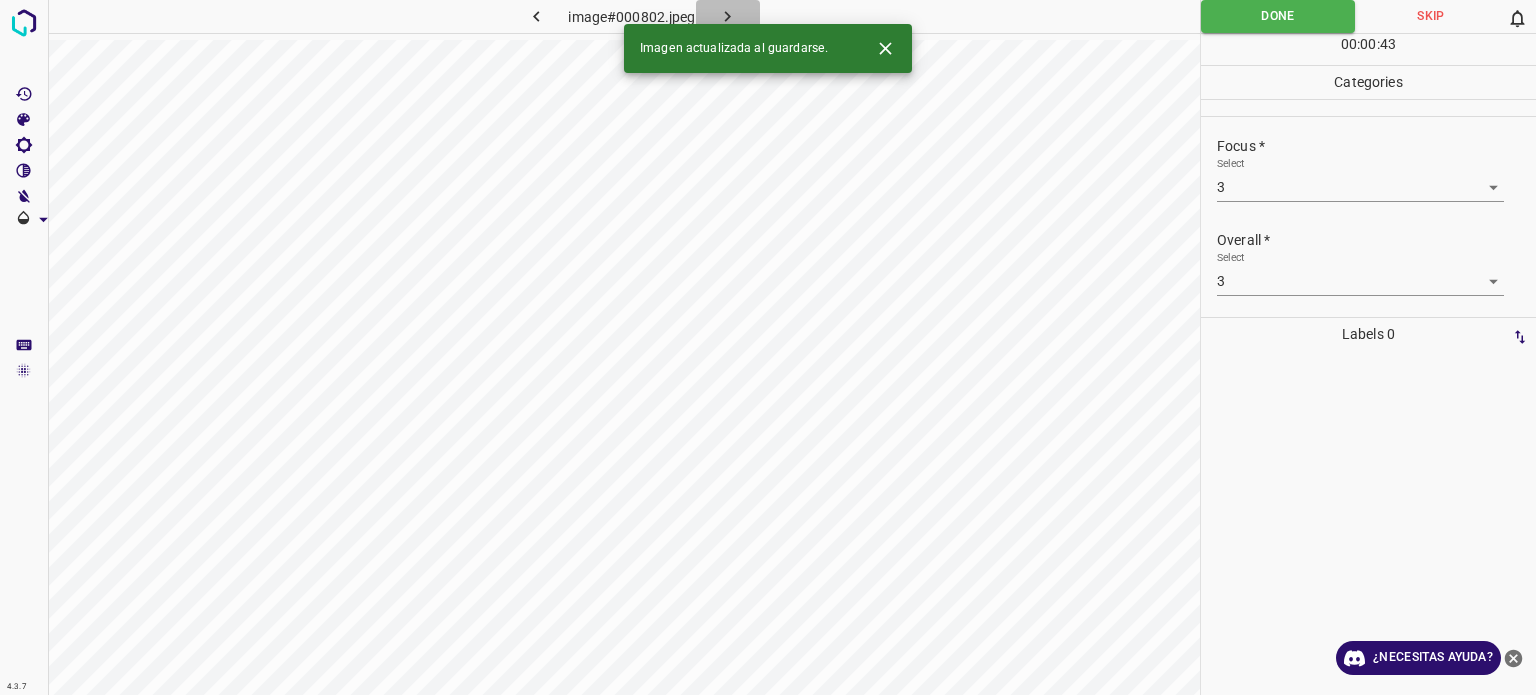 click 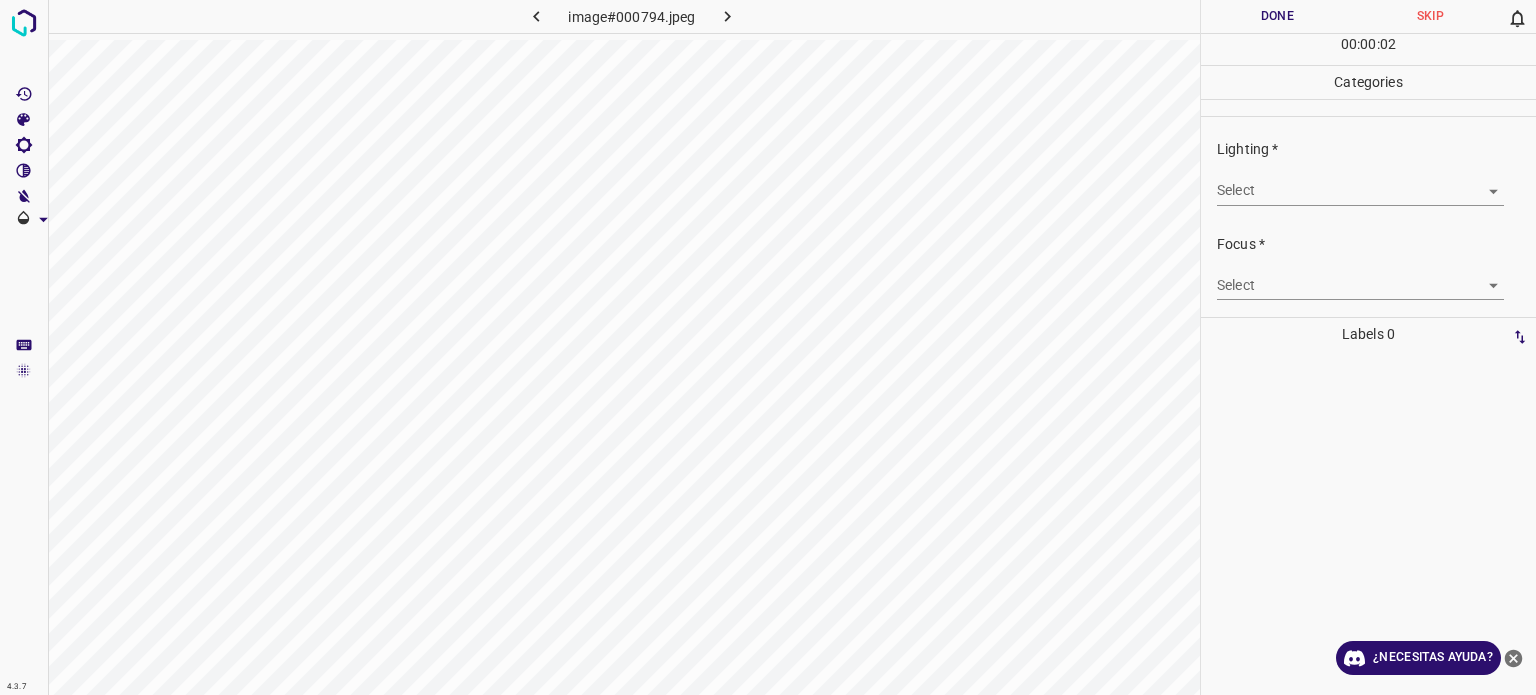 click on "4.3.7 image#000794.jpeg Done Skip 0 00   : 00   : 02   Categories Lighting *  Select ​ Focus *  Select ​ Overall *  Select ​ Labels   0 Categories 1 Lighting 2 Focus 3 Overall Tools Space Change between modes (Draw & Edit) I Auto labeling R Restore zoom M Zoom in N Zoom out Delete Delete selecte label Filters Z Restore filters X Saturation filter C Brightness filter V Contrast filter B Gray scale filter General O Download ¿Necesitas ayuda? Texto original Valora esta traducción Tu opinión servirá para ayudar a mejorar el Traductor de Google - Texto - Esconder - Borrar" at bounding box center (768, 347) 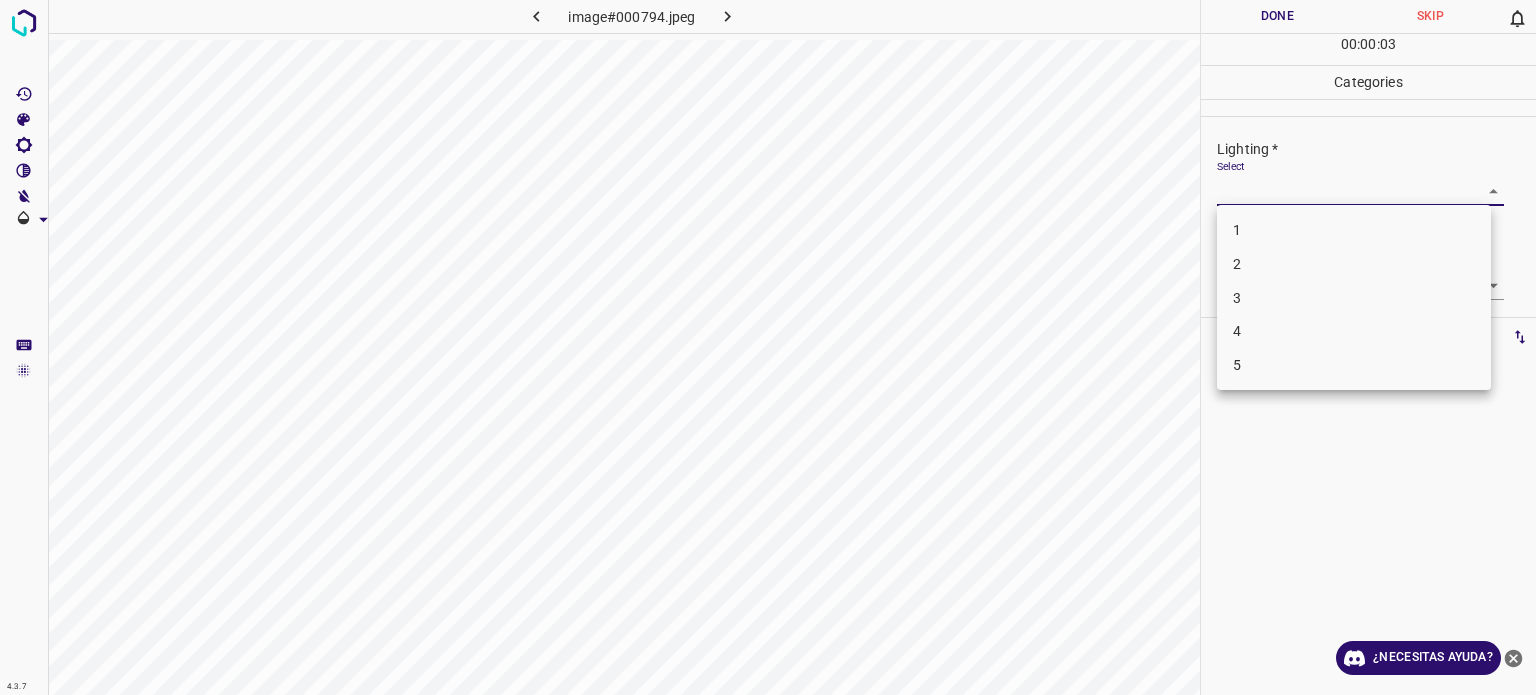 click on "2" at bounding box center (1354, 264) 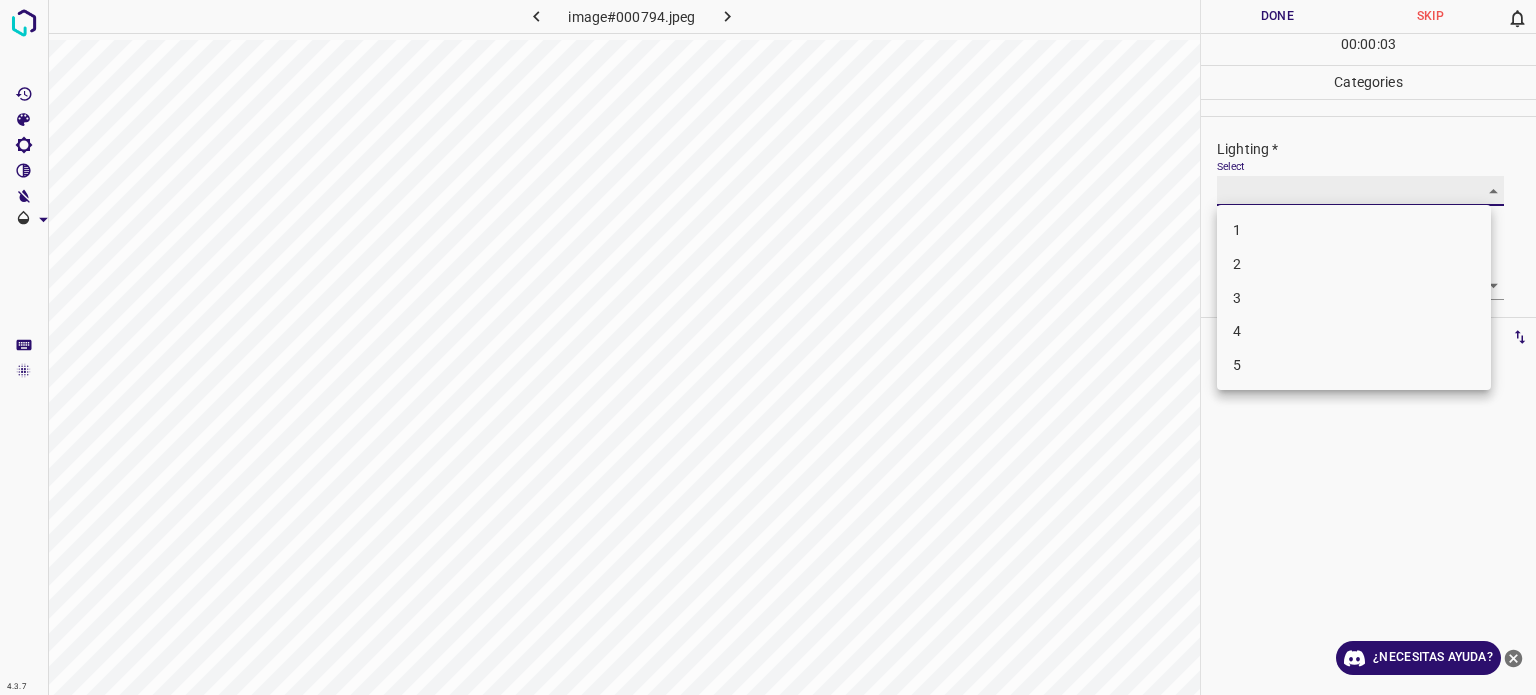 type on "2" 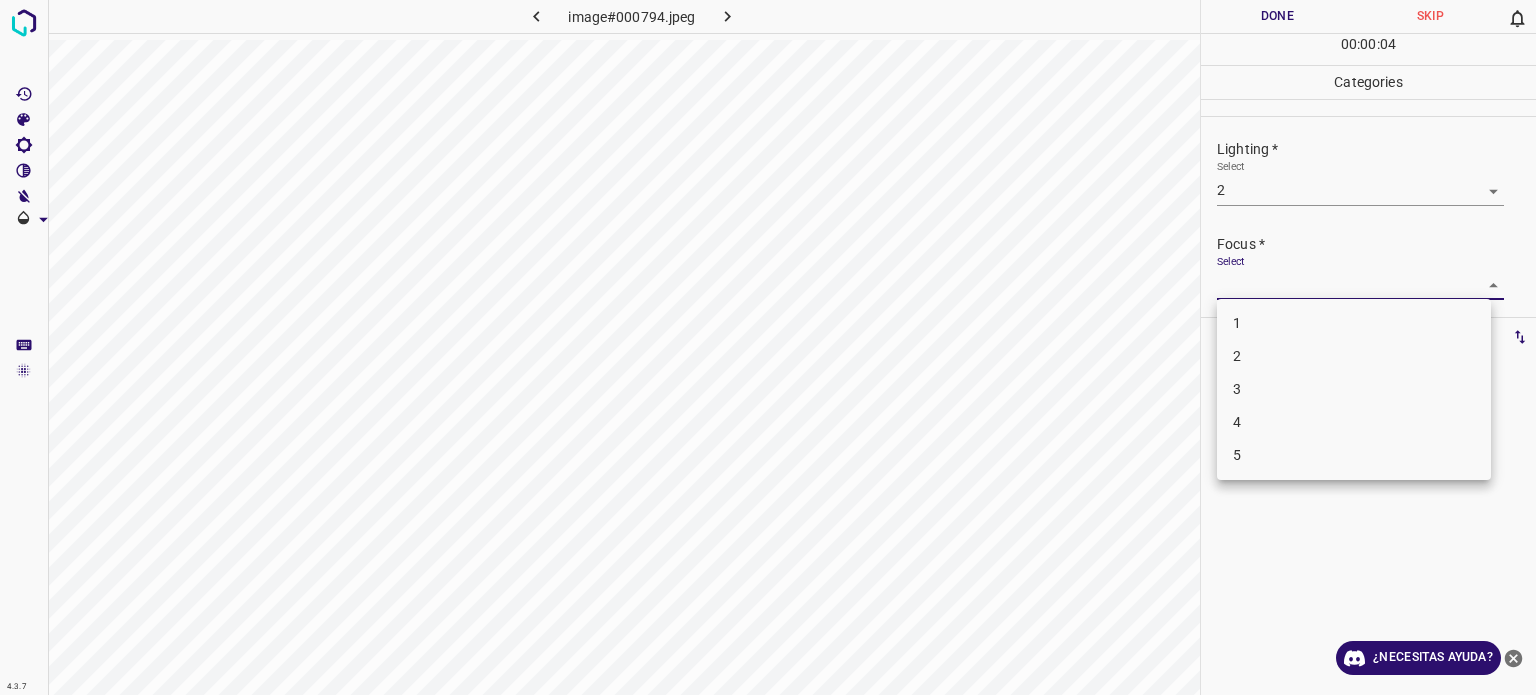 click on "4.3.7 image#000794.jpeg Done Skip 0 00   : 00   : 04   Categories Lighting *  Select 2 2 Focus *  Select ​ Overall *  Select ​ Labels   0 Categories 1 Lighting 2 Focus 3 Overall Tools Space Change between modes (Draw & Edit) I Auto labeling R Restore zoom M Zoom in N Zoom out Delete Delete selecte label Filters Z Restore filters X Saturation filter C Brightness filter V Contrast filter B Gray scale filter General O Download ¿Necesitas ayuda? Texto original Valora esta traducción Tu opinión servirá para ayudar a mejorar el Traductor de Google - Texto - Esconder - Borrar 1 2 3 4 5" at bounding box center (768, 347) 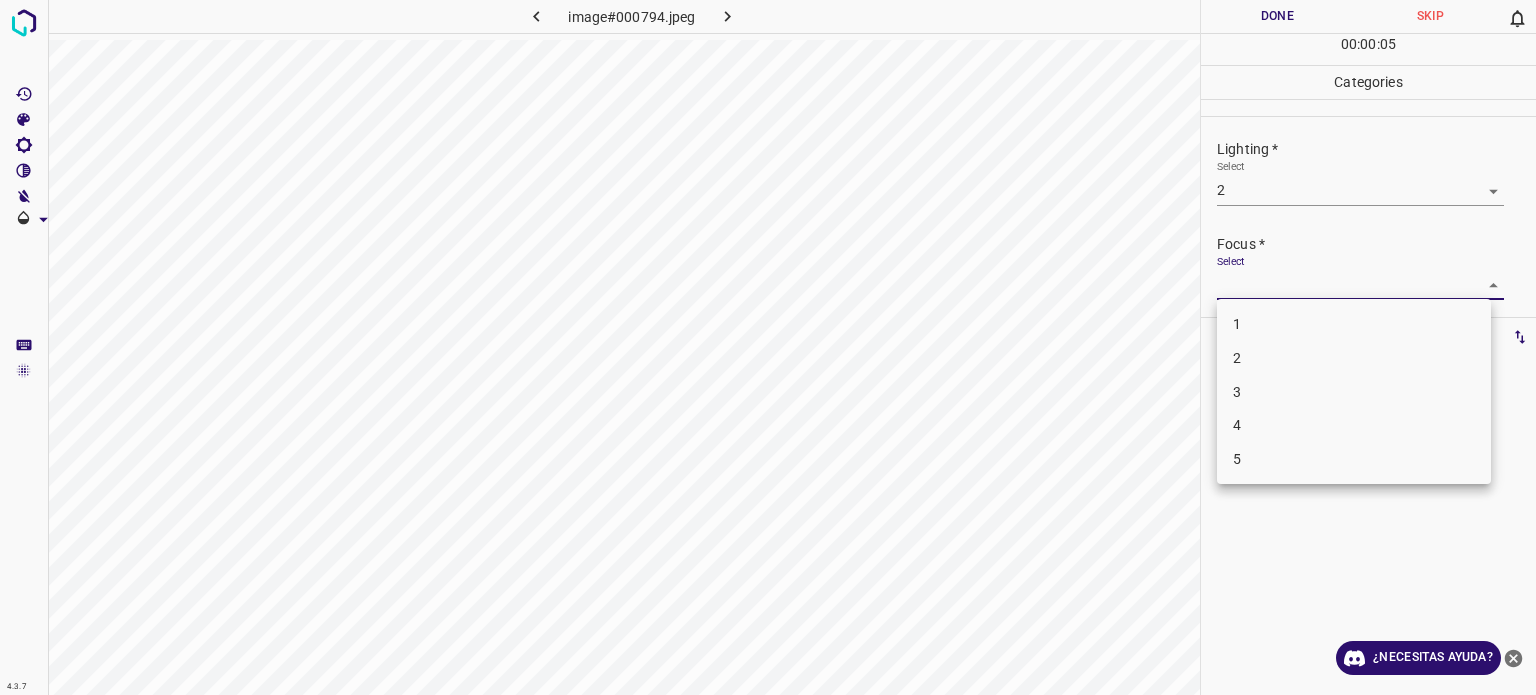 click on "2" at bounding box center [1354, 358] 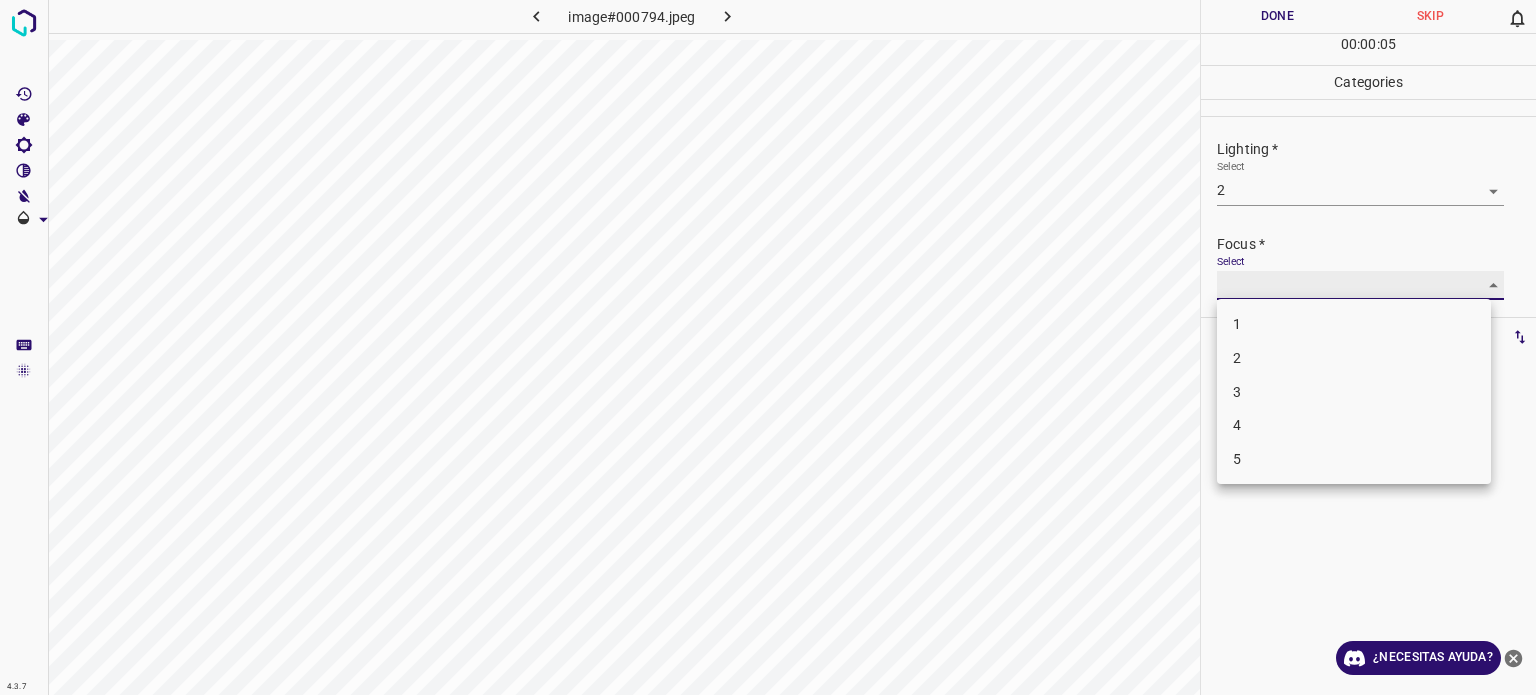type on "2" 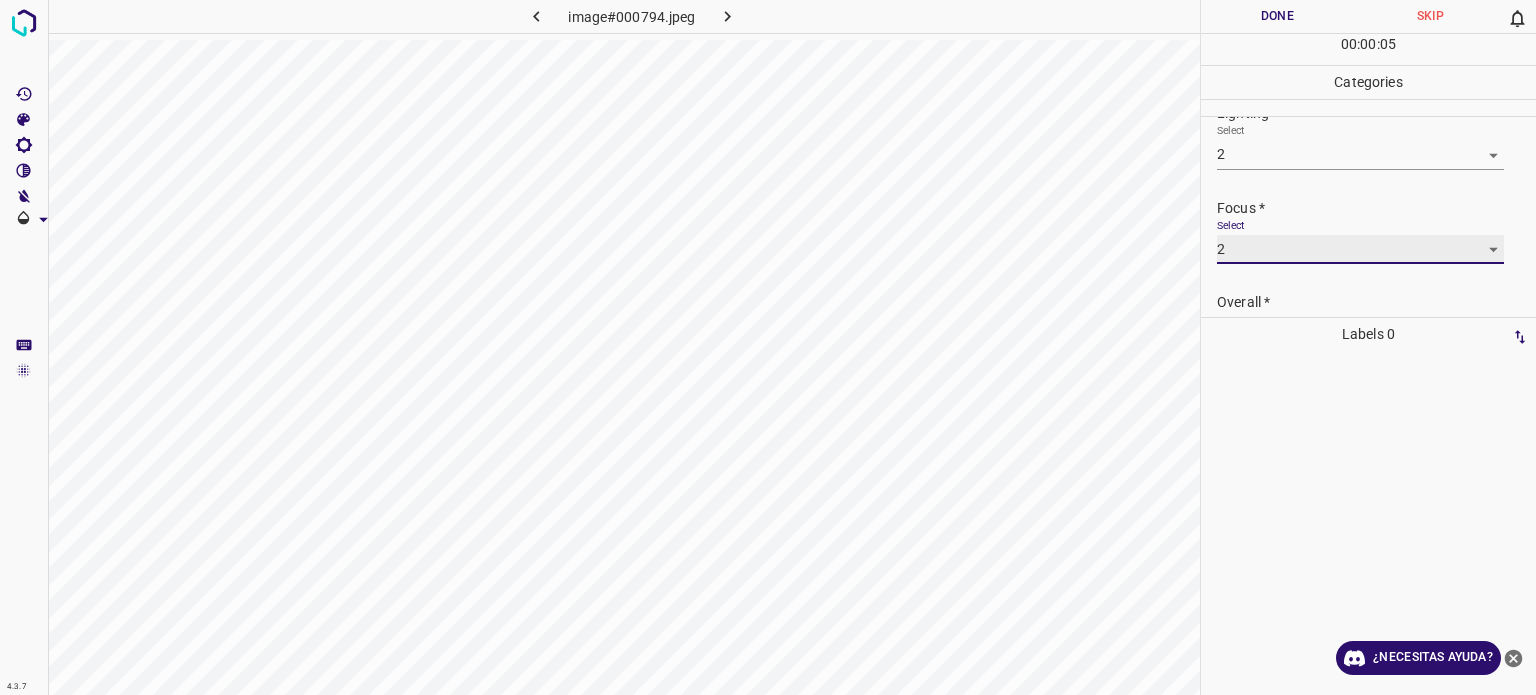 scroll, scrollTop: 98, scrollLeft: 0, axis: vertical 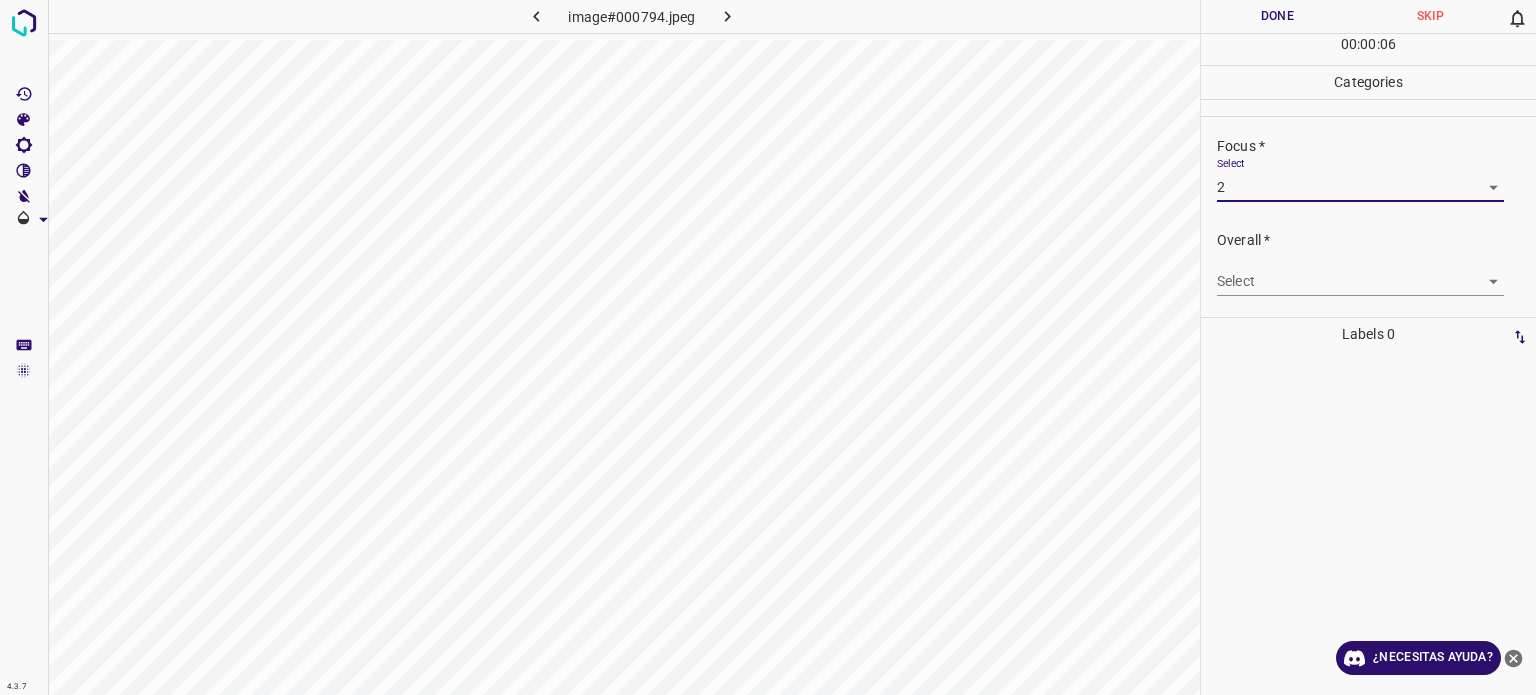 click on "4.3.7 image#000794.jpeg Done Skip 0 00   : 00   : 06   Categories Lighting *  Select 2 2 Focus *  Select 2 2 Overall *  Select ​ Labels   0 Categories 1 Lighting 2 Focus 3 Overall Tools Space Change between modes (Draw & Edit) I Auto labeling R Restore zoom M Zoom in N Zoom out Delete Delete selecte label Filters Z Restore filters X Saturation filter C Brightness filter V Contrast filter B Gray scale filter General O Download ¿Necesitas ayuda? Texto original Valora esta traducción Tu opinión servirá para ayudar a mejorar el Traductor de Google - Texto - Esconder - Borrar" at bounding box center (768, 347) 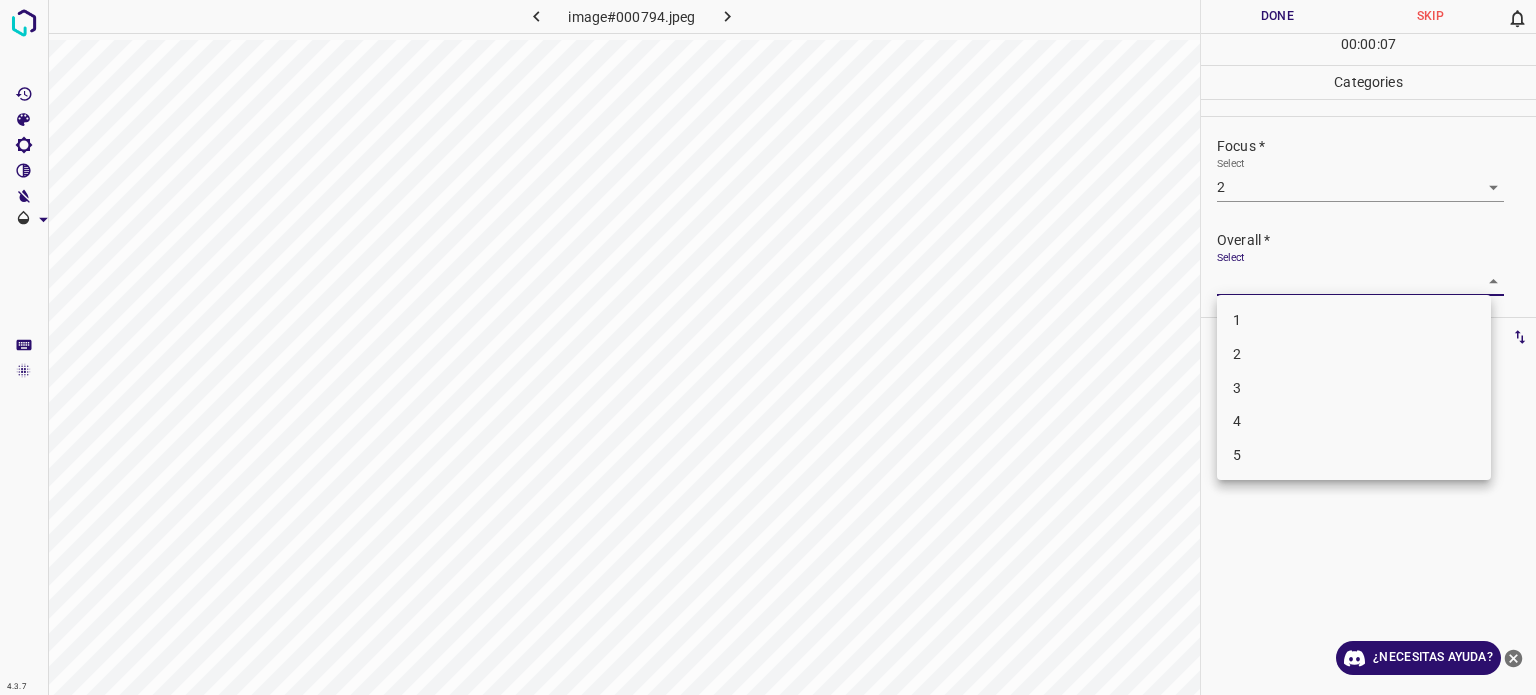 click on "2" at bounding box center [1354, 354] 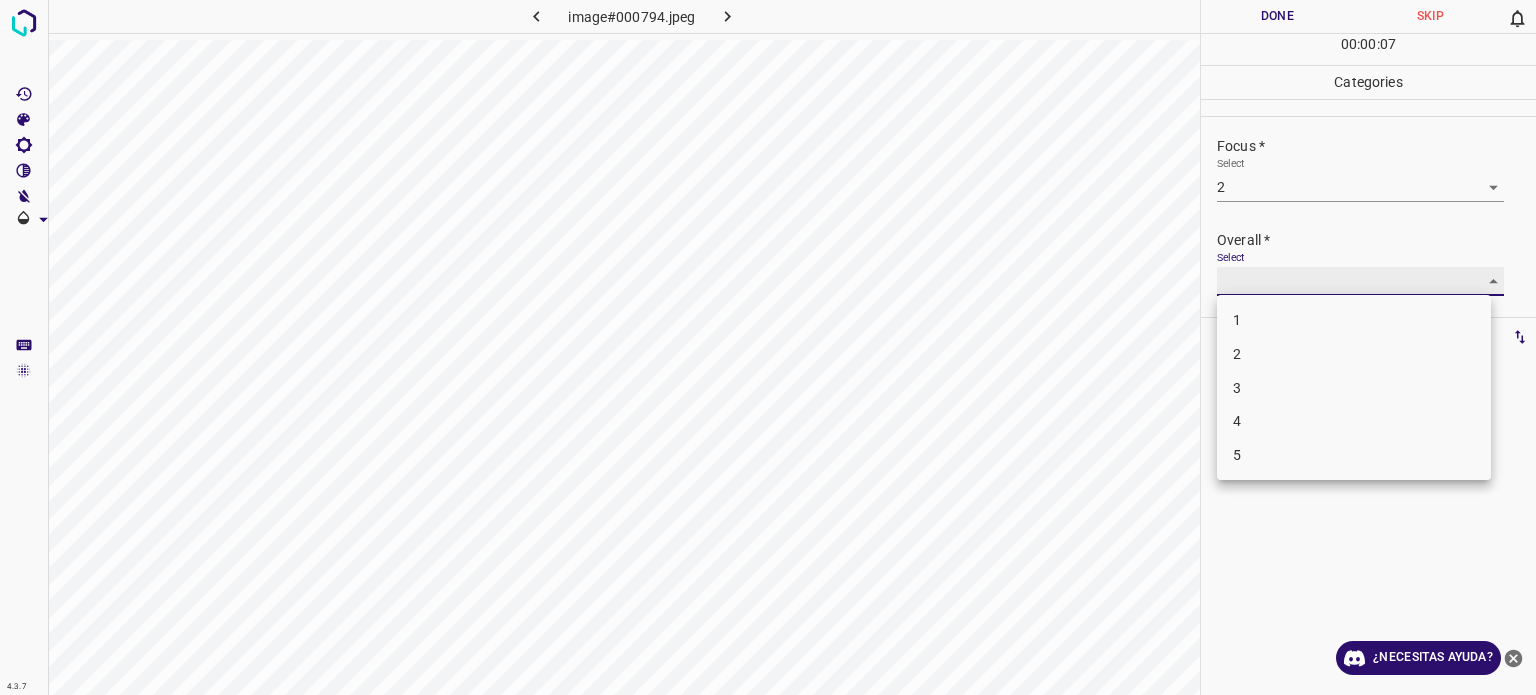 type on "2" 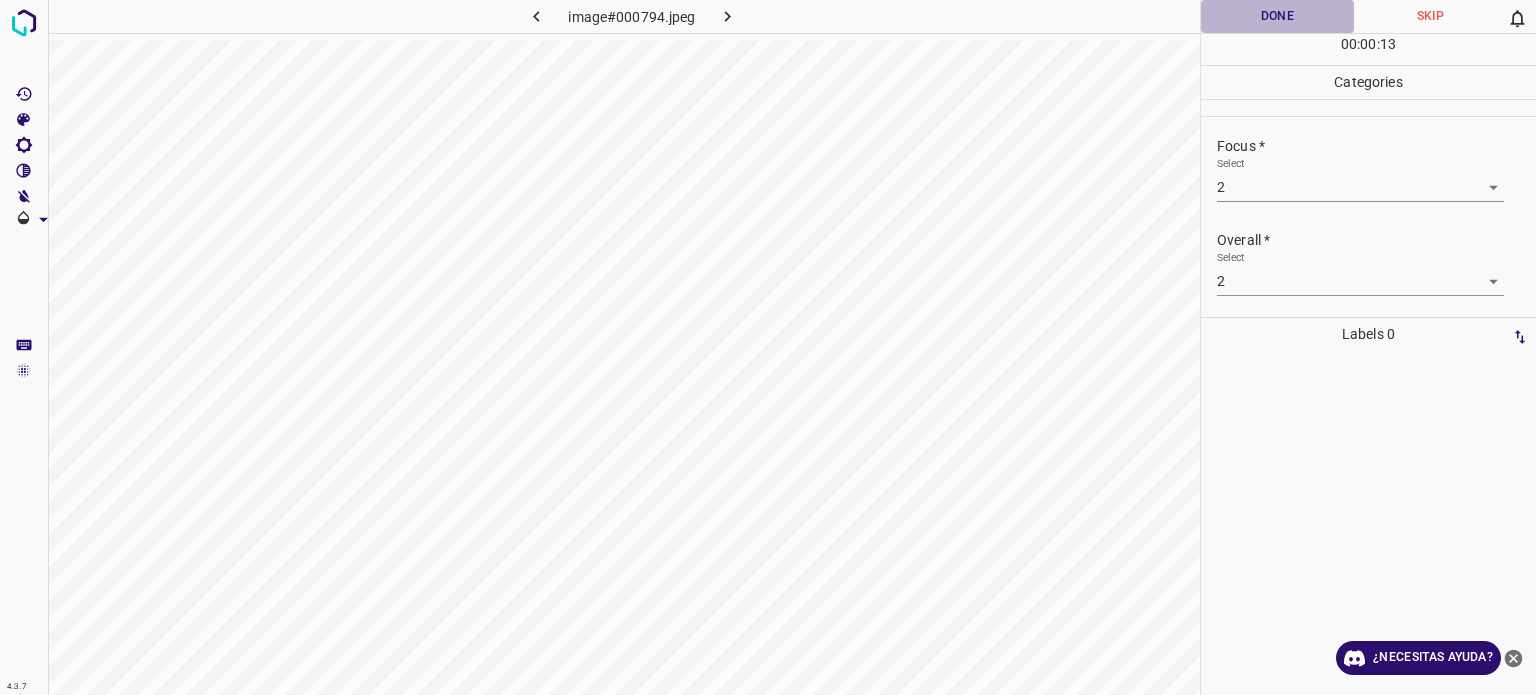 click on "Done" at bounding box center (1277, 16) 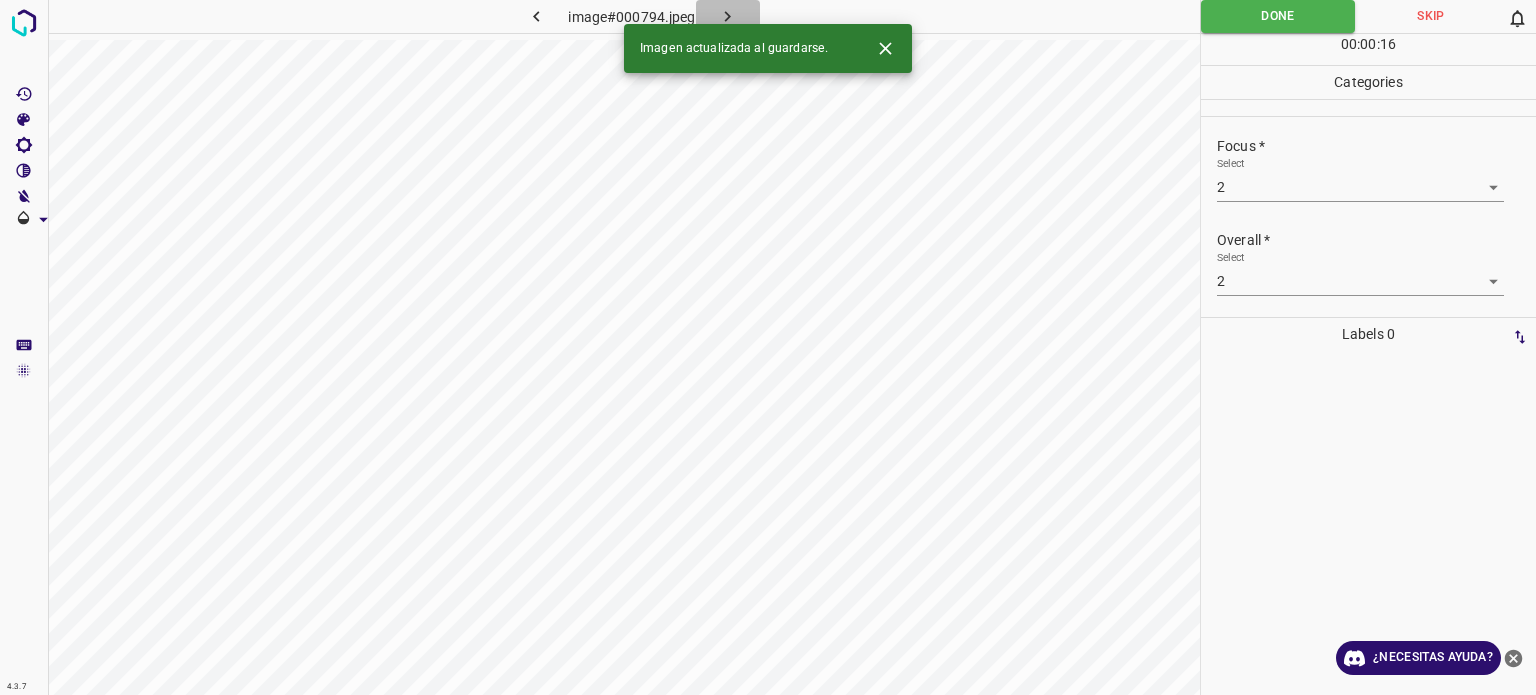 click 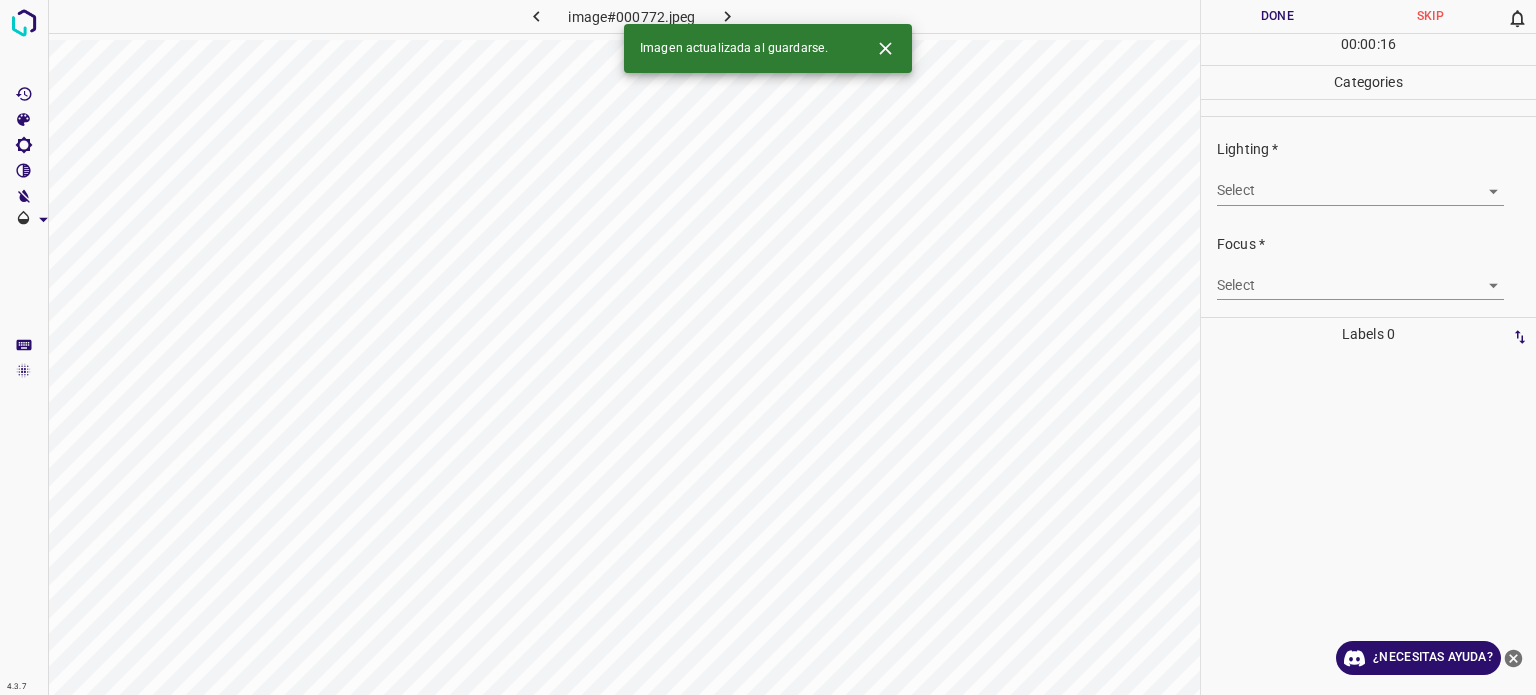 click on "4.3.7 image#000772.jpeg Done Skip 0 00   : 00   : 16   Categories Lighting *  Select ​ Focus *  Select ​ Overall *  Select ​ Labels   0 Categories 1 Lighting 2 Focus 3 Overall Tools Space Change between modes (Draw & Edit) I Auto labeling R Restore zoom M Zoom in N Zoom out Delete Delete selecte label Filters Z Restore filters X Saturation filter C Brightness filter V Contrast filter B Gray scale filter General O Download Imagen actualizada al guardarse. ¿Necesitas ayuda? Texto original Valora esta traducción Tu opinión servirá para ayudar a mejorar el Traductor de Google - Texto - Esconder - Borrar" at bounding box center [768, 347] 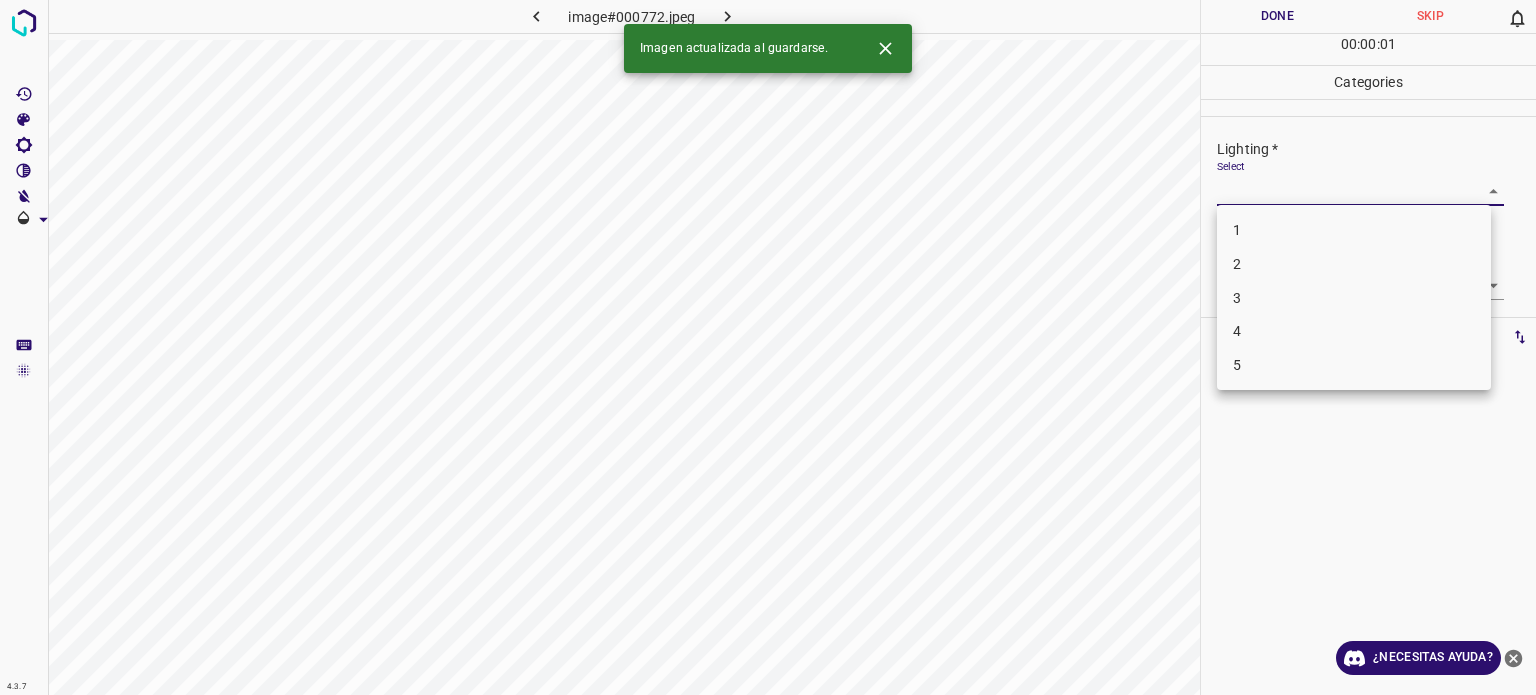click on "3" at bounding box center (1354, 298) 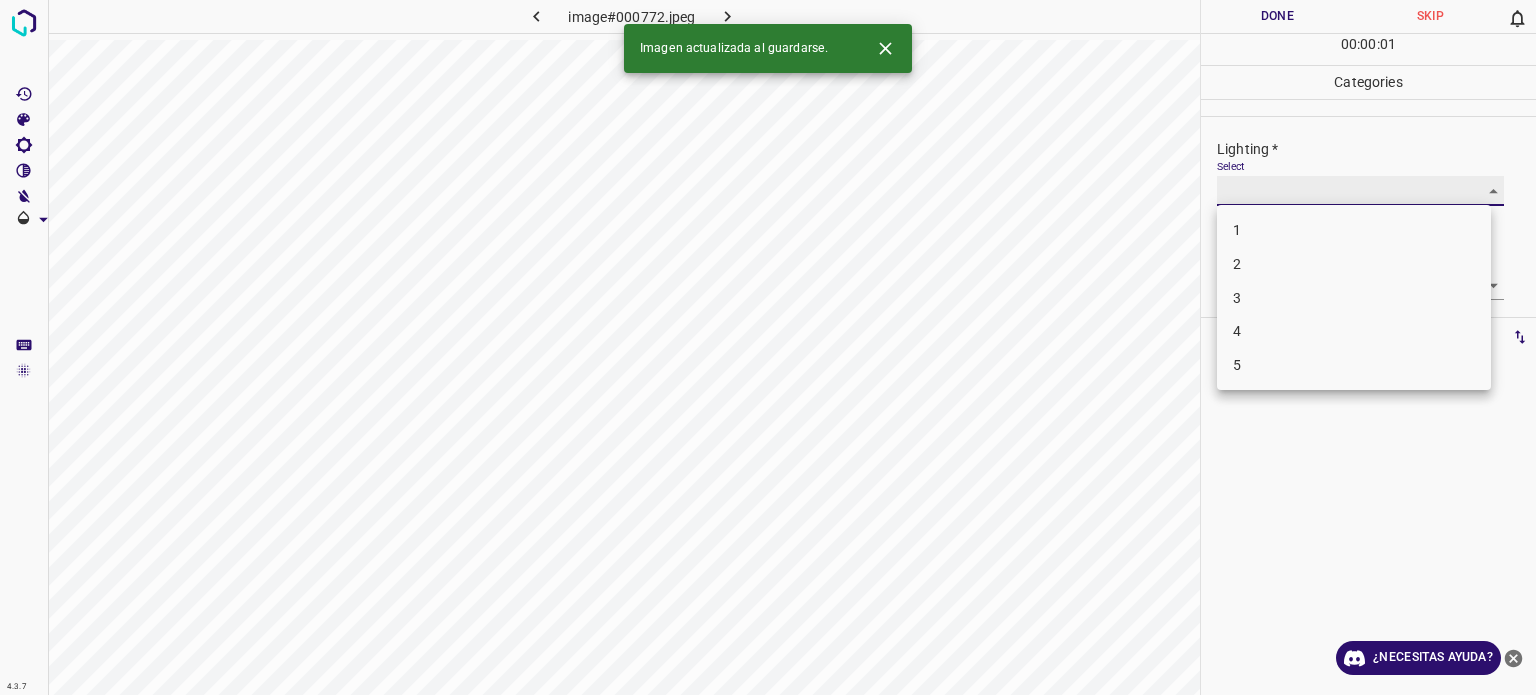 type on "3" 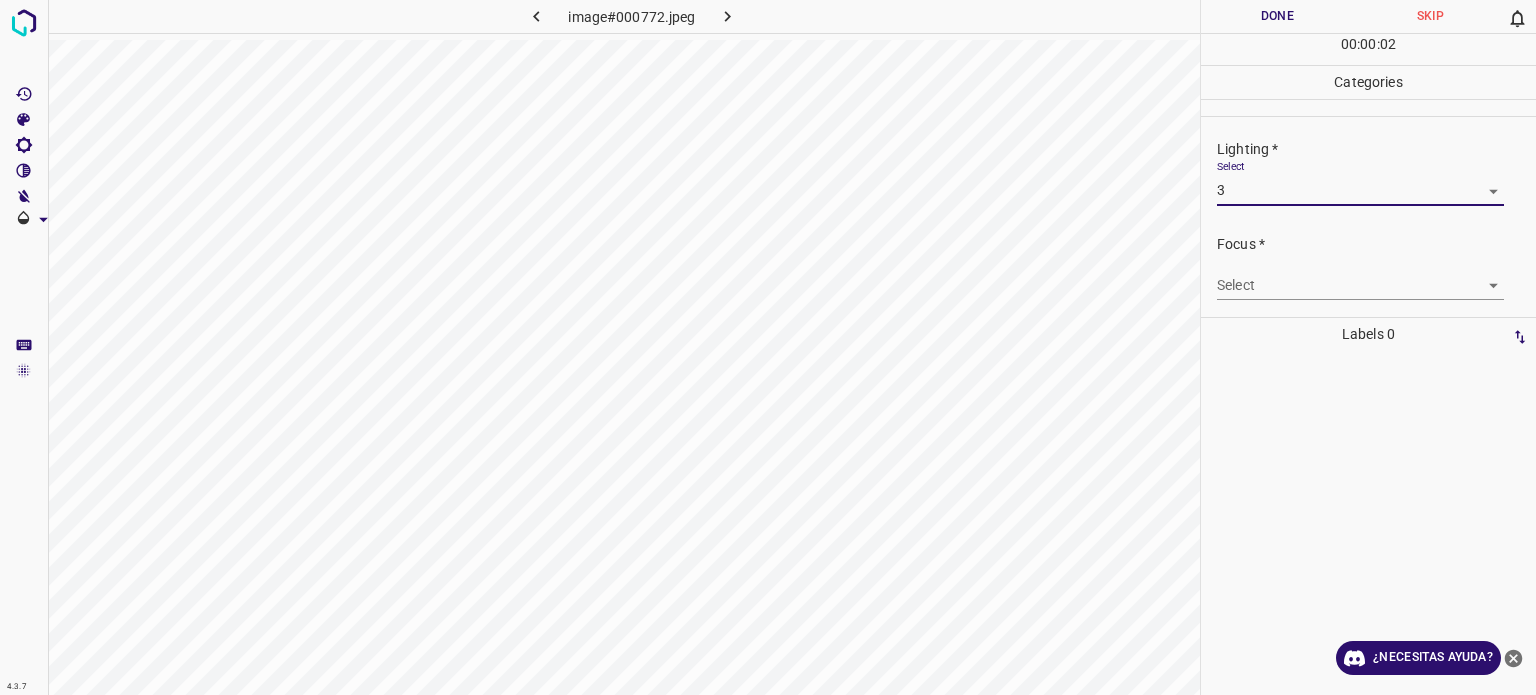 click on "4.3.7 image#000772.jpeg Done Skip 0 00   : 00   : 02   Categories Lighting *  Select 3 3 Focus *  Select ​ Overall *  Select ​ Labels   0 Categories 1 Lighting 2 Focus 3 Overall Tools Space Change between modes (Draw & Edit) I Auto labeling R Restore zoom M Zoom in N Zoom out Delete Delete selecte label Filters Z Restore filters X Saturation filter C Brightness filter V Contrast filter B Gray scale filter General O Download ¿Necesitas ayuda? Texto original Valora esta traducción Tu opinión servirá para ayudar a mejorar el Traductor de Google - Texto - Esconder - Borrar" at bounding box center [768, 347] 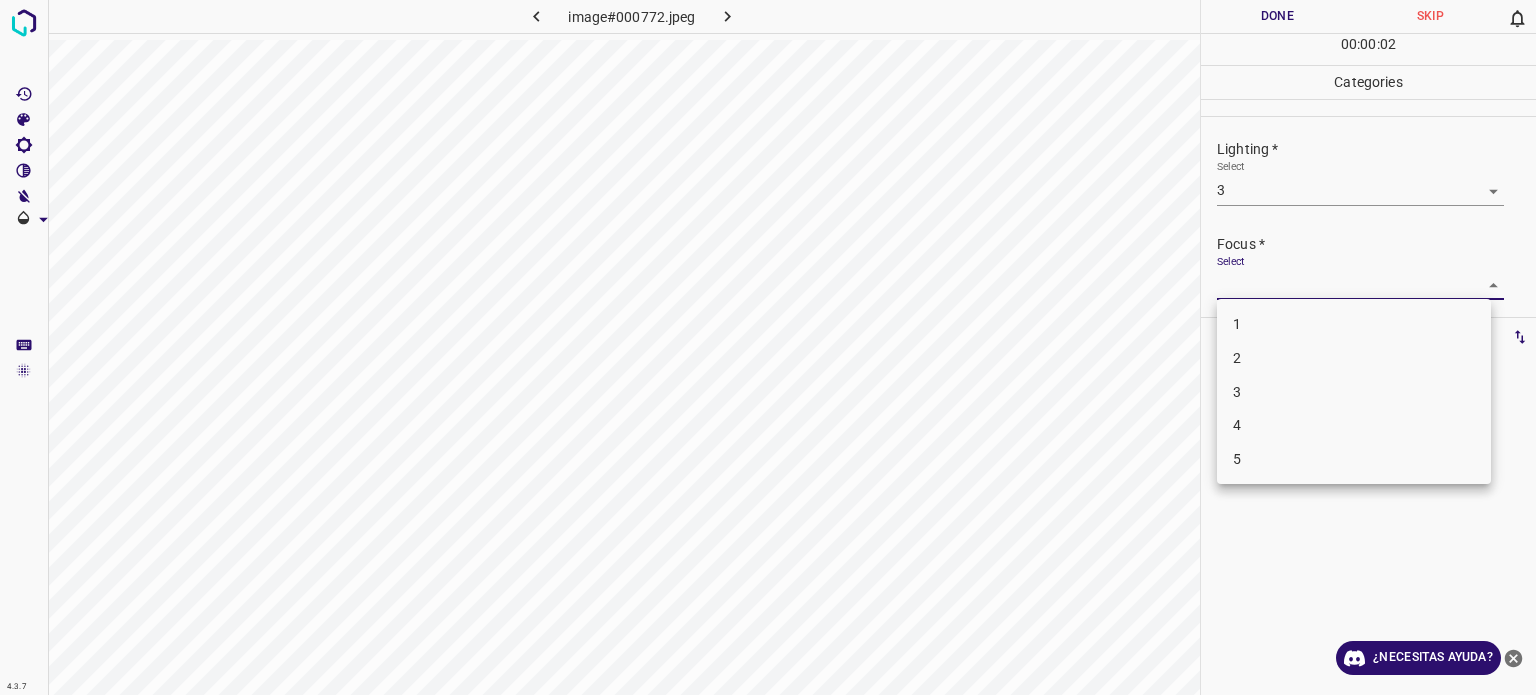 drag, startPoint x: 1250, startPoint y: 375, endPoint x: 1250, endPoint y: 362, distance: 13 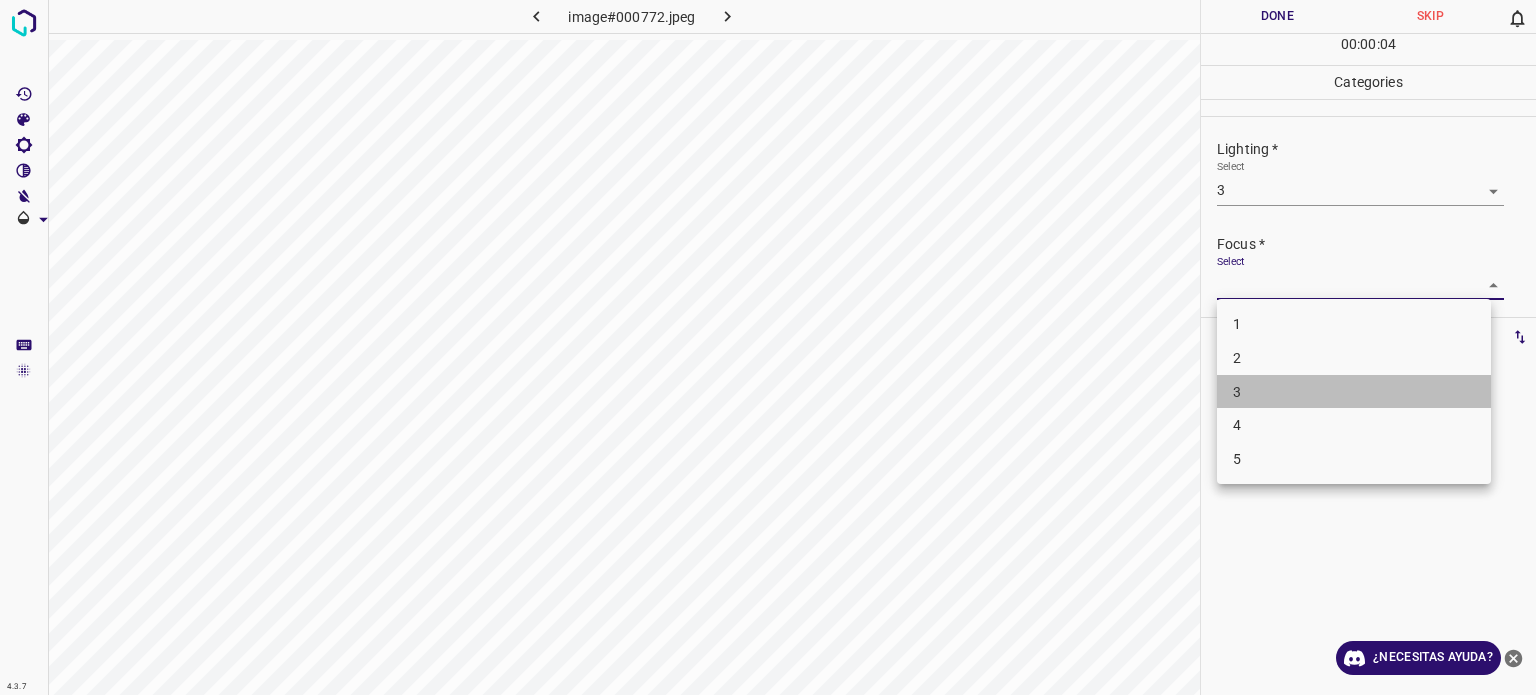 click on "3" at bounding box center (1354, 392) 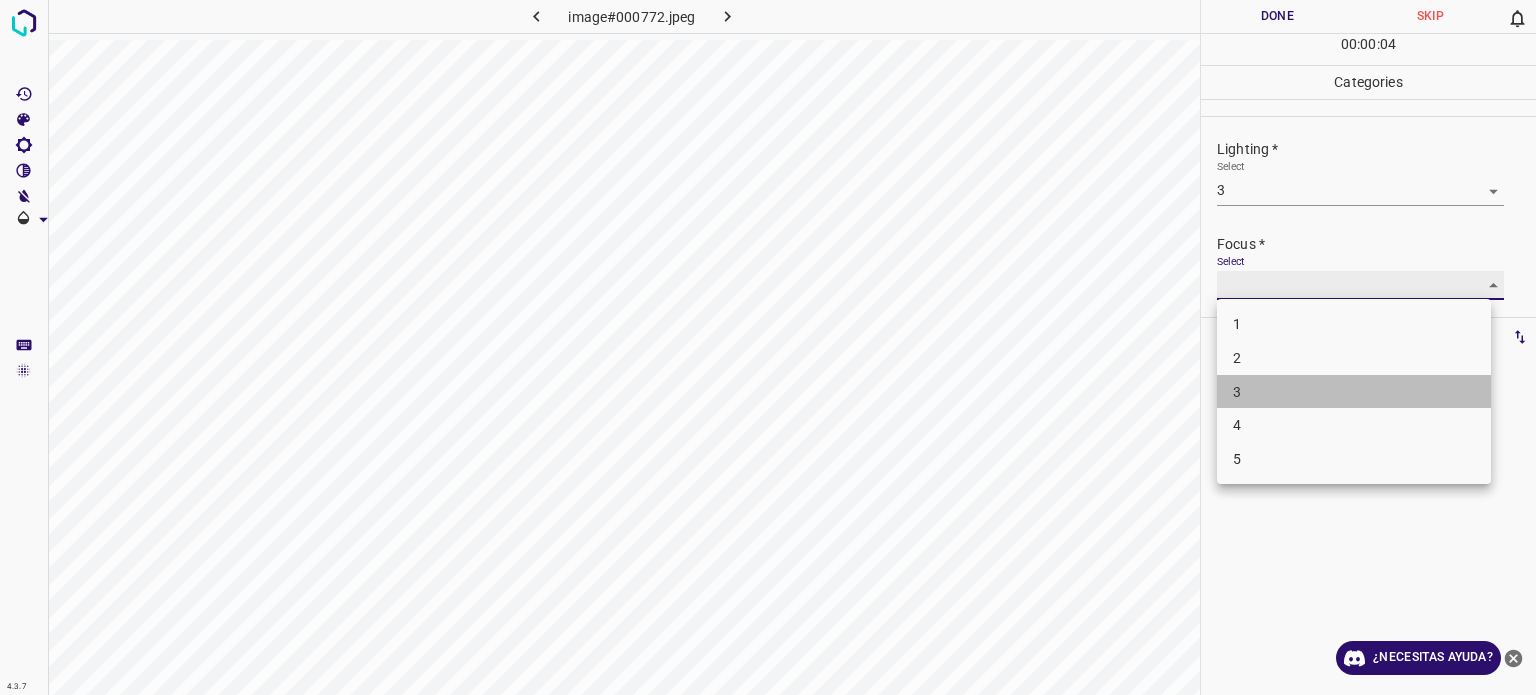 type on "3" 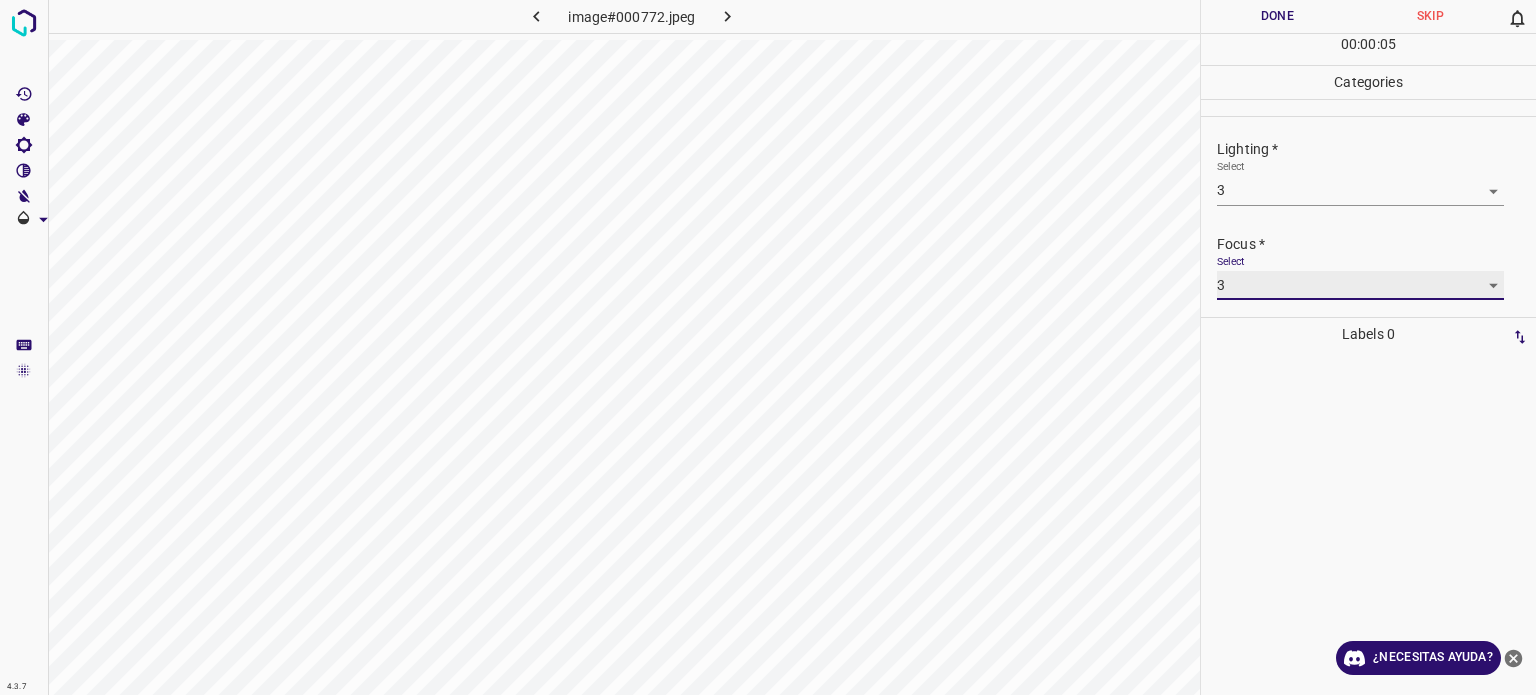 scroll, scrollTop: 98, scrollLeft: 0, axis: vertical 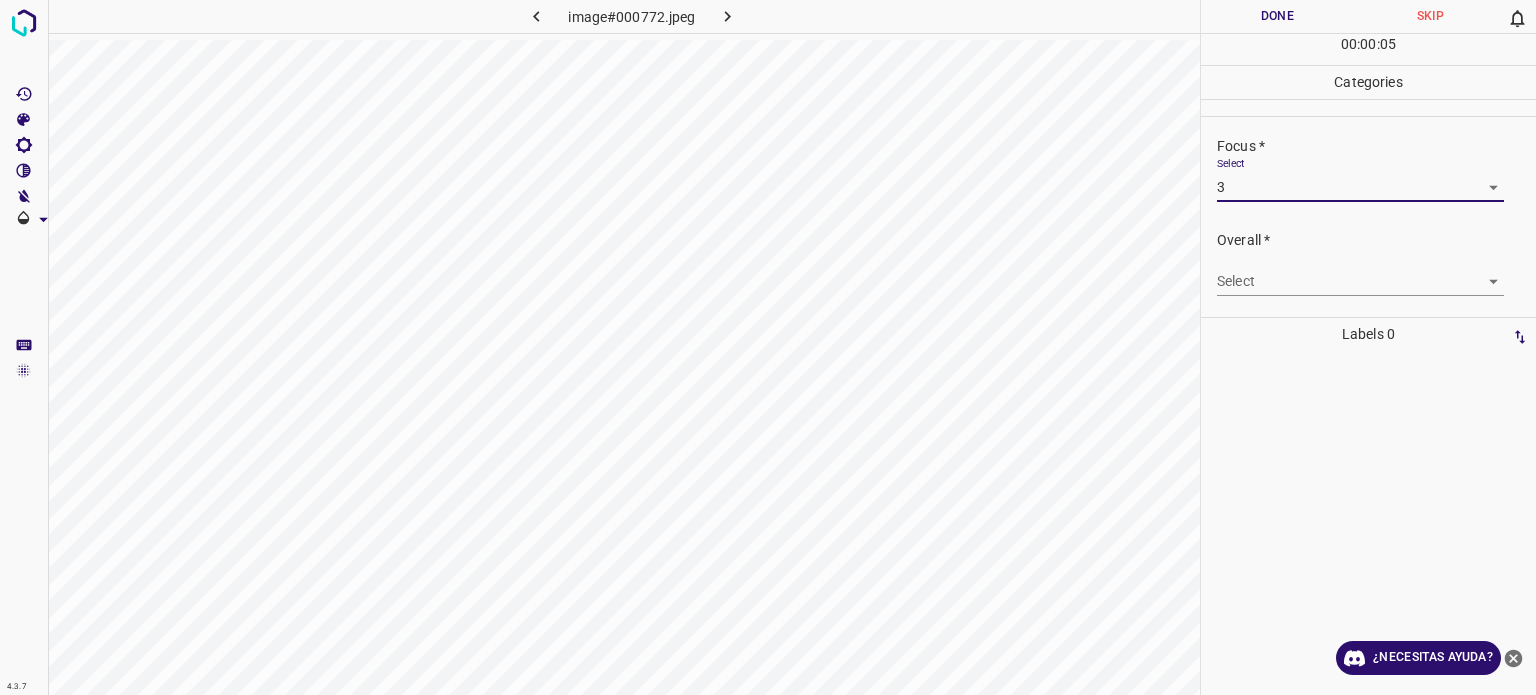 click on "4.3.7 image#000772.jpeg Done Skip 0 00   : 00   : 05   Categories Lighting *  Select 3 3 Focus *  Select 3 3 Overall *  Select ​ Labels   0 Categories 1 Lighting 2 Focus 3 Overall Tools Space Change between modes (Draw & Edit) I Auto labeling R Restore zoom M Zoom in N Zoom out Delete Delete selecte label Filters Z Restore filters X Saturation filter C Brightness filter V Contrast filter B Gray scale filter General O Download ¿Necesitas ayuda? Texto original Valora esta traducción Tu opinión servirá para ayudar a mejorar el Traductor de Google - Texto - Esconder - Borrar" at bounding box center (768, 347) 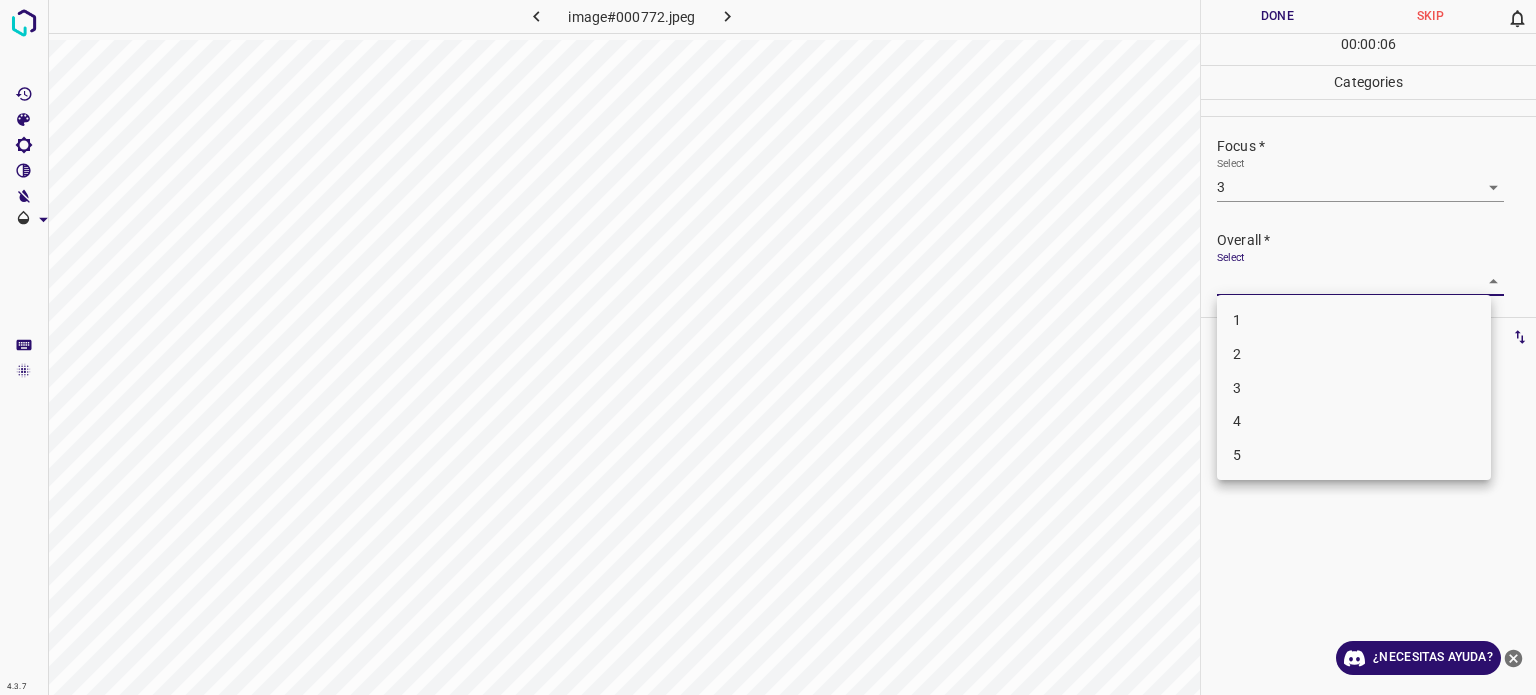 drag, startPoint x: 1243, startPoint y: 383, endPoint x: 1233, endPoint y: 287, distance: 96.519424 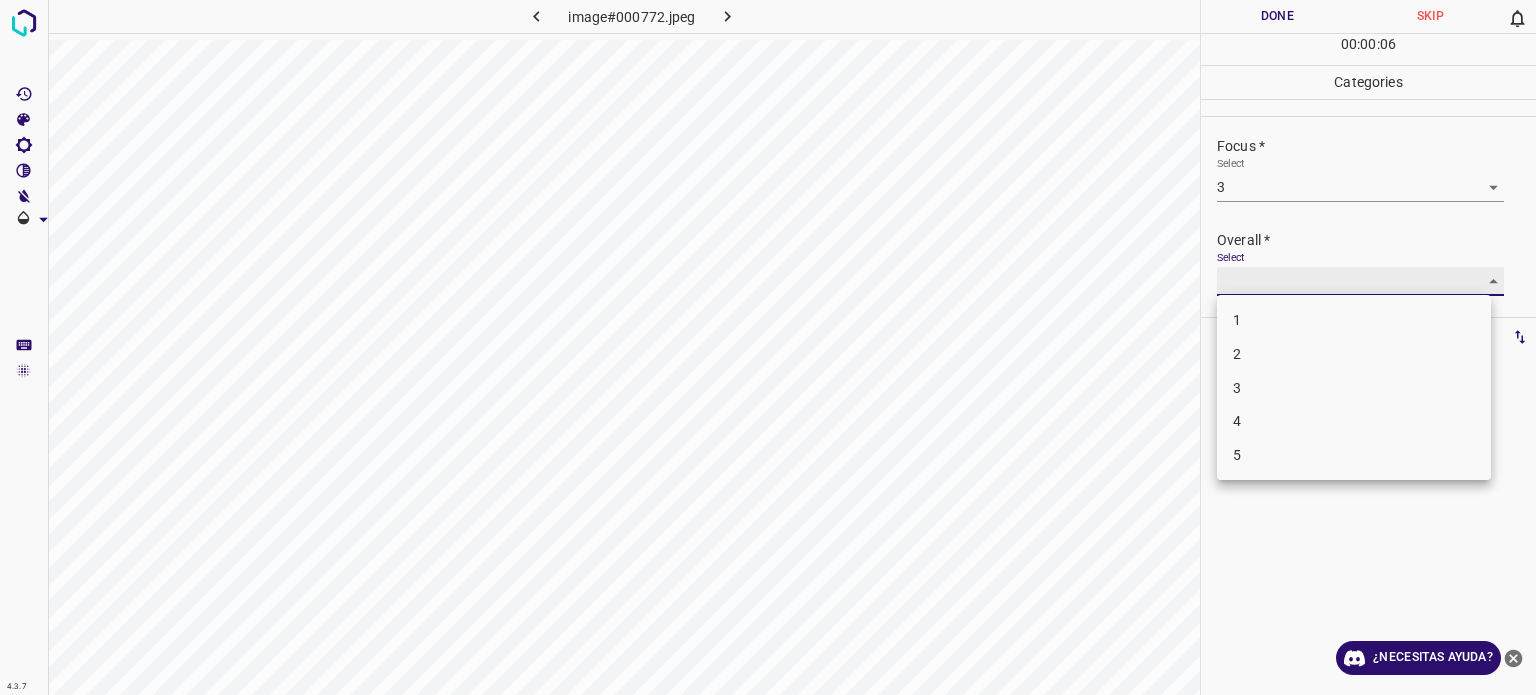 type on "3" 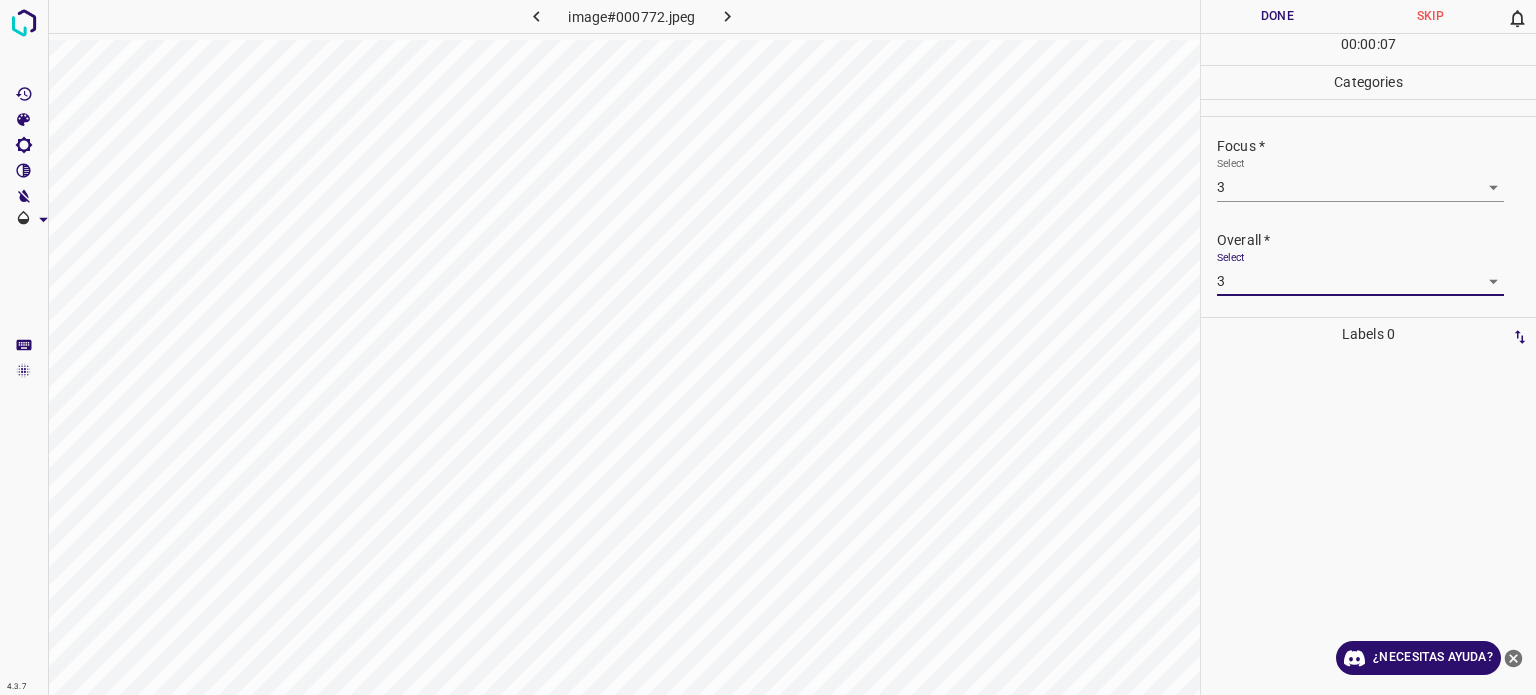 click on "Done" at bounding box center [1277, 16] 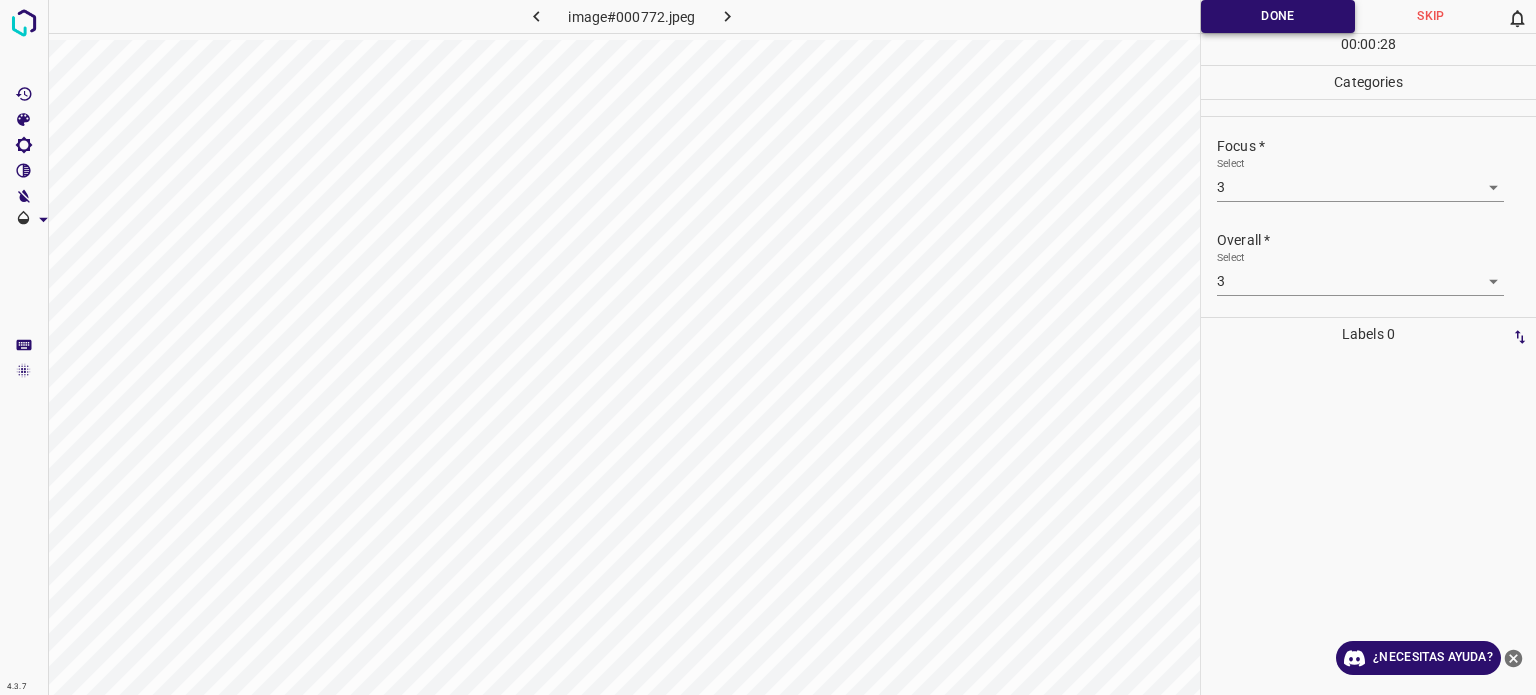 click on "Done" at bounding box center (1278, 16) 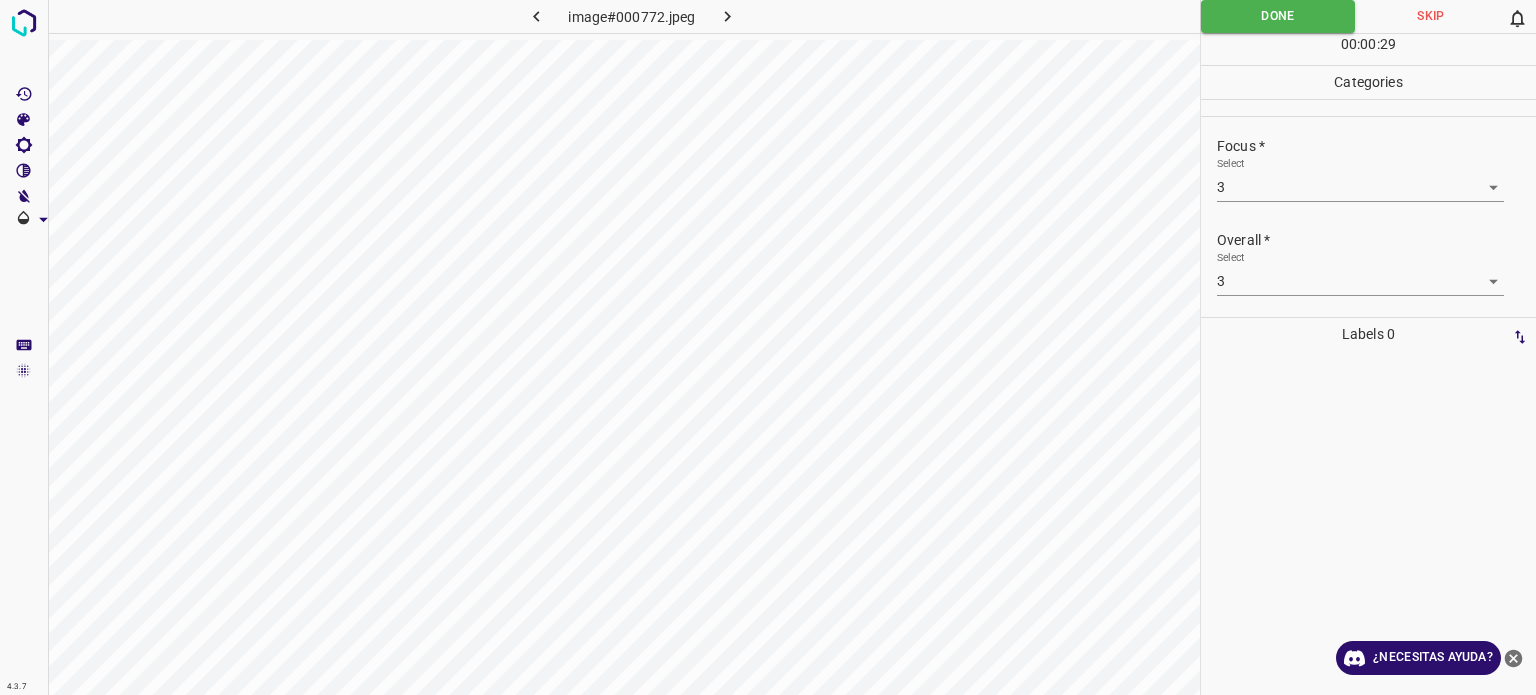 click 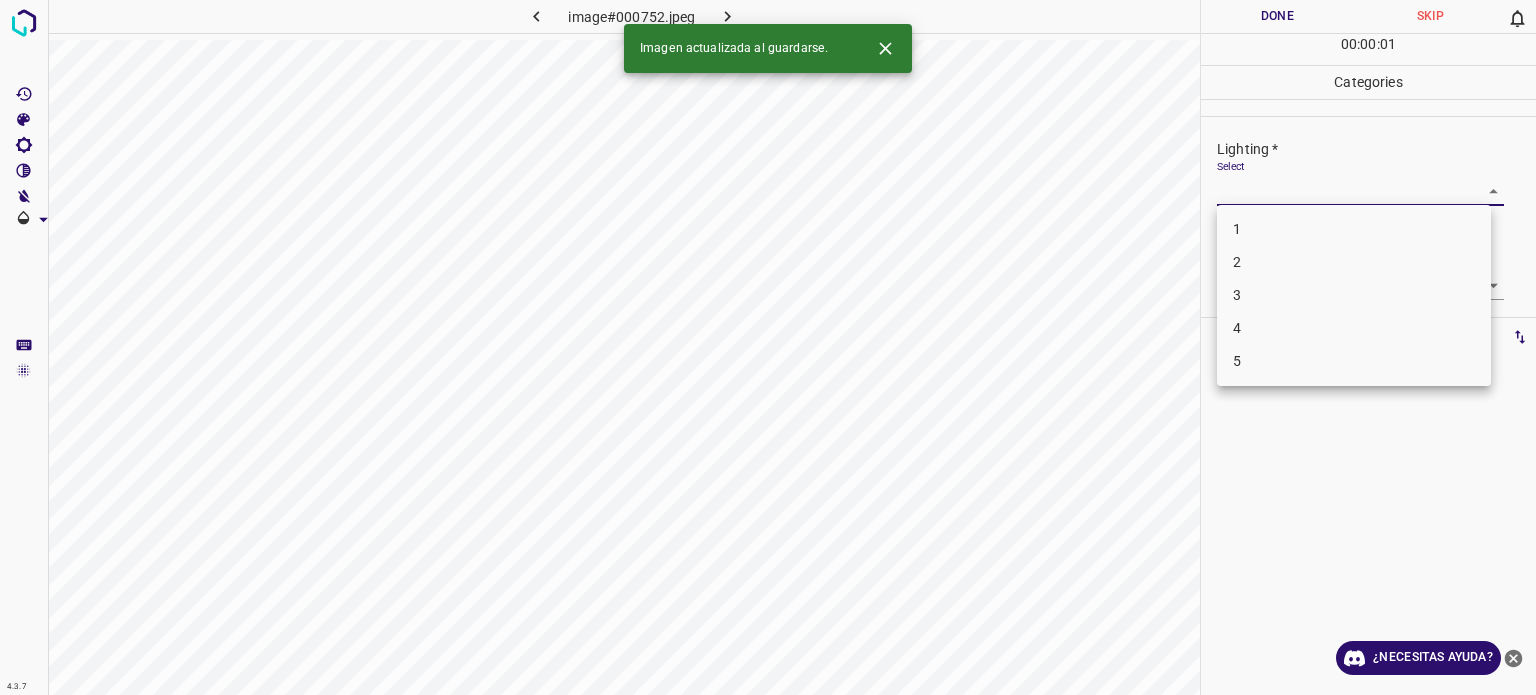 click on "4.3.7 image#000752.jpeg Done Skip 0 00   : 00   : 01   Categories Lighting *  Select ​ Focus *  Select ​ Overall *  Select ​ Labels   0 Categories 1 Lighting 2 Focus 3 Overall Tools Space Change between modes (Draw & Edit) I Auto labeling R Restore zoom M Zoom in N Zoom out Delete Delete selecte label Filters Z Restore filters X Saturation filter C Brightness filter V Contrast filter B Gray scale filter General O Download Imagen actualizada al guardarse. ¿Necesitas ayuda? Texto original Valora esta traducción Tu opinión servirá para ayudar a mejorar el Traductor de Google - Texto - Esconder - Borrar 1 2 3 4 5" at bounding box center [768, 347] 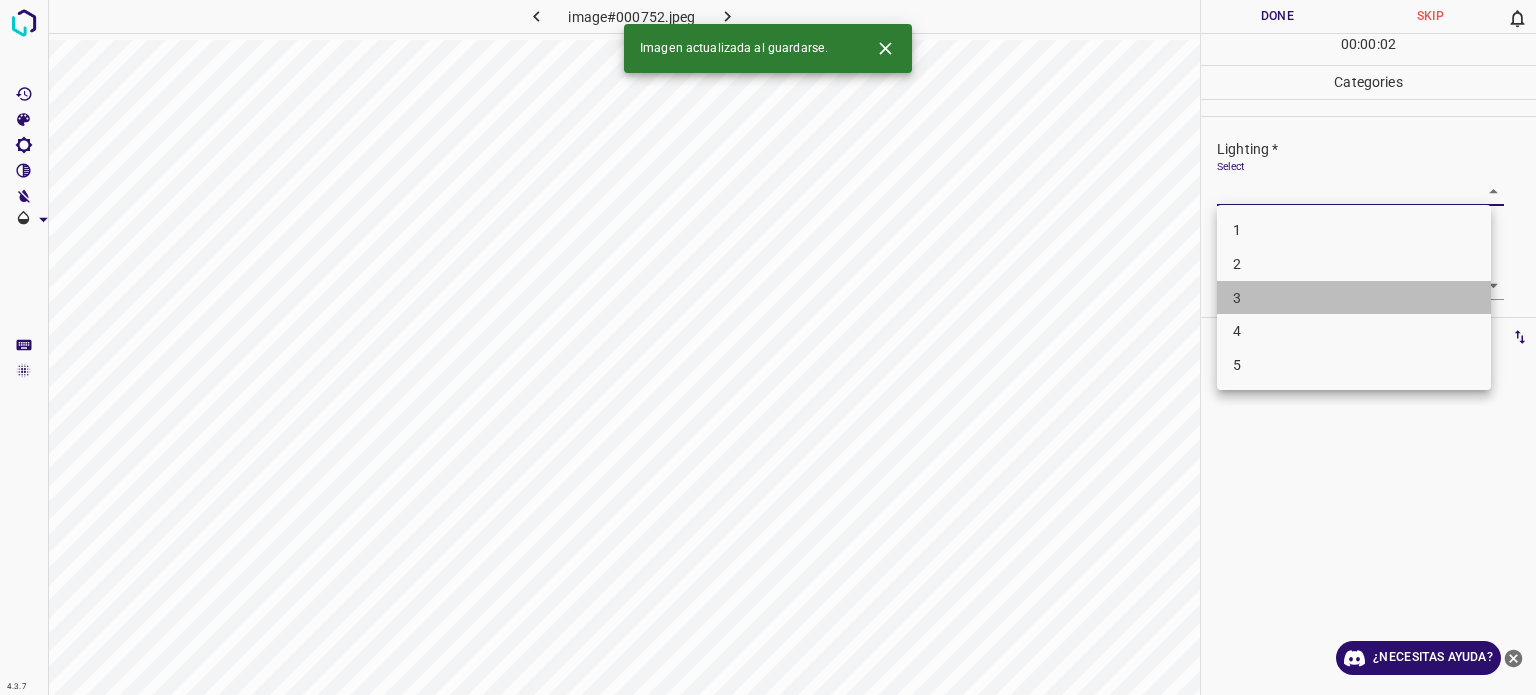 click on "3" at bounding box center (1354, 298) 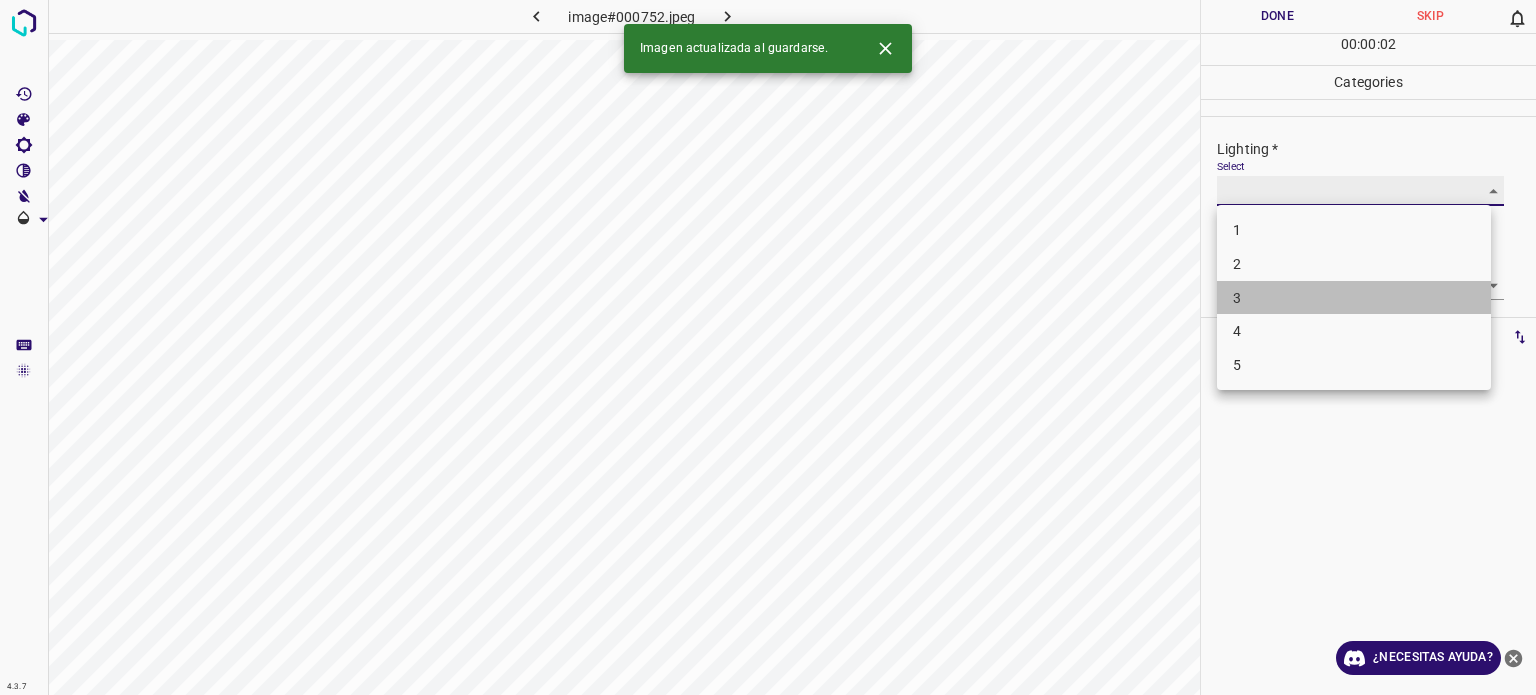 type on "3" 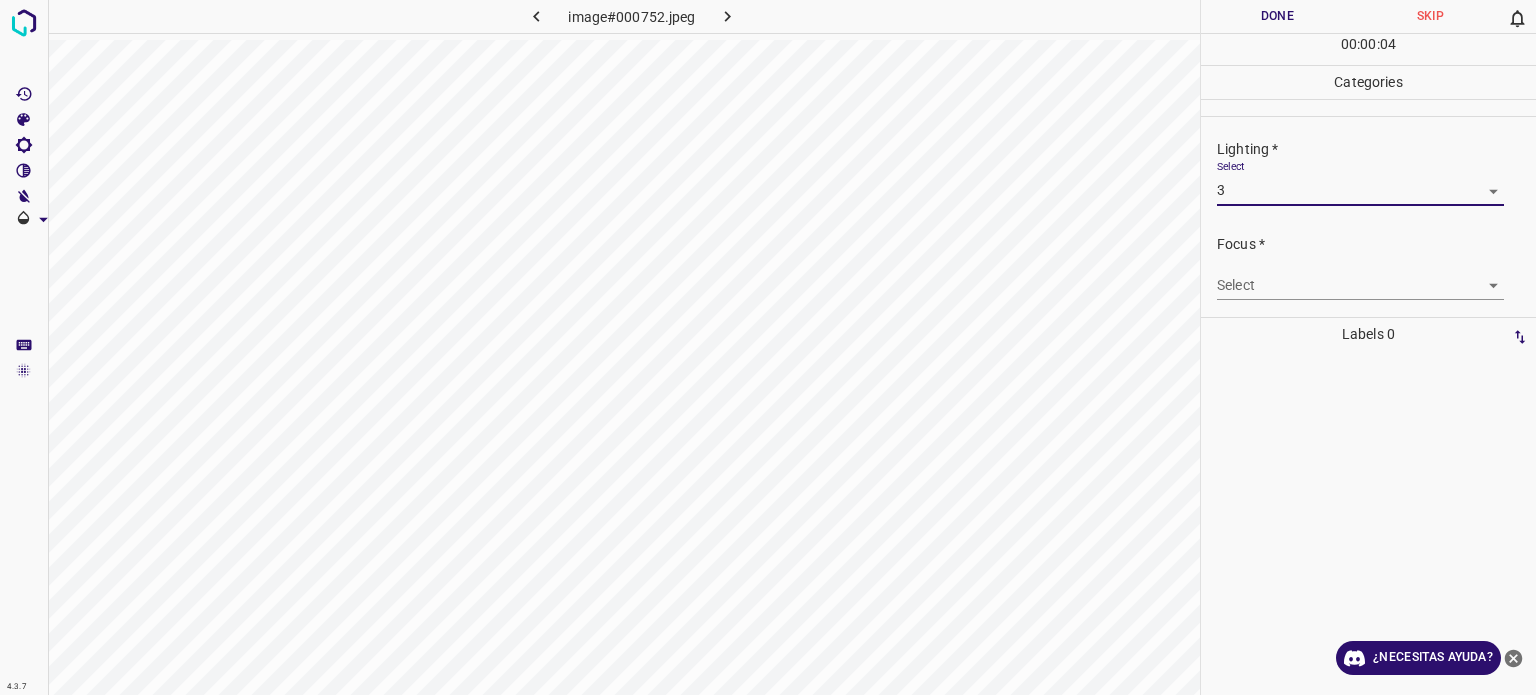 click on "4.3.7 image#000752.jpeg Done Skip 0 00   : 00   : 04   Categories Lighting *  Select 3 3 Focus *  Select ​ Overall *  Select ​ Labels   0 Categories 1 Lighting 2 Focus 3 Overall Tools Space Change between modes (Draw & Edit) I Auto labeling R Restore zoom M Zoom in N Zoom out Delete Delete selecte label Filters Z Restore filters X Saturation filter C Brightness filter V Contrast filter B Gray scale filter General O Download ¿Necesitas ayuda? Texto original Valora esta traducción Tu opinión servirá para ayudar a mejorar el Traductor de Google - Texto - Esconder - Borrar" at bounding box center [768, 347] 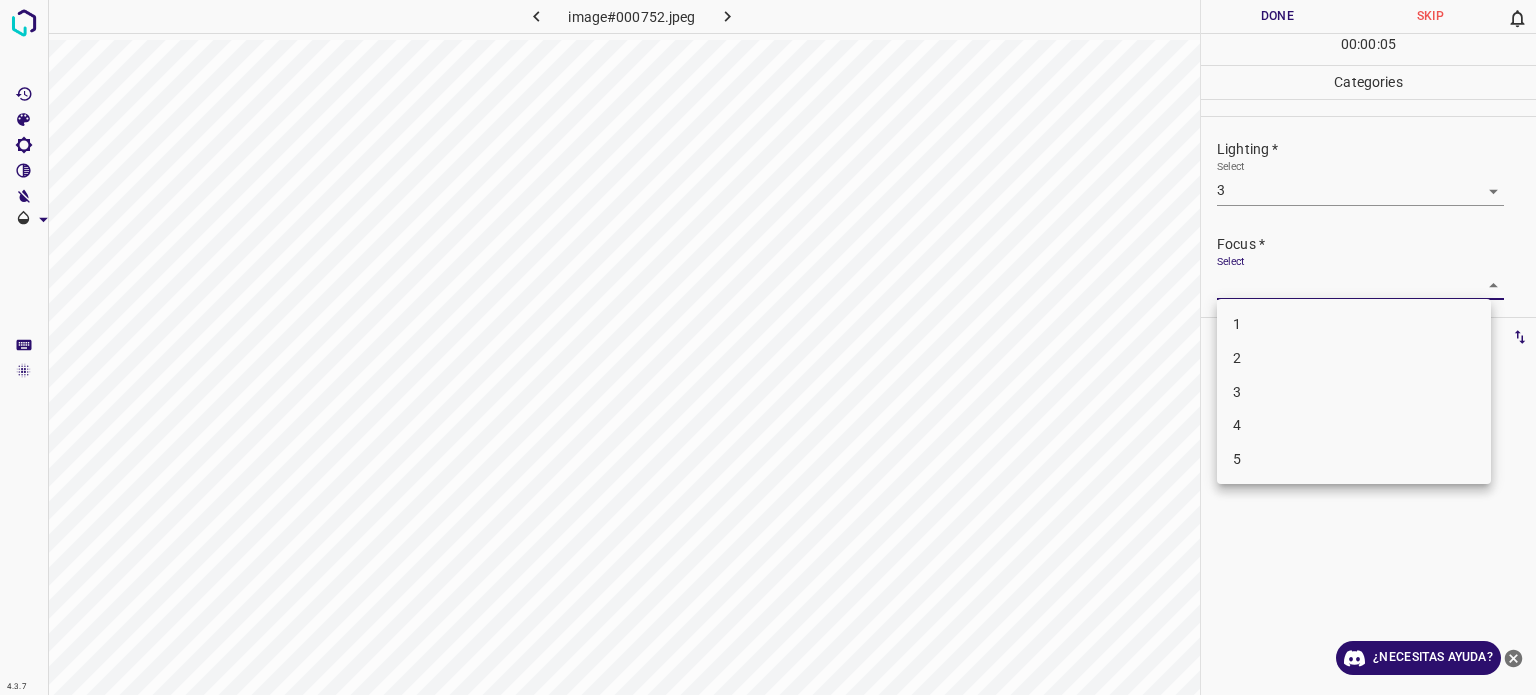 click on "3" at bounding box center [1354, 392] 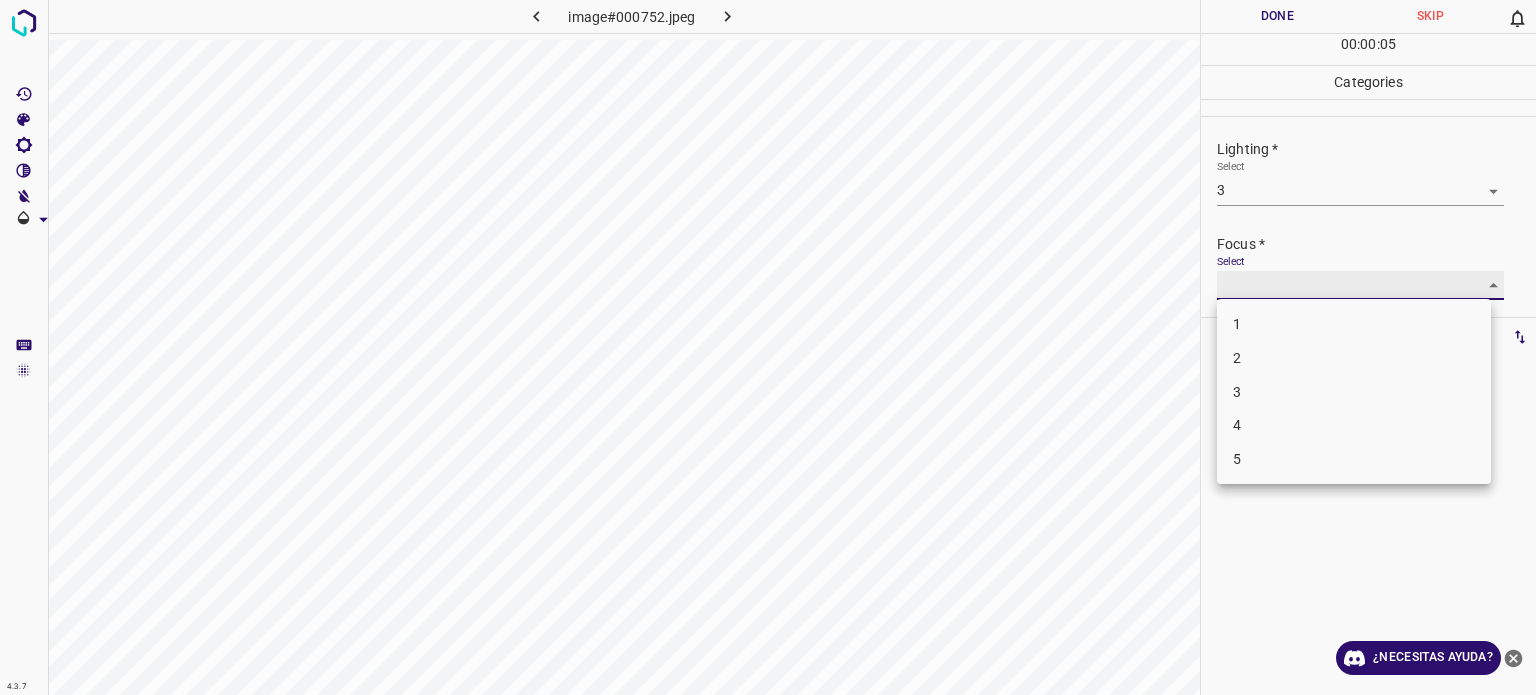 type on "3" 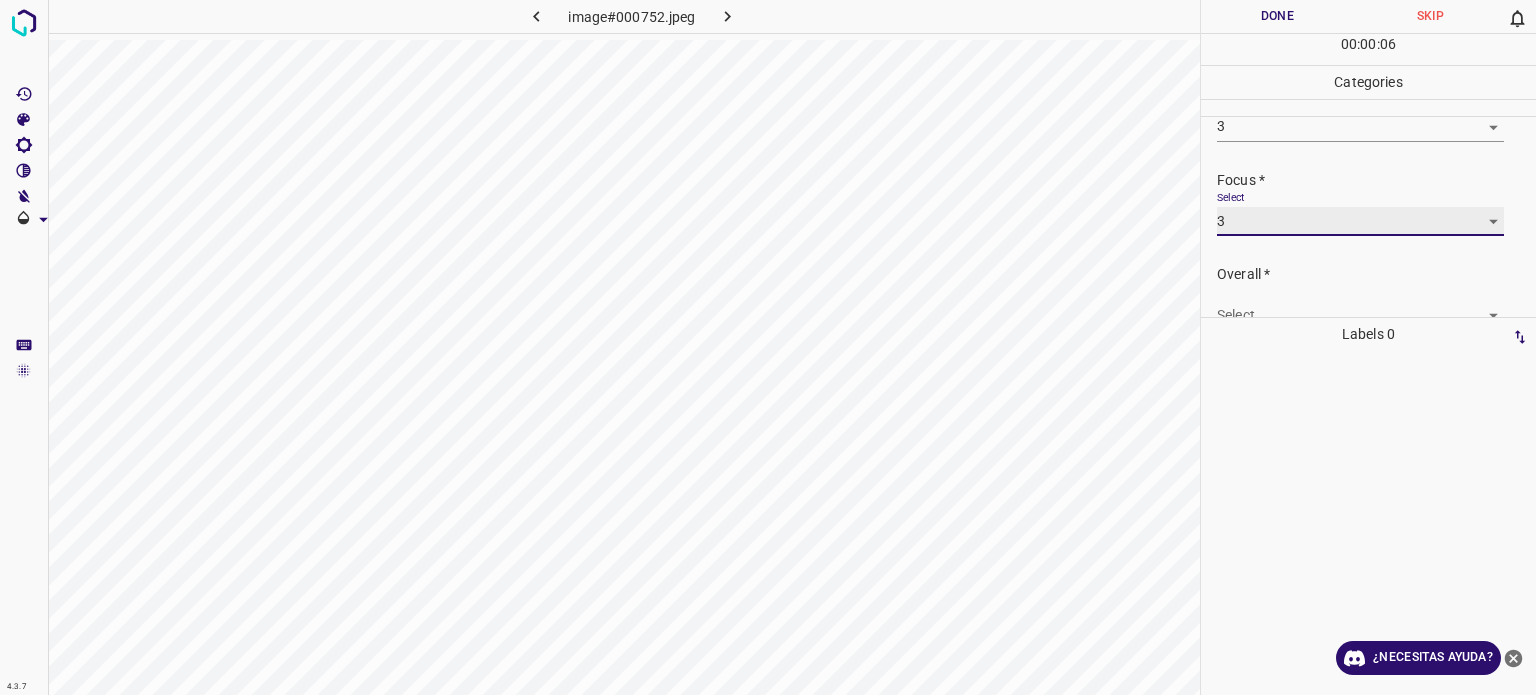 scroll, scrollTop: 98, scrollLeft: 0, axis: vertical 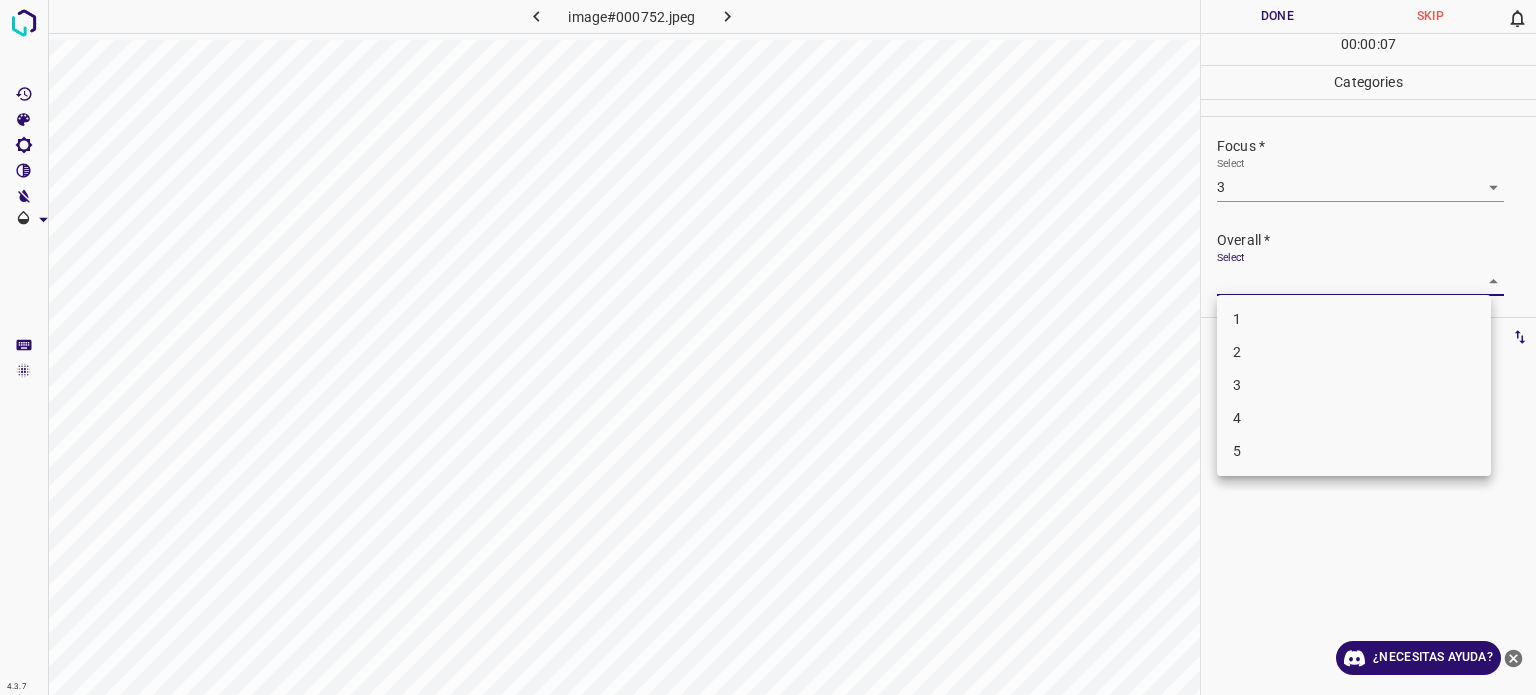 click on "4.3.7 image#000752.jpeg Done Skip 0 00   : 00   : 07   Categories Lighting *  Select 3 3 Focus *  Select 3 3 Overall *  Select ​ Labels   0 Categories 1 Lighting 2 Focus 3 Overall Tools Space Change between modes (Draw & Edit) I Auto labeling R Restore zoom M Zoom in N Zoom out Delete Delete selecte label Filters Z Restore filters X Saturation filter C Brightness filter V Contrast filter B Gray scale filter General O Download ¿Necesitas ayuda? Texto original Valora esta traducción Tu opinión servirá para ayudar a mejorar el Traductor de Google - Texto - Esconder - Borrar 1 2 3 4 5" at bounding box center [768, 347] 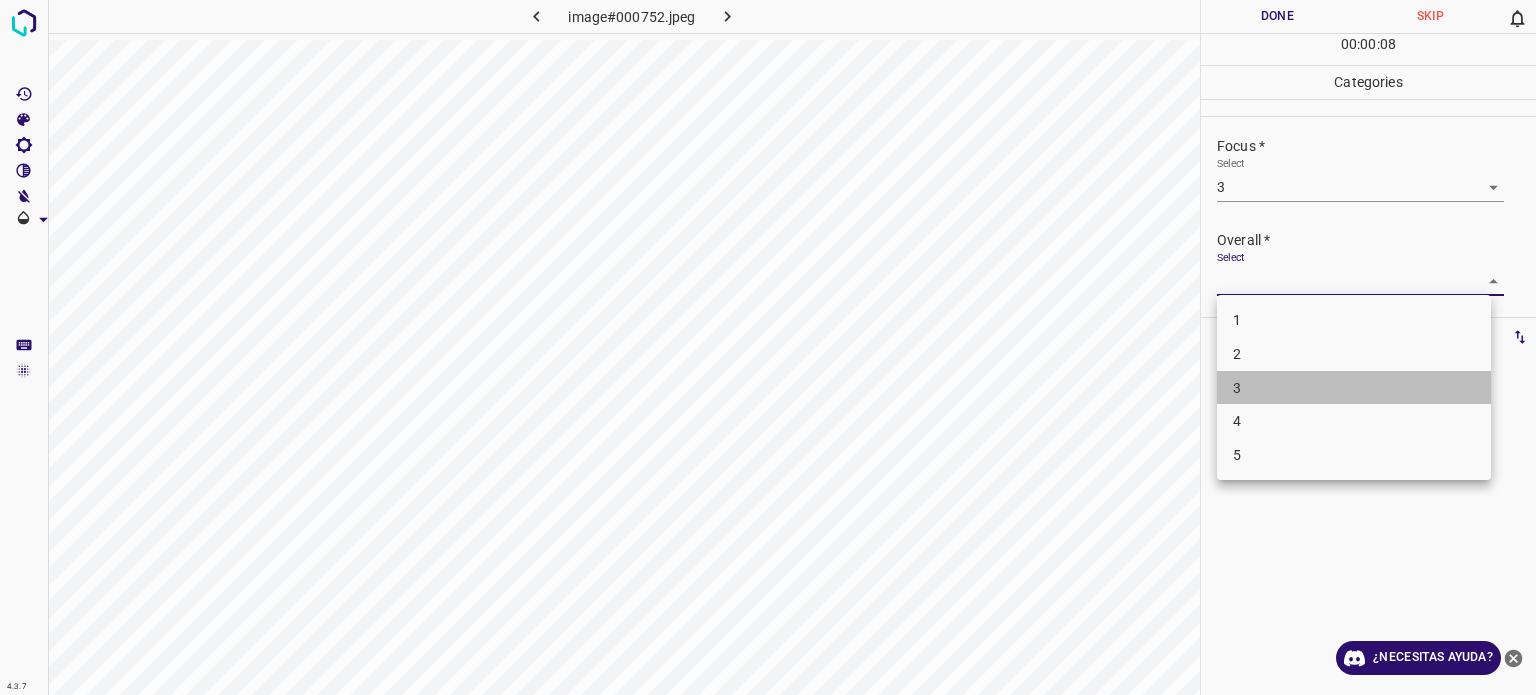 drag, startPoint x: 1247, startPoint y: 391, endPoint x: 1254, endPoint y: 347, distance: 44.553337 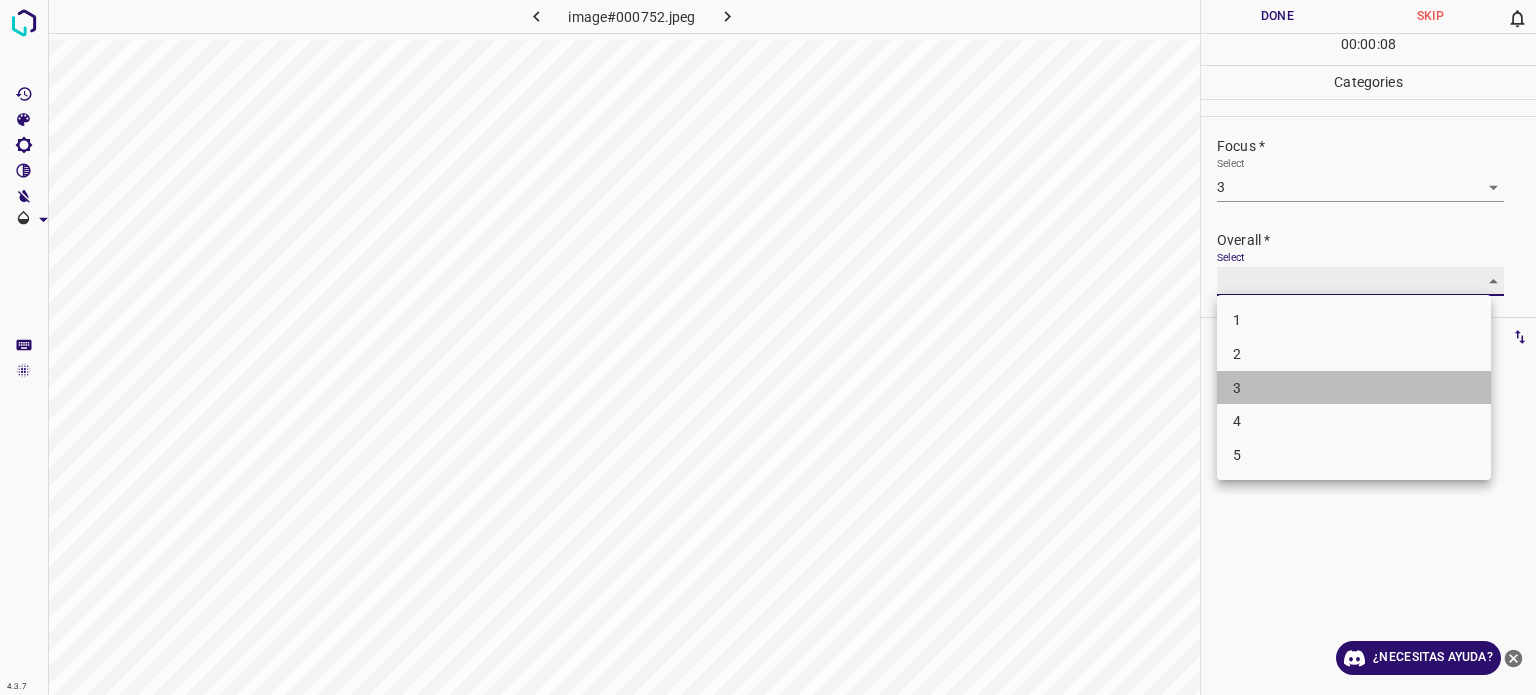 type on "3" 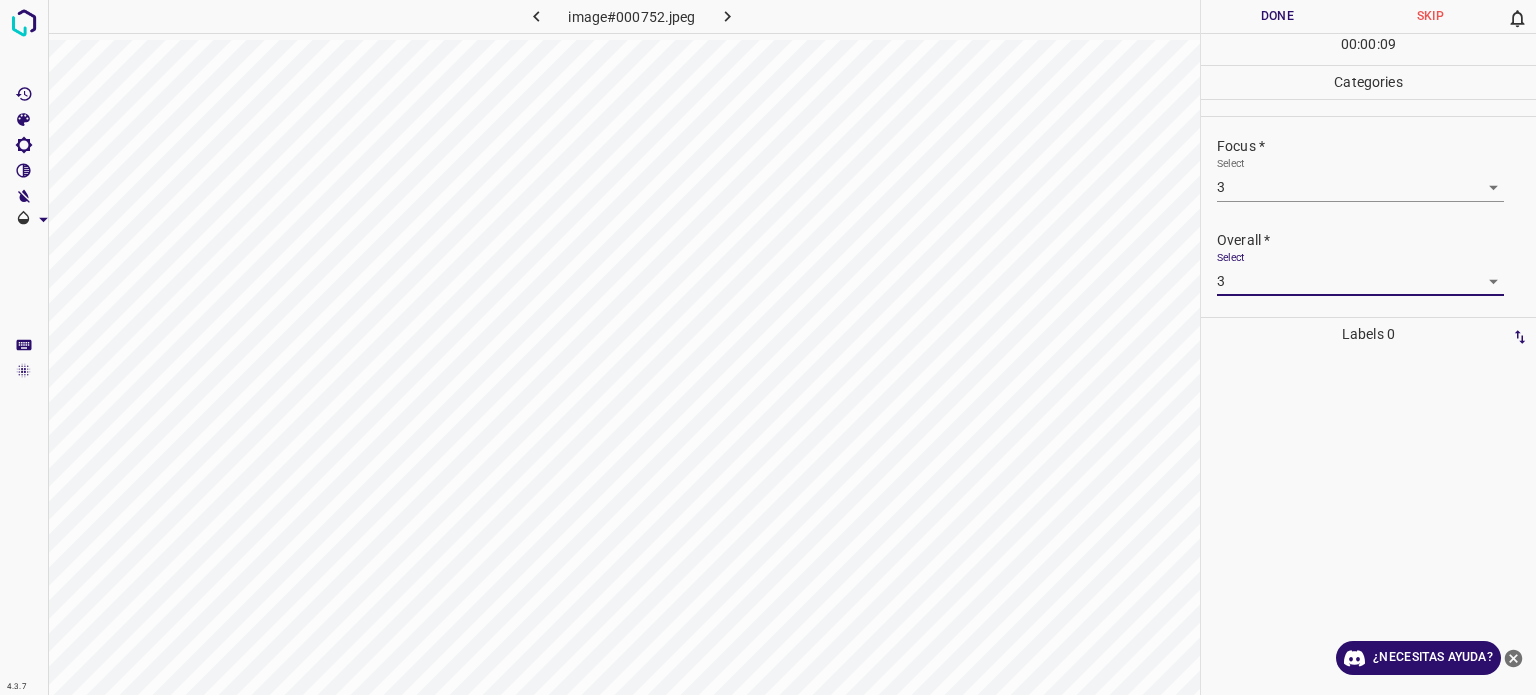 click on "Done" at bounding box center (1277, 16) 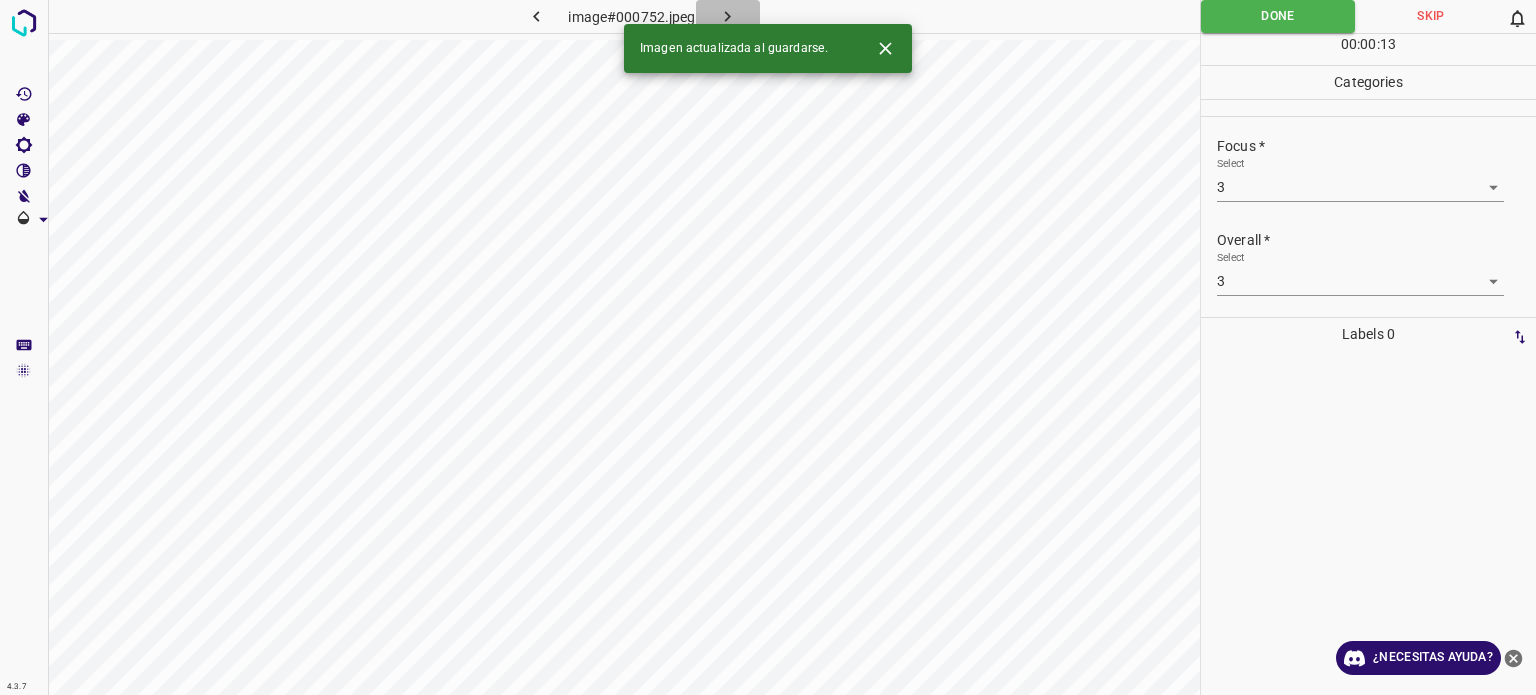 click 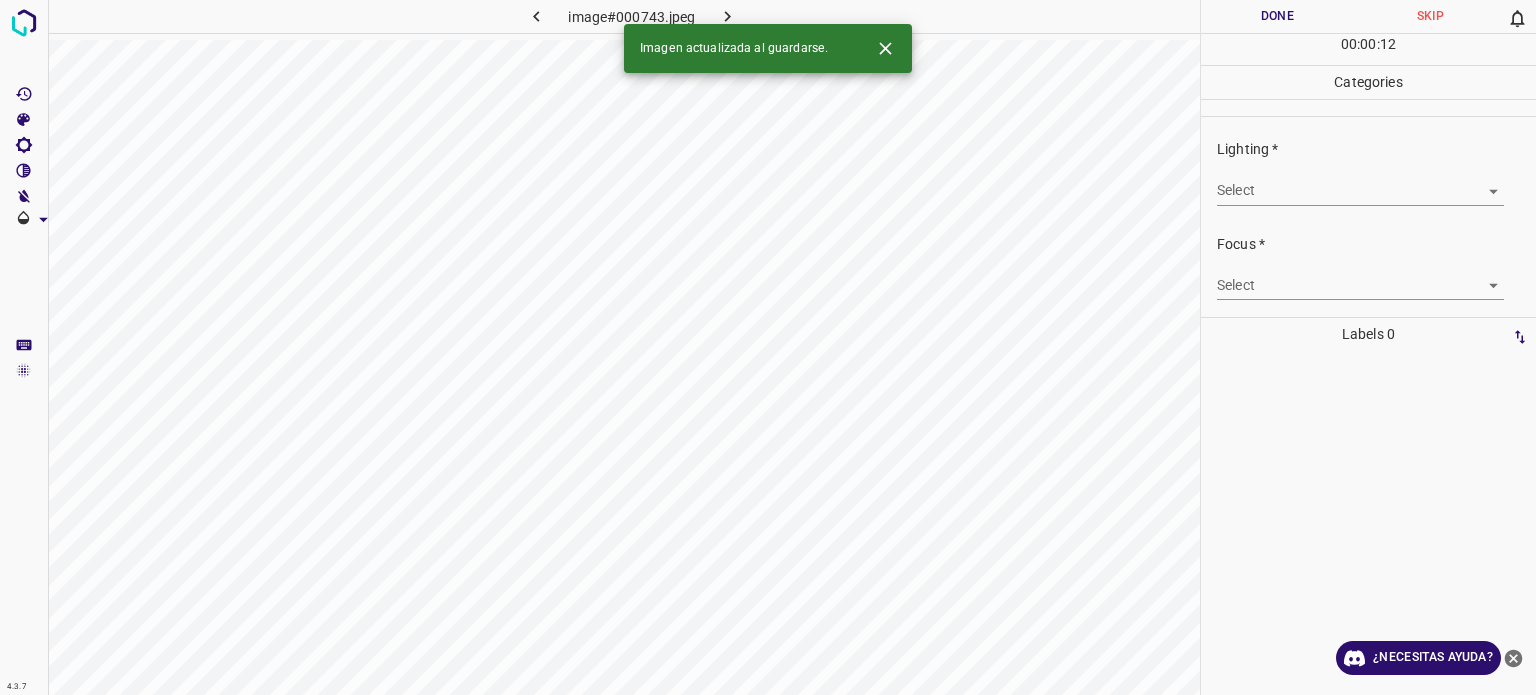 click on "4.3.7 image#000743.jpeg Done Skip 0 00   : 00   : 12   Categories Lighting *  Select ​ Focus *  Select ​ Overall *  Select ​ Labels   0 Categories 1 Lighting 2 Focus 3 Overall Tools Space Change between modes (Draw & Edit) I Auto labeling R Restore zoom M Zoom in N Zoom out Delete Delete selecte label Filters Z Restore filters X Saturation filter C Brightness filter V Contrast filter B Gray scale filter General O Download Imagen actualizada al guardarse. ¿Necesitas ayuda? Texto original Valora esta traducción Tu opinión servirá para ayudar a mejorar el Traductor de Google - Texto - Esconder - Borrar" at bounding box center [768, 347] 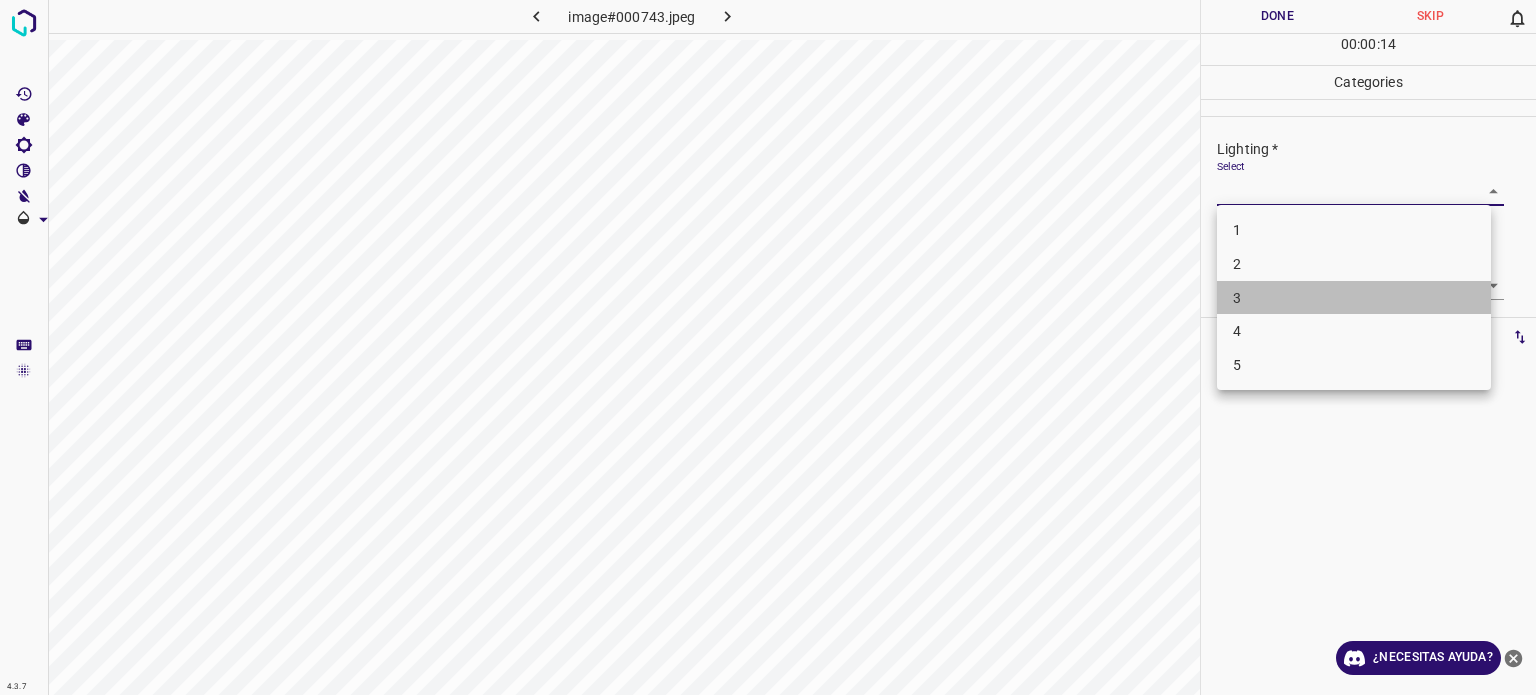 click on "3" at bounding box center (1237, 297) 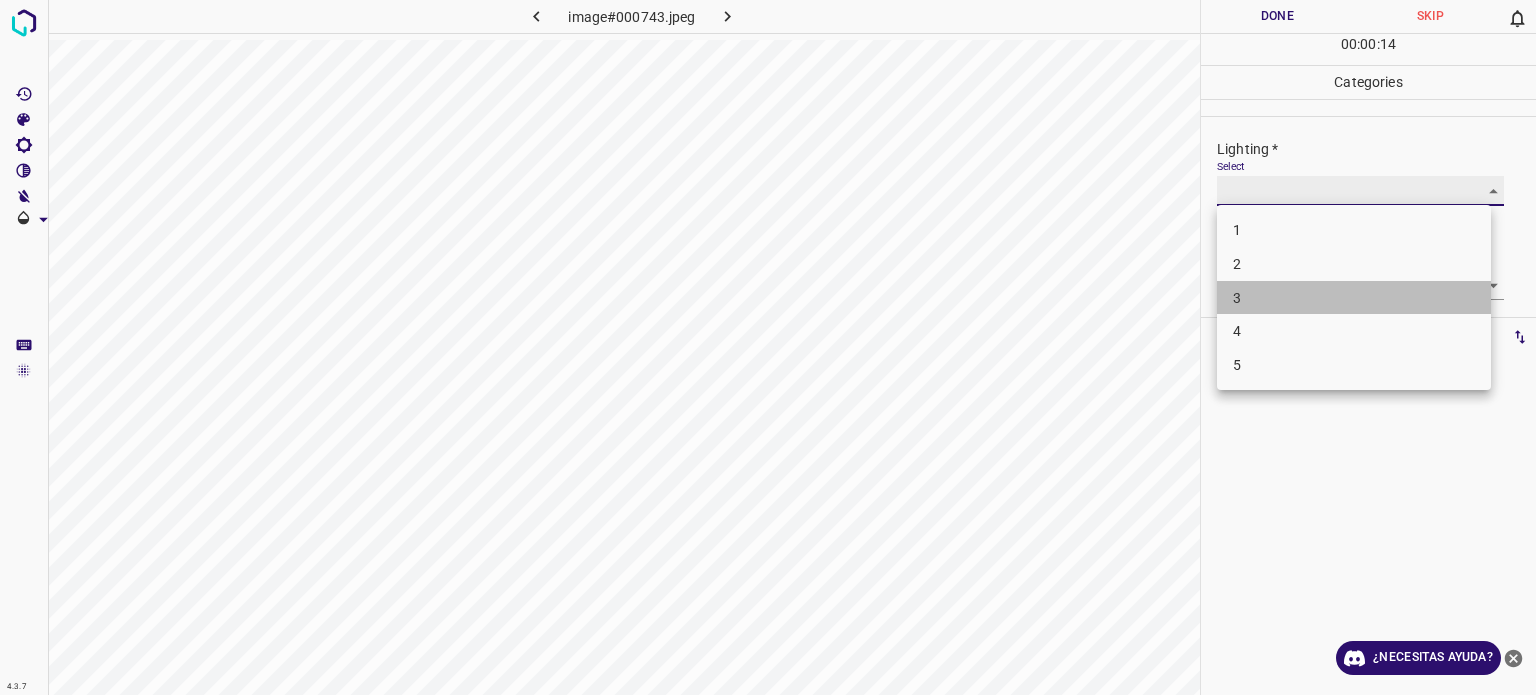 type on "3" 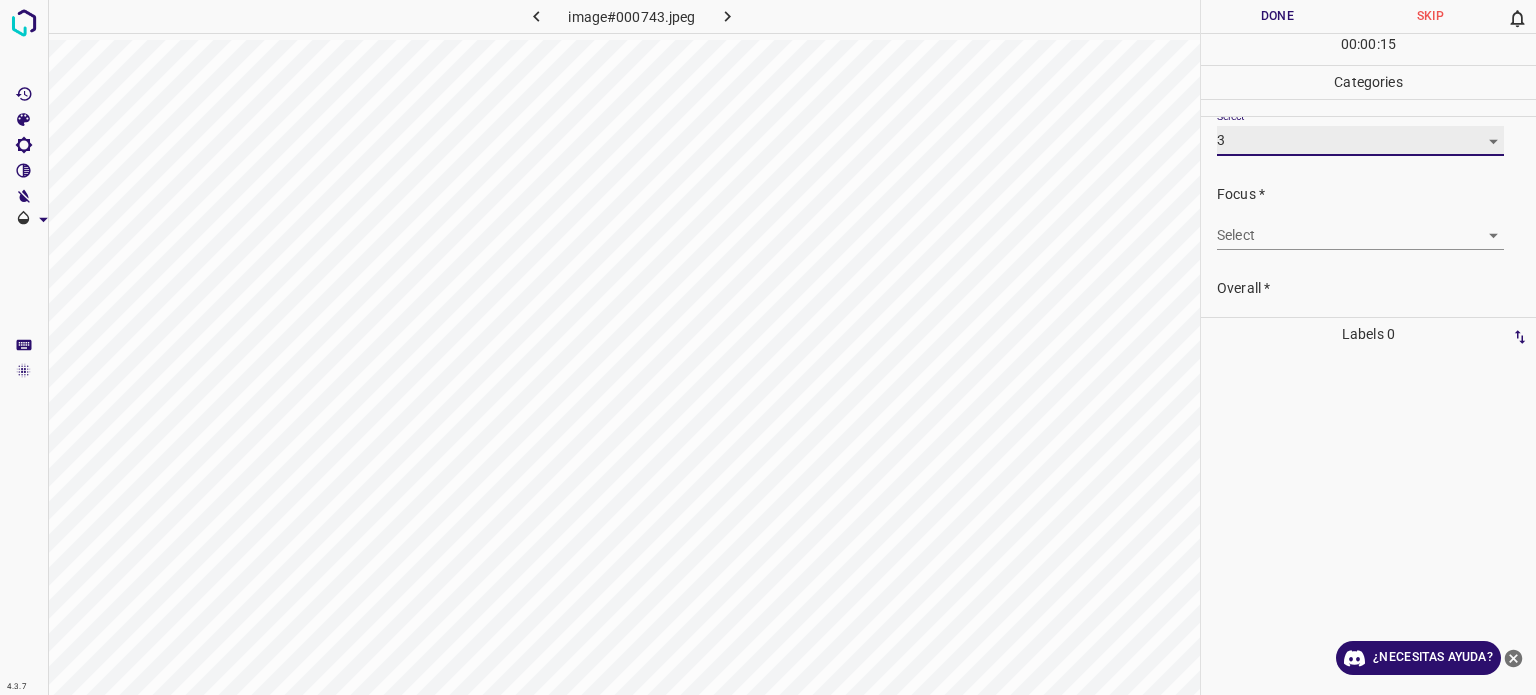 scroll, scrollTop: 98, scrollLeft: 0, axis: vertical 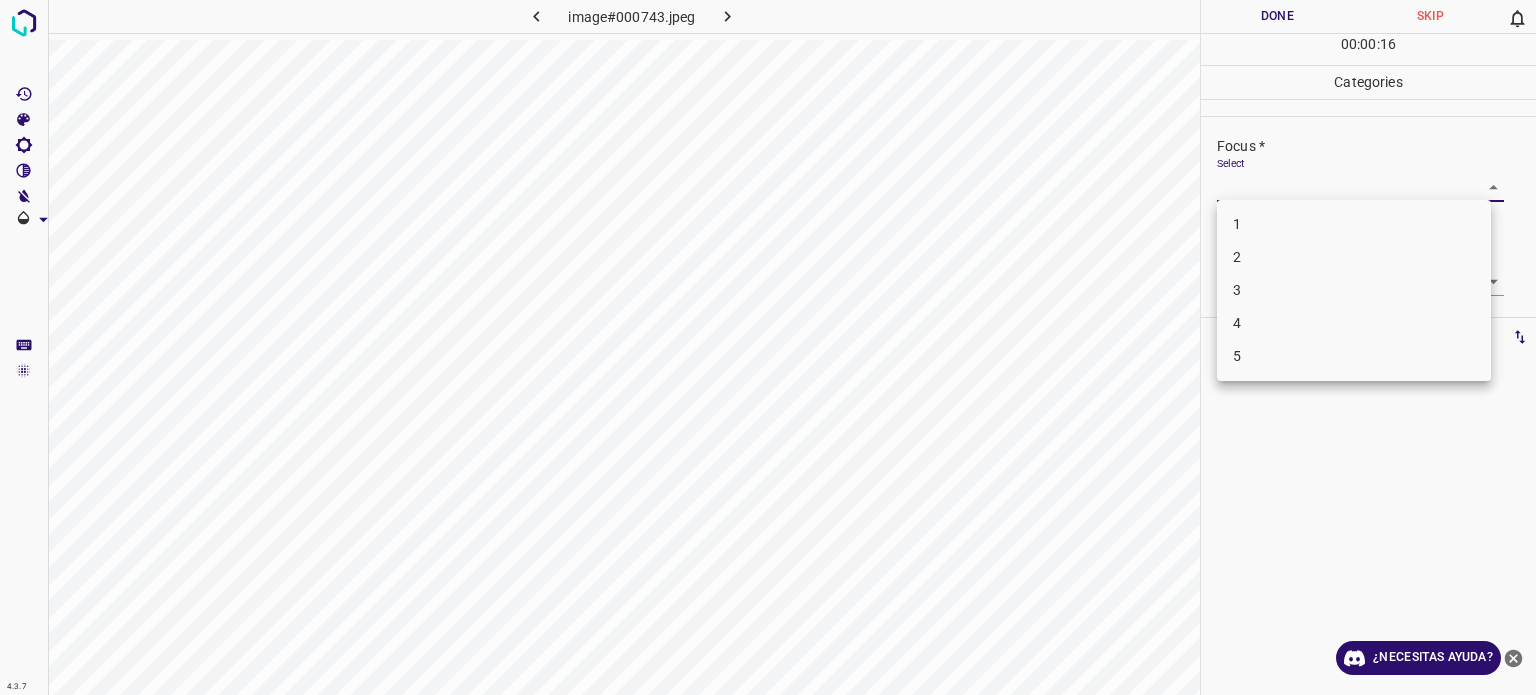 click on "4.3.7 image#000743.jpeg Done Skip 0 00   : 00   : 16   Categories Lighting *  Select 3 3 Focus *  Select ​ Overall *  Select ​ Labels   0 Categories 1 Lighting 2 Focus 3 Overall Tools Space Change between modes (Draw & Edit) I Auto labeling R Restore zoom M Zoom in N Zoom out Delete Delete selecte label Filters Z Restore filters X Saturation filter C Brightness filter V Contrast filter B Gray scale filter General O Download ¿Necesitas ayuda? Texto original Valora esta traducción Tu opinión servirá para ayudar a mejorar el Traductor de Google - Texto - Esconder - Borrar 1 2 3 4 5" at bounding box center (768, 347) 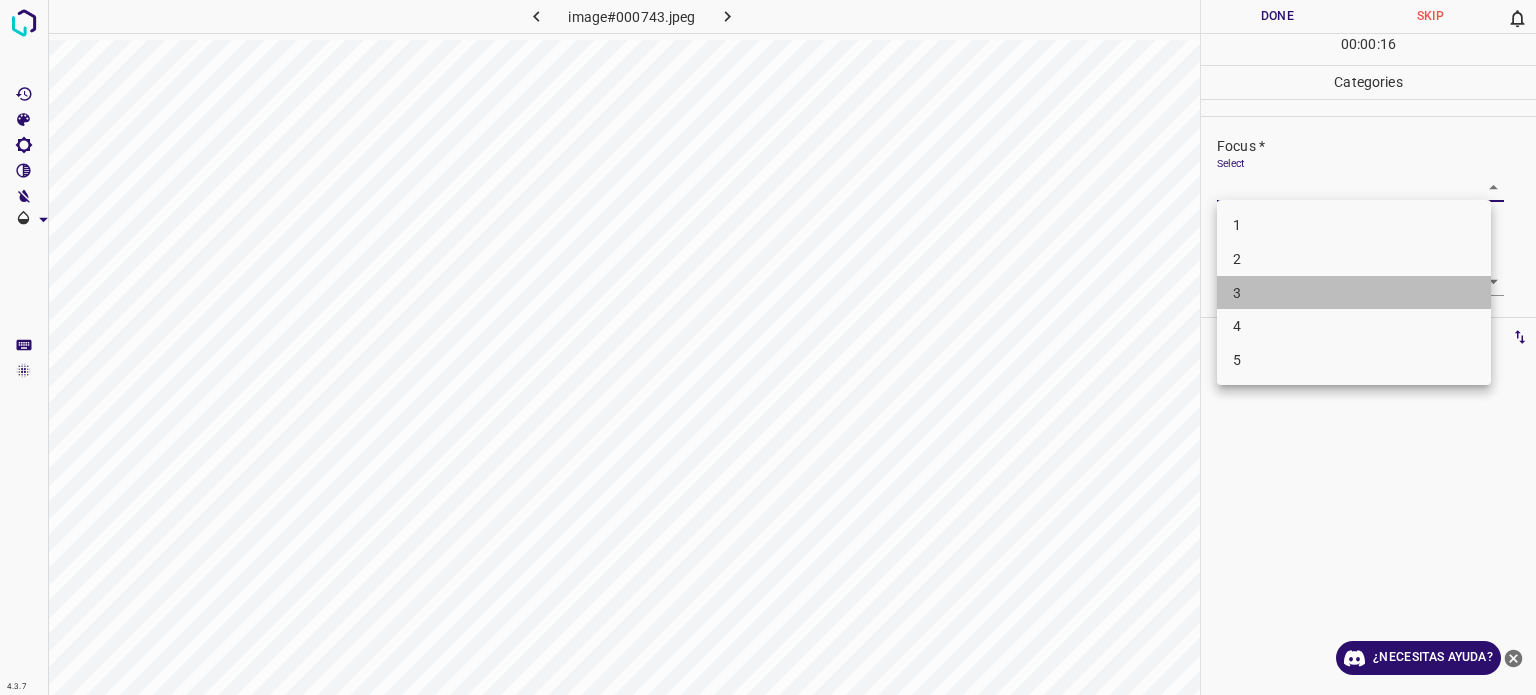 drag, startPoint x: 1236, startPoint y: 284, endPoint x: 1244, endPoint y: 291, distance: 10.630146 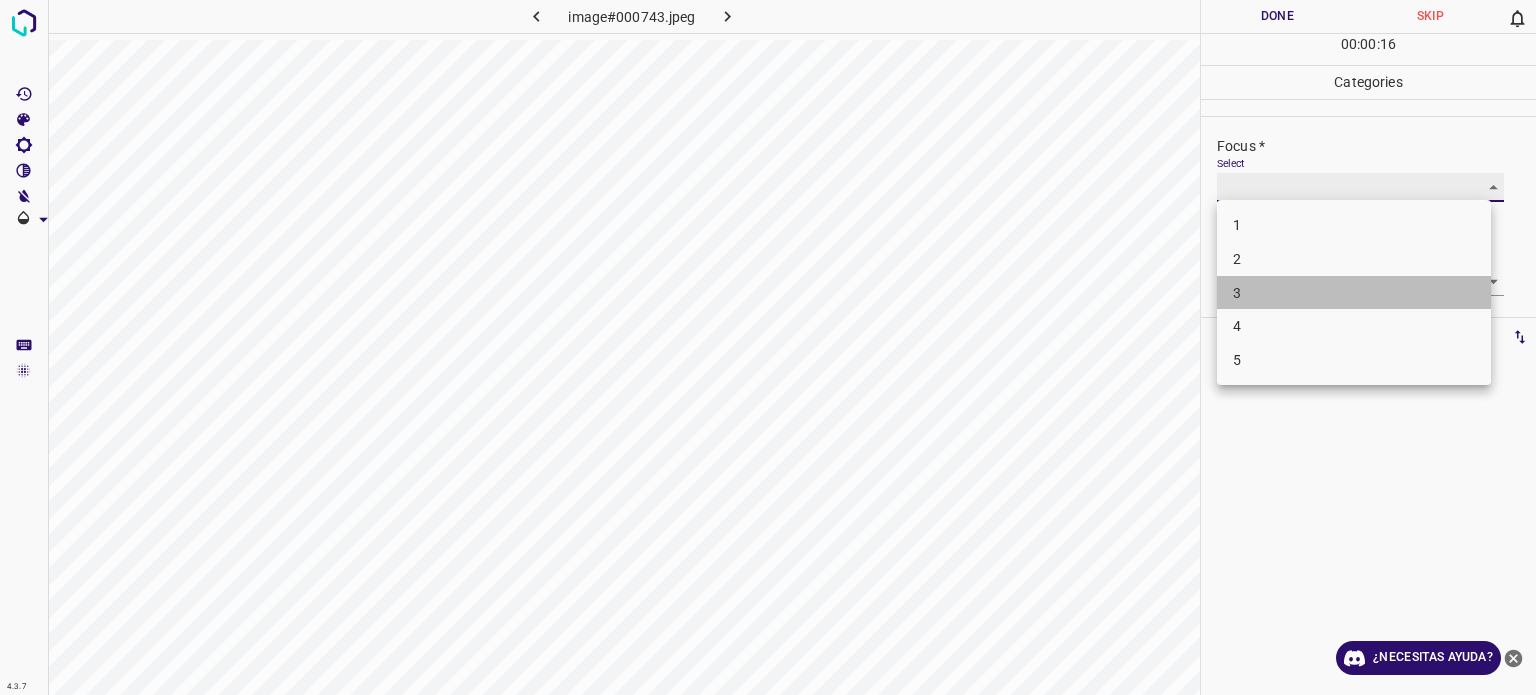 type on "3" 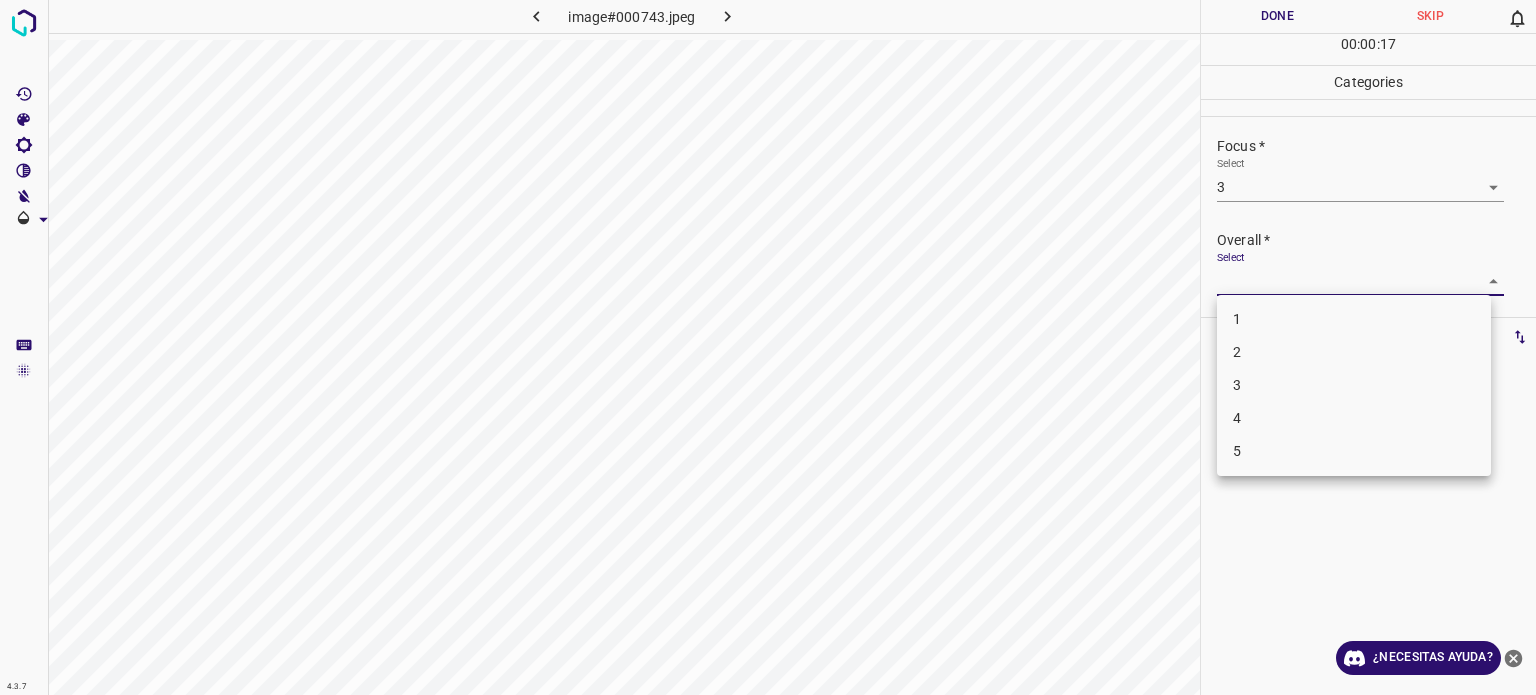 click on "4.3.7 image#000743.jpeg Done Skip 0 00   : 00   : 17   Categories Lighting *  Select 3 3 Focus *  Select 3 3 Overall *  Select ​ Labels   0 Categories 1 Lighting 2 Focus 3 Overall Tools Space Change between modes (Draw & Edit) I Auto labeling R Restore zoom M Zoom in N Zoom out Delete Delete selecte label Filters Z Restore filters X Saturation filter C Brightness filter V Contrast filter B Gray scale filter General O Download ¿Necesitas ayuda? Texto original Valora esta traducción Tu opinión servirá para ayudar a mejorar el Traductor de Google - Texto - Esconder - Borrar 1 2 3 4 5" at bounding box center (768, 347) 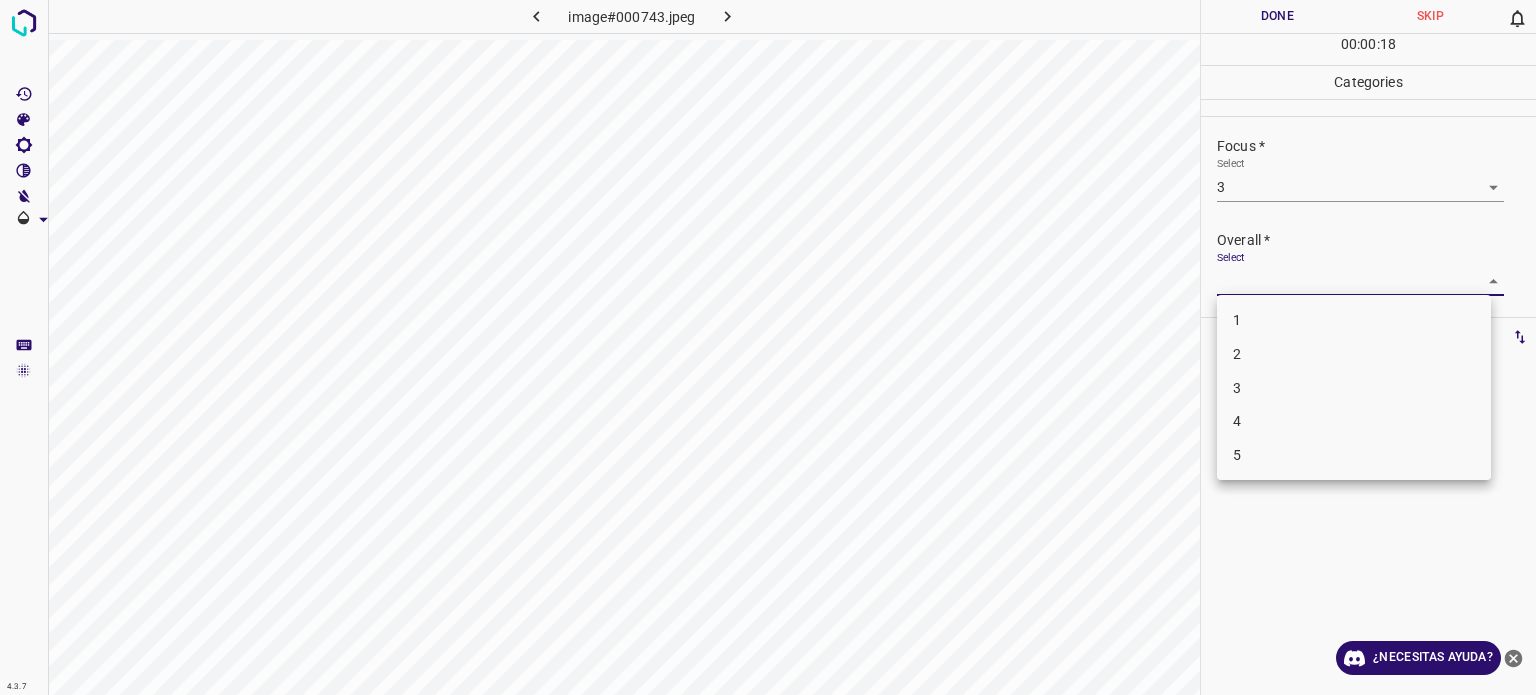 click on "3" at bounding box center (1354, 388) 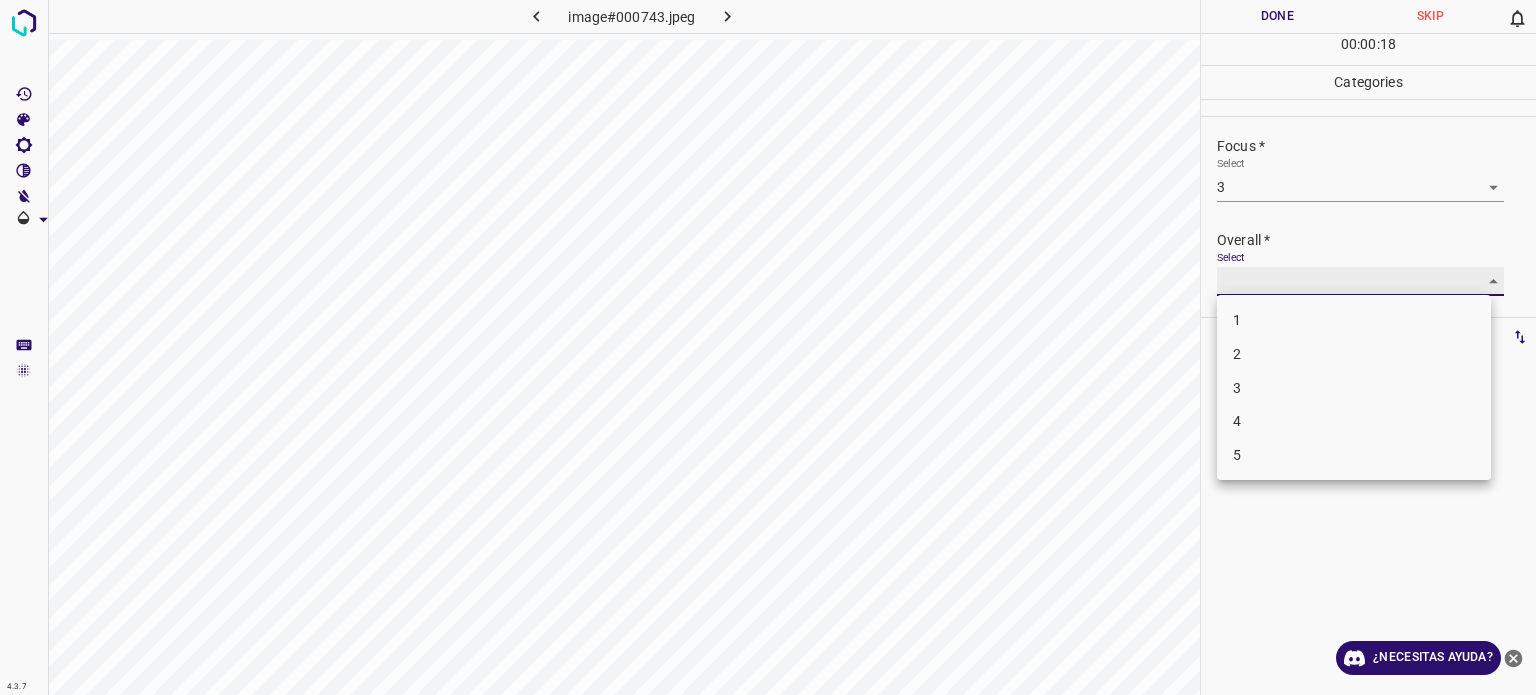 type on "3" 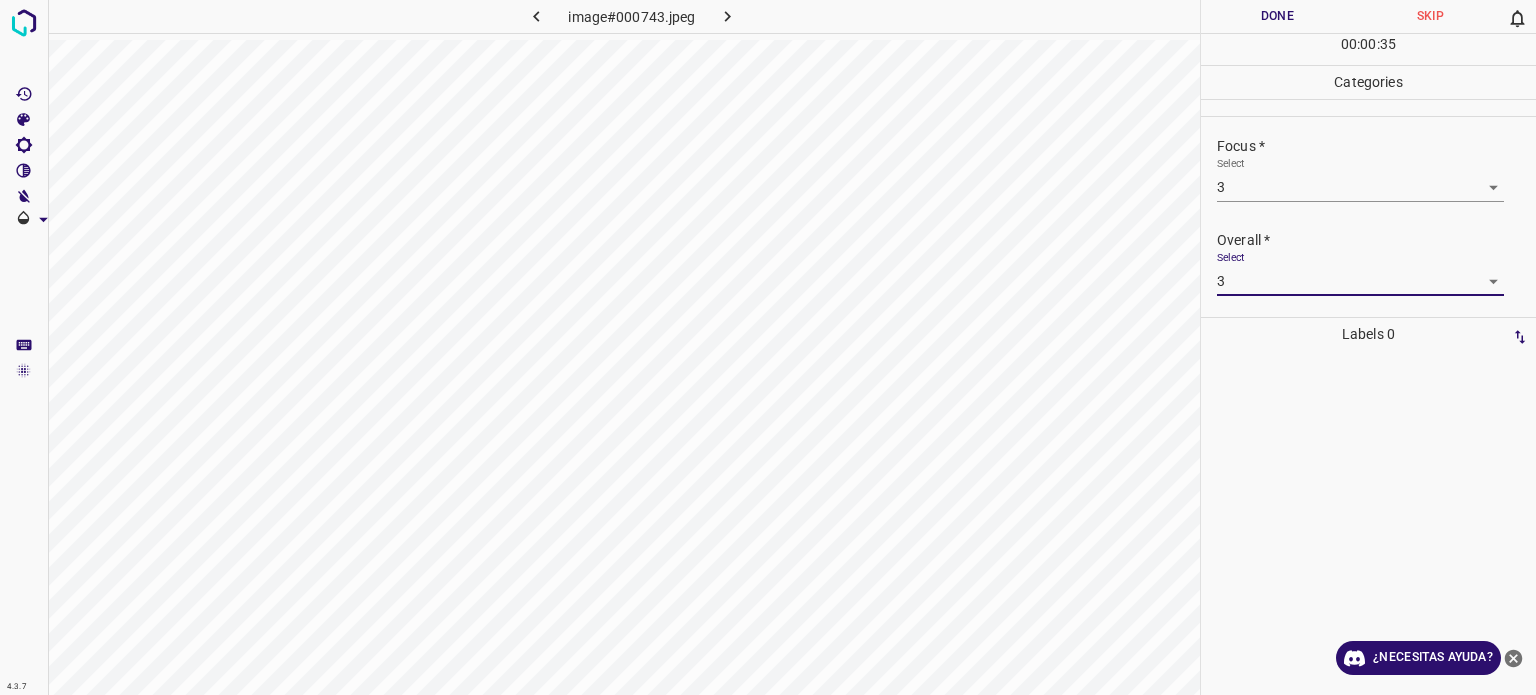 click on "Done" at bounding box center (1277, 16) 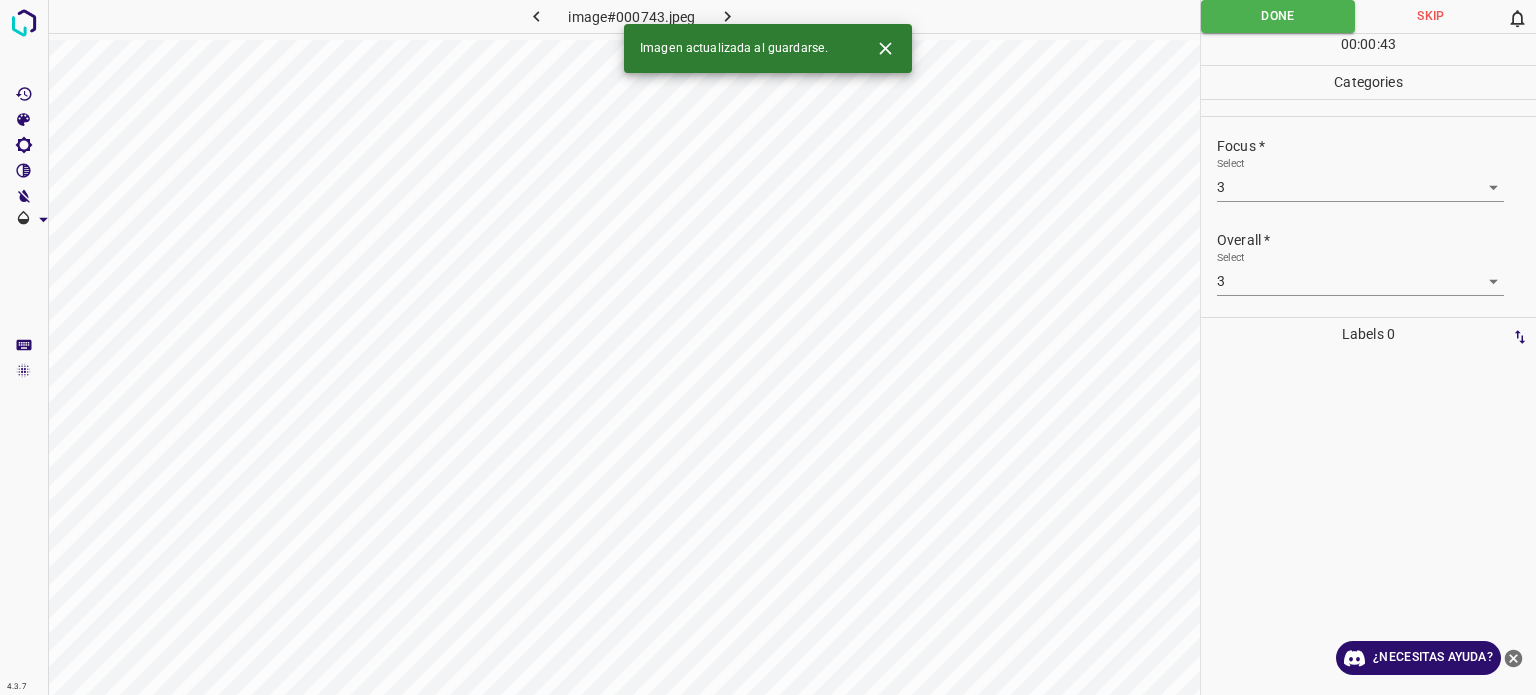click 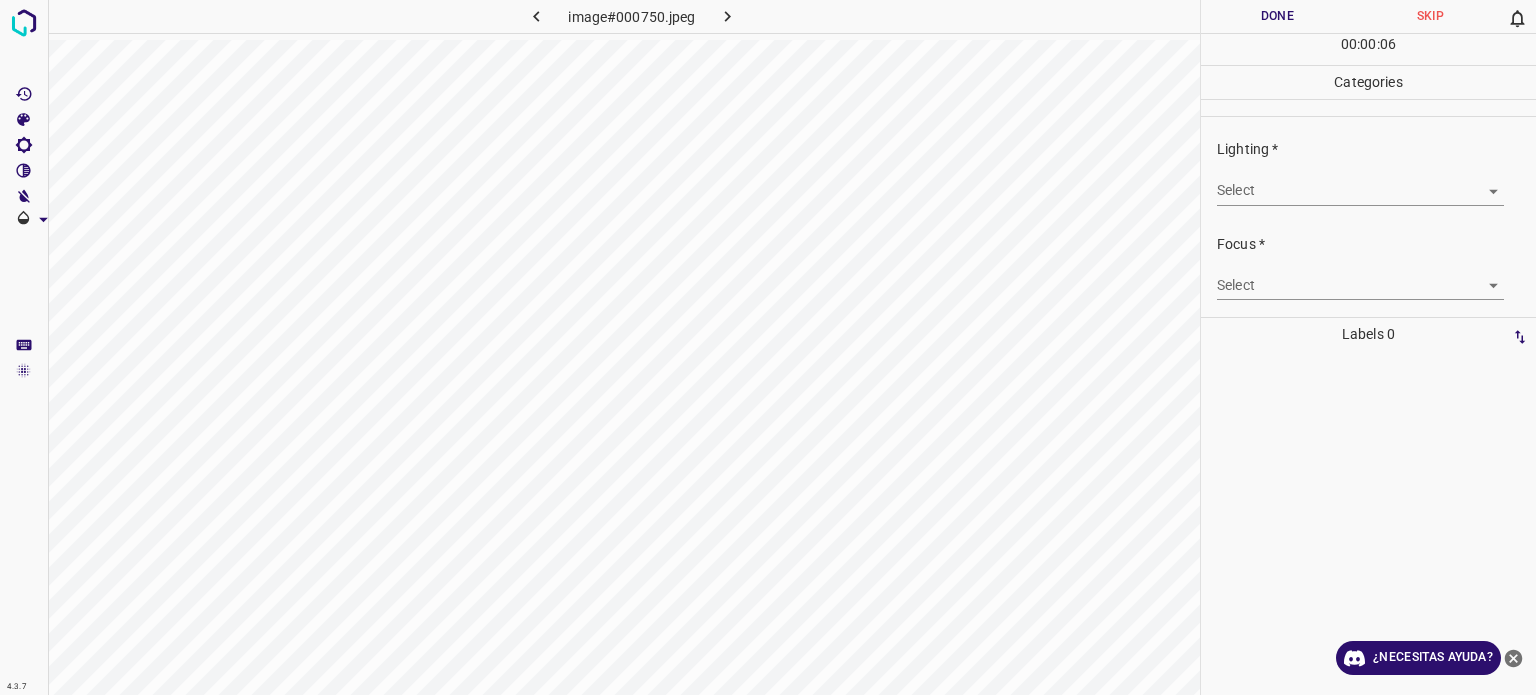 click on "4.3.7 image#000750.jpeg Done Skip 0 00   : 00   : 06   Categories Lighting *  Select ​ Focus *  Select ​ Overall *  Select ​ Labels   0 Categories 1 Lighting 2 Focus 3 Overall Tools Space Change between modes (Draw & Edit) I Auto labeling R Restore zoom M Zoom in N Zoom out Delete Delete selecte label Filters Z Restore filters X Saturation filter C Brightness filter V Contrast filter B Gray scale filter General O Download ¿Necesitas ayuda? Texto original Valora esta traducción Tu opinión servirá para ayudar a mejorar el Traductor de Google - Texto - Esconder - Borrar" at bounding box center [768, 347] 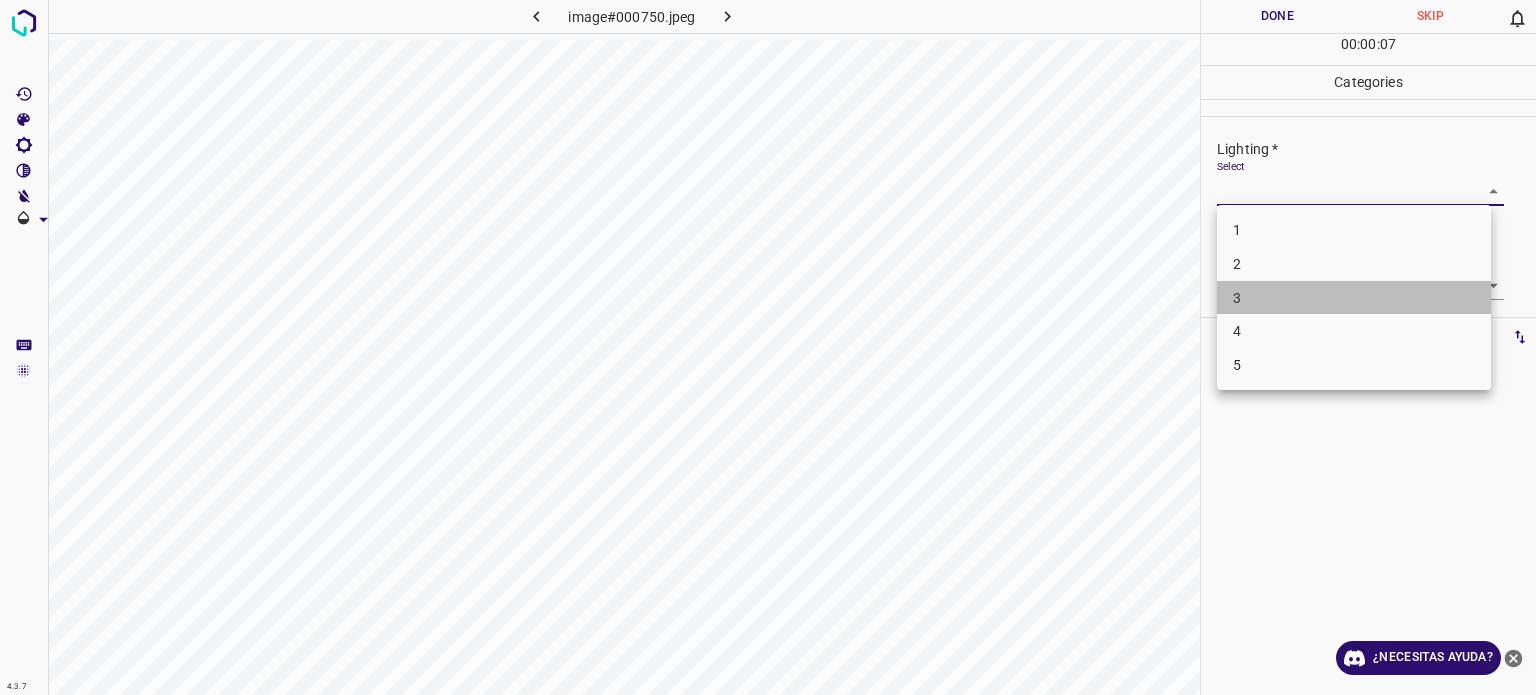 click on "3" at bounding box center [1354, 298] 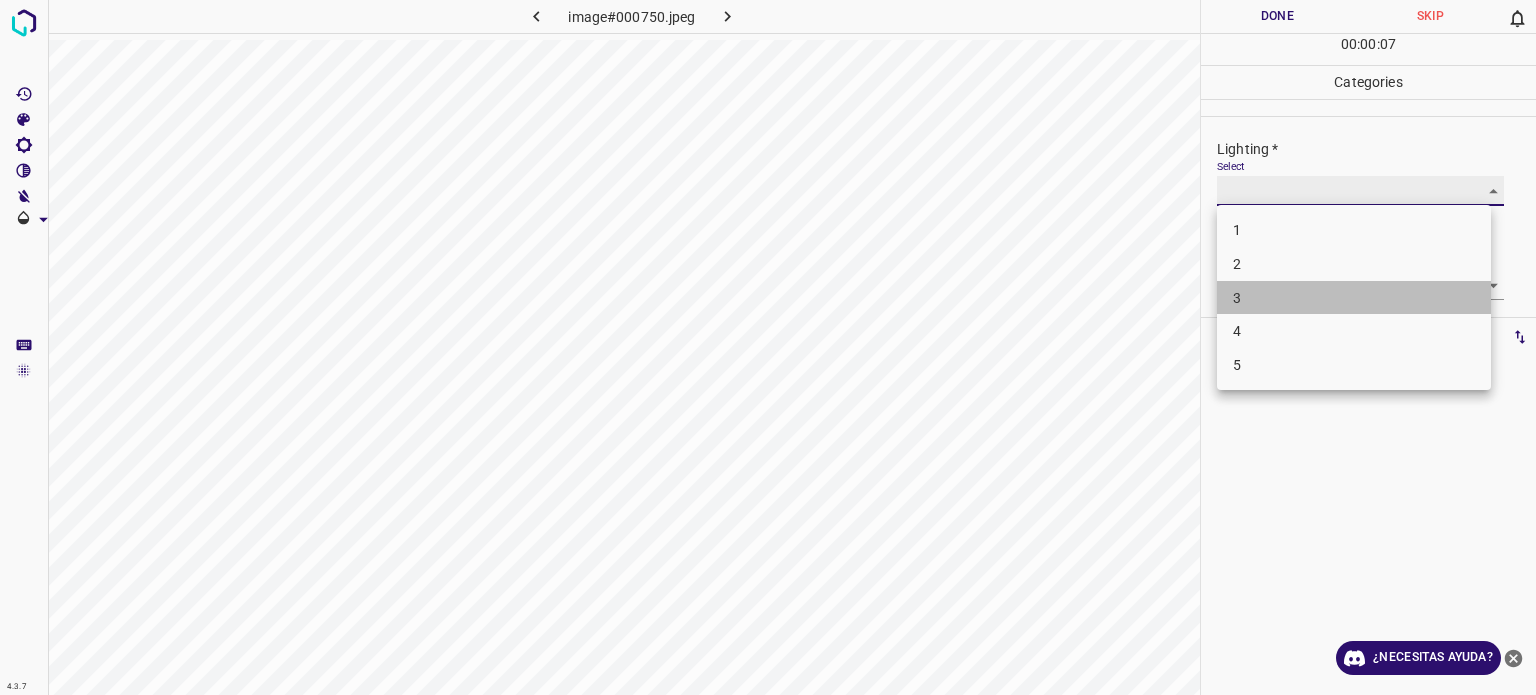 type on "3" 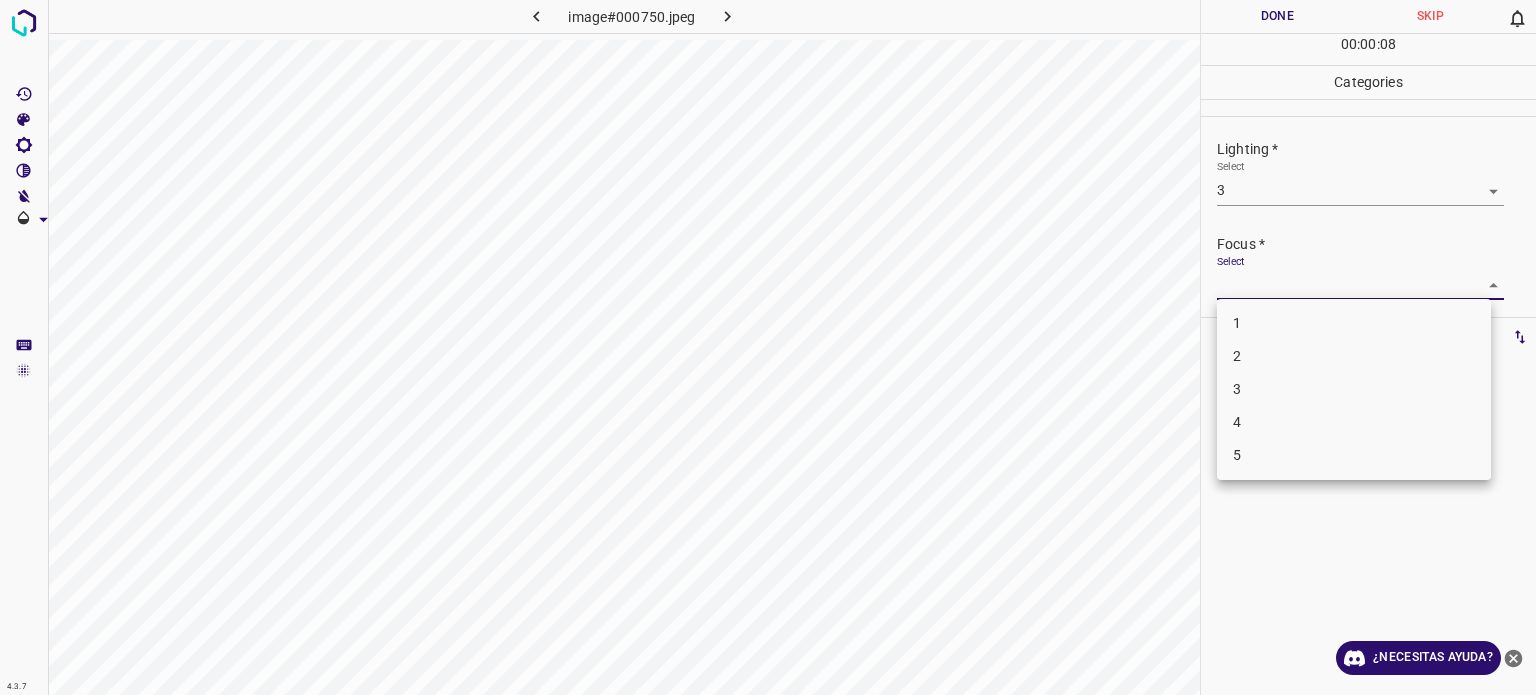 click on "4.3.7 image#000750.jpeg Done Skip 0 00   : 00   : 08   Categories Lighting *  Select 3 3 Focus *  Select ​ Overall *  Select ​ Labels   0 Categories 1 Lighting 2 Focus 3 Overall Tools Space Change between modes (Draw & Edit) I Auto labeling R Restore zoom M Zoom in N Zoom out Delete Delete selecte label Filters Z Restore filters X Saturation filter C Brightness filter V Contrast filter B Gray scale filter General O Download ¿Necesitas ayuda? Texto original Valora esta traducción Tu opinión servirá para ayudar a mejorar el Traductor de Google - Texto - Esconder - Borrar 1 2 3 4 5" at bounding box center (768, 347) 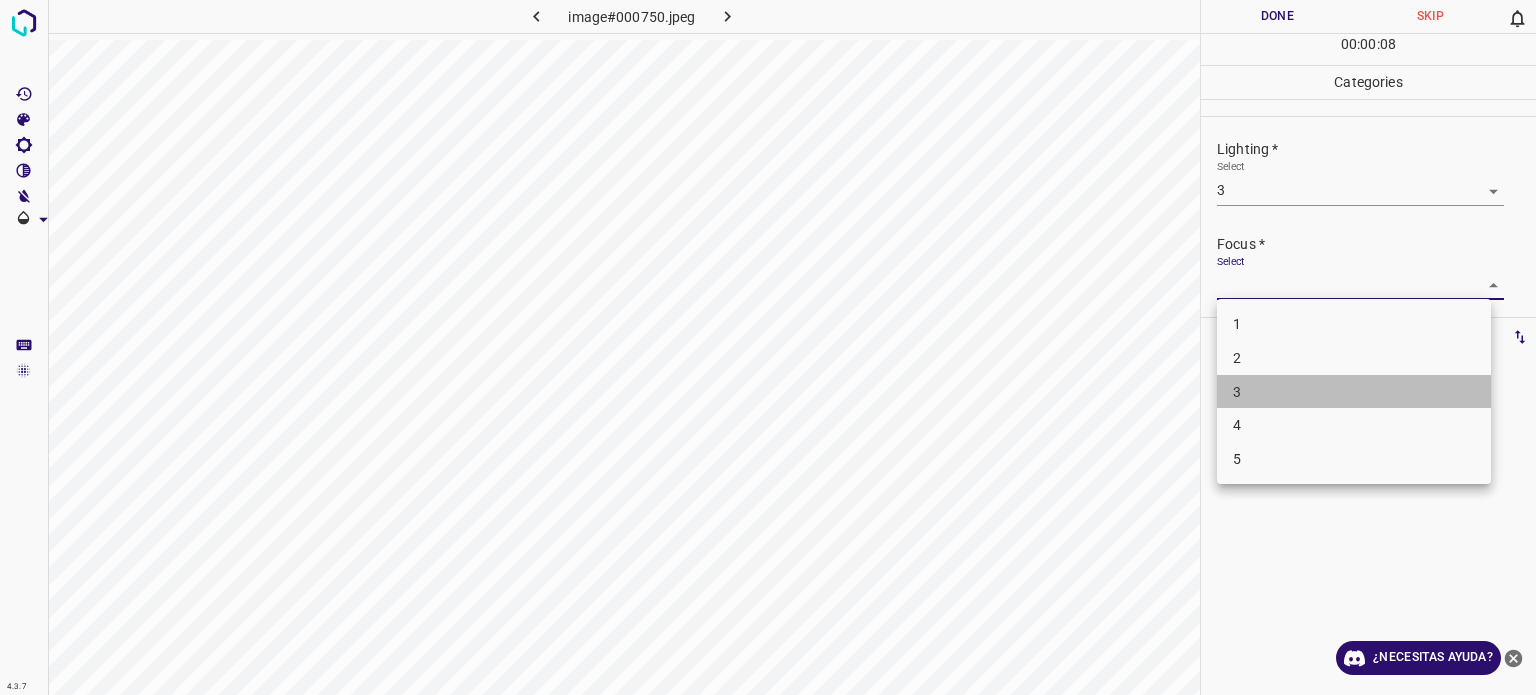 click on "3" at bounding box center (1354, 392) 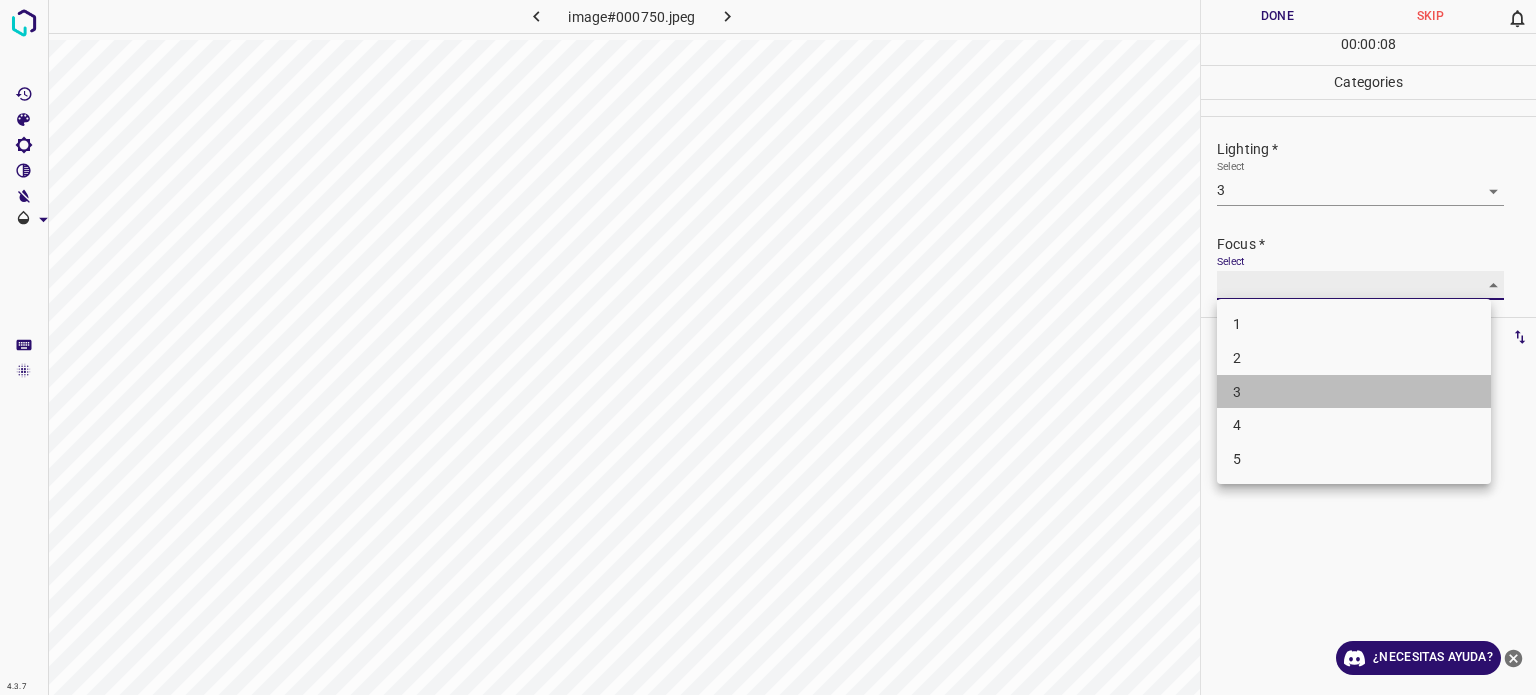 type on "3" 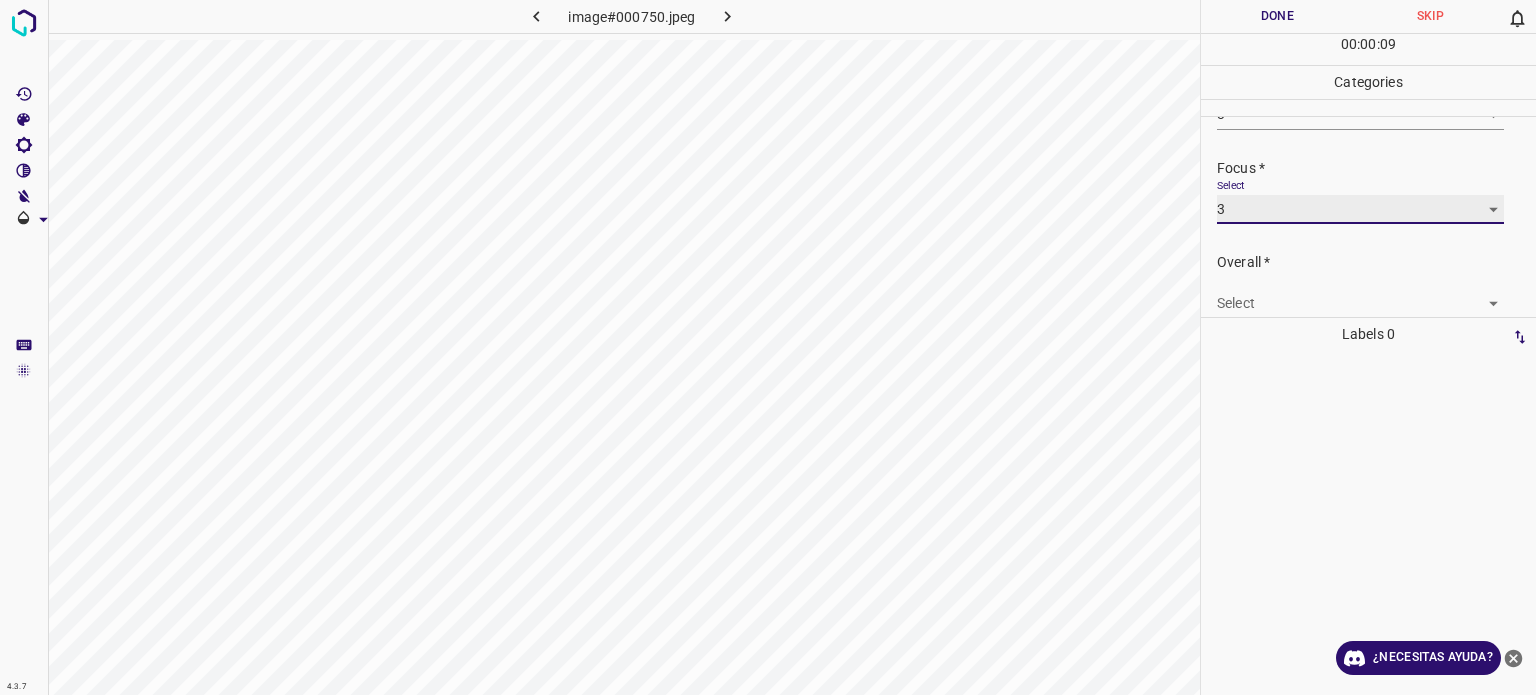 scroll, scrollTop: 98, scrollLeft: 0, axis: vertical 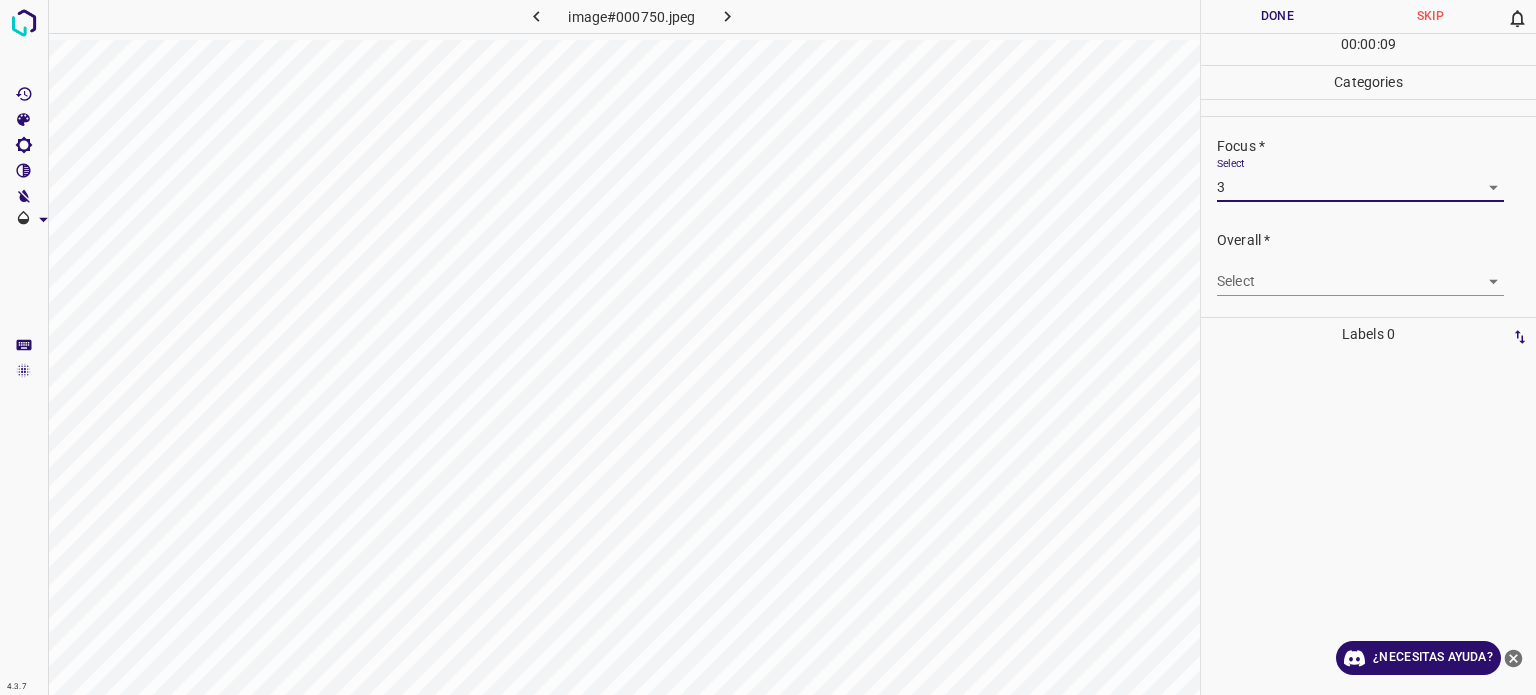click on "4.3.7 image#000750.jpeg Done Skip 0 00   : 00   : 09   Categories Lighting *  Select 3 3 Focus *  Select 3 3 Overall *  Select ​ Labels   0 Categories 1 Lighting 2 Focus 3 Overall Tools Space Change between modes (Draw & Edit) I Auto labeling R Restore zoom M Zoom in N Zoom out Delete Delete selecte label Filters Z Restore filters X Saturation filter C Brightness filter V Contrast filter B Gray scale filter General O Download ¿Necesitas ayuda? Texto original Valora esta traducción Tu opinión servirá para ayudar a mejorar el Traductor de Google - Texto - Esconder - Borrar" at bounding box center (768, 347) 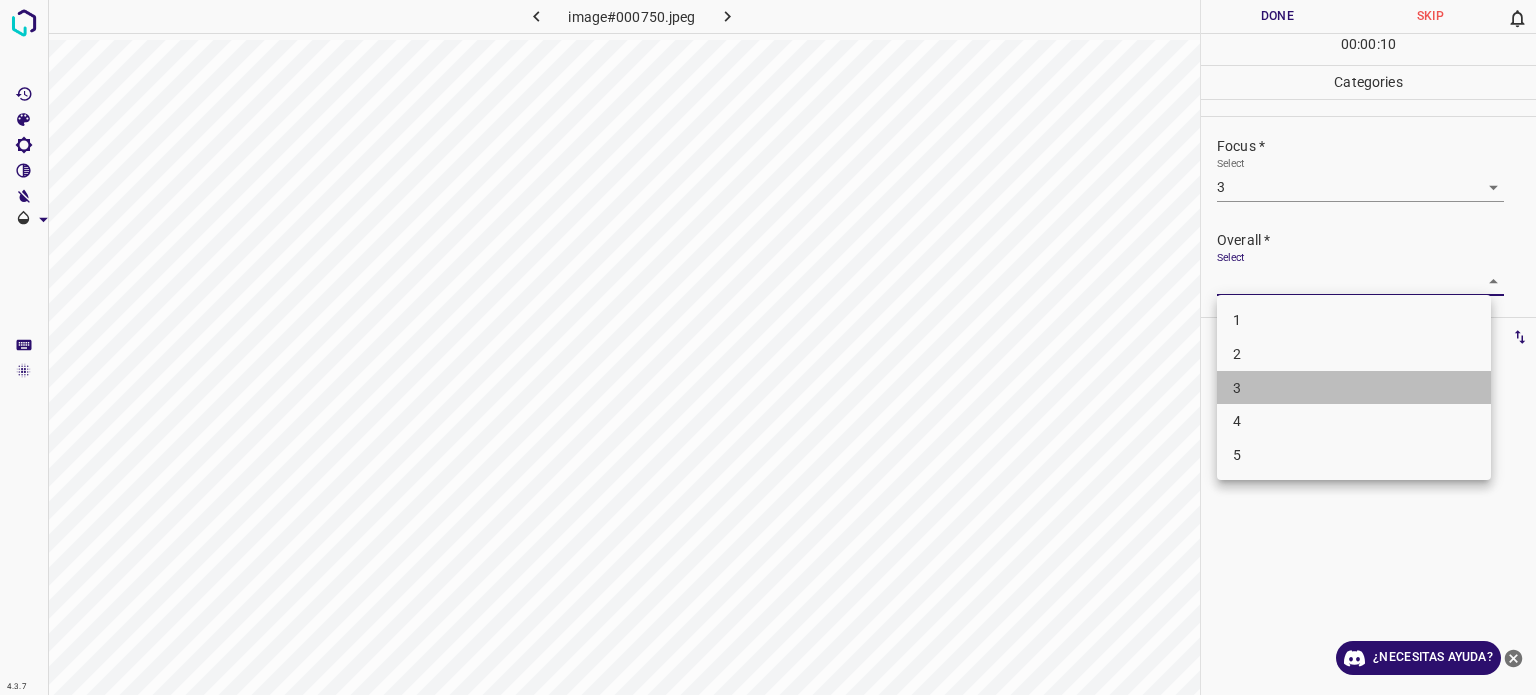 drag, startPoint x: 1238, startPoint y: 395, endPoint x: 1223, endPoint y: 309, distance: 87.29834 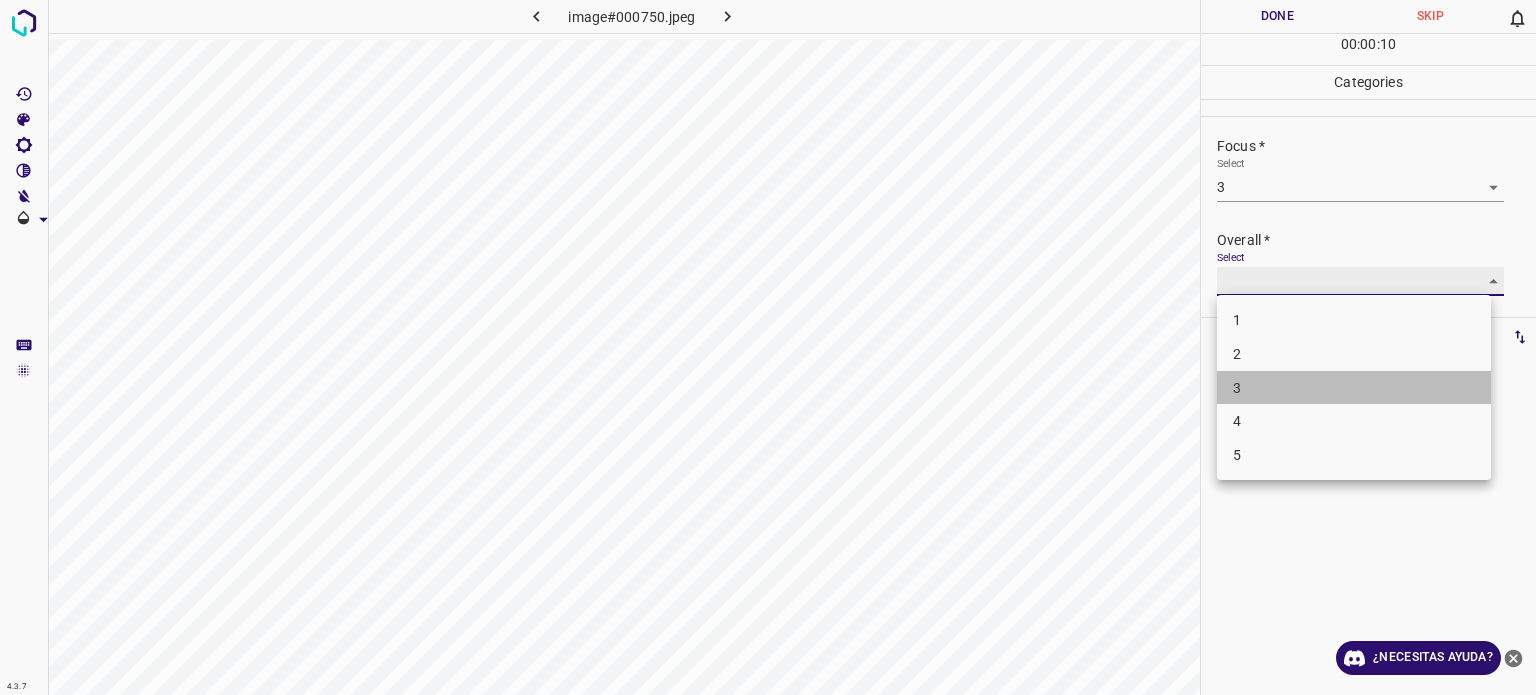 type on "3" 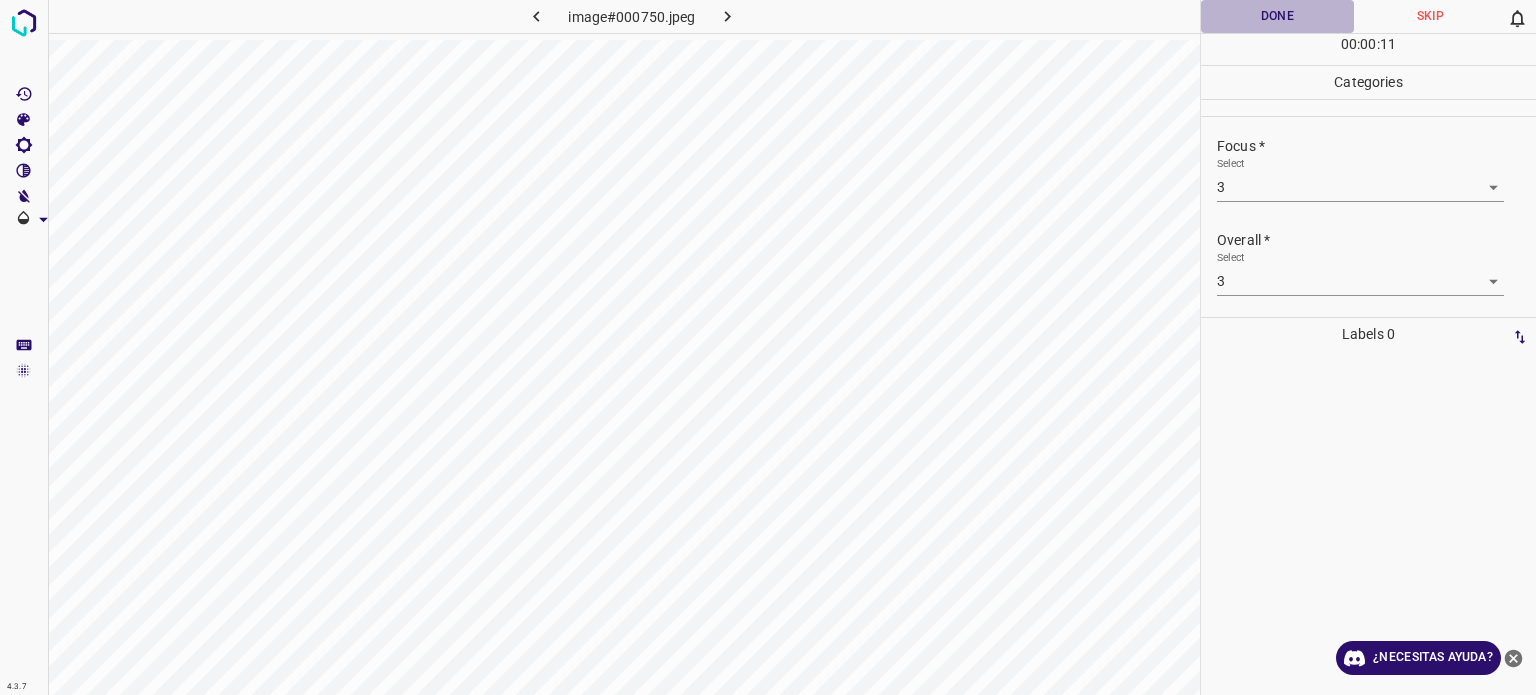 click on "Done" at bounding box center [1277, 16] 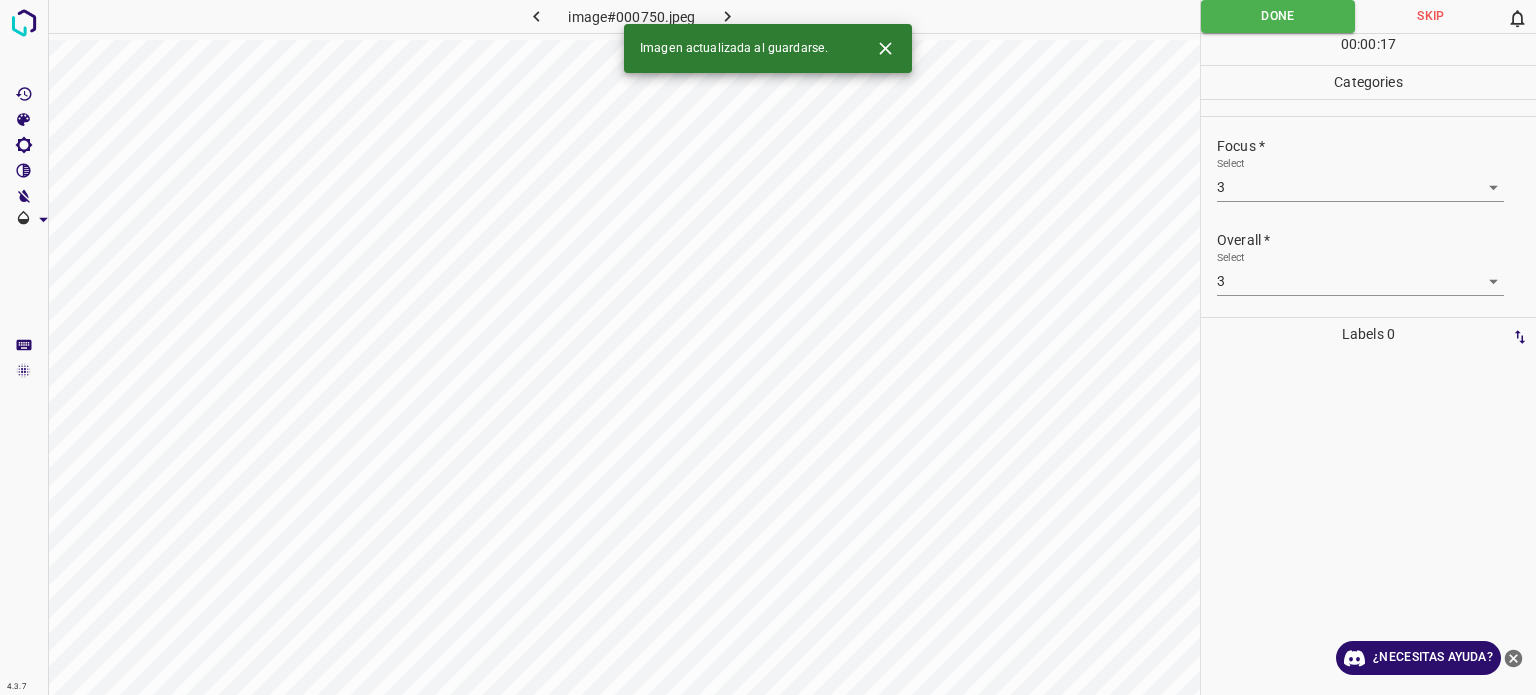 click 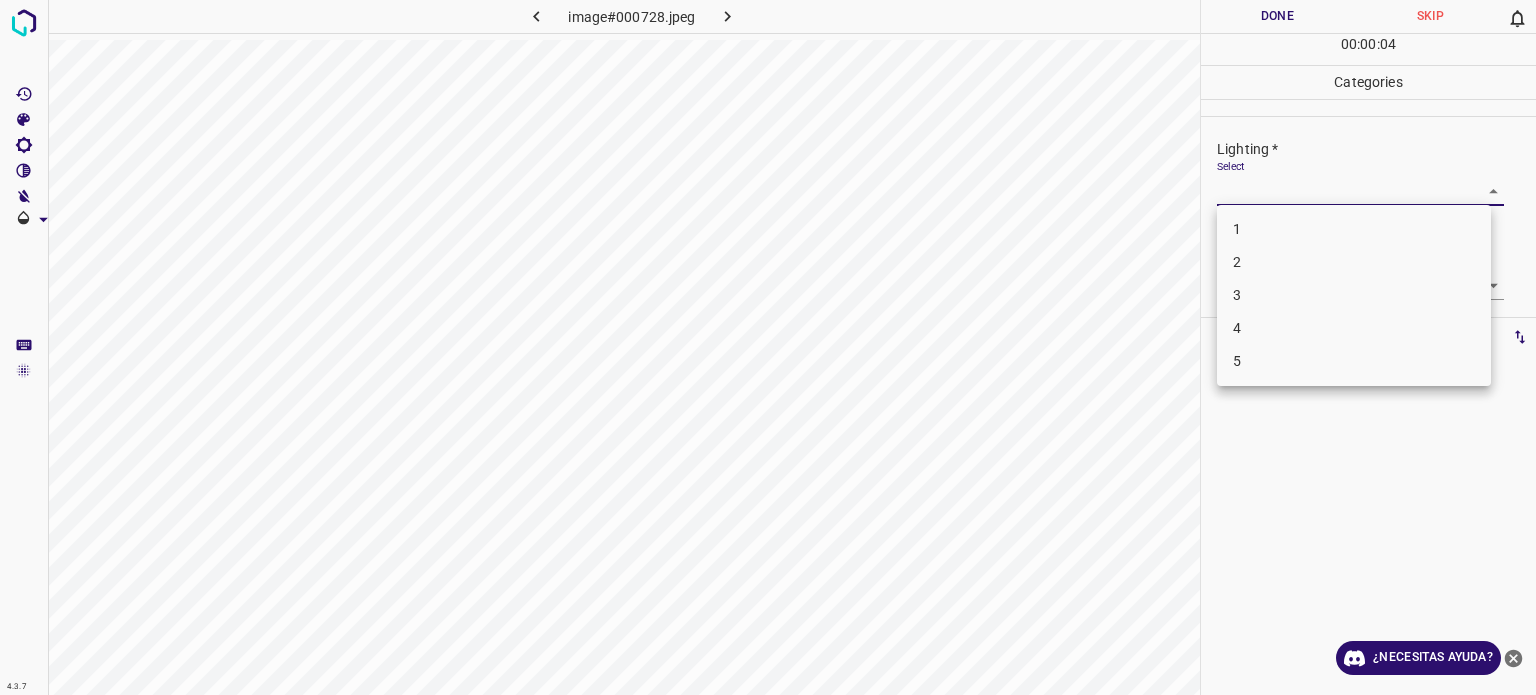 drag, startPoint x: 1232, startPoint y: 179, endPoint x: 1244, endPoint y: 185, distance: 13.416408 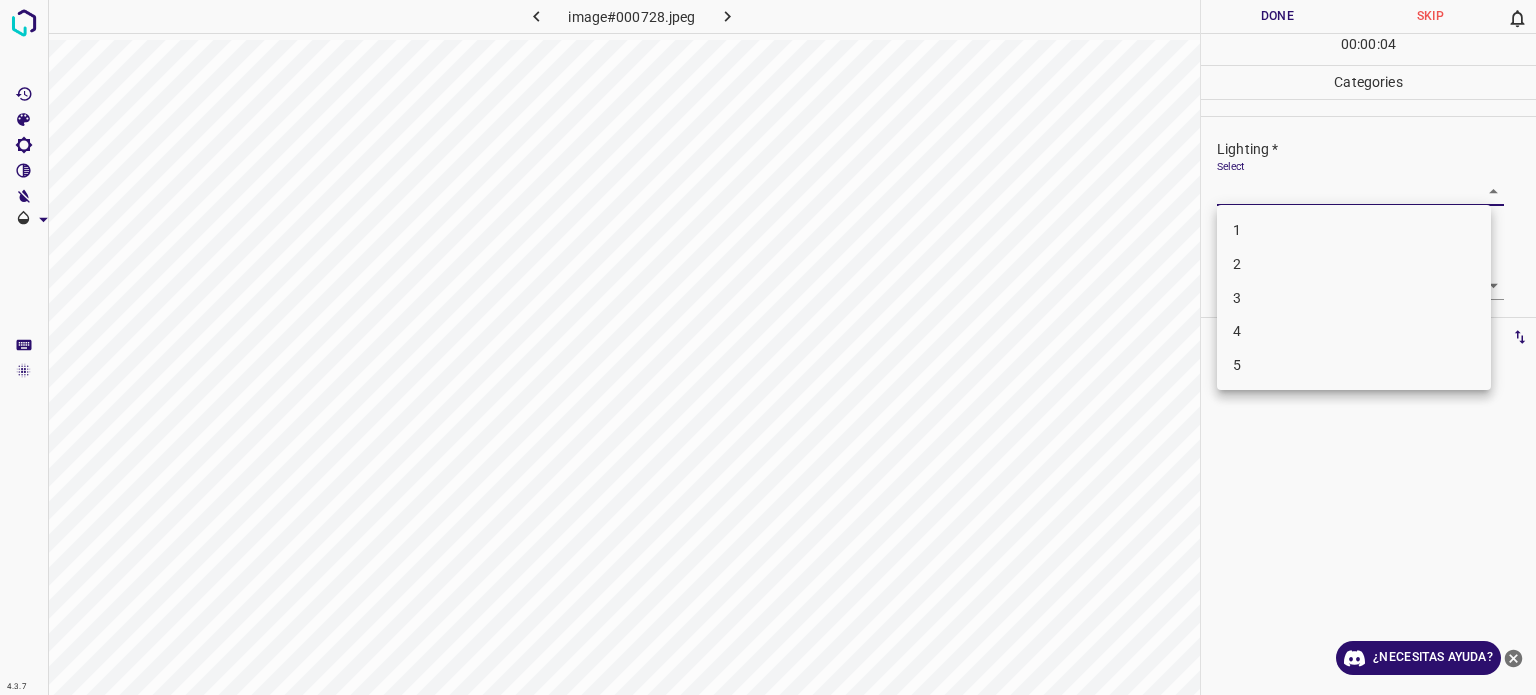 click on "3" at bounding box center (1354, 298) 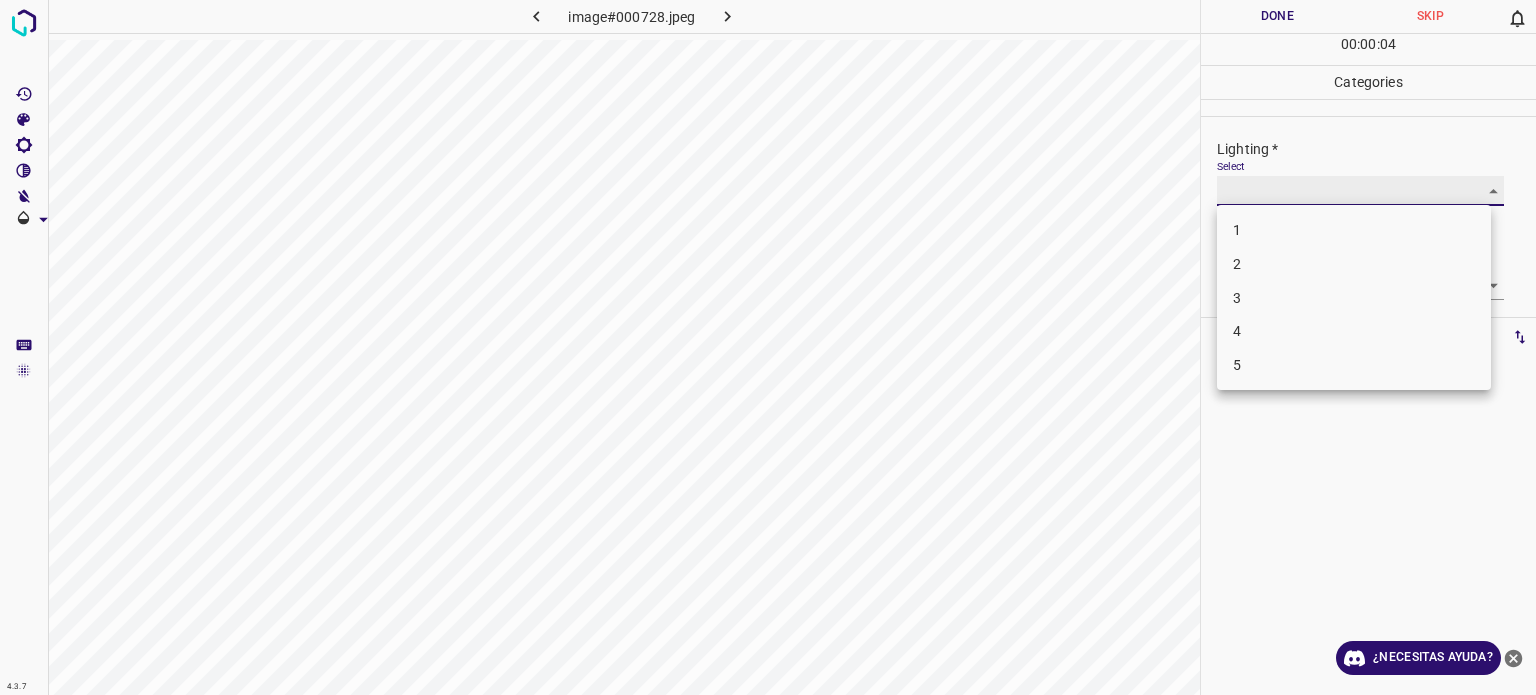 type on "3" 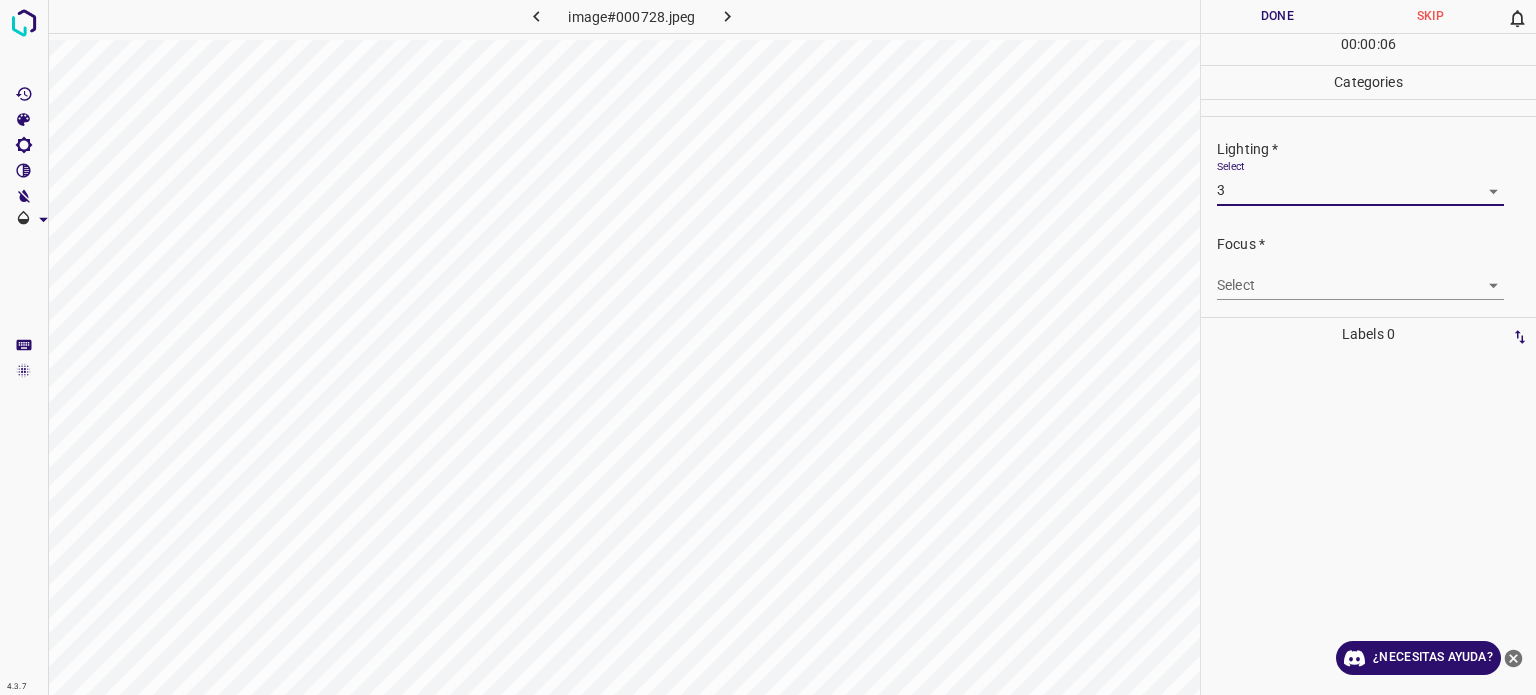 click on "4.3.7 image#000728.jpeg Done Skip 0 00   : 00   : 06   Categories Lighting *  Select 3 3 Focus *  Select ​ Overall *  Select ​ Labels   0 Categories 1 Lighting 2 Focus 3 Overall Tools Space Change between modes (Draw & Edit) I Auto labeling R Restore zoom M Zoom in N Zoom out Delete Delete selecte label Filters Z Restore filters X Saturation filter C Brightness filter V Contrast filter B Gray scale filter General O Download ¿Necesitas ayuda? Texto original Valora esta traducción Tu opinión servirá para ayudar a mejorar el Traductor de Google - Texto - Esconder - Borrar" at bounding box center [768, 347] 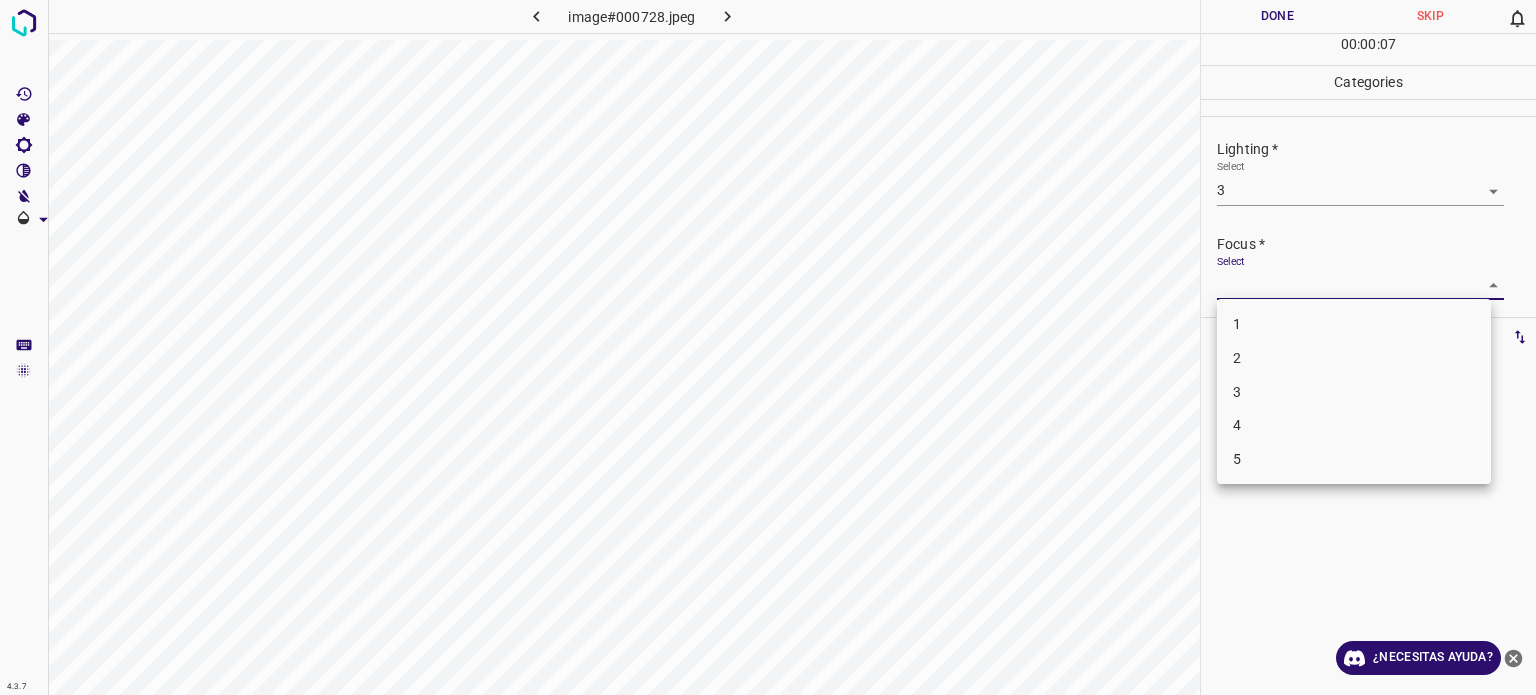 drag, startPoint x: 1230, startPoint y: 389, endPoint x: 1232, endPoint y: 346, distance: 43.046486 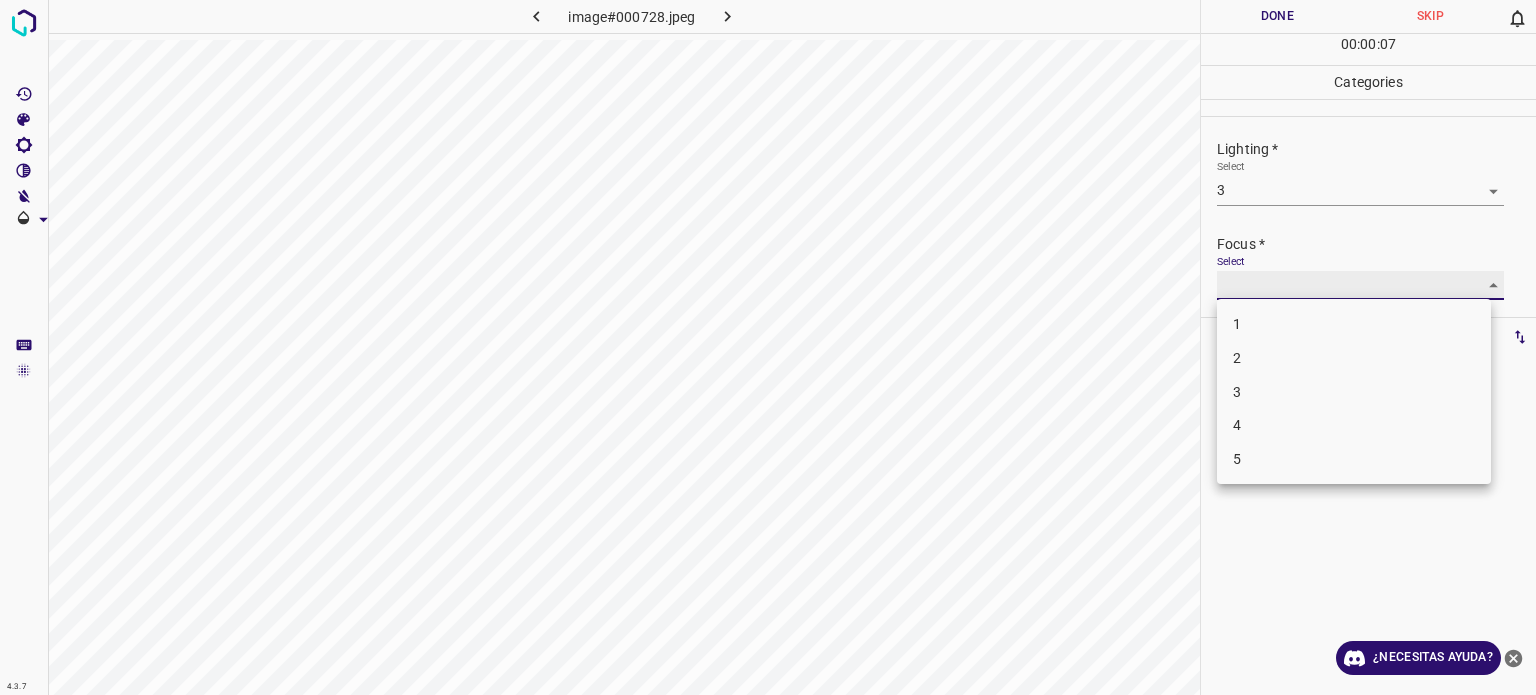 type on "3" 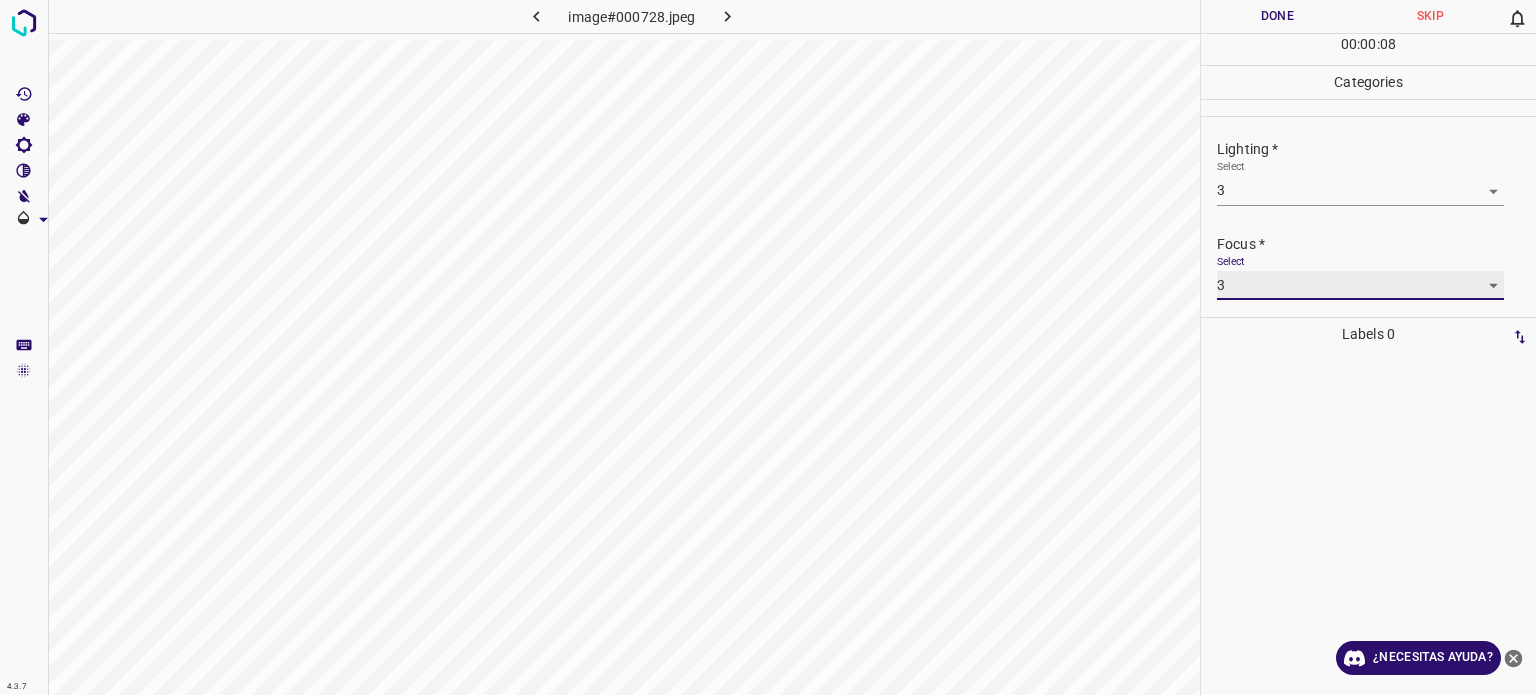 scroll, scrollTop: 98, scrollLeft: 0, axis: vertical 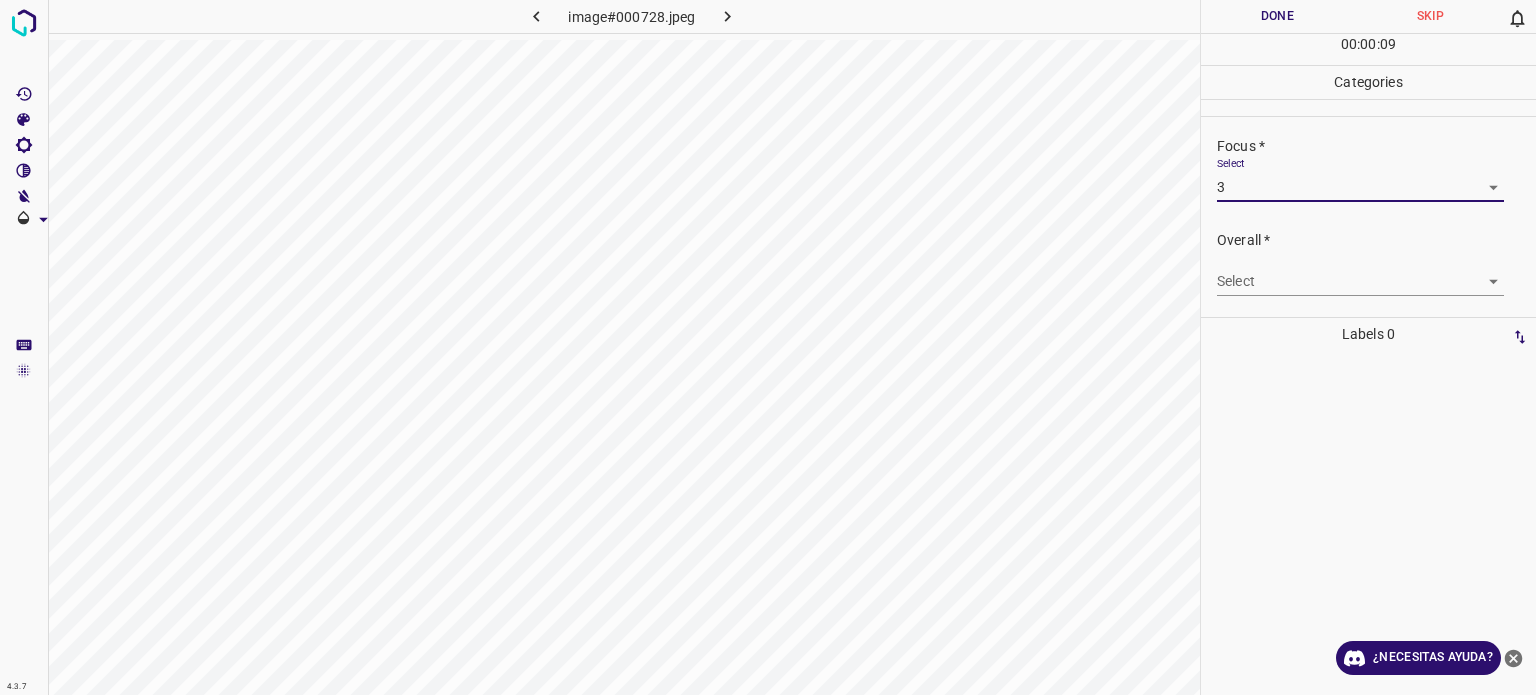 click on "4.3.7 image#000728.jpeg Done Skip 0 00   : 00   : 09   Categories Lighting *  Select 3 3 Focus *  Select 3 3 Overall *  Select ​ Labels   0 Categories 1 Lighting 2 Focus 3 Overall Tools Space Change between modes (Draw & Edit) I Auto labeling R Restore zoom M Zoom in N Zoom out Delete Delete selecte label Filters Z Restore filters X Saturation filter C Brightness filter V Contrast filter B Gray scale filter General O Download ¿Necesitas ayuda? Texto original Valora esta traducción Tu opinión servirá para ayudar a mejorar el Traductor de Google - Texto - Esconder - Borrar" at bounding box center [768, 347] 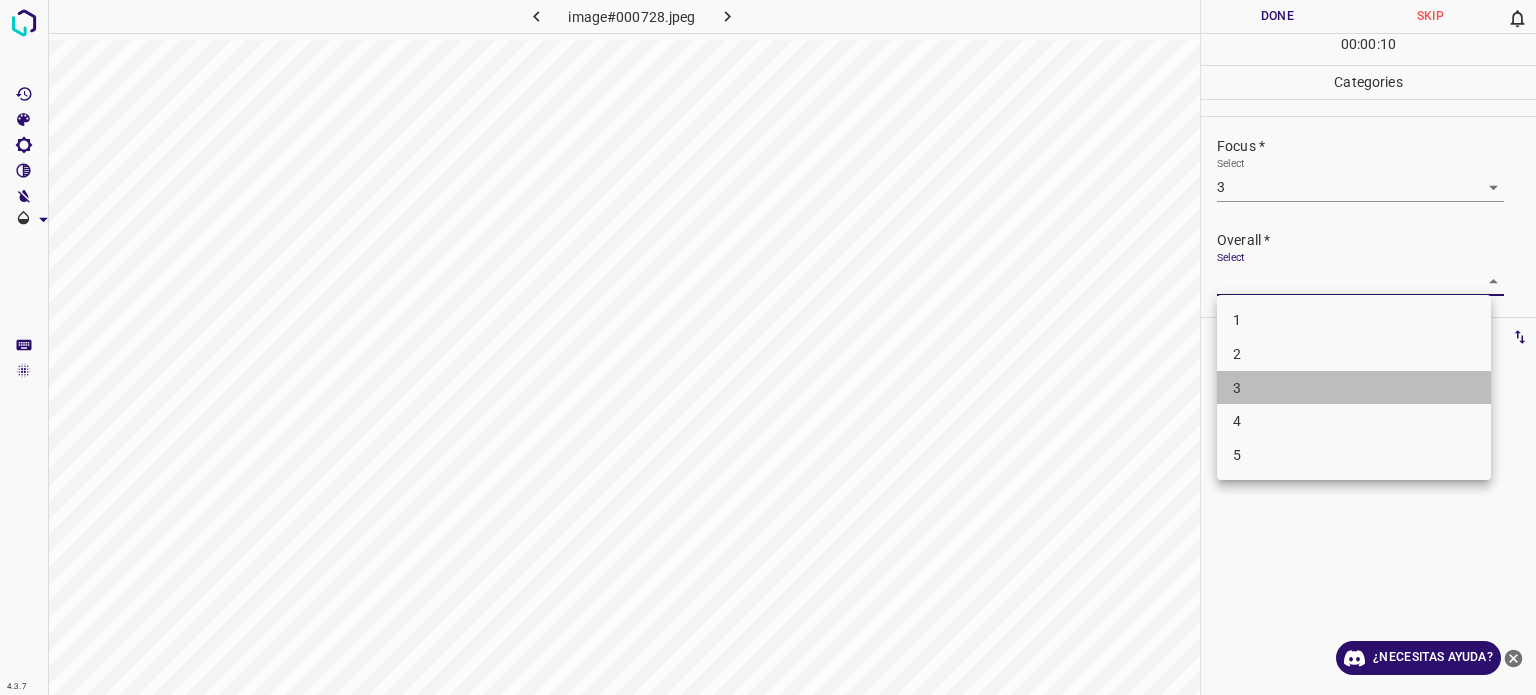 click on "3" at bounding box center [1237, 387] 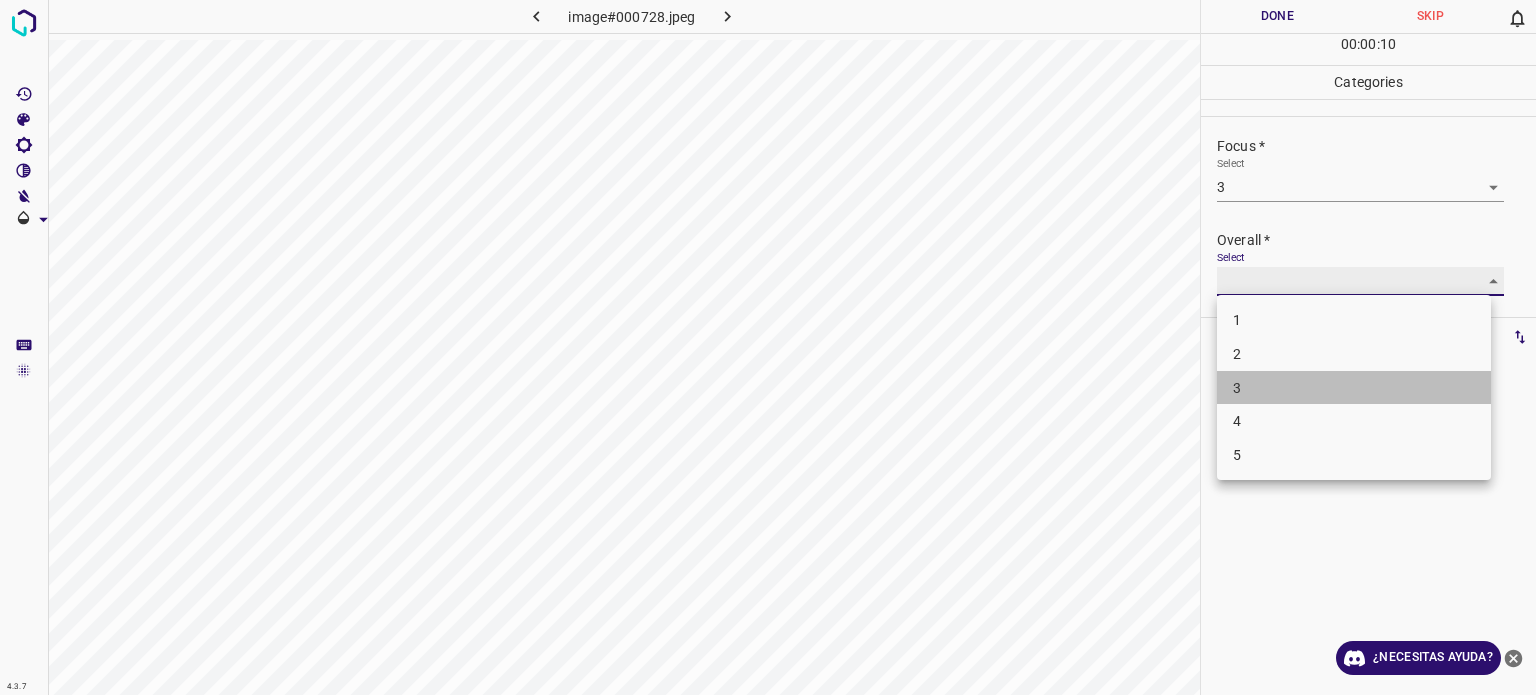 type on "3" 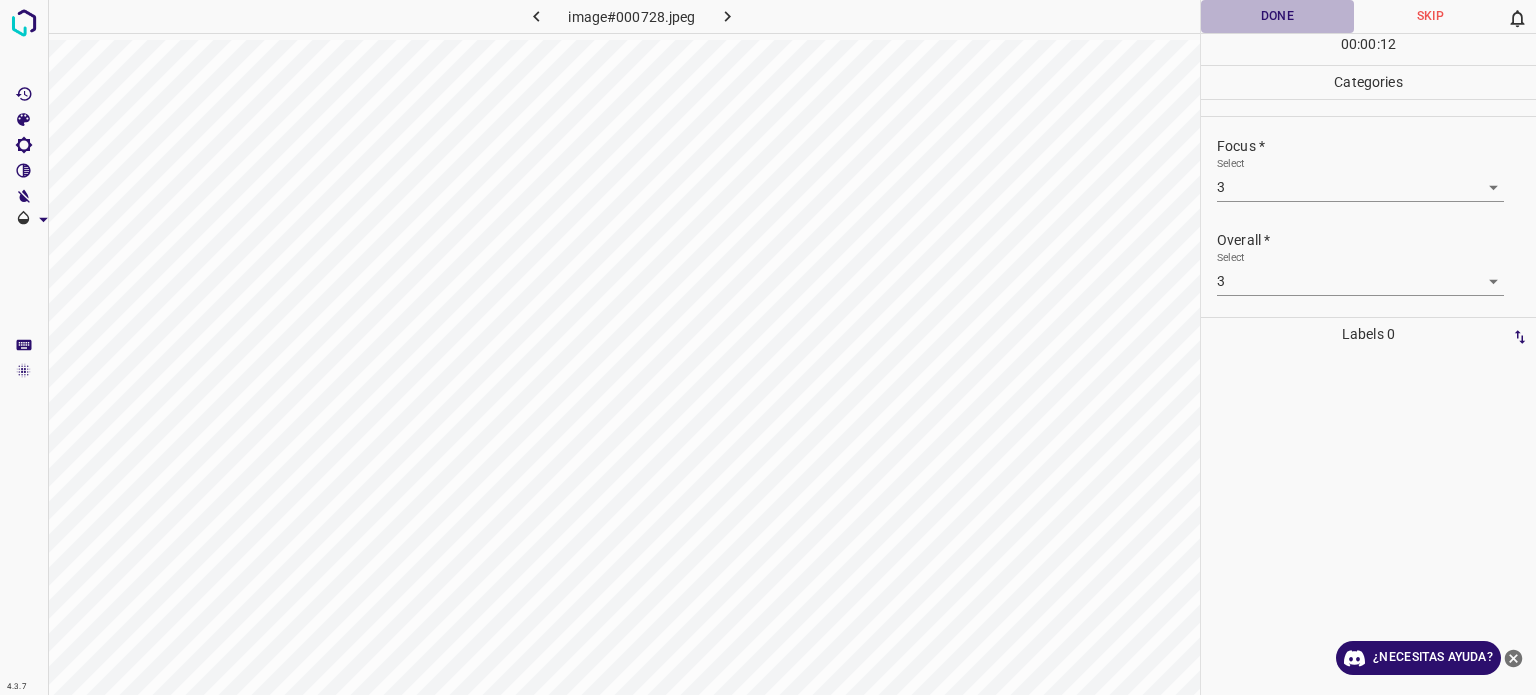 click on "Done" at bounding box center [1277, 16] 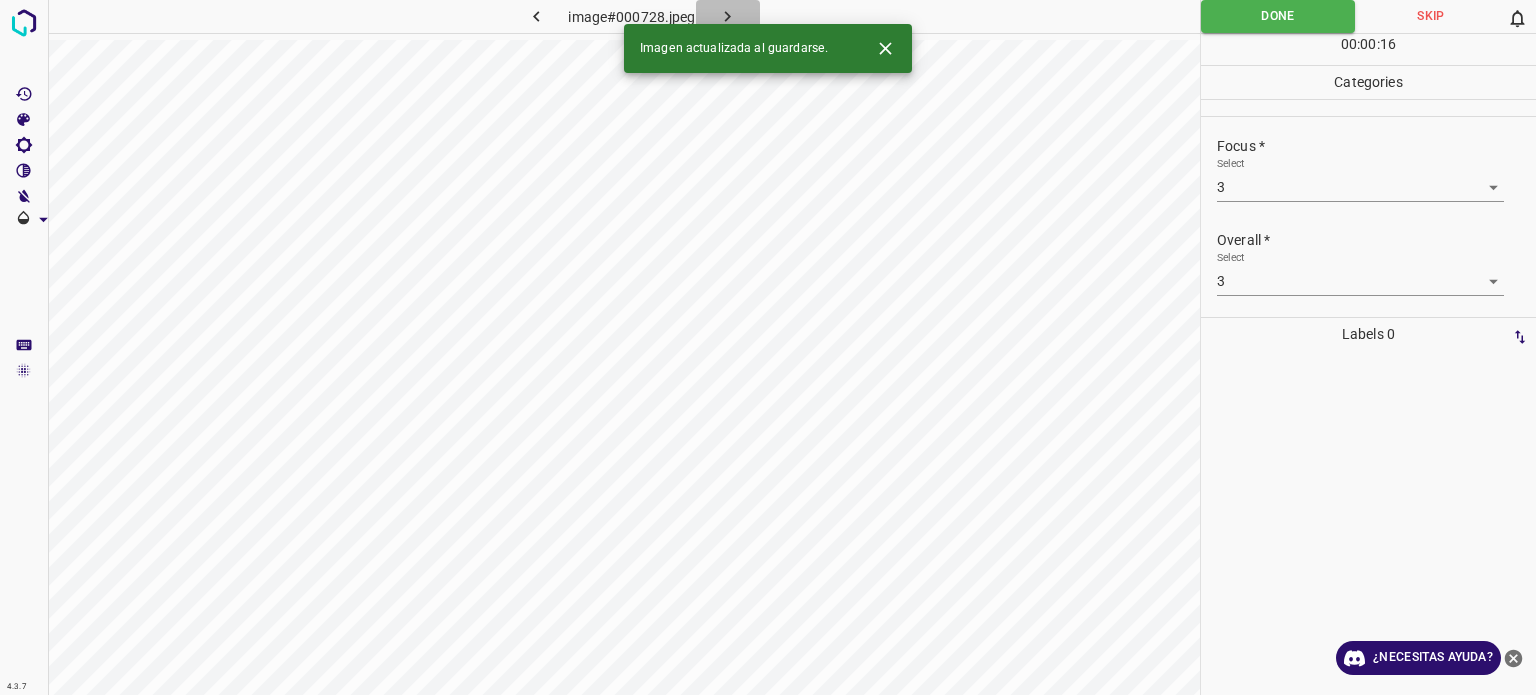 click 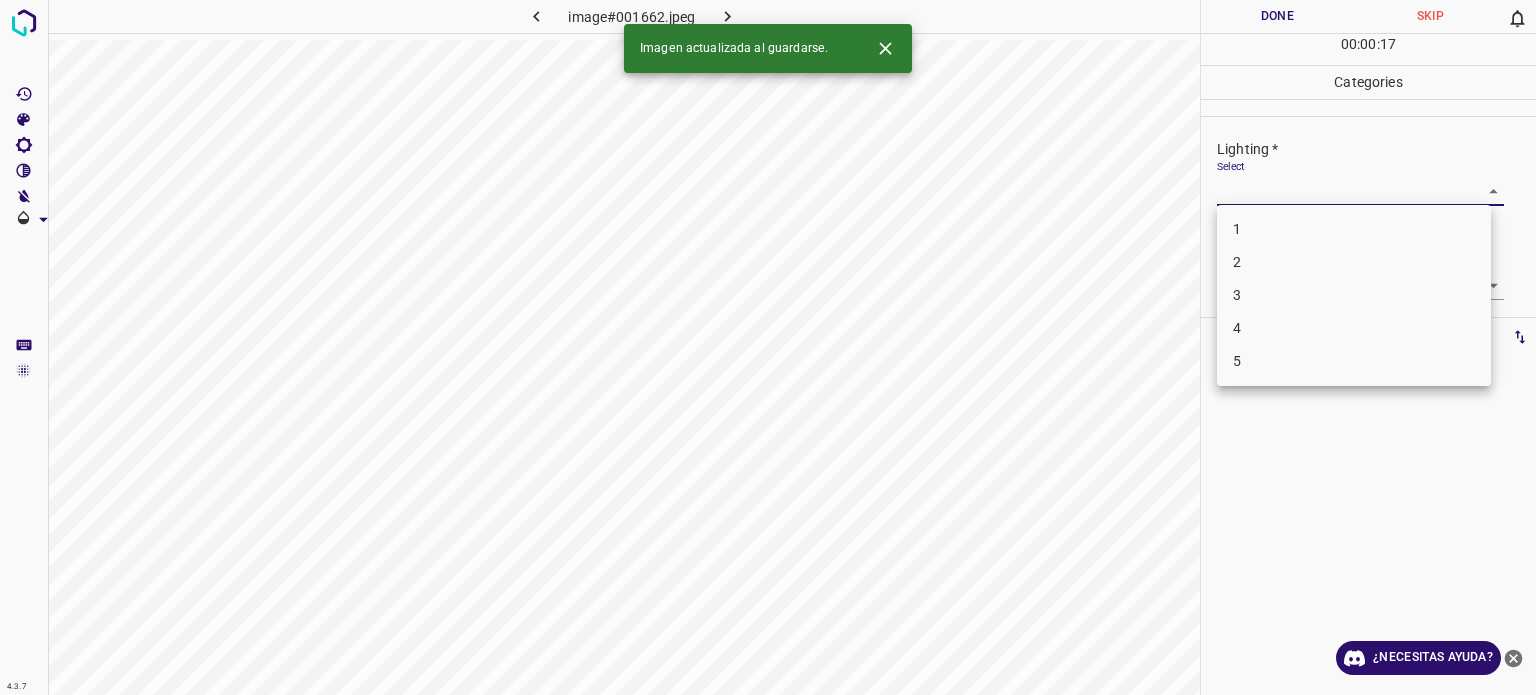 drag, startPoint x: 1258, startPoint y: 189, endPoint x: 1260, endPoint y: 251, distance: 62.03225 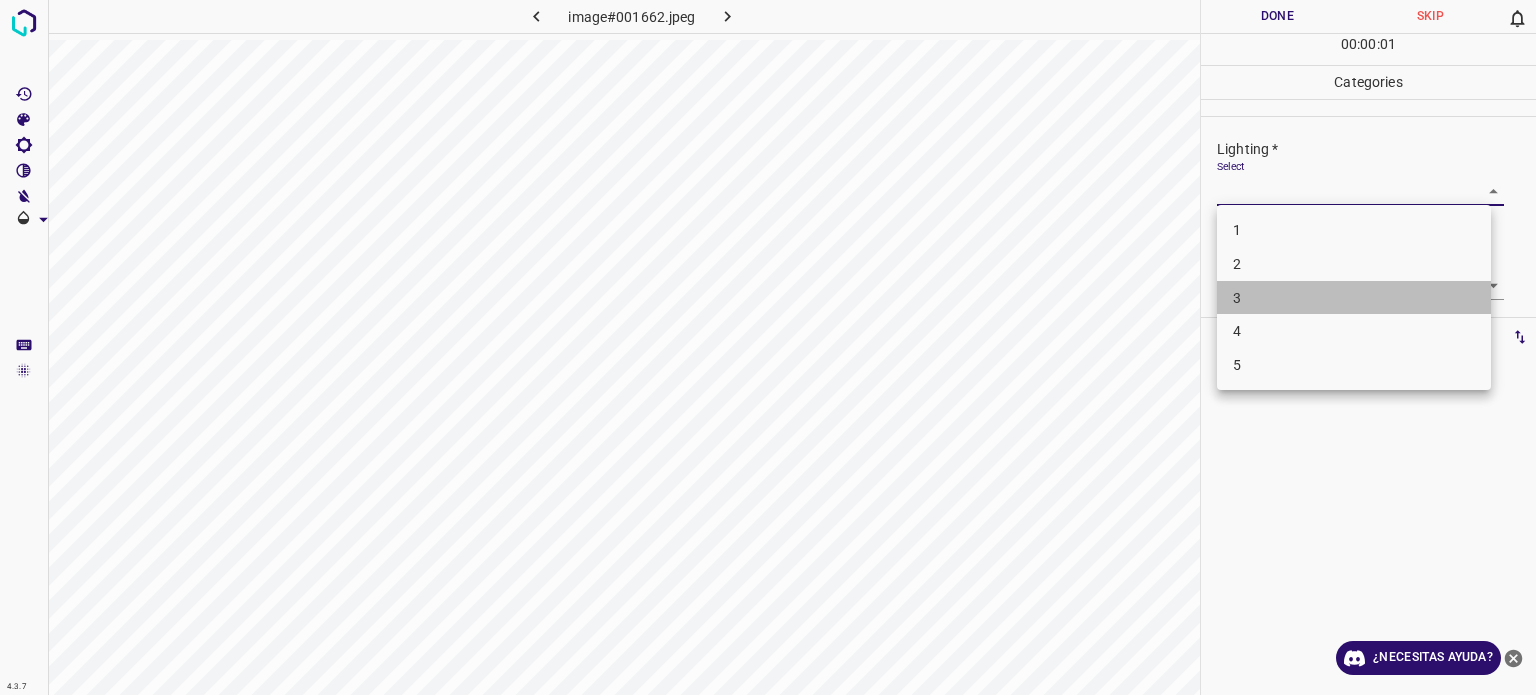 click on "3" at bounding box center [1354, 298] 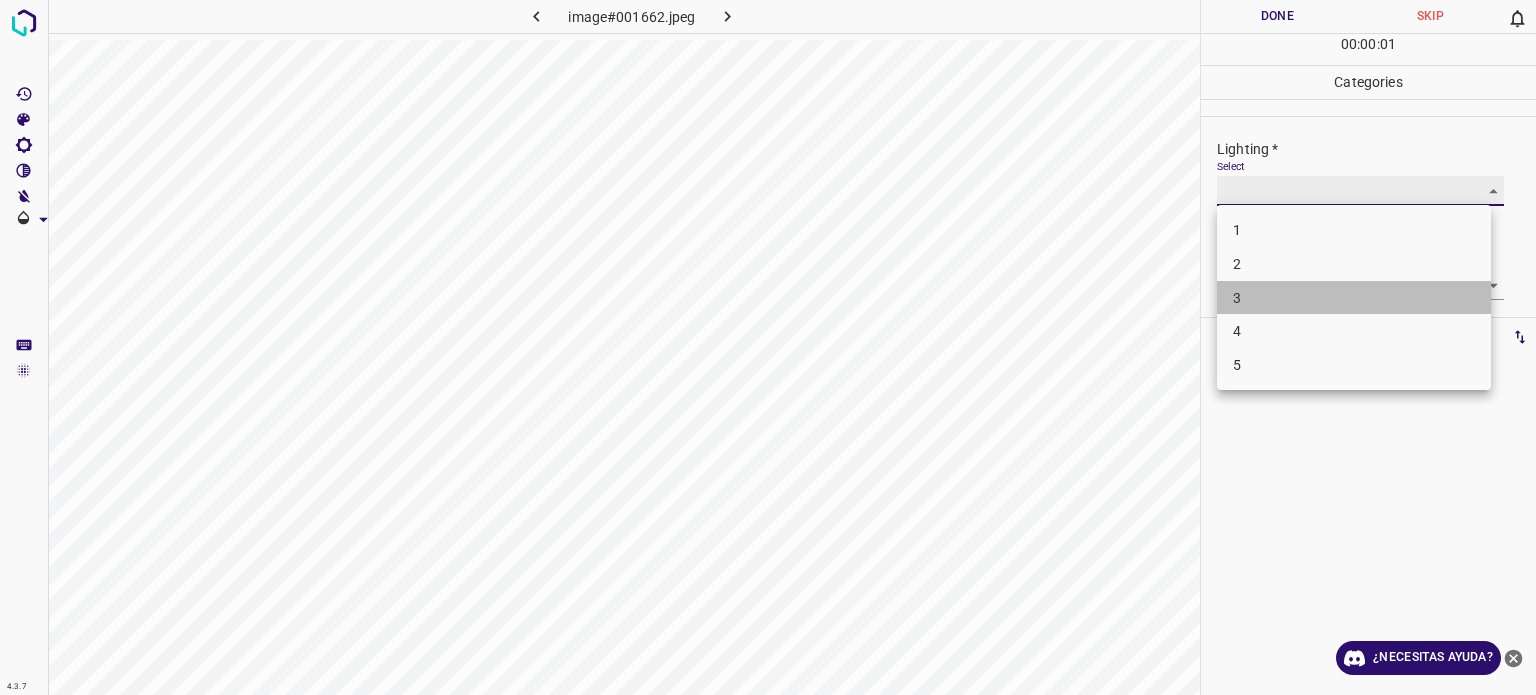 type on "3" 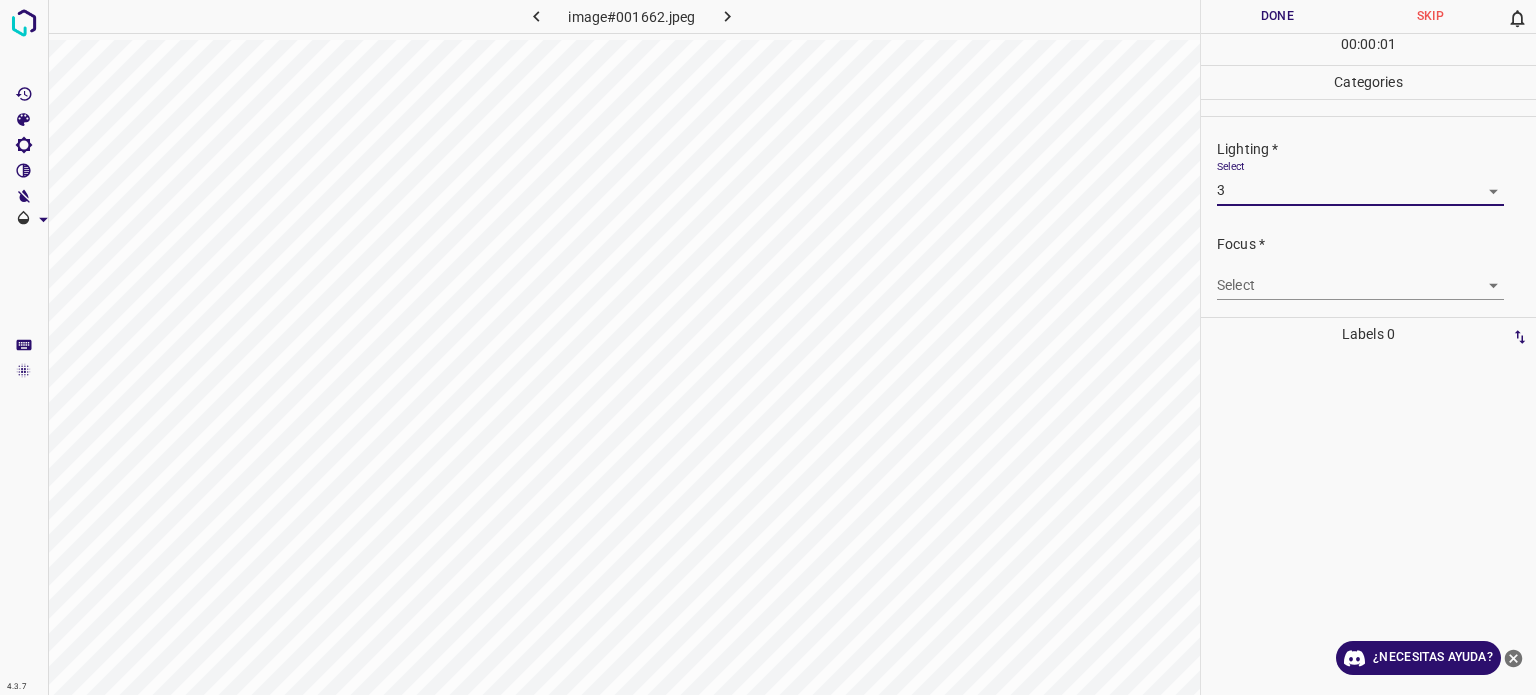 click on "4.3.7 image#001662.jpeg Done Skip 0 00   : 00   : 01   Categories Lighting *  Select 3 3 Focus *  Select ​ Overall *  Select ​ Labels   0 Categories 1 Lighting 2 Focus 3 Overall Tools Space Change between modes (Draw & Edit) I Auto labeling R Restore zoom M Zoom in N Zoom out Delete Delete selecte label Filters Z Restore filters X Saturation filter C Brightness filter V Contrast filter B Gray scale filter General O Download ¿Necesitas ayuda? Texto original Valora esta traducción Tu opinión servirá para ayudar a mejorar el Traductor de Google - Texto - Esconder - Borrar" at bounding box center [768, 347] 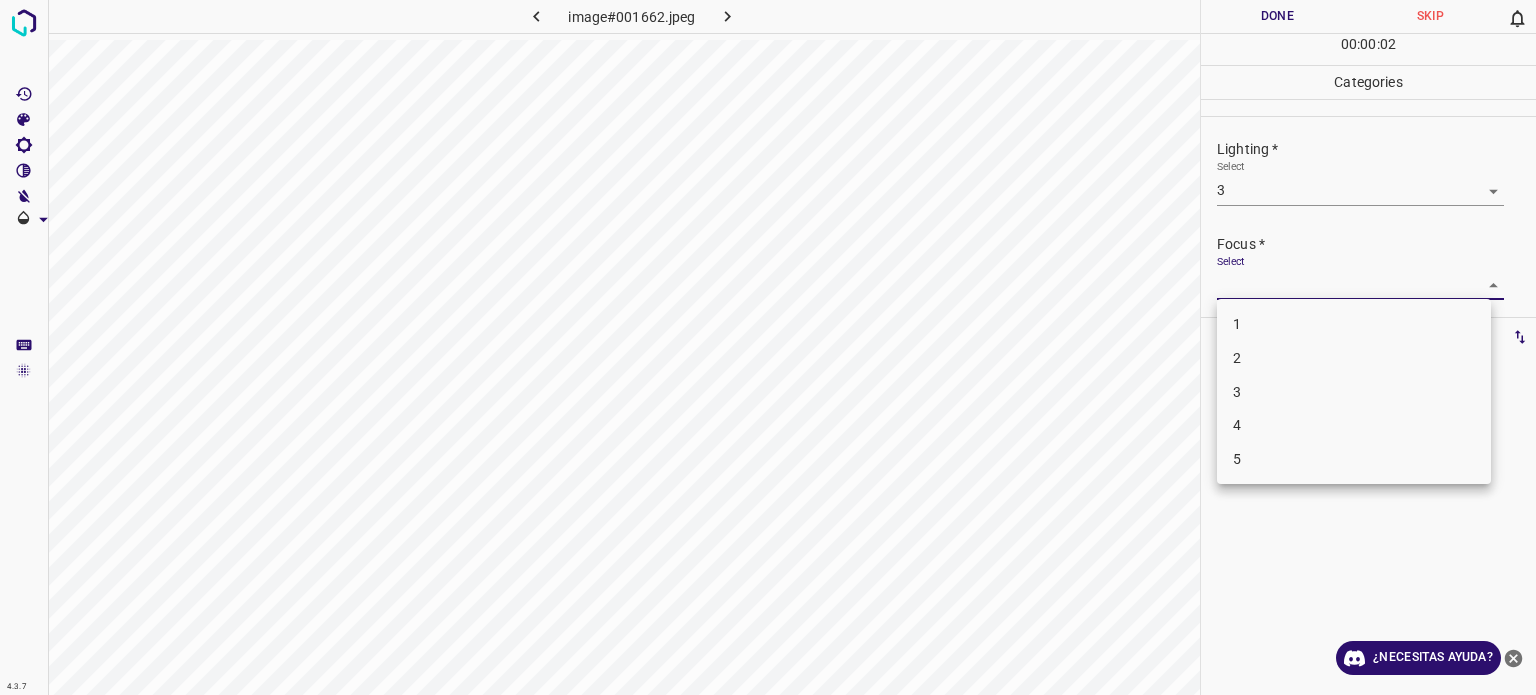 click on "3" at bounding box center (1237, 391) 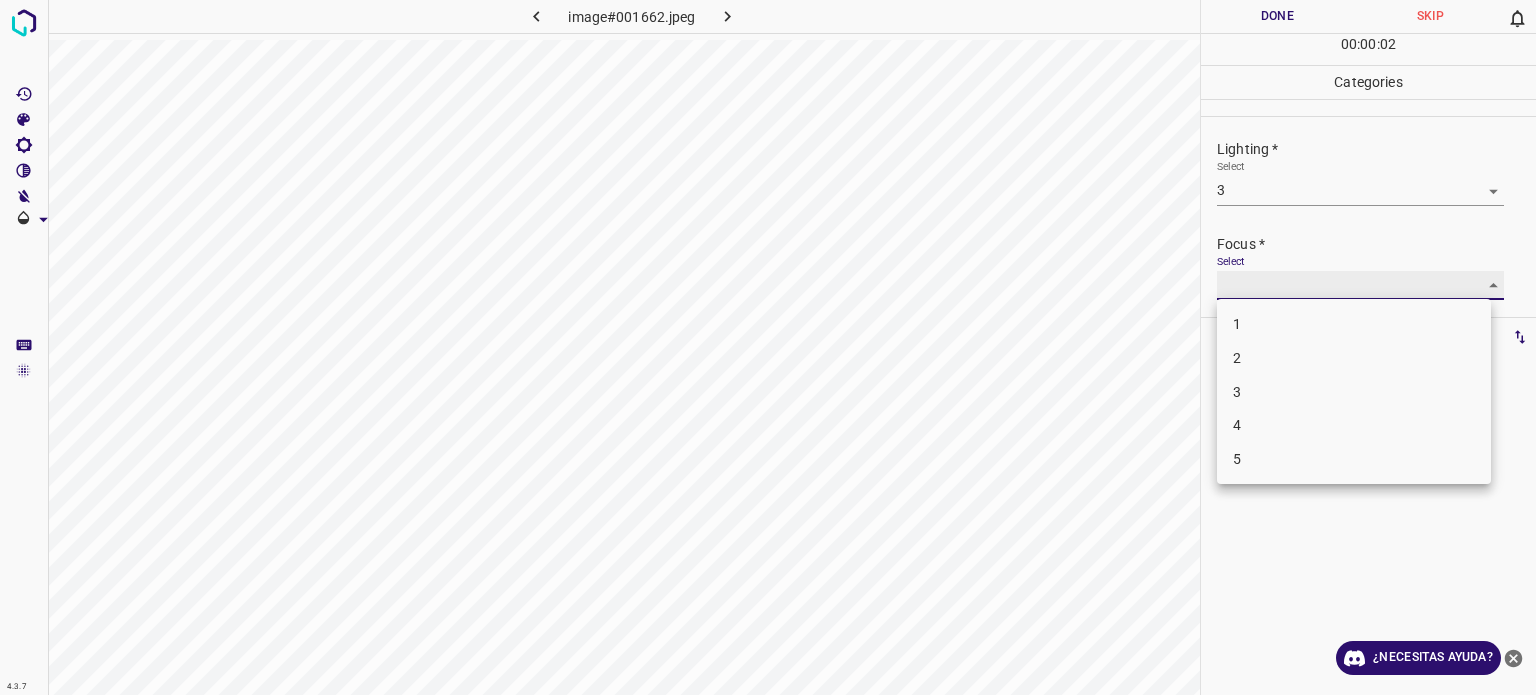 type on "3" 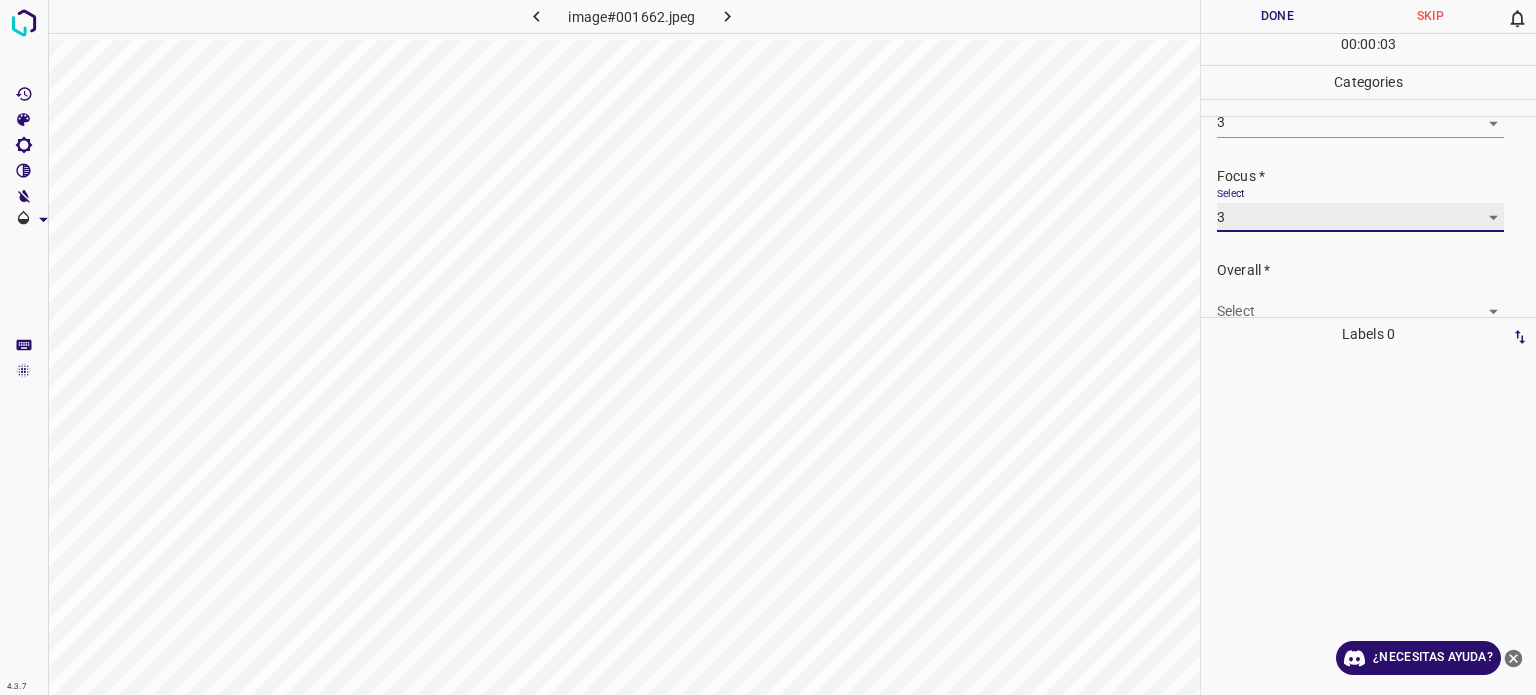 scroll, scrollTop: 98, scrollLeft: 0, axis: vertical 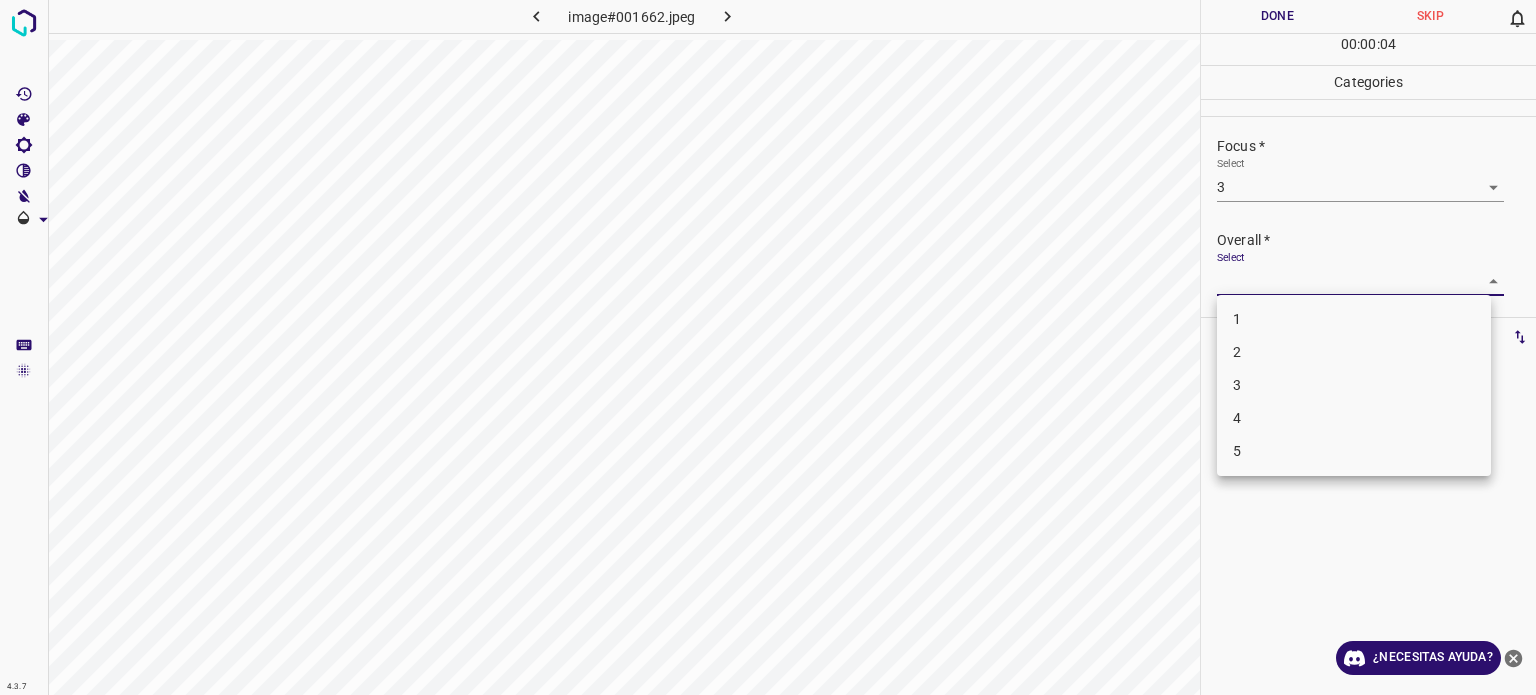 click on "4.3.7 image#001662.jpeg Done Skip 0 00   : 00   : 04   Categories Lighting *  Select 3 3 Focus *  Select 3 3 Overall *  Select ​ Labels   0 Categories 1 Lighting 2 Focus 3 Overall Tools Space Change between modes (Draw & Edit) I Auto labeling R Restore zoom M Zoom in N Zoom out Delete Delete selecte label Filters Z Restore filters X Saturation filter C Brightness filter V Contrast filter B Gray scale filter General O Download ¿Necesitas ayuda? Texto original Valora esta traducción Tu opinión servirá para ayudar a mejorar el Traductor de Google - Texto - Esconder - Borrar 1 2 3 4 5" at bounding box center [768, 347] 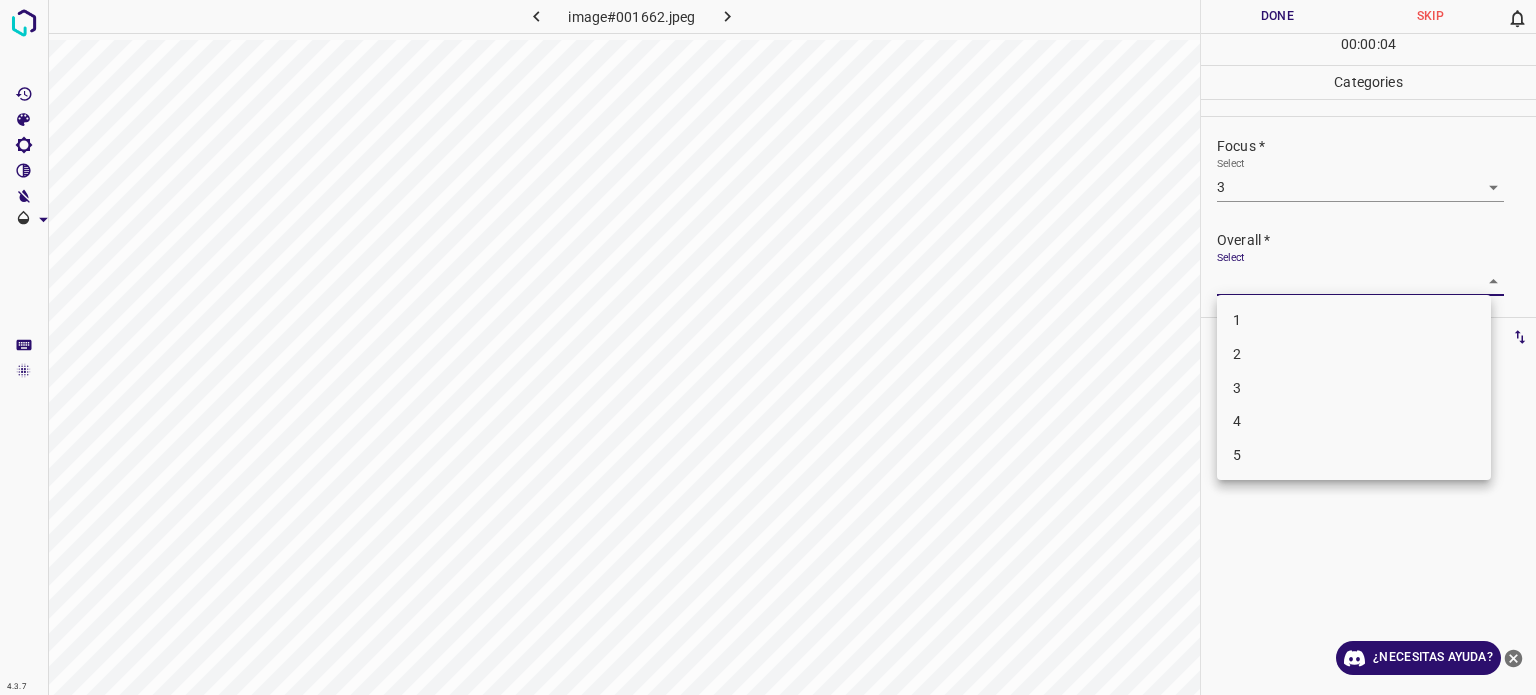 click on "3" at bounding box center (1237, 387) 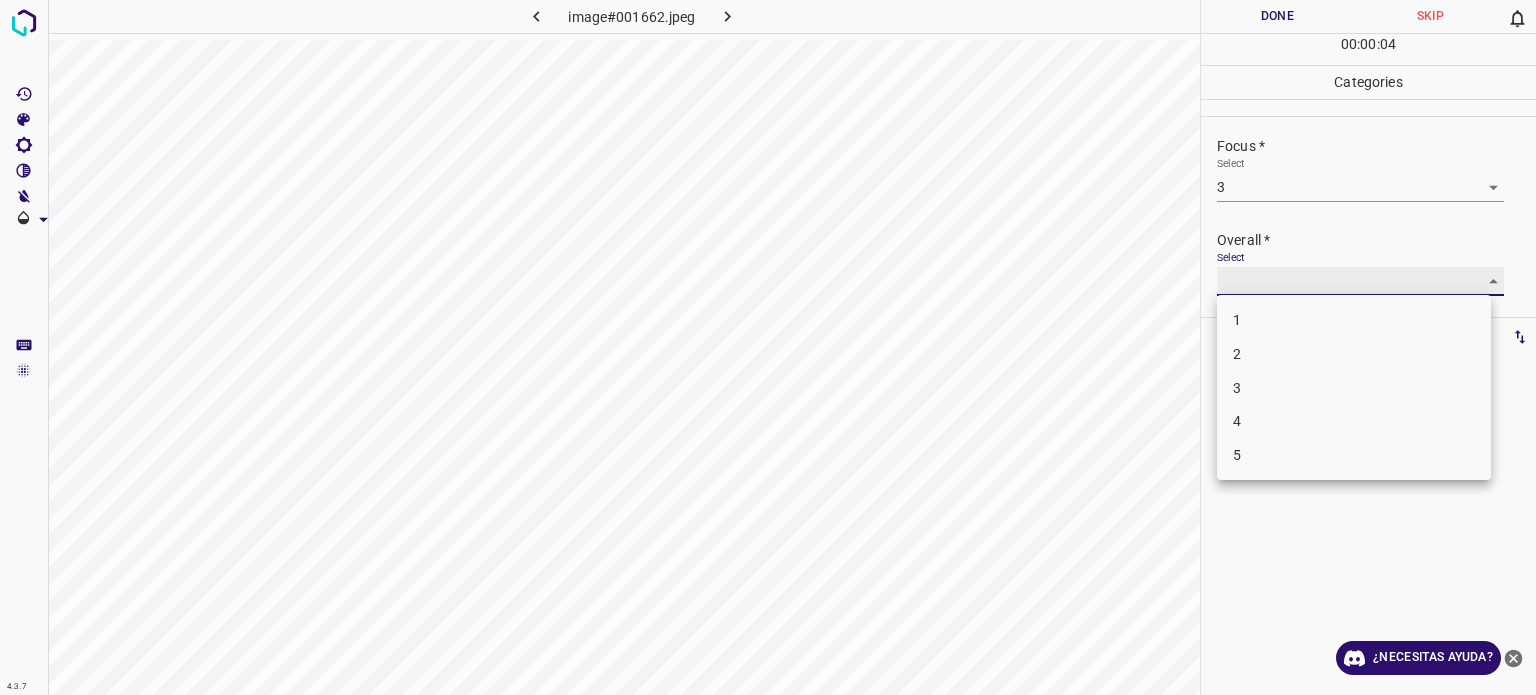 type on "3" 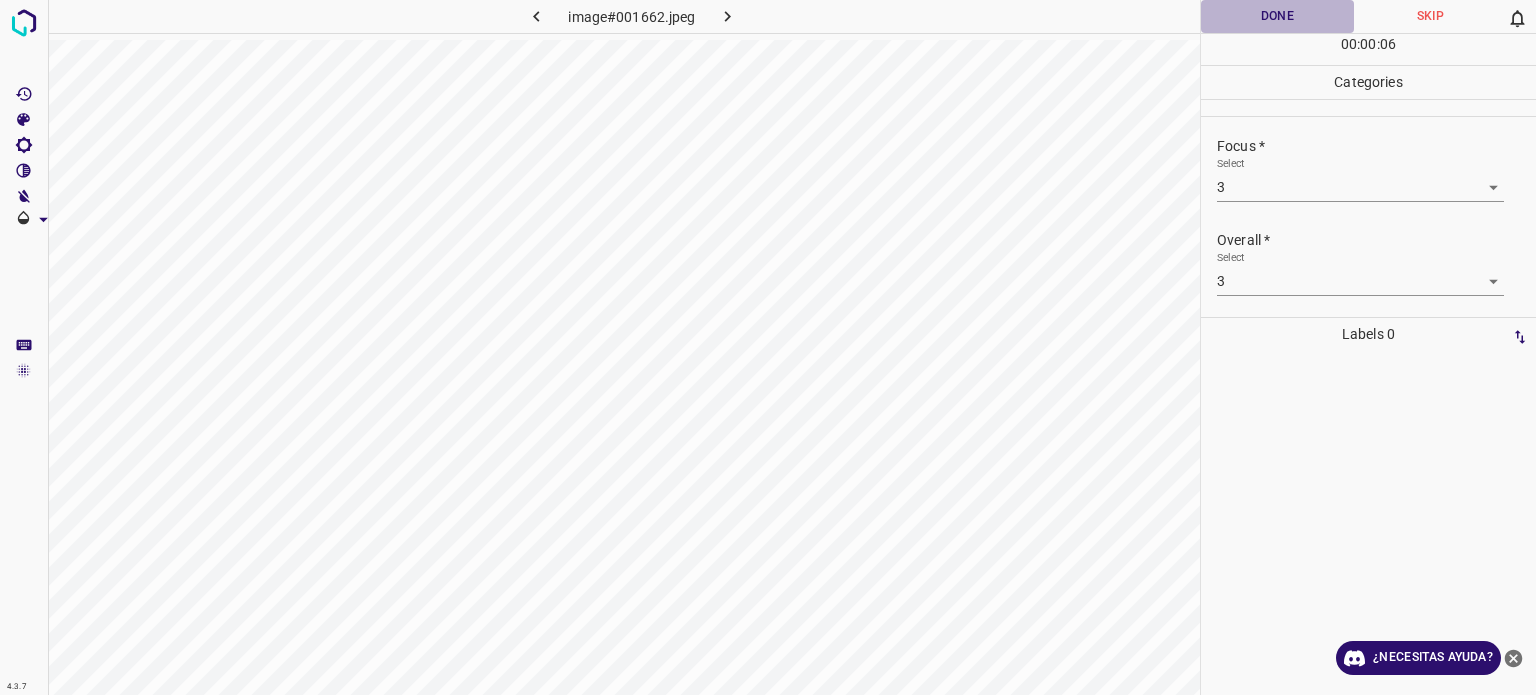 click on "Done" at bounding box center [1277, 16] 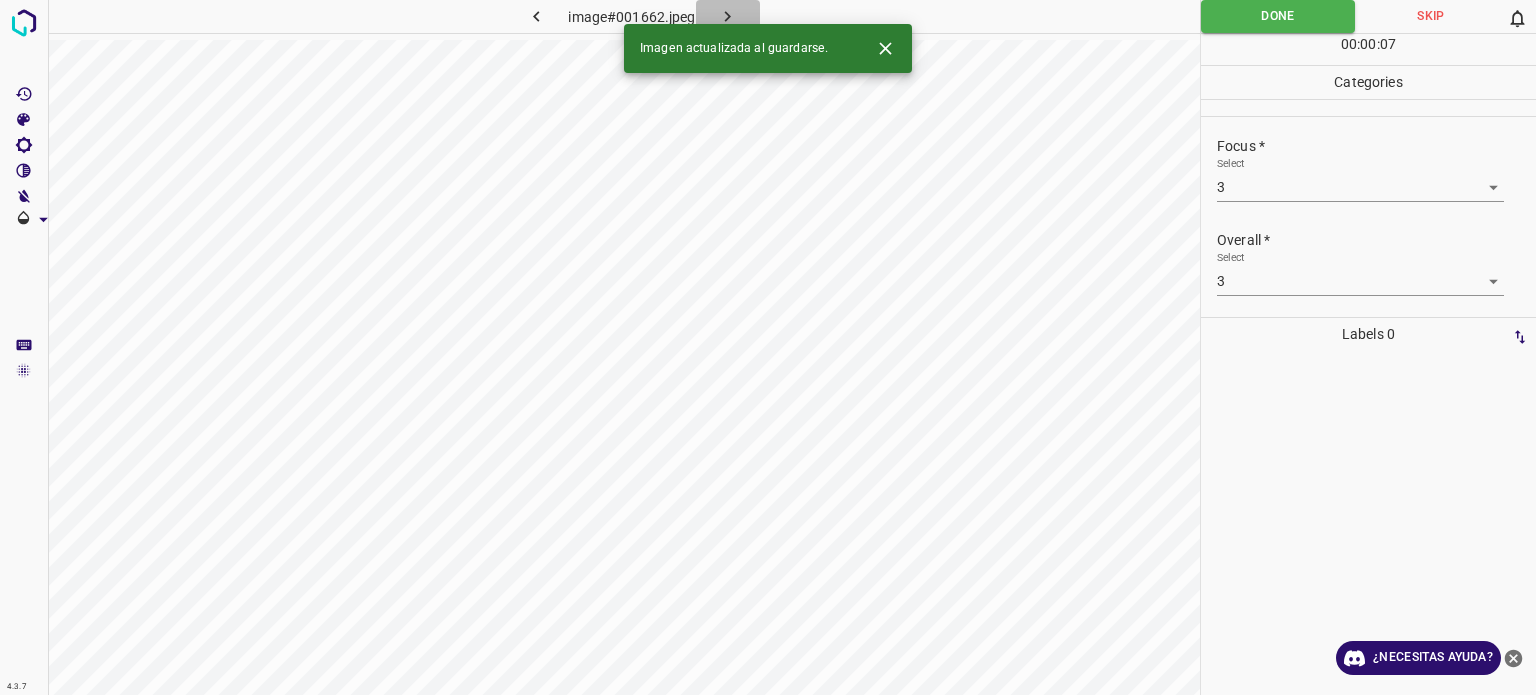 click 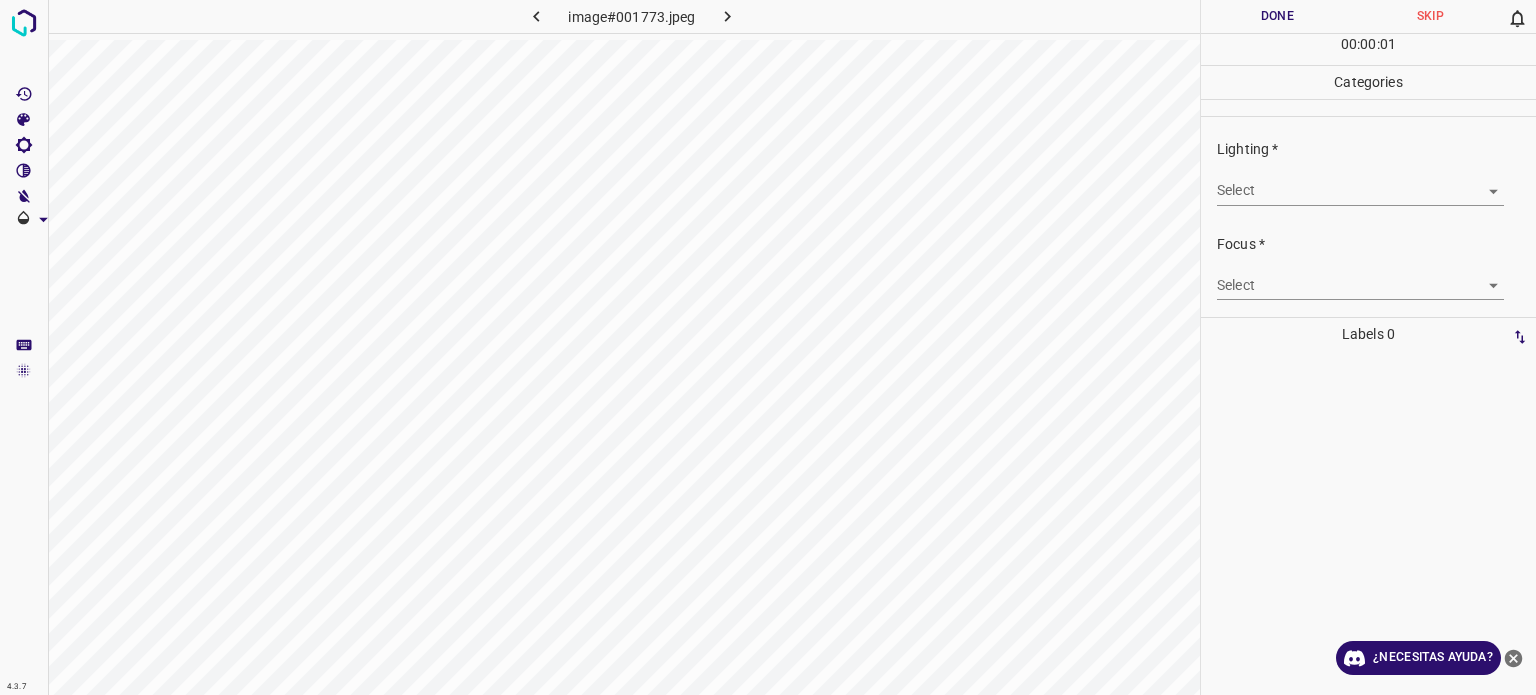 click on "image#001773.jpeg Done Skip 0 00   : 00   : 01   Categories Lighting *  Select ​ Focus *  Select ​ Overall *  Select ​ Labels   0" at bounding box center (768, 347) 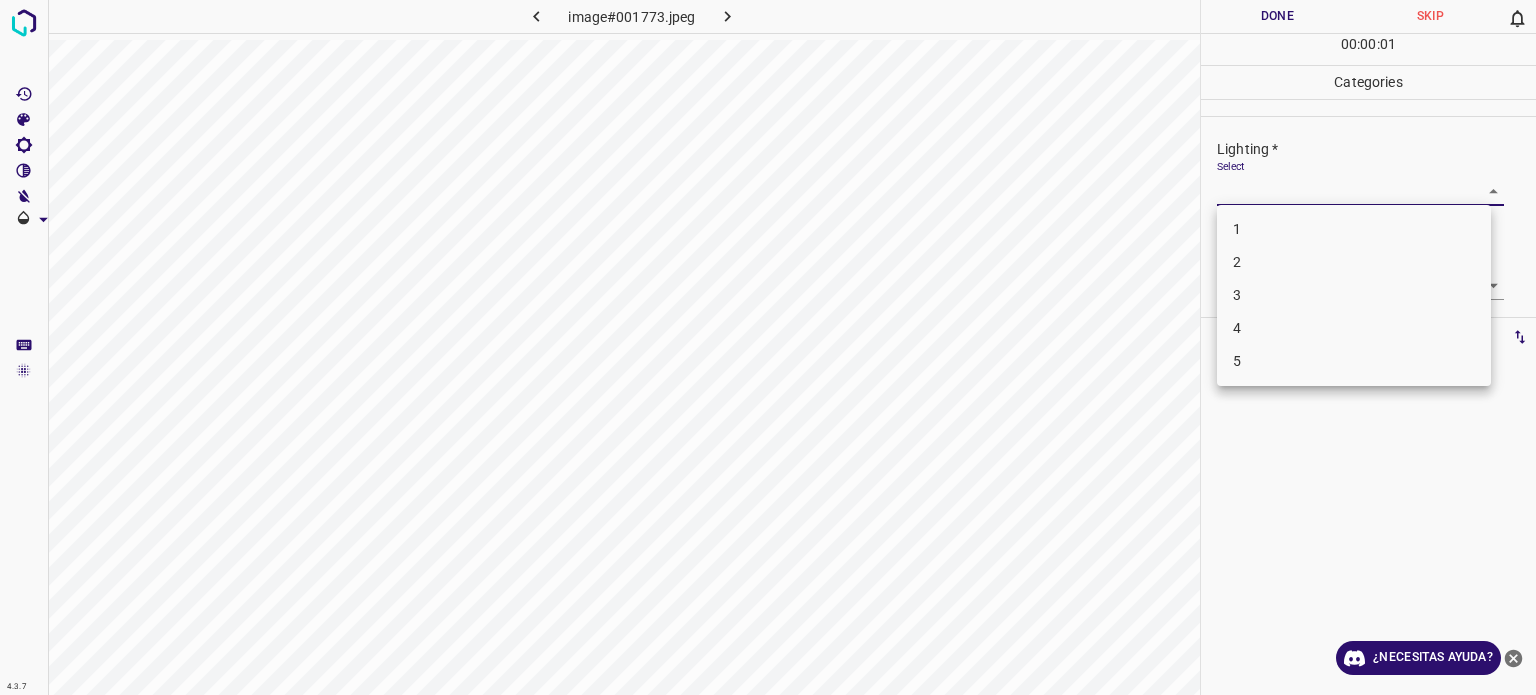 click on "4.3.7 image#001773.jpeg Done Skip 0 00   : 00   : 01   Categories Lighting *  Select ​ Focus *  Select ​ Overall *  Select ​ Labels   0 Categories 1 Lighting 2 Focus 3 Overall Tools Space Change between modes (Draw & Edit) I Auto labeling R Restore zoom M Zoom in N Zoom out Delete Delete selecte label Filters Z Restore filters X Saturation filter C Brightness filter V Contrast filter B Gray scale filter General O Download ¿Necesitas ayuda? Texto original Valora esta traducción Tu opinión servirá para ayudar a mejorar el Traductor de Google - Texto - Esconder - Borrar 1 2 3 4 5" at bounding box center [768, 347] 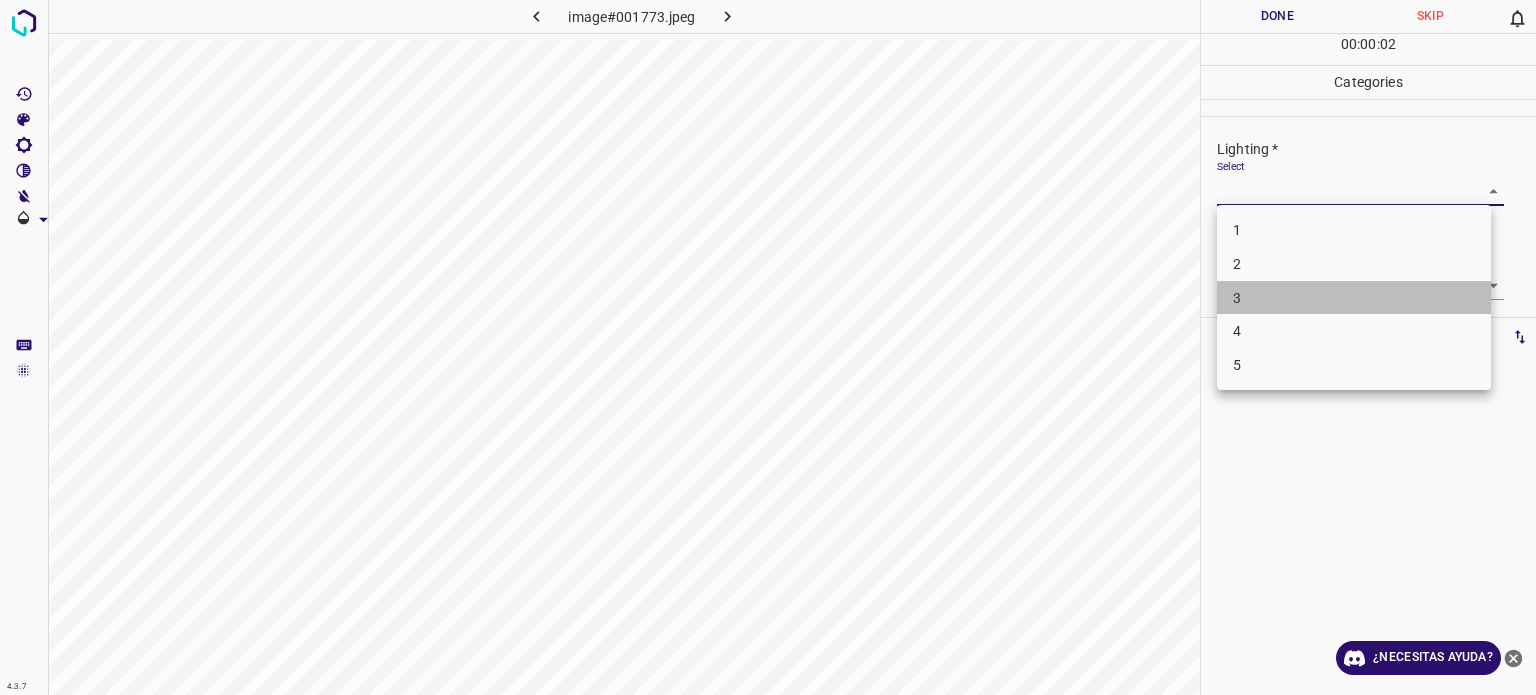 click on "3" at bounding box center [1354, 298] 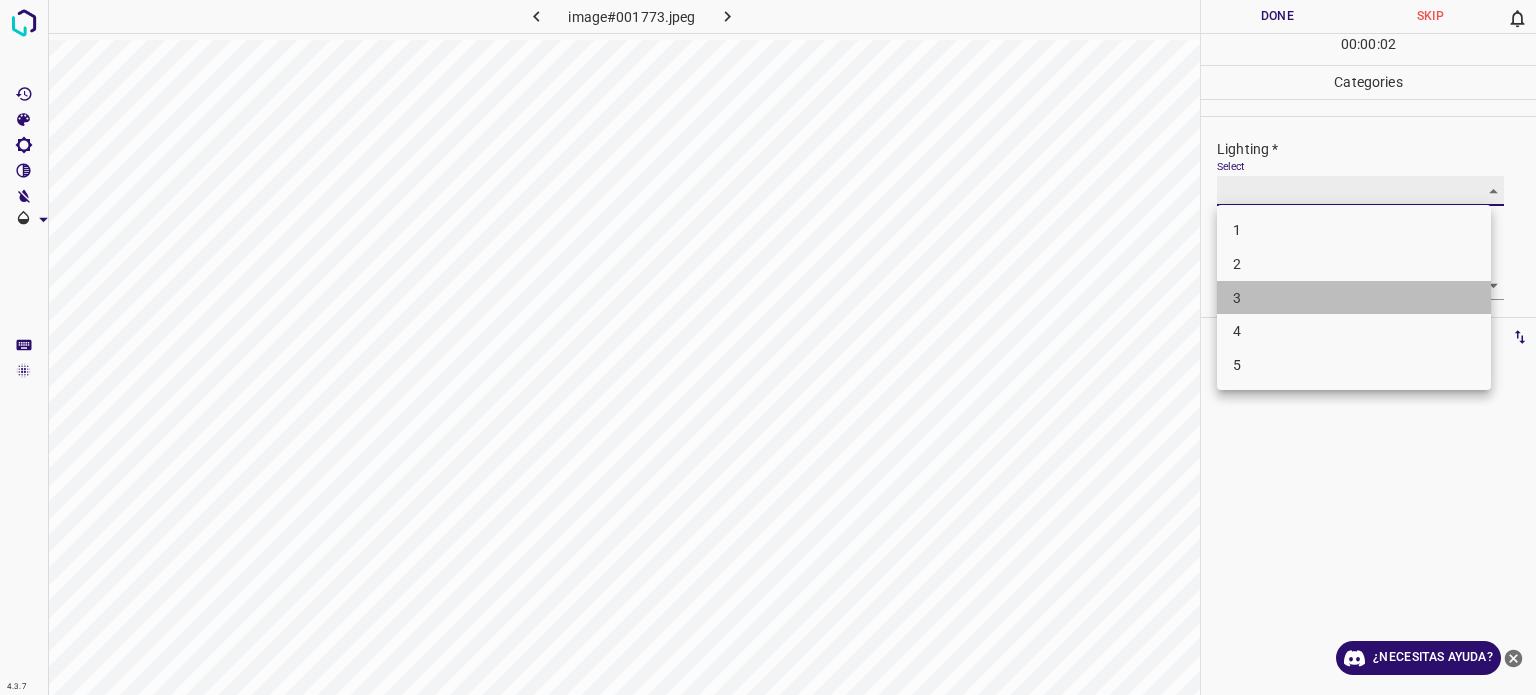 type on "3" 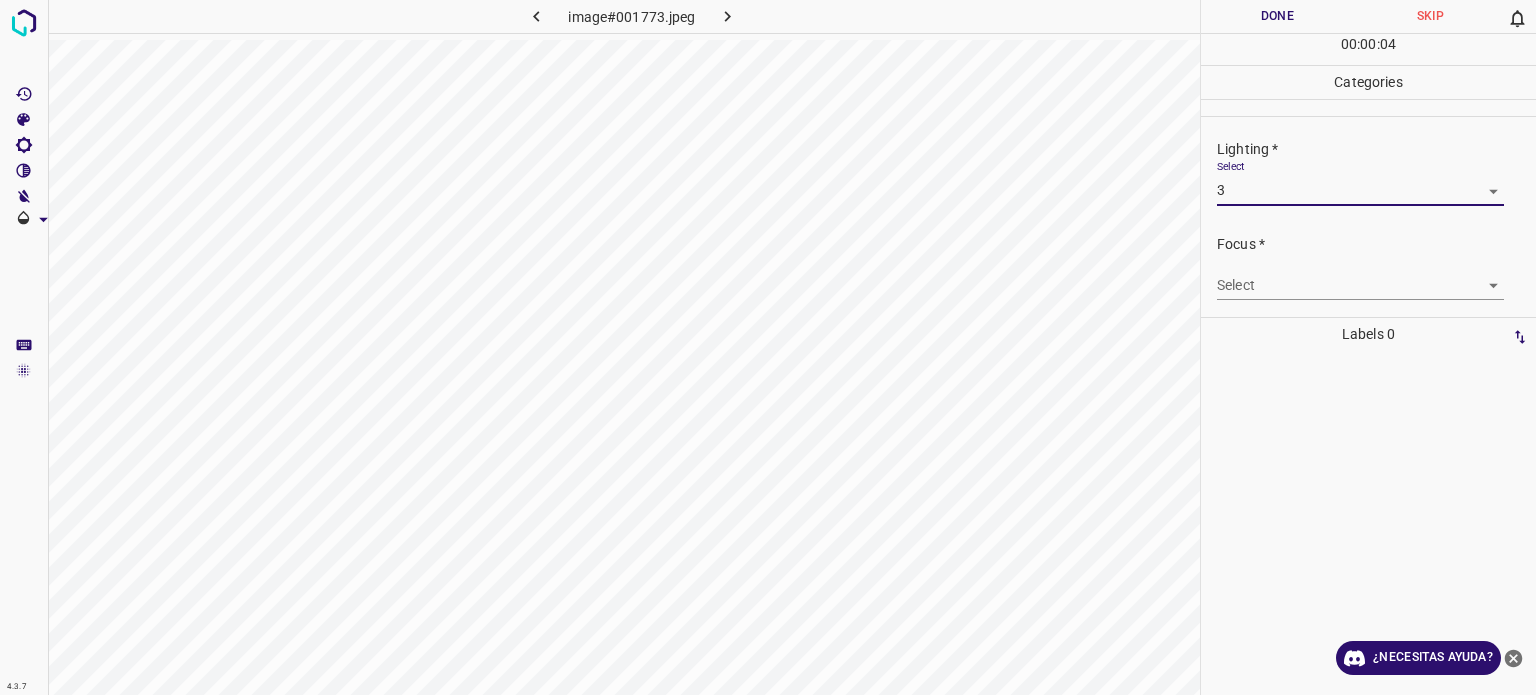 click on "4.3.7 image#001773.jpeg Done Skip 0 00   : 00   : 04   Categories Lighting *  Select 3 3 Focus *  Select ​ Overall *  Select ​ Labels   0 Categories 1 Lighting 2 Focus 3 Overall Tools Space Change between modes (Draw & Edit) I Auto labeling R Restore zoom M Zoom in N Zoom out Delete Delete selecte label Filters Z Restore filters X Saturation filter C Brightness filter V Contrast filter B Gray scale filter General O Download ¿Necesitas ayuda? Texto original Valora esta traducción Tu opinión servirá para ayudar a mejorar el Traductor de Google - Texto - Esconder - Borrar" at bounding box center [768, 347] 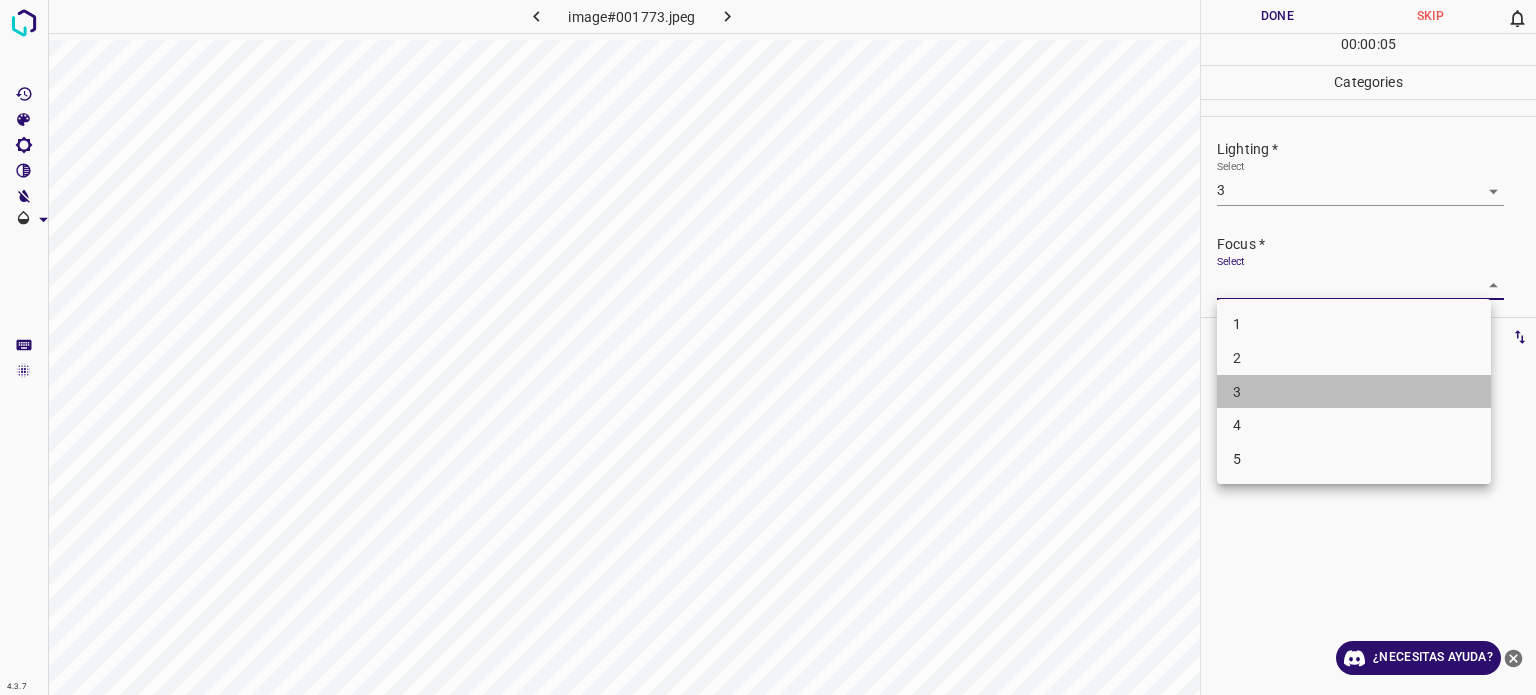 click on "3" at bounding box center [1354, 392] 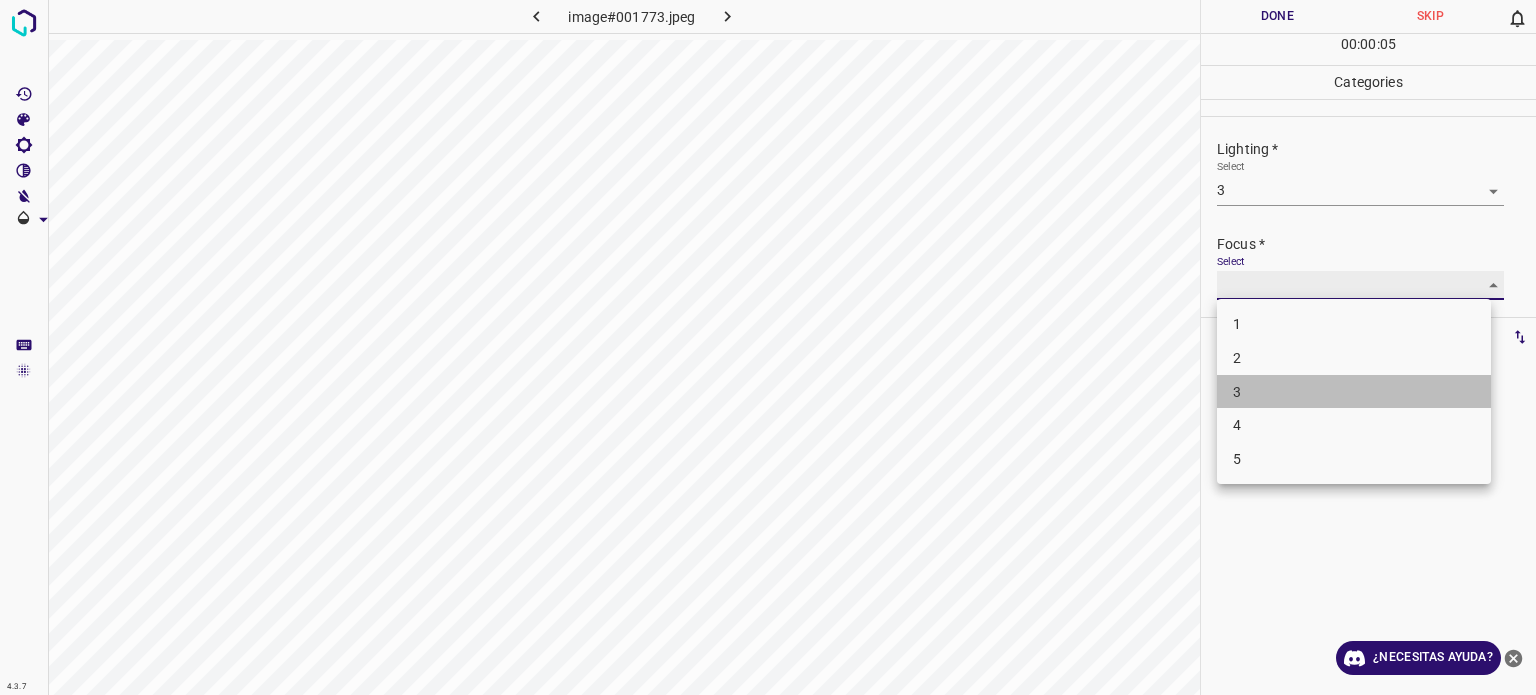 type on "3" 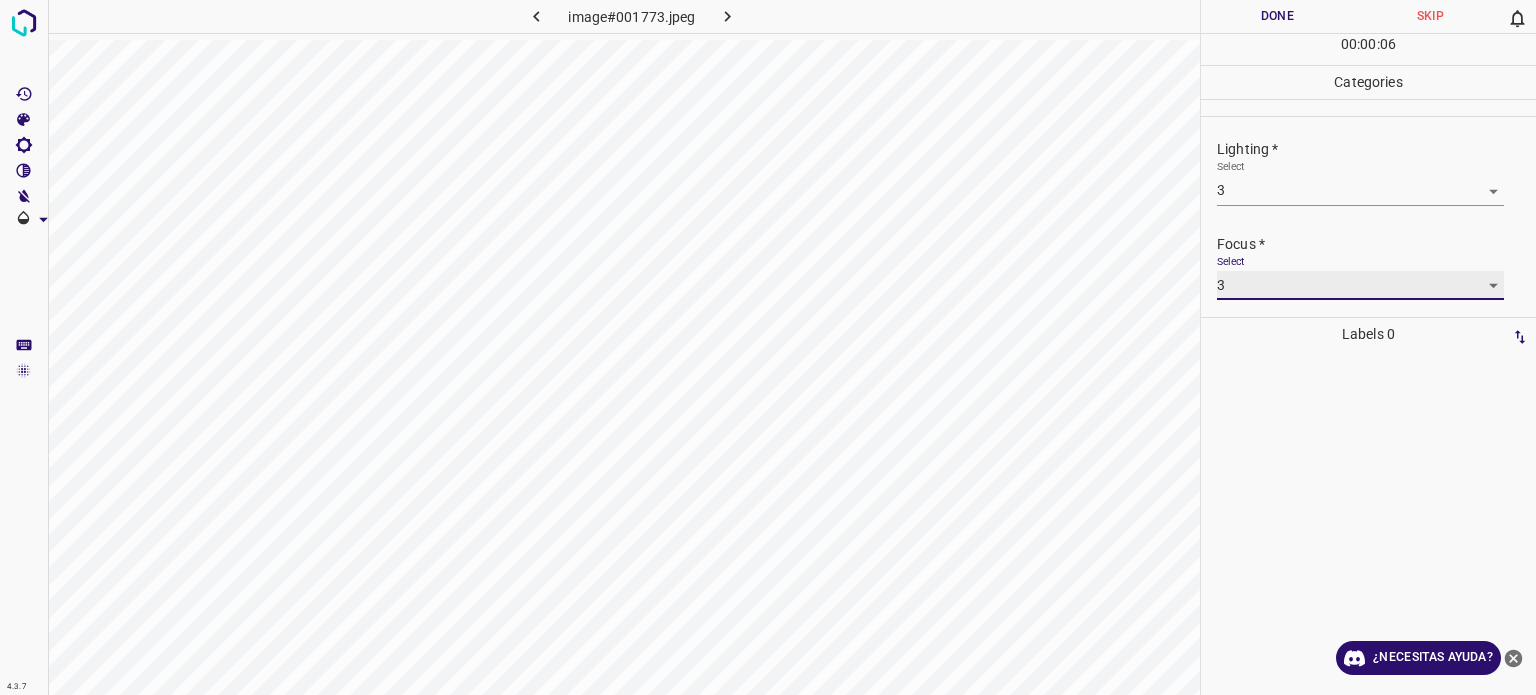 scroll, scrollTop: 98, scrollLeft: 0, axis: vertical 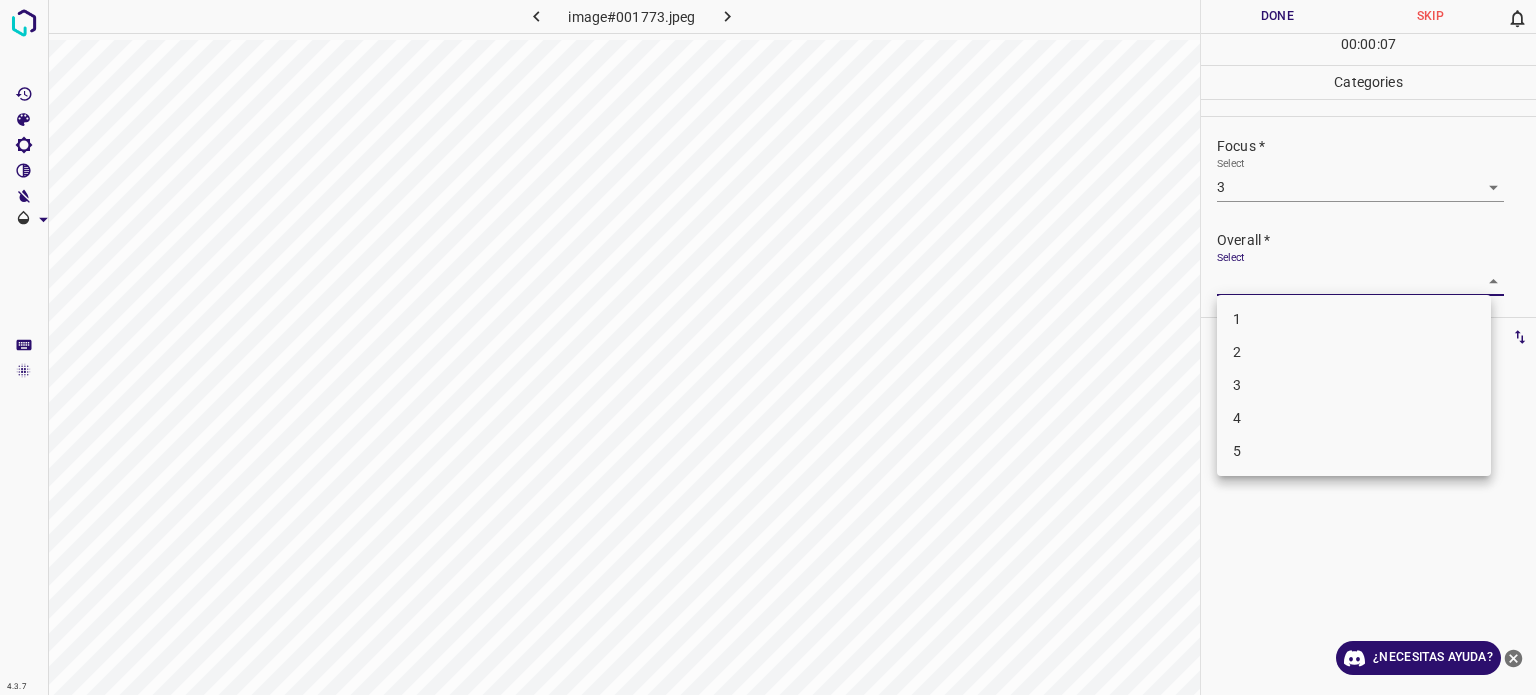 click on "4.3.7 image#001773.jpeg Done Skip 0 00   : 00   : 07   Categories Lighting *  Select 3 3 Focus *  Select 3 3 Overall *  Select ​ Labels   0 Categories 1 Lighting 2 Focus 3 Overall Tools Space Change between modes (Draw & Edit) I Auto labeling R Restore zoom M Zoom in N Zoom out Delete Delete selecte label Filters Z Restore filters X Saturation filter C Brightness filter V Contrast filter B Gray scale filter General O Download ¿Necesitas ayuda? Texto original Valora esta traducción Tu opinión servirá para ayudar a mejorar el Traductor de Google - Texto - Esconder - Borrar 1 2 3 4 5" at bounding box center [768, 347] 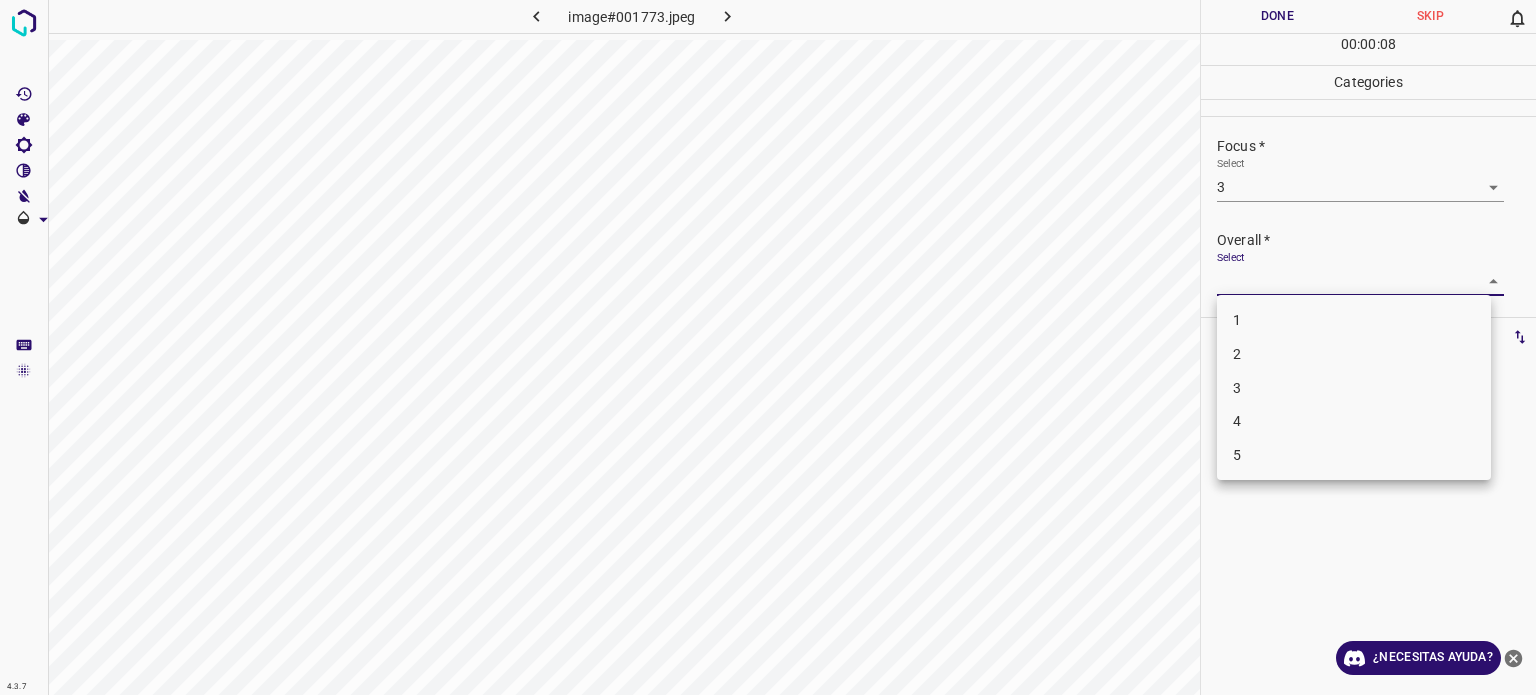 drag, startPoint x: 1248, startPoint y: 394, endPoint x: 1239, endPoint y: 355, distance: 40.024994 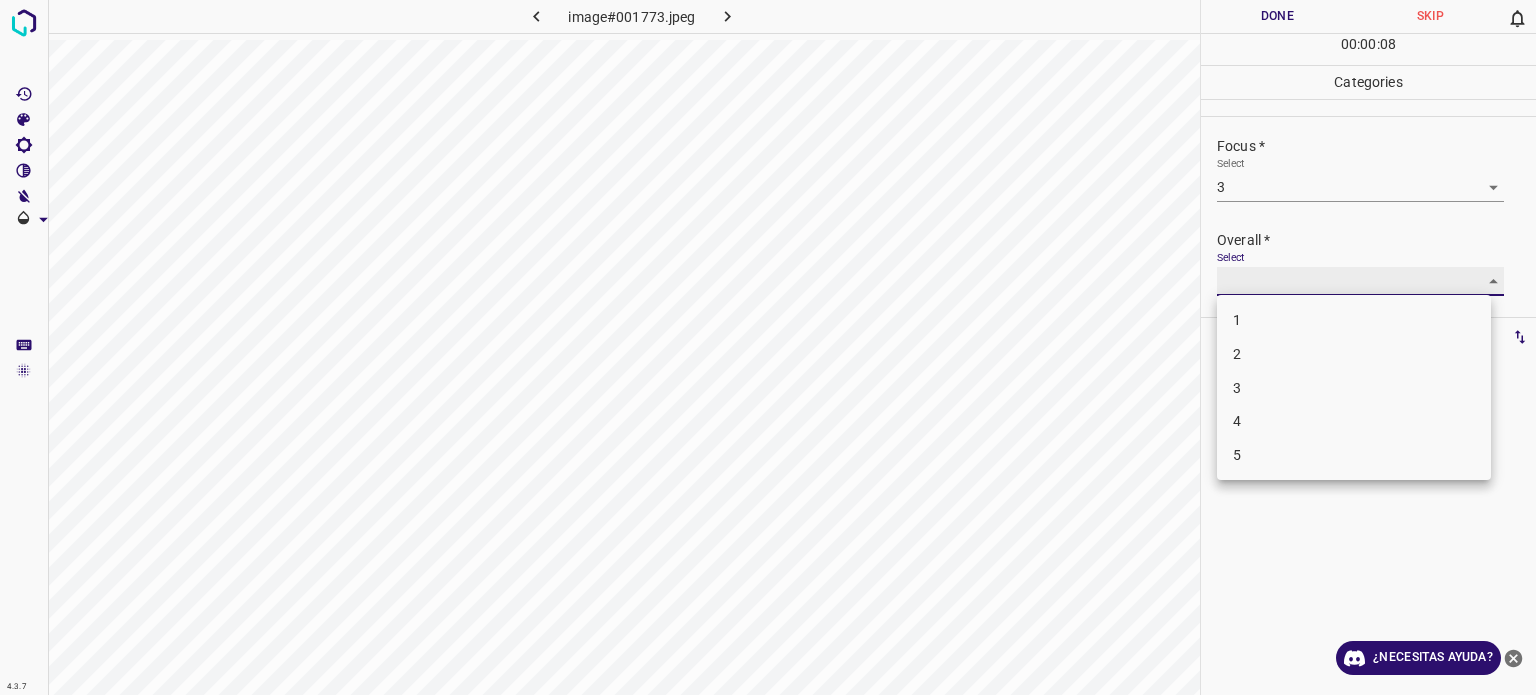 type on "3" 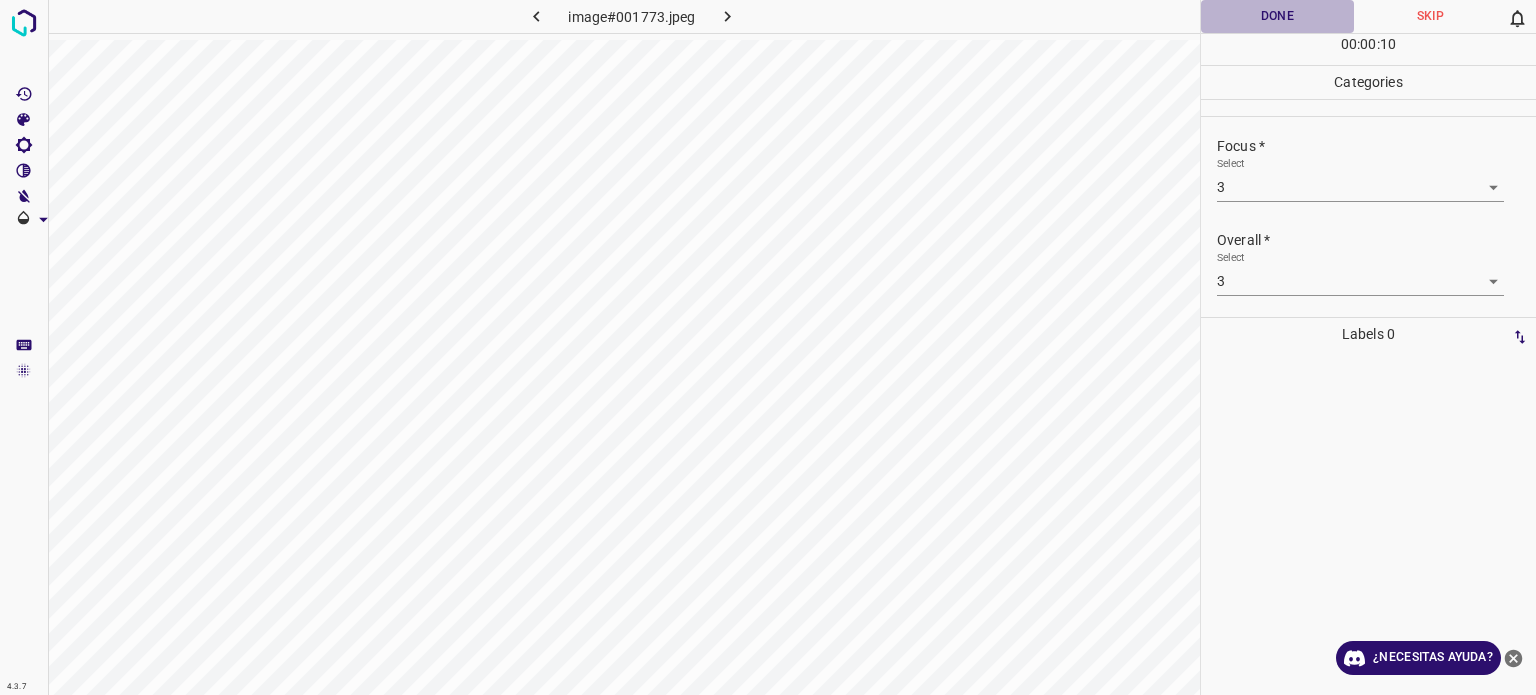 click on "Done" at bounding box center (1277, 16) 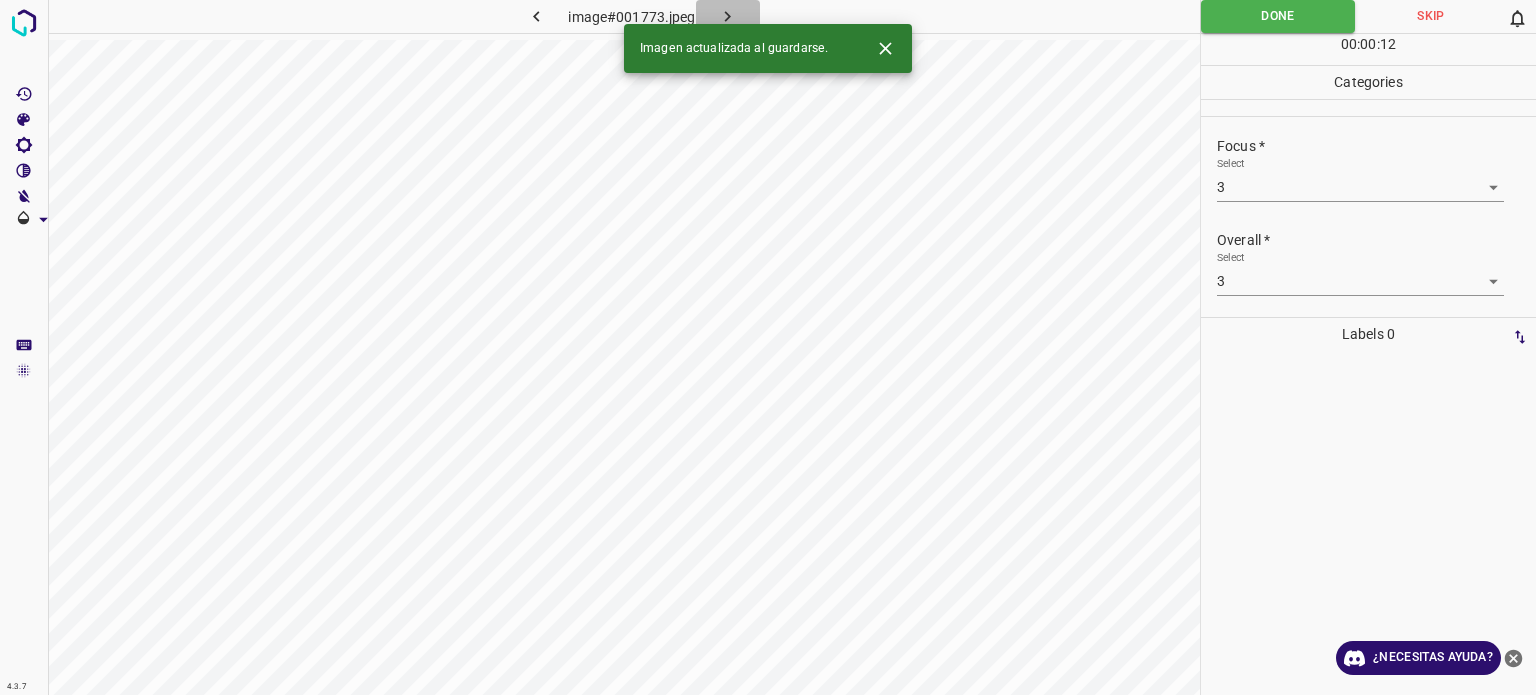 click 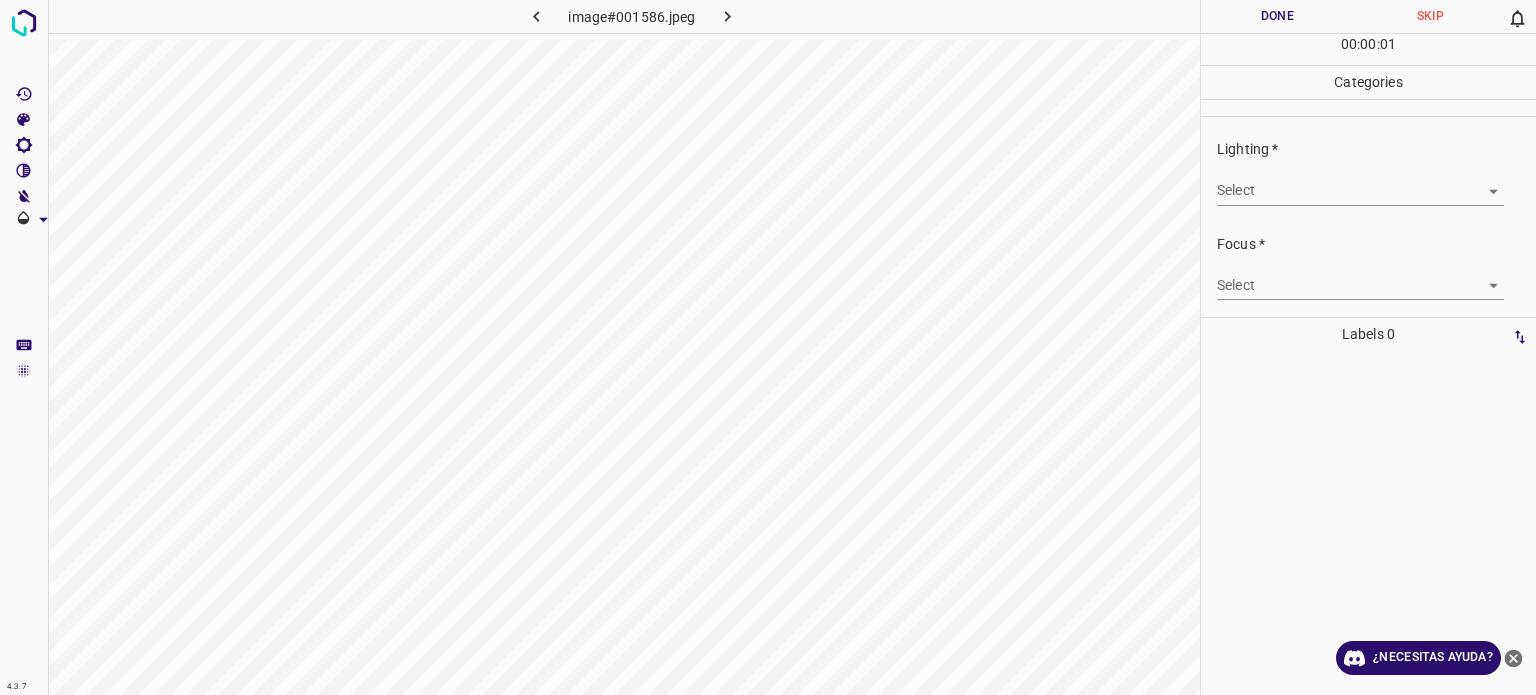 click on "4.3.7 image#001586.jpeg Done Skip 0 00   : 00   : 01   Categories Lighting *  Select ​ Focus *  Select ​ Overall *  Select ​ Labels   0 Categories 1 Lighting 2 Focus 3 Overall Tools Space Change between modes (Draw & Edit) I Auto labeling R Restore zoom M Zoom in N Zoom out Delete Delete selecte label Filters Z Restore filters X Saturation filter C Brightness filter V Contrast filter B Gray scale filter General O Download ¿Necesitas ayuda? Texto original Valora esta traducción Tu opinión servirá para ayudar a mejorar el Traductor de Google - Texto - Esconder - Borrar" at bounding box center (768, 347) 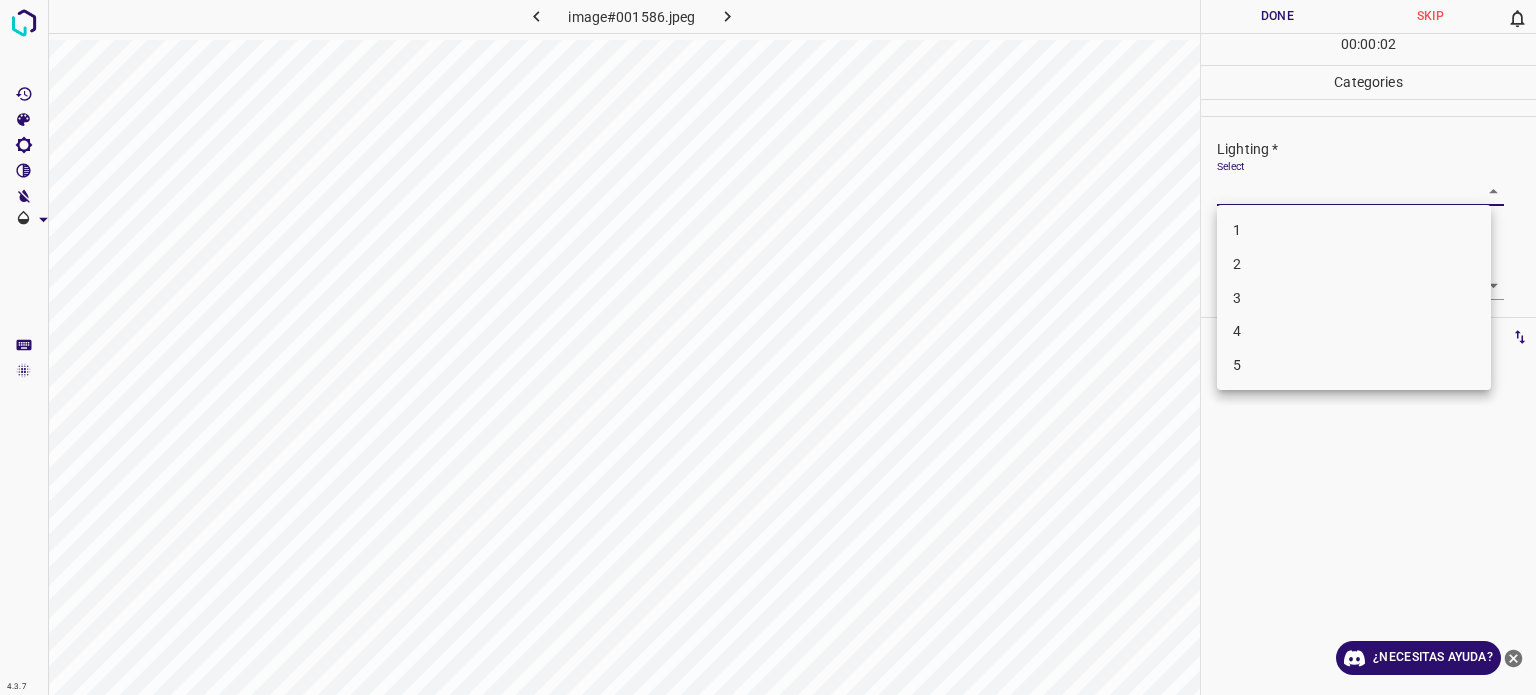 click on "3" at bounding box center [1354, 298] 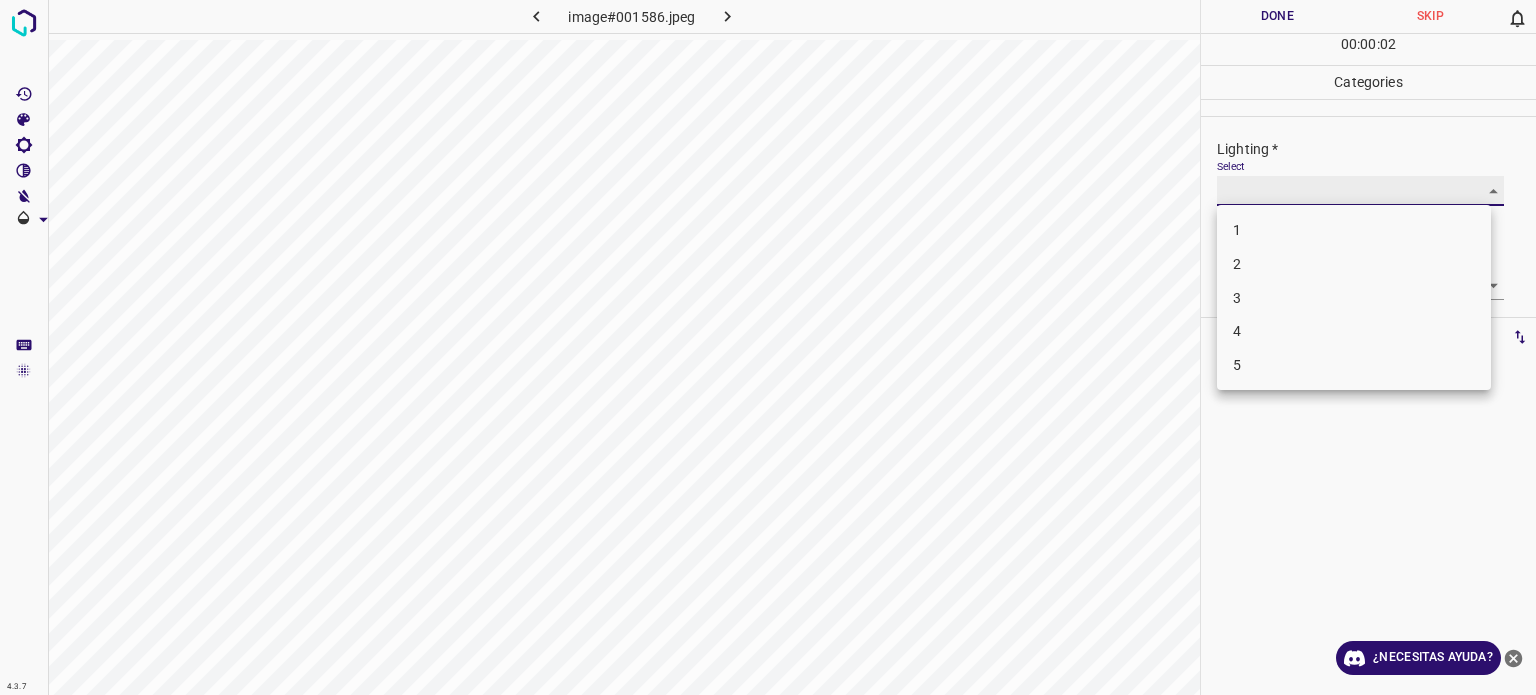 type on "3" 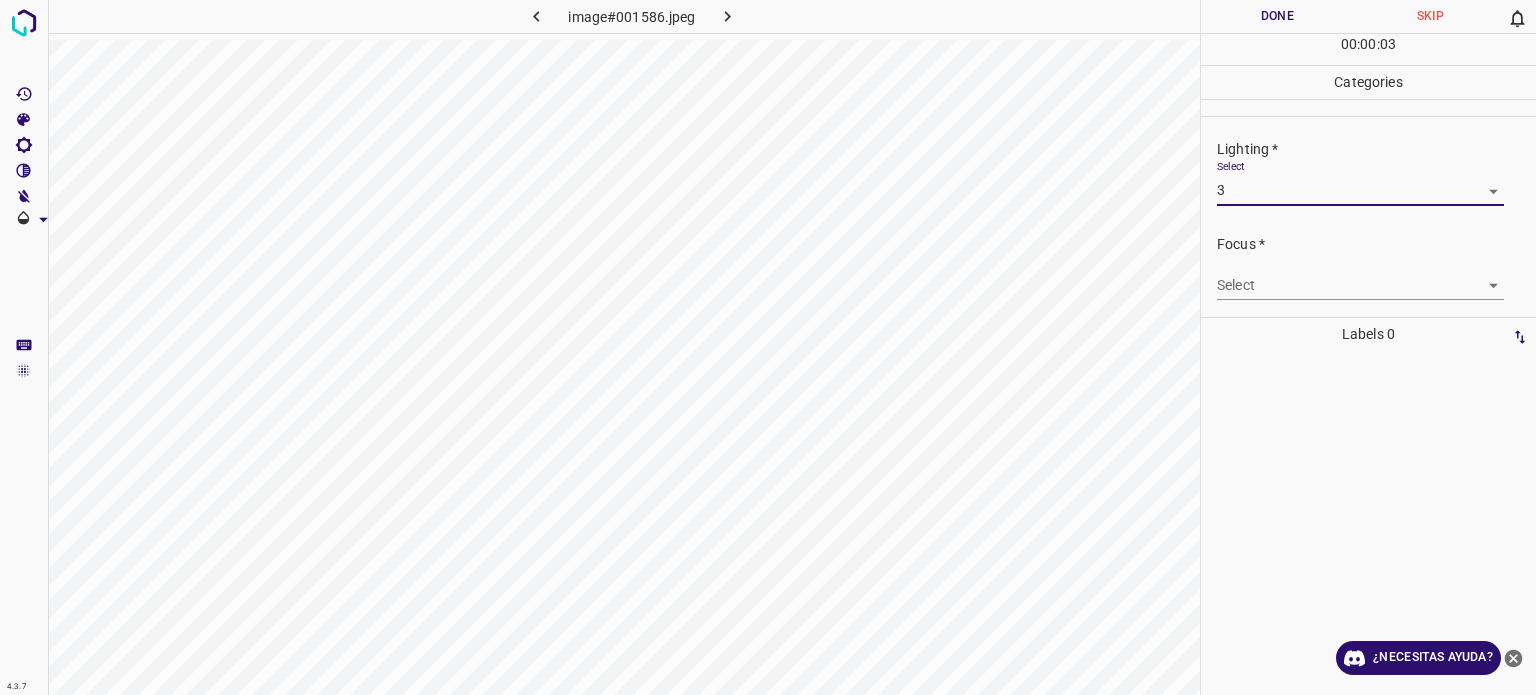 click on "4.3.7 image#001586.jpeg Done Skip 0 00   : 00   : 03   Categories Lighting *  Select 3 3 Focus *  Select ​ Overall *  Select ​ Labels   0 Categories 1 Lighting 2 Focus 3 Overall Tools Space Change between modes (Draw & Edit) I Auto labeling R Restore zoom M Zoom in N Zoom out Delete Delete selecte label Filters Z Restore filters X Saturation filter C Brightness filter V Contrast filter B Gray scale filter General O Download ¿Necesitas ayuda? Texto original Valora esta traducción Tu opinión servirá para ayudar a mejorar el Traductor de Google - Texto - Esconder - Borrar" at bounding box center [768, 347] 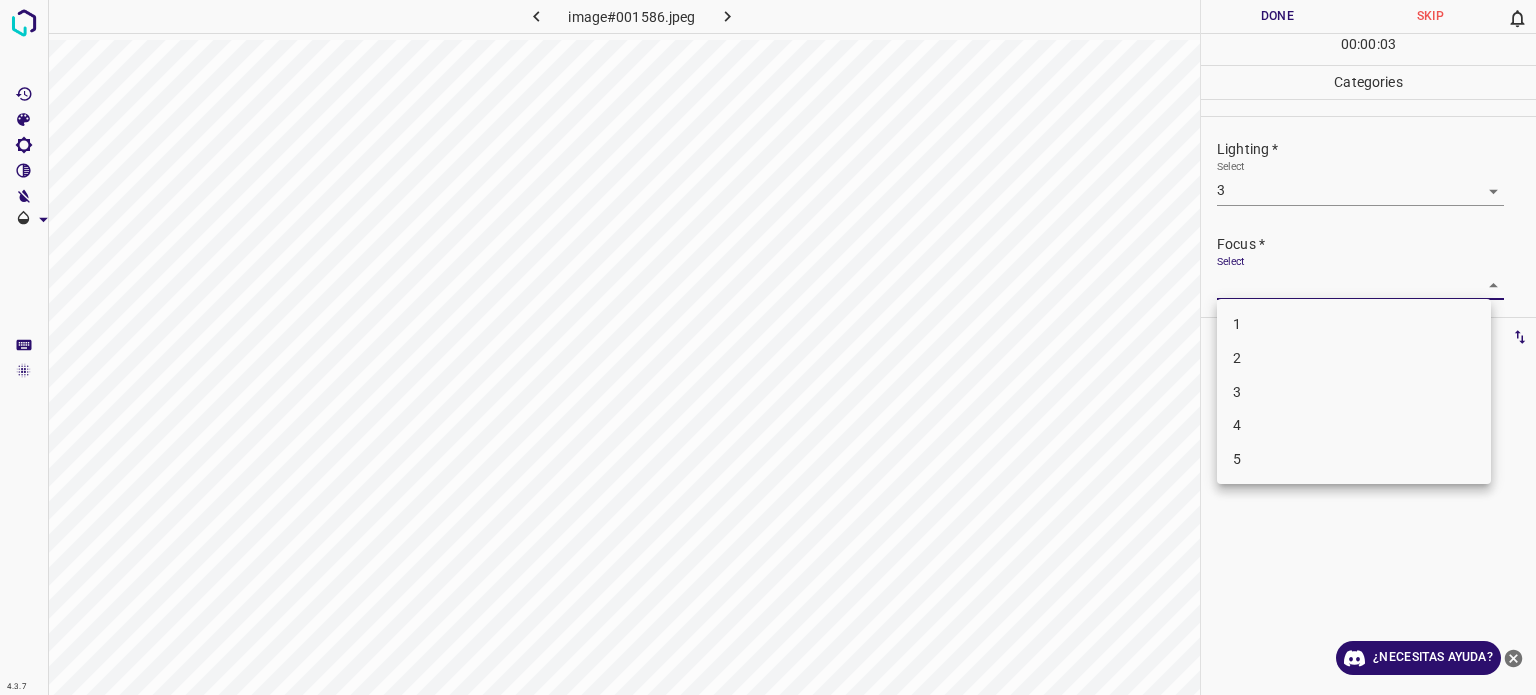 click on "3" at bounding box center [1354, 392] 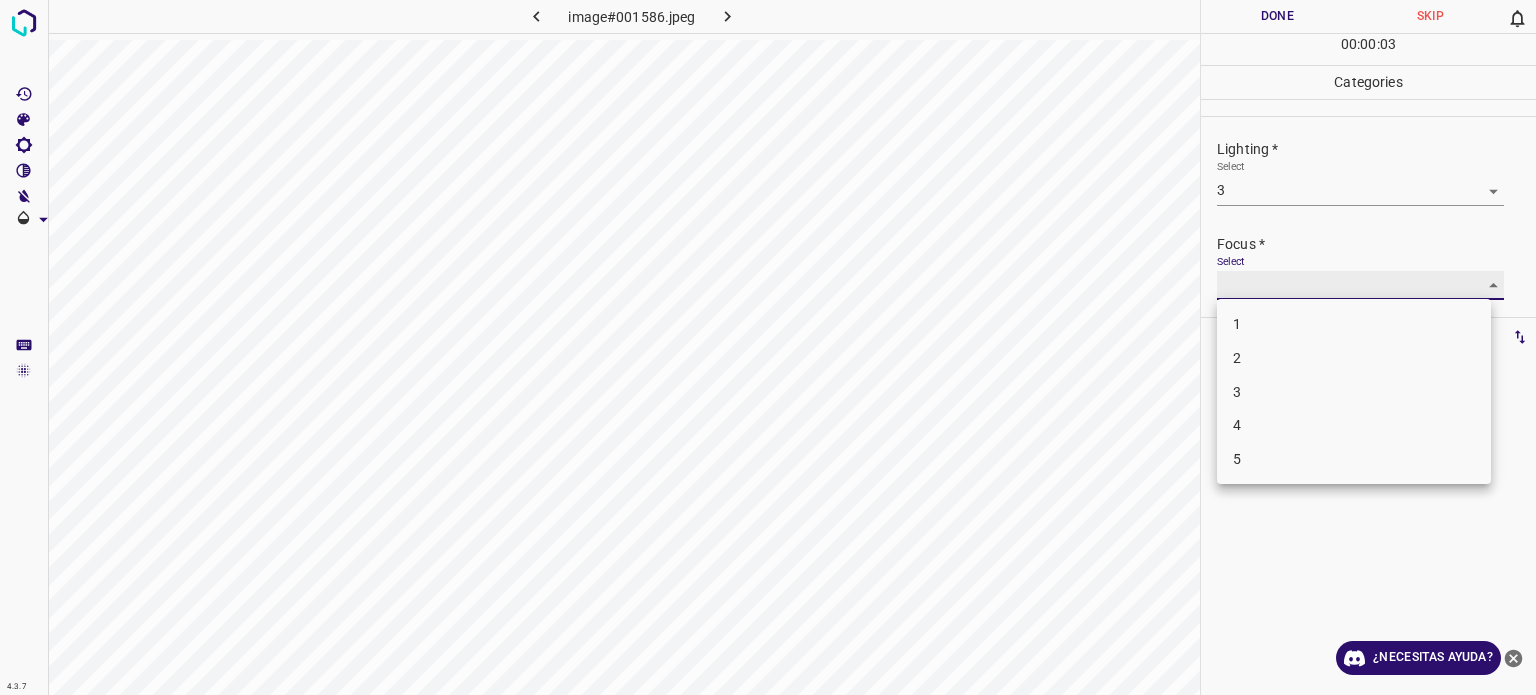 type on "3" 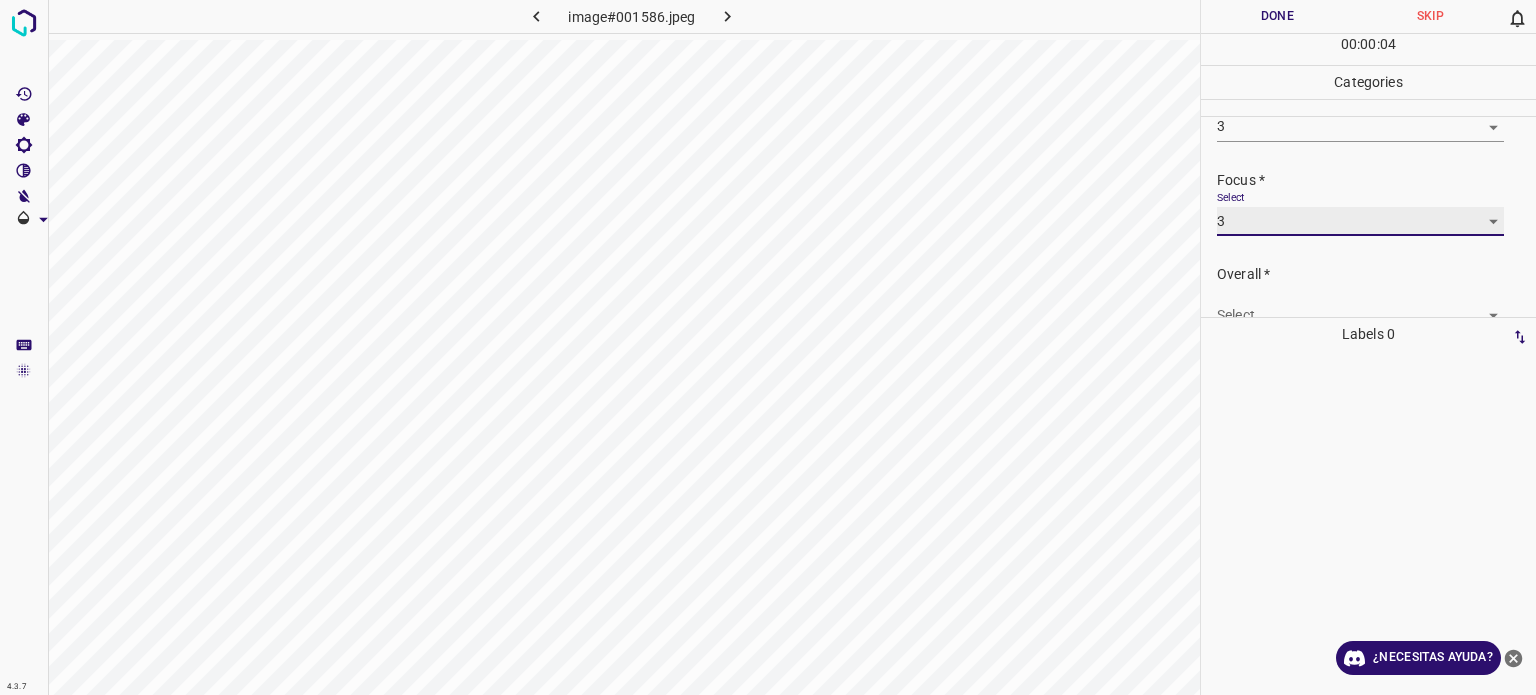 scroll, scrollTop: 98, scrollLeft: 0, axis: vertical 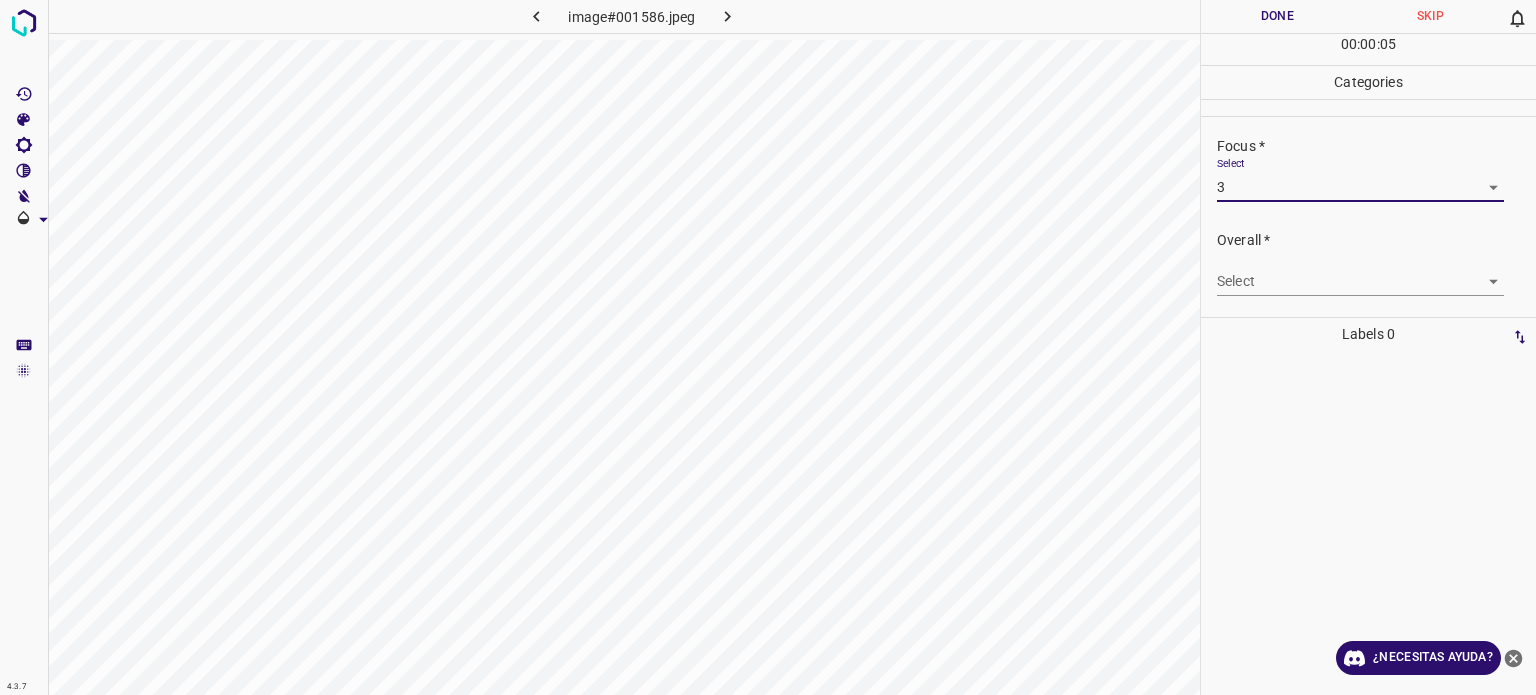 click on "4.3.7 image#001586.jpeg Done Skip 0 00   : 00   : 05   Categories Lighting *  Select 3 3 Focus *  Select 3 3 Overall *  Select ​ Labels   0 Categories 1 Lighting 2 Focus 3 Overall Tools Space Change between modes (Draw & Edit) I Auto labeling R Restore zoom M Zoom in N Zoom out Delete Delete selecte label Filters Z Restore filters X Saturation filter C Brightness filter V Contrast filter B Gray scale filter General O Download ¿Necesitas ayuda? Texto original Valora esta traducción Tu opinión servirá para ayudar a mejorar el Traductor de Google - Texto - Esconder - Borrar" at bounding box center (768, 347) 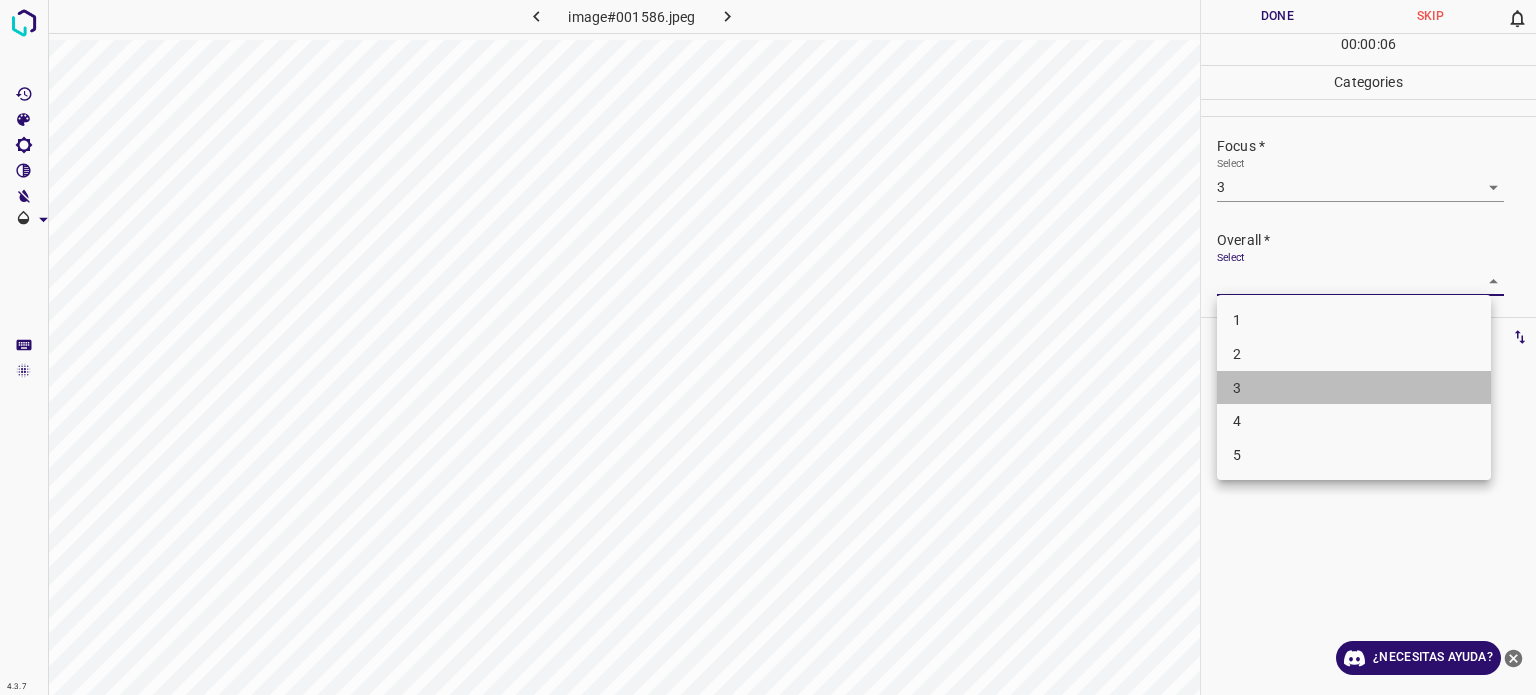 click on "3" at bounding box center (1237, 387) 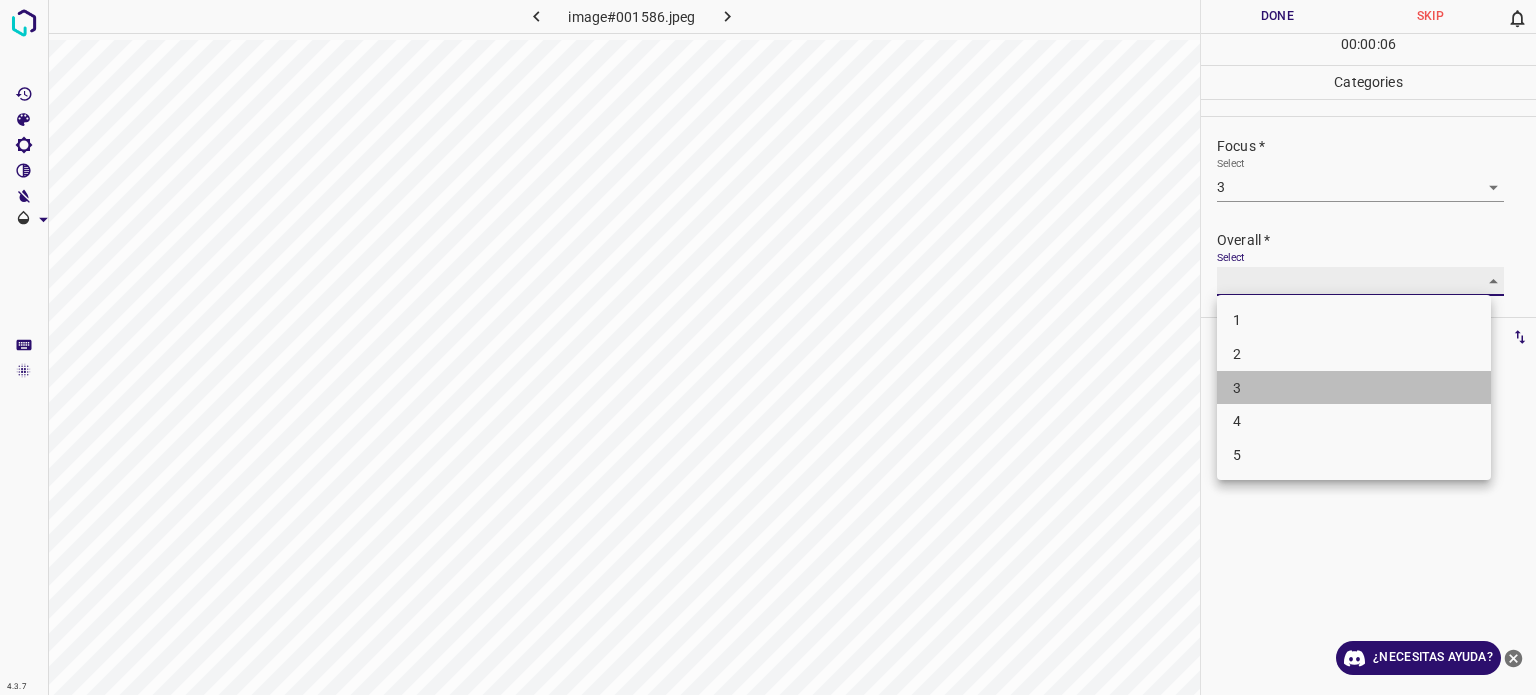 type on "3" 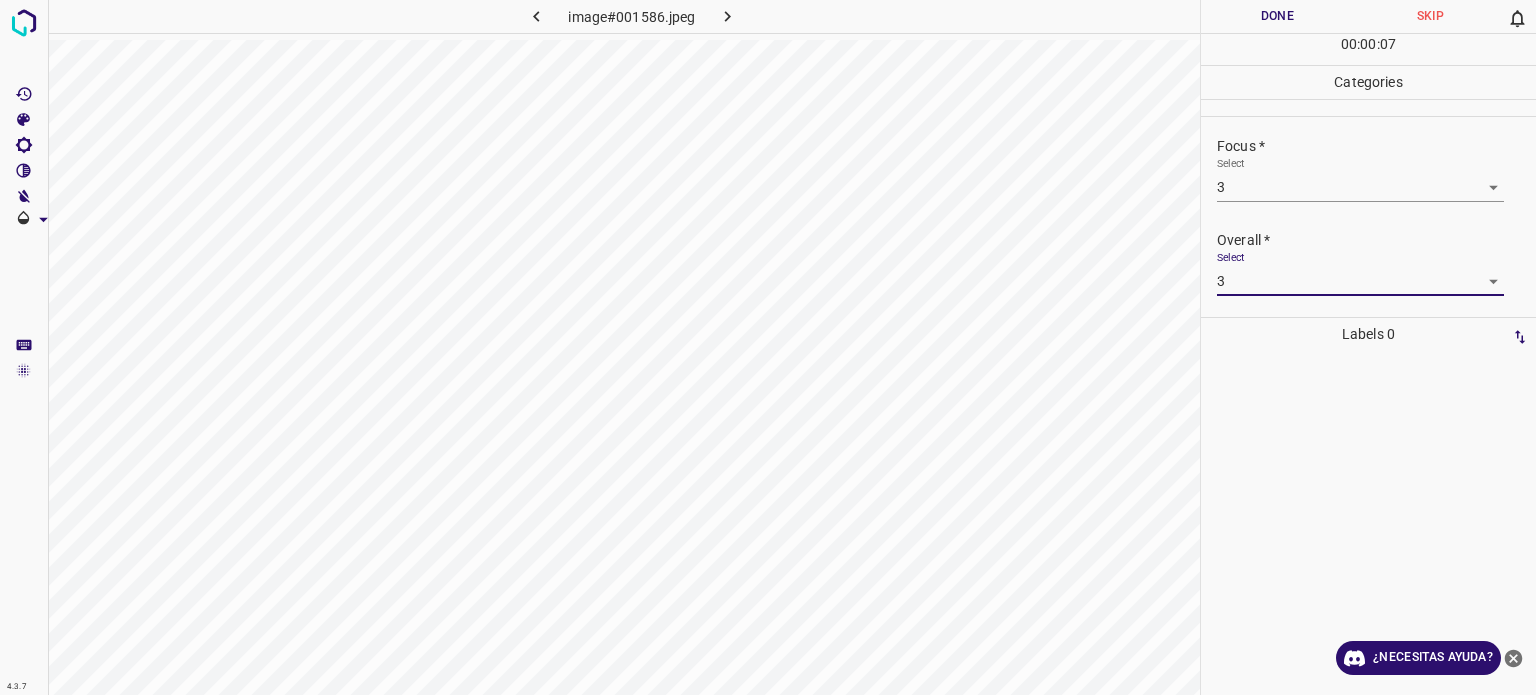 click on "Done" at bounding box center (1277, 16) 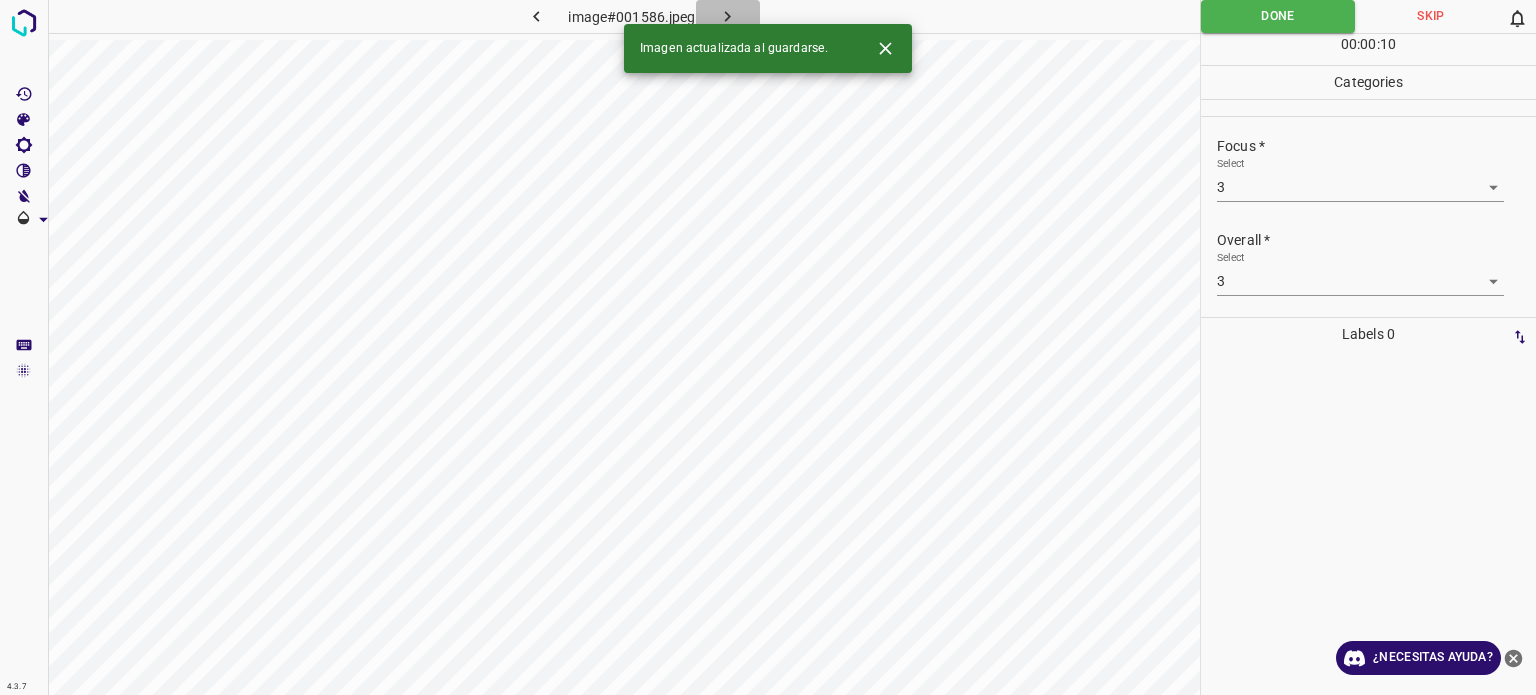 click 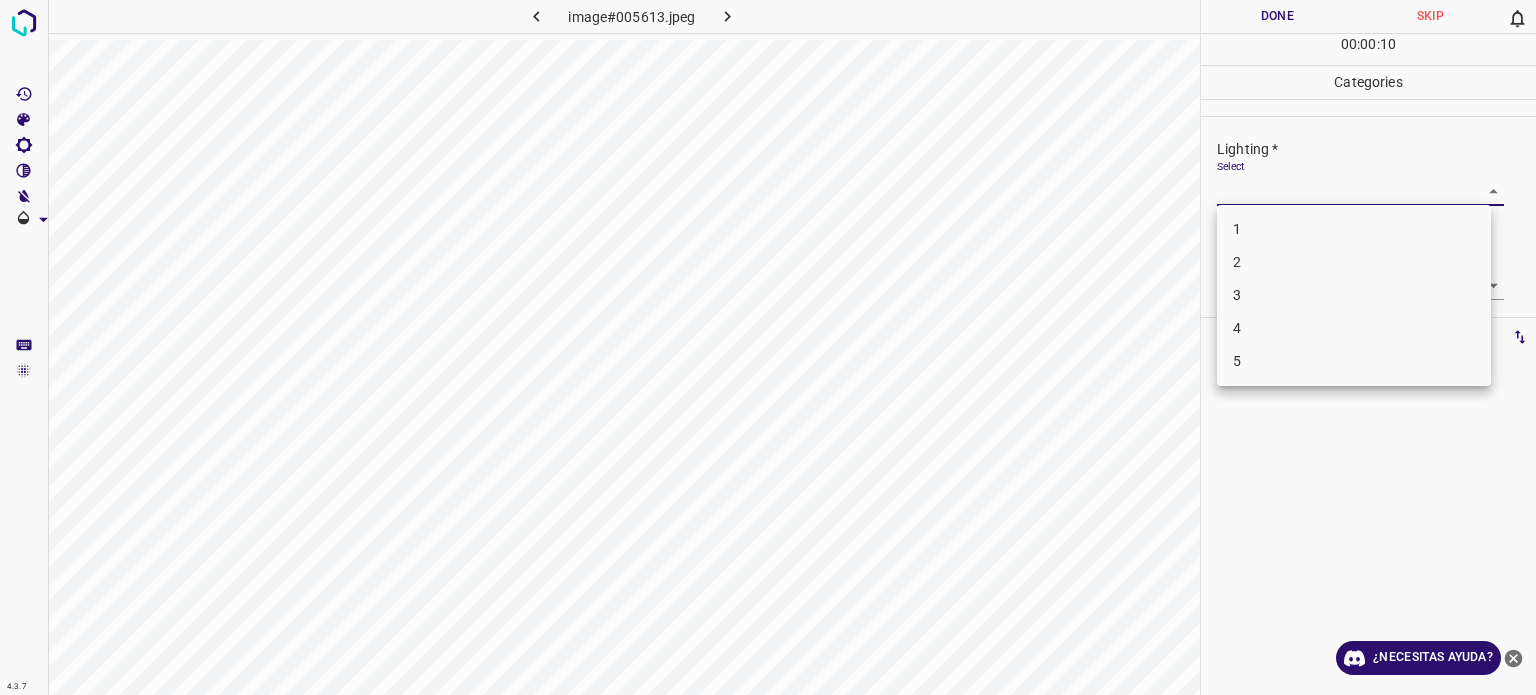 click on "4.3.7 image#005613.jpeg Done Skip 0 00   : 00   : 10   Categories Lighting *  Select ​ Focus *  Select ​ Overall *  Select ​ Labels   0 Categories 1 Lighting 2 Focus 3 Overall Tools Space Change between modes (Draw & Edit) I Auto labeling R Restore zoom M Zoom in N Zoom out Delete Delete selecte label Filters Z Restore filters X Saturation filter C Brightness filter V Contrast filter B Gray scale filter General O Download ¿Necesitas ayuda? Texto original Valora esta traducción Tu opinión servirá para ayudar a mejorar el Traductor de Google - Texto - Esconder - Borrar 1 2 3 4 5" at bounding box center [768, 347] 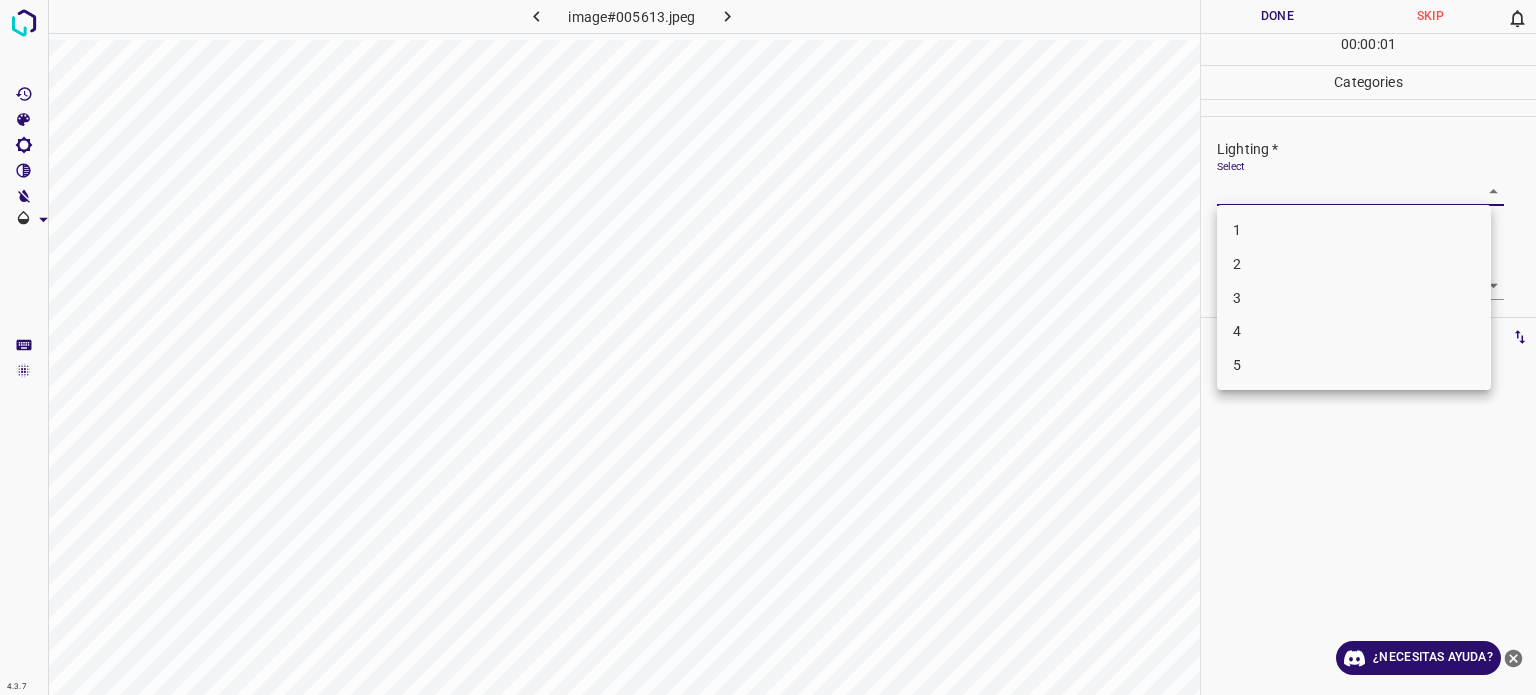 click on "3" at bounding box center [1354, 298] 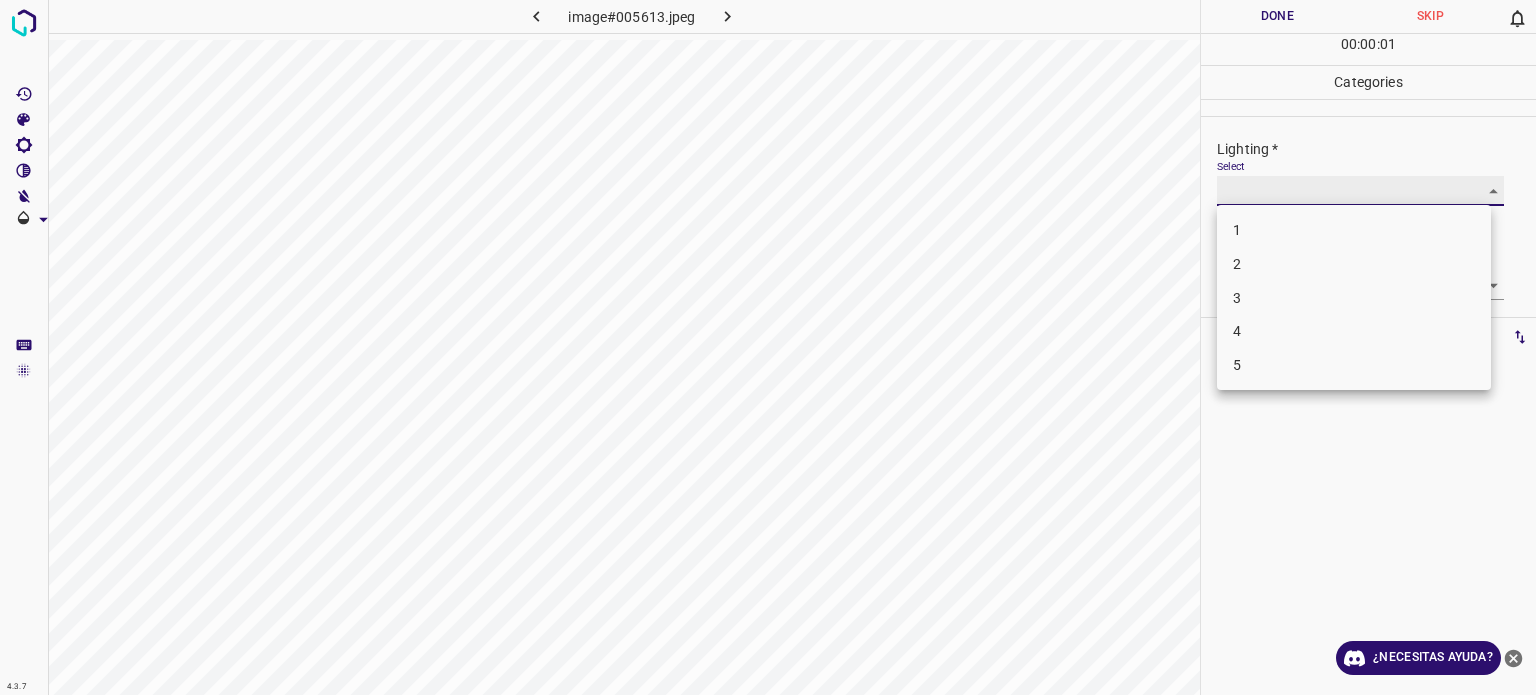 type on "3" 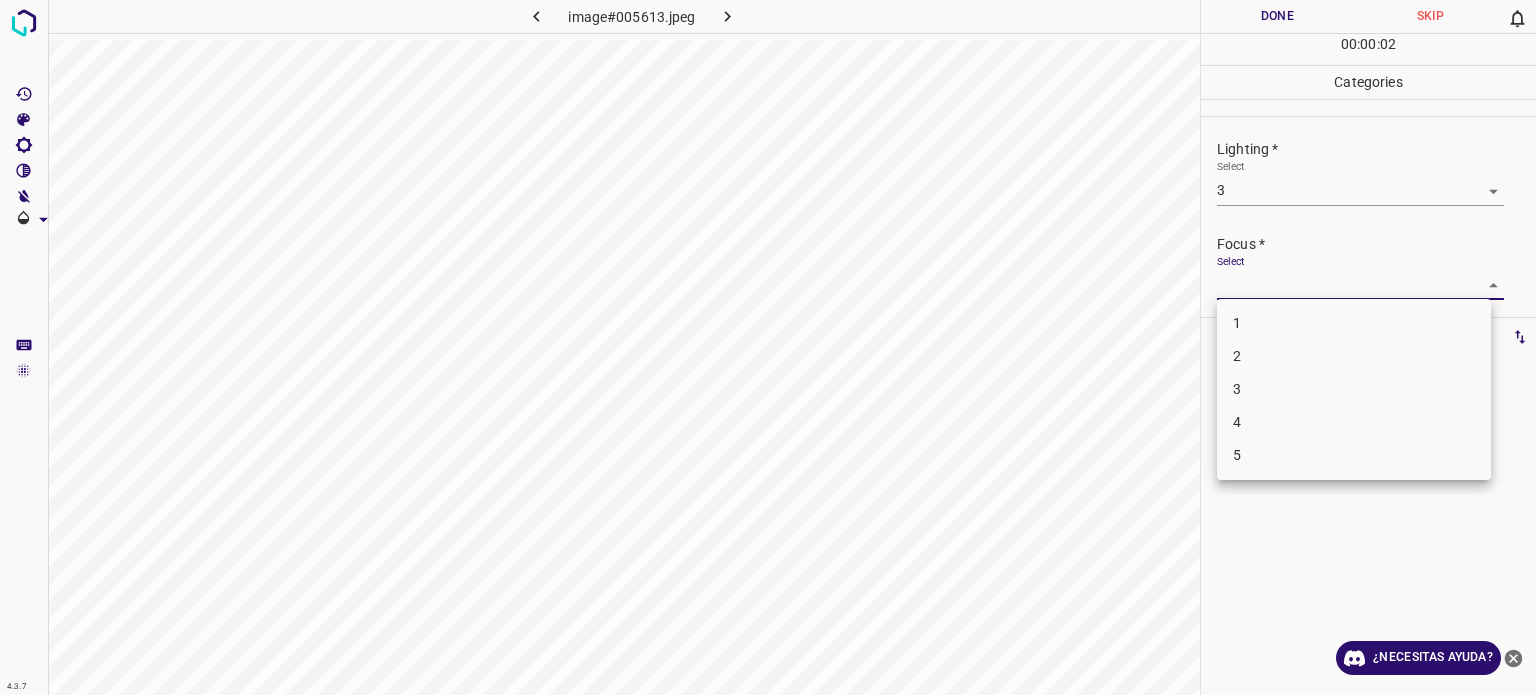 click on "4.3.7 image#005613.jpeg Done Skip 0 00   : 00   : 02   Categories Lighting *  Select 3 3 Focus *  Select ​ Overall *  Select ​ Labels   0 Categories 1 Lighting 2 Focus 3 Overall Tools Space Change between modes (Draw & Edit) I Auto labeling R Restore zoom M Zoom in N Zoom out Delete Delete selecte label Filters Z Restore filters X Saturation filter C Brightness filter V Contrast filter B Gray scale filter General O Download ¿Necesitas ayuda? Texto original Valora esta traducción Tu opinión servirá para ayudar a mejorar el Traductor de Google - Texto - Esconder - Borrar 1 2 3 4 5" at bounding box center [768, 347] 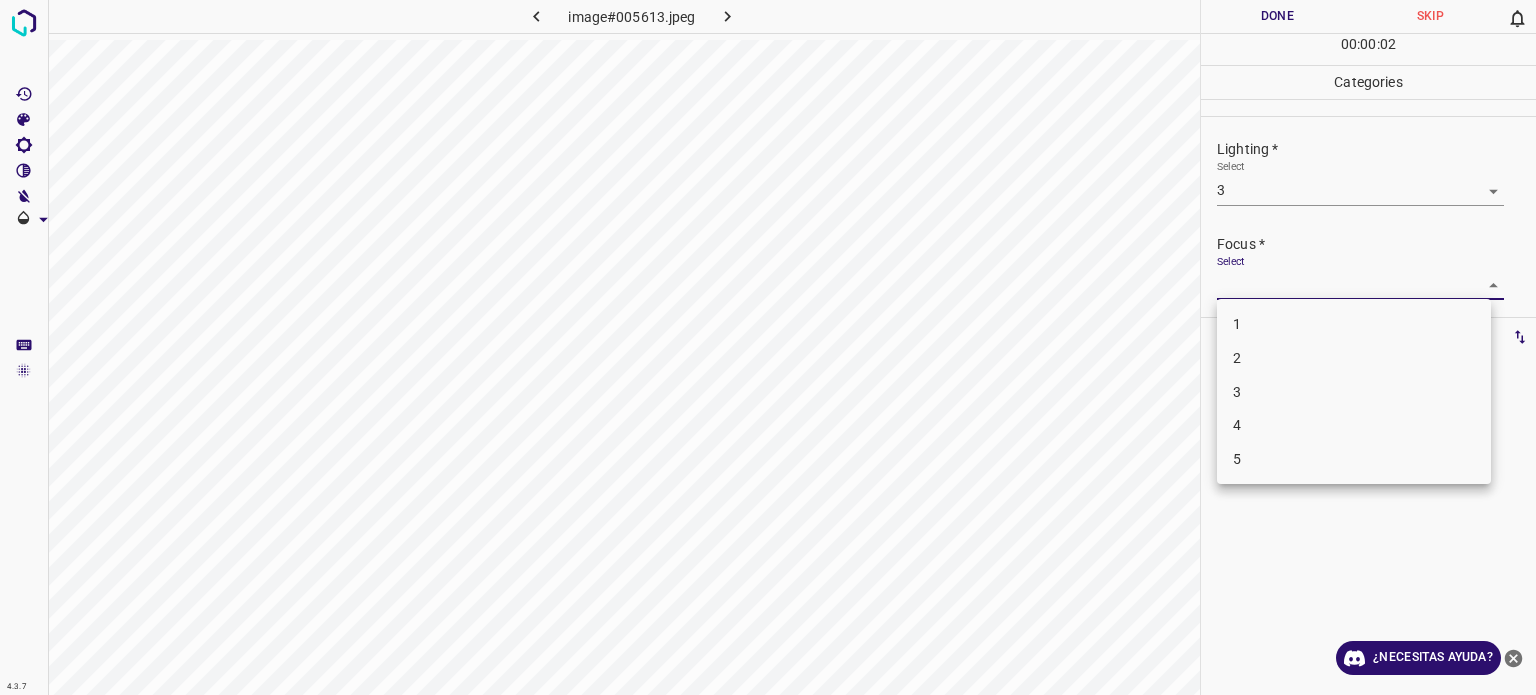 drag, startPoint x: 1242, startPoint y: 392, endPoint x: 1236, endPoint y: 367, distance: 25.70992 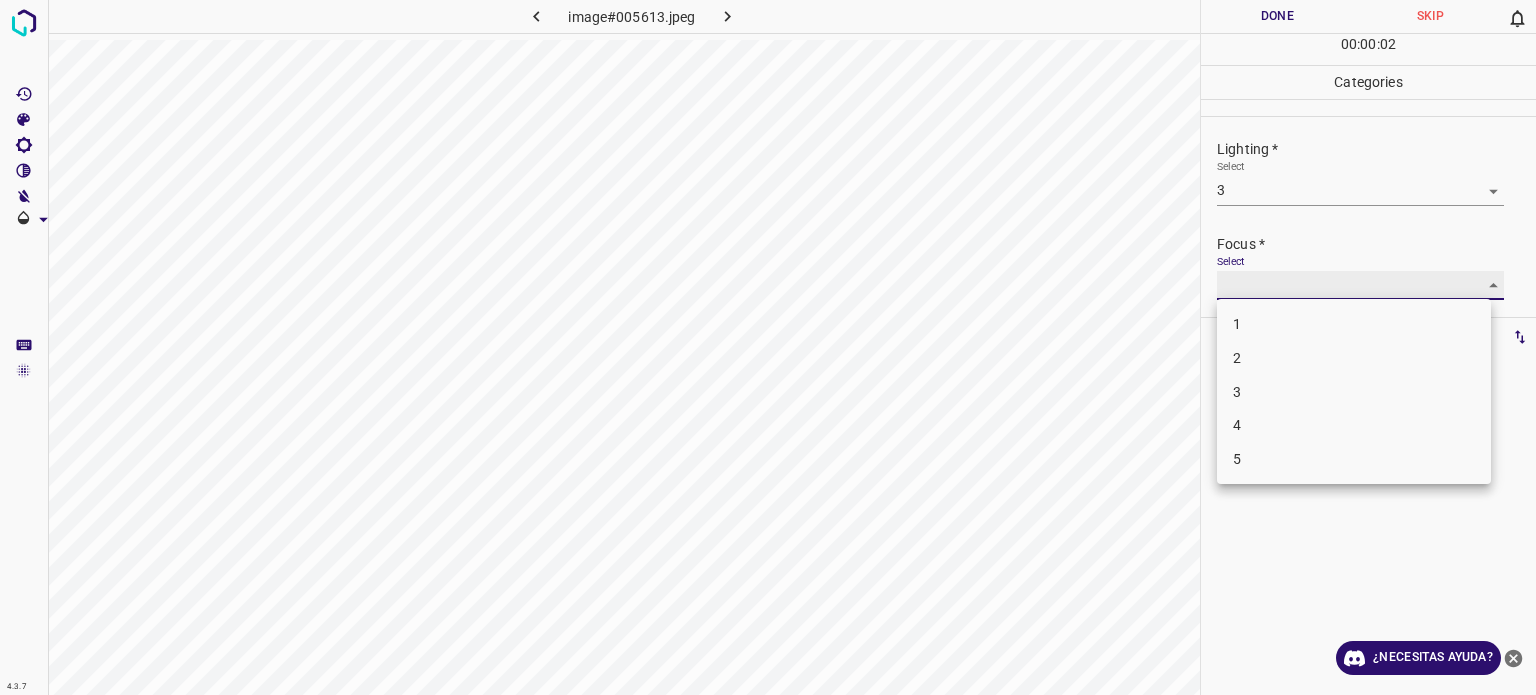 type on "3" 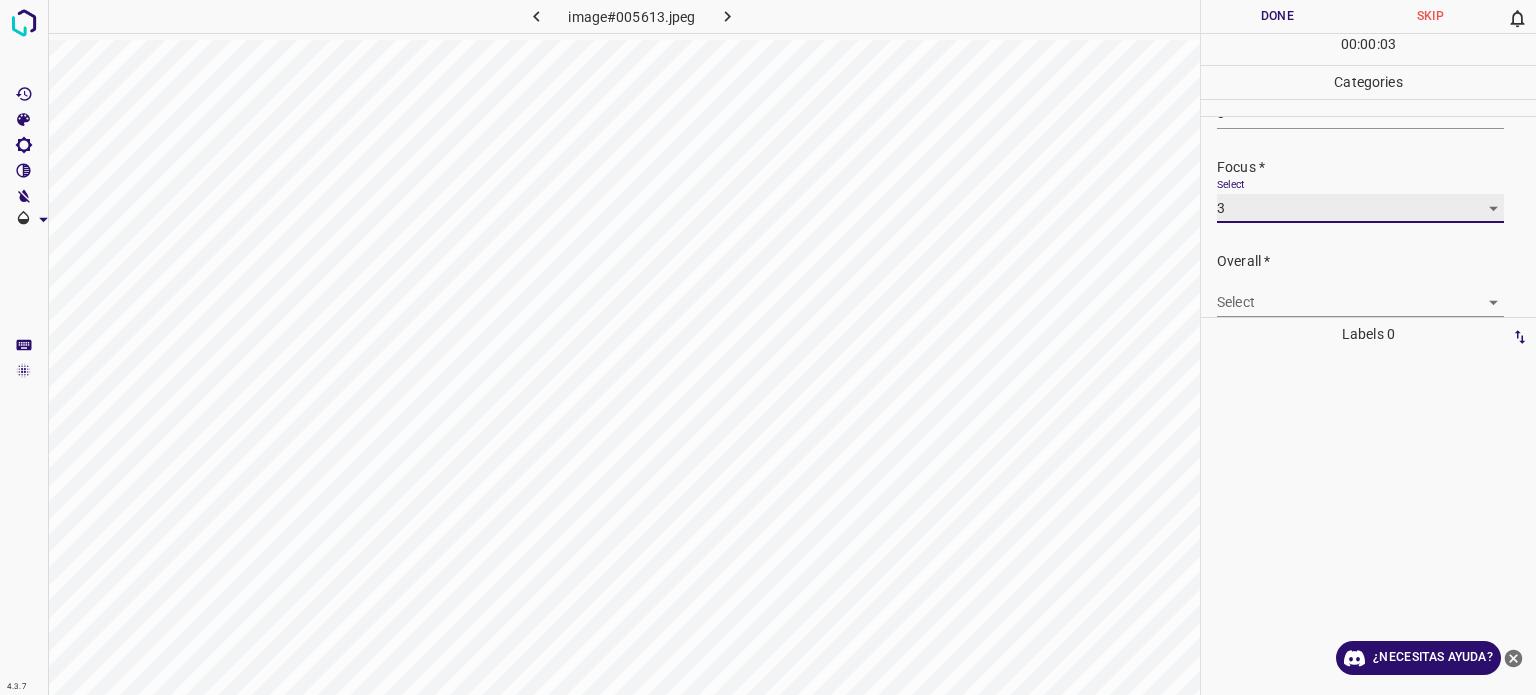 scroll, scrollTop: 98, scrollLeft: 0, axis: vertical 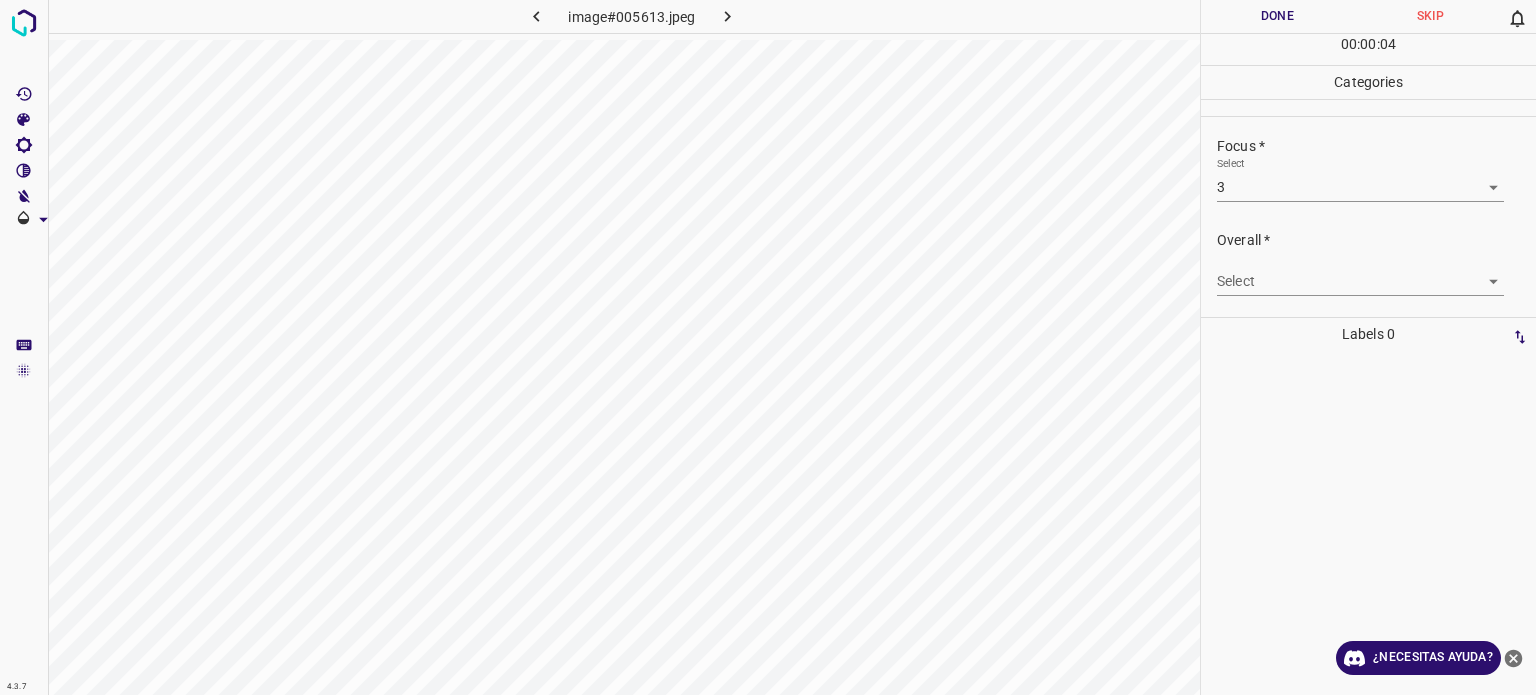 click on "Overall *  Select ​" at bounding box center (1368, 263) 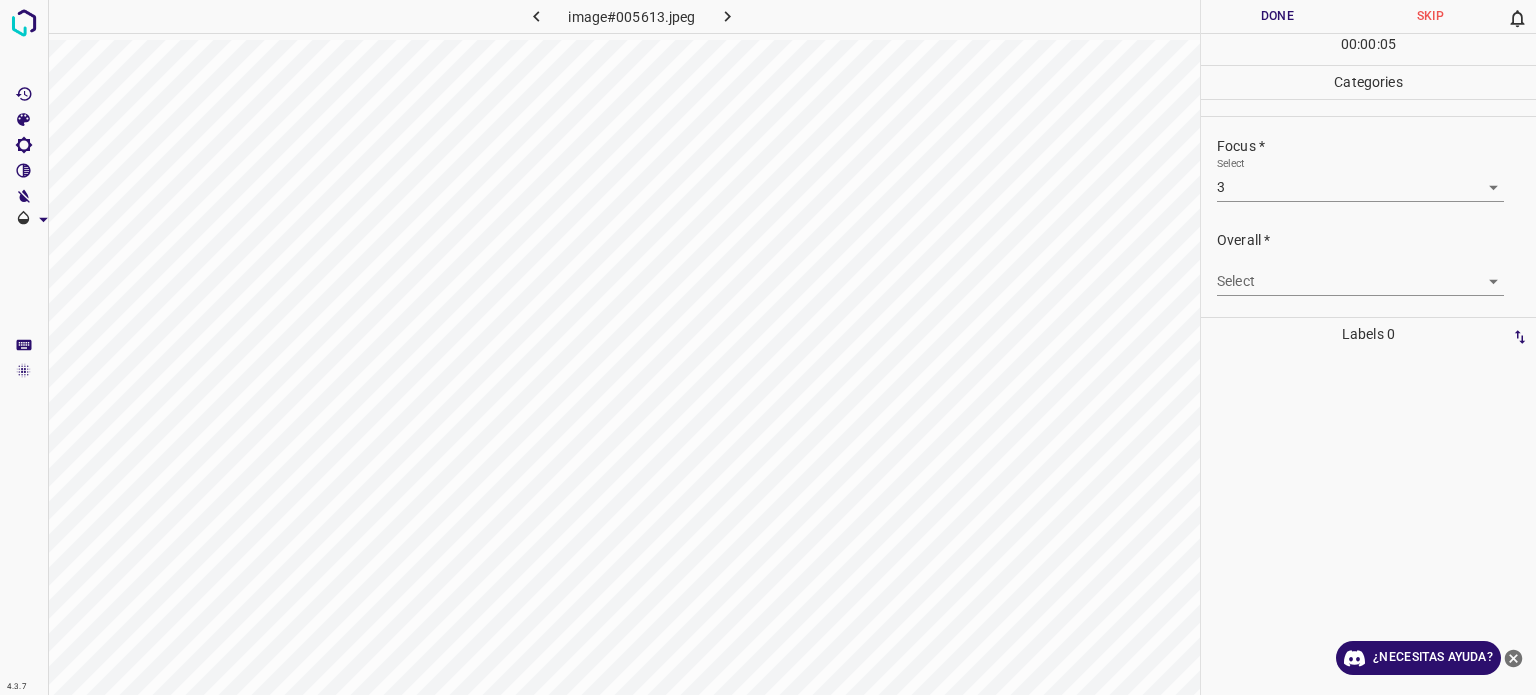 click on "4.3.7 image#005613.jpeg Done Skip 0 00   : 00   : 05   Categories Lighting *  Select 3 3 Focus *  Select 3 3 Overall *  Select ​ Labels   0 Categories 1 Lighting 2 Focus 3 Overall Tools Space Change between modes (Draw & Edit) I Auto labeling R Restore zoom M Zoom in N Zoom out Delete Delete selecte label Filters Z Restore filters X Saturation filter C Brightness filter V Contrast filter B Gray scale filter General O Download ¿Necesitas ayuda? Texto original Valora esta traducción Tu opinión servirá para ayudar a mejorar el Traductor de Google - Texto - Esconder - Borrar" at bounding box center [768, 347] 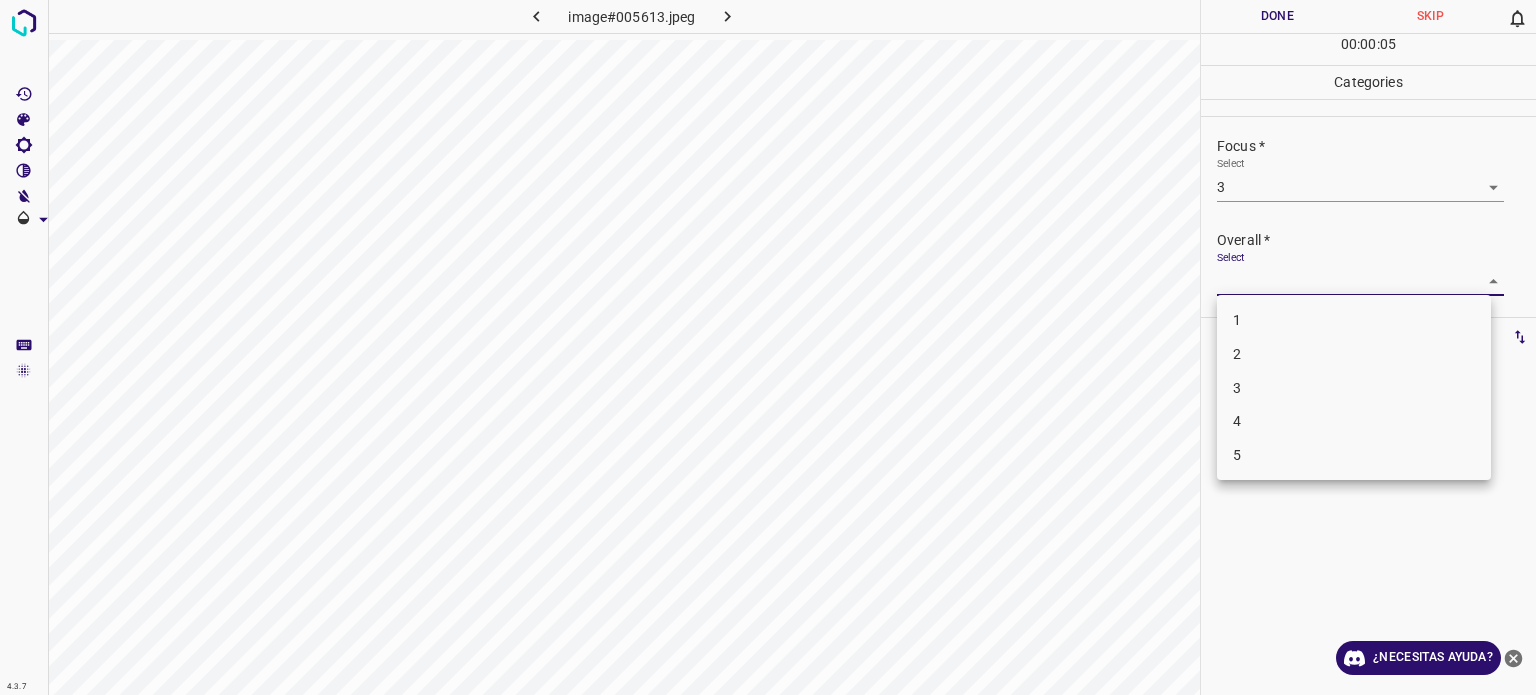 drag, startPoint x: 1248, startPoint y: 392, endPoint x: 1241, endPoint y: 371, distance: 22.135944 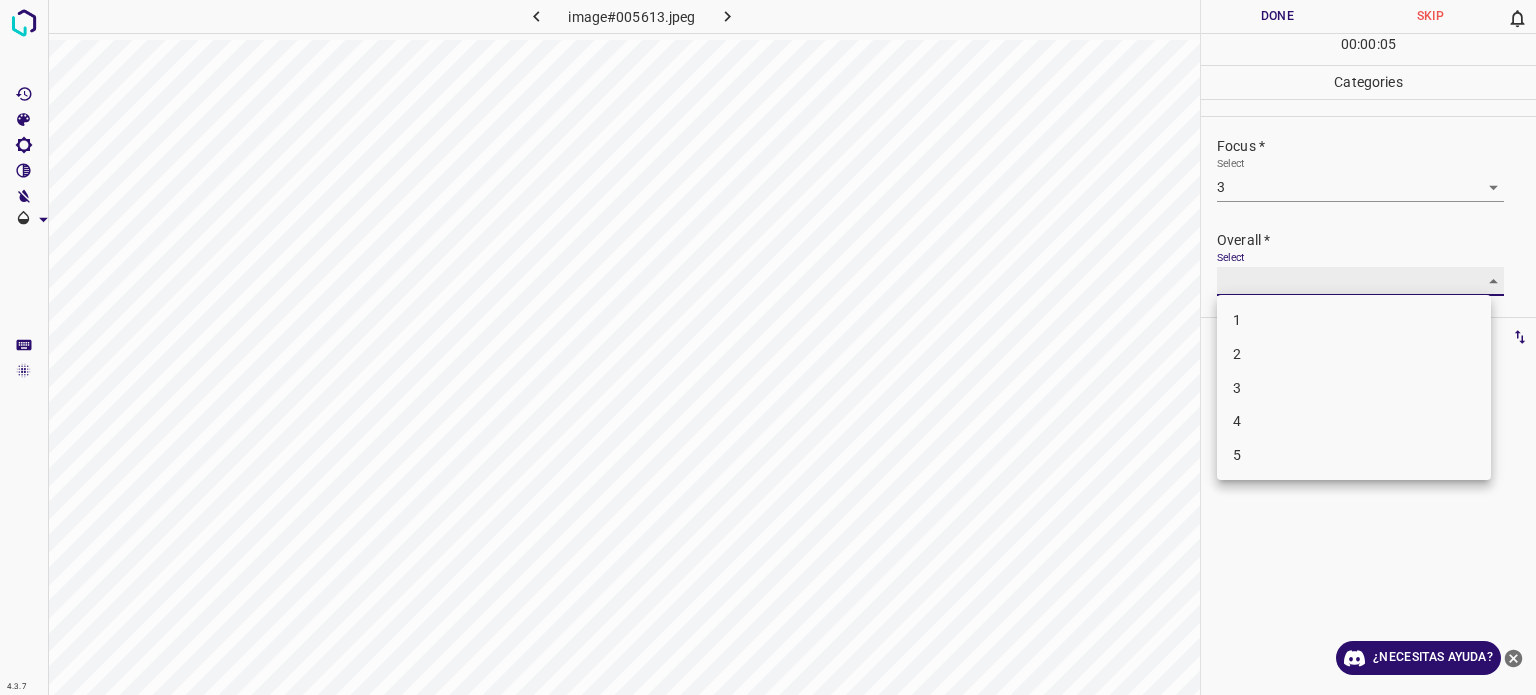 type on "3" 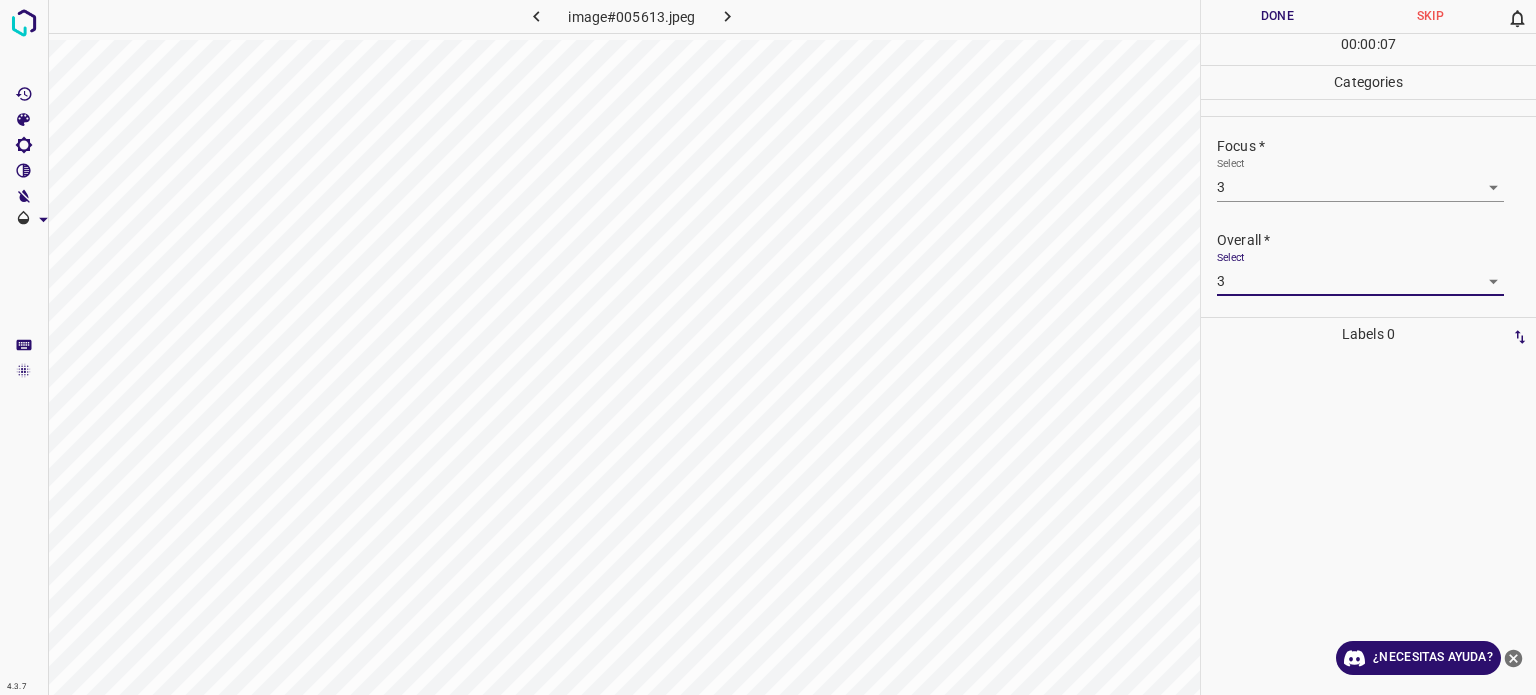 click on "Done" at bounding box center (1277, 16) 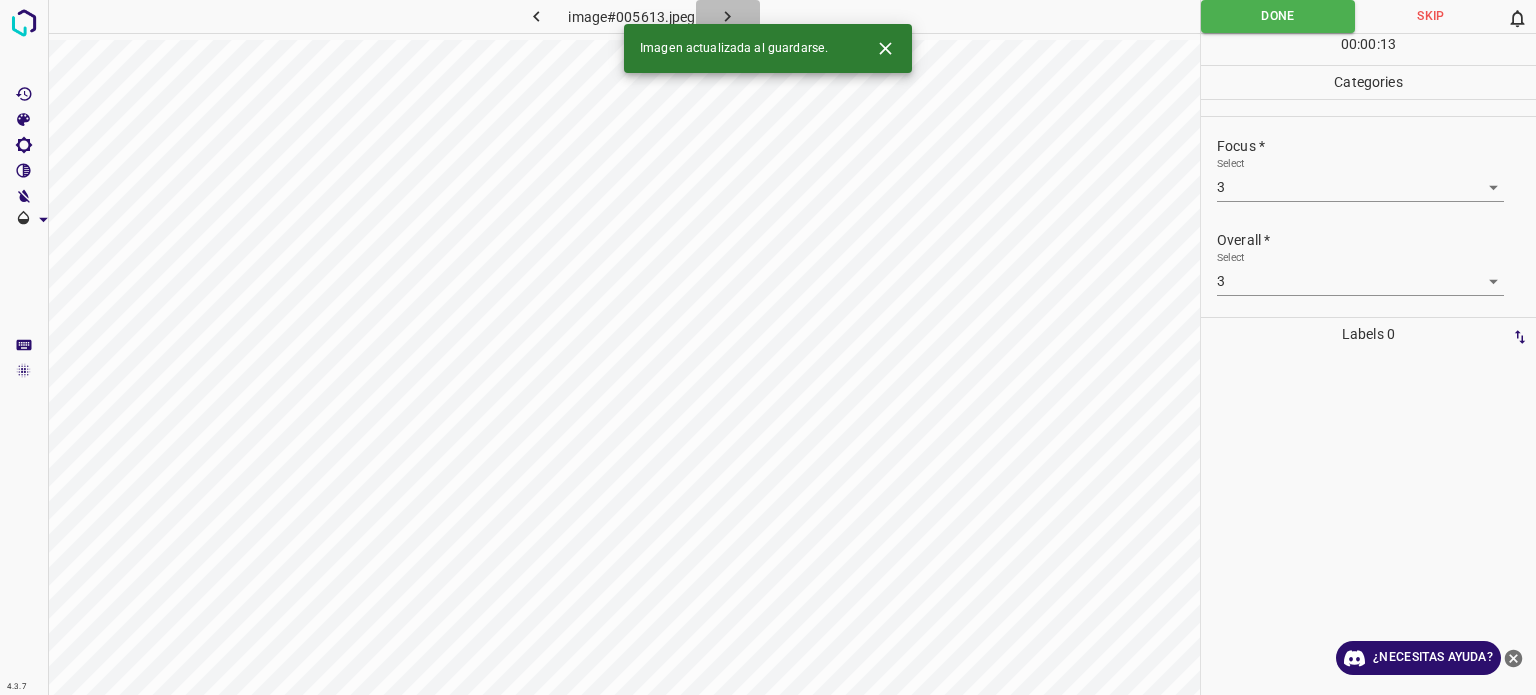click 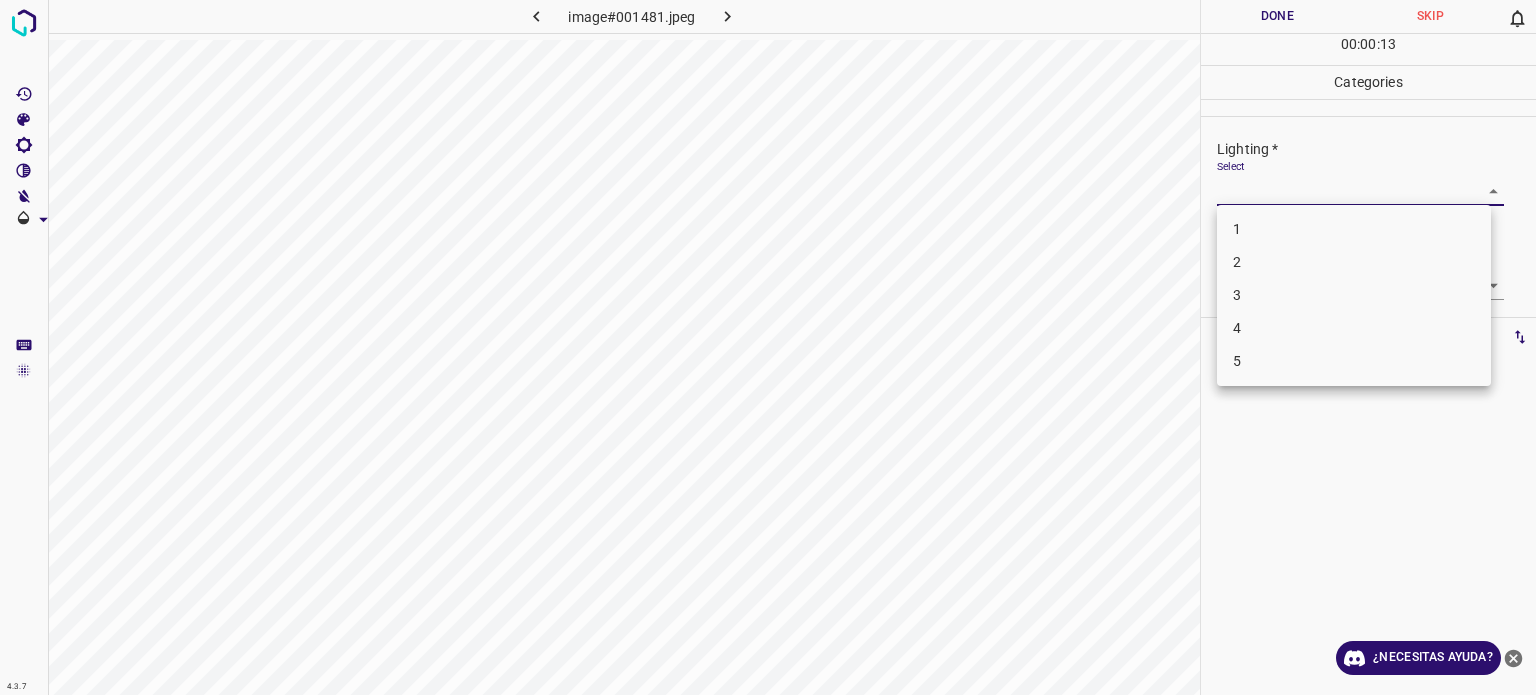 click on "4.3.7 image#001481.jpeg Done Skip 0 00   : 00   : 13   Categories Lighting *  Select ​ Focus *  Select ​ Overall *  Select ​ Labels   0 Categories 1 Lighting 2 Focus 3 Overall Tools Space Change between modes (Draw & Edit) I Auto labeling R Restore zoom M Zoom in N Zoom out Delete Delete selecte label Filters Z Restore filters X Saturation filter C Brightness filter V Contrast filter B Gray scale filter General O Download ¿Necesitas ayuda? Texto original Valora esta traducción Tu opinión servirá para ayudar a mejorar el Traductor de Google - Texto - Esconder - Borrar 1 2 3 4 5" at bounding box center (768, 347) 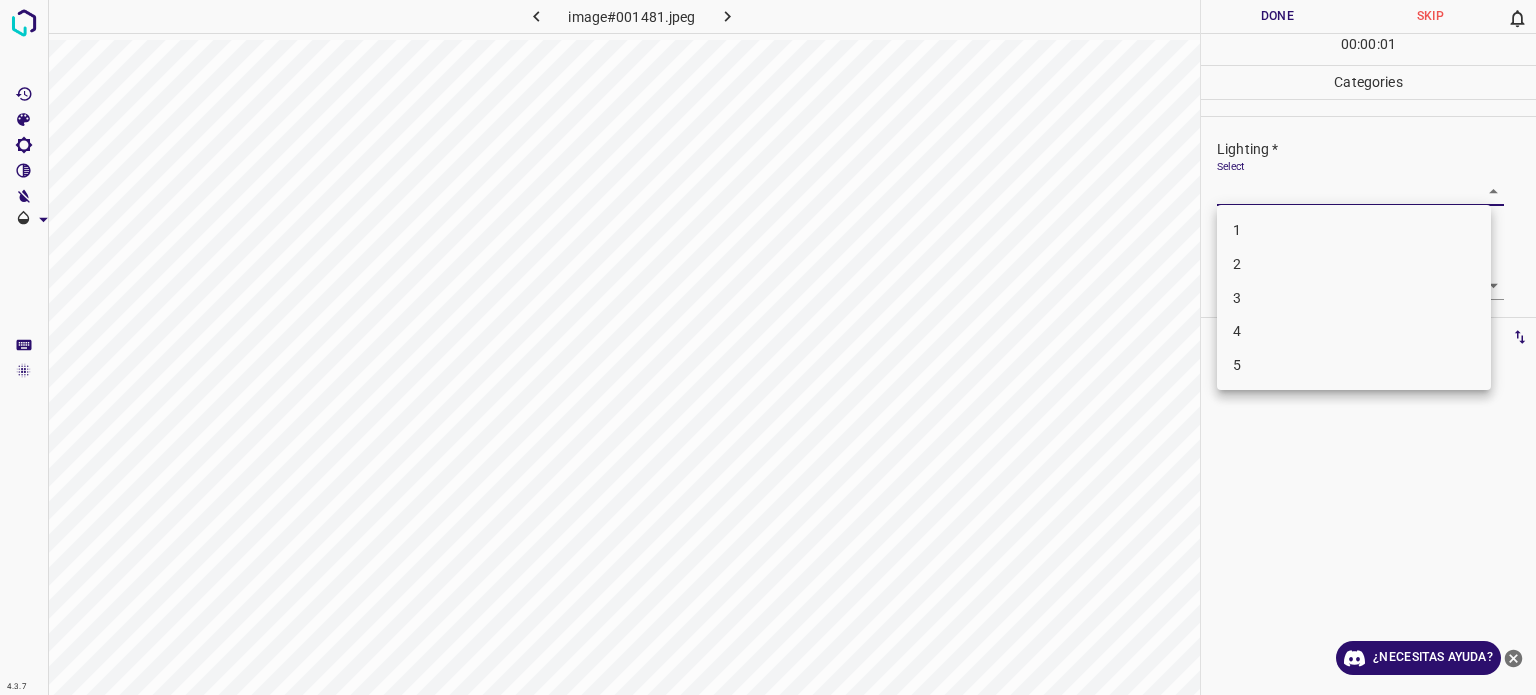 click on "3" at bounding box center (1354, 298) 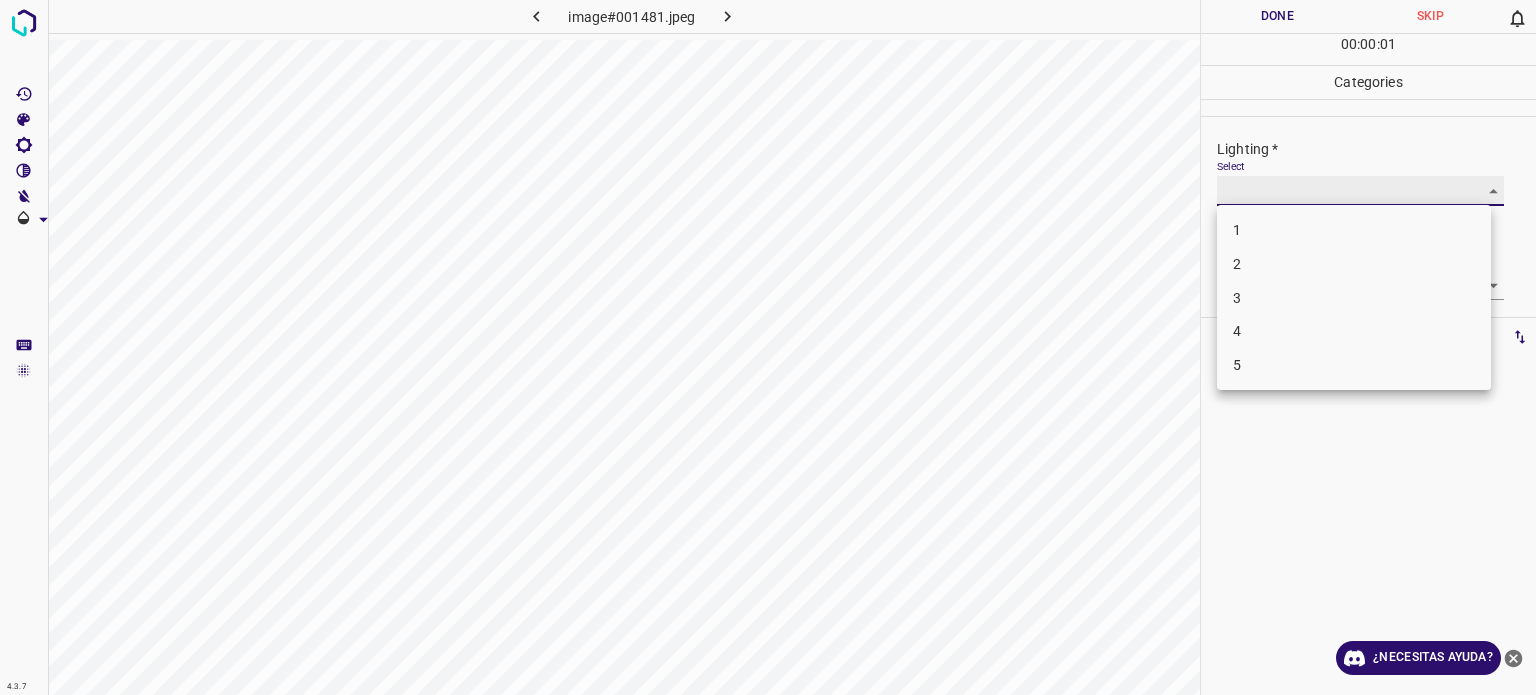 type on "3" 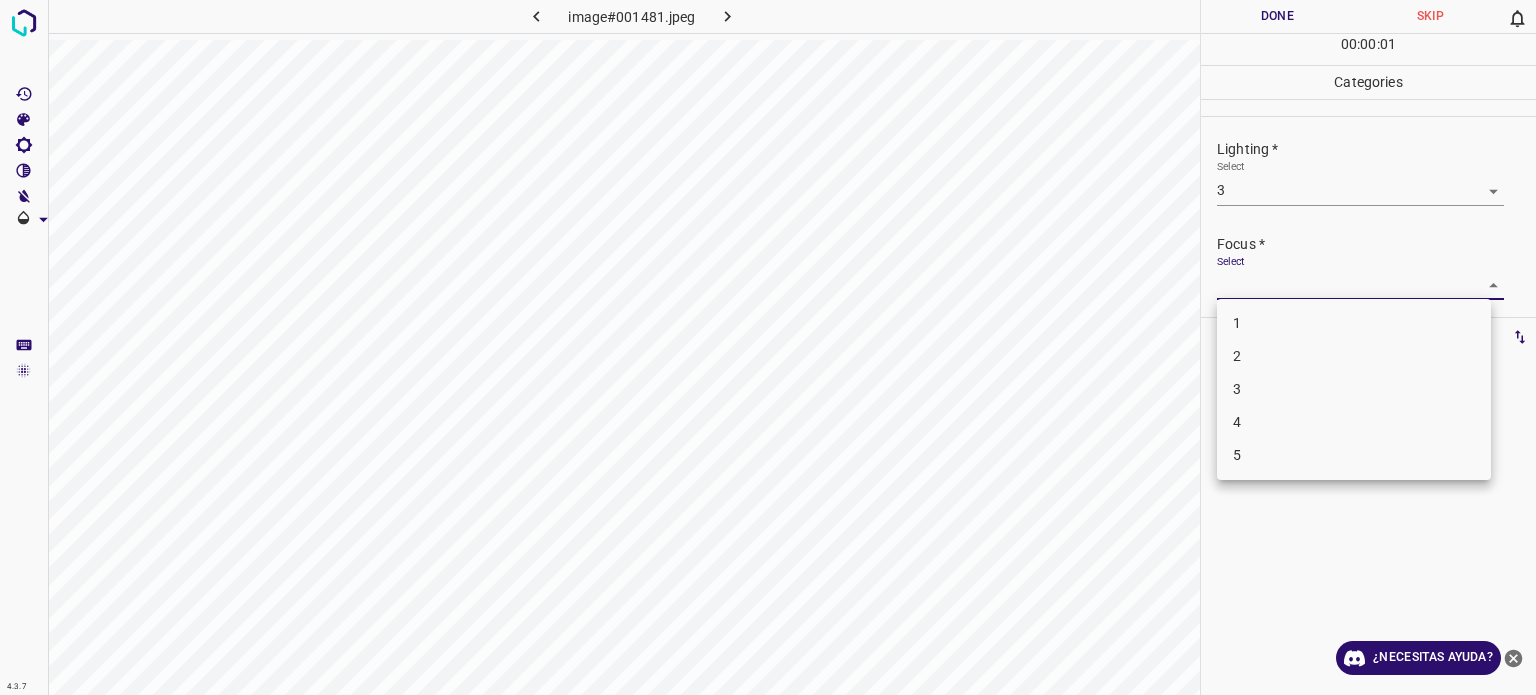 click on "4.3.7 image#001481.jpeg Done Skip 0 00   : 00   : 01   Categories Lighting *  Select 3 3 Focus *  Select ​ Overall *  Select ​ Labels   0 Categories 1 Lighting 2 Focus 3 Overall Tools Space Change between modes (Draw & Edit) I Auto labeling R Restore zoom M Zoom in N Zoom out Delete Delete selecte label Filters Z Restore filters X Saturation filter C Brightness filter V Contrast filter B Gray scale filter General O Download ¿Necesitas ayuda? Texto original Valora esta traducción Tu opinión servirá para ayudar a mejorar el Traductor de Google - Texto - Esconder - Borrar 1 2 3 4 5" at bounding box center (768, 347) 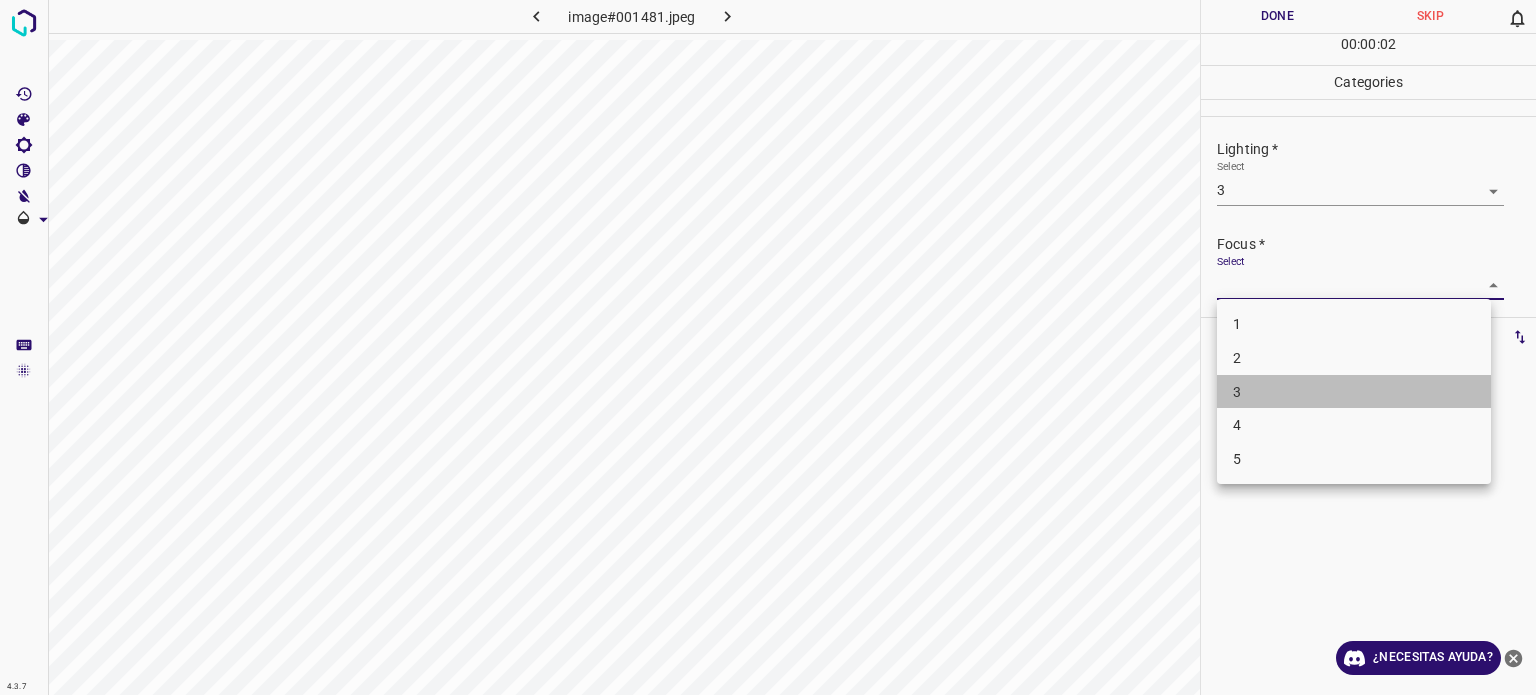 click on "3" at bounding box center [1354, 392] 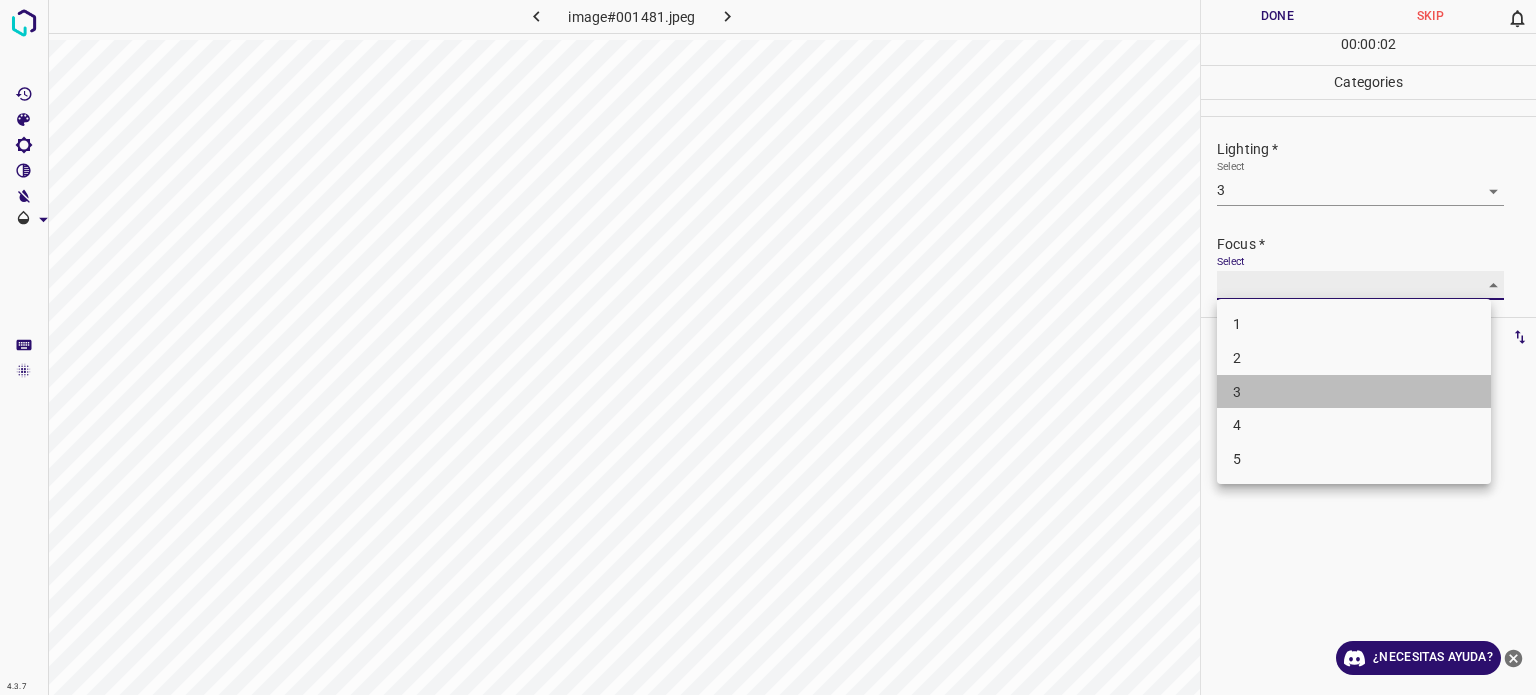 type on "3" 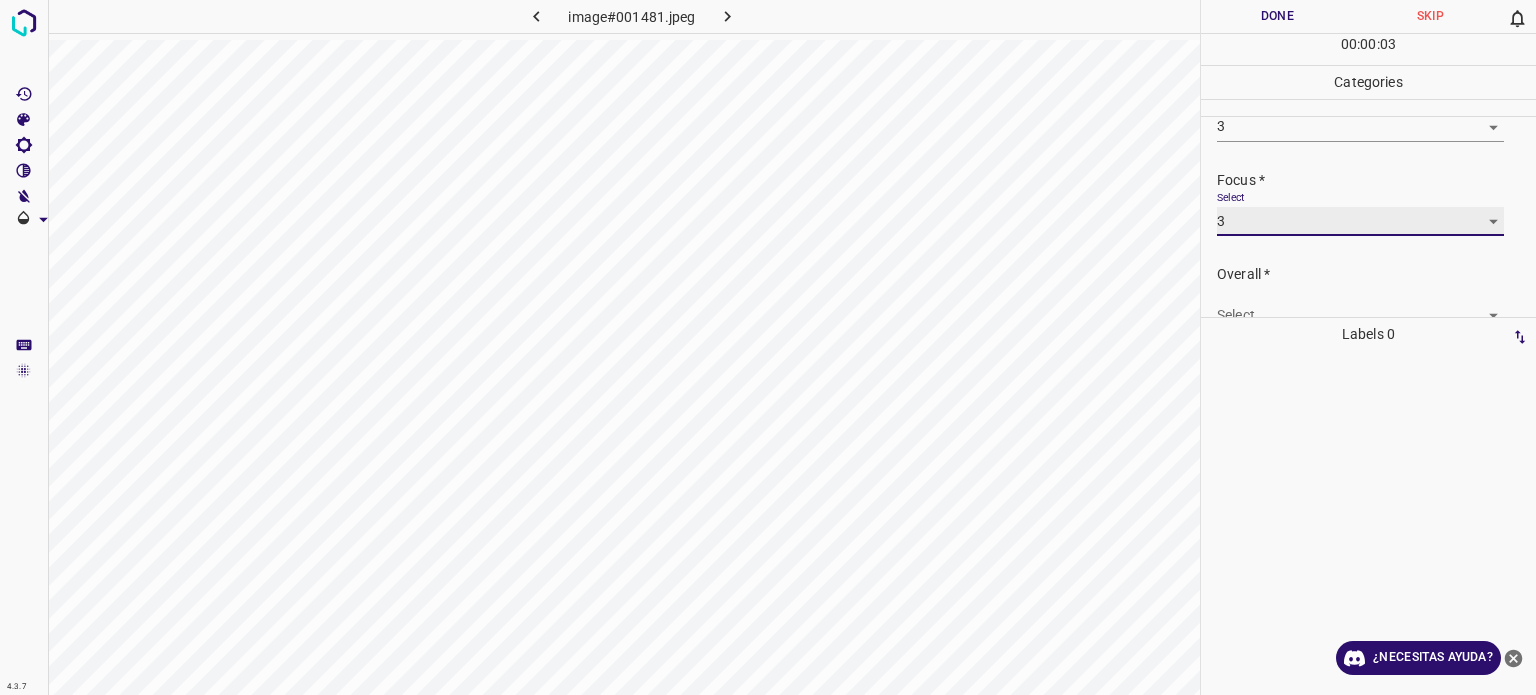 scroll, scrollTop: 98, scrollLeft: 0, axis: vertical 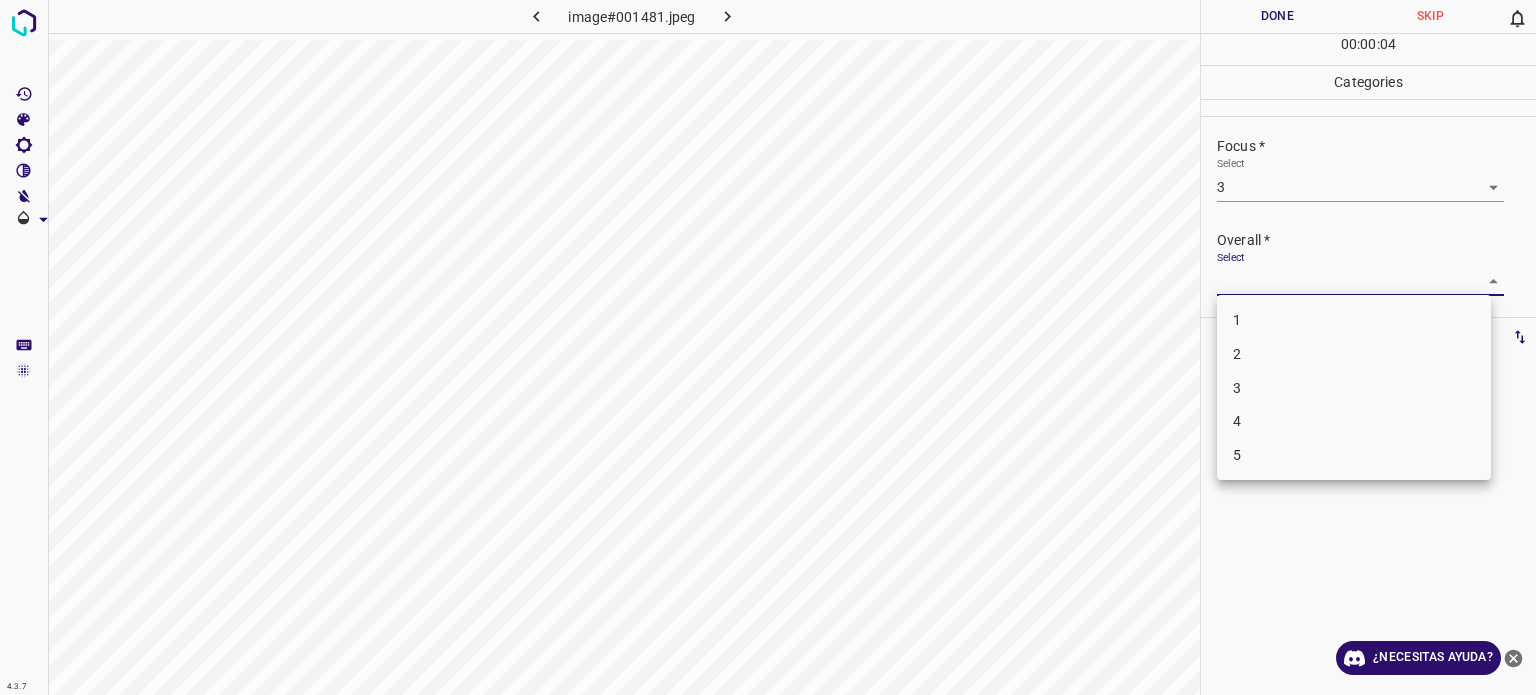 drag, startPoint x: 1239, startPoint y: 280, endPoint x: 1236, endPoint y: 368, distance: 88.051125 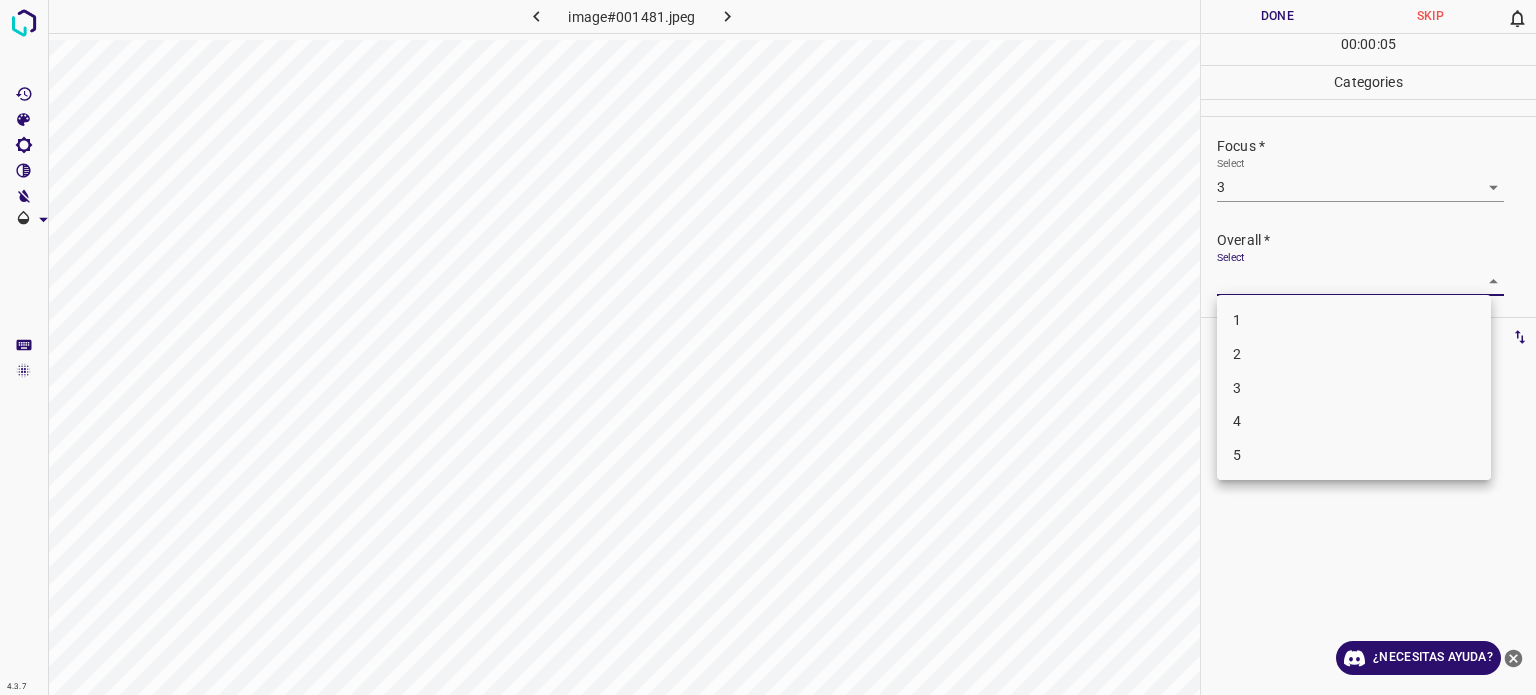 drag, startPoint x: 1236, startPoint y: 395, endPoint x: 1231, endPoint y: 333, distance: 62.201286 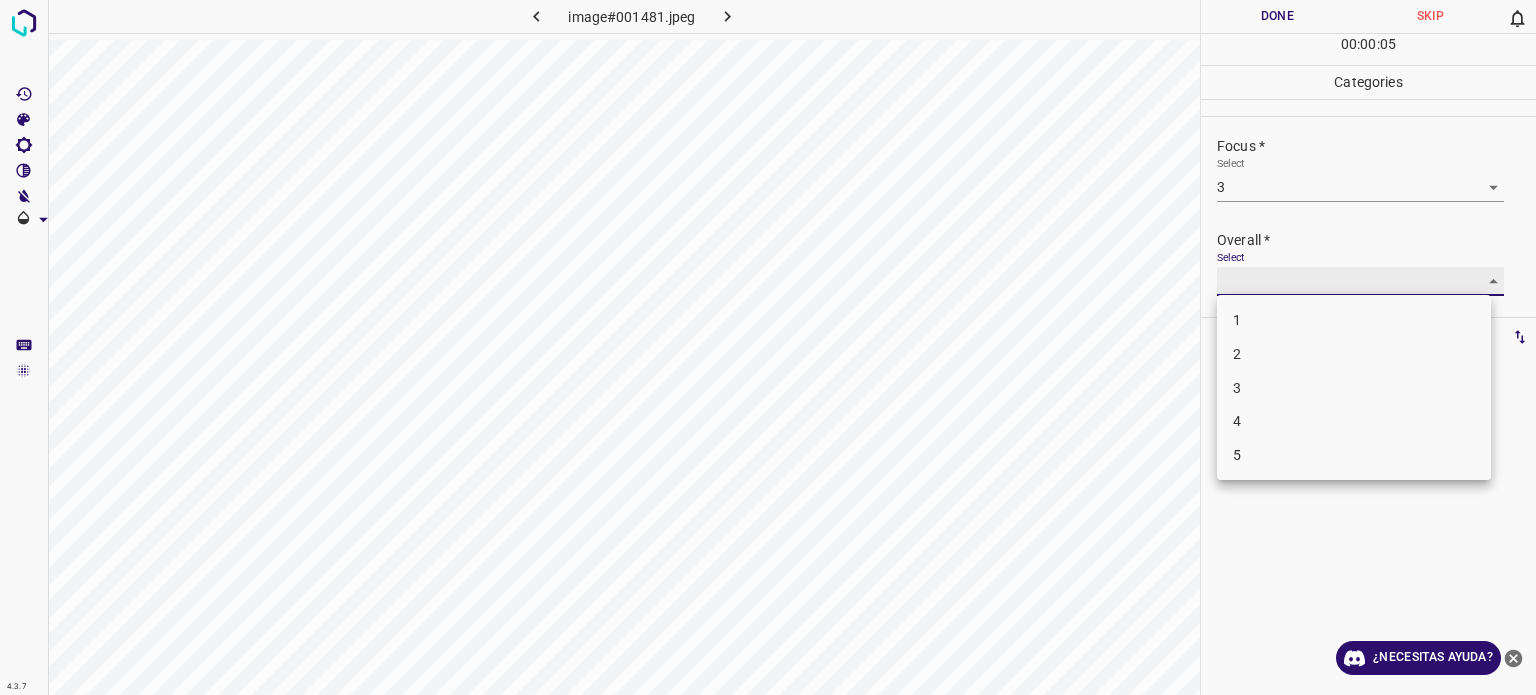 type on "3" 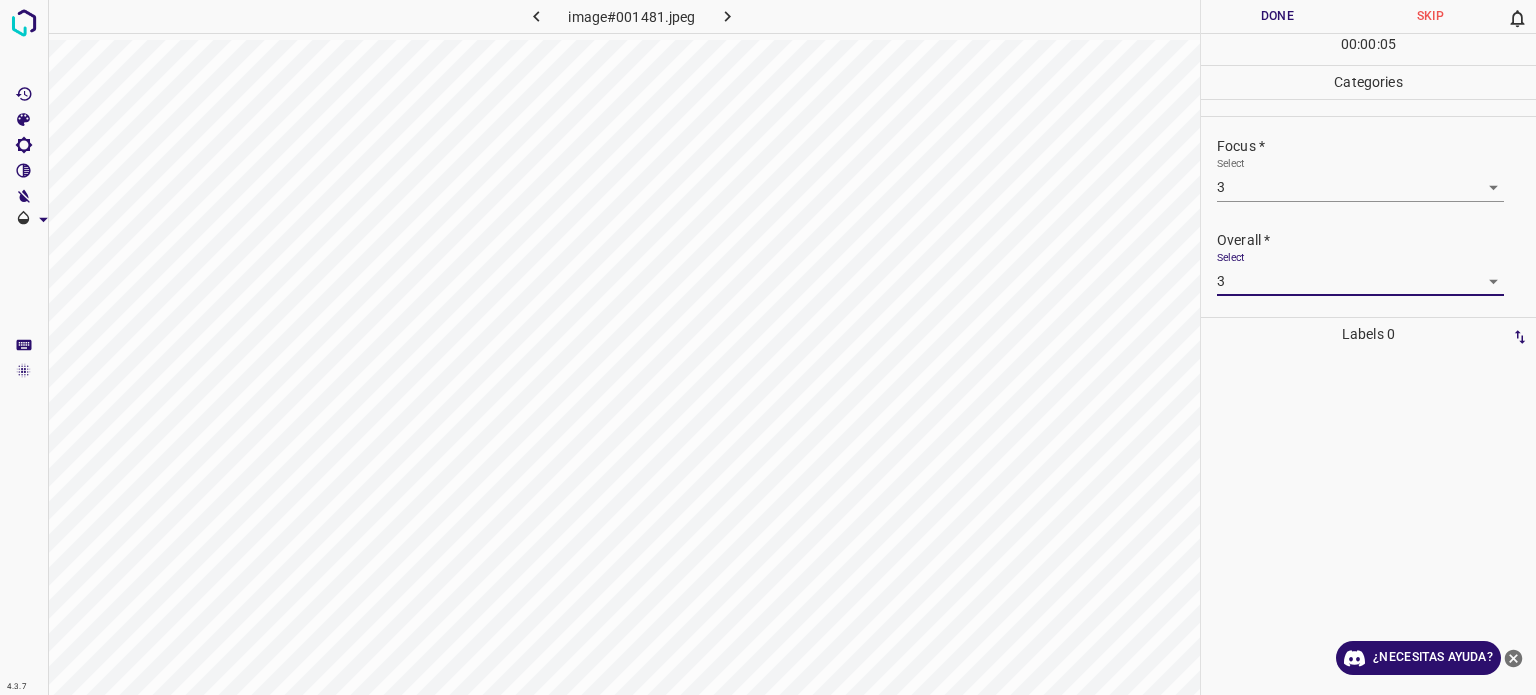 click on "Done" at bounding box center (1277, 16) 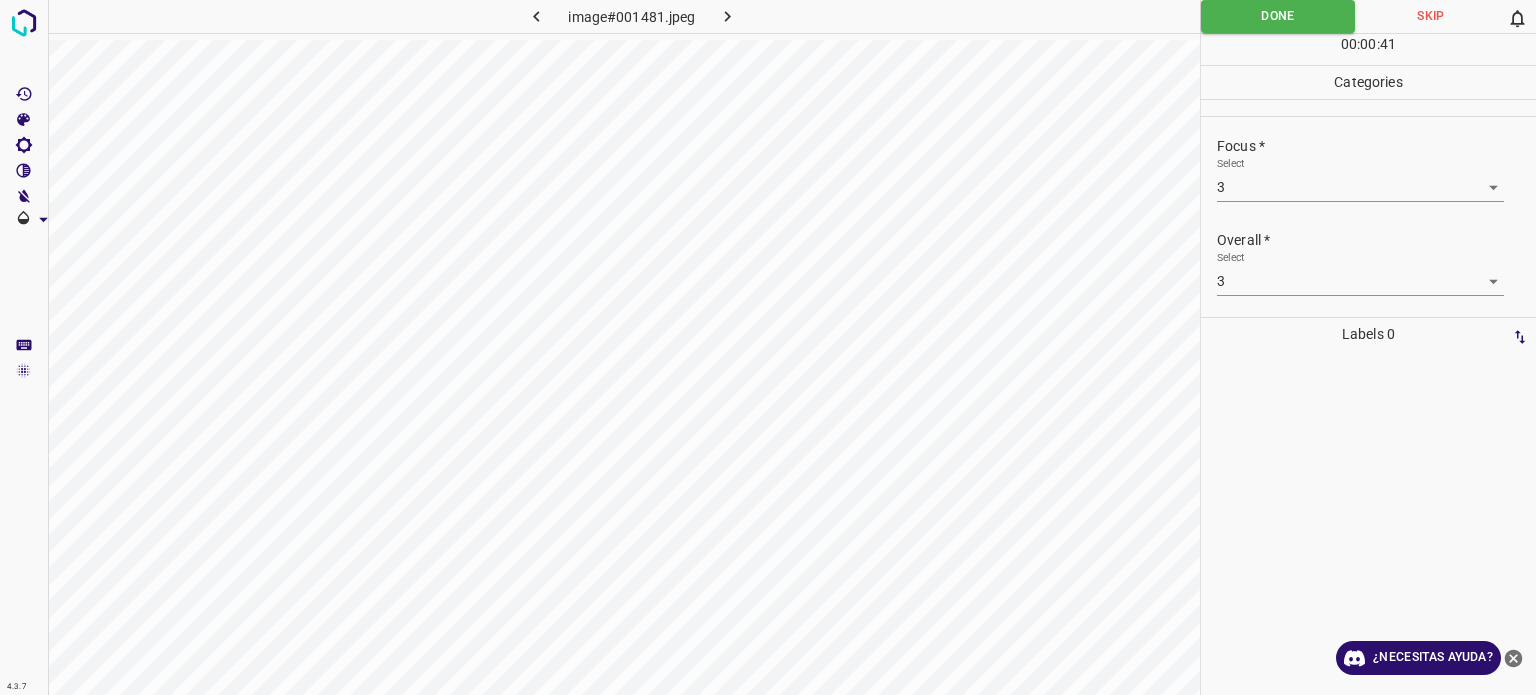 click on "00   : 00   : 41" at bounding box center (1368, 49) 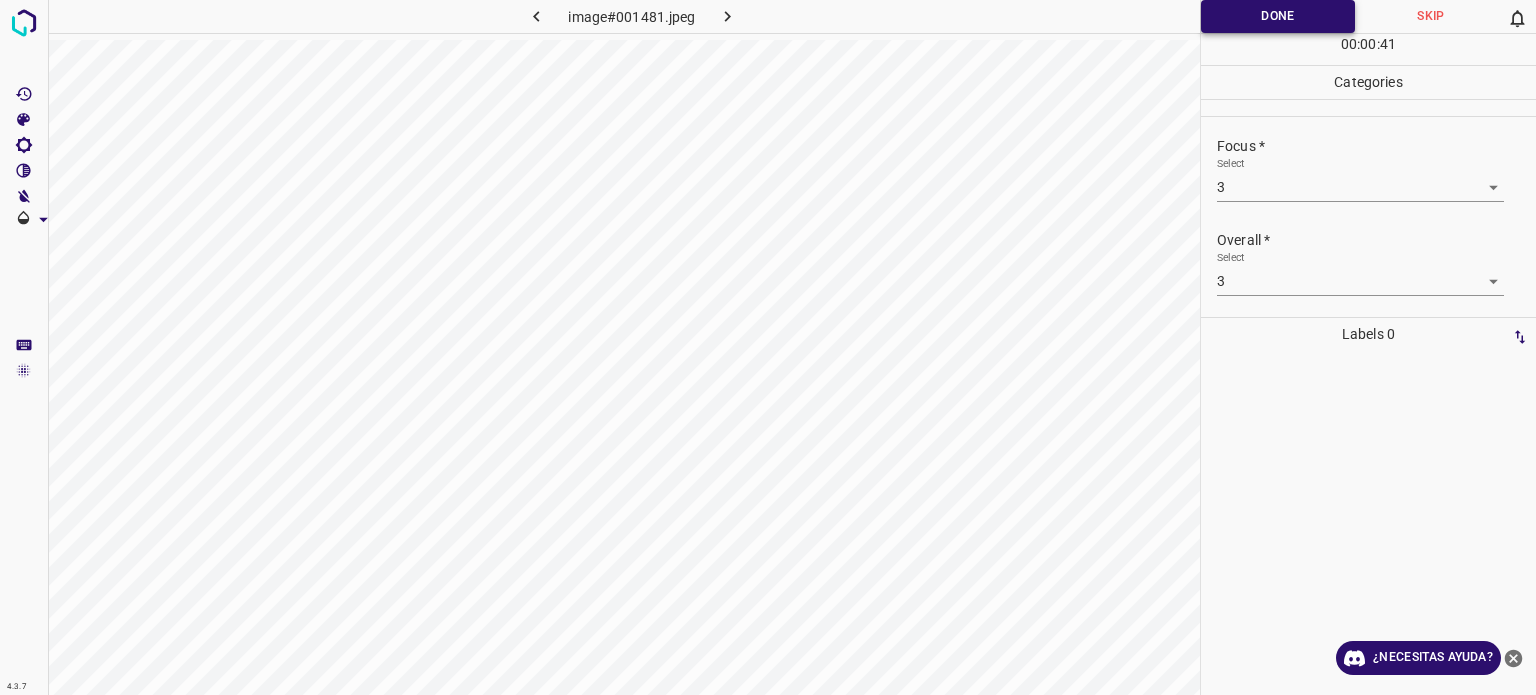 click on "Done" at bounding box center (1278, 16) 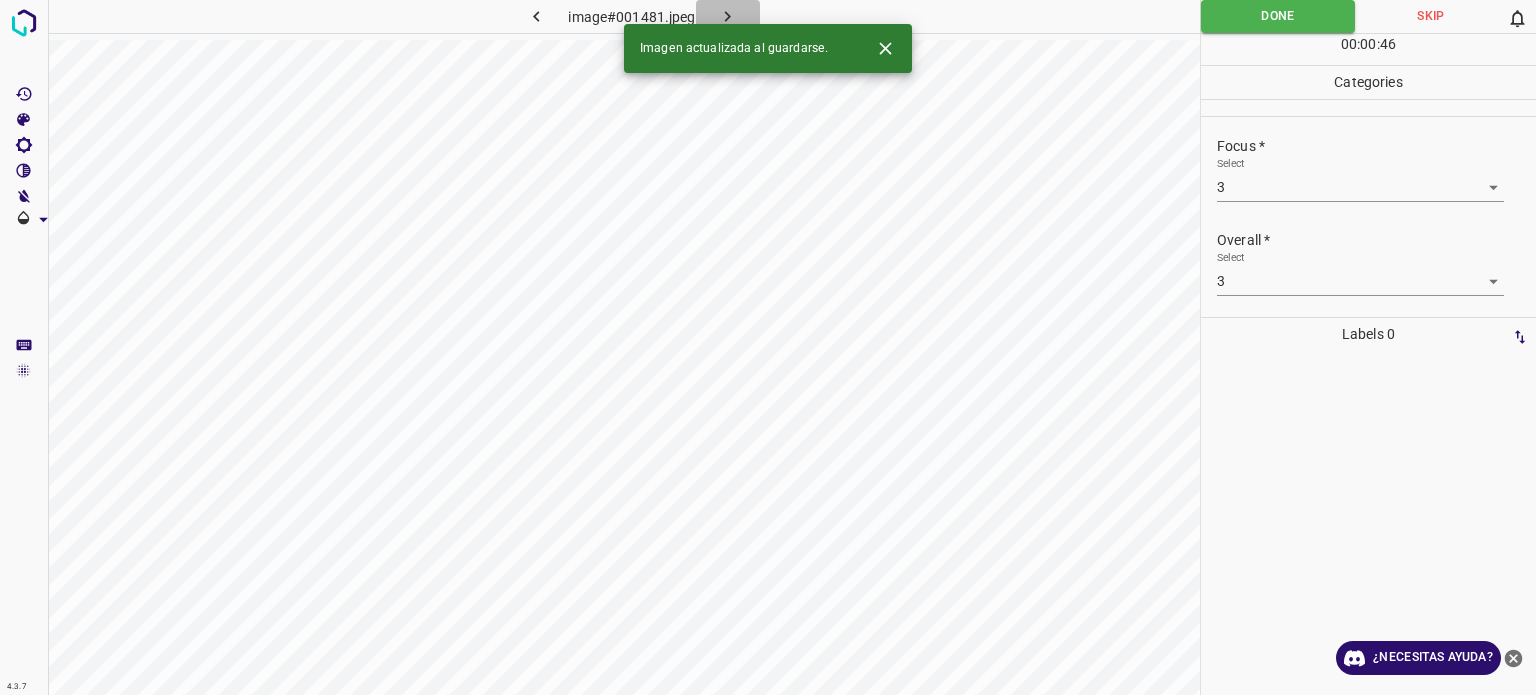 click 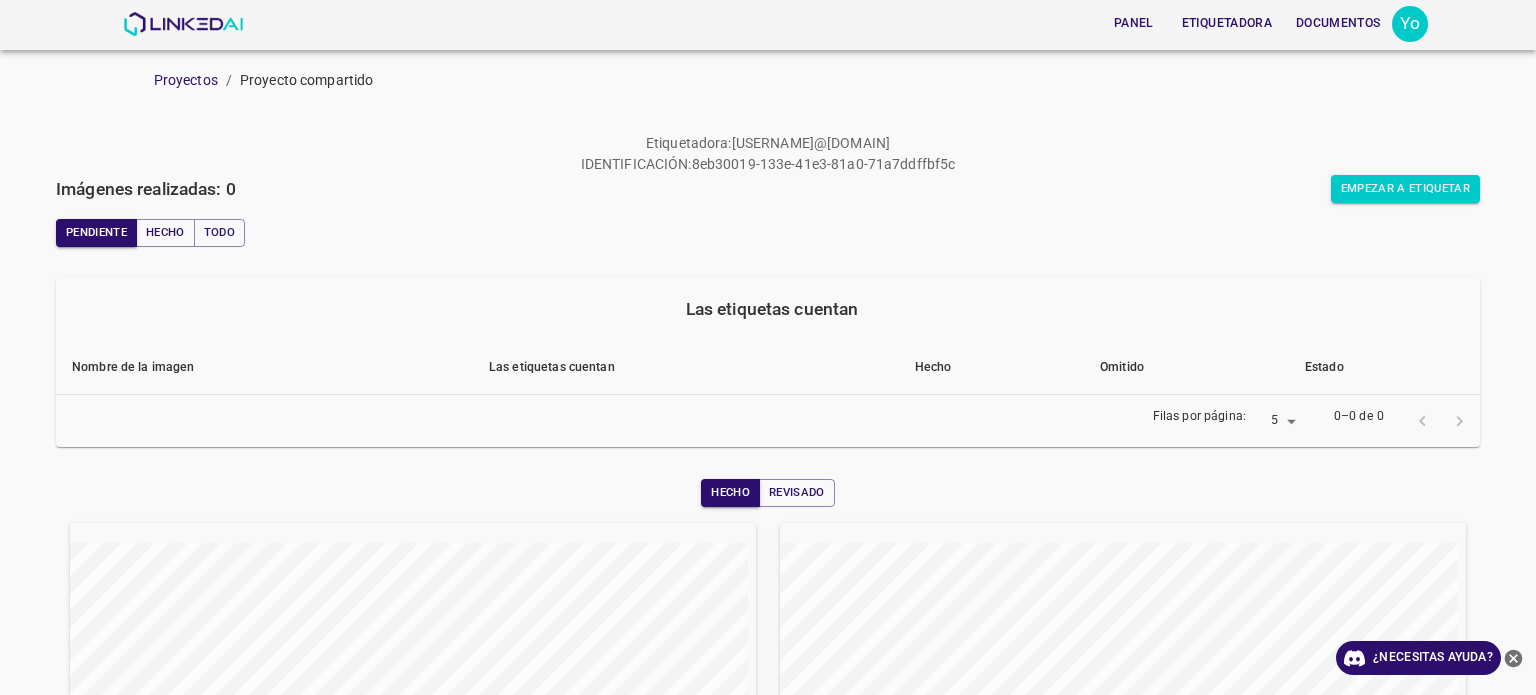 scroll, scrollTop: 0, scrollLeft: 0, axis: both 